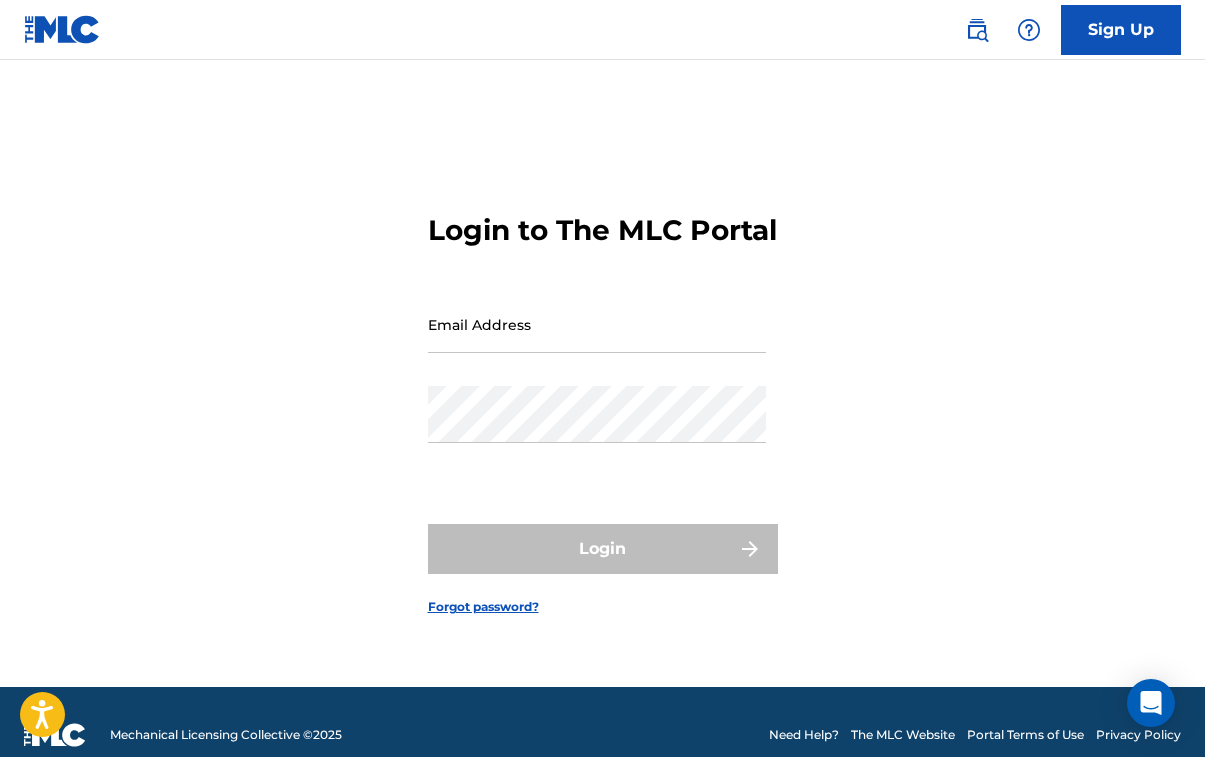 scroll, scrollTop: 0, scrollLeft: 0, axis: both 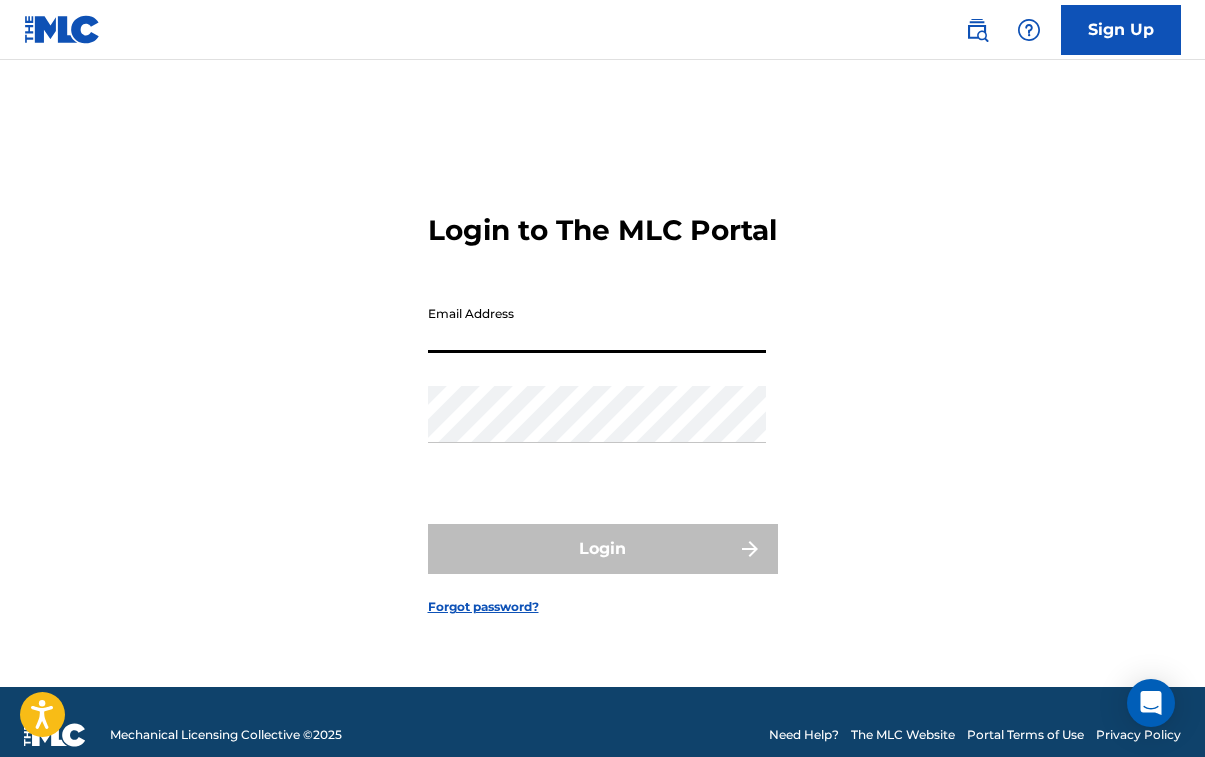 click on "Email Address" at bounding box center (597, 324) 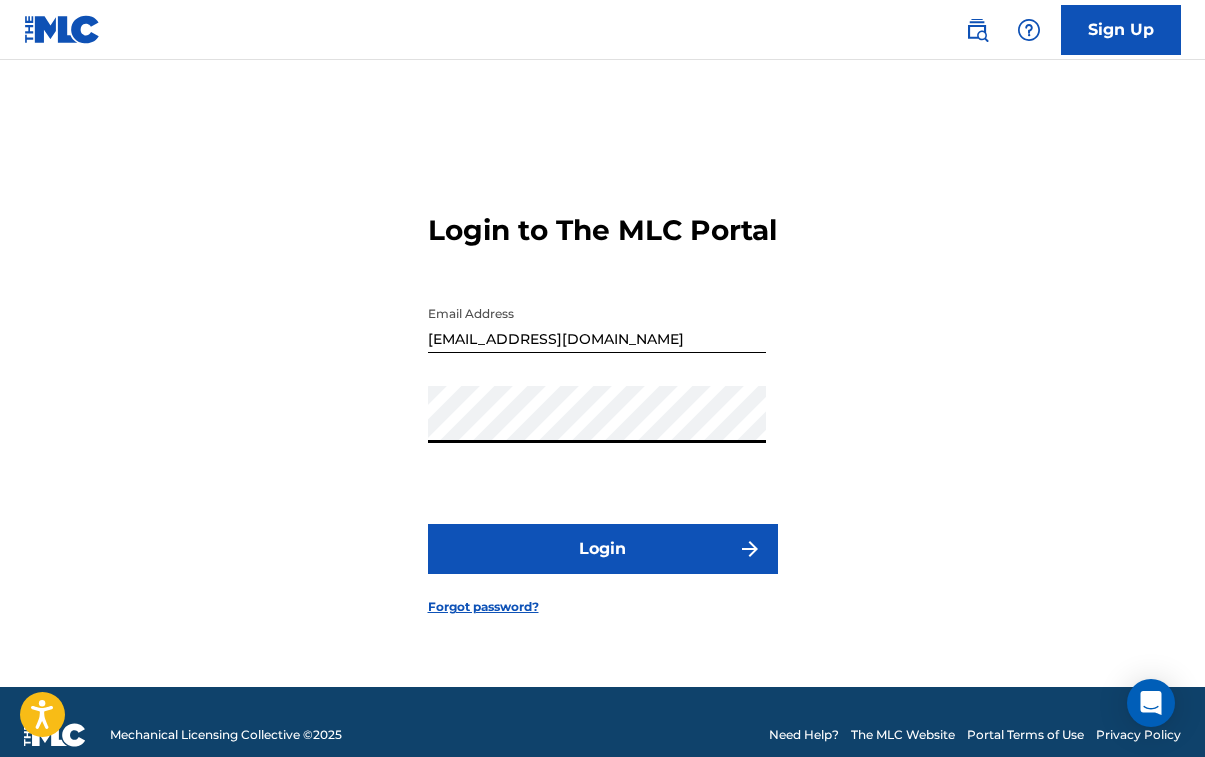 click on "Login" at bounding box center [603, 549] 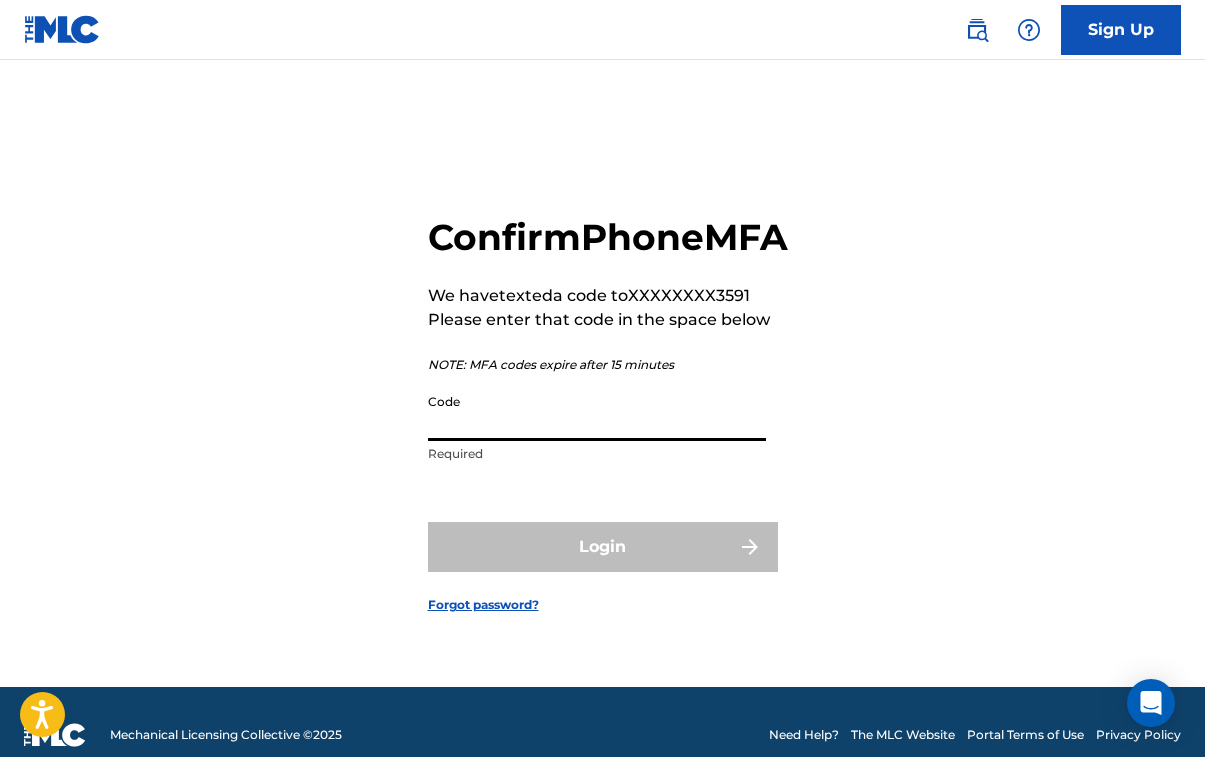 click on "Code" at bounding box center (597, 412) 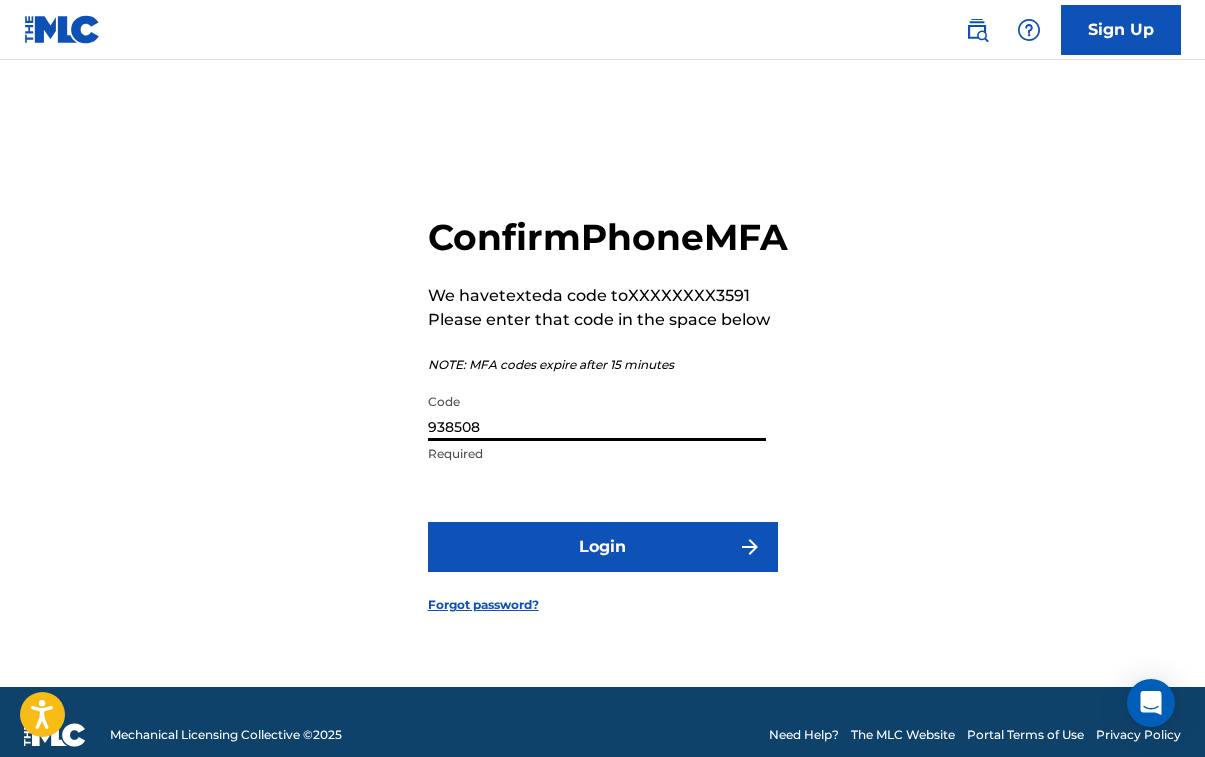 type on "938508" 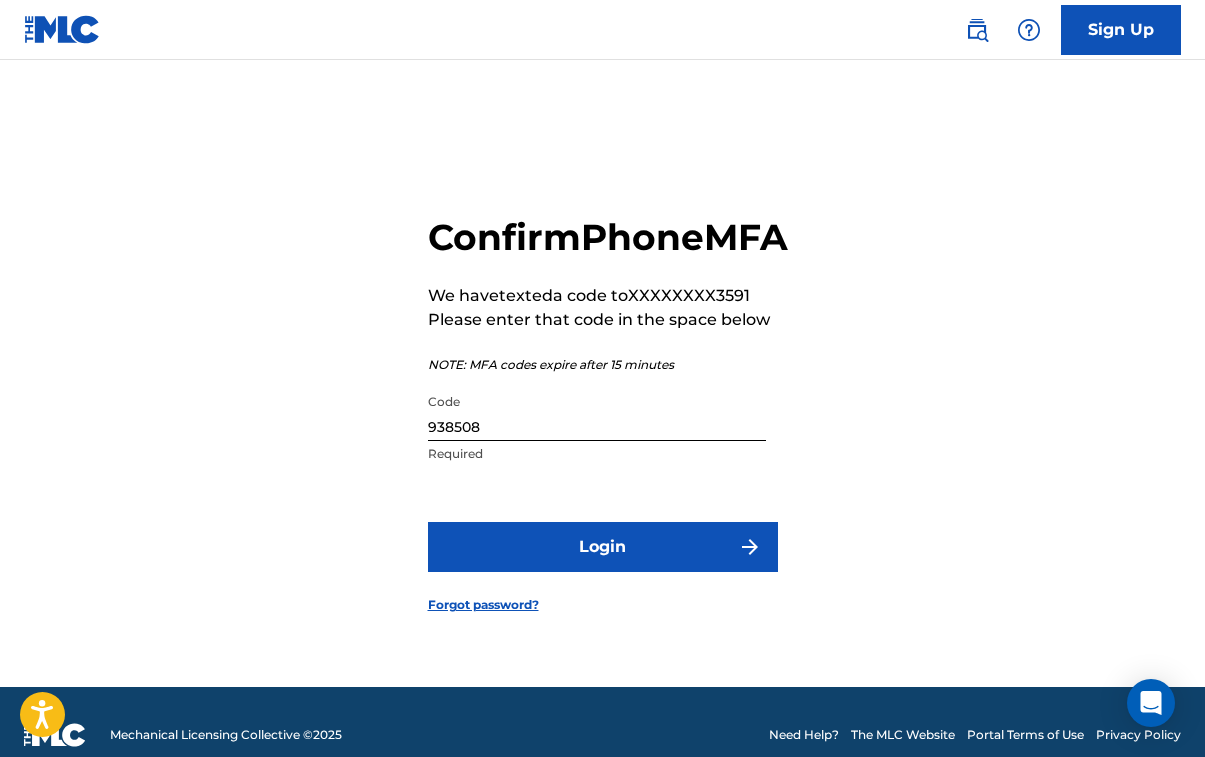 click on "Login" at bounding box center (603, 547) 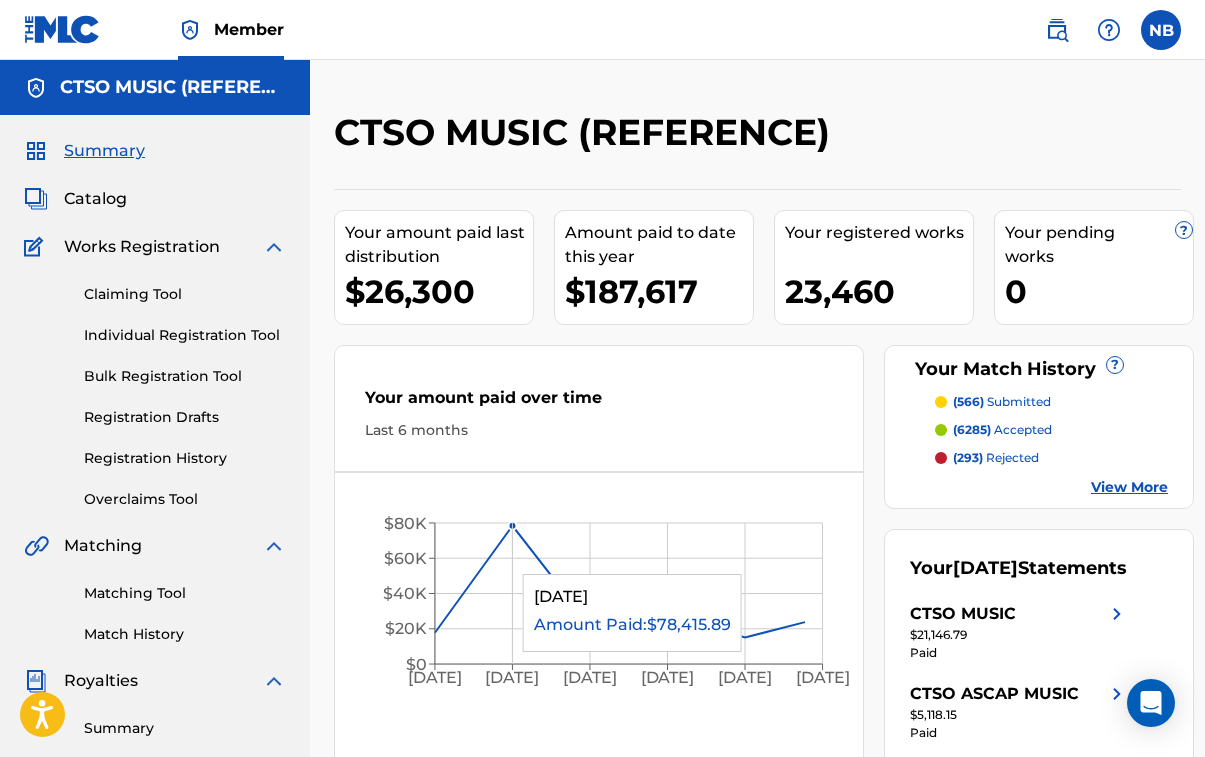 scroll, scrollTop: 0, scrollLeft: 0, axis: both 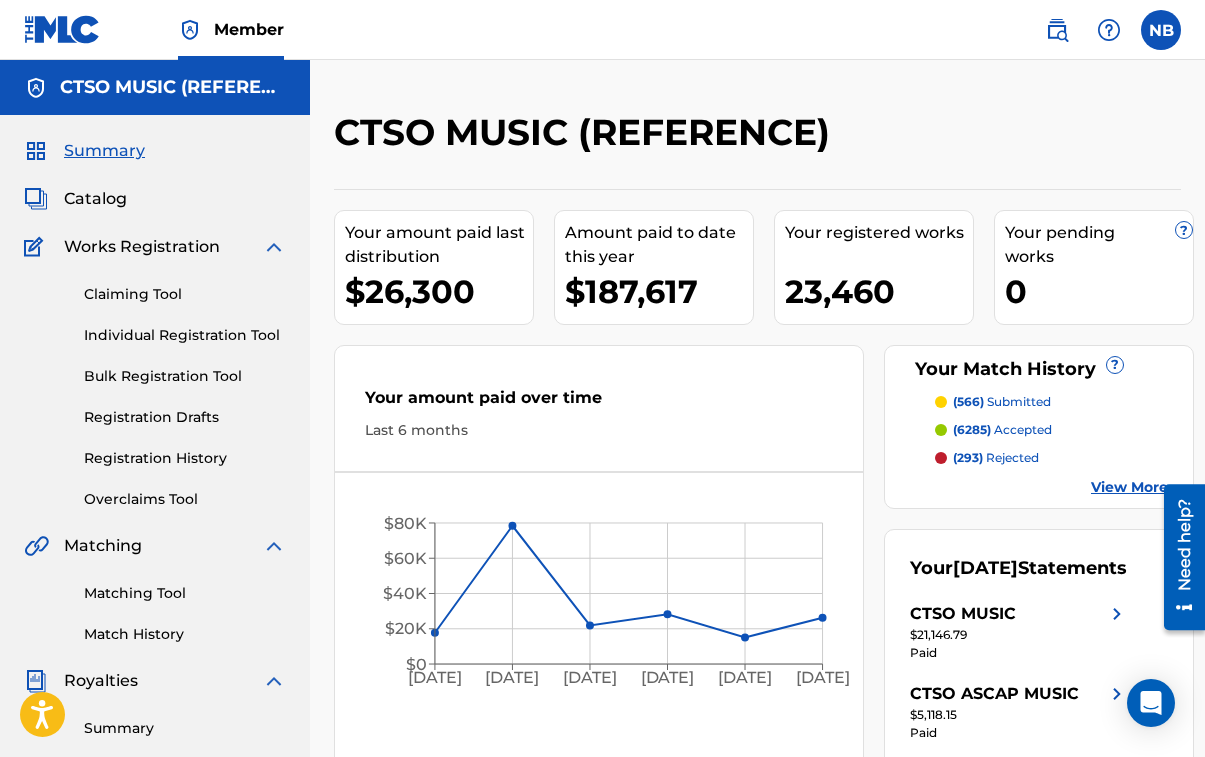 click on "Matching Tool" at bounding box center (185, 593) 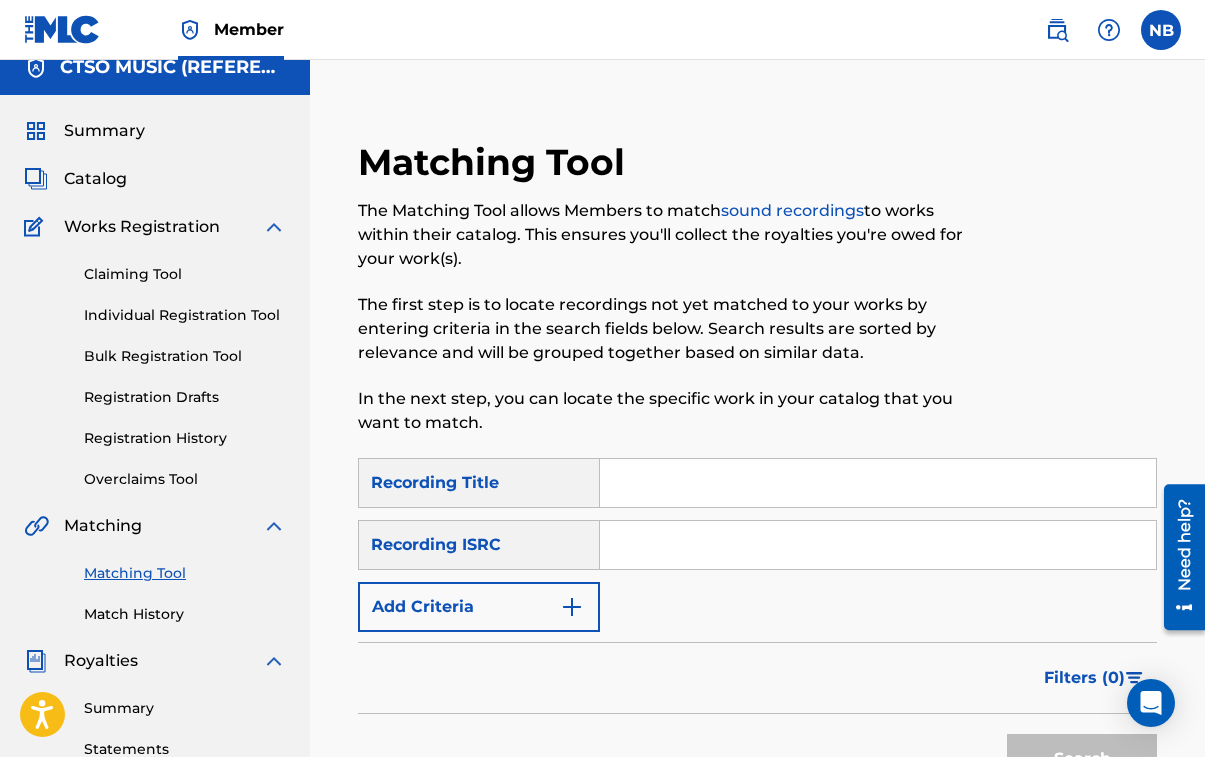 scroll, scrollTop: 0, scrollLeft: 0, axis: both 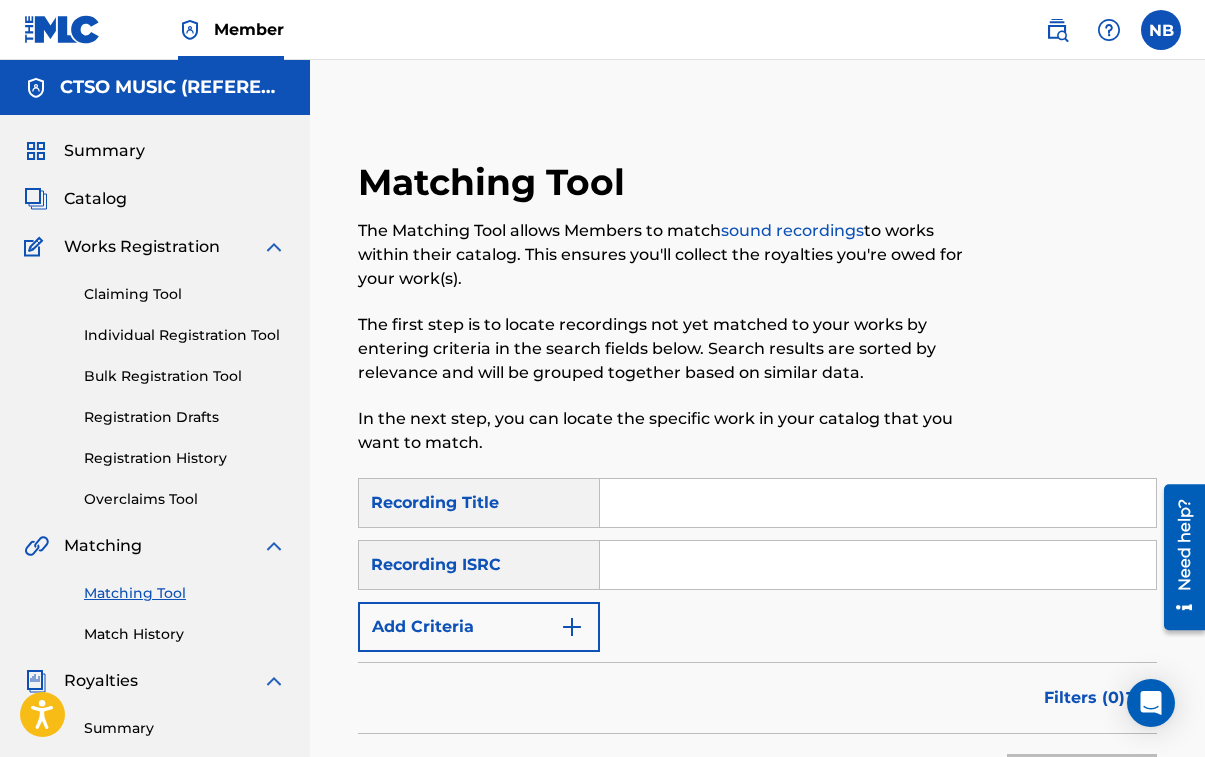 click at bounding box center [878, 503] 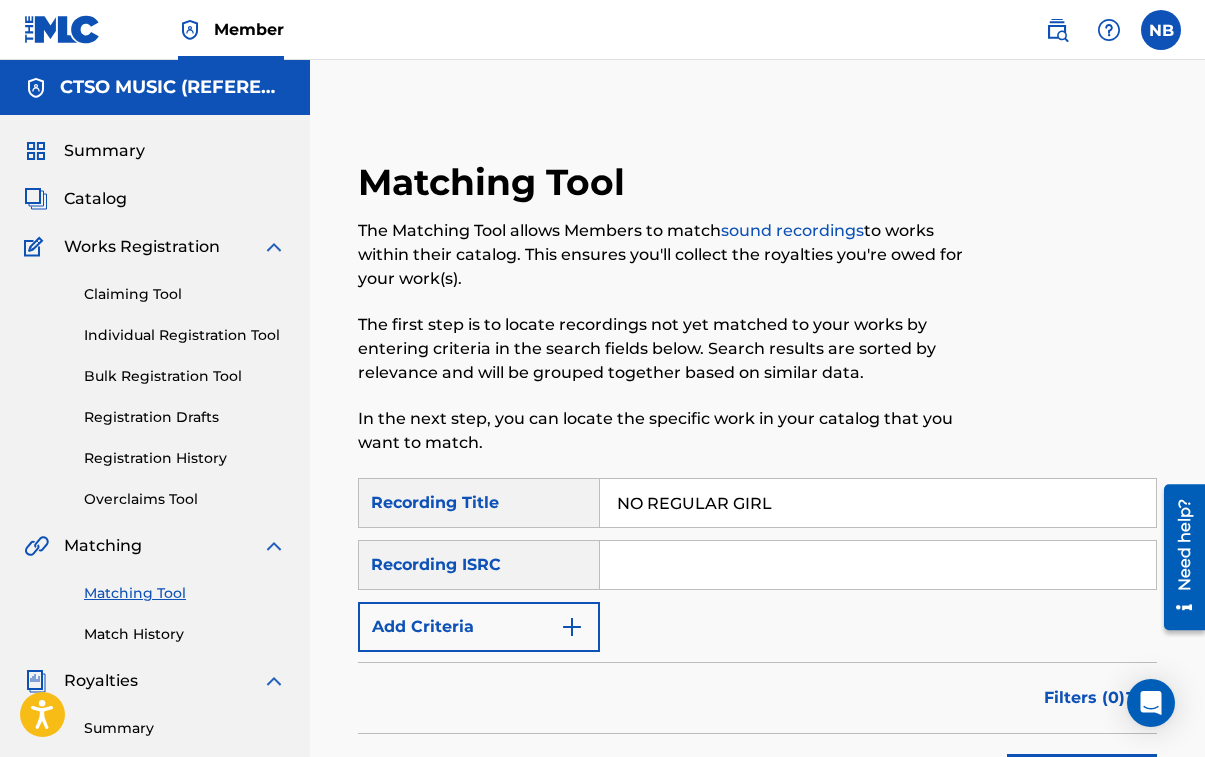 type on "NO REGULAR GIRL" 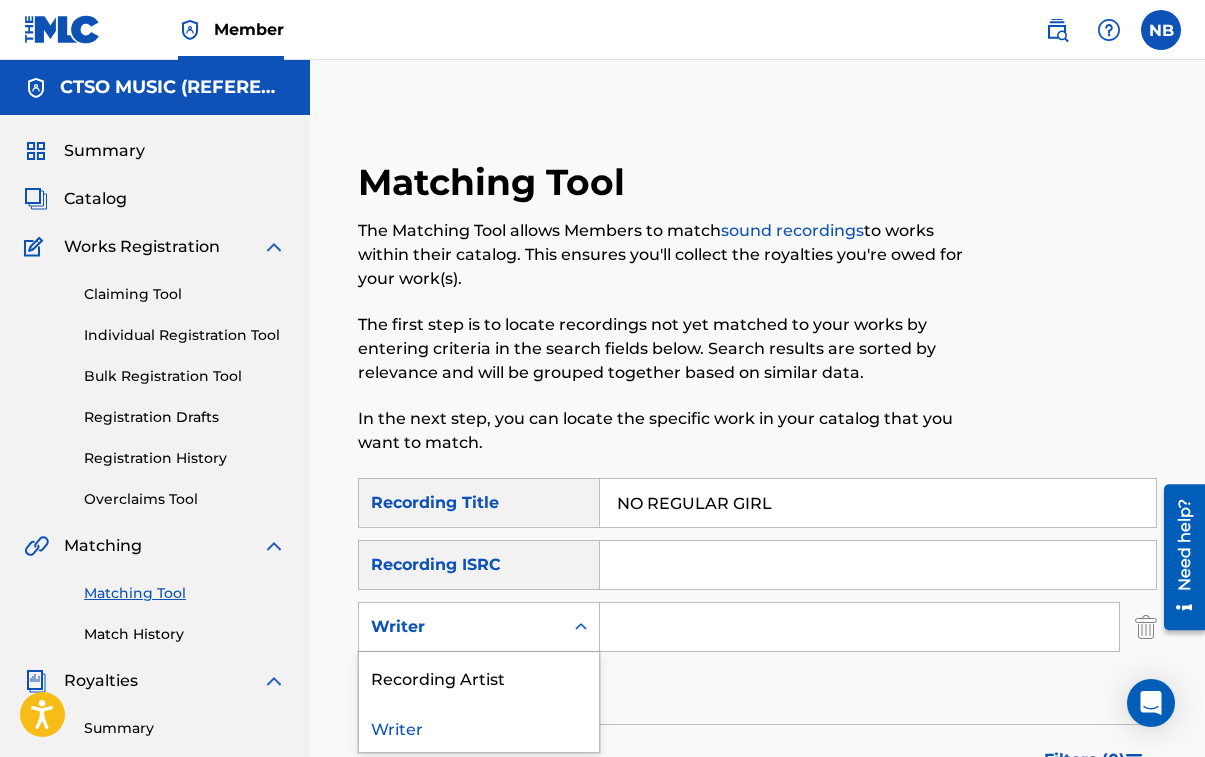 click on "Writer" at bounding box center [461, 627] 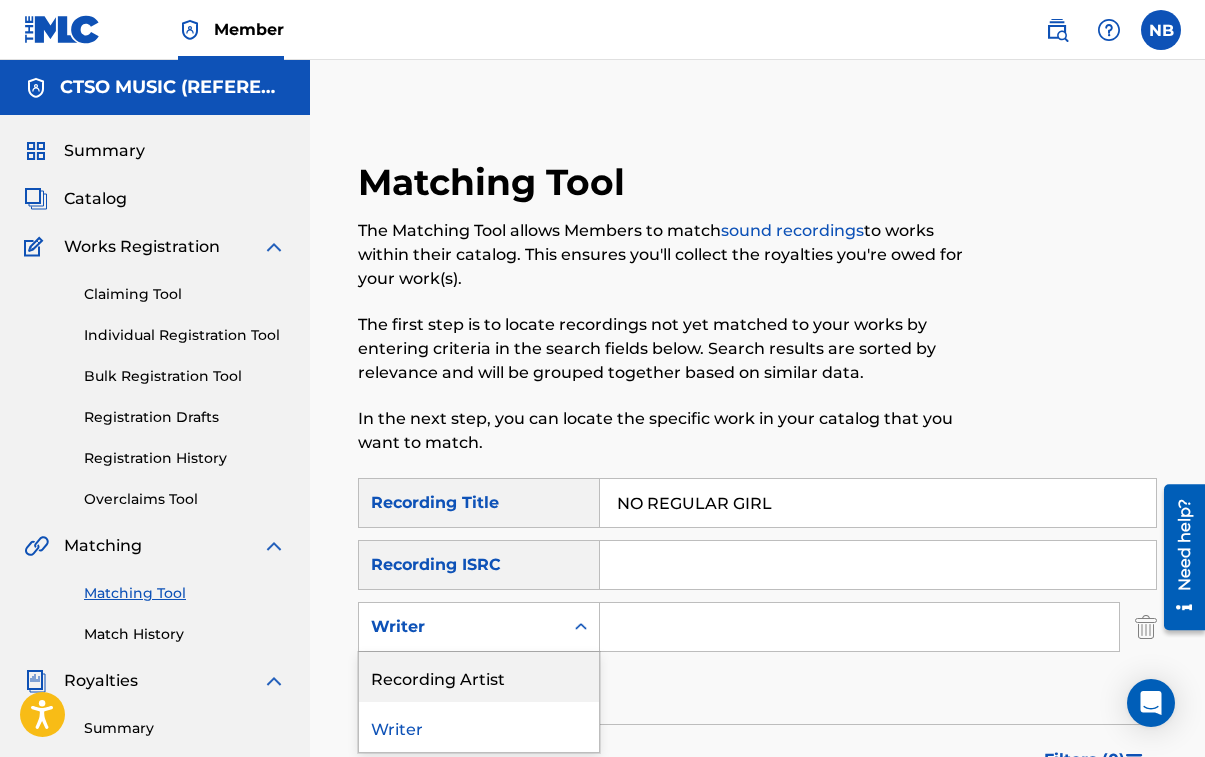 click on "Recording Artist" at bounding box center (479, 677) 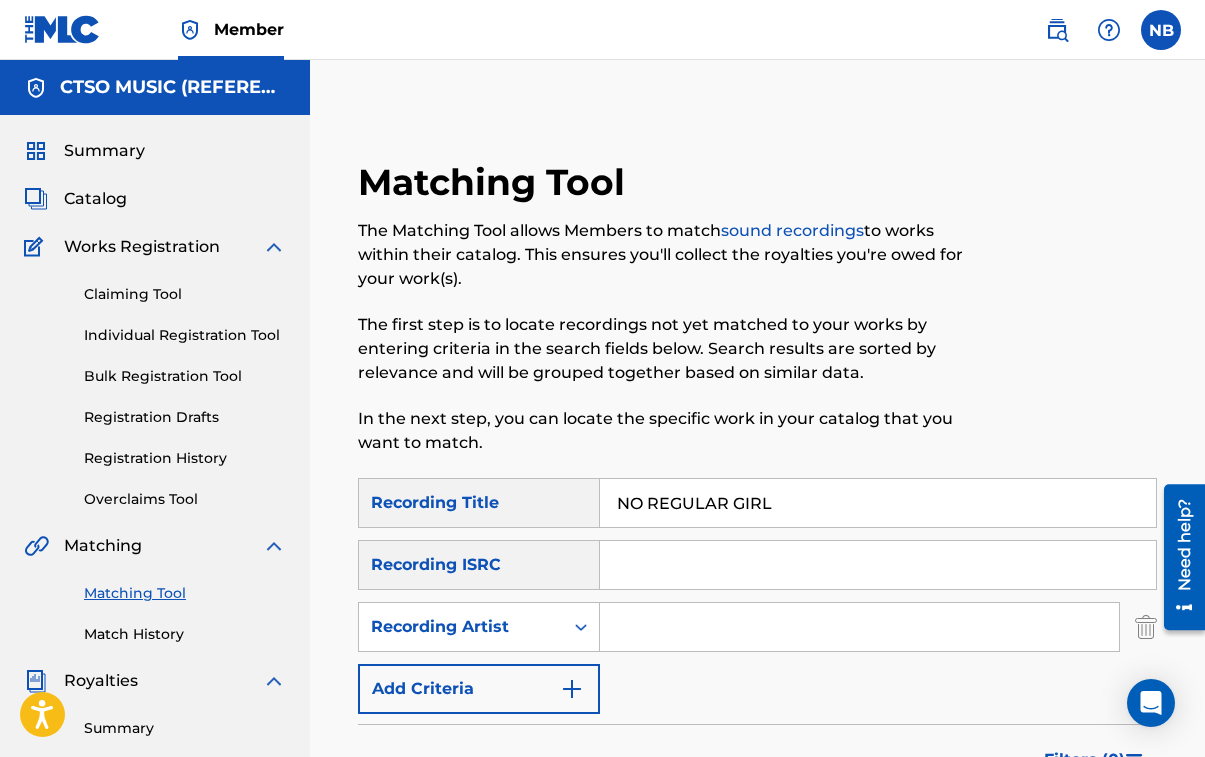click at bounding box center (859, 627) 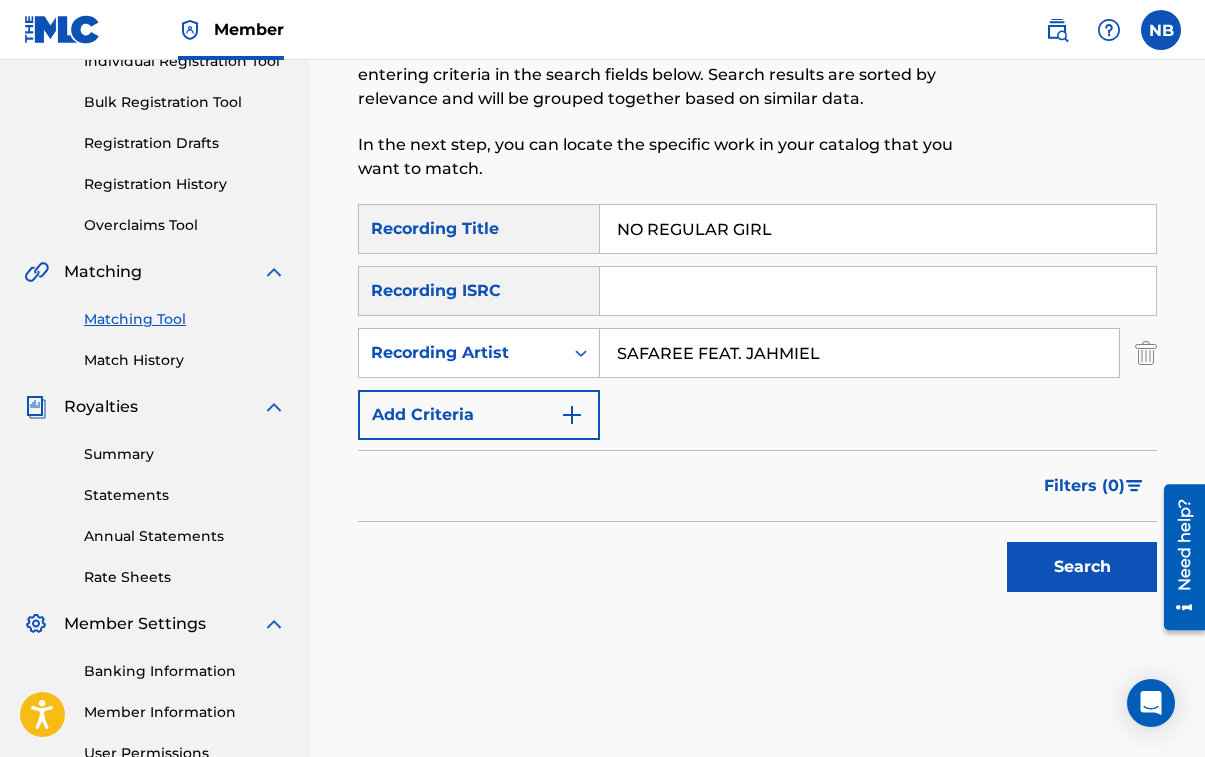 scroll, scrollTop: 299, scrollLeft: 0, axis: vertical 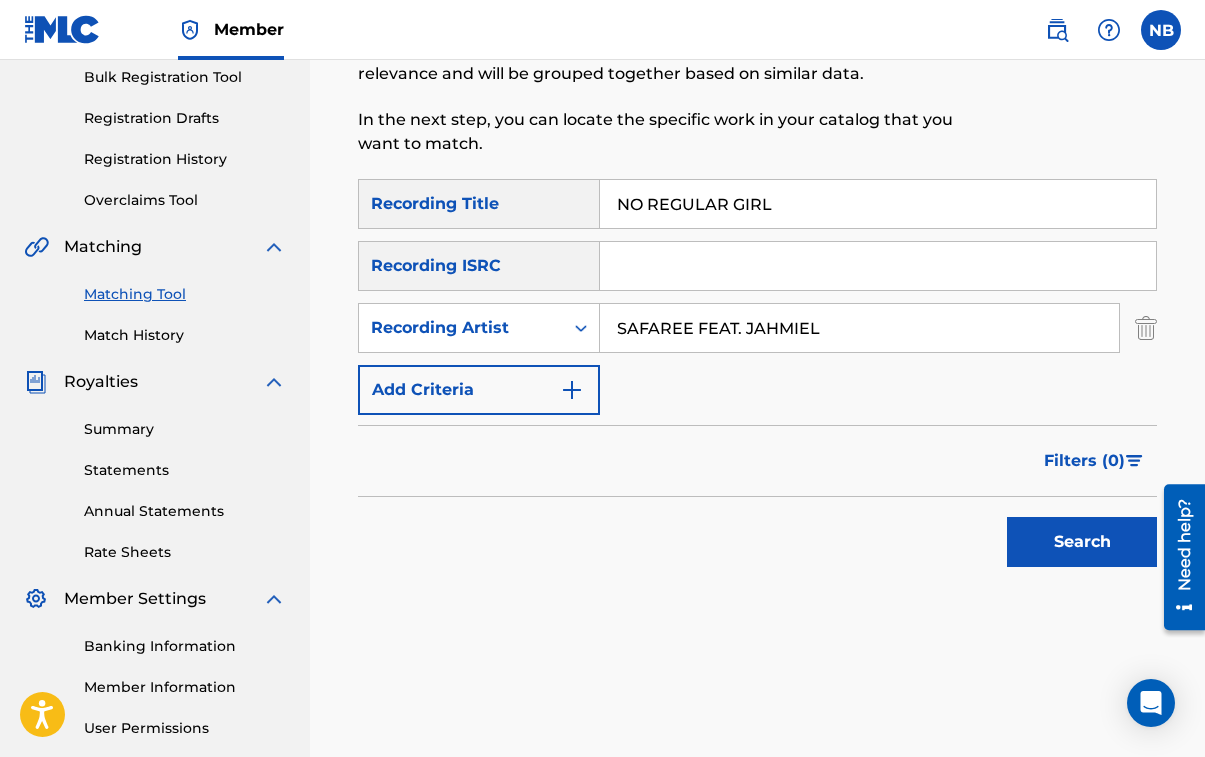 type on "SAFAREE FEAT. JAHMIEL" 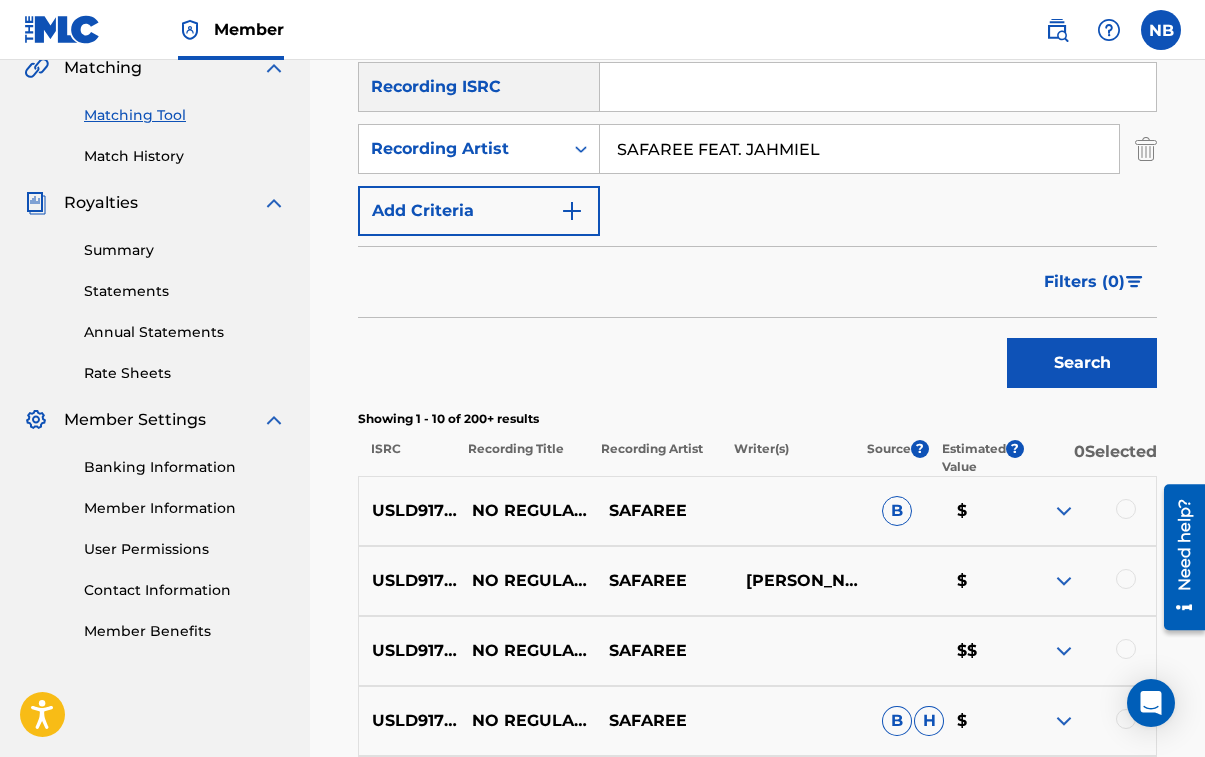 scroll, scrollTop: 503, scrollLeft: 0, axis: vertical 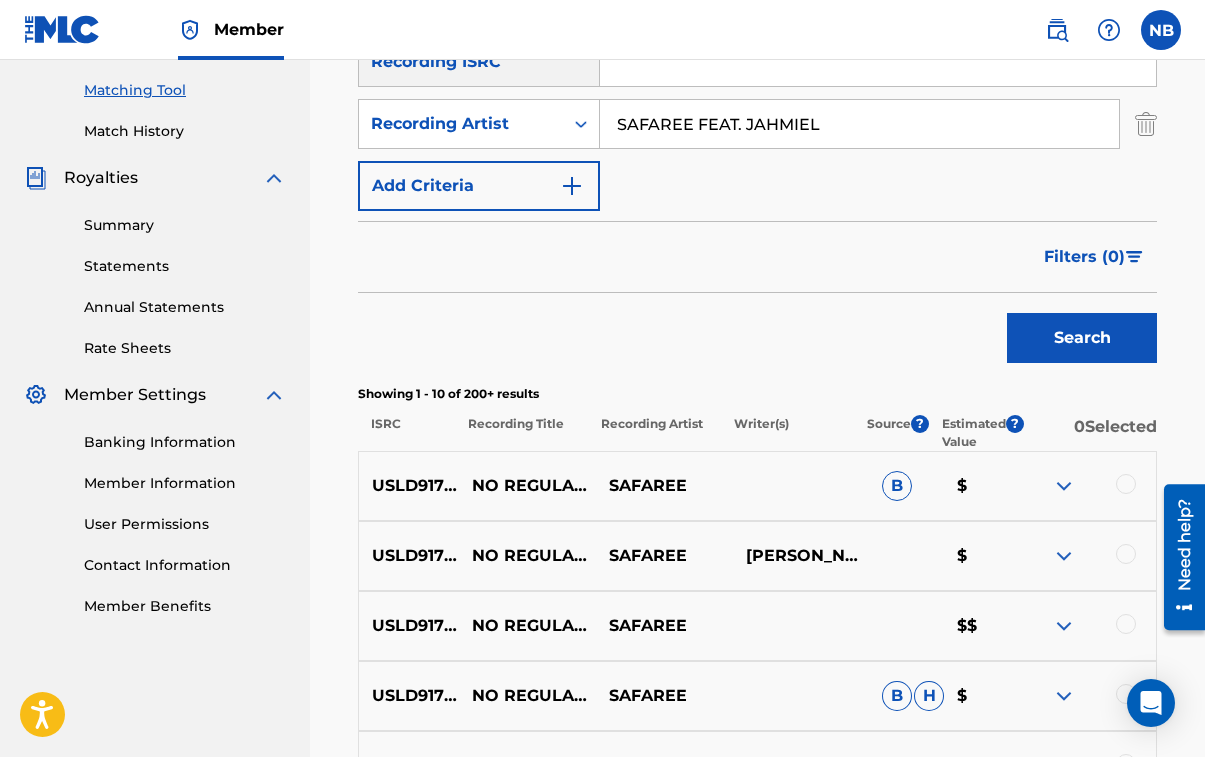 click at bounding box center (1126, 484) 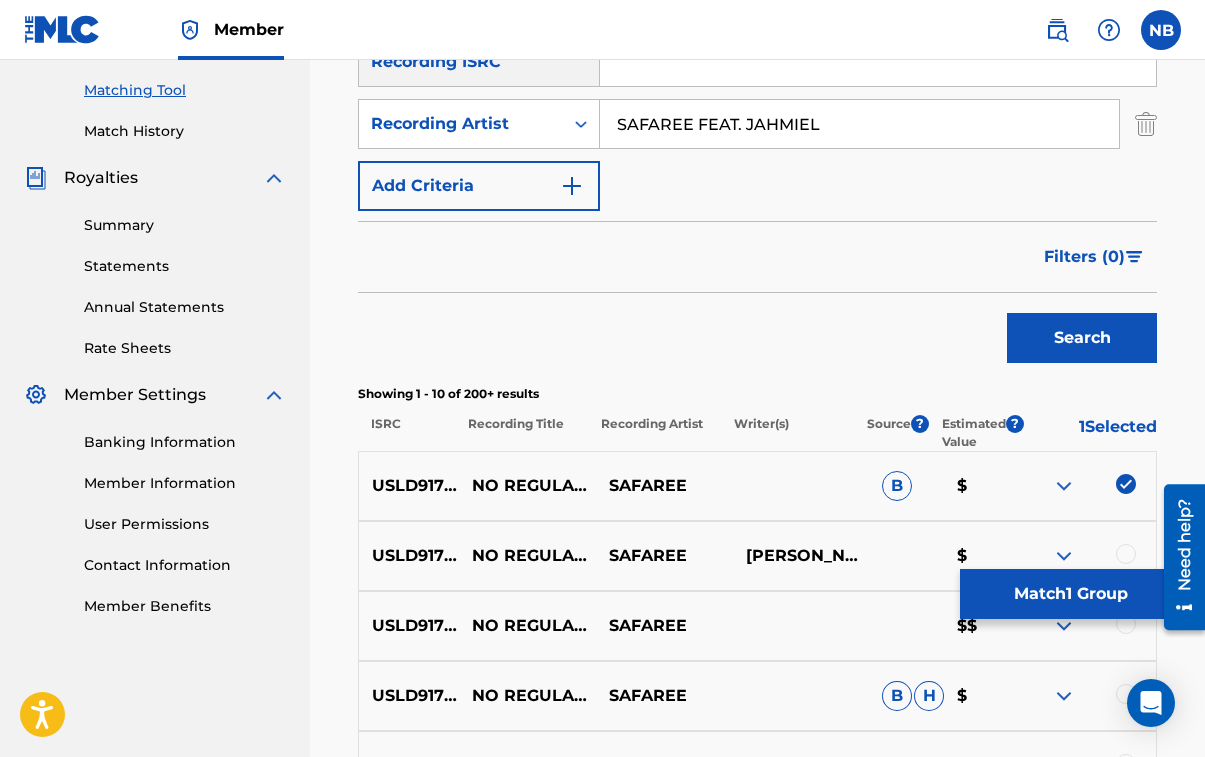 click at bounding box center (1126, 554) 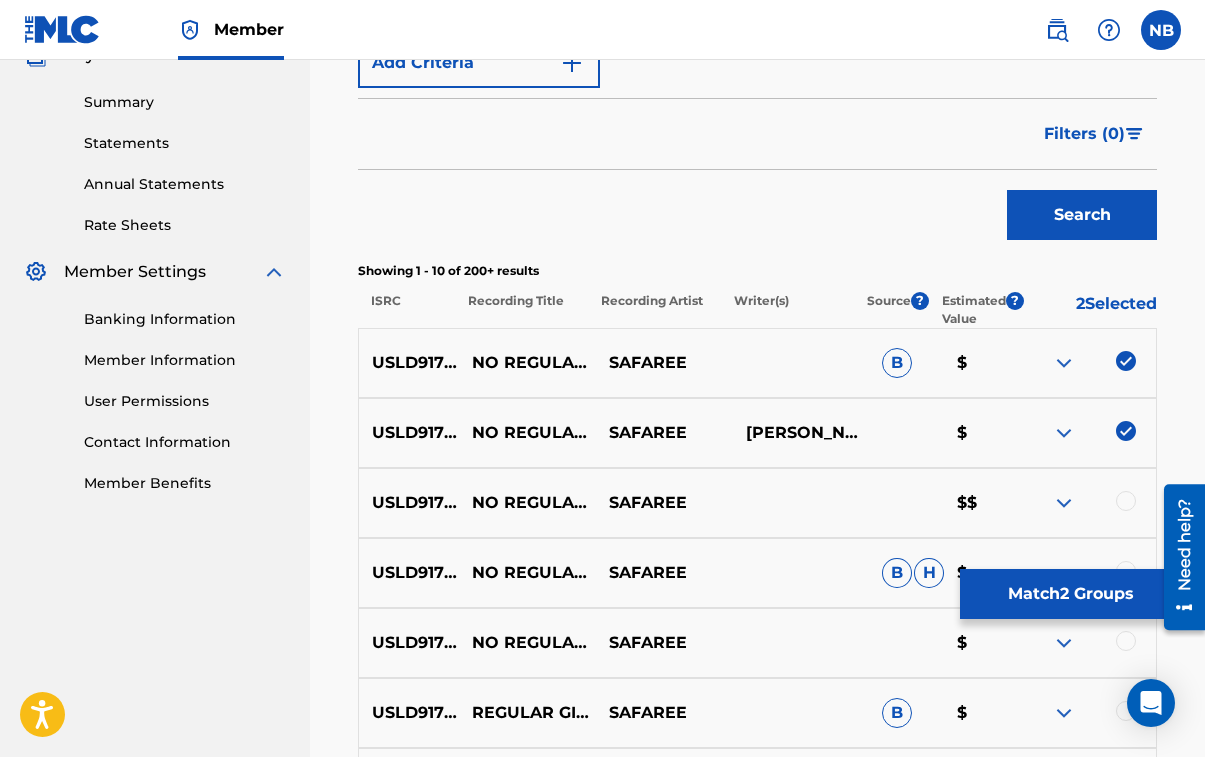 scroll, scrollTop: 643, scrollLeft: 0, axis: vertical 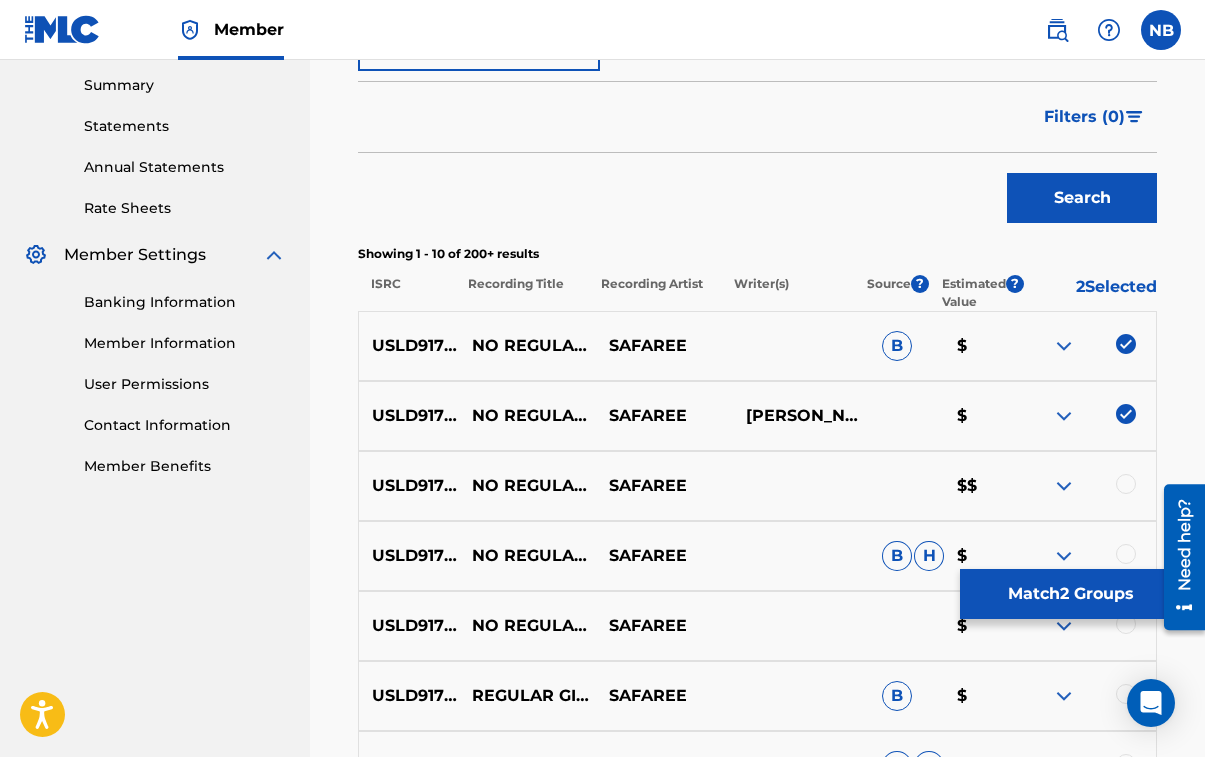 click at bounding box center [1126, 484] 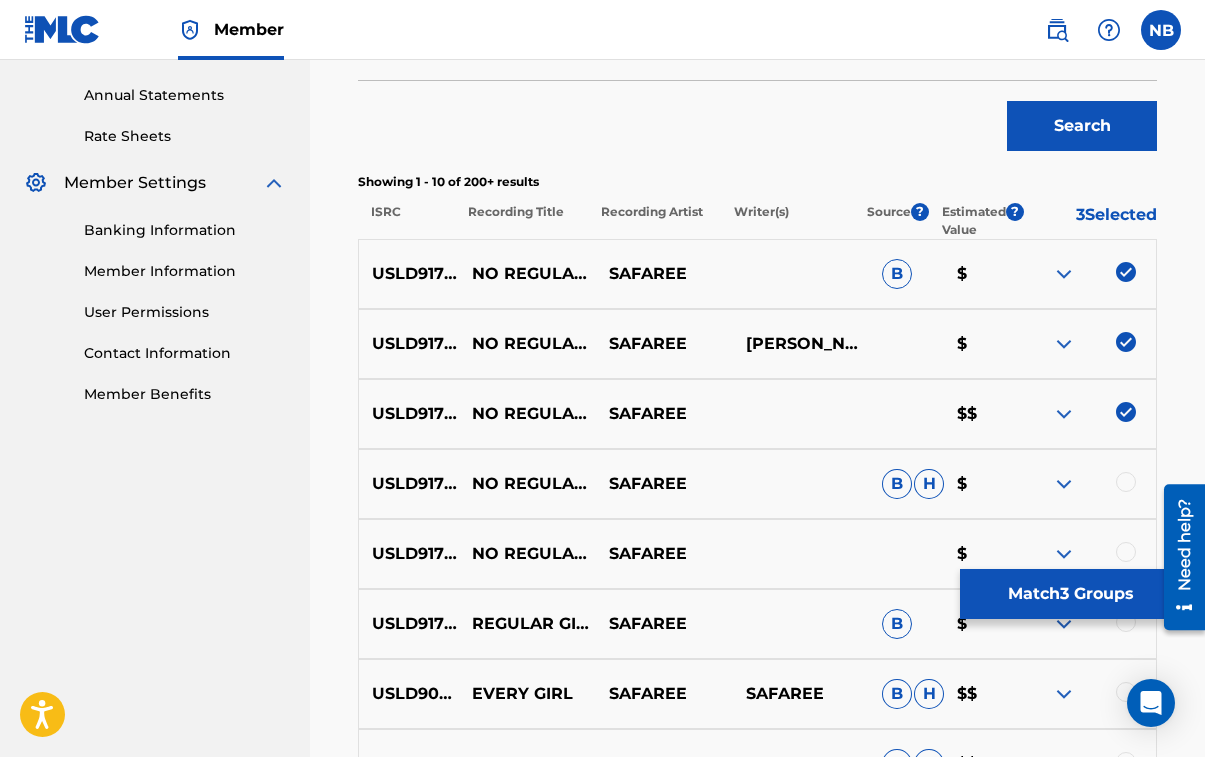 scroll, scrollTop: 746, scrollLeft: 0, axis: vertical 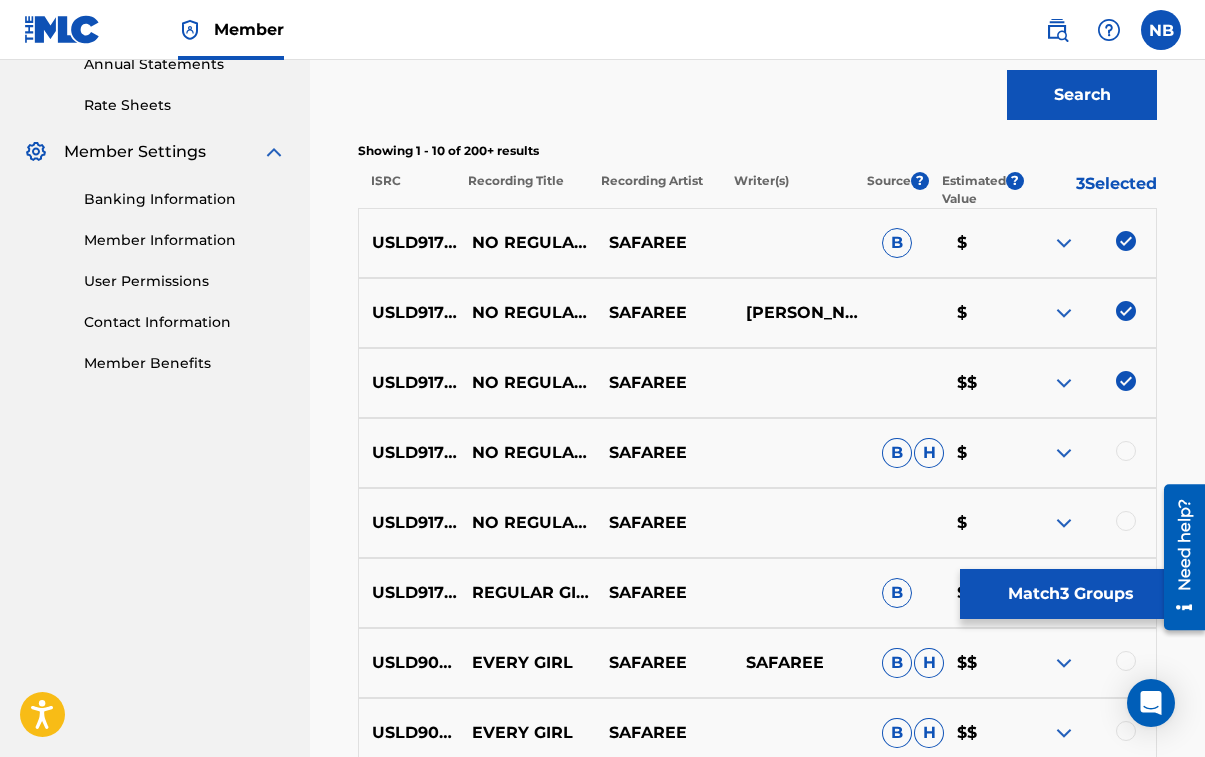 click at bounding box center (1126, 451) 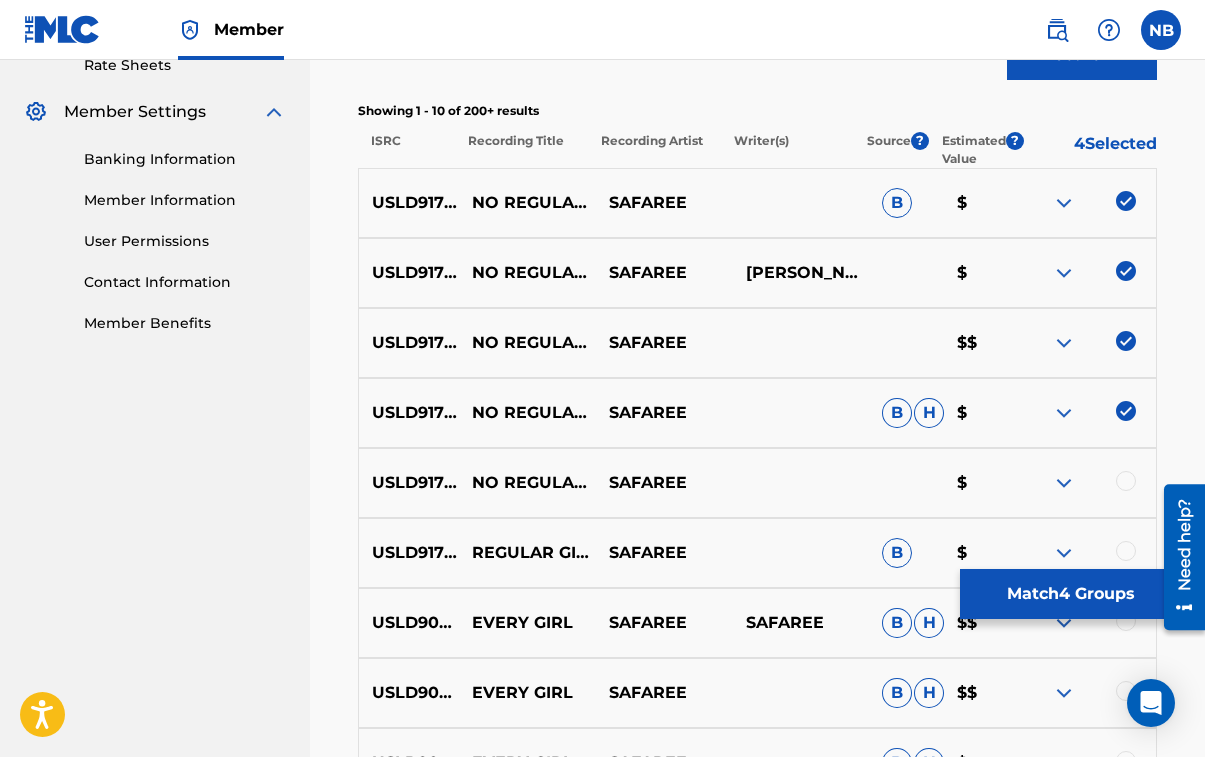 scroll, scrollTop: 810, scrollLeft: 0, axis: vertical 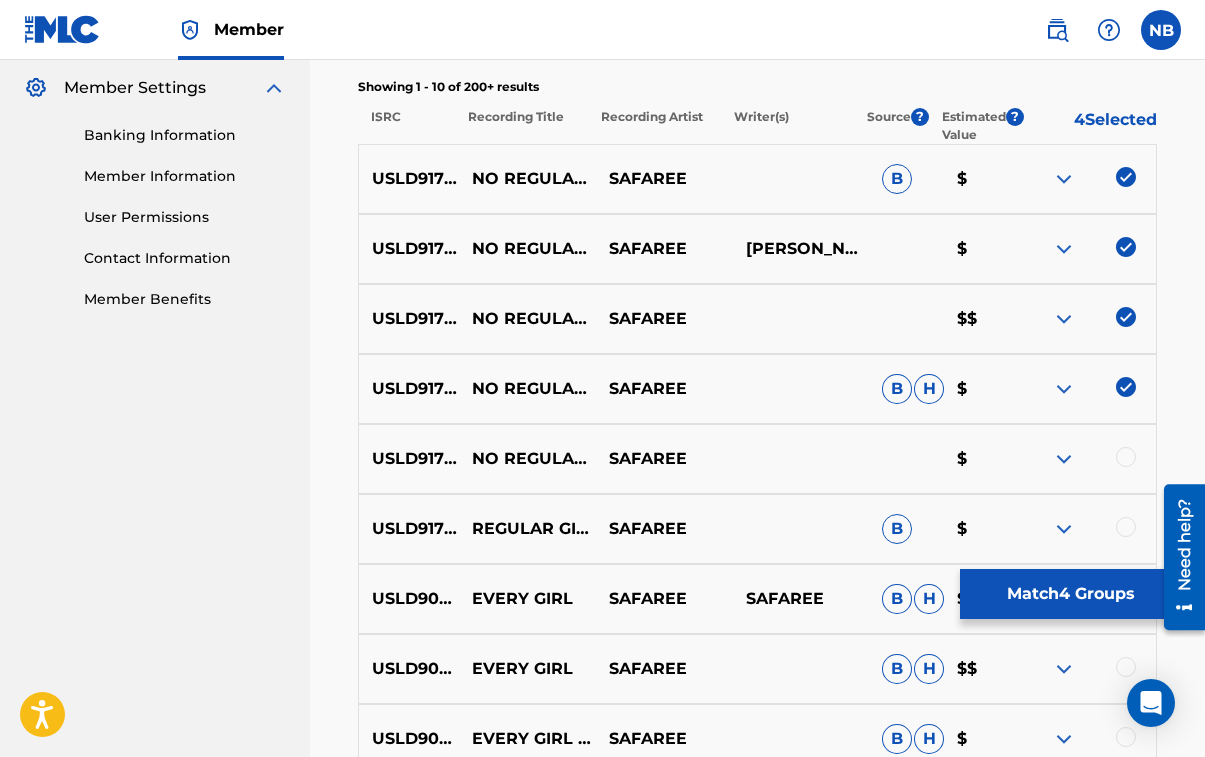 click at bounding box center (1126, 457) 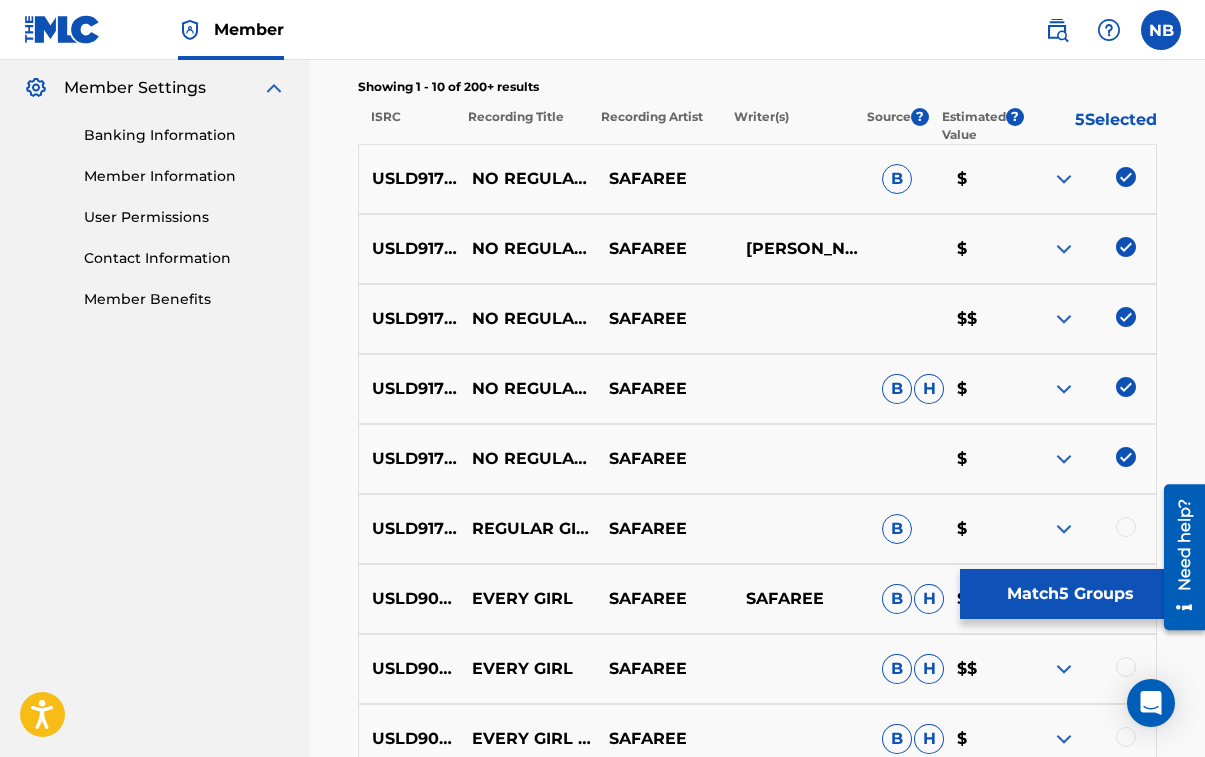 click at bounding box center [1126, 527] 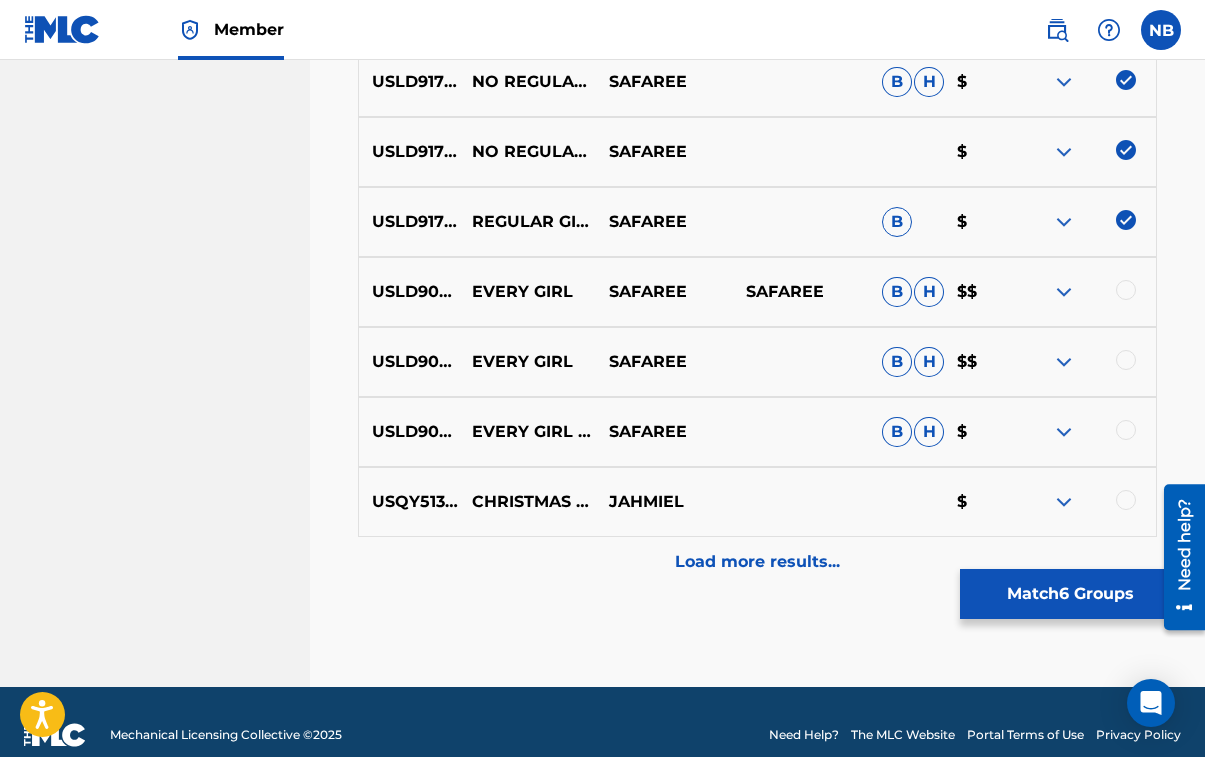 scroll, scrollTop: 1143, scrollLeft: 0, axis: vertical 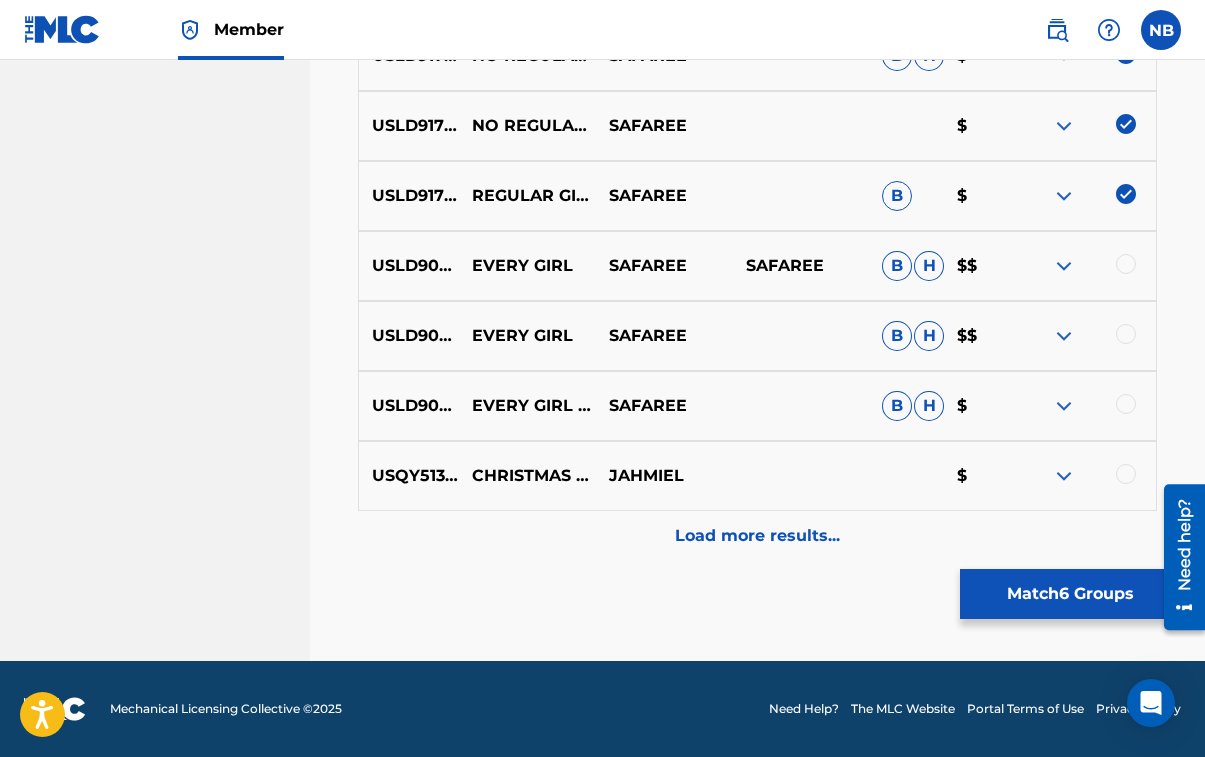 click at bounding box center [1126, 264] 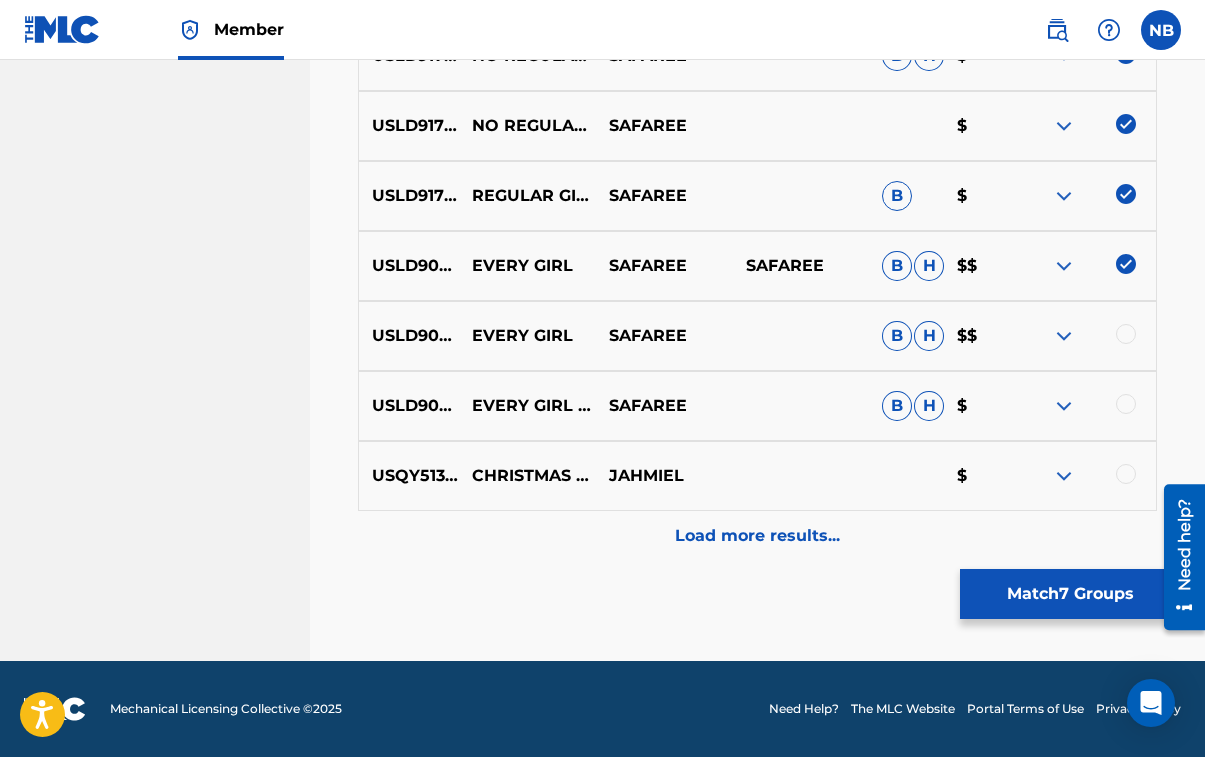 click at bounding box center [1126, 334] 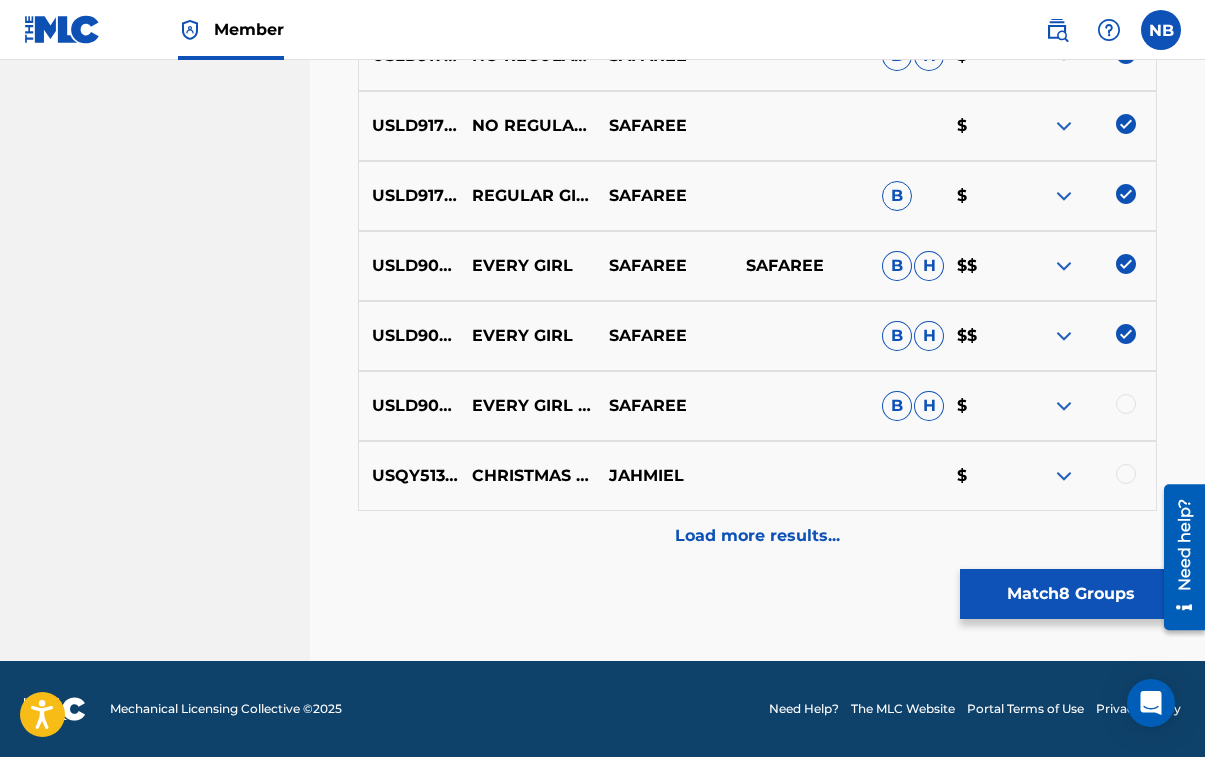 click at bounding box center (1126, 404) 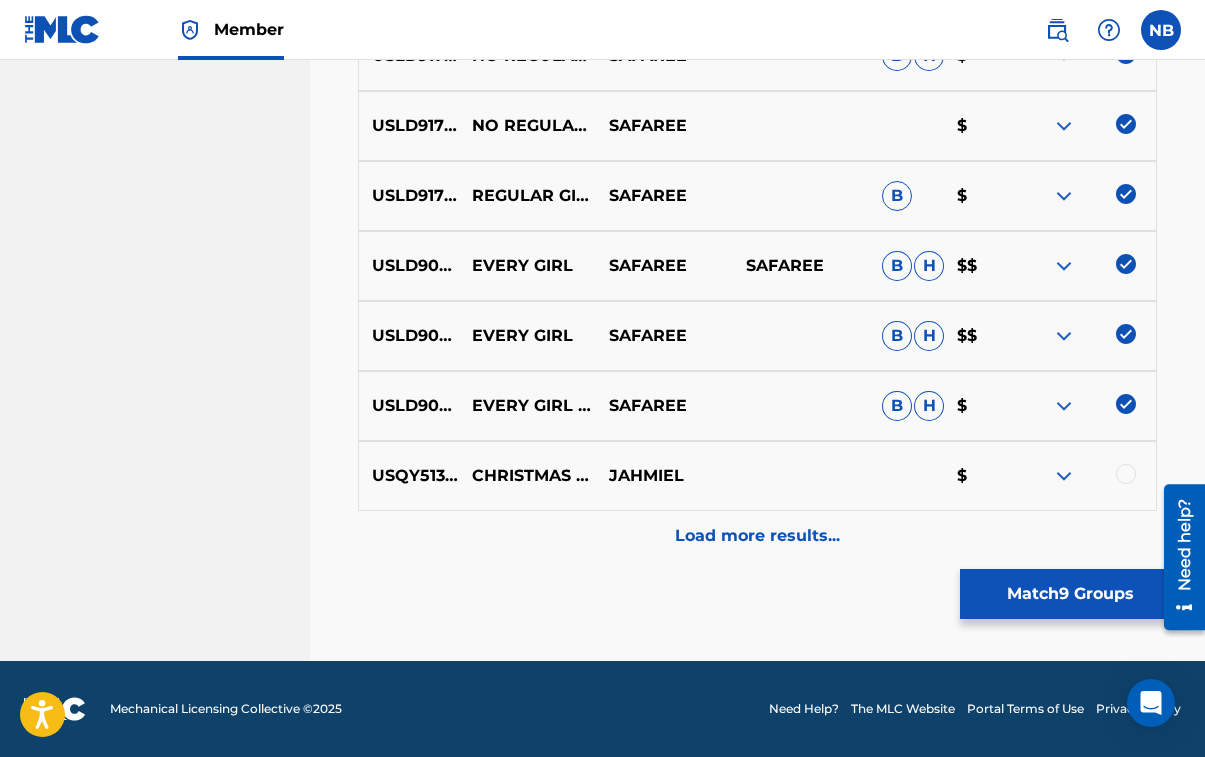 click at bounding box center (1126, 264) 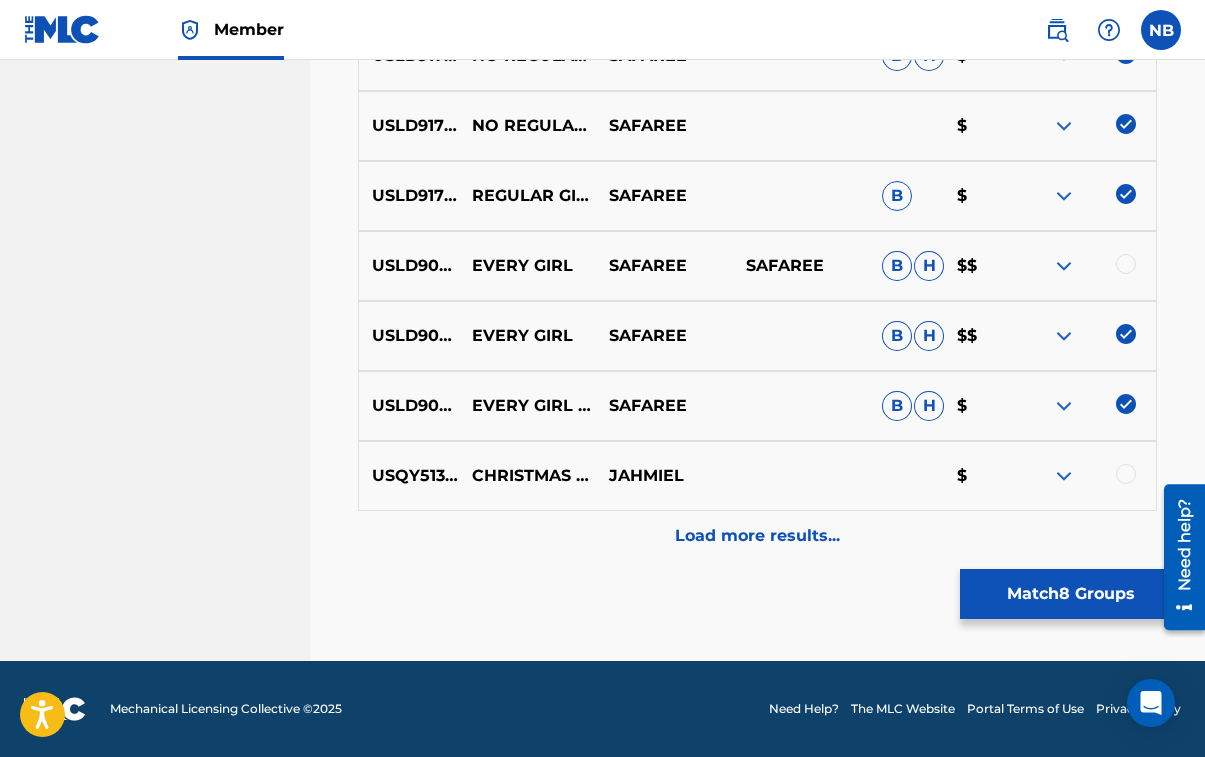click at bounding box center [1126, 334] 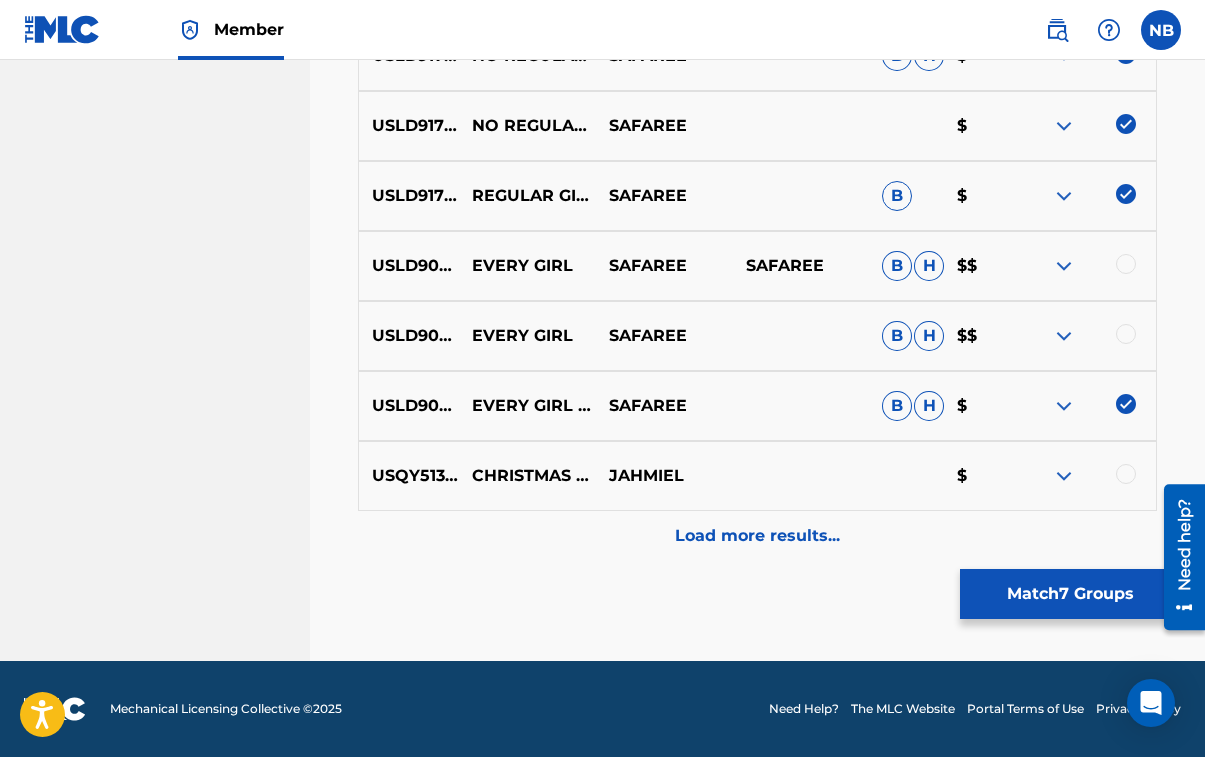 click at bounding box center (1126, 404) 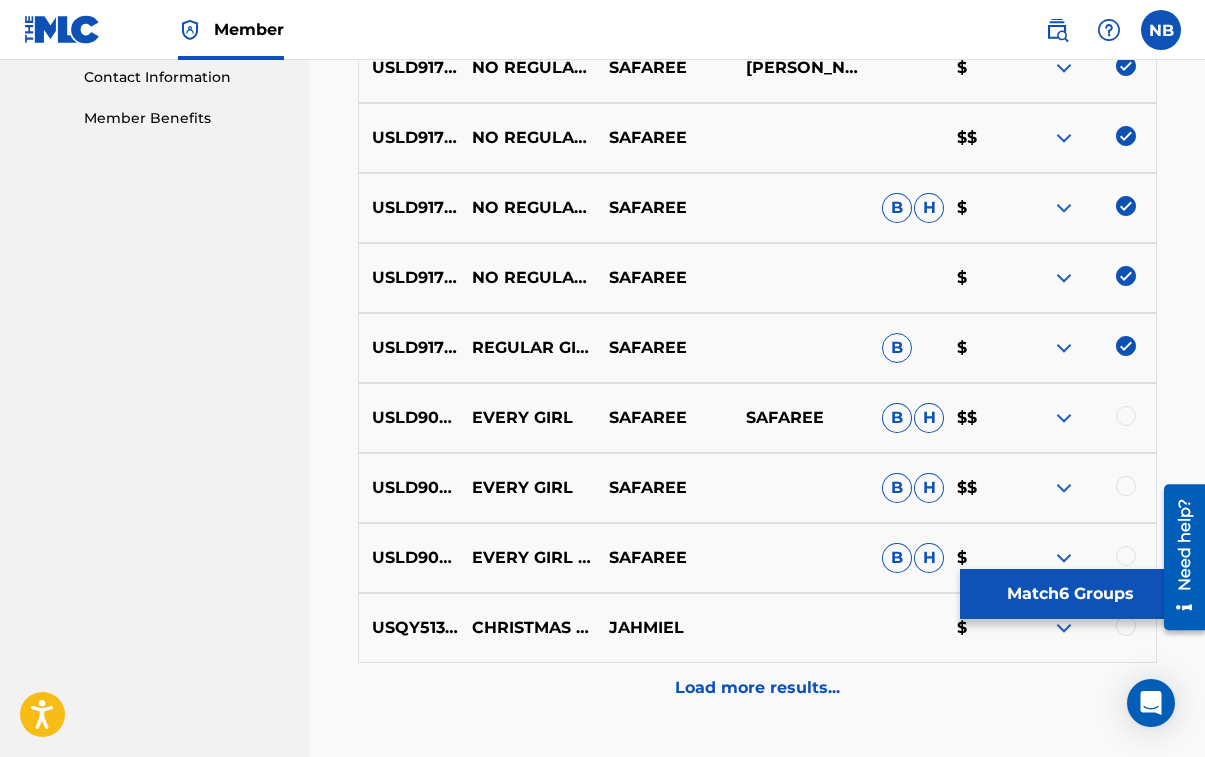 scroll, scrollTop: 884, scrollLeft: 0, axis: vertical 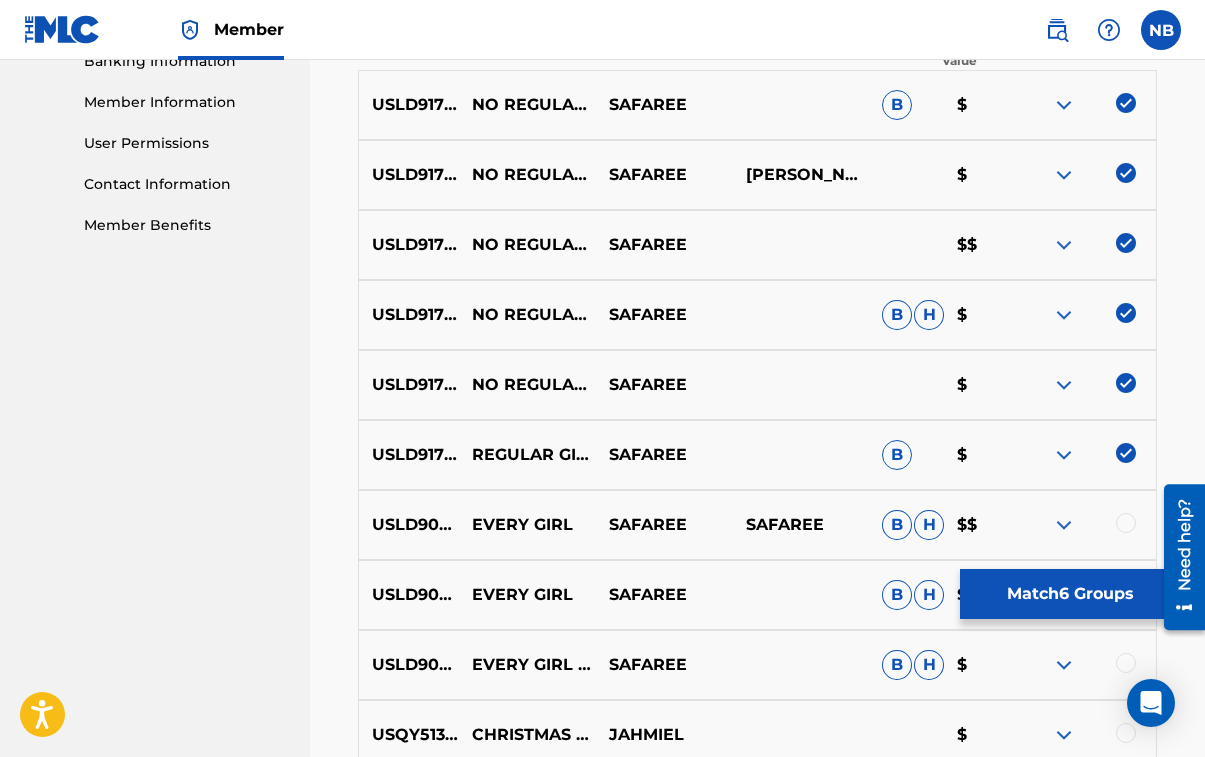 click on "Match  6 Groups" at bounding box center (1070, 594) 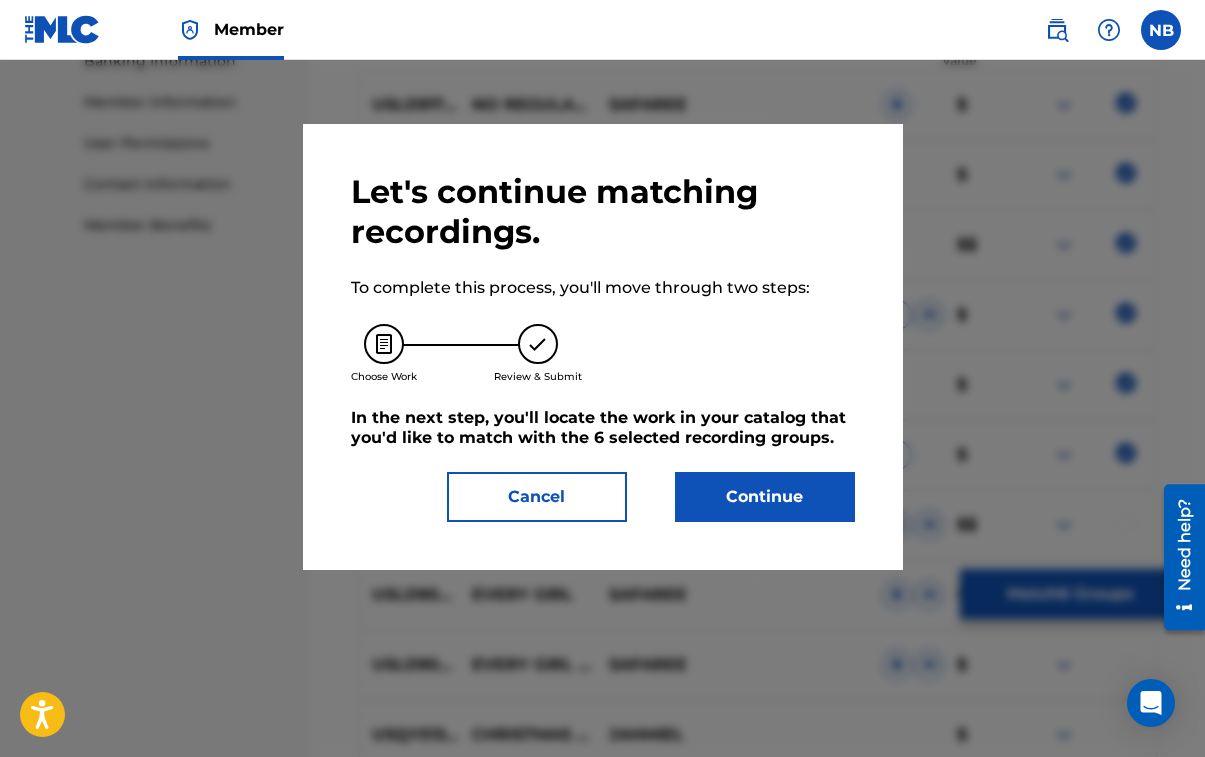 click on "Continue" at bounding box center (765, 497) 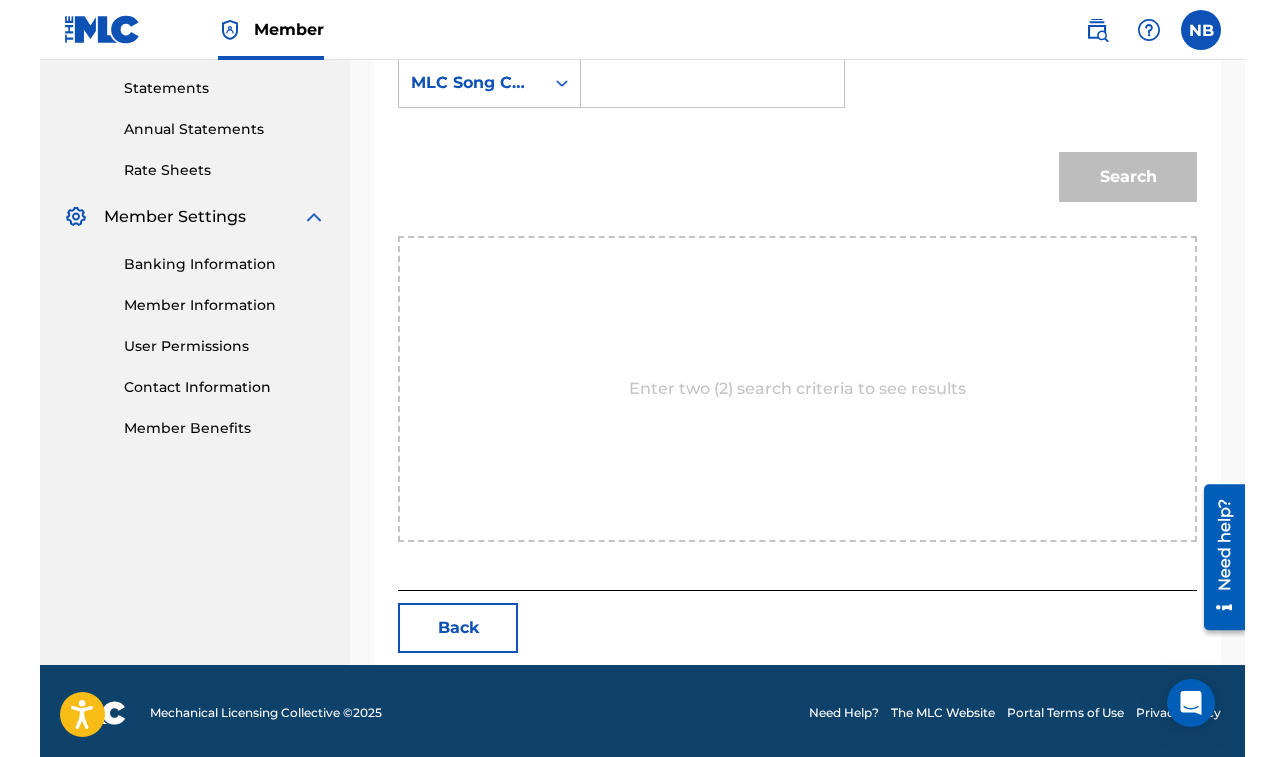 scroll, scrollTop: 328, scrollLeft: 0, axis: vertical 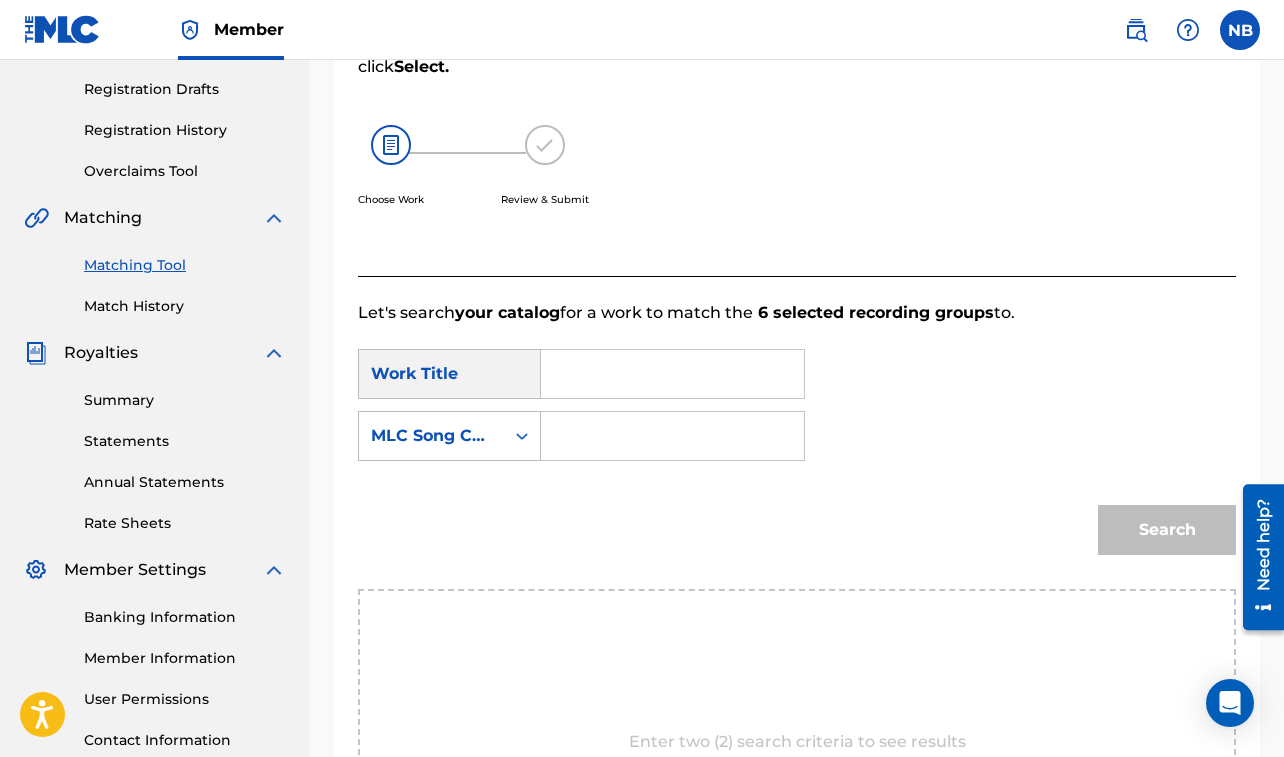 click at bounding box center (672, 374) 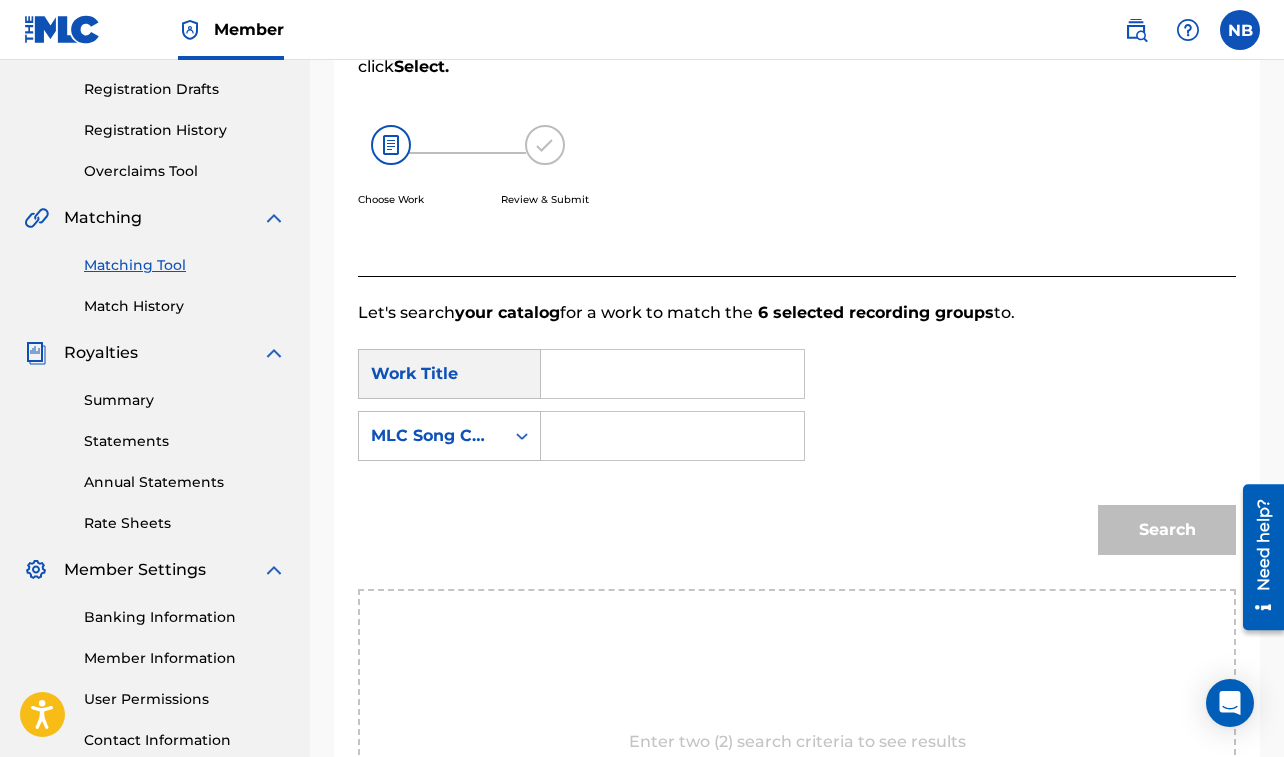 click at bounding box center (672, 374) 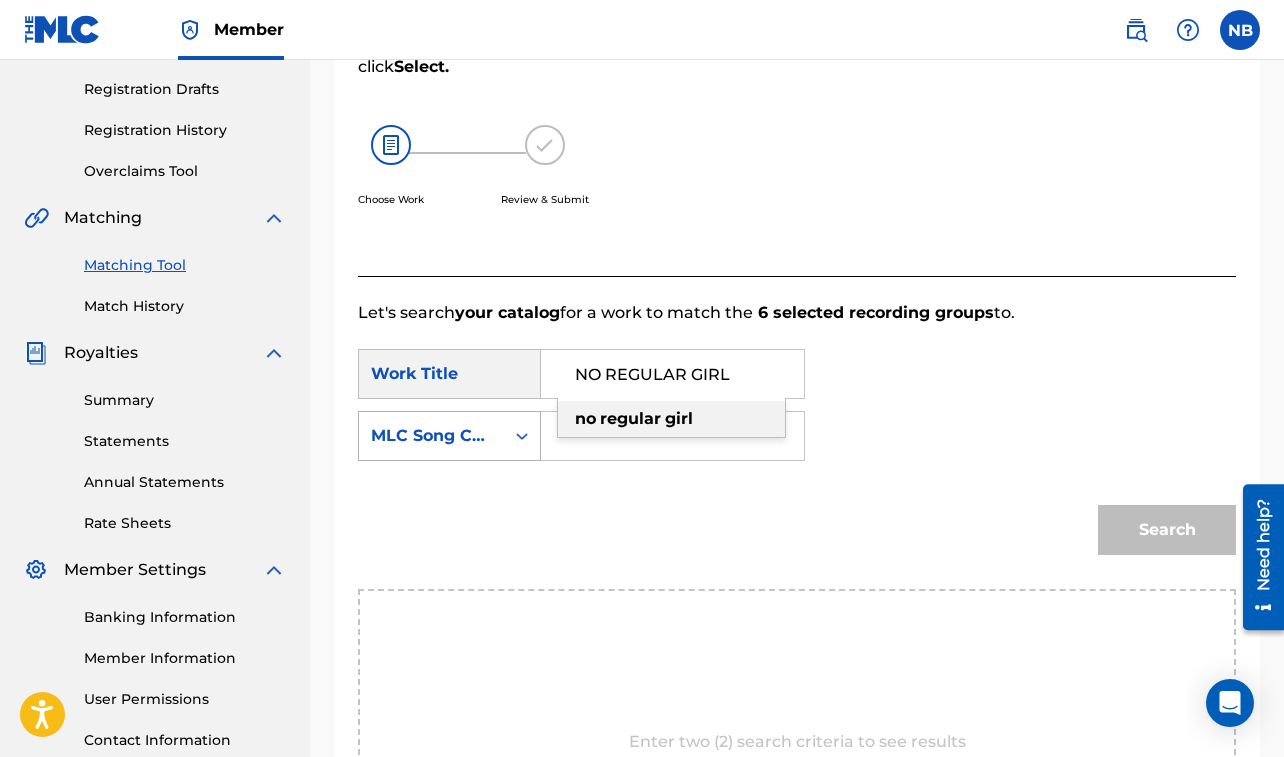type on "NO REGULAR GIRL" 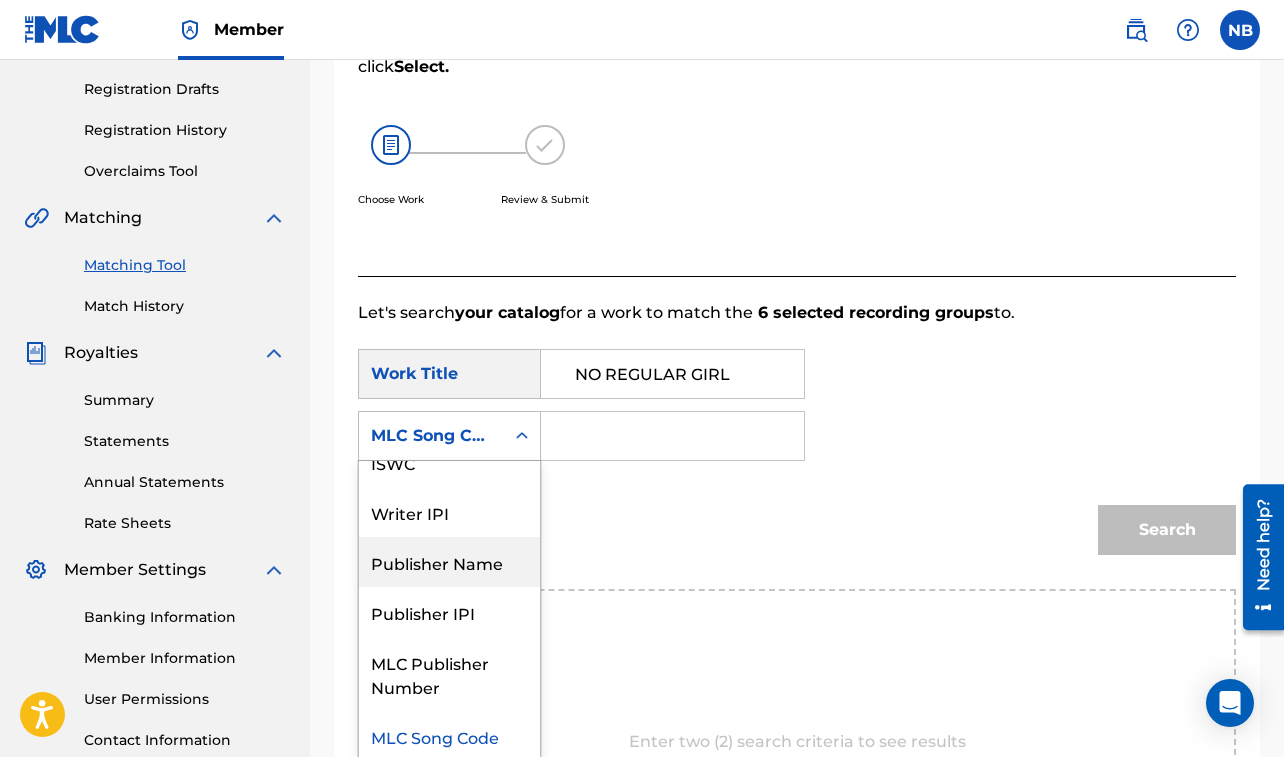 scroll, scrollTop: 0, scrollLeft: 0, axis: both 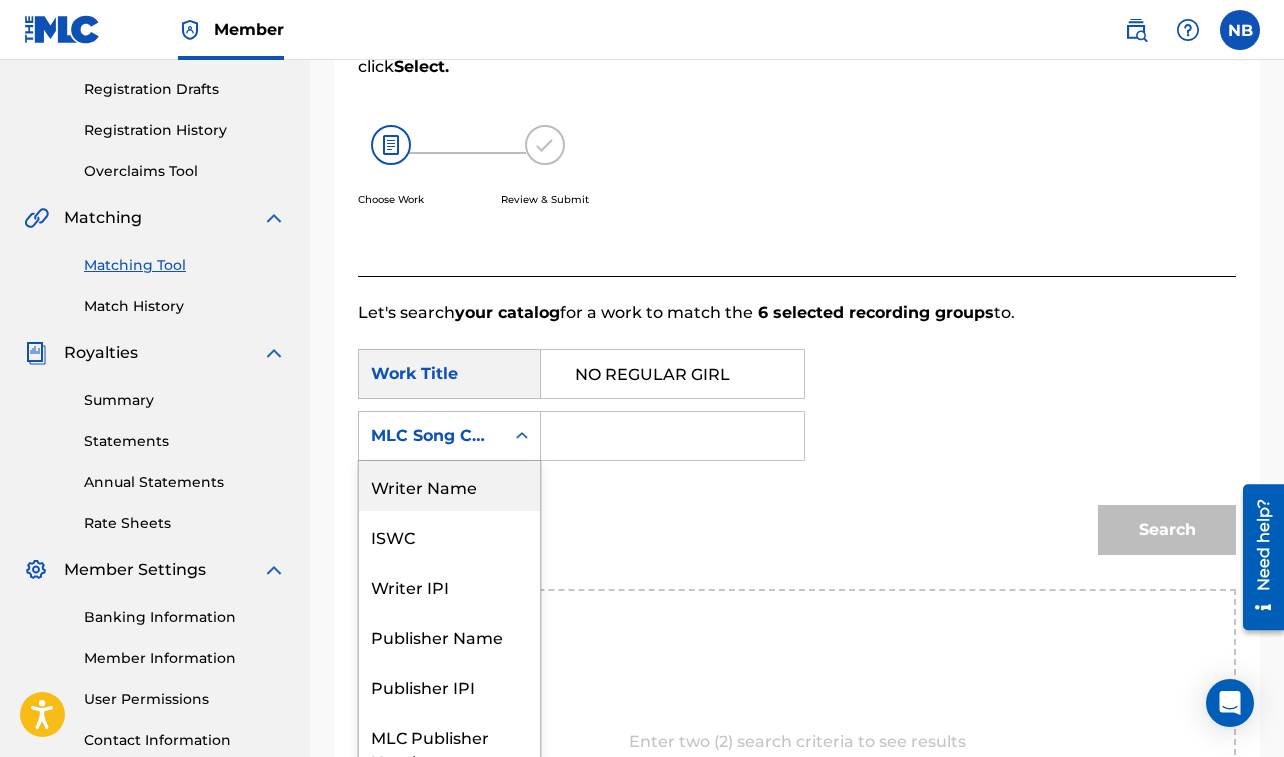 click on "Writer Name" at bounding box center [449, 486] 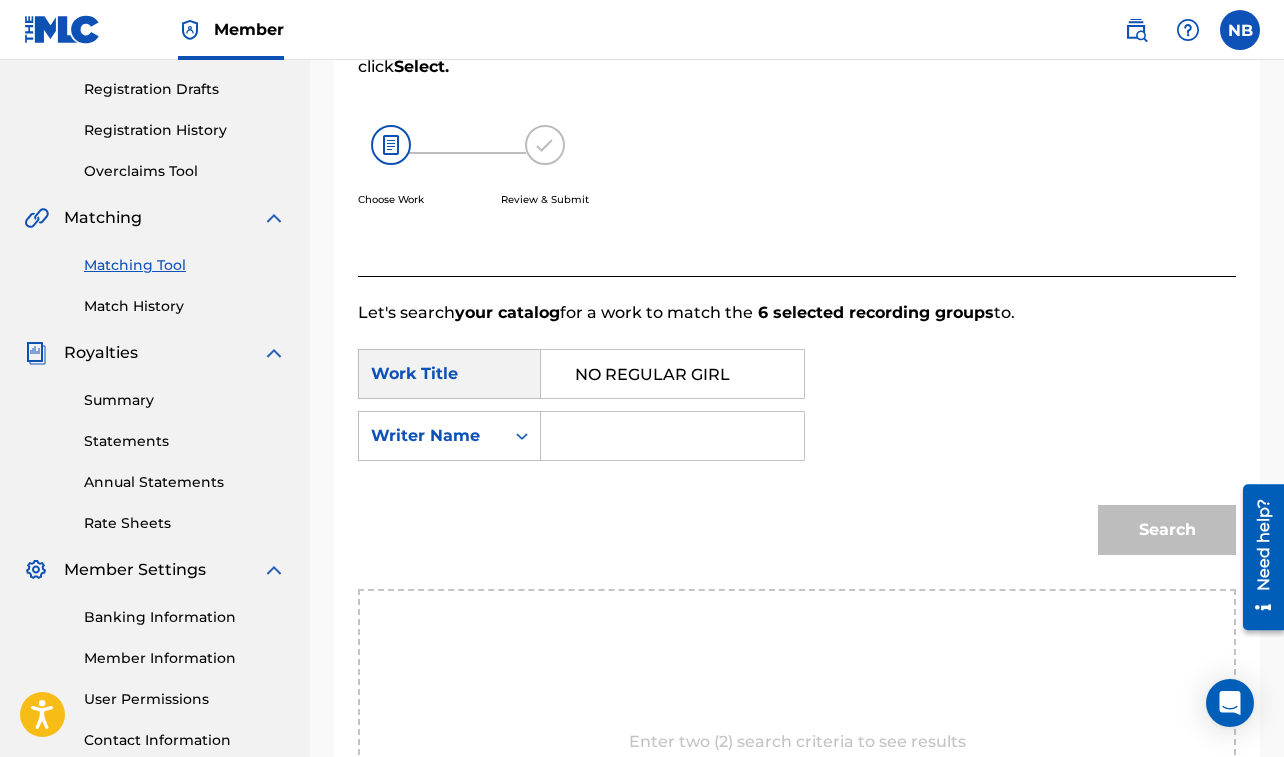 click at bounding box center [672, 436] 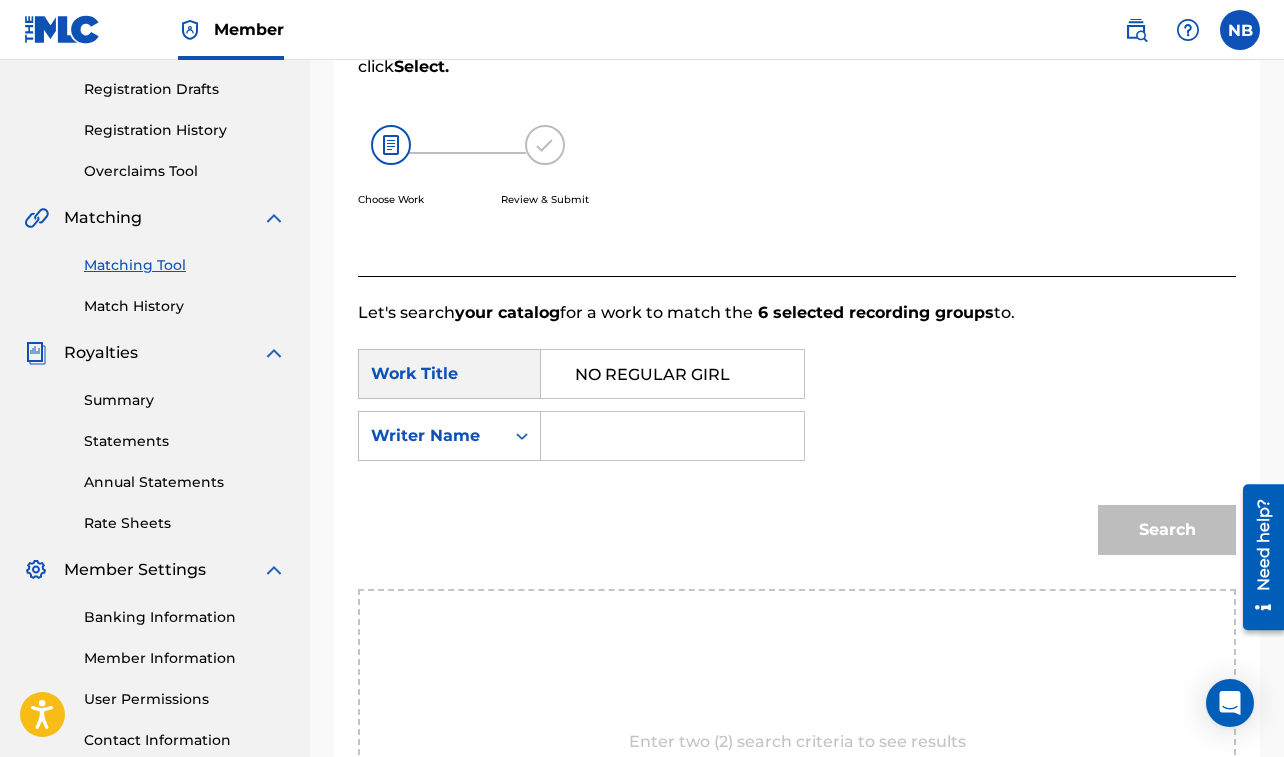 type on "[PERSON_NAME]" 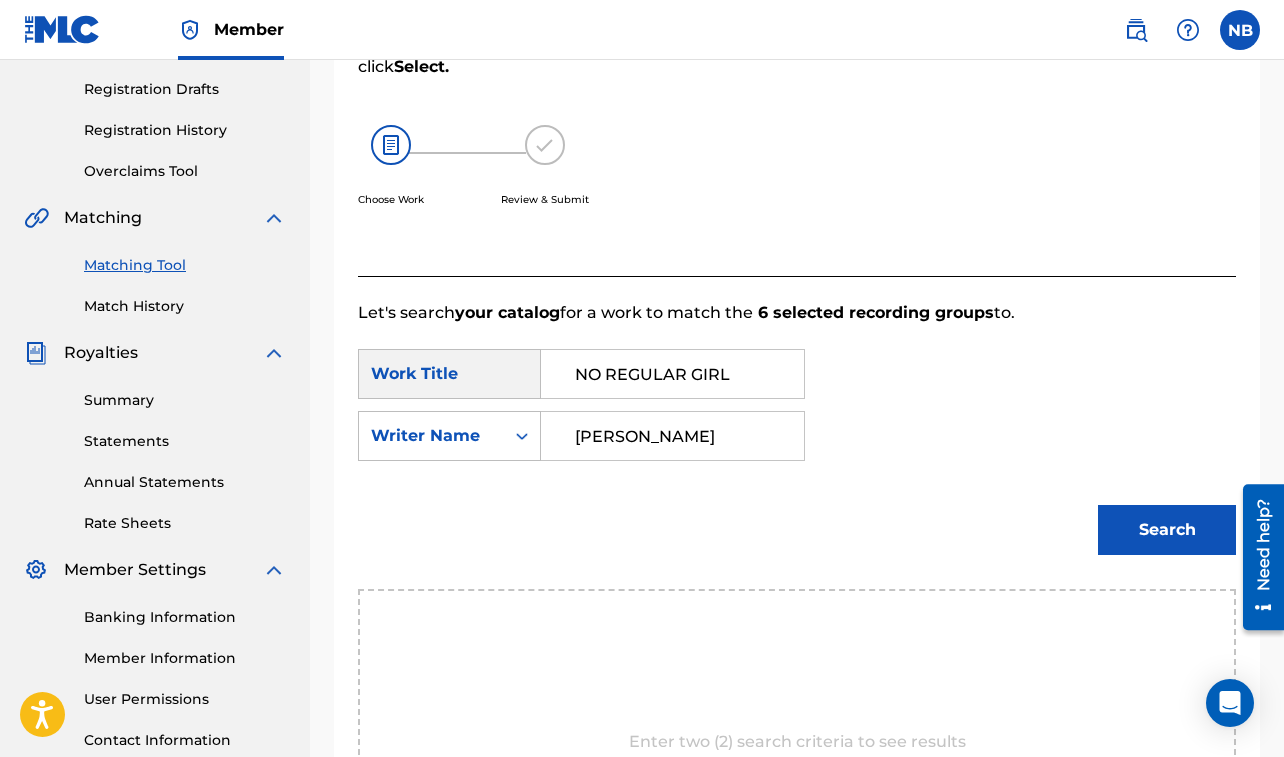 click on "Search" at bounding box center [1167, 530] 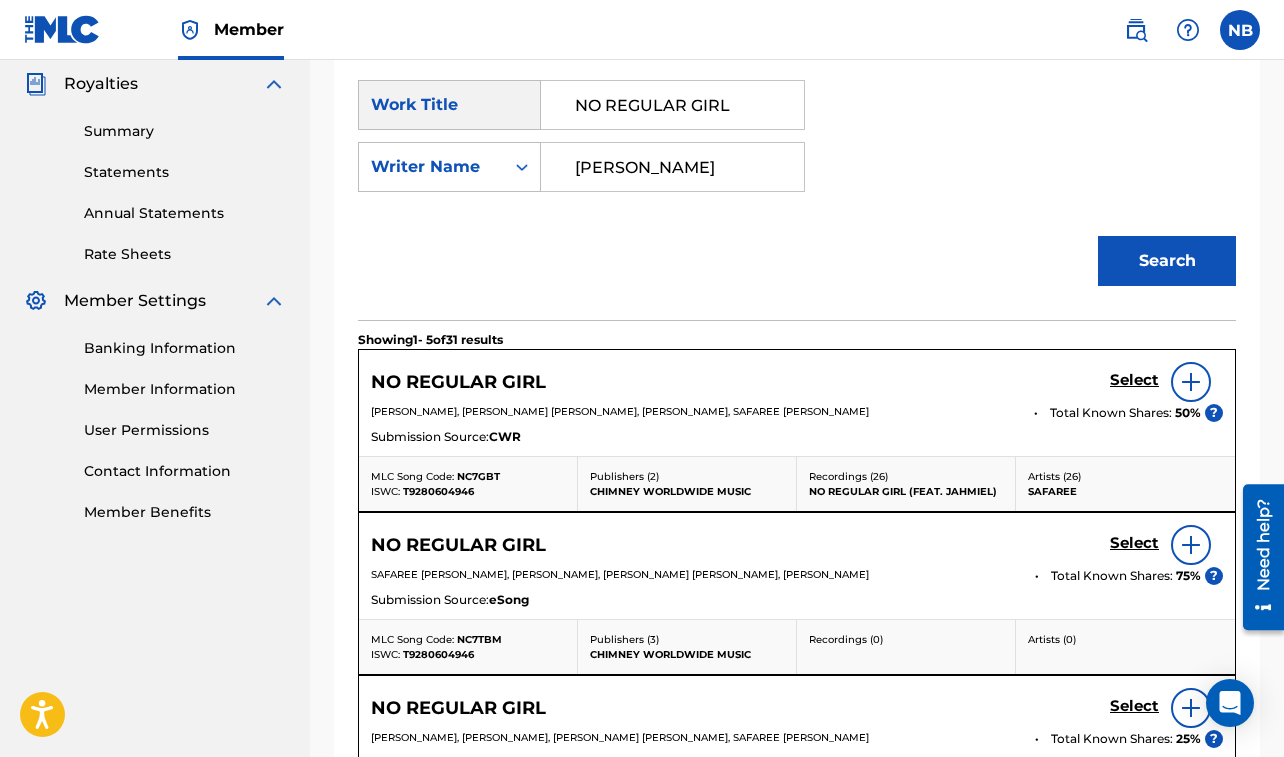 scroll, scrollTop: 600, scrollLeft: 0, axis: vertical 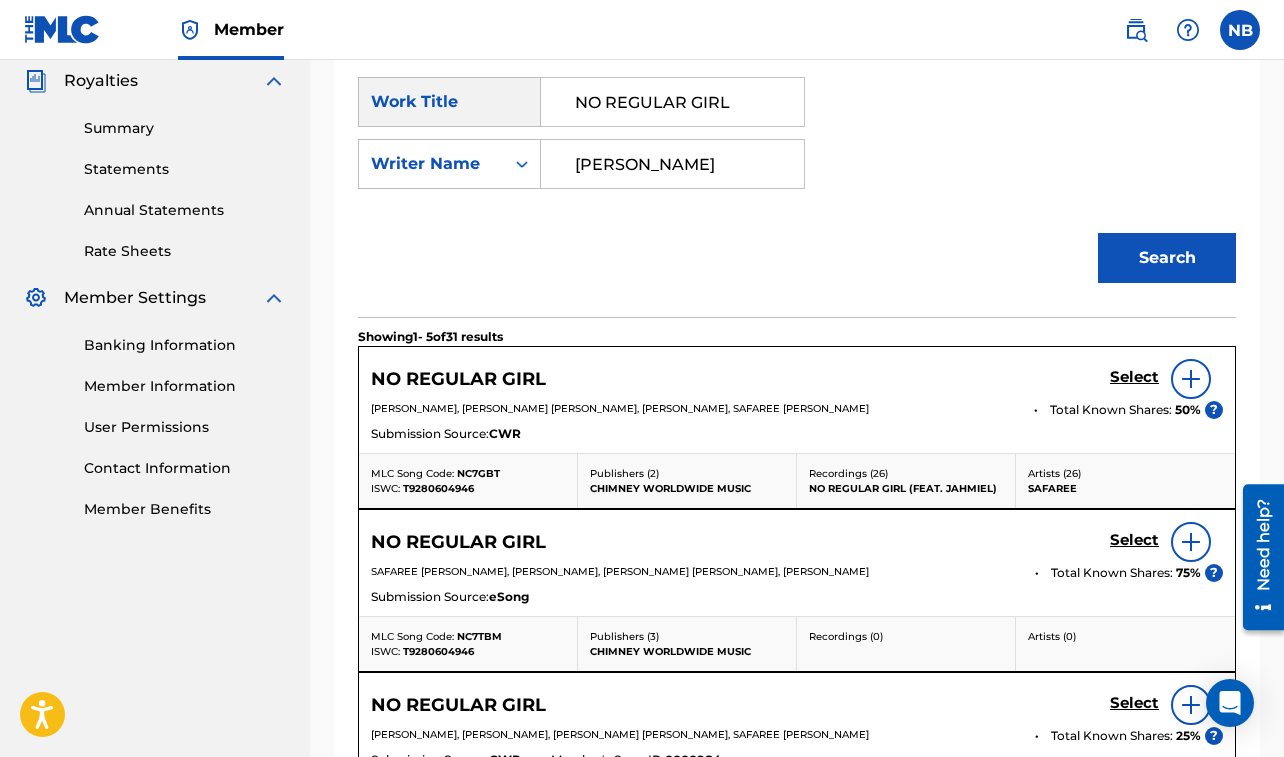 click on "Select" at bounding box center (1134, 377) 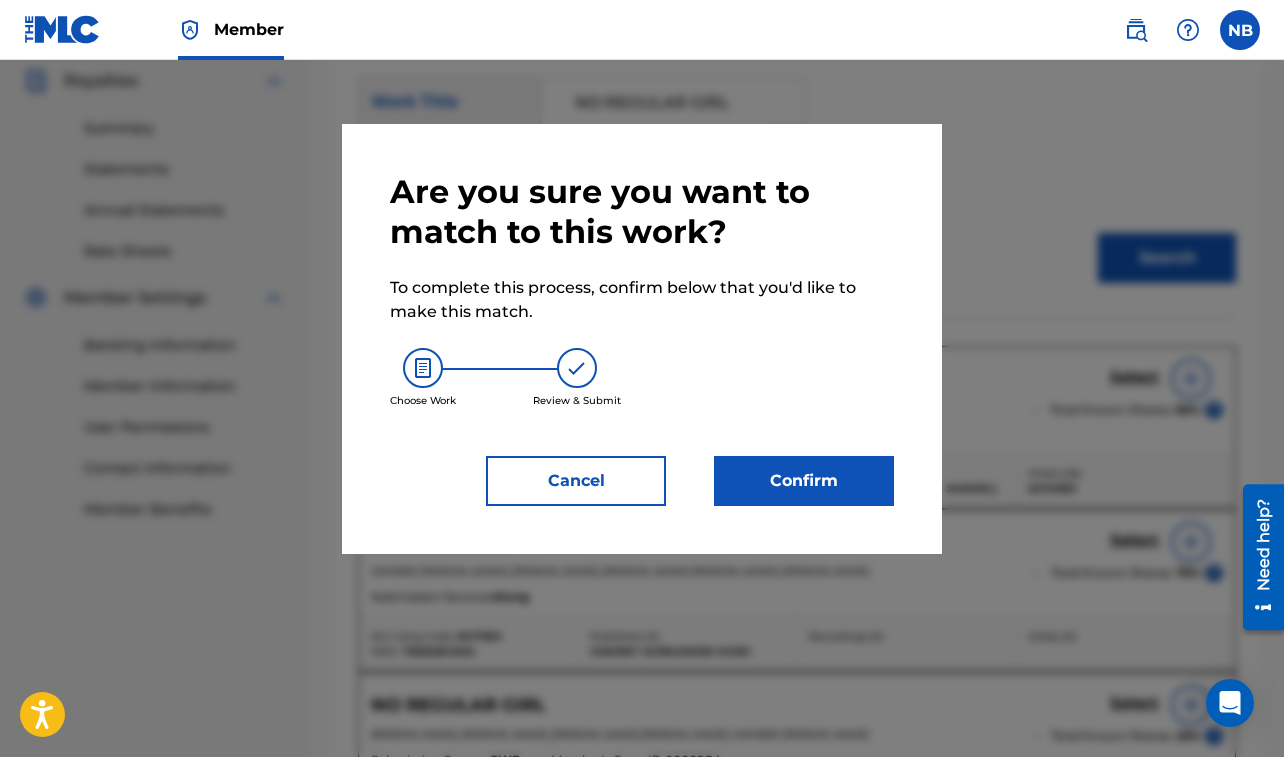click on "Confirm" at bounding box center (804, 481) 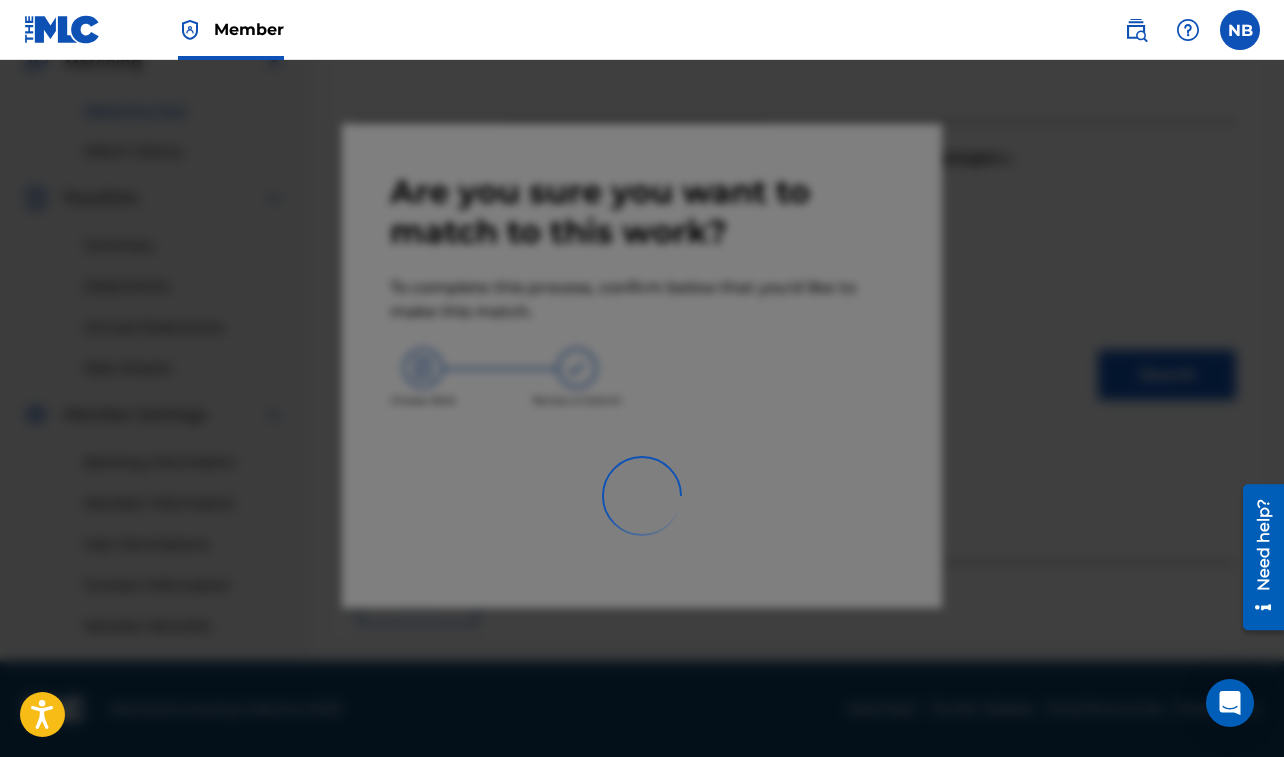 scroll, scrollTop: 483, scrollLeft: 0, axis: vertical 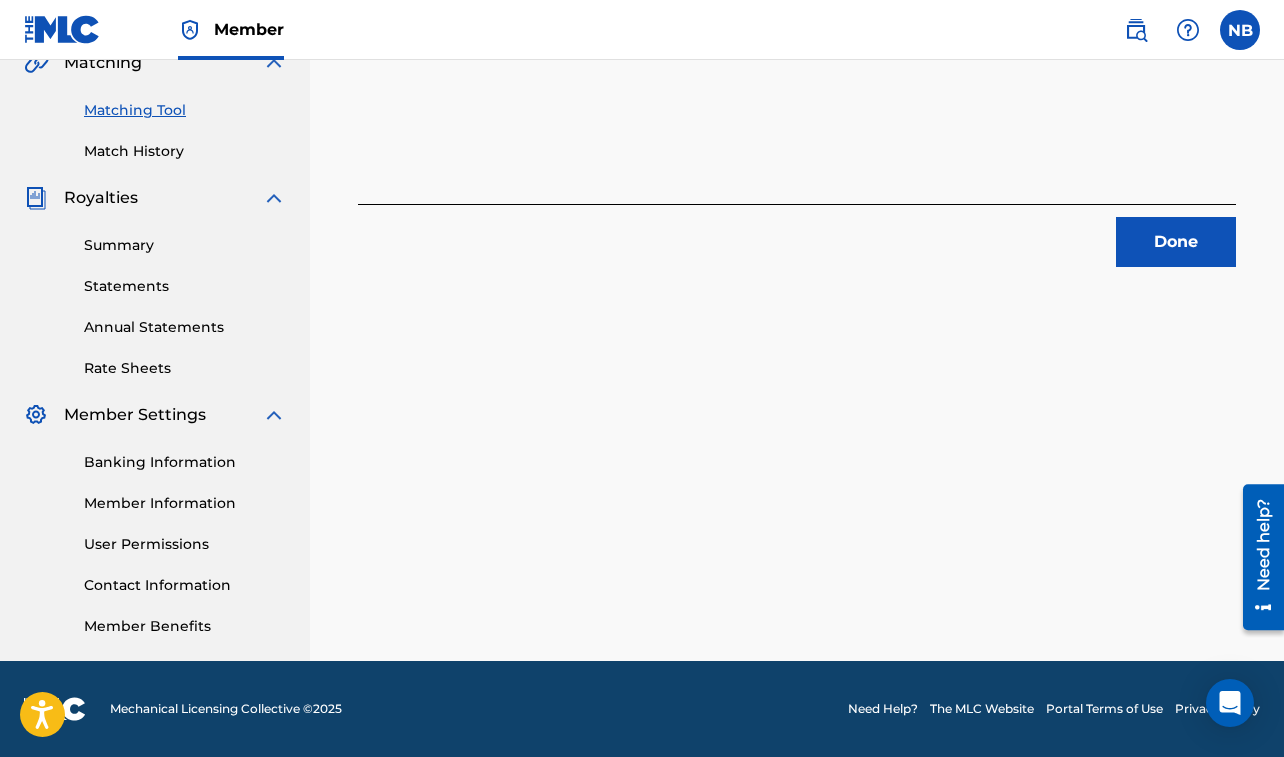 click on "Done" at bounding box center (1176, 242) 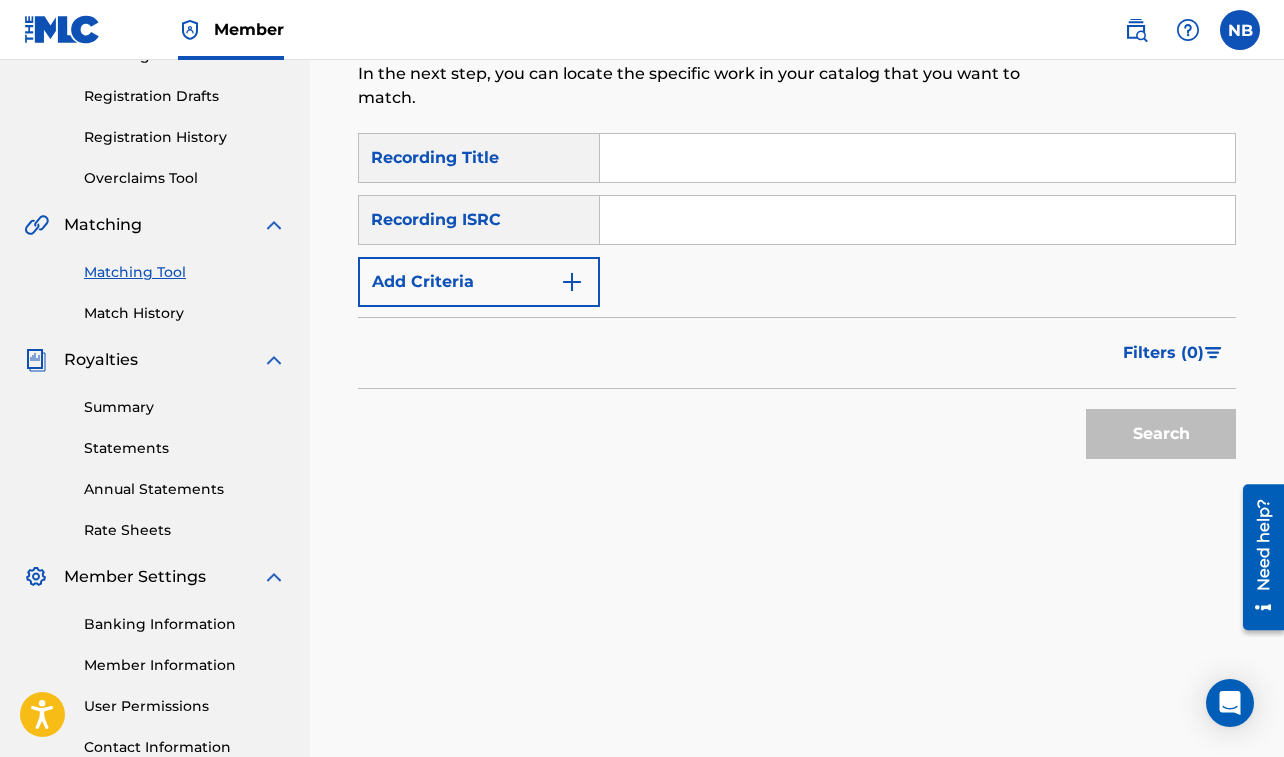 scroll, scrollTop: 275, scrollLeft: 0, axis: vertical 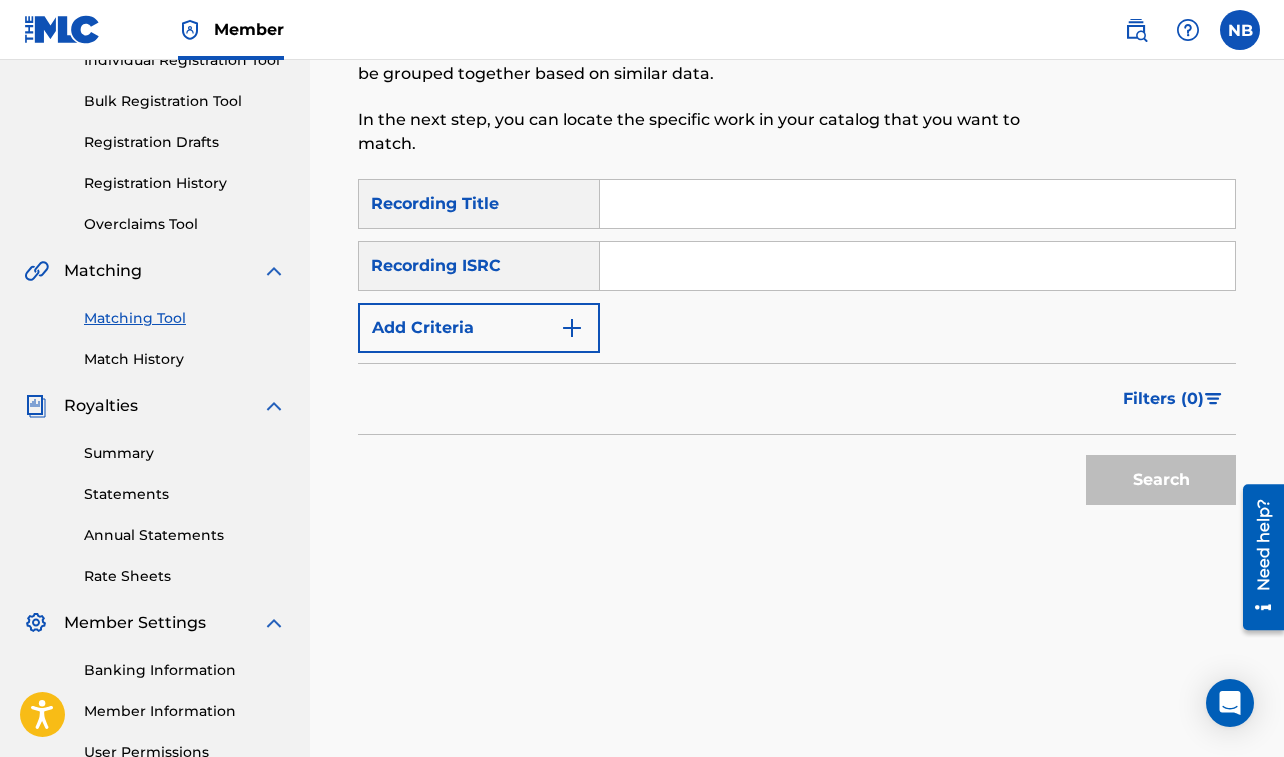 click at bounding box center (917, 204) 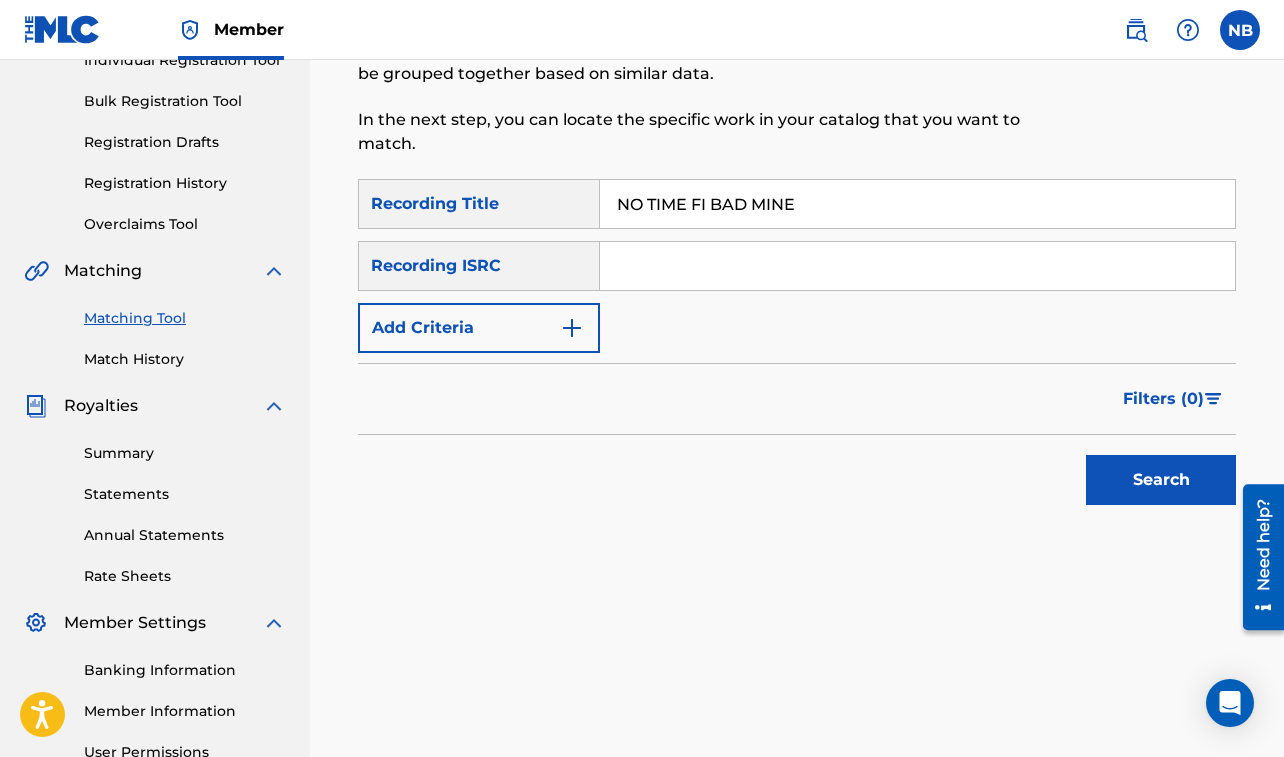 type on "NO TIME FI BAD MINE" 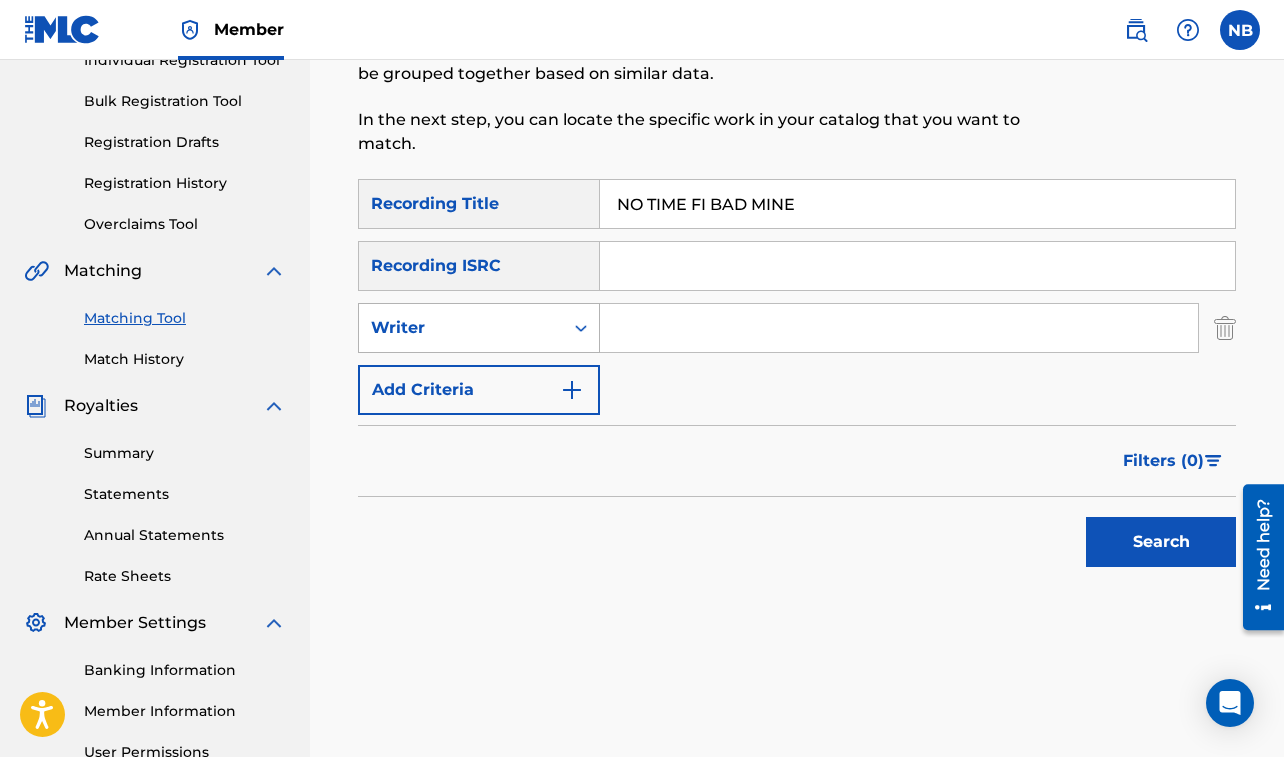 click on "Writer" at bounding box center [461, 328] 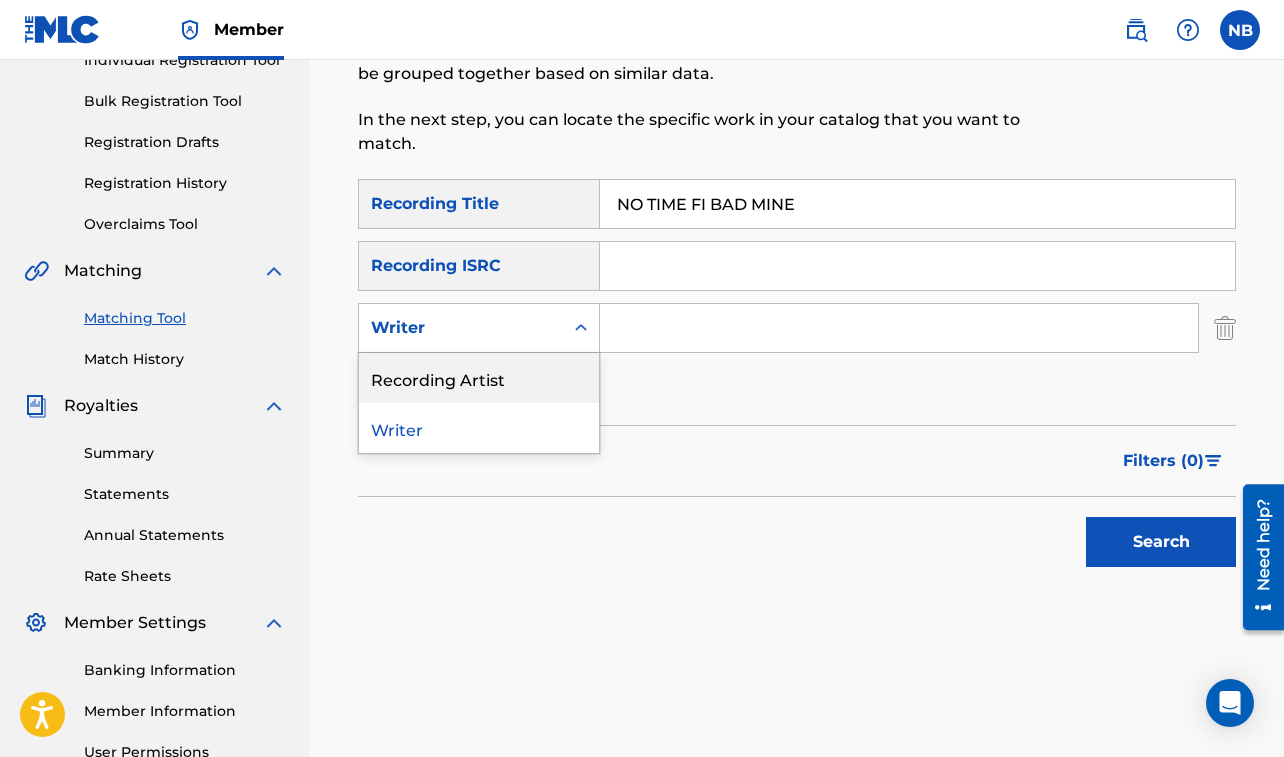 click on "Recording Artist" at bounding box center [479, 378] 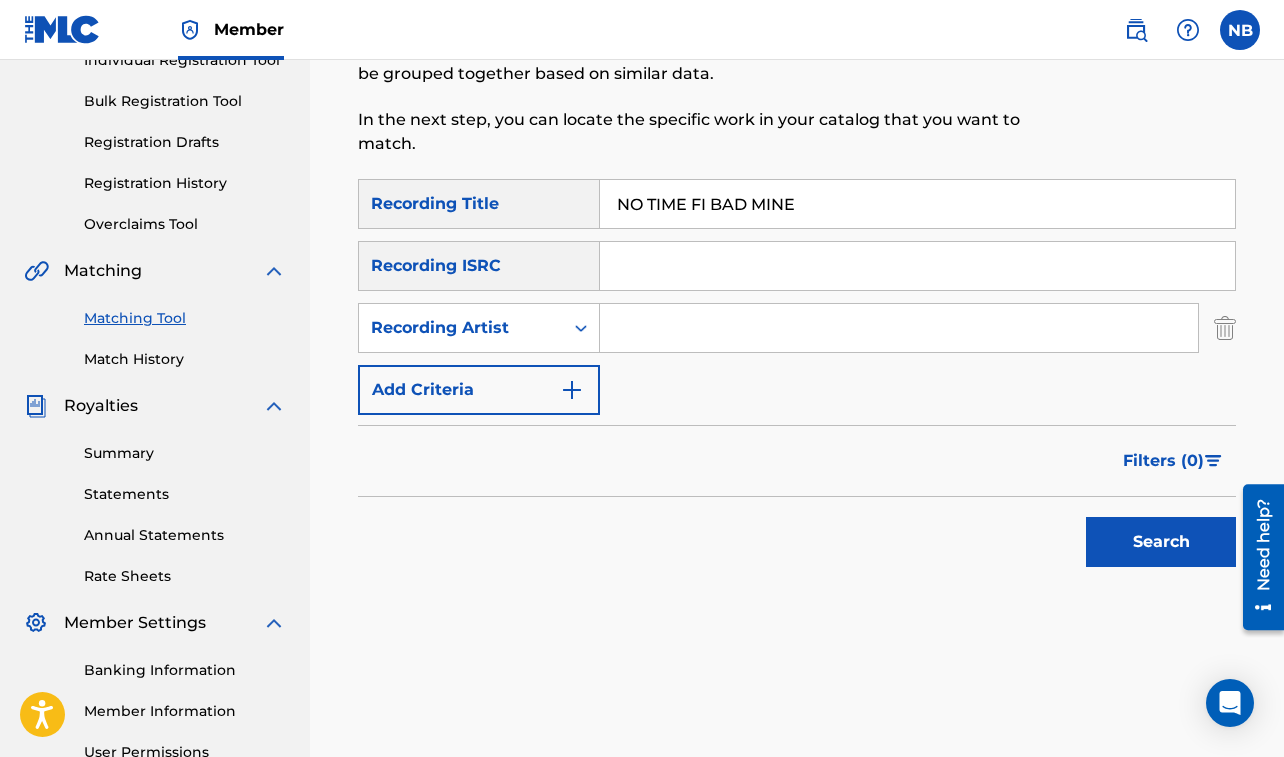 click at bounding box center [899, 328] 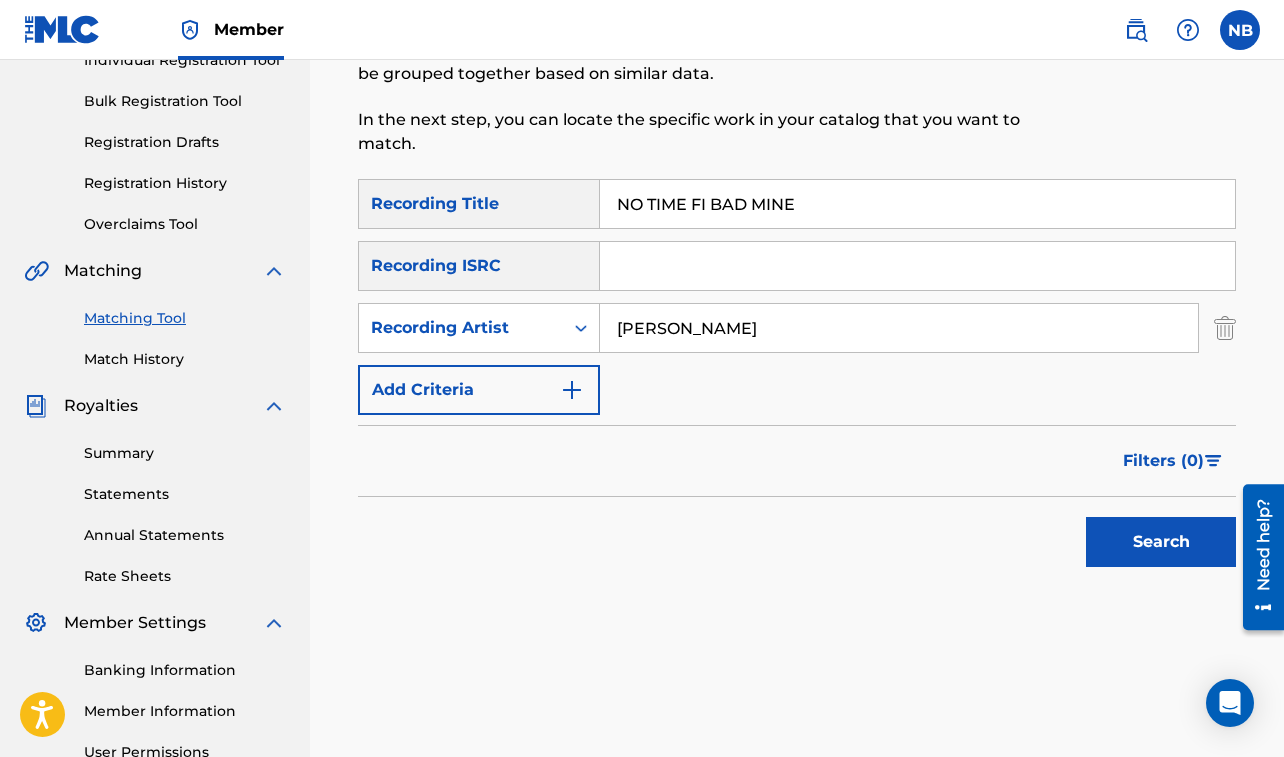 type on "[PERSON_NAME]" 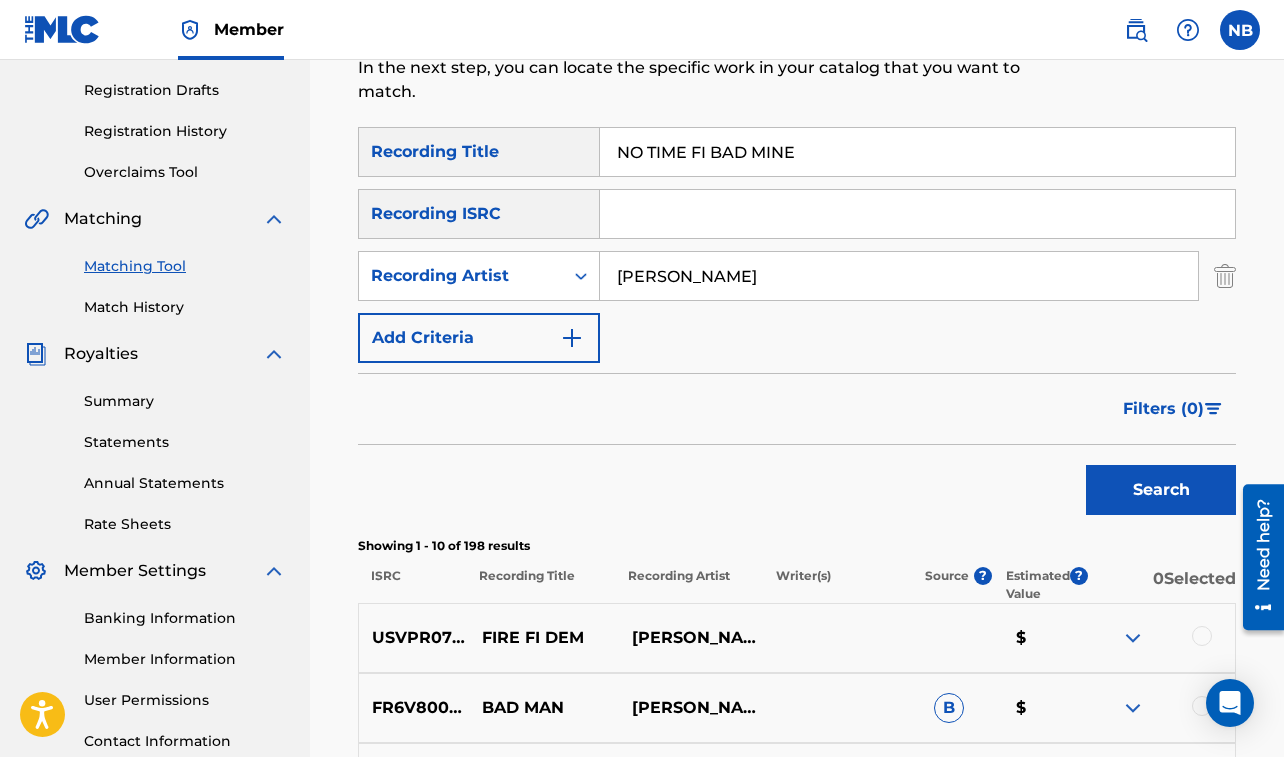 scroll, scrollTop: 319, scrollLeft: 0, axis: vertical 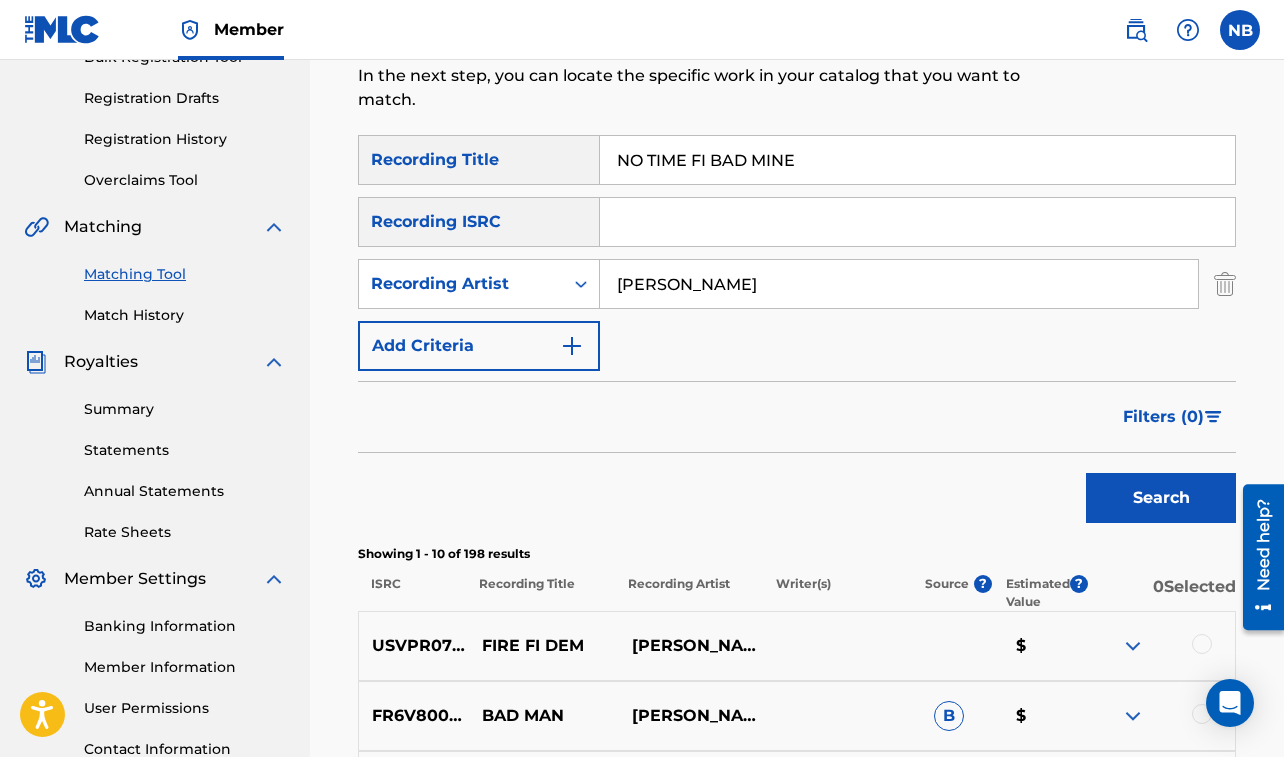 drag, startPoint x: 616, startPoint y: 158, endPoint x: 904, endPoint y: 185, distance: 289.26285 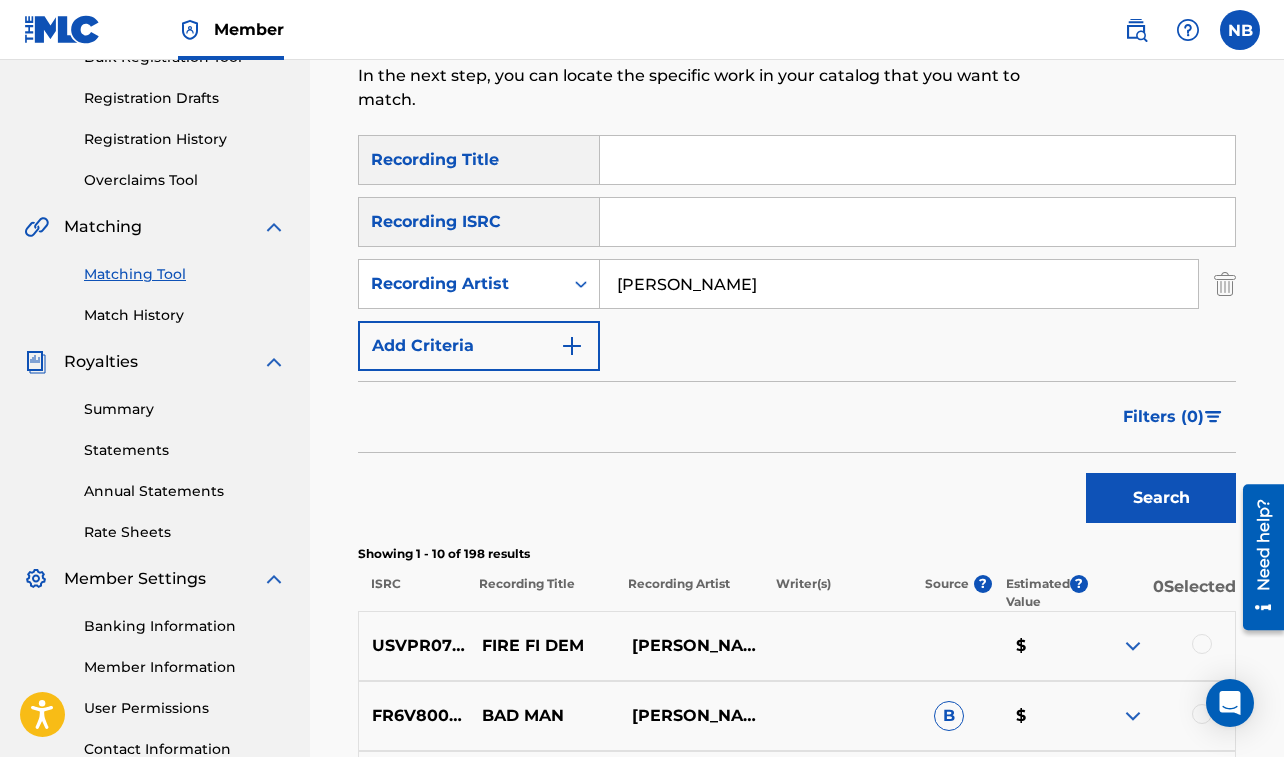 paste on "NO TRUST" 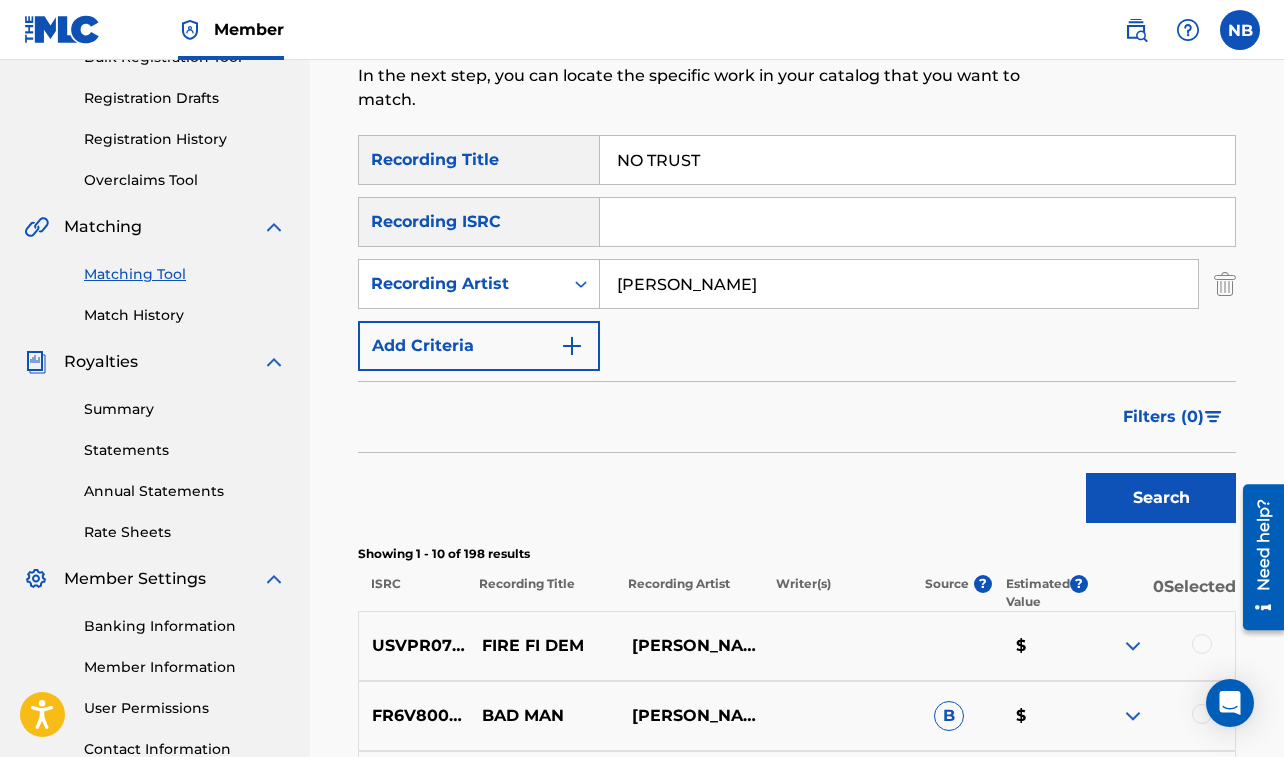 type on "NO TRUST" 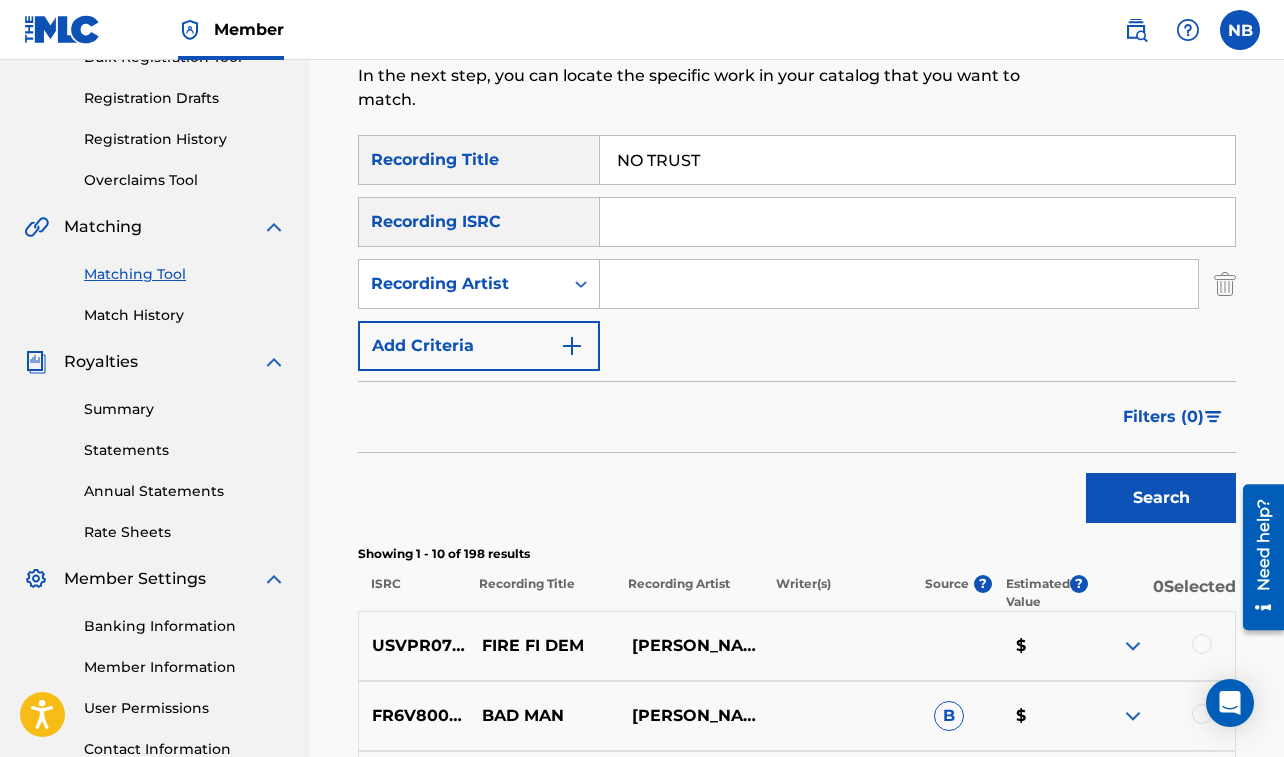click at bounding box center (899, 284) 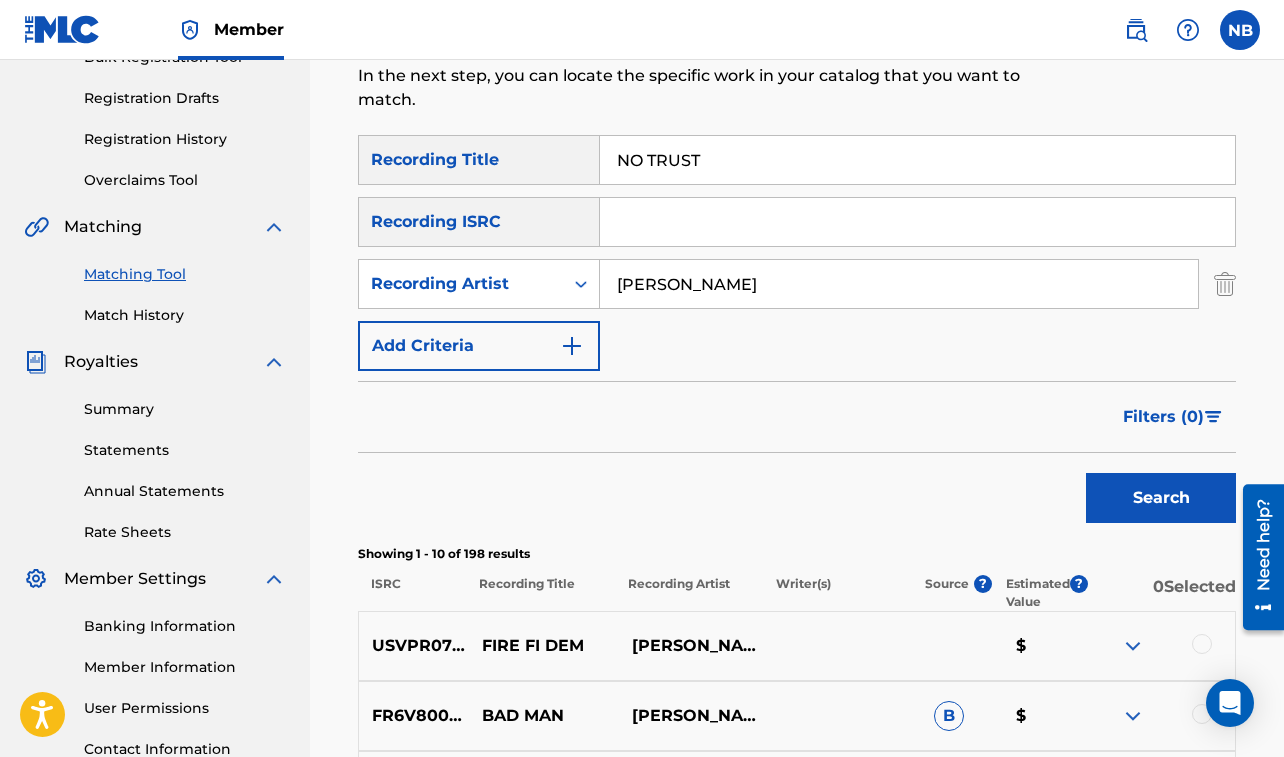 type on "[PERSON_NAME]" 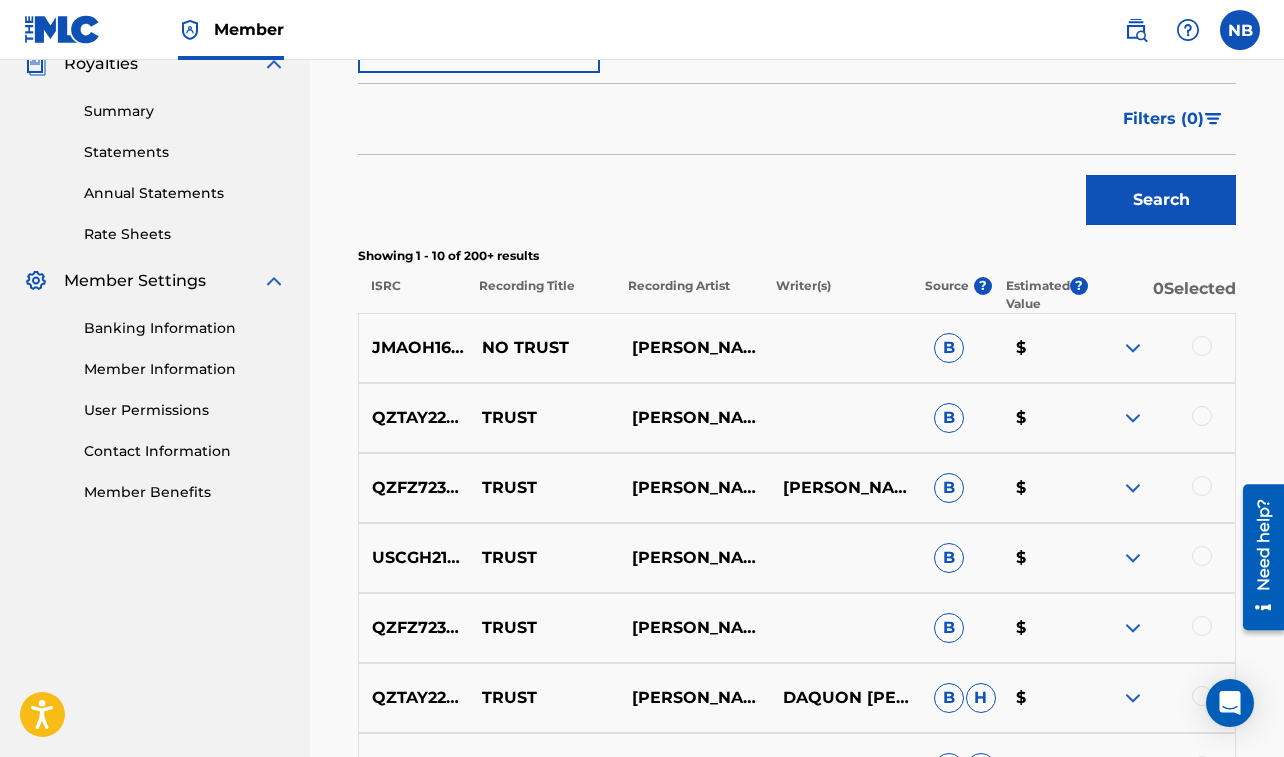 scroll, scrollTop: 644, scrollLeft: 0, axis: vertical 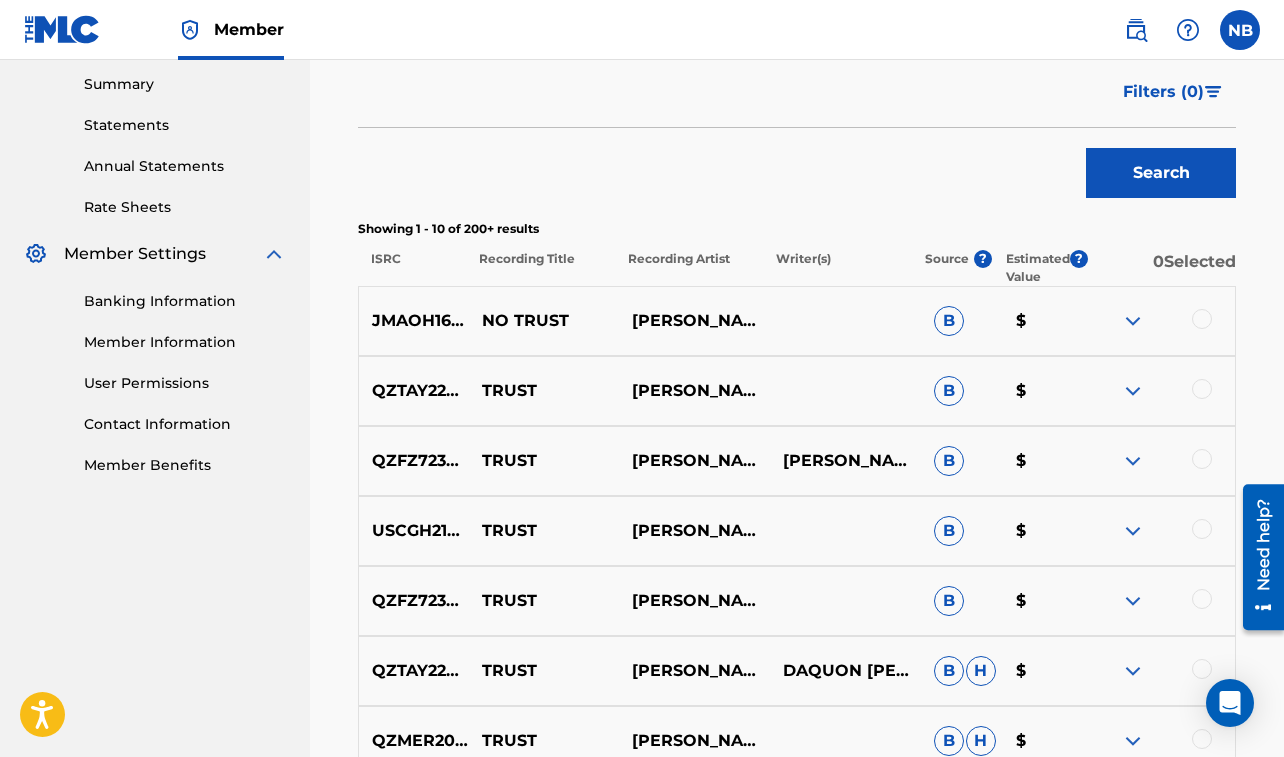 click at bounding box center [1202, 319] 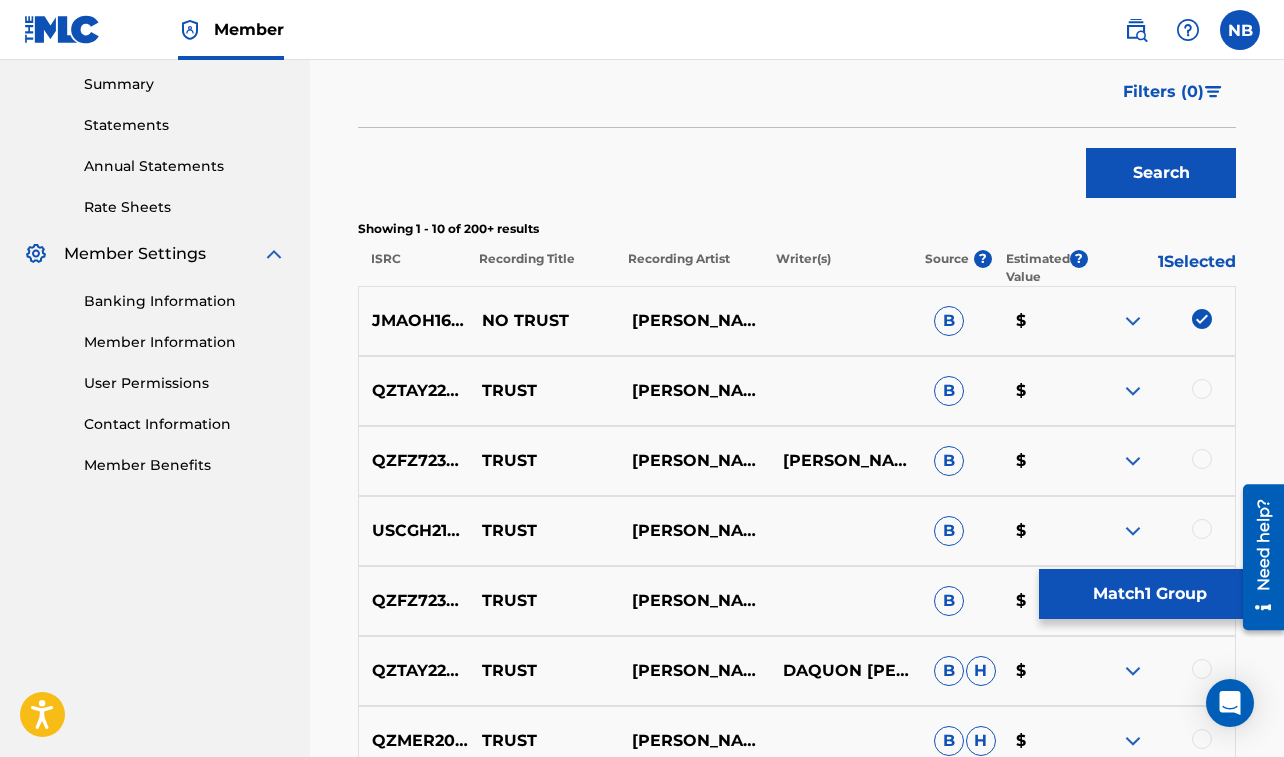 click on "Match  1 Group" at bounding box center (1149, 594) 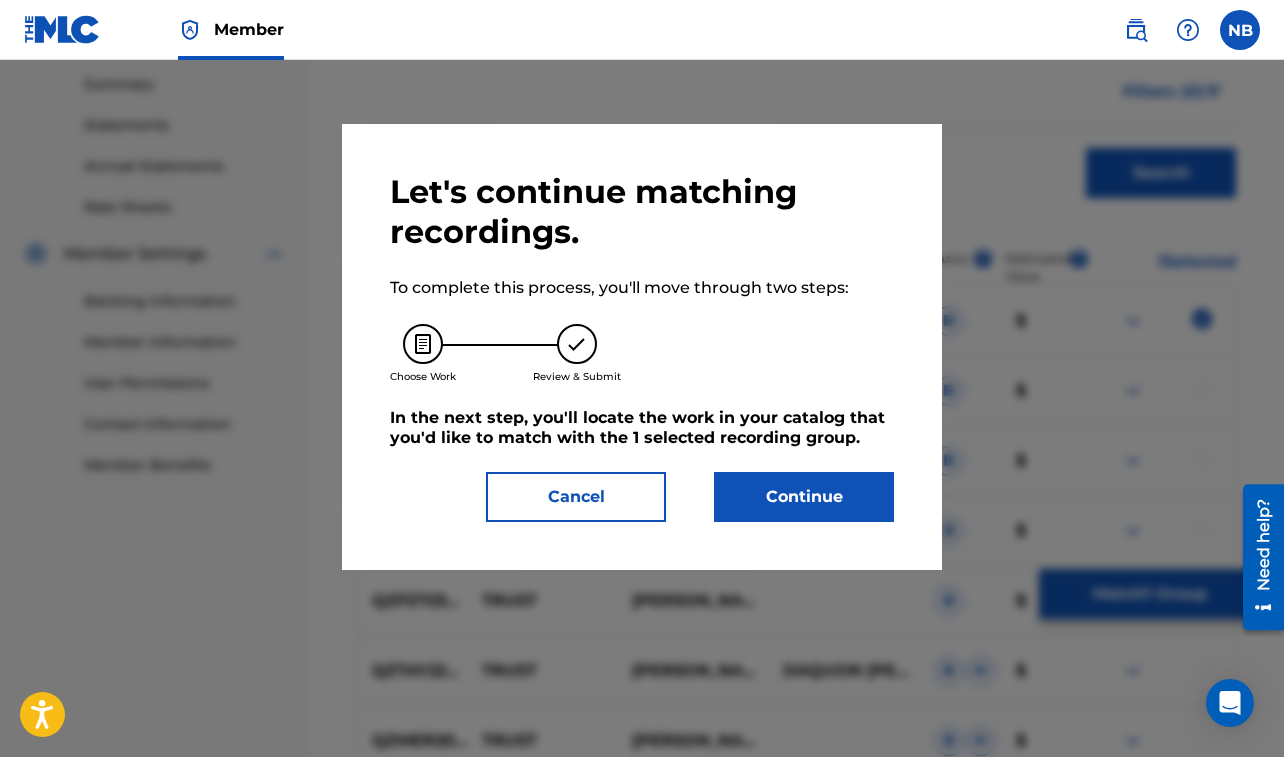 click on "Continue" at bounding box center (804, 497) 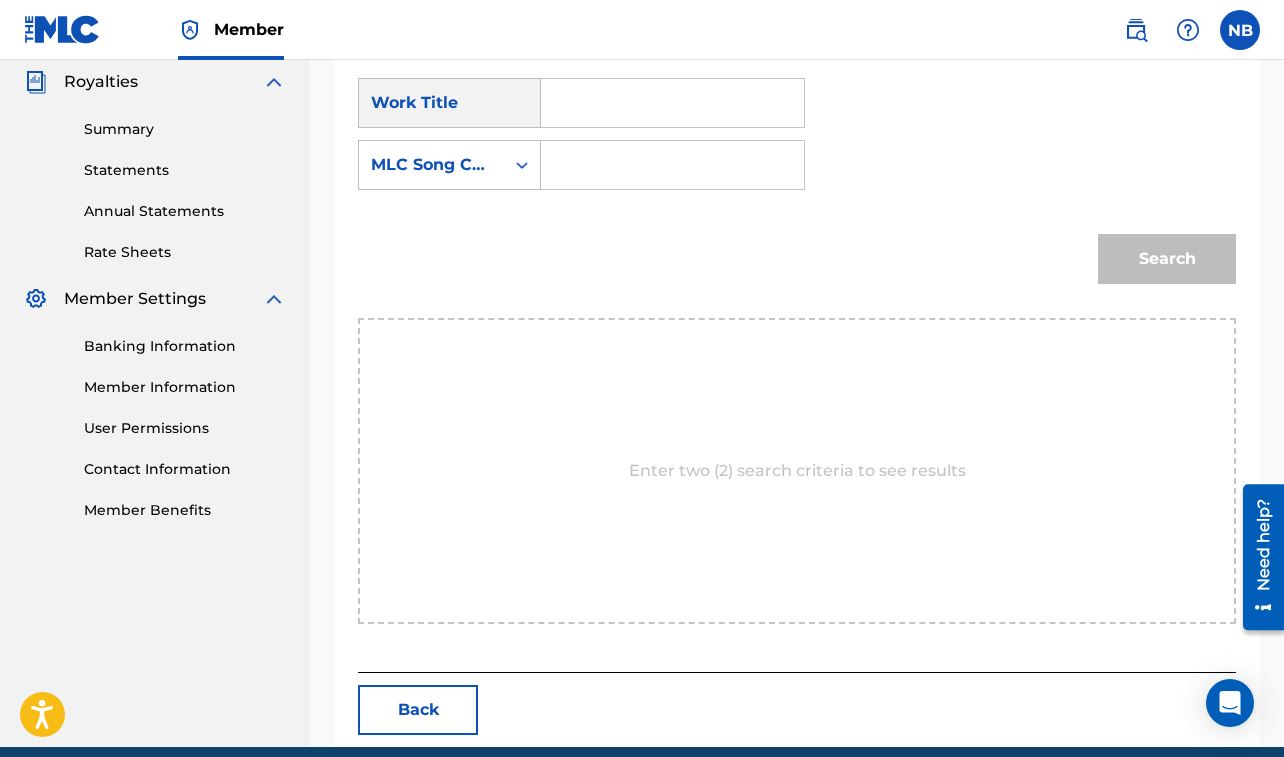 scroll, scrollTop: 623, scrollLeft: 0, axis: vertical 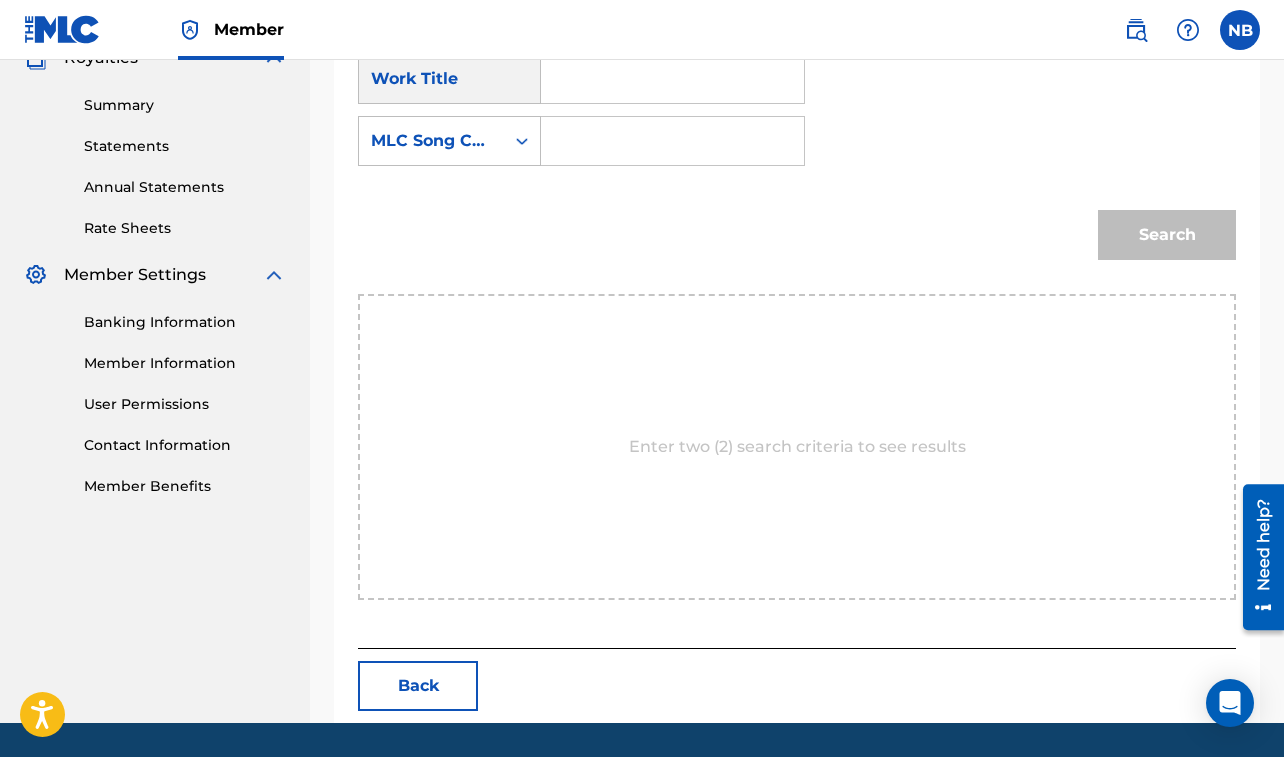 click at bounding box center (672, 79) 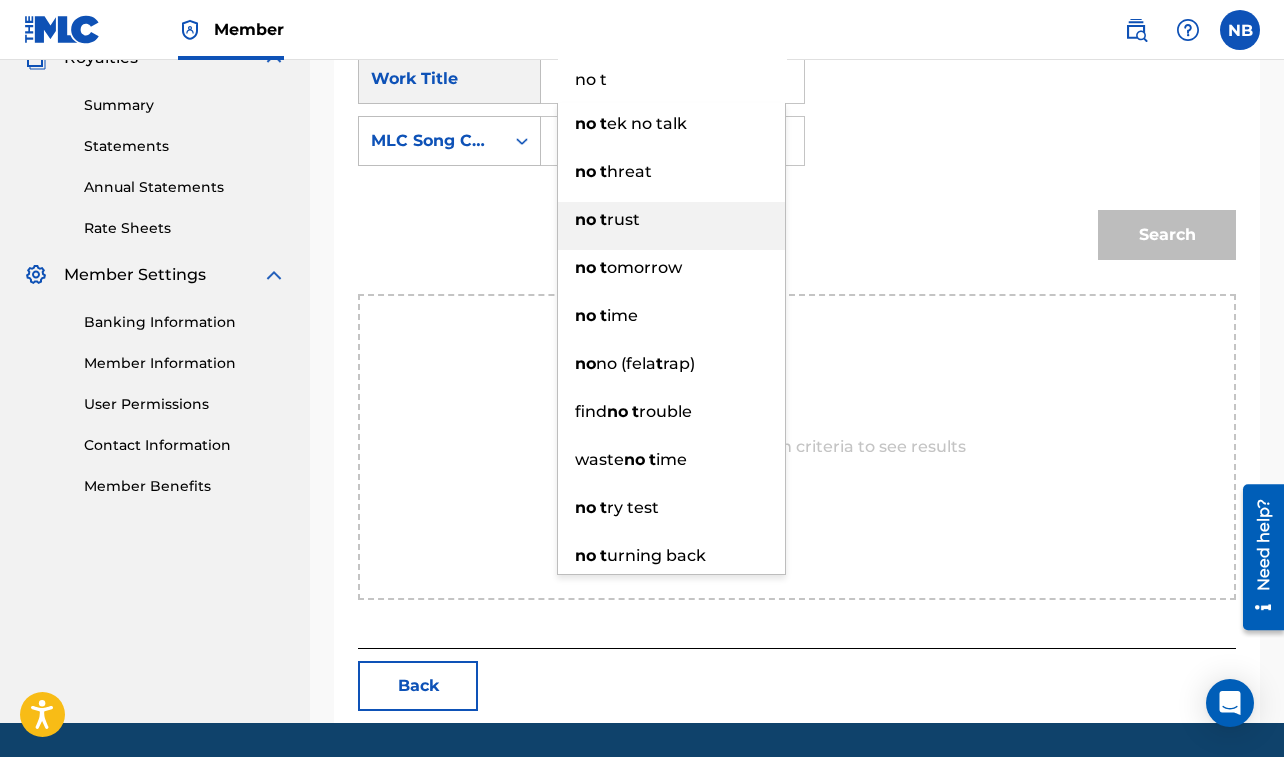 click on "rust" at bounding box center (623, 219) 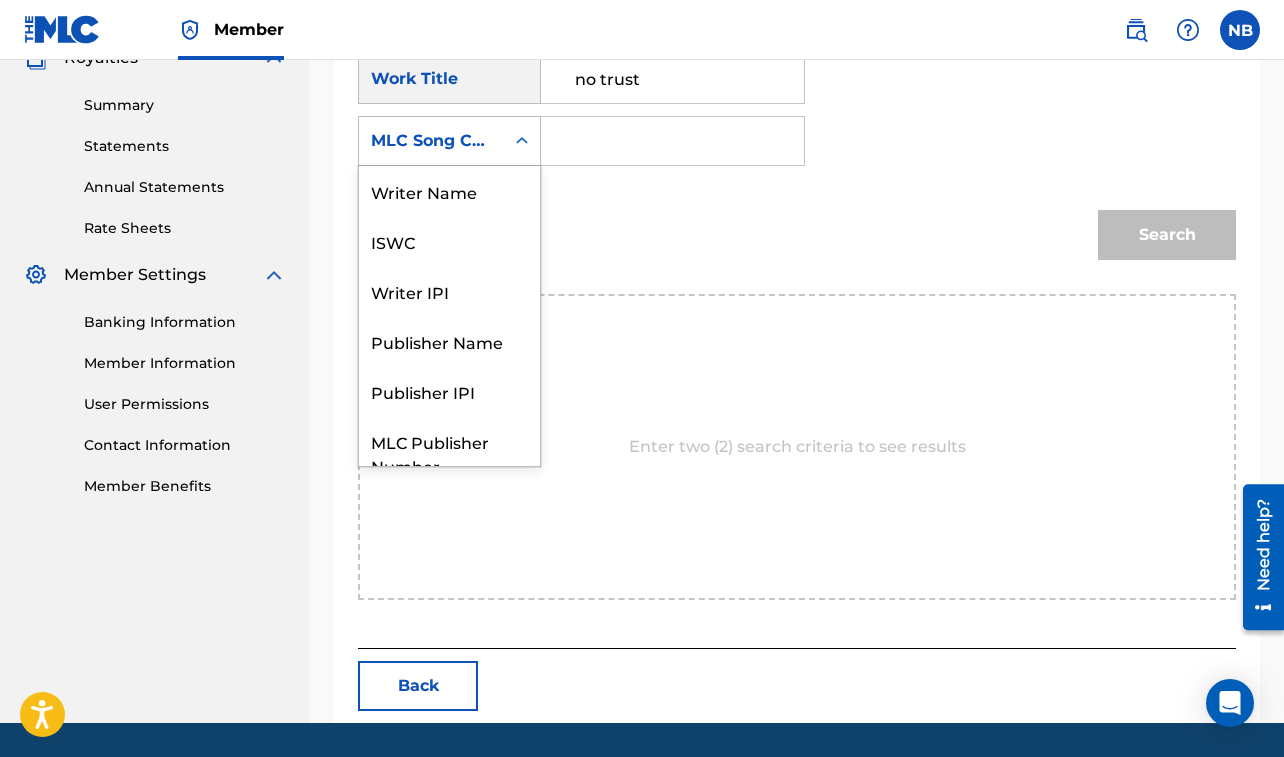 click on "MLC Song Code" at bounding box center (431, 141) 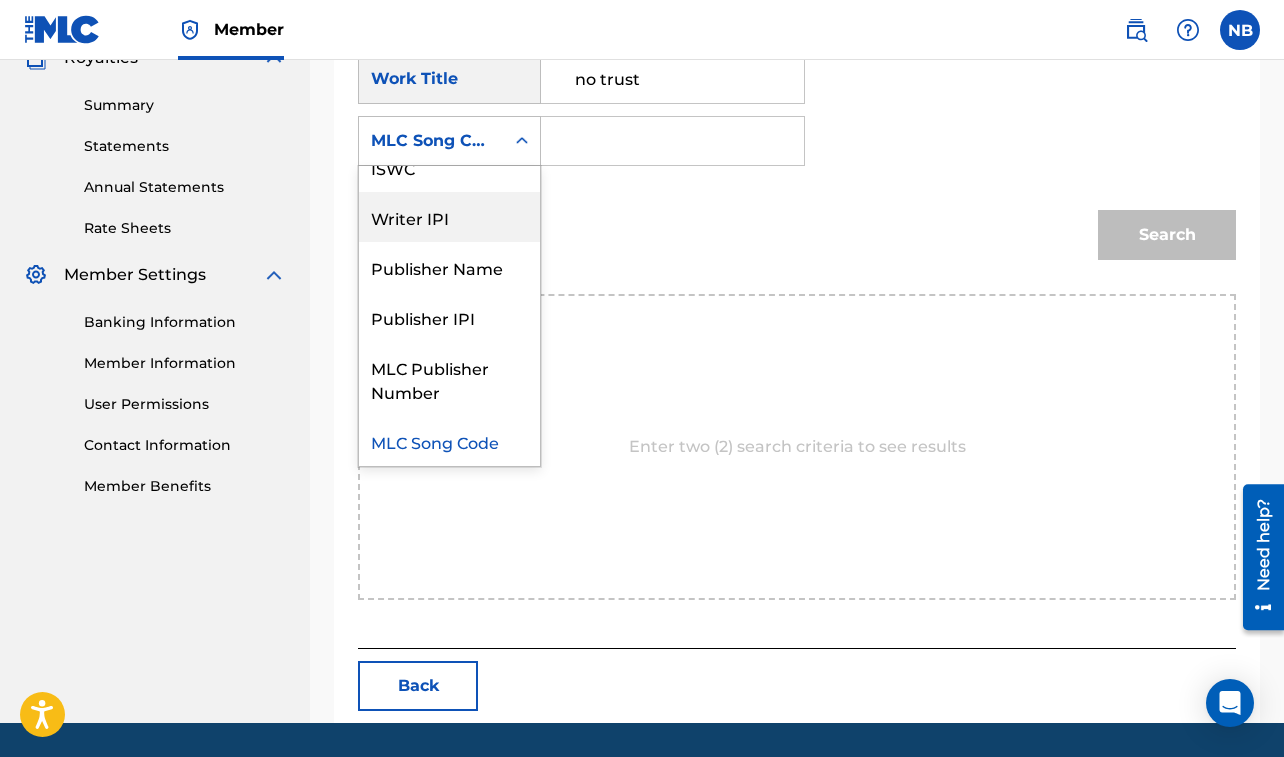 scroll, scrollTop: 0, scrollLeft: 0, axis: both 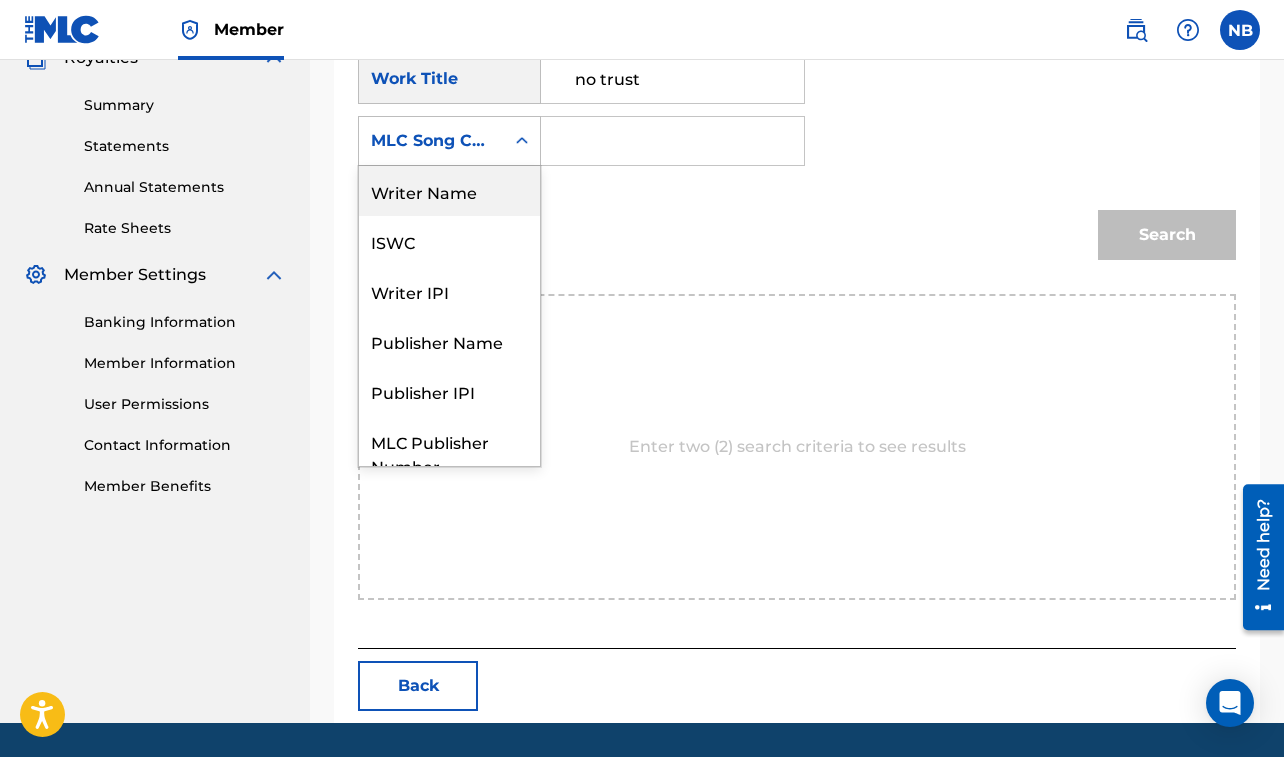 click on "Writer Name" at bounding box center [449, 191] 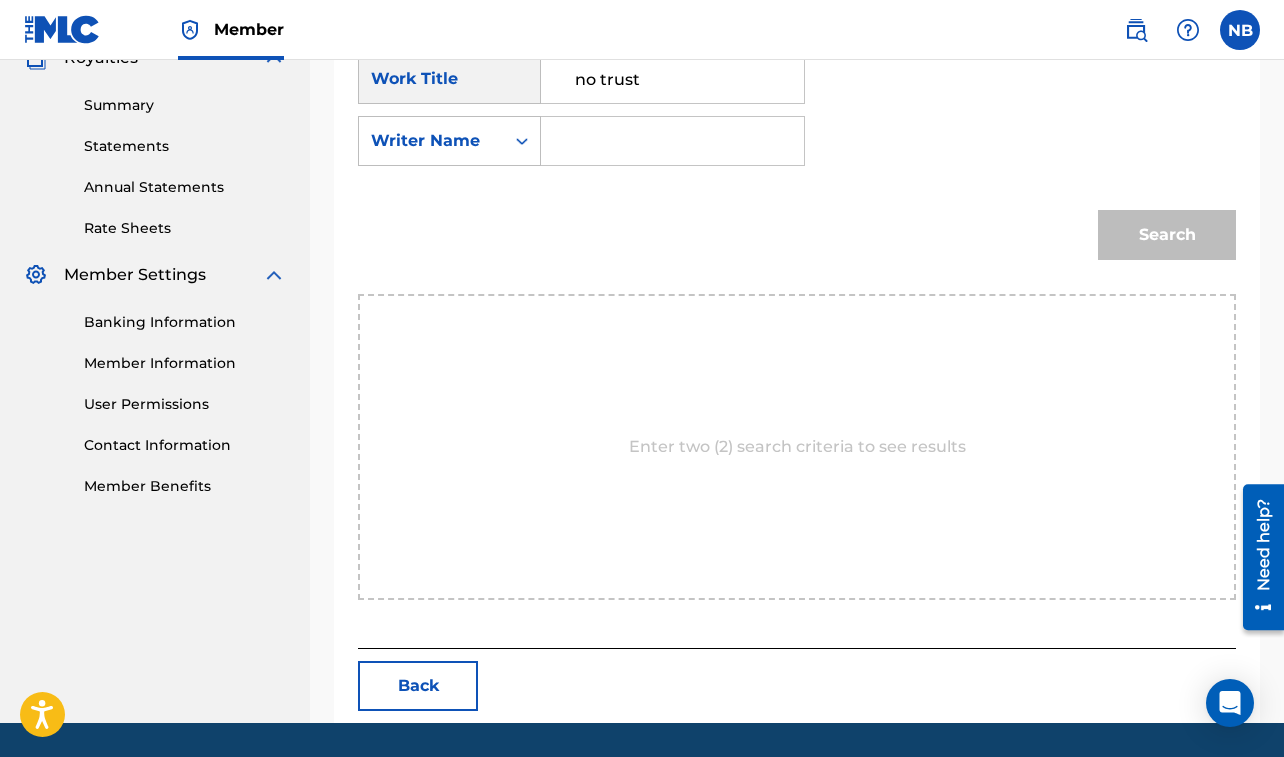 click at bounding box center [672, 141] 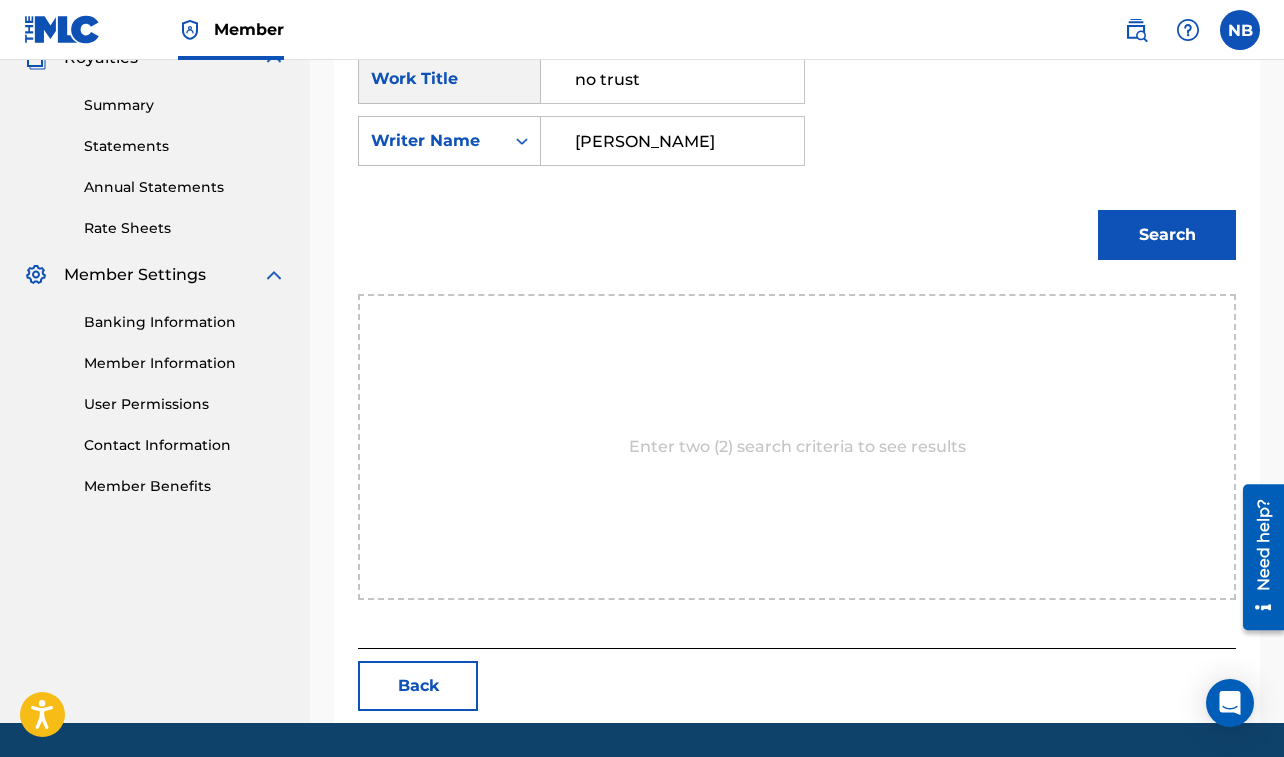 click on "Search" at bounding box center [1167, 235] 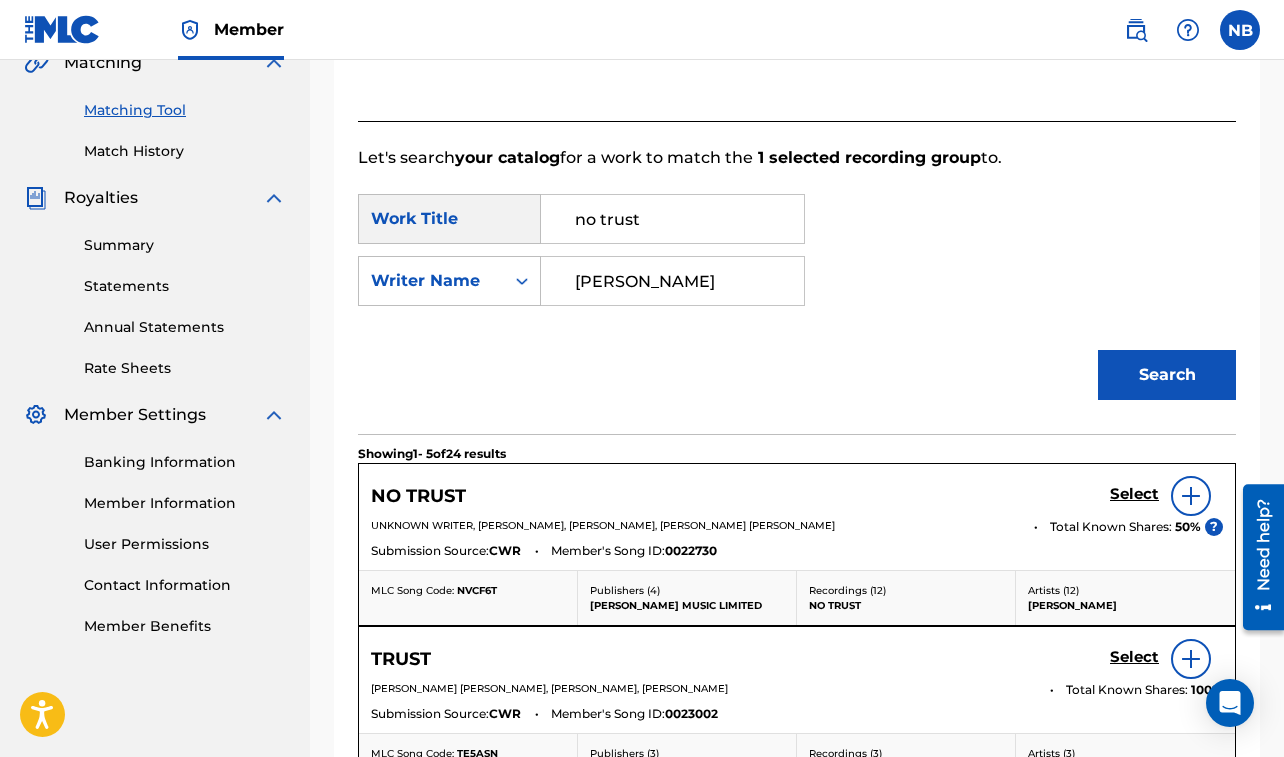 scroll, scrollTop: 623, scrollLeft: 0, axis: vertical 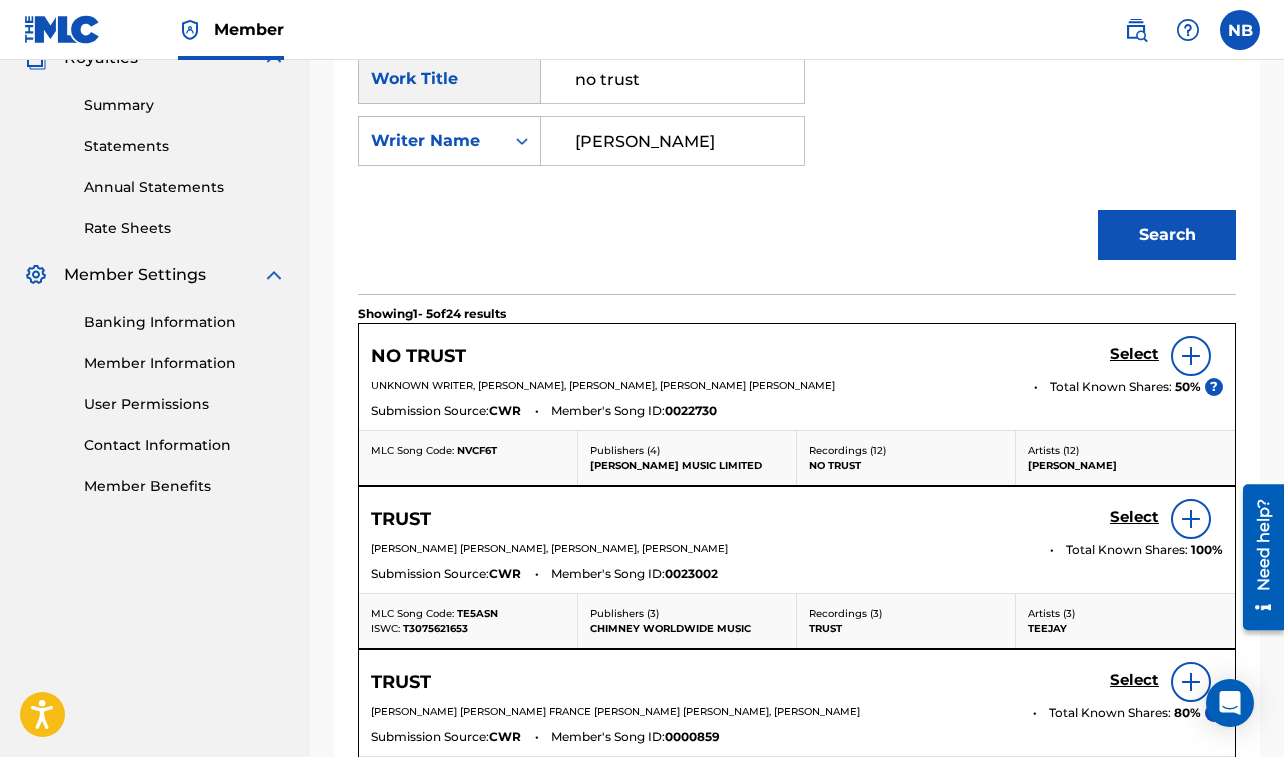 click on "Select" at bounding box center (1134, 354) 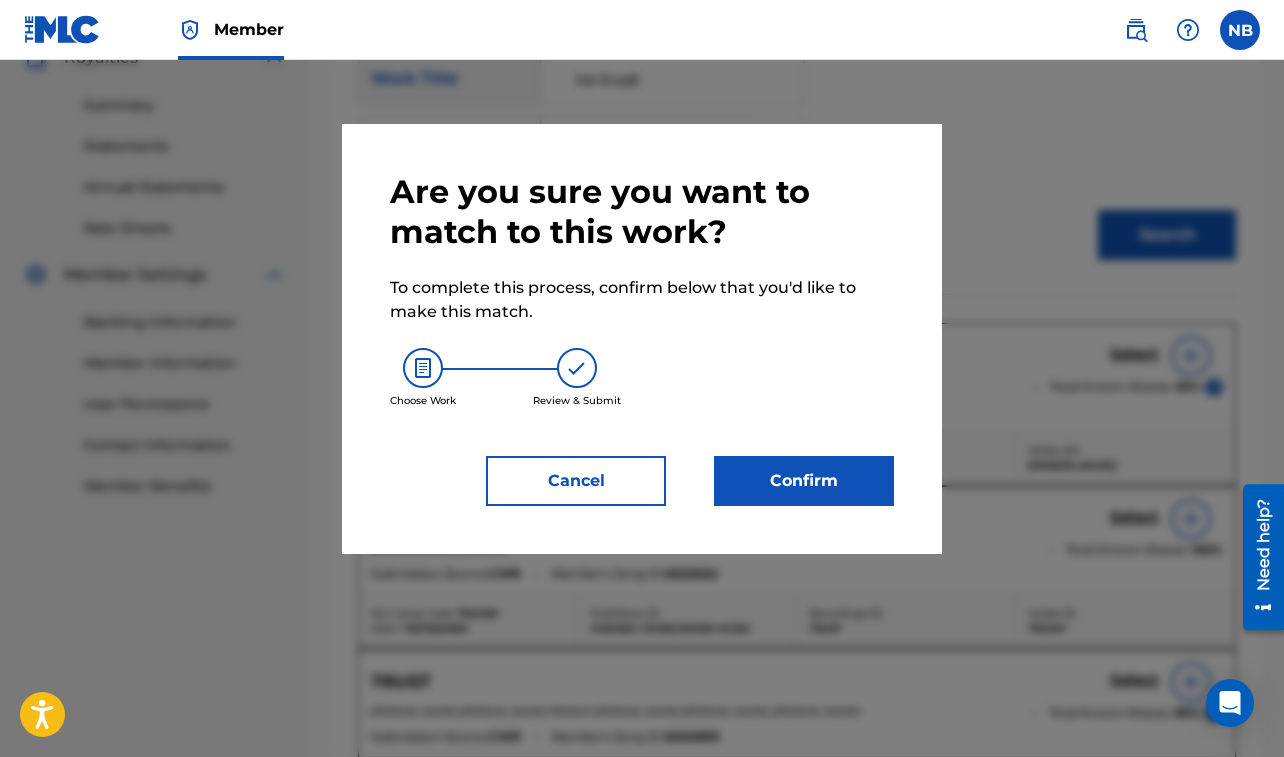 click on "Confirm" at bounding box center (804, 481) 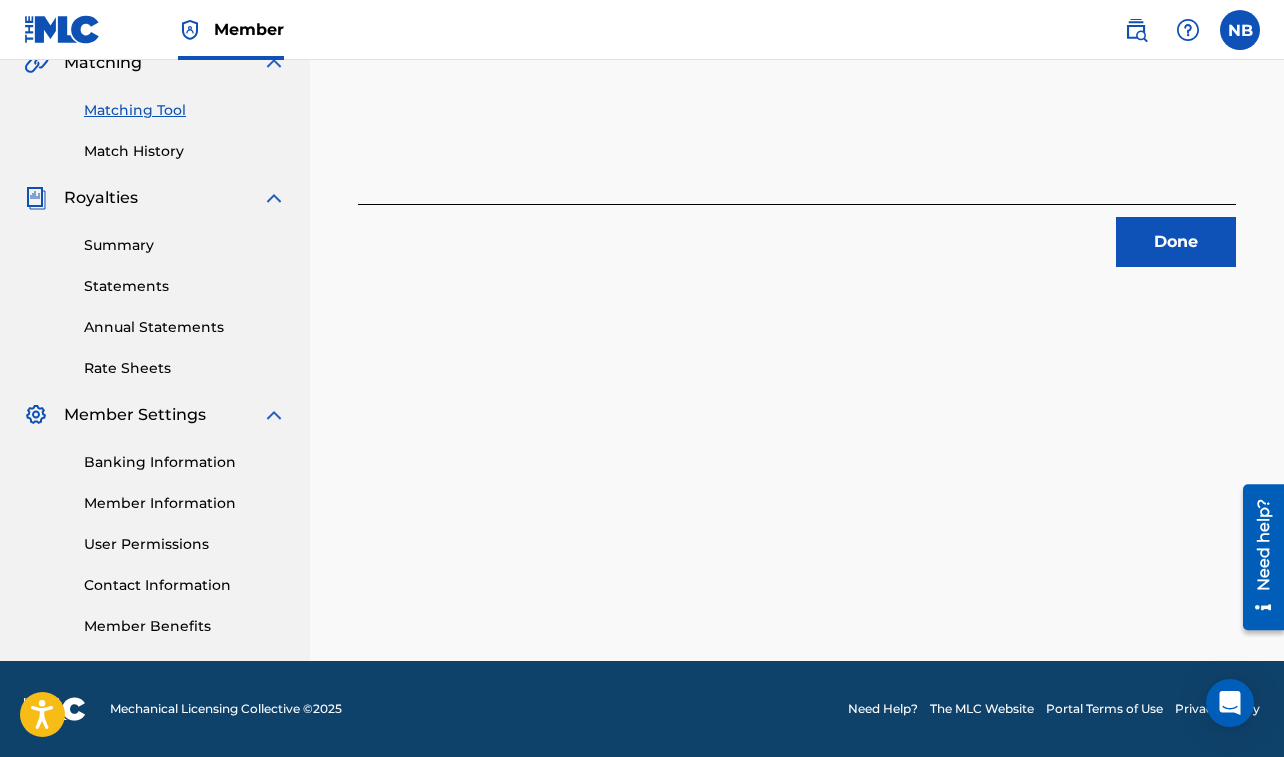 click on "Done" at bounding box center (1176, 242) 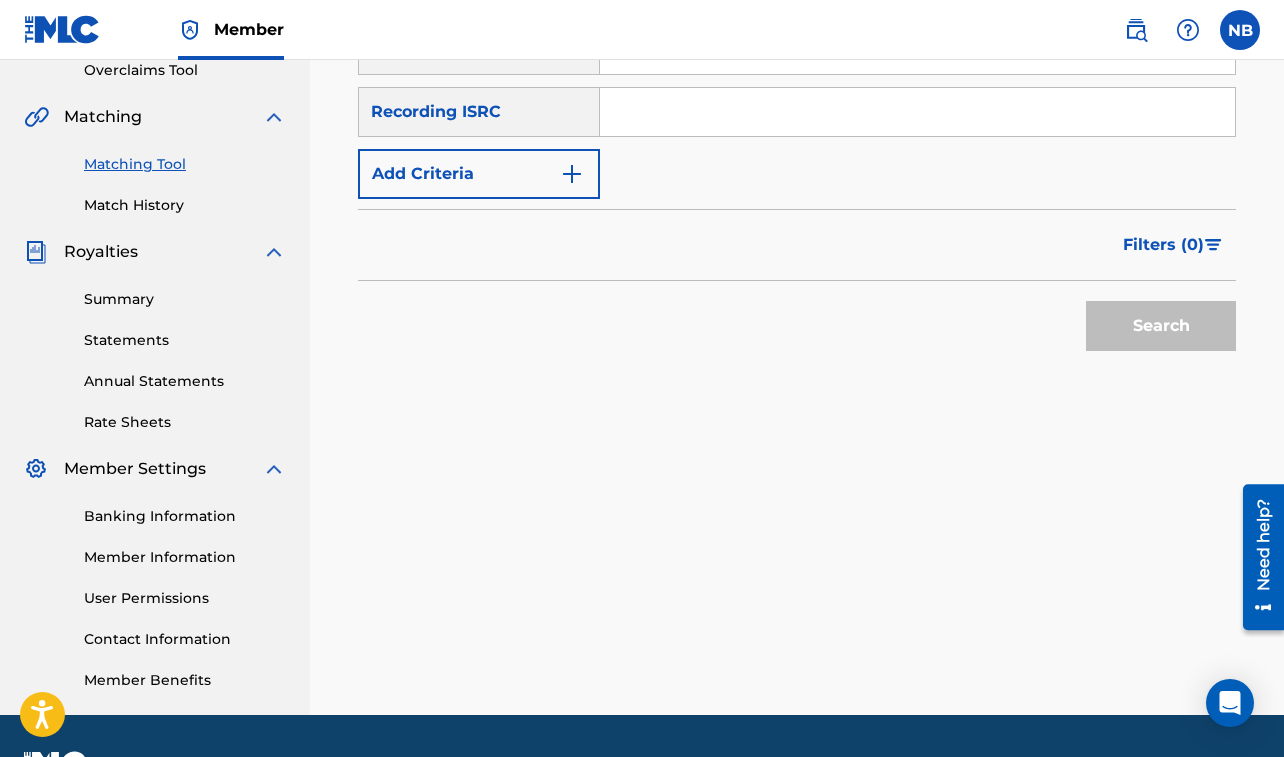 scroll, scrollTop: 294, scrollLeft: 0, axis: vertical 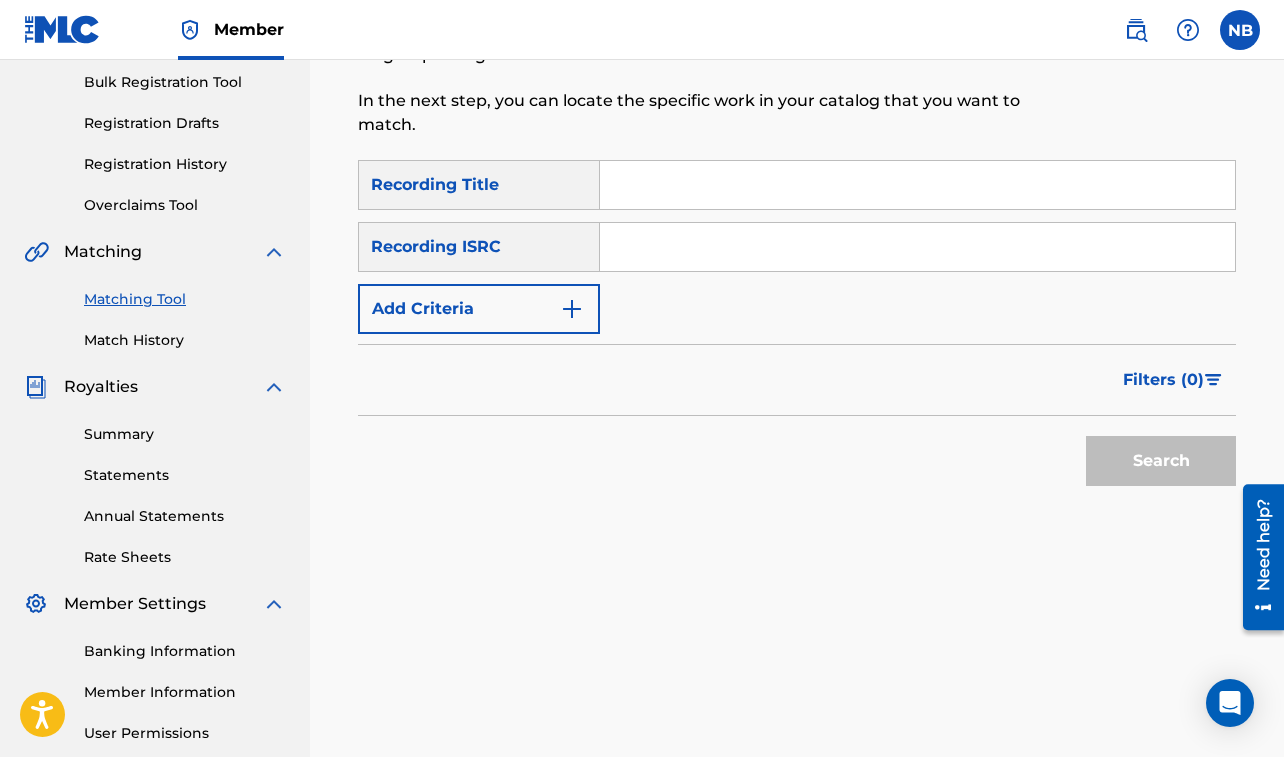 click at bounding box center [917, 185] 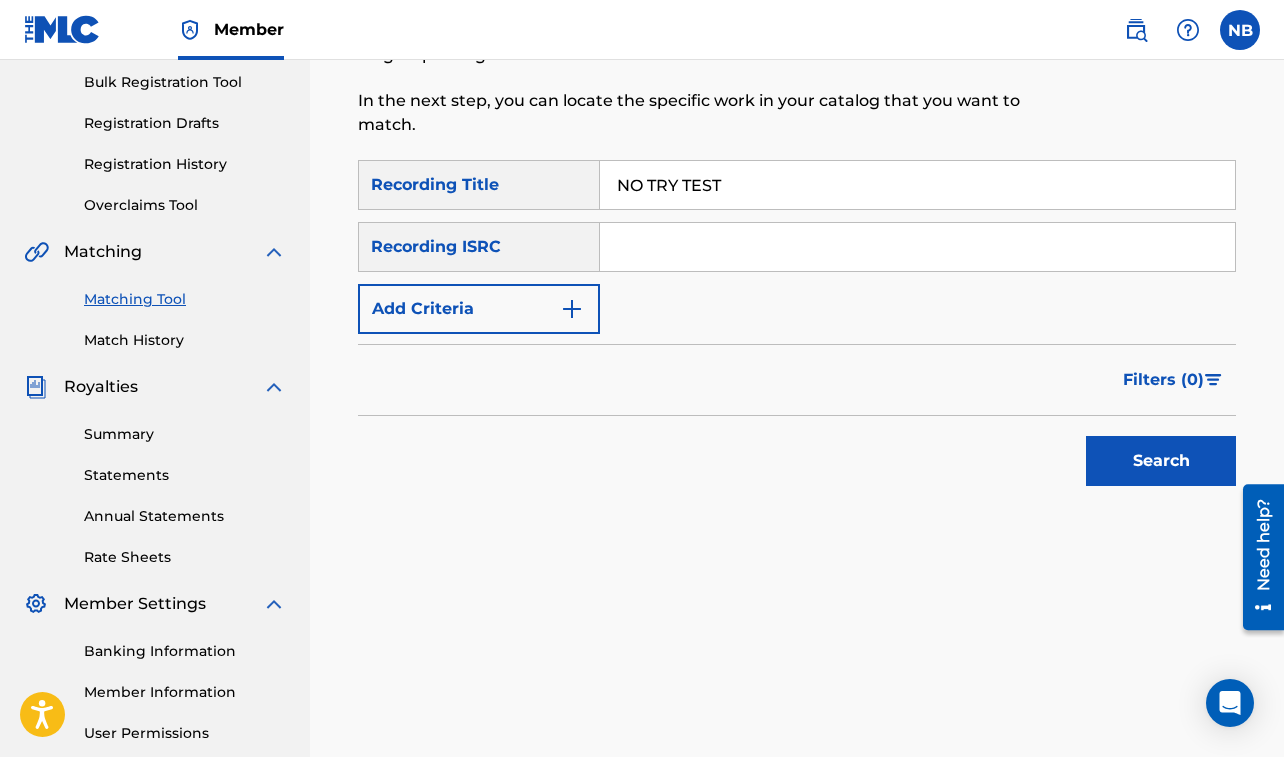 type on "NO TRY TEST" 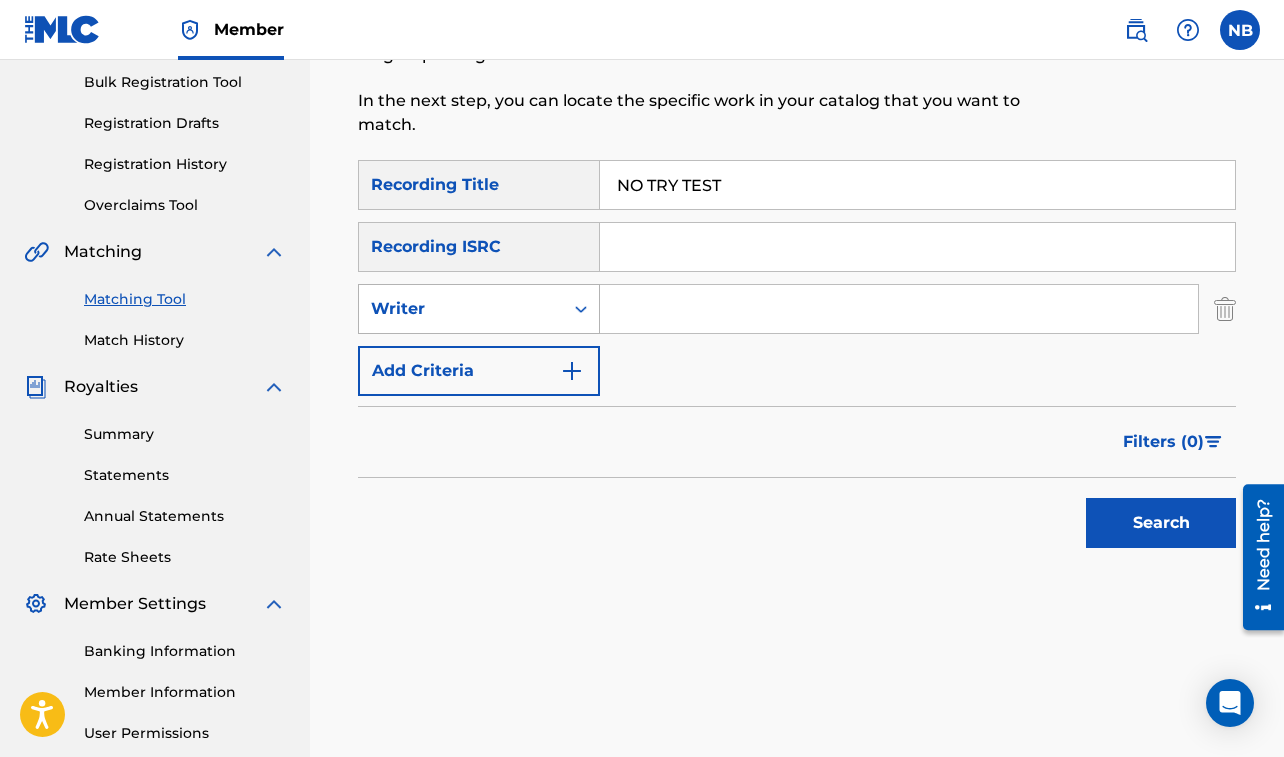 click on "Writer" at bounding box center [461, 309] 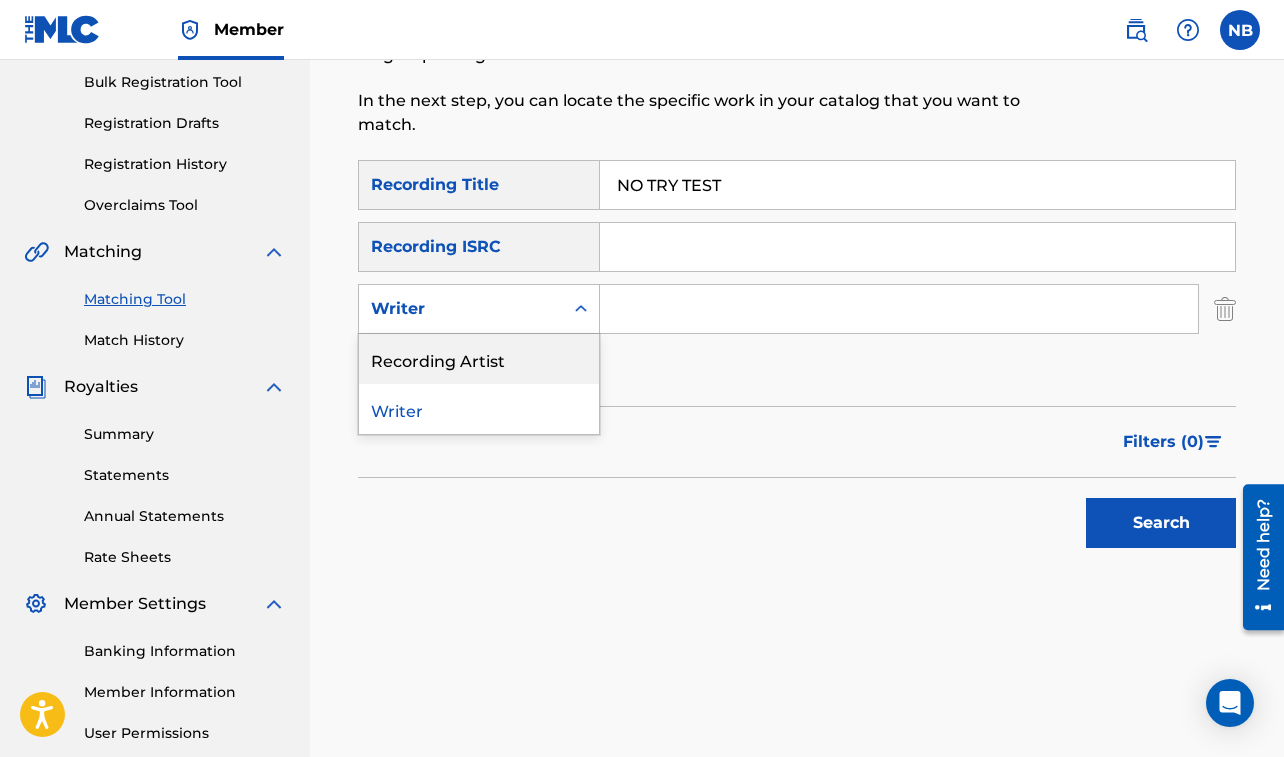 click on "Recording Artist" at bounding box center [479, 359] 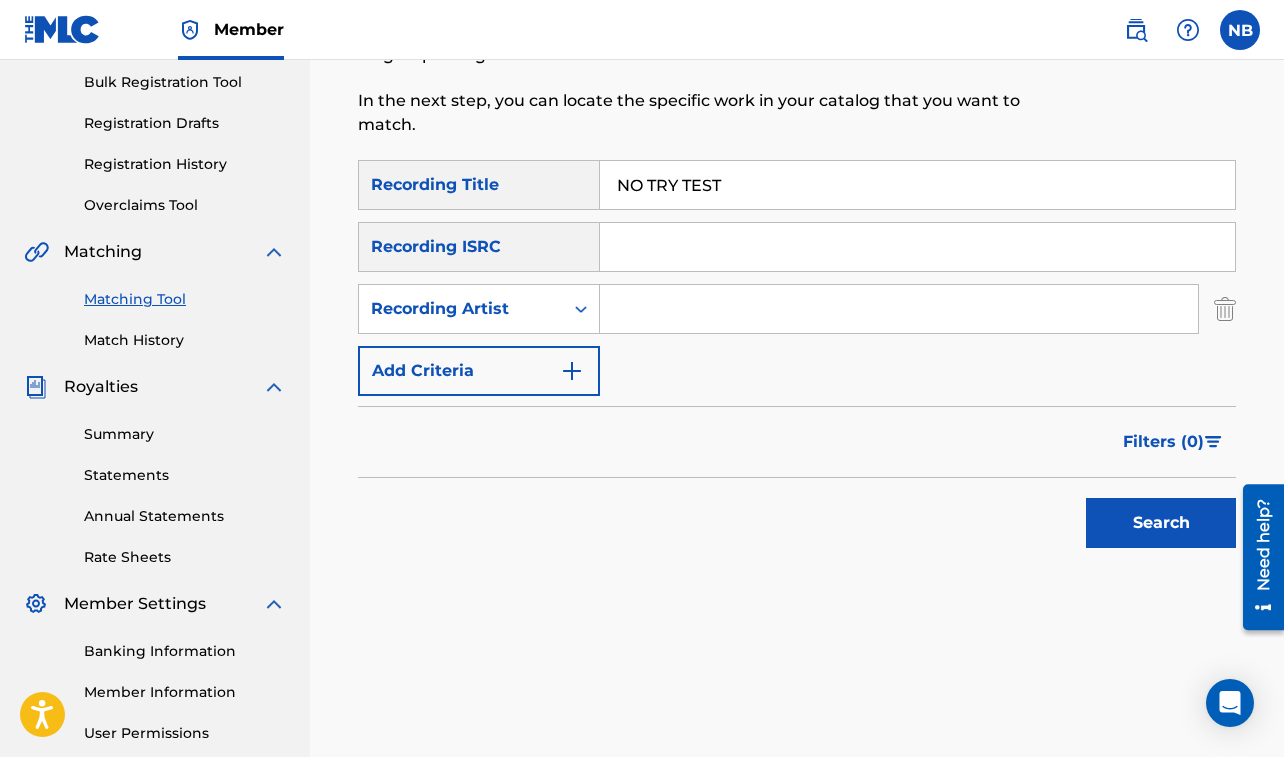 click at bounding box center [899, 309] 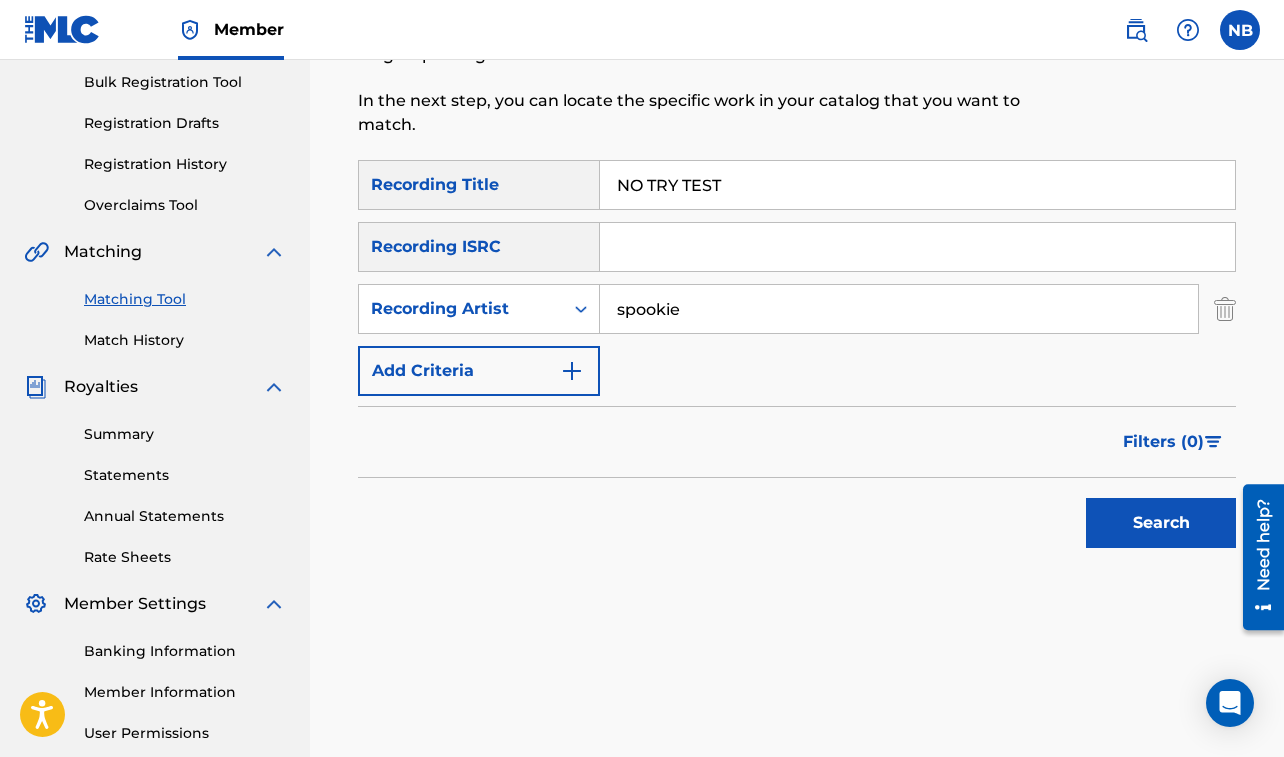 type on "spookie" 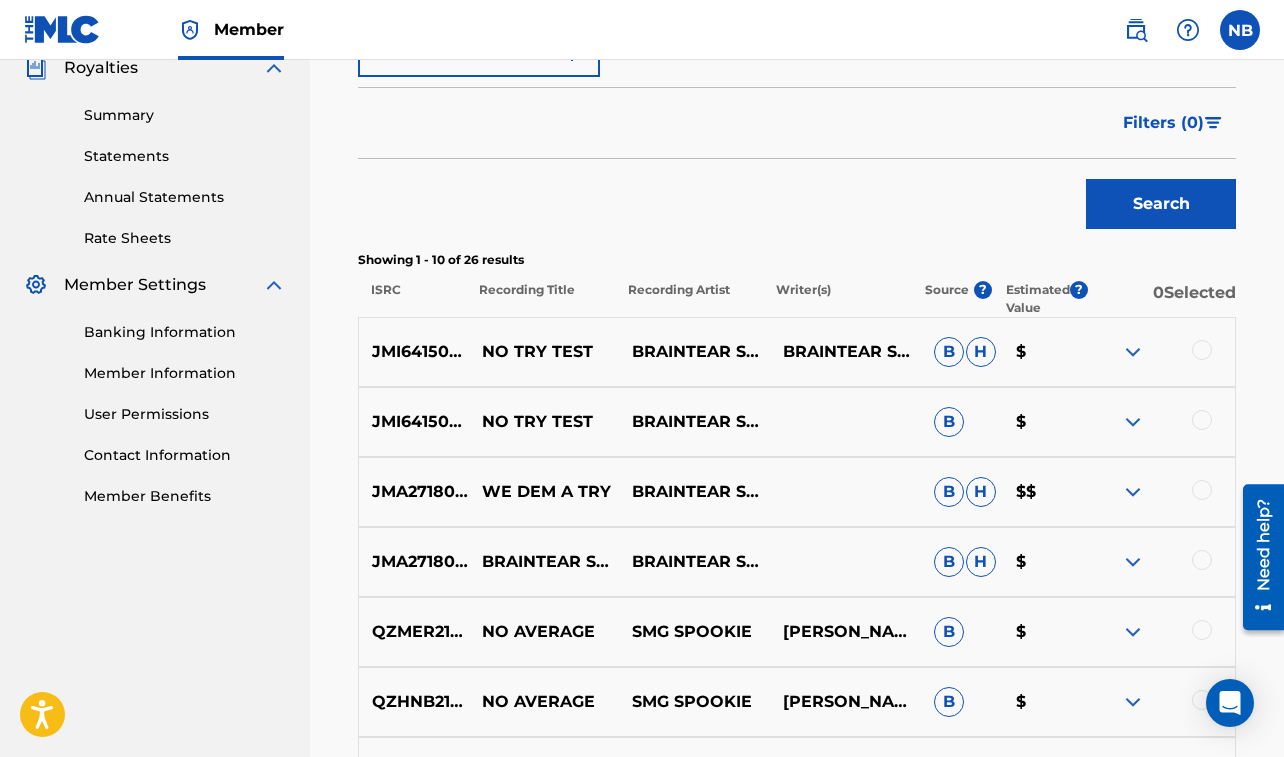 scroll, scrollTop: 614, scrollLeft: 0, axis: vertical 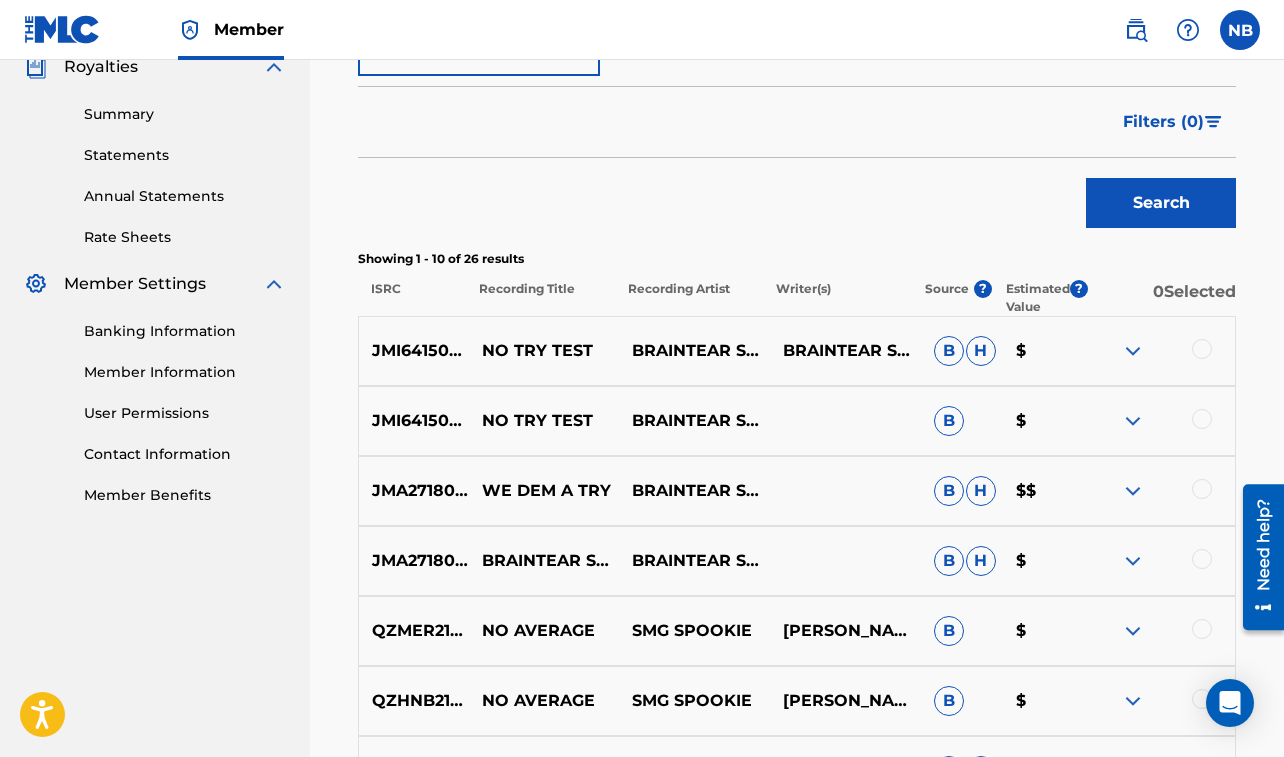 click at bounding box center [1202, 349] 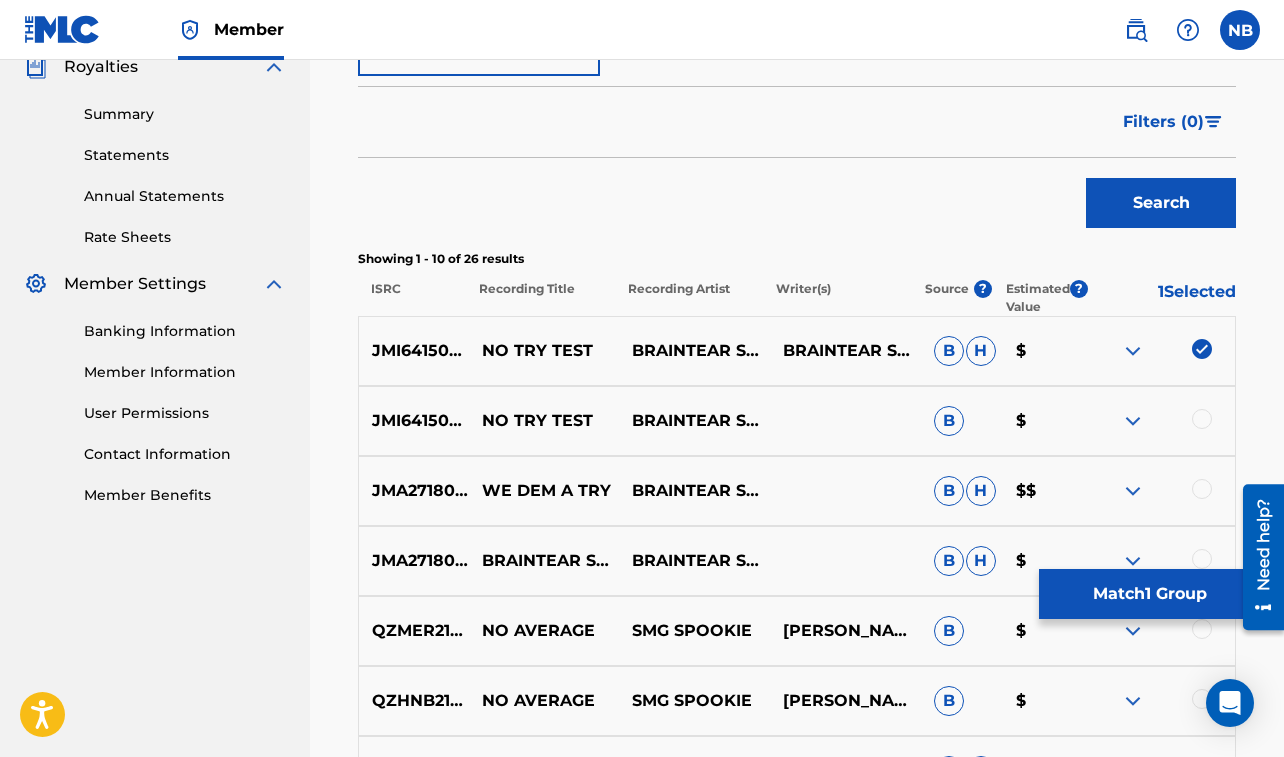 click at bounding box center (1202, 419) 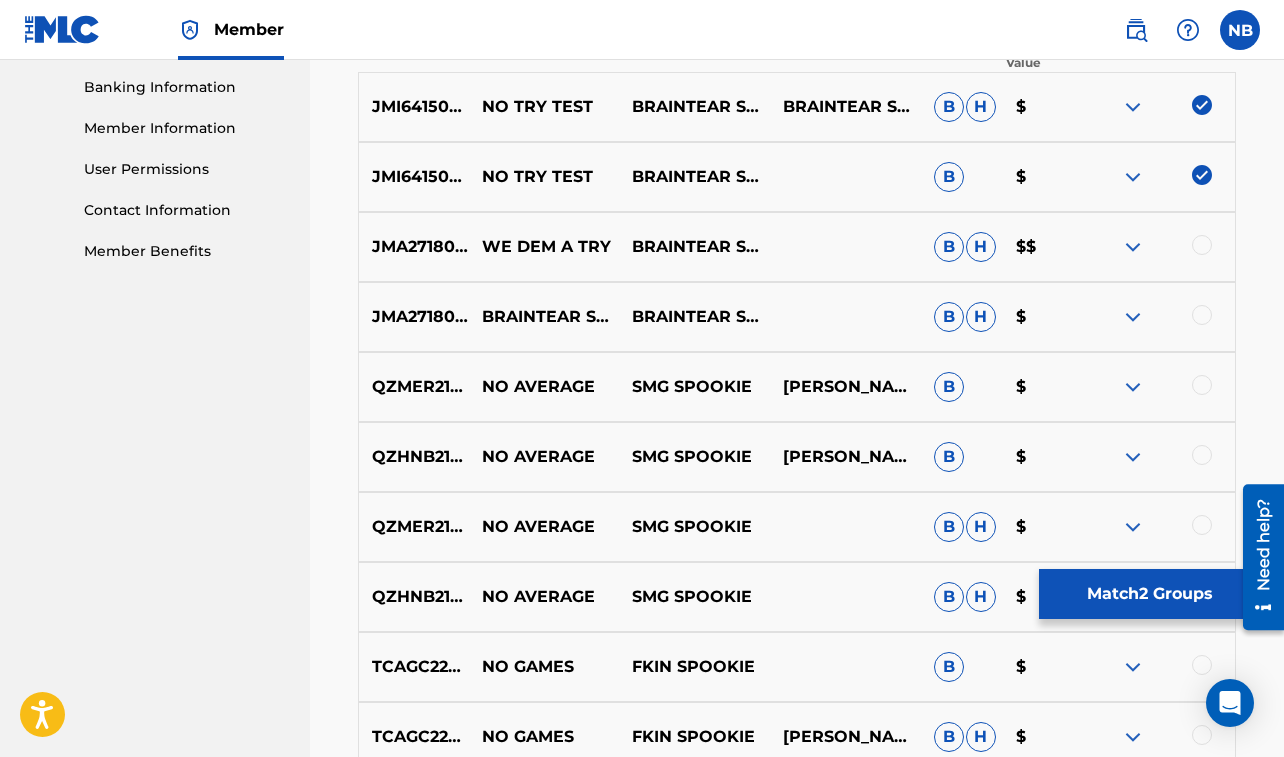 scroll, scrollTop: 859, scrollLeft: 0, axis: vertical 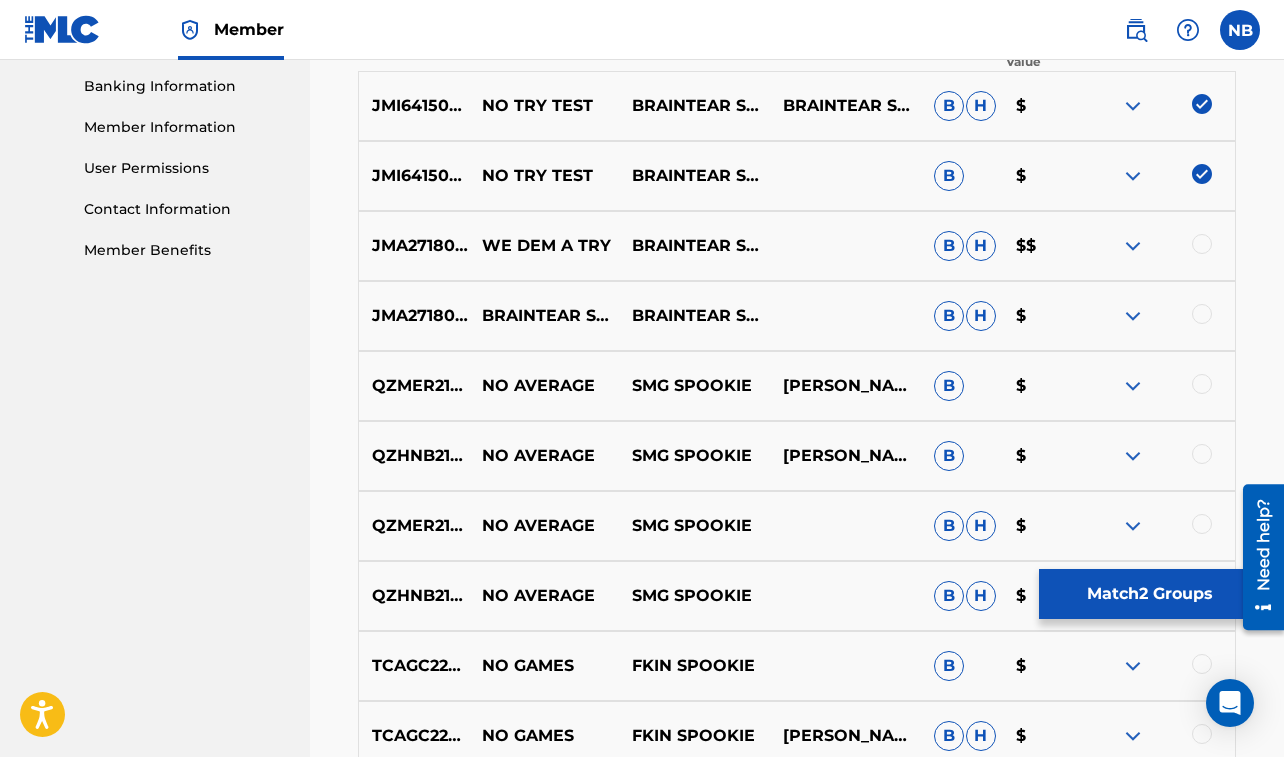 click at bounding box center (1202, 244) 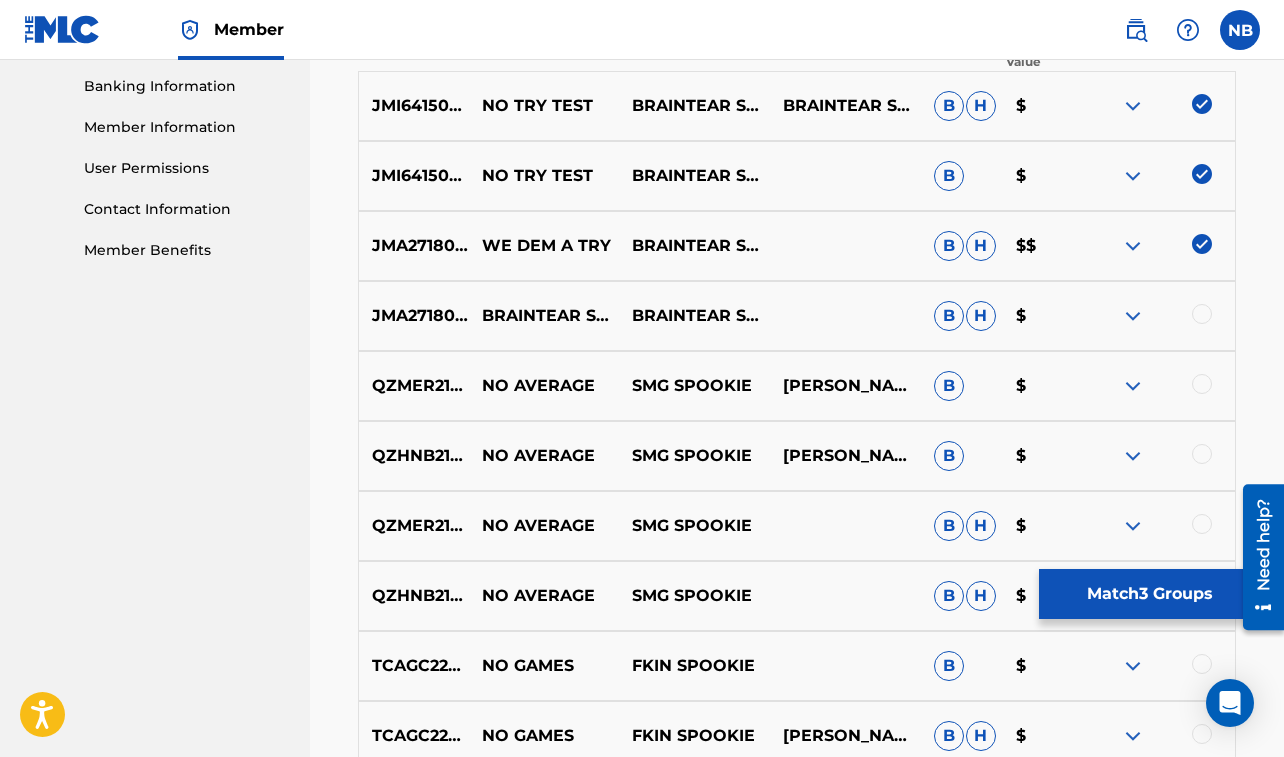 click at bounding box center [1202, 244] 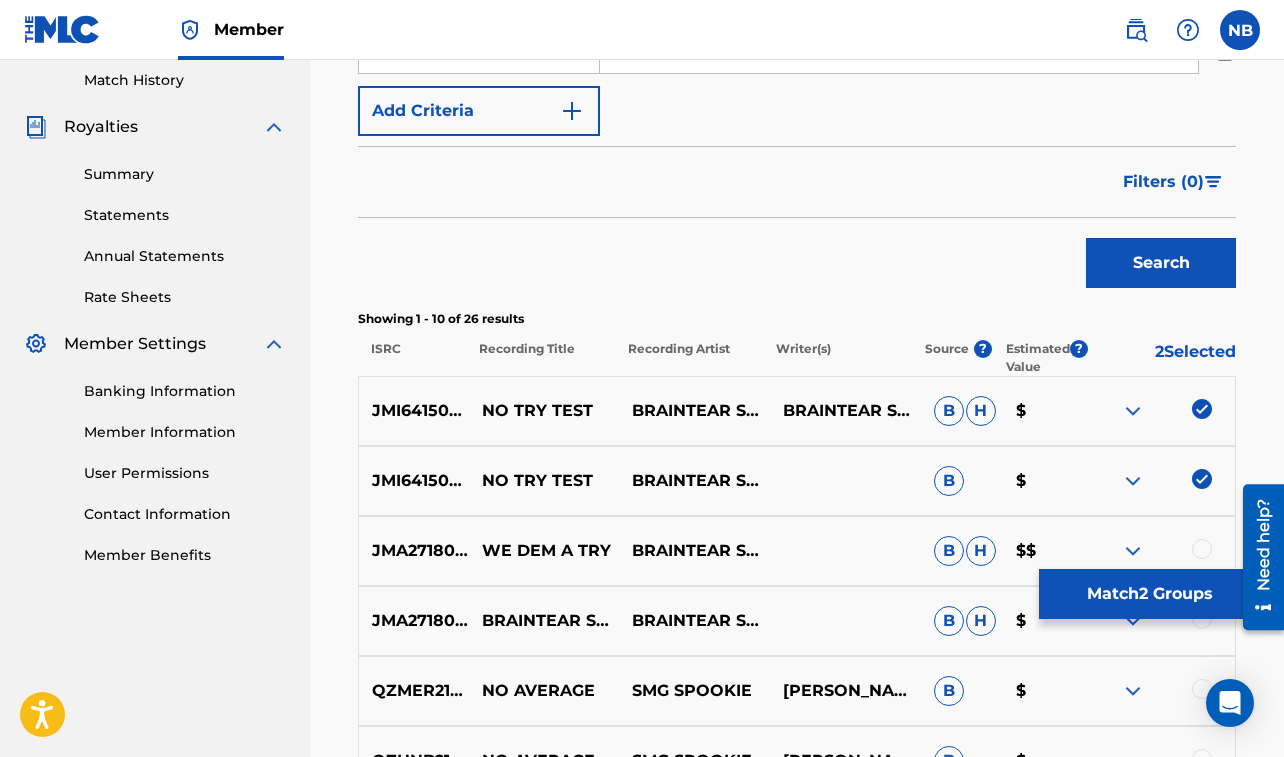 scroll, scrollTop: 605, scrollLeft: 0, axis: vertical 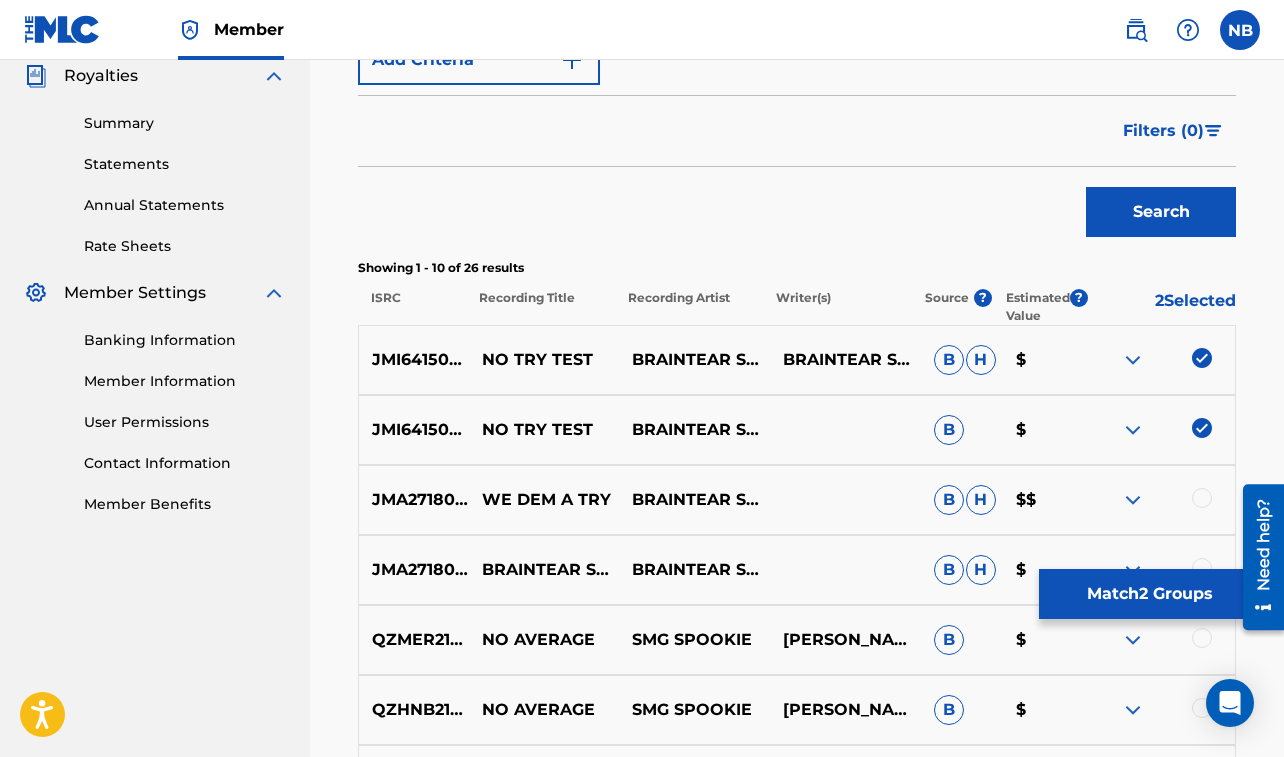 click on "Match  2 Groups" at bounding box center [1149, 594] 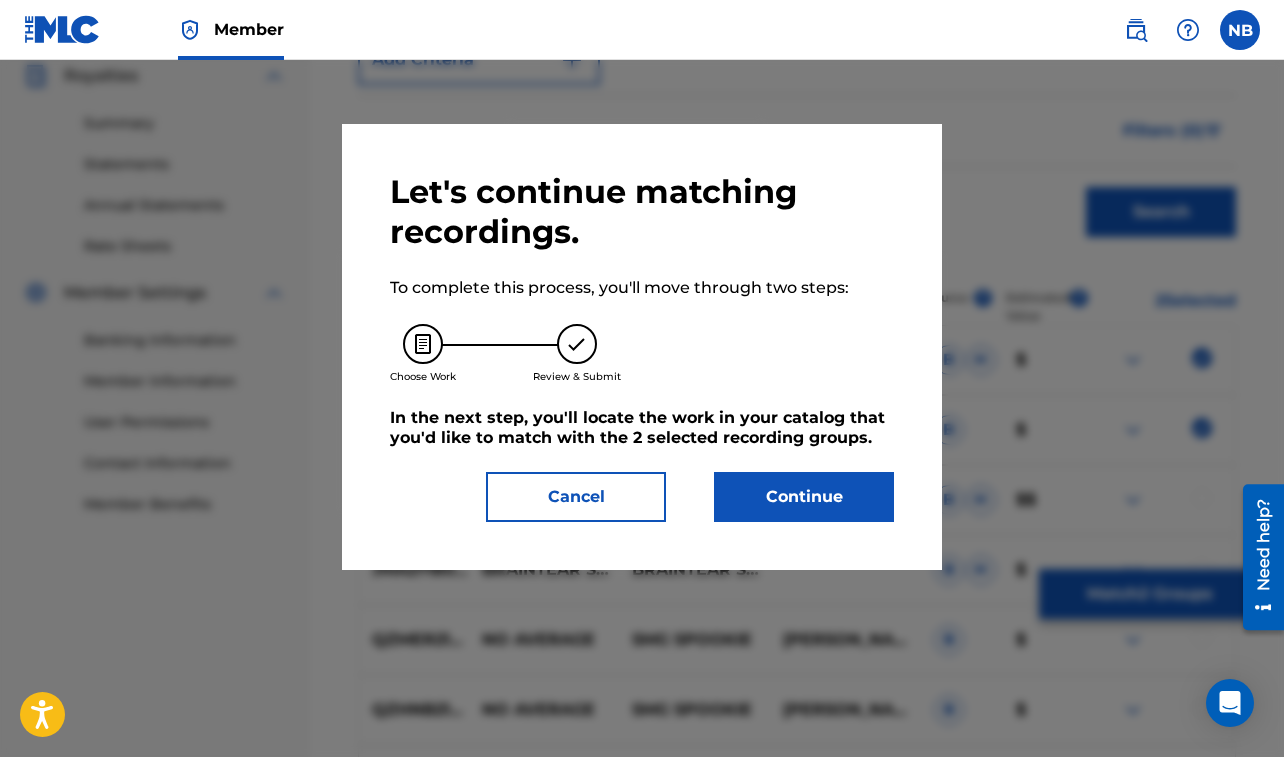click on "Continue" at bounding box center (804, 497) 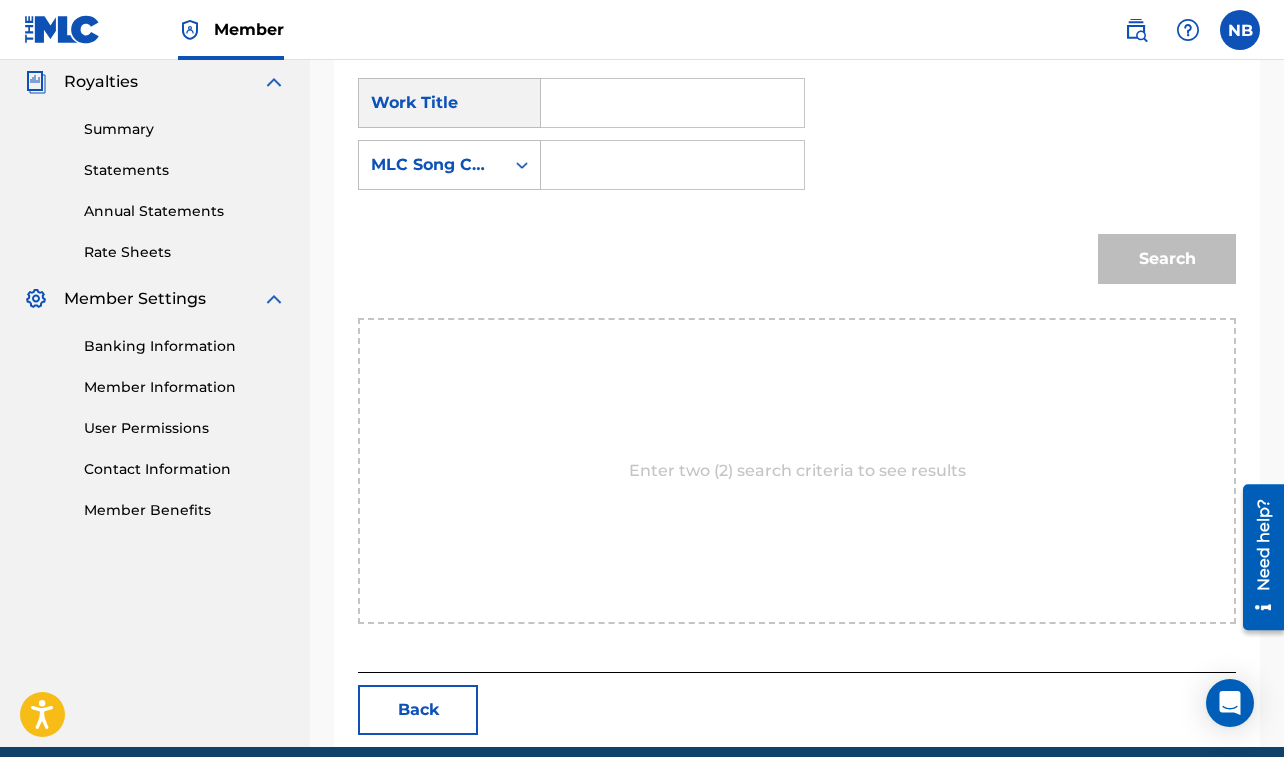 scroll, scrollTop: 605, scrollLeft: 0, axis: vertical 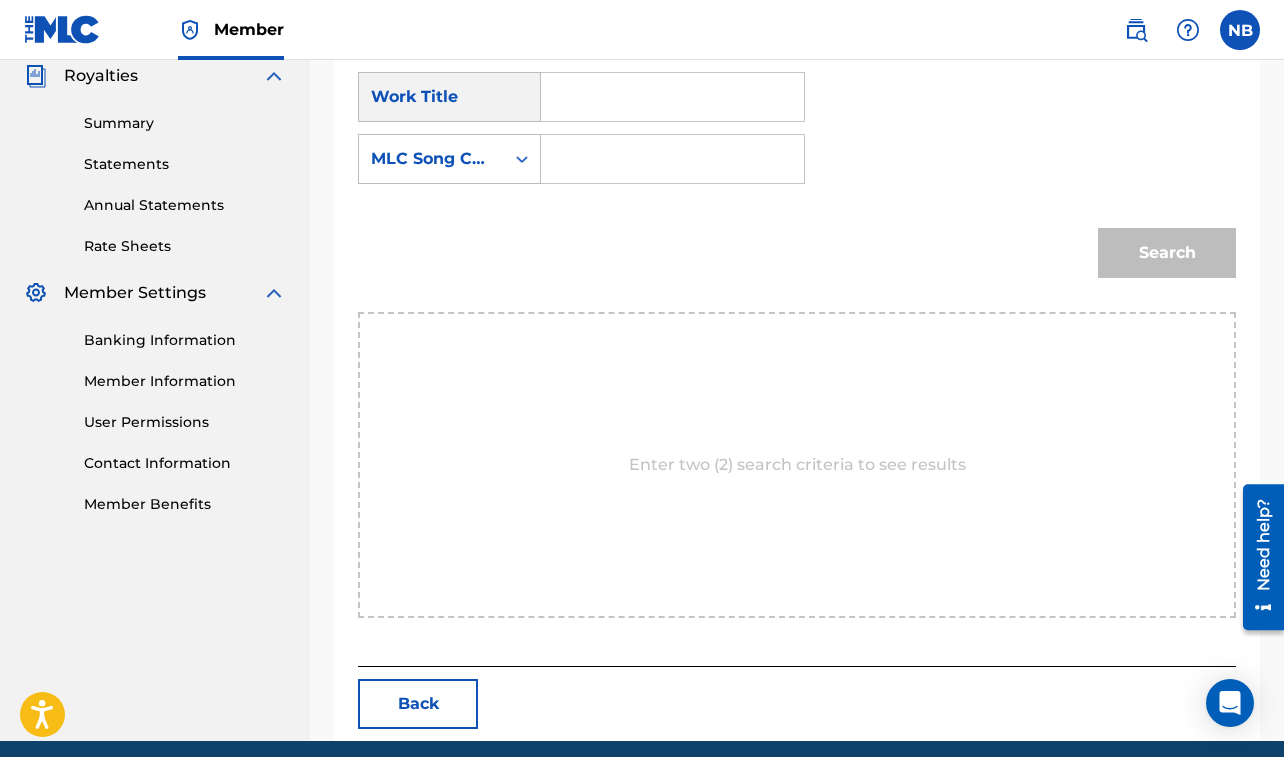 click at bounding box center (672, 97) 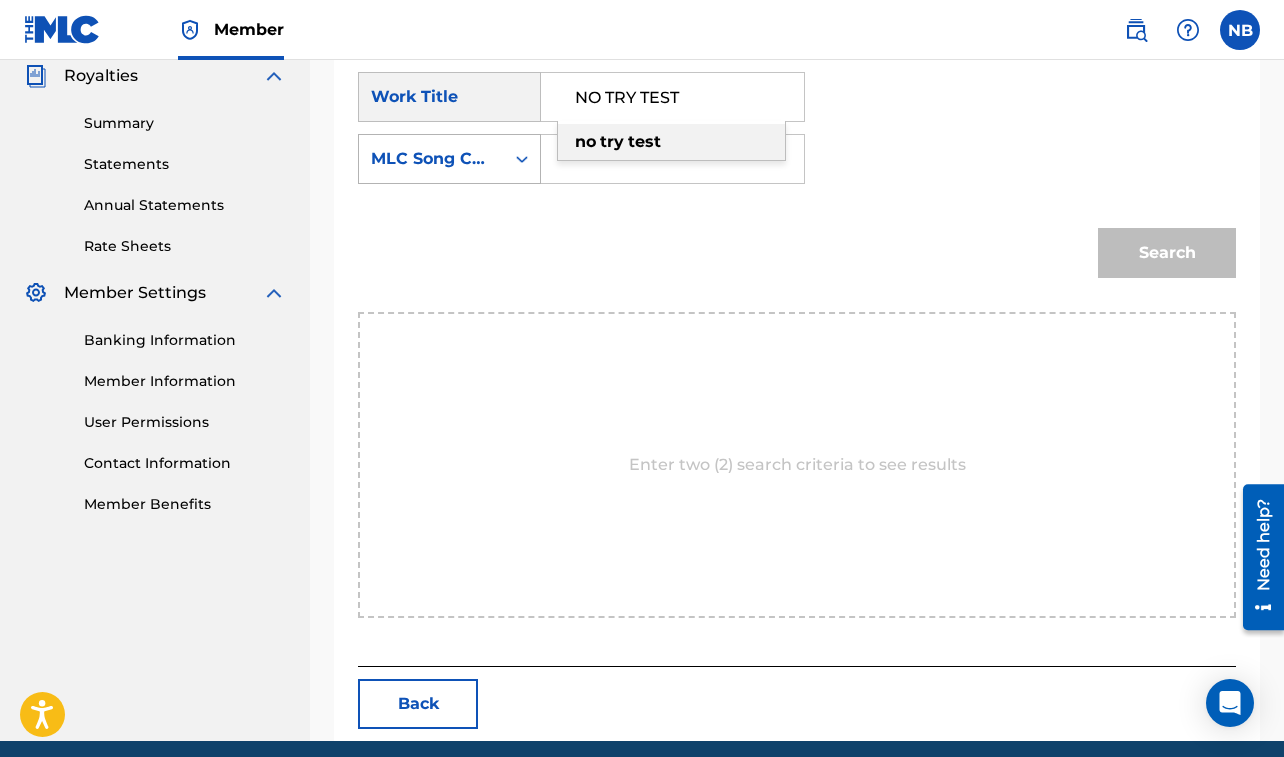 type on "NO TRY TEST" 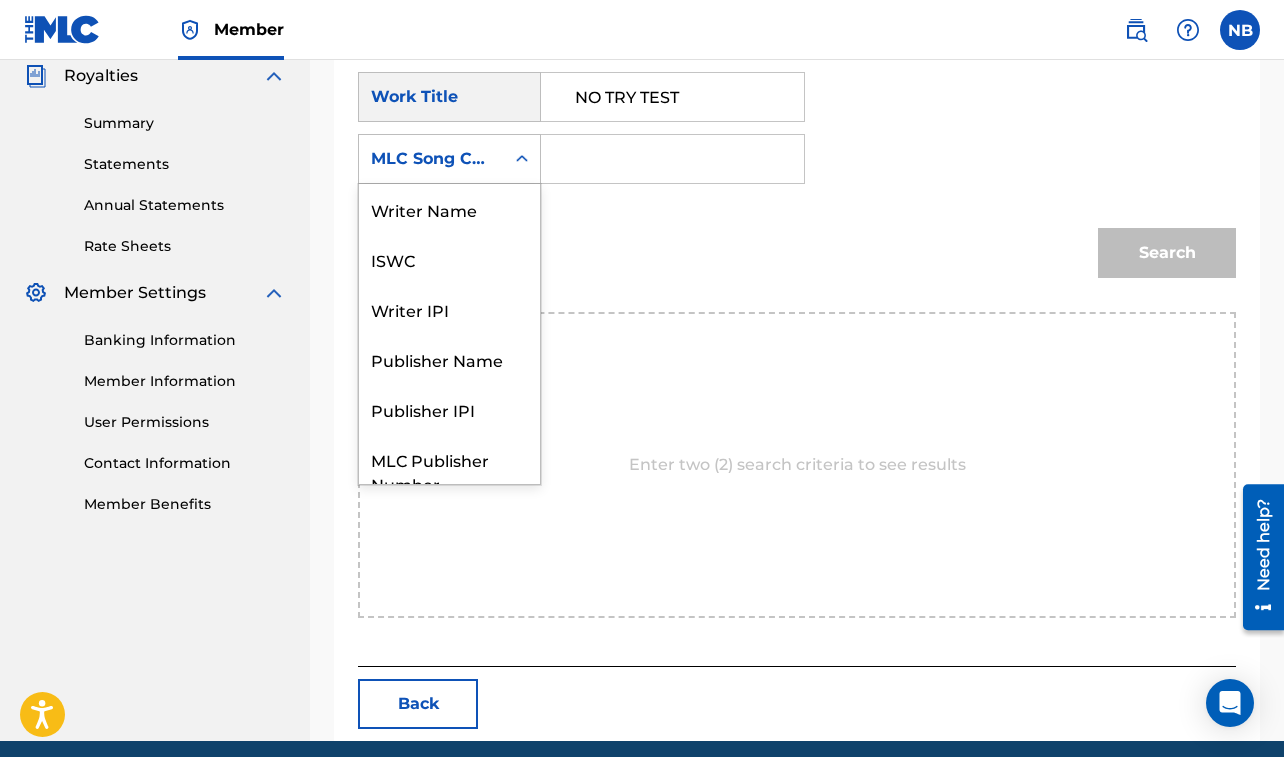click on "MLC Song Code" at bounding box center (431, 159) 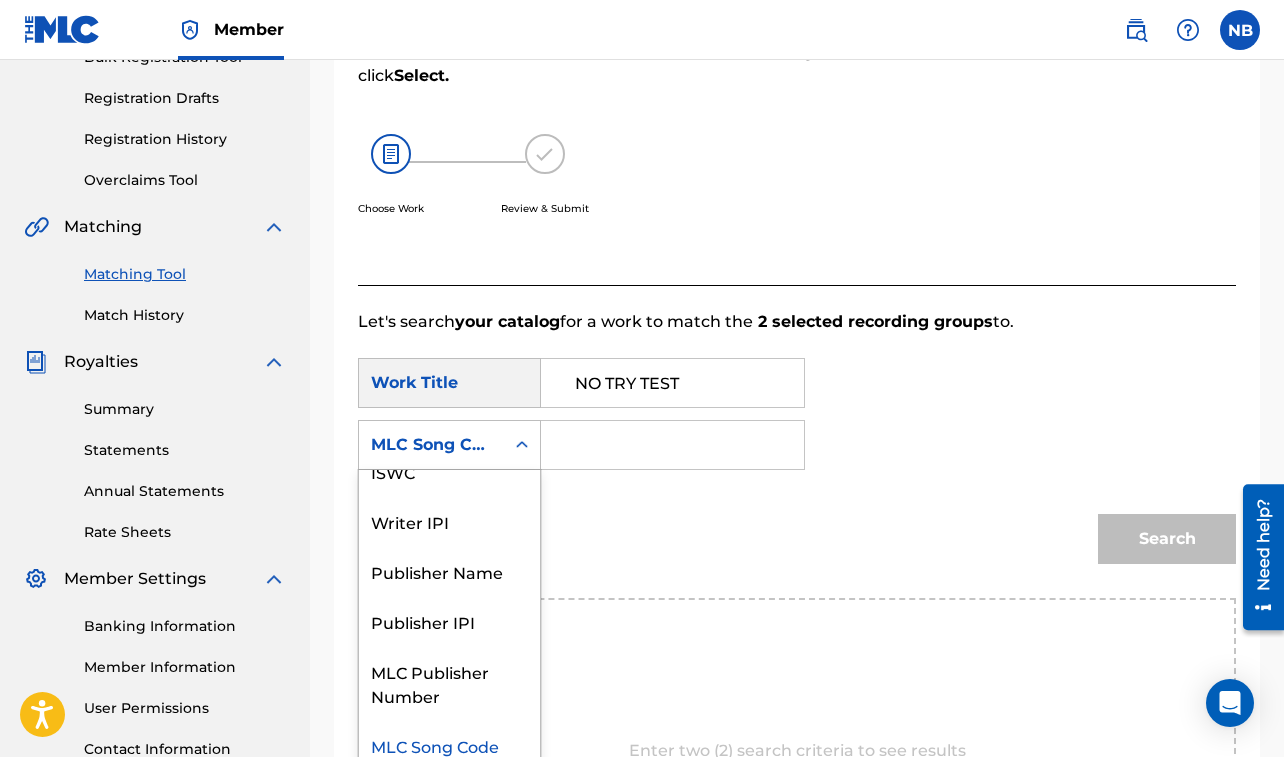 scroll, scrollTop: 623, scrollLeft: 0, axis: vertical 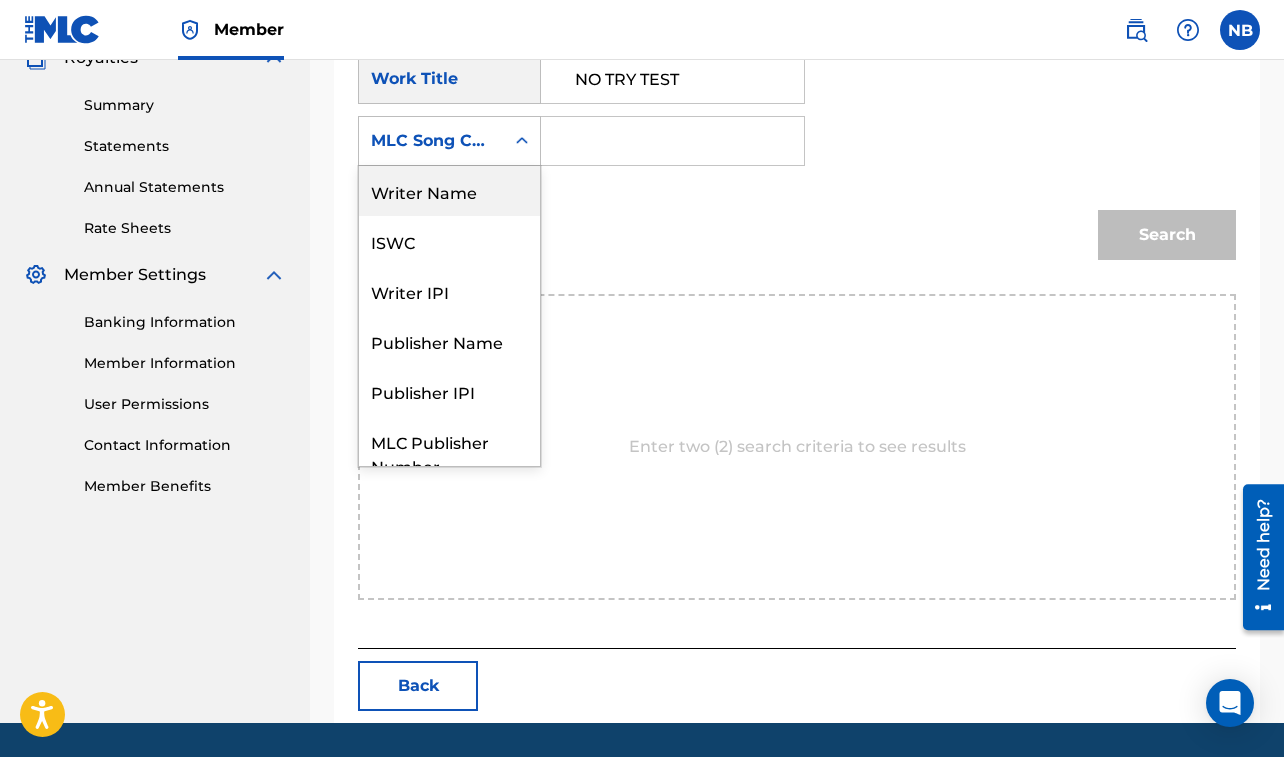 click on "Writer Name" at bounding box center (449, 191) 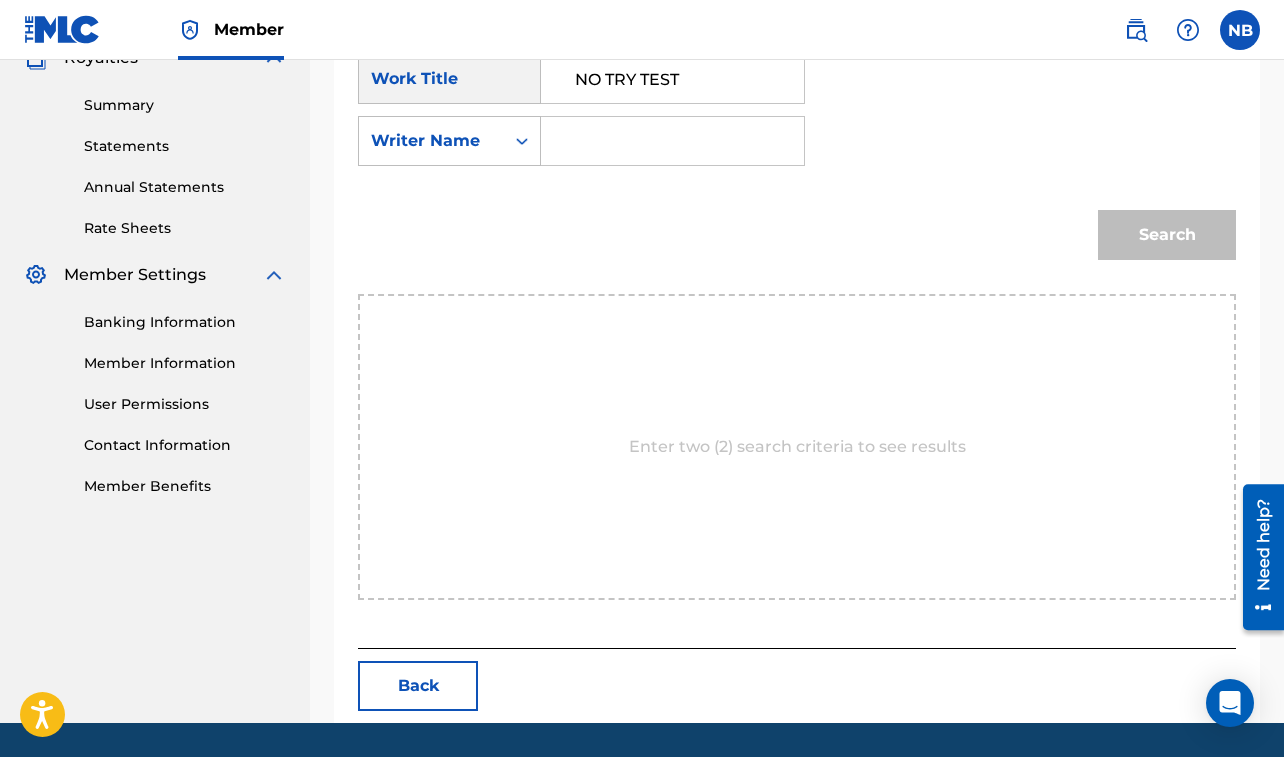 click at bounding box center [672, 141] 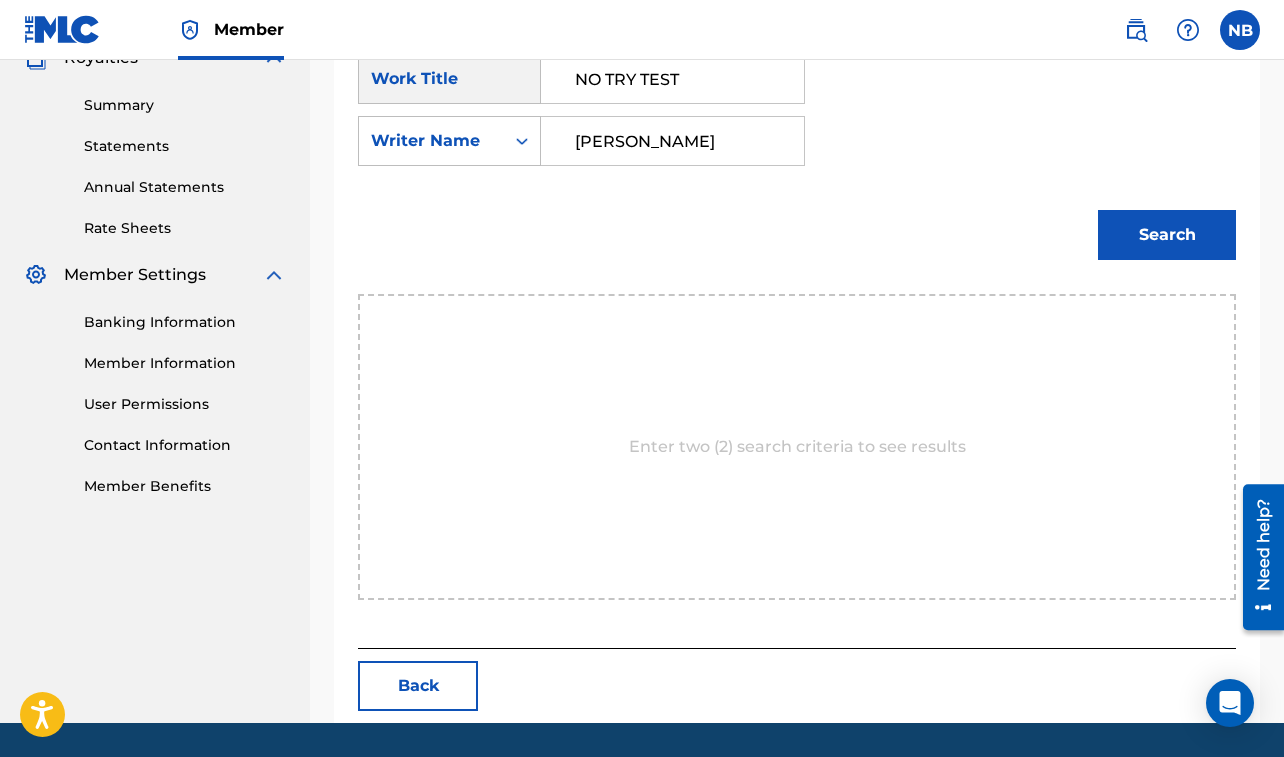 click on "Search" at bounding box center [1167, 235] 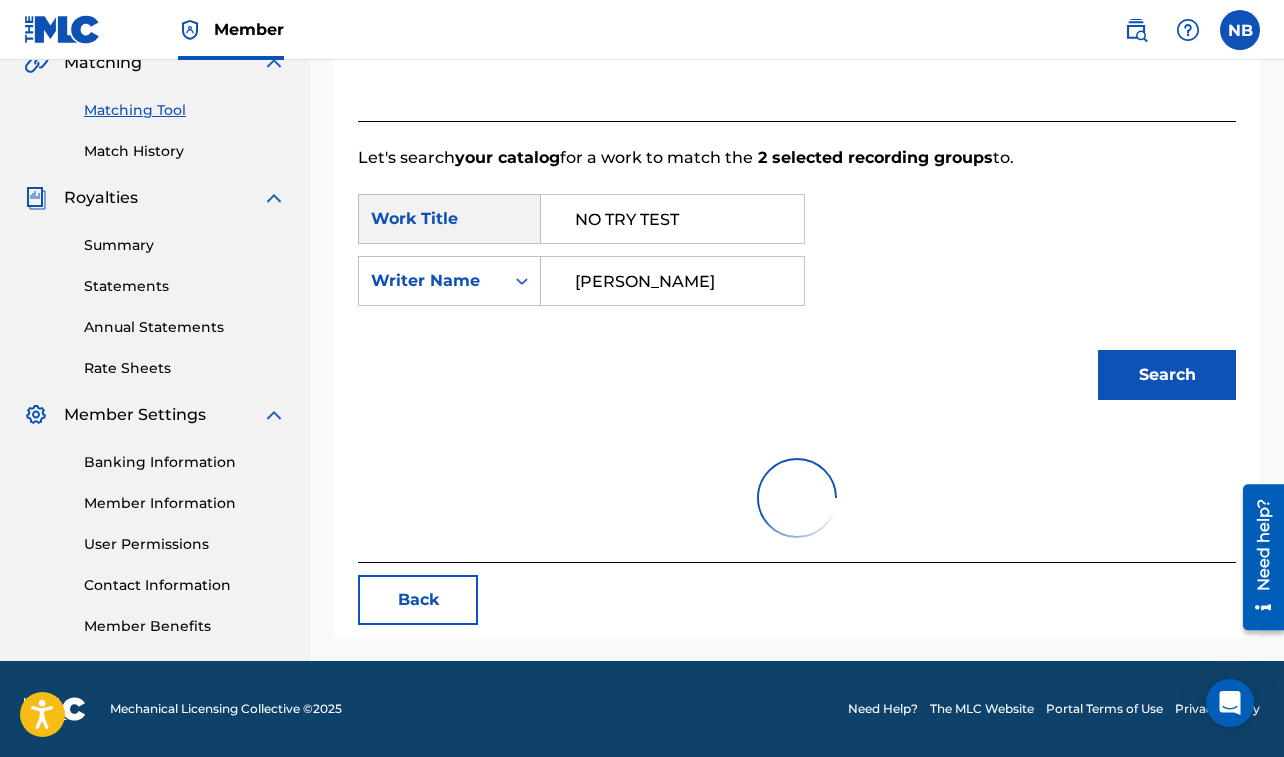 scroll, scrollTop: 623, scrollLeft: 0, axis: vertical 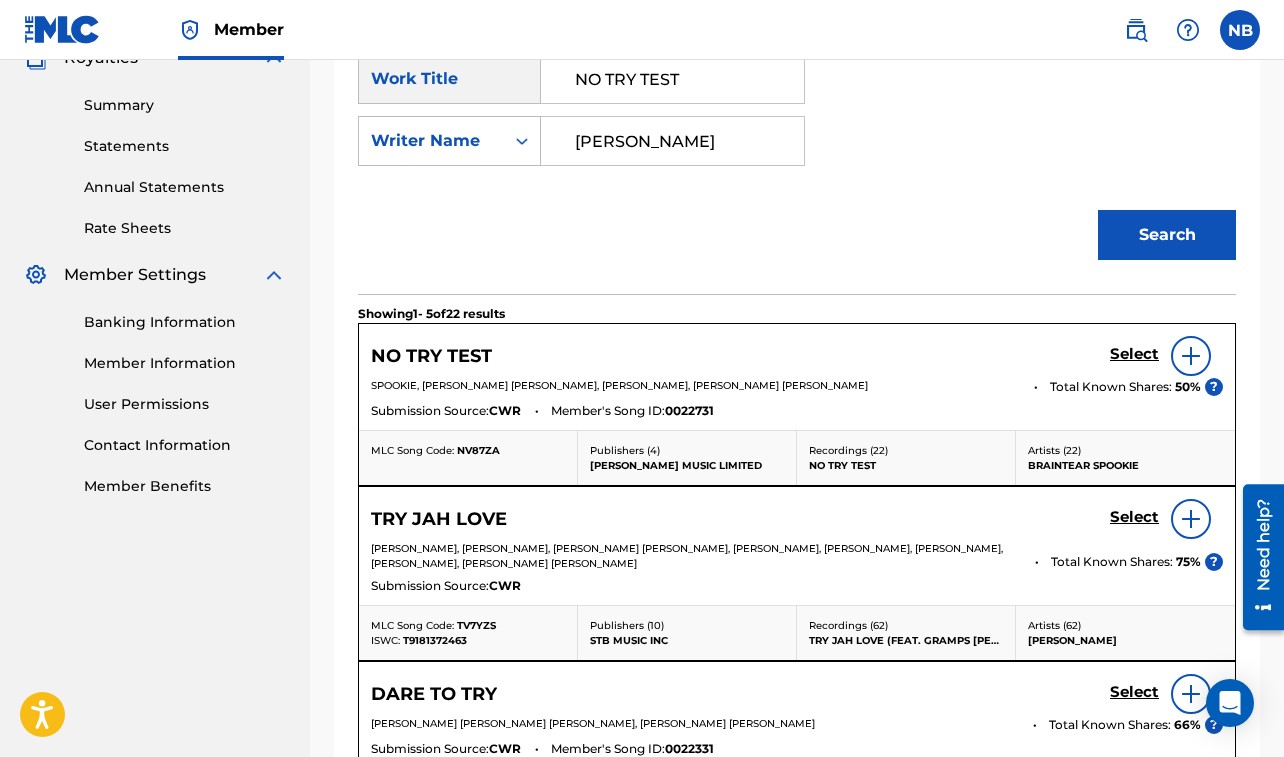 click on "Select" at bounding box center (1134, 354) 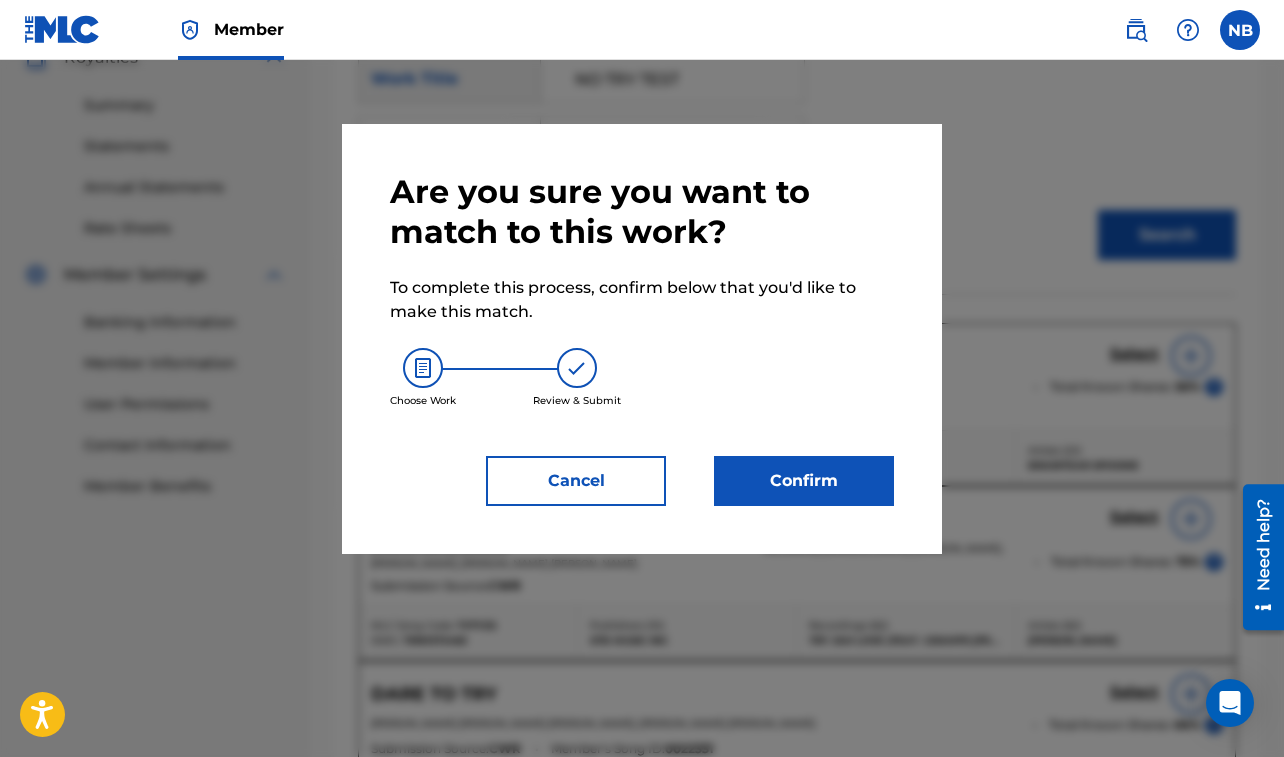click on "Confirm" at bounding box center [804, 481] 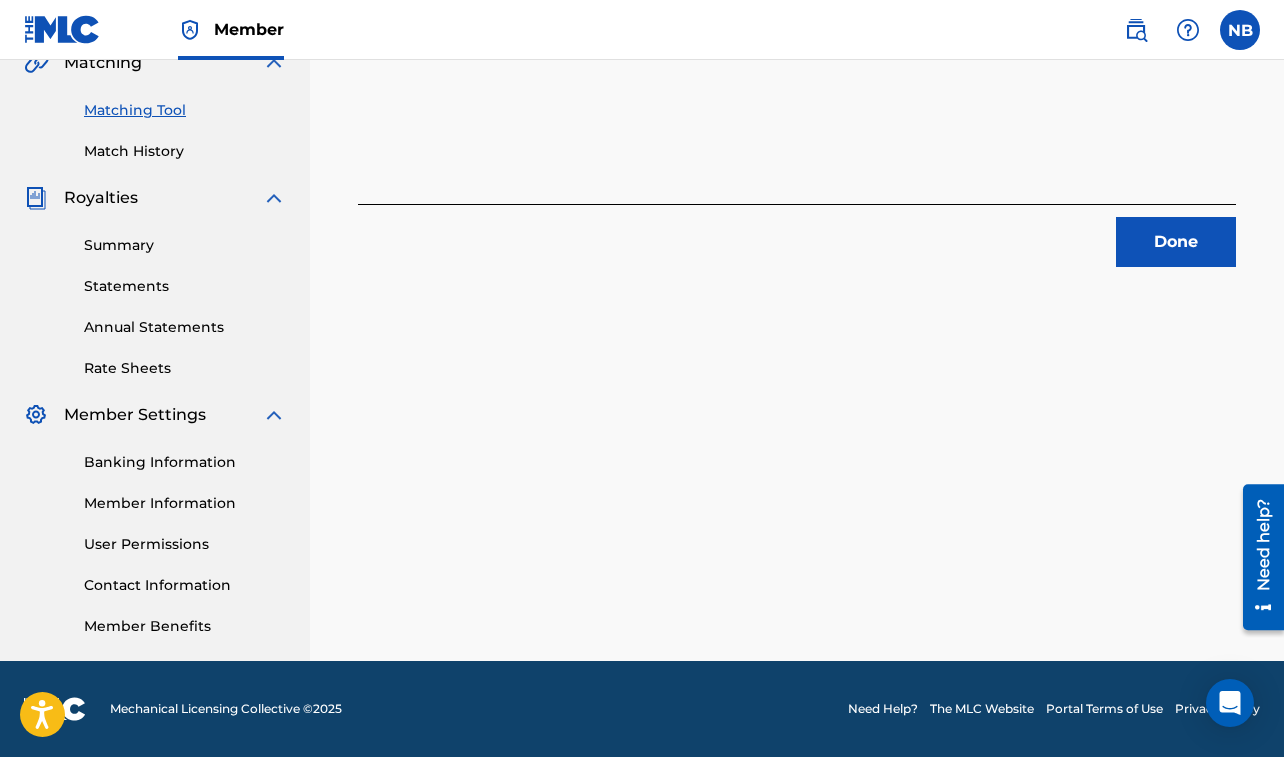 click on "Done" at bounding box center (1176, 242) 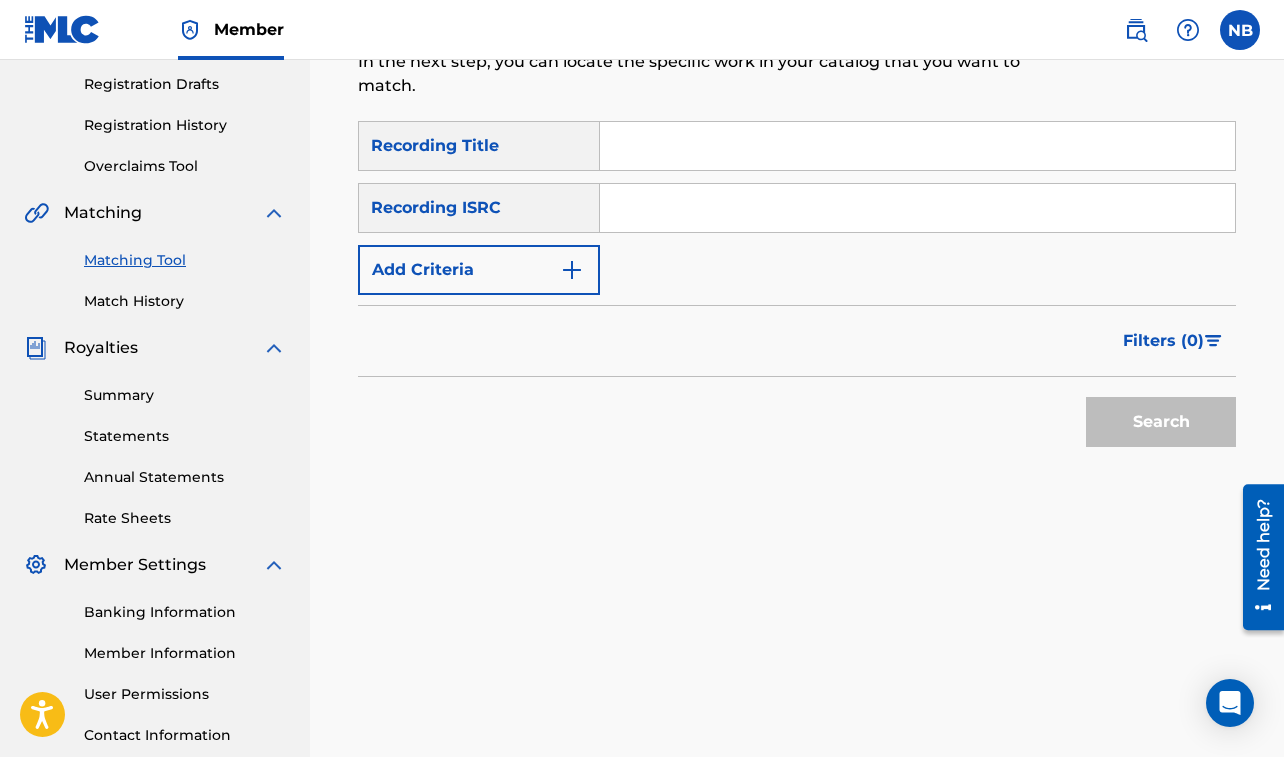 scroll, scrollTop: 284, scrollLeft: 0, axis: vertical 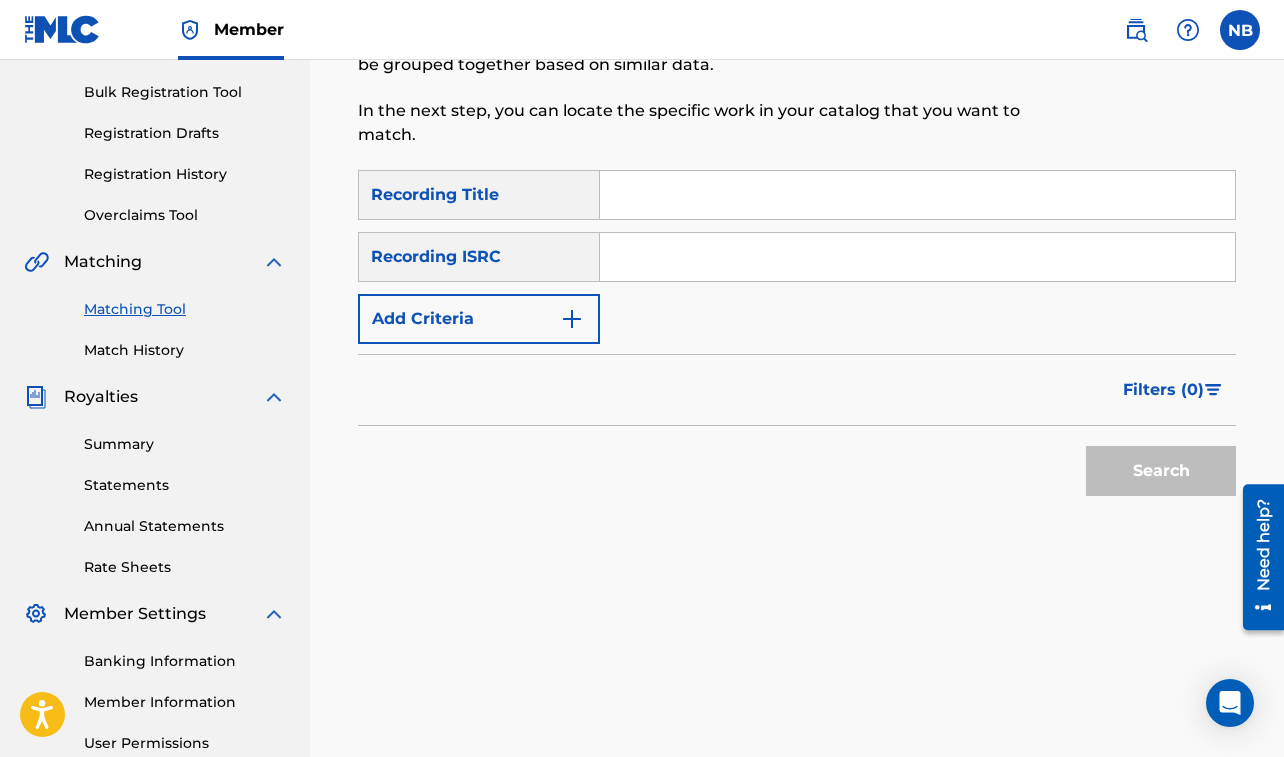 click at bounding box center (917, 195) 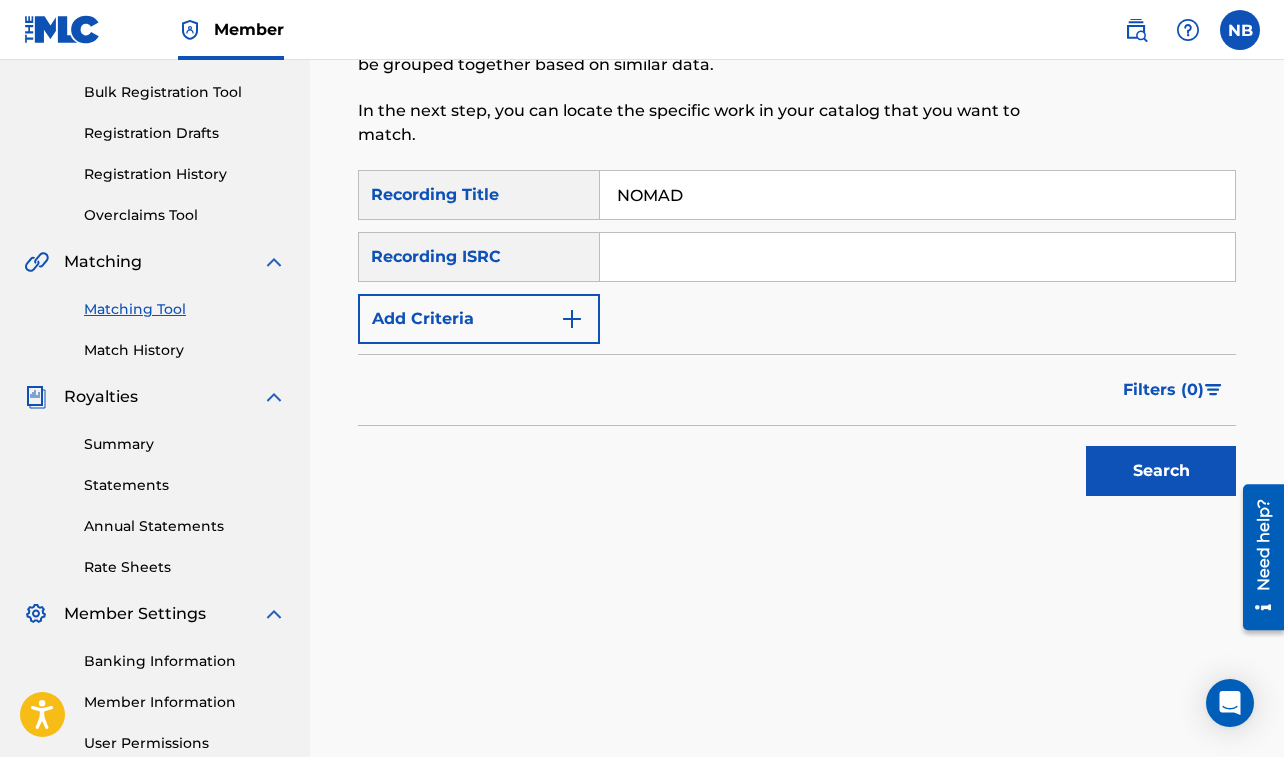 type on "NOMAD" 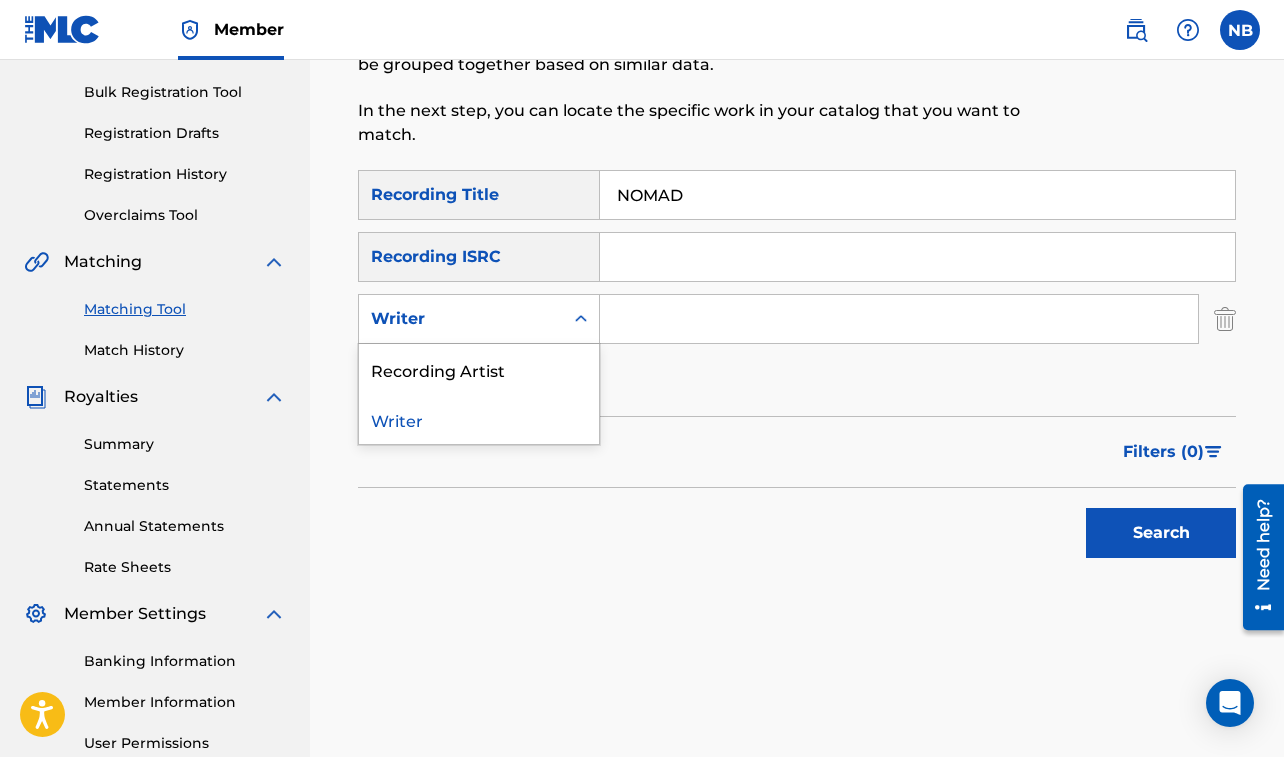 click on "Writer" at bounding box center (461, 319) 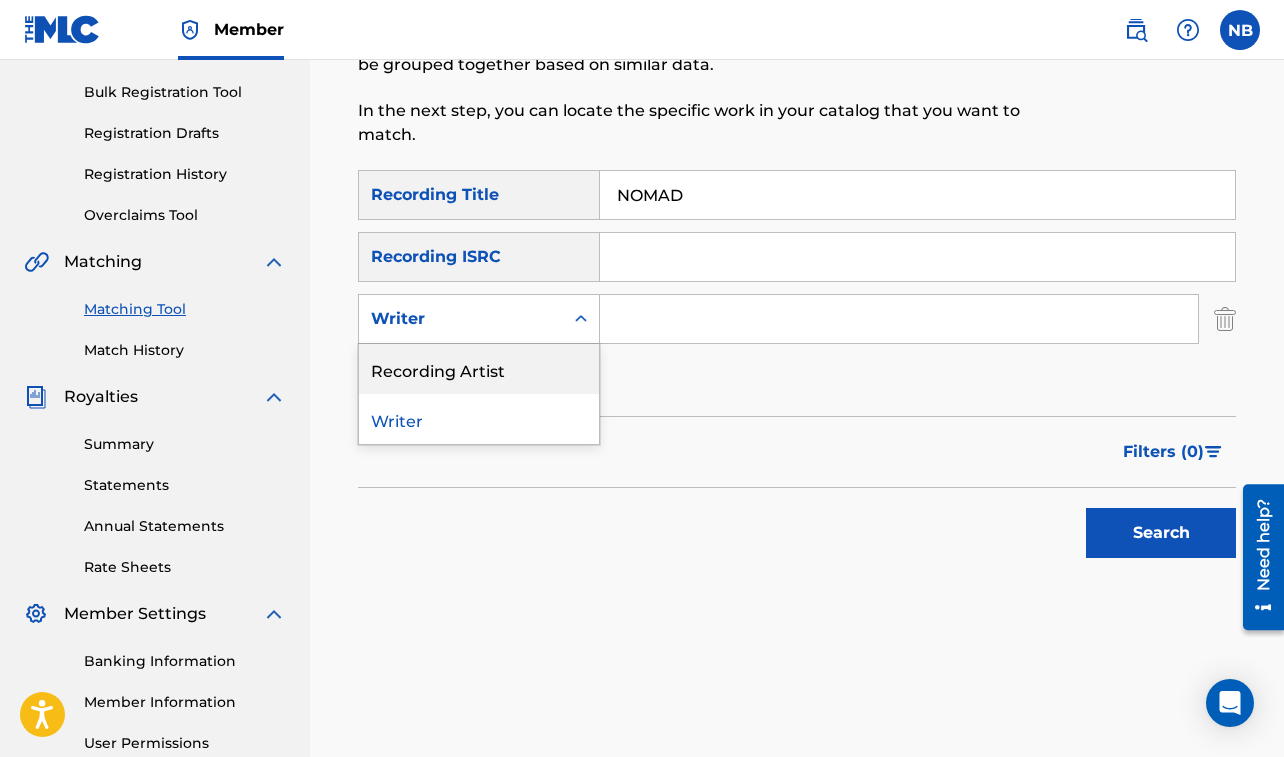 click on "Recording Artist" at bounding box center [479, 369] 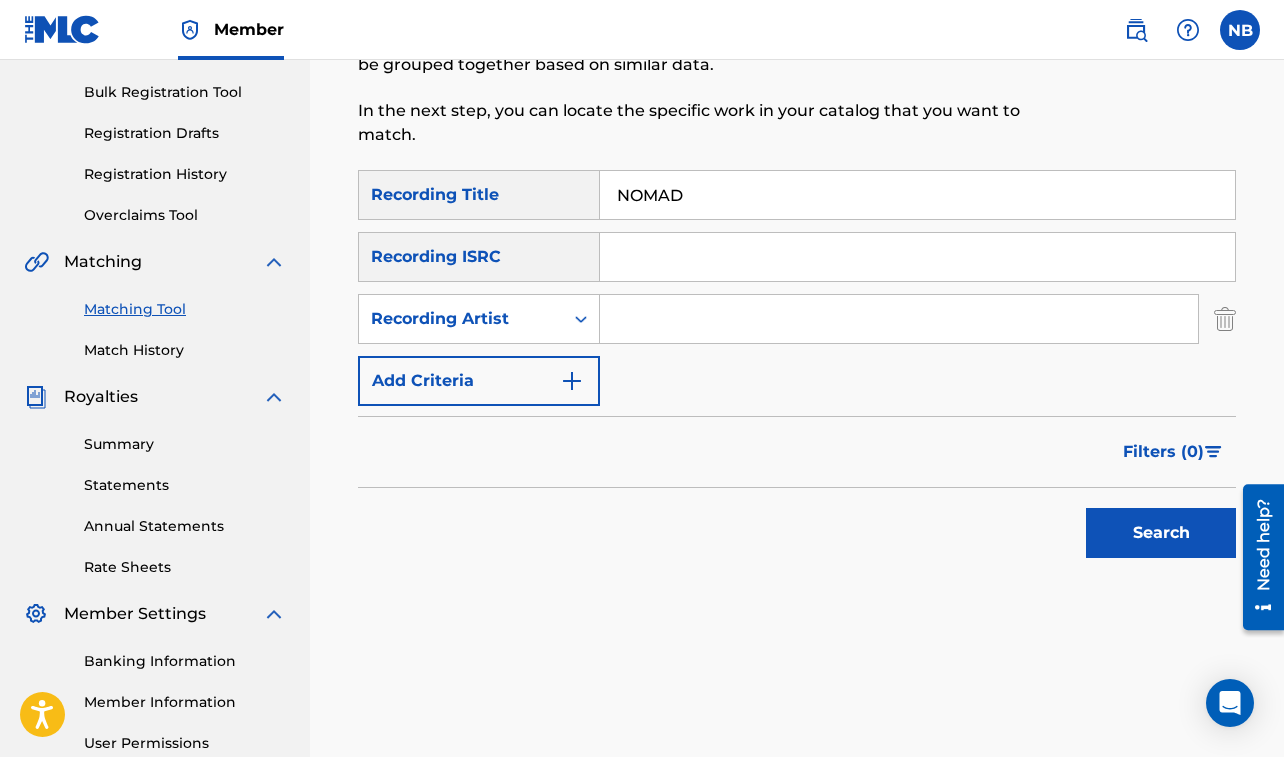 click at bounding box center (899, 319) 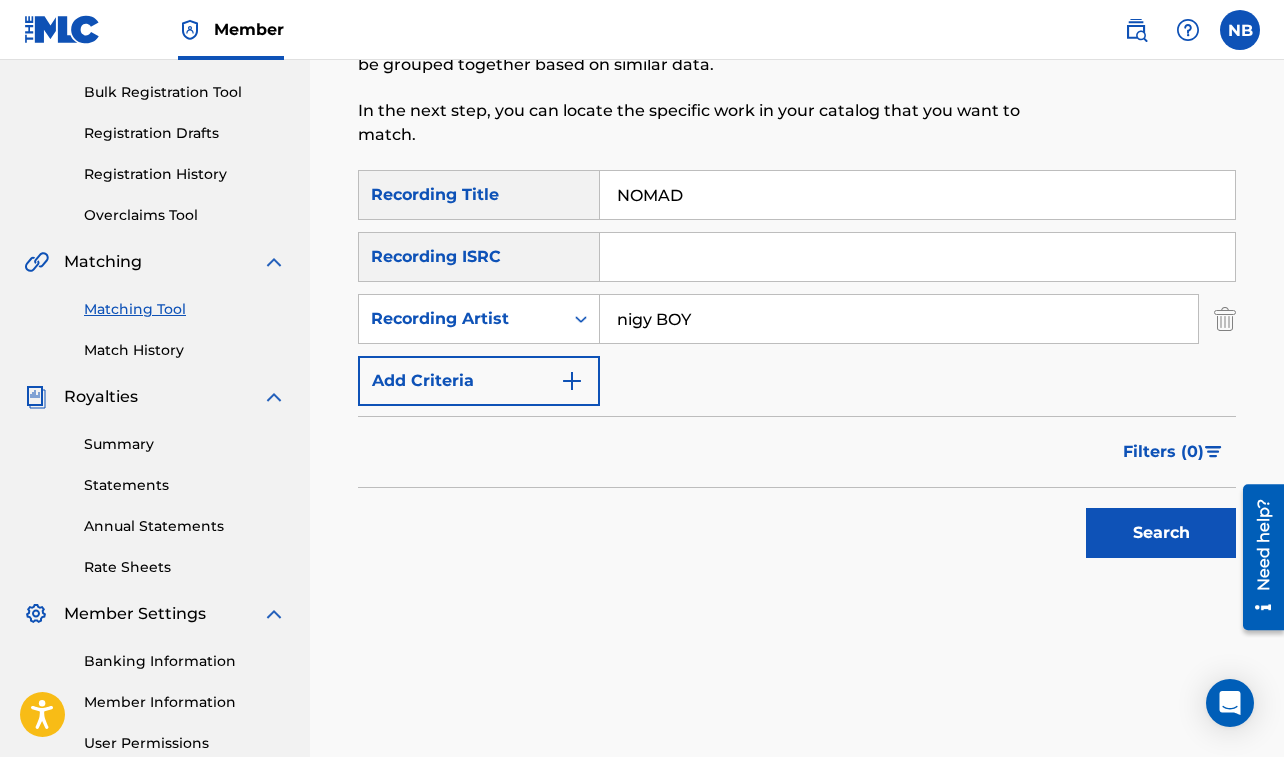 type on "nigy BOY" 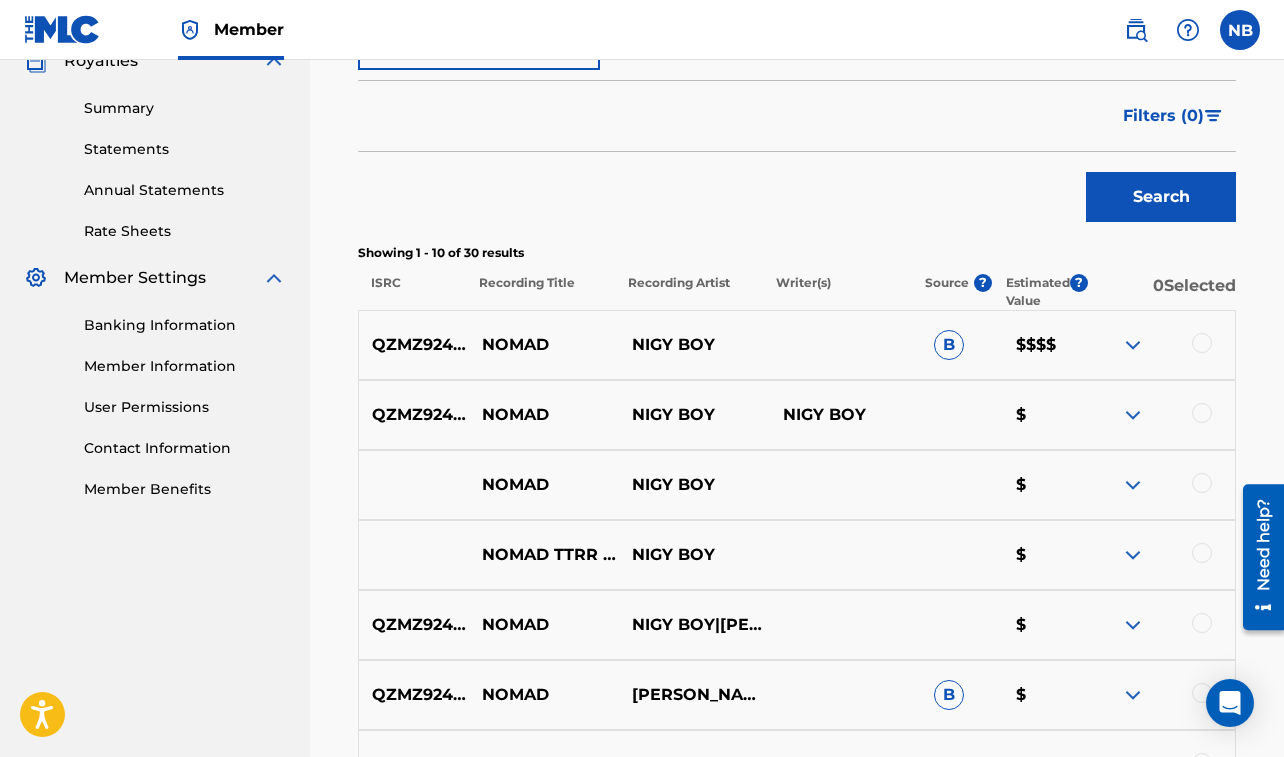 scroll, scrollTop: 627, scrollLeft: 0, axis: vertical 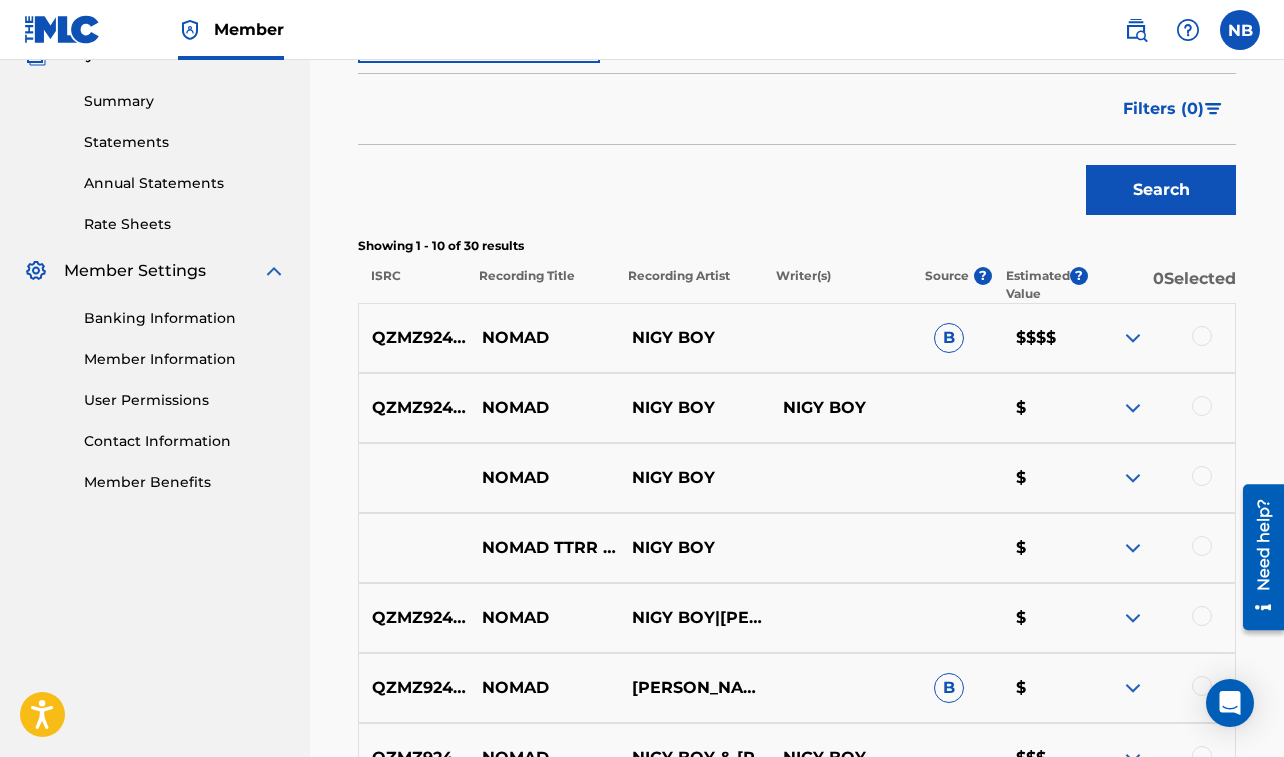 click at bounding box center (1202, 336) 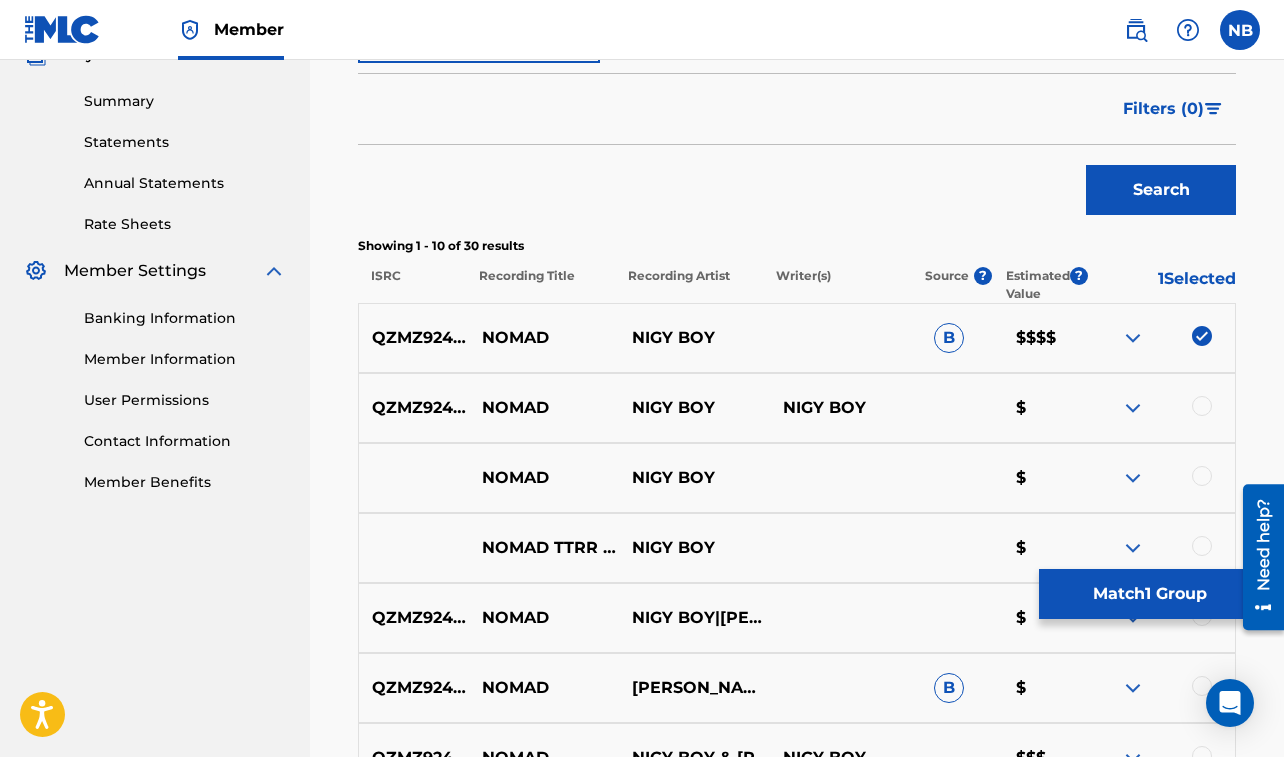 click at bounding box center [1202, 406] 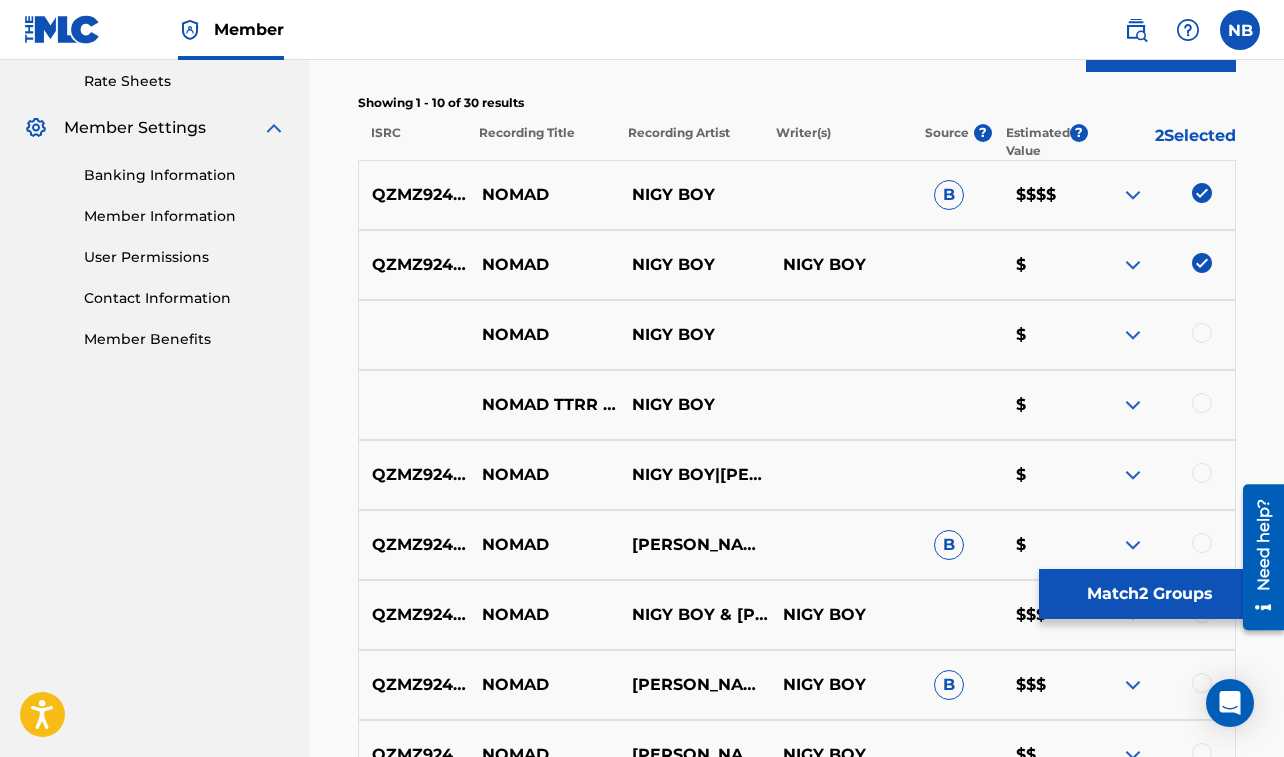 scroll, scrollTop: 771, scrollLeft: 0, axis: vertical 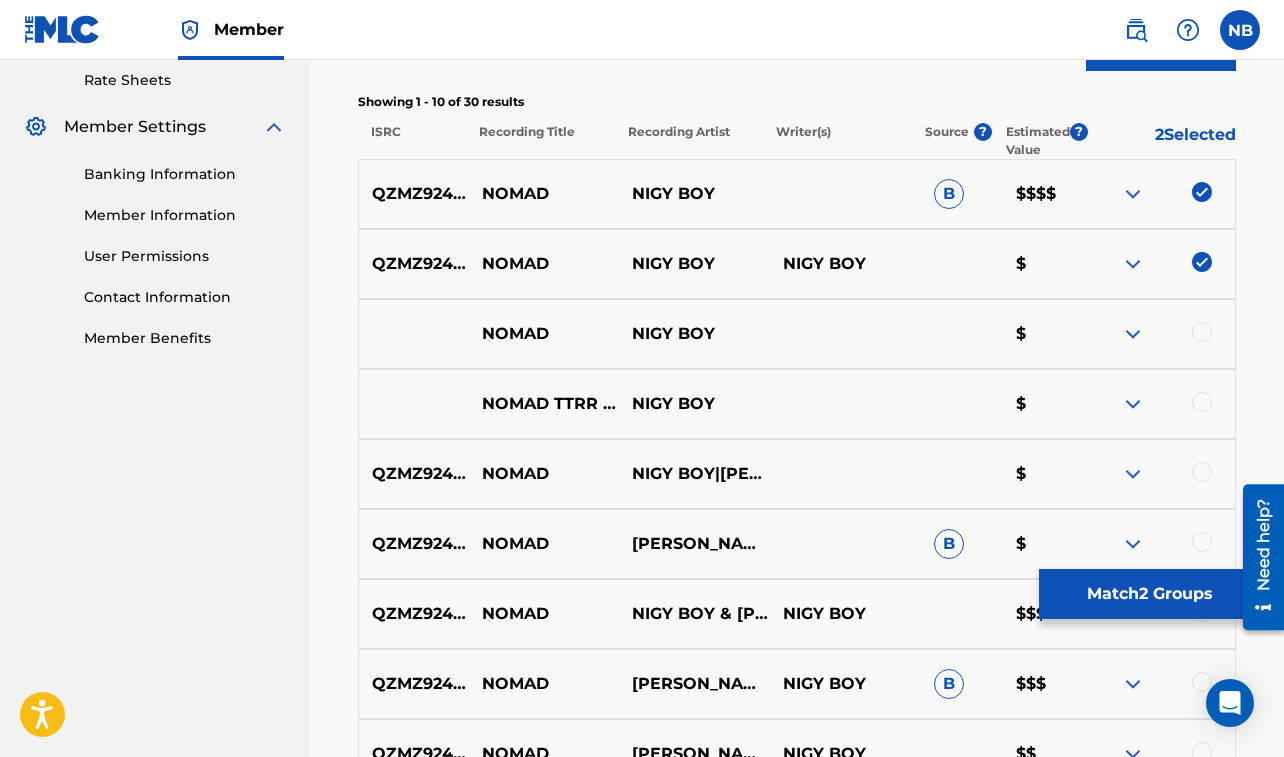 click at bounding box center [1159, 334] 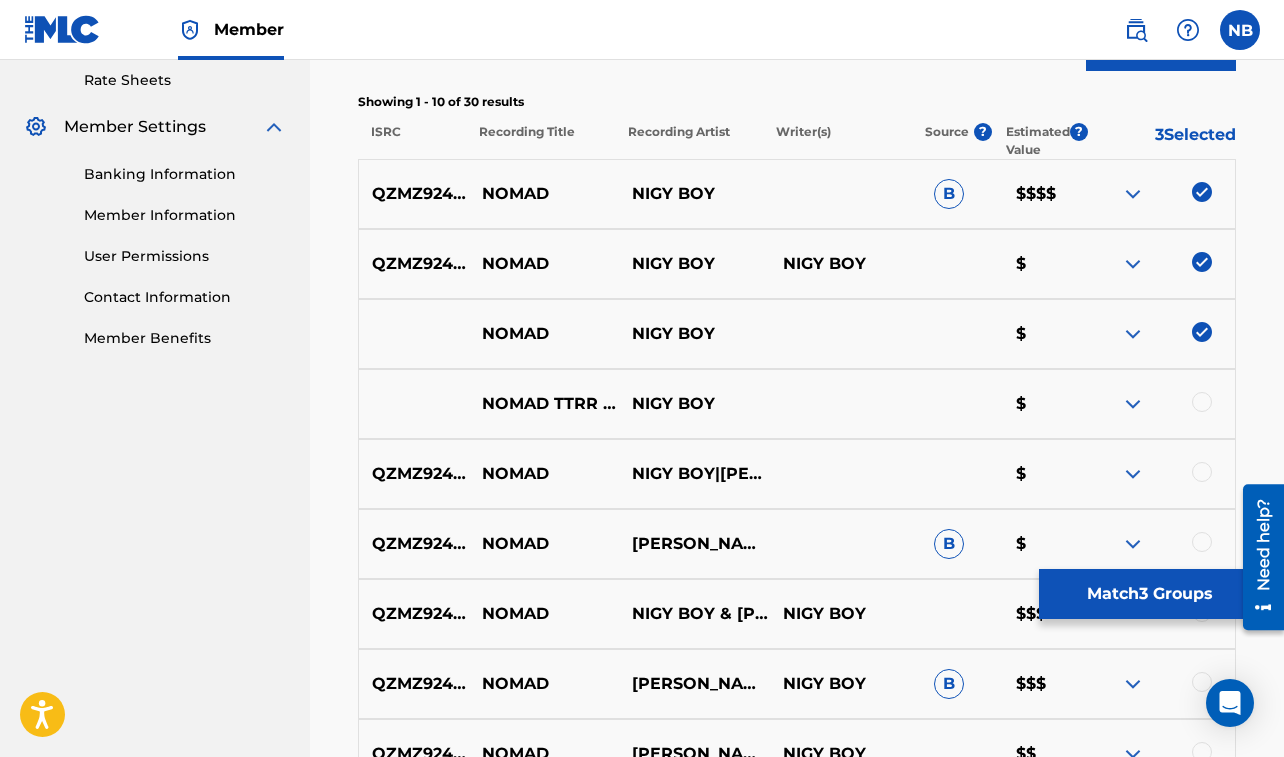 click at bounding box center [1202, 402] 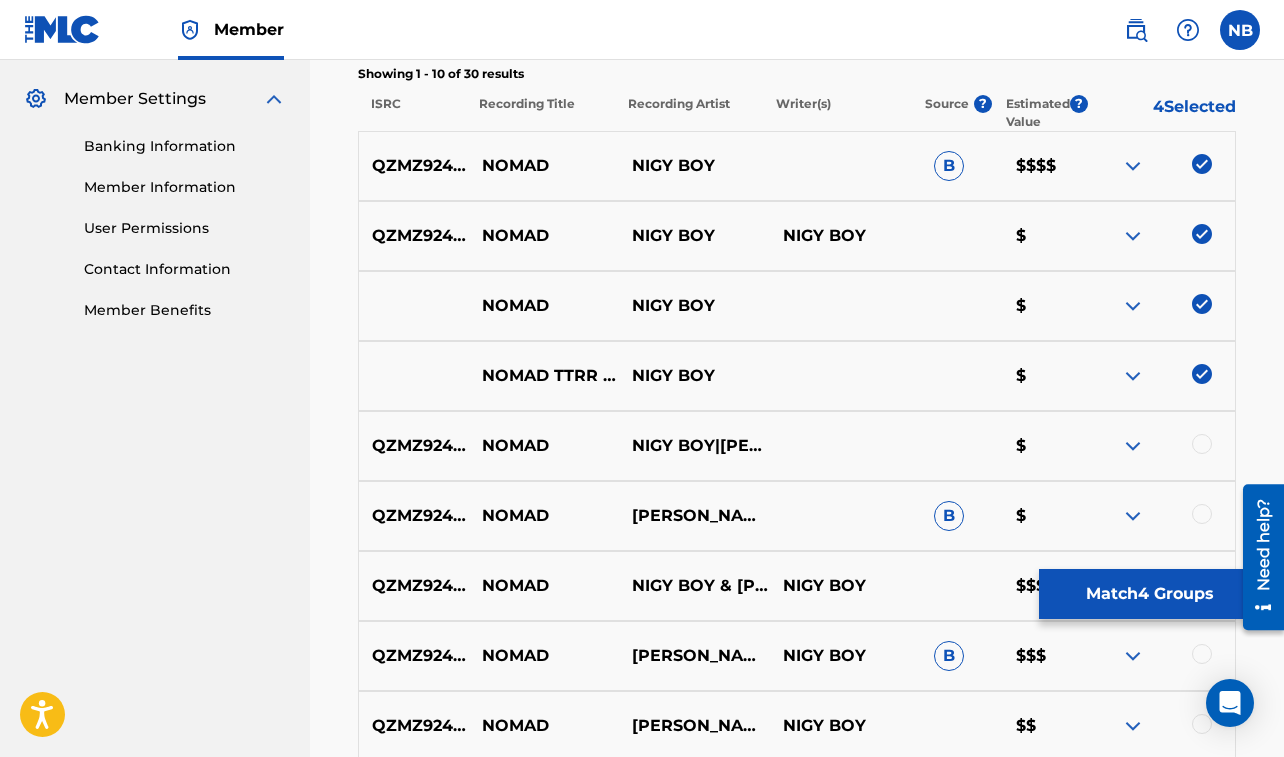 scroll, scrollTop: 860, scrollLeft: 0, axis: vertical 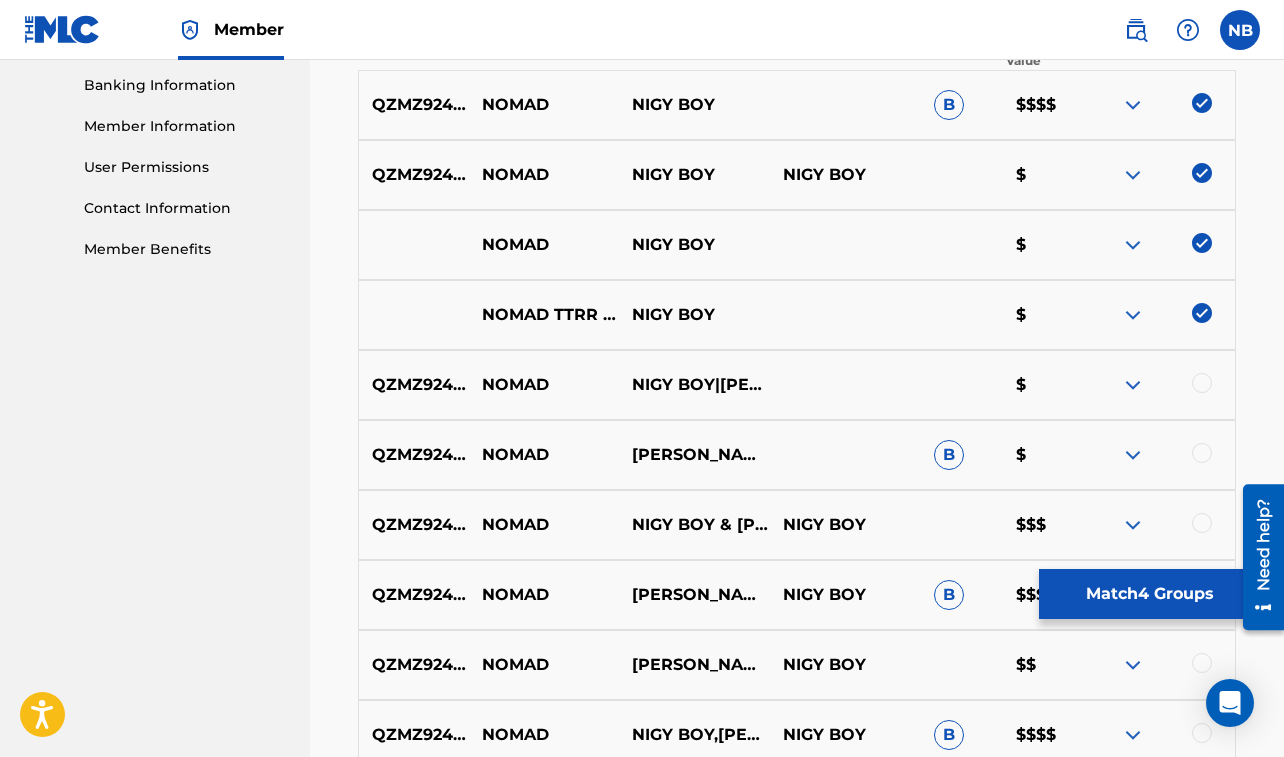 click at bounding box center [1202, 383] 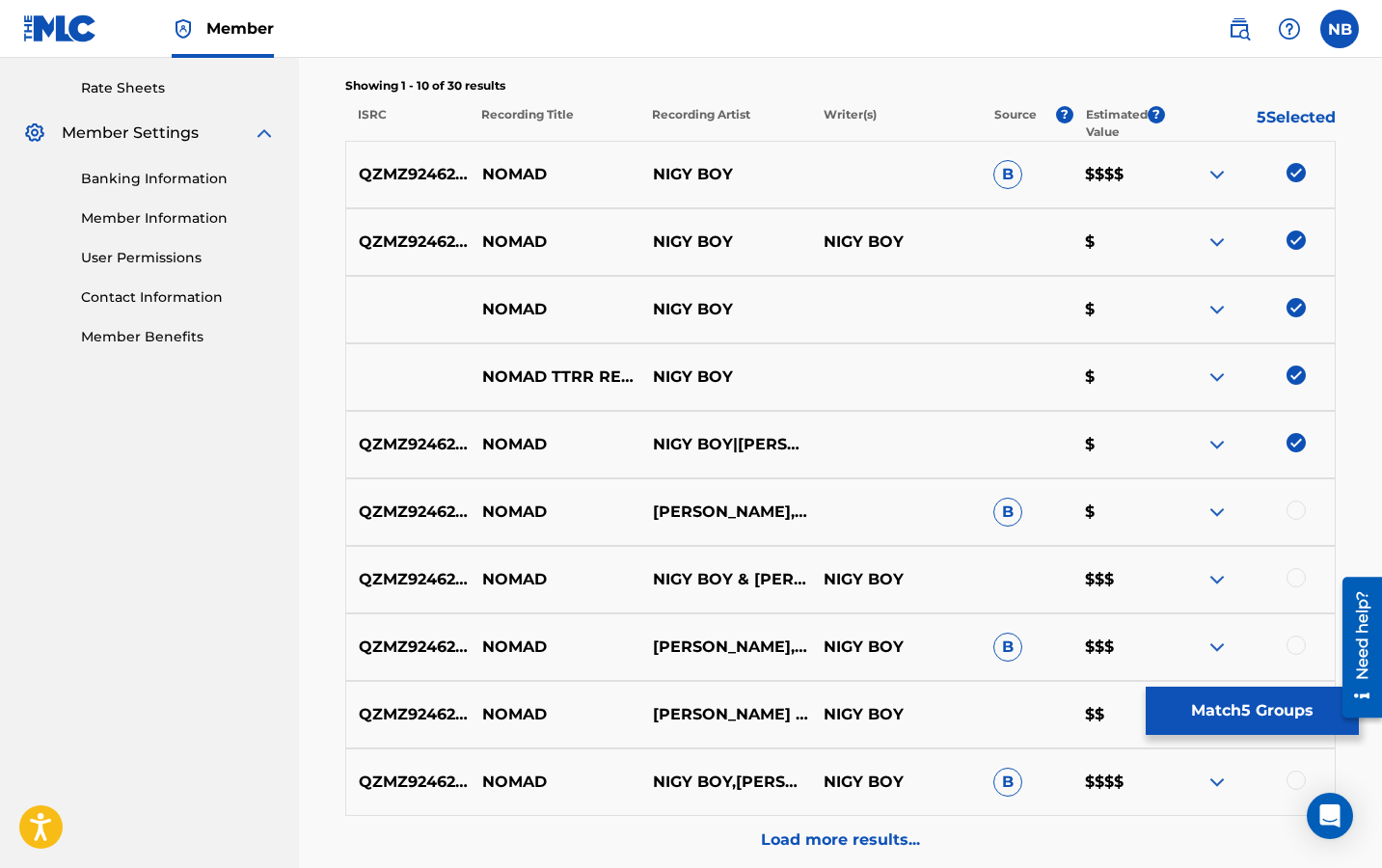 scroll, scrollTop: 734, scrollLeft: 0, axis: vertical 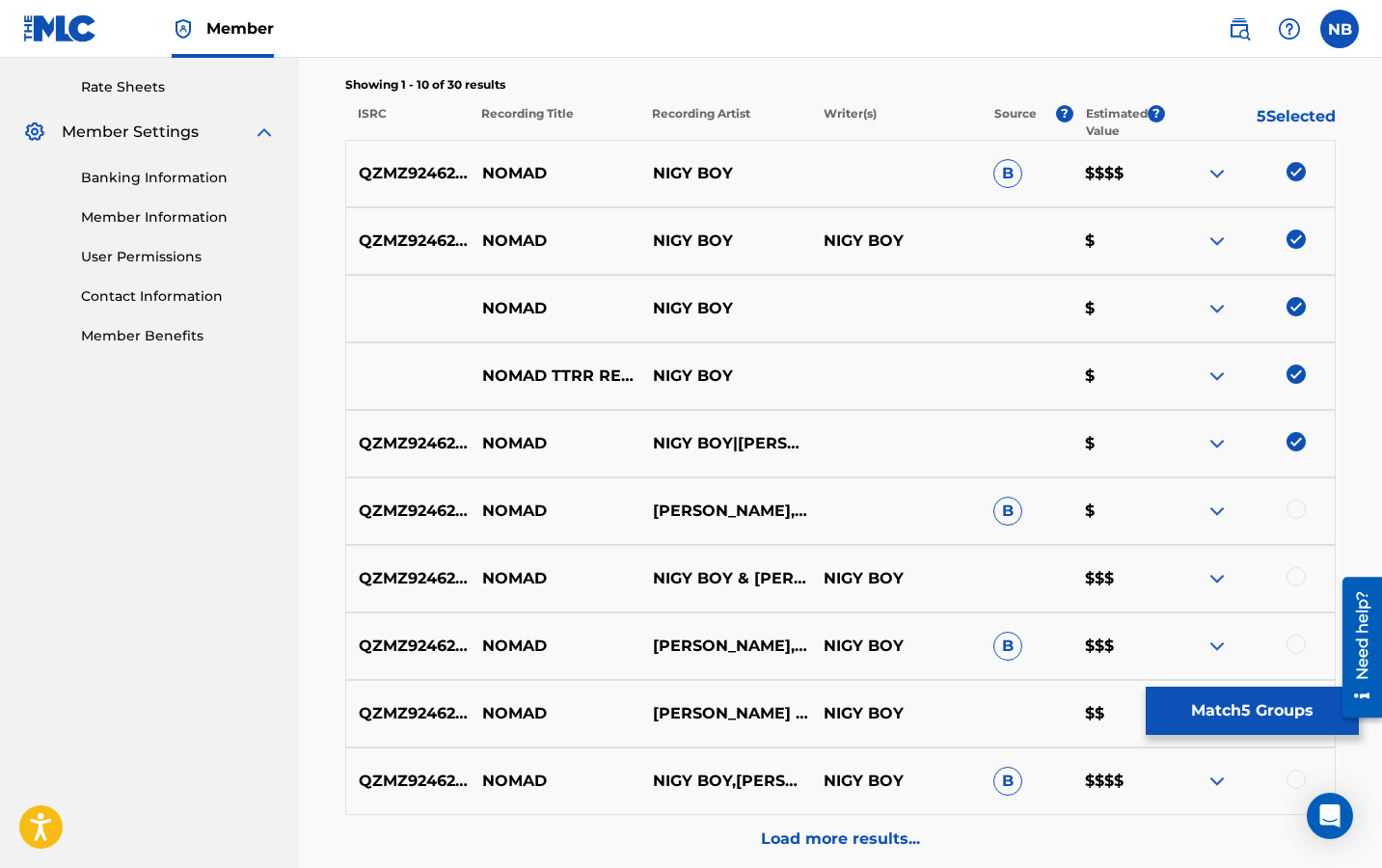 click on "Load more results..." at bounding box center [840, 839] 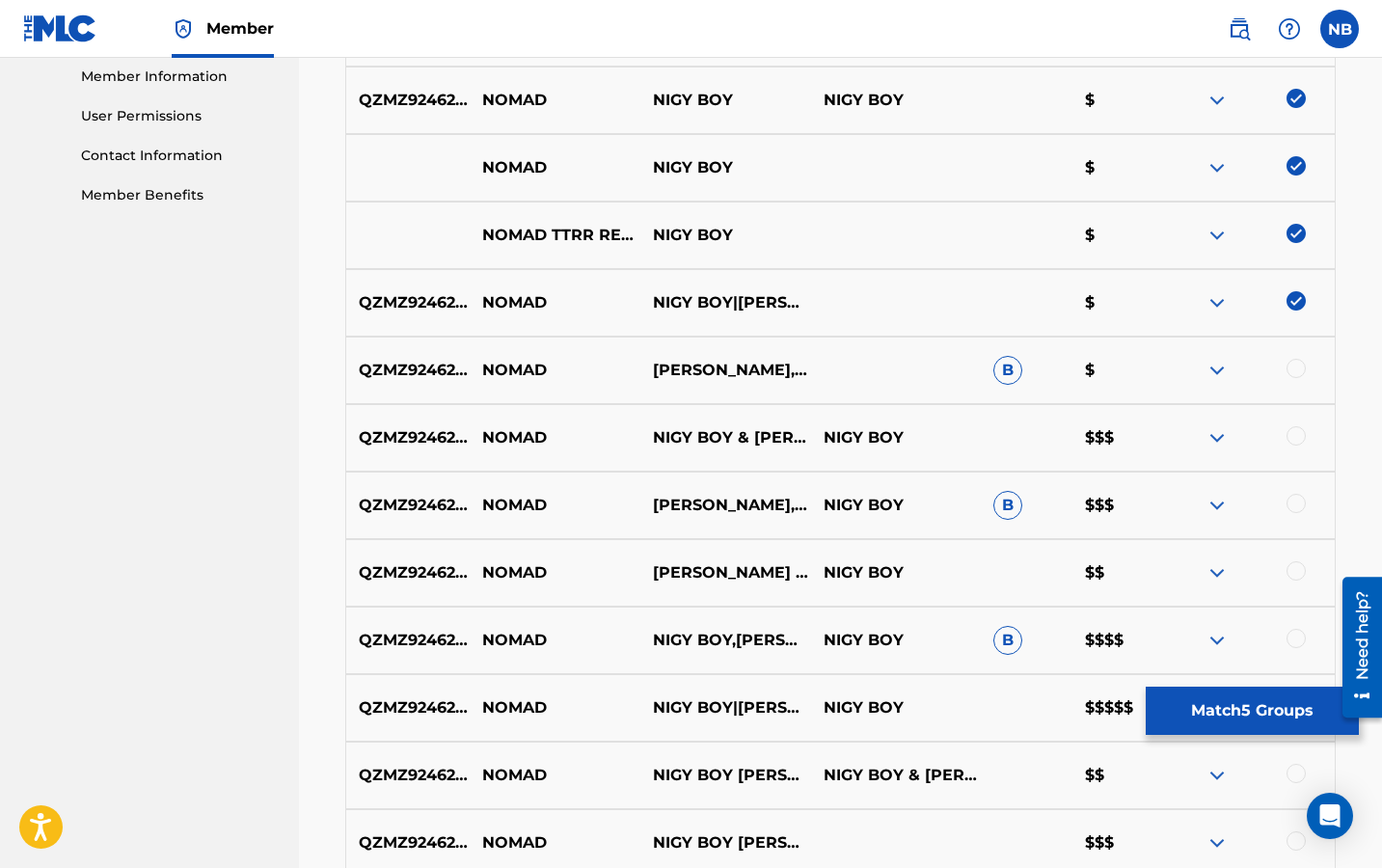 scroll, scrollTop: 879, scrollLeft: 0, axis: vertical 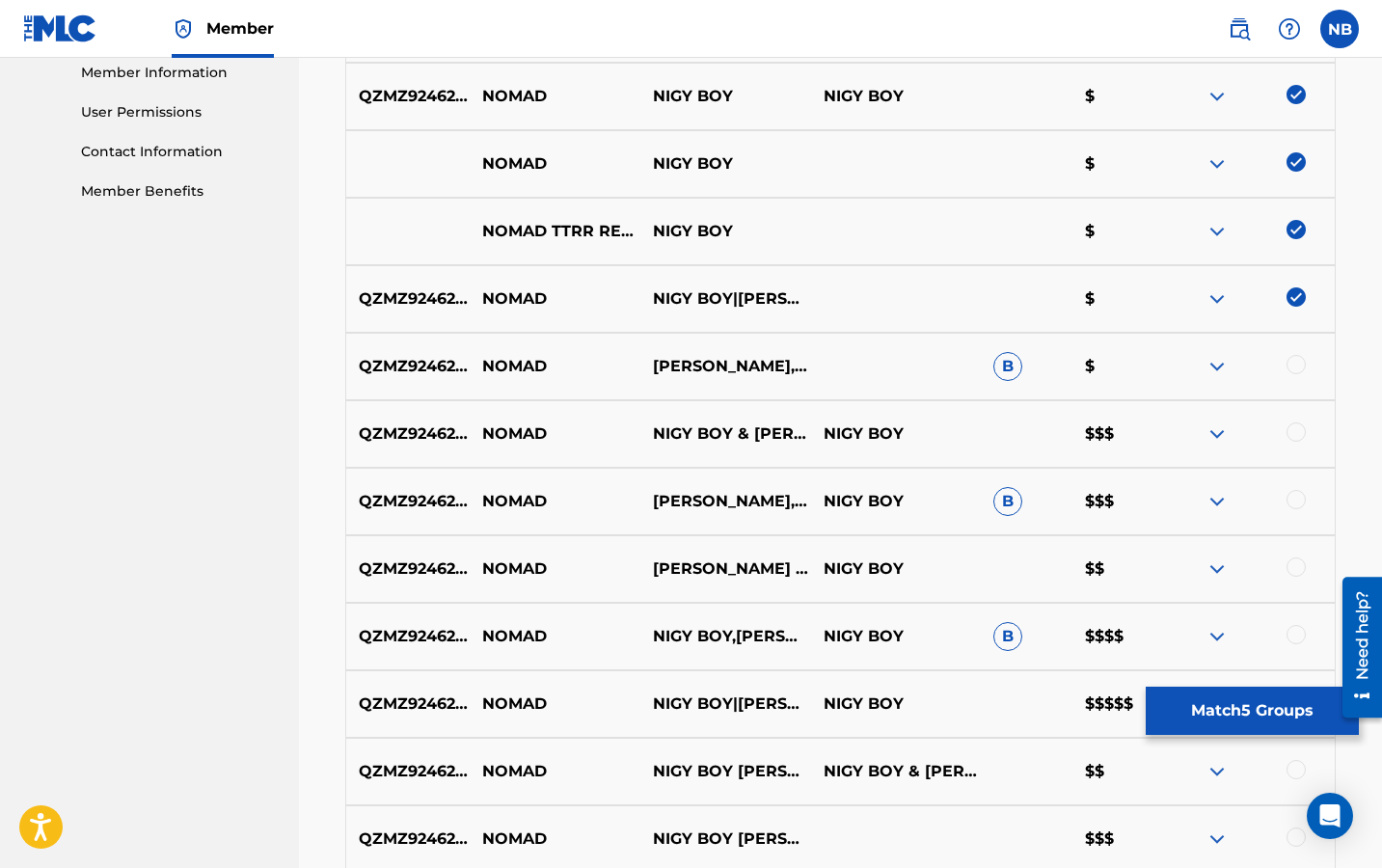 click at bounding box center [1296, 365] 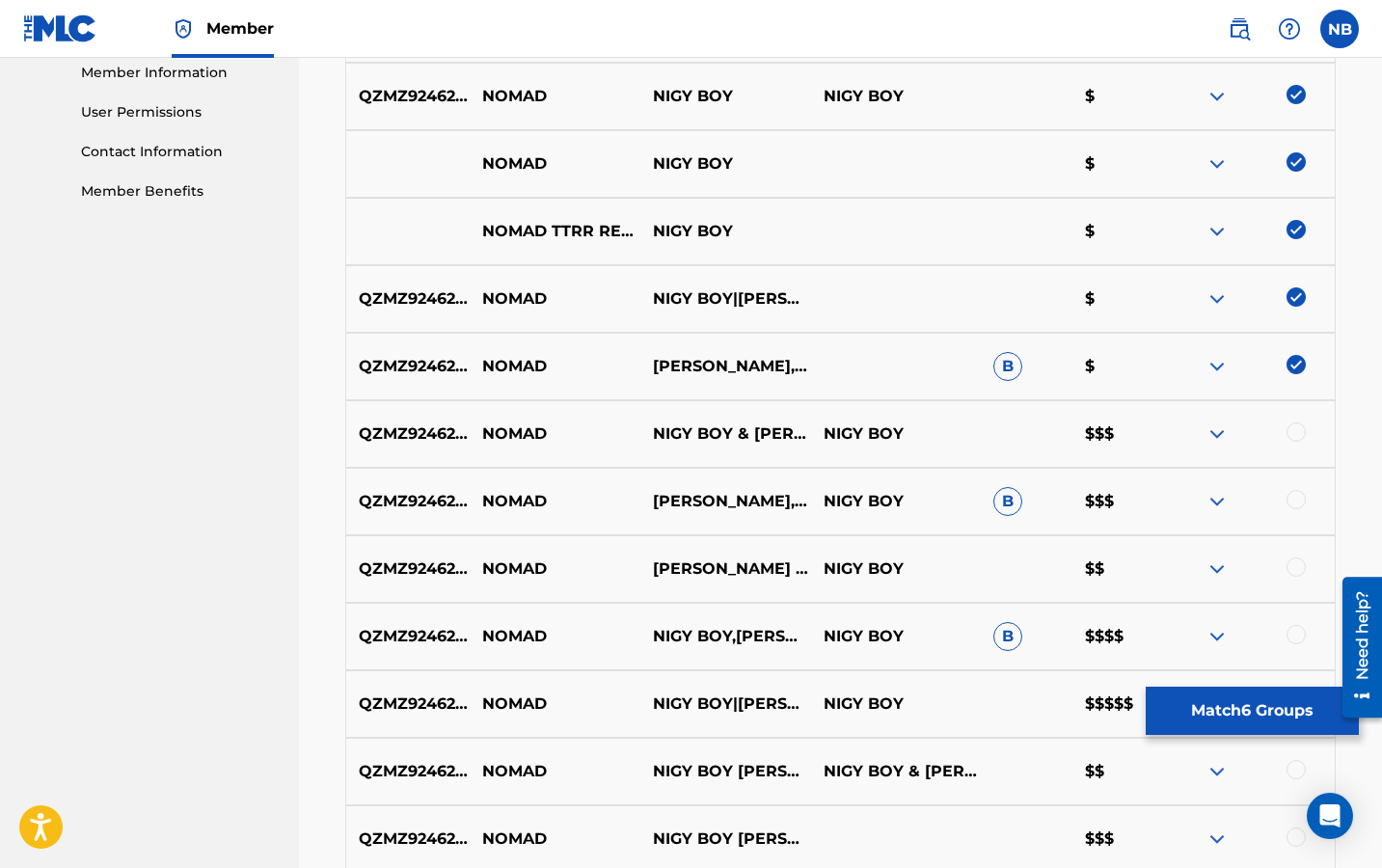 click at bounding box center [1296, 432] 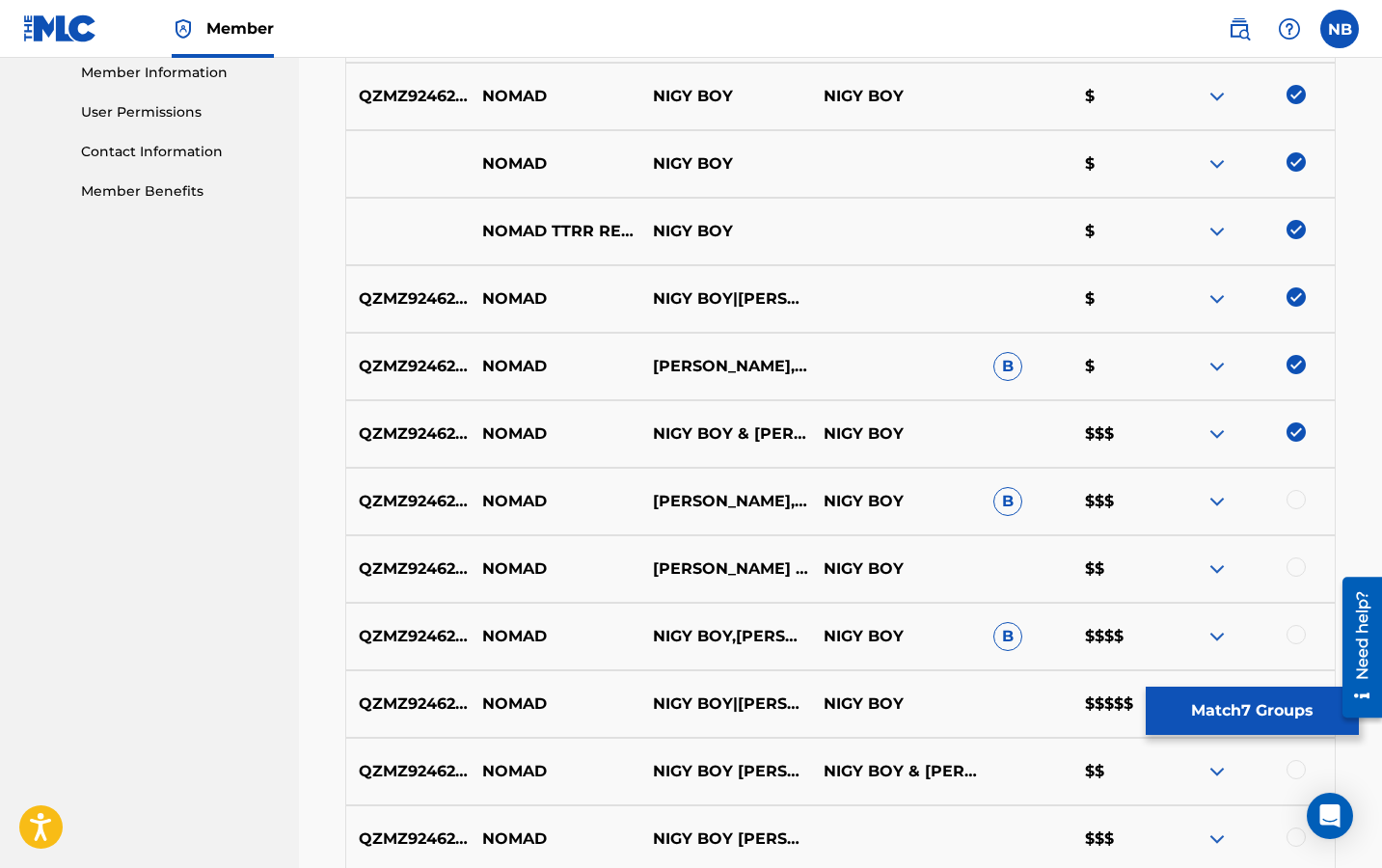 click at bounding box center (1296, 500) 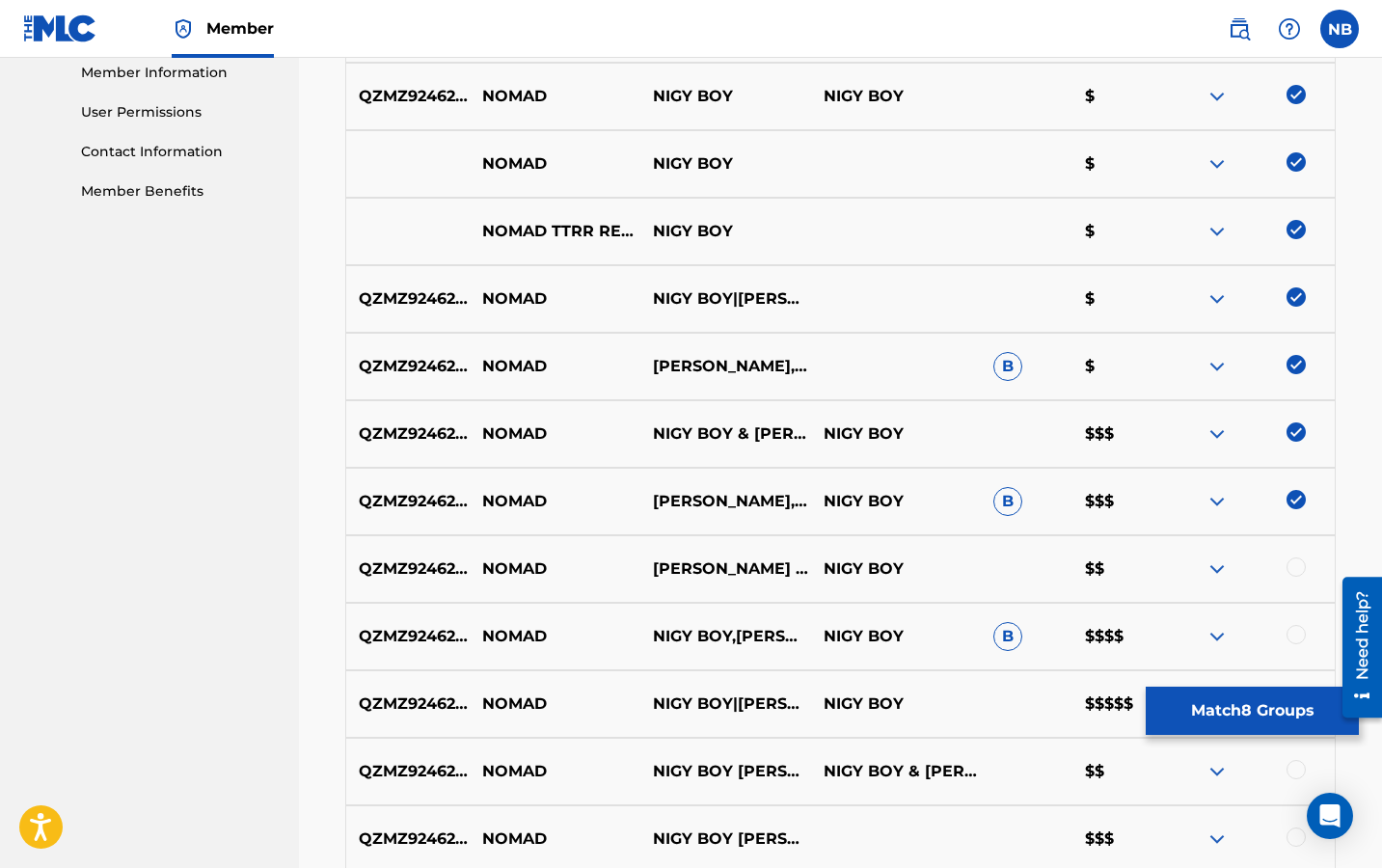 click at bounding box center (1296, 567) 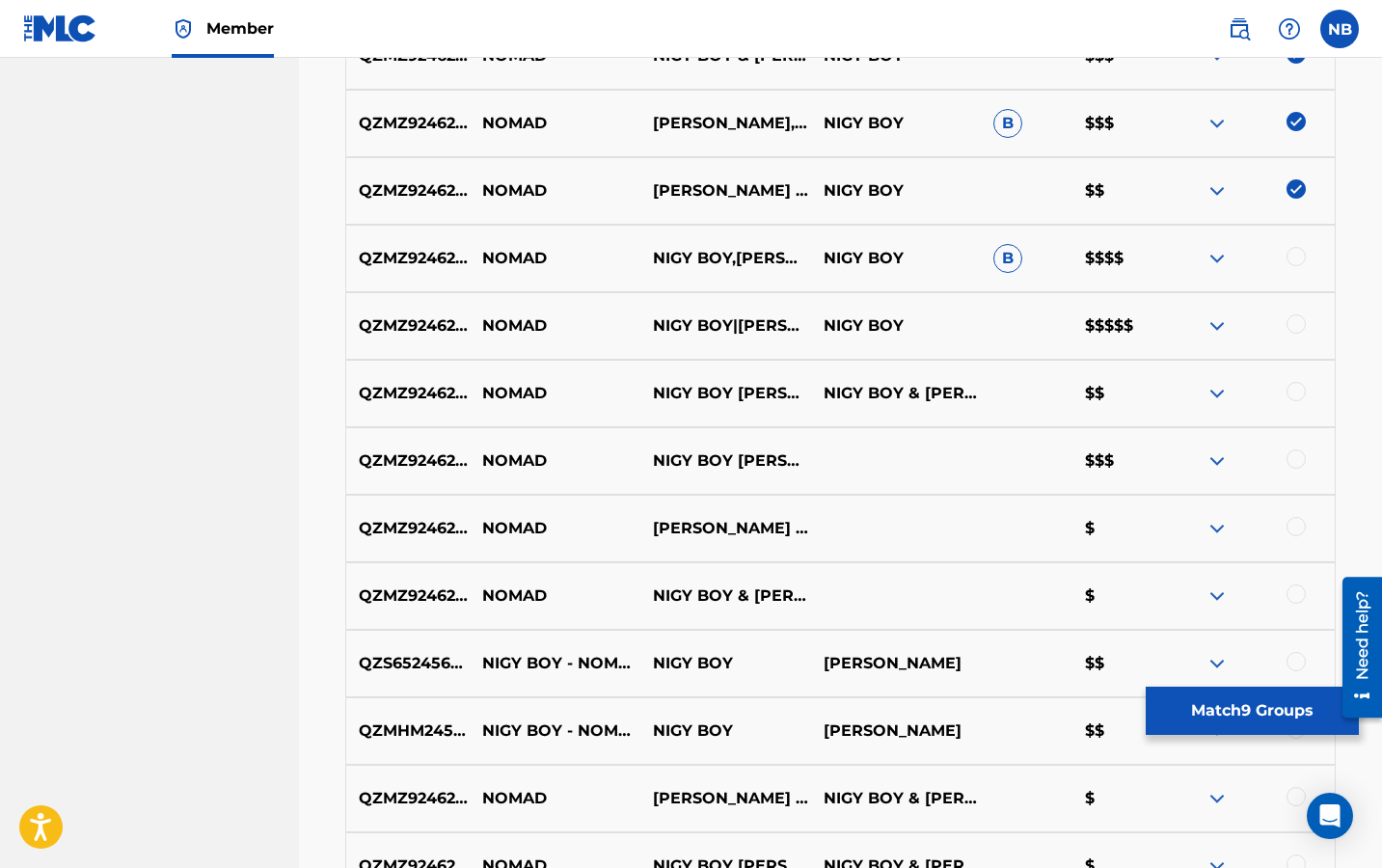 scroll, scrollTop: 1253, scrollLeft: 0, axis: vertical 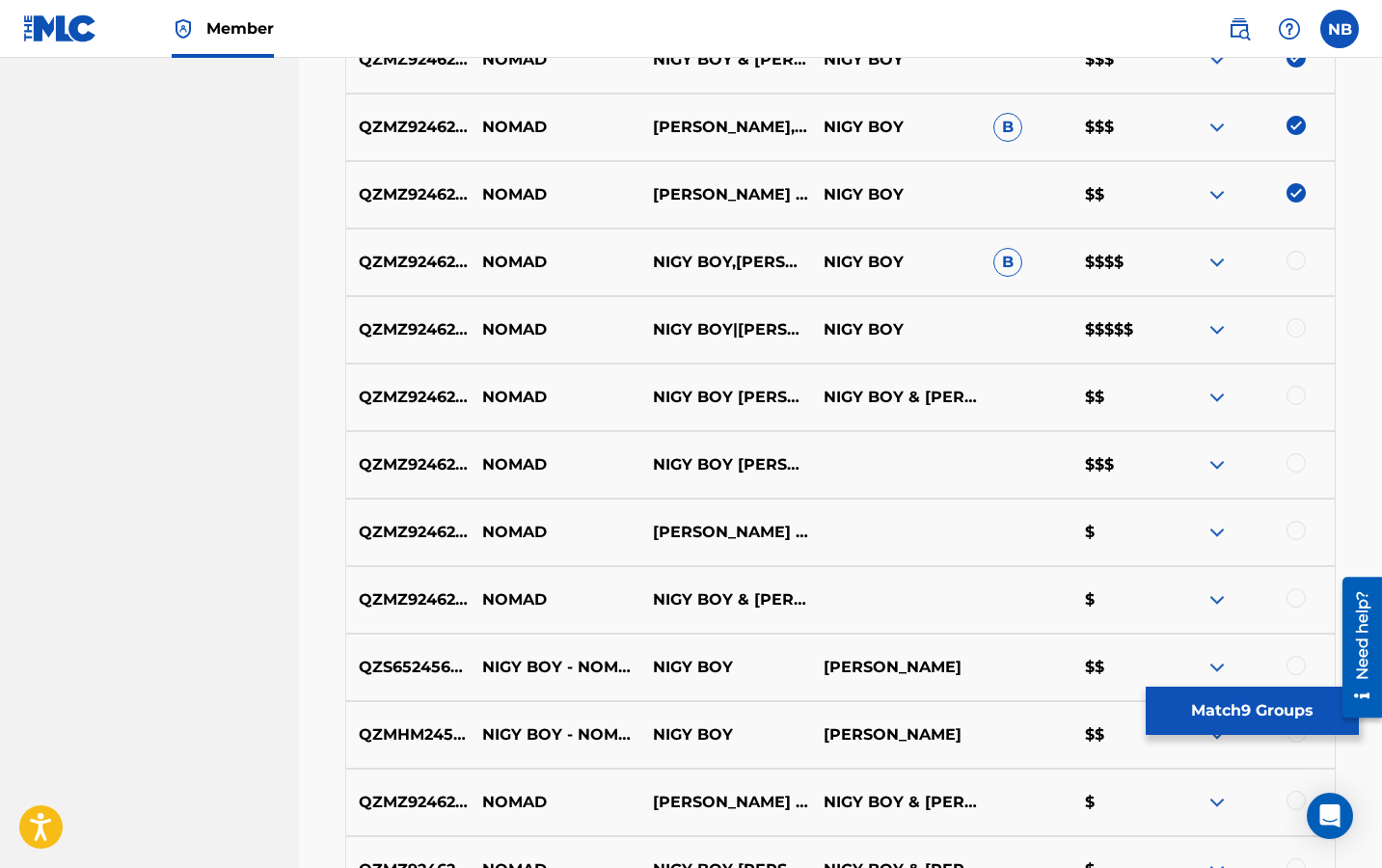 click at bounding box center [1296, 260] 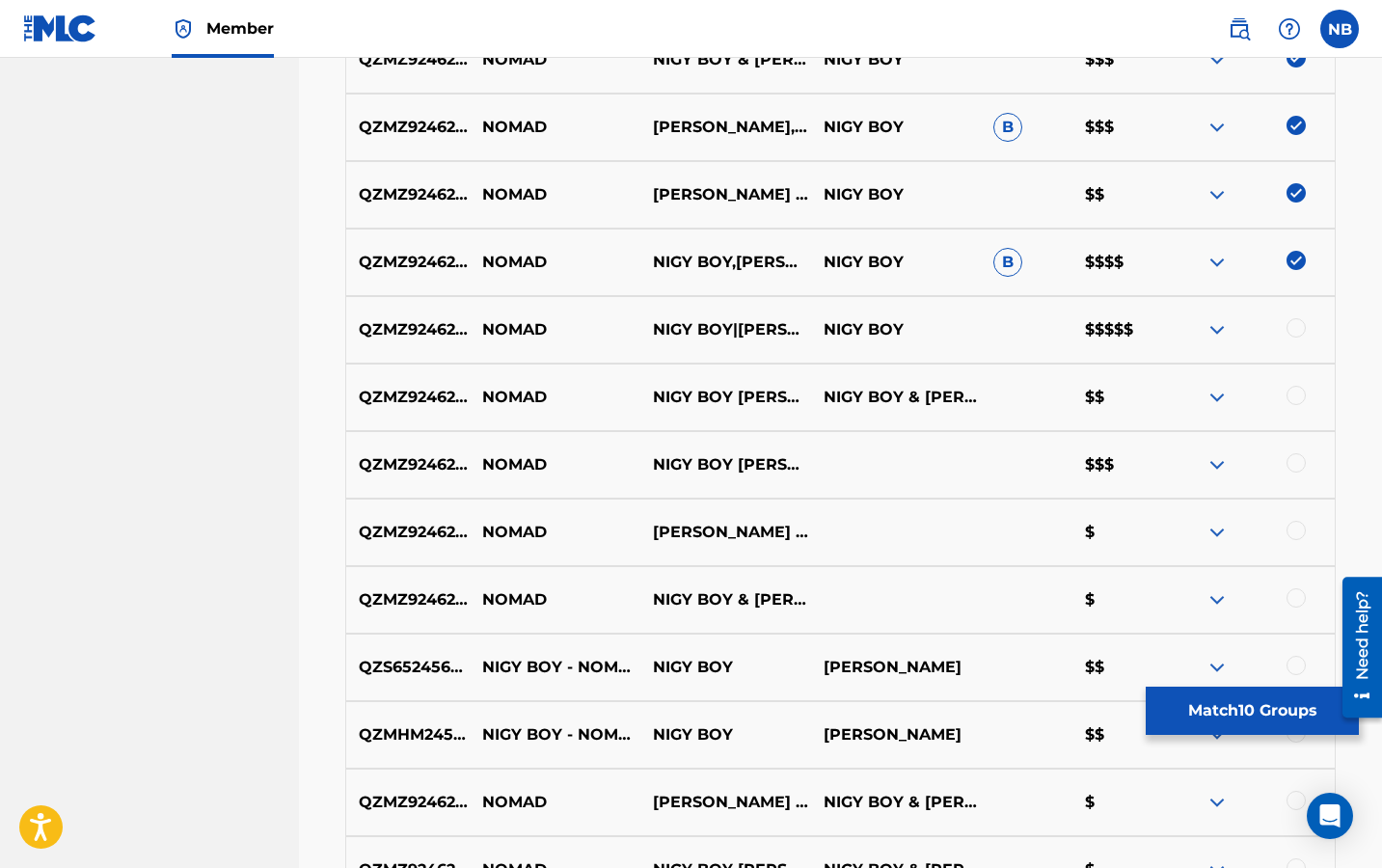 click at bounding box center [1296, 328] 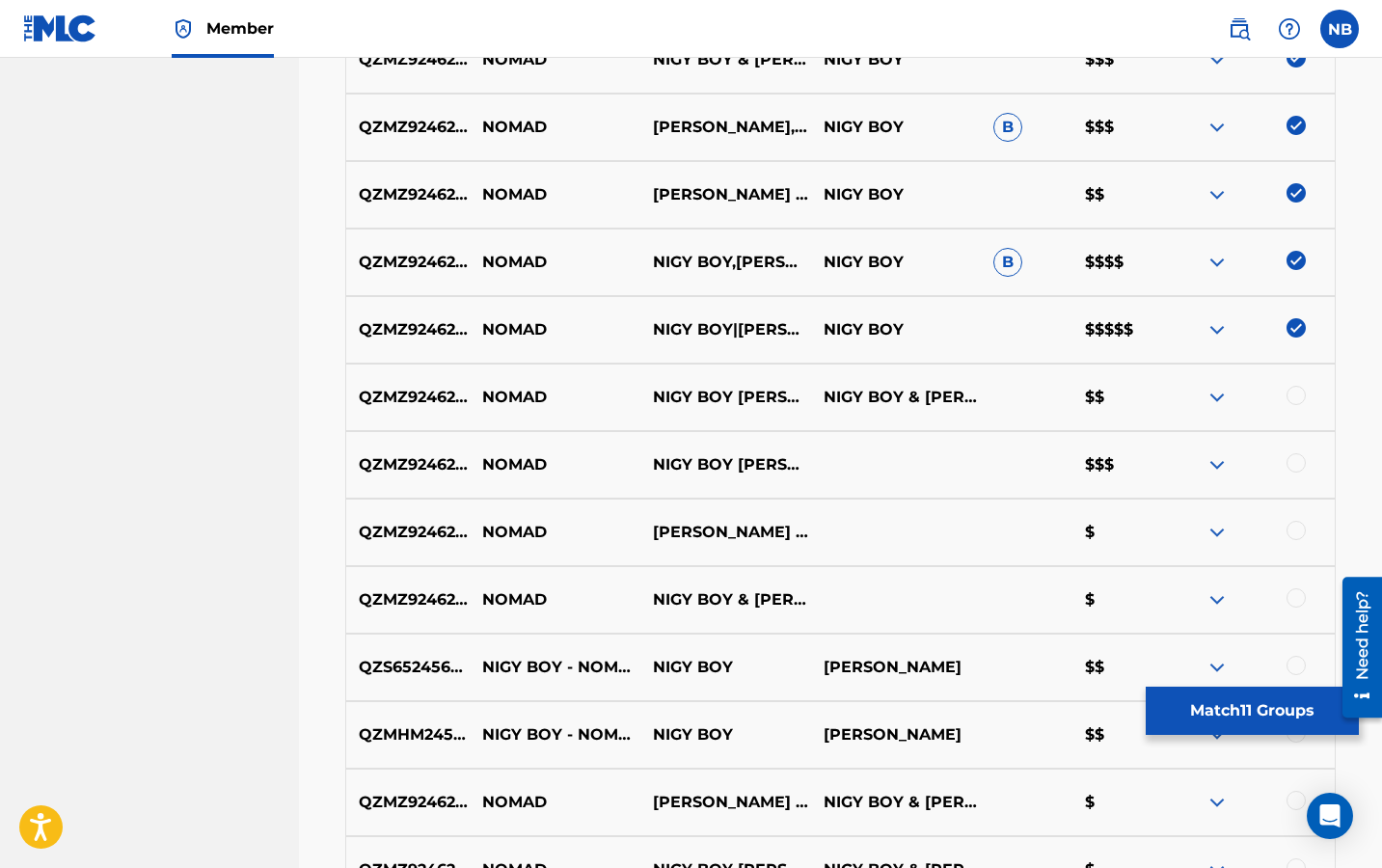click at bounding box center [1296, 395] 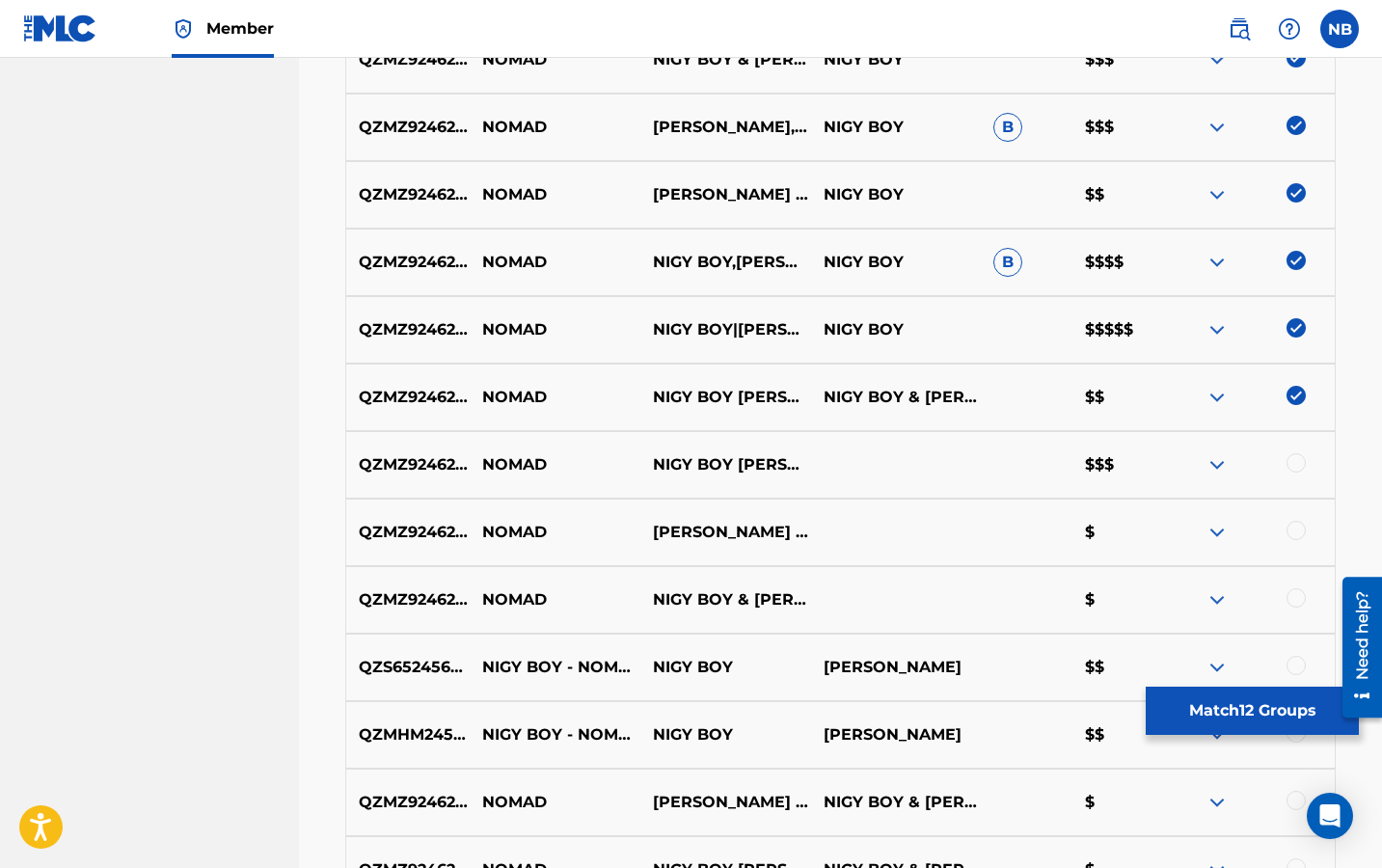 click at bounding box center [1296, 463] 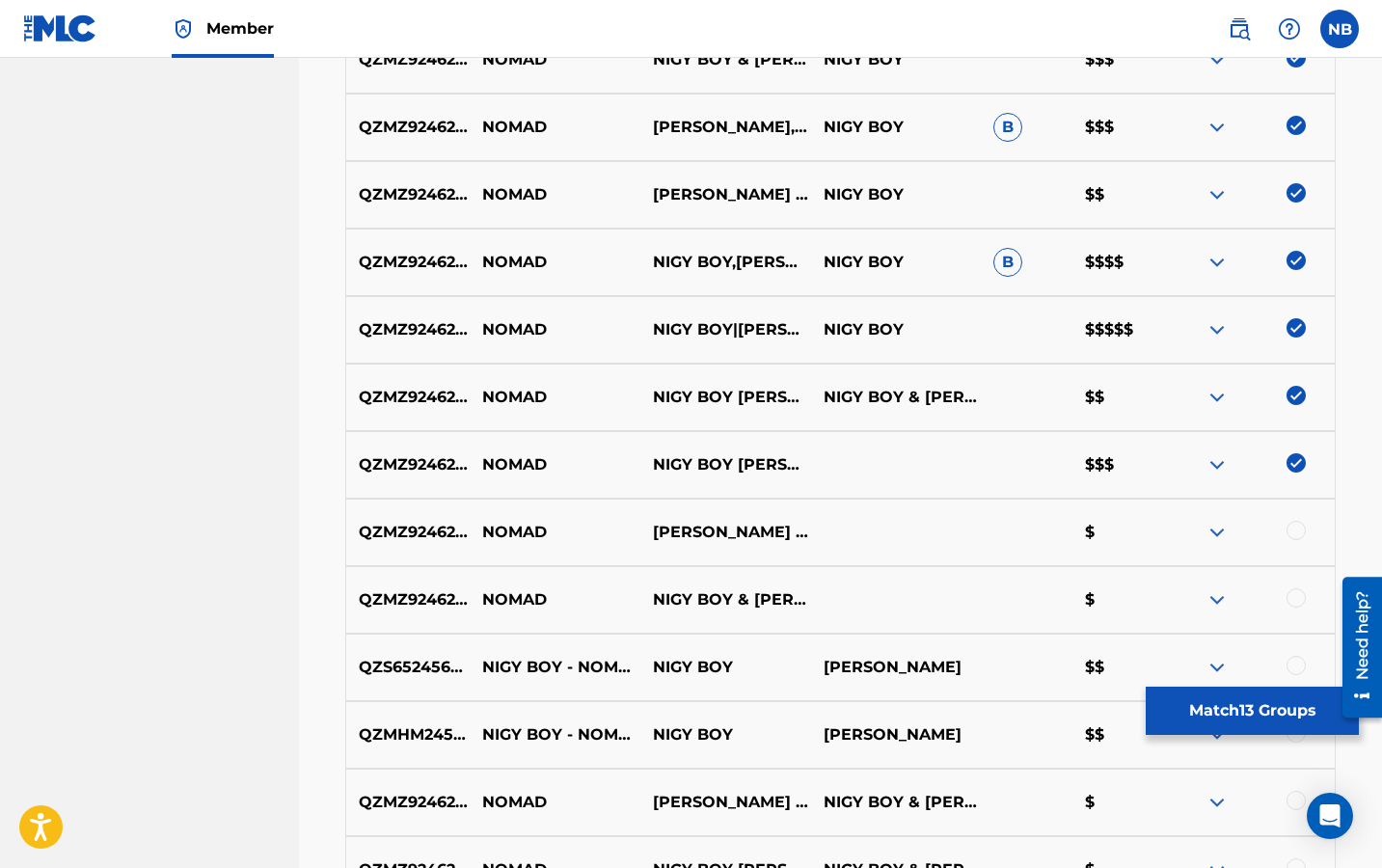 click at bounding box center (1296, 530) 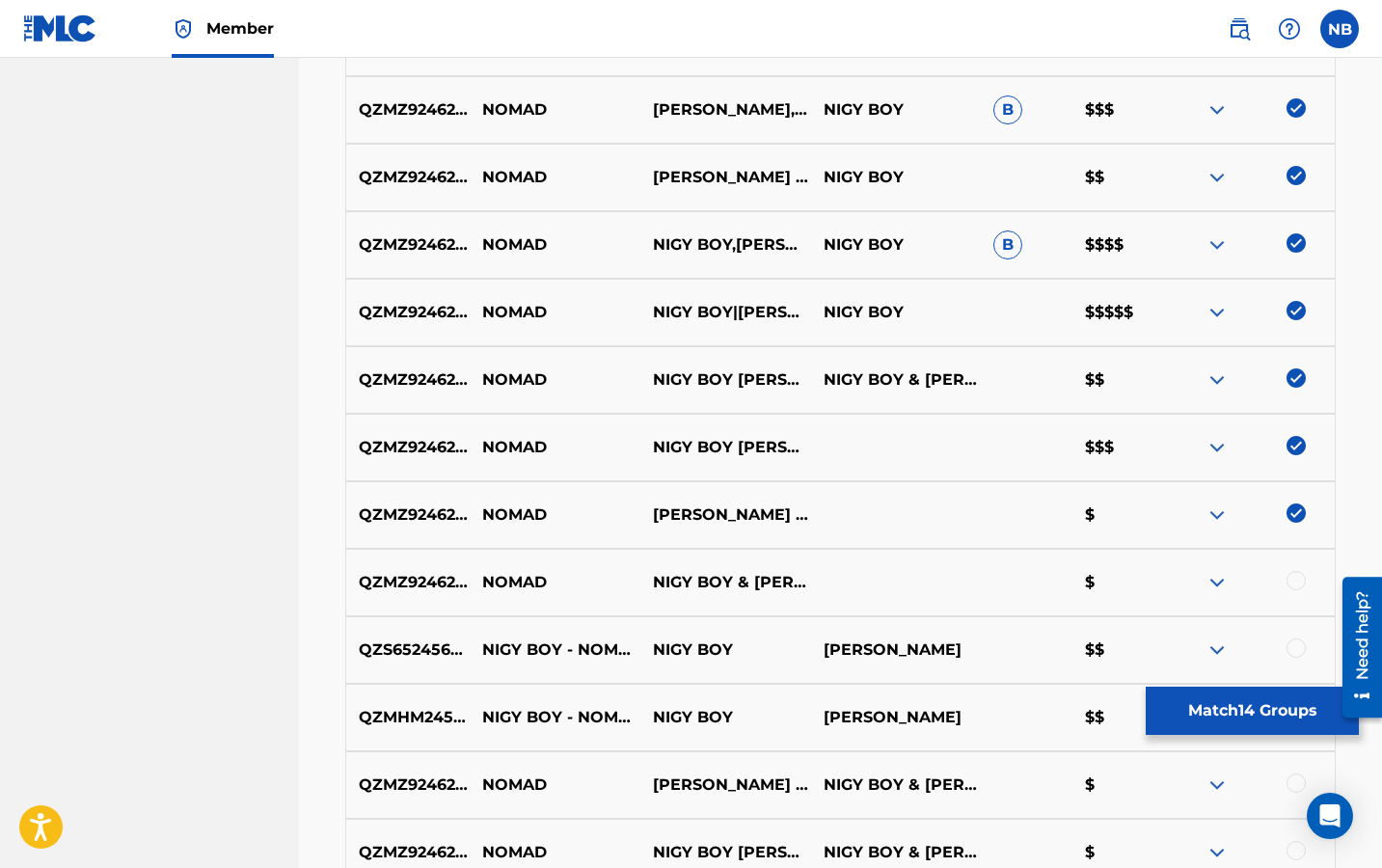 scroll, scrollTop: 1275, scrollLeft: 0, axis: vertical 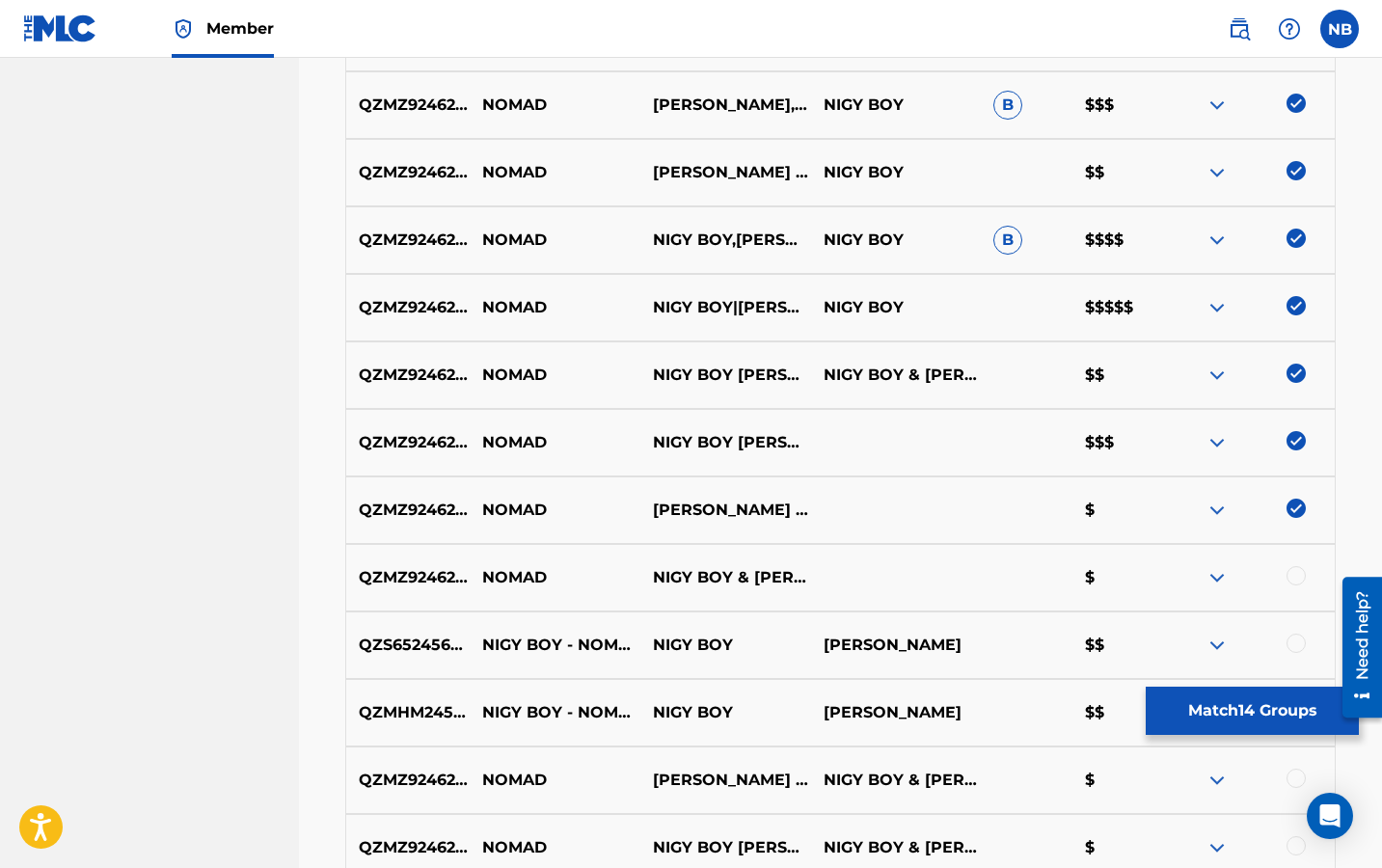 click at bounding box center [1296, 576] 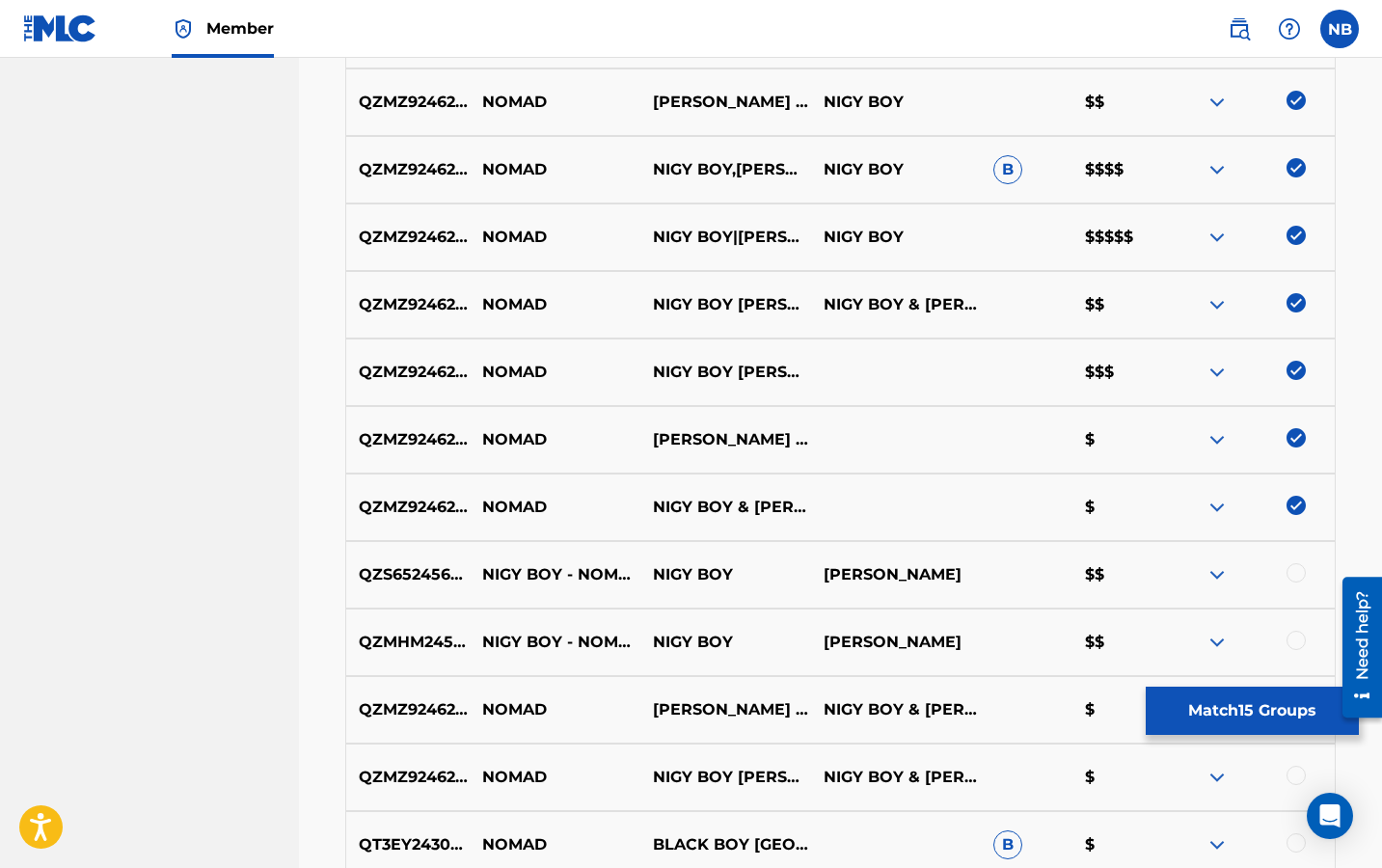 scroll, scrollTop: 1395, scrollLeft: 0, axis: vertical 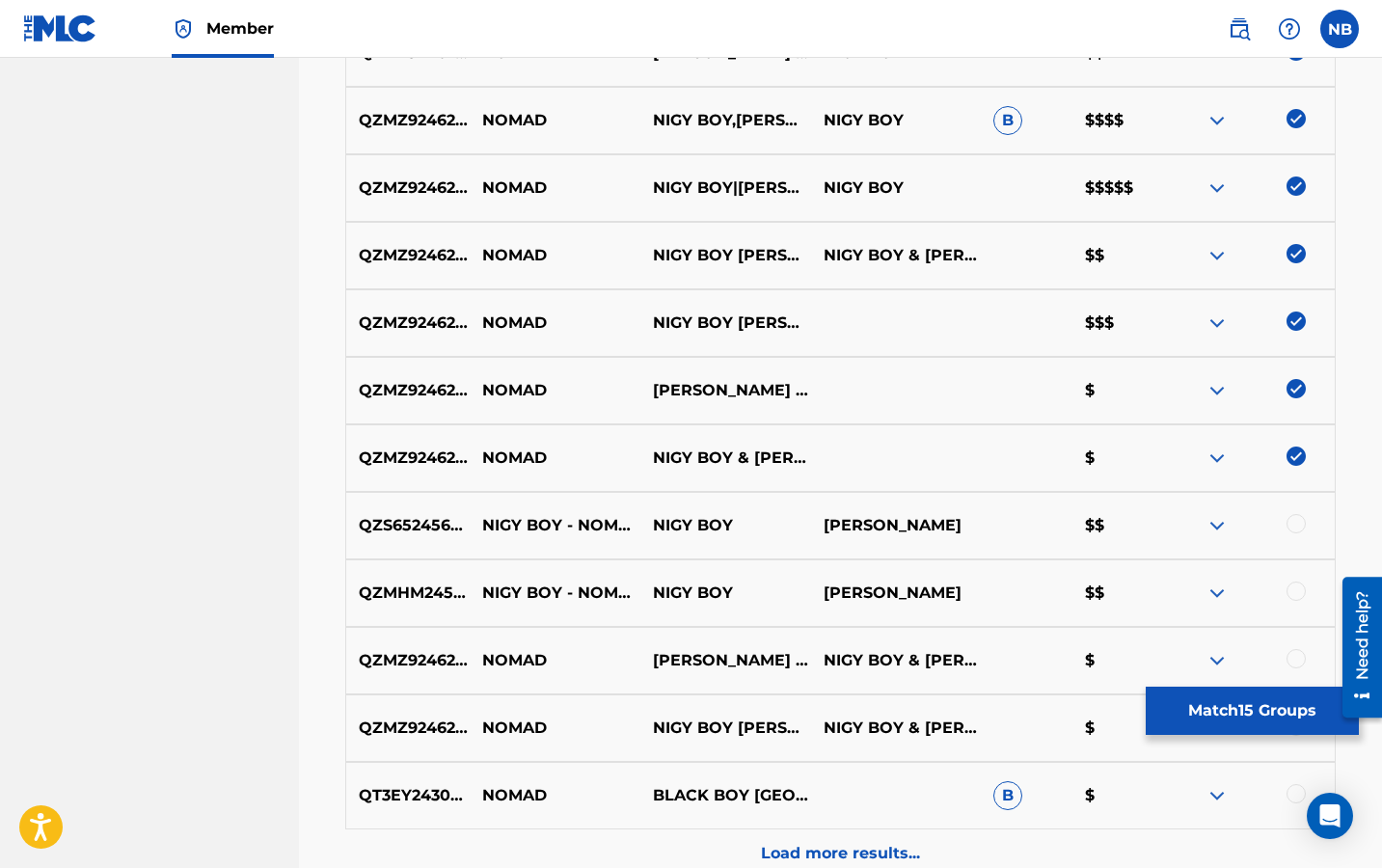 click at bounding box center [1296, 524] 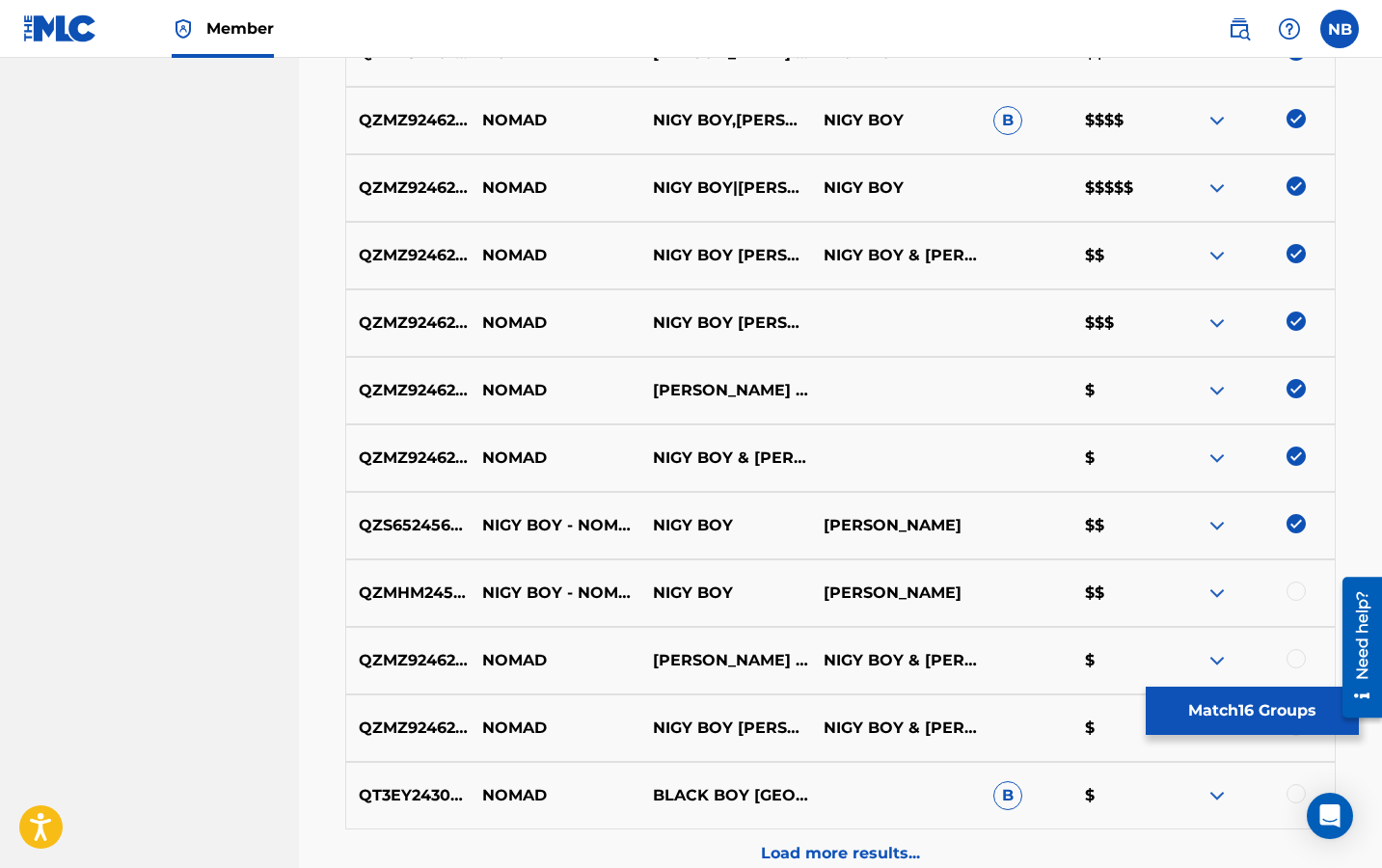 click at bounding box center (1296, 591) 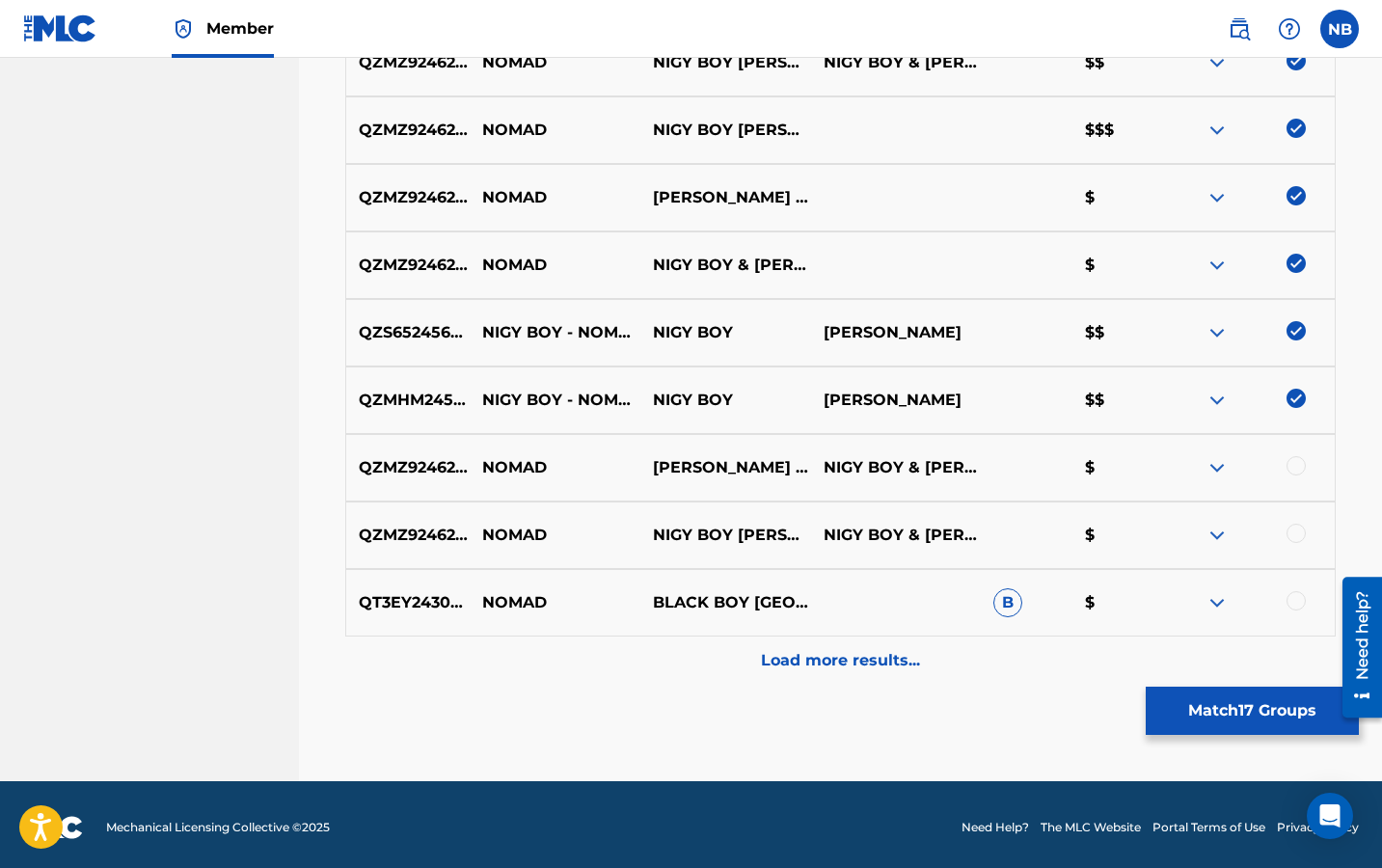 scroll, scrollTop: 1593, scrollLeft: 0, axis: vertical 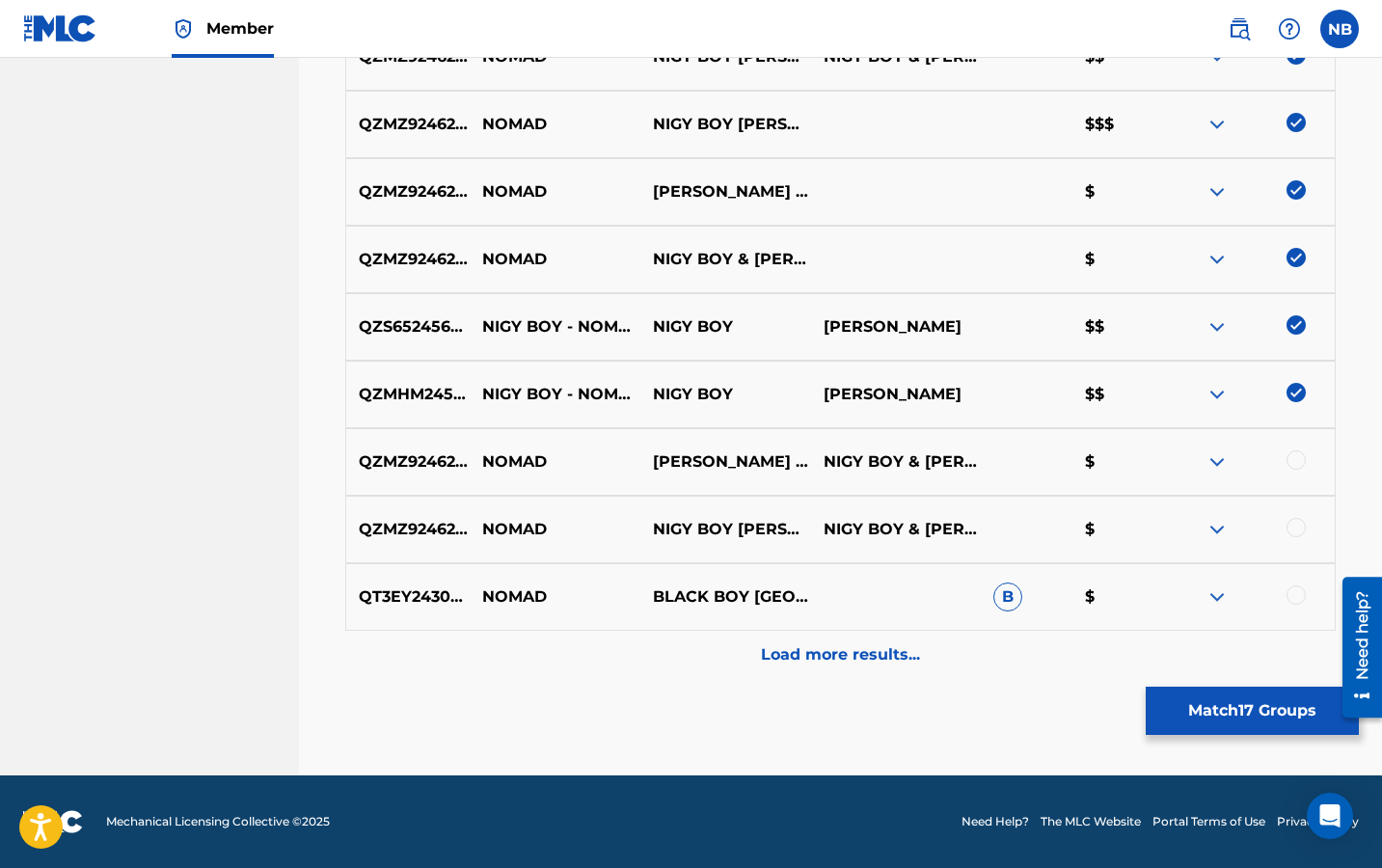 click at bounding box center [1296, 460] 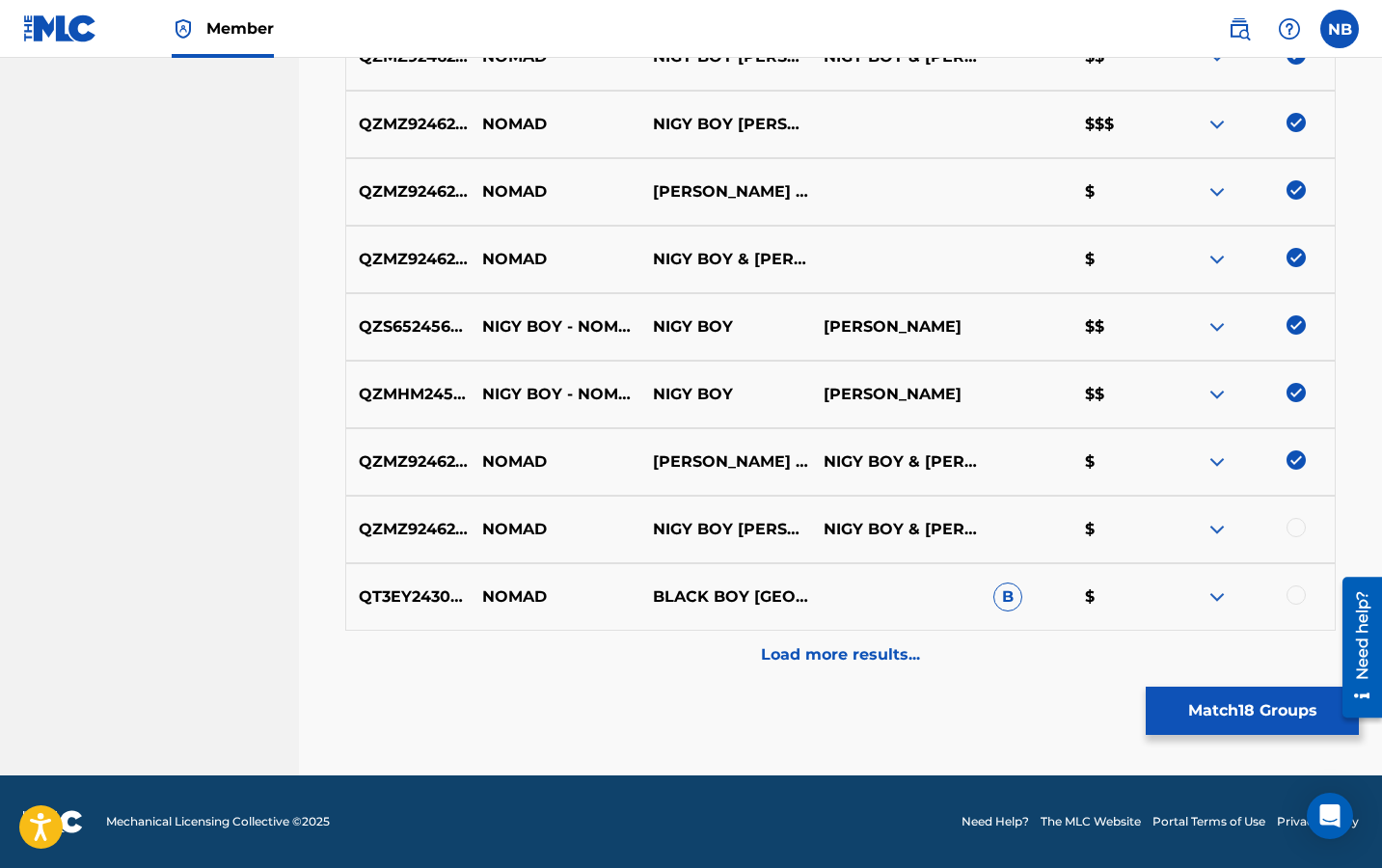 click at bounding box center (1296, 528) 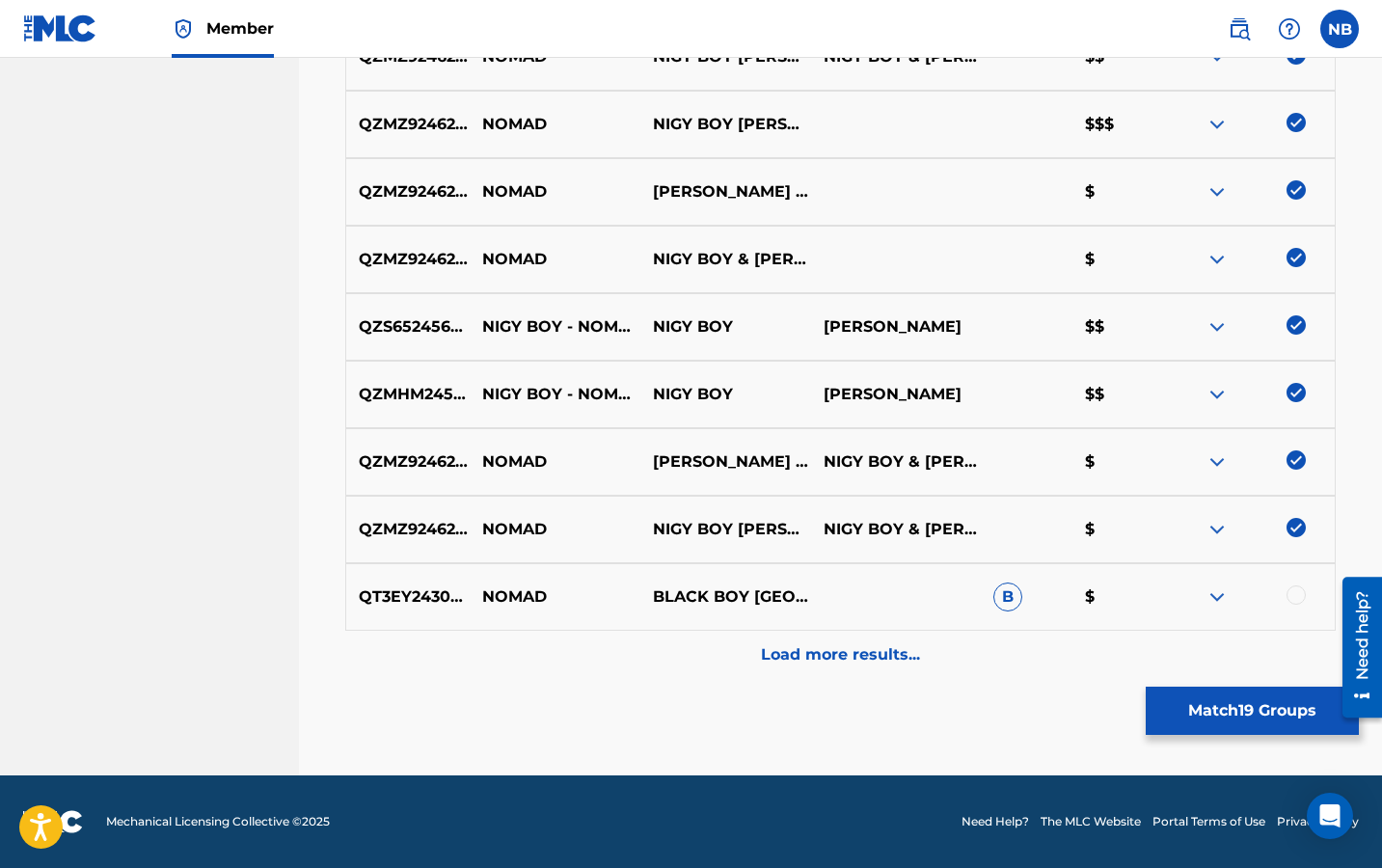 click at bounding box center [1296, 595] 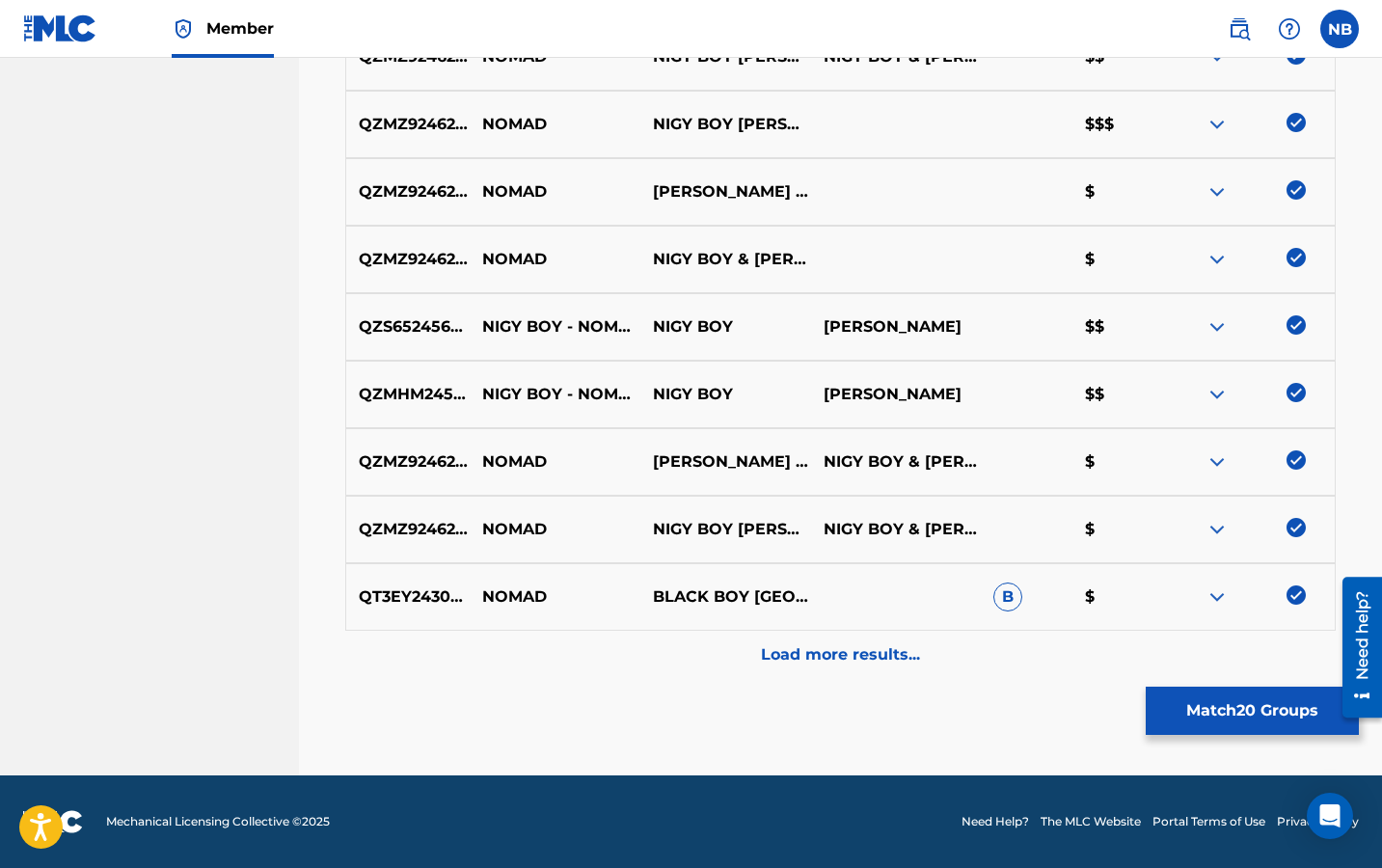 click on "Load more results..." at bounding box center [840, 655] 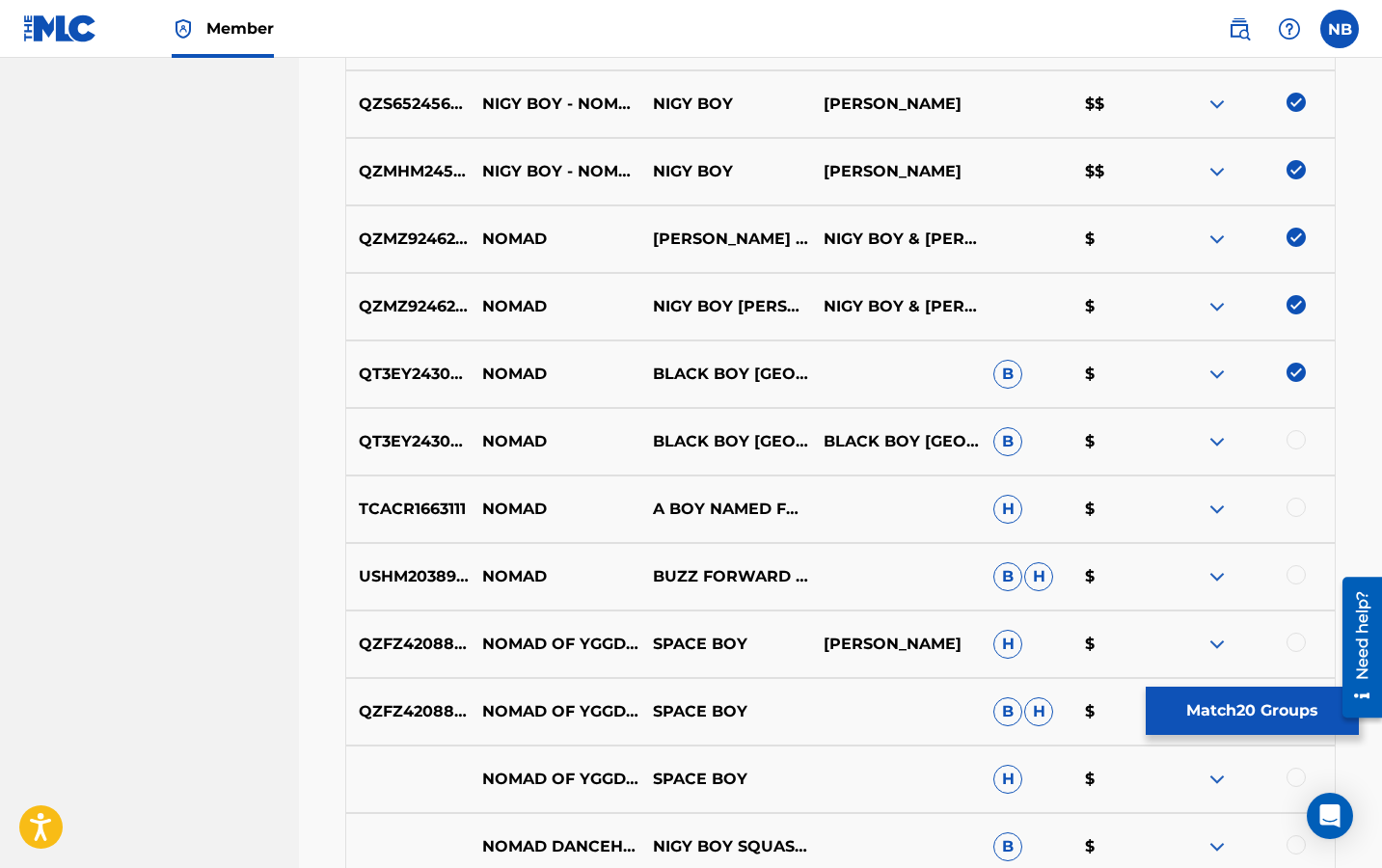 scroll, scrollTop: 1826, scrollLeft: 0, axis: vertical 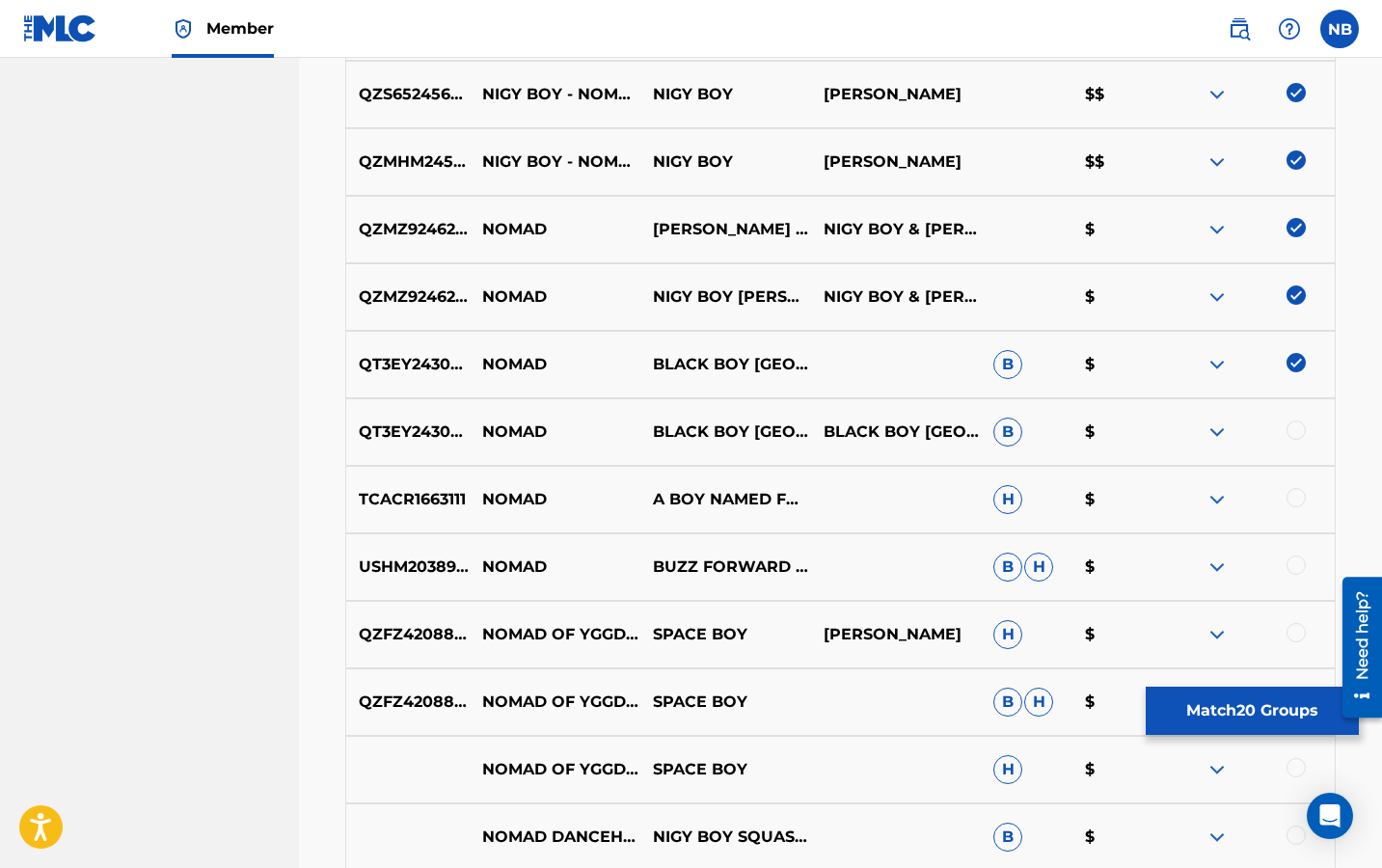 click at bounding box center (1296, 363) 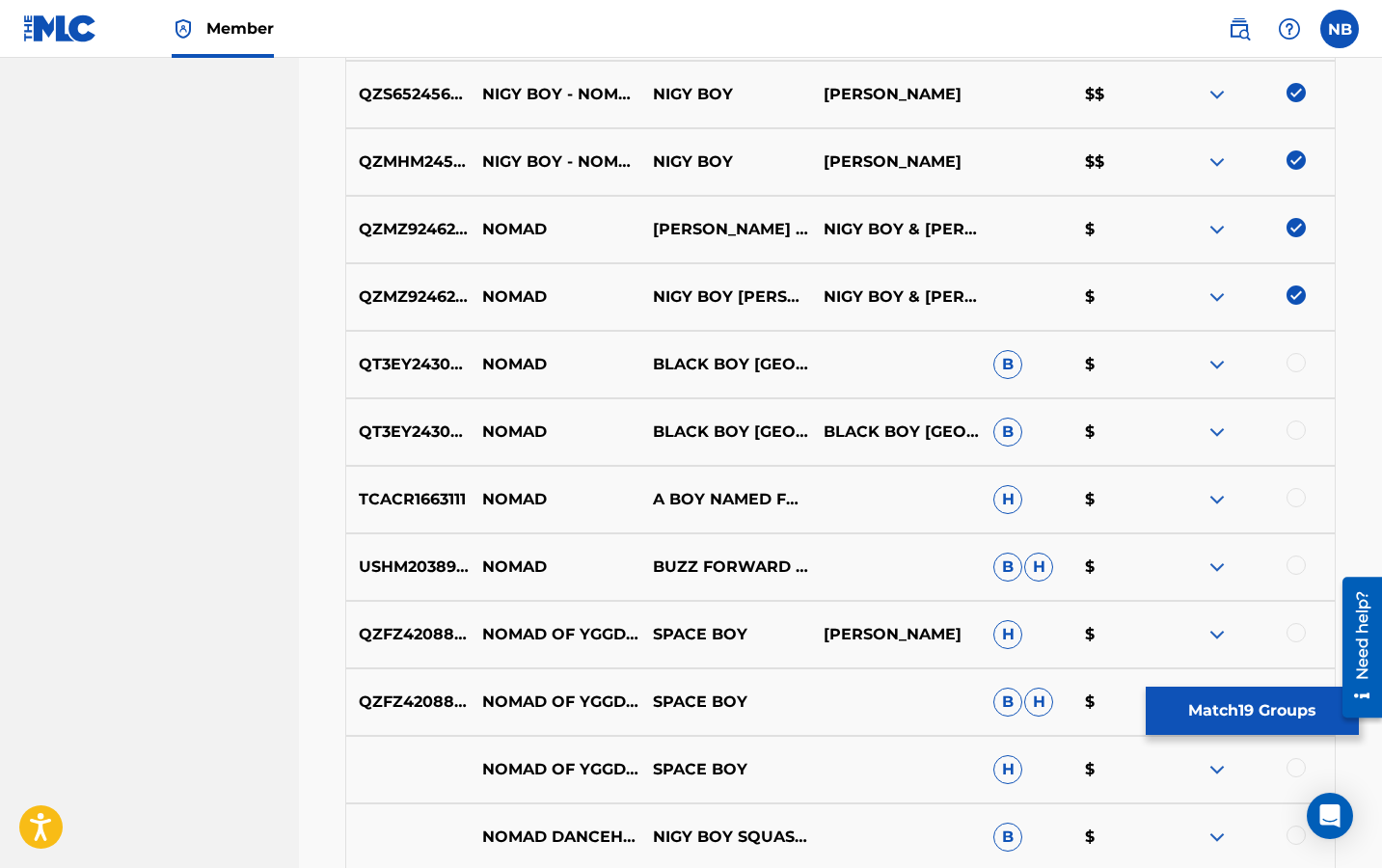 click on "Match  19 Groups" at bounding box center (1252, 711) 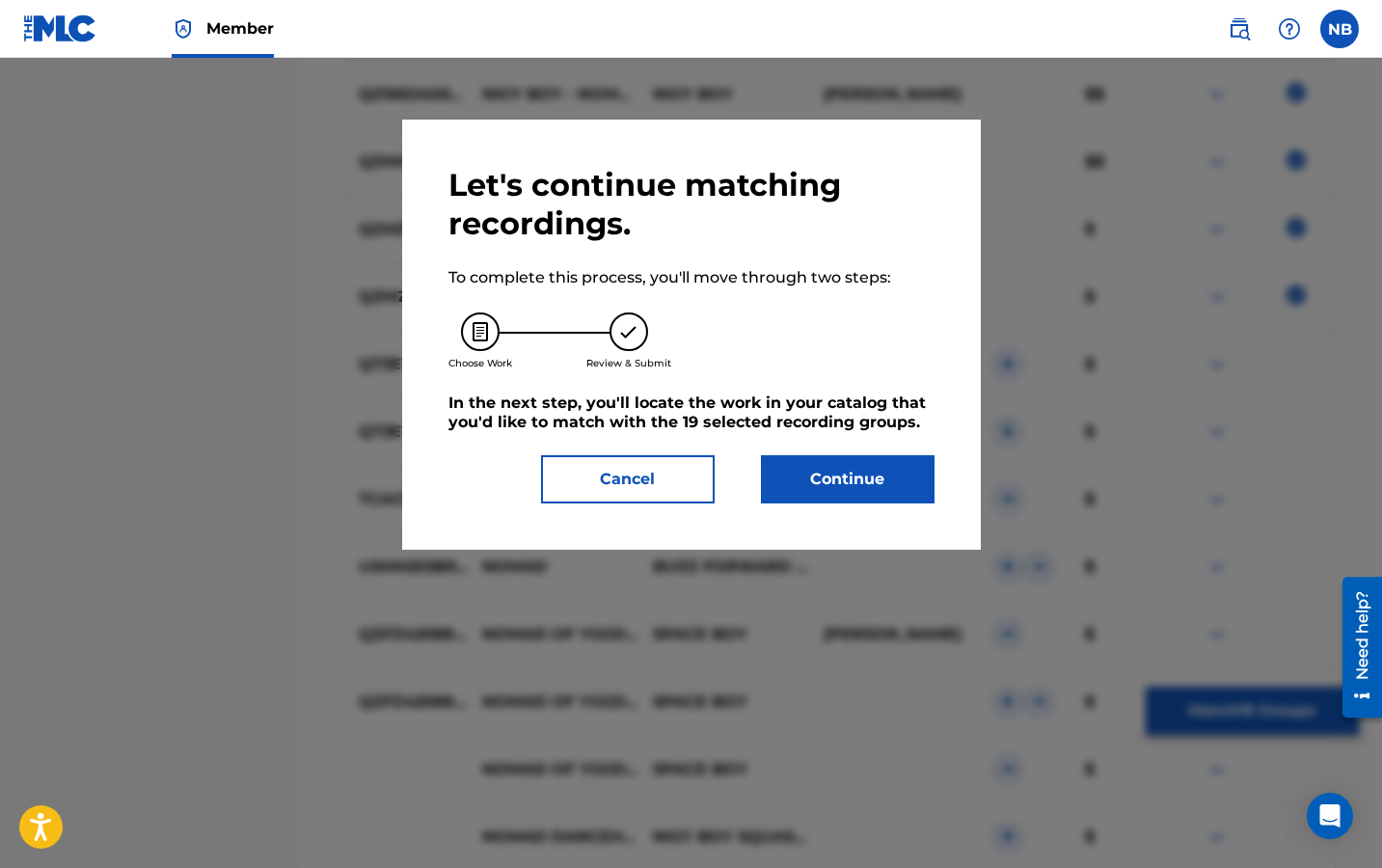 click on "Continue" at bounding box center (848, 479) 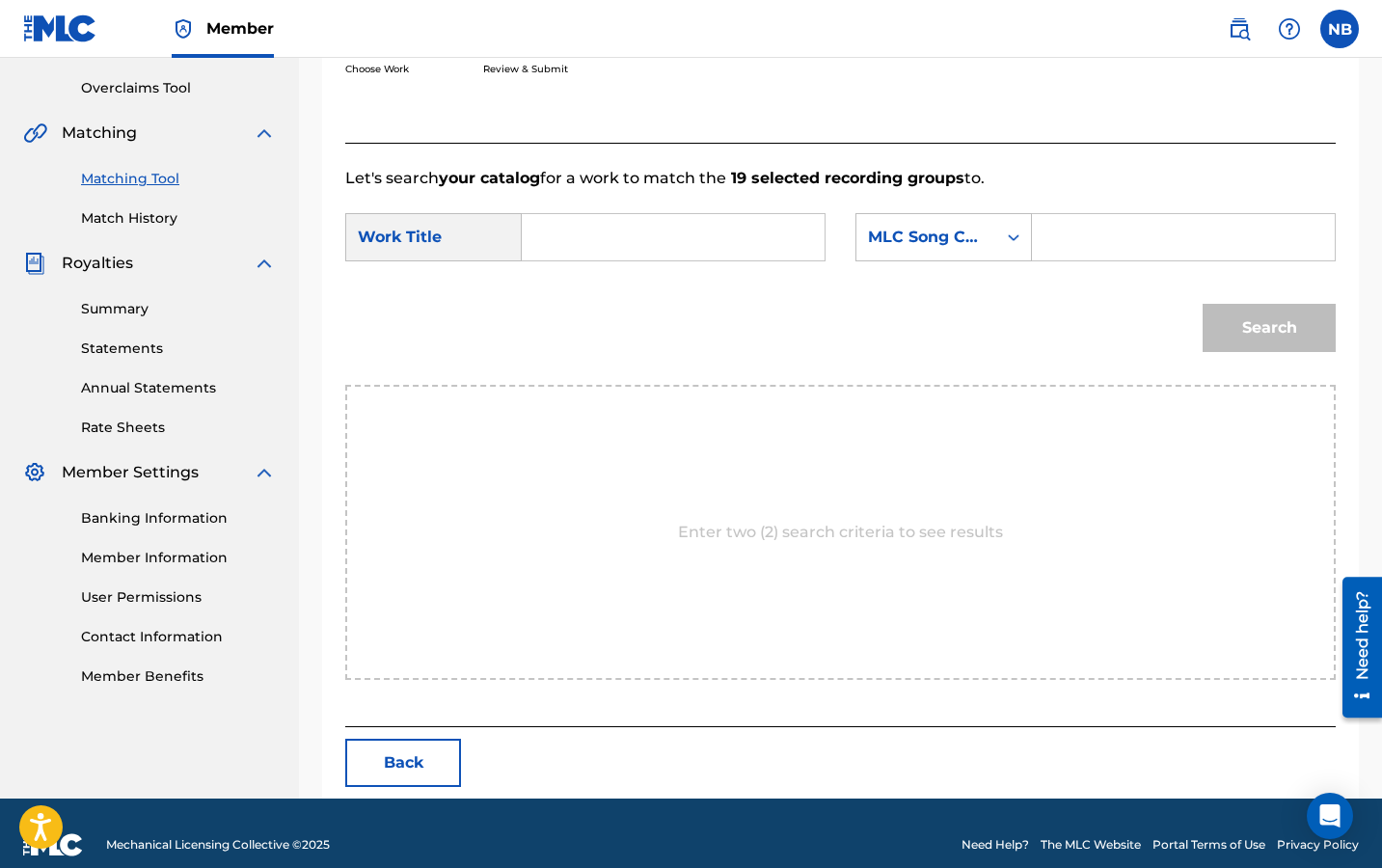 scroll, scrollTop: 417, scrollLeft: 0, axis: vertical 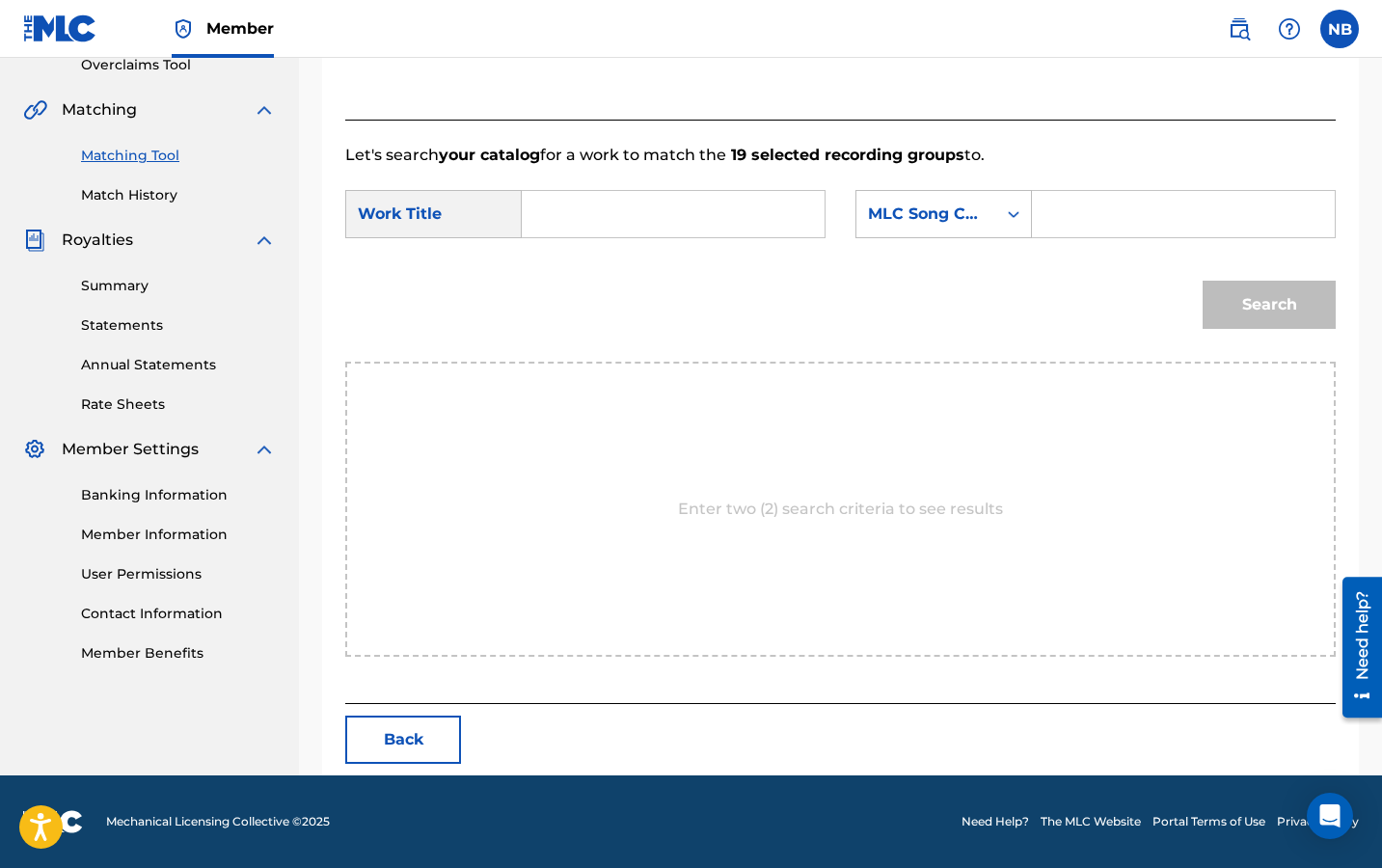 click at bounding box center [673, 214] 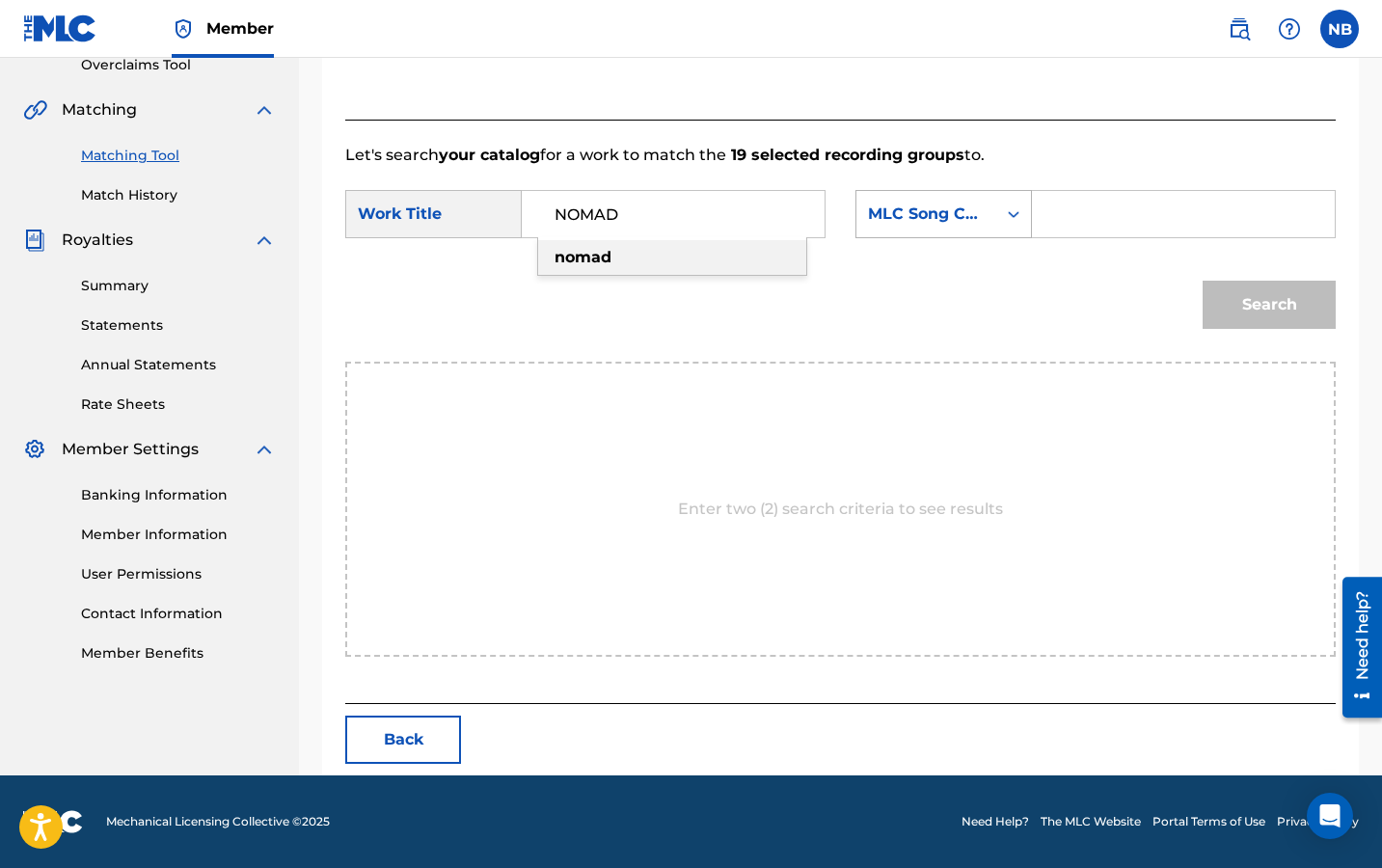 type on "NOMAD" 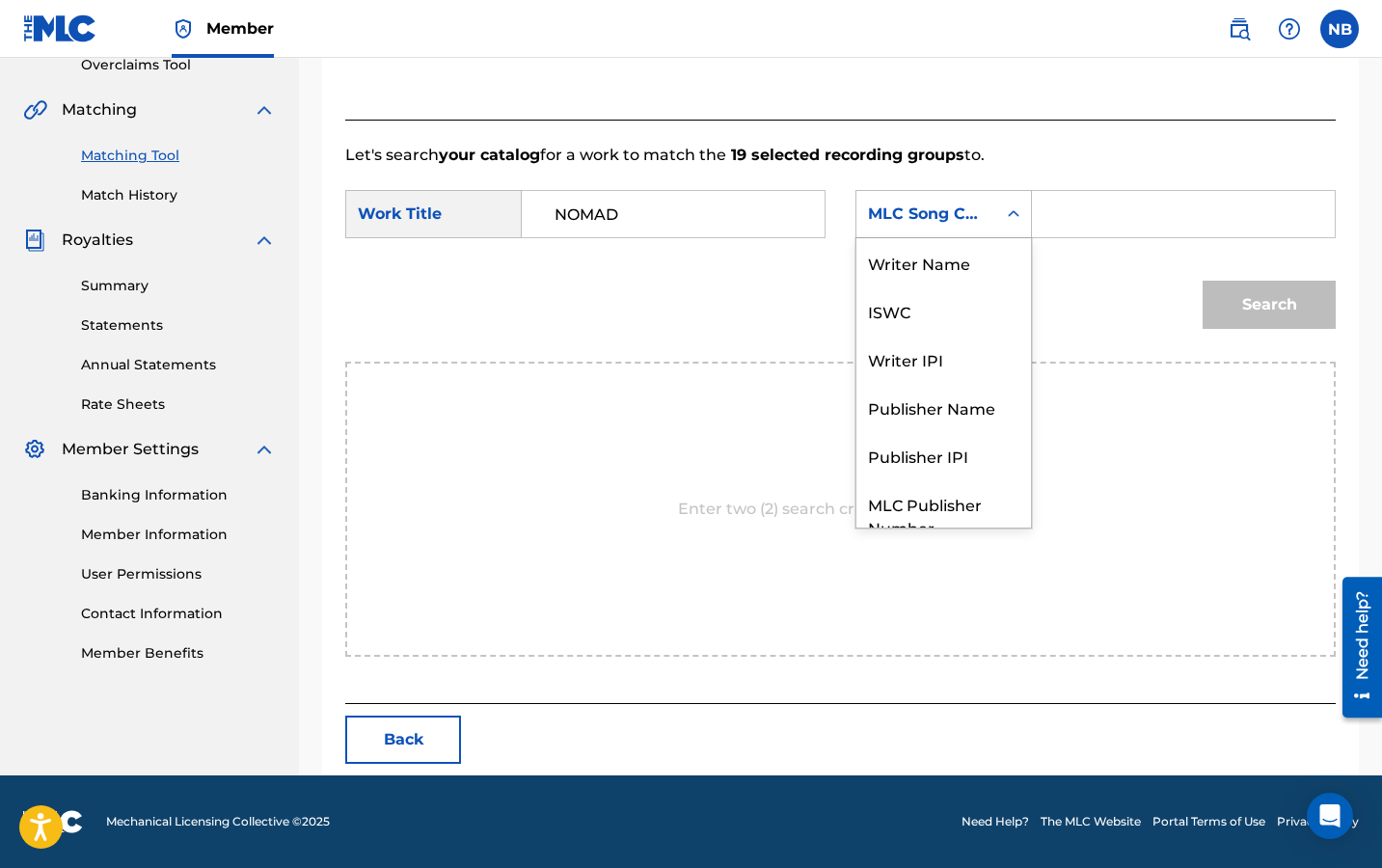 click on "MLC Song Code" at bounding box center (926, 214) 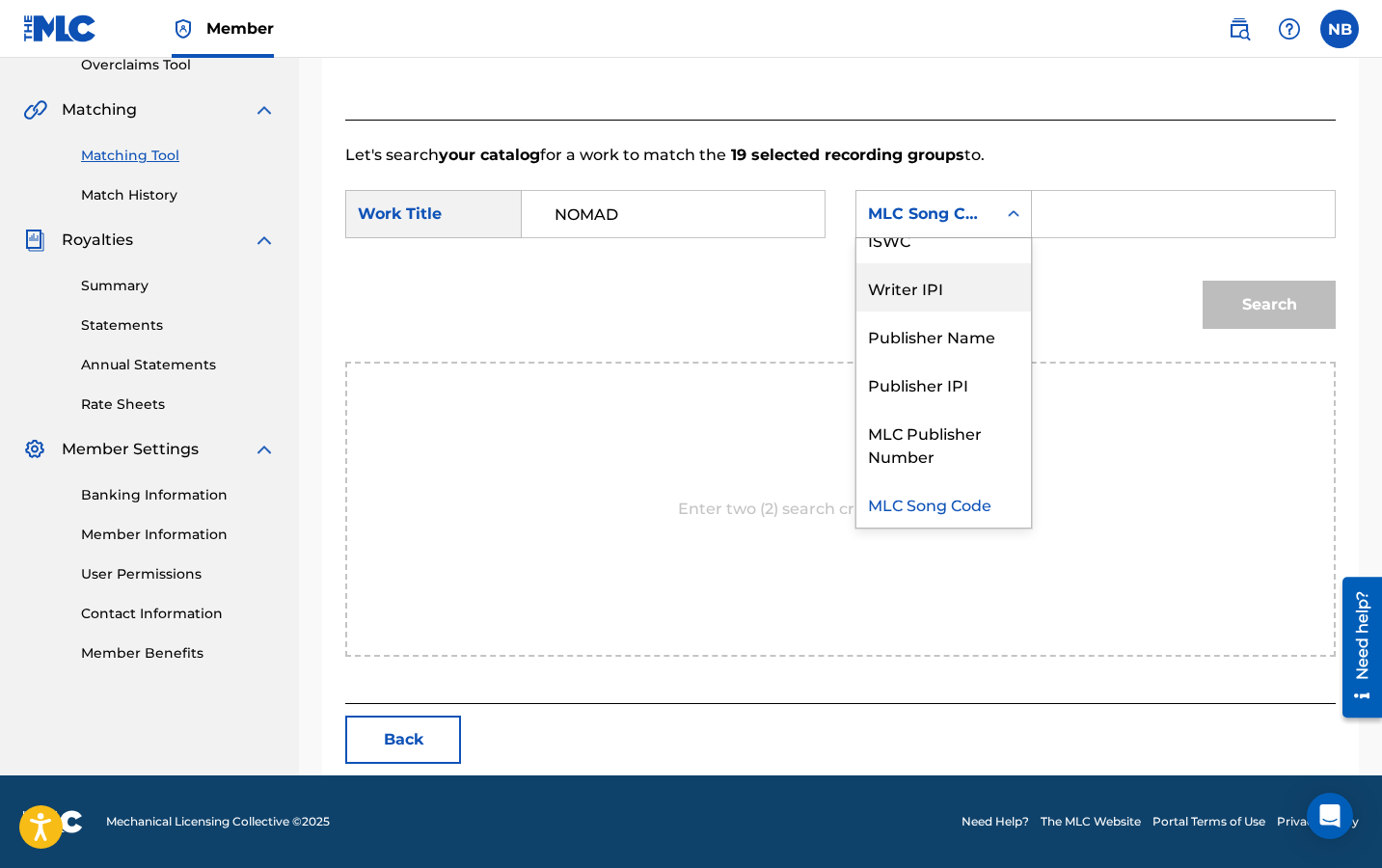 scroll, scrollTop: 0, scrollLeft: 0, axis: both 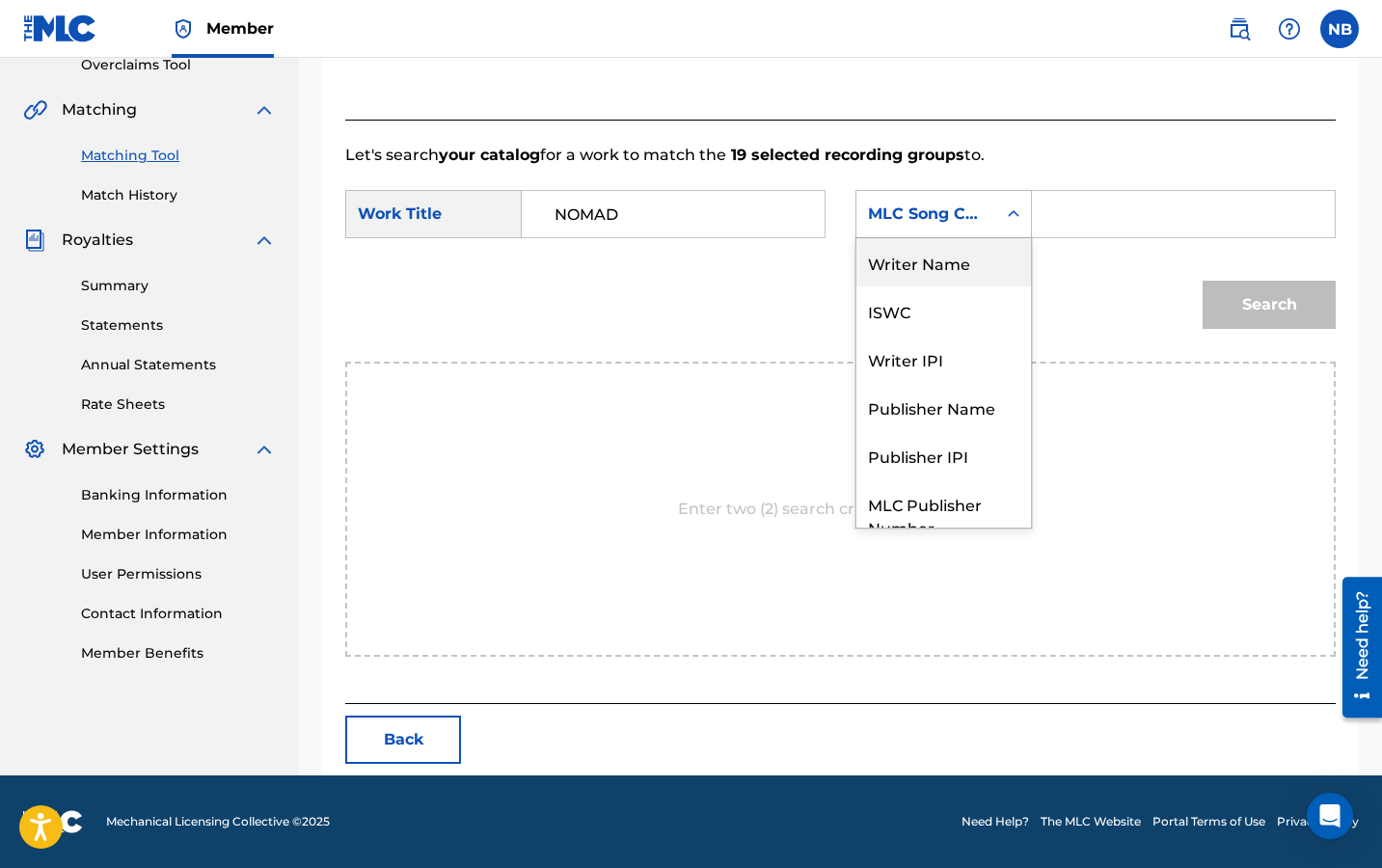 click on "Writer Name" at bounding box center [943, 262] 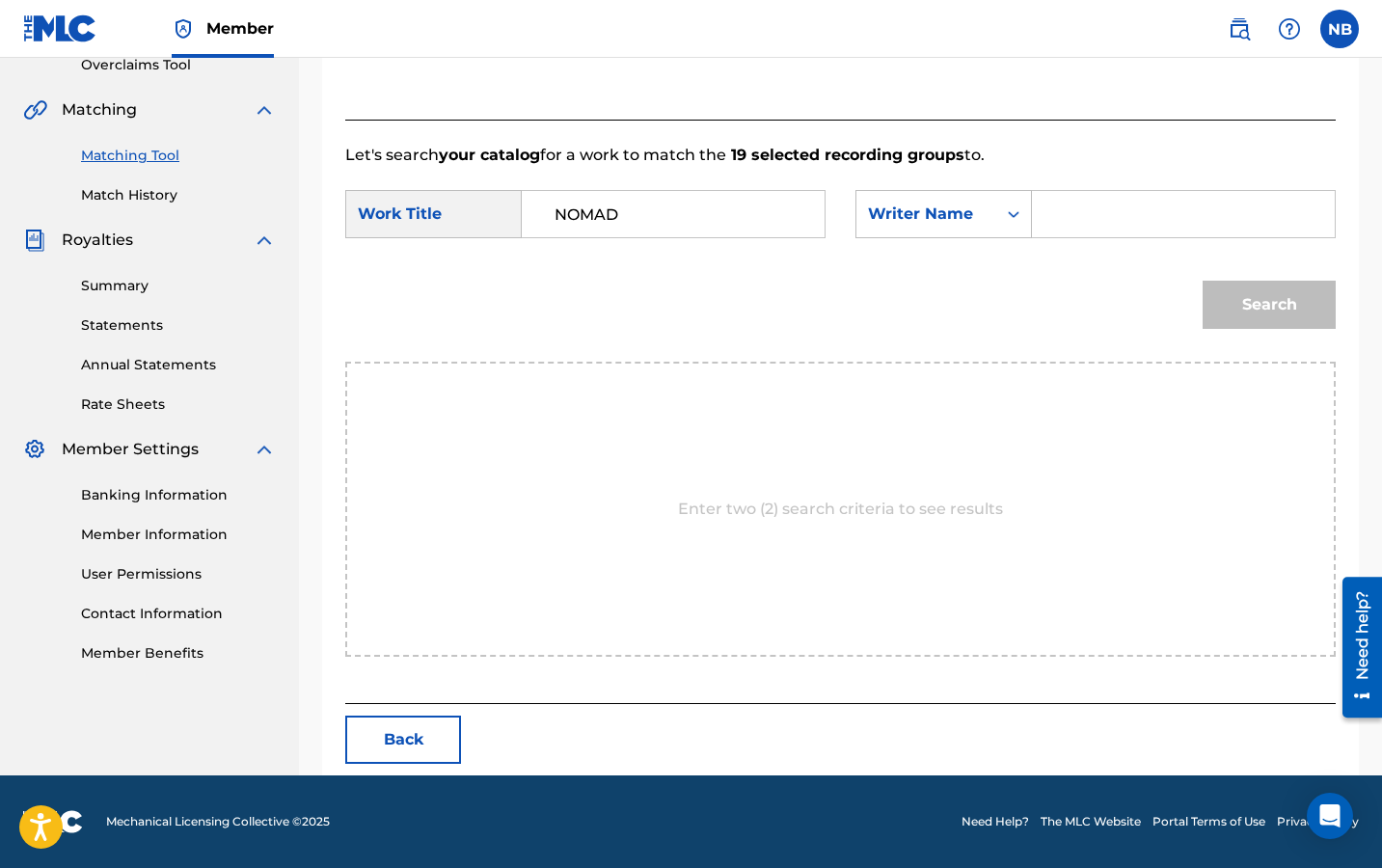 click at bounding box center [1183, 214] 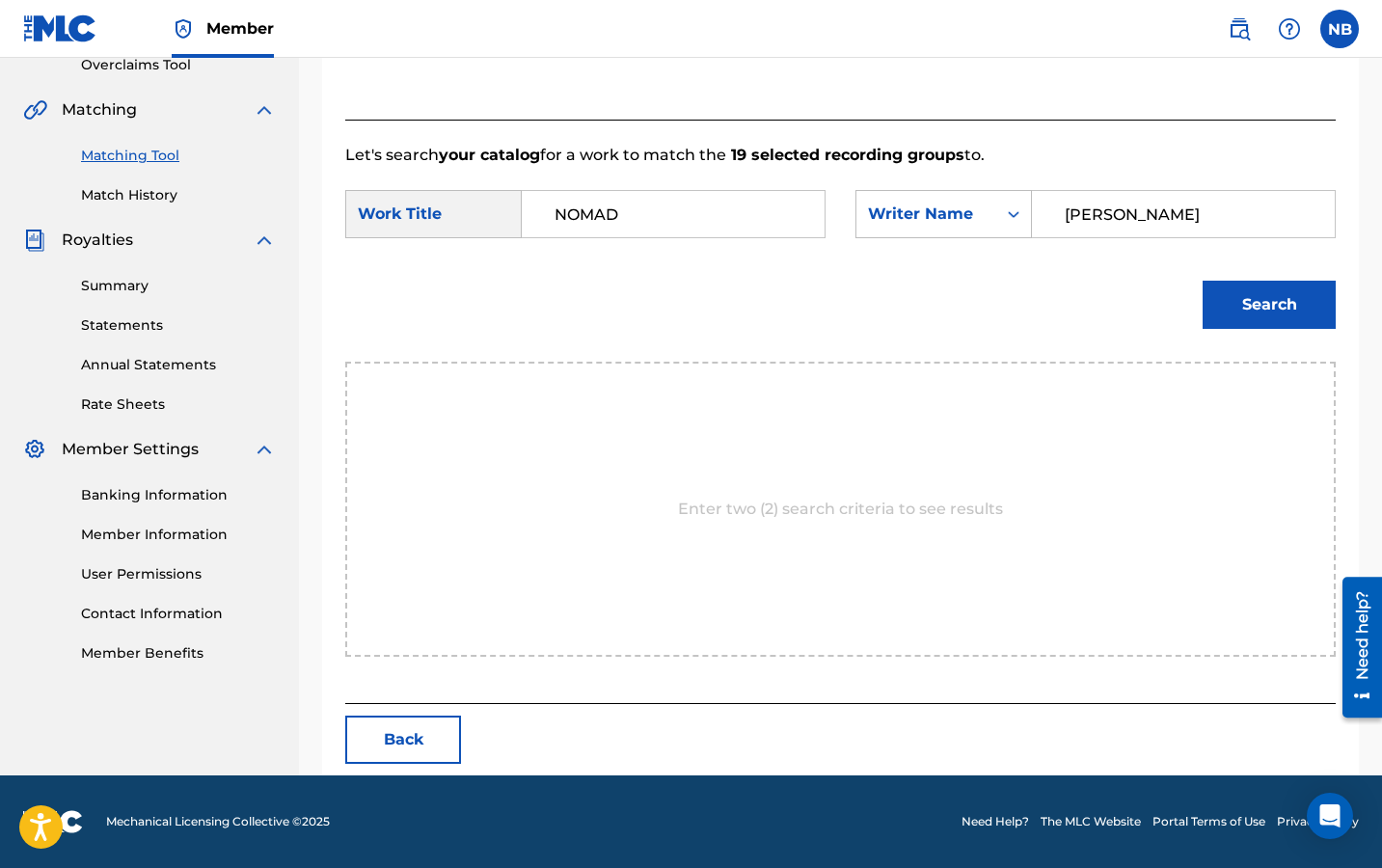 click on "Search" at bounding box center [1269, 305] 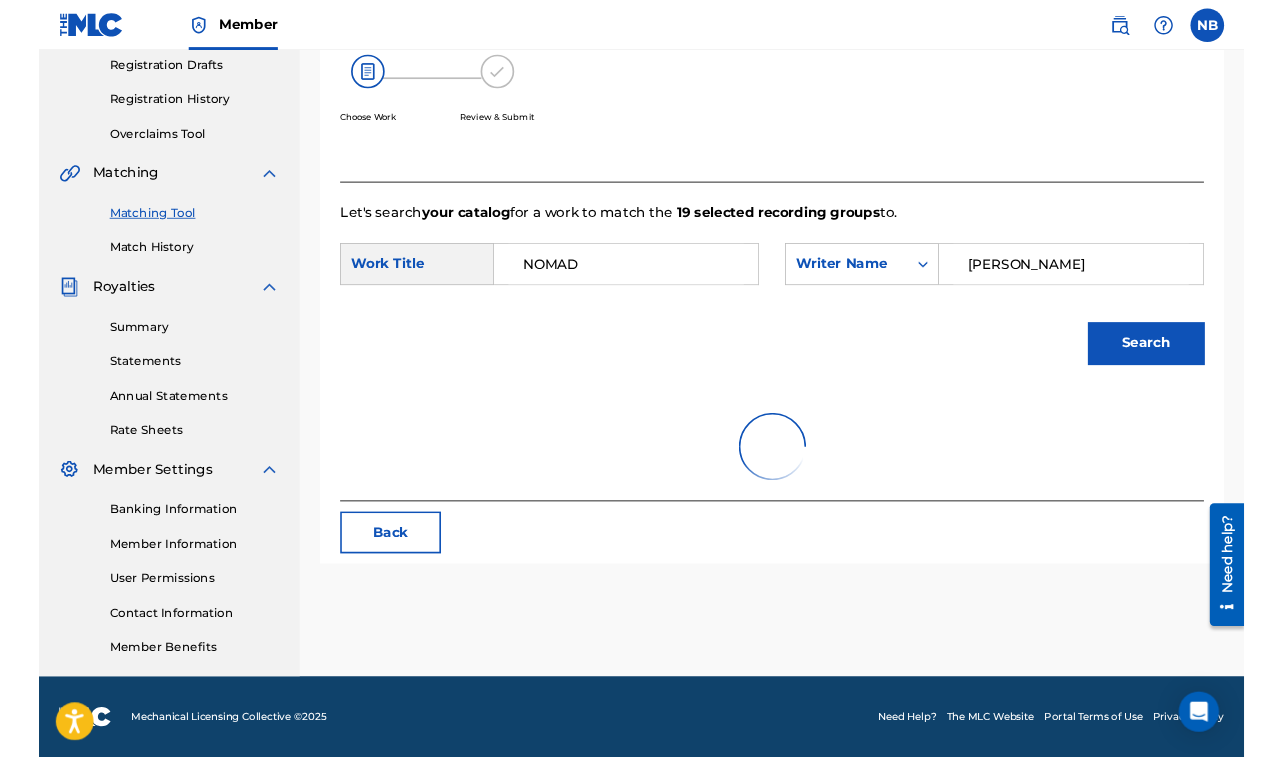 scroll, scrollTop: 340, scrollLeft: 0, axis: vertical 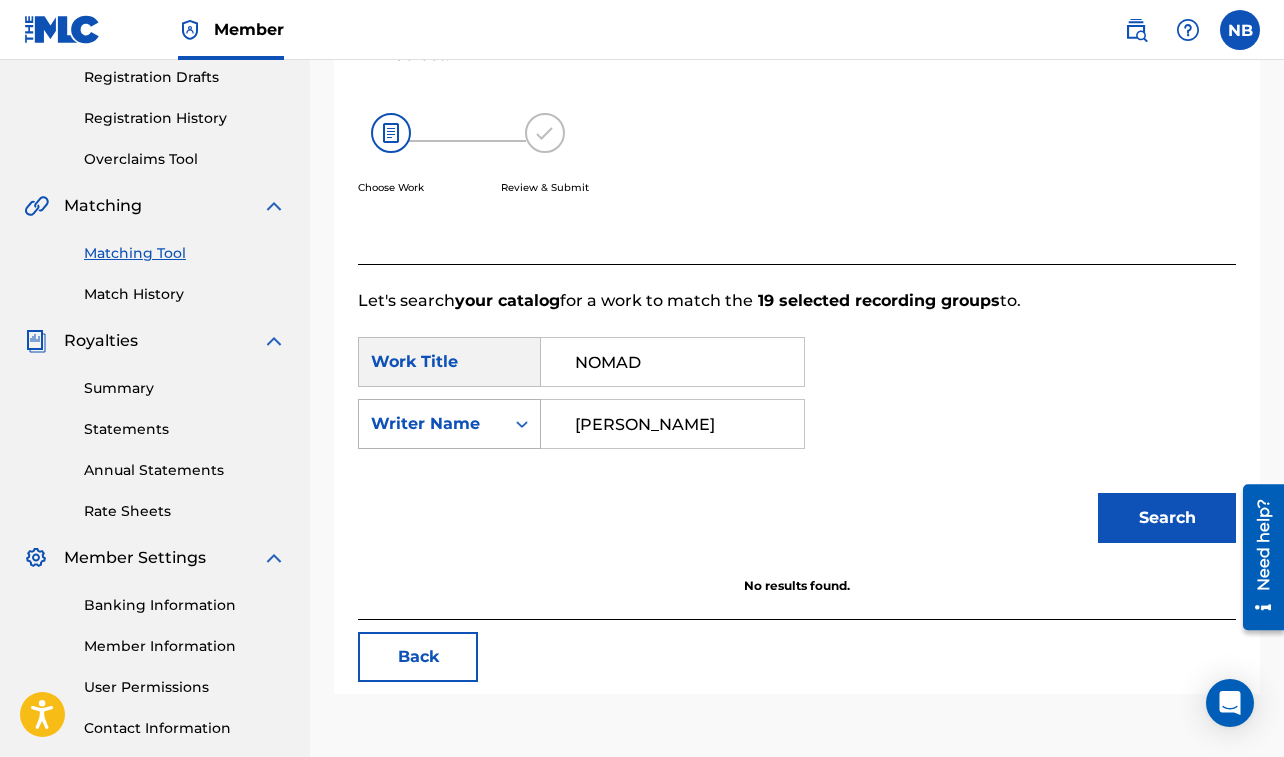 drag, startPoint x: 1023, startPoint y: 357, endPoint x: 891, endPoint y: 340, distance: 133.0902 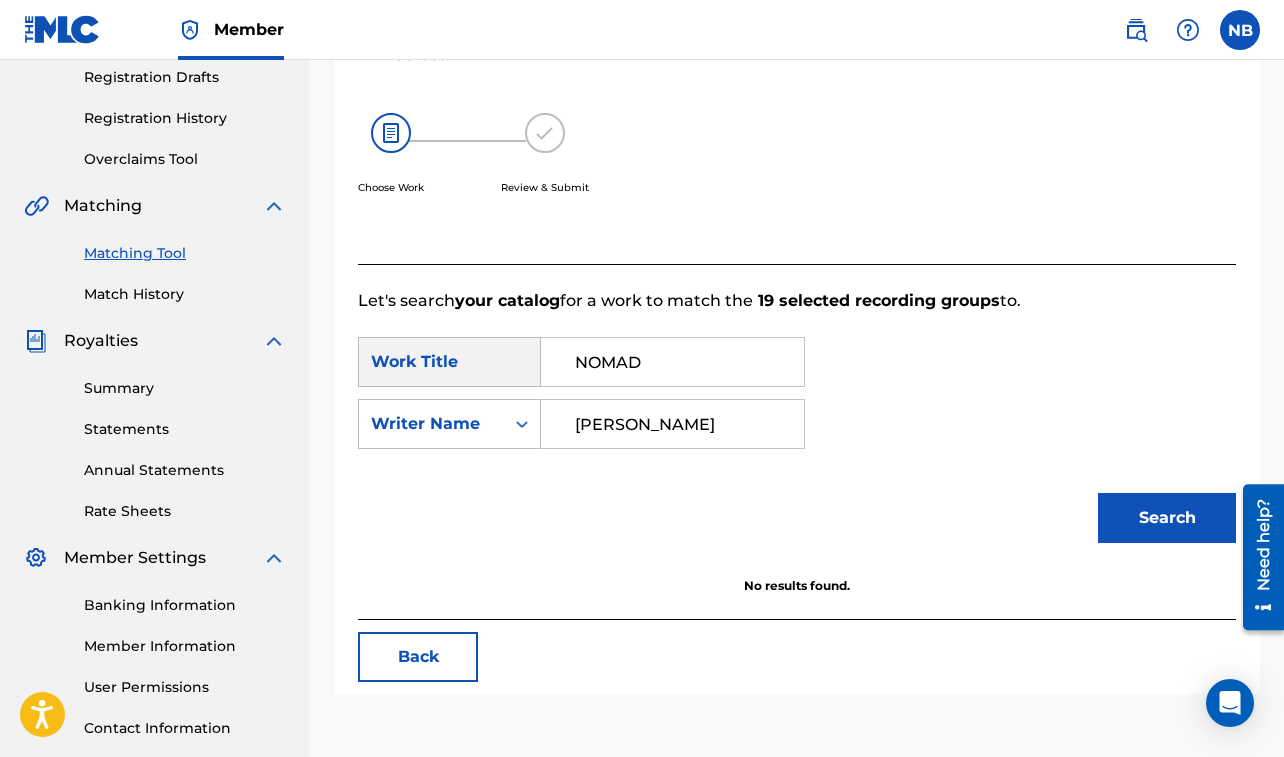 drag, startPoint x: 1011, startPoint y: 361, endPoint x: 1078, endPoint y: 378, distance: 69.12308 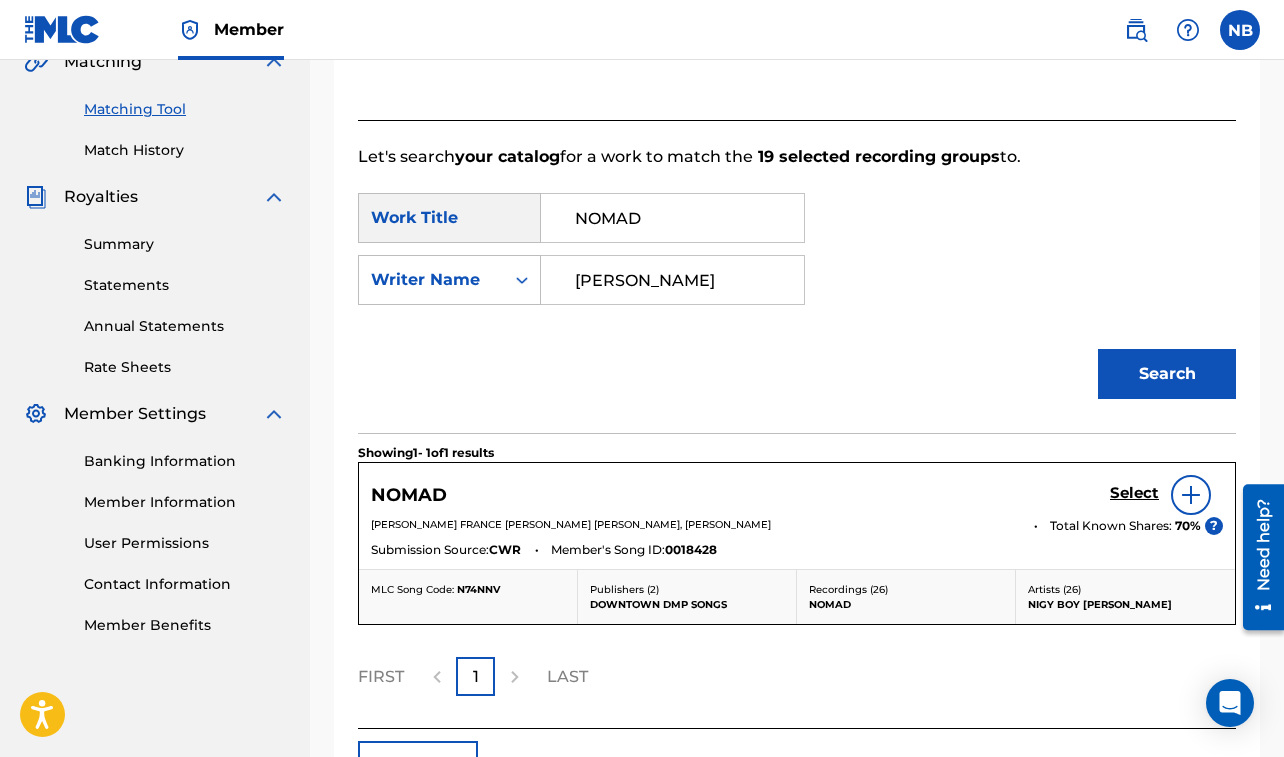 scroll, scrollTop: 499, scrollLeft: 0, axis: vertical 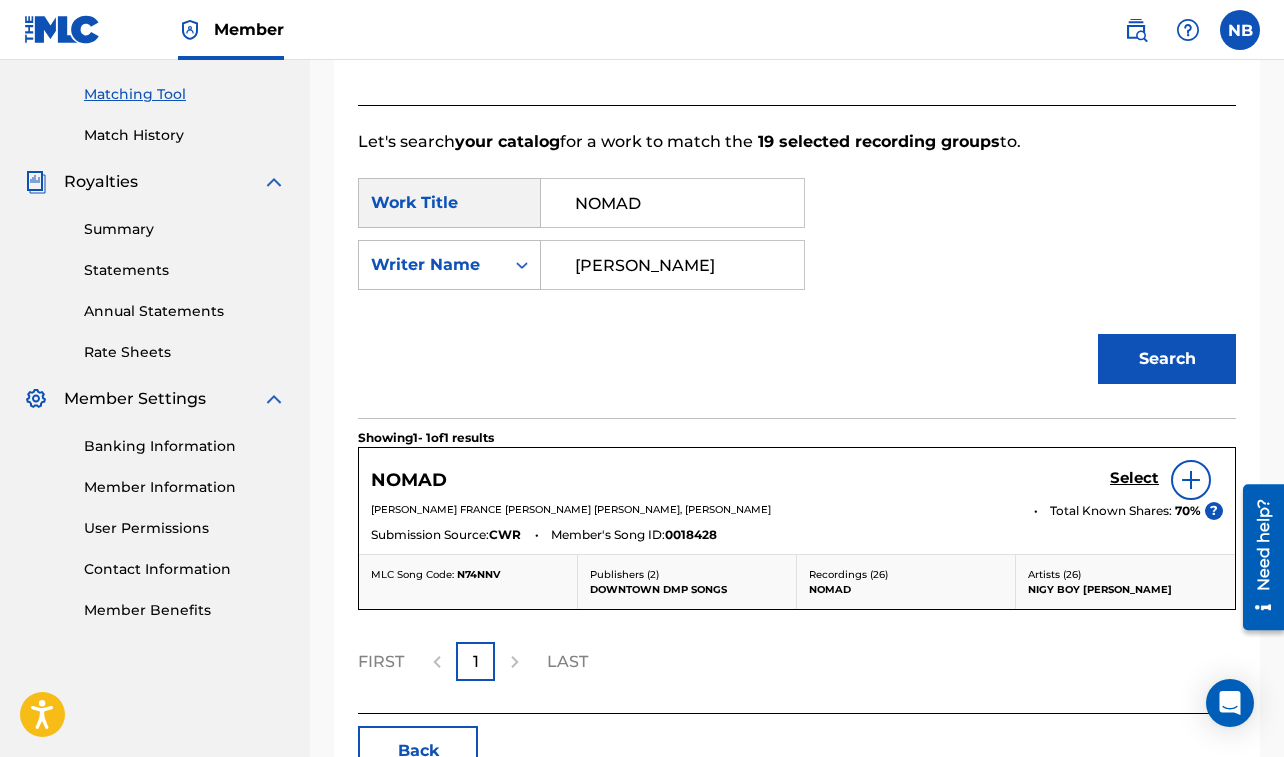 click at bounding box center [1191, 480] 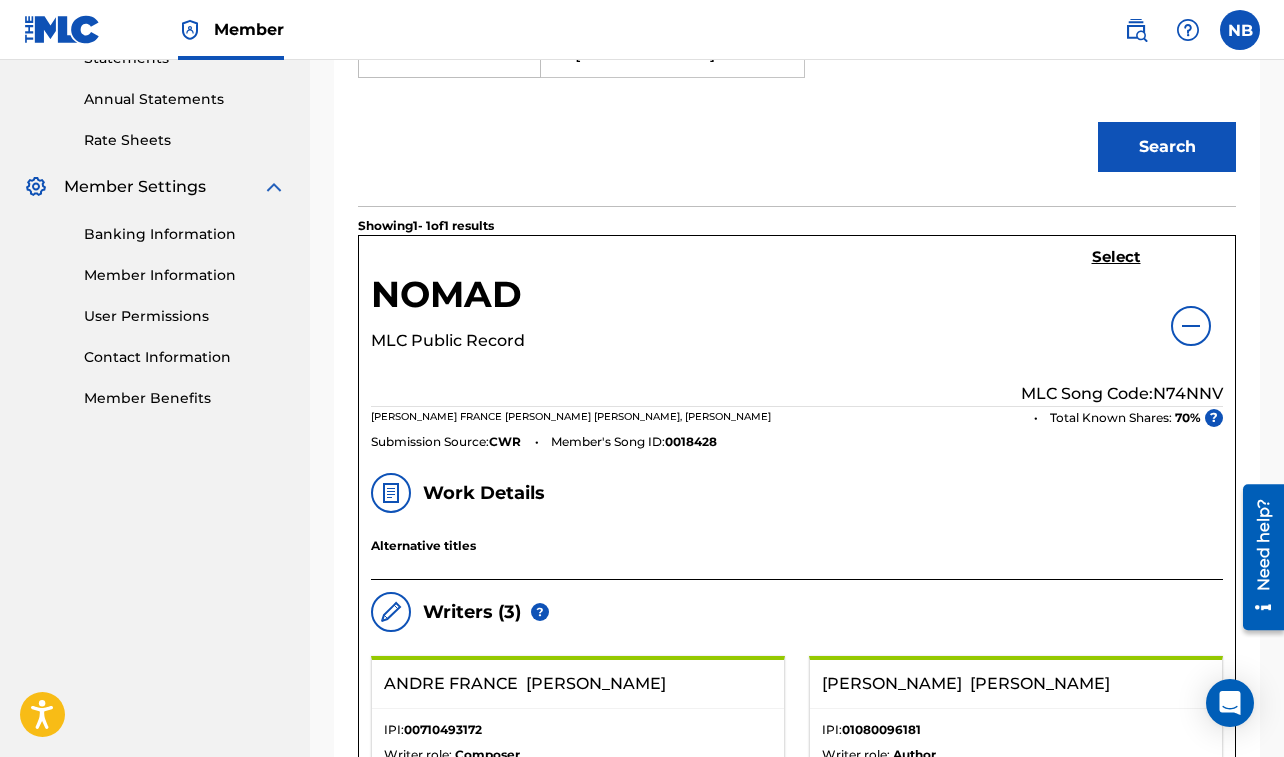 scroll, scrollTop: 707, scrollLeft: 0, axis: vertical 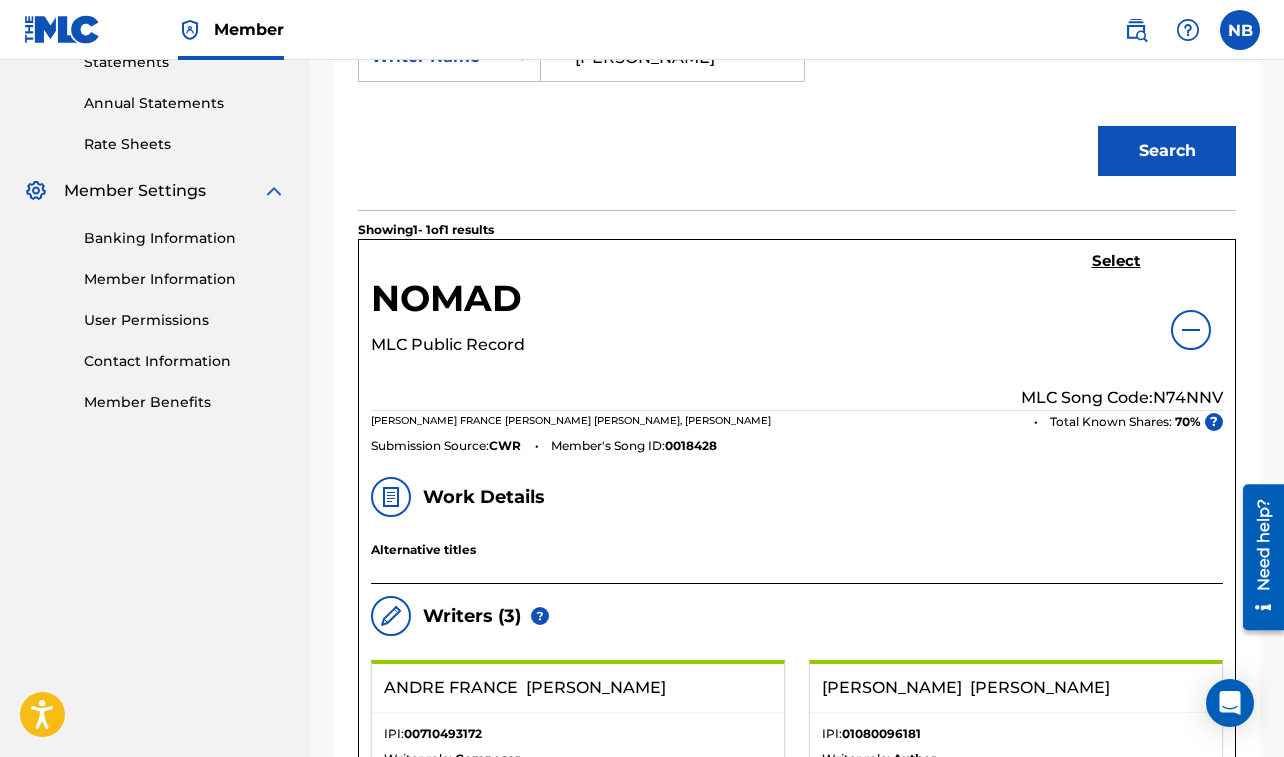 click at bounding box center (1191, 330) 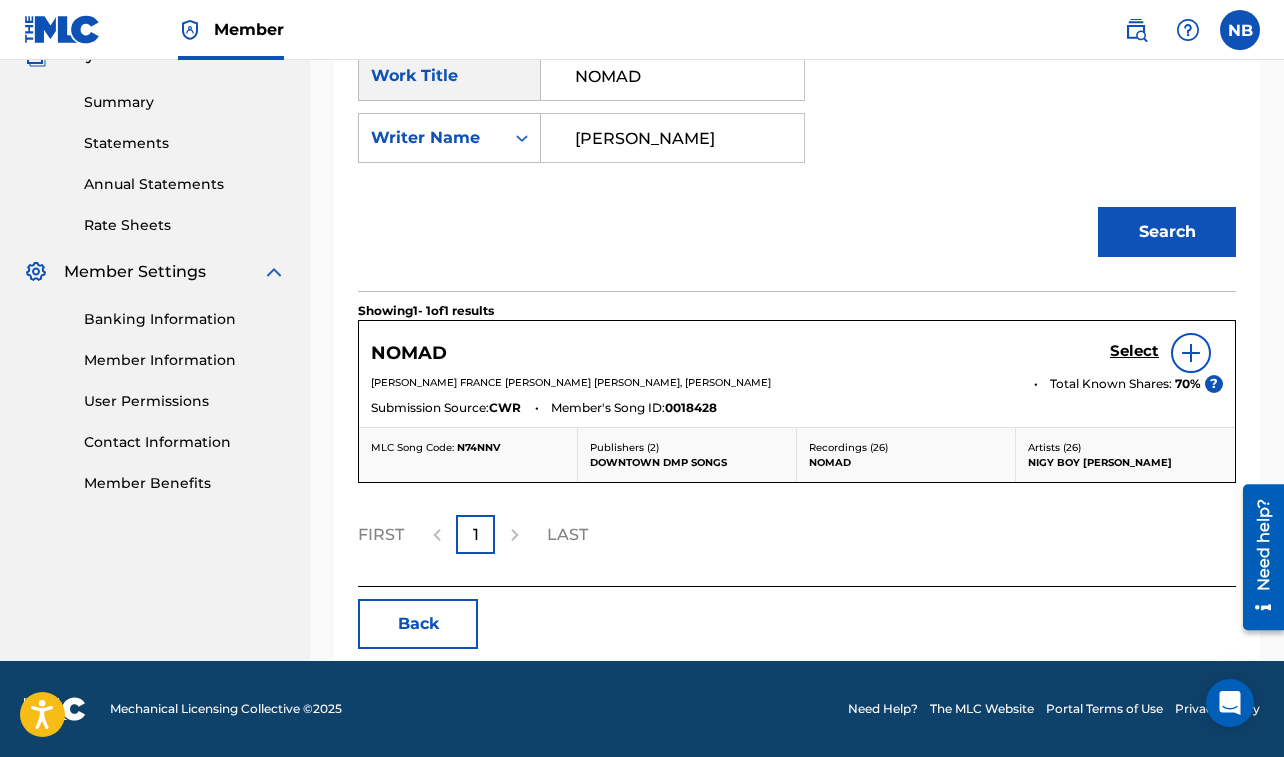 scroll, scrollTop: 564, scrollLeft: 0, axis: vertical 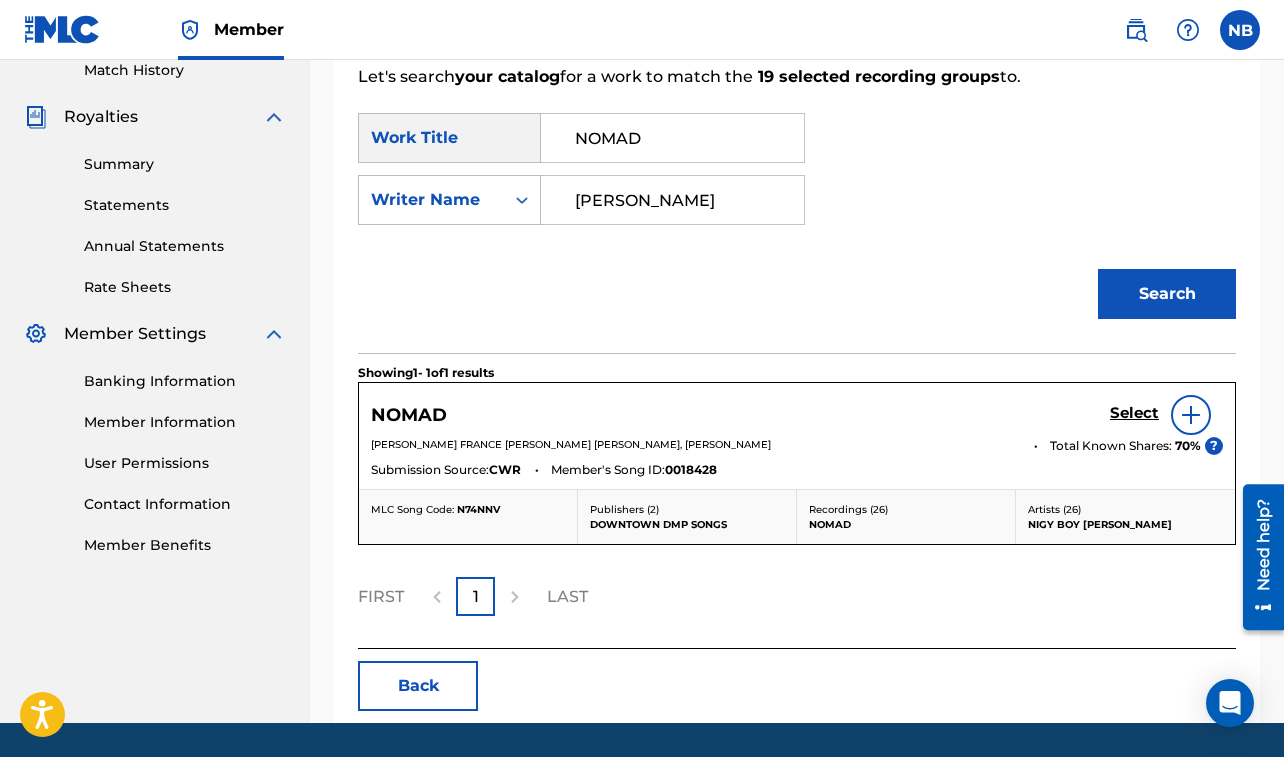 click at bounding box center [1191, 415] 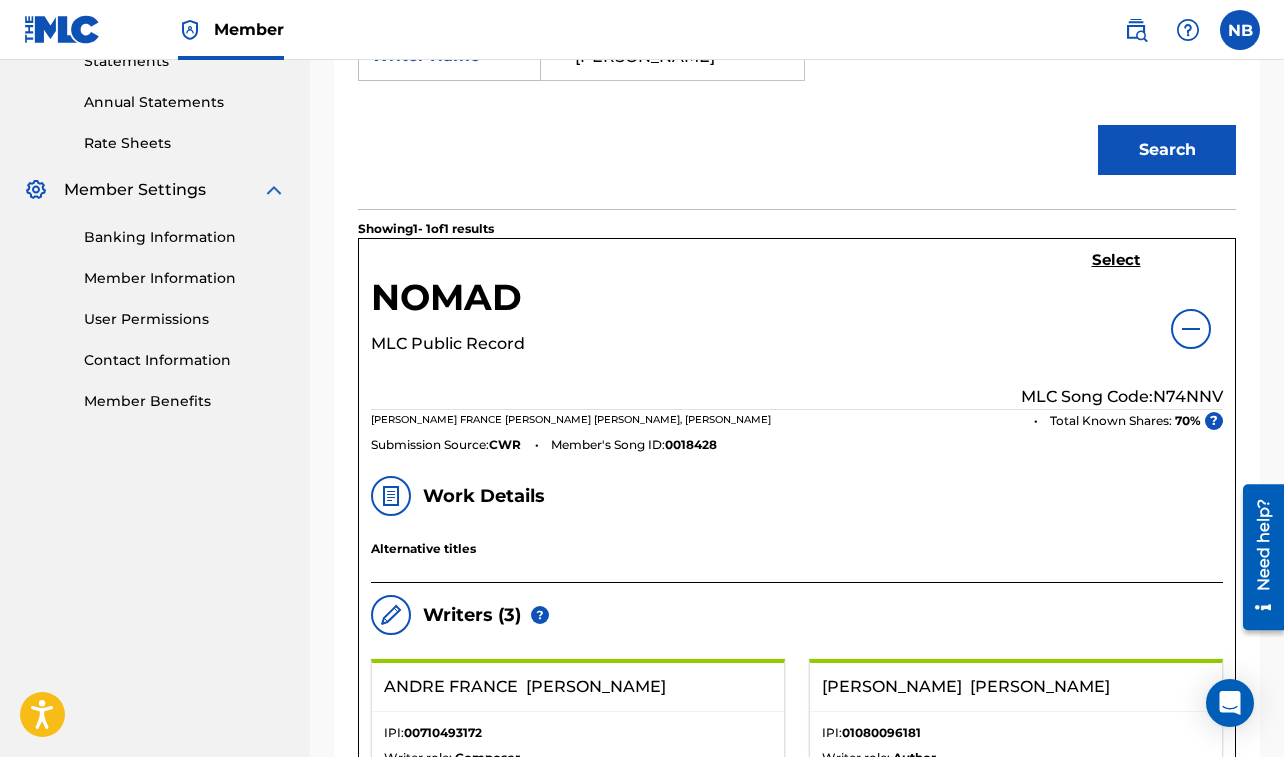 scroll, scrollTop: 704, scrollLeft: 0, axis: vertical 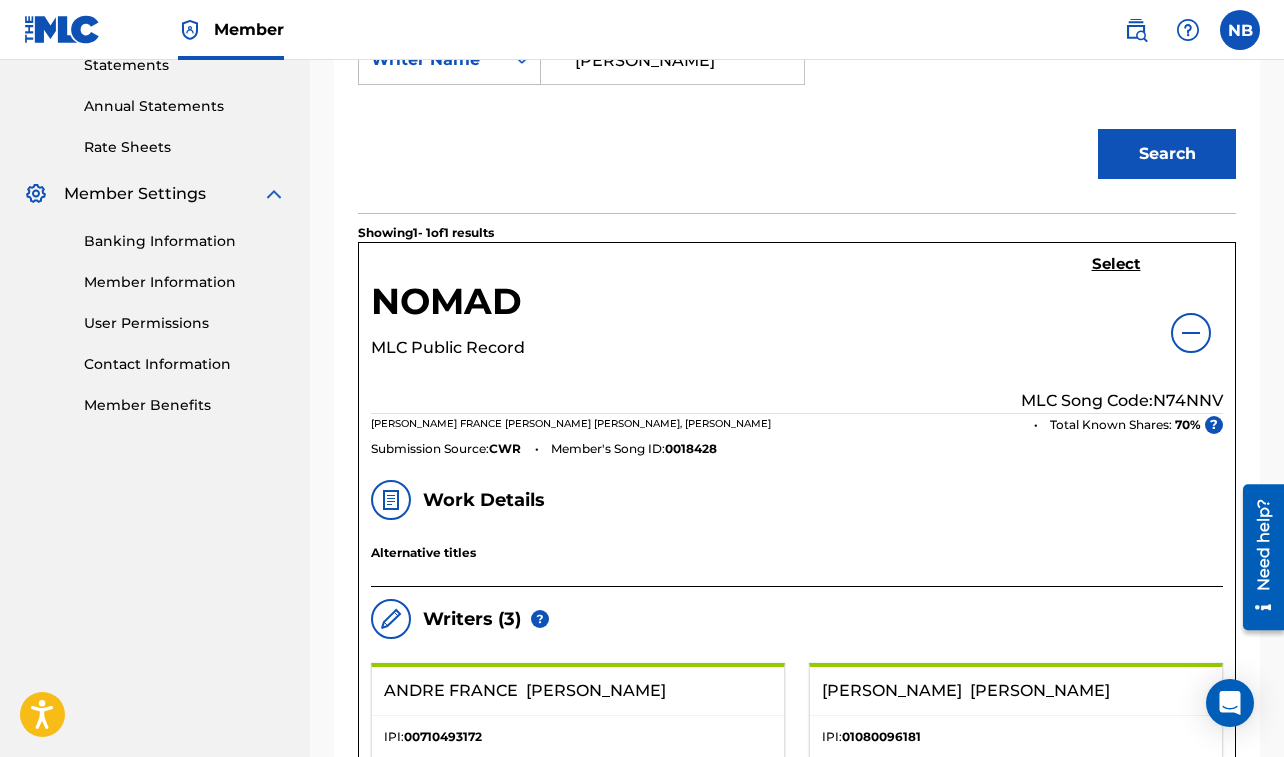 click at bounding box center (1191, 333) 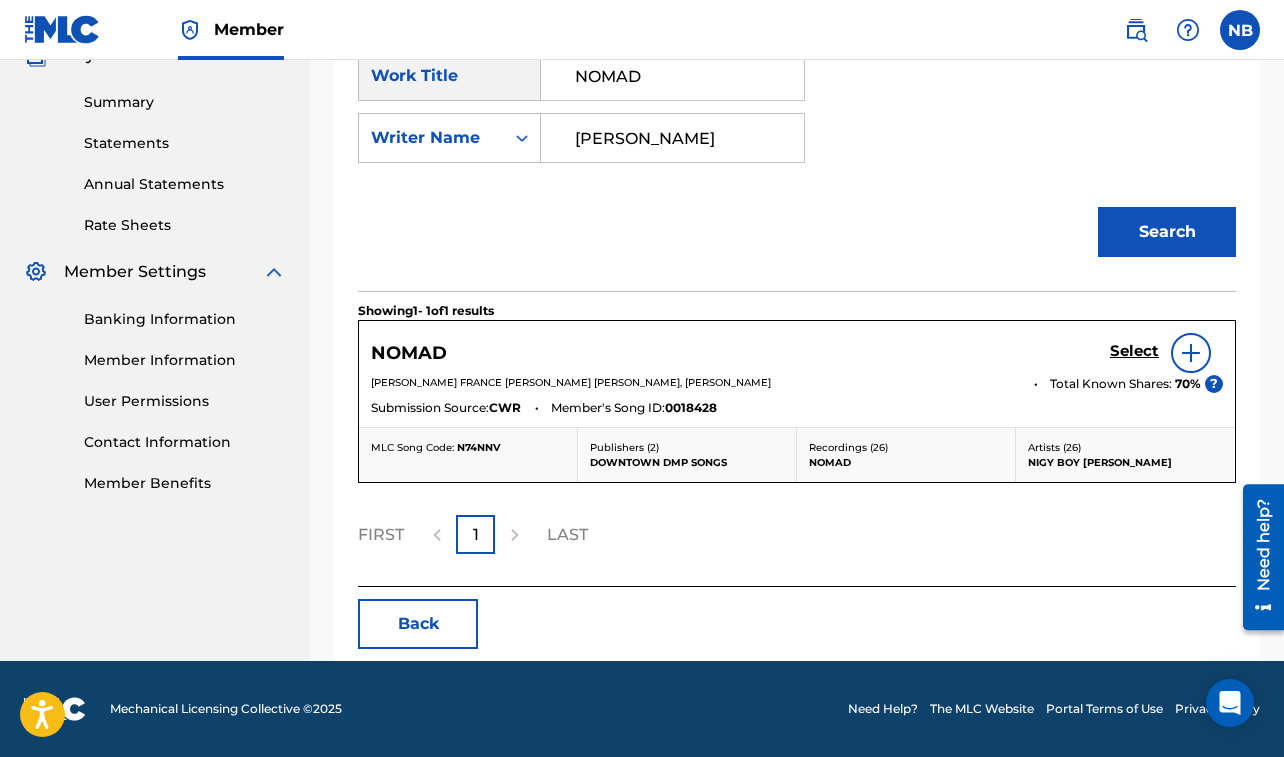 scroll, scrollTop: 564, scrollLeft: 0, axis: vertical 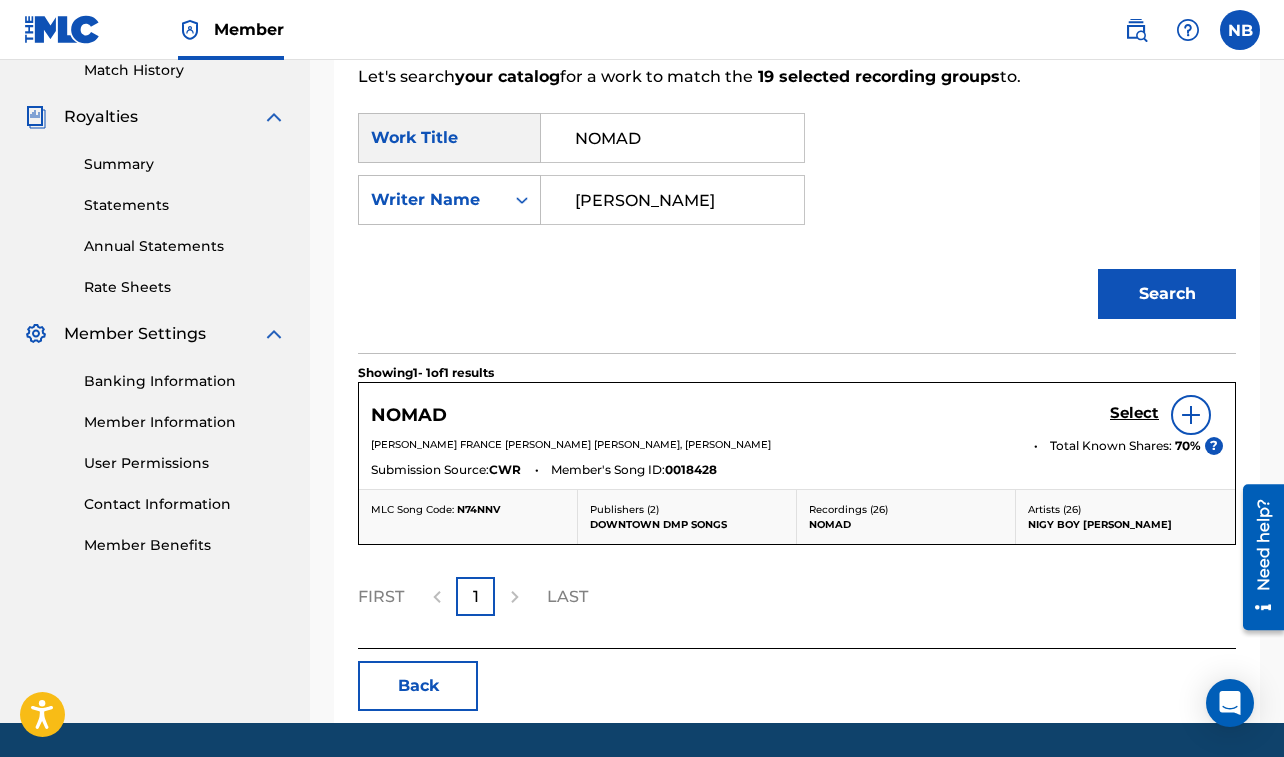click on "Select" at bounding box center (1134, 413) 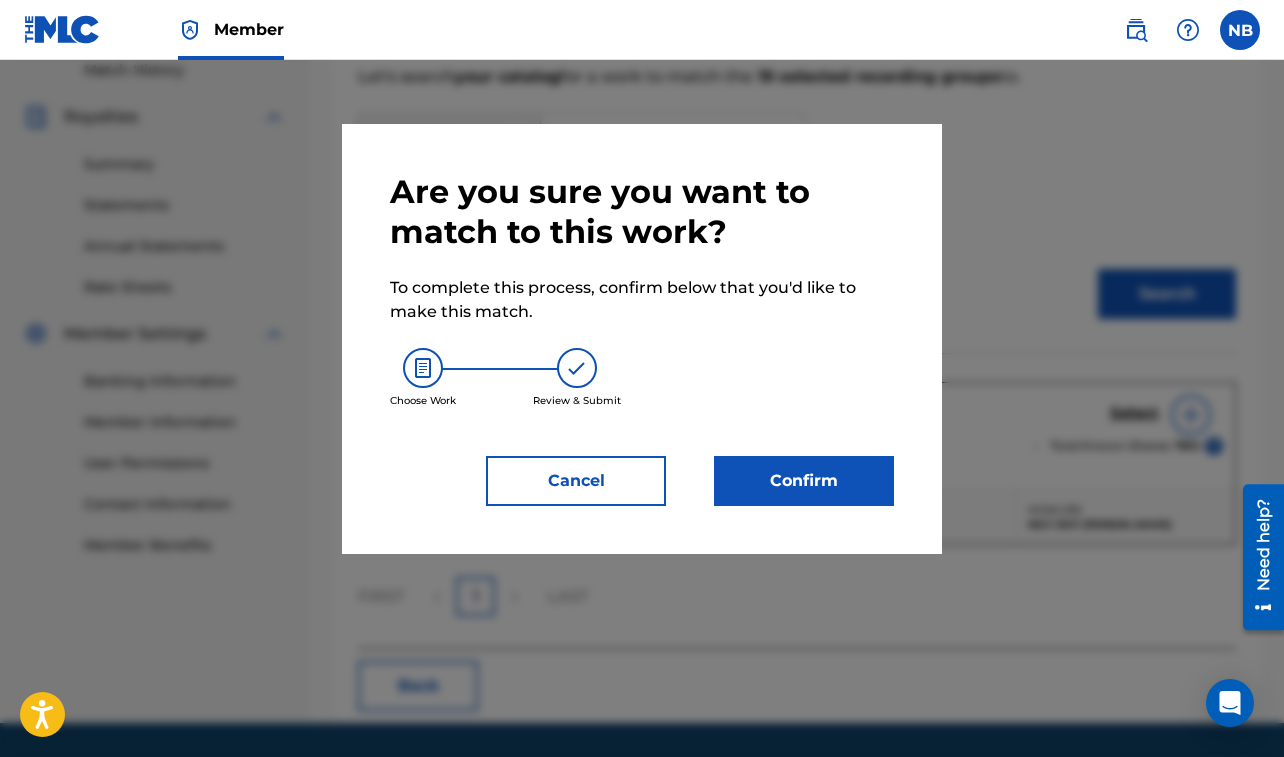 click on "Confirm" at bounding box center (804, 481) 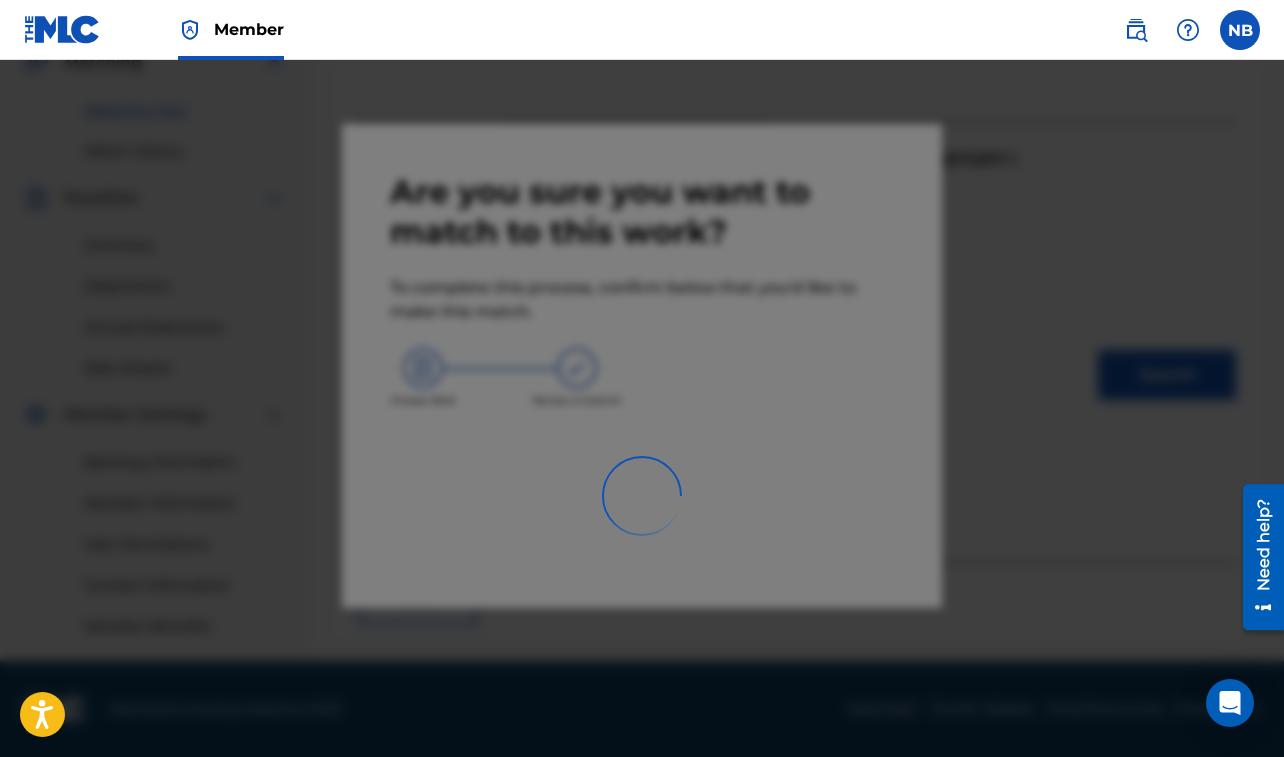 scroll, scrollTop: 483, scrollLeft: 0, axis: vertical 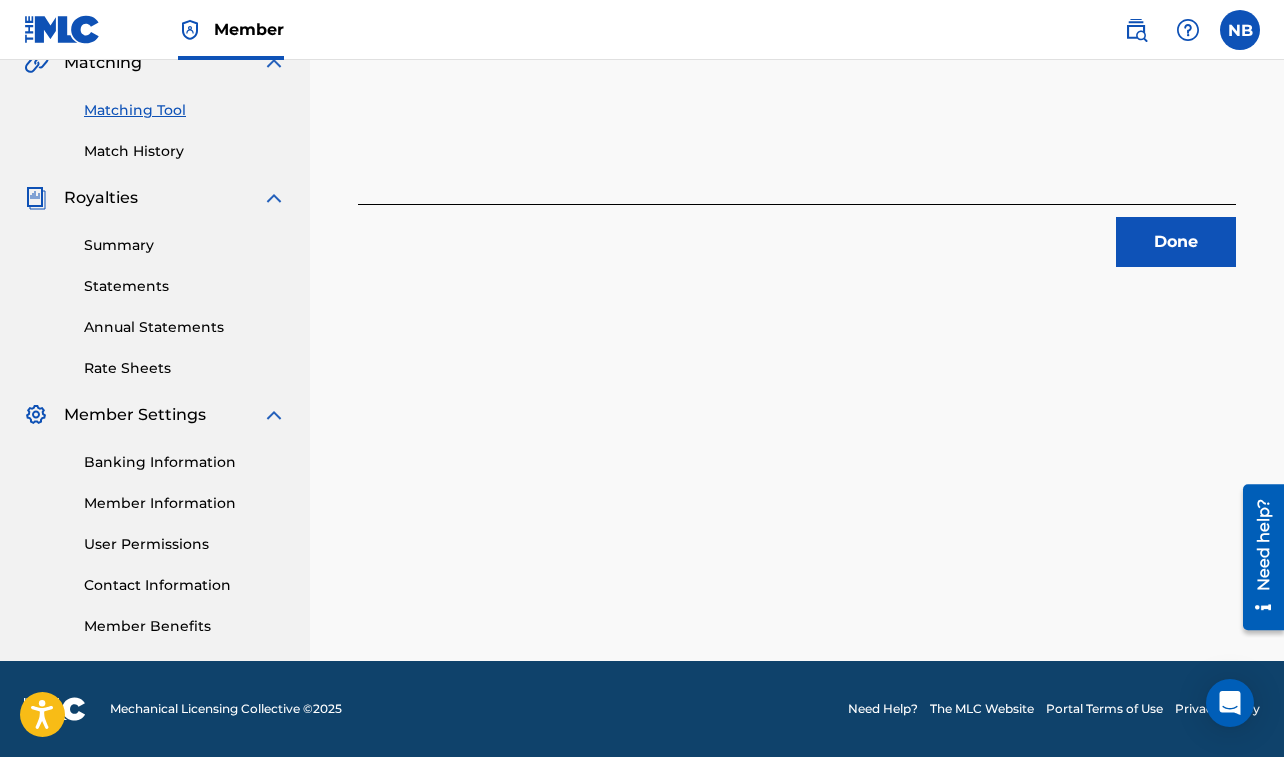 click on "Done" at bounding box center [1176, 242] 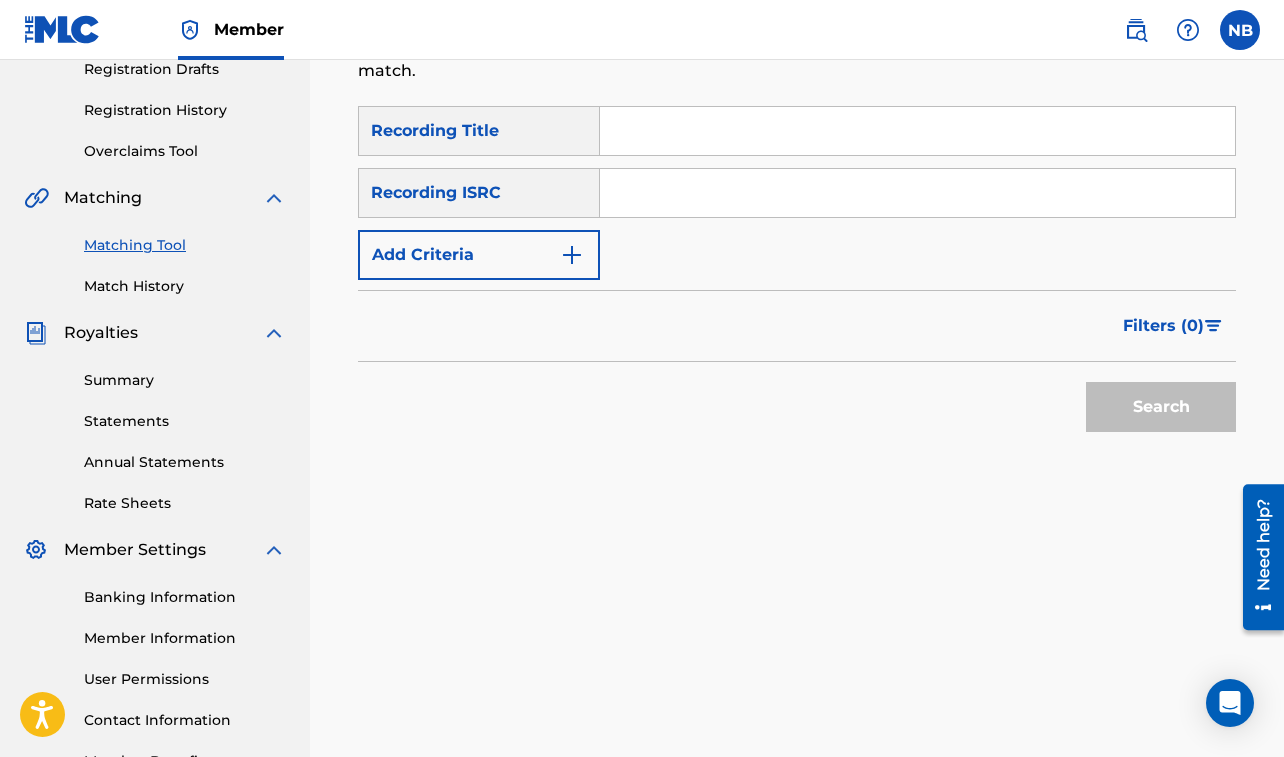 scroll, scrollTop: 335, scrollLeft: 0, axis: vertical 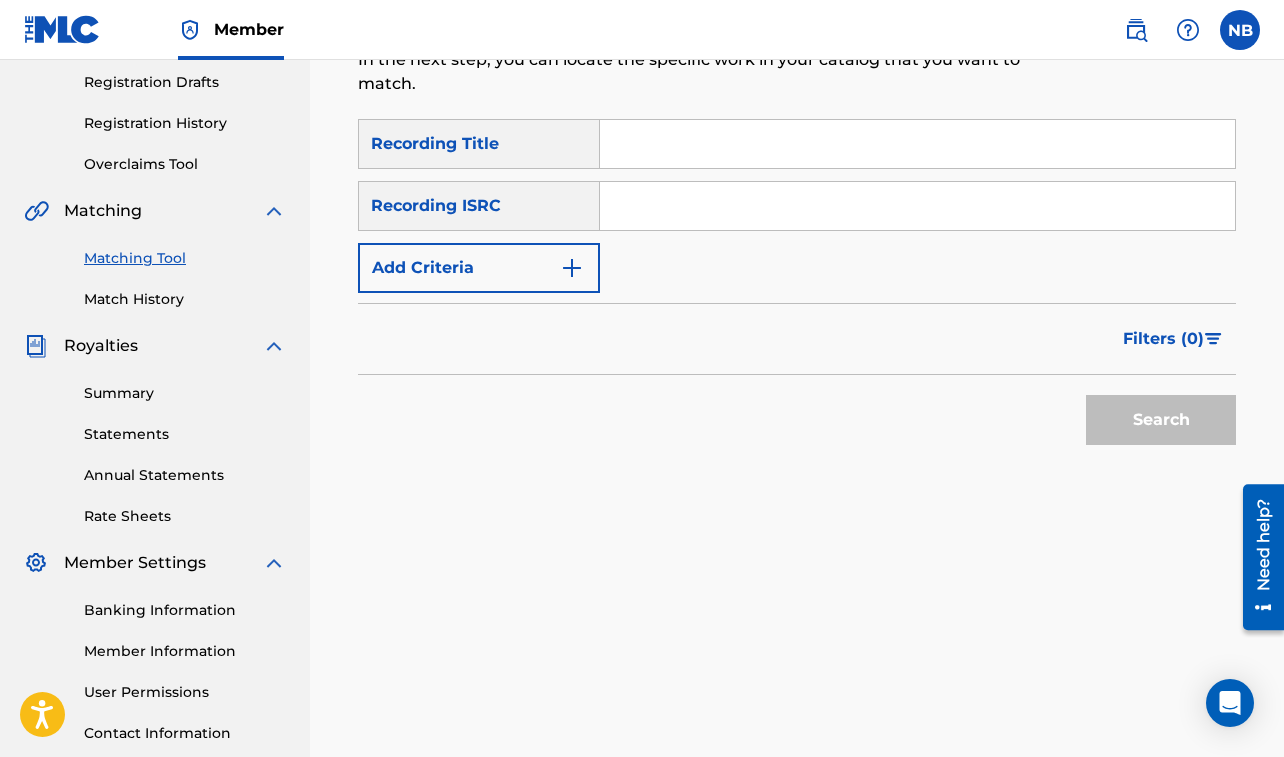click at bounding box center (917, 144) 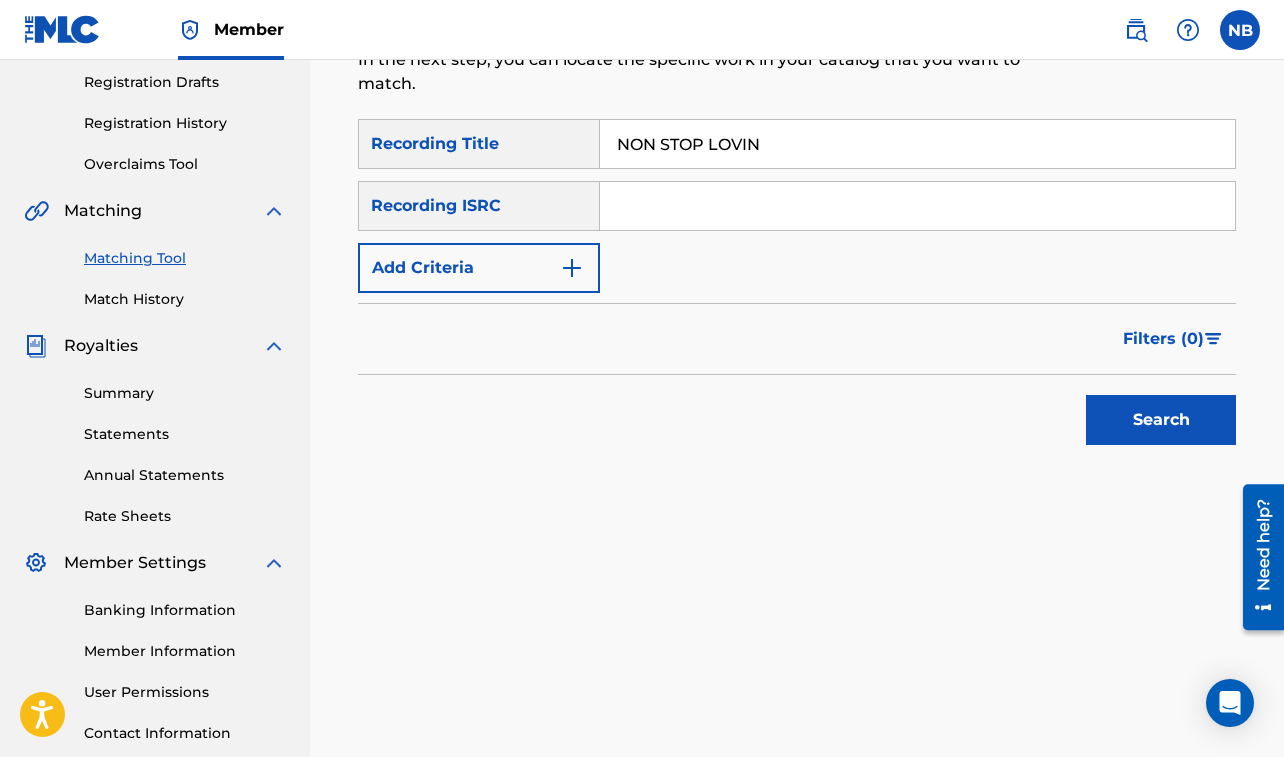 type on "NON STOP LOVIN" 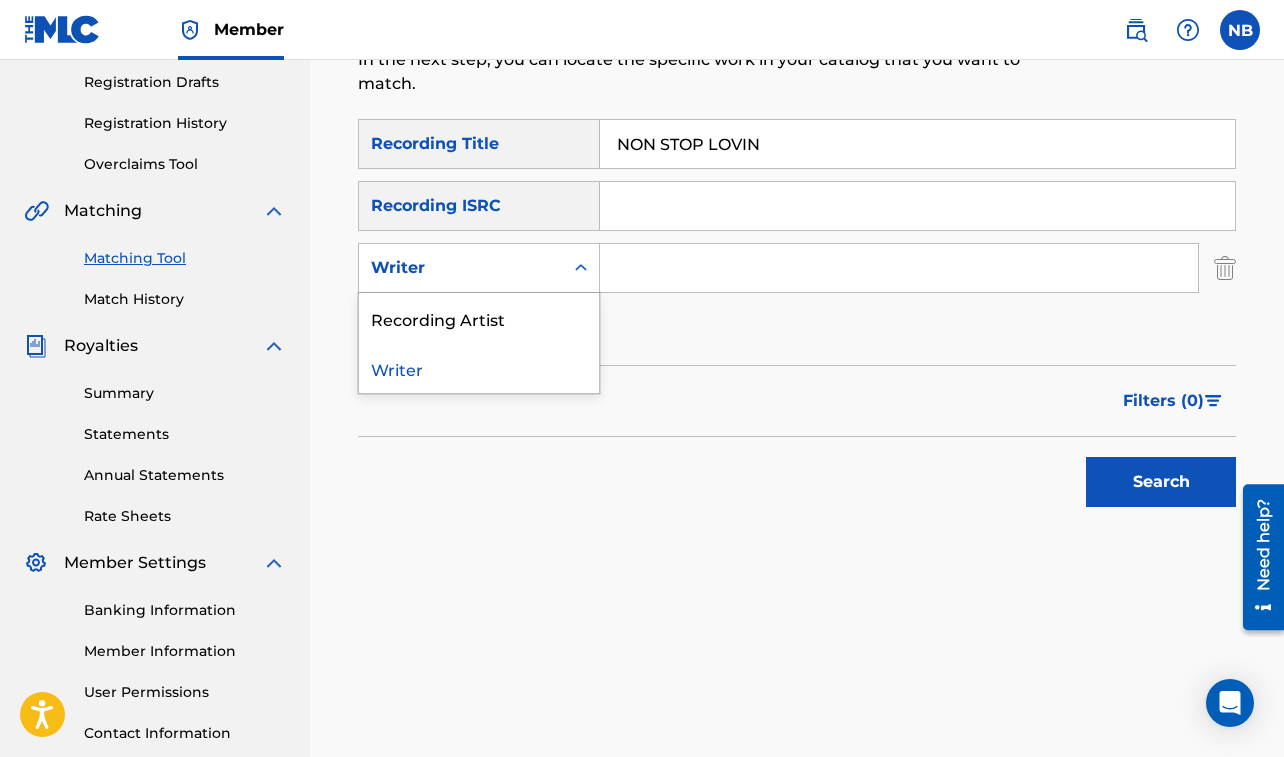 click on "Writer" at bounding box center (461, 268) 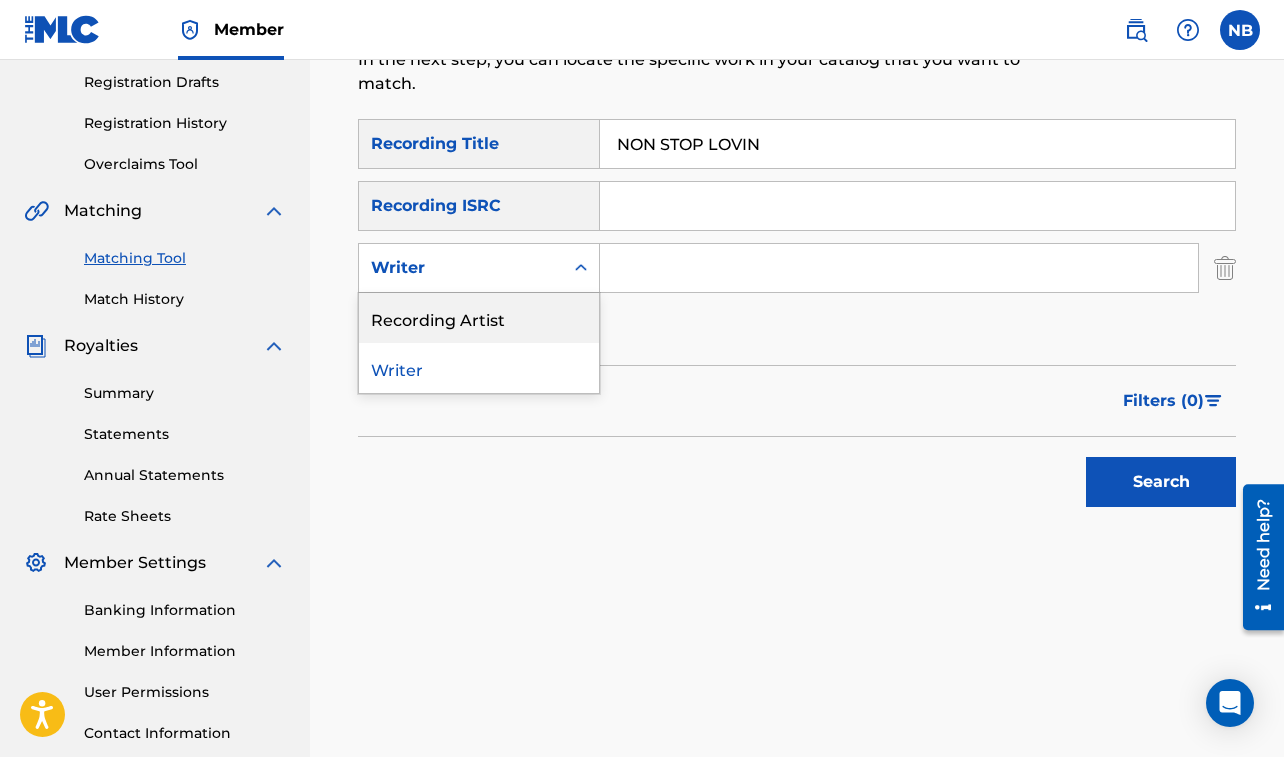 click on "Recording Artist" at bounding box center [479, 318] 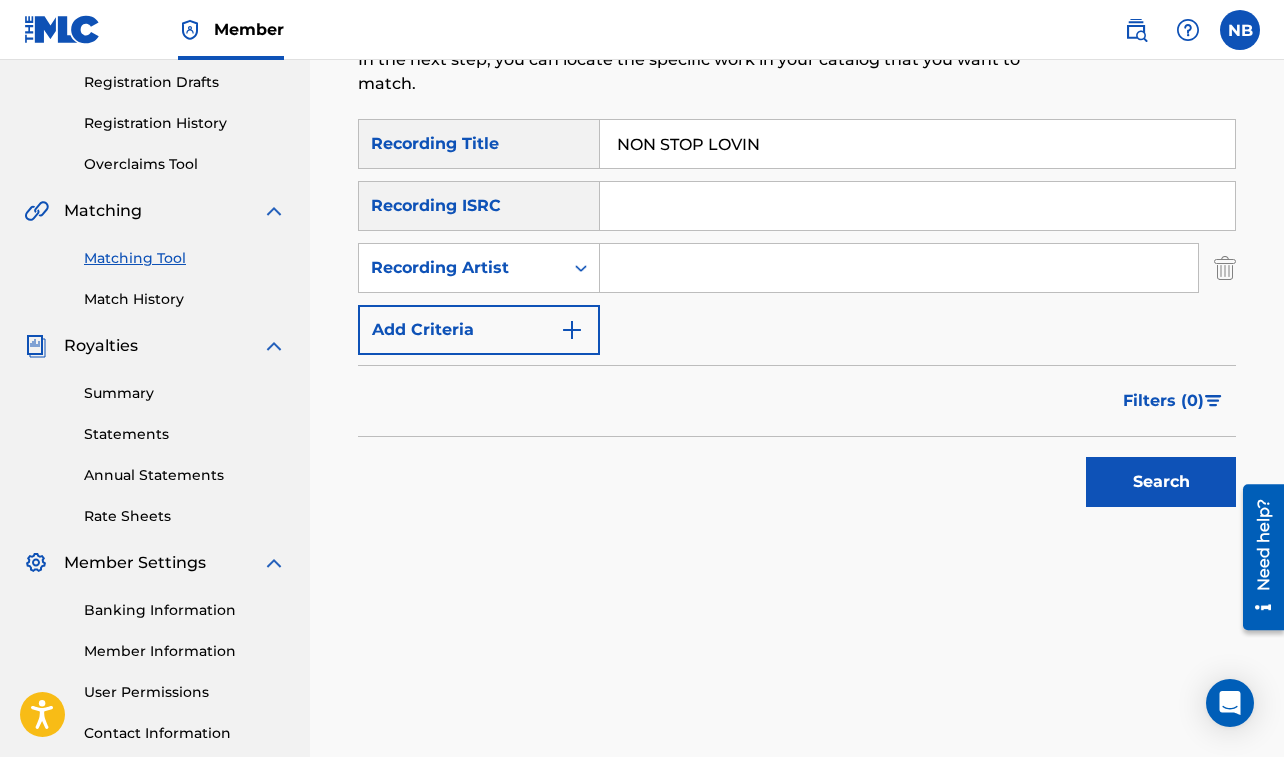 click at bounding box center [899, 268] 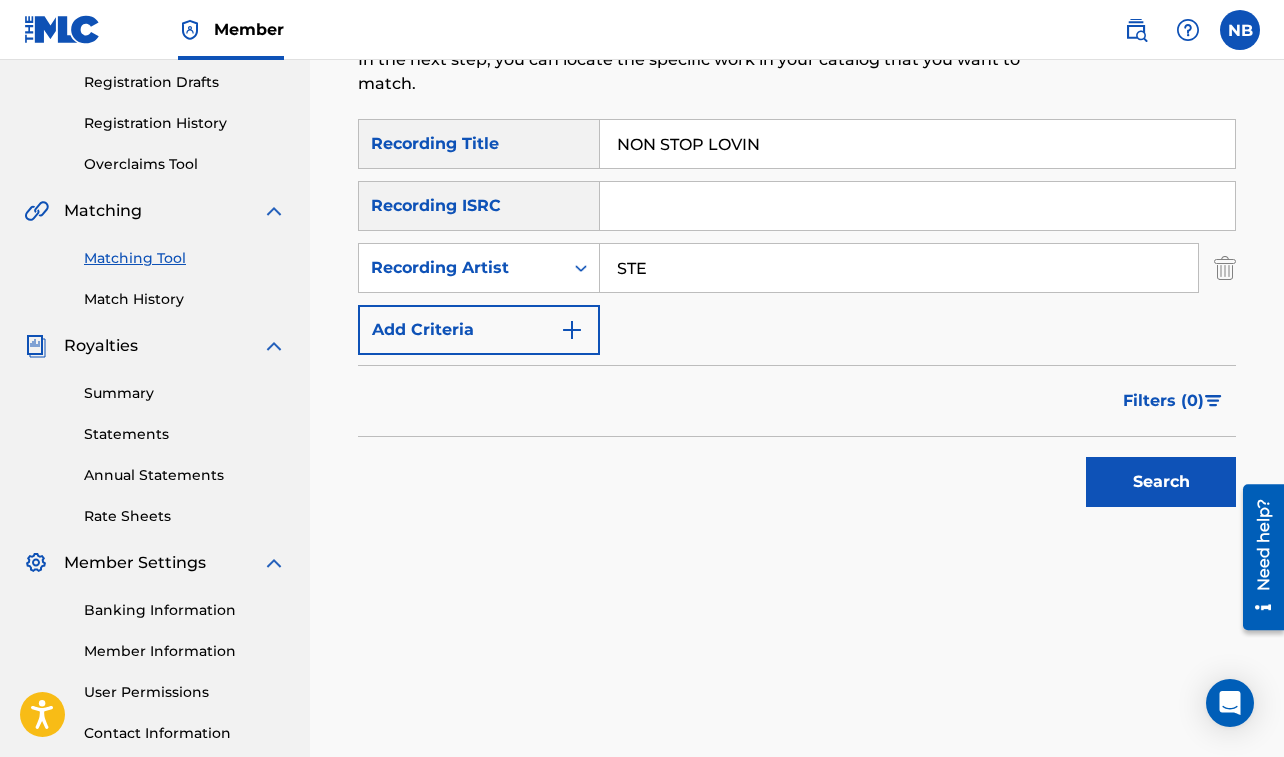 type on "[PERSON_NAME]" 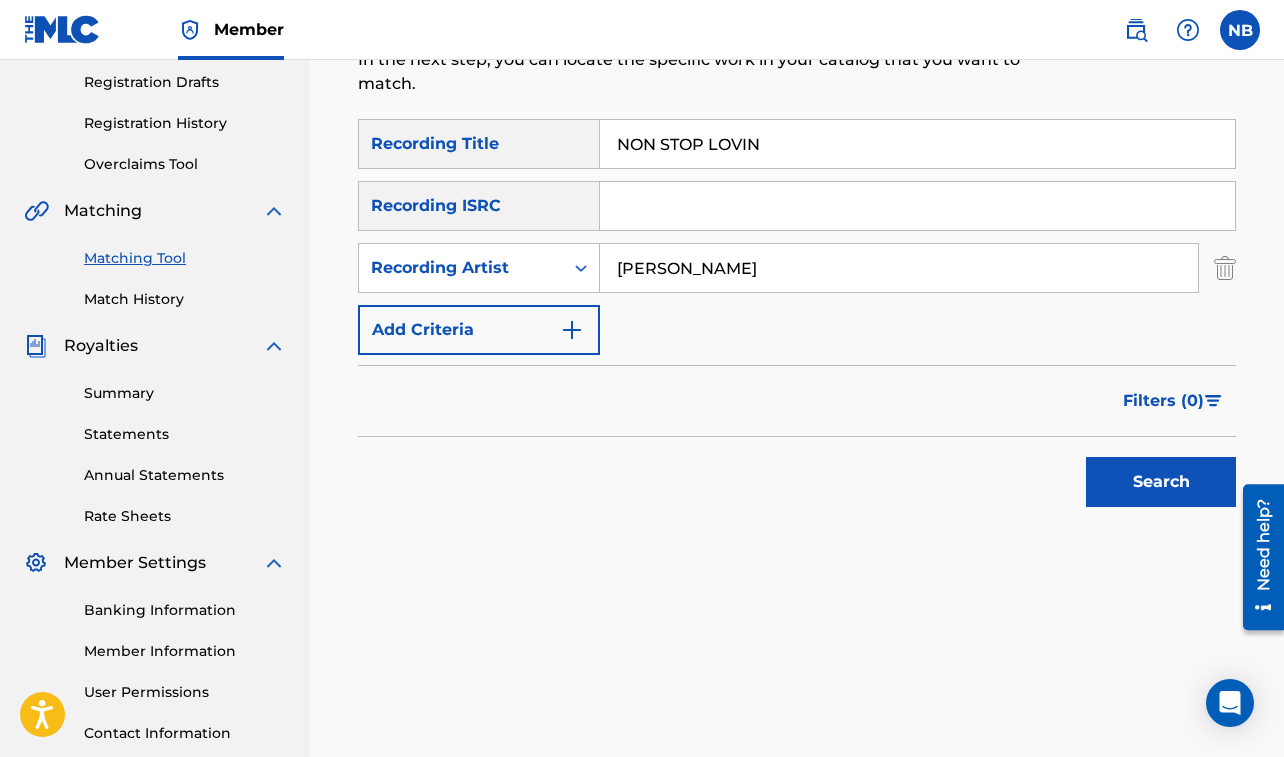 click on "Search" at bounding box center [1161, 482] 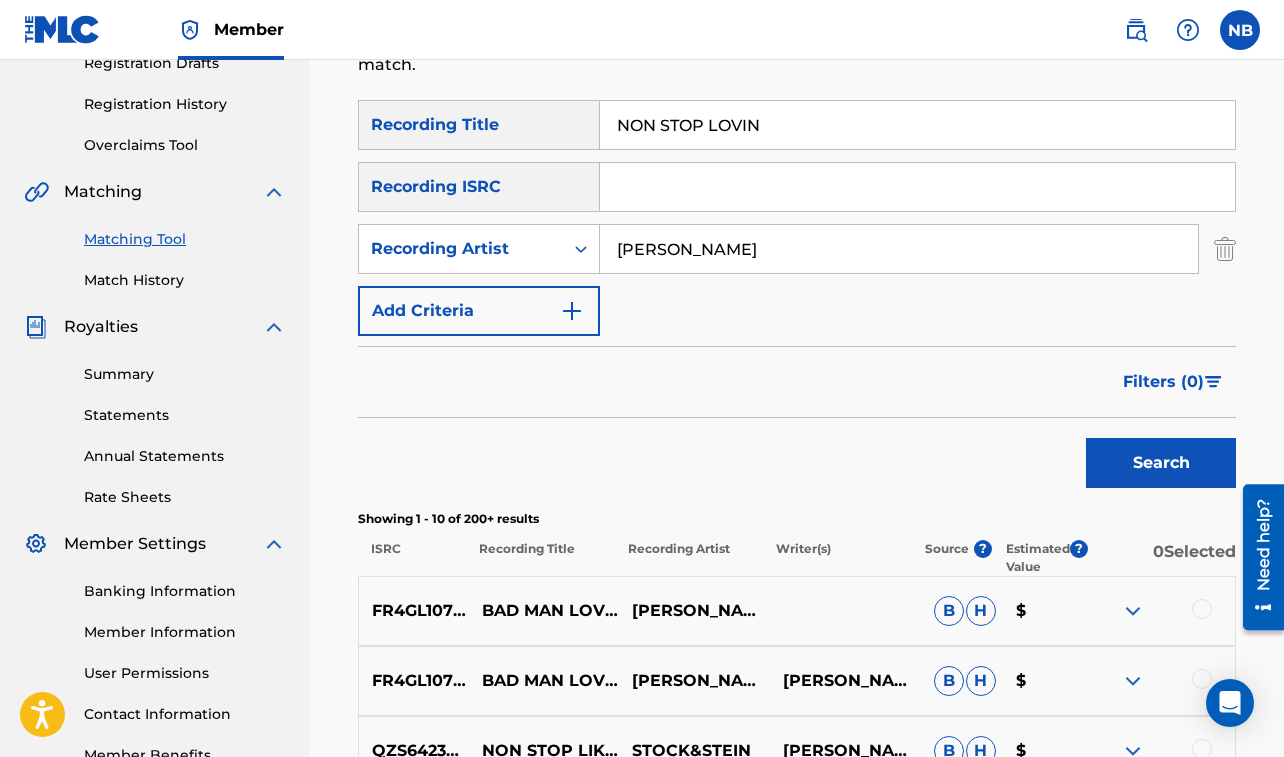 scroll, scrollTop: 355, scrollLeft: 0, axis: vertical 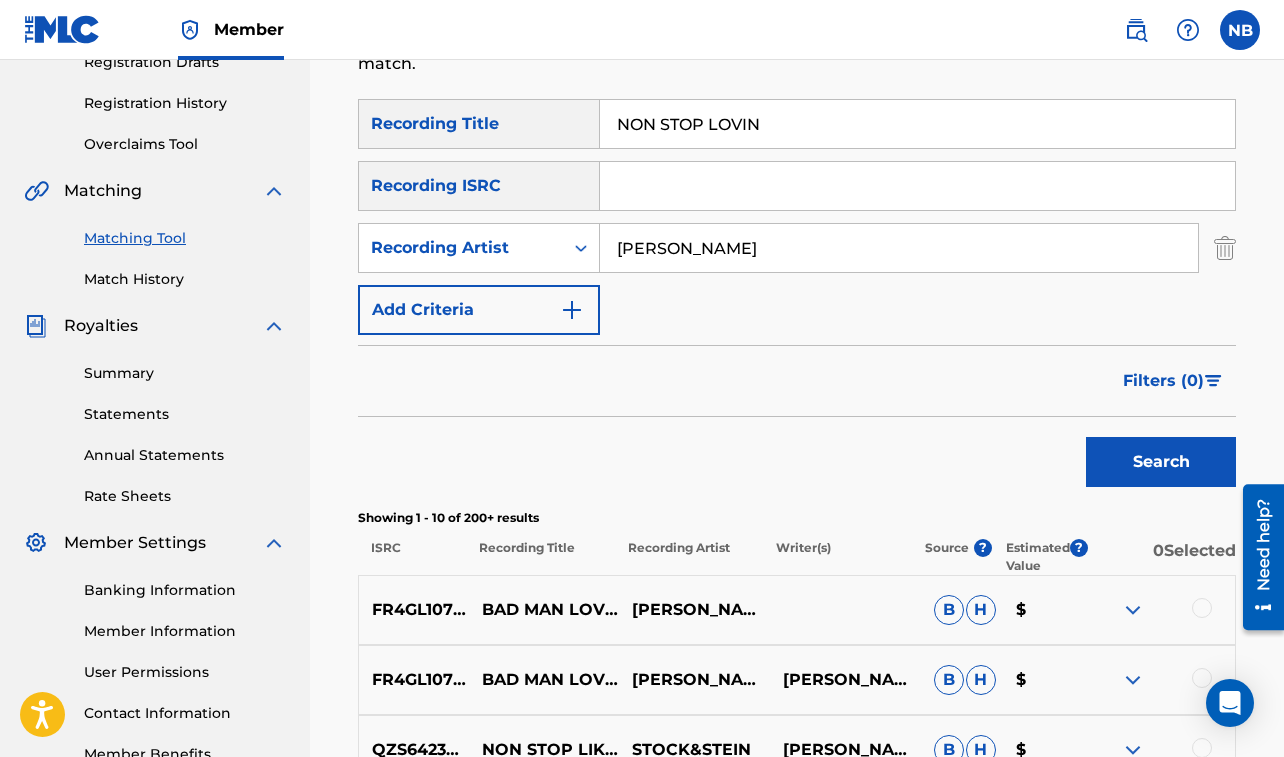 drag, startPoint x: 614, startPoint y: 121, endPoint x: 811, endPoint y: 143, distance: 198.22462 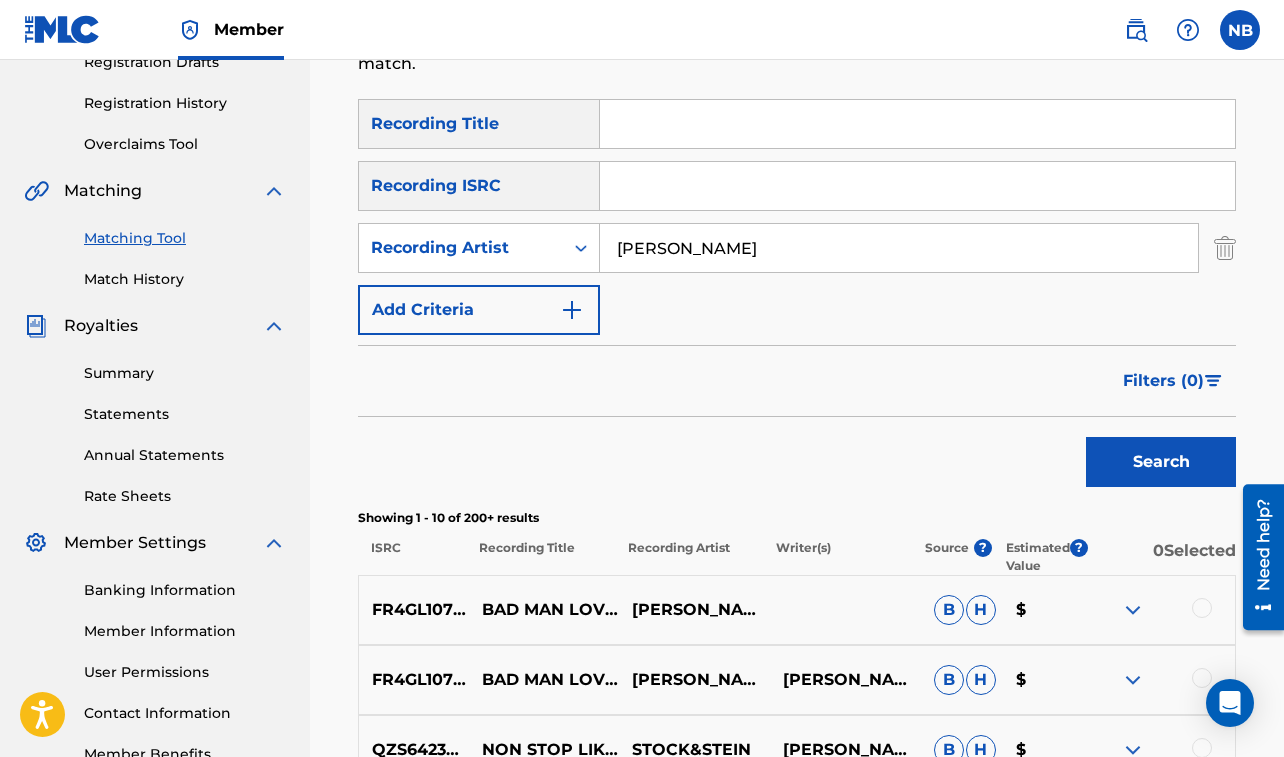 paste on "NONCHALANT" 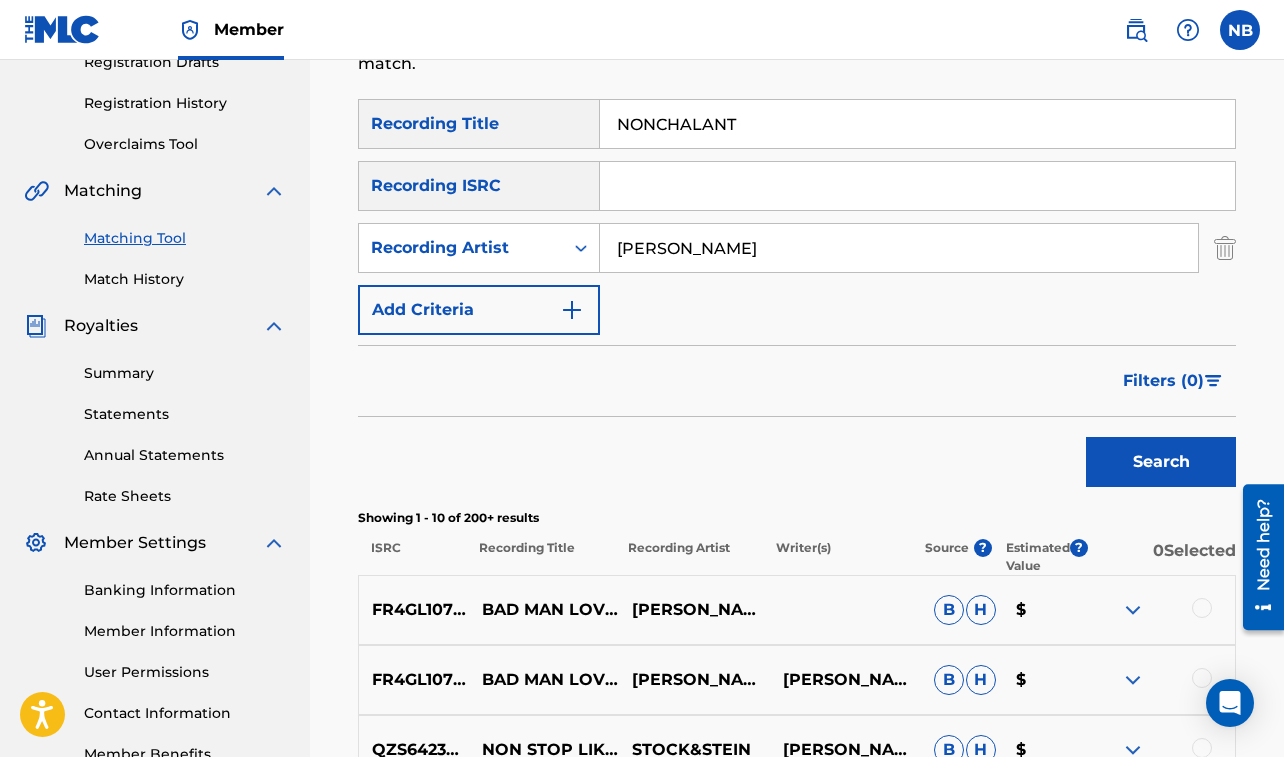 type on "NONCHALANT" 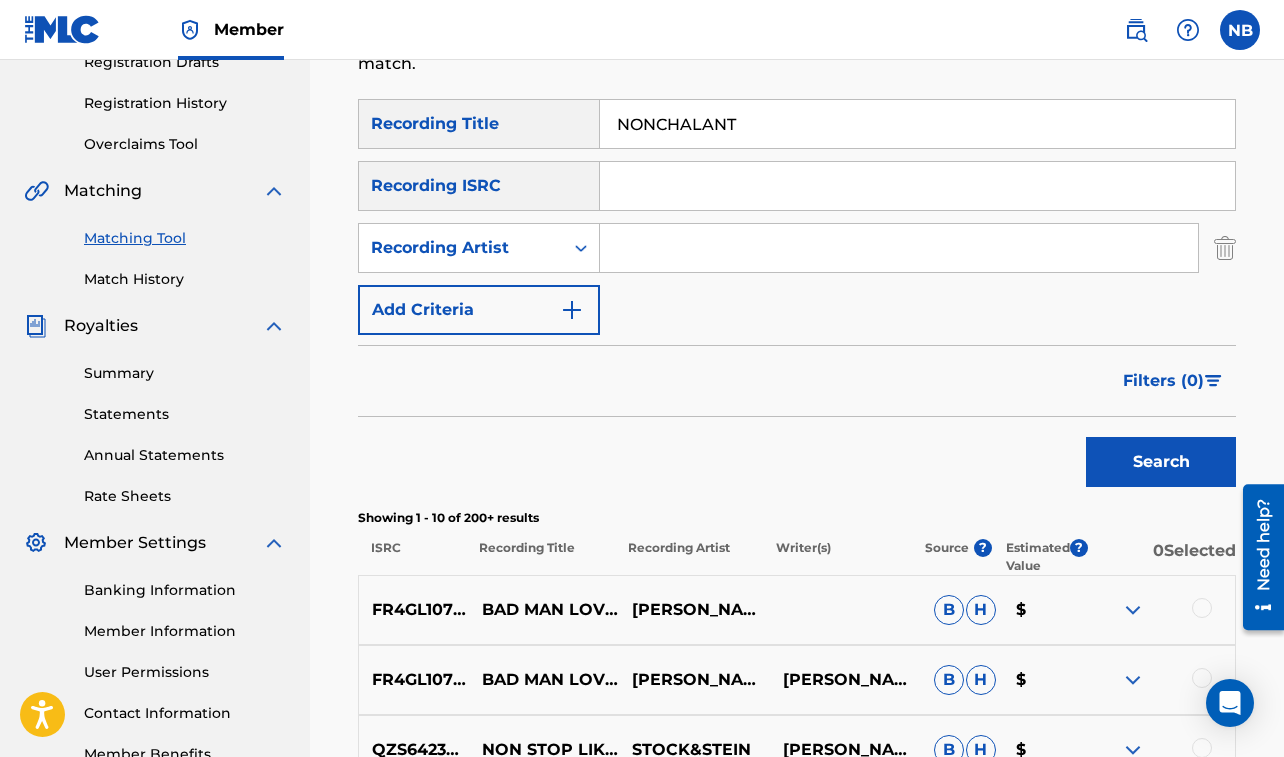 paste on "A BOOGIE WIT DA HOODIE FT ALKALINE" 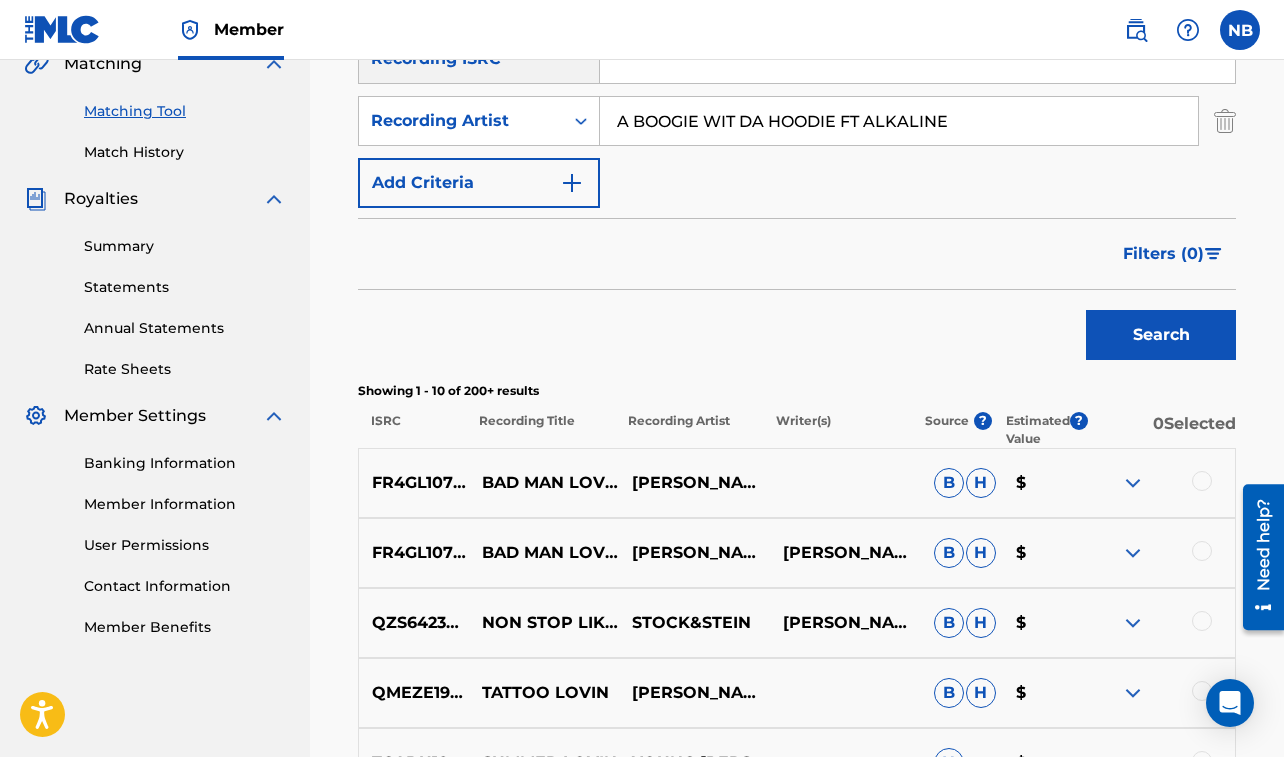 scroll, scrollTop: 531, scrollLeft: 0, axis: vertical 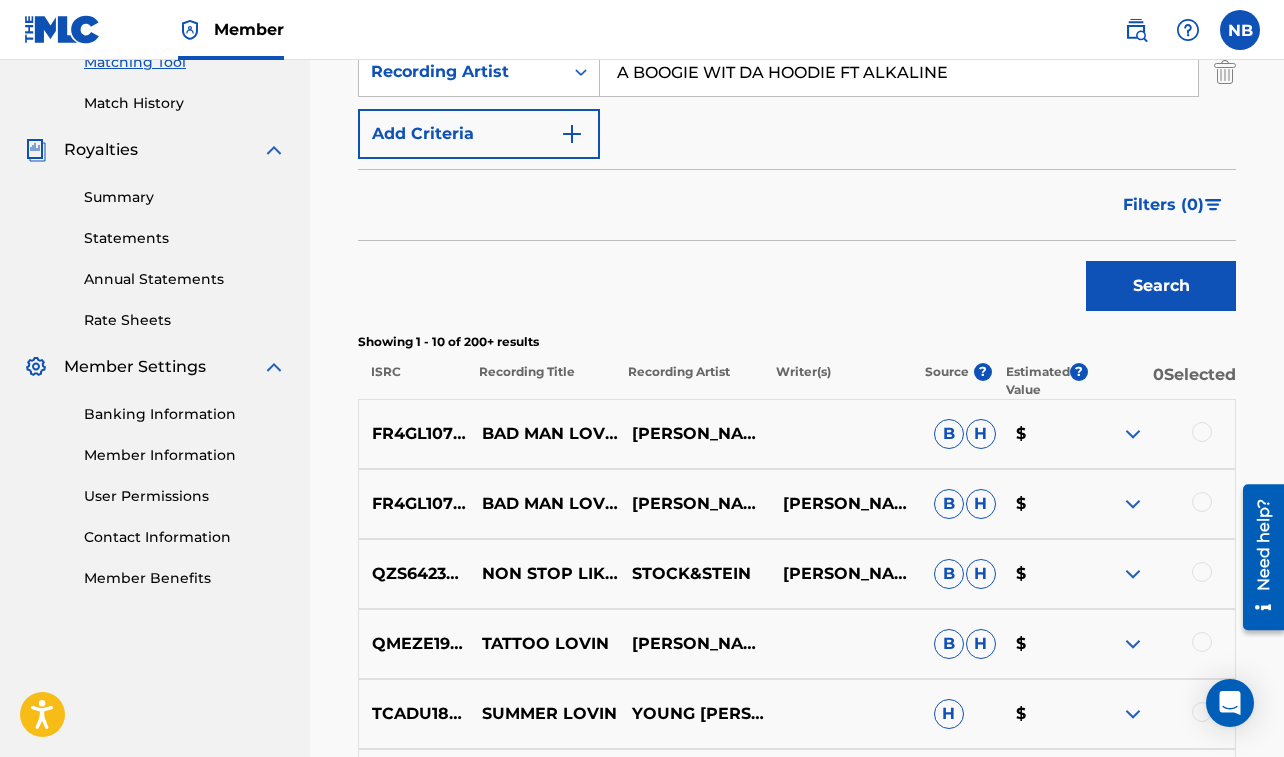 type on "A BOOGIE WIT DA HOODIE FT ALKALINE" 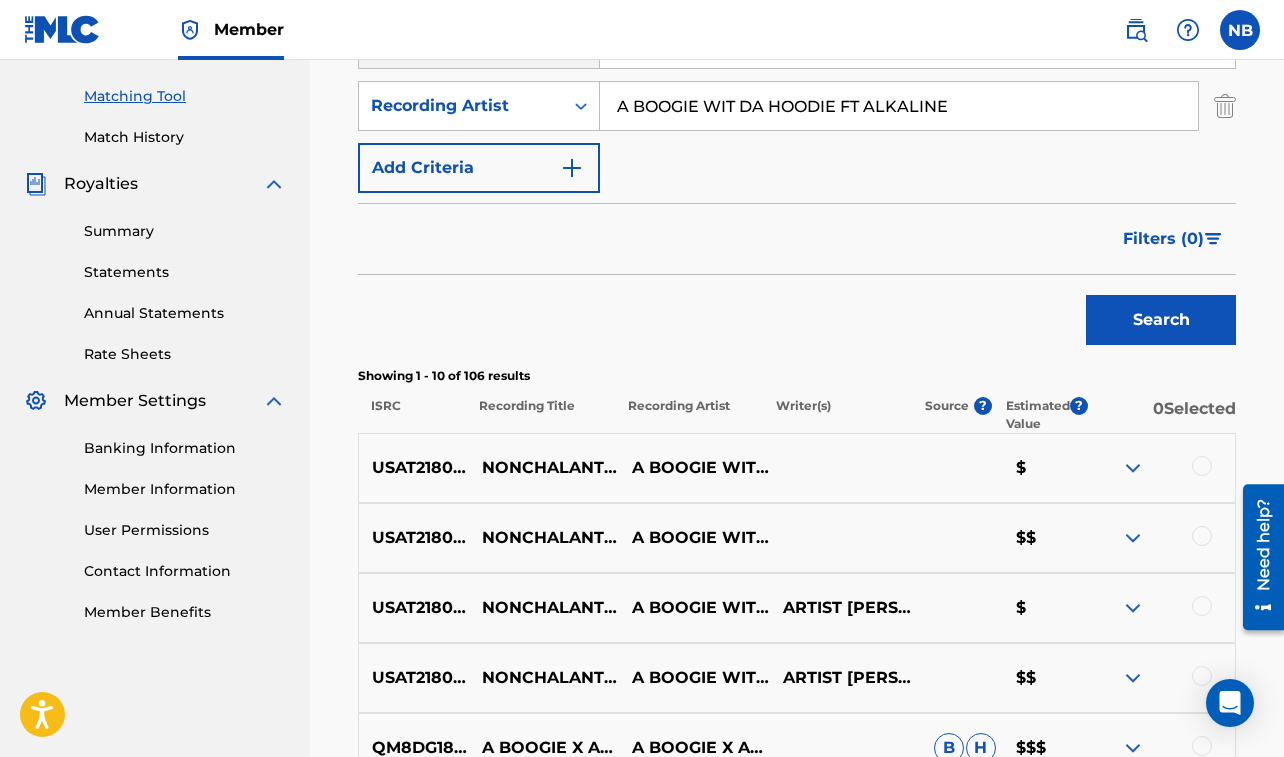 scroll, scrollTop: 531, scrollLeft: 0, axis: vertical 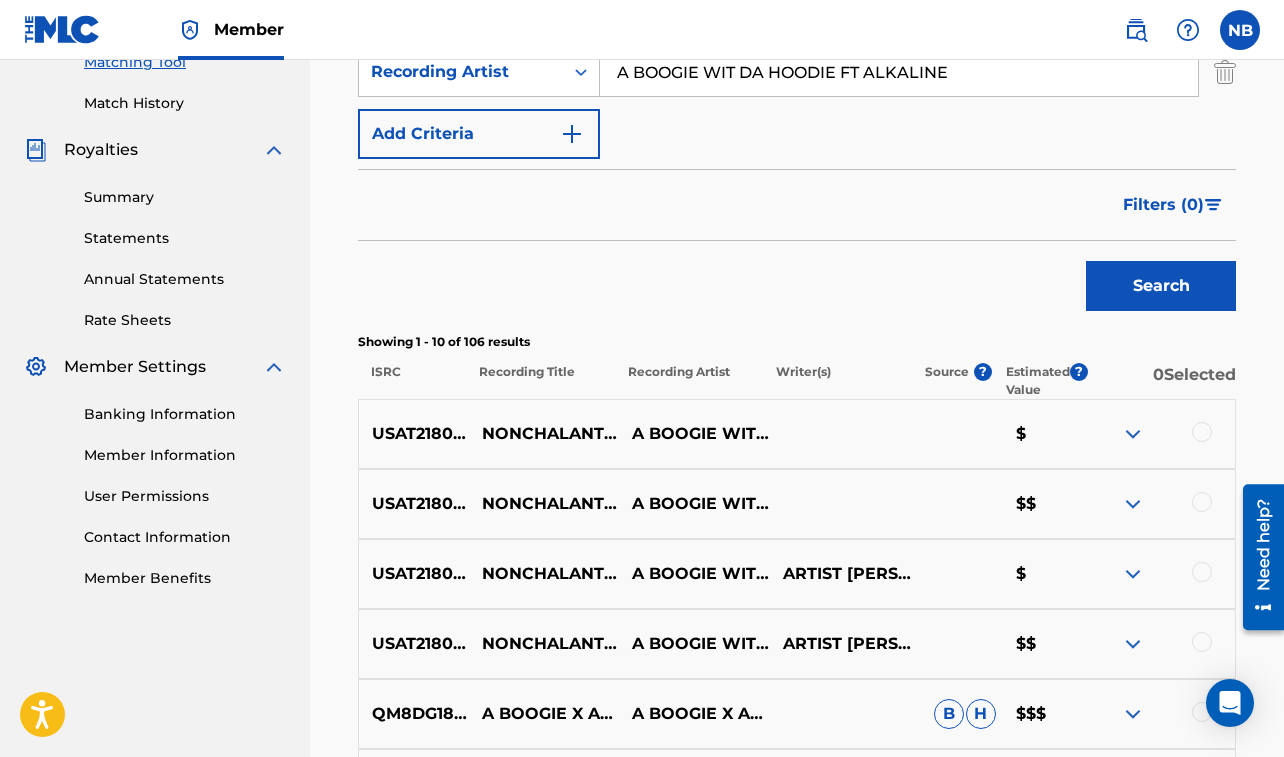 click at bounding box center (1202, 432) 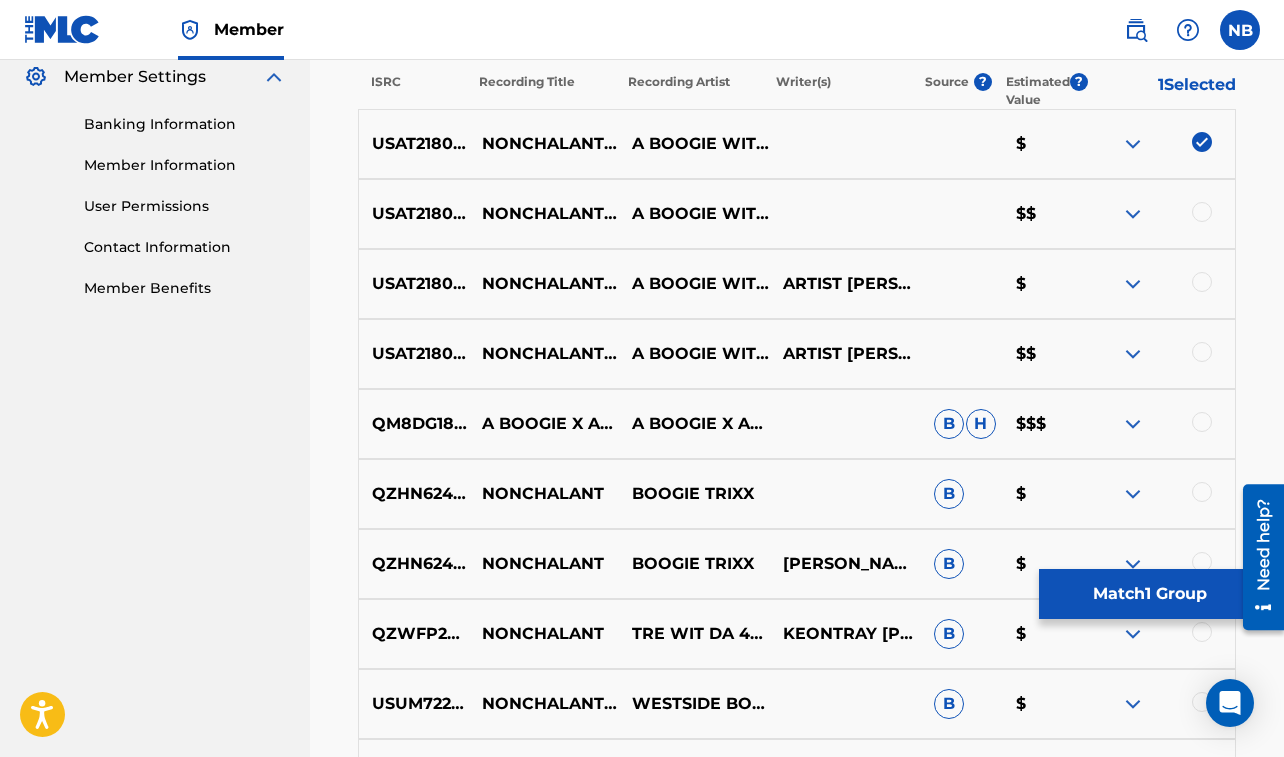scroll, scrollTop: 819, scrollLeft: 0, axis: vertical 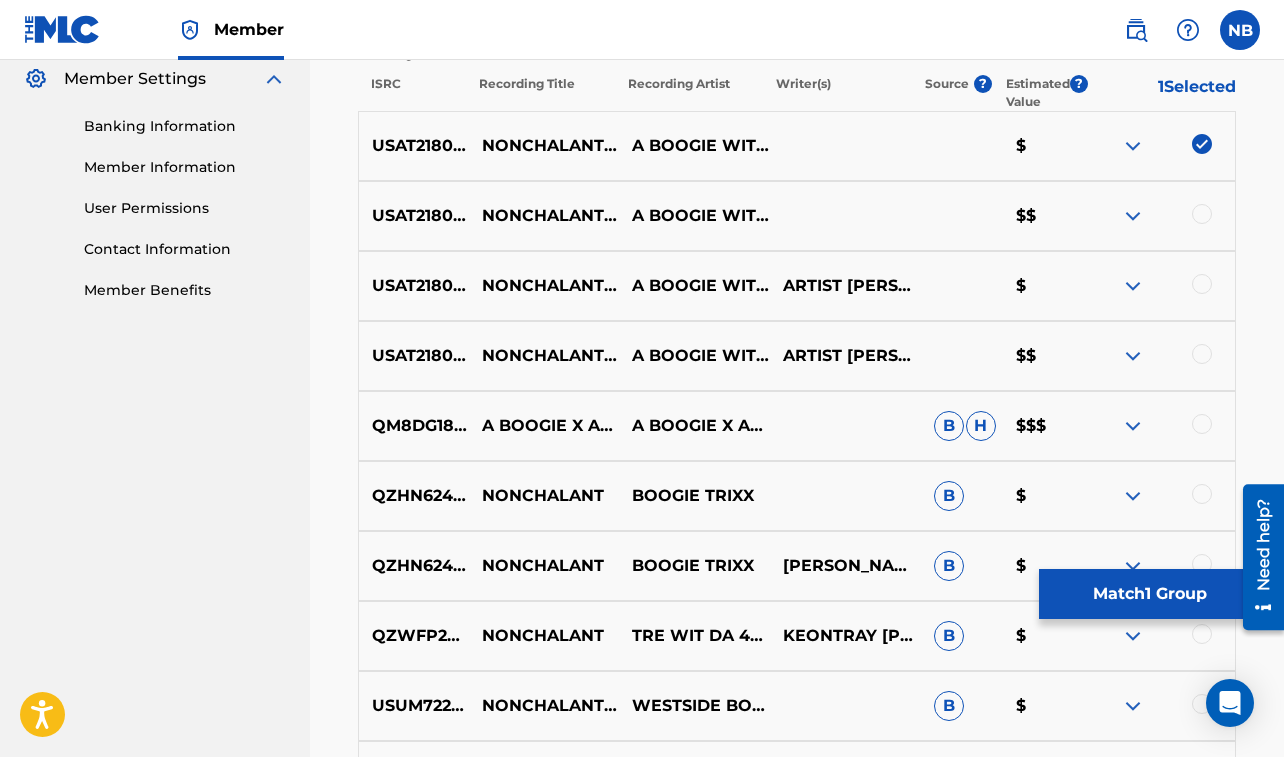 click at bounding box center [1202, 214] 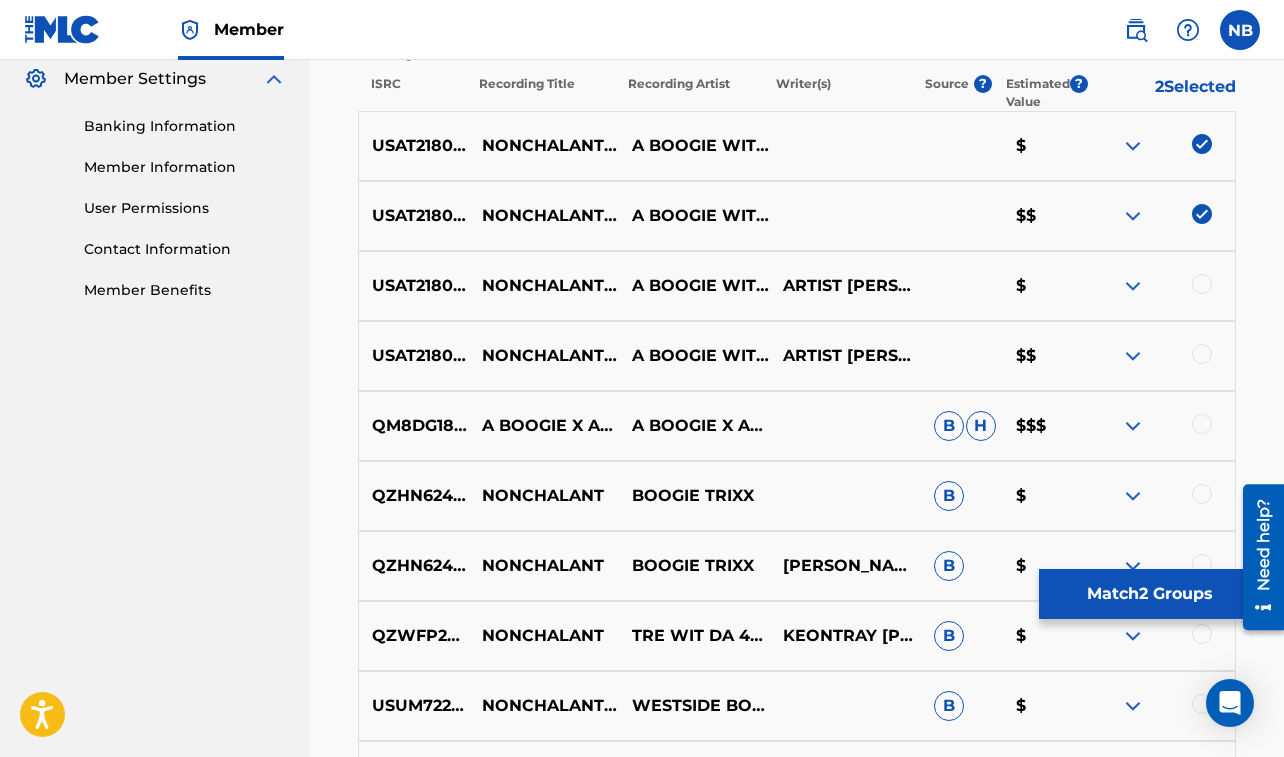click at bounding box center [1202, 284] 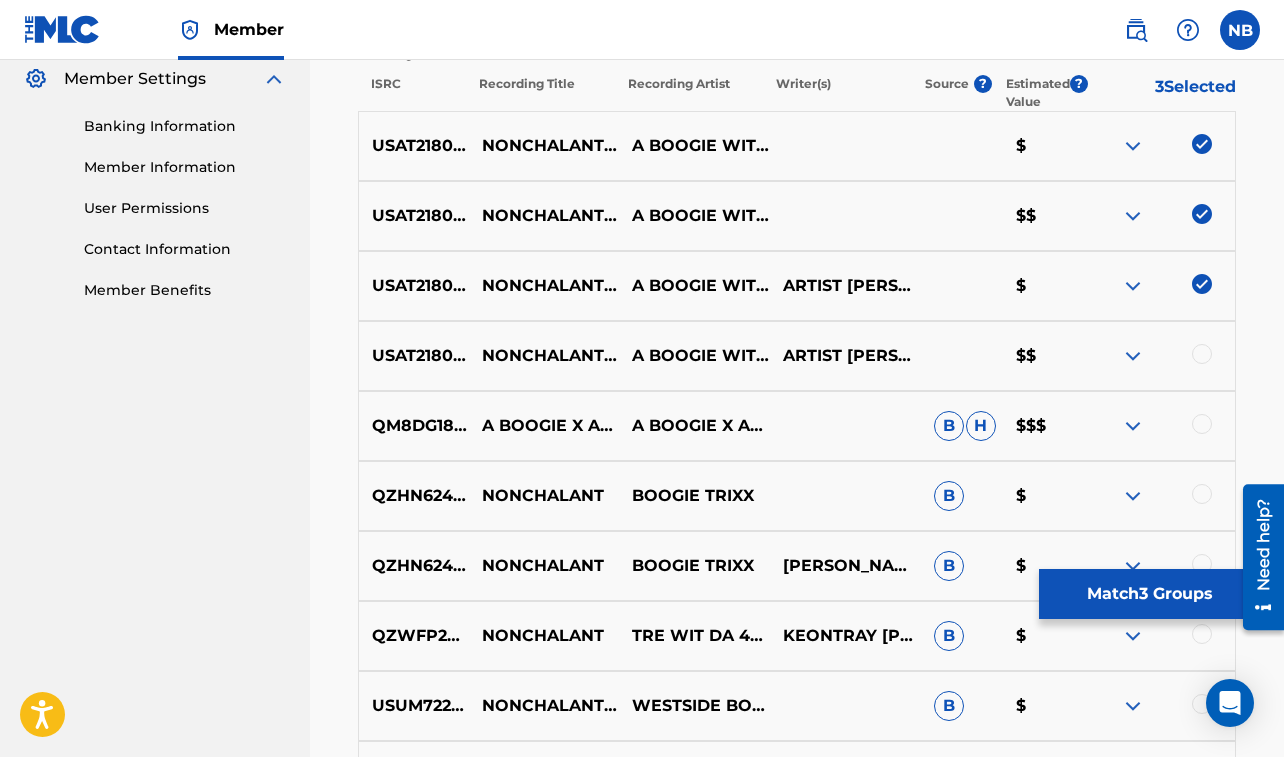click at bounding box center (1202, 354) 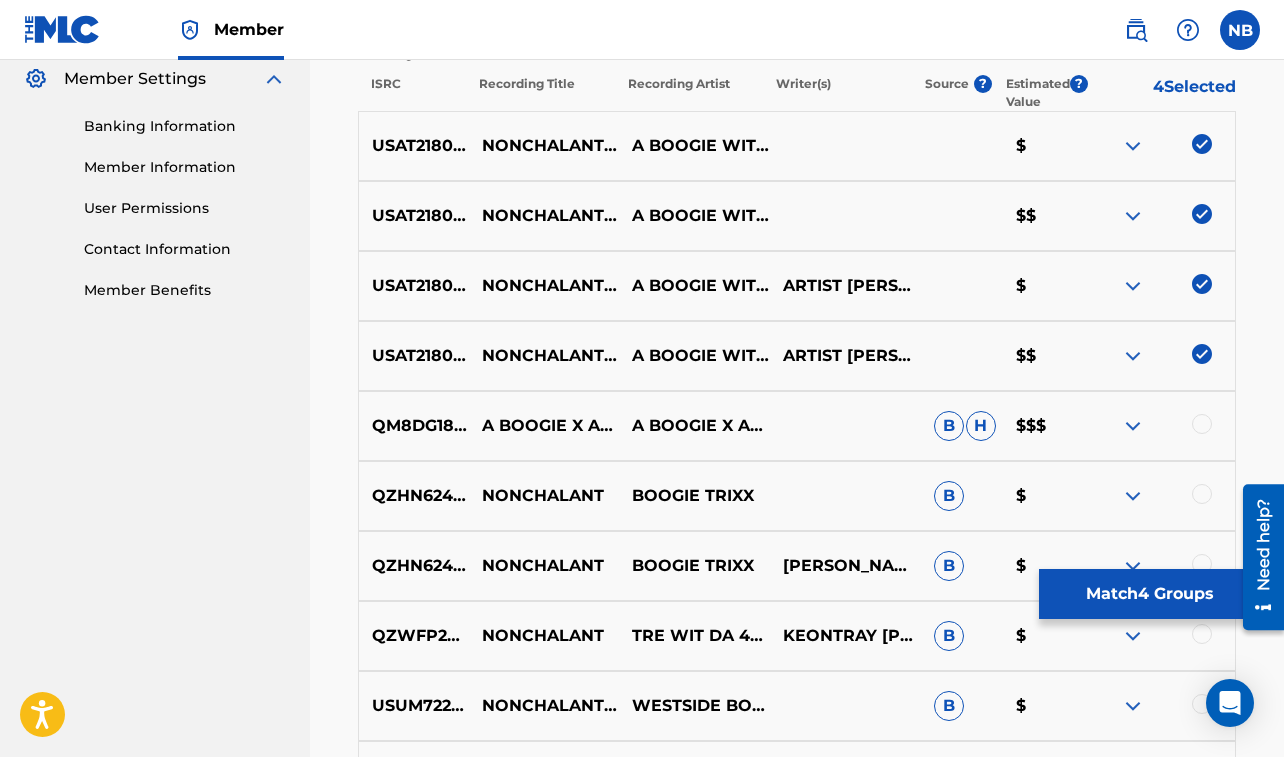 click at bounding box center (1202, 424) 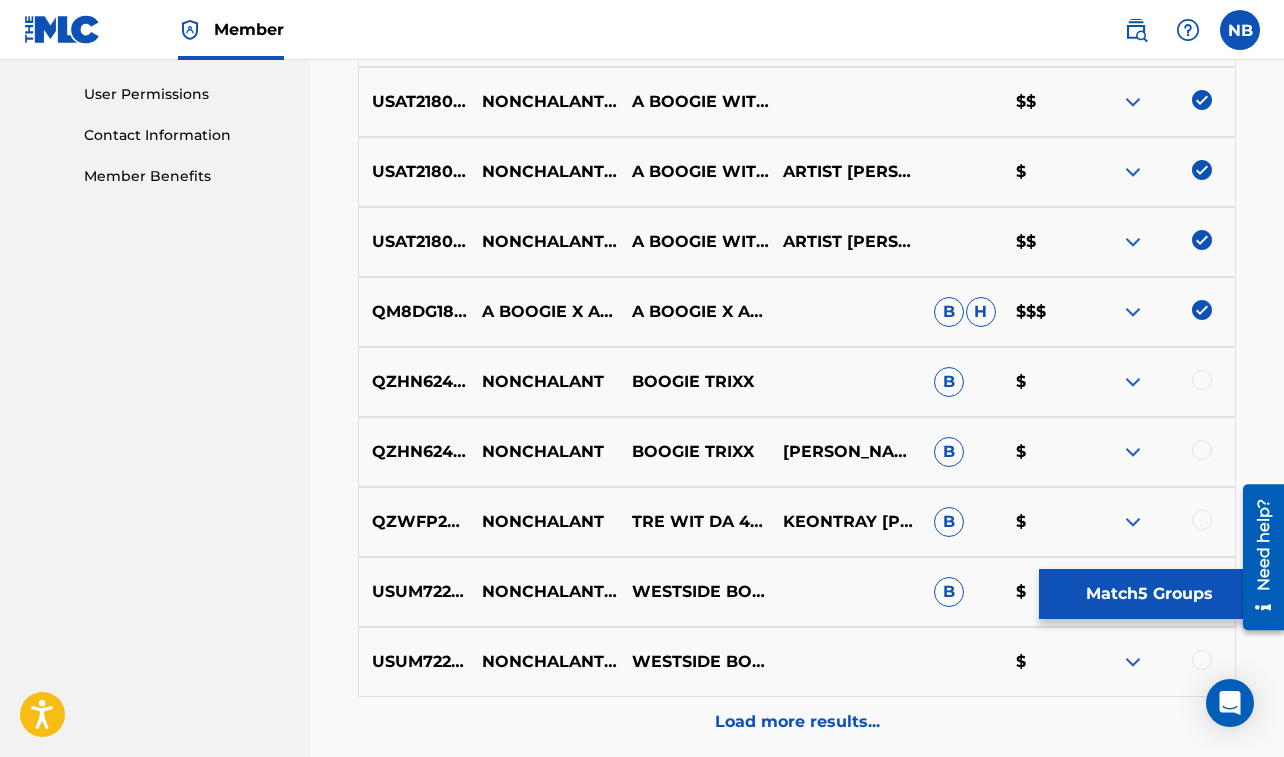 scroll, scrollTop: 1063, scrollLeft: 0, axis: vertical 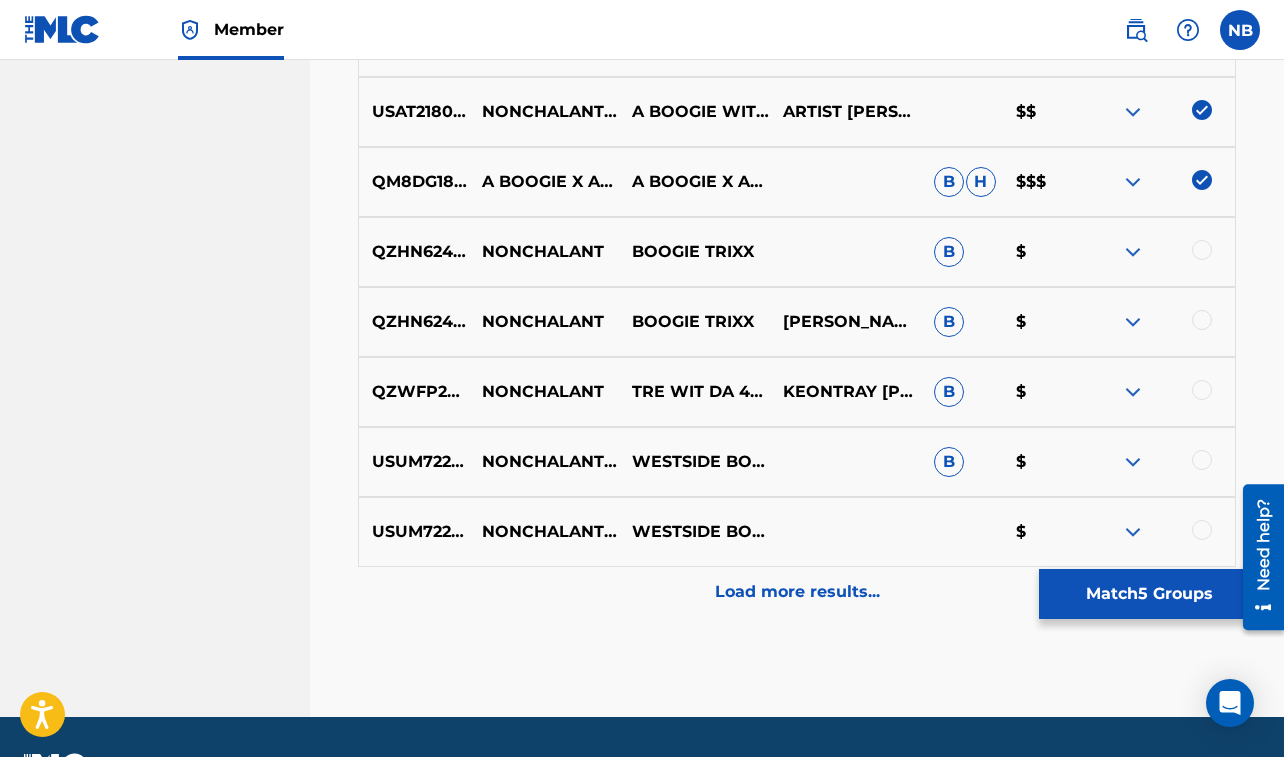 click at bounding box center [1202, 250] 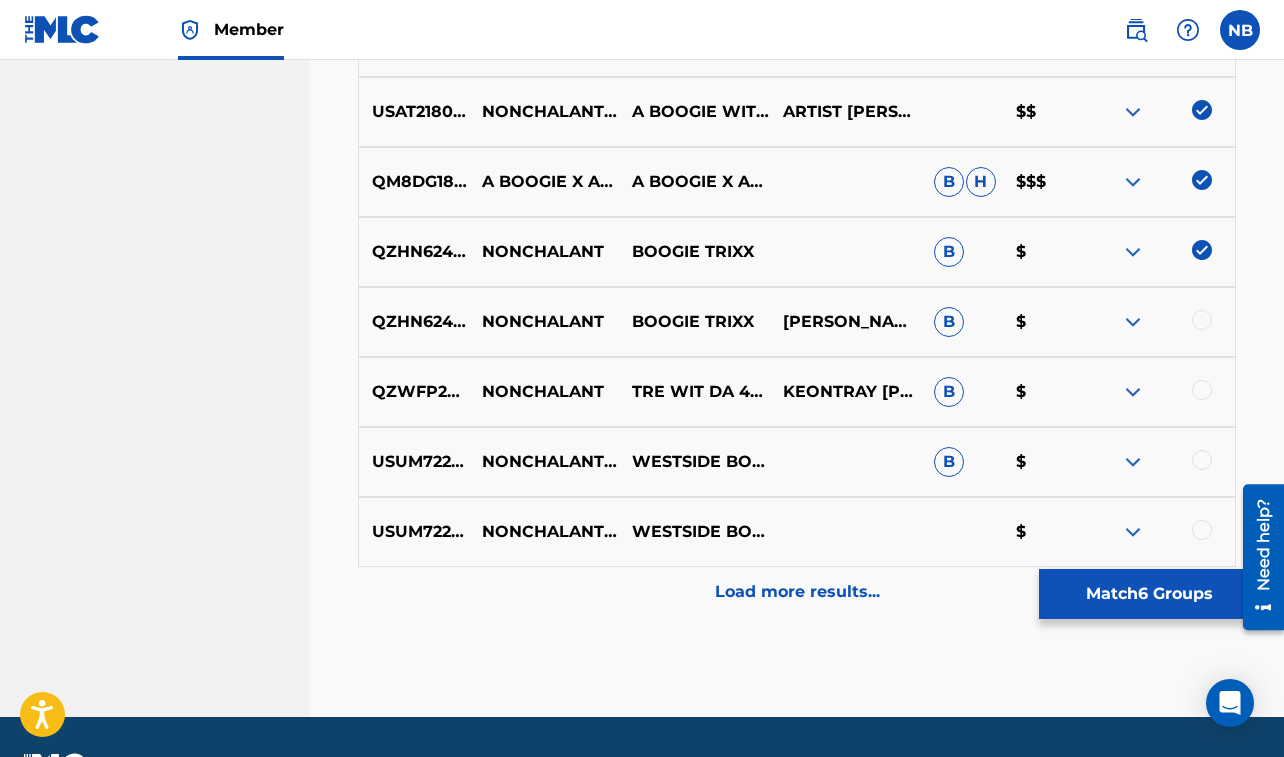click at bounding box center (1202, 320) 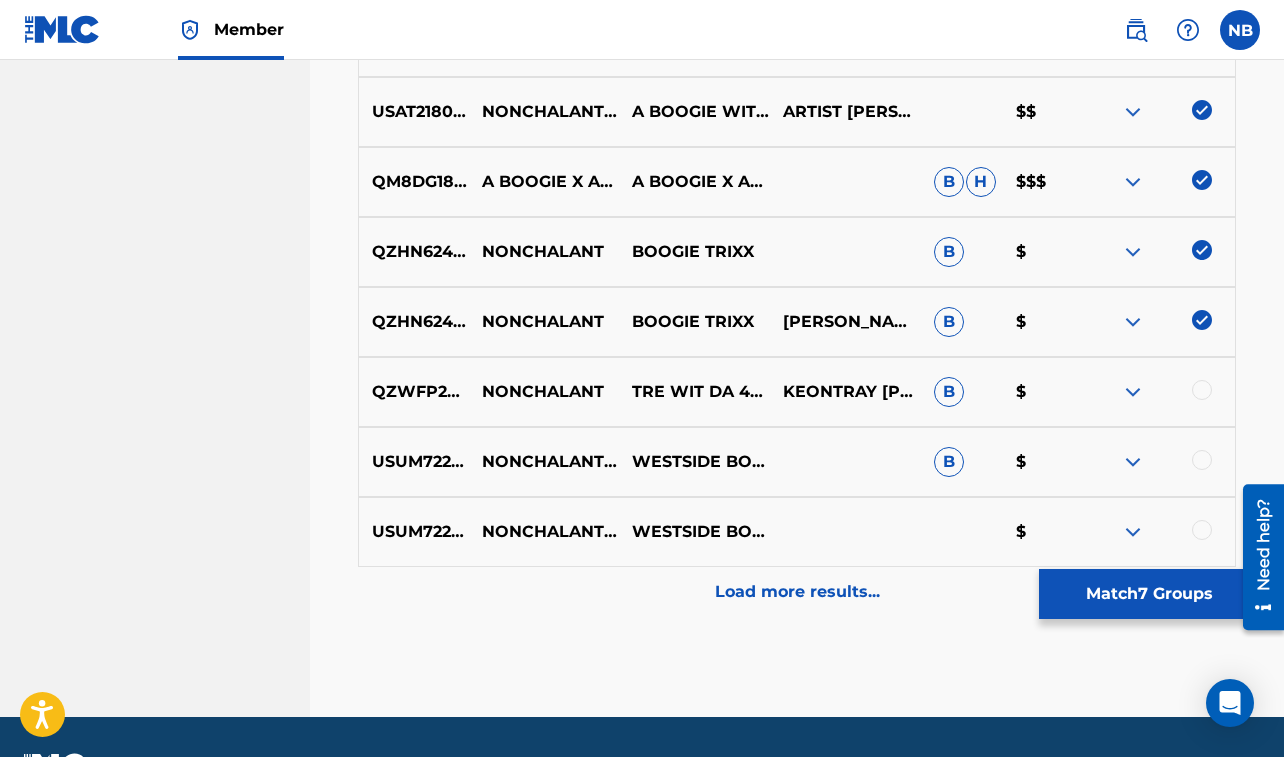 click at bounding box center [1202, 390] 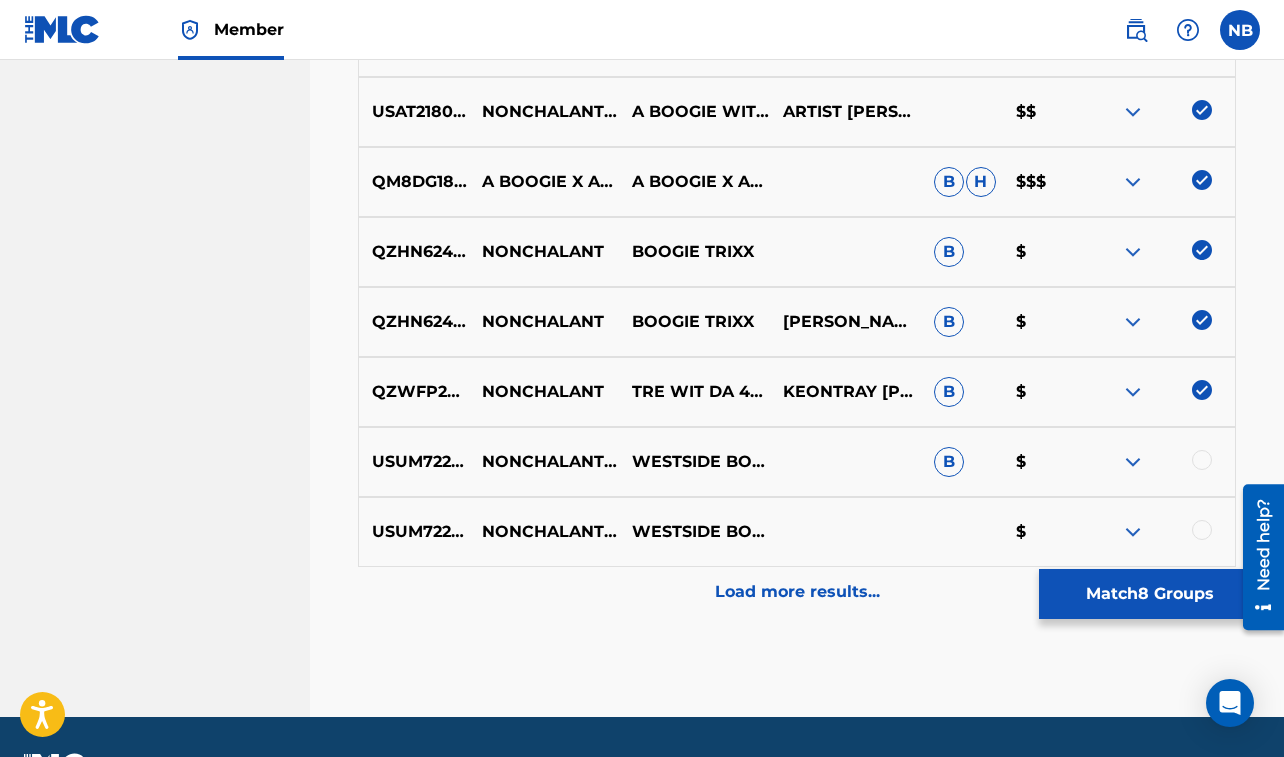 click at bounding box center (1202, 390) 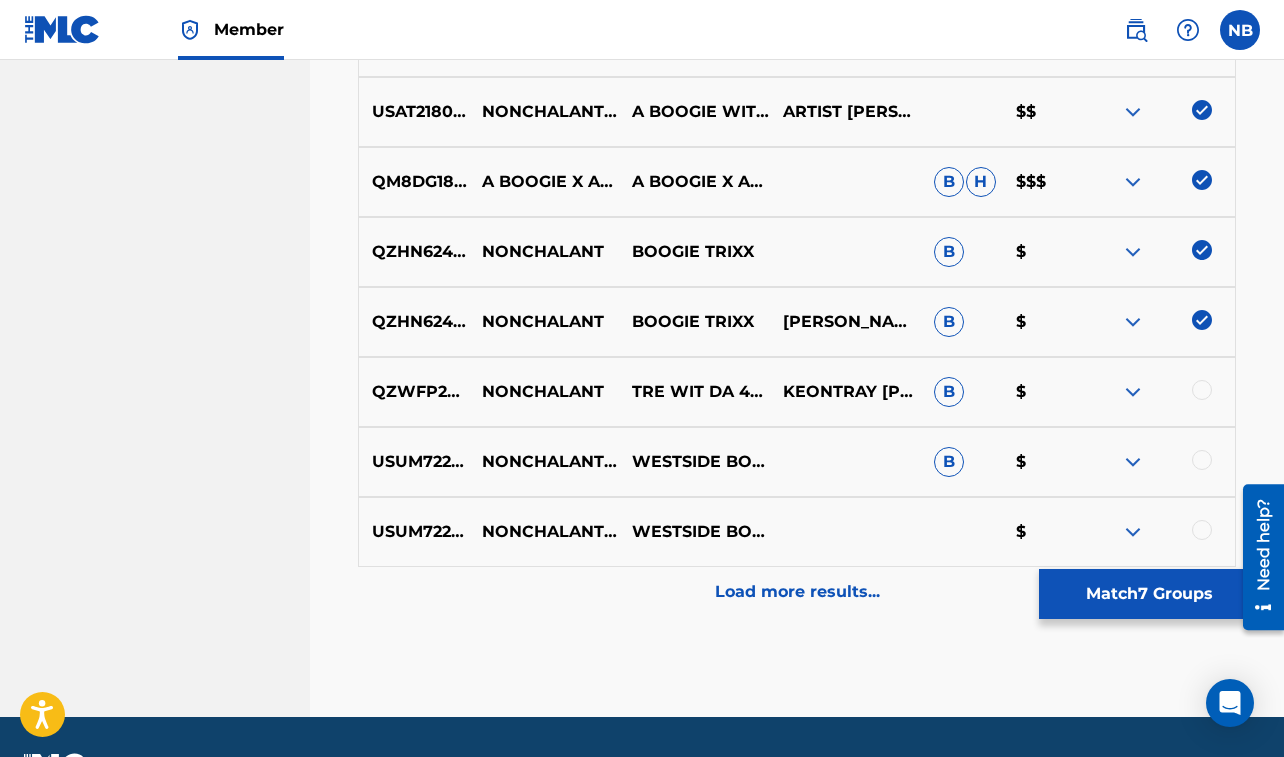 click on "QZHN62401234 NONCHALANT BOOGIE TRIXX [PERSON_NAME] [PERSON_NAME] B $" at bounding box center [797, 322] 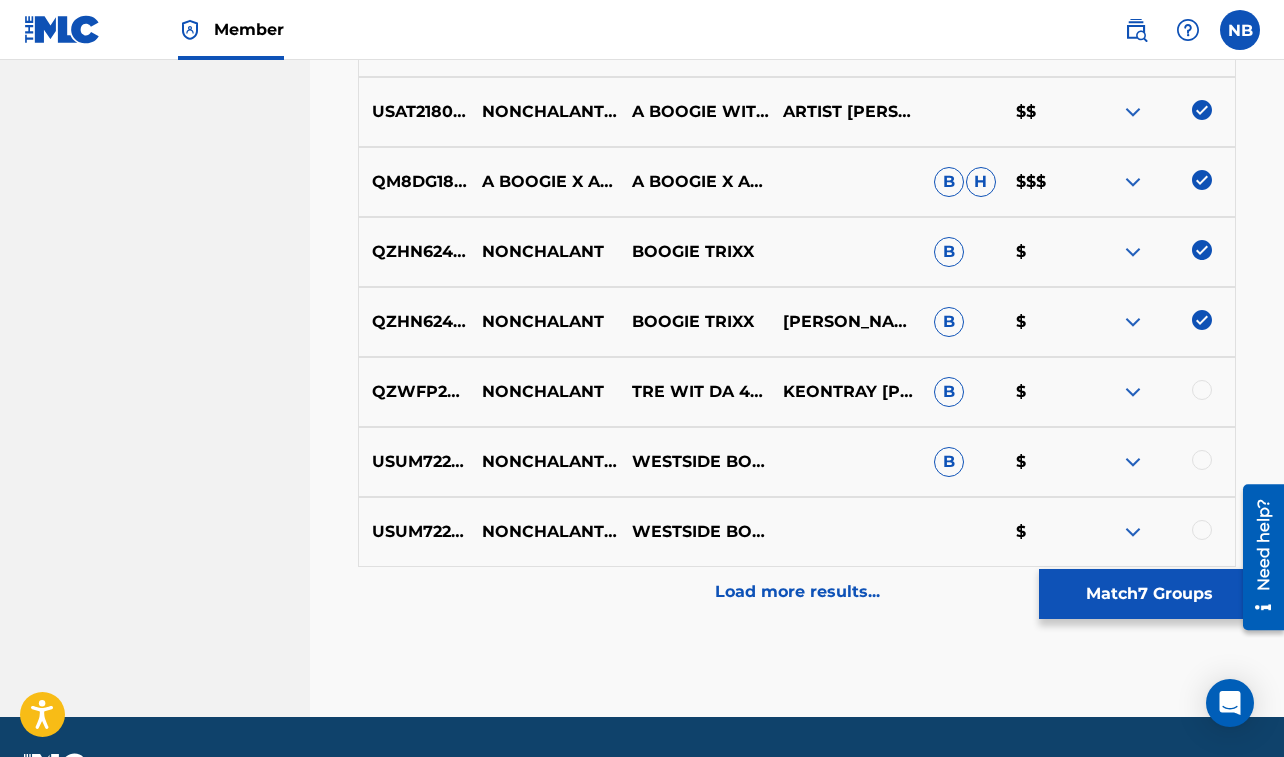 click at bounding box center (1202, 250) 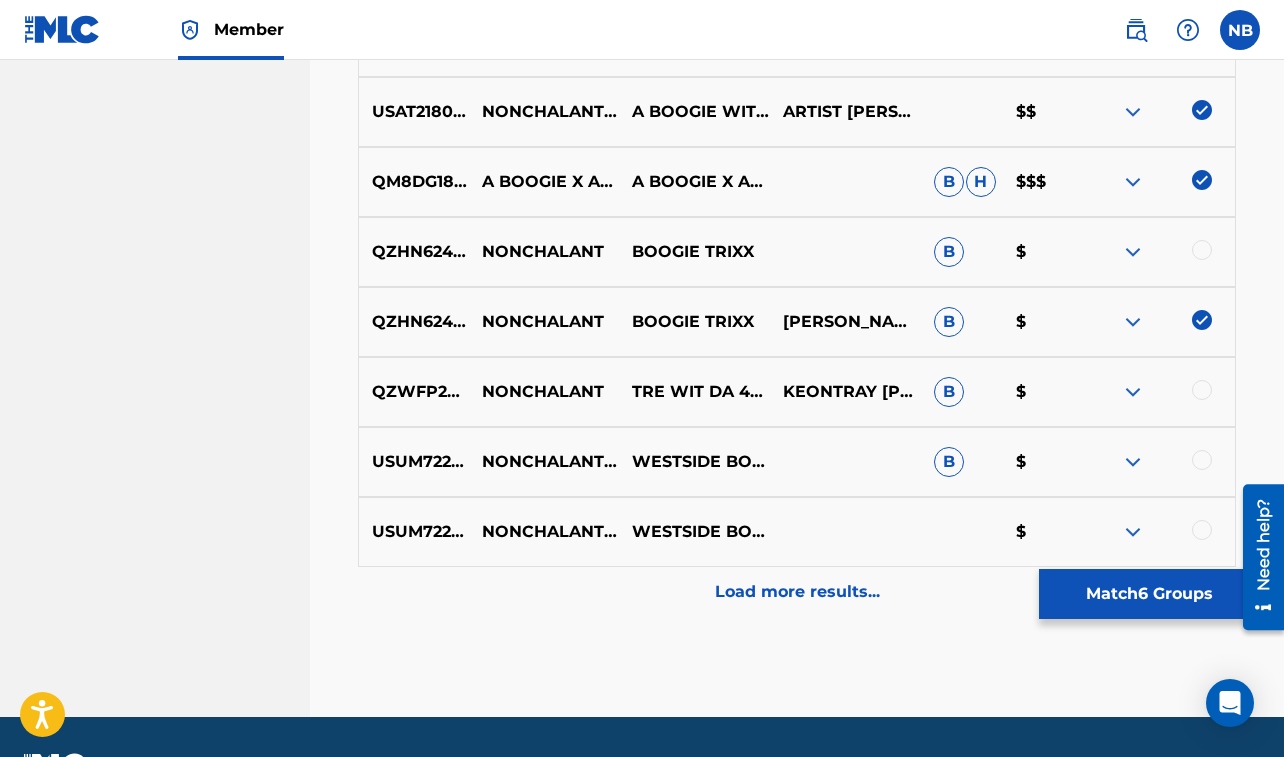 click at bounding box center (1202, 320) 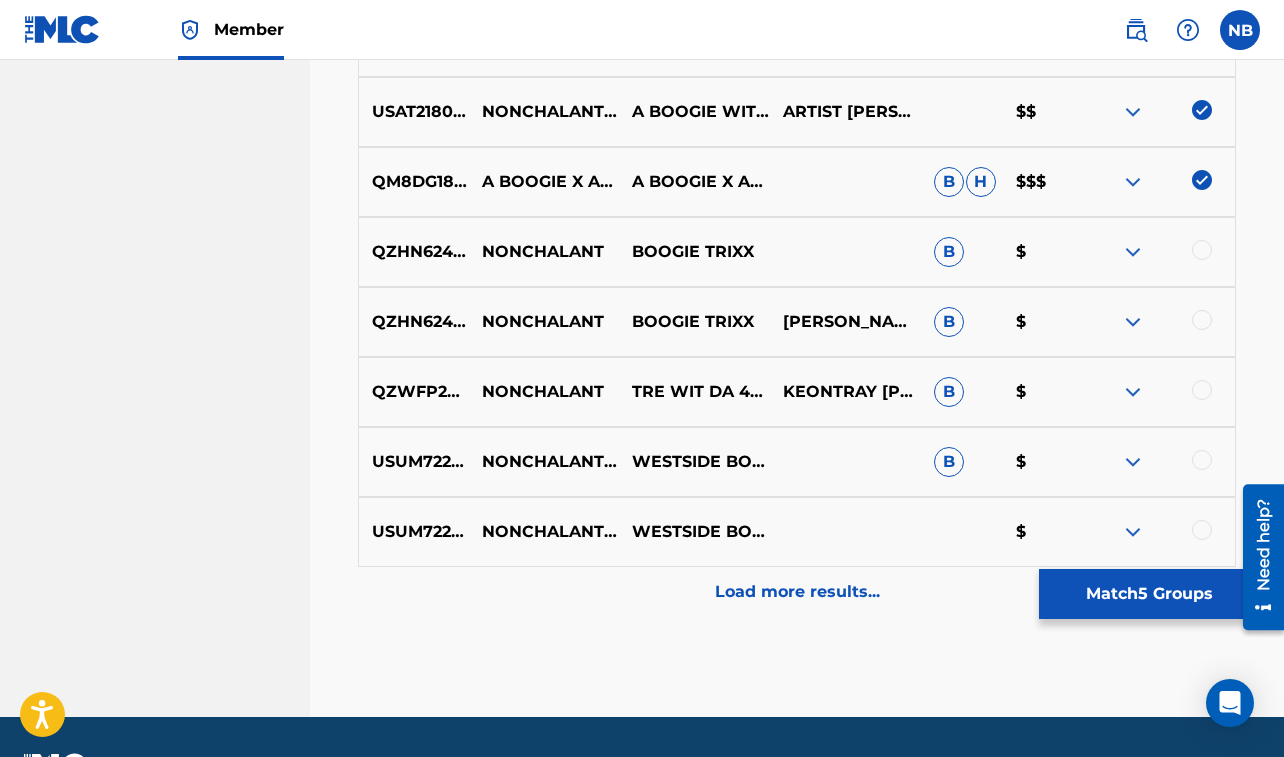 click on "Match  5 Groups" at bounding box center (1149, 594) 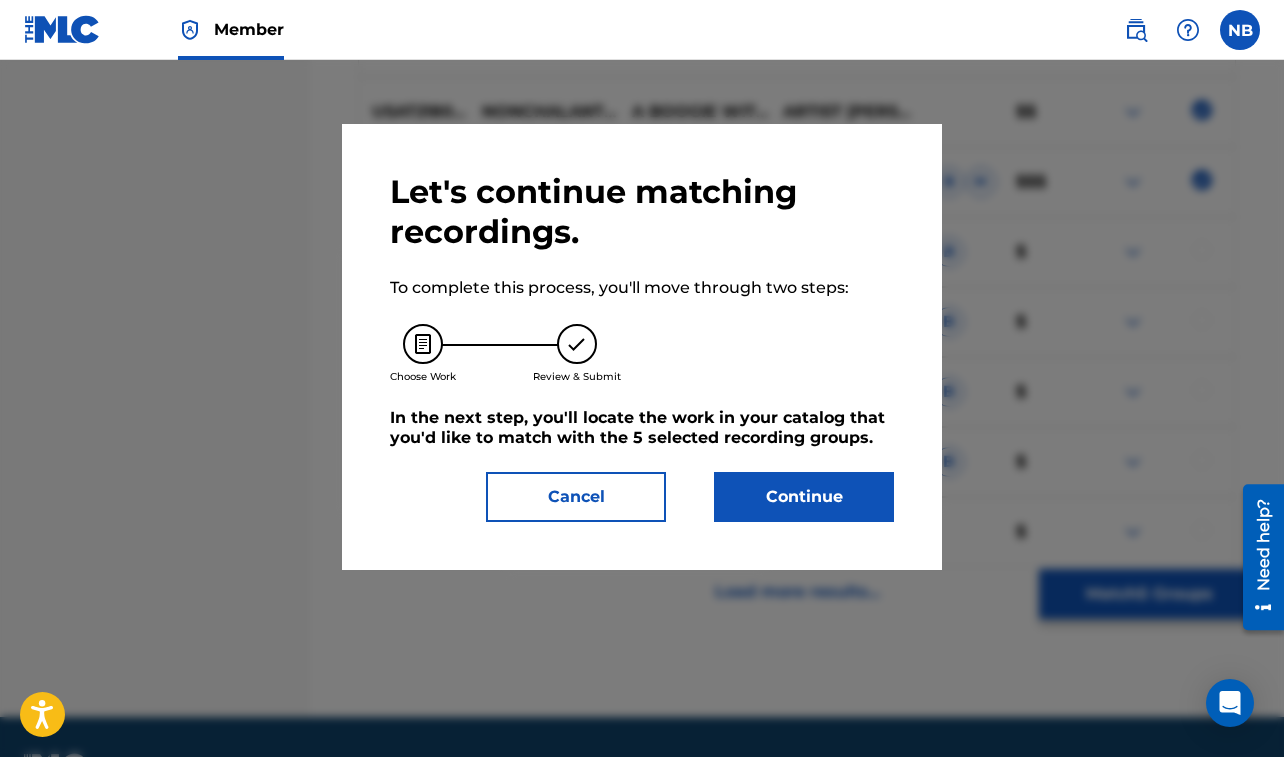 click on "Continue" at bounding box center [804, 497] 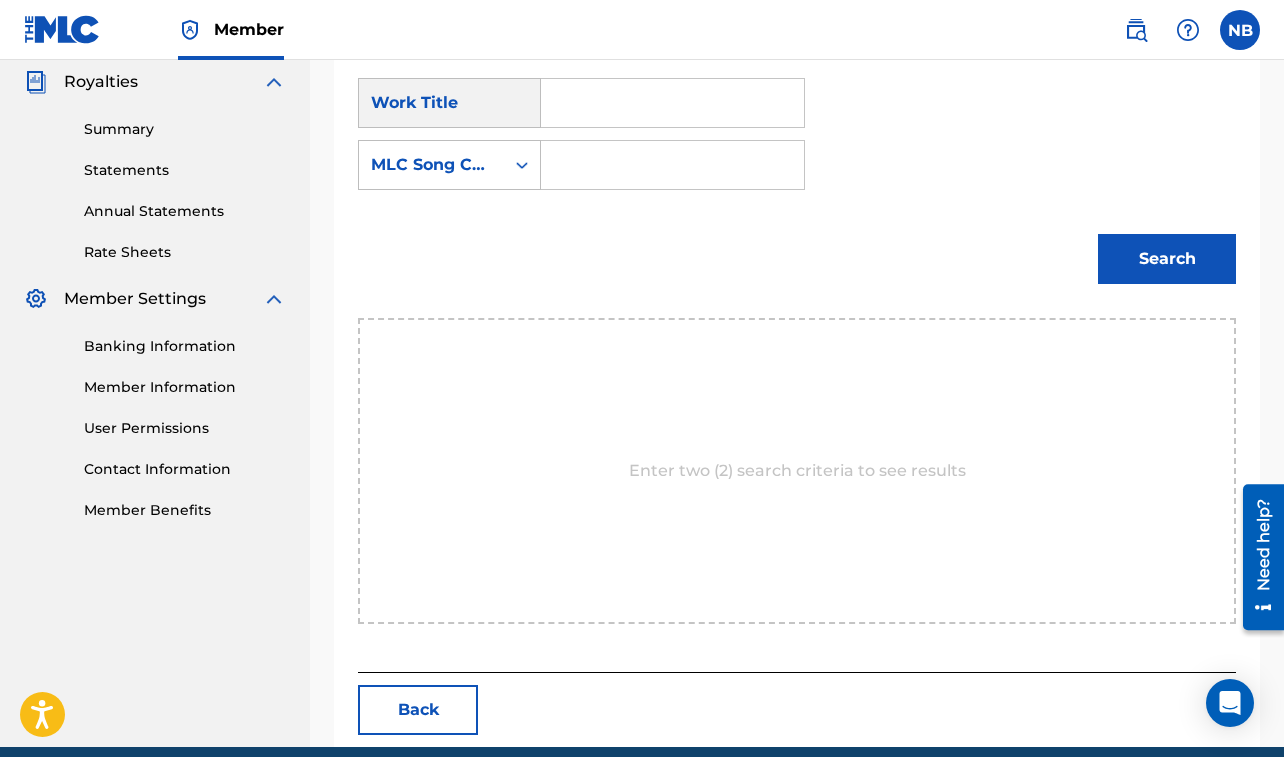 scroll, scrollTop: 623, scrollLeft: 0, axis: vertical 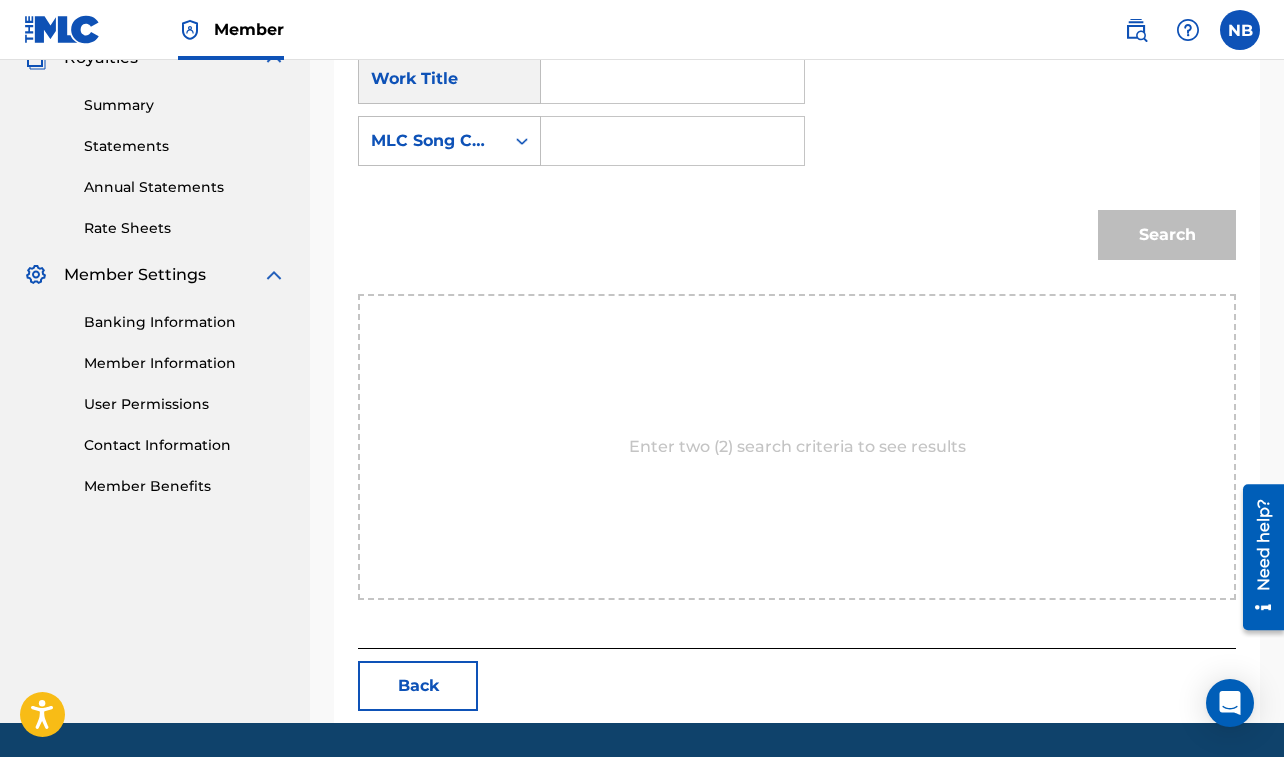 click at bounding box center (672, 79) 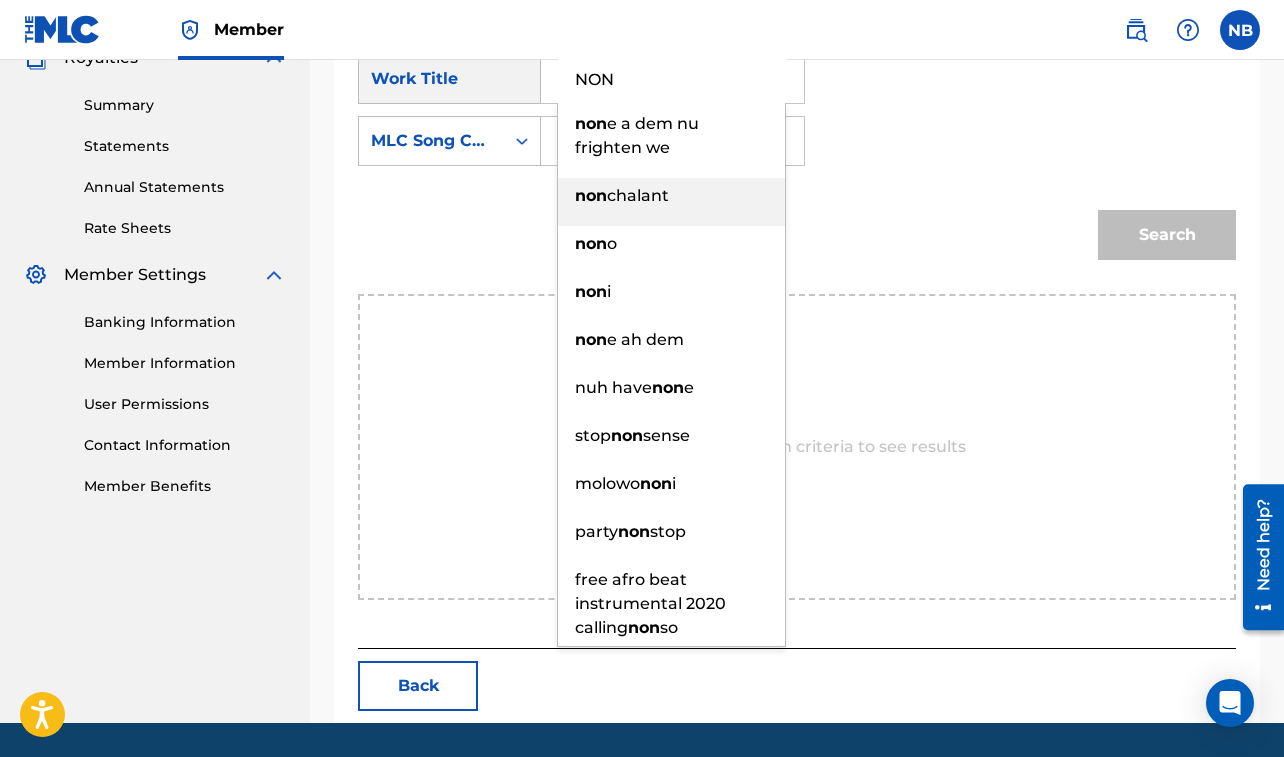 click on "chalant" at bounding box center [638, 195] 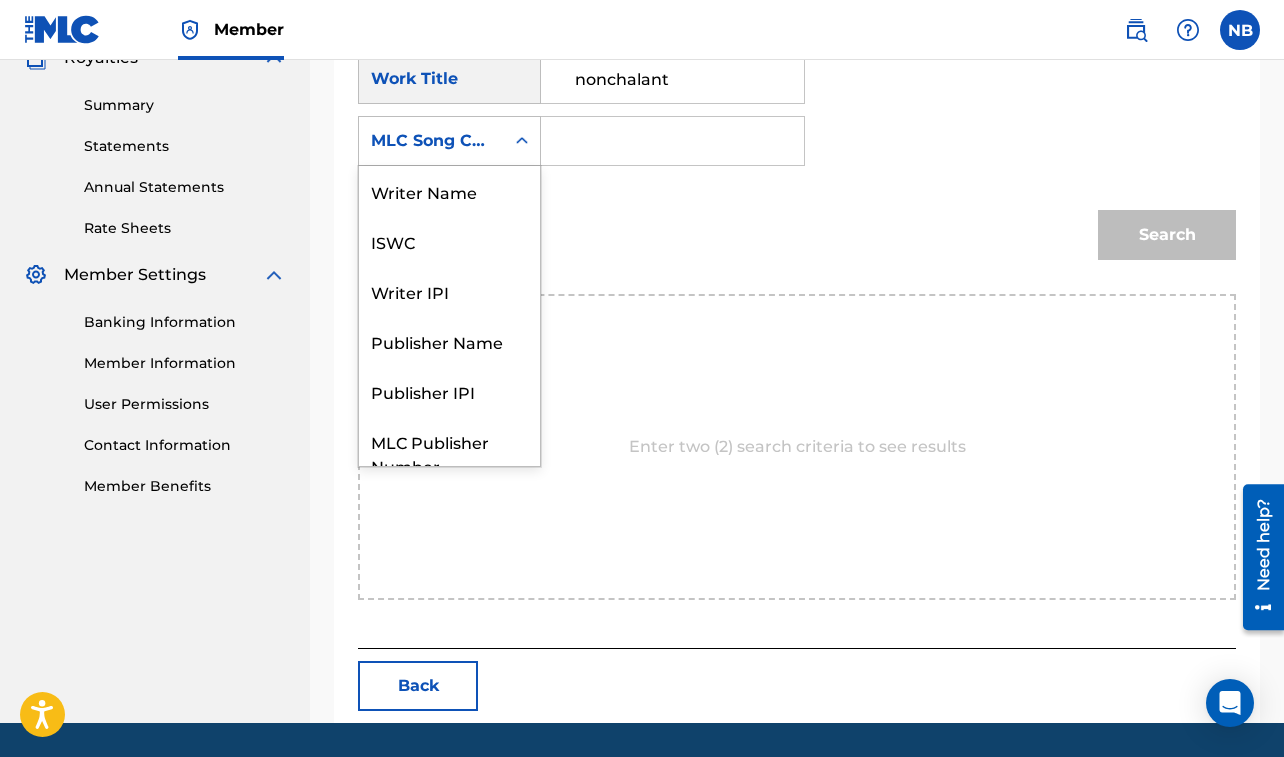 click on "MLC Song Code" at bounding box center [431, 141] 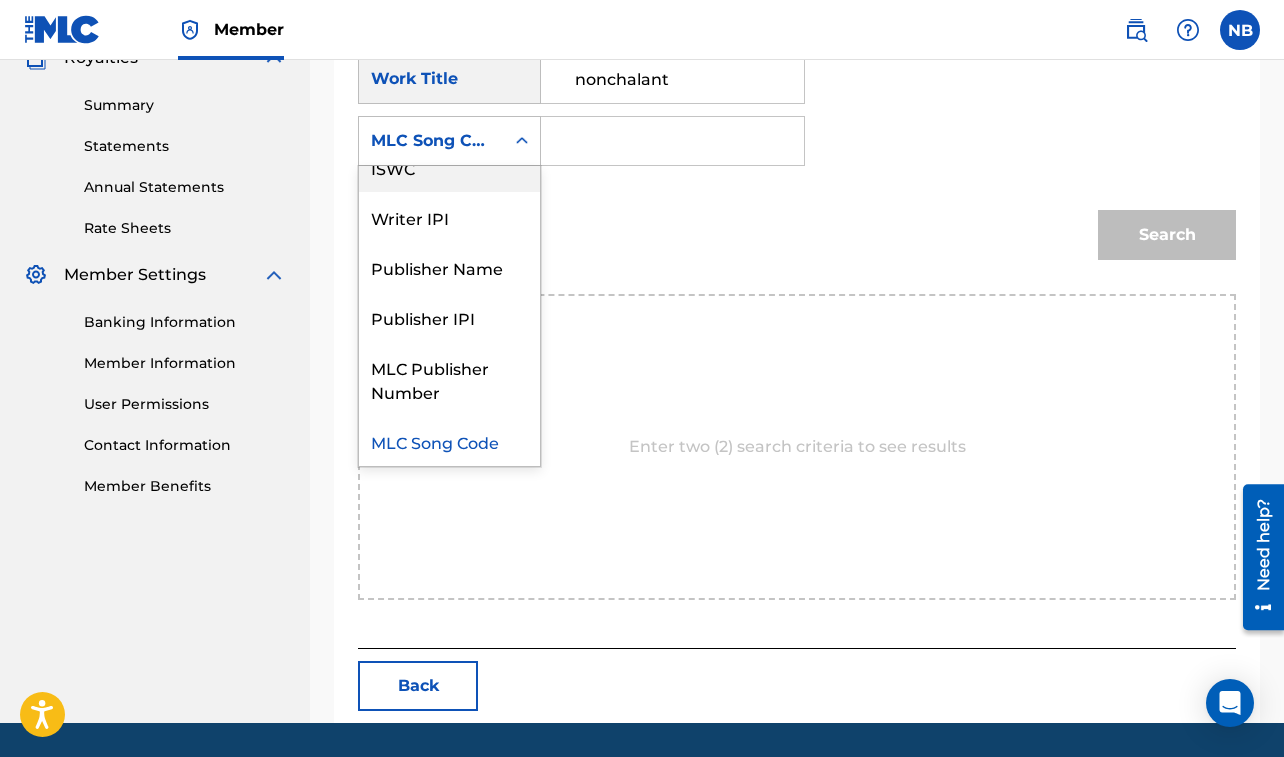 scroll, scrollTop: 0, scrollLeft: 0, axis: both 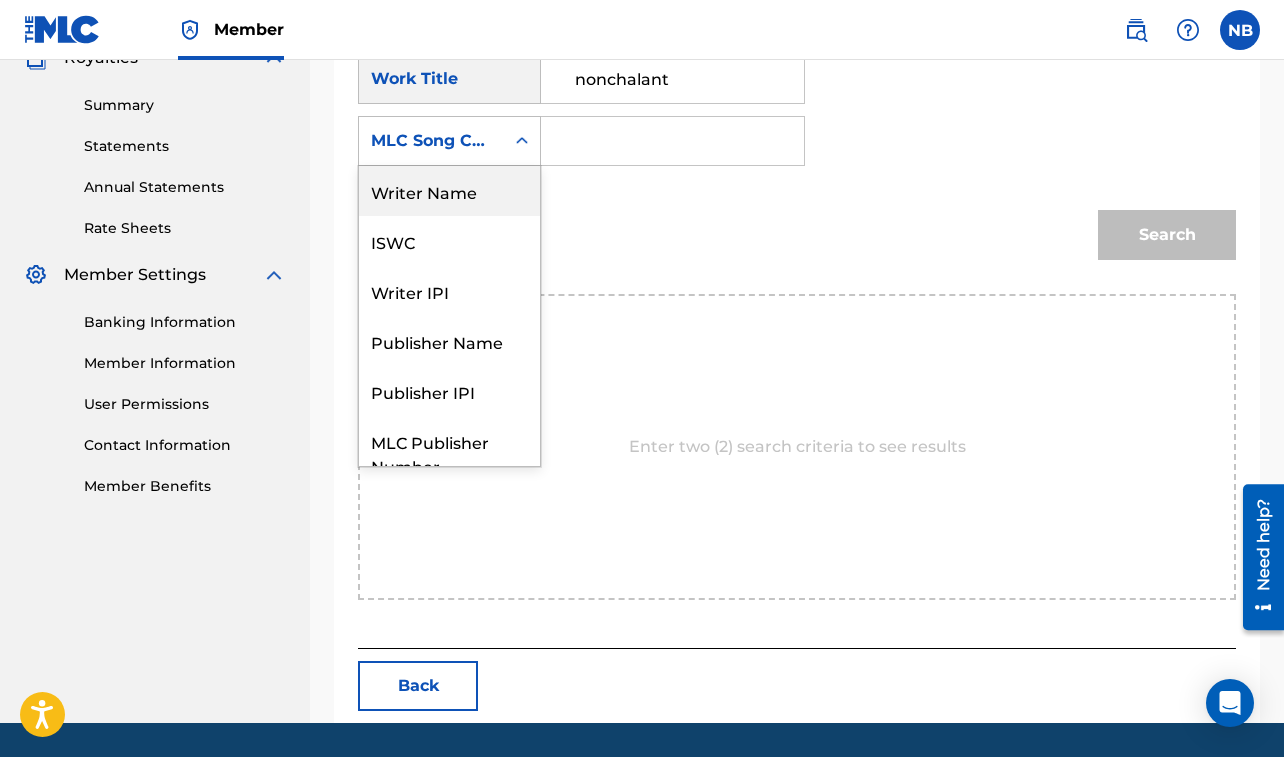 click on "Writer Name" at bounding box center (449, 191) 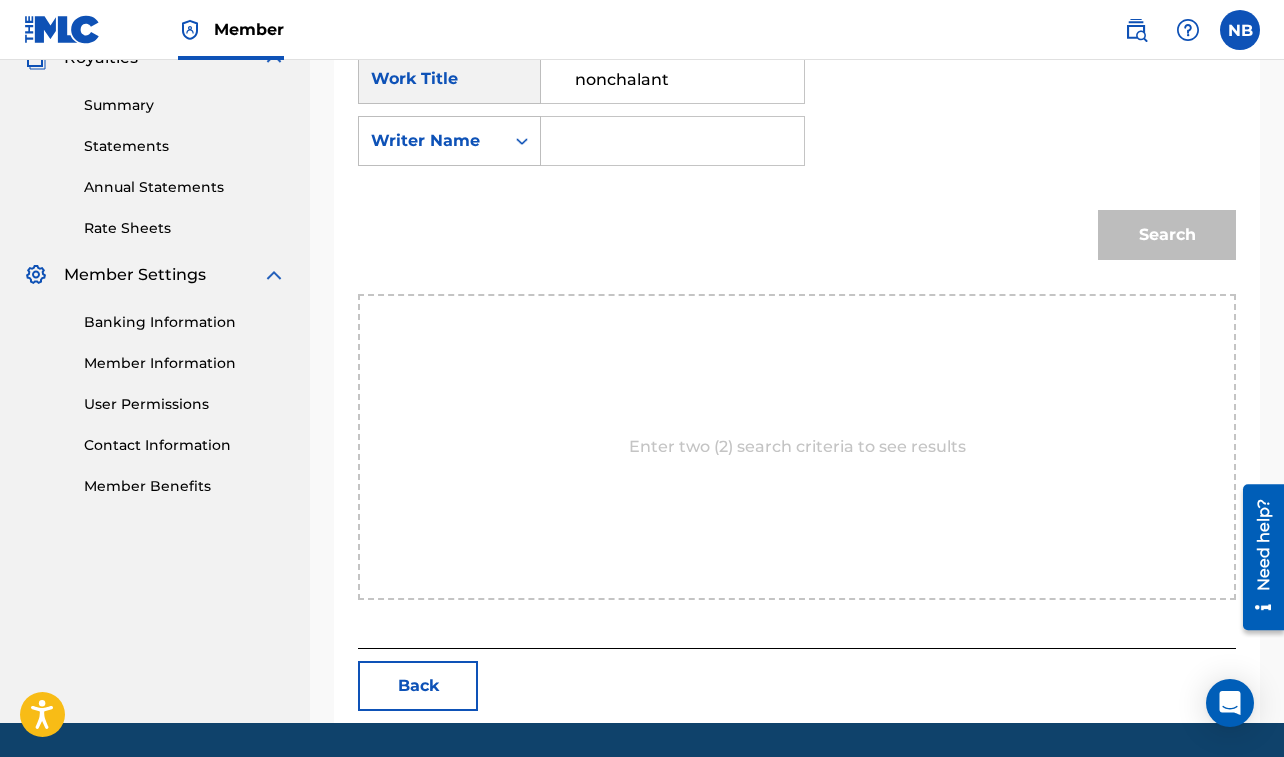 click at bounding box center [672, 141] 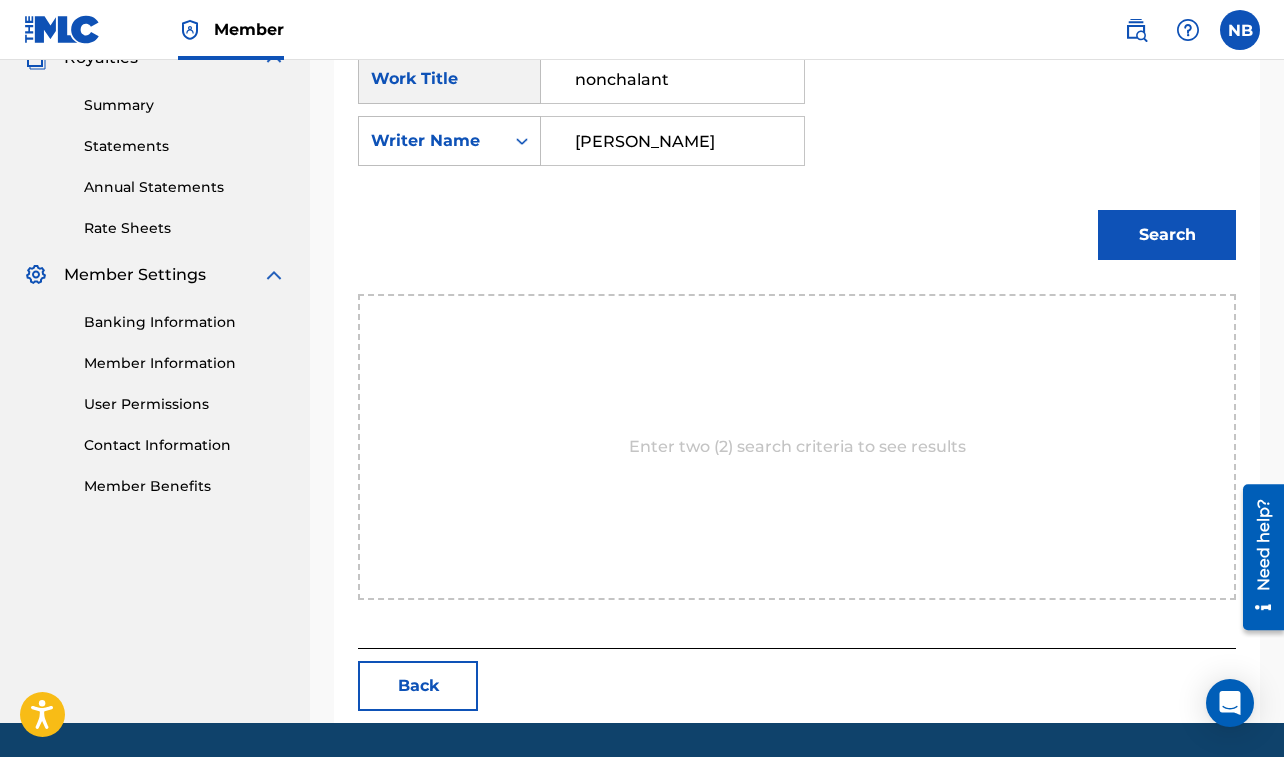 click on "Search" at bounding box center (1167, 235) 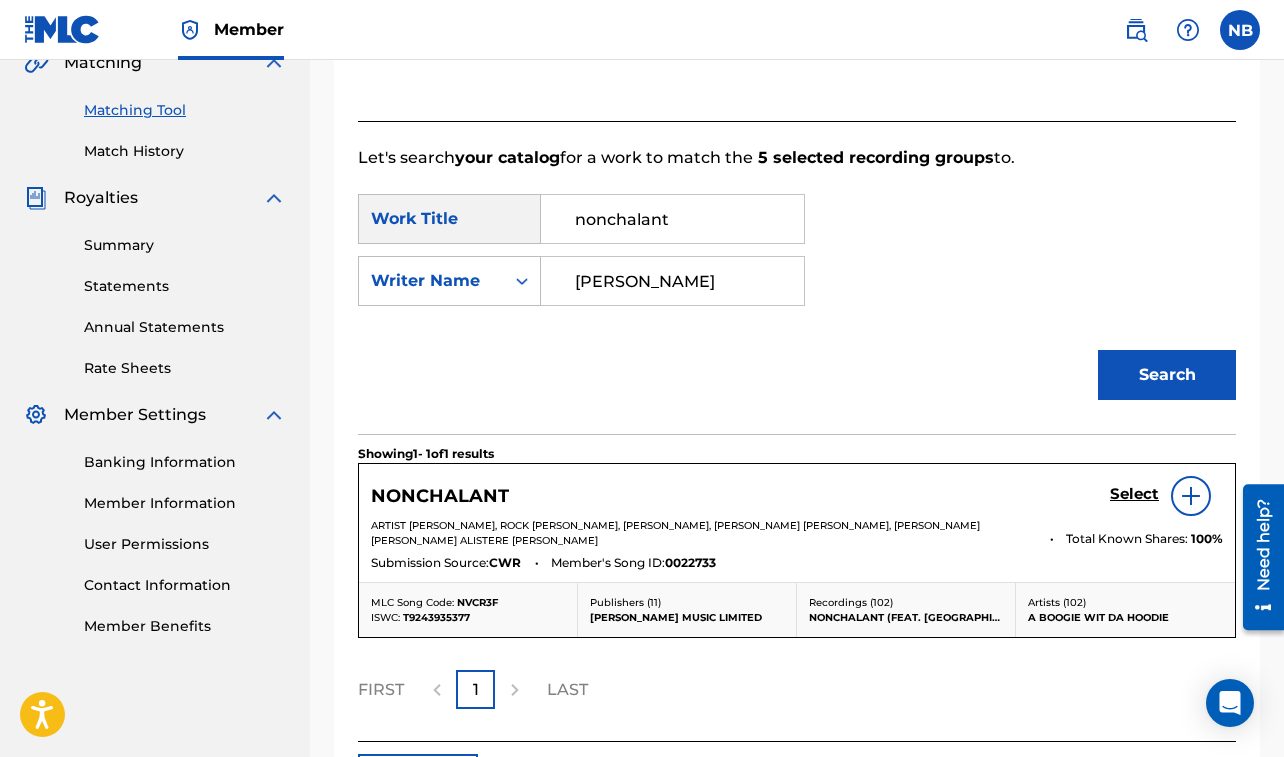 scroll, scrollTop: 576, scrollLeft: 0, axis: vertical 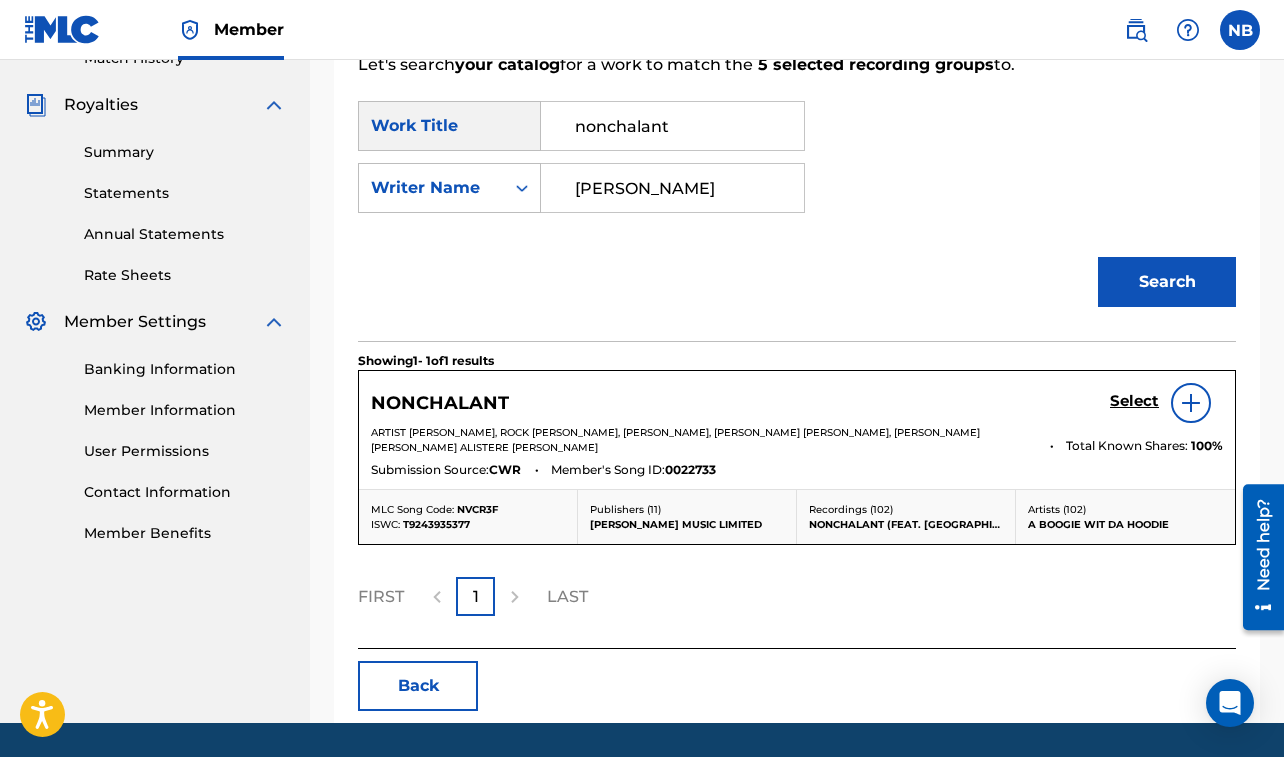 click on "Select" at bounding box center (1134, 401) 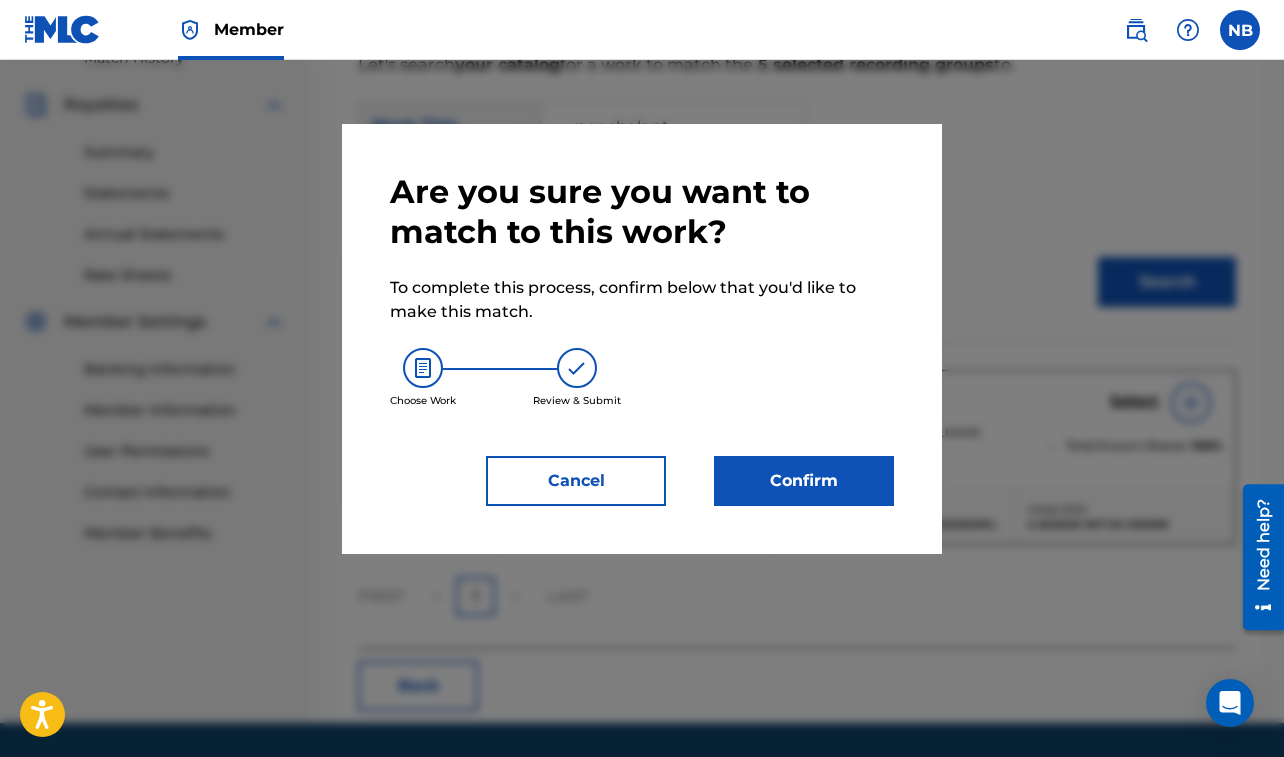 click on "Confirm" at bounding box center (804, 481) 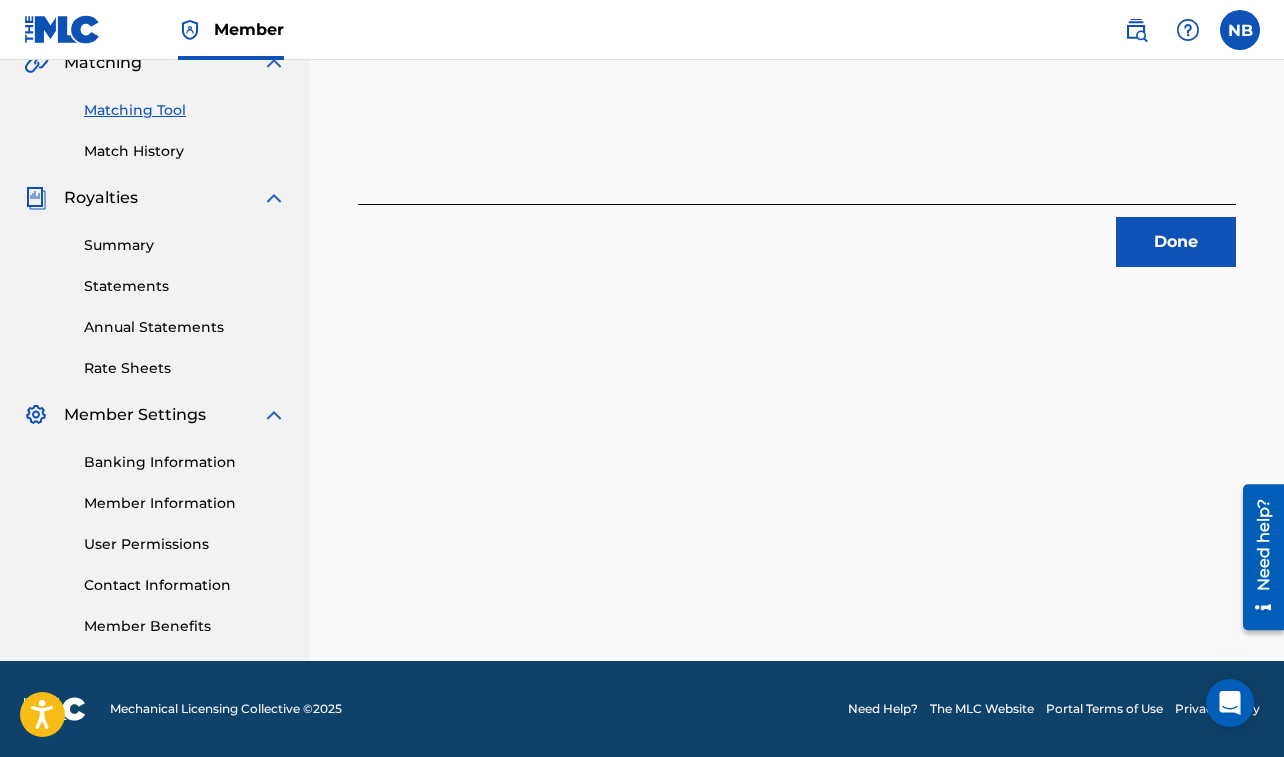 click on "Done" at bounding box center [1176, 242] 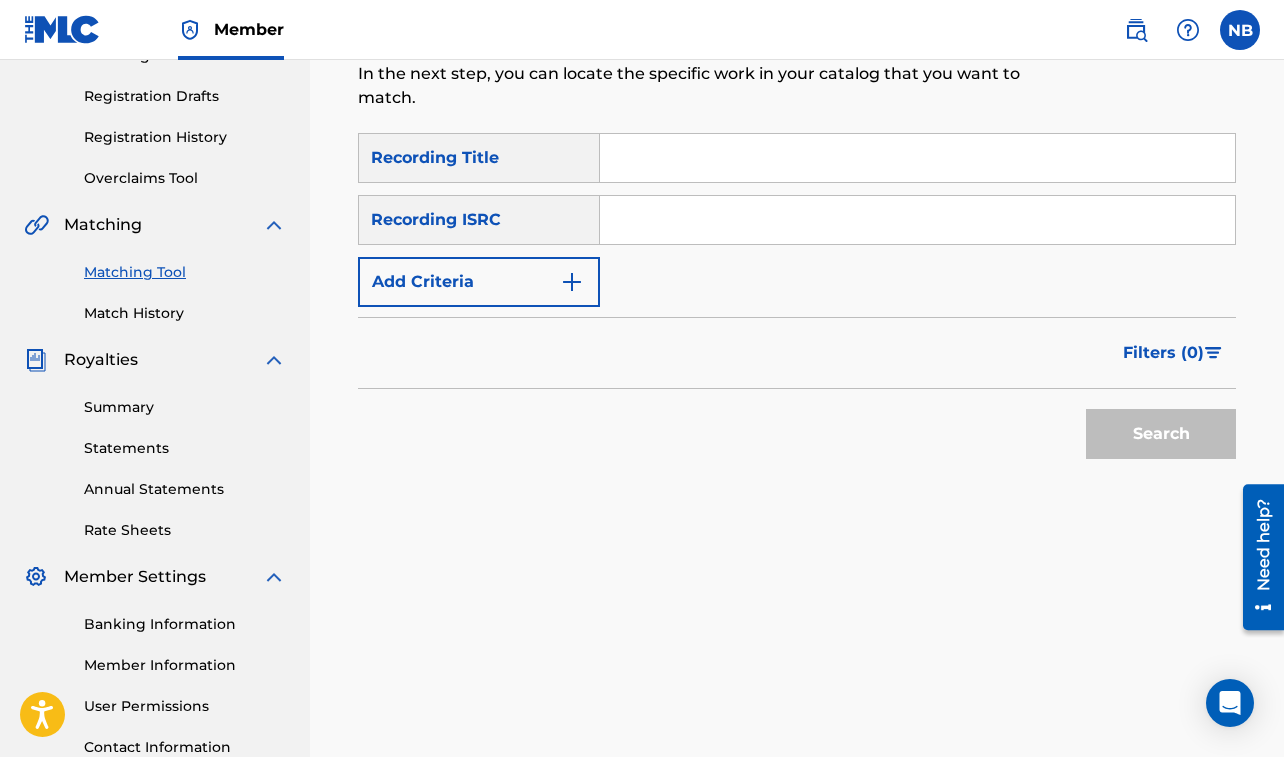 scroll, scrollTop: 327, scrollLeft: 0, axis: vertical 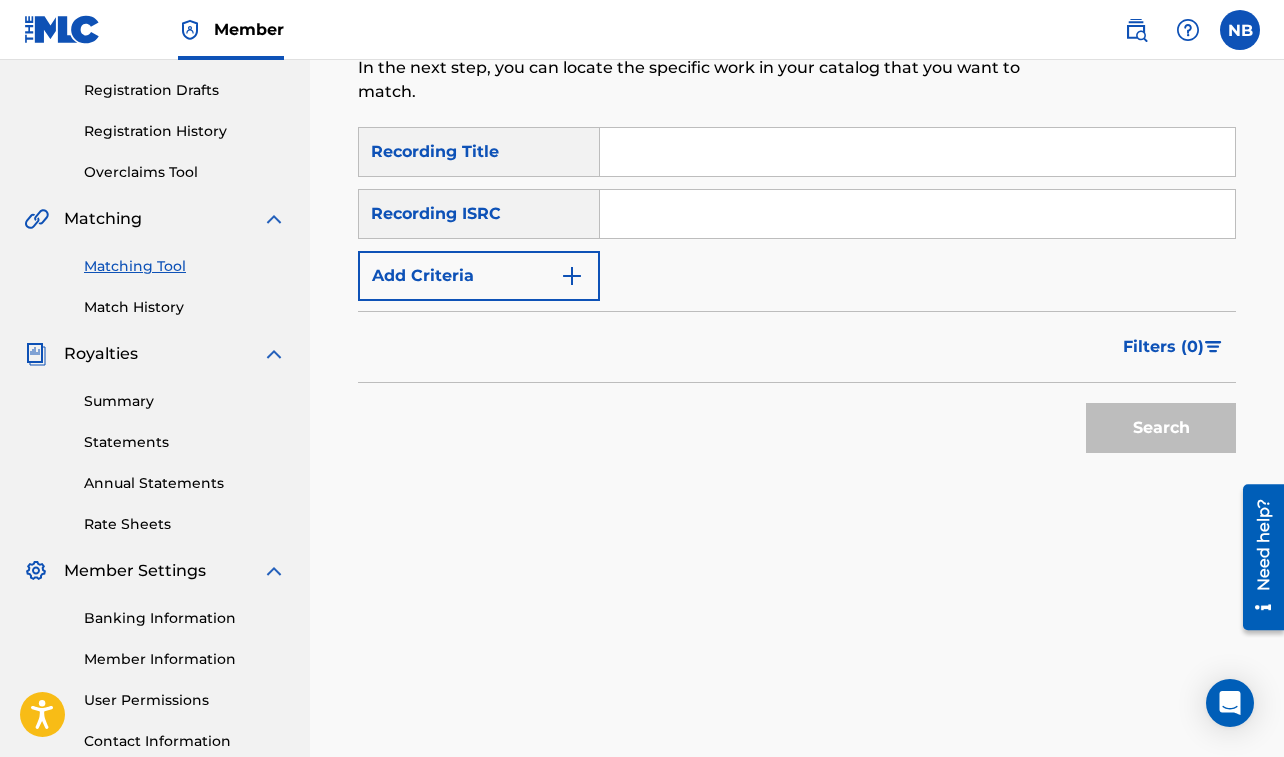 click at bounding box center [917, 152] 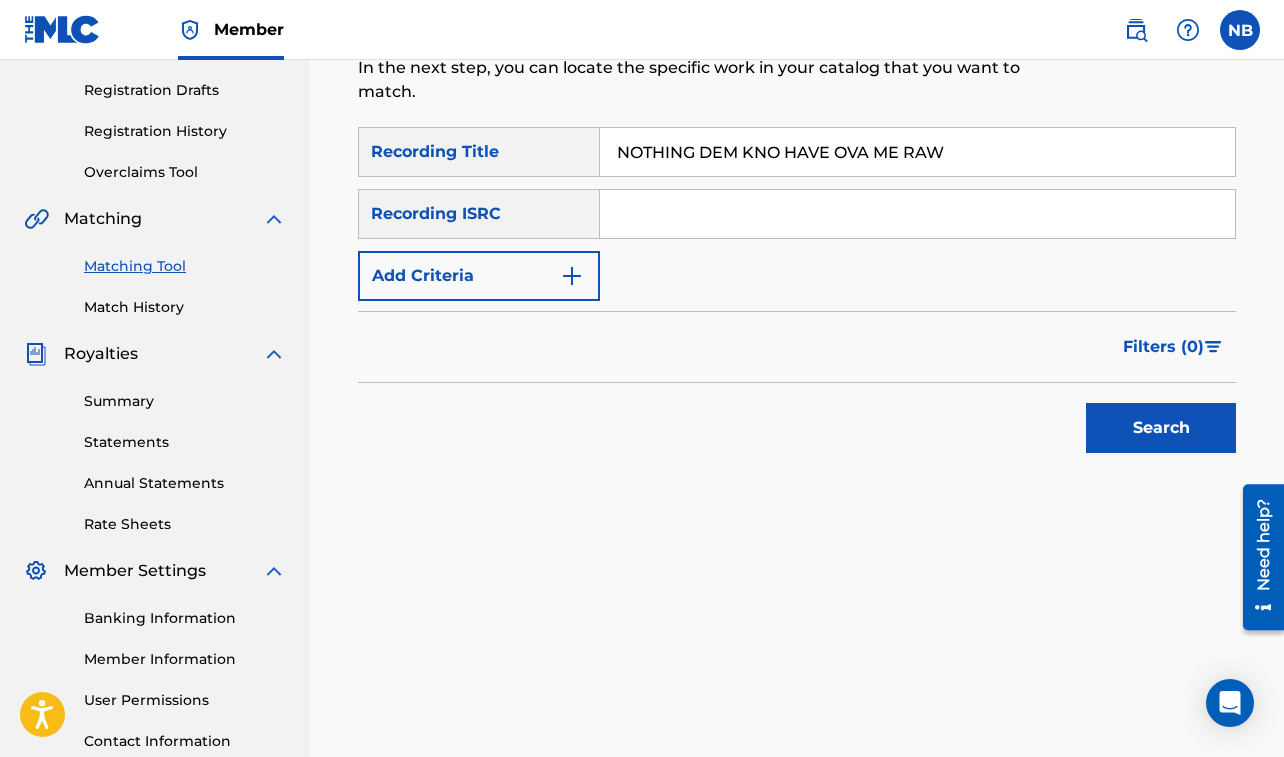 type on "NOTHING DEM KNO HAVE OVA ME RAW" 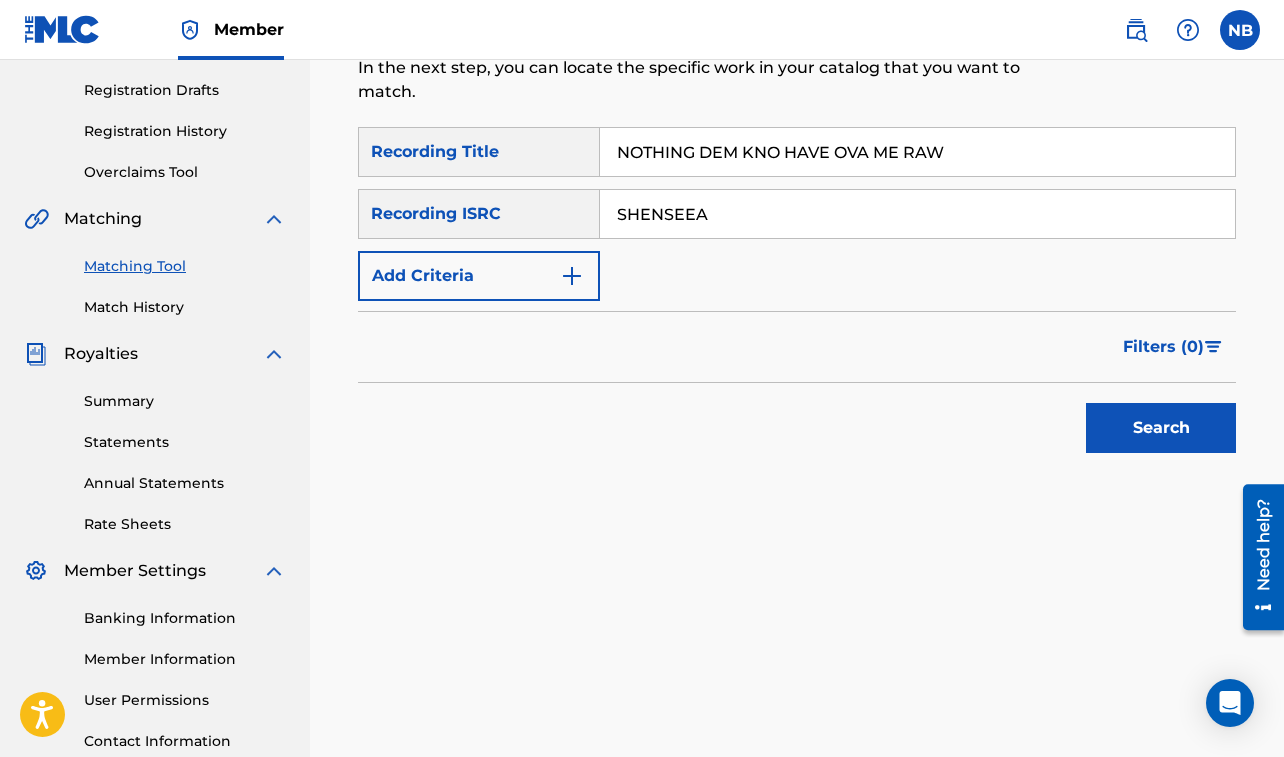 type on "SHENSEEA" 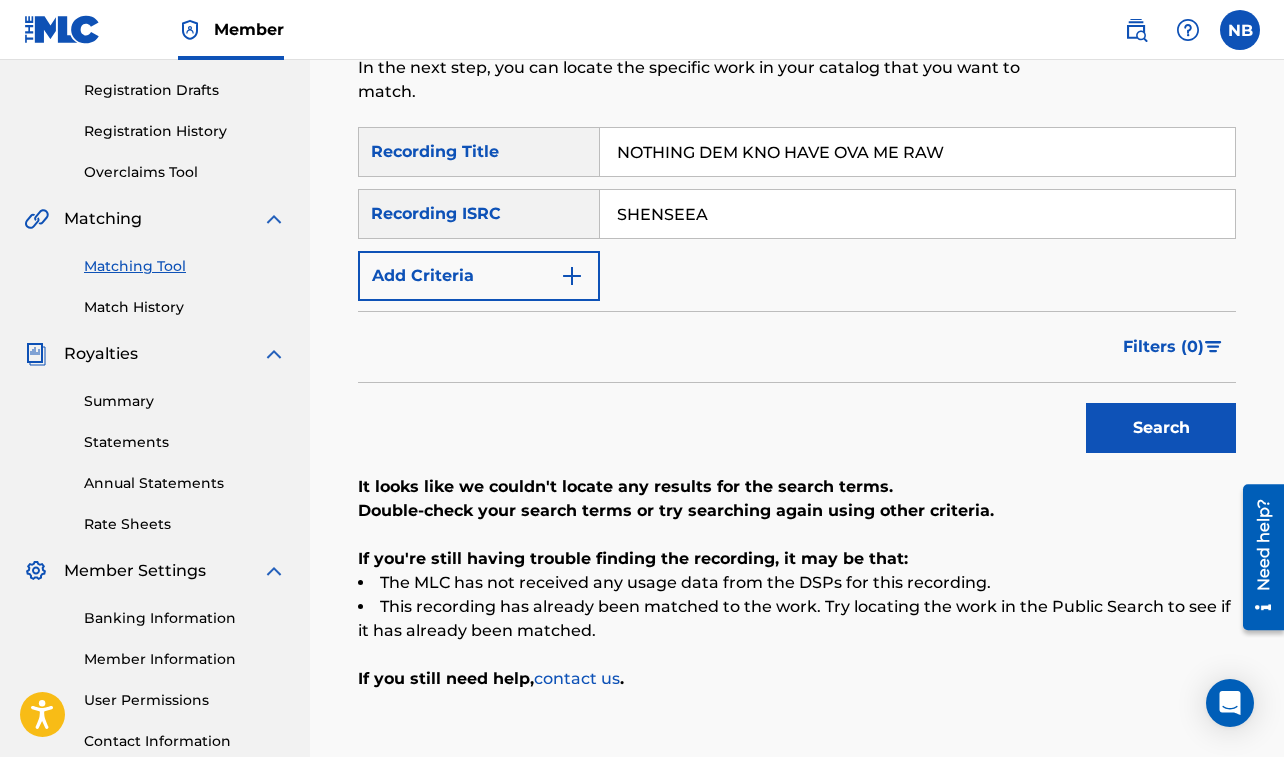 click on "Add Criteria" at bounding box center (479, 276) 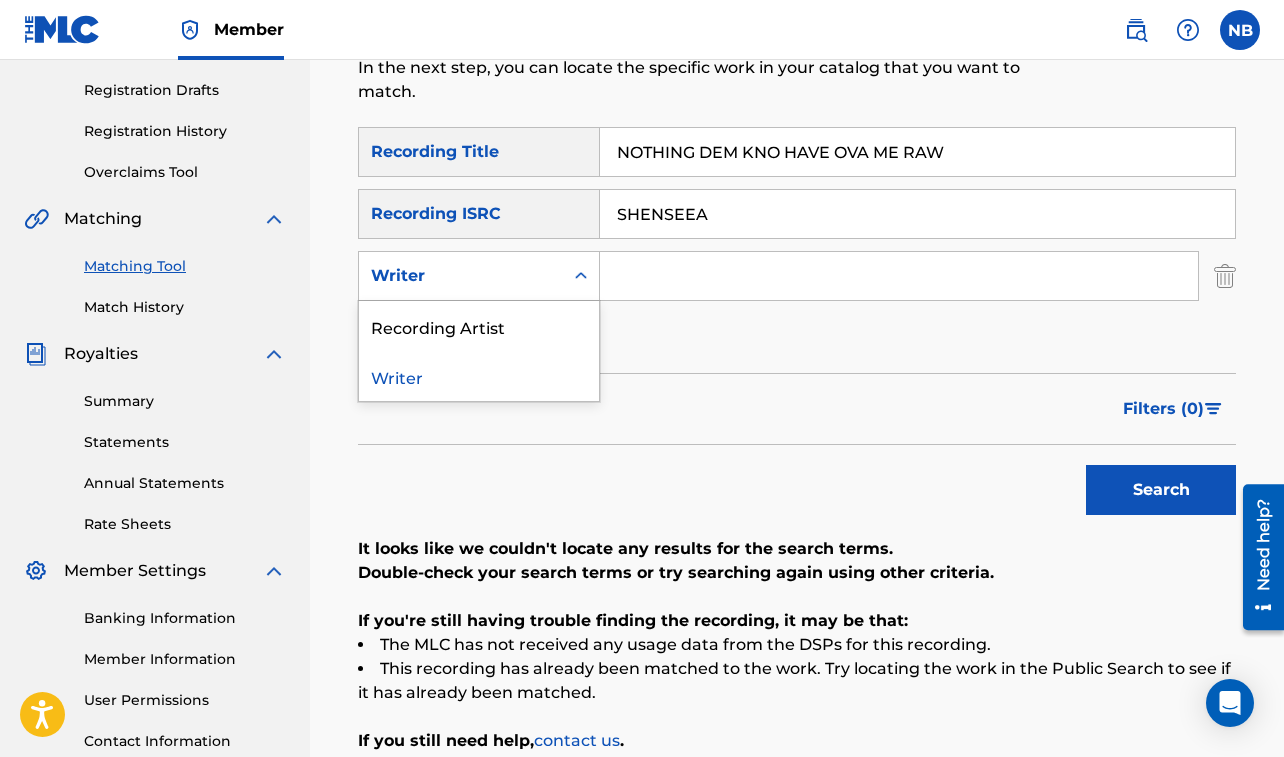 click on "Writer" at bounding box center [461, 276] 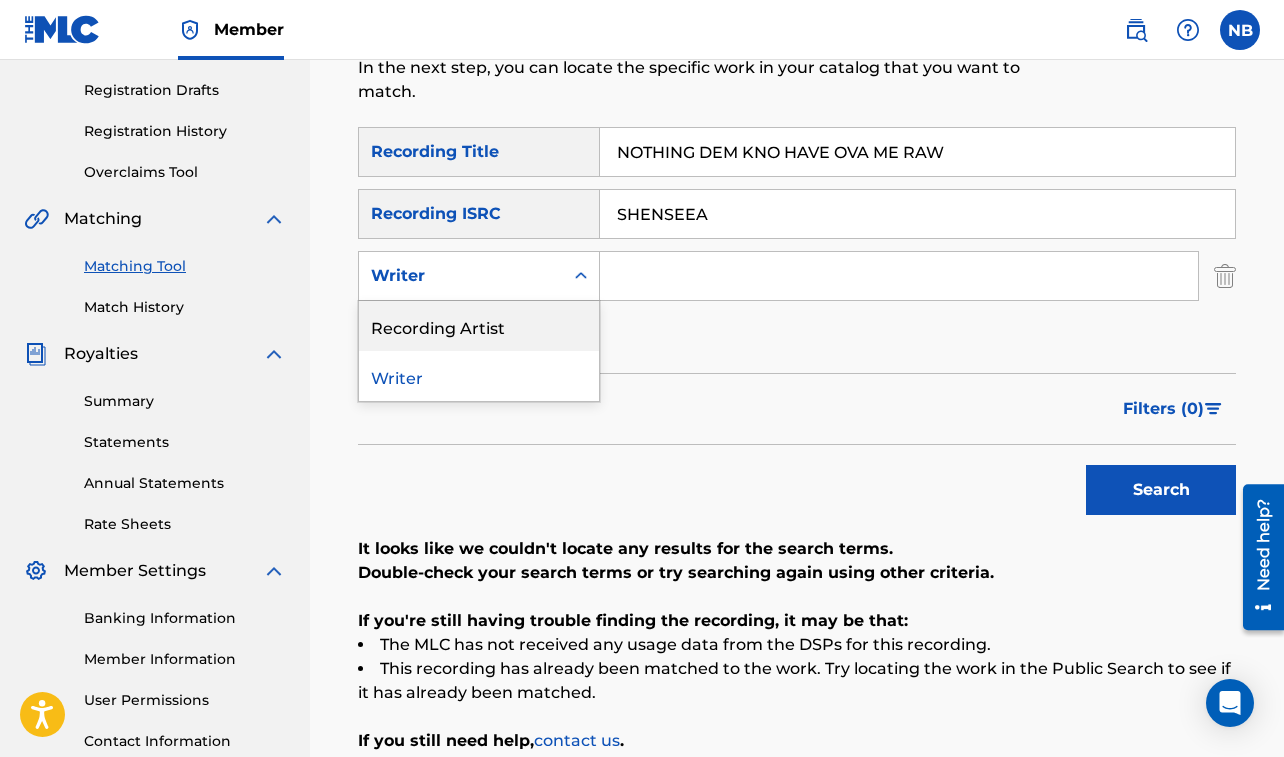 click on "Recording Artist" at bounding box center [479, 326] 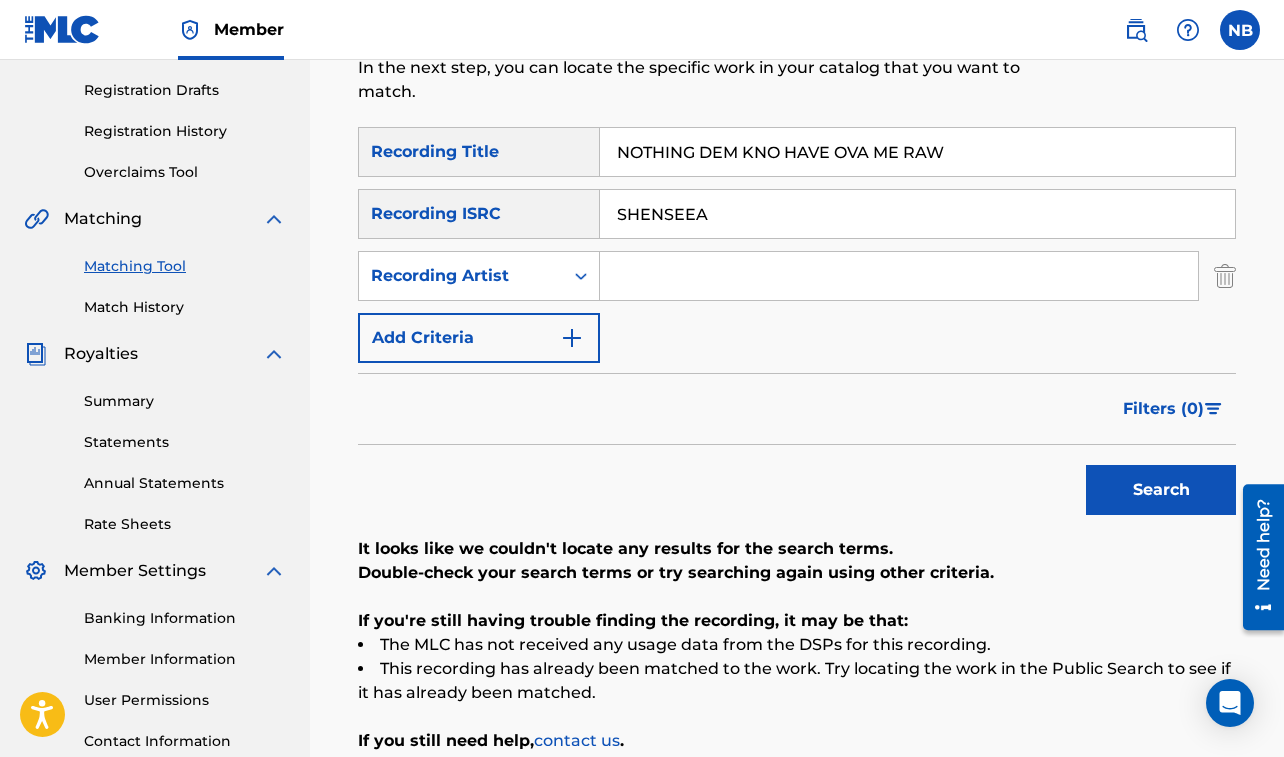 click at bounding box center [899, 276] 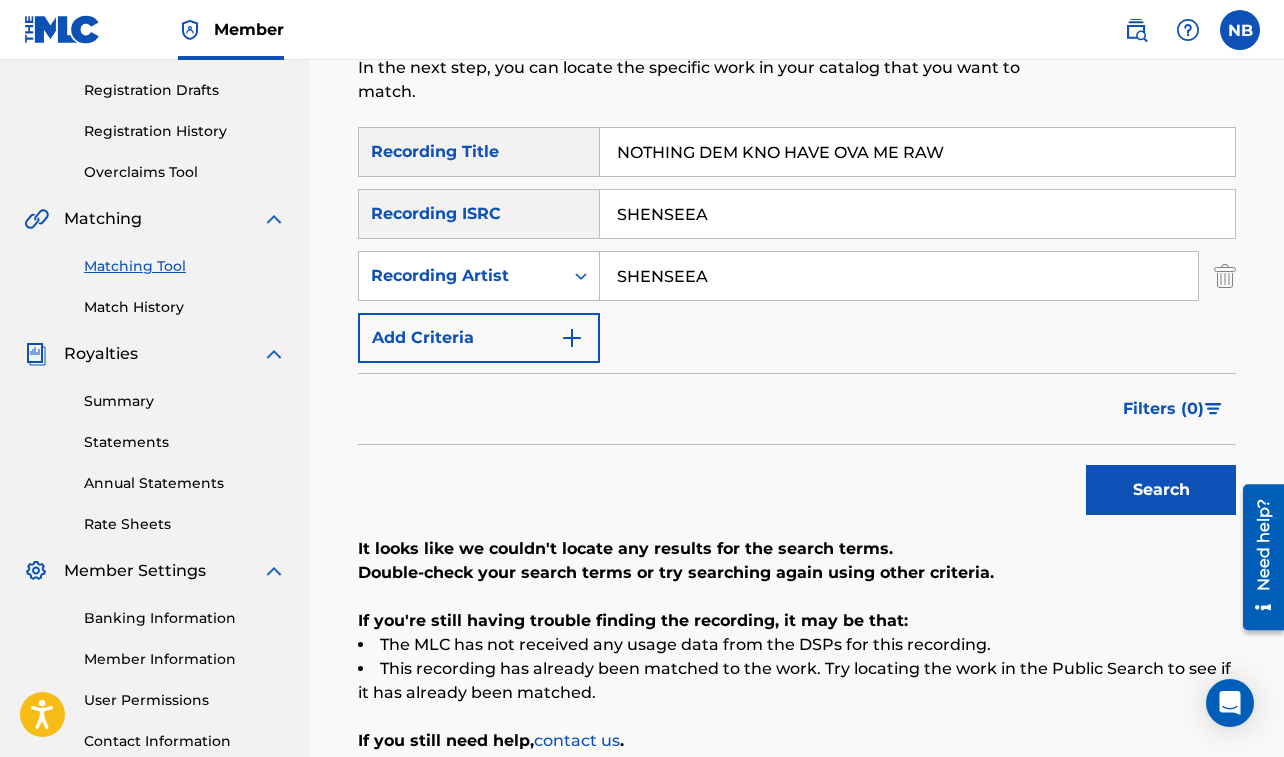 type on "SHENSEEA" 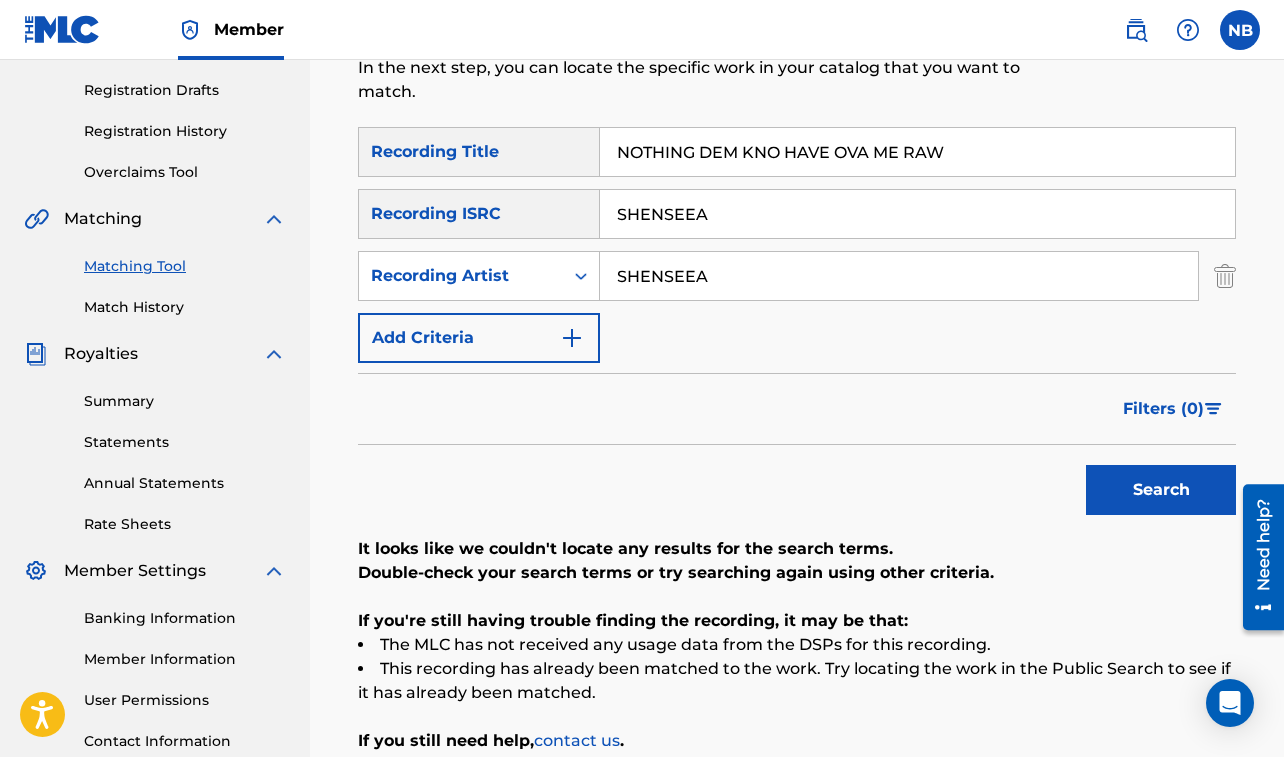 drag, startPoint x: 621, startPoint y: 211, endPoint x: 700, endPoint y: 227, distance: 80.60397 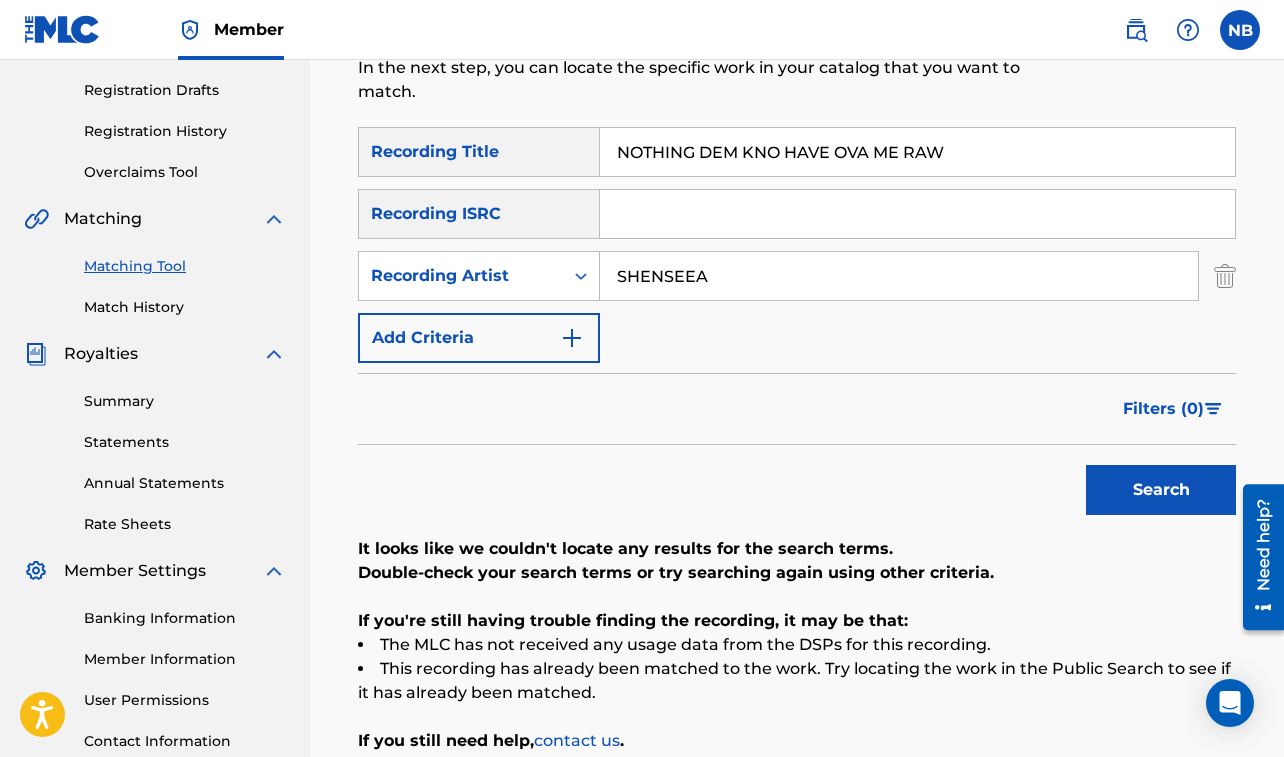 type 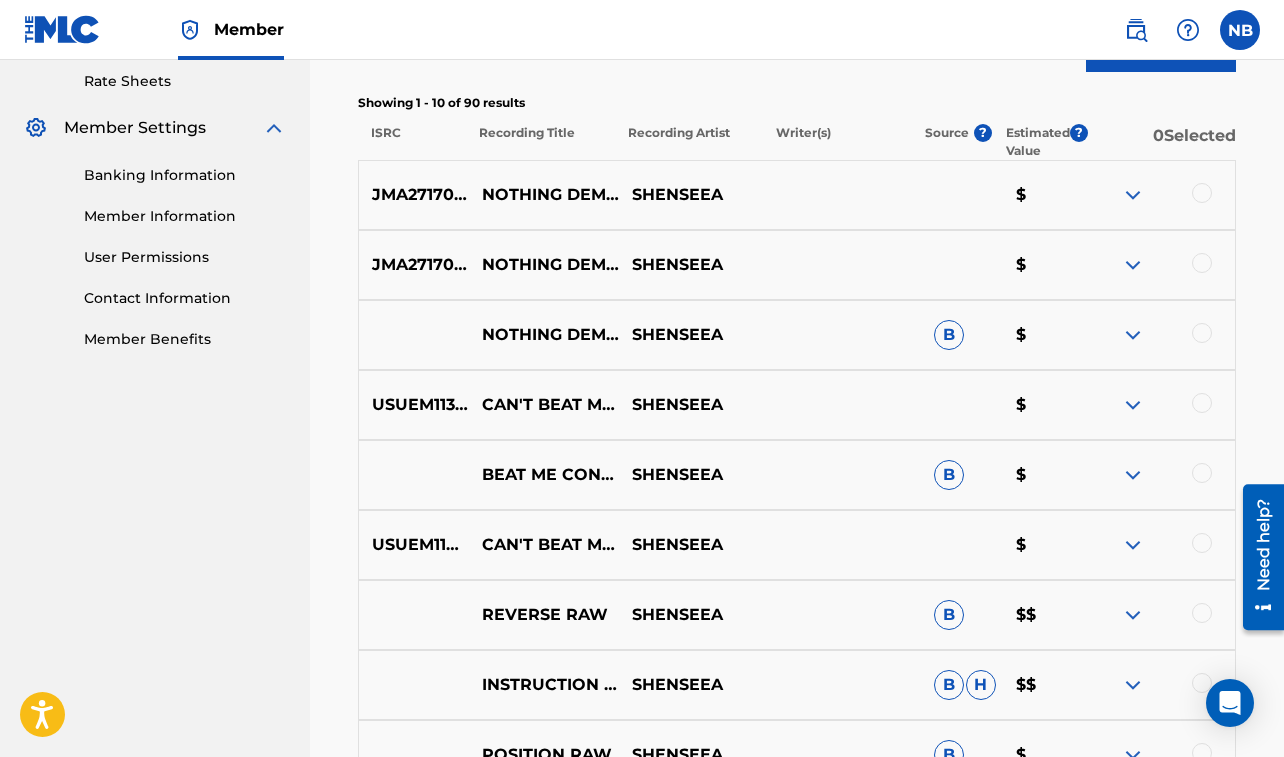 scroll, scrollTop: 781, scrollLeft: 0, axis: vertical 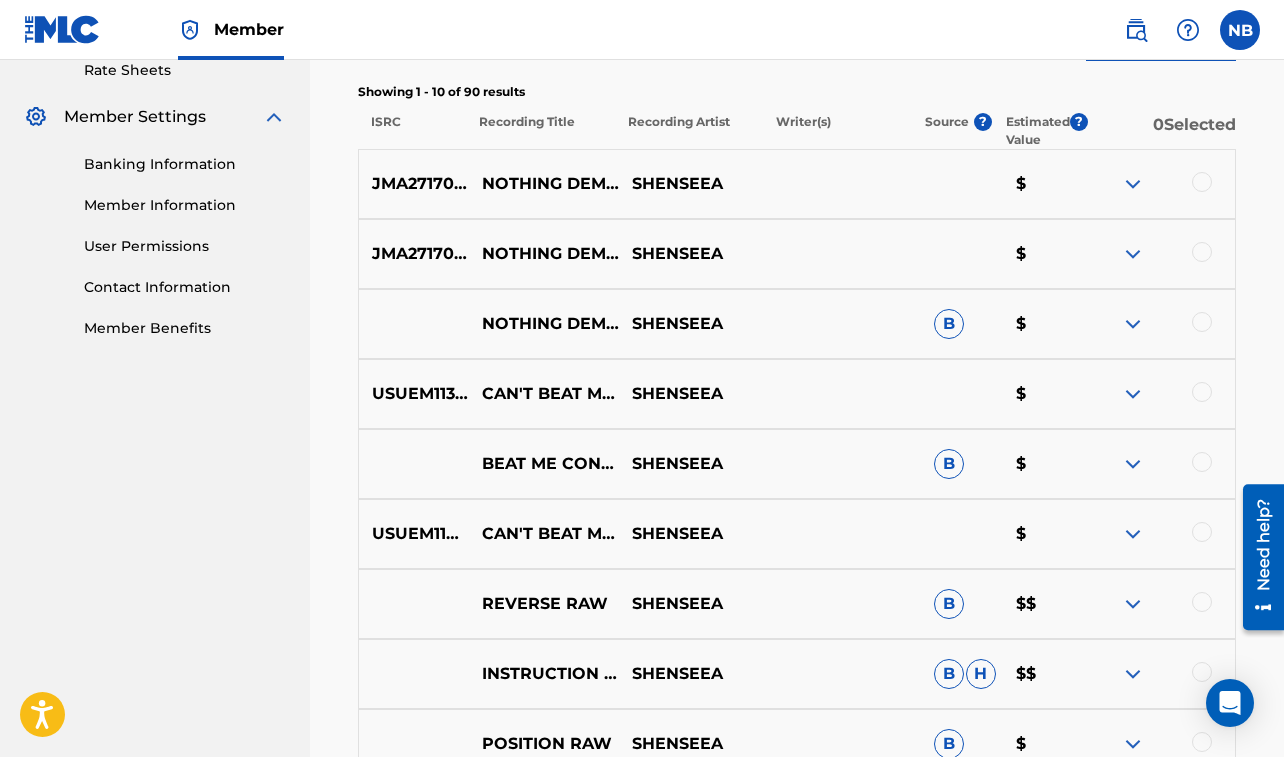 click at bounding box center [1202, 182] 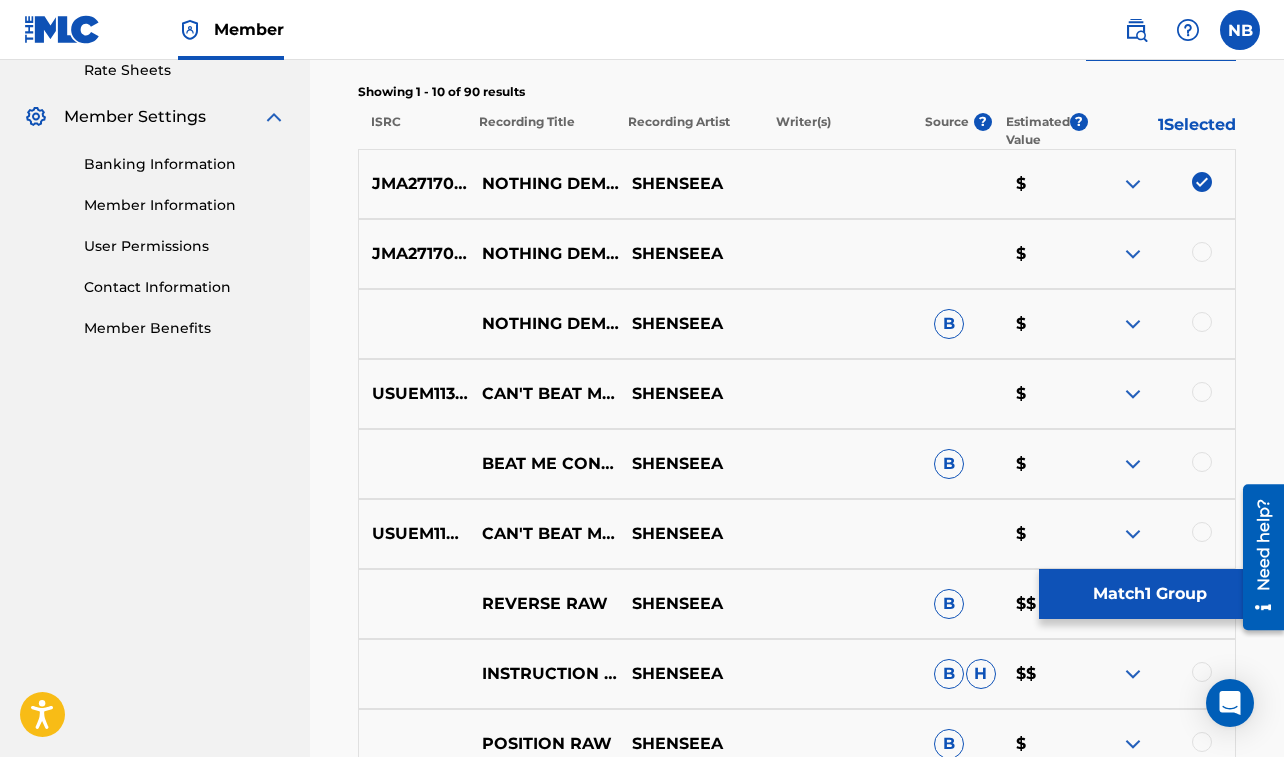 click at bounding box center [1202, 252] 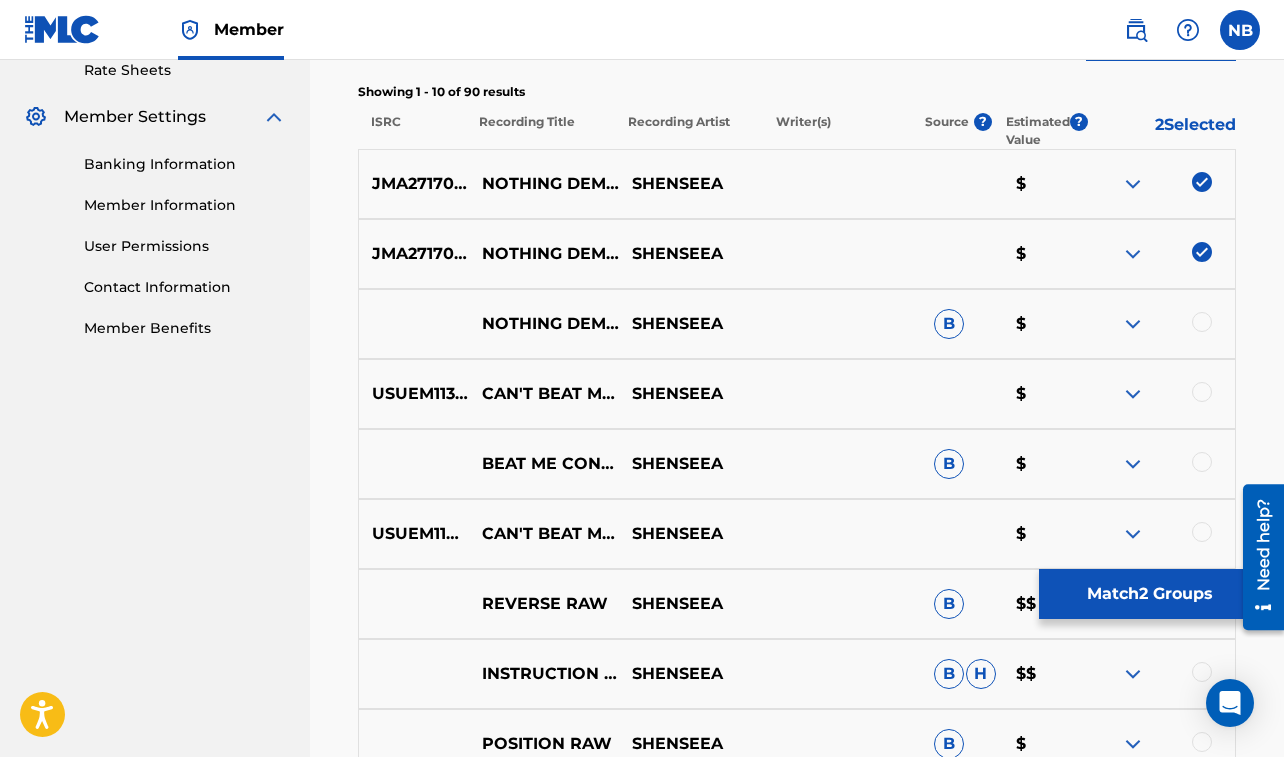 click at bounding box center (1202, 322) 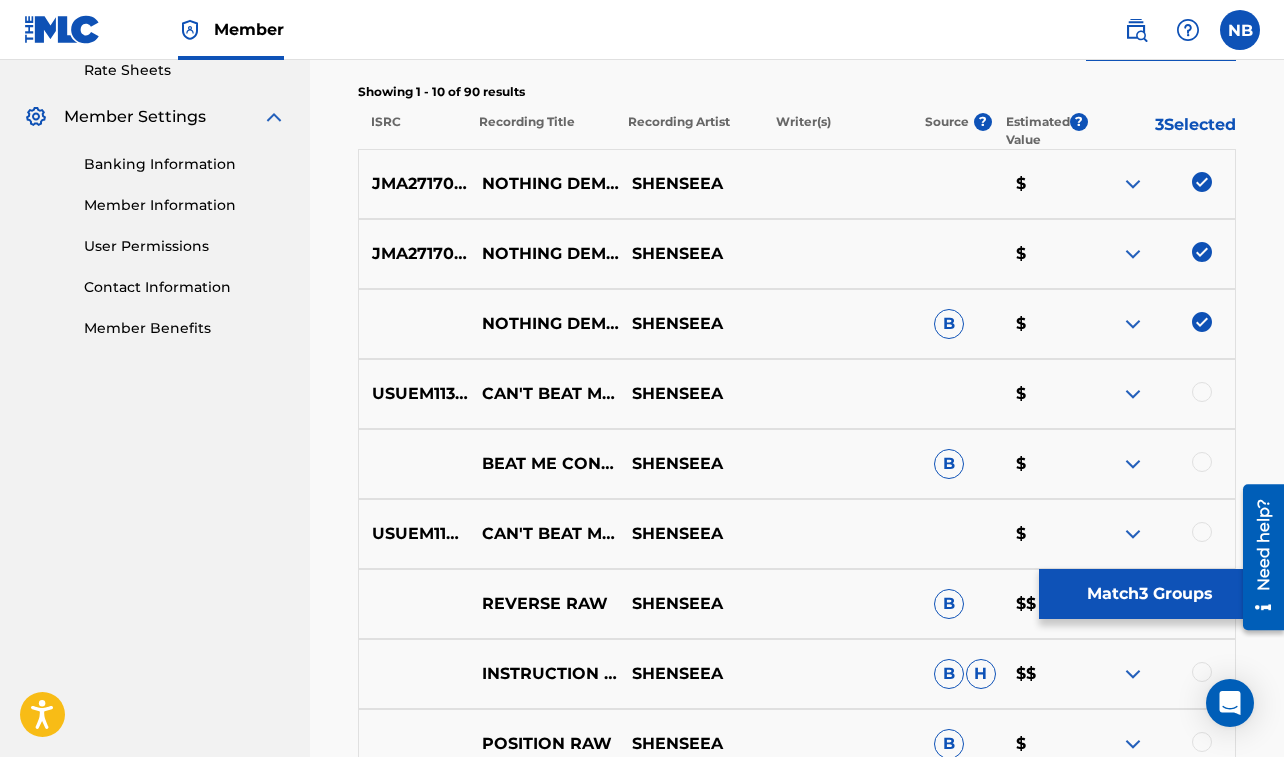 click on "Match  3 Groups" at bounding box center [1149, 594] 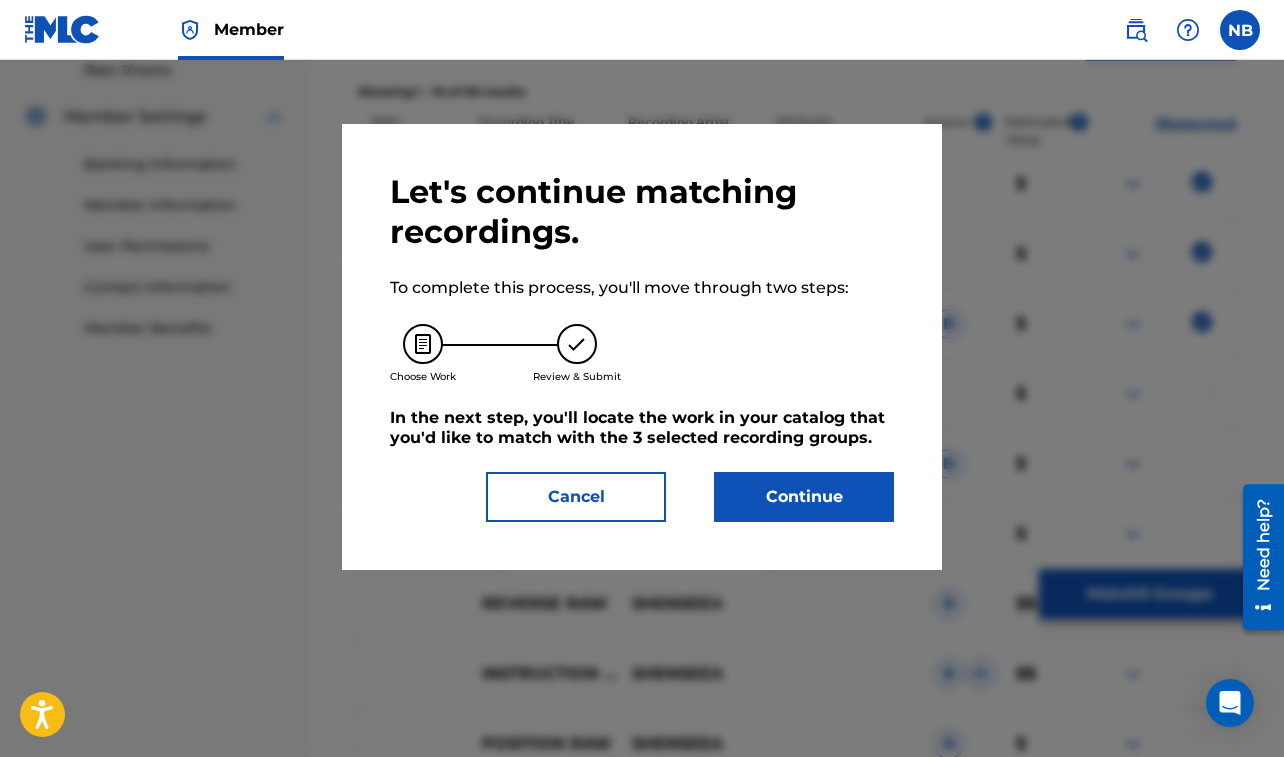 click on "Continue" at bounding box center (804, 497) 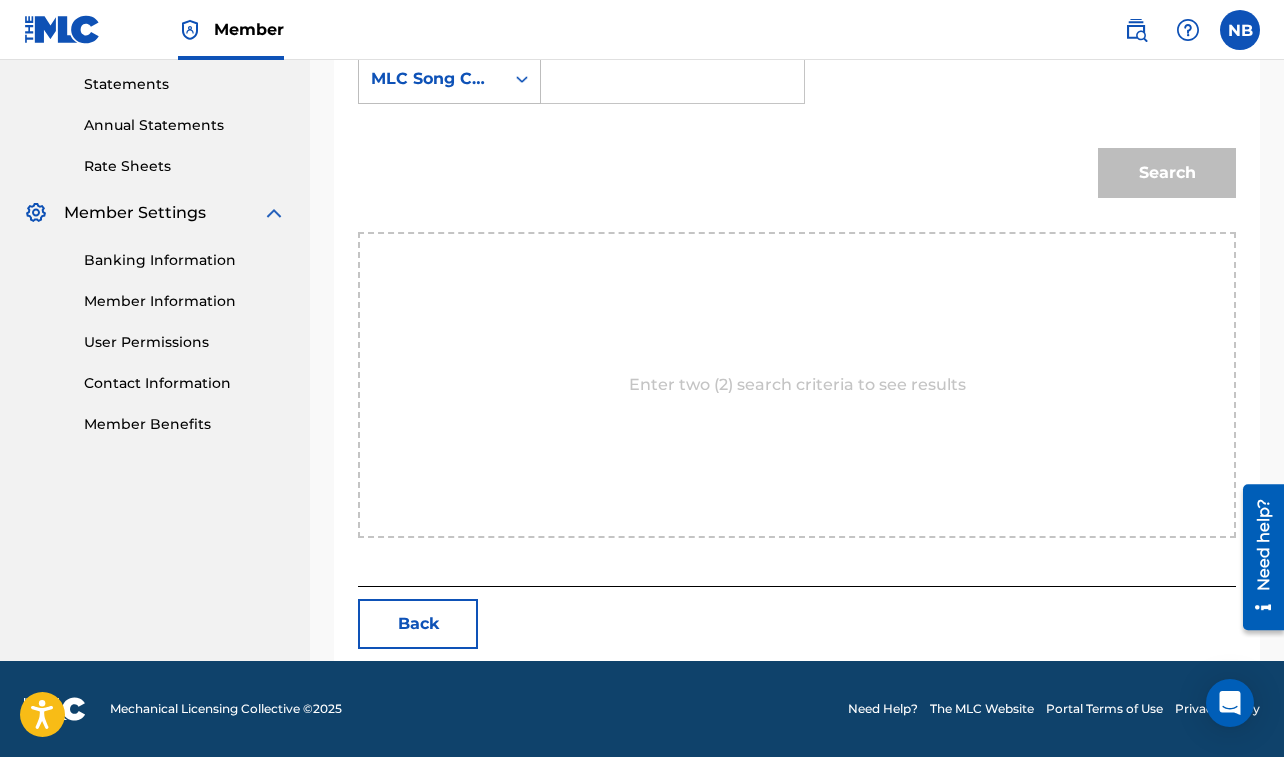 scroll, scrollTop: 623, scrollLeft: 0, axis: vertical 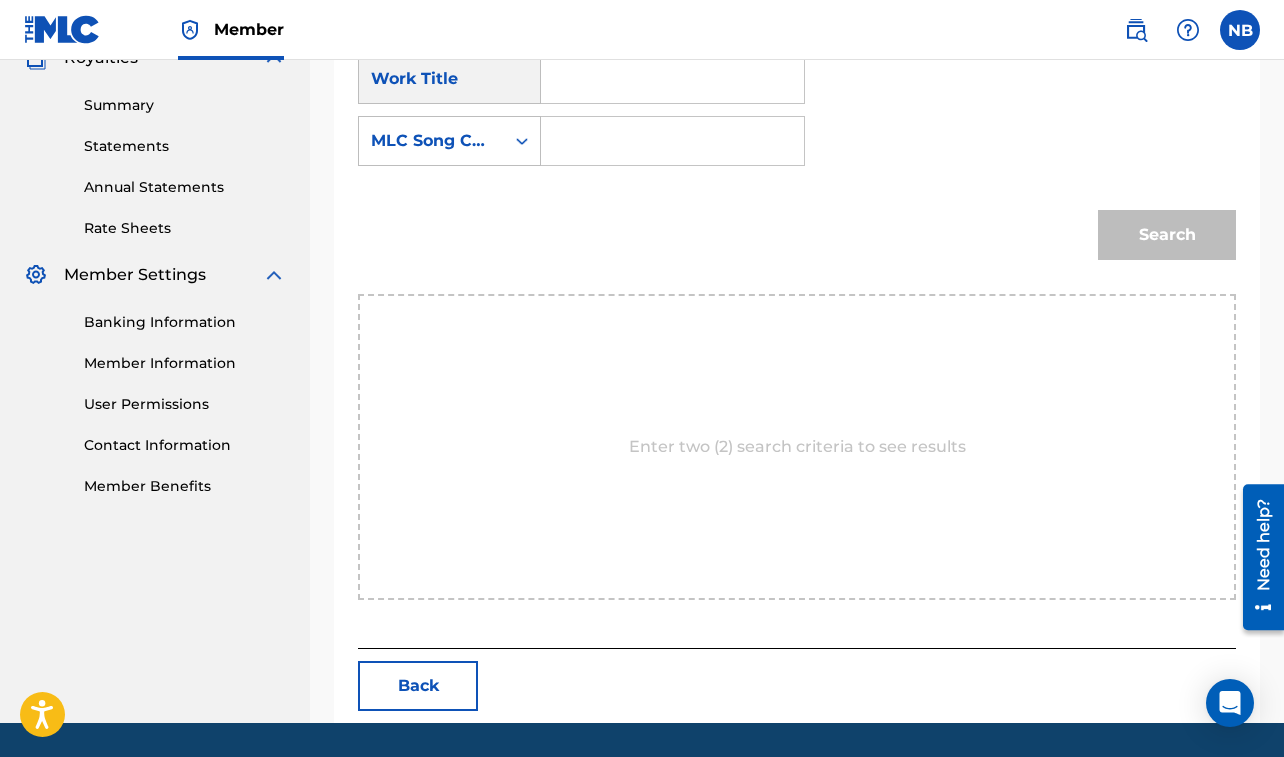 click at bounding box center [672, 79] 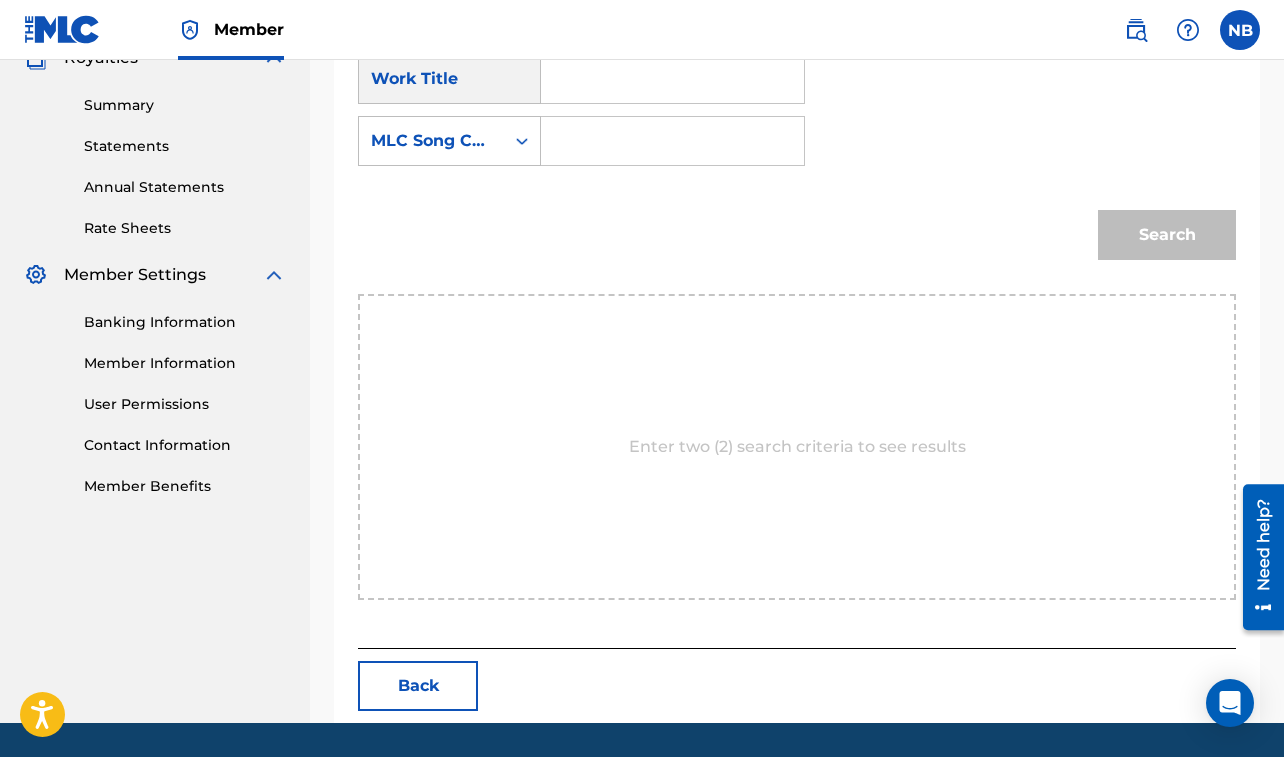 paste on "NOTHING DEM KNO HAVE OVA ME RAW" 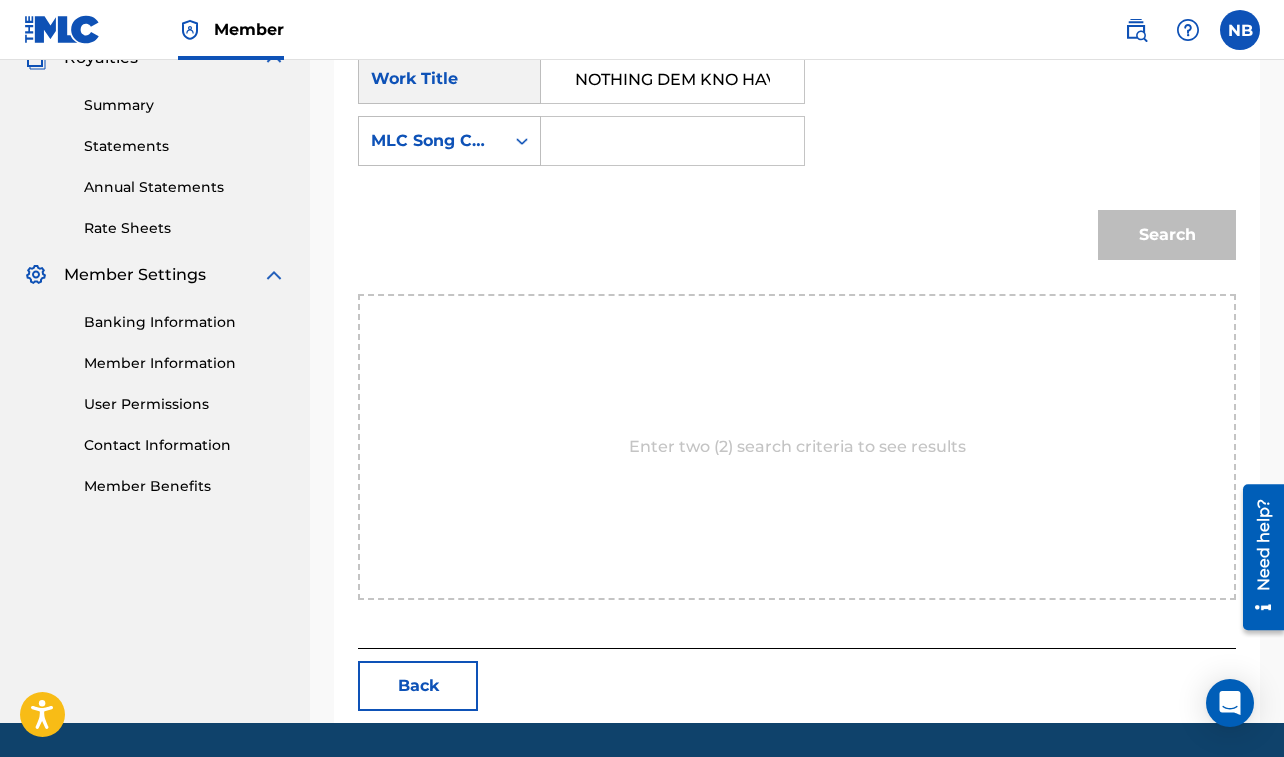 scroll, scrollTop: 0, scrollLeft: 144, axis: horizontal 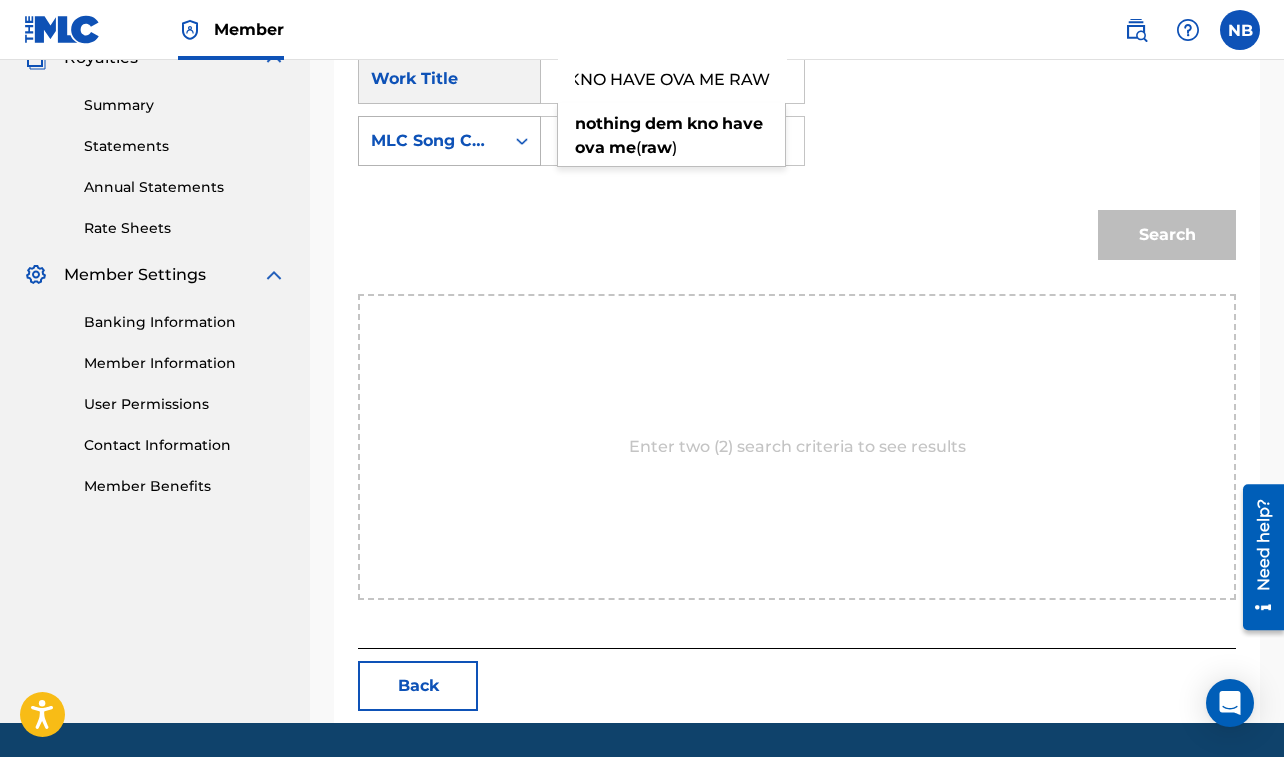 type on "NOTHING DEM KNO HAVE OVA ME RAW" 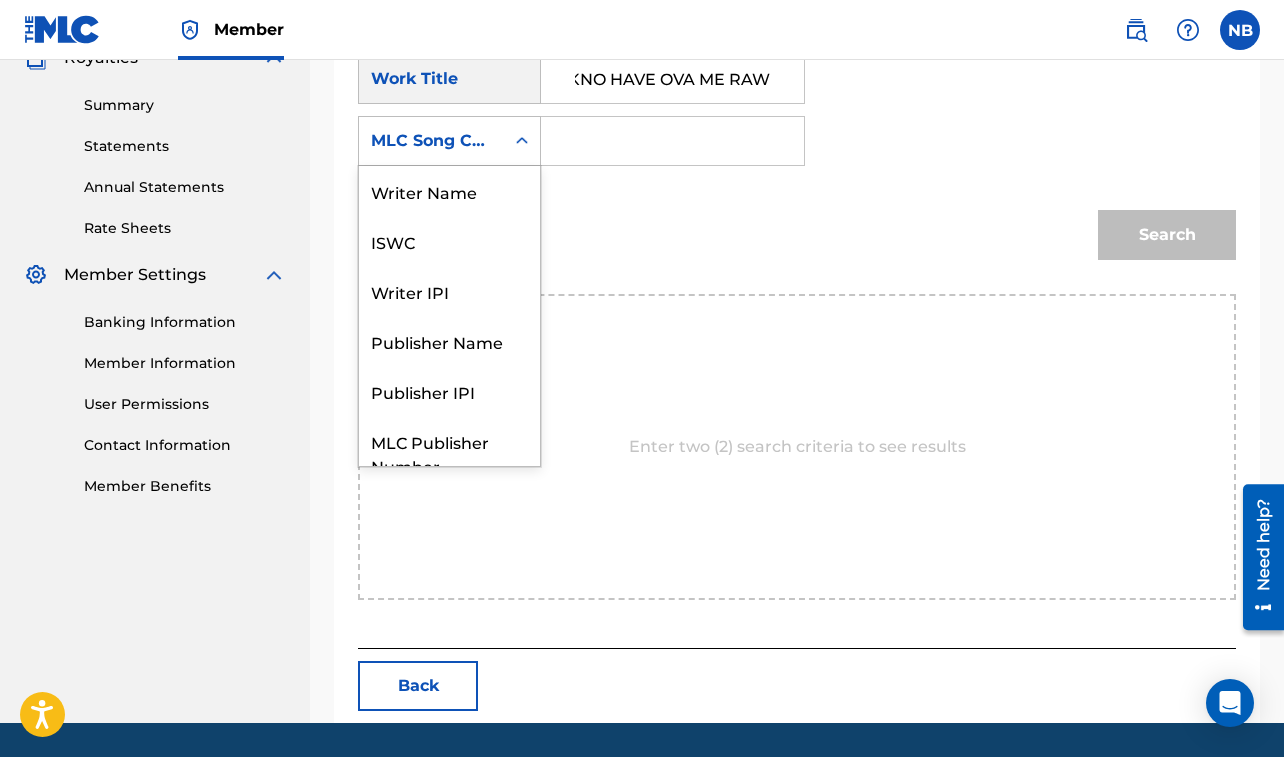 scroll, scrollTop: 0, scrollLeft: 0, axis: both 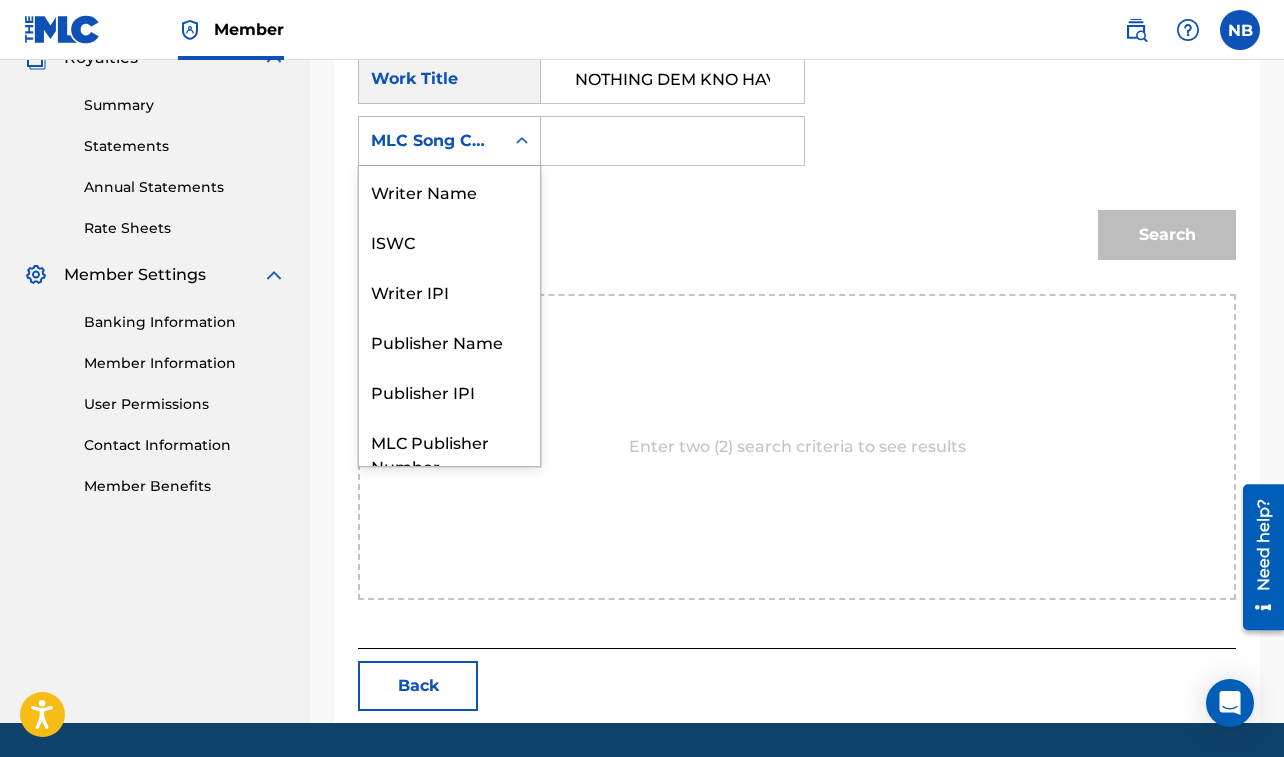 click at bounding box center (522, 141) 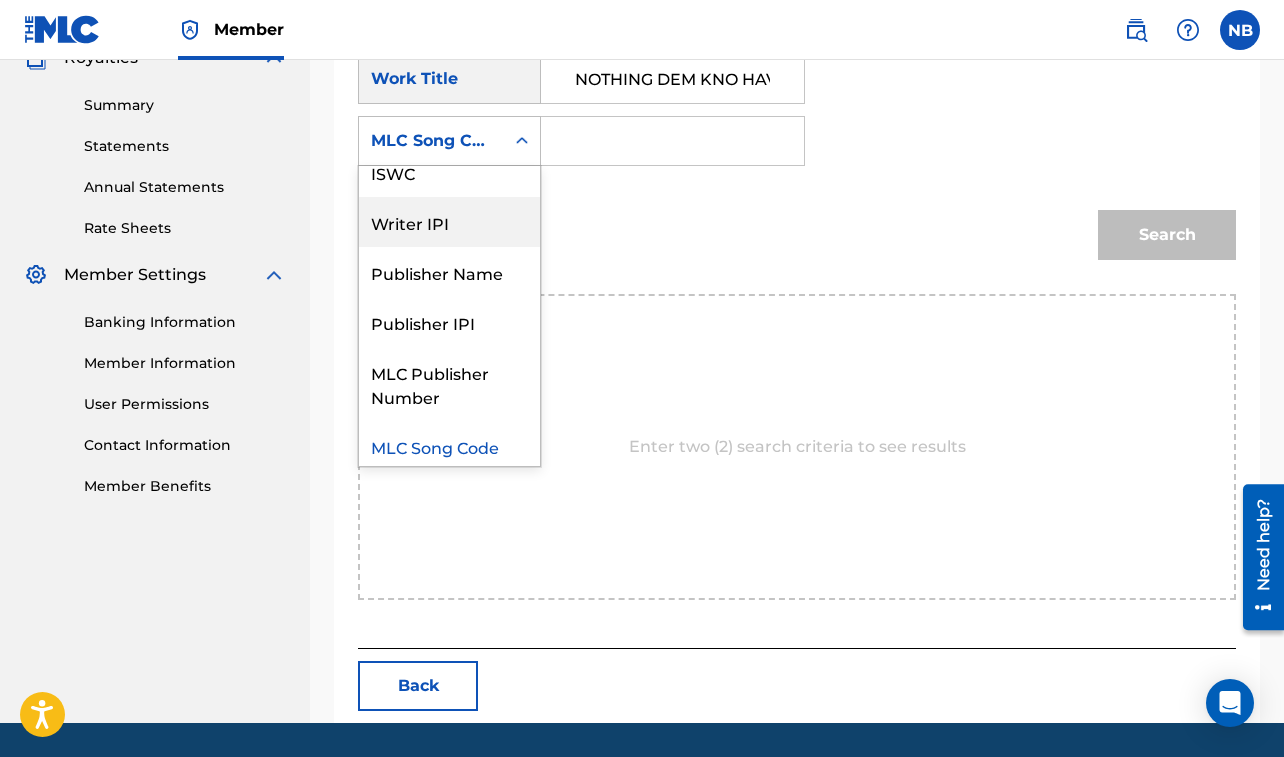 scroll, scrollTop: 0, scrollLeft: 0, axis: both 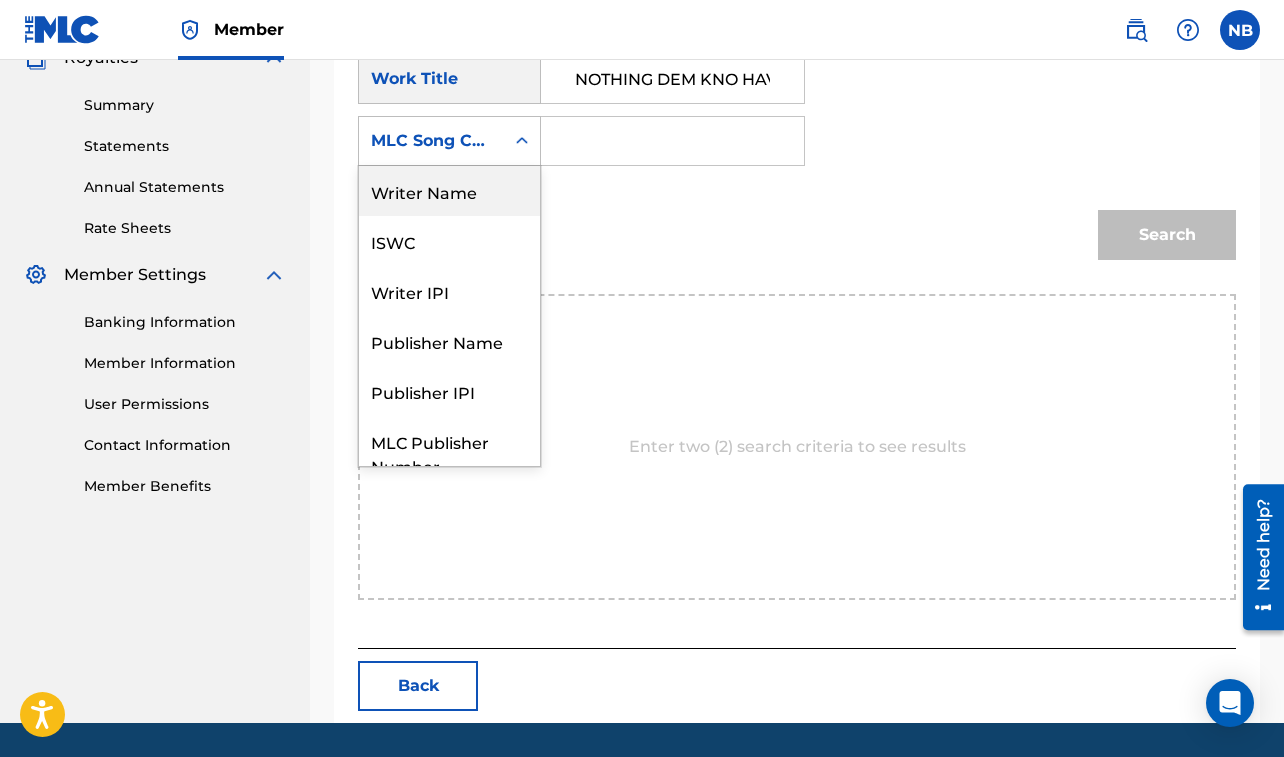 click on "Writer Name" at bounding box center [449, 191] 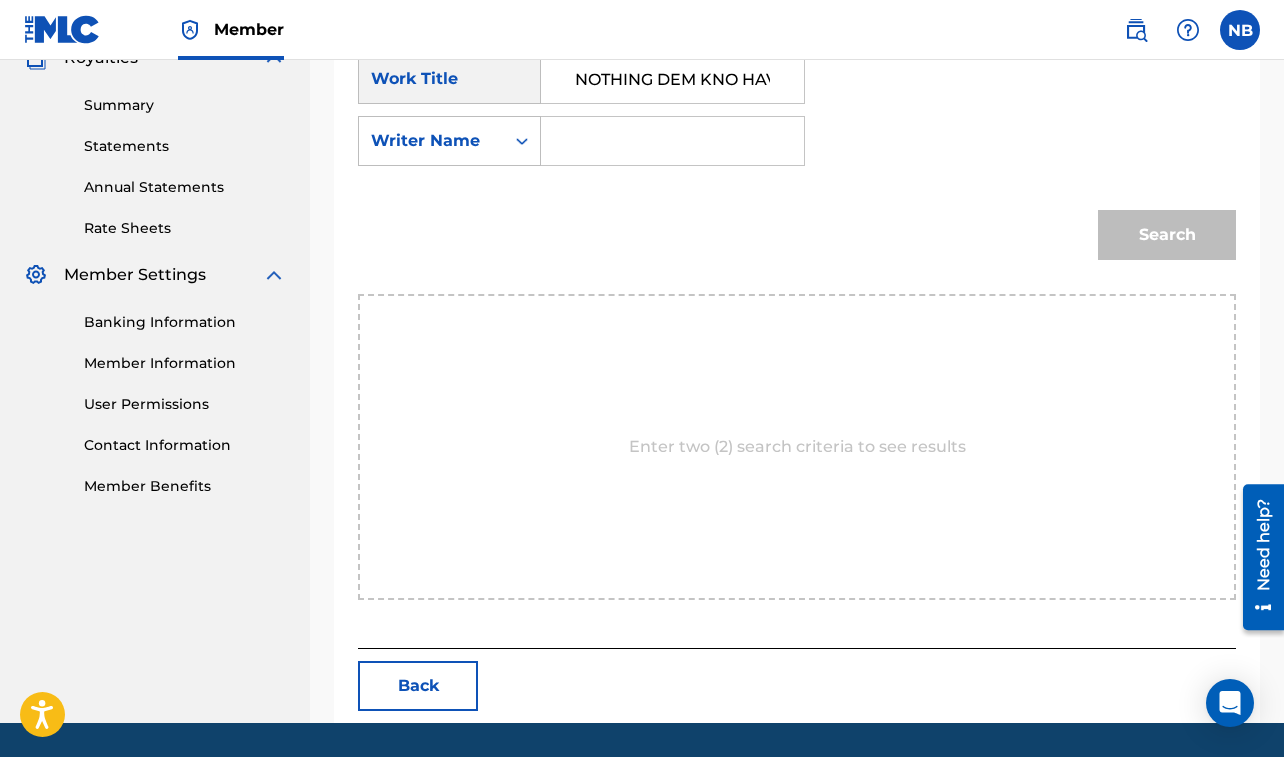click at bounding box center (672, 141) 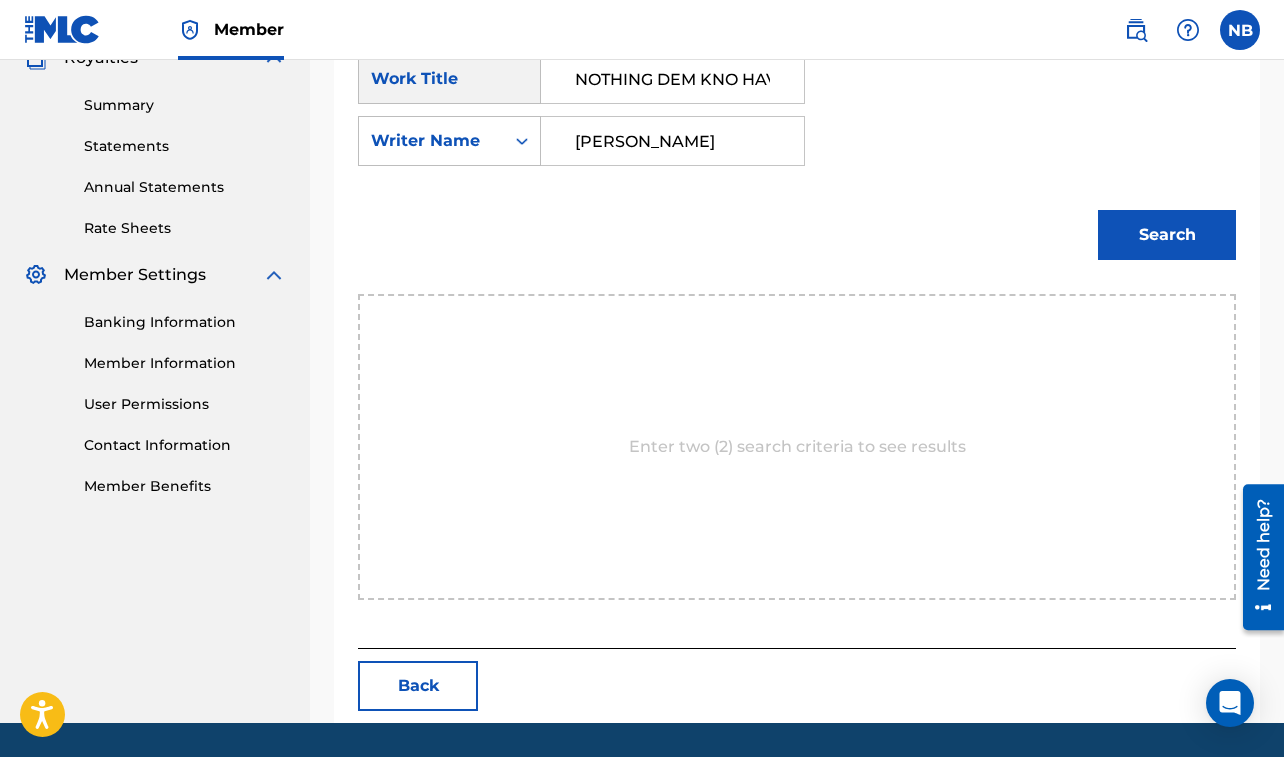 click on "Search" at bounding box center [1167, 235] 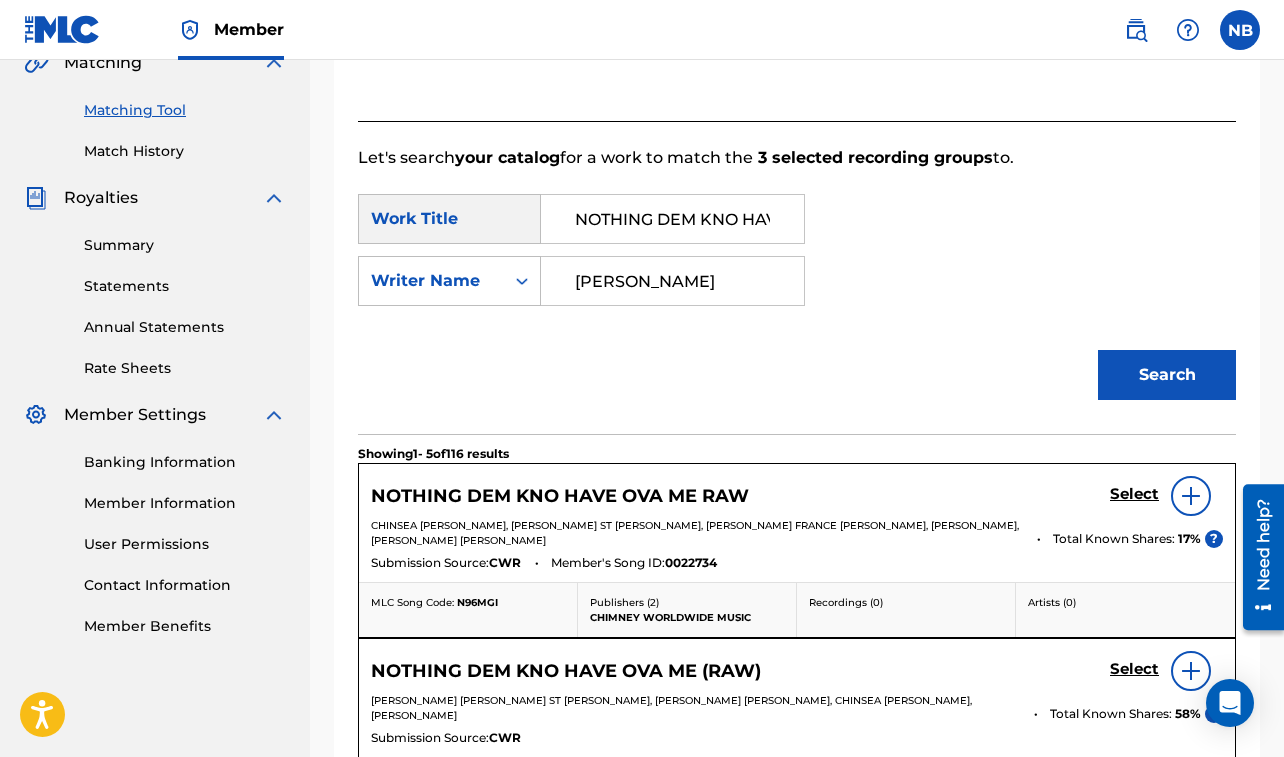 scroll, scrollTop: 623, scrollLeft: 0, axis: vertical 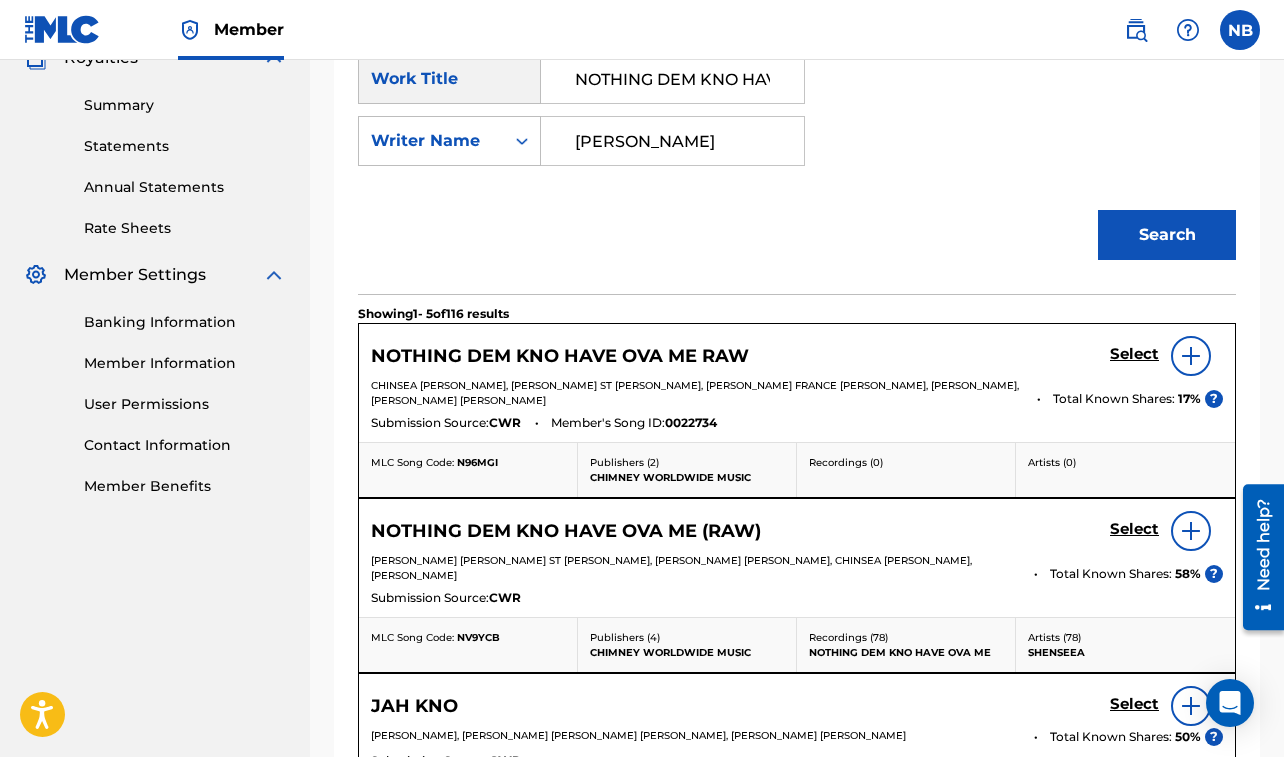 click on "Select" at bounding box center (1134, 354) 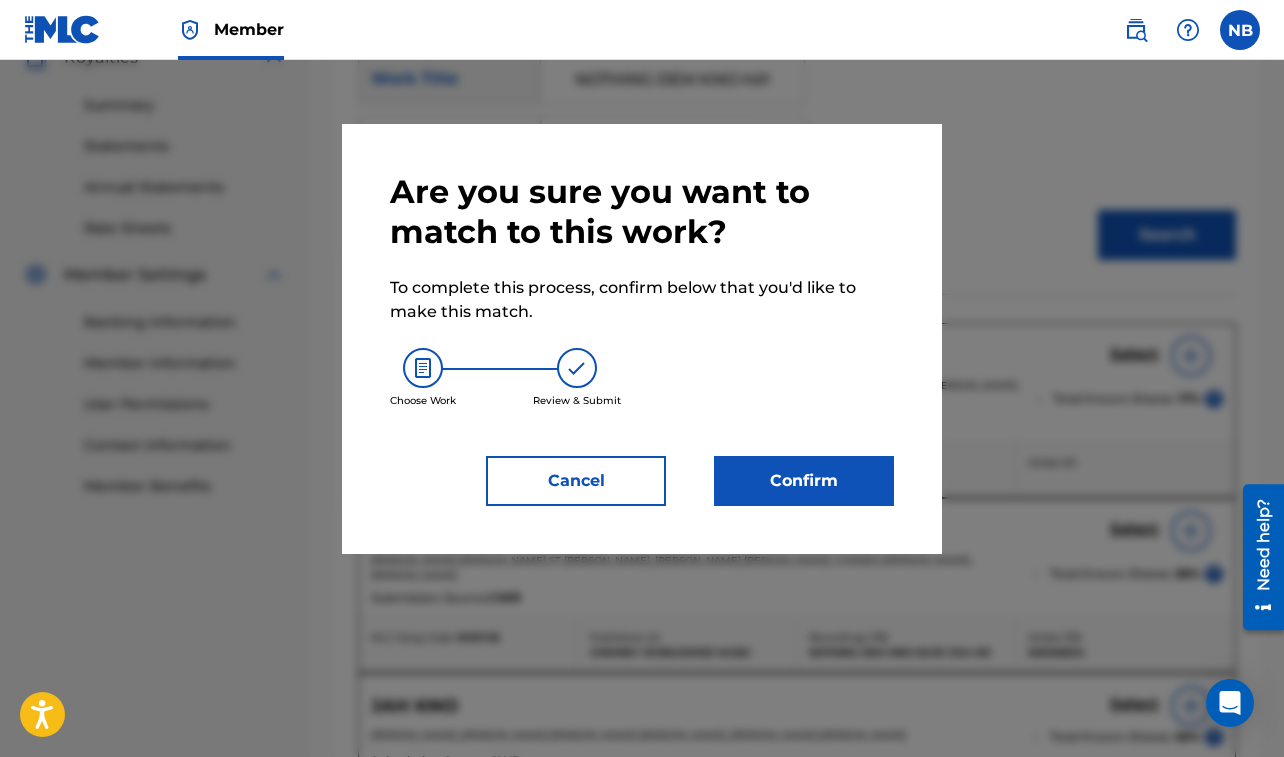 click on "Confirm" at bounding box center [804, 481] 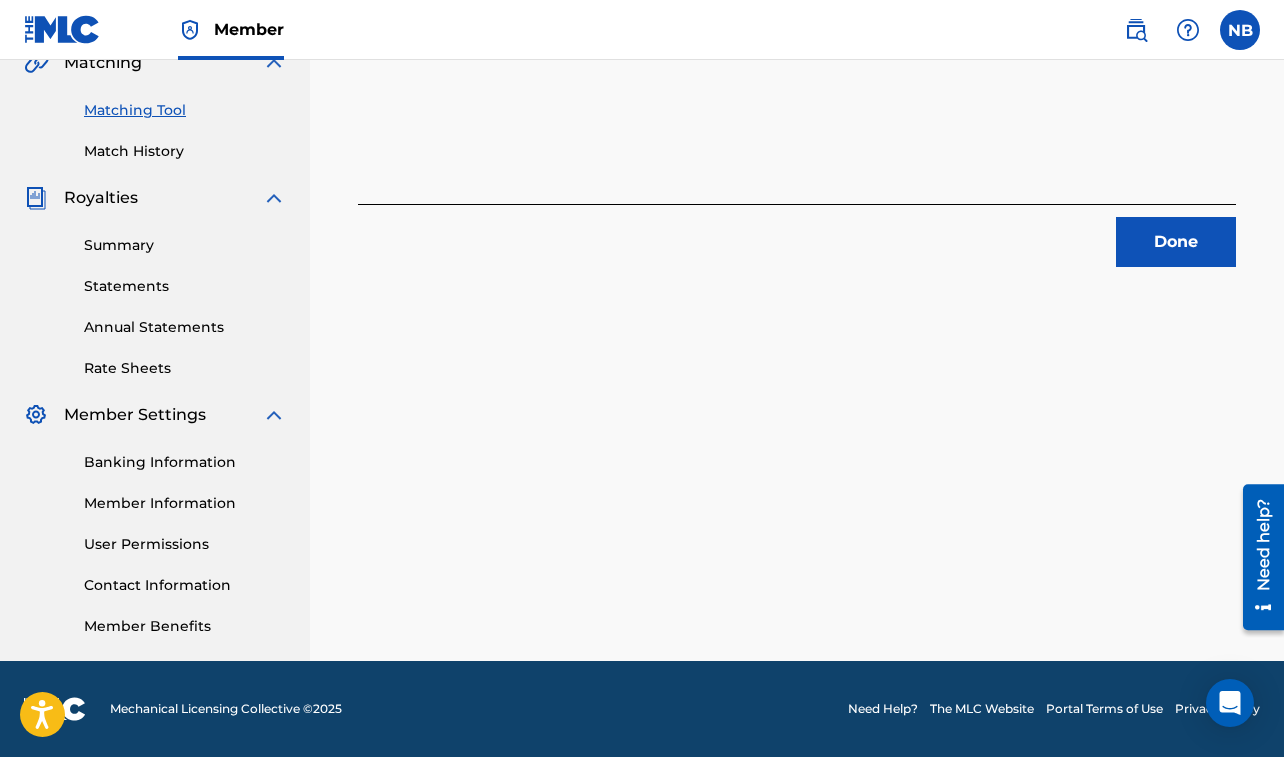 click on "Done" at bounding box center [1176, 242] 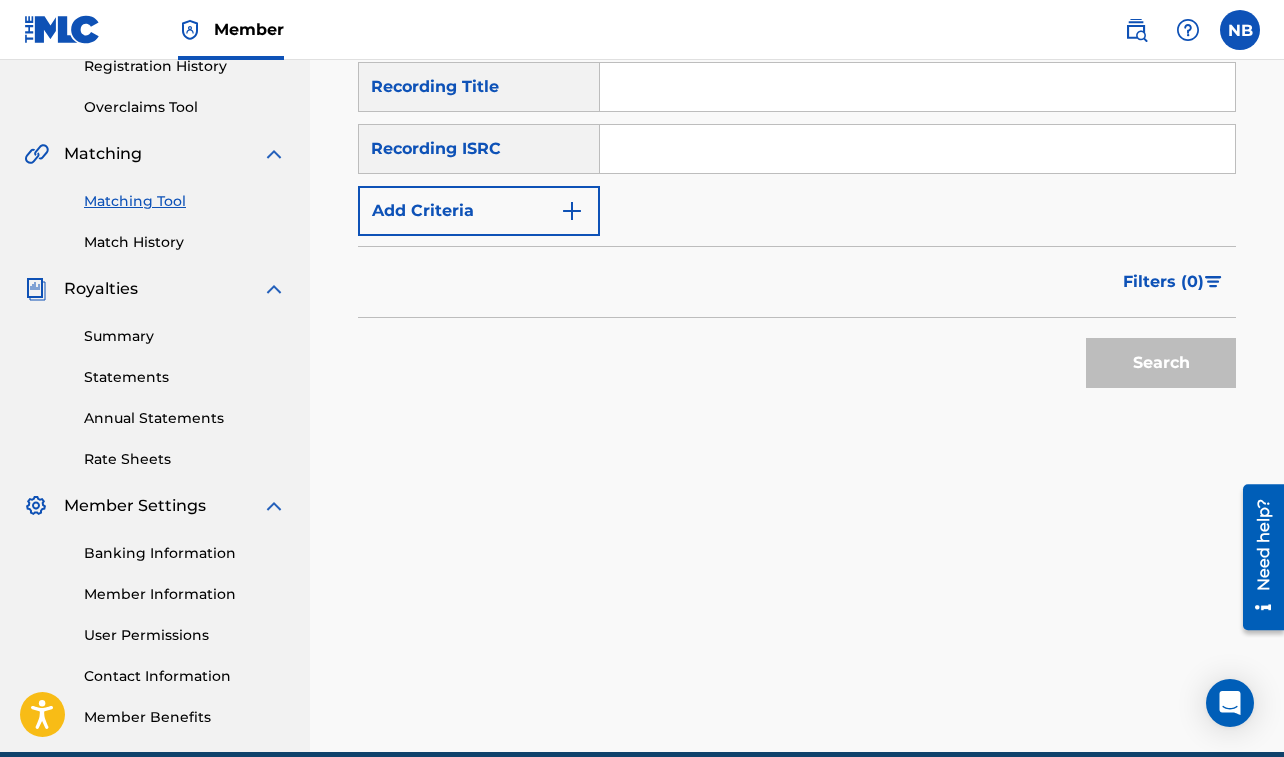 scroll, scrollTop: 255, scrollLeft: 0, axis: vertical 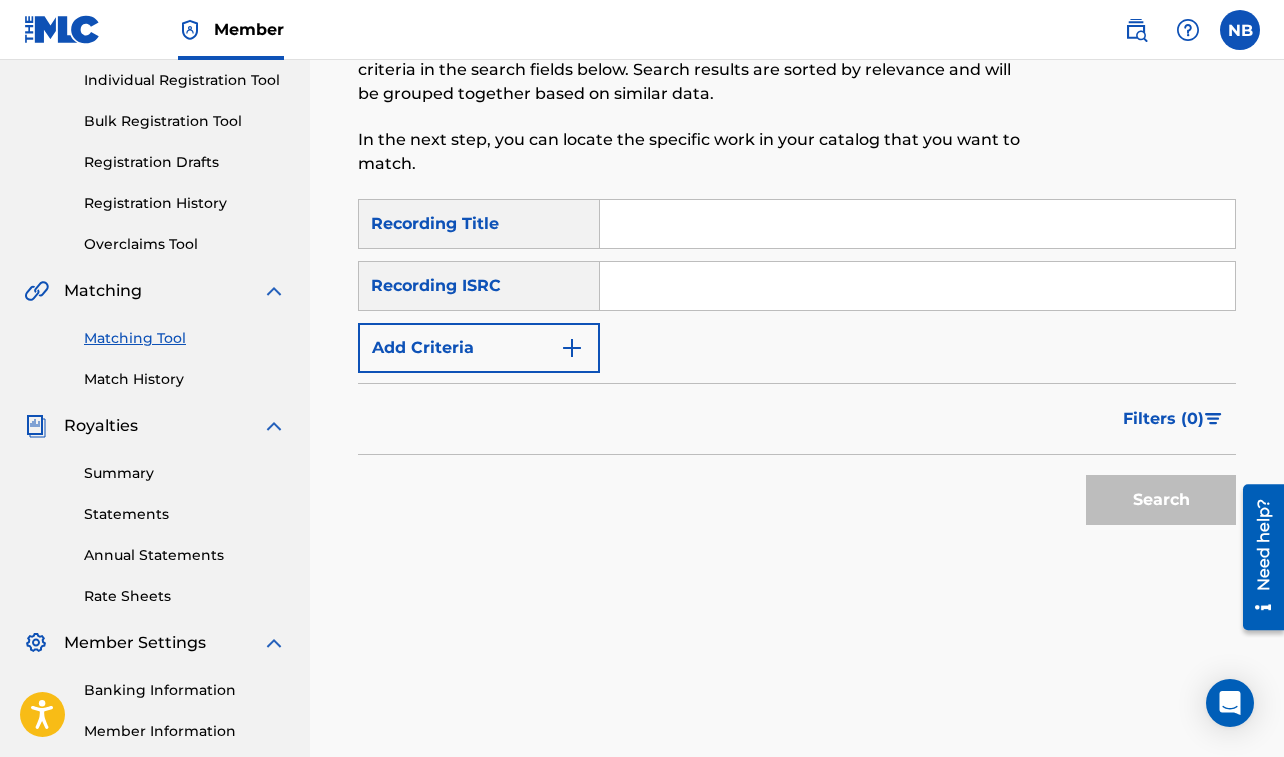click at bounding box center (917, 224) 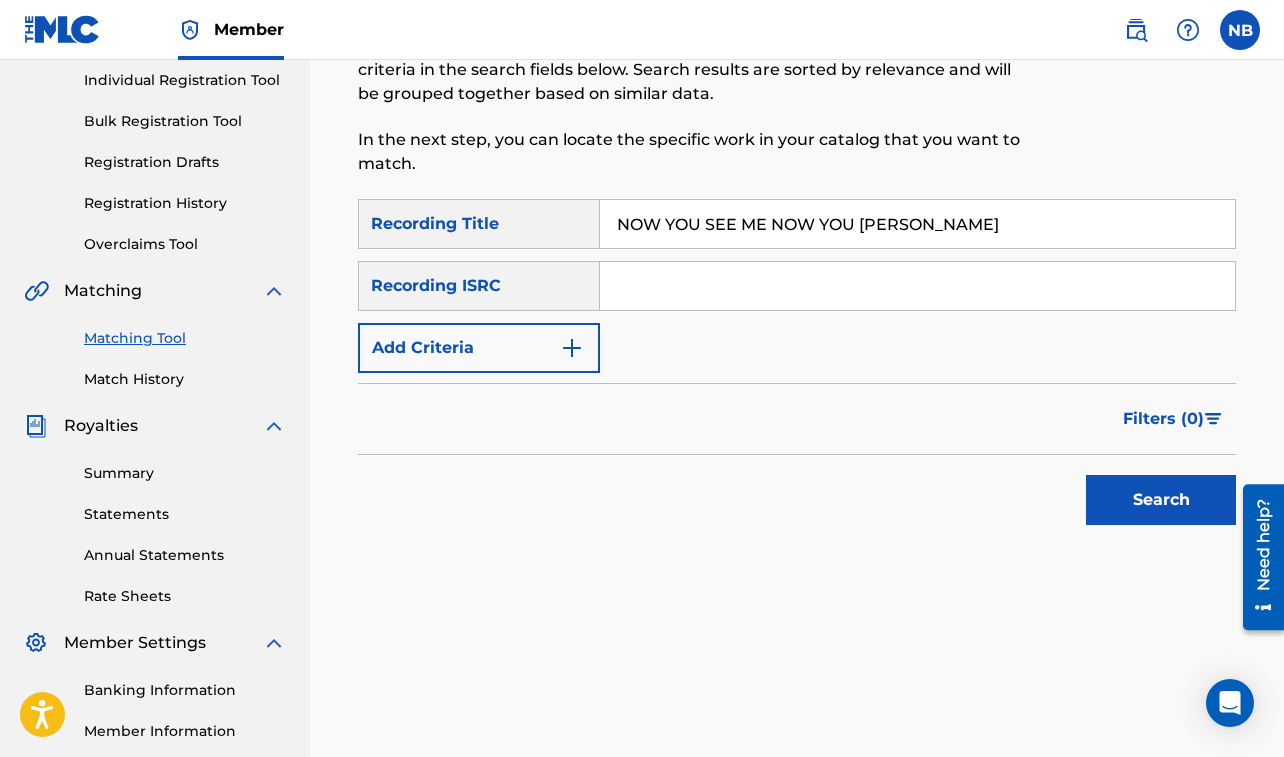 type on "NOW YOU SEE ME NOW YOU [PERSON_NAME]" 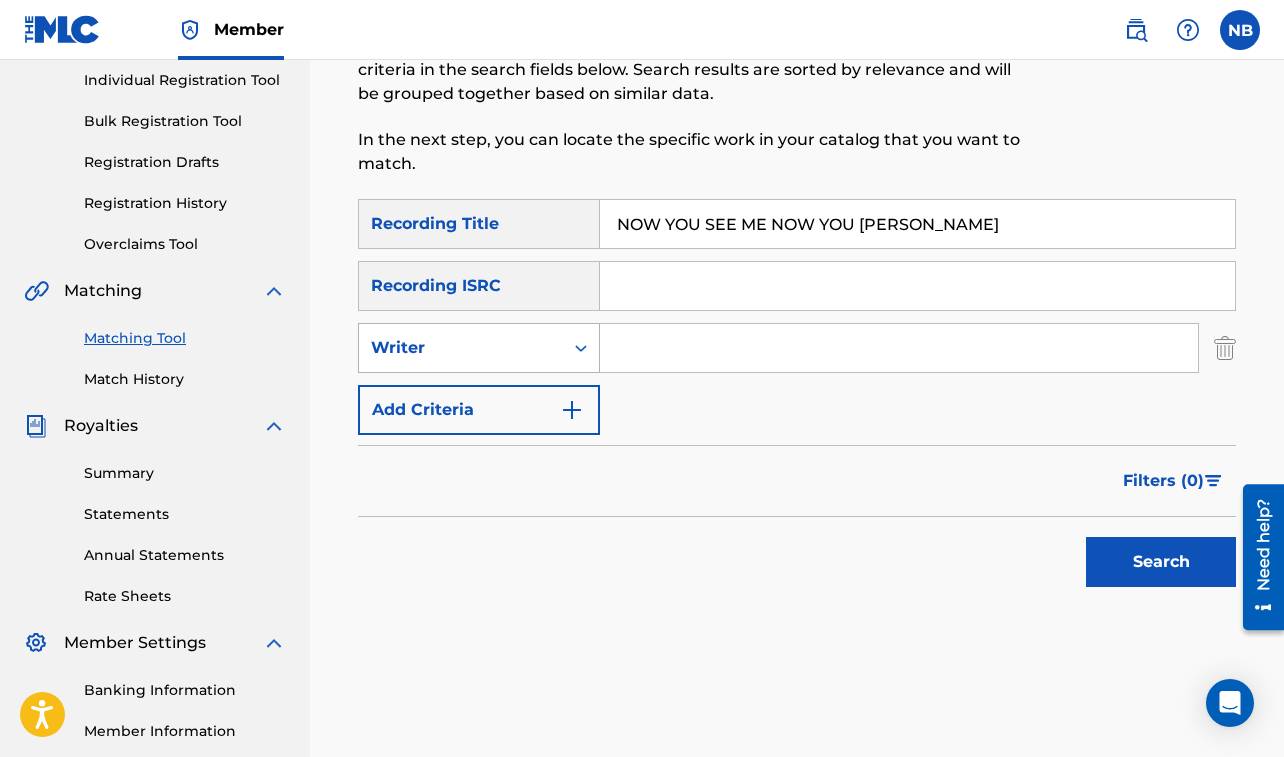 click on "Writer" at bounding box center (461, 348) 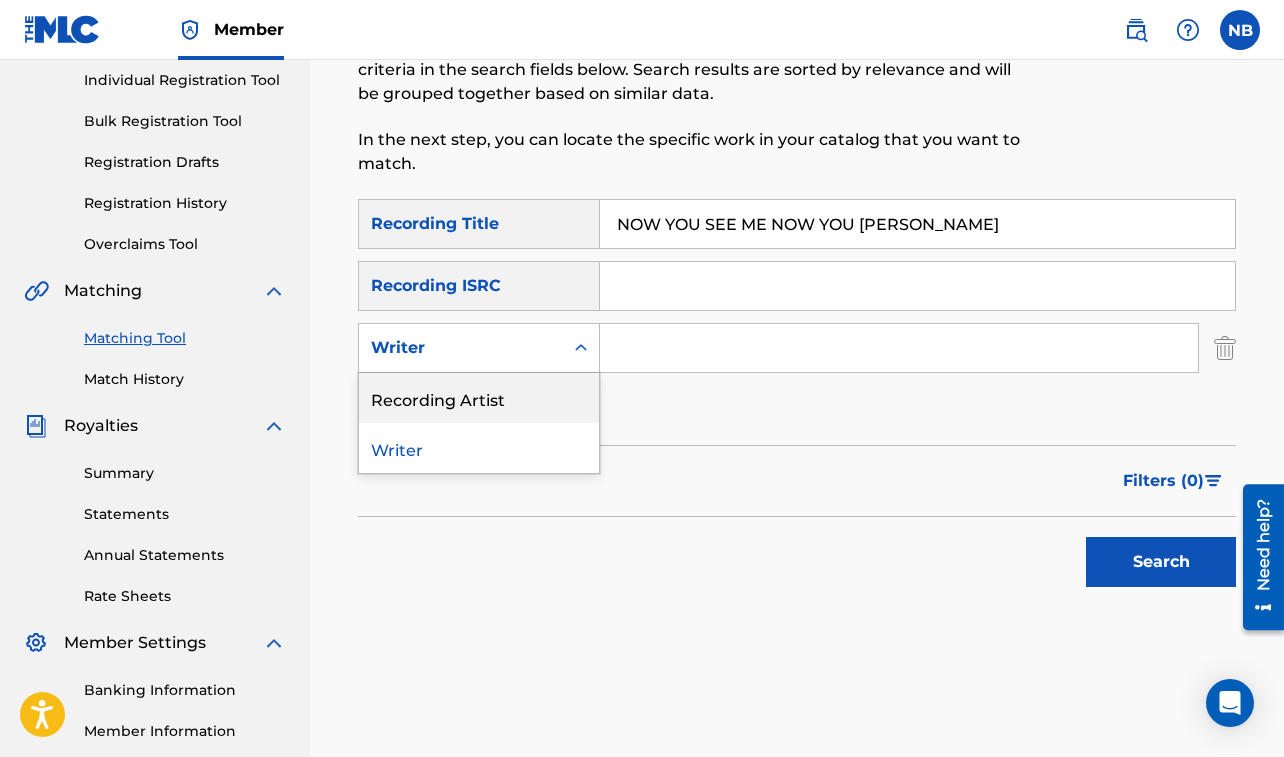 click on "Recording Artist" at bounding box center (479, 398) 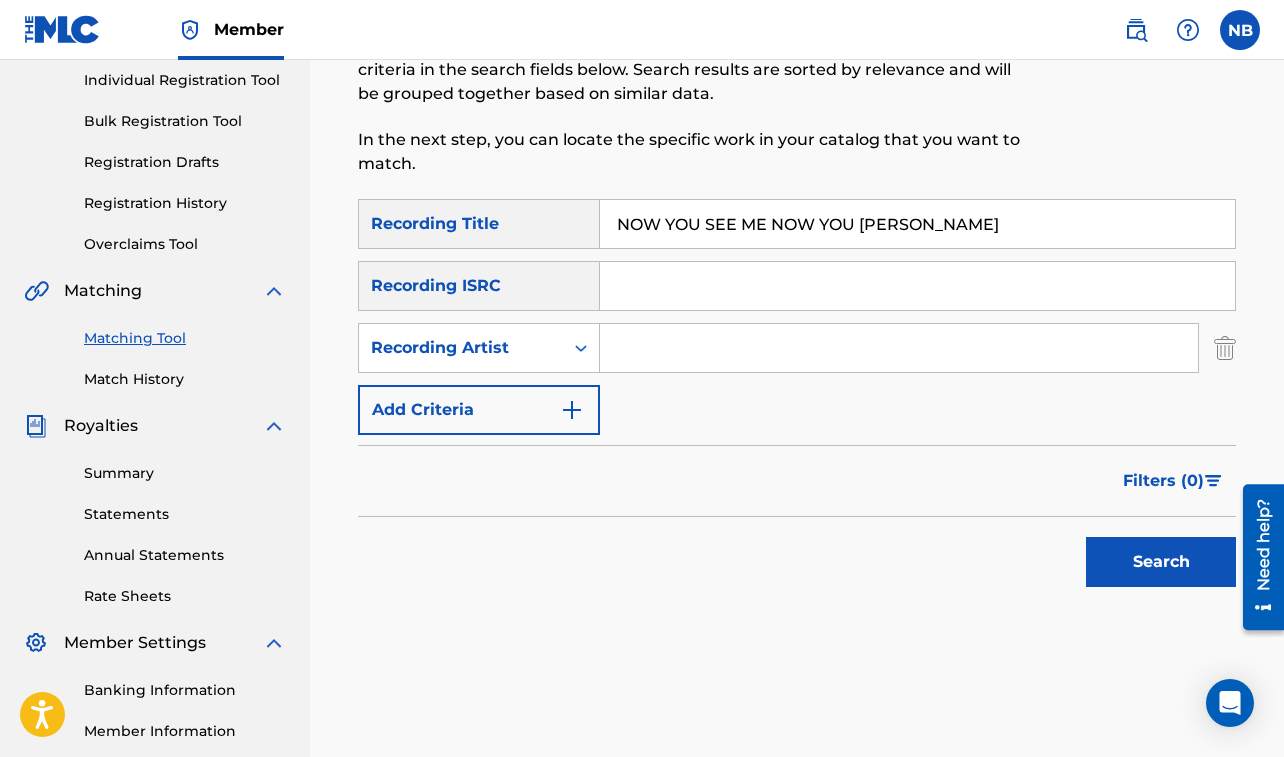 click at bounding box center [899, 348] 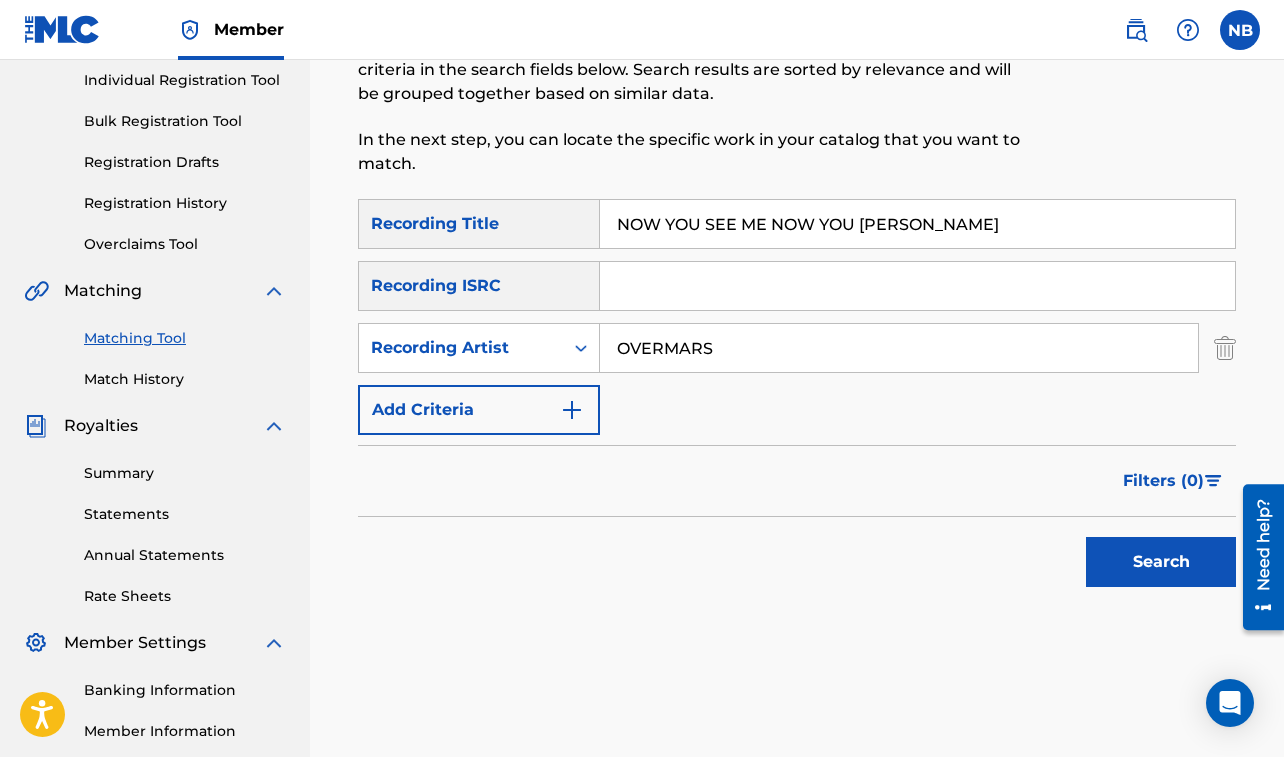 type on "OVERMARS" 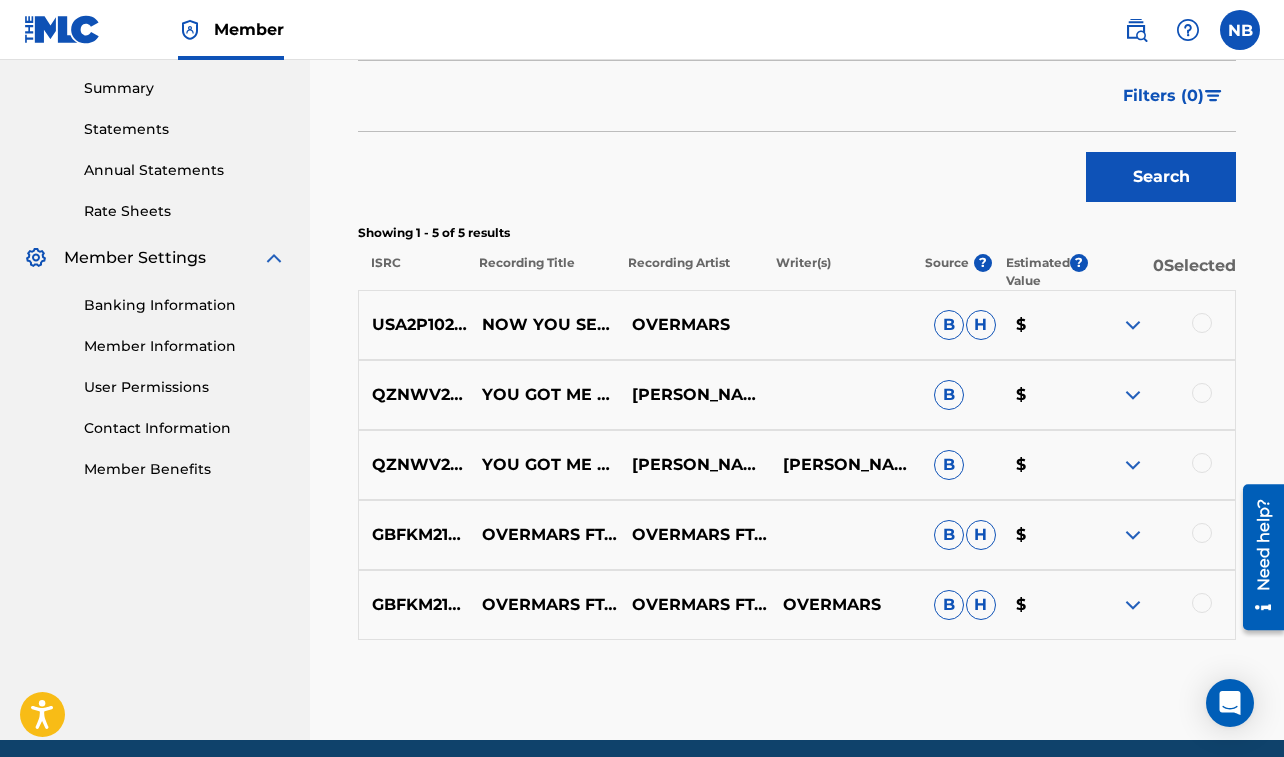 scroll, scrollTop: 688, scrollLeft: 0, axis: vertical 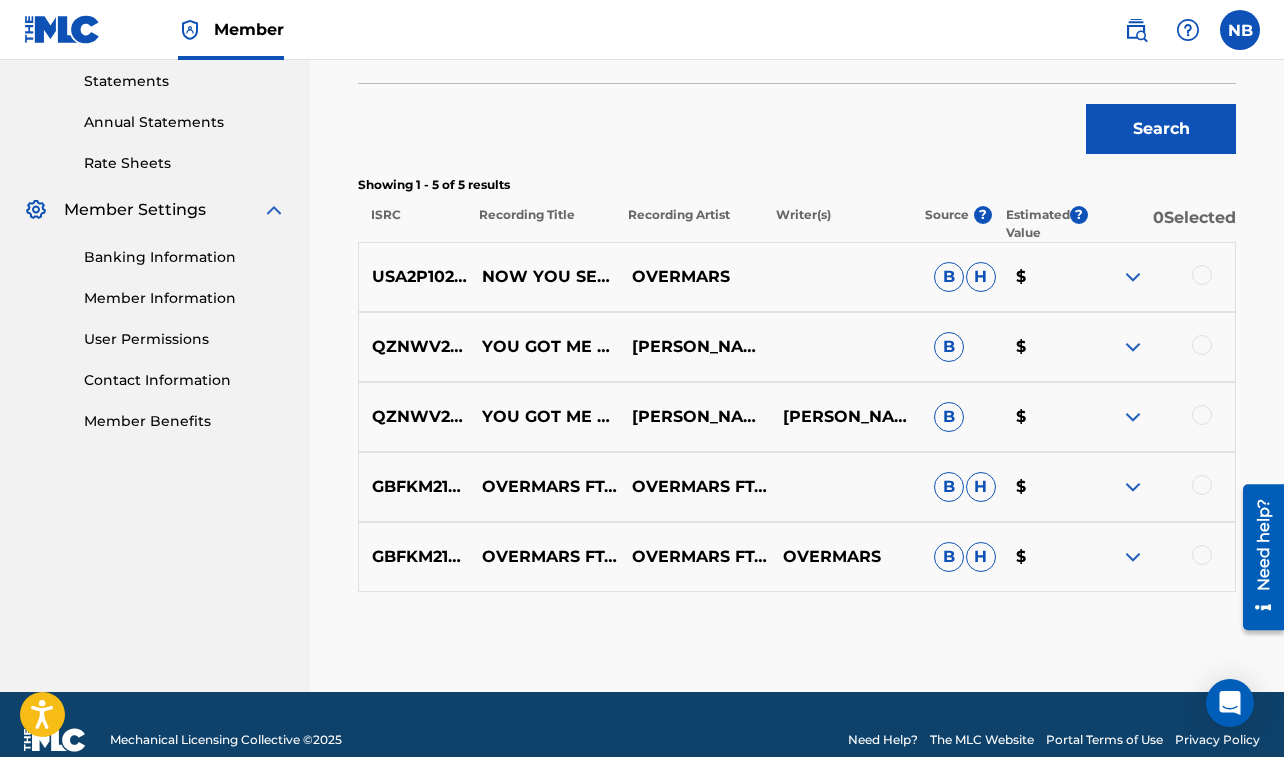 click at bounding box center (1202, 275) 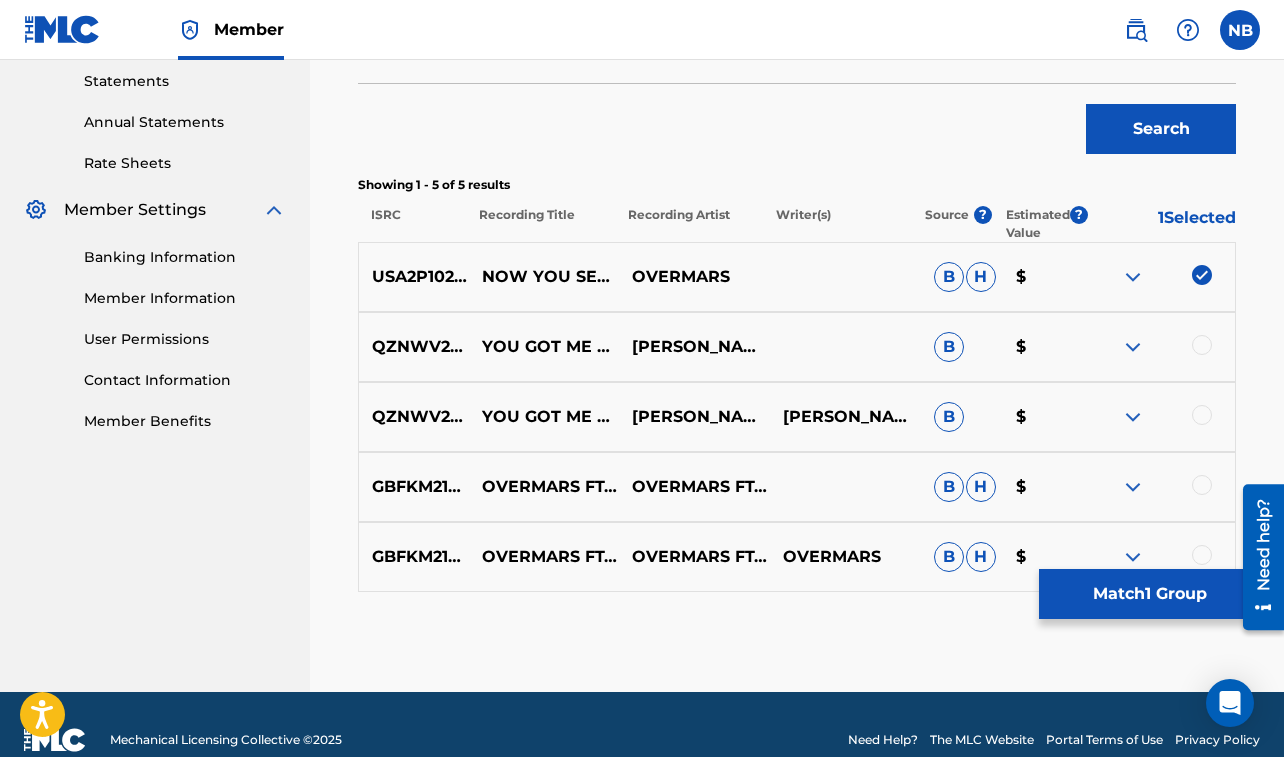 click on "Match  1 Group" at bounding box center (1149, 594) 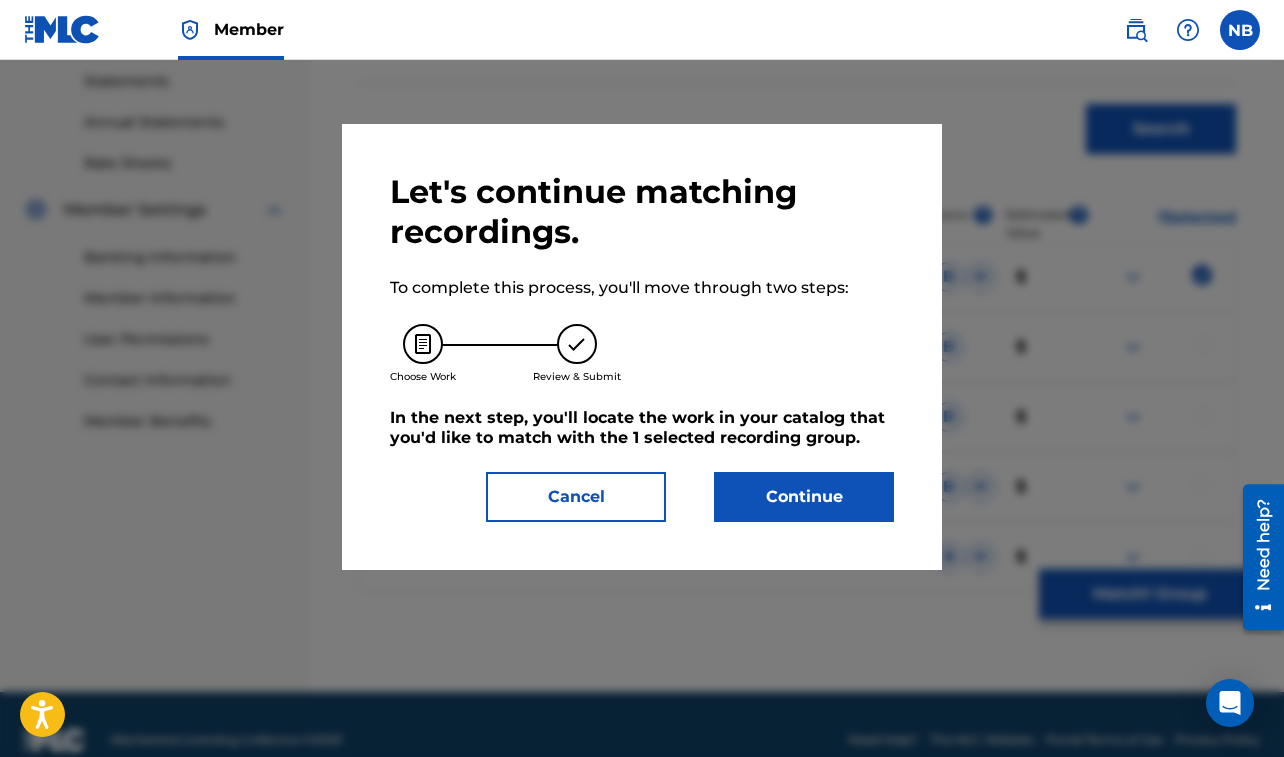 click on "Continue" at bounding box center [804, 497] 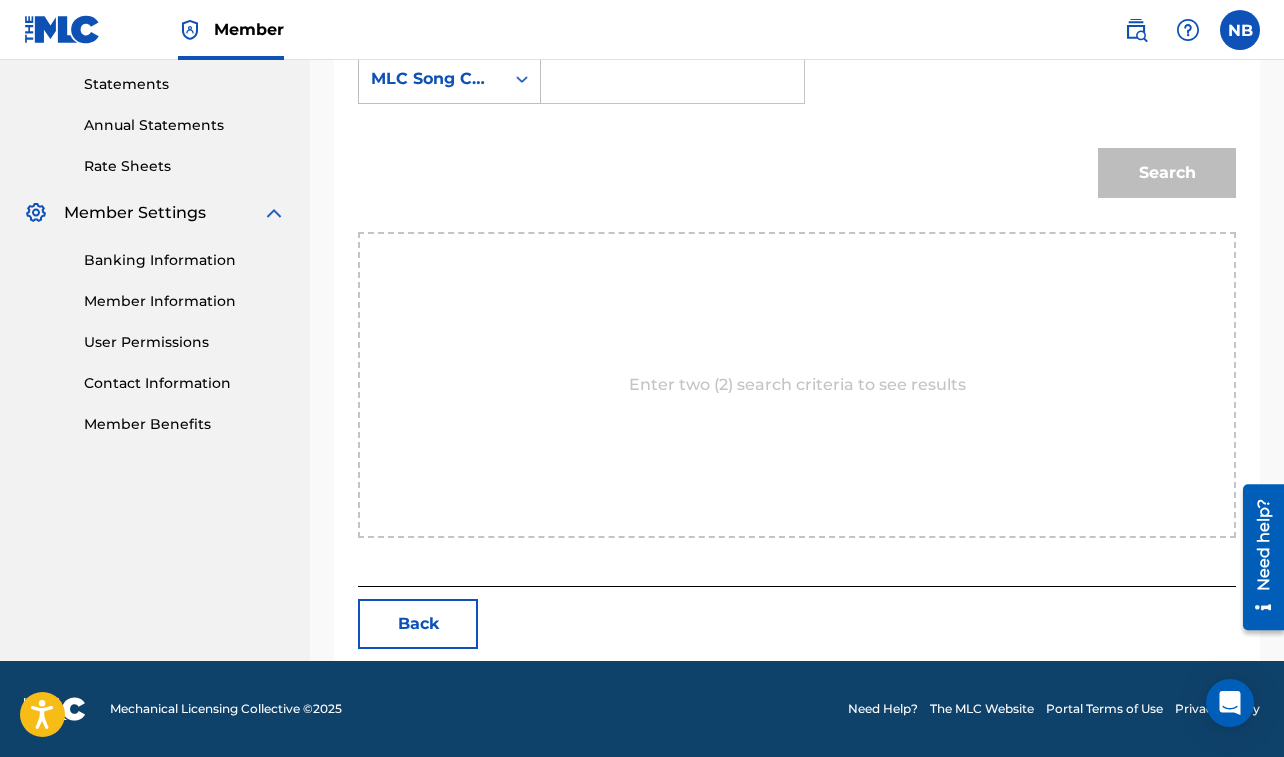 scroll, scrollTop: 623, scrollLeft: 0, axis: vertical 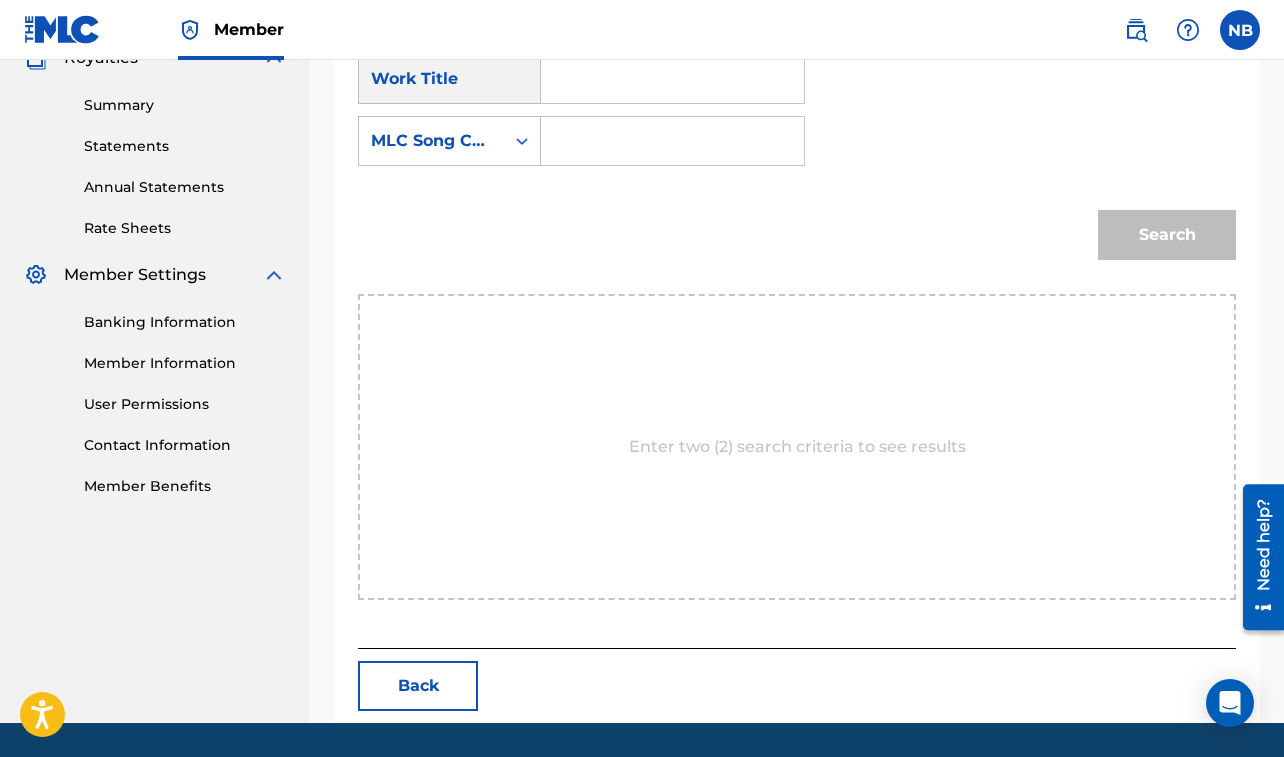 click at bounding box center [672, 79] 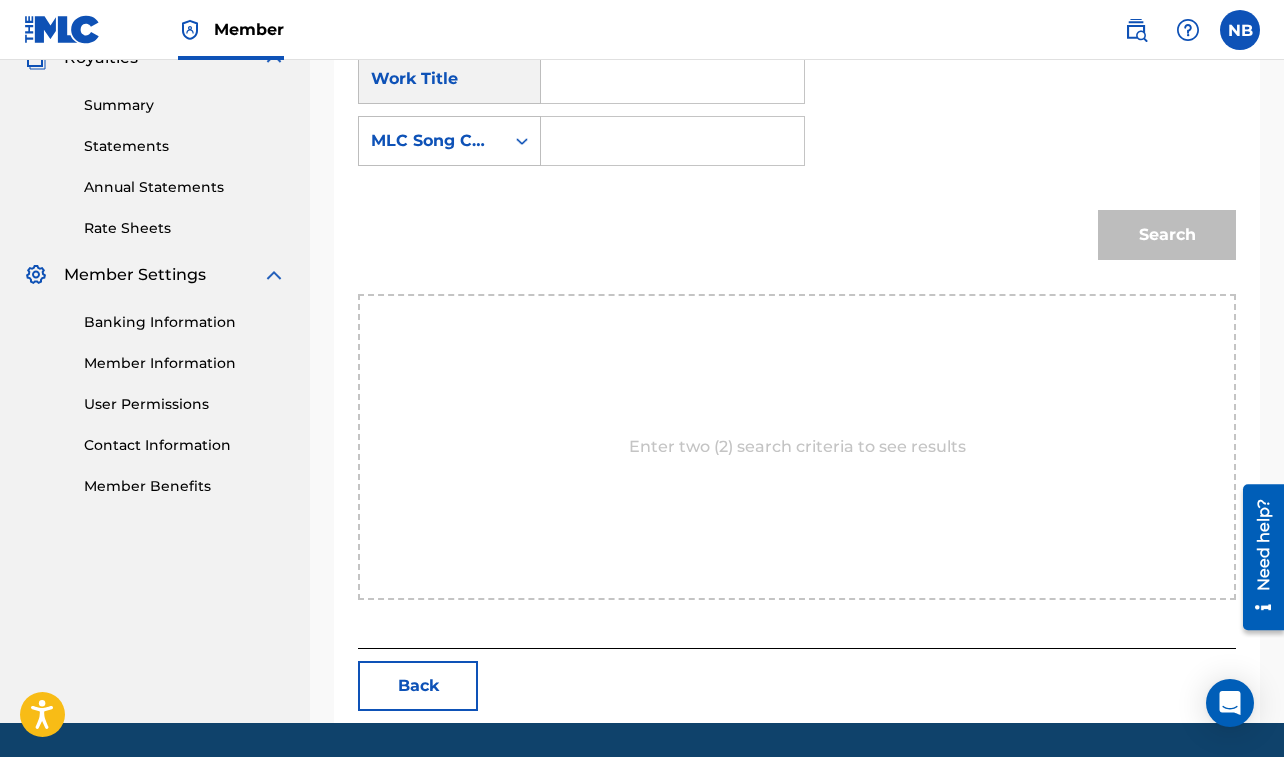 paste on "NOW YOU SEE ME NOW YOU [PERSON_NAME]" 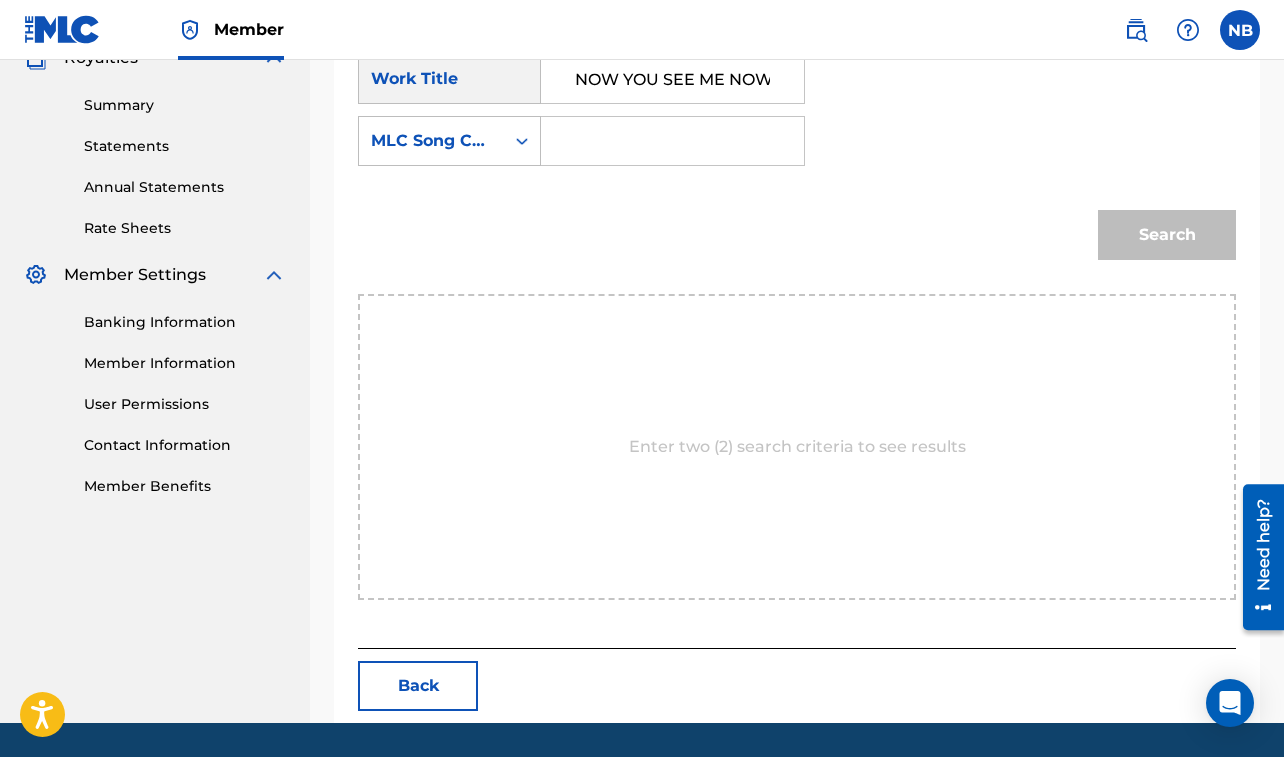 scroll, scrollTop: 0, scrollLeft: 110, axis: horizontal 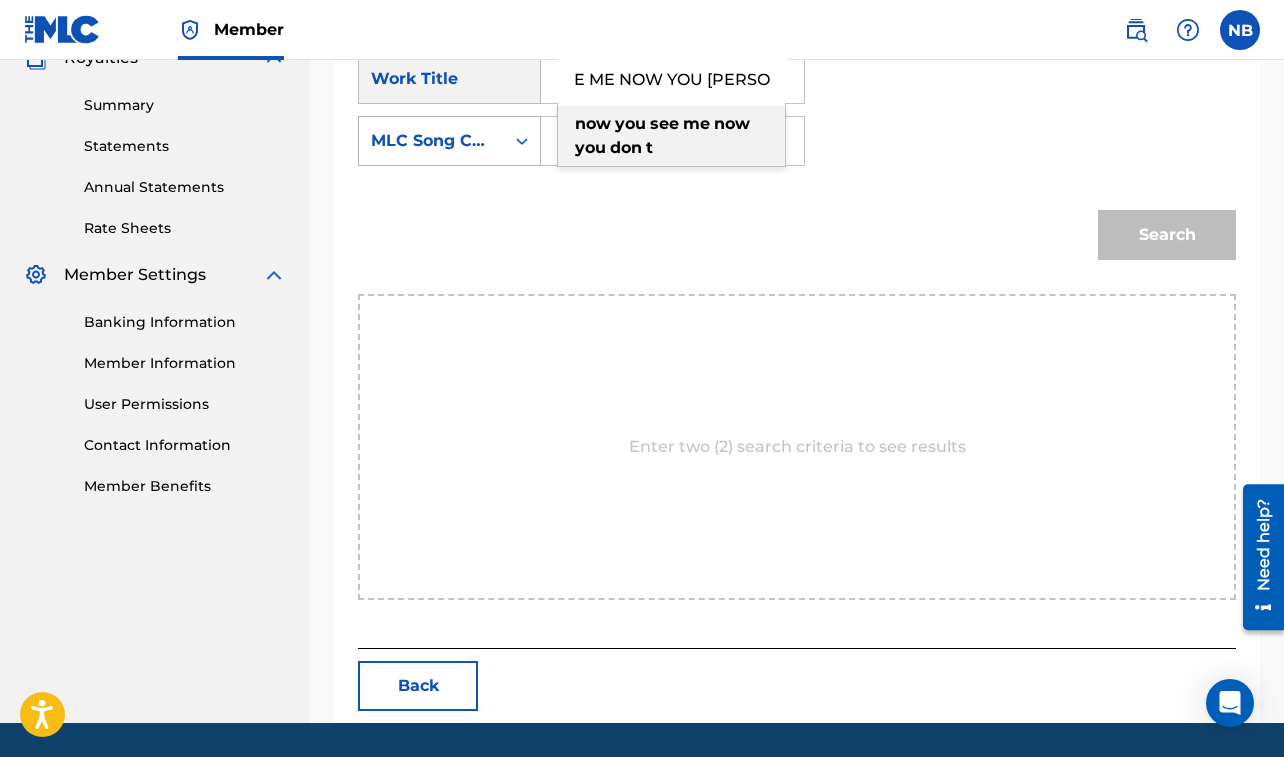 type on "NOW YOU SEE ME NOW YOU [PERSON_NAME]" 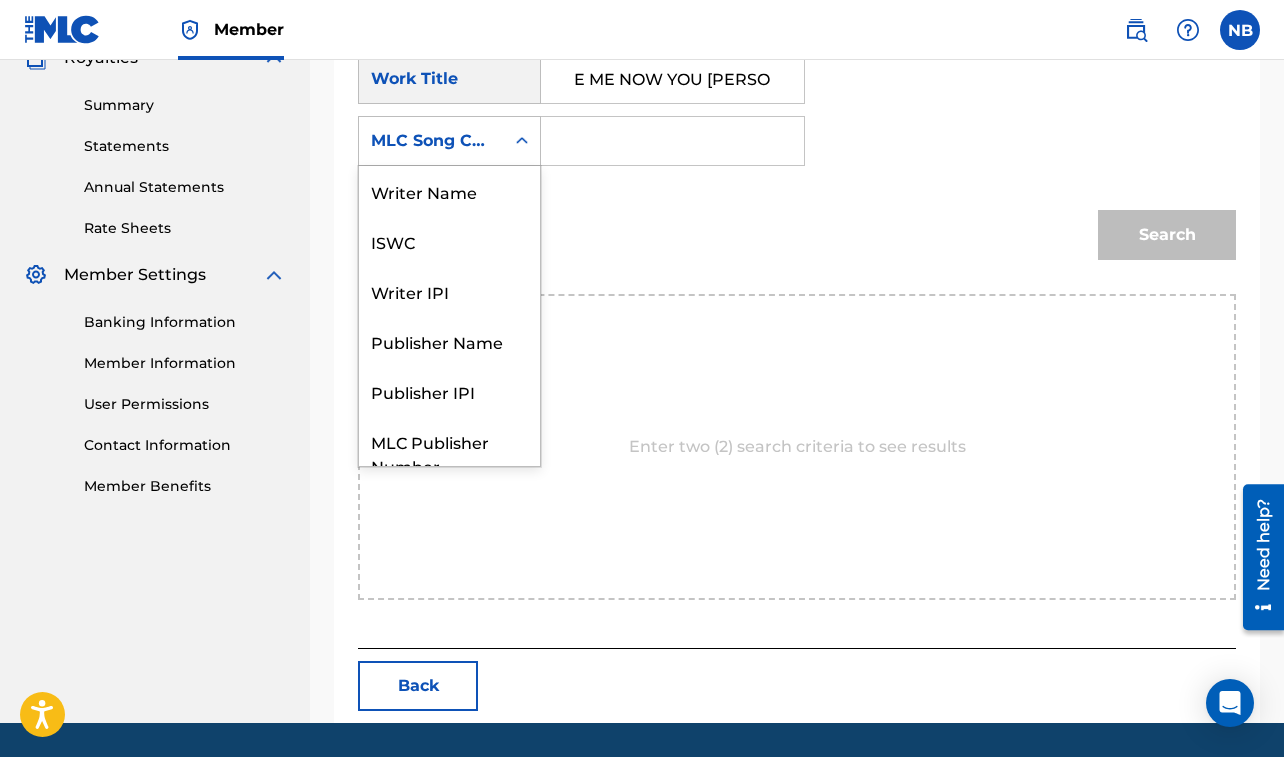 scroll, scrollTop: 0, scrollLeft: 0, axis: both 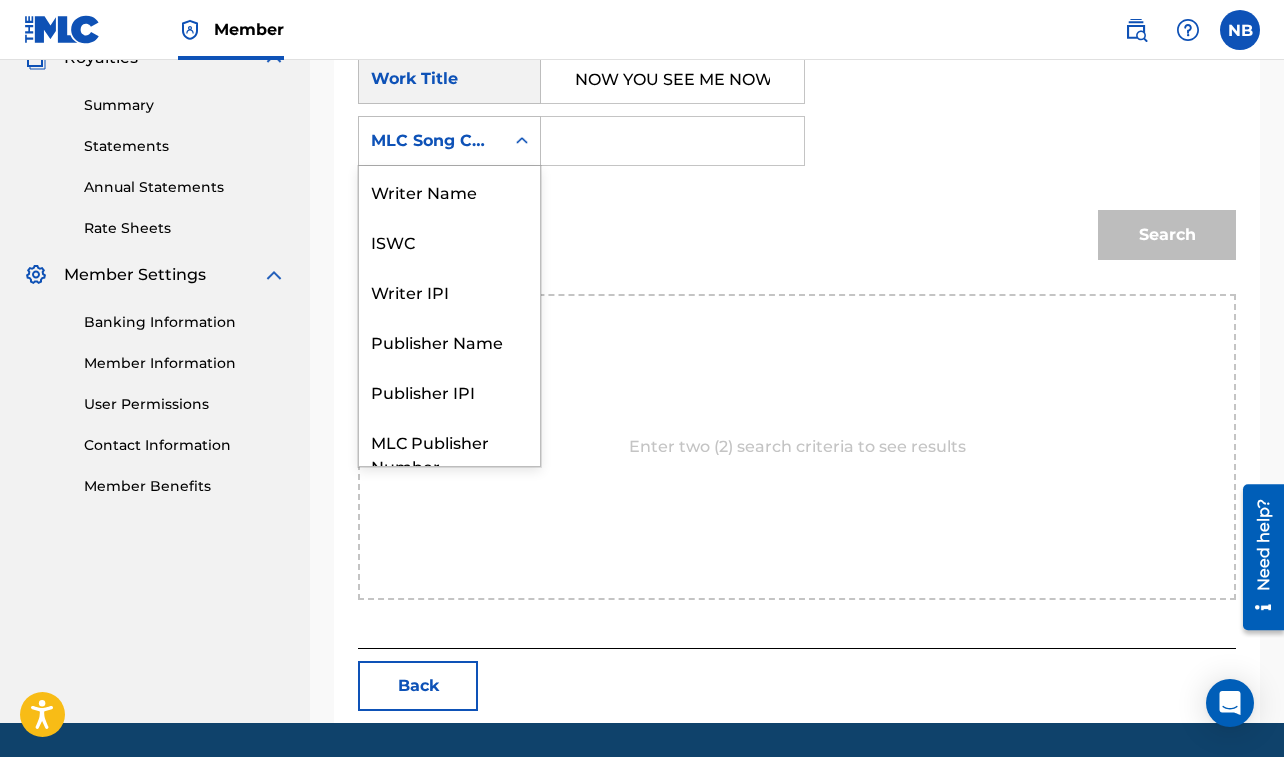 click on "MLC Song Code" at bounding box center [431, 141] 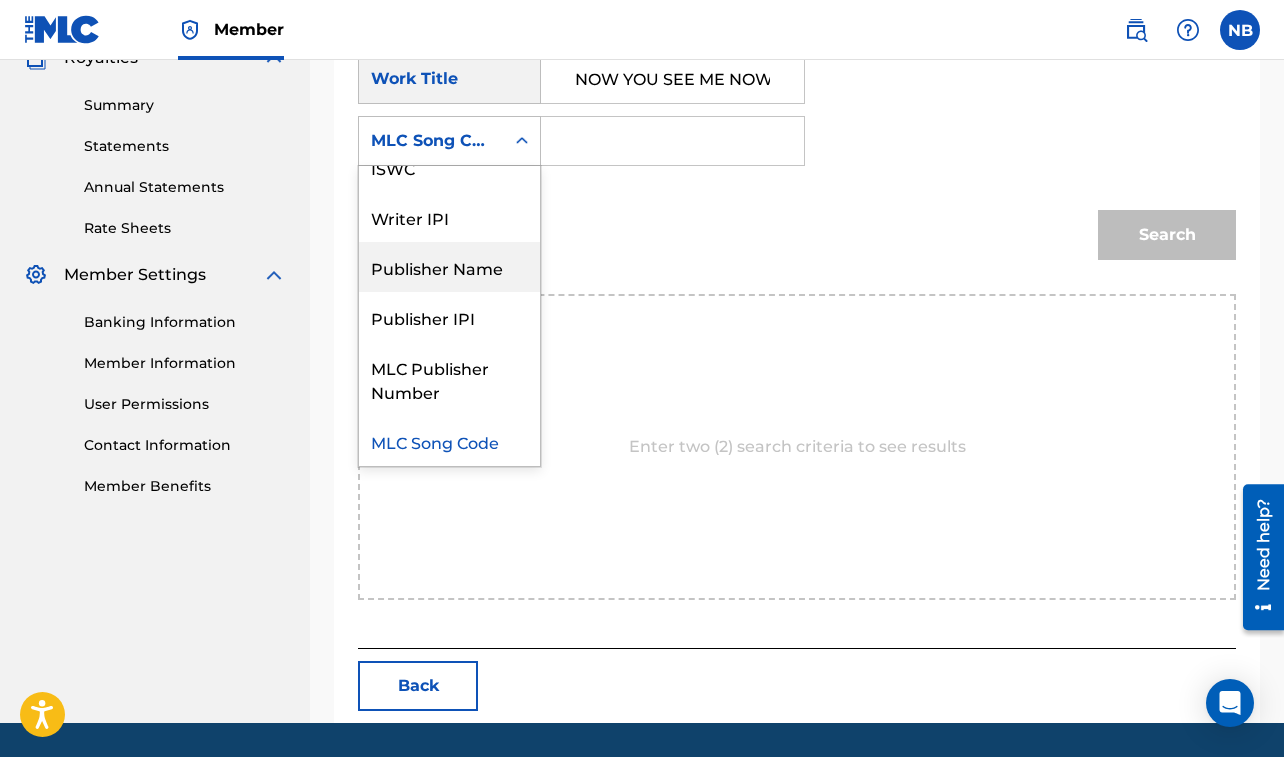 scroll, scrollTop: 0, scrollLeft: 0, axis: both 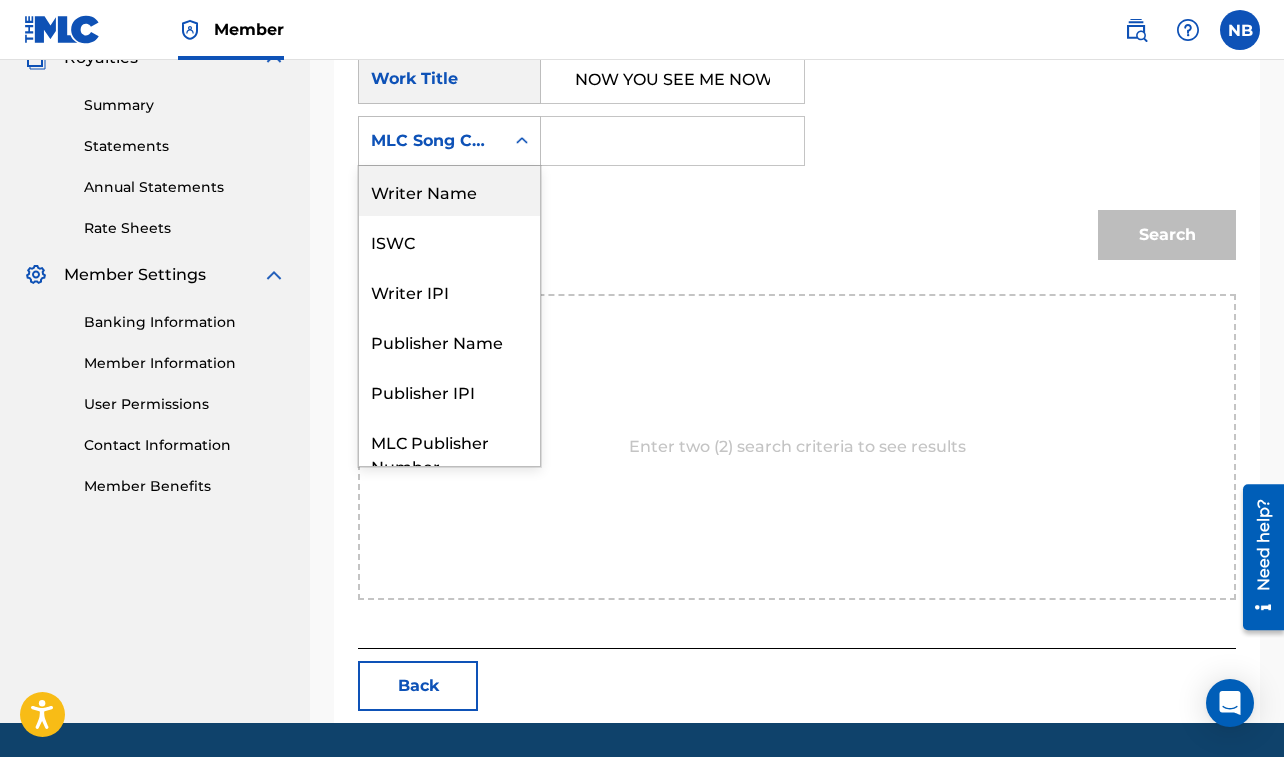 click on "Writer Name" at bounding box center [449, 191] 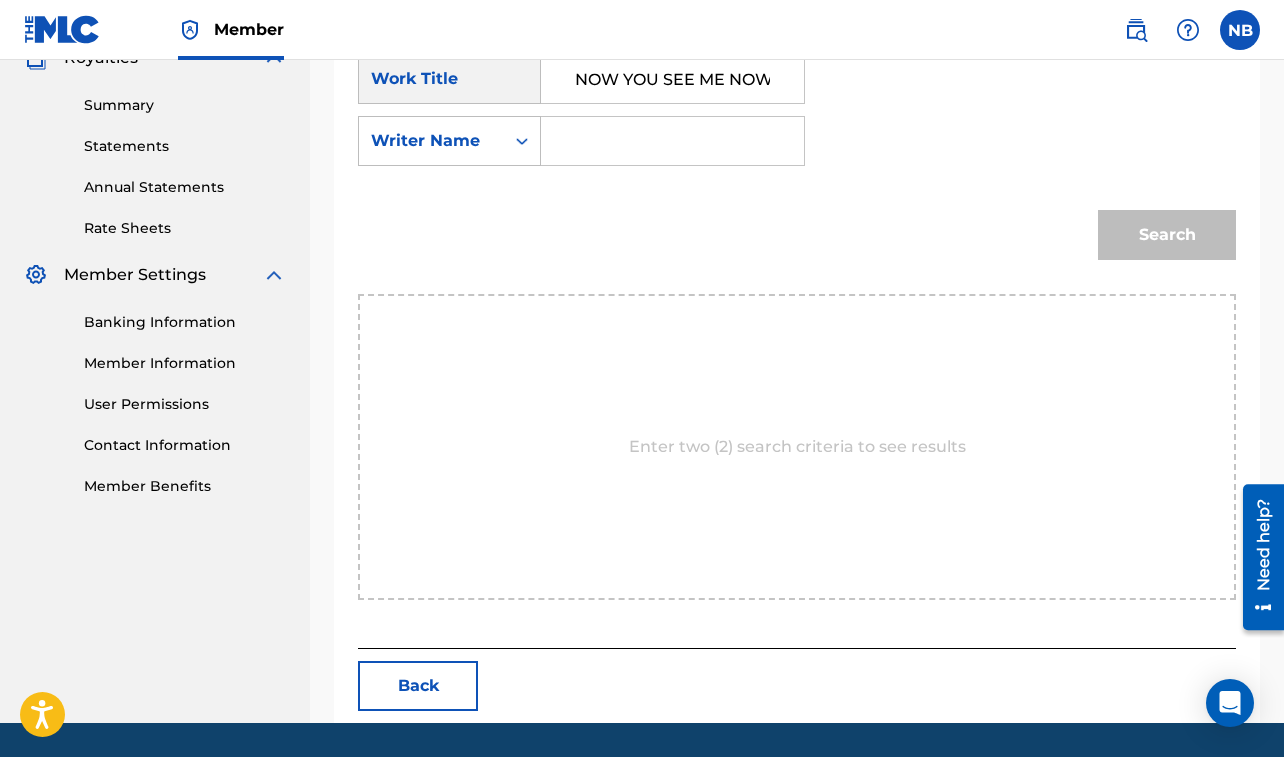 click at bounding box center (672, 141) 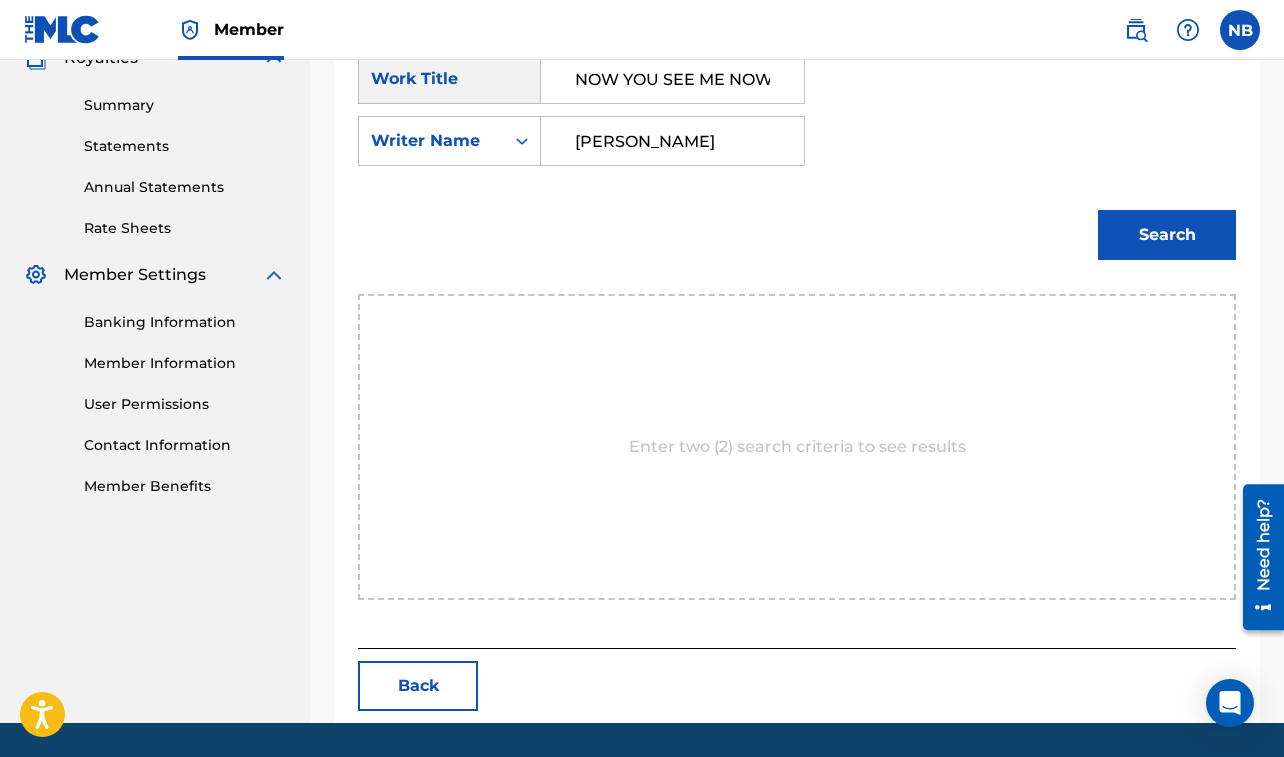 click on "Search" at bounding box center (1167, 235) 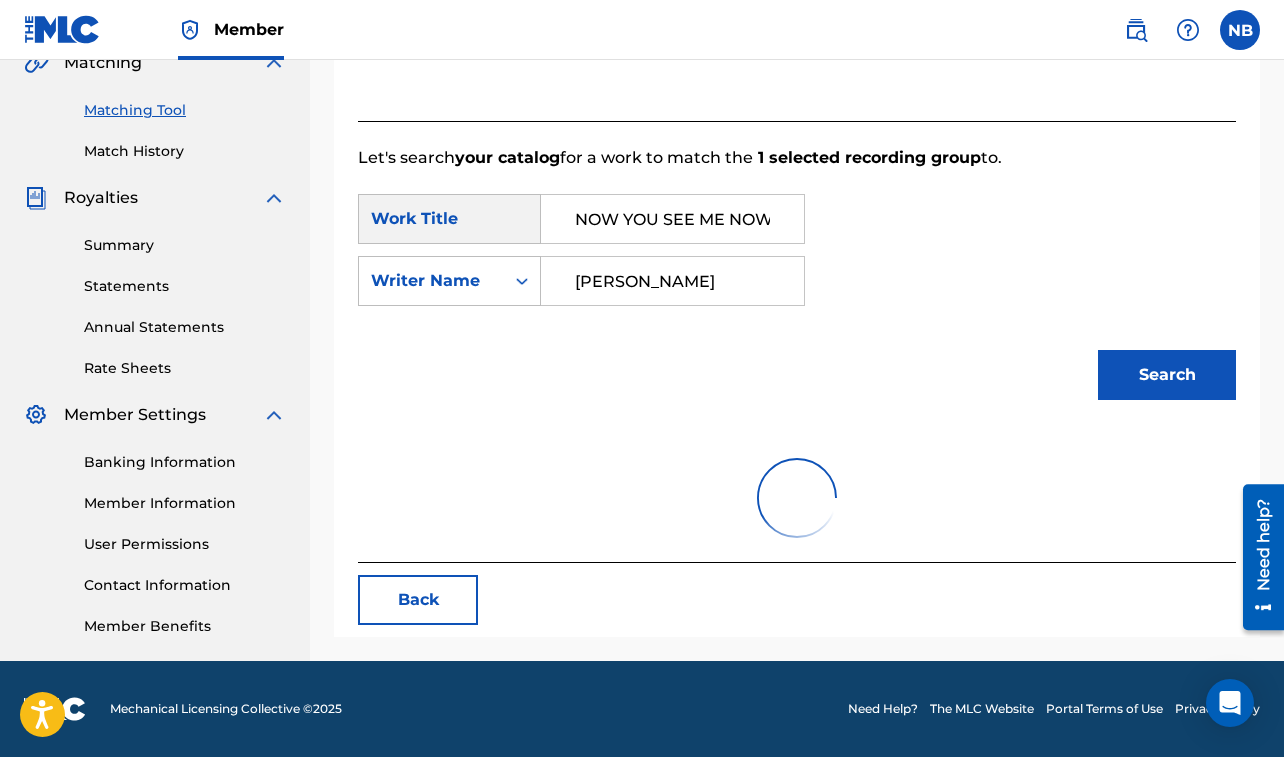 scroll, scrollTop: 623, scrollLeft: 0, axis: vertical 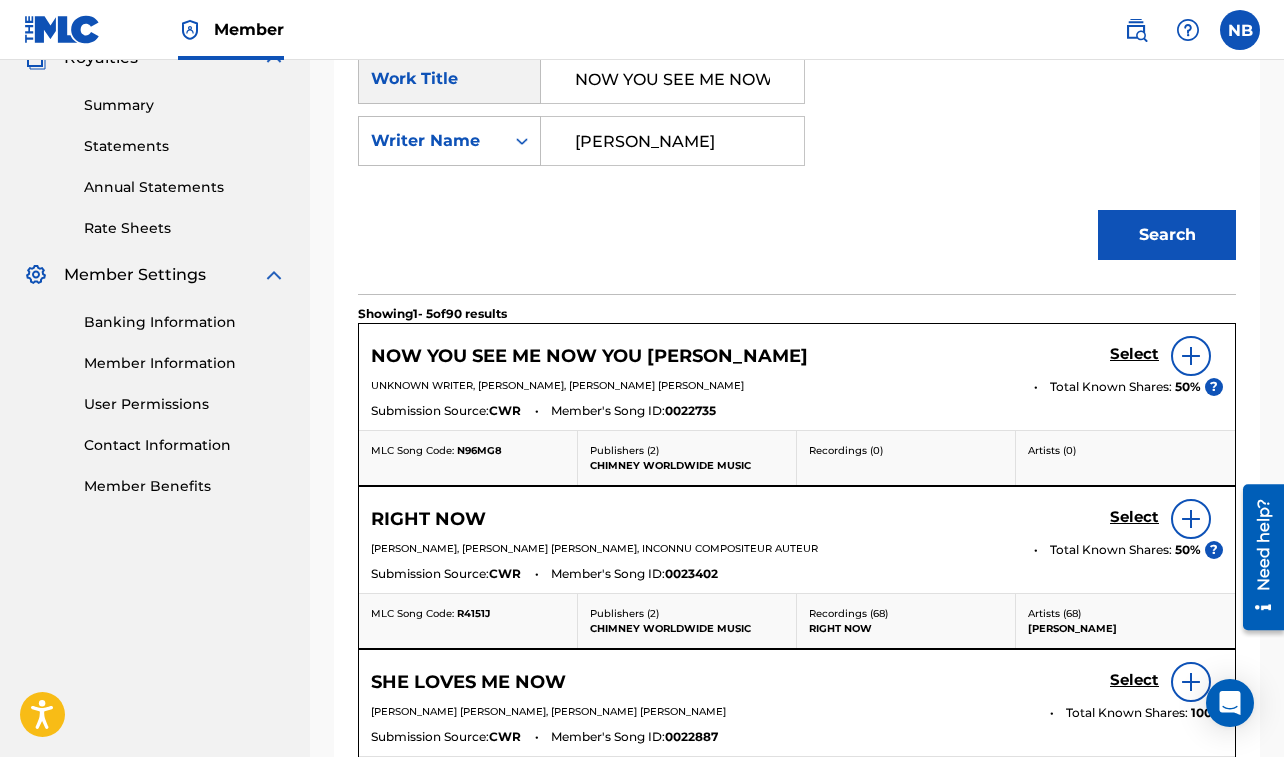 click on "Select" at bounding box center (1134, 354) 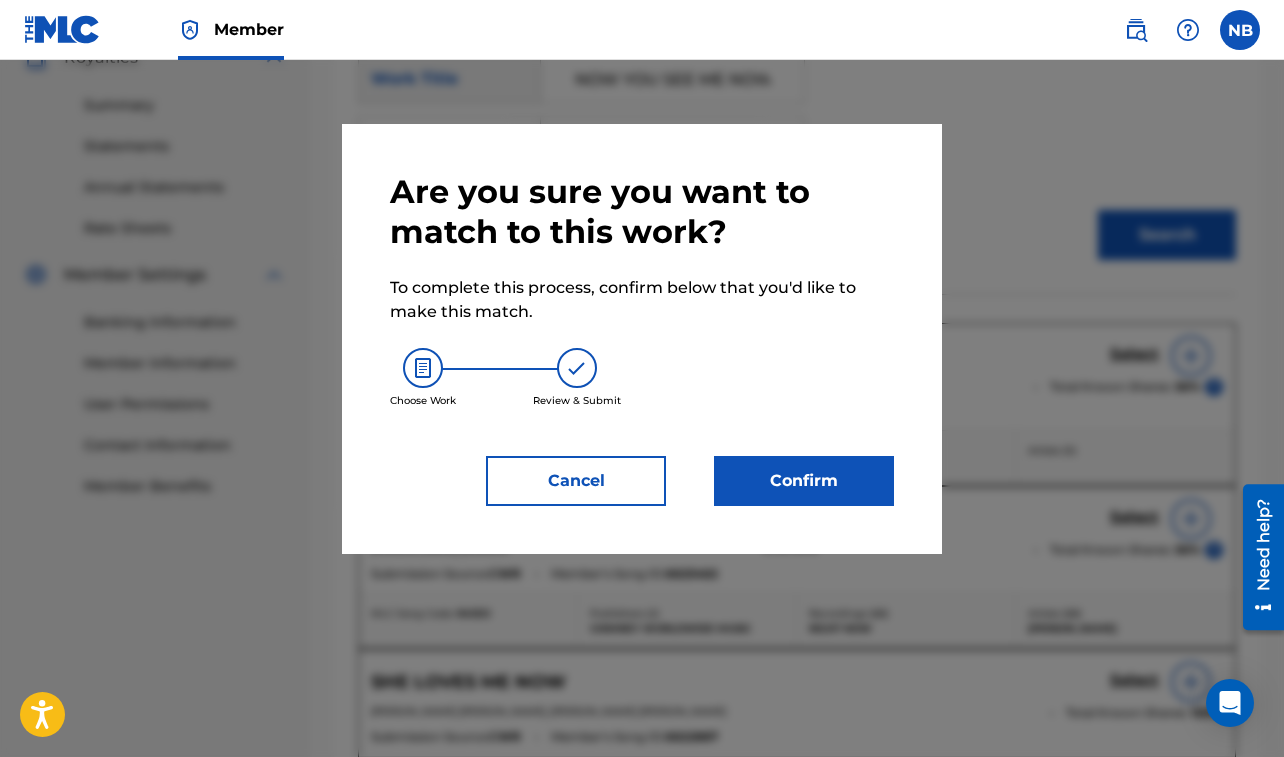 click on "Confirm" at bounding box center [804, 481] 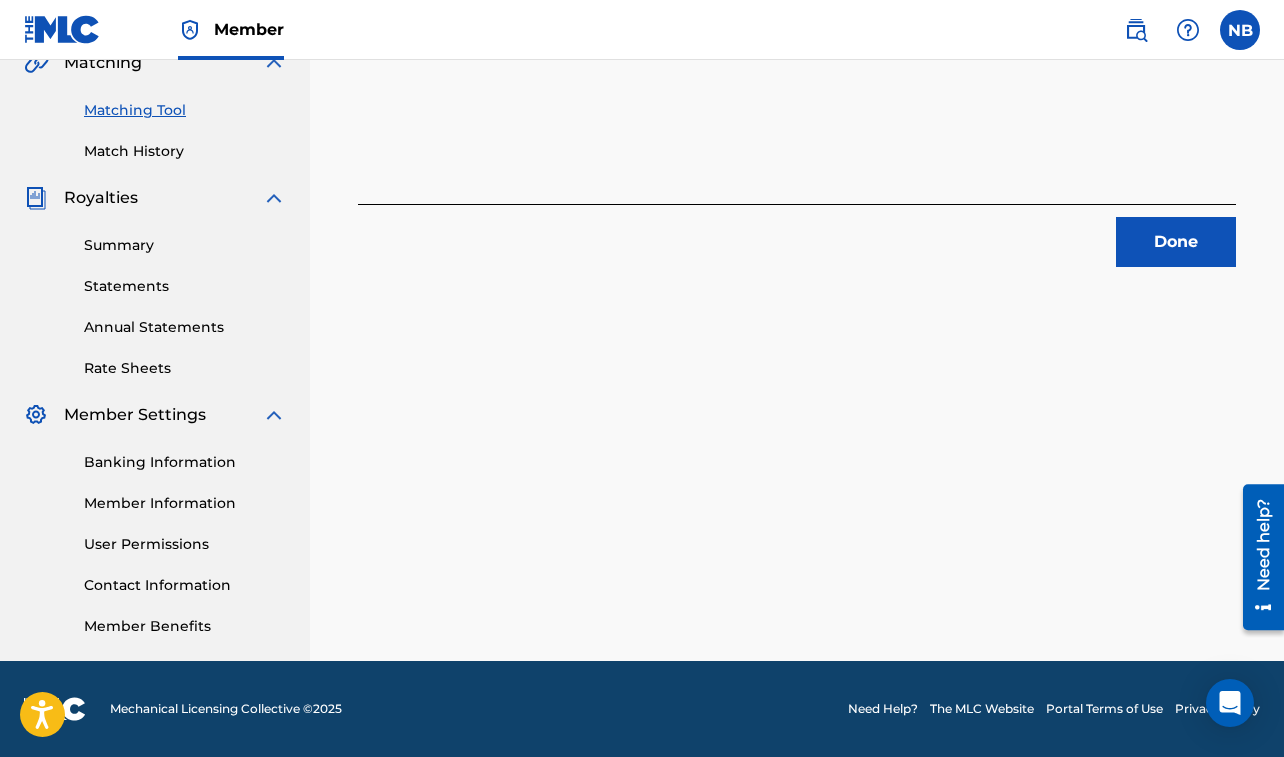 click on "Done" at bounding box center [1176, 242] 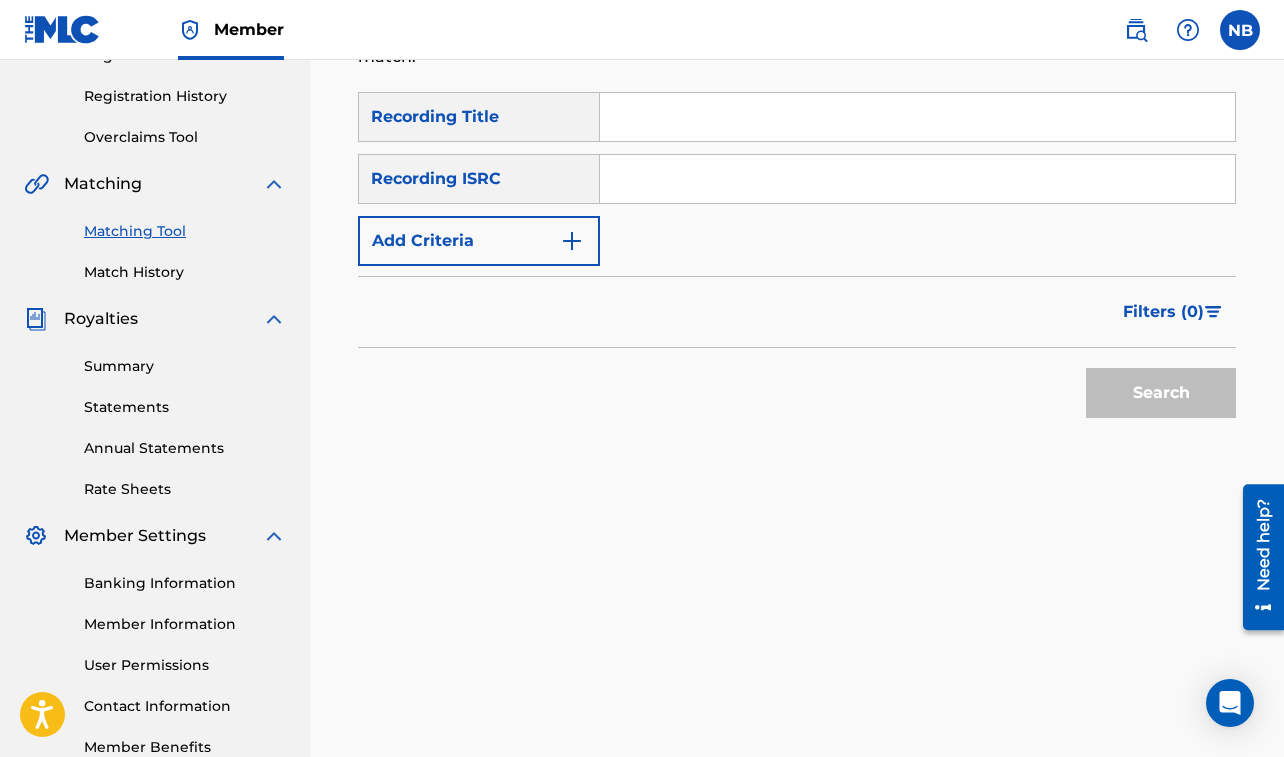 scroll, scrollTop: 361, scrollLeft: 0, axis: vertical 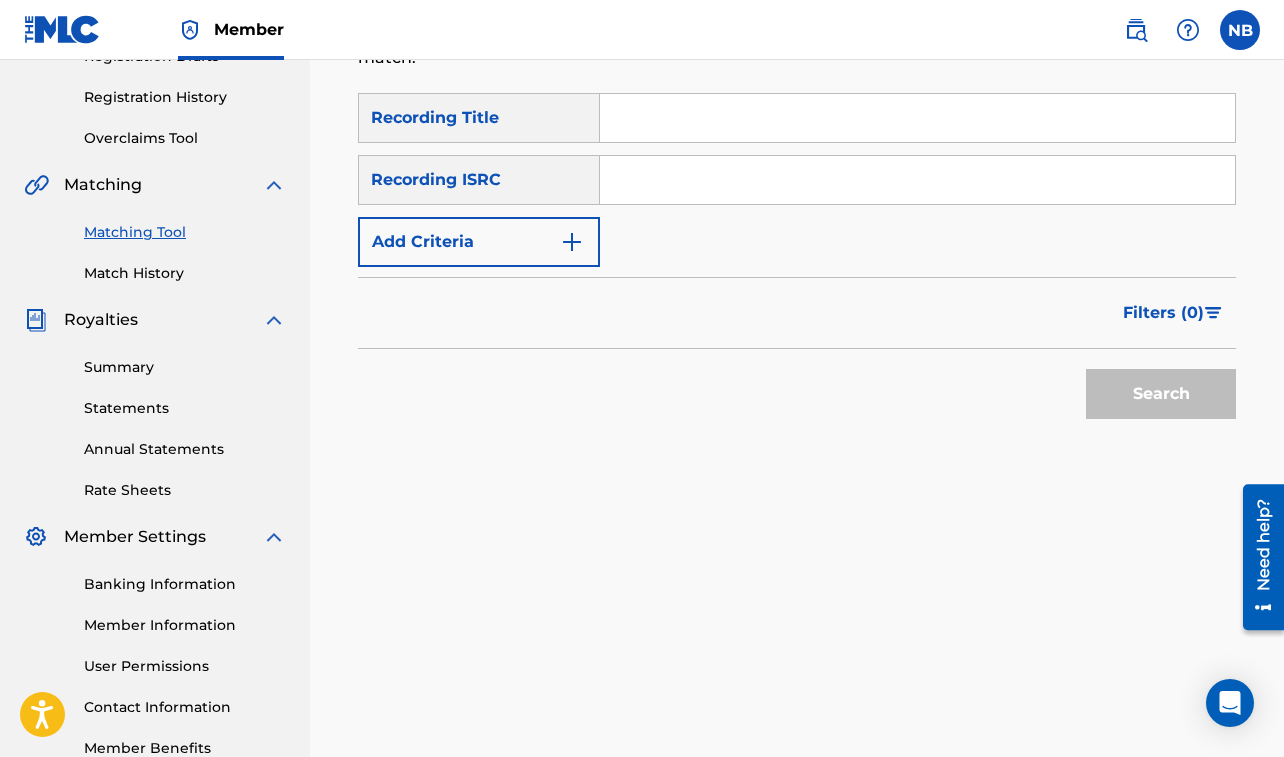 click at bounding box center [917, 118] 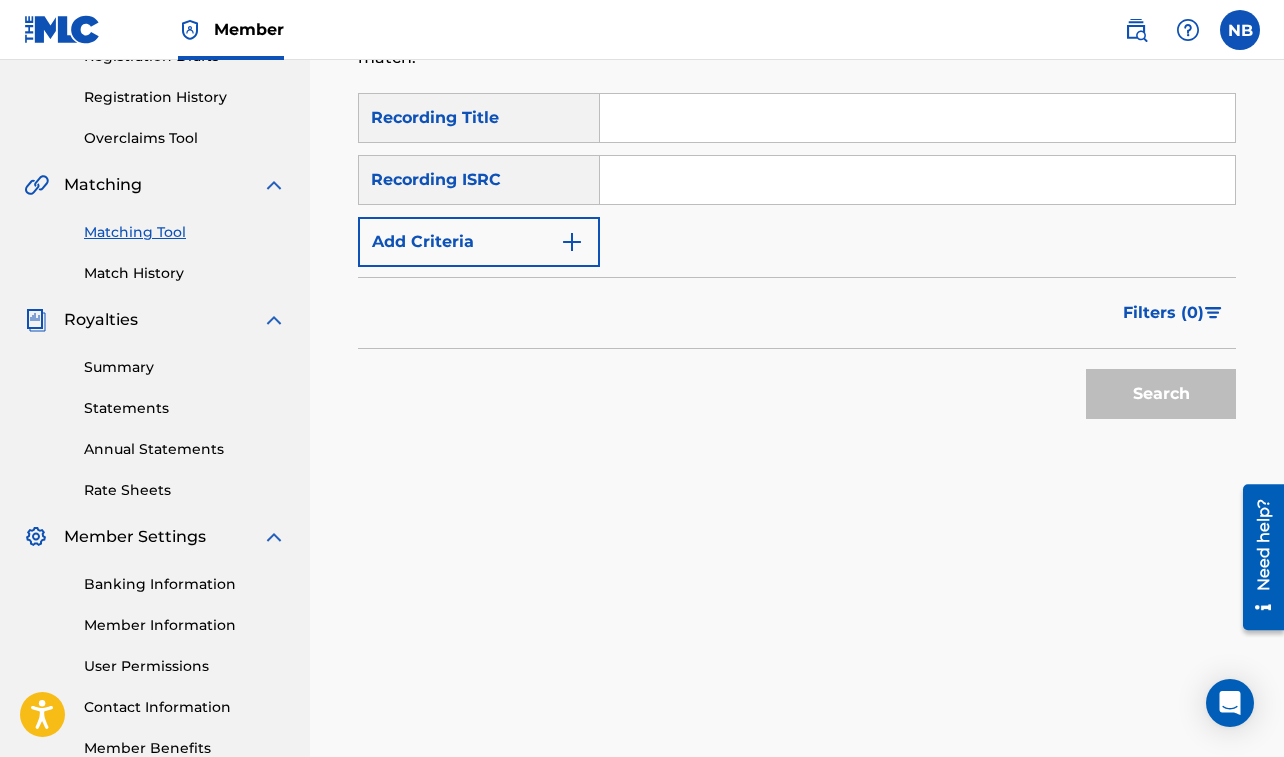 paste on "NOWADAYS FRIEND" 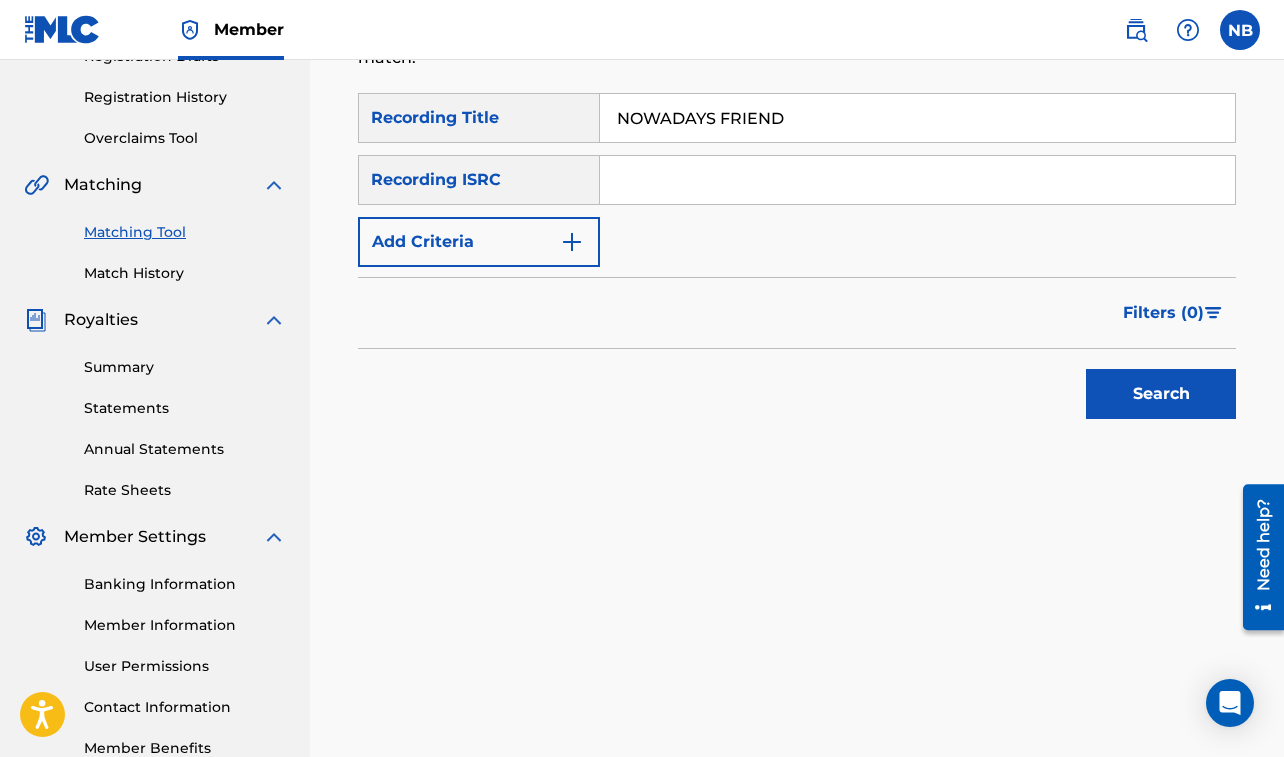 type on "NOWADAYS FRIEND" 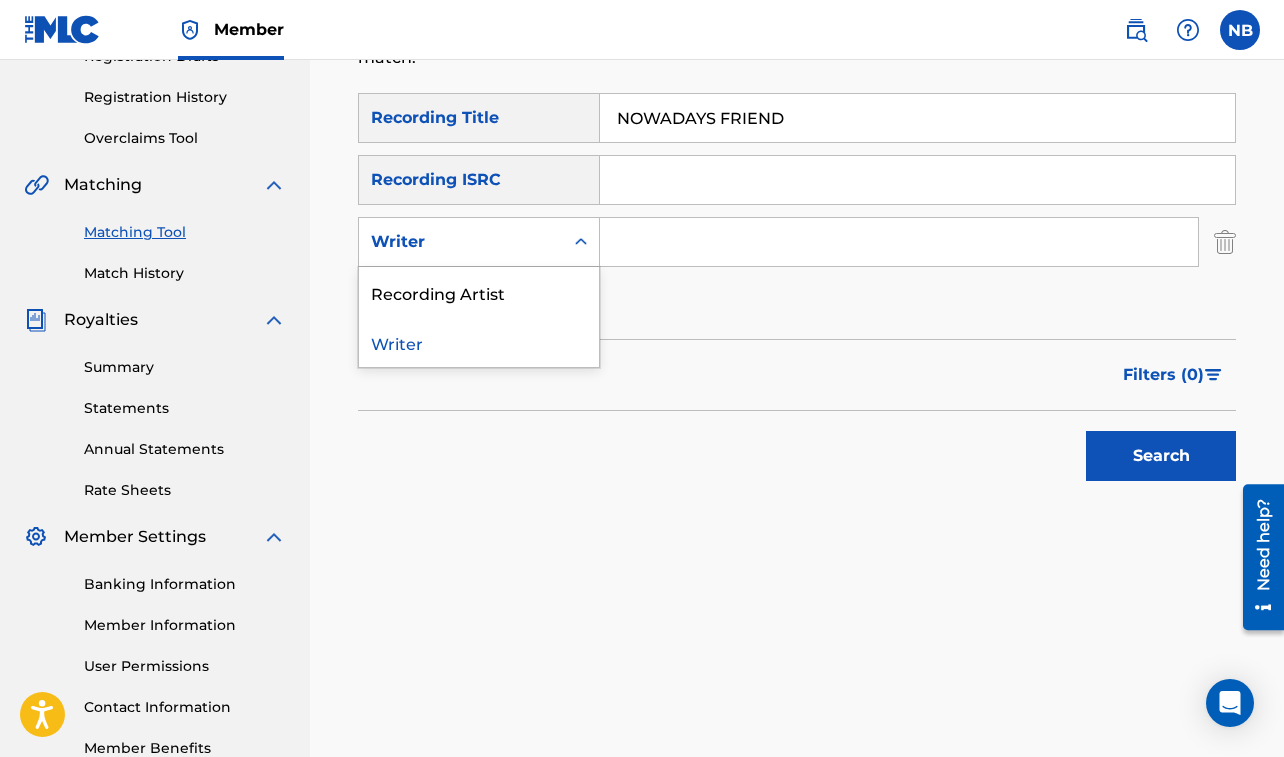 click on "Writer" at bounding box center (461, 242) 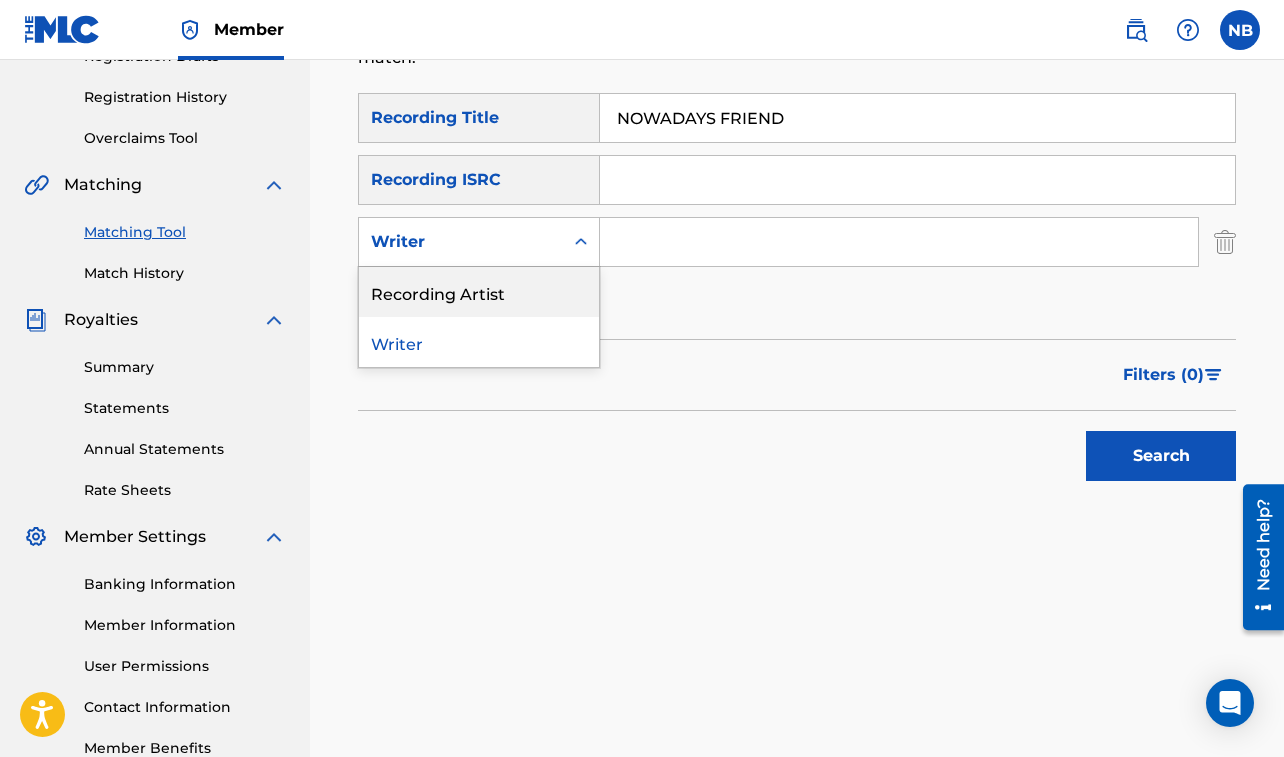 click on "Recording Artist" at bounding box center (479, 292) 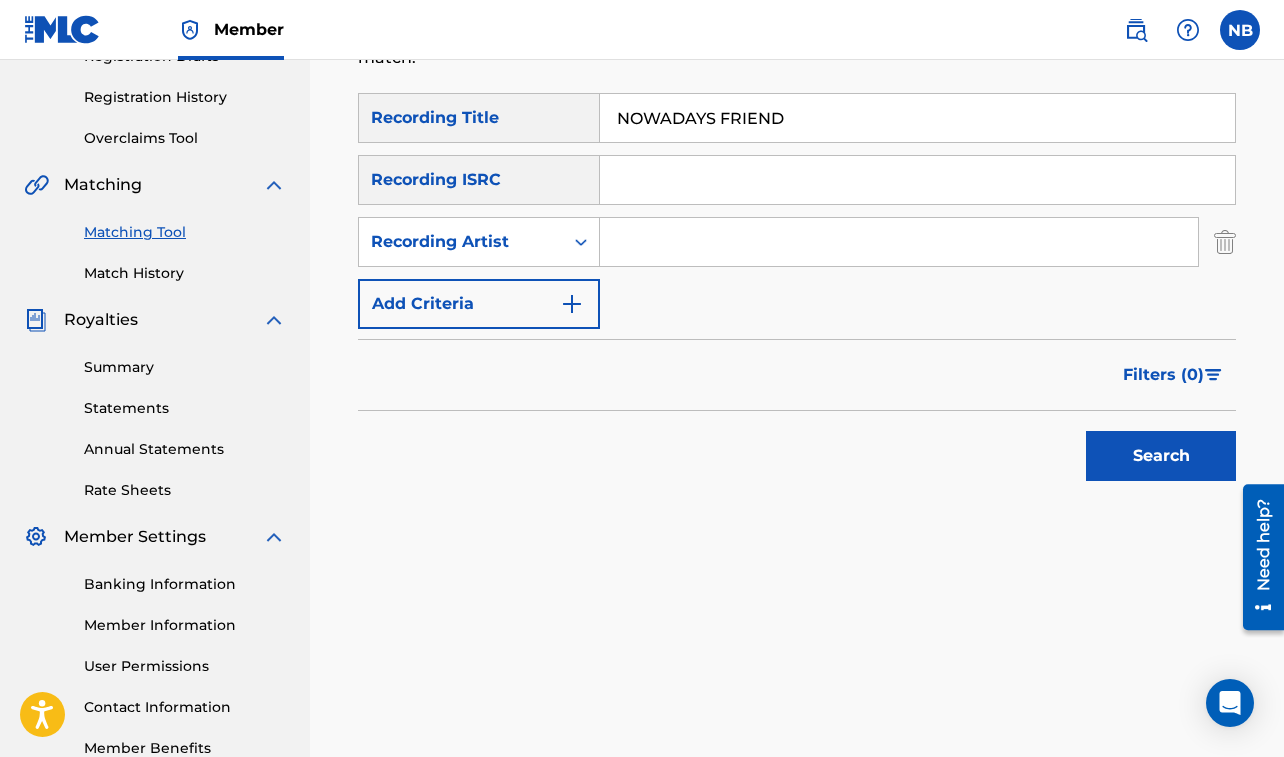 click at bounding box center (899, 242) 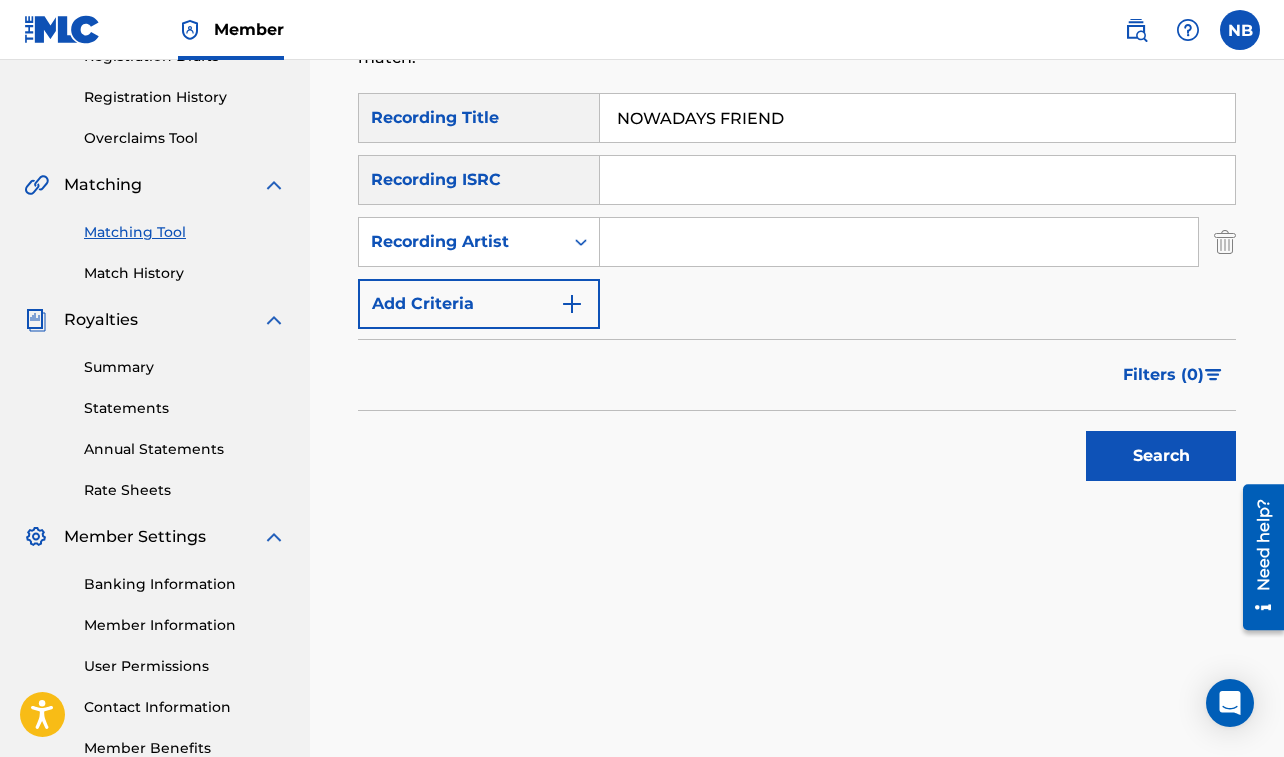 type on "I-OCTANE" 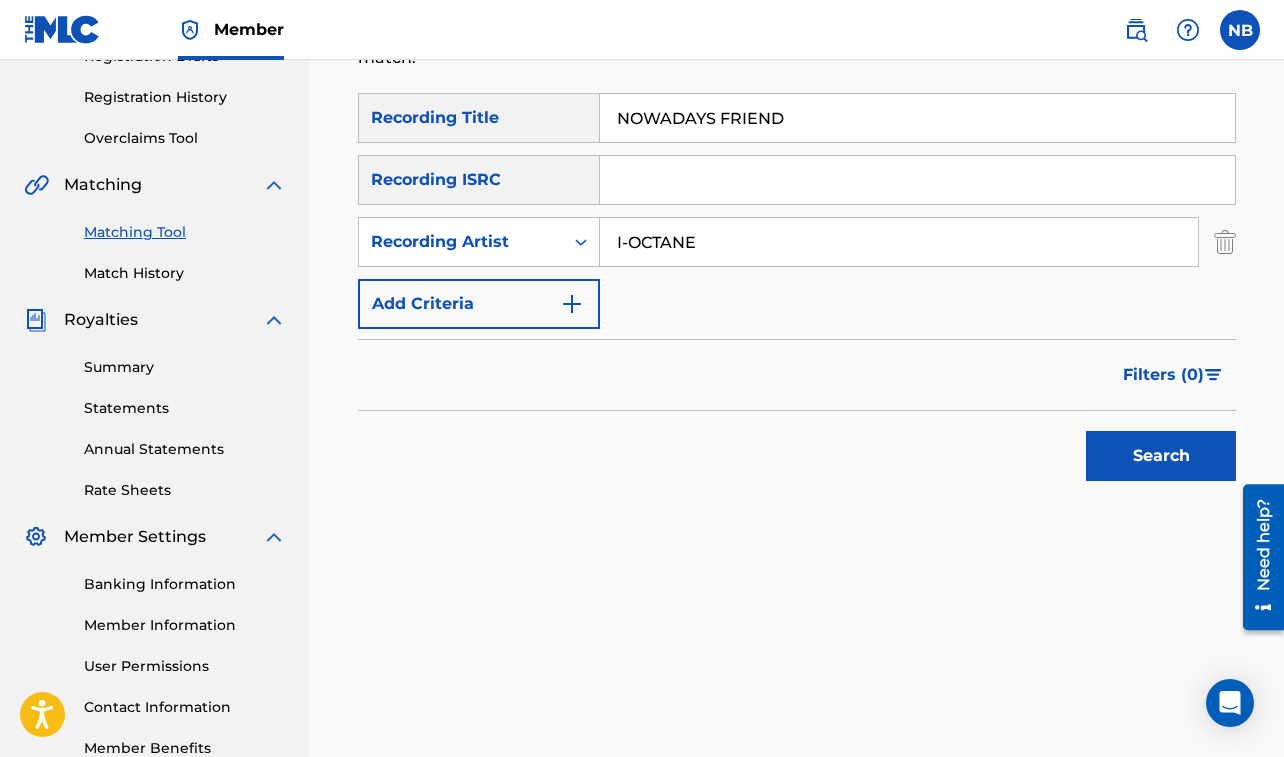 click on "Search" at bounding box center (1161, 456) 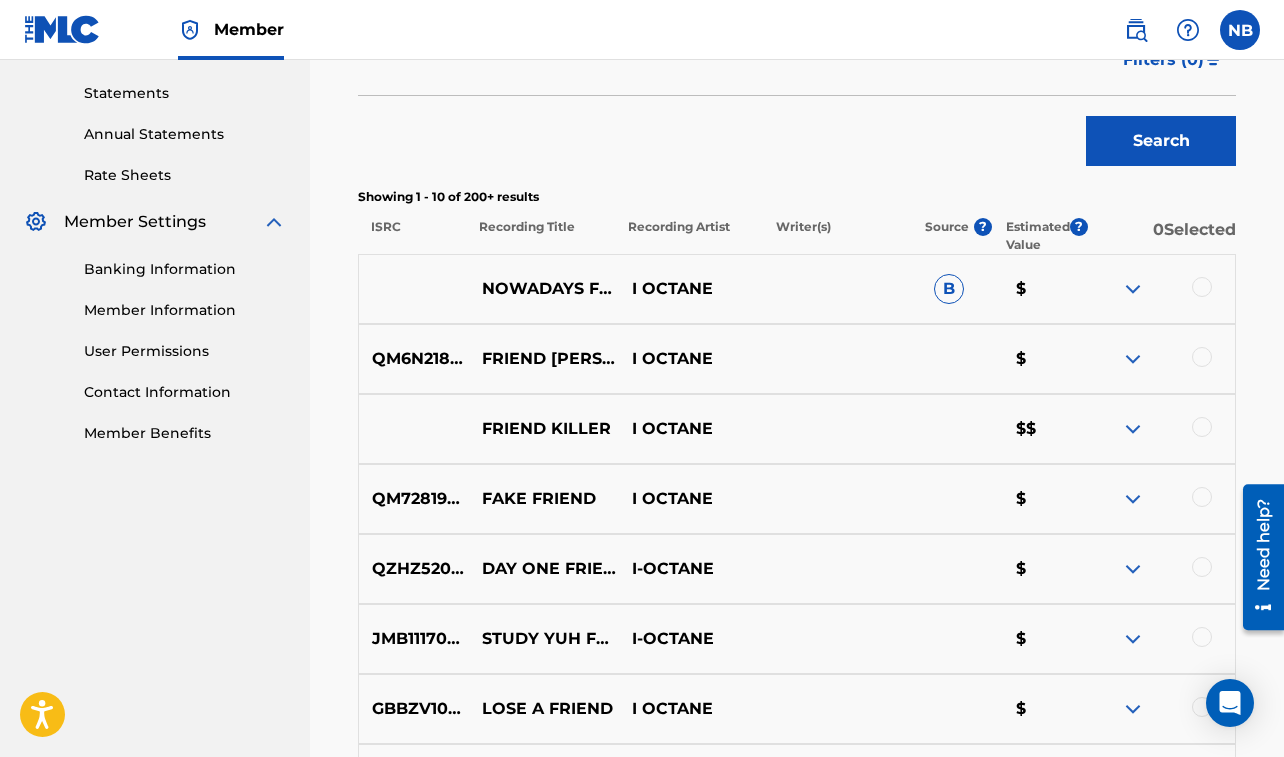 scroll, scrollTop: 692, scrollLeft: 0, axis: vertical 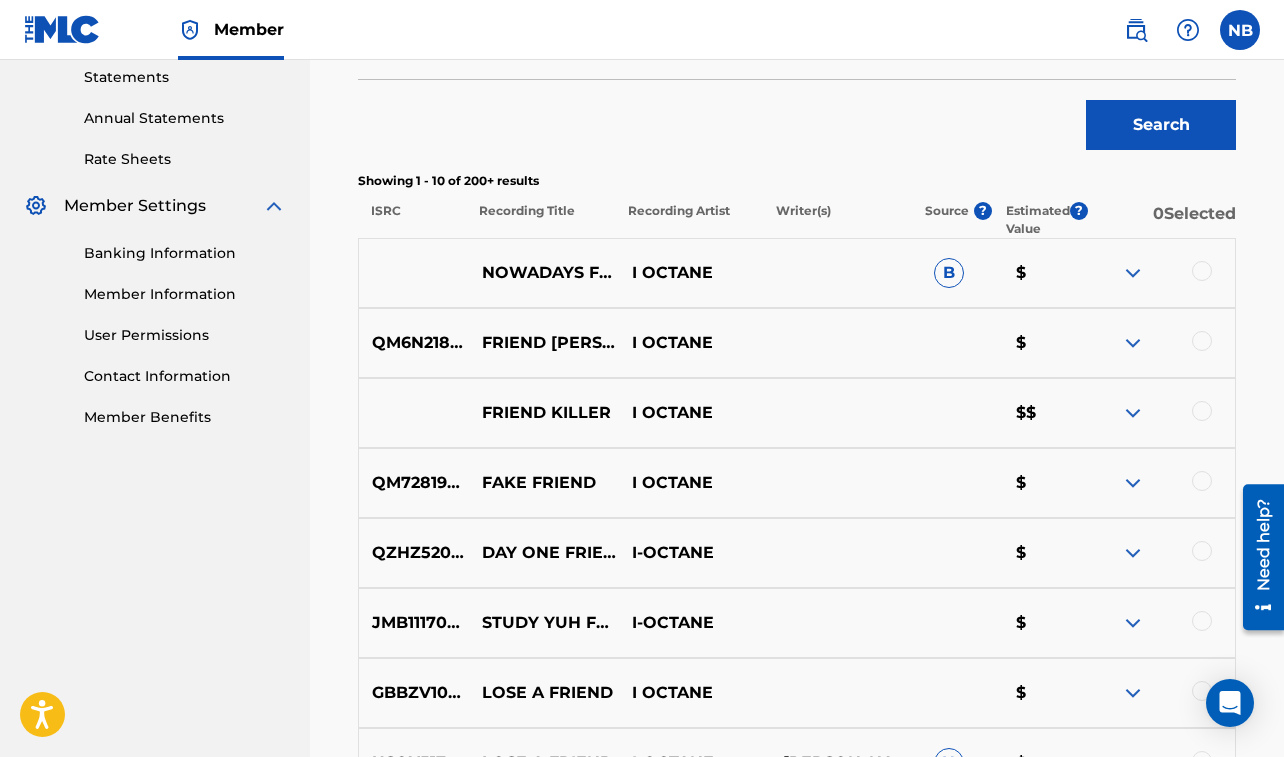 click at bounding box center [1202, 271] 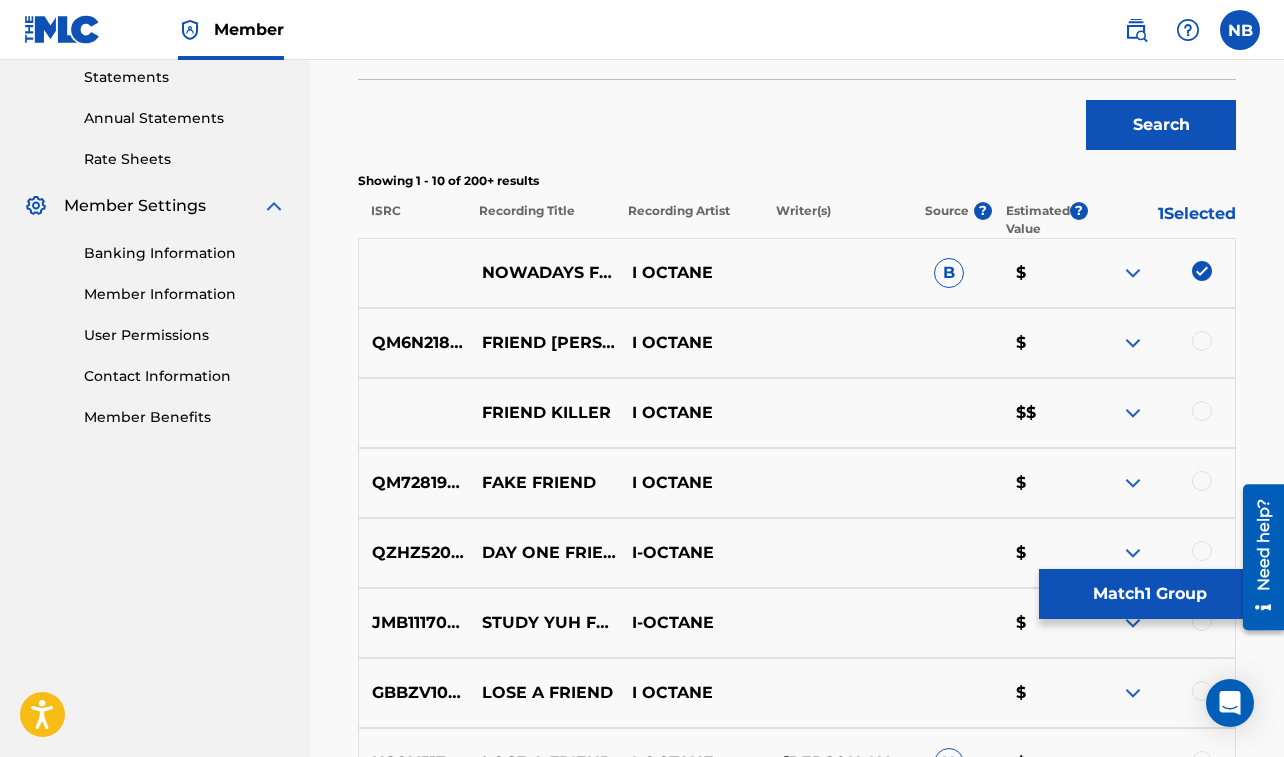 click on "Match  1 Group" at bounding box center [1149, 594] 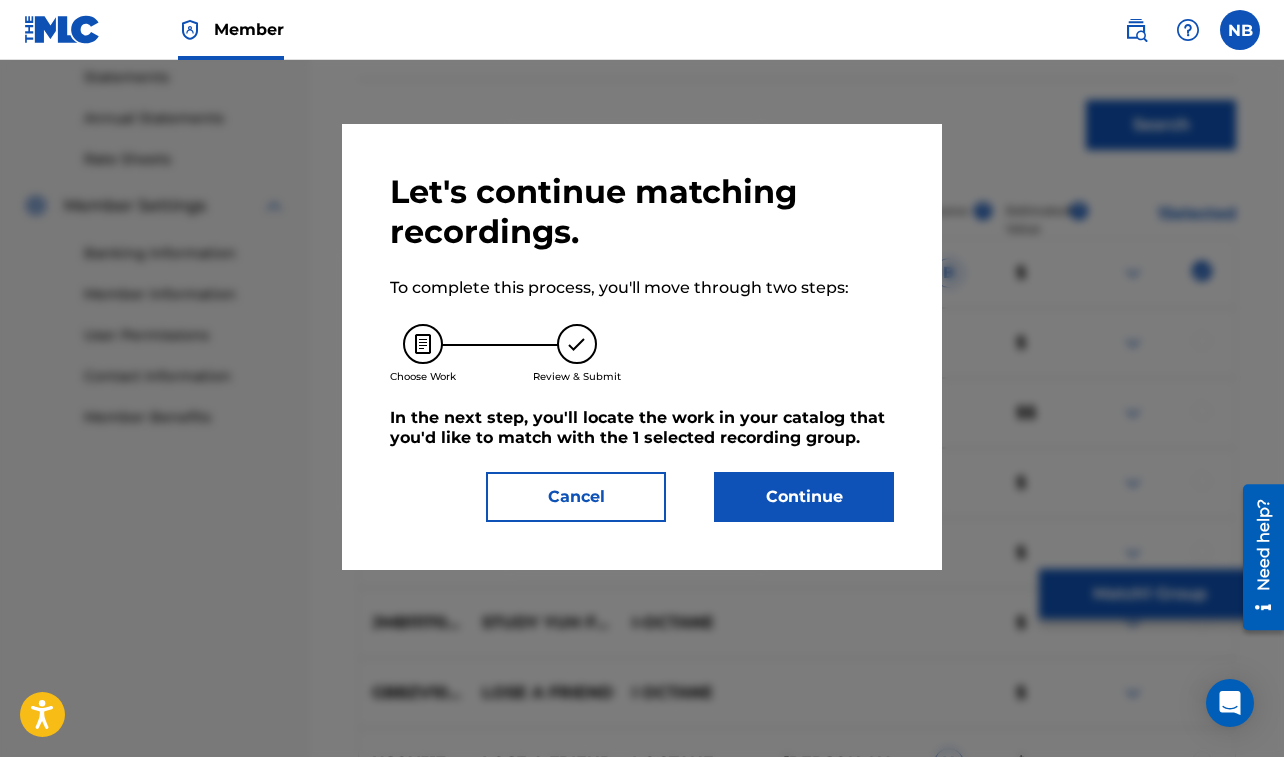 click on "Continue" at bounding box center (804, 497) 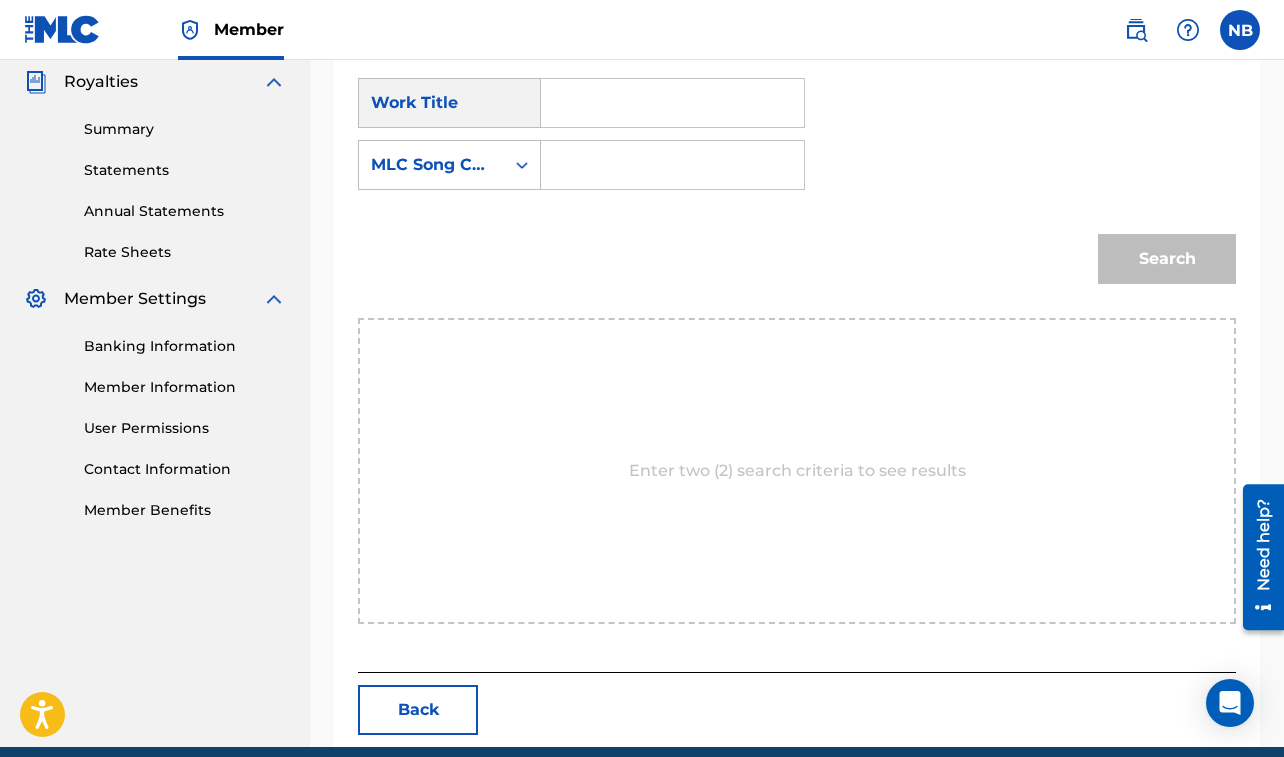 scroll, scrollTop: 623, scrollLeft: 0, axis: vertical 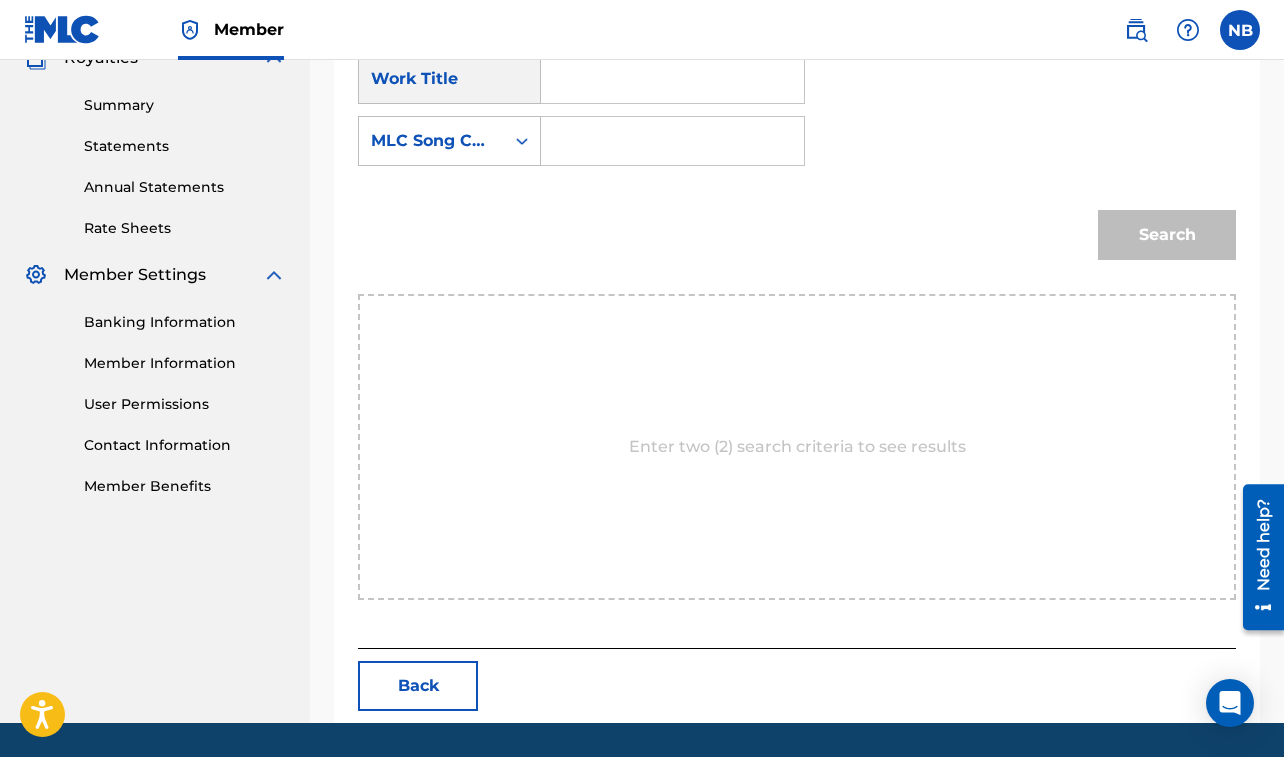 click at bounding box center (672, 79) 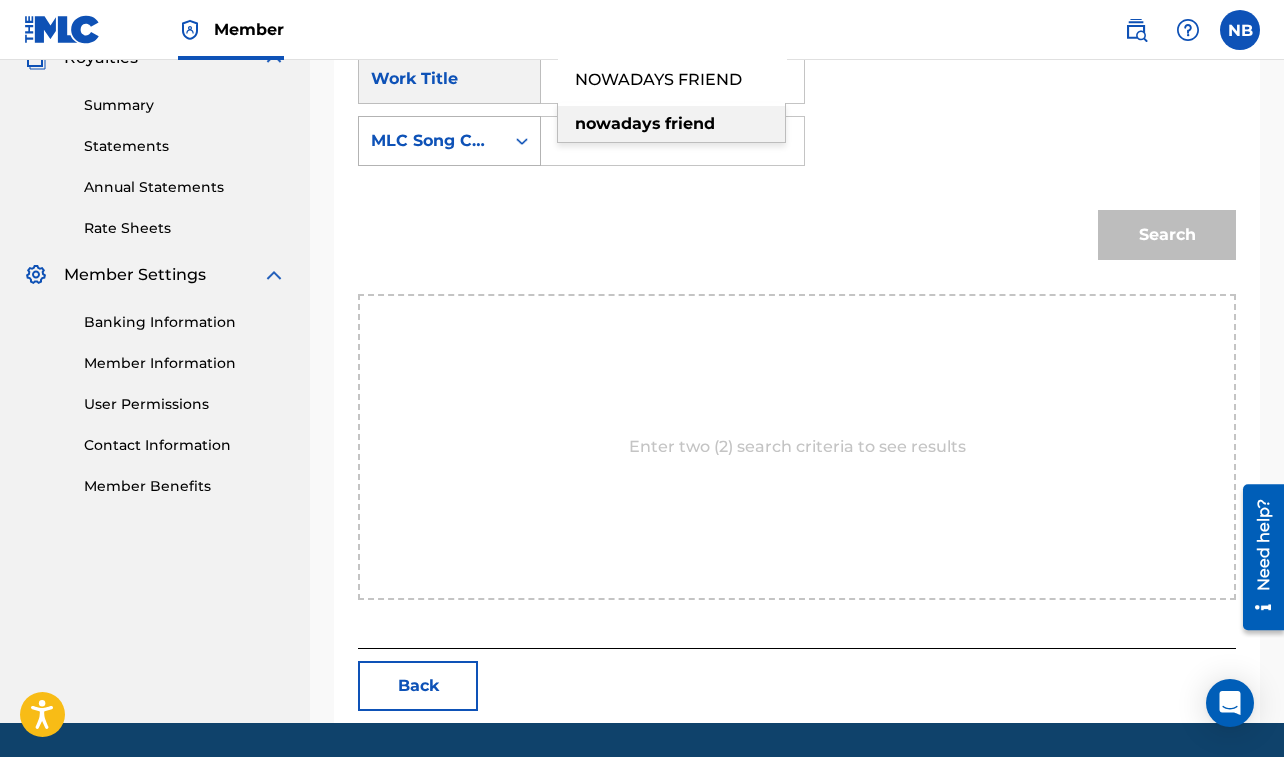 type on "NOWADAYS FRIEND" 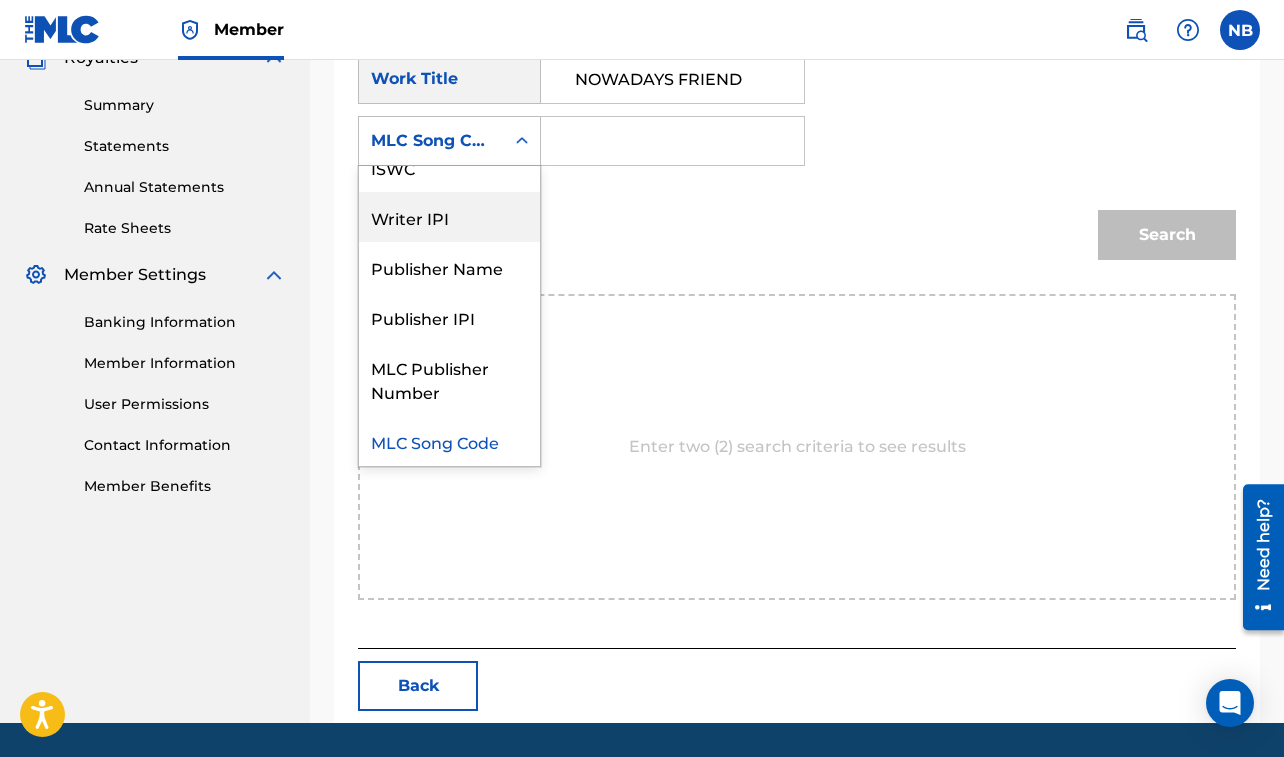scroll, scrollTop: 0, scrollLeft: 0, axis: both 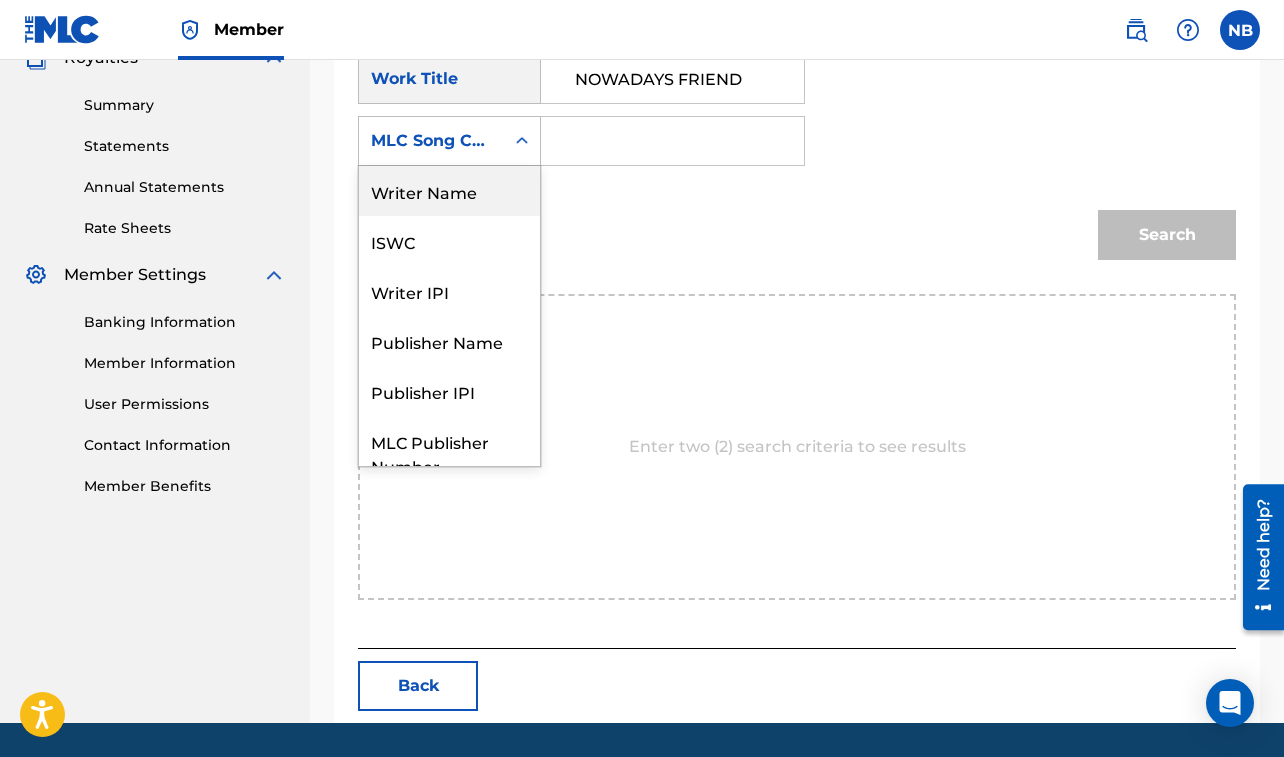 click on "Writer Name" at bounding box center (449, 191) 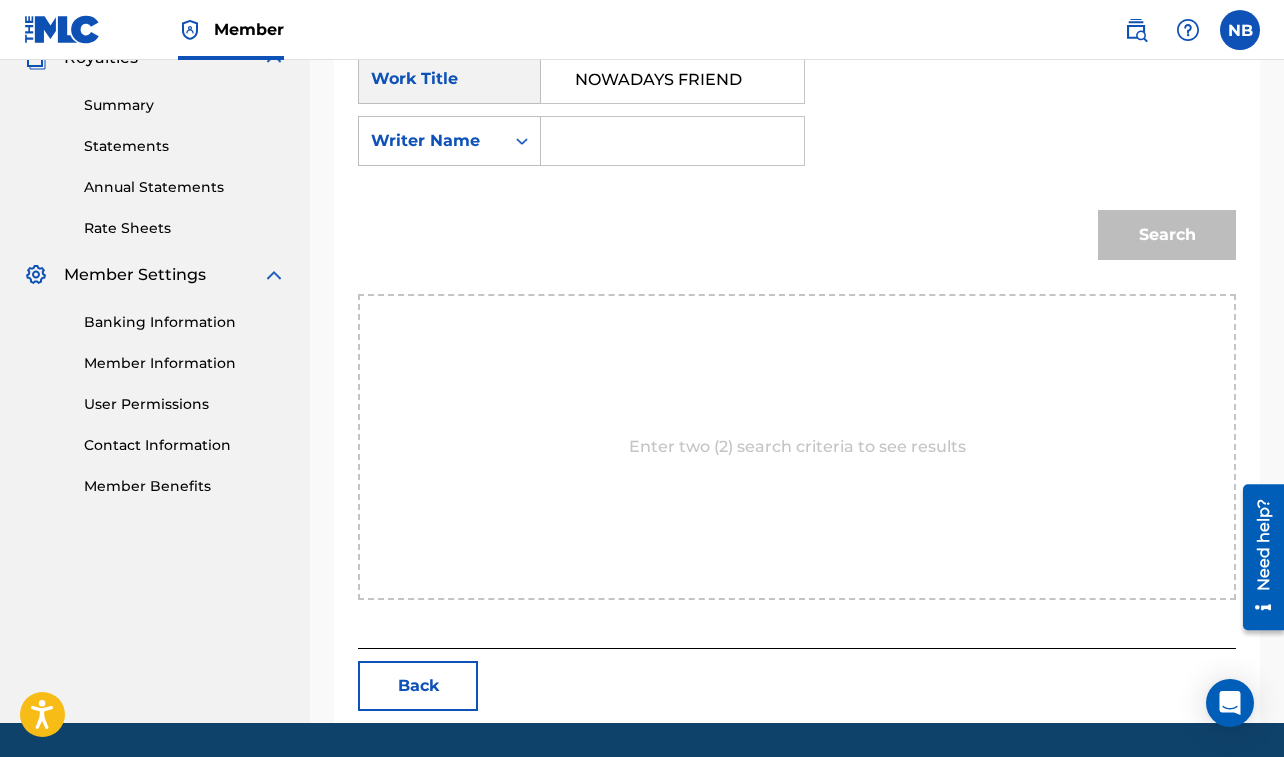 click at bounding box center (672, 141) 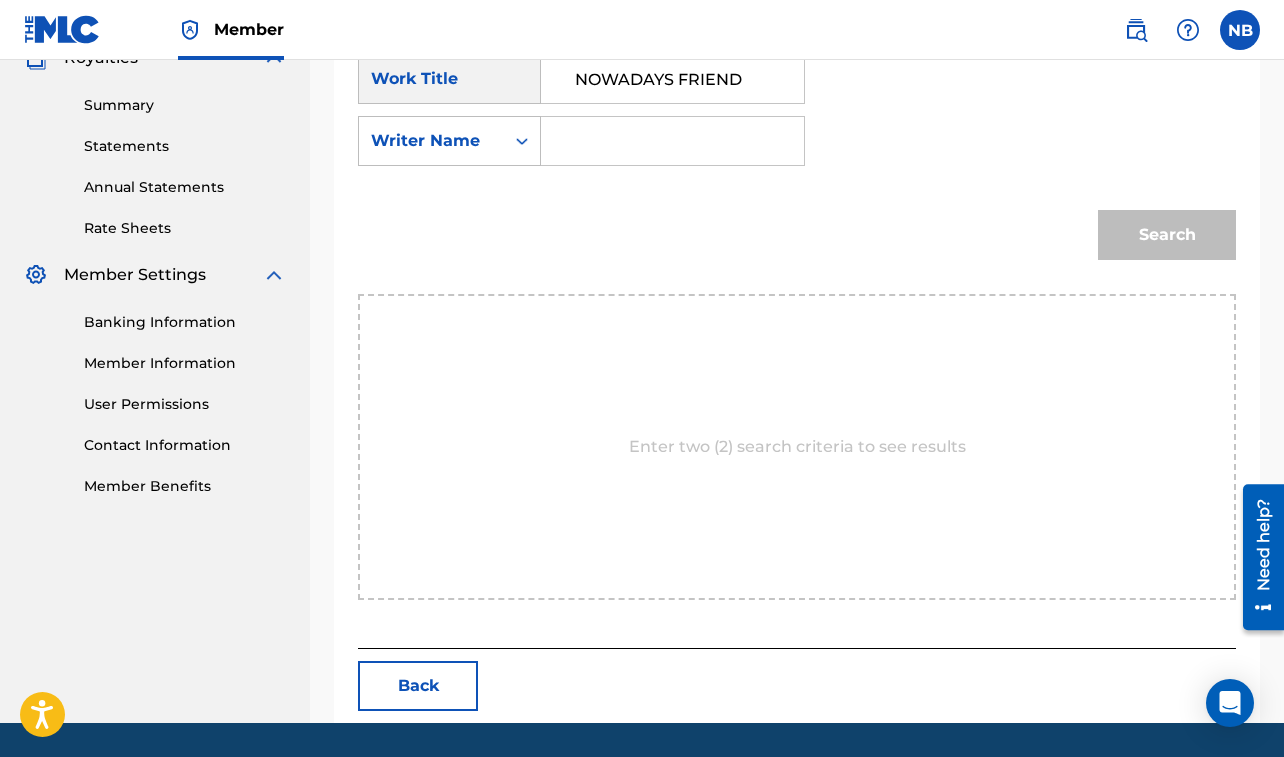 type on "[PERSON_NAME]" 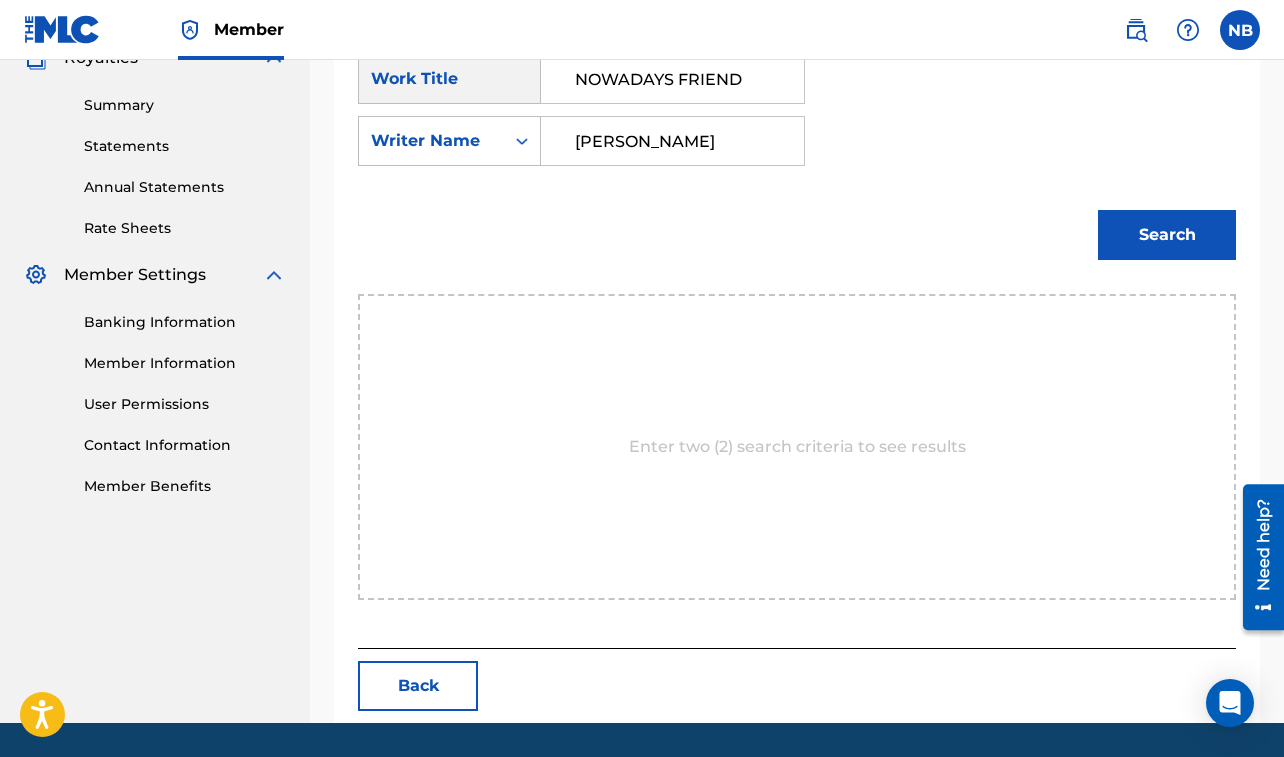 click on "Search" at bounding box center [1167, 235] 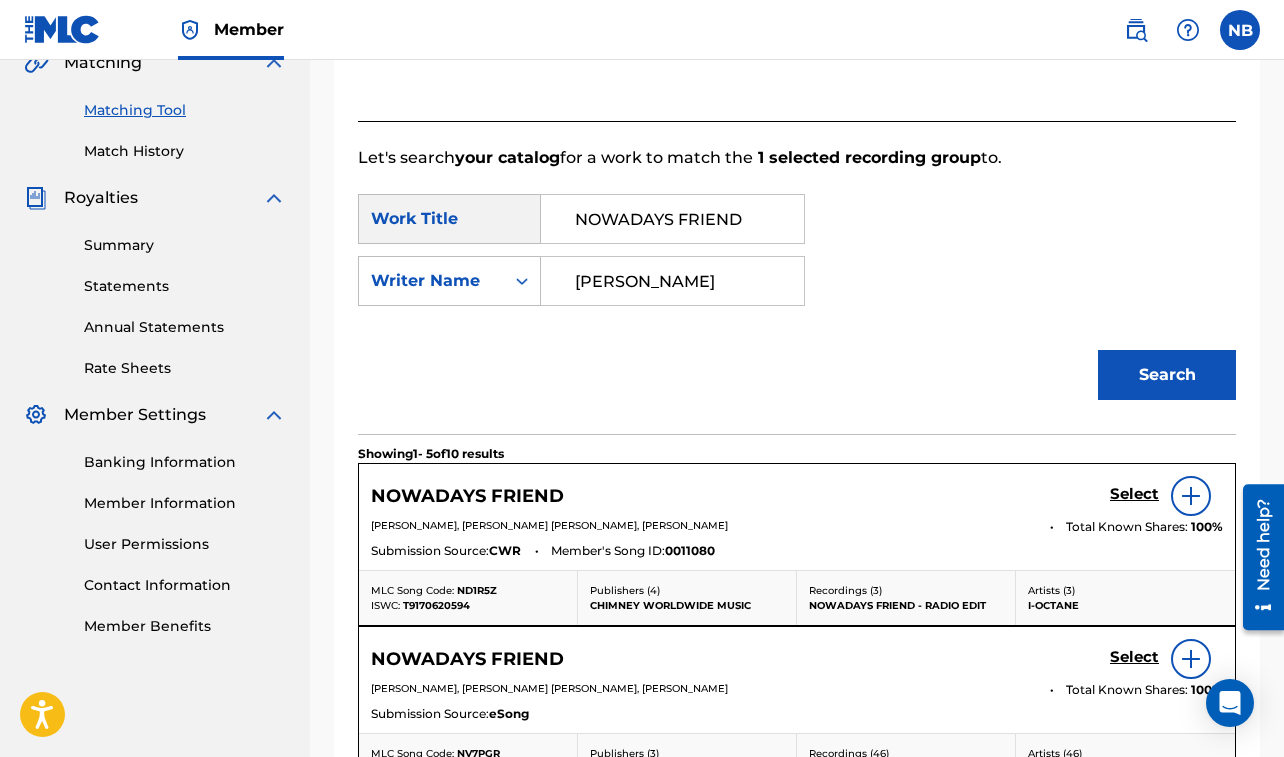 scroll, scrollTop: 623, scrollLeft: 0, axis: vertical 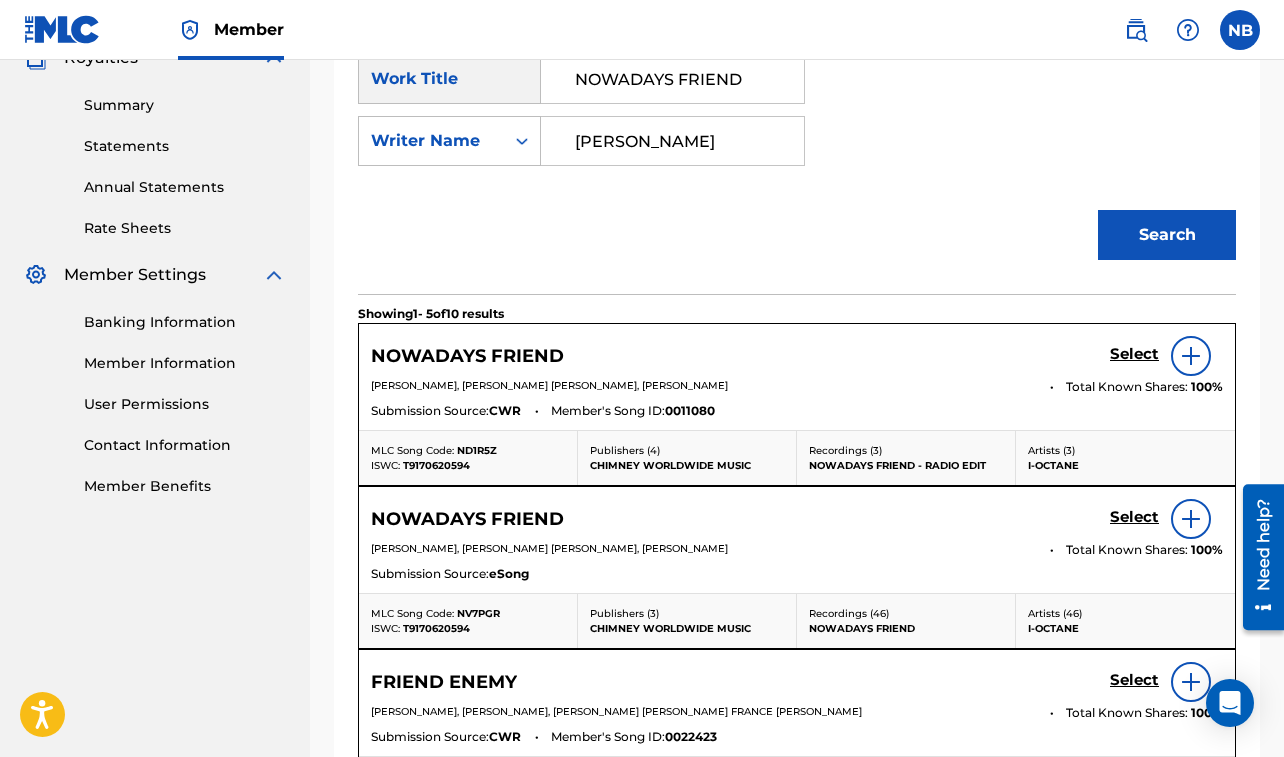click on "Select" at bounding box center [1134, 354] 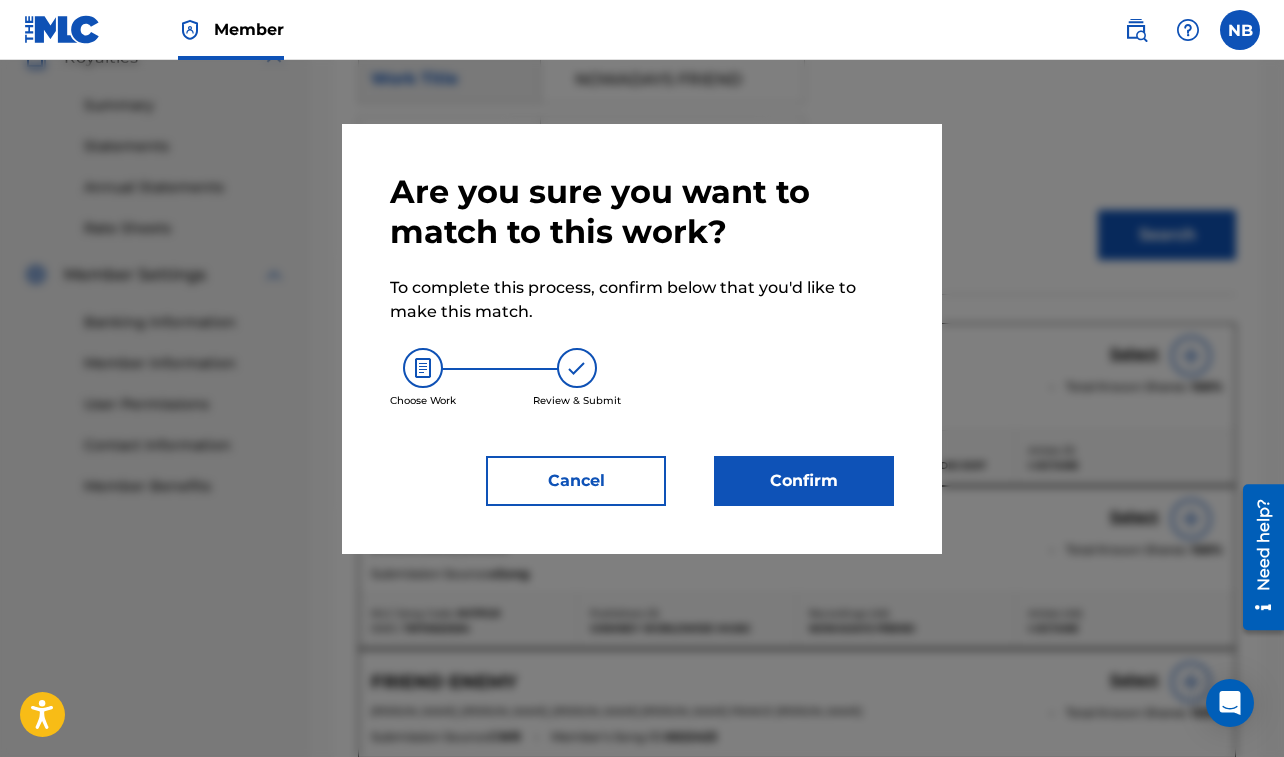click on "Confirm" at bounding box center [804, 481] 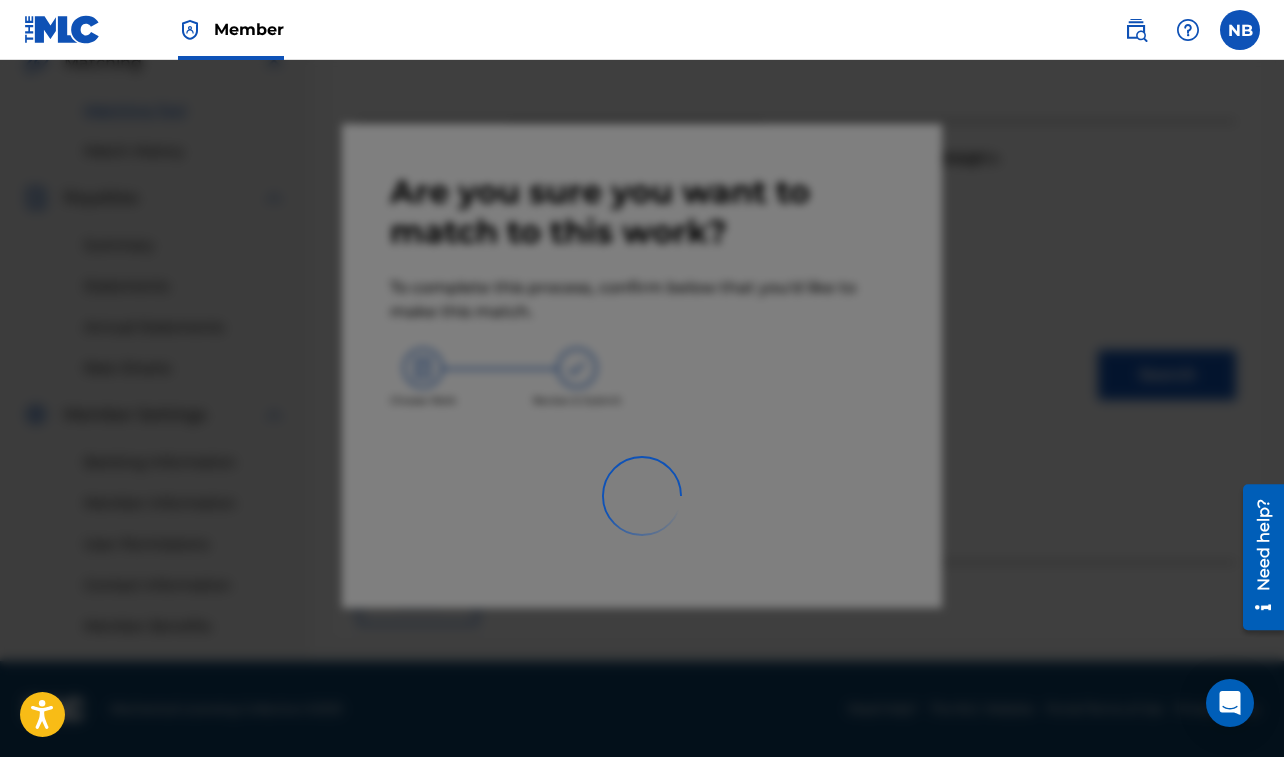 scroll, scrollTop: 483, scrollLeft: 0, axis: vertical 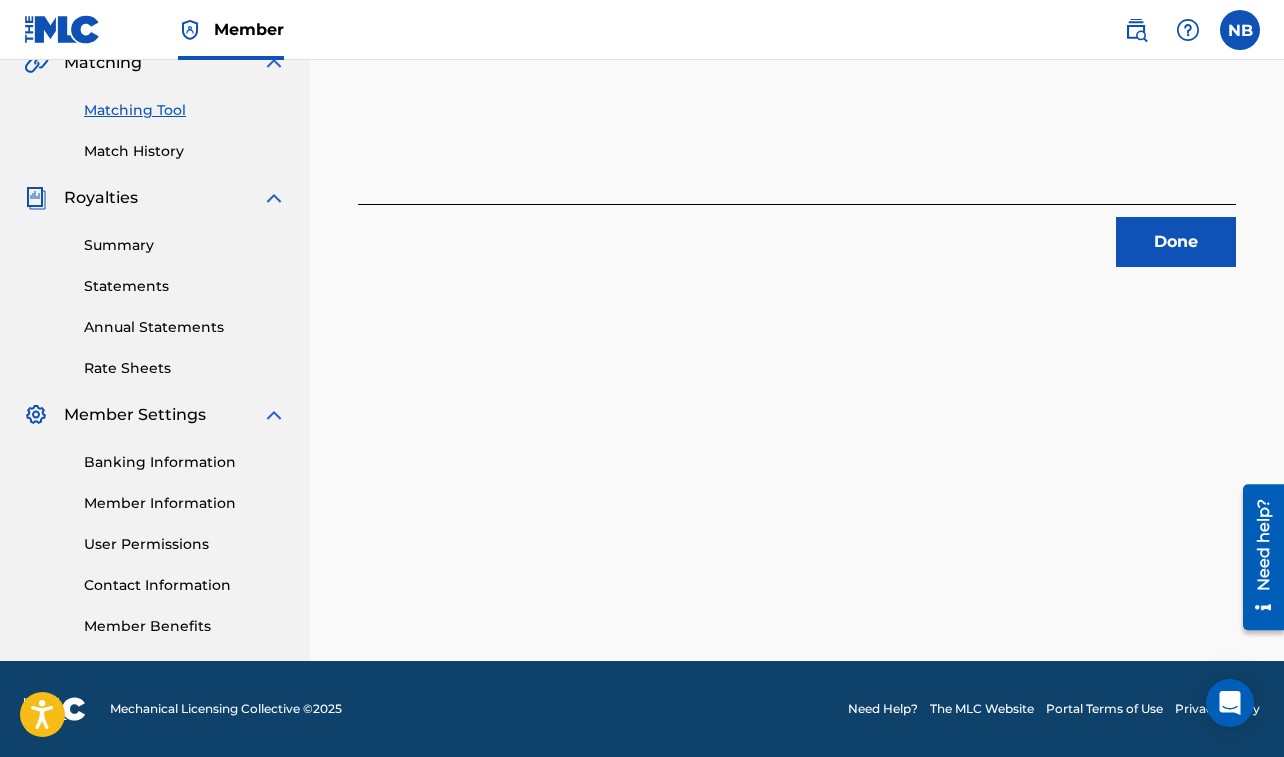 click on "Done" at bounding box center (1176, 242) 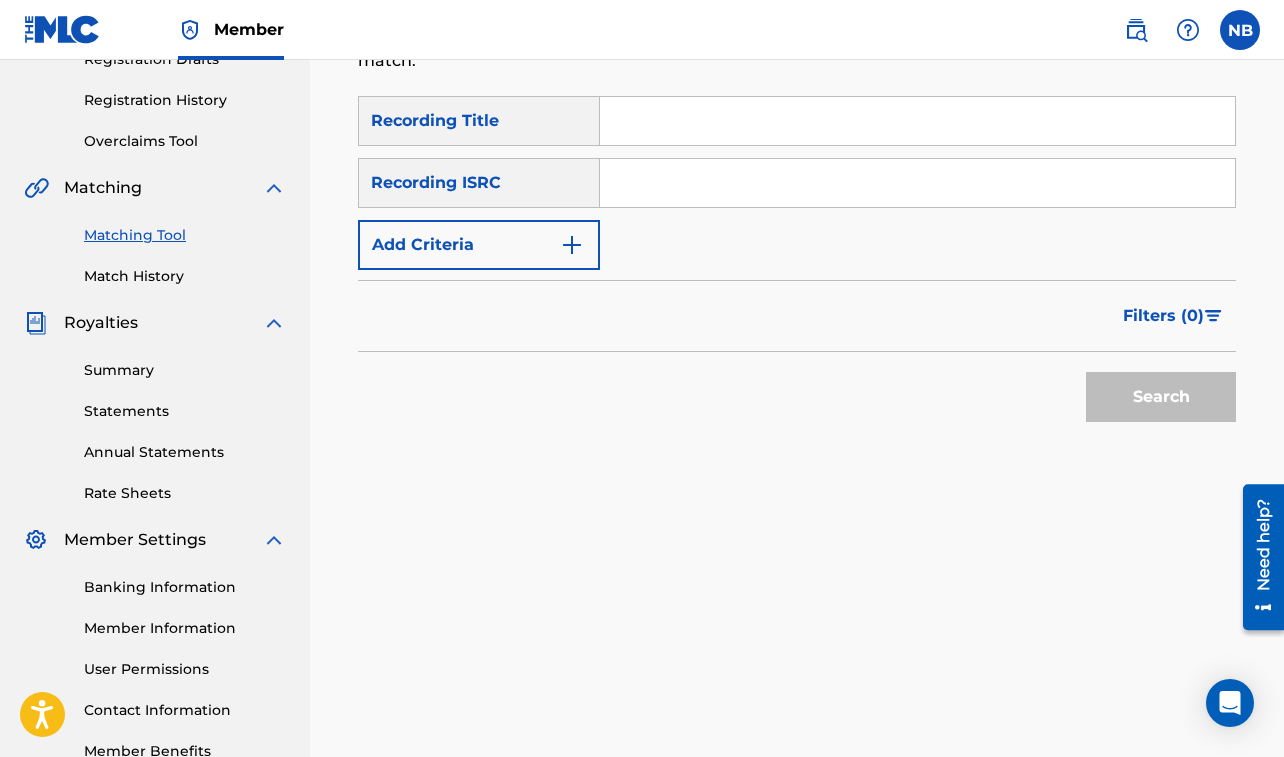 scroll, scrollTop: 357, scrollLeft: 0, axis: vertical 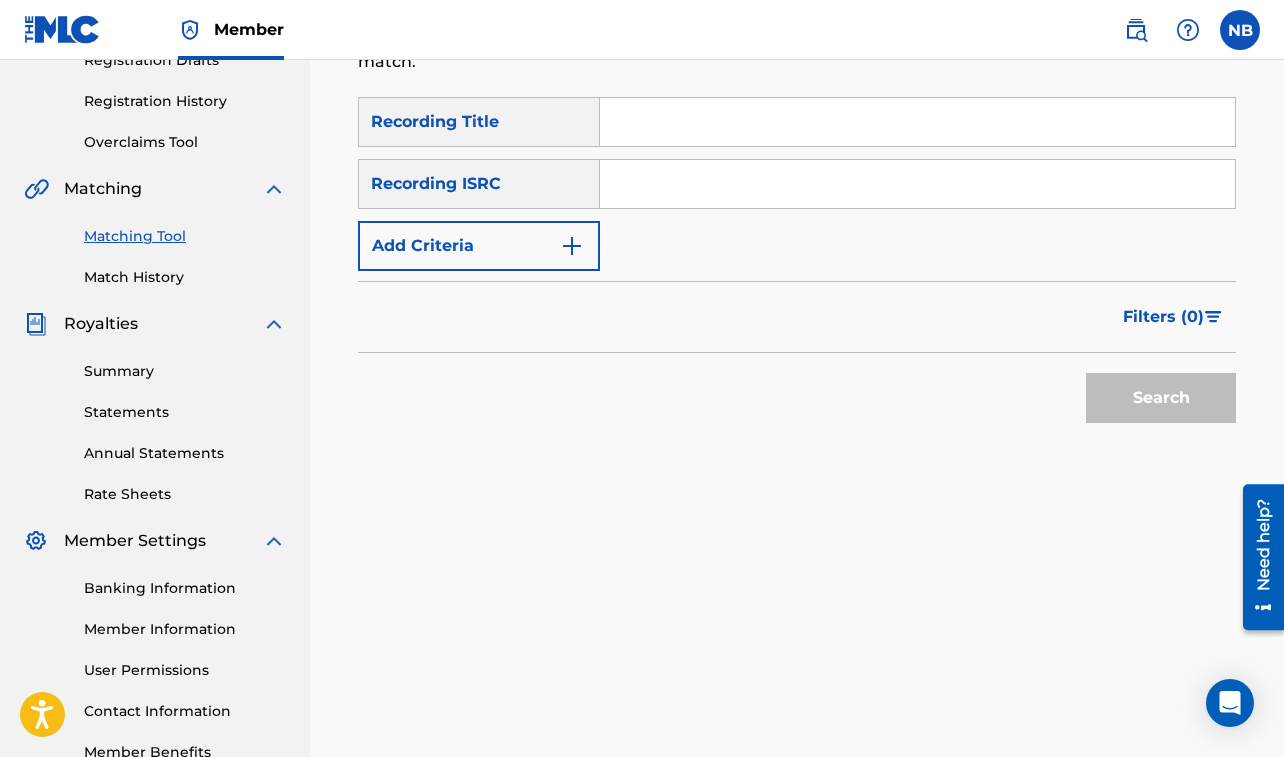 click at bounding box center [917, 122] 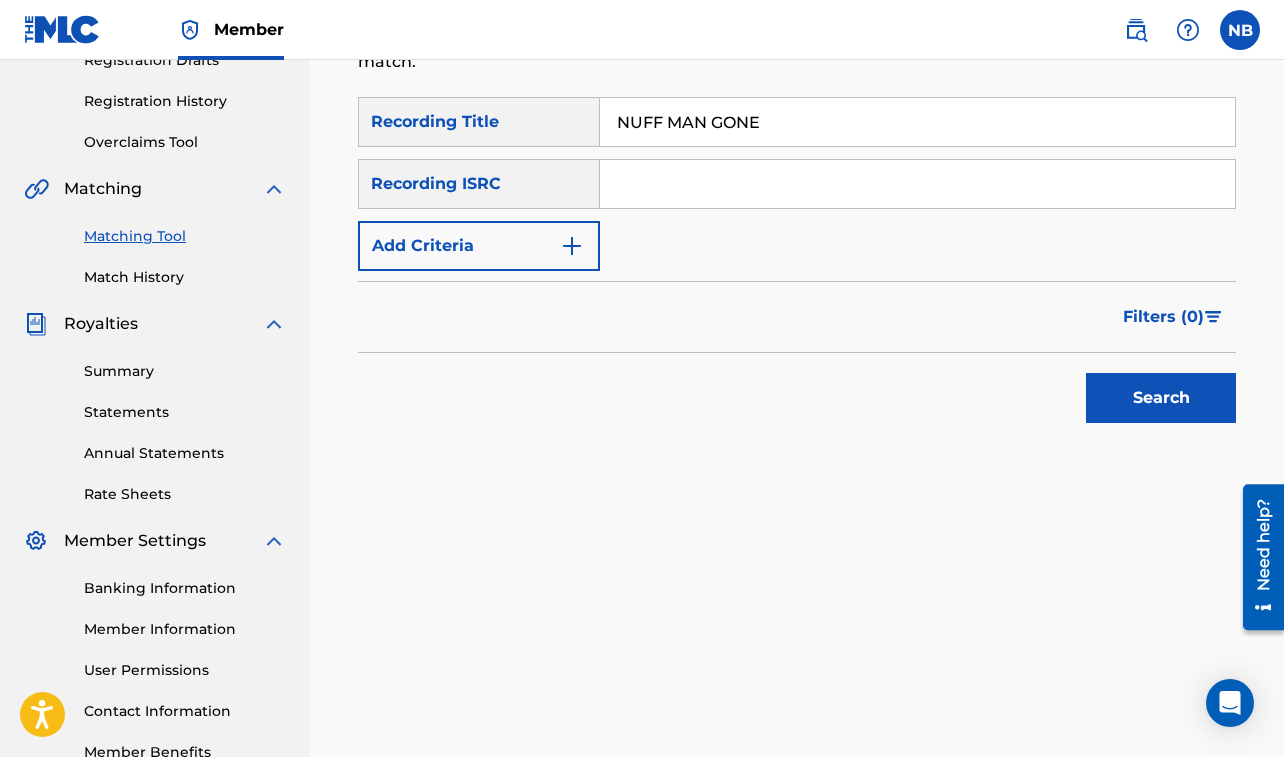 type on "NUFF MAN GONE" 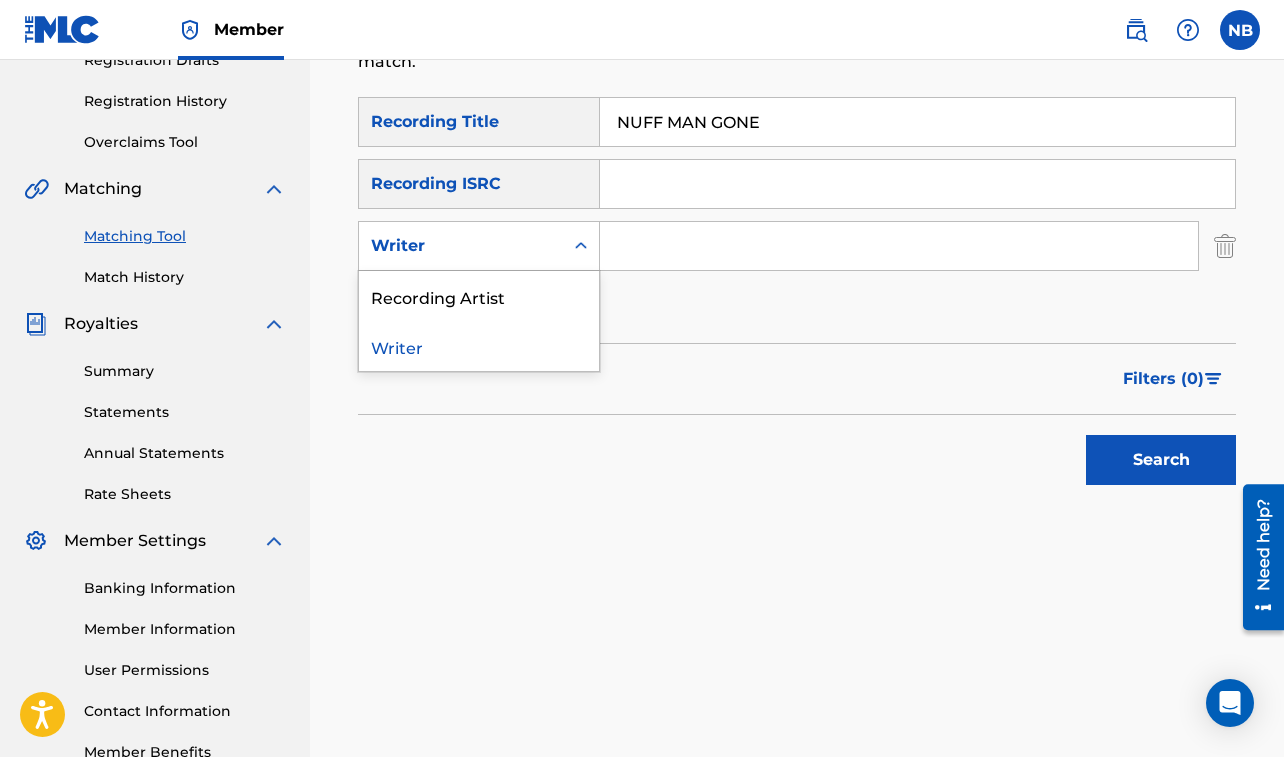 click on "Writer" at bounding box center (461, 246) 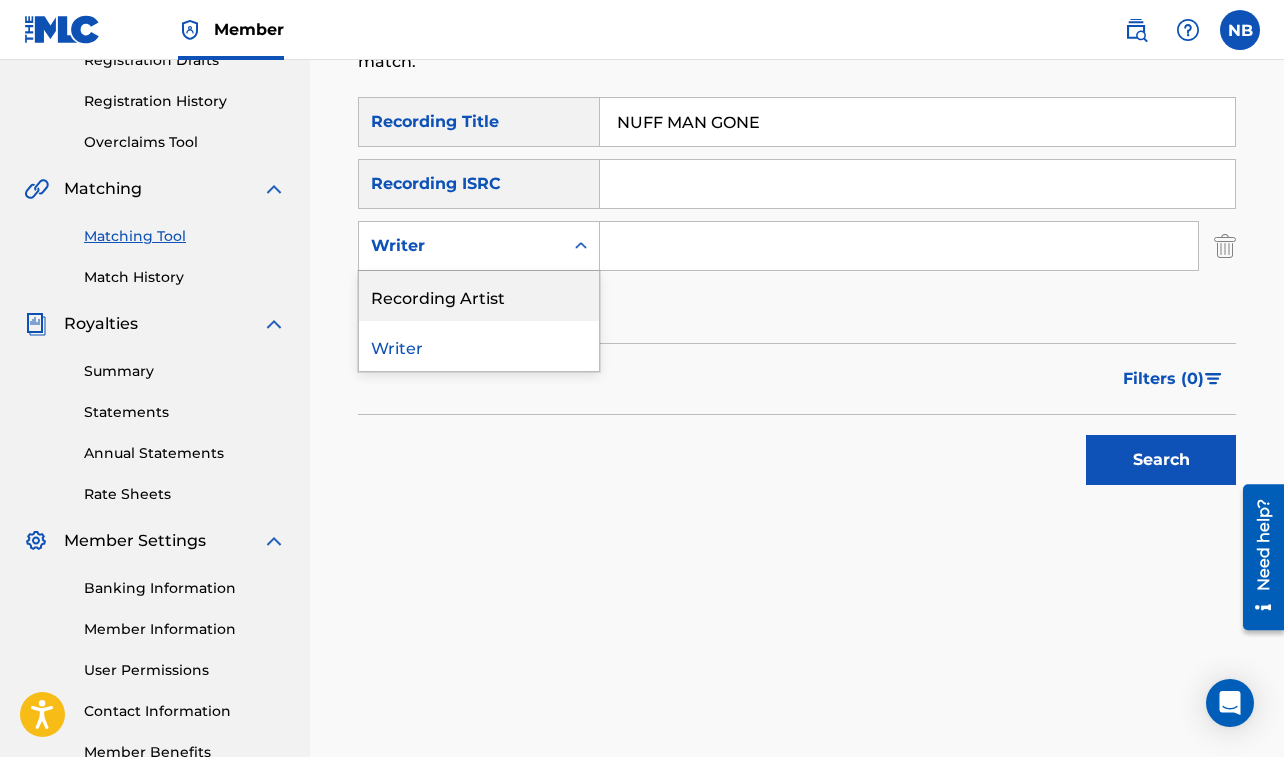 click on "Recording Artist" at bounding box center [479, 296] 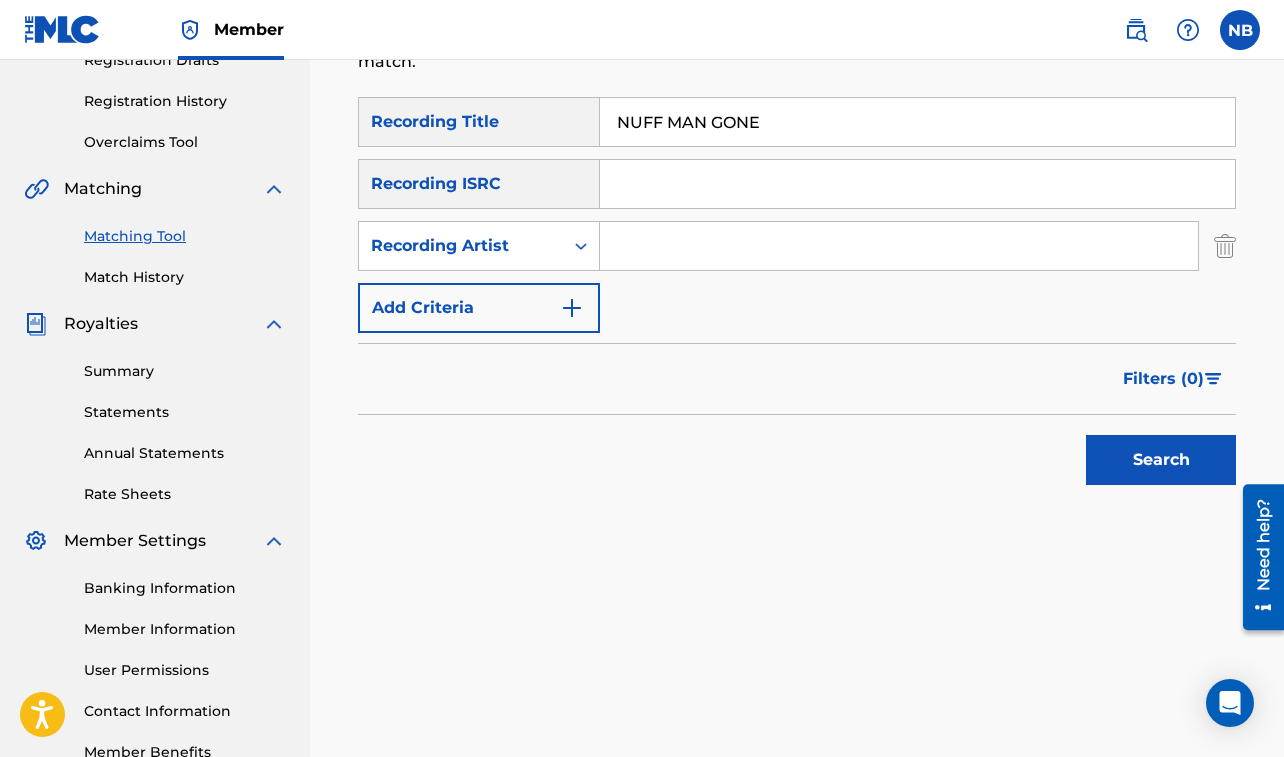 click at bounding box center [899, 246] 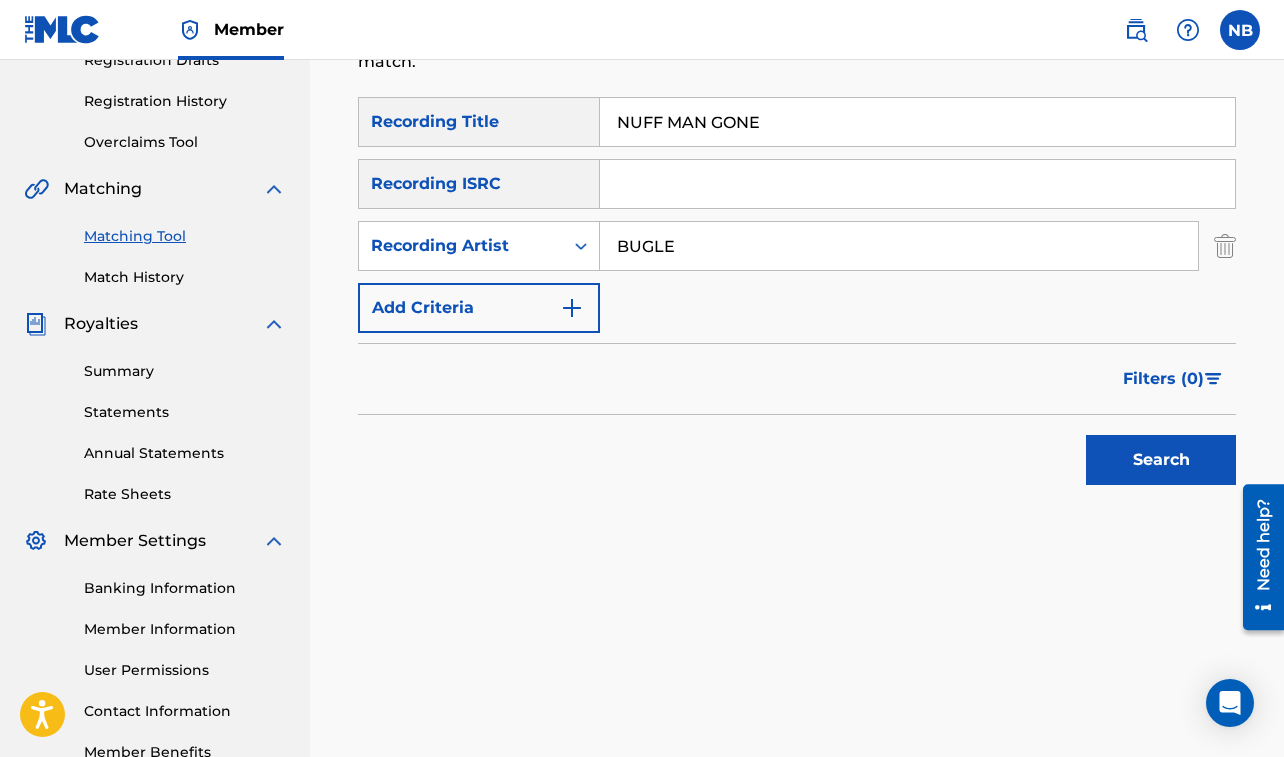 type on "BUGLE" 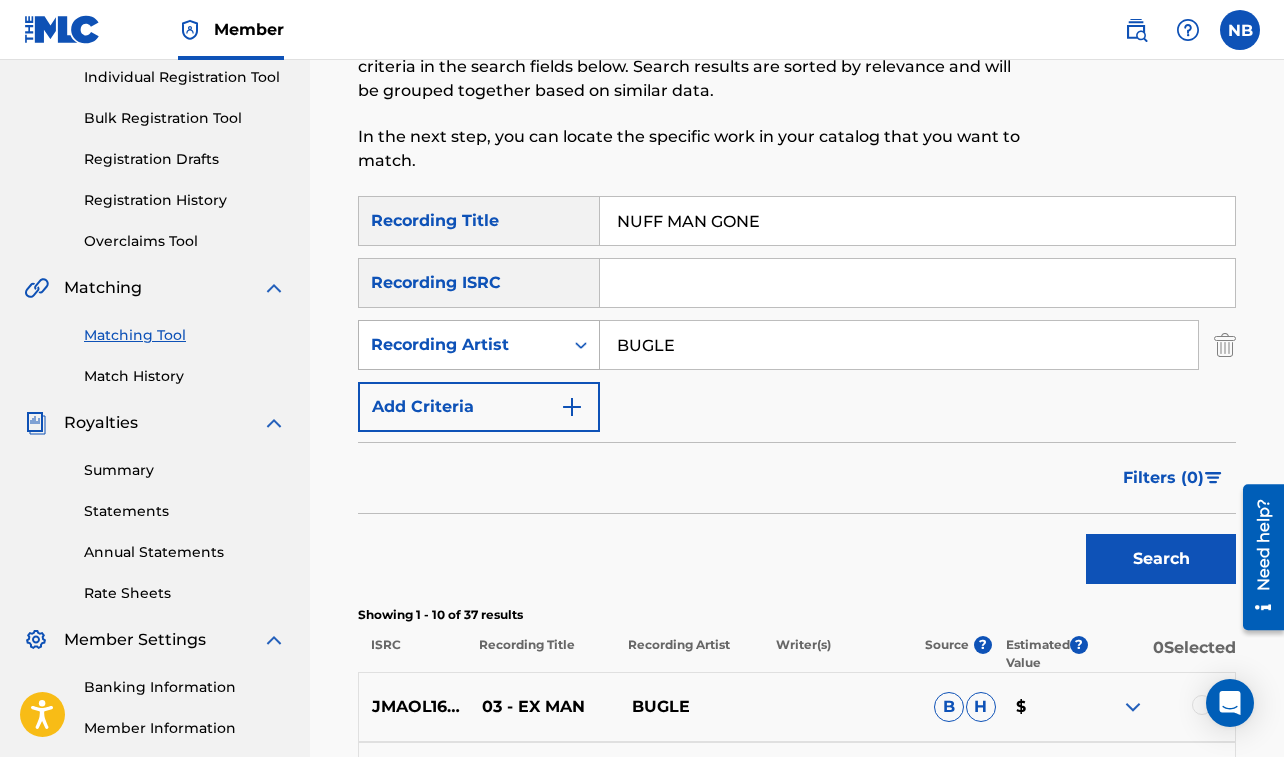scroll, scrollTop: 256, scrollLeft: 0, axis: vertical 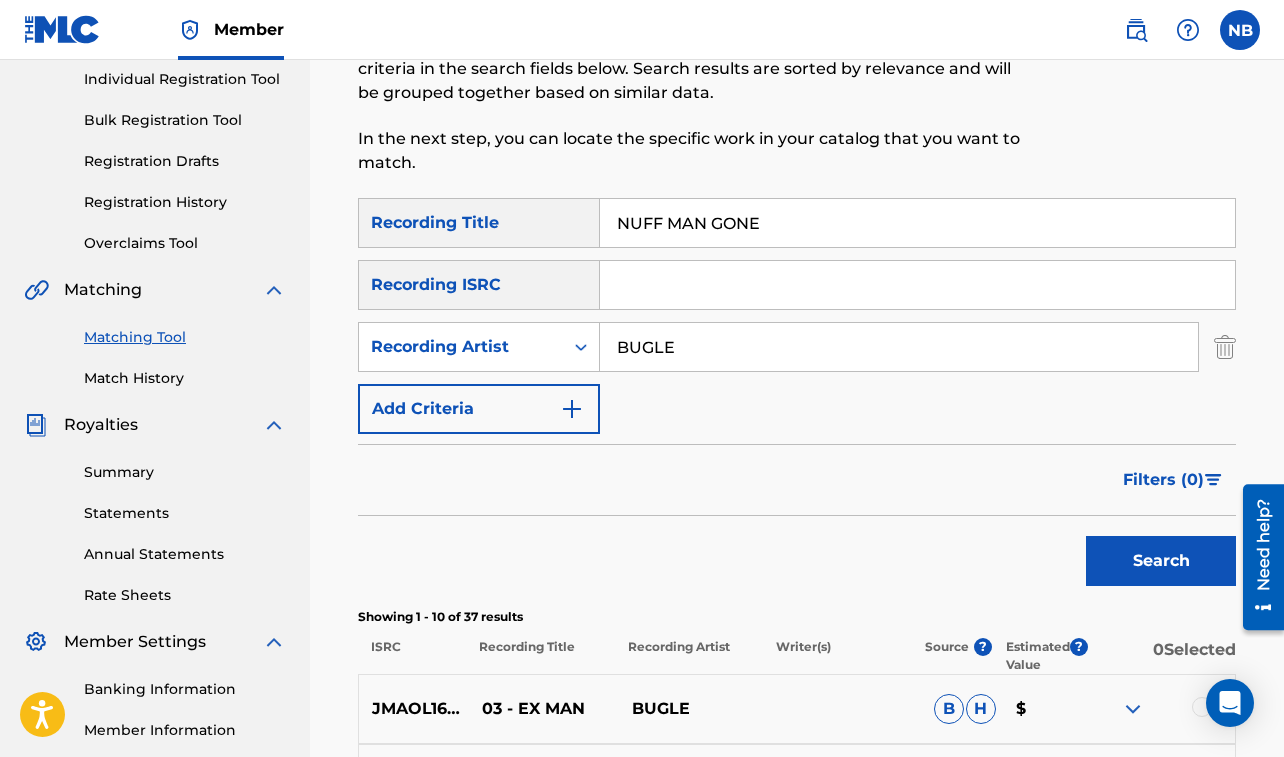 drag, startPoint x: 618, startPoint y: 222, endPoint x: 783, endPoint y: 248, distance: 167.03592 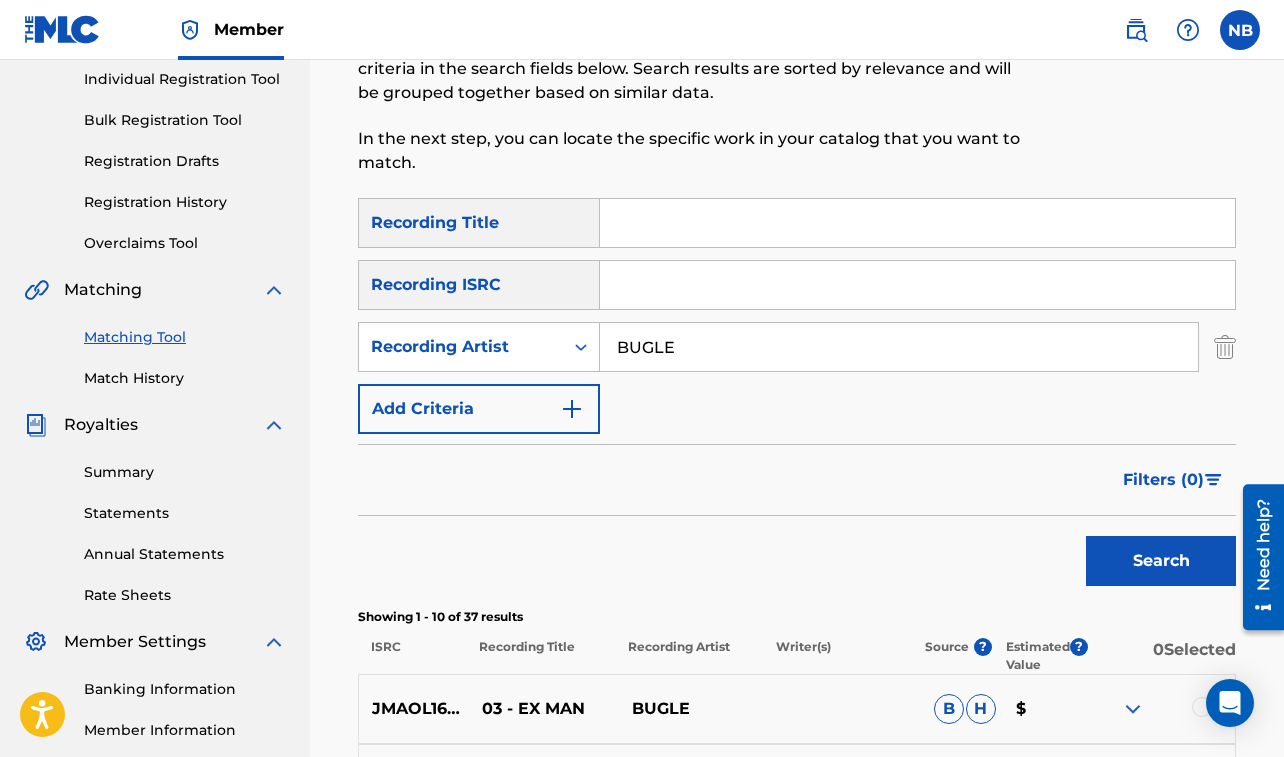 paste on "NUH BADMIND FRIEND" 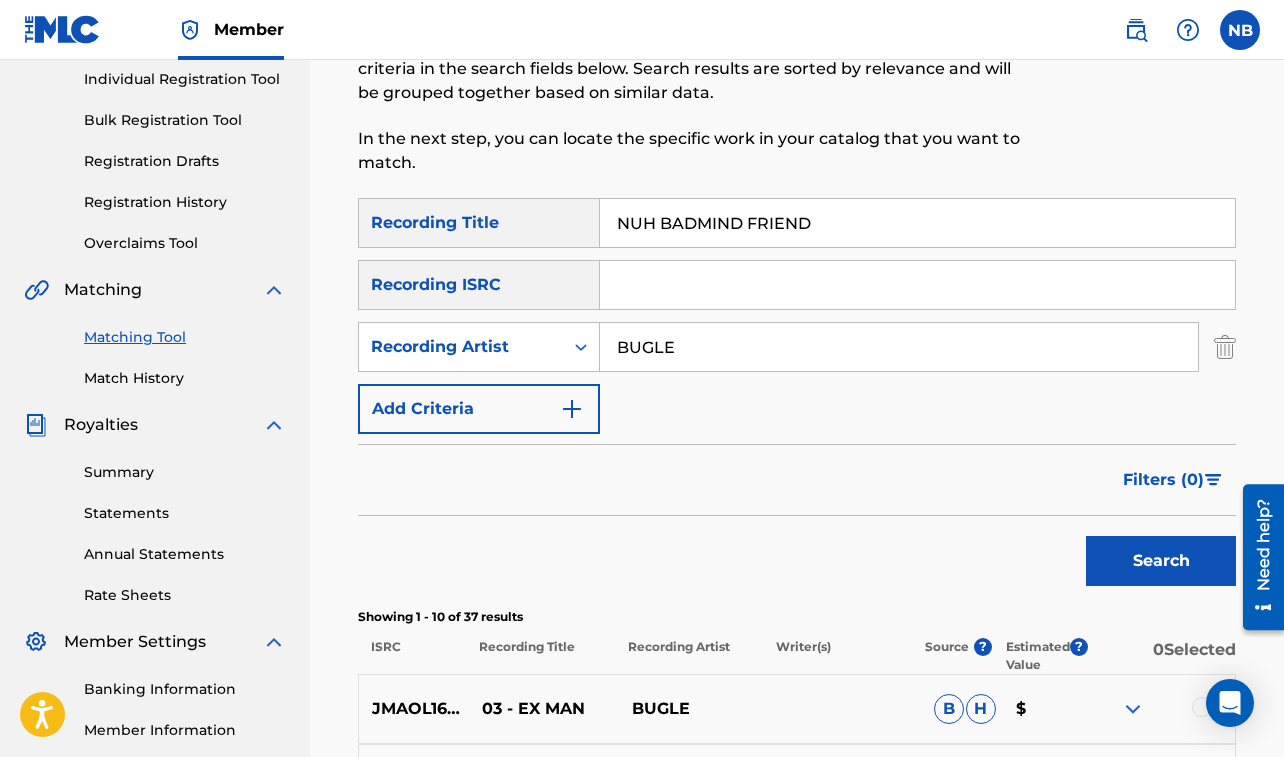 type on "NUH BADMIND FRIEND" 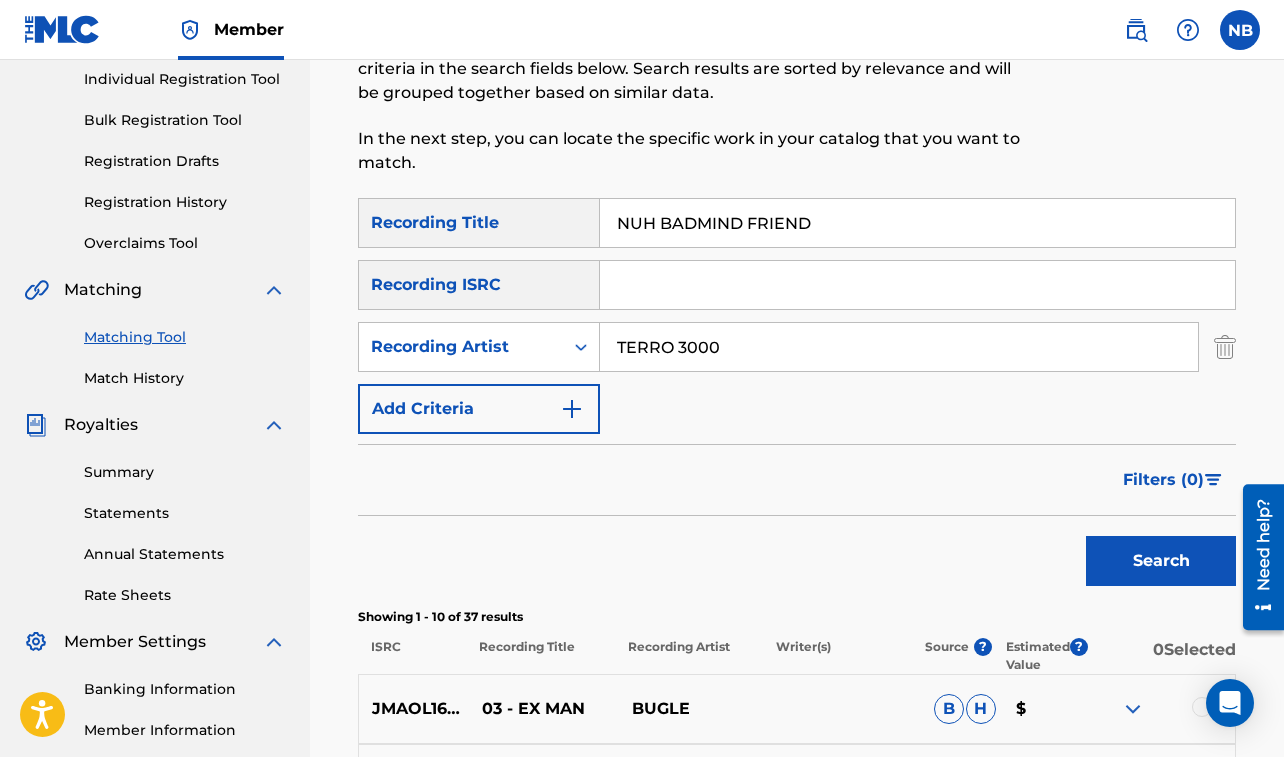 type on "TERRO 3000" 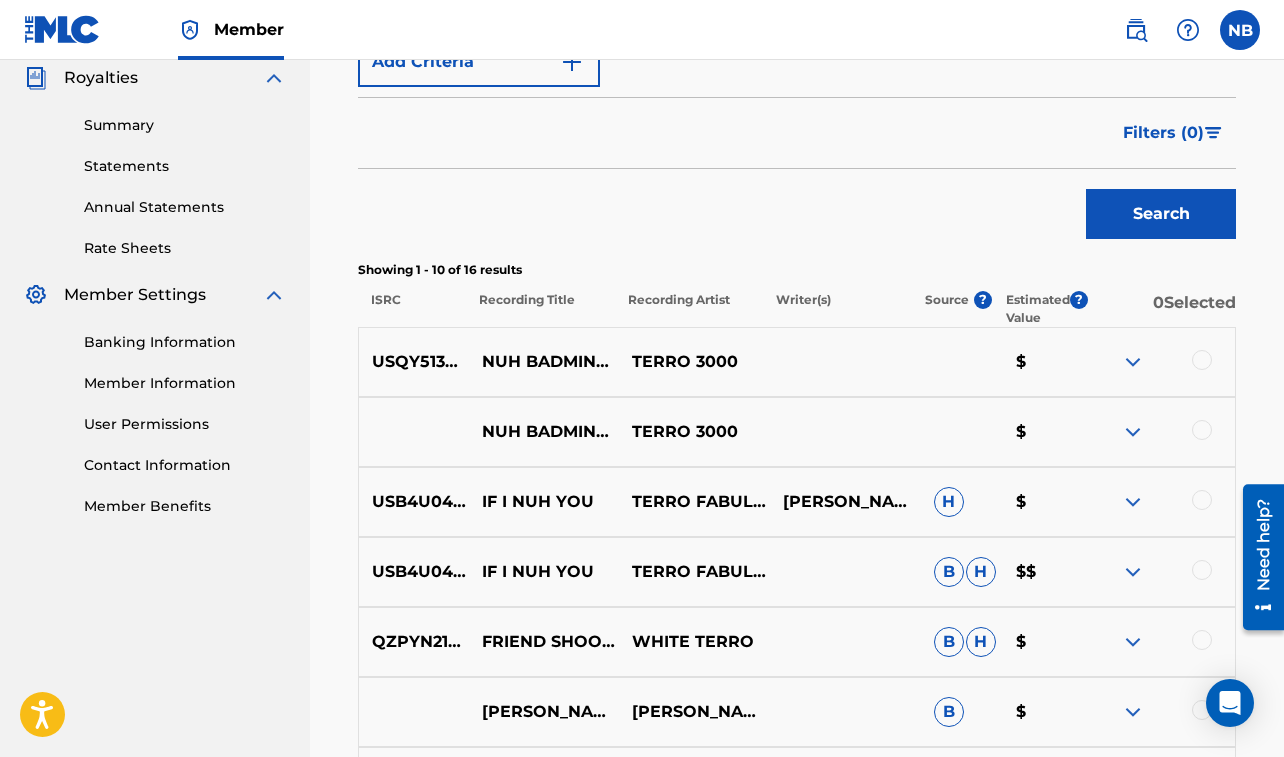 scroll, scrollTop: 630, scrollLeft: 0, axis: vertical 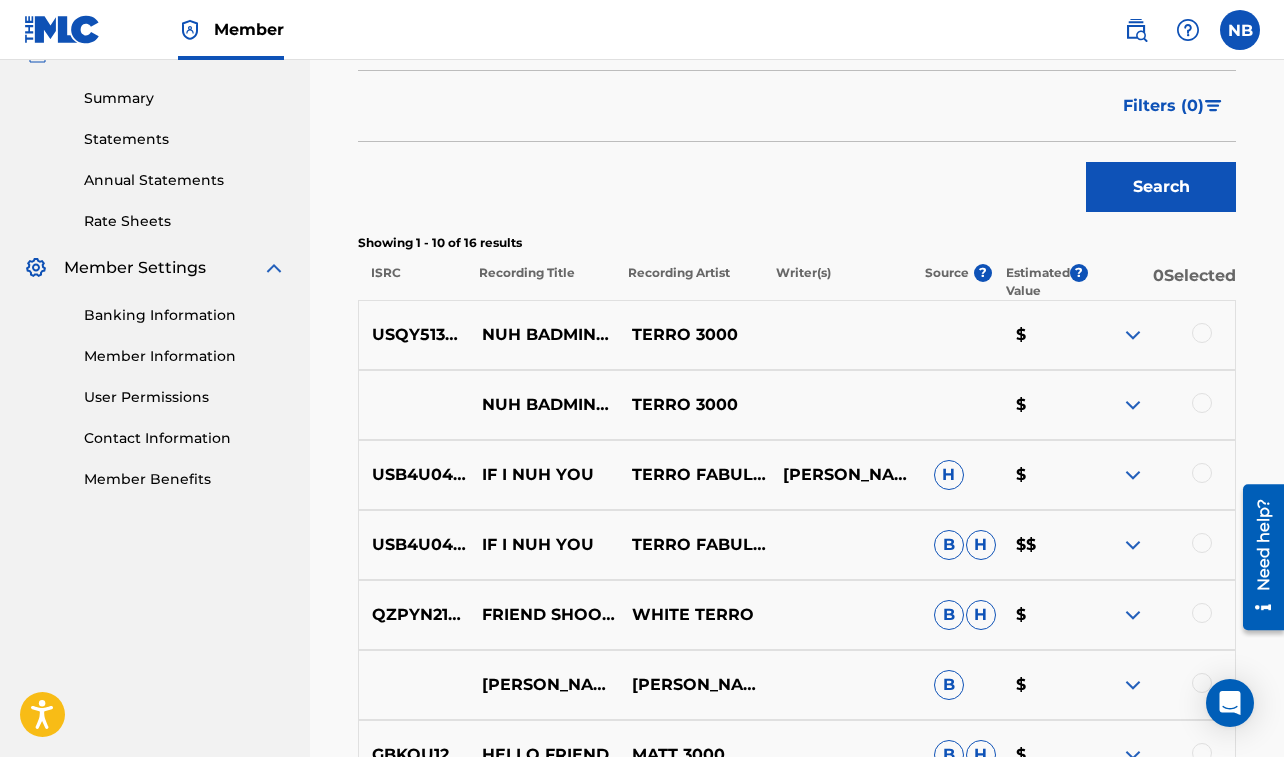 click at bounding box center [1202, 333] 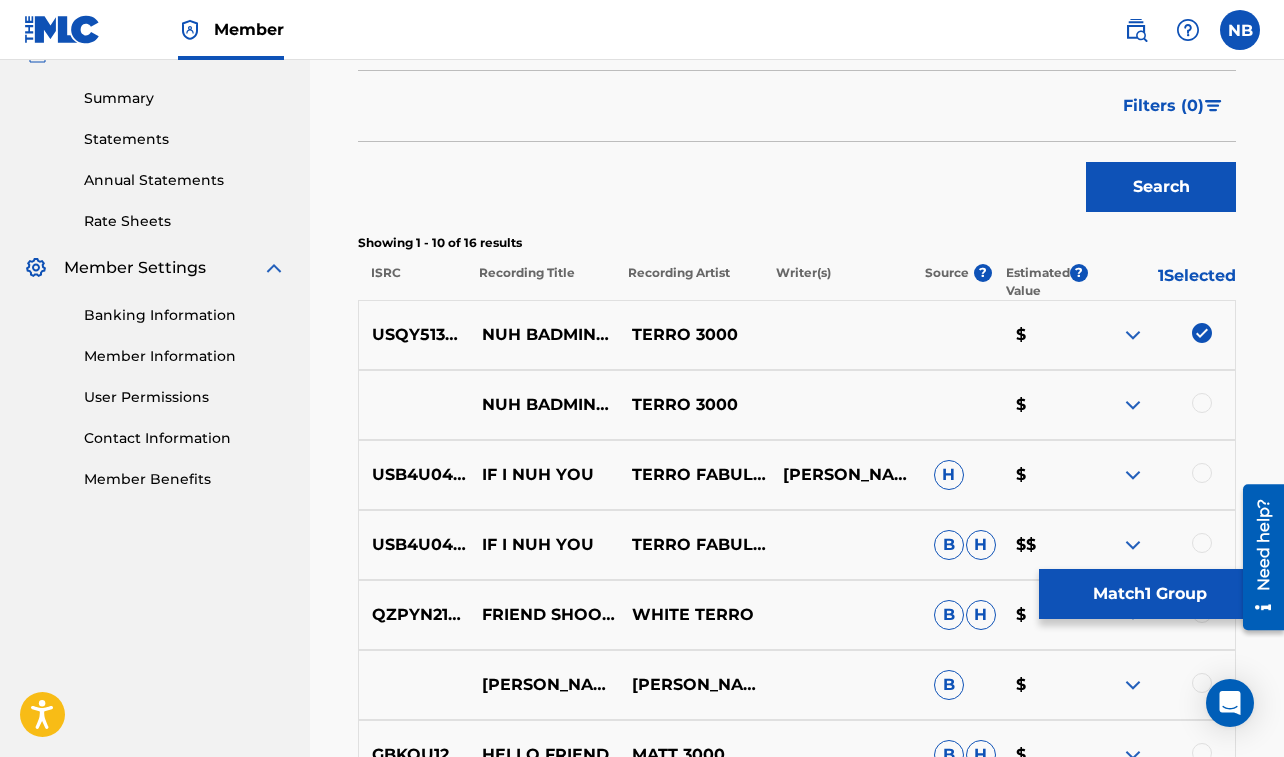 click at bounding box center [1202, 403] 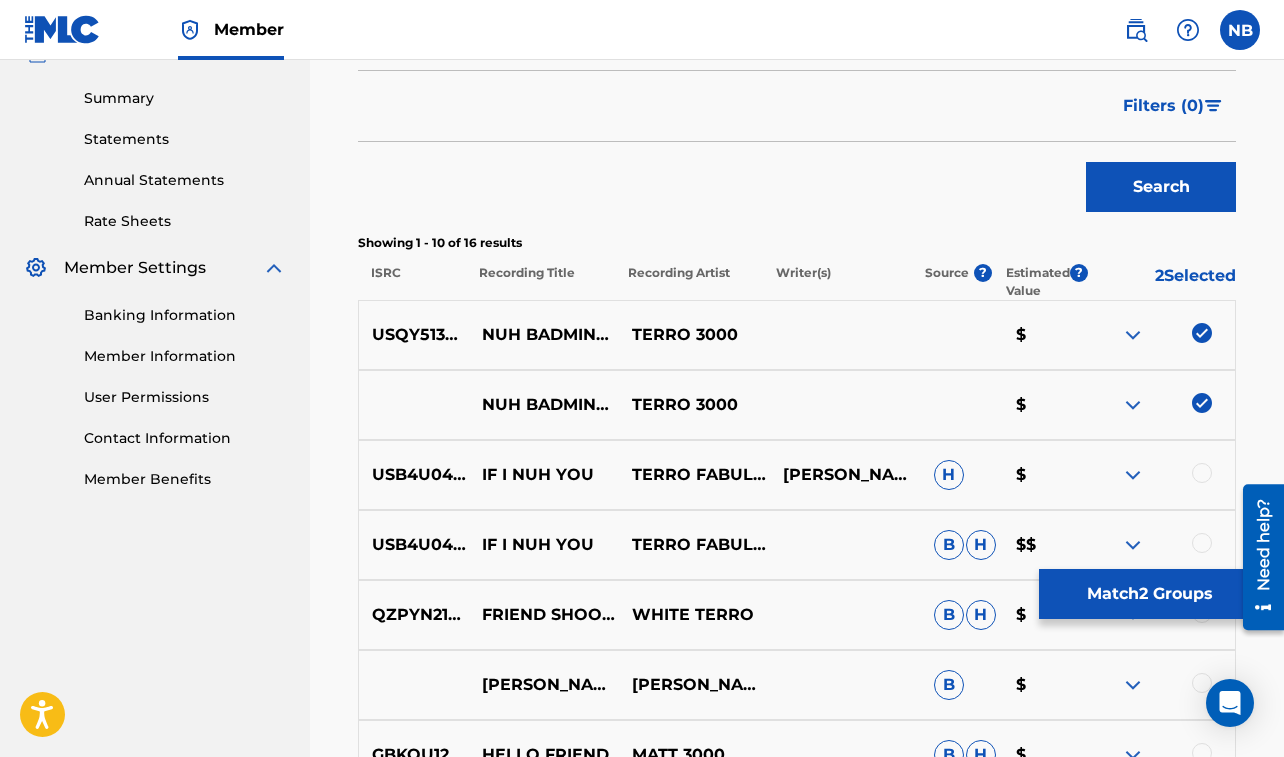 click on "Match  2 Groups" at bounding box center (1149, 594) 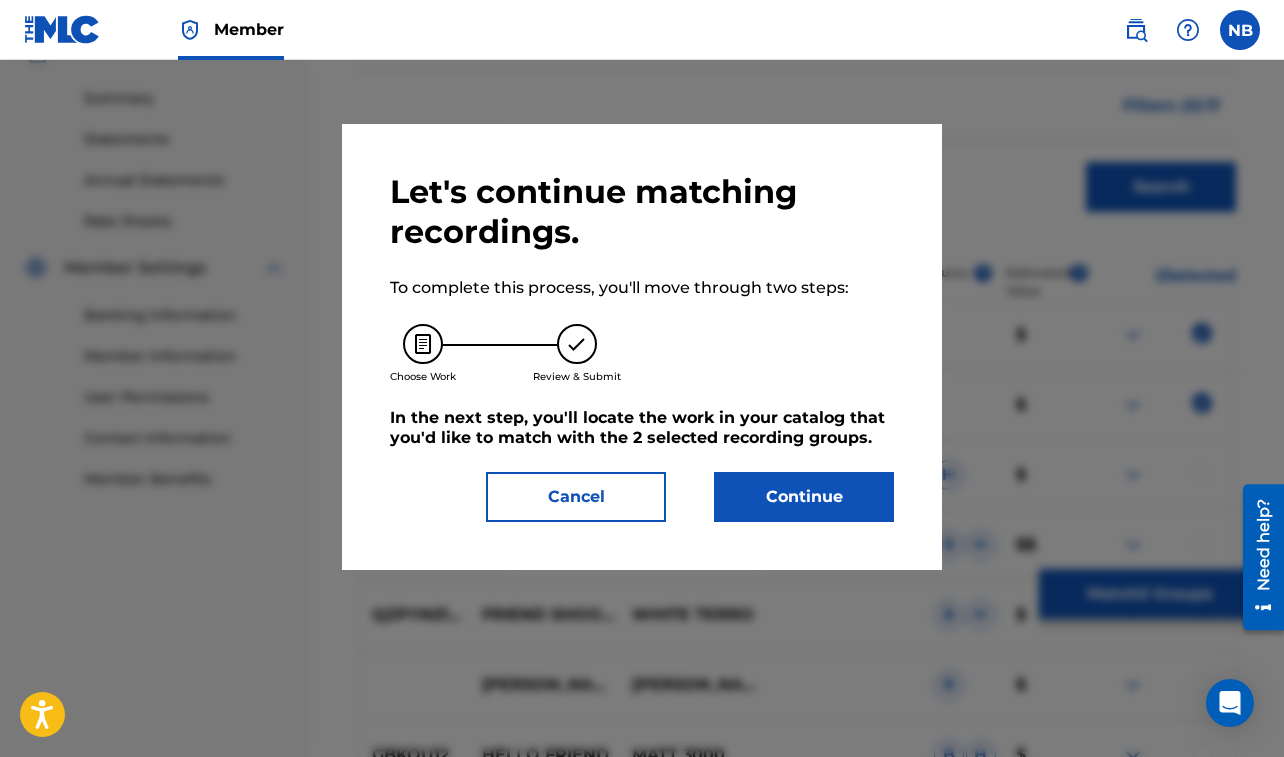 drag, startPoint x: 777, startPoint y: 469, endPoint x: 766, endPoint y: 487, distance: 21.095022 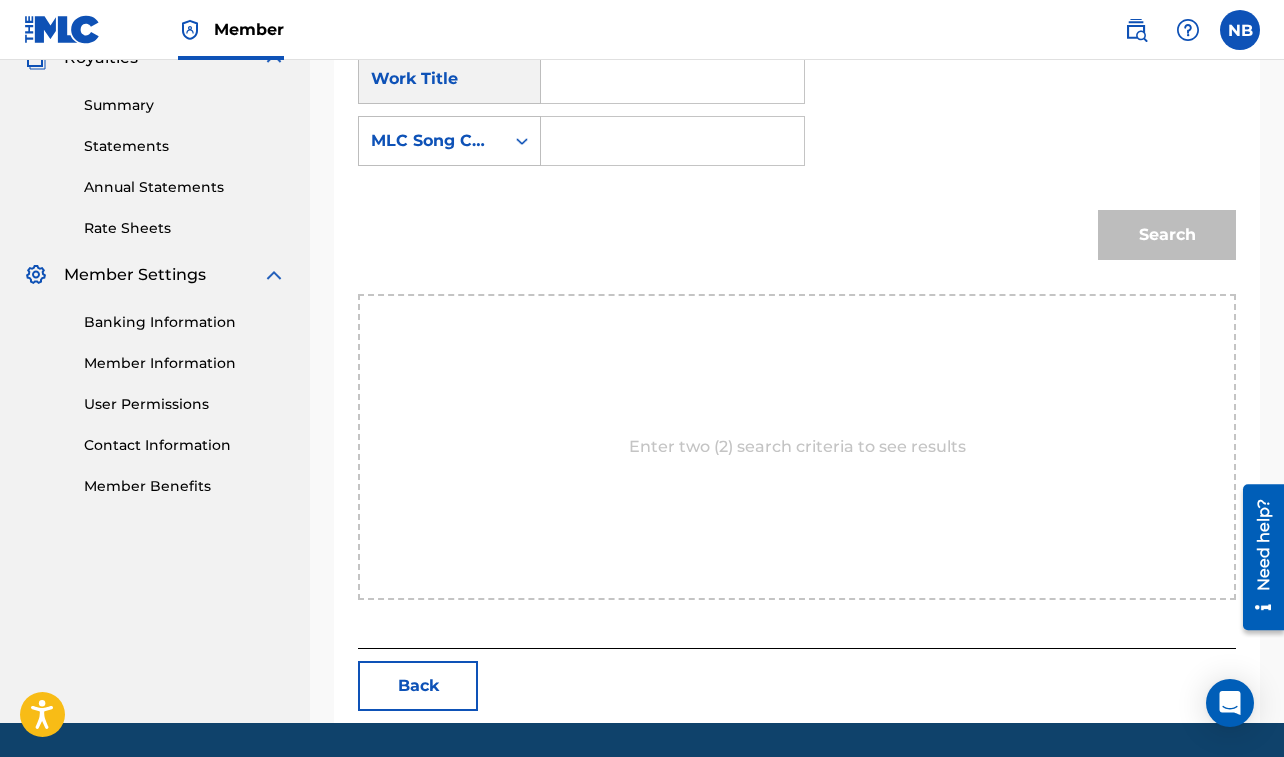 click at bounding box center [672, 79] 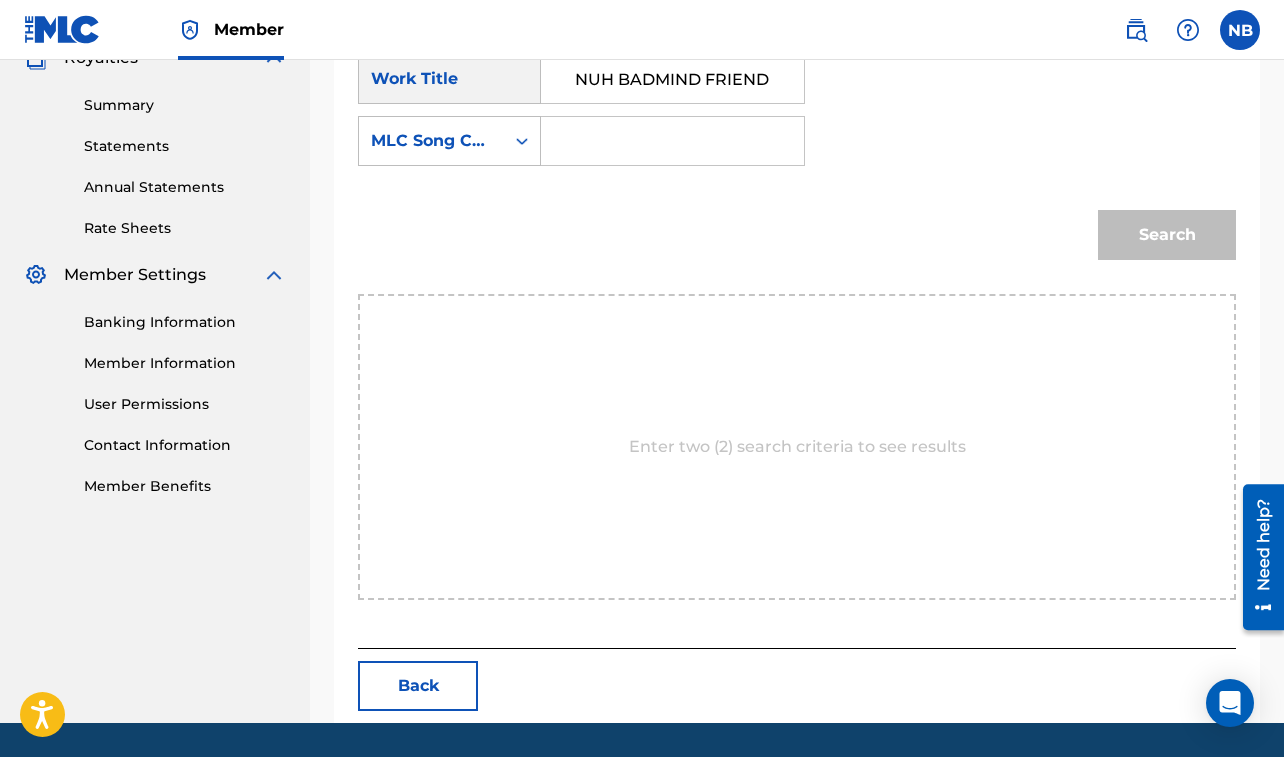 scroll, scrollTop: 0, scrollLeft: 8, axis: horizontal 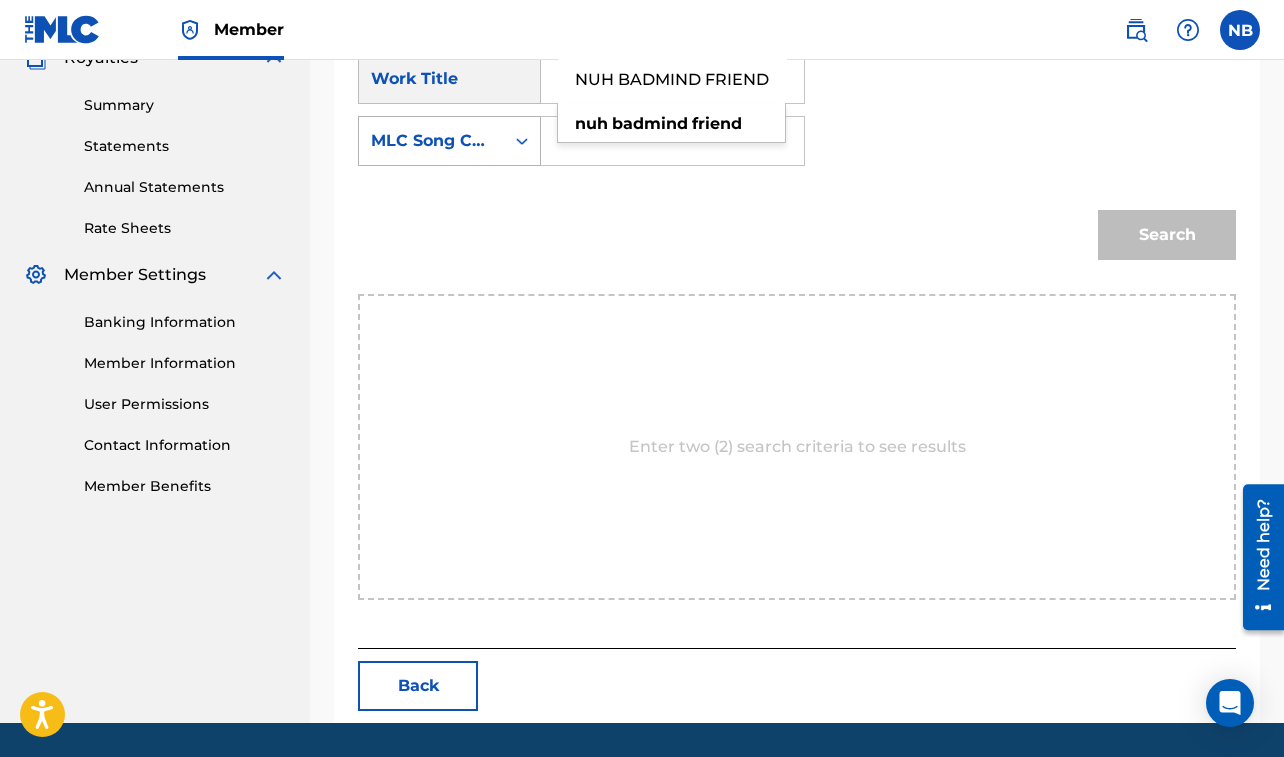type on "NUH BADMIND FRIEND" 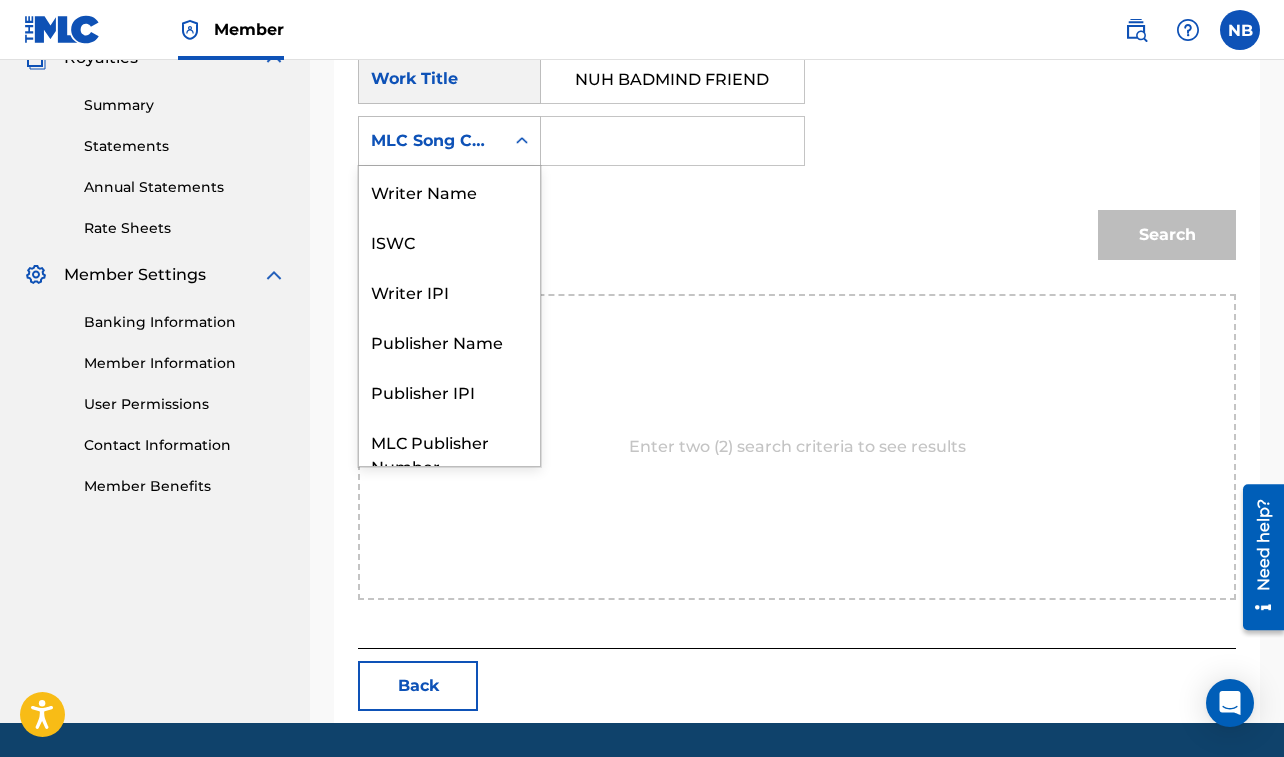 scroll, scrollTop: 0, scrollLeft: 0, axis: both 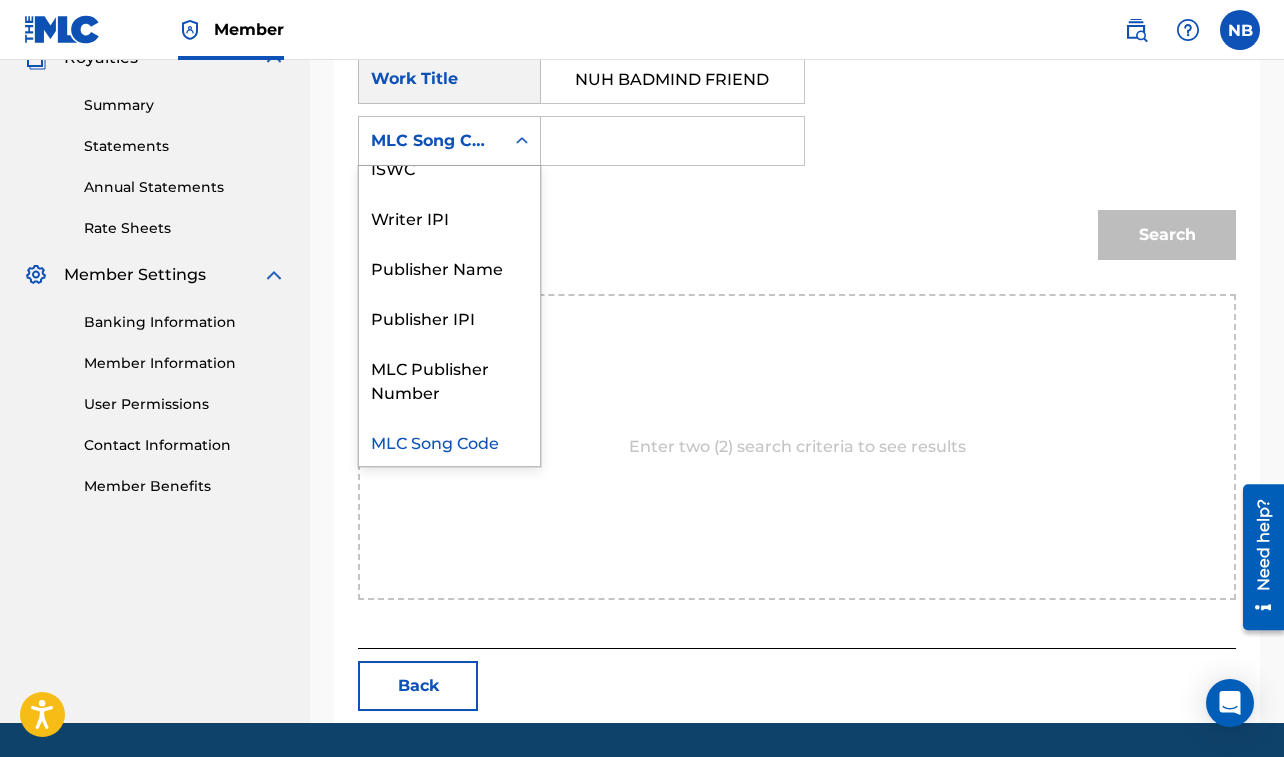 click on "MLC Song Code" at bounding box center [431, 141] 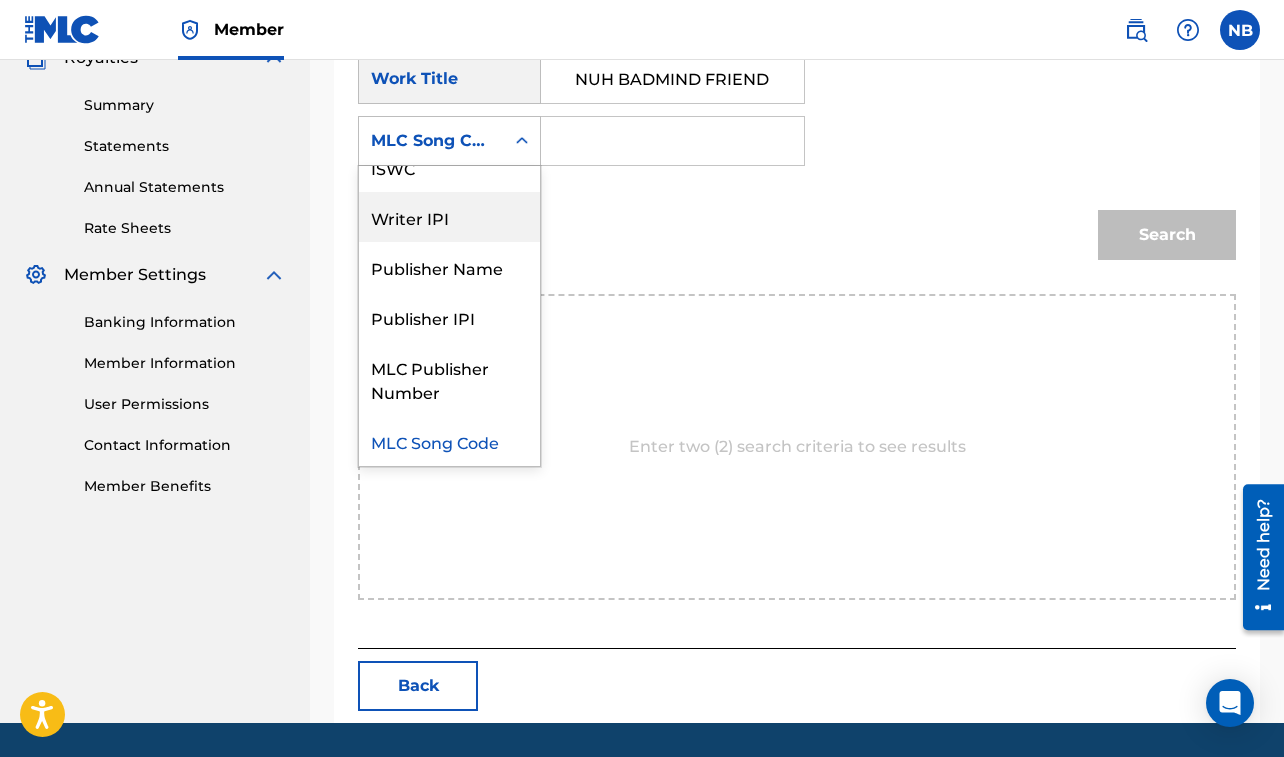 scroll, scrollTop: 0, scrollLeft: 0, axis: both 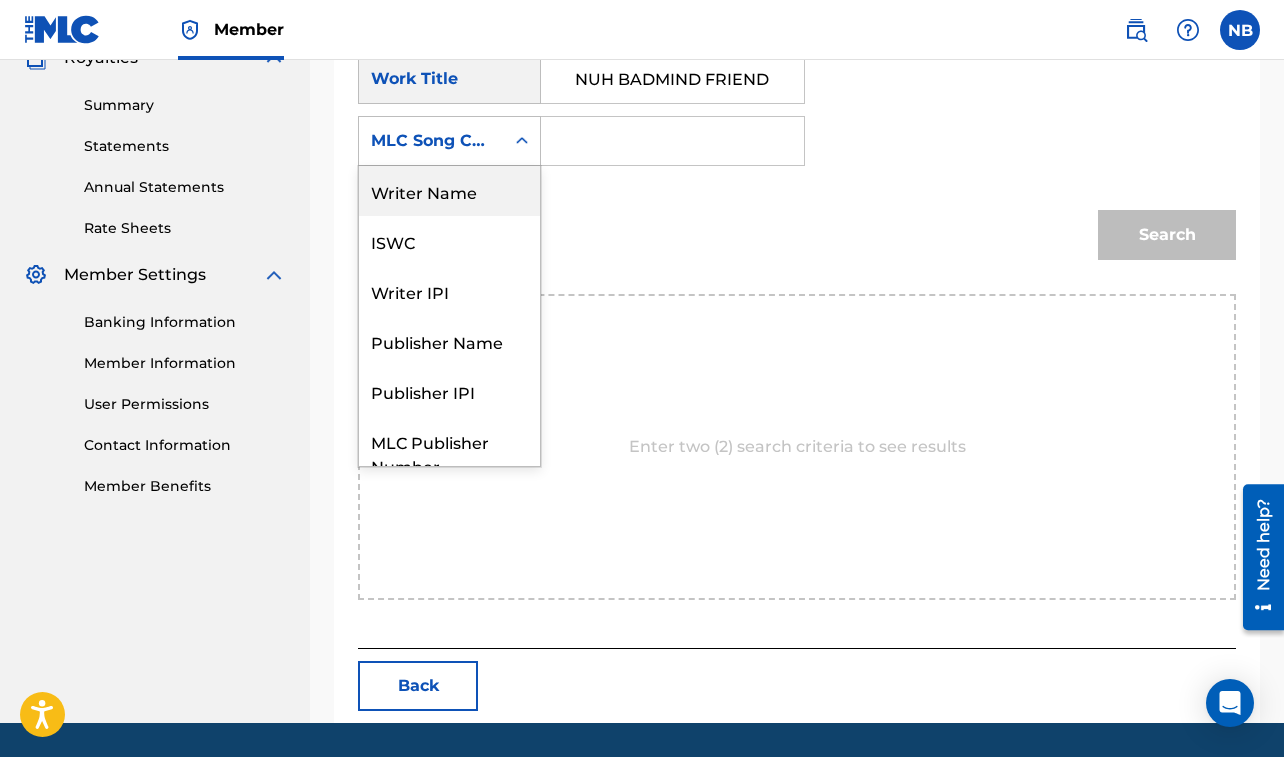 click on "Writer Name" at bounding box center [449, 191] 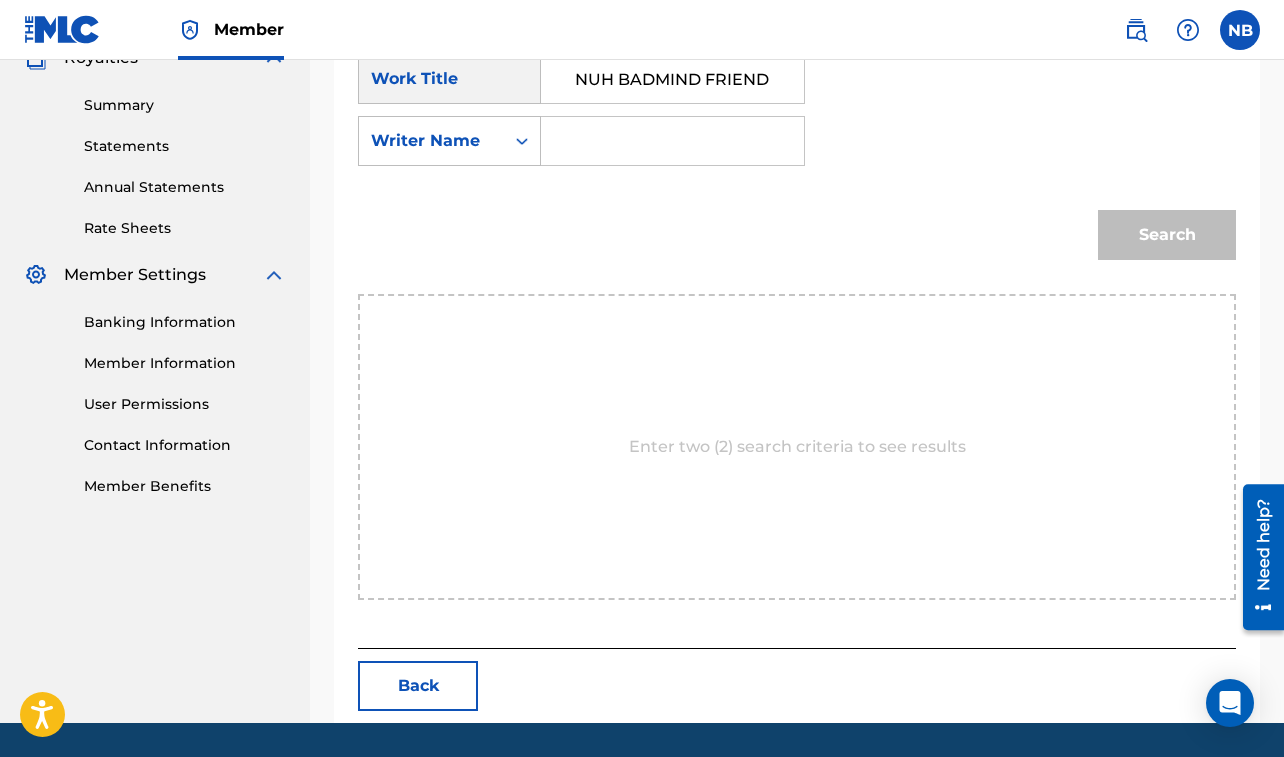 click at bounding box center [672, 141] 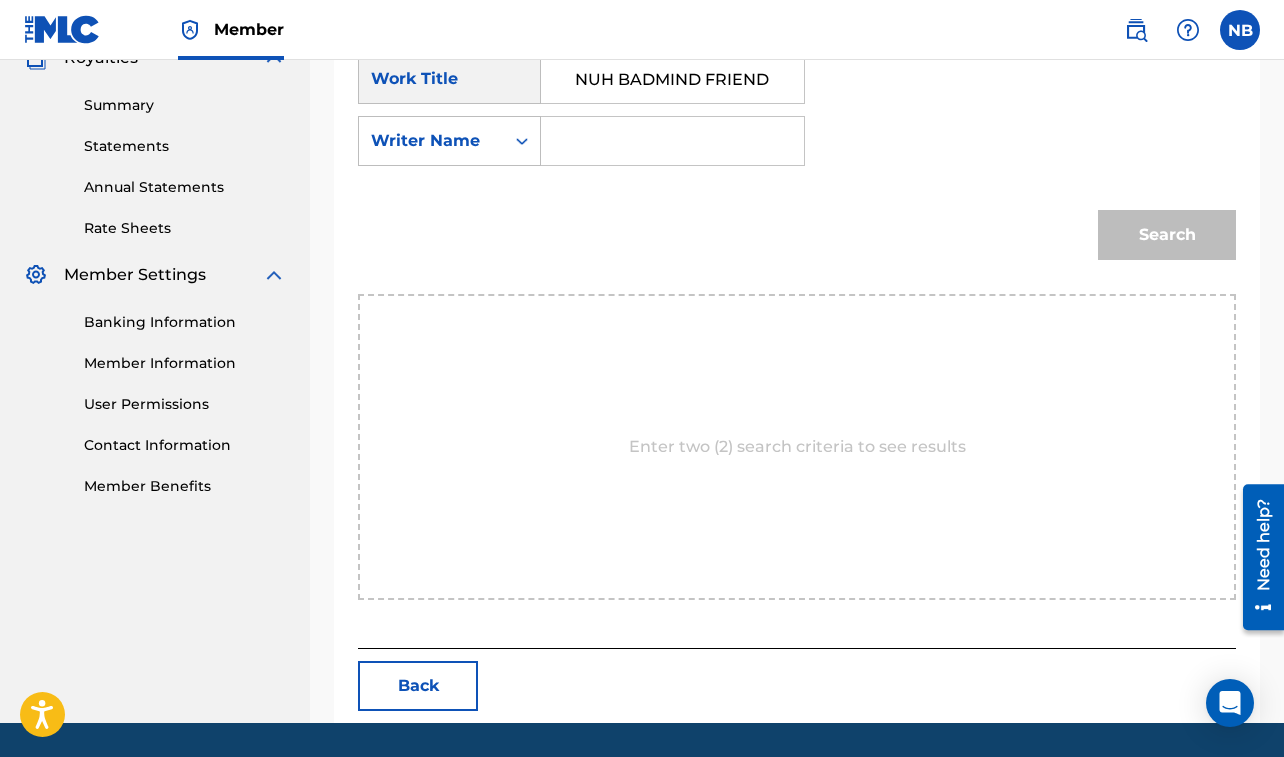 type on "[PERSON_NAME]" 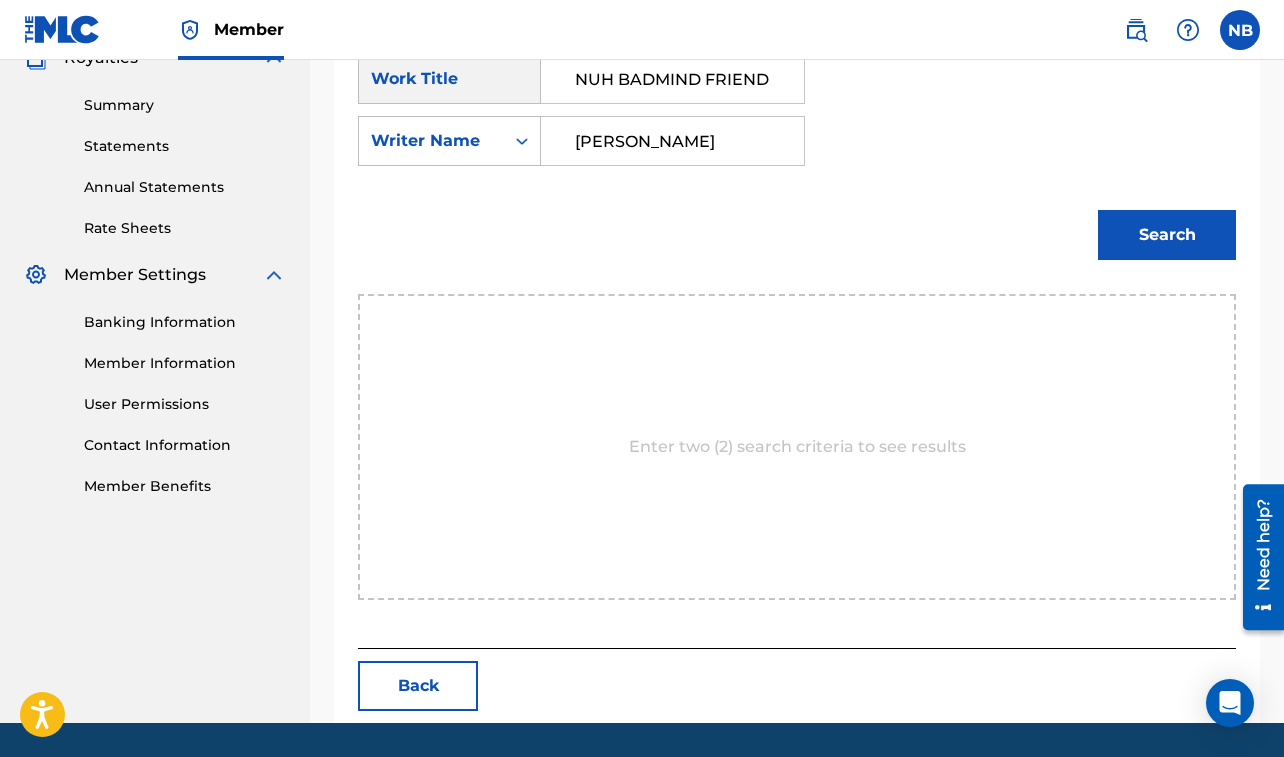 click on "Search" at bounding box center [1167, 235] 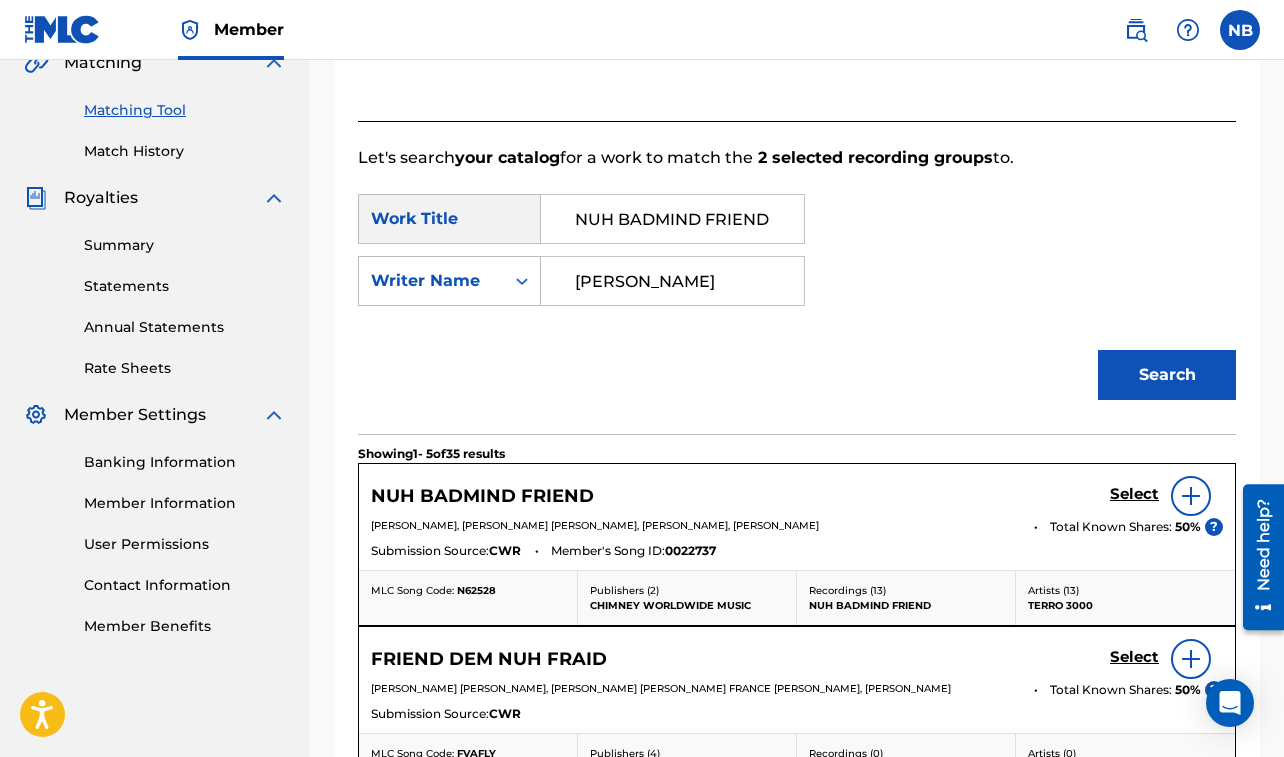 scroll, scrollTop: 623, scrollLeft: 0, axis: vertical 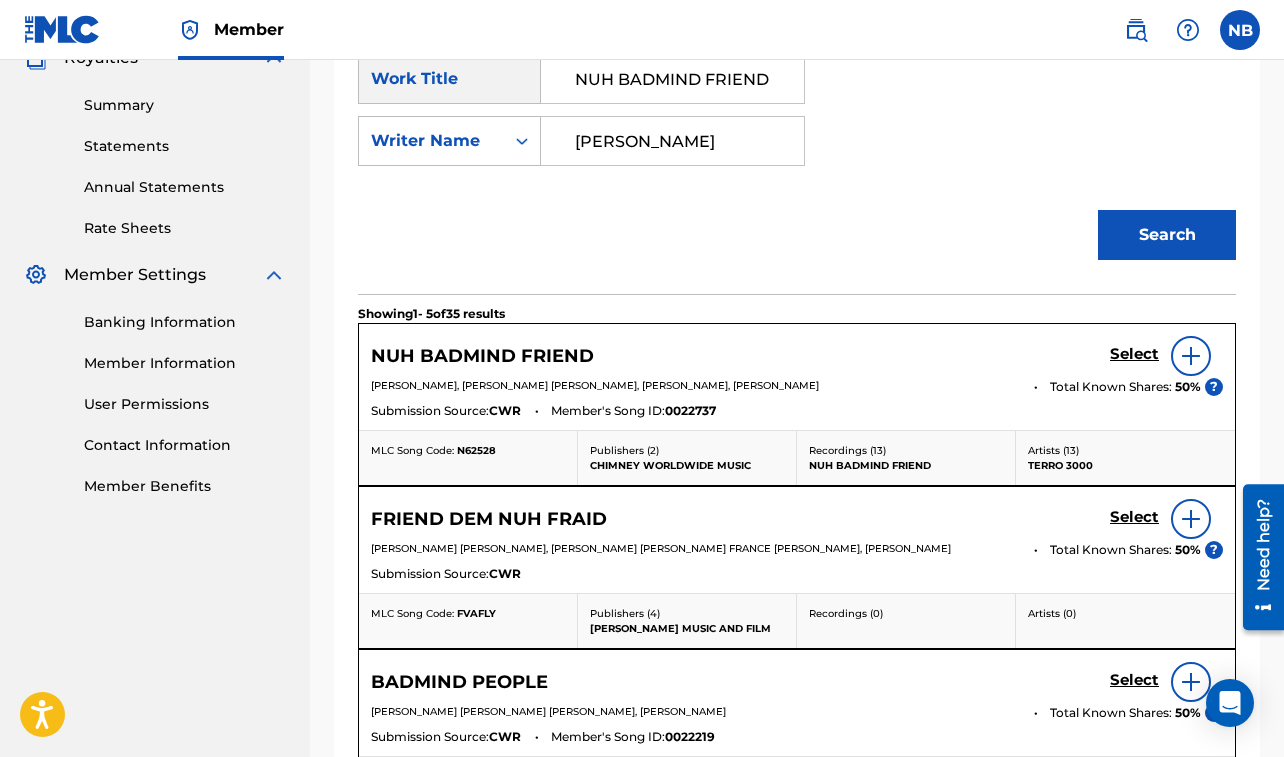 click on "Select" at bounding box center [1134, 354] 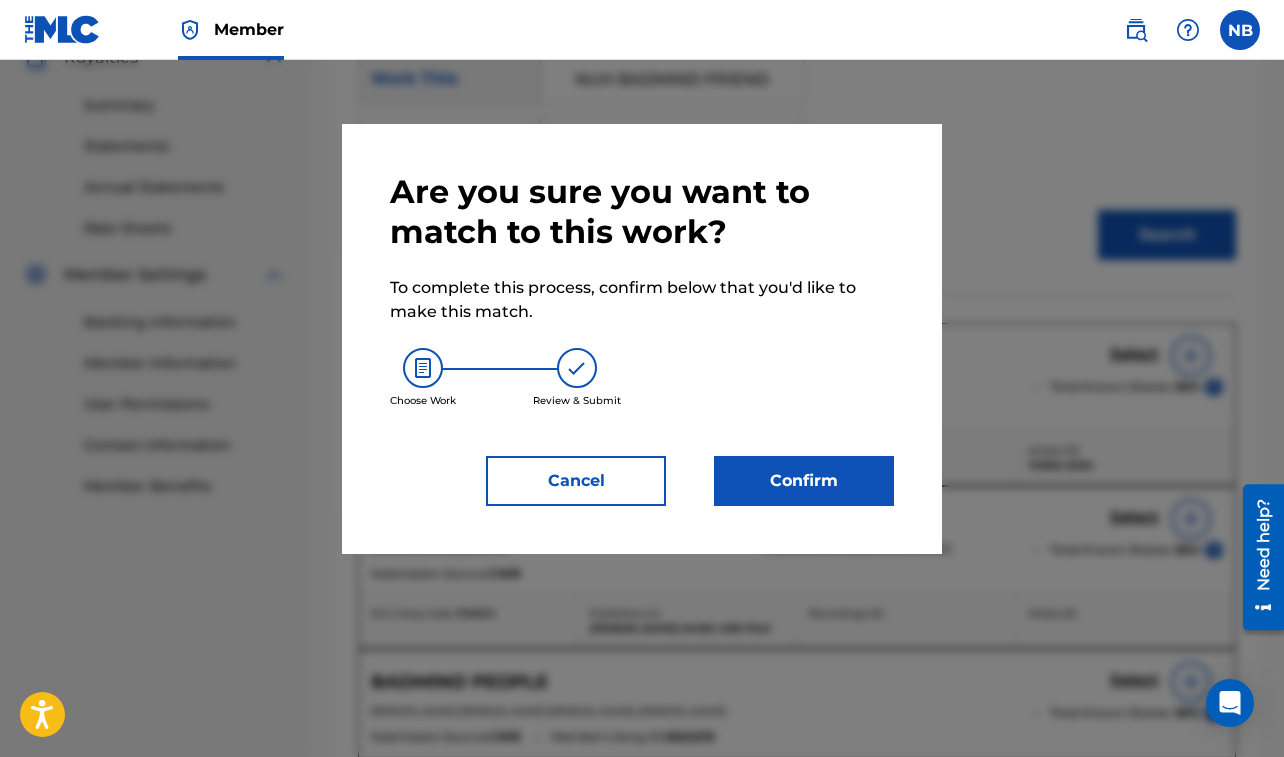 click on "Confirm" at bounding box center [804, 481] 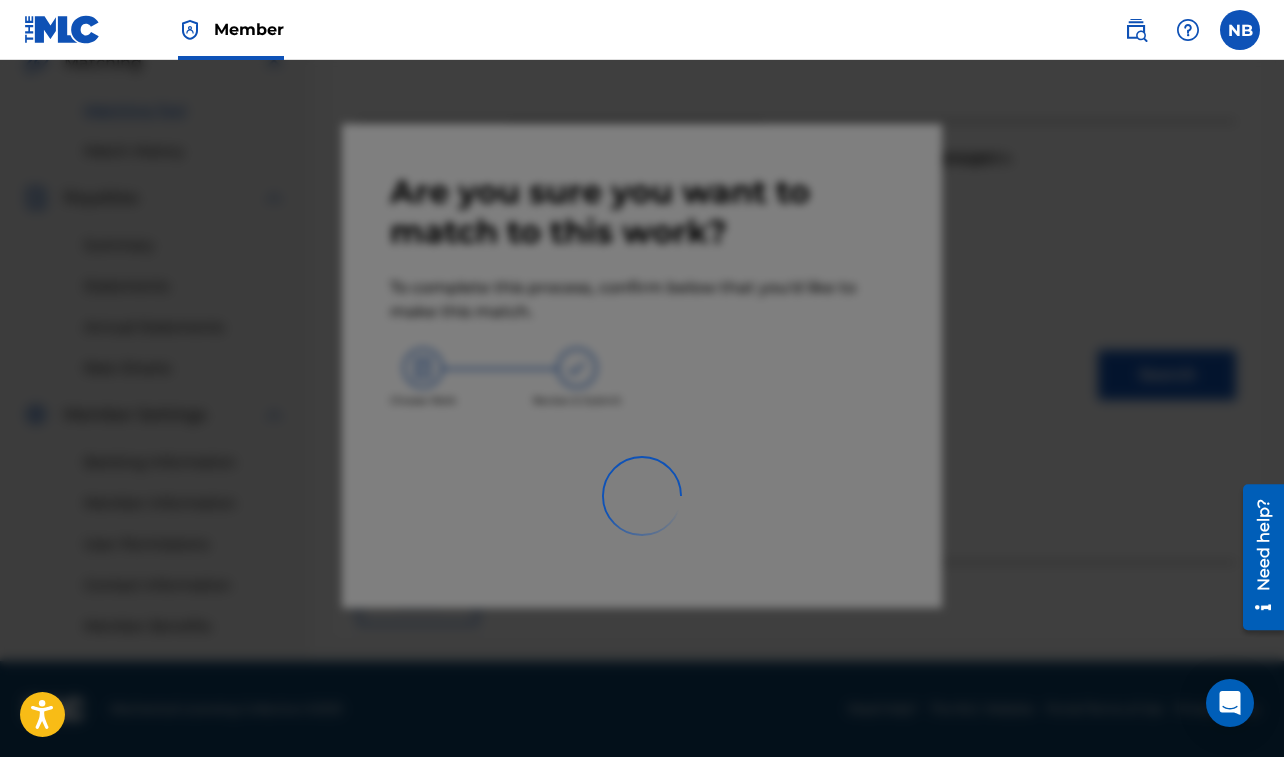 scroll, scrollTop: 483, scrollLeft: 0, axis: vertical 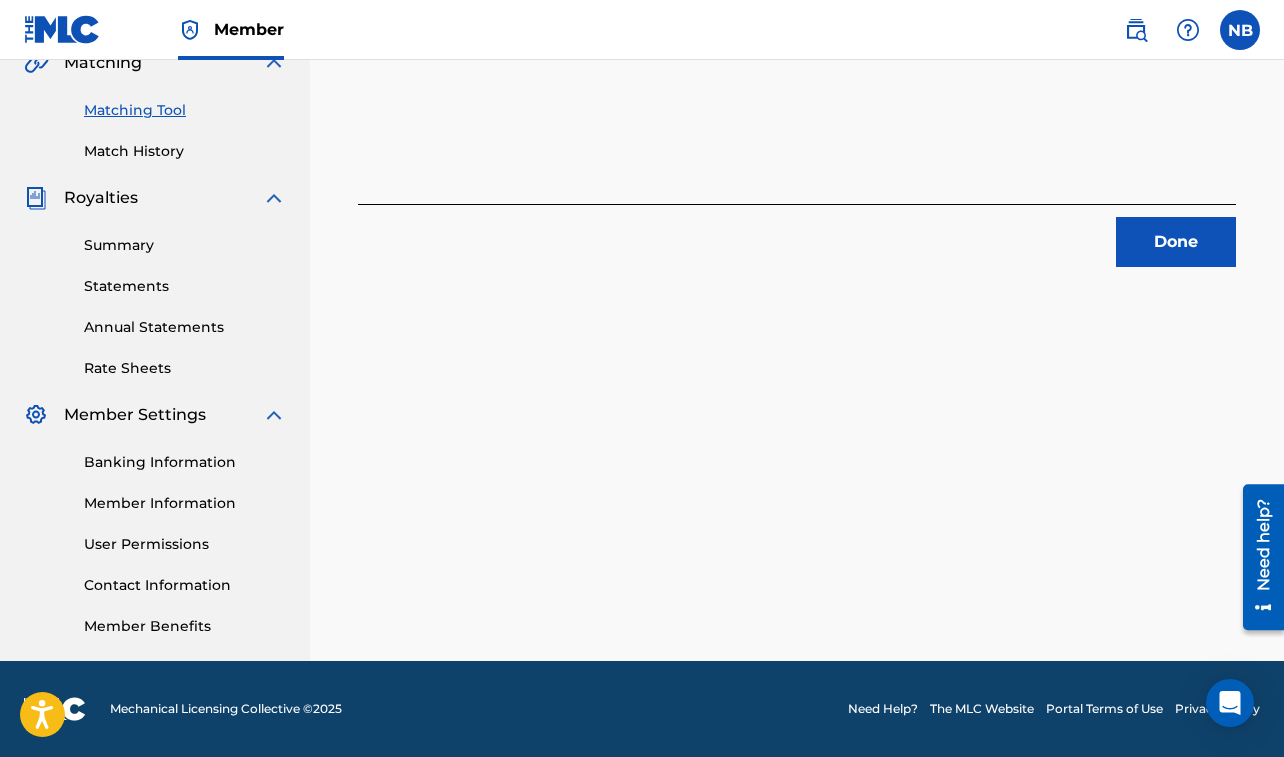 click on "Done" at bounding box center [1176, 242] 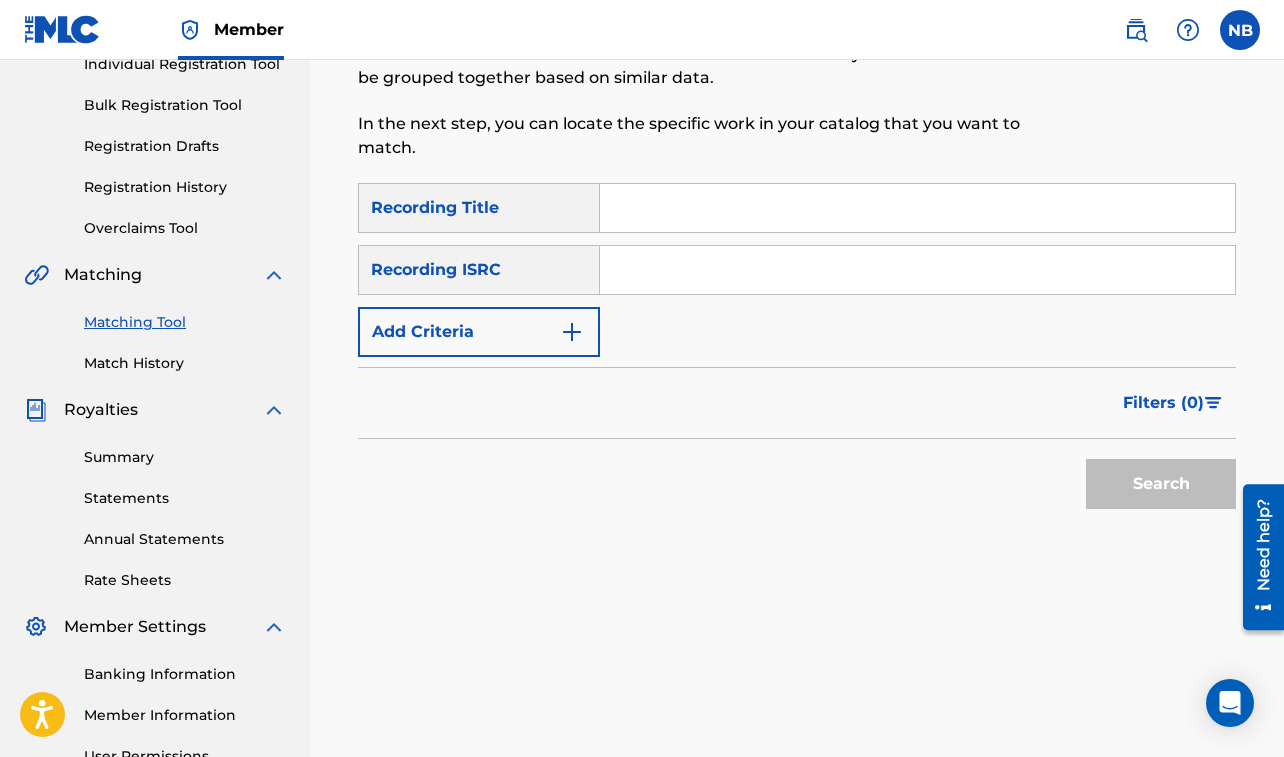 scroll, scrollTop: 267, scrollLeft: 0, axis: vertical 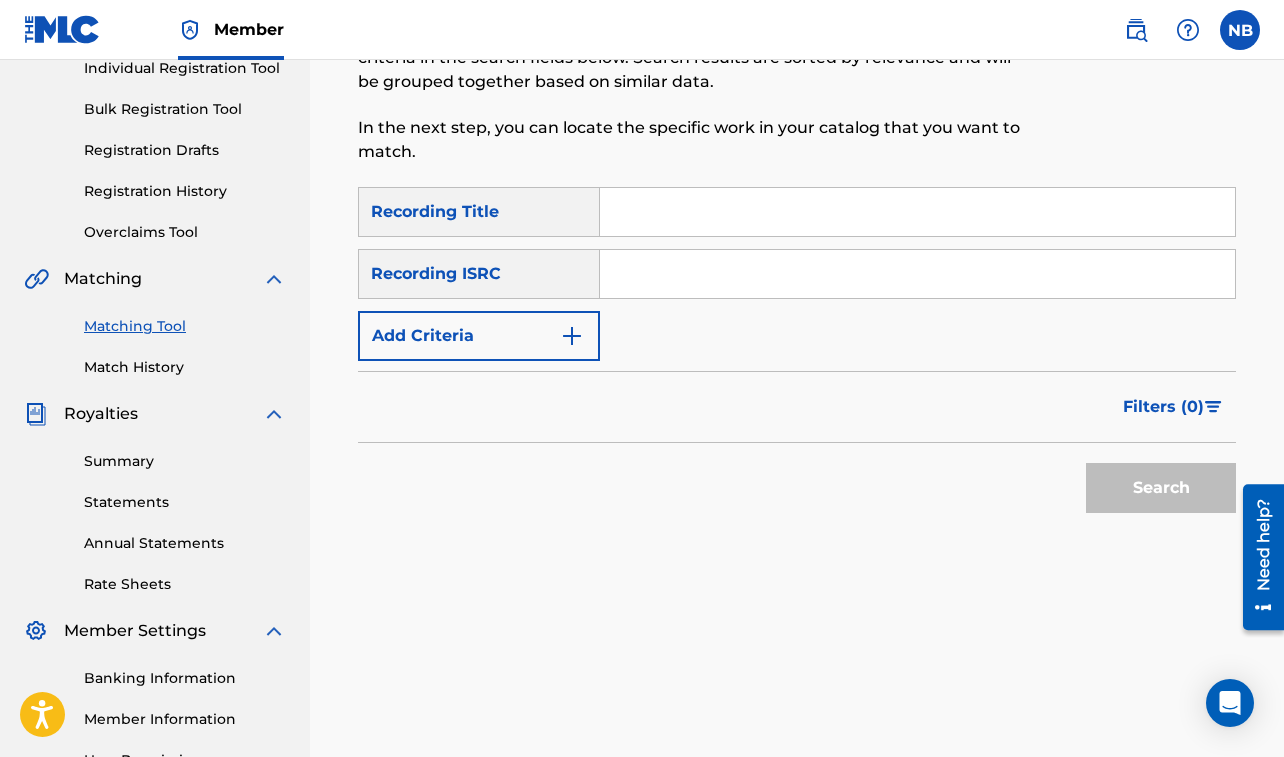 click at bounding box center [917, 212] 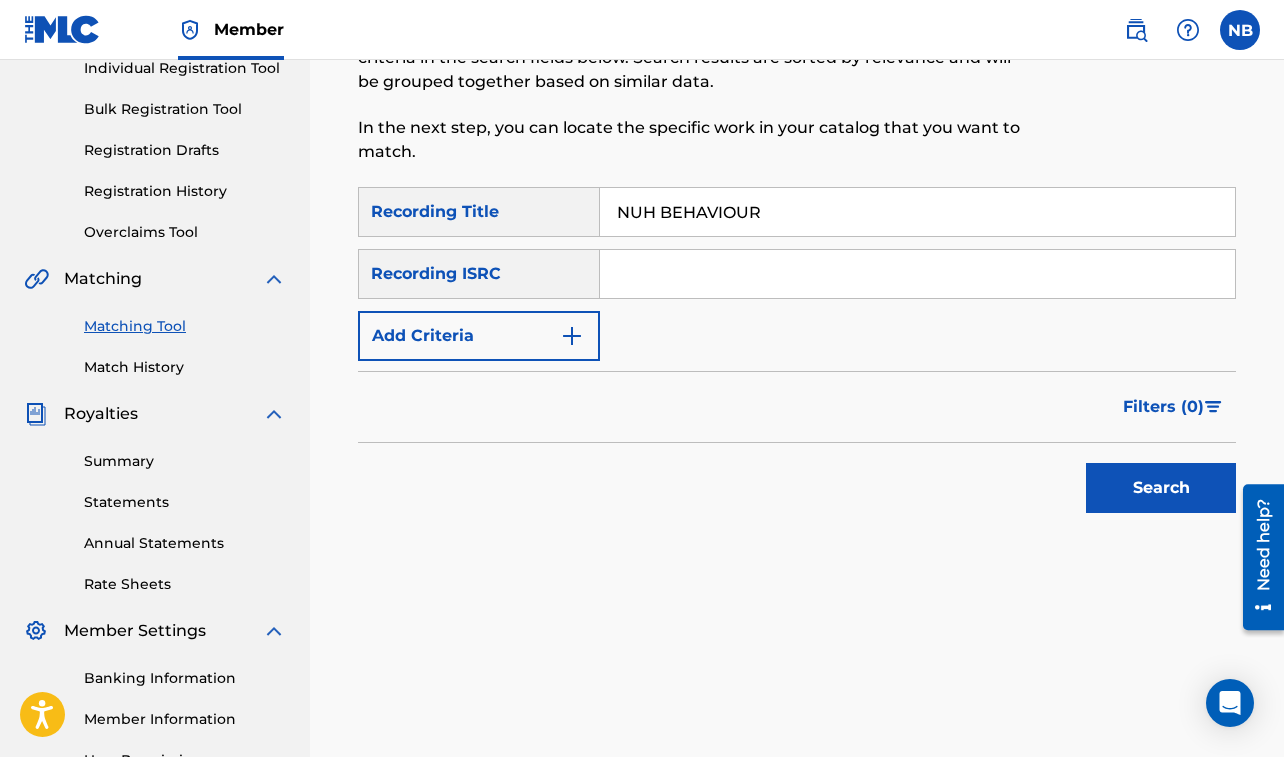 type on "NUH BEHAVIOUR" 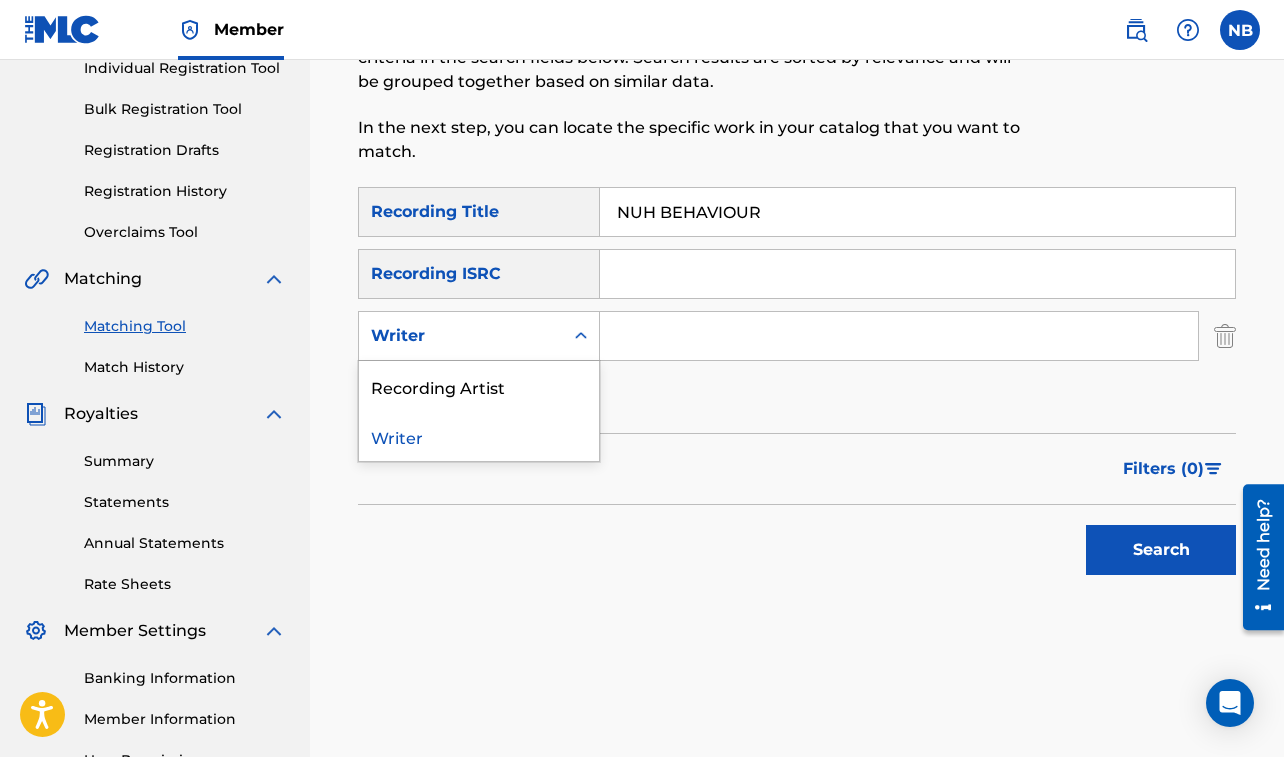 click on "Writer" at bounding box center [461, 336] 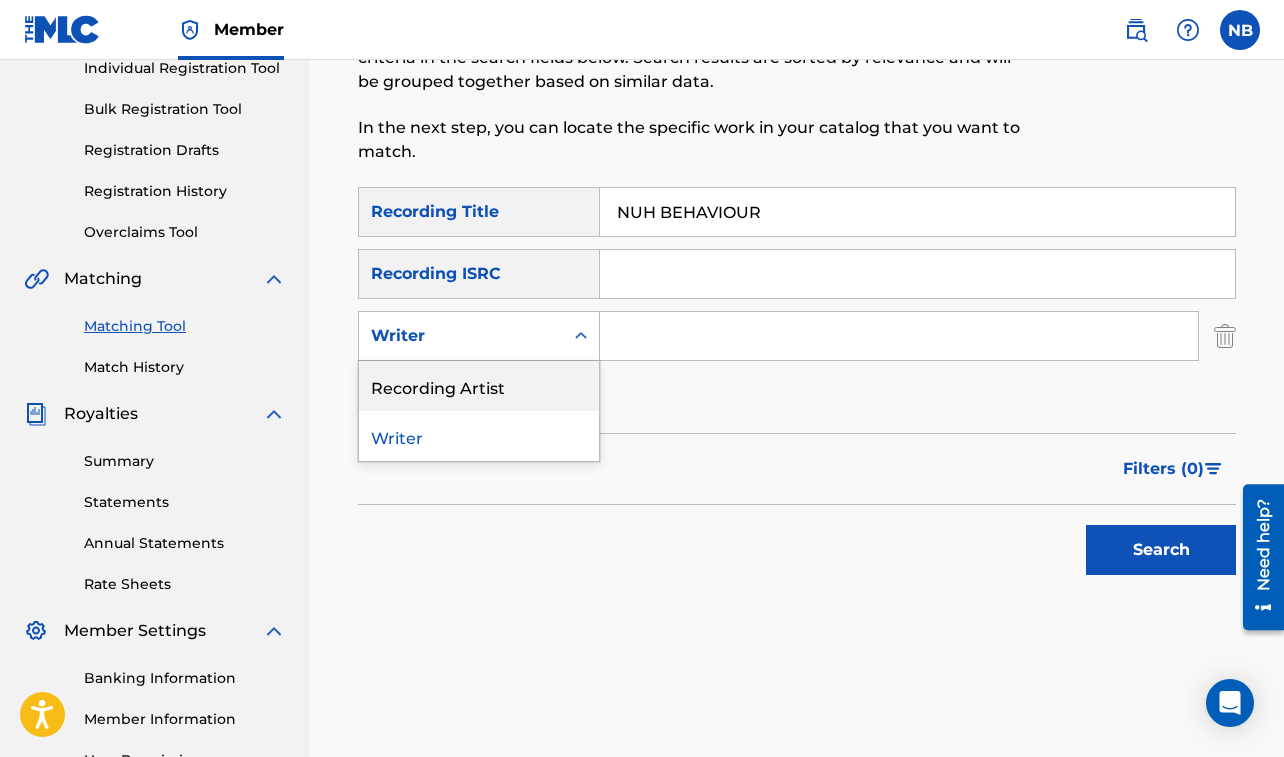 click on "Recording Artist" at bounding box center (479, 386) 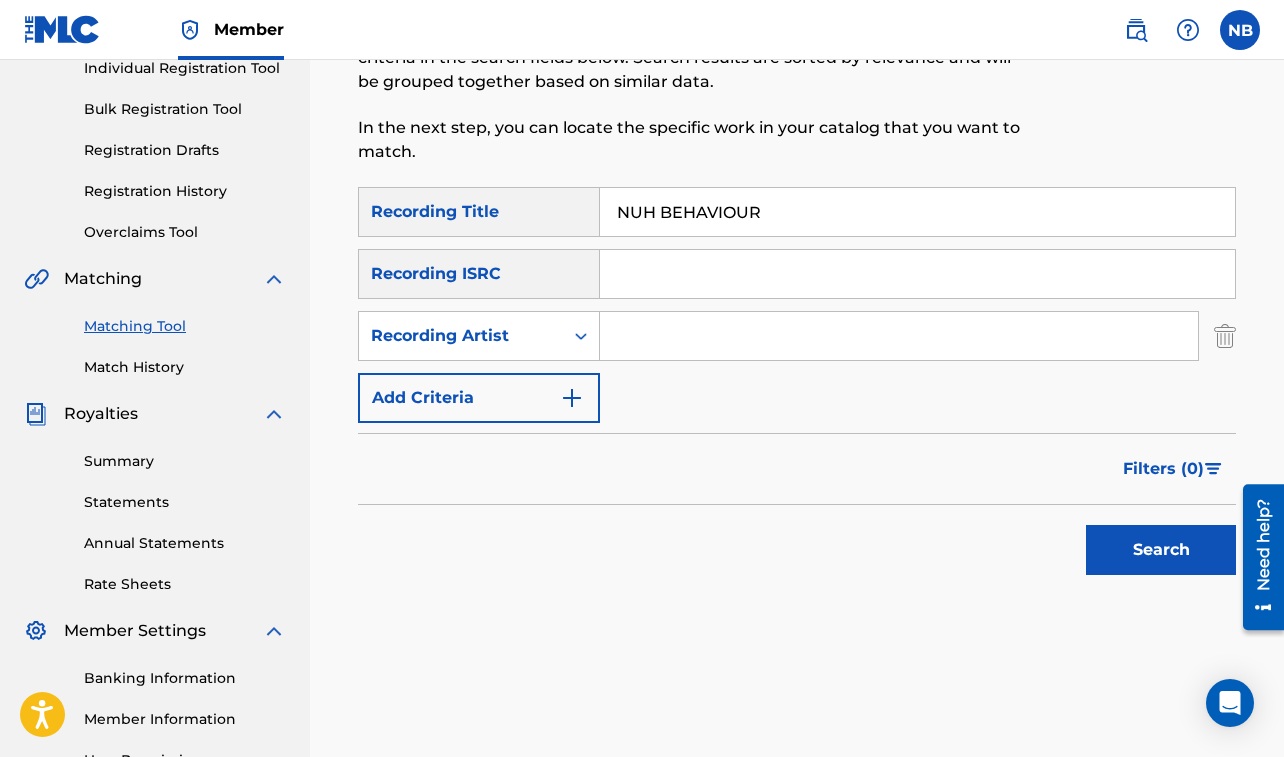 click at bounding box center [899, 336] 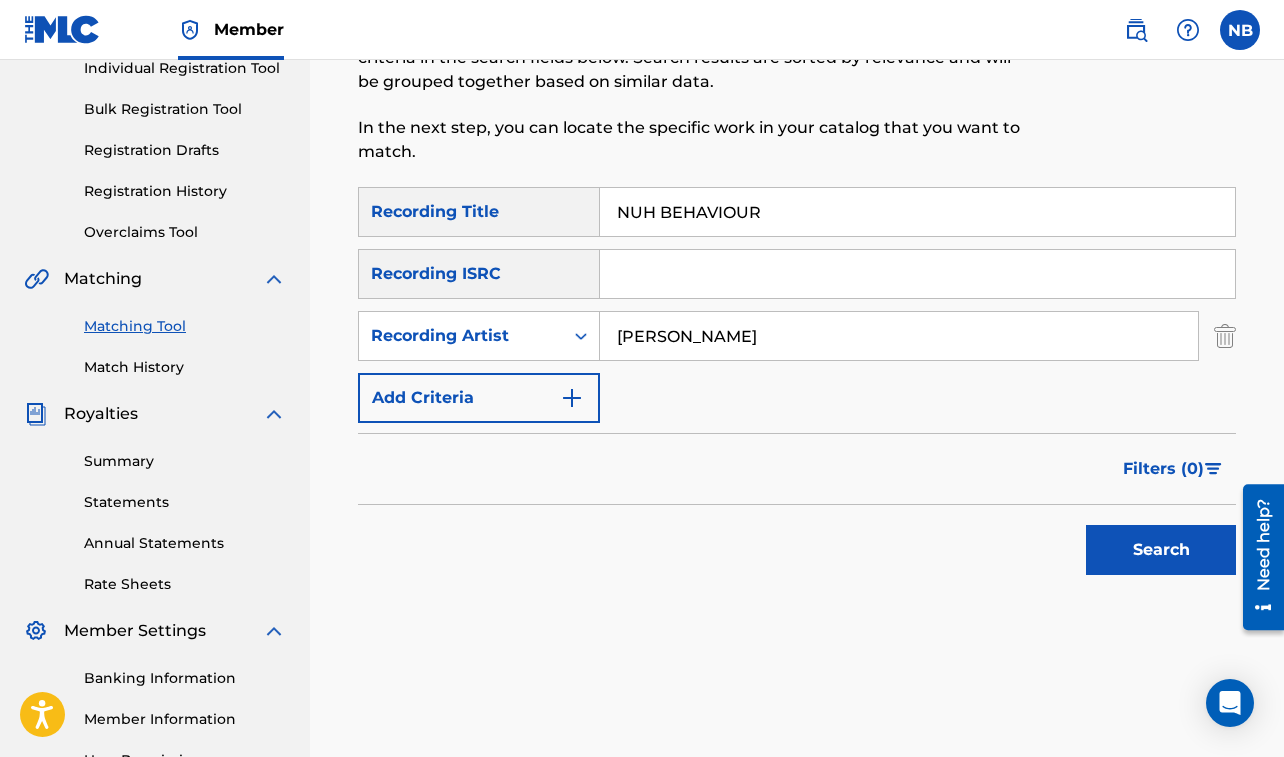 type on "[PERSON_NAME]" 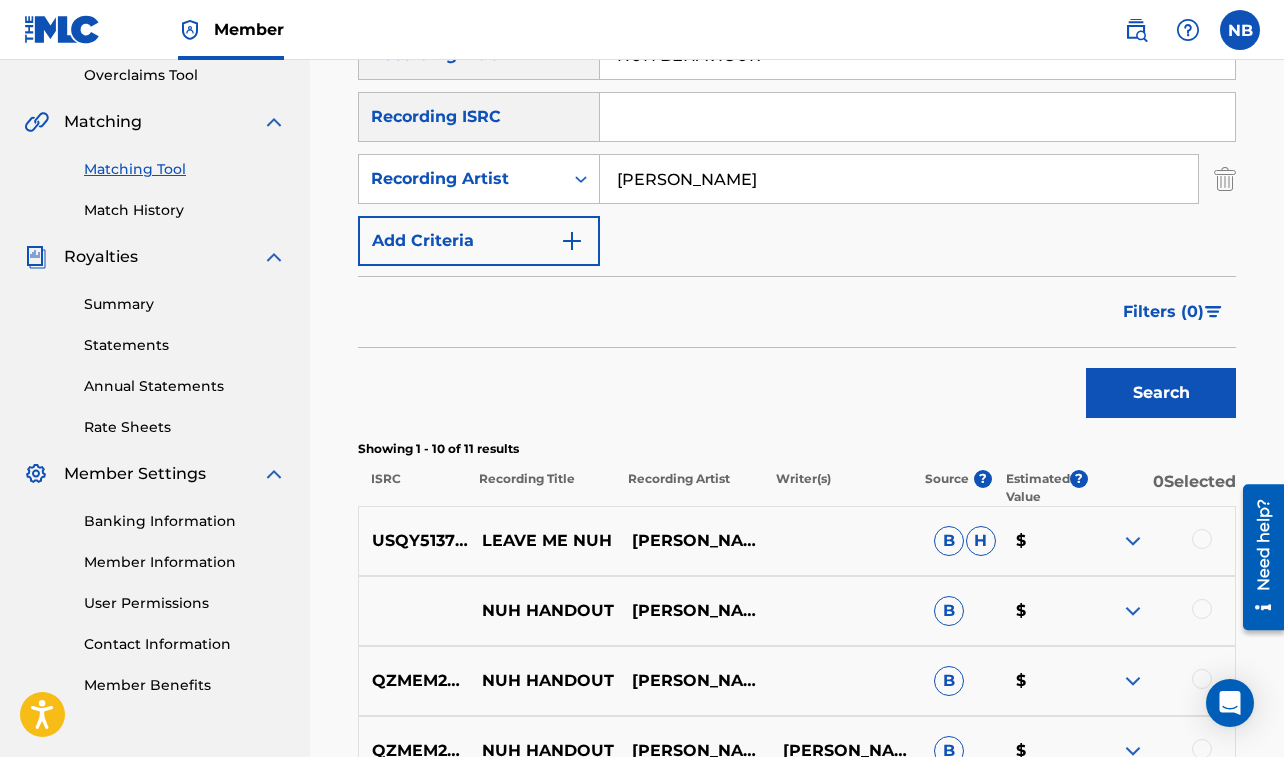 scroll, scrollTop: 432, scrollLeft: 0, axis: vertical 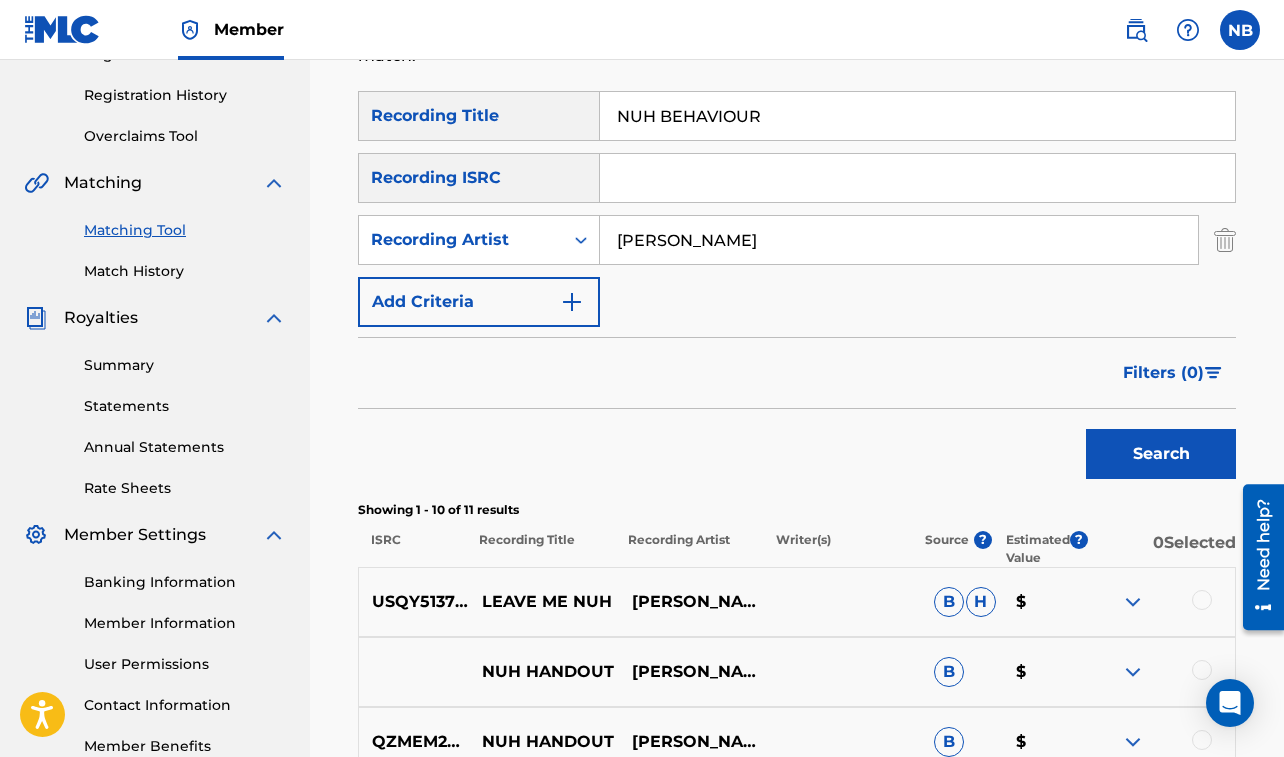 drag, startPoint x: 616, startPoint y: 112, endPoint x: 1118, endPoint y: 153, distance: 503.6715 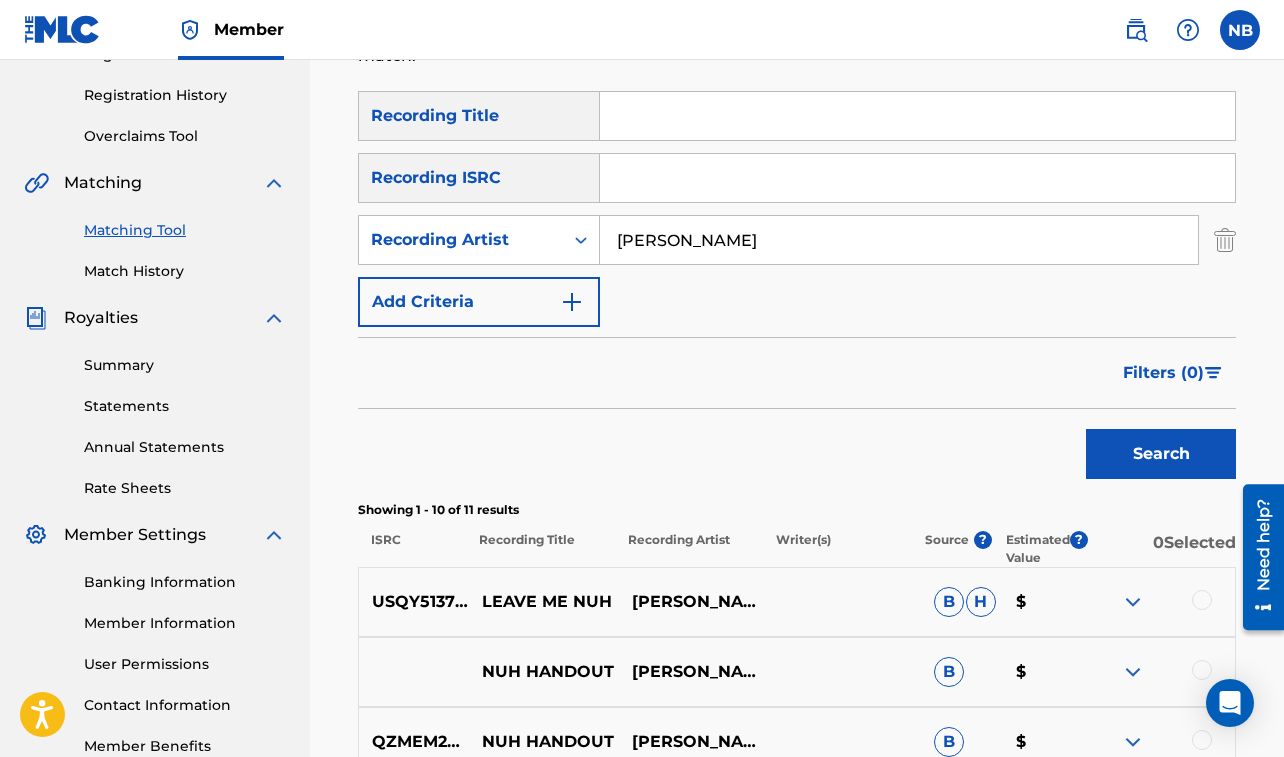 paste on "NUH BWOY" 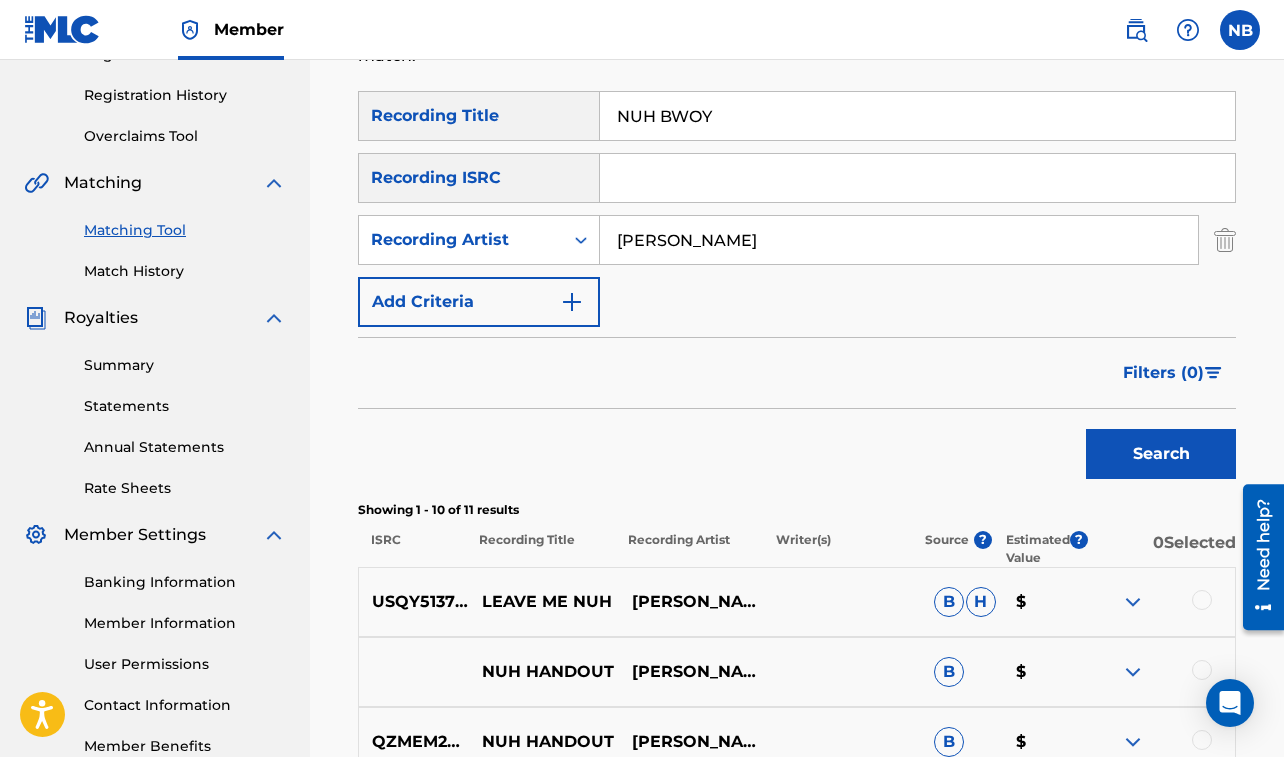 type on "NUH BWOY" 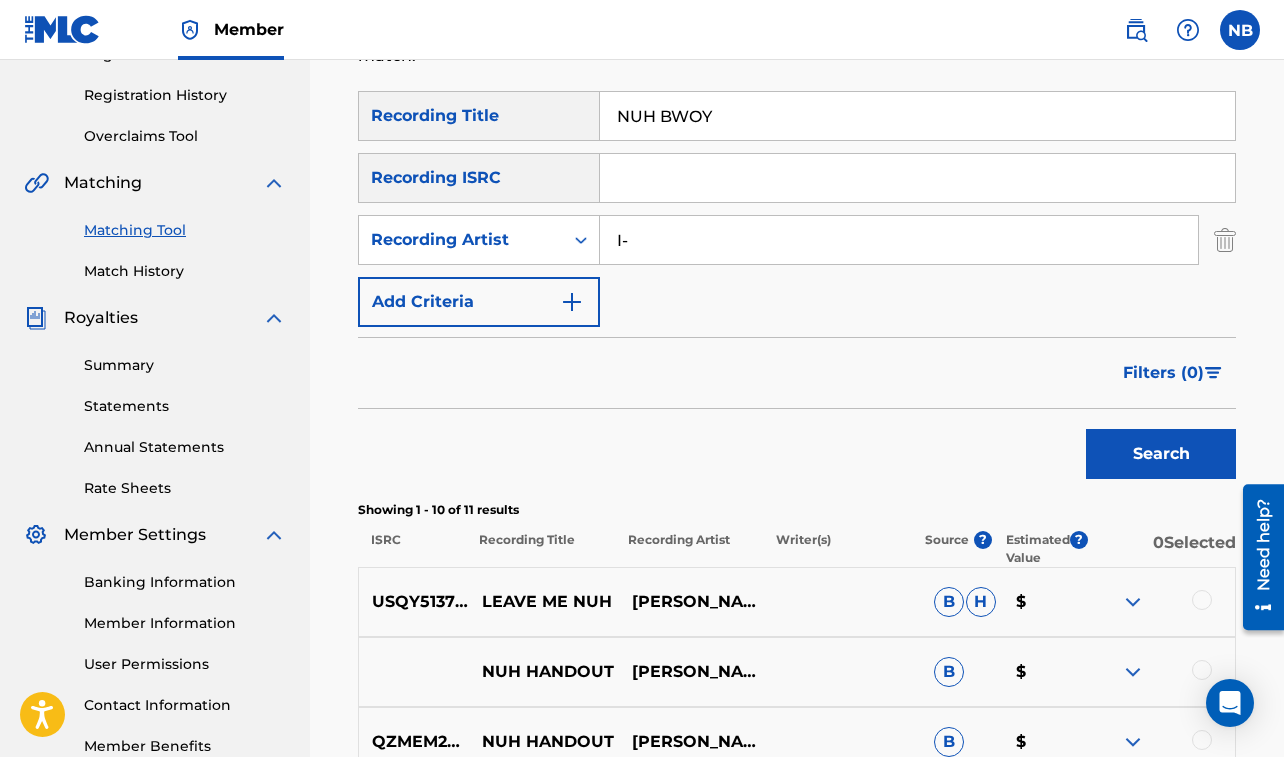 type on "I-OCTANE" 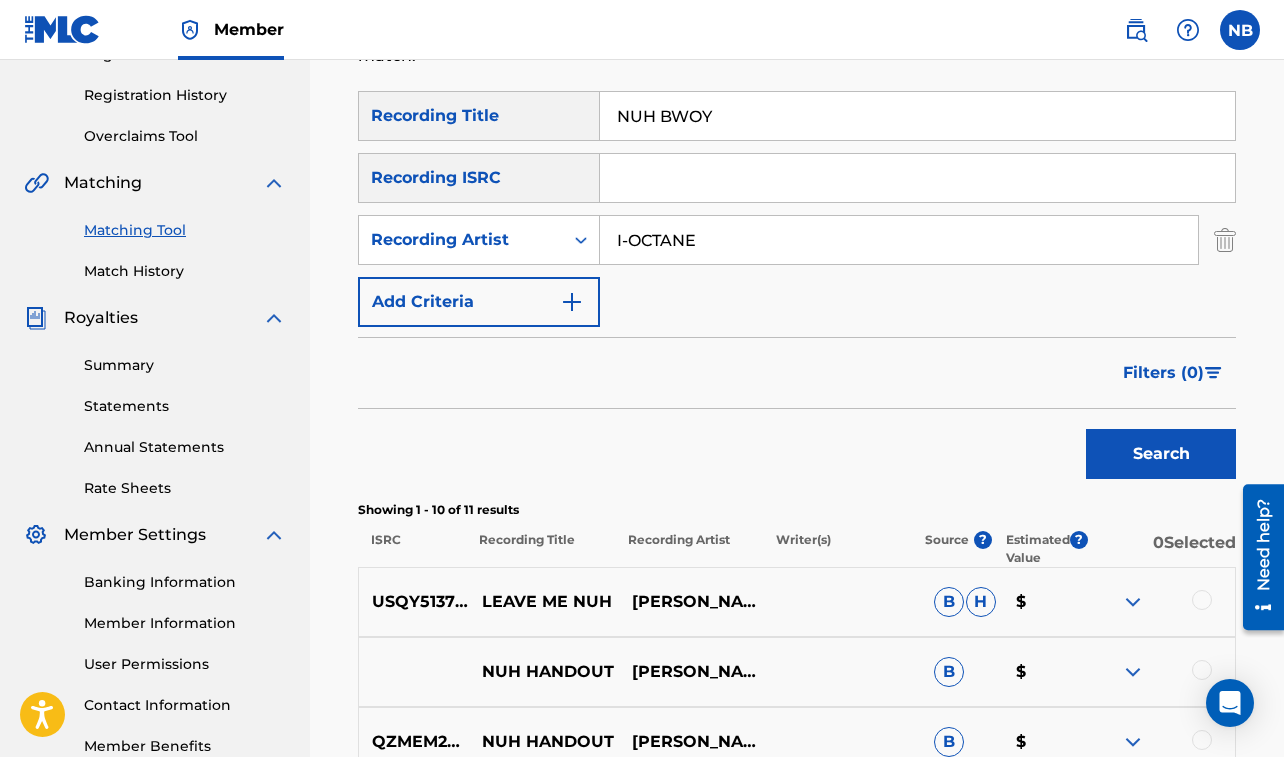 click on "Search" at bounding box center [1161, 454] 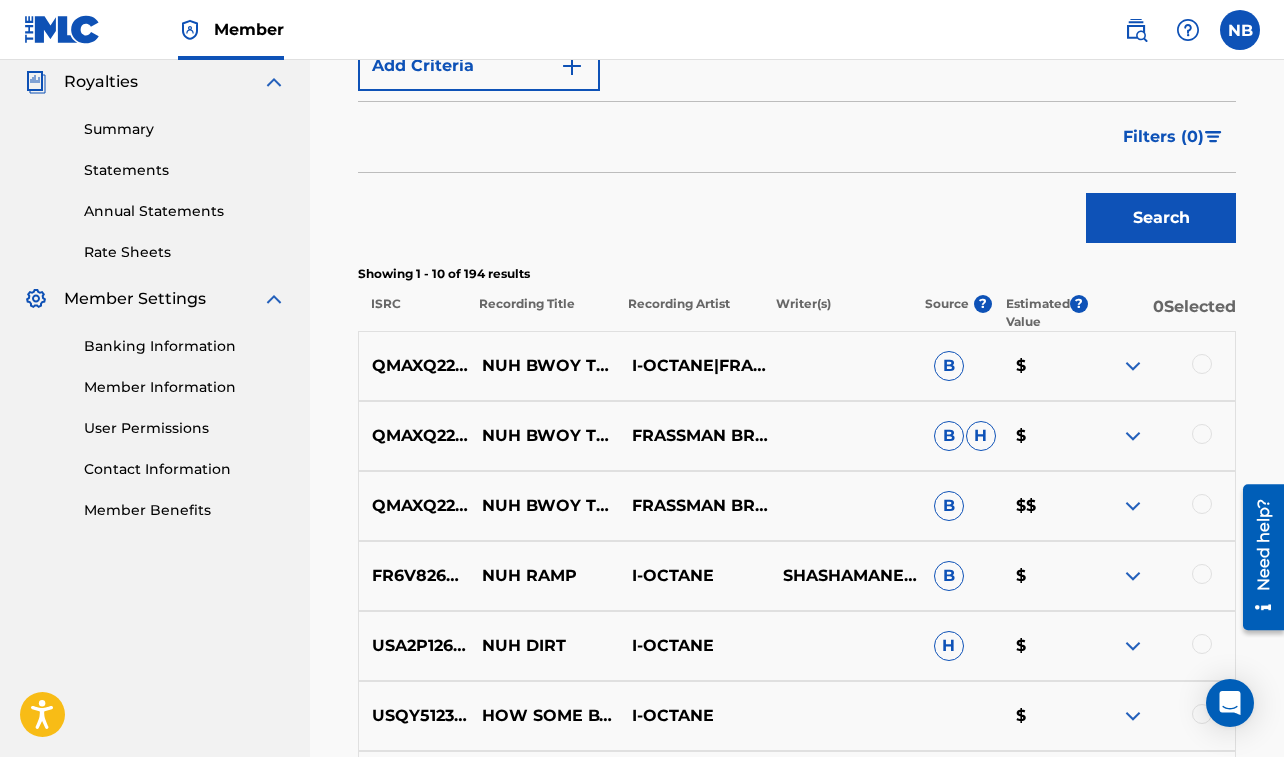 scroll, scrollTop: 724, scrollLeft: 0, axis: vertical 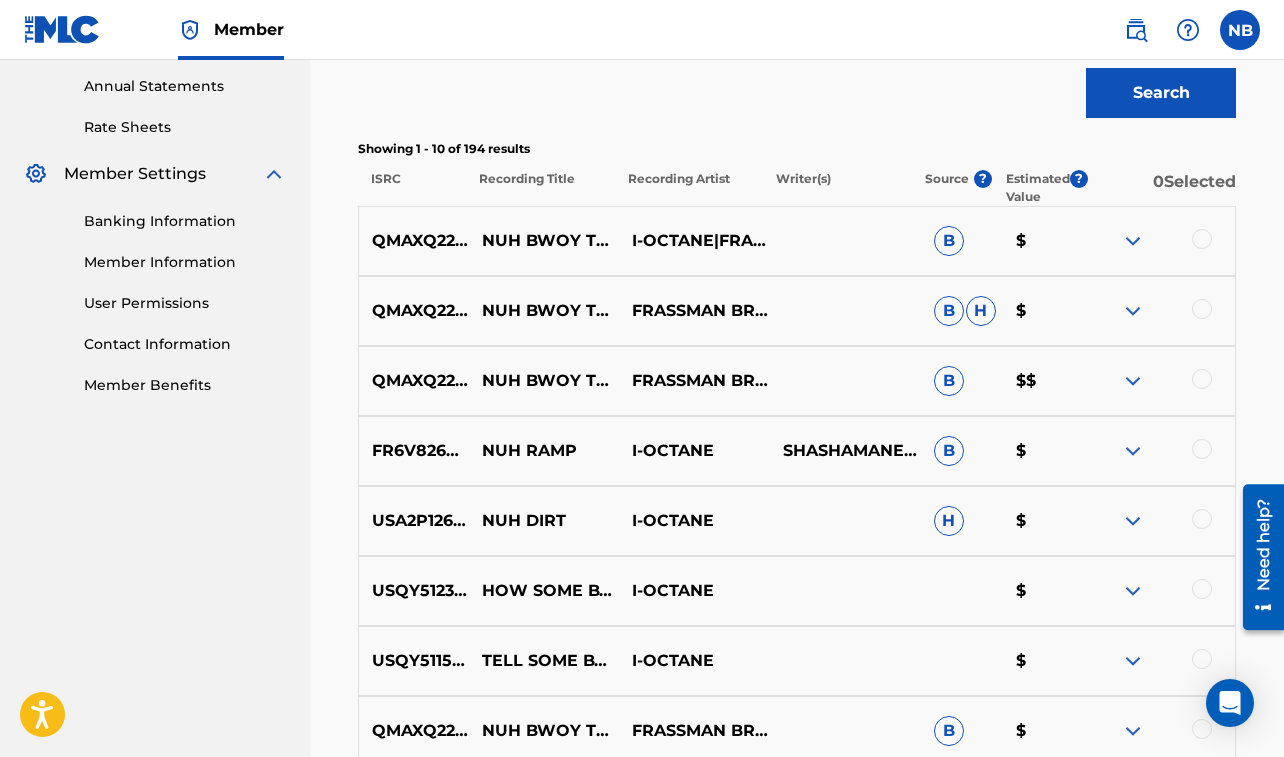 drag, startPoint x: 1200, startPoint y: 235, endPoint x: 1202, endPoint y: 255, distance: 20.09975 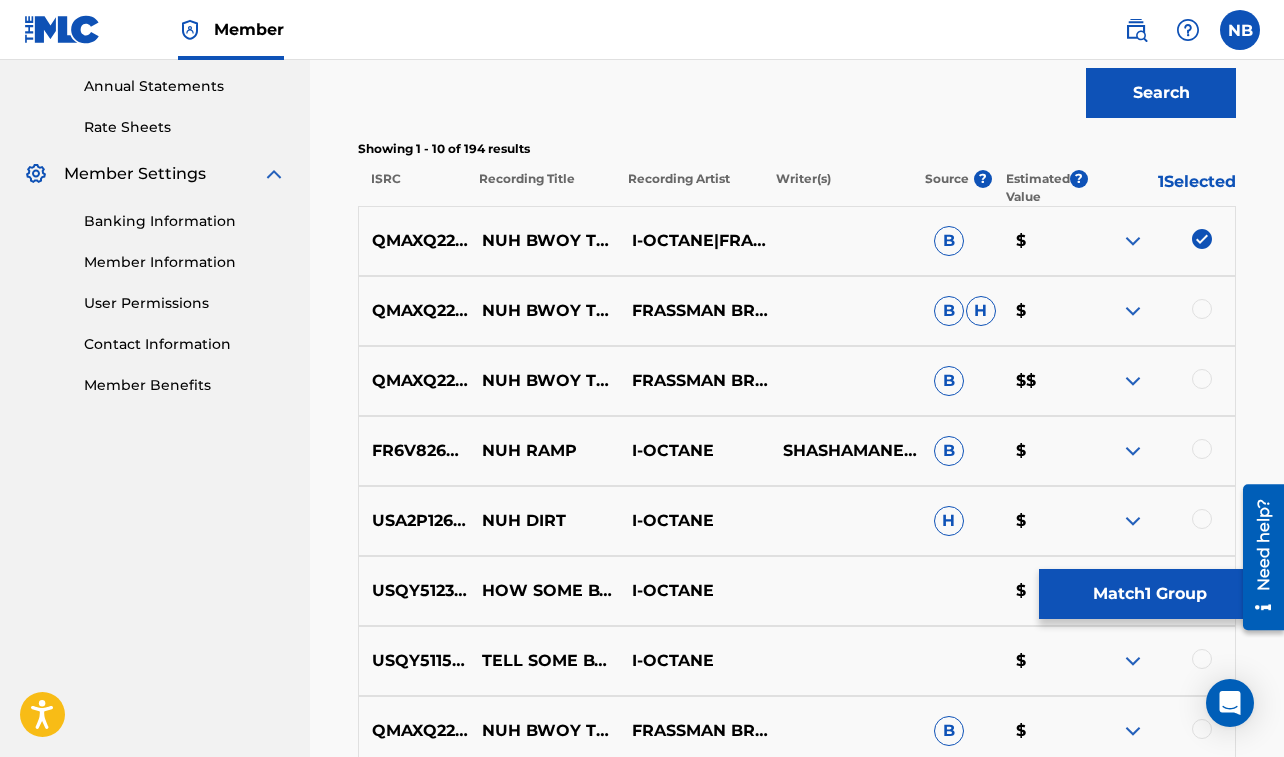 click at bounding box center [1202, 309] 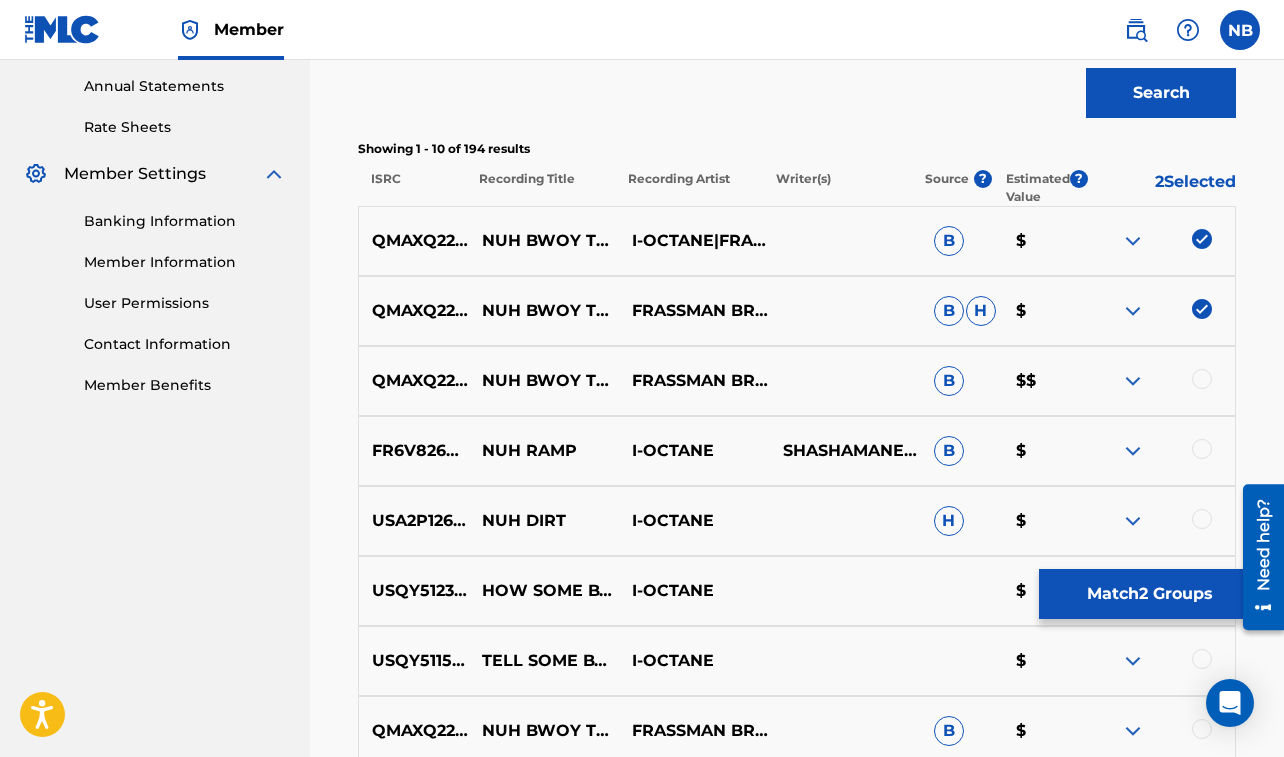 click at bounding box center (1202, 379) 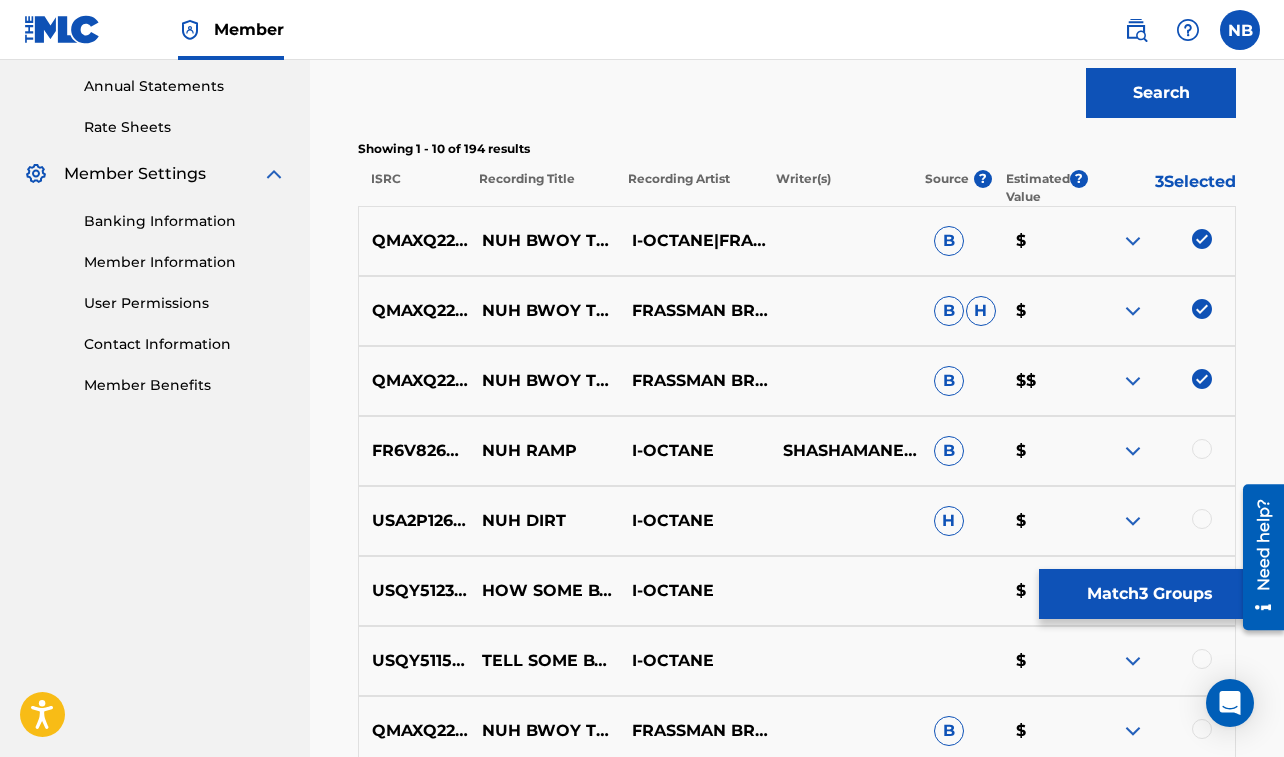 click on "Match  3 Groups" at bounding box center [1149, 594] 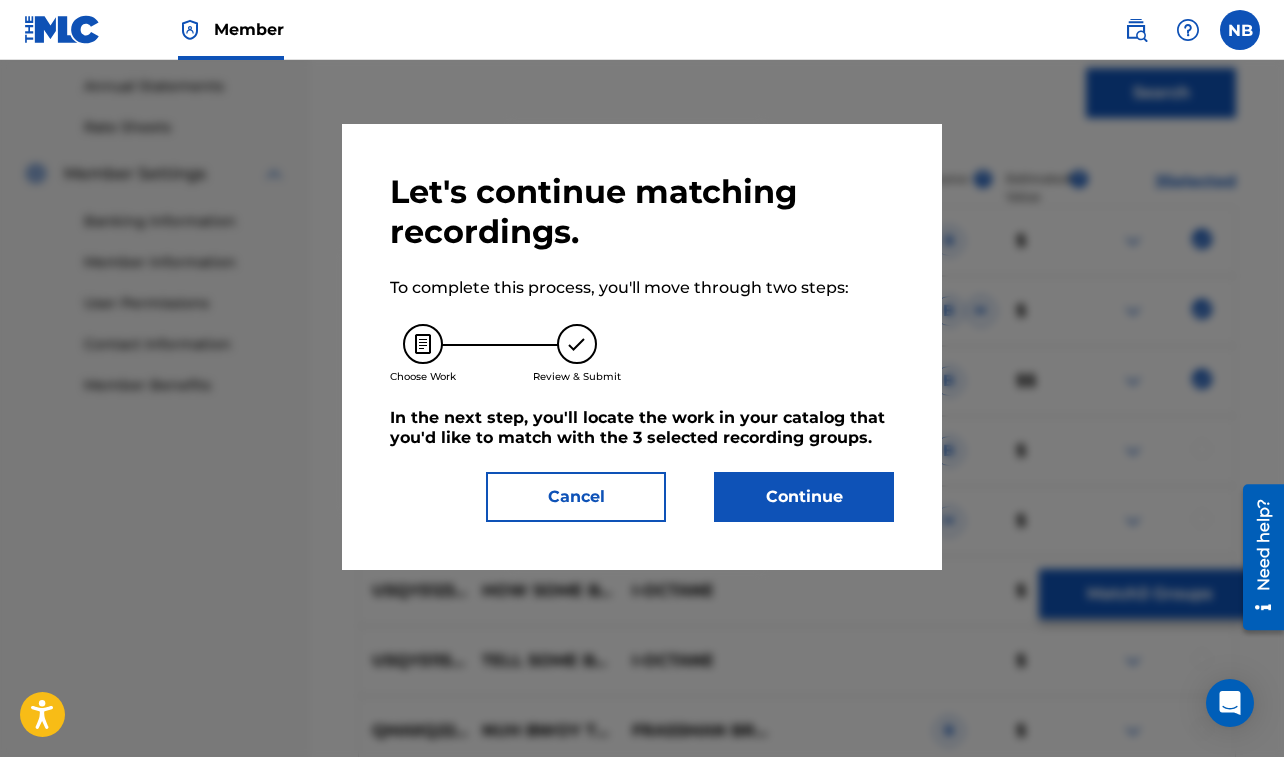 click on "Continue" at bounding box center (804, 497) 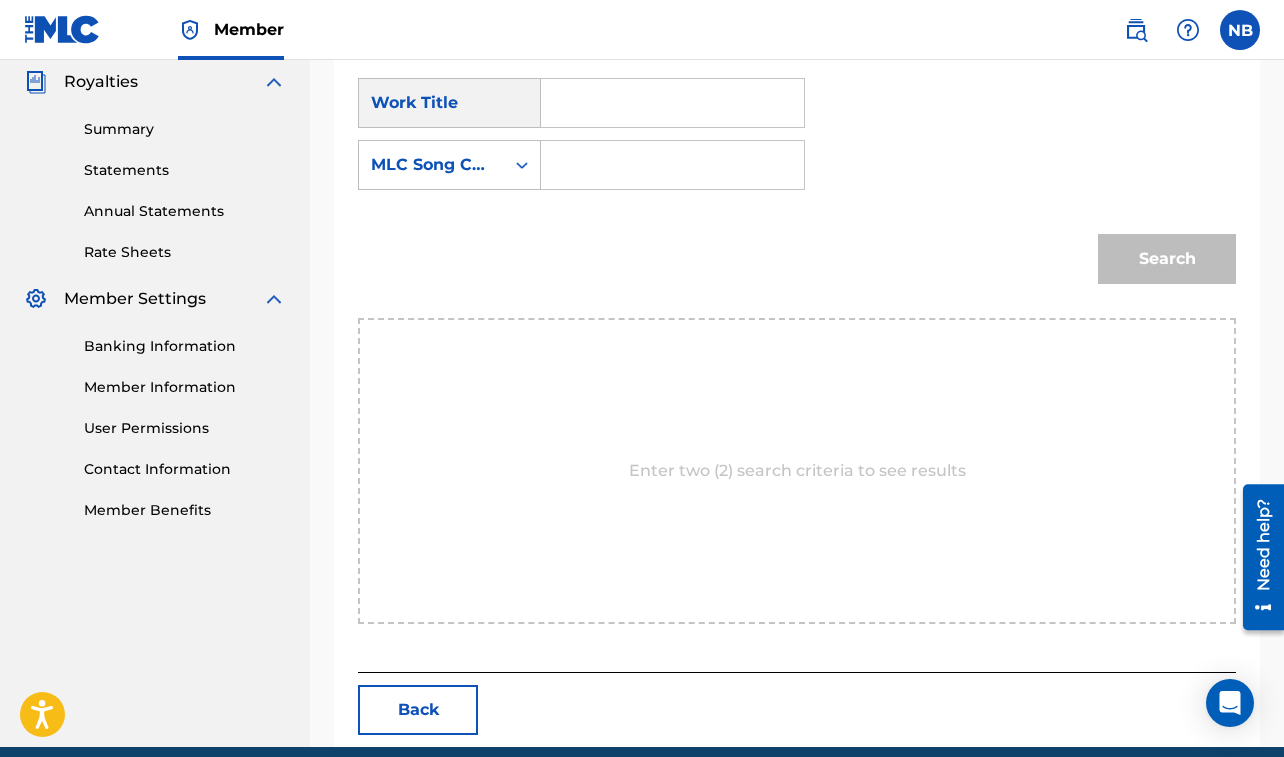 scroll, scrollTop: 623, scrollLeft: 0, axis: vertical 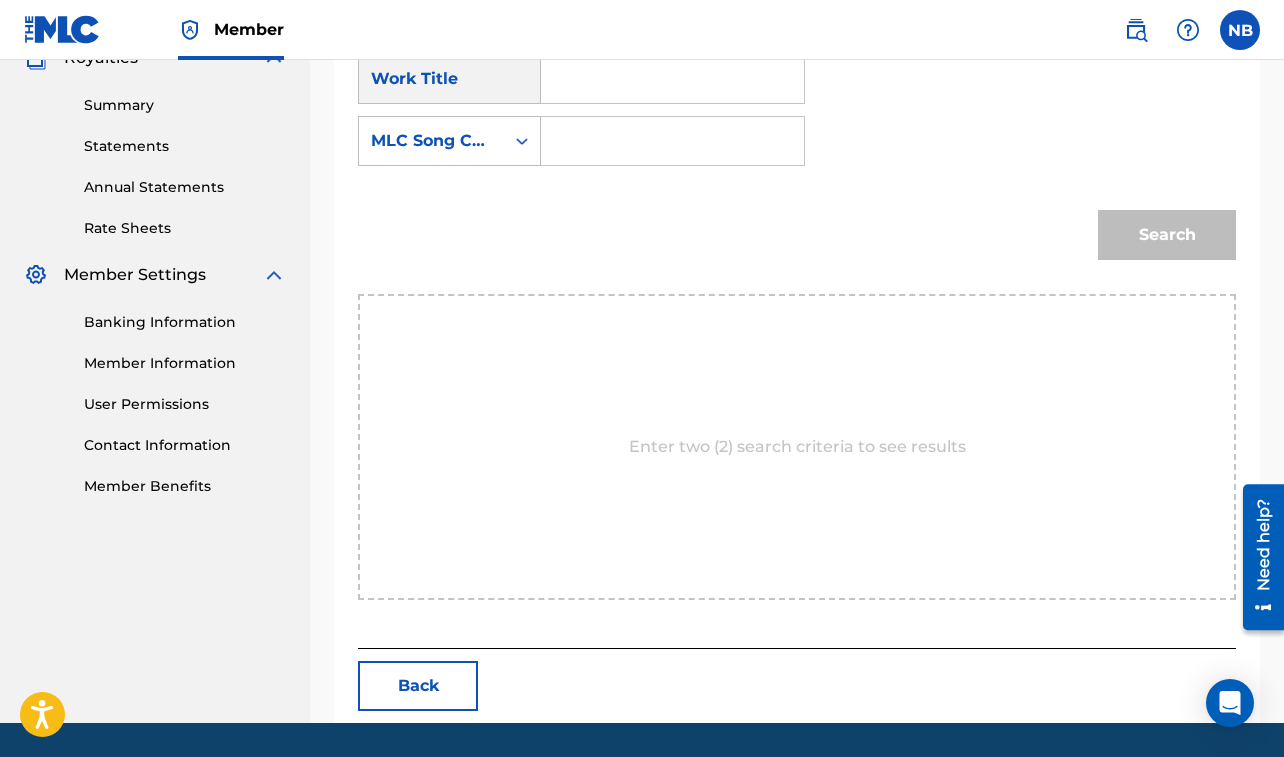 click at bounding box center (672, 79) 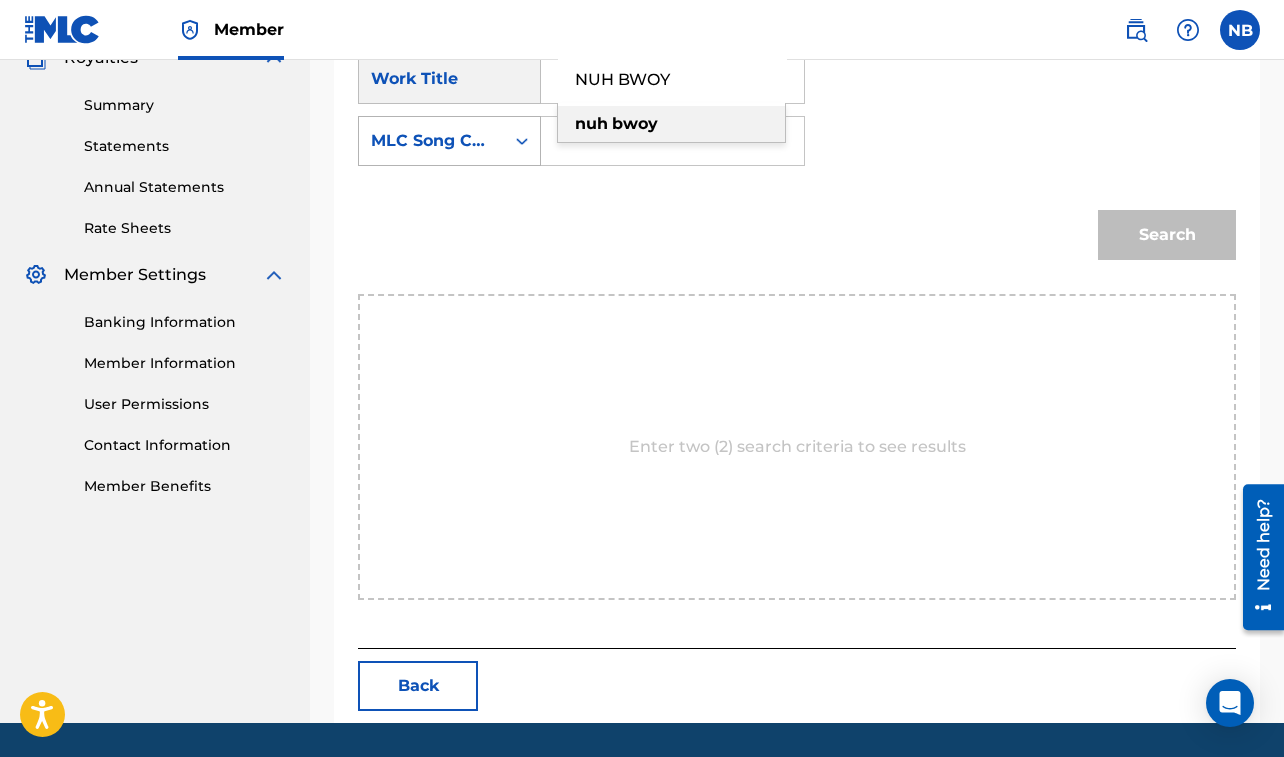 type on "NUH BWOY" 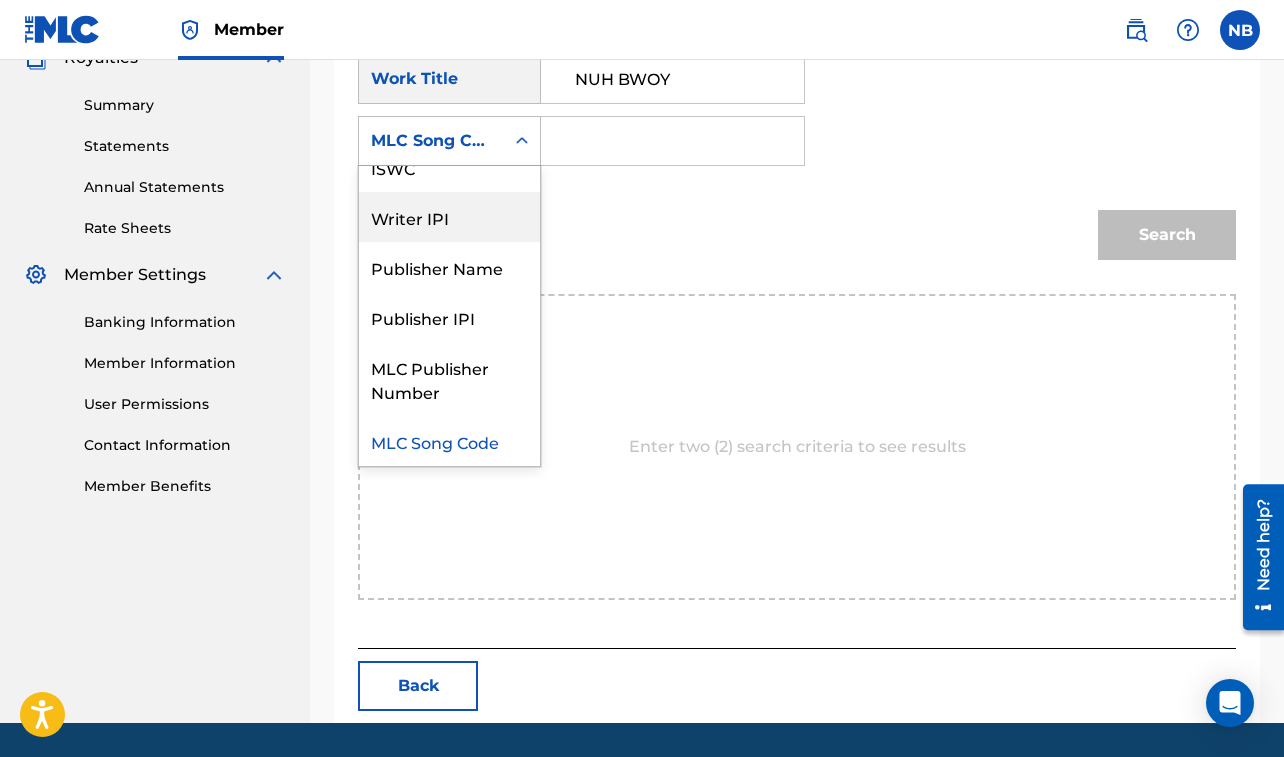 scroll, scrollTop: 0, scrollLeft: 0, axis: both 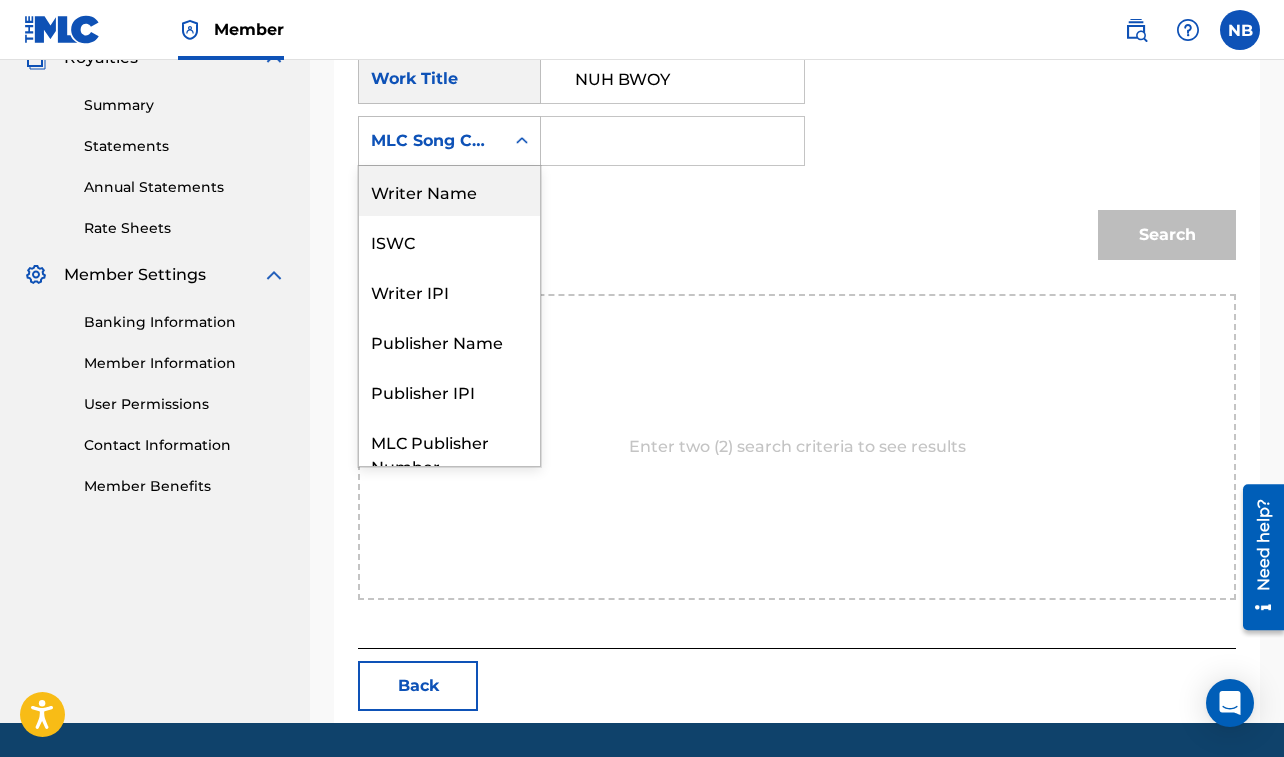 click on "Writer Name" at bounding box center (449, 191) 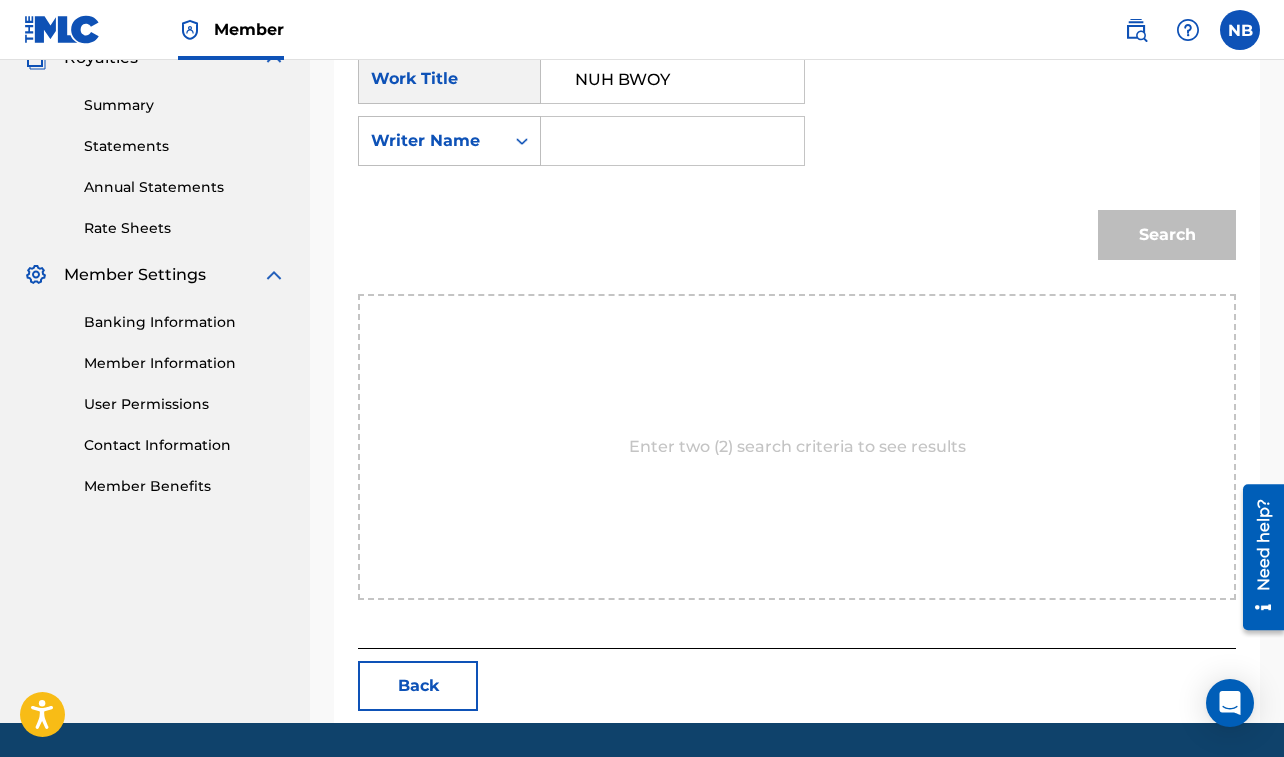 click at bounding box center (672, 141) 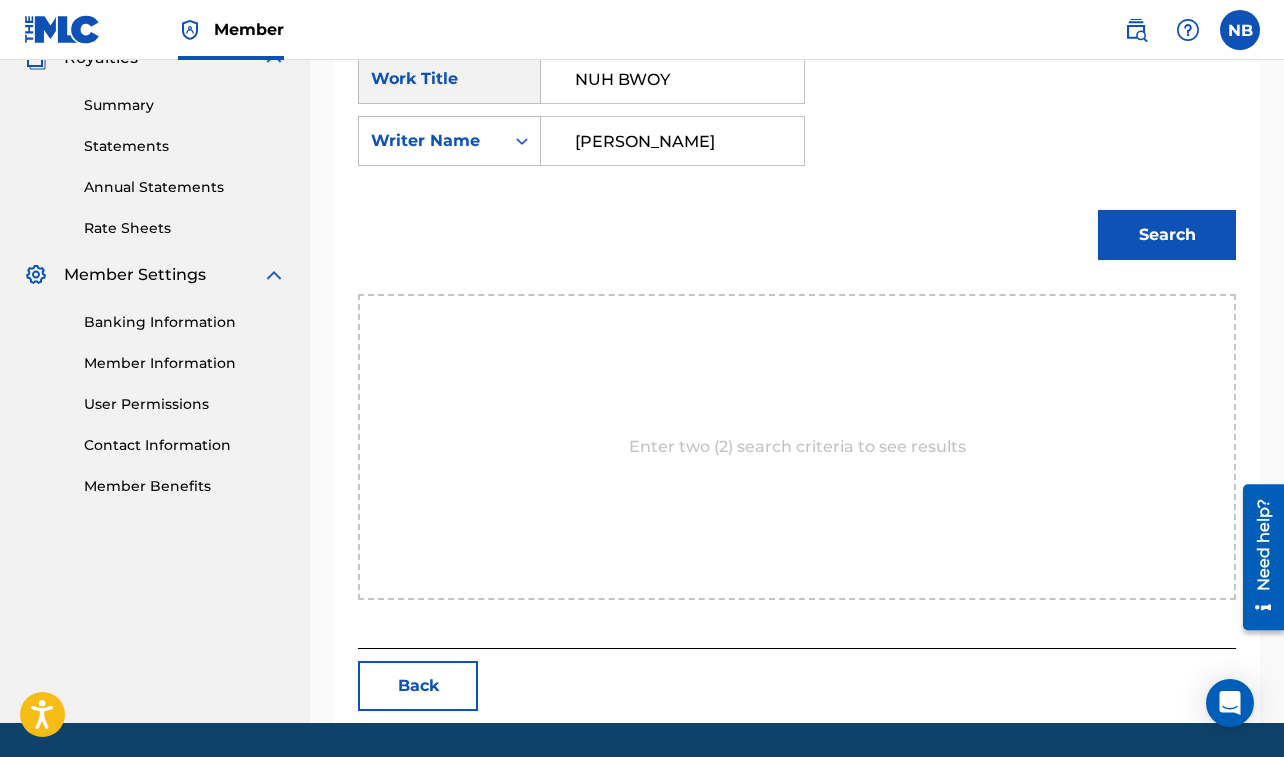 click on "Search" at bounding box center [1167, 235] 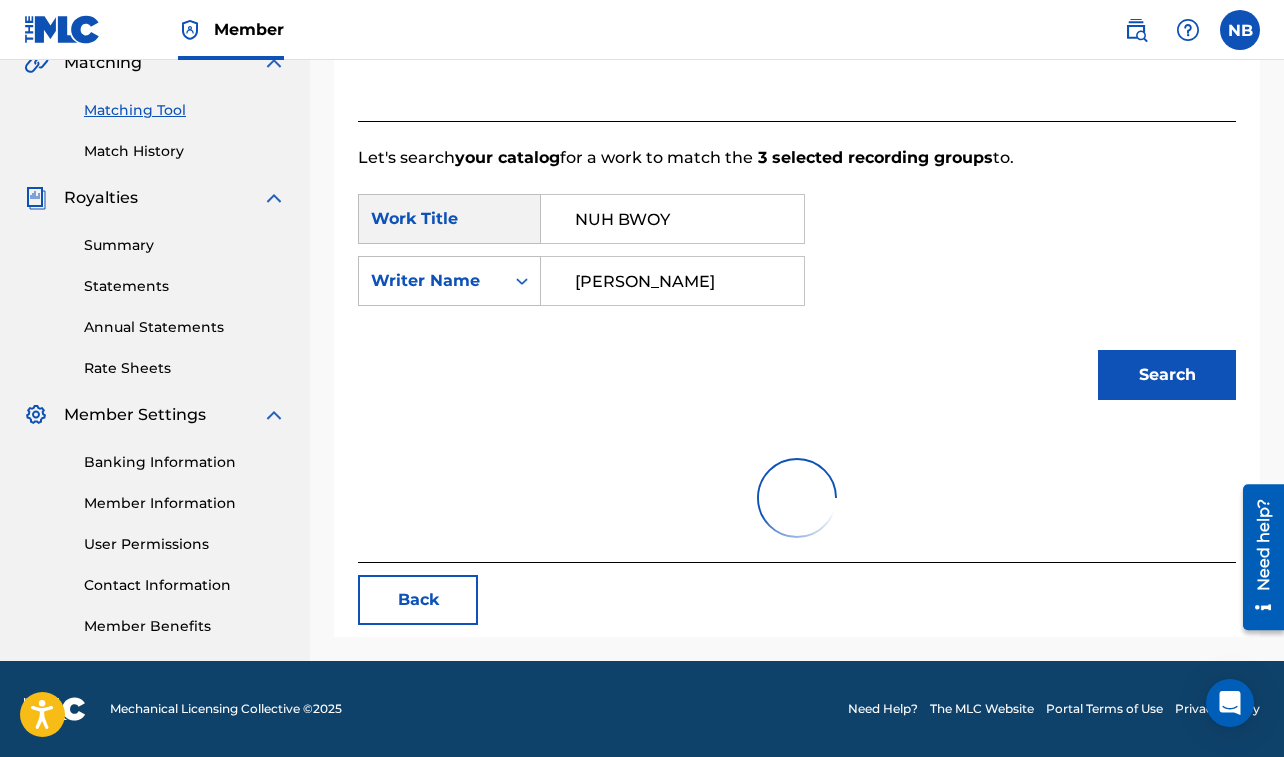 scroll, scrollTop: 623, scrollLeft: 0, axis: vertical 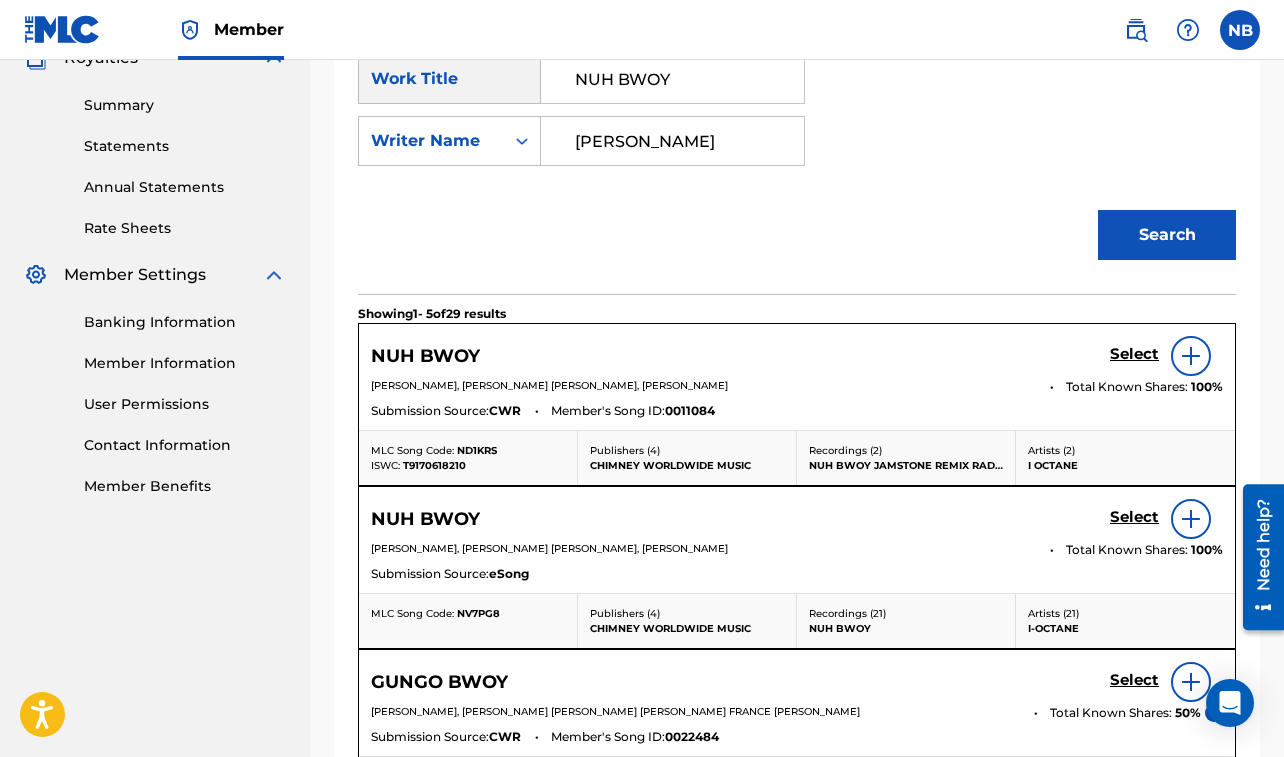 click on "Select" at bounding box center [1134, 354] 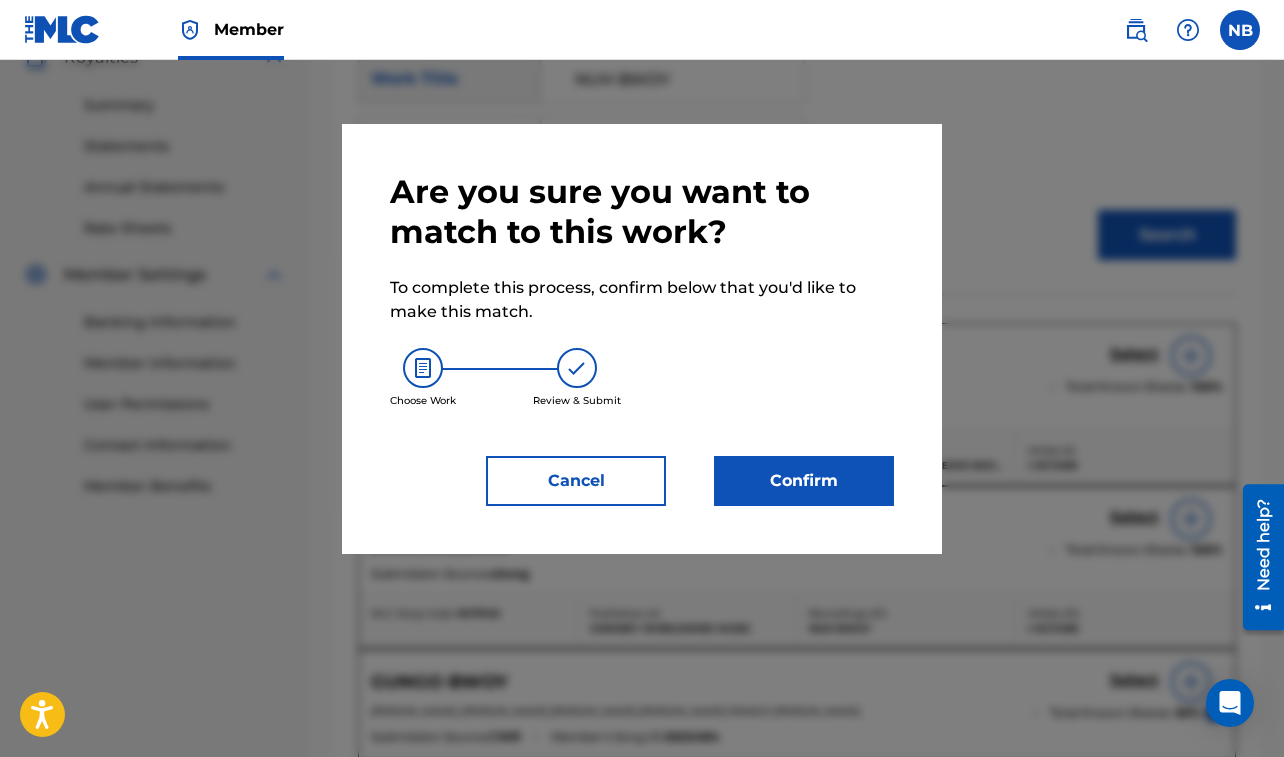 click on "Confirm" at bounding box center [804, 481] 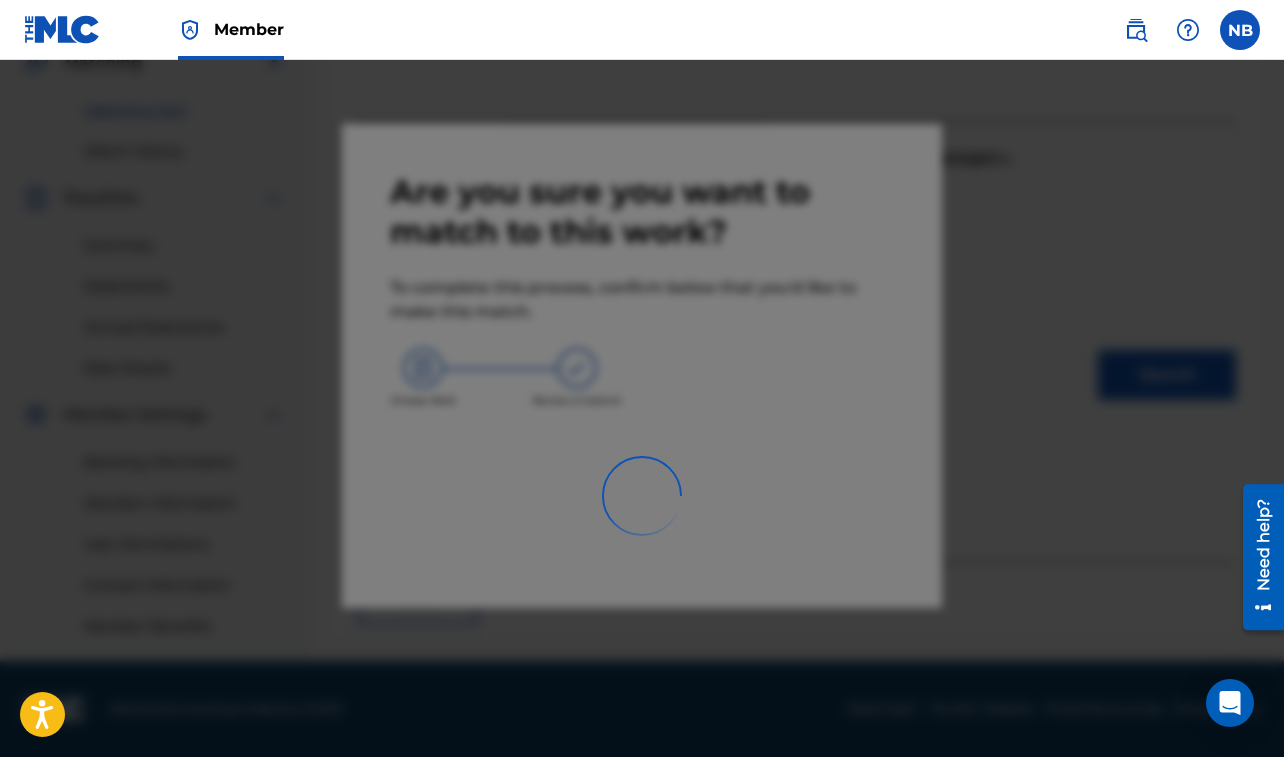 scroll, scrollTop: 483, scrollLeft: 0, axis: vertical 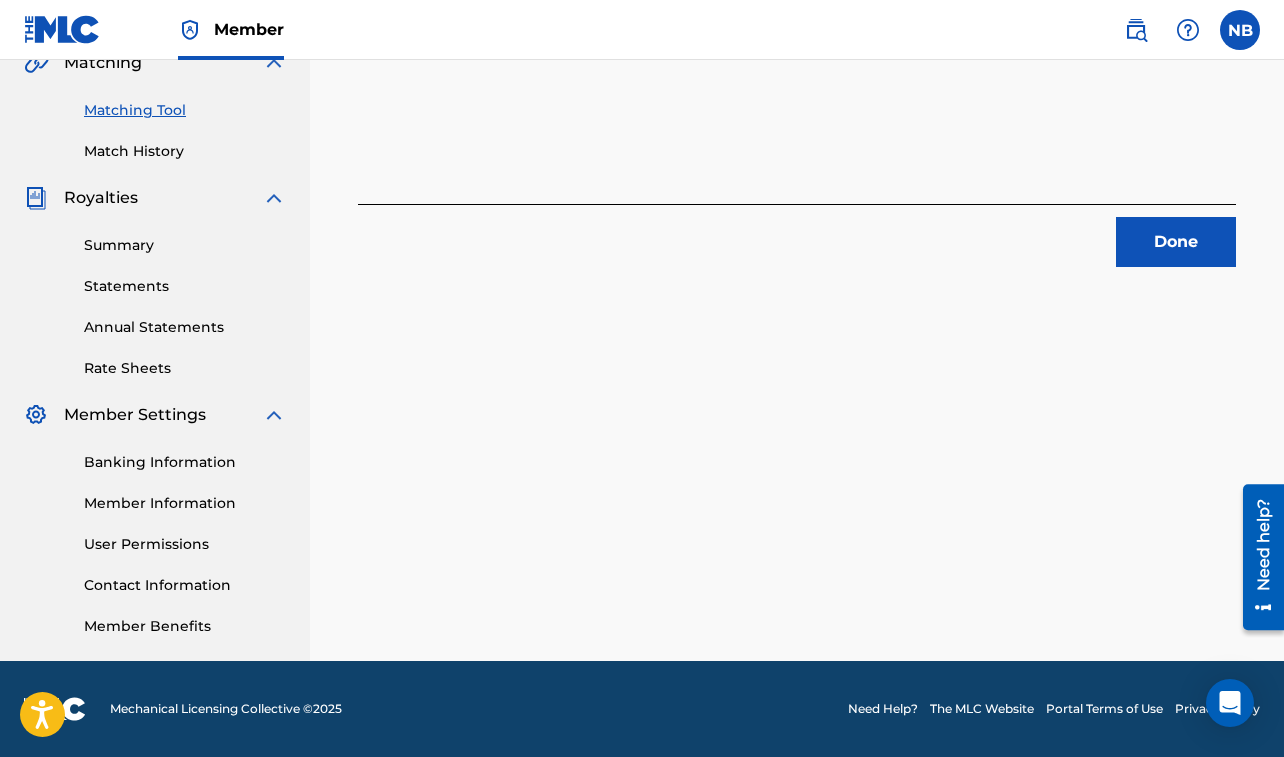 click on "Done" at bounding box center [1176, 242] 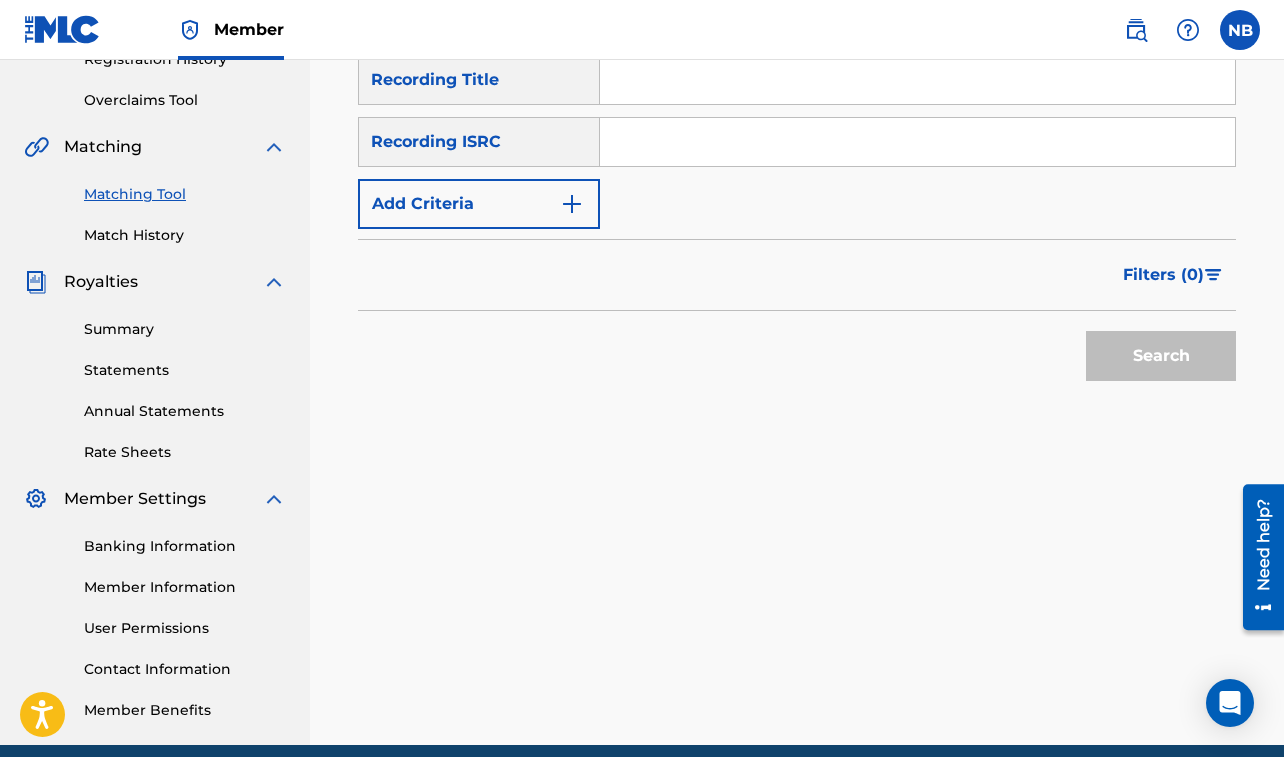 scroll, scrollTop: 397, scrollLeft: 0, axis: vertical 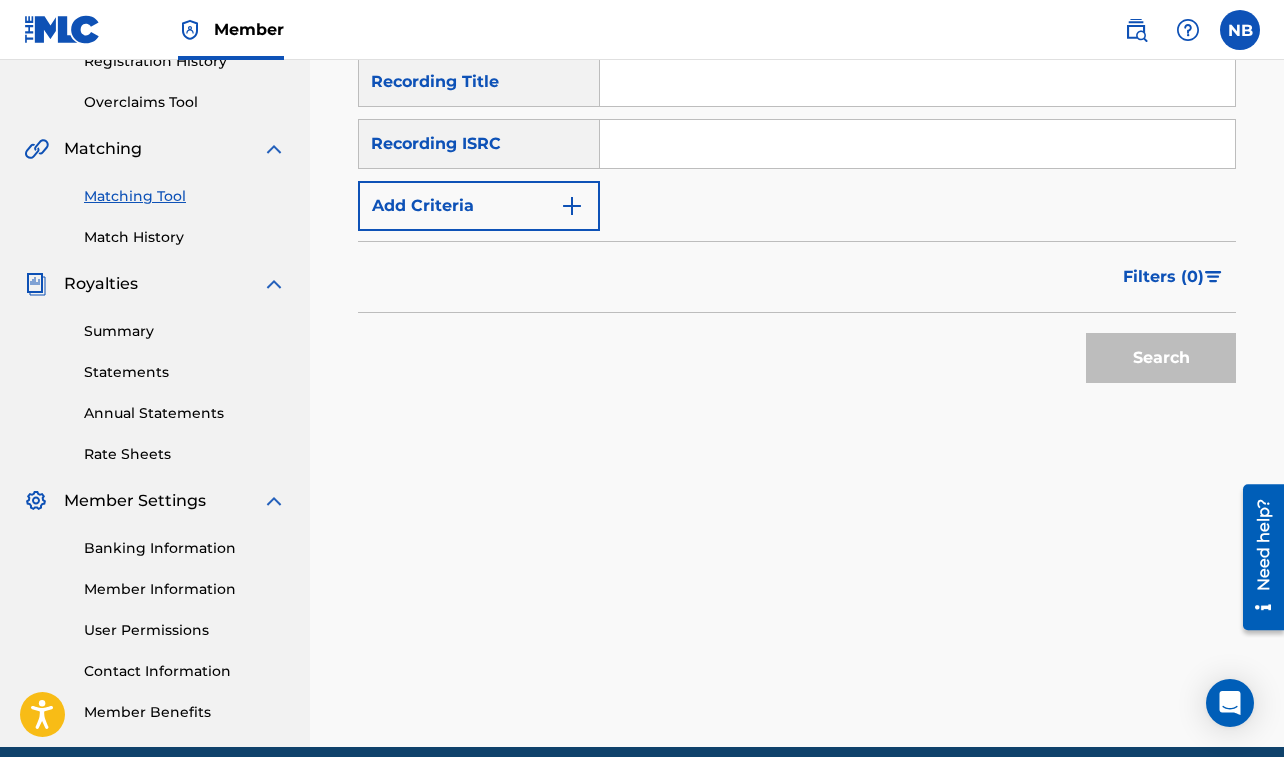 click at bounding box center [917, 82] 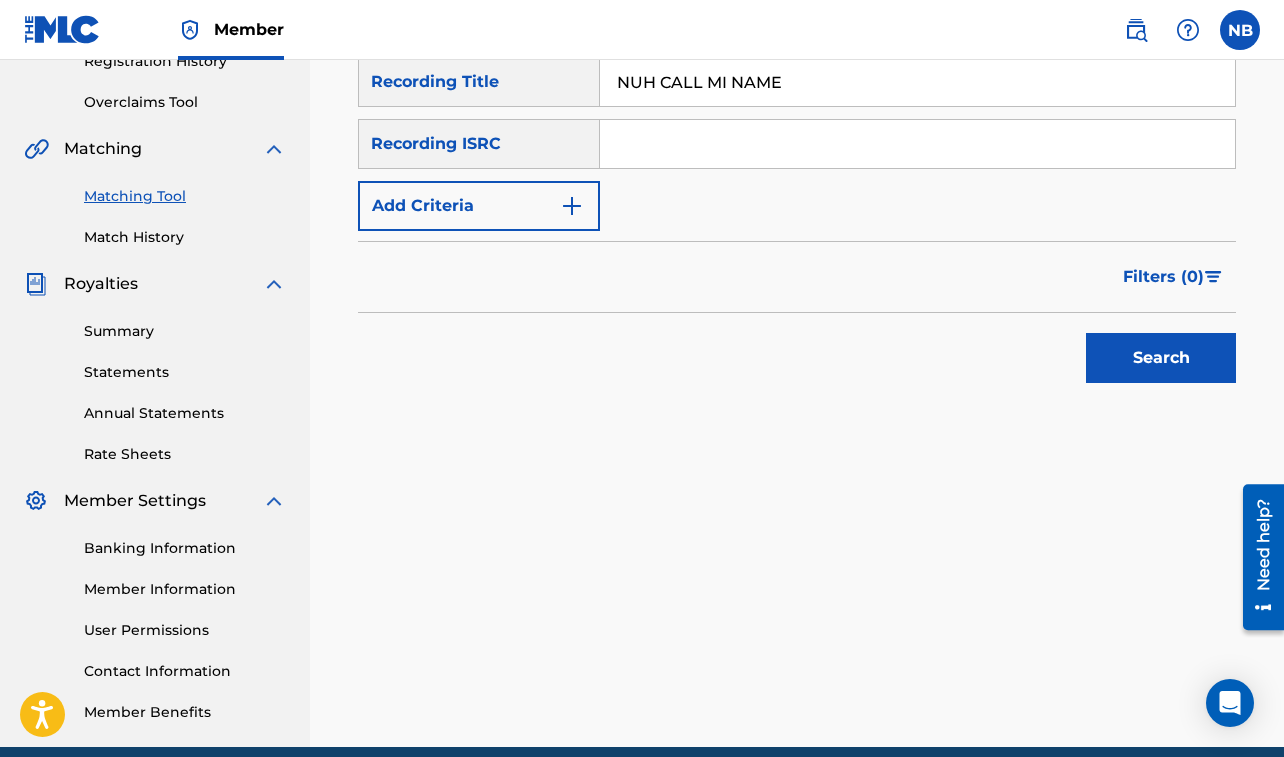 type on "NUH CALL MI NAME" 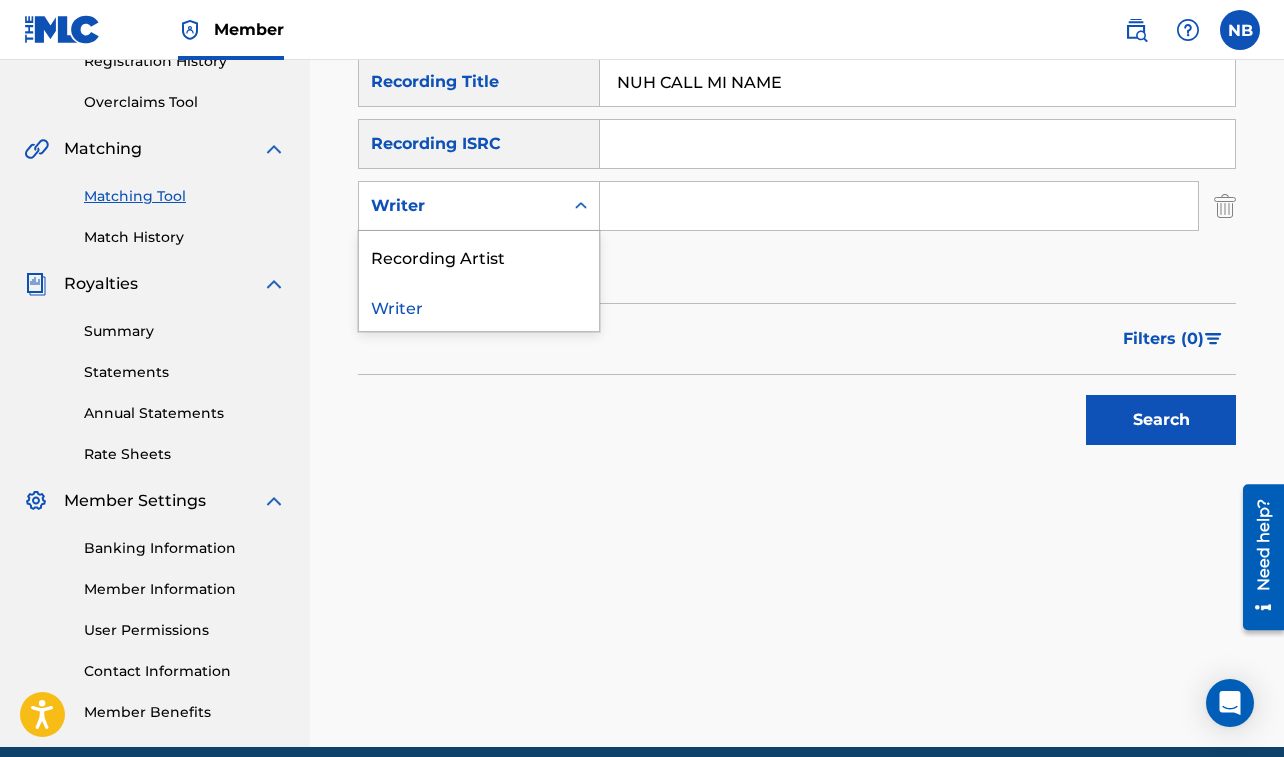 click on "Writer" at bounding box center (461, 206) 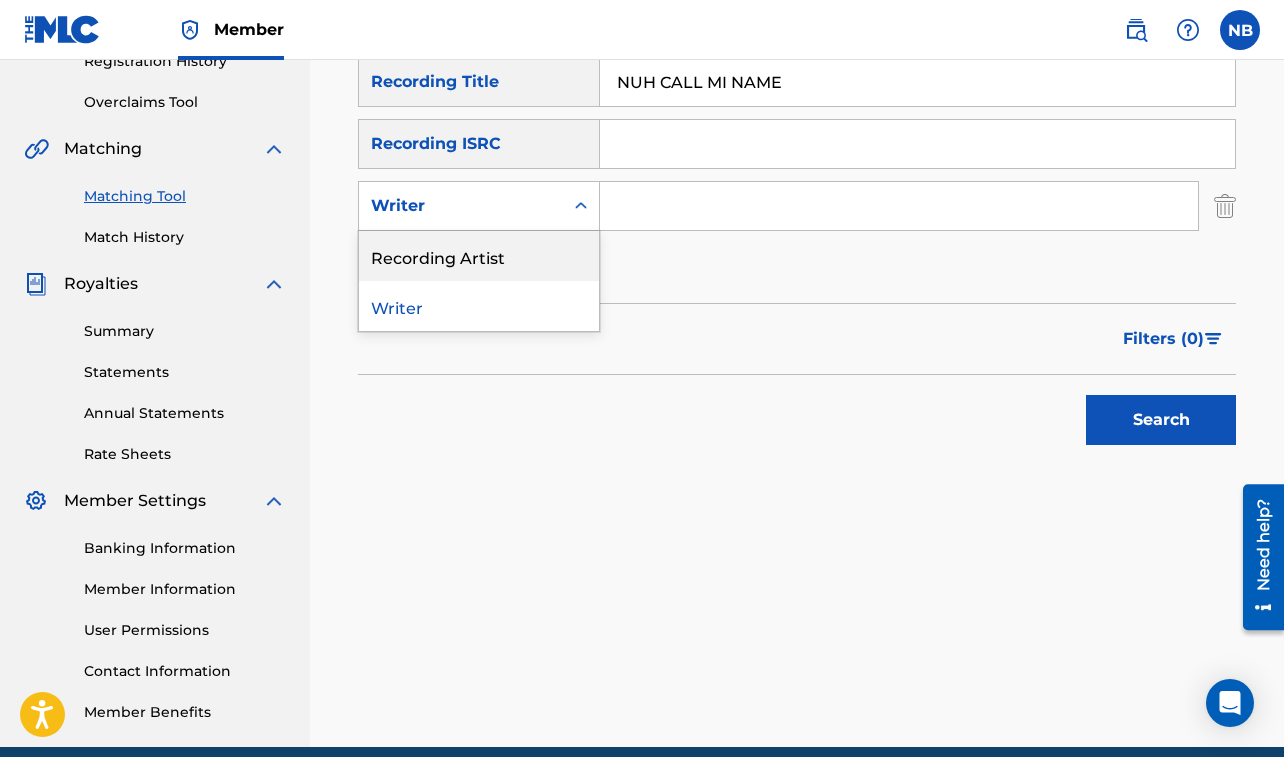 click on "Recording Artist" at bounding box center [479, 256] 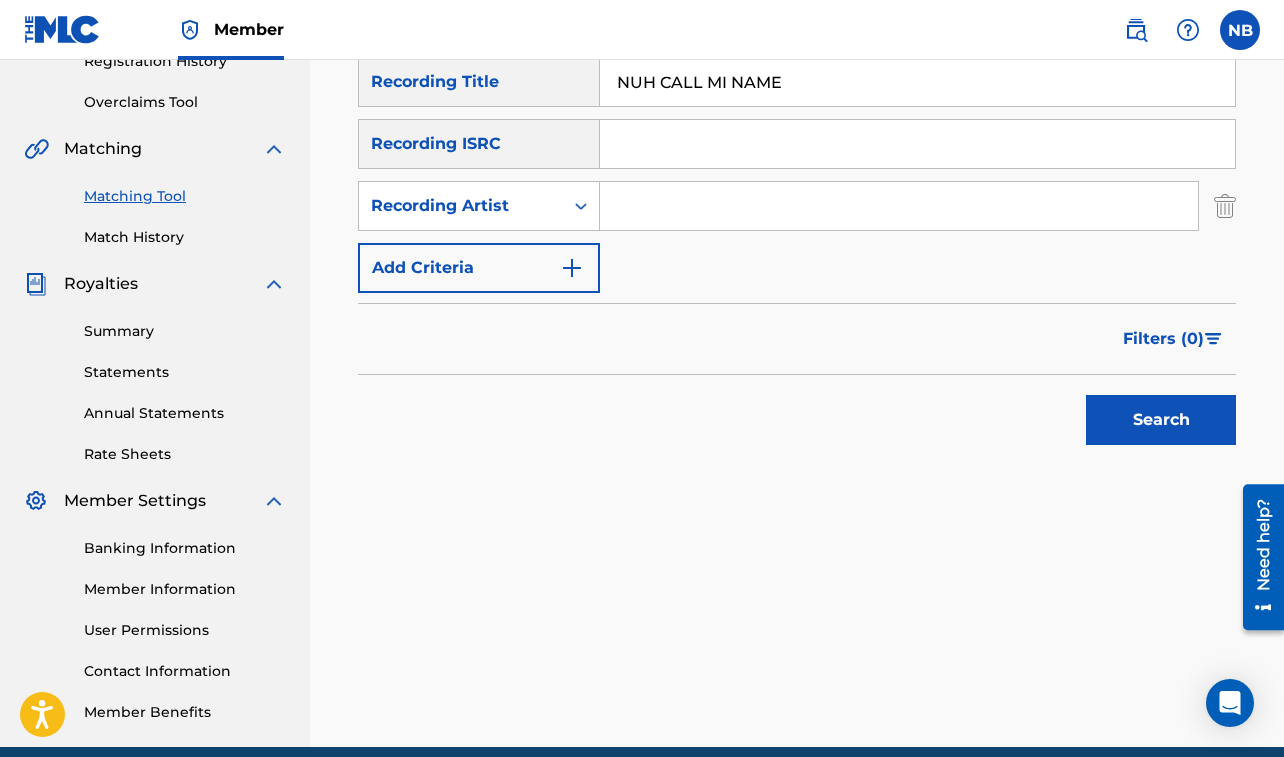 click on "Add Criteria" at bounding box center (479, 268) 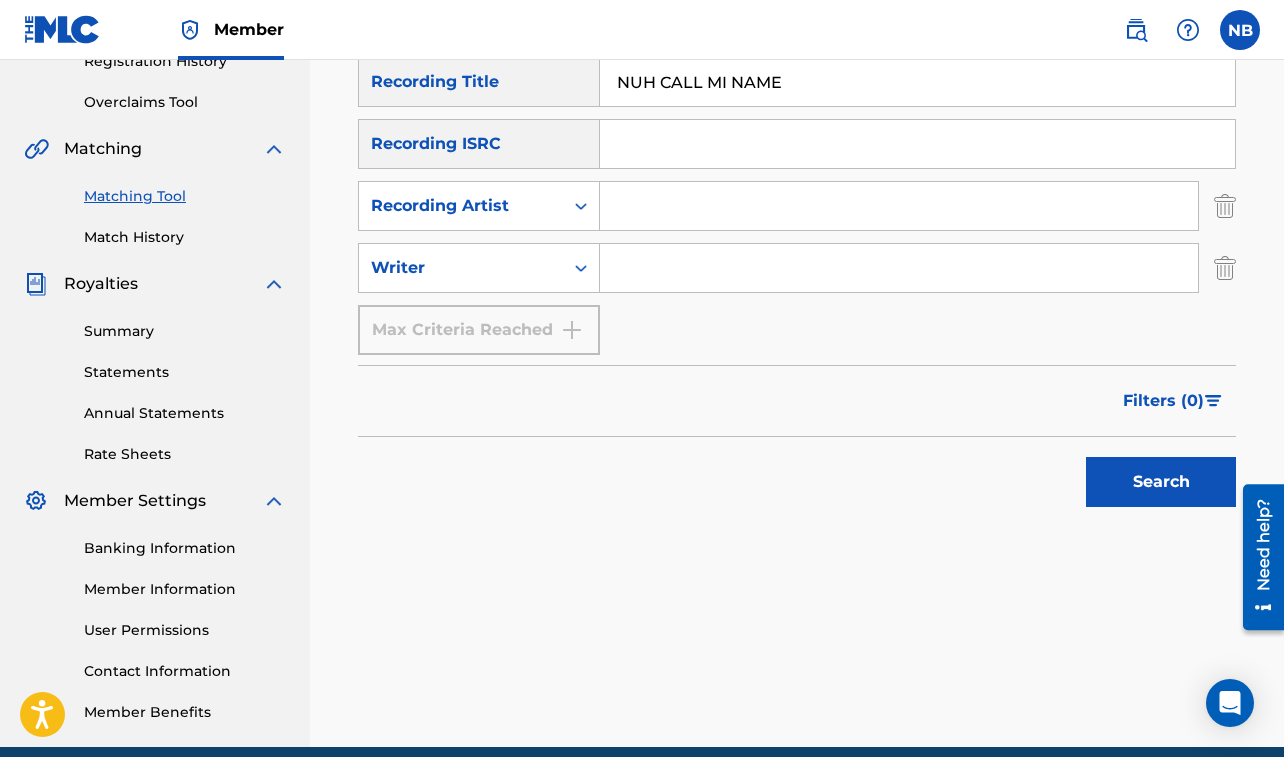 click at bounding box center (899, 206) 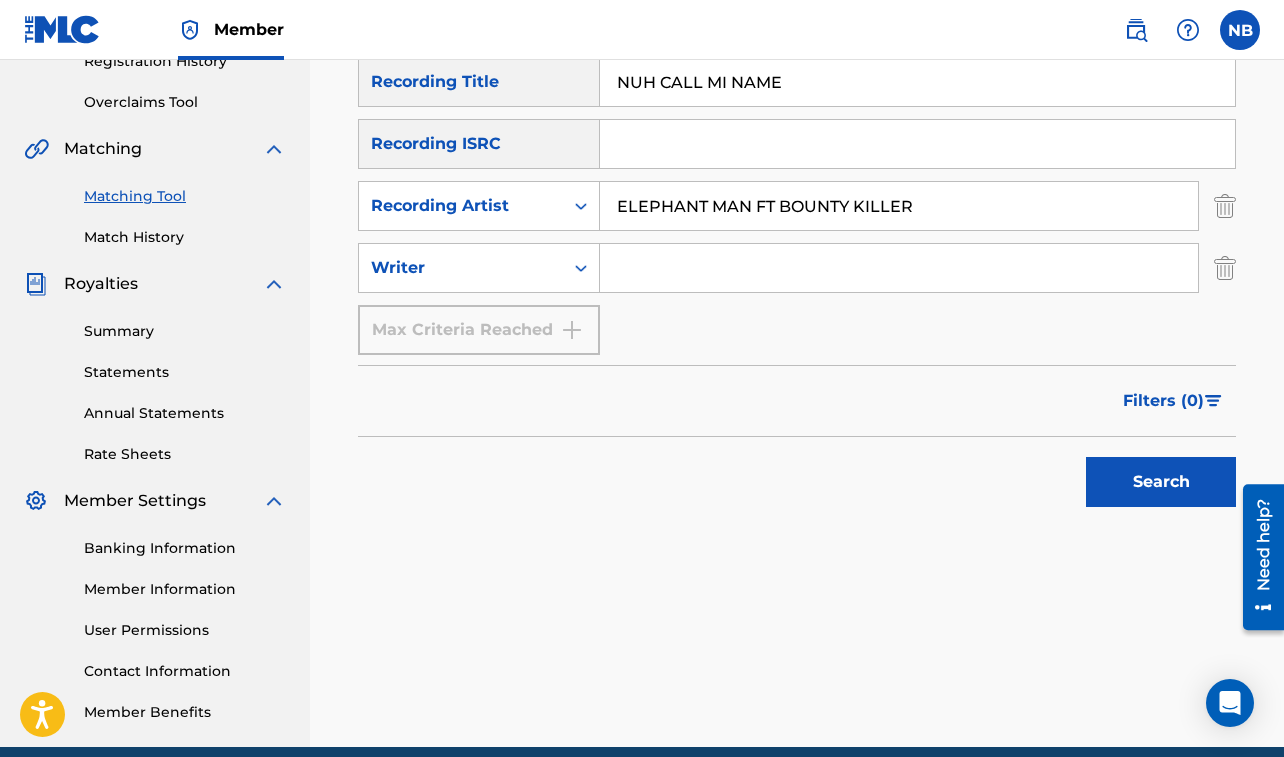 drag, startPoint x: 756, startPoint y: 198, endPoint x: 949, endPoint y: 195, distance: 193.02332 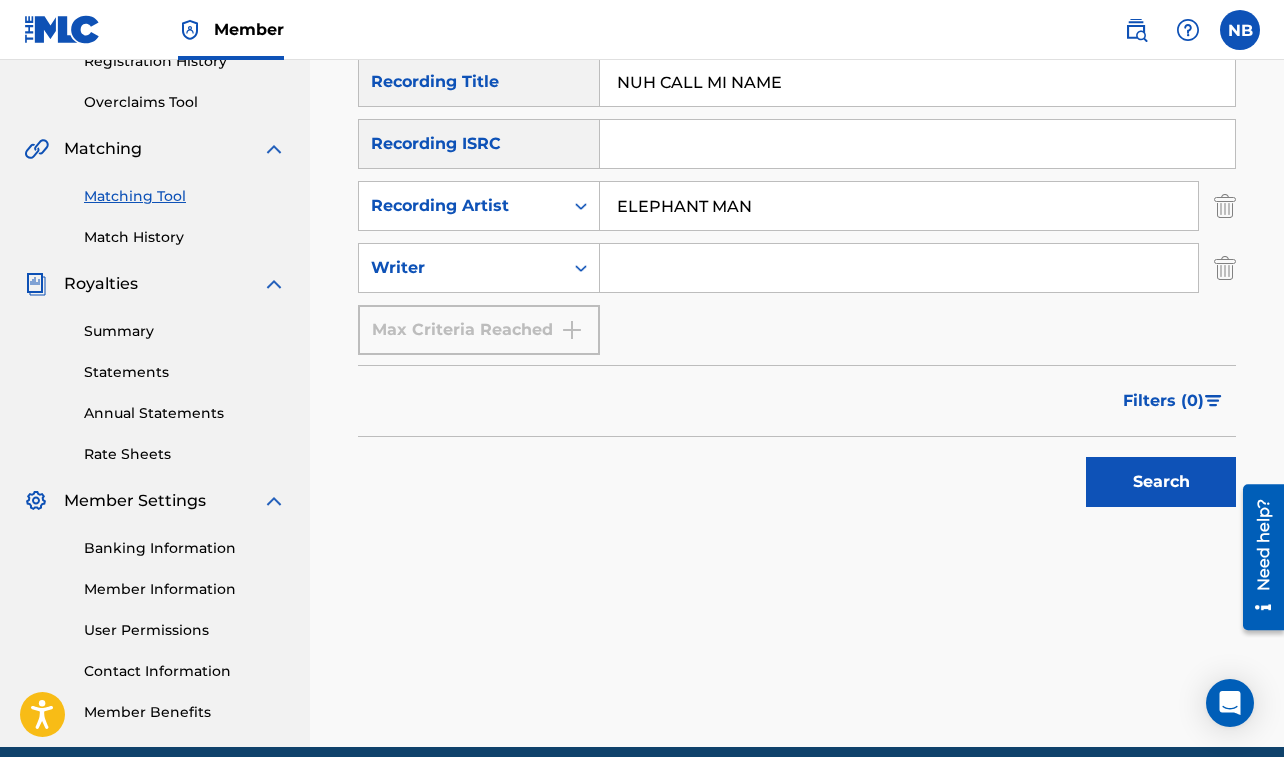 type on "ELEPHANT MAN" 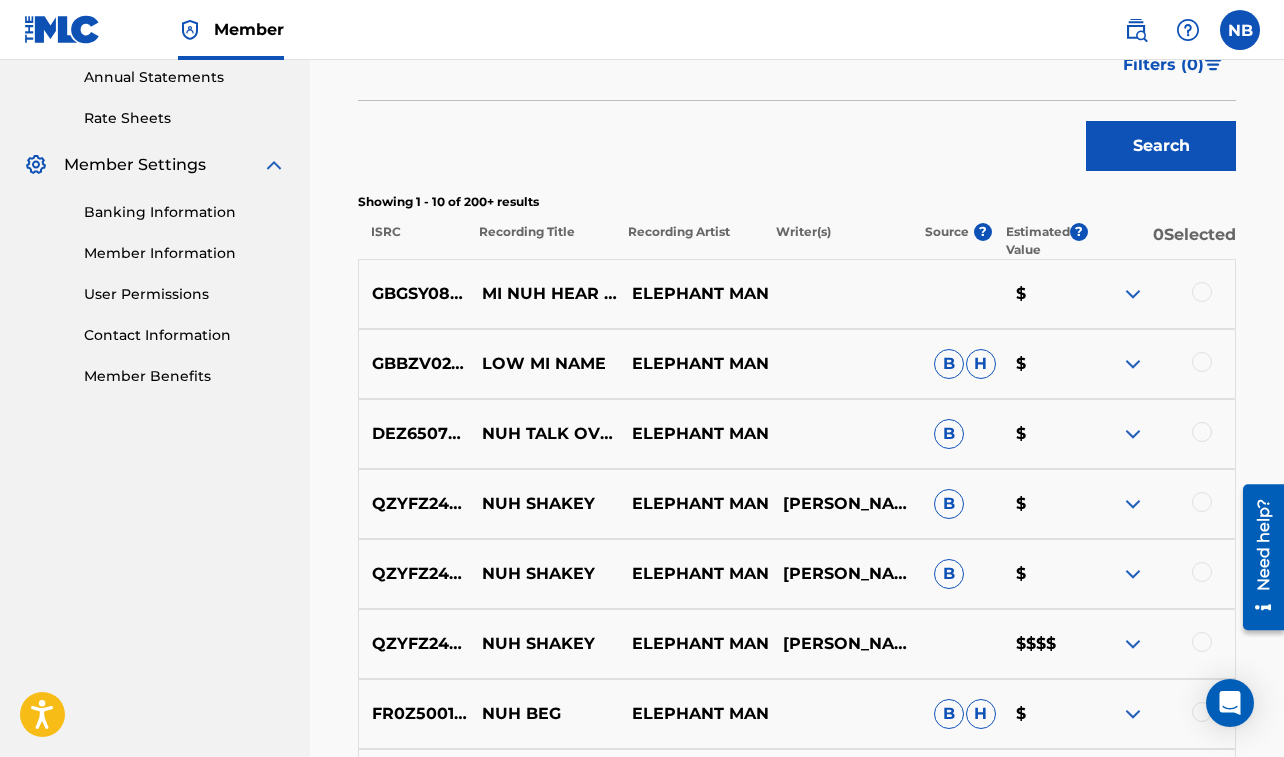 scroll, scrollTop: 776, scrollLeft: 0, axis: vertical 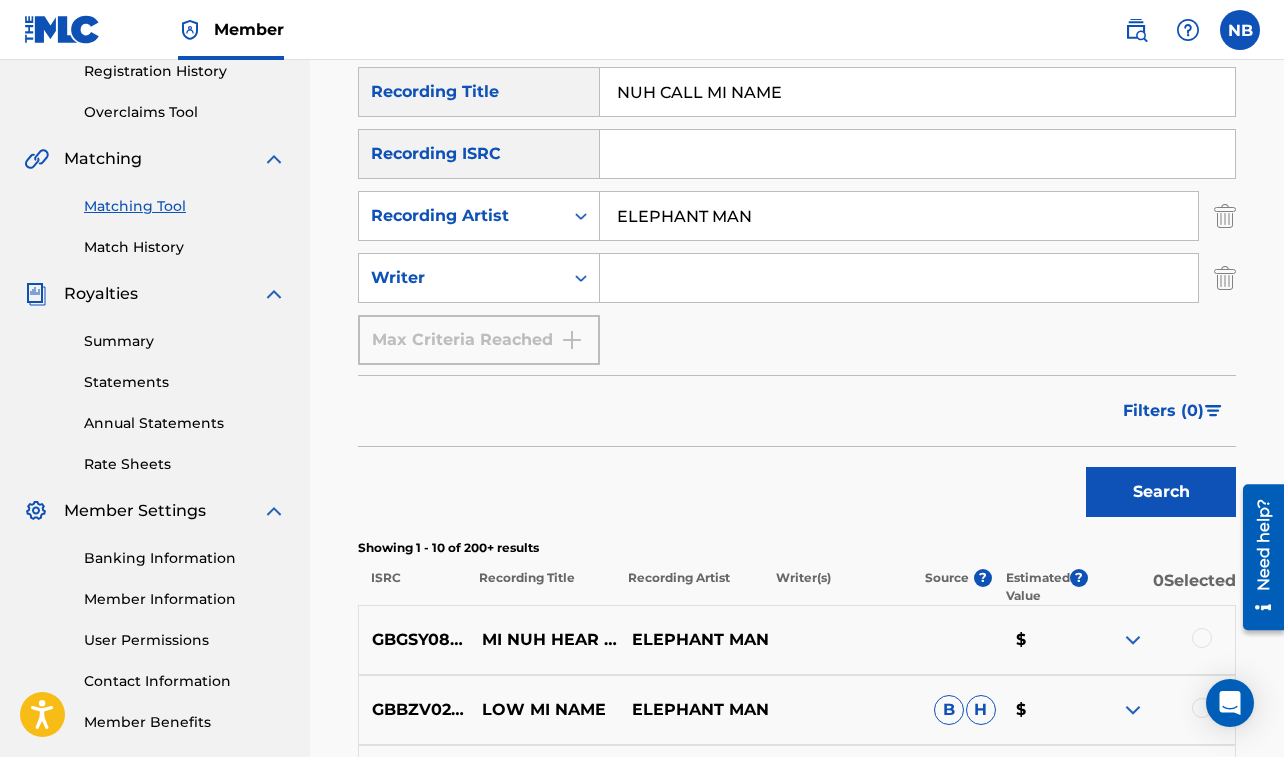 drag, startPoint x: 620, startPoint y: 84, endPoint x: 841, endPoint y: 89, distance: 221.05655 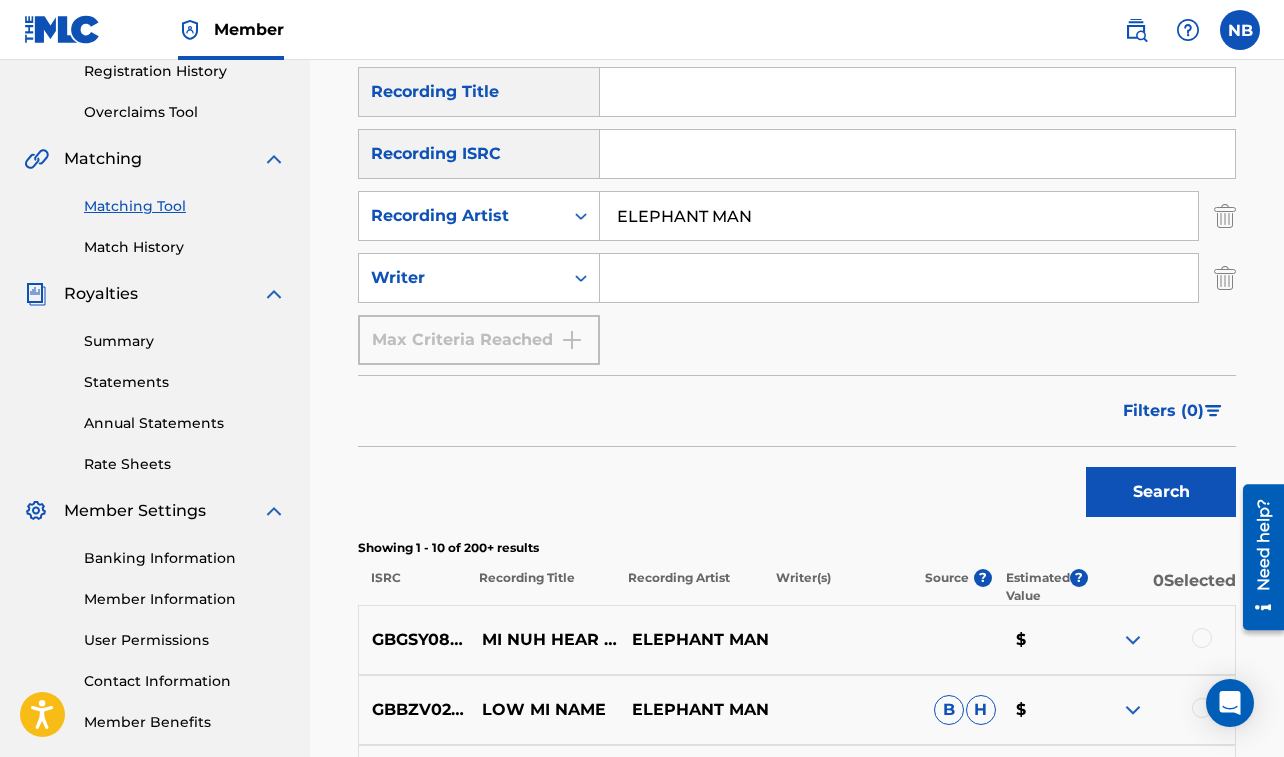 paste on "NUH FALL IN LOVE" 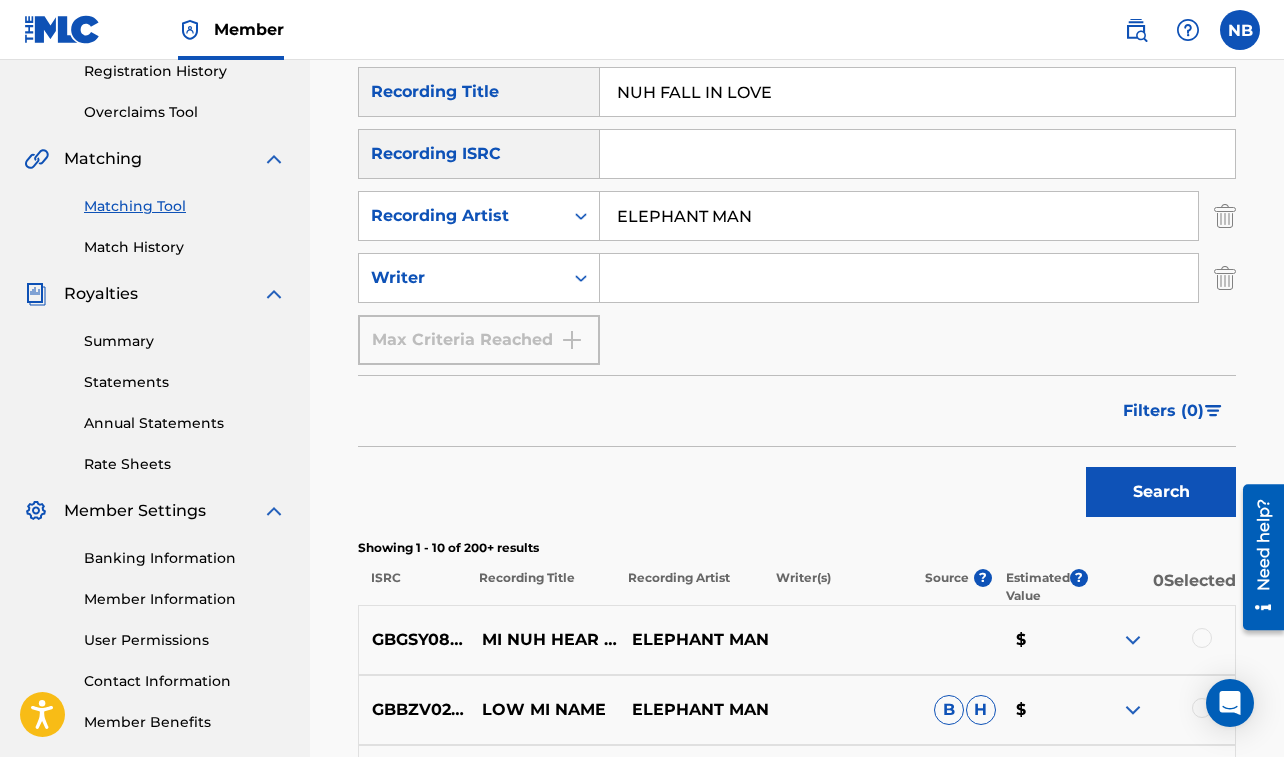type on "NUH FALL IN LOVE" 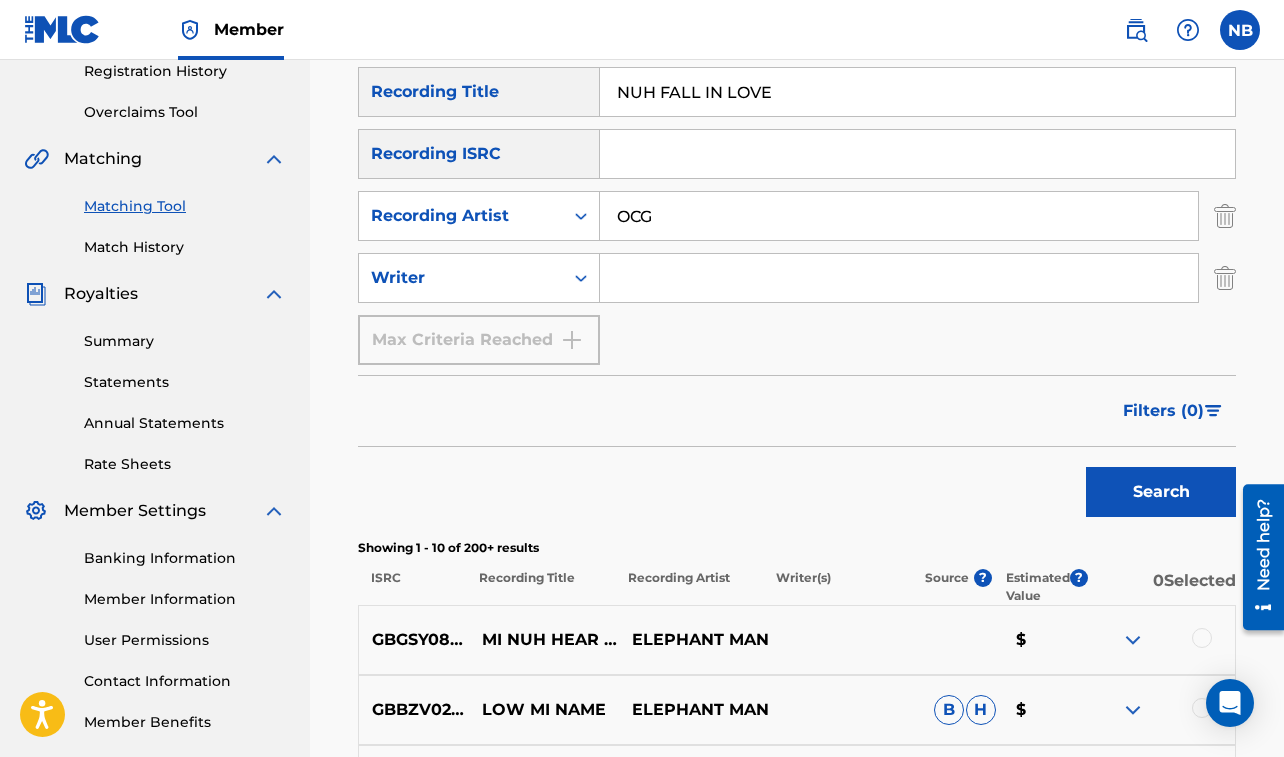 type on "OCG" 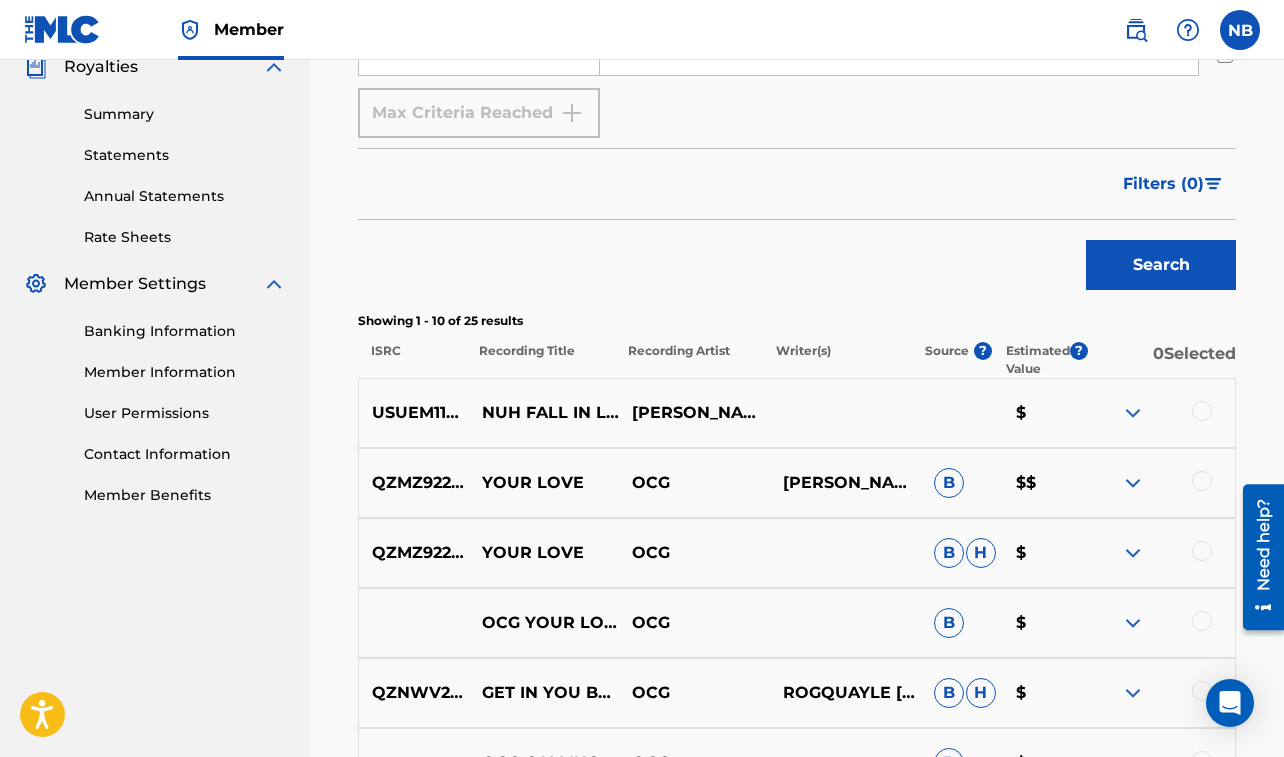 scroll, scrollTop: 637, scrollLeft: 0, axis: vertical 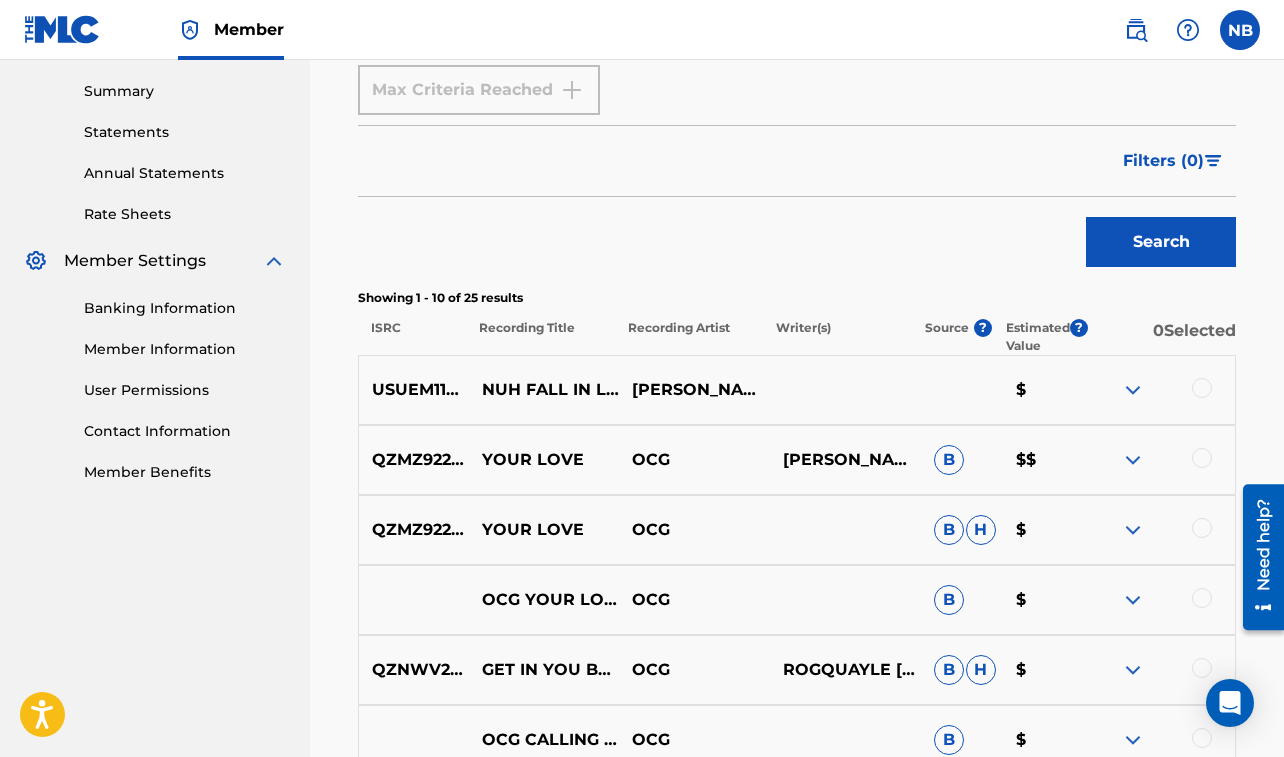 click at bounding box center [1202, 388] 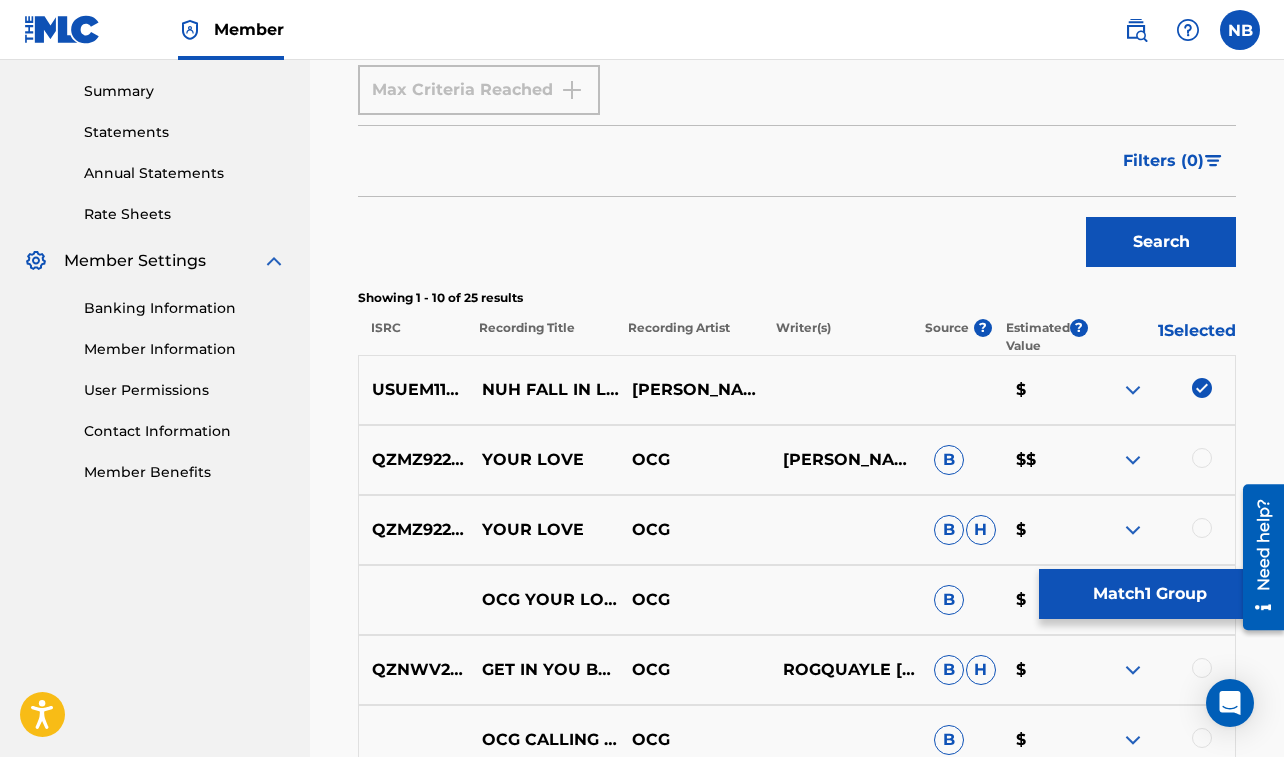 click on "Match  1 Group" at bounding box center [1149, 594] 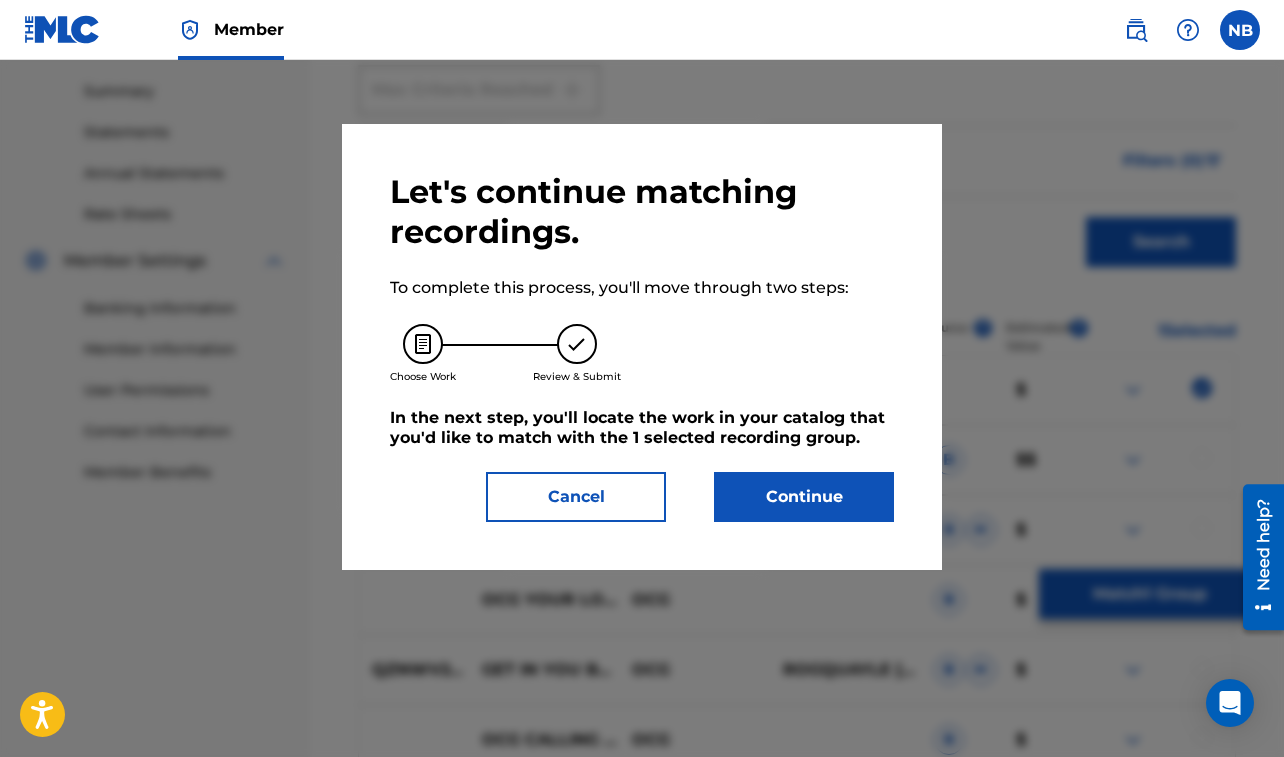 click on "Continue" at bounding box center (804, 497) 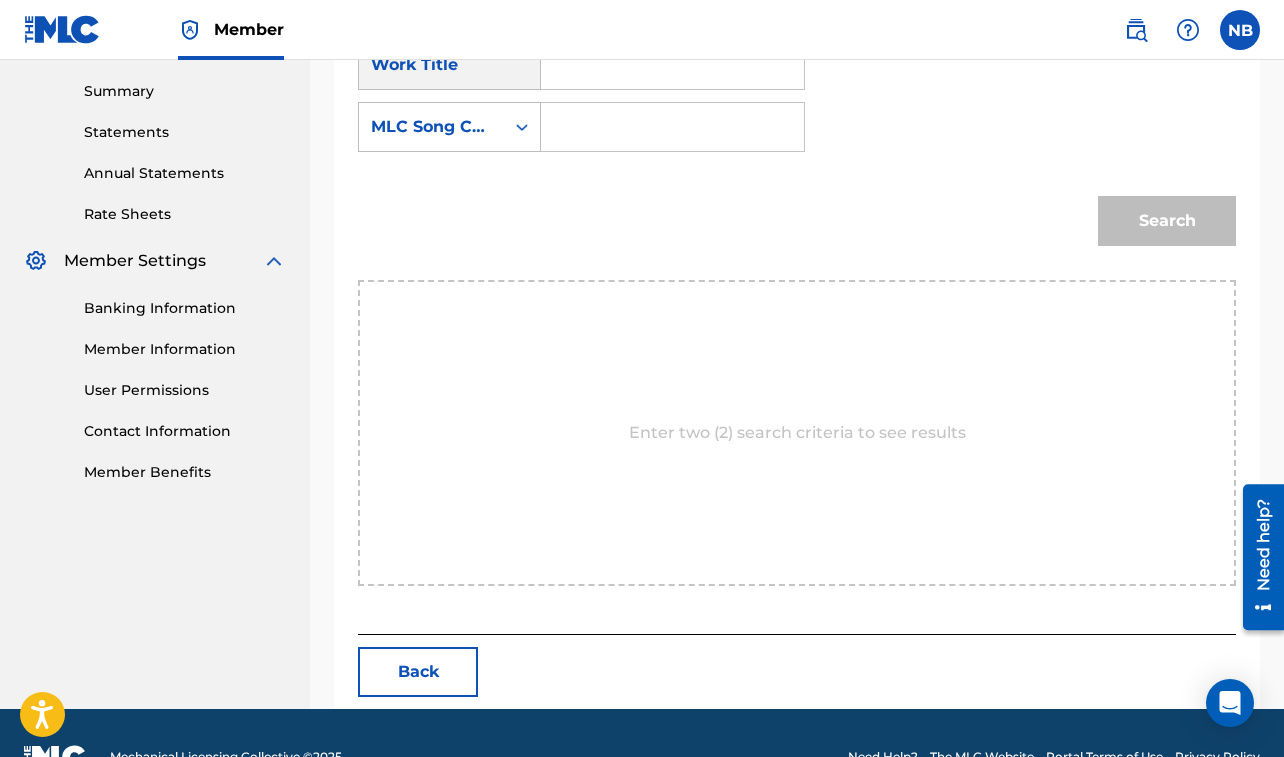 scroll, scrollTop: 623, scrollLeft: 0, axis: vertical 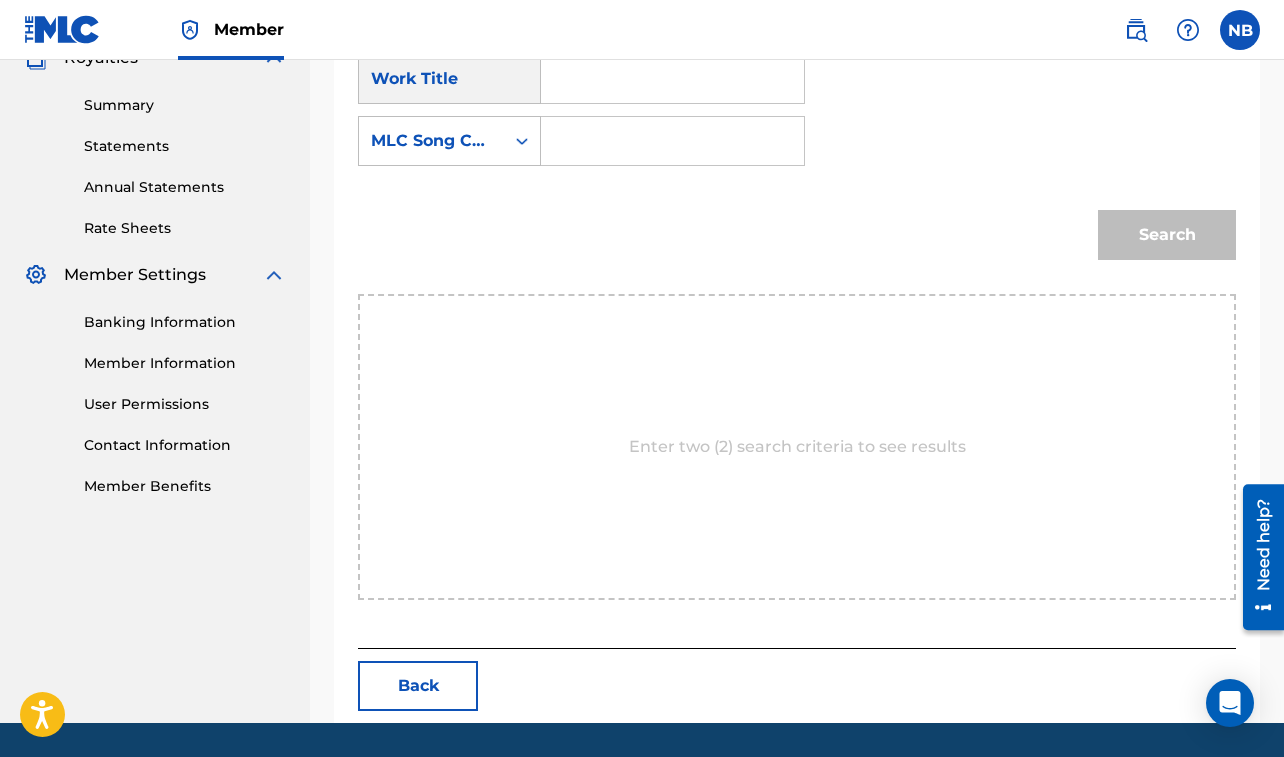 click at bounding box center [672, 79] 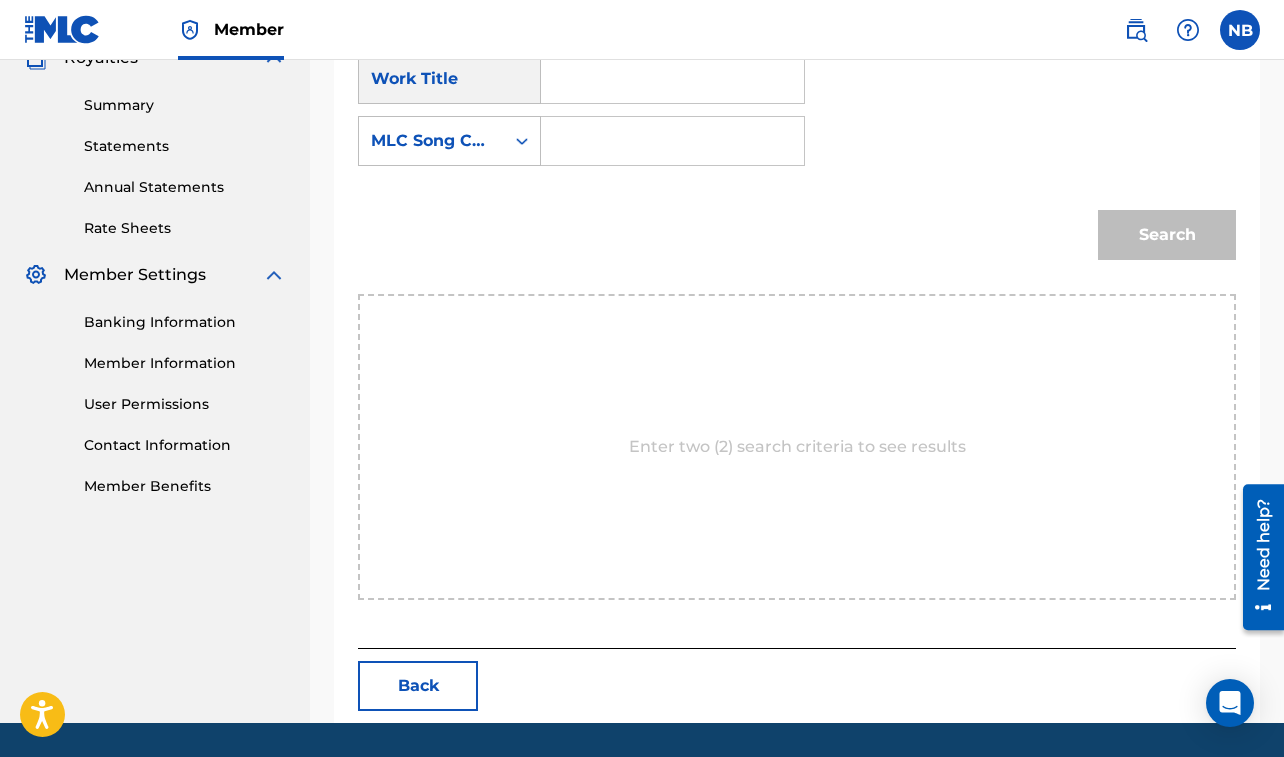 paste on "NUH FALL IN LOVE" 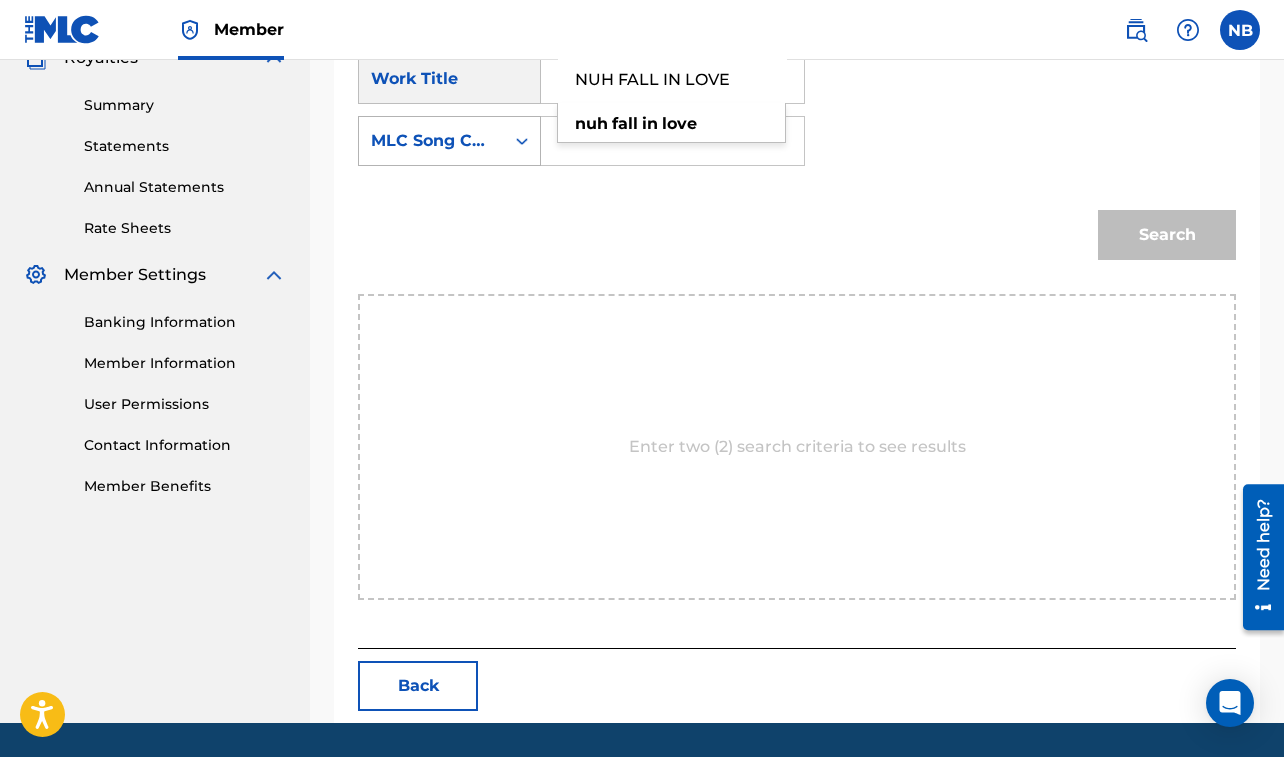 type on "NUH FALL IN LOVE" 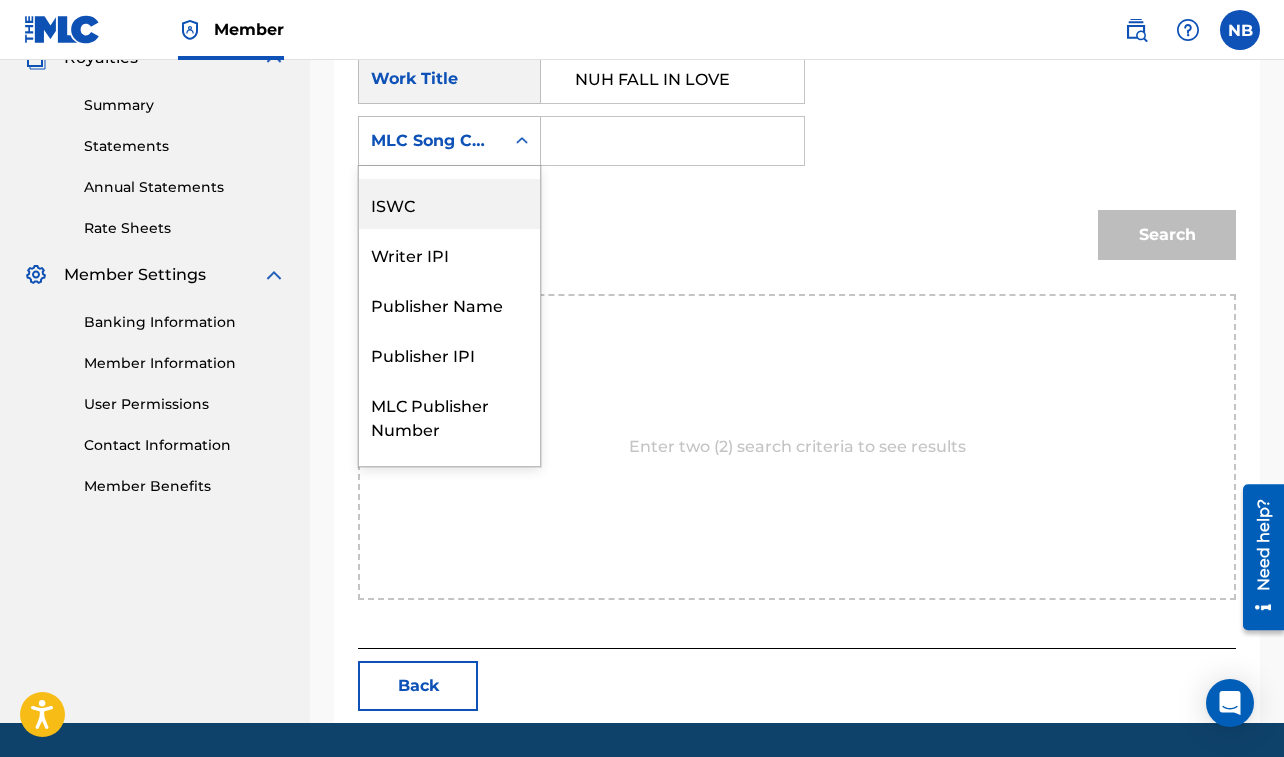 scroll, scrollTop: 0, scrollLeft: 0, axis: both 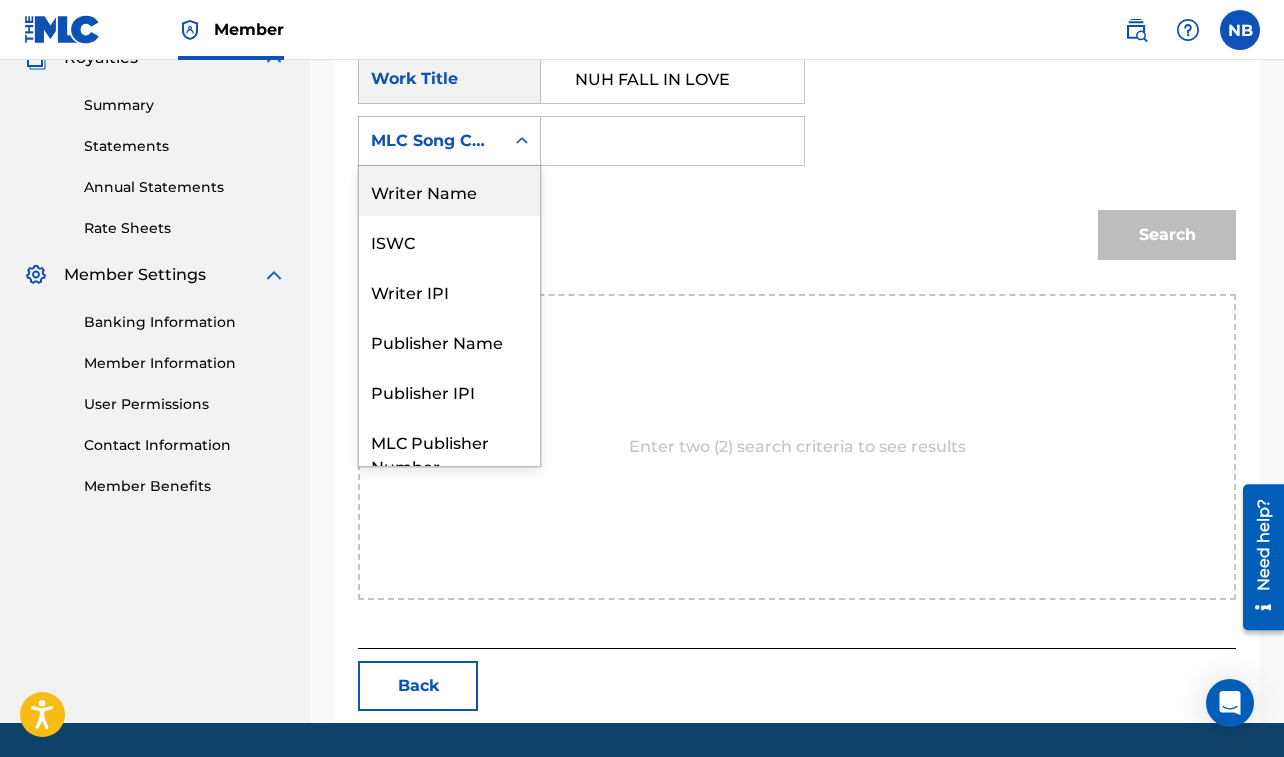 click on "Writer Name" at bounding box center (449, 191) 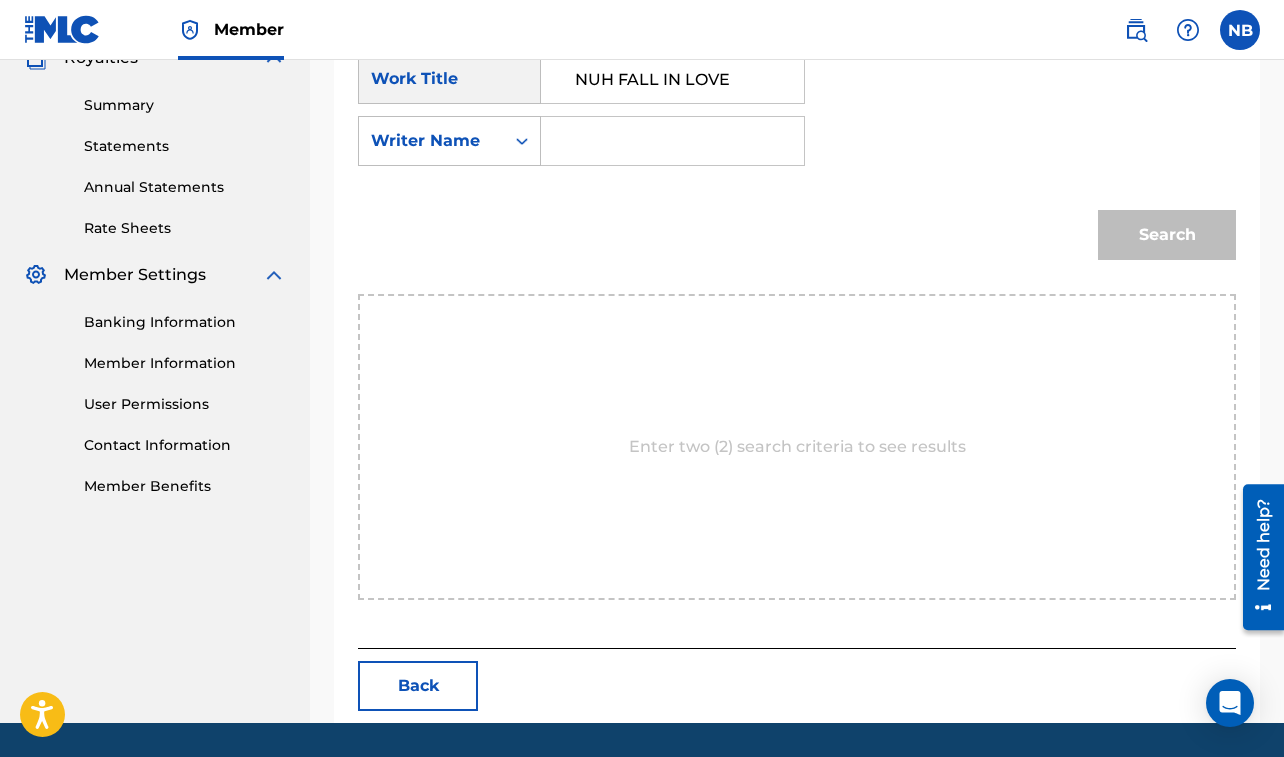 click at bounding box center (672, 141) 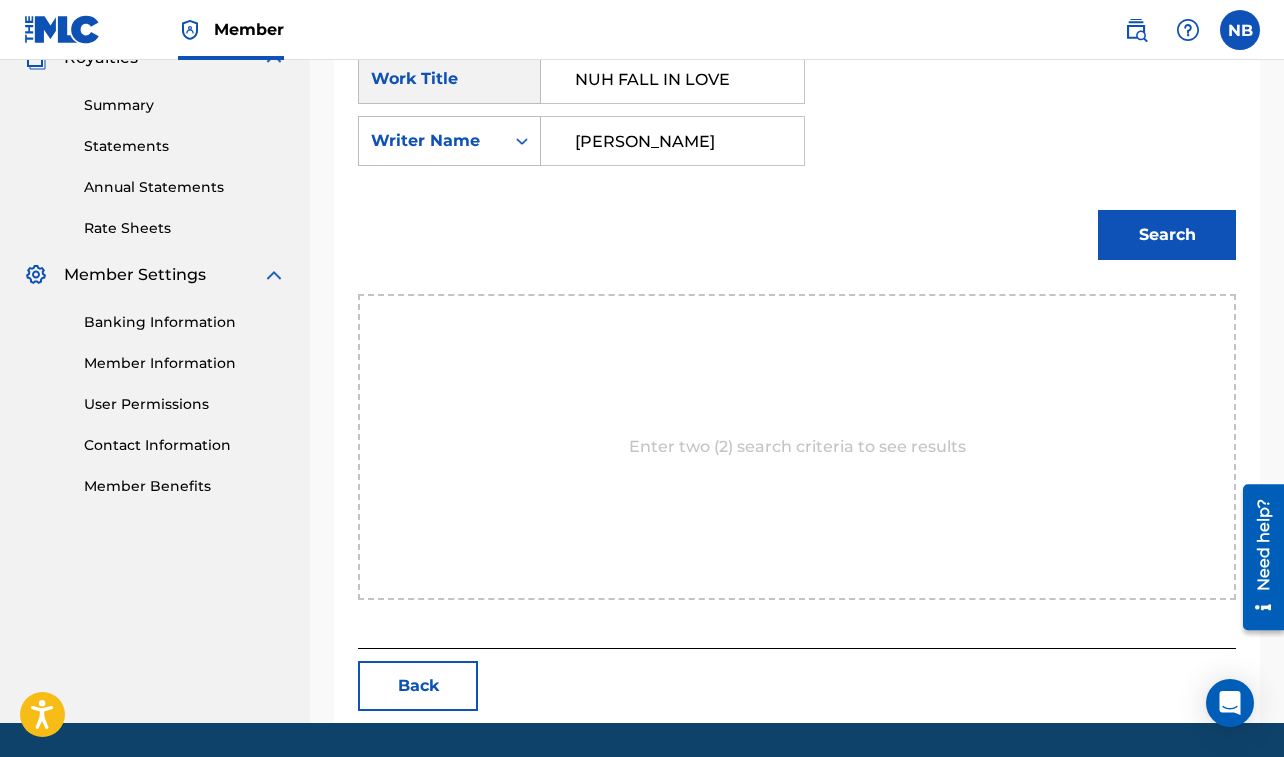click on "Search" at bounding box center (1167, 235) 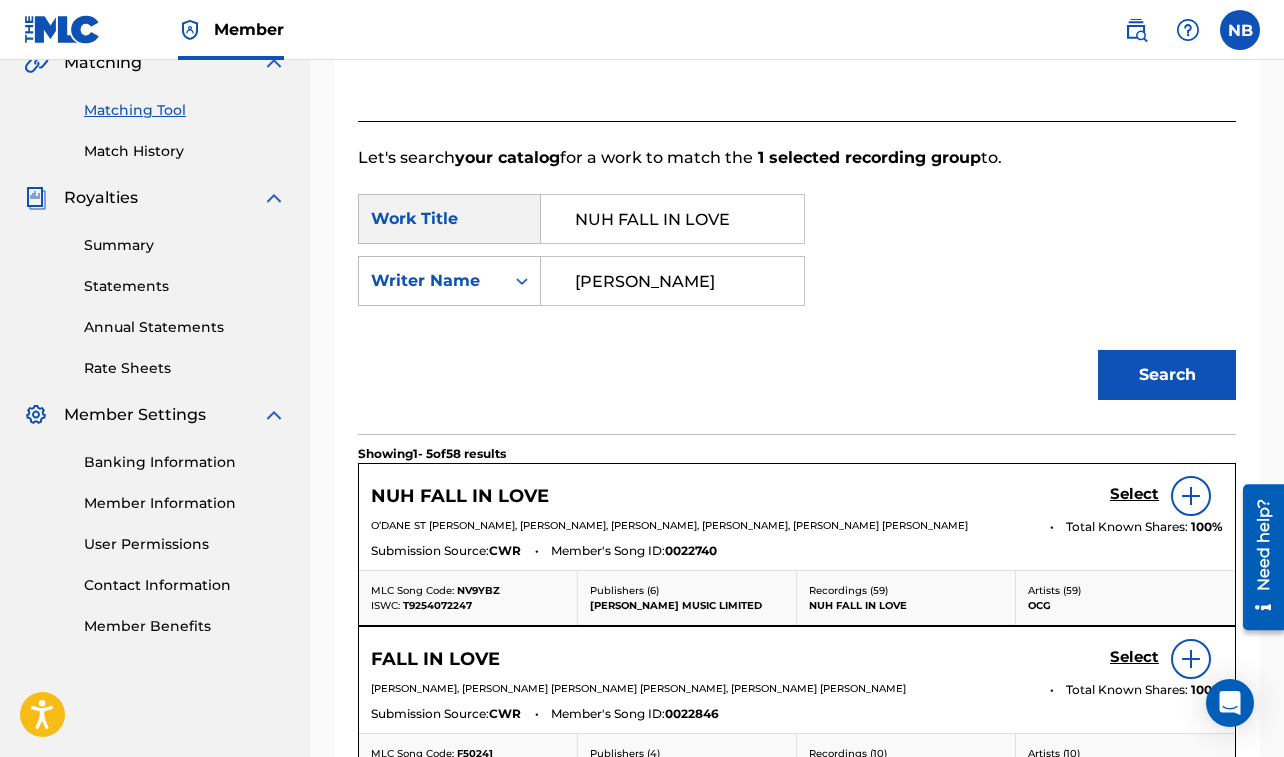 scroll, scrollTop: 623, scrollLeft: 0, axis: vertical 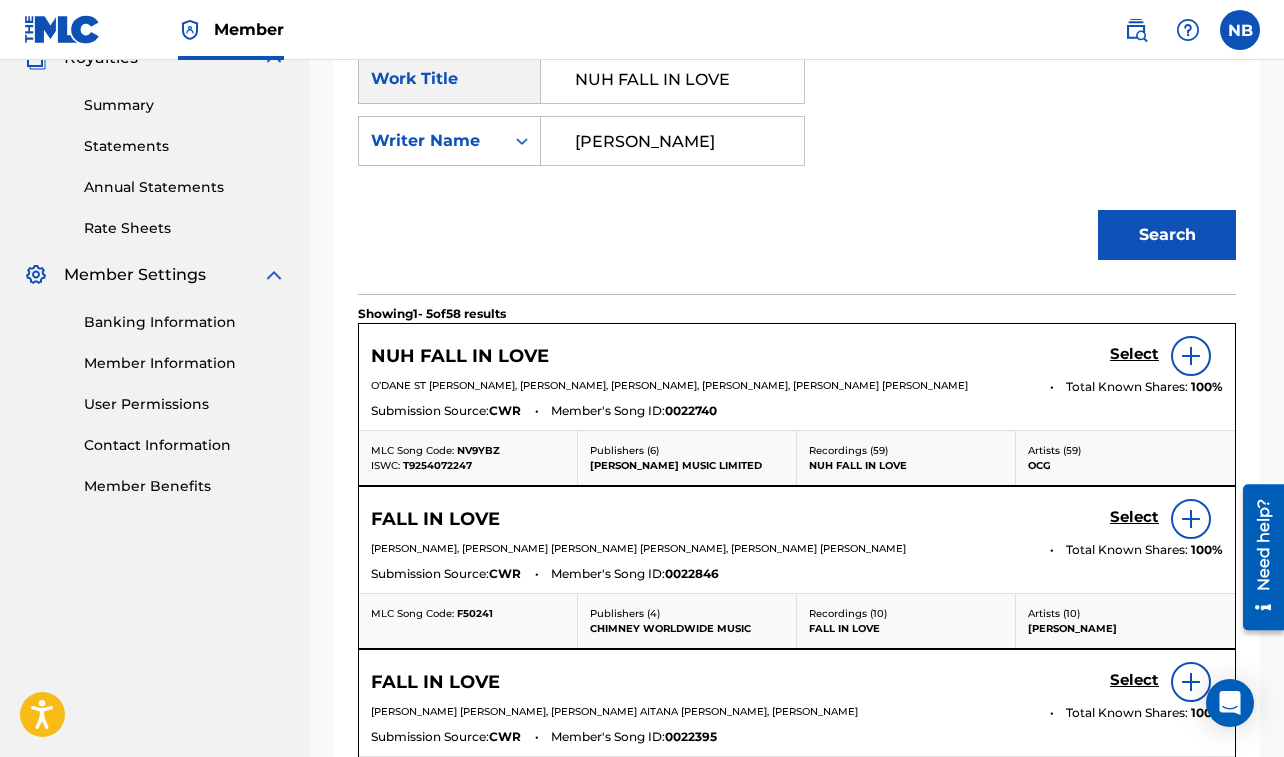 click on "Select" at bounding box center [1134, 354] 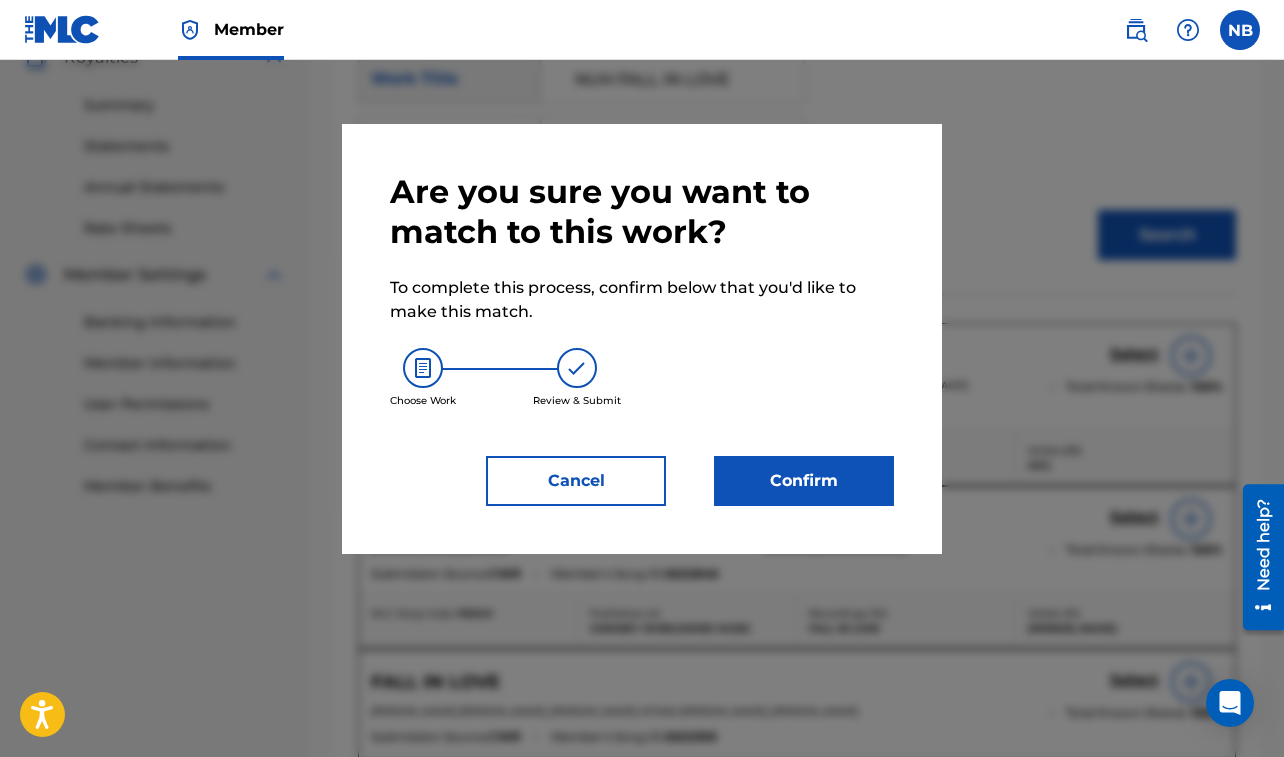 click on "Confirm" at bounding box center (804, 481) 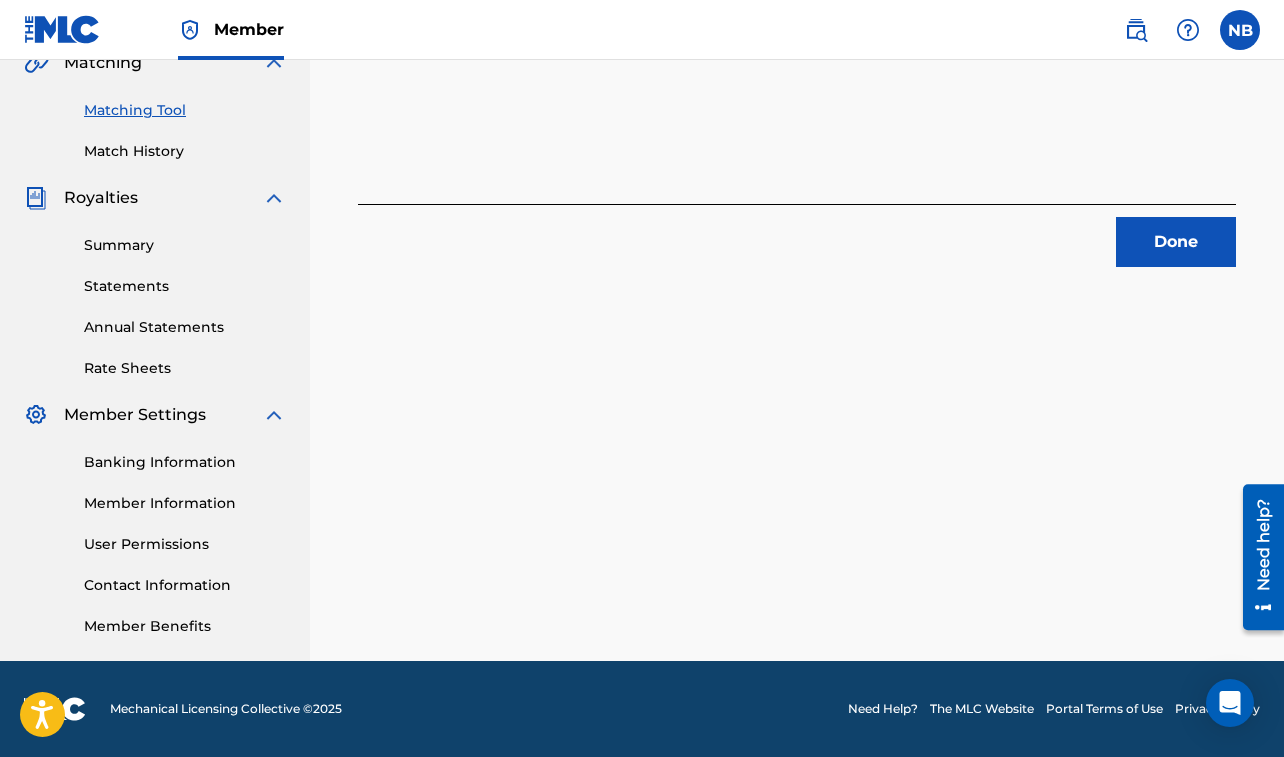 click on "Done" at bounding box center [1176, 242] 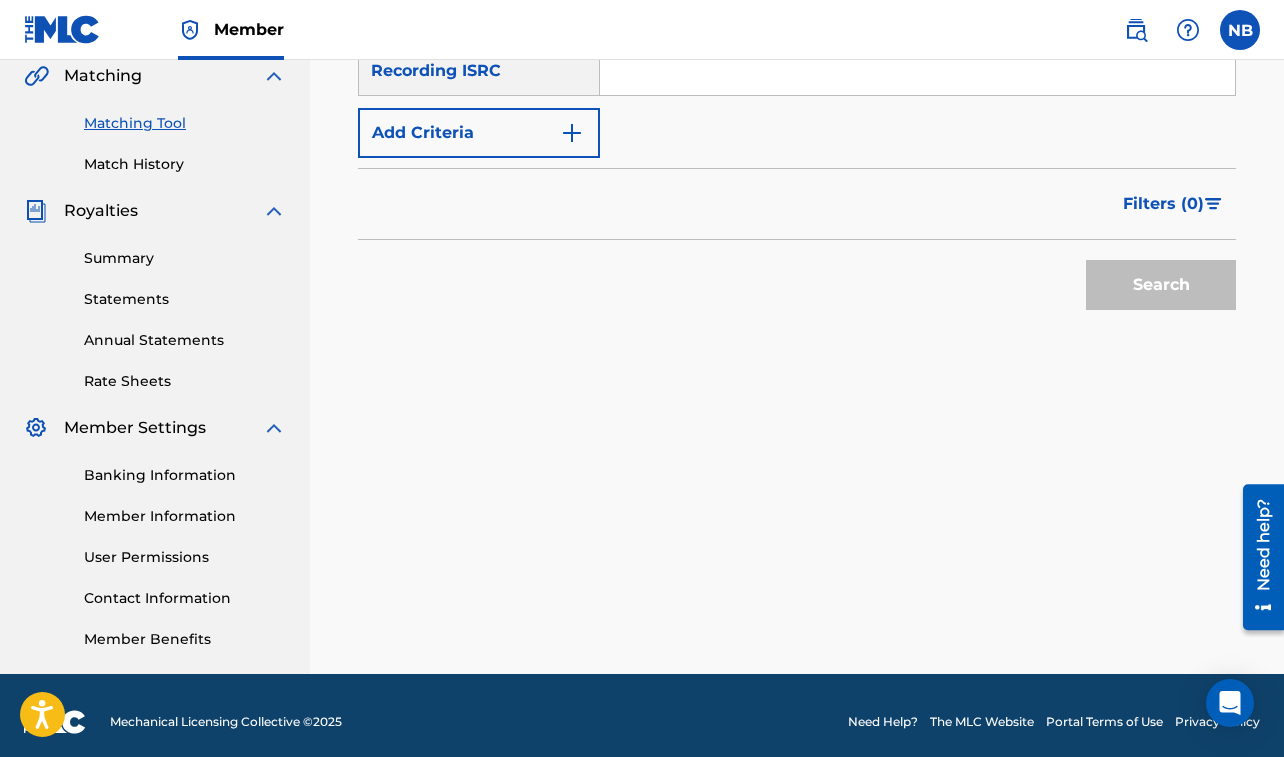 scroll, scrollTop: 376, scrollLeft: 0, axis: vertical 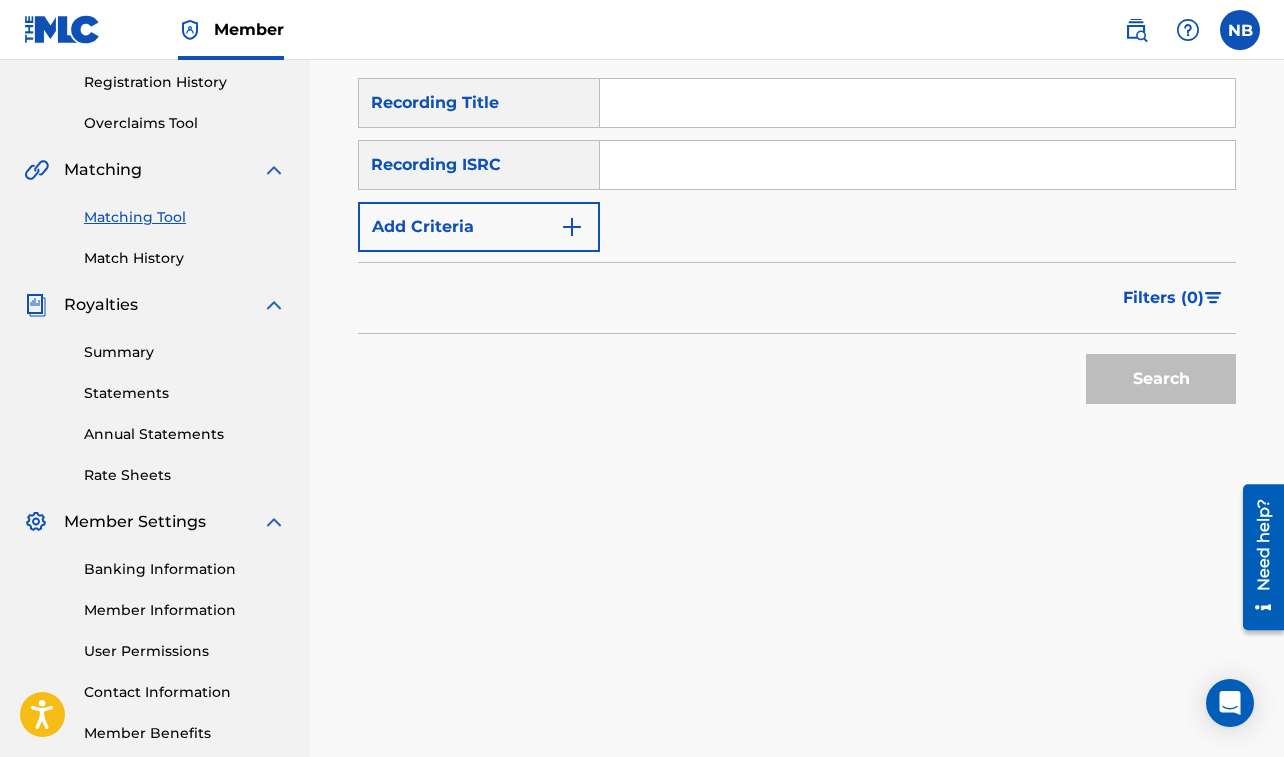 click at bounding box center (917, 103) 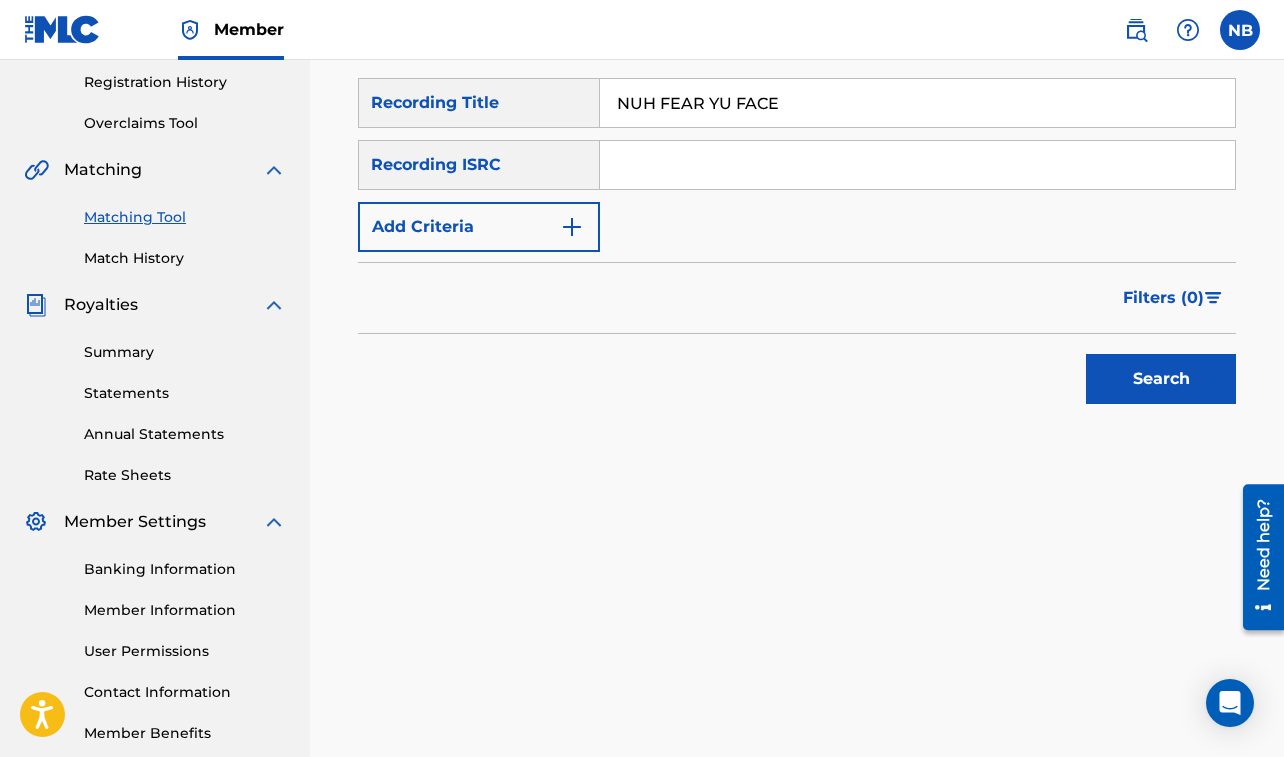 type on "NUH FEAR YU FACE" 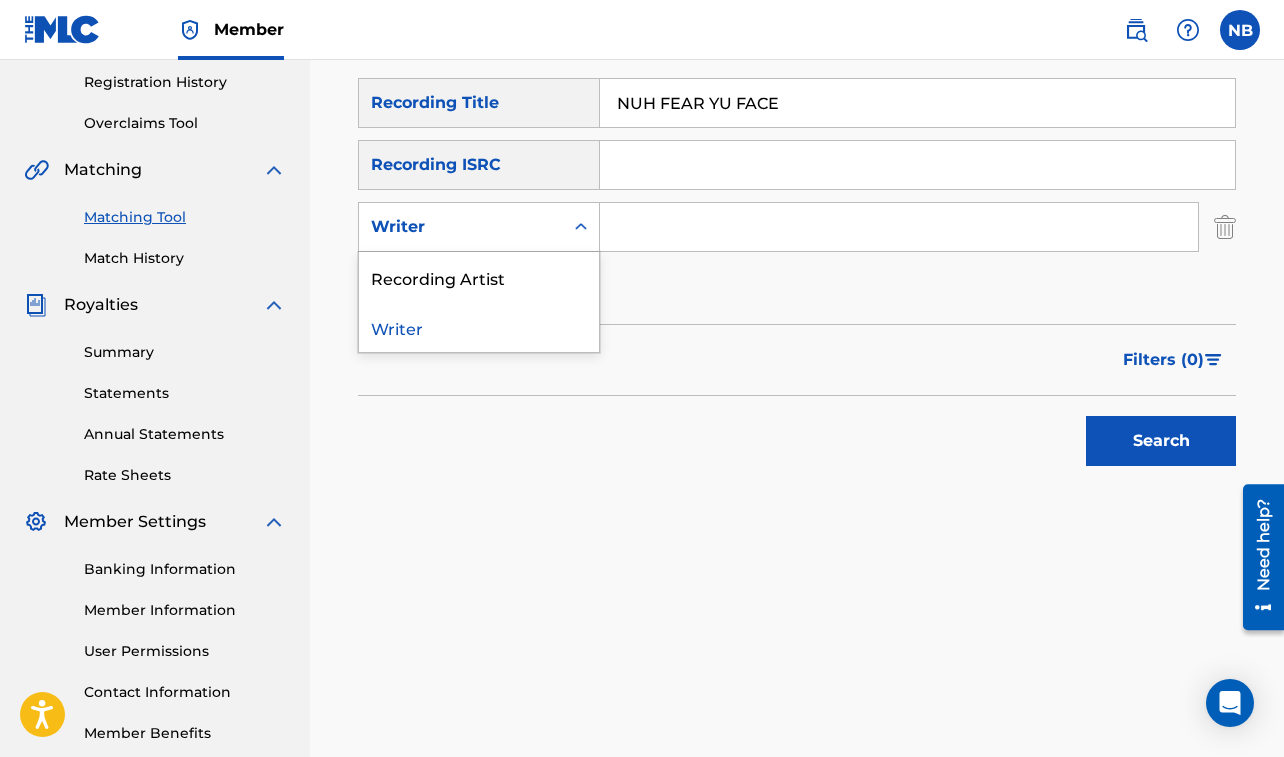 click on "Writer" at bounding box center [461, 227] 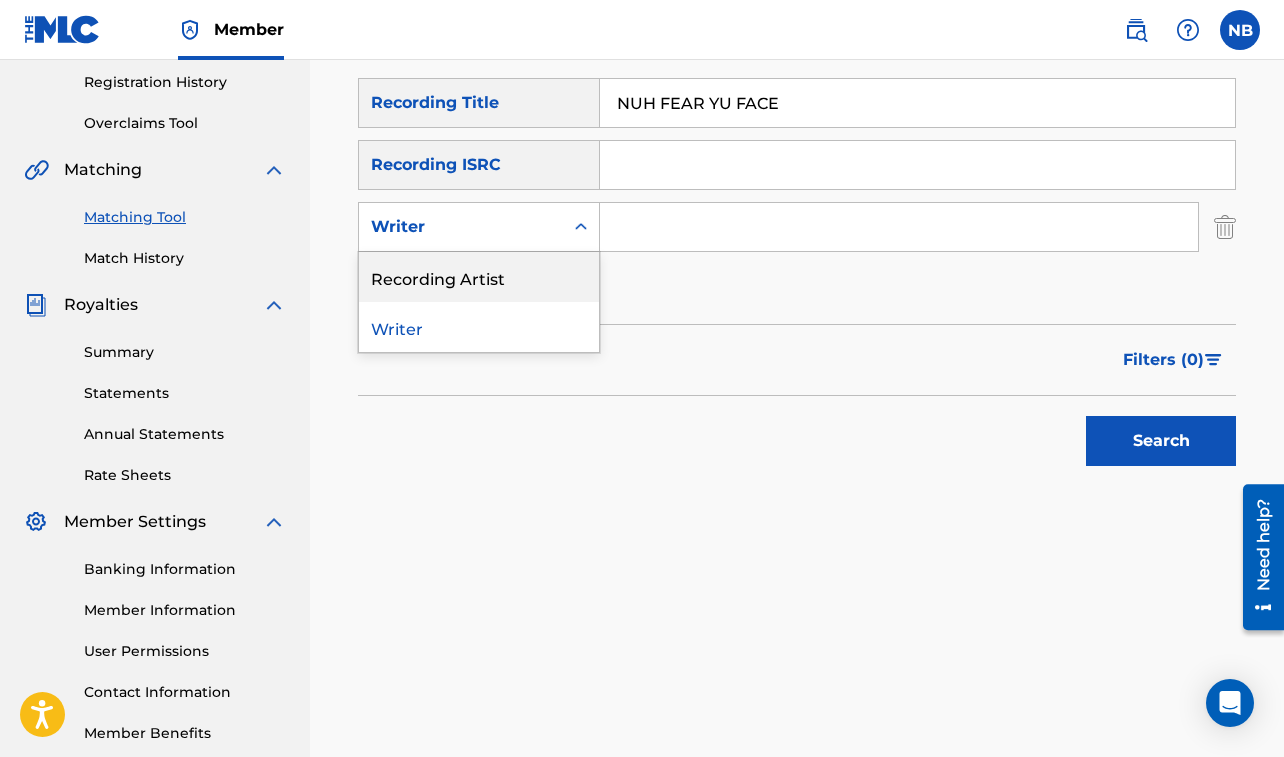 click on "Recording Artist" at bounding box center (479, 277) 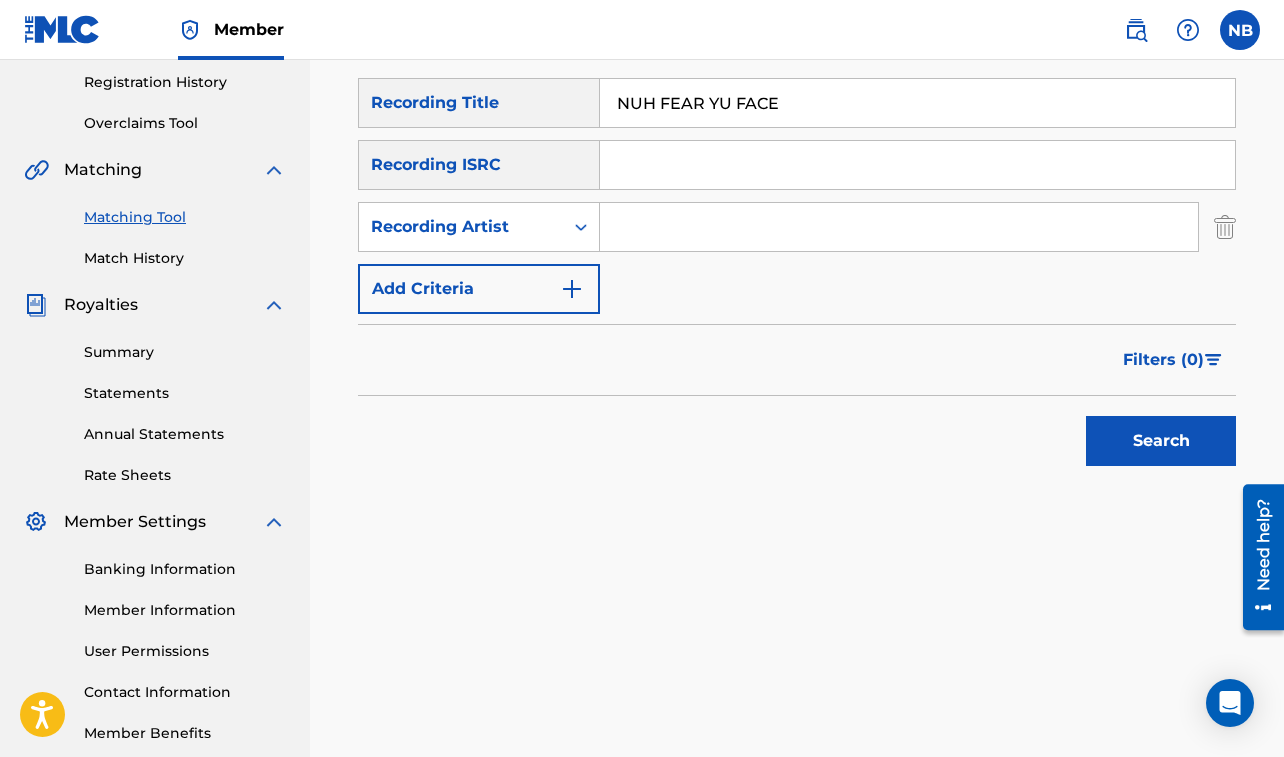 click at bounding box center (899, 227) 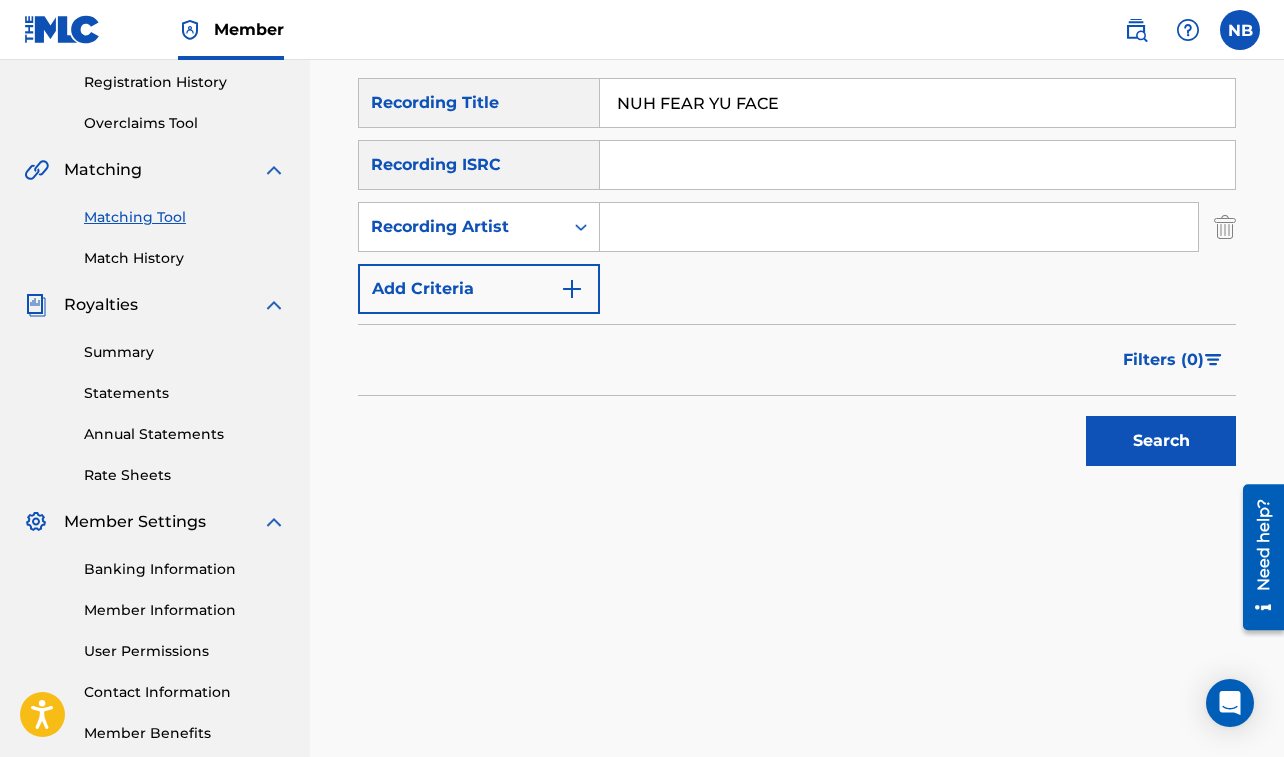 paste on "T NEZ" 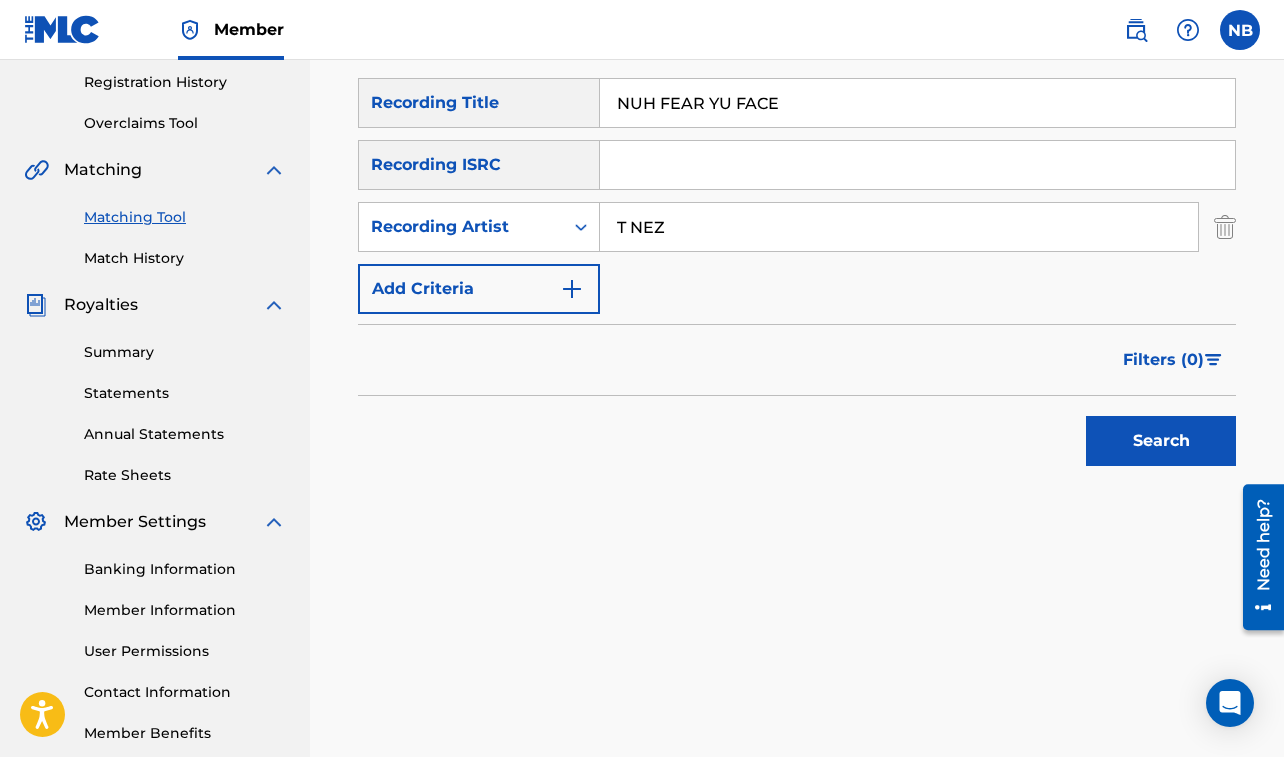 type on "T NEZ" 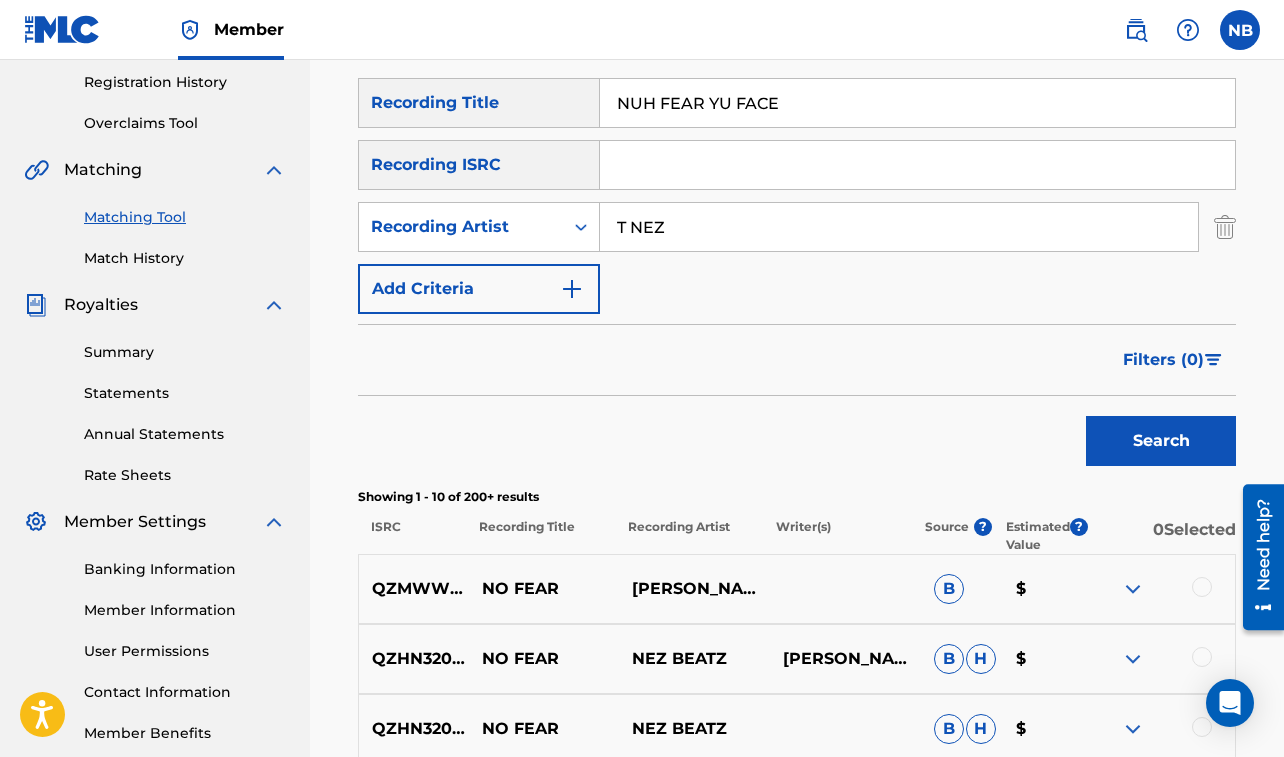drag, startPoint x: 617, startPoint y: 106, endPoint x: 833, endPoint y: 110, distance: 216.03703 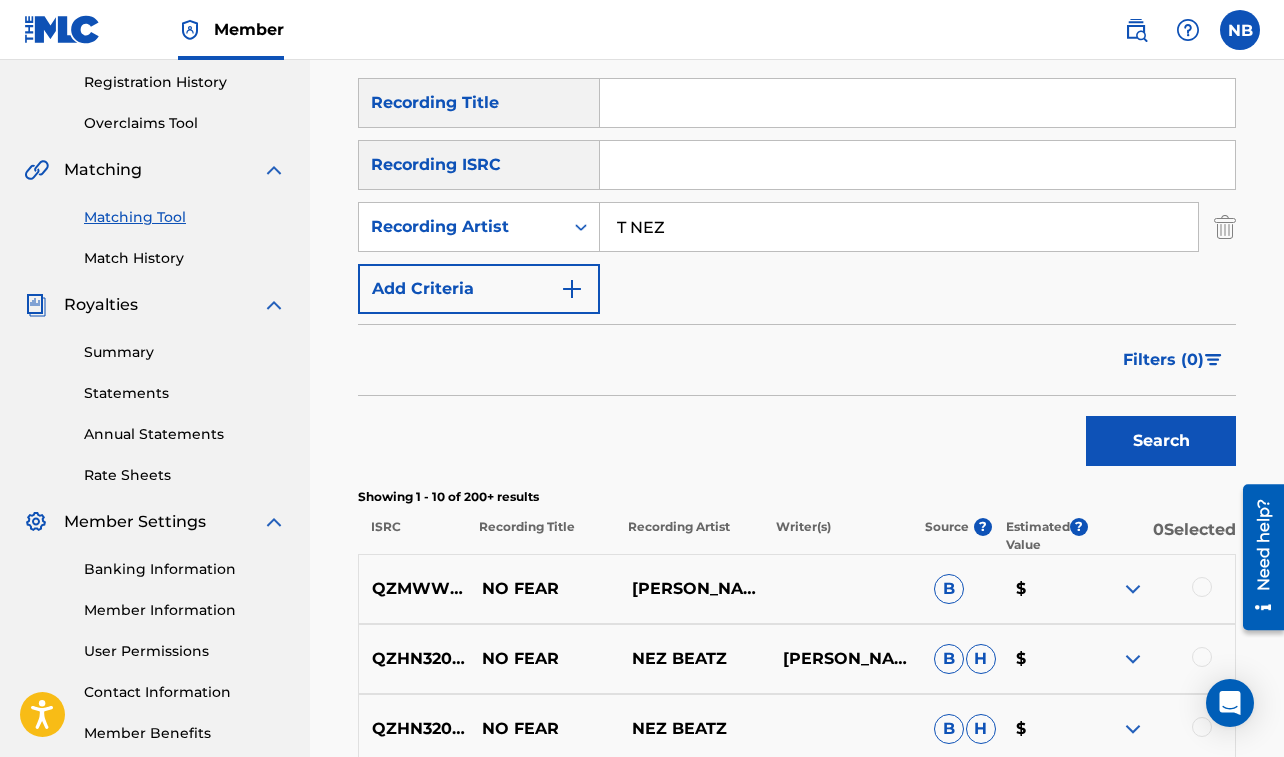 paste on "NUH FRAID A DEM" 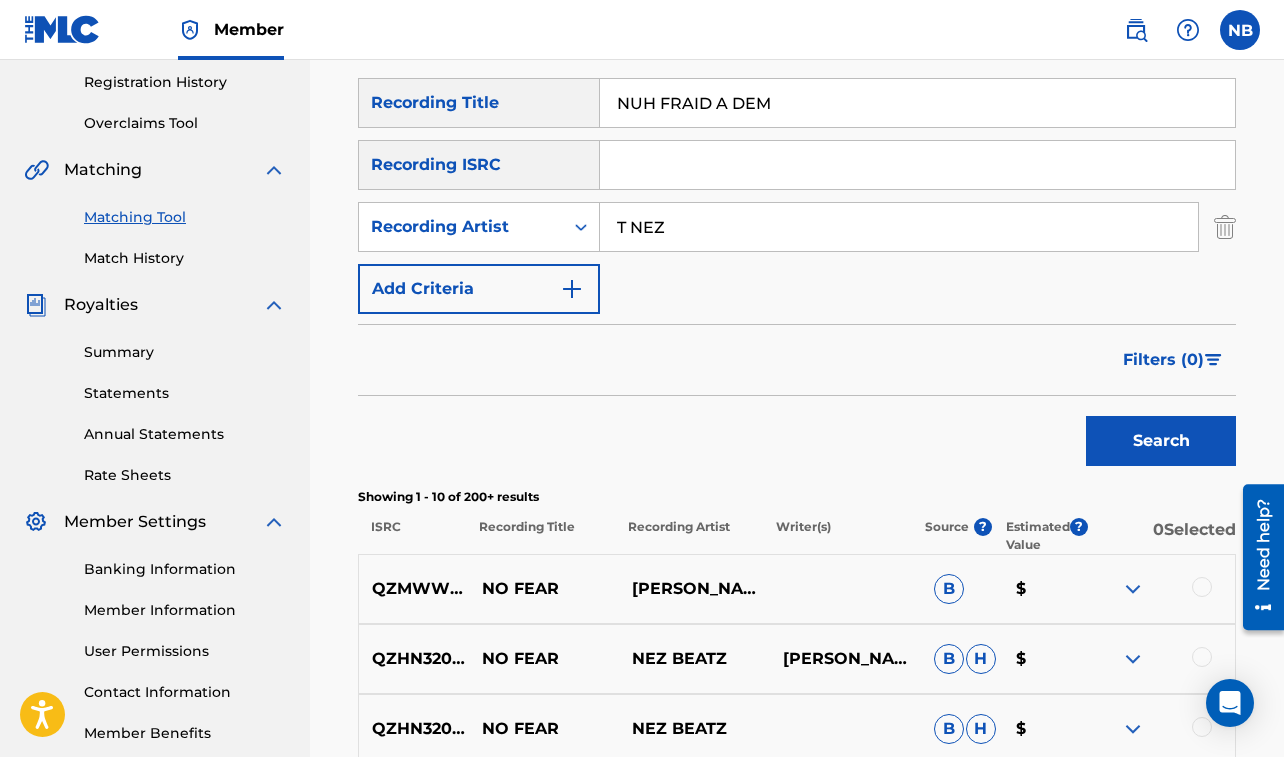 type on "NUH FRAID A DEM" 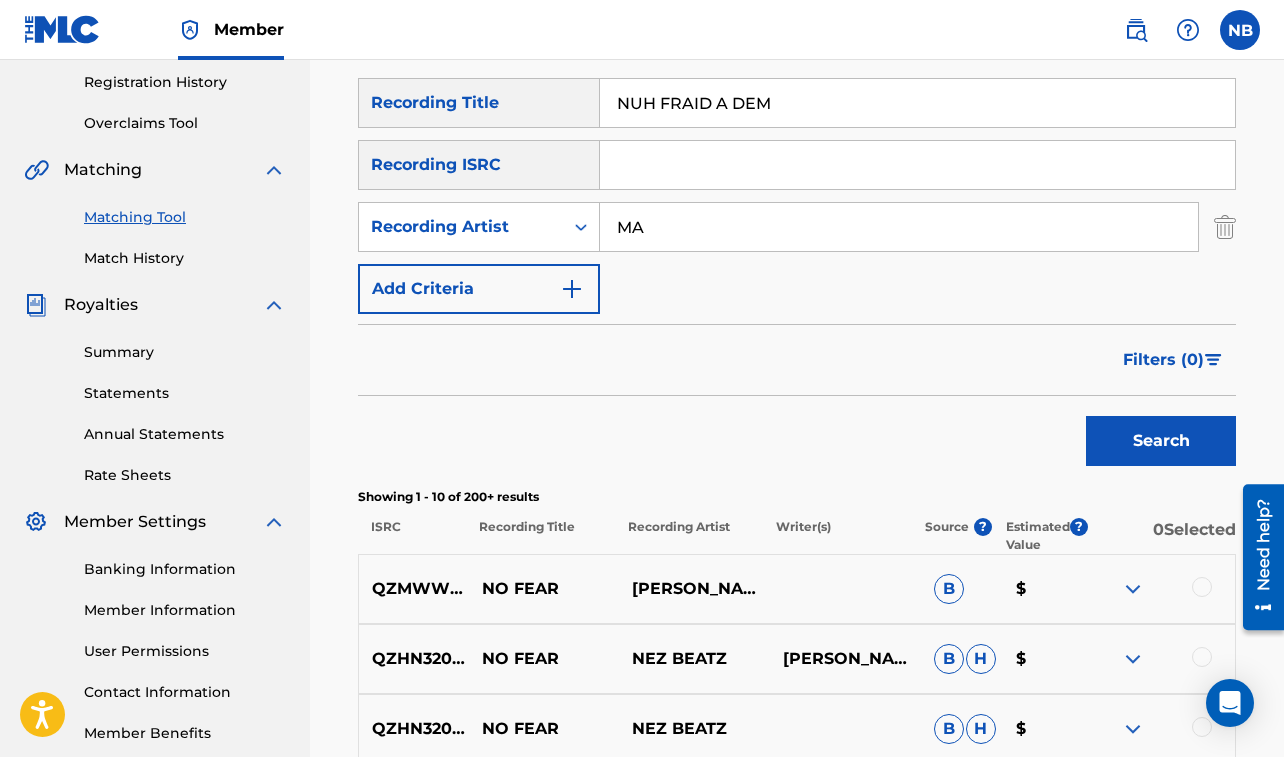type on "MAVADO" 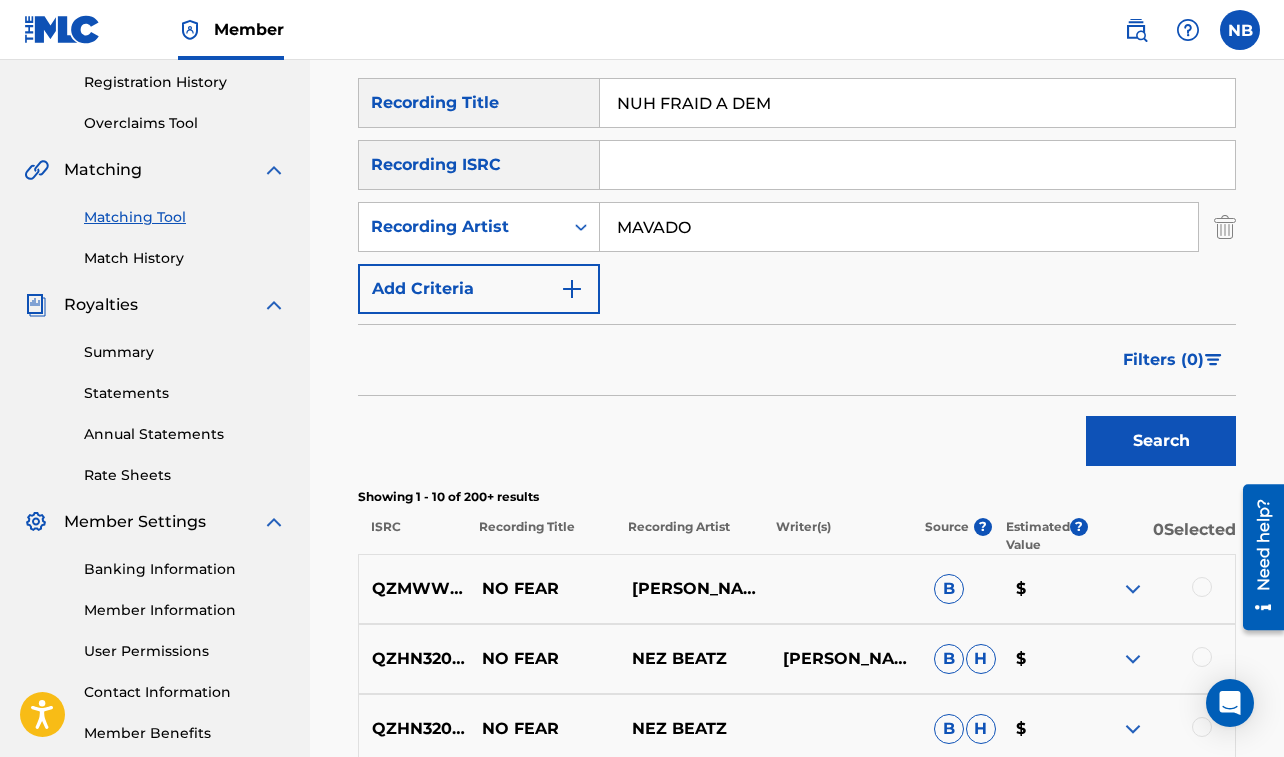 click on "Search" at bounding box center (1161, 441) 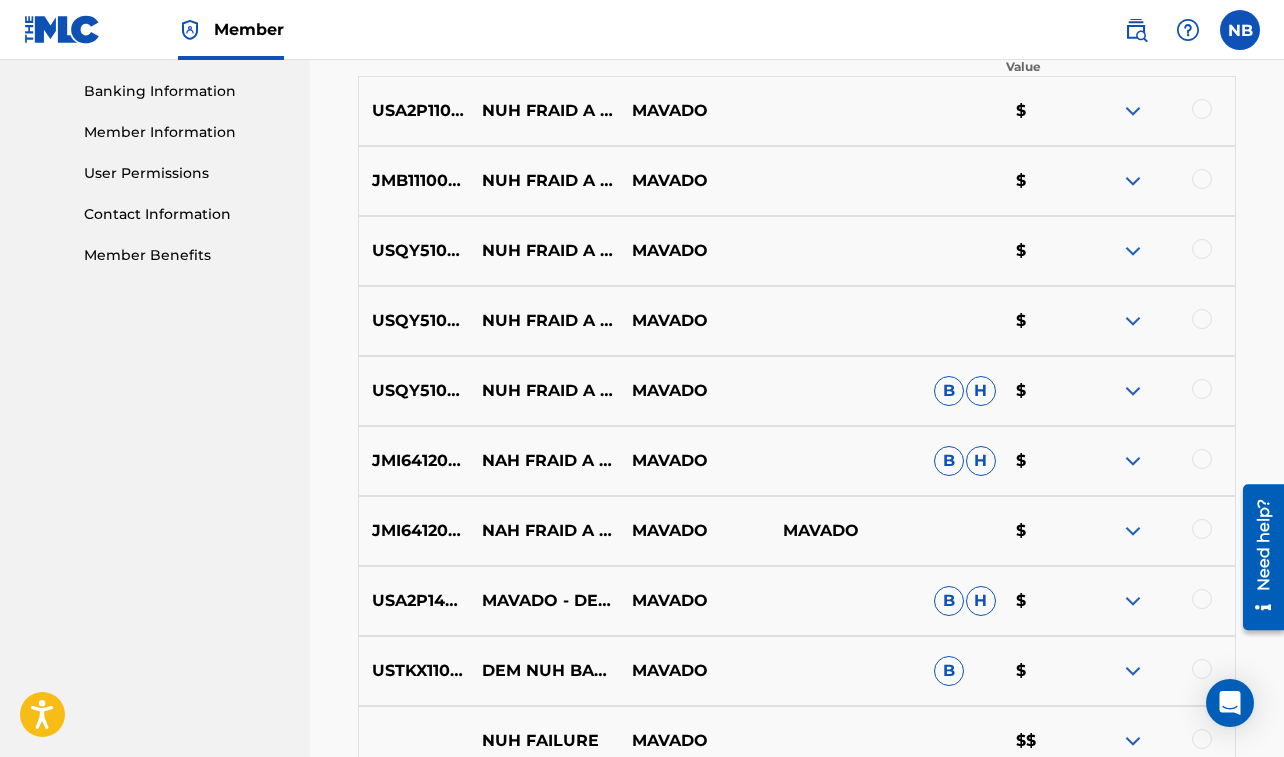 scroll, scrollTop: 850, scrollLeft: 0, axis: vertical 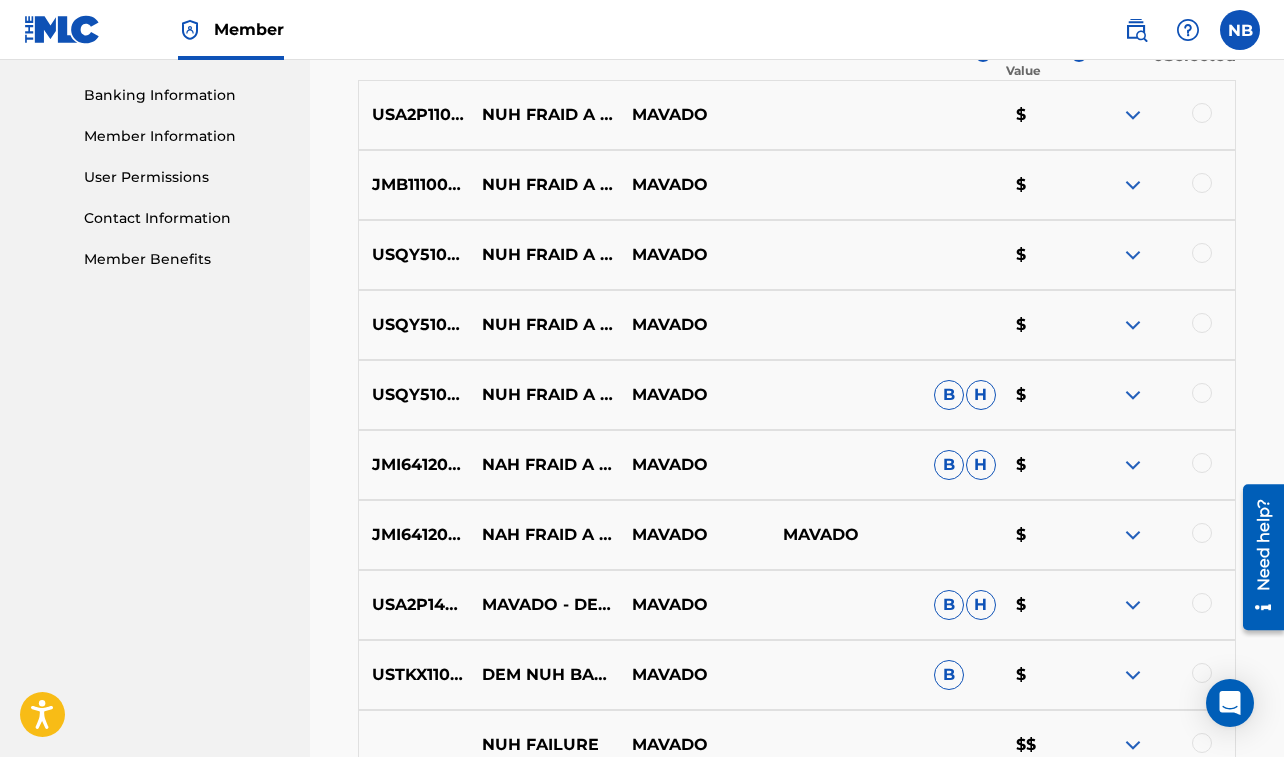 click at bounding box center (1202, 113) 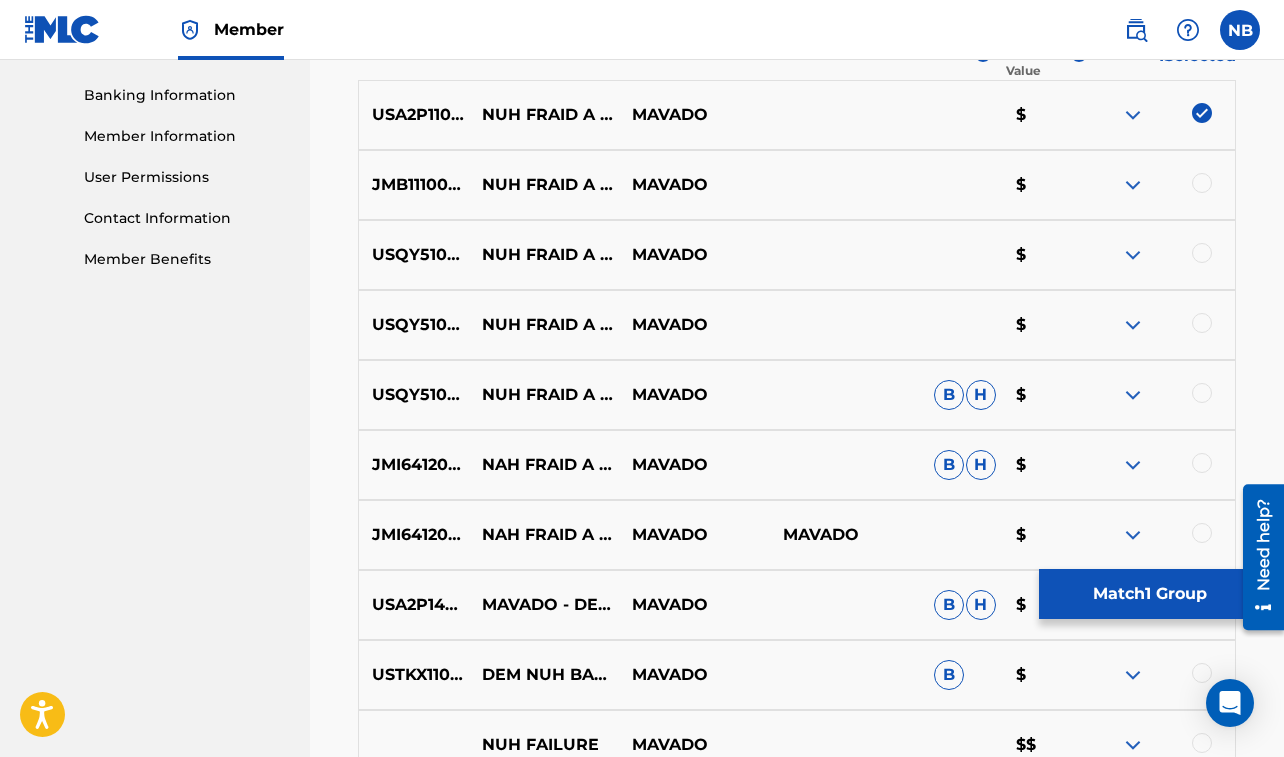 click at bounding box center (1202, 183) 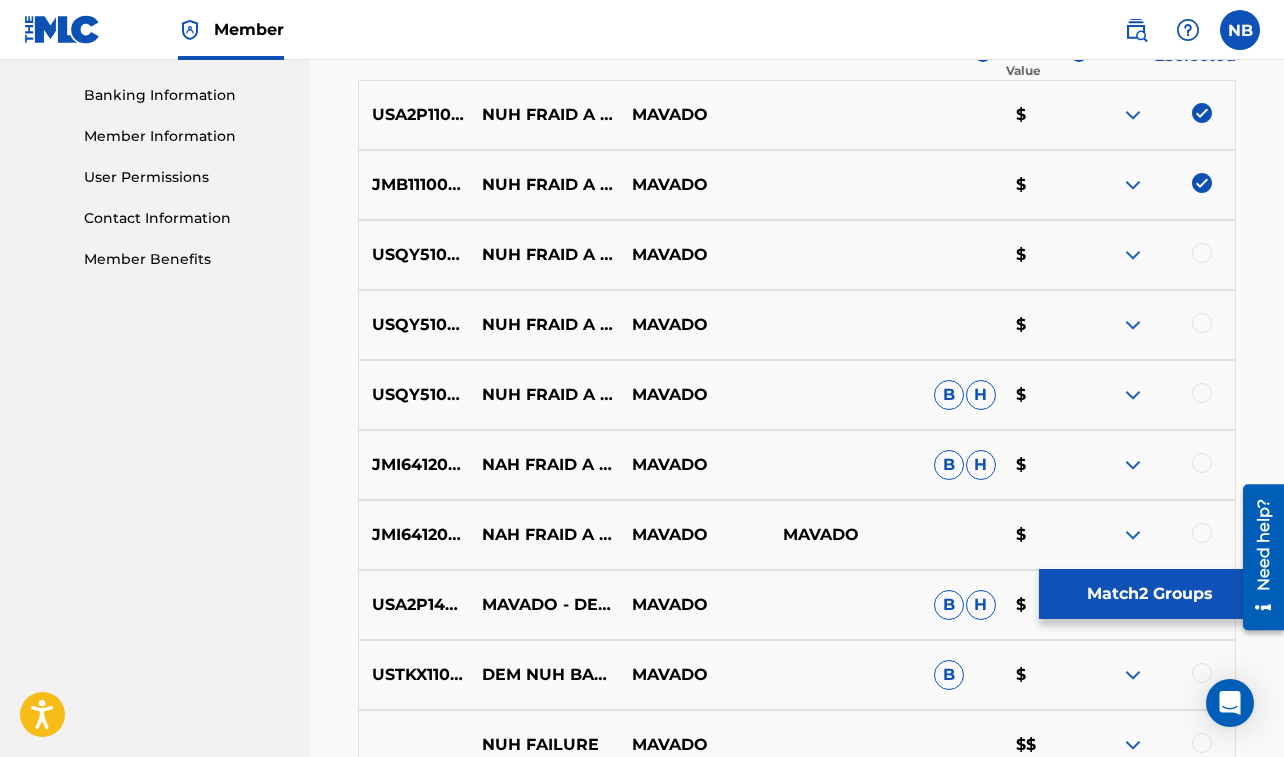 click at bounding box center (1202, 253) 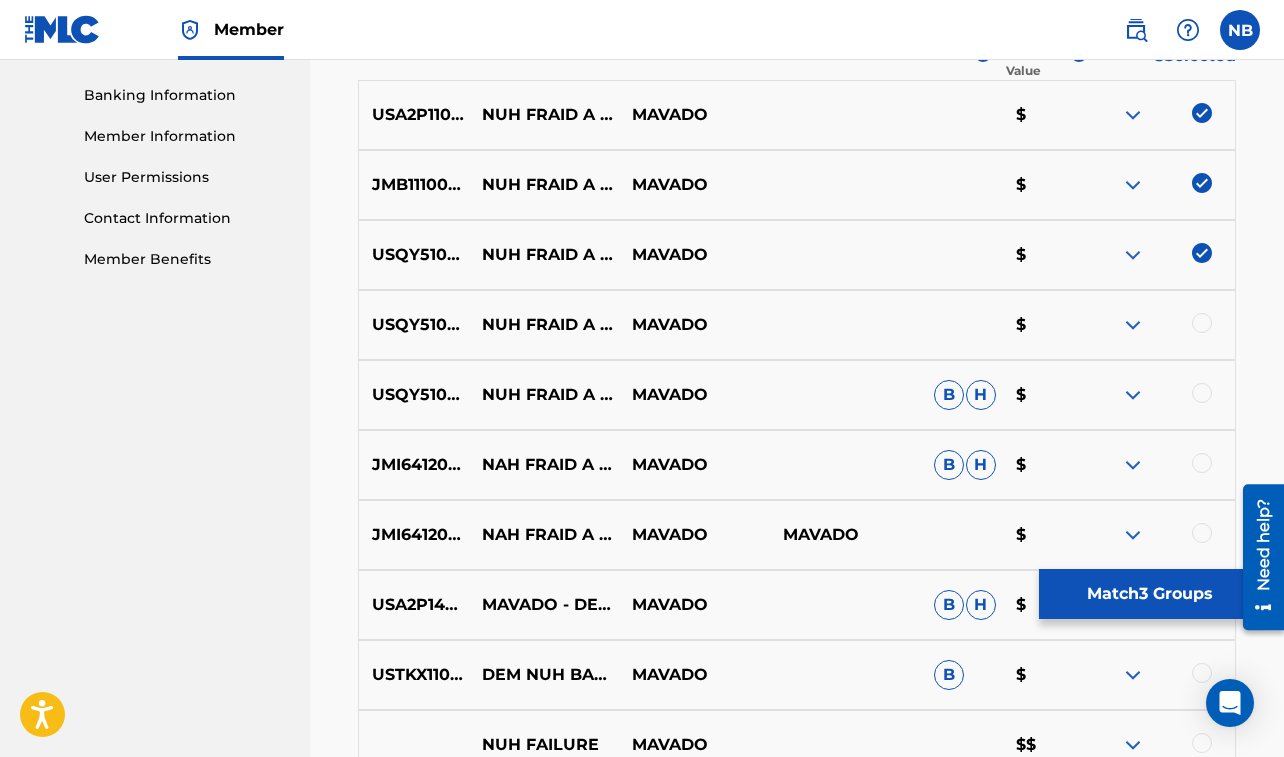 click at bounding box center (1202, 323) 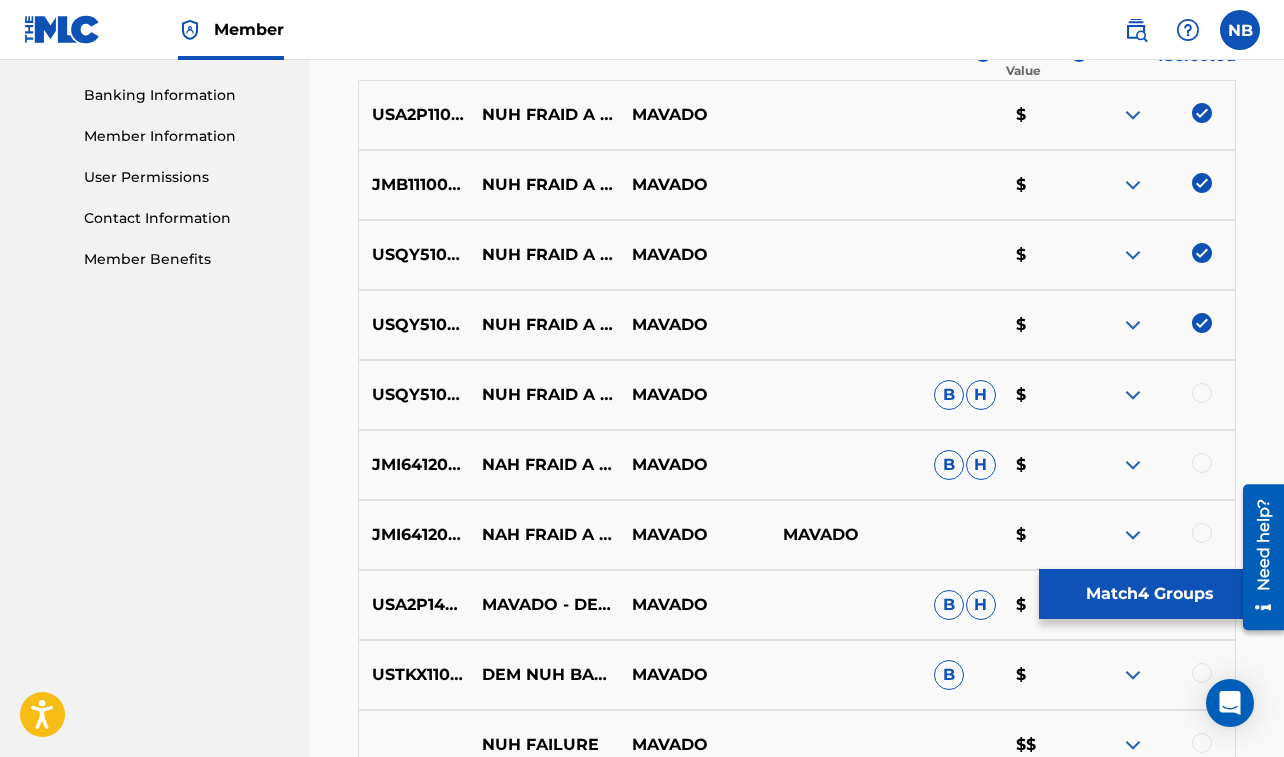 click at bounding box center (1202, 393) 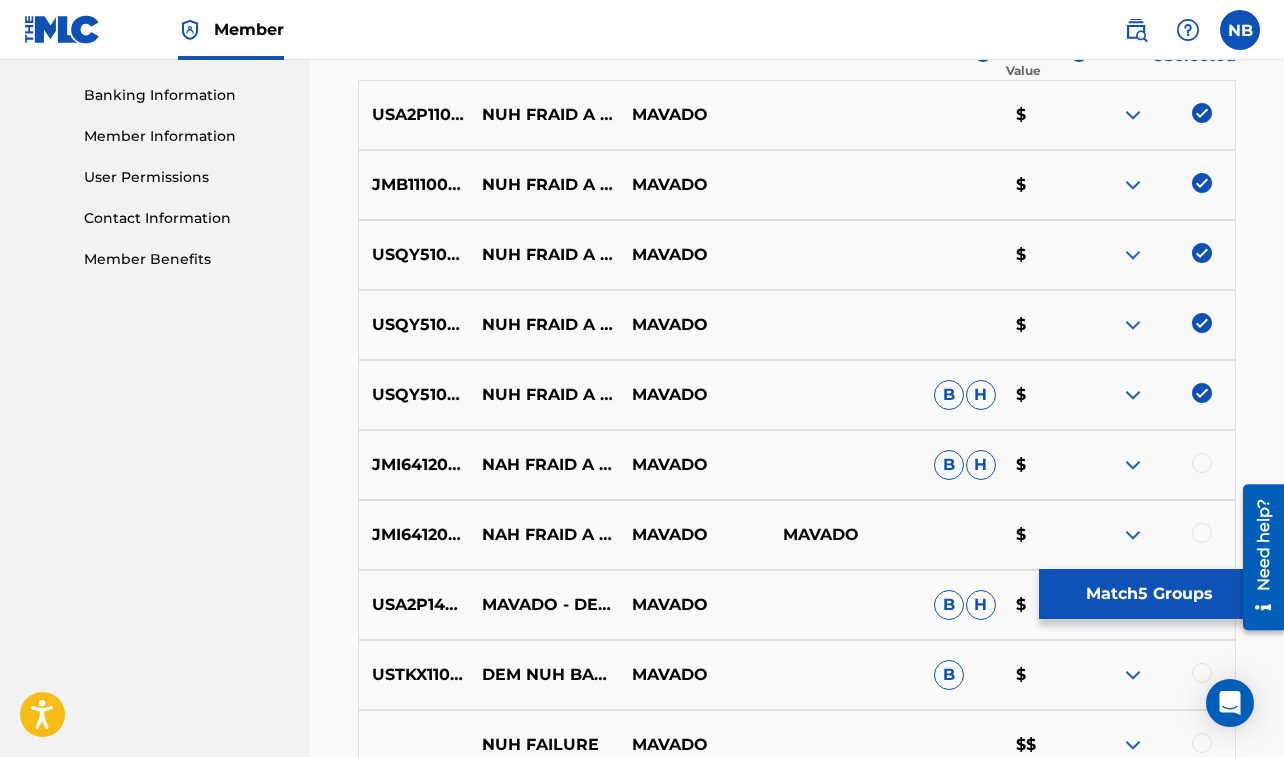 click at bounding box center (1202, 463) 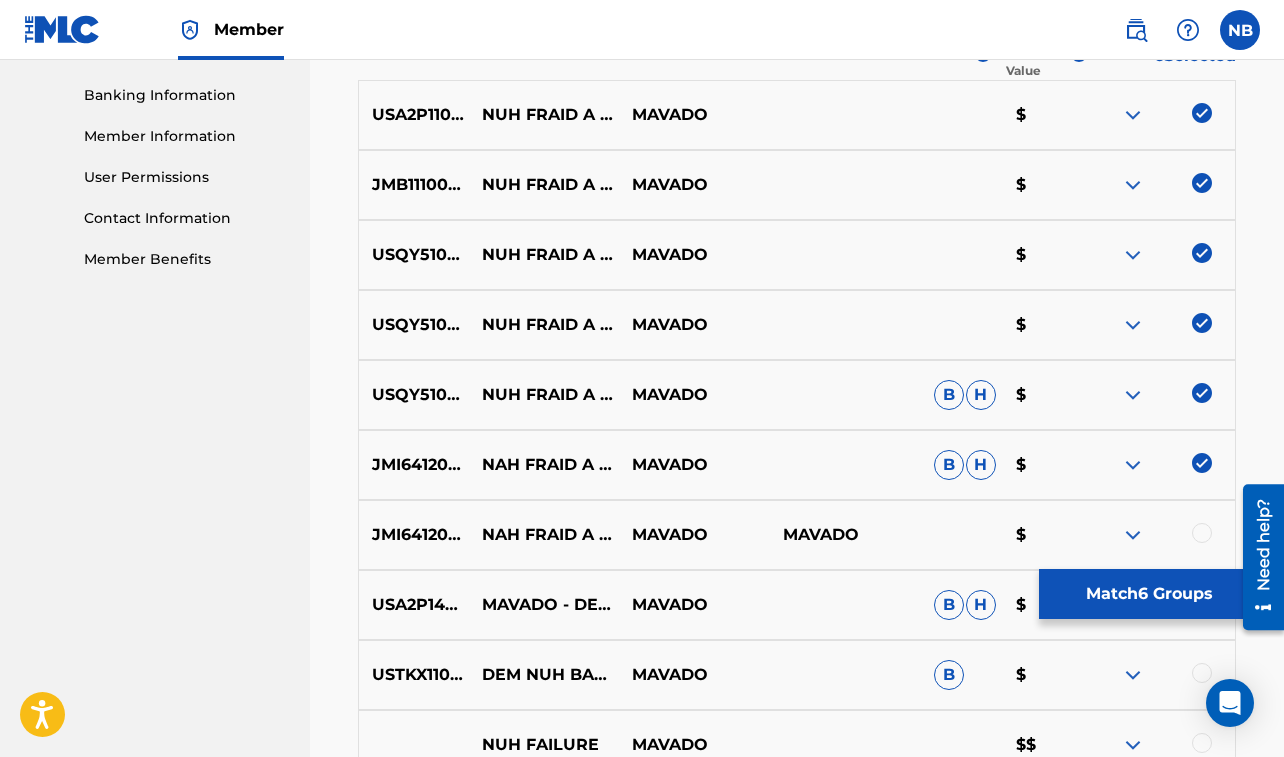 click at bounding box center (1202, 533) 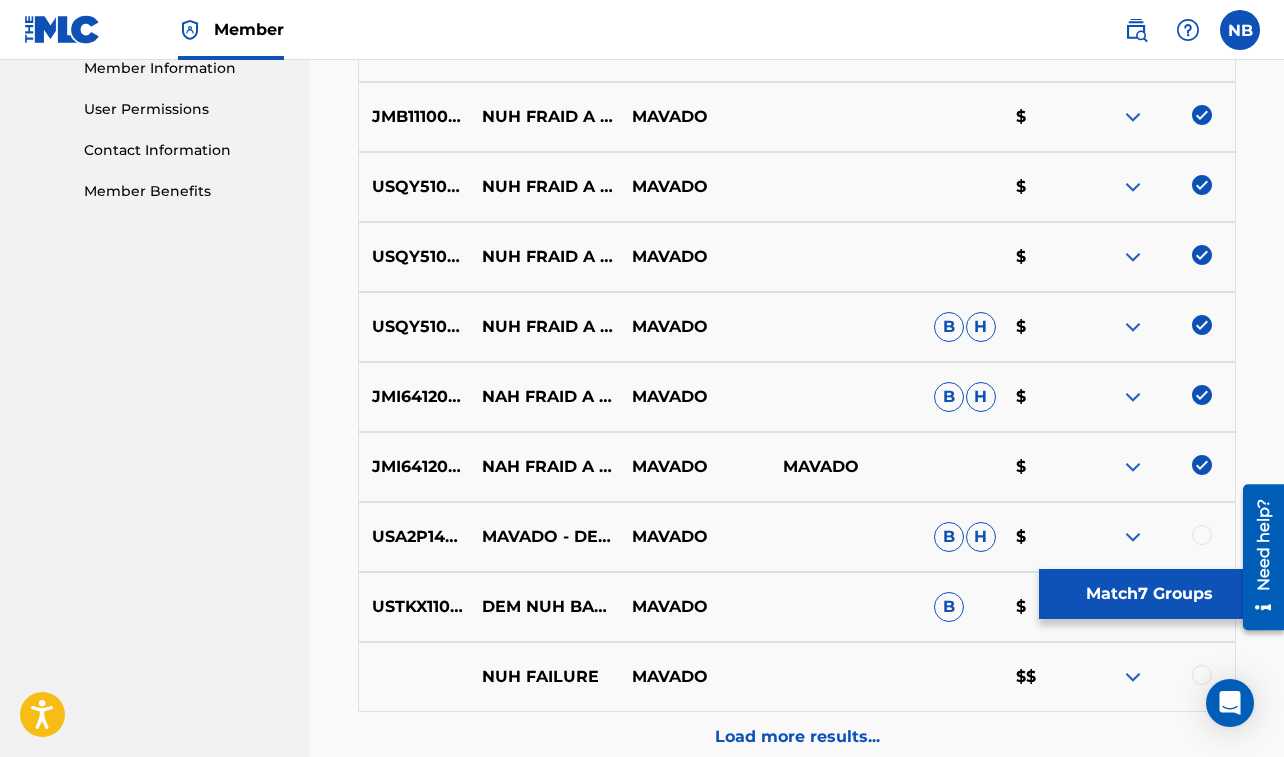 scroll, scrollTop: 922, scrollLeft: 0, axis: vertical 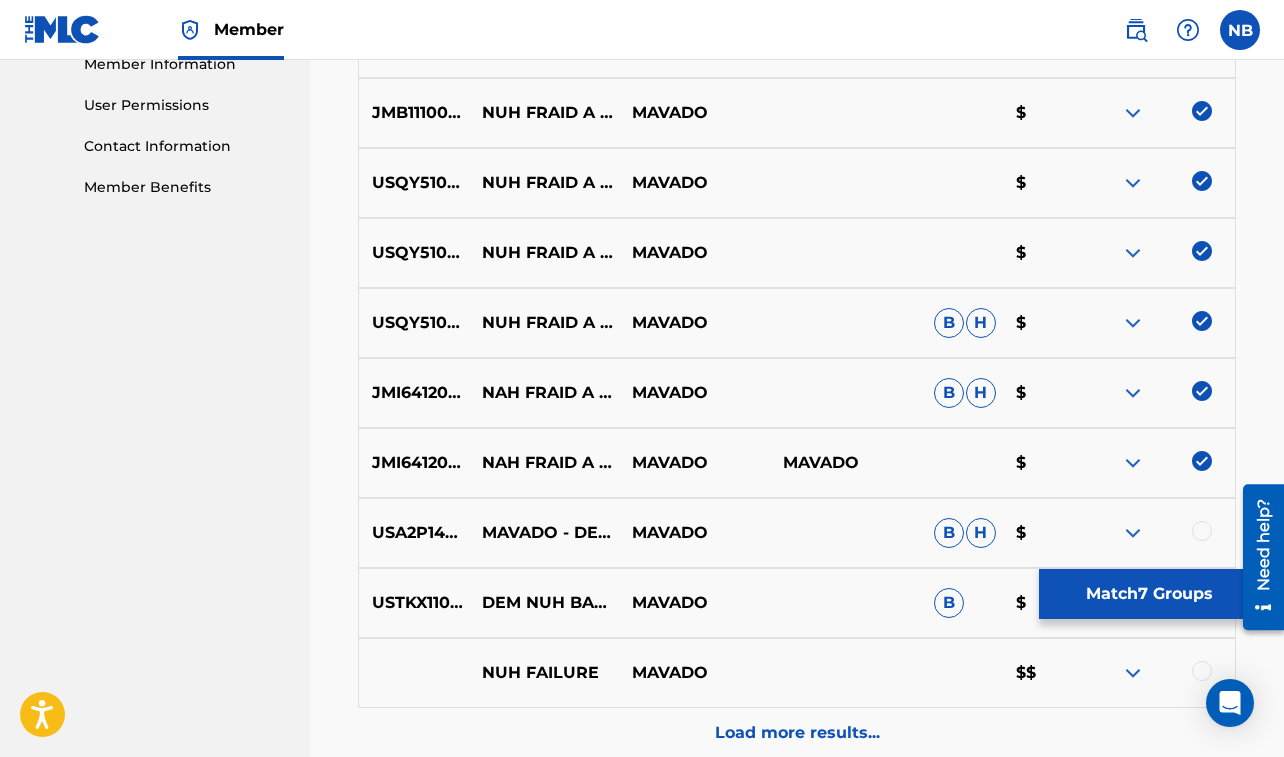 click on "Match  7 Groups" at bounding box center [1149, 594] 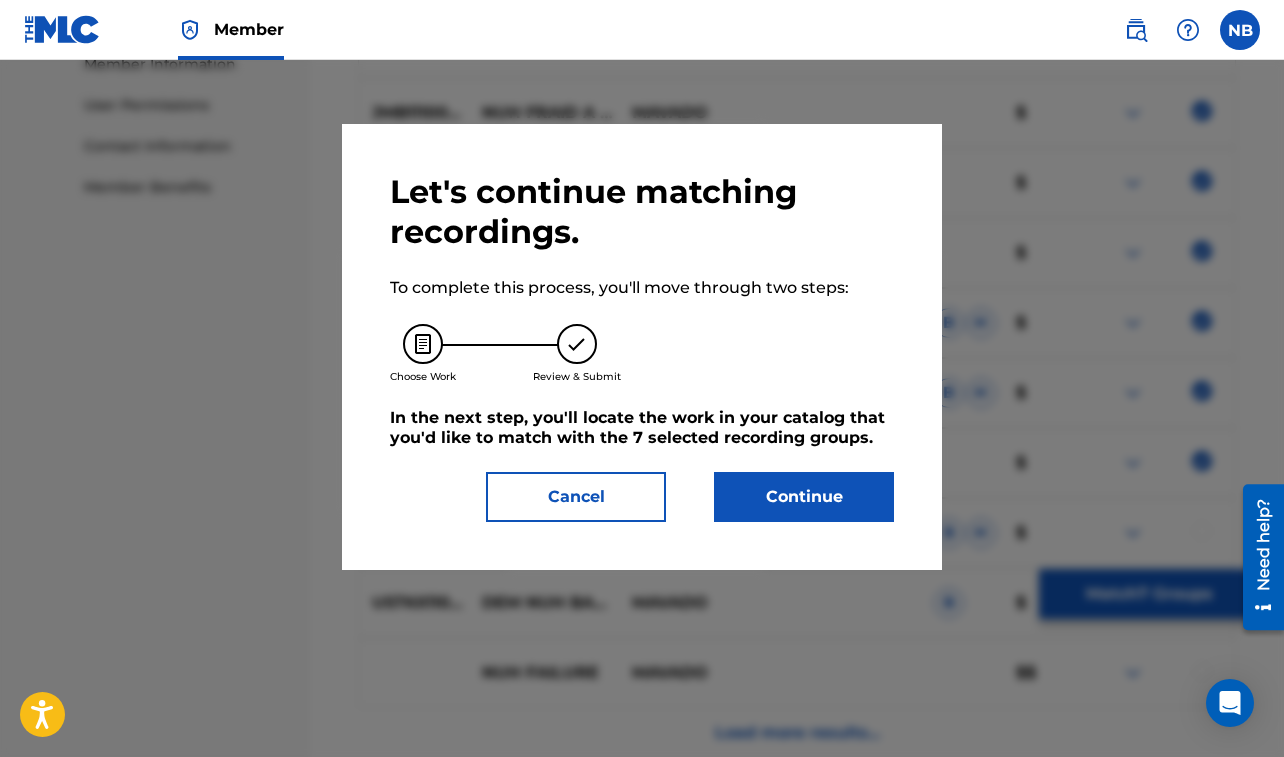 click on "Continue" at bounding box center [804, 497] 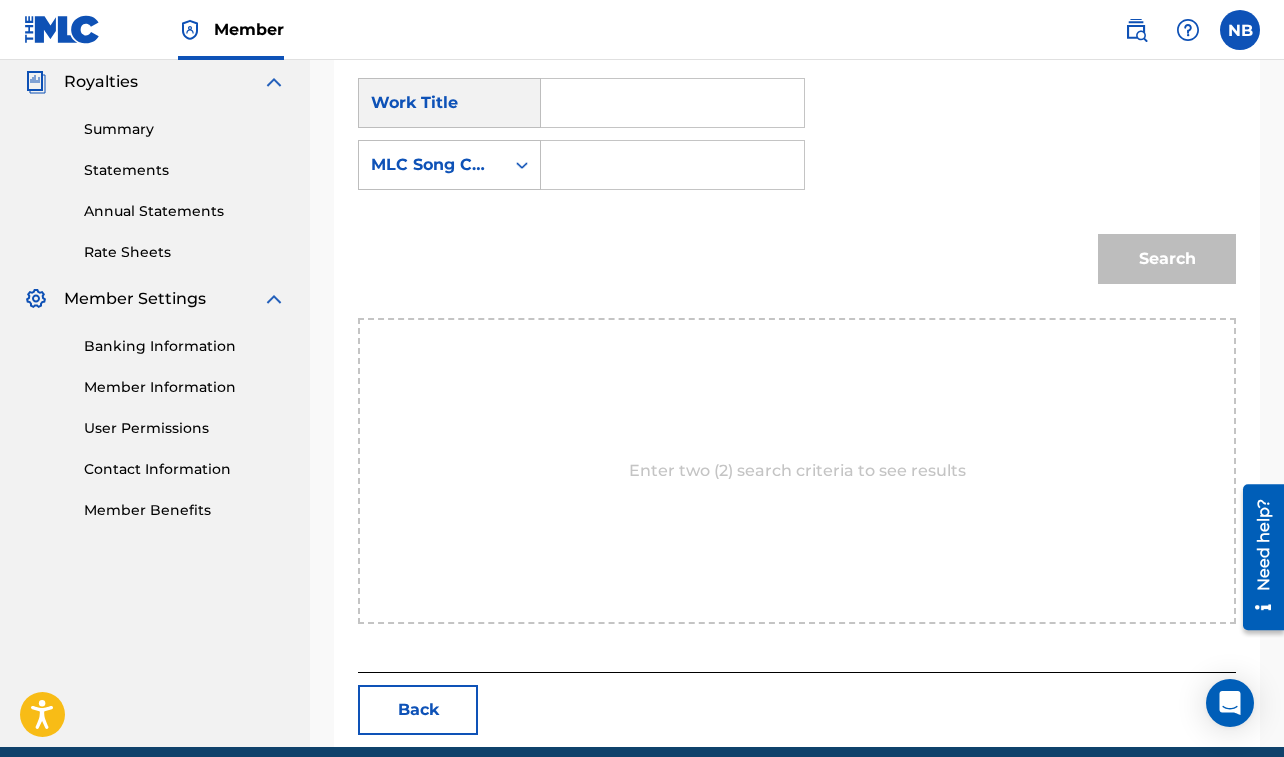 scroll, scrollTop: 623, scrollLeft: 0, axis: vertical 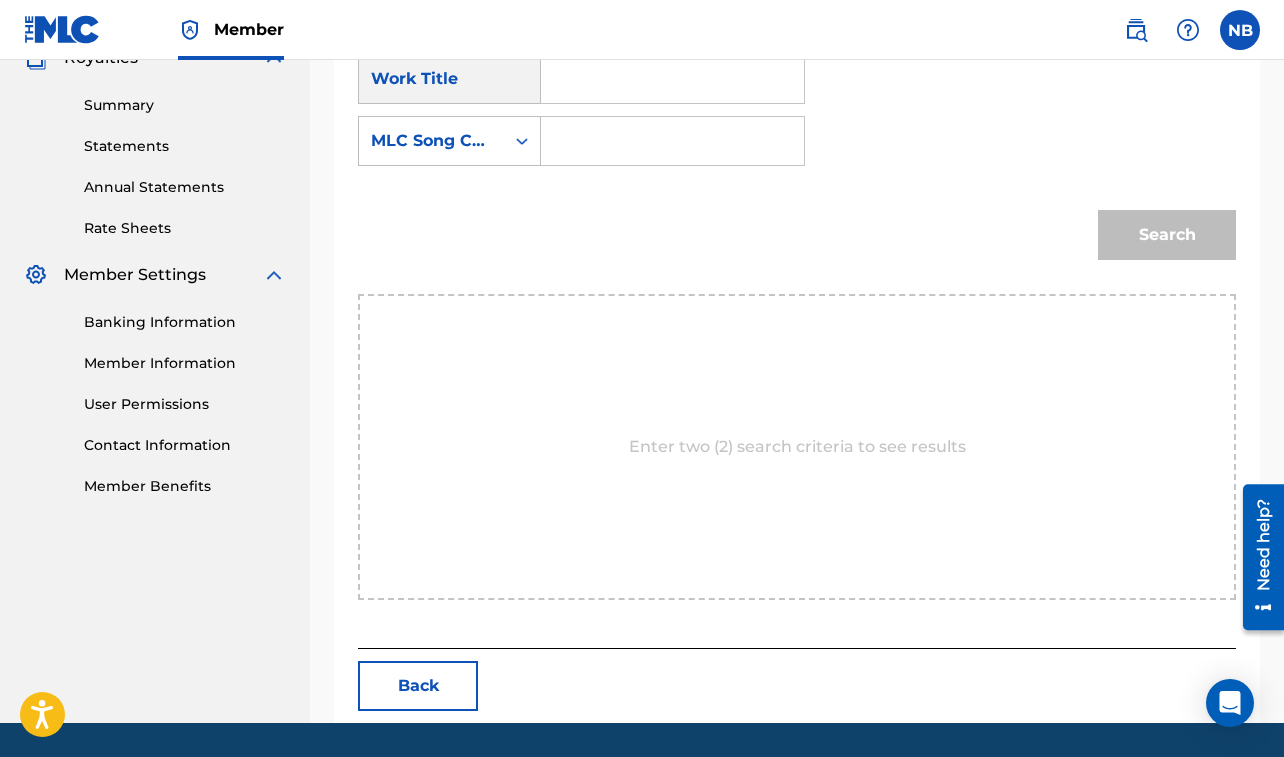 click at bounding box center [672, 79] 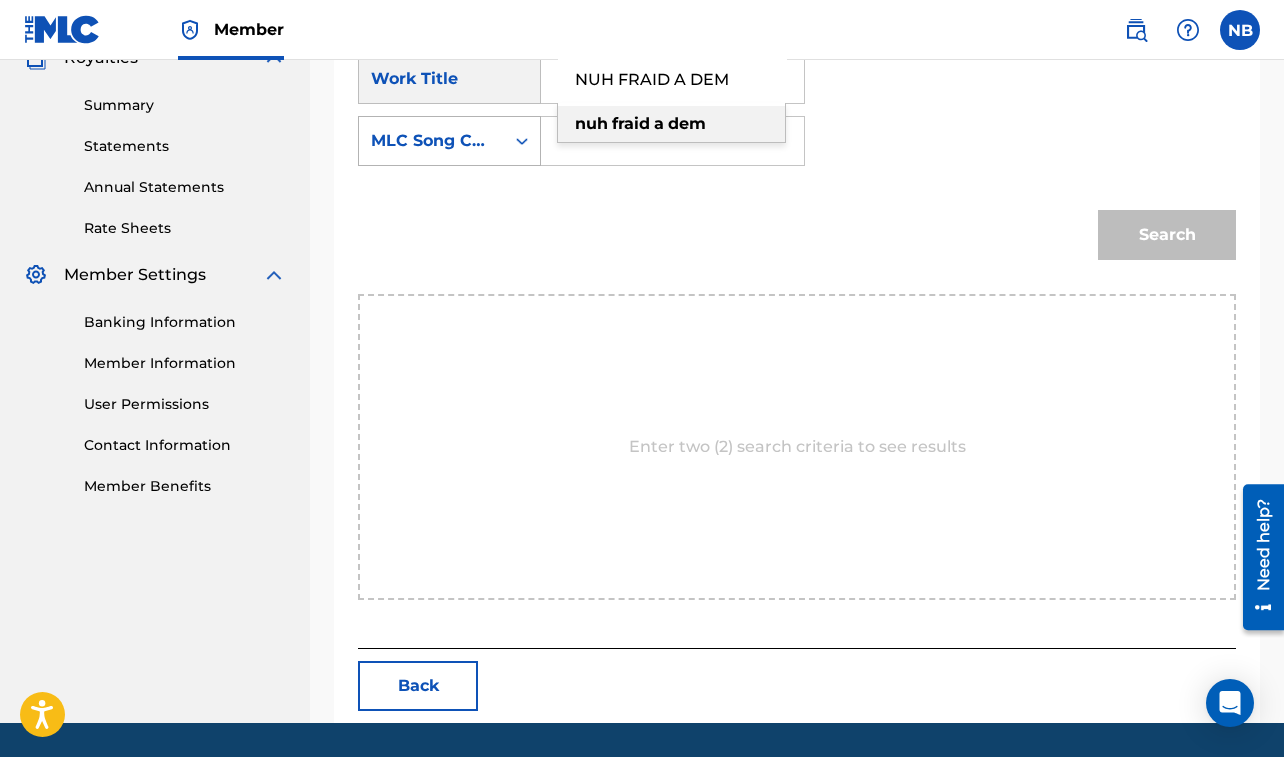 type on "NUH FRAID A DEM" 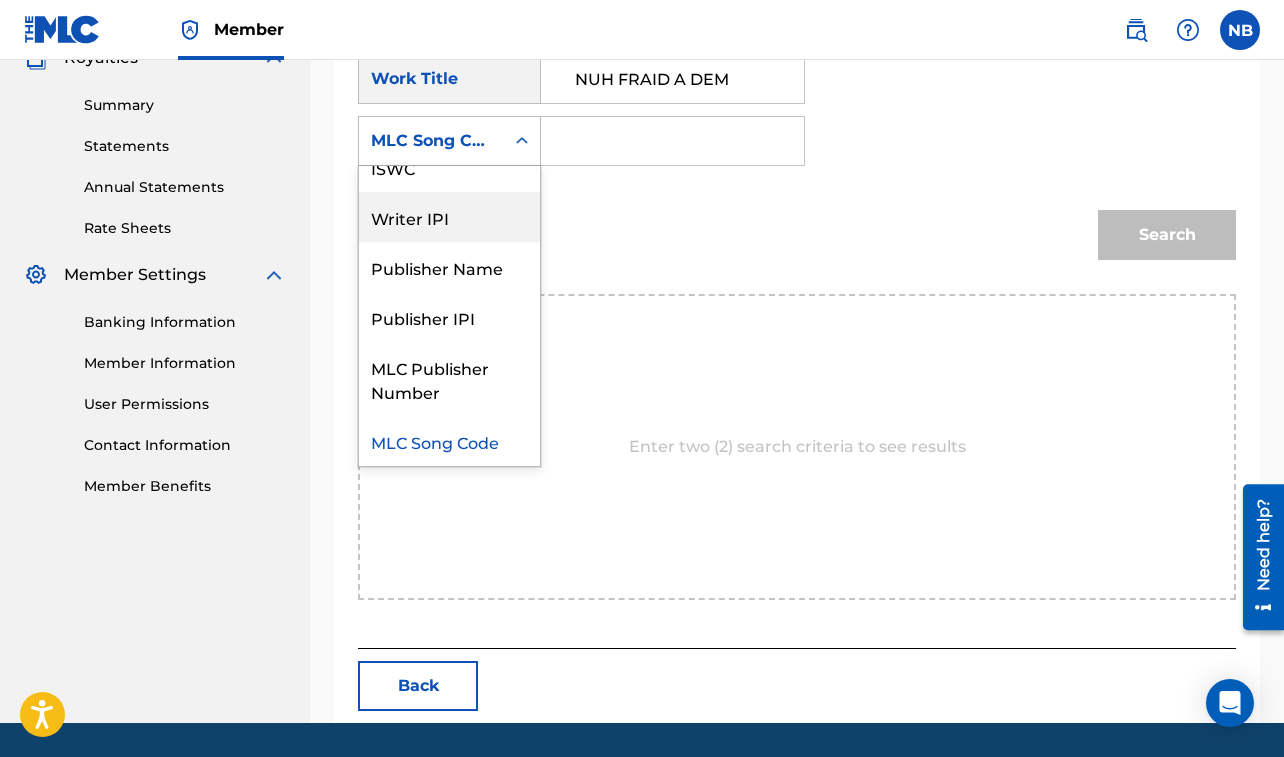 scroll, scrollTop: 0, scrollLeft: 0, axis: both 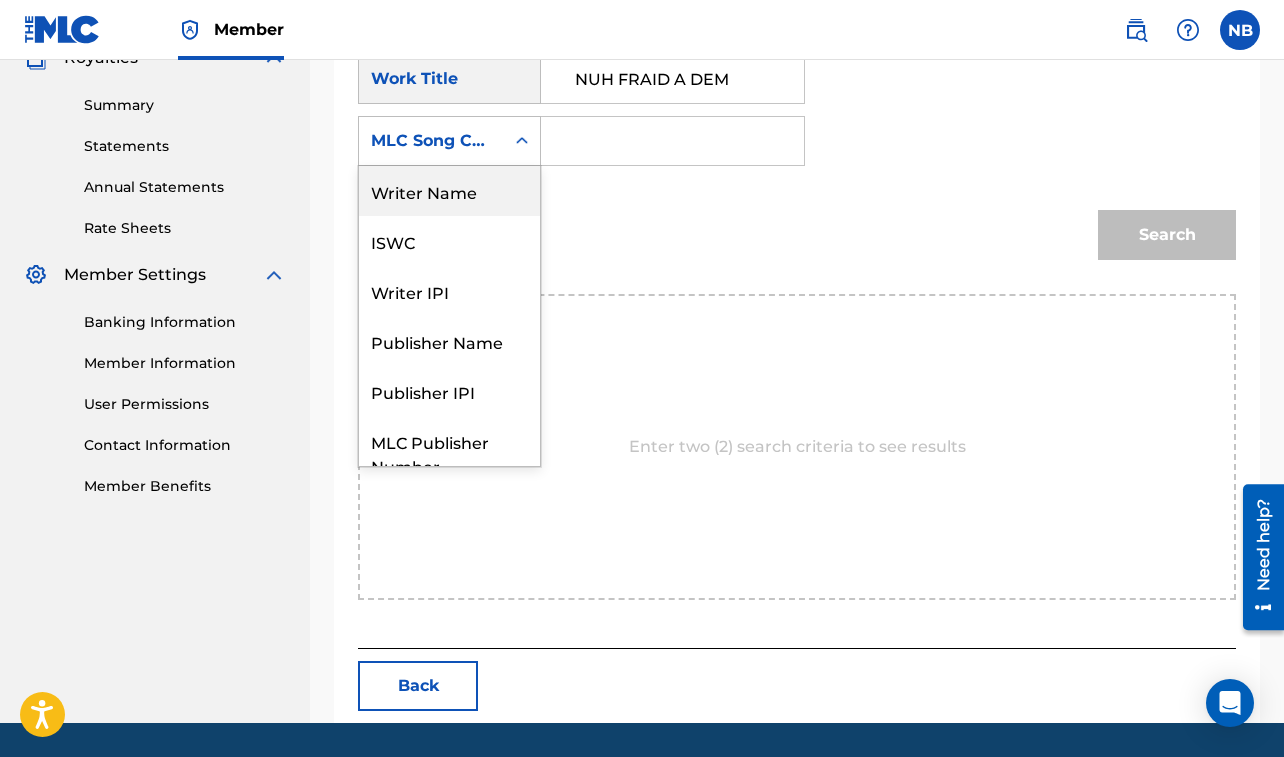 click on "Writer Name" at bounding box center (449, 191) 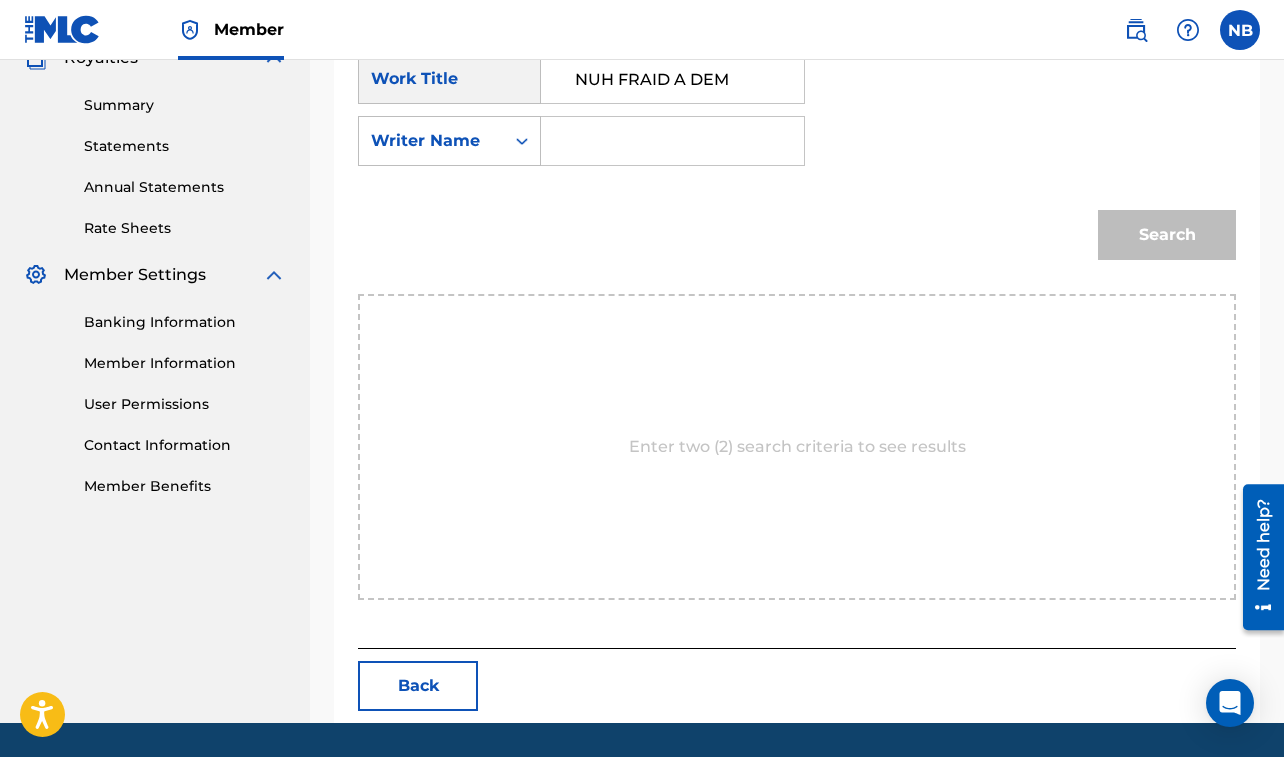 click at bounding box center (672, 141) 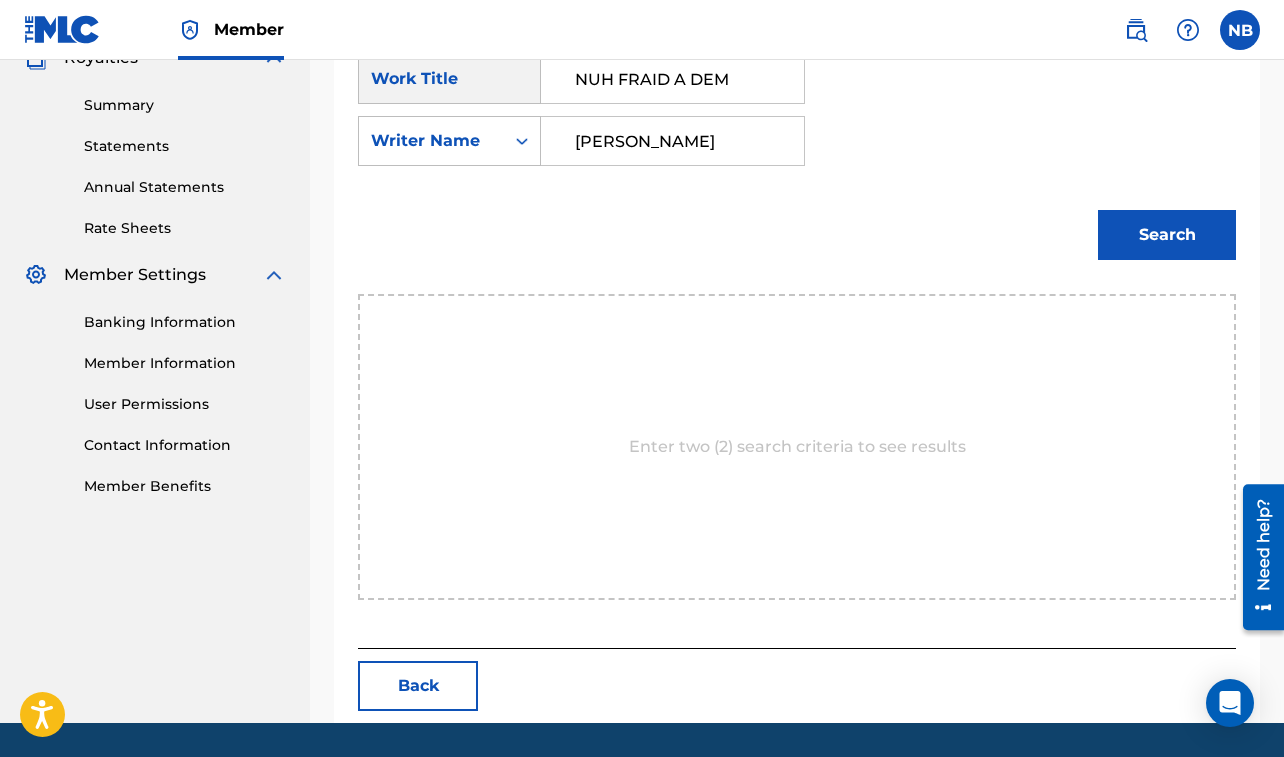 click on "Search" at bounding box center (1167, 235) 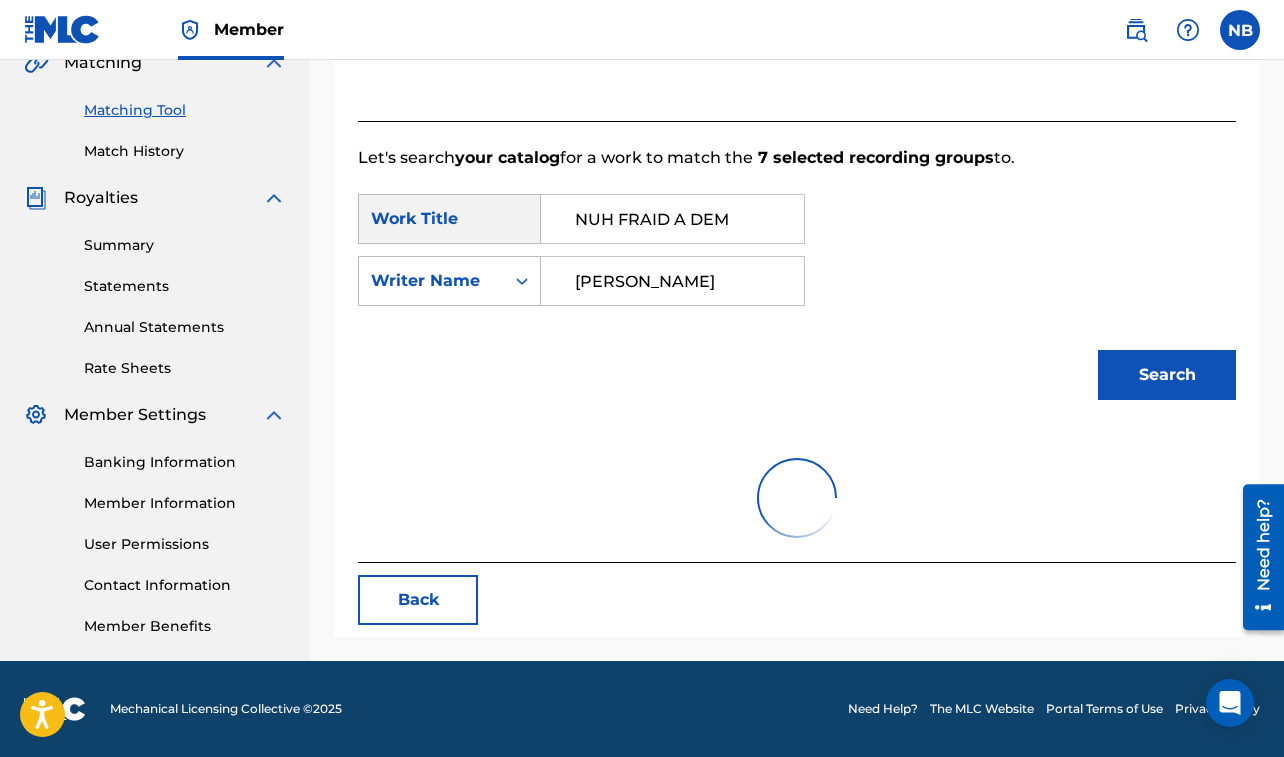 scroll, scrollTop: 623, scrollLeft: 0, axis: vertical 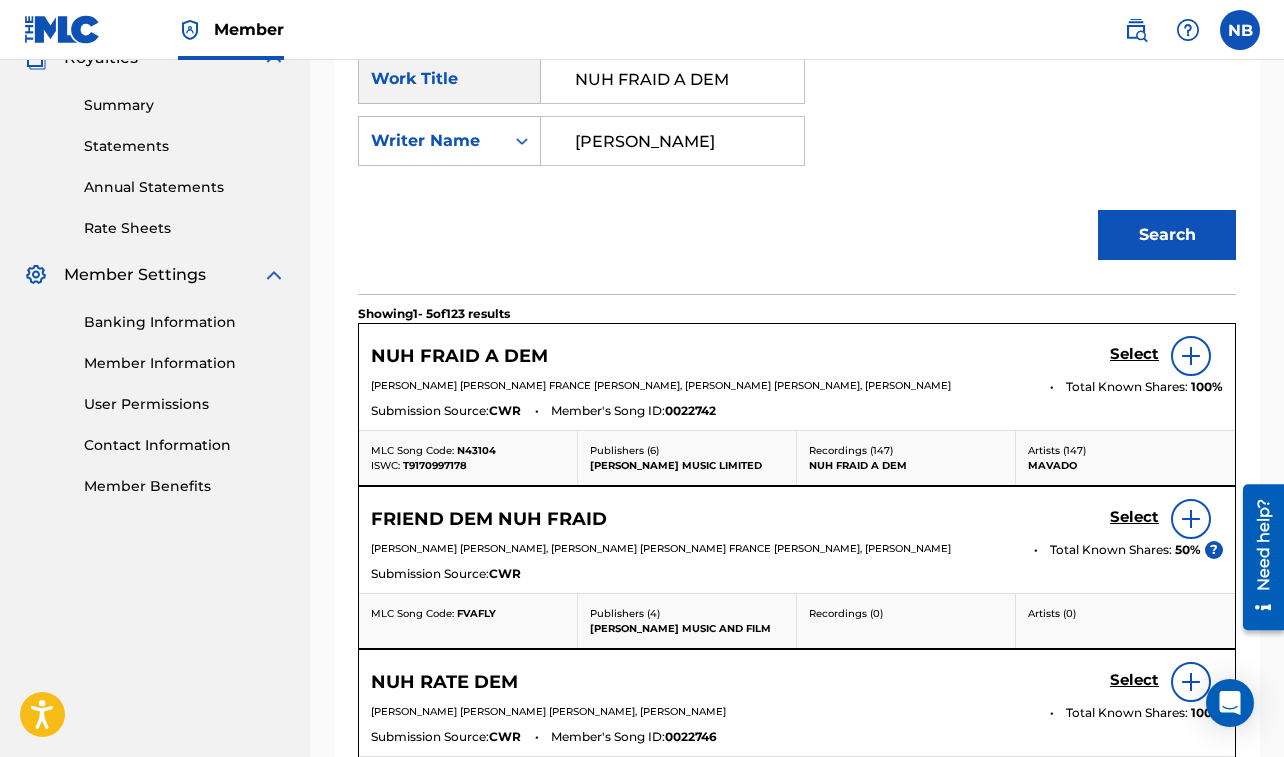 click on "Select" at bounding box center (1134, 354) 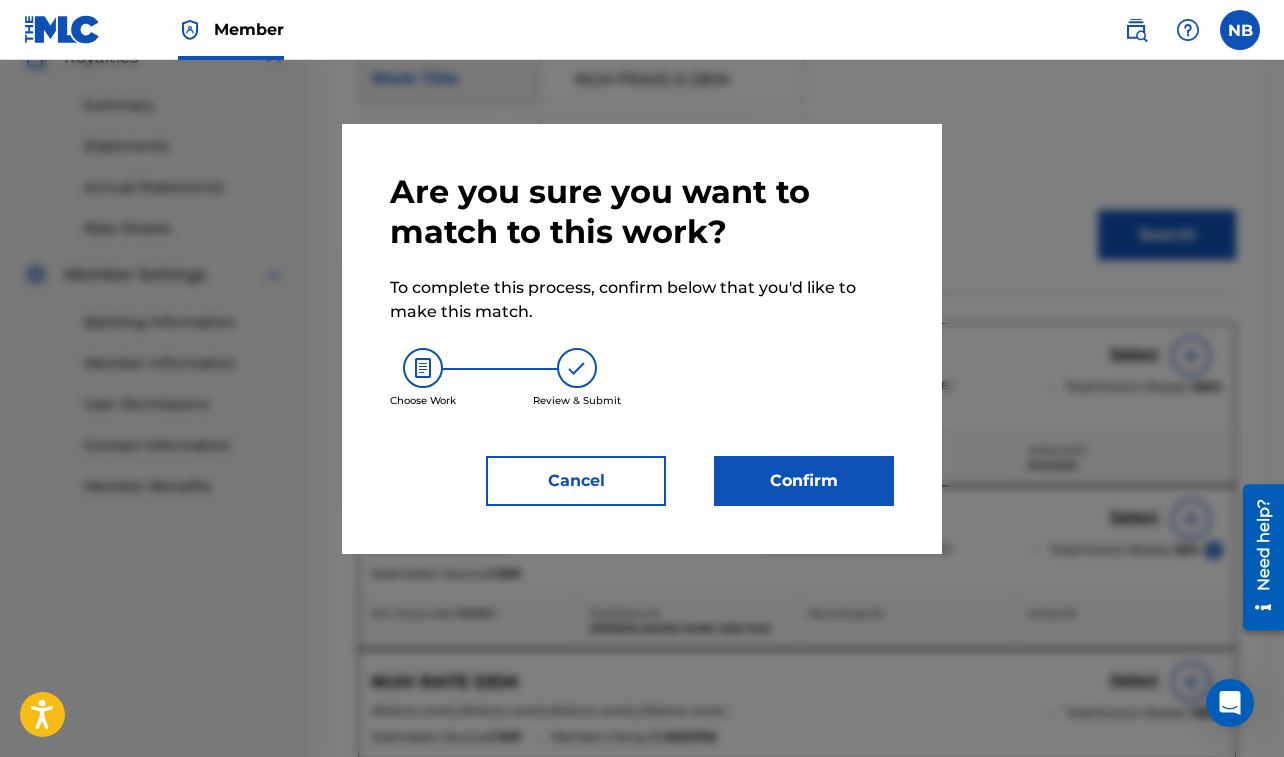 click on "Confirm" at bounding box center [804, 481] 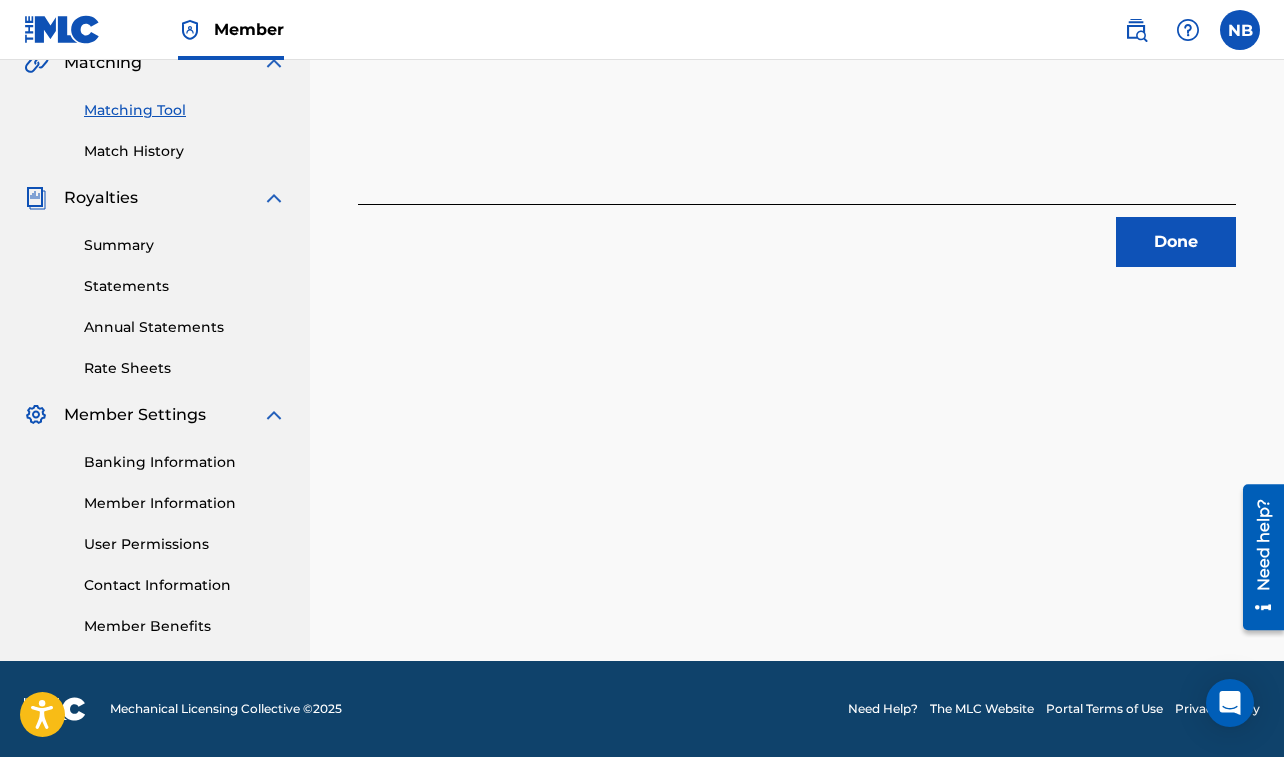 click on "Done" at bounding box center [1176, 242] 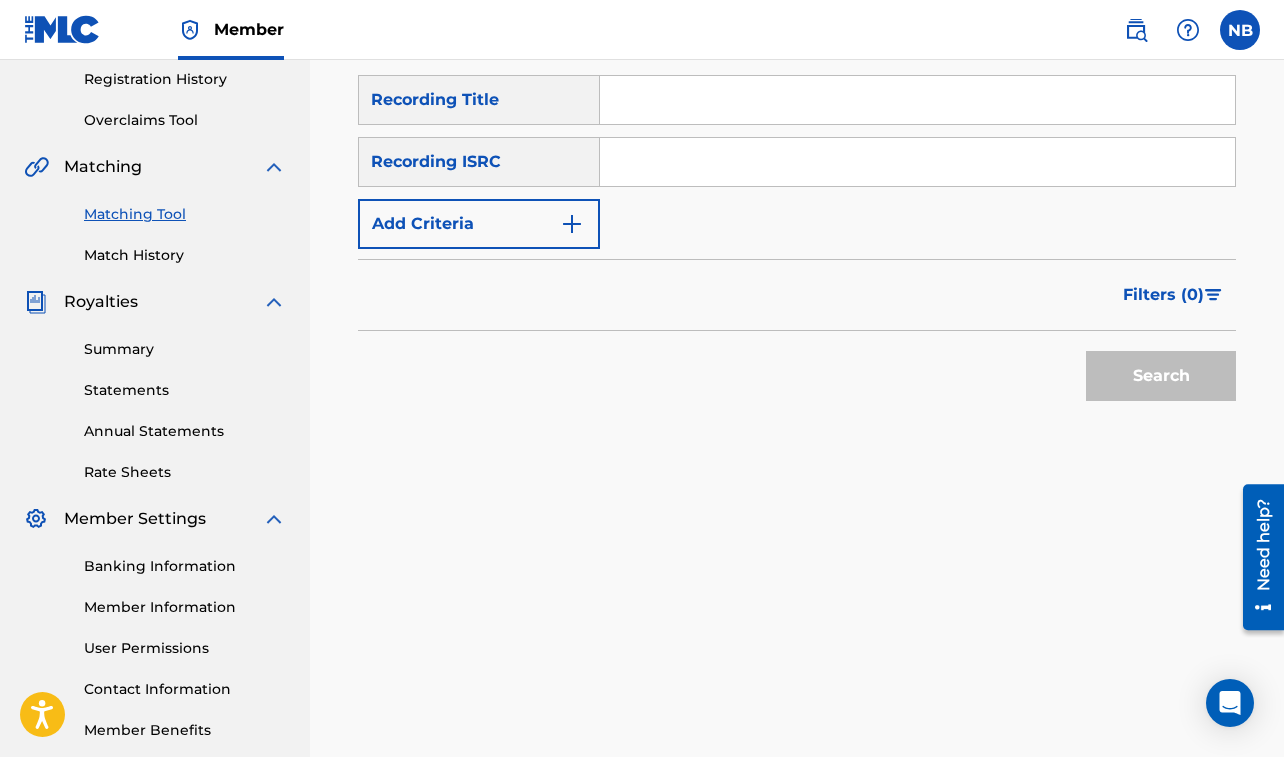 scroll, scrollTop: 322, scrollLeft: 0, axis: vertical 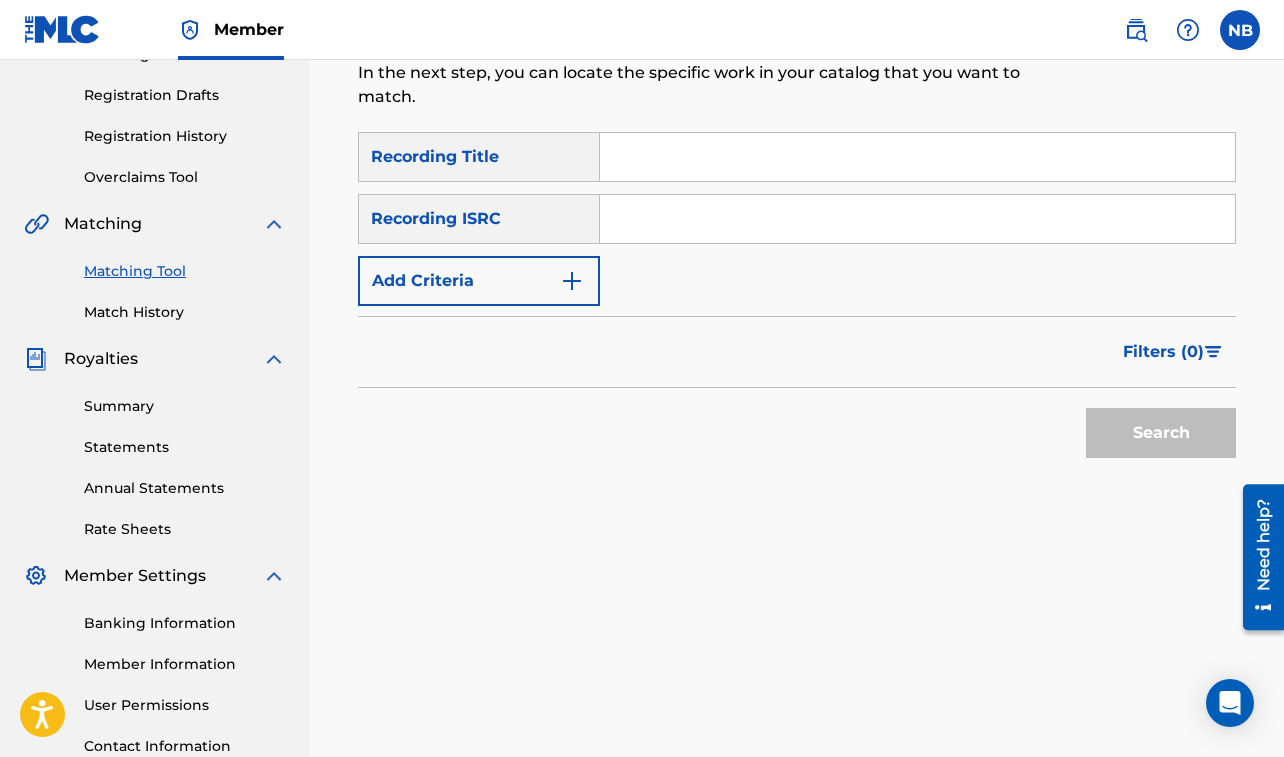 click at bounding box center (917, 157) 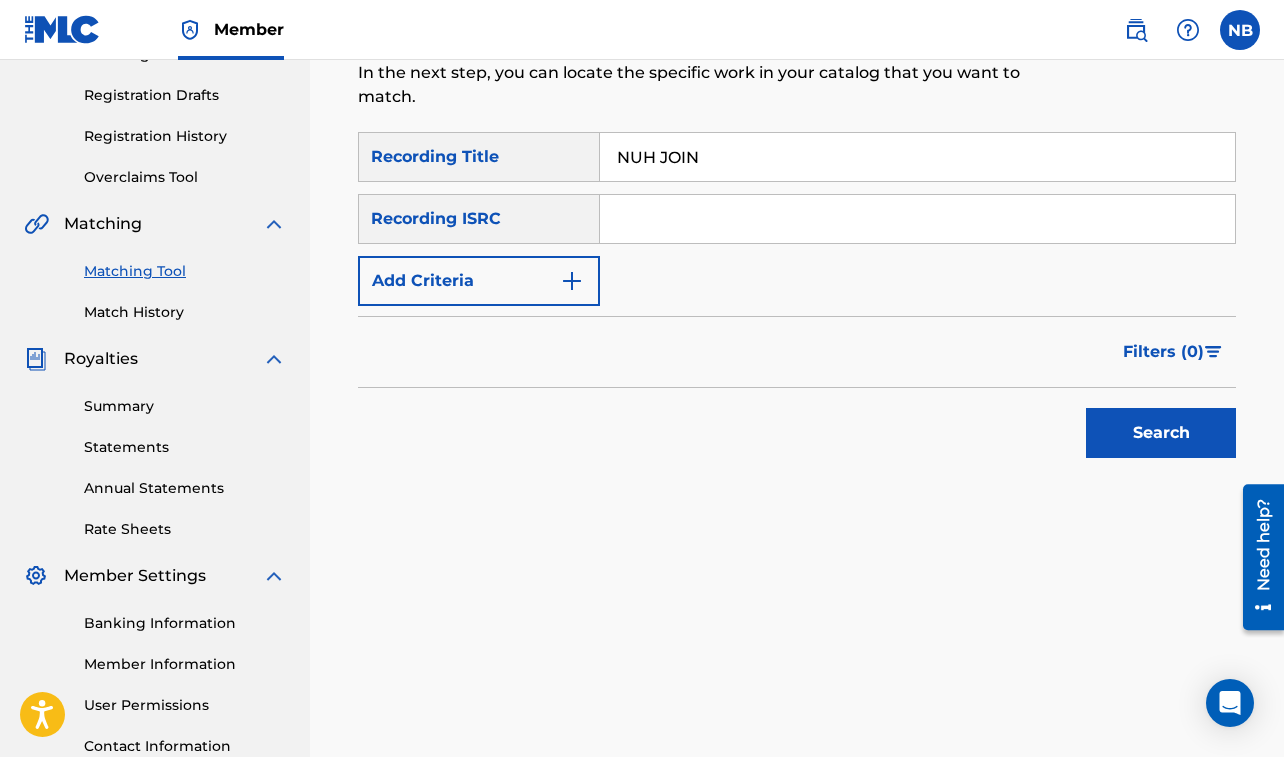 type on "NUH JOIN" 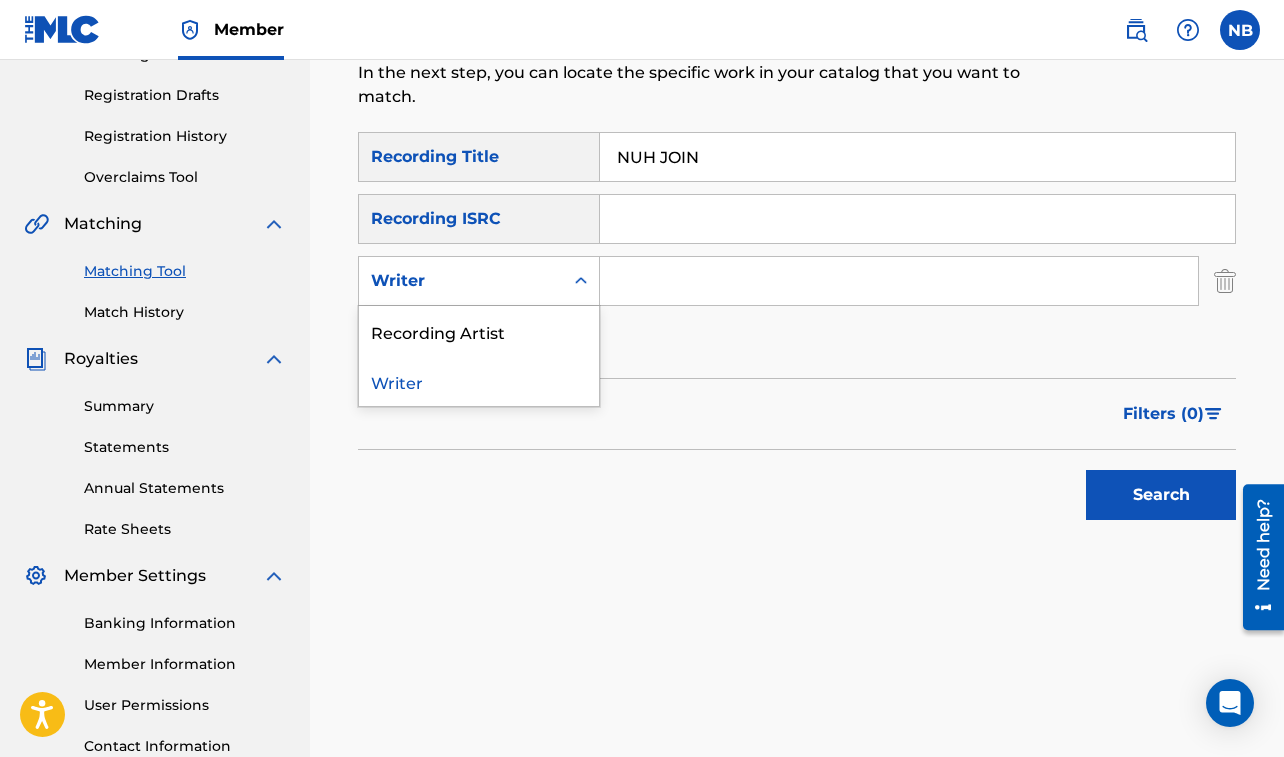 click on "Writer" at bounding box center (461, 281) 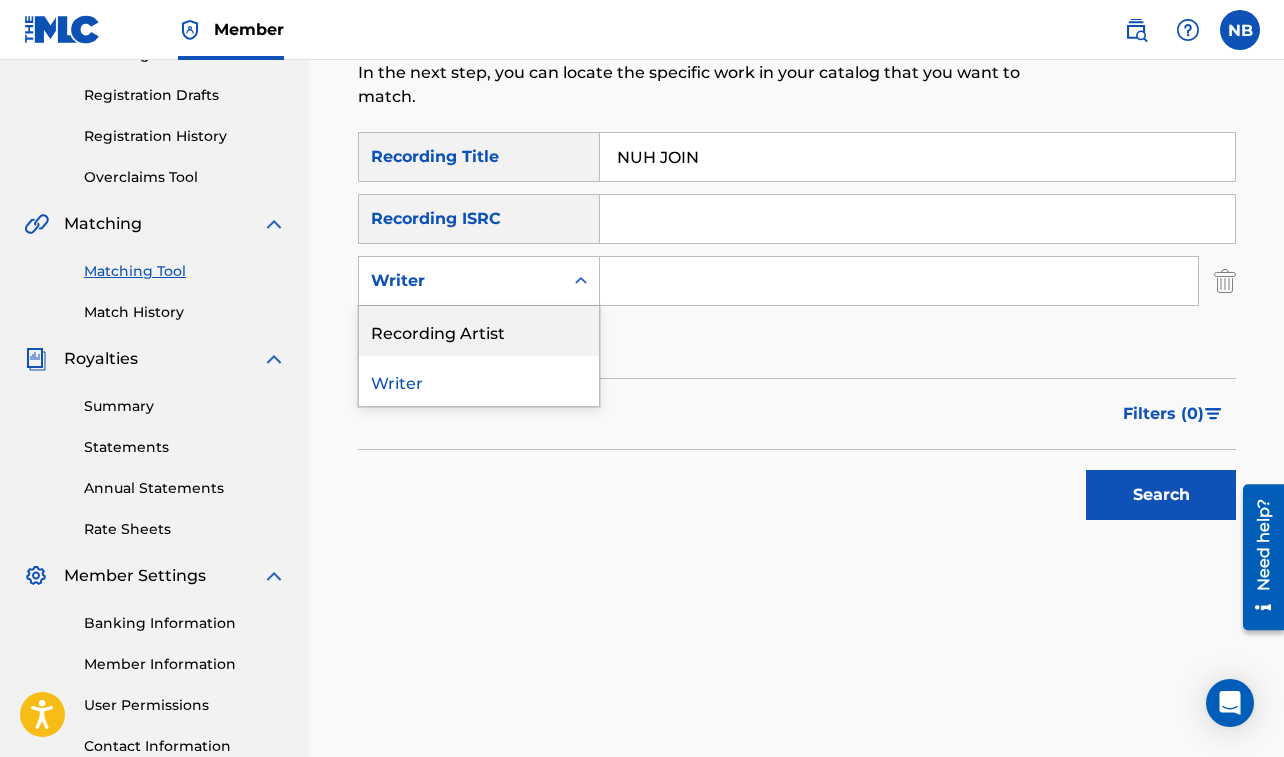click on "Recording Artist" at bounding box center [479, 331] 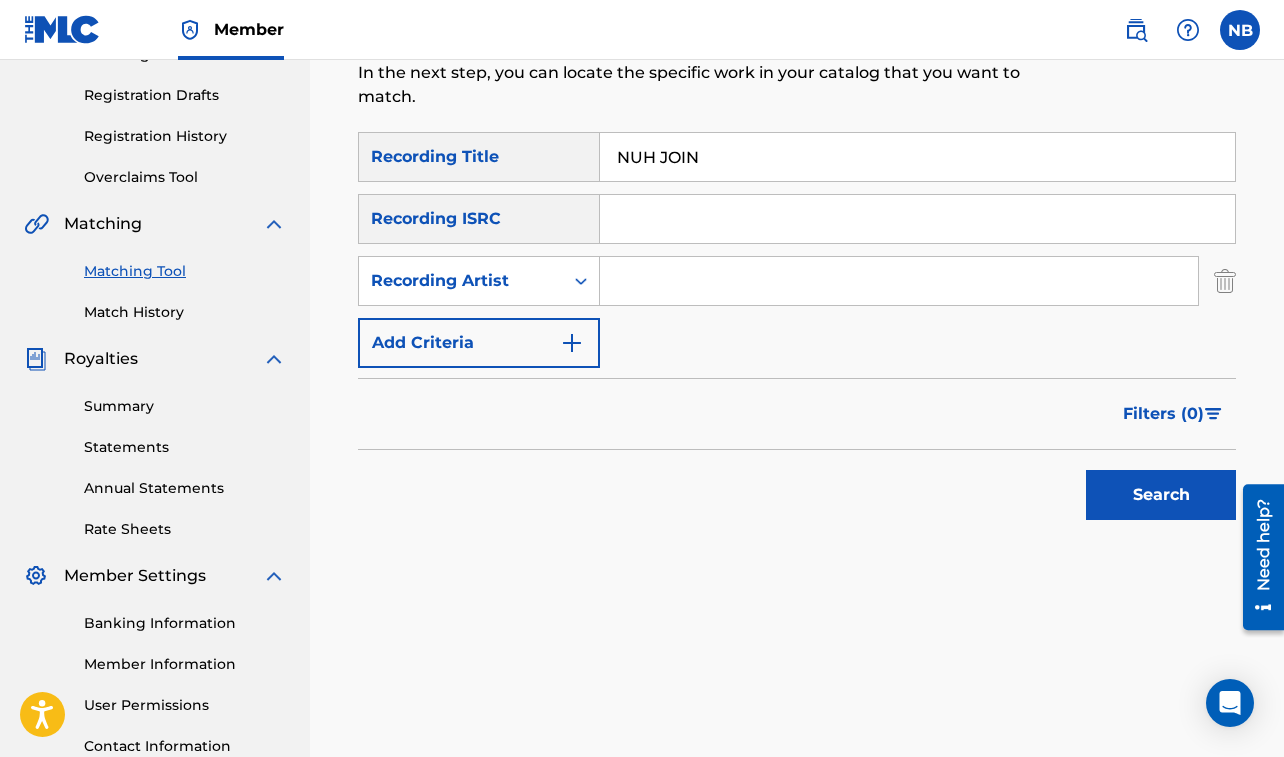 click at bounding box center (899, 281) 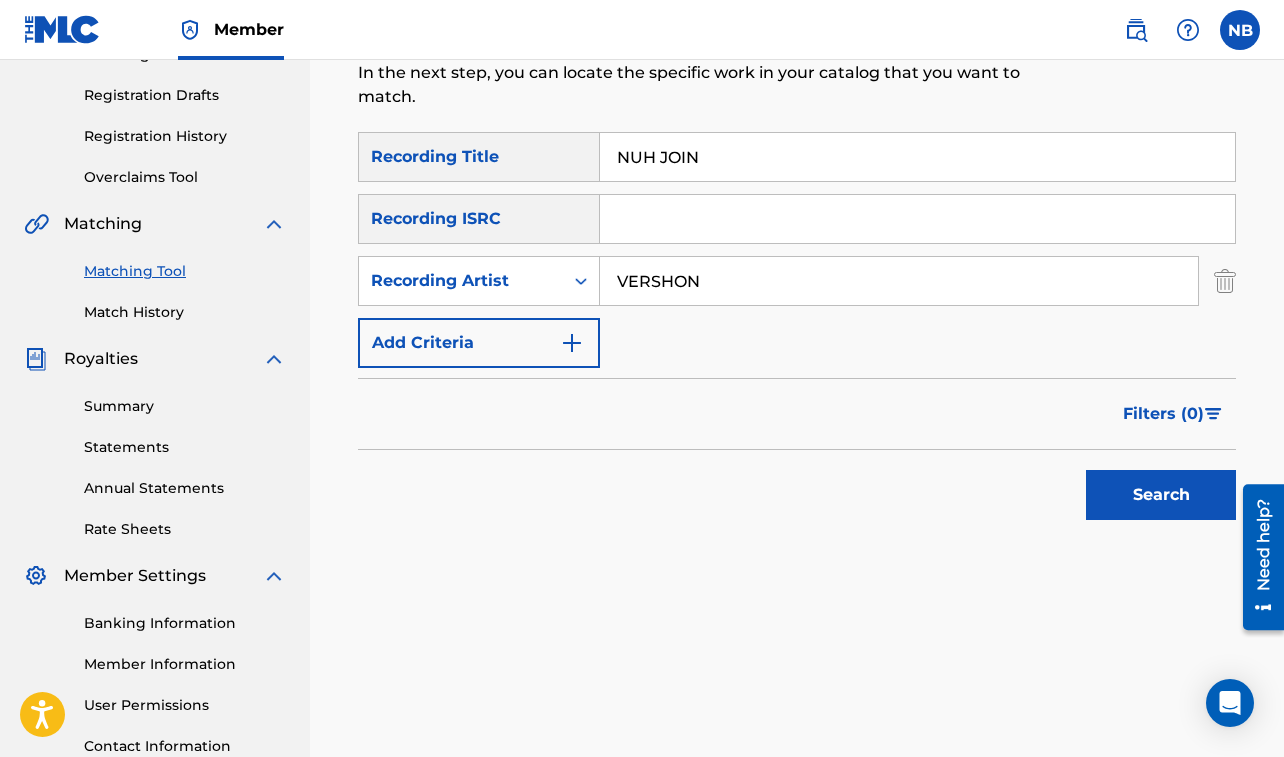 type on "VERSHON" 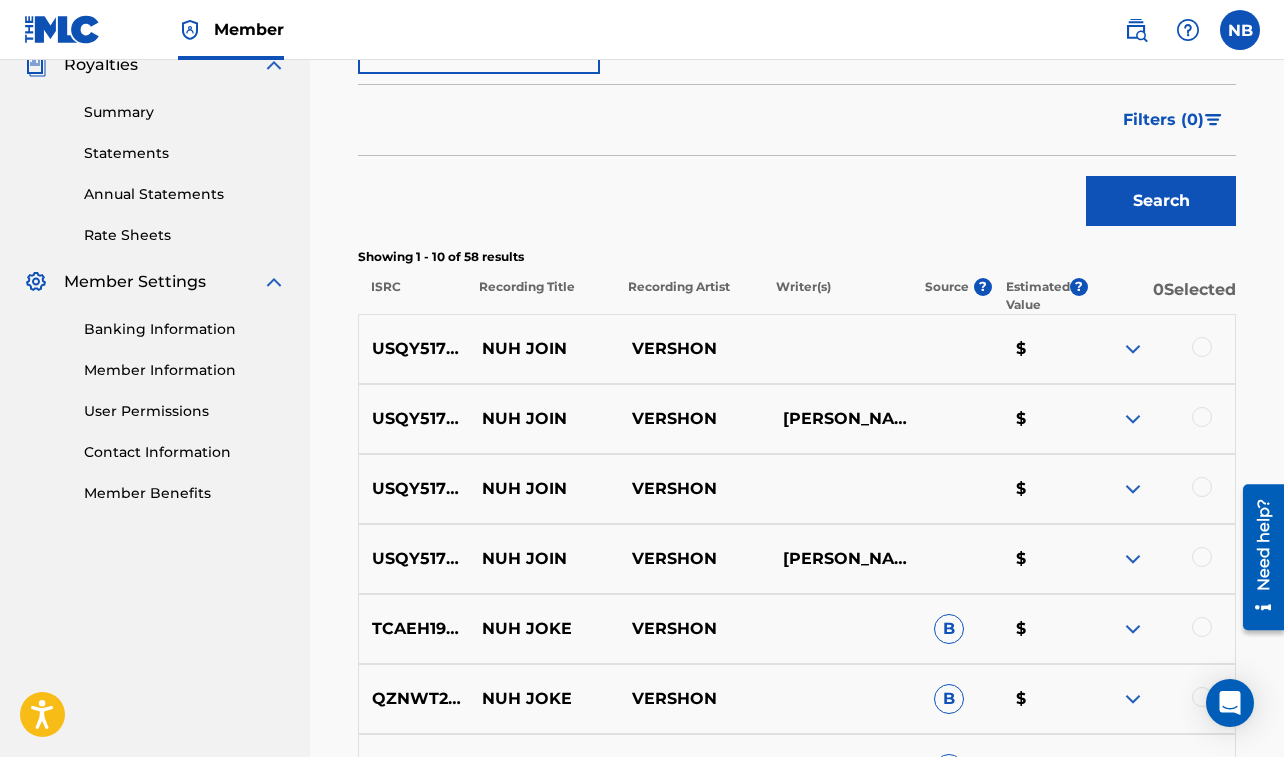 scroll, scrollTop: 624, scrollLeft: 0, axis: vertical 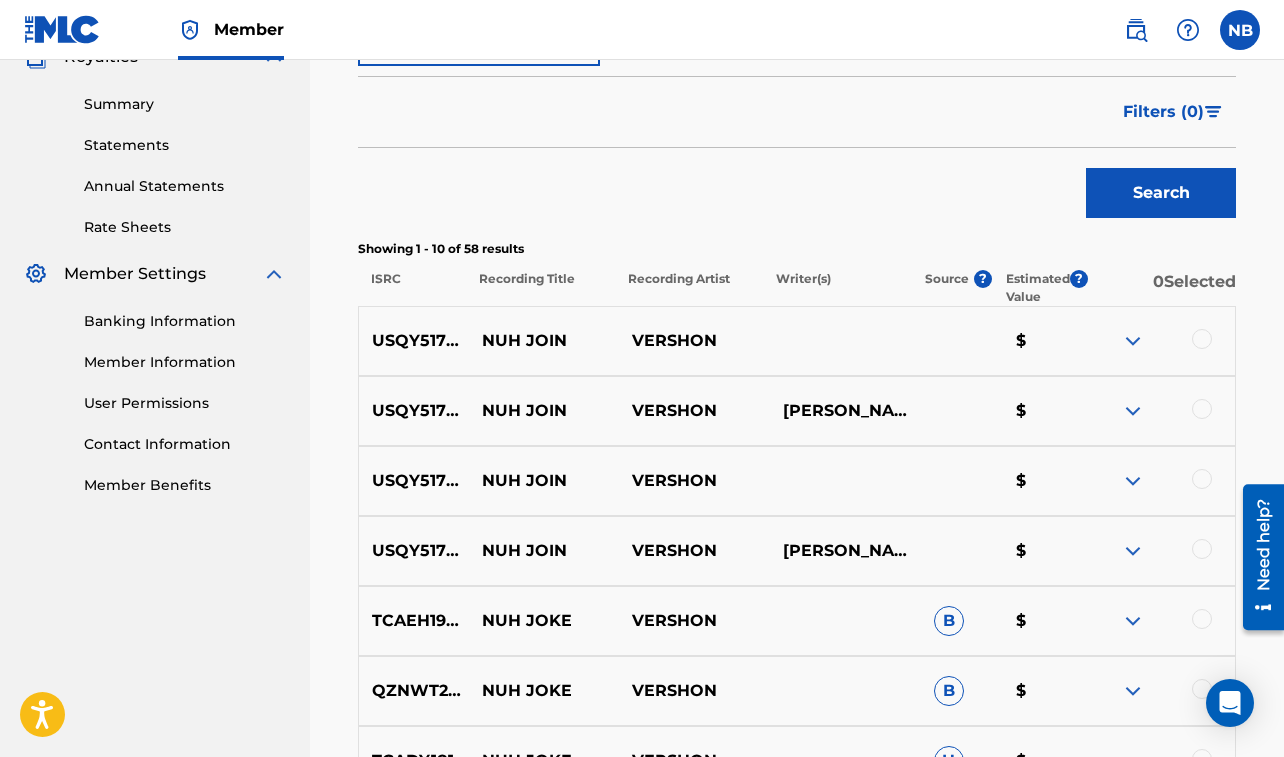 click at bounding box center (1202, 339) 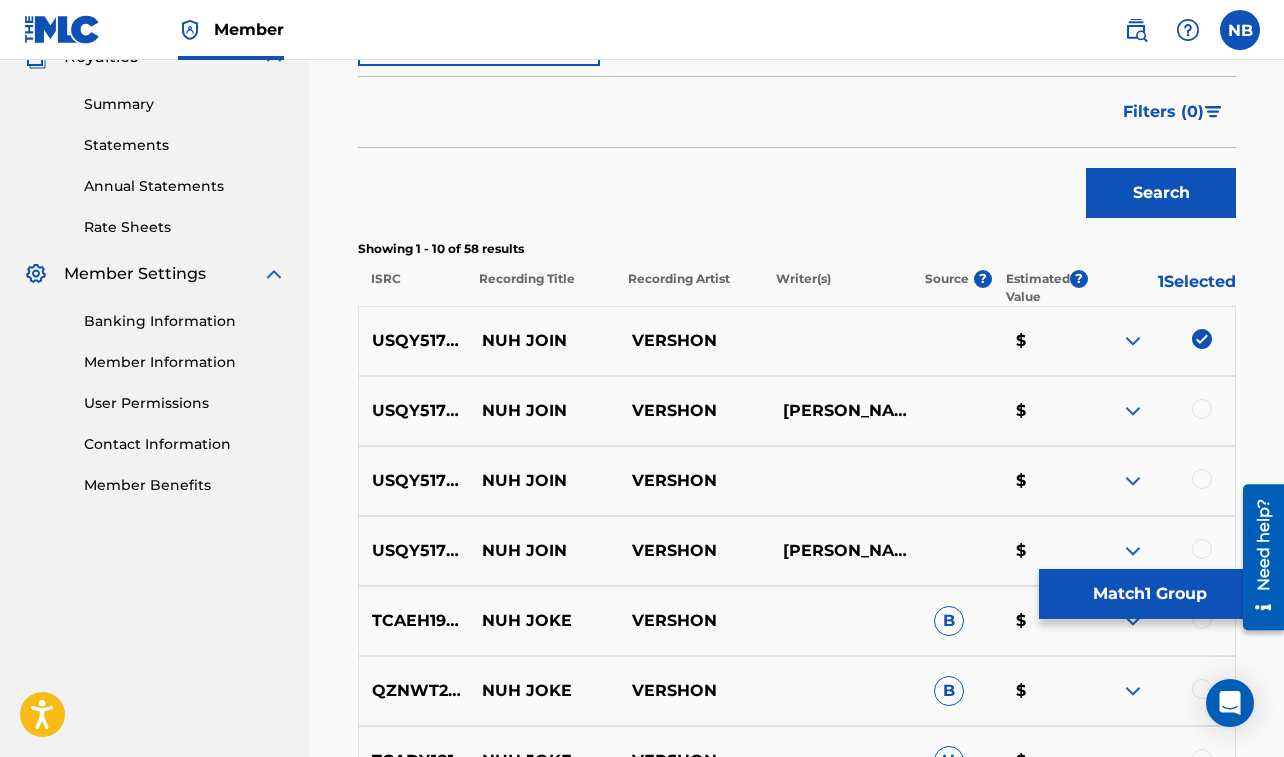 click at bounding box center (1202, 409) 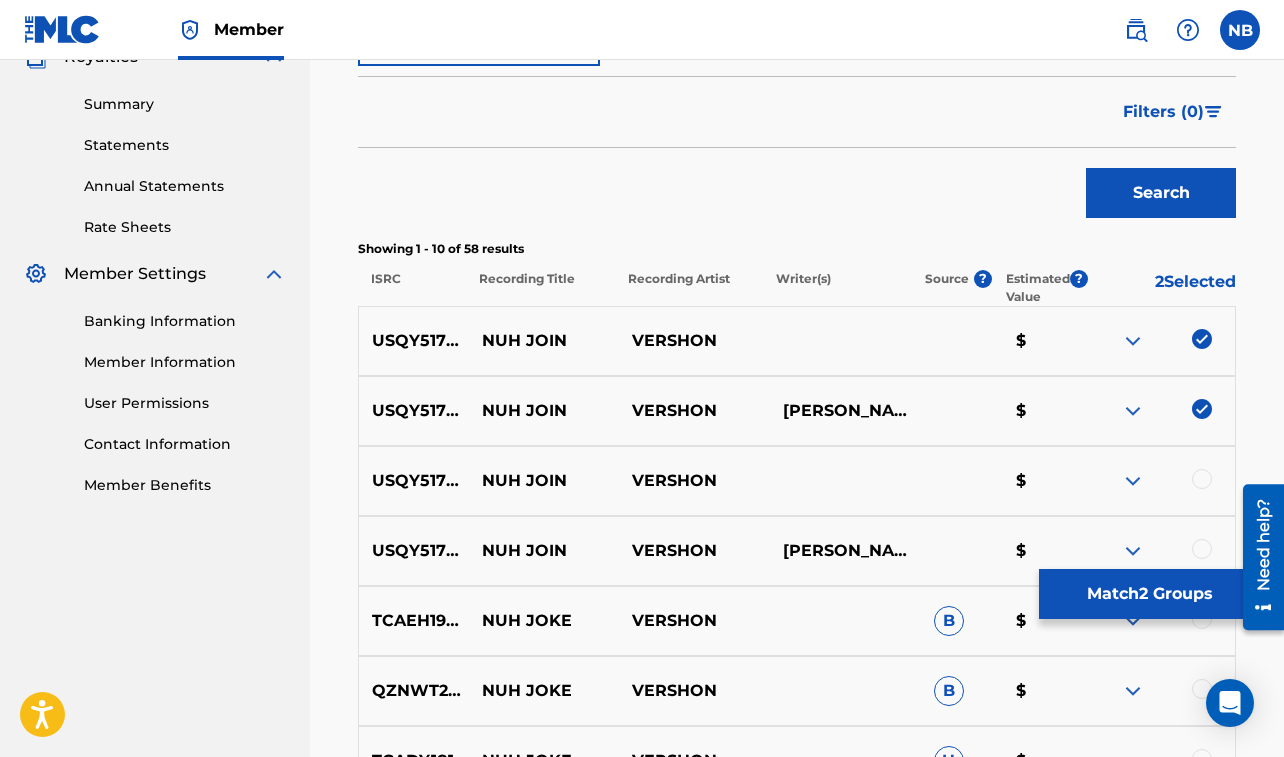 click at bounding box center (1202, 479) 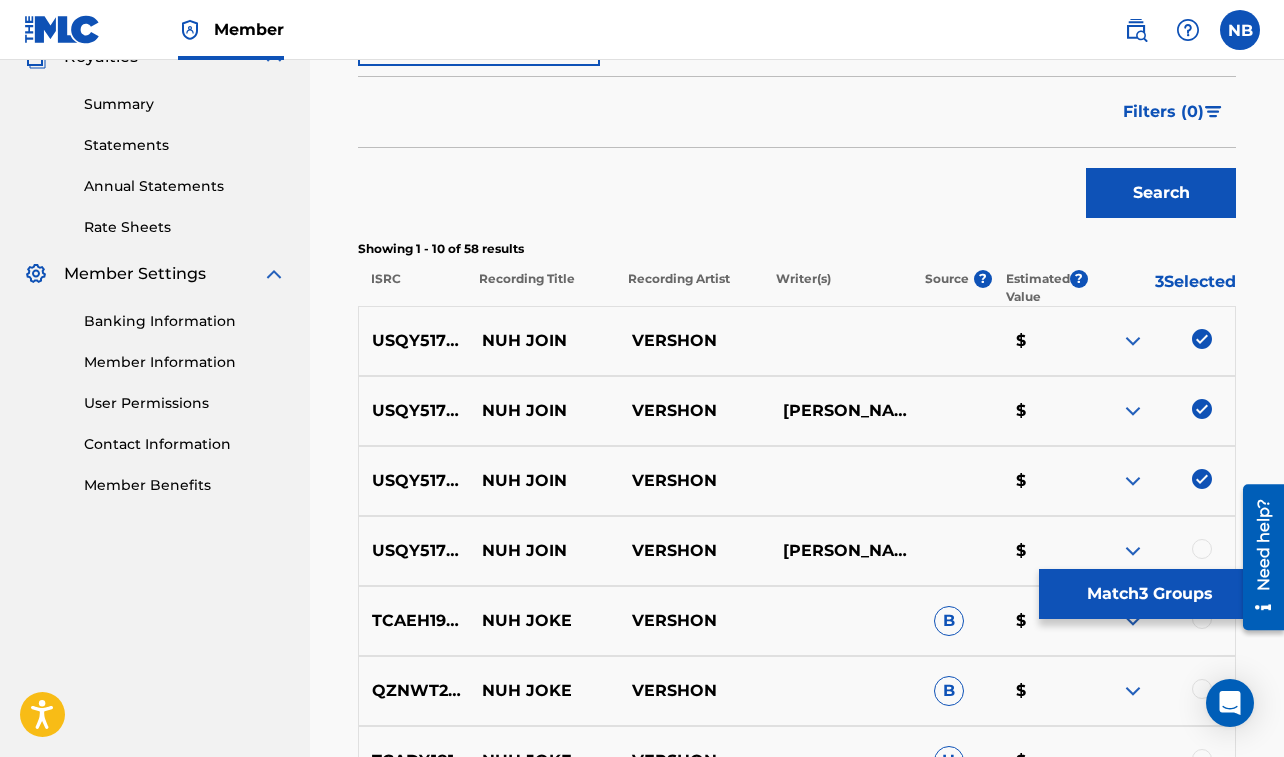 click at bounding box center [1202, 549] 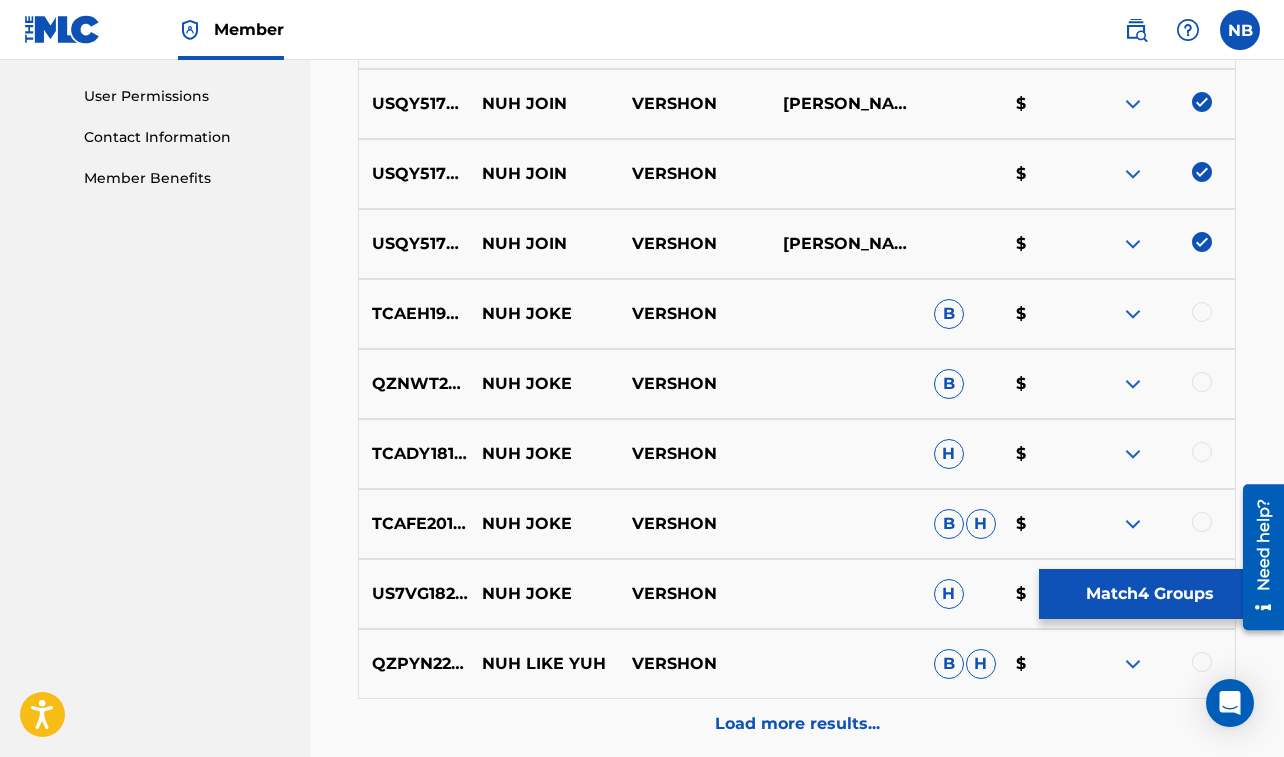 scroll, scrollTop: 939, scrollLeft: 0, axis: vertical 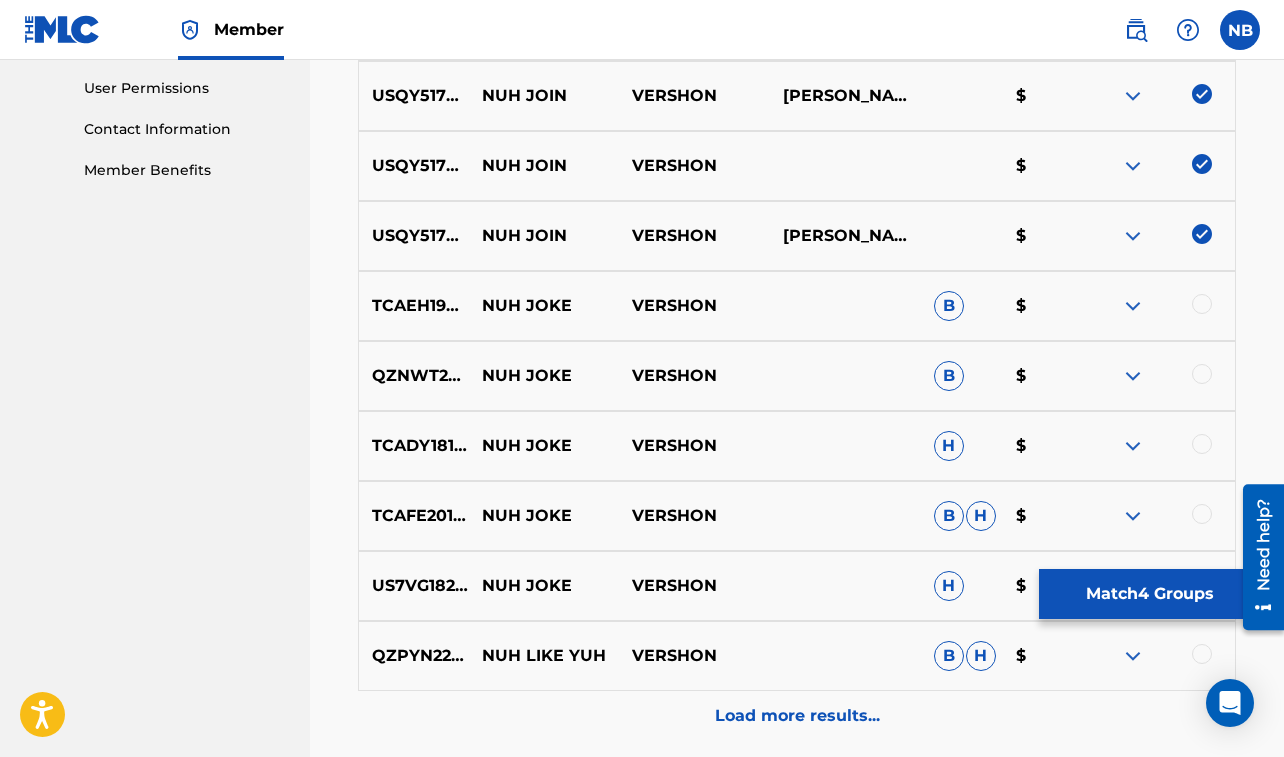 click on "Match  4 Groups" at bounding box center (1149, 594) 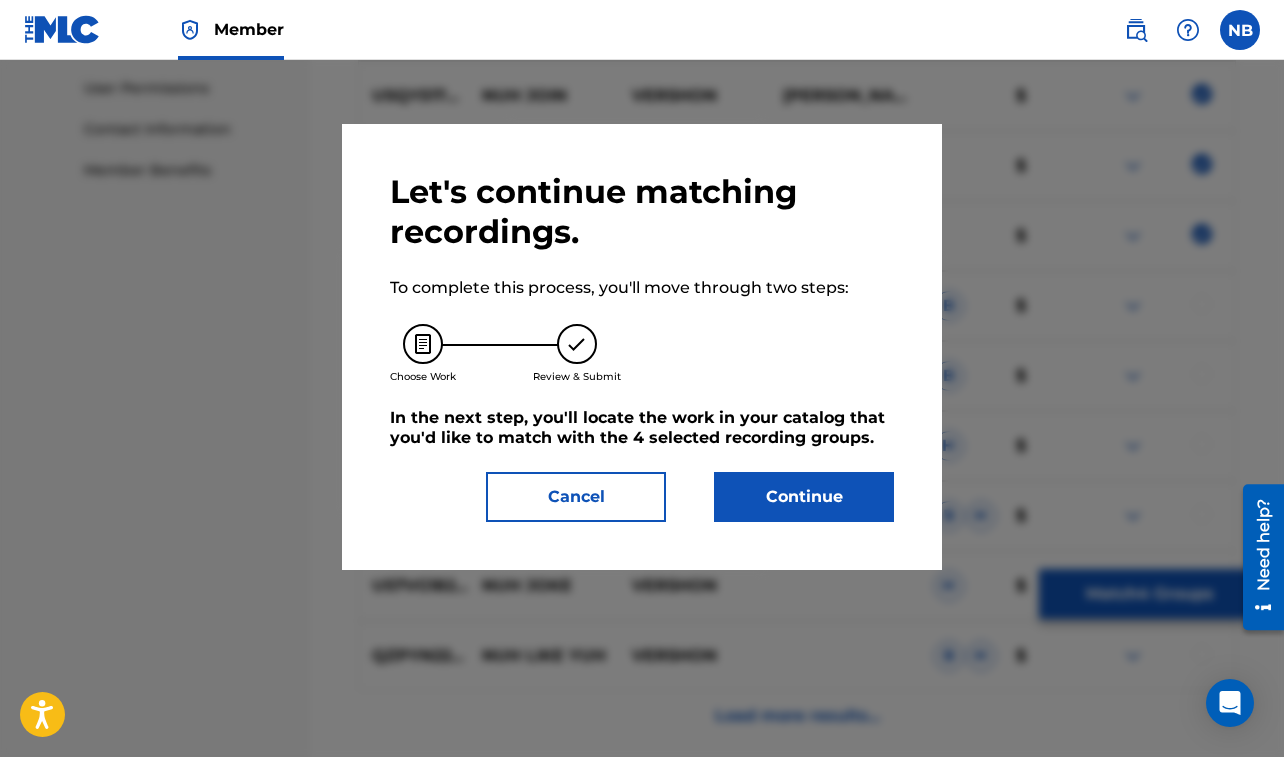 click on "Continue" at bounding box center [804, 497] 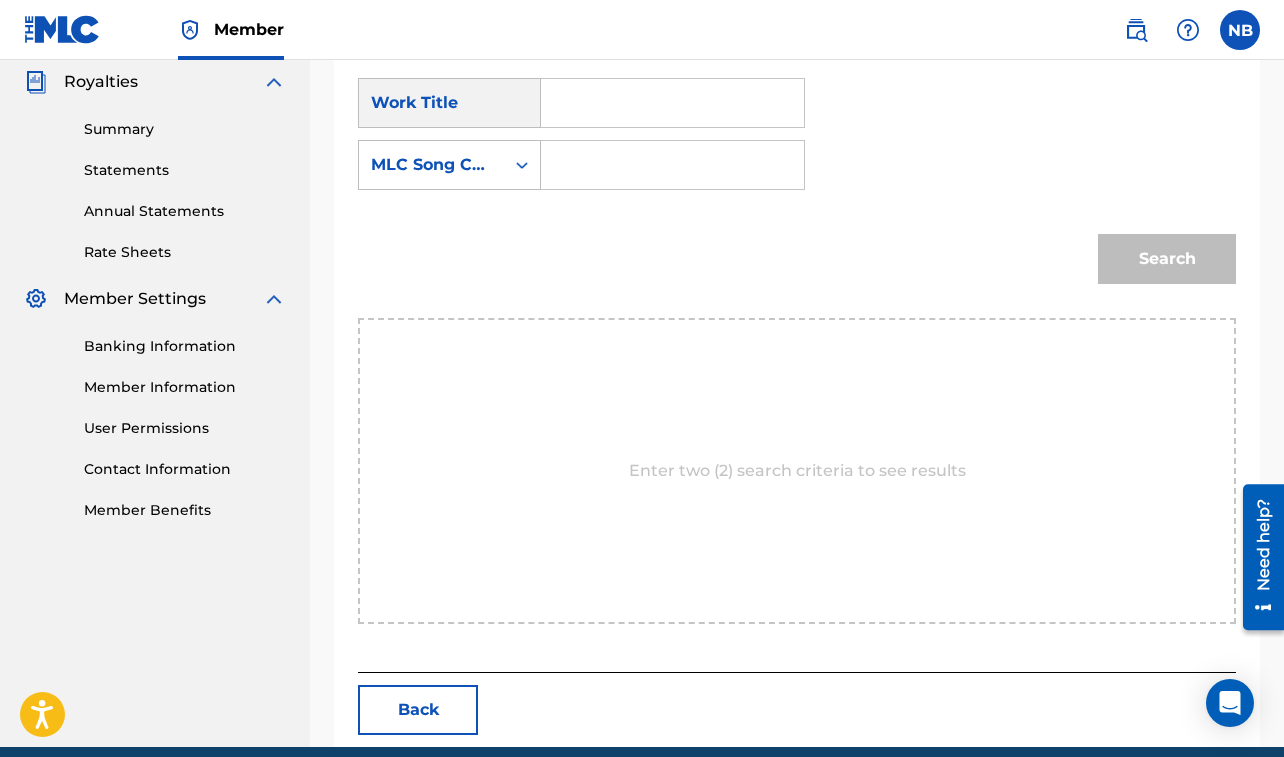 scroll, scrollTop: 623, scrollLeft: 0, axis: vertical 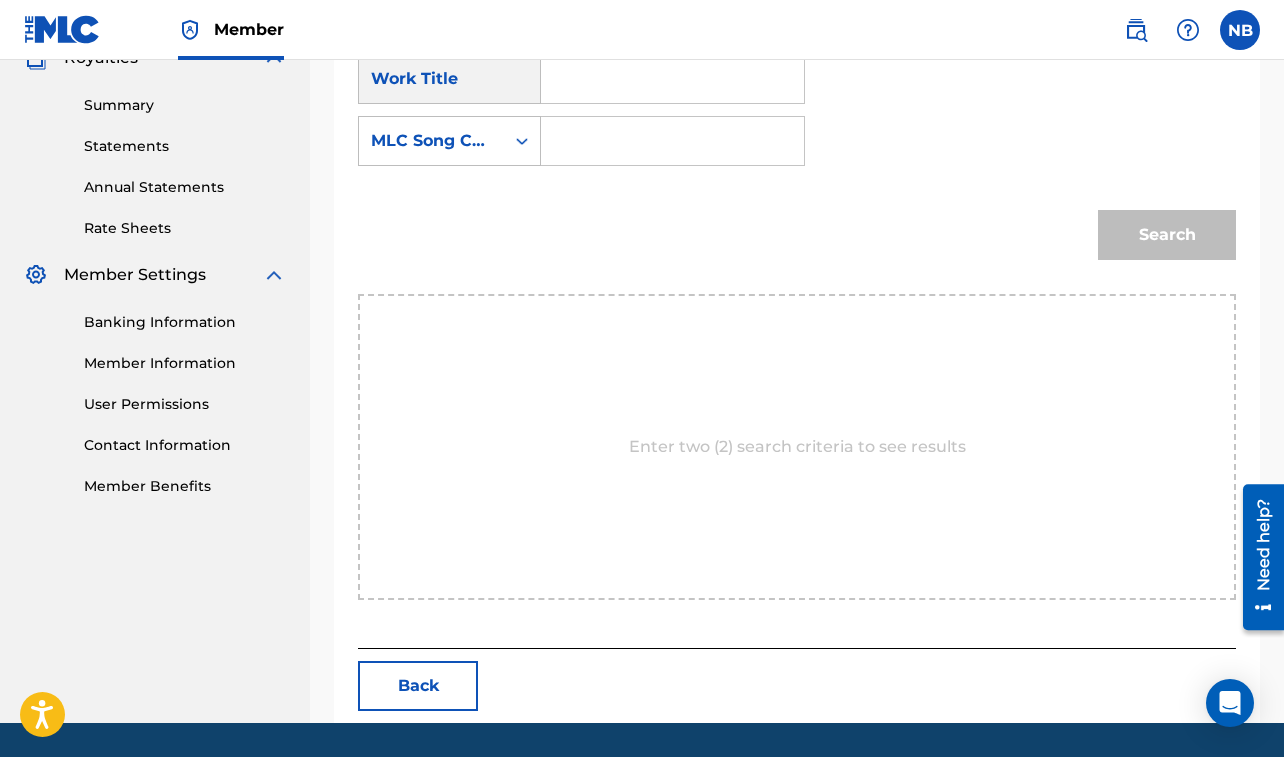 click at bounding box center [672, 79] 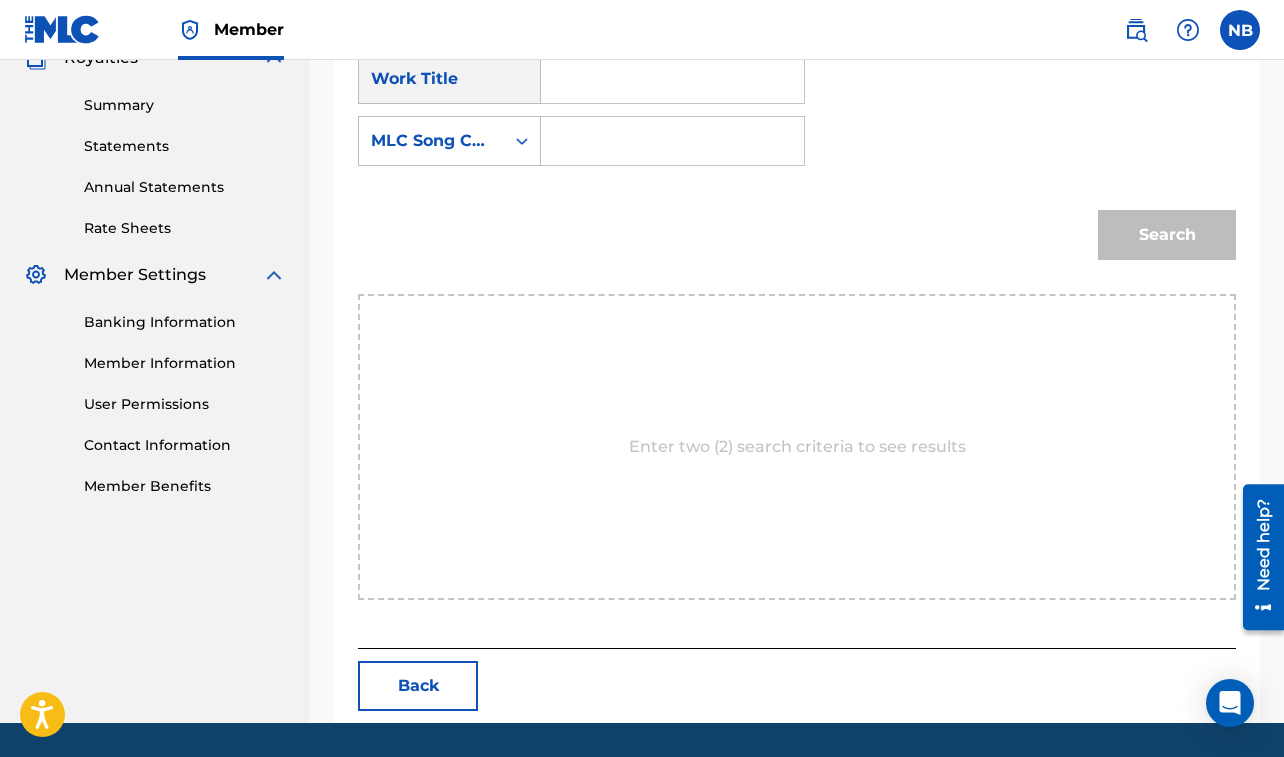 paste on "NUH JOIN" 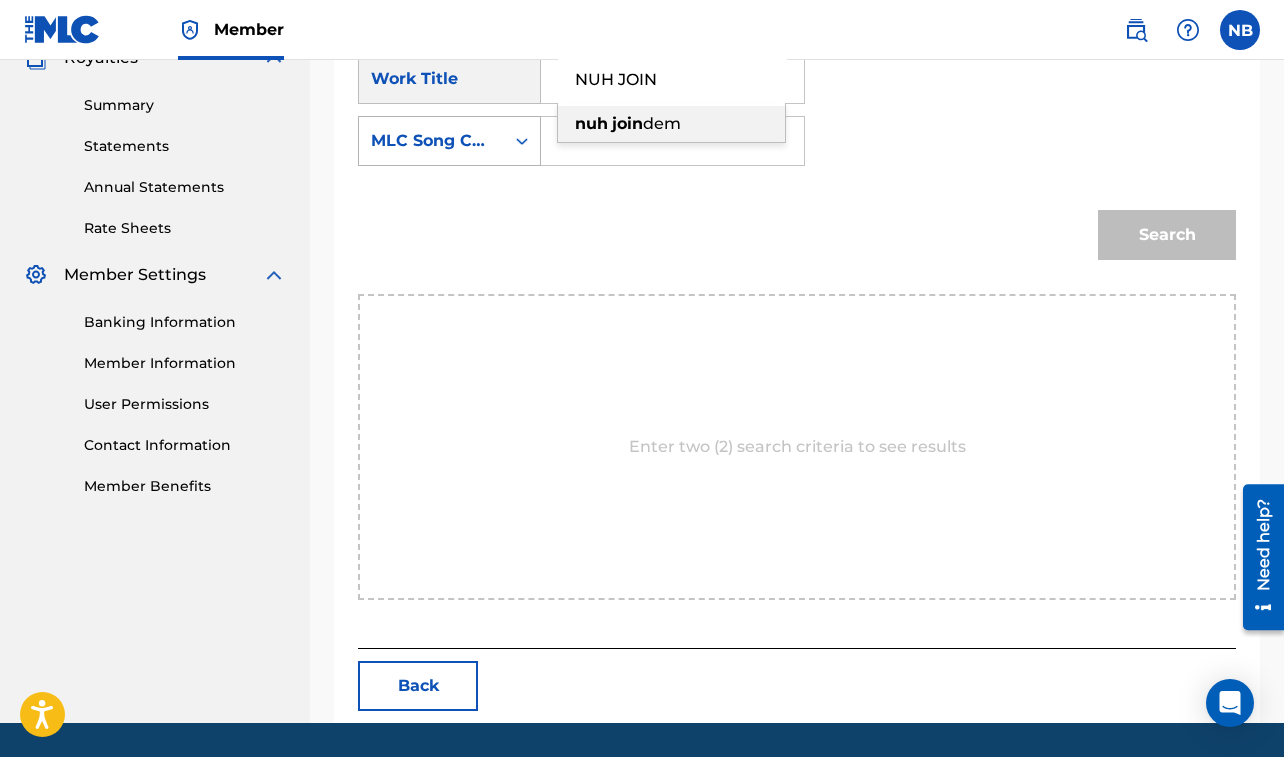 type on "NUH JOIN" 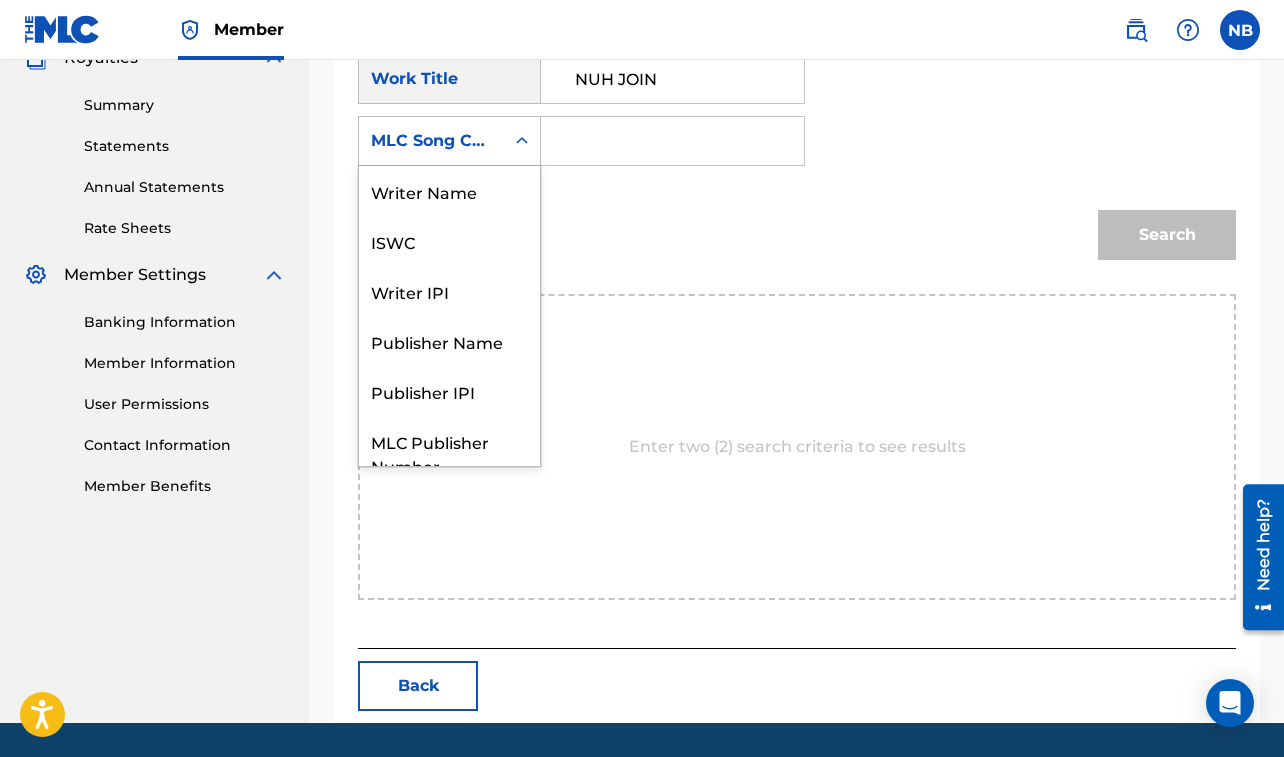 scroll, scrollTop: 74, scrollLeft: 0, axis: vertical 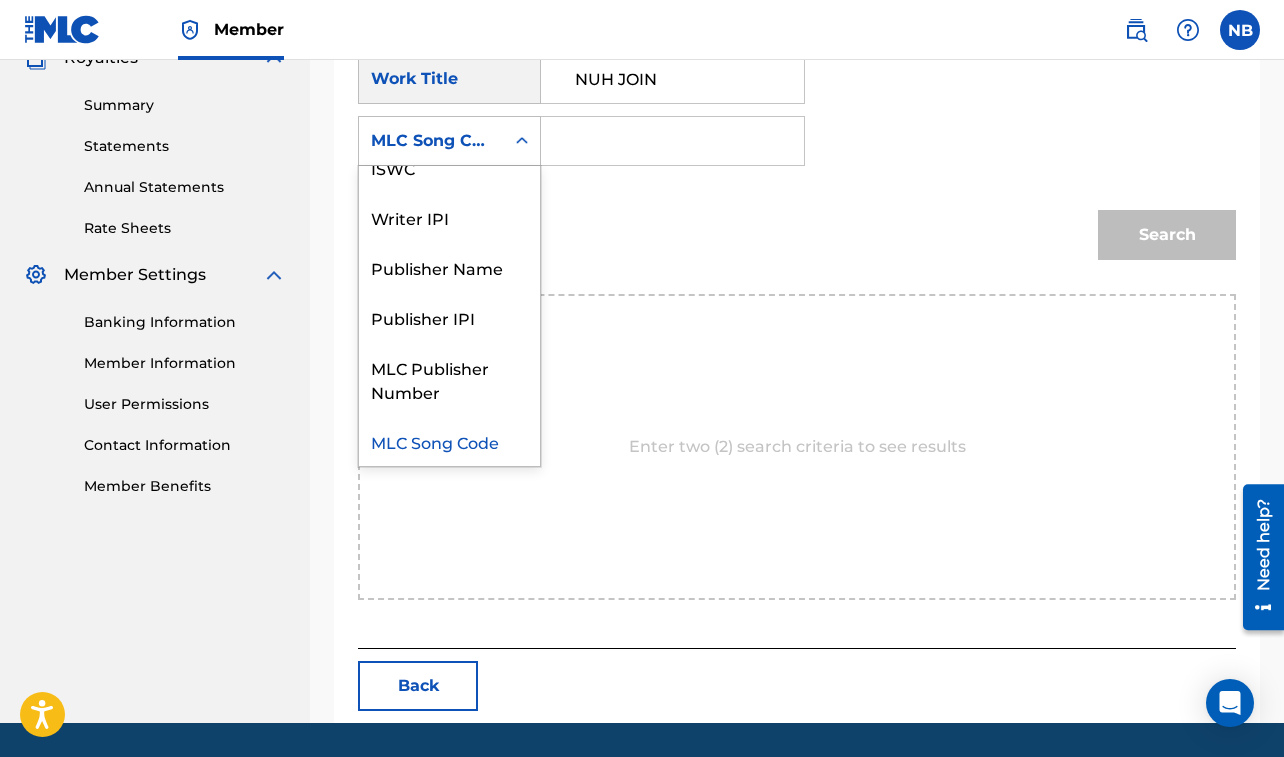 click on "MLC Song Code" at bounding box center (431, 141) 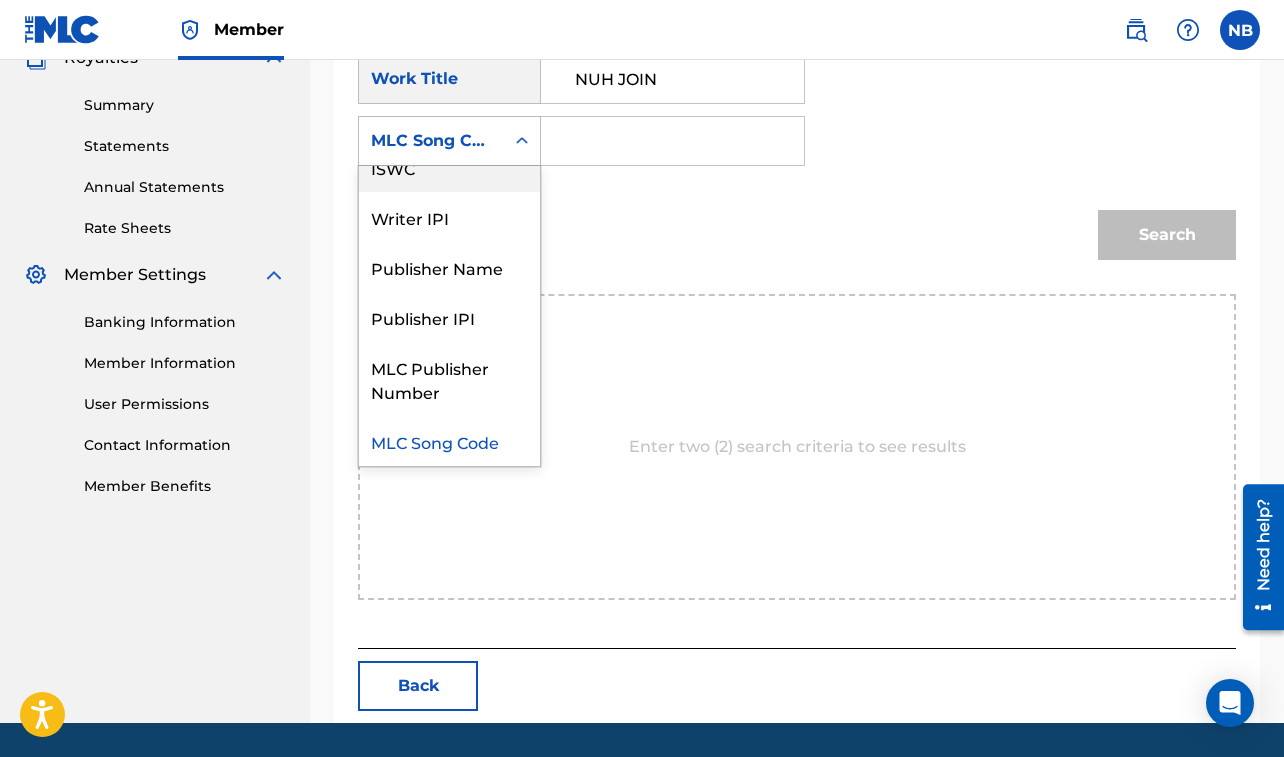 scroll, scrollTop: 0, scrollLeft: 0, axis: both 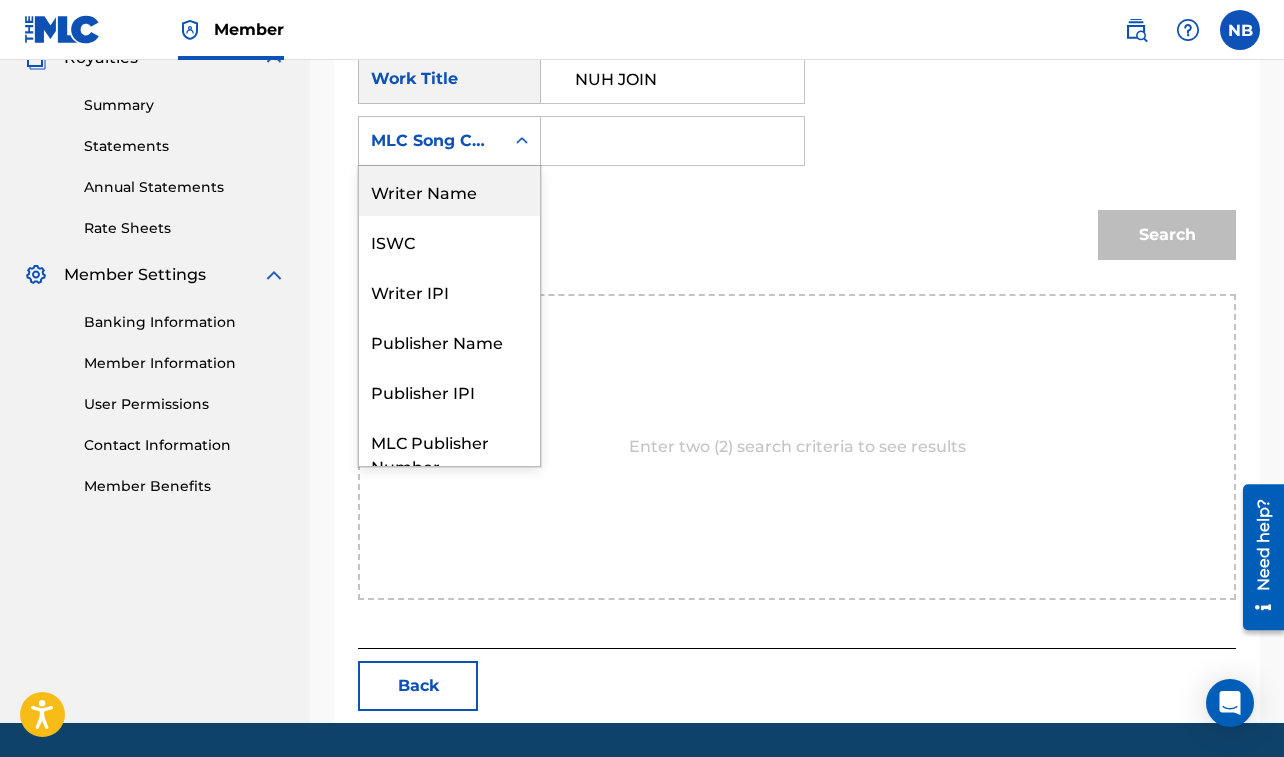 click on "Writer Name" at bounding box center (449, 191) 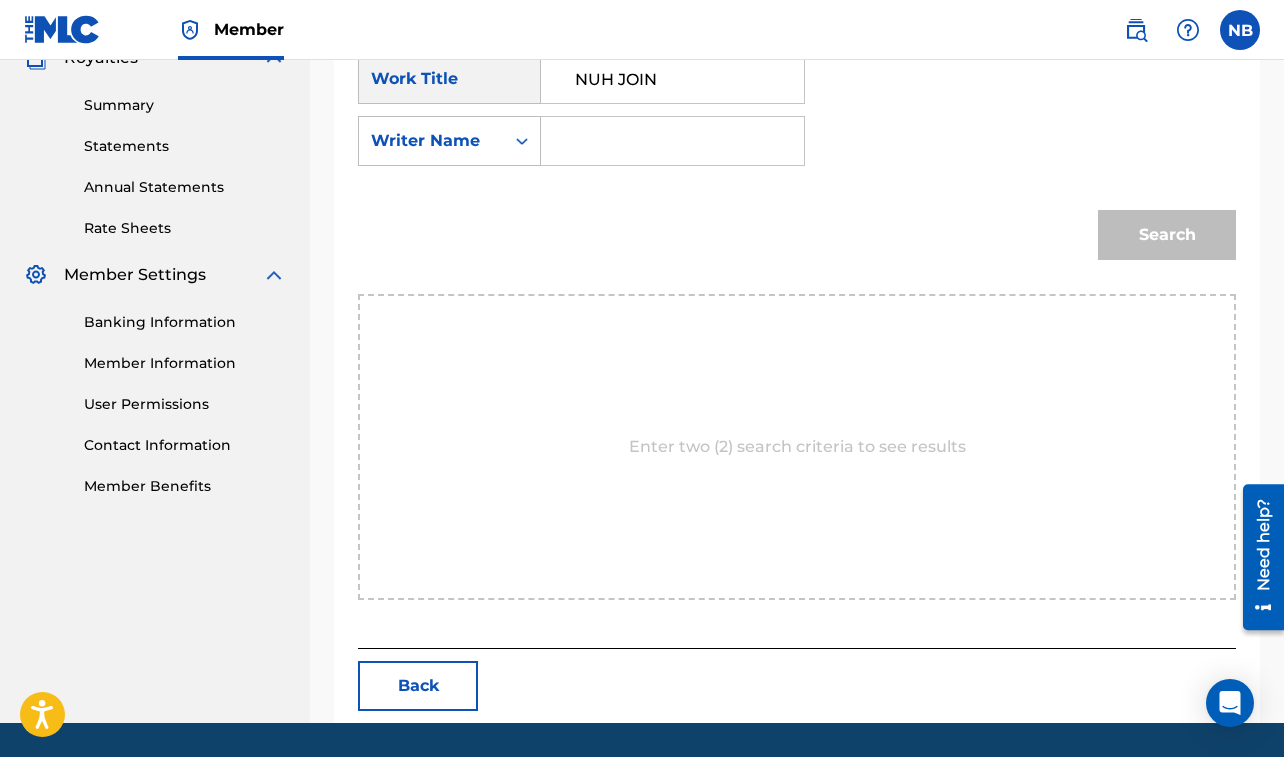 click at bounding box center (672, 141) 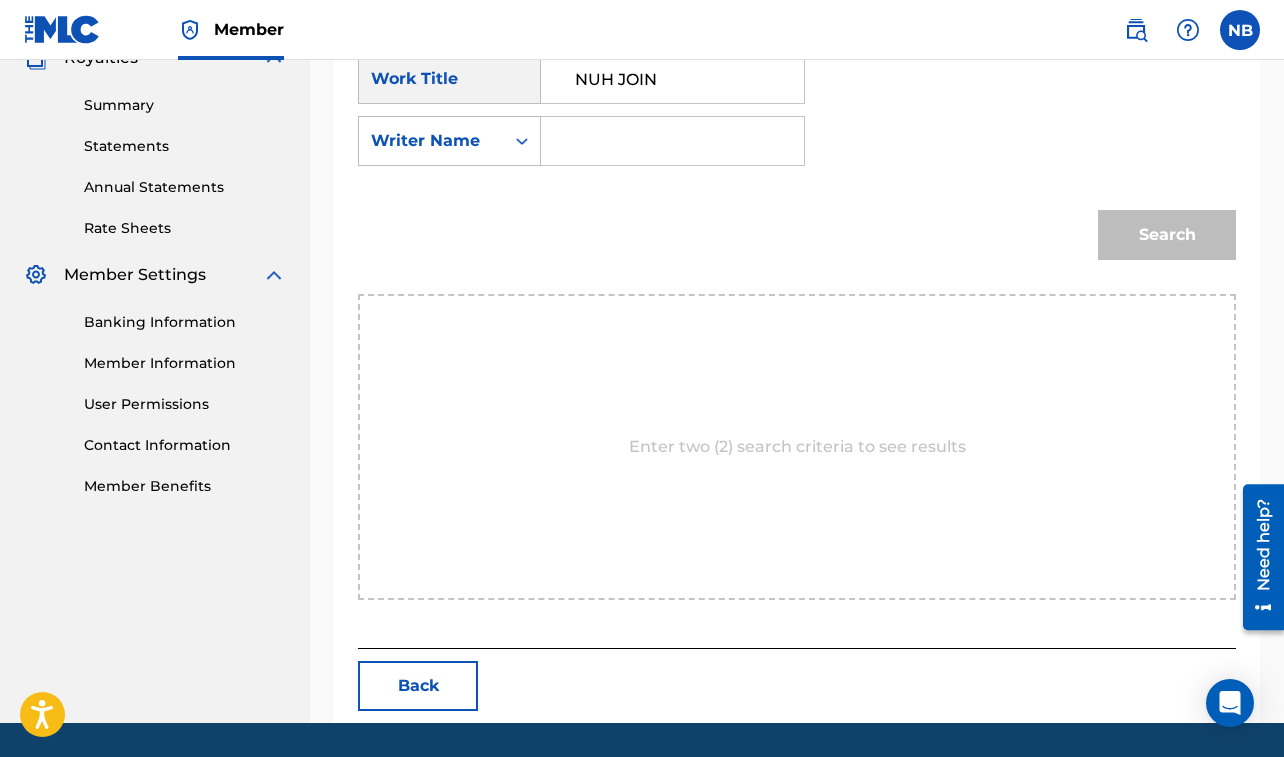 type on "[PERSON_NAME]" 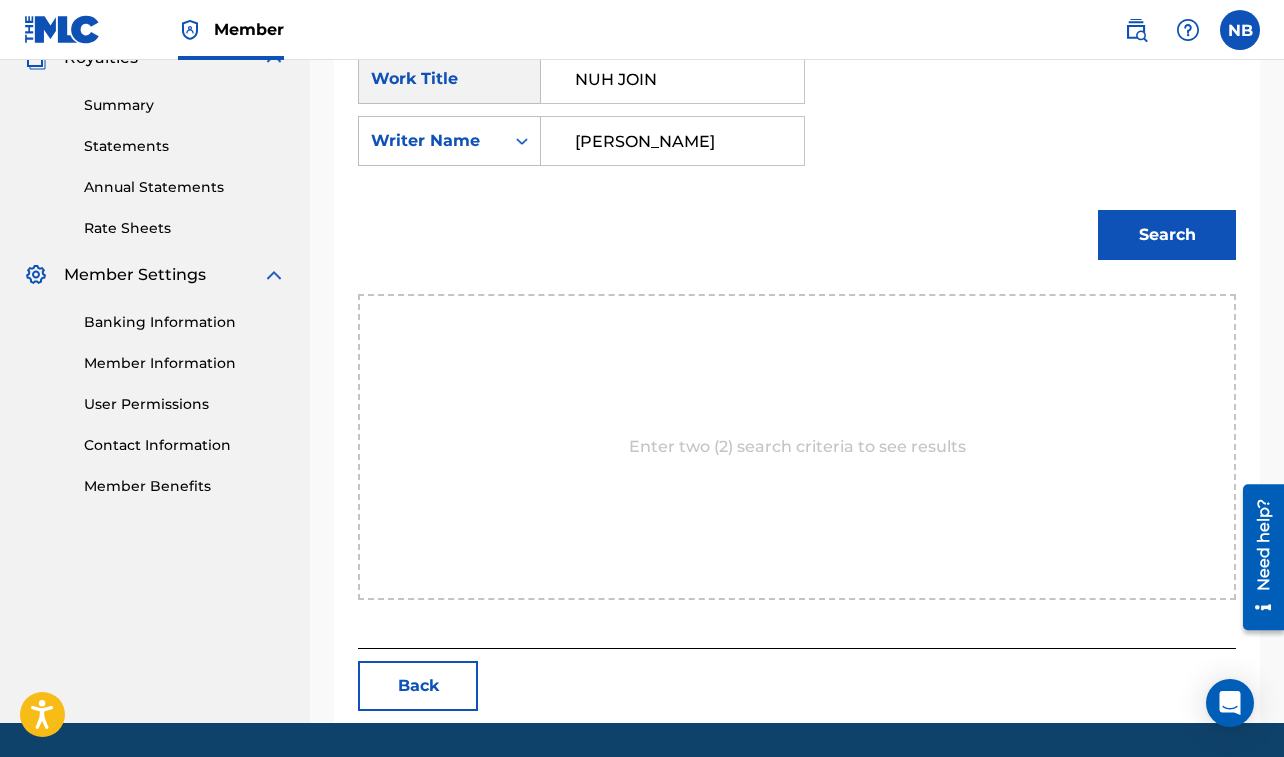 click on "Search" at bounding box center (1167, 235) 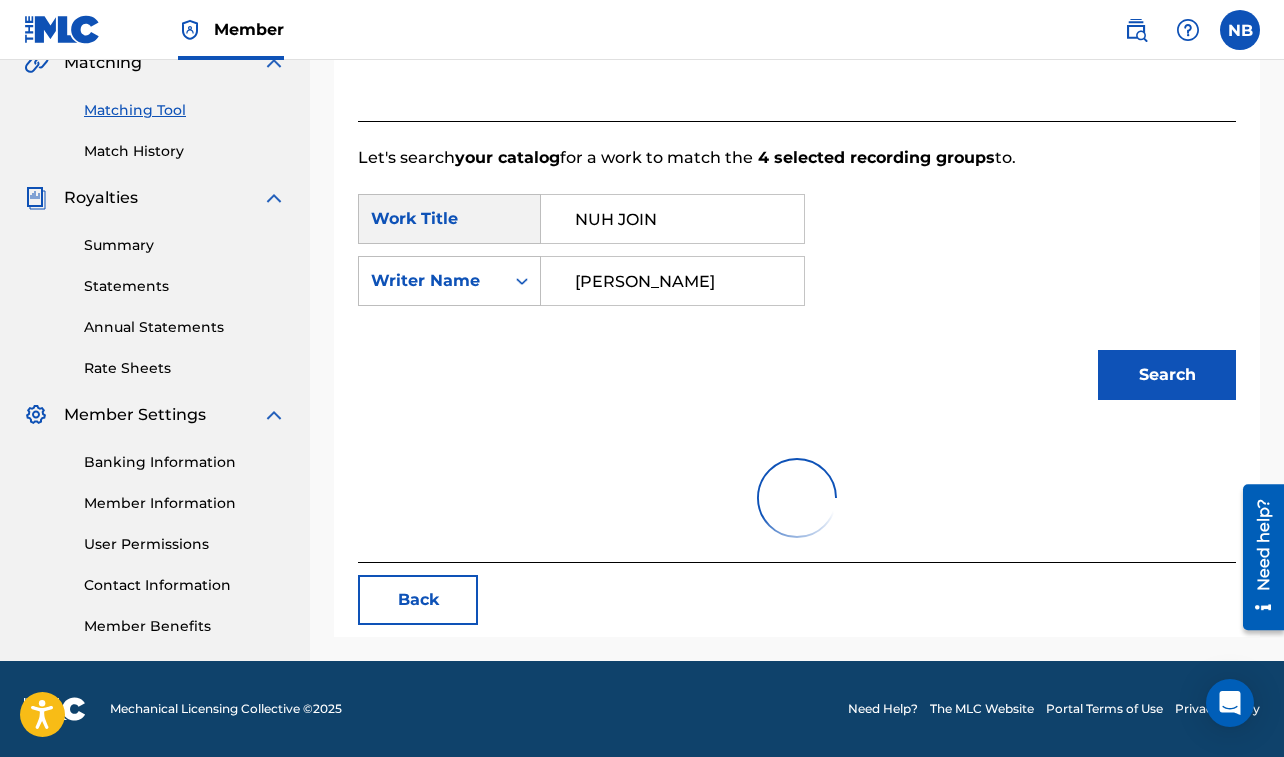 scroll, scrollTop: 623, scrollLeft: 0, axis: vertical 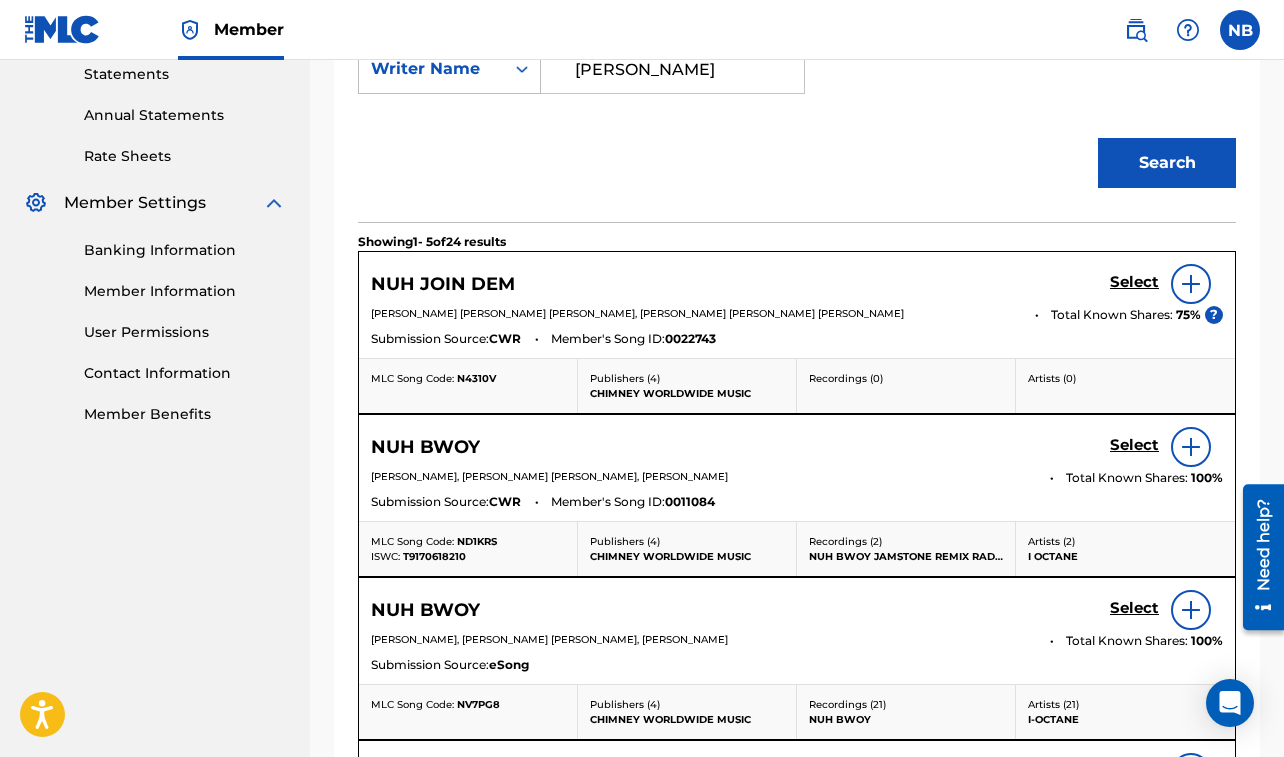 click at bounding box center (1191, 284) 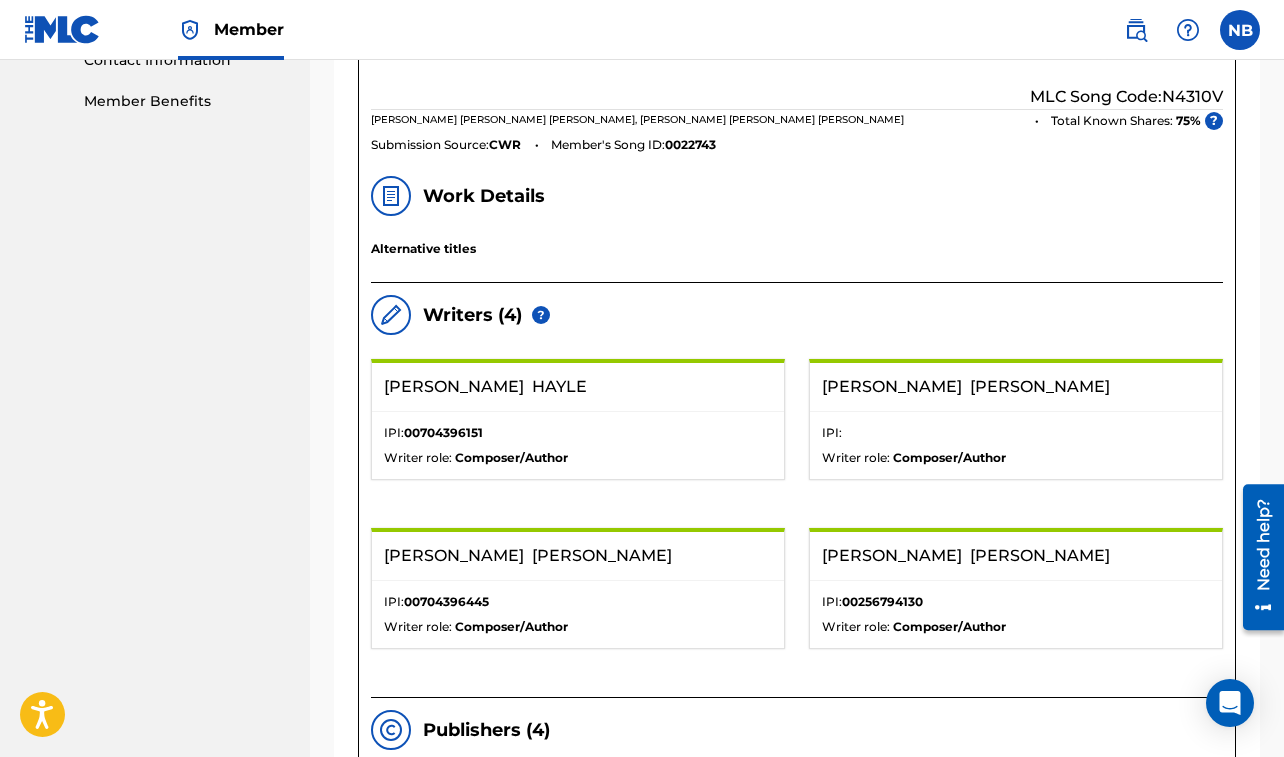 scroll, scrollTop: 649, scrollLeft: 0, axis: vertical 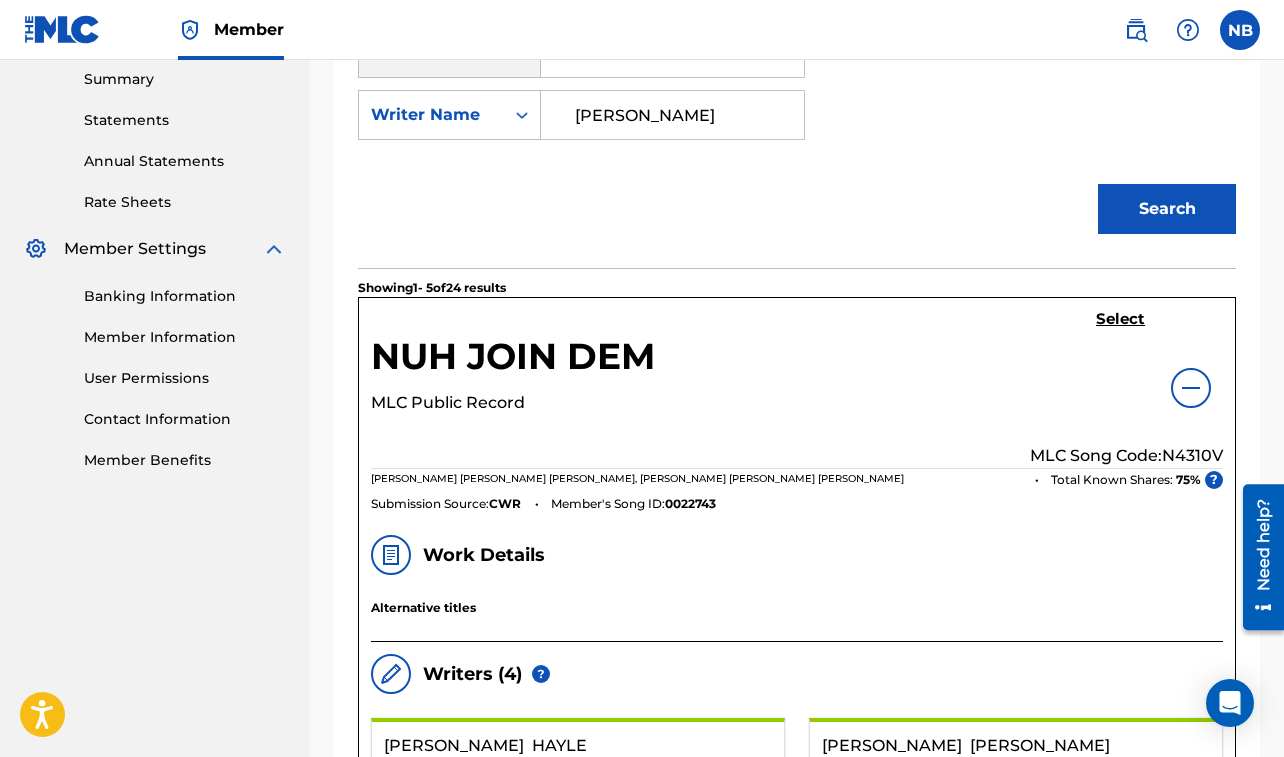 click at bounding box center [1191, 388] 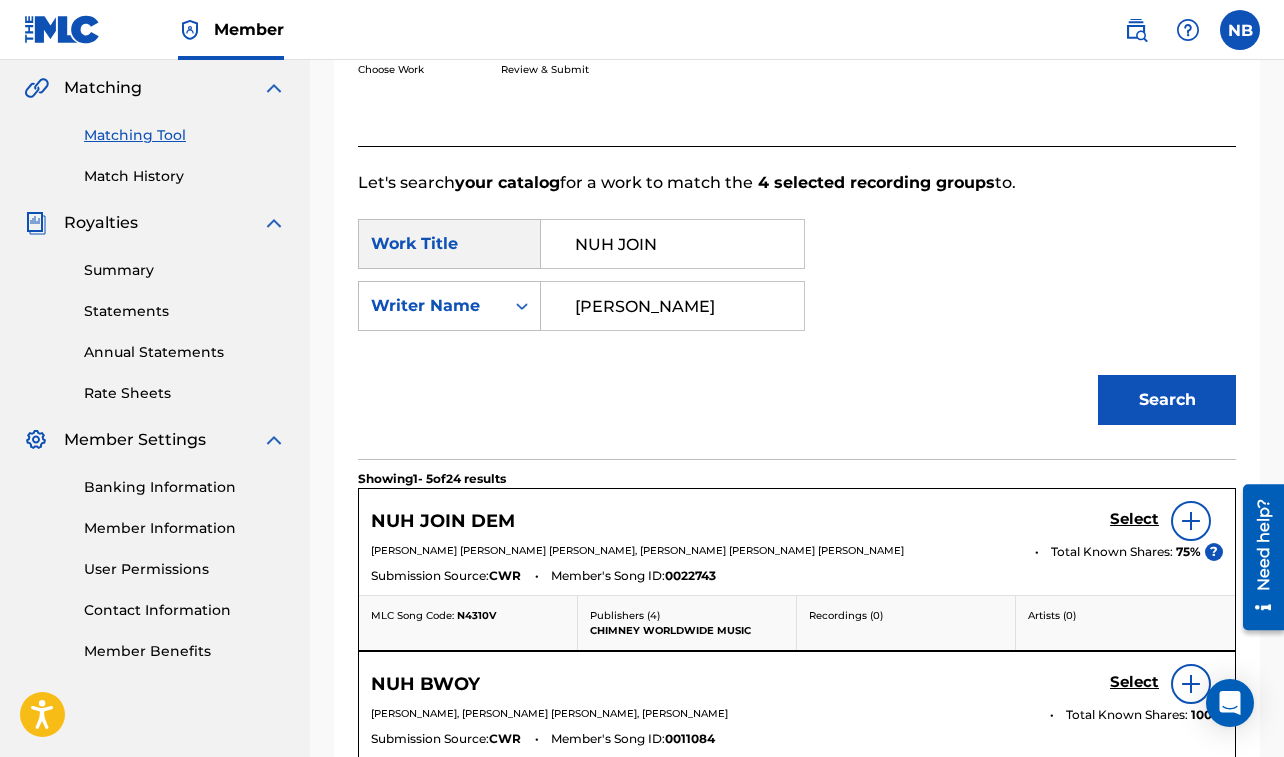 scroll, scrollTop: 440, scrollLeft: 0, axis: vertical 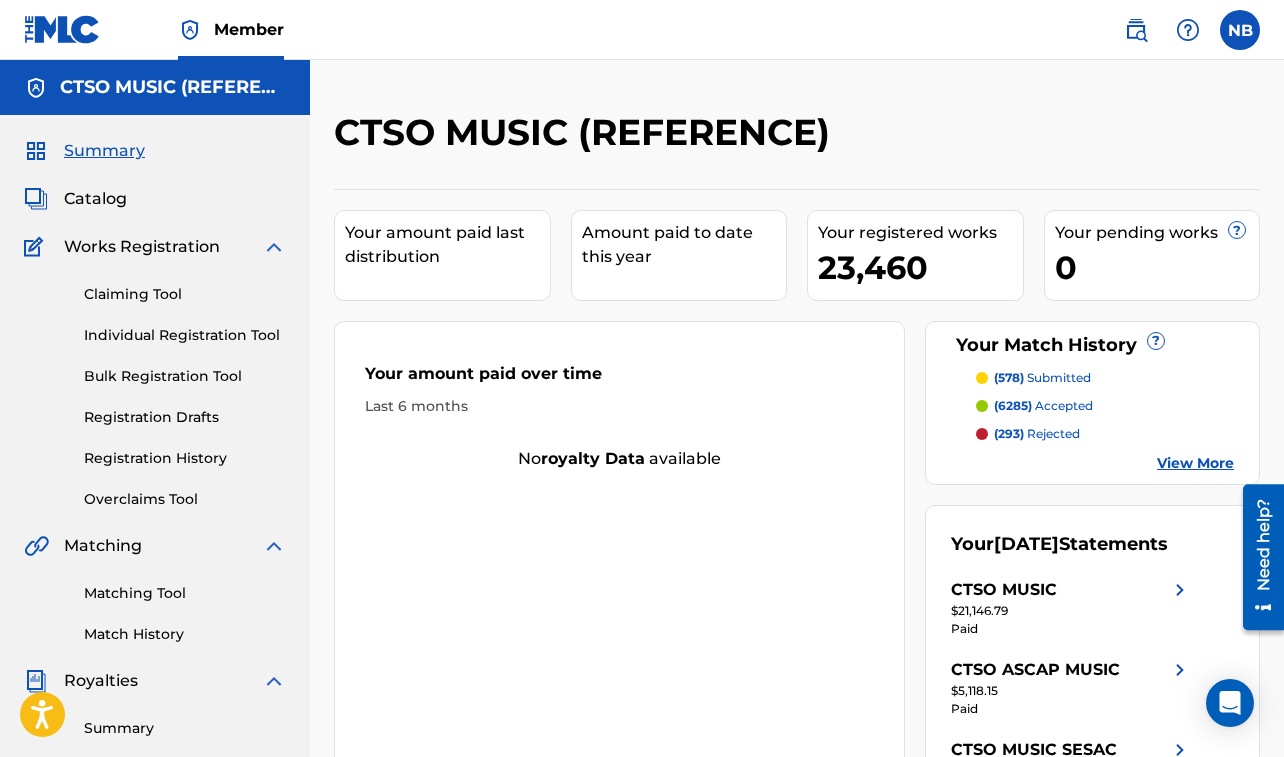 click on "Matching Tool" at bounding box center (185, 593) 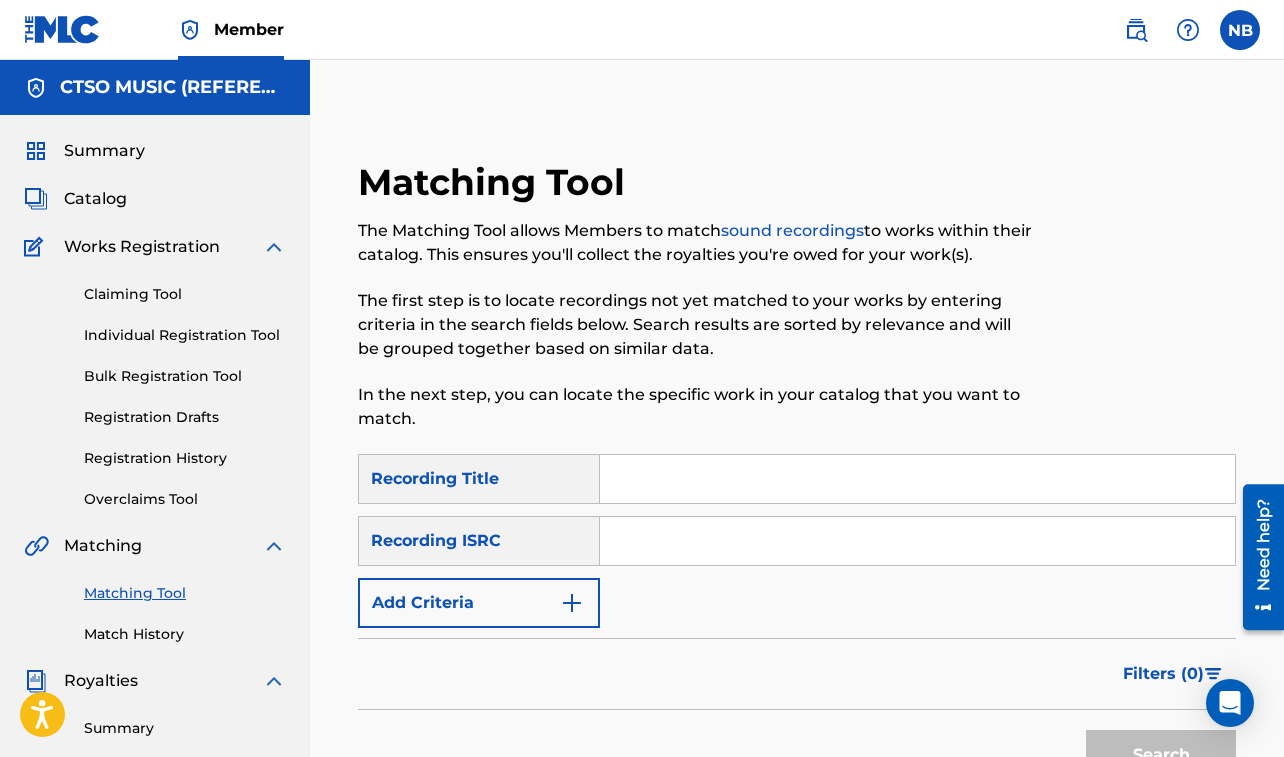 click at bounding box center [917, 479] 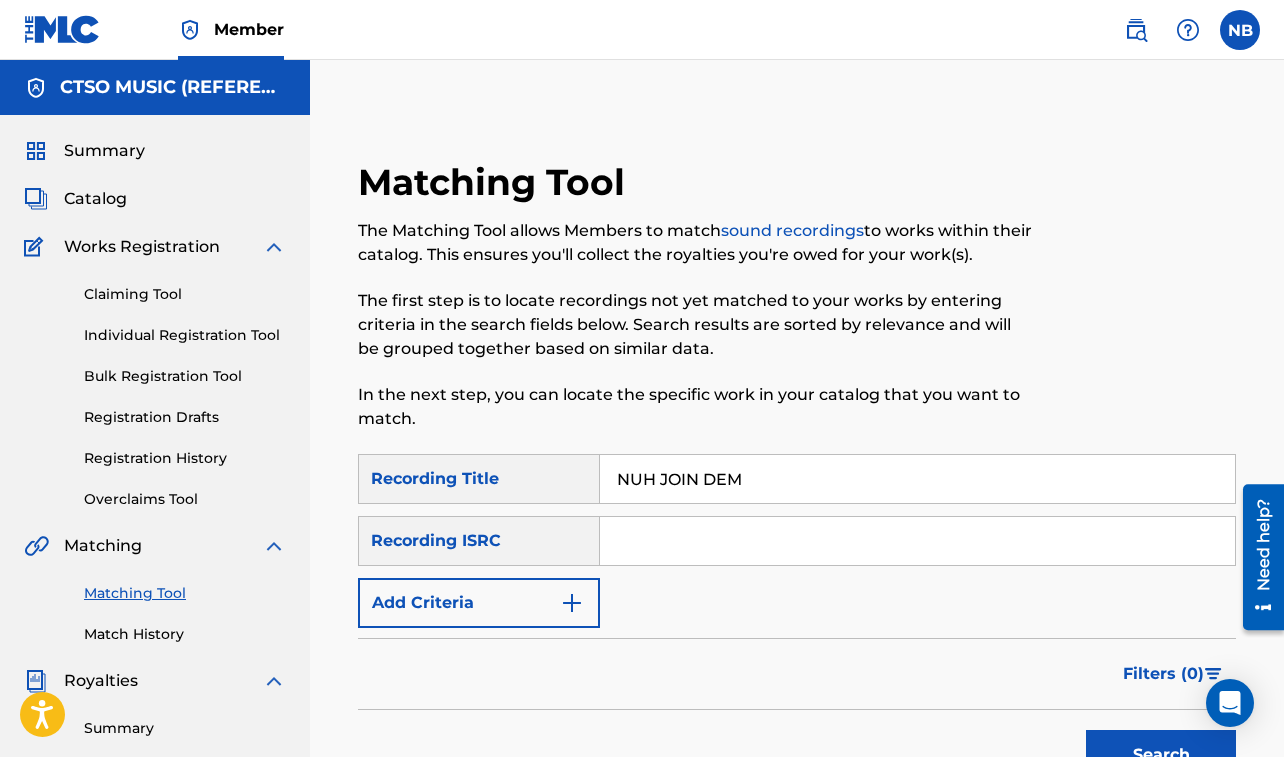 type on "NUH JOIN DEM" 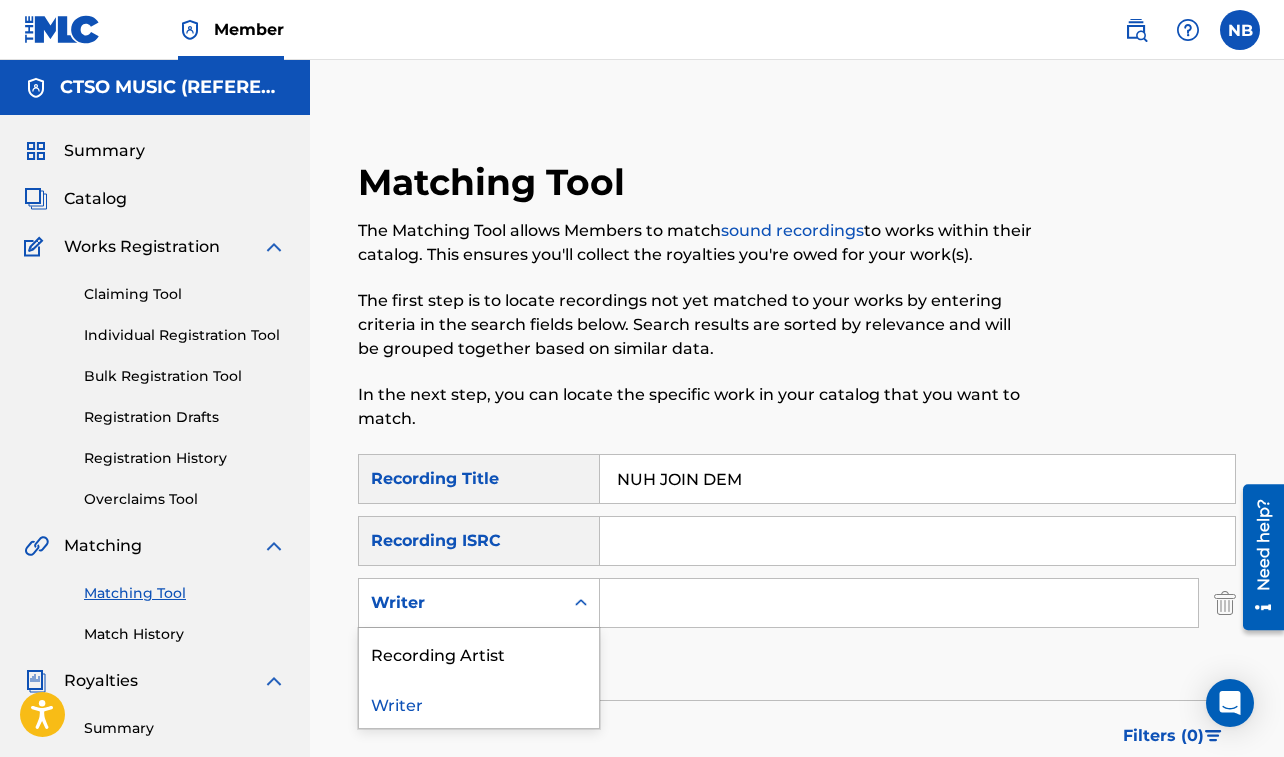 click on "Writer" at bounding box center (461, 603) 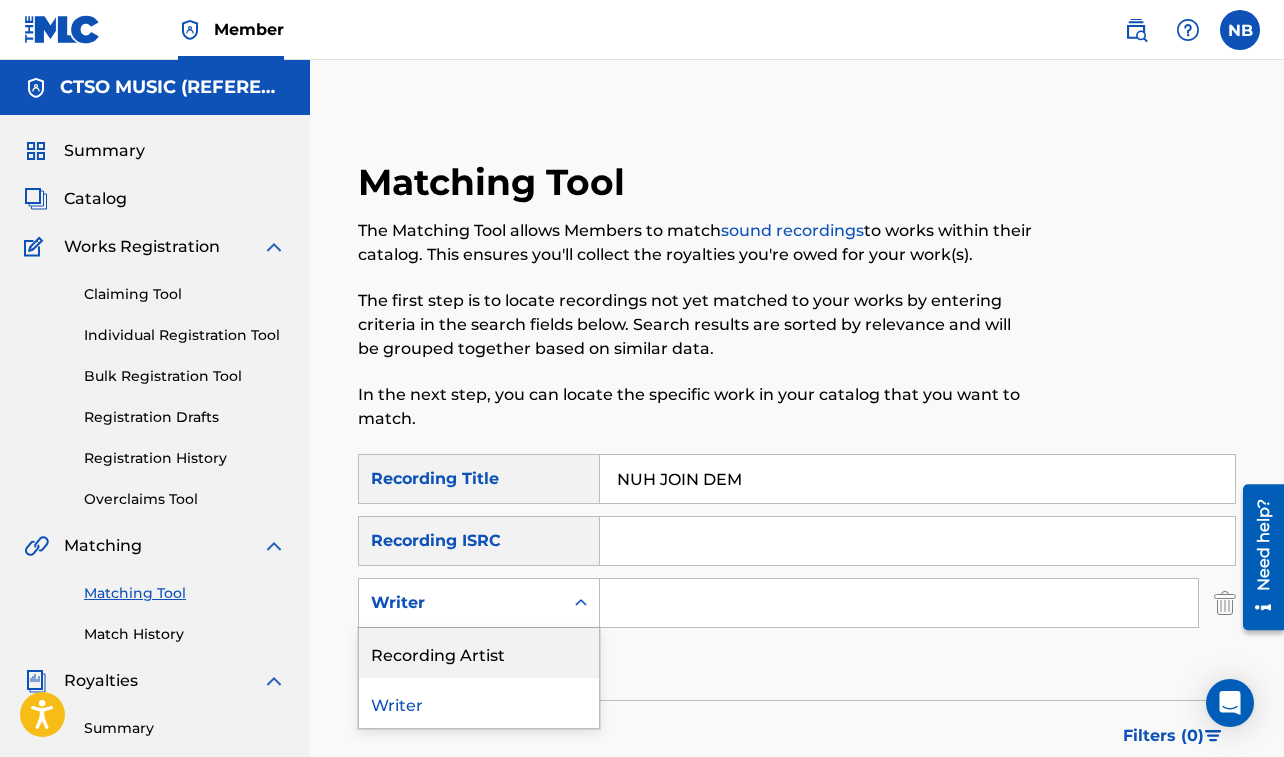 click on "Recording Artist" at bounding box center (479, 653) 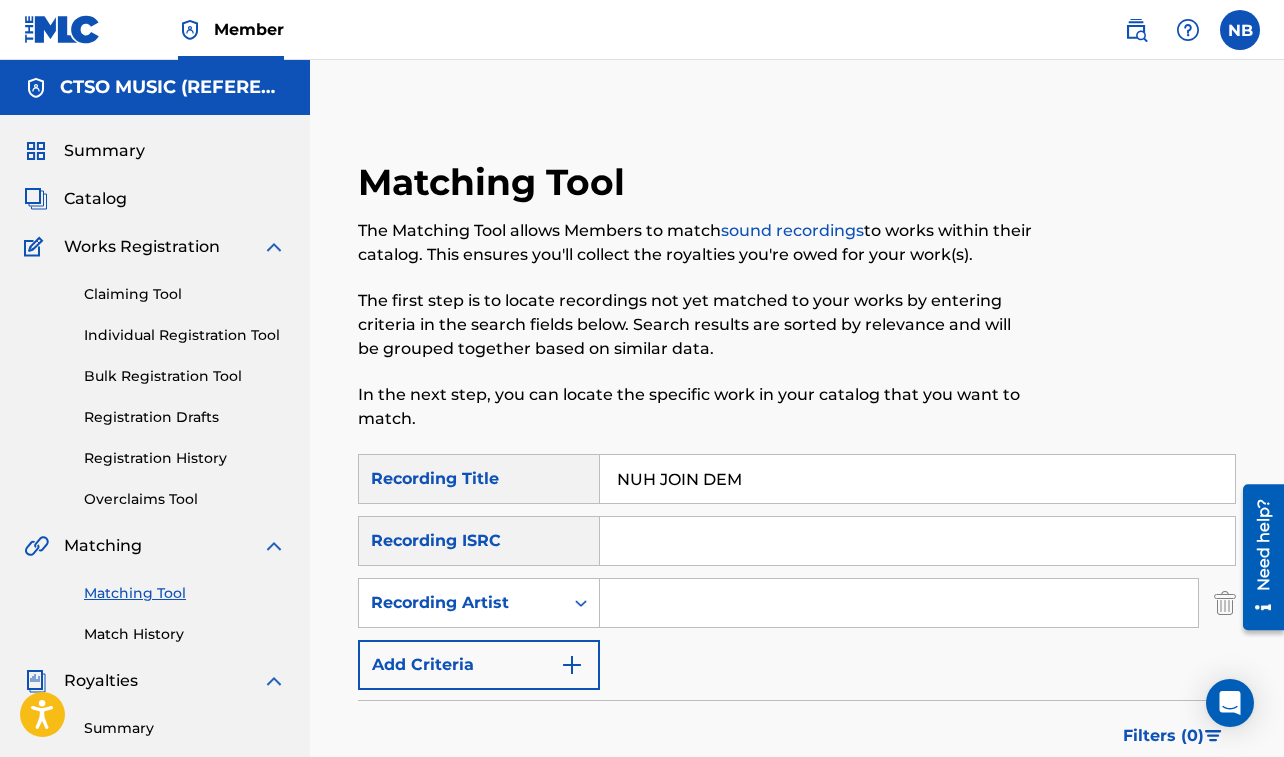 click at bounding box center [899, 603] 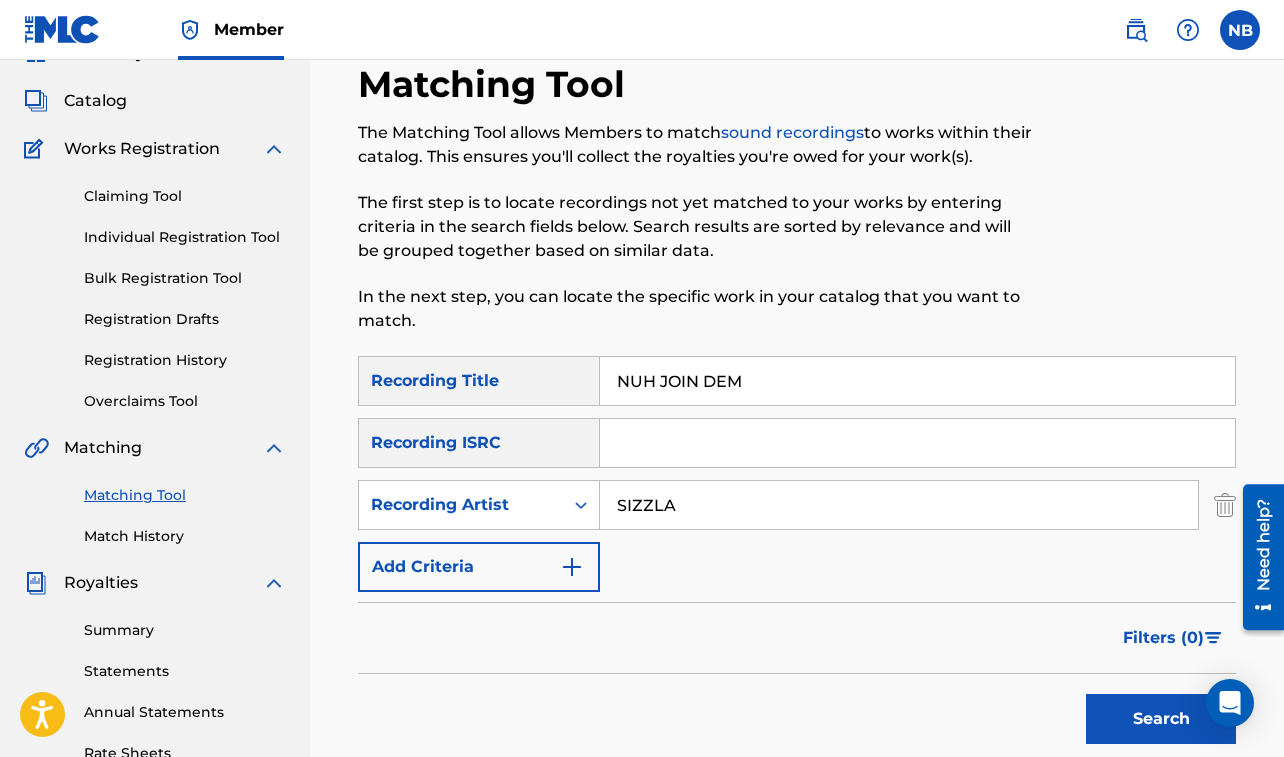 scroll, scrollTop: 102, scrollLeft: 0, axis: vertical 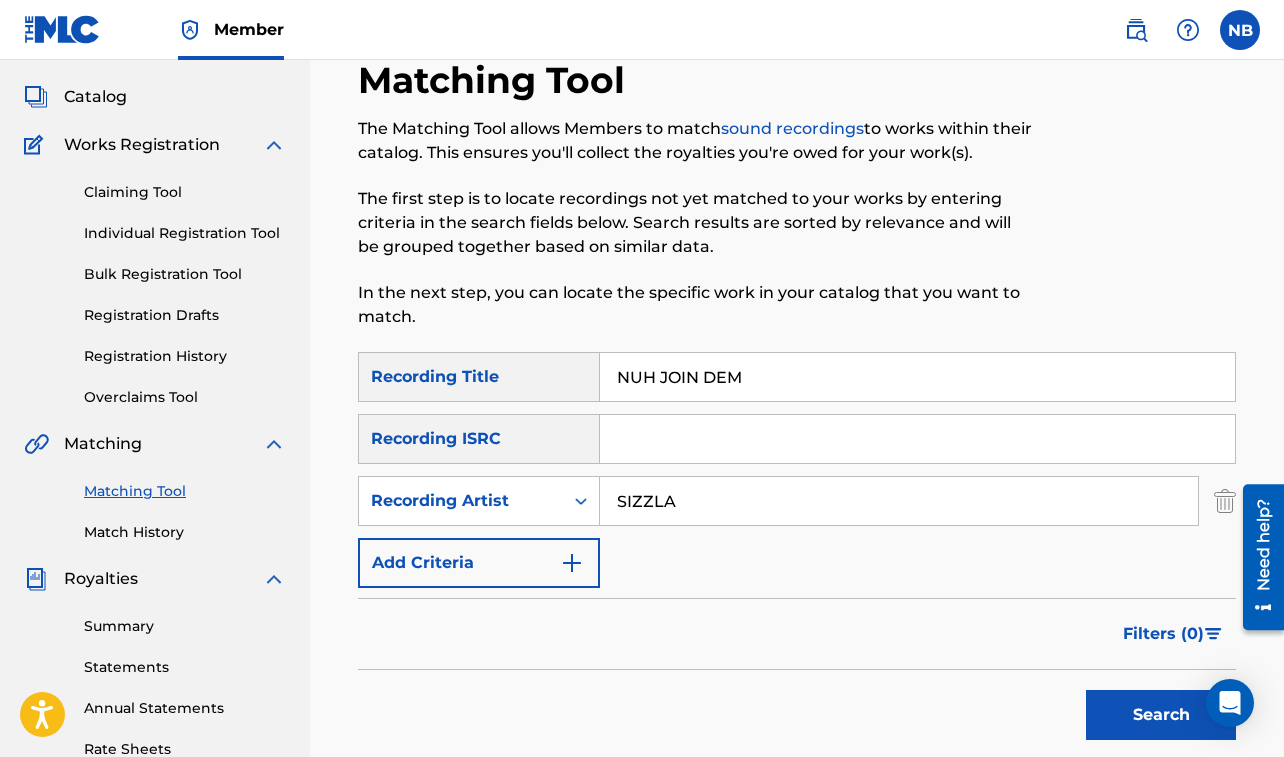 type on "SIZZLA" 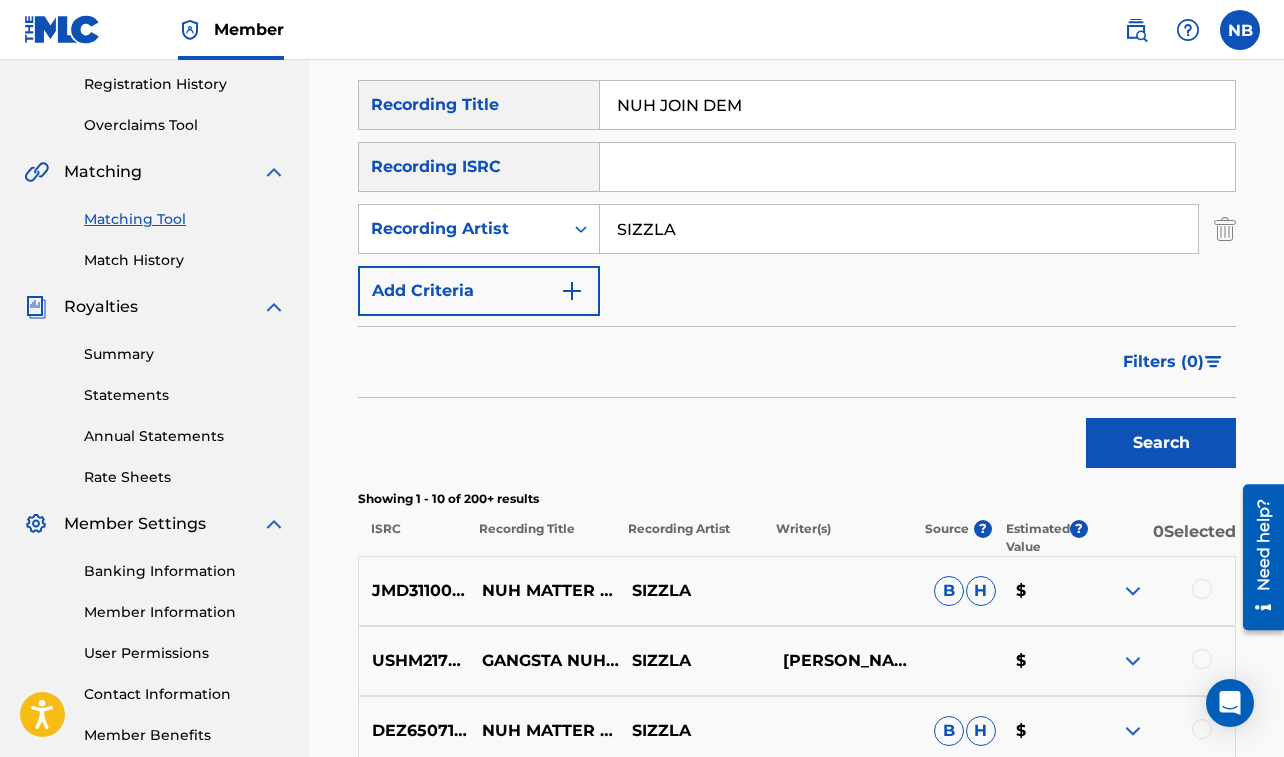 scroll, scrollTop: 360, scrollLeft: 0, axis: vertical 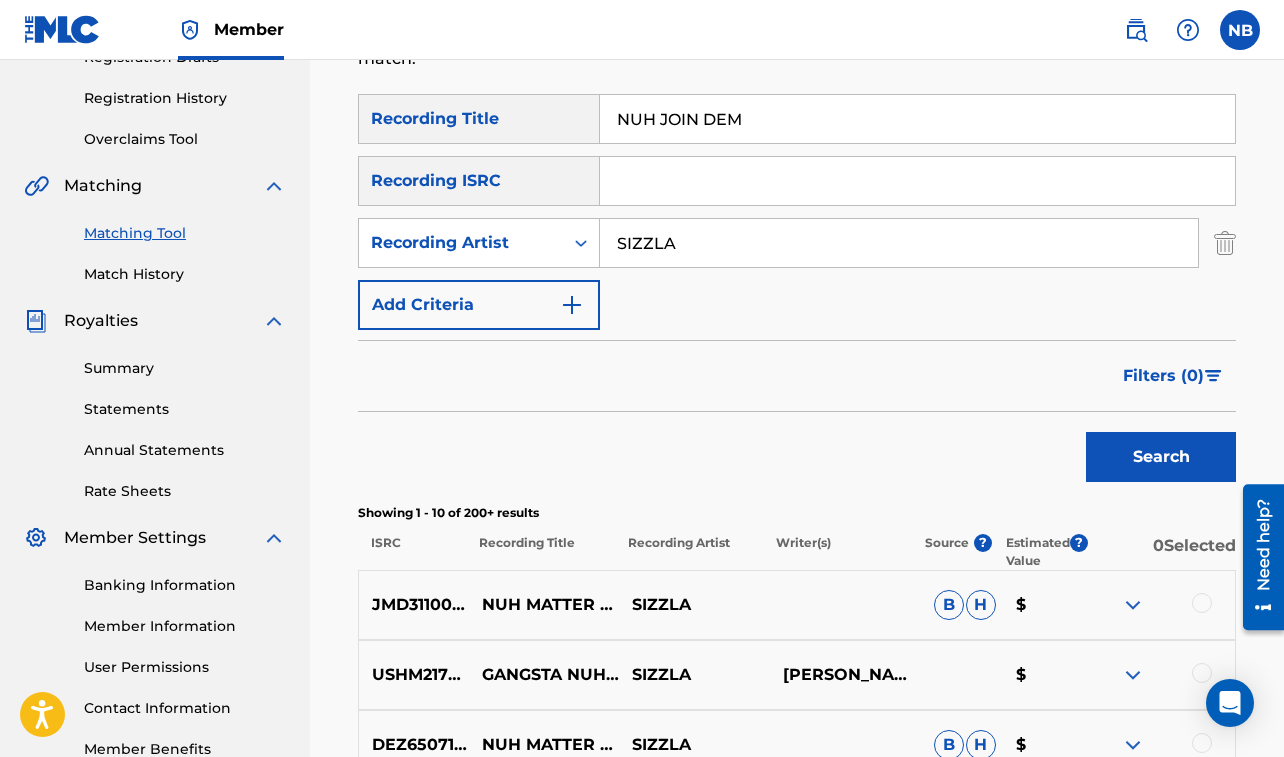 drag, startPoint x: 610, startPoint y: 110, endPoint x: 1110, endPoint y: 229, distance: 513.96594 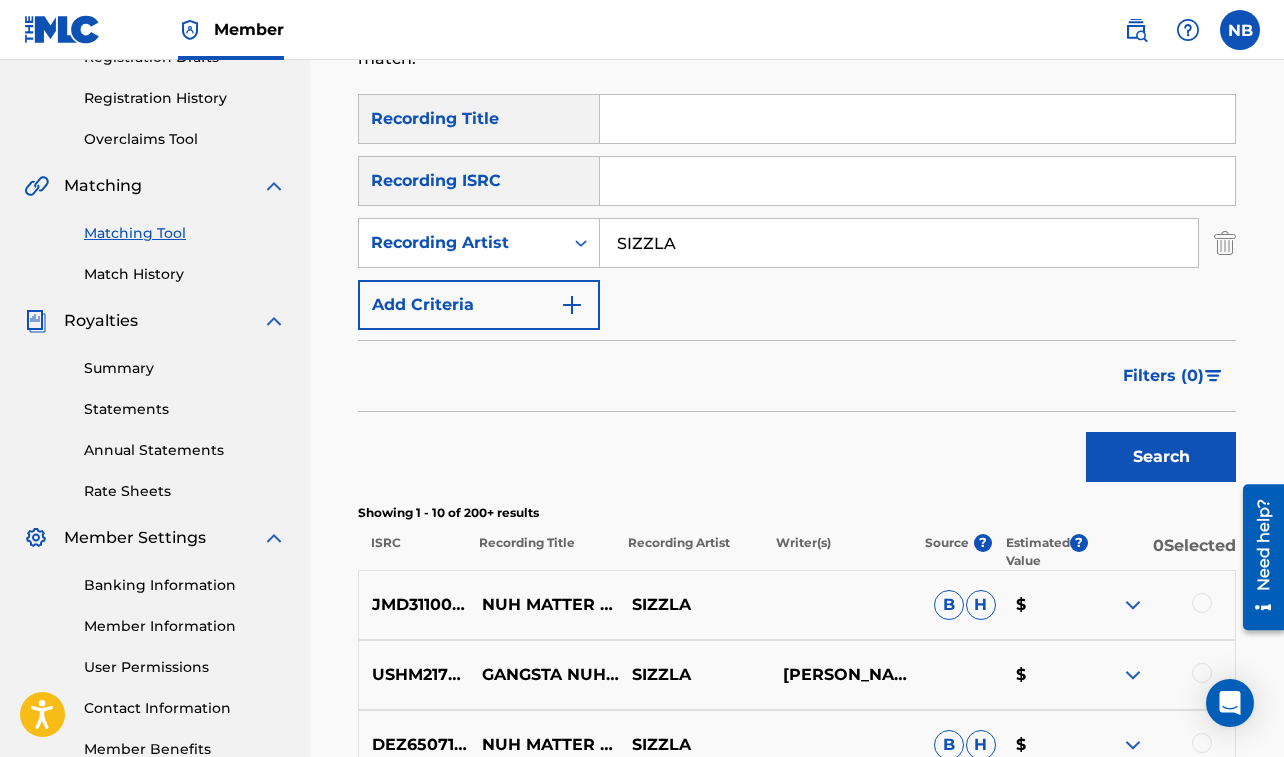 paste on "NUH LIKE PEOPLE" 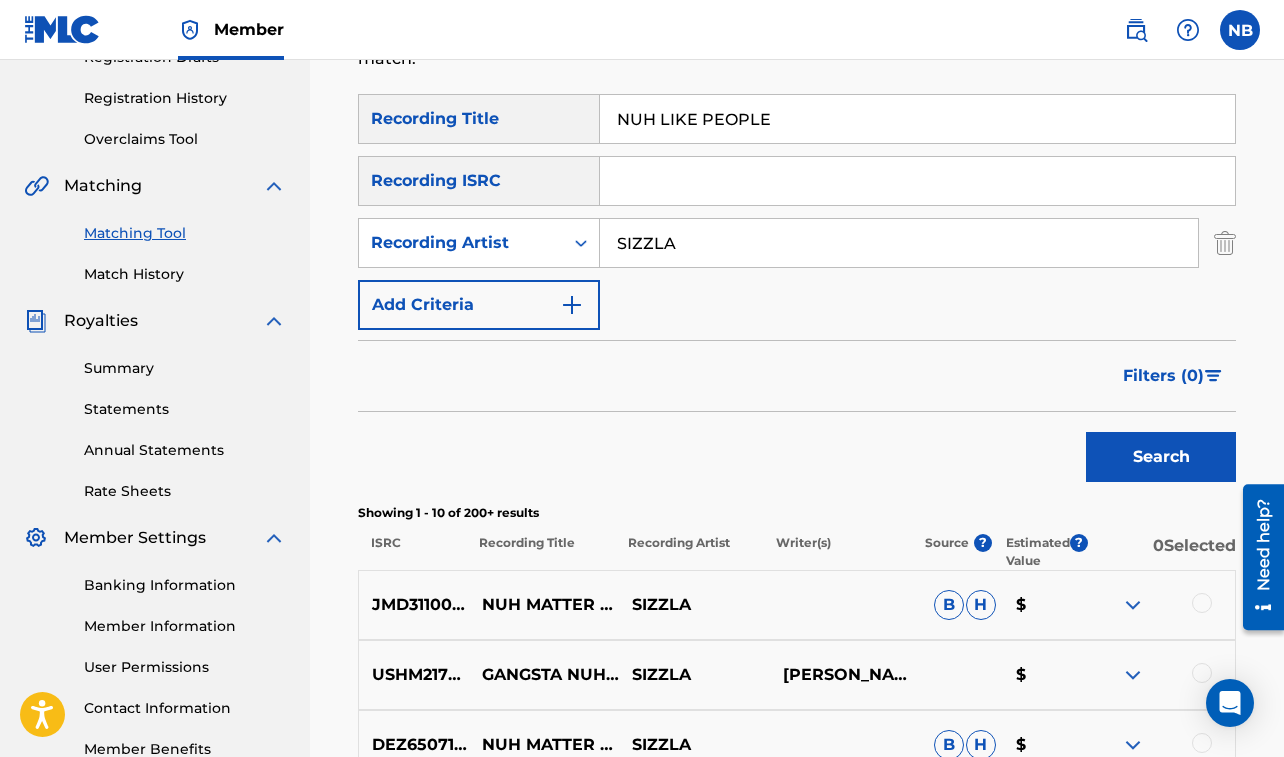 type on "NUH LIKE PEOPLE" 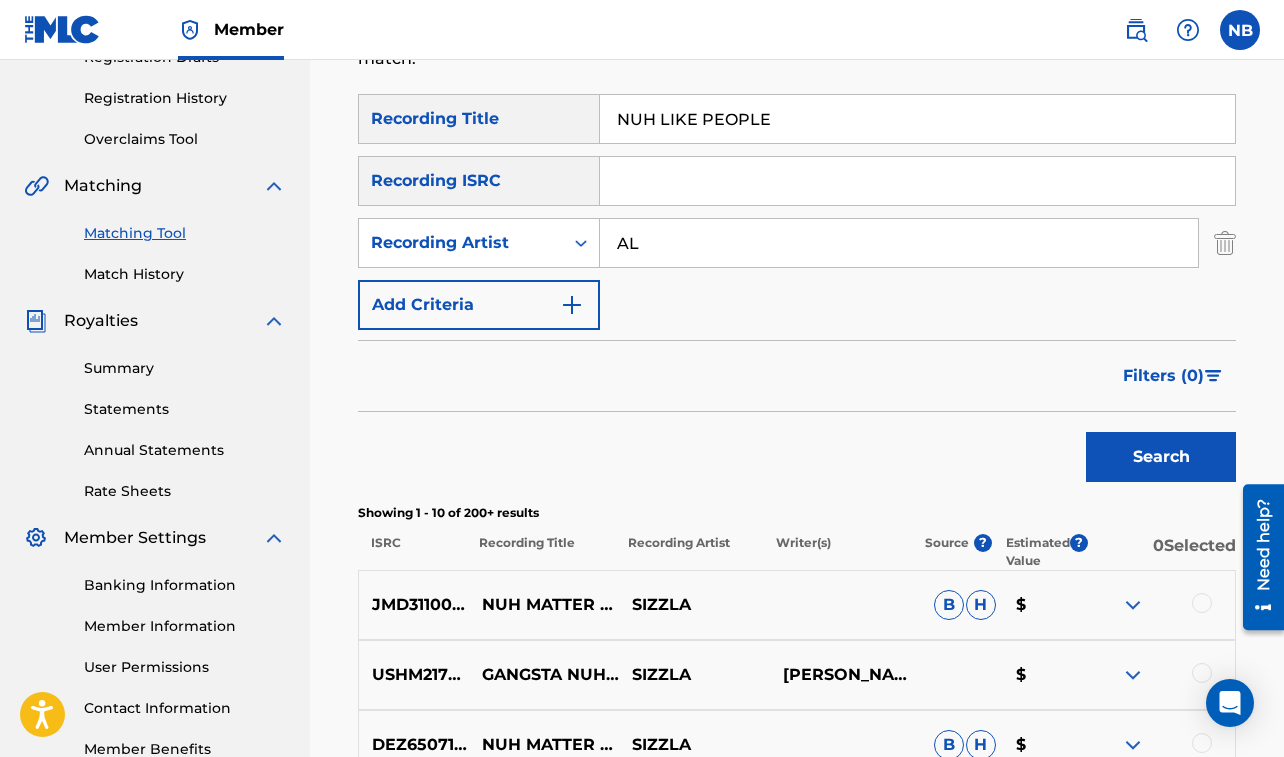 type on "ALKALINE" 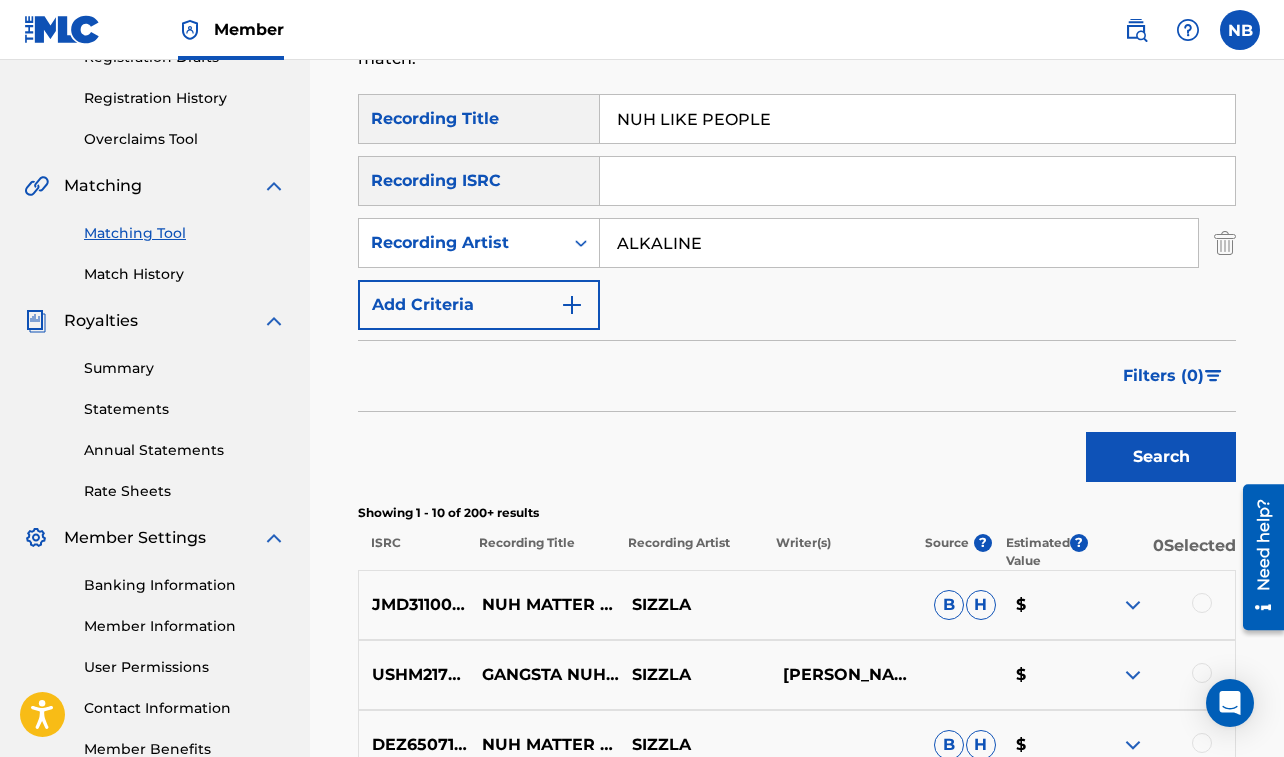 click on "Search" at bounding box center (1161, 457) 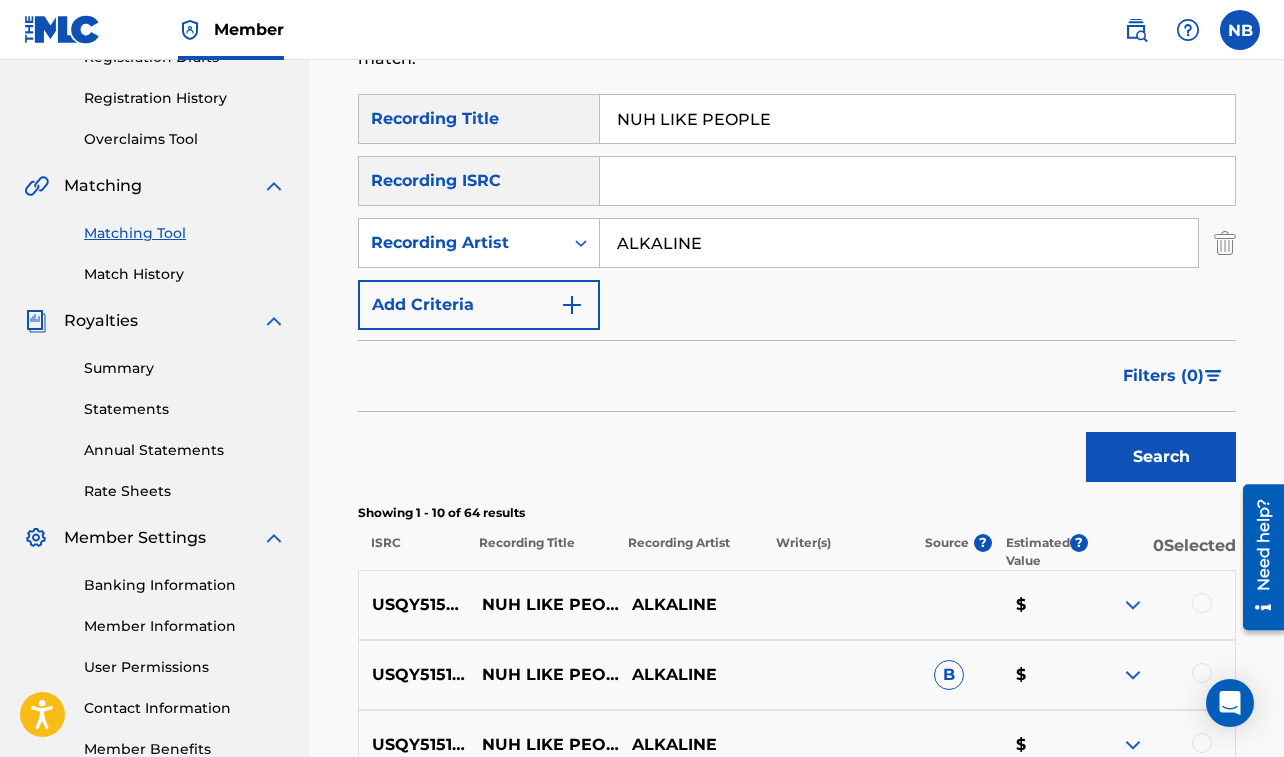 click at bounding box center [1202, 603] 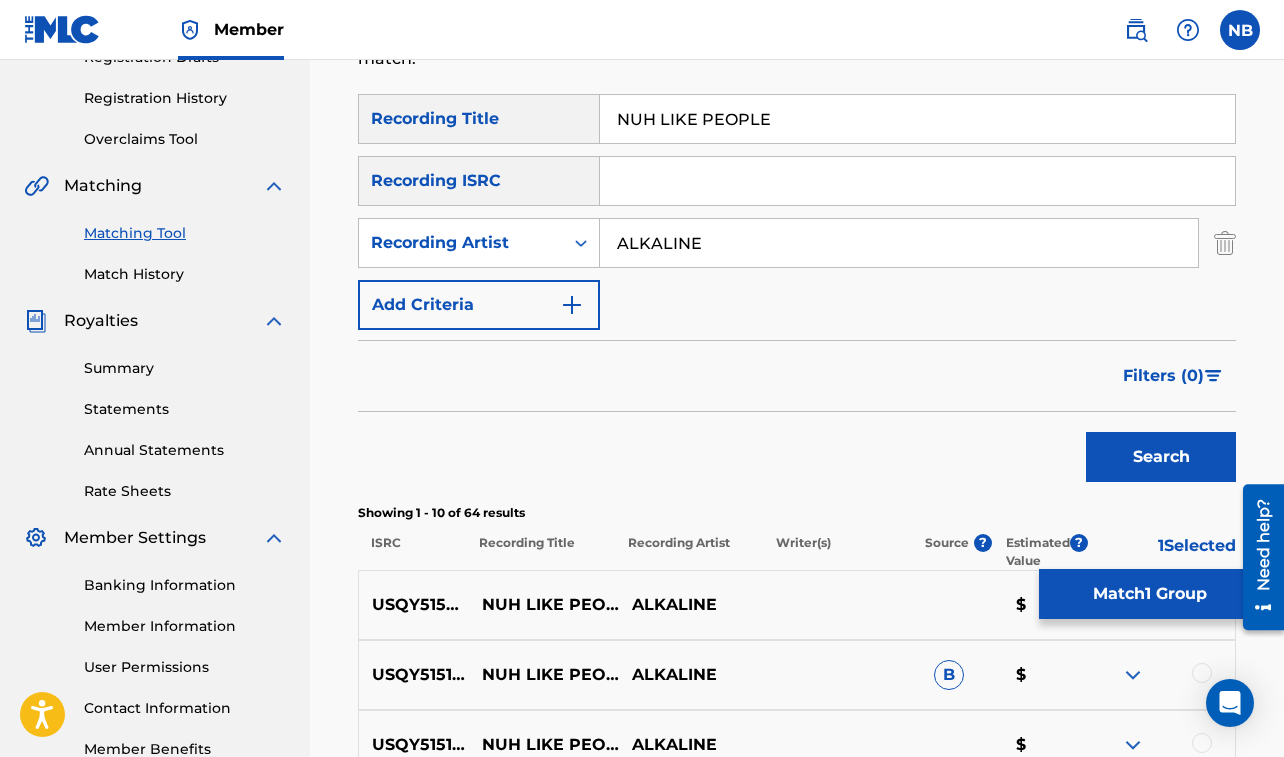 click at bounding box center (1202, 673) 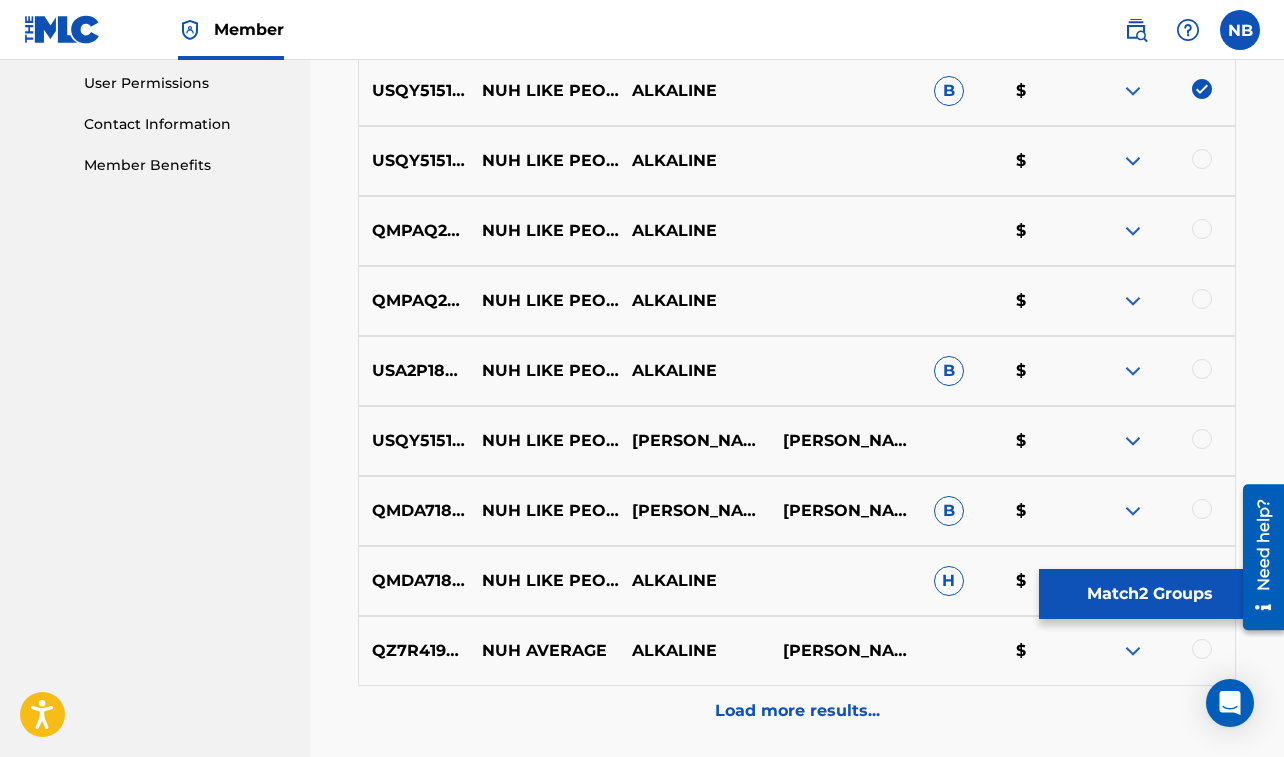 scroll, scrollTop: 902, scrollLeft: 0, axis: vertical 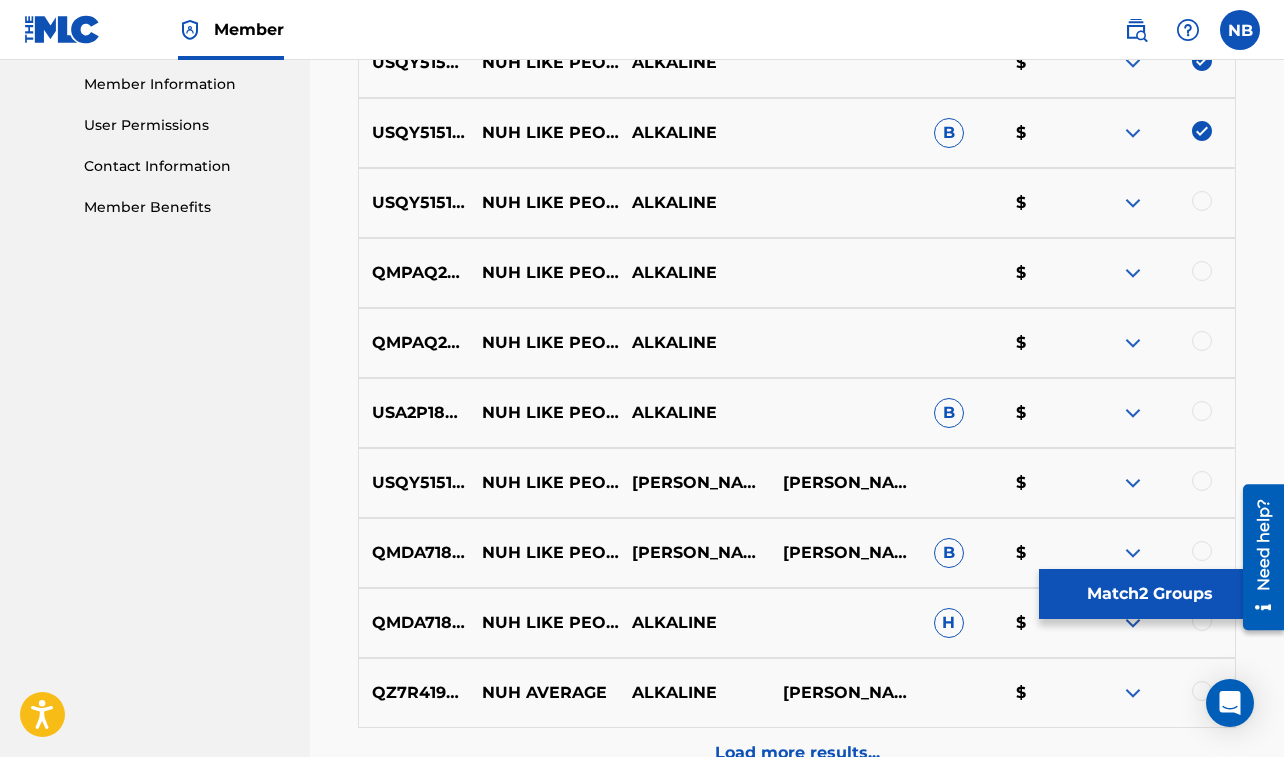 click at bounding box center [1202, 201] 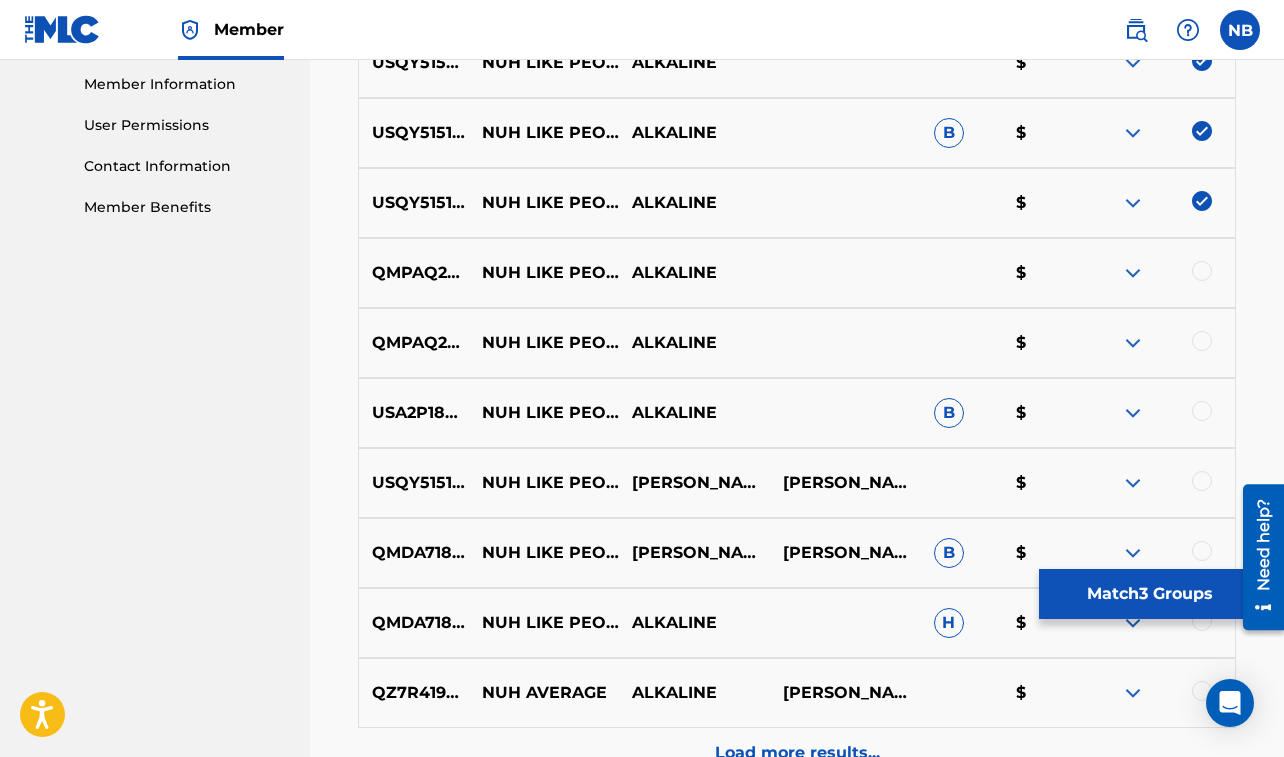 click at bounding box center (1202, 271) 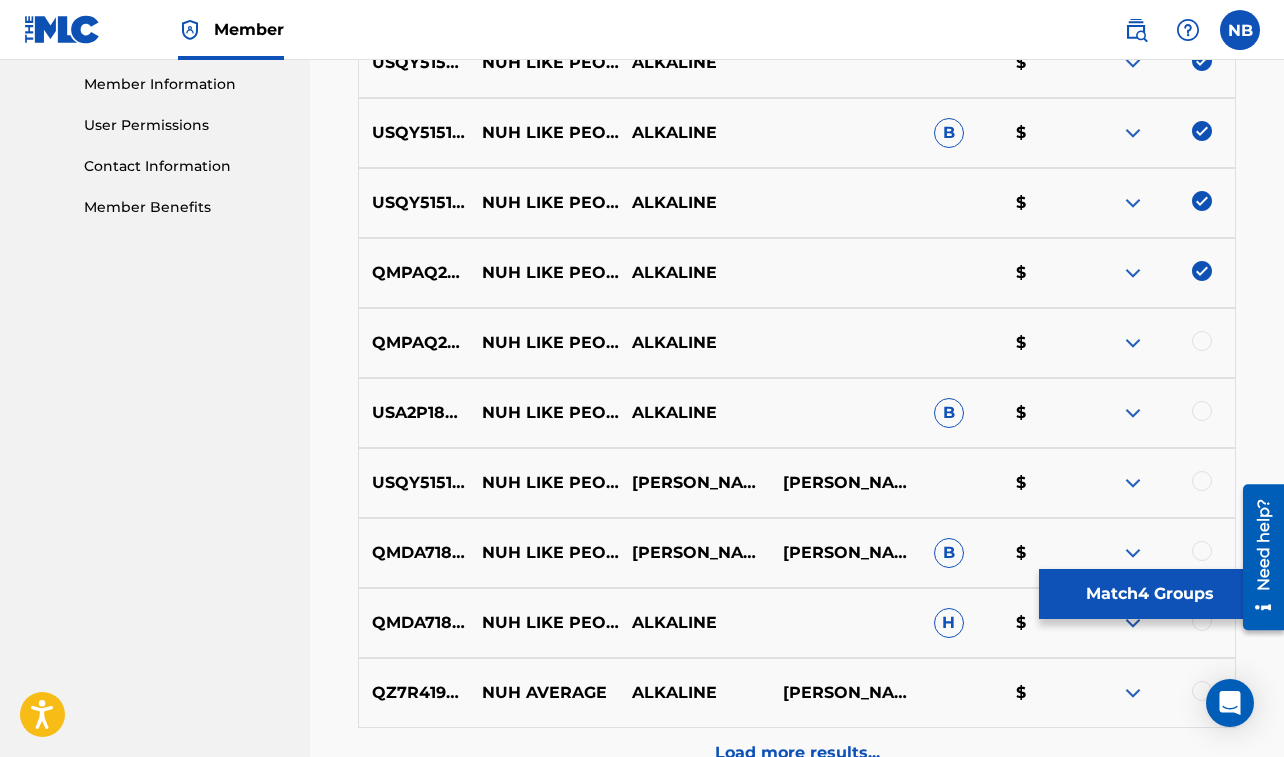 click at bounding box center (1202, 341) 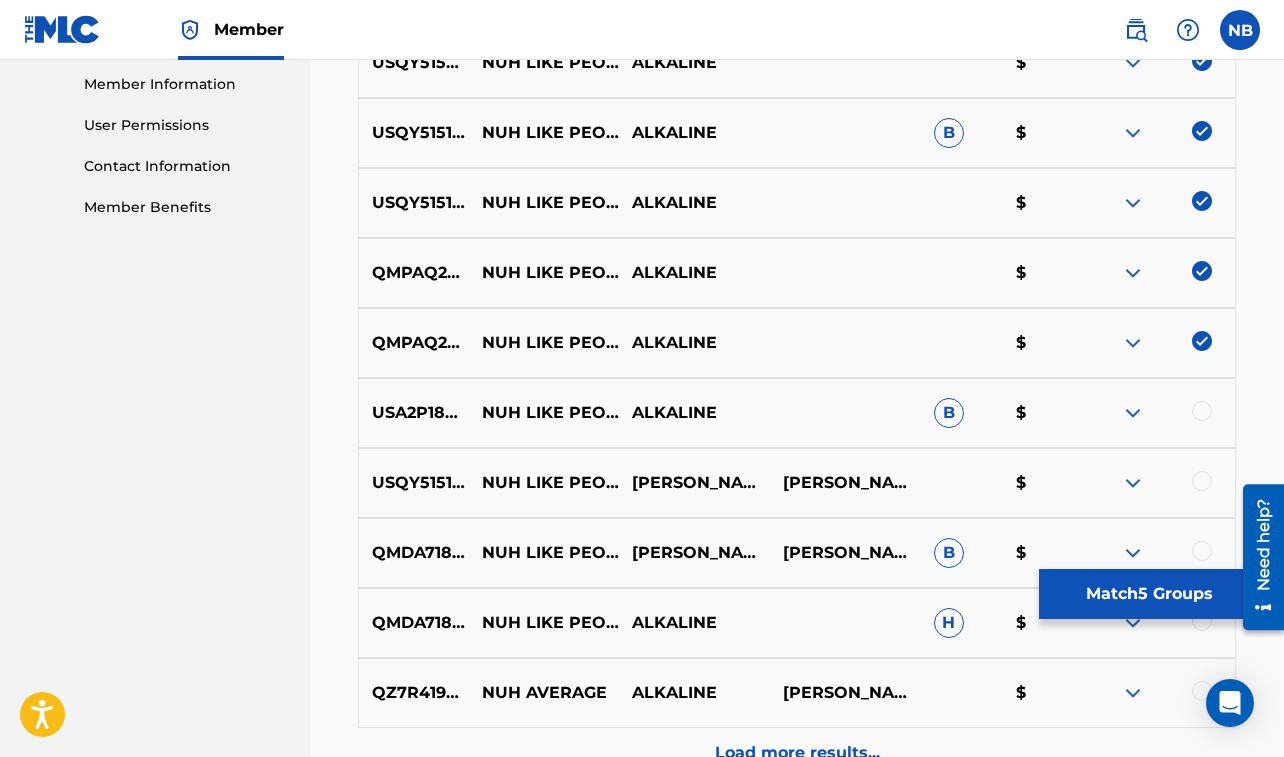 click at bounding box center (1202, 411) 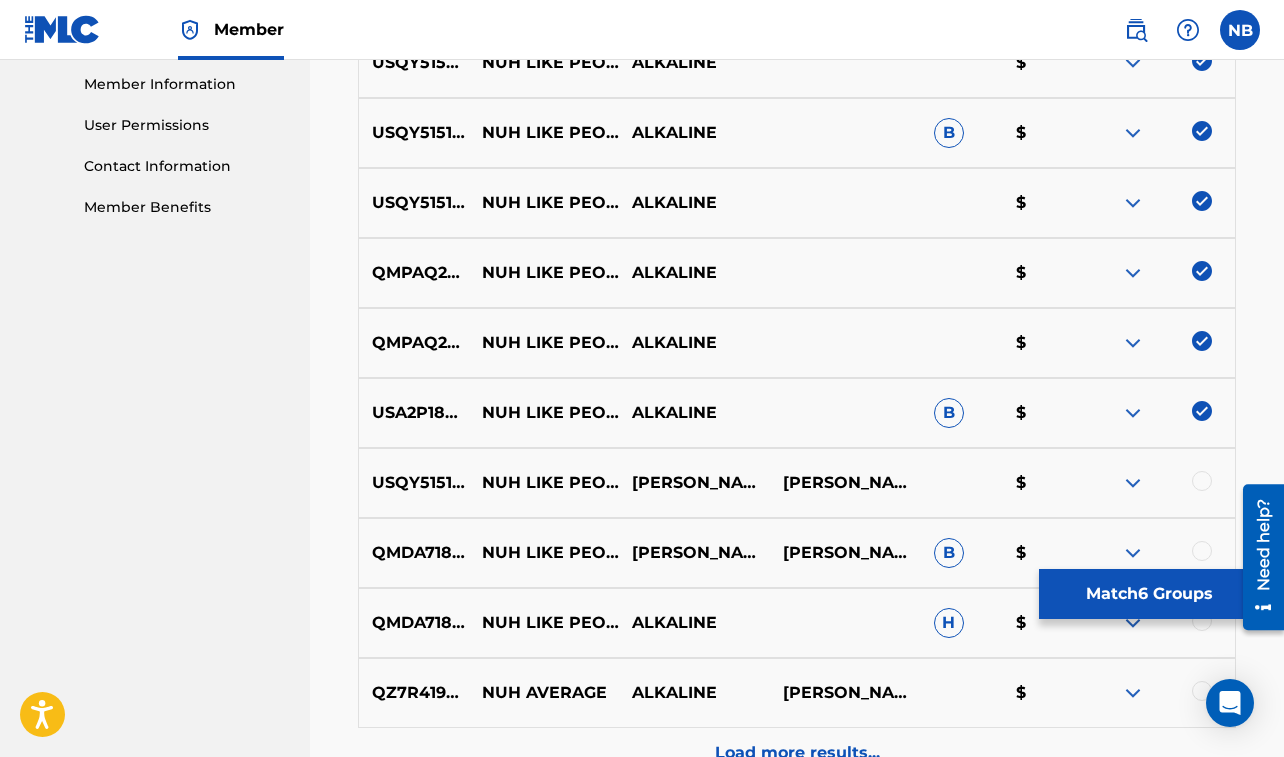 click at bounding box center [1202, 481] 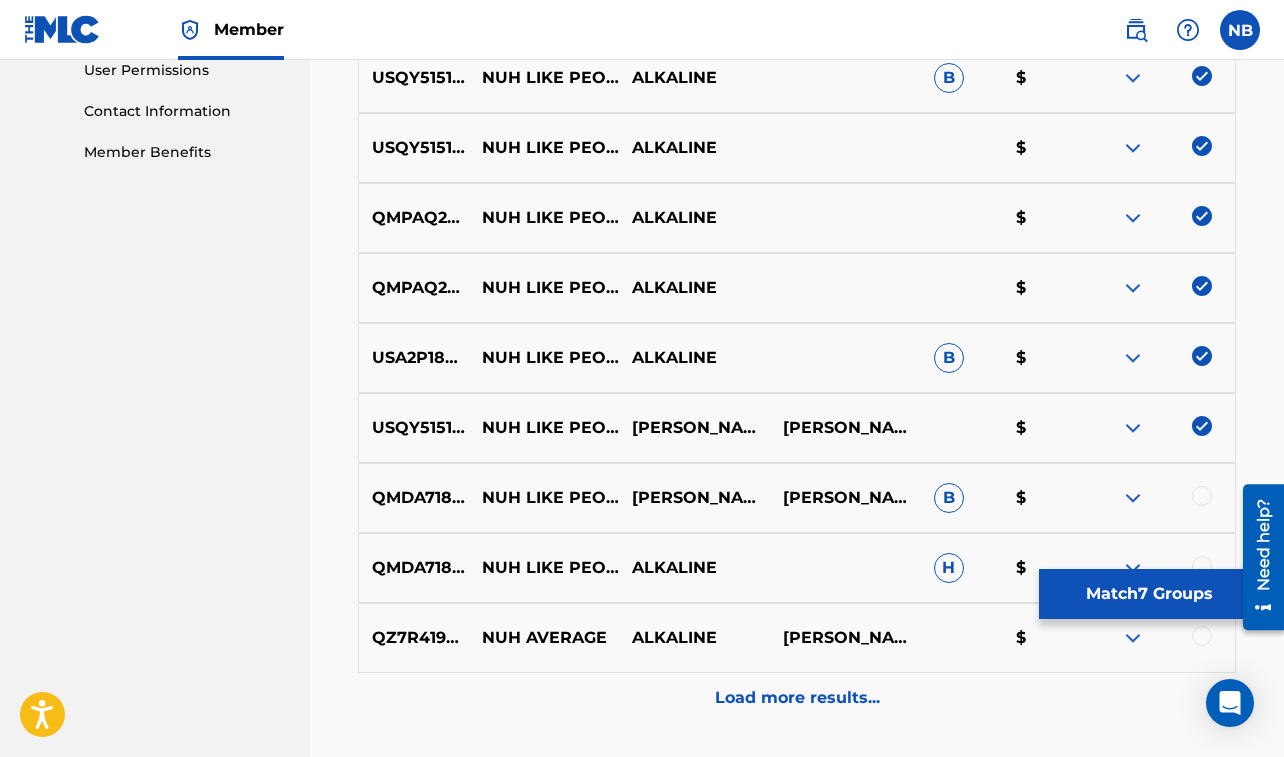 scroll, scrollTop: 1119, scrollLeft: 0, axis: vertical 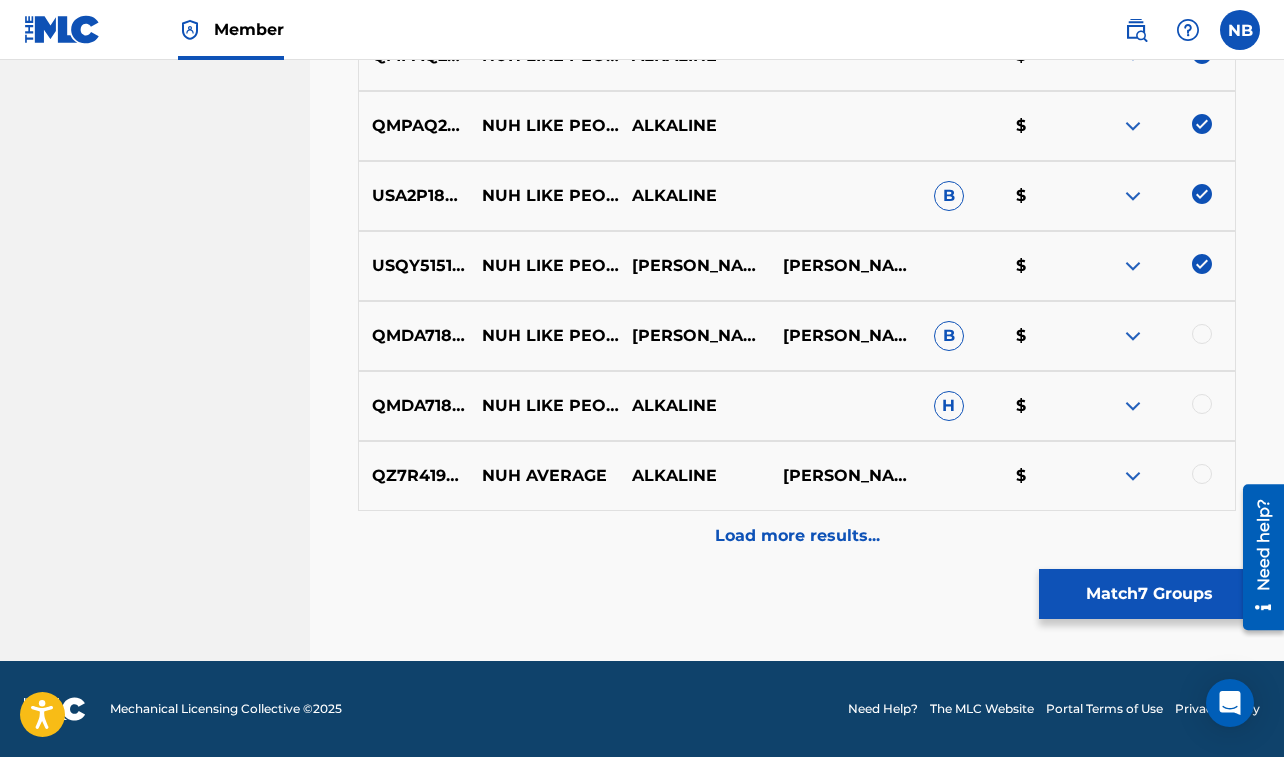 click at bounding box center [1202, 334] 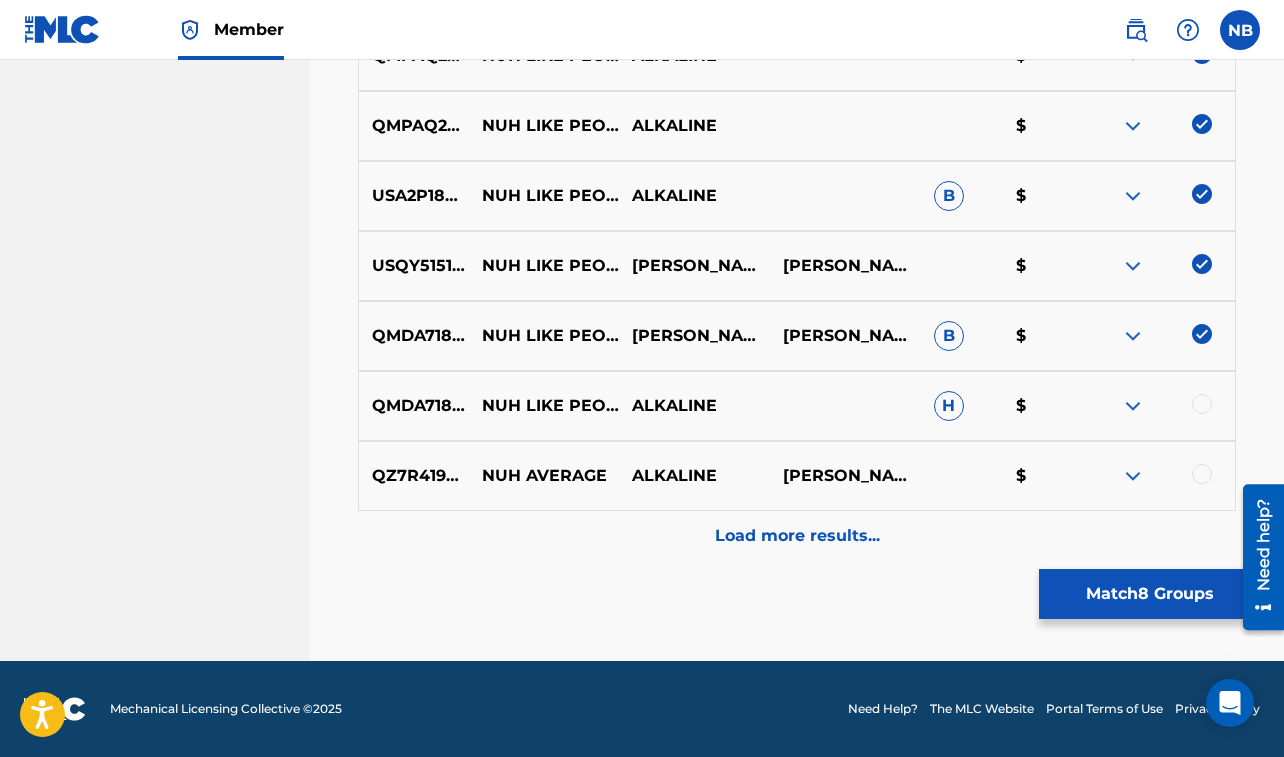 click at bounding box center [1202, 404] 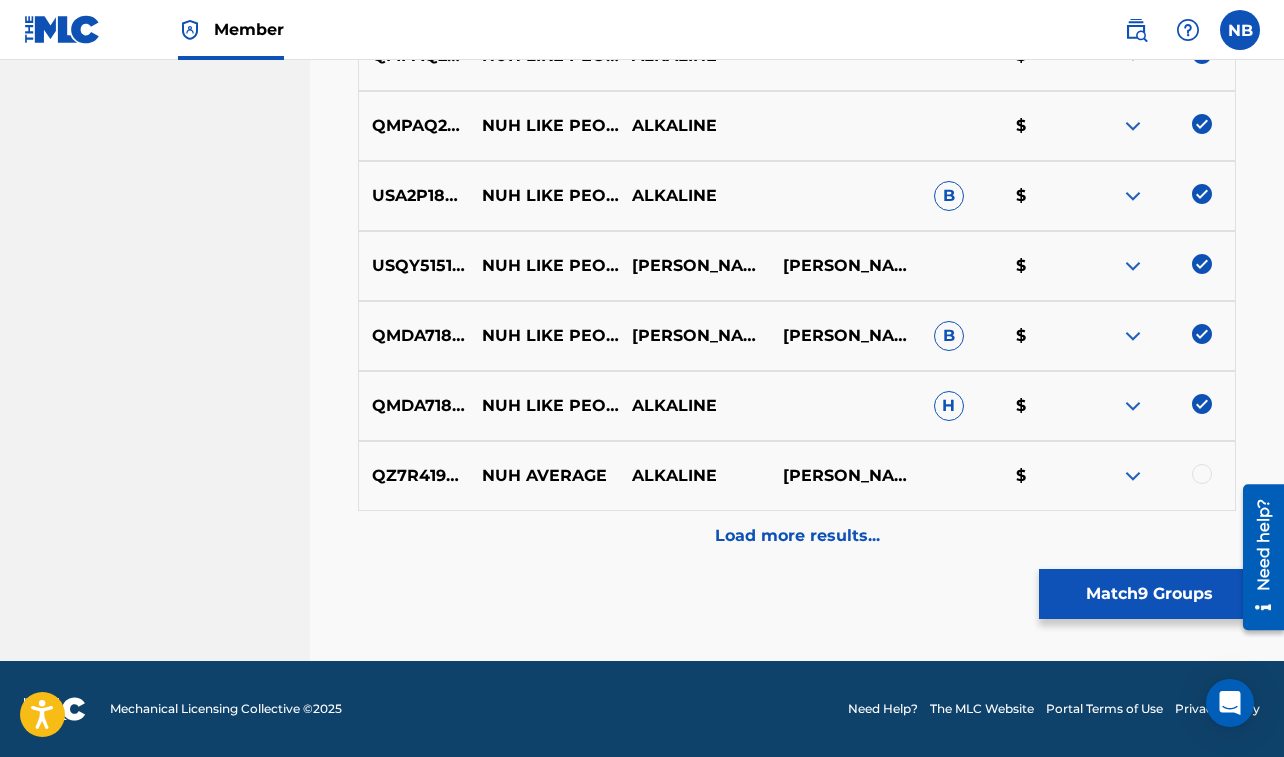 click on "Match  9 Groups" at bounding box center (1149, 594) 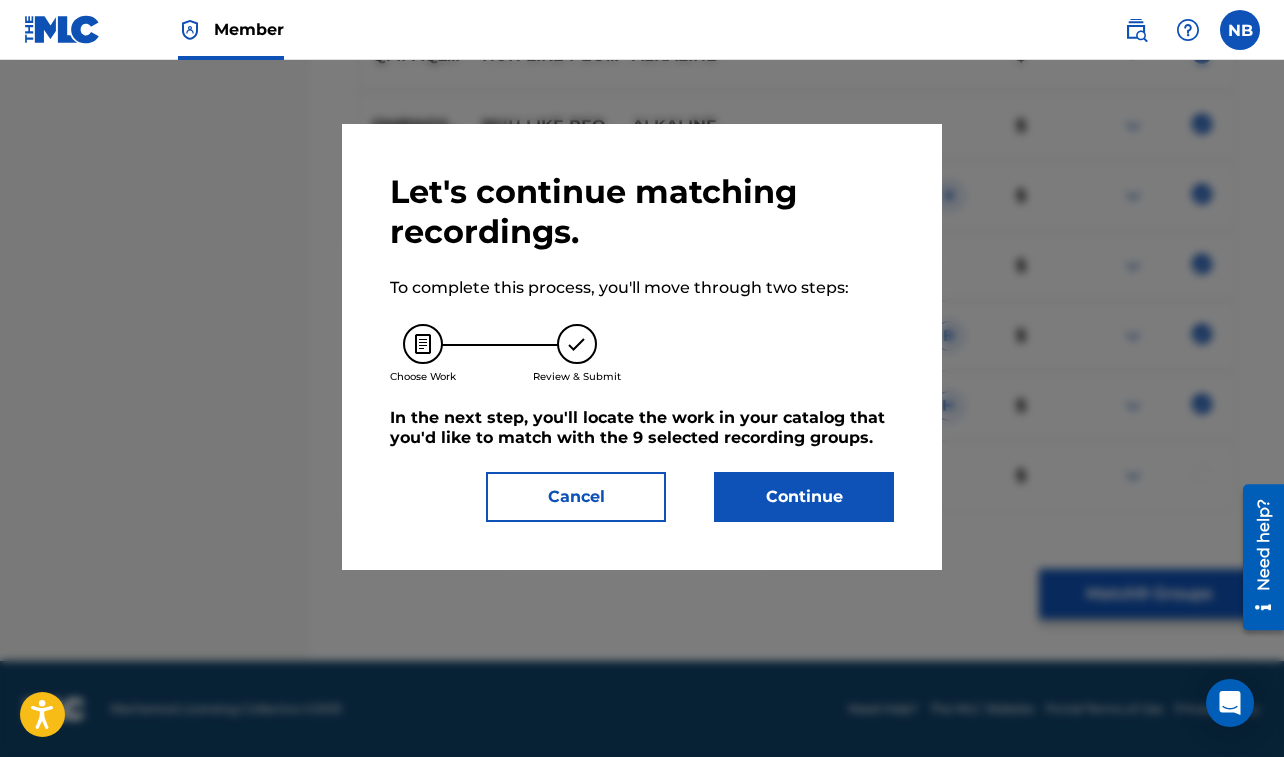click on "Continue" at bounding box center (804, 497) 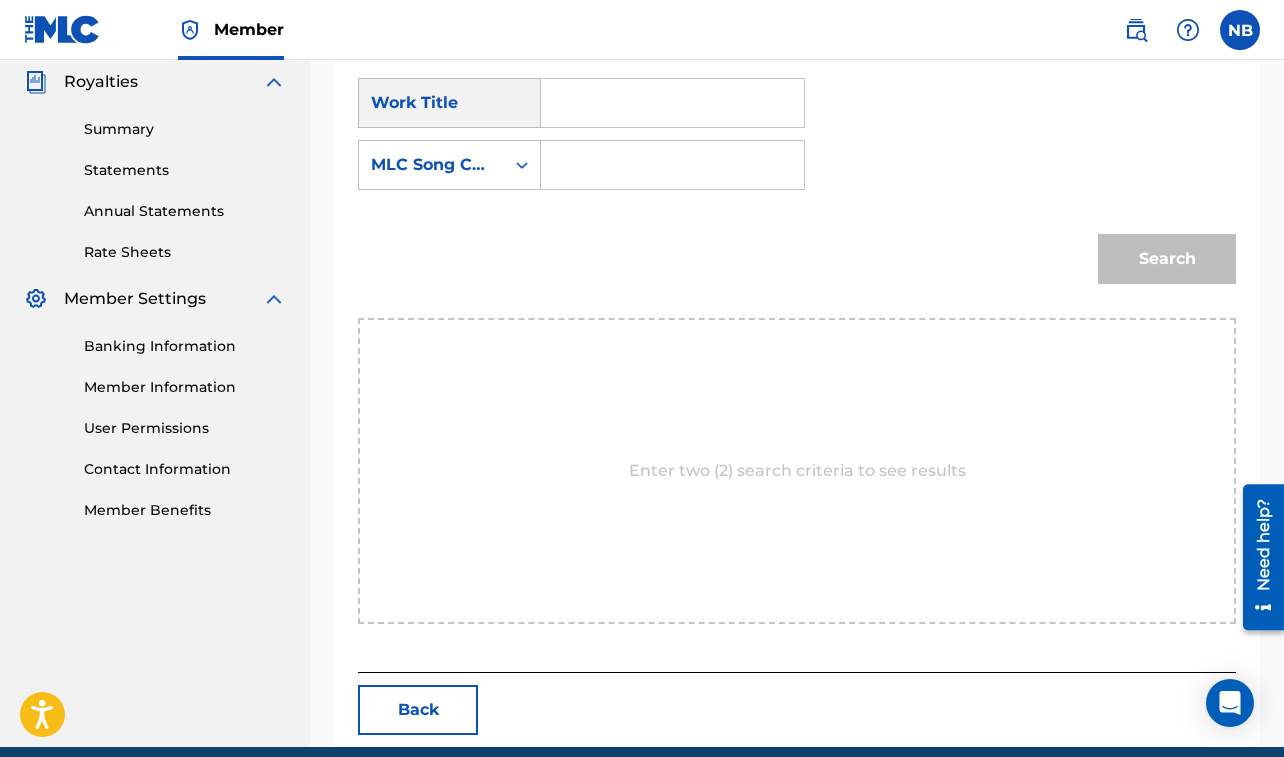 scroll, scrollTop: 623, scrollLeft: 0, axis: vertical 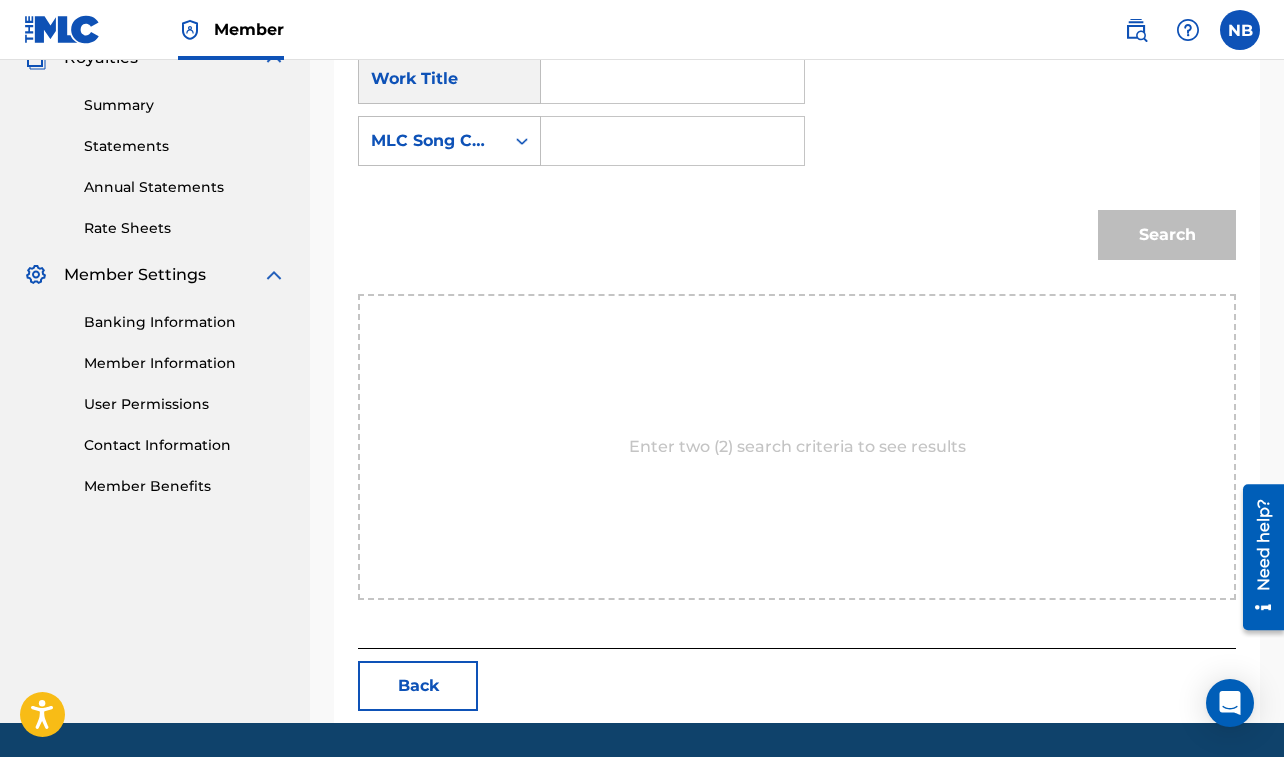 click at bounding box center [672, 79] 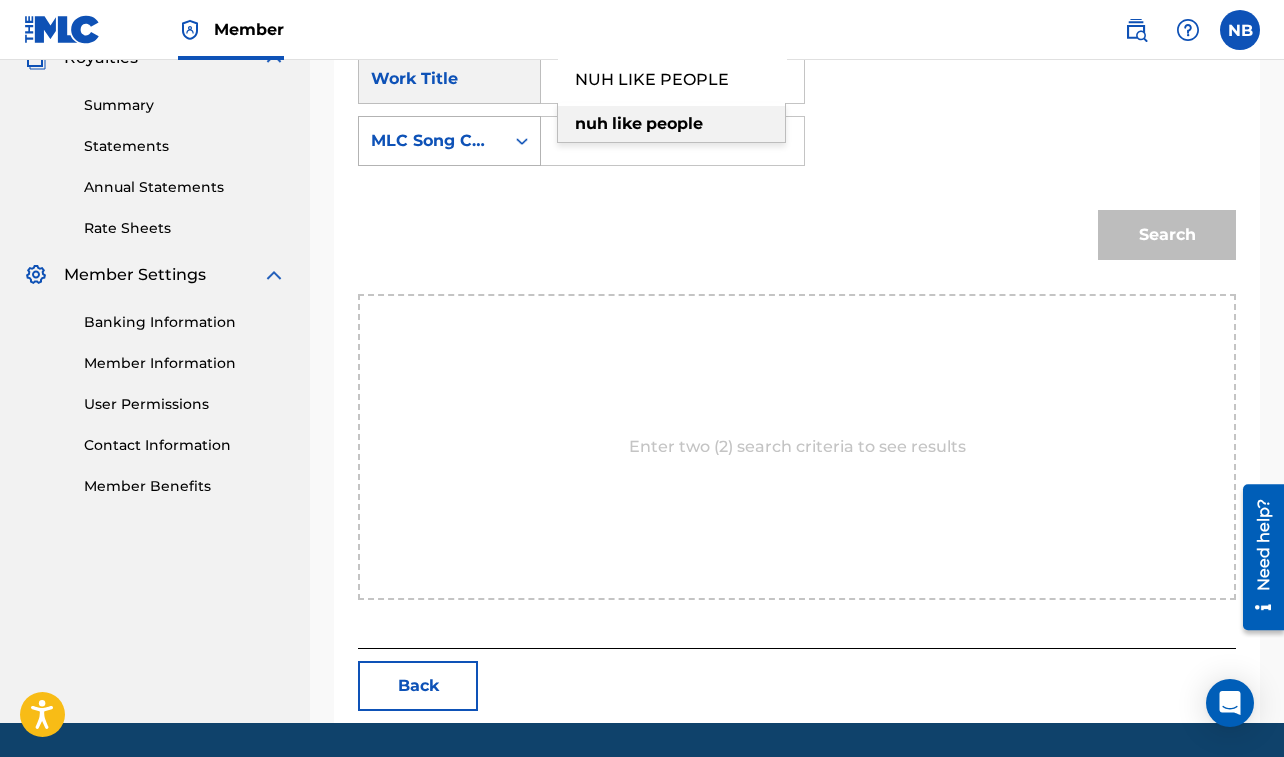 type on "NUH LIKE PEOPLE" 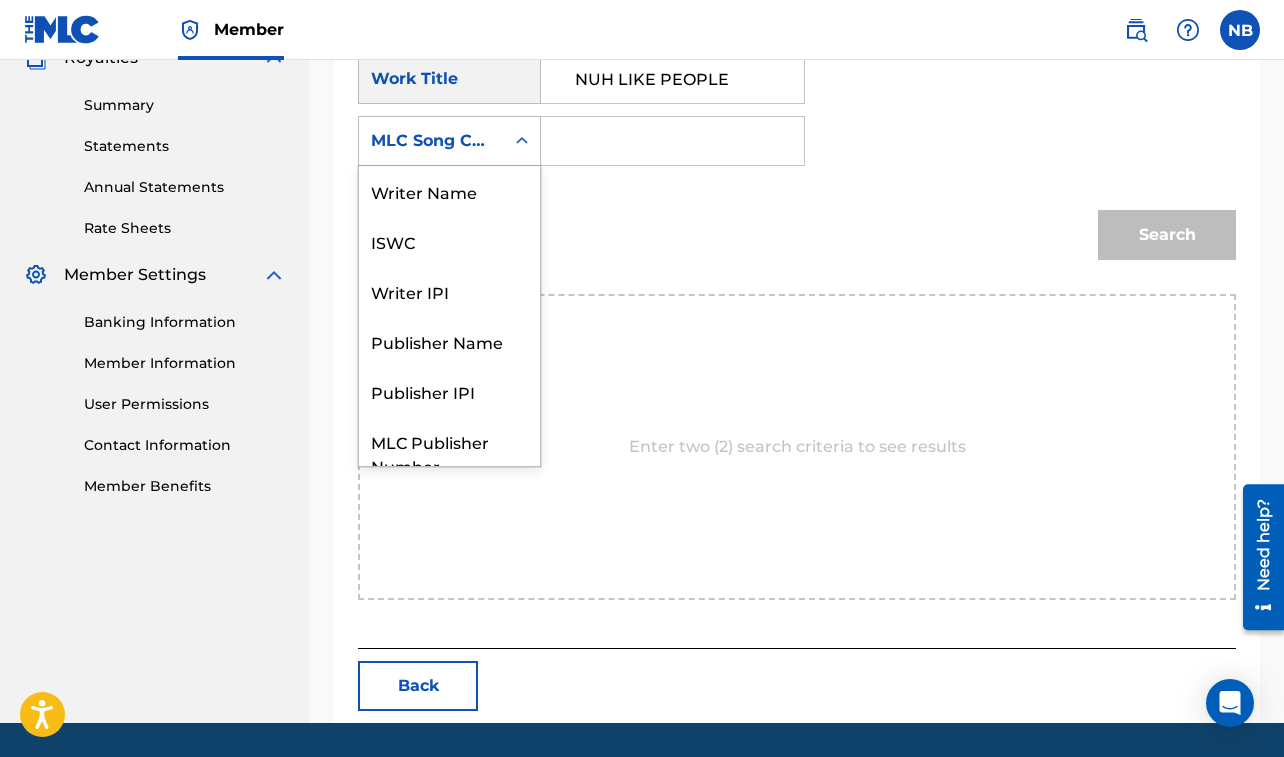 click on "MLC Song Code" at bounding box center [431, 141] 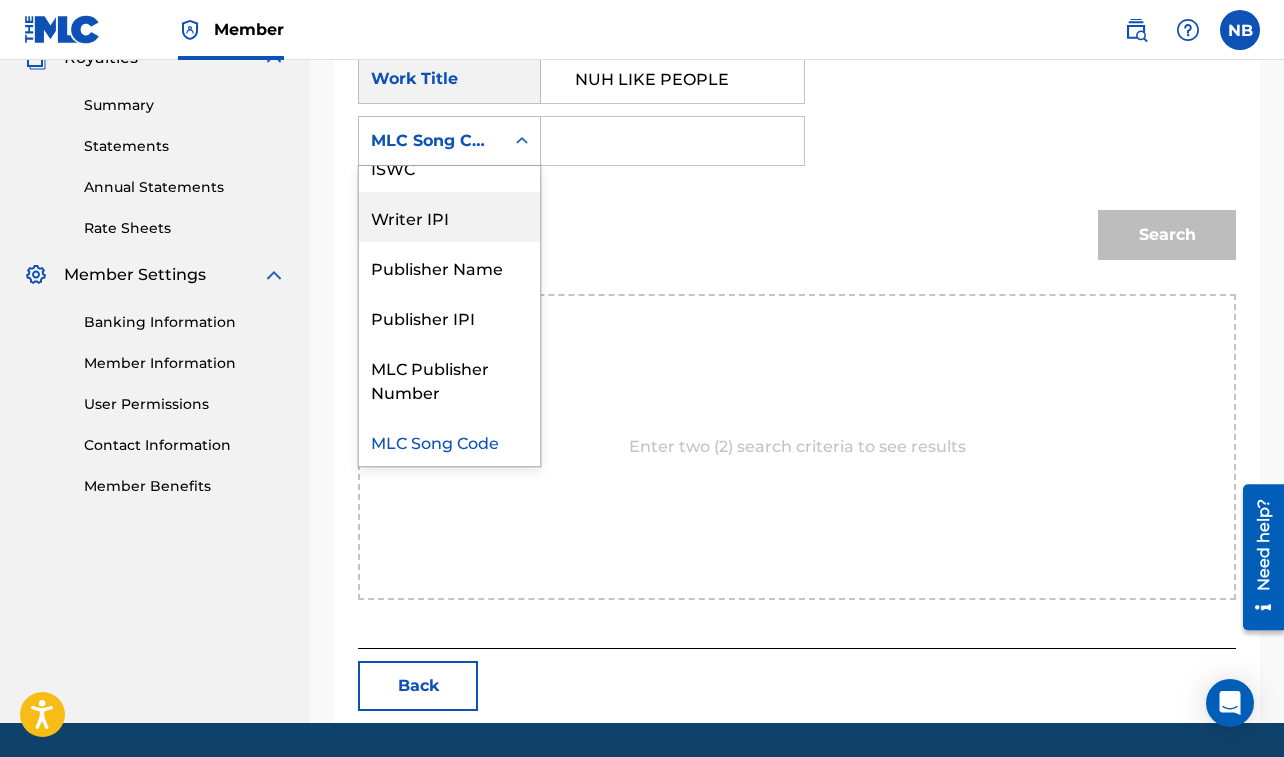 scroll, scrollTop: 0, scrollLeft: 0, axis: both 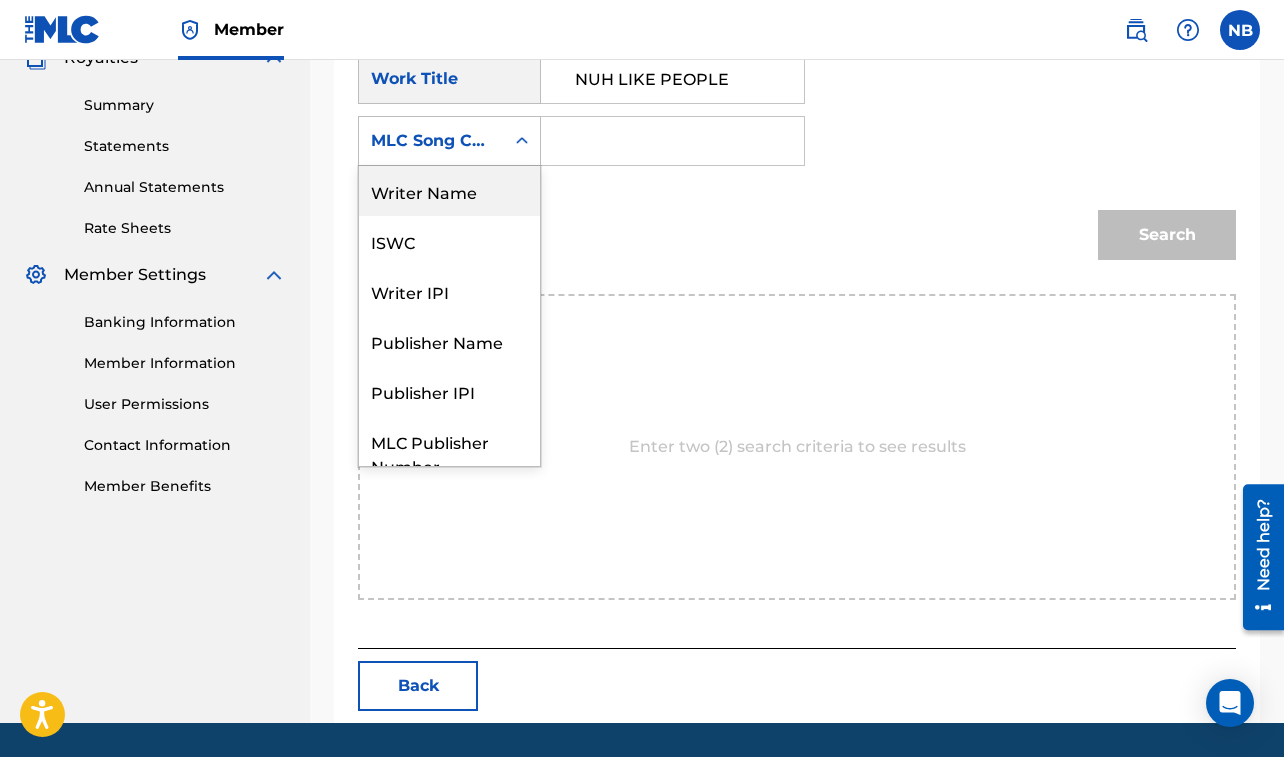 click on "Writer Name" at bounding box center (449, 191) 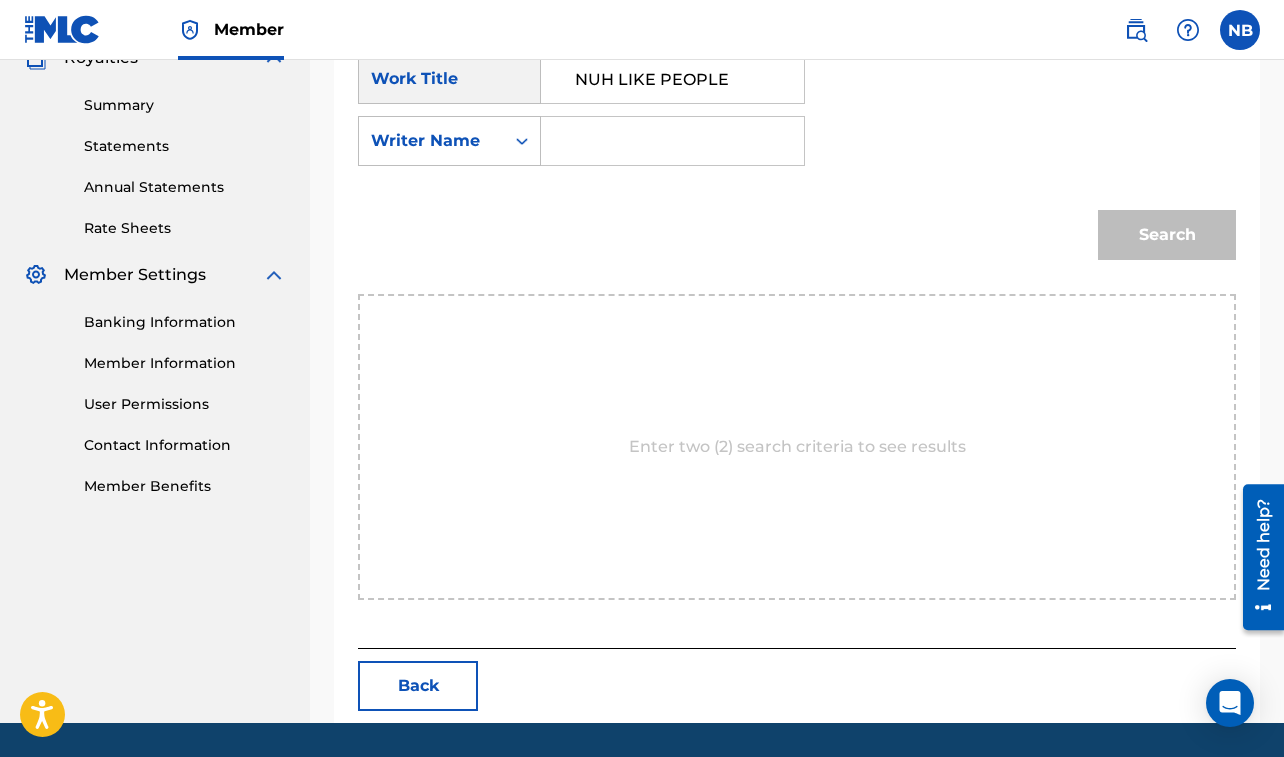 click at bounding box center (672, 141) 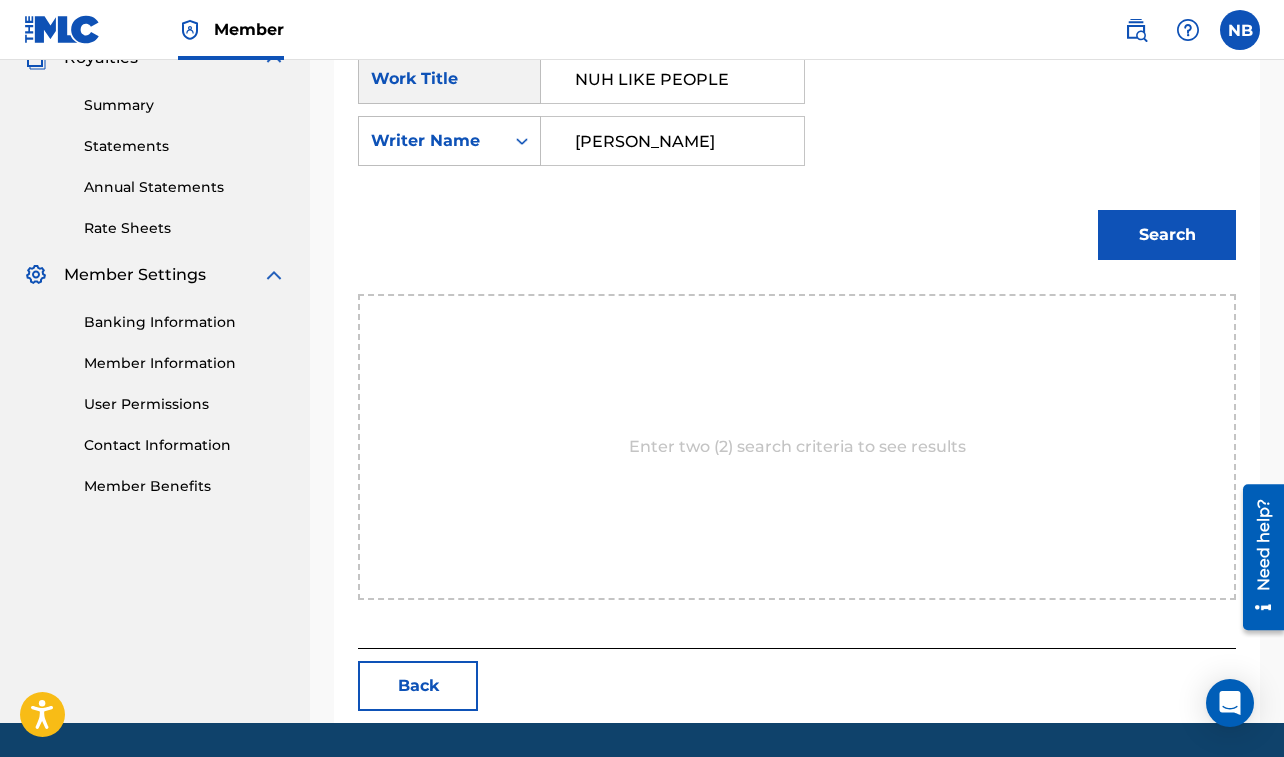 click on "Search" at bounding box center [1167, 235] 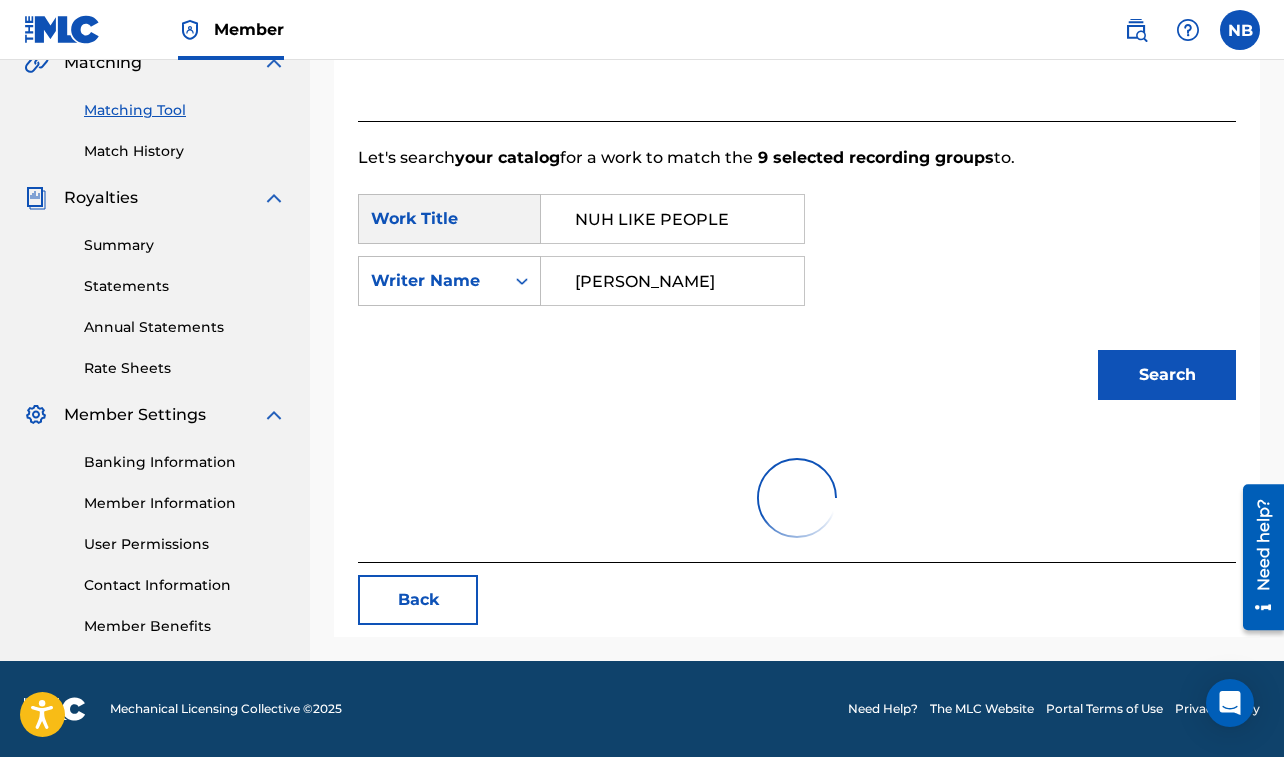 scroll, scrollTop: 623, scrollLeft: 0, axis: vertical 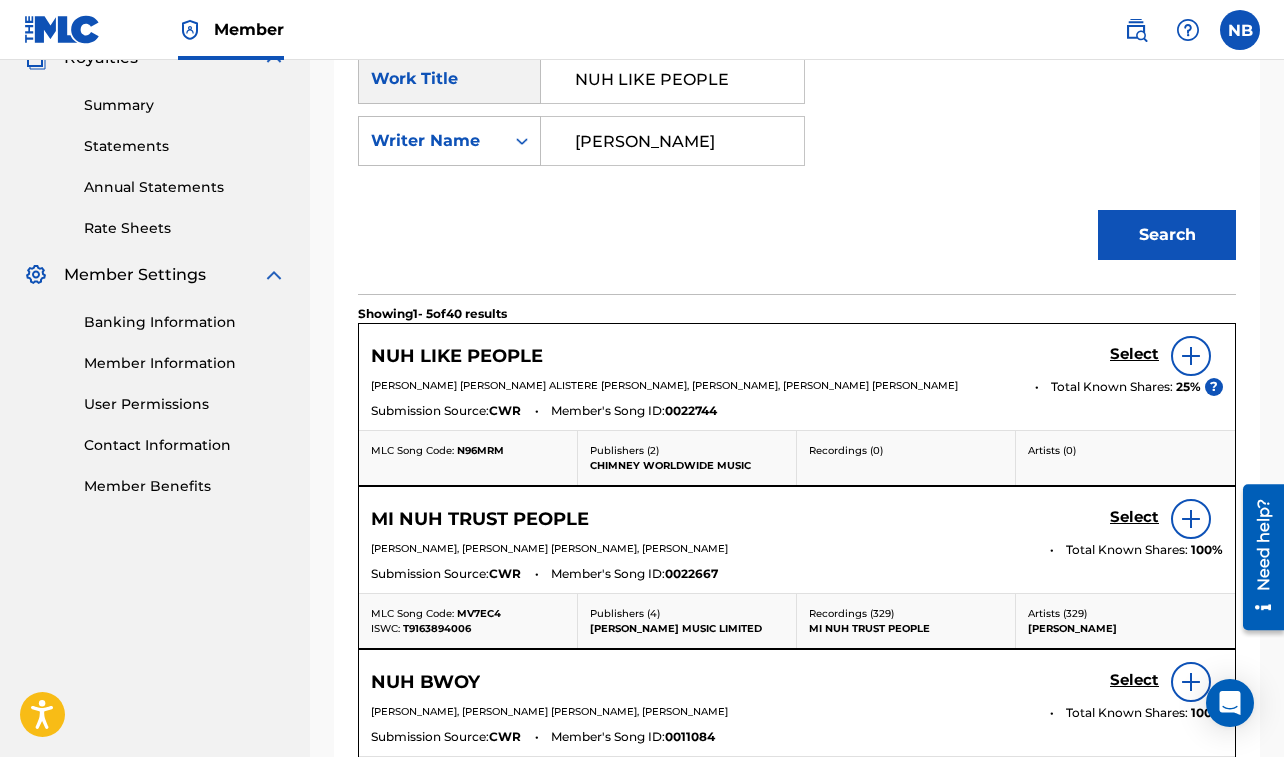 click on "Select" at bounding box center [1134, 354] 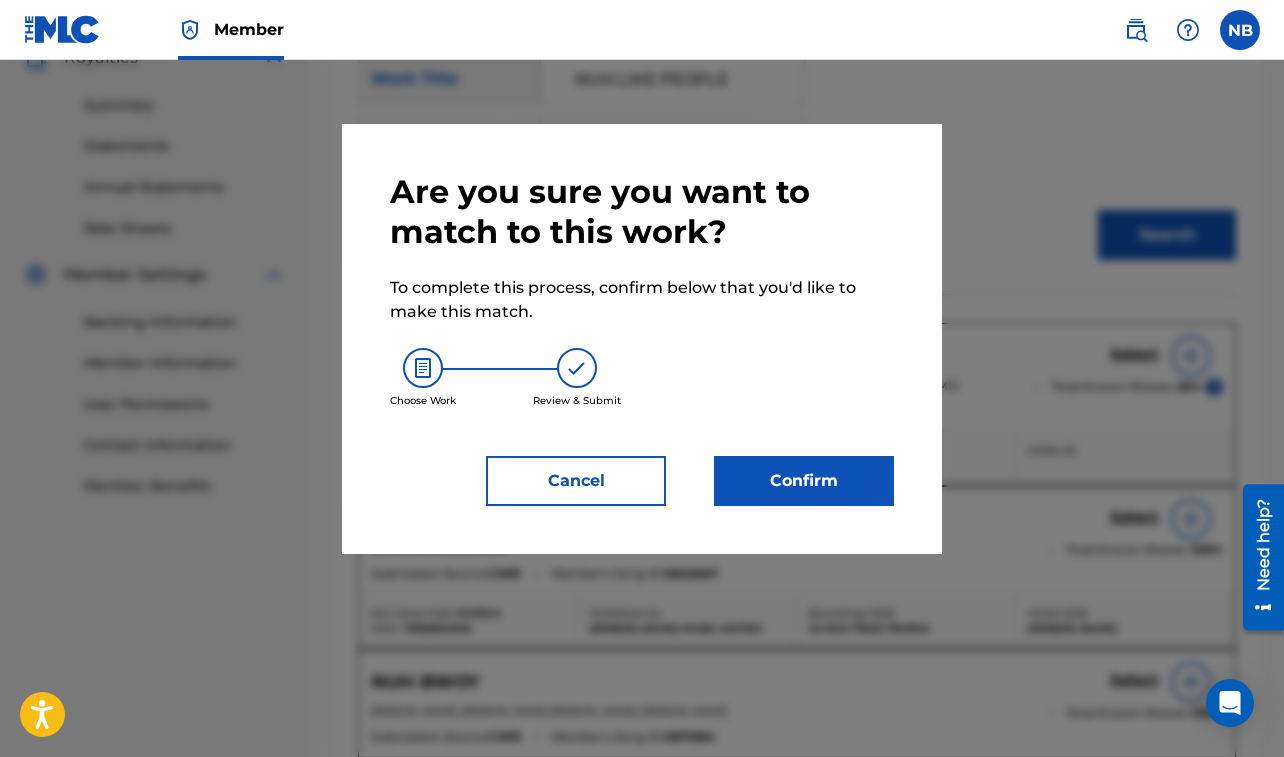 click on "Confirm" at bounding box center (804, 481) 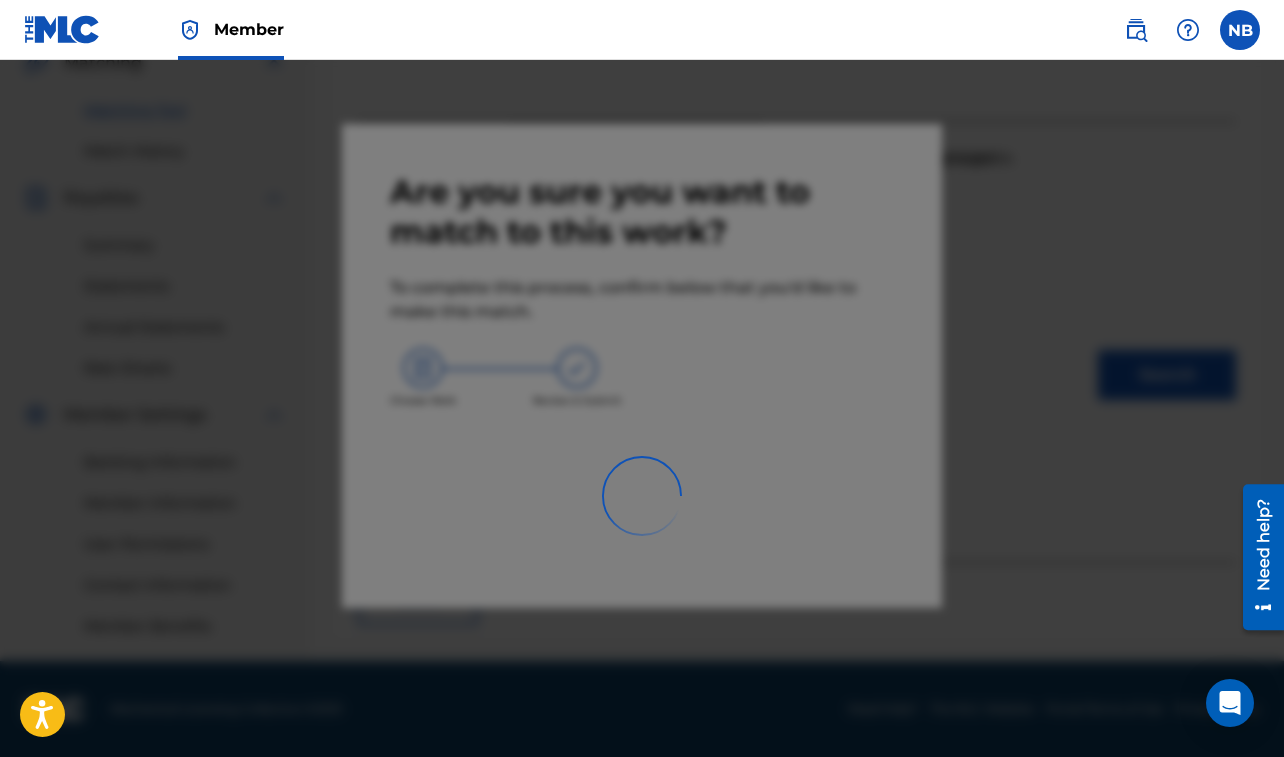 scroll, scrollTop: 483, scrollLeft: 0, axis: vertical 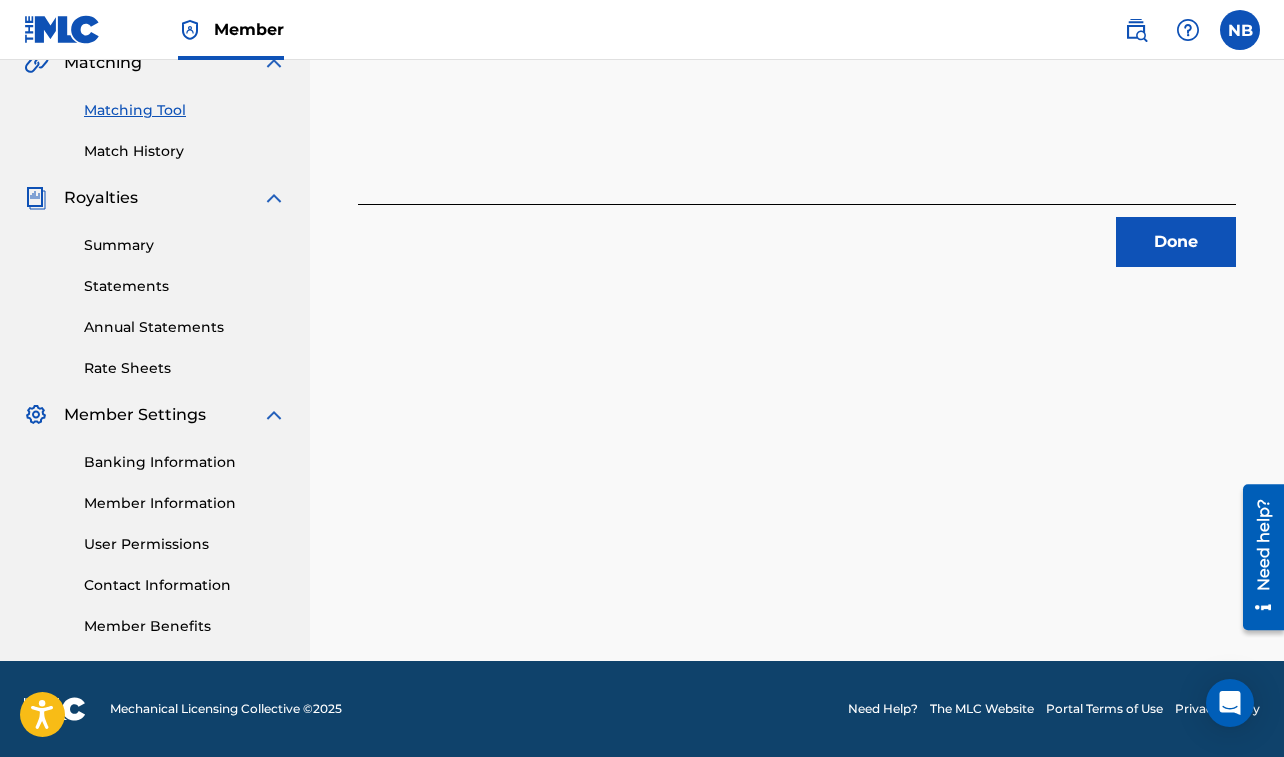 click on "Done" at bounding box center [1176, 242] 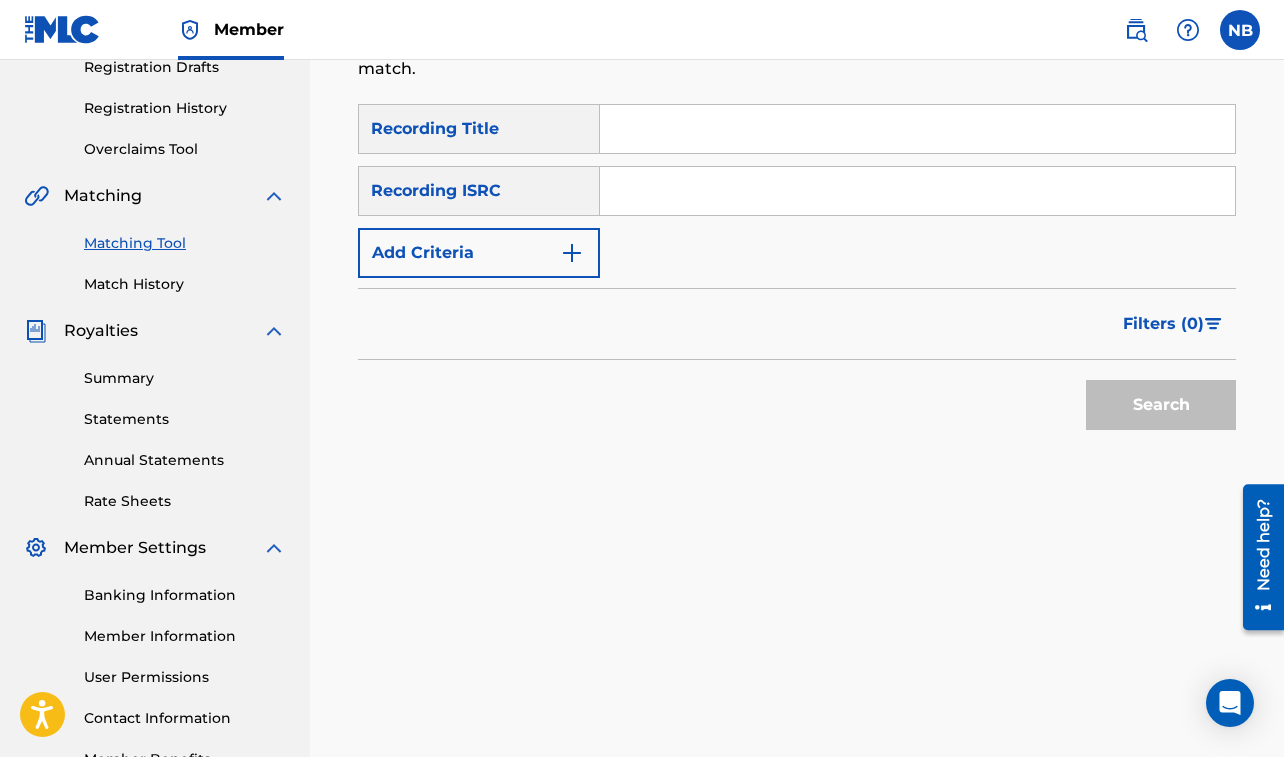 scroll, scrollTop: 241, scrollLeft: 0, axis: vertical 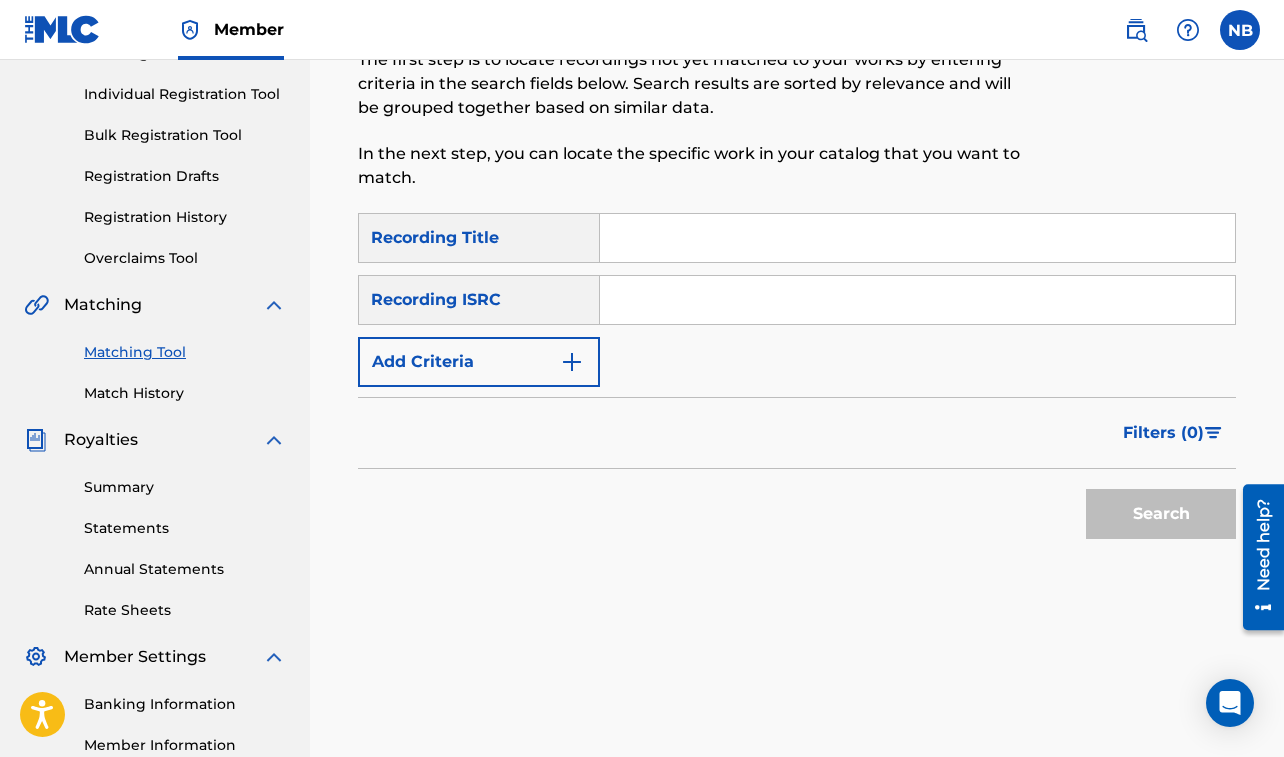 click at bounding box center (917, 238) 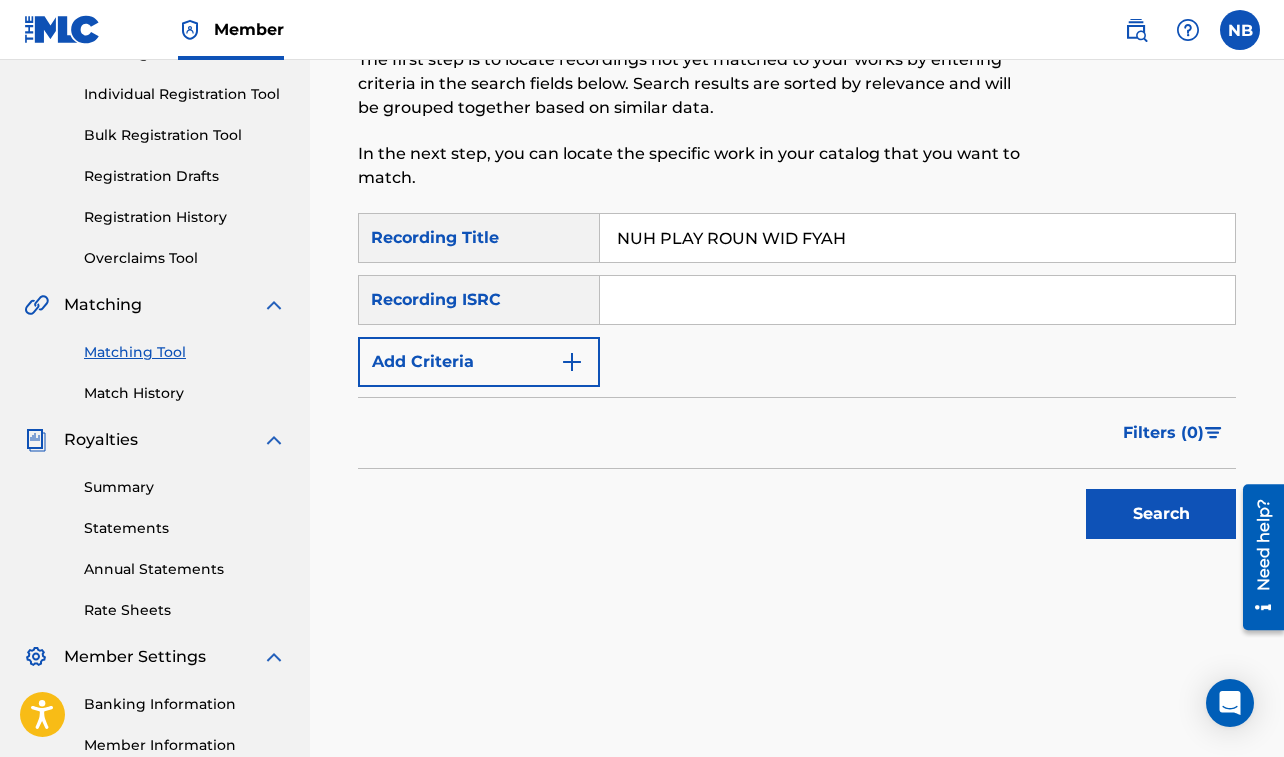 type on "NUH PLAY ROUN WID FYAH" 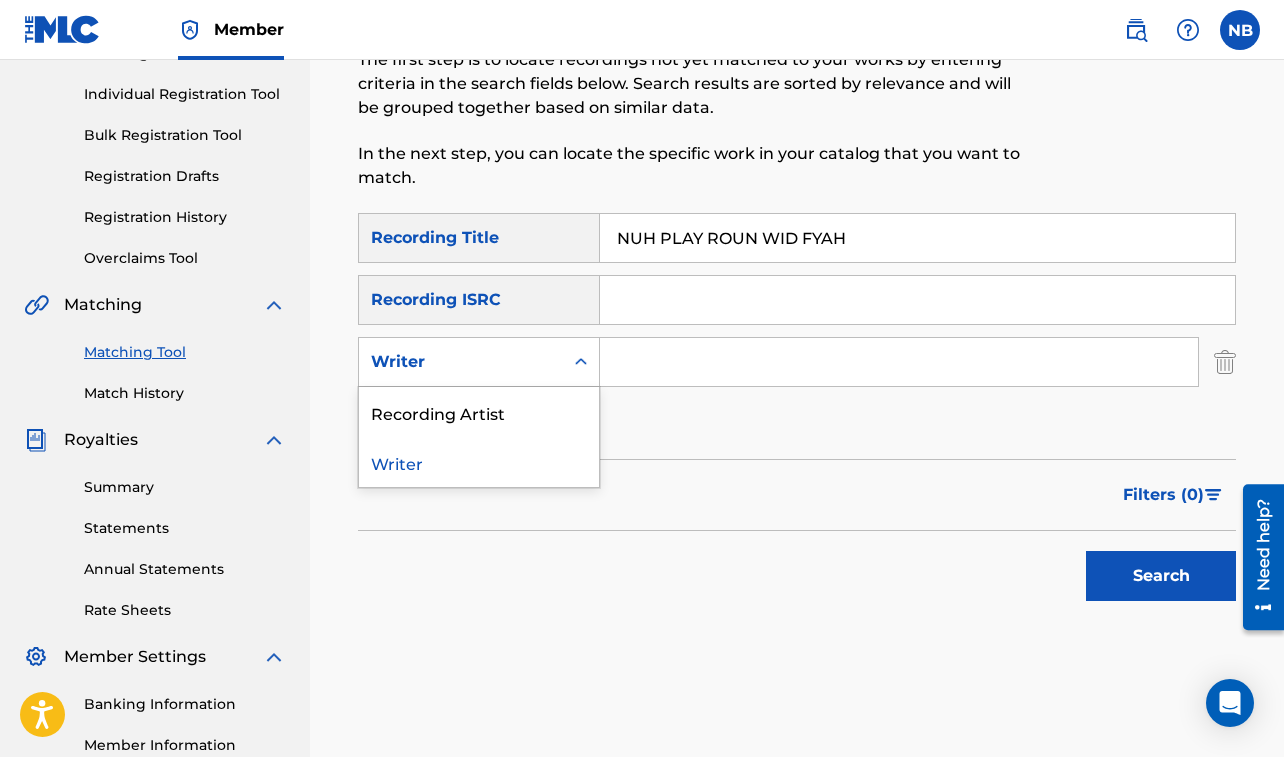 click on "Writer" at bounding box center [461, 362] 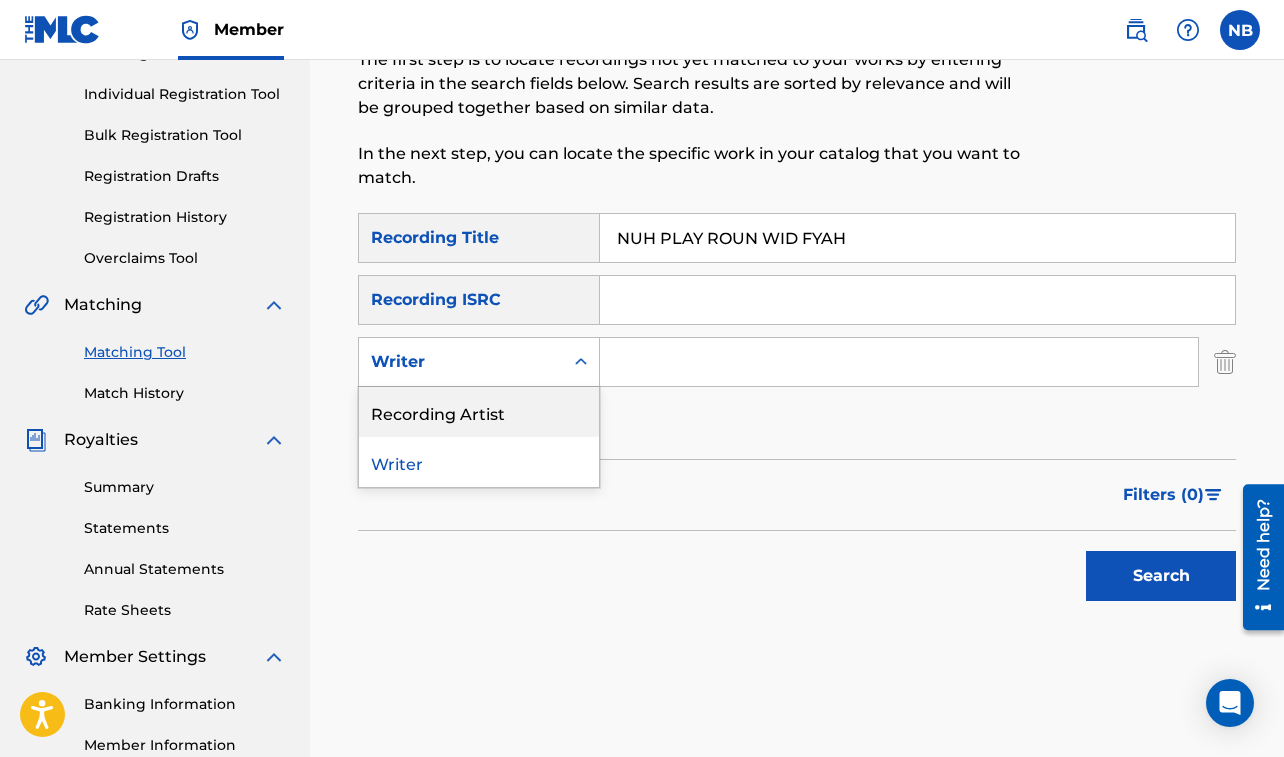 click on "Recording Artist" at bounding box center [479, 412] 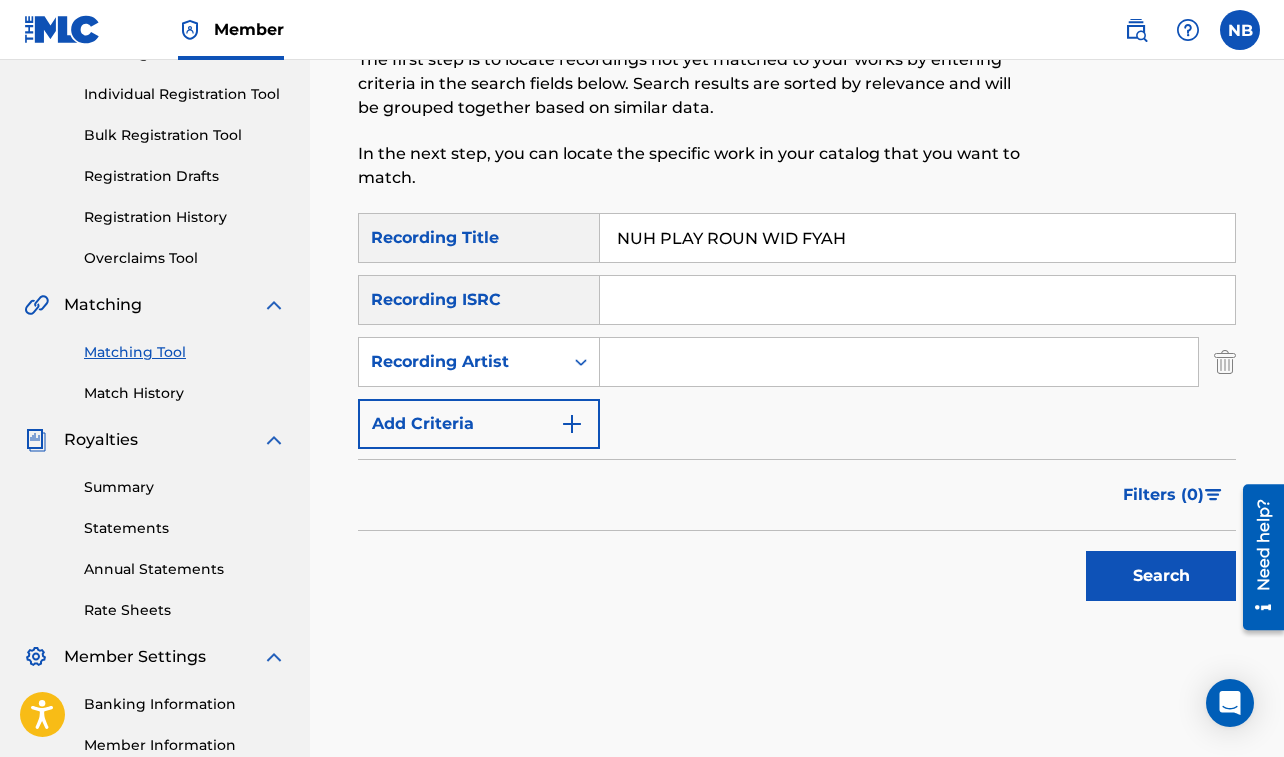 click at bounding box center (899, 362) 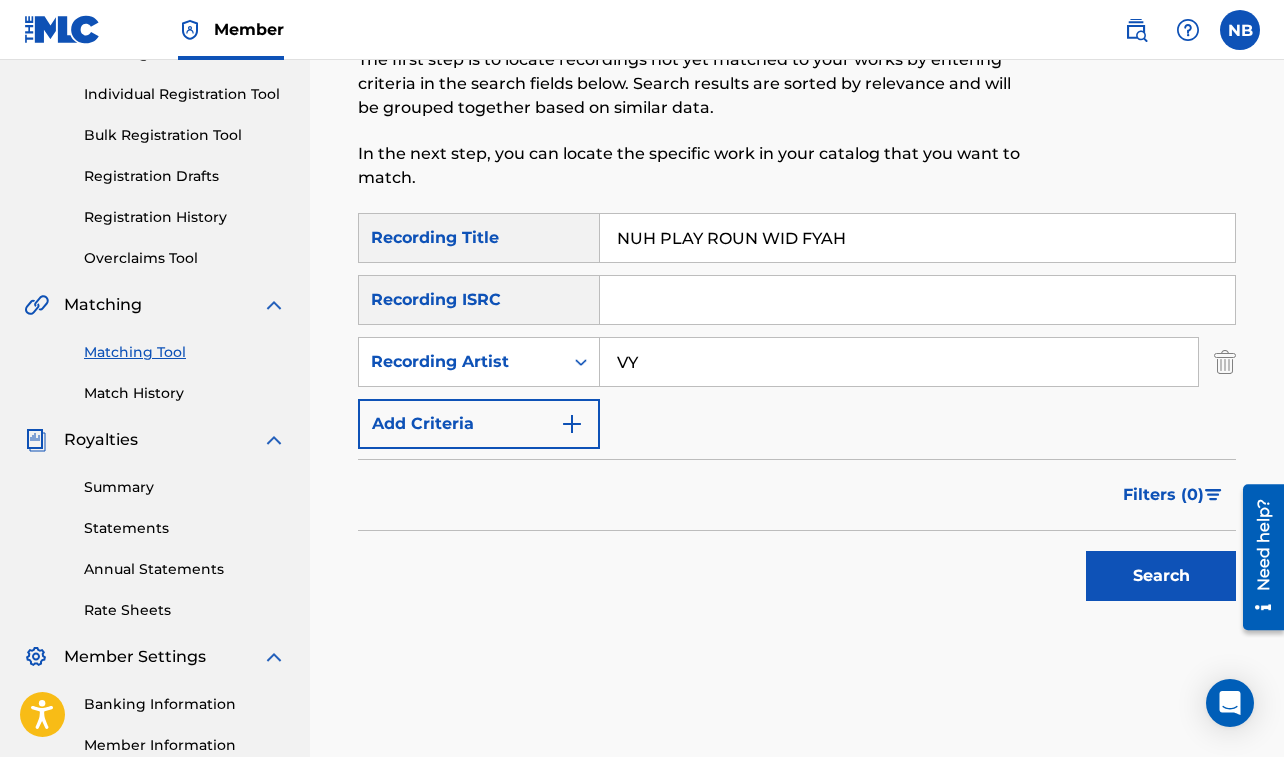 type on "[PERSON_NAME]" 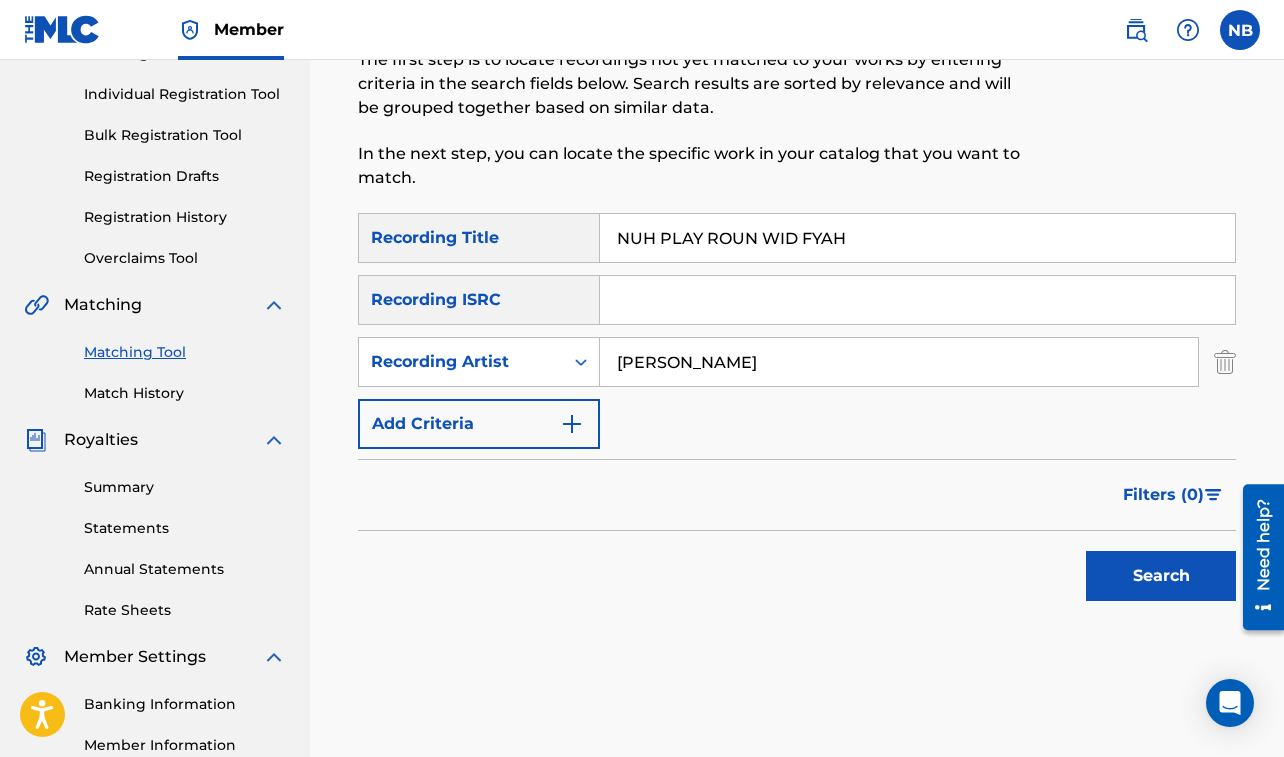 click on "Search" at bounding box center [1161, 576] 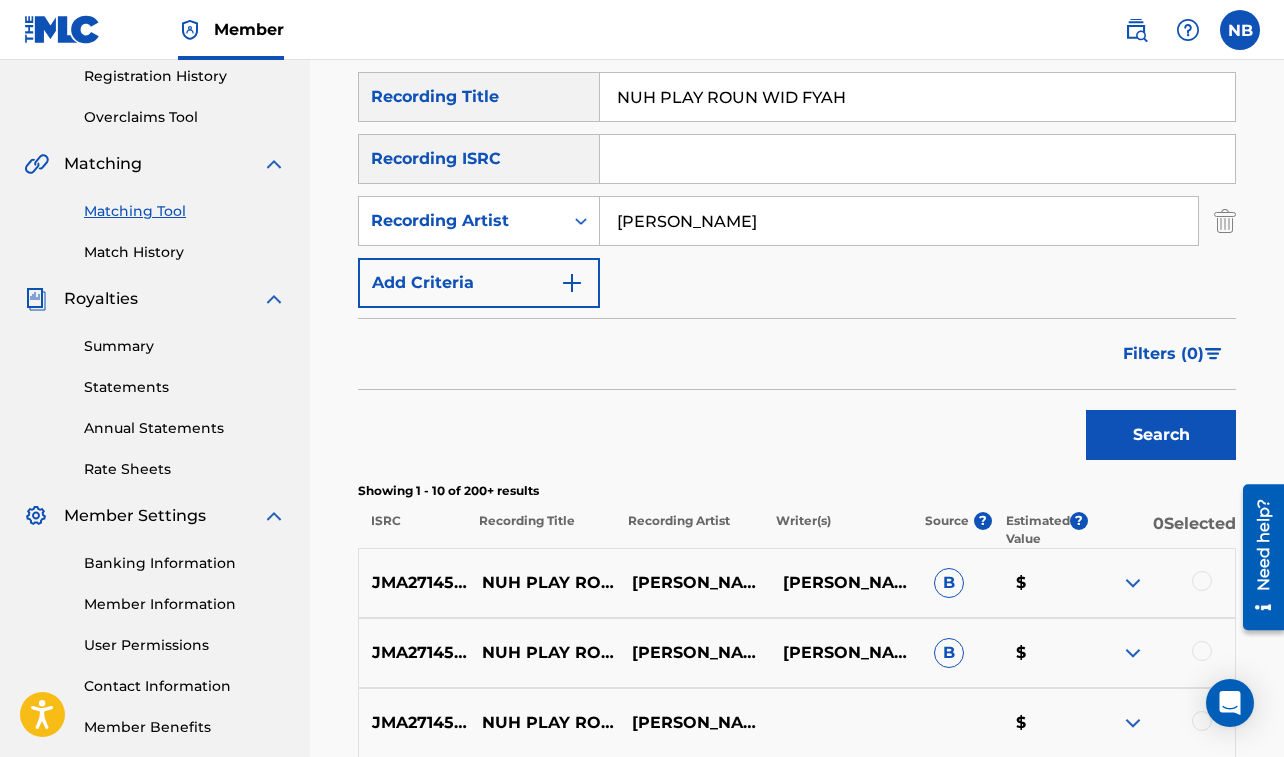 scroll, scrollTop: 409, scrollLeft: 0, axis: vertical 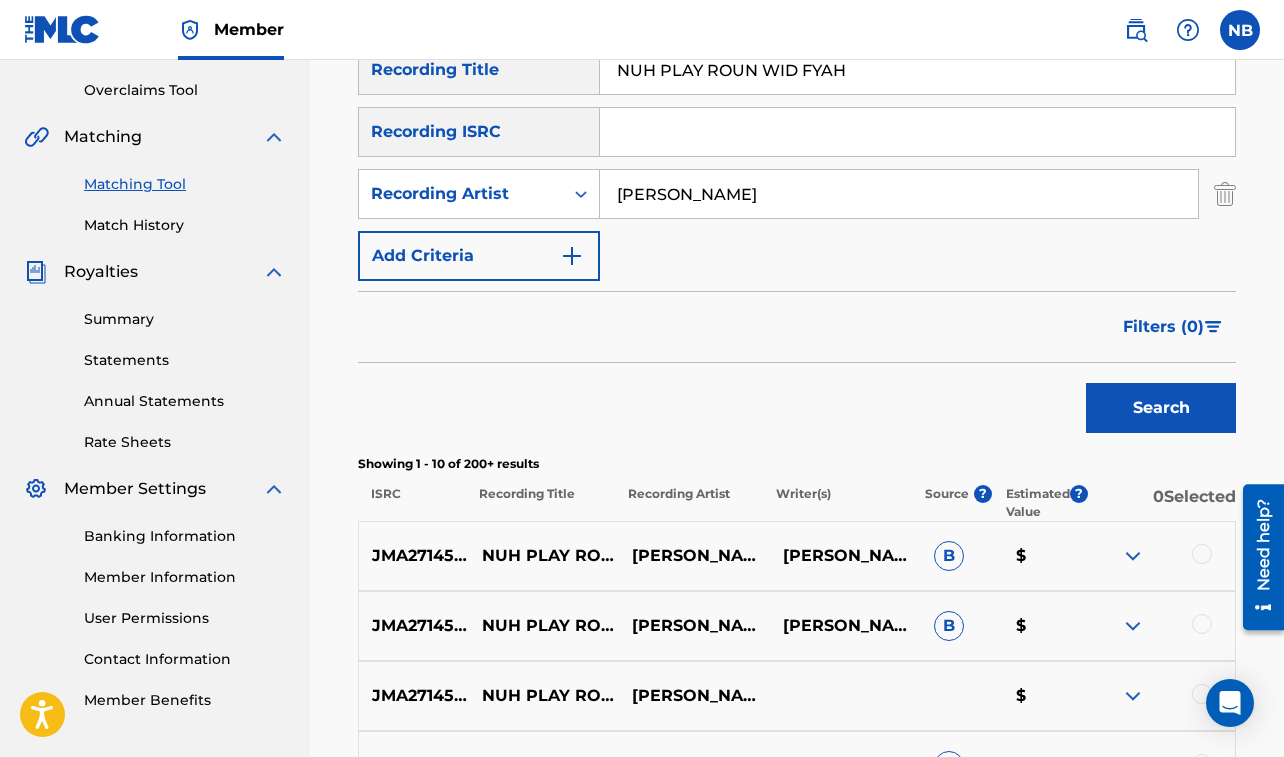 click at bounding box center [1202, 554] 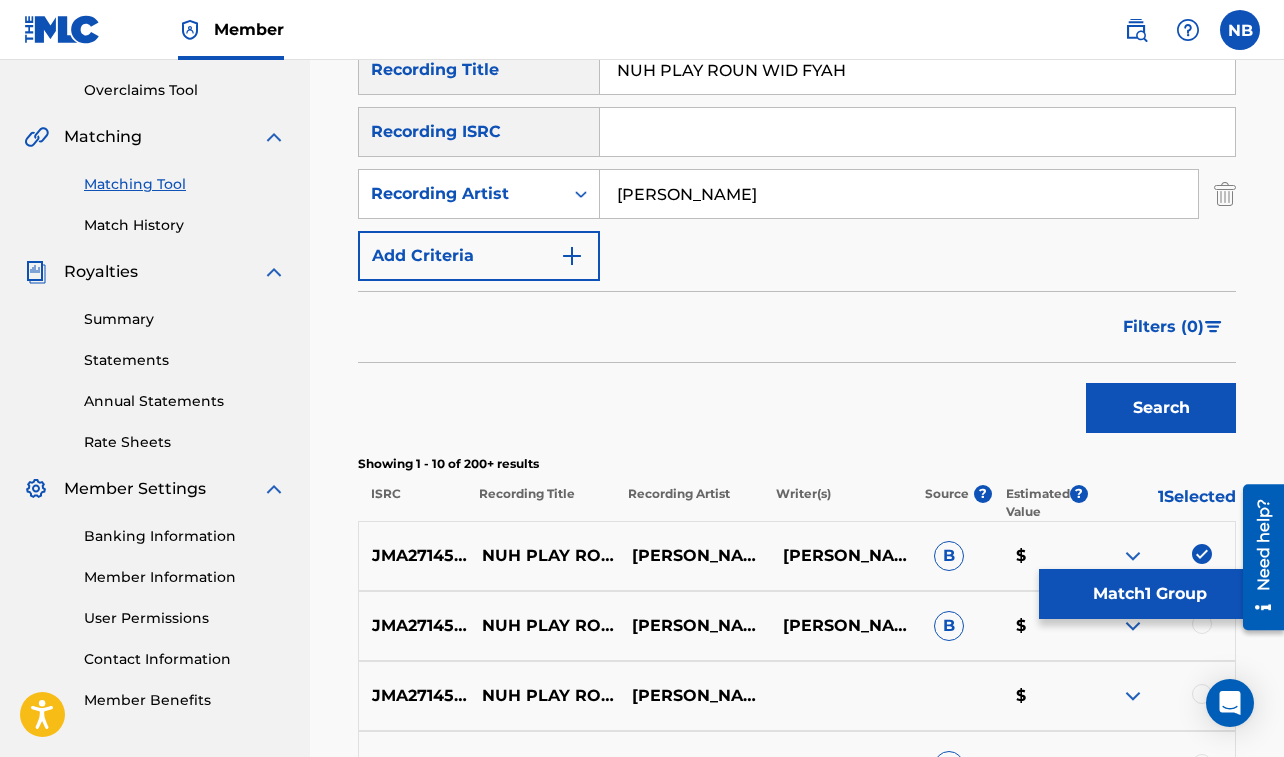 click at bounding box center [1202, 624] 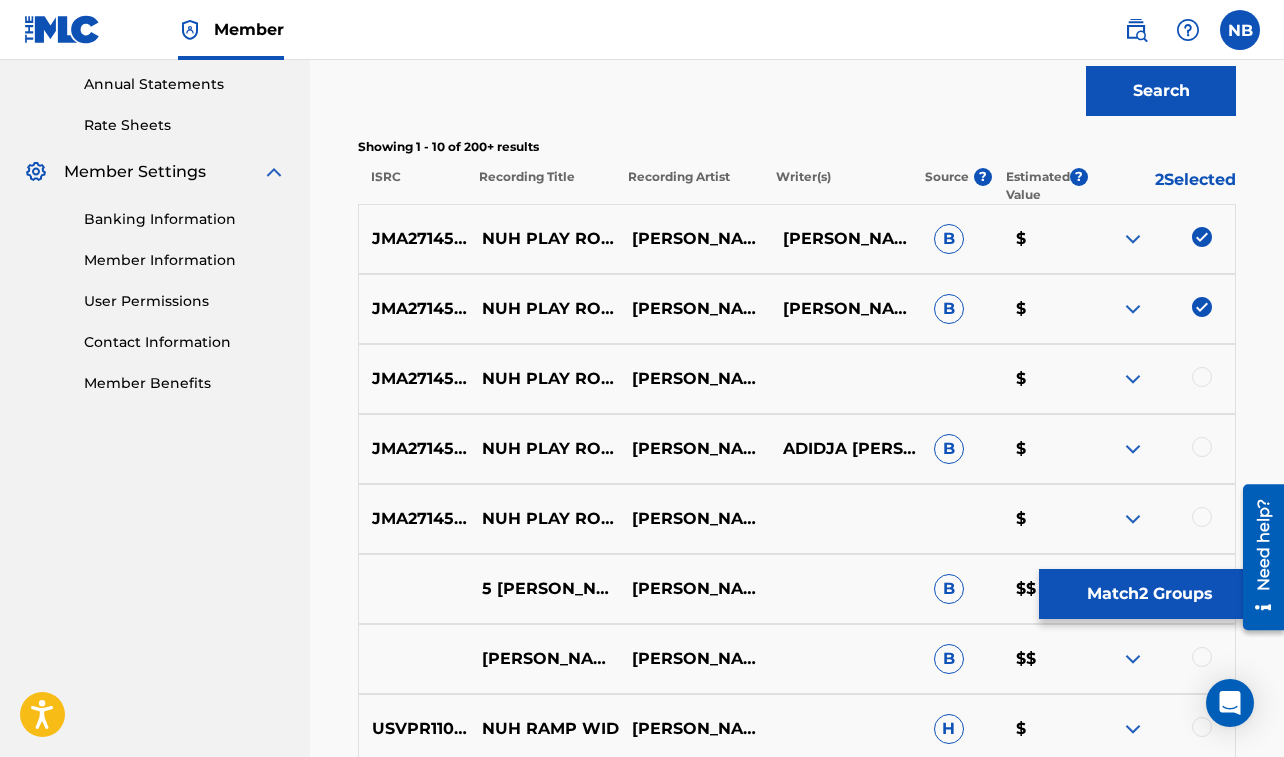 scroll, scrollTop: 747, scrollLeft: 0, axis: vertical 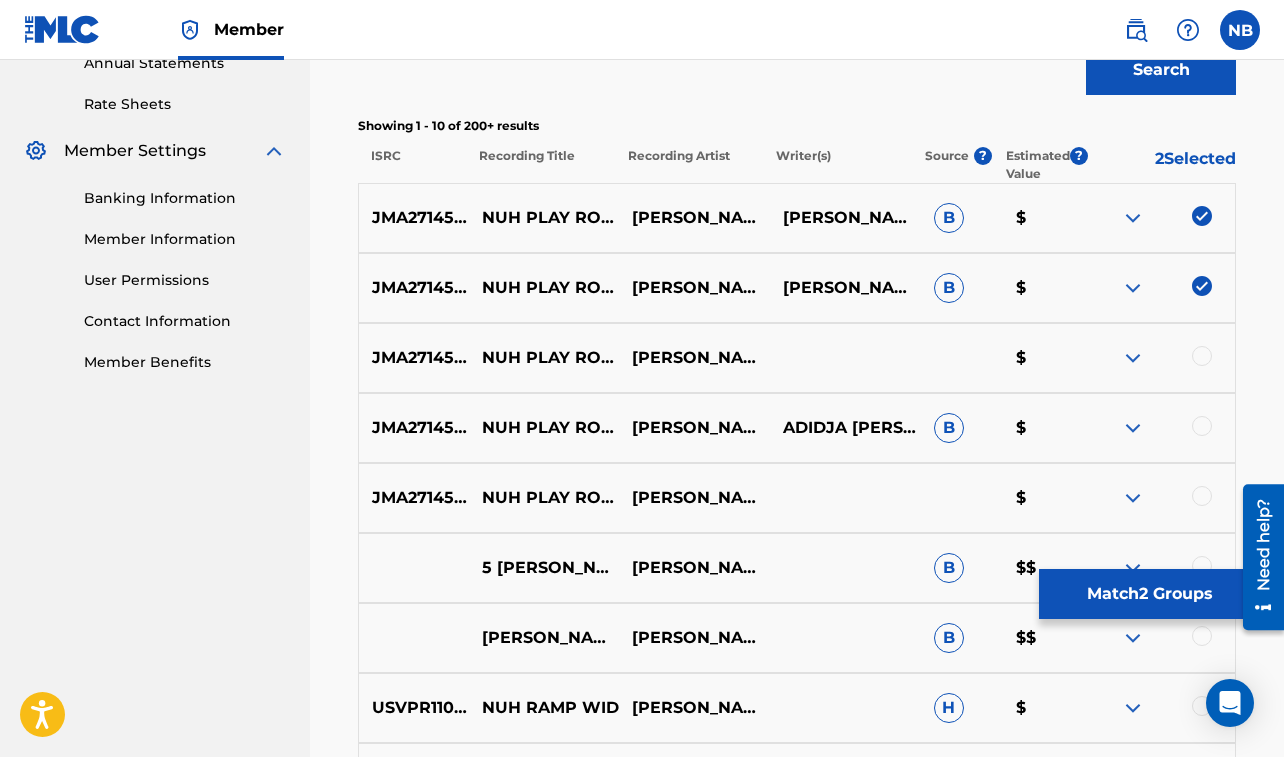 click at bounding box center (1202, 356) 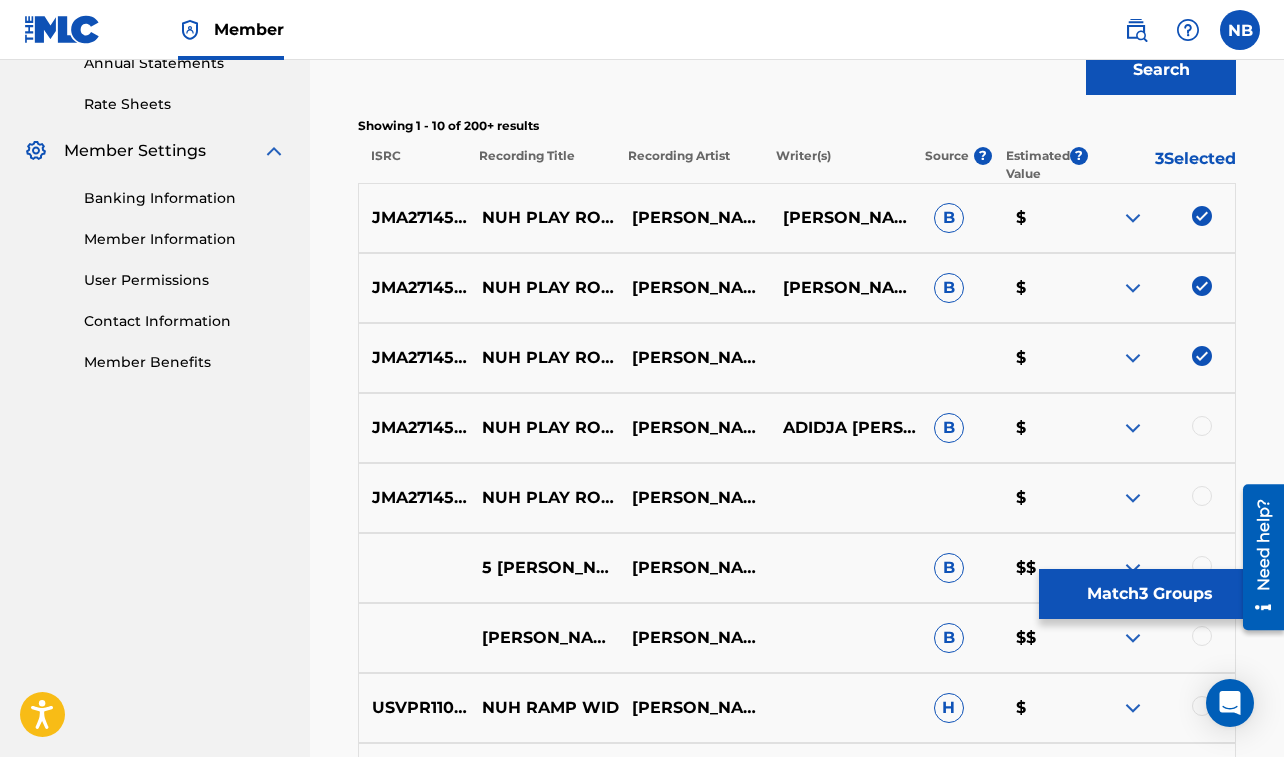 click at bounding box center (1202, 426) 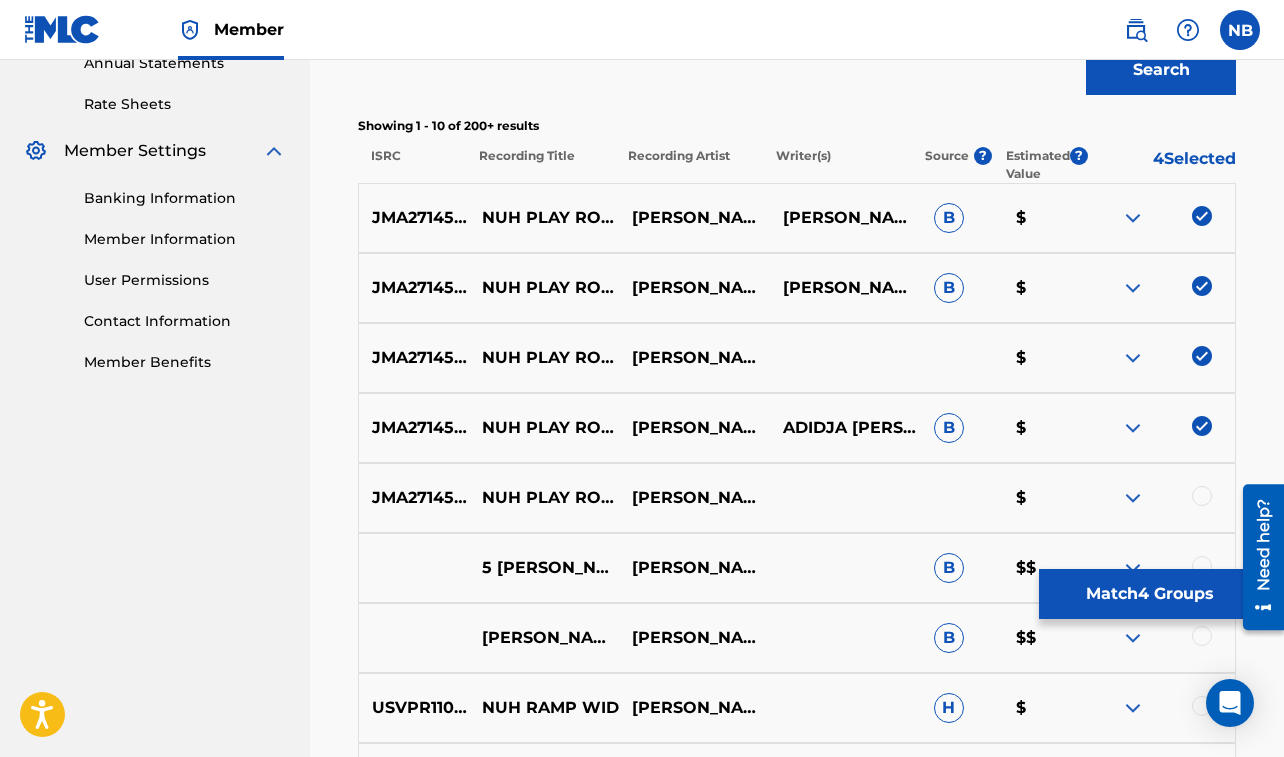 click at bounding box center [1202, 496] 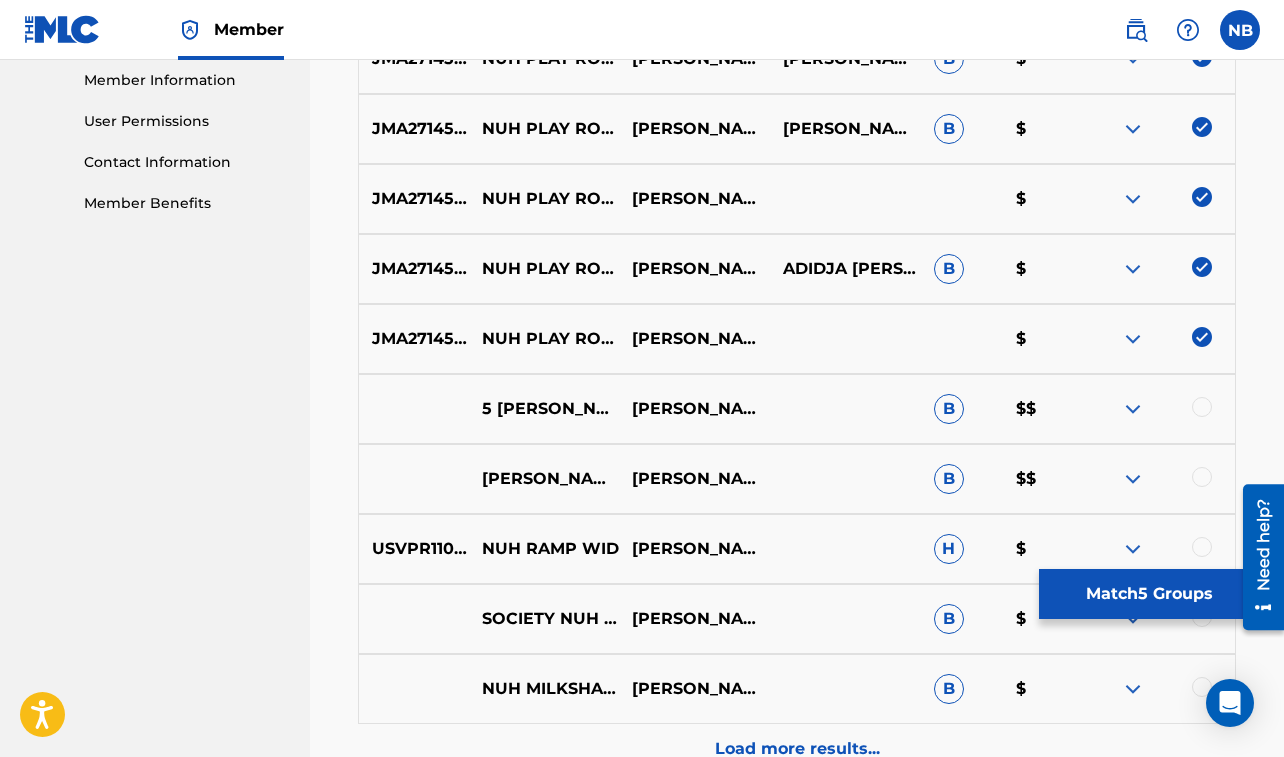 scroll, scrollTop: 890, scrollLeft: 0, axis: vertical 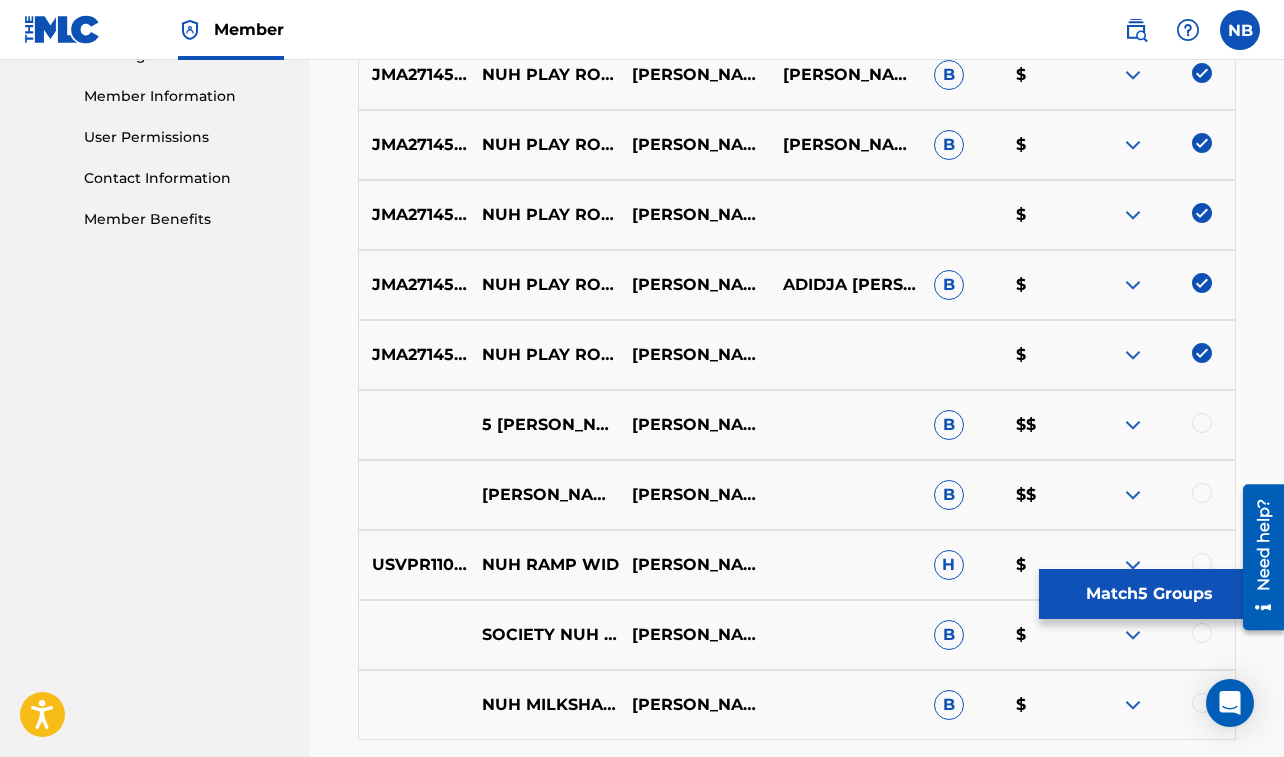 click at bounding box center (1202, 423) 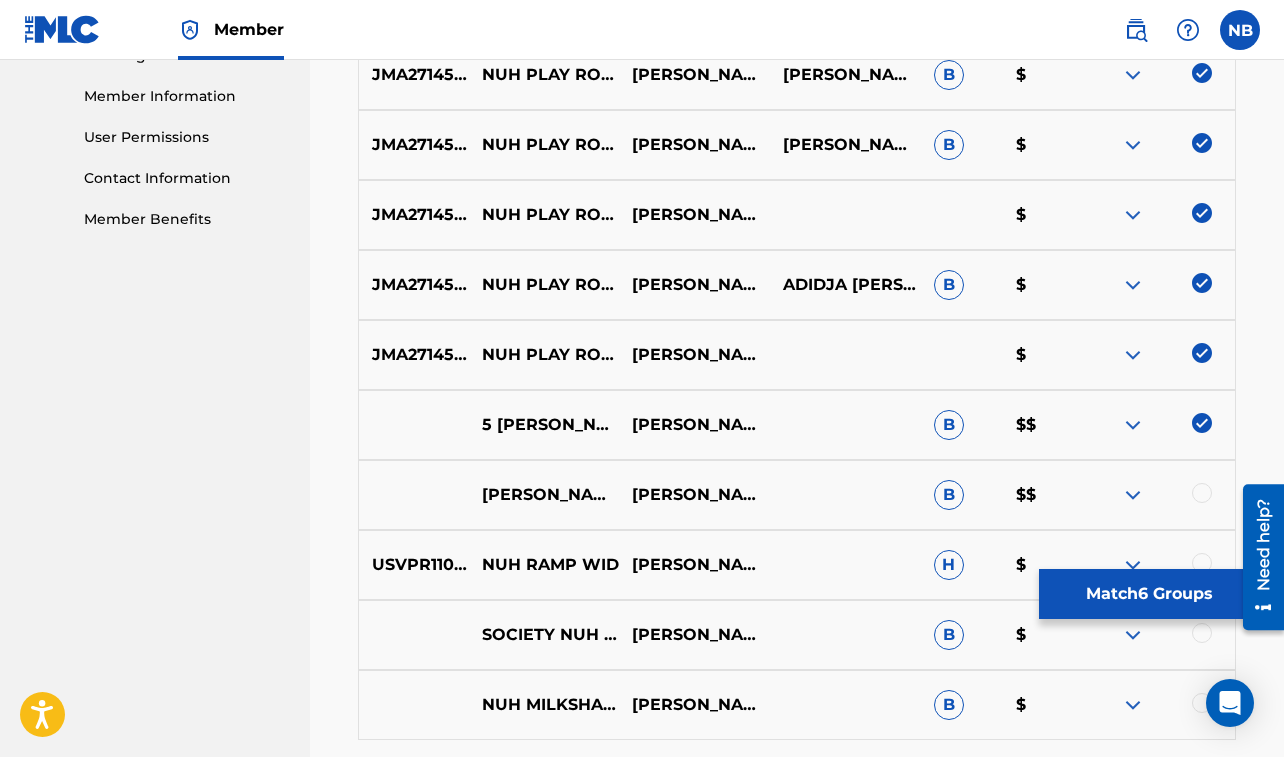 click at bounding box center (1159, 495) 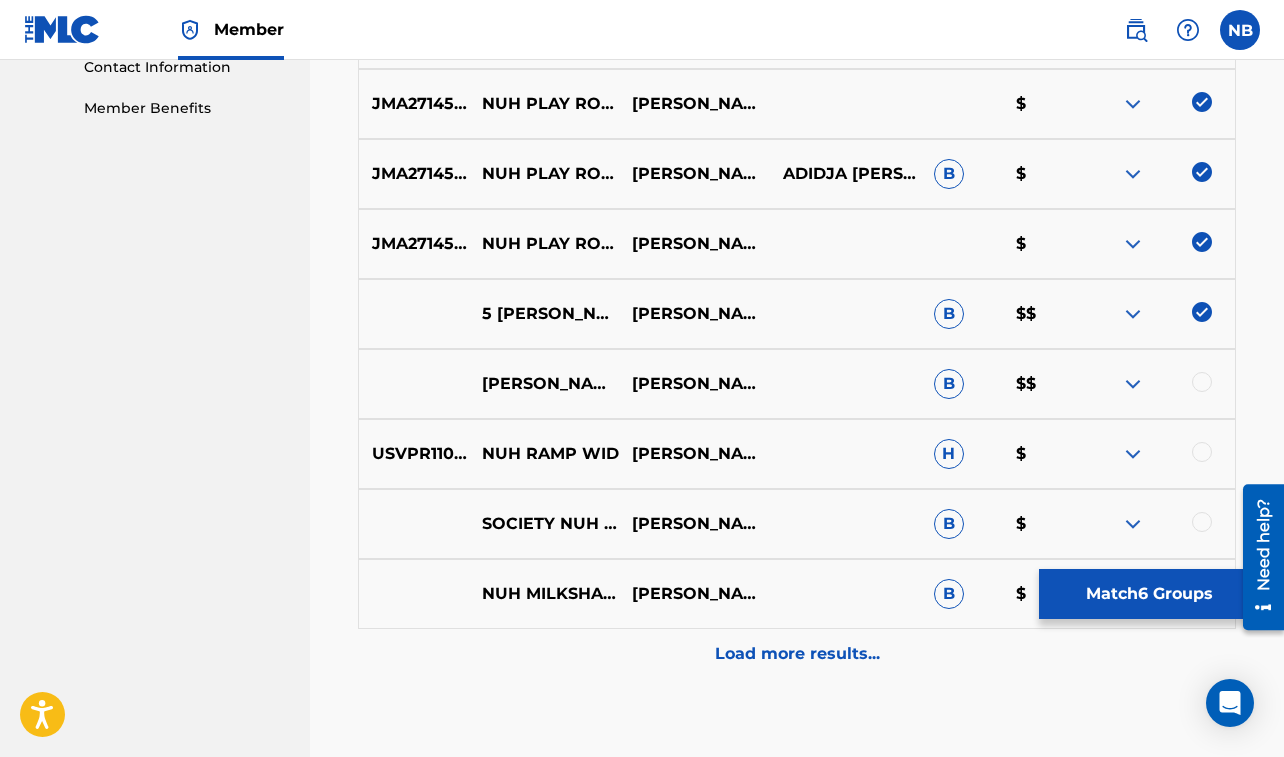 scroll, scrollTop: 1037, scrollLeft: 0, axis: vertical 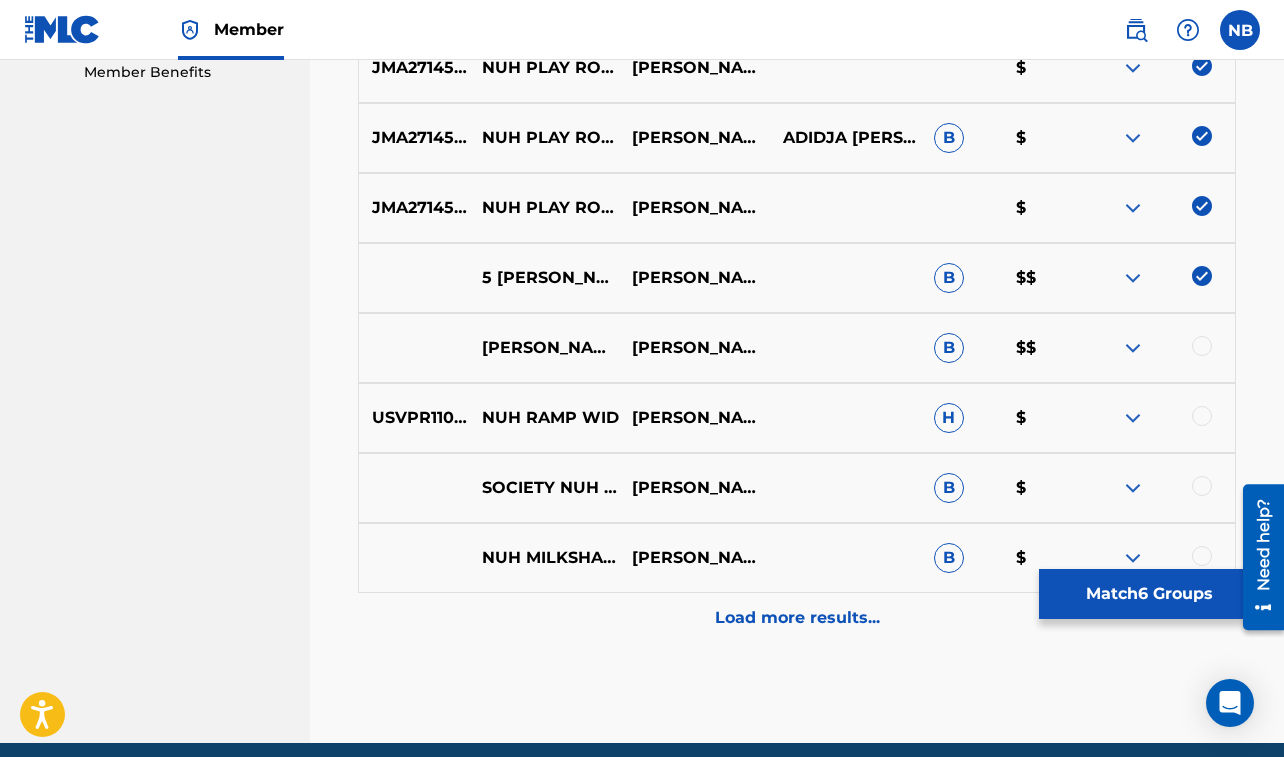 click at bounding box center [1202, 346] 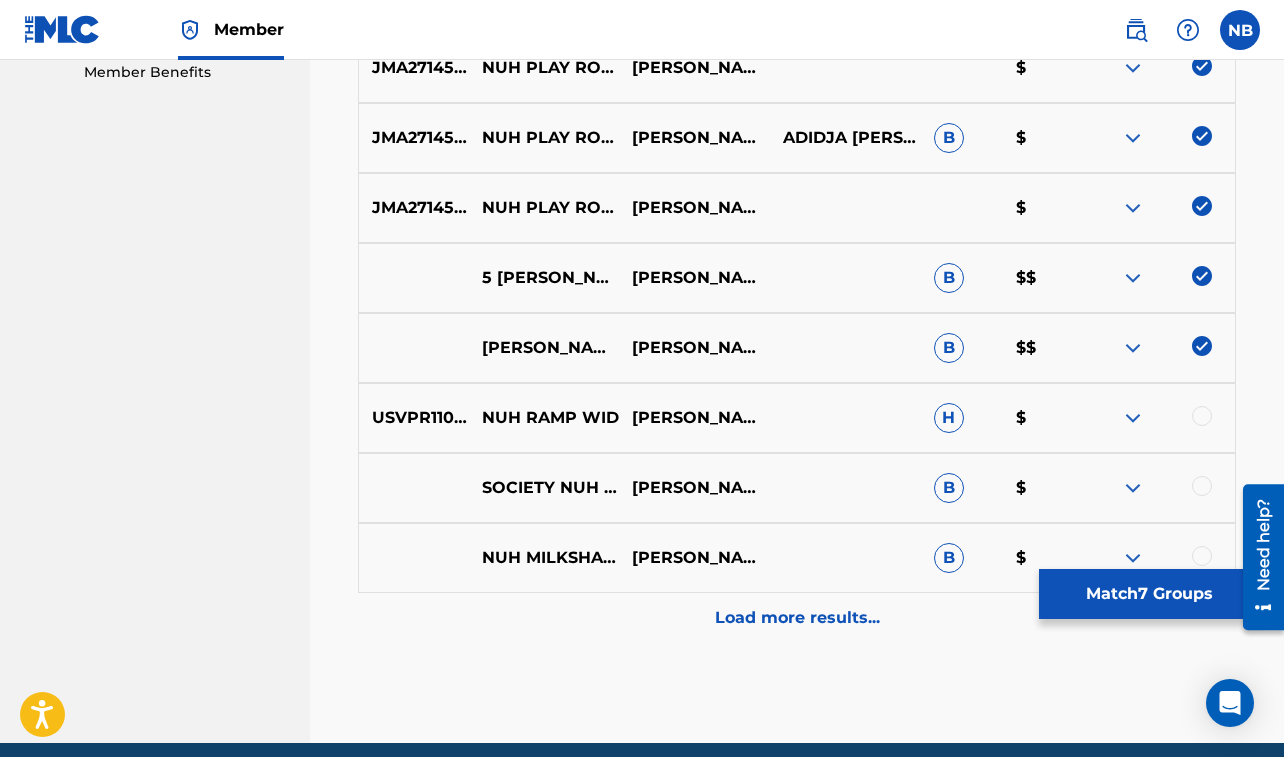 click on "Match  7 Groups" at bounding box center (1149, 594) 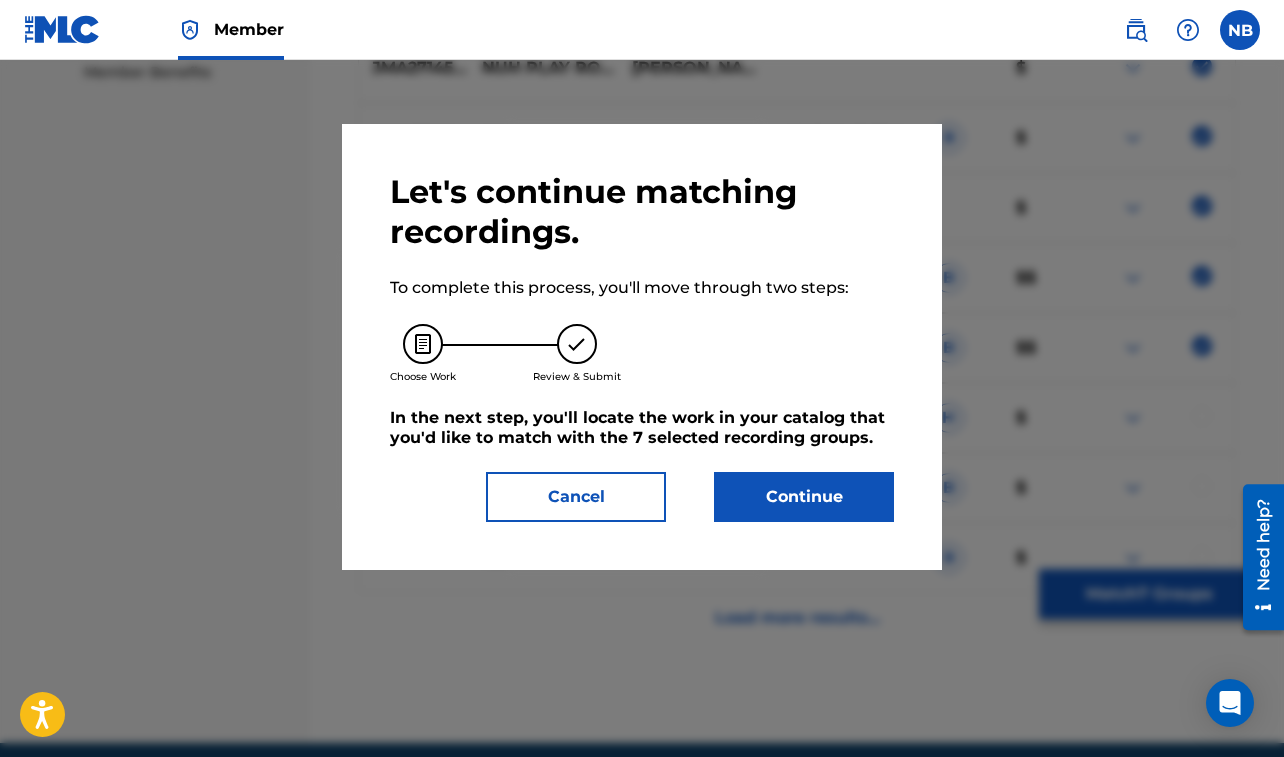 click on "Continue" at bounding box center [804, 497] 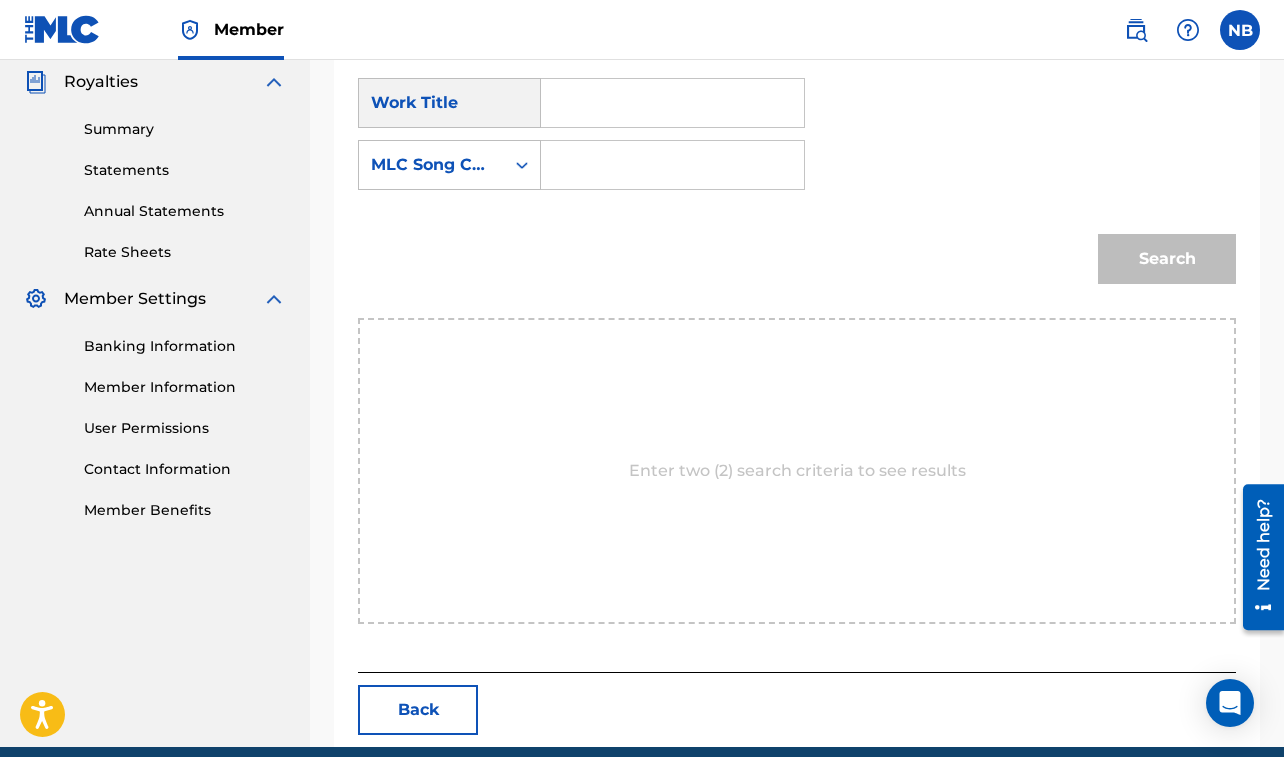 scroll, scrollTop: 623, scrollLeft: 0, axis: vertical 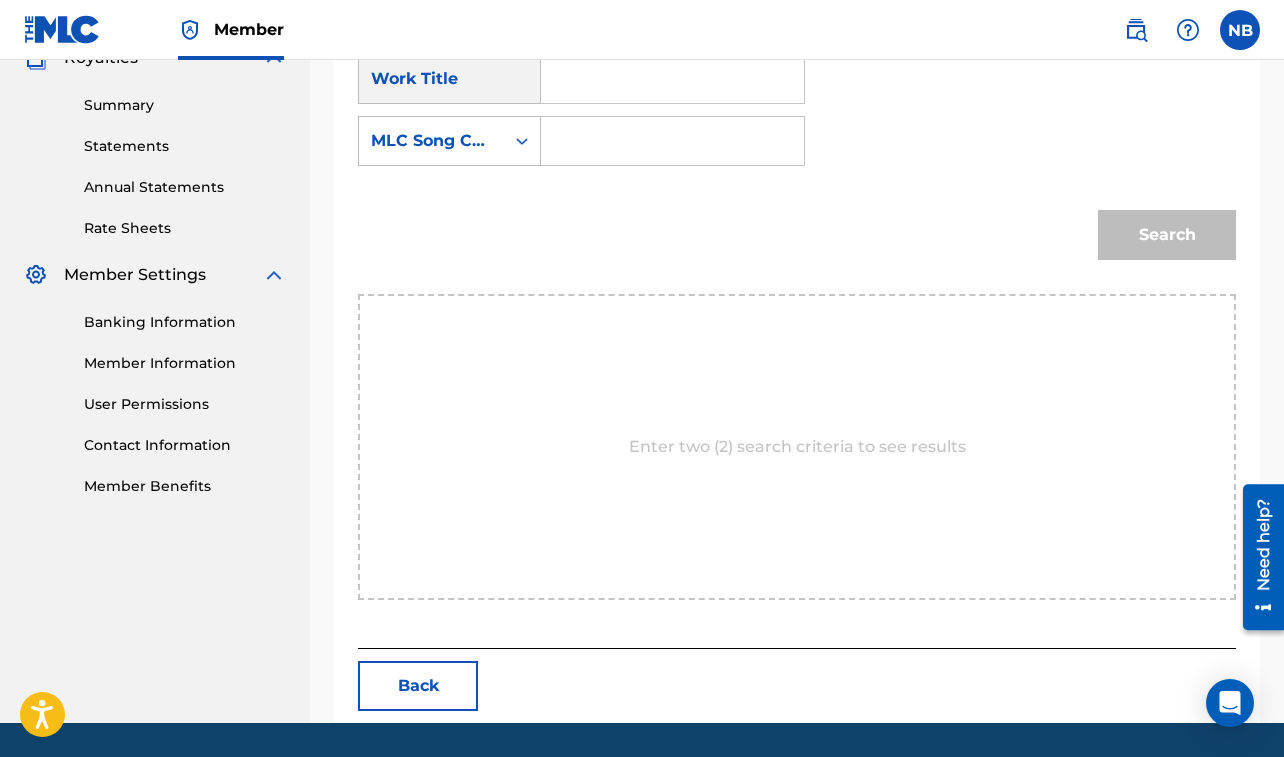 click at bounding box center [672, 79] 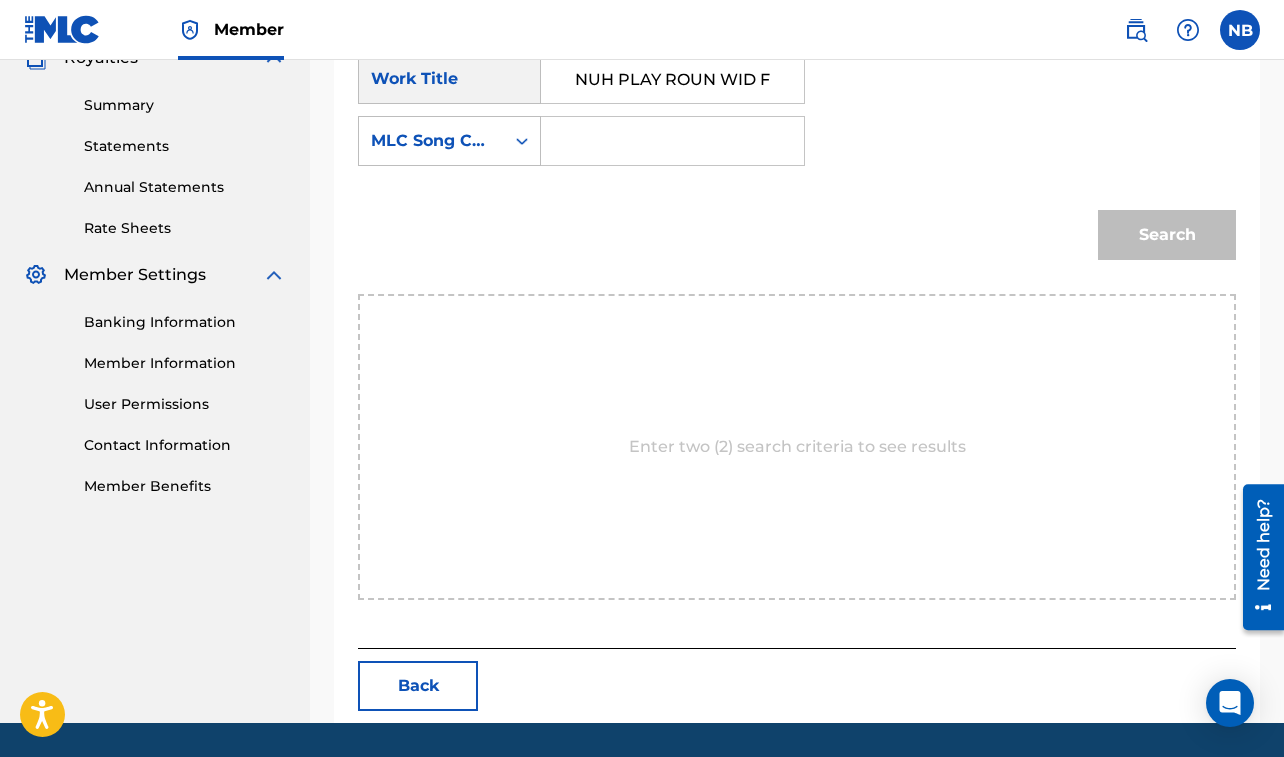 scroll, scrollTop: 0, scrollLeft: 43, axis: horizontal 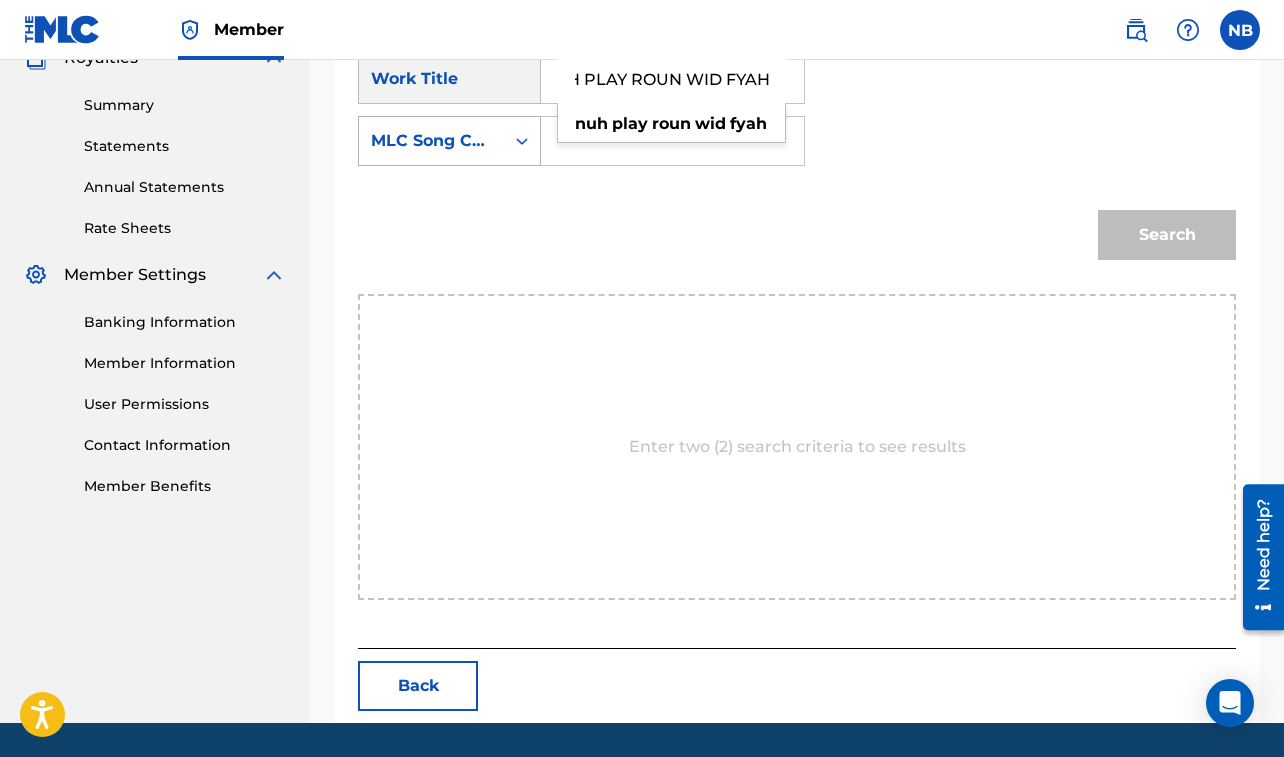 type on "NUH PLAY ROUN WID FYAH" 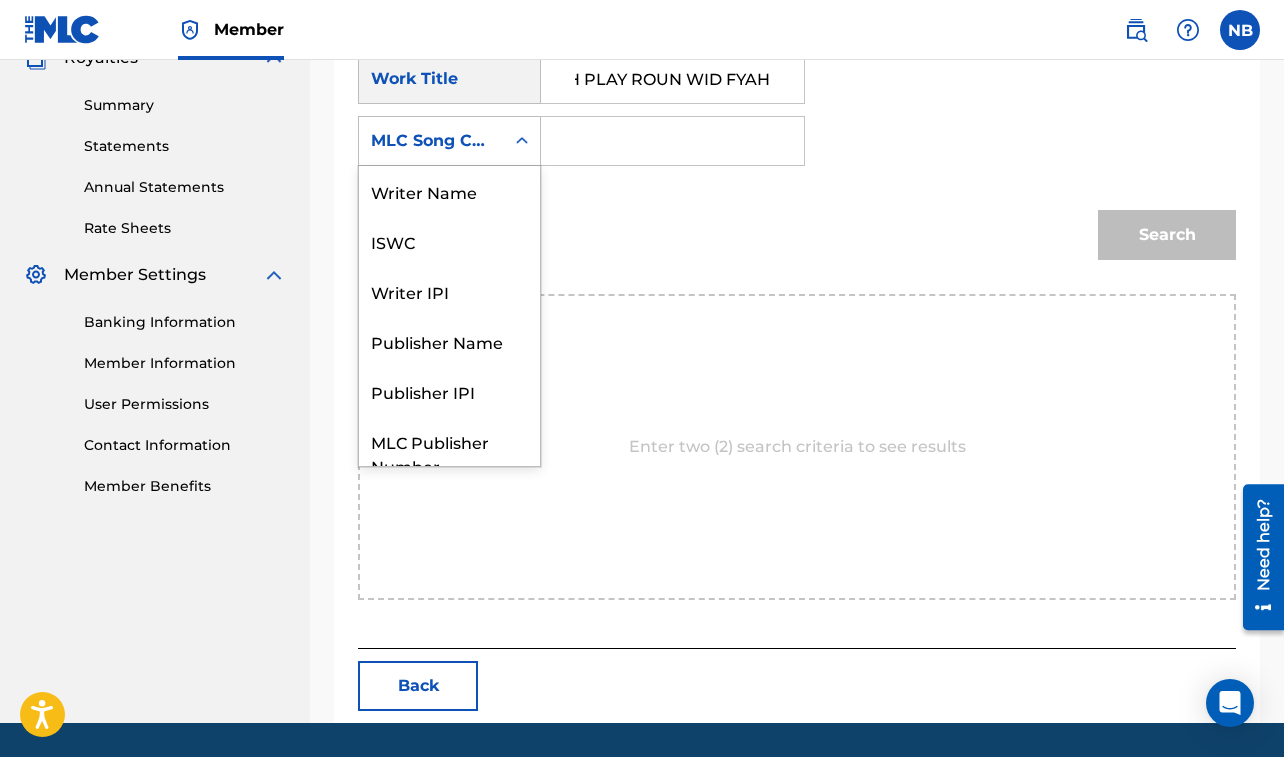 scroll, scrollTop: 0, scrollLeft: 0, axis: both 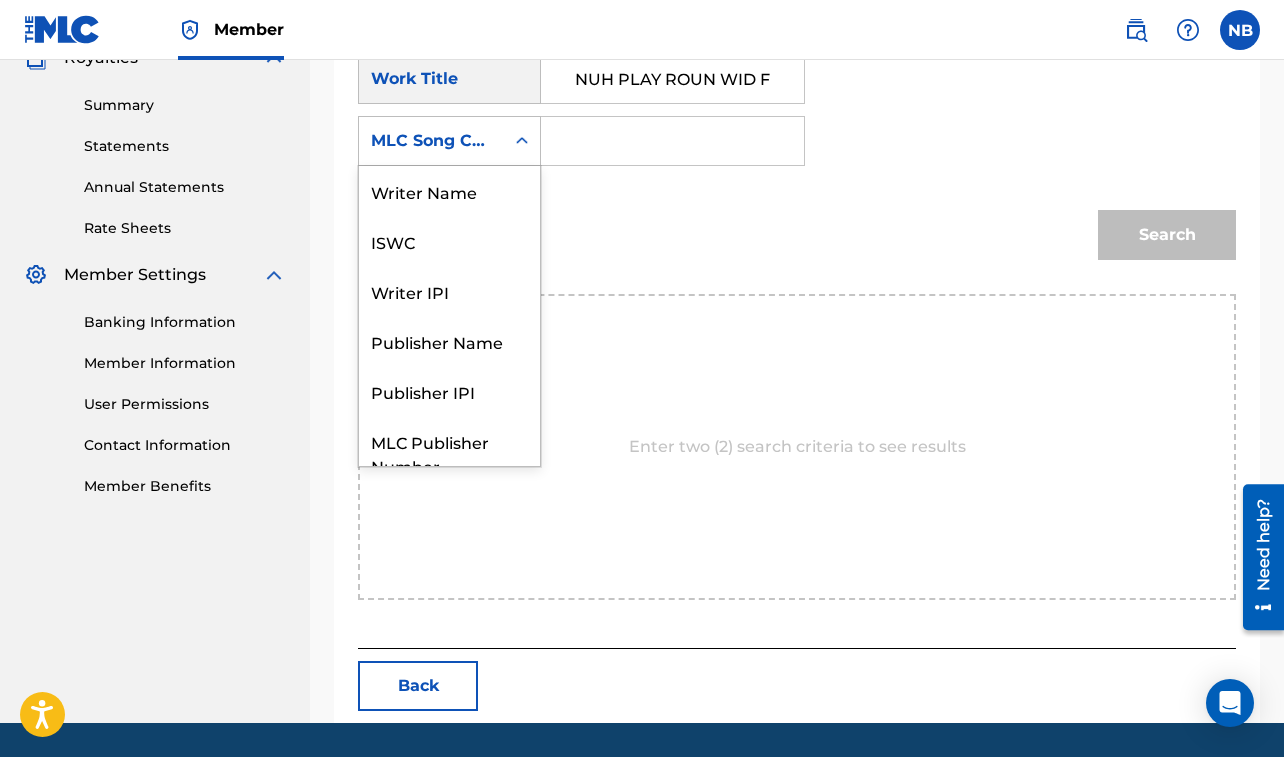 click on "MLC Song Code" at bounding box center [431, 141] 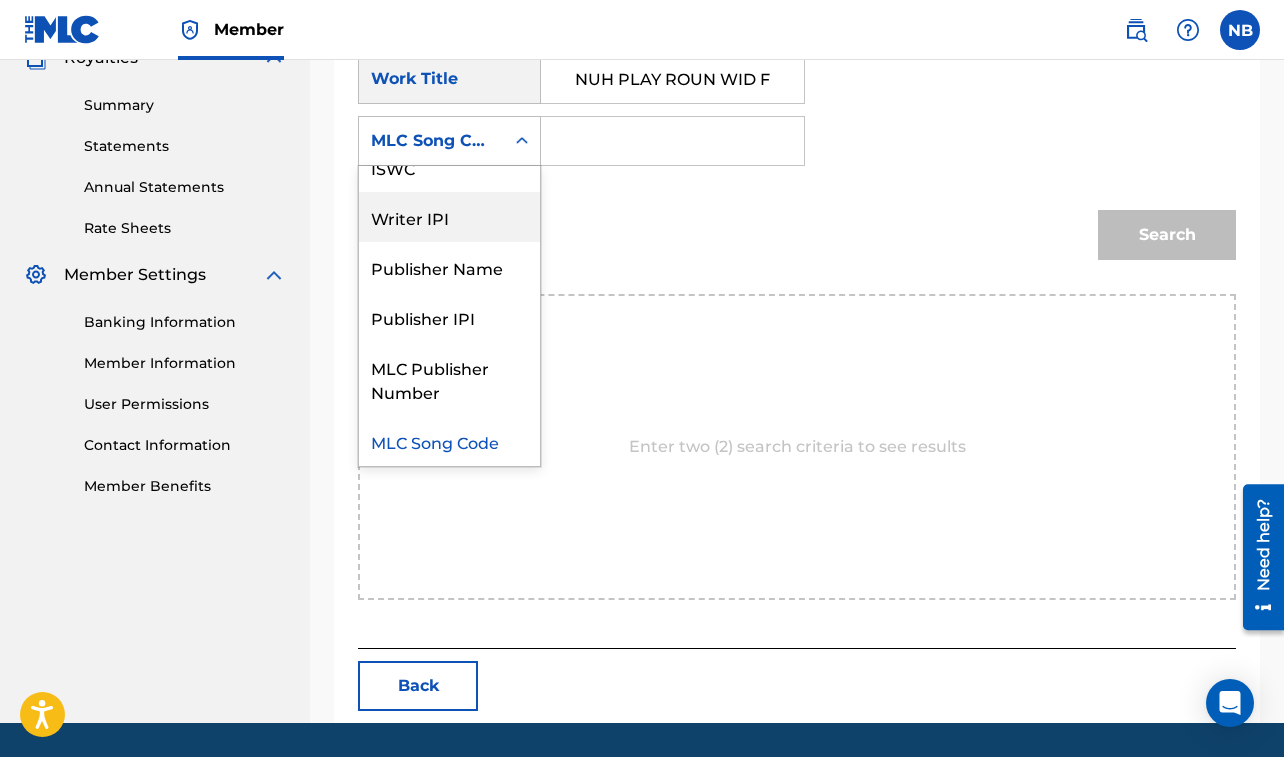 scroll, scrollTop: 0, scrollLeft: 0, axis: both 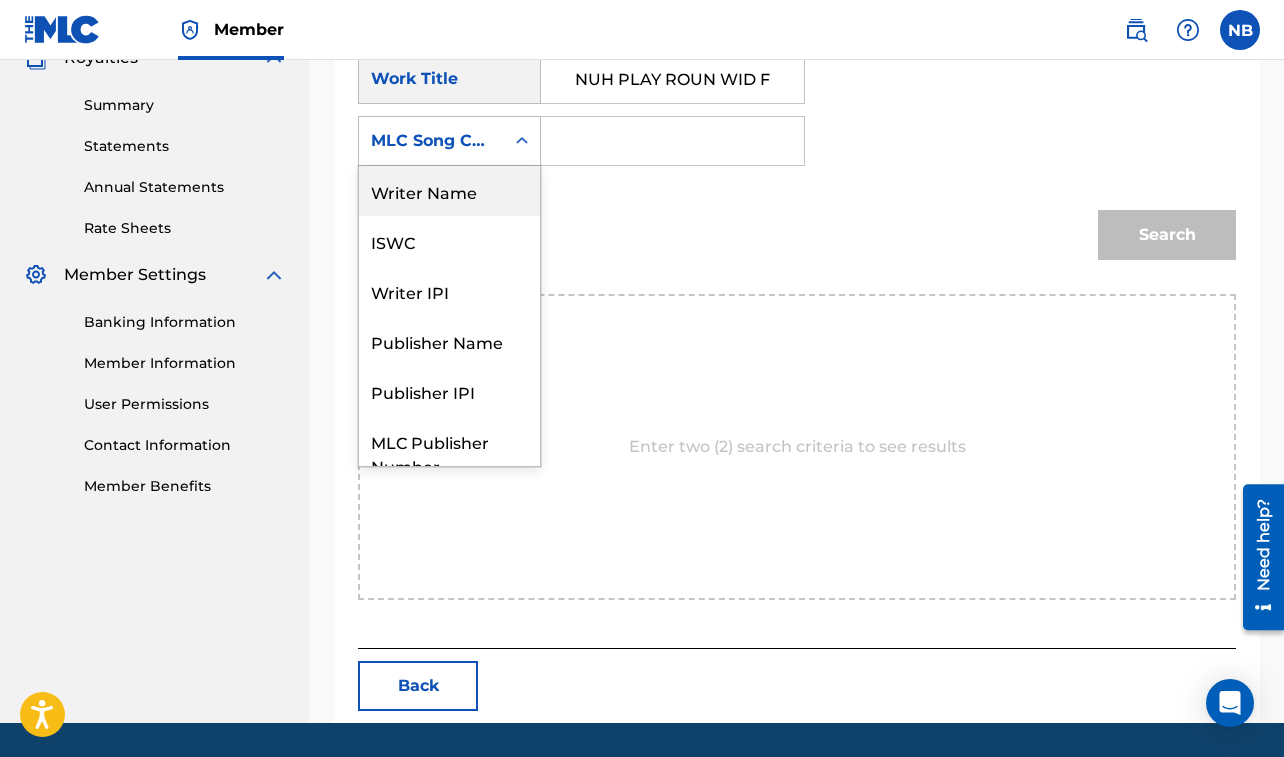 click on "Writer Name" at bounding box center (449, 191) 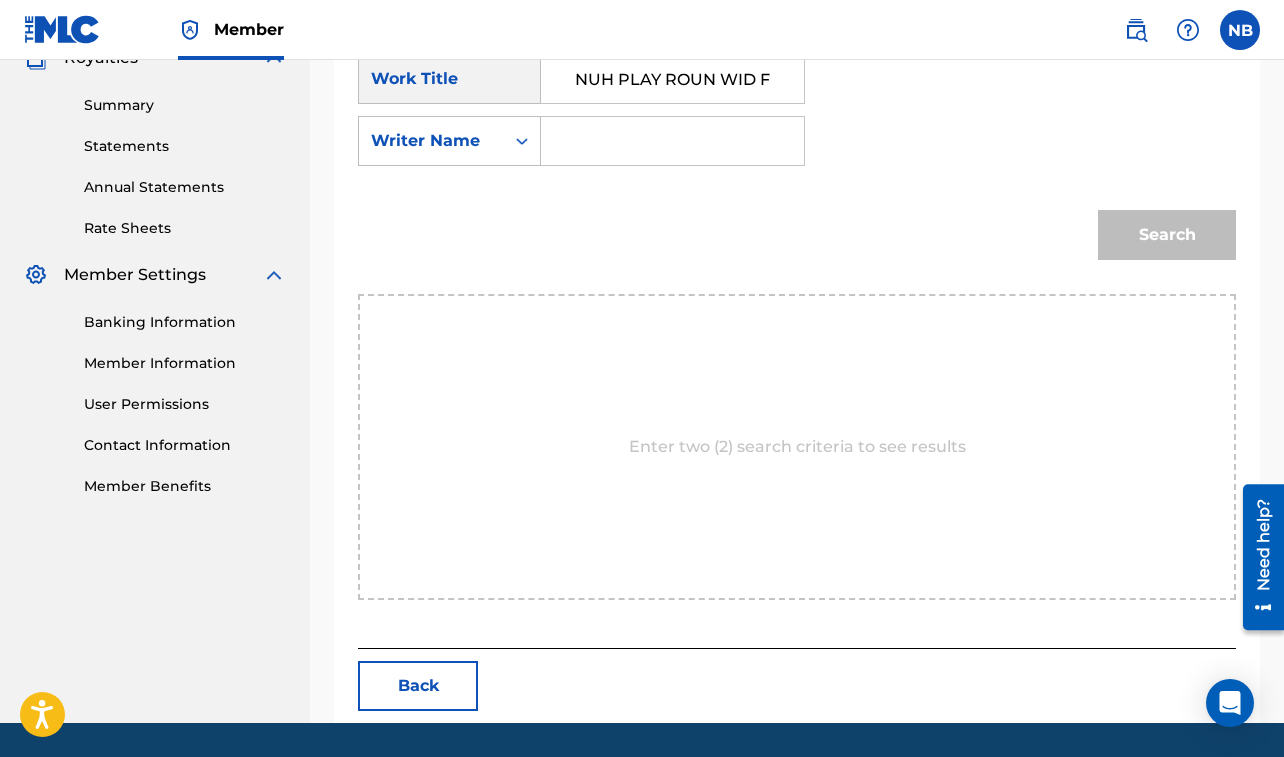 click at bounding box center (672, 141) 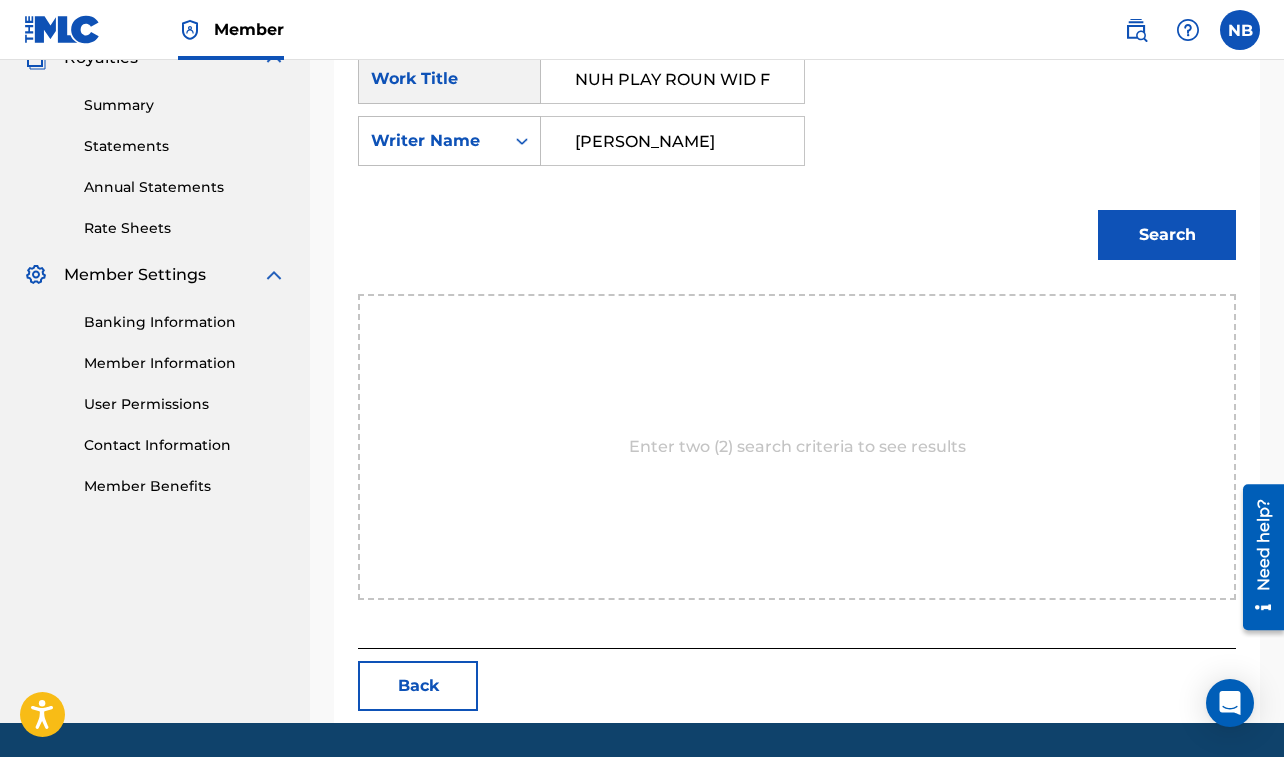 click on "Search" at bounding box center [1167, 235] 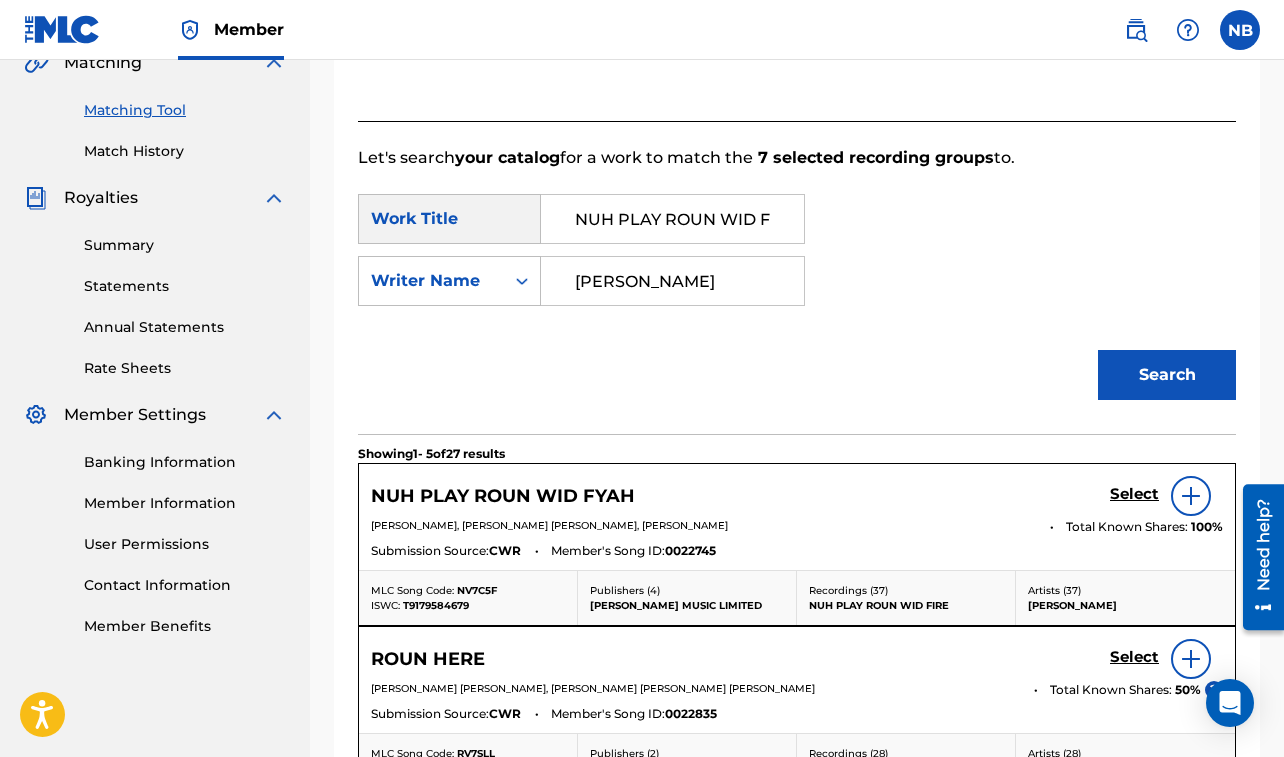 scroll, scrollTop: 623, scrollLeft: 0, axis: vertical 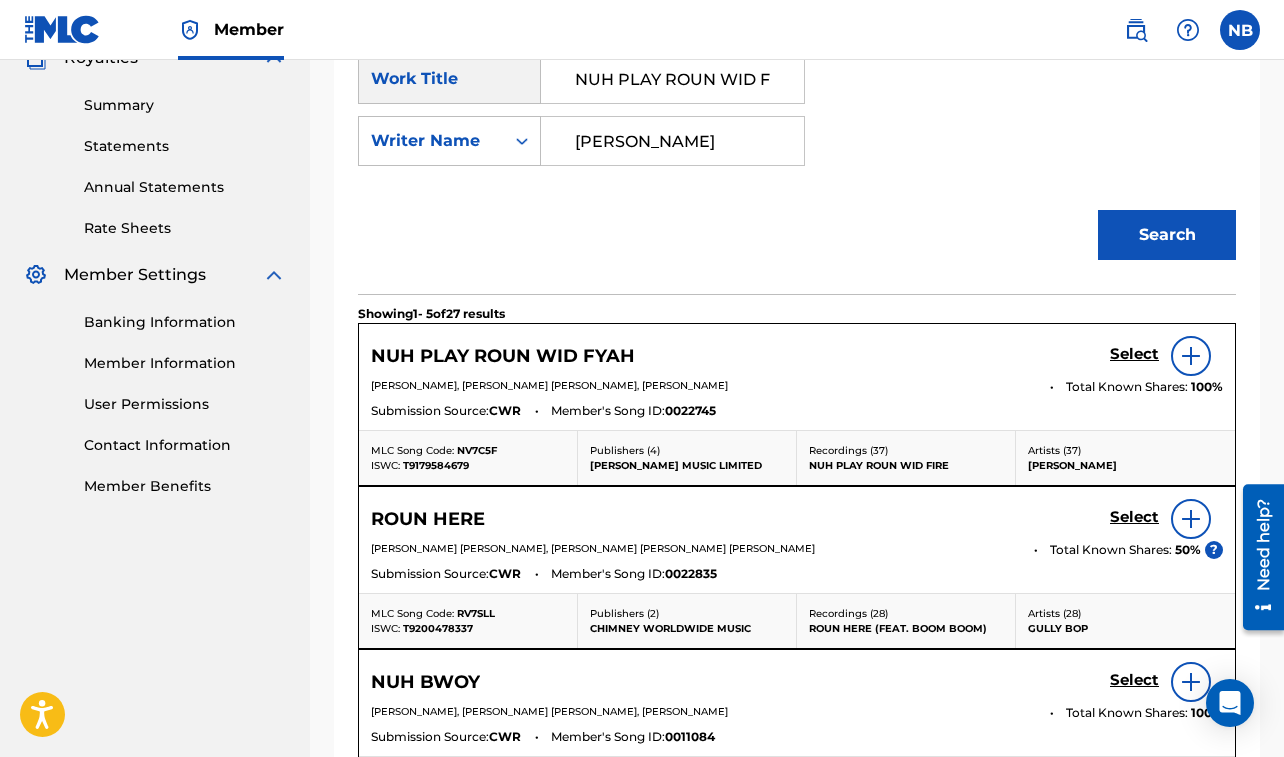 click on "Select" at bounding box center (1134, 354) 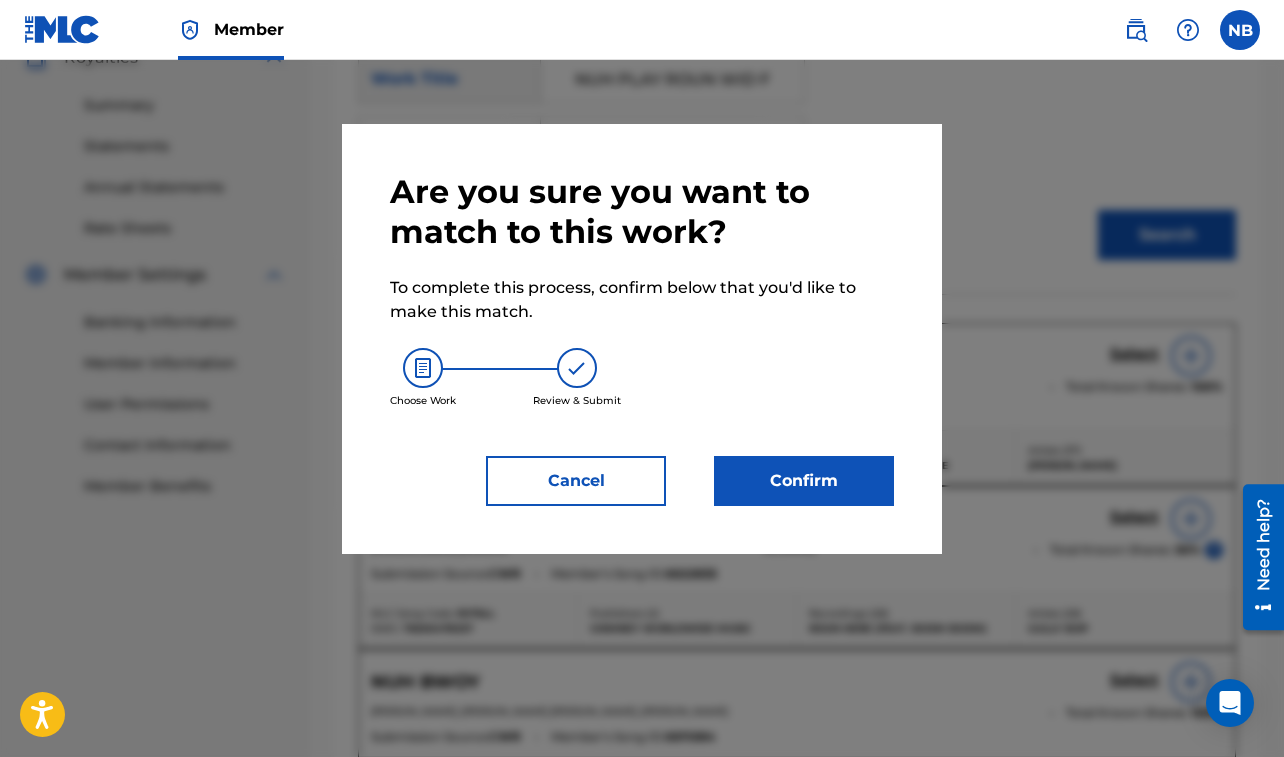 click on "Confirm" at bounding box center (804, 481) 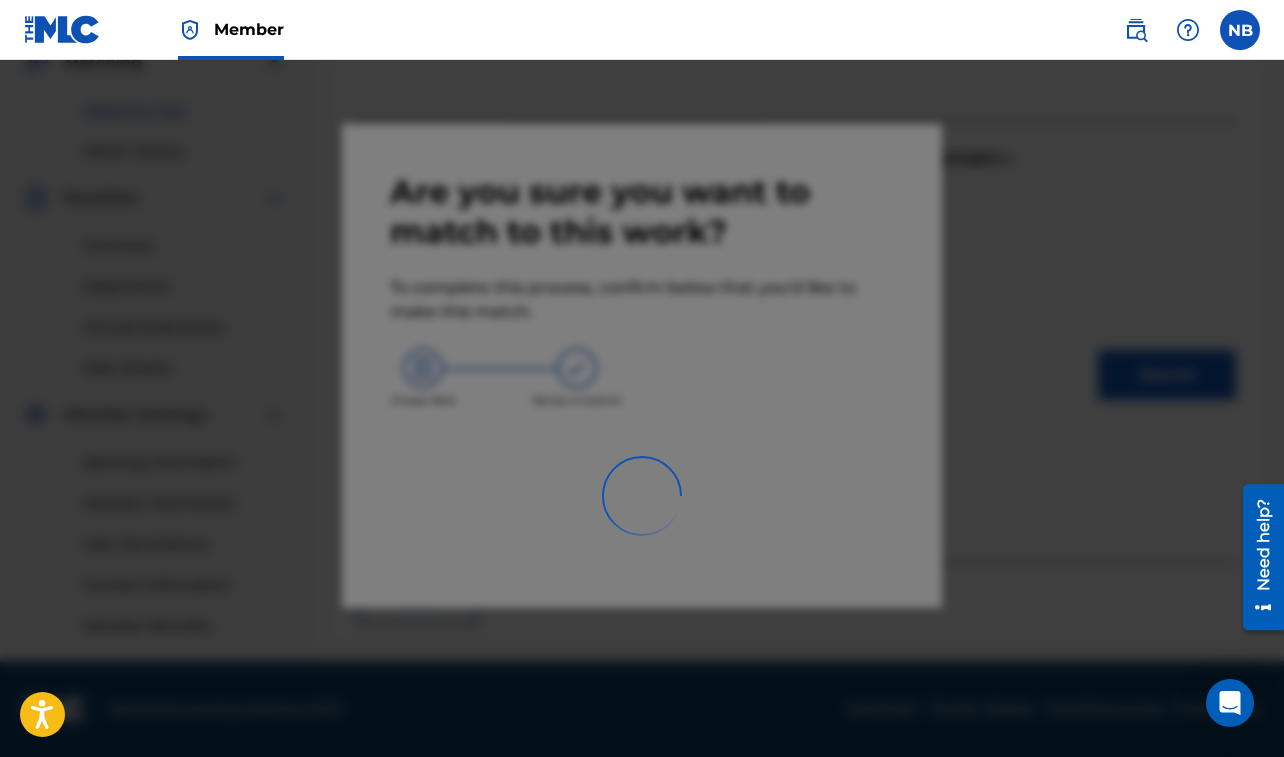 scroll, scrollTop: 483, scrollLeft: 0, axis: vertical 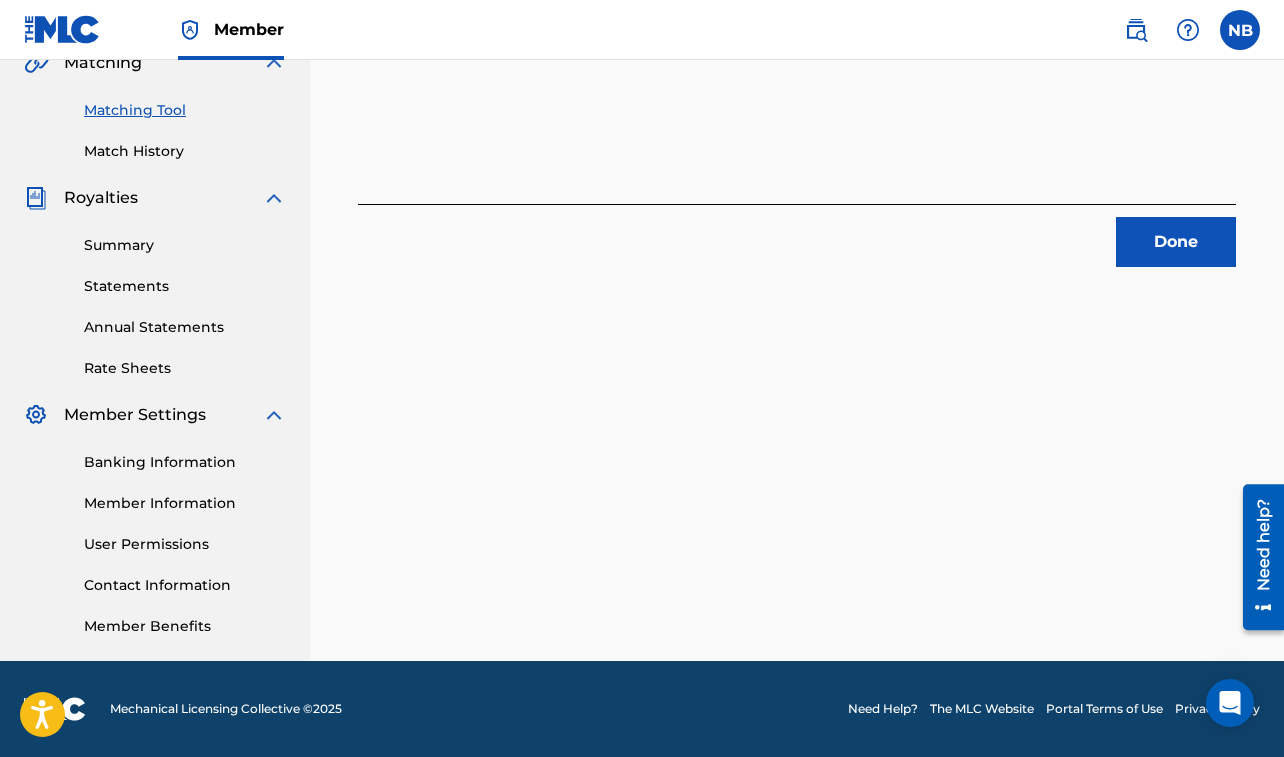 click on "Done" at bounding box center (1176, 242) 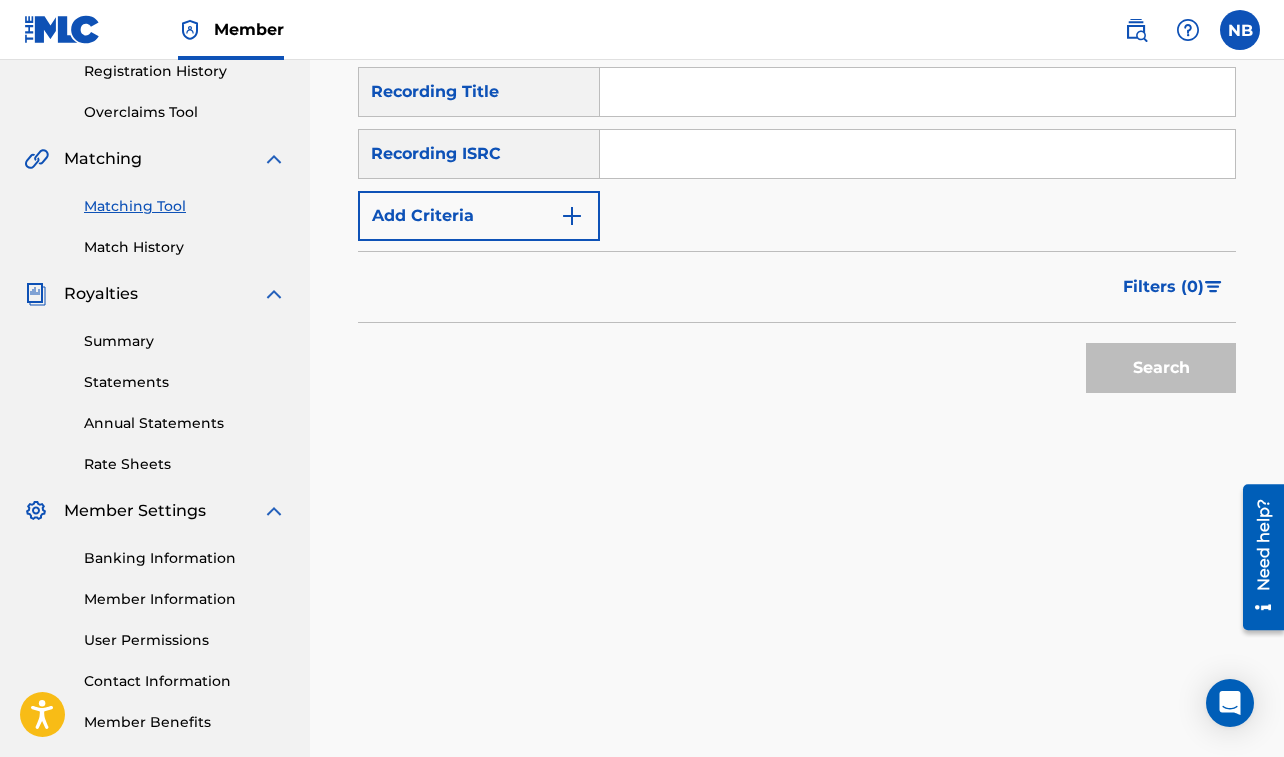 scroll, scrollTop: 276, scrollLeft: 0, axis: vertical 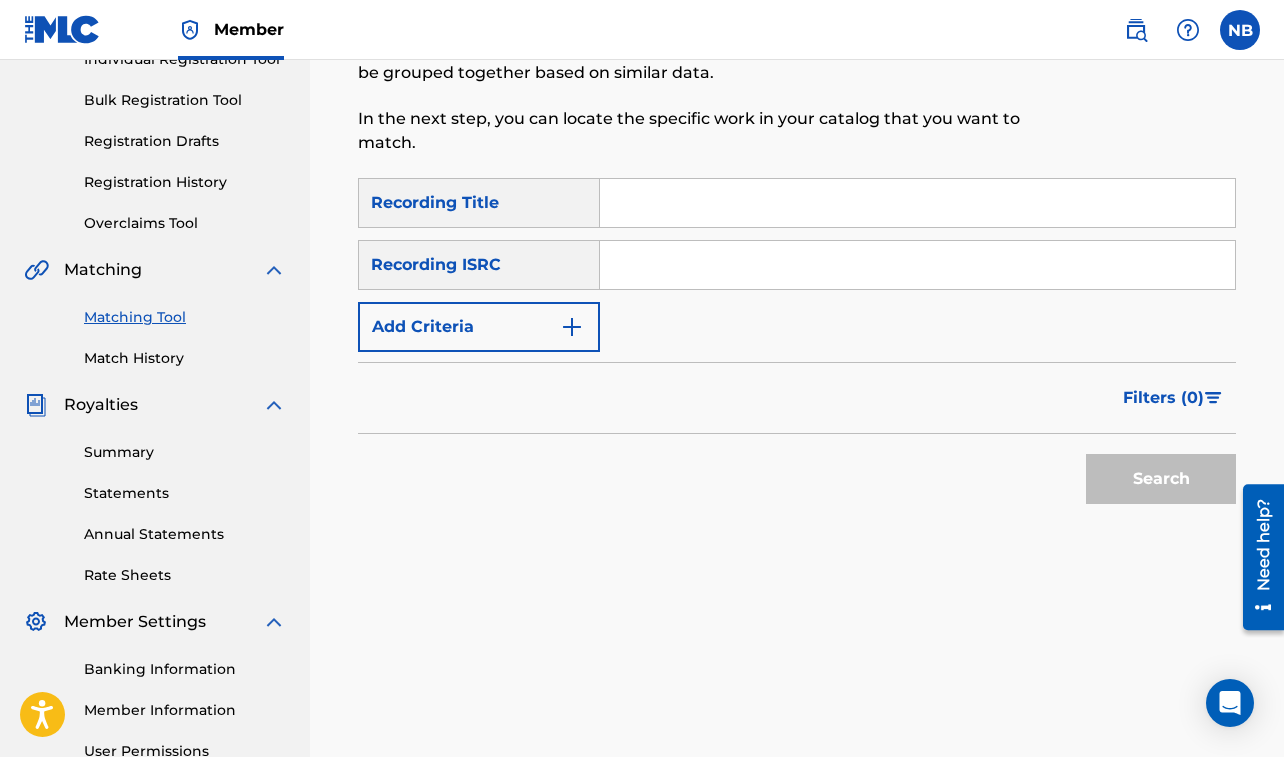 click at bounding box center [917, 203] 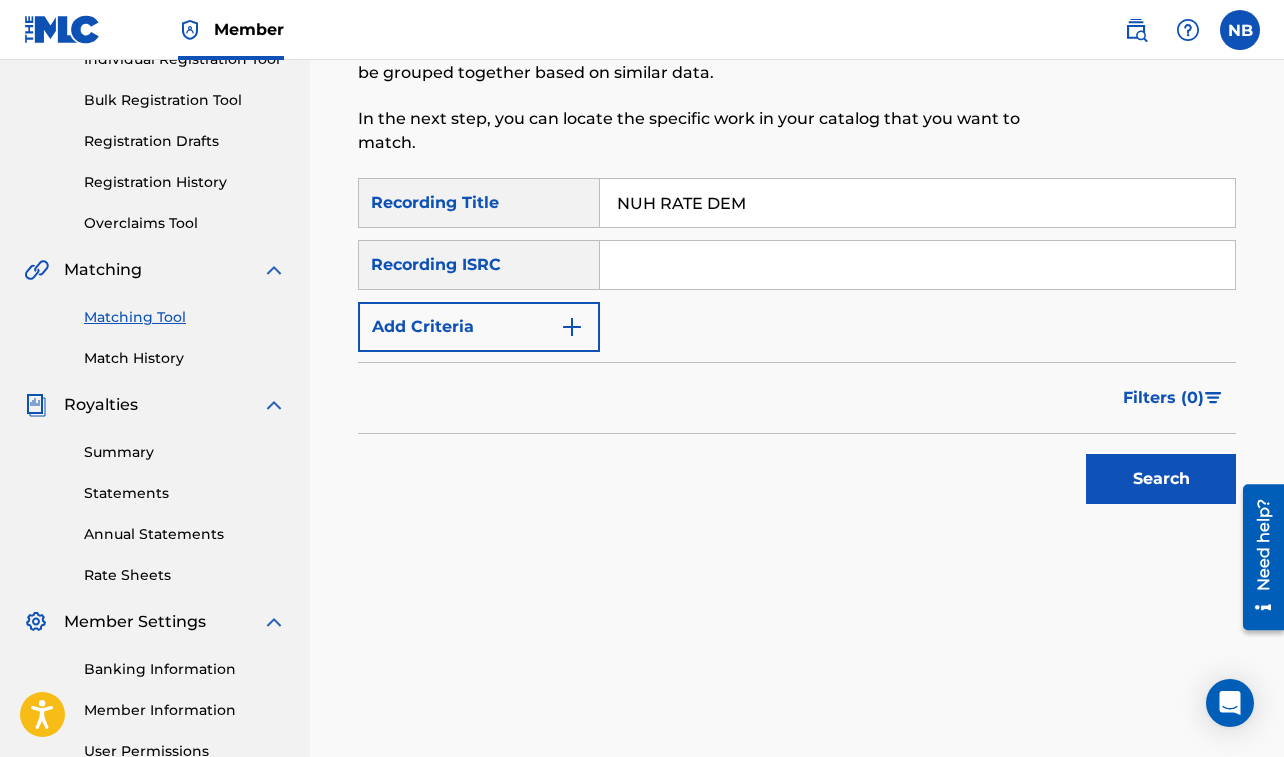 type on "NUH RATE DEM" 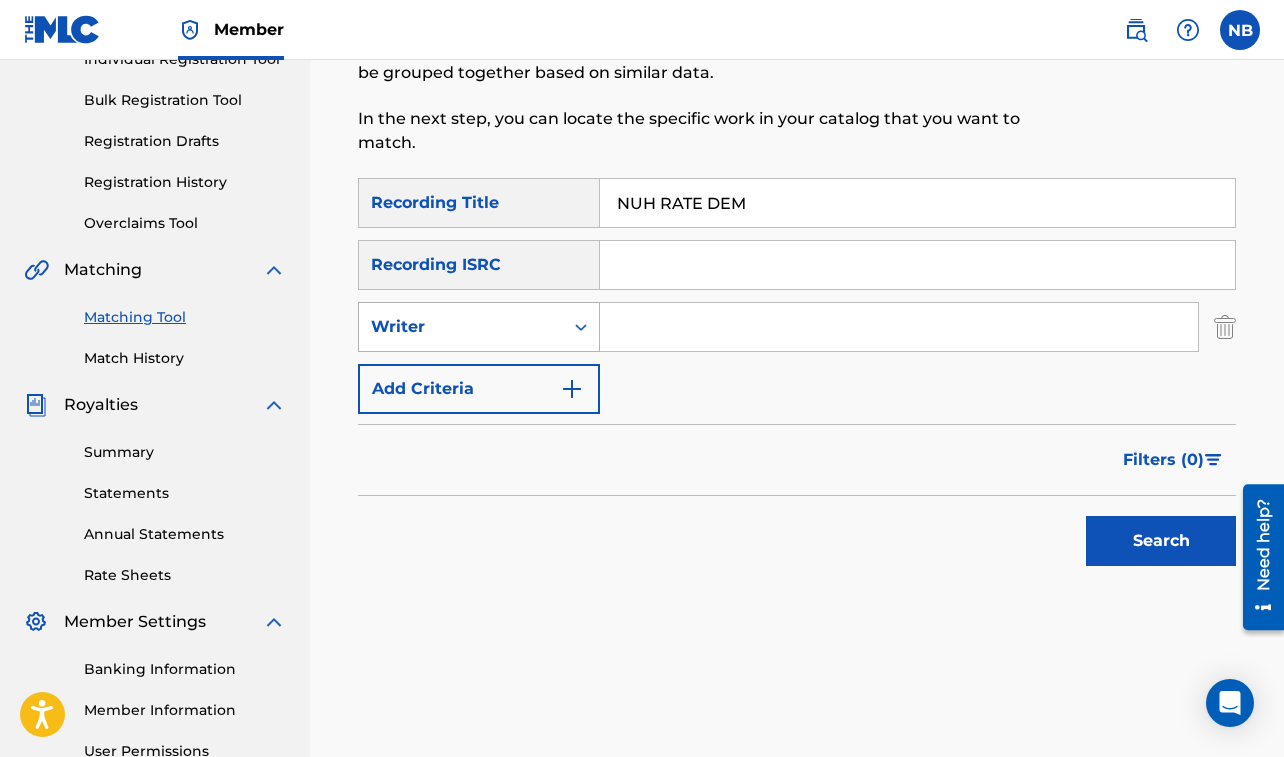 click on "Writer" at bounding box center [479, 327] 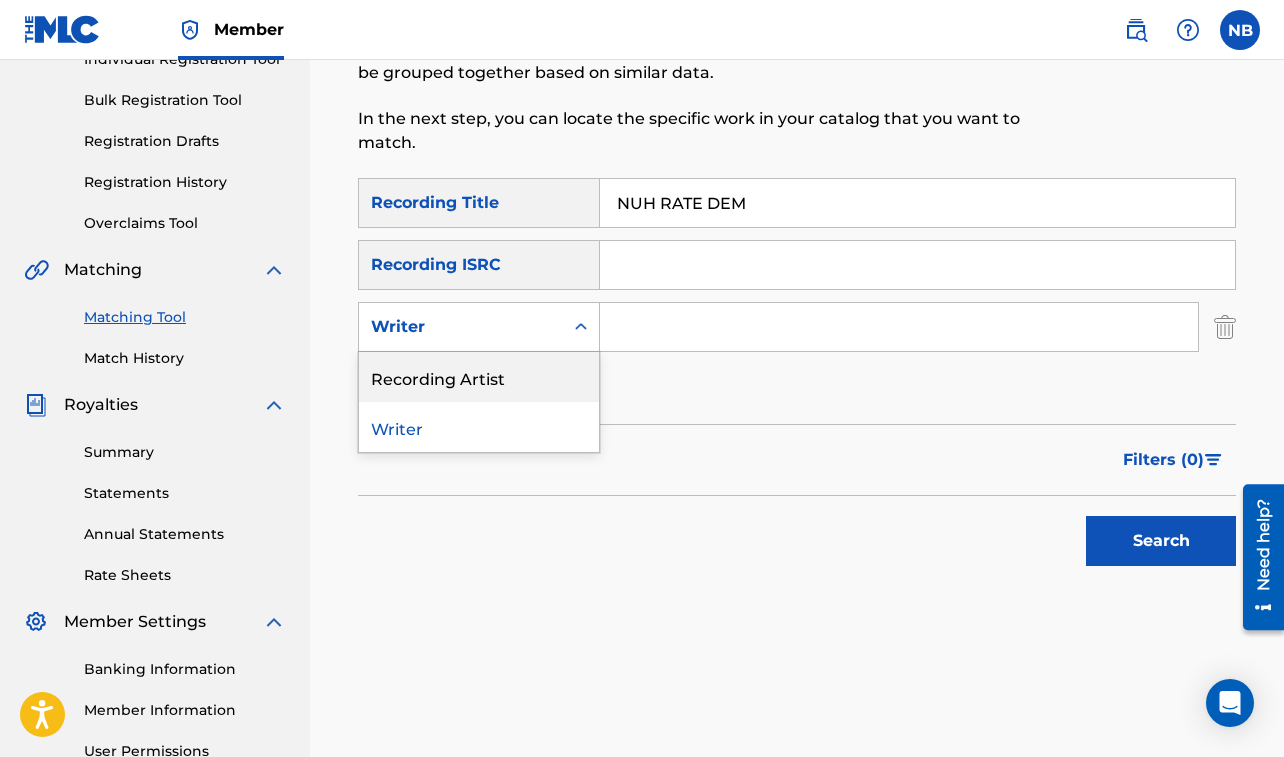 click on "Recording Artist" at bounding box center [479, 377] 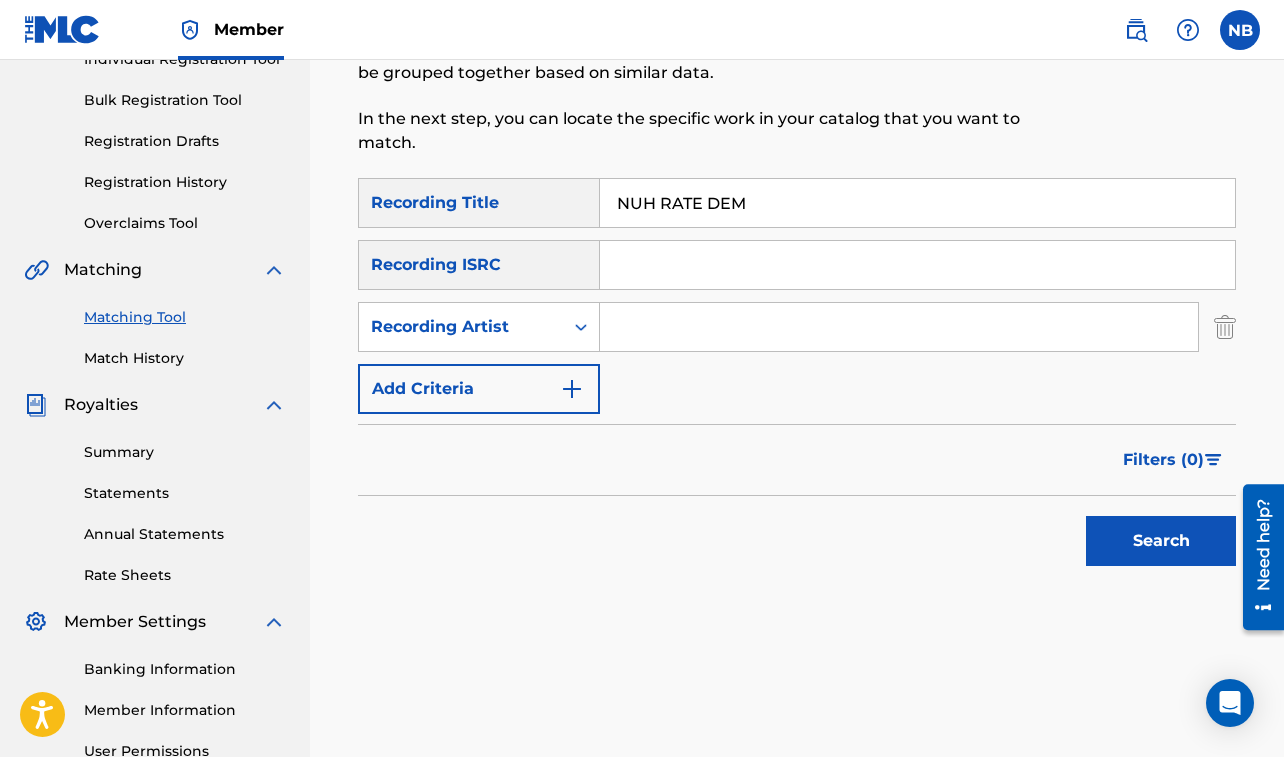 click at bounding box center [899, 327] 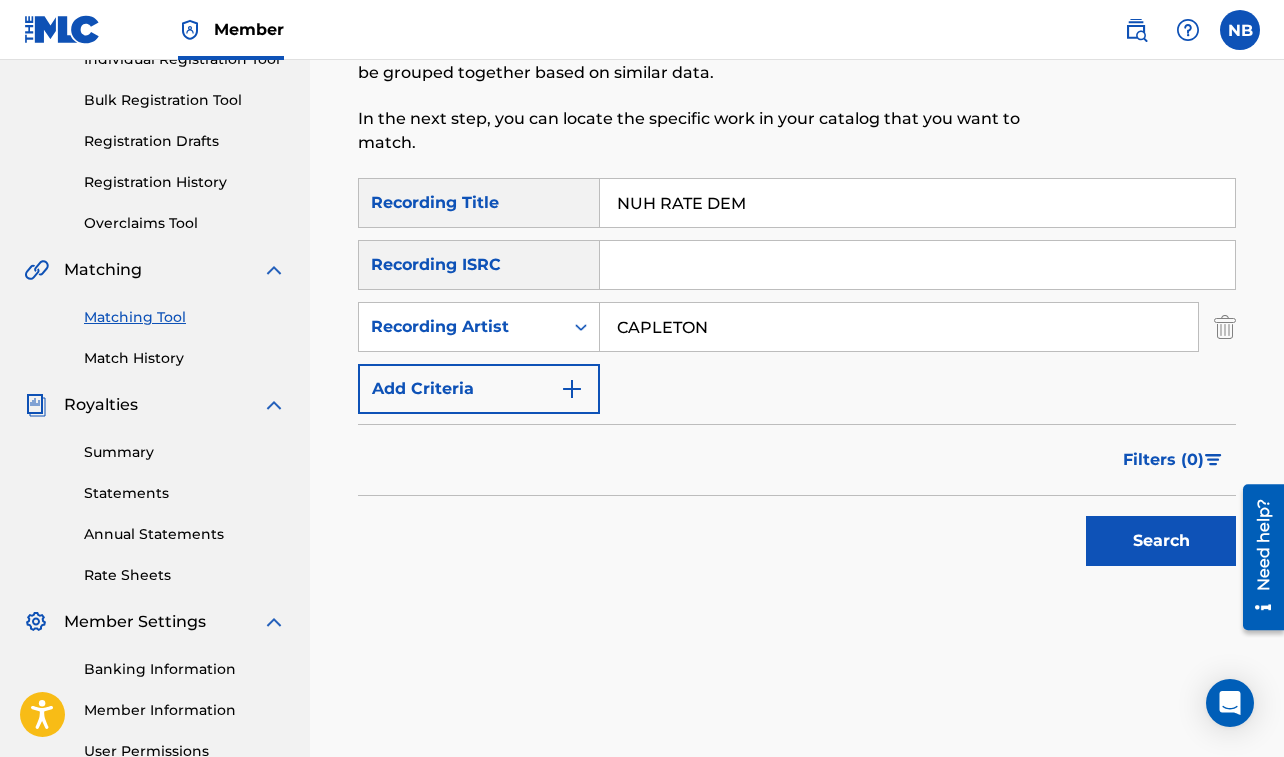 type on "CAPLETON" 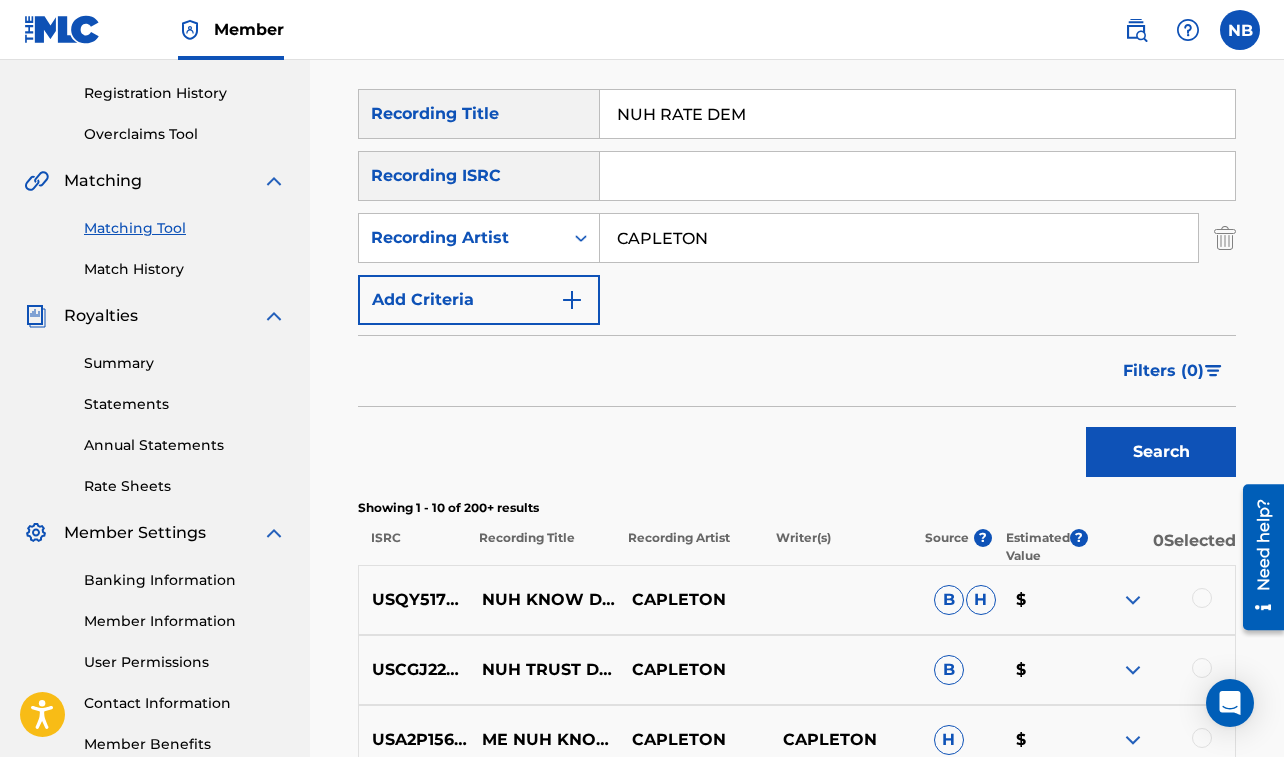 scroll, scrollTop: 358, scrollLeft: 0, axis: vertical 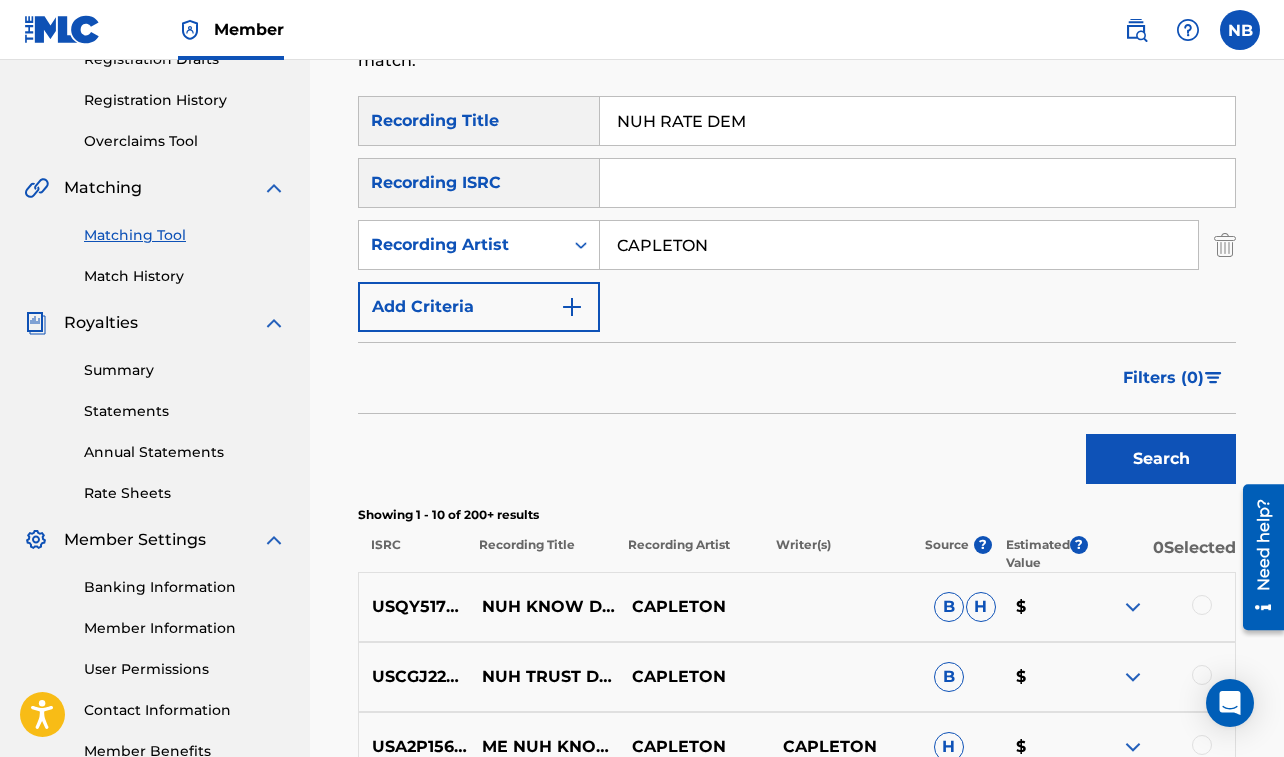 drag, startPoint x: 613, startPoint y: 118, endPoint x: 814, endPoint y: 130, distance: 201.3579 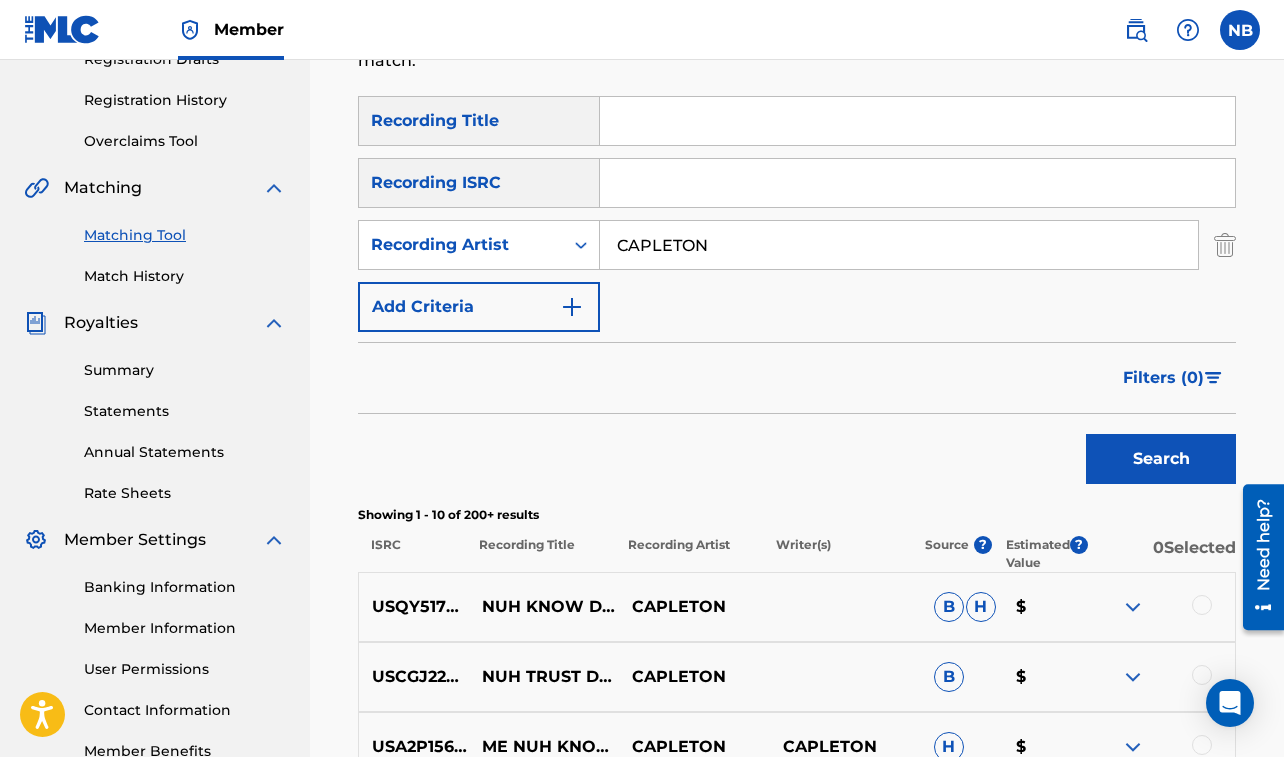 paste on "NUH SHOOT AND MISS" 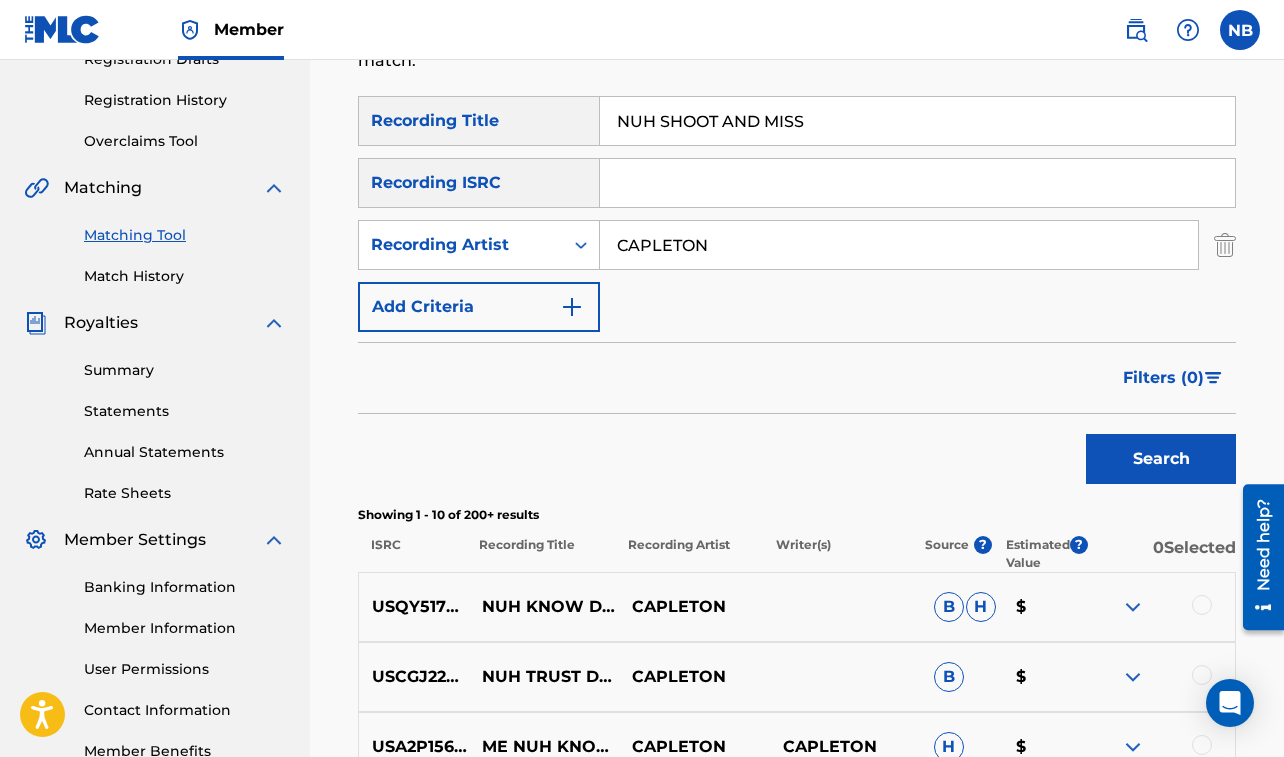 type on "NUH SHOOT AND MISS" 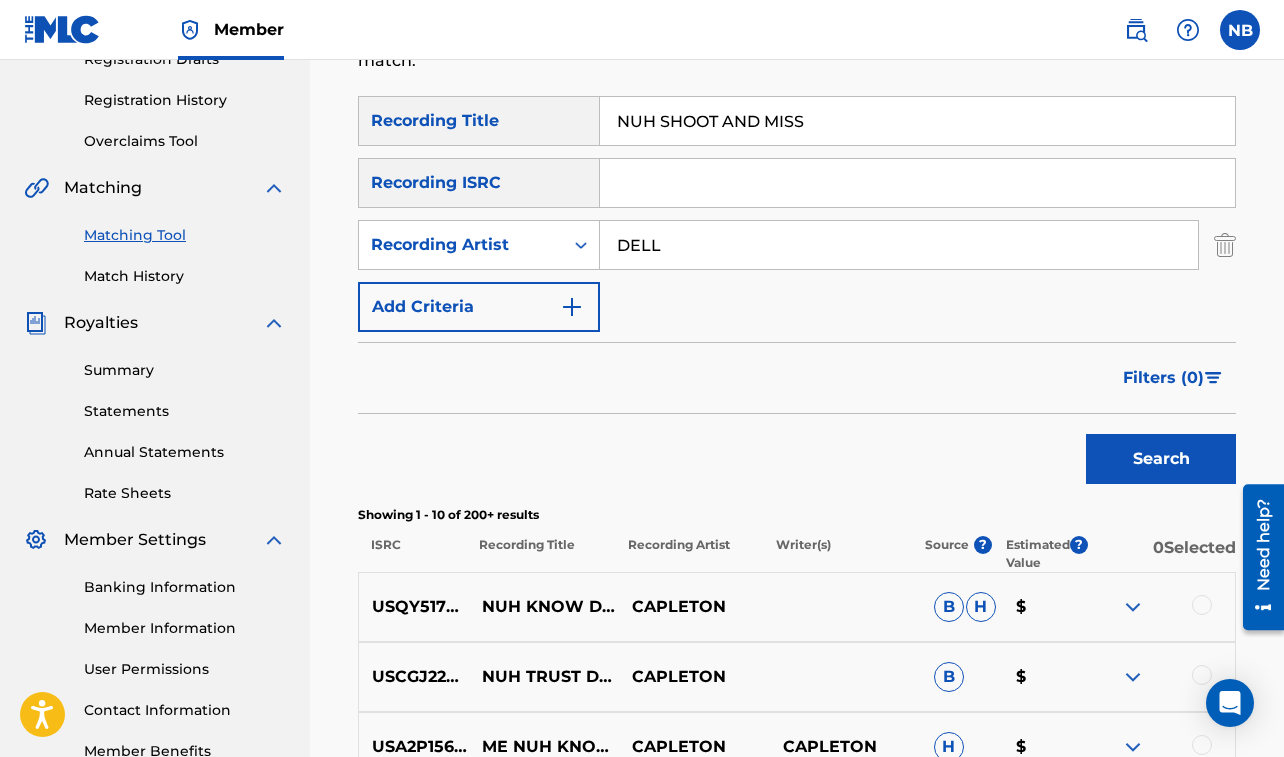 type on "DELLY RANX" 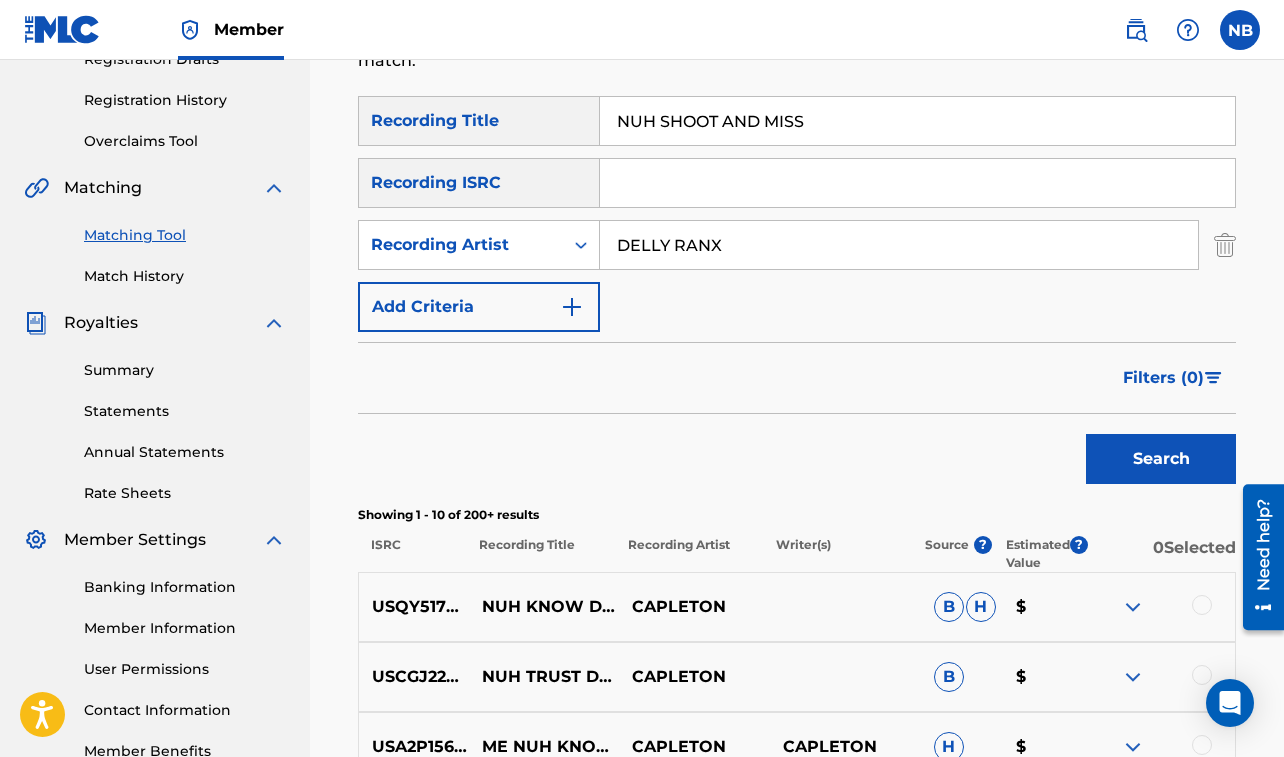click on "Search" at bounding box center (1161, 459) 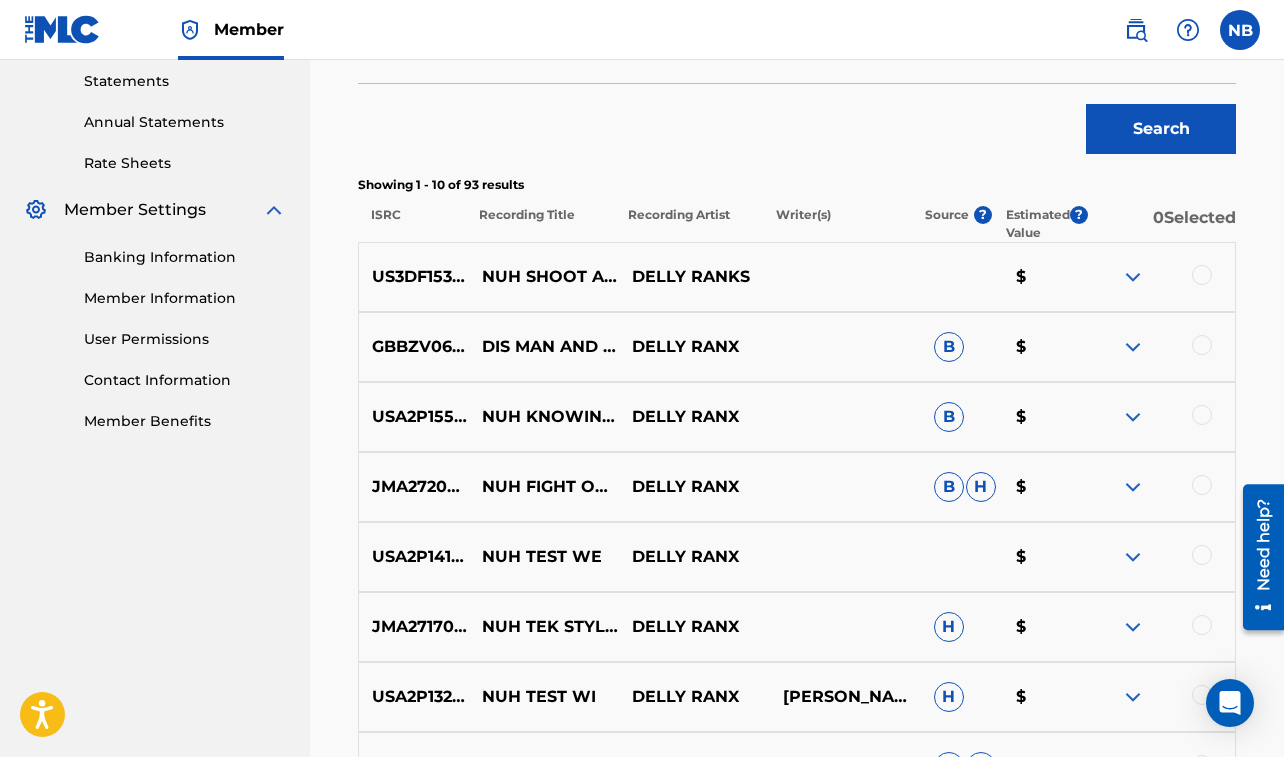 scroll, scrollTop: 667, scrollLeft: 0, axis: vertical 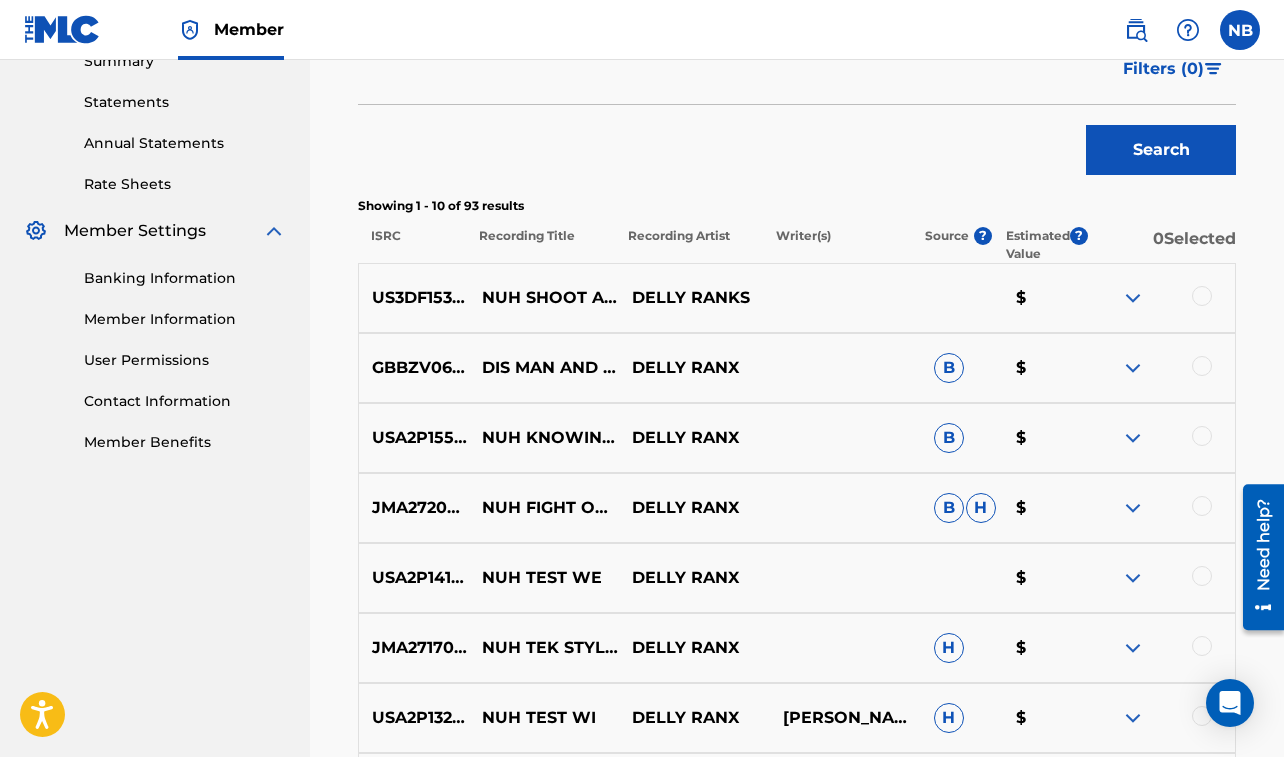 click at bounding box center [1202, 296] 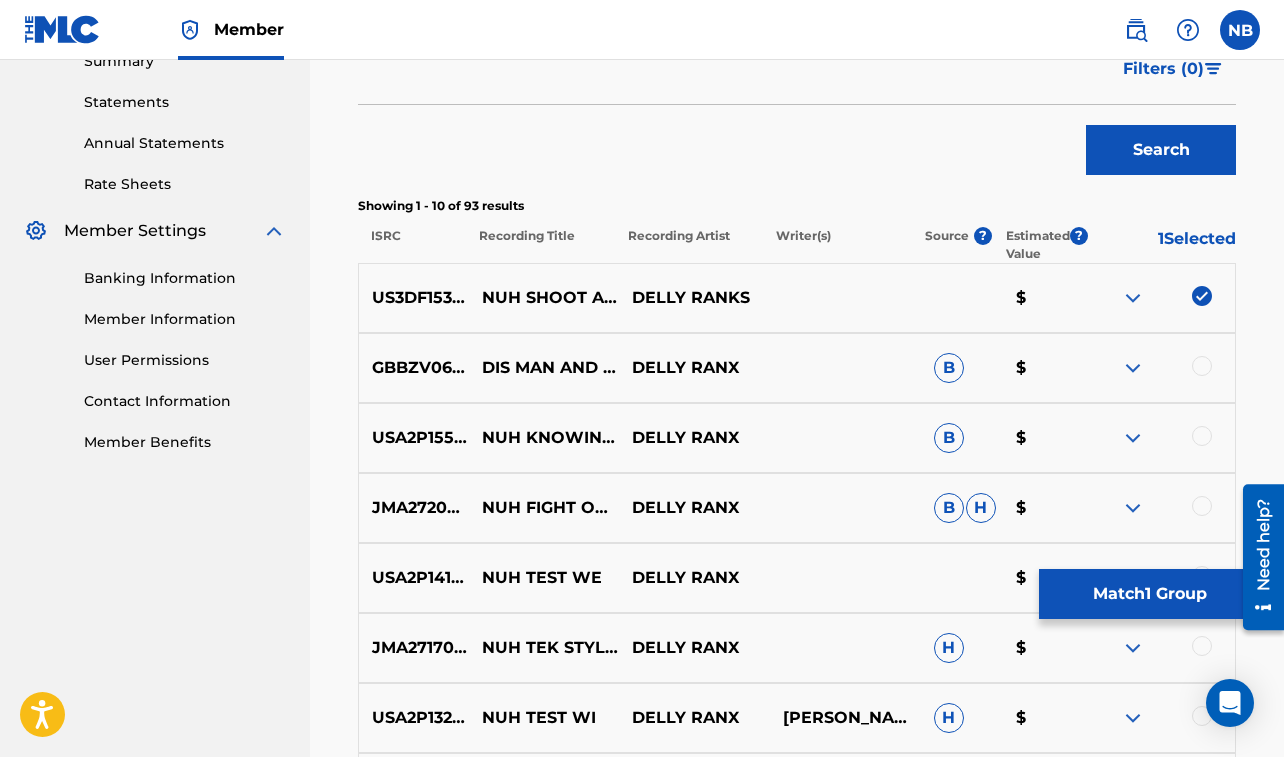 click on "Match  1 Group" at bounding box center [1149, 594] 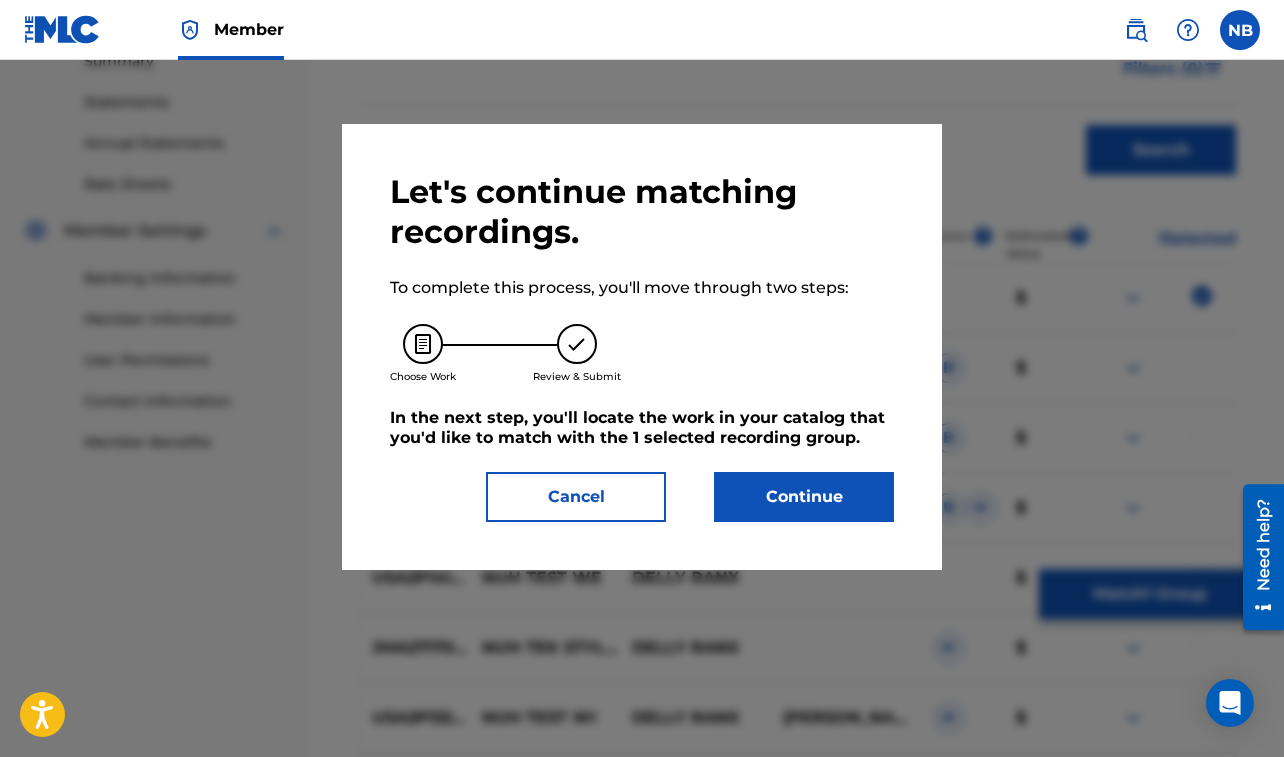click on "Continue" at bounding box center (804, 497) 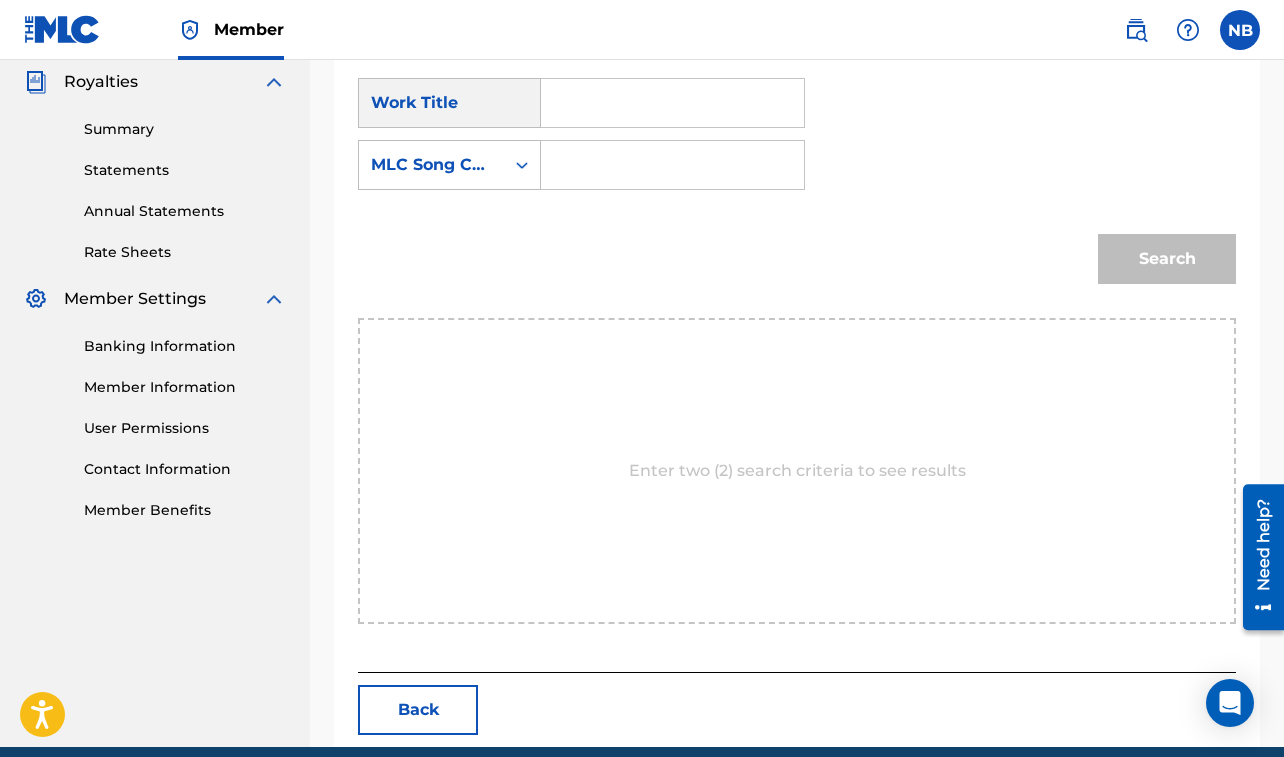 scroll, scrollTop: 623, scrollLeft: 0, axis: vertical 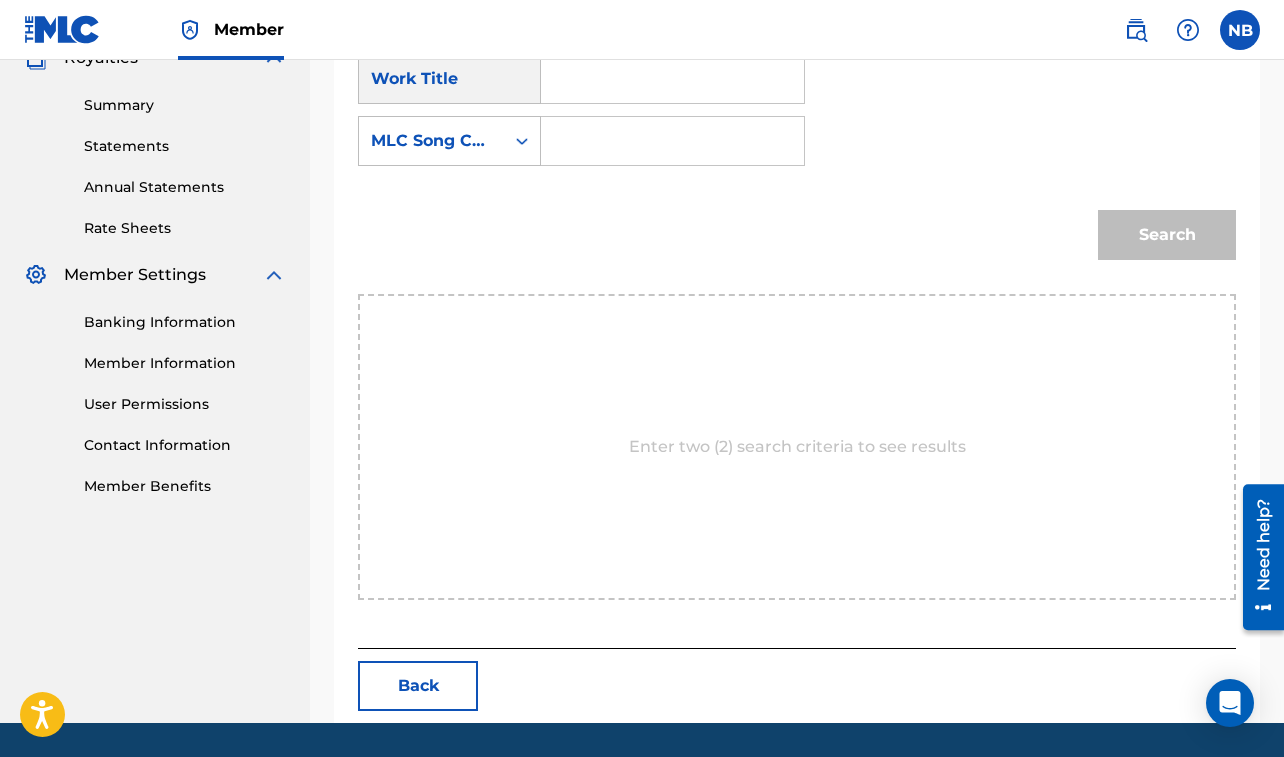 click at bounding box center (672, 79) 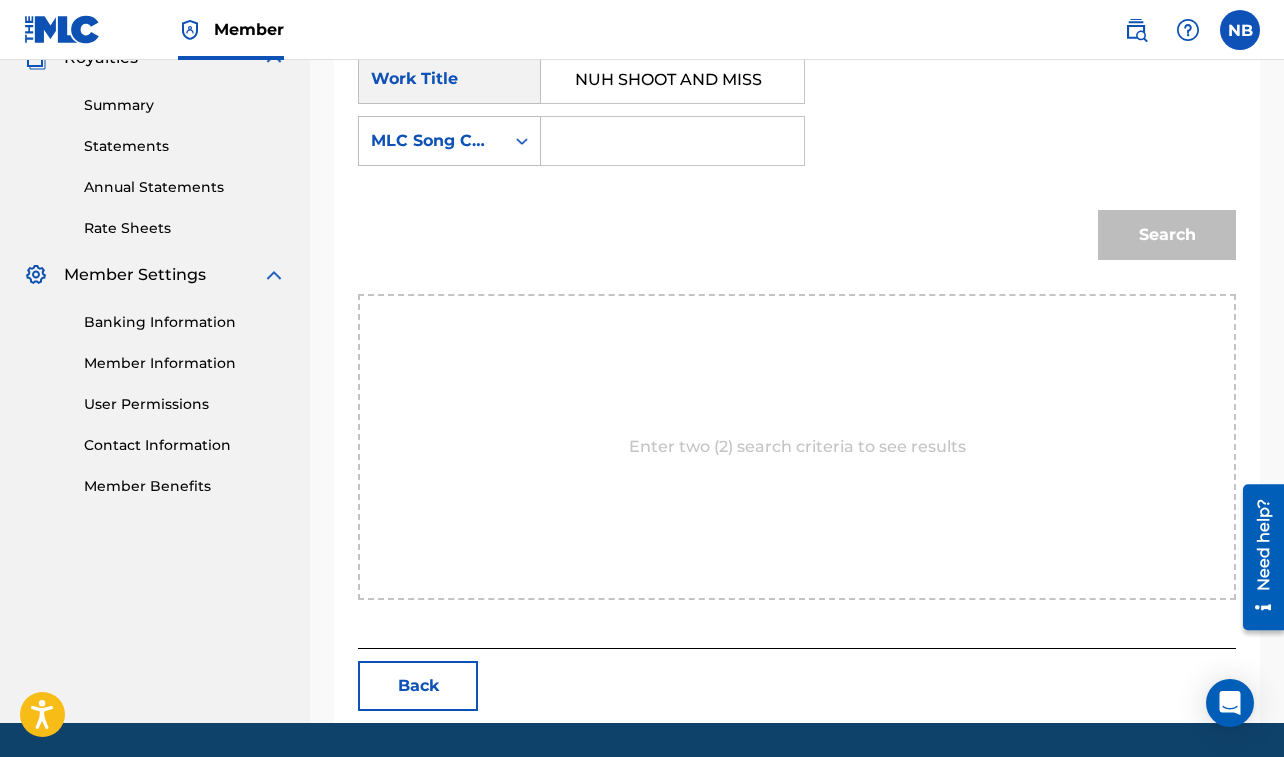 scroll, scrollTop: 0, scrollLeft: 2, axis: horizontal 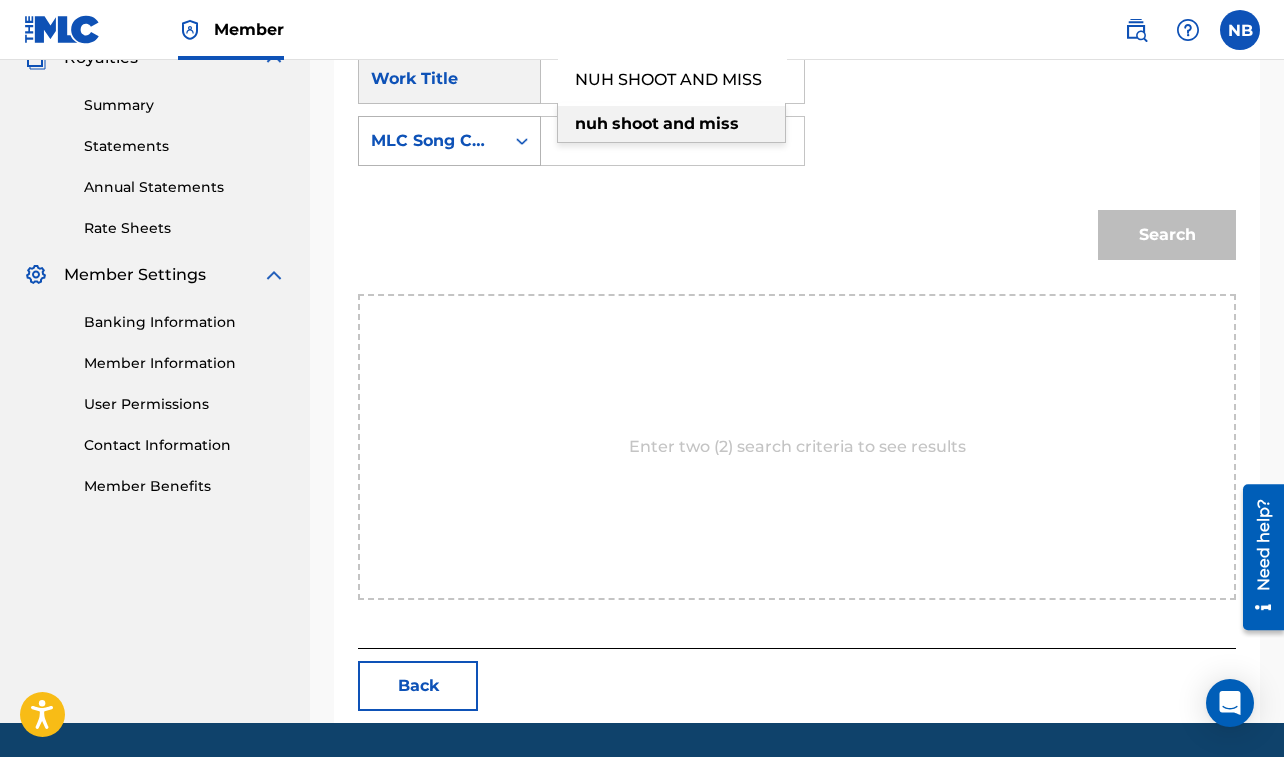 type on "NUH SHOOT AND MISS" 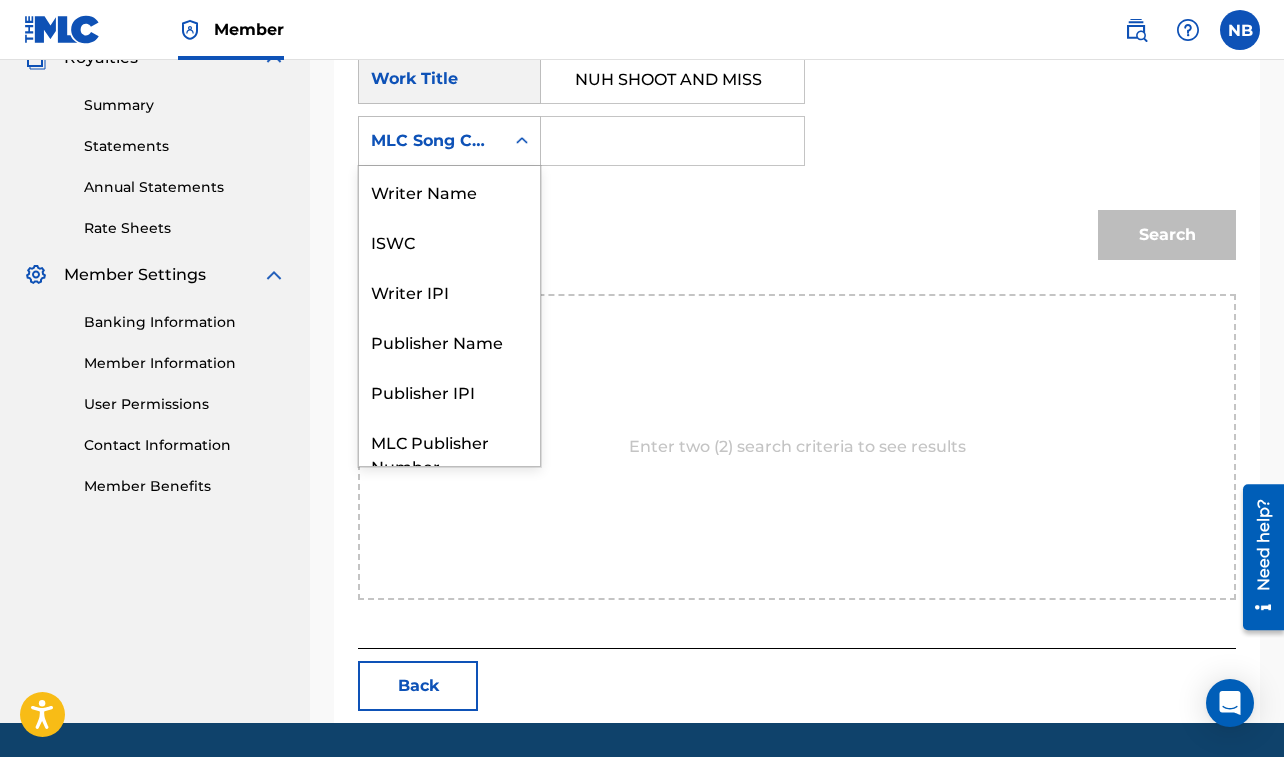 click on "MLC Song Code" at bounding box center (431, 141) 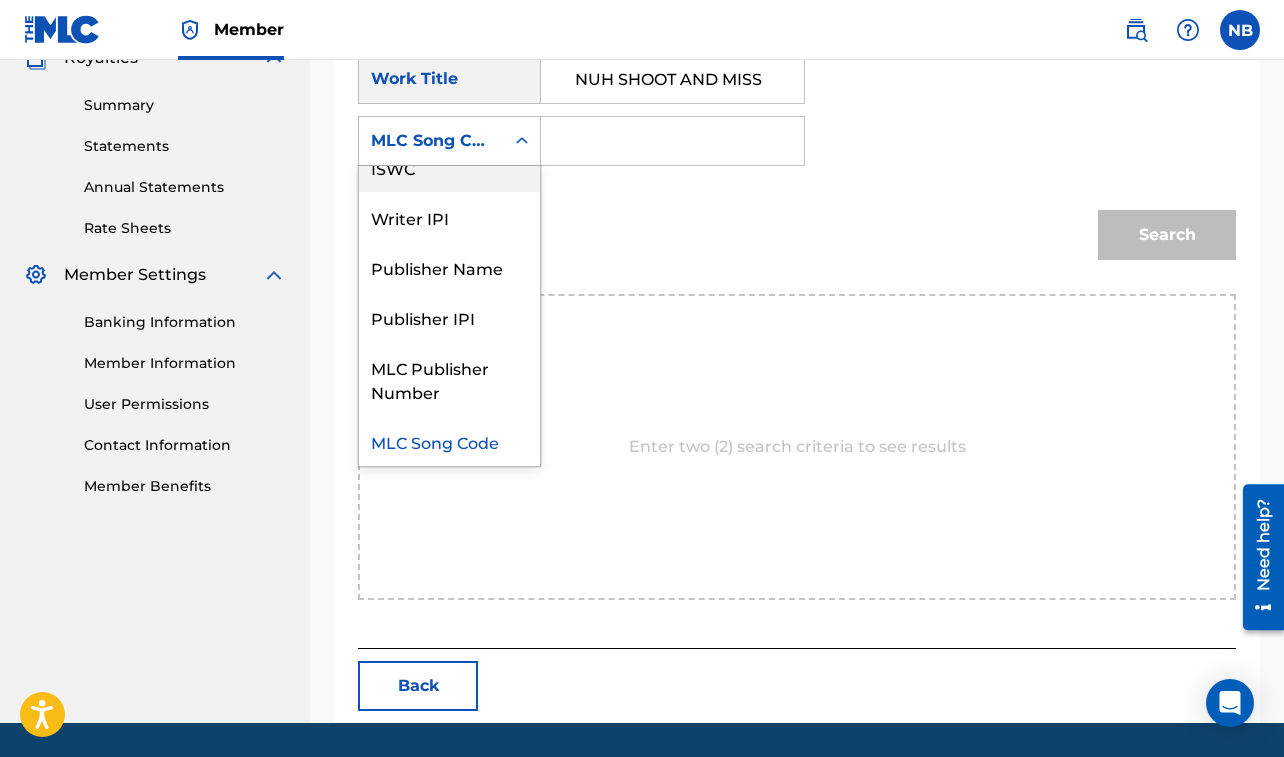 scroll, scrollTop: 0, scrollLeft: 0, axis: both 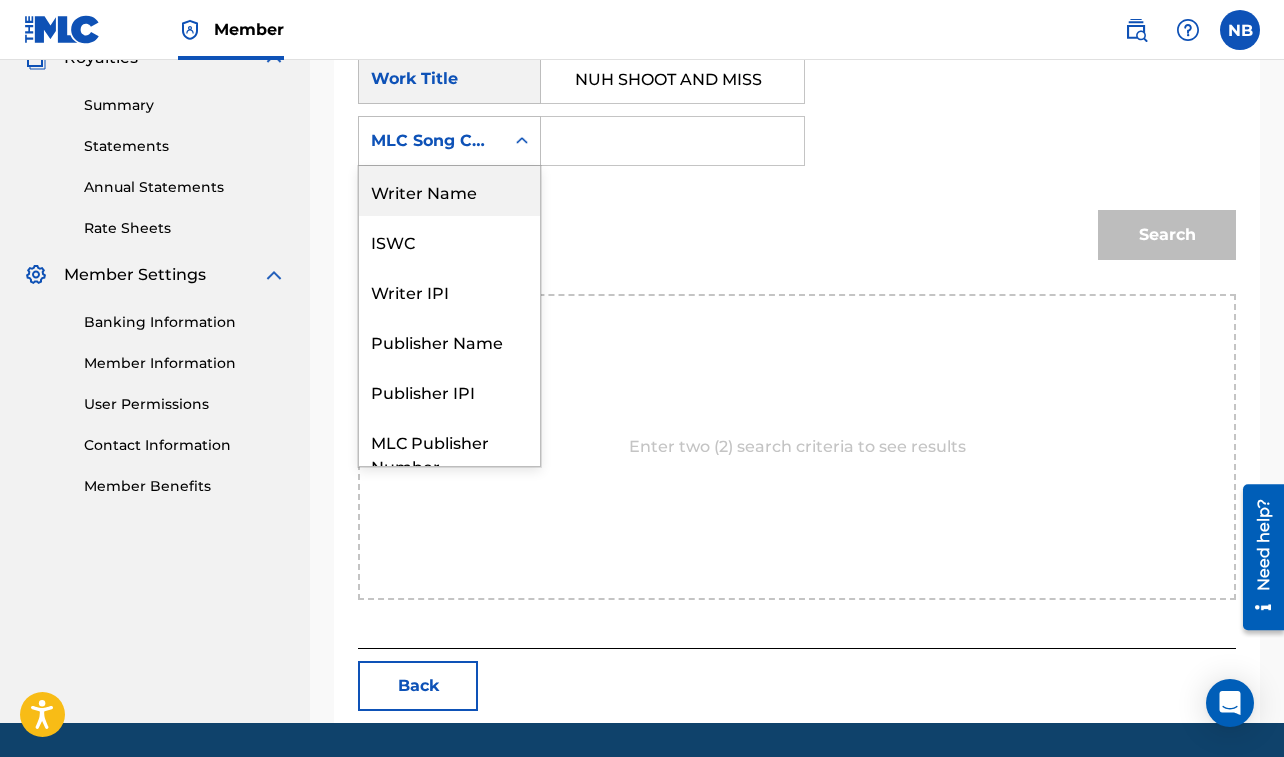 click on "Writer Name" at bounding box center [449, 191] 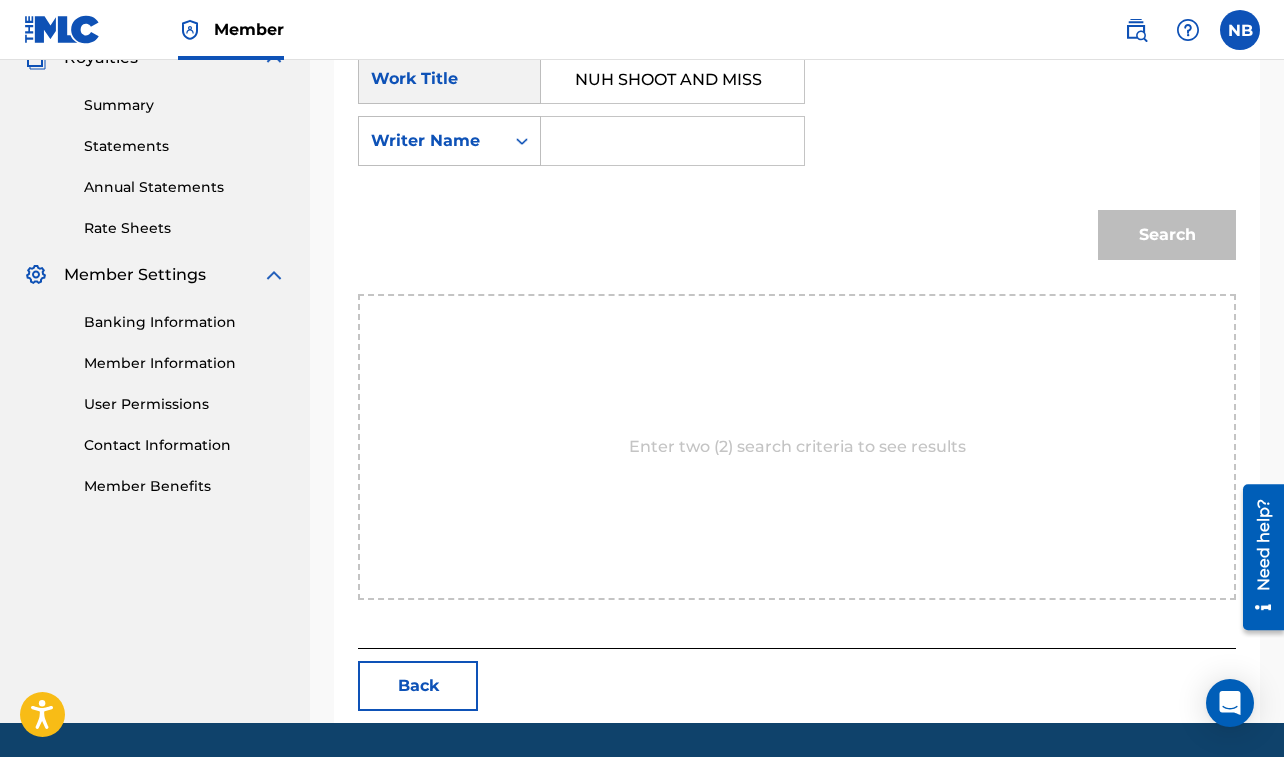 click at bounding box center (672, 141) 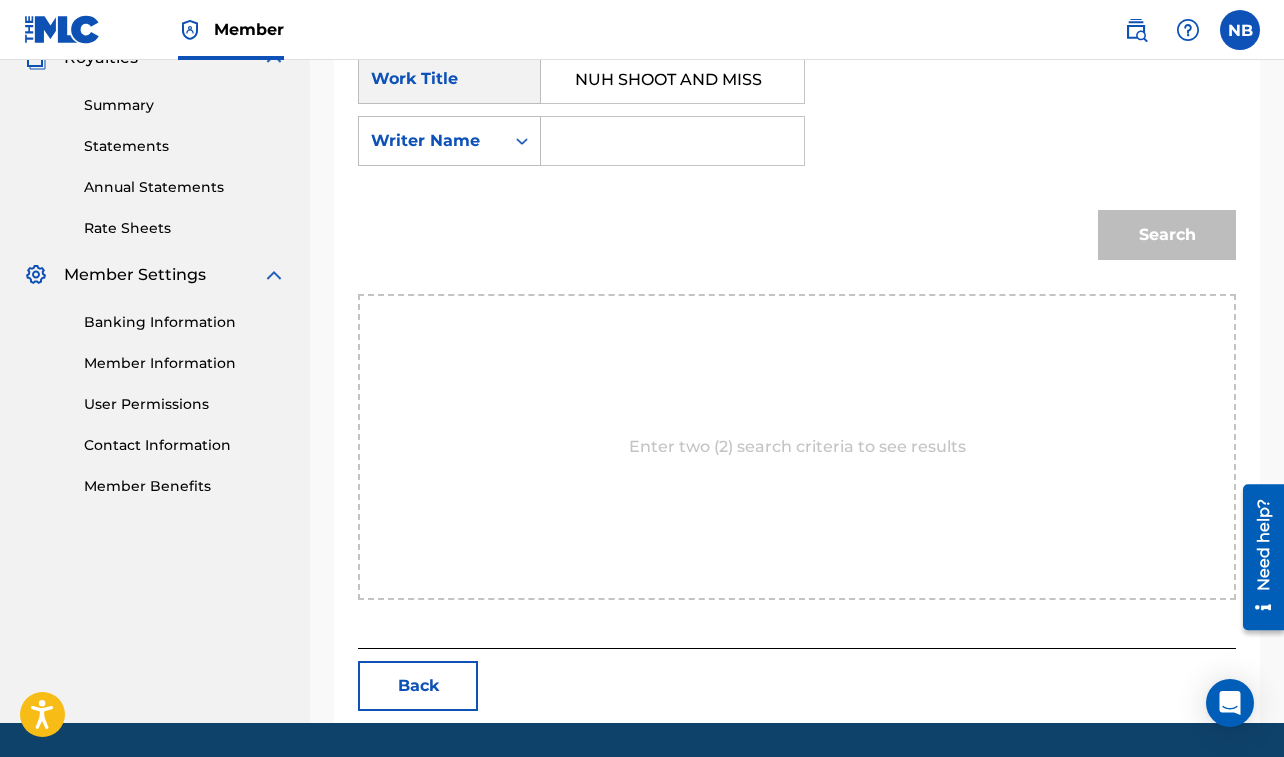 type on "[PERSON_NAME]" 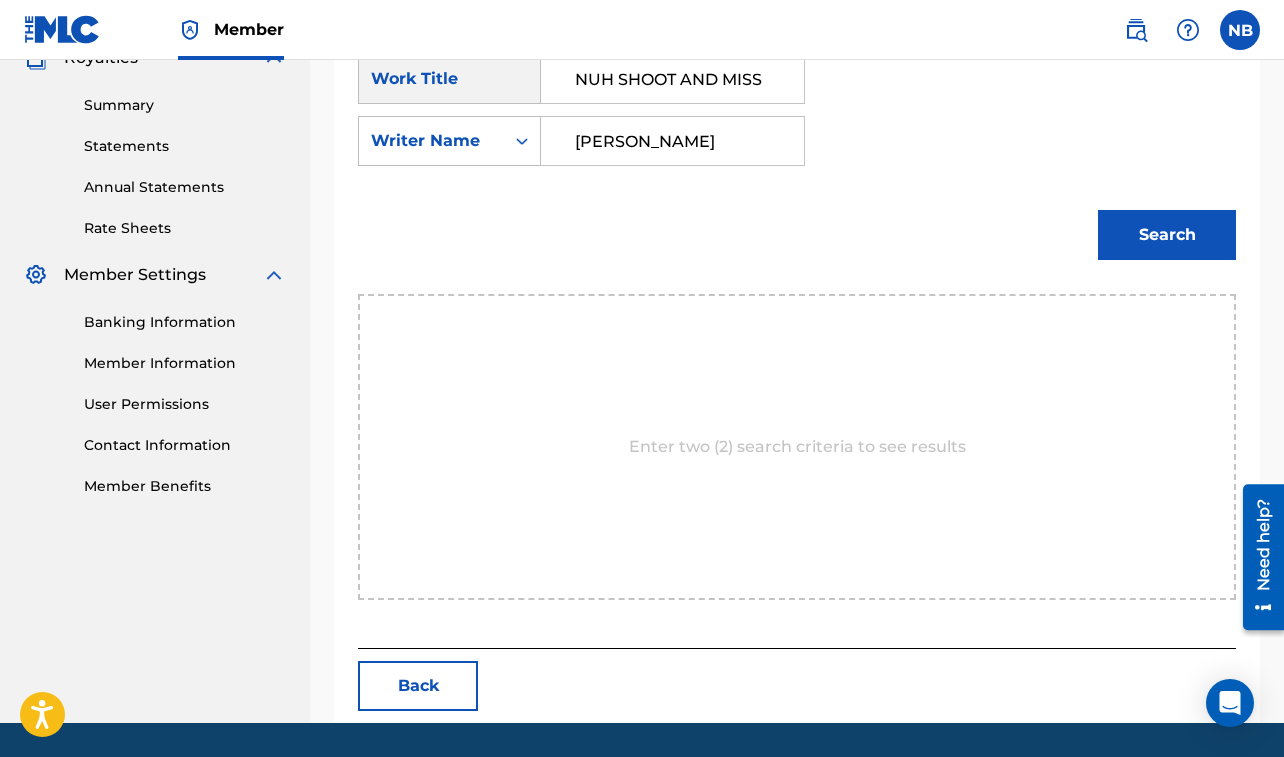 click on "Search" at bounding box center [1167, 235] 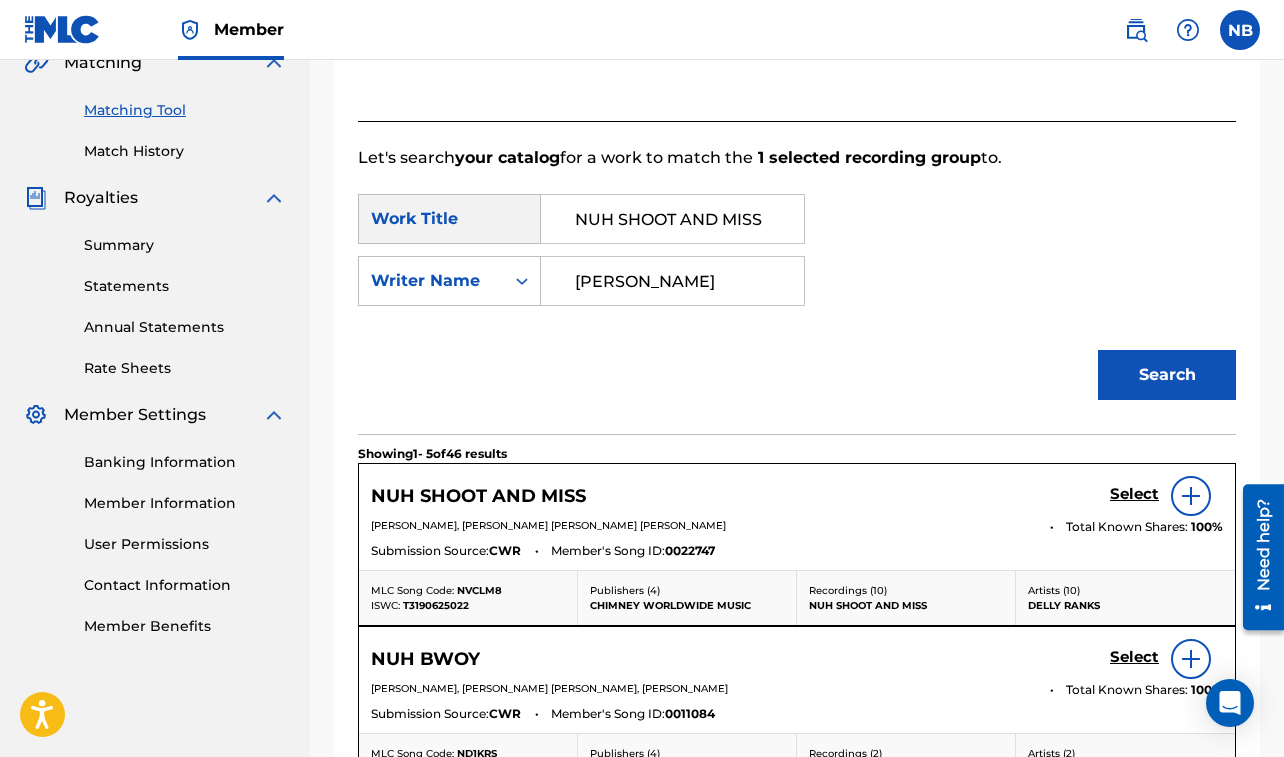 scroll, scrollTop: 623, scrollLeft: 0, axis: vertical 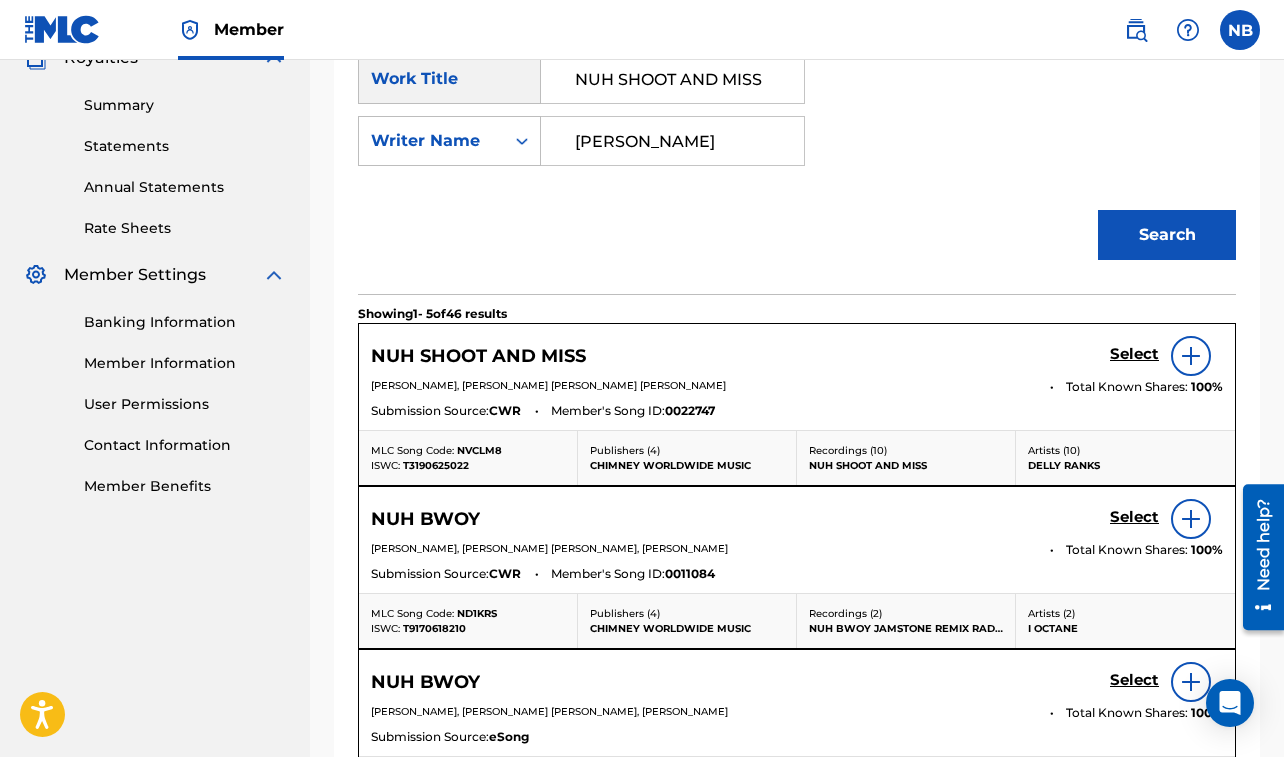 click on "Select" at bounding box center [1134, 354] 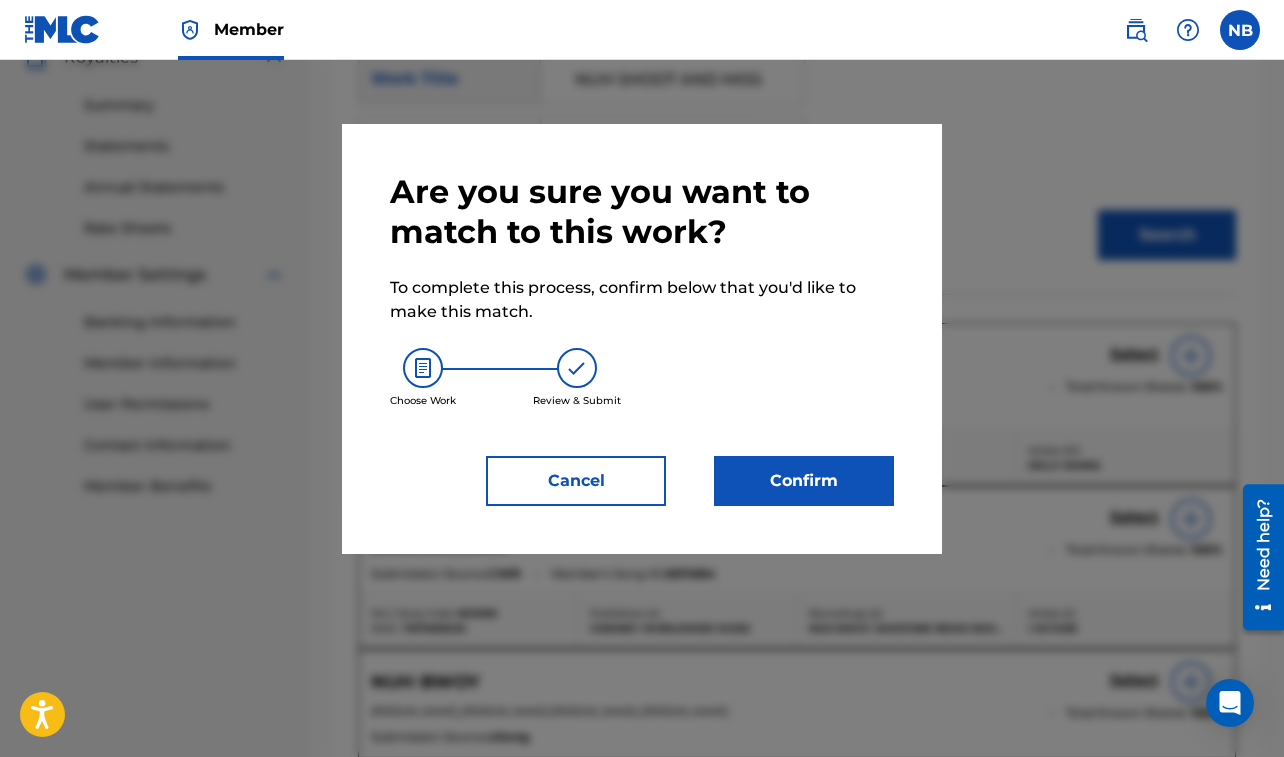 click on "Confirm" at bounding box center (804, 481) 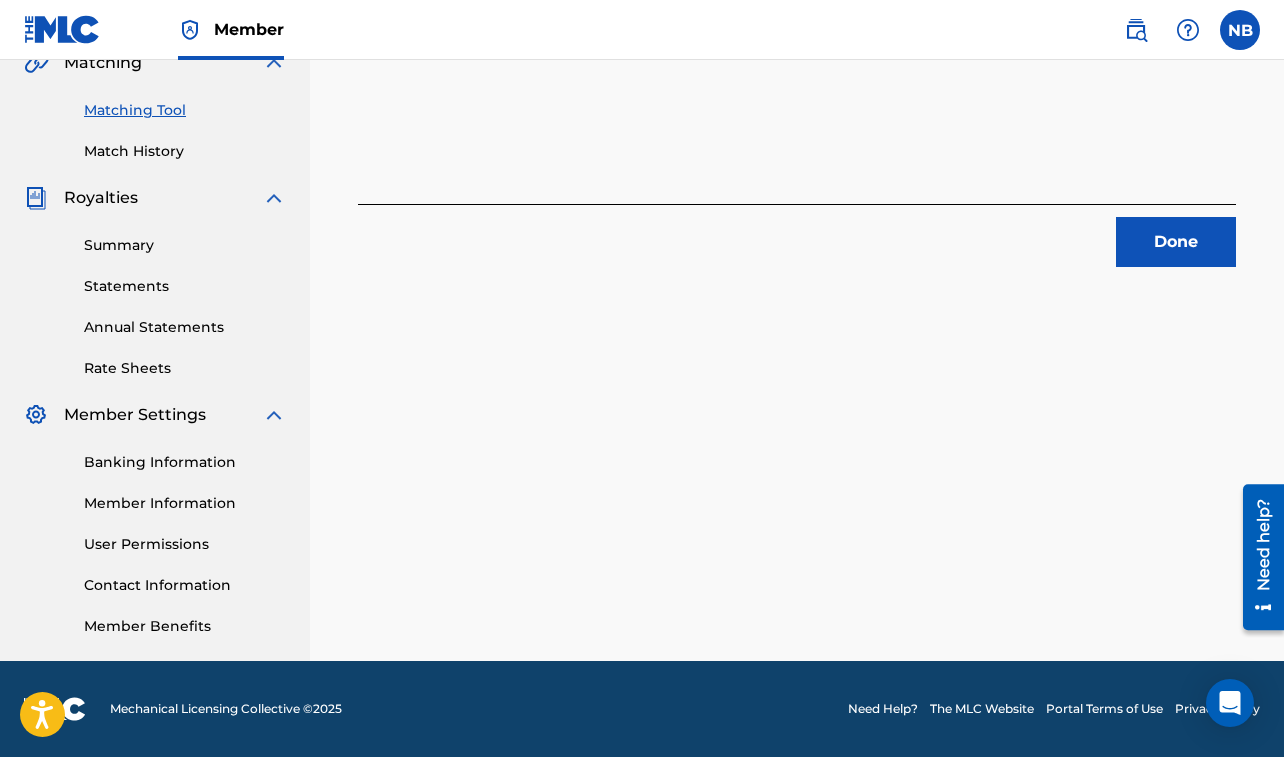 click on "Done" at bounding box center [1176, 242] 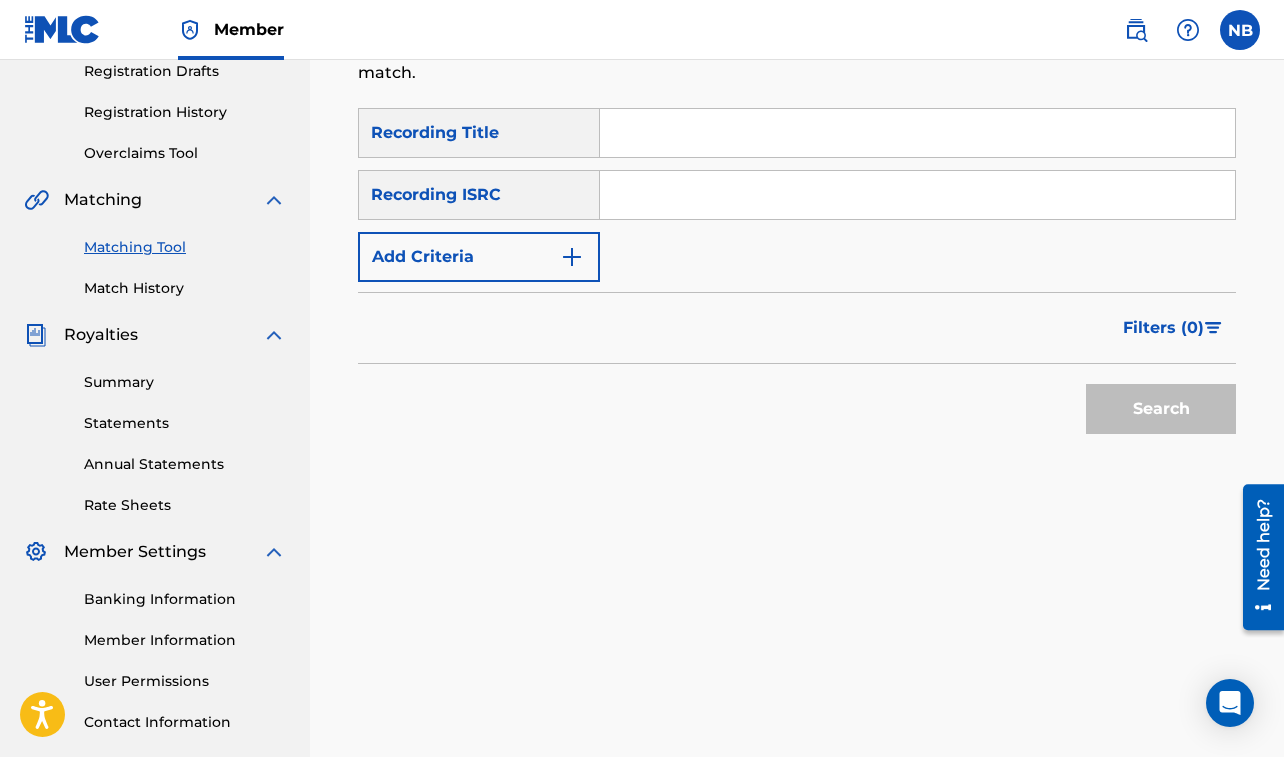 scroll, scrollTop: 315, scrollLeft: 0, axis: vertical 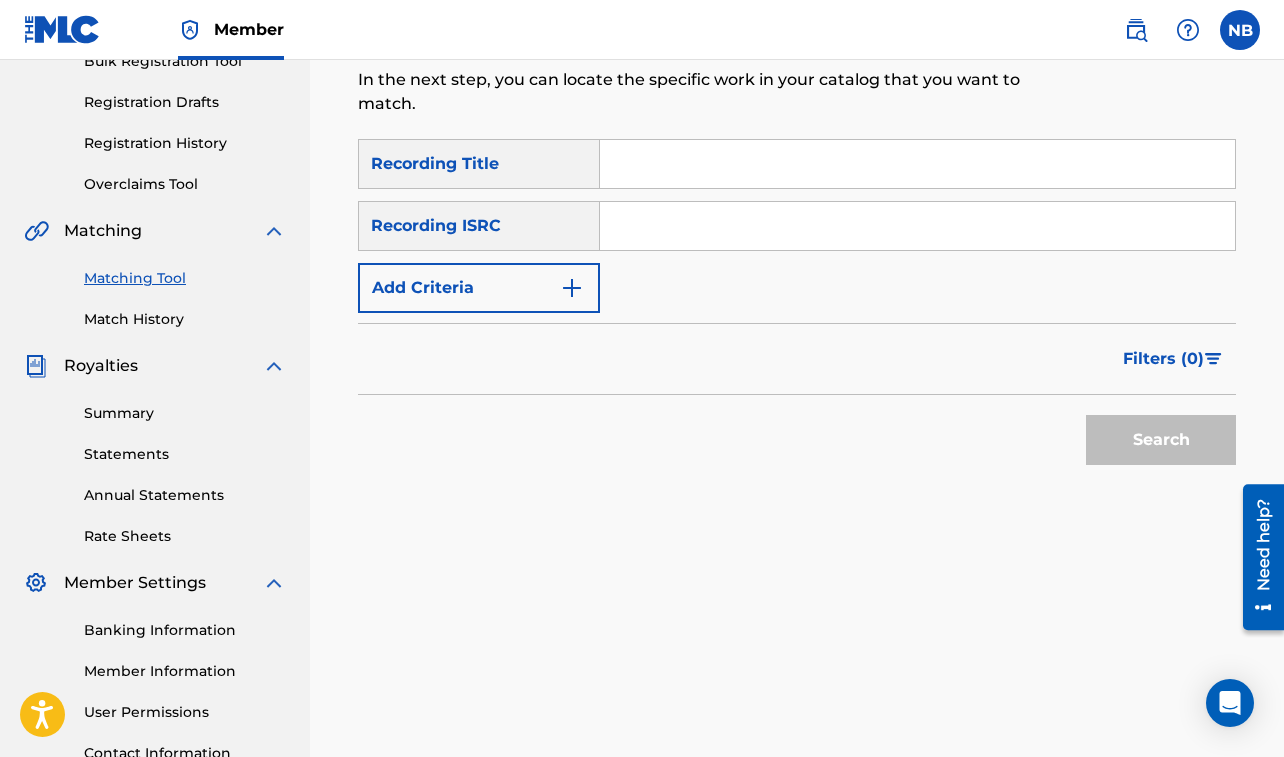 click at bounding box center (917, 164) 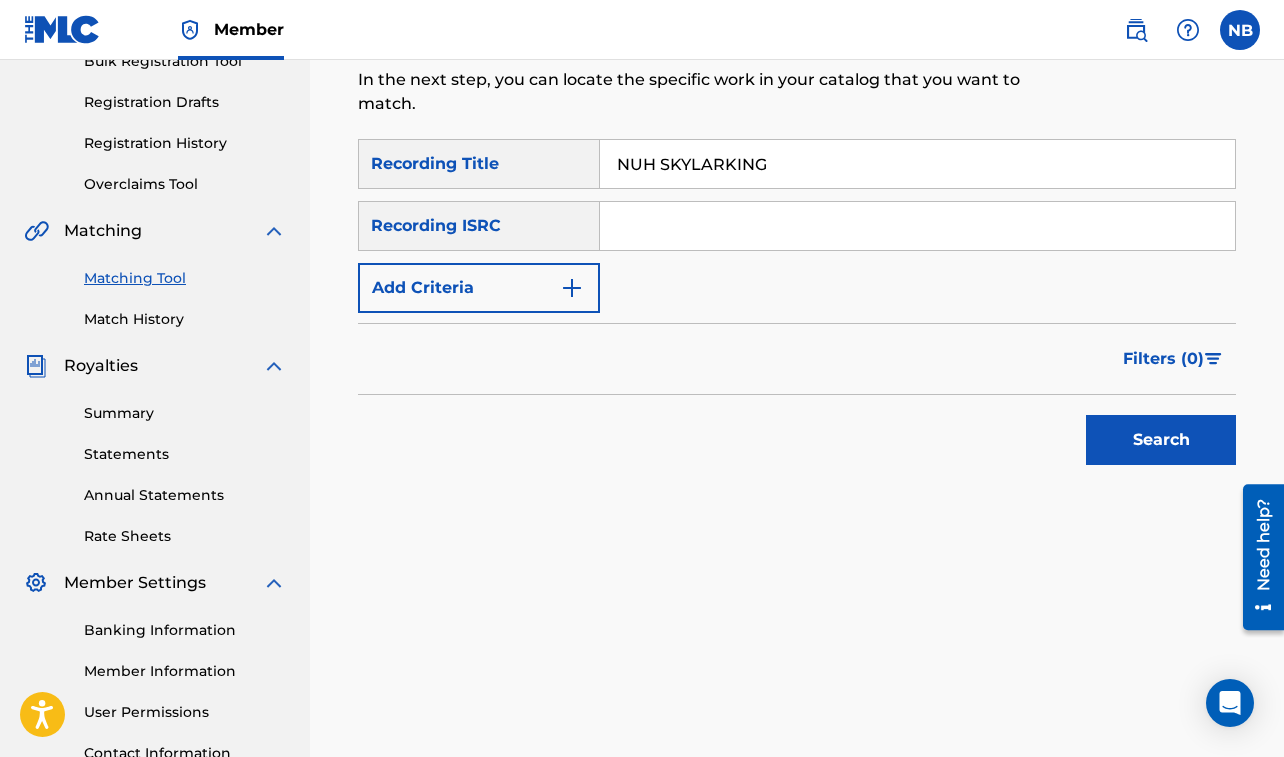 type on "NUH SKYLARKING" 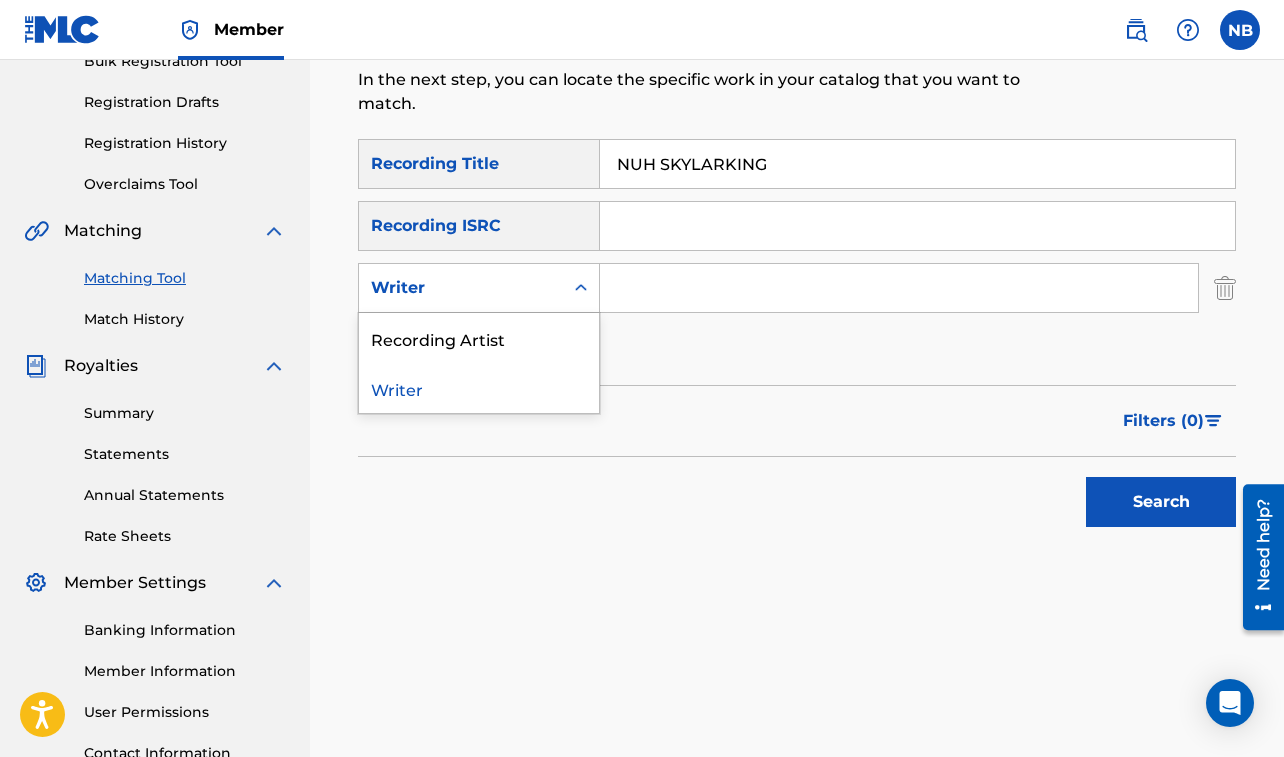 click on "Writer" at bounding box center (461, 288) 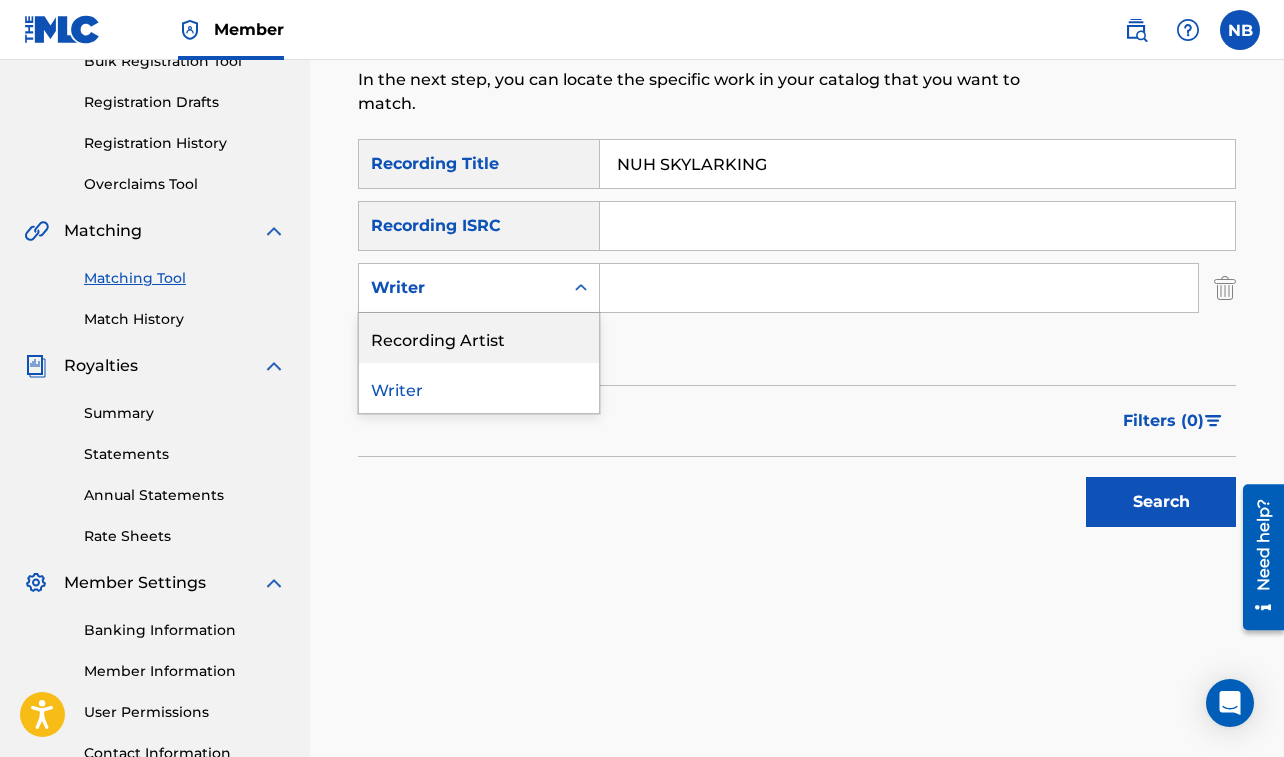 click on "Recording Artist" at bounding box center (479, 338) 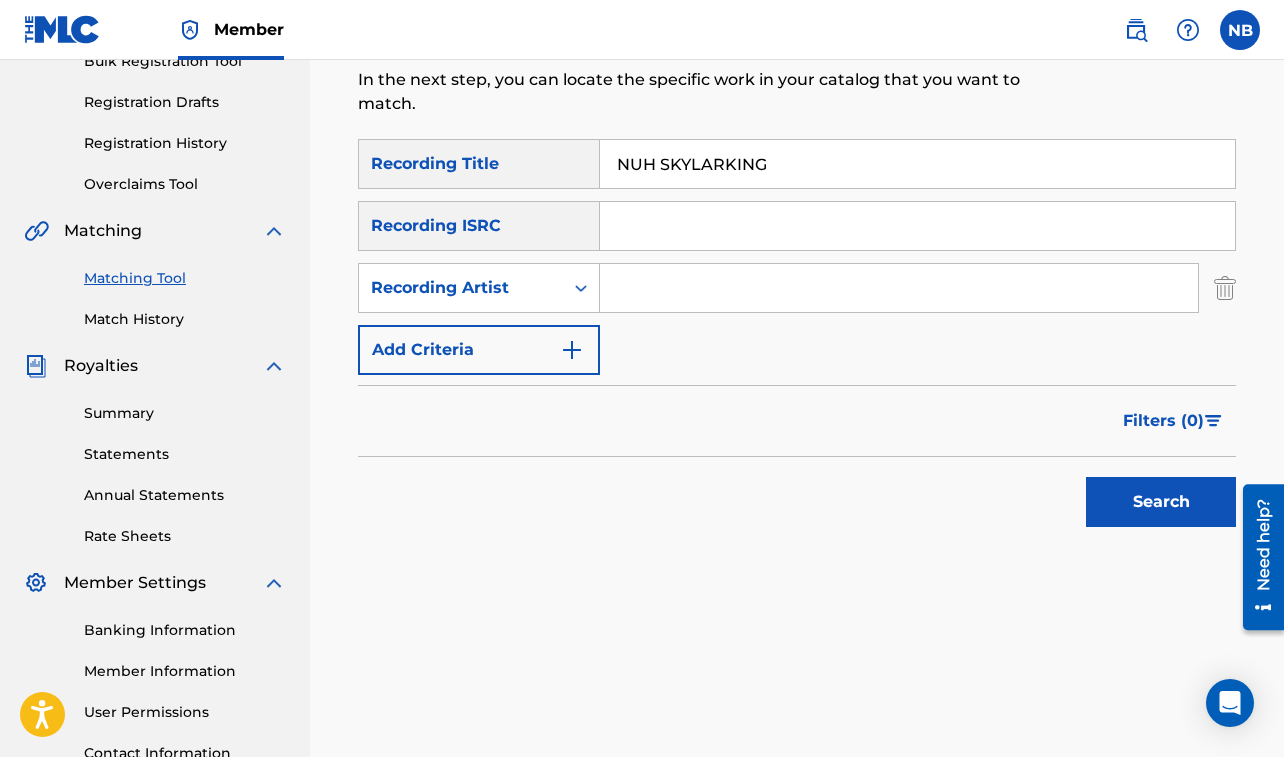click at bounding box center (899, 288) 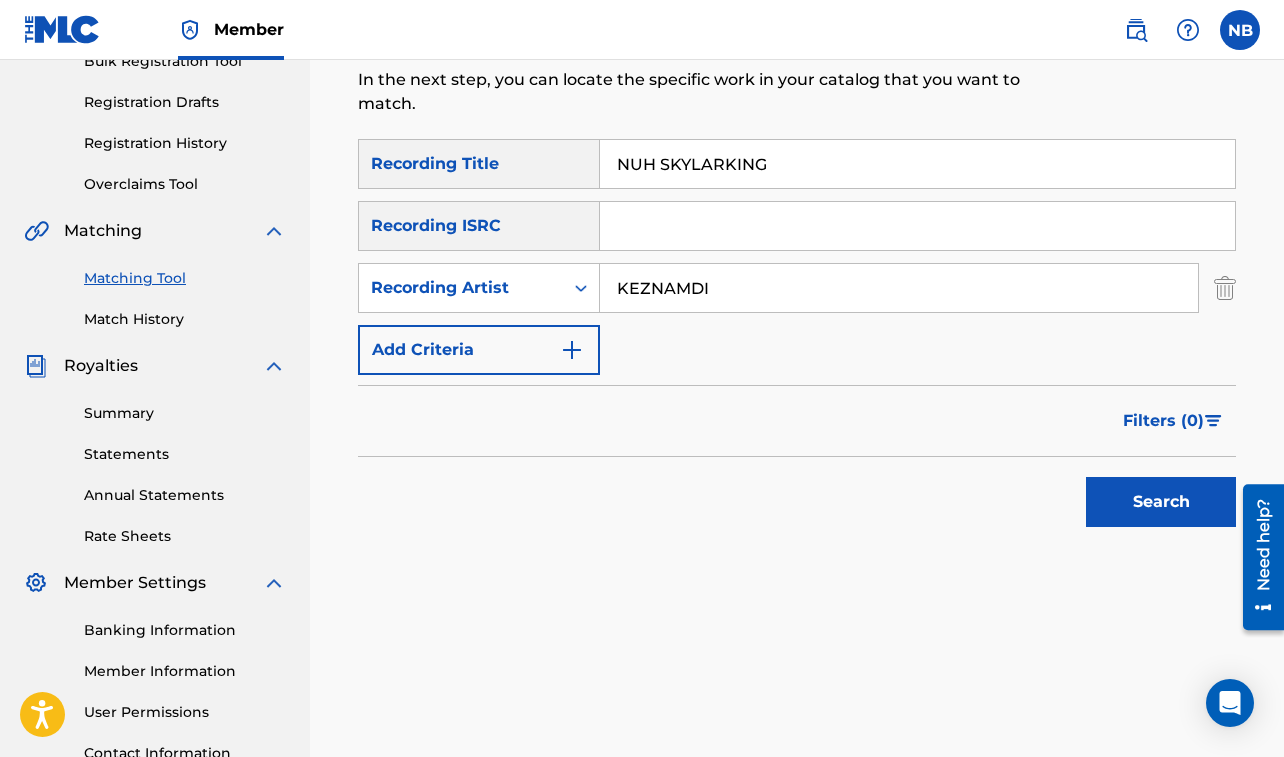 type on "KEZNAMDI" 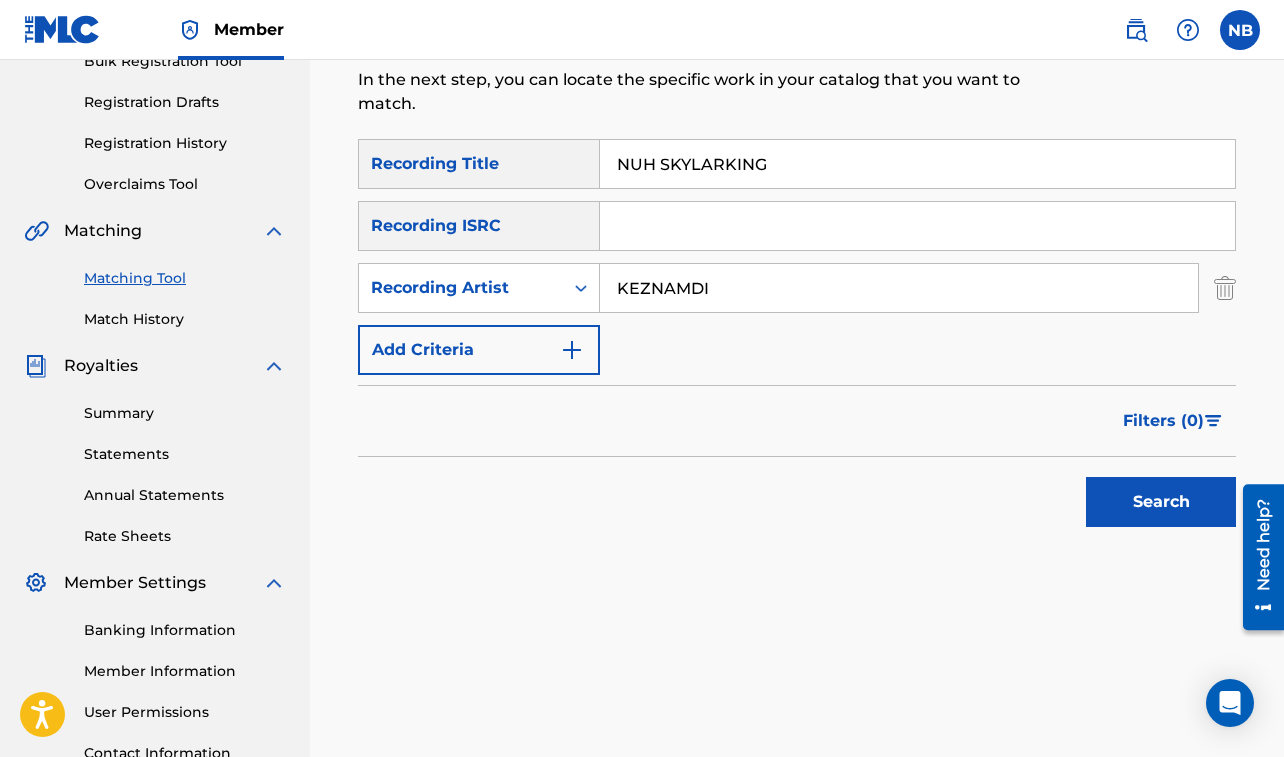 click on "Search" at bounding box center [1161, 502] 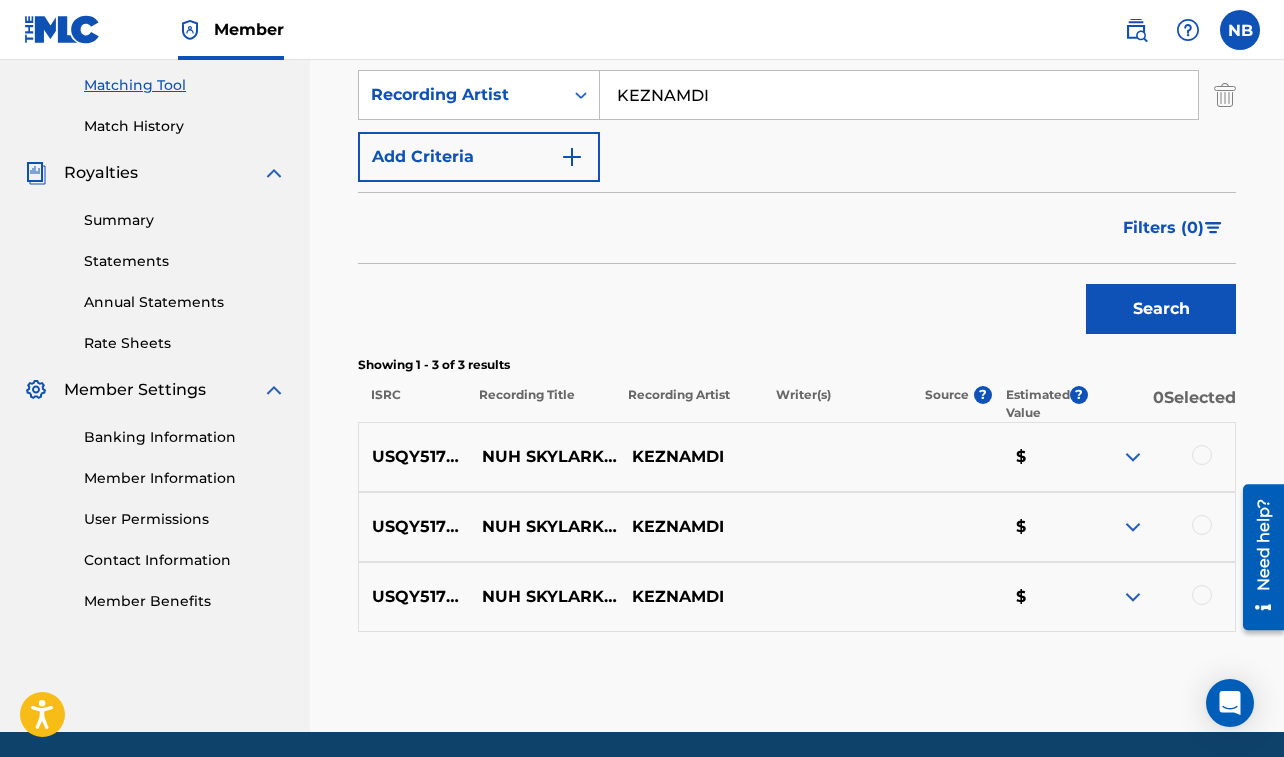 scroll, scrollTop: 509, scrollLeft: 0, axis: vertical 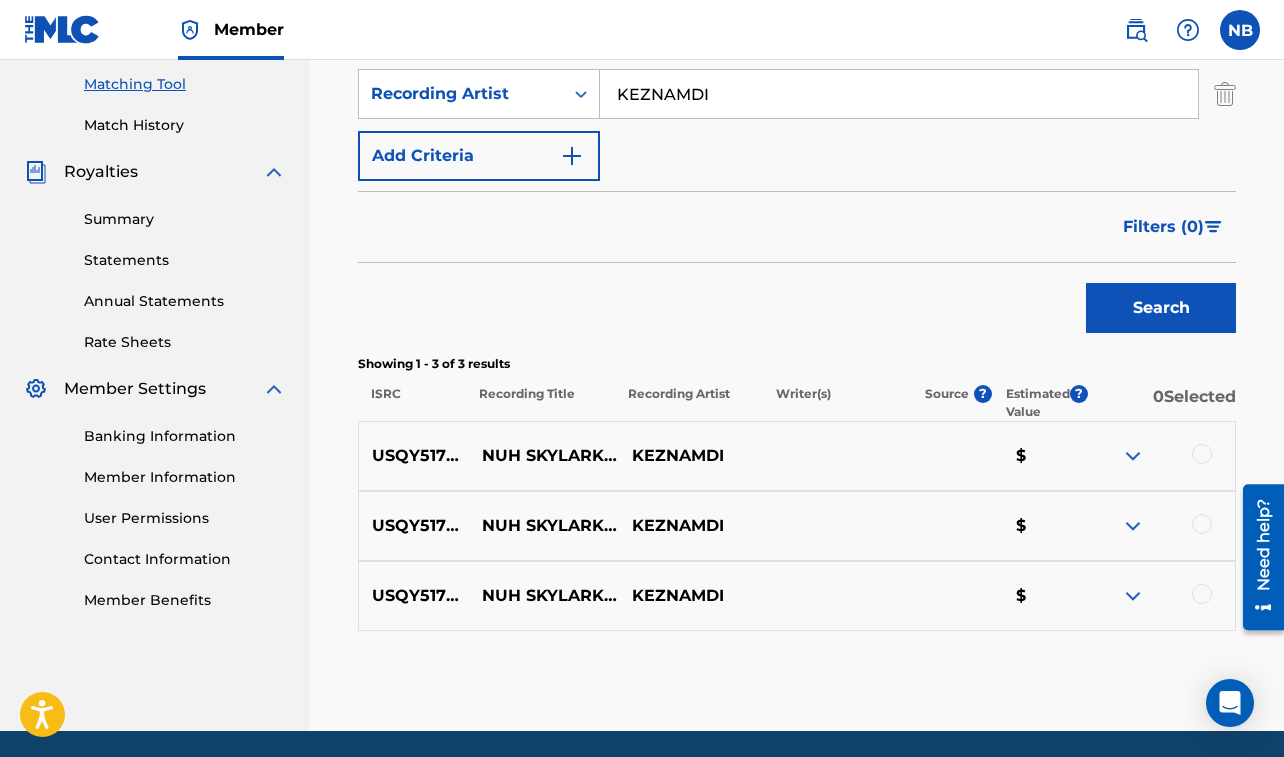 drag, startPoint x: 1200, startPoint y: 459, endPoint x: 1190, endPoint y: 441, distance: 20.59126 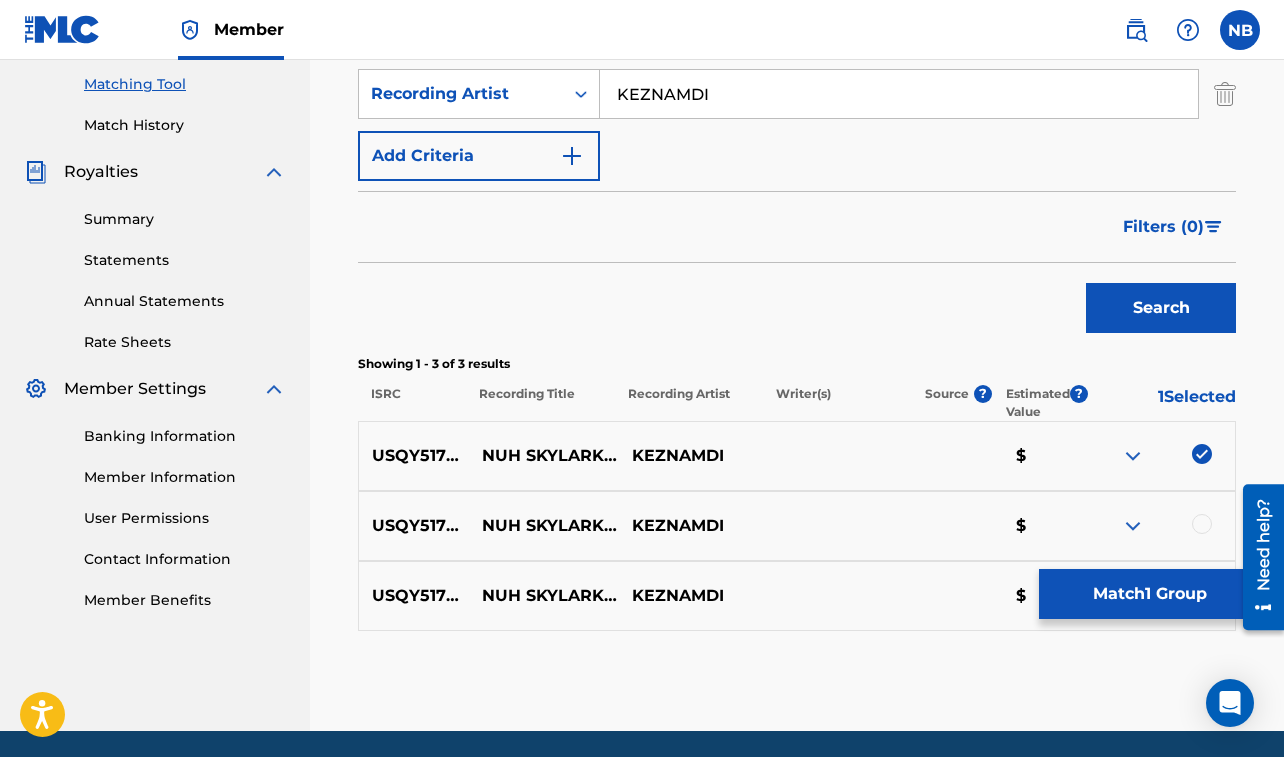 click at bounding box center [1202, 524] 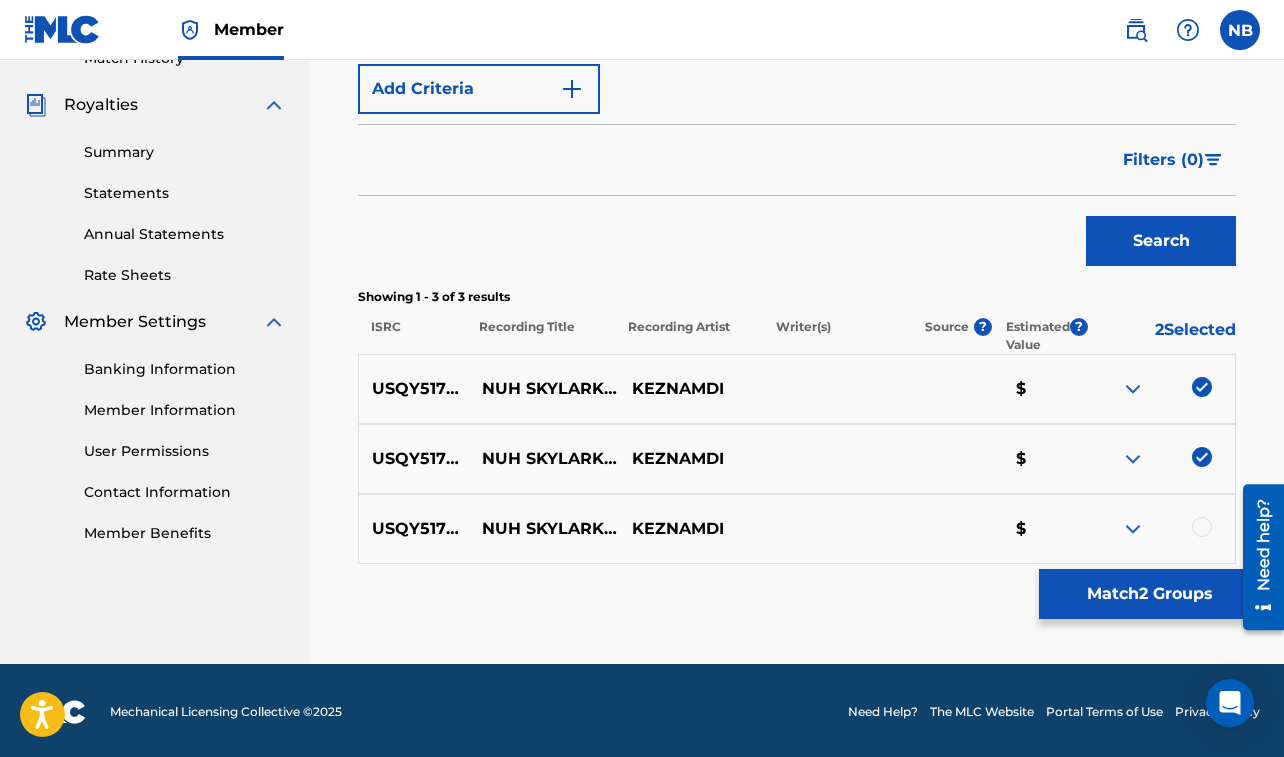 scroll, scrollTop: 579, scrollLeft: 0, axis: vertical 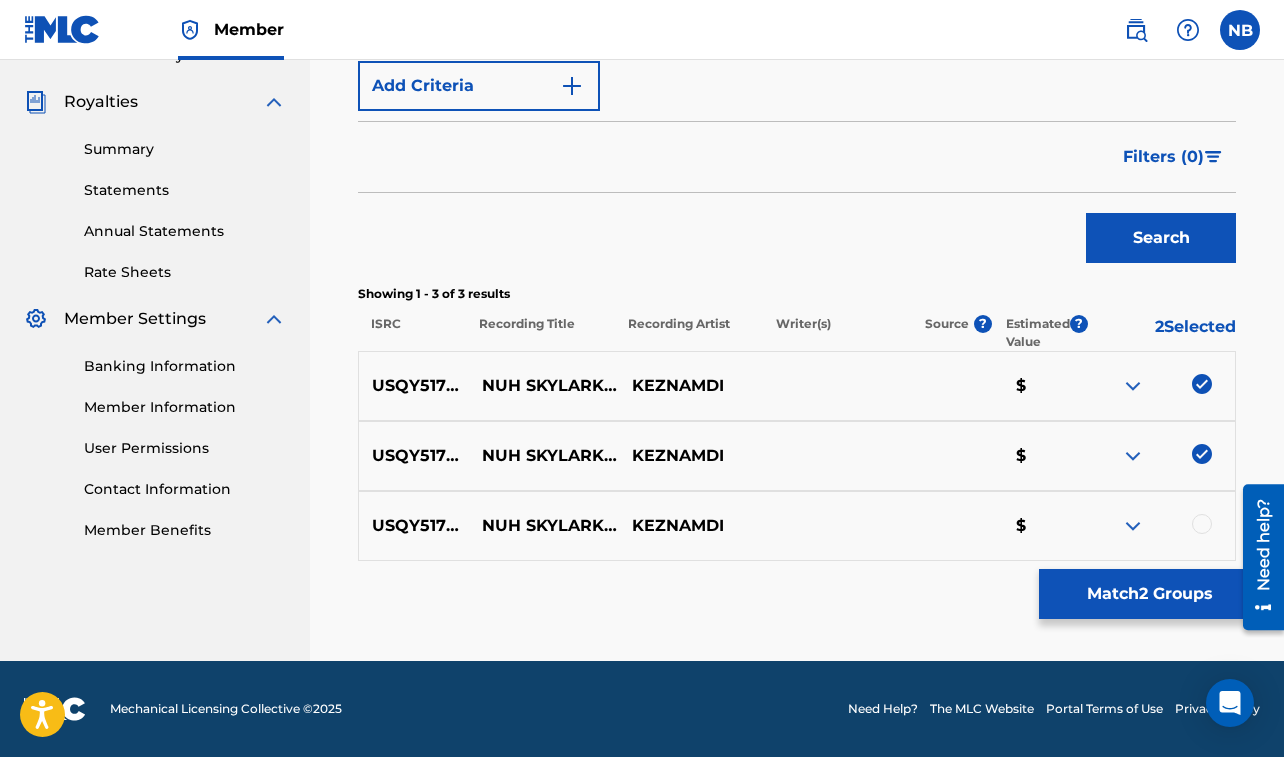 click at bounding box center (1202, 524) 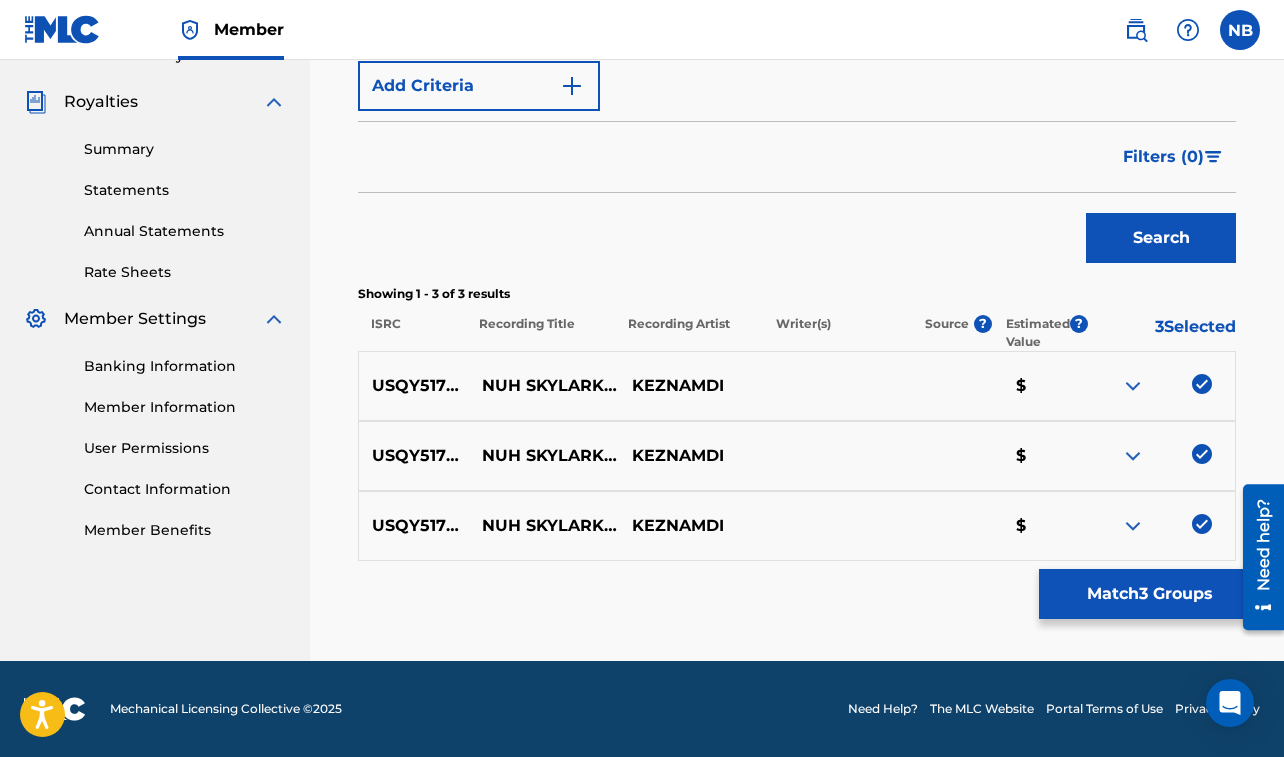 click on "Match  3 Groups" at bounding box center [1149, 594] 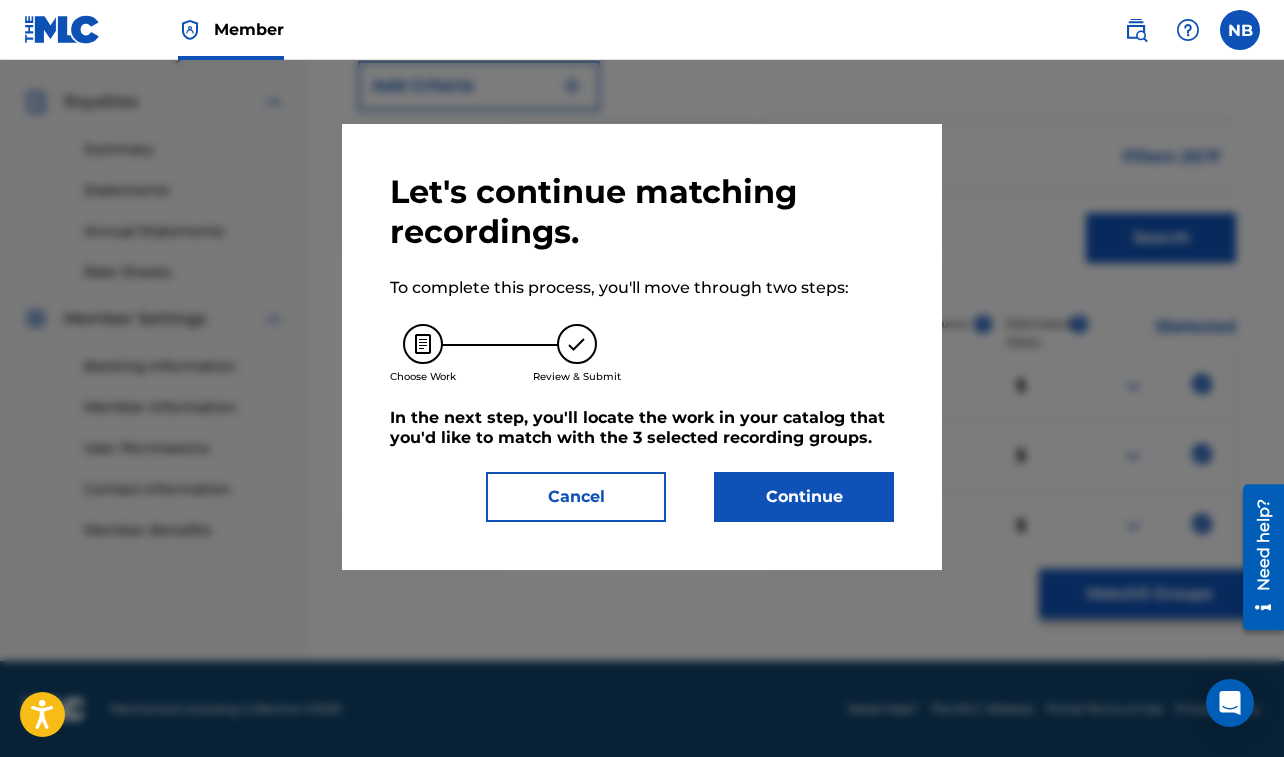 click on "Continue" at bounding box center [804, 497] 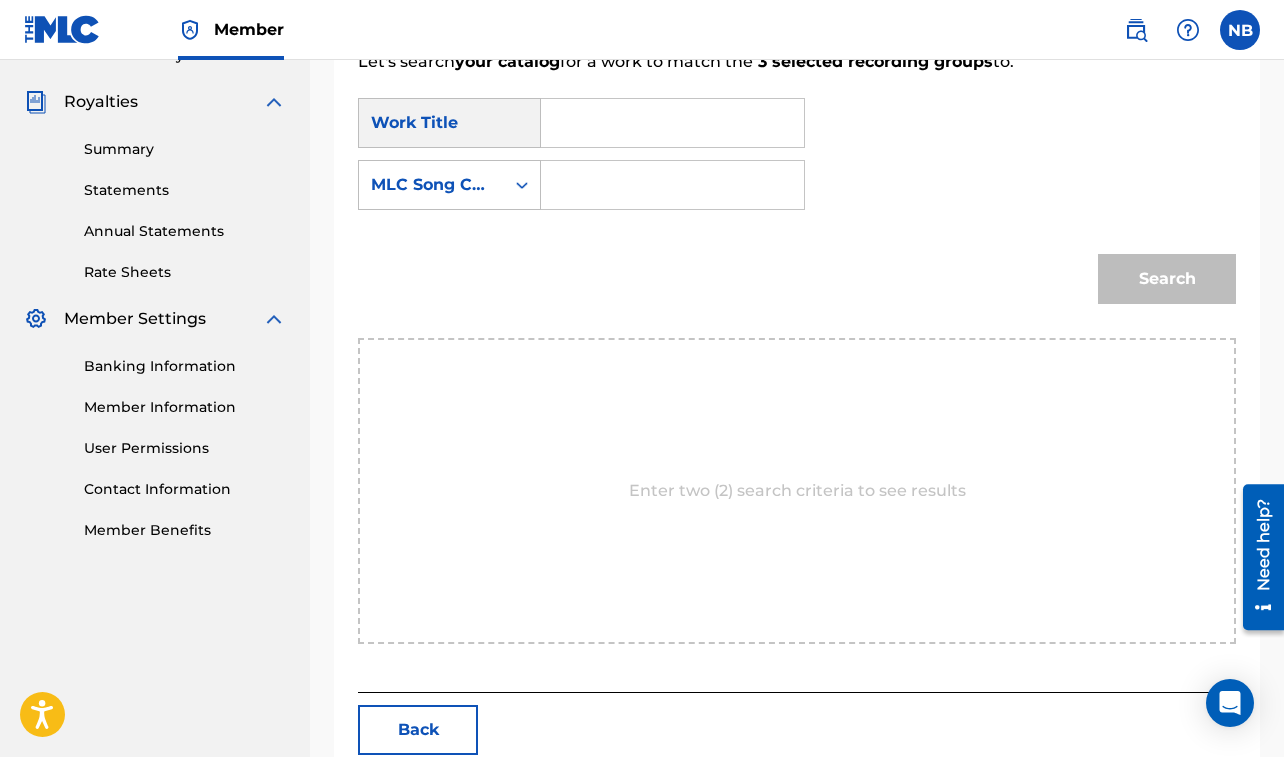 click at bounding box center (672, 123) 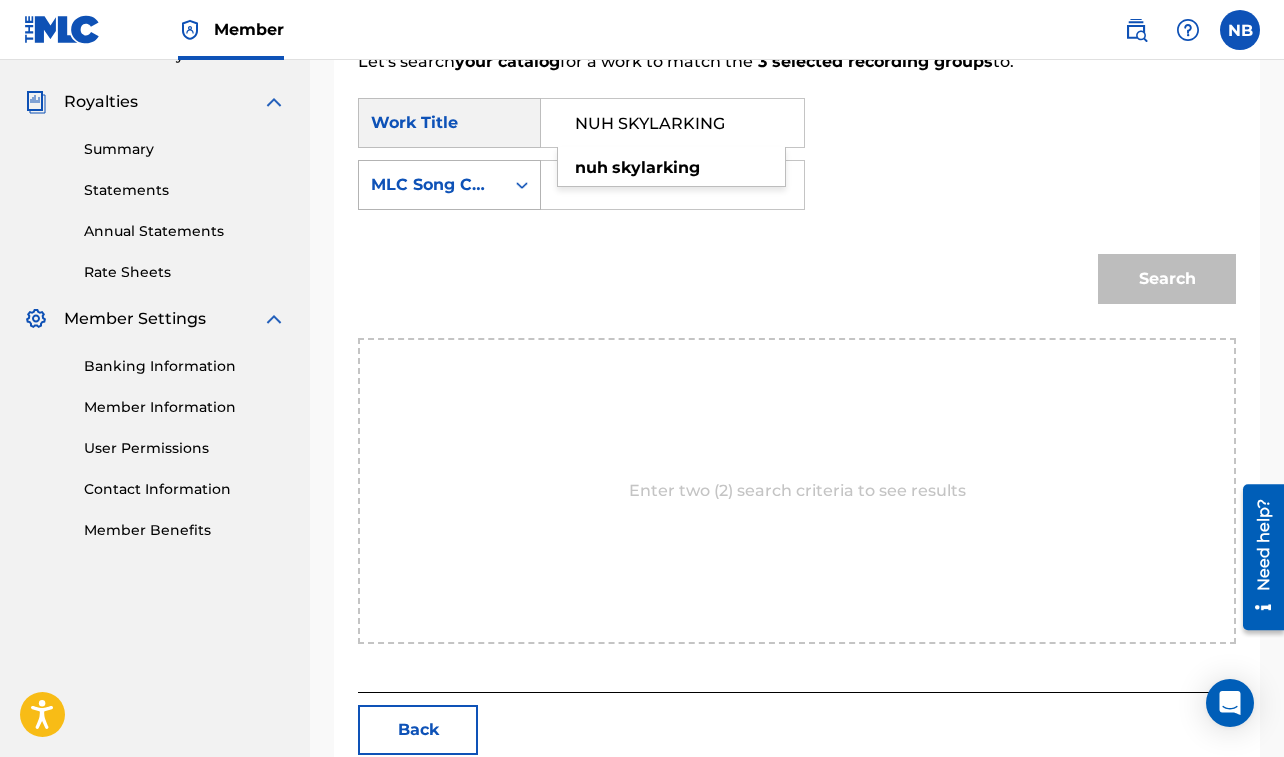 type on "NUH SKYLARKING" 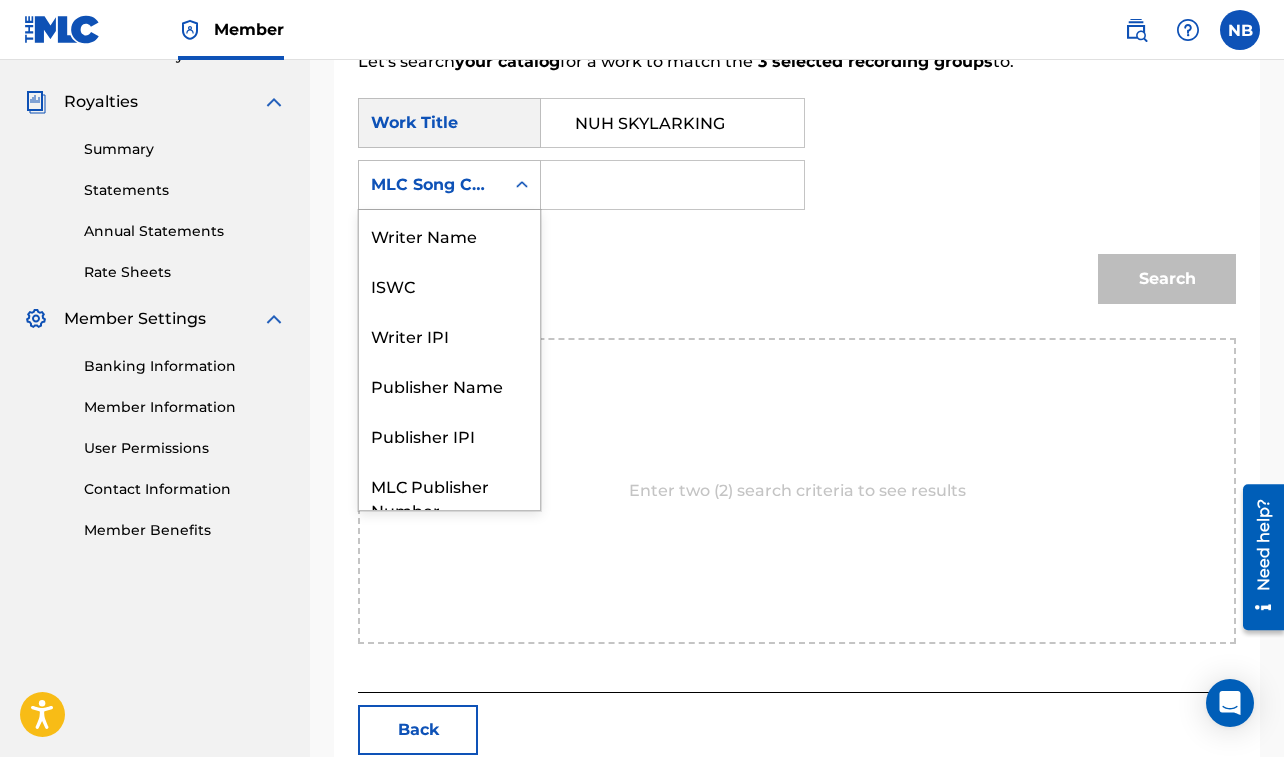 scroll, scrollTop: 74, scrollLeft: 0, axis: vertical 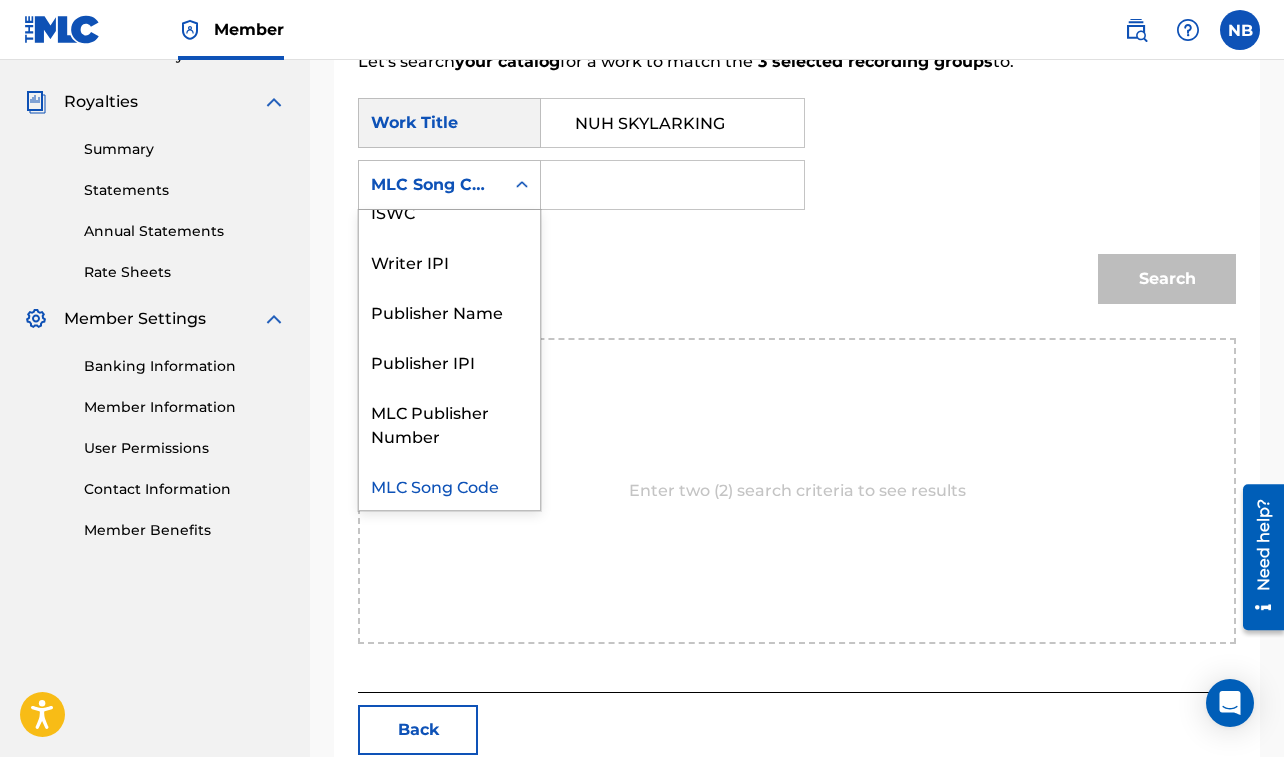 click on "MLC Song Code" at bounding box center [431, 185] 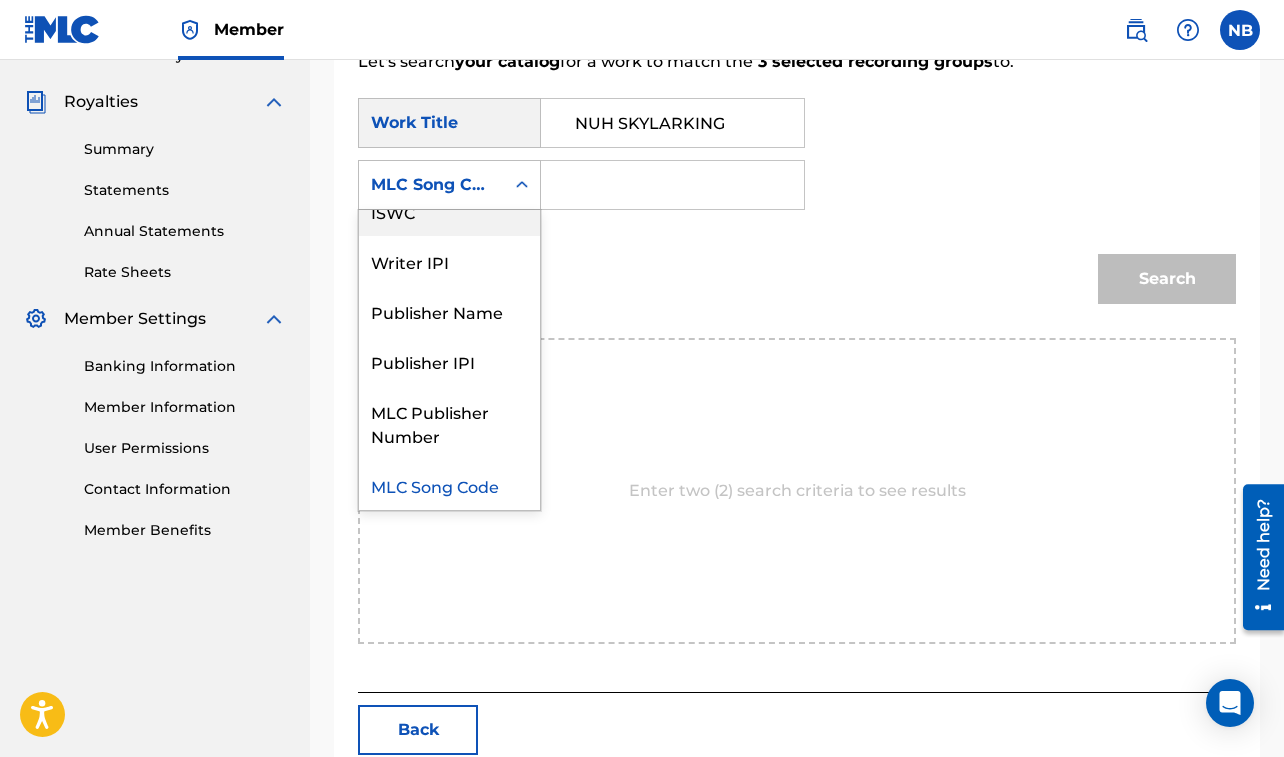 scroll, scrollTop: 0, scrollLeft: 0, axis: both 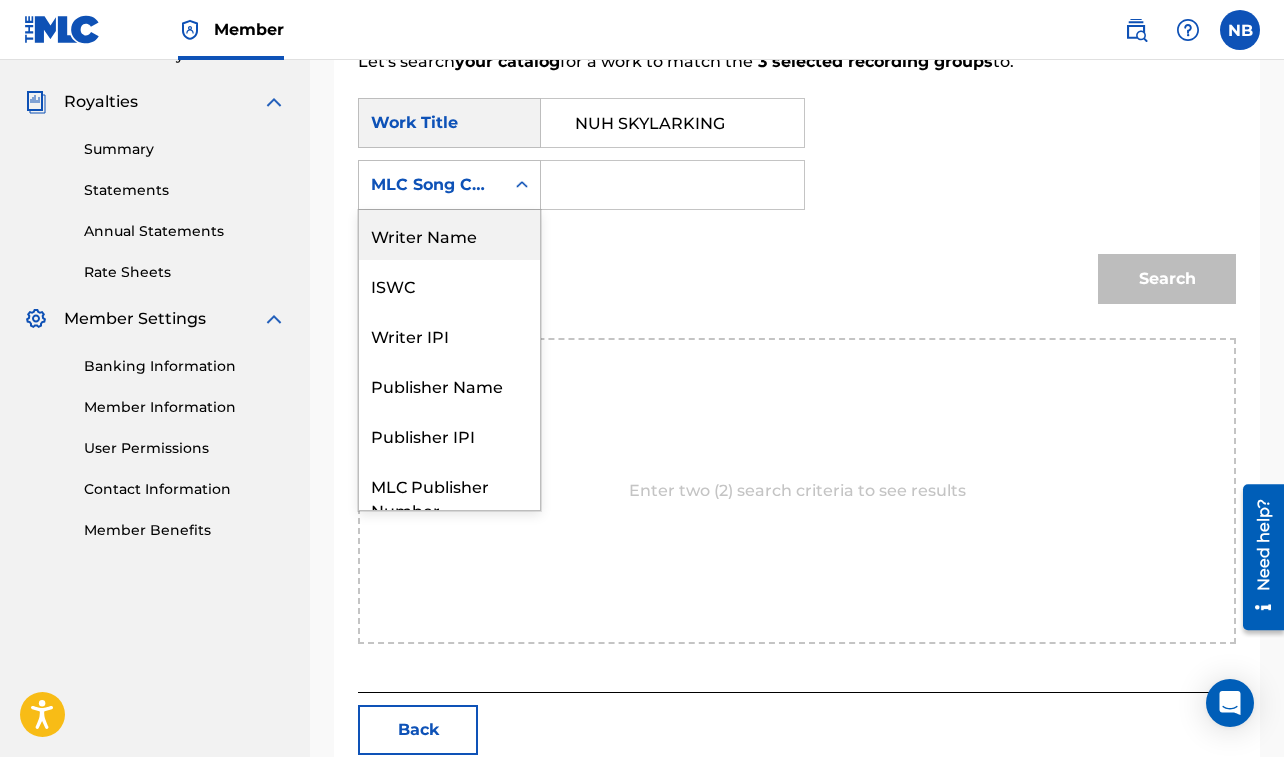 click on "Writer Name" at bounding box center (449, 235) 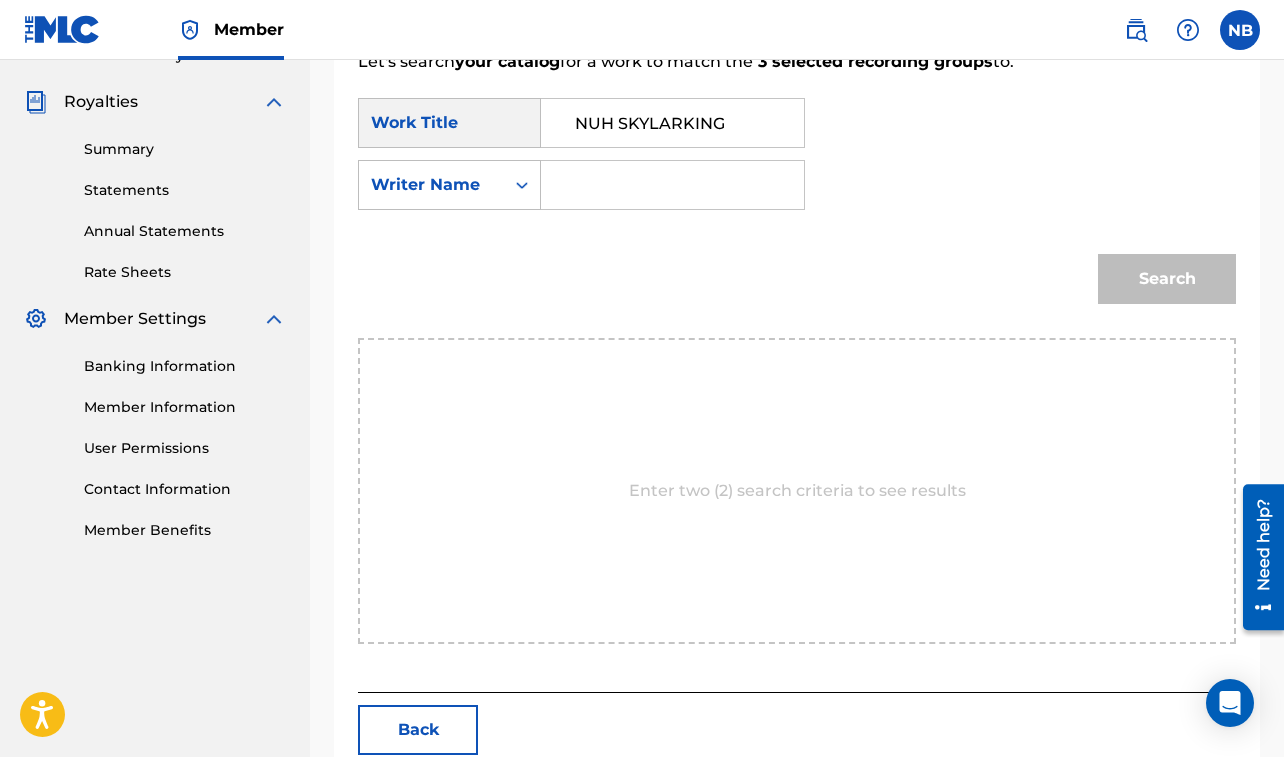 click at bounding box center (672, 185) 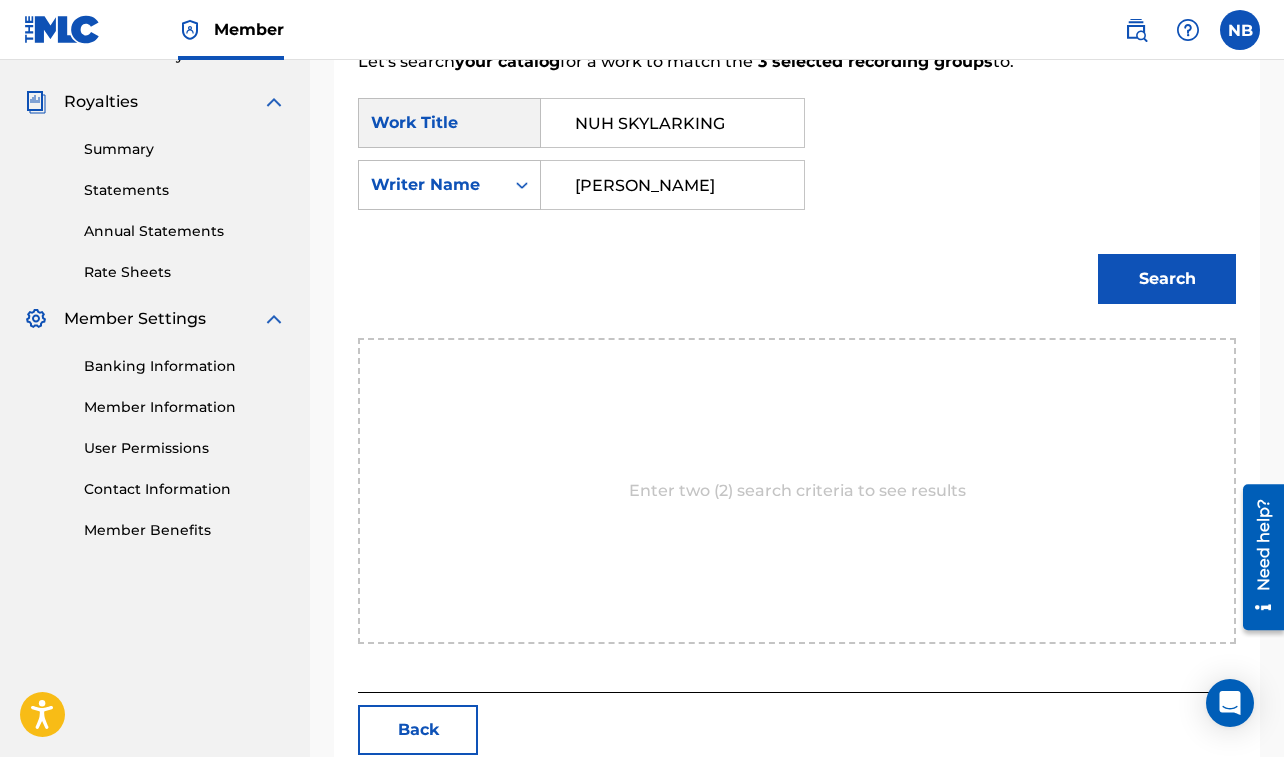 click on "Search" at bounding box center (1167, 279) 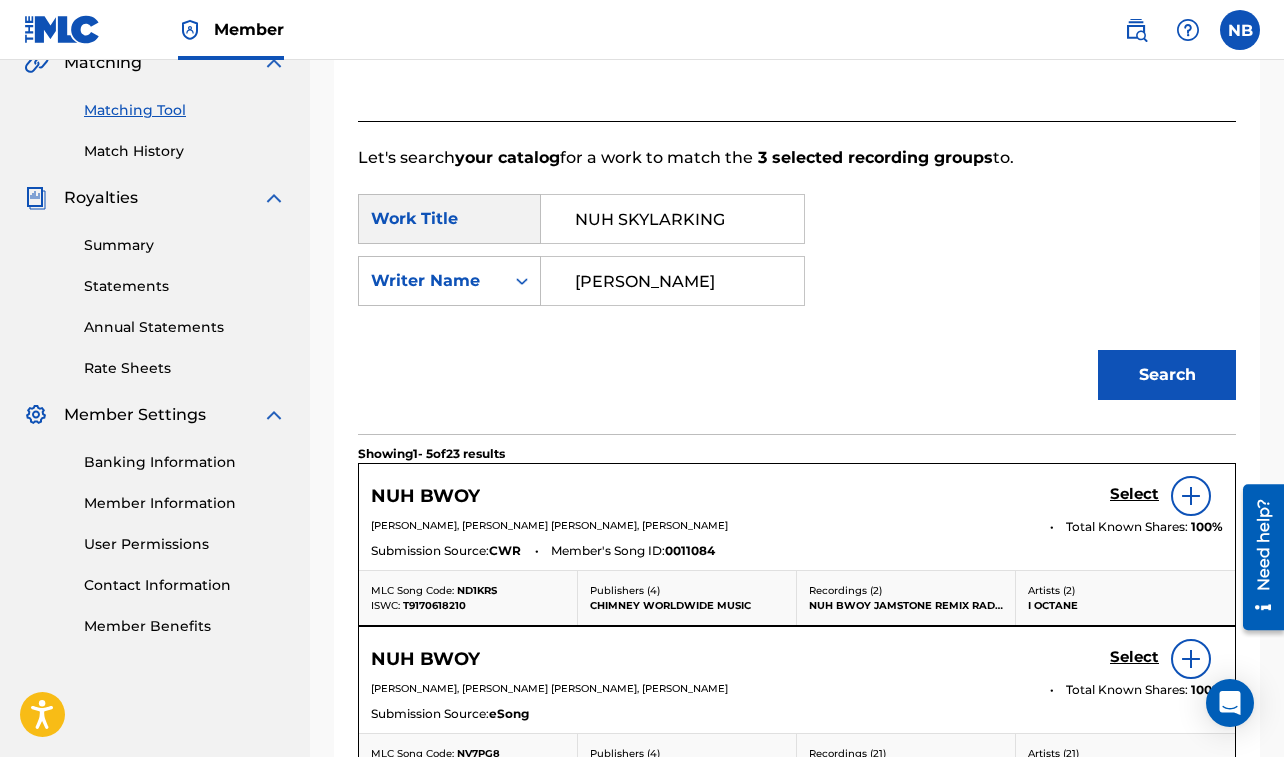 scroll, scrollTop: 579, scrollLeft: 0, axis: vertical 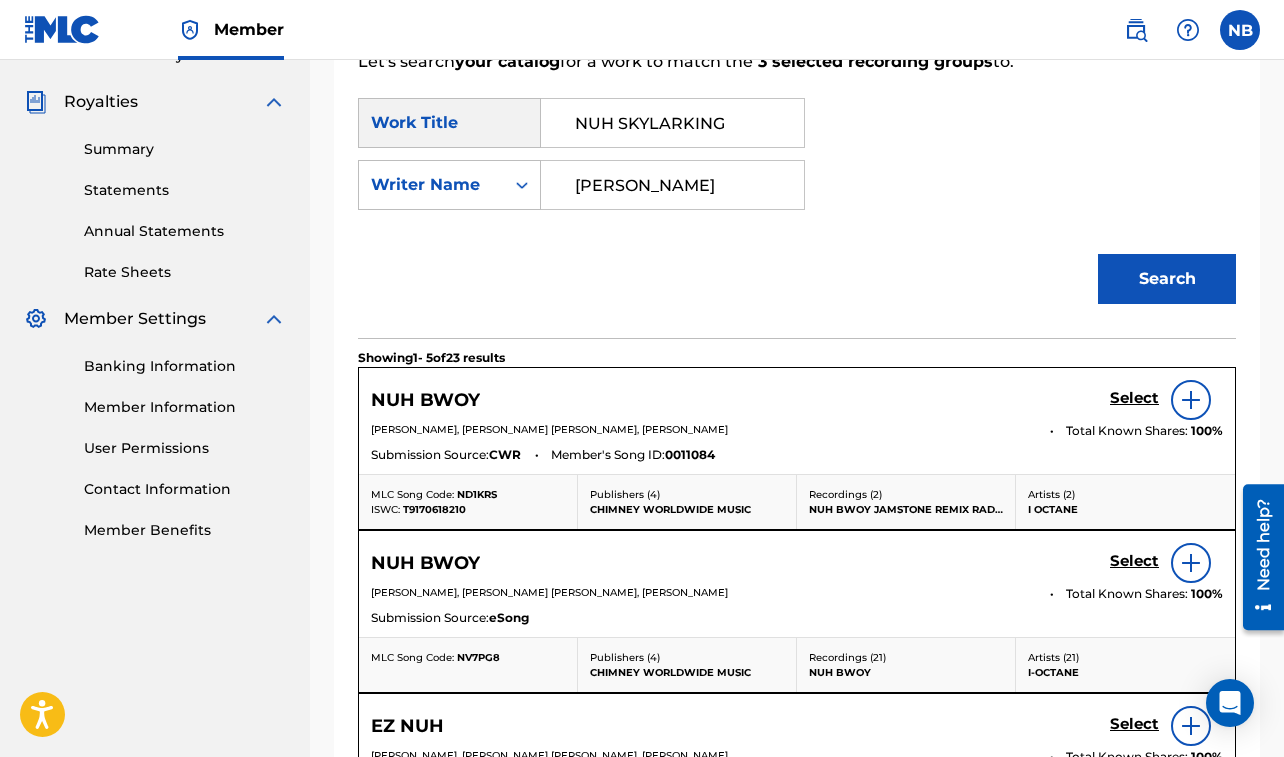 drag, startPoint x: 1019, startPoint y: 124, endPoint x: 1127, endPoint y: 115, distance: 108.37435 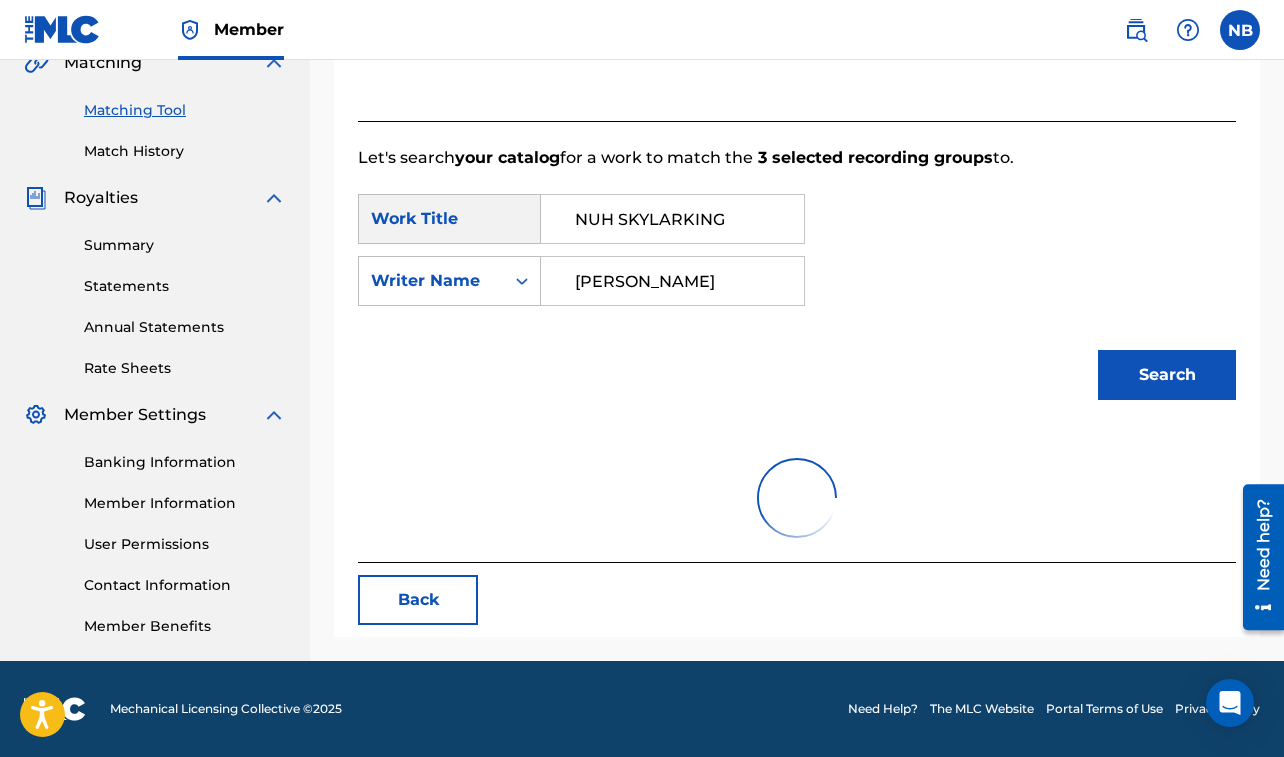scroll, scrollTop: 564, scrollLeft: 0, axis: vertical 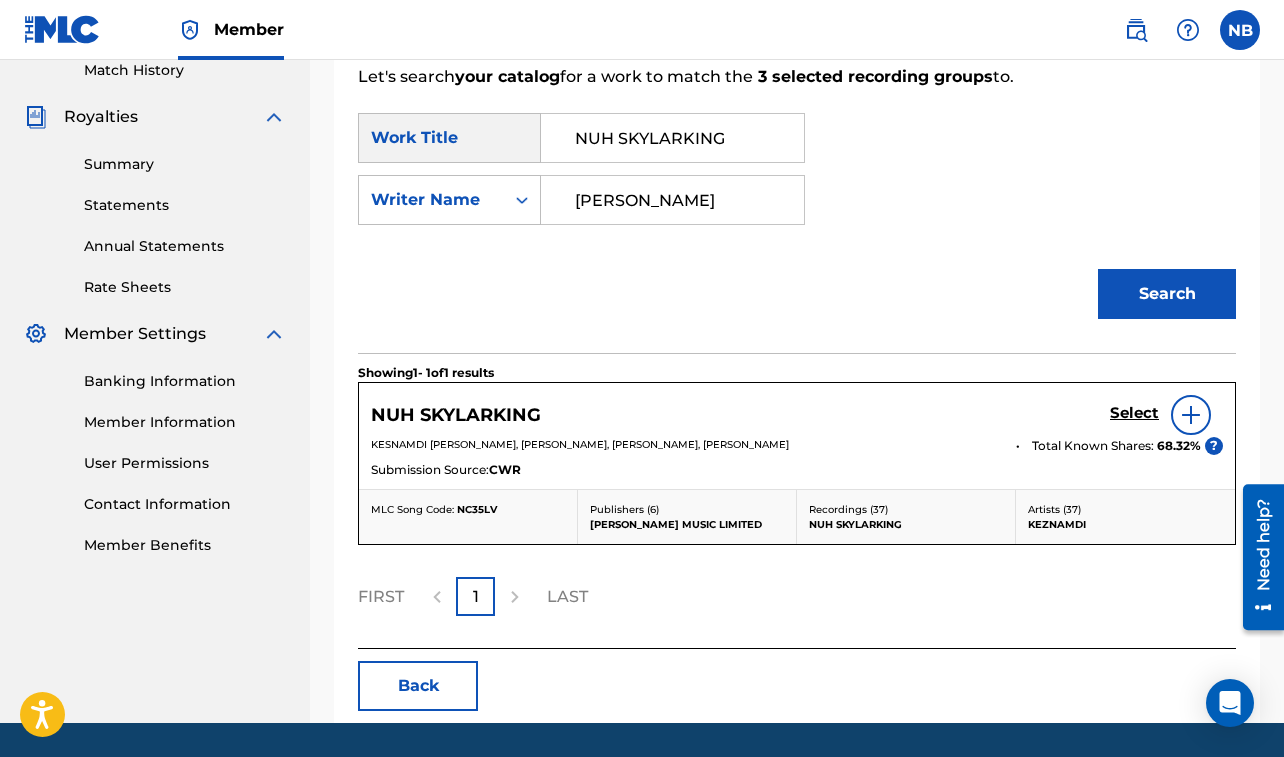 click on "Select" at bounding box center [1134, 413] 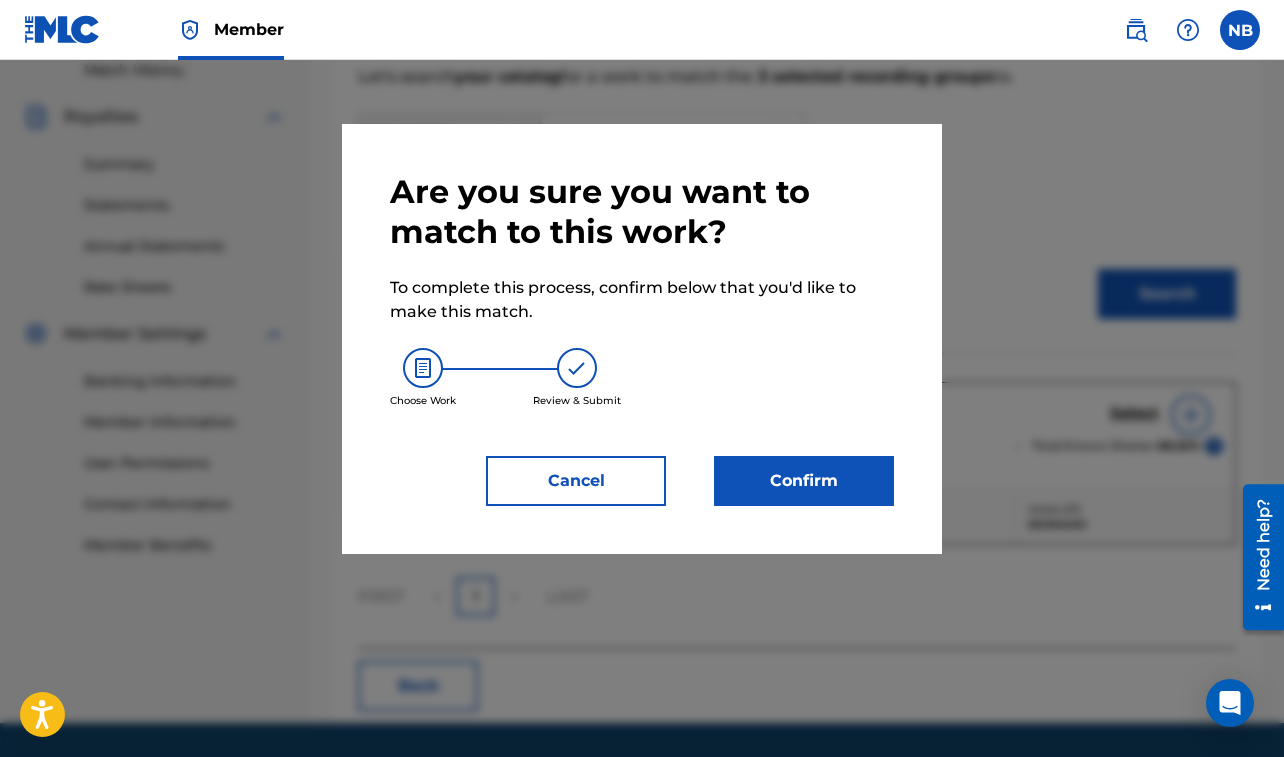 click on "Confirm" at bounding box center [804, 481] 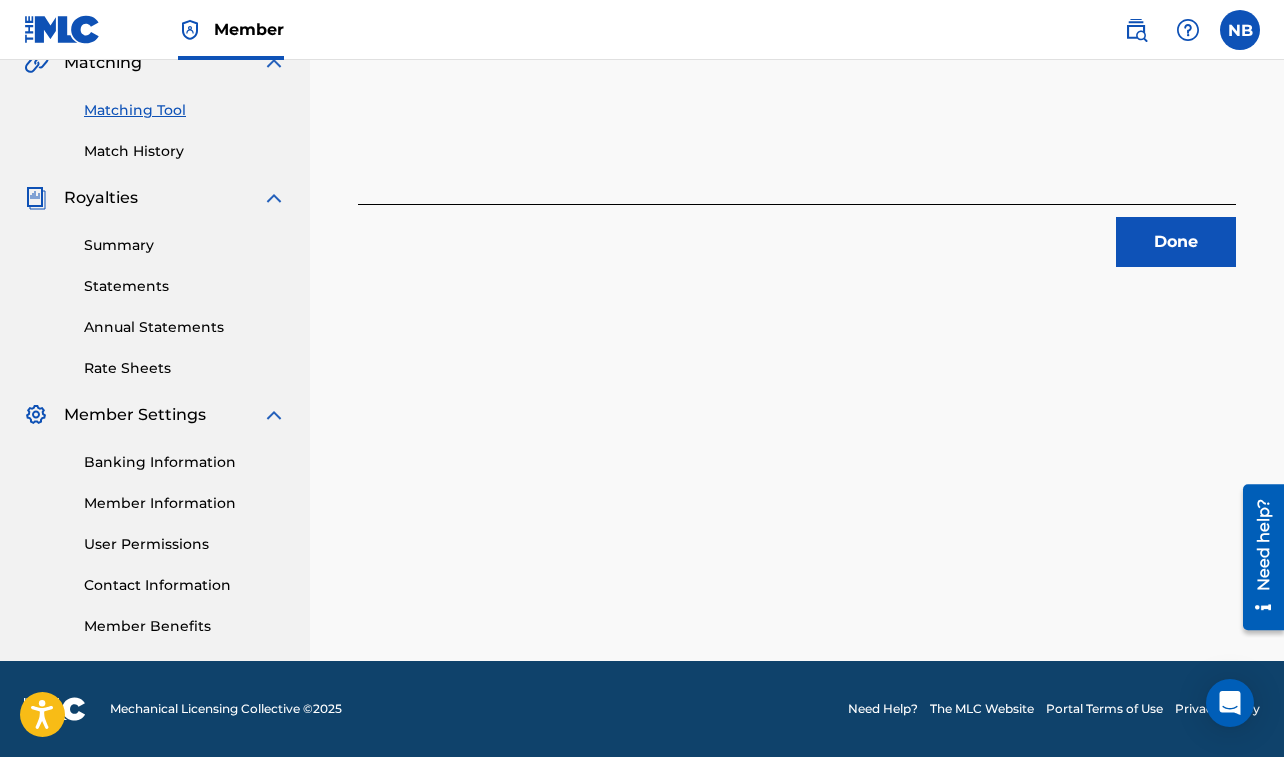 click on "Done" at bounding box center [1176, 242] 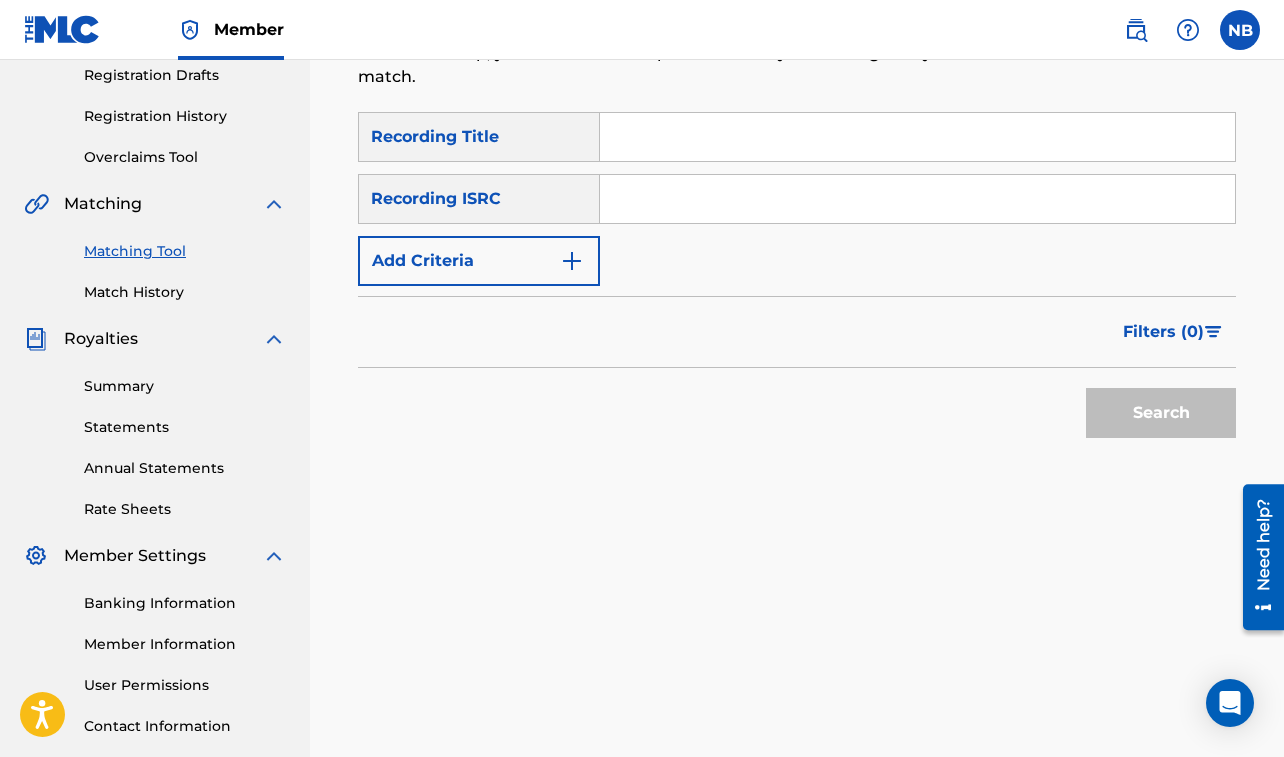 scroll, scrollTop: 340, scrollLeft: 0, axis: vertical 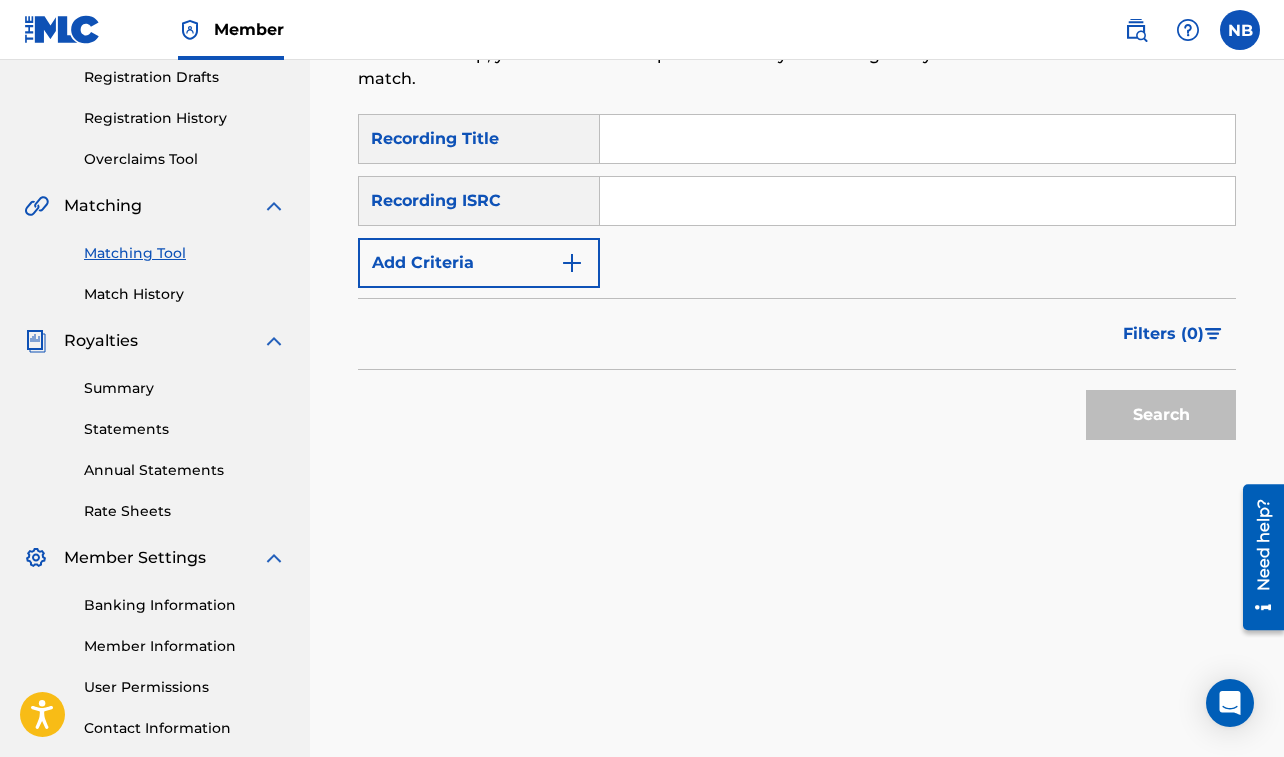 click at bounding box center [917, 139] 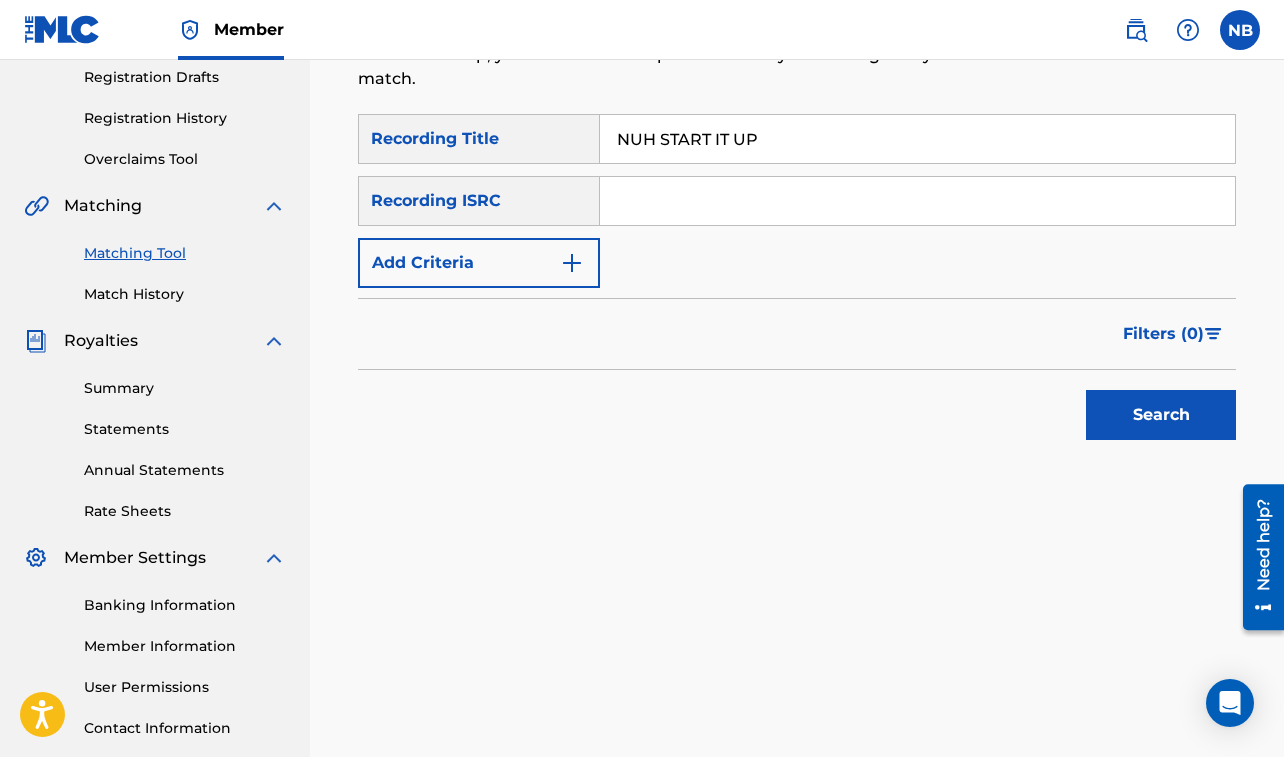 type on "NUH START IT UP" 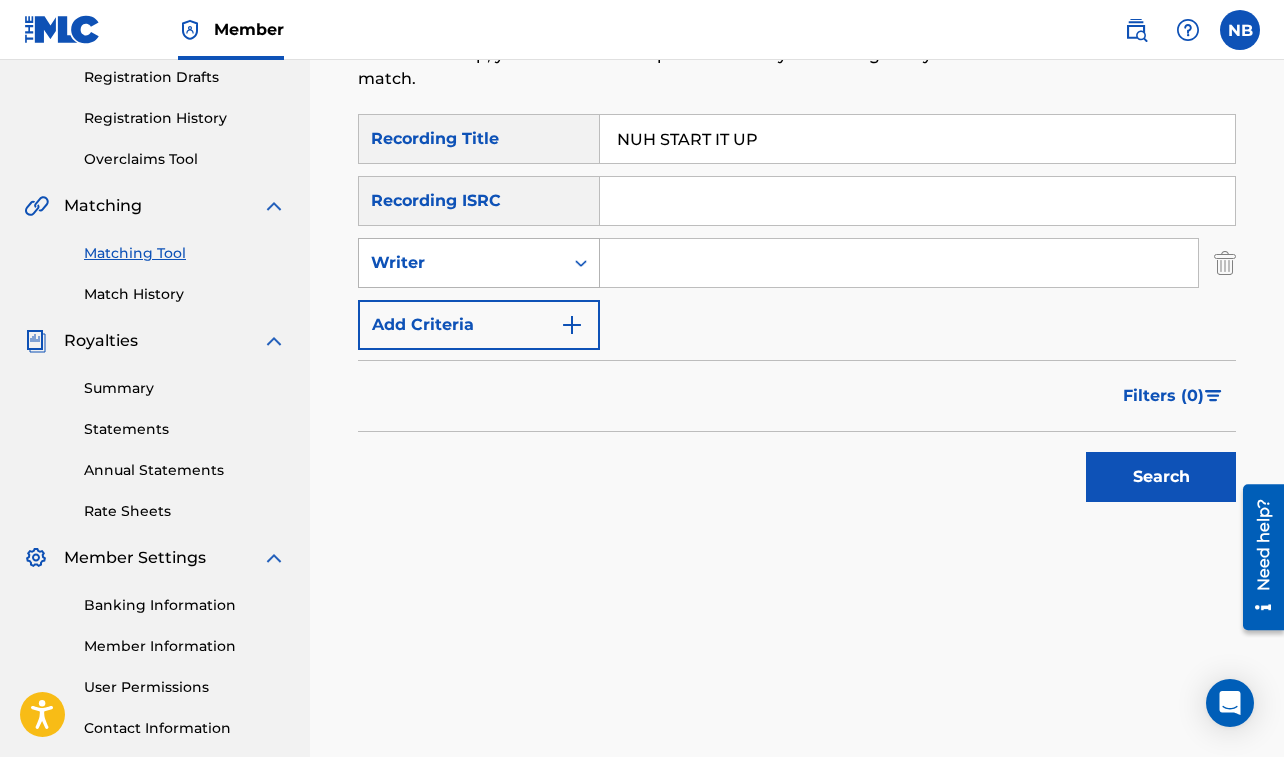 click on "Writer" at bounding box center [461, 263] 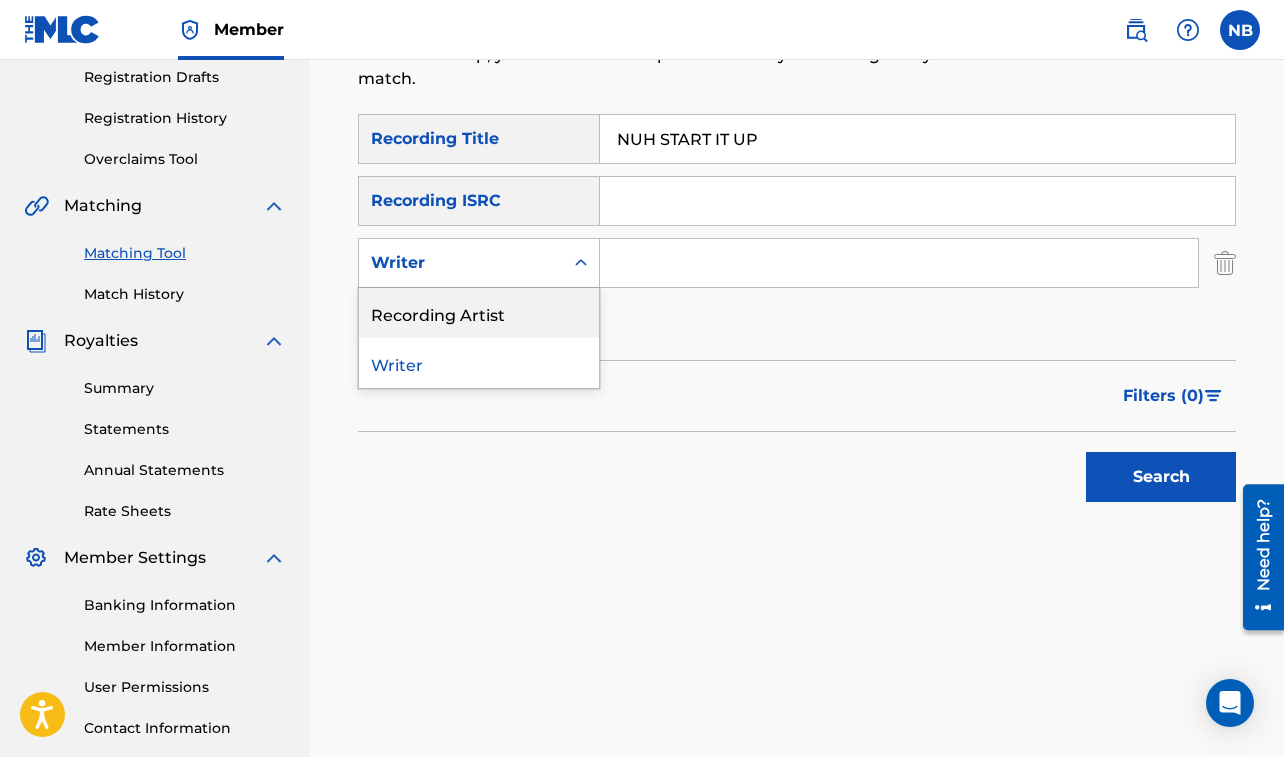click on "Recording Artist" at bounding box center (479, 313) 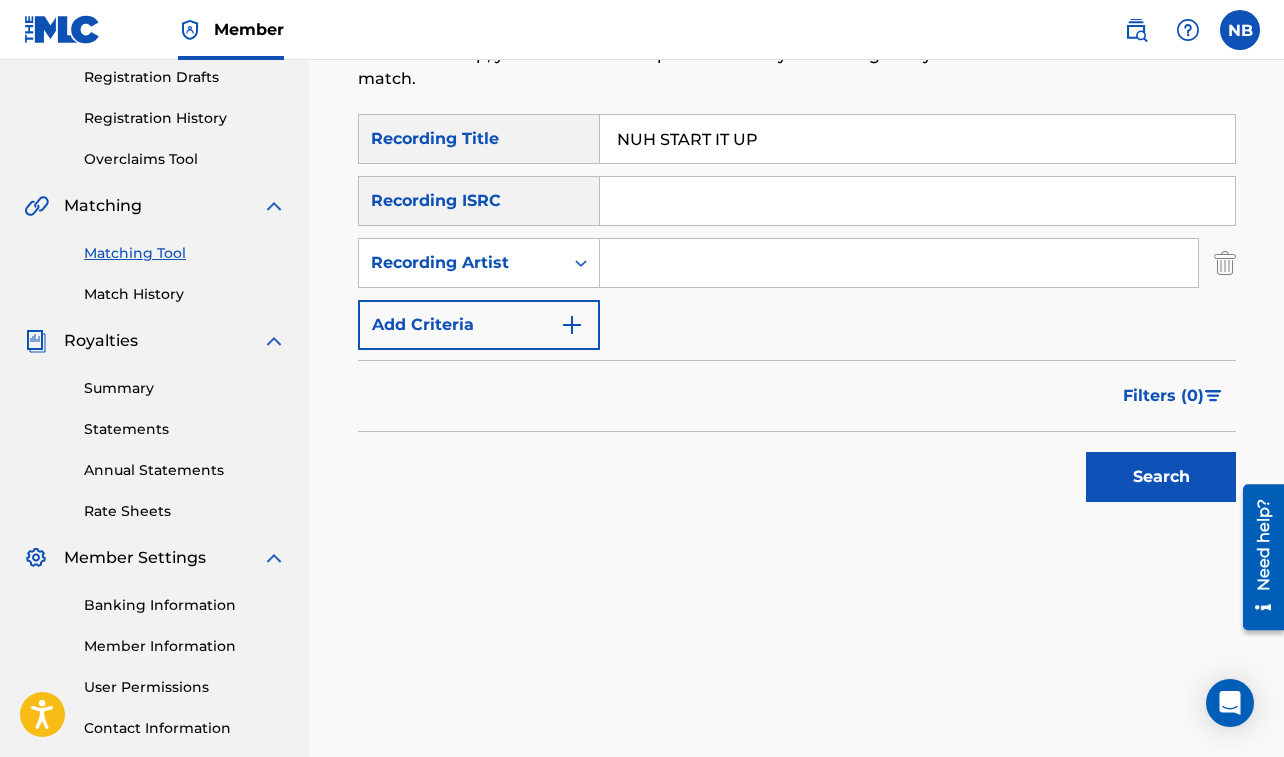 click at bounding box center (899, 263) 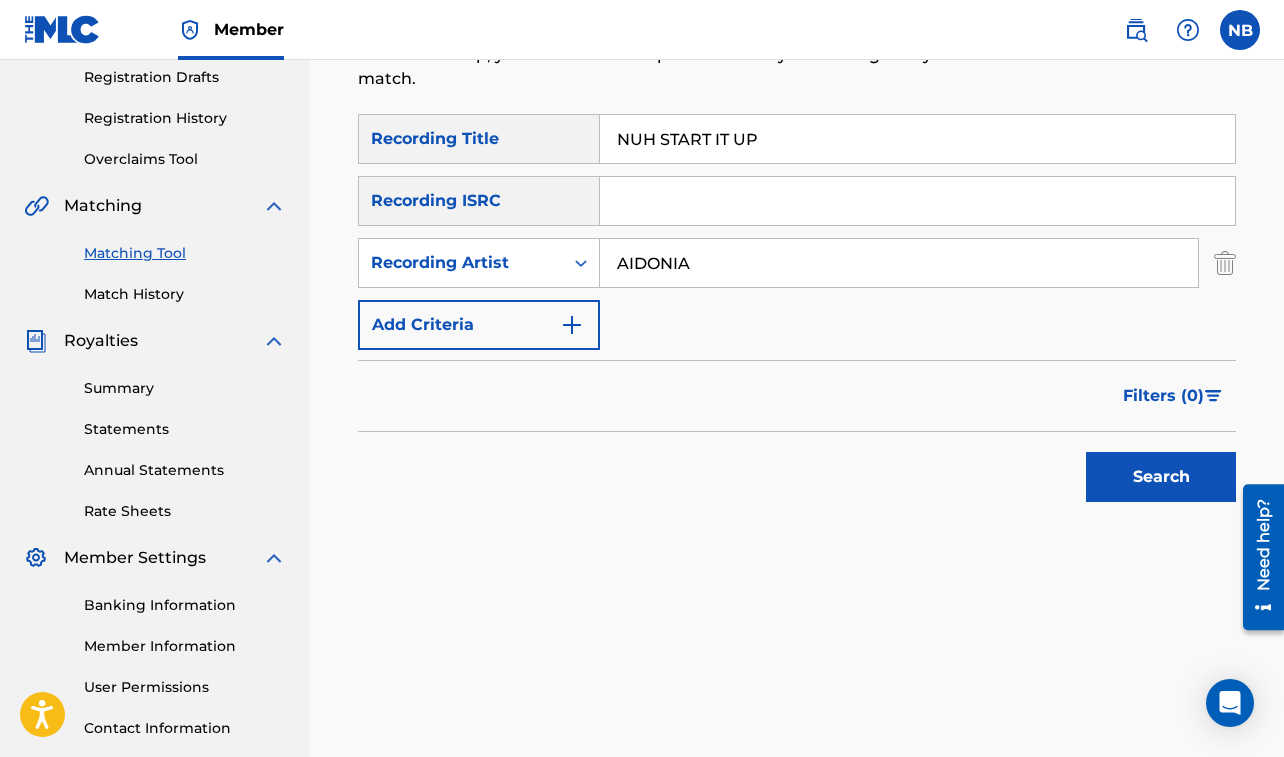 click on "Search" at bounding box center (1161, 477) 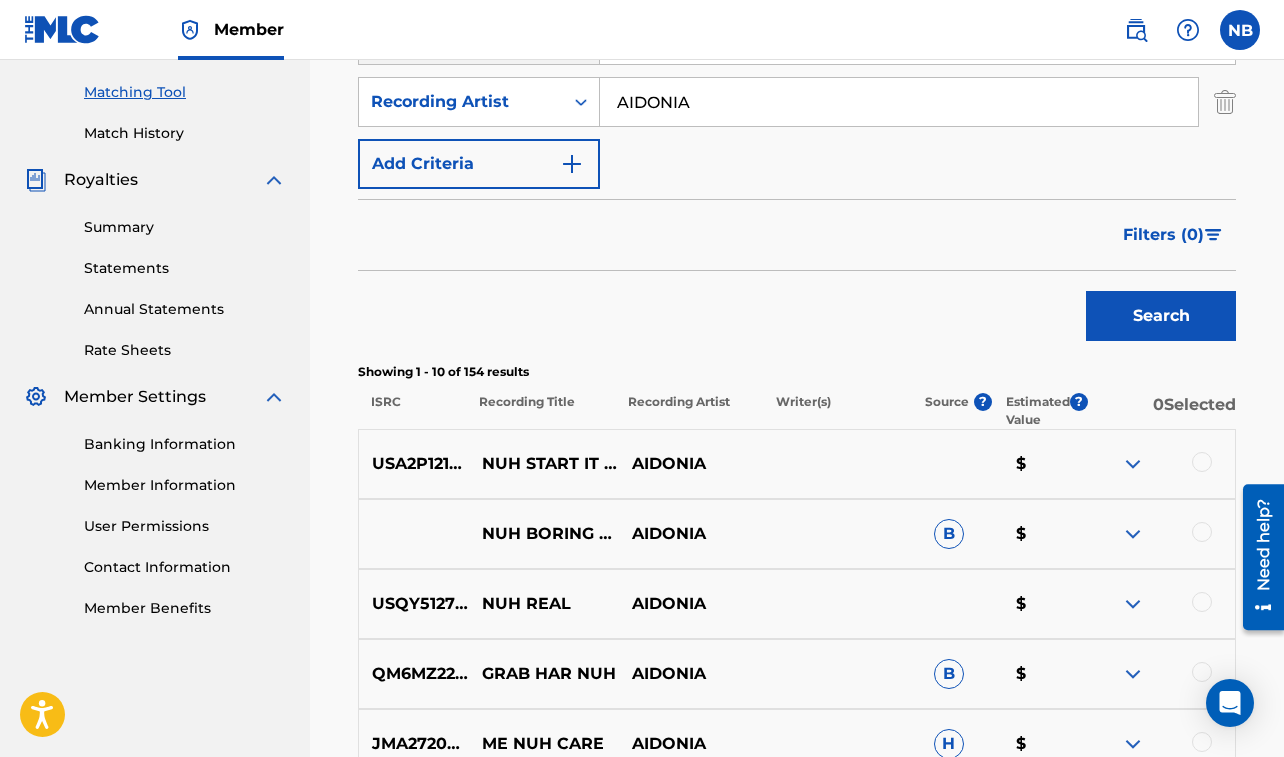 scroll, scrollTop: 635, scrollLeft: 0, axis: vertical 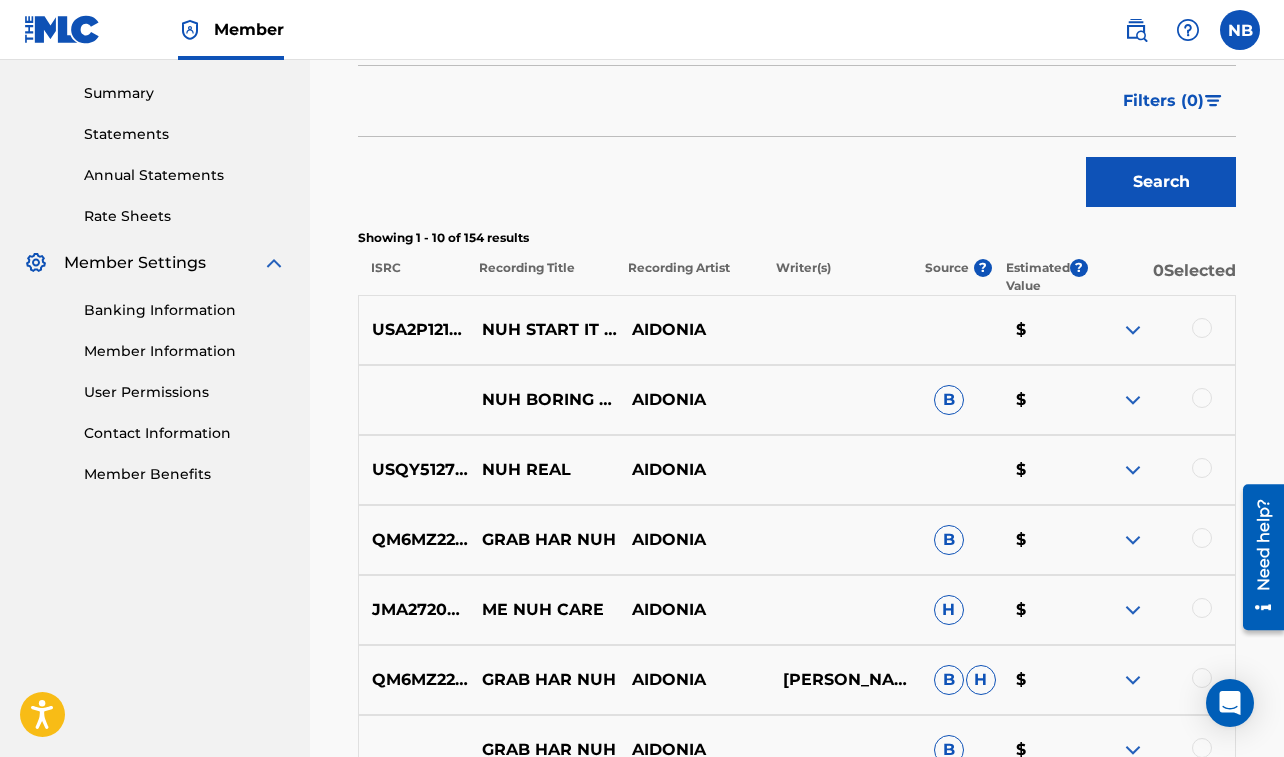 click at bounding box center [1202, 328] 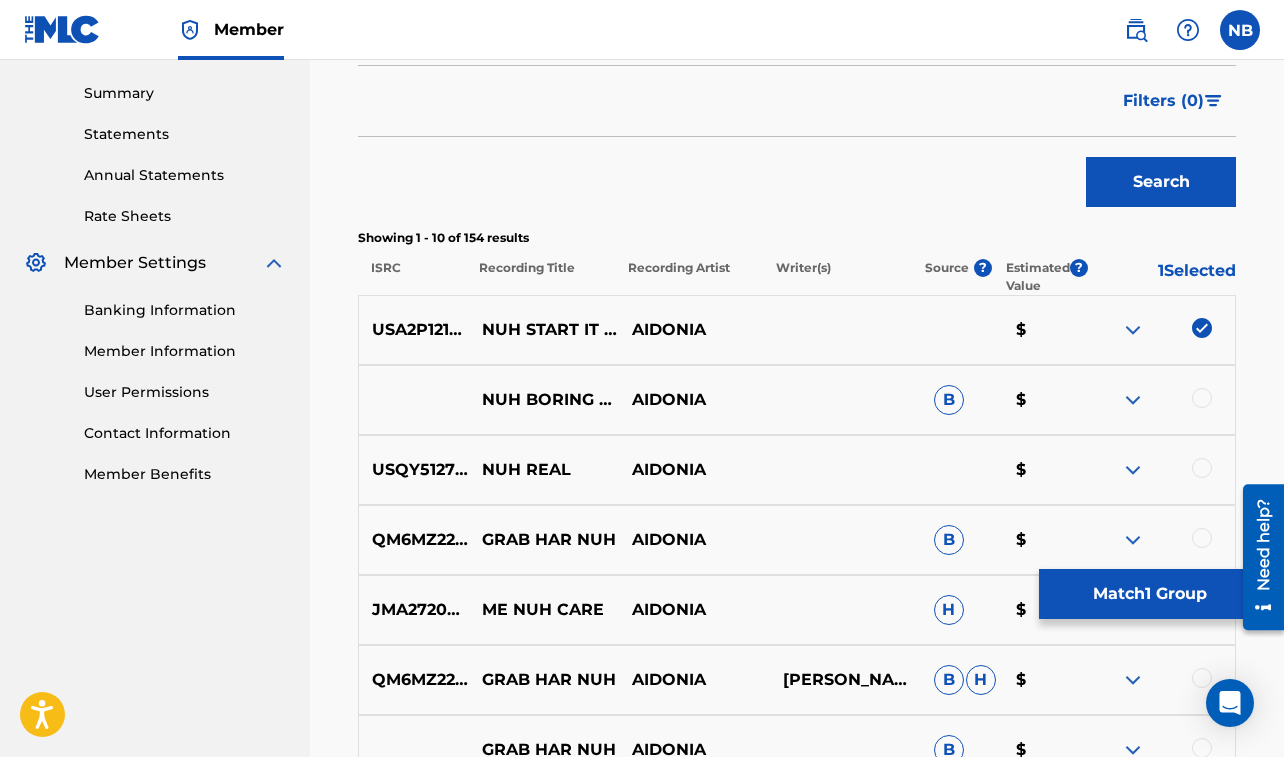 click on "Match  1 Group" at bounding box center (1149, 594) 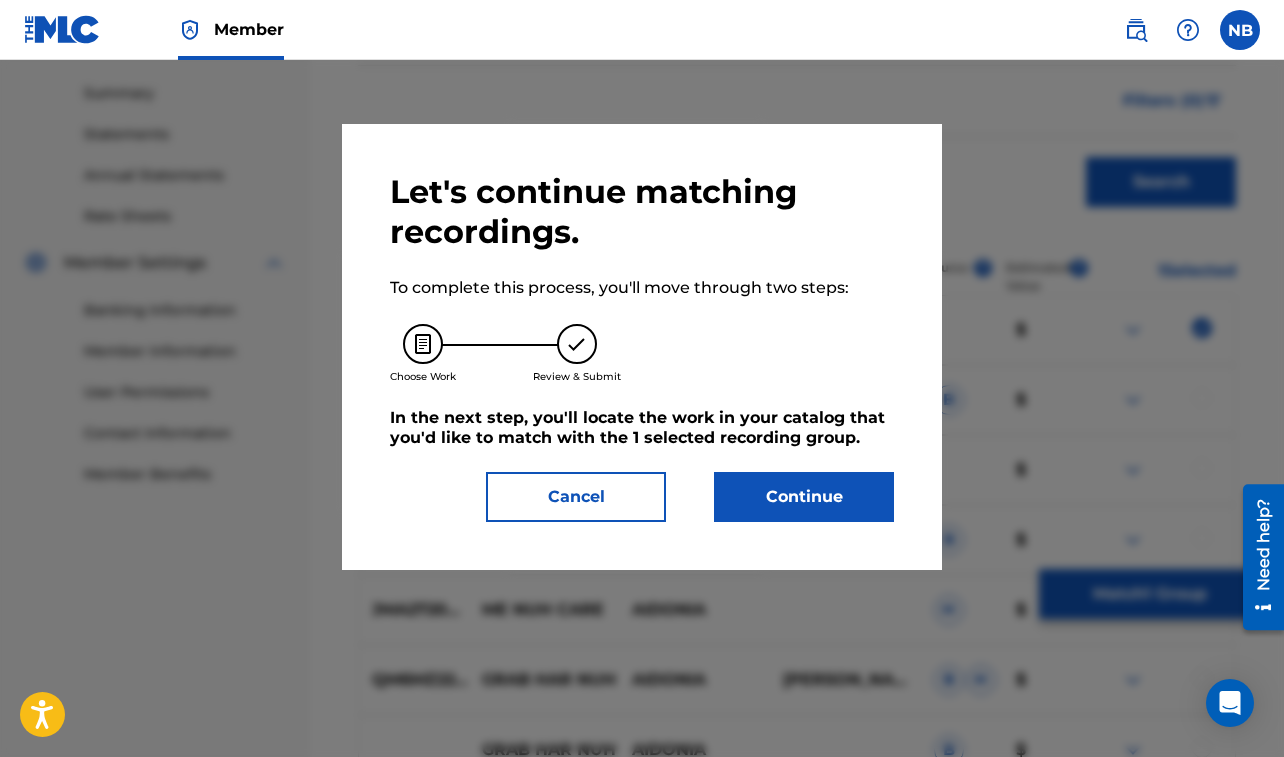click on "Continue" at bounding box center [804, 497] 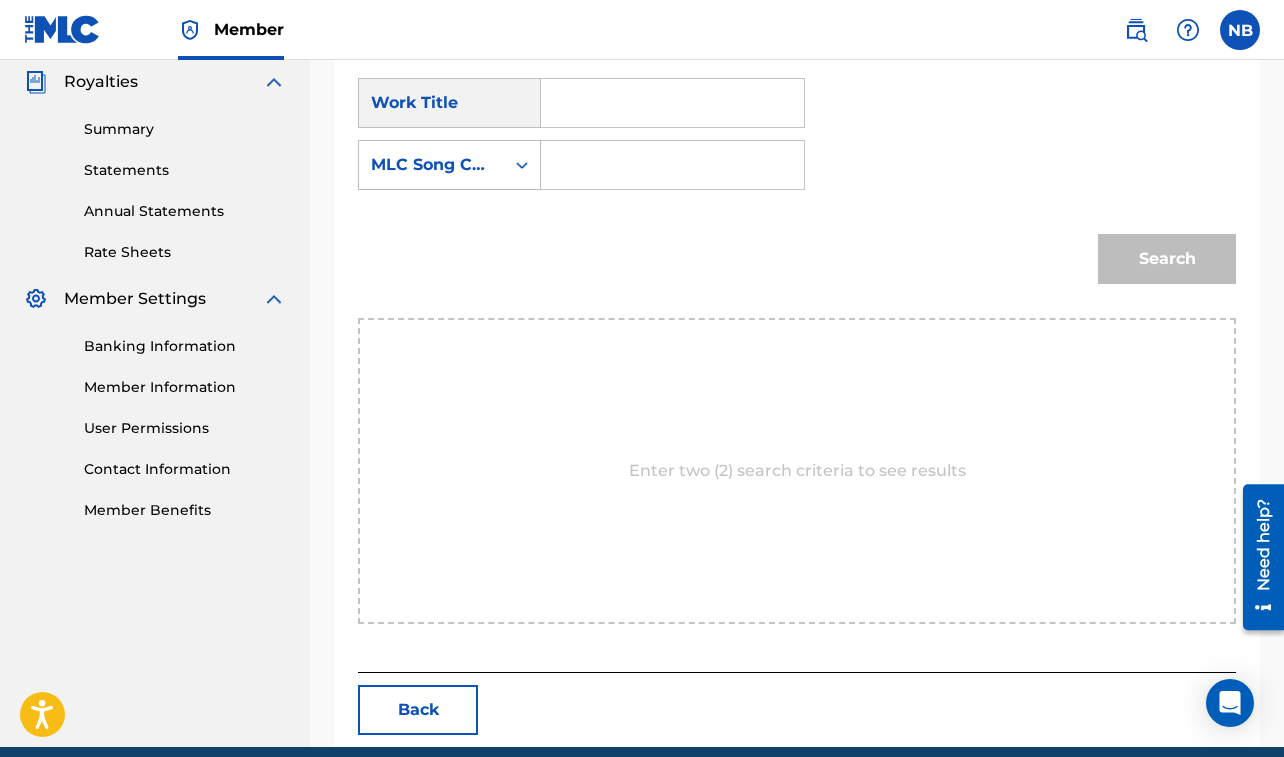 scroll, scrollTop: 623, scrollLeft: 0, axis: vertical 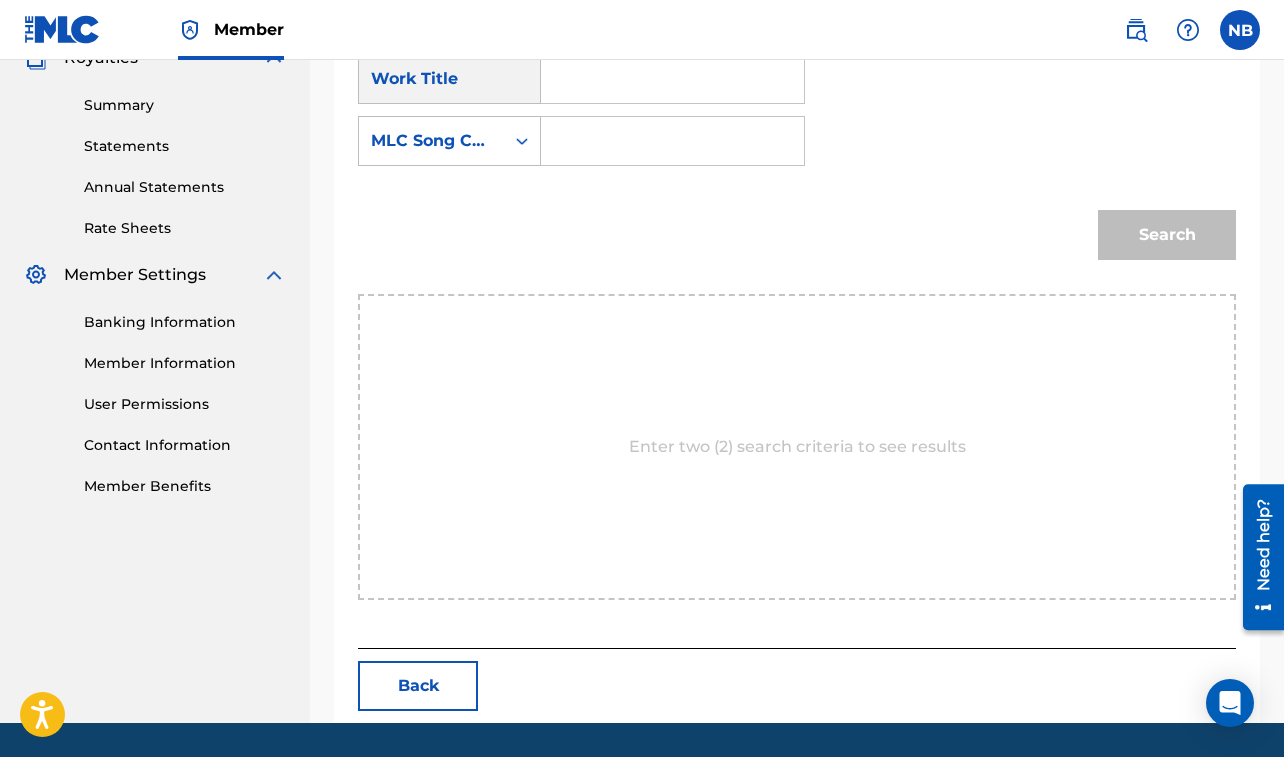 click at bounding box center (672, 79) 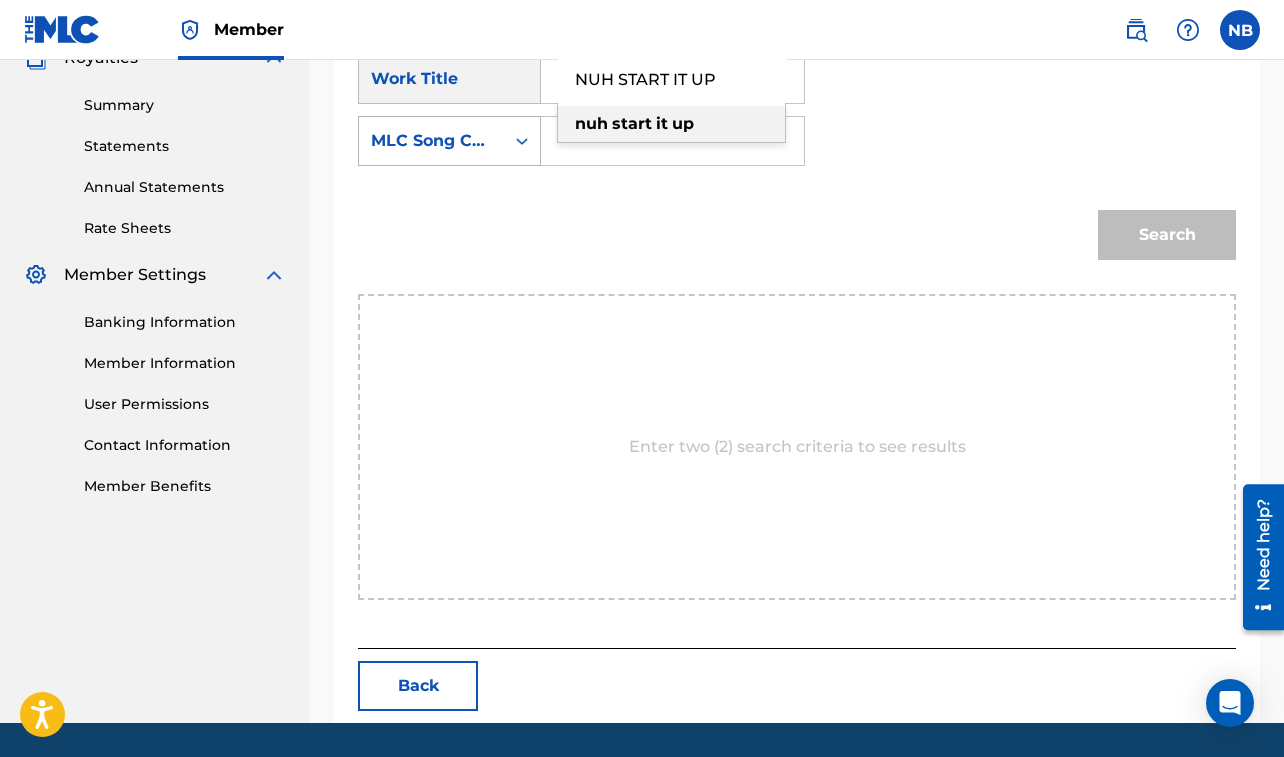 type on "NUH START IT UP" 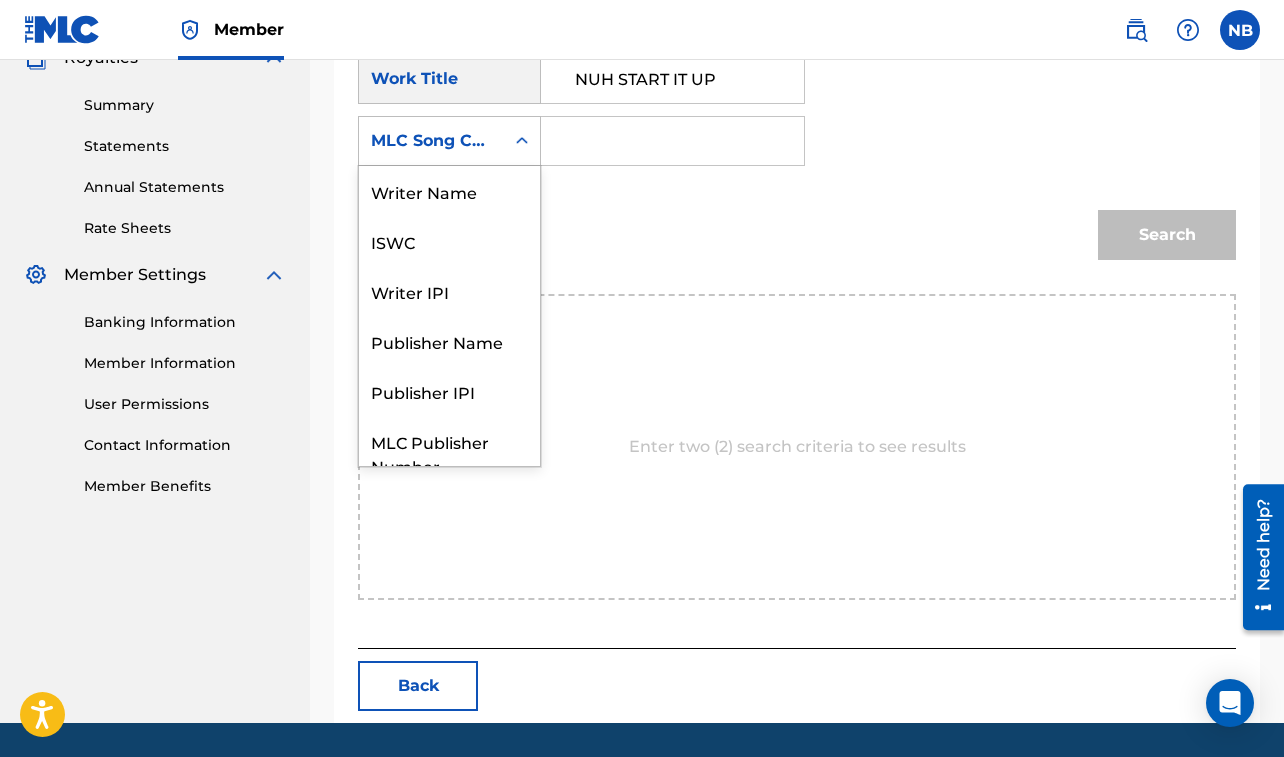 click on "MLC Song Code" at bounding box center [431, 141] 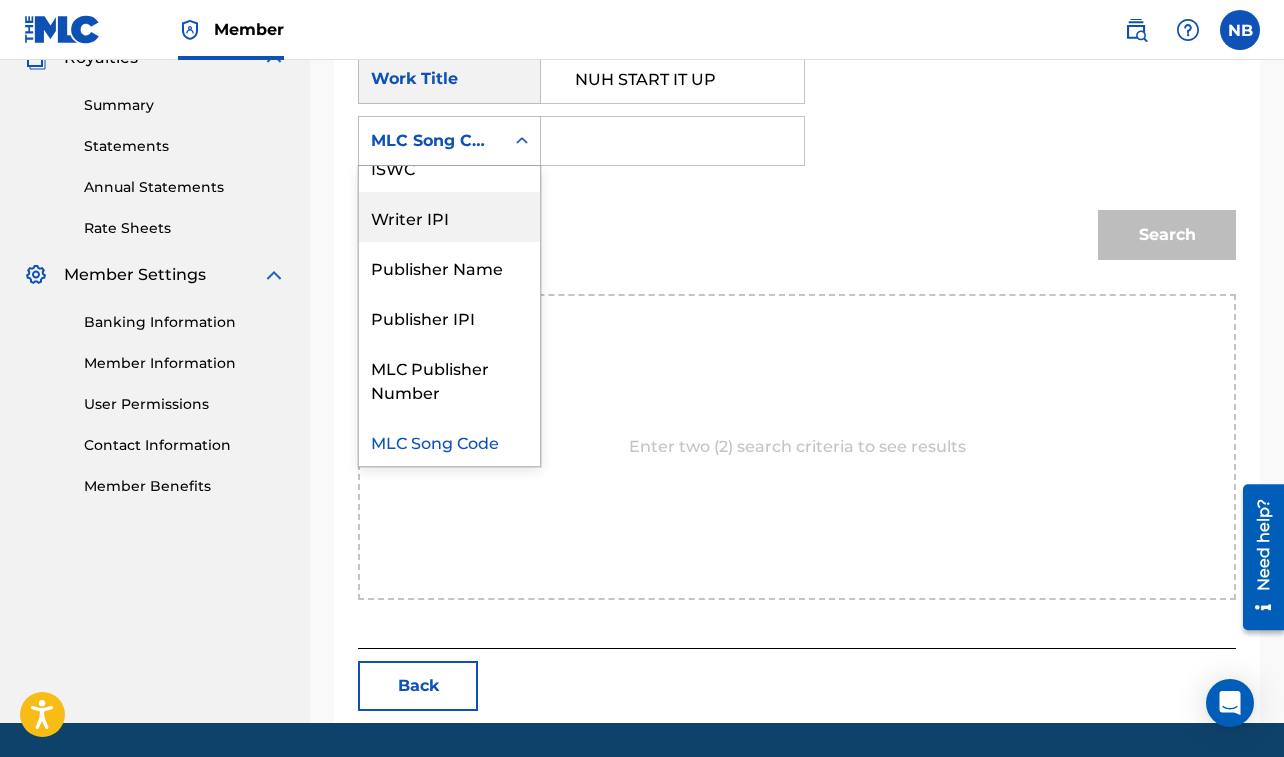 scroll, scrollTop: 0, scrollLeft: 0, axis: both 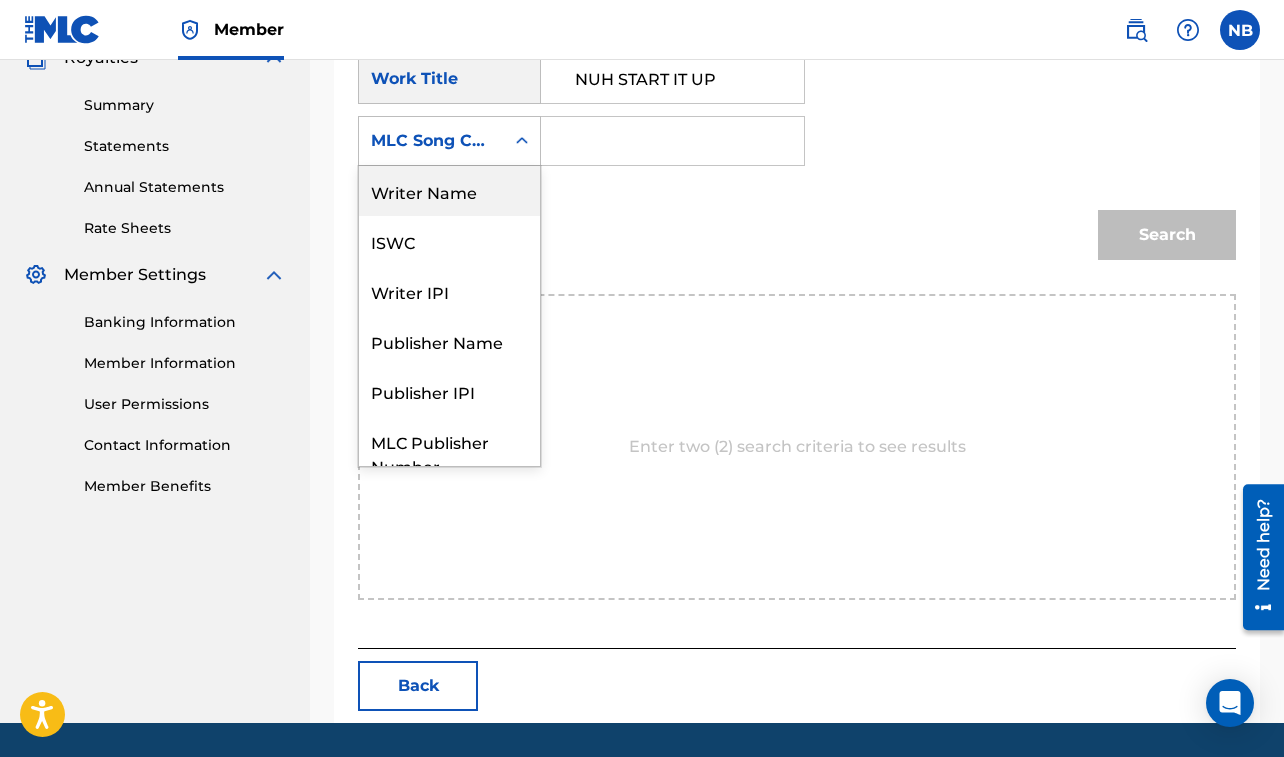 click on "Writer Name" at bounding box center (449, 191) 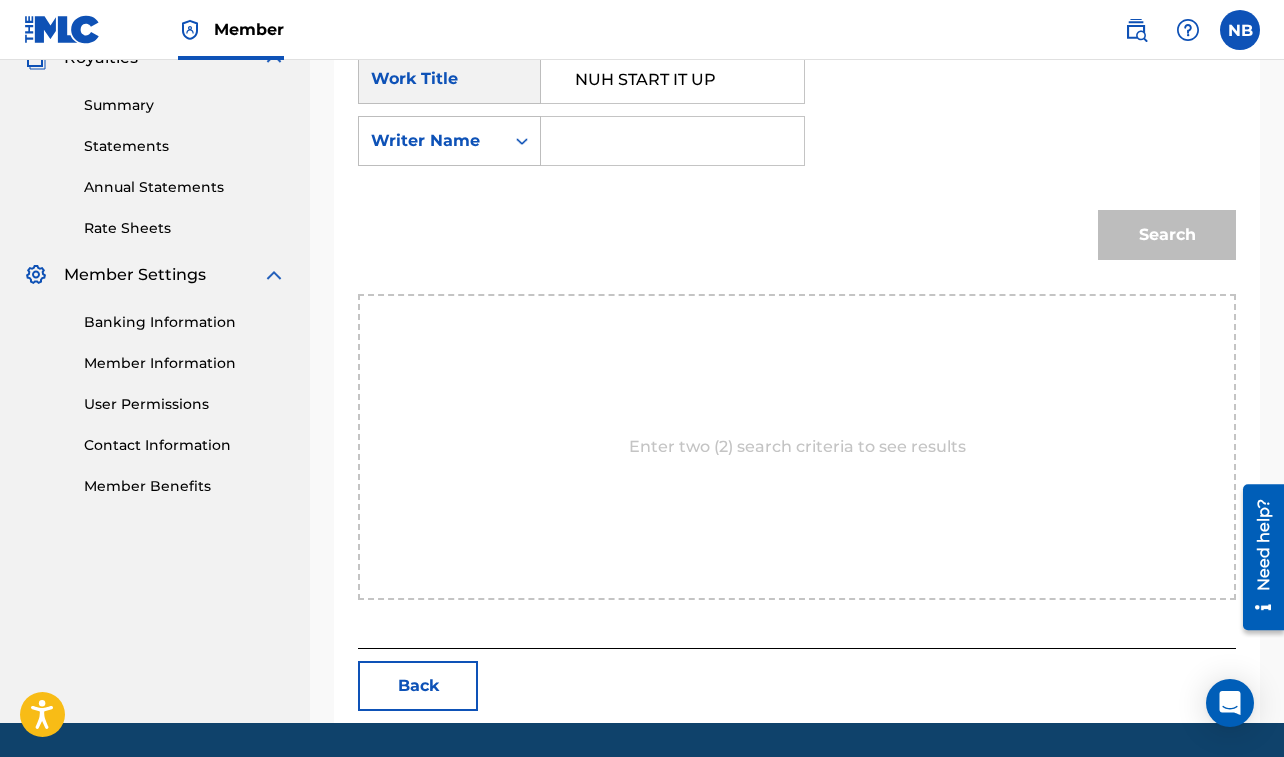 click at bounding box center (672, 141) 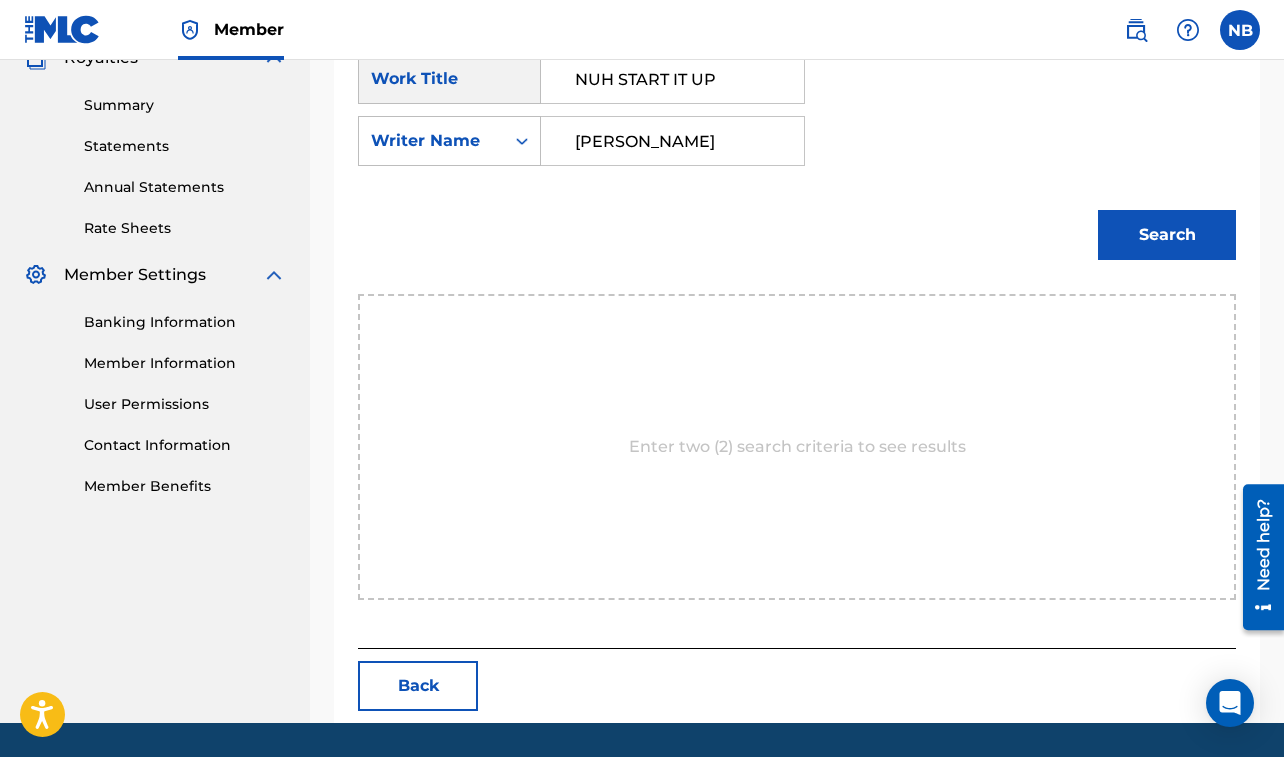 click on "Search" at bounding box center (1167, 235) 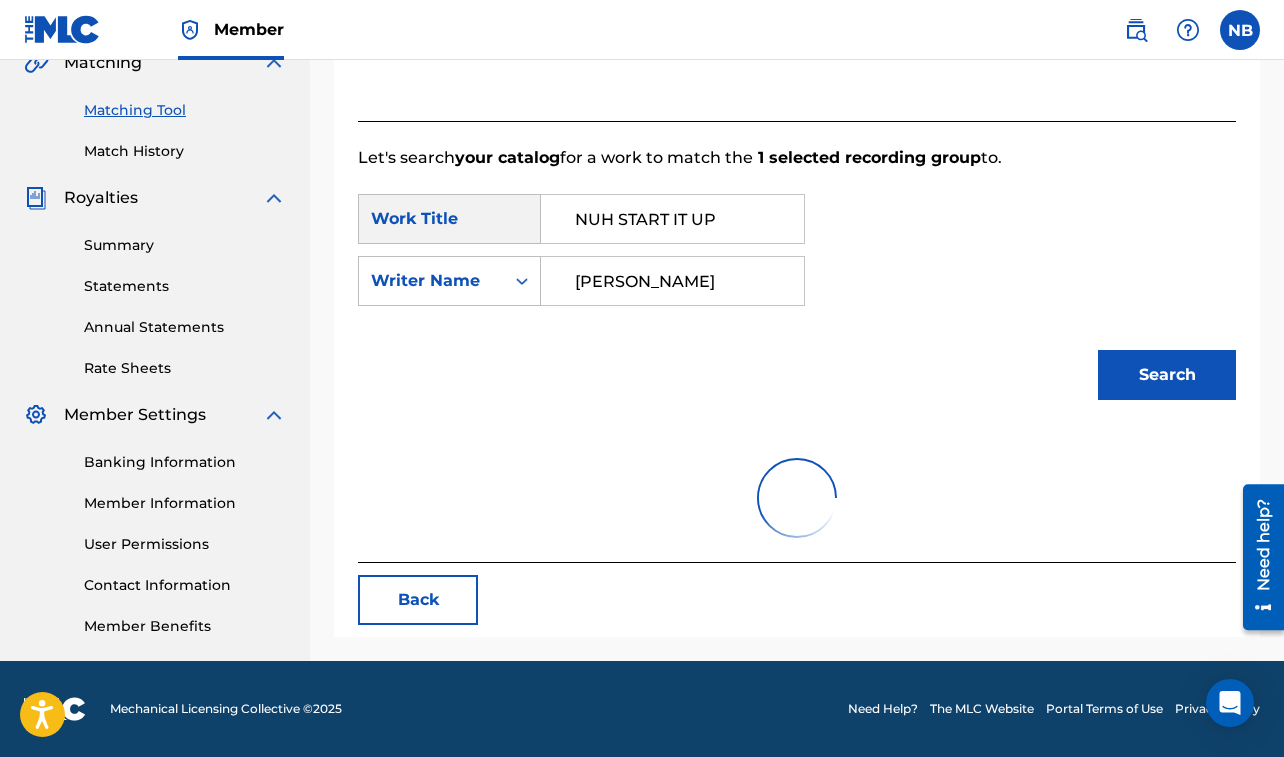 scroll, scrollTop: 623, scrollLeft: 0, axis: vertical 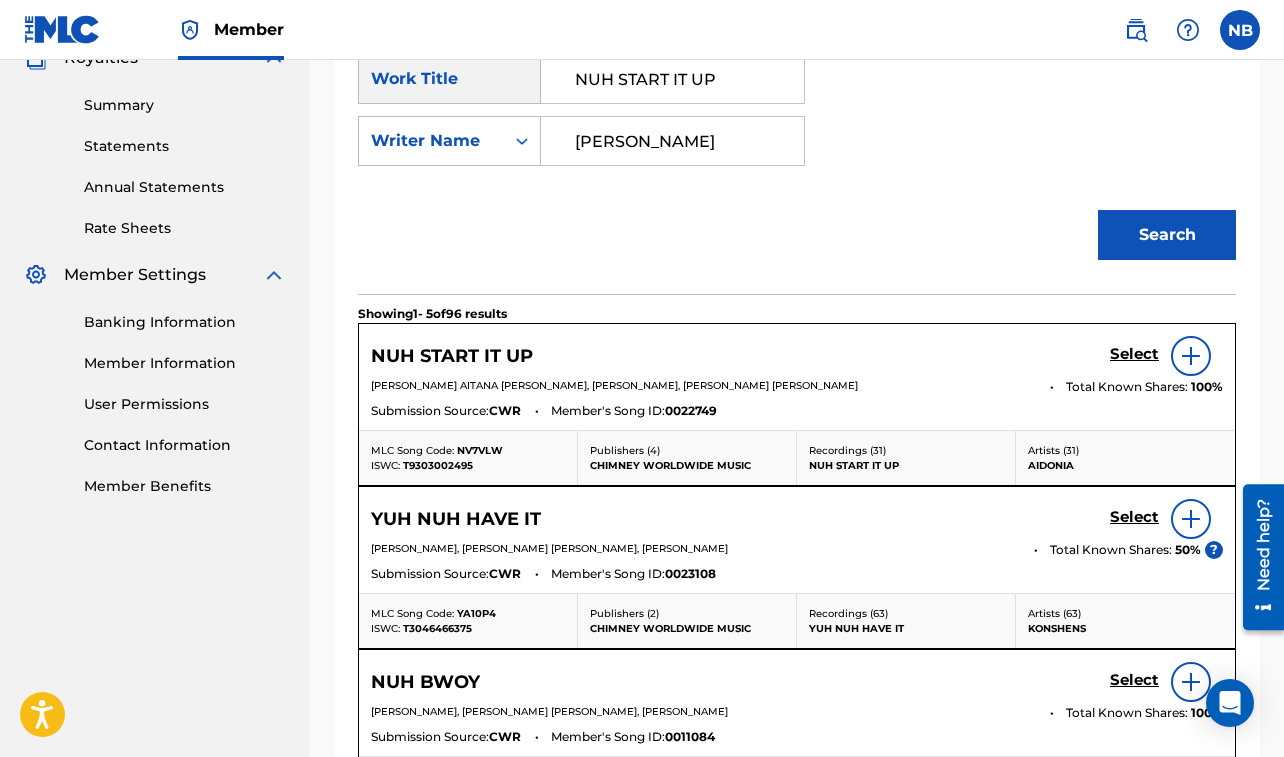 click on "Select" at bounding box center (1134, 354) 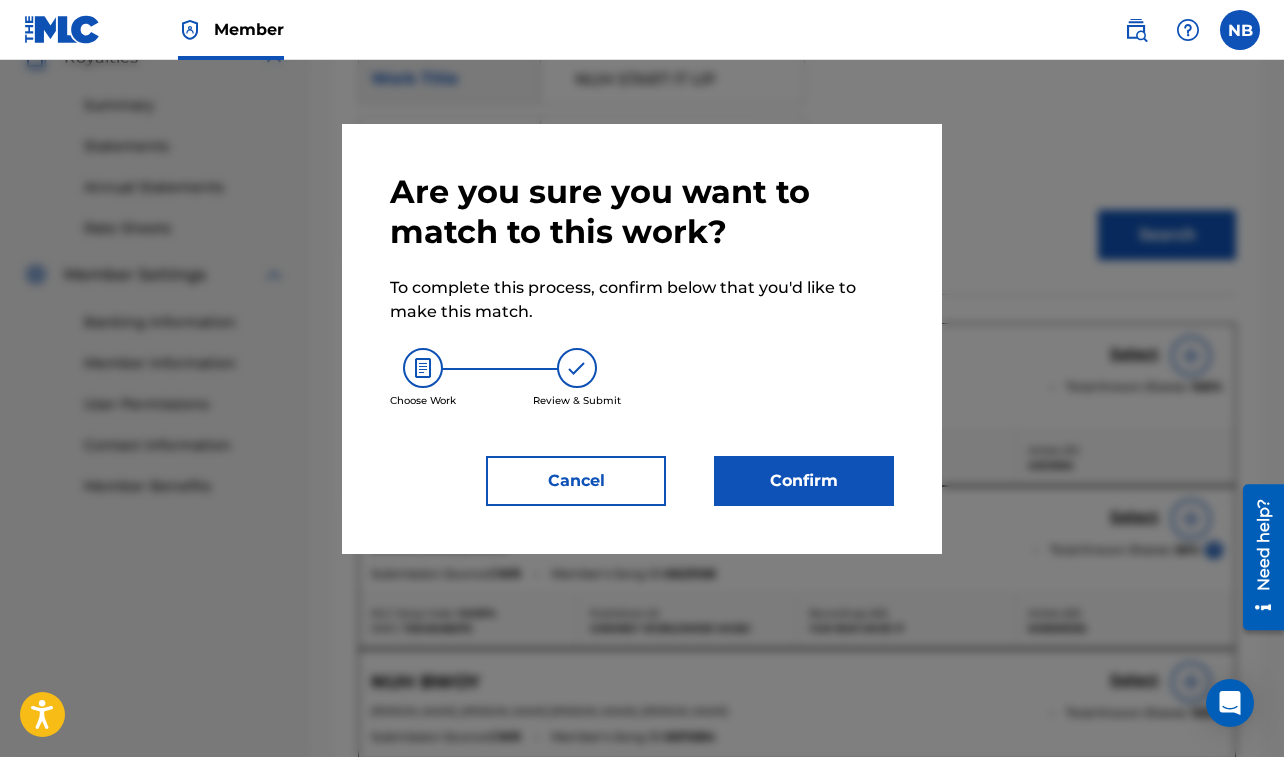 click on "Confirm" at bounding box center (804, 481) 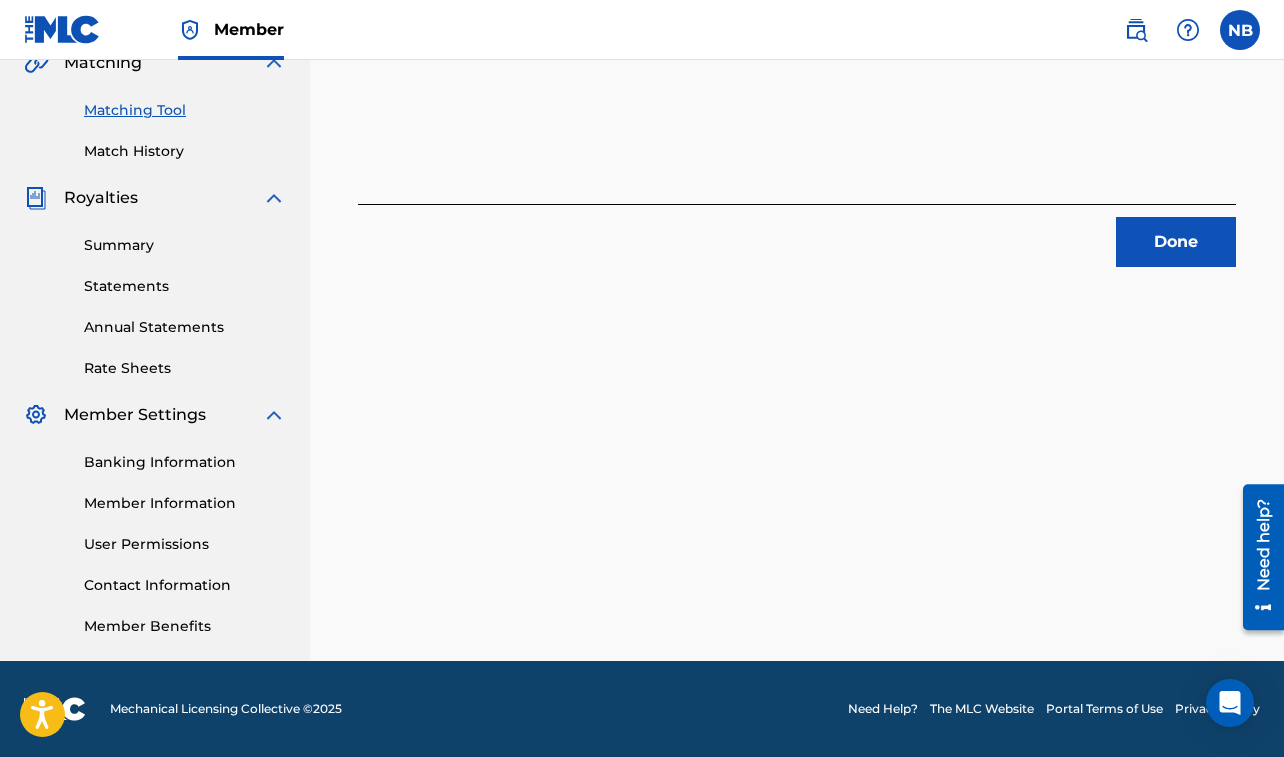 click on "Done" at bounding box center [1176, 242] 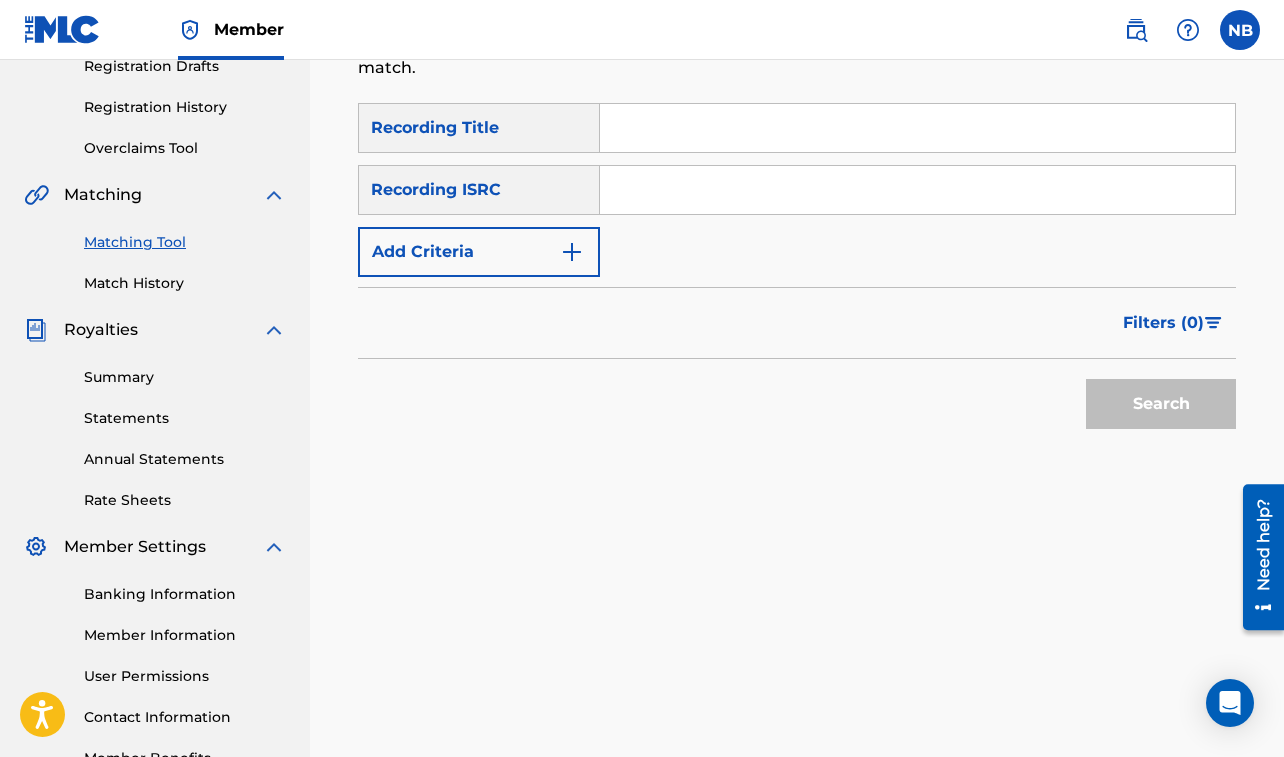 scroll, scrollTop: 350, scrollLeft: 0, axis: vertical 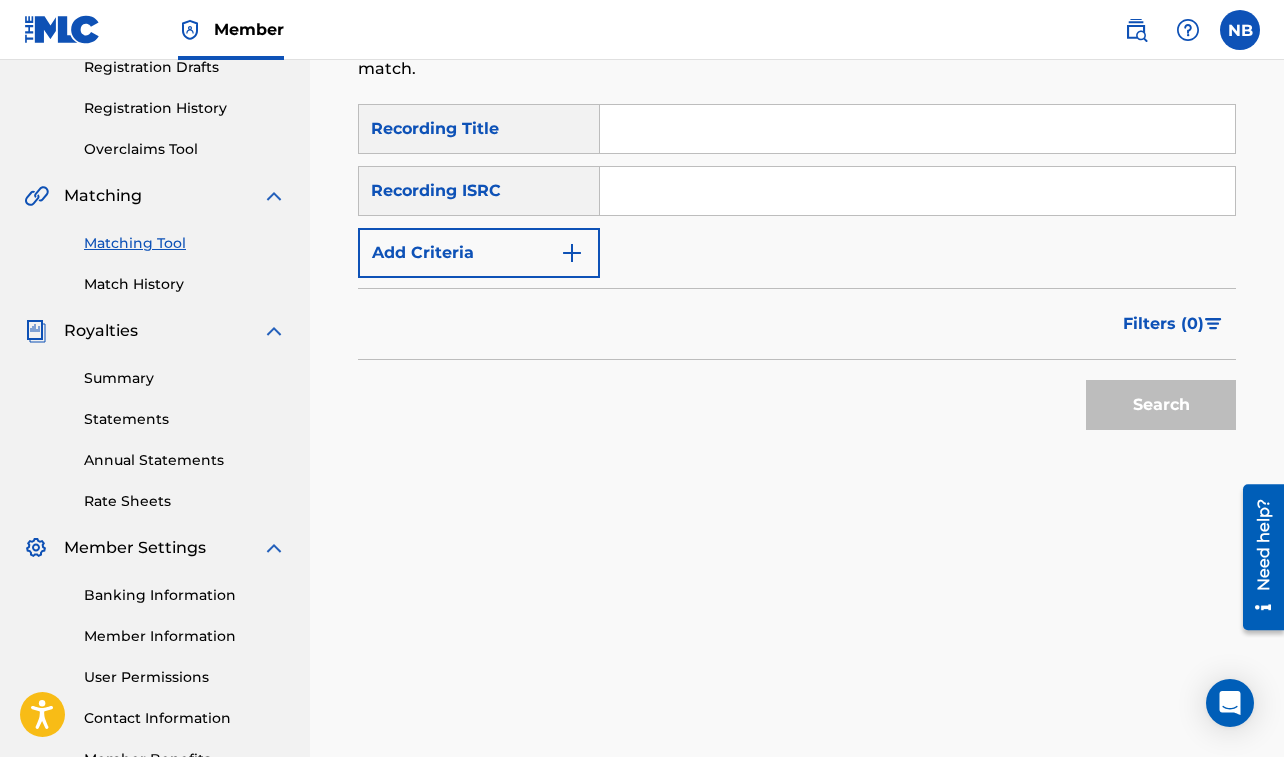 click at bounding box center [917, 129] 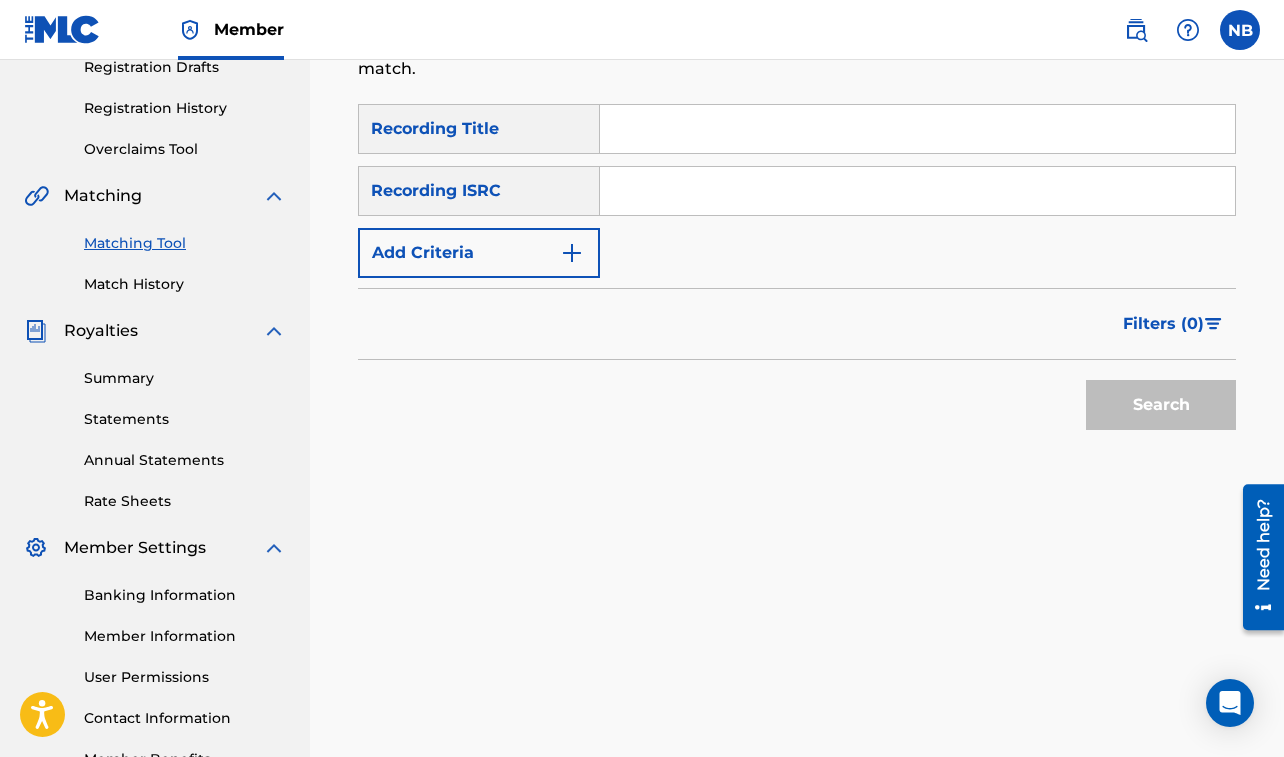 paste on "3 STAR AND SAVAGE" 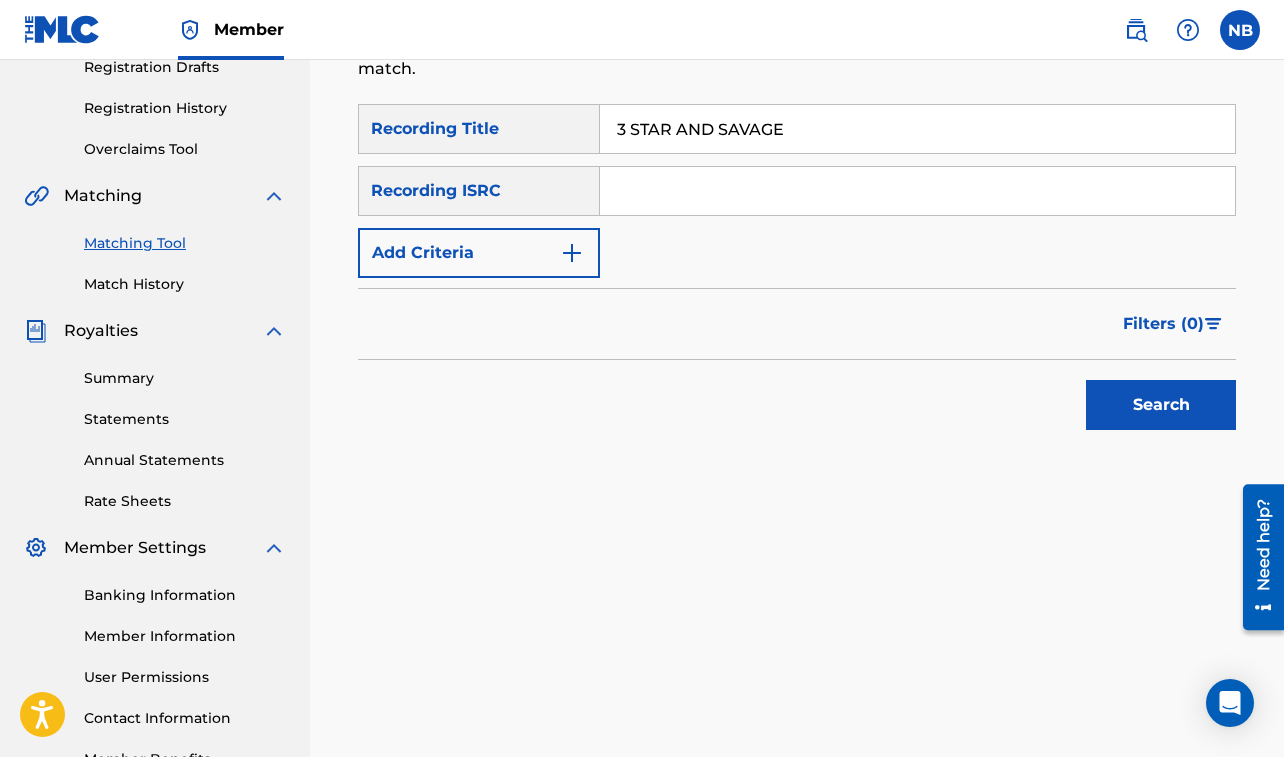 type on "3 STAR AND SAVAGE" 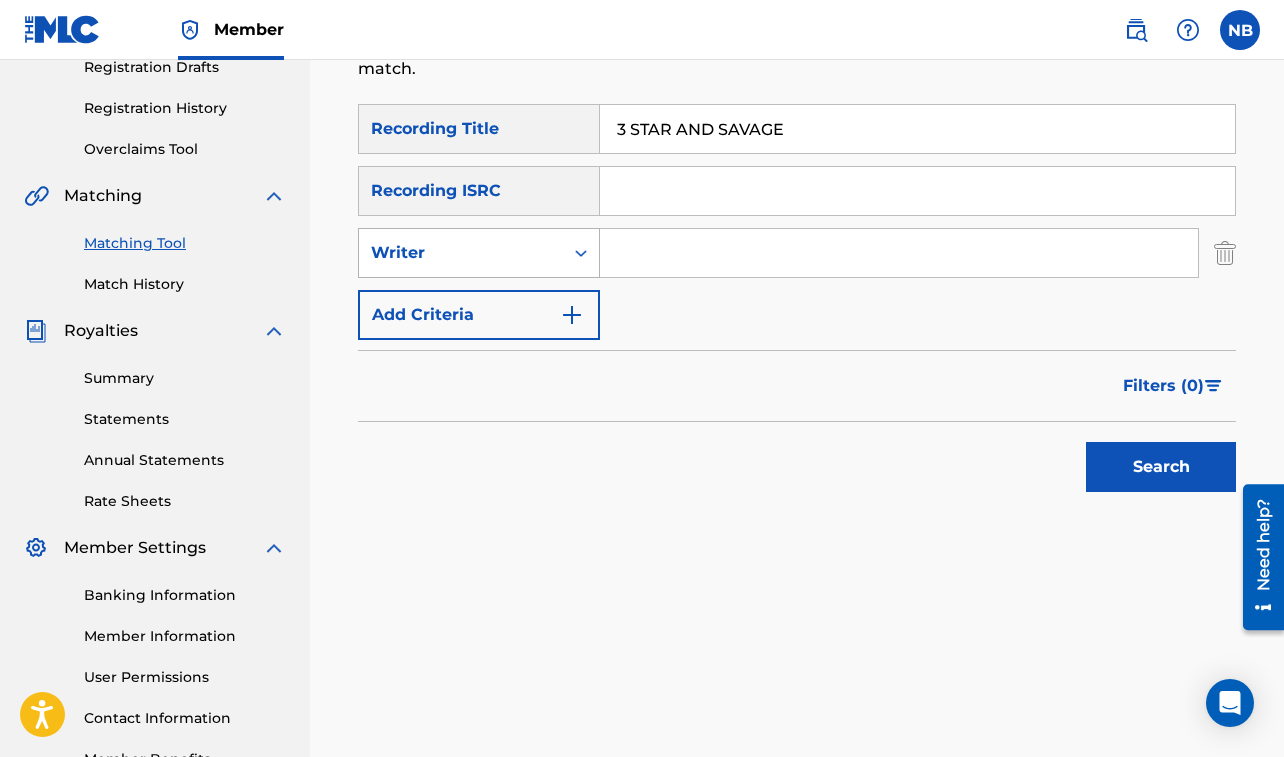 click on "Writer" at bounding box center [461, 253] 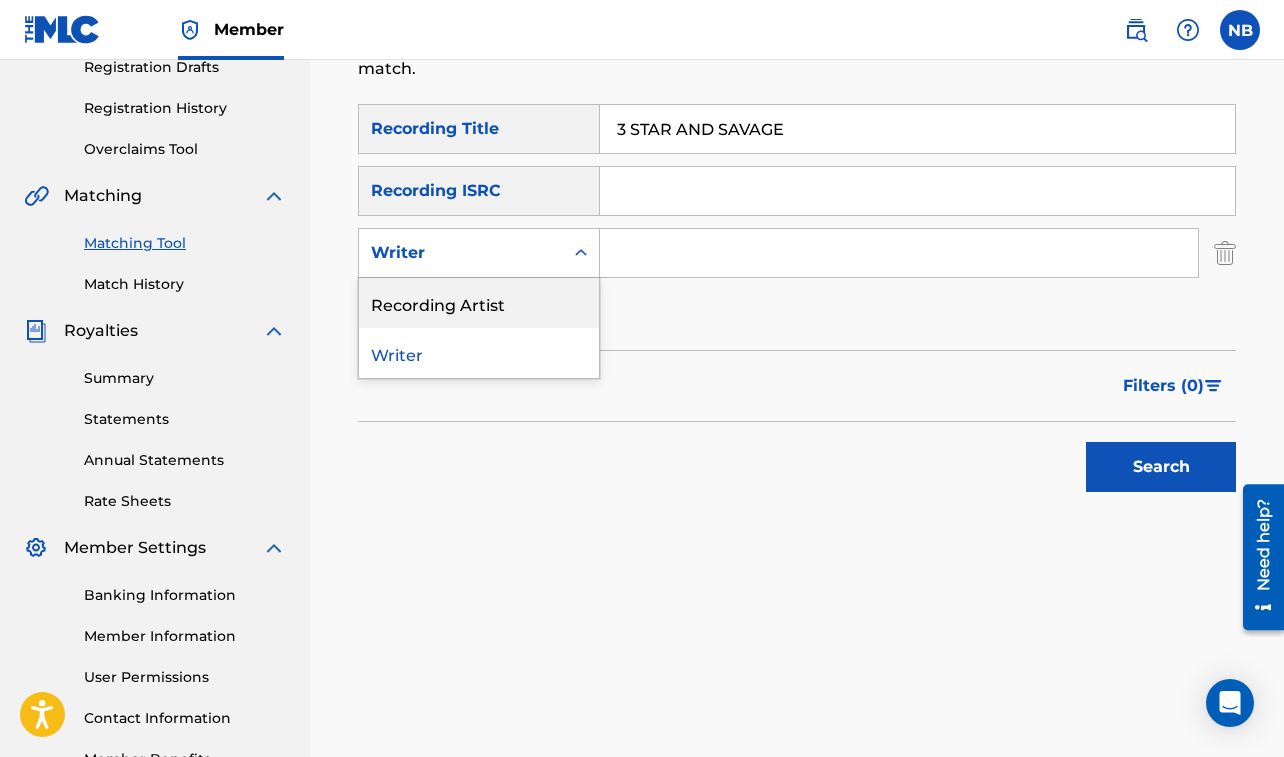 click on "Recording Artist" at bounding box center [479, 303] 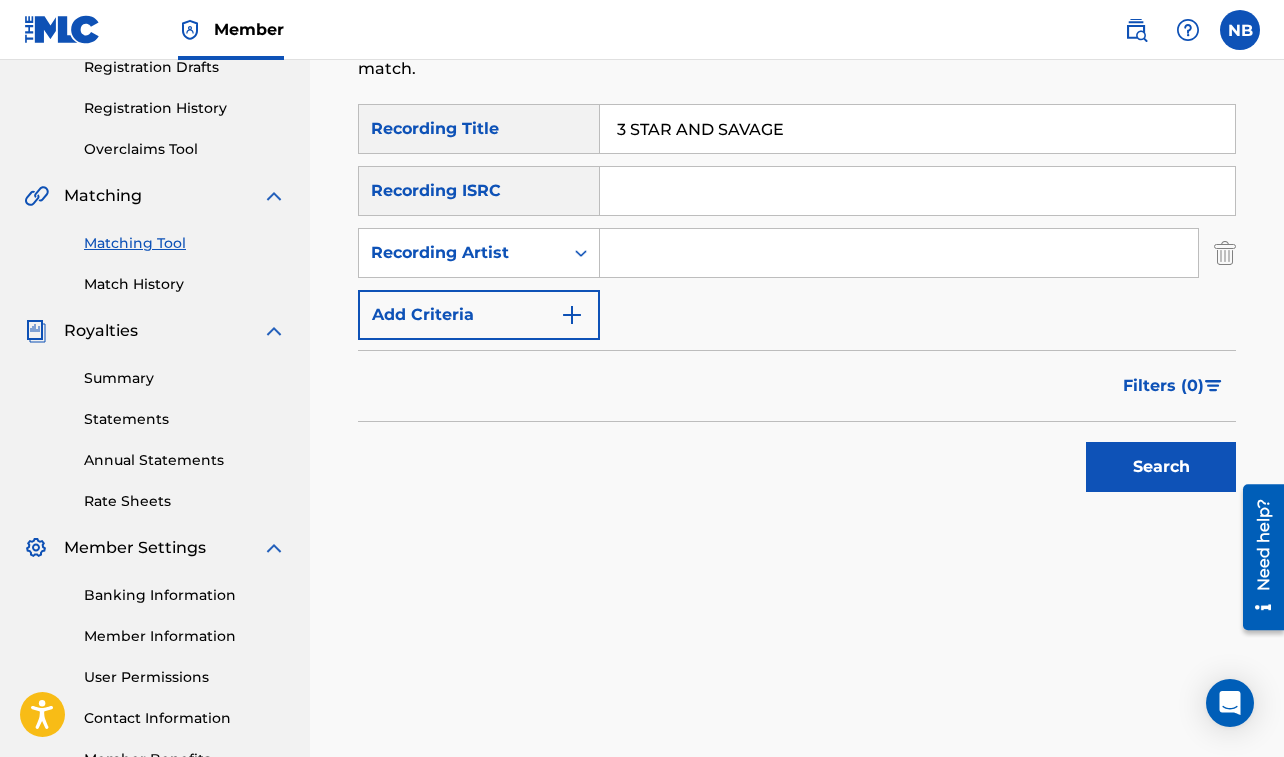 click on "Summary Statements Annual Statements Rate Sheets" at bounding box center [155, 427] 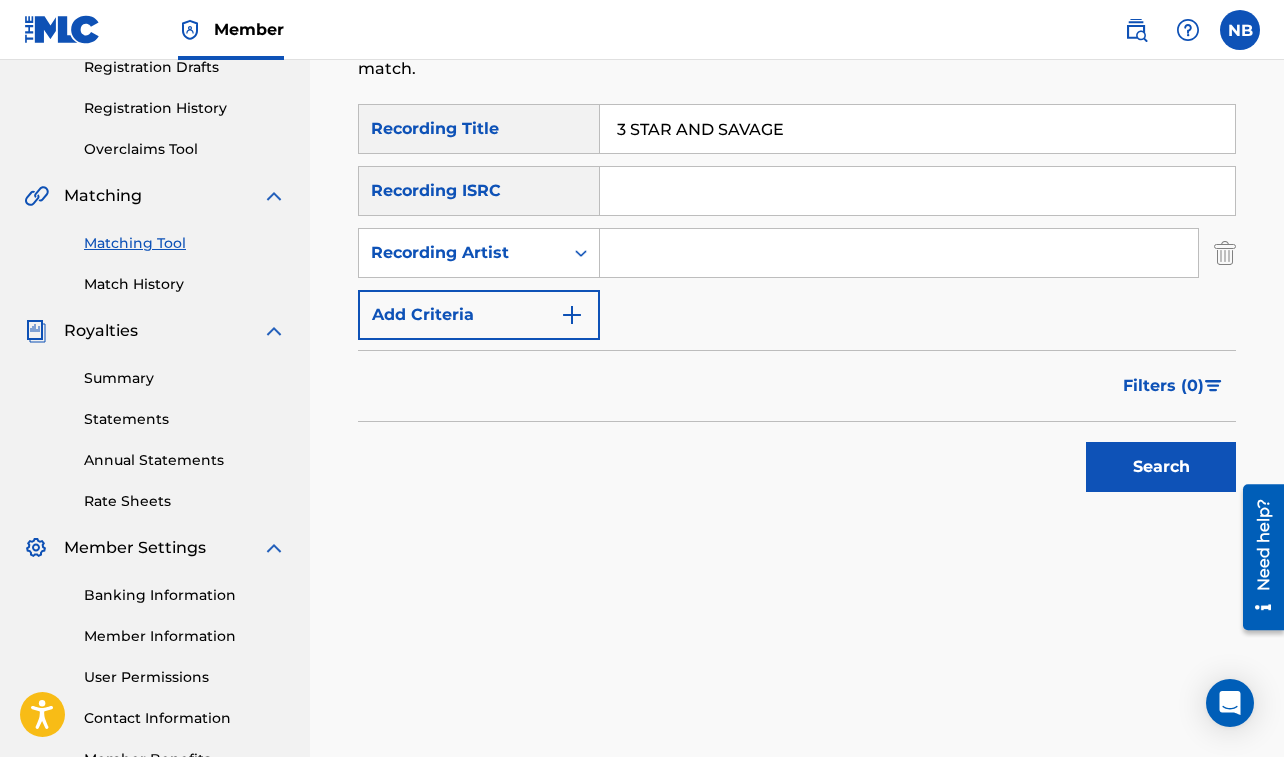 click at bounding box center (899, 253) 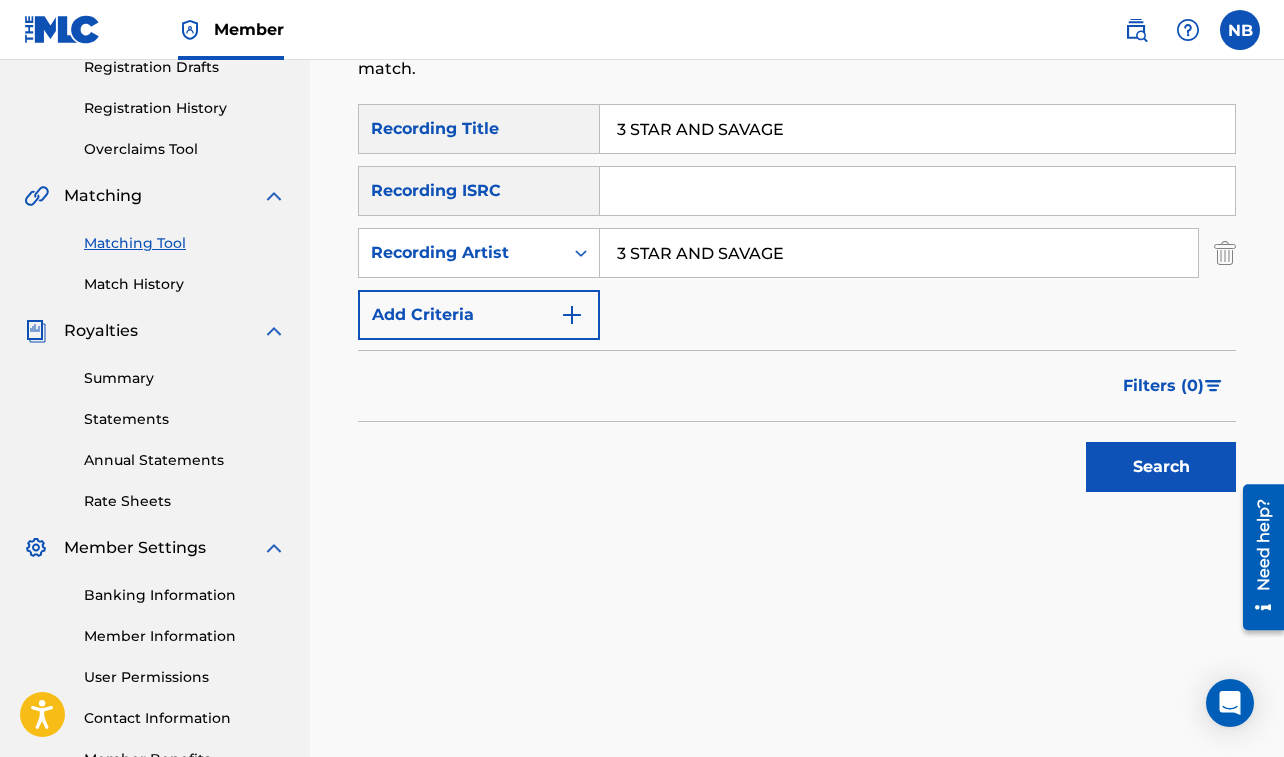 type on "3 STAR AND SAVAGE" 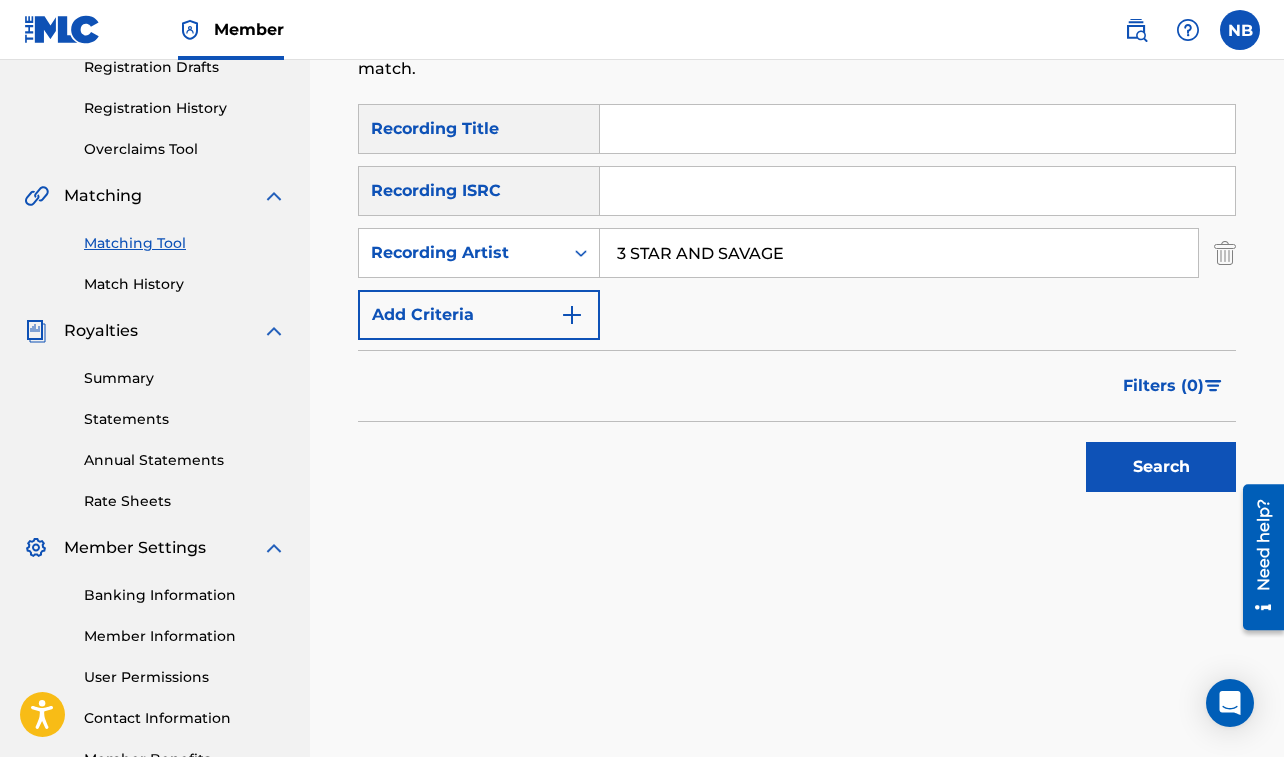 paste on "NUH TAKE CHAT" 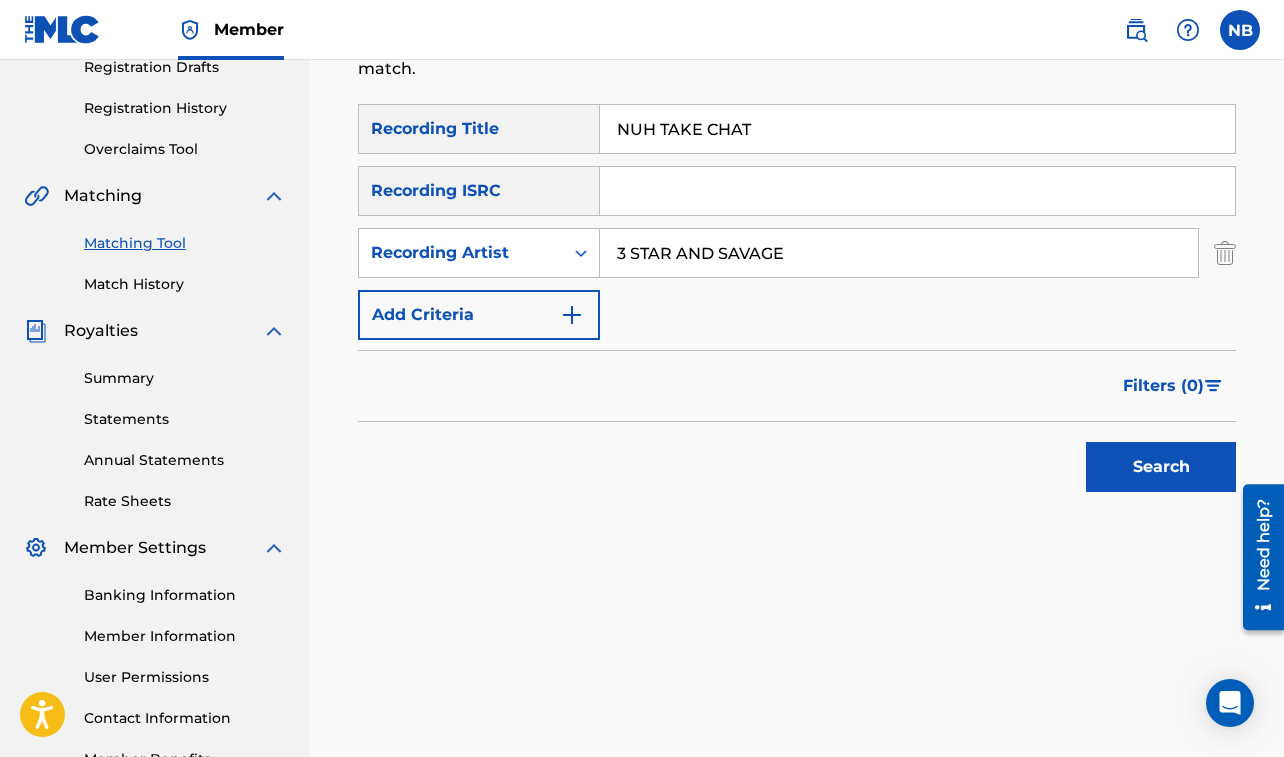 type on "NUH TAKE CHAT" 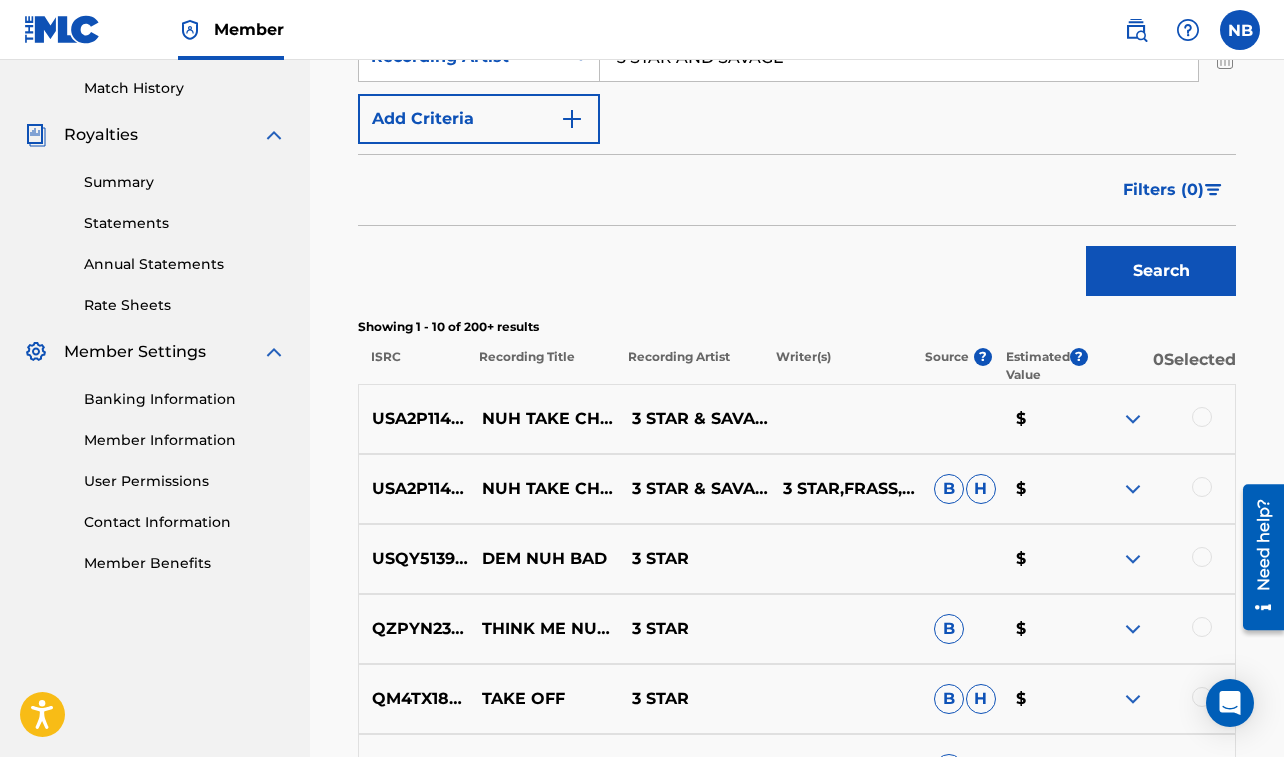 scroll, scrollTop: 547, scrollLeft: 0, axis: vertical 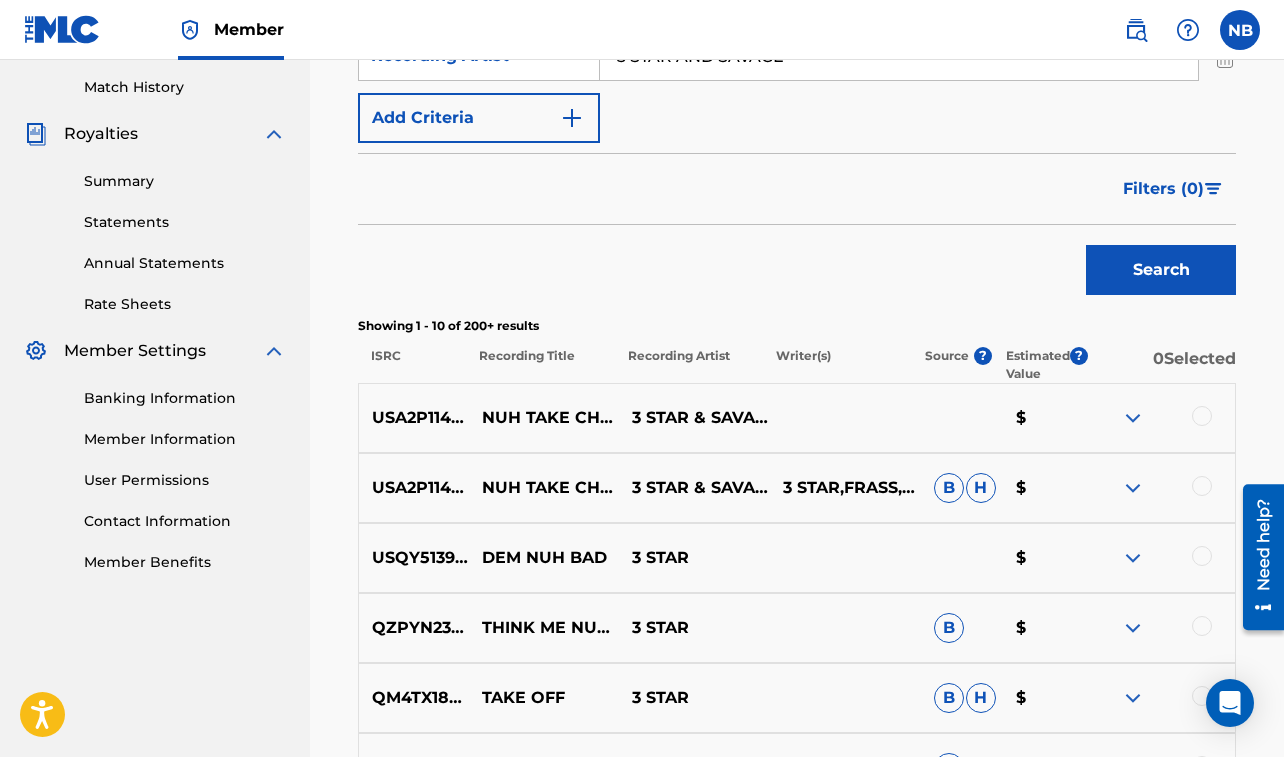 click at bounding box center (1202, 416) 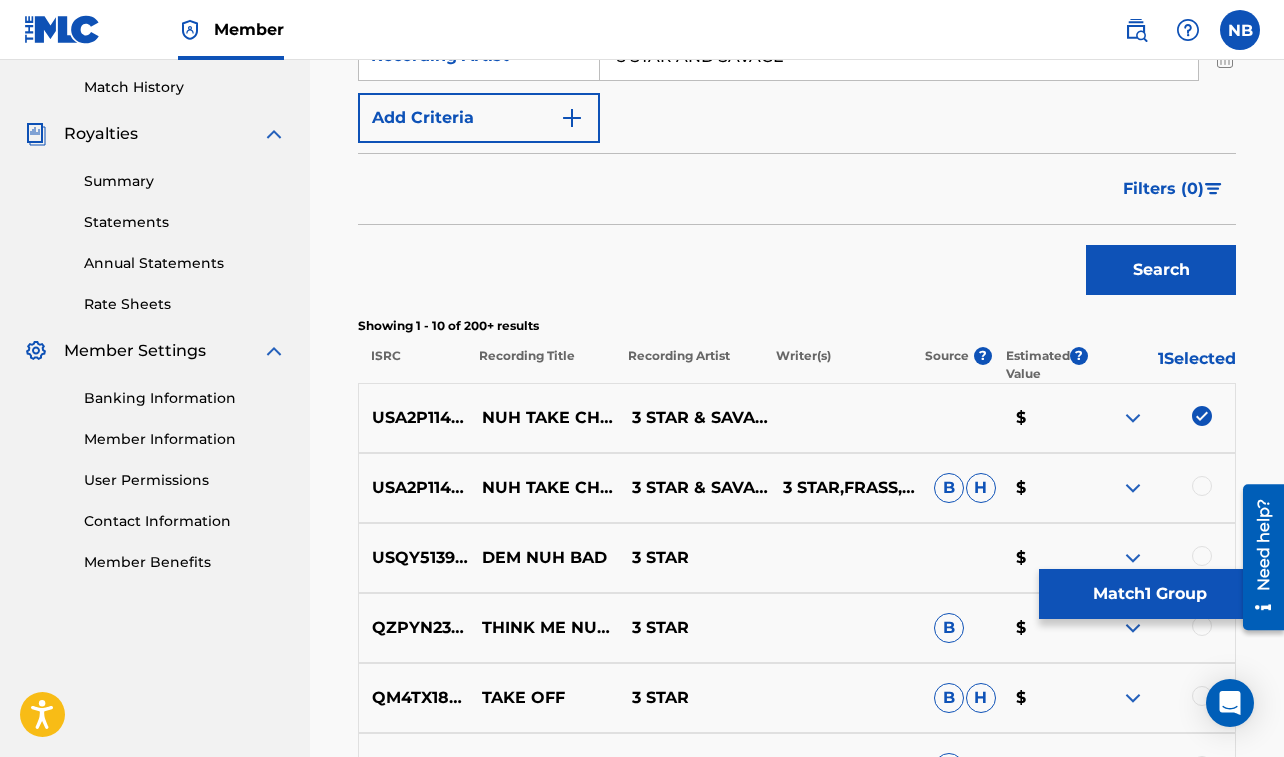 click at bounding box center (1202, 486) 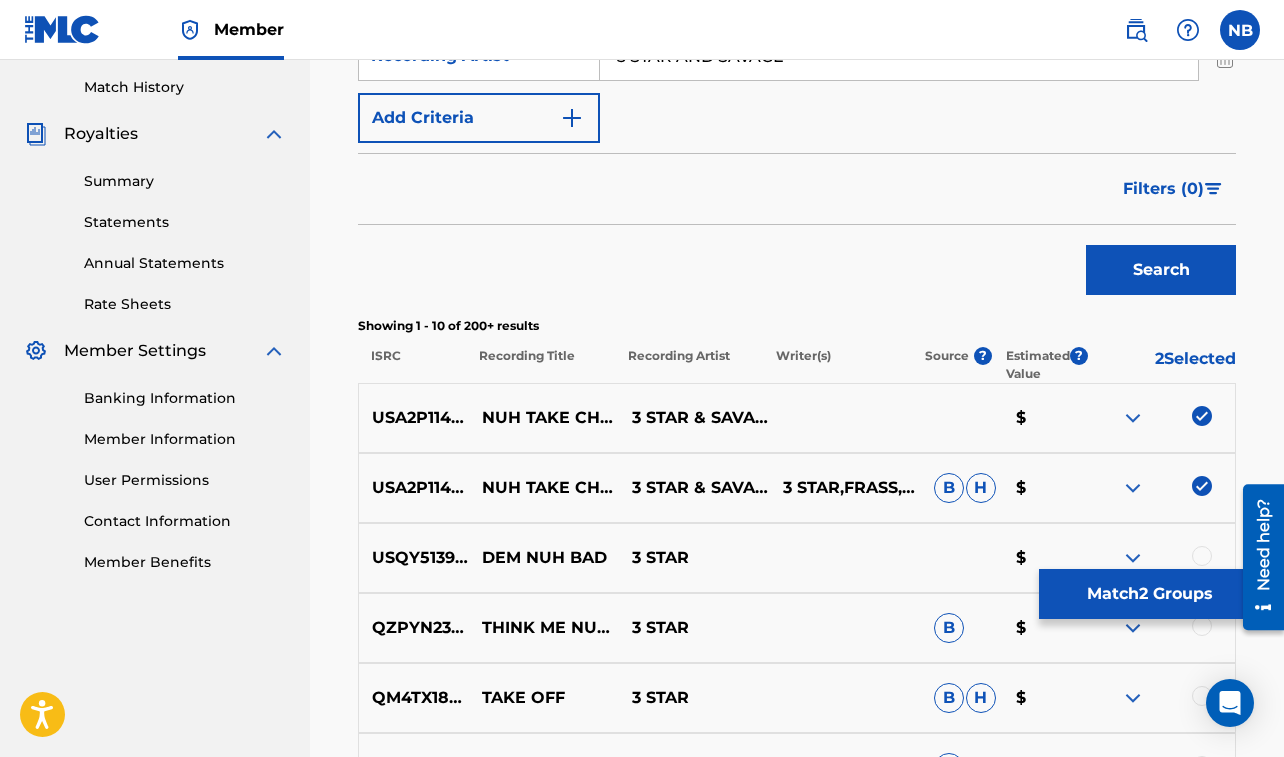click on "Match  2 Groups" at bounding box center (1149, 594) 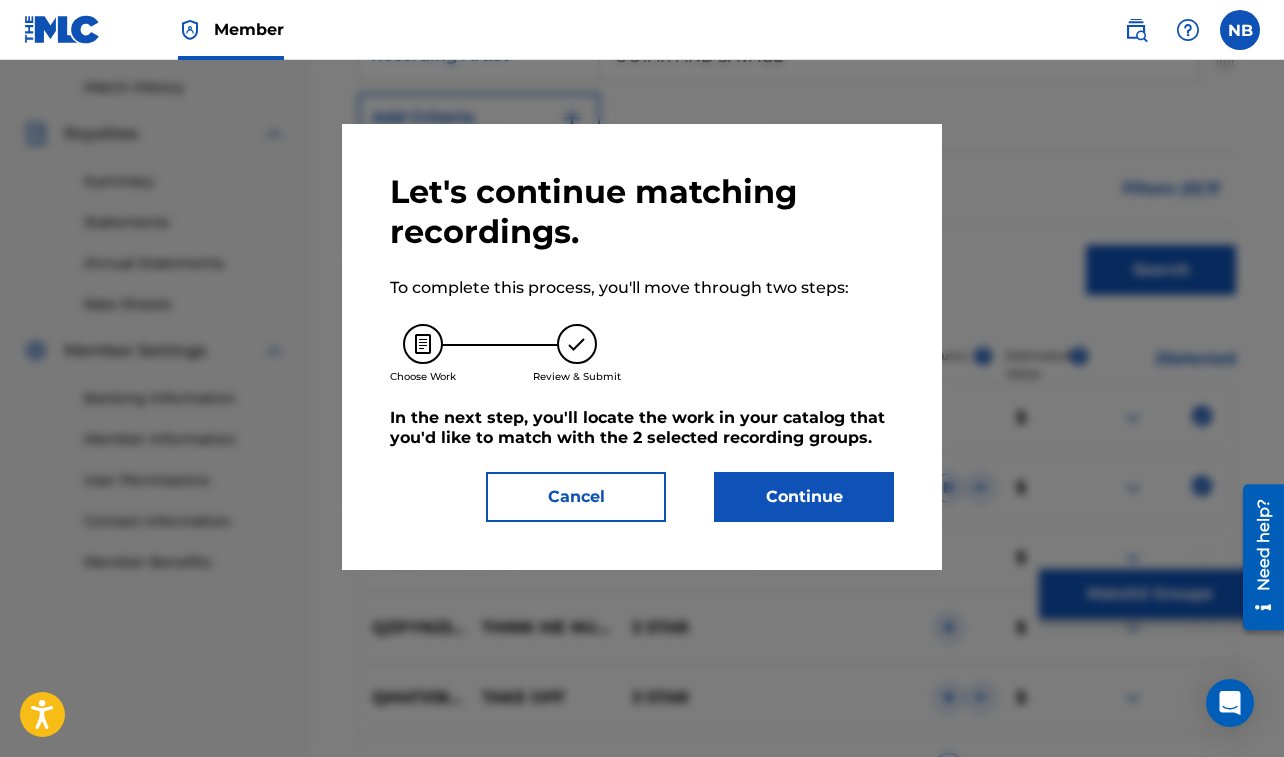 click on "Continue" at bounding box center (804, 497) 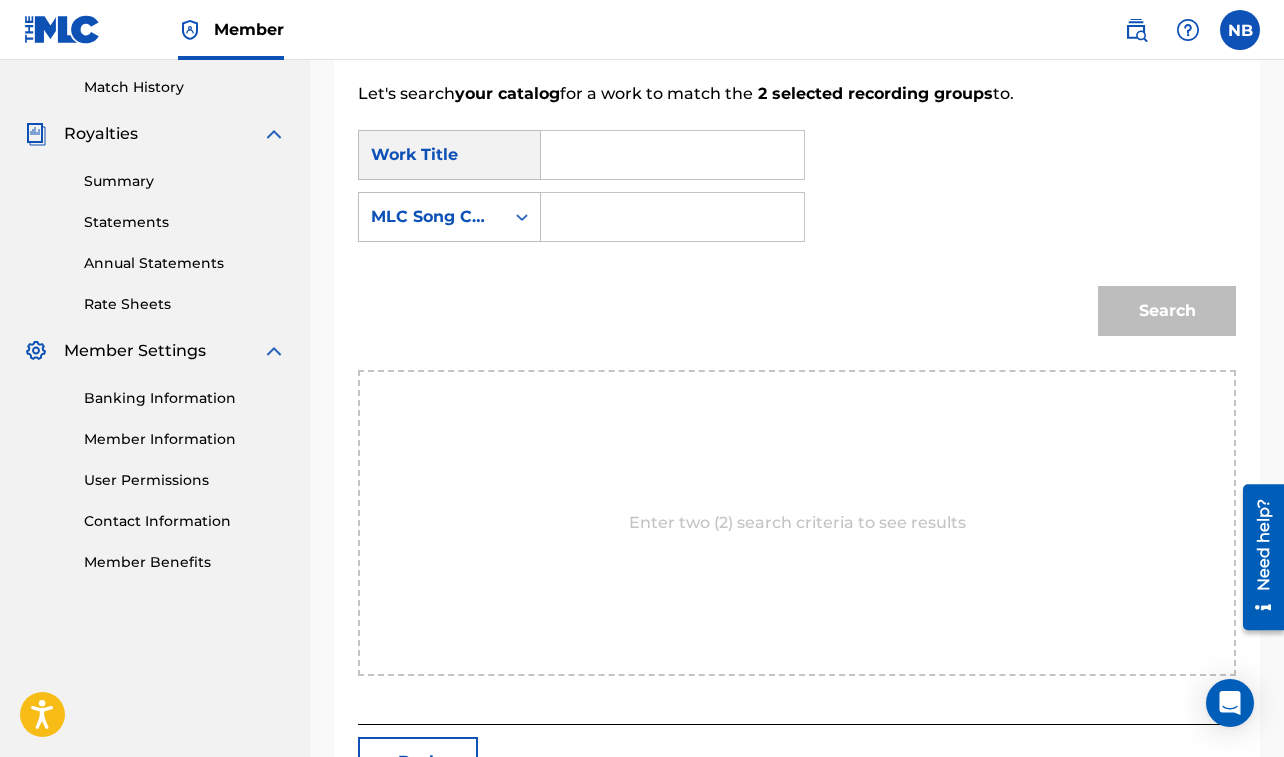 click at bounding box center [672, 155] 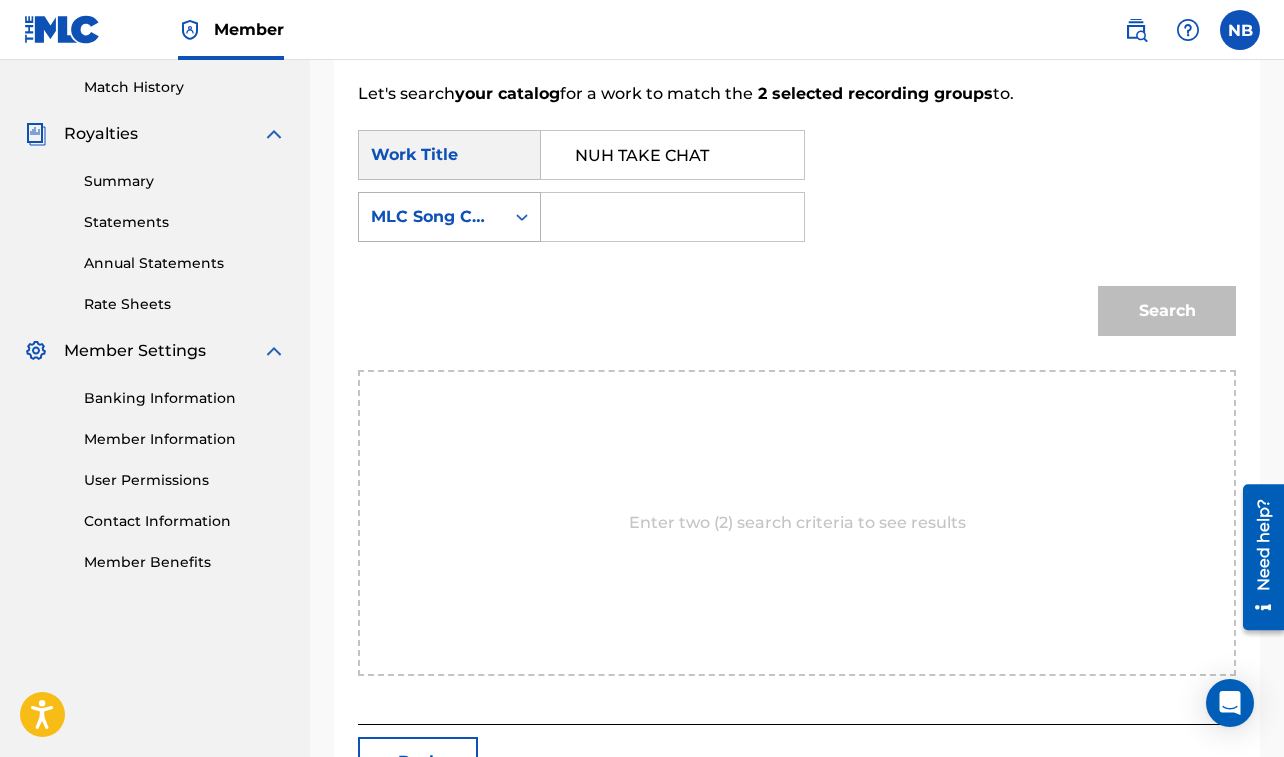 type on "NUH TAKE CHAT" 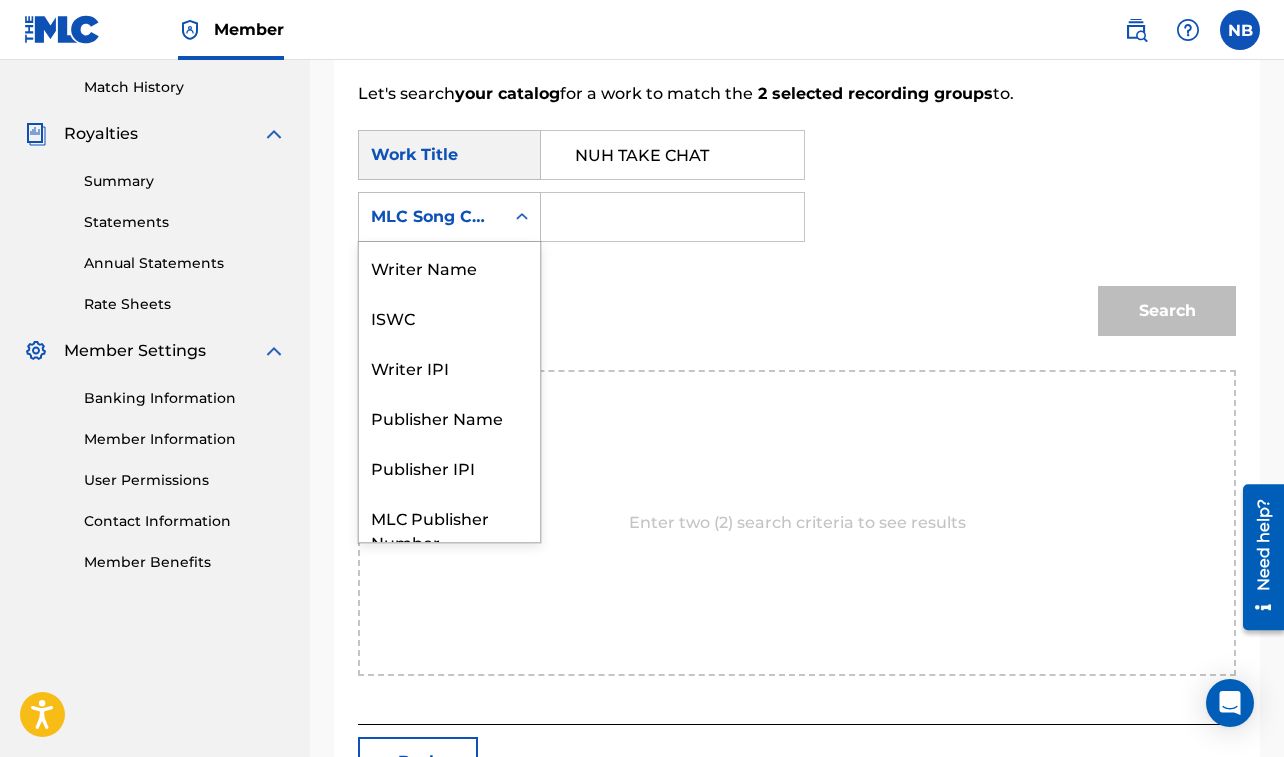 click at bounding box center [522, 217] 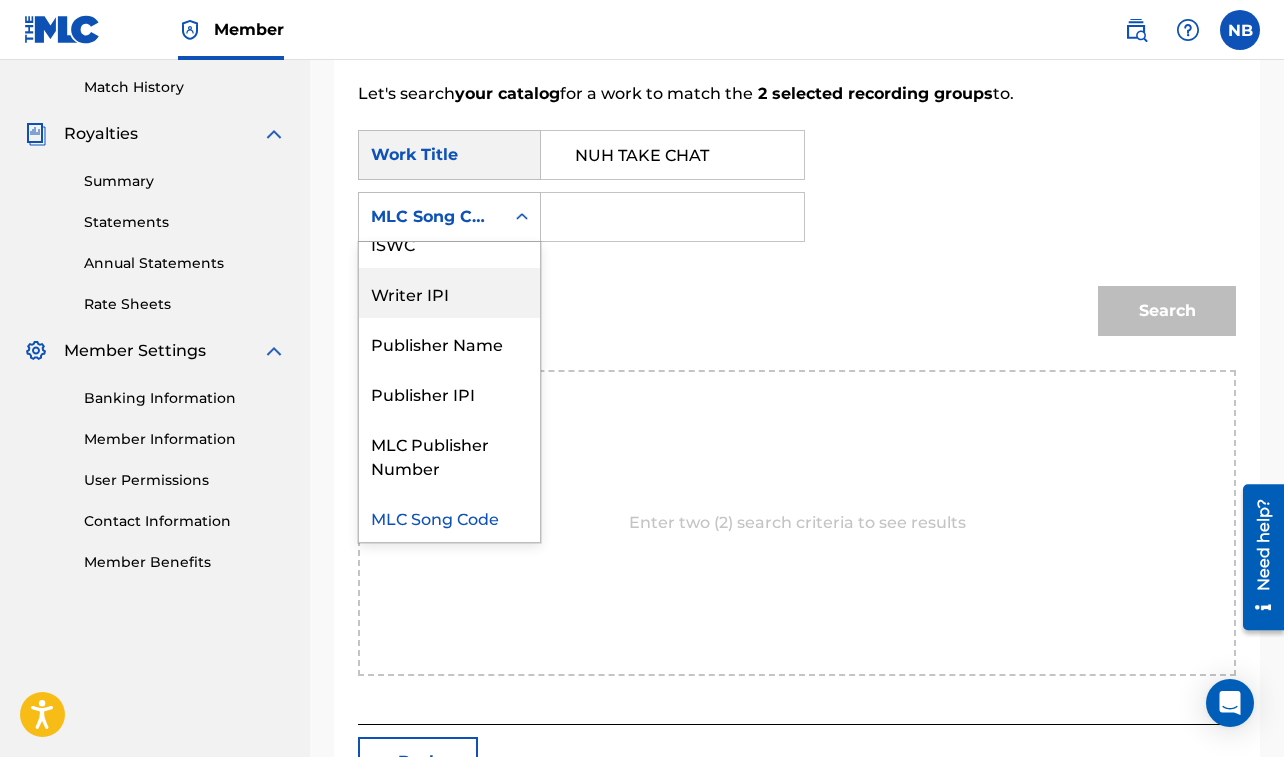 scroll, scrollTop: 0, scrollLeft: 0, axis: both 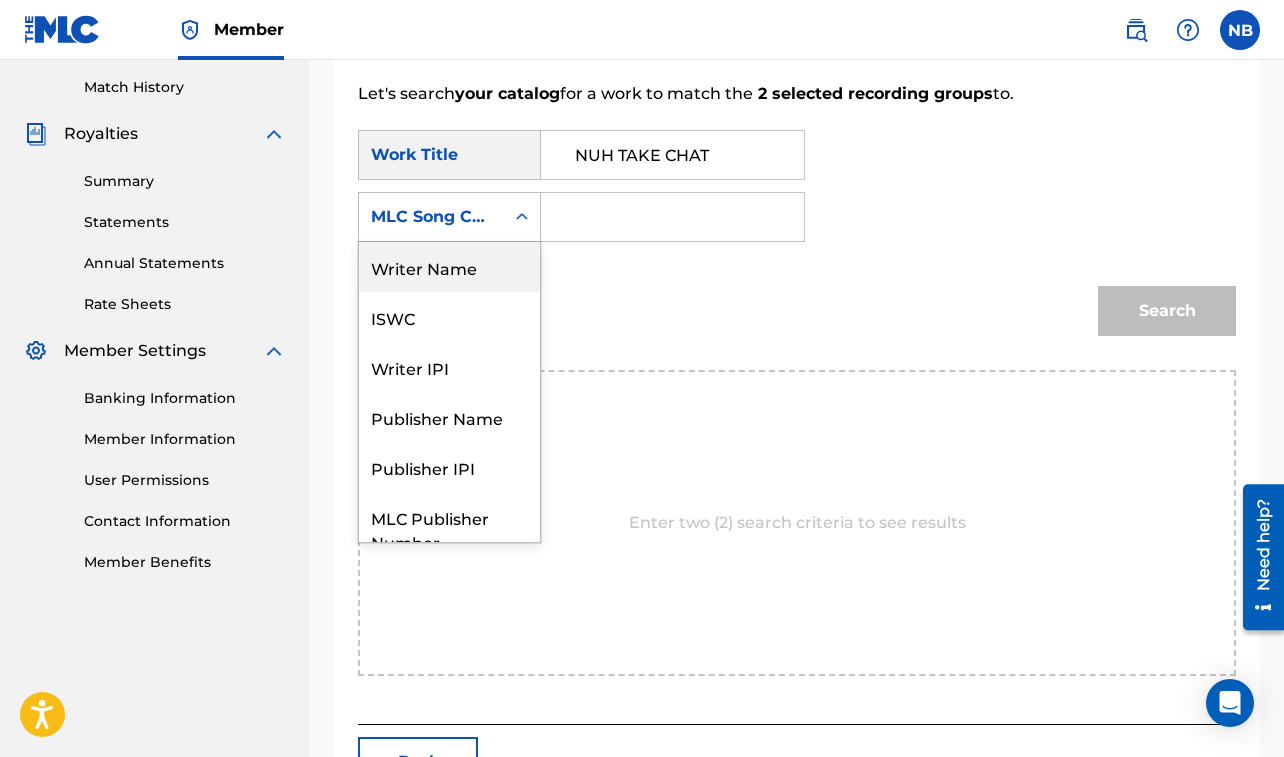 click on "Writer Name" at bounding box center (449, 267) 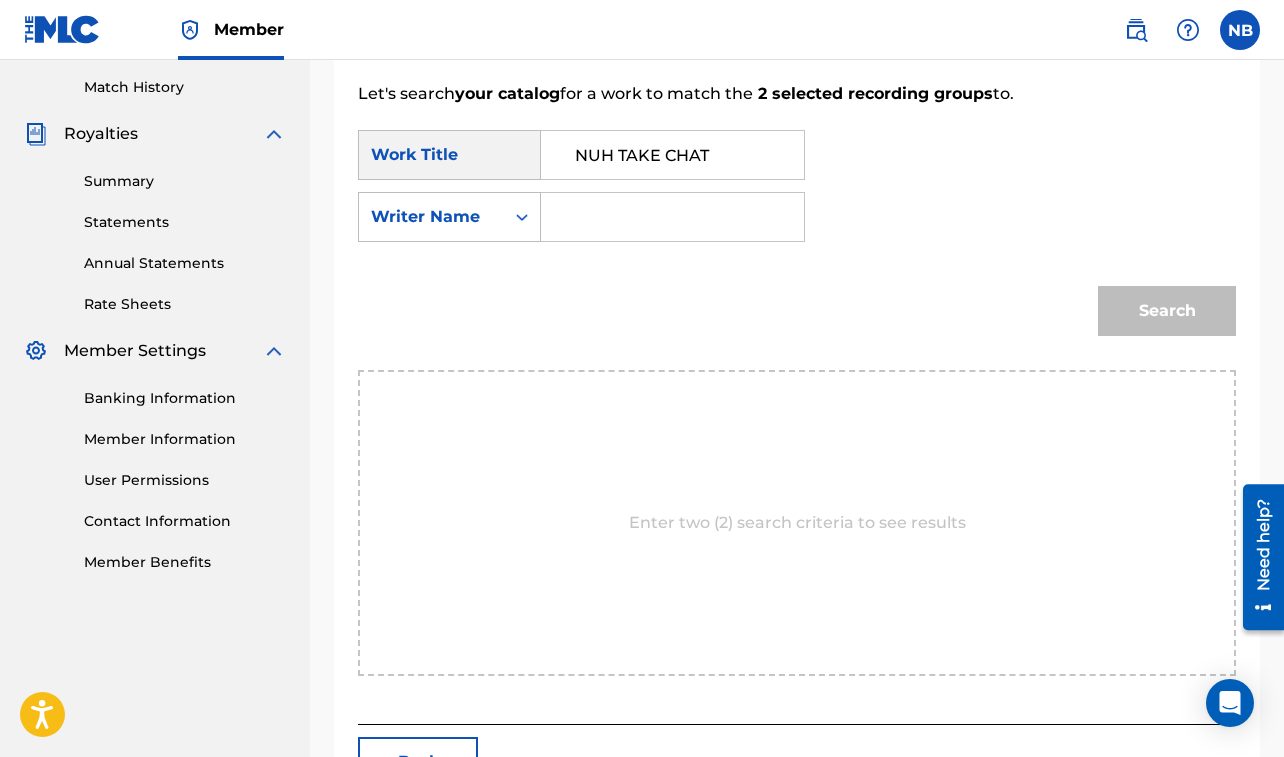 click at bounding box center (672, 217) 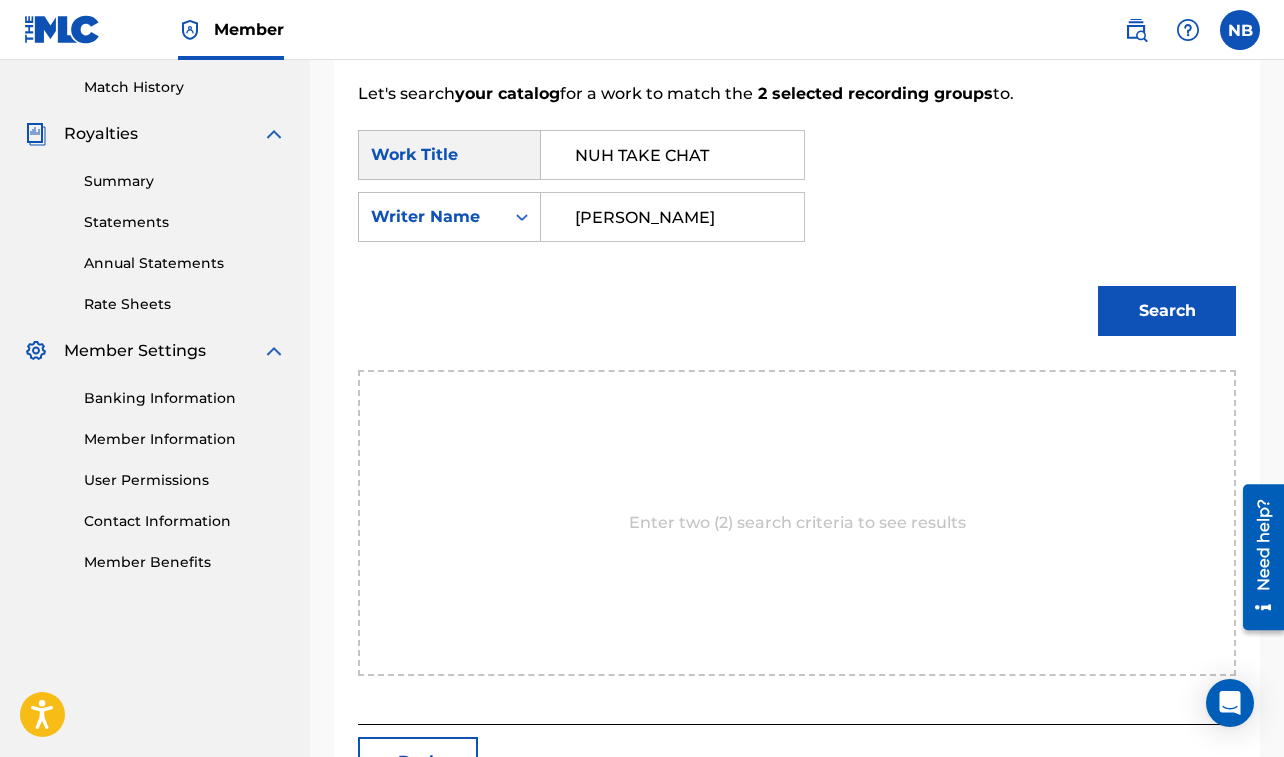 click on "Search" at bounding box center [1167, 311] 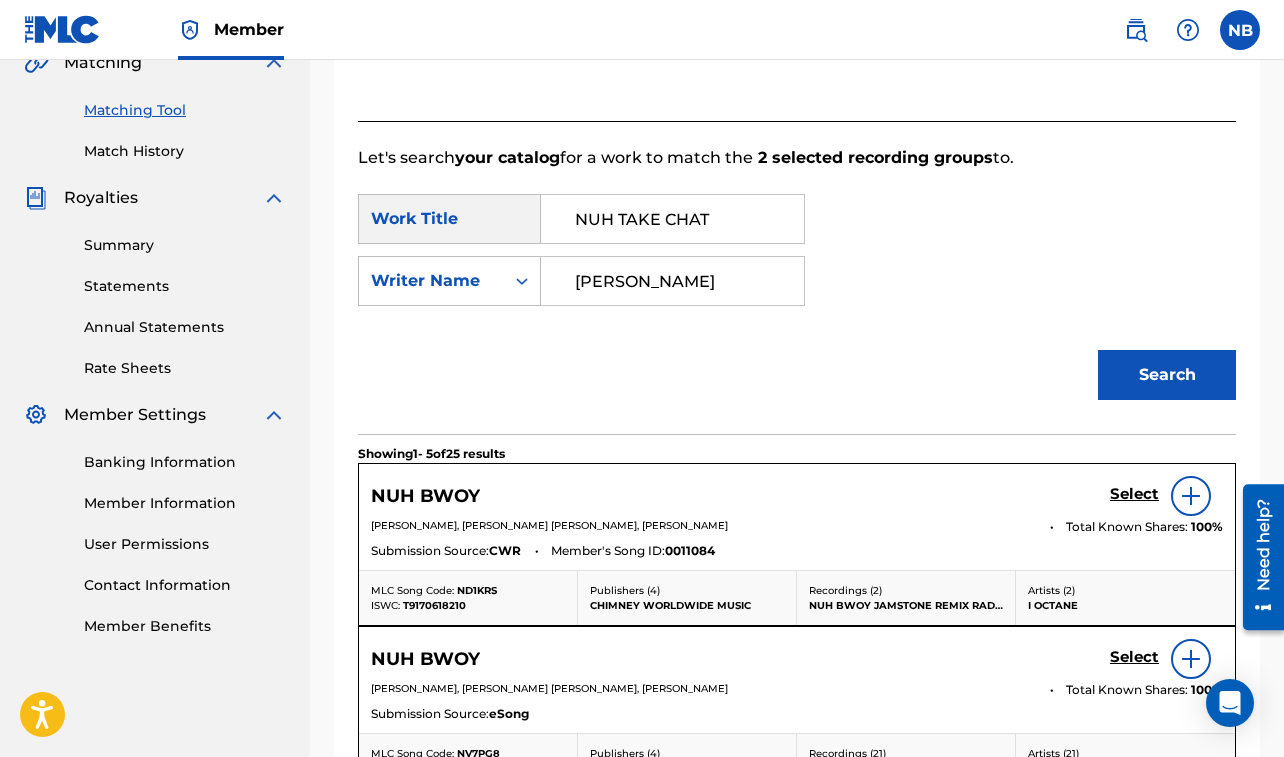 scroll, scrollTop: 547, scrollLeft: 0, axis: vertical 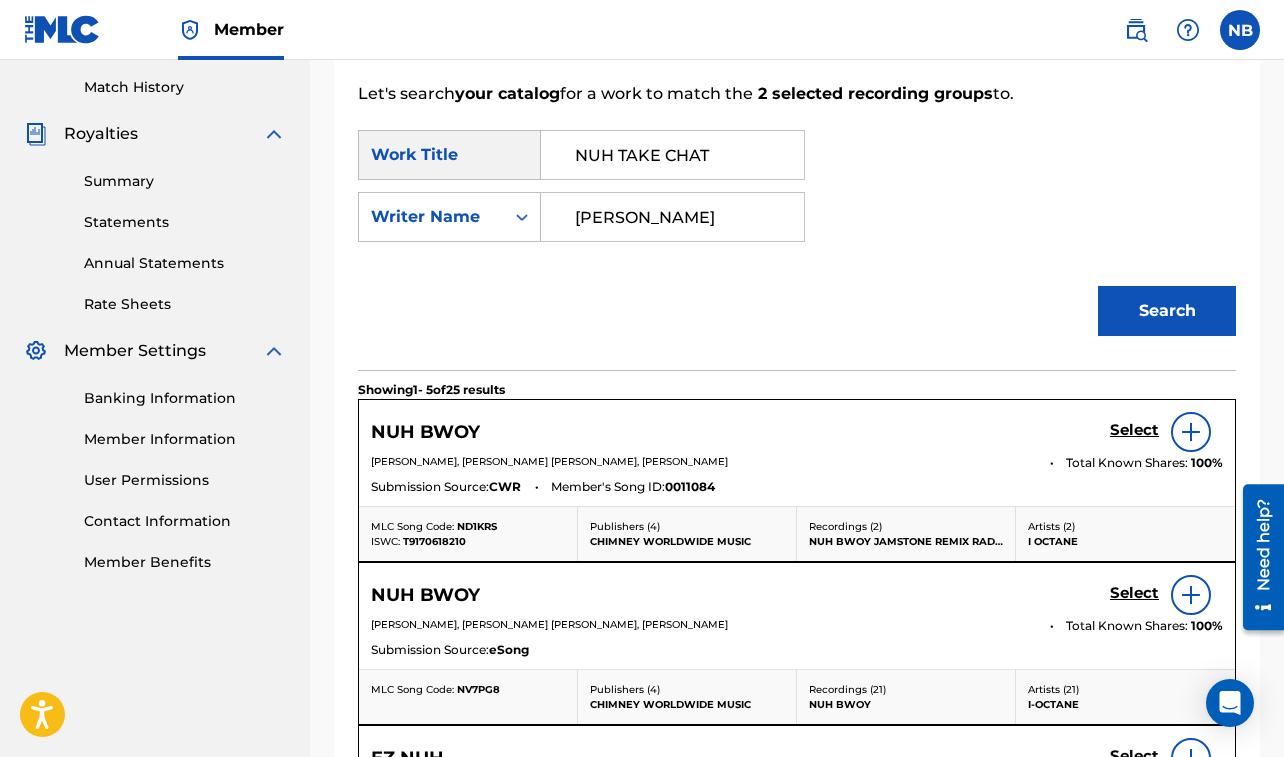 drag, startPoint x: 1019, startPoint y: 154, endPoint x: 1108, endPoint y: 153, distance: 89.005615 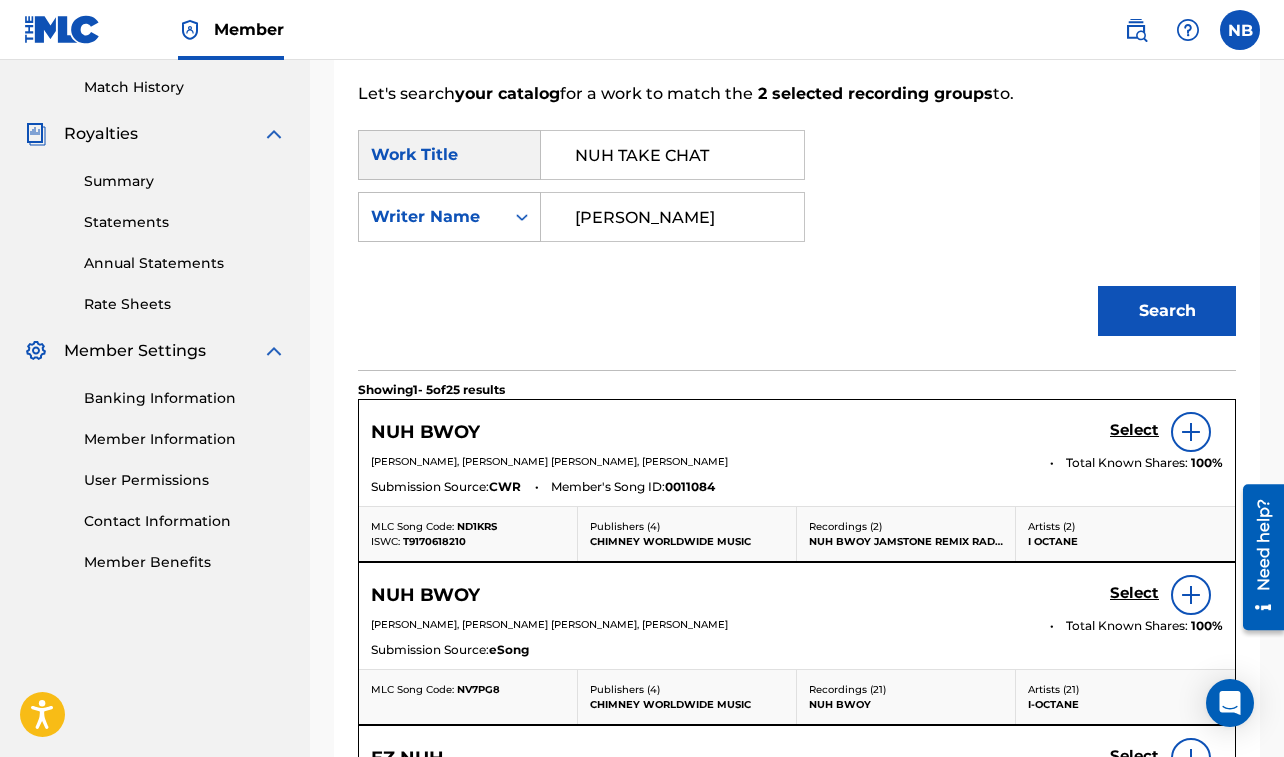 type on "[PERSON_NAME]" 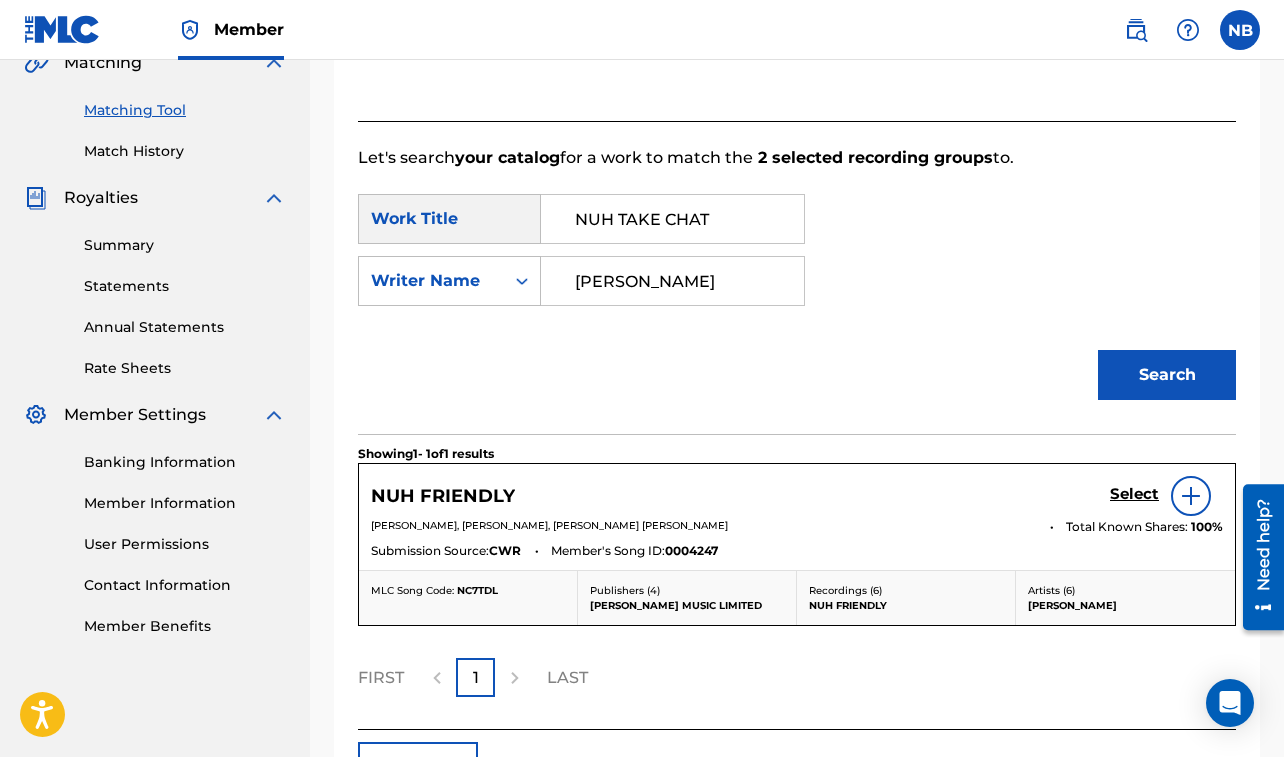 scroll, scrollTop: 547, scrollLeft: 0, axis: vertical 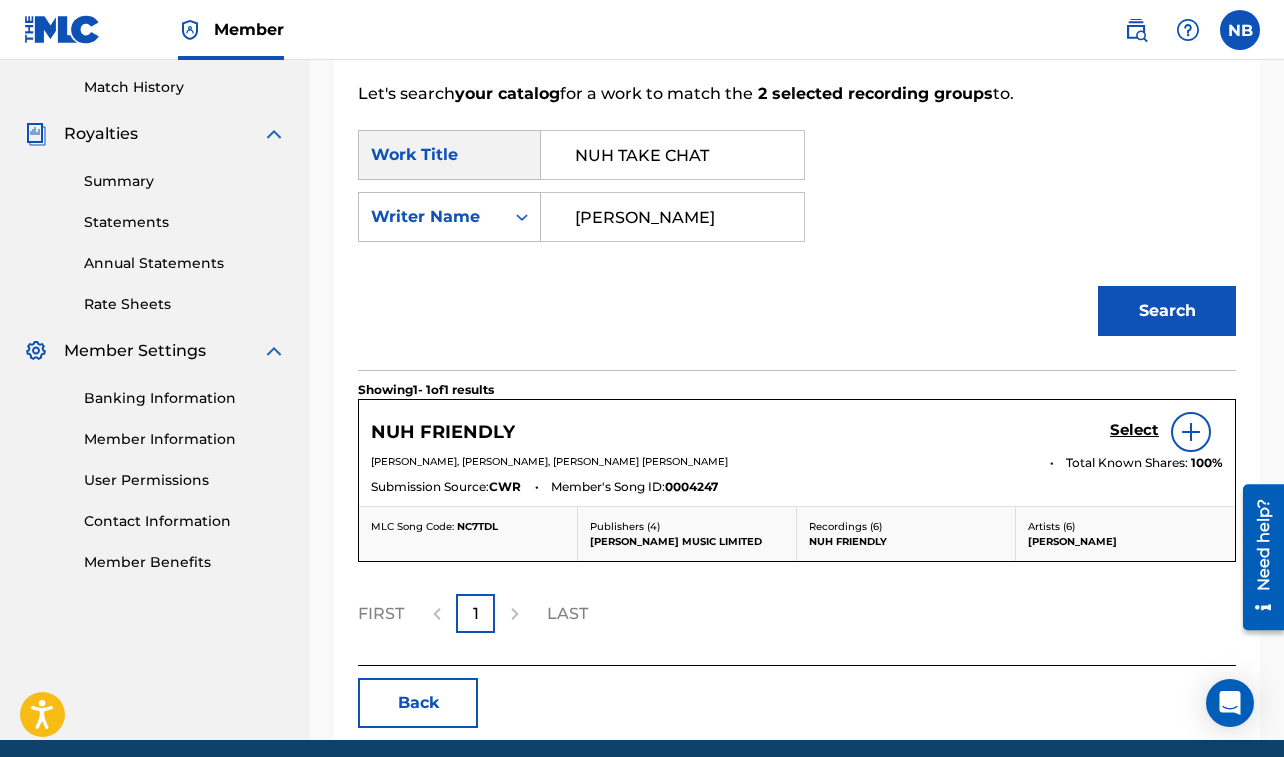 drag, startPoint x: 1015, startPoint y: 149, endPoint x: 1105, endPoint y: 157, distance: 90.35486 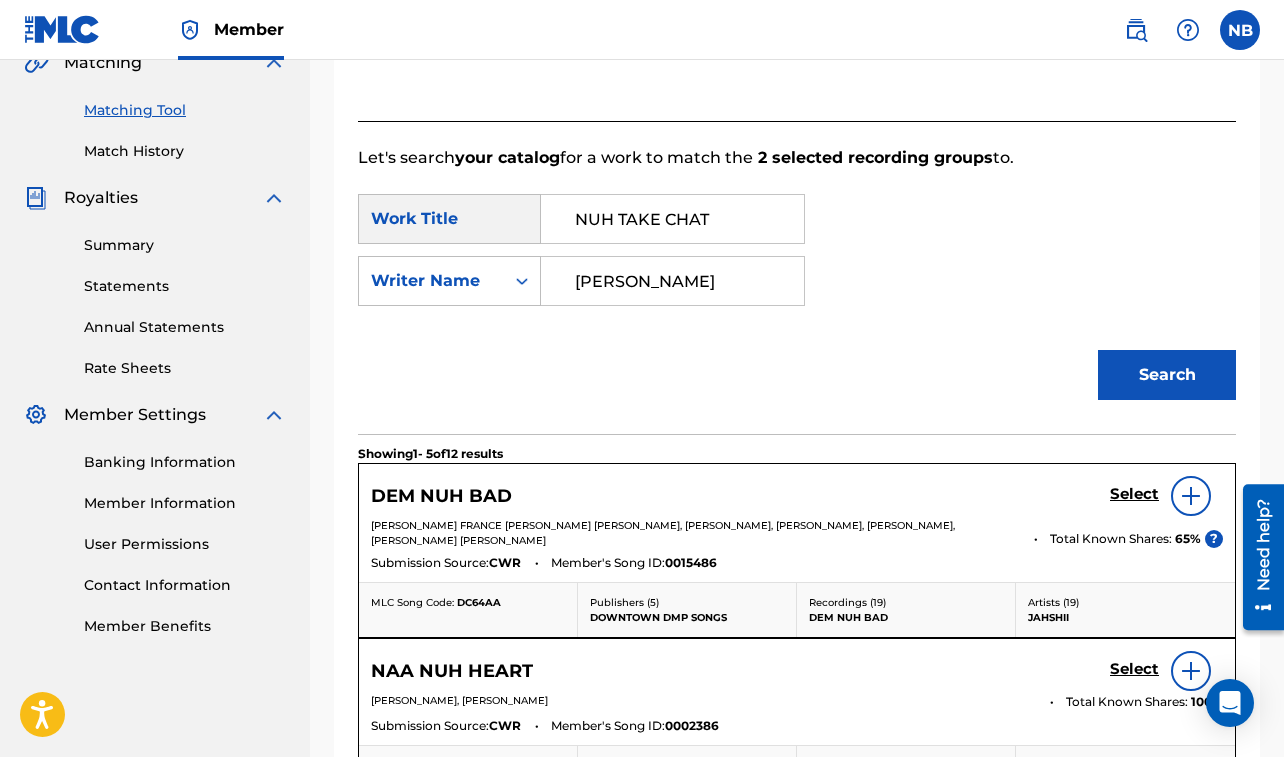 scroll, scrollTop: 547, scrollLeft: 0, axis: vertical 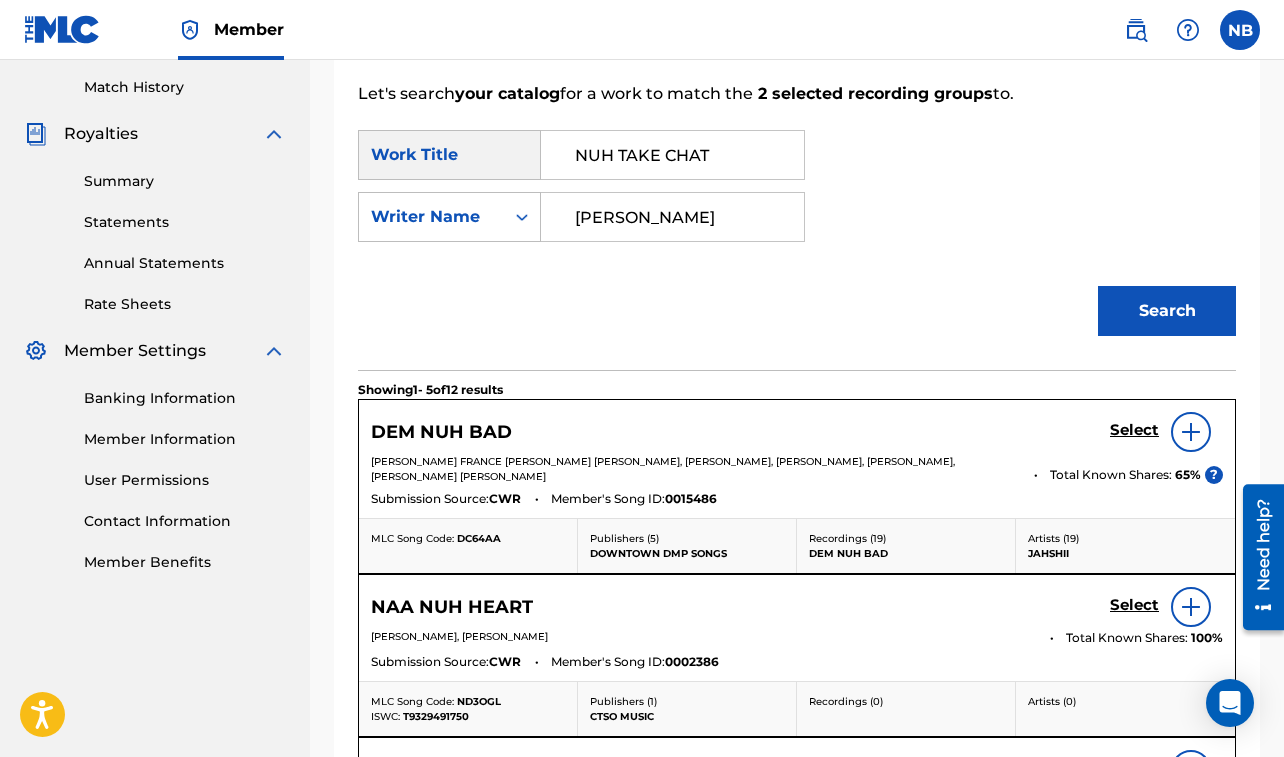 drag, startPoint x: 1017, startPoint y: 150, endPoint x: 1145, endPoint y: 160, distance: 128.39003 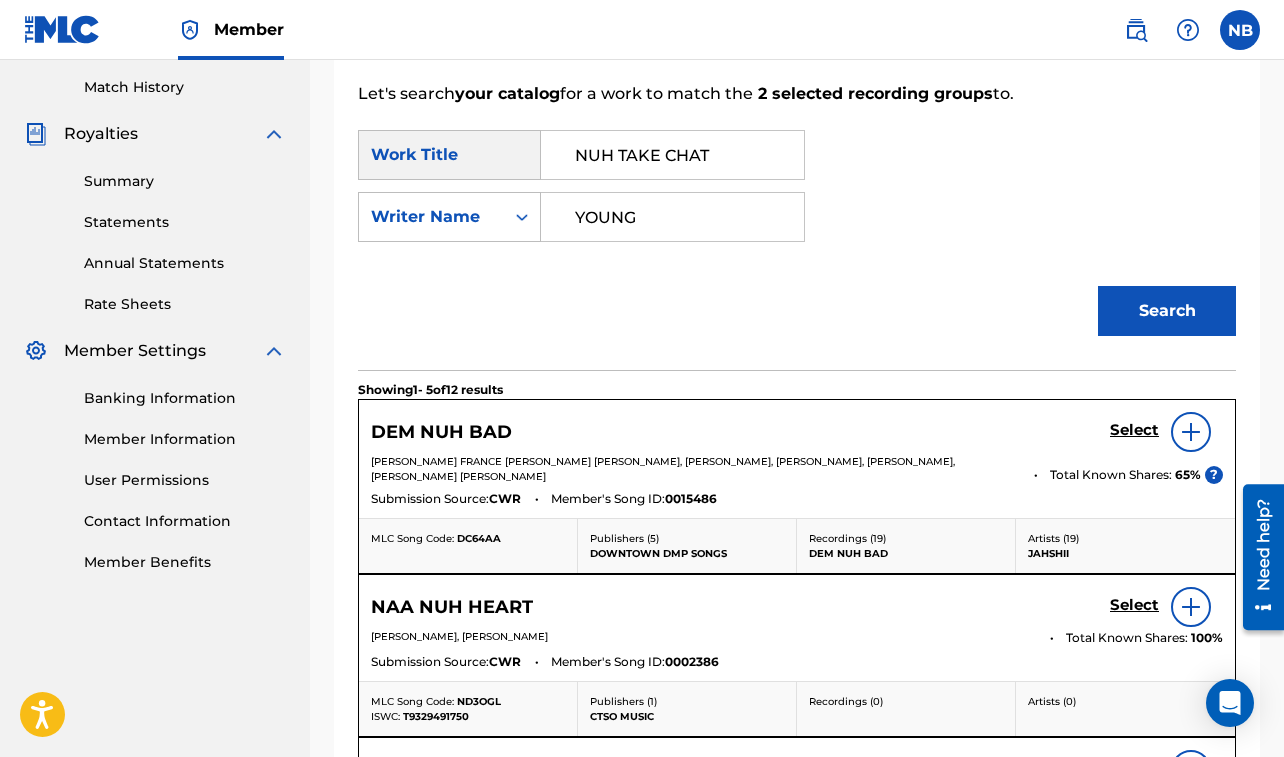 type on "YOUNG" 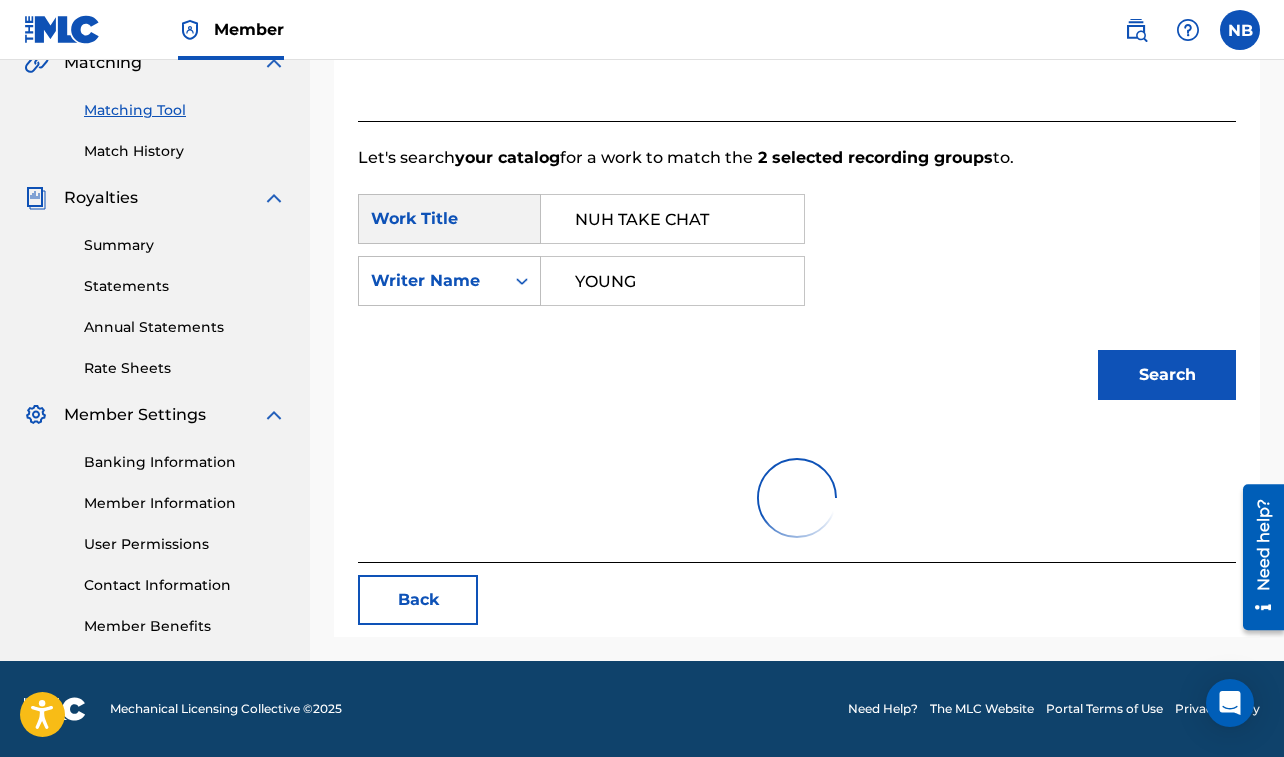 scroll, scrollTop: 547, scrollLeft: 0, axis: vertical 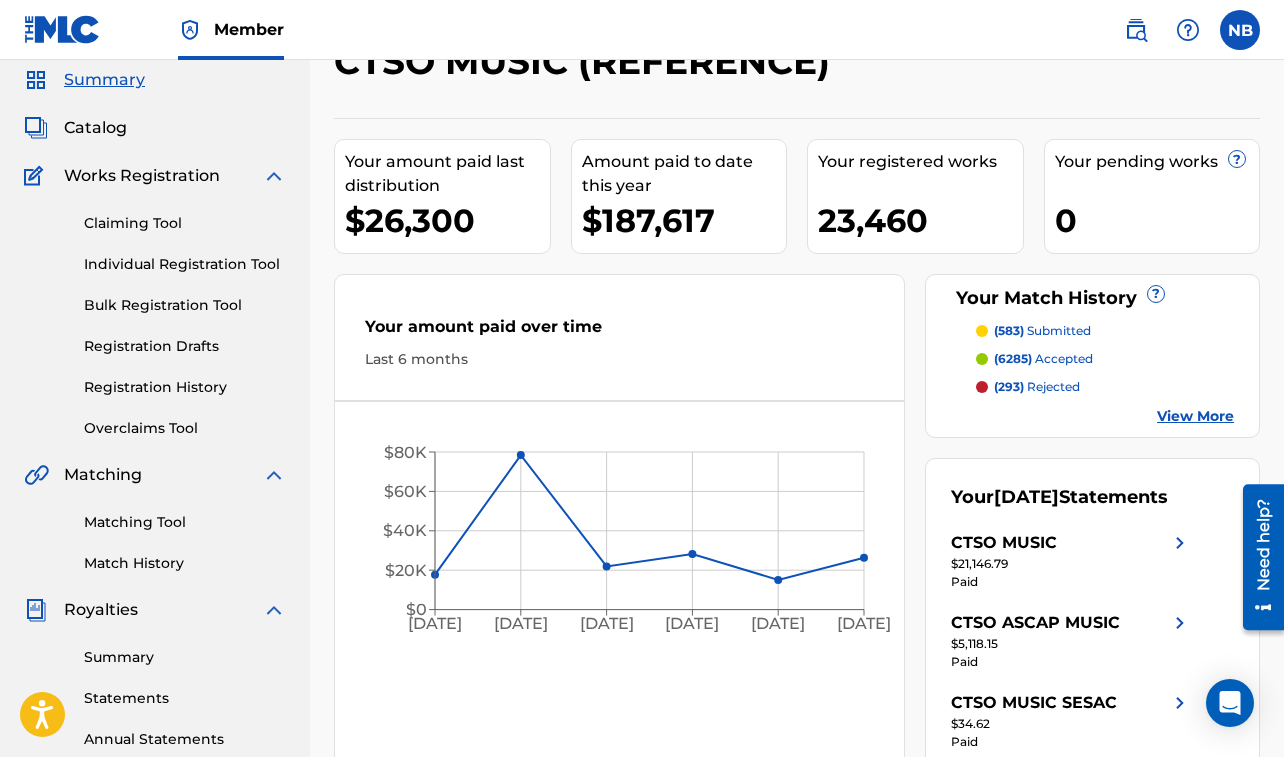 click on "Matching Tool" at bounding box center (185, 522) 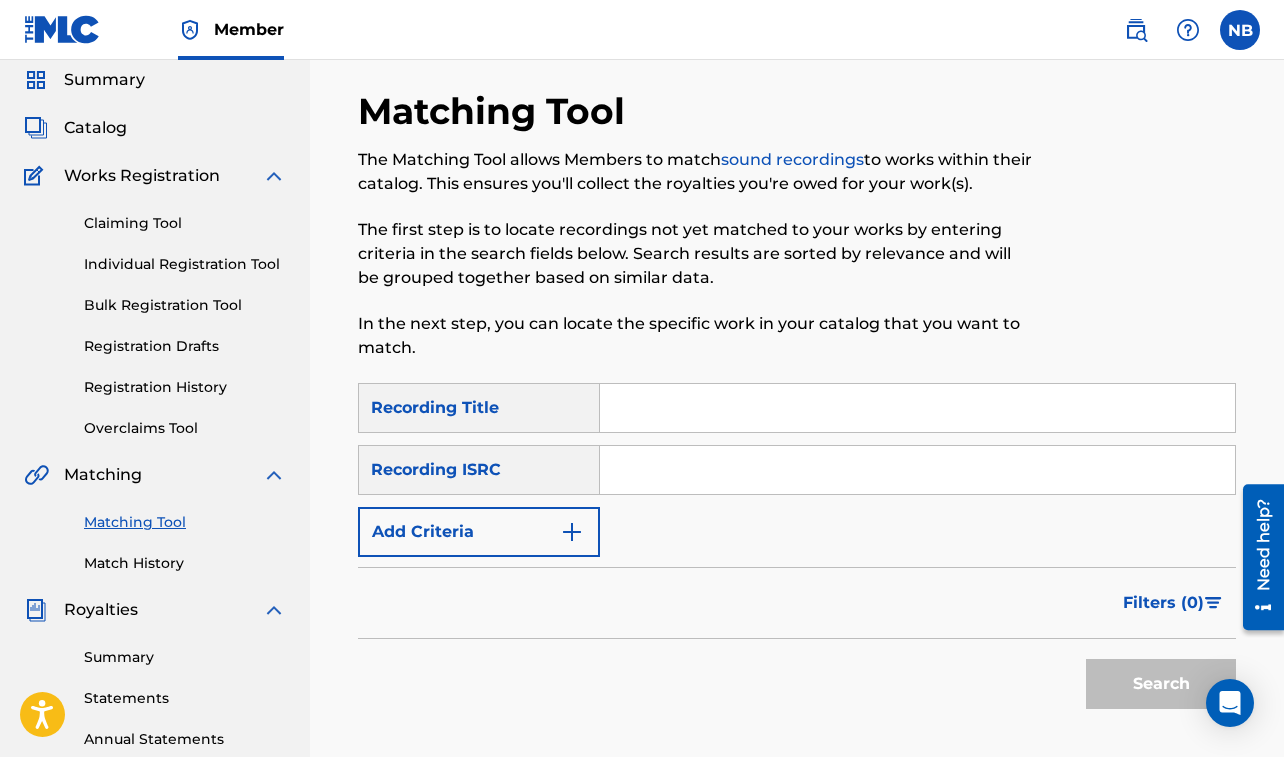 scroll, scrollTop: 0, scrollLeft: 0, axis: both 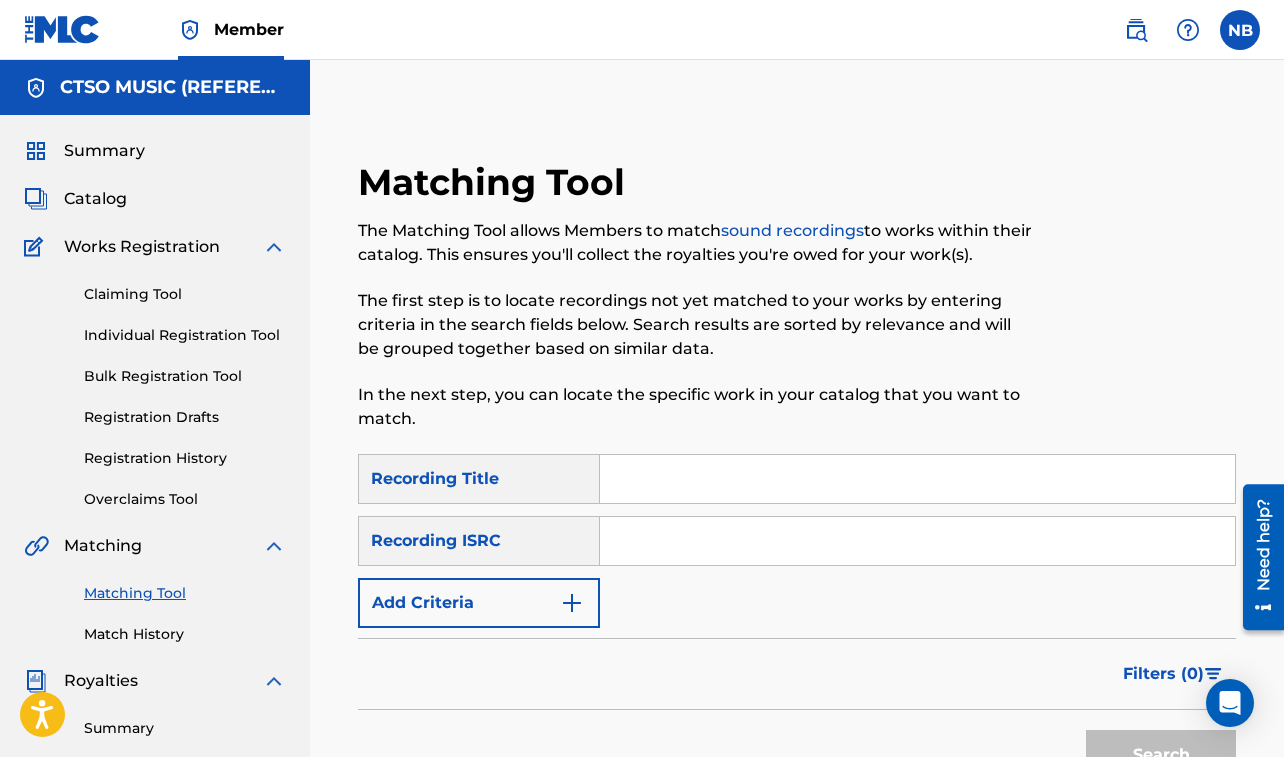 click at bounding box center [917, 479] 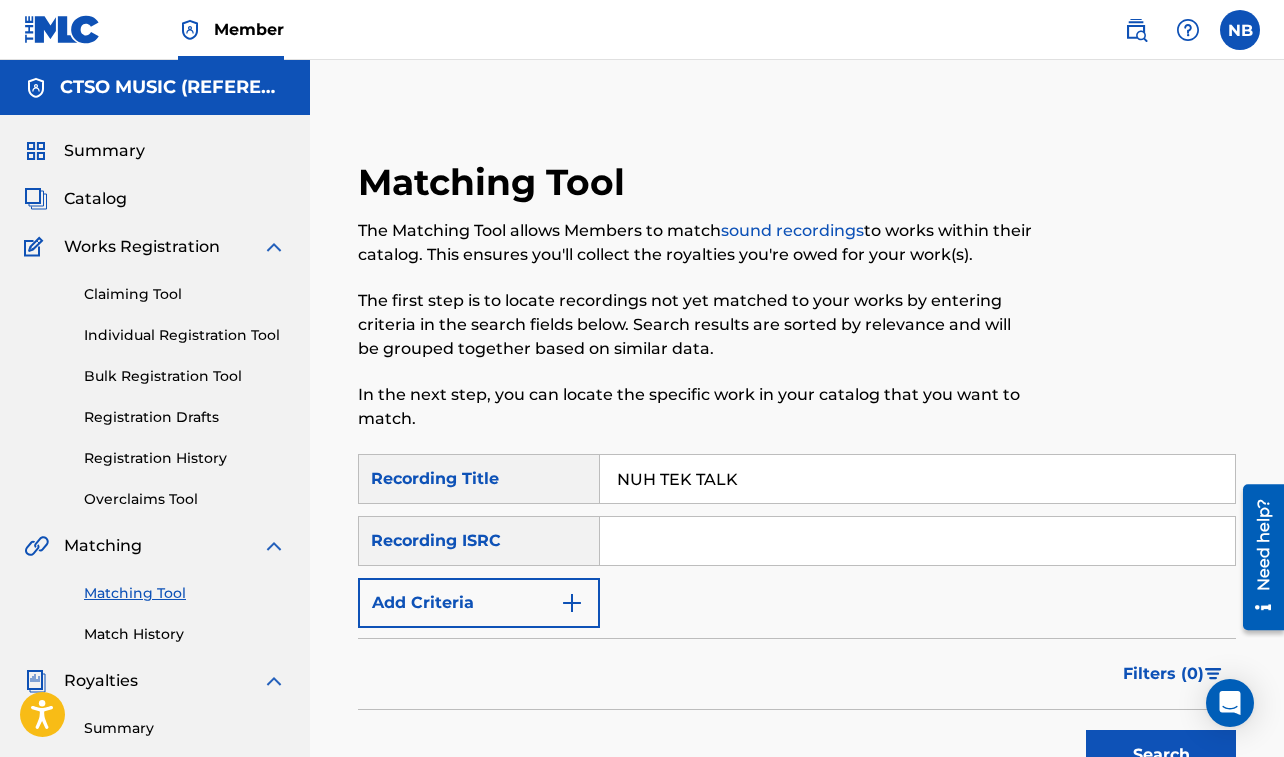 type on "NUH TEK TALK" 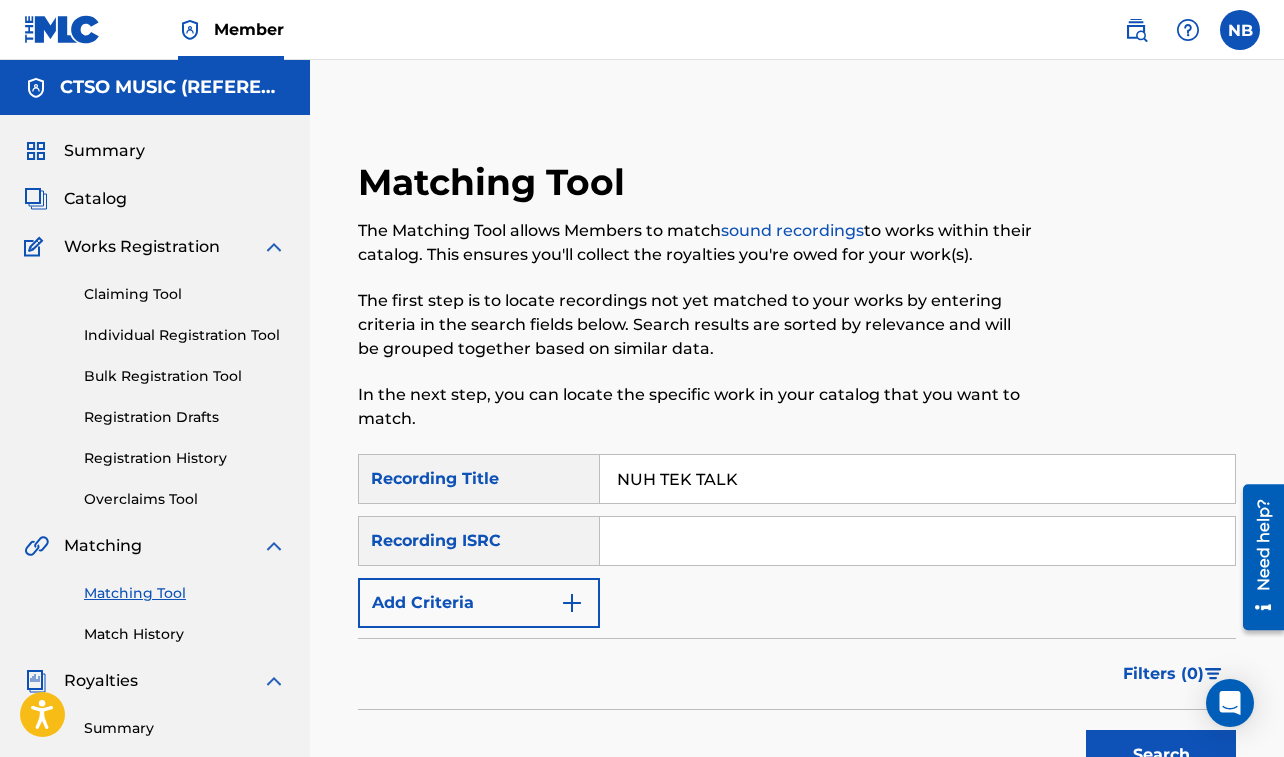 click on "Add Criteria" at bounding box center [479, 603] 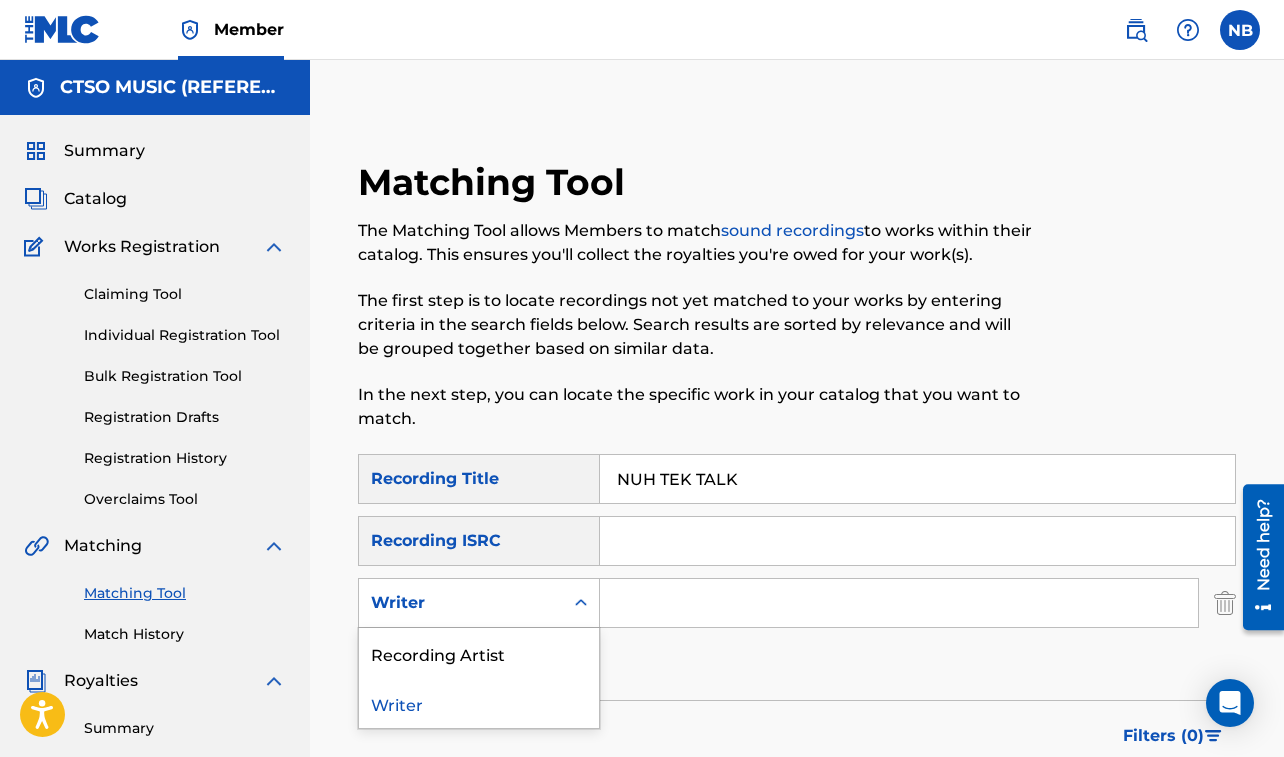 click on "Writer" at bounding box center (479, 603) 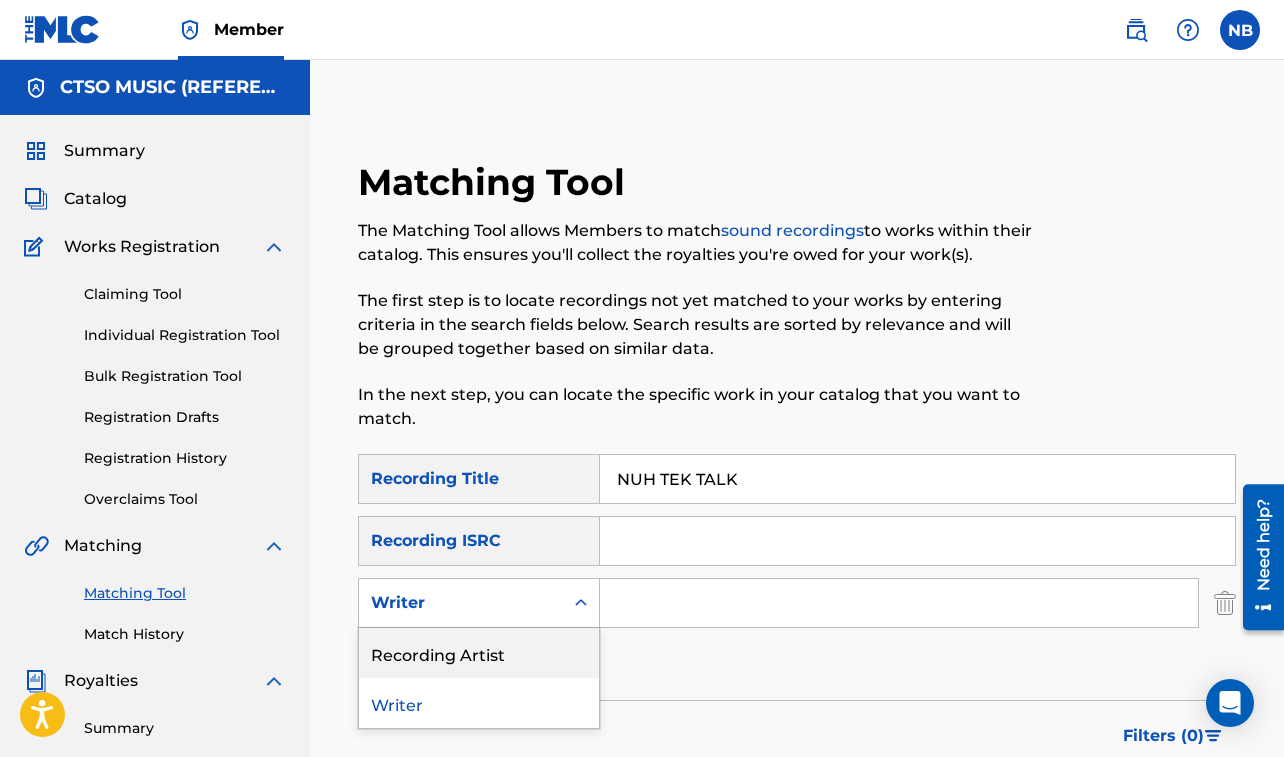 click on "Recording Artist" at bounding box center (479, 653) 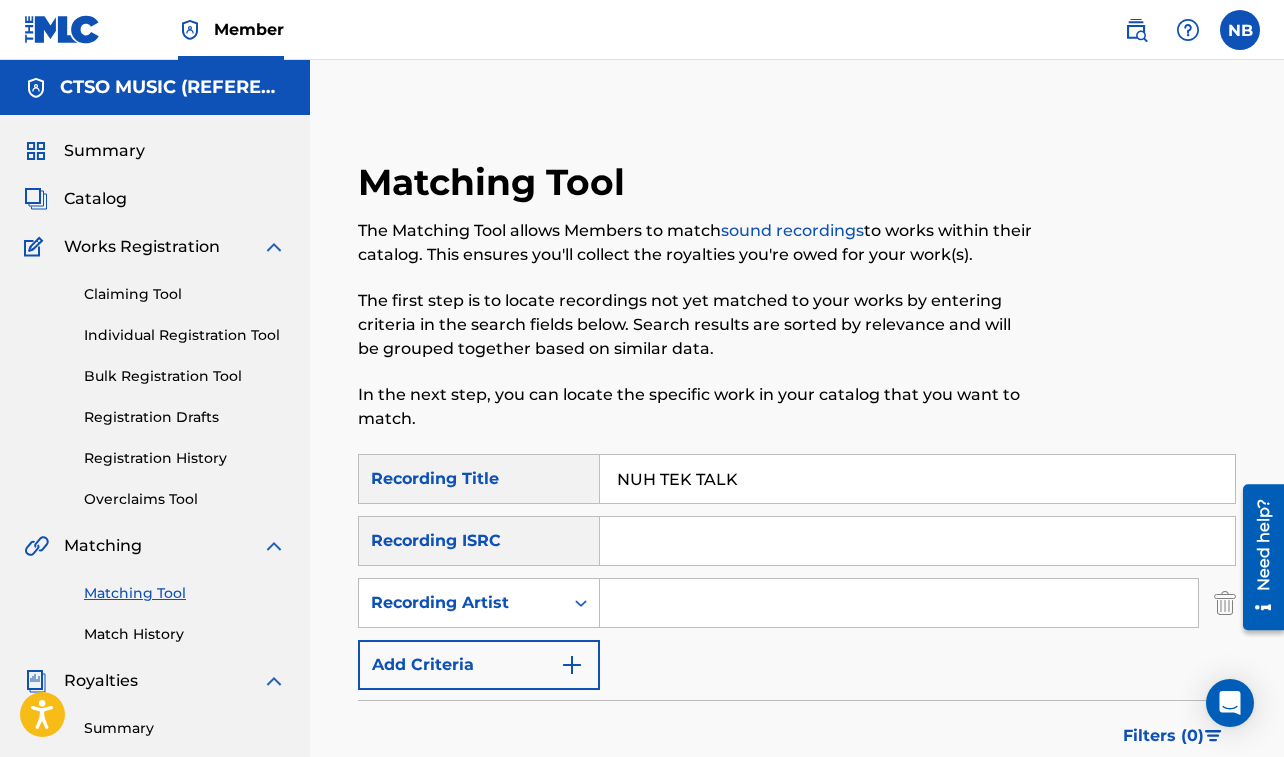 click at bounding box center [899, 603] 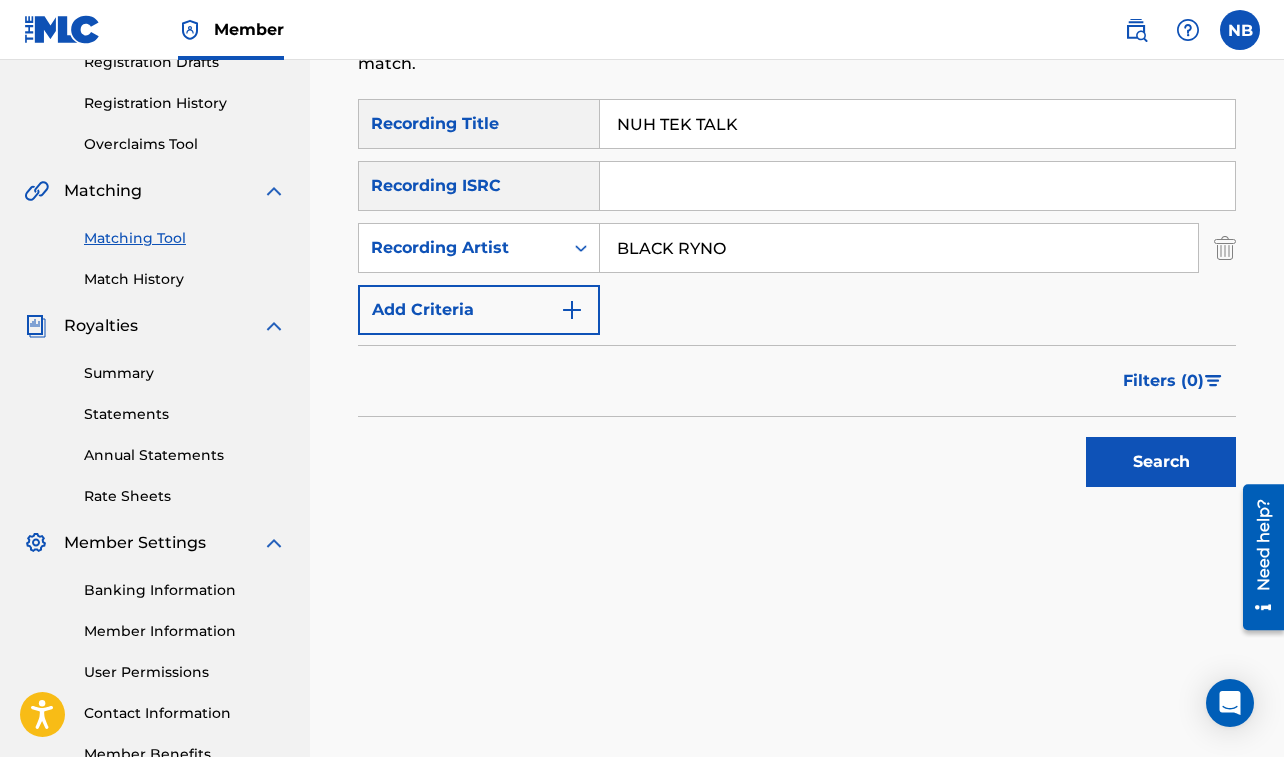 scroll, scrollTop: 369, scrollLeft: 0, axis: vertical 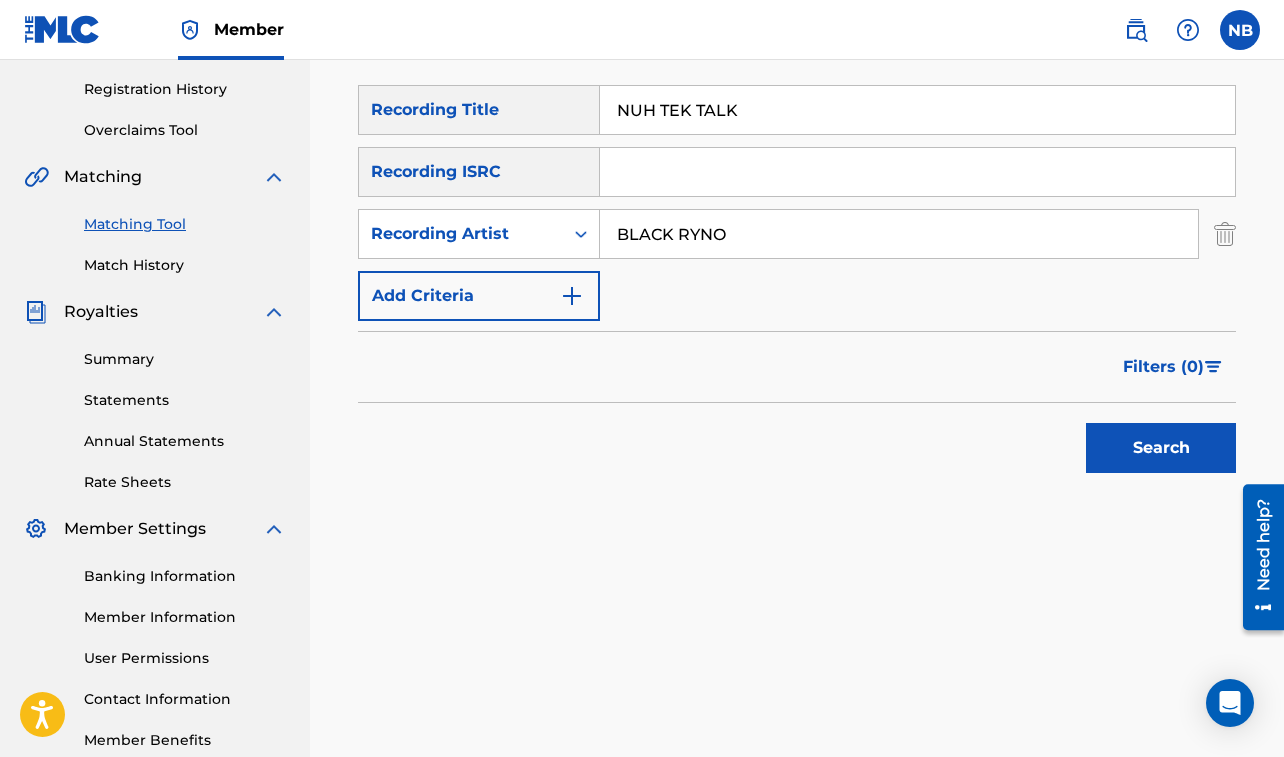 type on "BLACK RYNO" 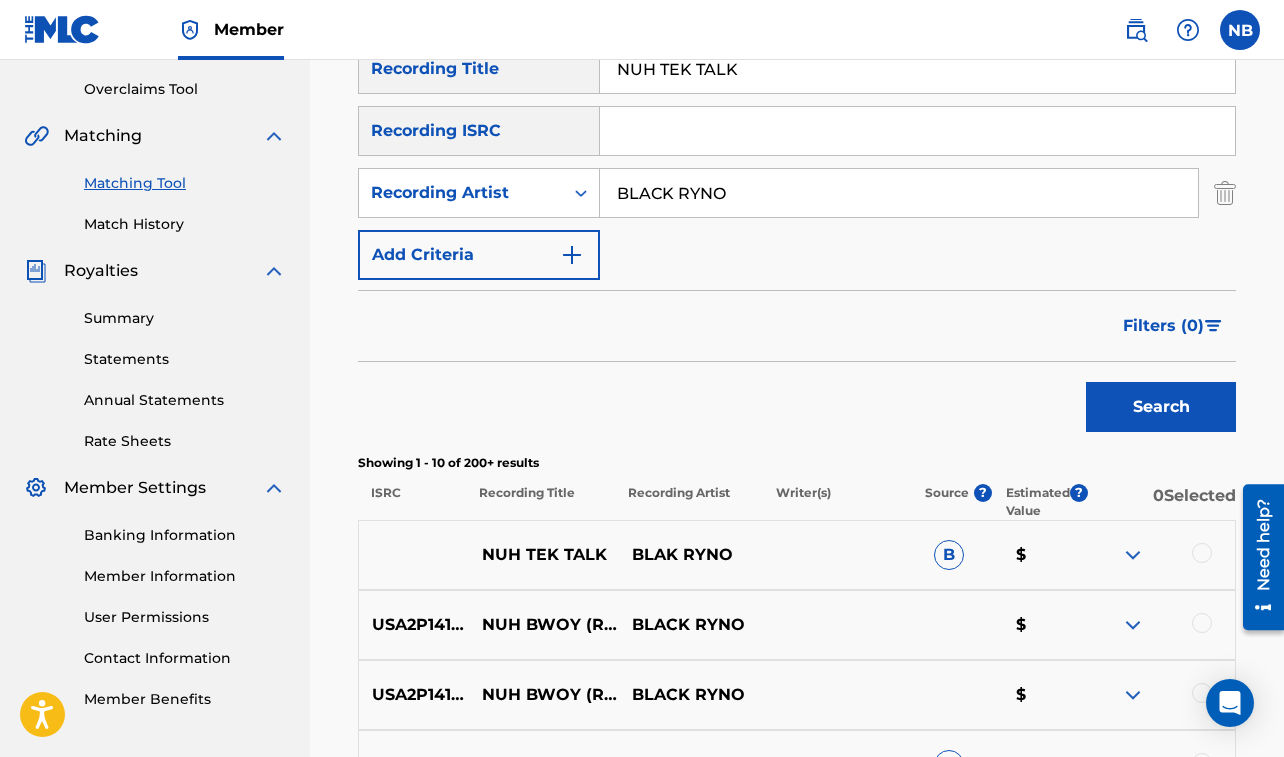 scroll, scrollTop: 414, scrollLeft: 0, axis: vertical 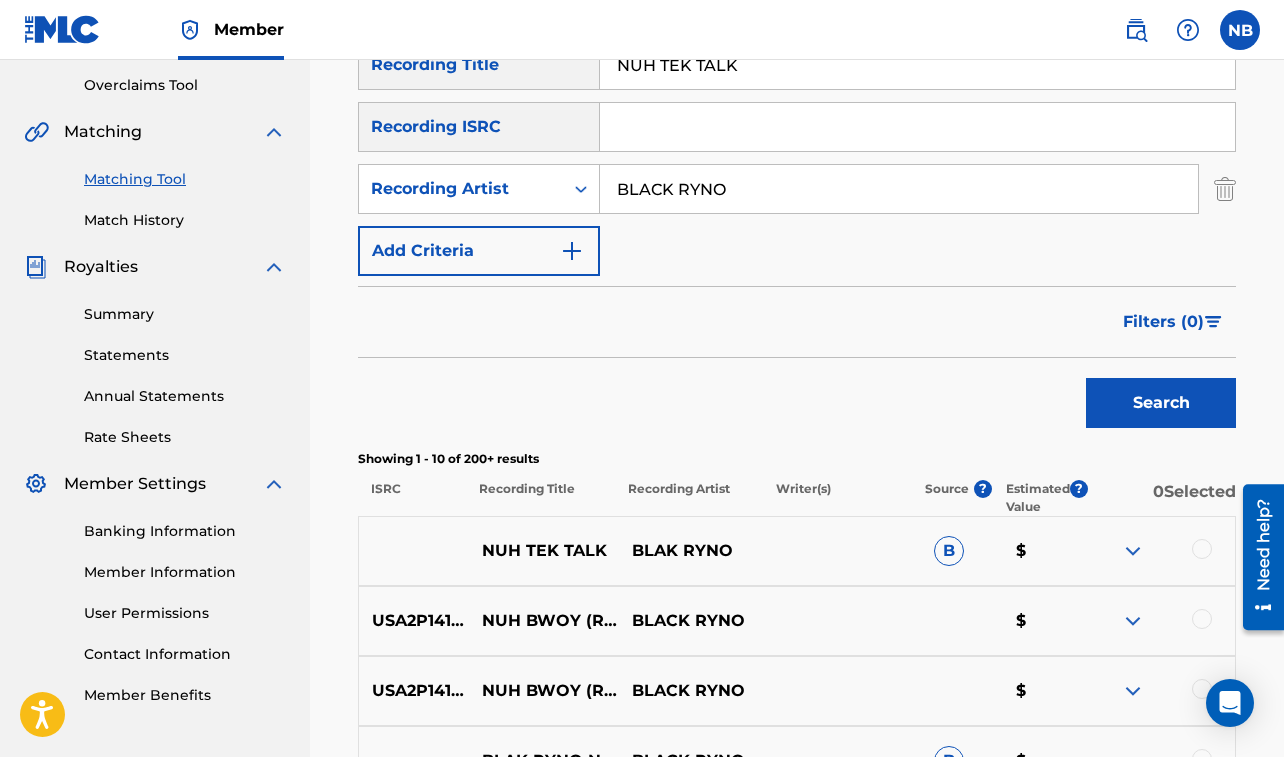 click at bounding box center [1202, 549] 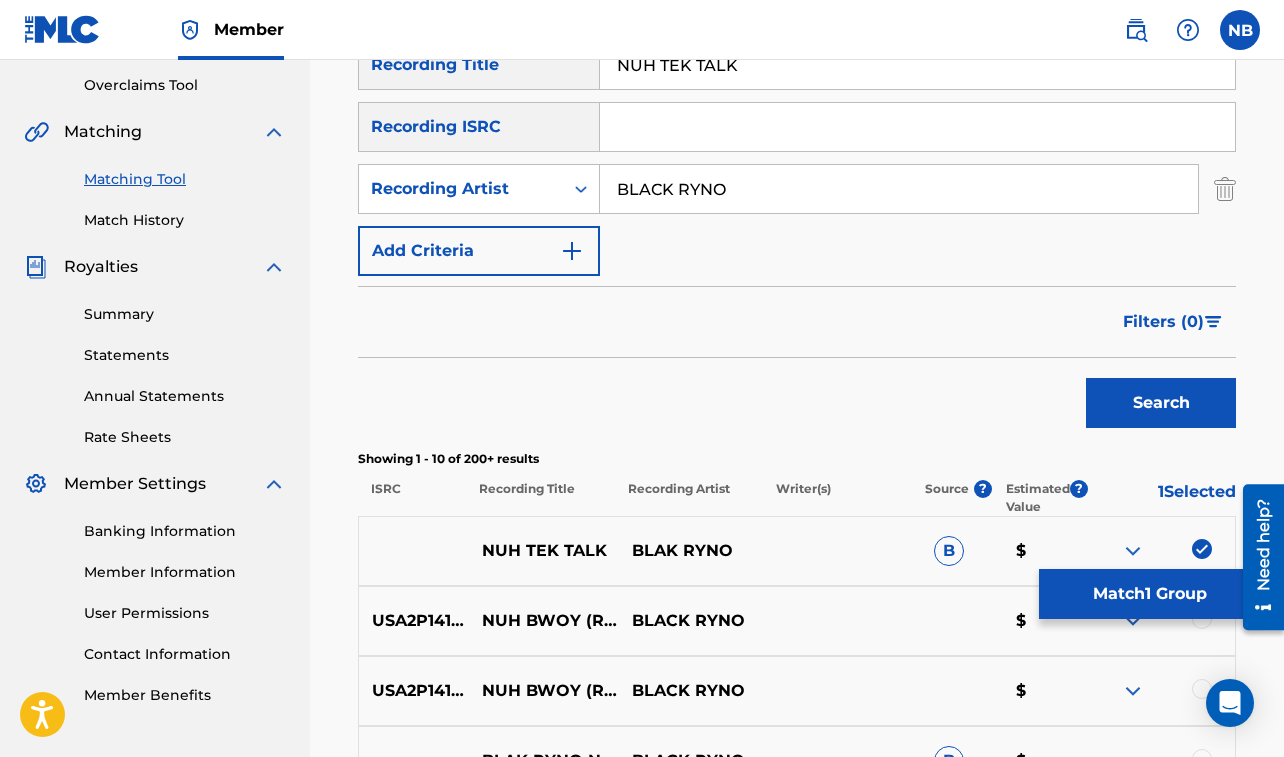 click on "Match  1 Group" at bounding box center [1149, 594] 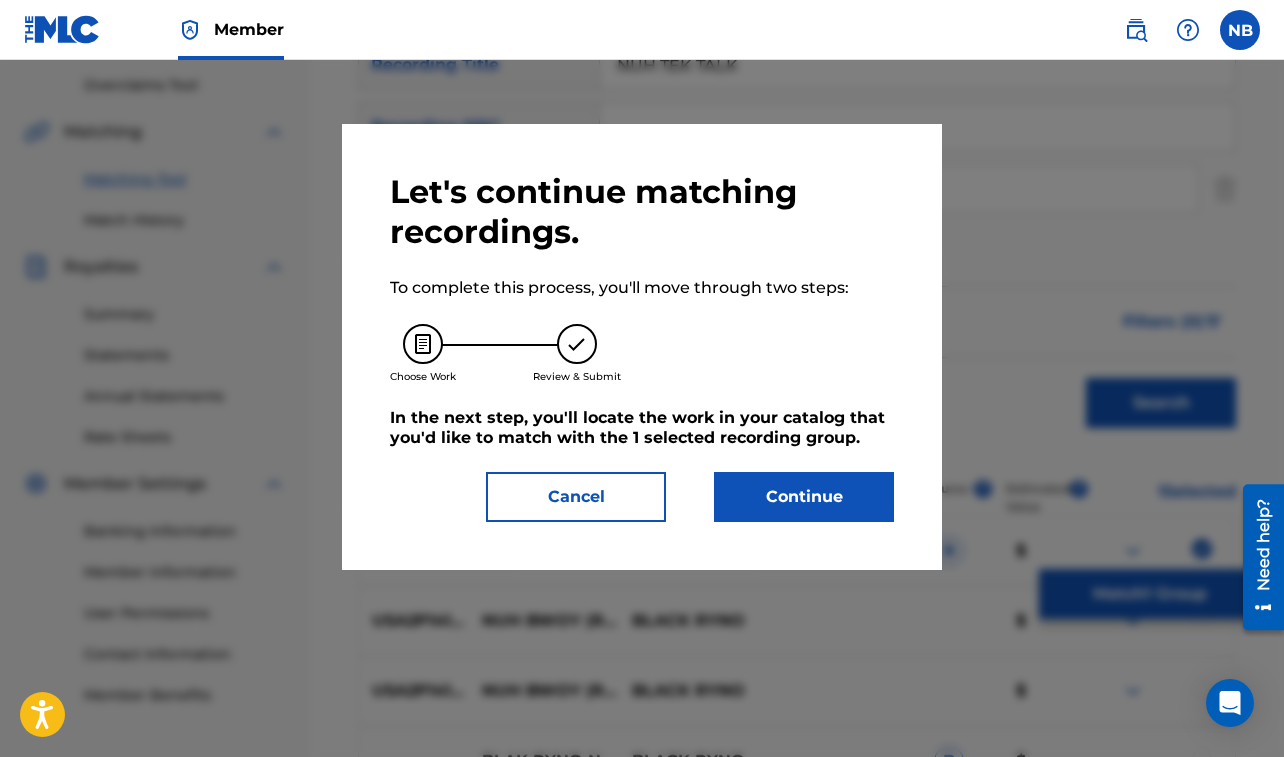click on "Continue" at bounding box center [804, 497] 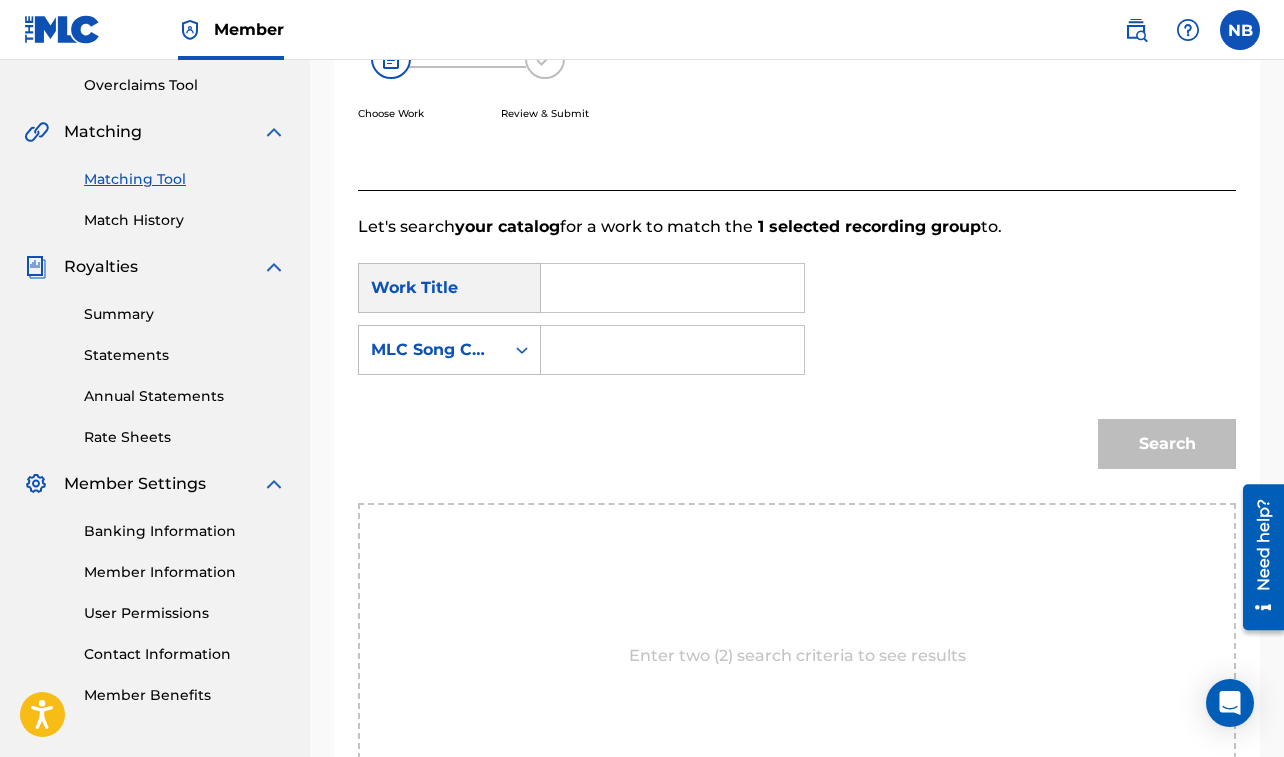 click at bounding box center (672, 288) 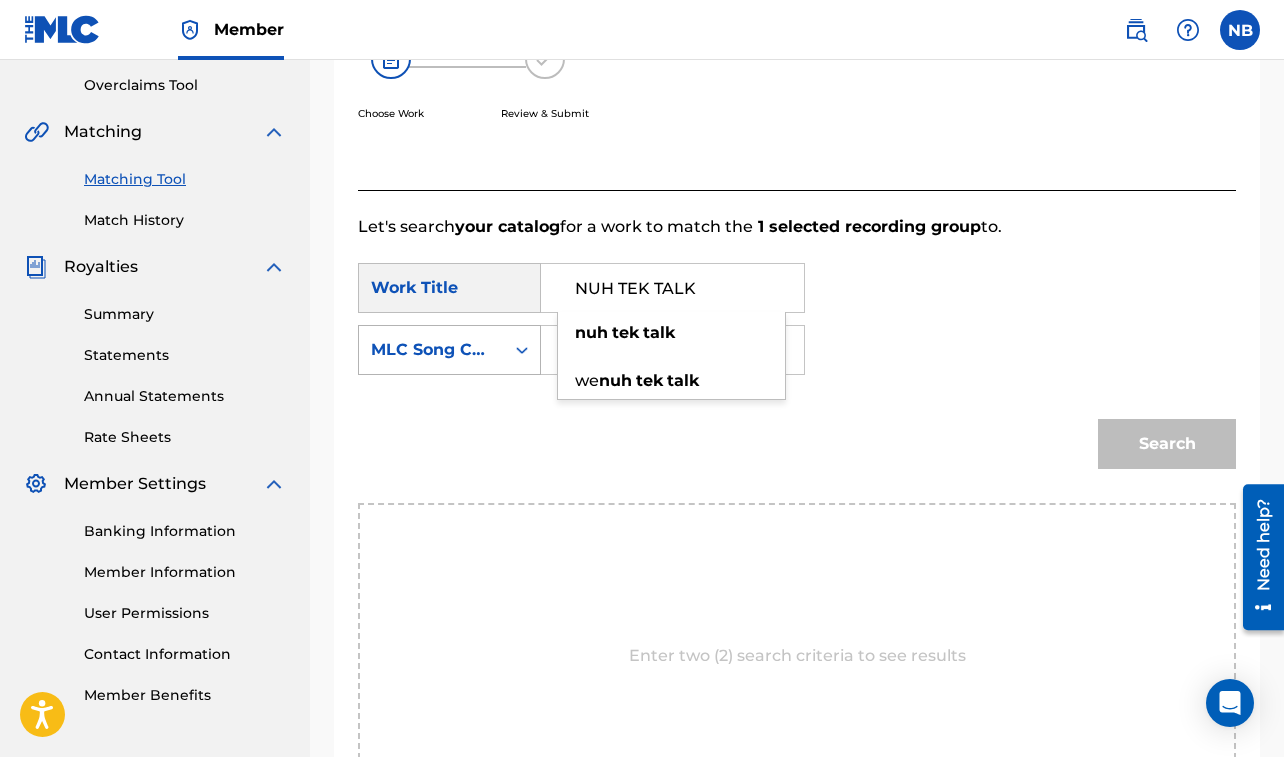 type on "NUH TEK TALK" 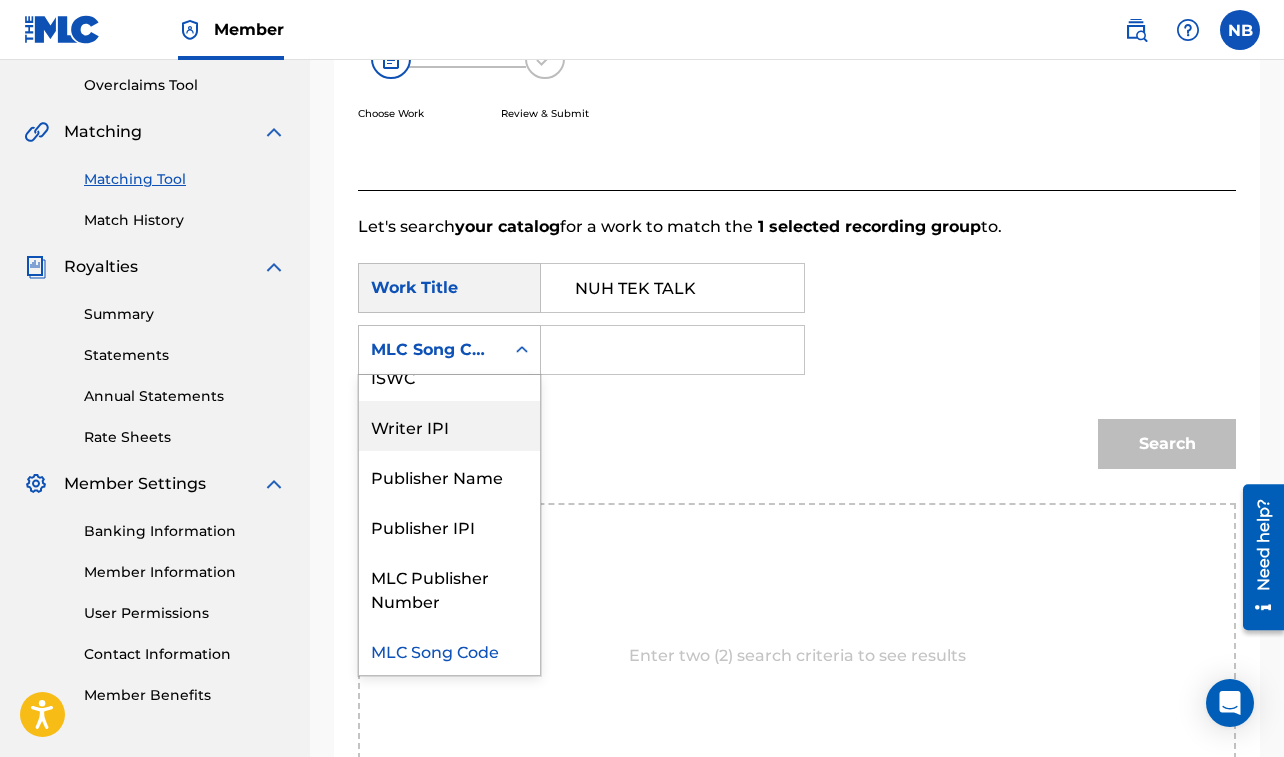 scroll, scrollTop: 0, scrollLeft: 0, axis: both 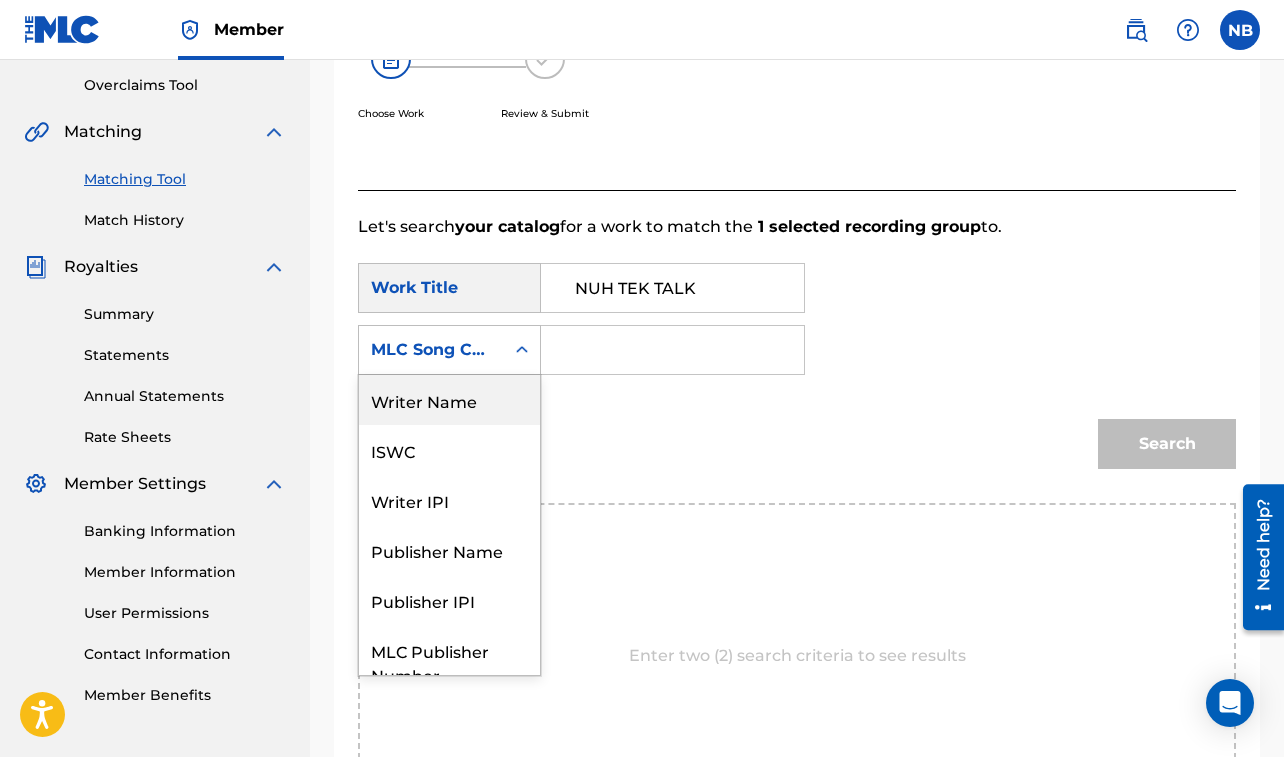 click on "Writer Name" at bounding box center (449, 400) 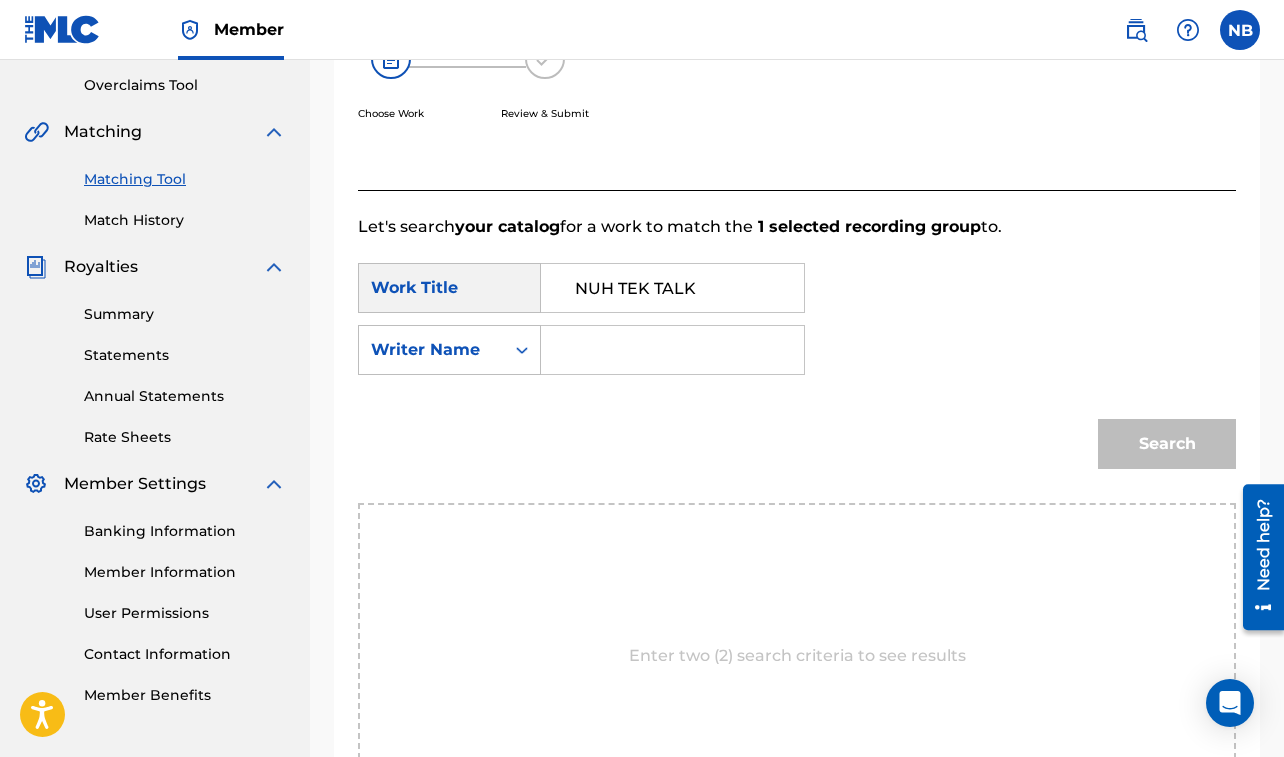 click at bounding box center [673, 350] 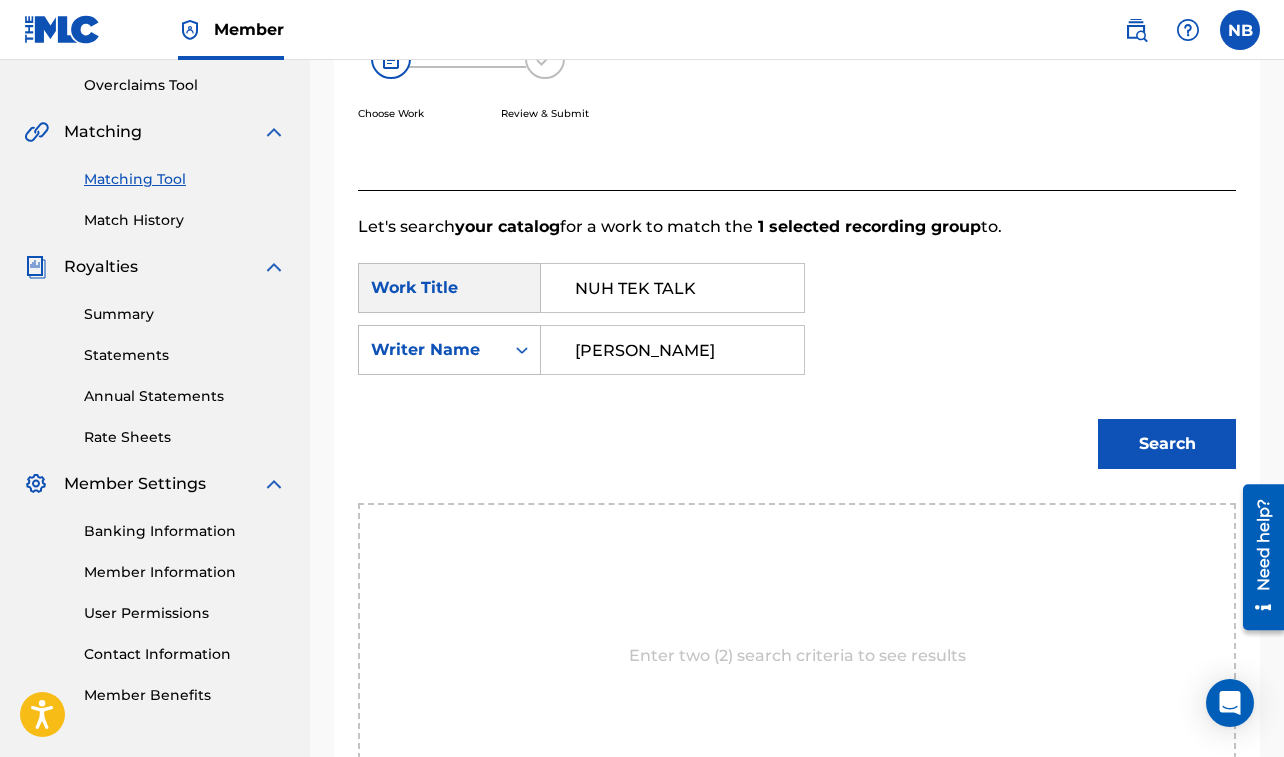 click on "Search" at bounding box center (1167, 444) 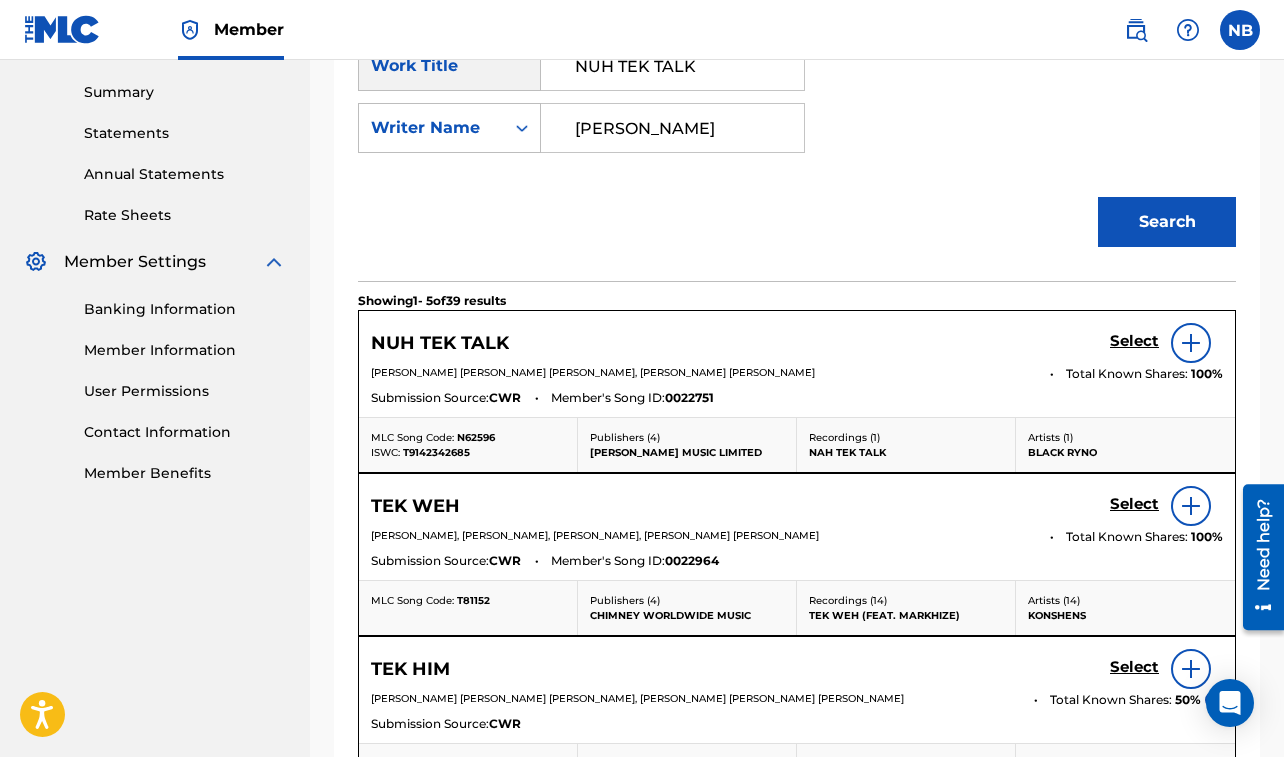scroll, scrollTop: 535, scrollLeft: 0, axis: vertical 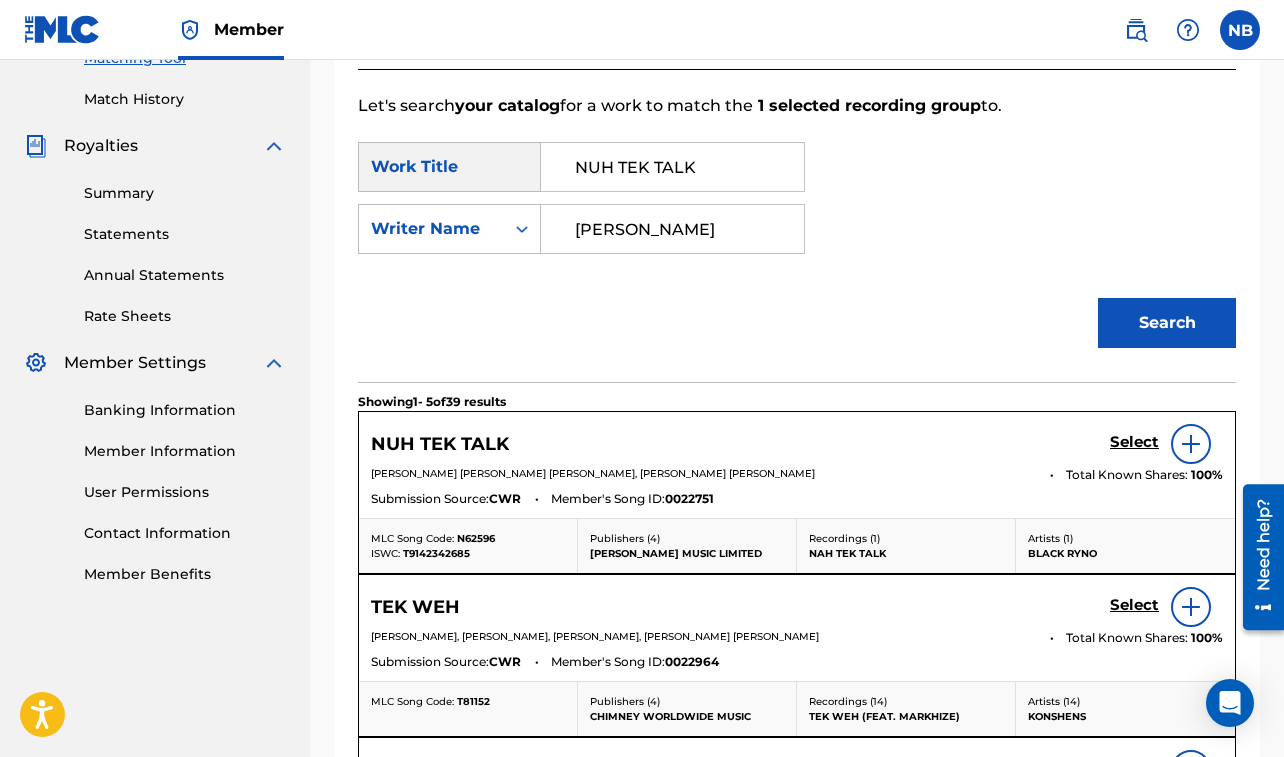 click on "Select" at bounding box center [1134, 442] 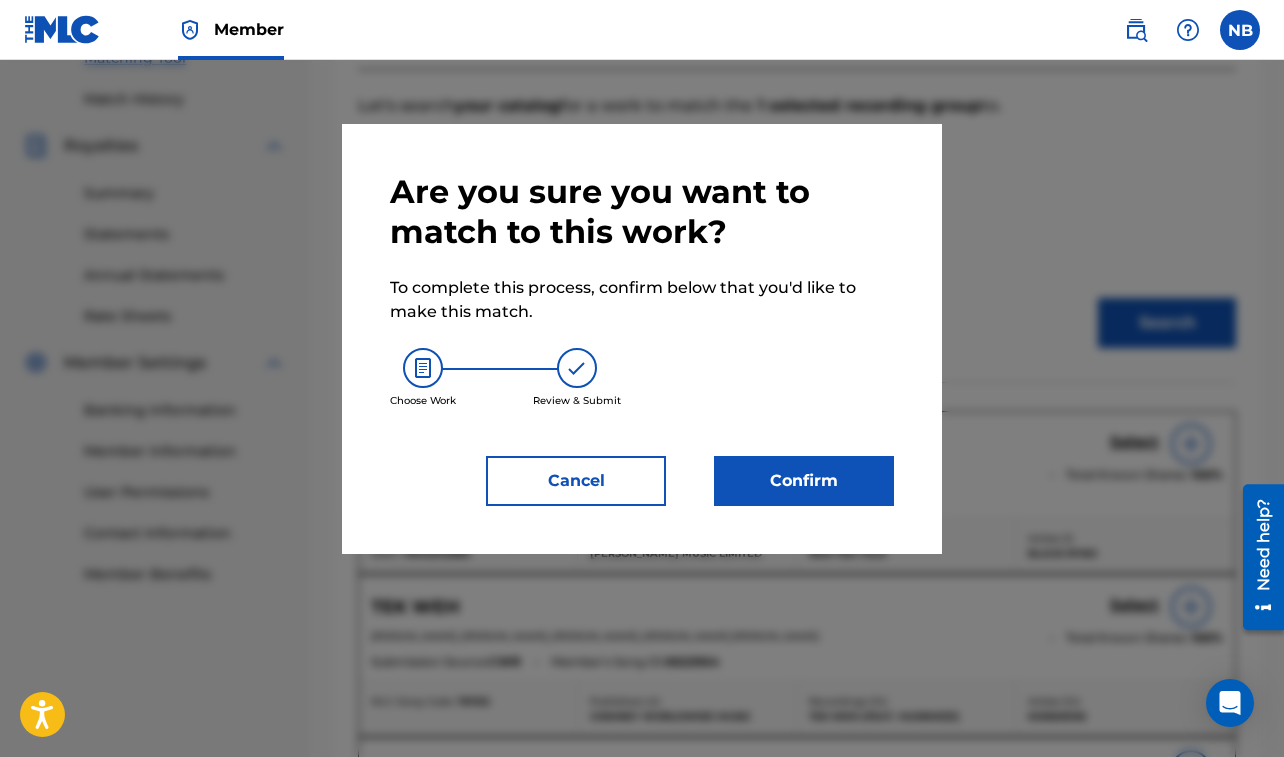 click on "Confirm" at bounding box center [804, 481] 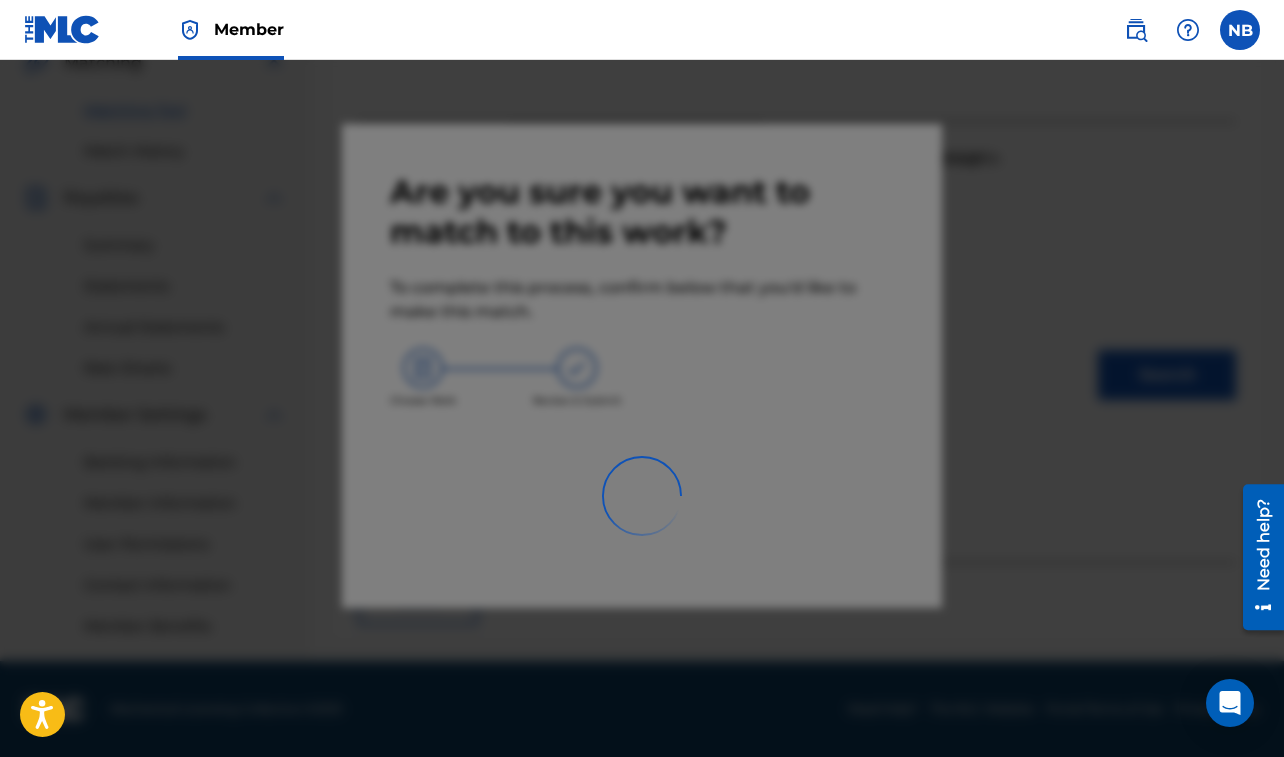 scroll, scrollTop: 483, scrollLeft: 0, axis: vertical 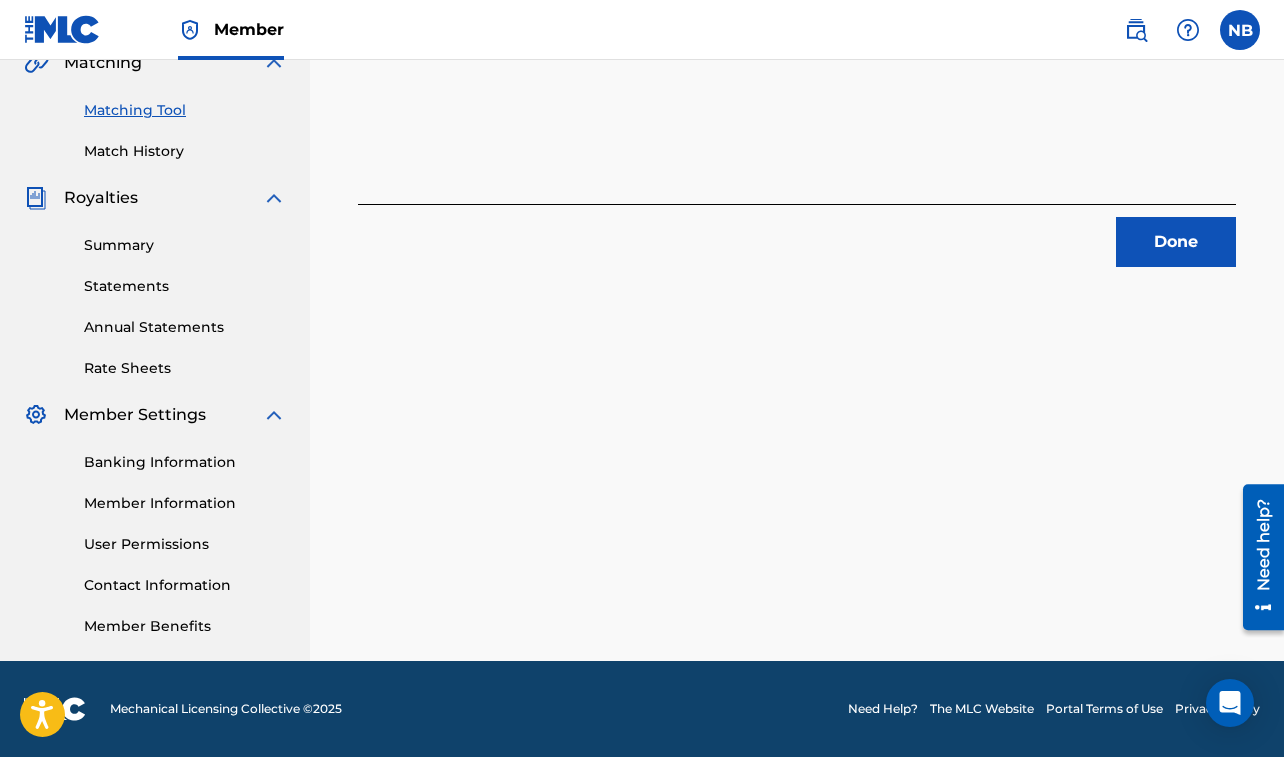 click on "Done" at bounding box center [1176, 242] 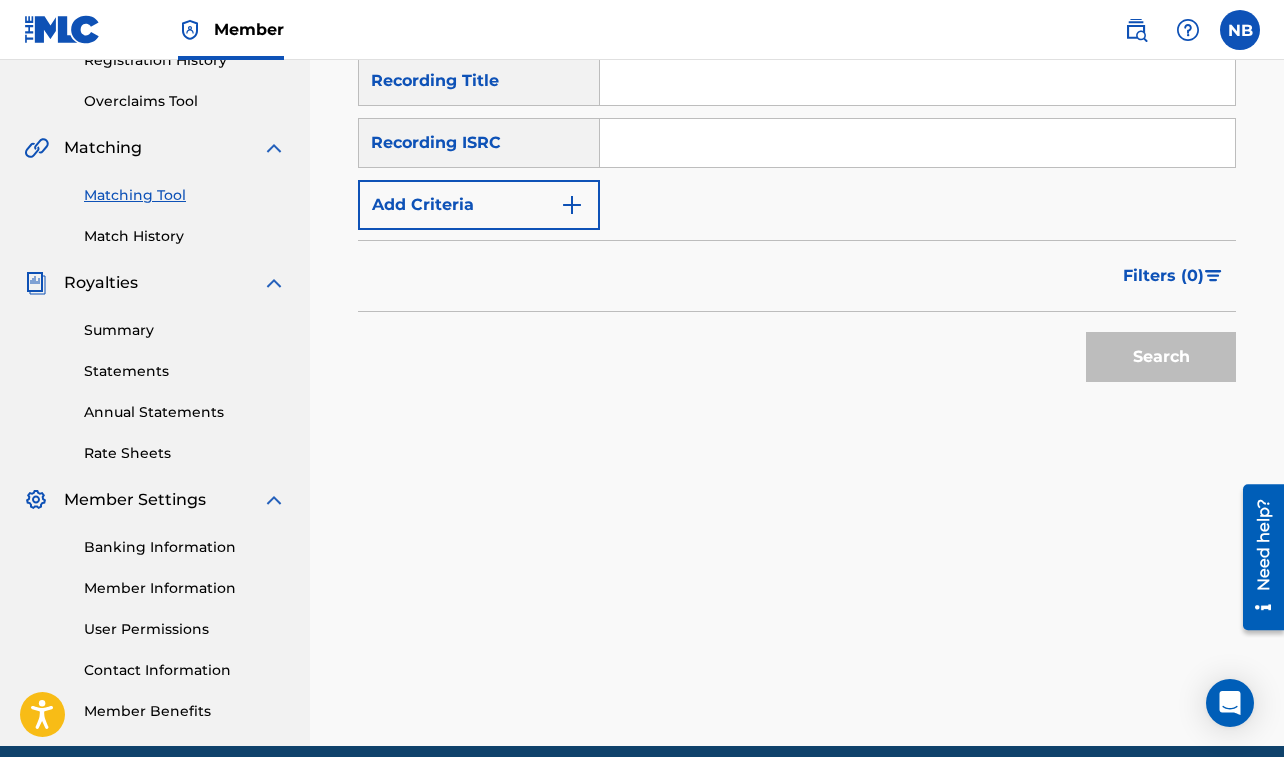 scroll, scrollTop: 331, scrollLeft: 0, axis: vertical 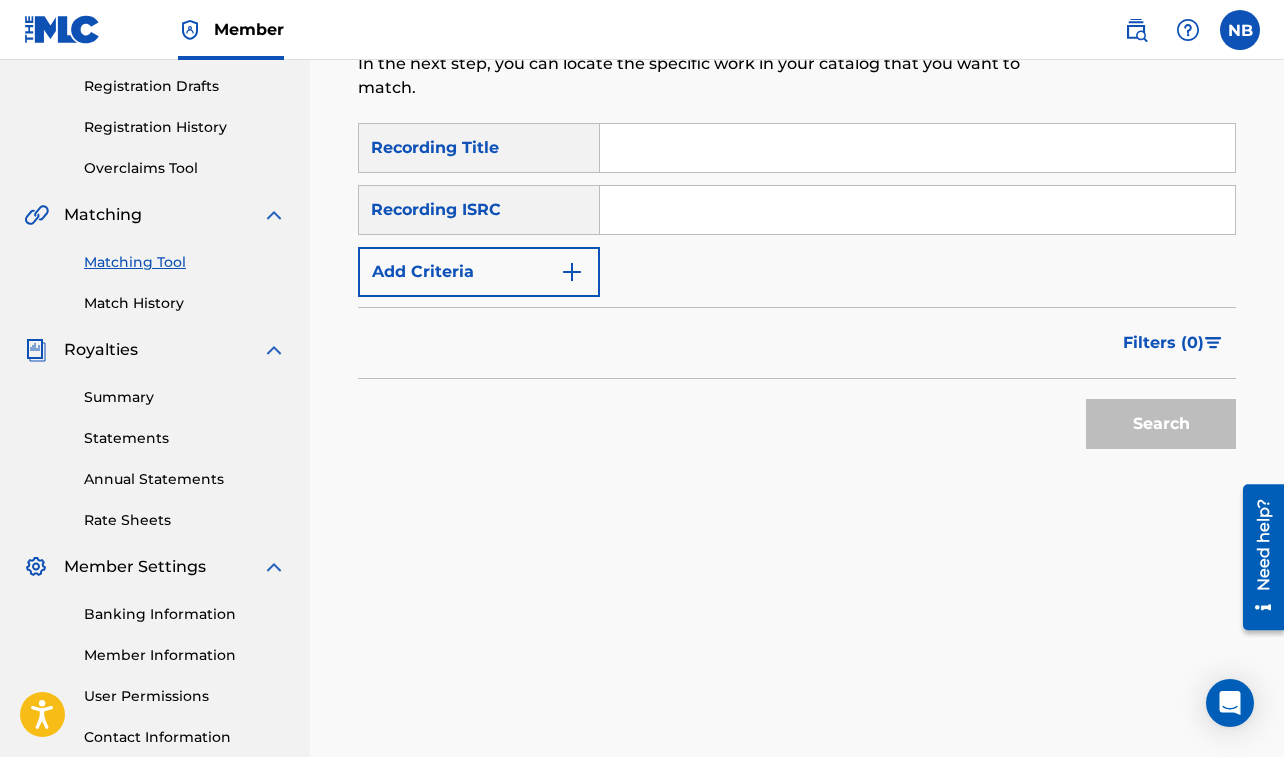 click at bounding box center [917, 148] 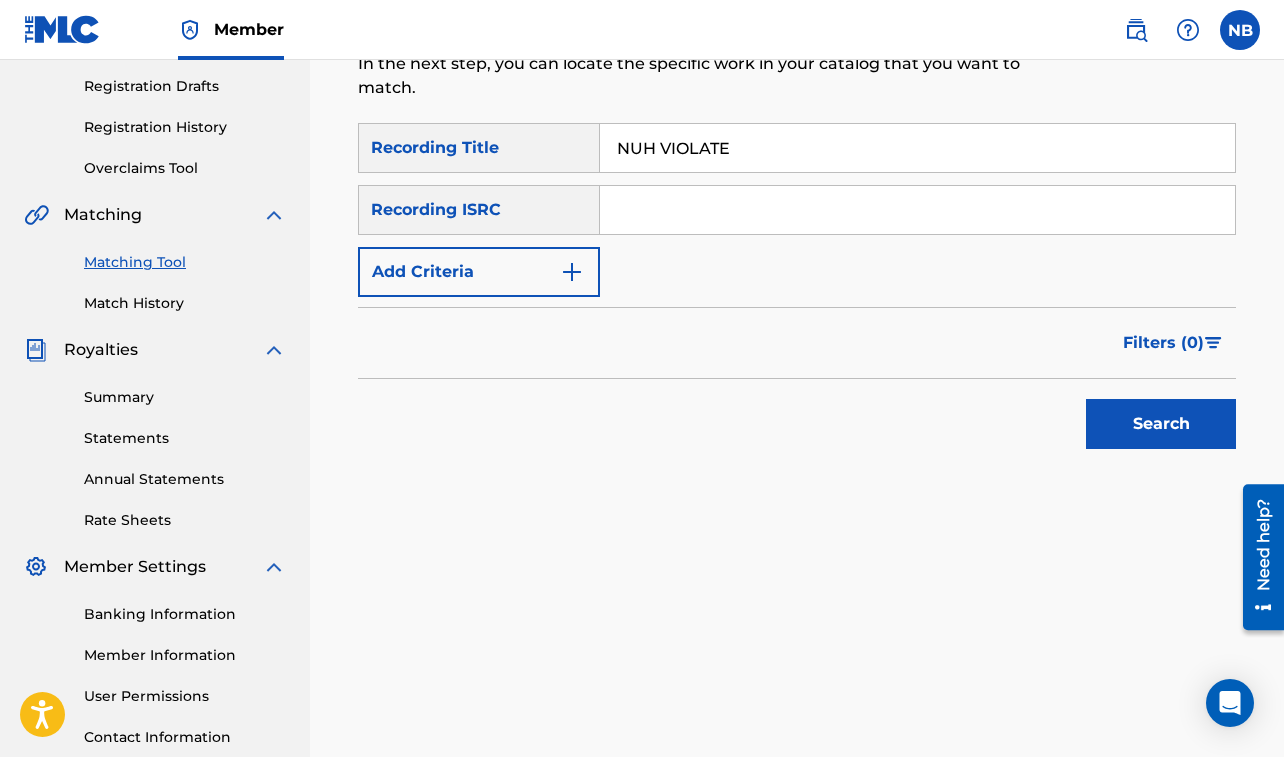 type on "NUH VIOLATE" 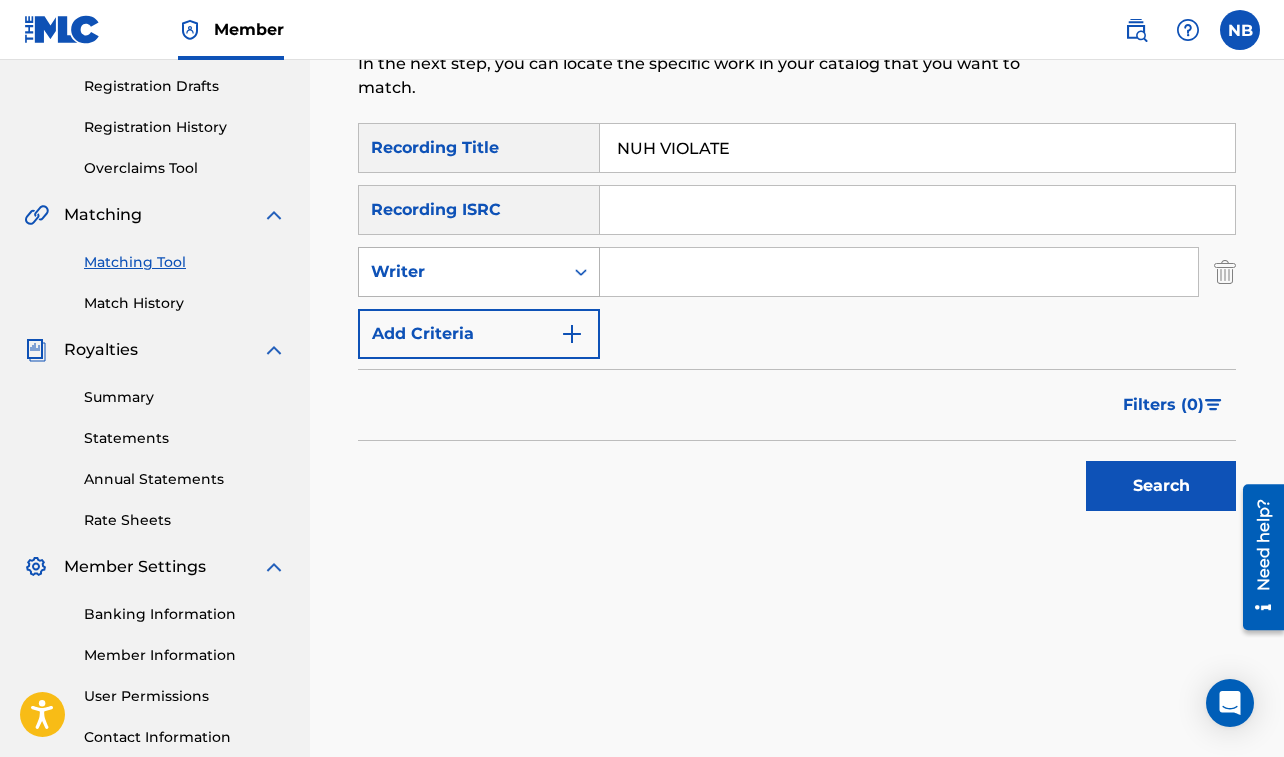 click on "Writer" at bounding box center (461, 272) 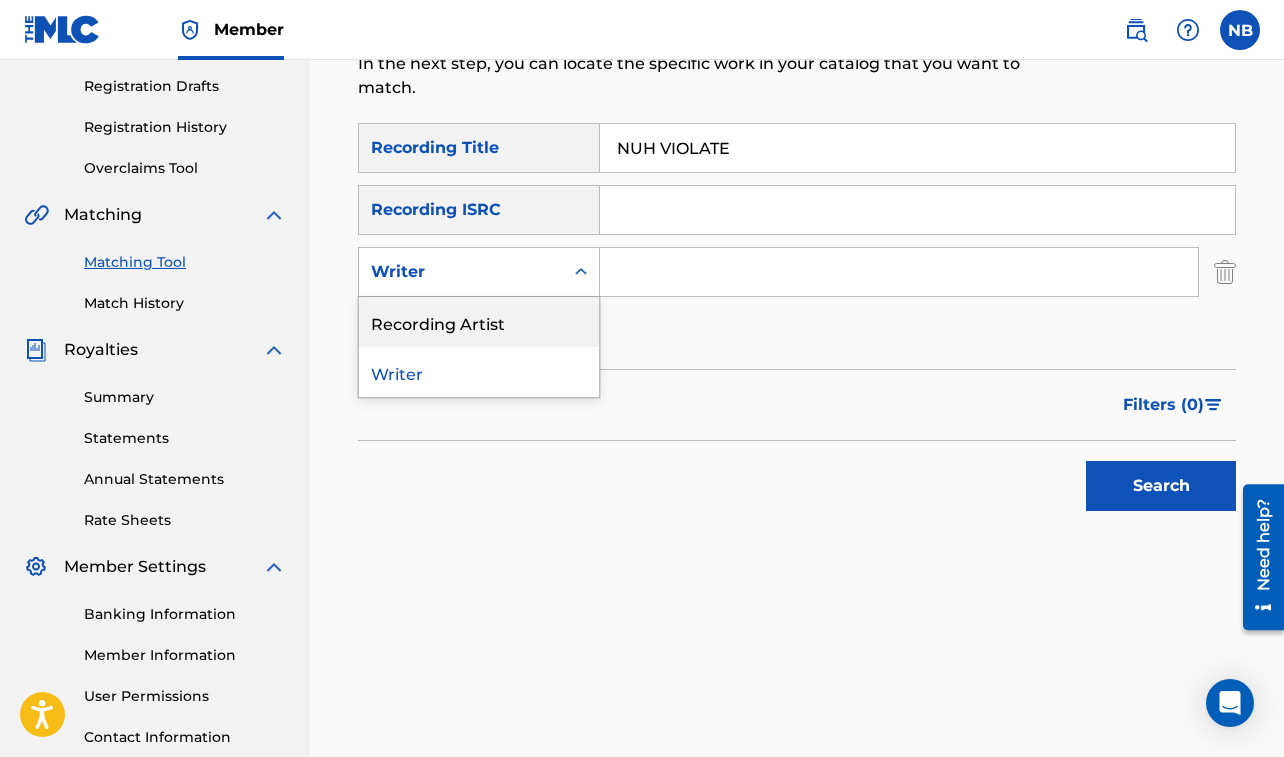 click on "Recording Artist" at bounding box center (479, 322) 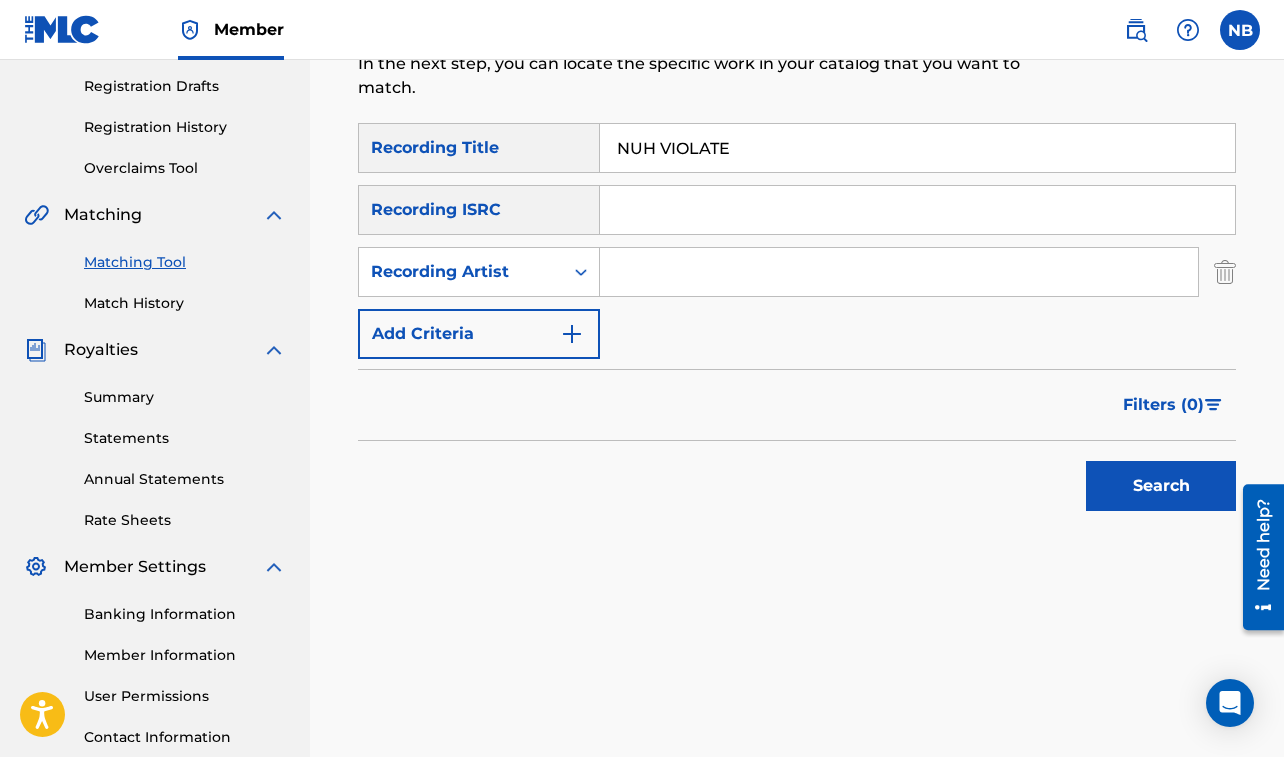 click at bounding box center [899, 272] 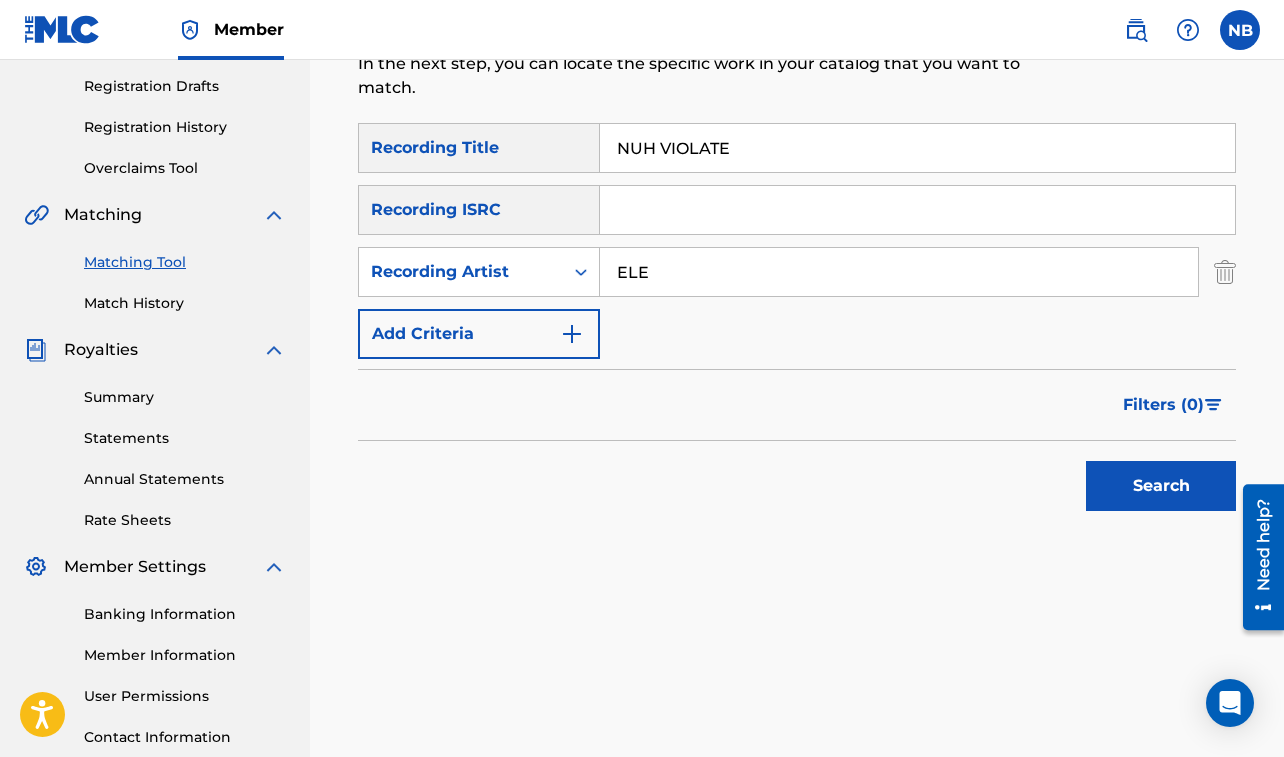 type on "ELEPHANT MAN" 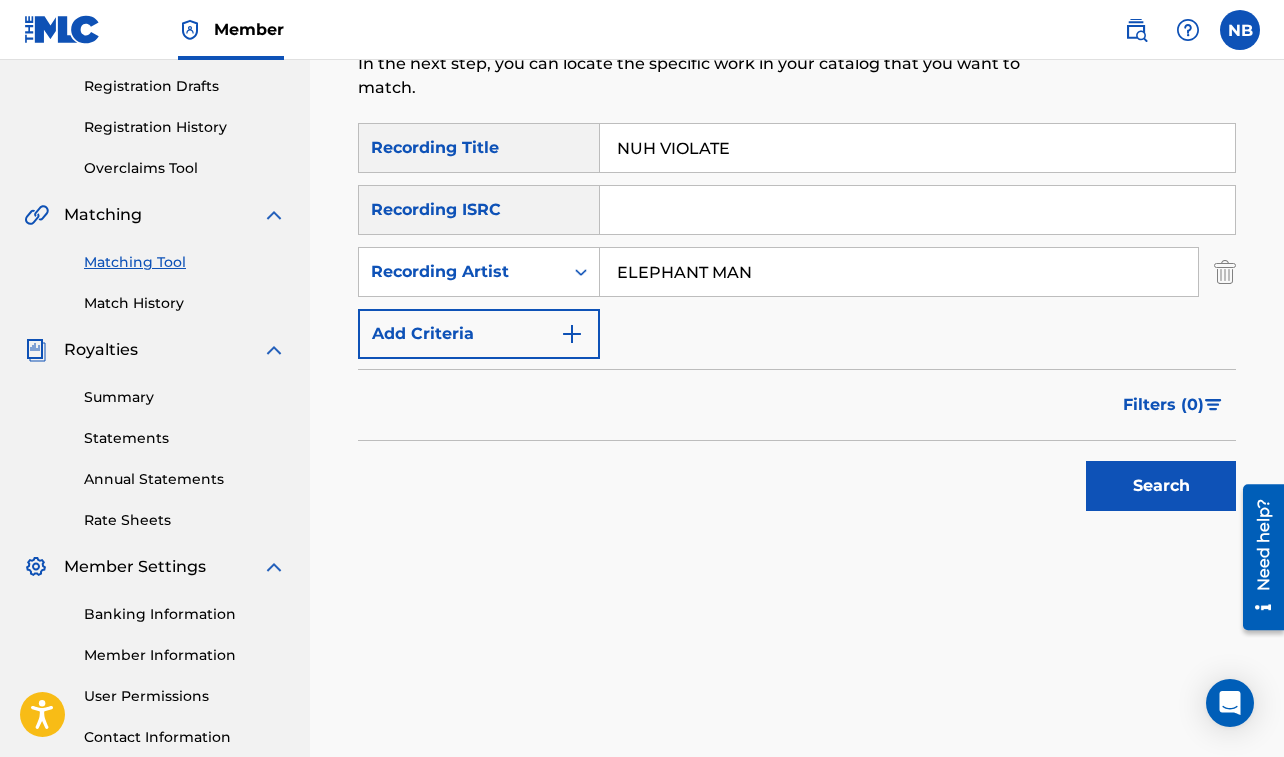 click on "Search" at bounding box center [1161, 486] 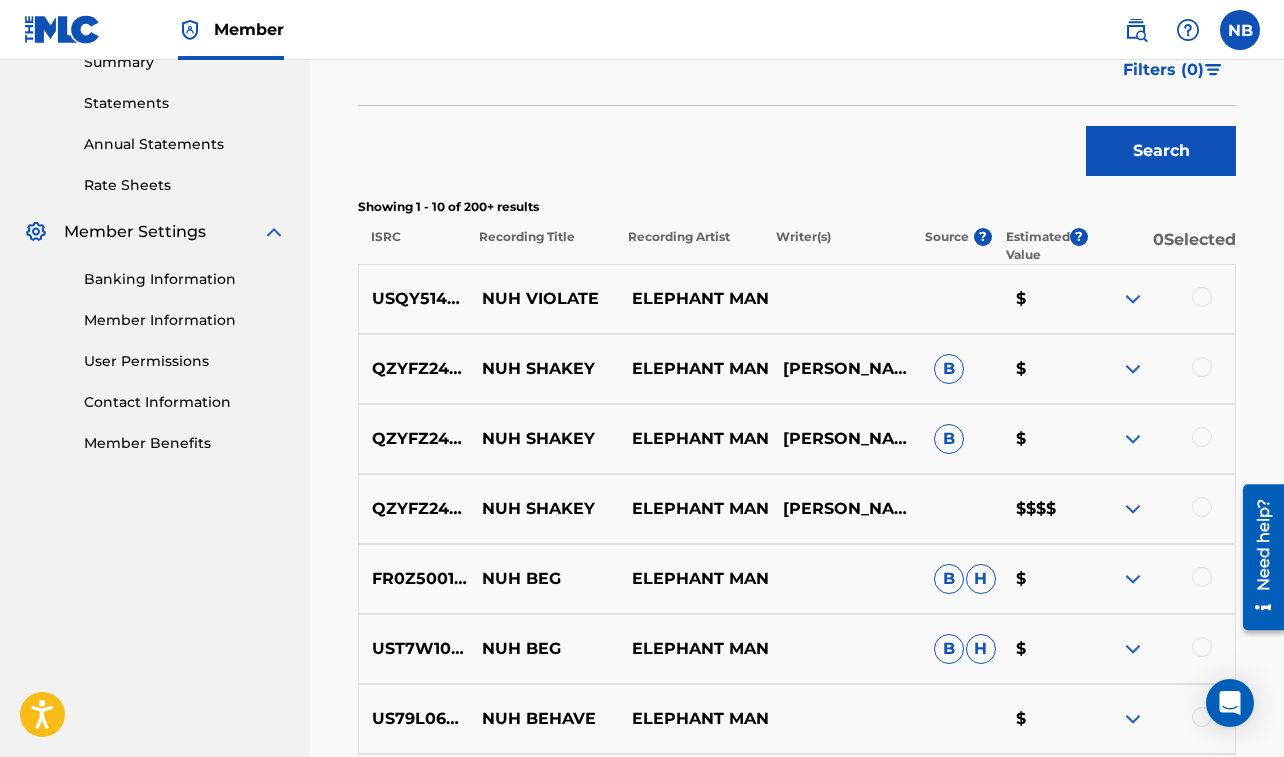 scroll, scrollTop: 667, scrollLeft: 0, axis: vertical 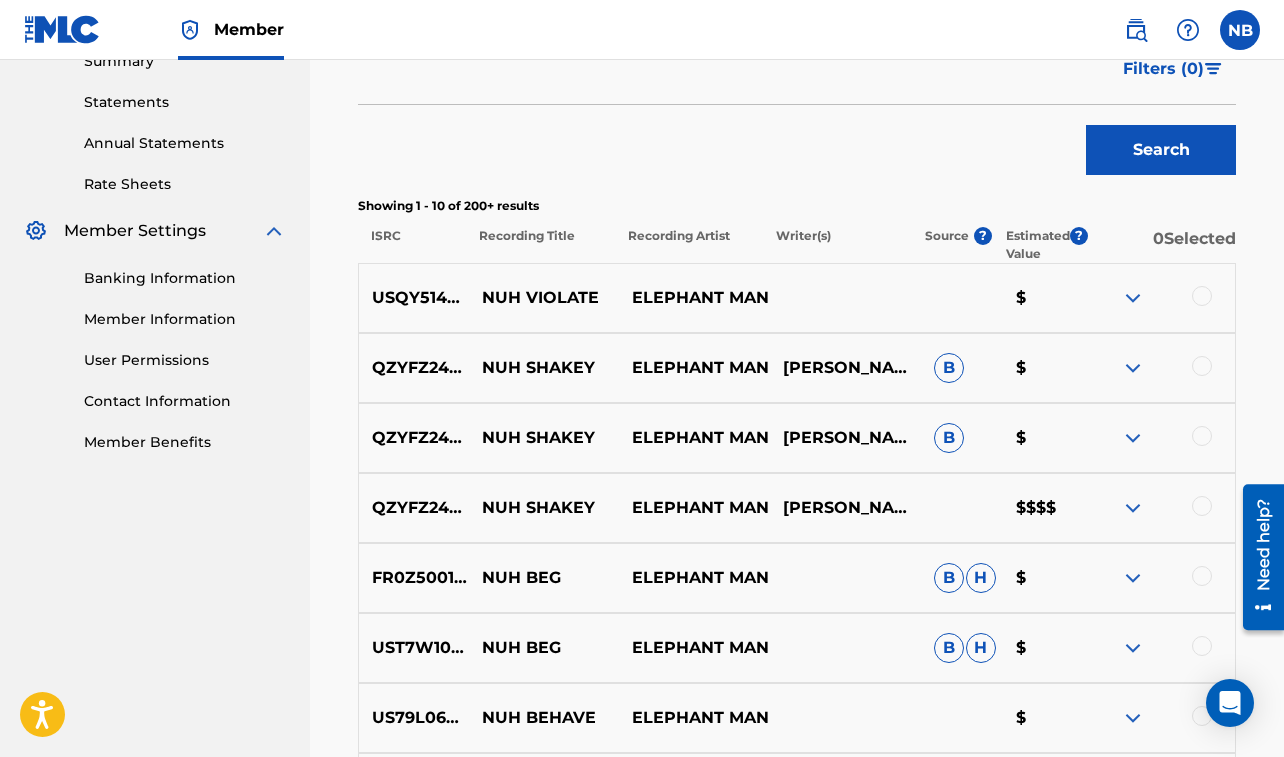 click at bounding box center [1202, 296] 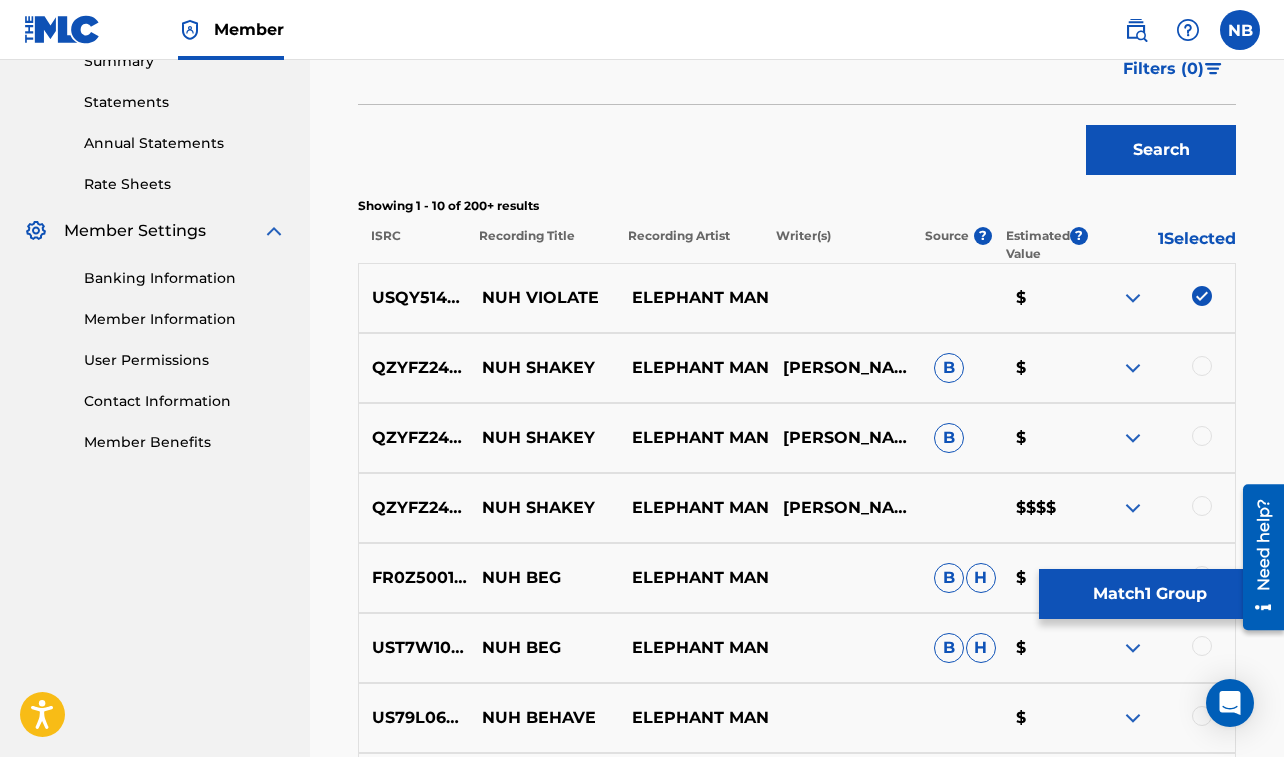 click on "Match  1 Group" at bounding box center [1149, 594] 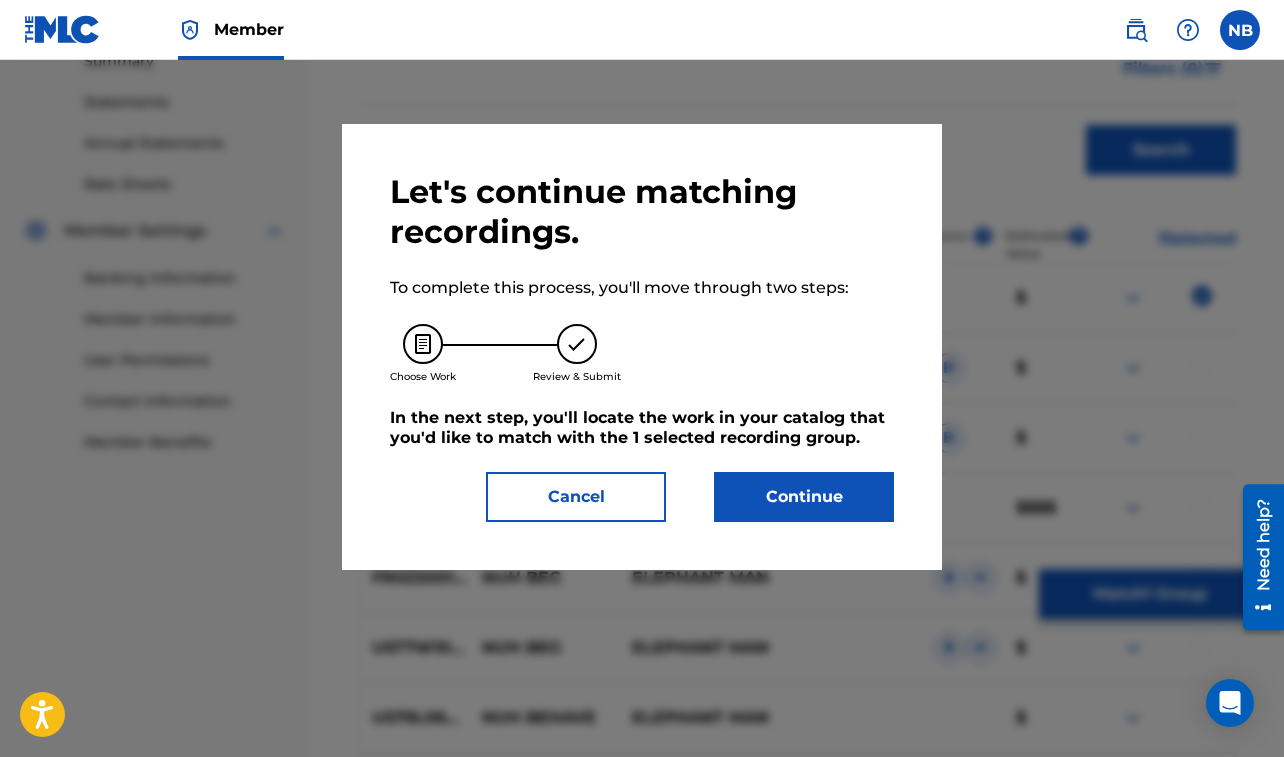 click on "Continue" at bounding box center (804, 497) 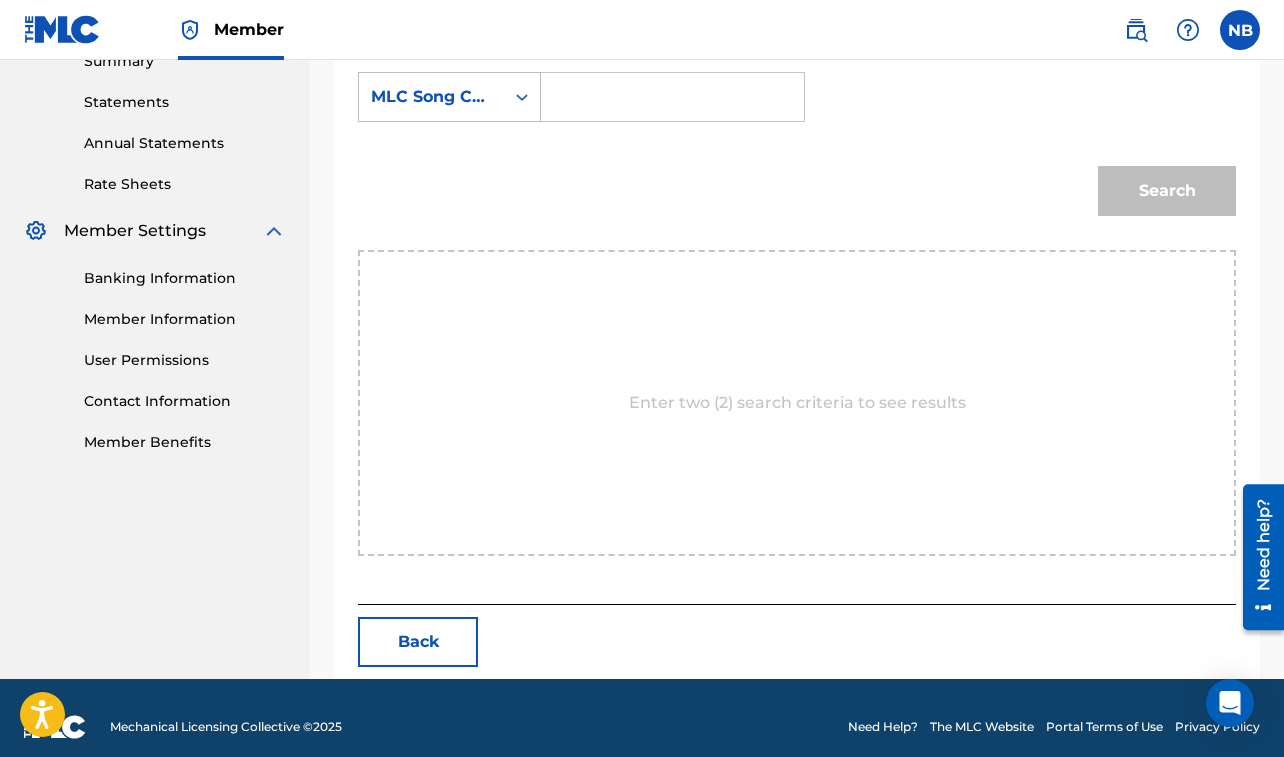 scroll, scrollTop: 623, scrollLeft: 0, axis: vertical 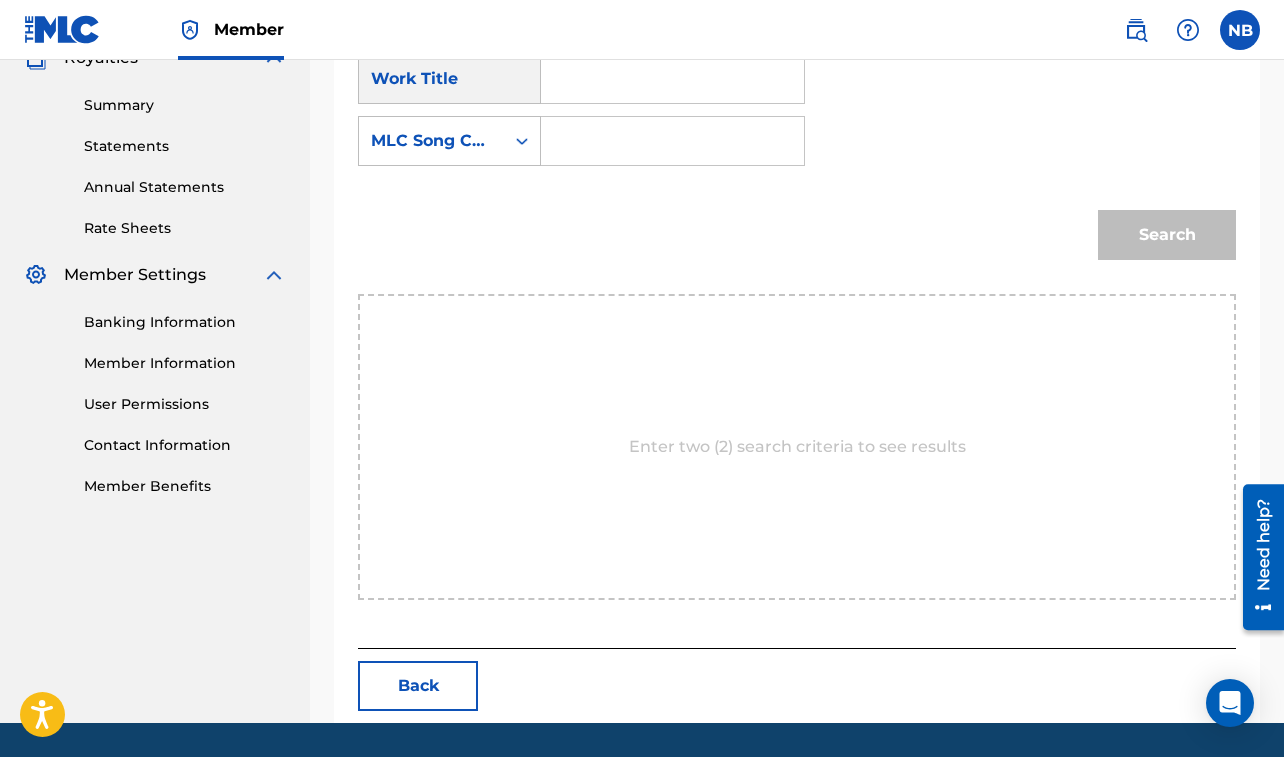 click at bounding box center [672, 79] 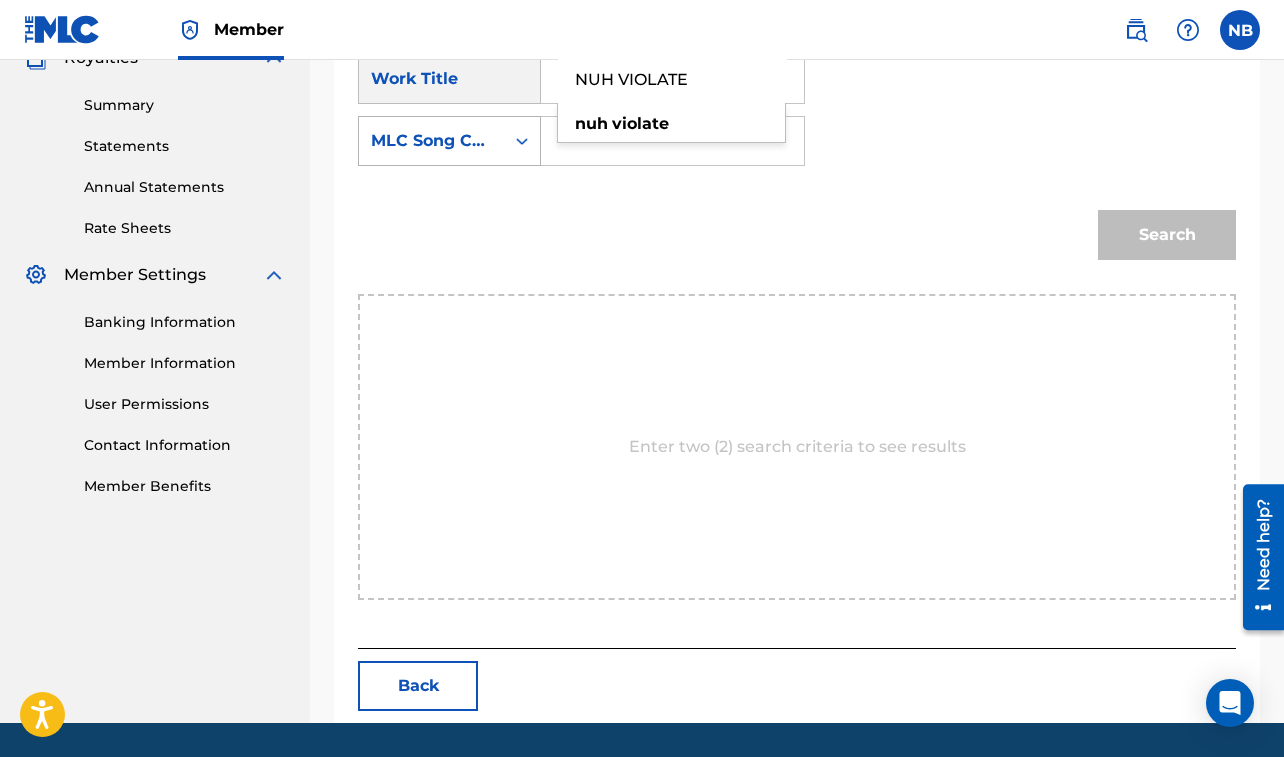 type on "NUH VIOLATE" 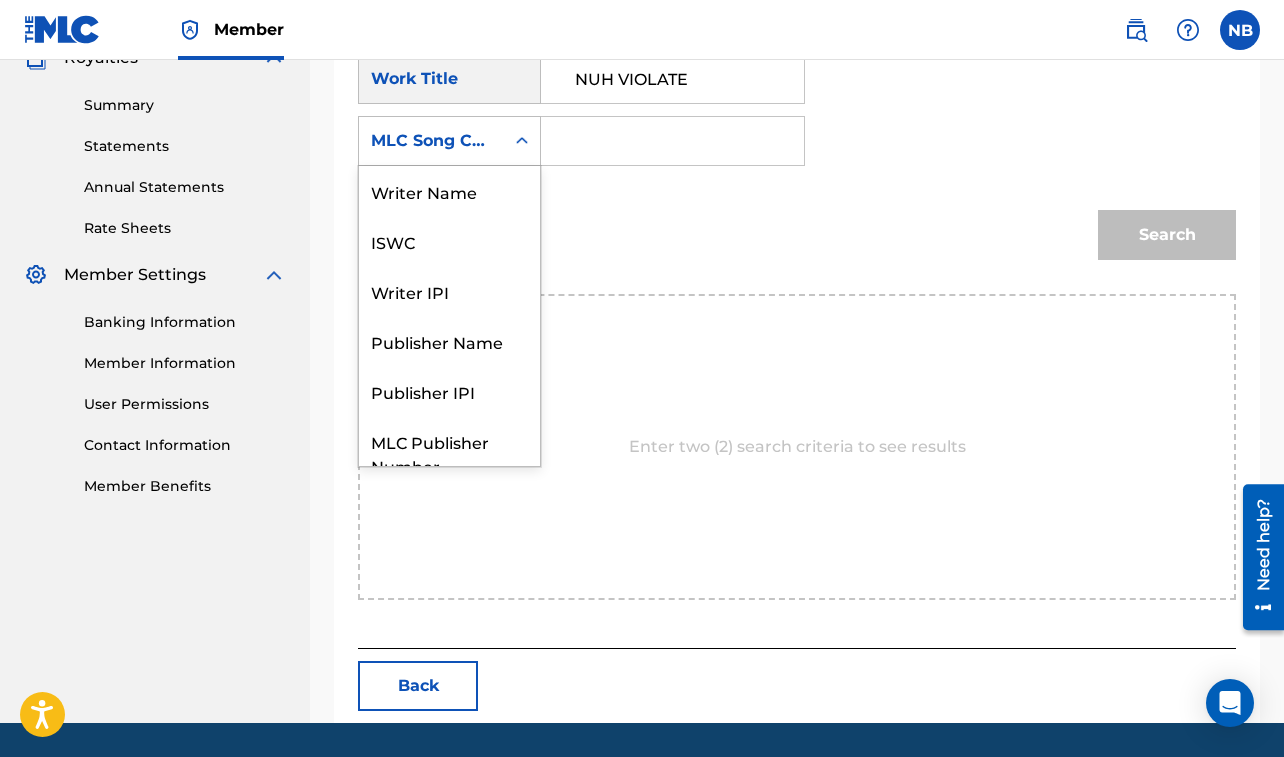 click on "MLC Song Code" at bounding box center (431, 141) 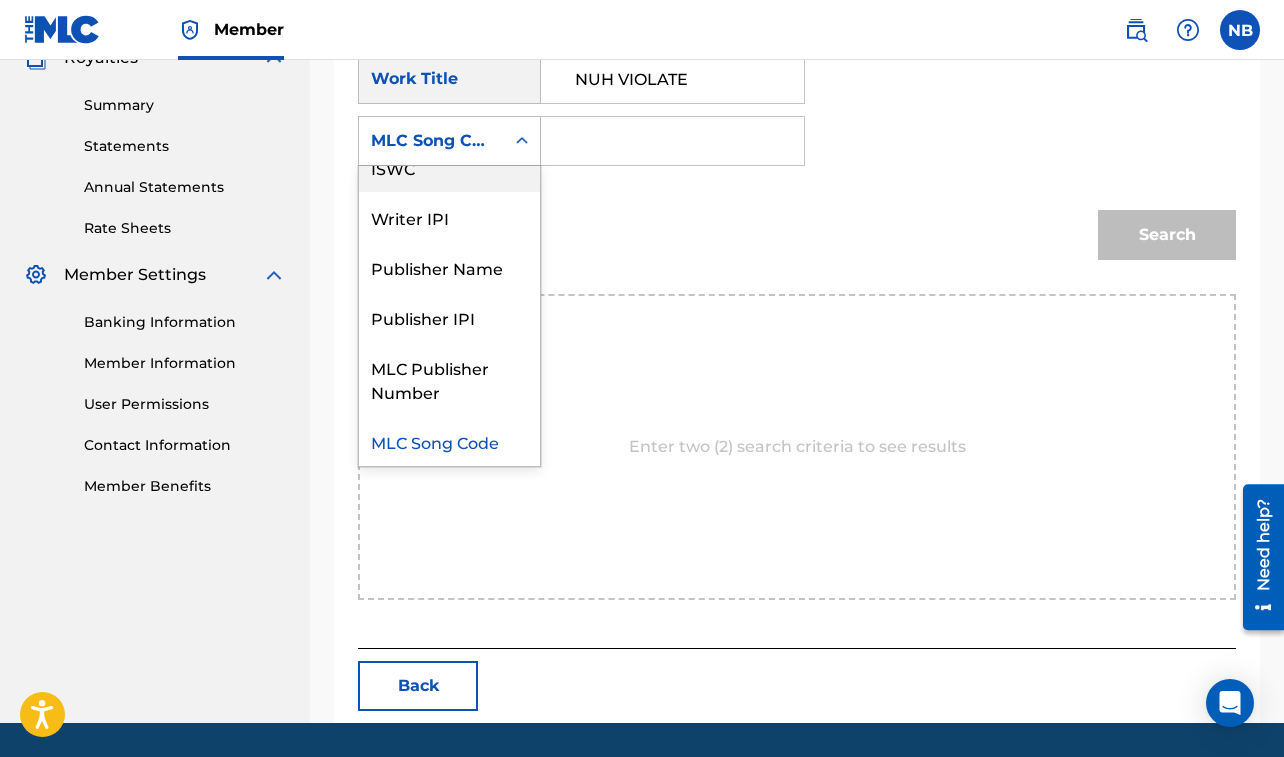 scroll, scrollTop: 0, scrollLeft: 0, axis: both 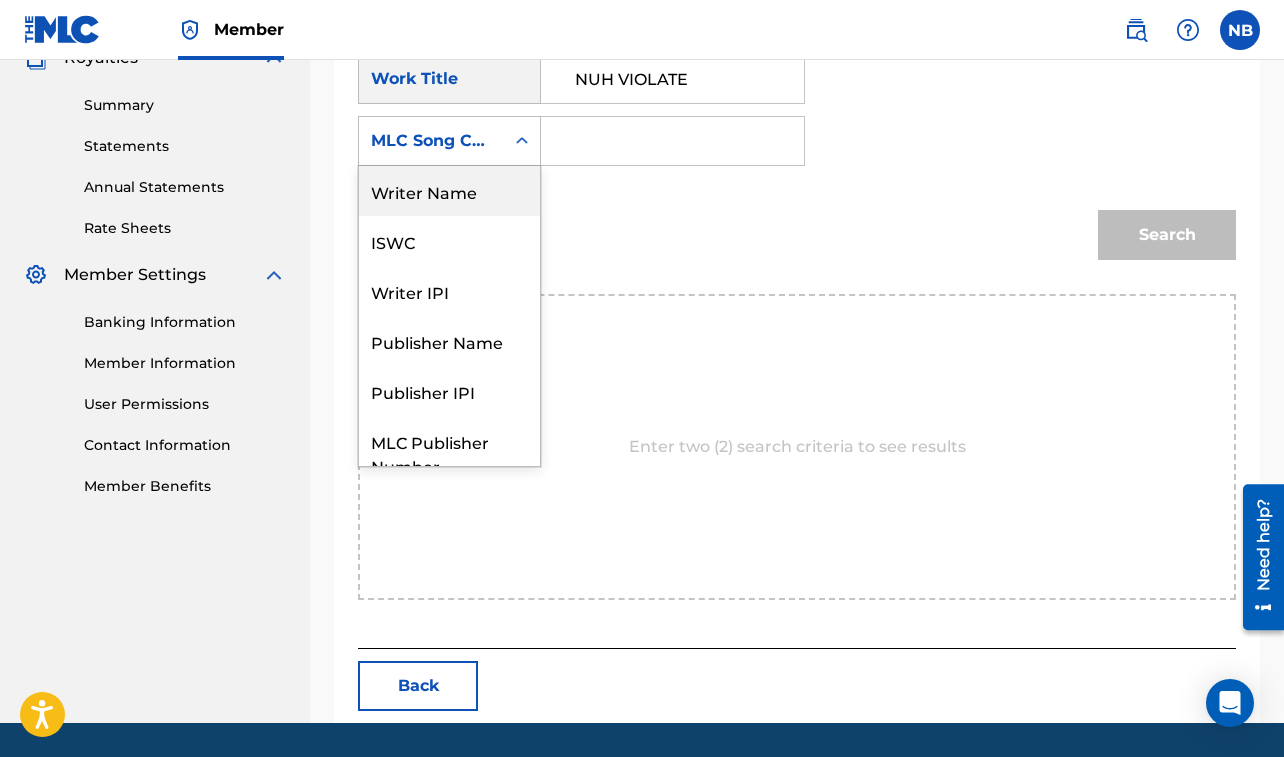 click on "Writer Name" at bounding box center (449, 191) 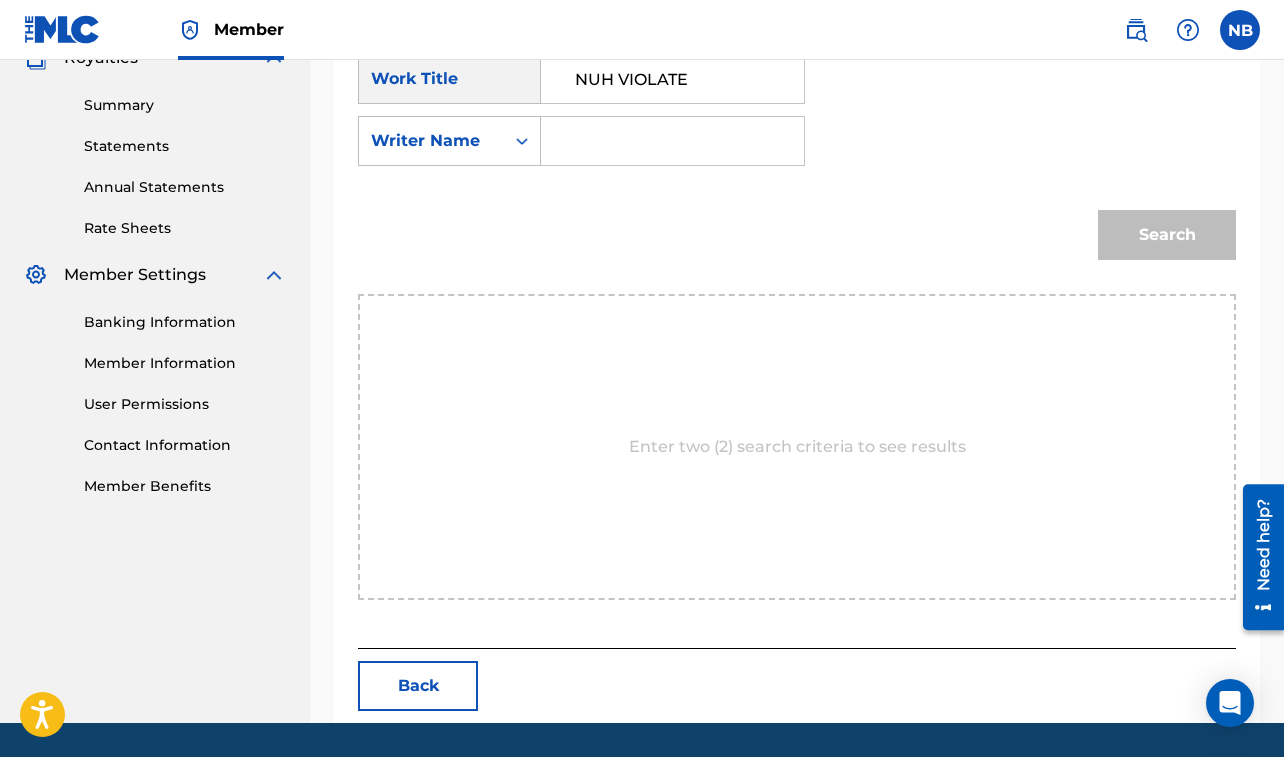 click at bounding box center (672, 141) 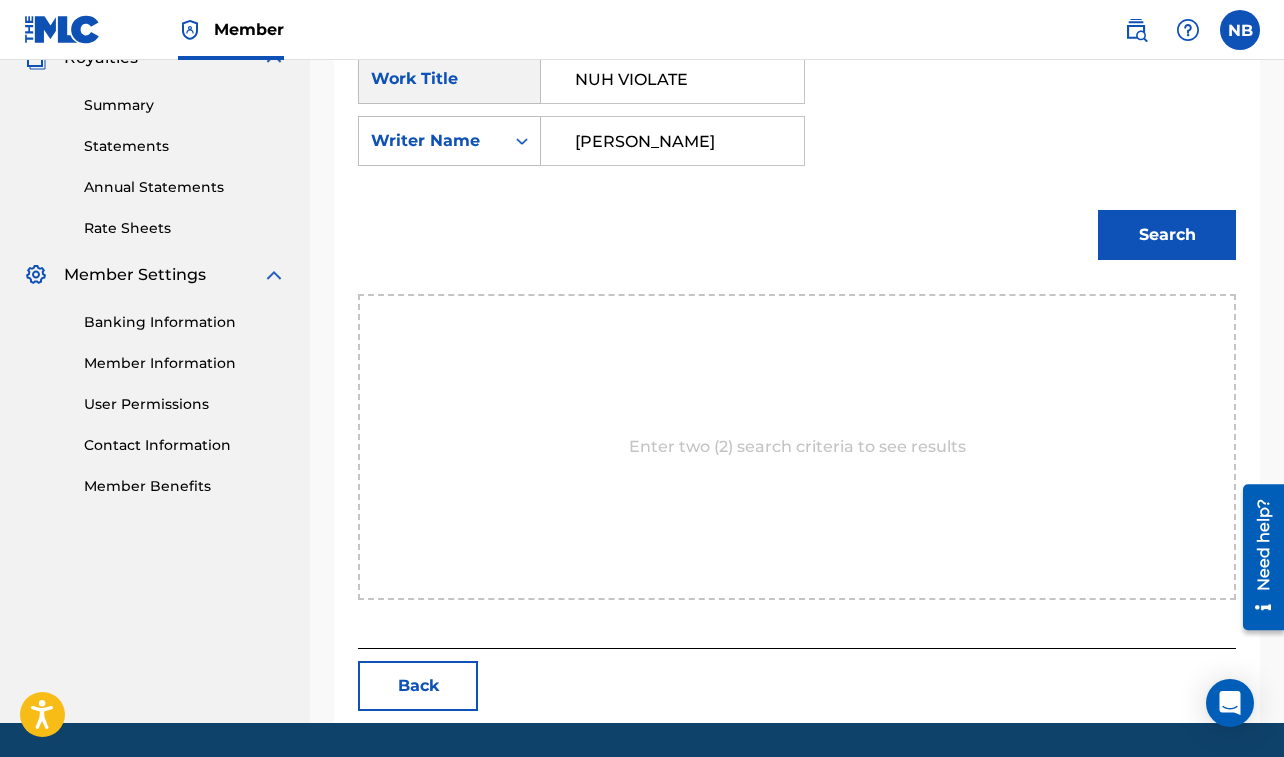 click on "Search" at bounding box center [1167, 235] 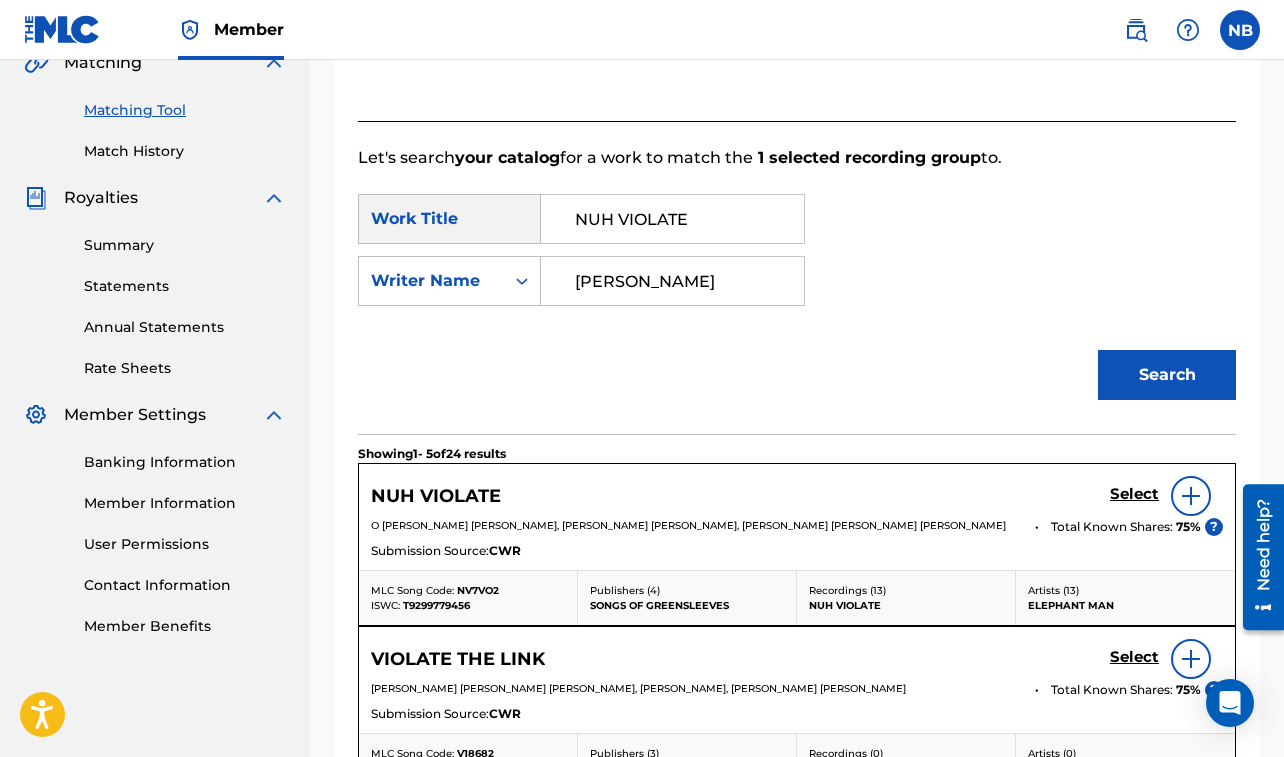 scroll, scrollTop: 623, scrollLeft: 0, axis: vertical 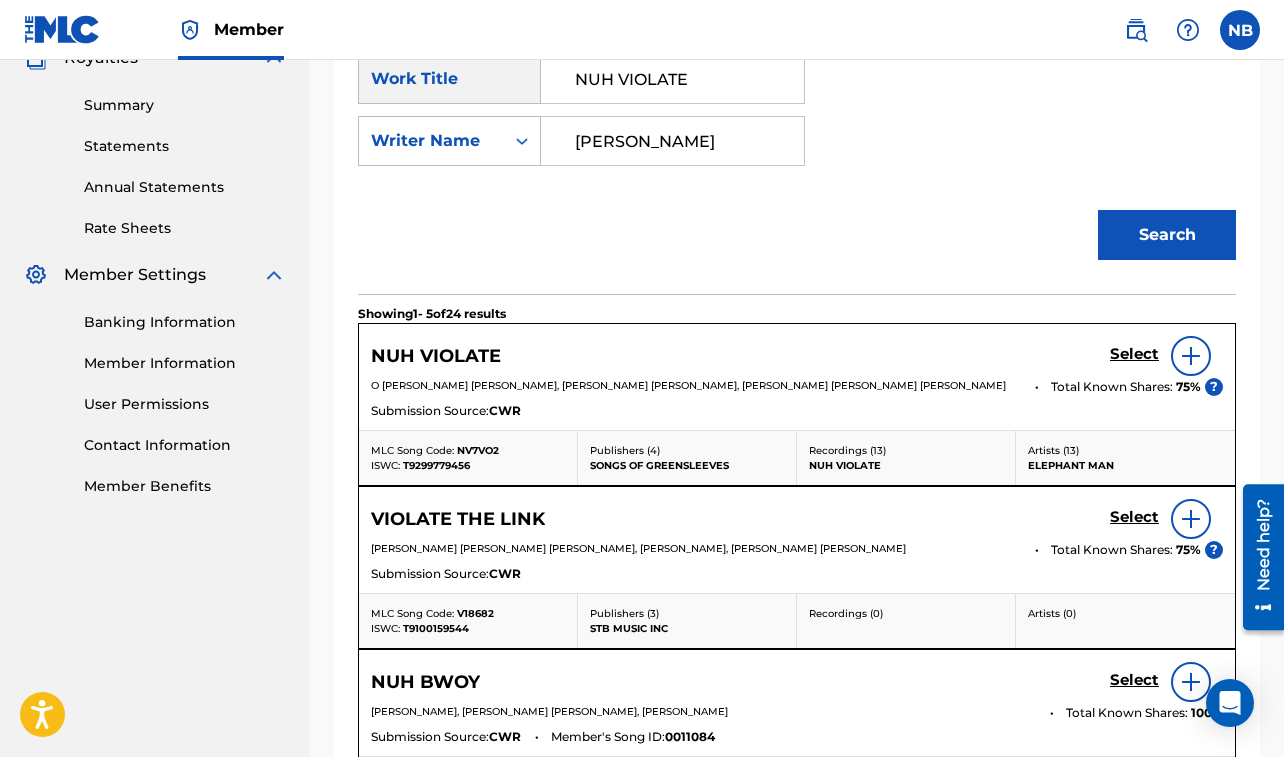 click on "Select" at bounding box center [1134, 354] 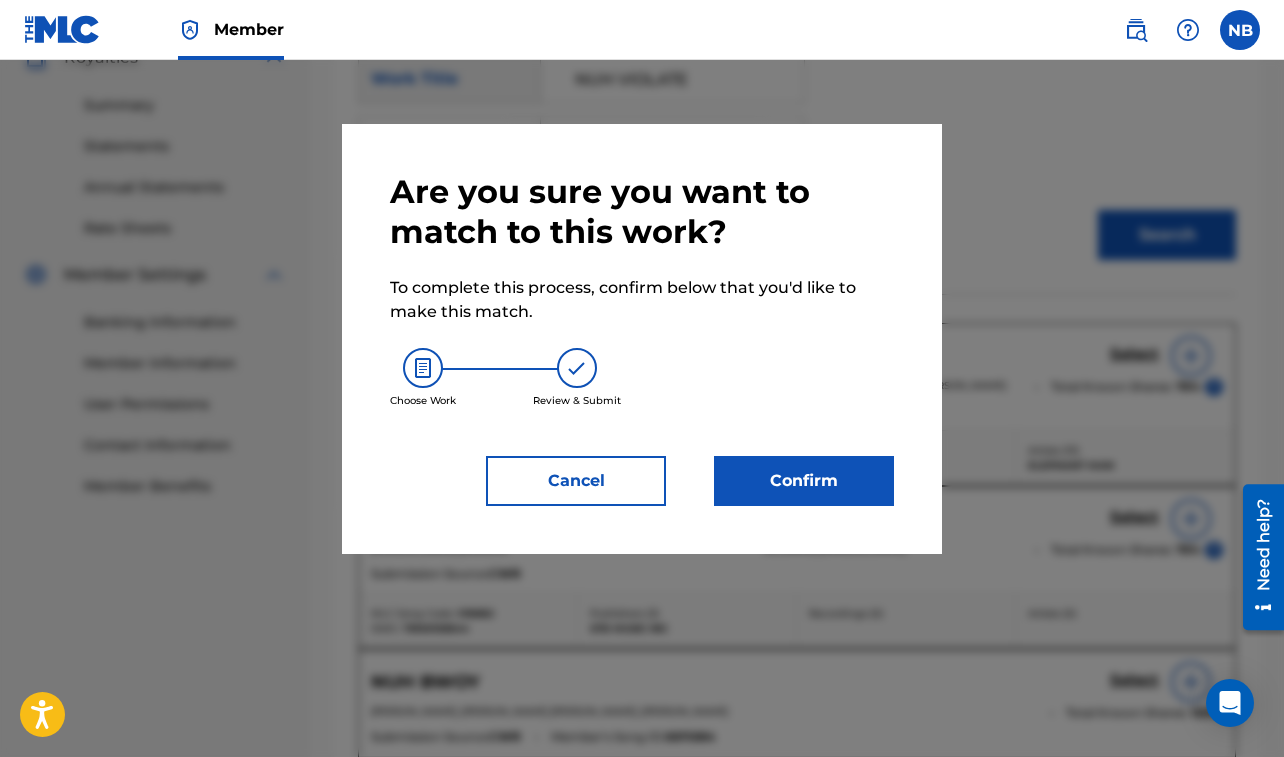 click on "Confirm" at bounding box center (804, 481) 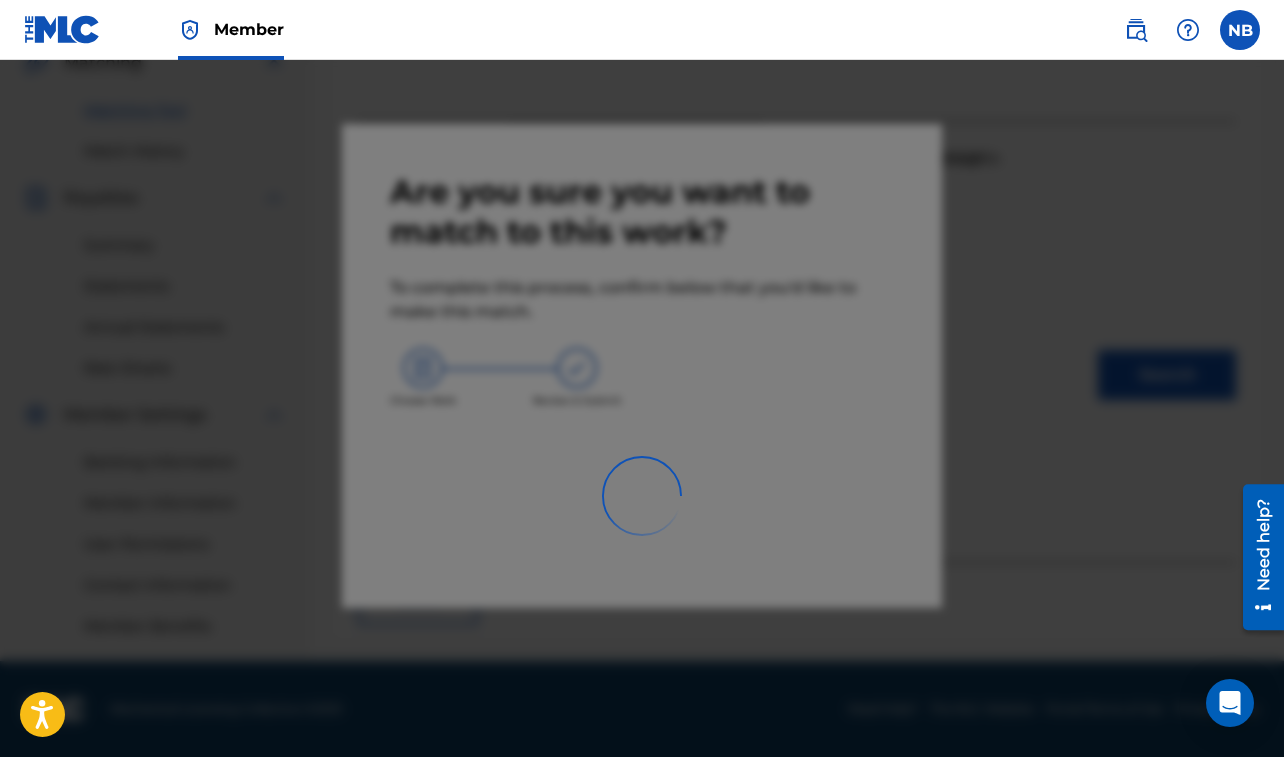 scroll, scrollTop: 483, scrollLeft: 0, axis: vertical 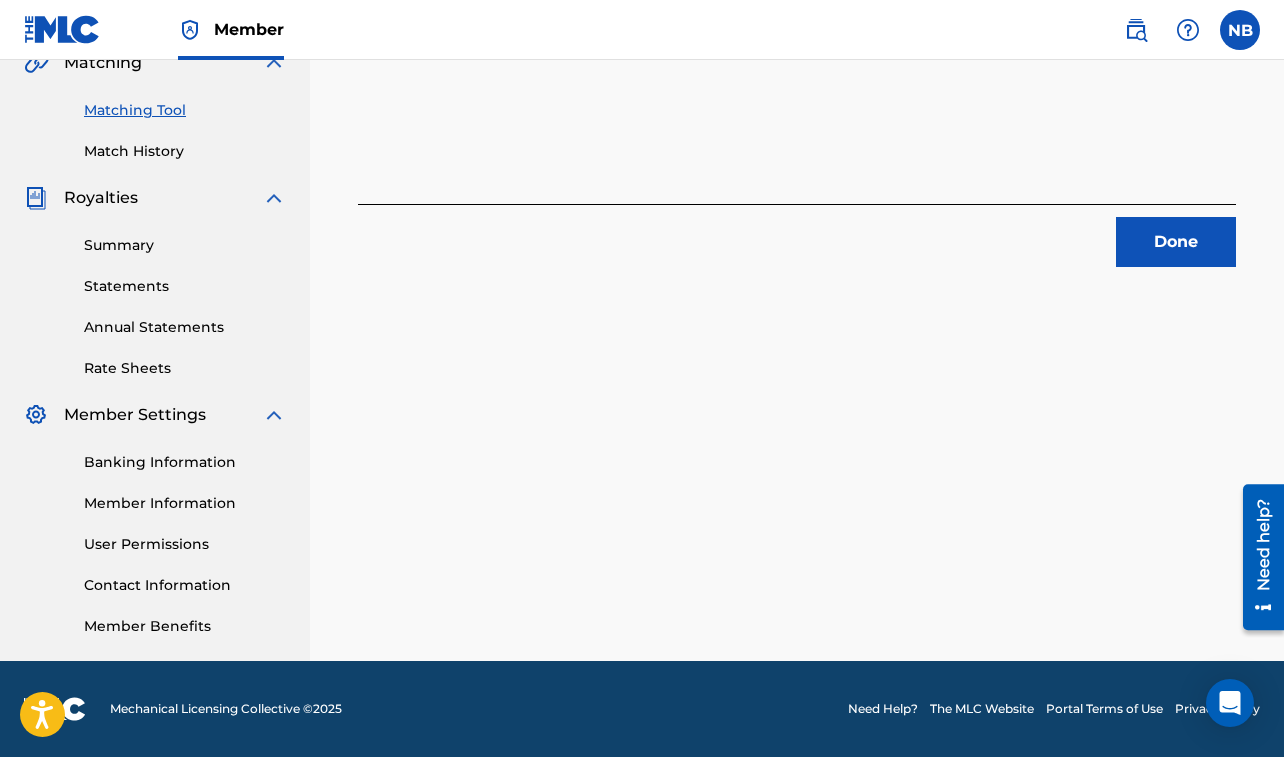 click on "Done" at bounding box center (1176, 242) 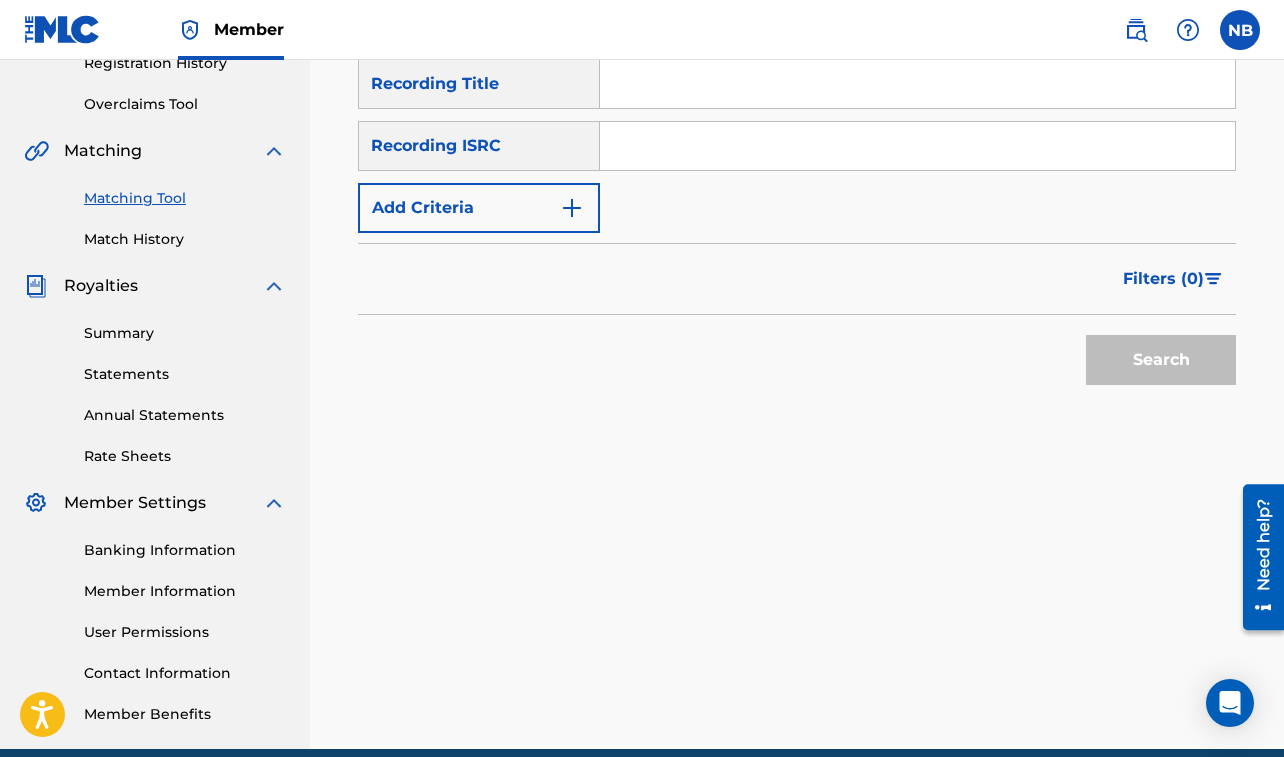 scroll, scrollTop: 394, scrollLeft: 0, axis: vertical 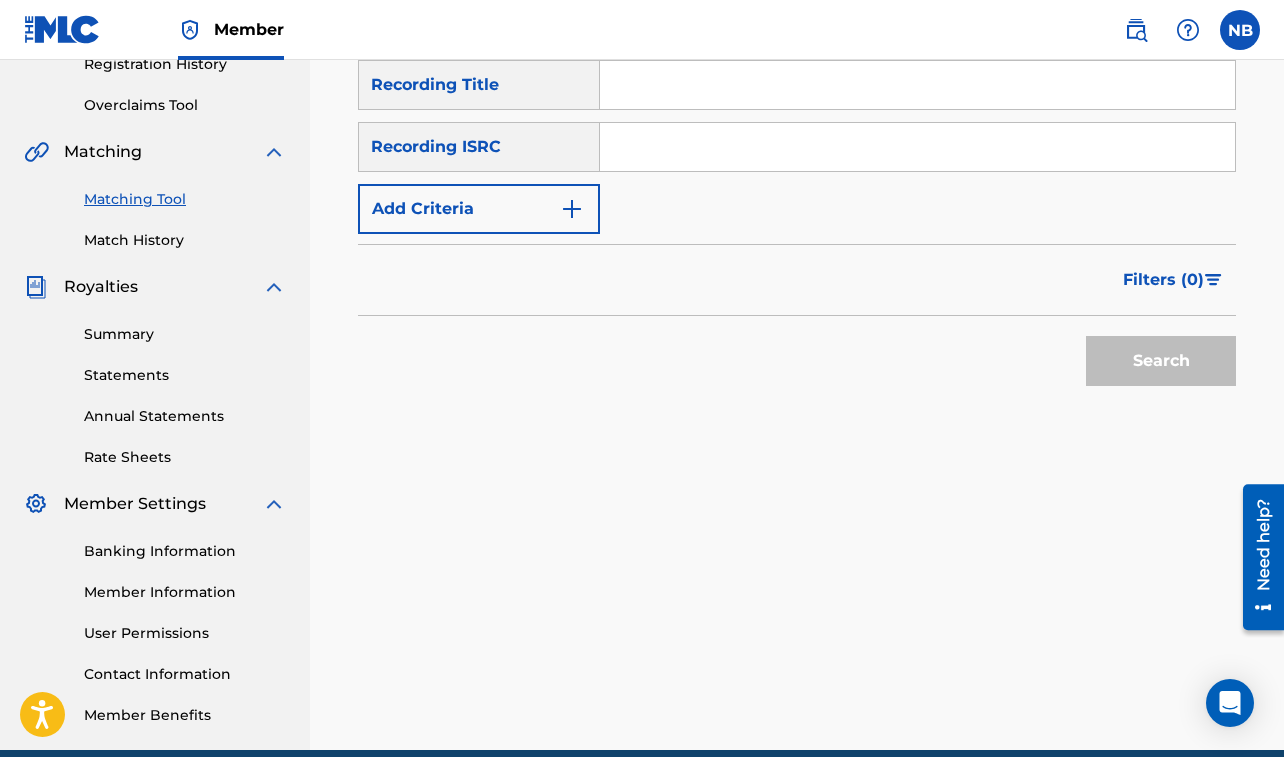 click at bounding box center (917, 85) 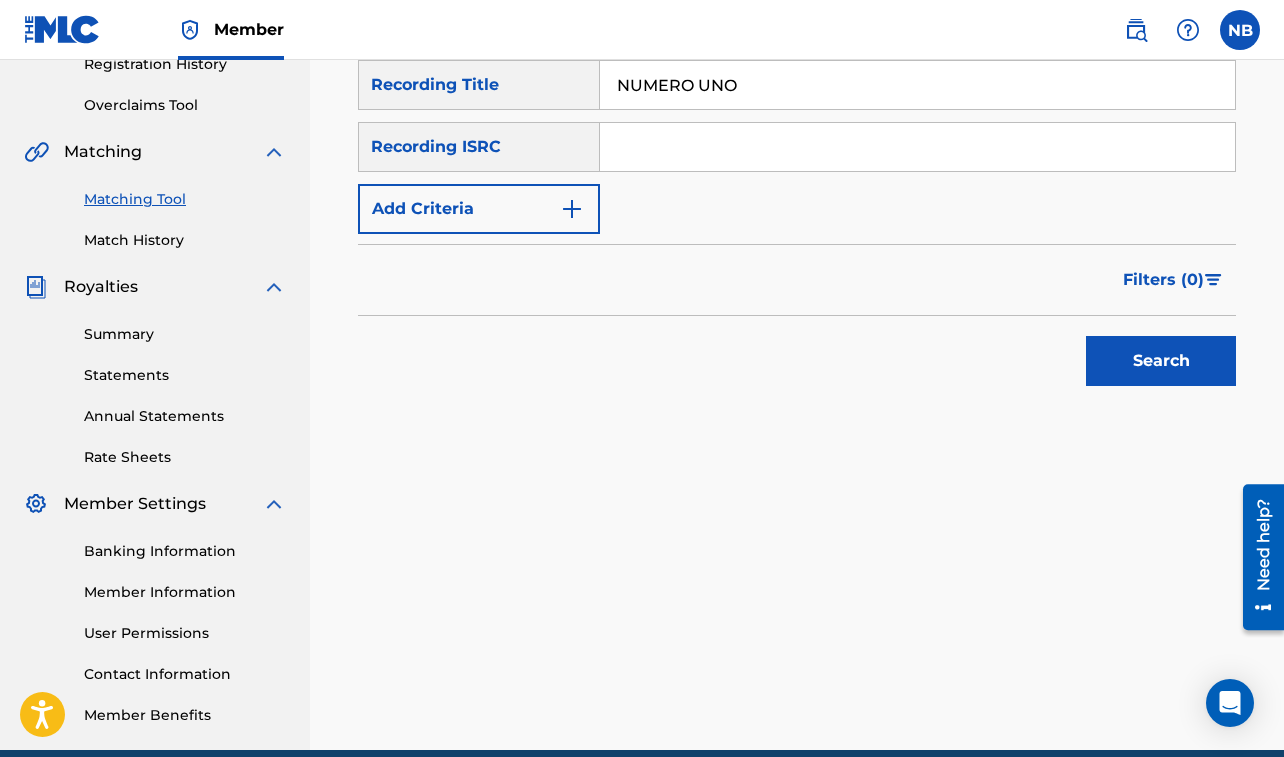 type on "NUMERO UNO" 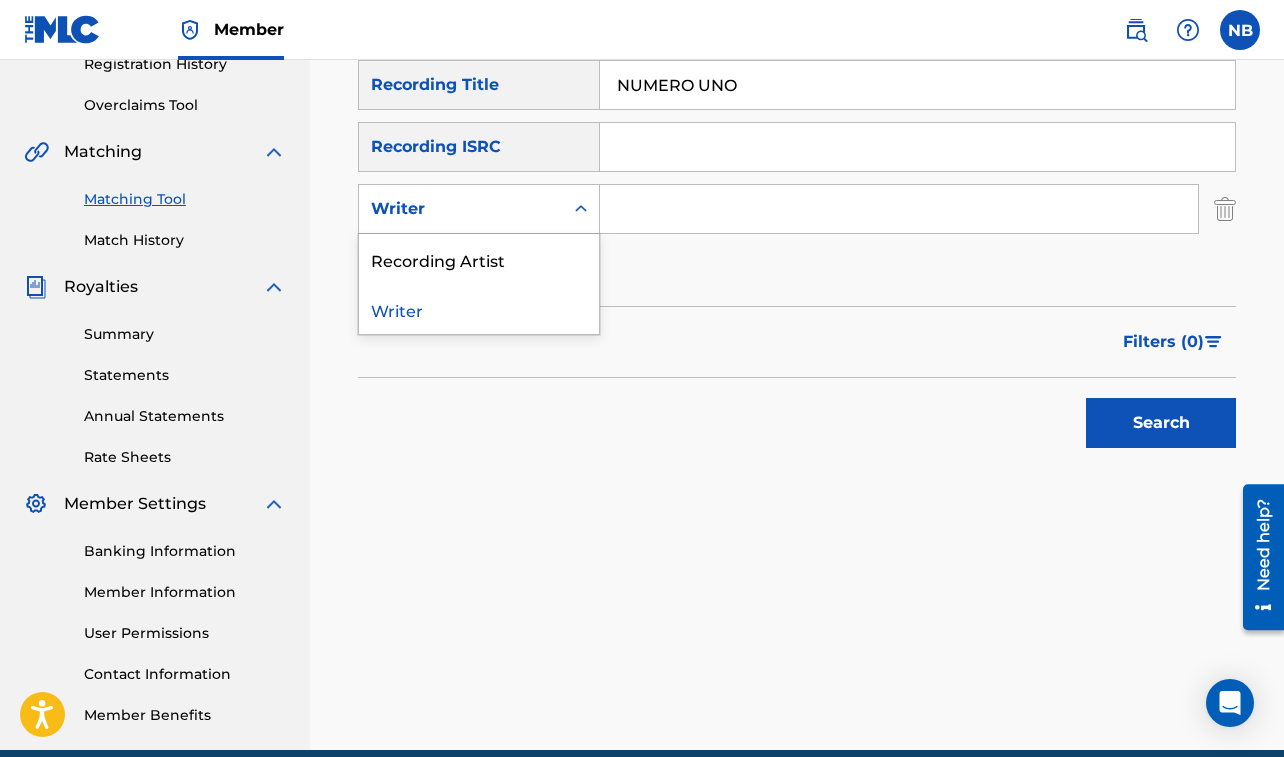 click on "Writer" at bounding box center (461, 209) 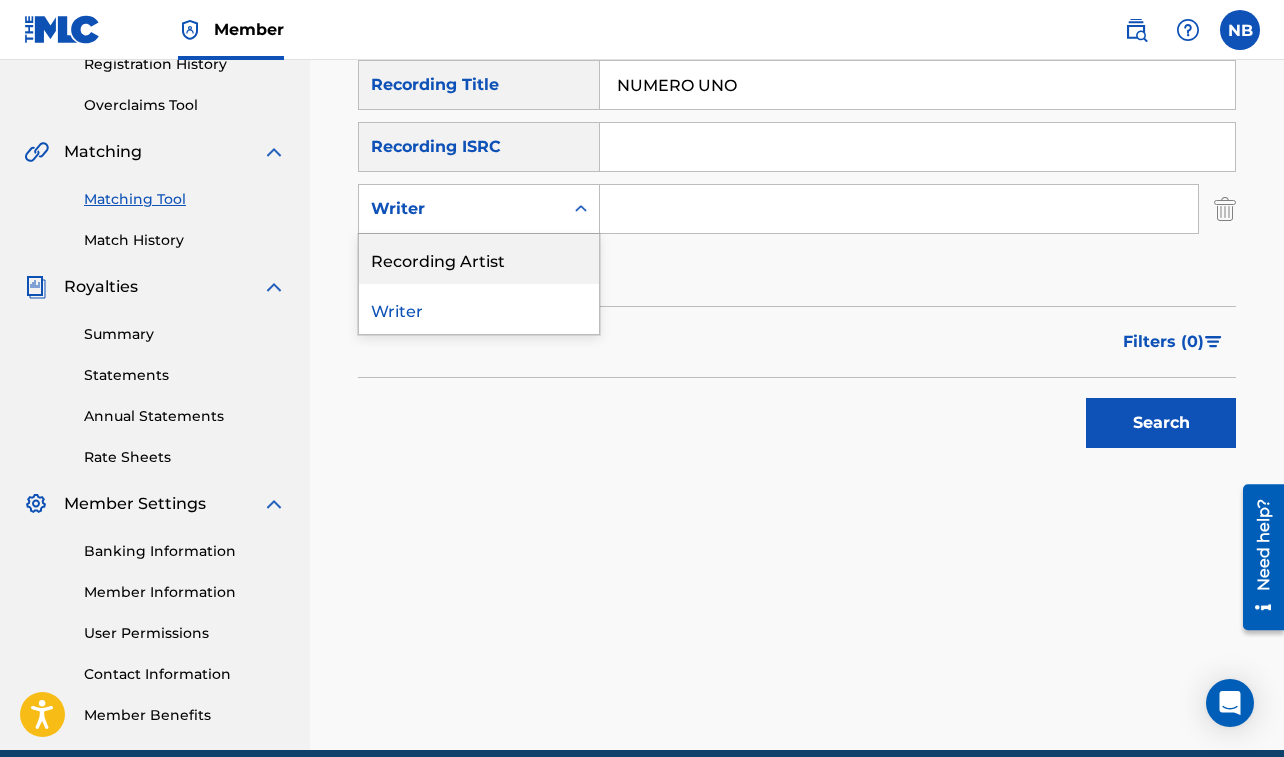 click on "Recording Artist" at bounding box center (479, 259) 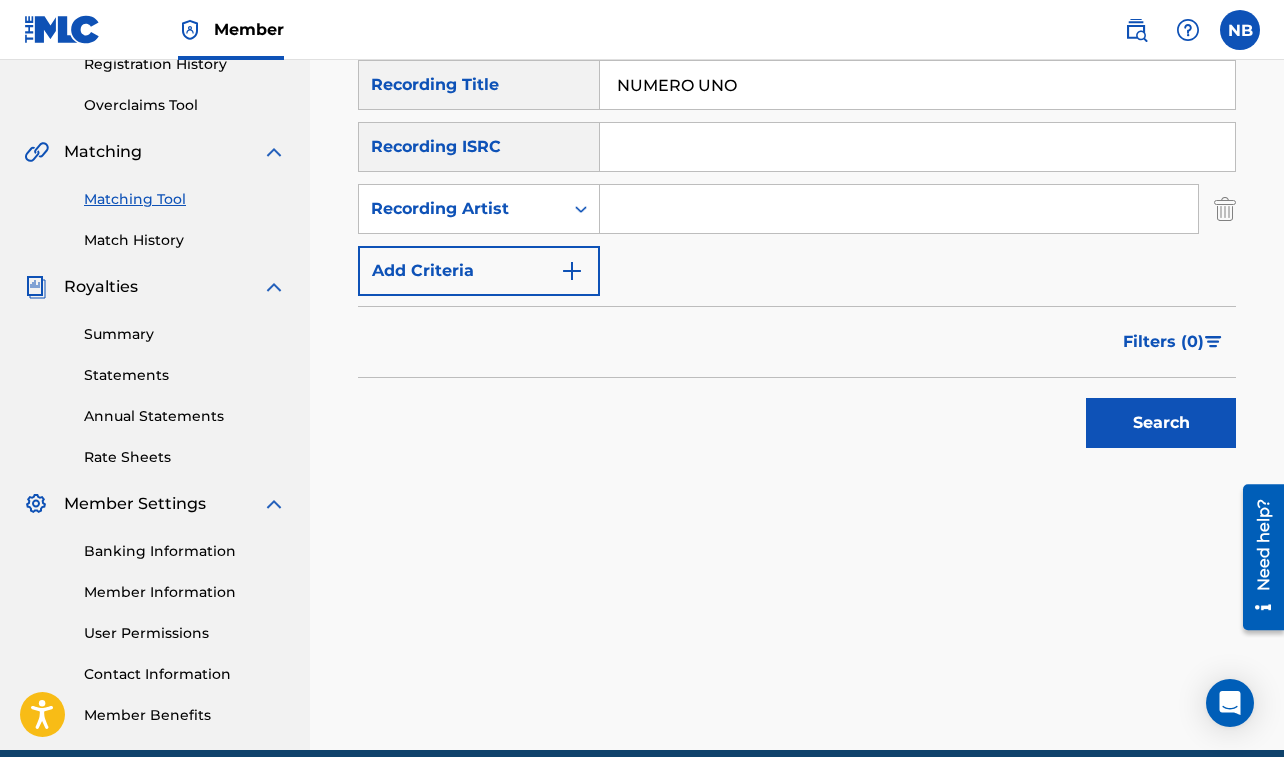 click at bounding box center [899, 209] 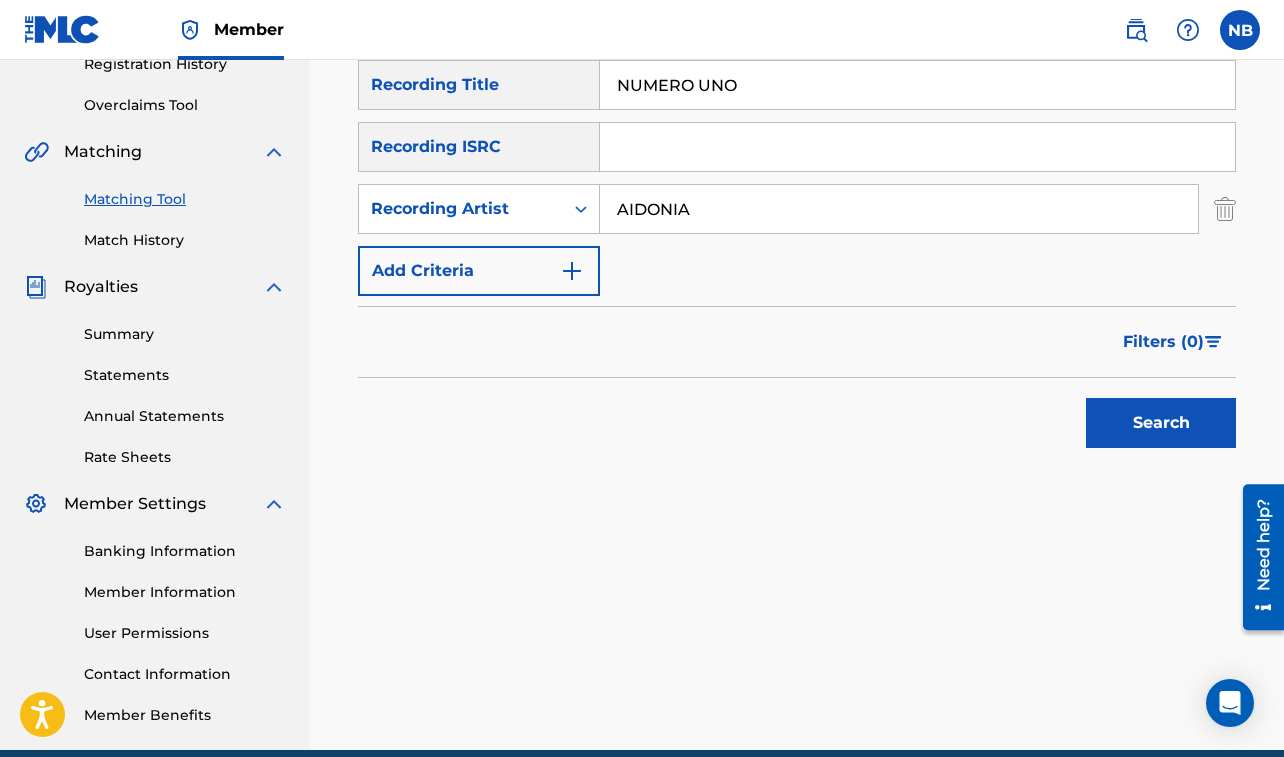click on "Search" at bounding box center [1161, 423] 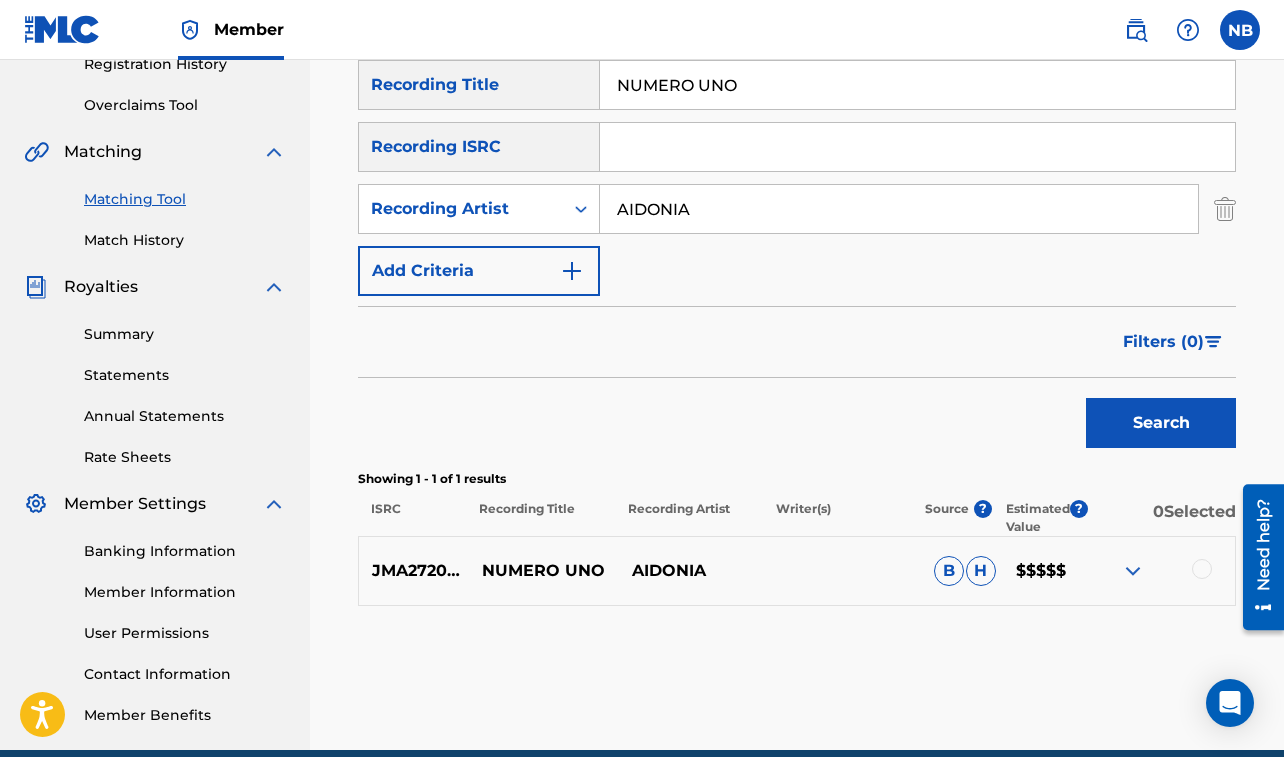 click at bounding box center [1202, 569] 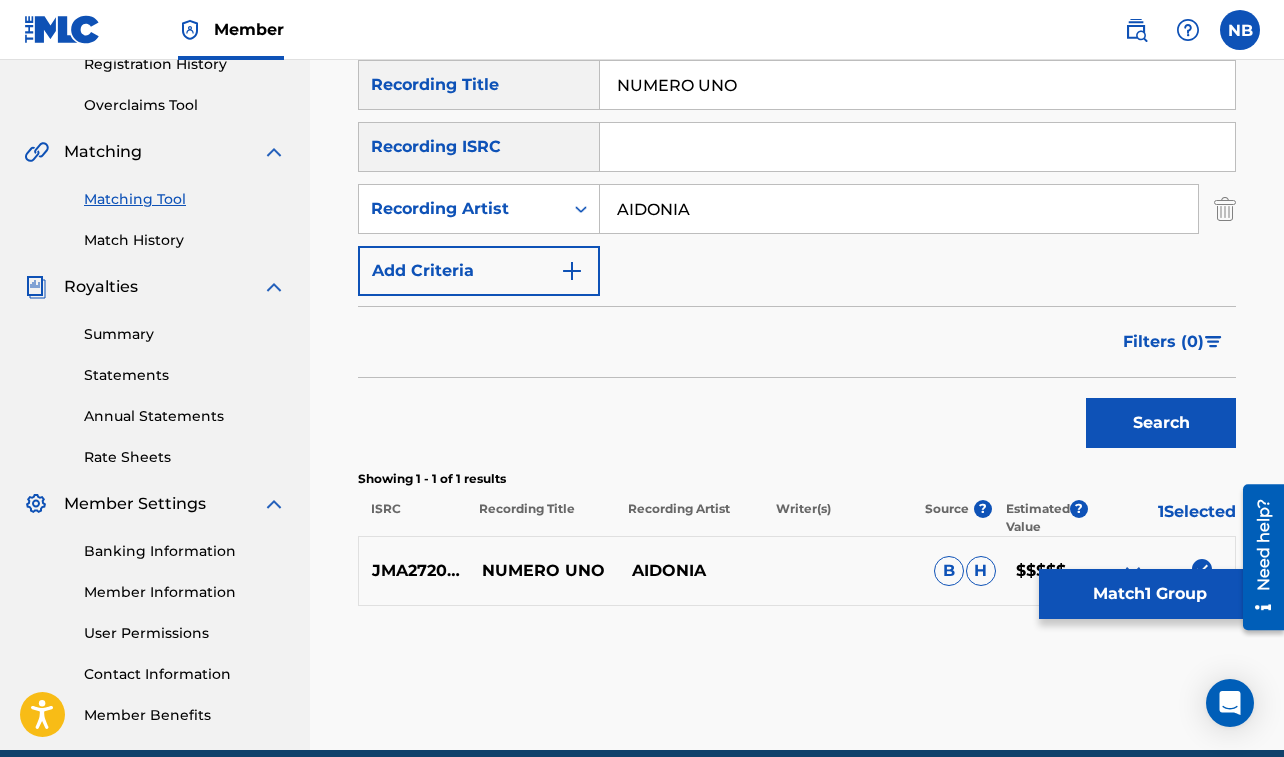 click on "Match  1 Group" at bounding box center (1149, 594) 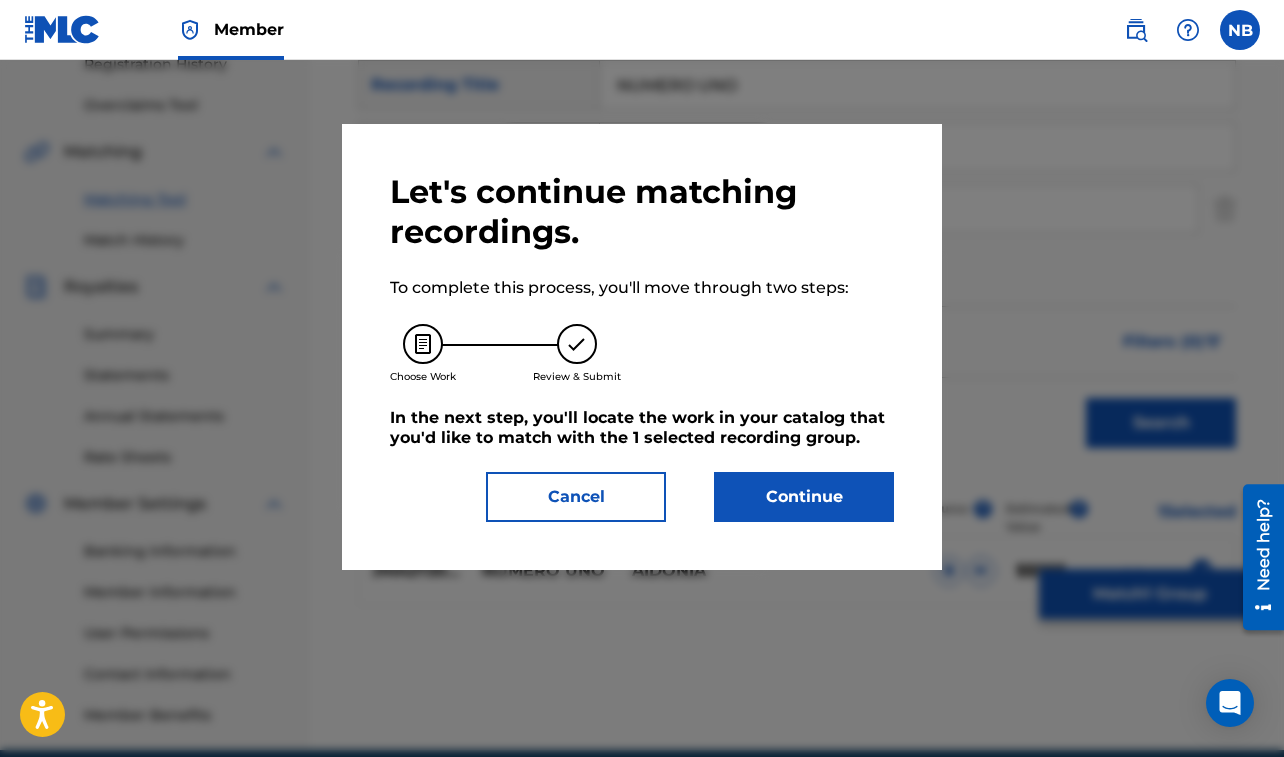 click on "Continue" at bounding box center [804, 497] 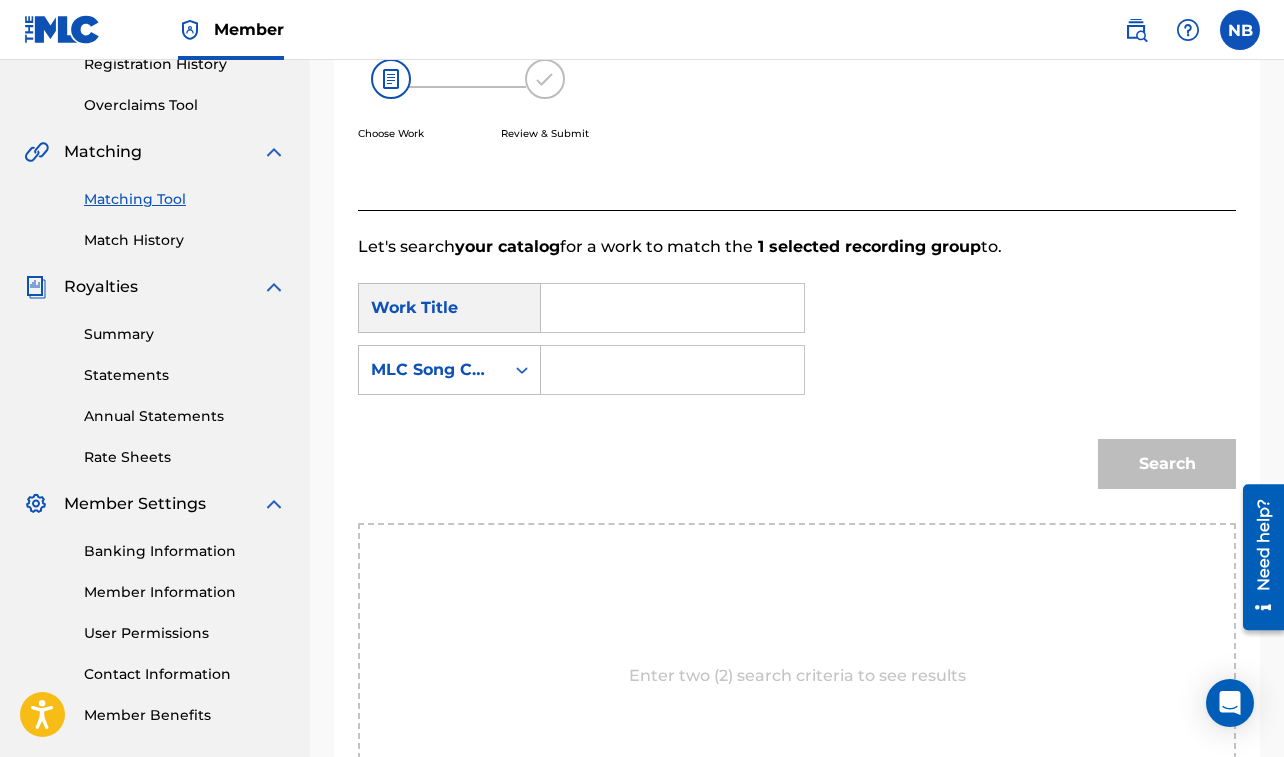 click at bounding box center (672, 308) 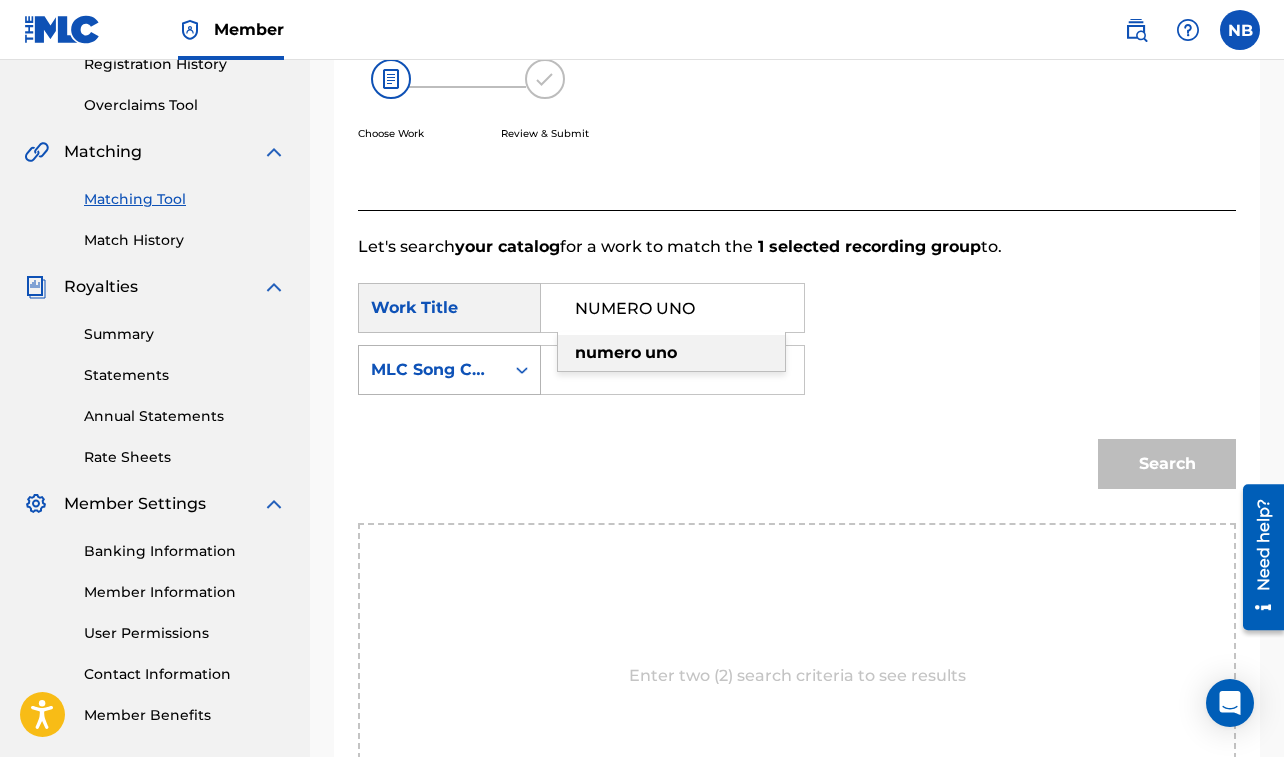 type on "NUMERO UNO" 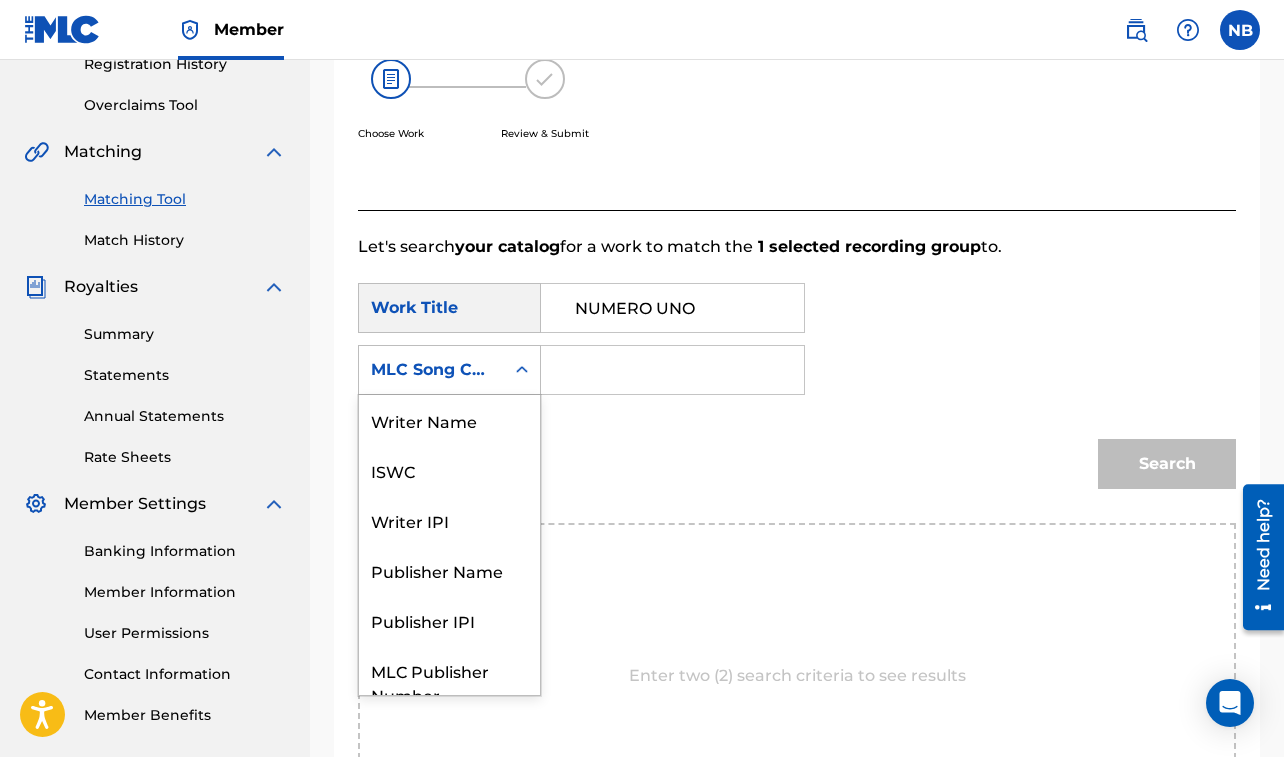 click on "MLC Song Code" at bounding box center [431, 370] 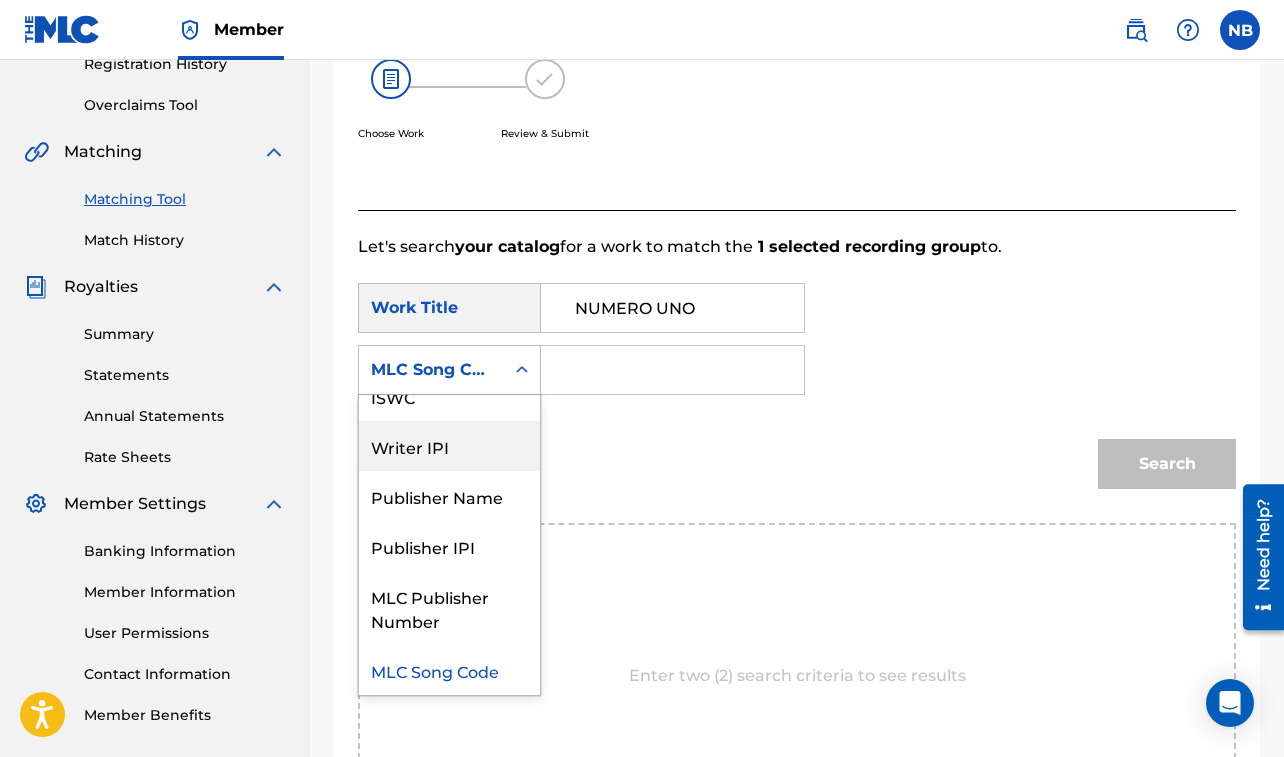 scroll, scrollTop: 0, scrollLeft: 0, axis: both 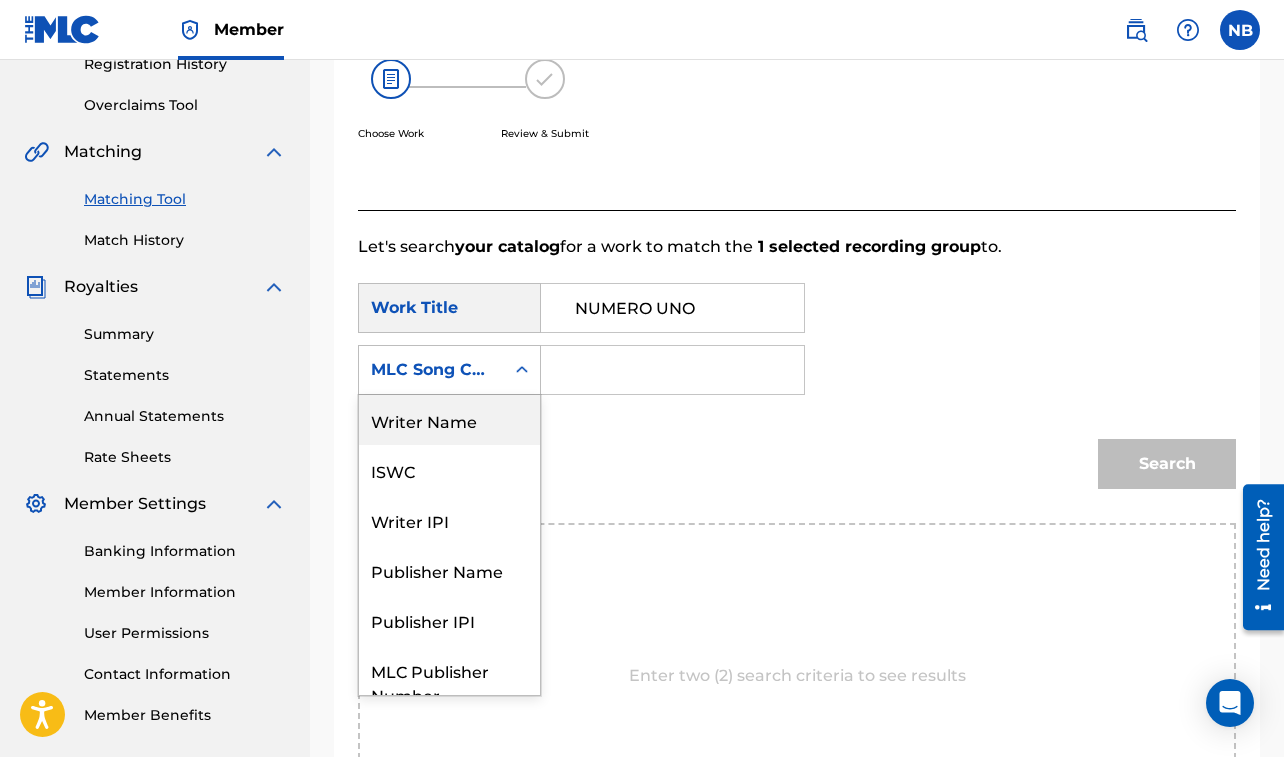 click on "Writer Name" at bounding box center (449, 420) 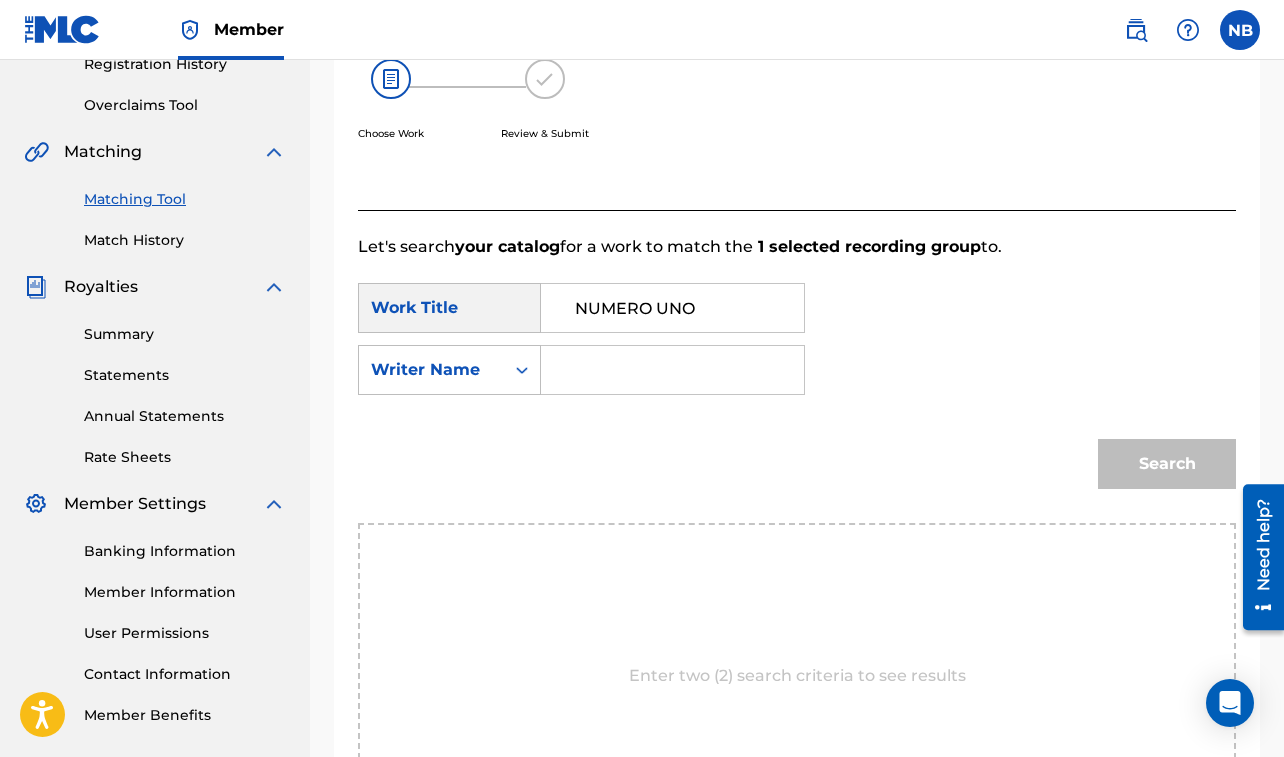 click at bounding box center (672, 370) 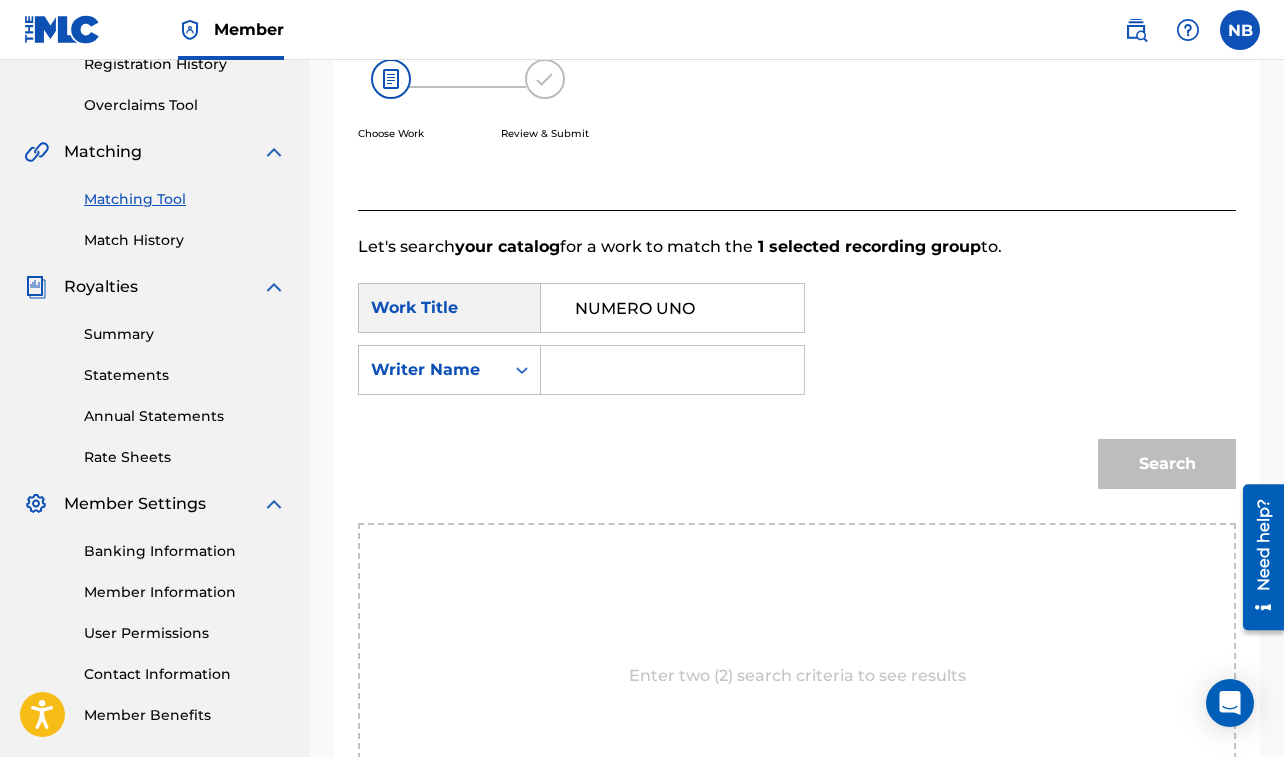 type on "[PERSON_NAME]" 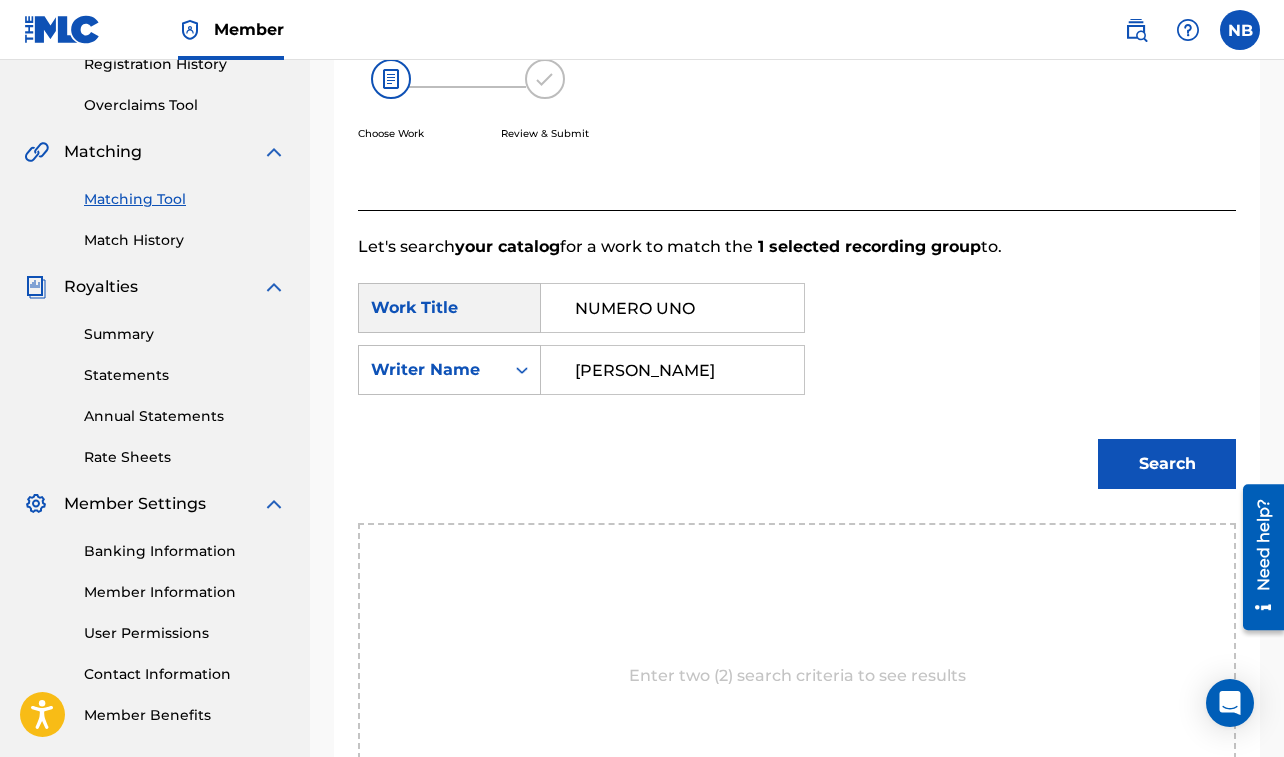 click on "Search" at bounding box center [1167, 464] 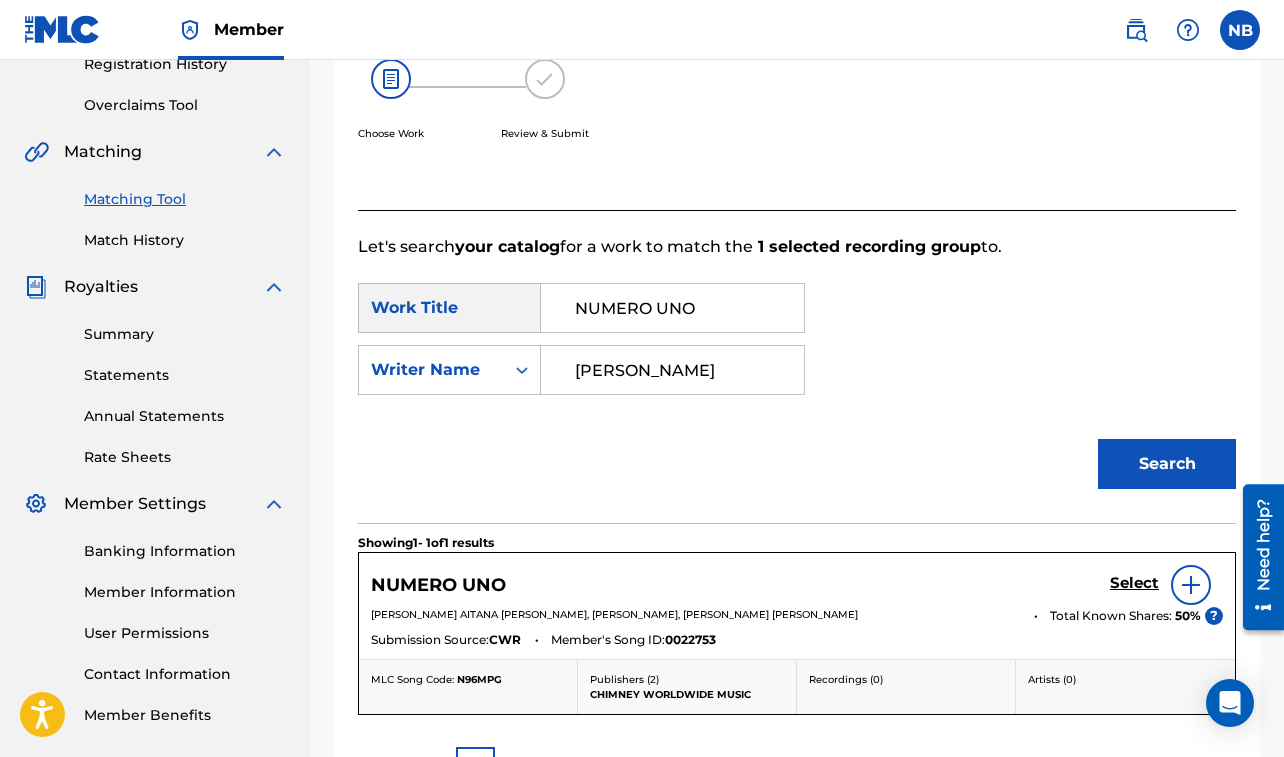 click on "Select" at bounding box center (1134, 583) 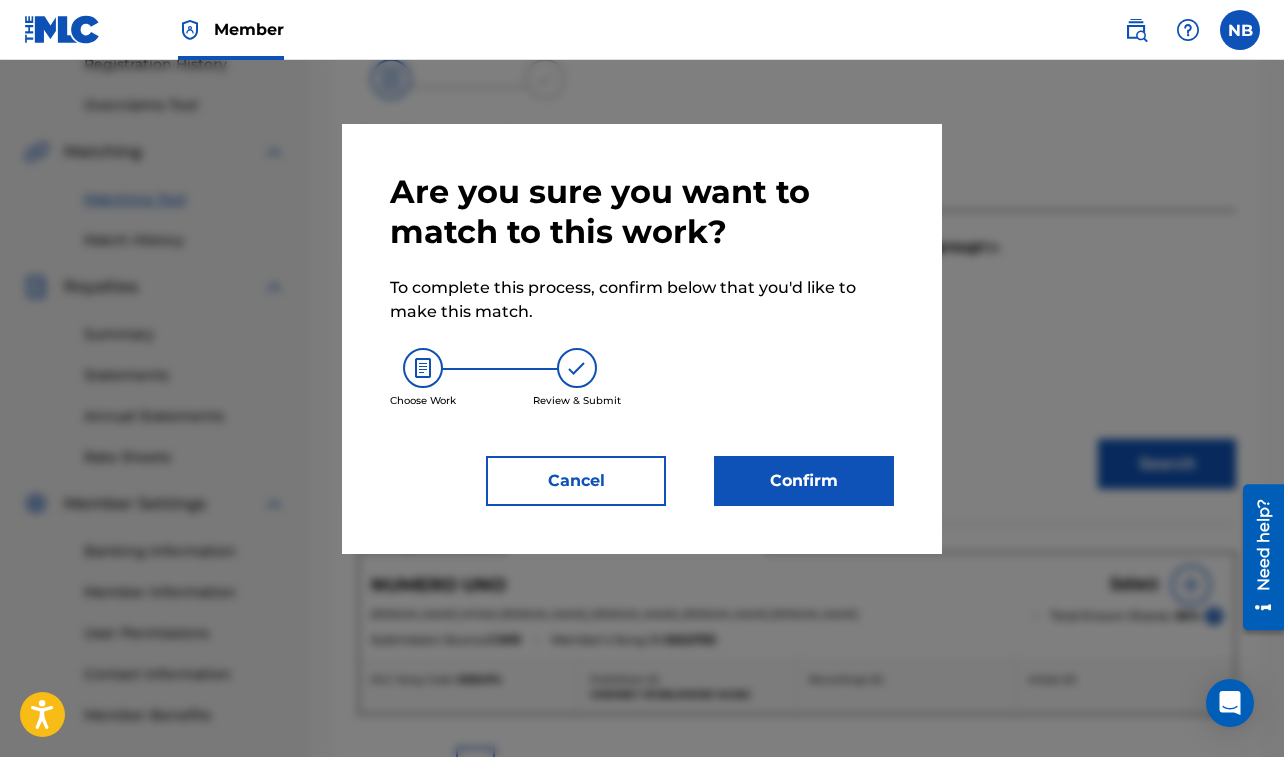click on "Confirm" at bounding box center (804, 481) 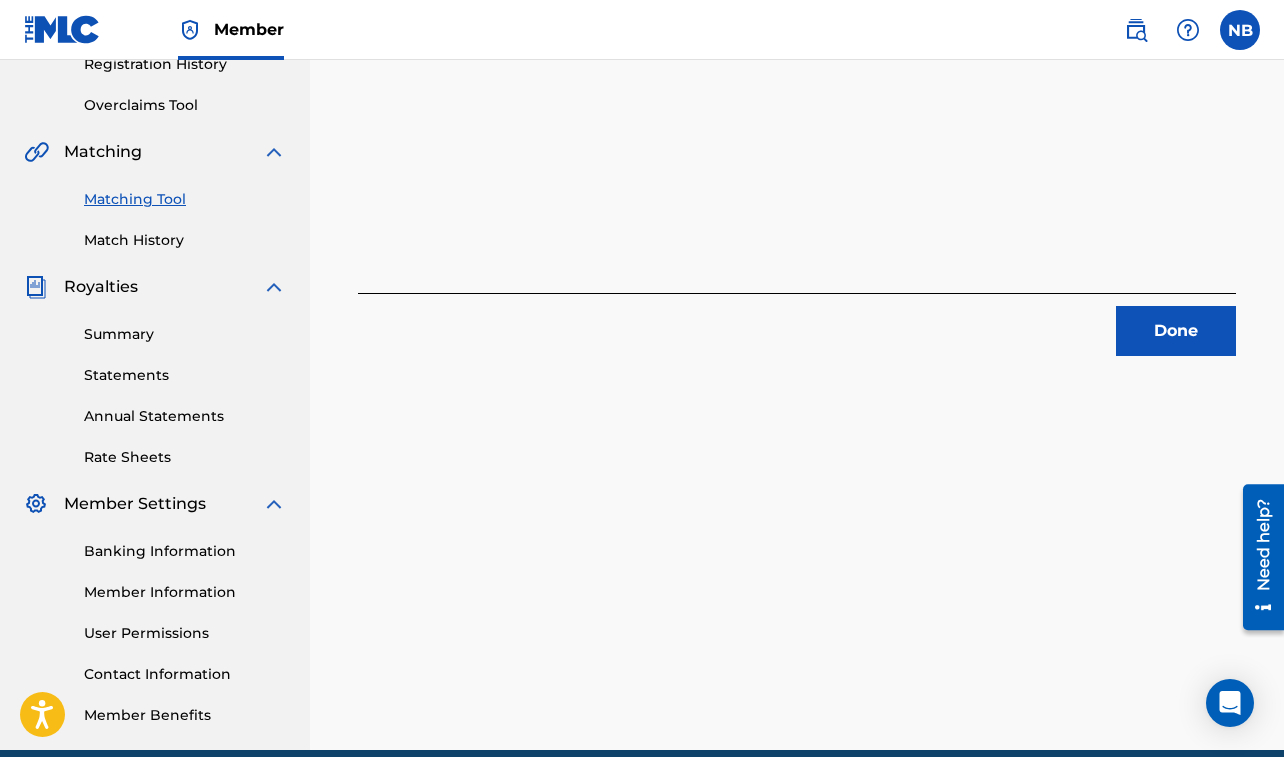 click on "Done" at bounding box center [1176, 331] 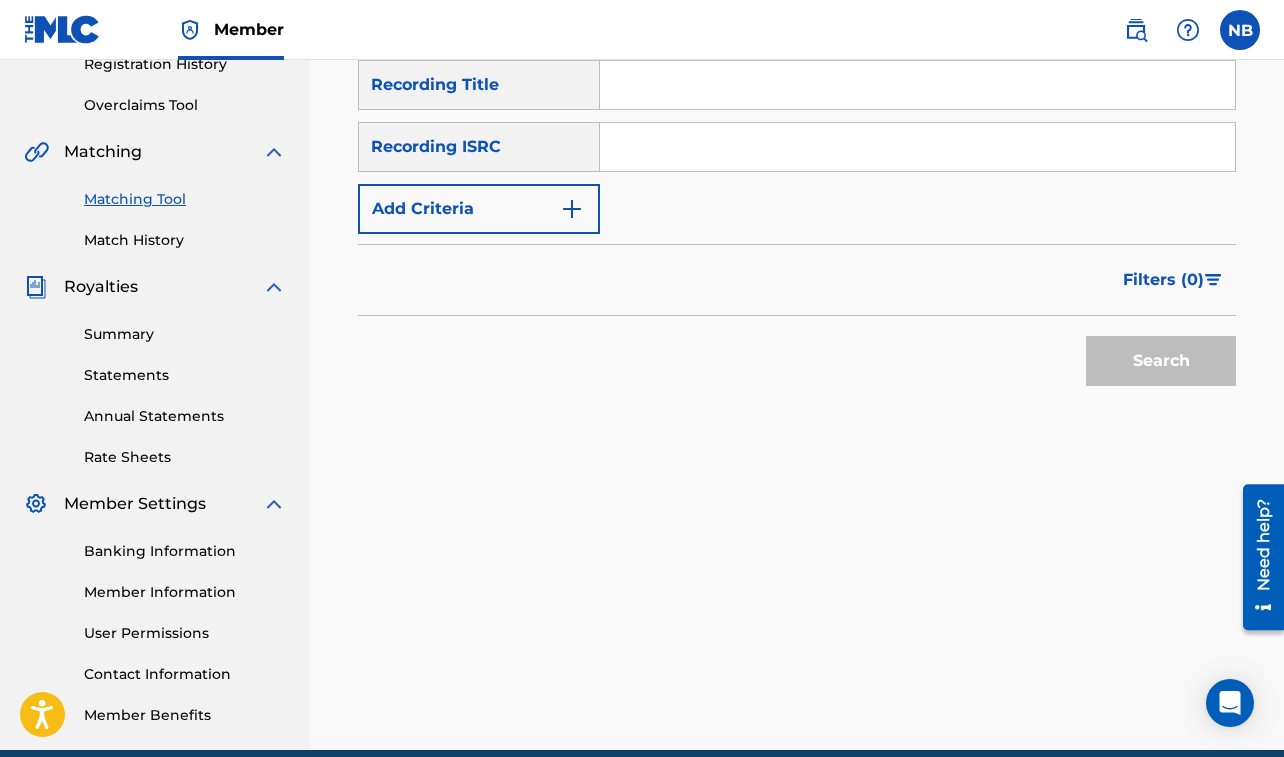 click at bounding box center (917, 85) 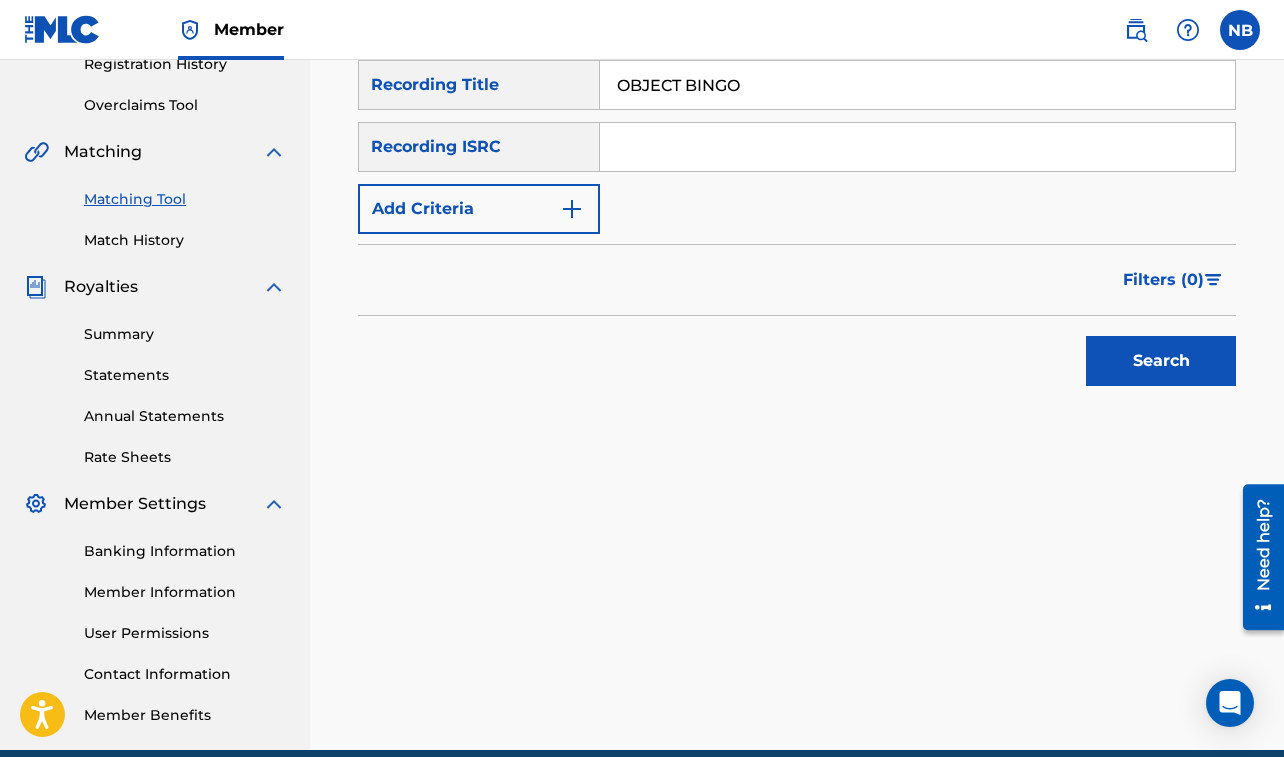 type on "OBJECT BINGO" 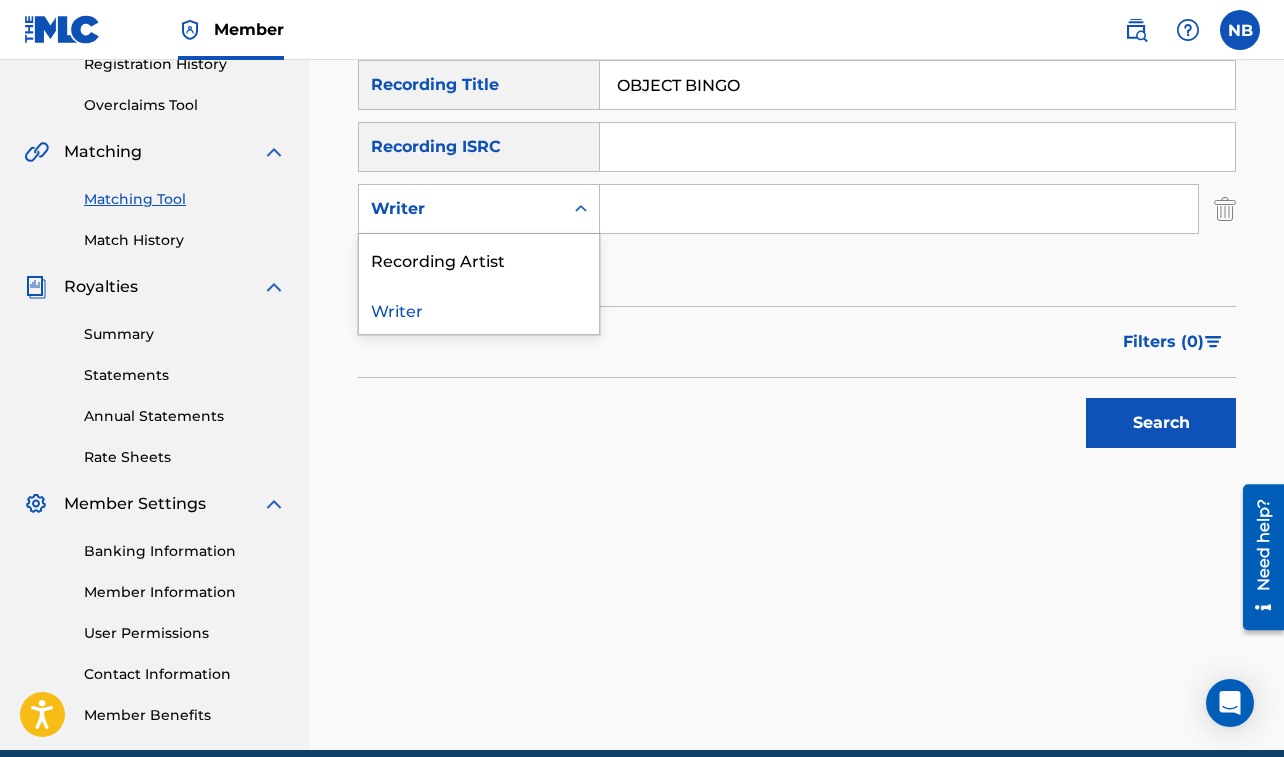 click on "Writer" at bounding box center (461, 209) 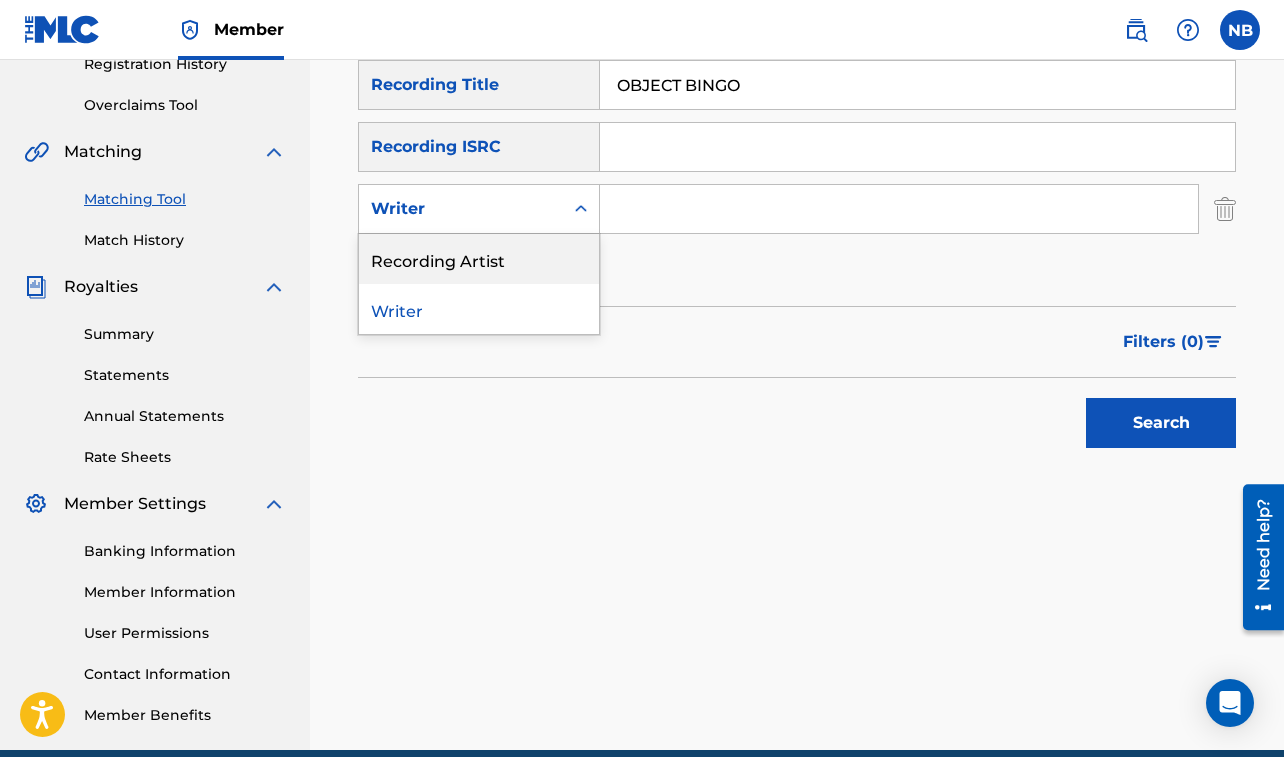click on "Recording Artist" at bounding box center [479, 259] 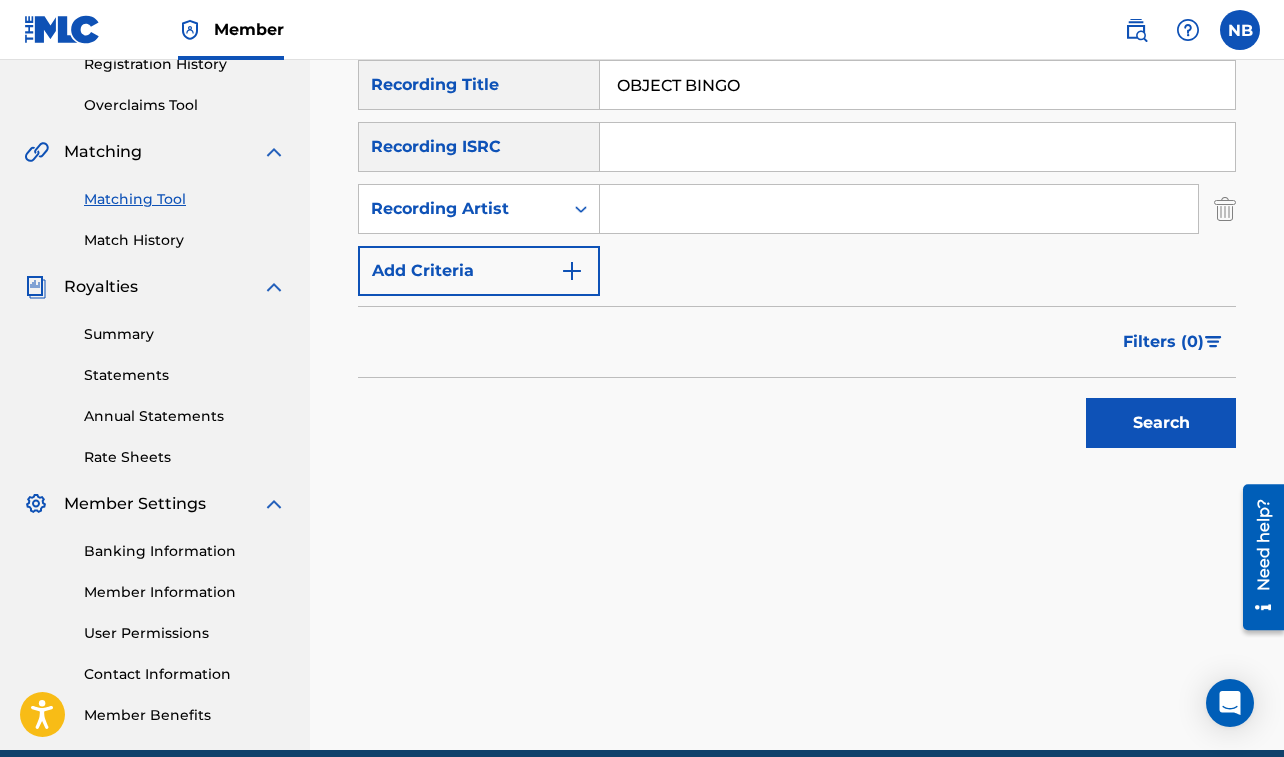 click at bounding box center (899, 209) 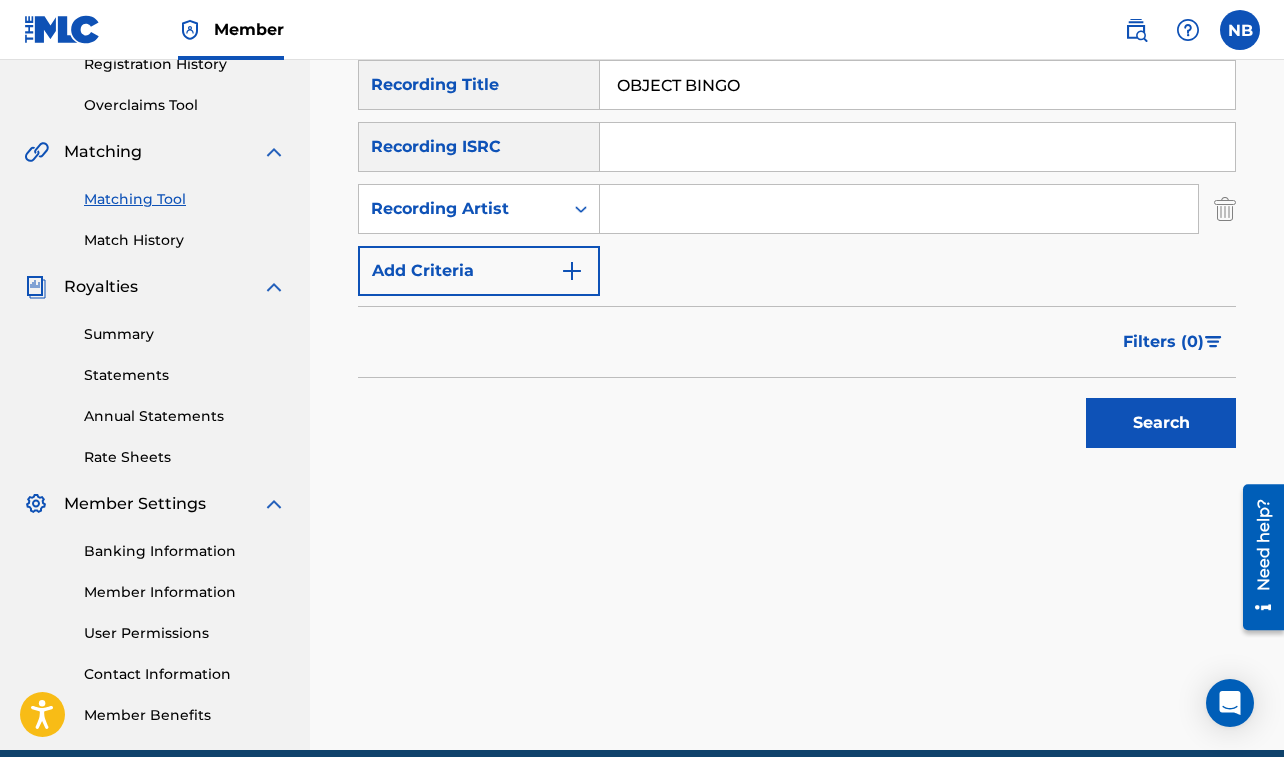 type on "I-OCTANE" 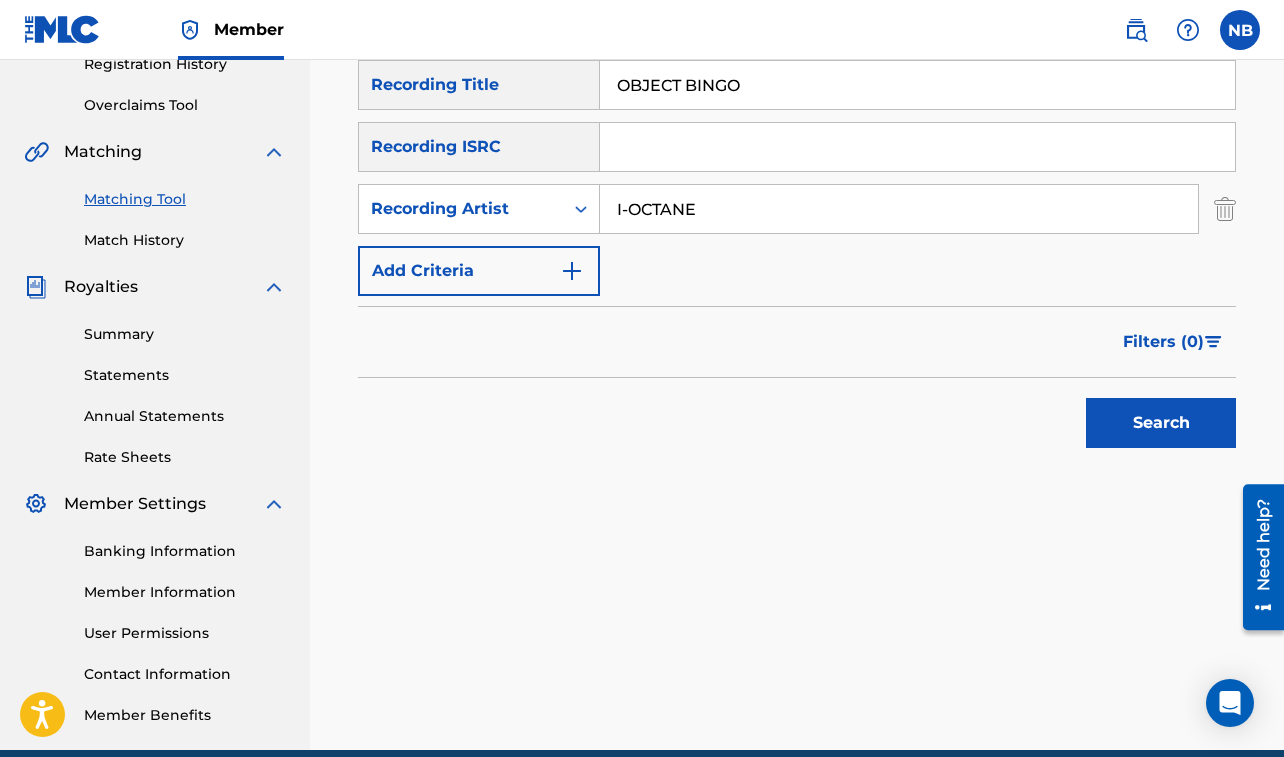 click on "Search" at bounding box center [1161, 423] 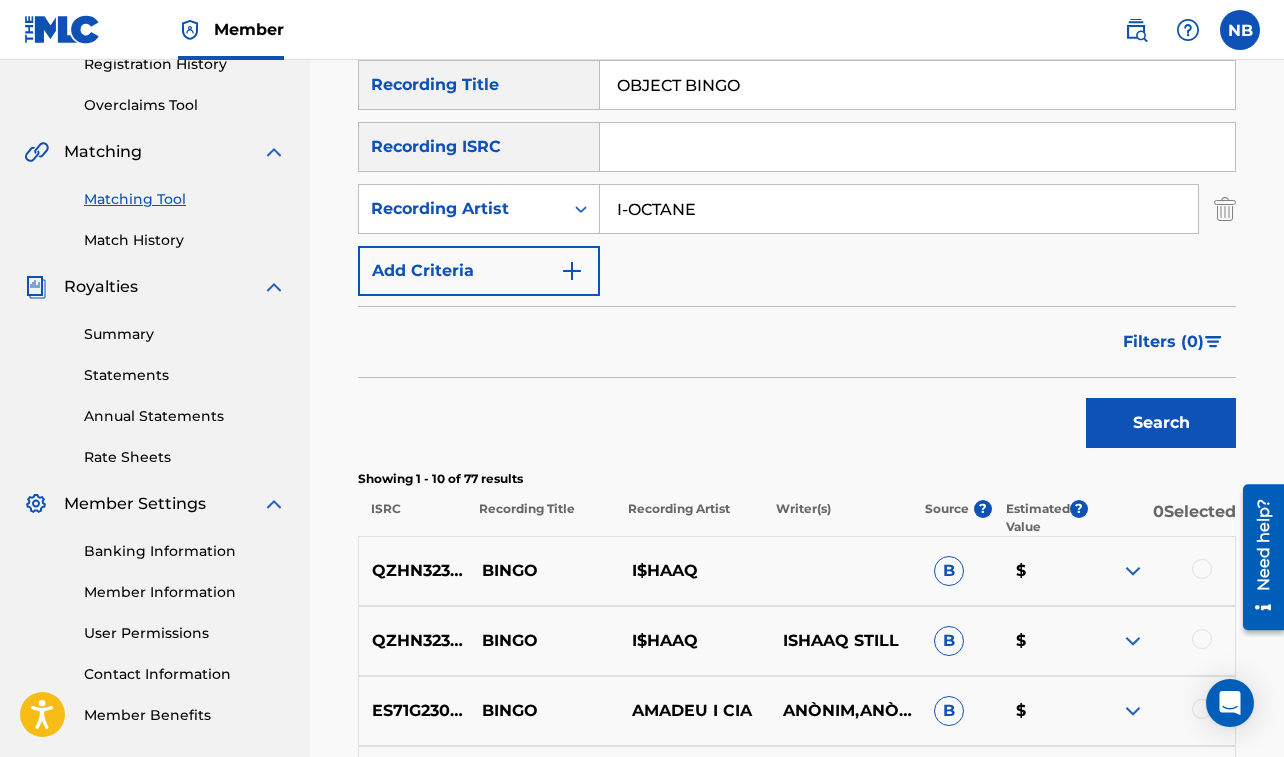 drag, startPoint x: 617, startPoint y: 210, endPoint x: 729, endPoint y: 226, distance: 113.137085 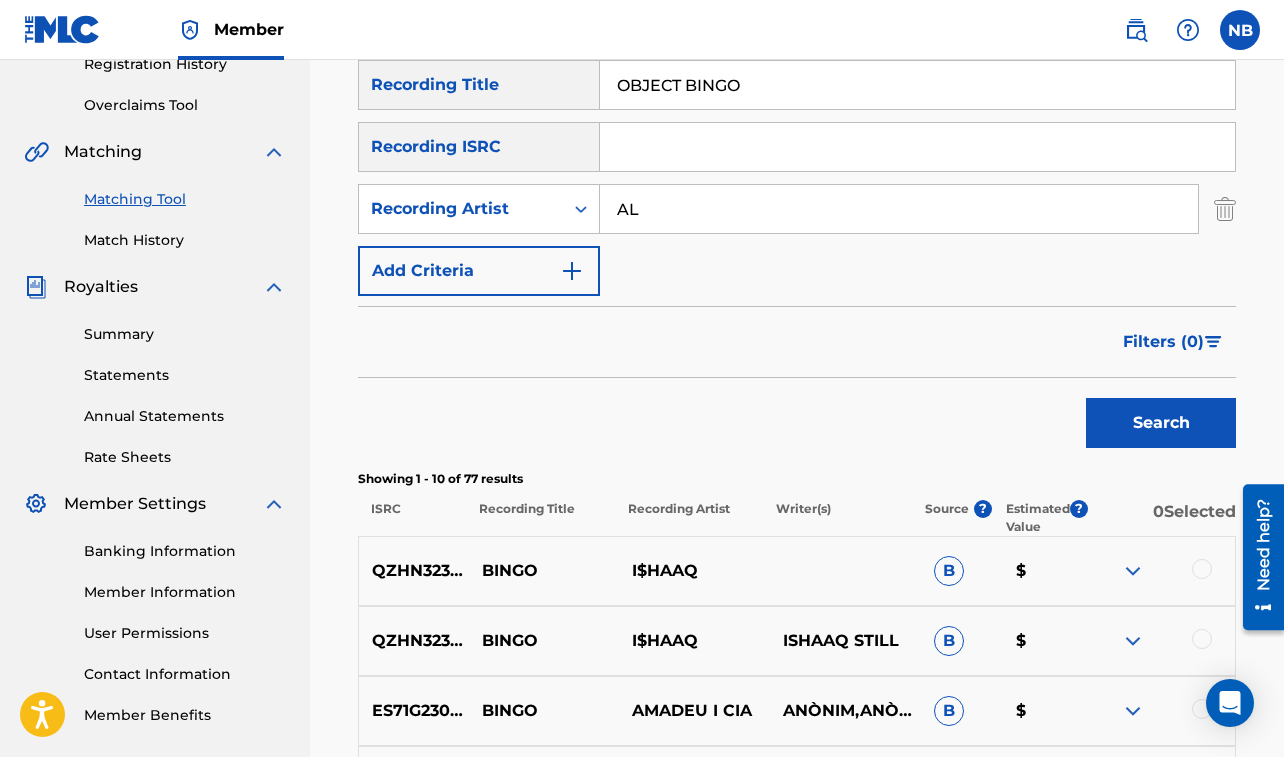 type on "ALKALINE" 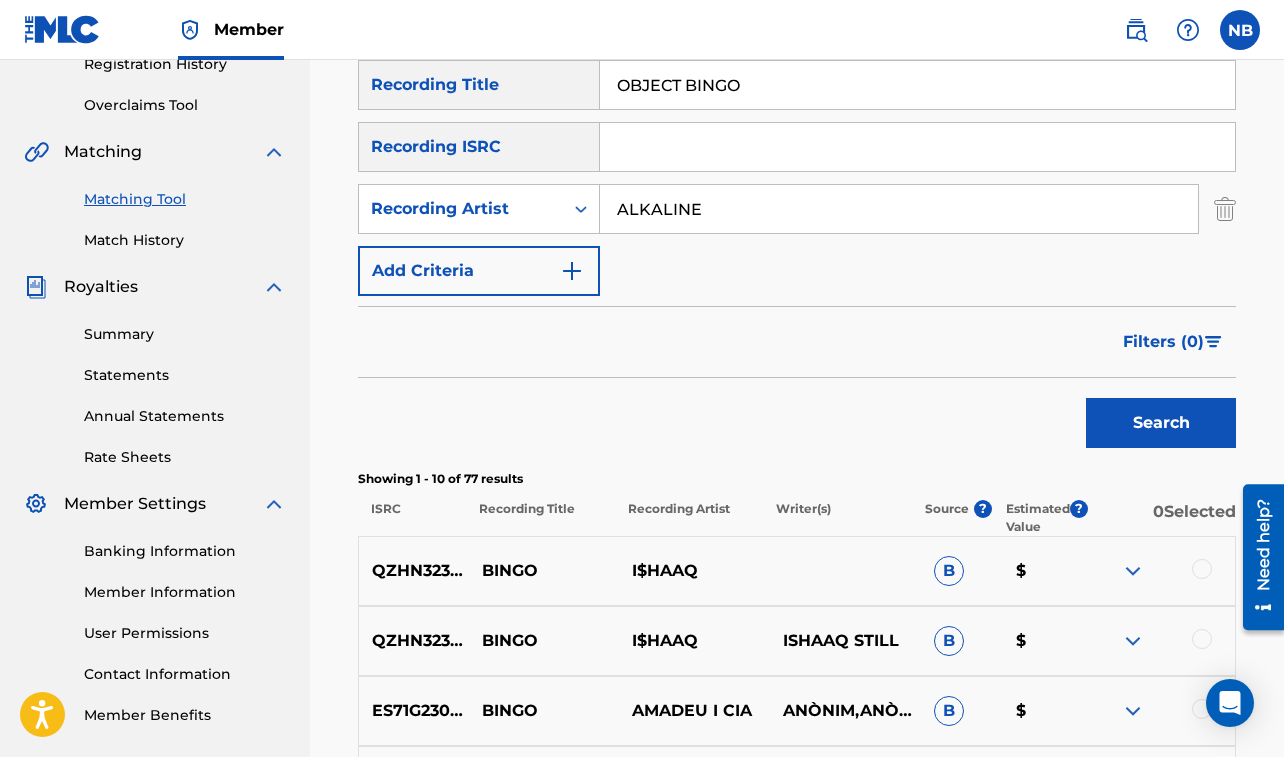 click on "Search" at bounding box center [1161, 423] 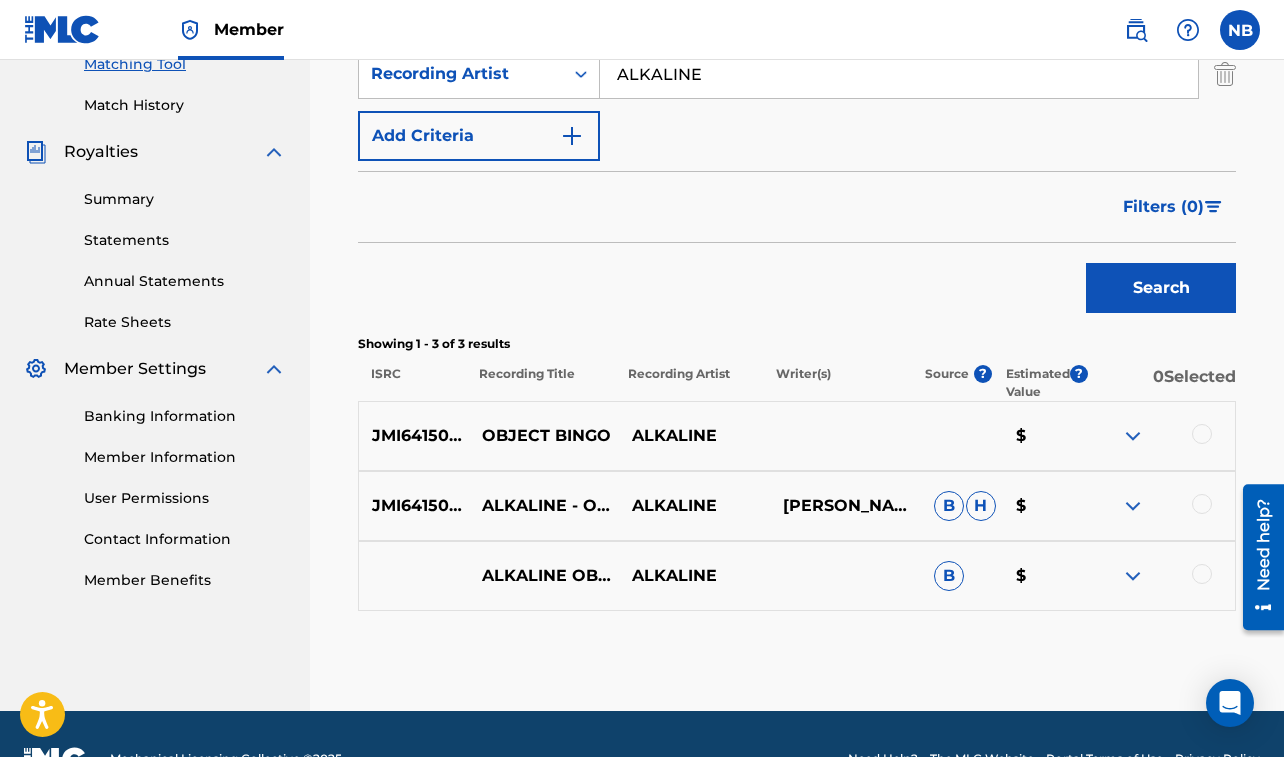 scroll, scrollTop: 530, scrollLeft: 0, axis: vertical 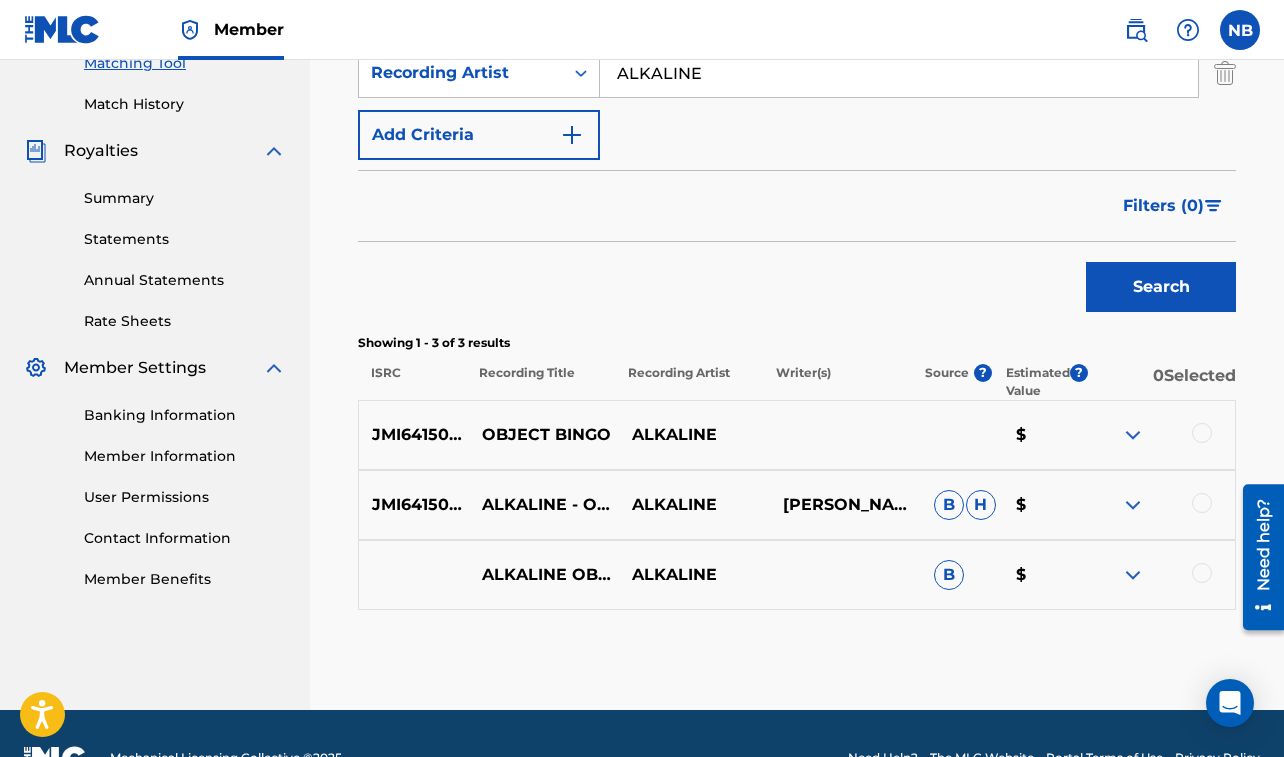 click at bounding box center (1202, 433) 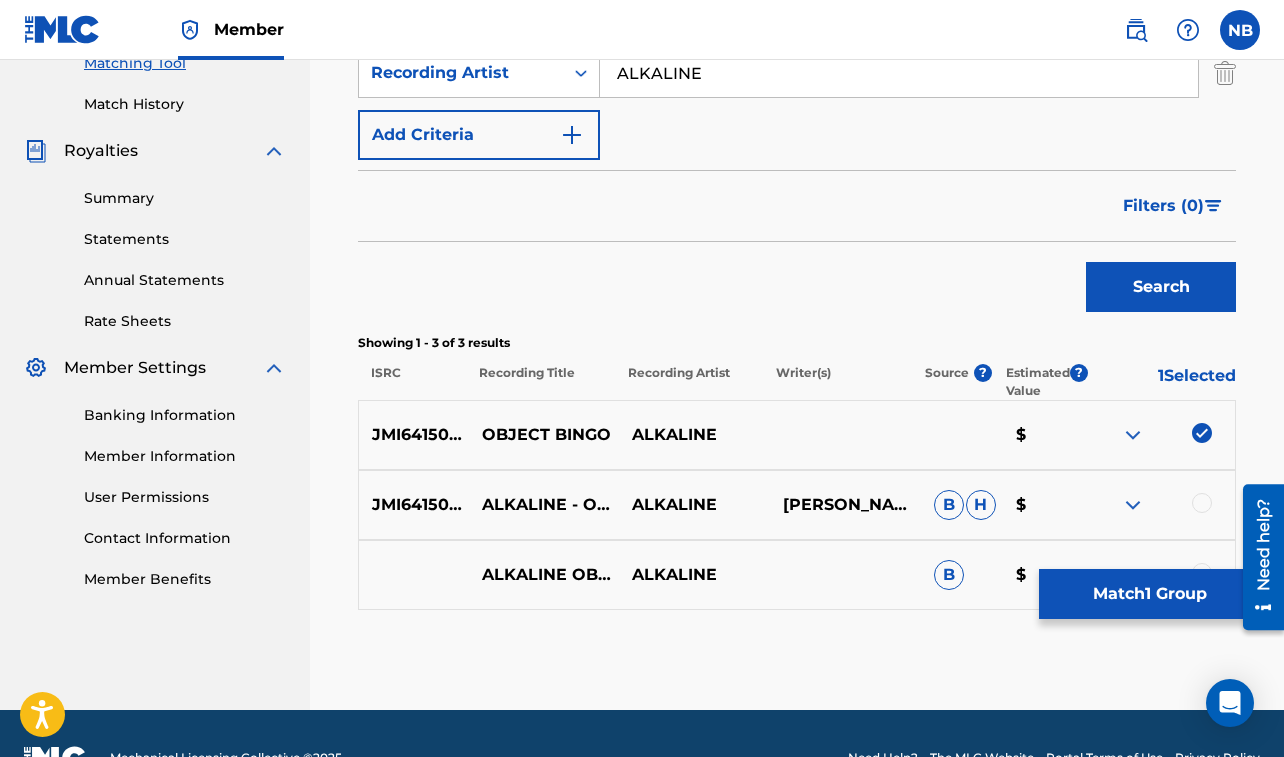click at bounding box center (1202, 503) 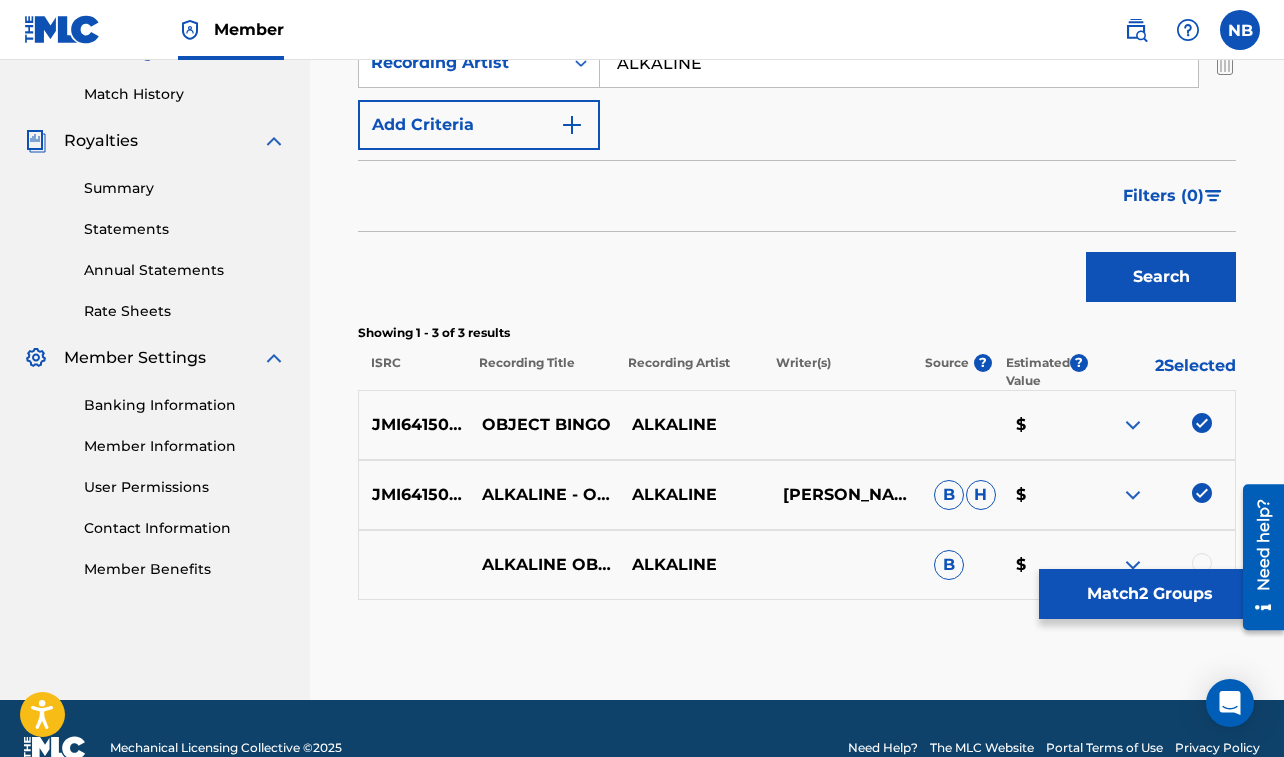 scroll, scrollTop: 579, scrollLeft: 0, axis: vertical 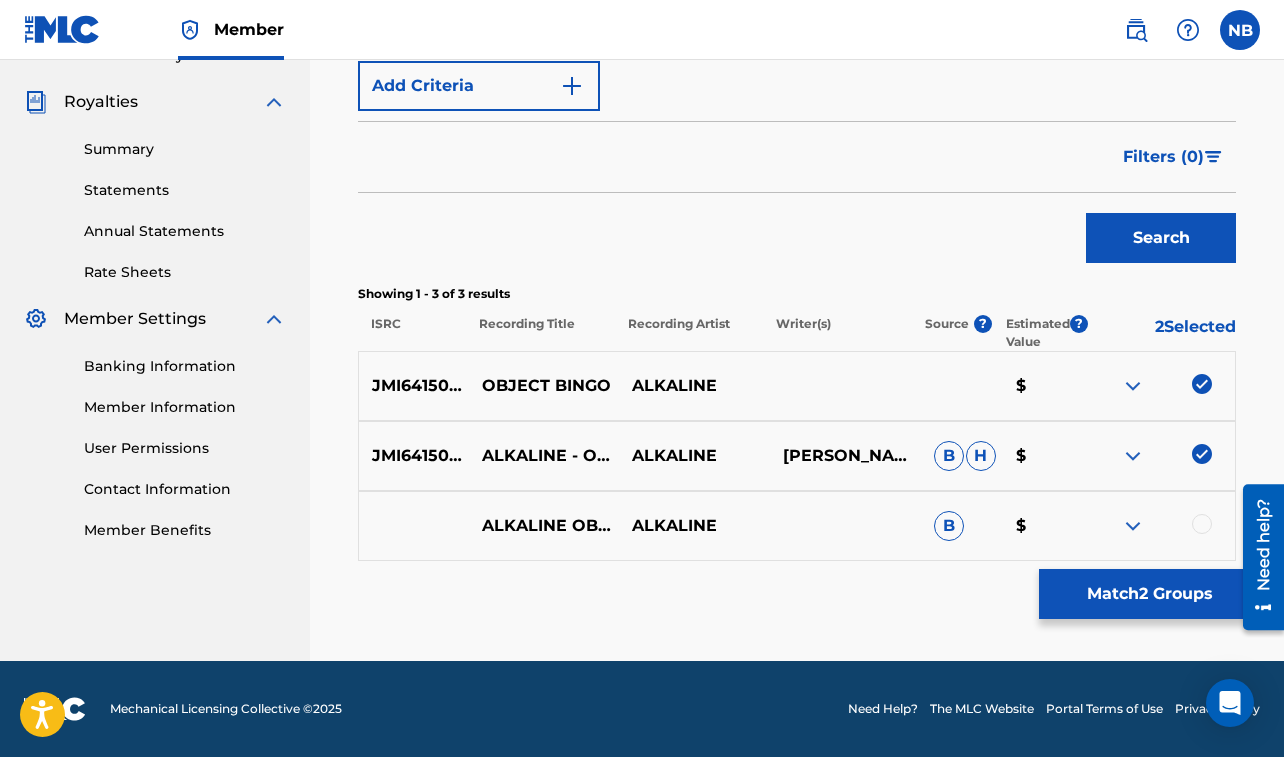 click at bounding box center (1202, 524) 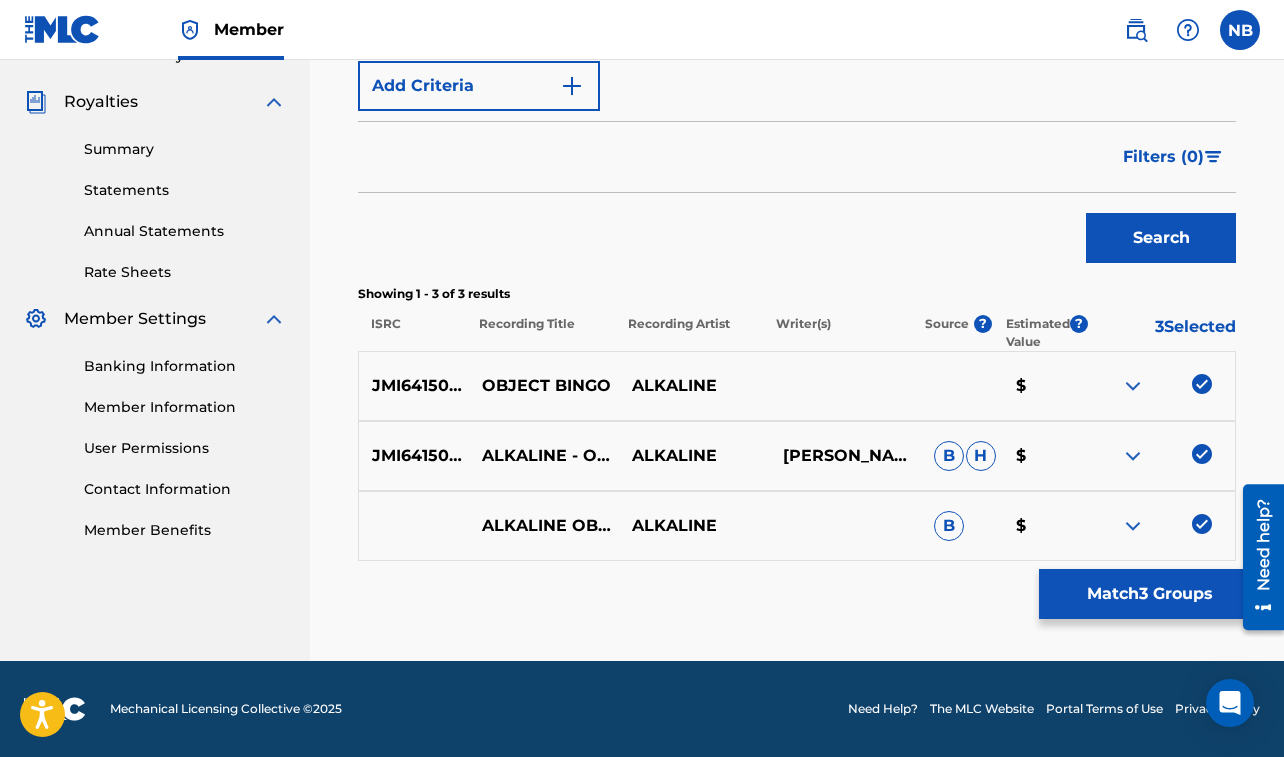 click on "Match  3 Groups" at bounding box center (1149, 594) 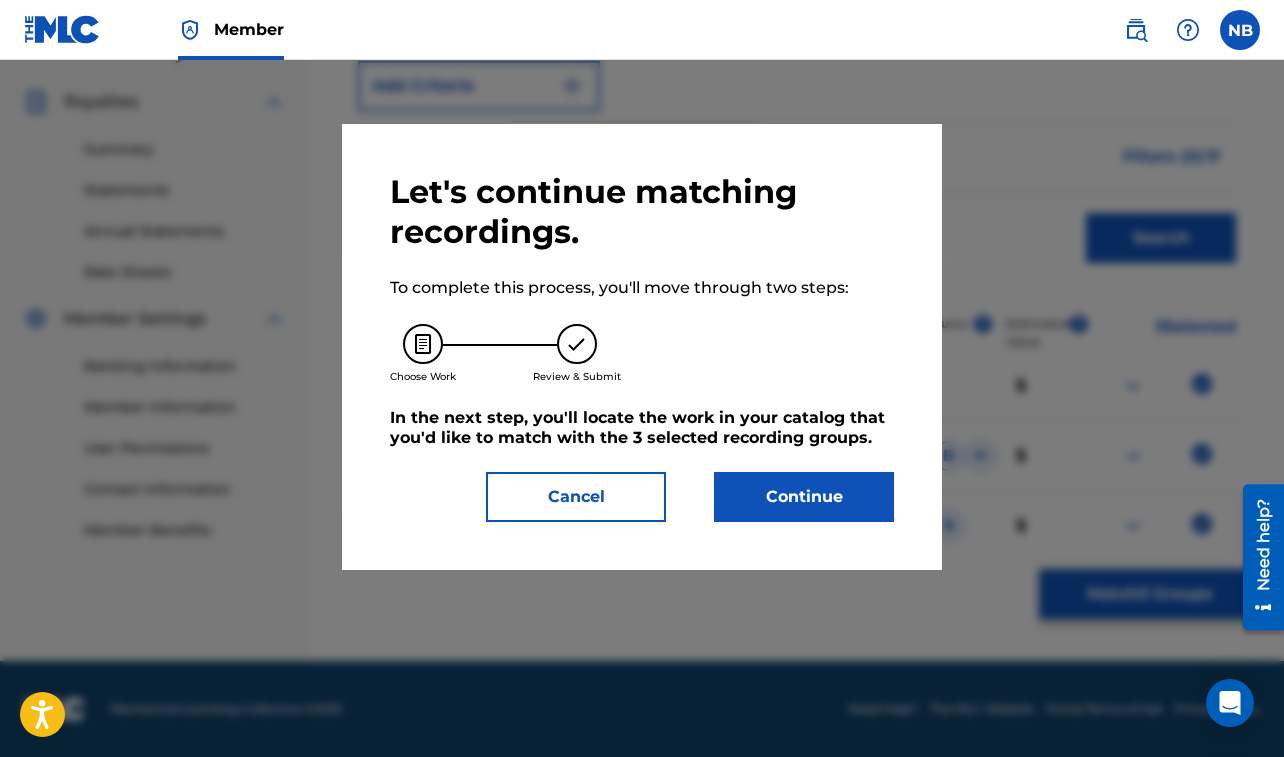 click on "Continue" at bounding box center (804, 497) 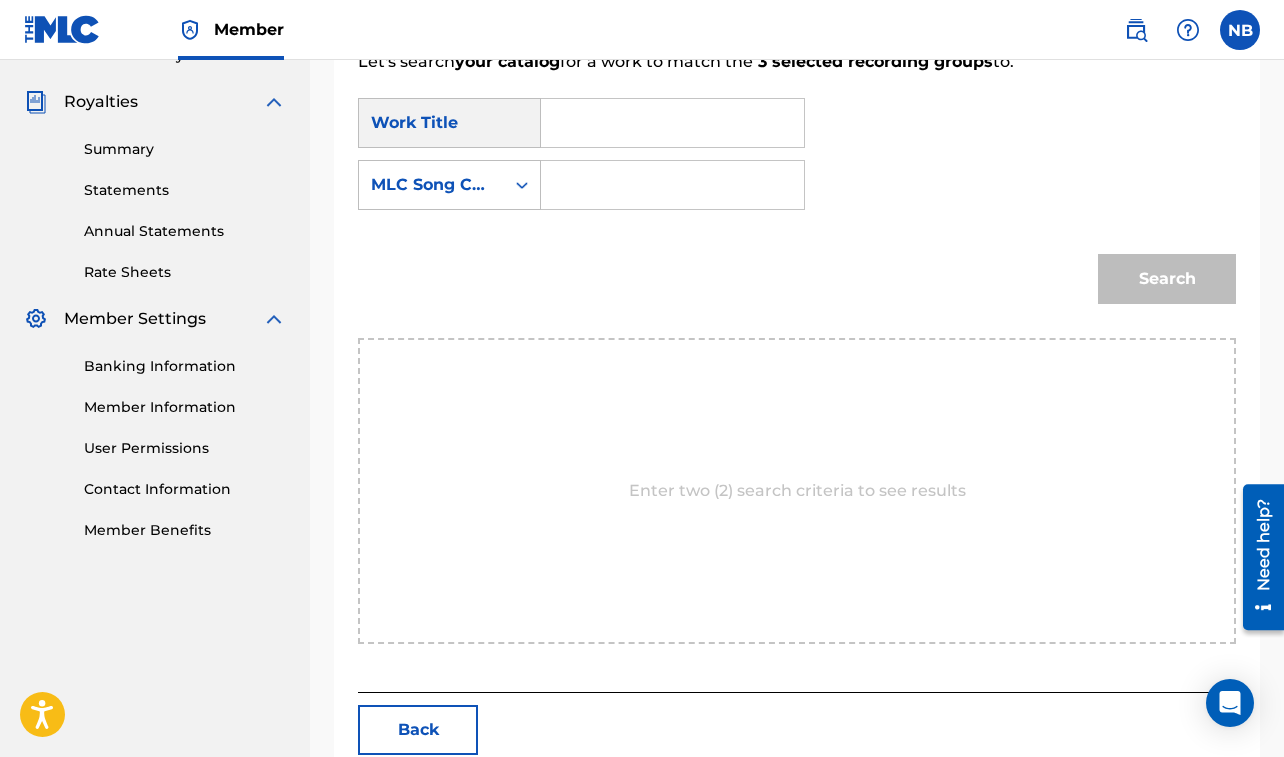 click at bounding box center (672, 123) 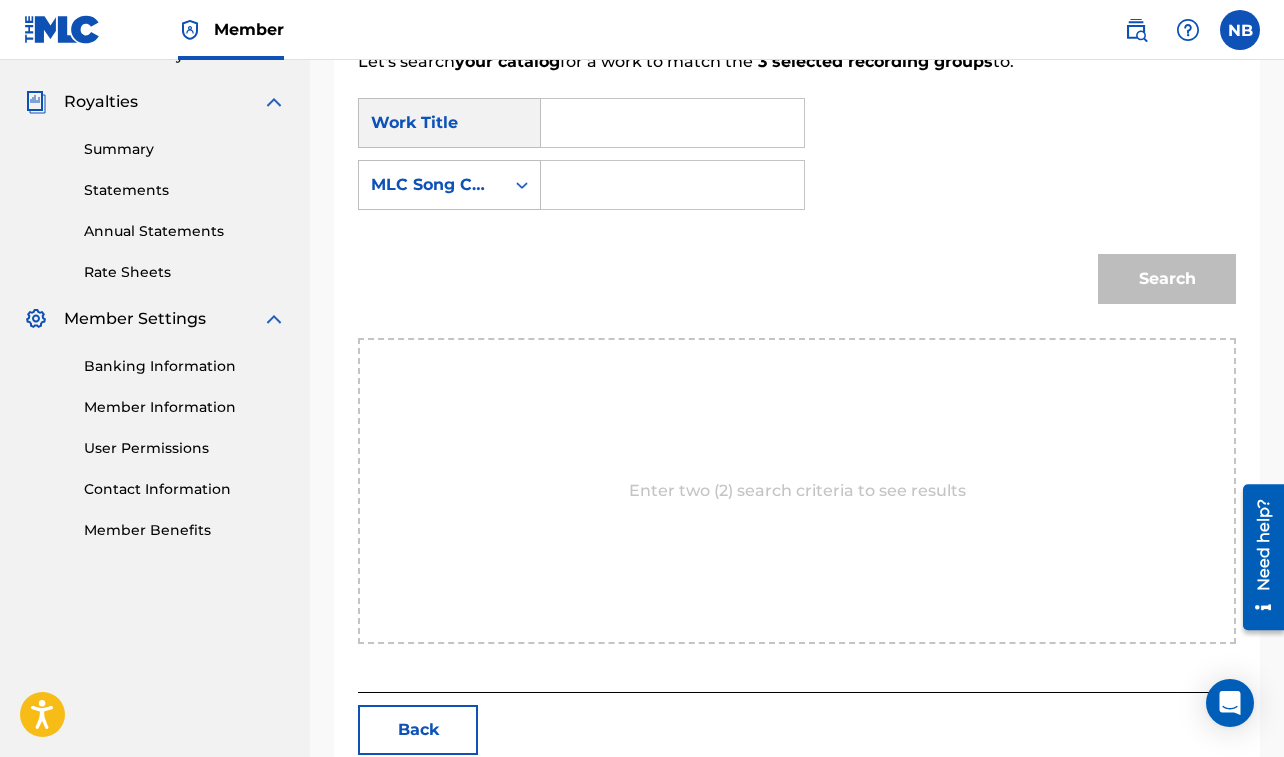 paste on "OBJECT BINGO" 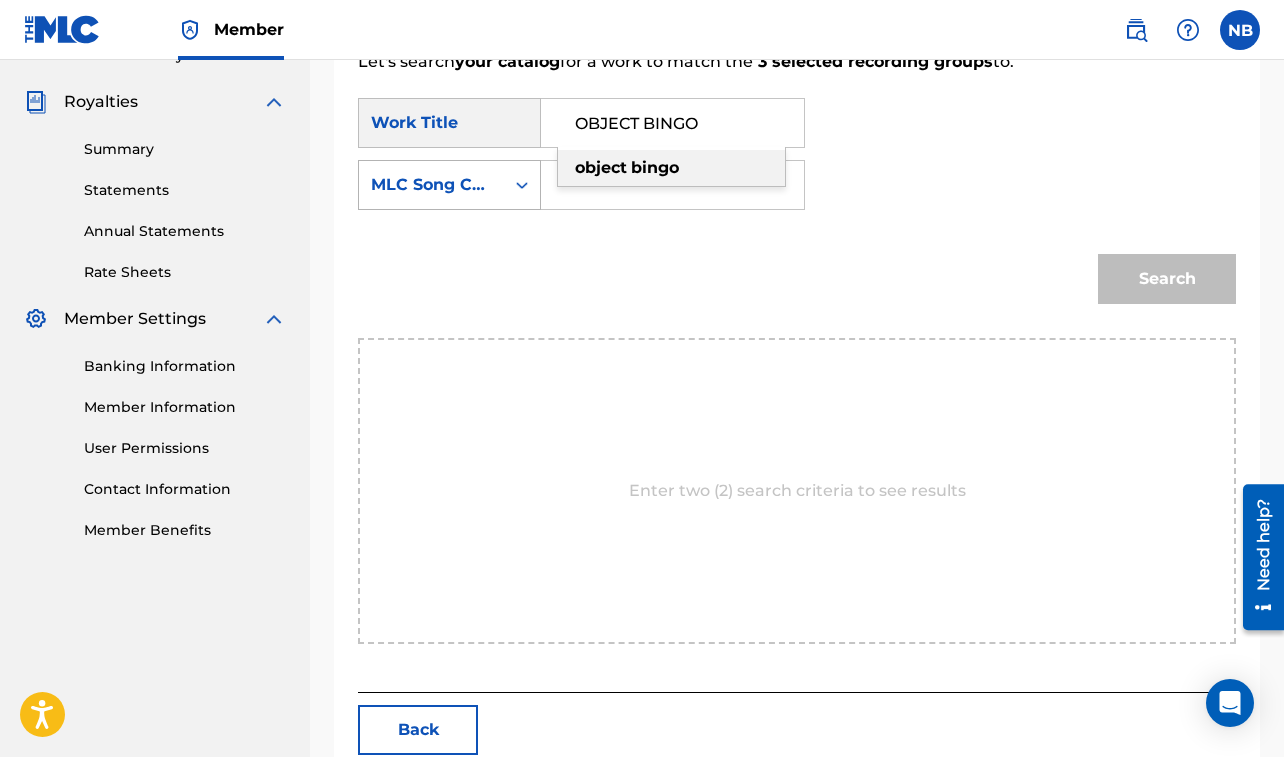 type on "OBJECT BINGO" 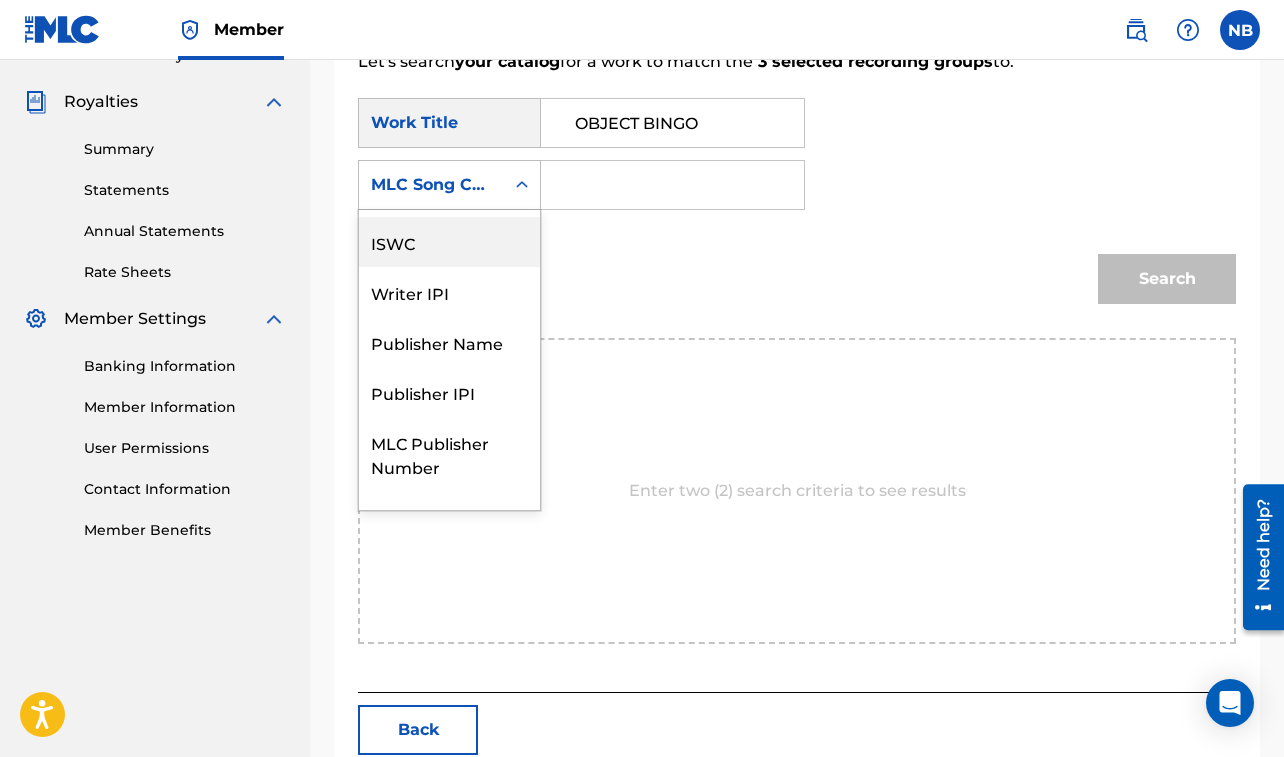 scroll, scrollTop: 26, scrollLeft: 0, axis: vertical 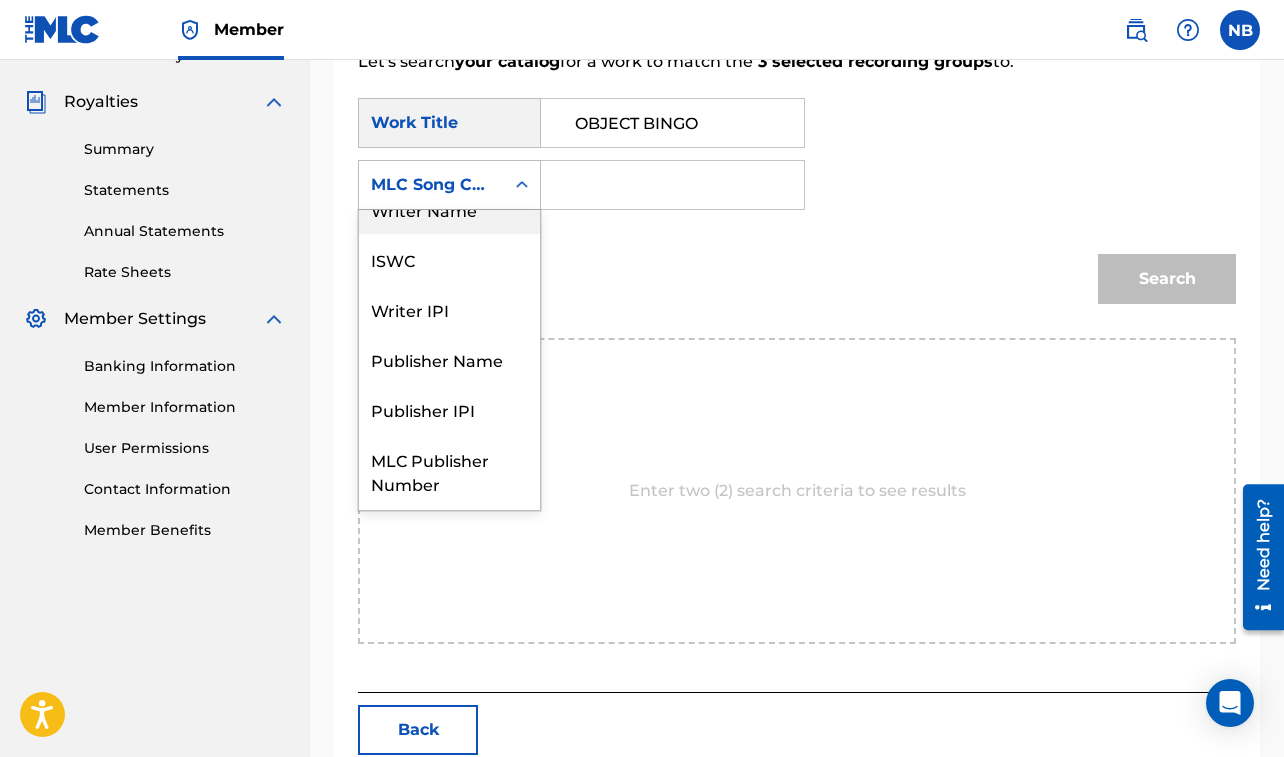 click on "Writer Name" at bounding box center [449, 209] 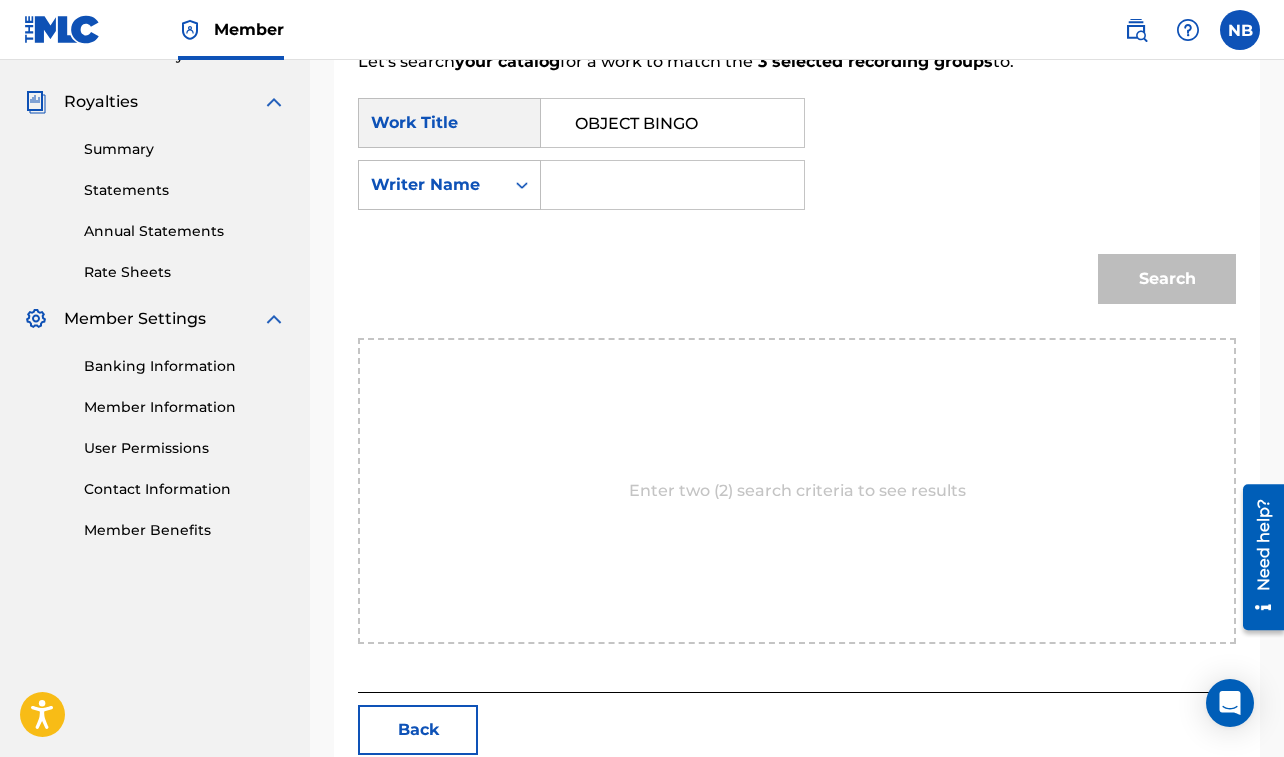 click at bounding box center (672, 185) 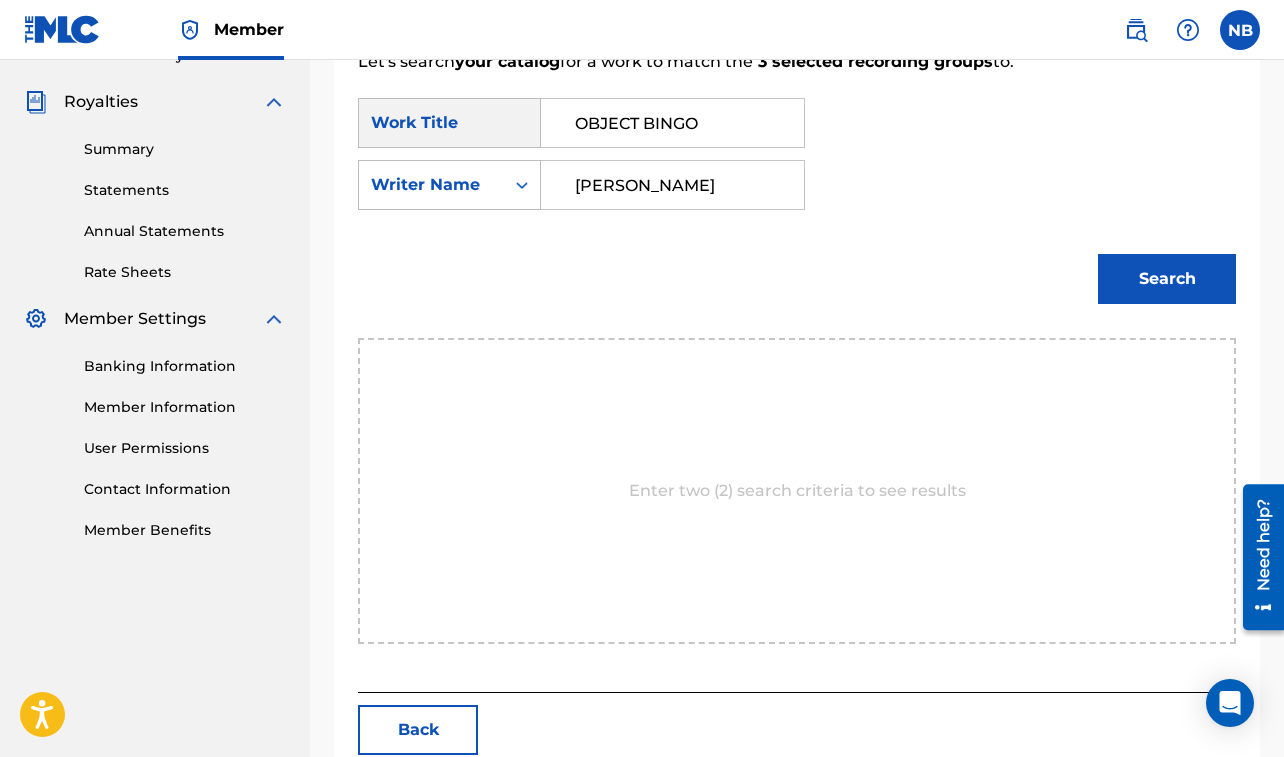 click on "Search" at bounding box center [1167, 279] 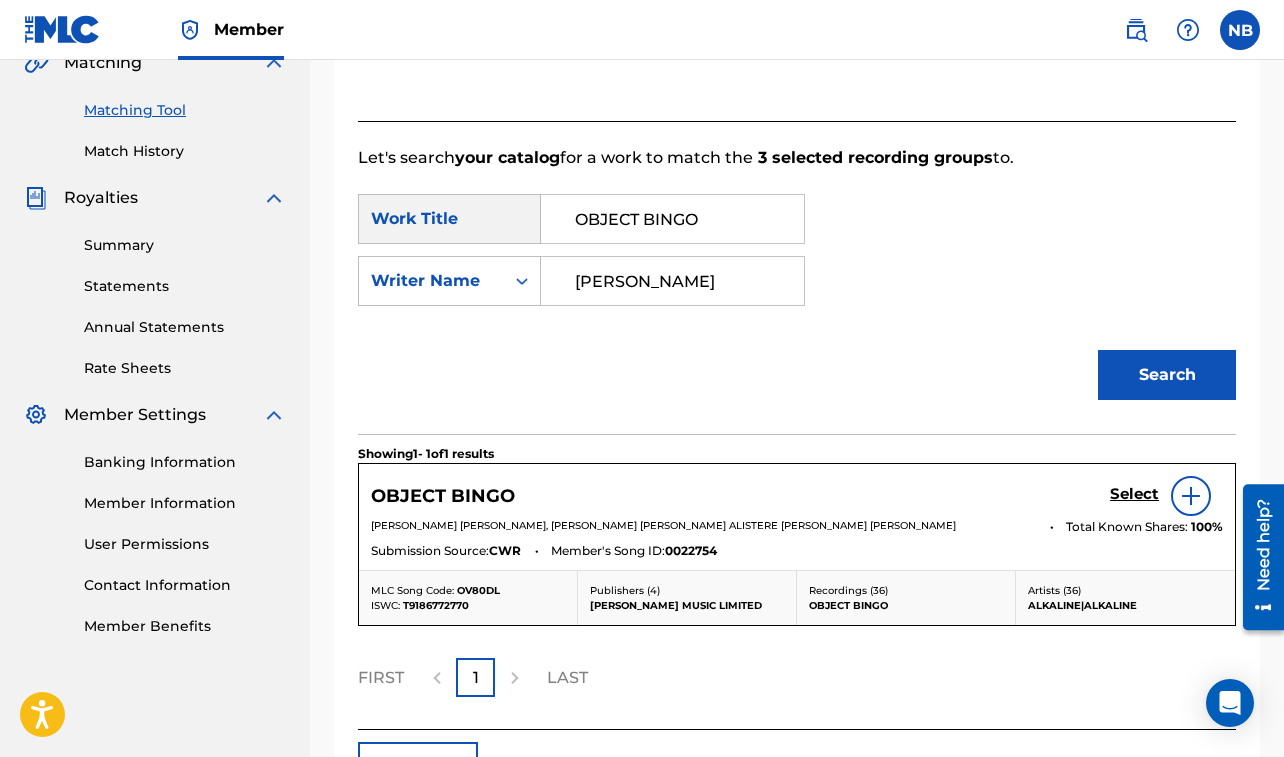 scroll, scrollTop: 564, scrollLeft: 0, axis: vertical 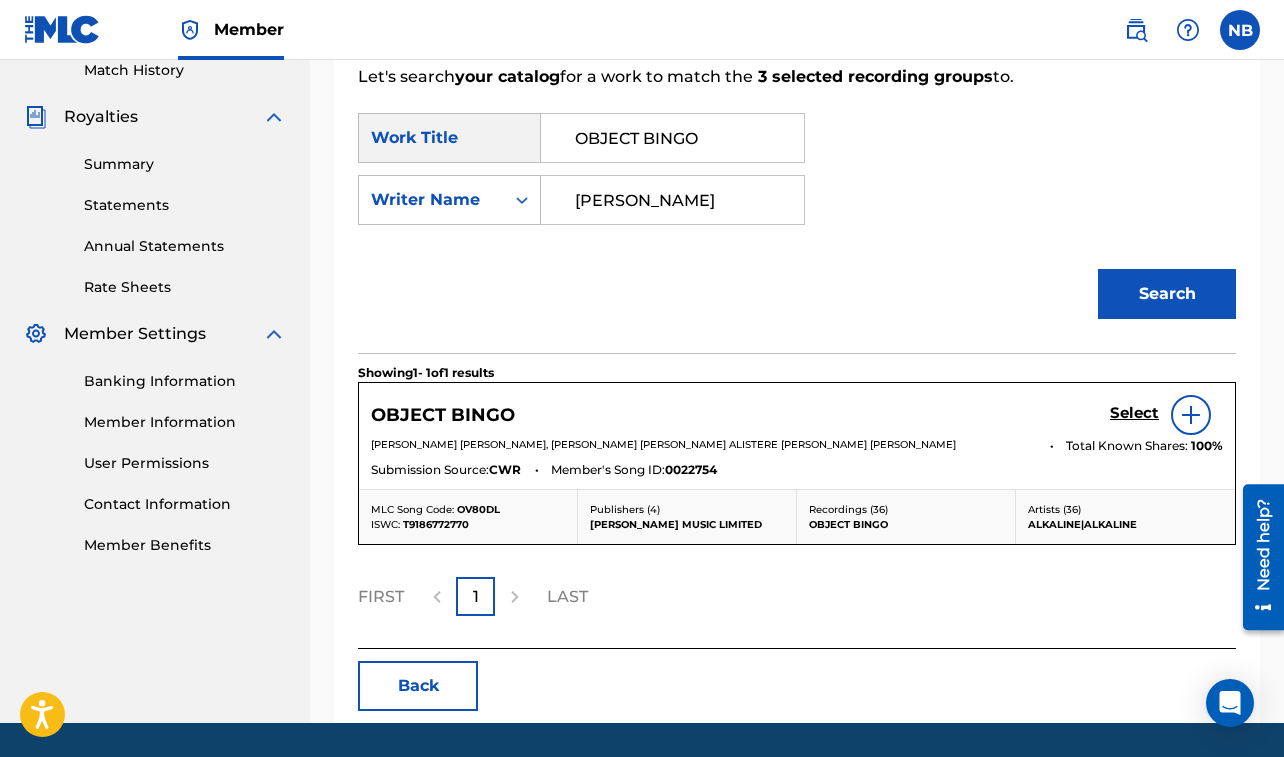 click on "Select" at bounding box center (1134, 413) 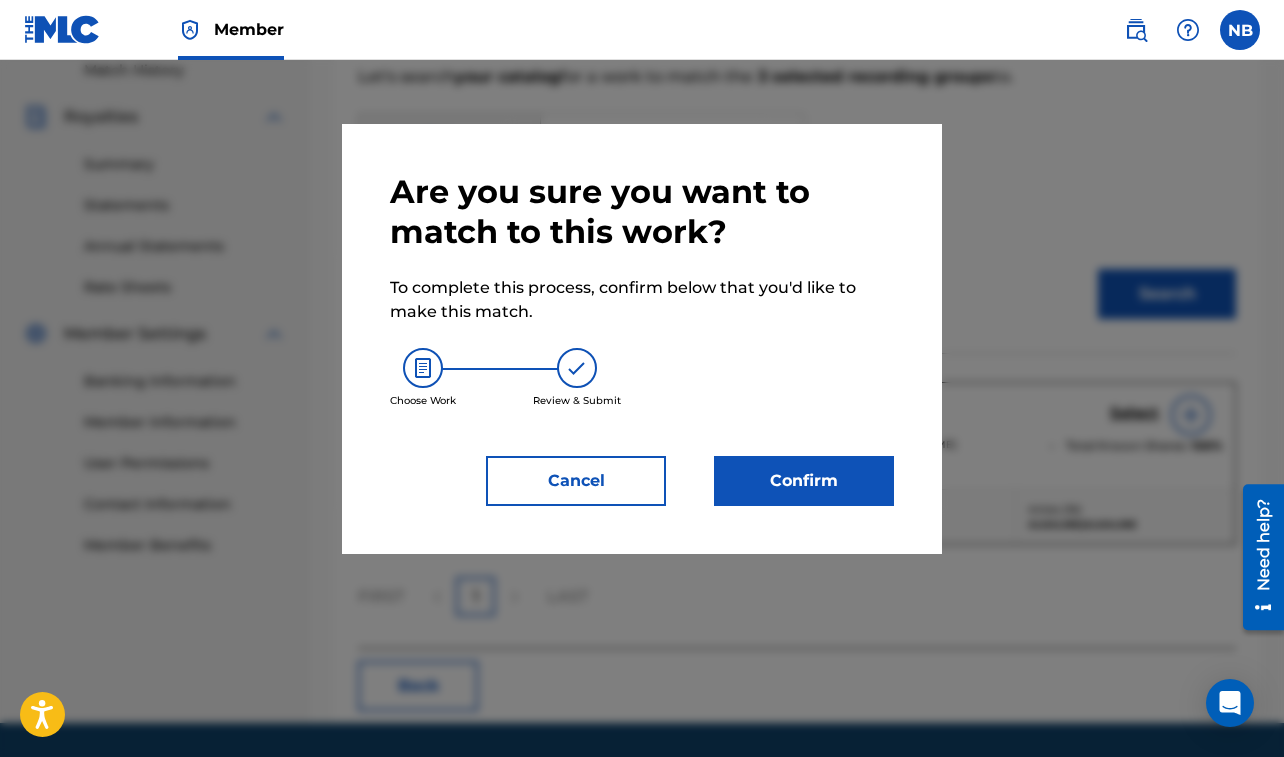 click on "Confirm" at bounding box center (804, 481) 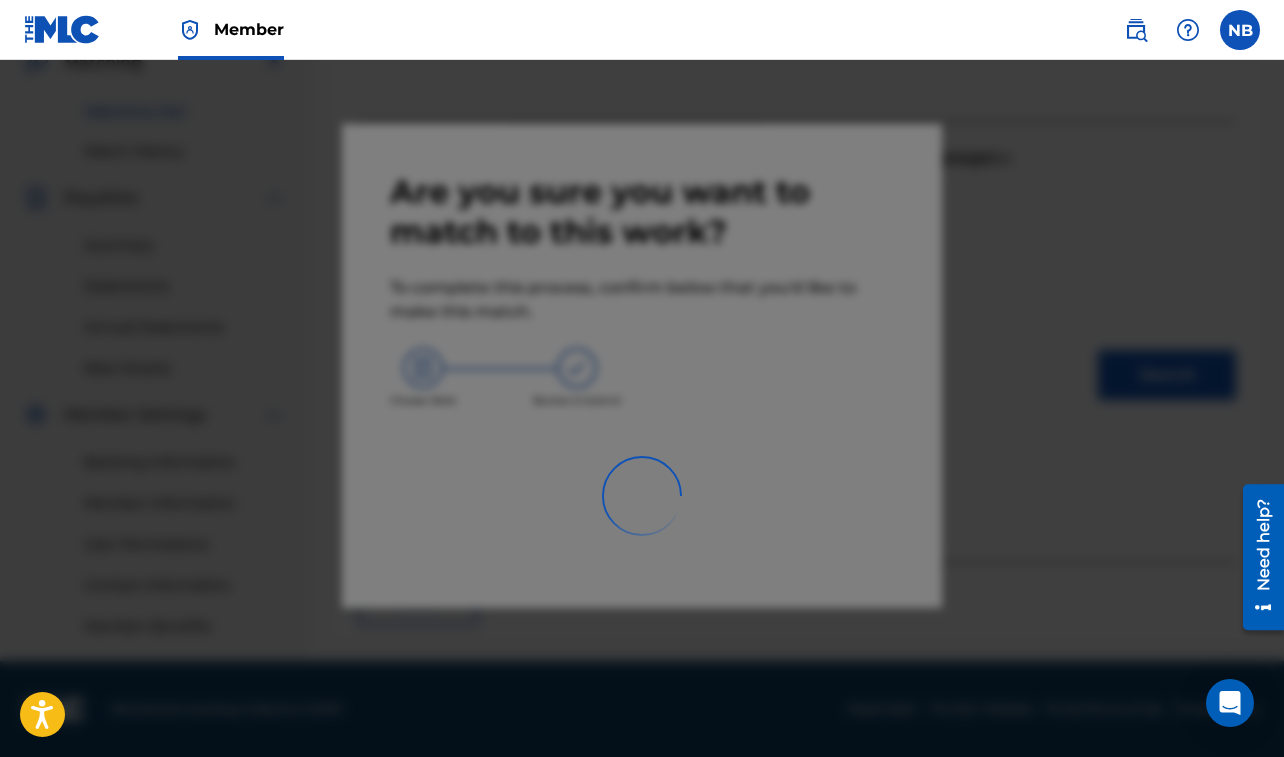 scroll, scrollTop: 483, scrollLeft: 0, axis: vertical 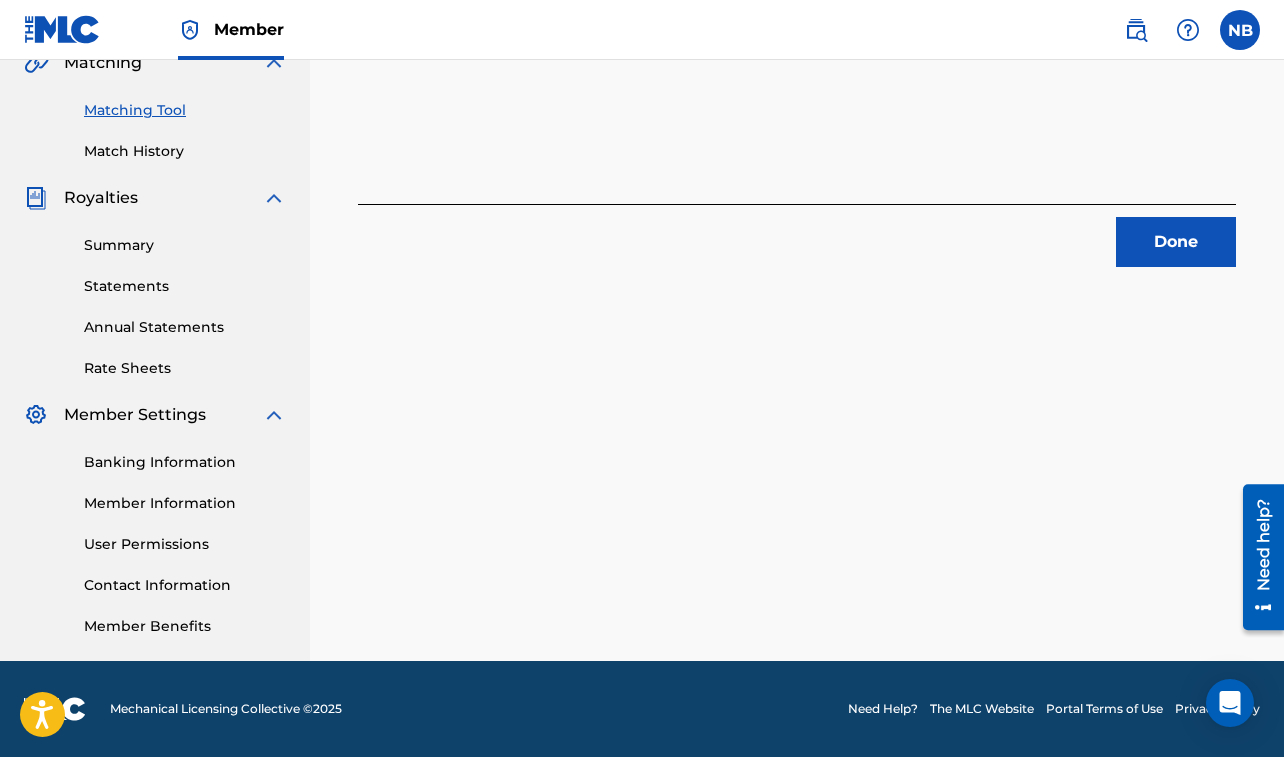 click on "Done" at bounding box center [1176, 242] 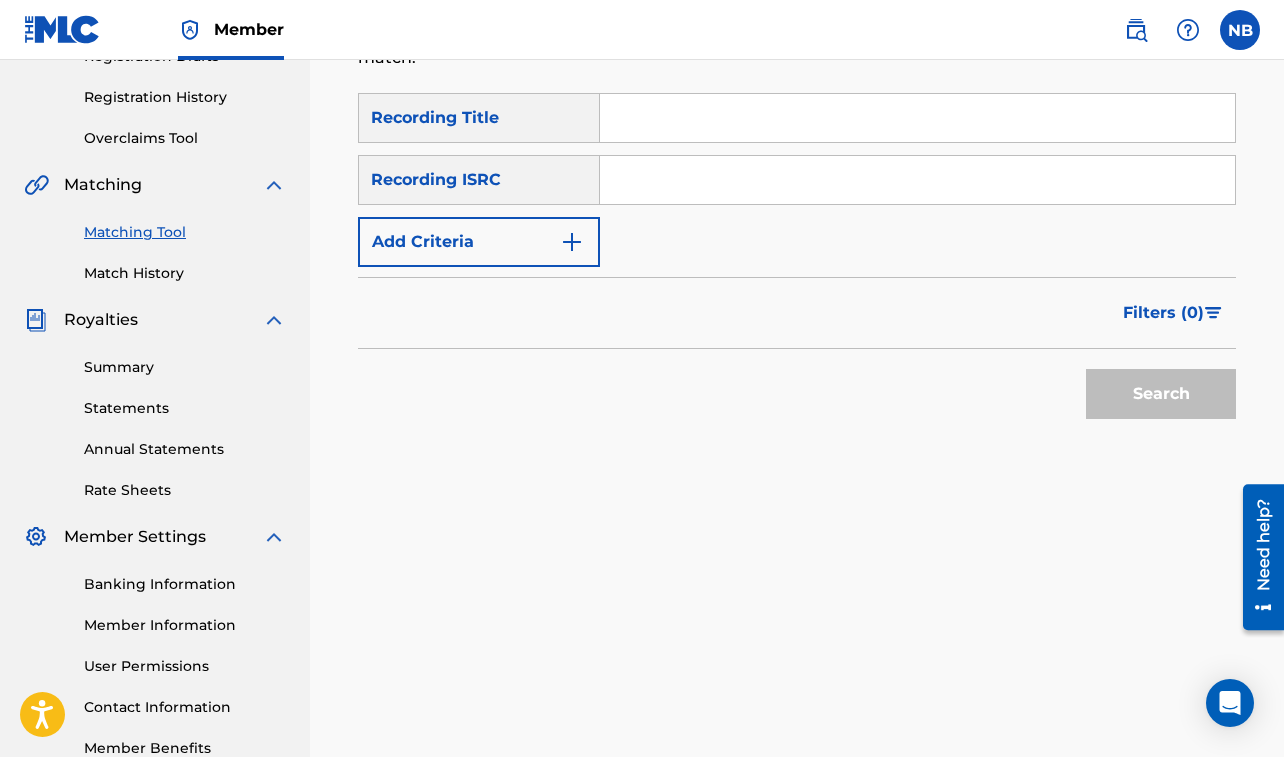 scroll, scrollTop: 346, scrollLeft: 0, axis: vertical 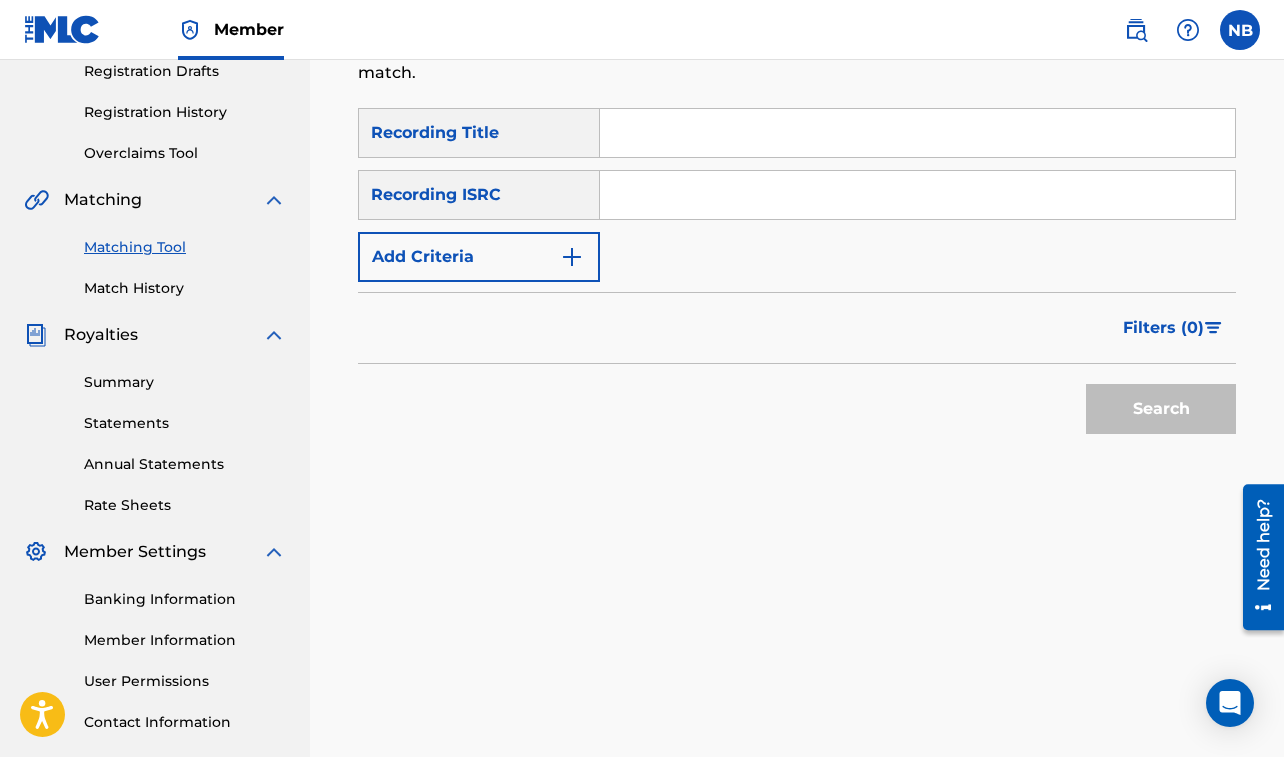 click at bounding box center [917, 133] 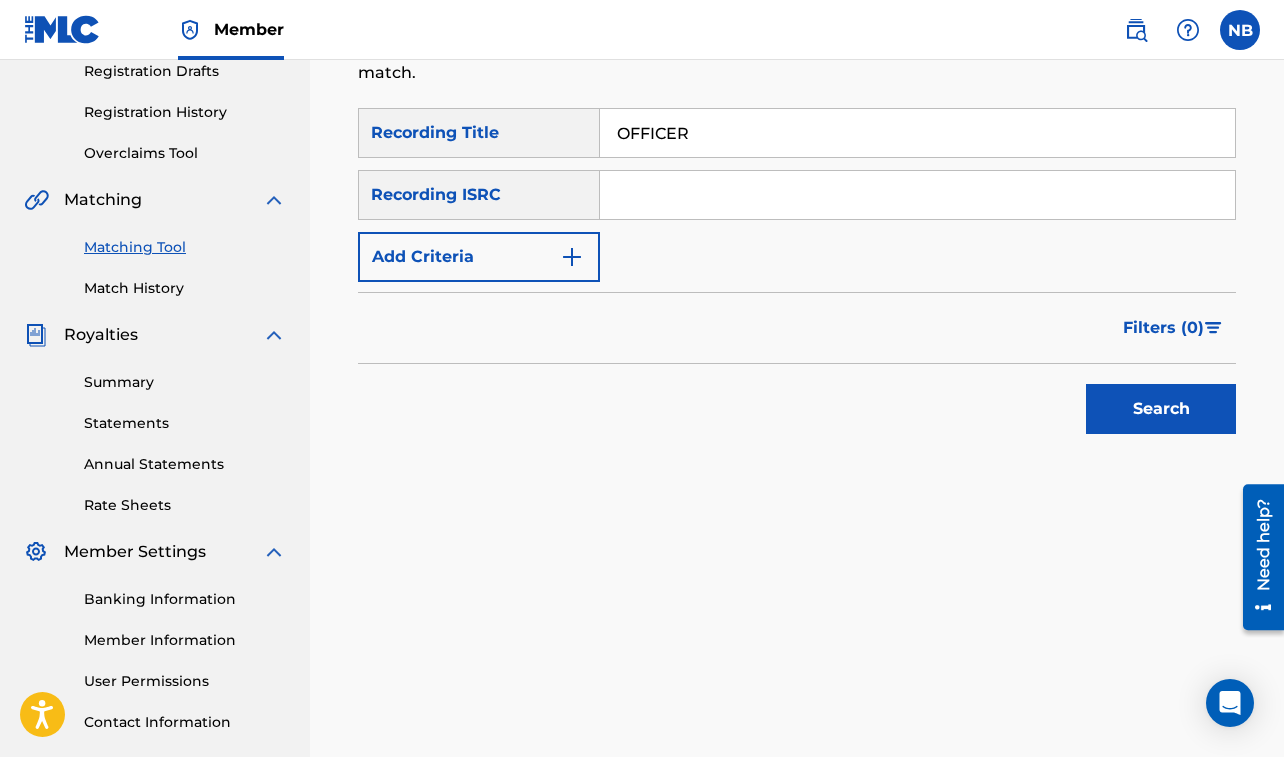 type on "OFFICER" 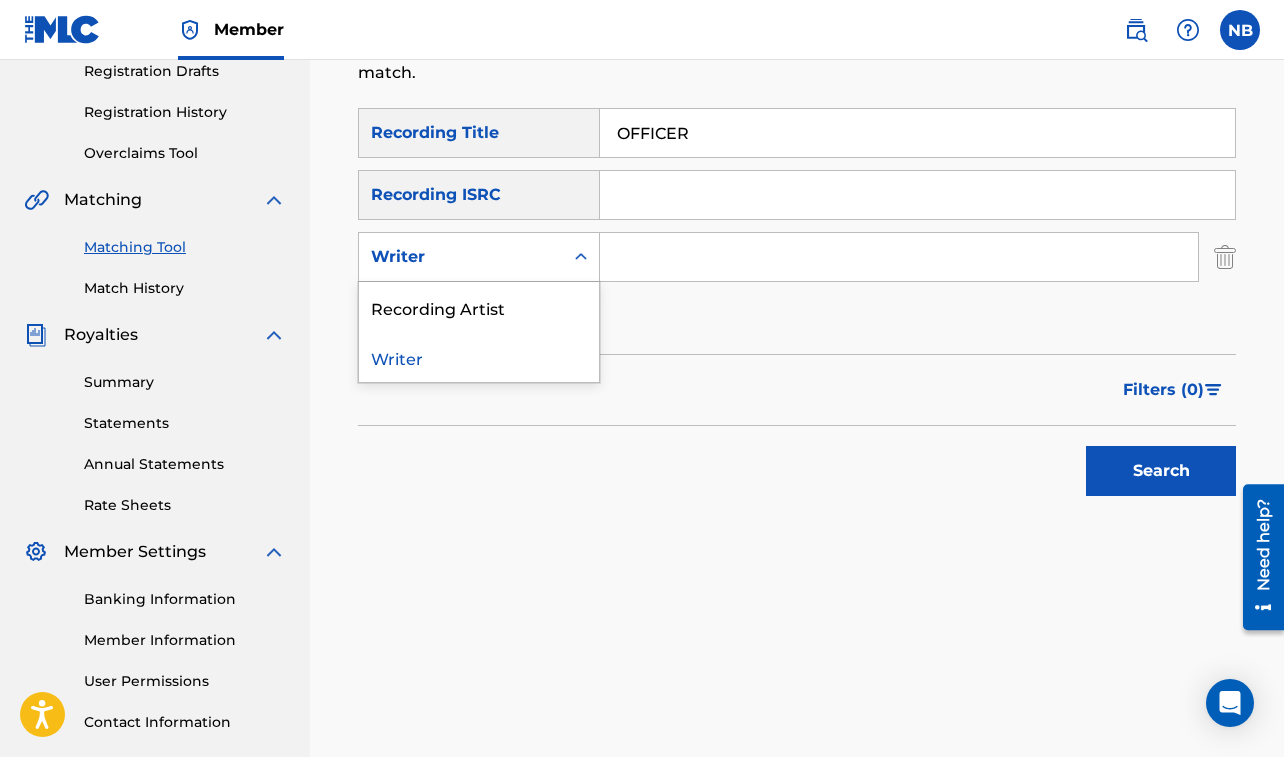 click on "Writer" at bounding box center [461, 257] 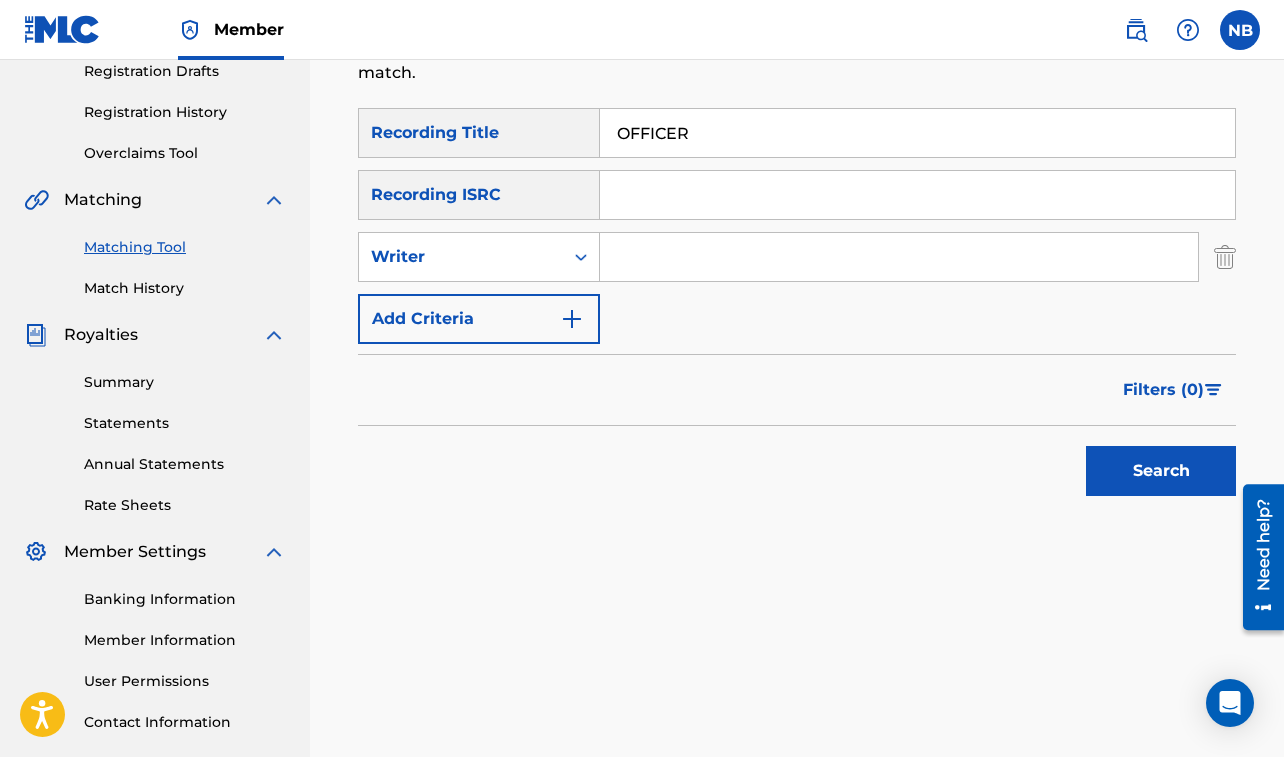click at bounding box center (899, 257) 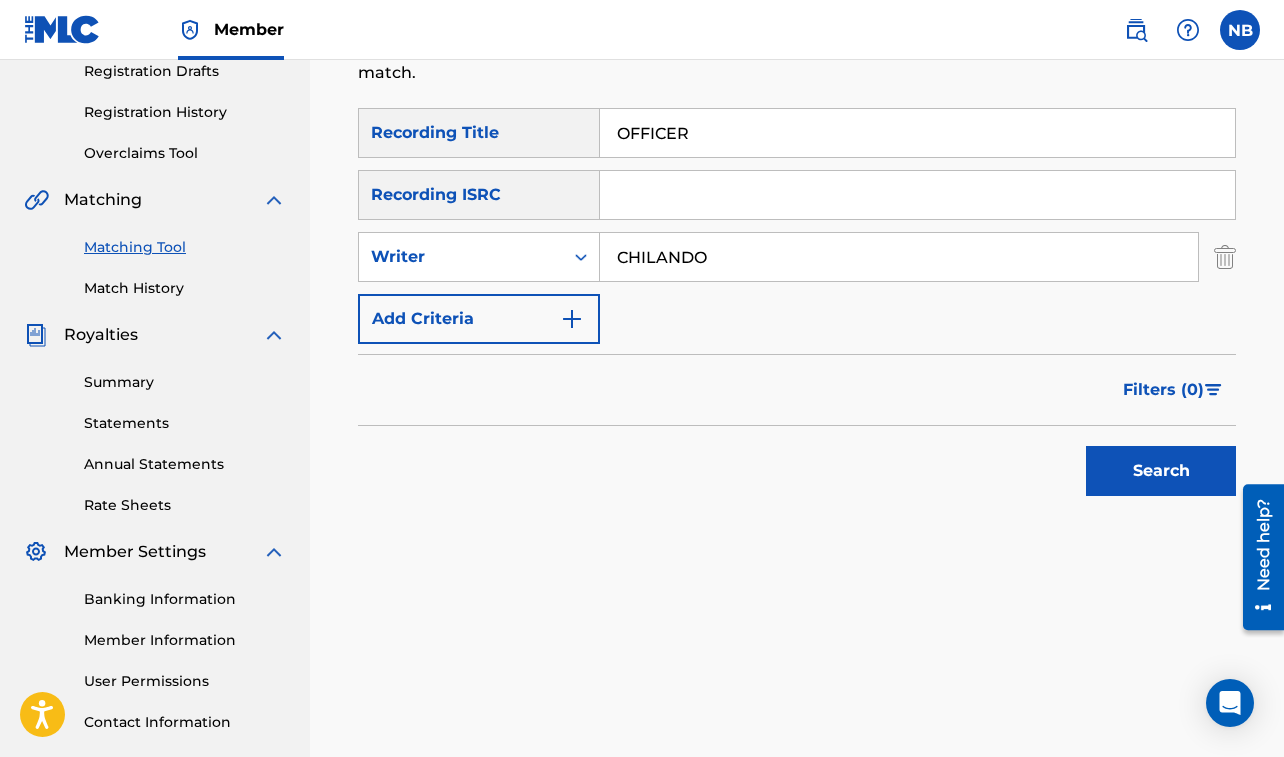 type on "CHILANDO" 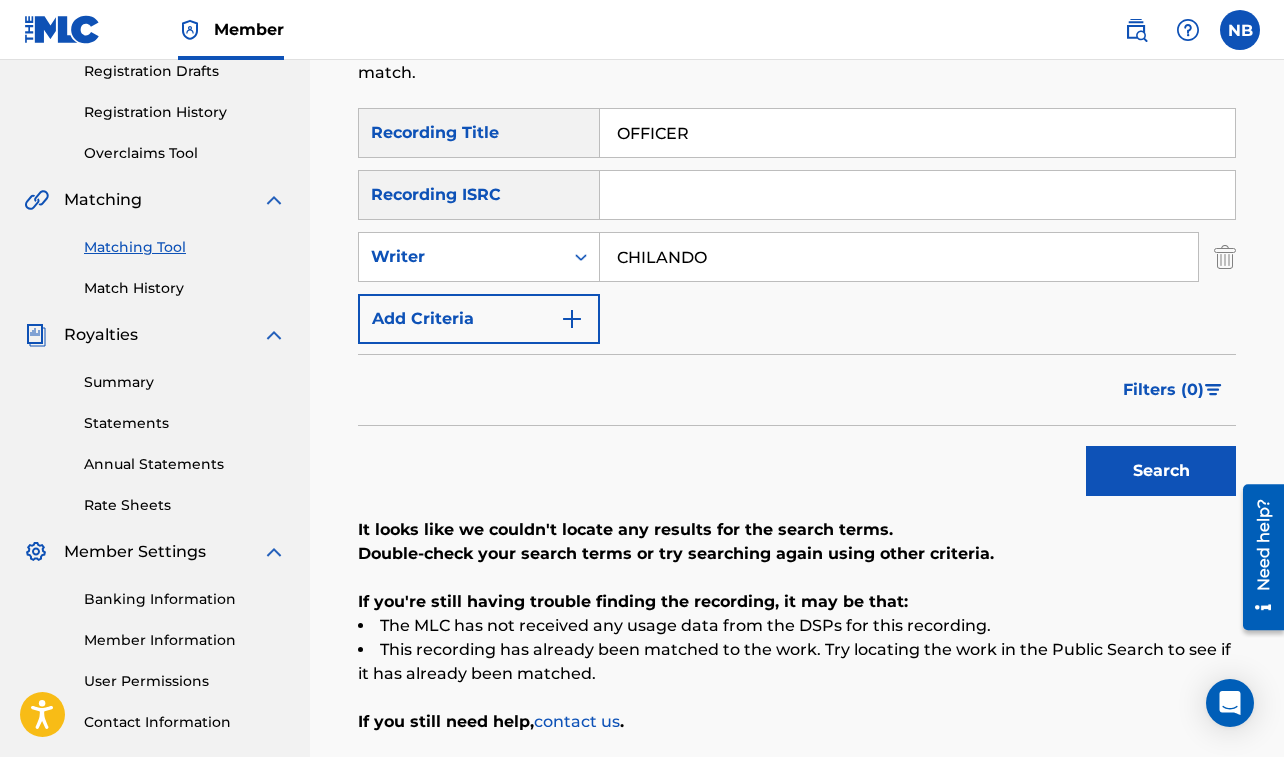 drag, startPoint x: 617, startPoint y: 130, endPoint x: 749, endPoint y: 148, distance: 133.22162 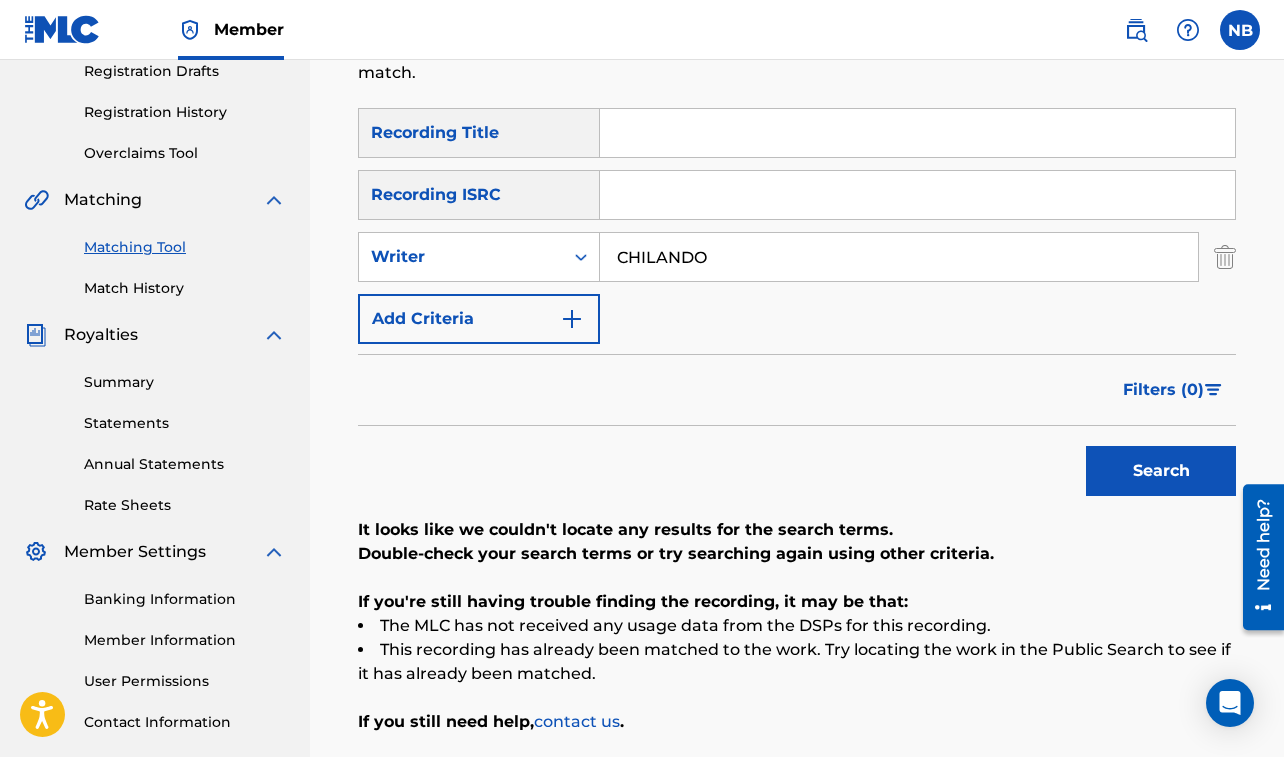 paste on "OH LAWD" 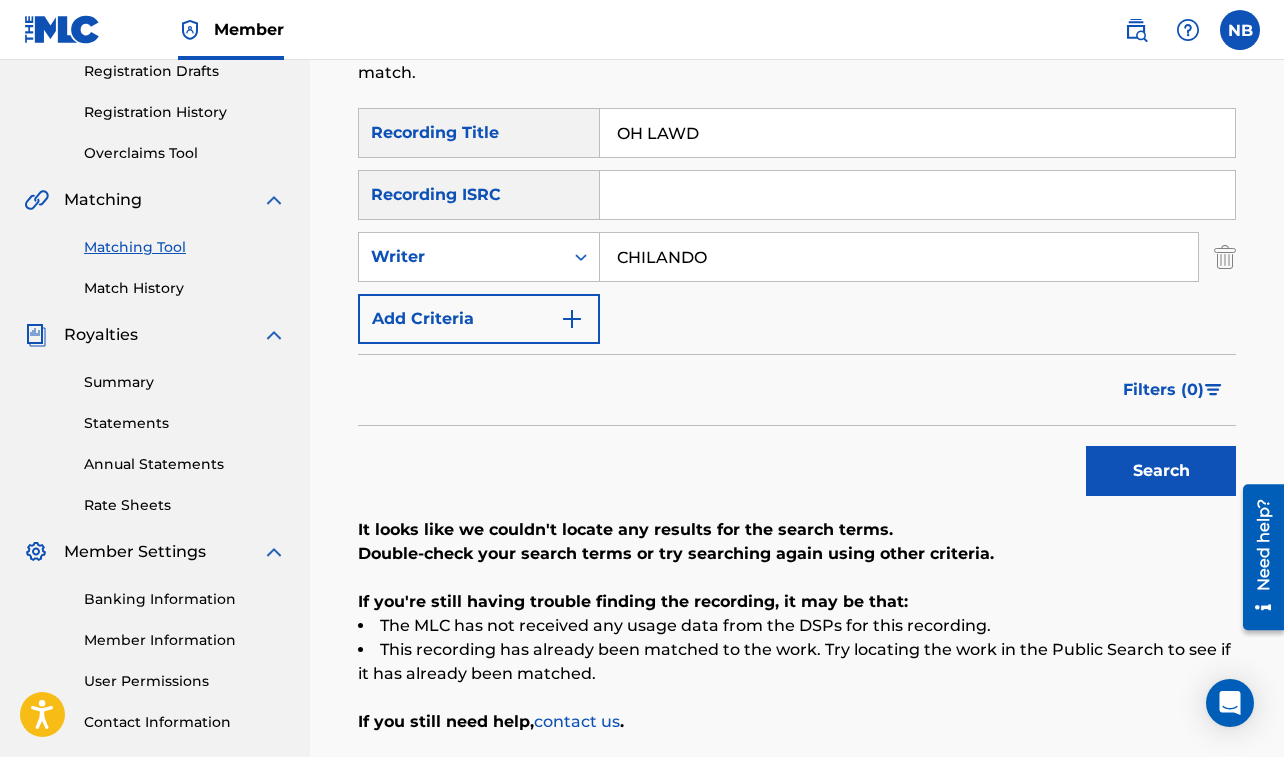 type on "OH LAWD" 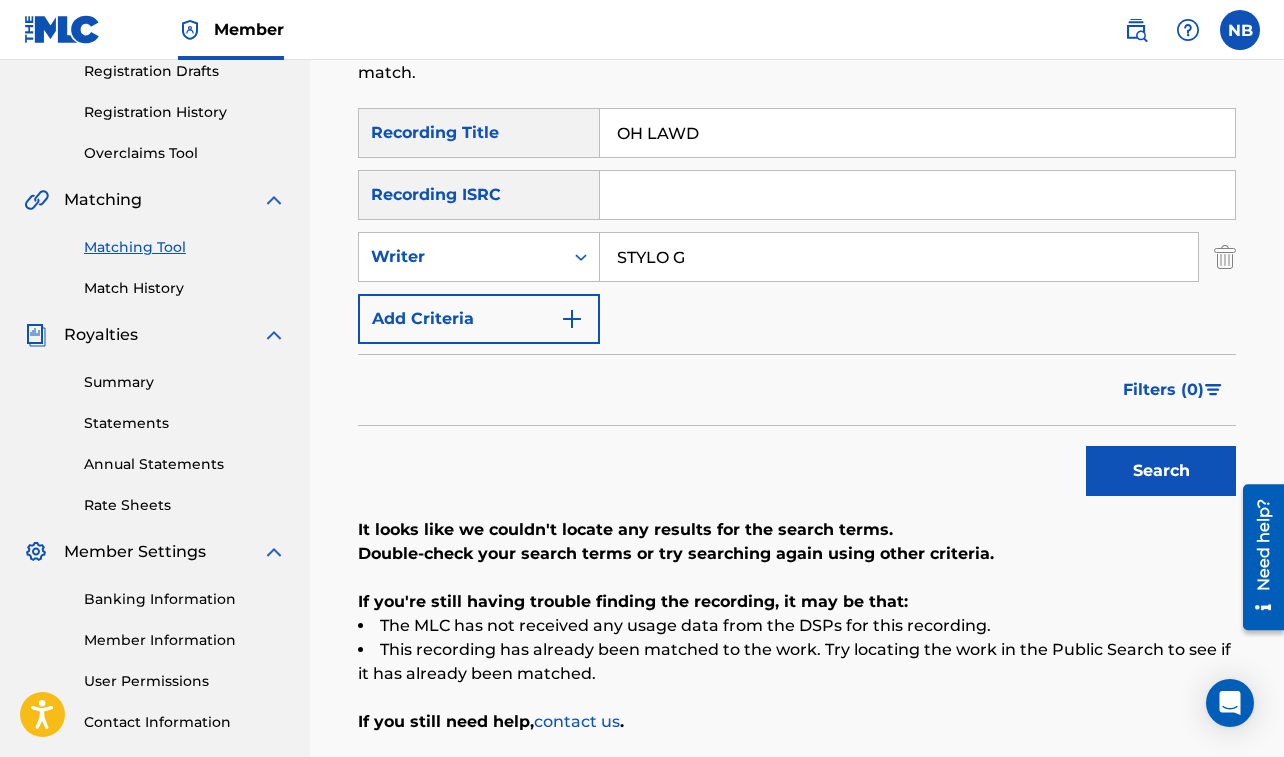 type on "STYLO G" 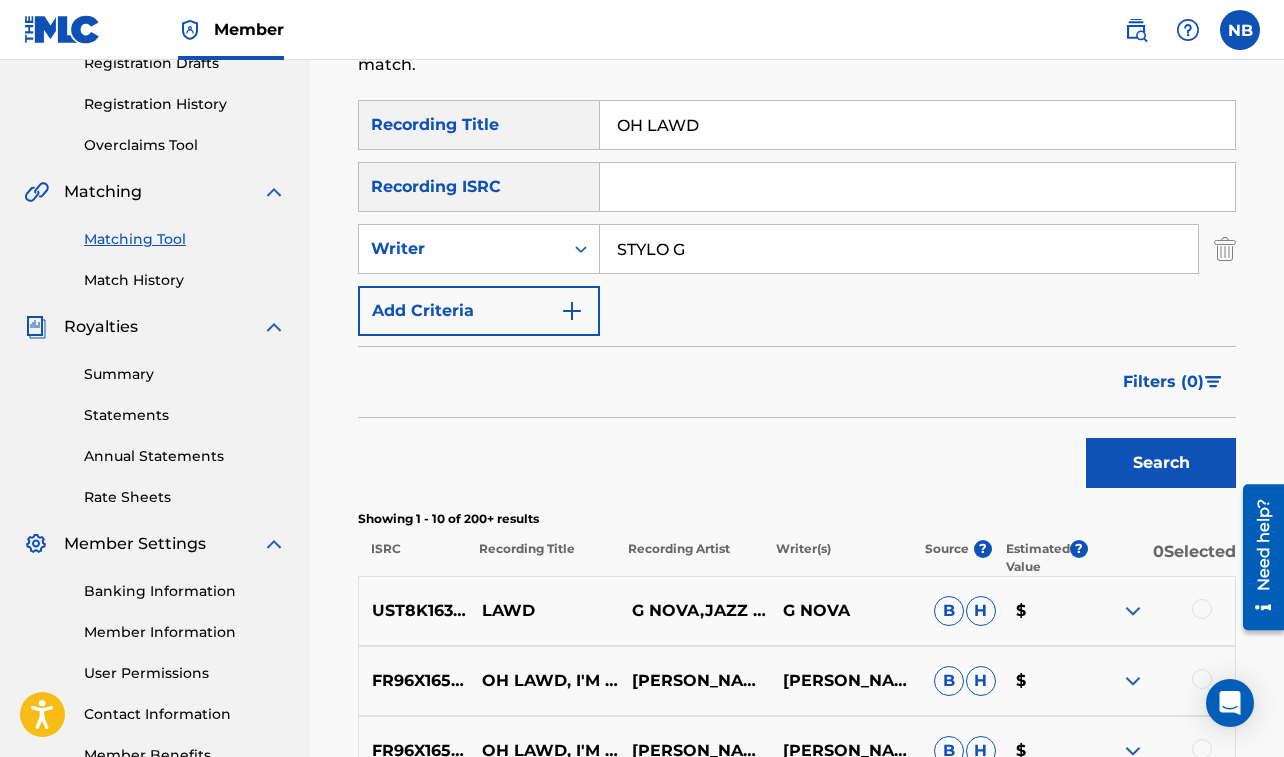 scroll, scrollTop: 333, scrollLeft: 0, axis: vertical 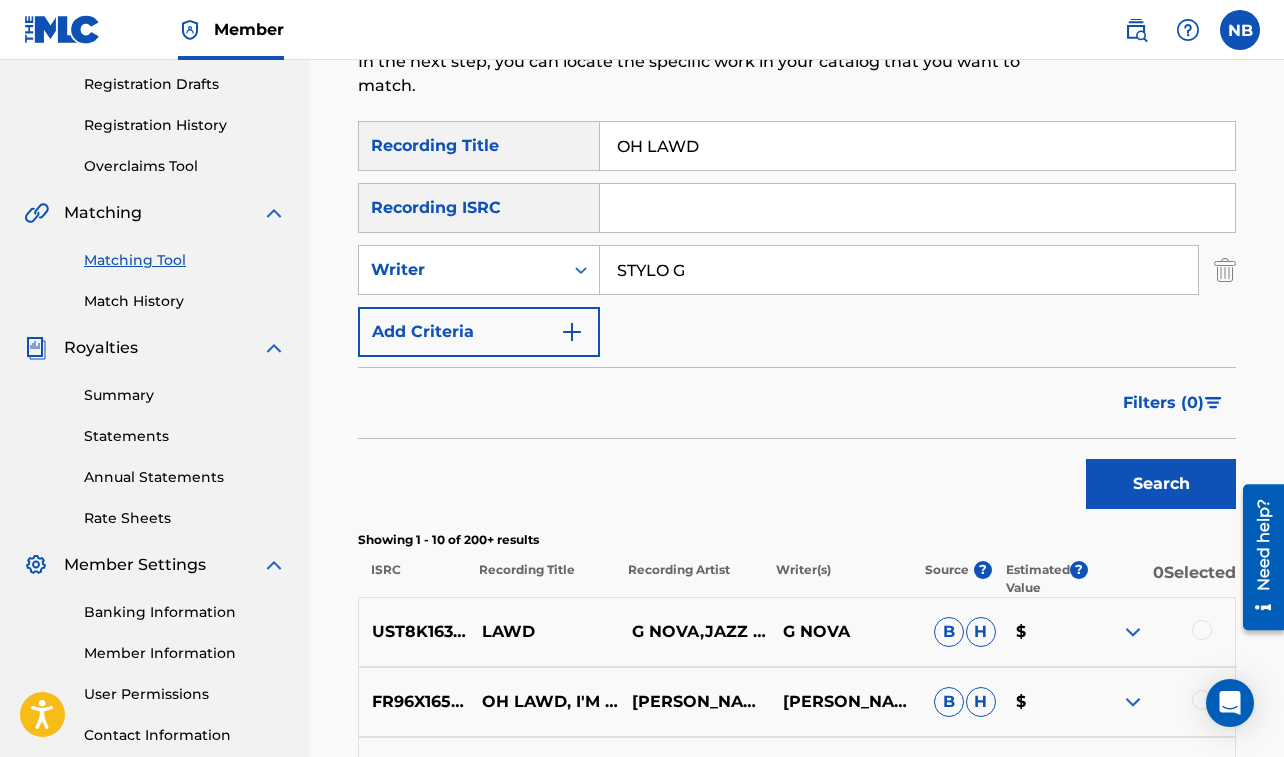 drag, startPoint x: 619, startPoint y: 150, endPoint x: 768, endPoint y: 150, distance: 149 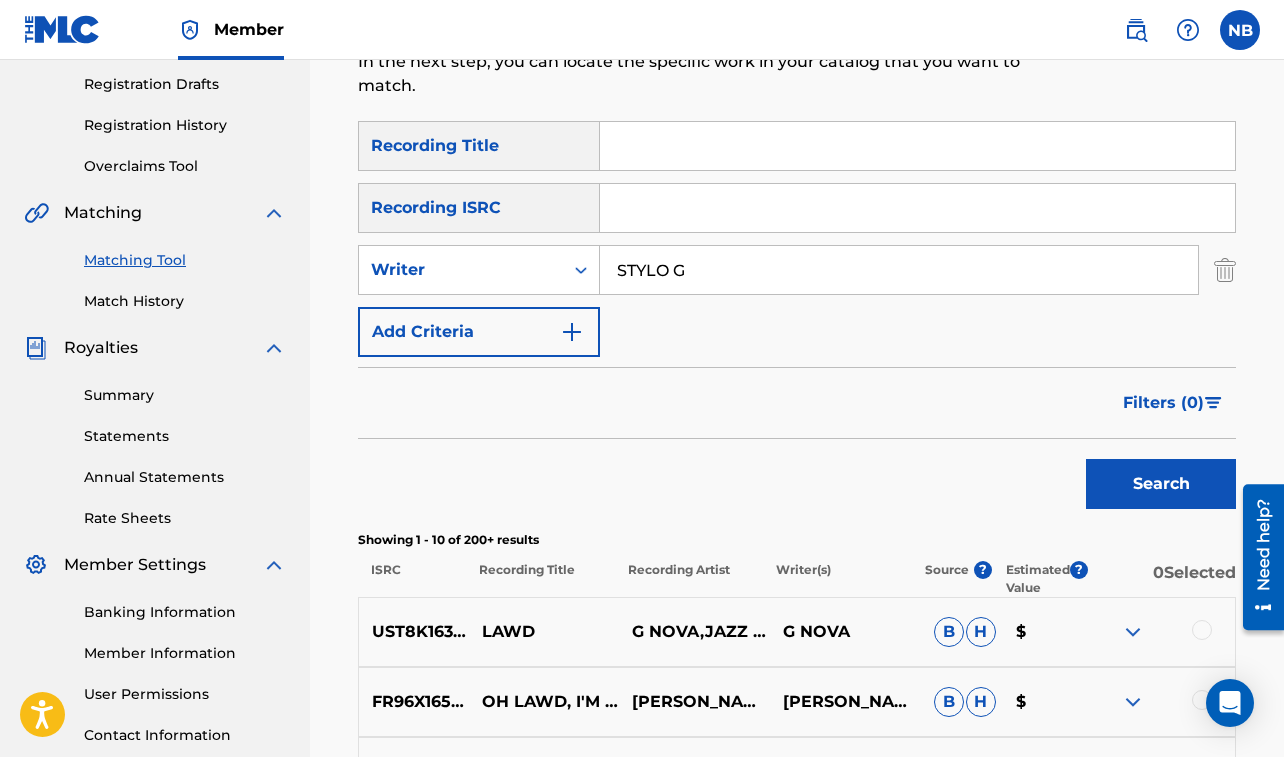 paste on "OH WHAT A DAY" 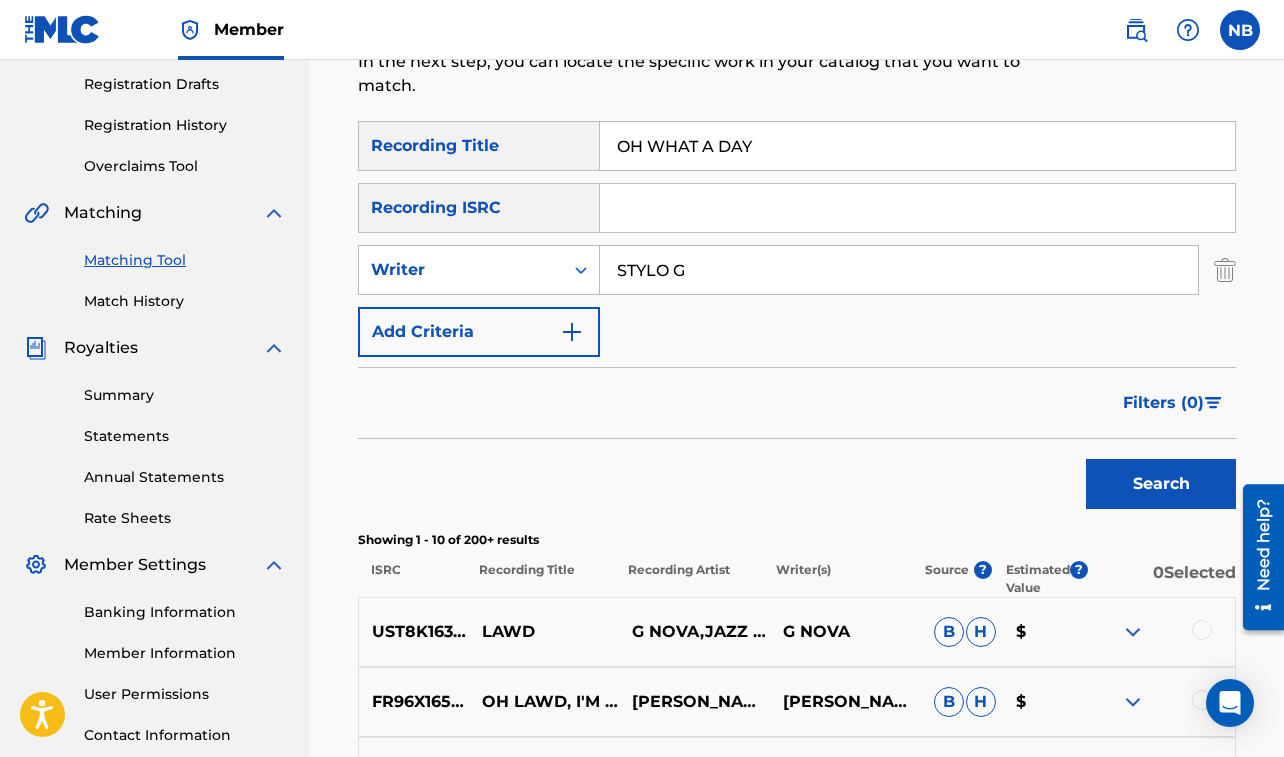 type on "OH WHAT A DAY" 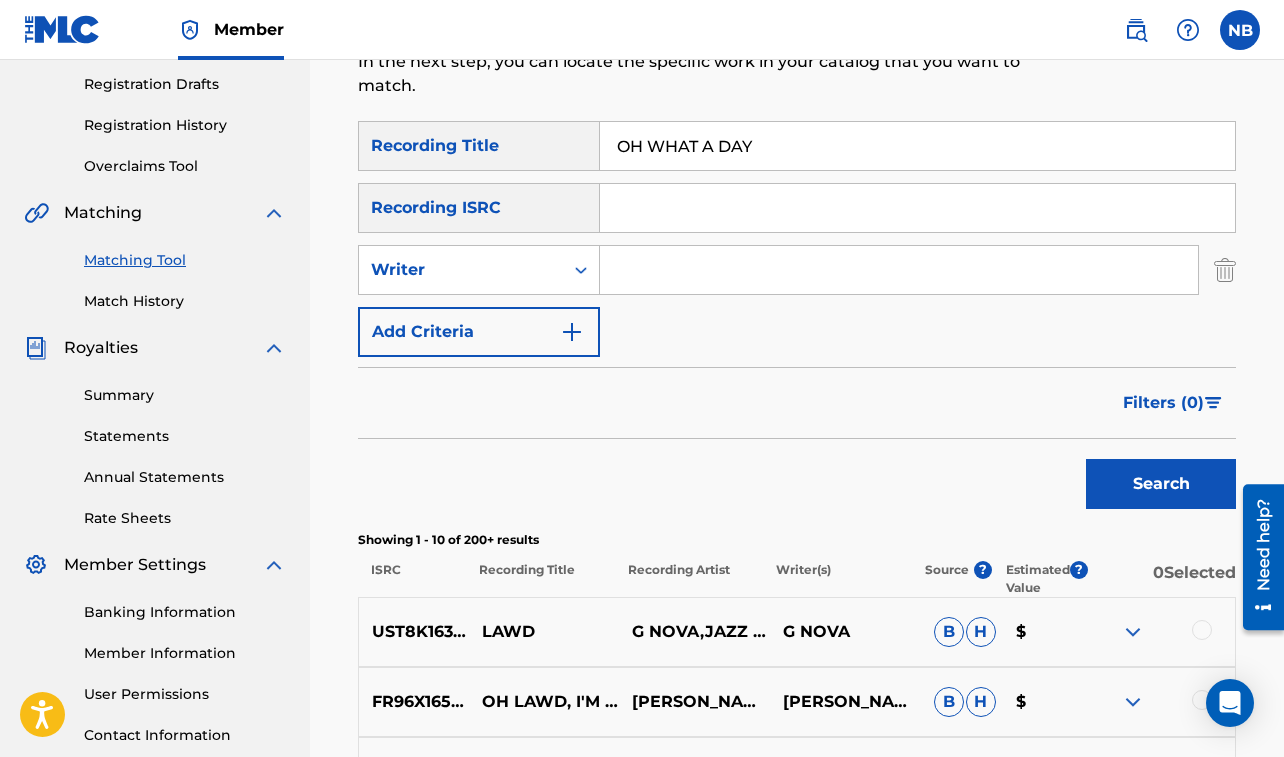 click on "Search" at bounding box center [1161, 484] 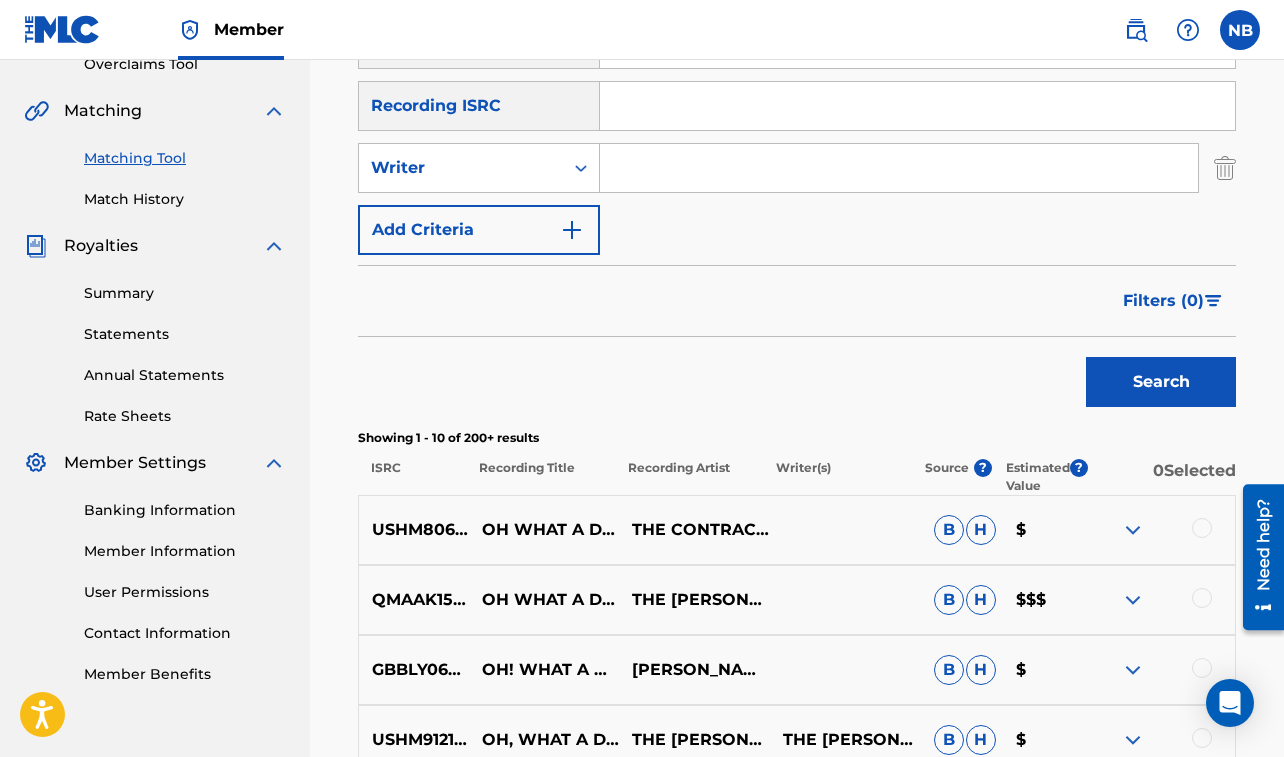 scroll, scrollTop: 430, scrollLeft: 0, axis: vertical 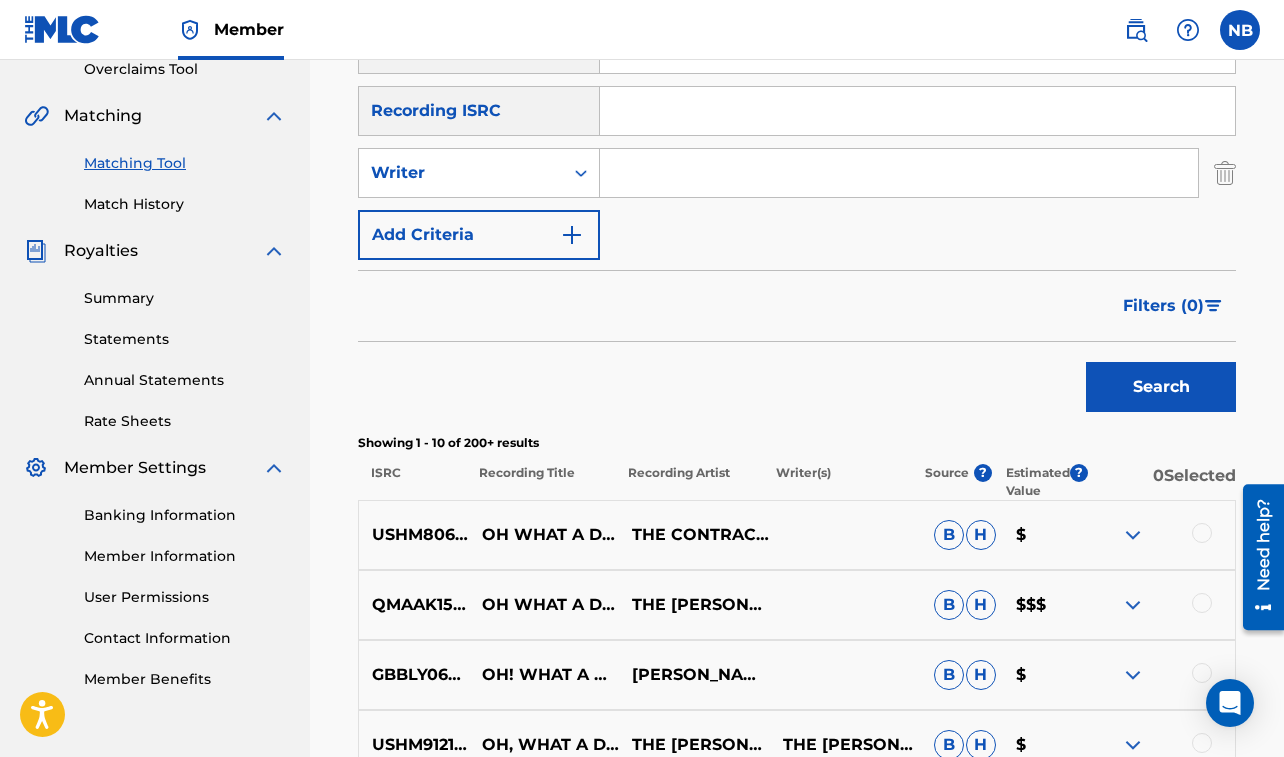 click at bounding box center [899, 173] 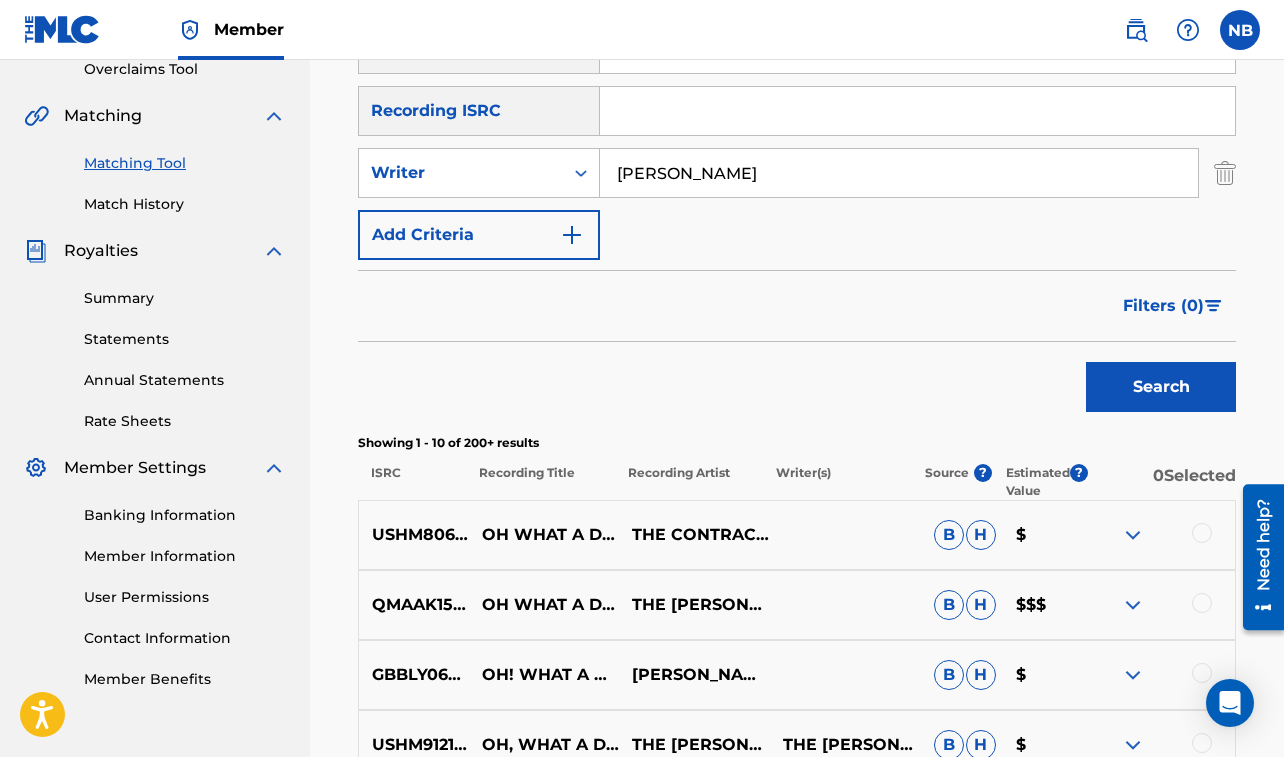 type on "[PERSON_NAME]" 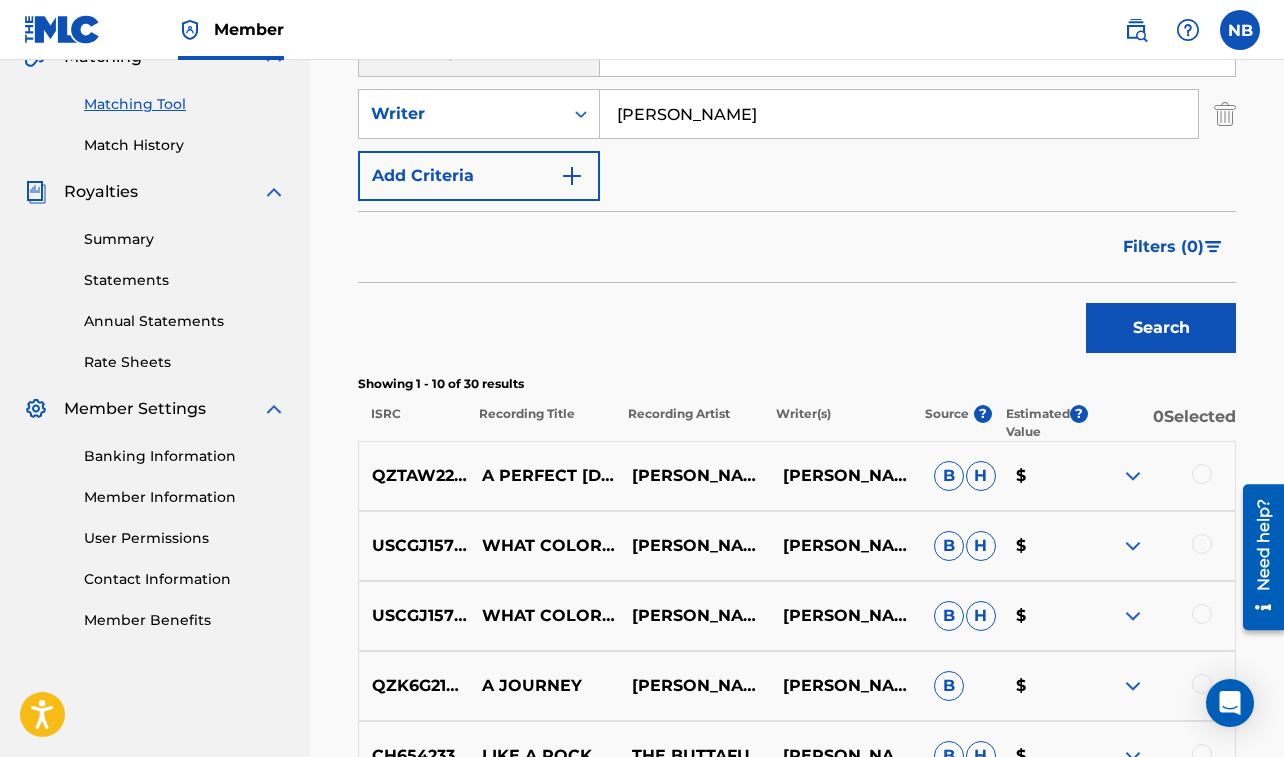scroll, scrollTop: 171, scrollLeft: 0, axis: vertical 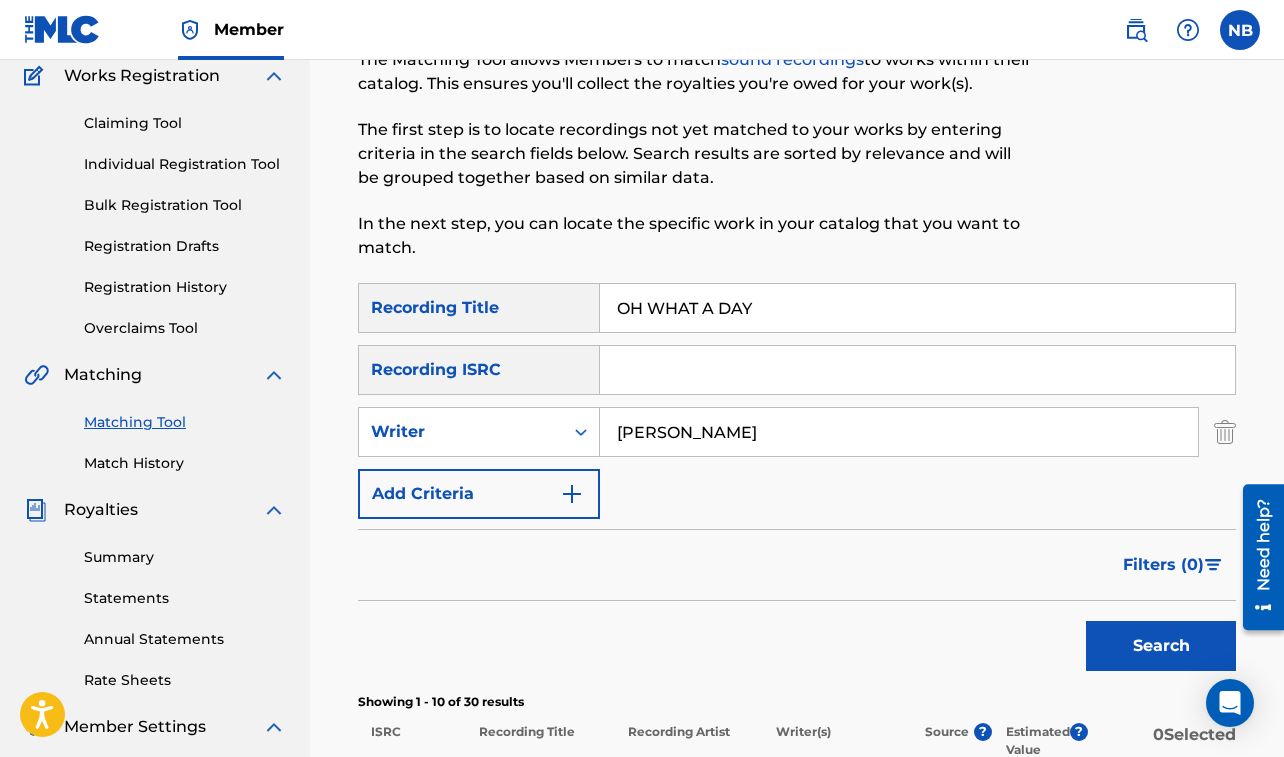 drag, startPoint x: 619, startPoint y: 307, endPoint x: 802, endPoint y: 318, distance: 183.3303 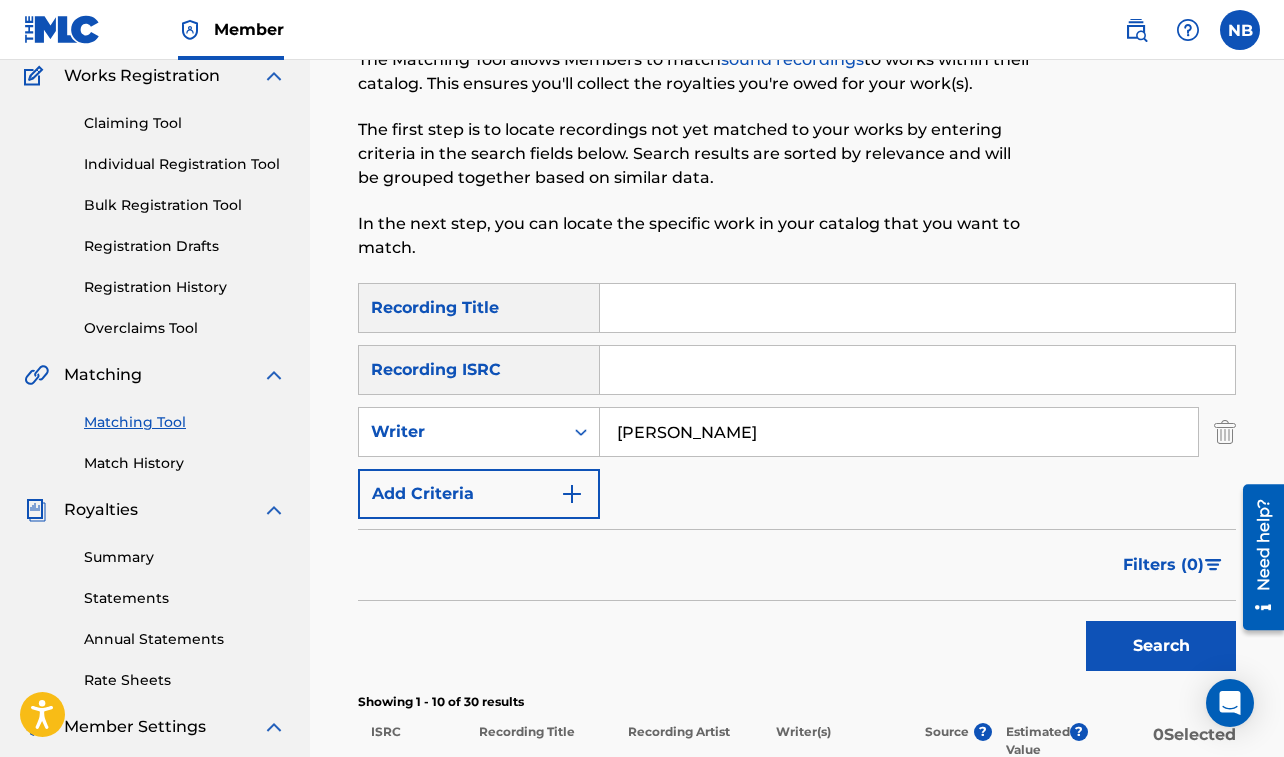 type 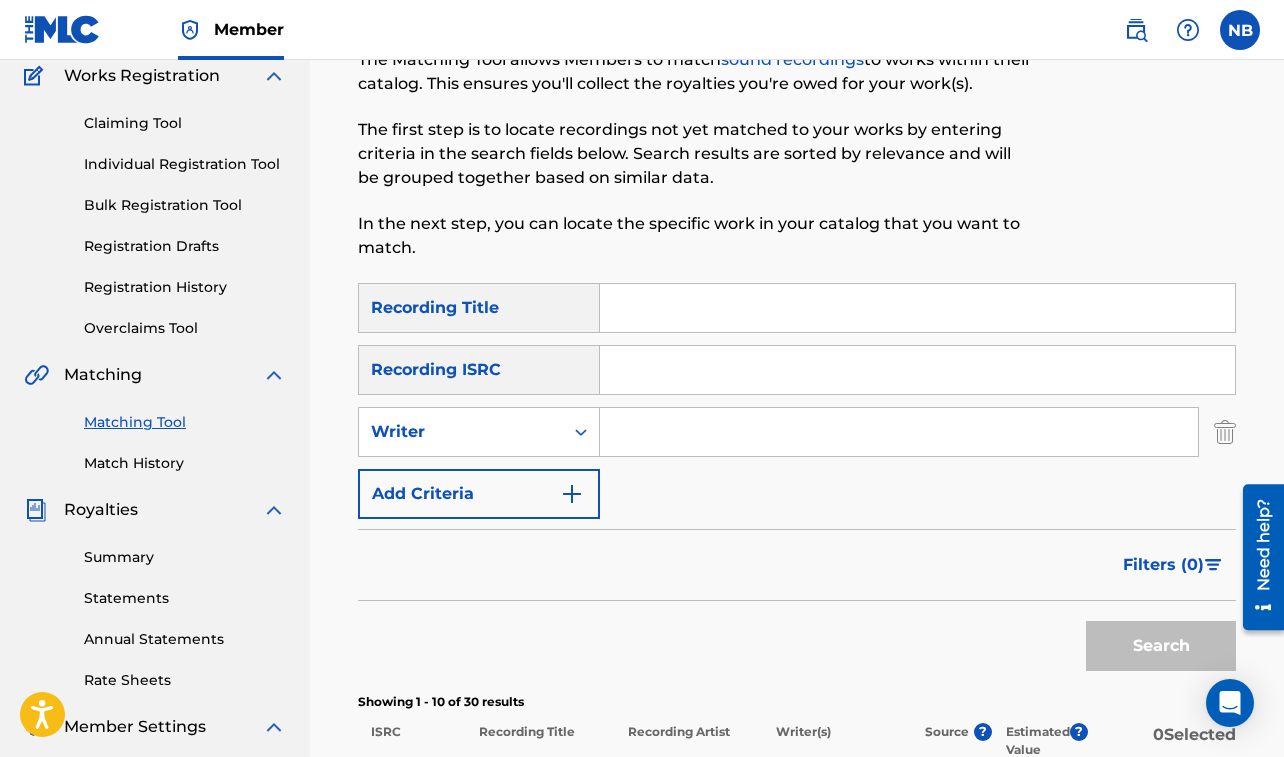 type 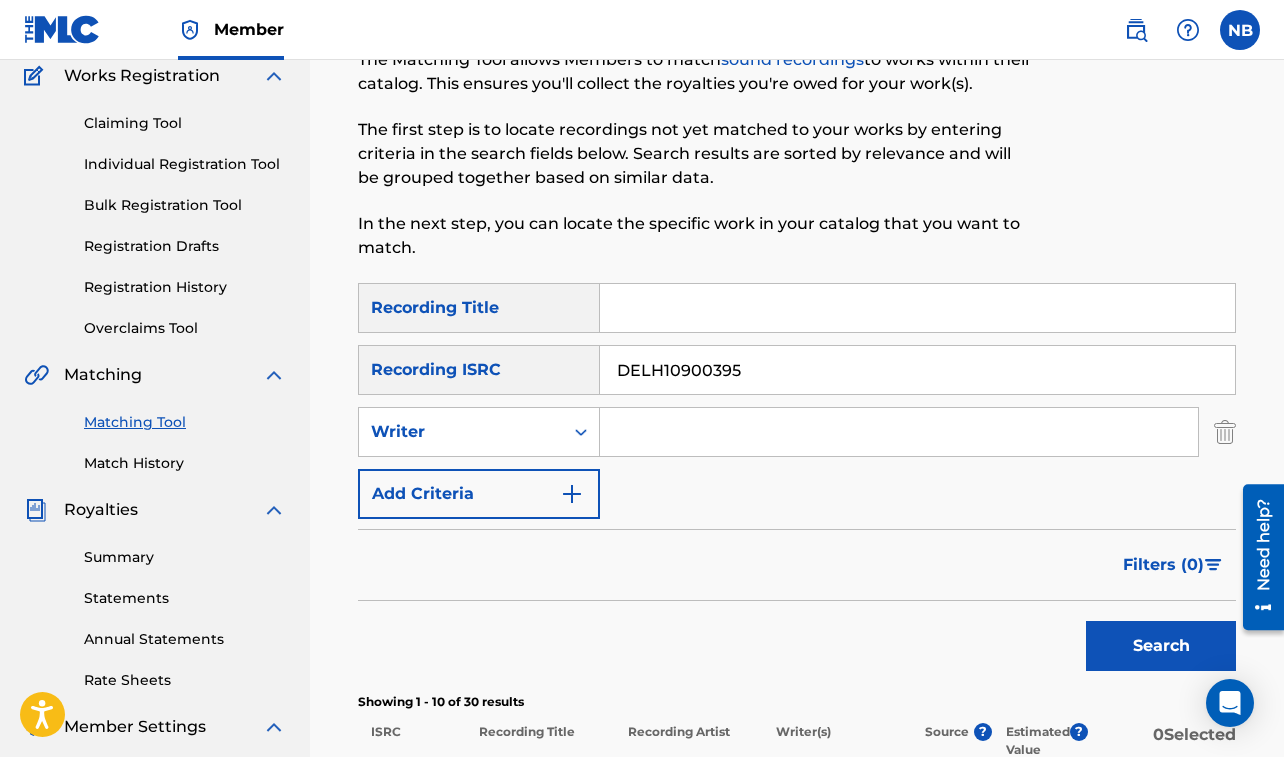 type on "DELH10900395" 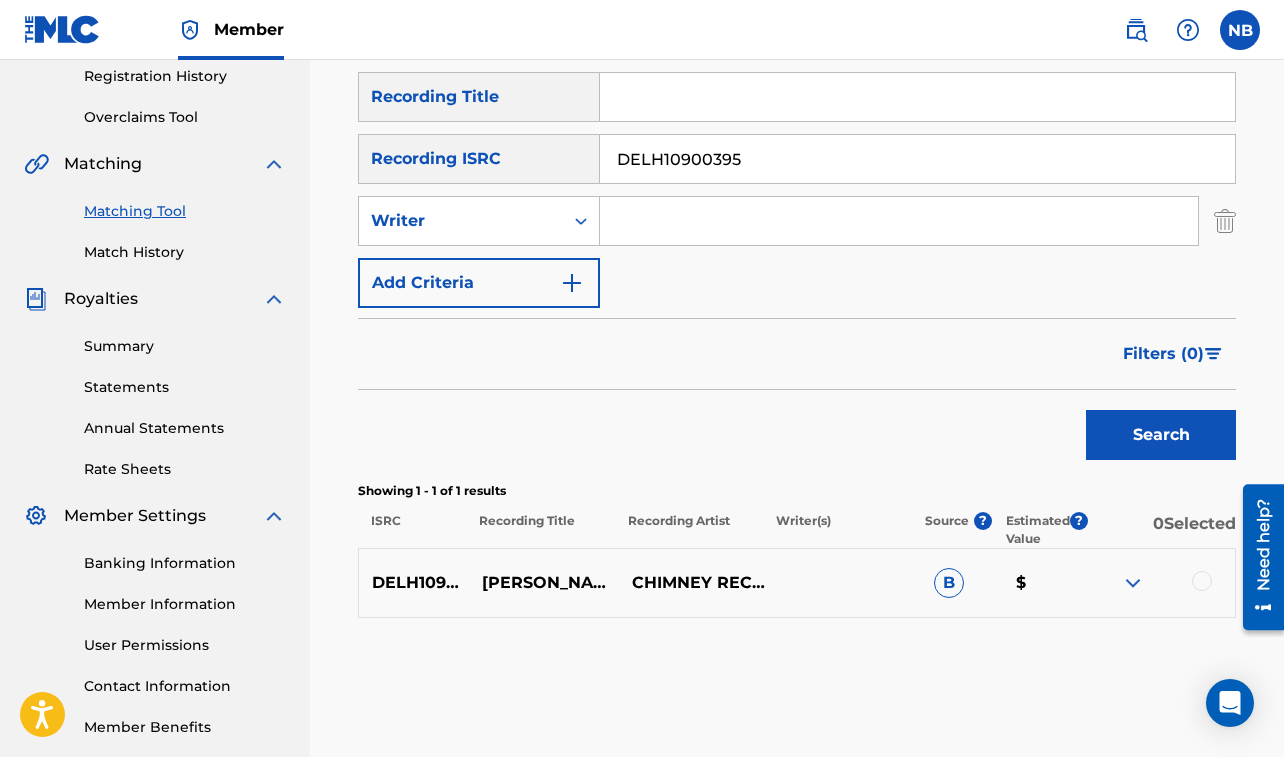scroll, scrollTop: 405, scrollLeft: 0, axis: vertical 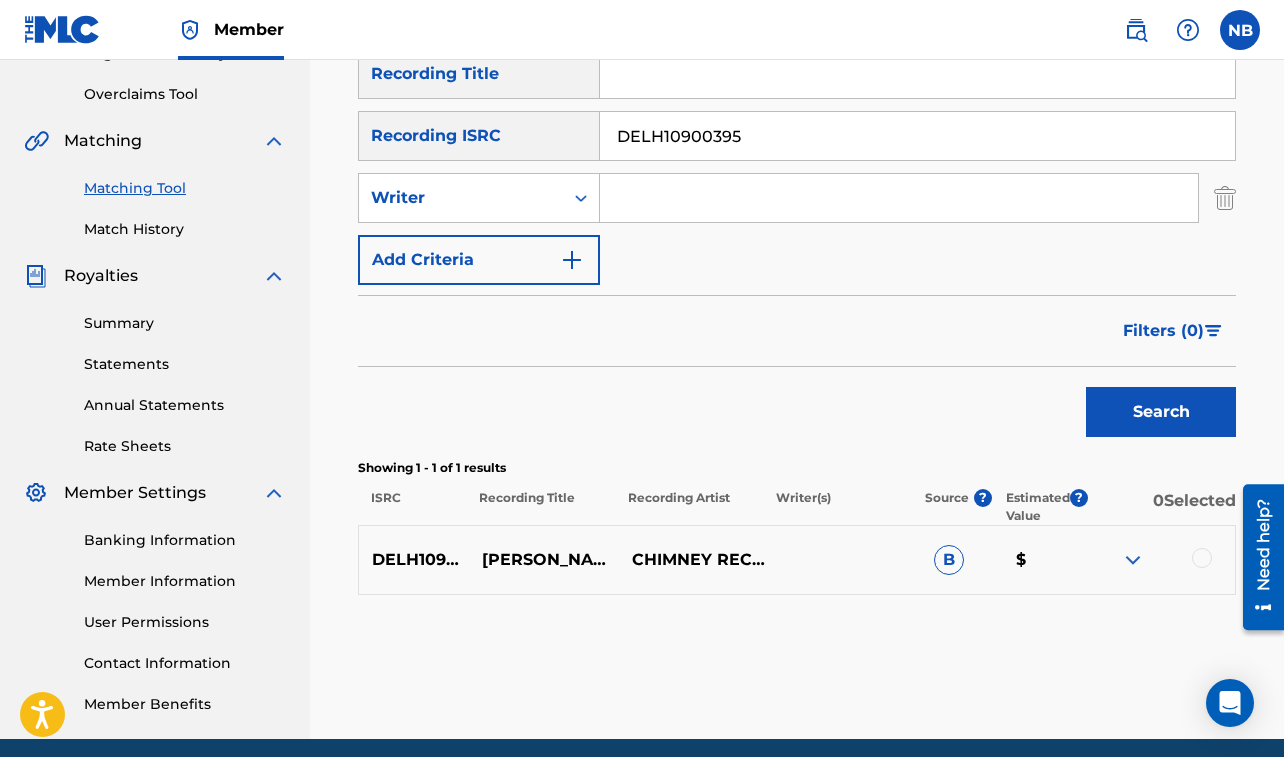 click at bounding box center (1202, 558) 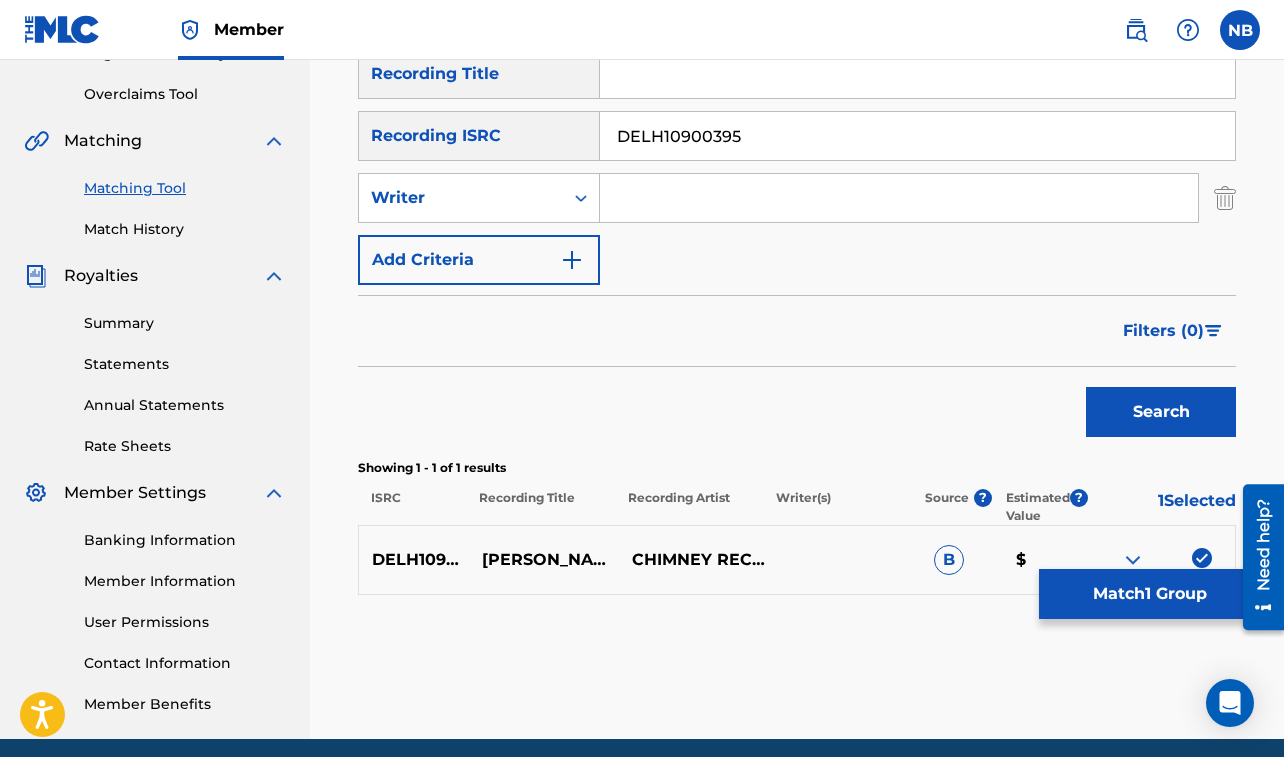 click on "Match  1 Group" at bounding box center (1149, 594) 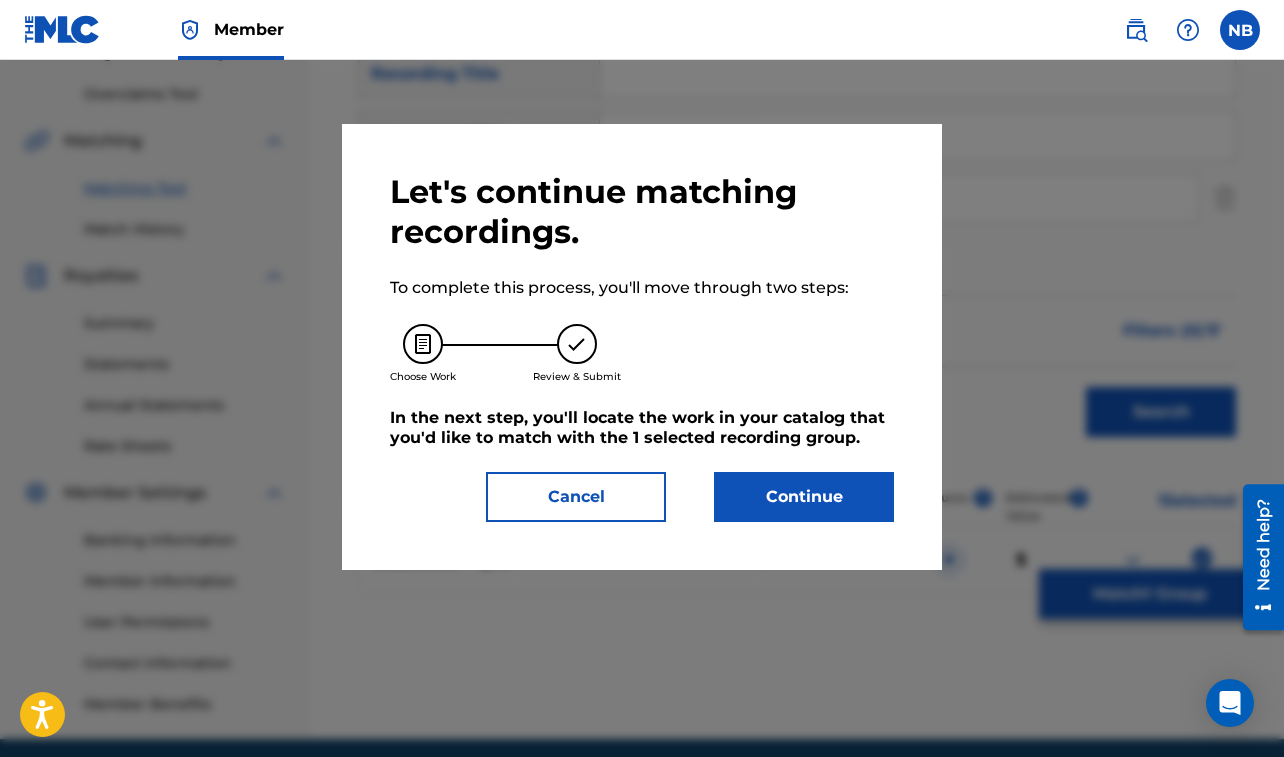 click on "Continue" at bounding box center (804, 497) 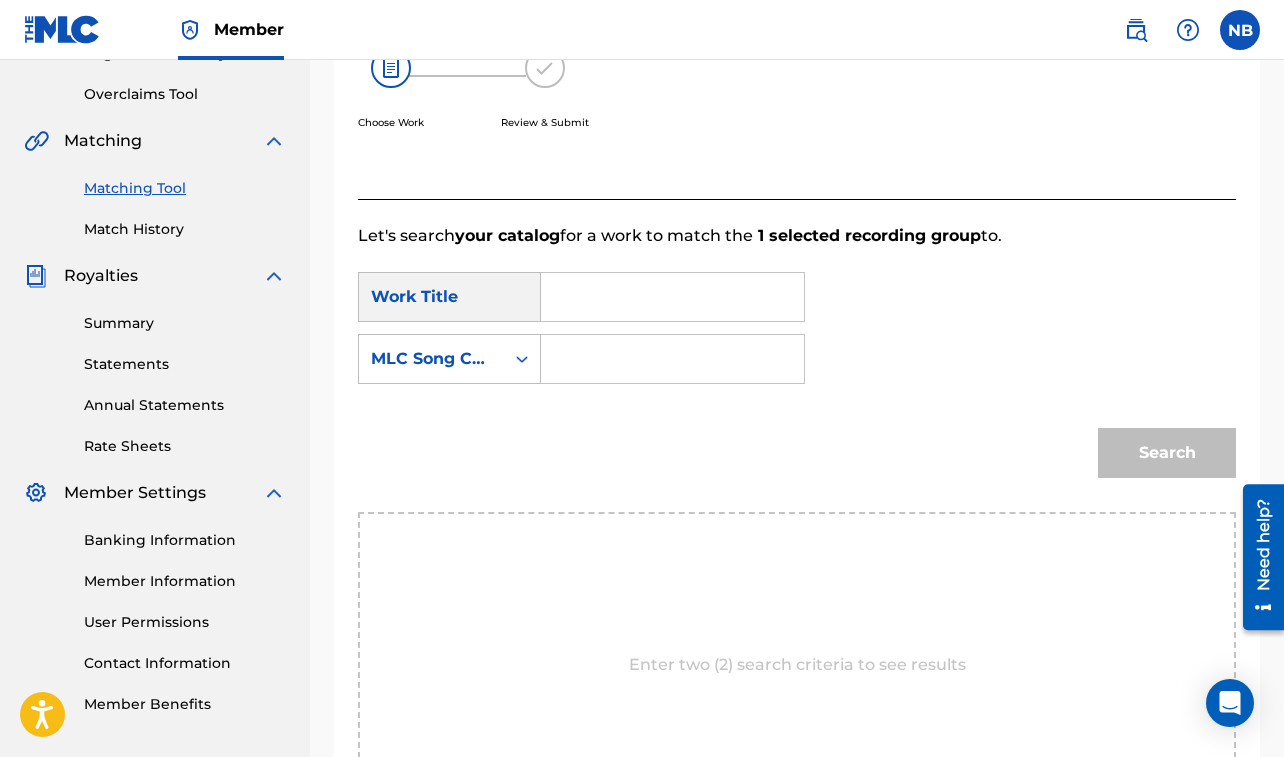 click at bounding box center (672, 297) 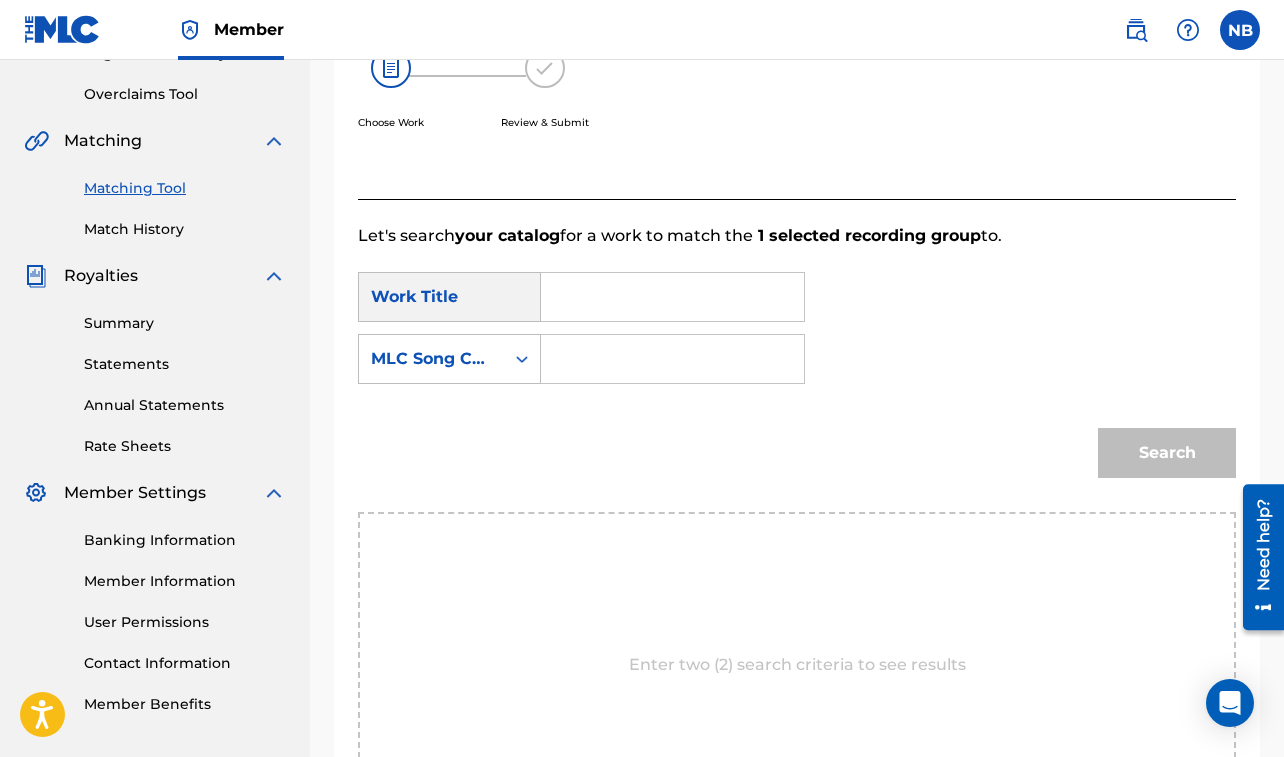 click at bounding box center [672, 297] 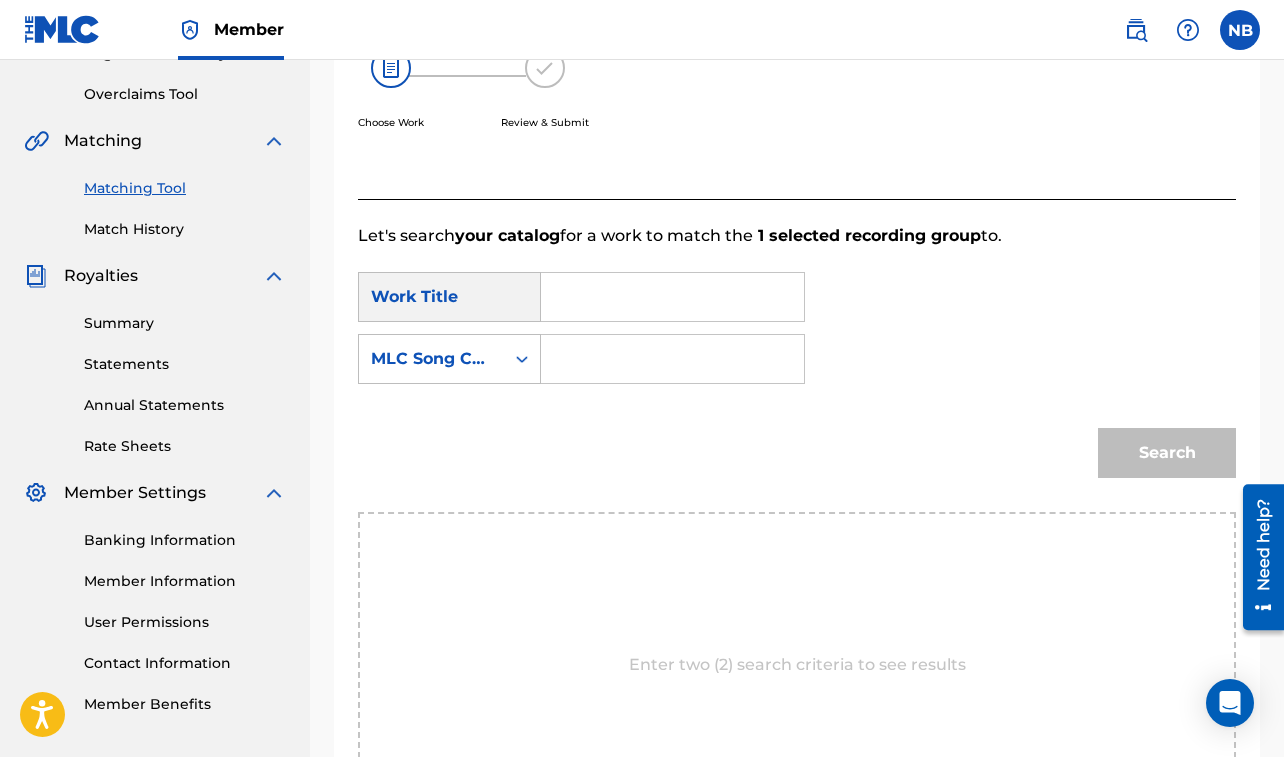 paste on "[PERSON_NAME] RIDDIM VERSION" 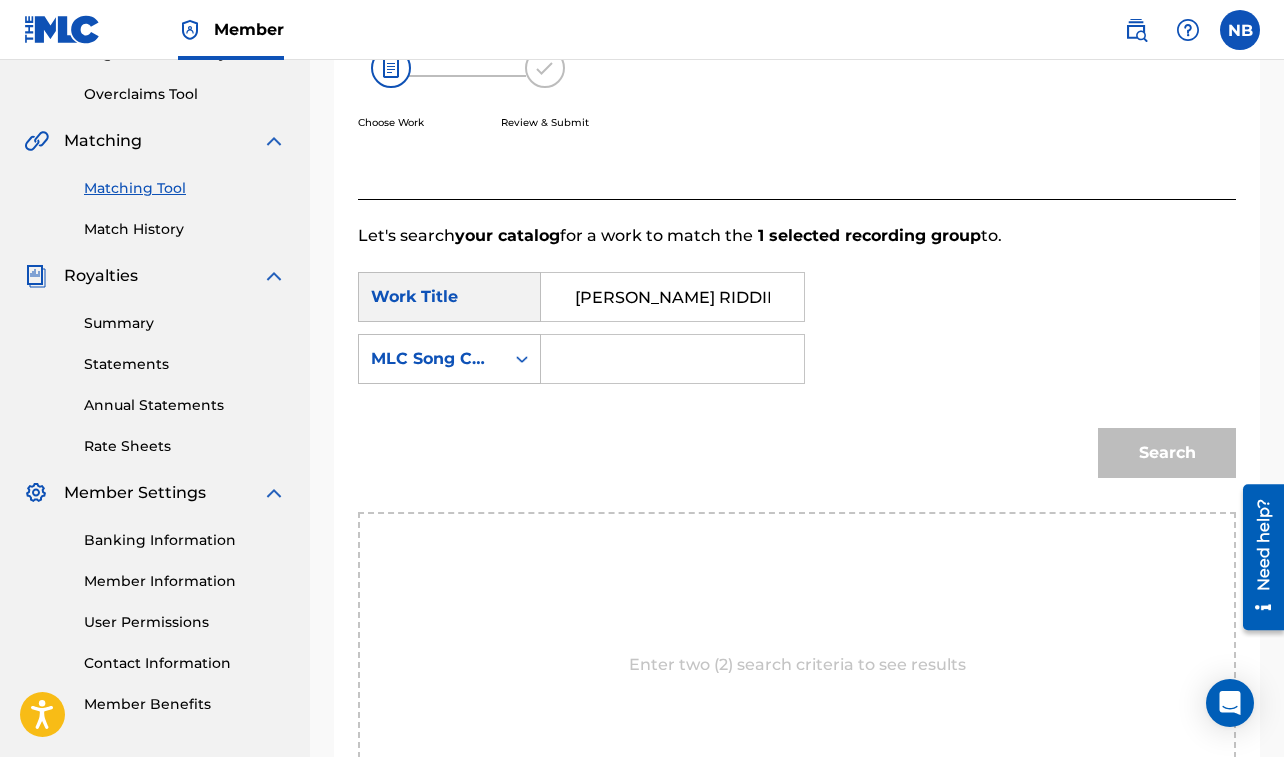 scroll, scrollTop: 0, scrollLeft: 43, axis: horizontal 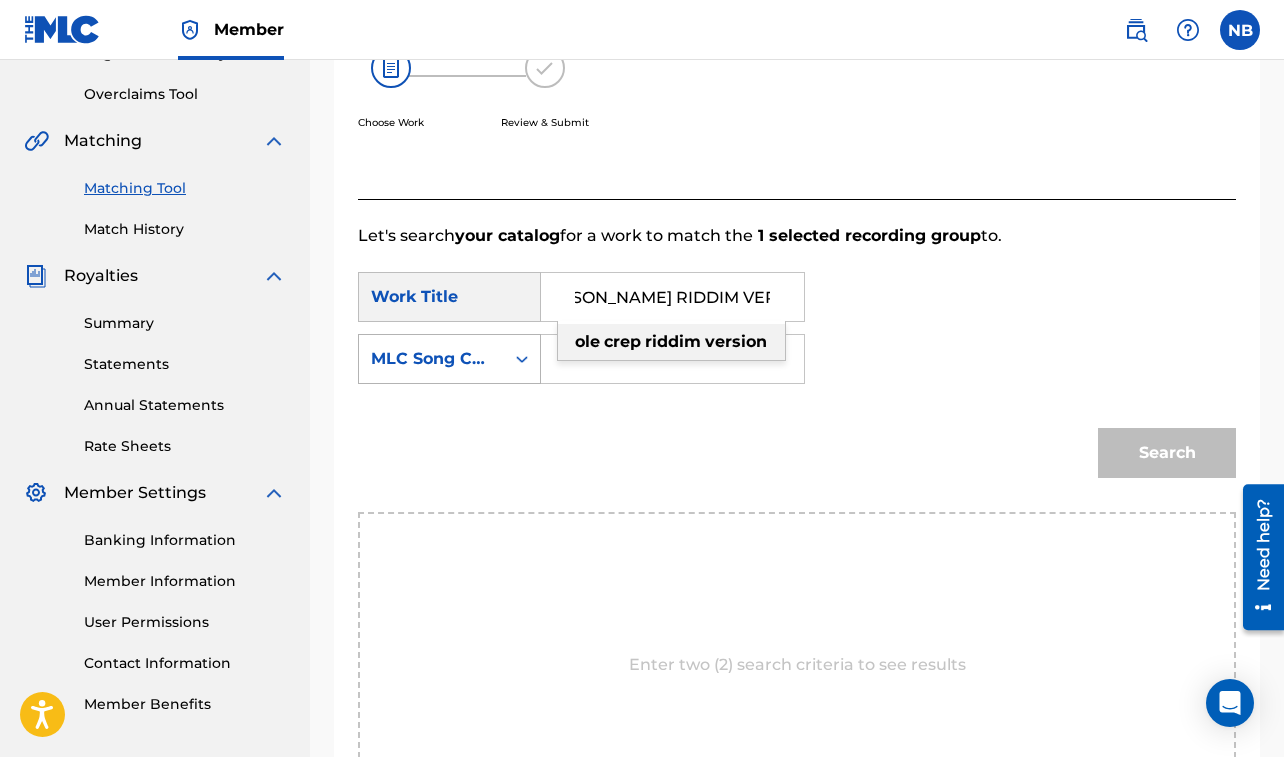 type on "[PERSON_NAME] RIDDIM VERSION" 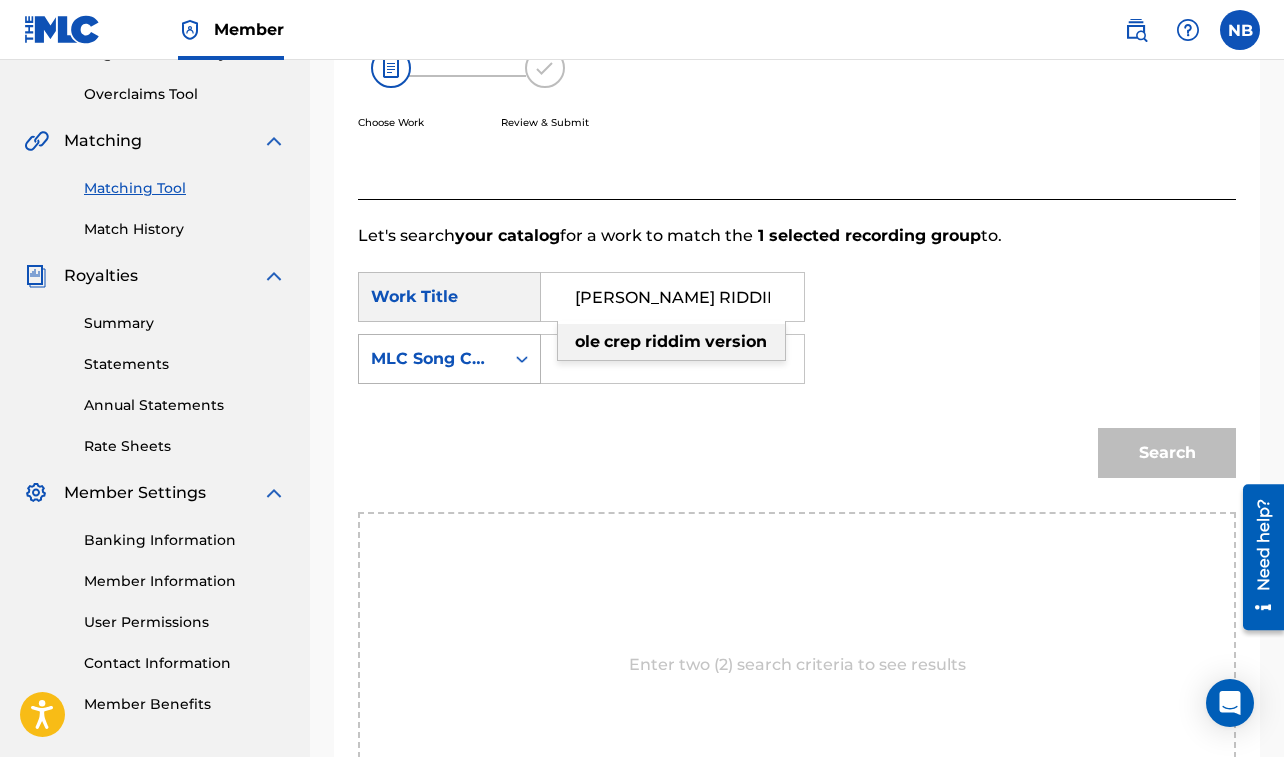 click on "MLC Song Code" at bounding box center (431, 359) 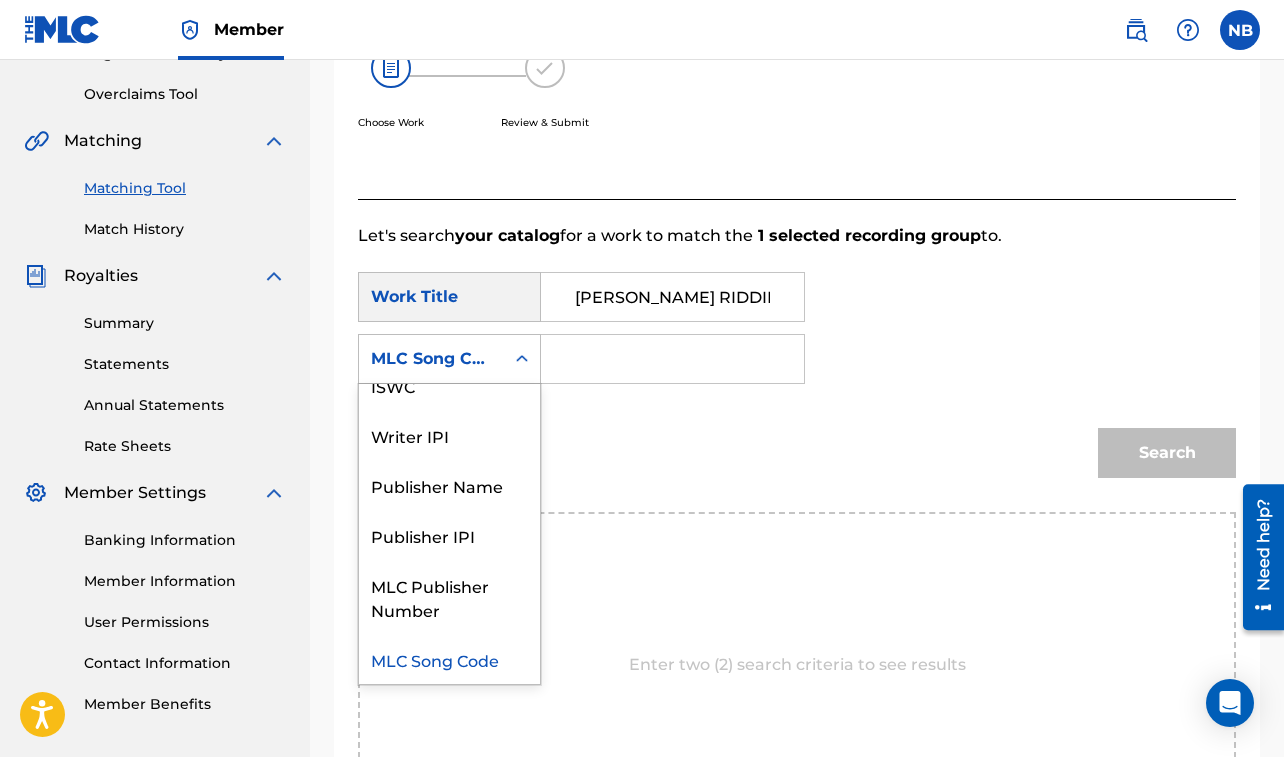 scroll, scrollTop: 0, scrollLeft: 0, axis: both 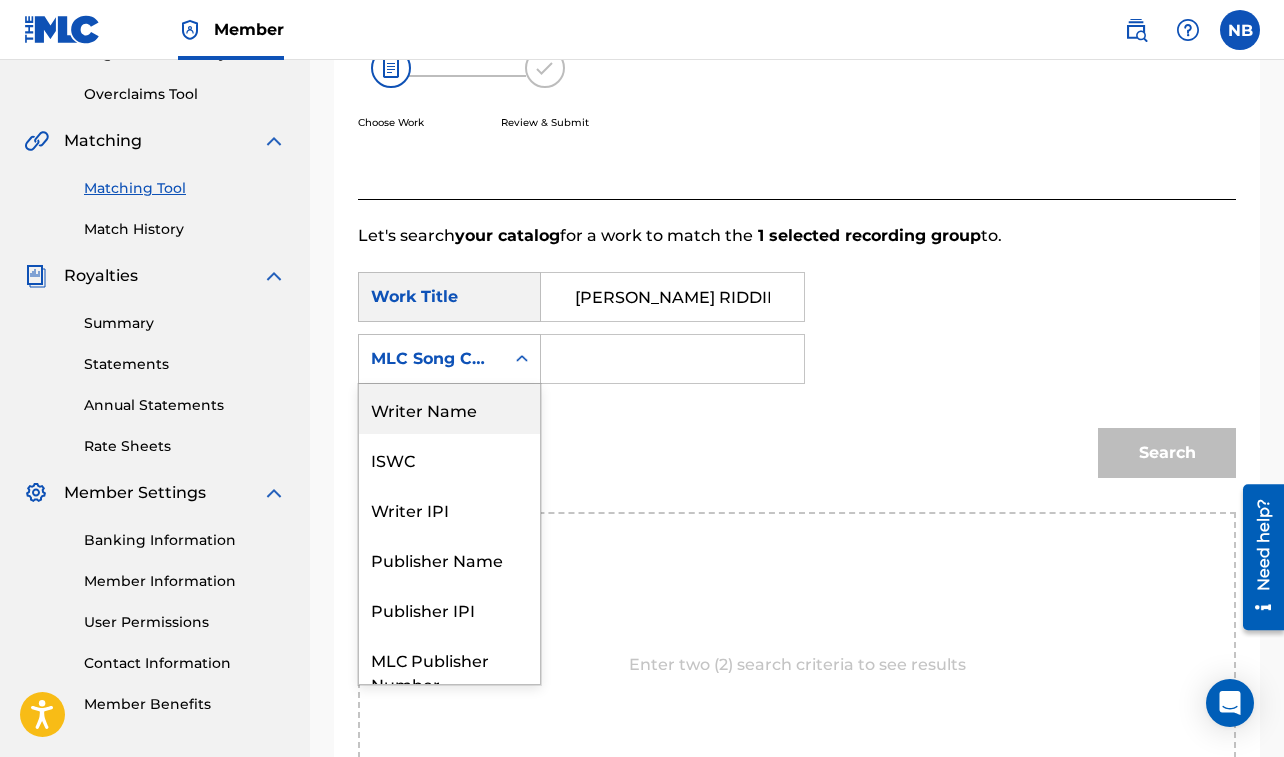 click on "Writer Name" at bounding box center (449, 409) 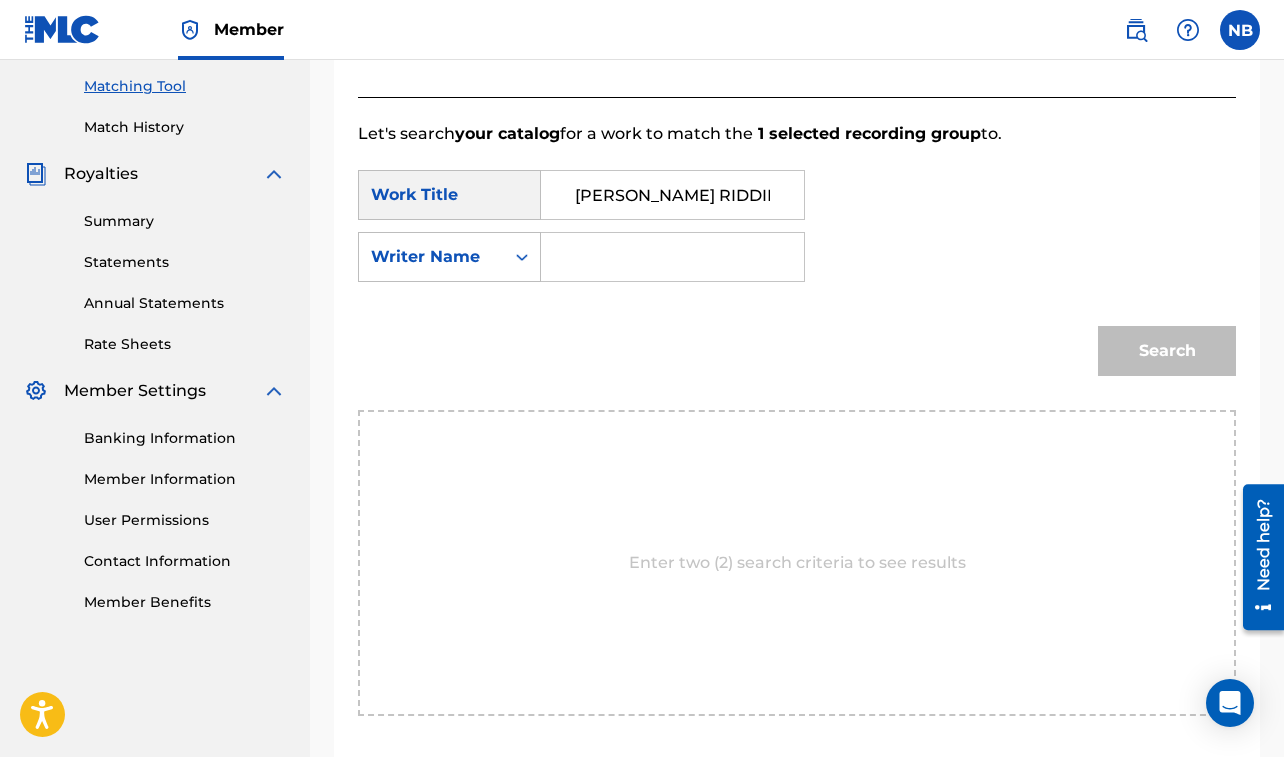 scroll, scrollTop: 510, scrollLeft: 0, axis: vertical 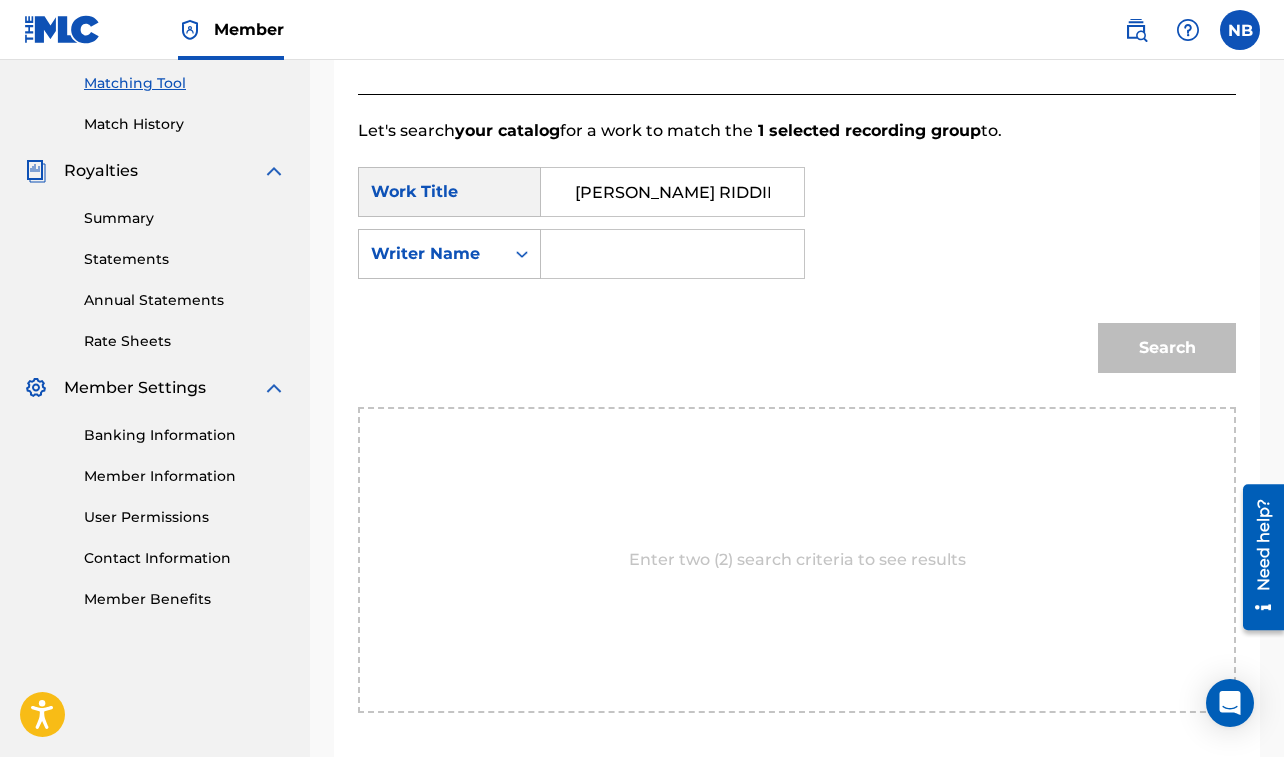 click at bounding box center (672, 254) 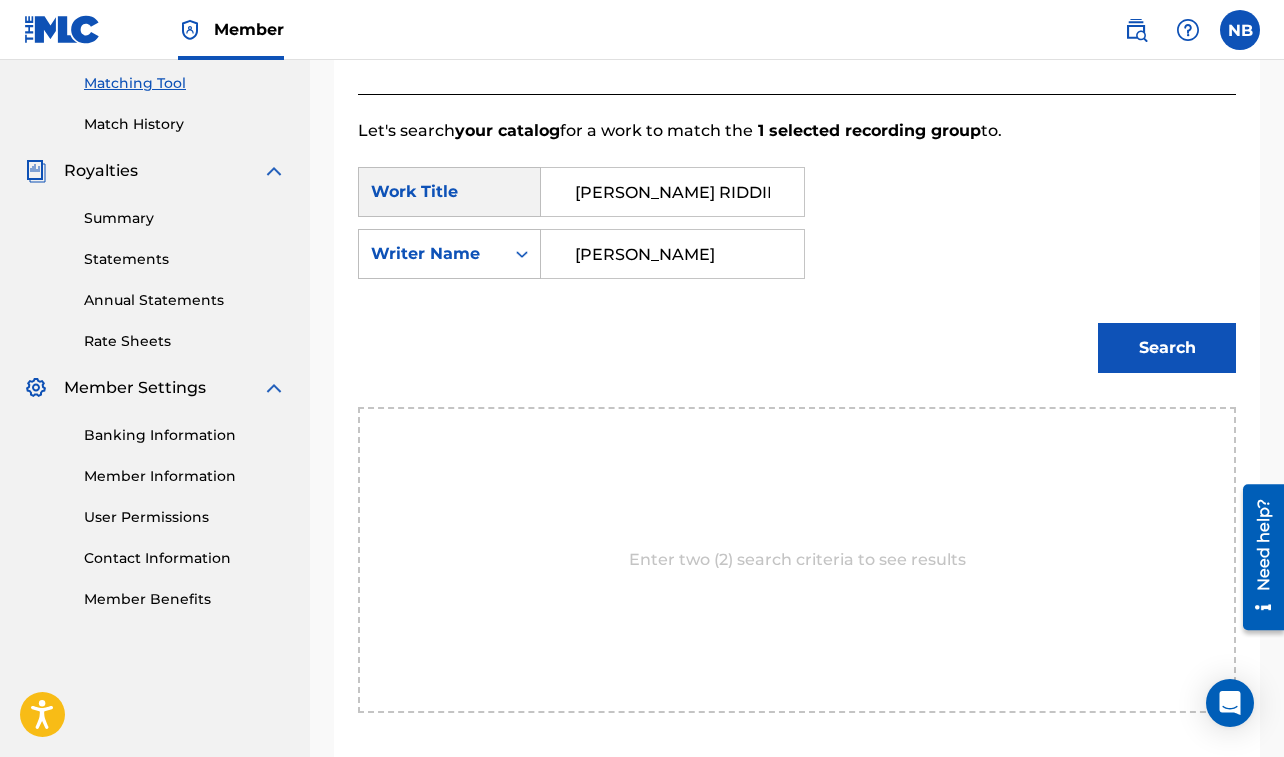 click on "Search" at bounding box center [1167, 348] 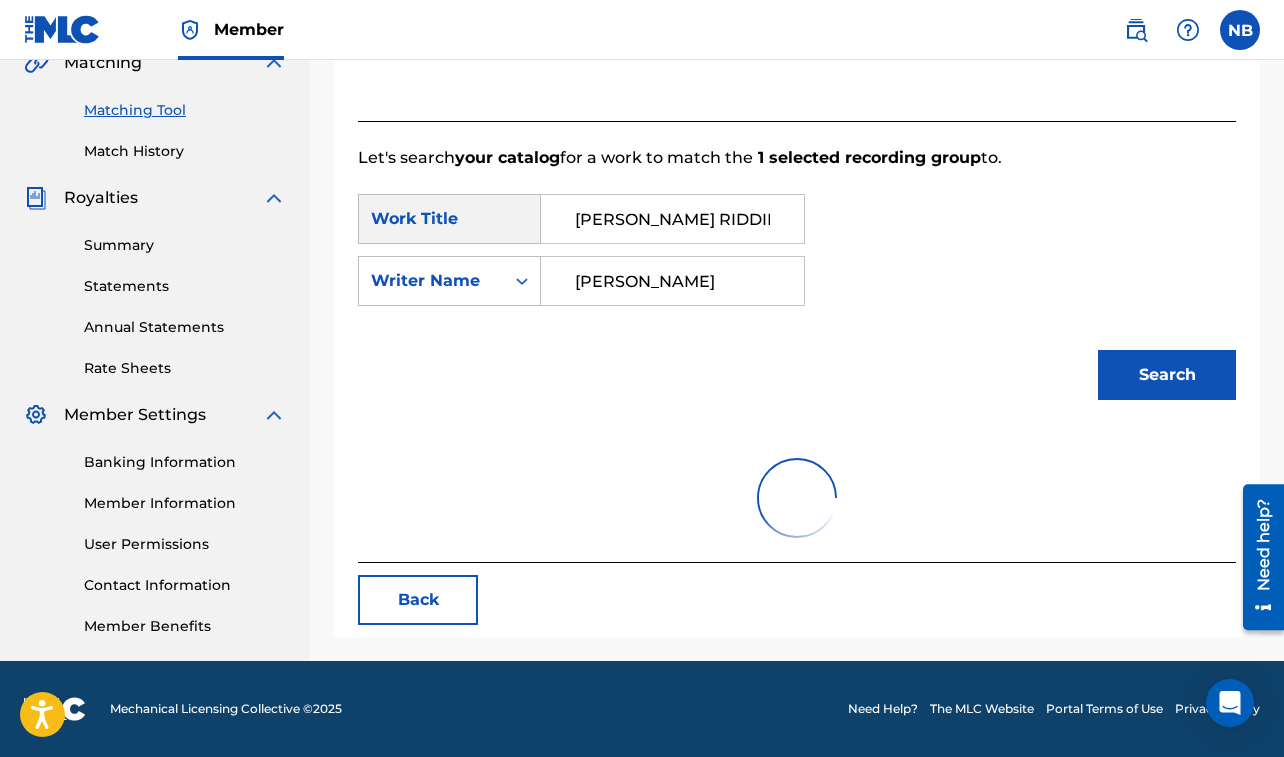 scroll, scrollTop: 510, scrollLeft: 0, axis: vertical 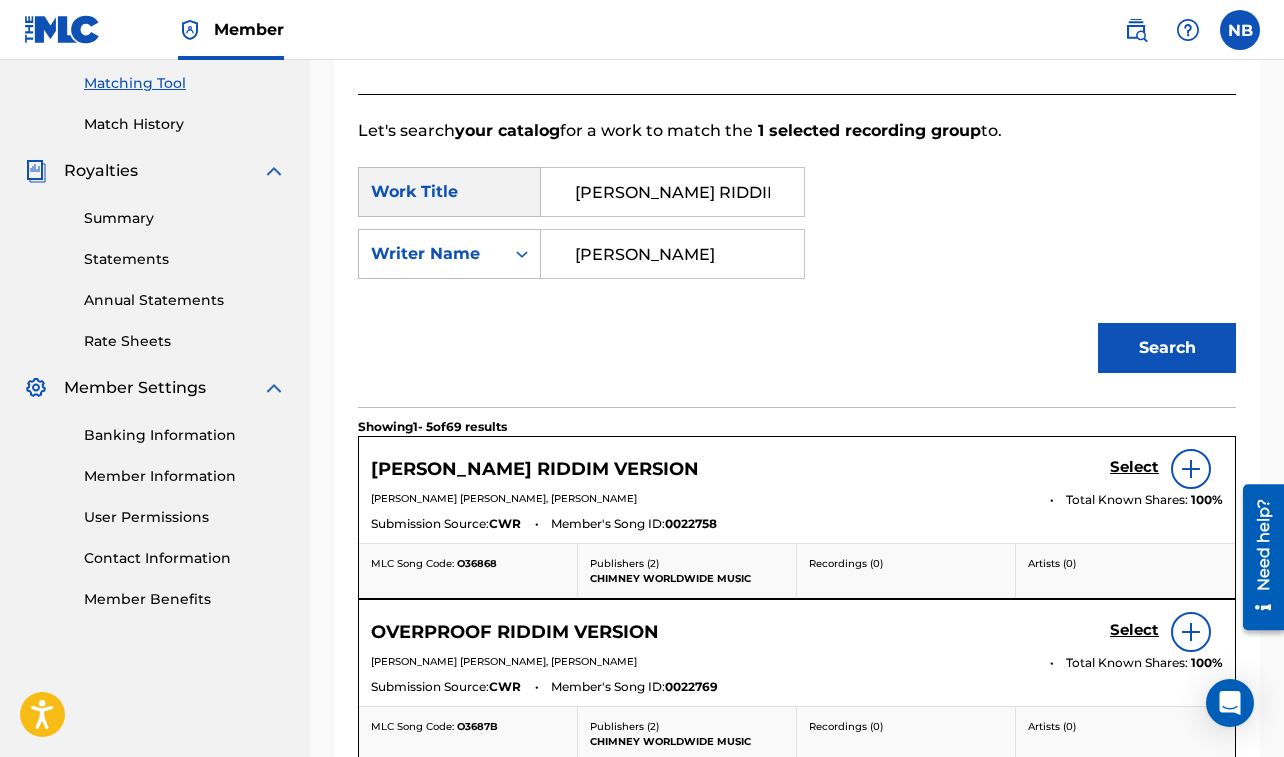 click on "Select" at bounding box center [1134, 467] 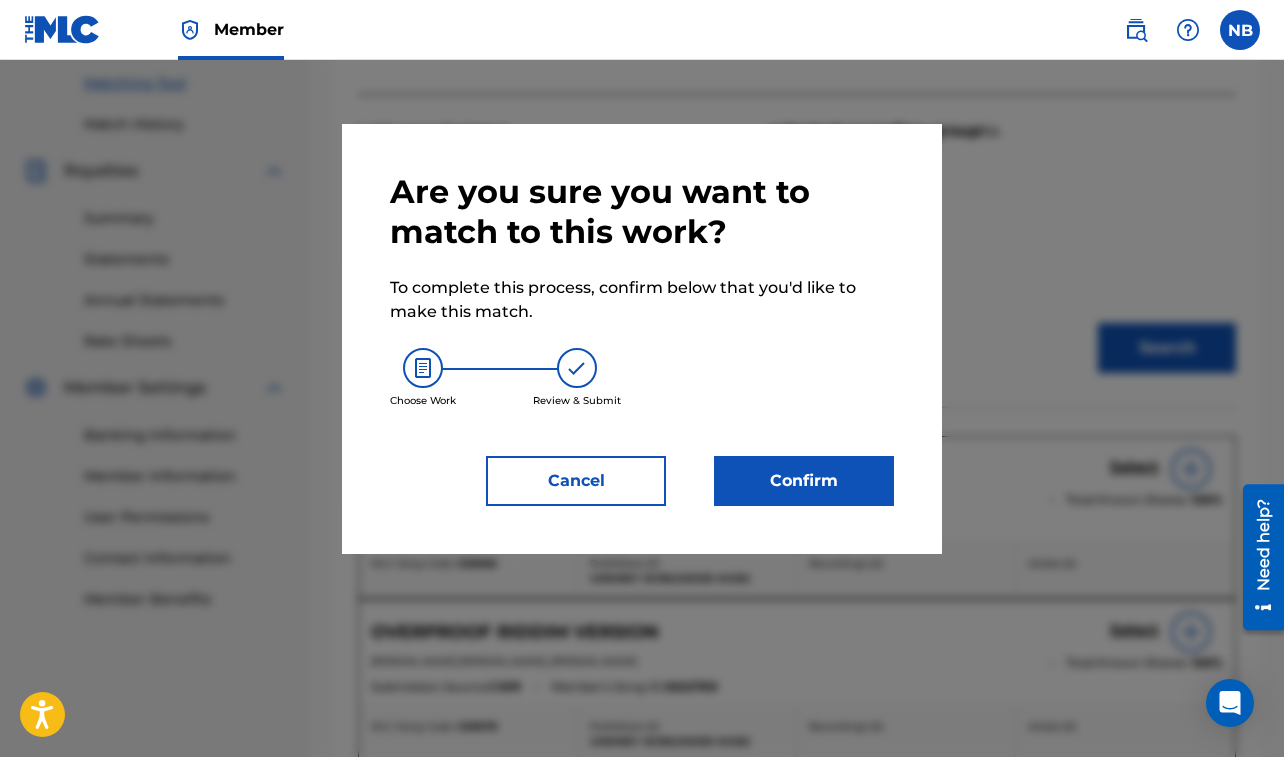 click on "Confirm" at bounding box center [804, 481] 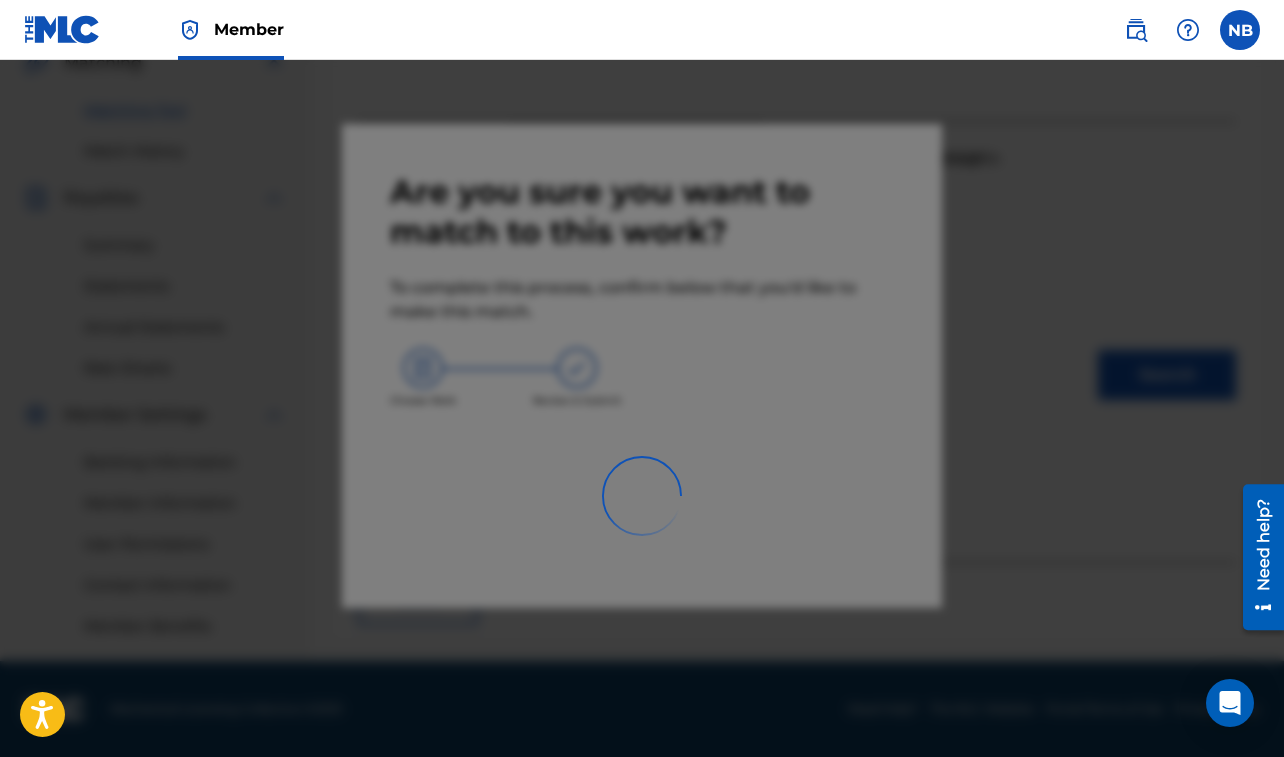 scroll, scrollTop: 483, scrollLeft: 0, axis: vertical 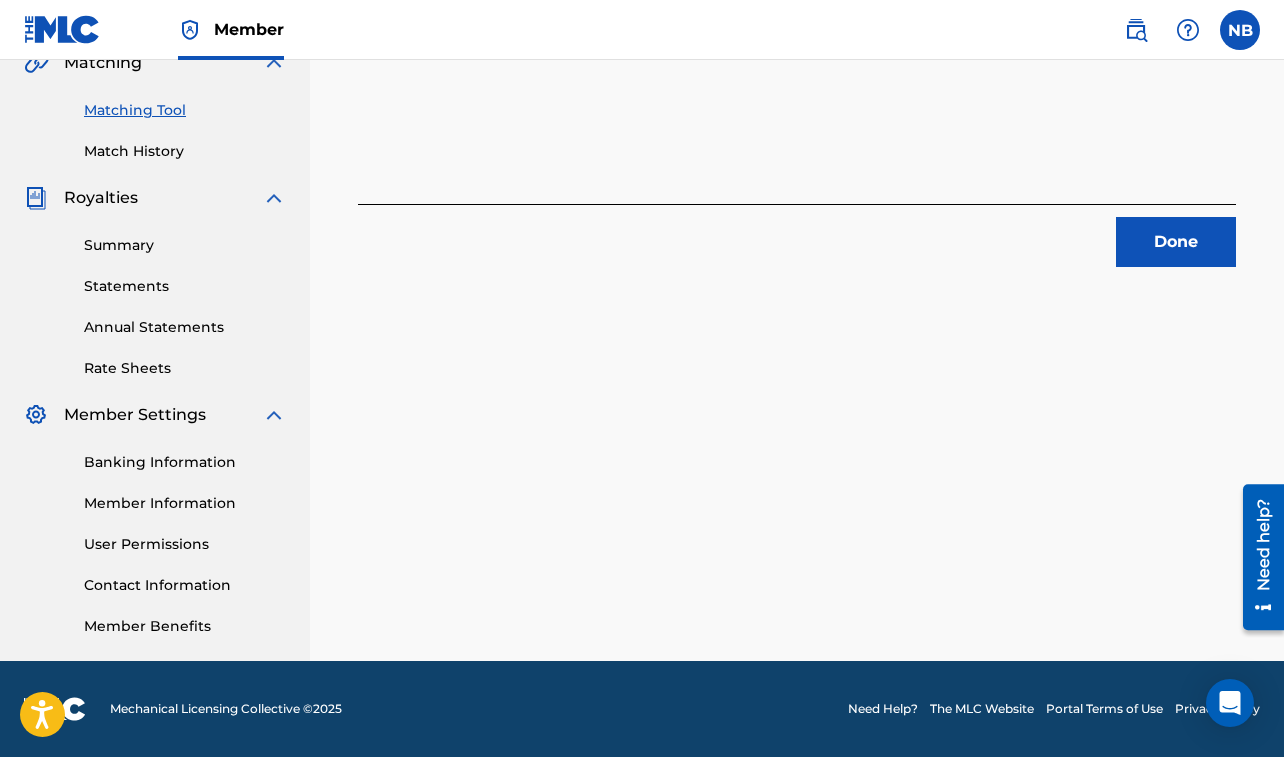 click on "Done" at bounding box center (1176, 242) 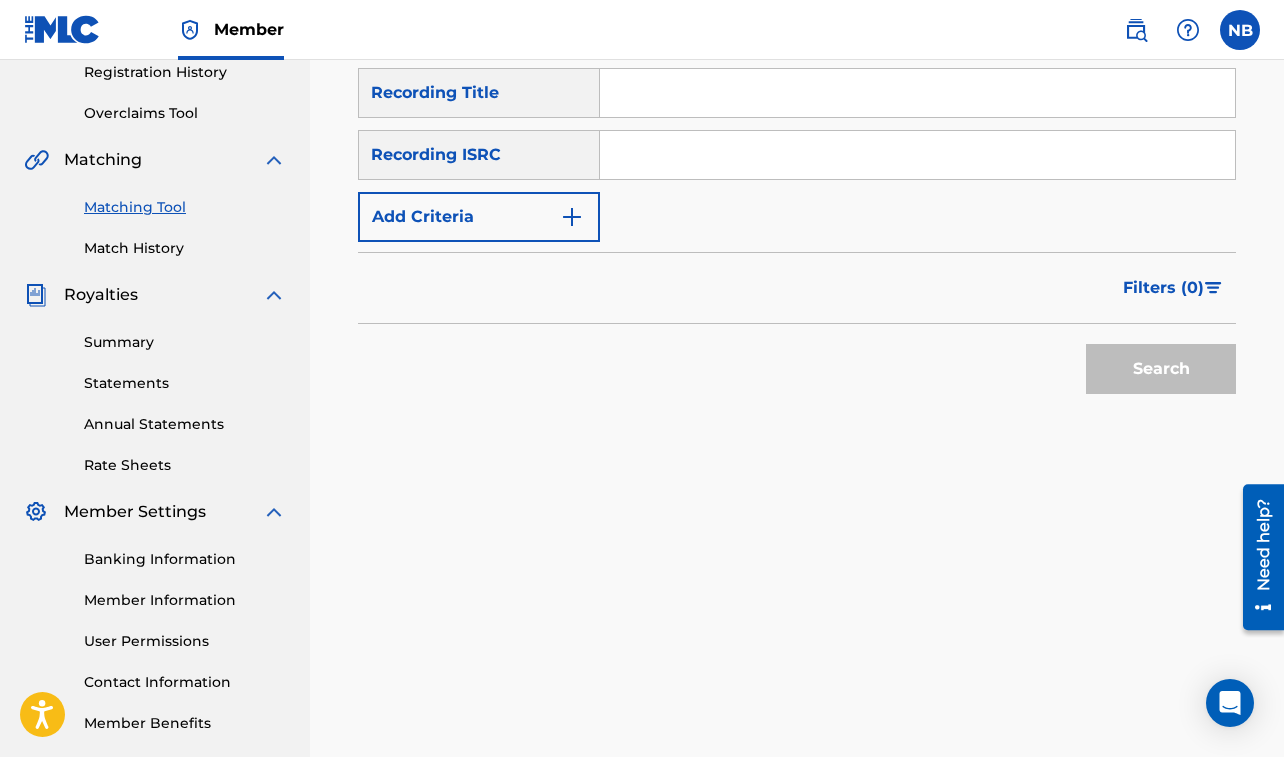scroll, scrollTop: 385, scrollLeft: 0, axis: vertical 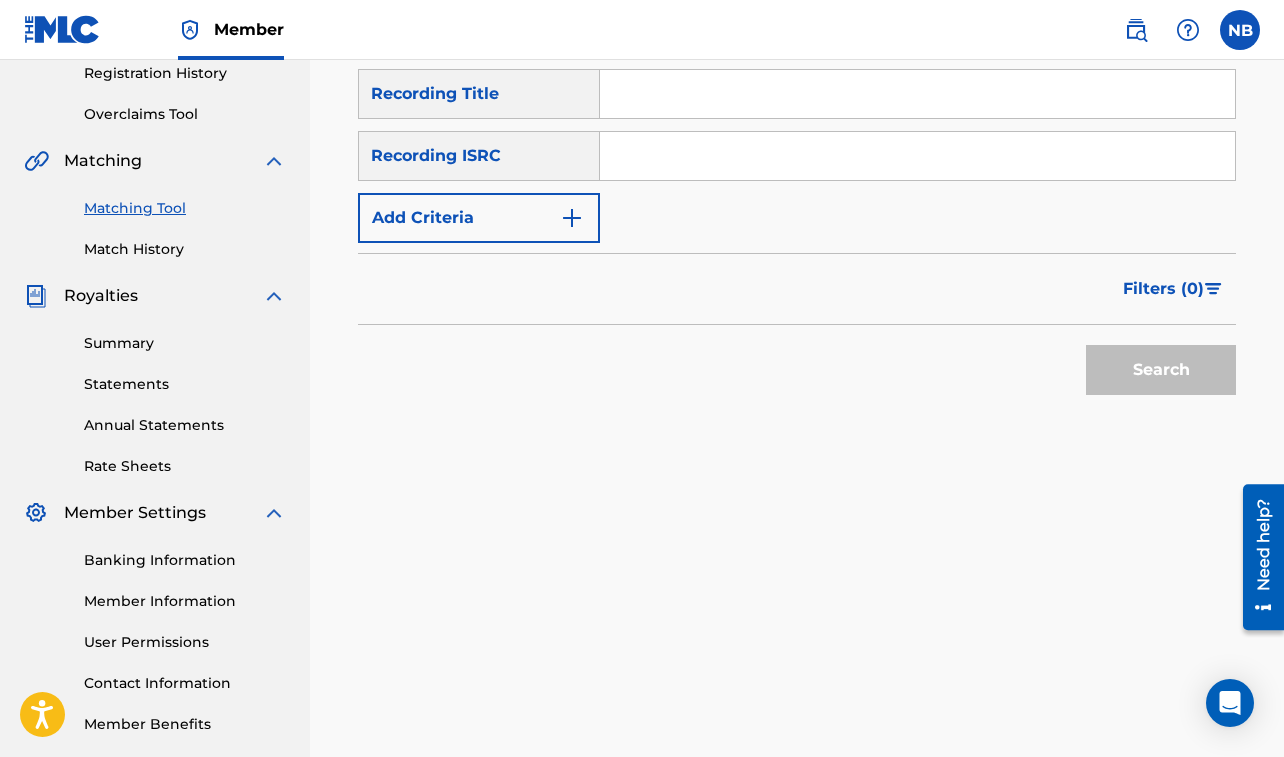 click at bounding box center (917, 94) 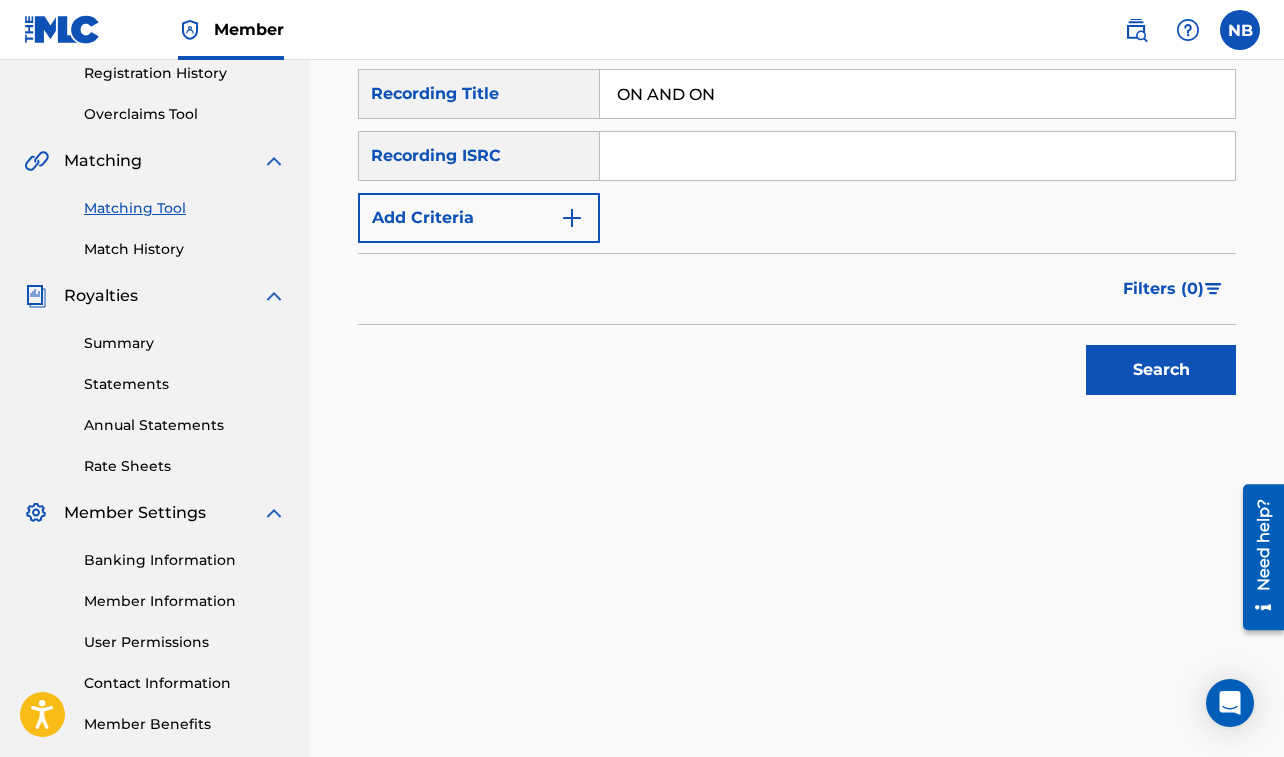 type on "ON AND ON" 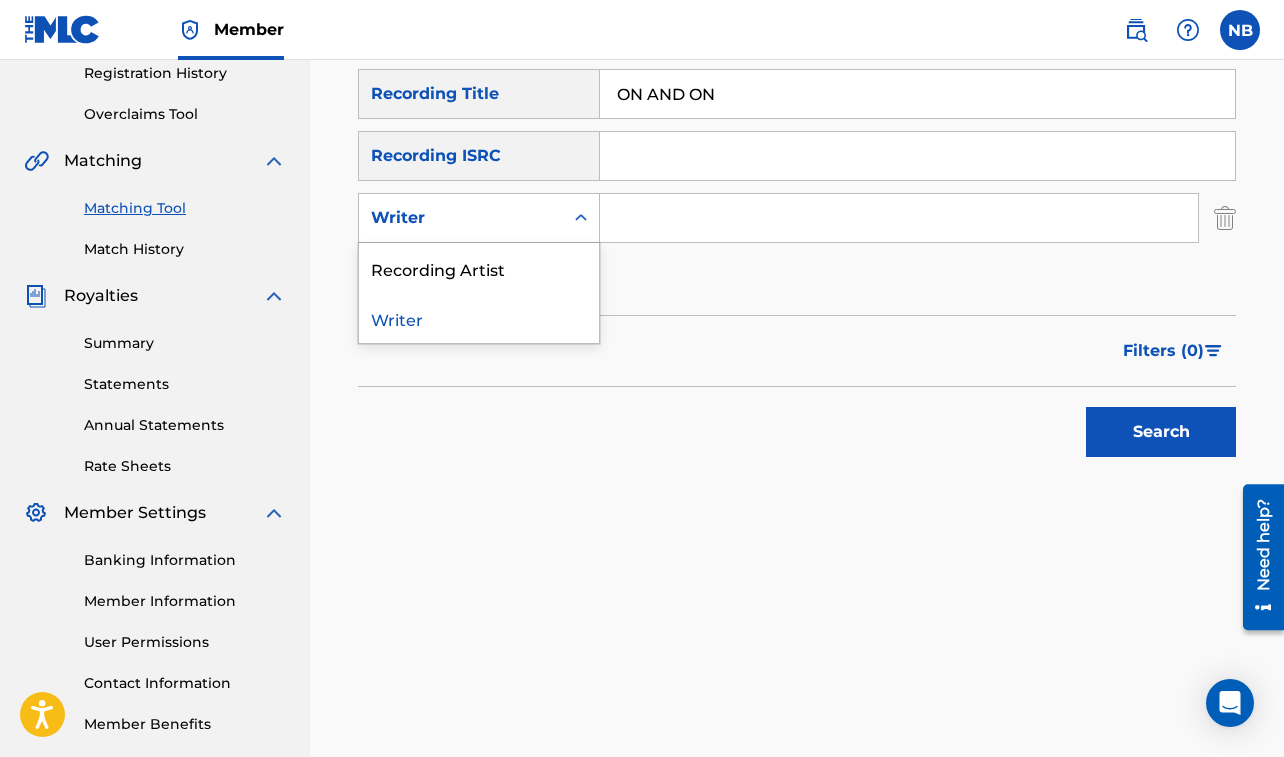 click on "Writer" at bounding box center [461, 218] 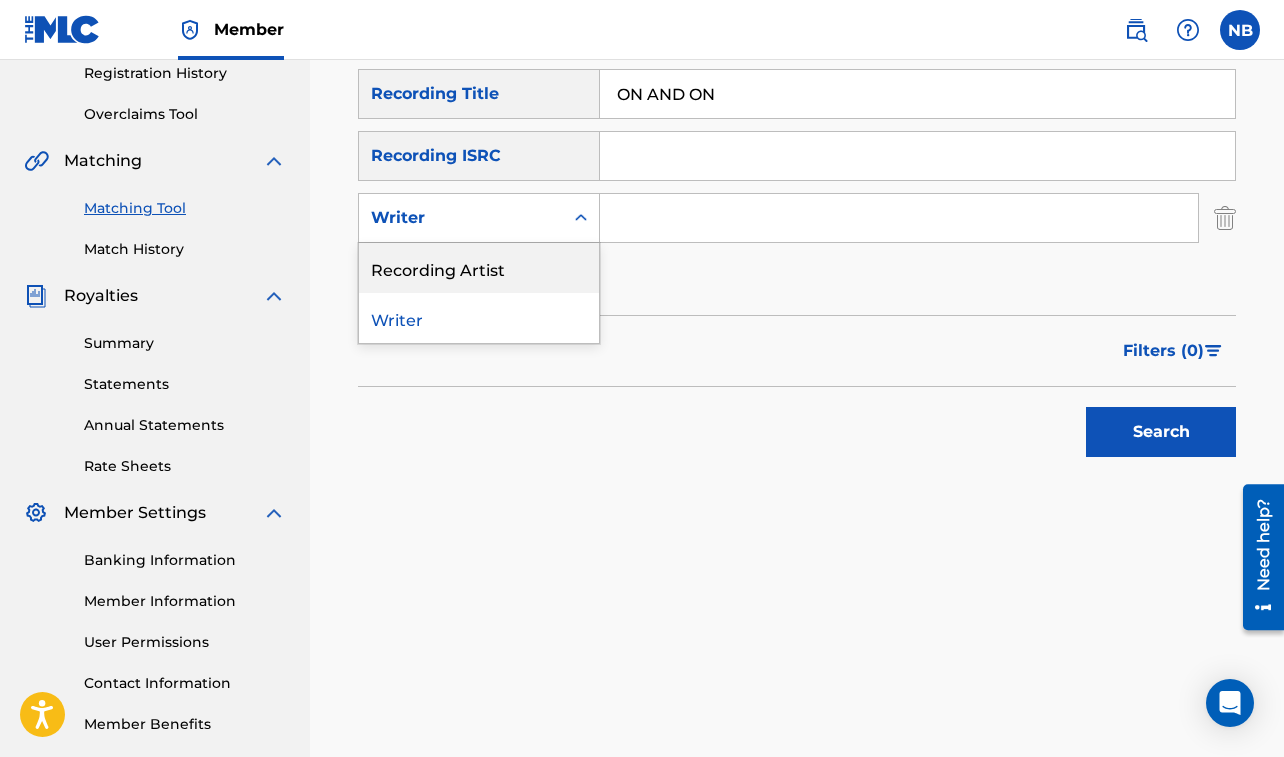 click on "Recording Artist" at bounding box center (479, 268) 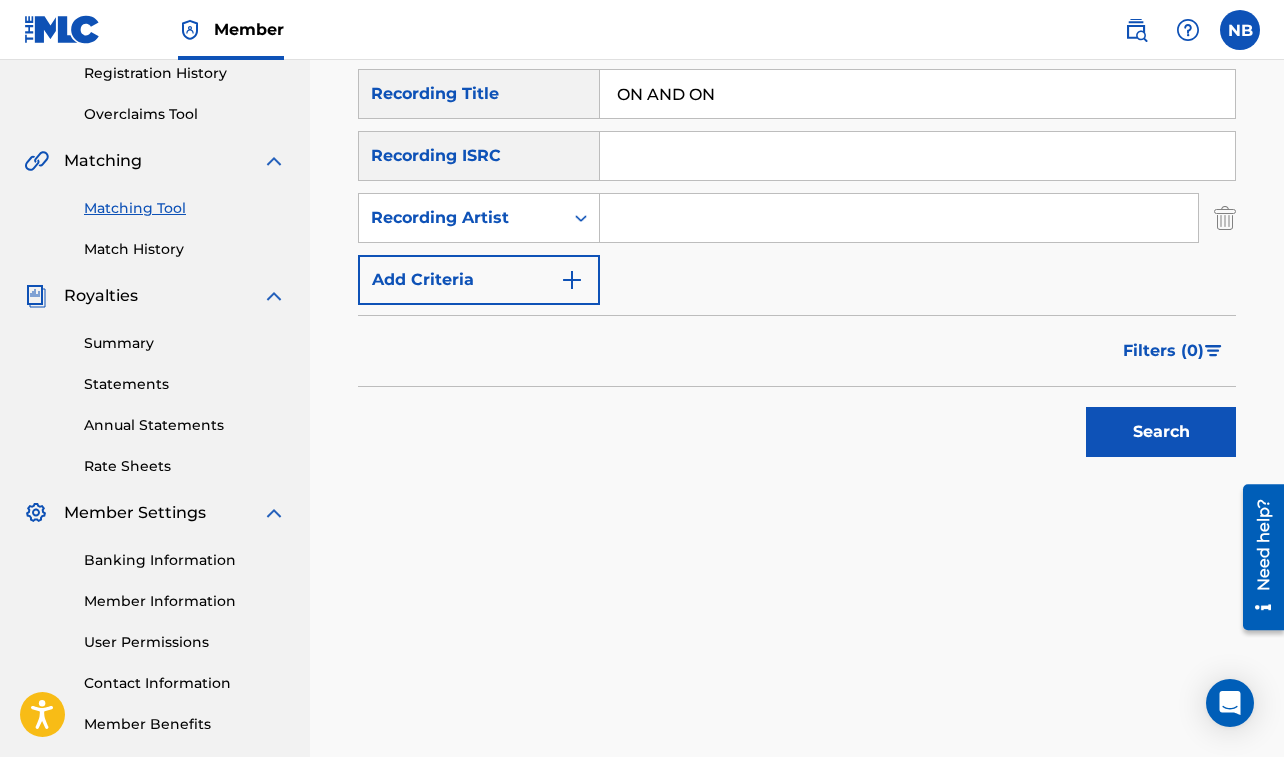 click at bounding box center (899, 218) 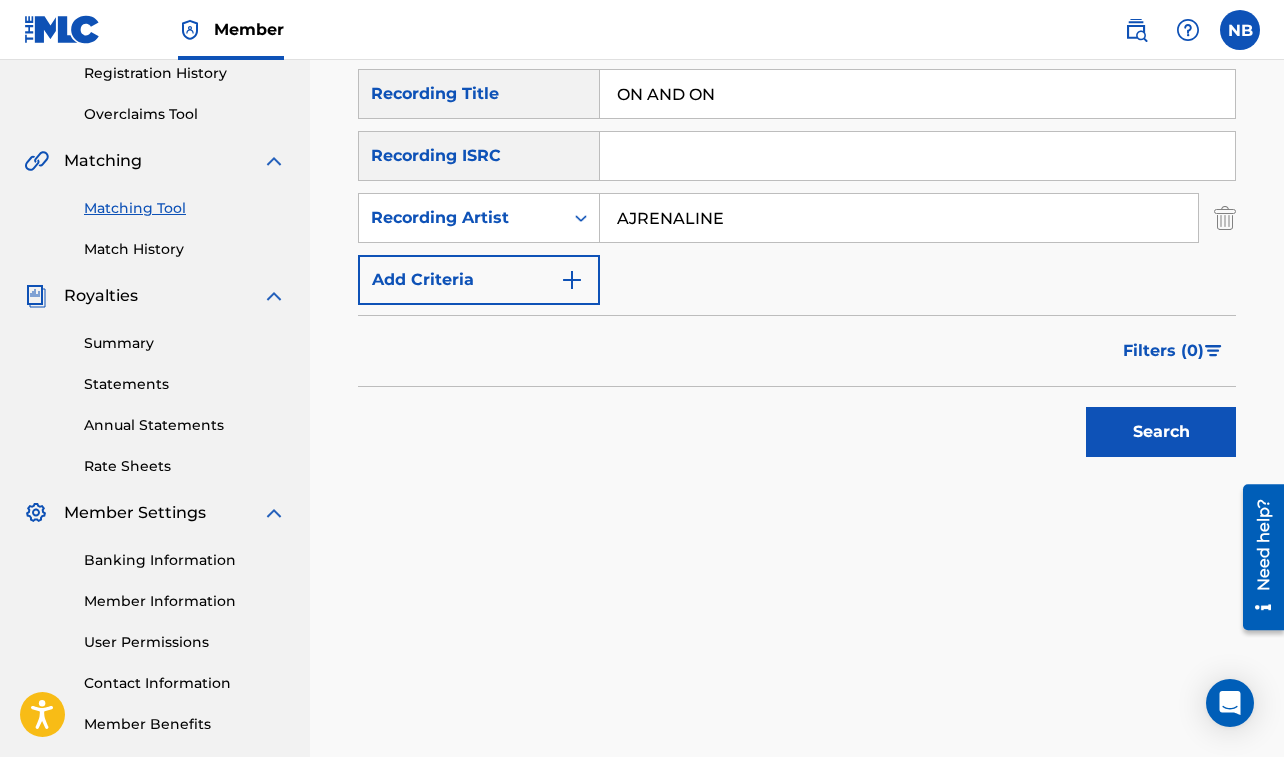 type on "AJRENALINE" 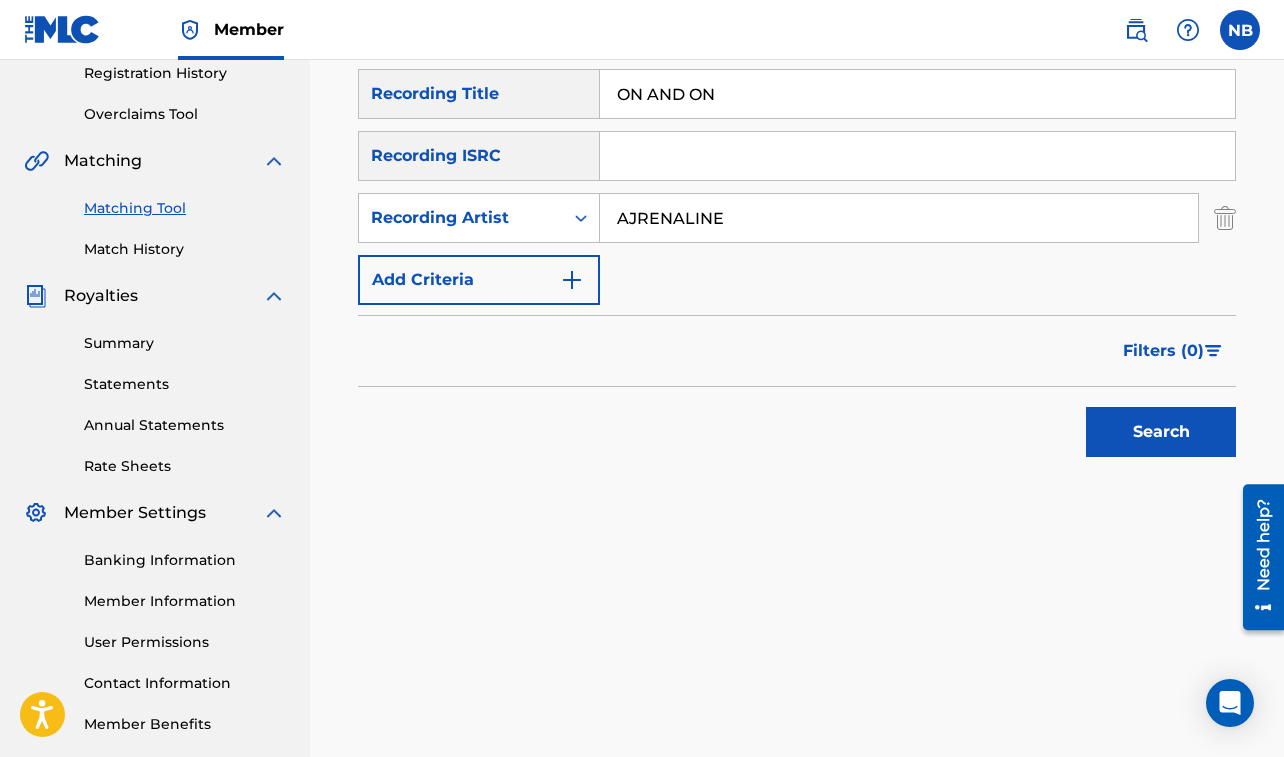 click on "Search" at bounding box center (1161, 432) 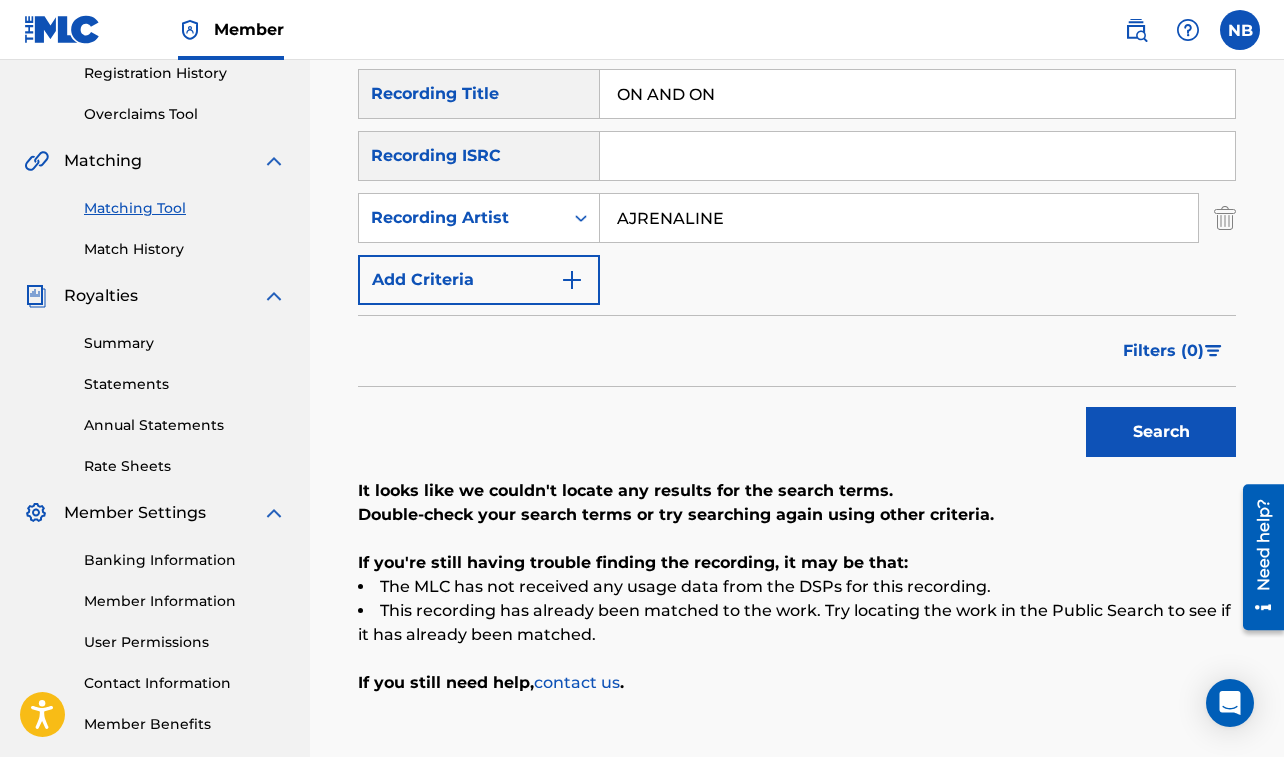 drag, startPoint x: 616, startPoint y: 91, endPoint x: 799, endPoint y: 100, distance: 183.22118 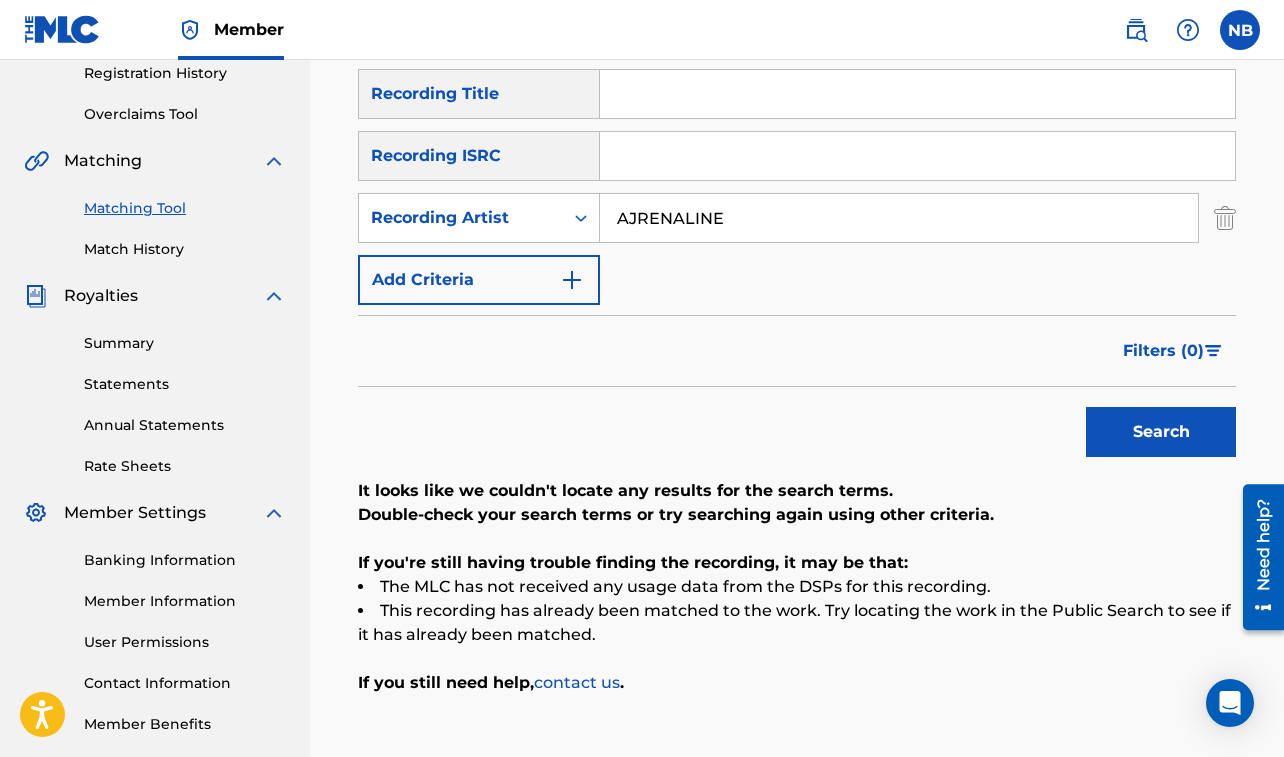 paste on "ON MY MIND" 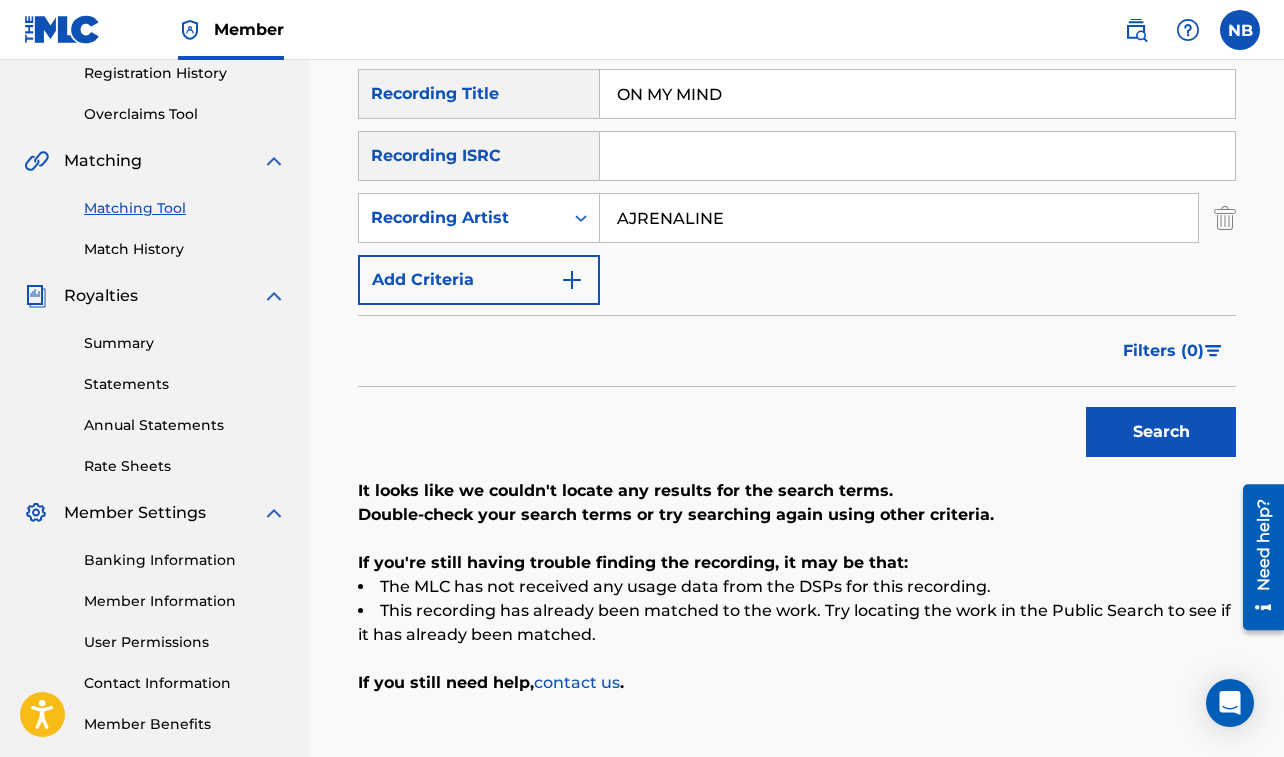 type on "ON MY MIND" 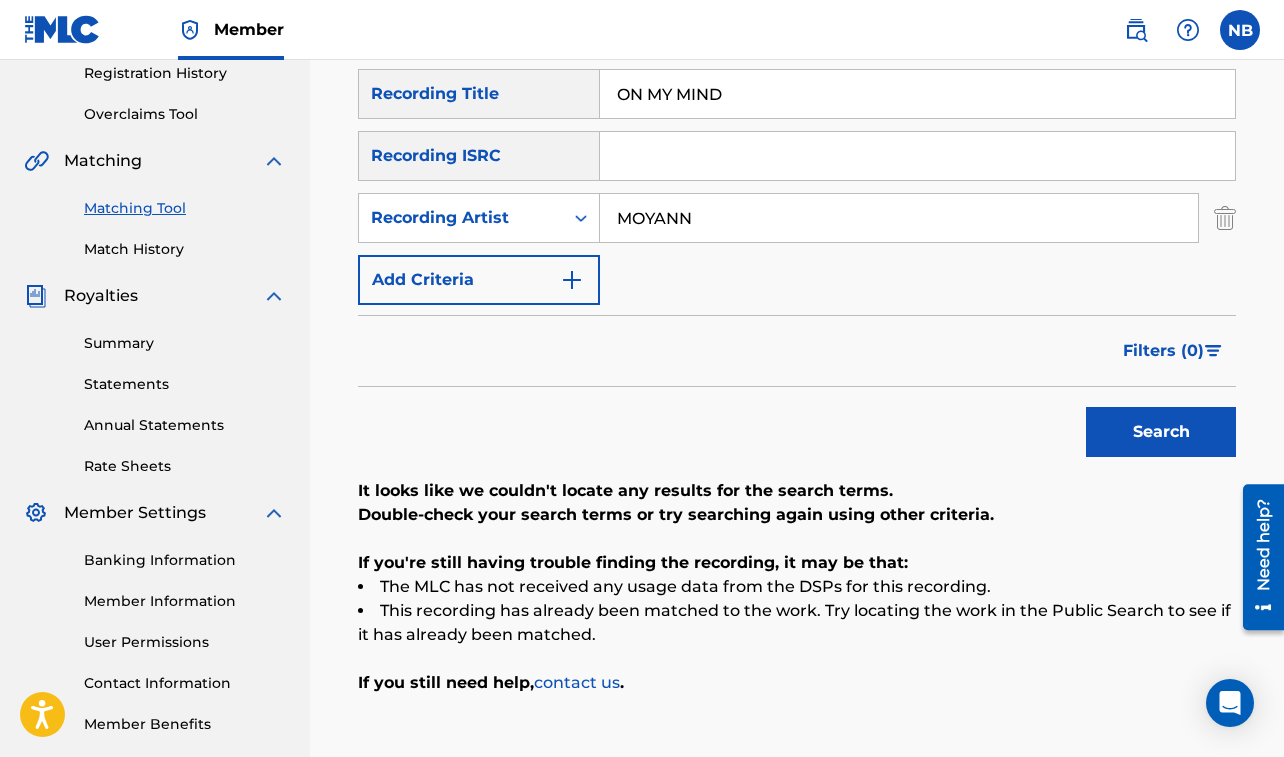 type on "MOYANN" 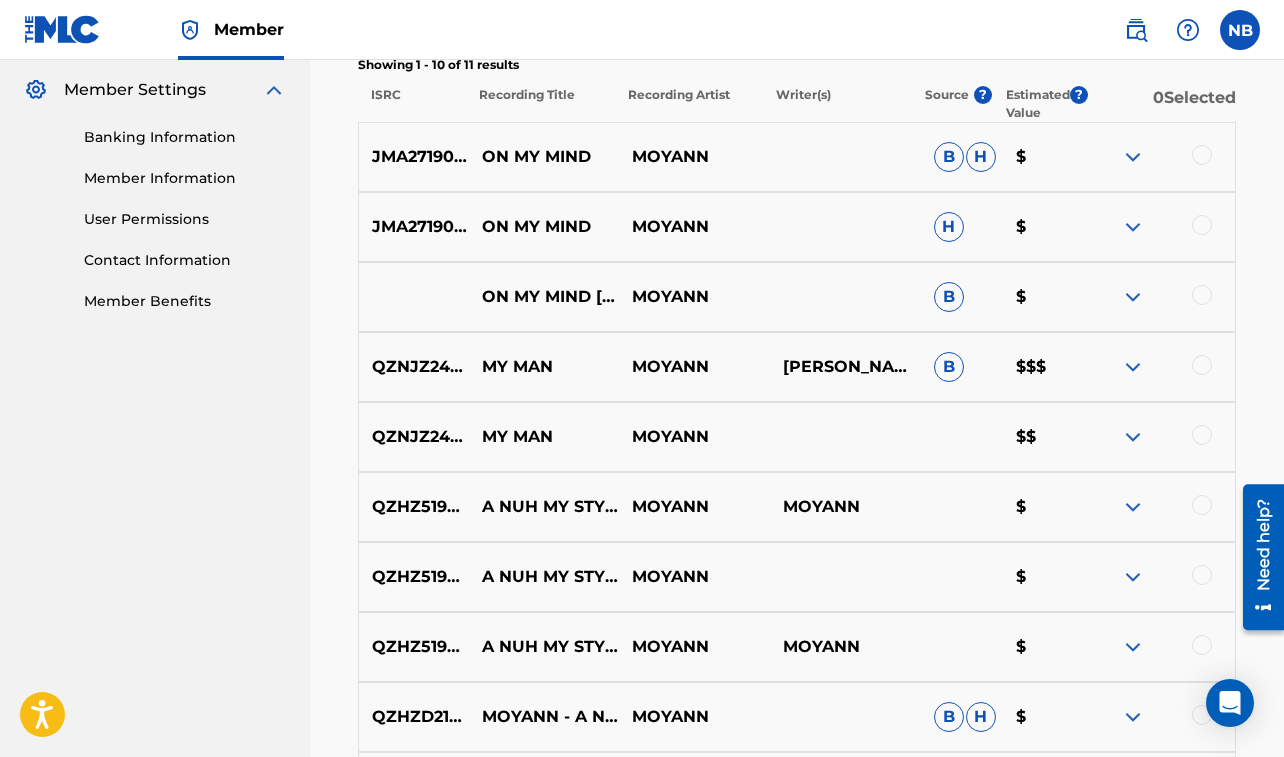 scroll, scrollTop: 737, scrollLeft: 0, axis: vertical 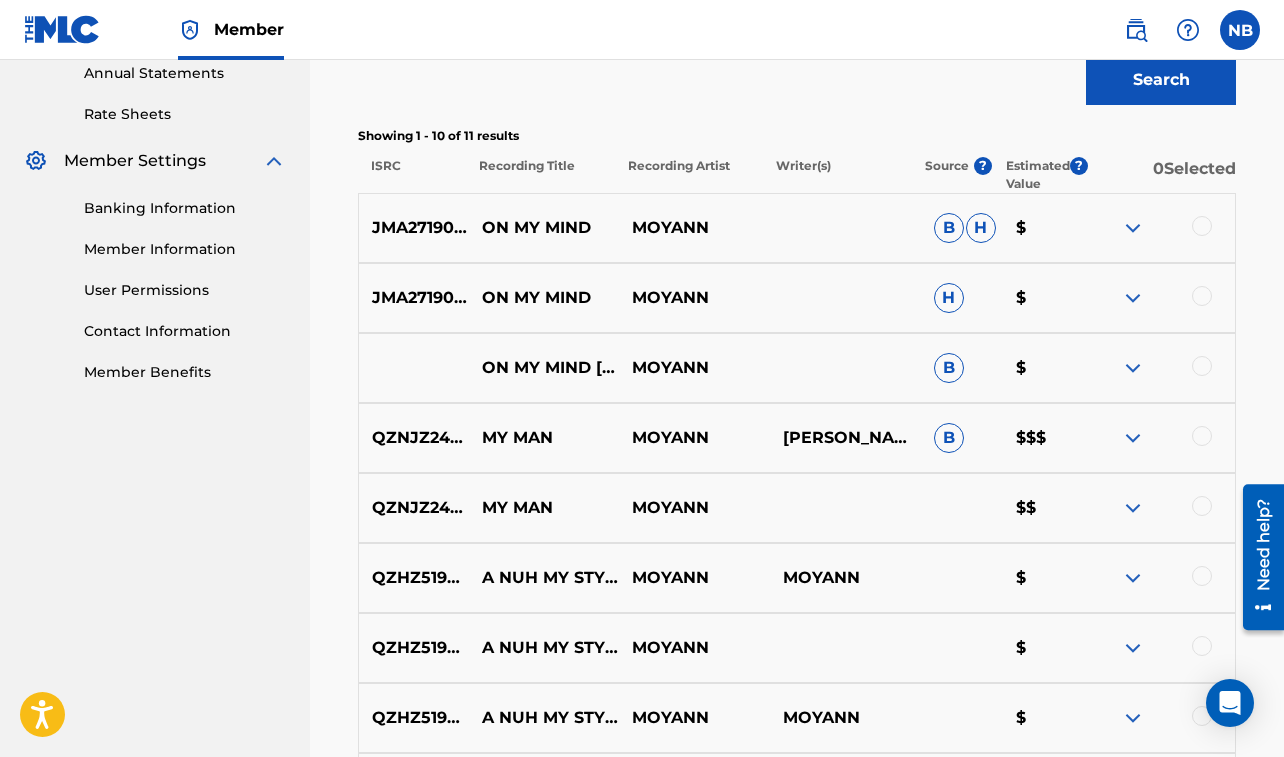 click at bounding box center (1202, 226) 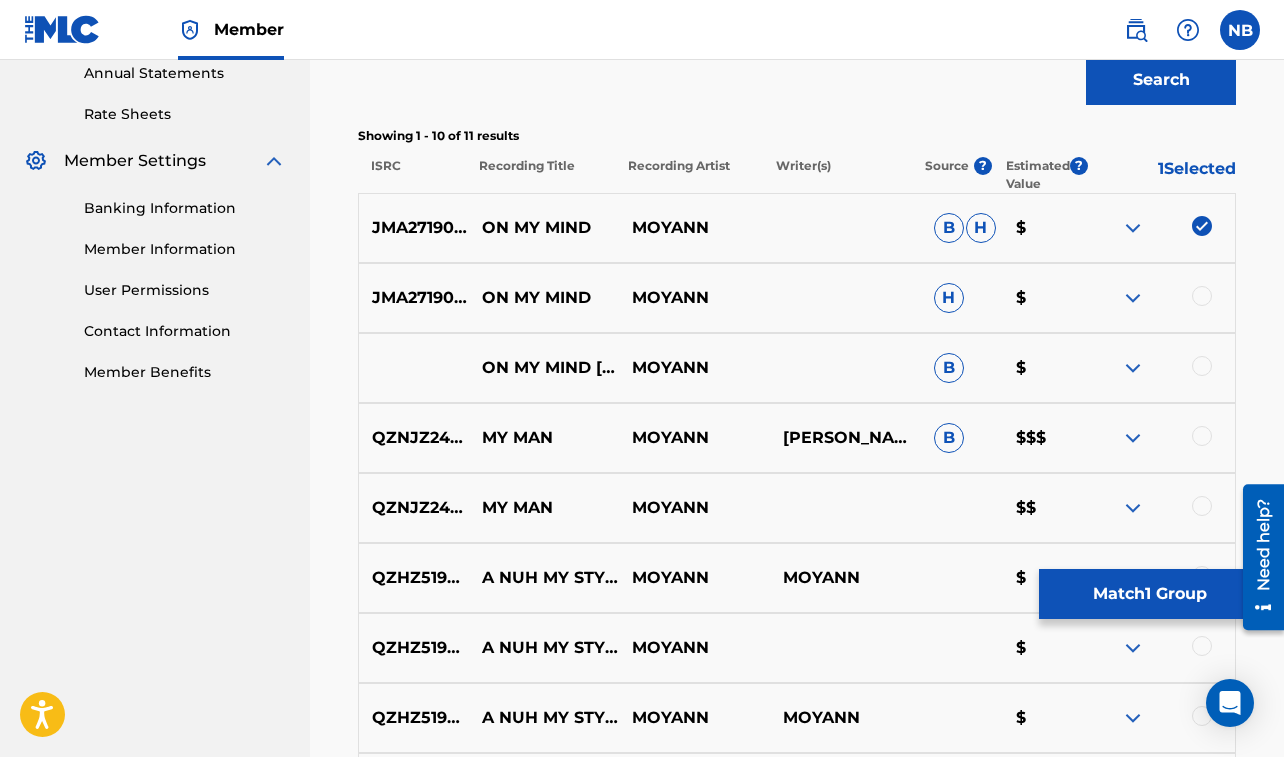 click at bounding box center (1202, 296) 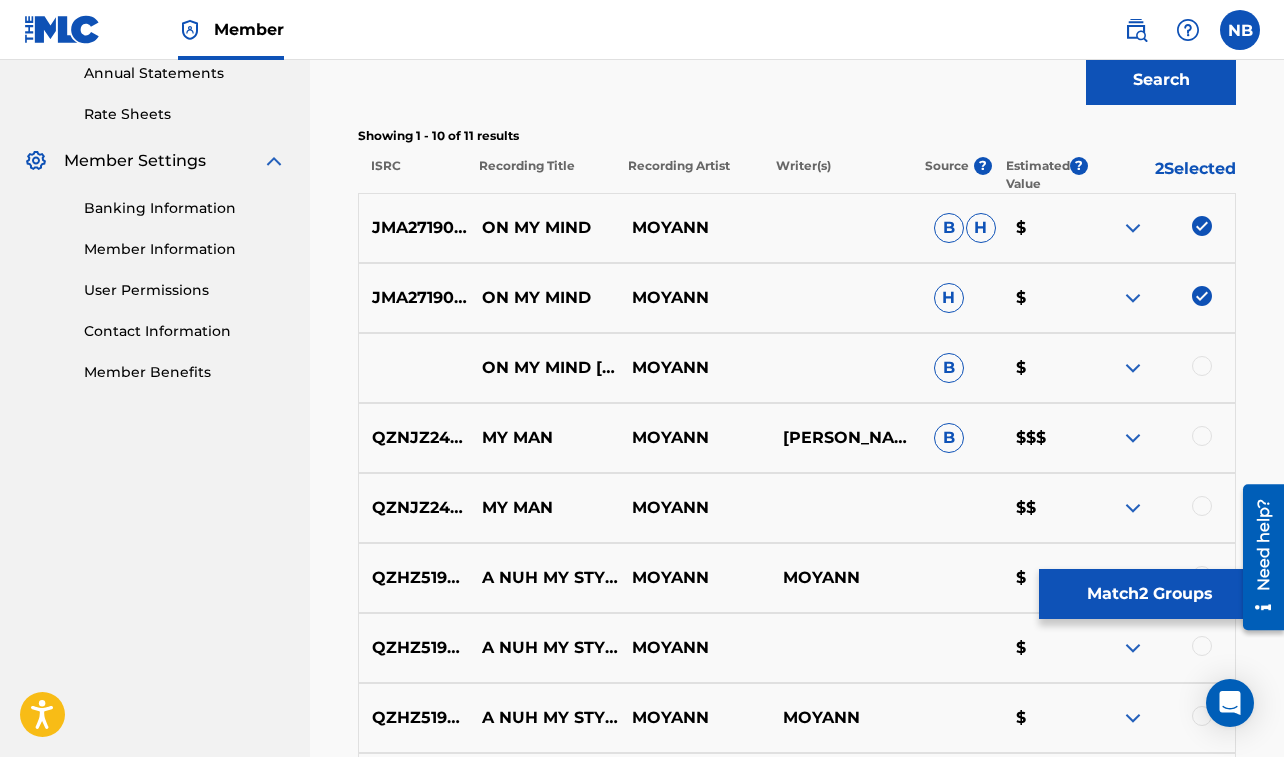 click at bounding box center (1202, 366) 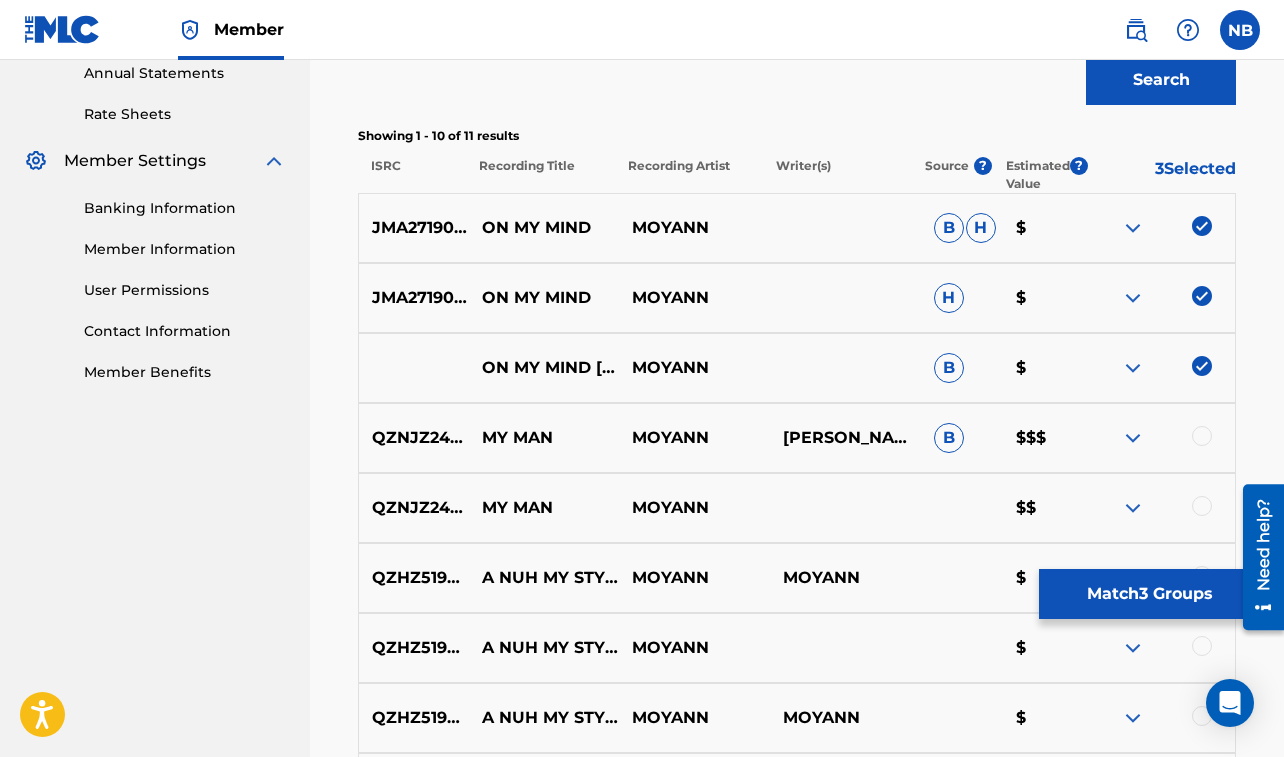 click on "Match  3 Groups" at bounding box center [1149, 594] 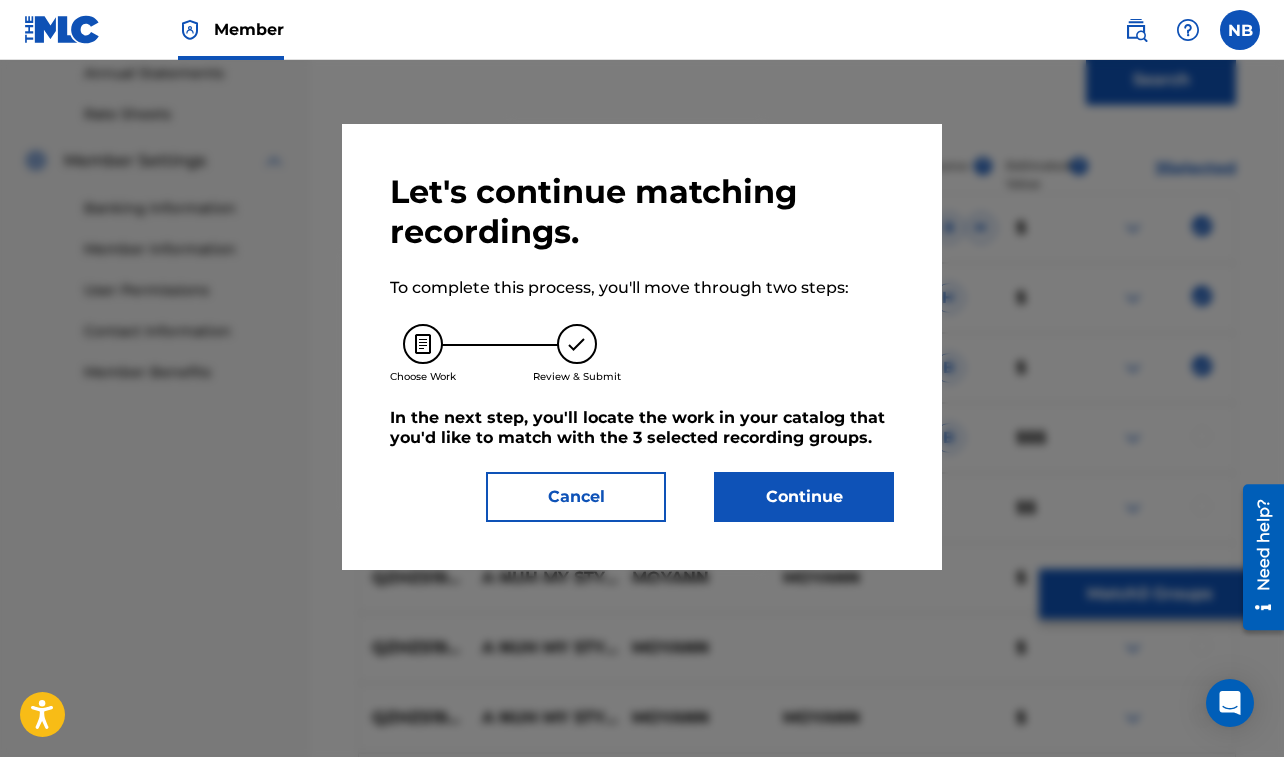 click on "Continue" at bounding box center (804, 497) 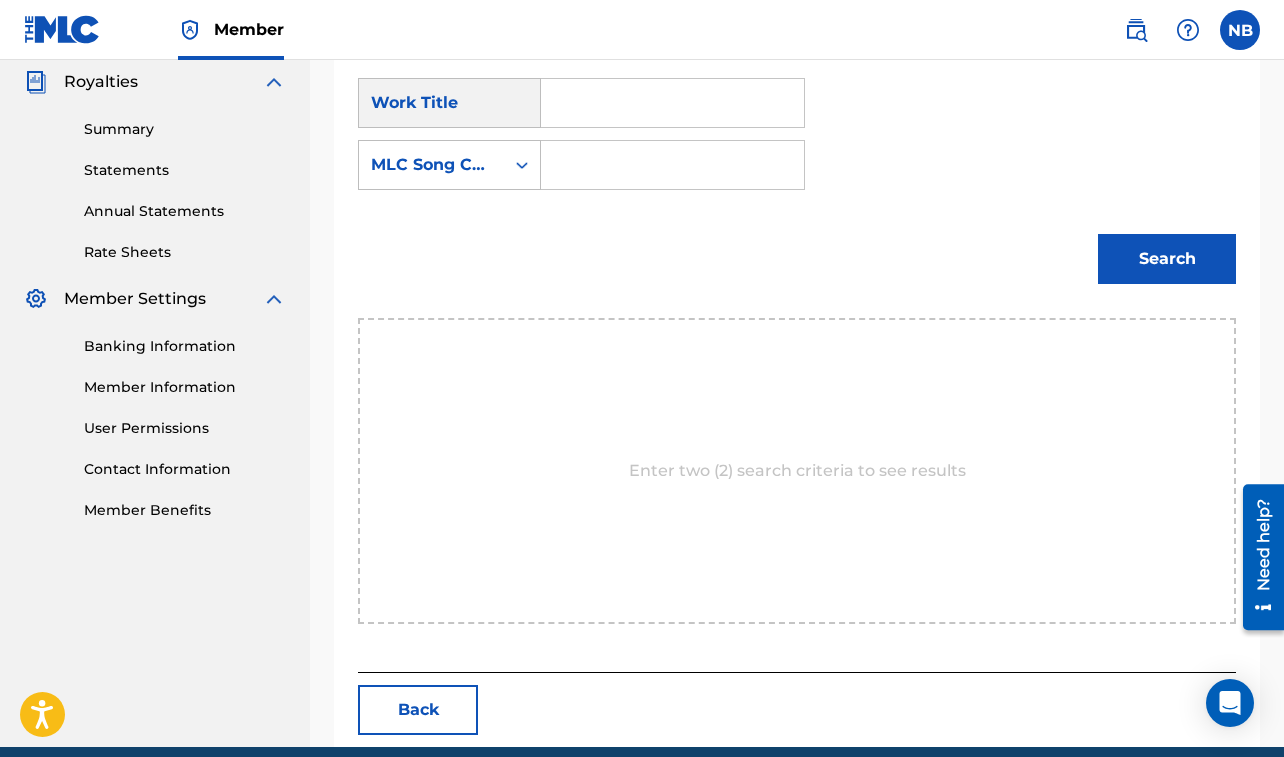 scroll, scrollTop: 623, scrollLeft: 0, axis: vertical 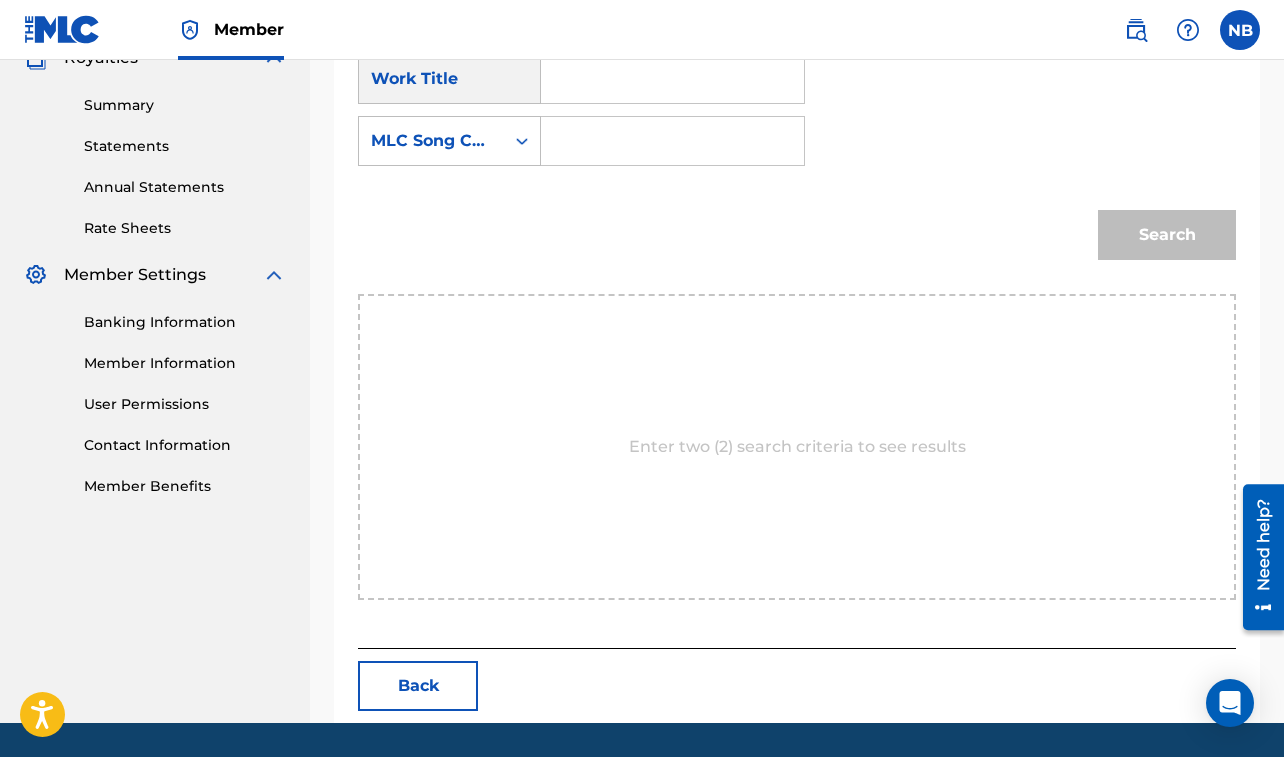 drag, startPoint x: 659, startPoint y: 108, endPoint x: 656, endPoint y: 88, distance: 20.22375 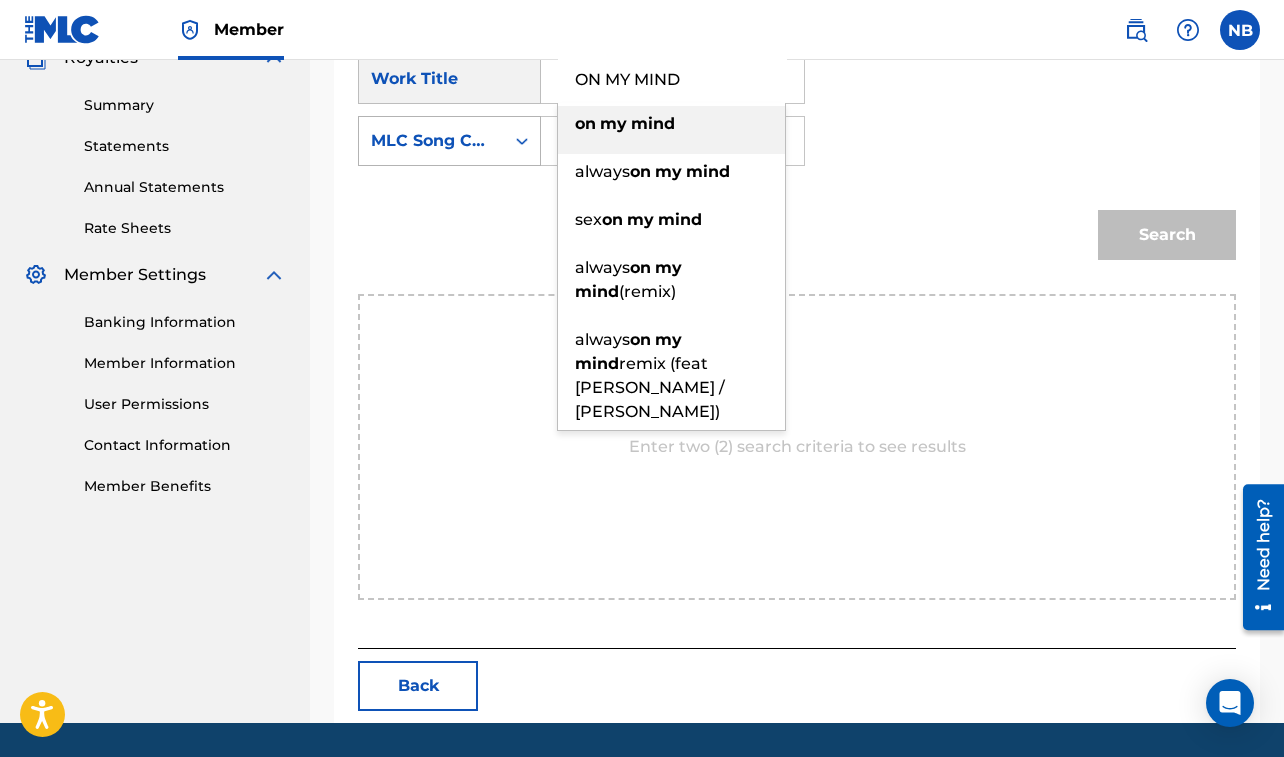 type on "ON MY MIND" 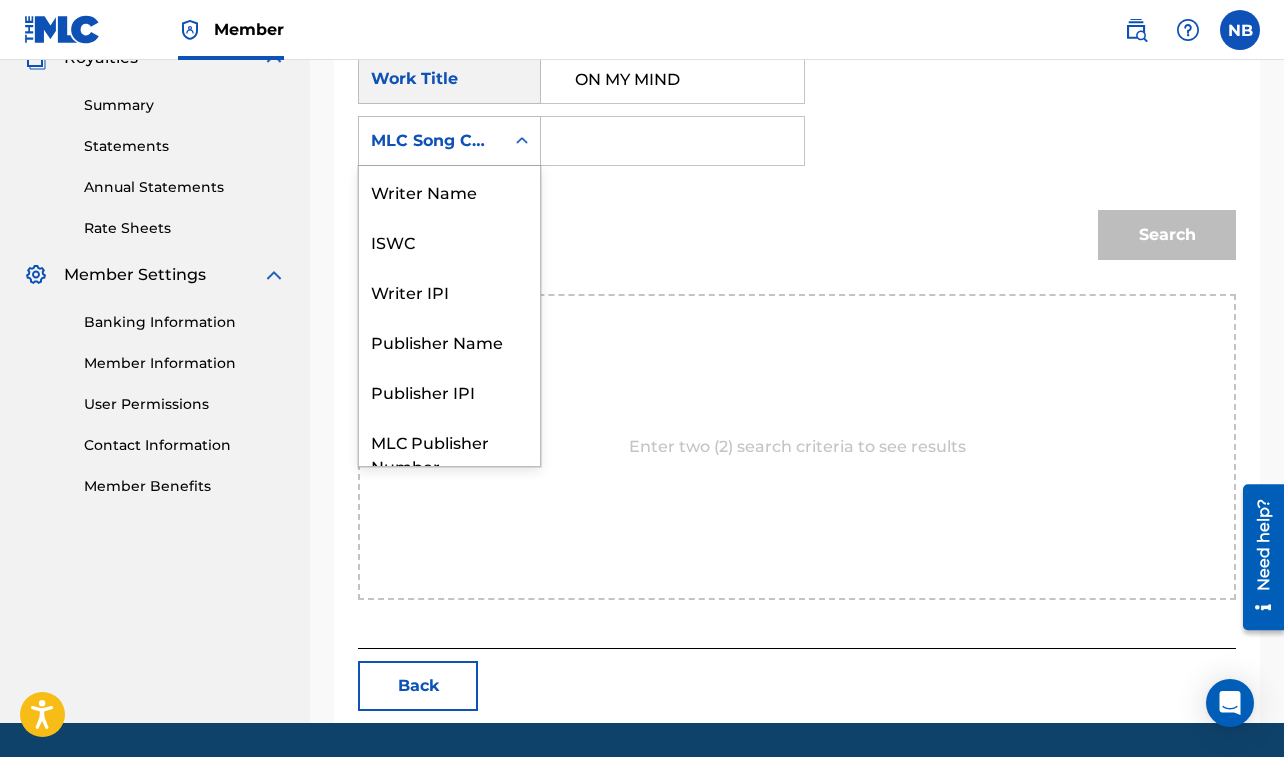 click on "MLC Song Code" at bounding box center [431, 141] 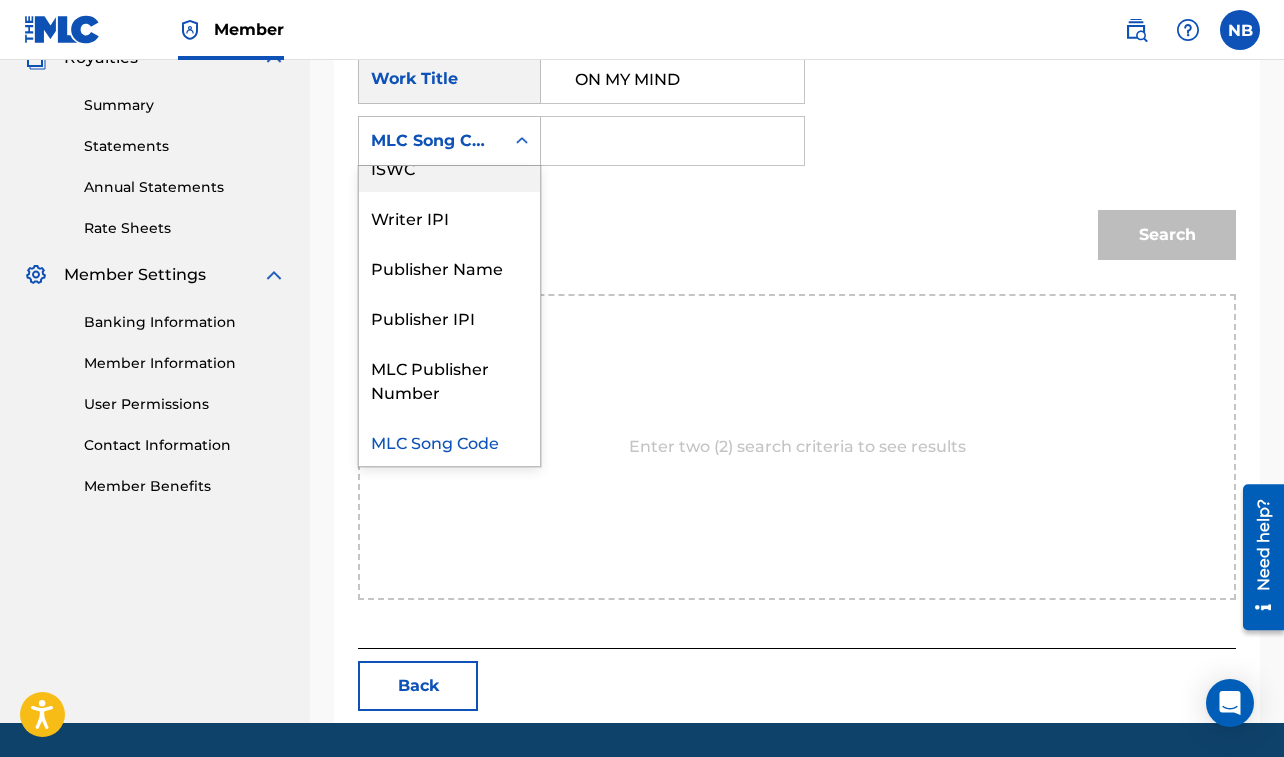 scroll, scrollTop: 0, scrollLeft: 0, axis: both 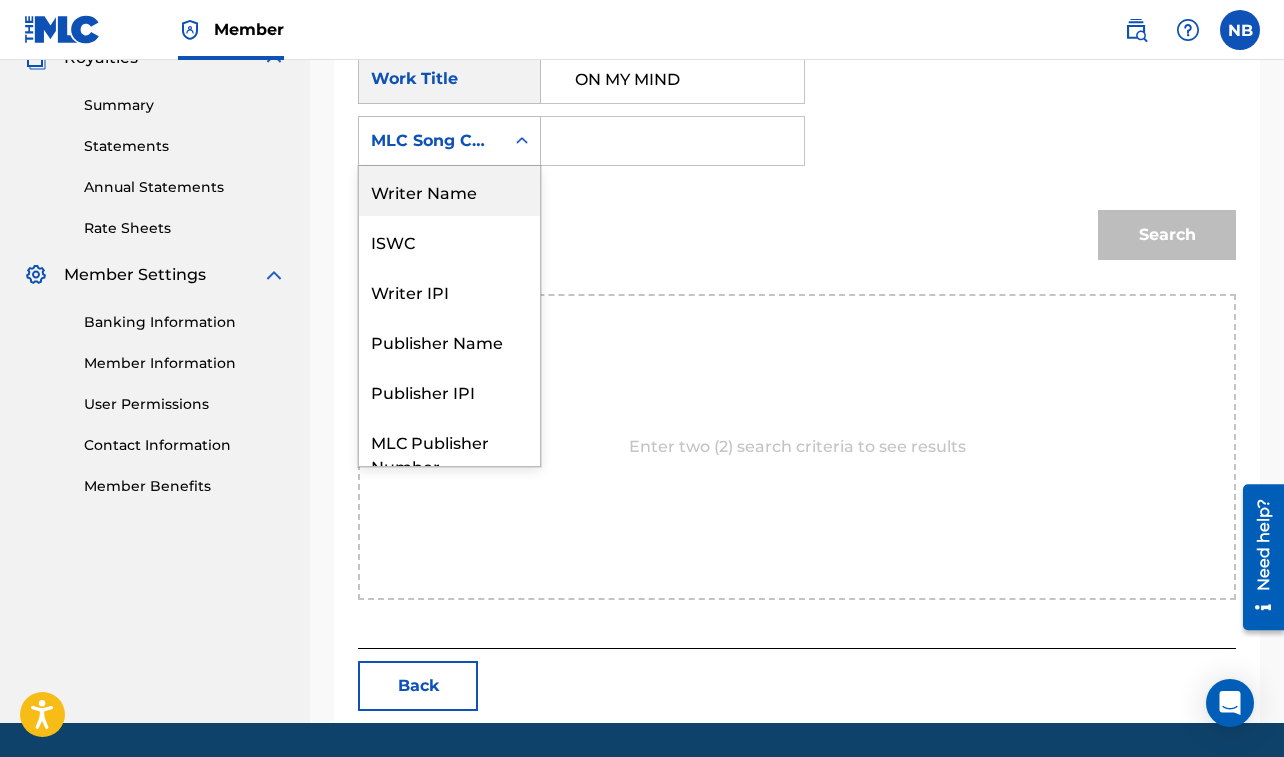 click on "Writer Name" at bounding box center [449, 191] 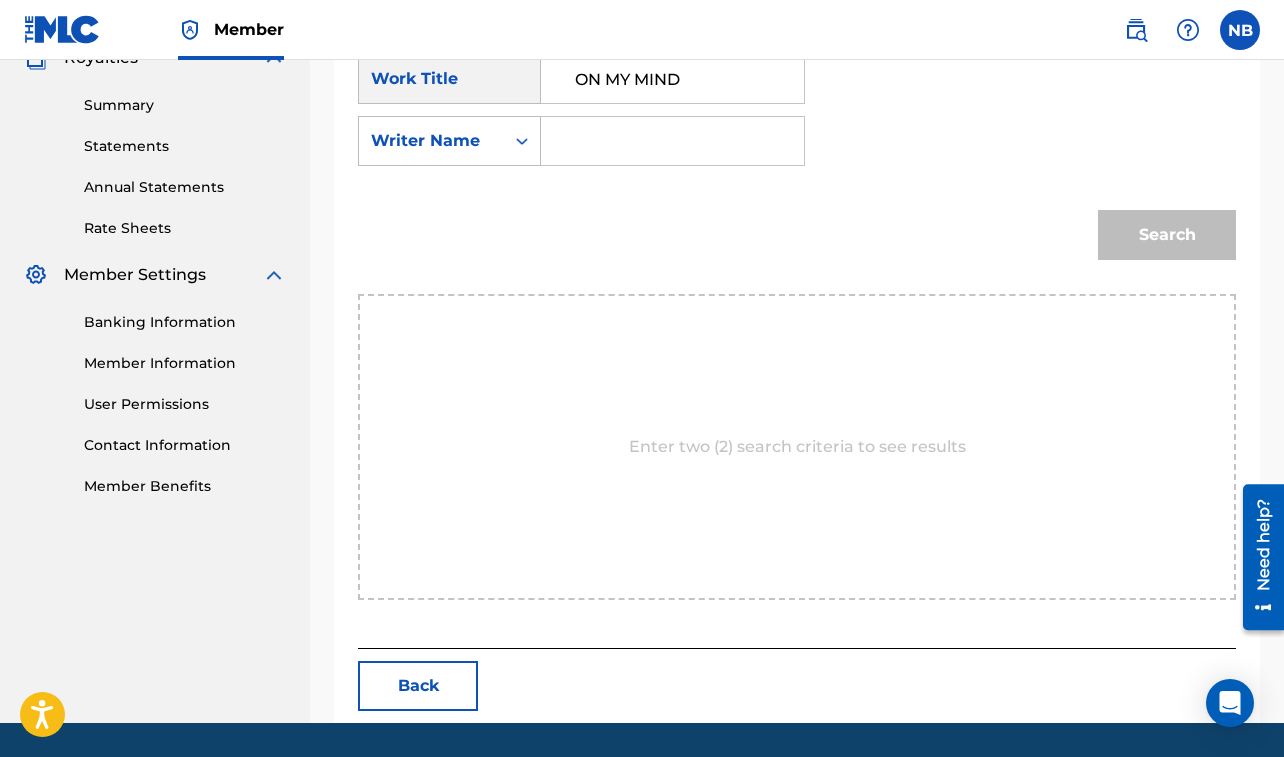 click at bounding box center [673, 141] 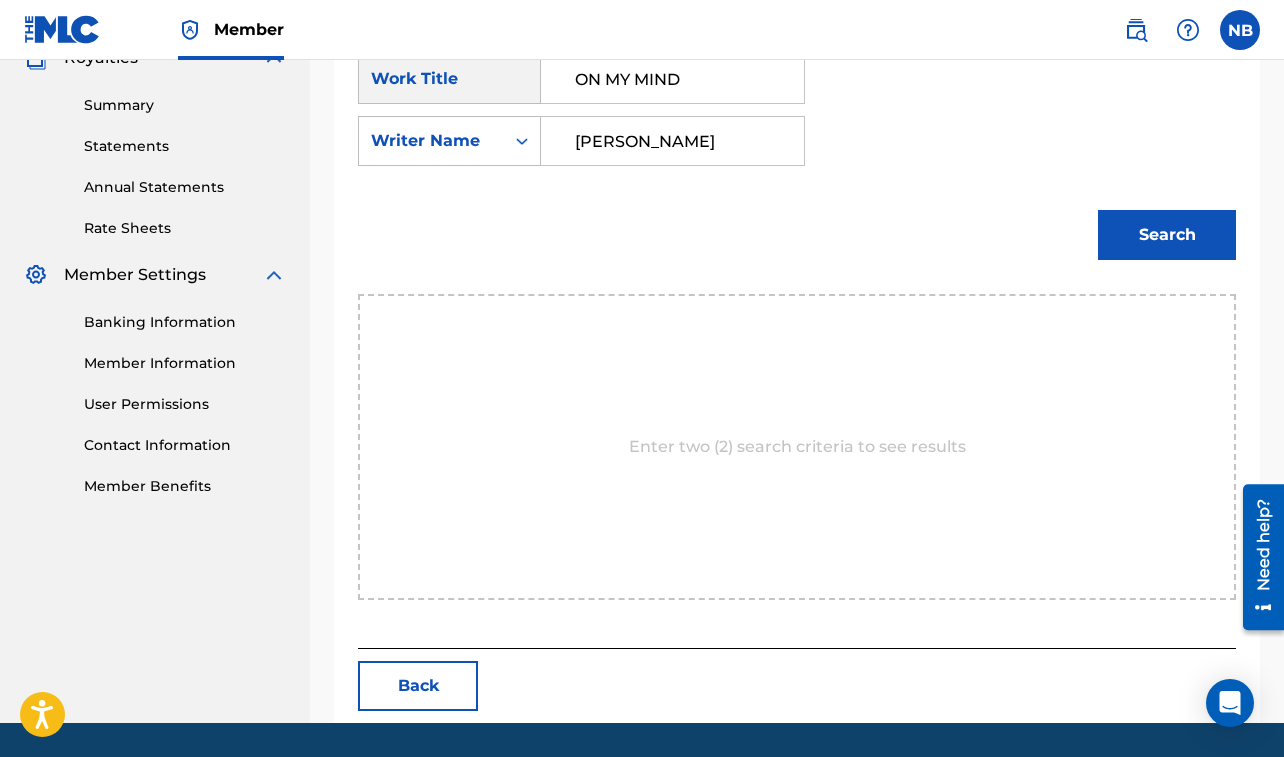 click on "Search" at bounding box center [1167, 235] 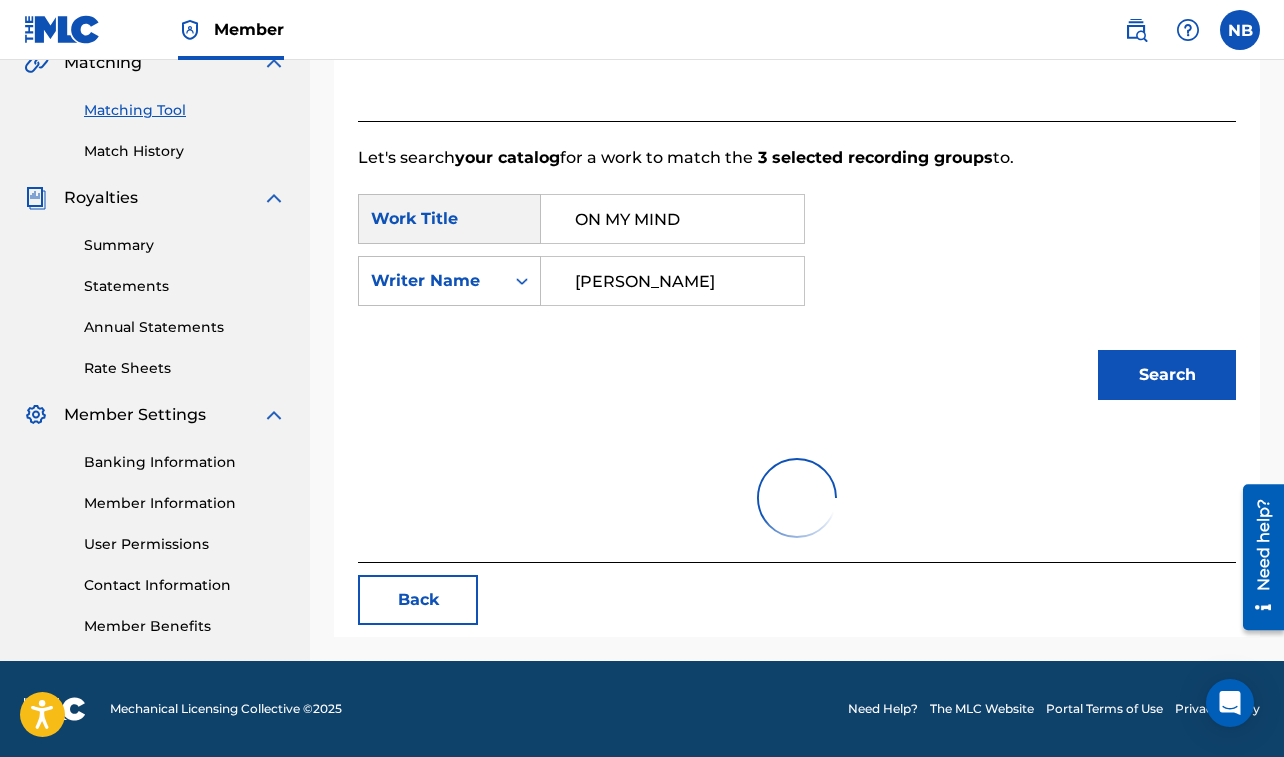 scroll, scrollTop: 623, scrollLeft: 0, axis: vertical 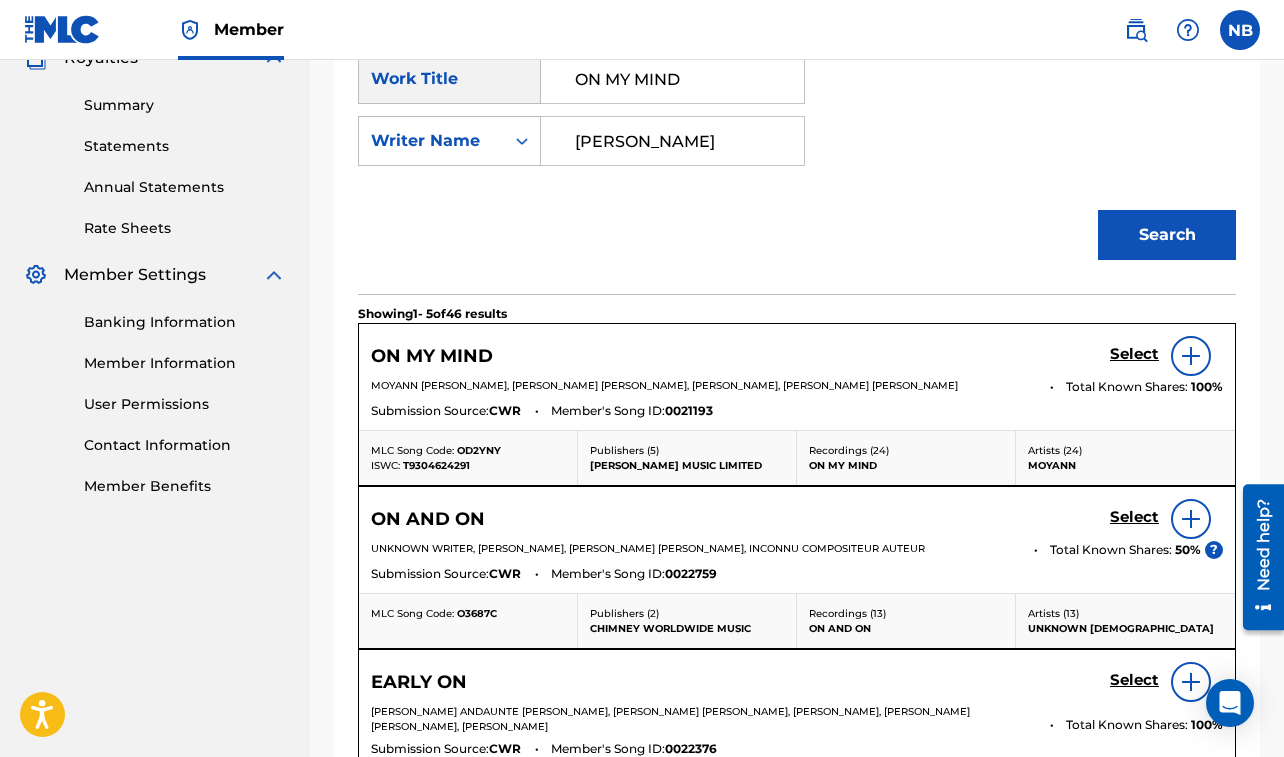 click on "Select" at bounding box center [1134, 354] 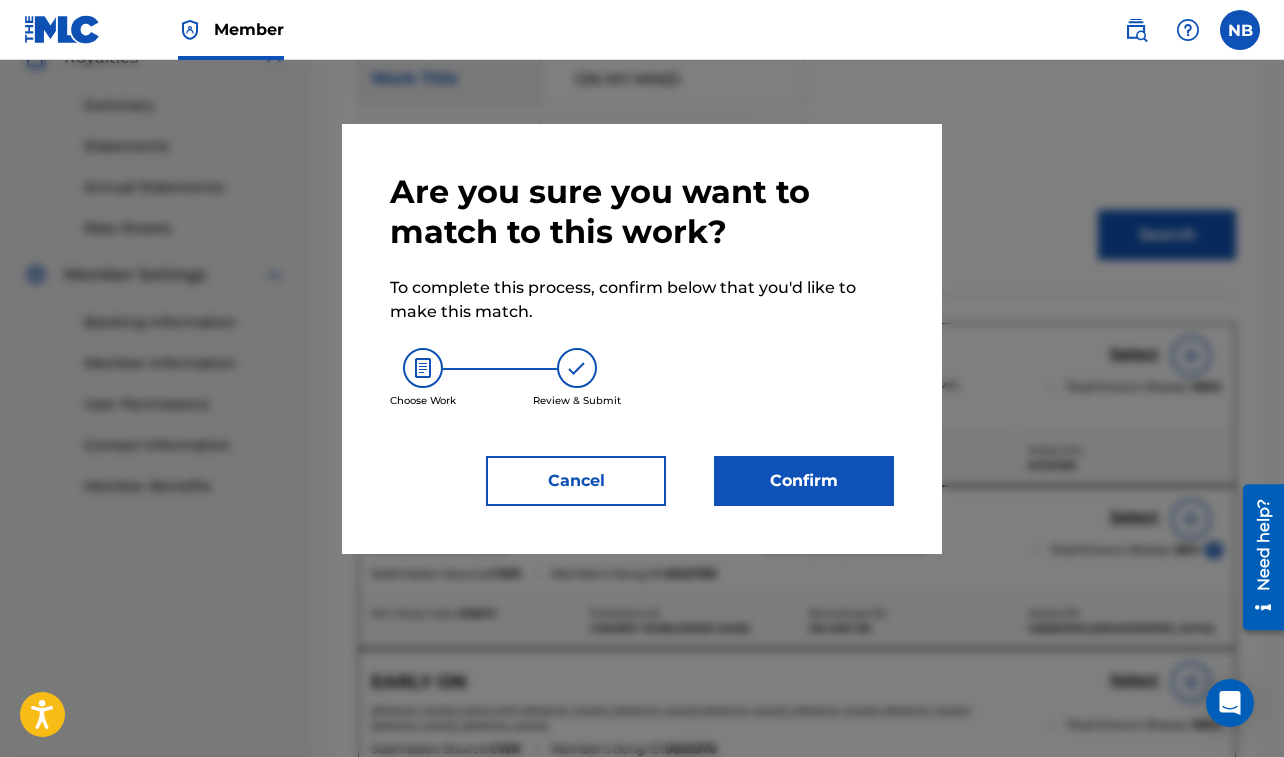 click on "Confirm" at bounding box center [804, 481] 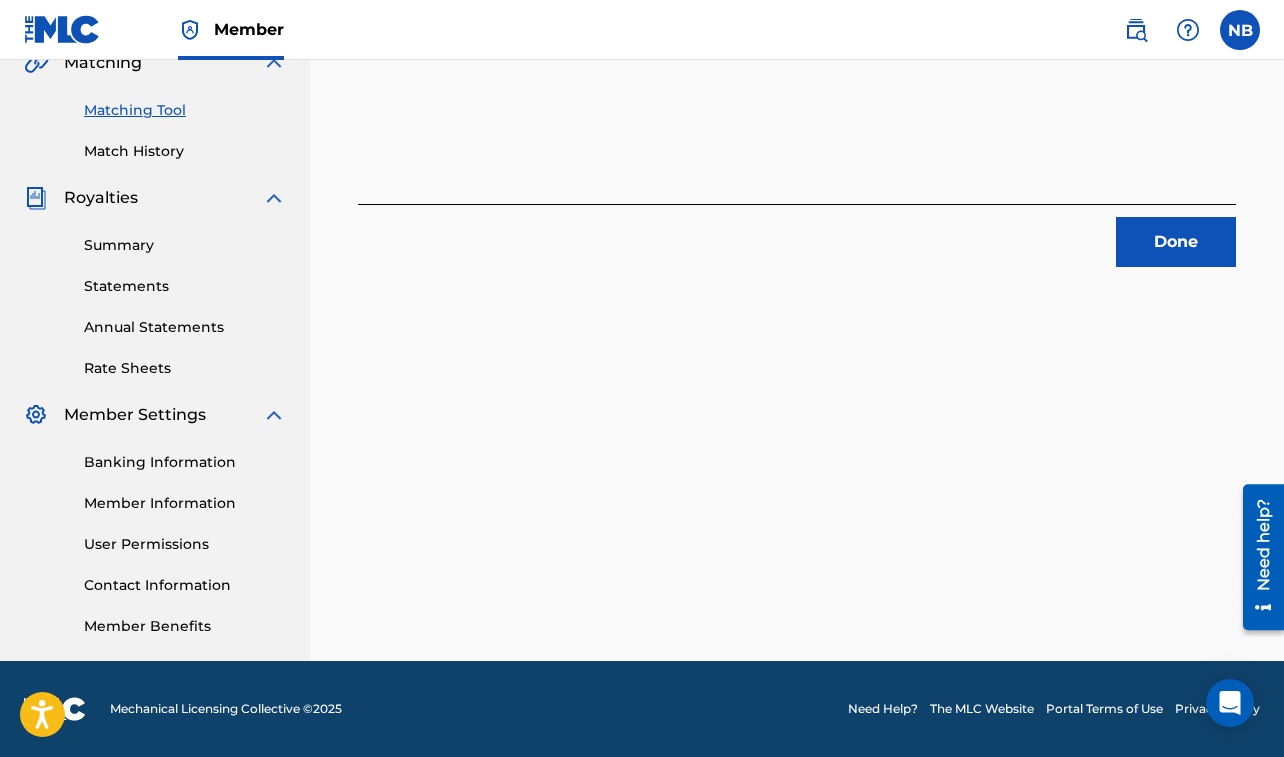 click on "Done" at bounding box center [1176, 242] 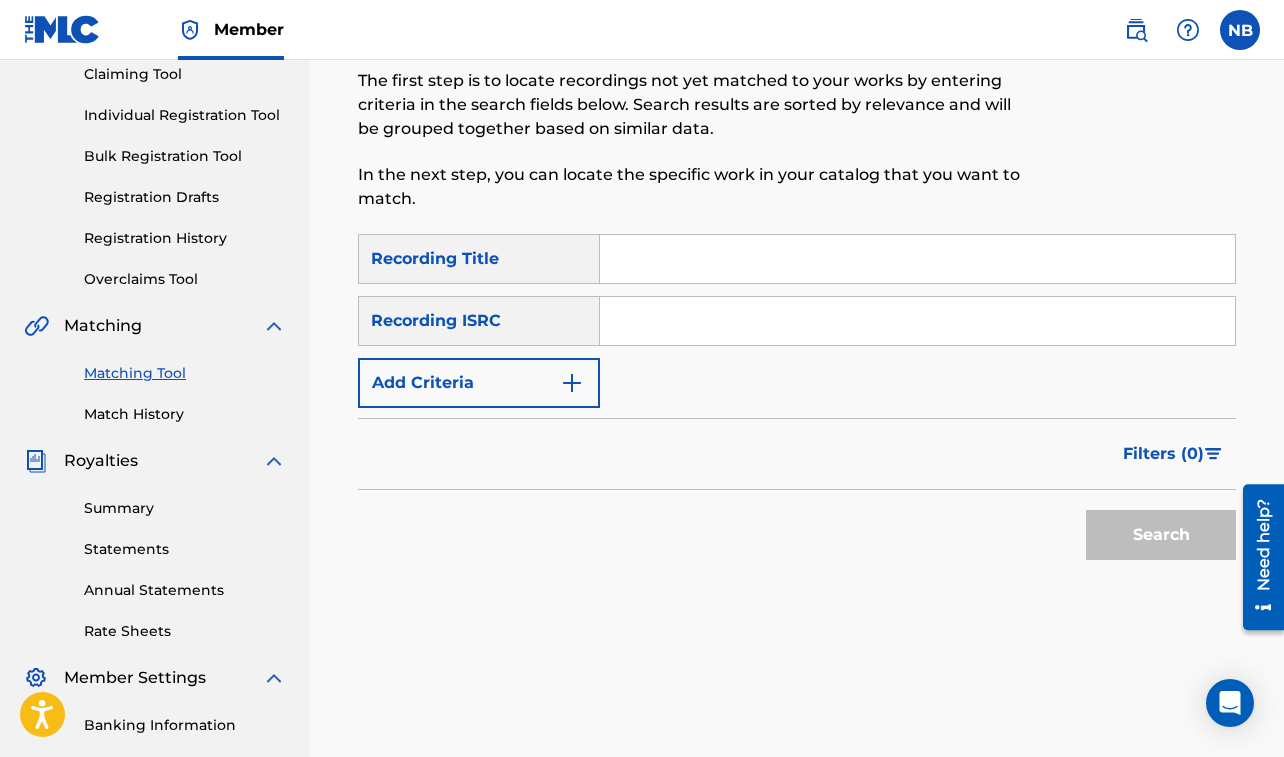 scroll, scrollTop: 127, scrollLeft: 0, axis: vertical 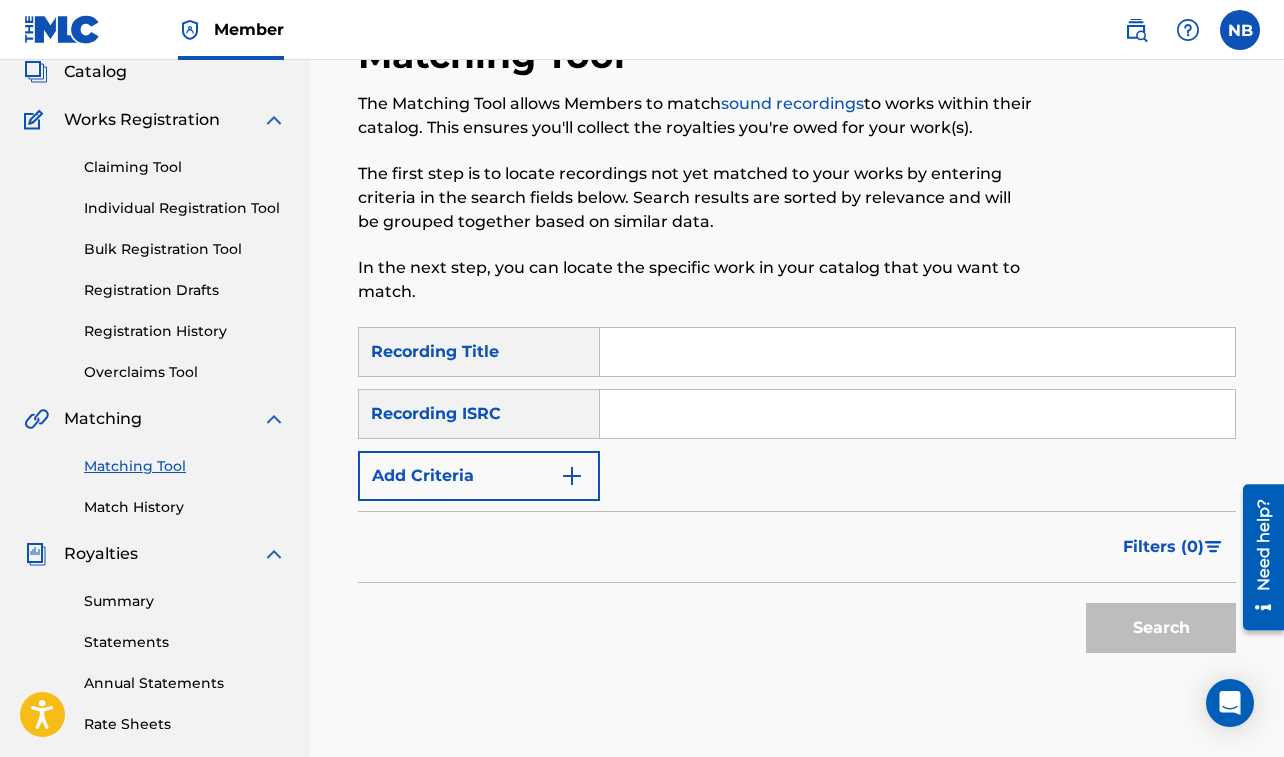 click at bounding box center [917, 352] 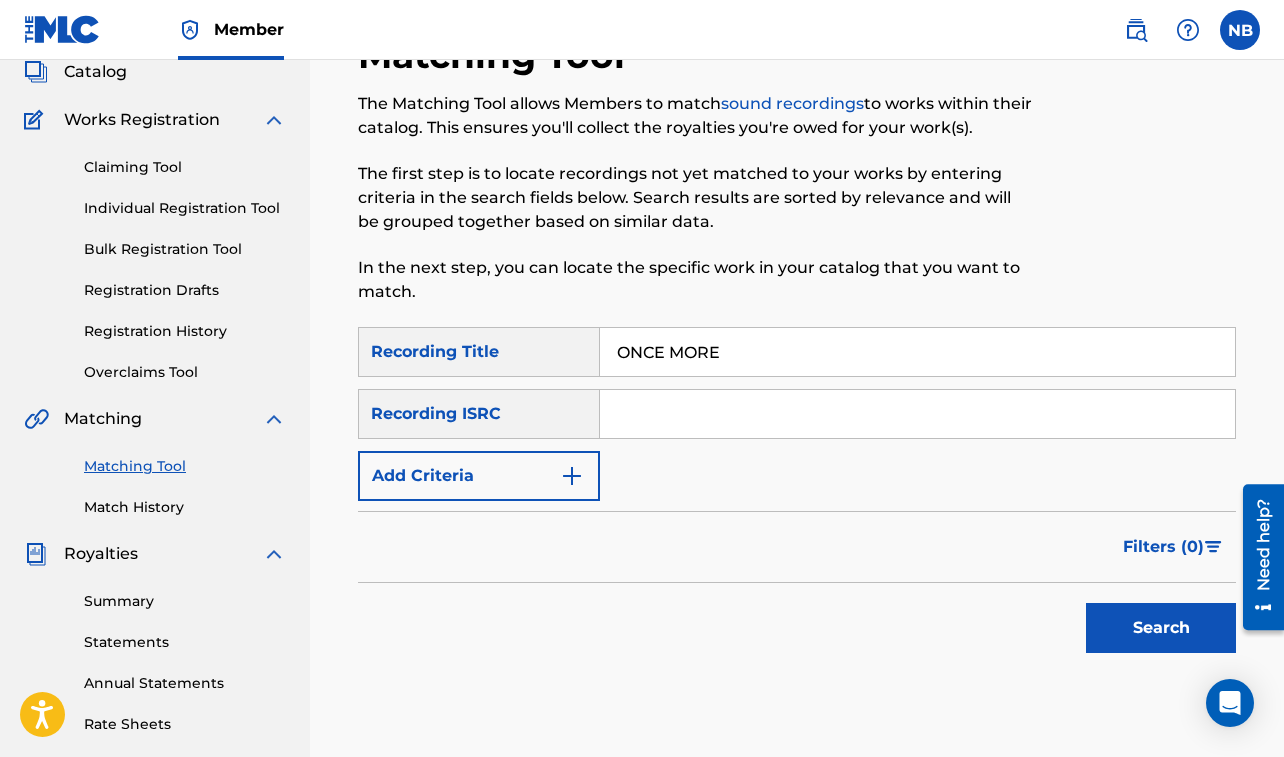 type on "ONCE MORE" 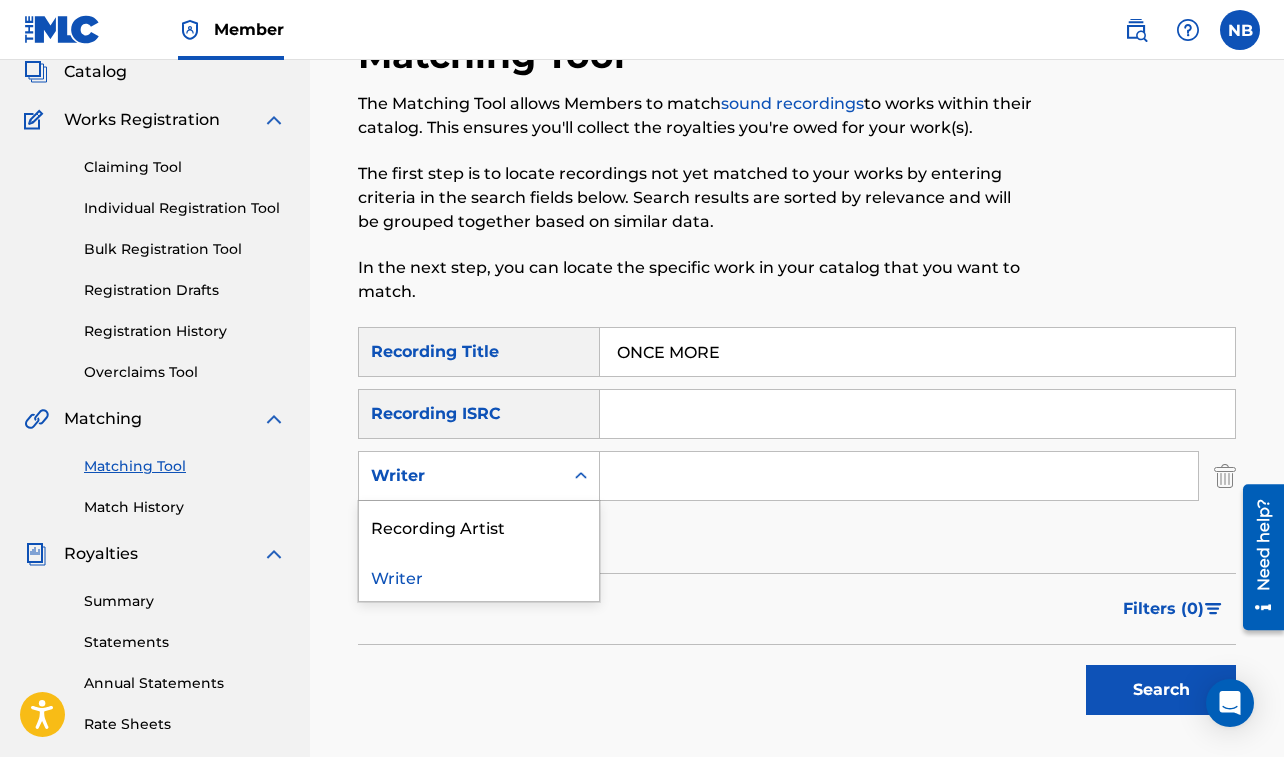 click on "Writer" at bounding box center (461, 476) 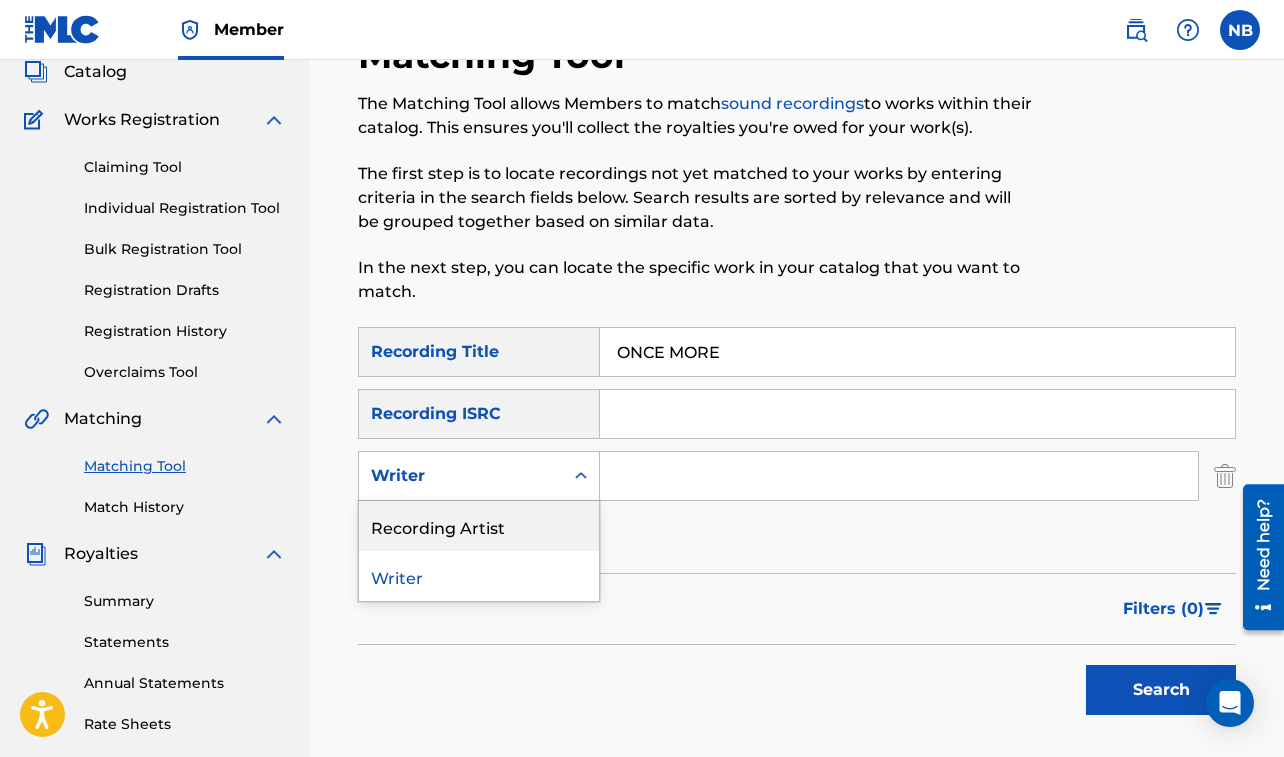 drag, startPoint x: 432, startPoint y: 527, endPoint x: 401, endPoint y: 512, distance: 34.43835 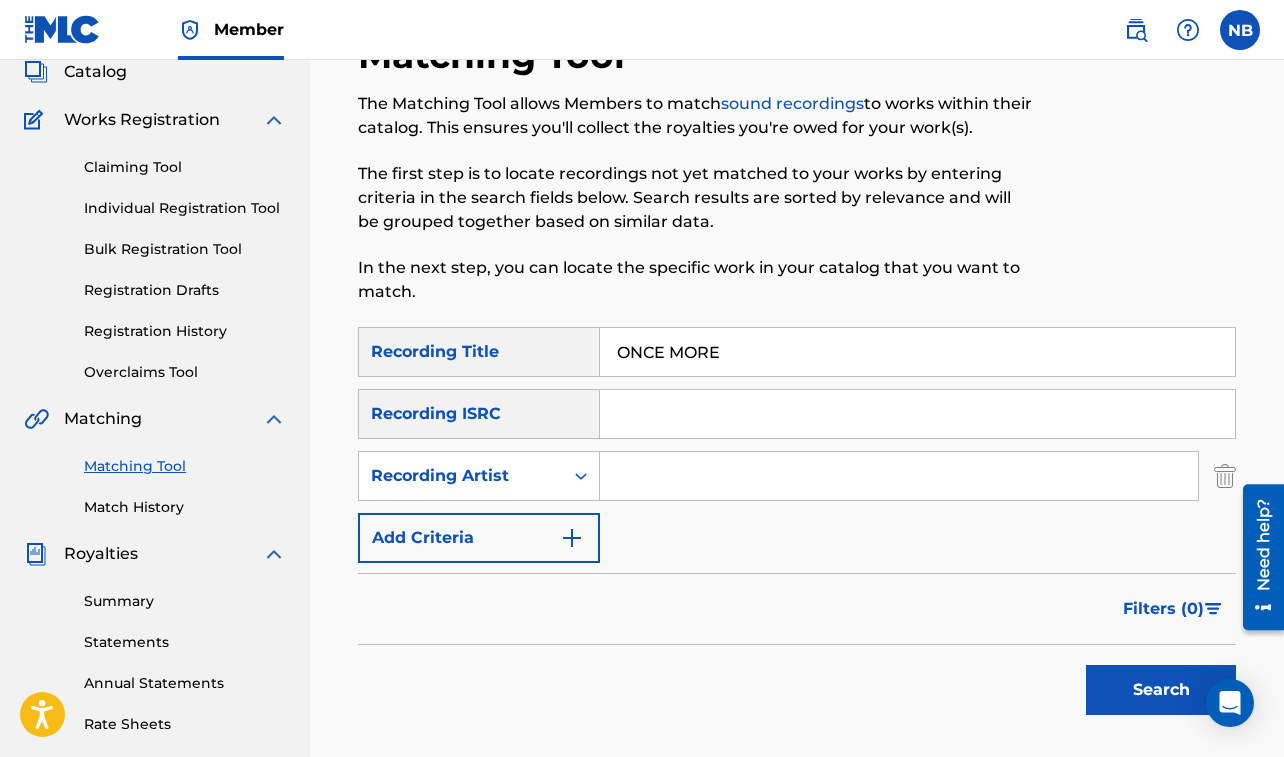click at bounding box center (899, 476) 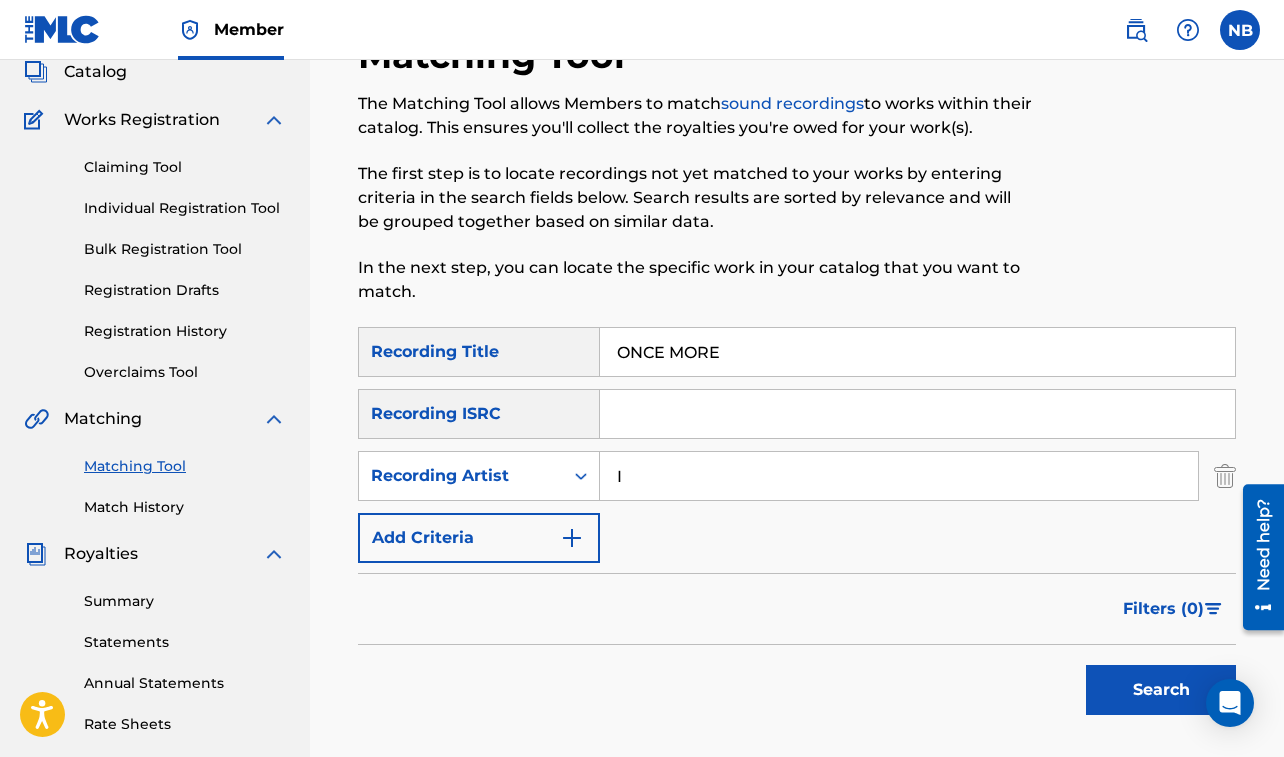 type on "I-OCTANE" 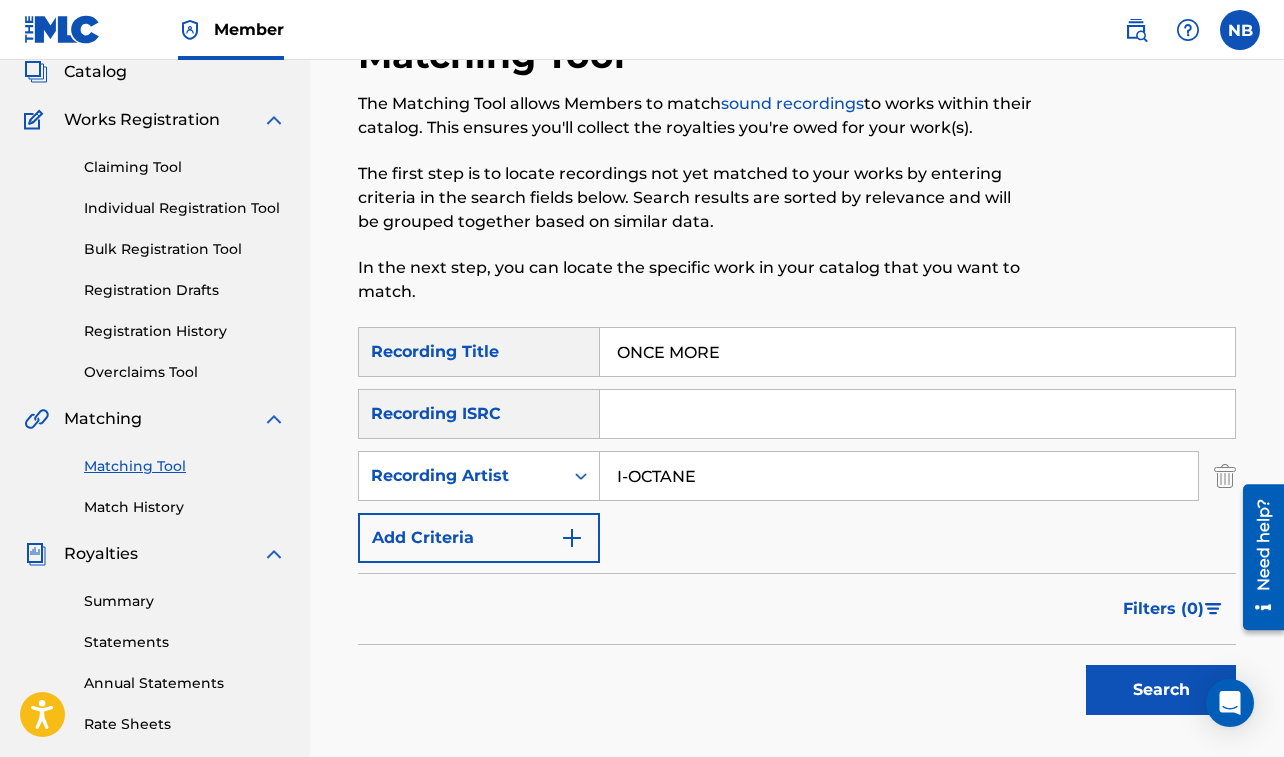 click on "Search" at bounding box center [1161, 690] 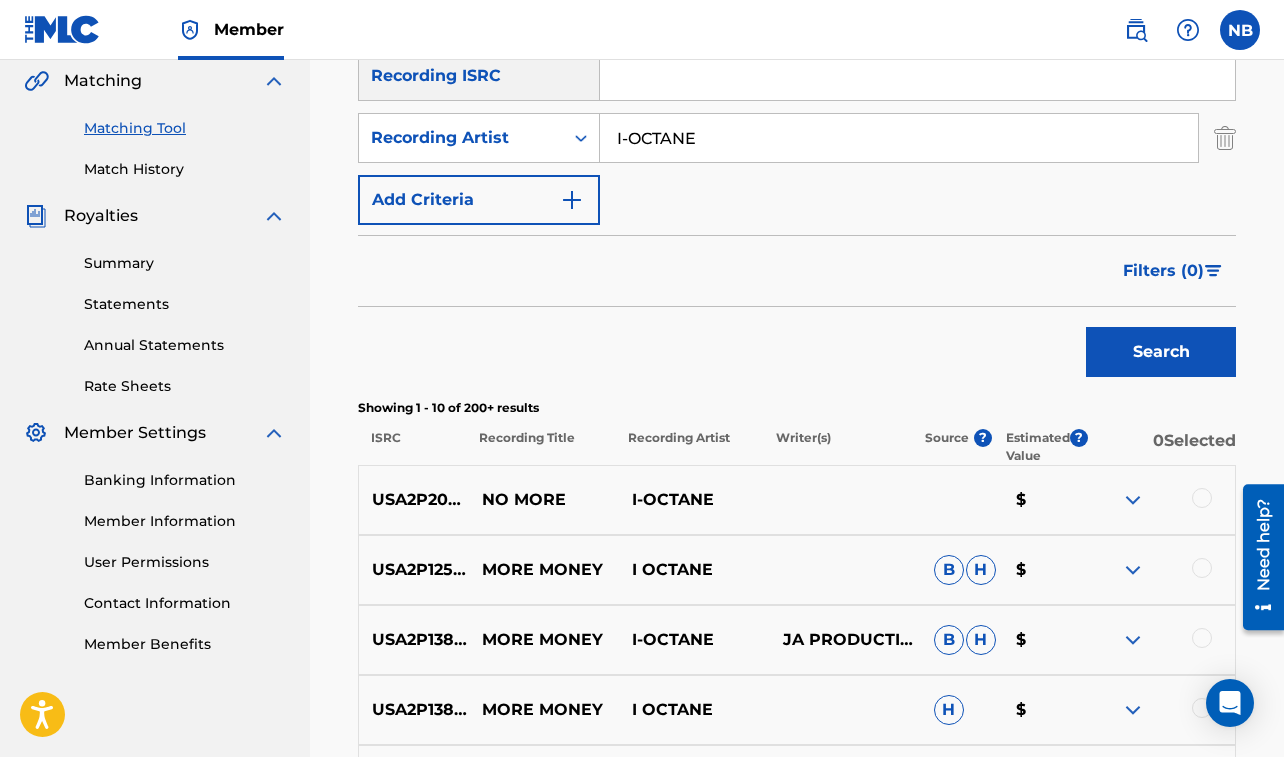 scroll, scrollTop: 371, scrollLeft: 0, axis: vertical 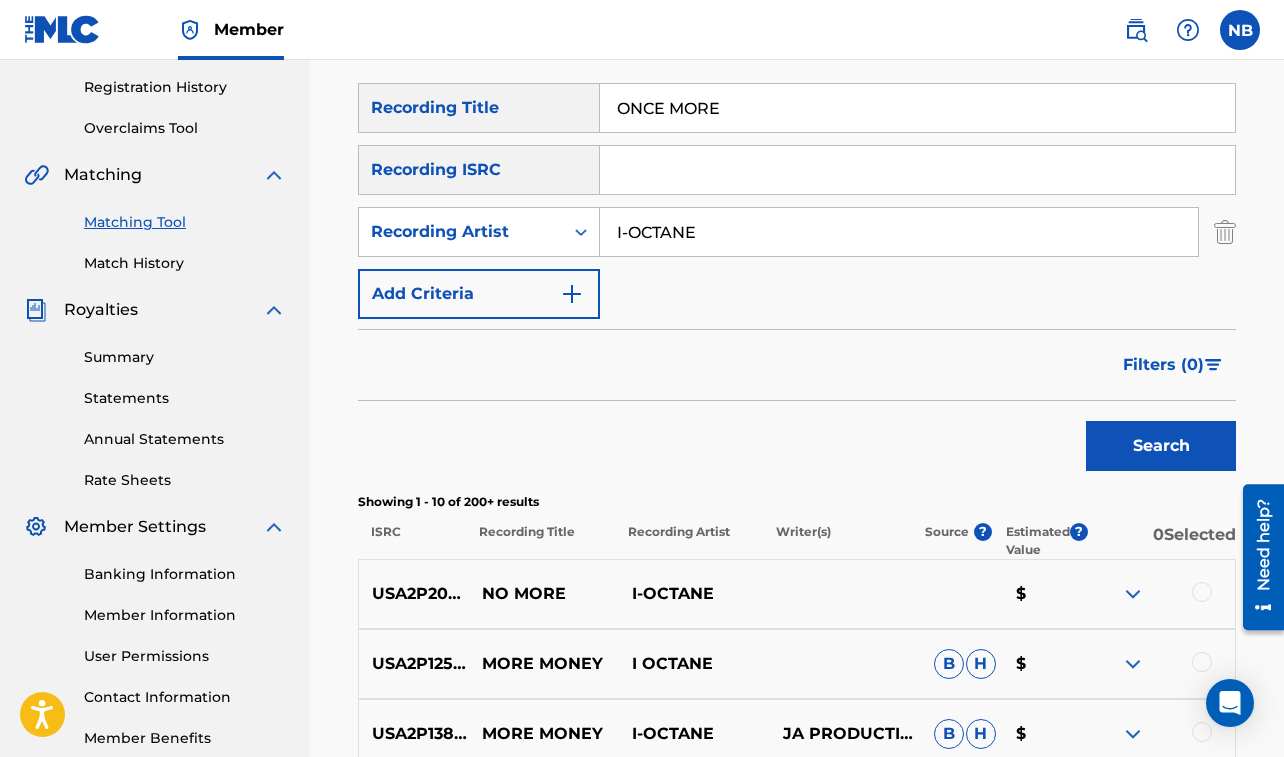 drag, startPoint x: 618, startPoint y: 105, endPoint x: 770, endPoint y: 127, distance: 153.58385 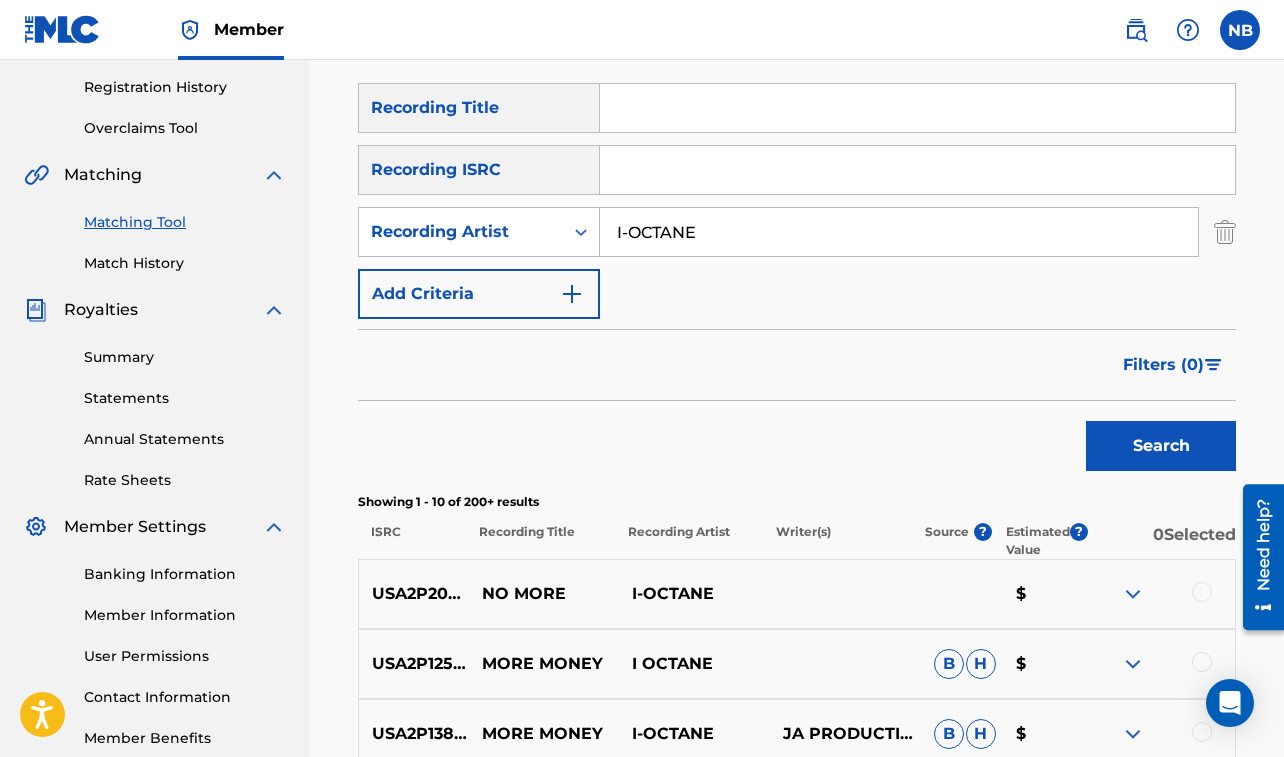 paste on "ONE AWAY" 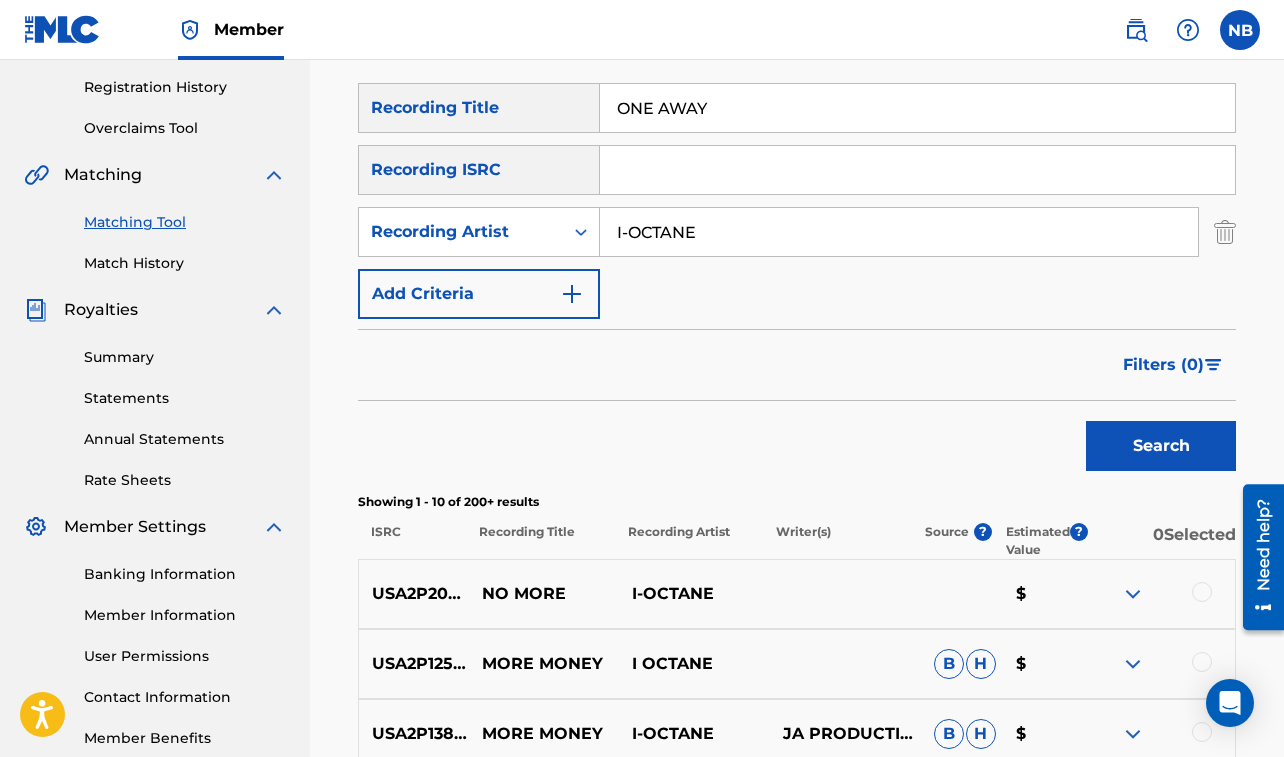 type on "ONE AWAY" 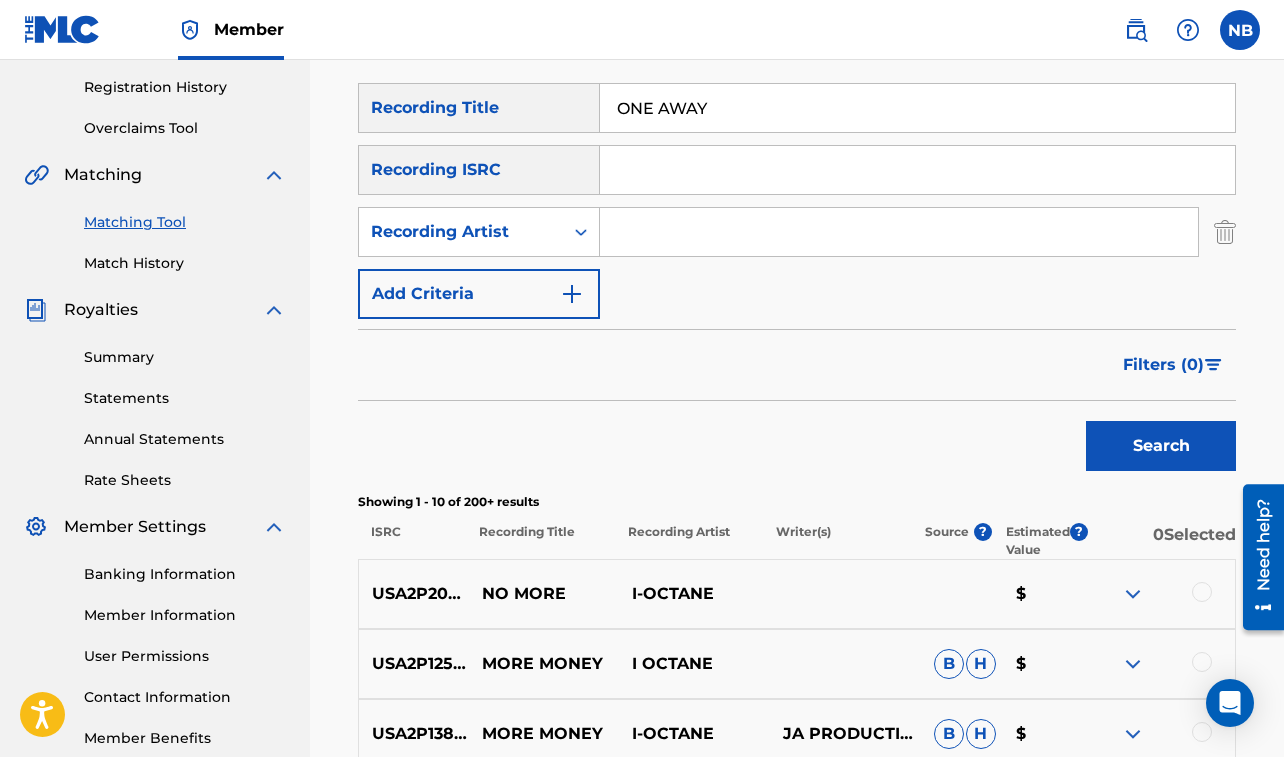 paste on "ONE AWAY" 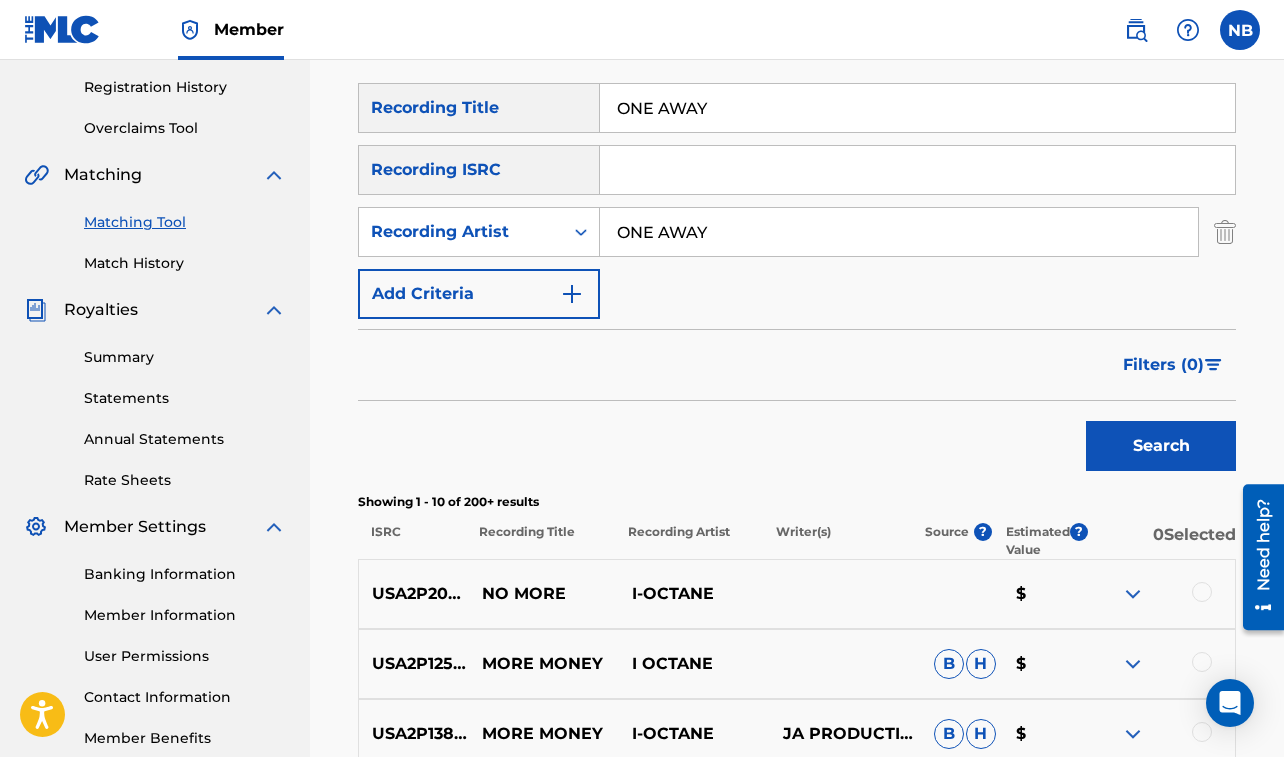 drag, startPoint x: 611, startPoint y: 227, endPoint x: 764, endPoint y: 253, distance: 155.19342 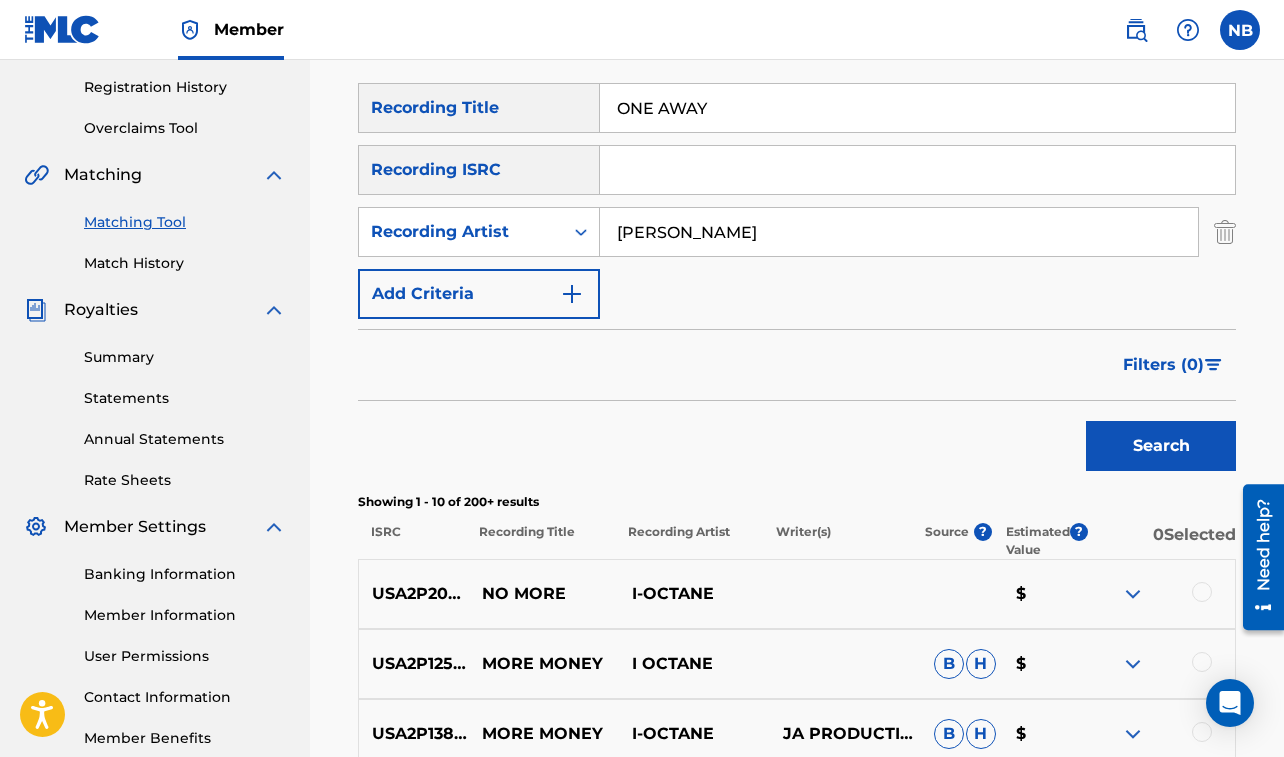 type on "[PERSON_NAME]" 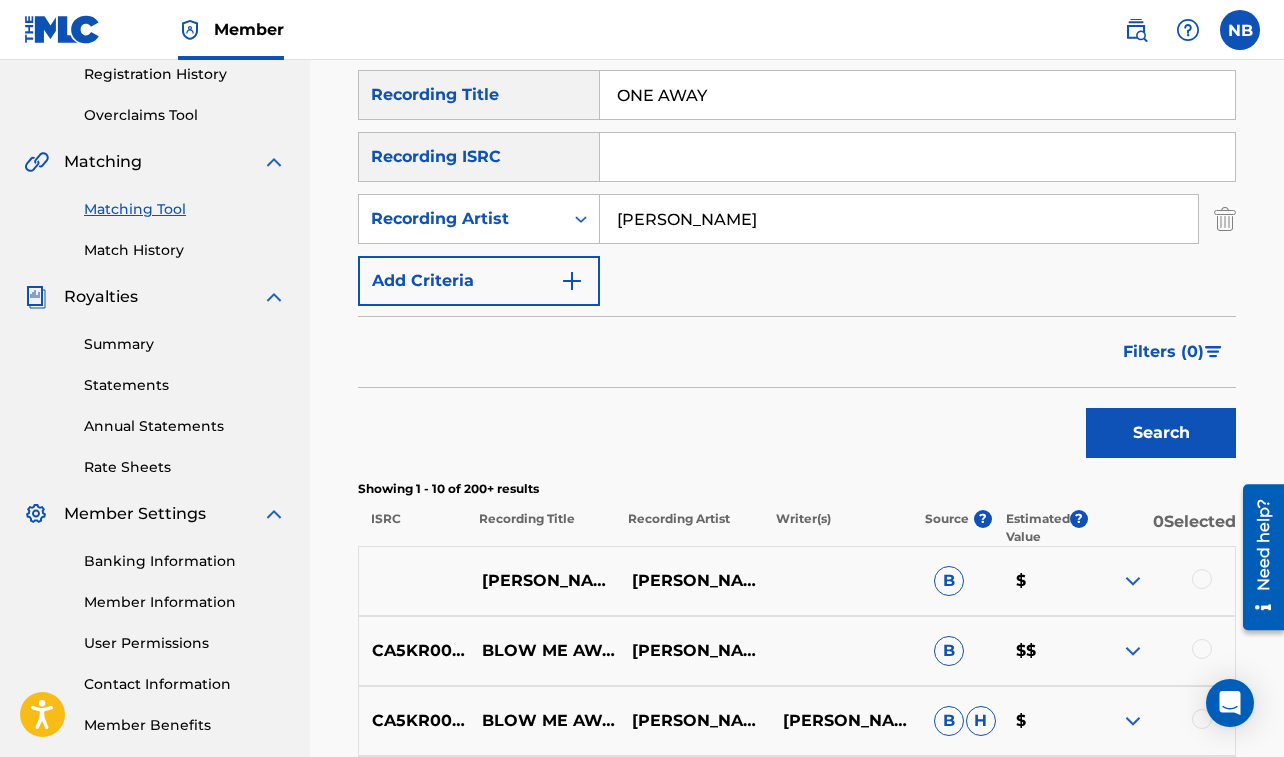 scroll, scrollTop: 387, scrollLeft: 0, axis: vertical 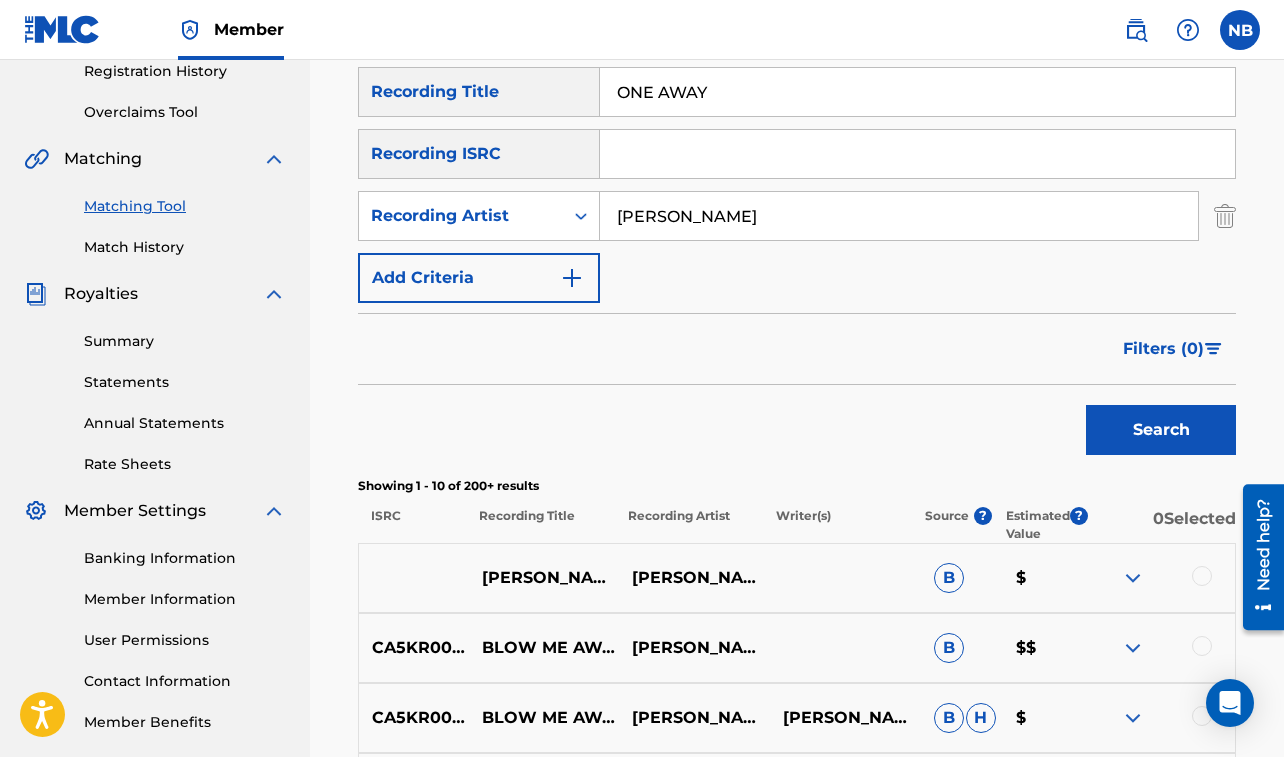 click at bounding box center [1202, 576] 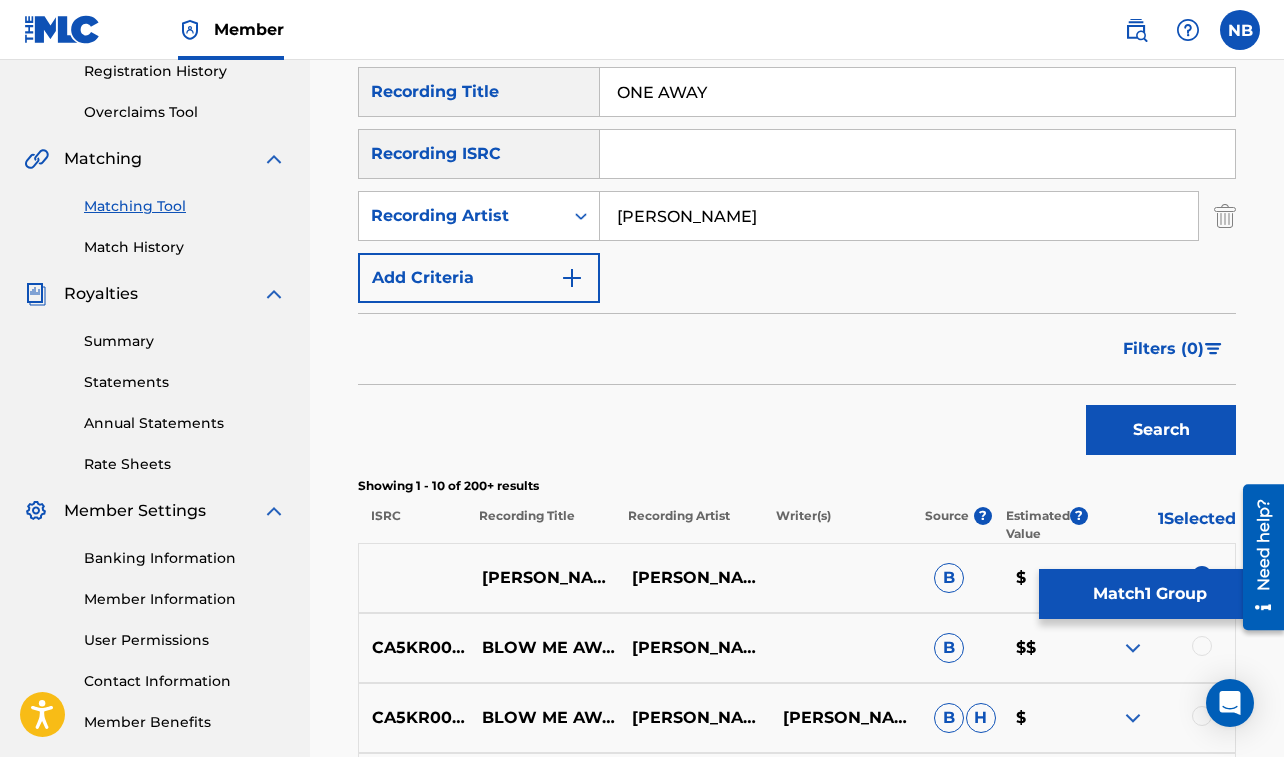 click on "Match  1 Group" at bounding box center (1149, 594) 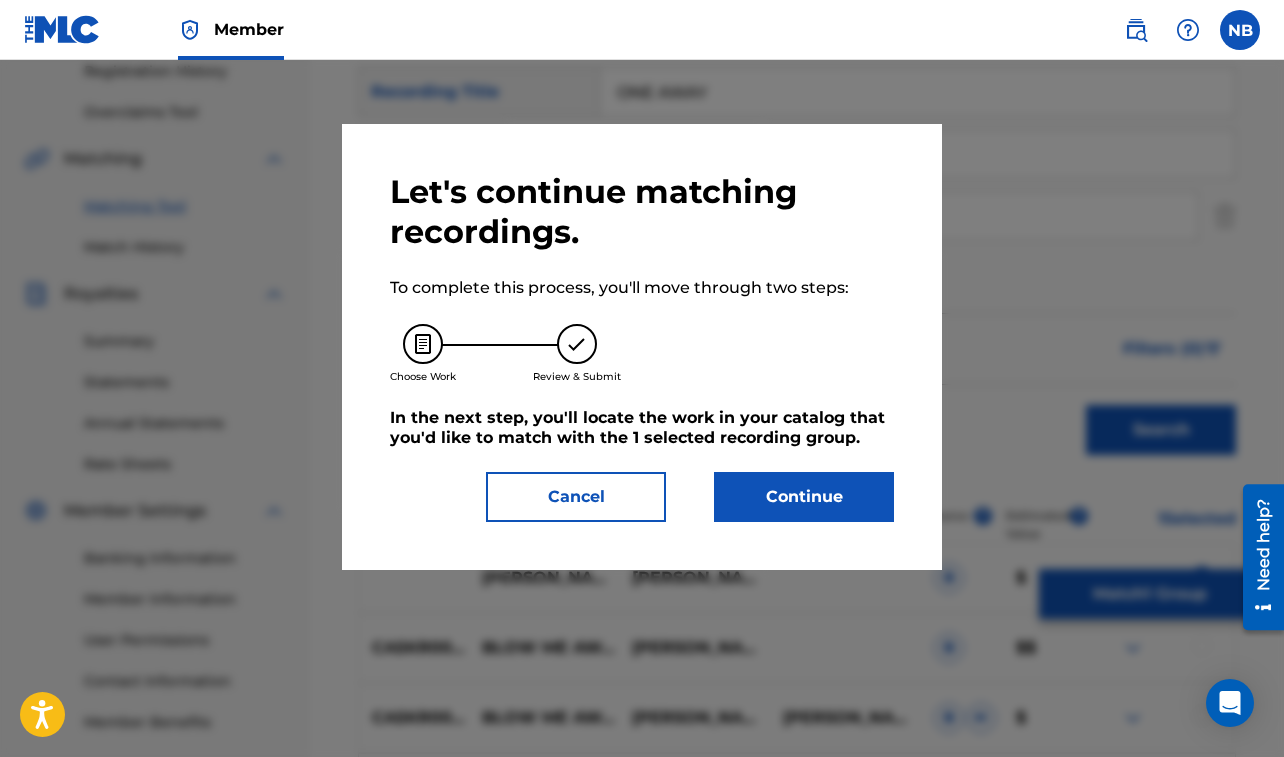 click on "Continue" at bounding box center [804, 497] 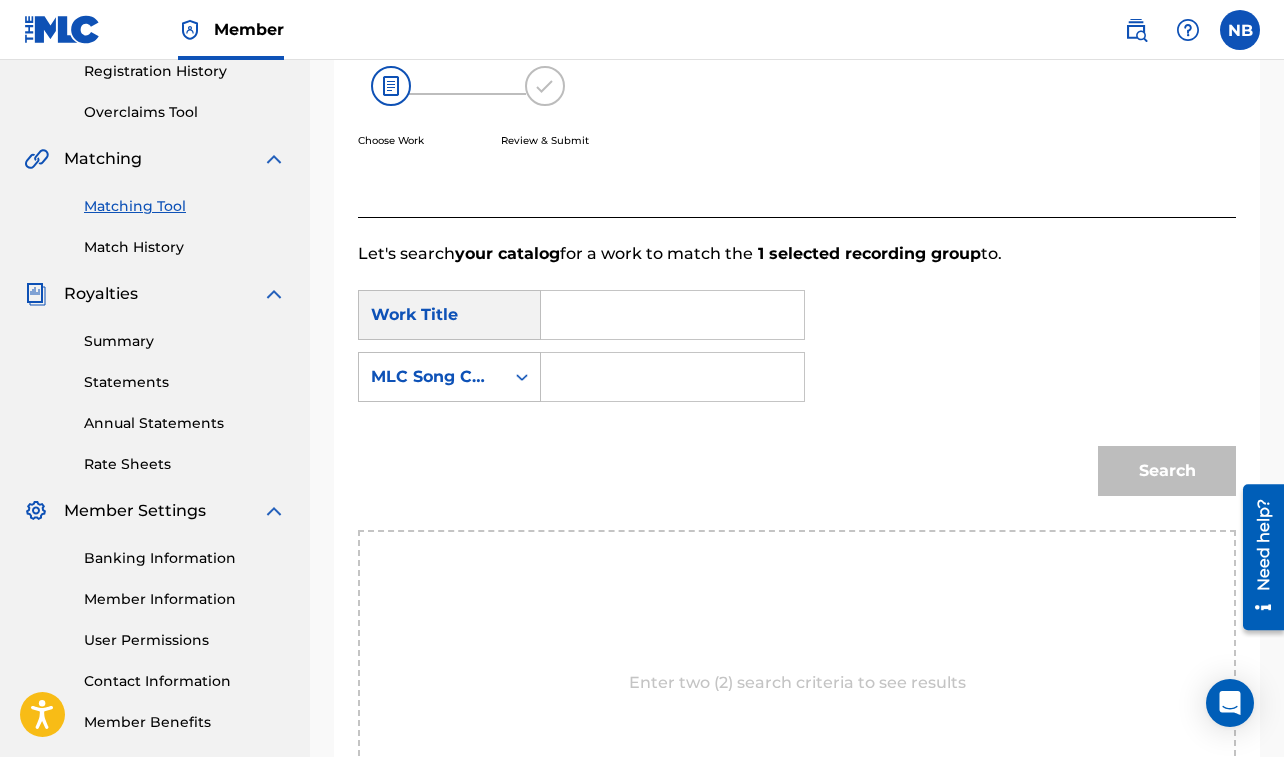 click at bounding box center (672, 315) 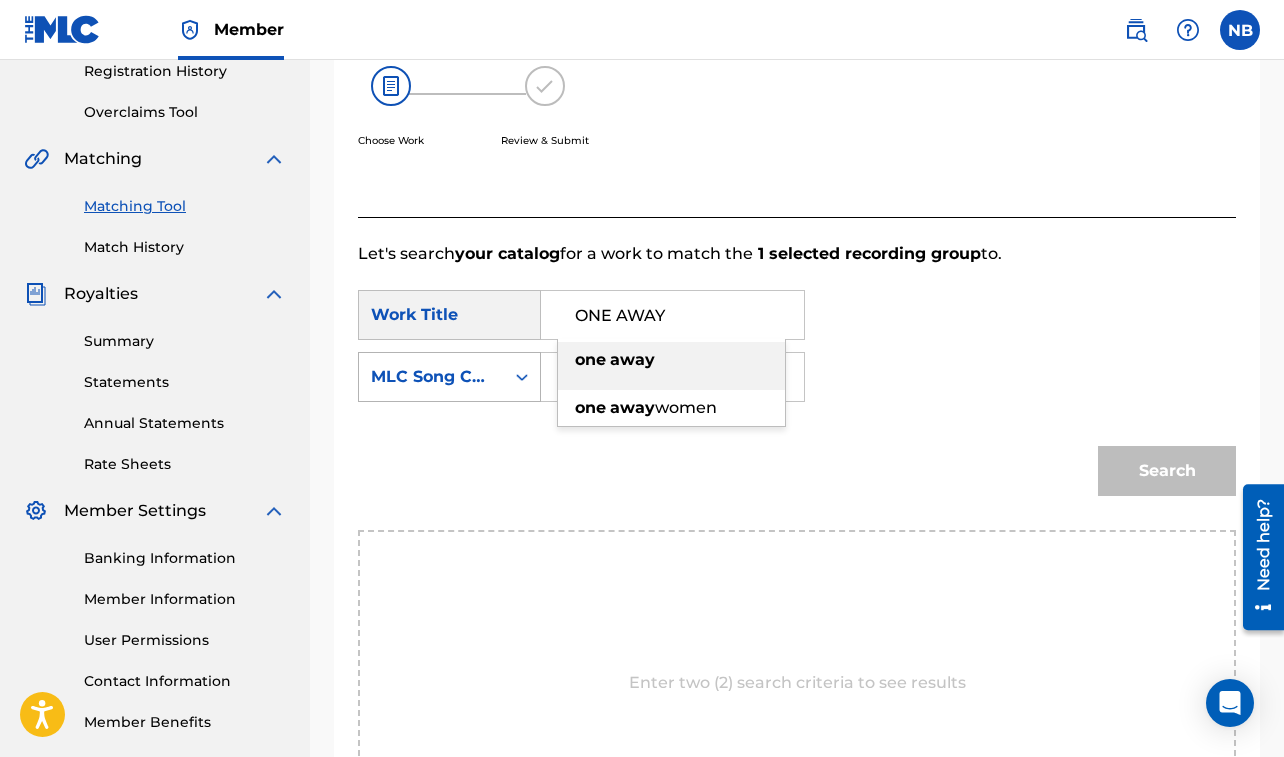 type on "ONE AWAY" 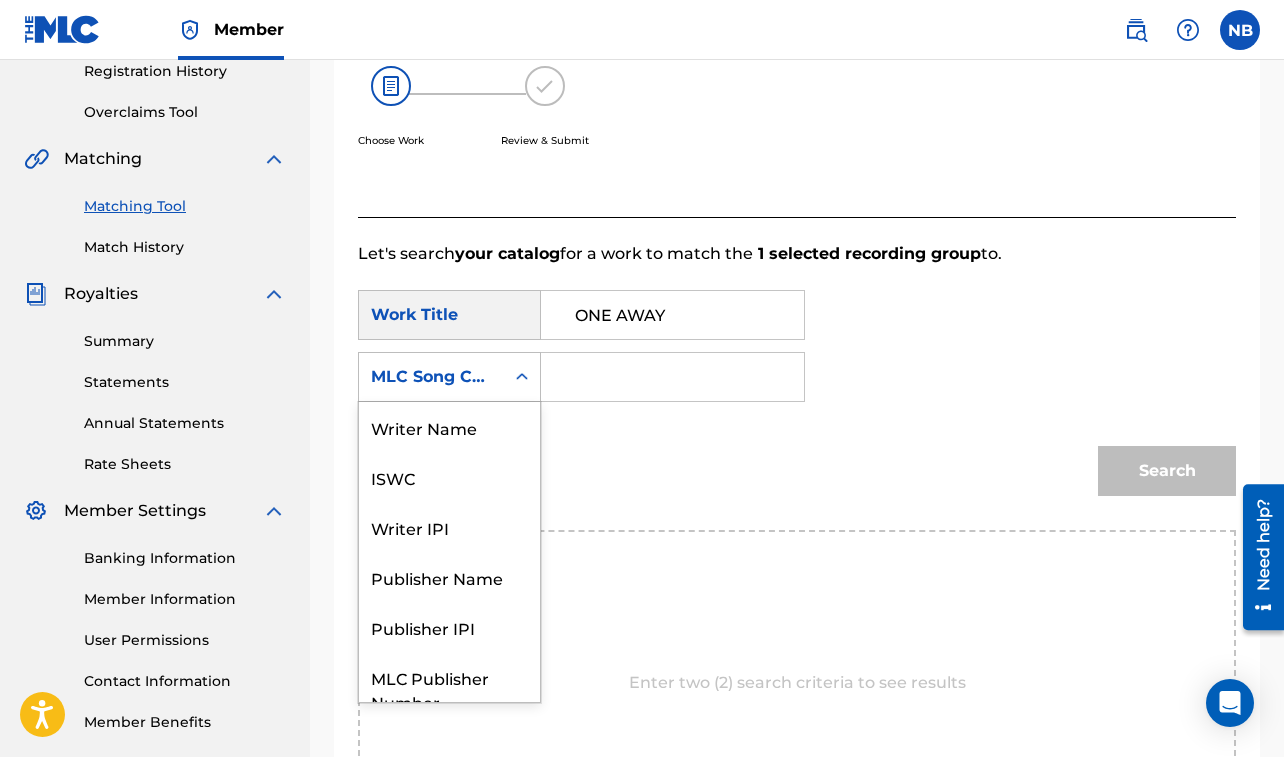 click on "MLC Song Code" at bounding box center (431, 377) 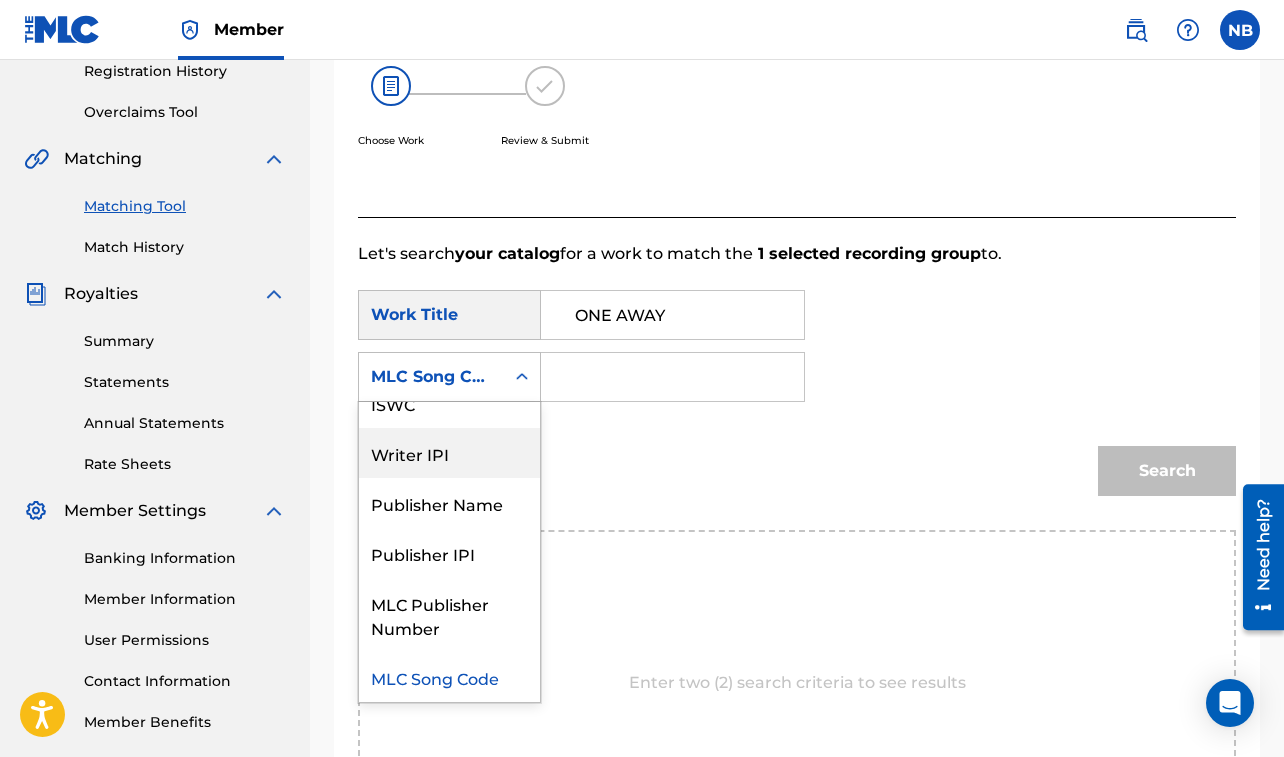 scroll, scrollTop: 0, scrollLeft: 0, axis: both 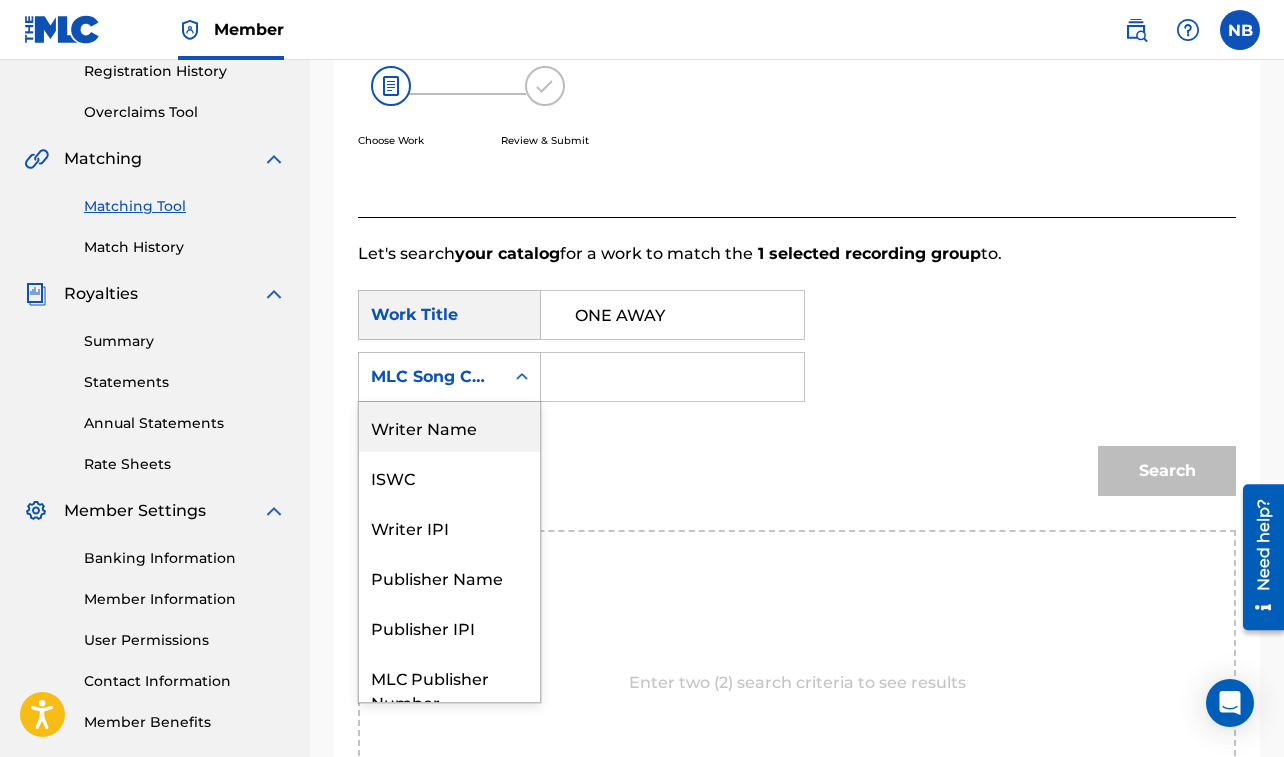 click on "Writer Name" at bounding box center (449, 427) 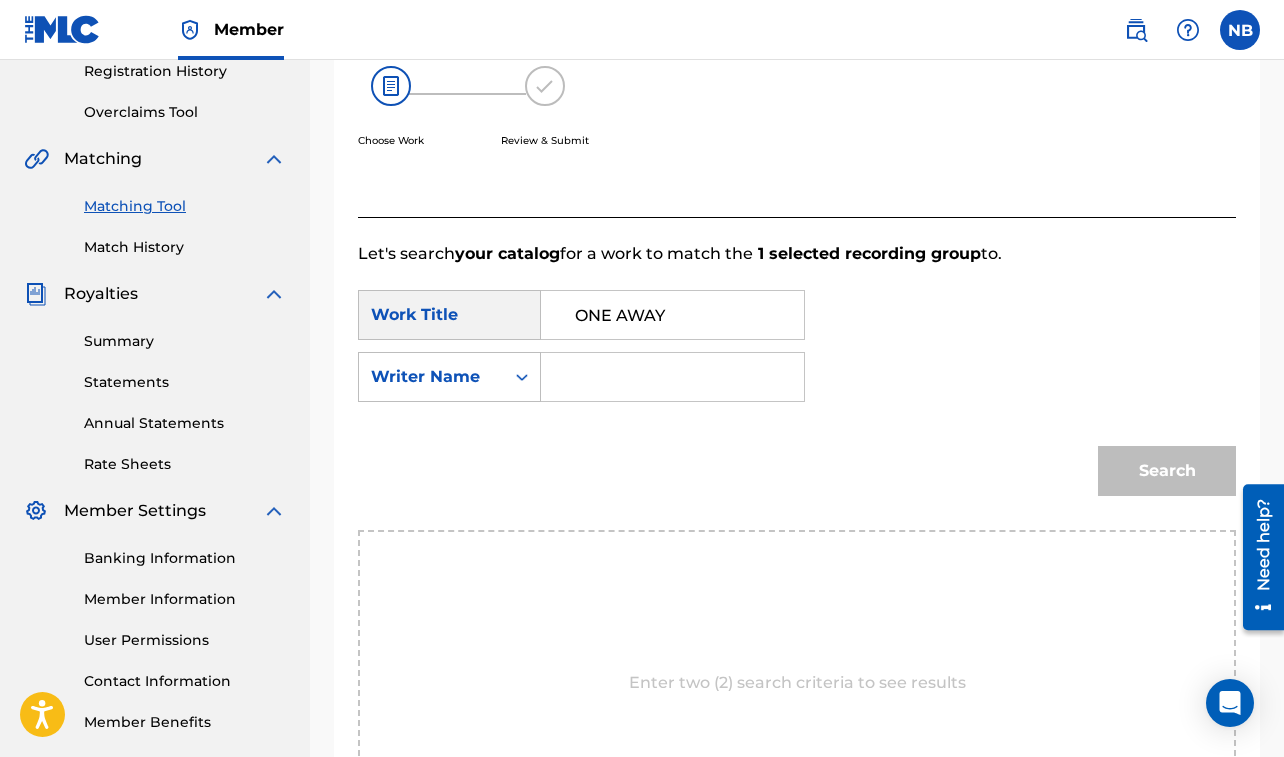click at bounding box center [672, 377] 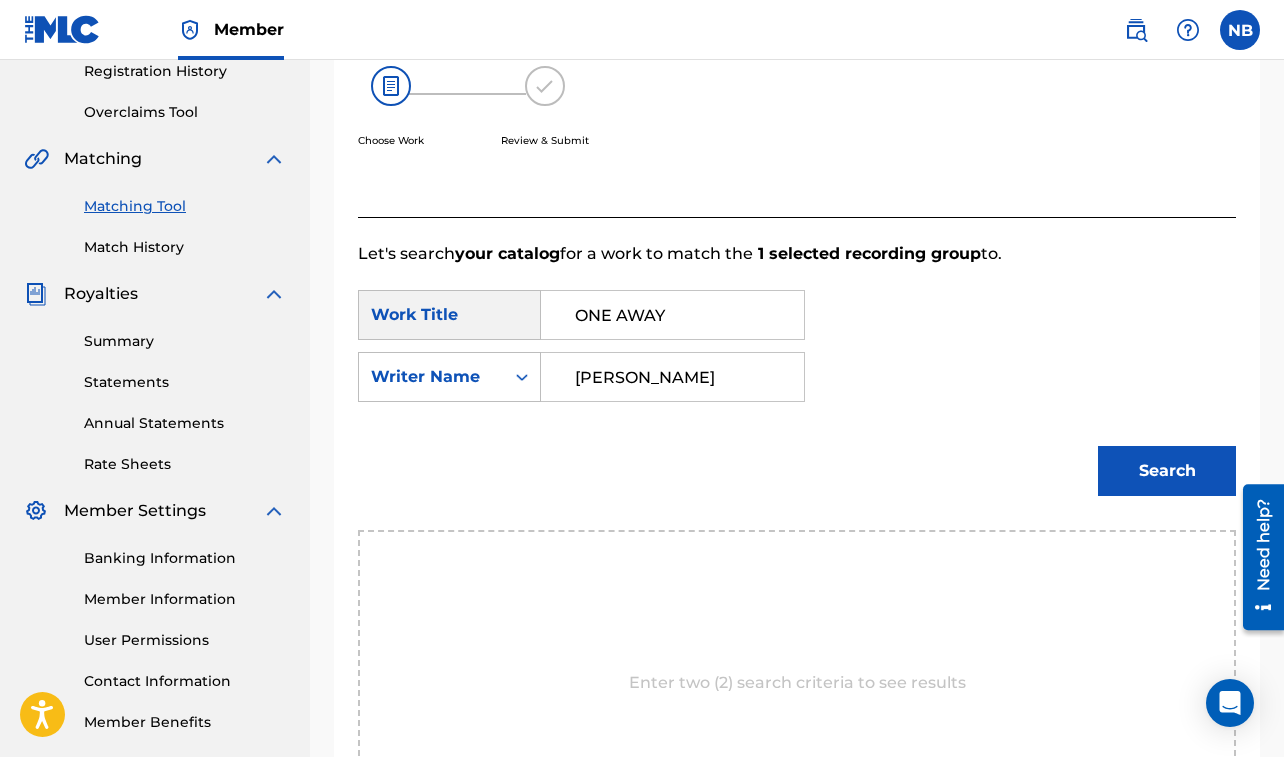 click on "Search" at bounding box center [1167, 471] 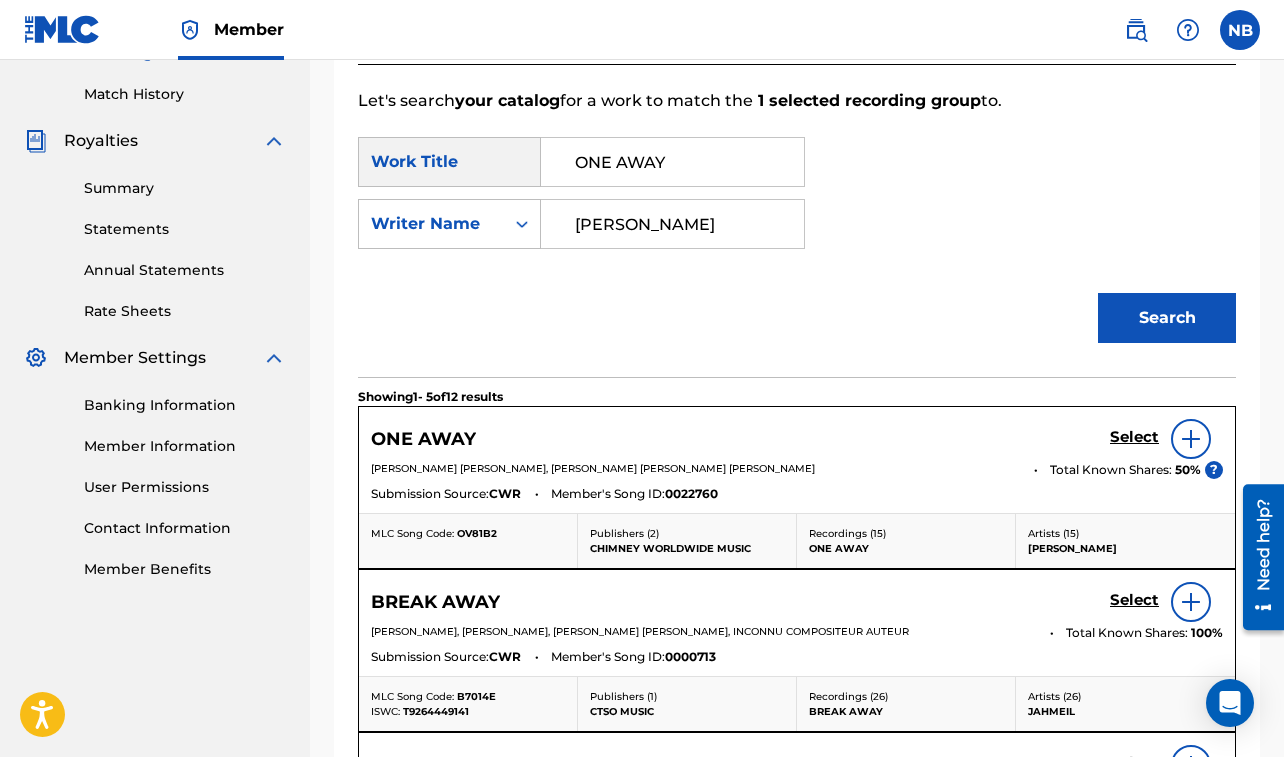 scroll, scrollTop: 560, scrollLeft: 0, axis: vertical 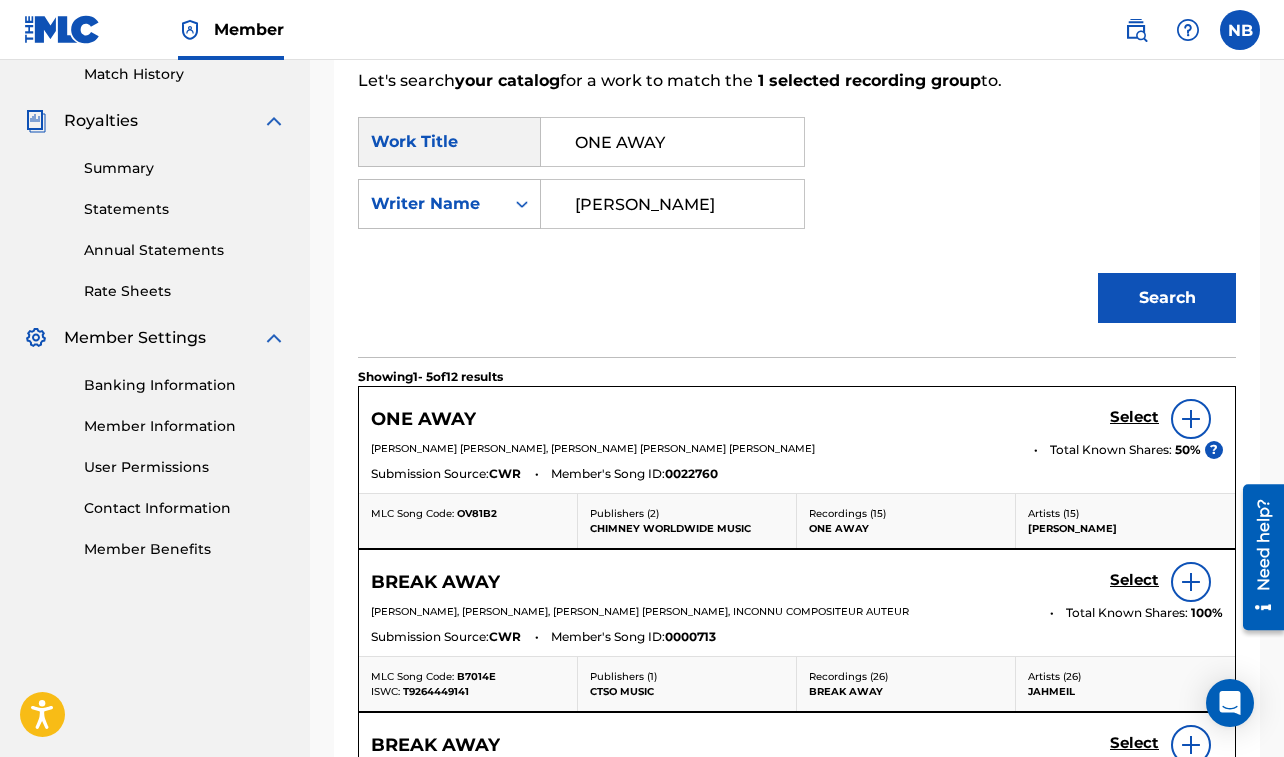 click on "Select" at bounding box center [1134, 417] 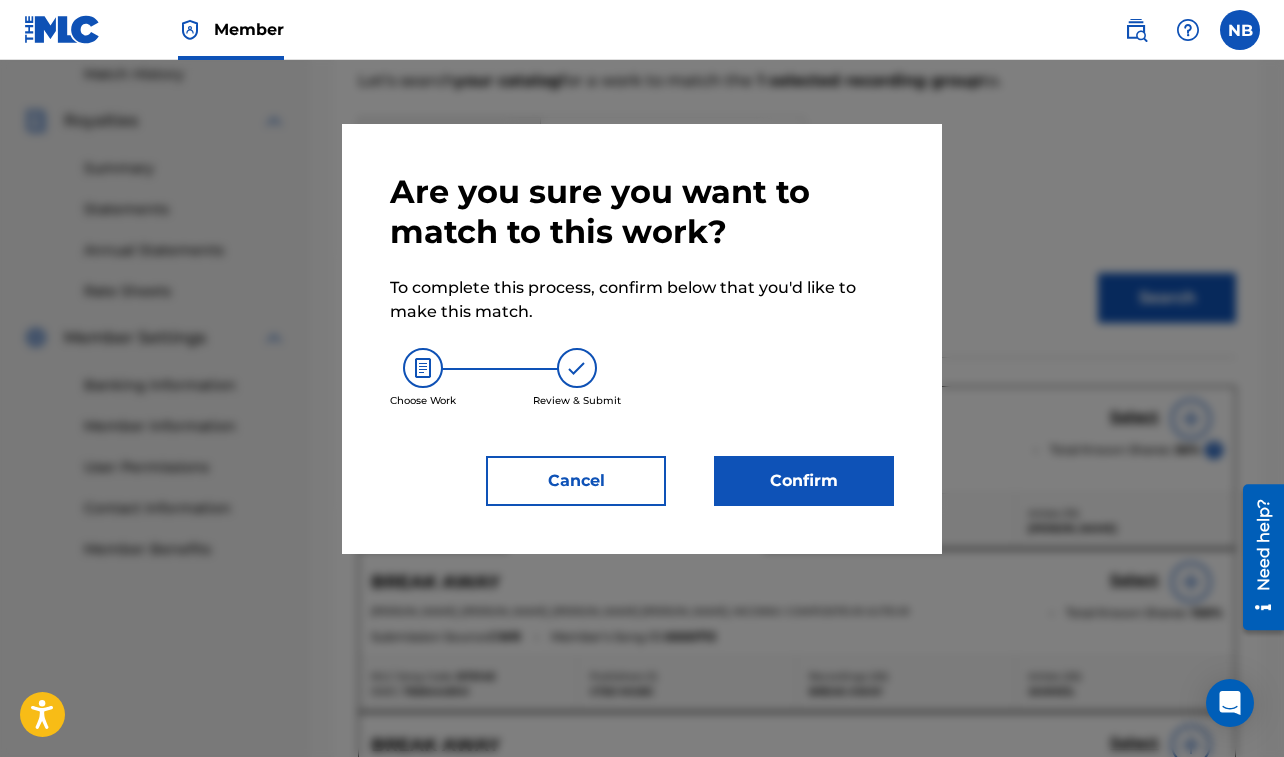 click on "Confirm" at bounding box center [804, 481] 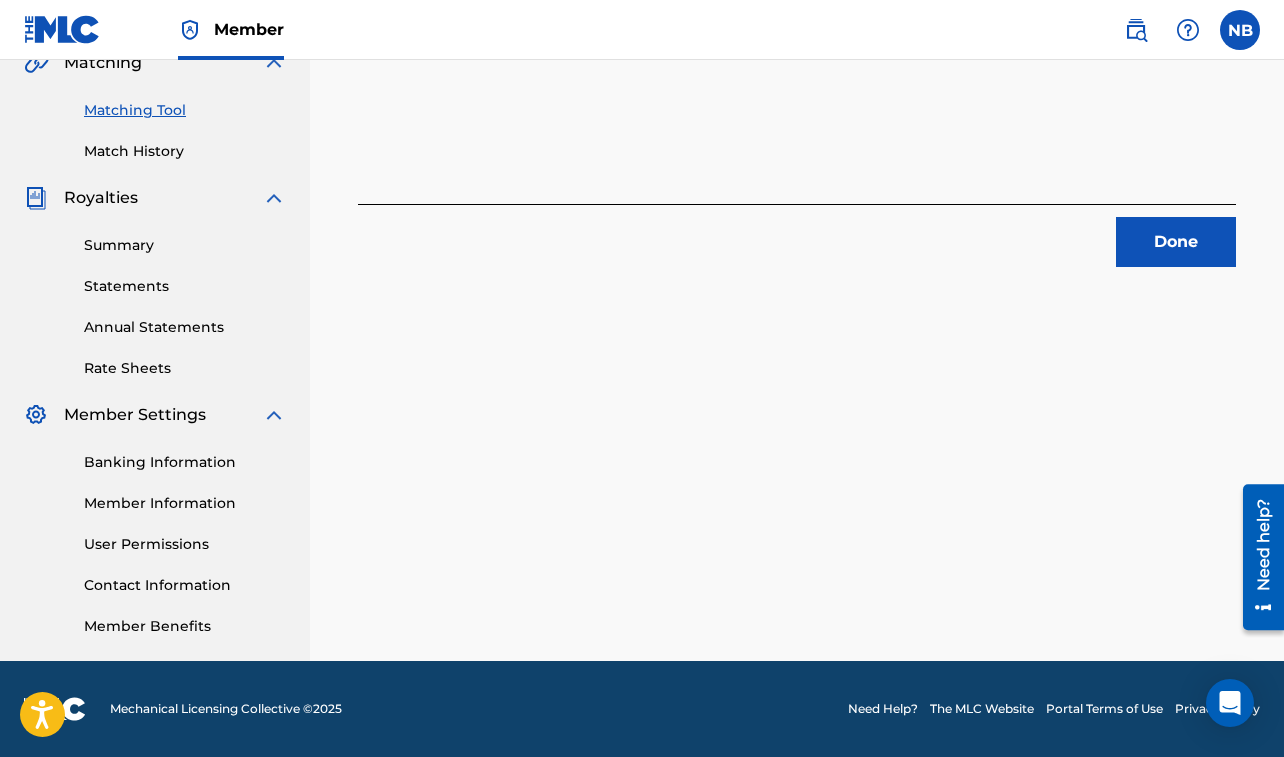 click on "Done" at bounding box center (1176, 242) 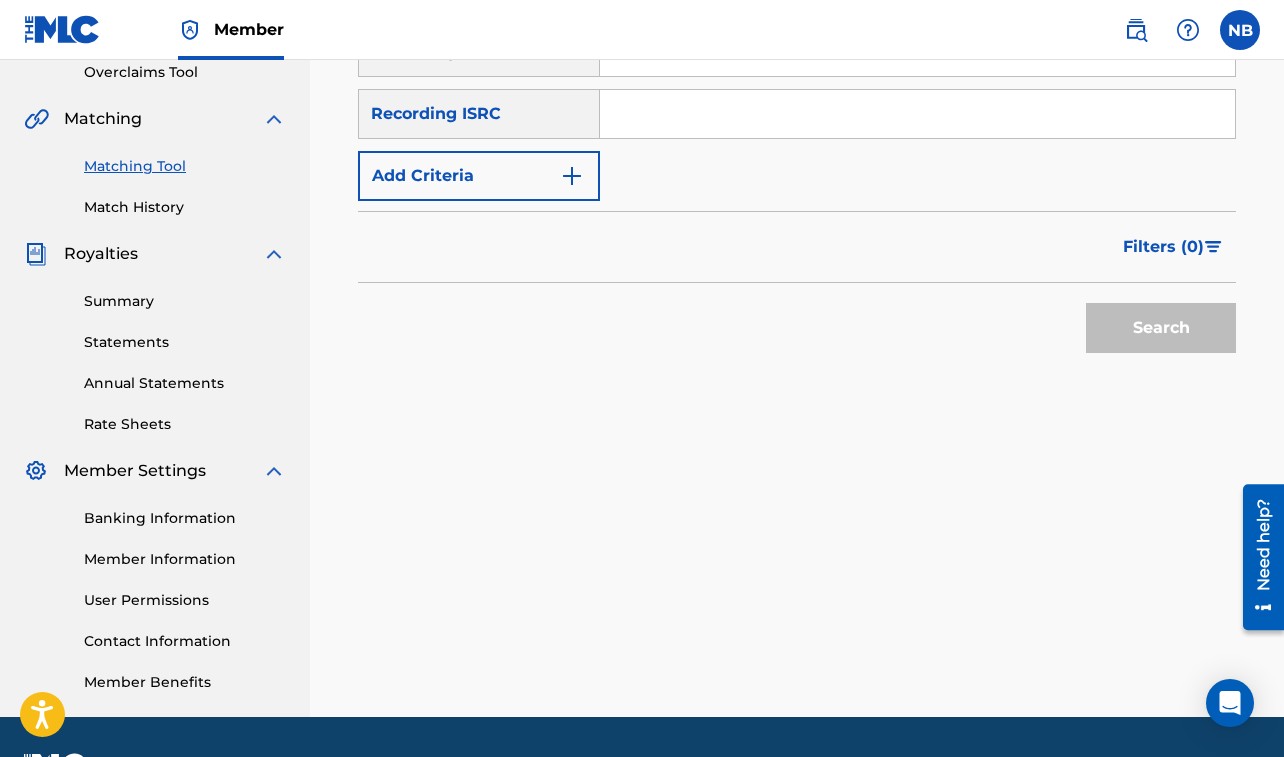 scroll, scrollTop: 333, scrollLeft: 0, axis: vertical 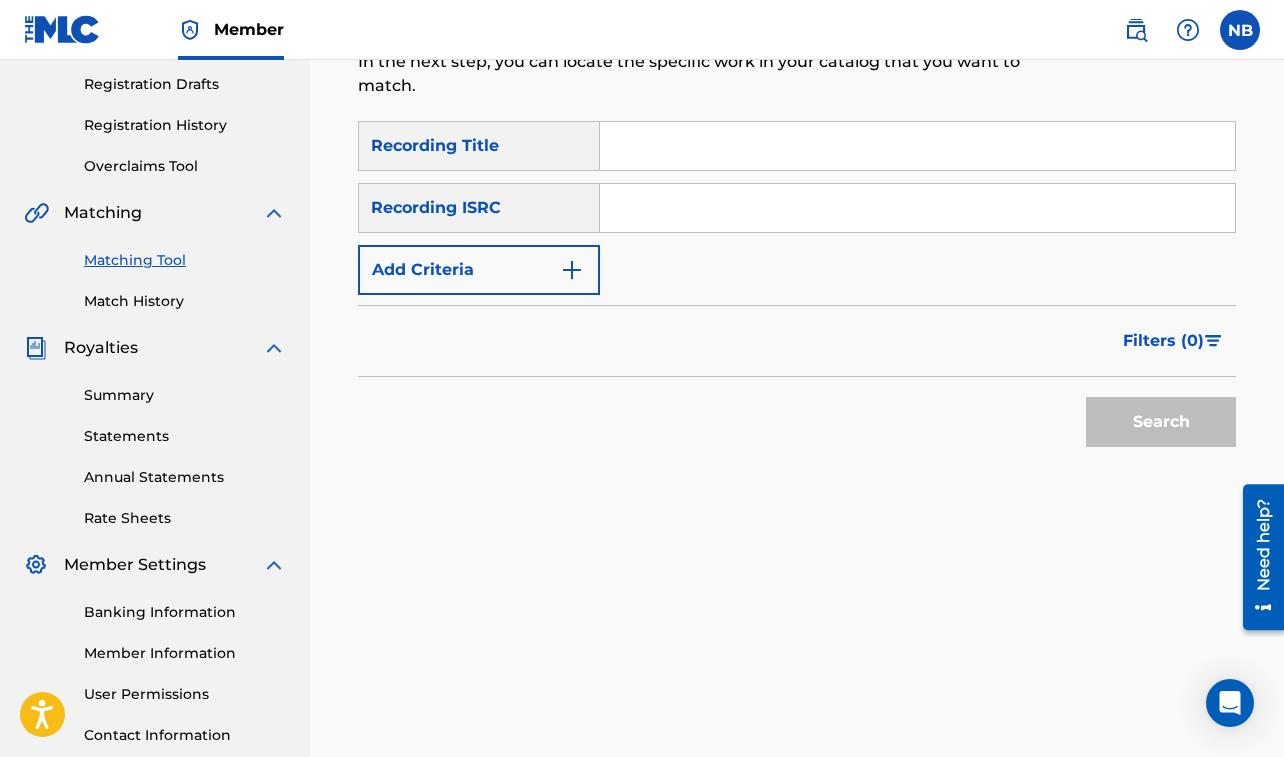 click at bounding box center [917, 146] 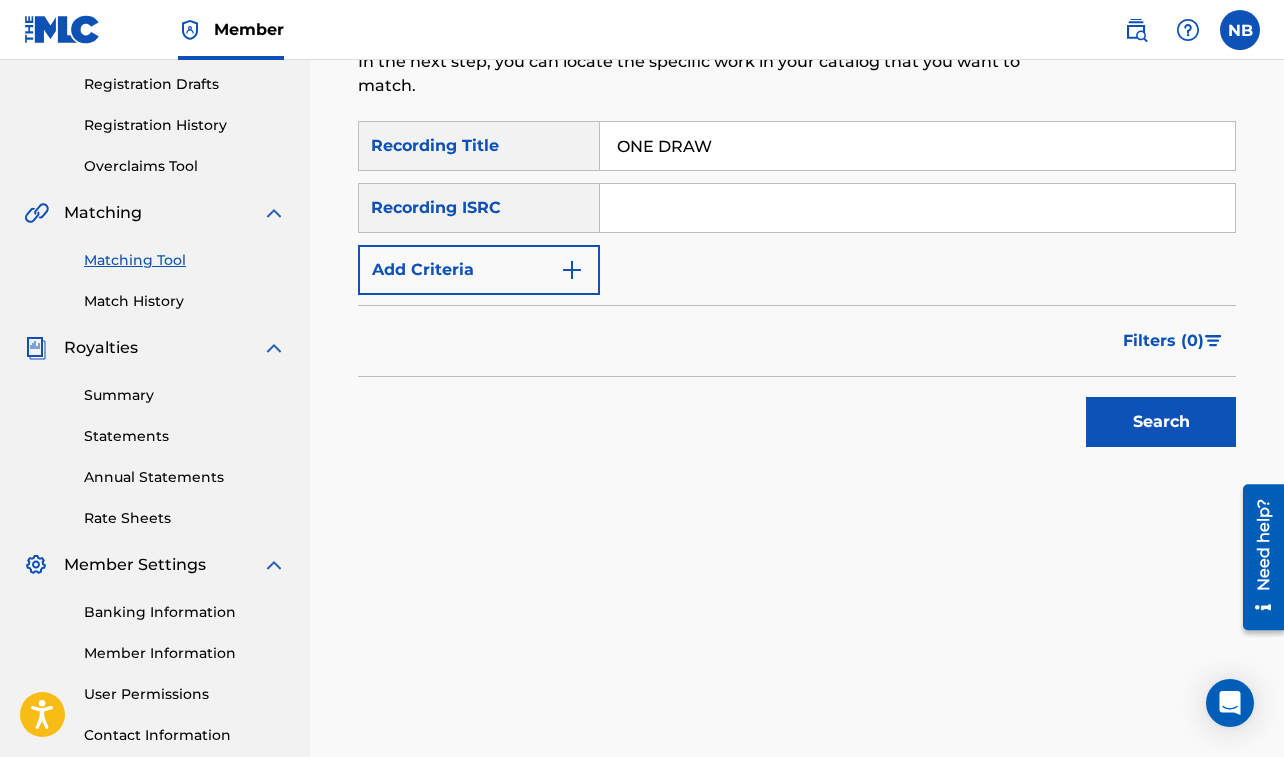 type on "ONE DRAW" 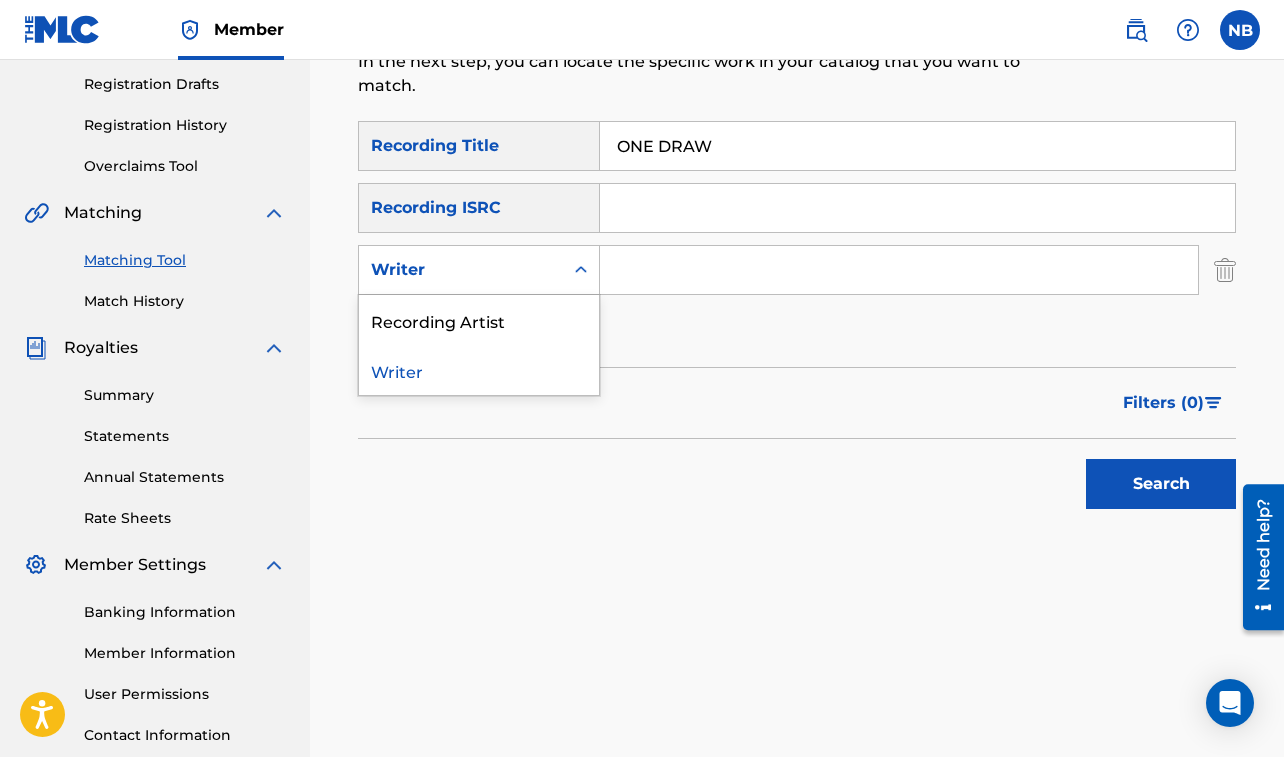 click on "Writer" at bounding box center [461, 270] 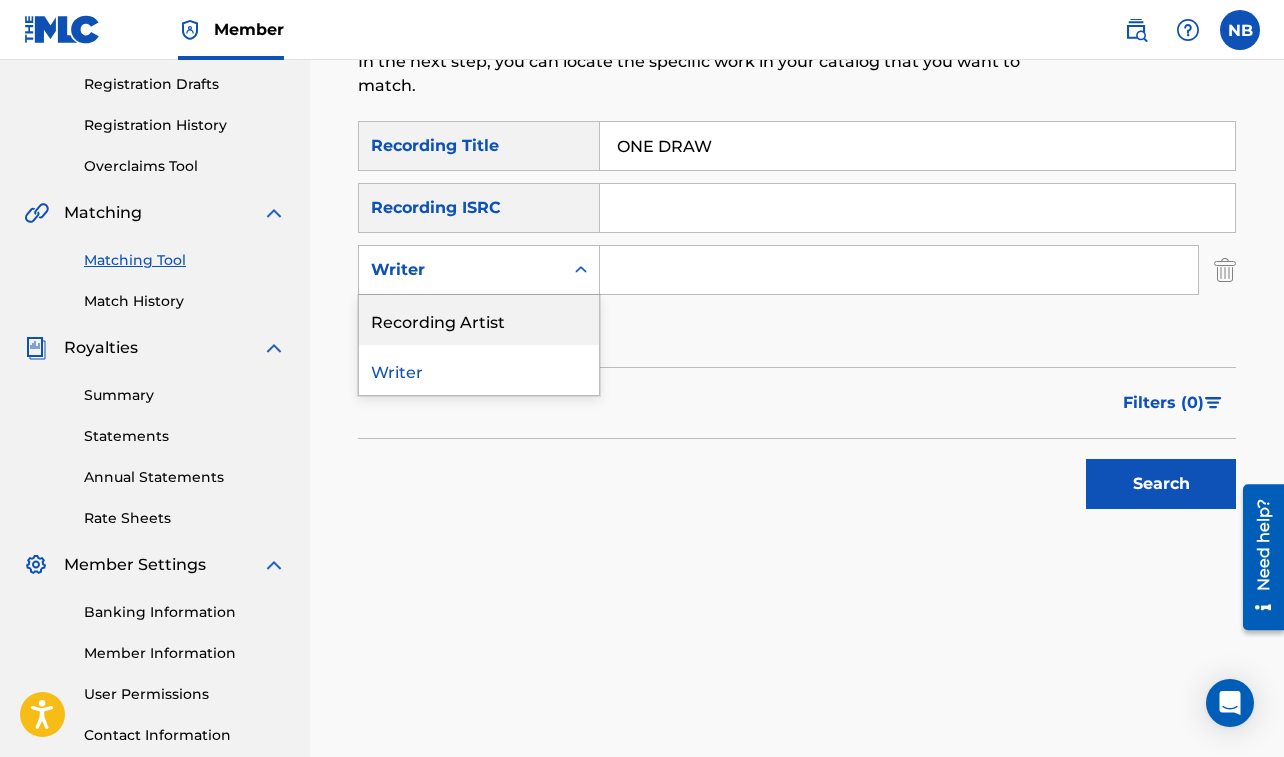 click on "Recording Artist" at bounding box center (479, 320) 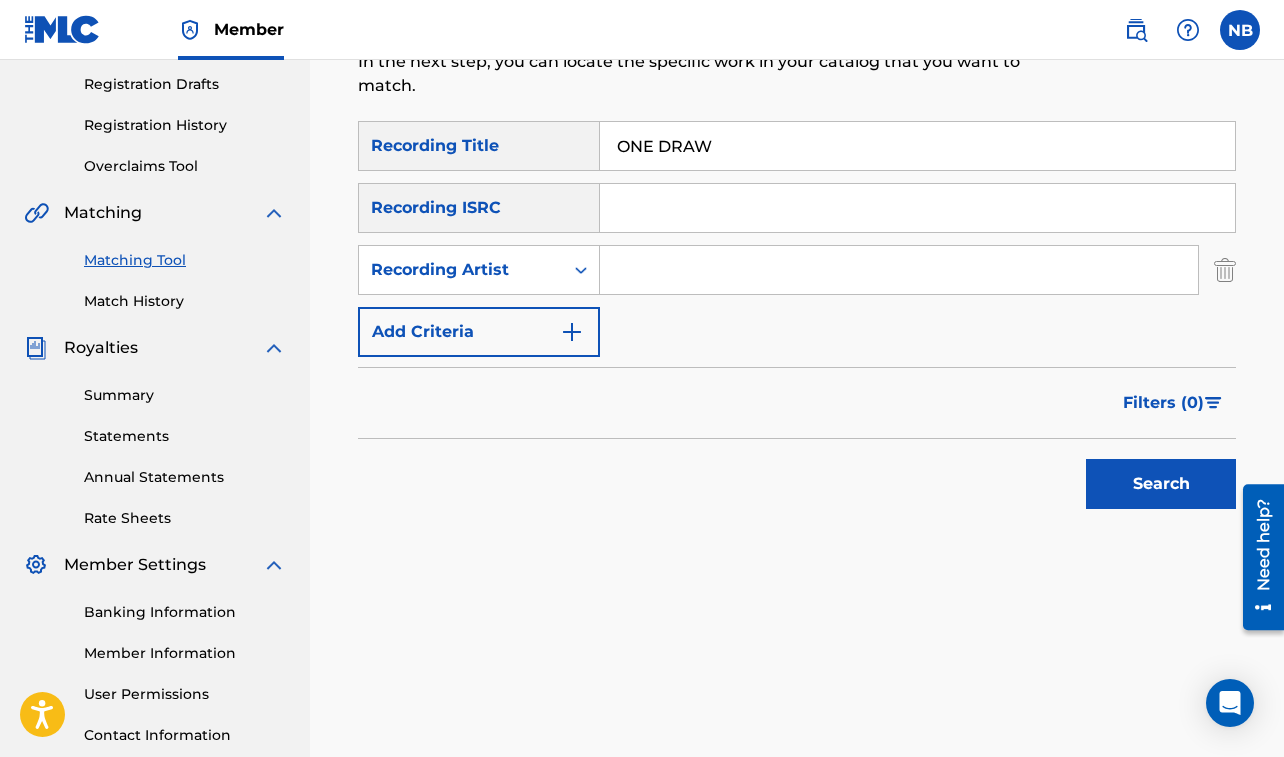 click at bounding box center (899, 270) 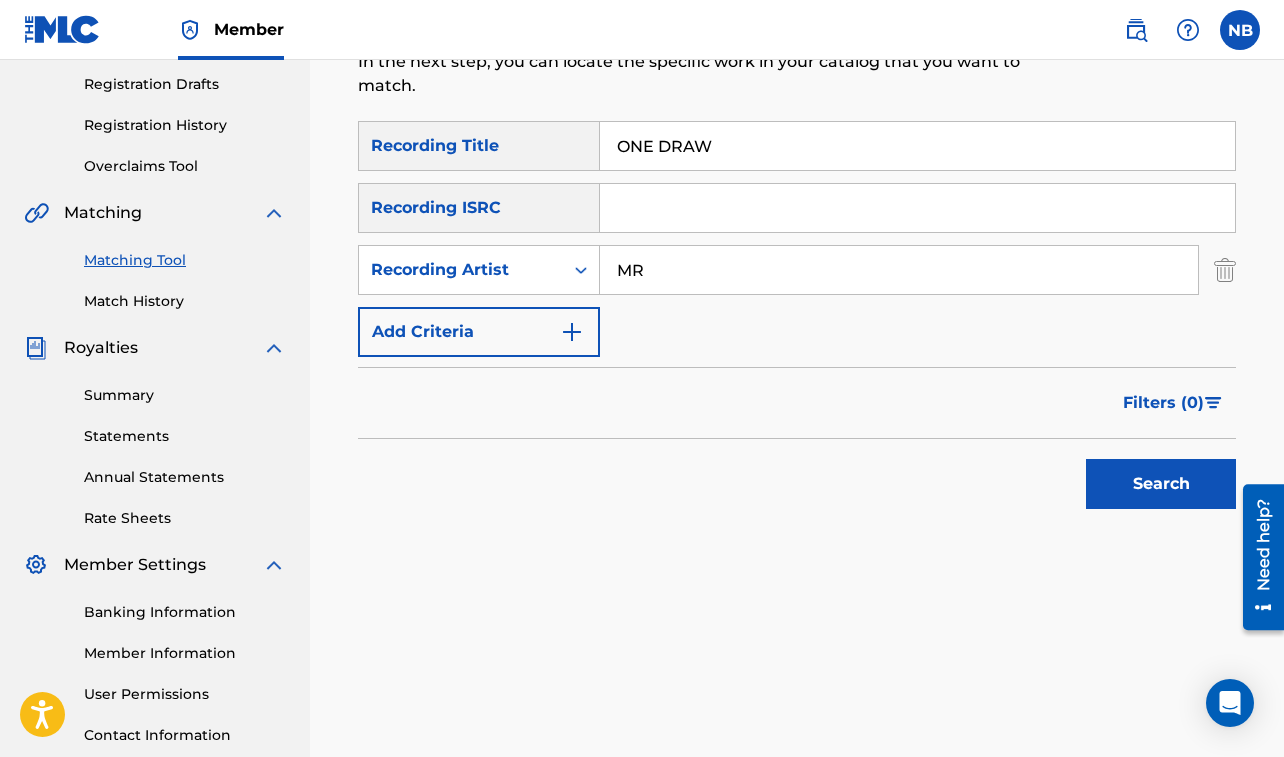 type on "MR [PERSON_NAME]" 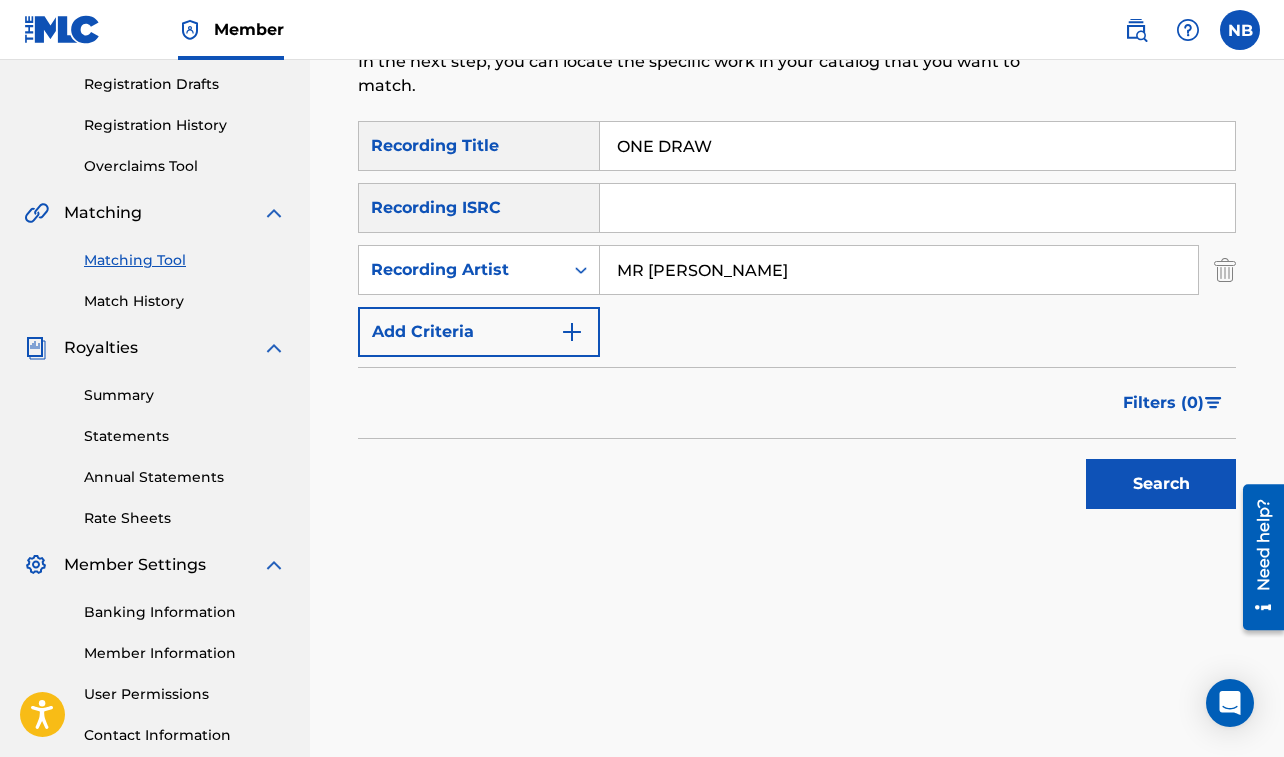 click on "Search" at bounding box center (1161, 484) 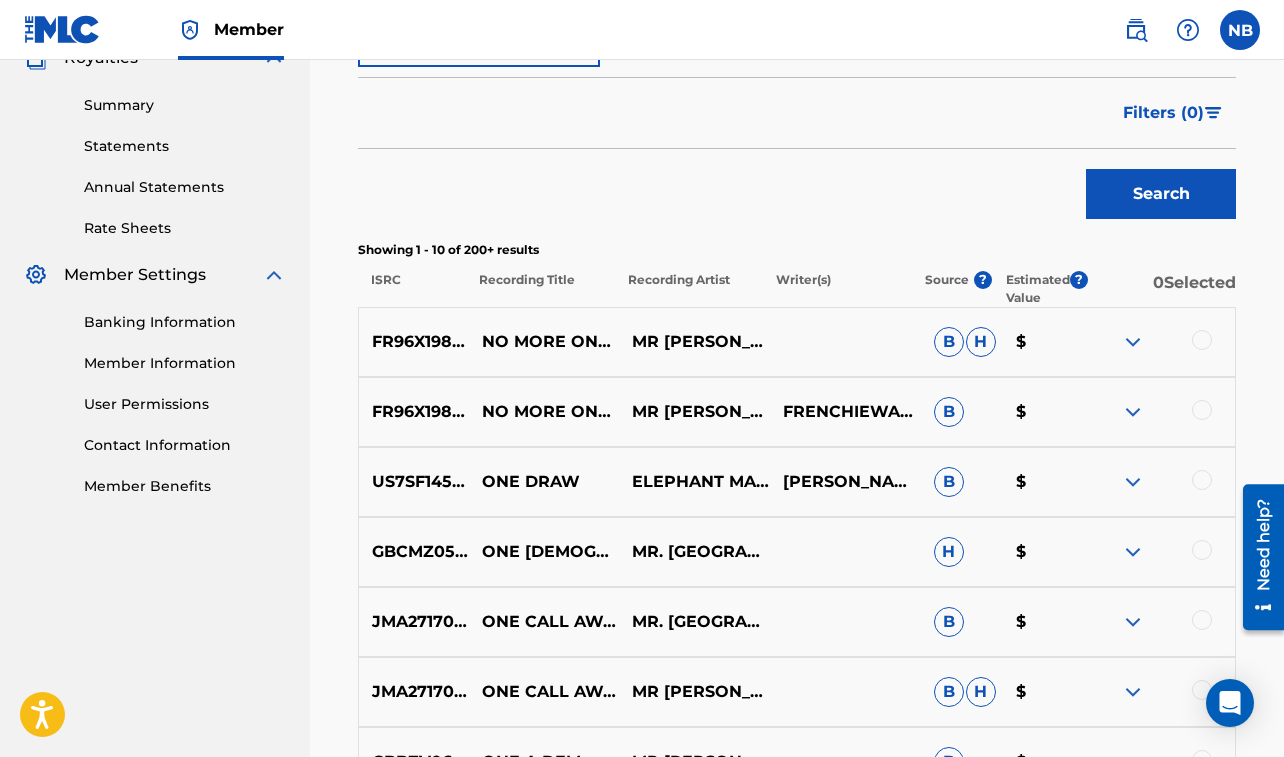 scroll, scrollTop: 653, scrollLeft: 0, axis: vertical 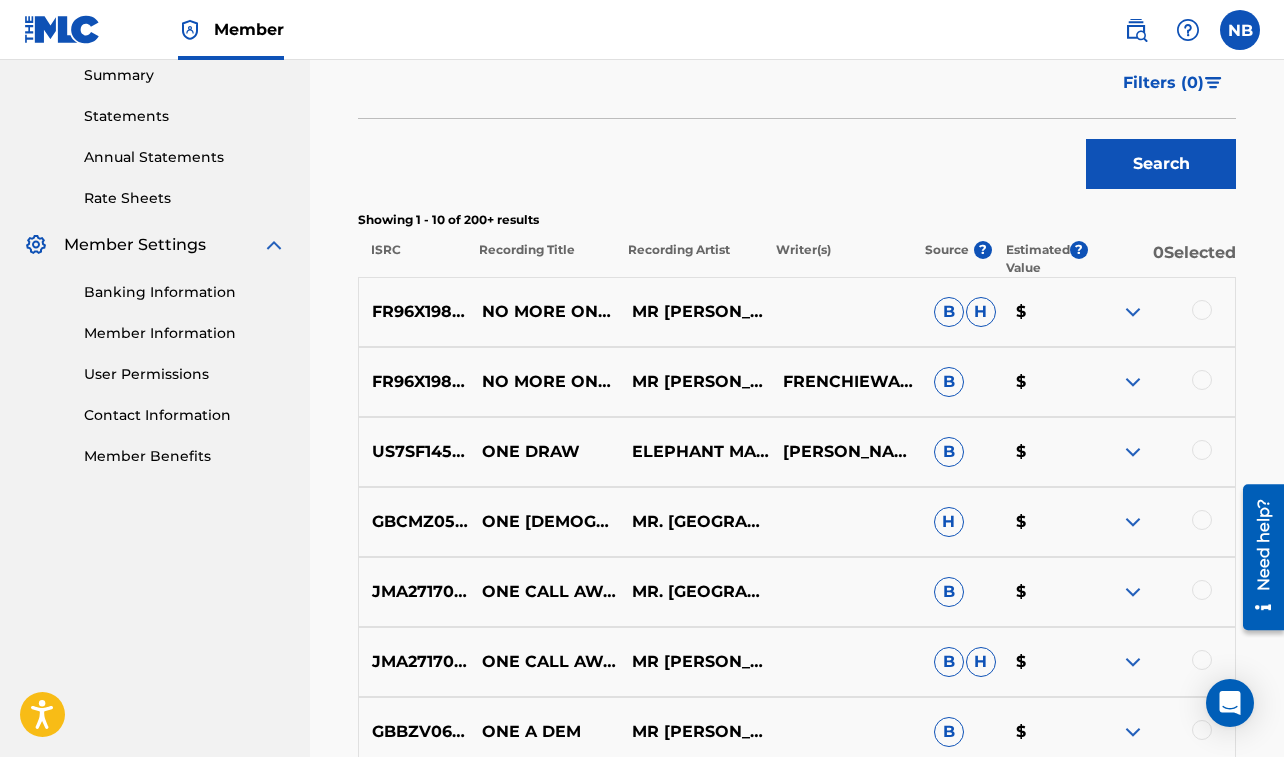 click at bounding box center [1202, 450] 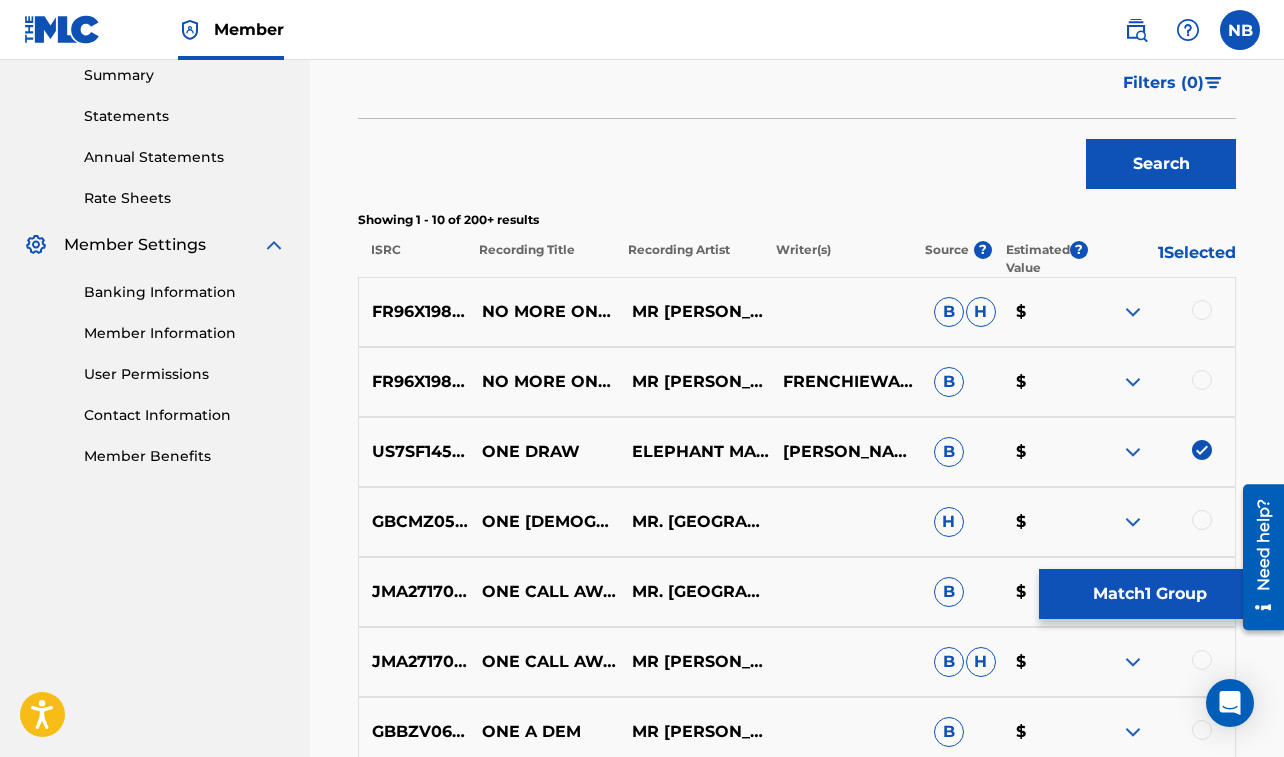 click on "Match  1 Group" at bounding box center (1149, 594) 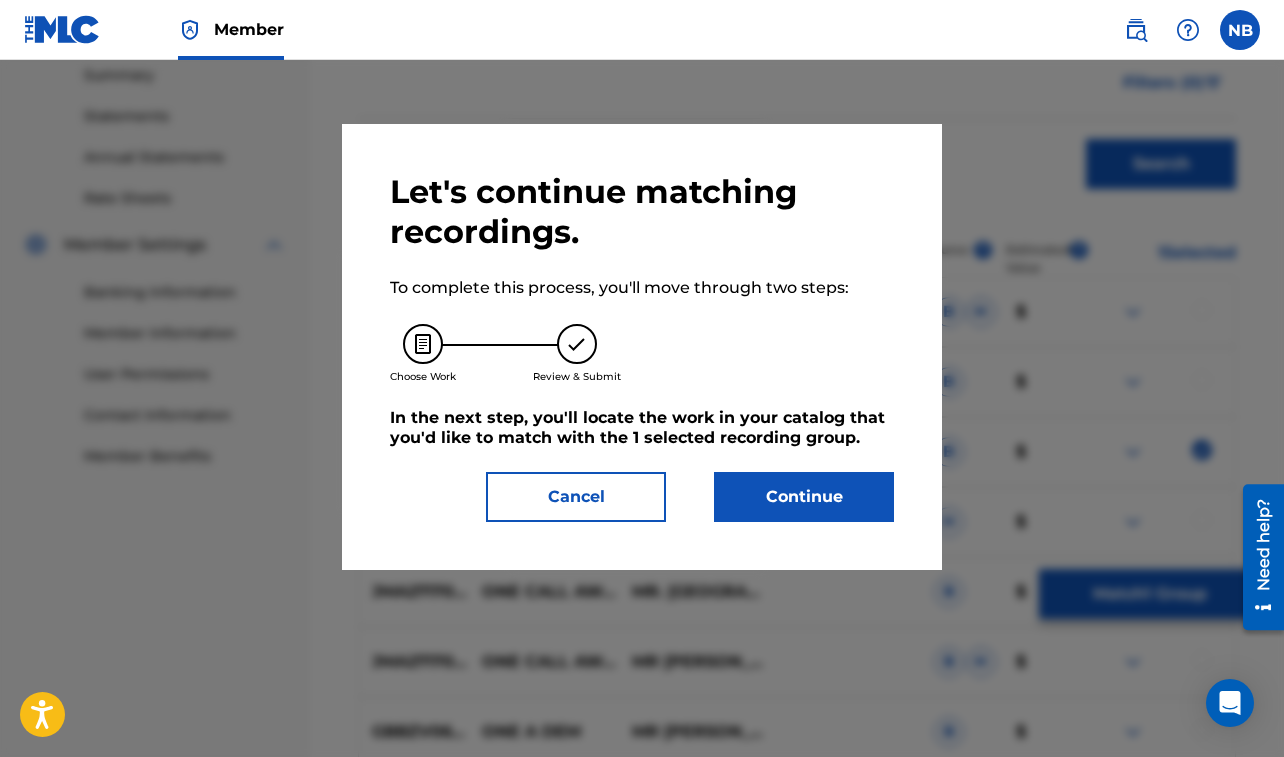 click on "Continue" at bounding box center (804, 497) 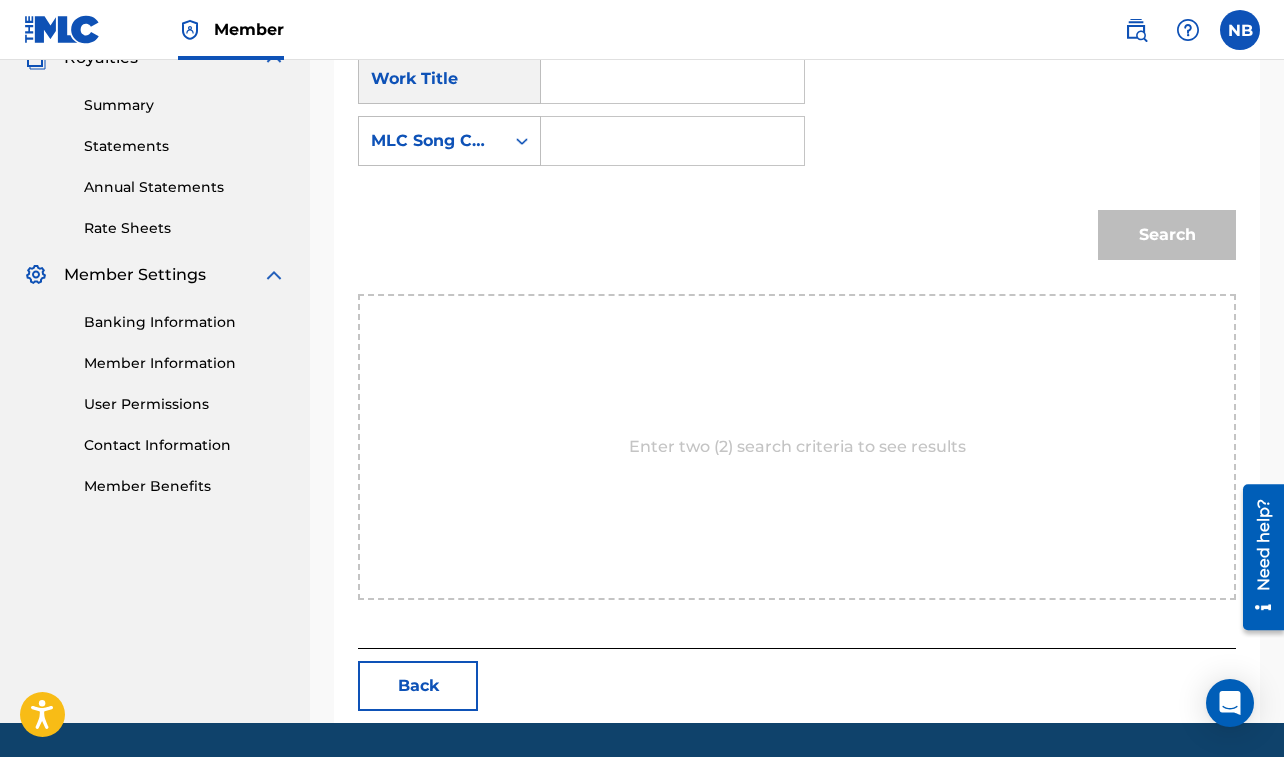 click at bounding box center (672, 79) 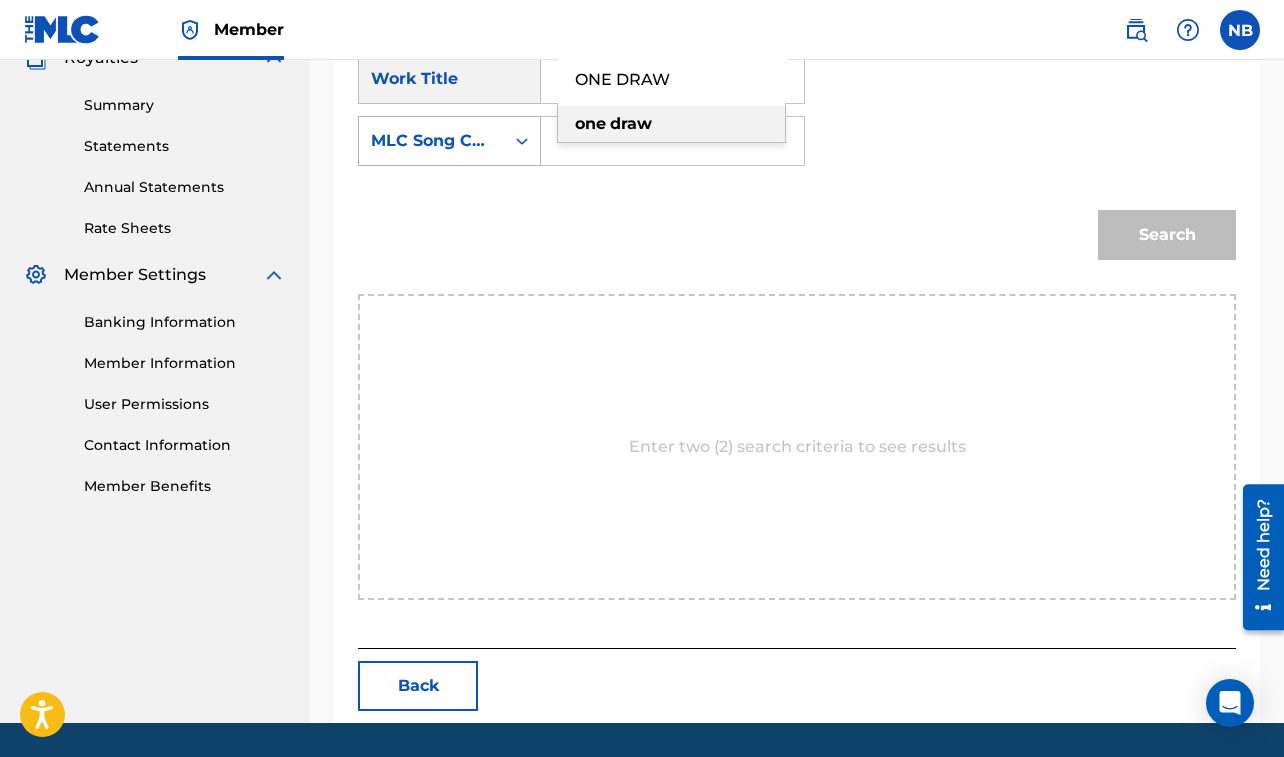type on "ONE DRAW" 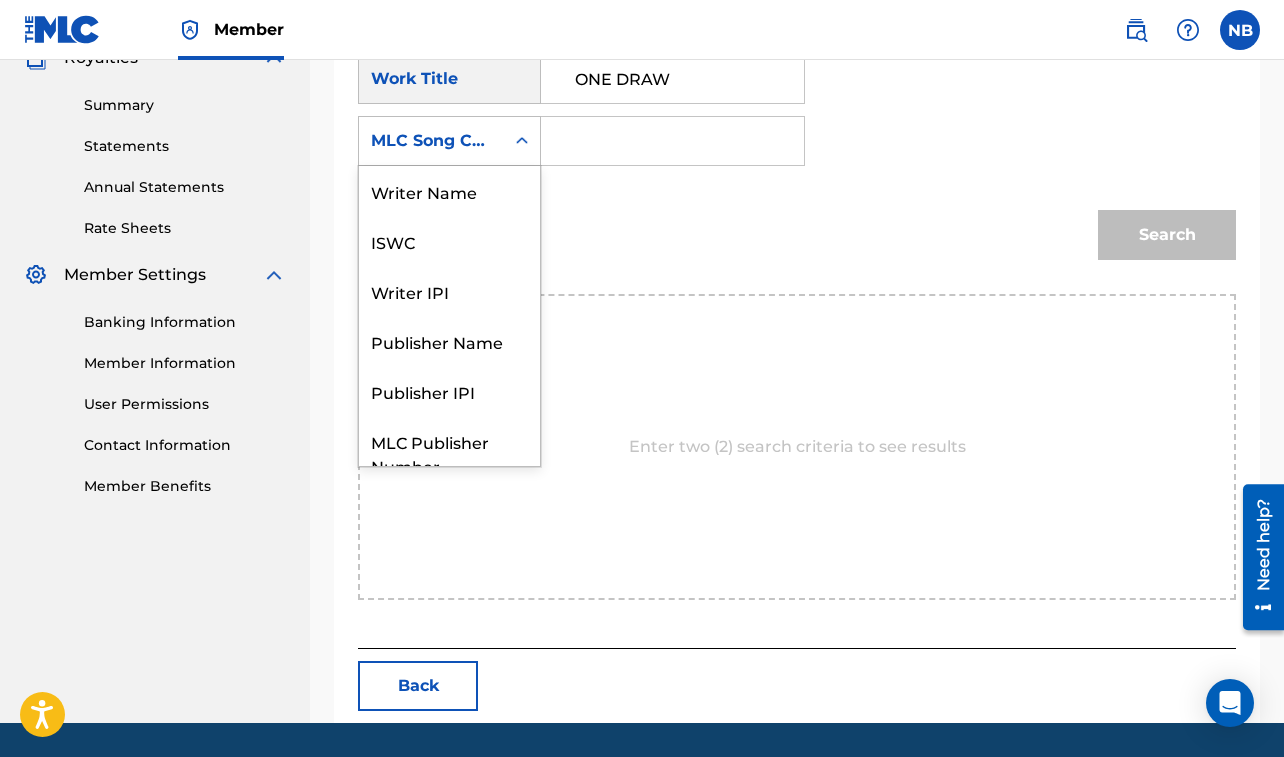 scroll, scrollTop: 74, scrollLeft: 0, axis: vertical 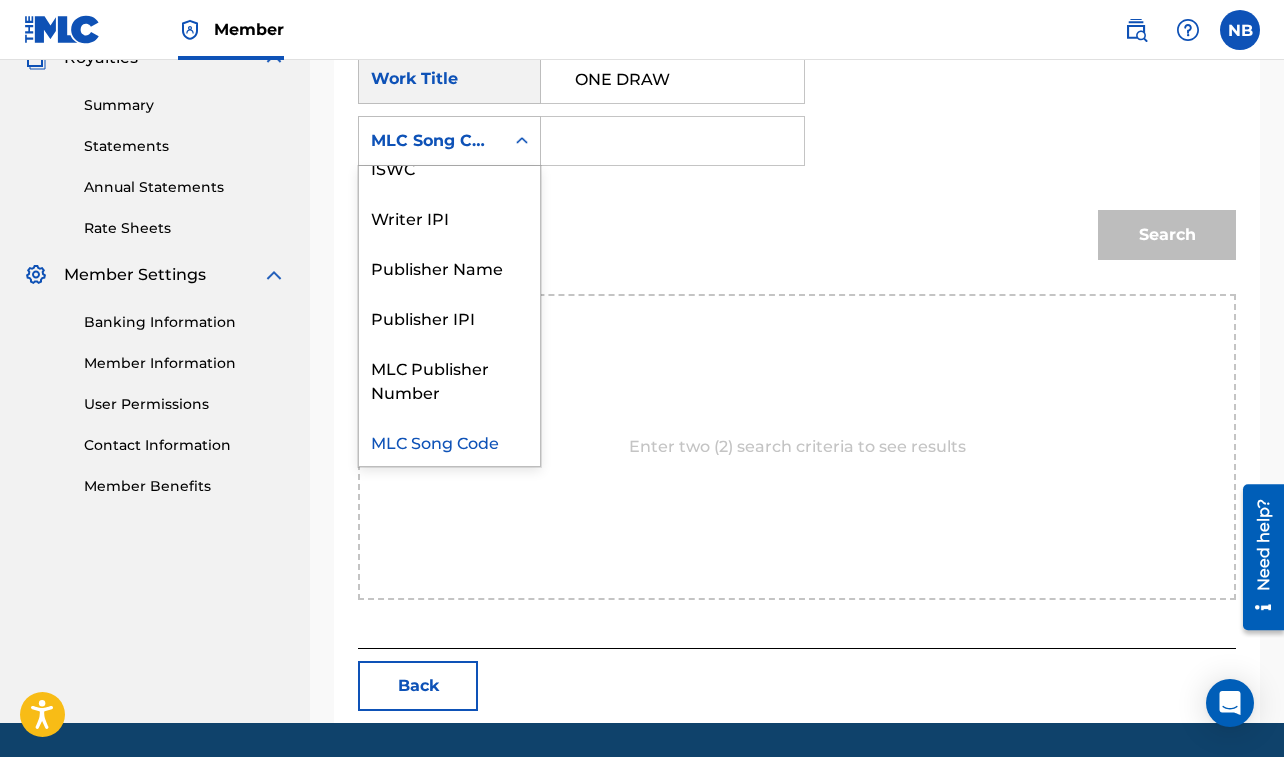 click on "MLC Song Code" at bounding box center (431, 141) 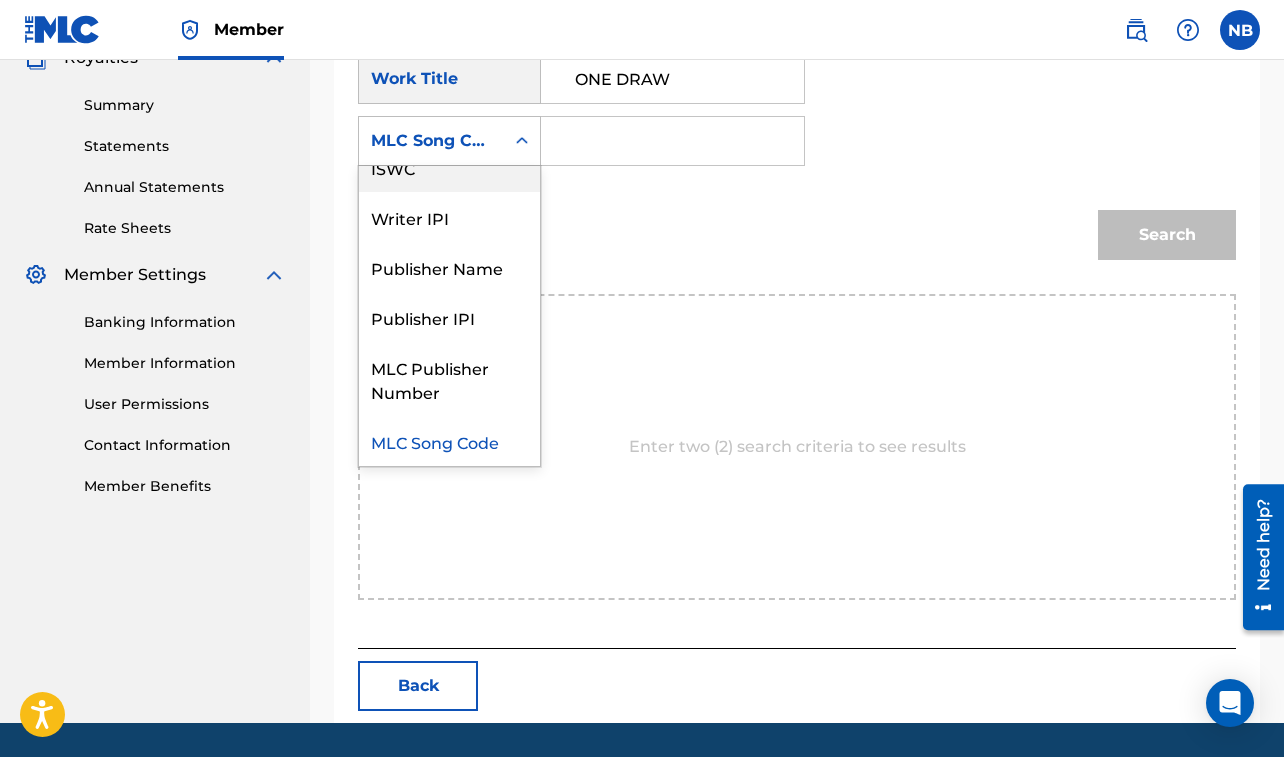 scroll, scrollTop: 0, scrollLeft: 0, axis: both 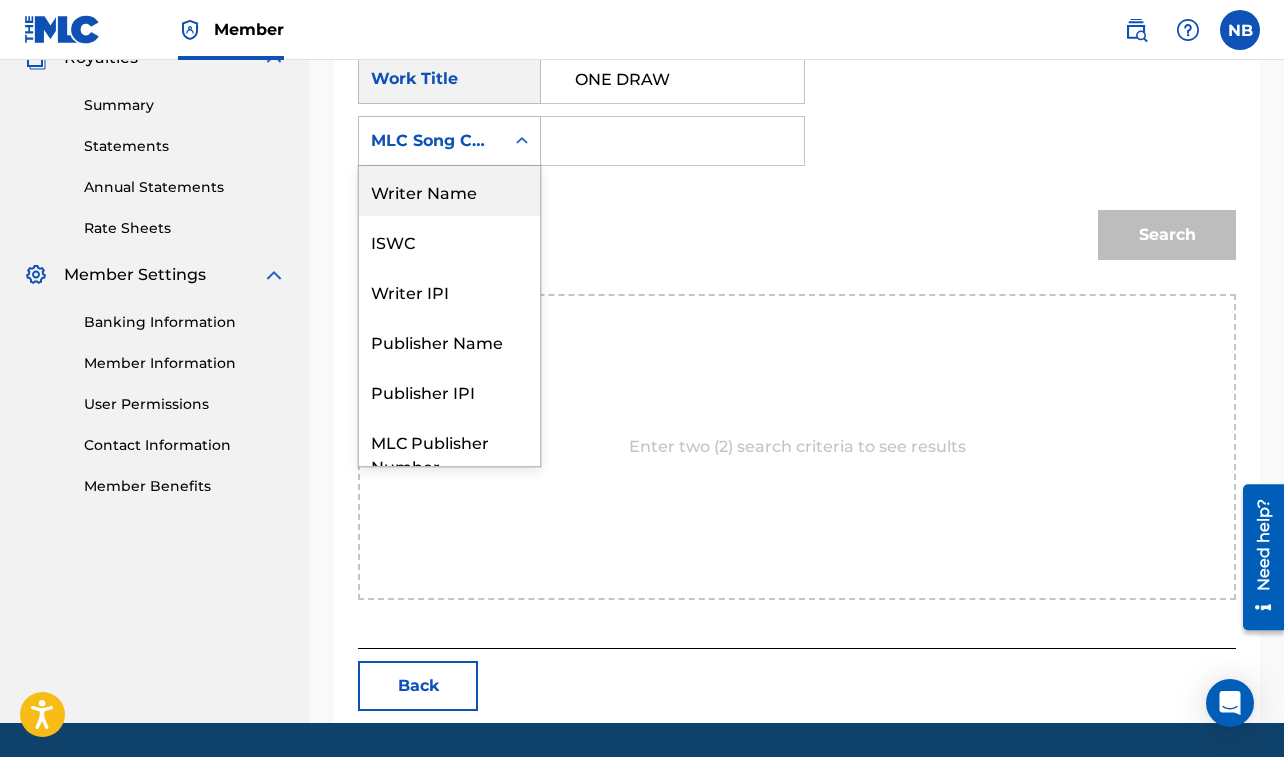 click on "Writer Name" at bounding box center [449, 191] 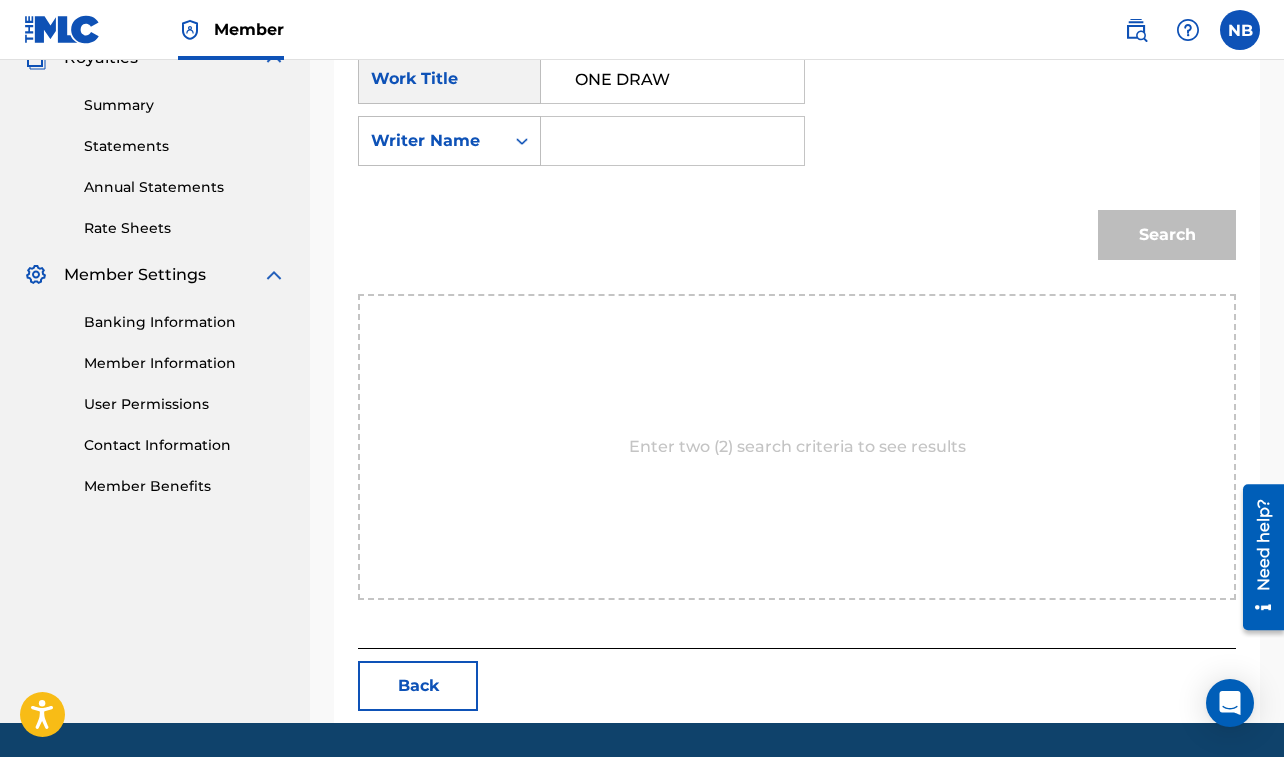 click at bounding box center (672, 141) 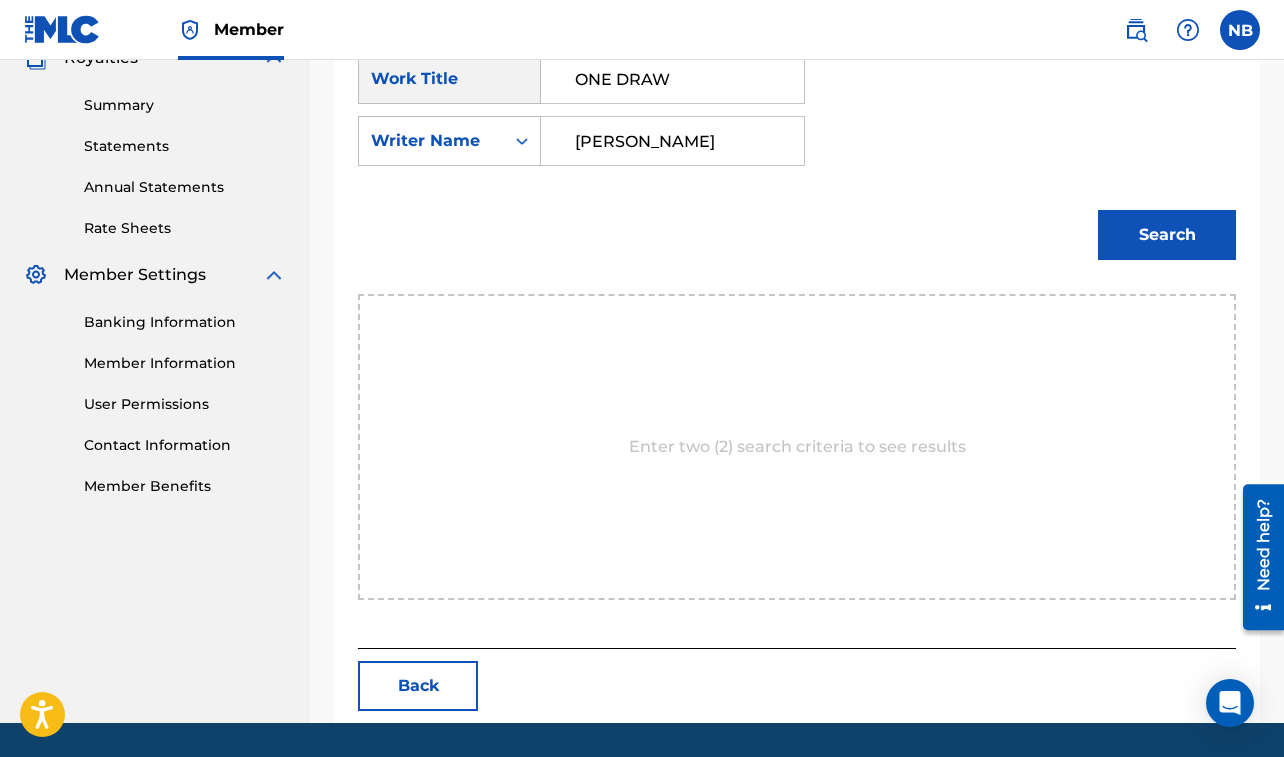 click on "Search" at bounding box center (1167, 235) 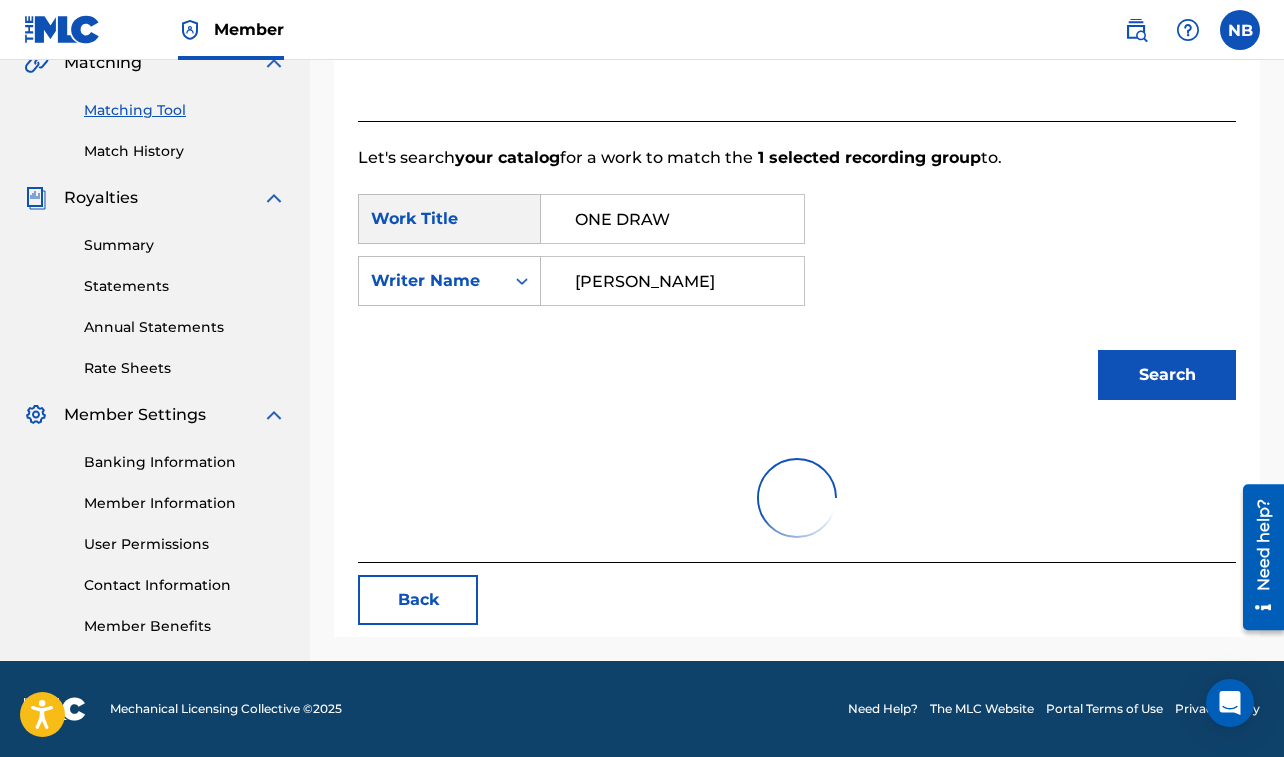 scroll, scrollTop: 623, scrollLeft: 0, axis: vertical 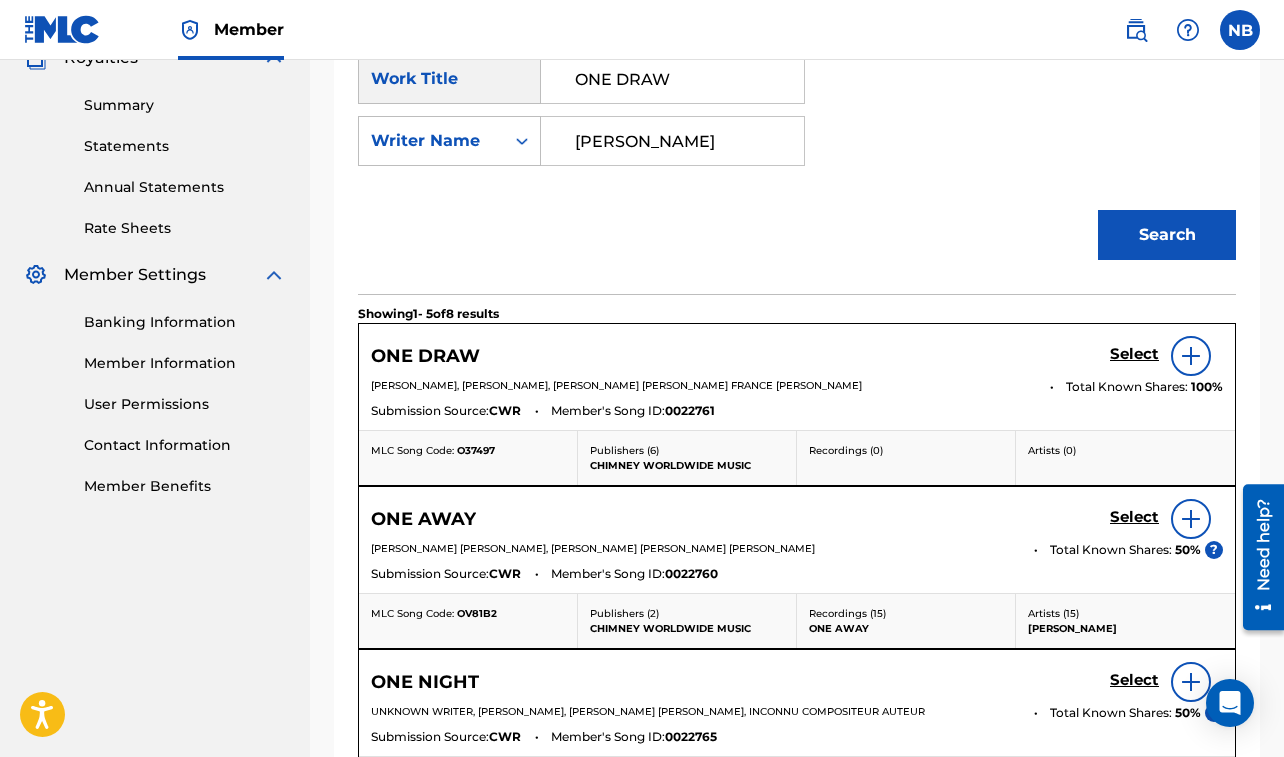click on "Select" at bounding box center [1134, 354] 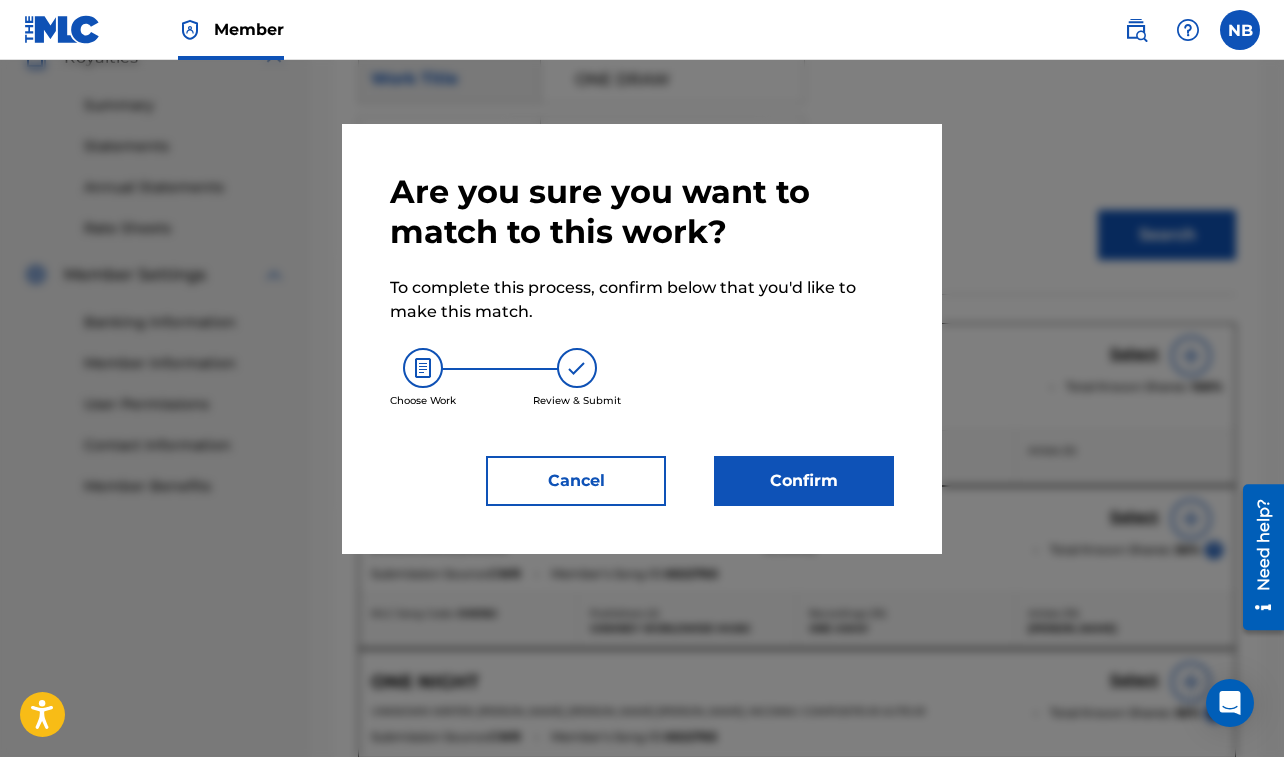 click on "Confirm" at bounding box center [804, 481] 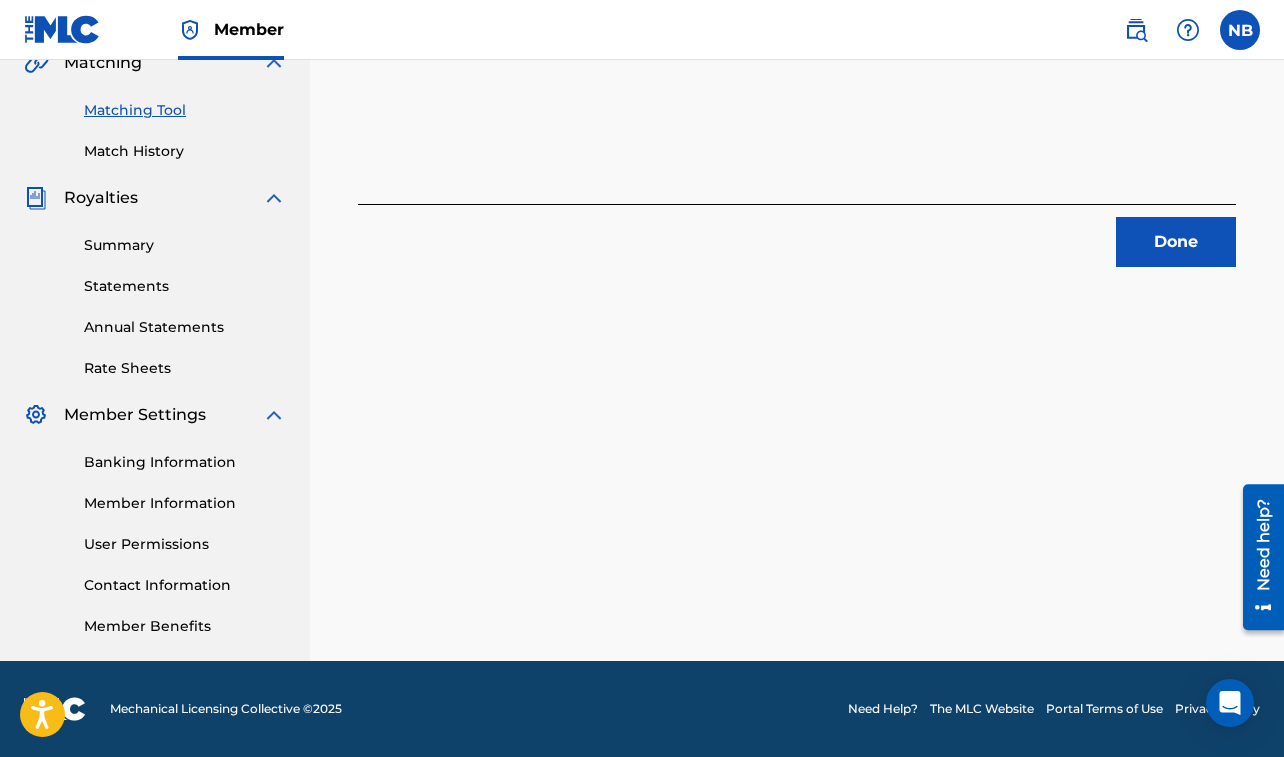 click on "Done" at bounding box center [1176, 242] 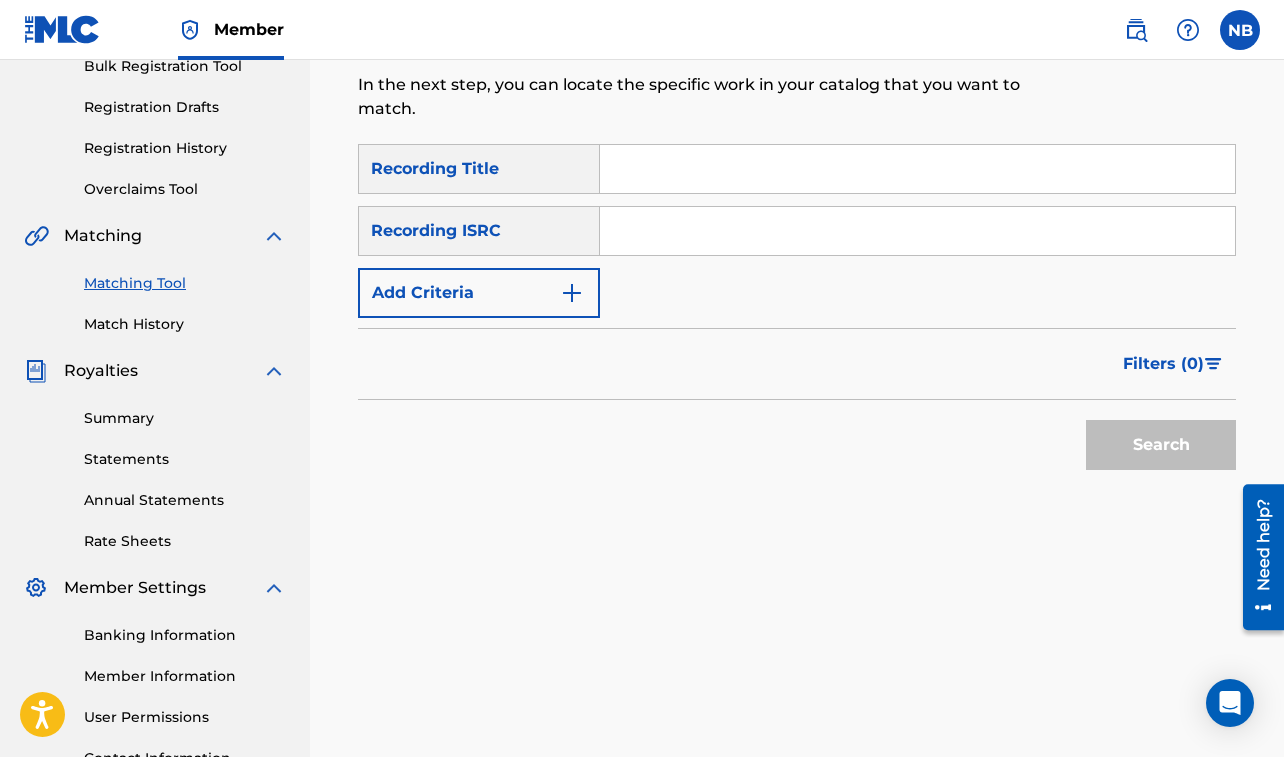 scroll, scrollTop: 304, scrollLeft: 0, axis: vertical 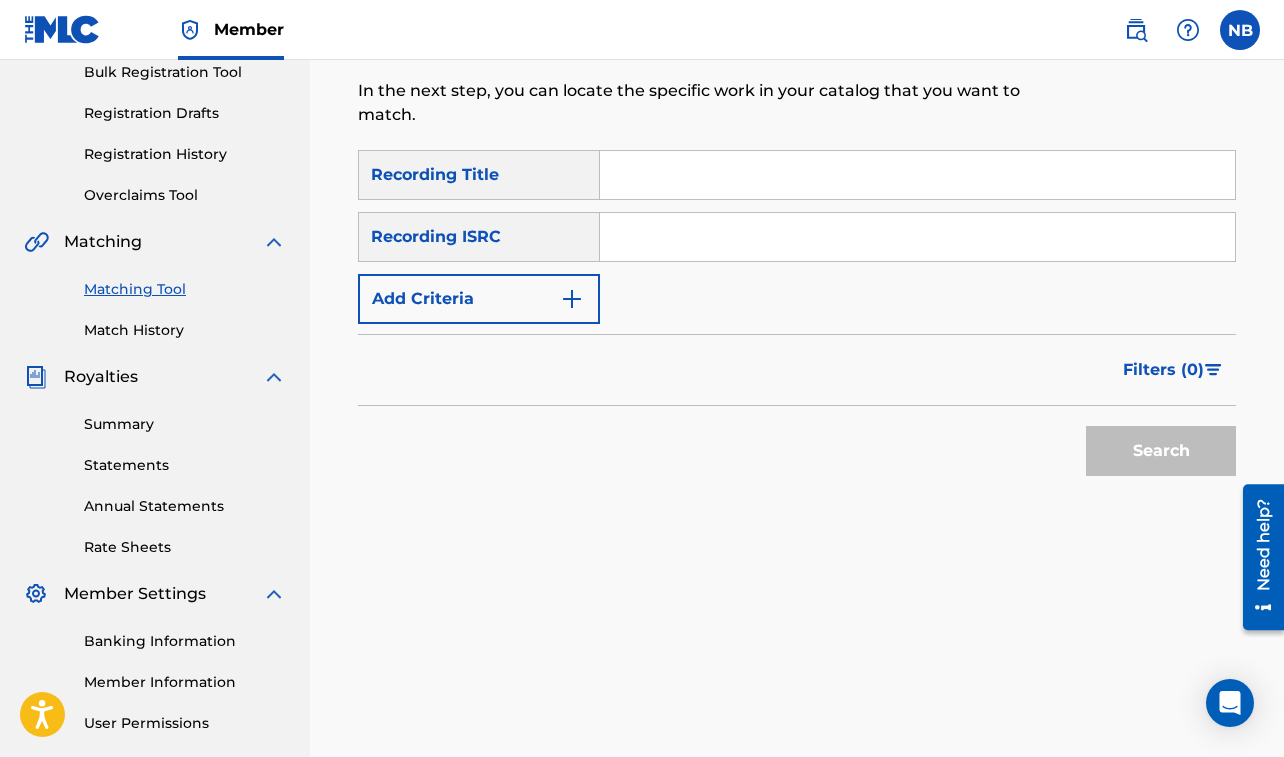 click at bounding box center [917, 175] 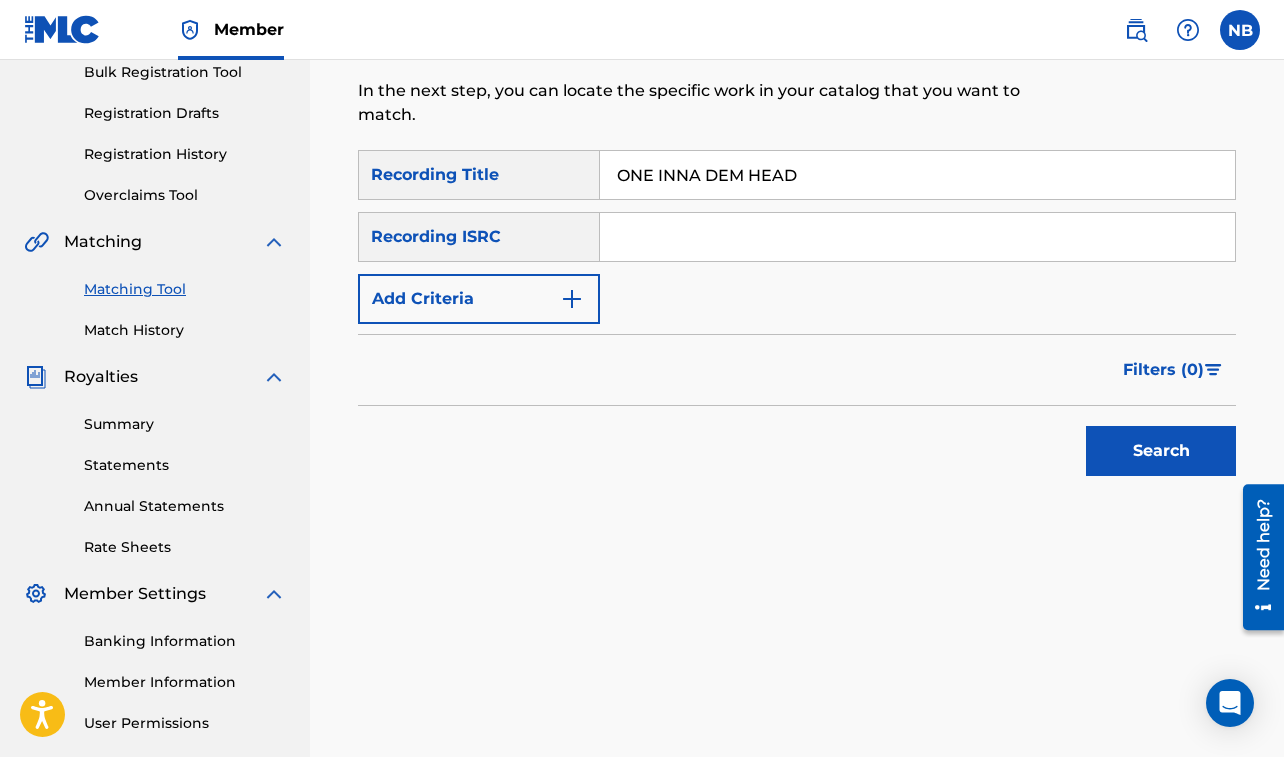 type on "ONE INNA DEM HEAD" 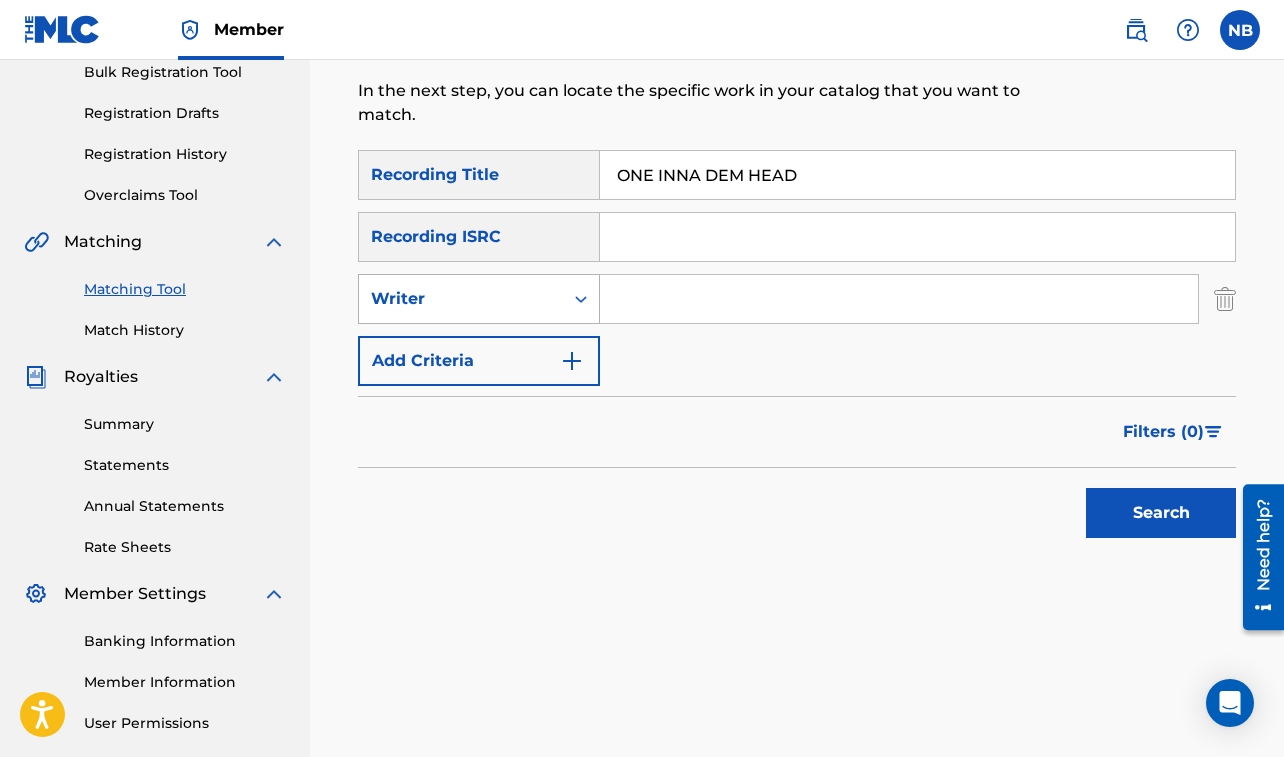 click on "Writer" at bounding box center (461, 299) 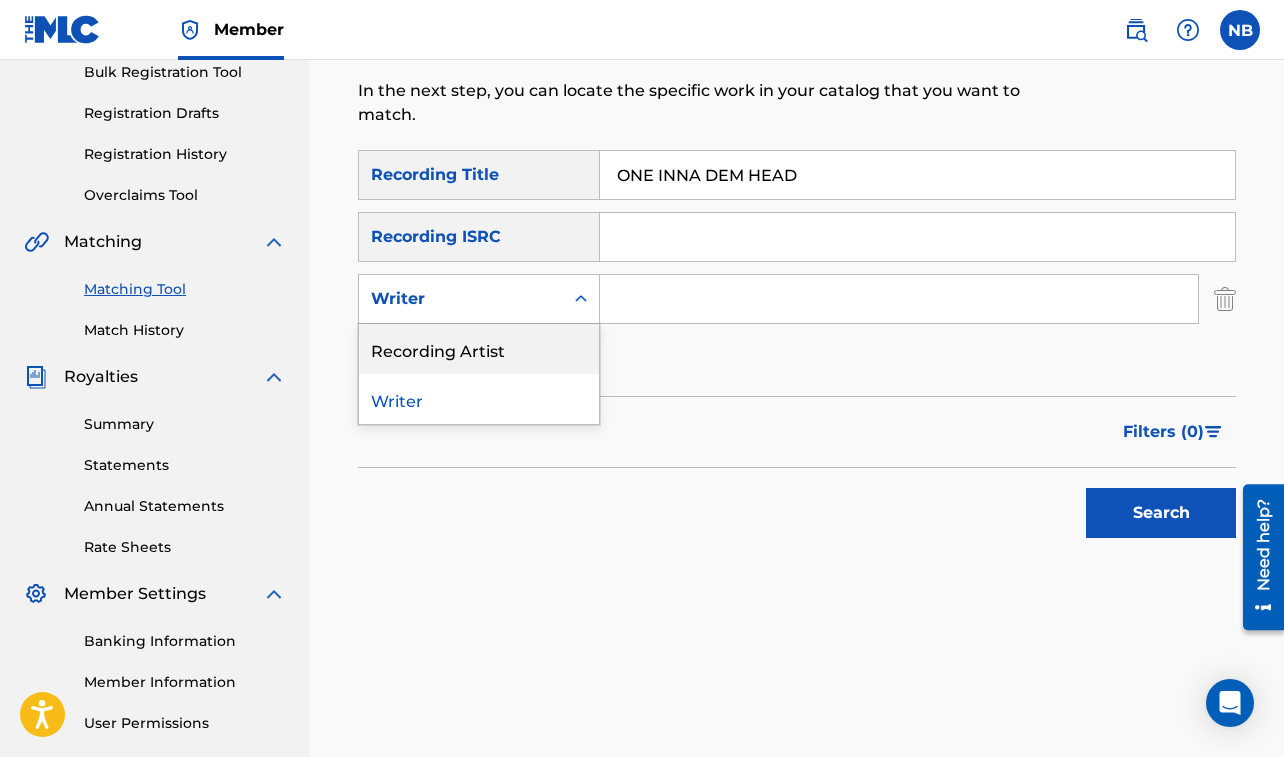 click on "Recording Artist" at bounding box center (479, 349) 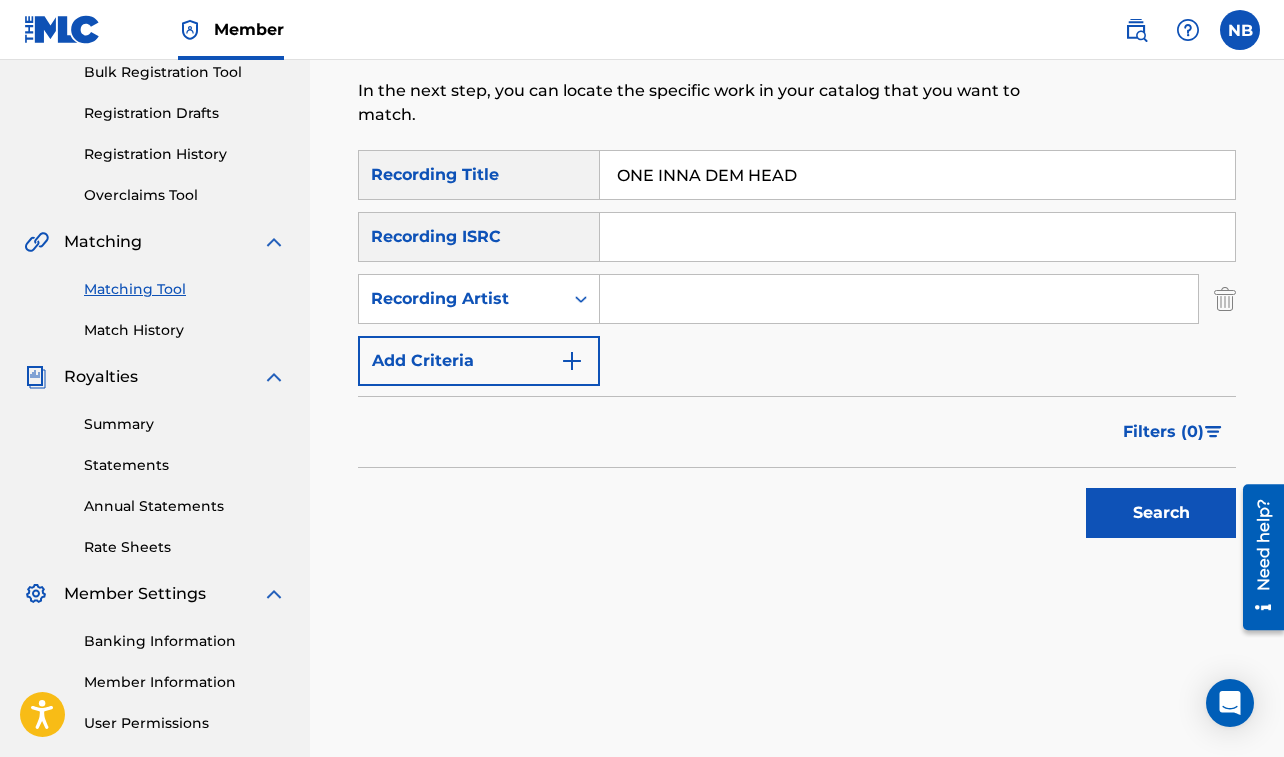 click at bounding box center (899, 299) 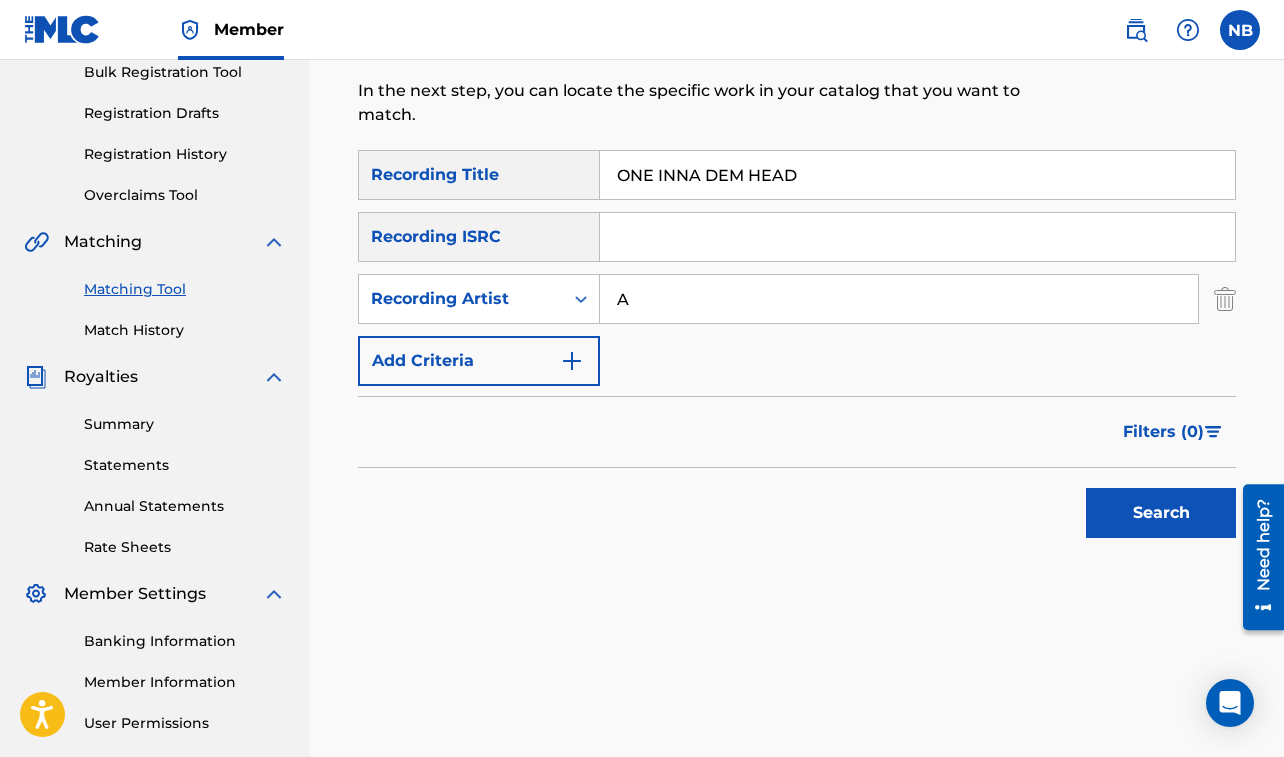 type on "ALKALINE" 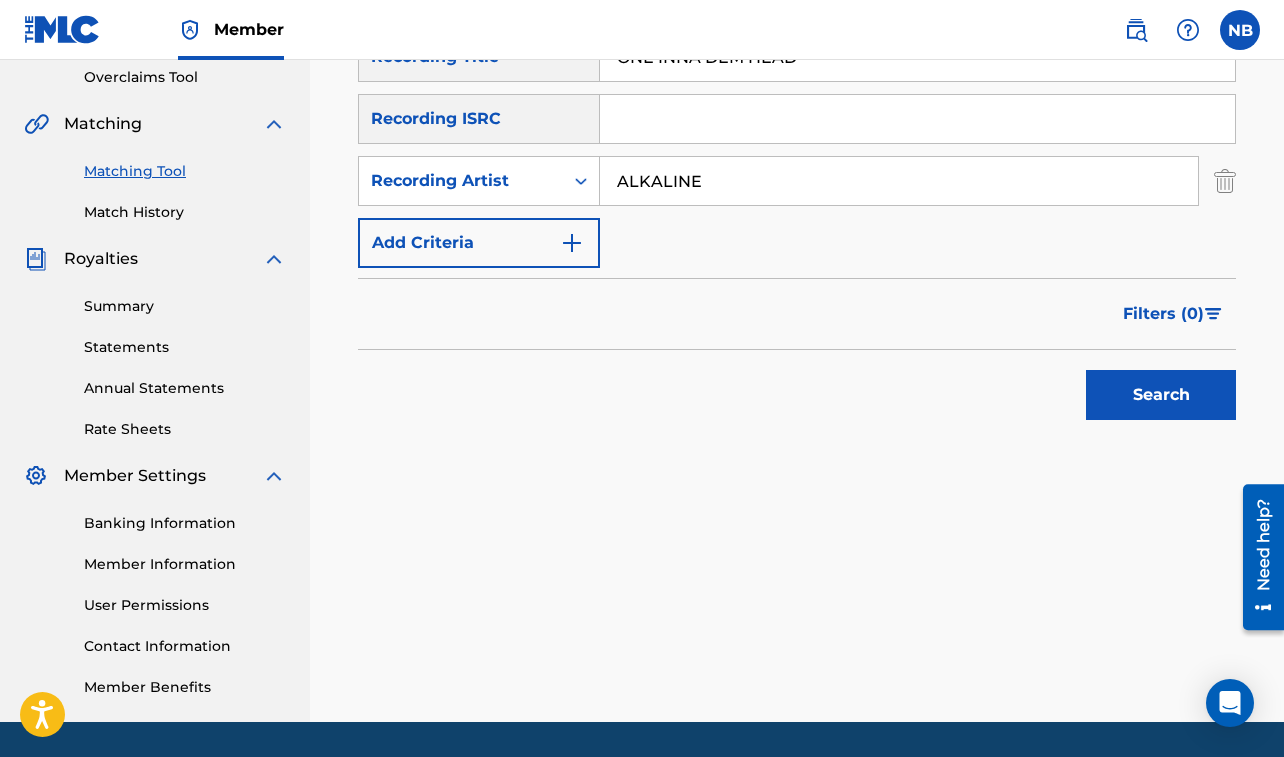 scroll, scrollTop: 408, scrollLeft: 0, axis: vertical 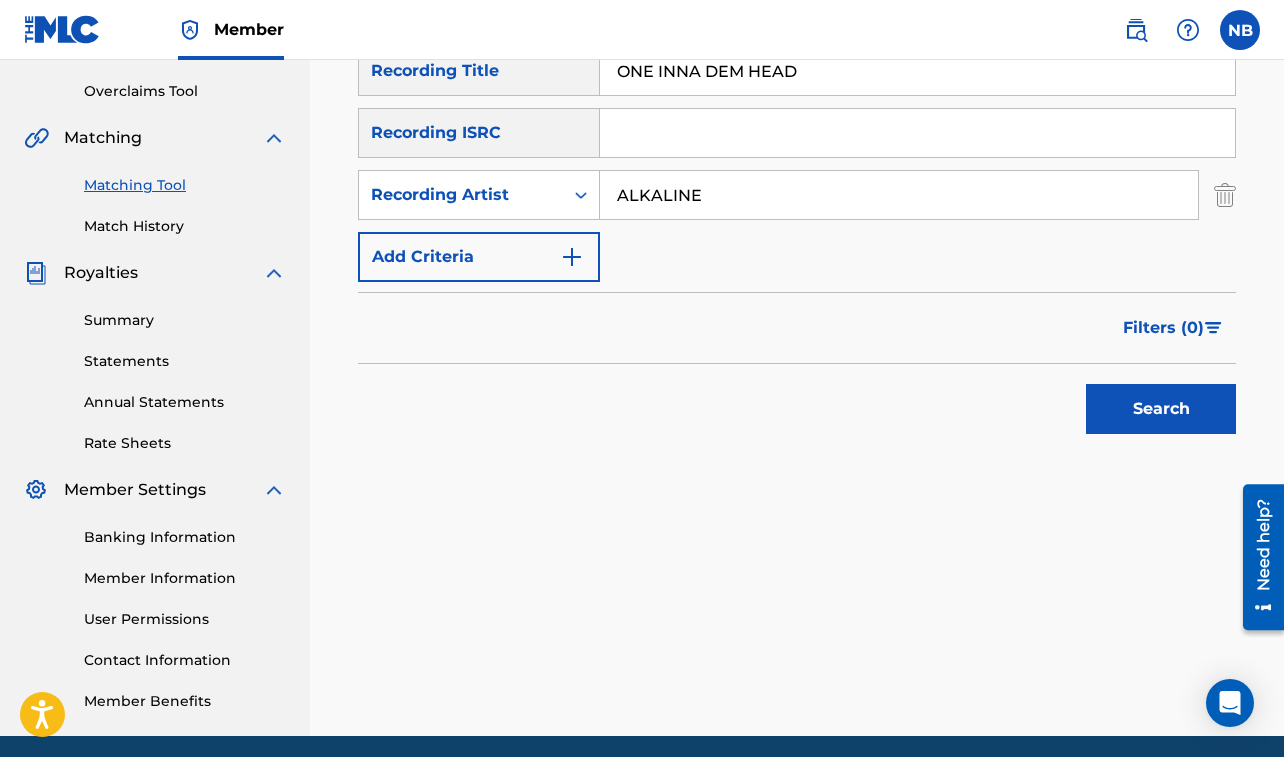click on "Search" at bounding box center [1161, 409] 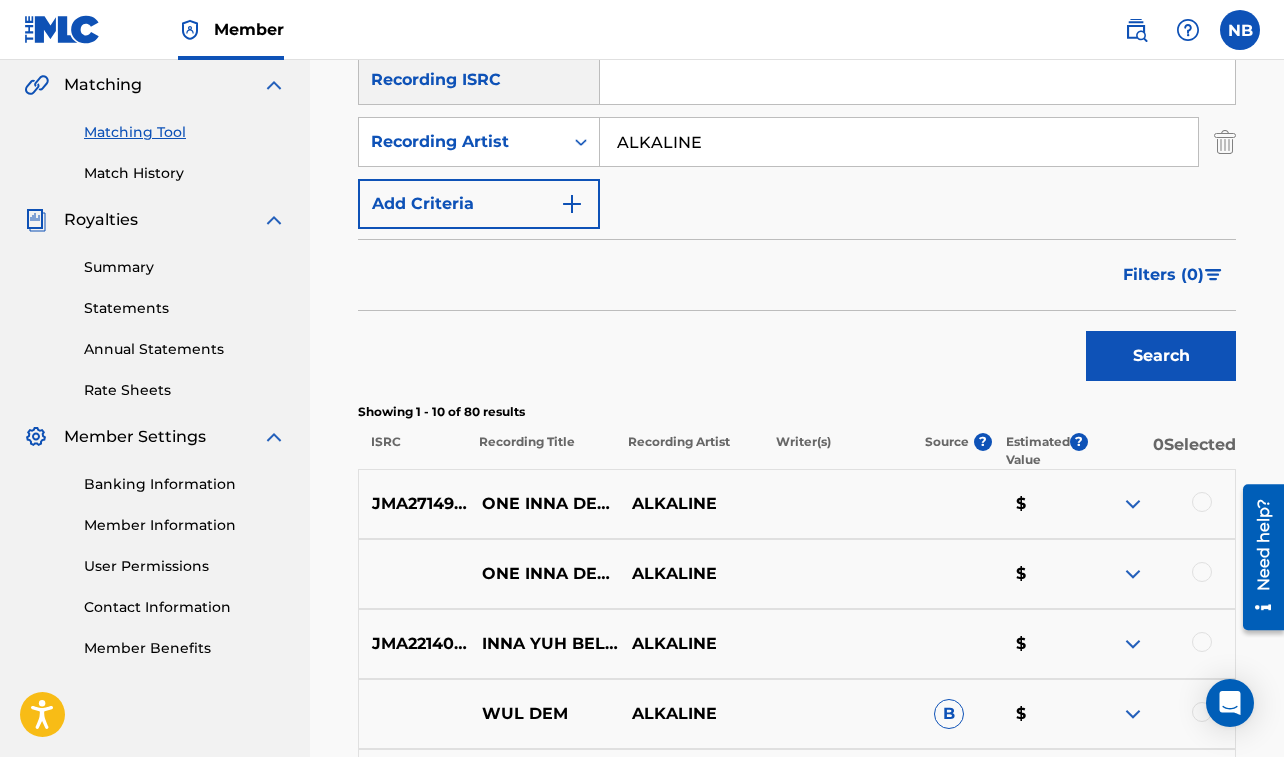 scroll, scrollTop: 494, scrollLeft: 0, axis: vertical 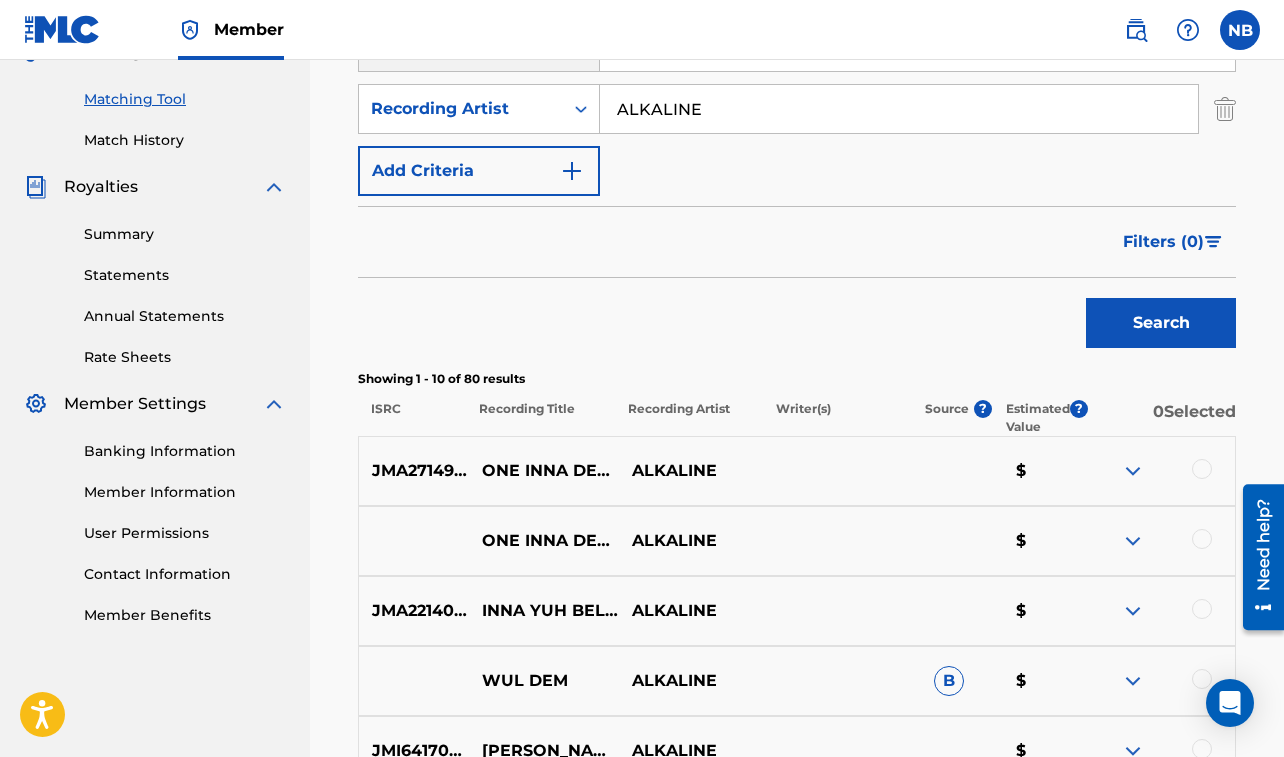 click at bounding box center [1202, 469] 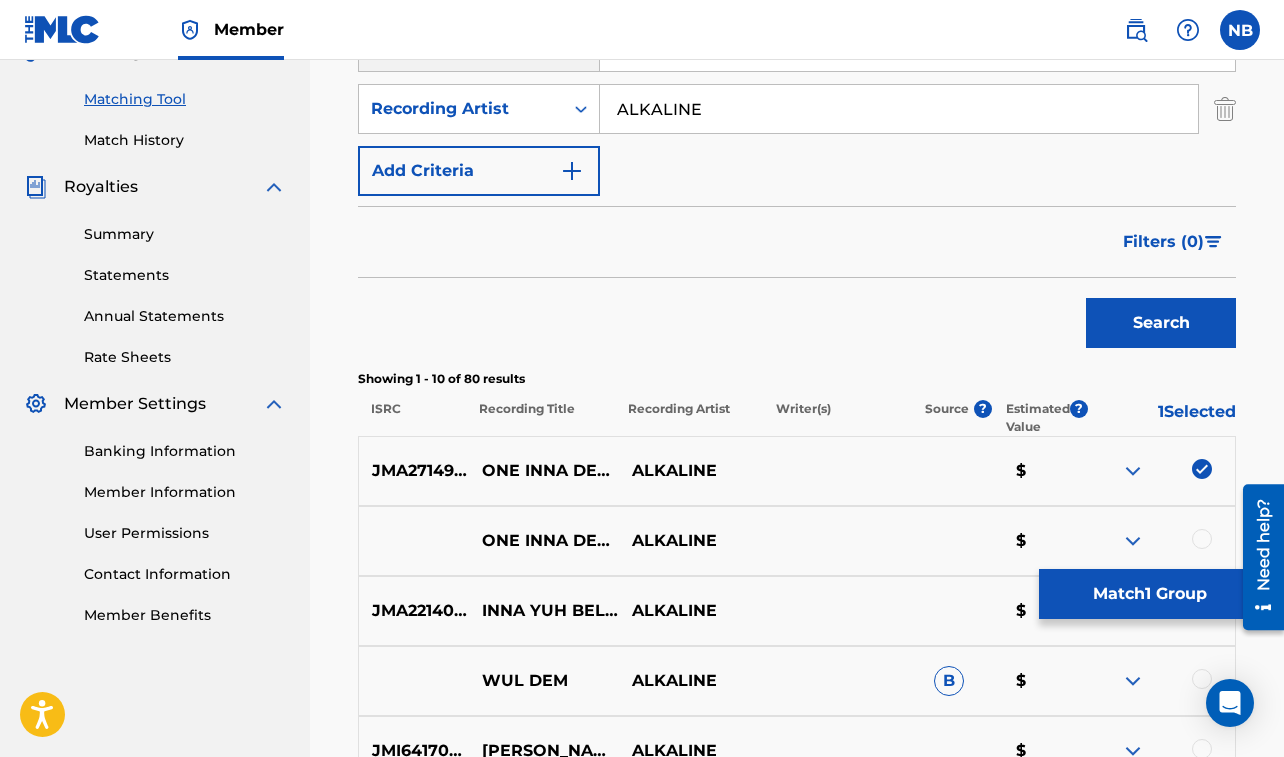 click at bounding box center [1202, 539] 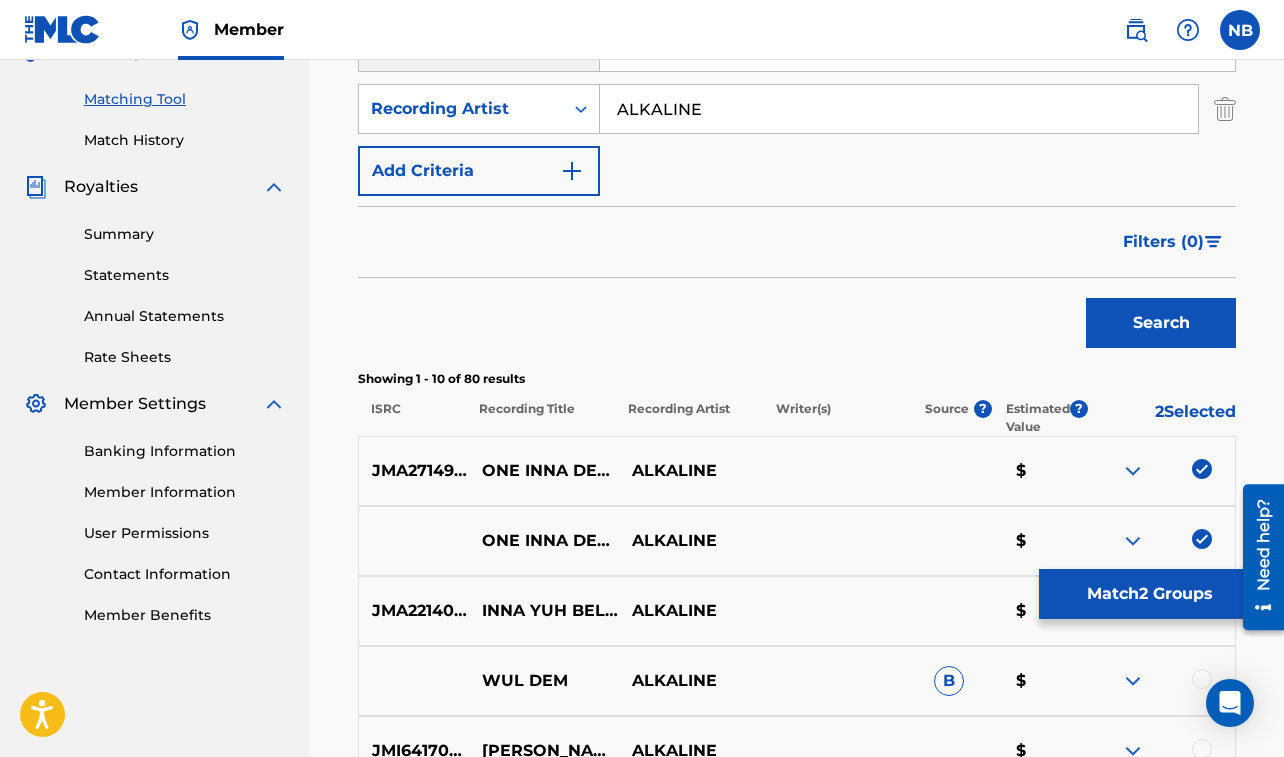 click on "Match  2 Groups" at bounding box center (1149, 594) 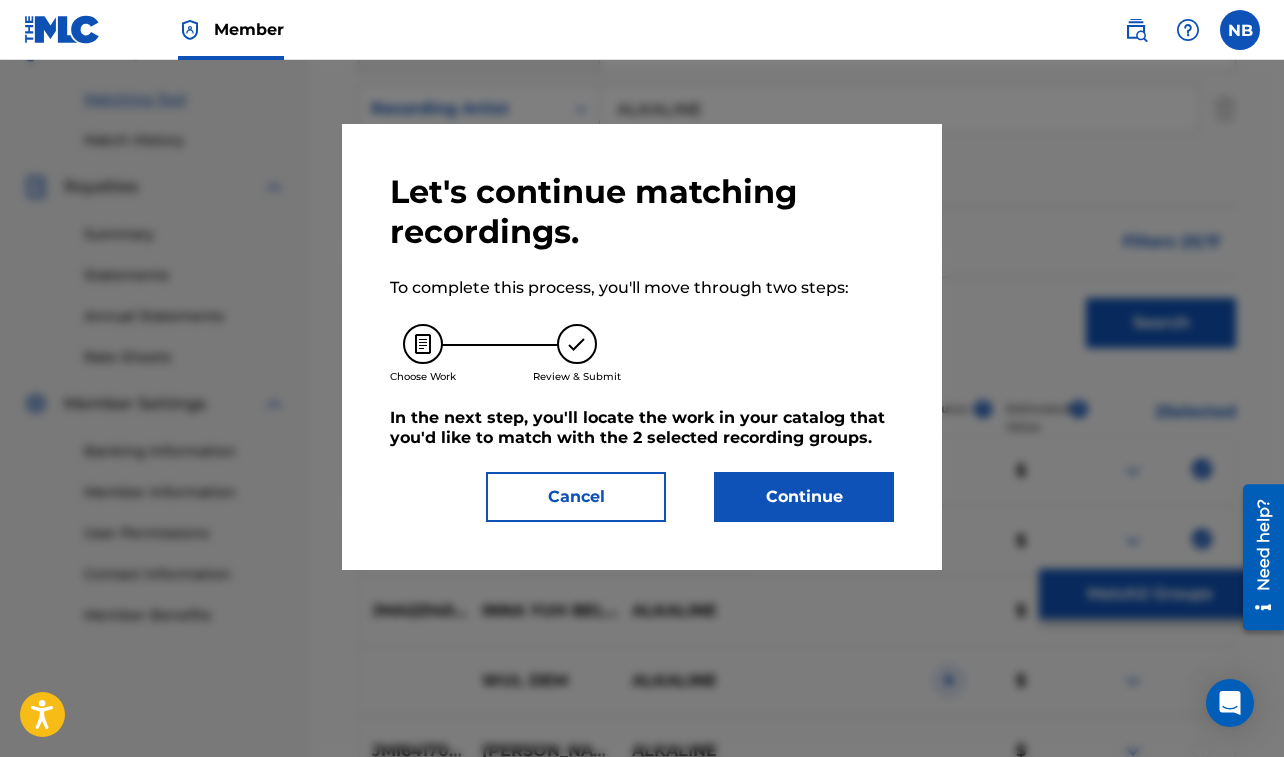 click on "Continue" at bounding box center [804, 497] 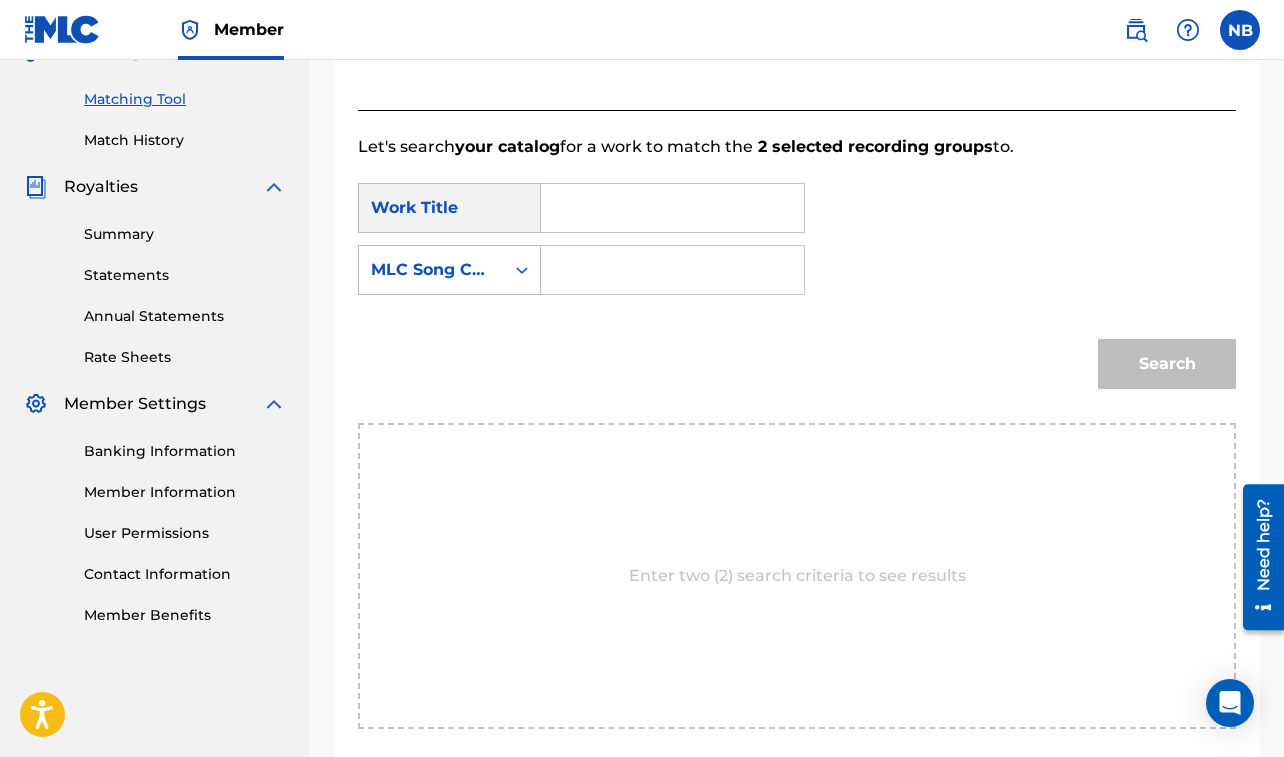 click at bounding box center (672, 208) 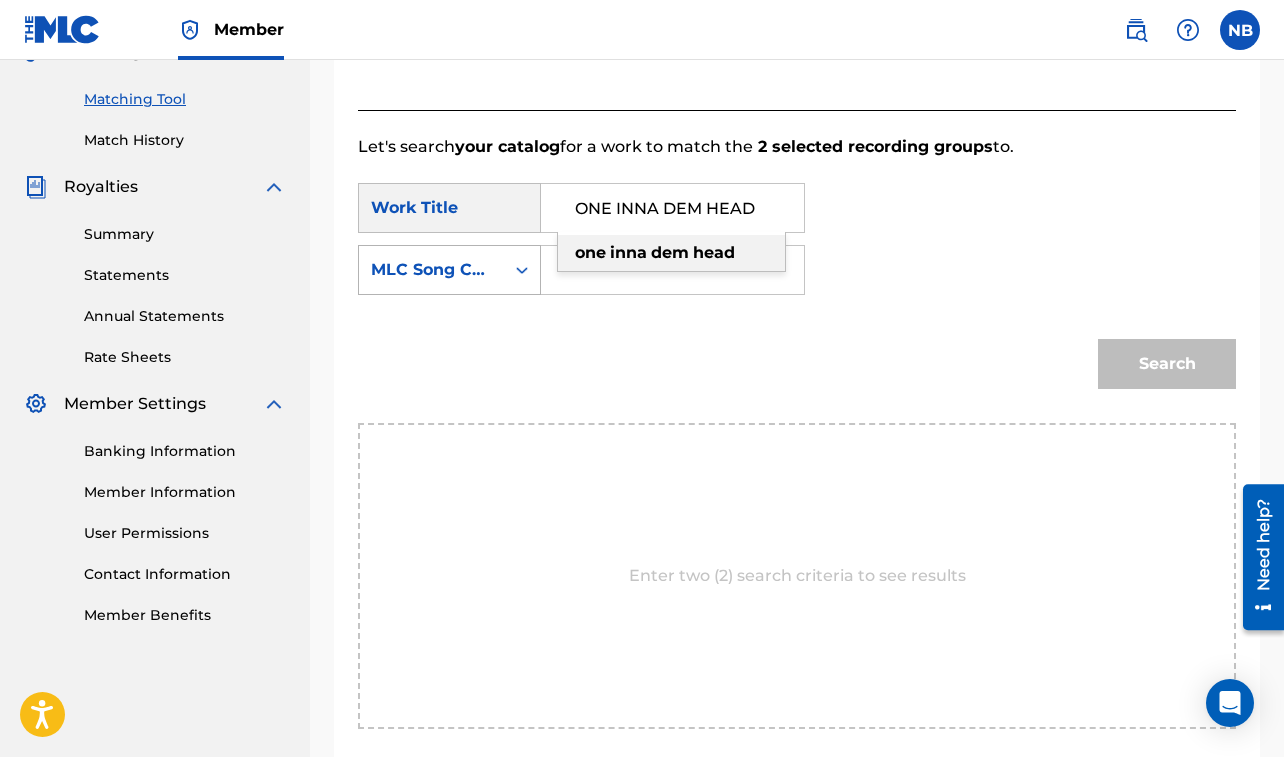 type on "ONE INNA DEM HEAD" 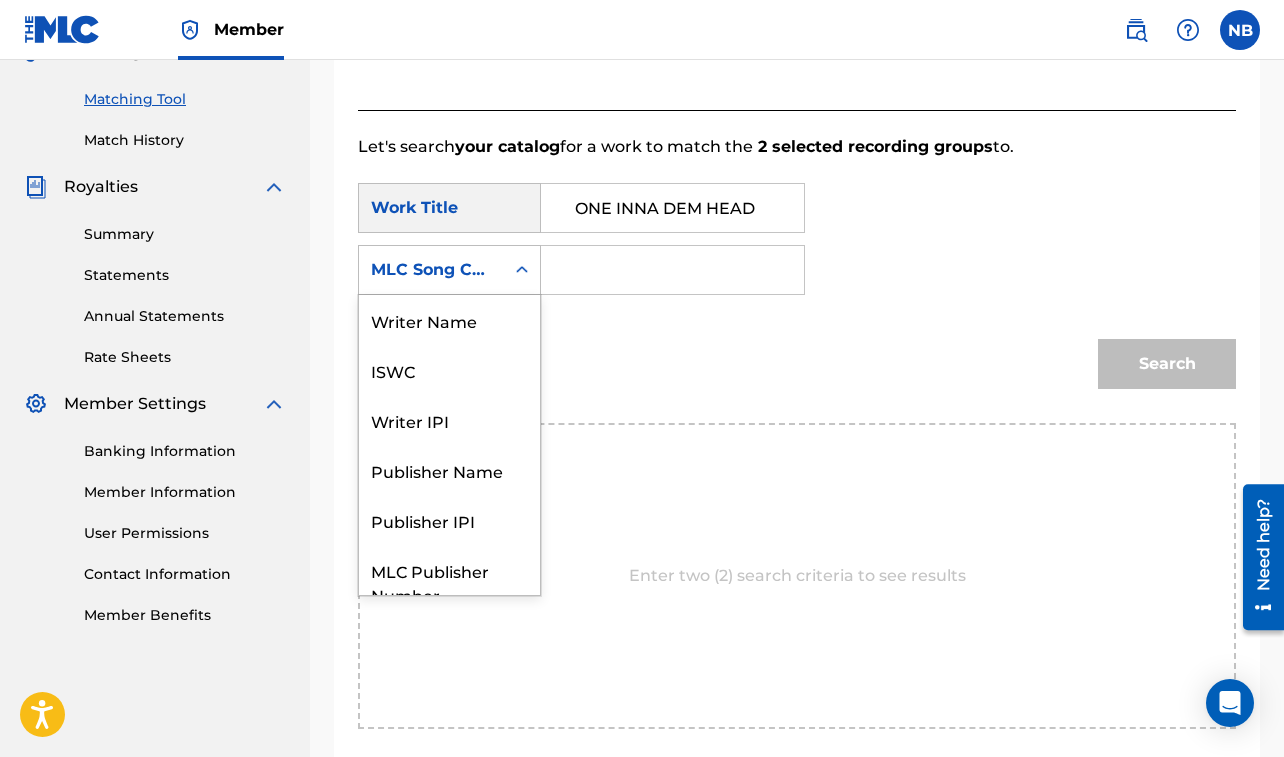click on "MLC Song Code" at bounding box center [431, 270] 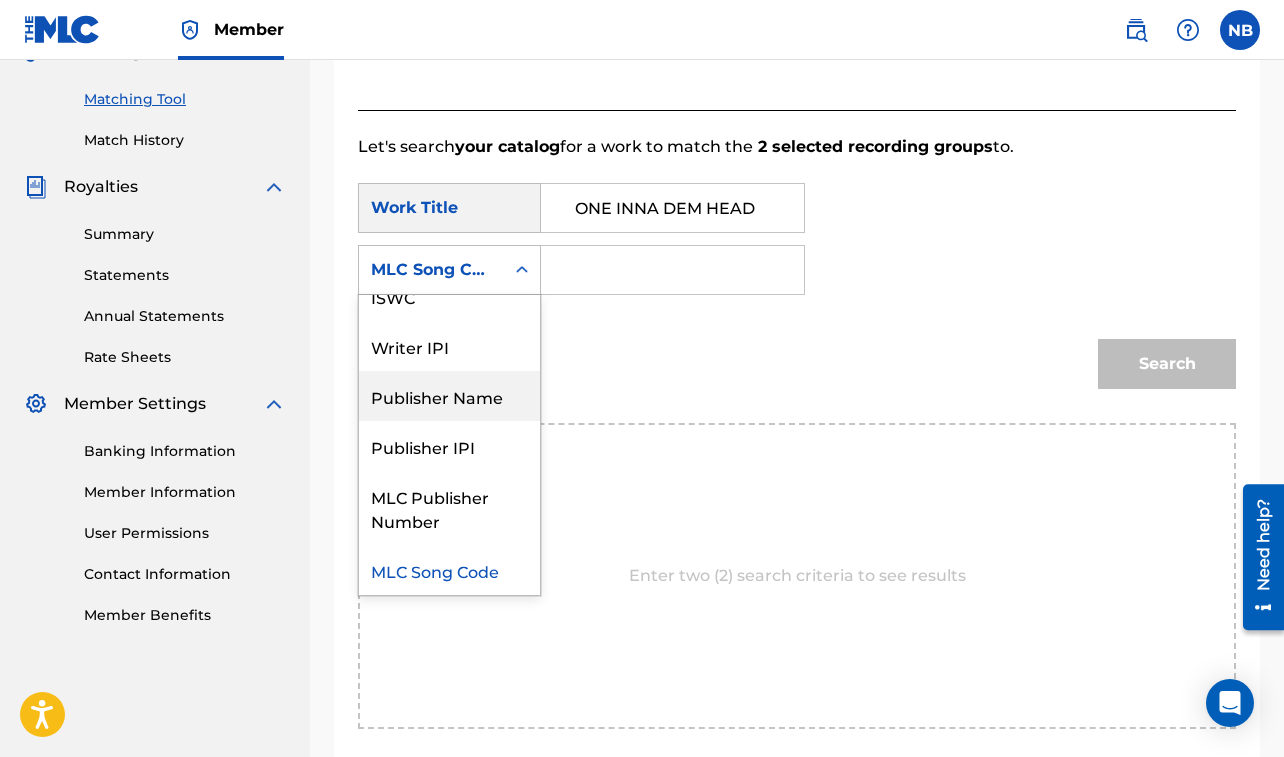 scroll, scrollTop: 0, scrollLeft: 0, axis: both 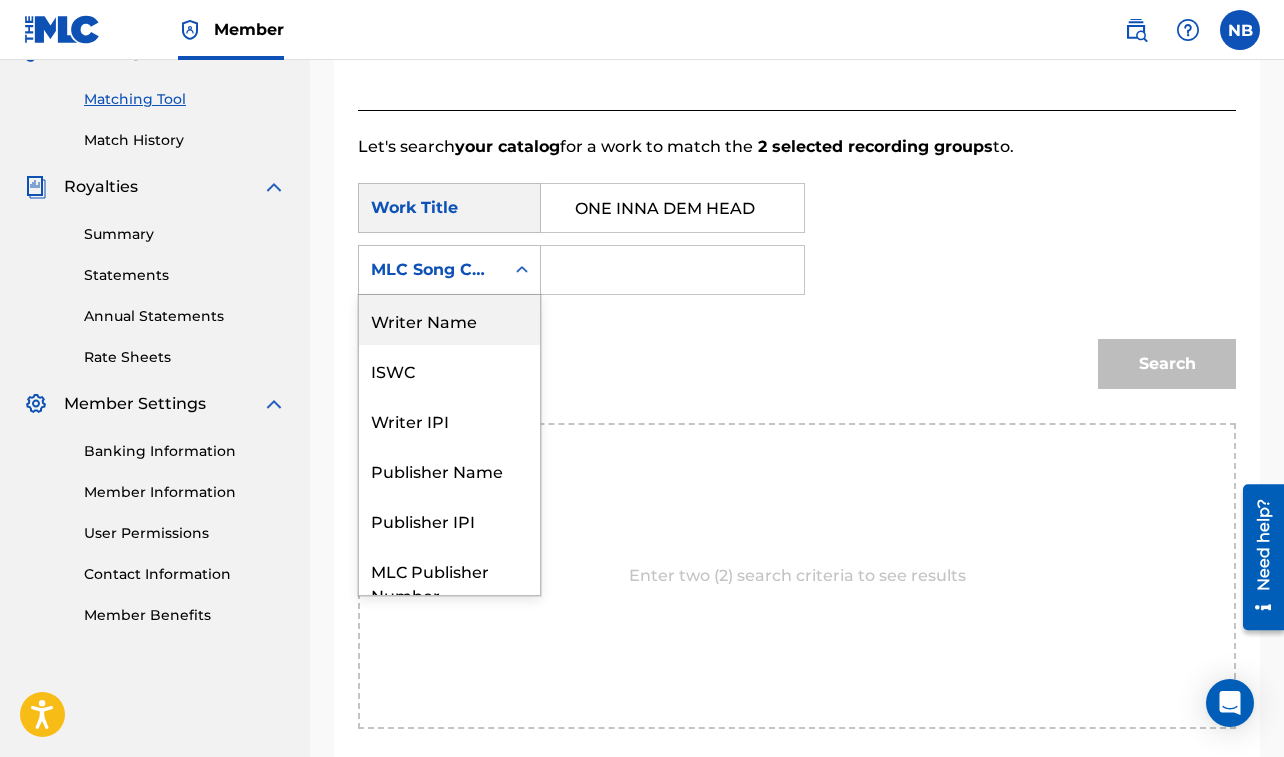 click on "Writer Name" at bounding box center (449, 320) 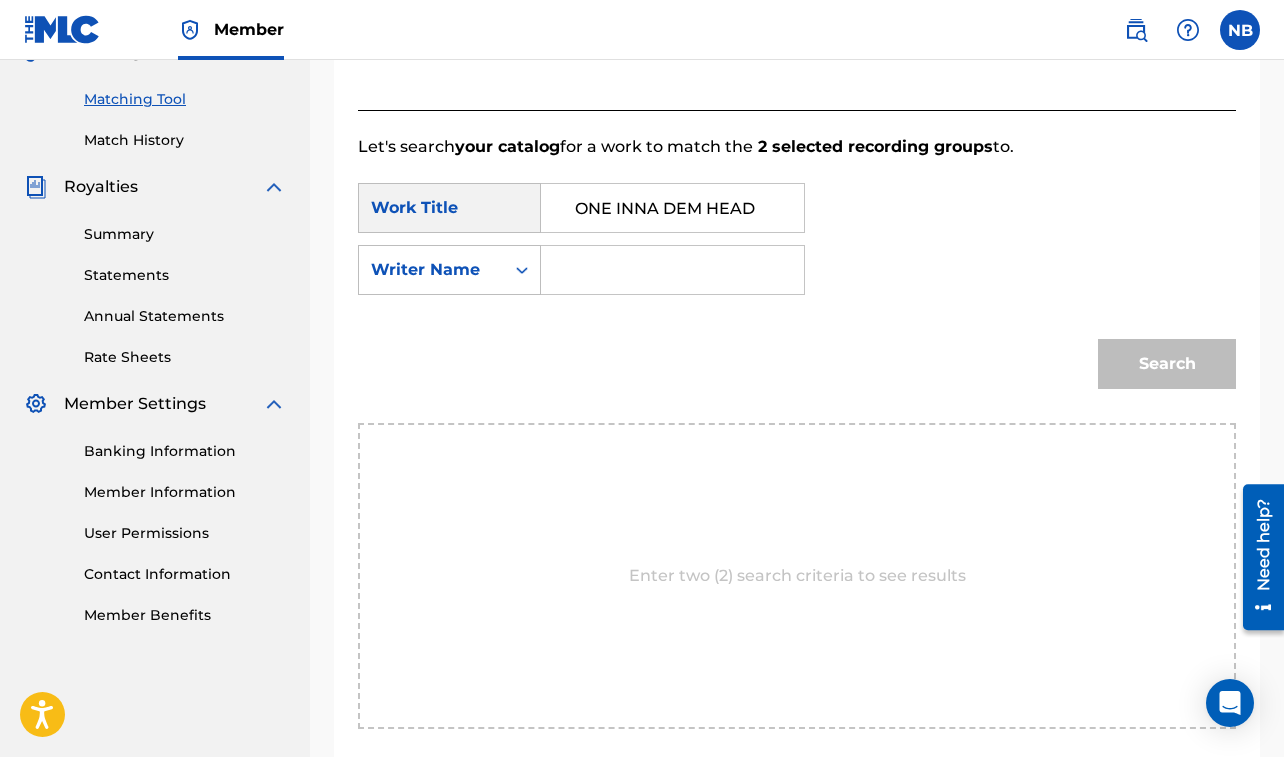 click at bounding box center [672, 270] 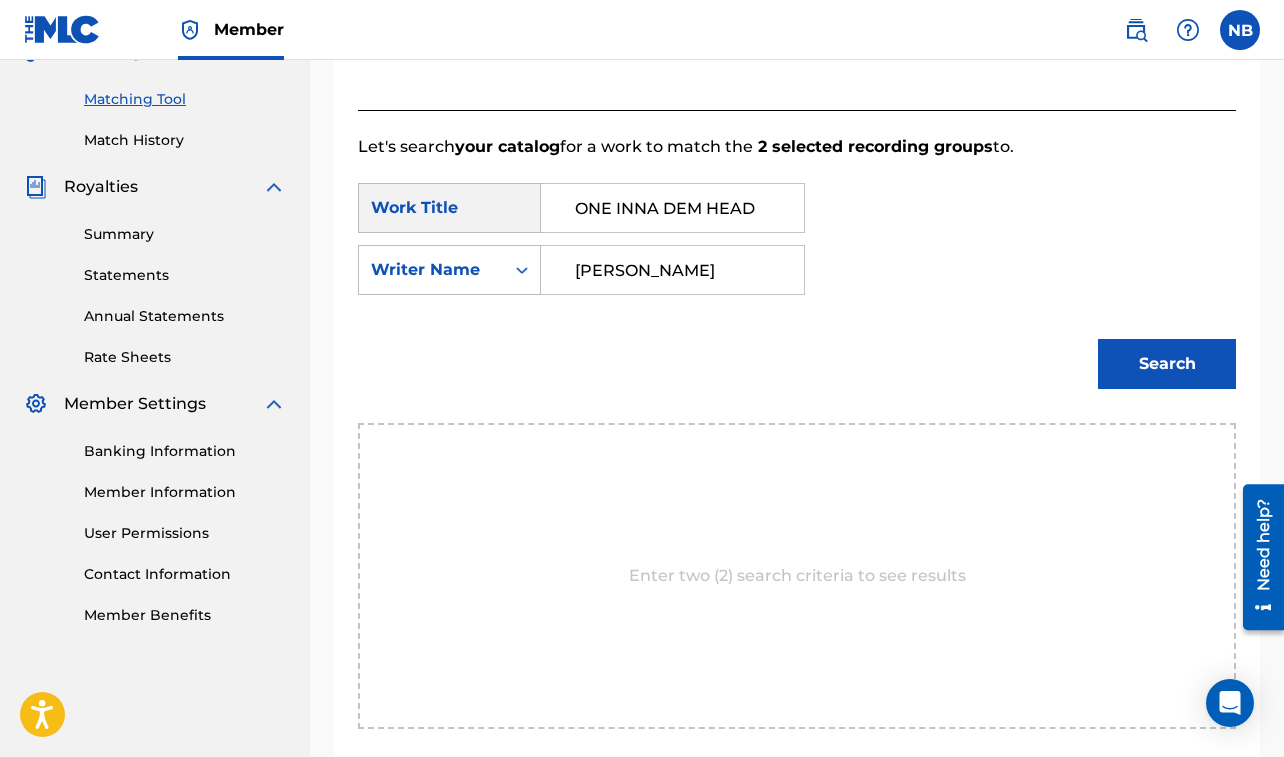 click on "Search" at bounding box center [1167, 364] 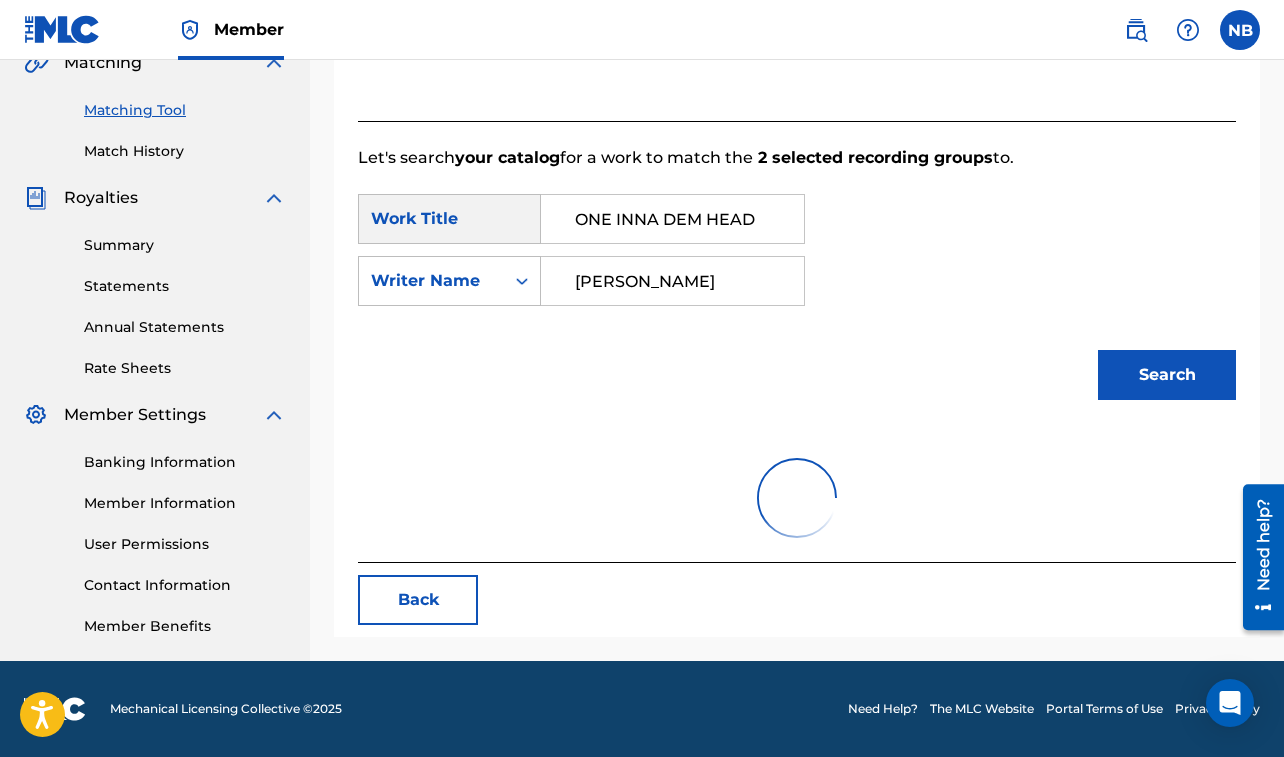 scroll, scrollTop: 494, scrollLeft: 0, axis: vertical 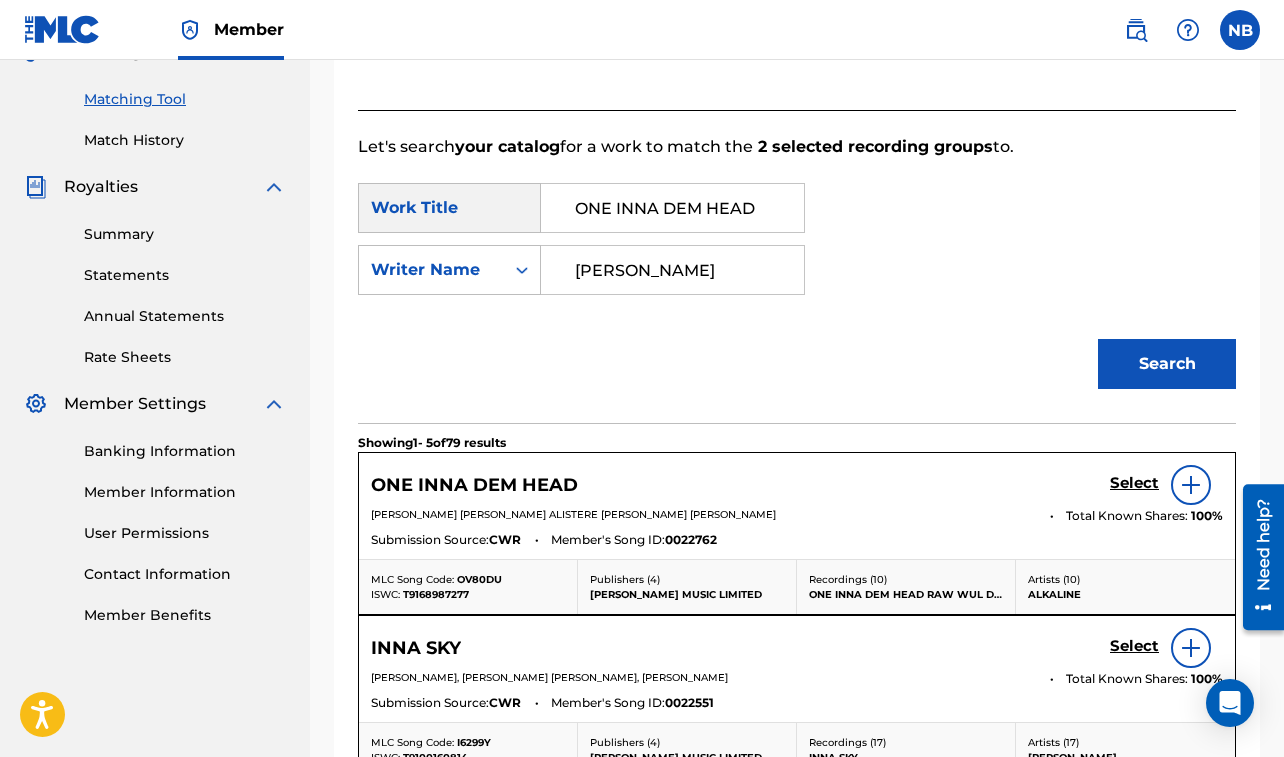 click on "Select" at bounding box center (1134, 483) 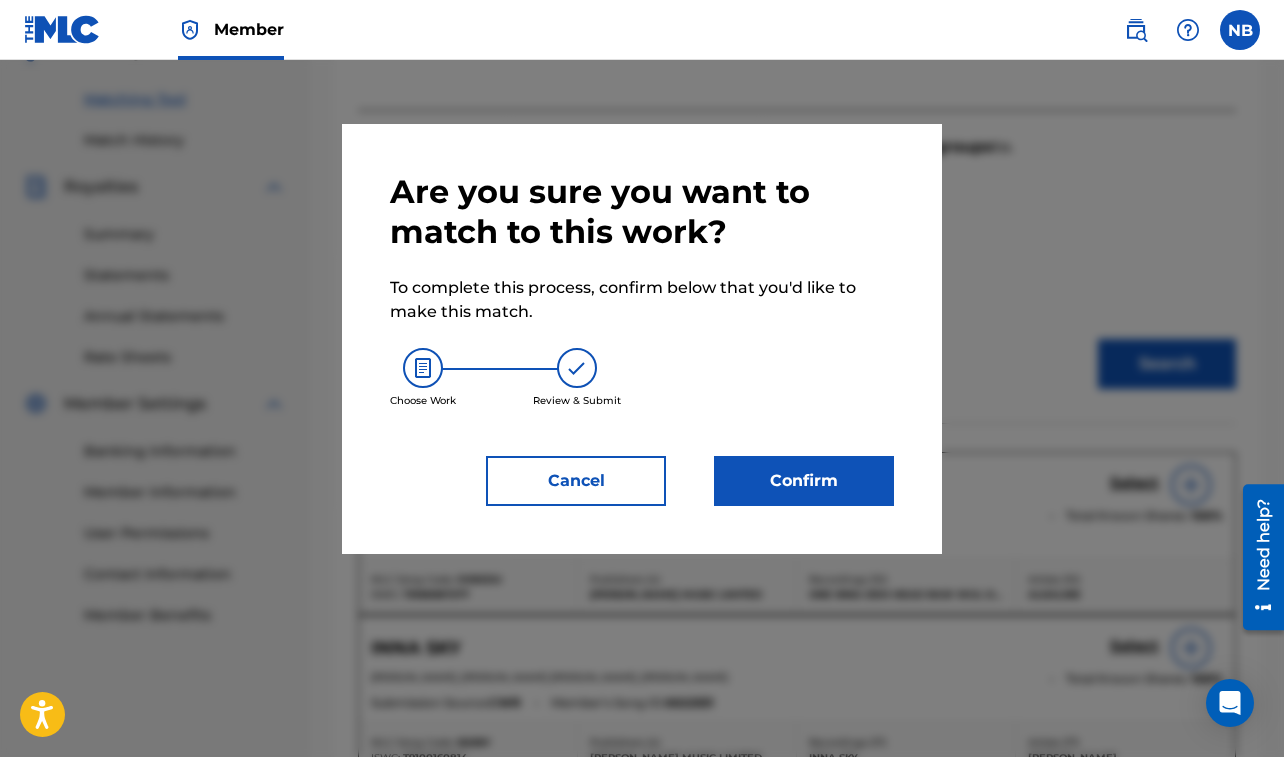 click on "Confirm" at bounding box center [804, 481] 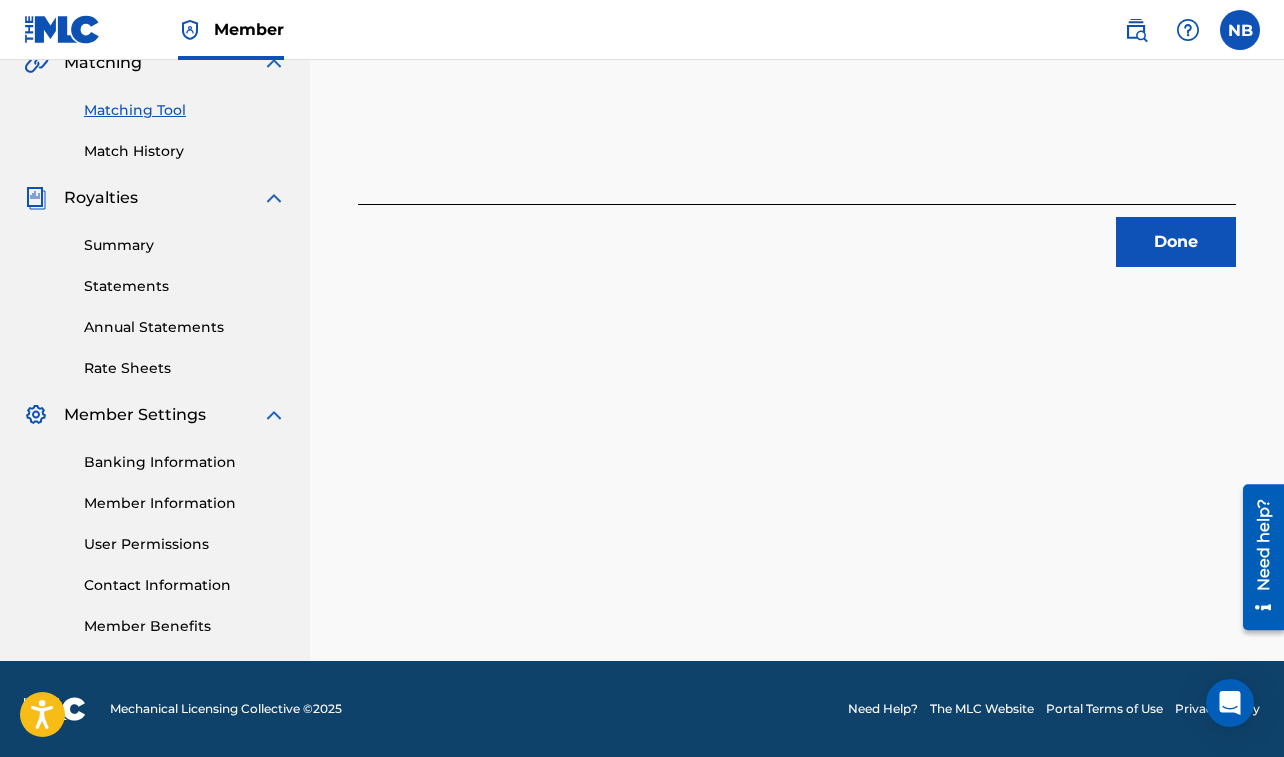 click on "Done" at bounding box center (1176, 242) 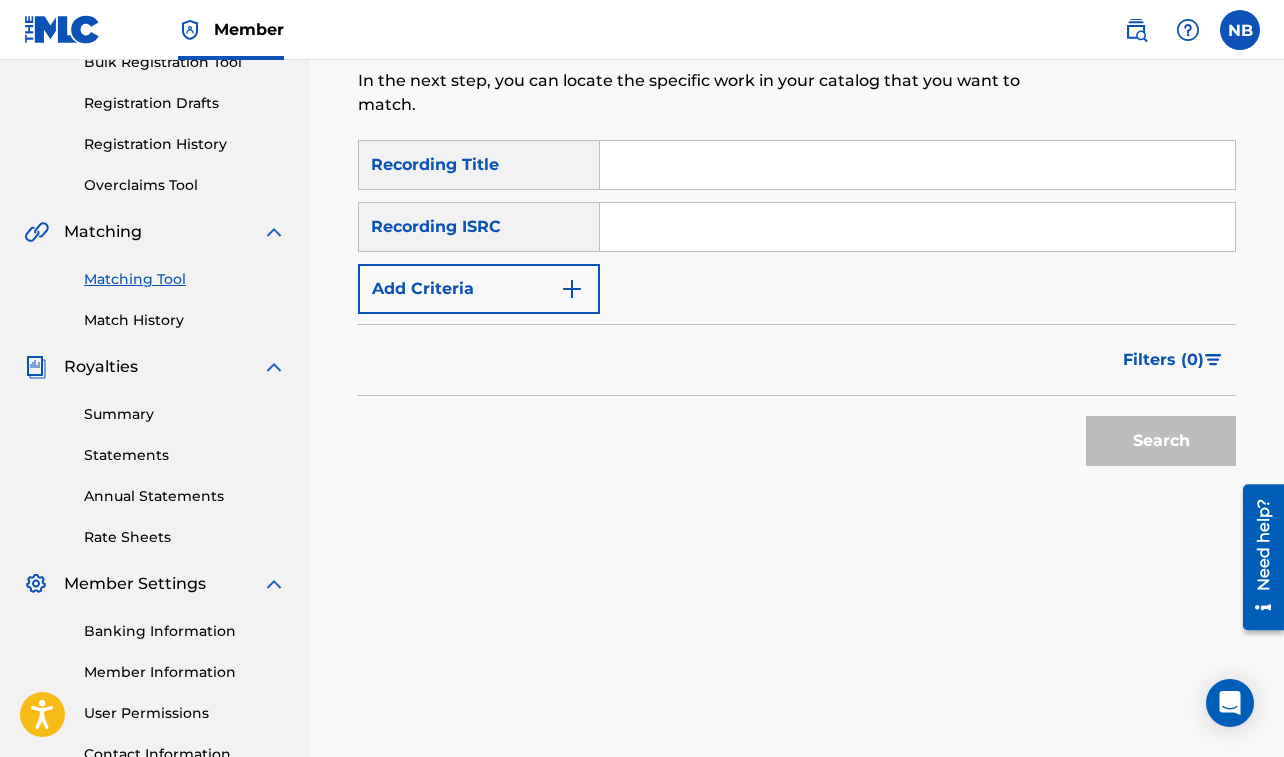 scroll, scrollTop: 279, scrollLeft: 0, axis: vertical 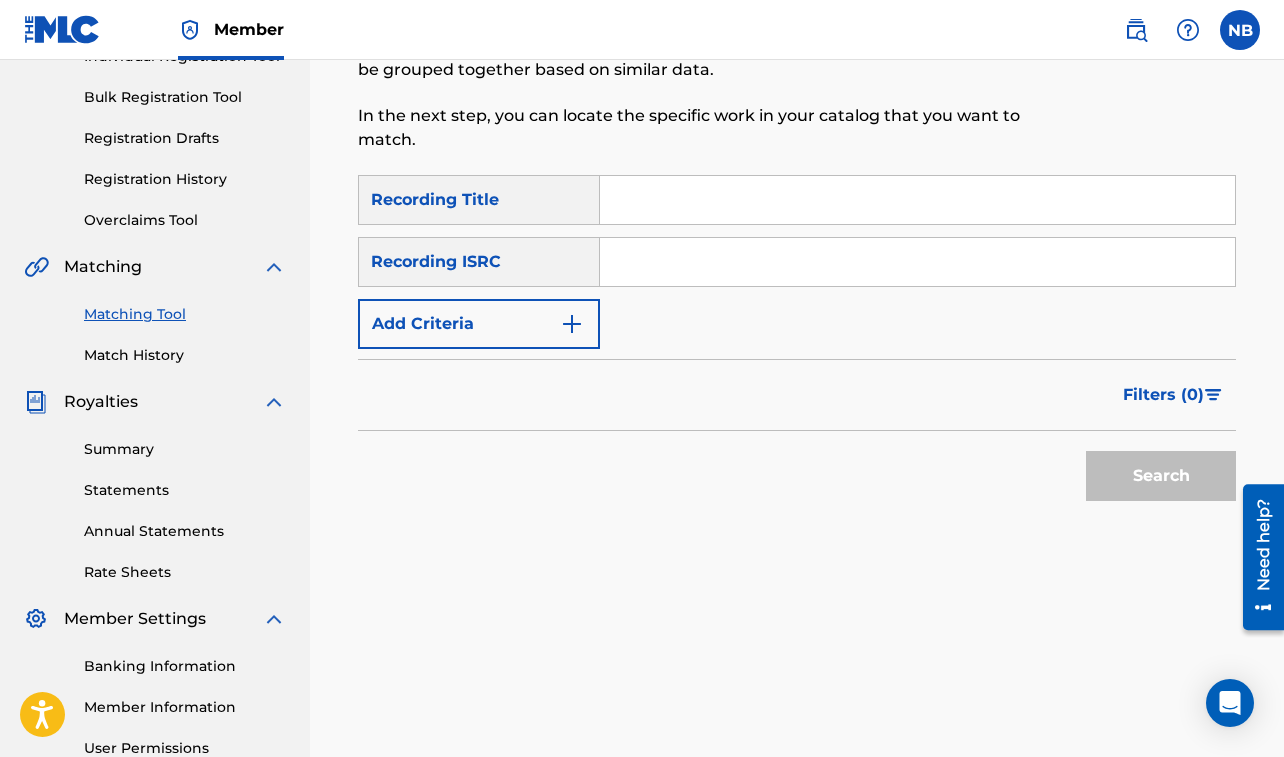 click at bounding box center [917, 200] 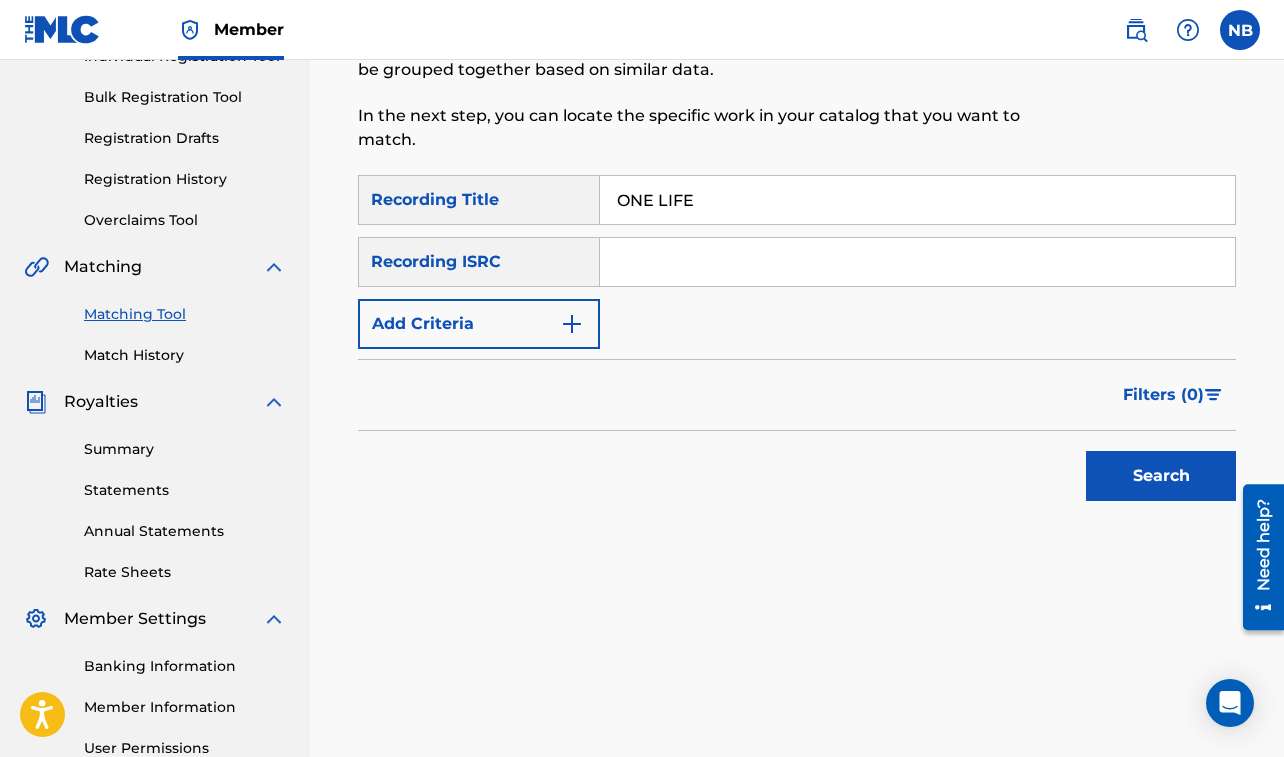 type on "ONE LIFE" 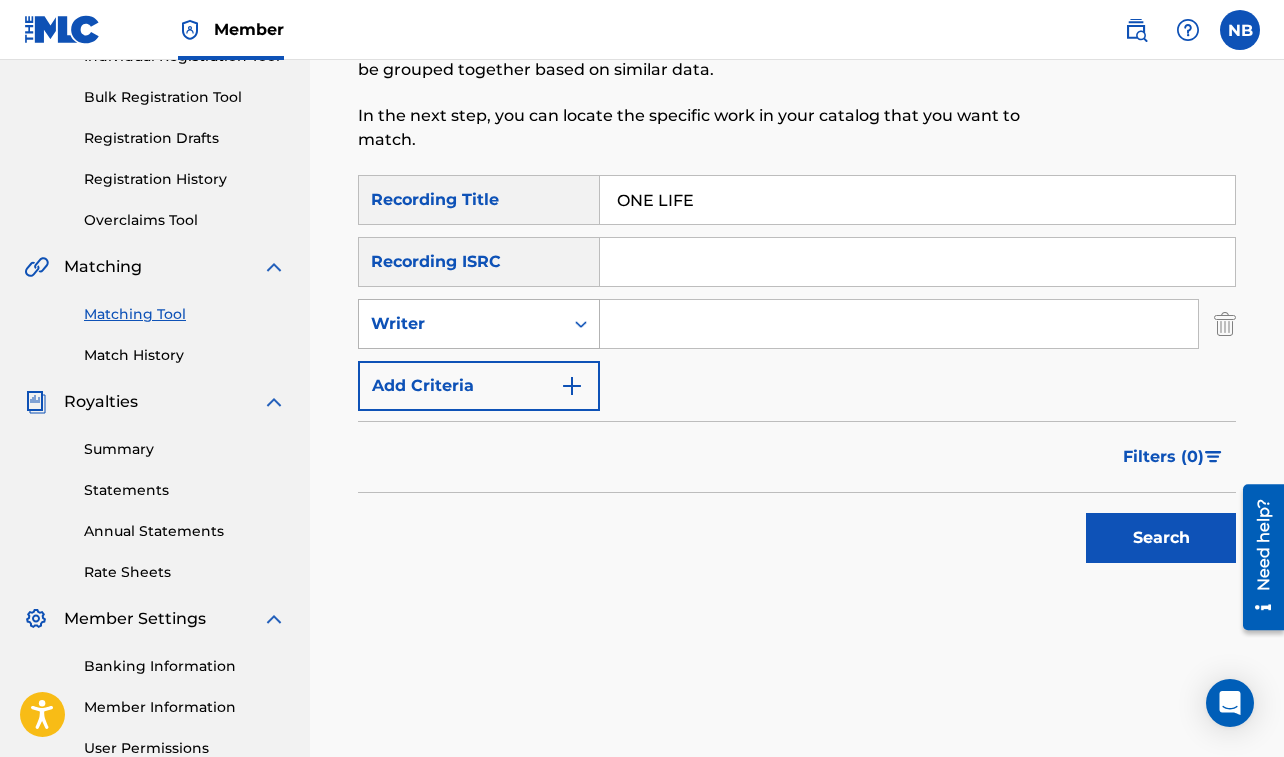 click on "Writer" at bounding box center (461, 324) 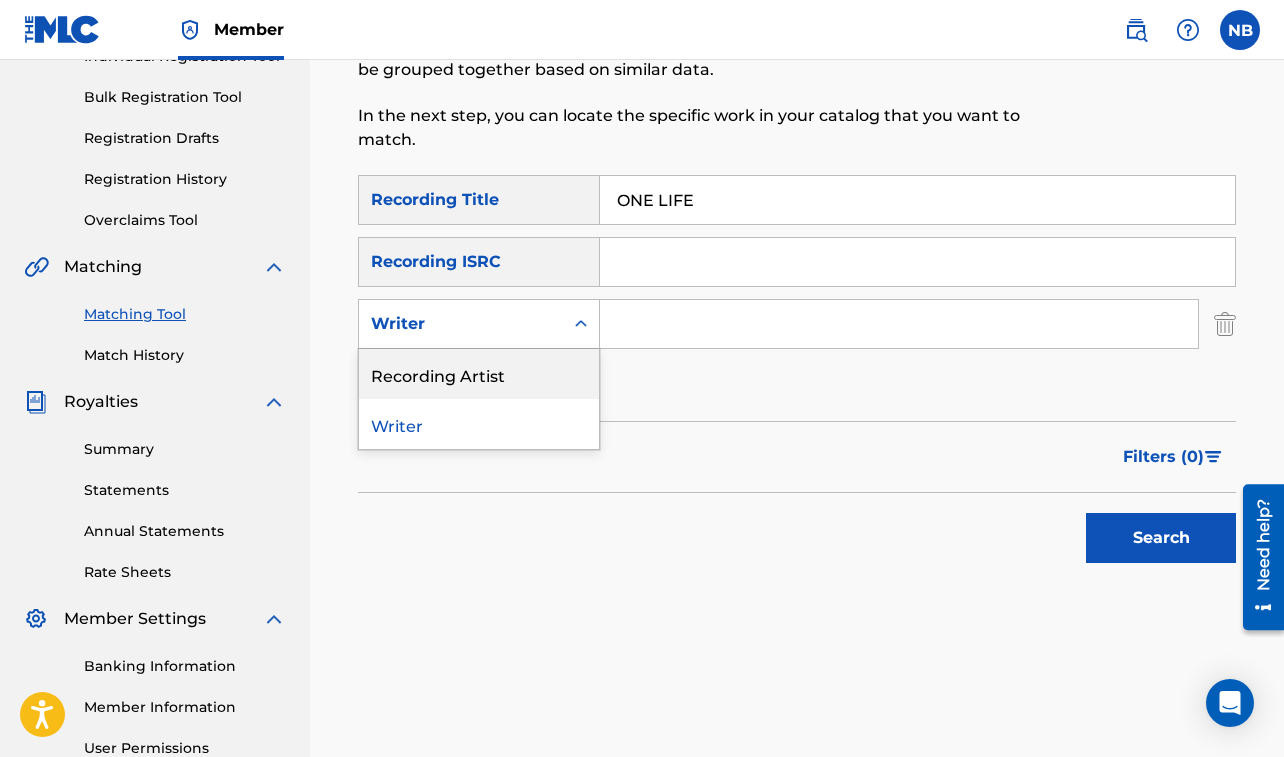 click on "Recording Artist" at bounding box center (479, 374) 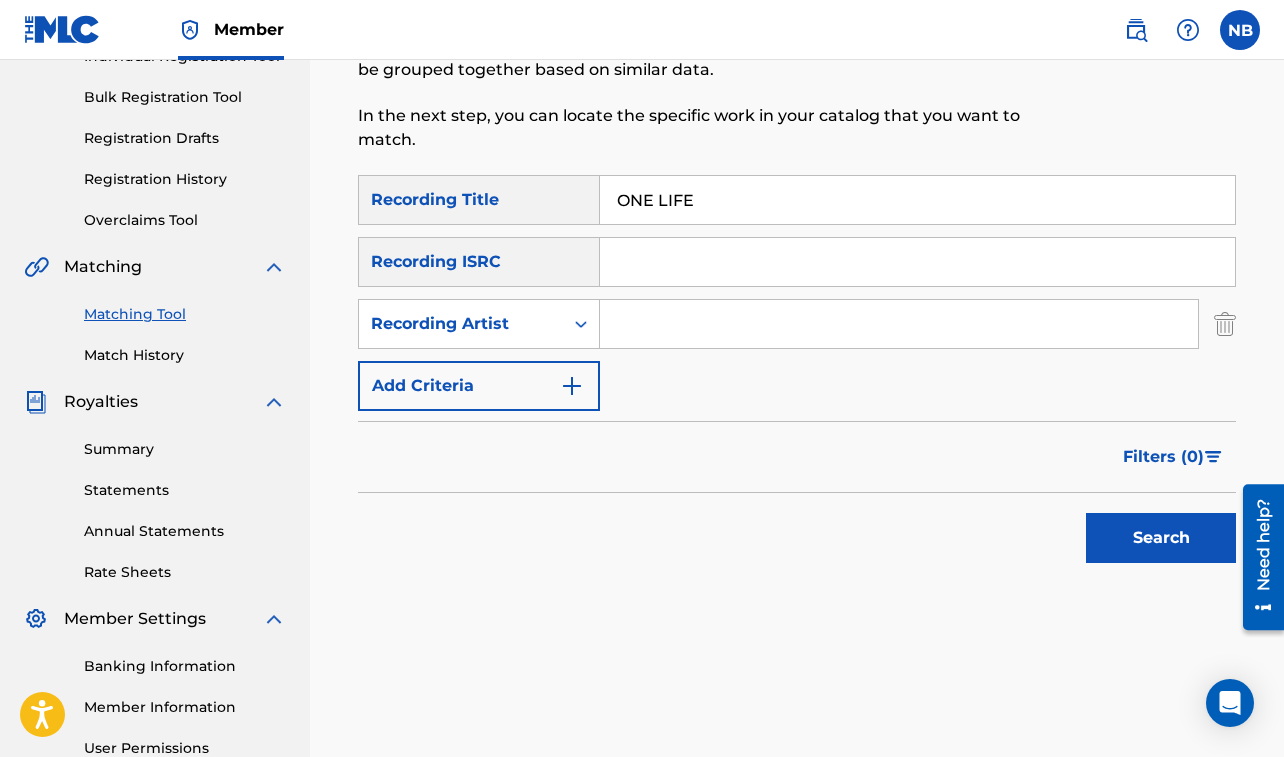 click at bounding box center [899, 324] 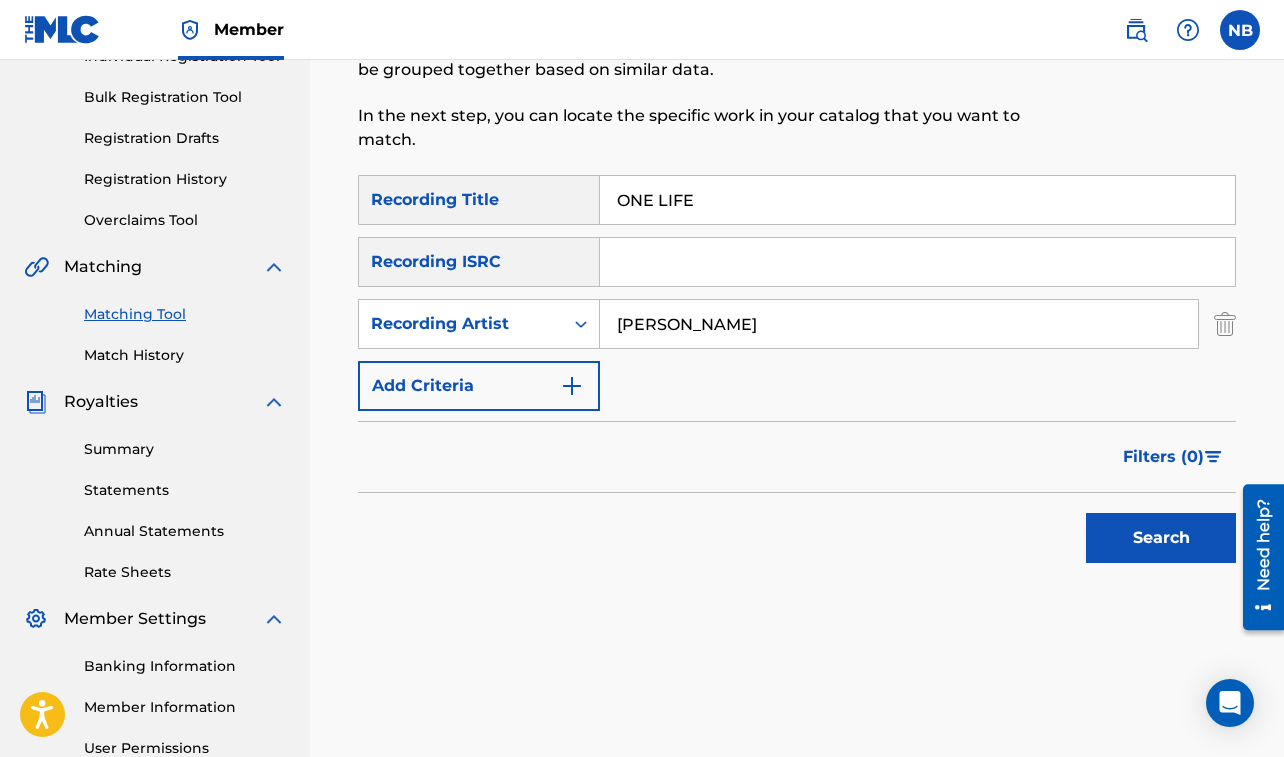 type on "[PERSON_NAME]" 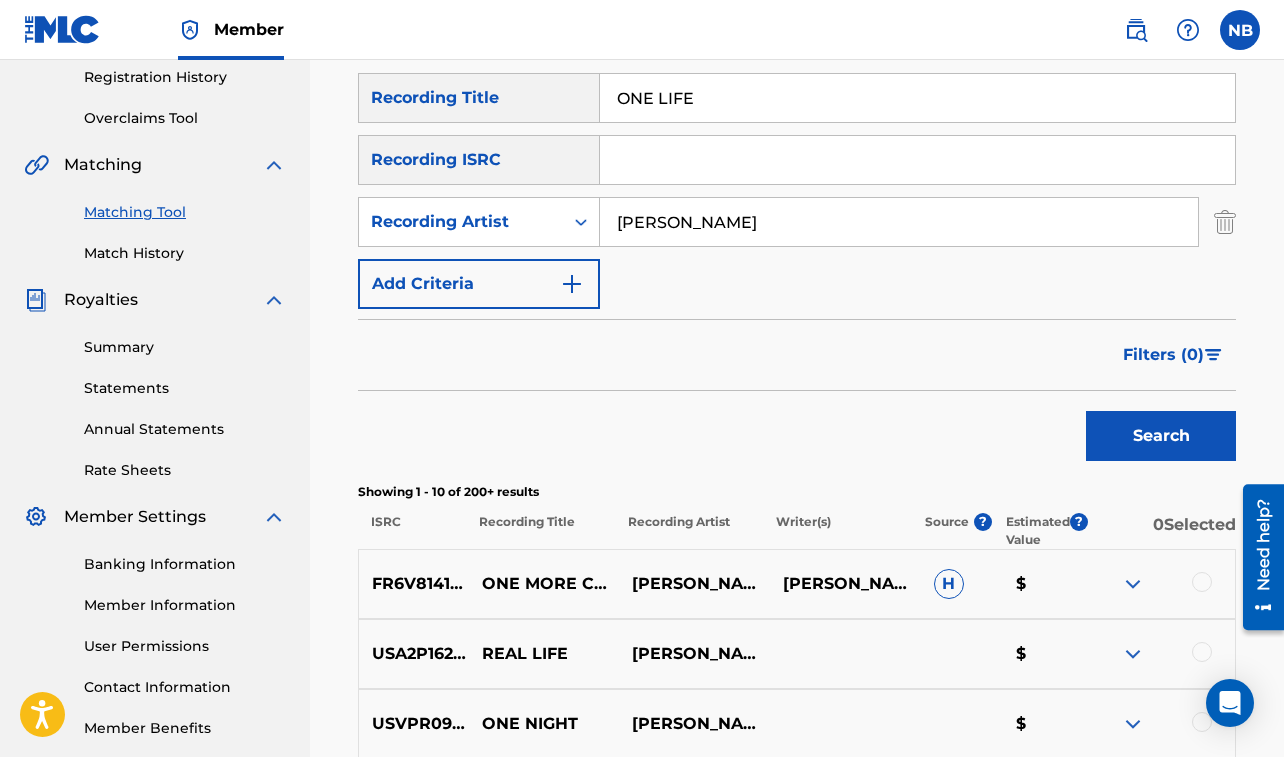 scroll, scrollTop: 380, scrollLeft: 0, axis: vertical 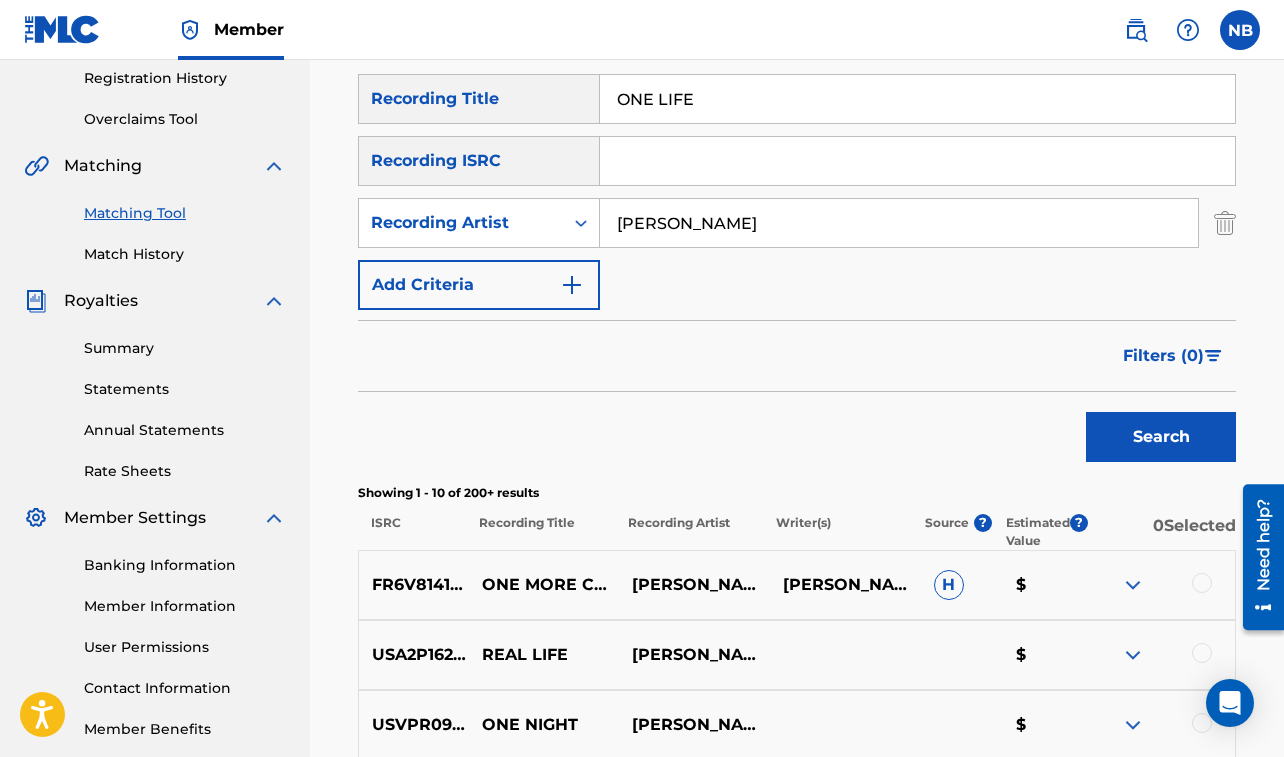 drag, startPoint x: 616, startPoint y: 96, endPoint x: 779, endPoint y: 112, distance: 163.78339 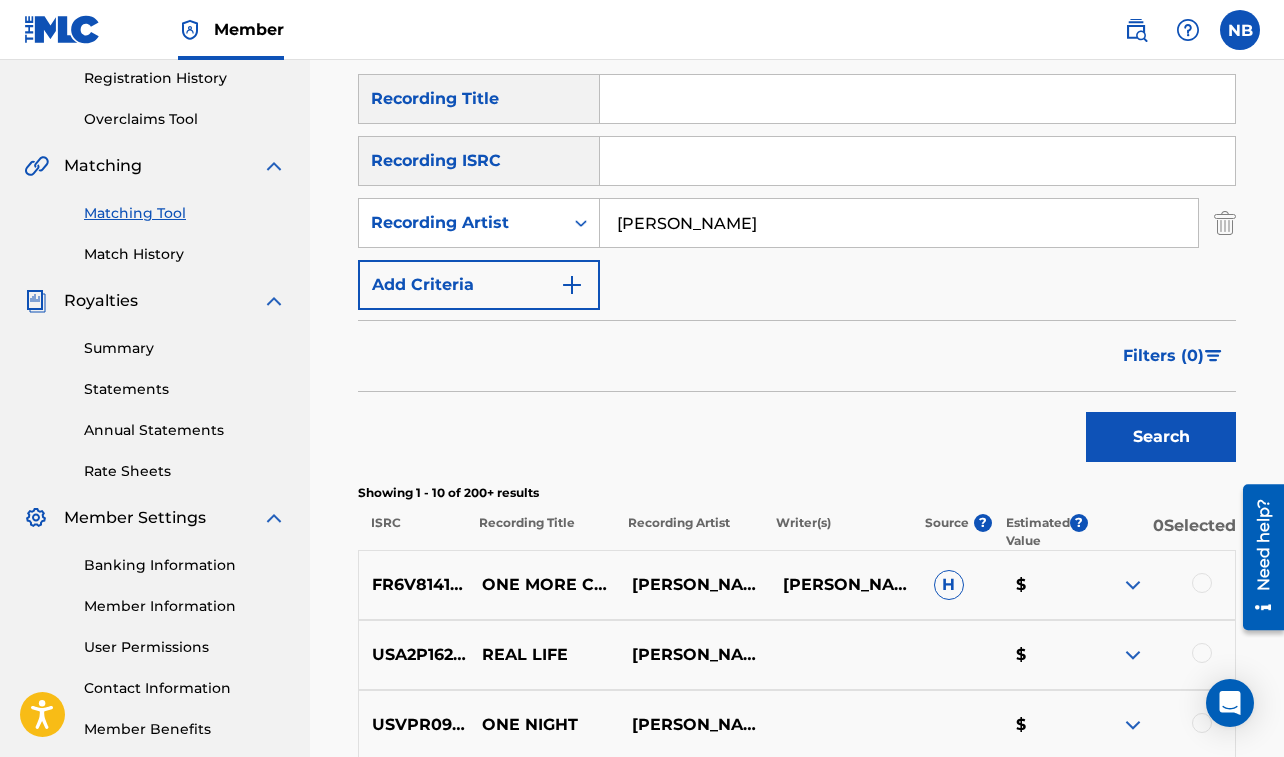 paste on "ONE MORE DAY" 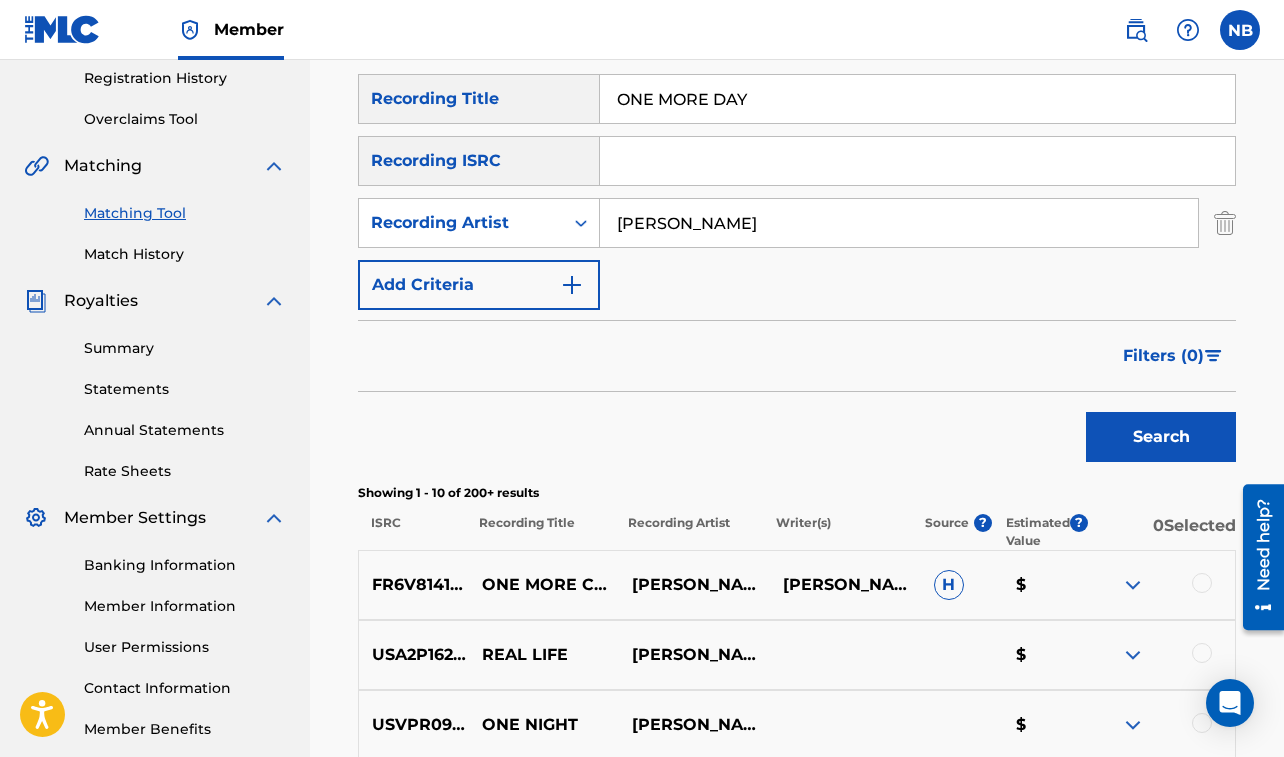 type on "ONE MORE DAY" 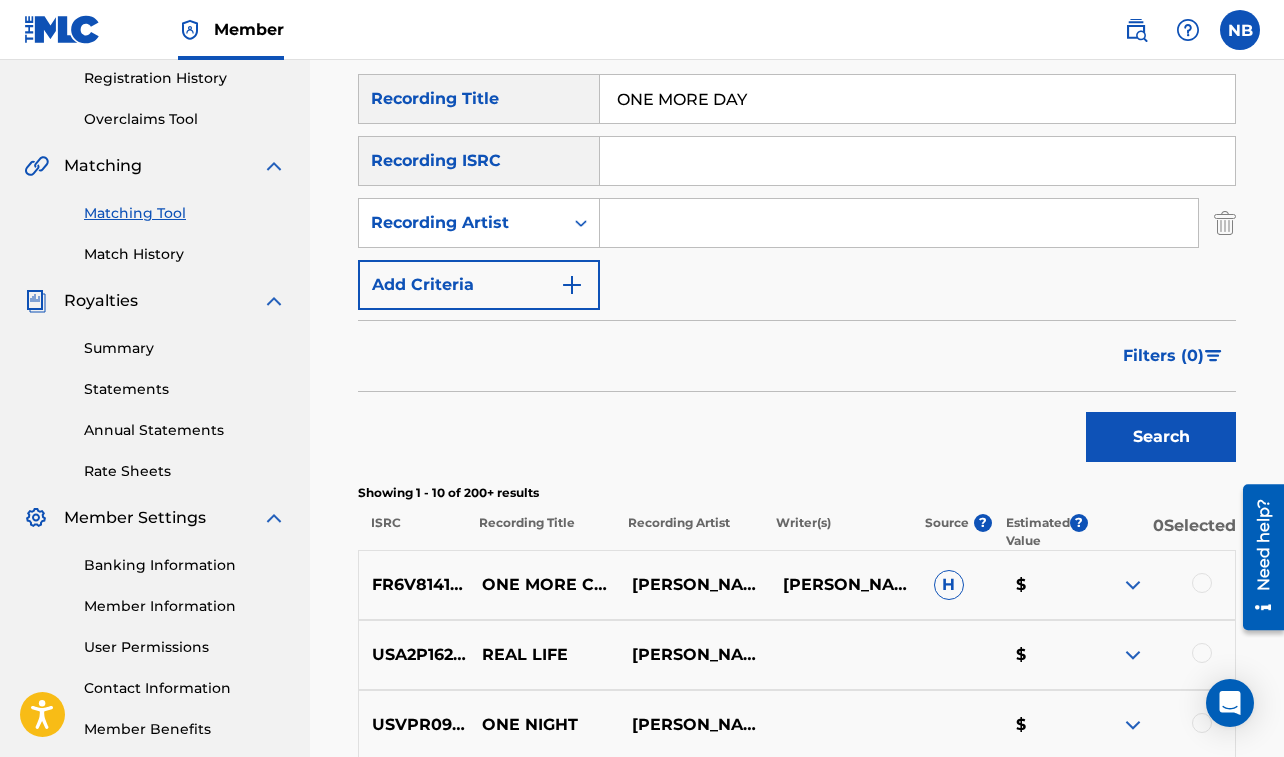 paste on "[PERSON_NAME] AND SINGING SWEET" 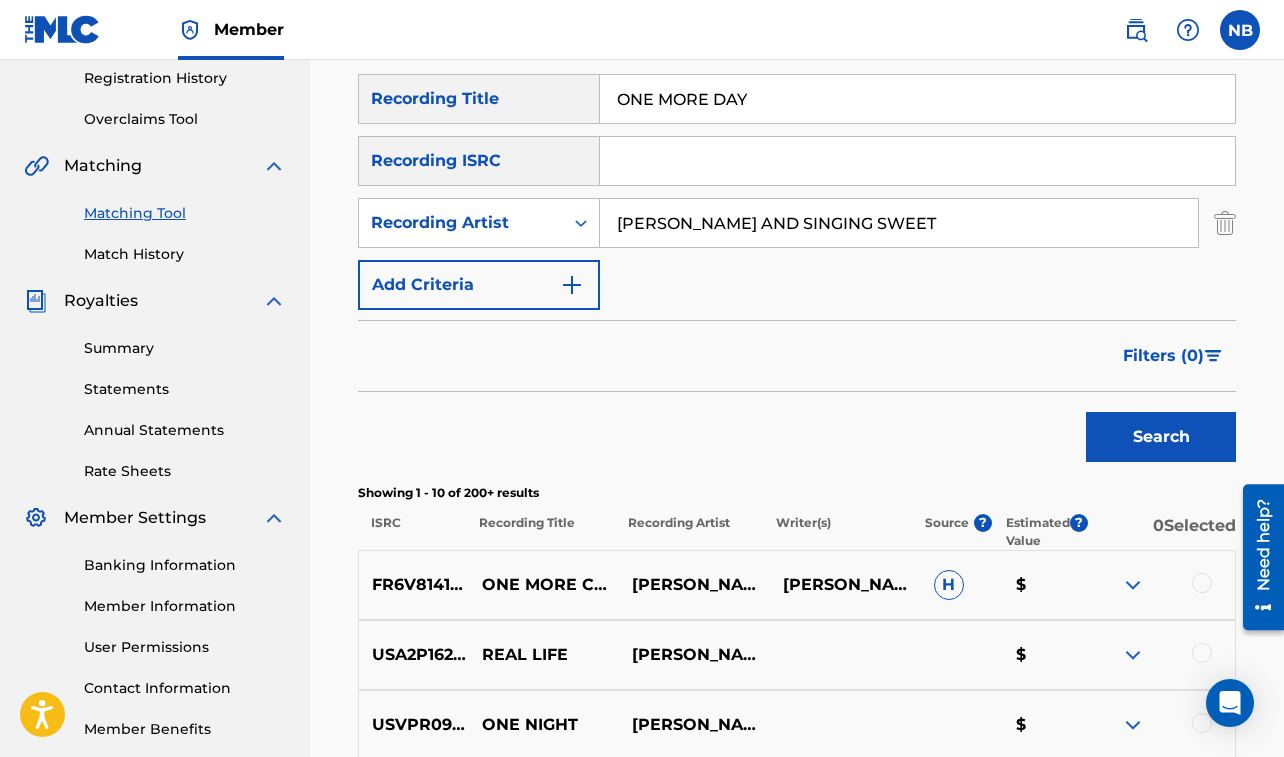 type on "[PERSON_NAME] AND SINGING SWEET" 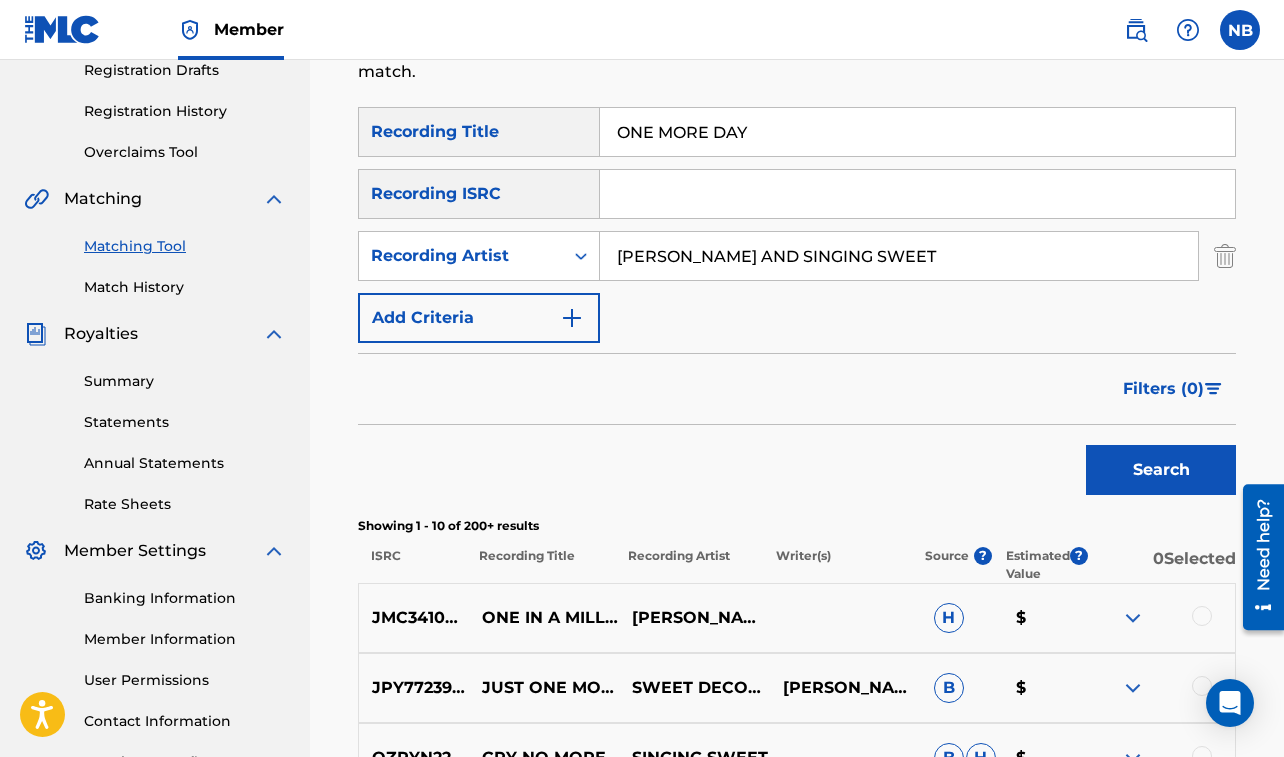 scroll, scrollTop: 207, scrollLeft: 0, axis: vertical 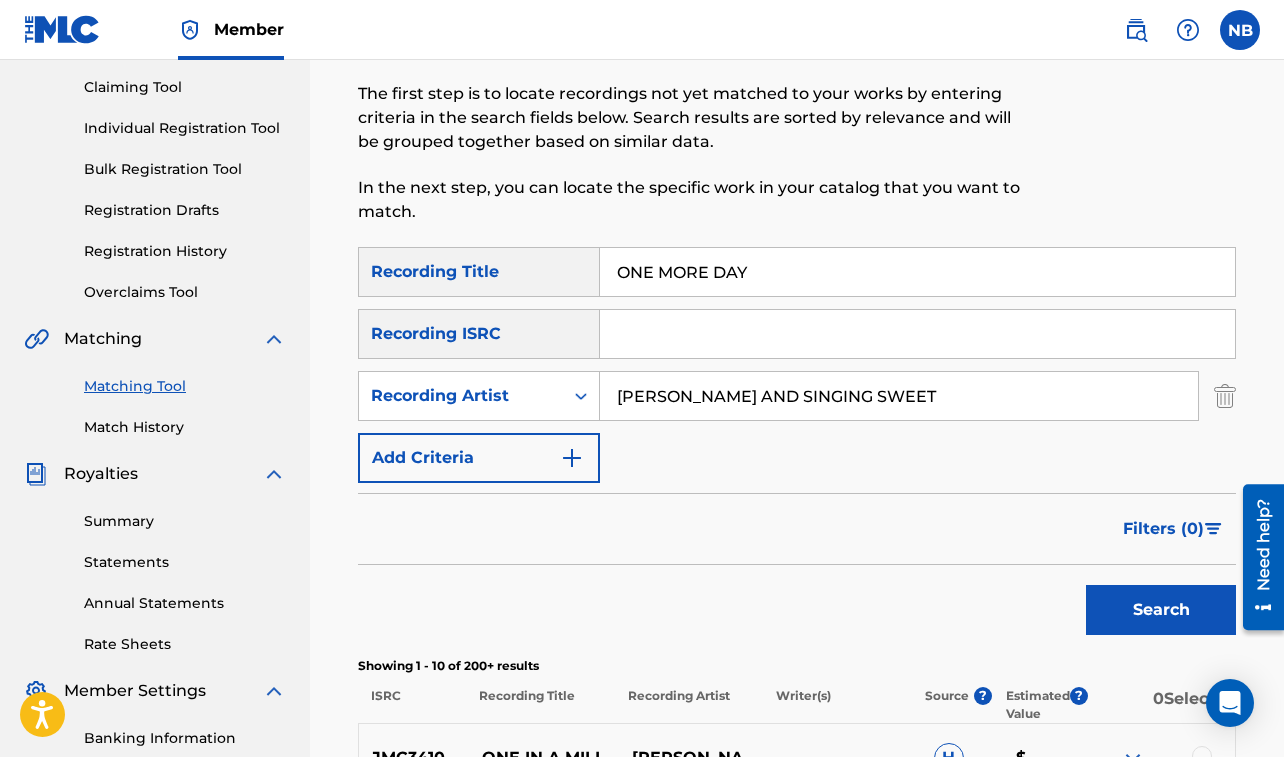 drag, startPoint x: 617, startPoint y: 270, endPoint x: 801, endPoint y: 282, distance: 184.39088 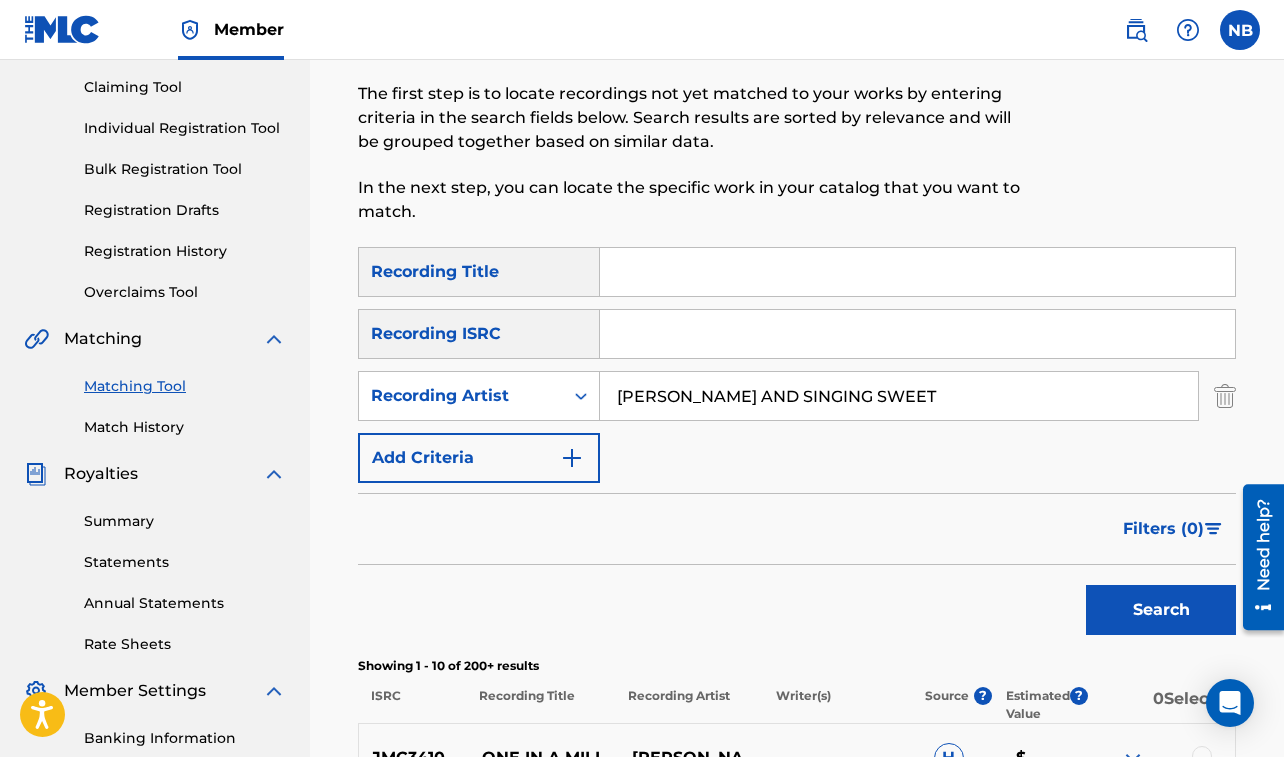 paste on "ONE NIGHT" 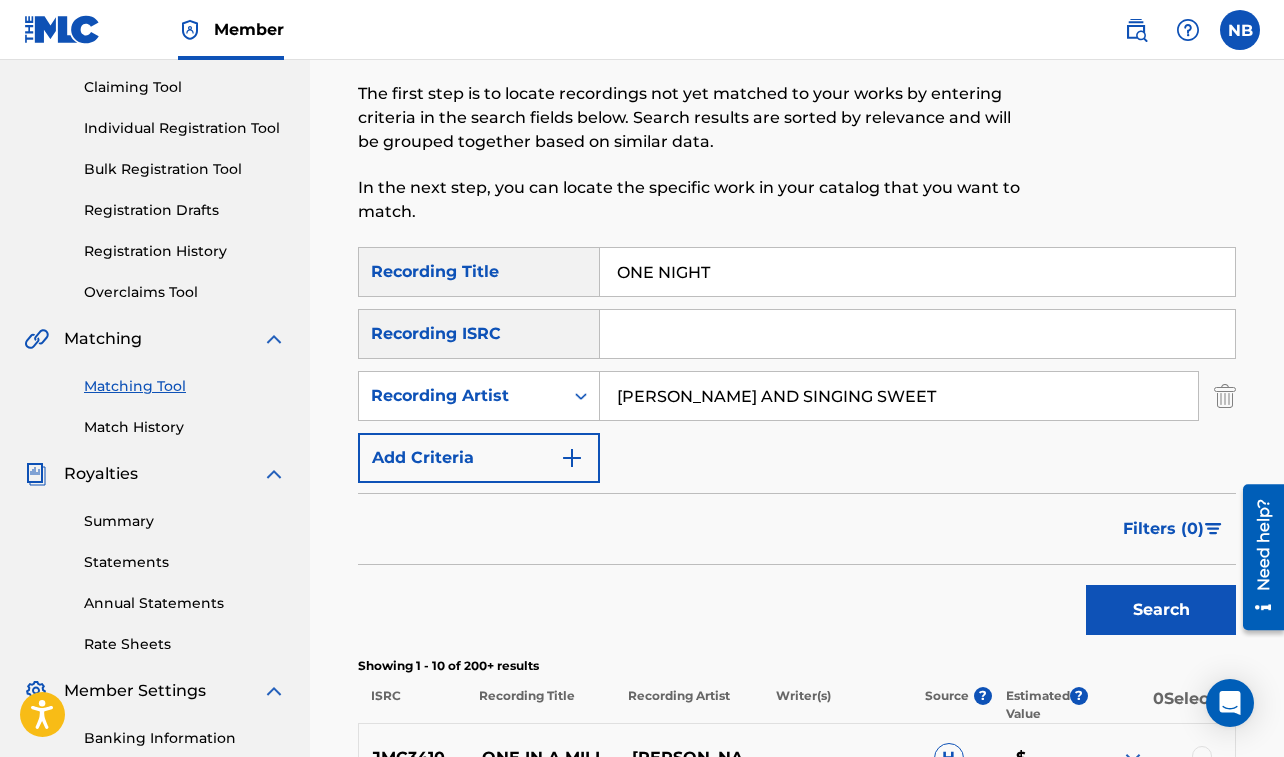 type on "ONE NIGHT" 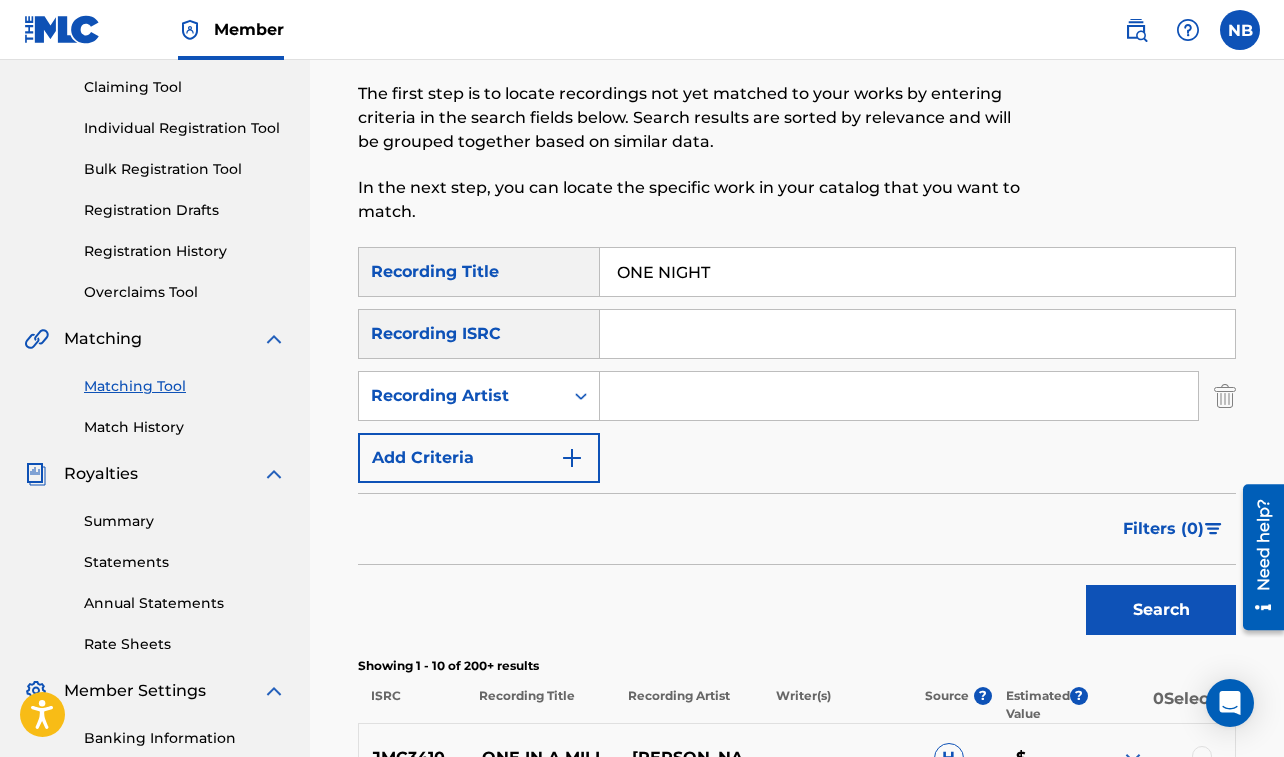 click at bounding box center (899, 396) 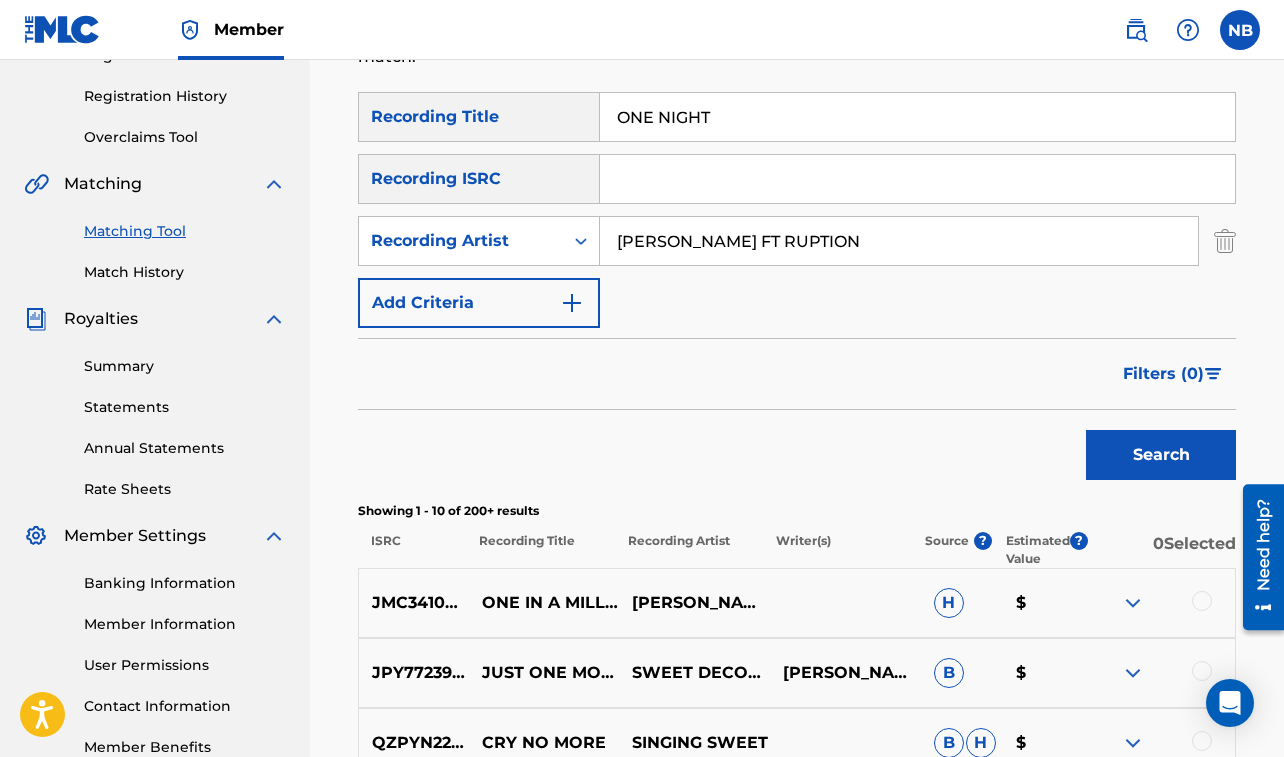 scroll, scrollTop: 391, scrollLeft: 0, axis: vertical 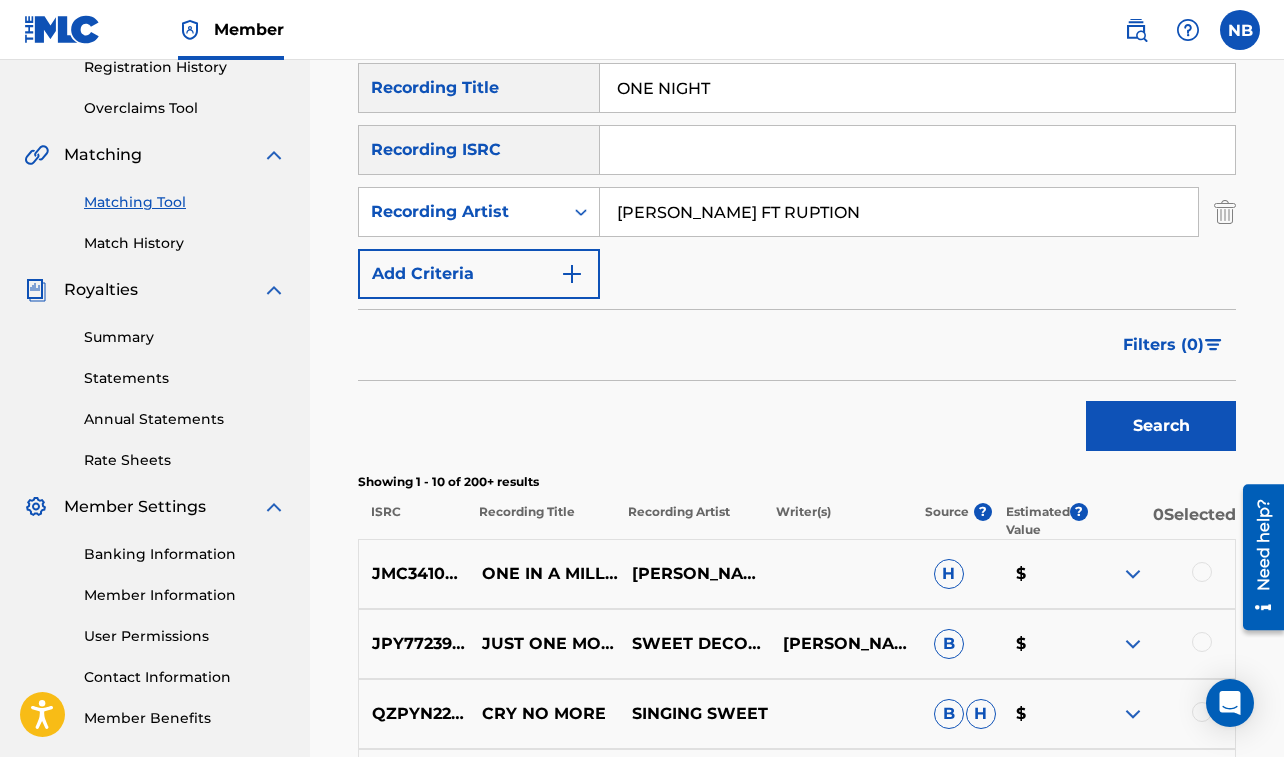 type on "[PERSON_NAME] FT RUPTION" 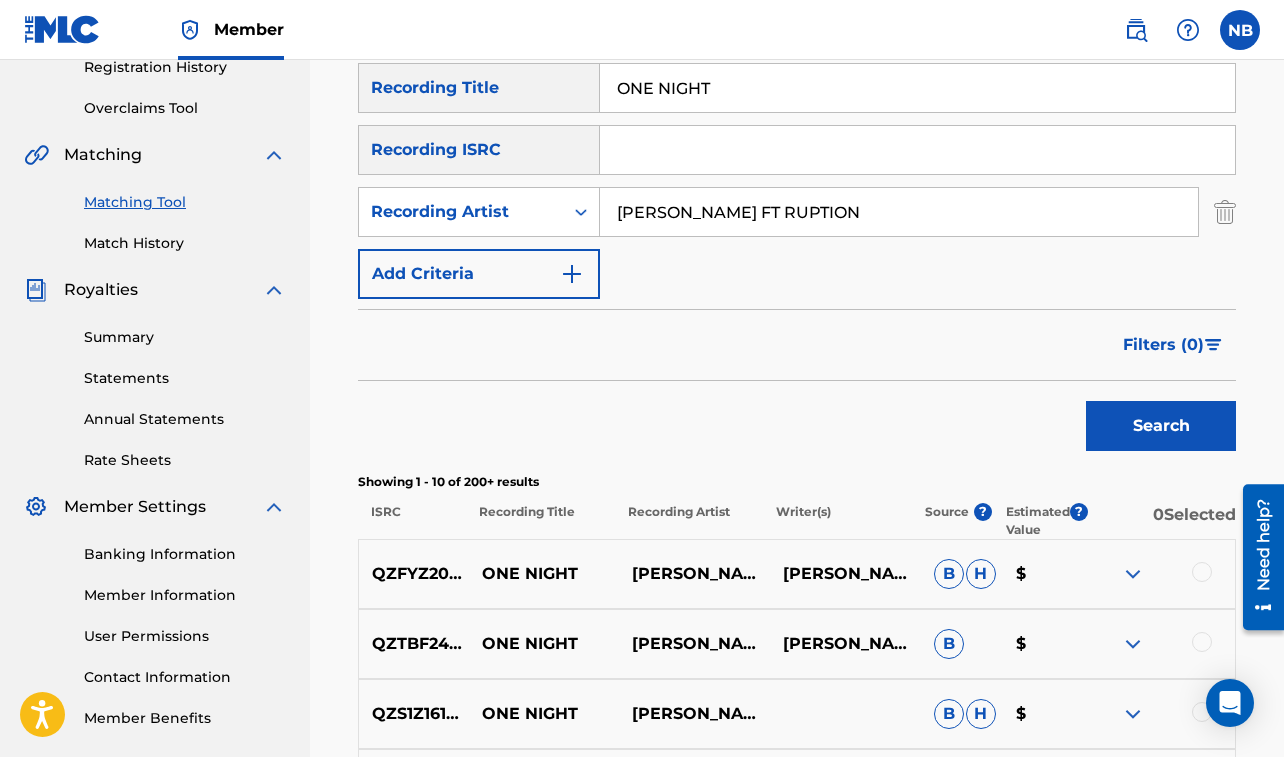 drag, startPoint x: 617, startPoint y: 86, endPoint x: 910, endPoint y: 140, distance: 297.93457 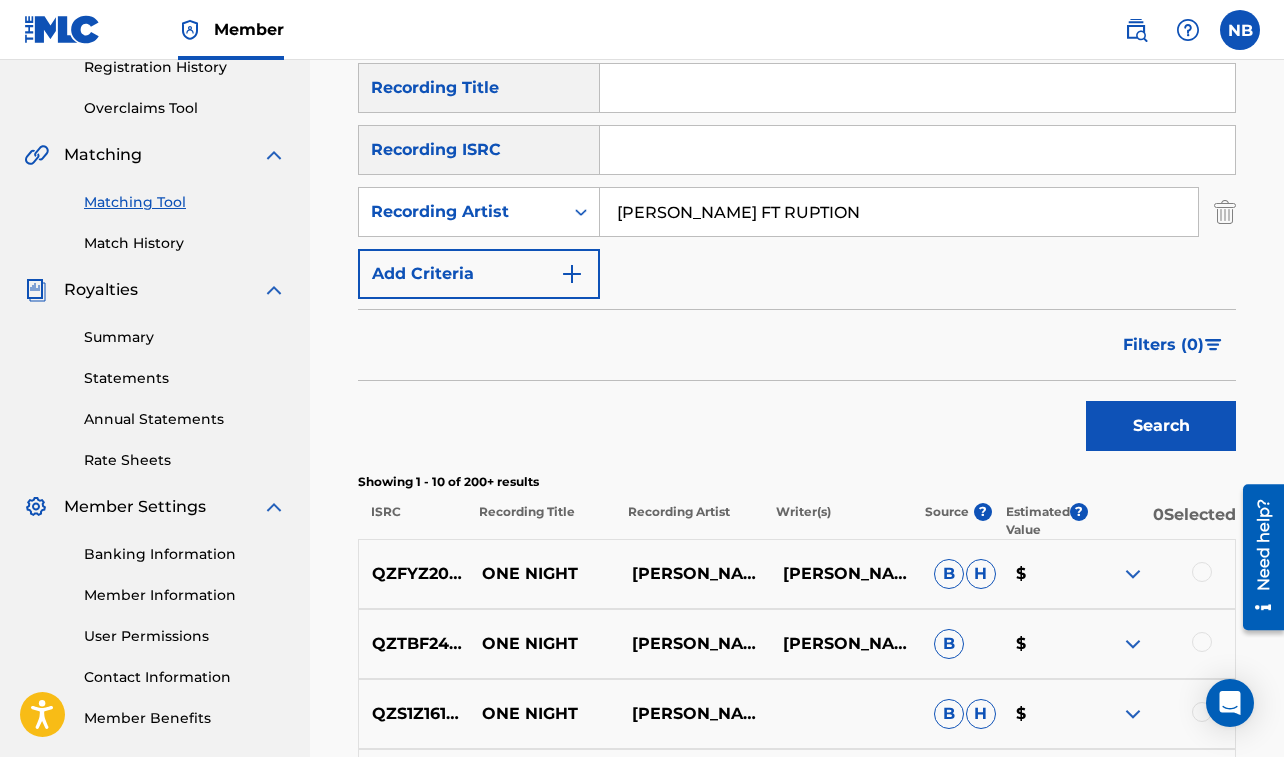 paste on "ONLY FOR YOU" 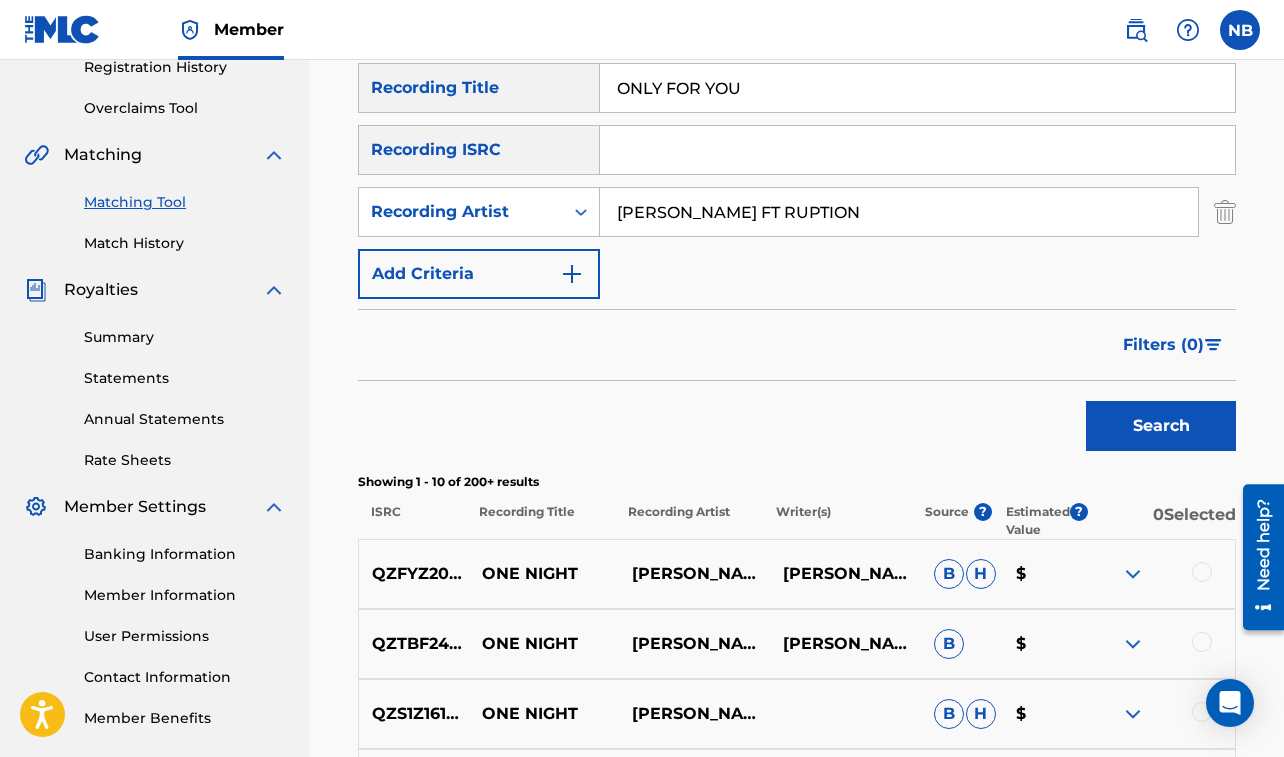 type on "ONLY FOR YOU" 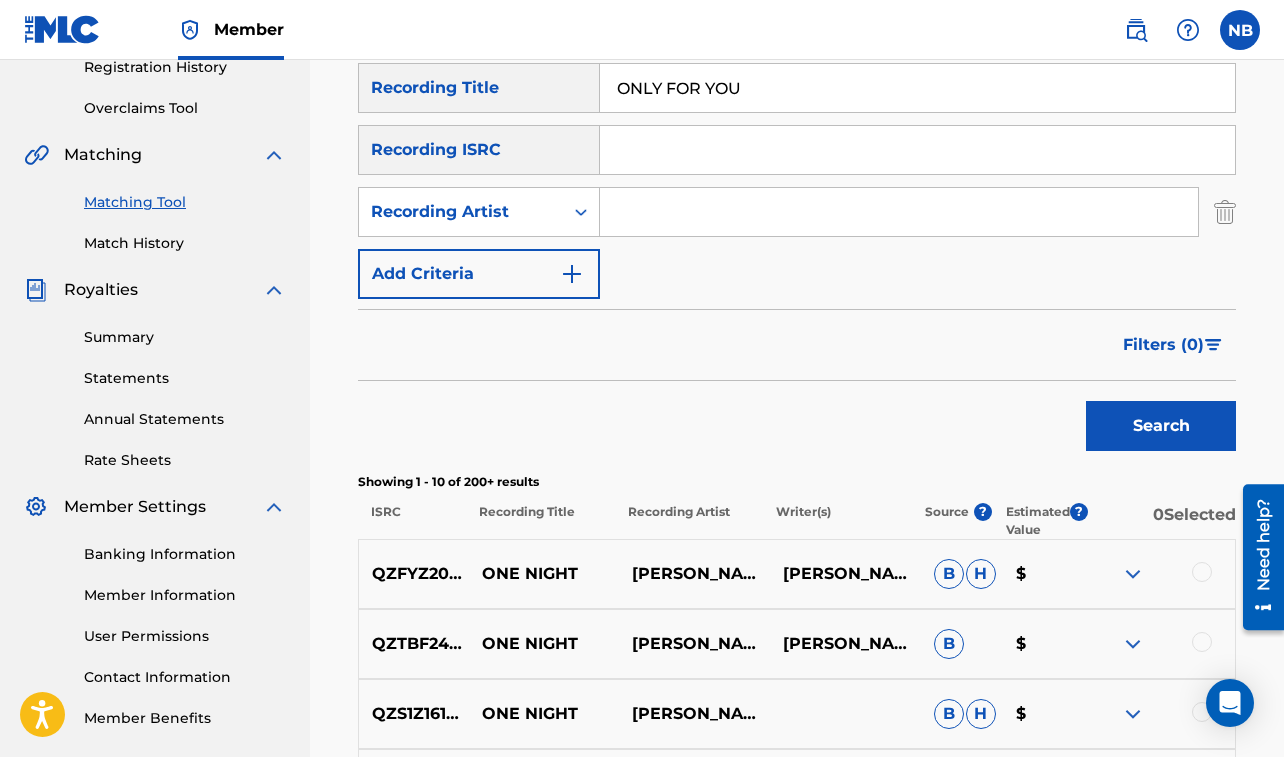 paste on "ONLY FOR YOU" 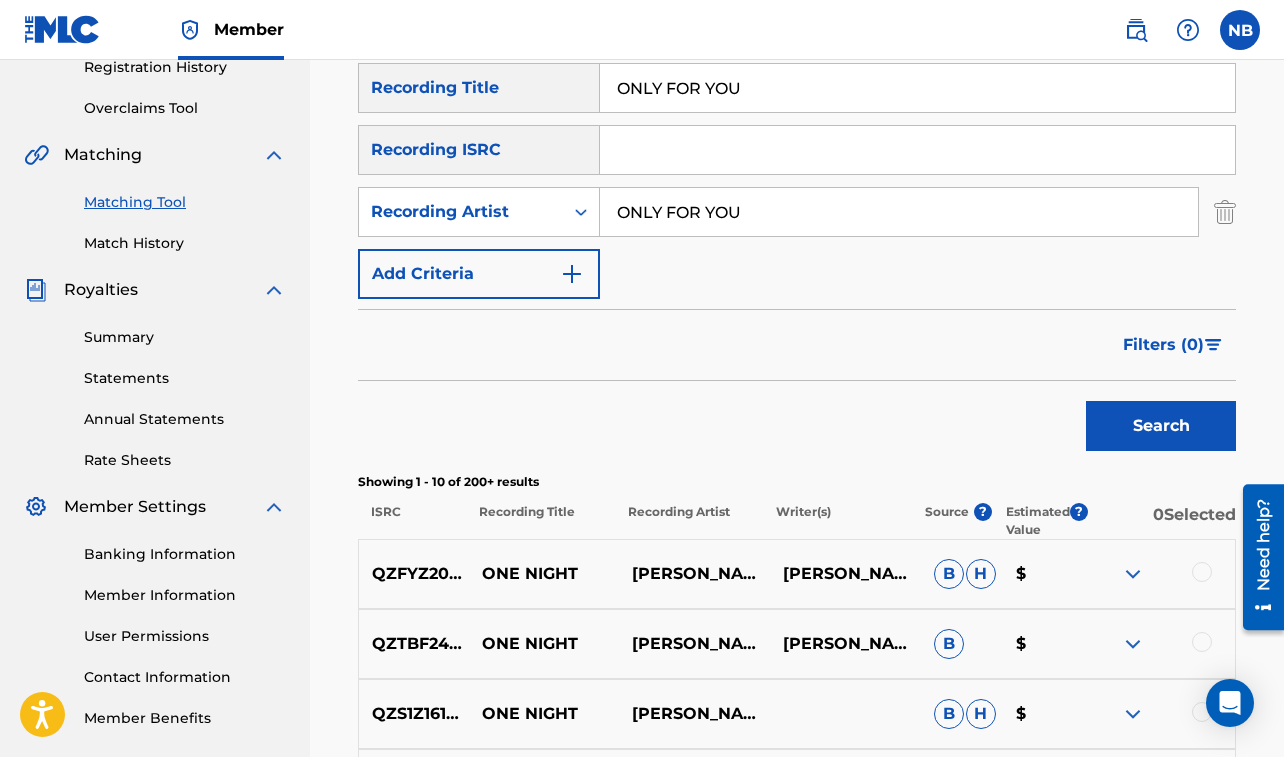 drag, startPoint x: 620, startPoint y: 207, endPoint x: 788, endPoint y: 219, distance: 168.42802 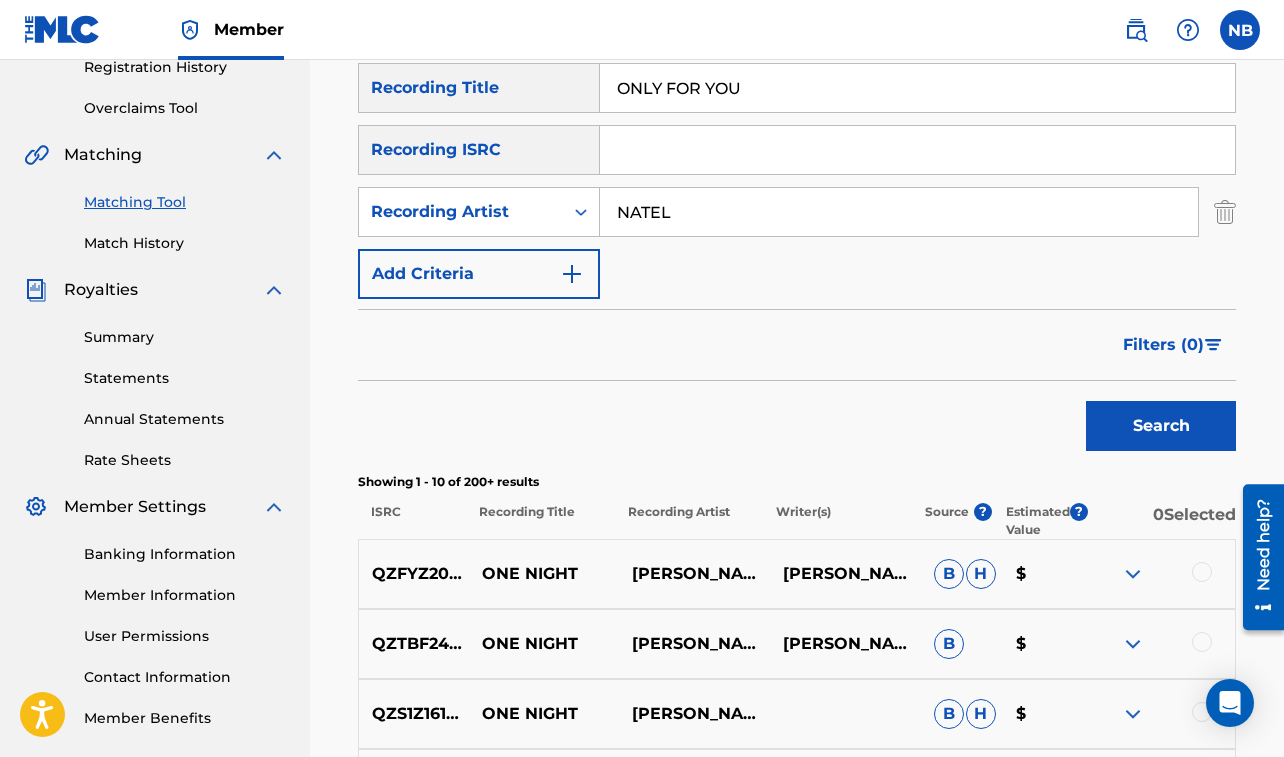 type on "NATEL" 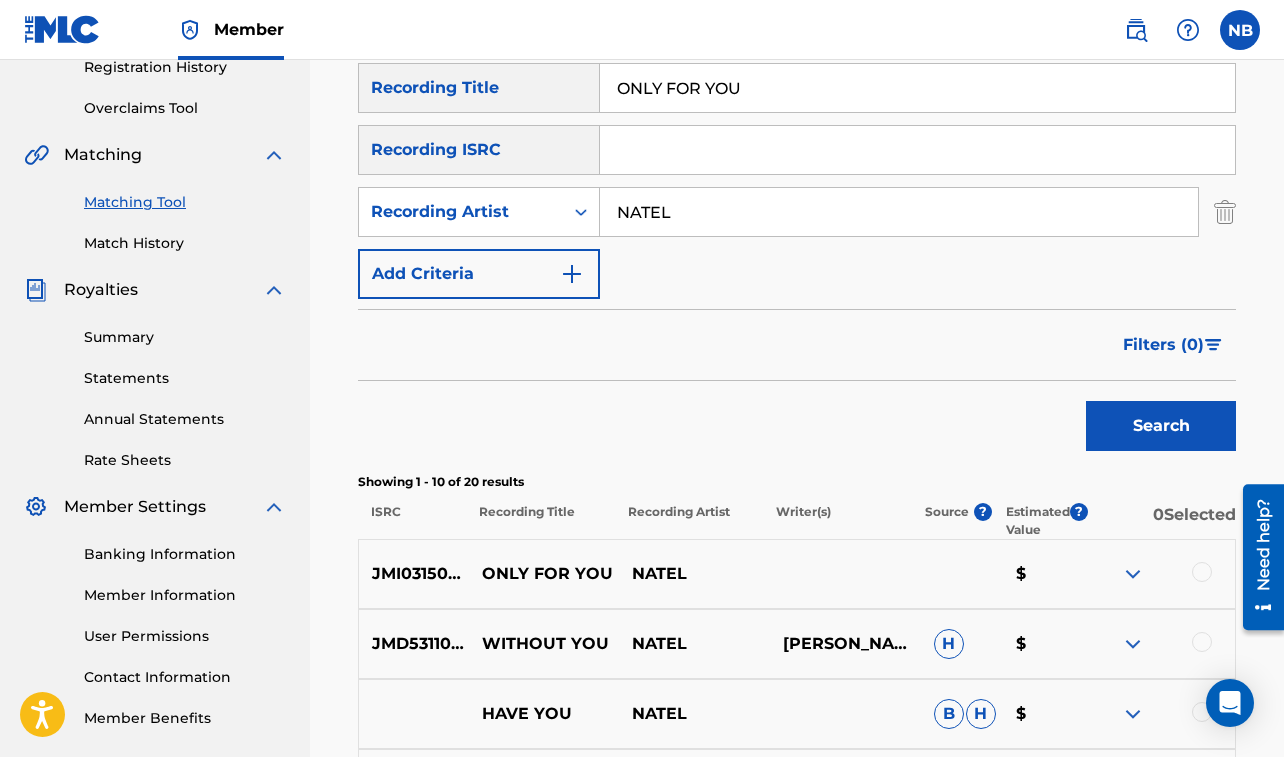 click at bounding box center (1202, 572) 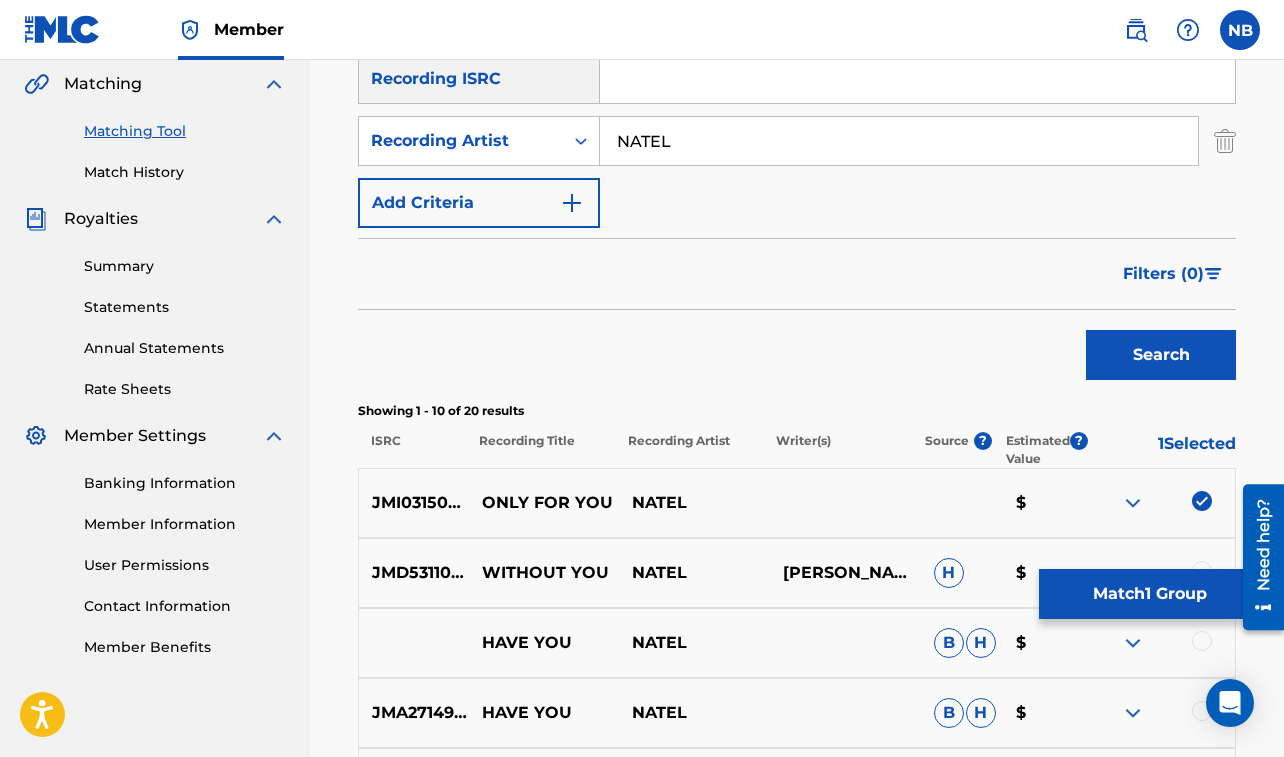 scroll, scrollTop: 466, scrollLeft: 0, axis: vertical 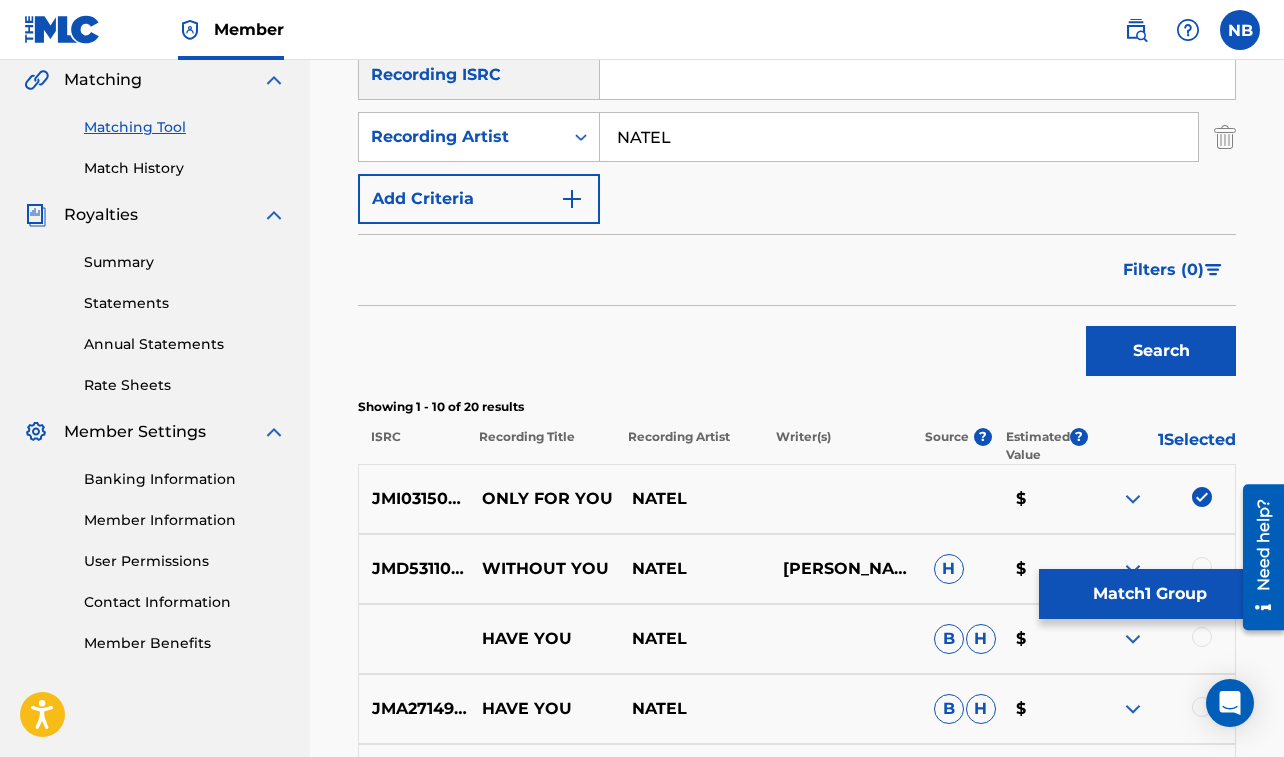 click on "Match  1 Group" at bounding box center (1149, 594) 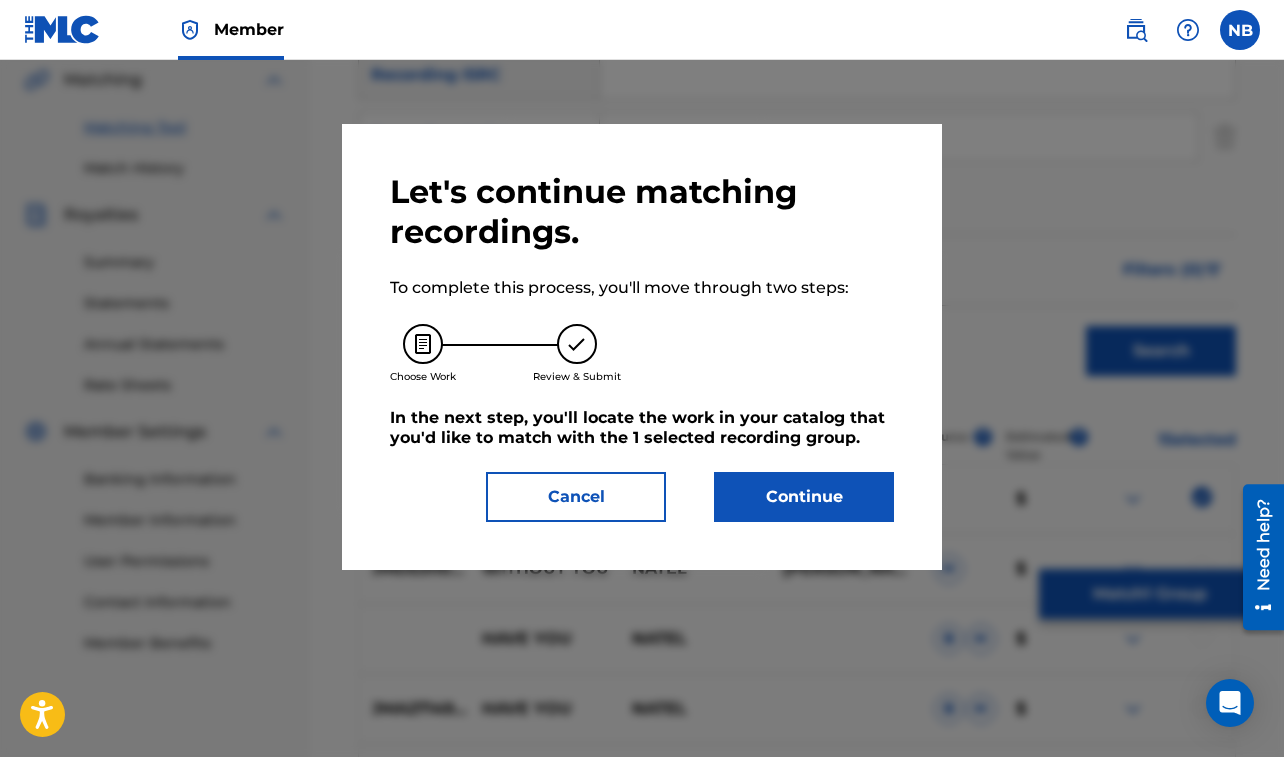 click on "Continue" at bounding box center (804, 497) 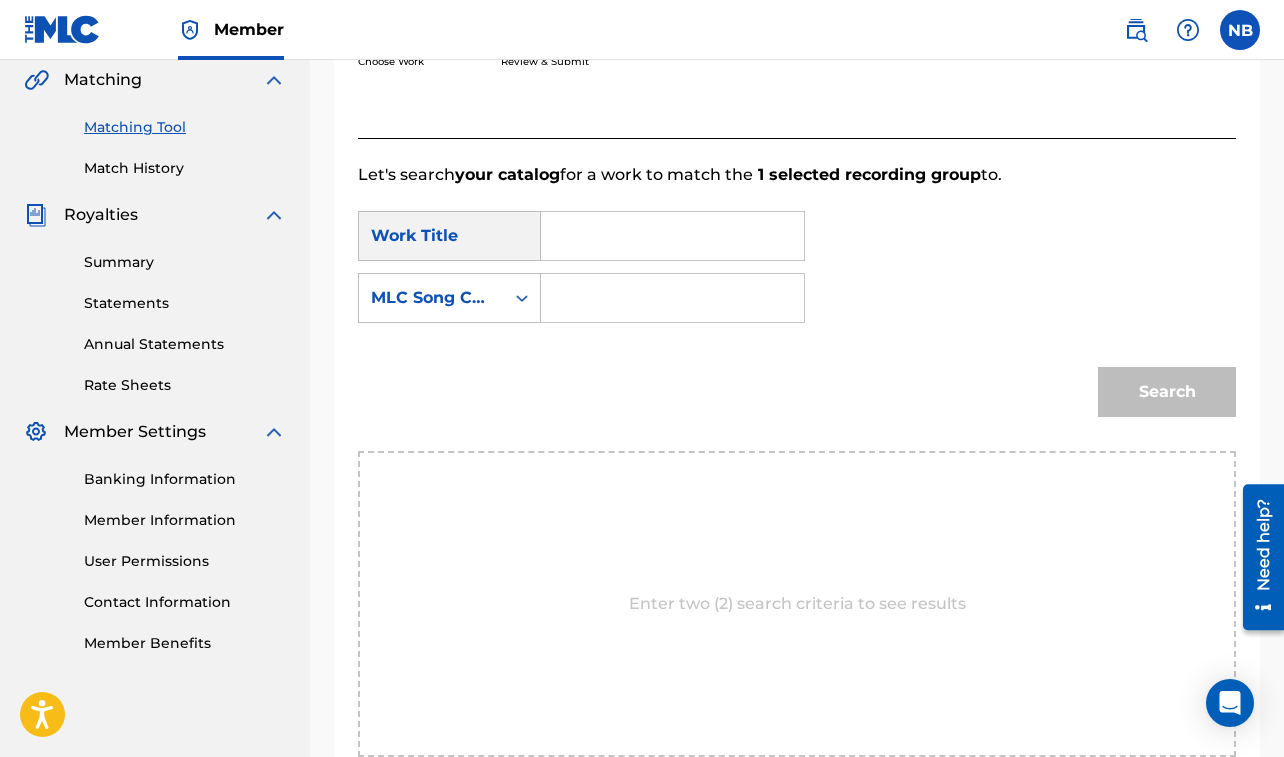 click at bounding box center [672, 236] 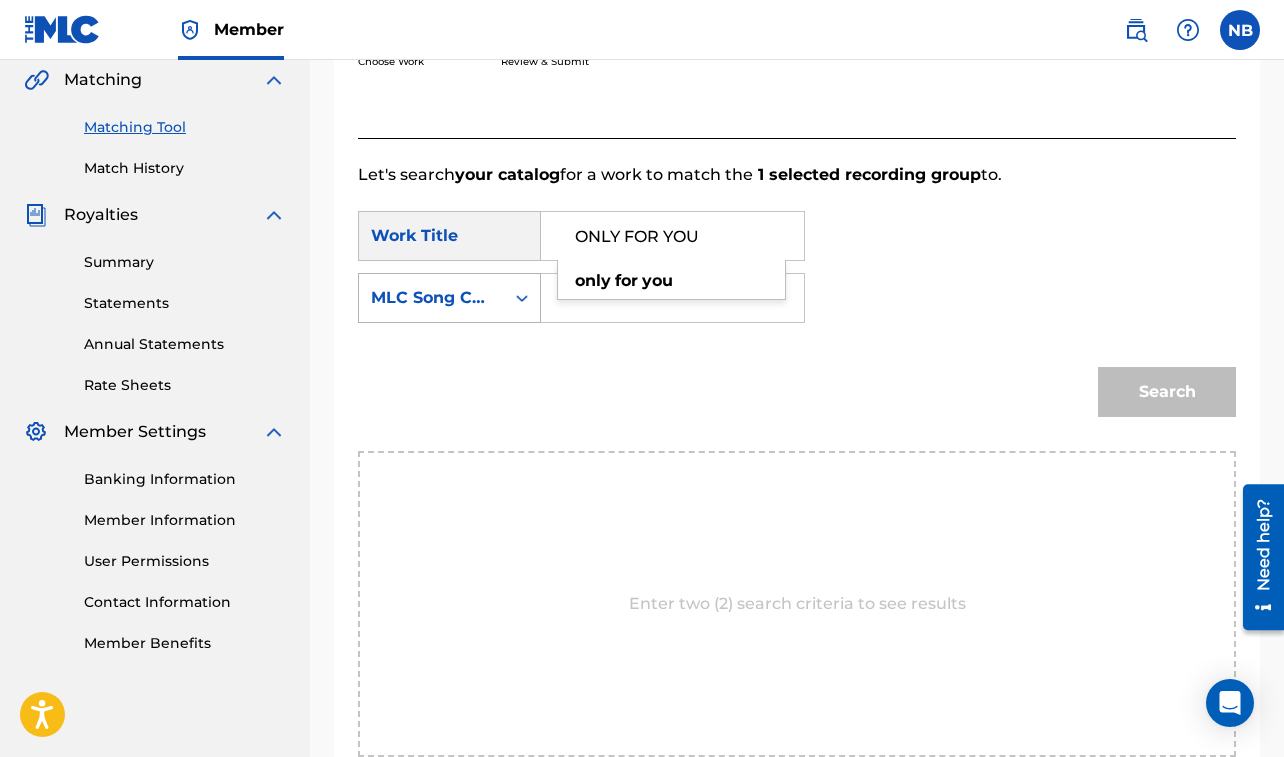 type on "ONLY FOR YOU" 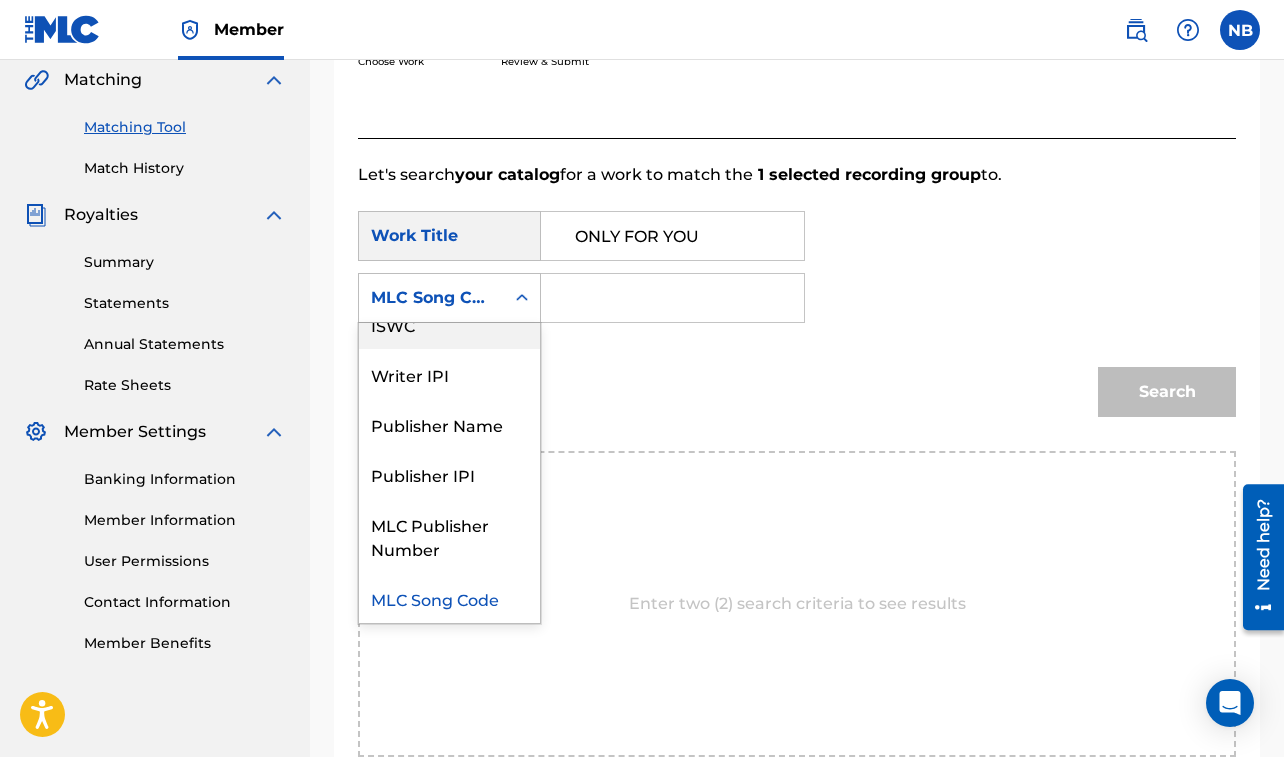 scroll, scrollTop: 0, scrollLeft: 0, axis: both 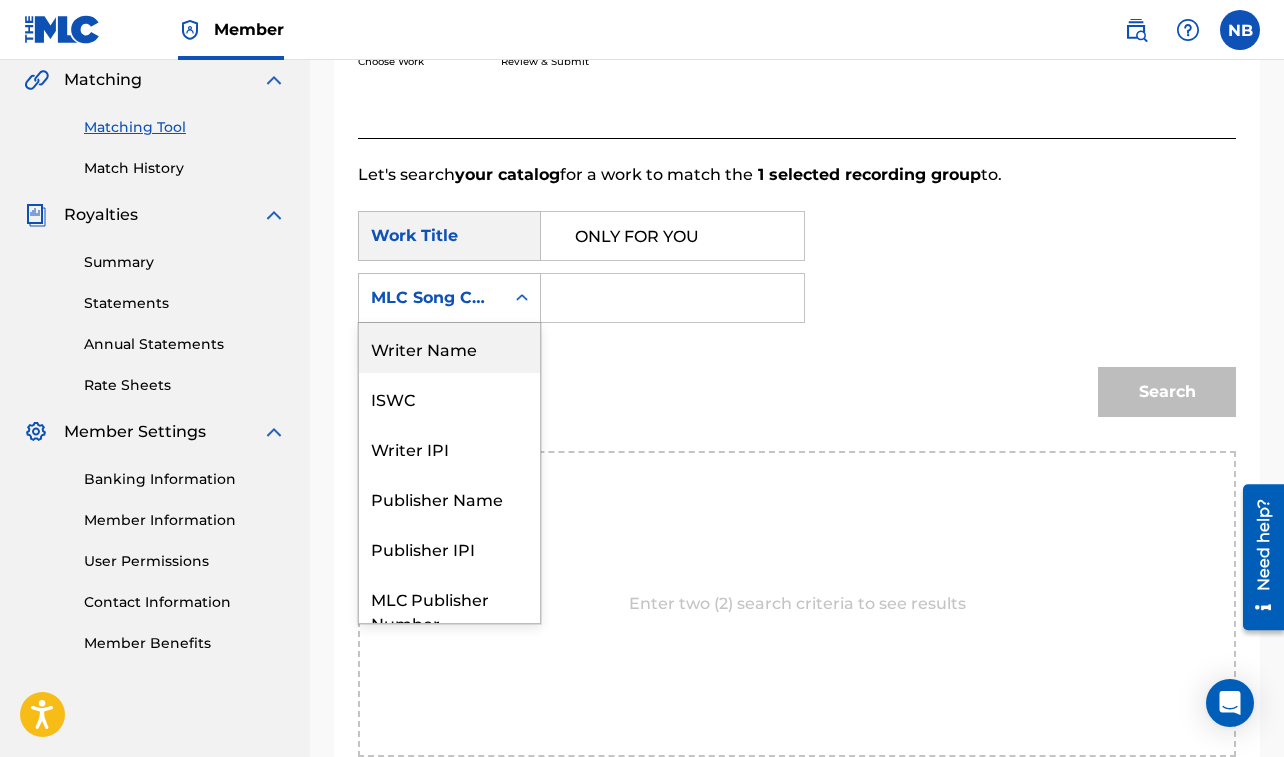 click on "Writer Name" at bounding box center (449, 348) 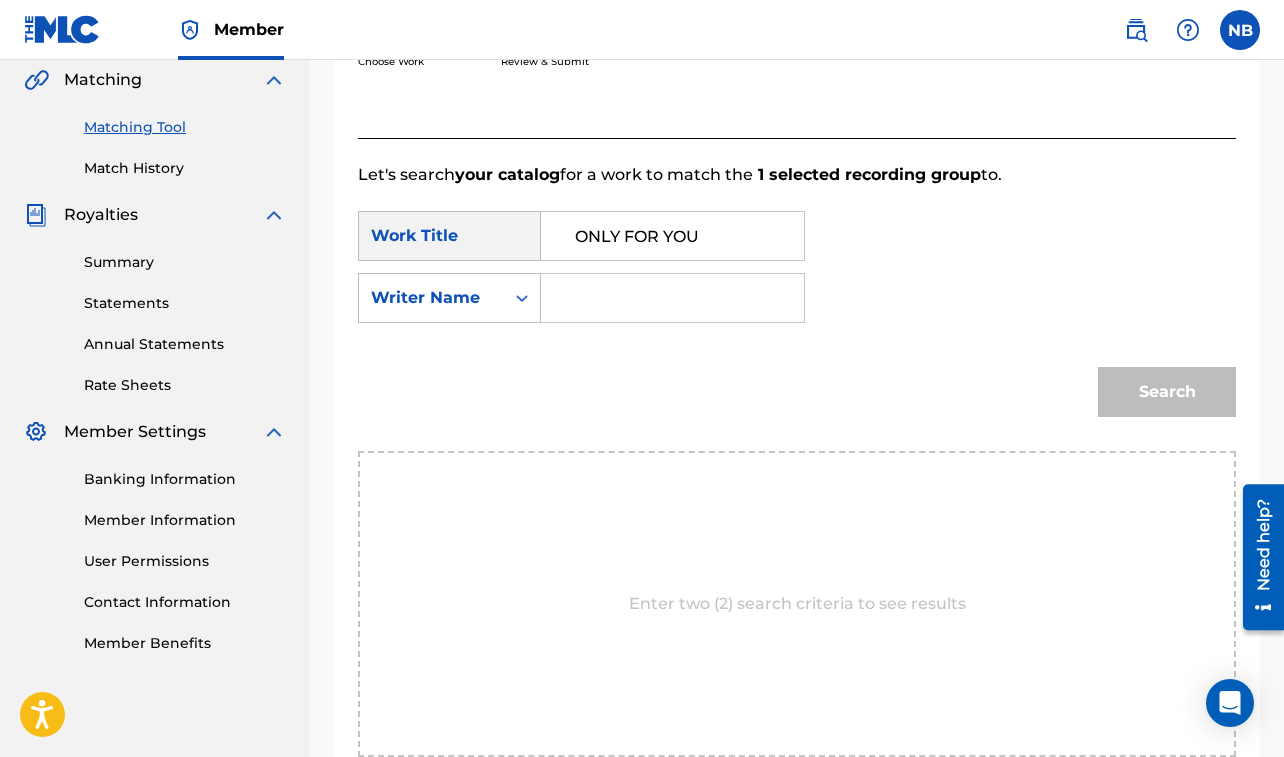 click at bounding box center [672, 298] 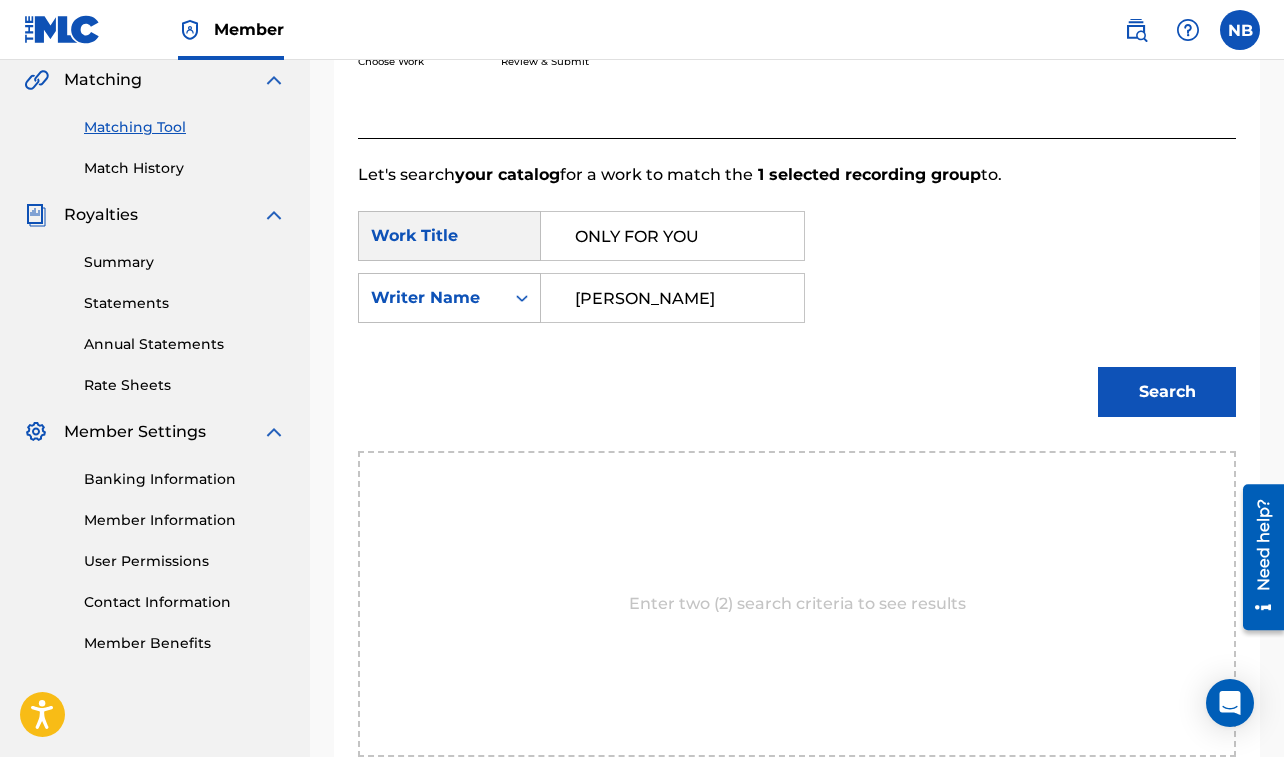 drag, startPoint x: 1235, startPoint y: 339, endPoint x: 1223, endPoint y: 332, distance: 13.892444 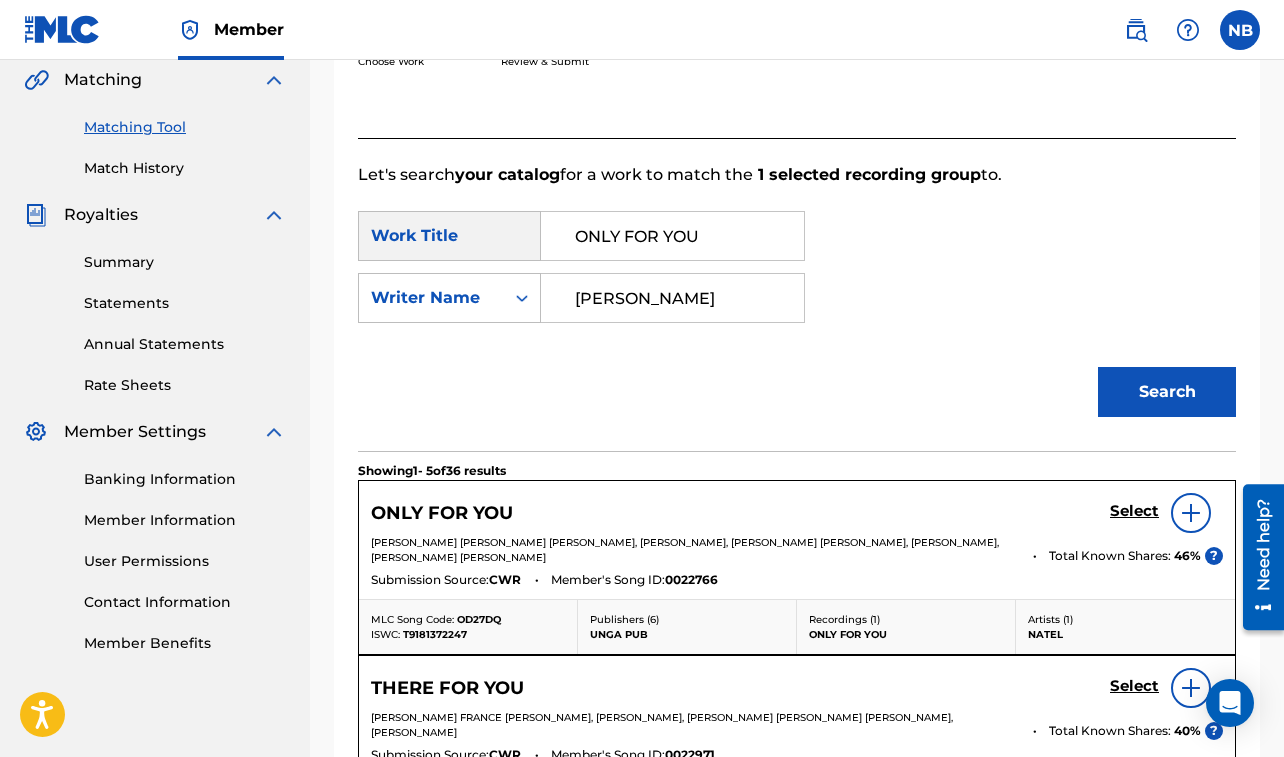 click on "Select" at bounding box center (1134, 511) 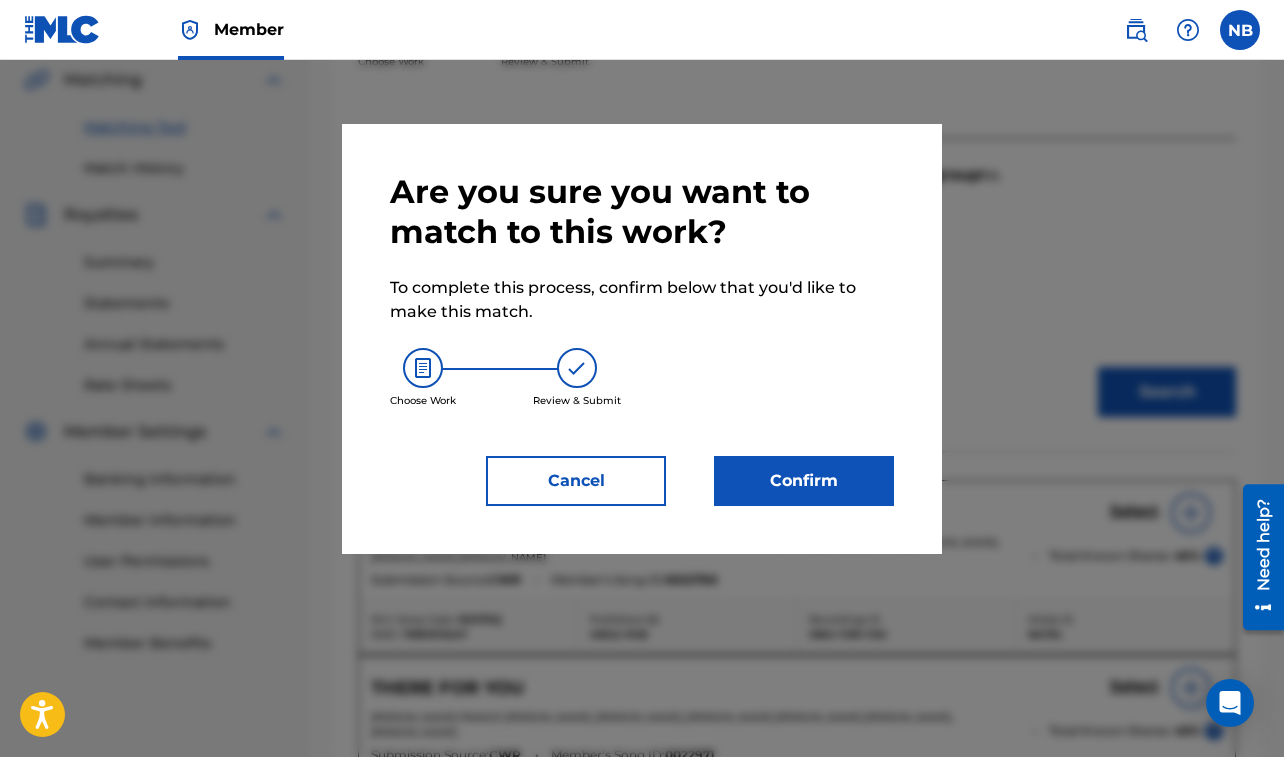 click on "Confirm" at bounding box center [804, 481] 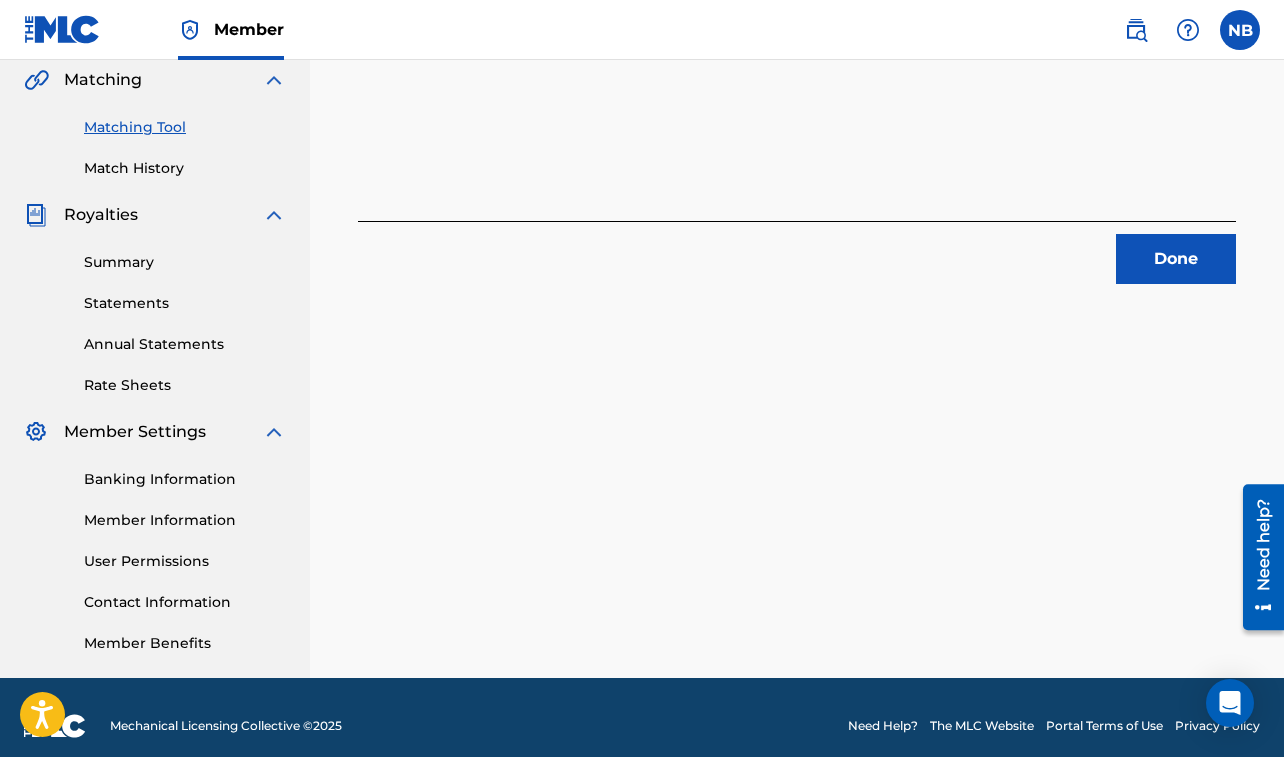 click on "Done" at bounding box center (1176, 259) 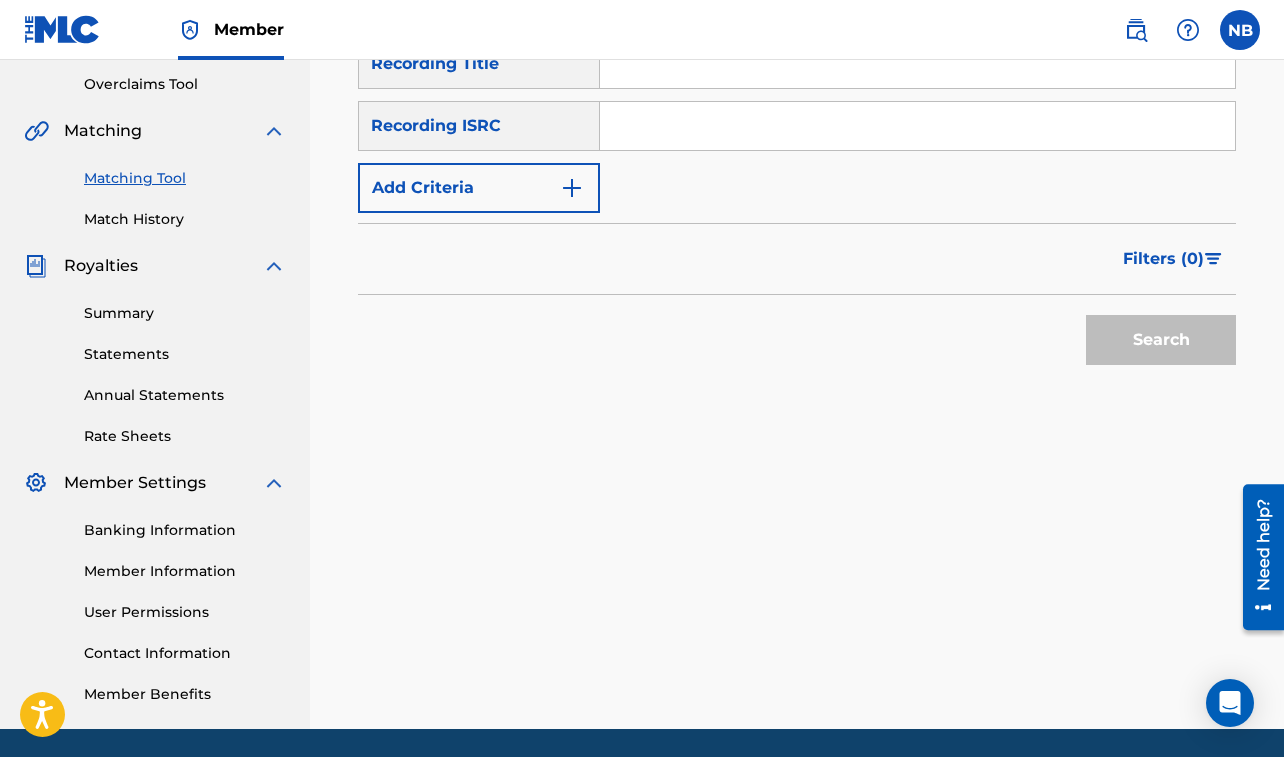 scroll, scrollTop: 399, scrollLeft: 0, axis: vertical 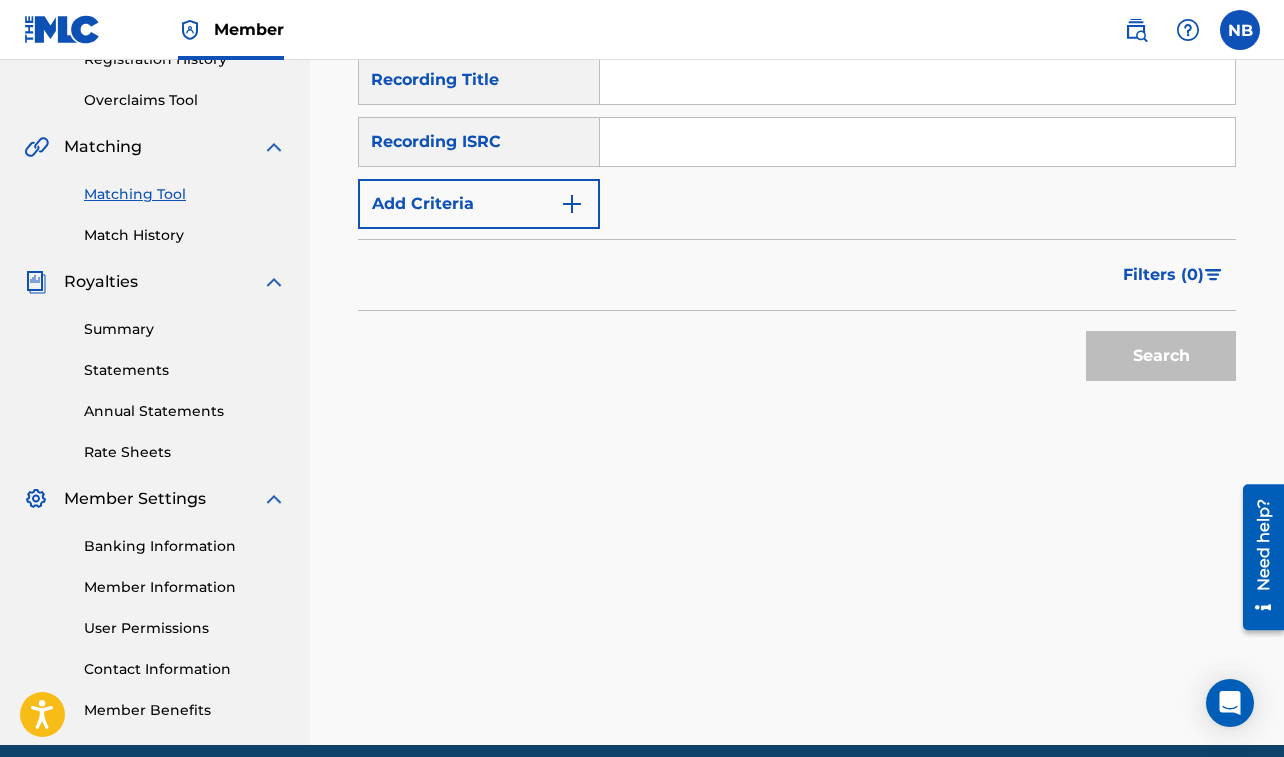 click at bounding box center (917, 80) 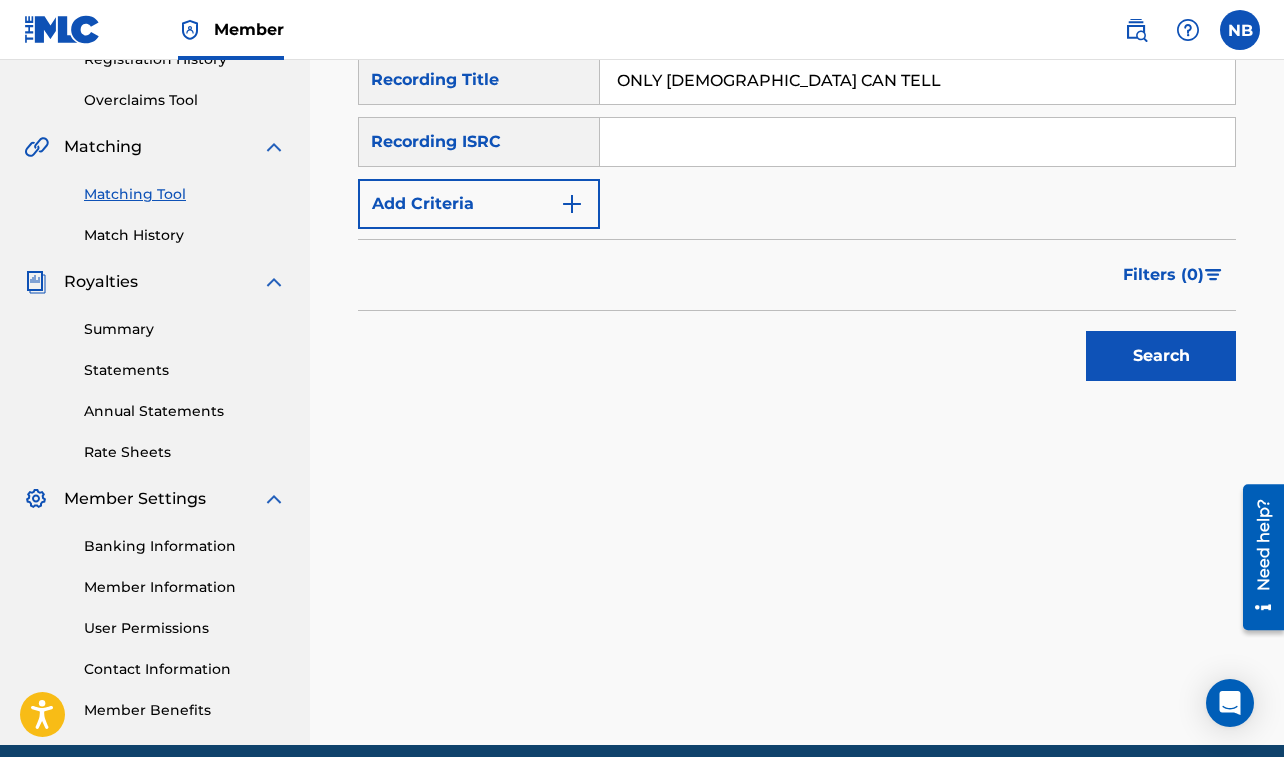 type on "ONLY [DEMOGRAPHIC_DATA] CAN TELL" 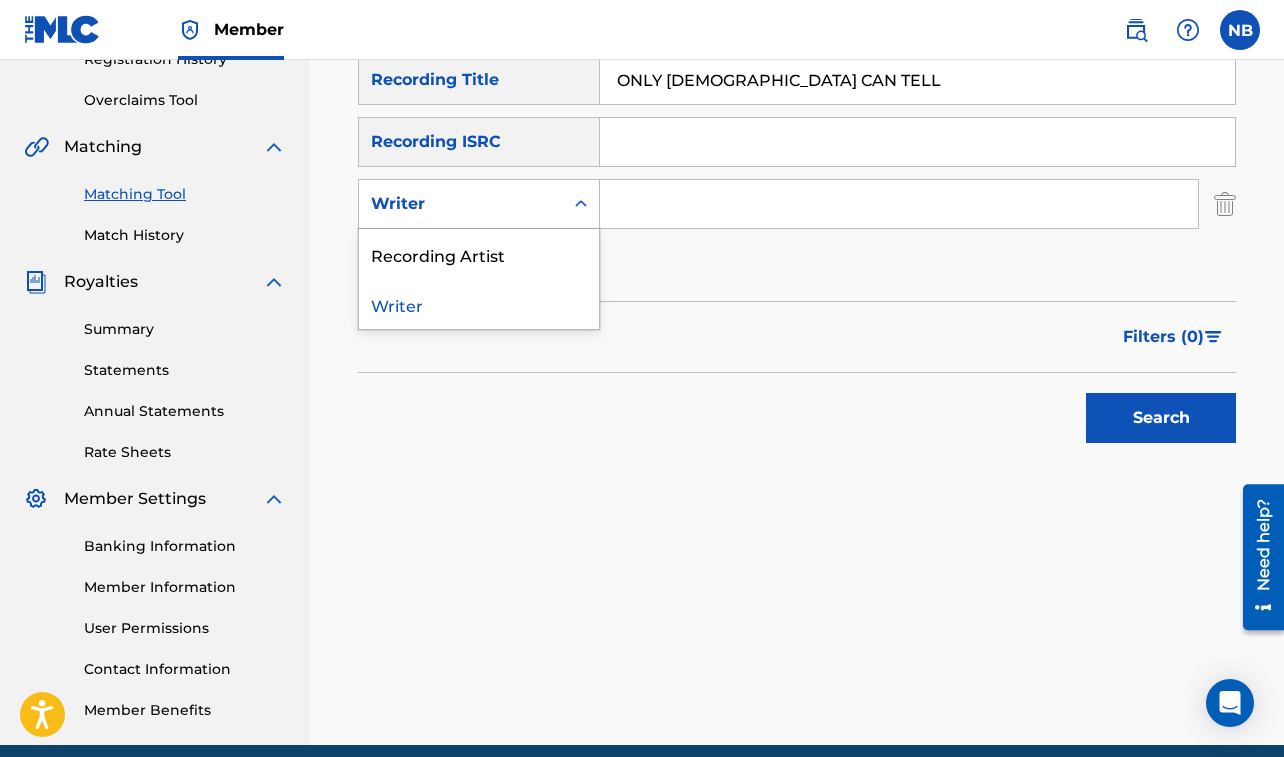 click on "Writer" at bounding box center [461, 204] 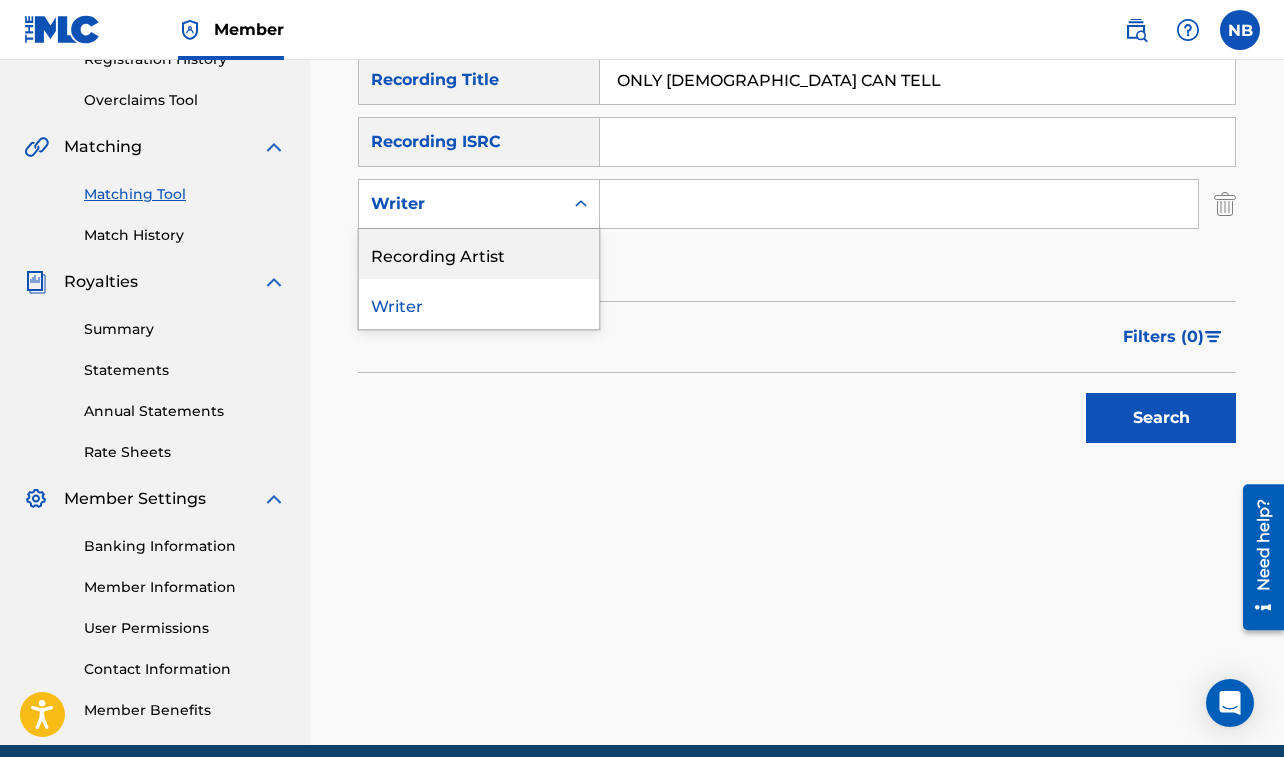click on "Recording Artist" at bounding box center [479, 254] 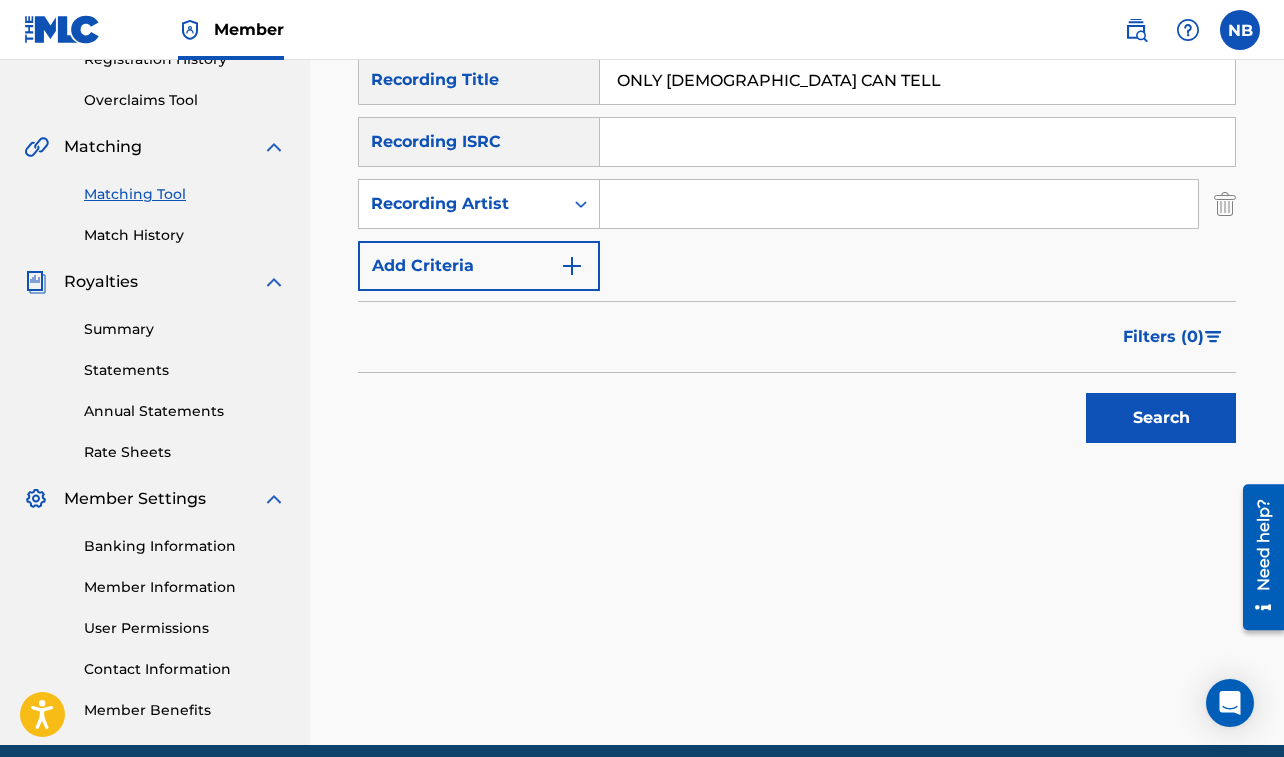 click at bounding box center [899, 204] 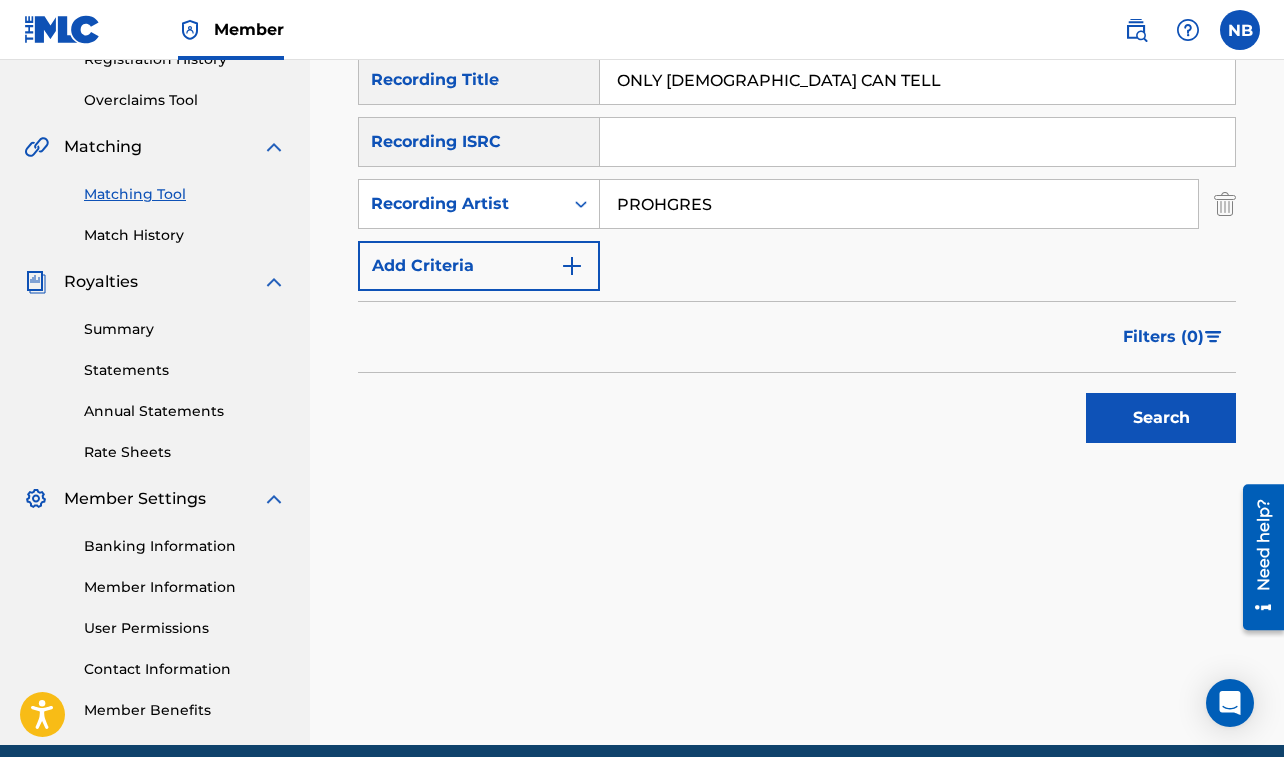 type on "PROHGRES" 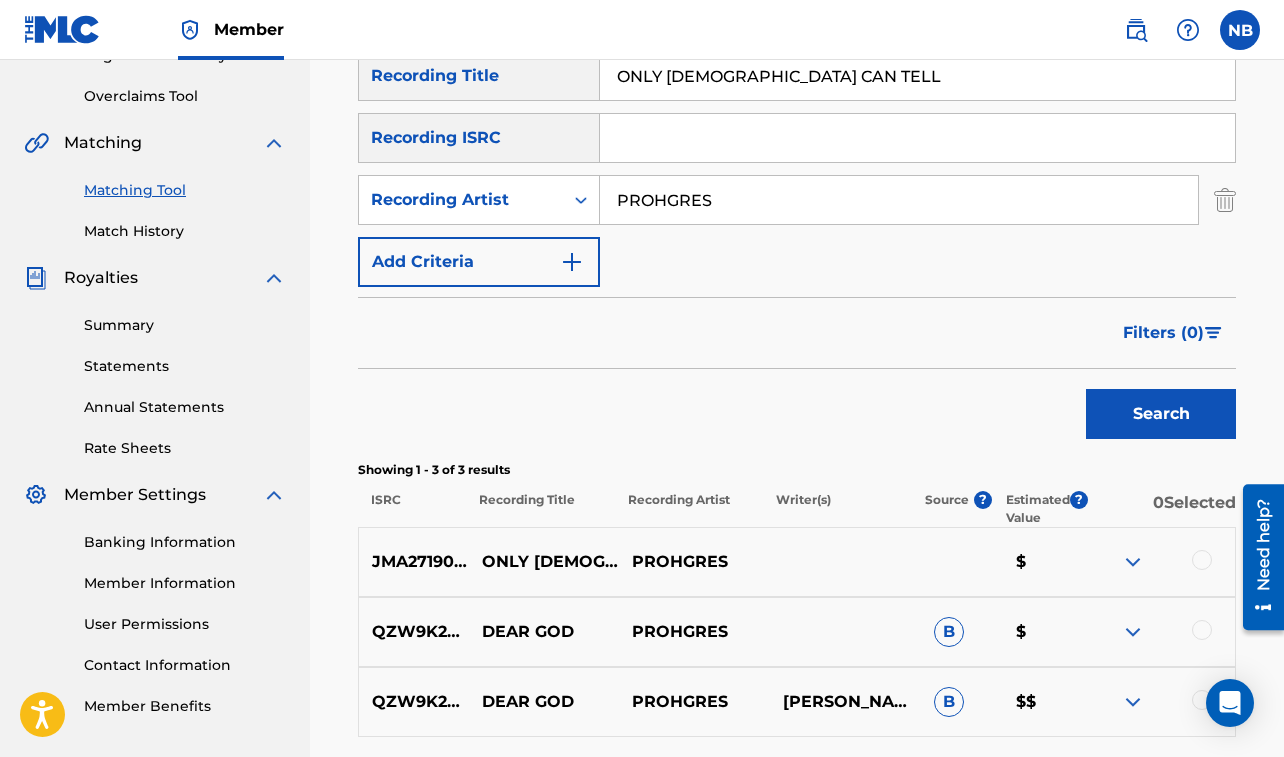 scroll, scrollTop: 526, scrollLeft: 0, axis: vertical 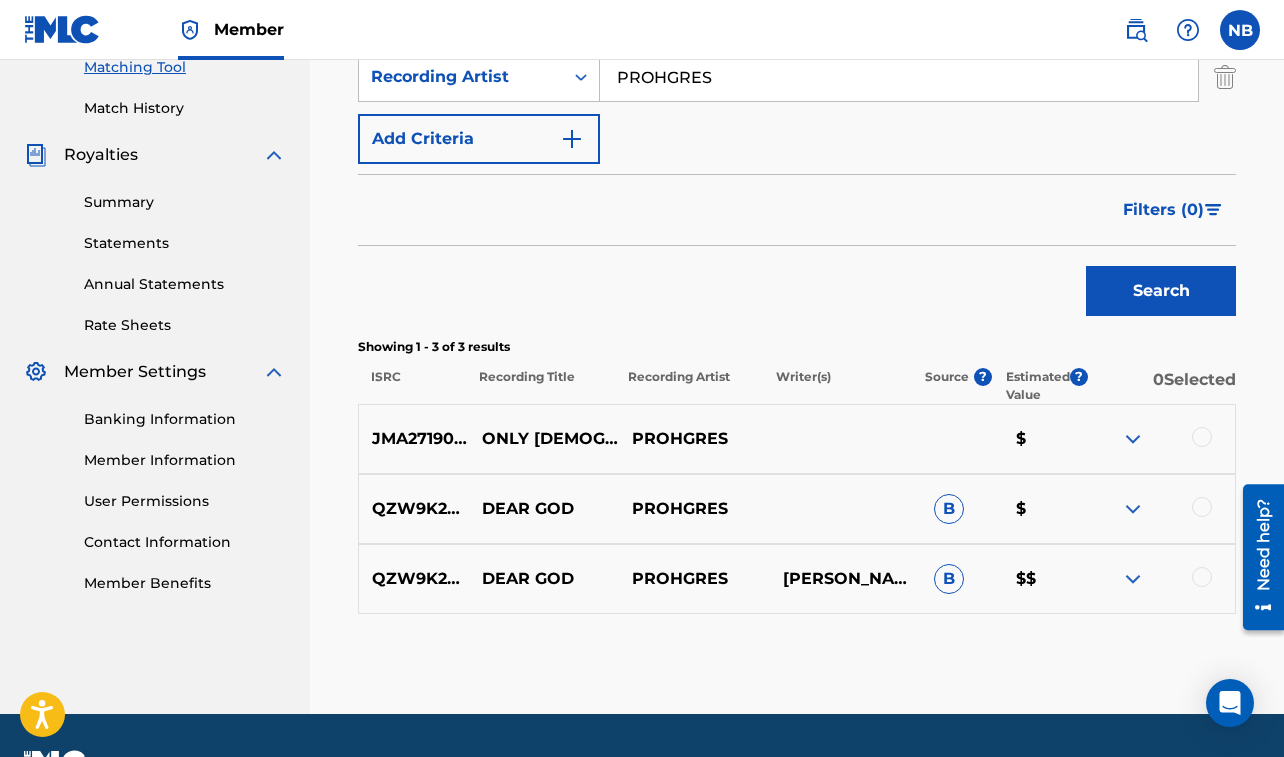 click at bounding box center [1202, 437] 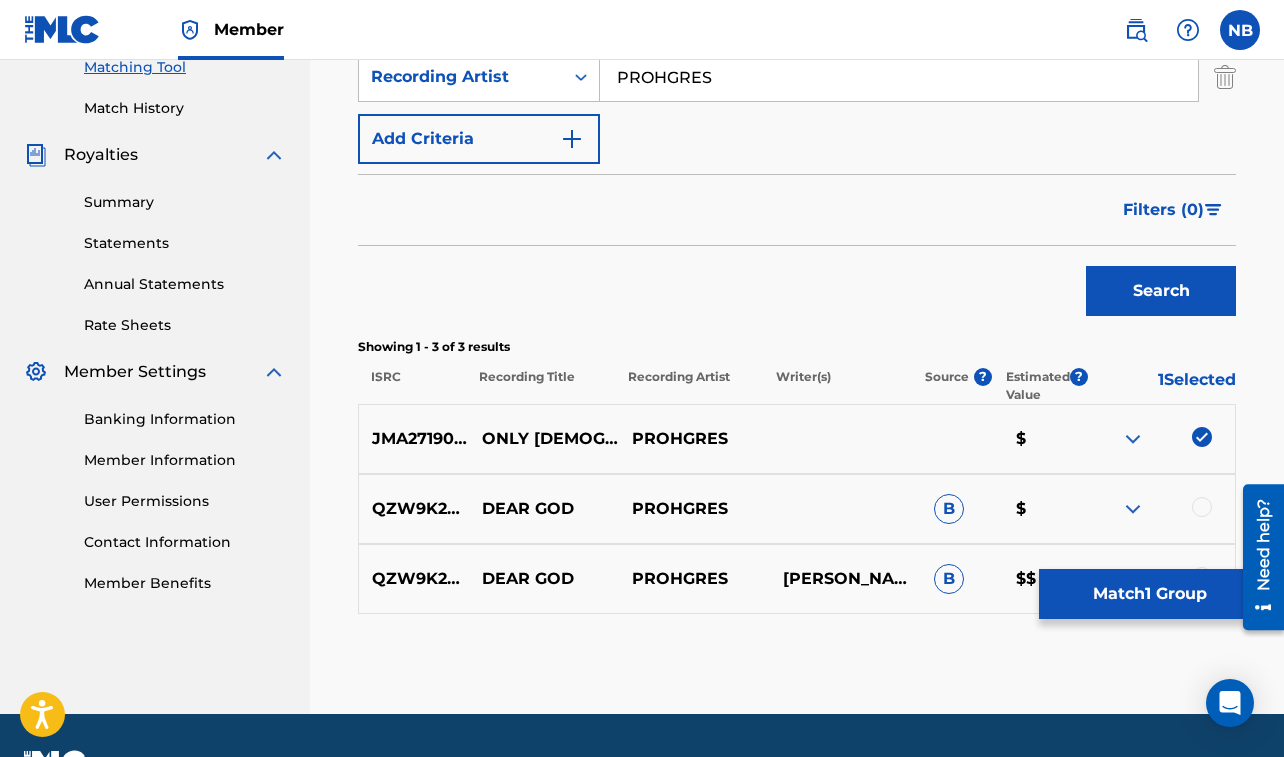click on "Match  1 Group" at bounding box center [1149, 594] 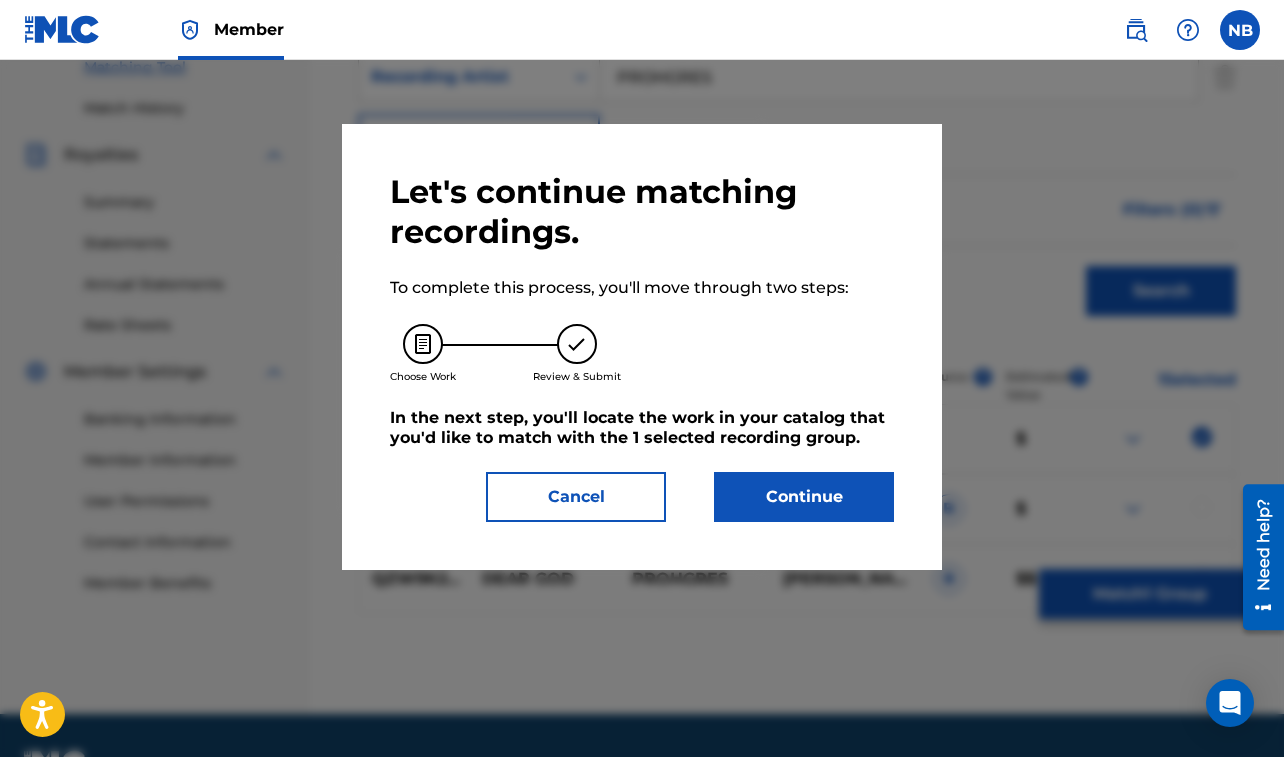 click on "Continue" at bounding box center (804, 497) 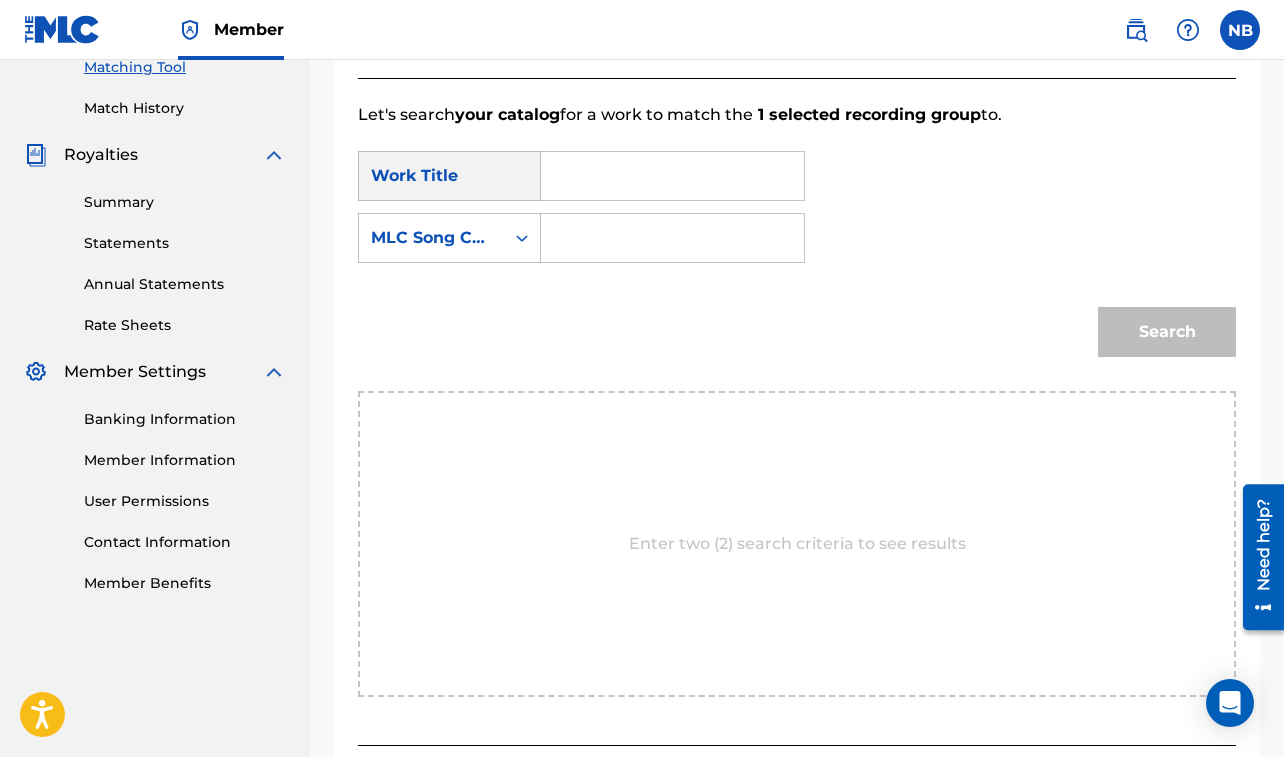 click at bounding box center [672, 176] 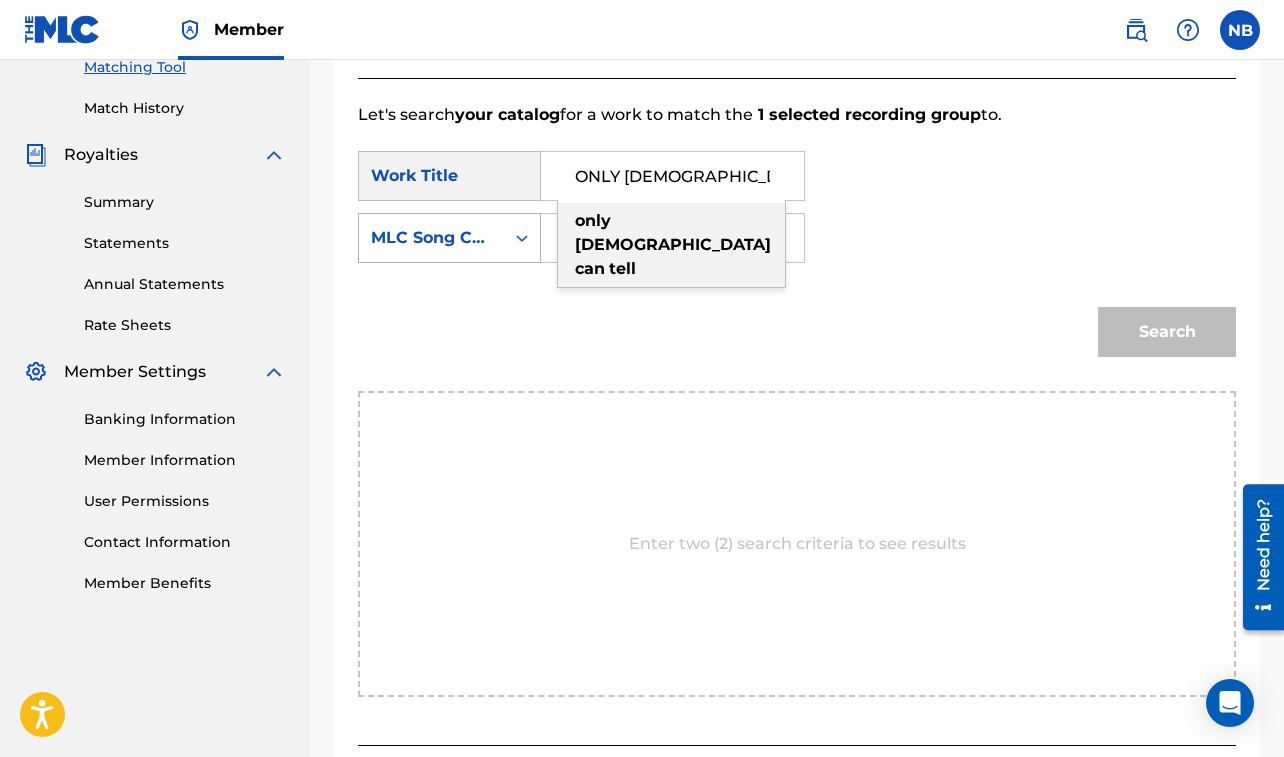 type on "ONLY [DEMOGRAPHIC_DATA] CAN TELL" 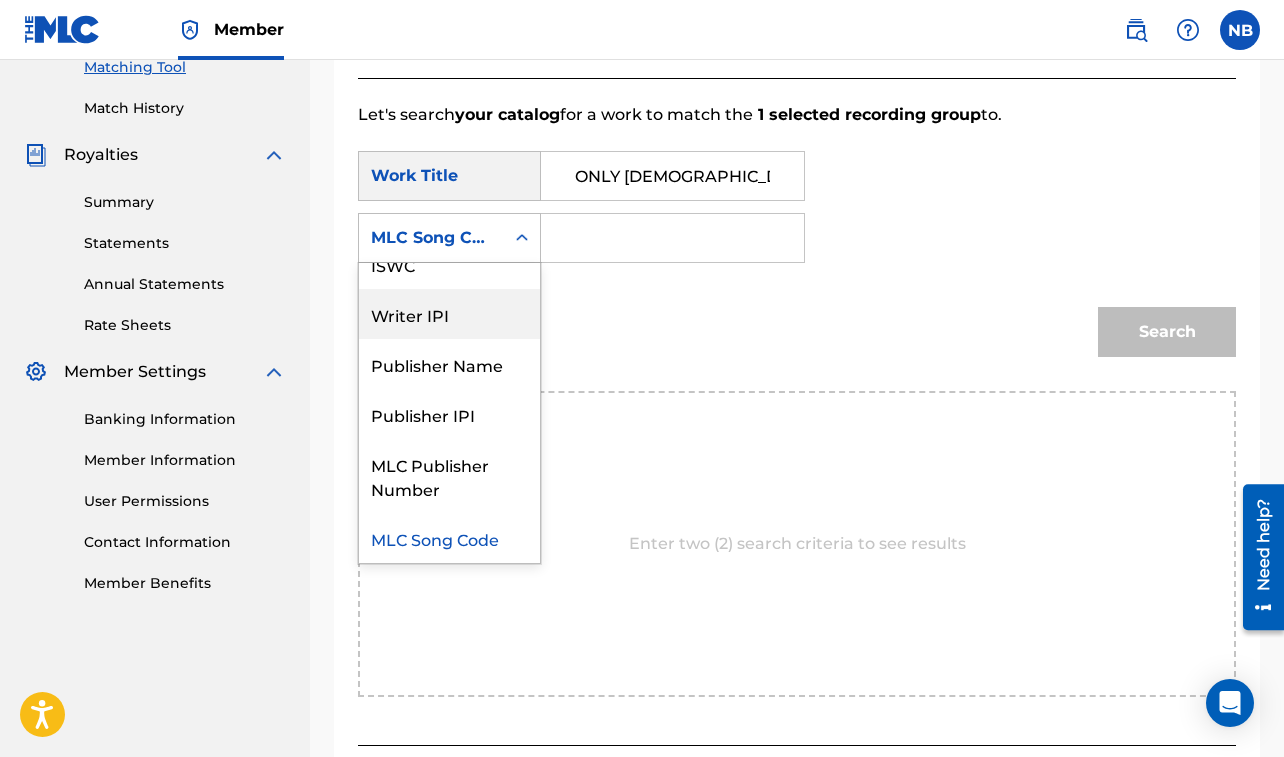 scroll, scrollTop: 0, scrollLeft: 0, axis: both 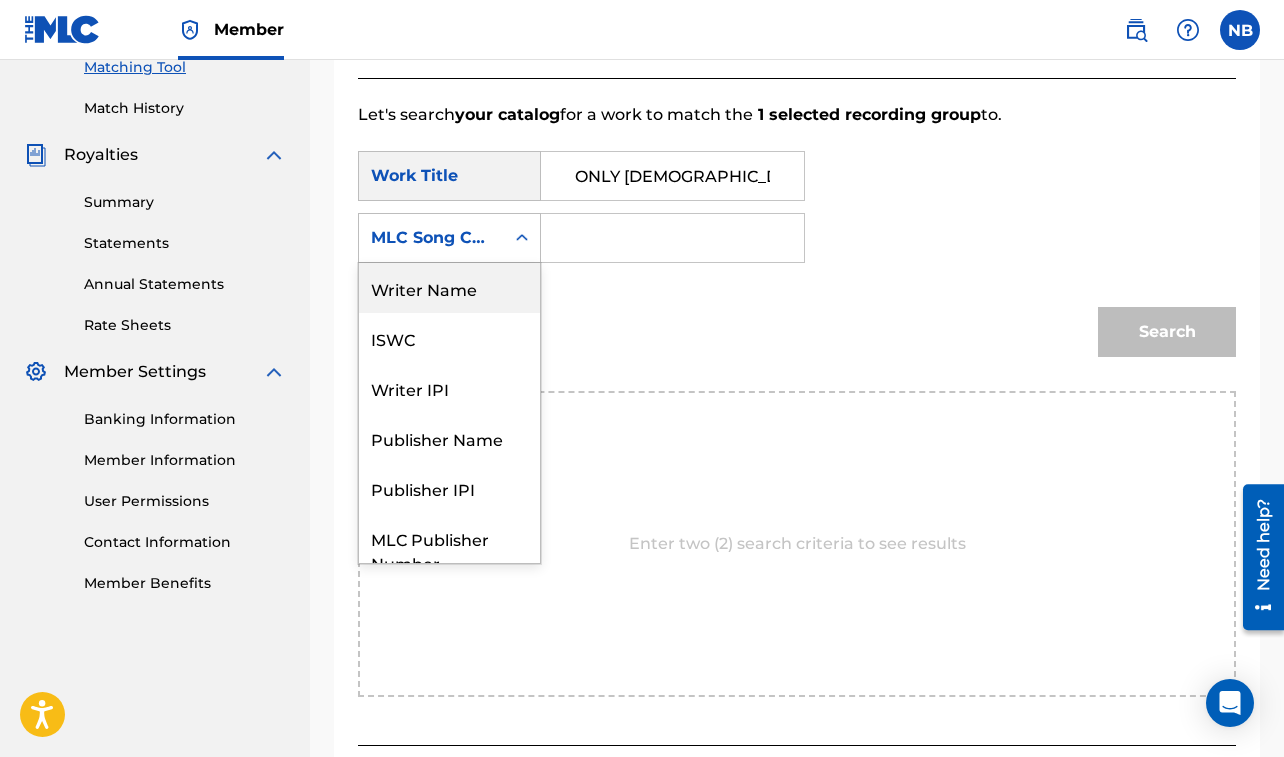 click on "Writer Name" at bounding box center (449, 288) 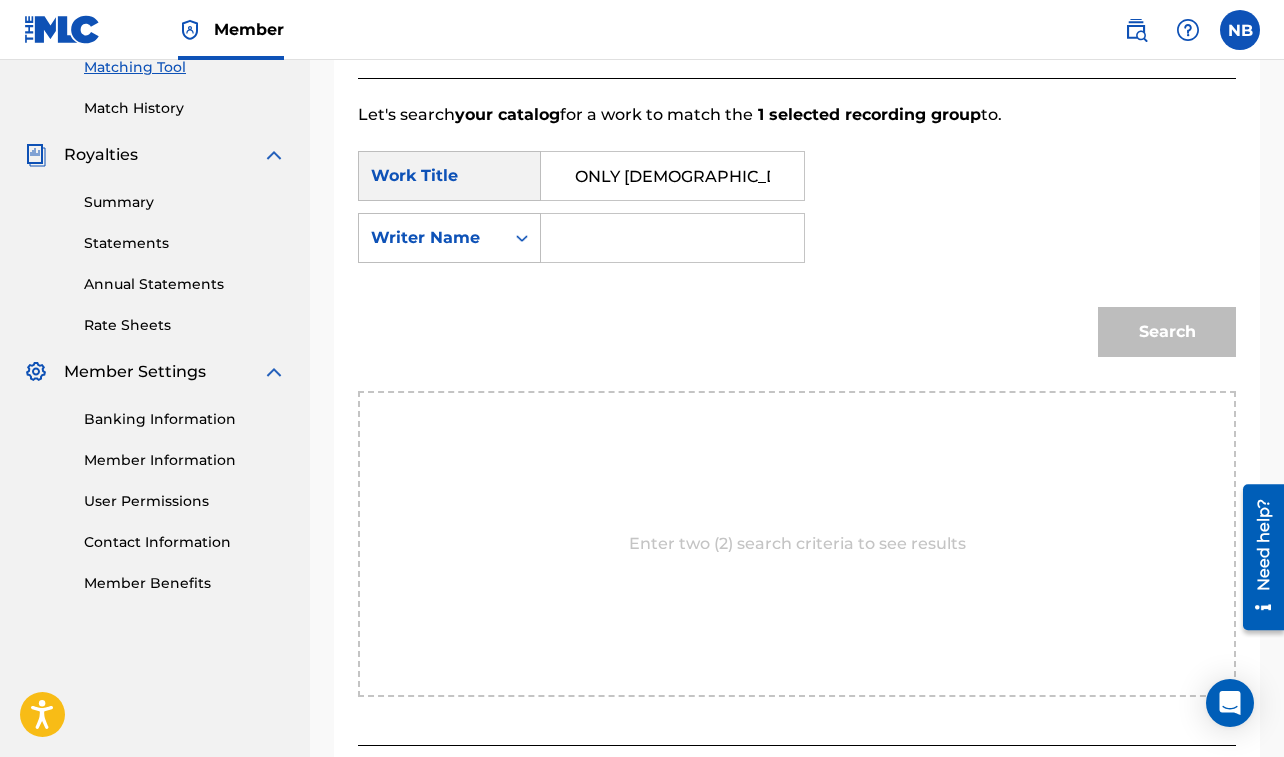 click at bounding box center [672, 238] 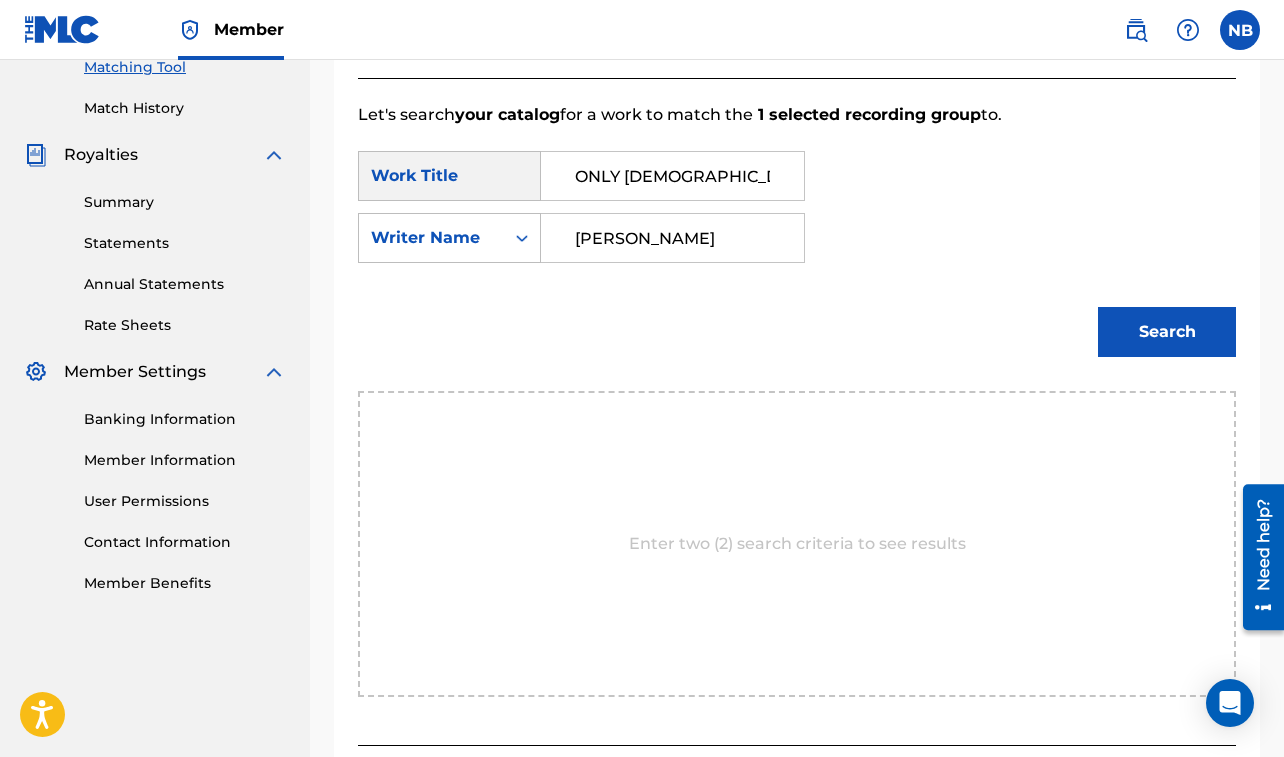 click on "Search" at bounding box center (1167, 332) 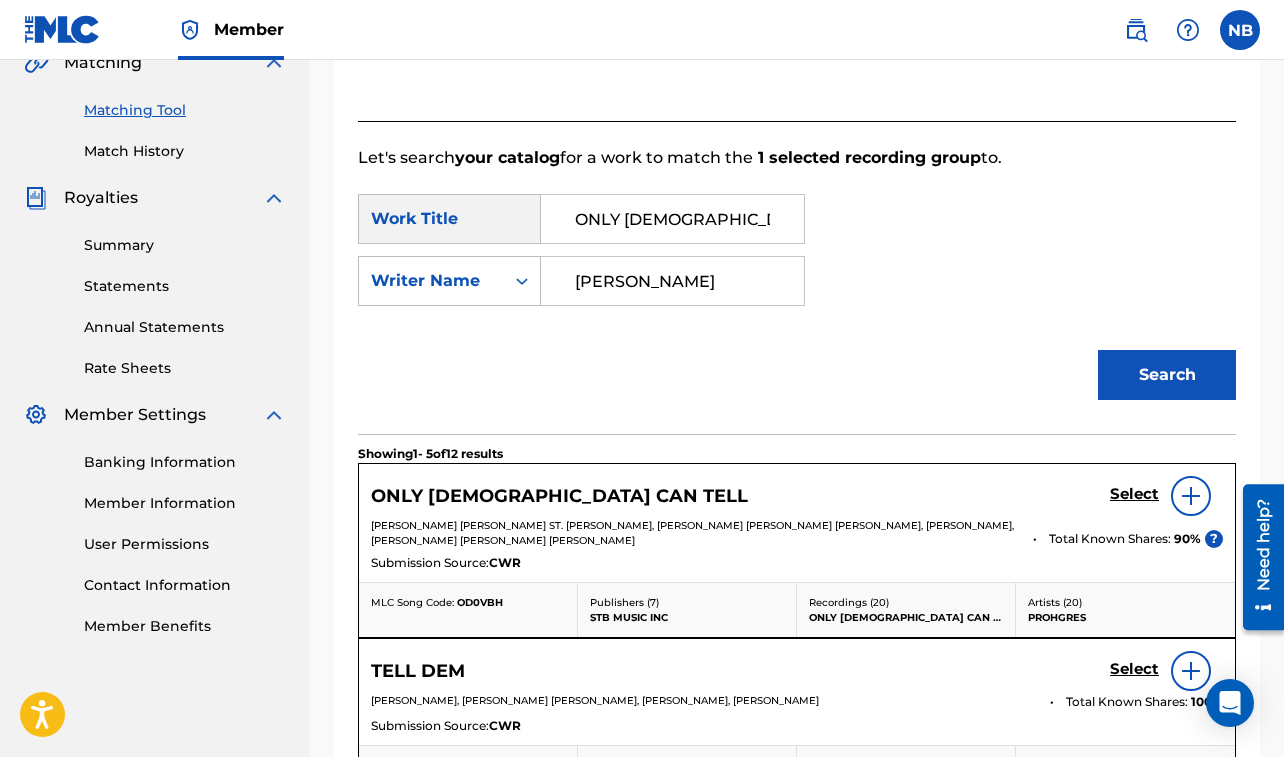 scroll, scrollTop: 526, scrollLeft: 0, axis: vertical 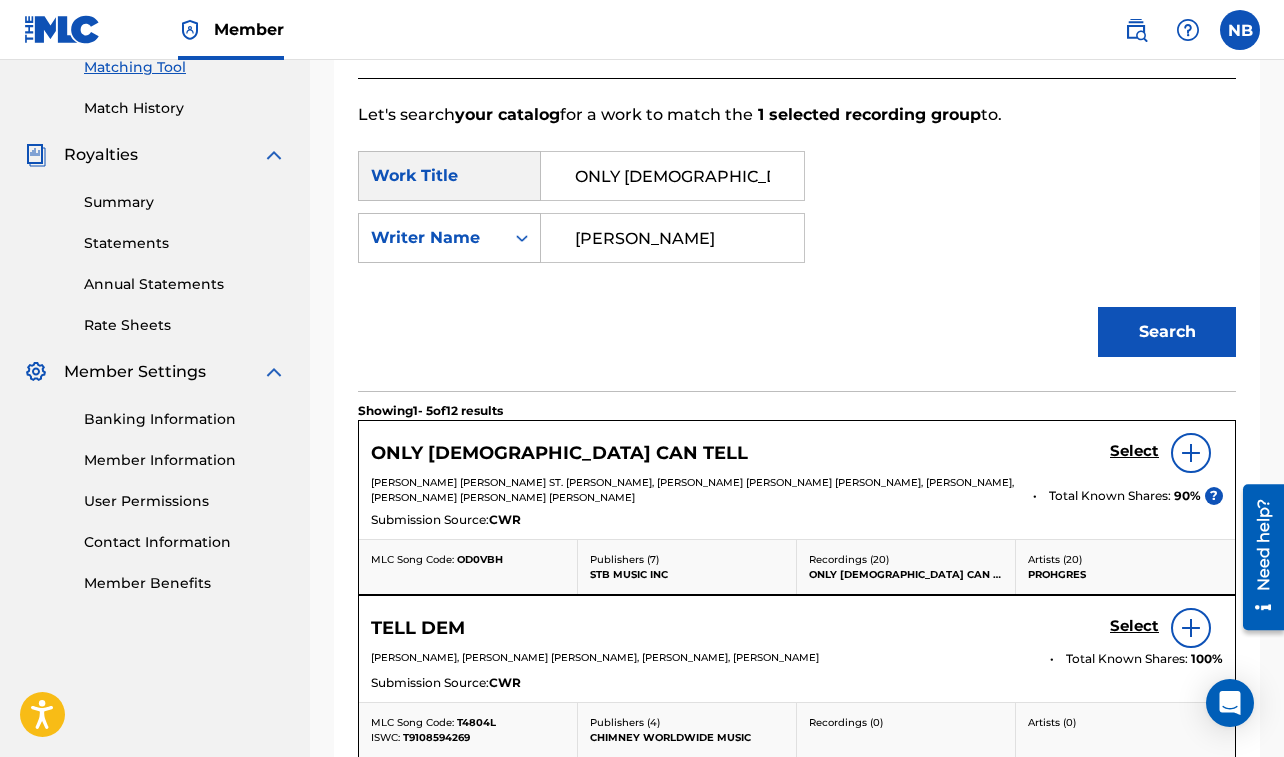 click on "Select" at bounding box center (1134, 451) 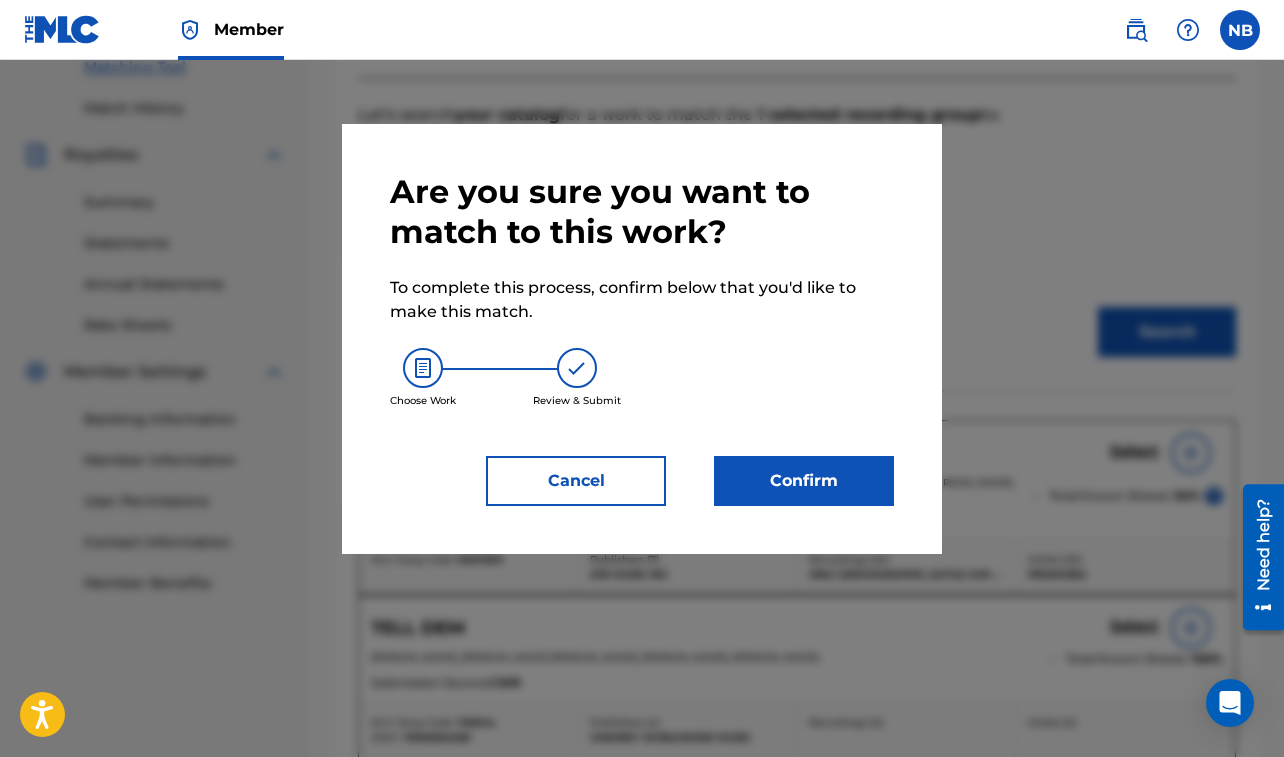 click on "Confirm" at bounding box center (804, 481) 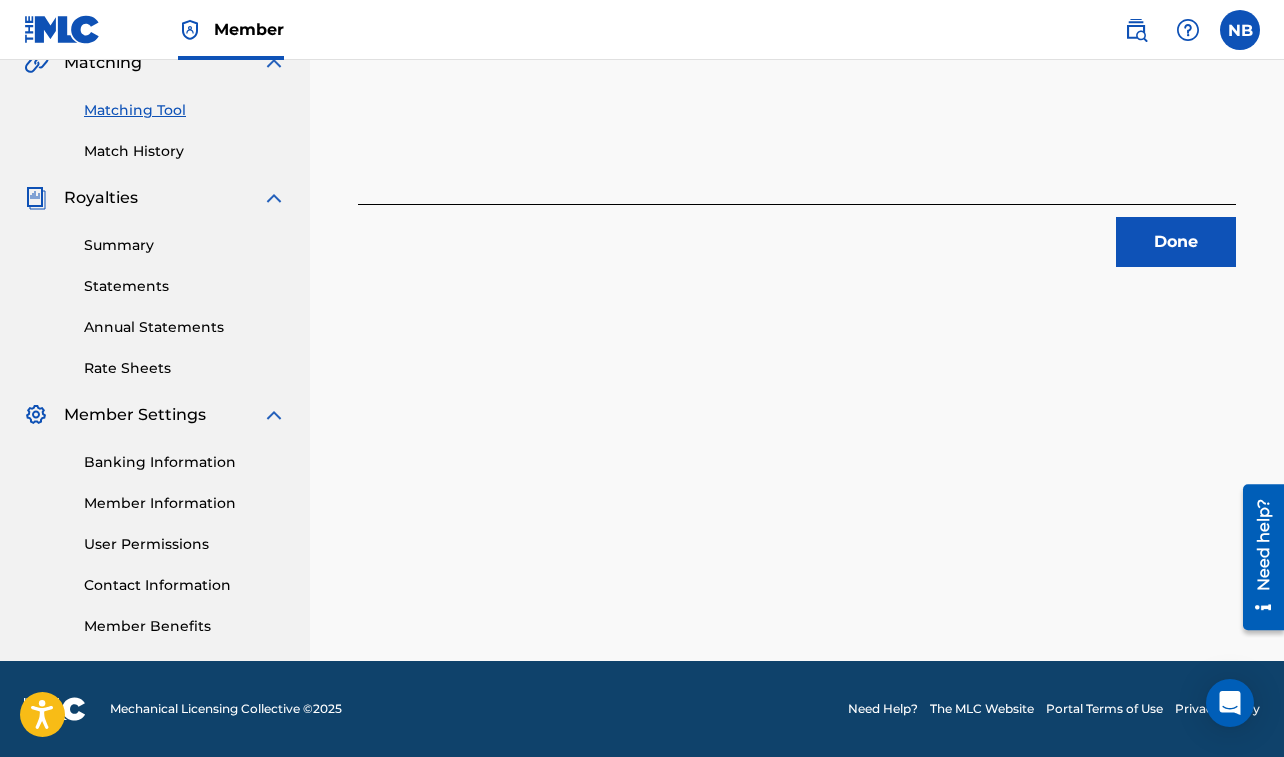 click on "Done" at bounding box center [1176, 242] 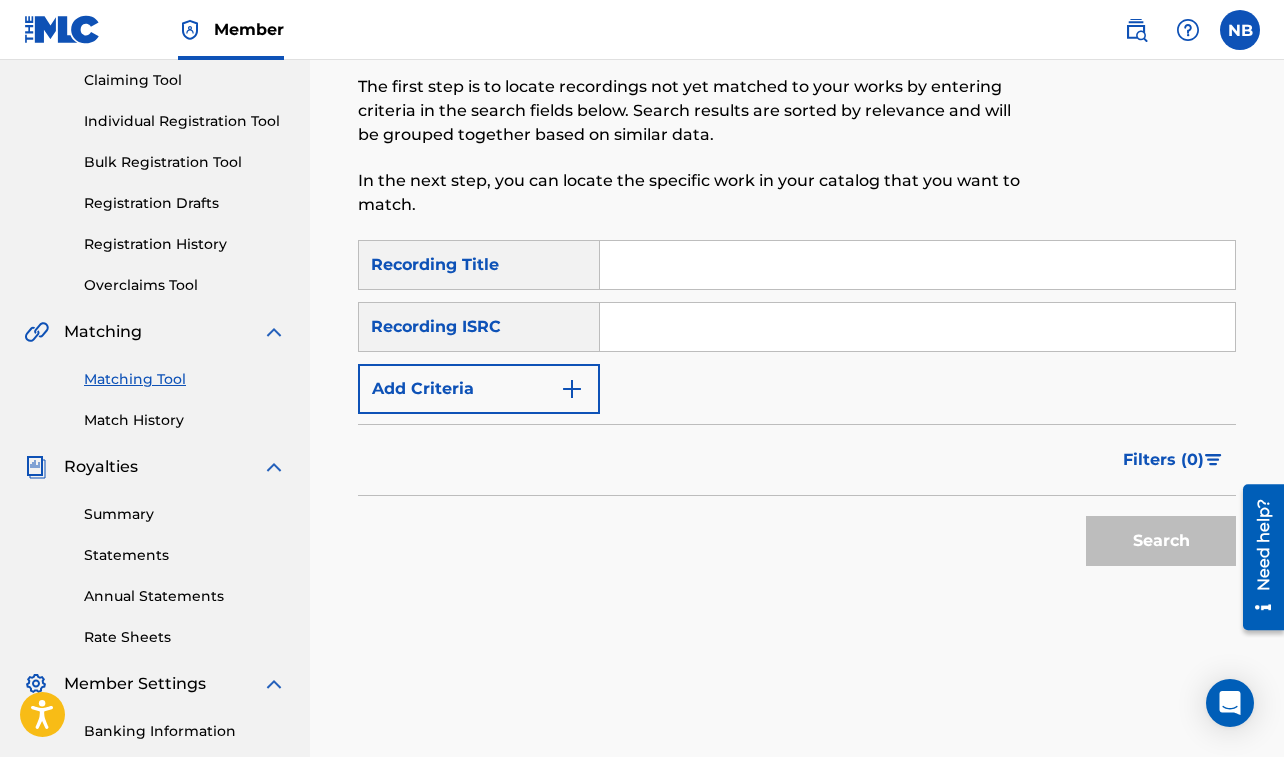 scroll, scrollTop: 148, scrollLeft: 0, axis: vertical 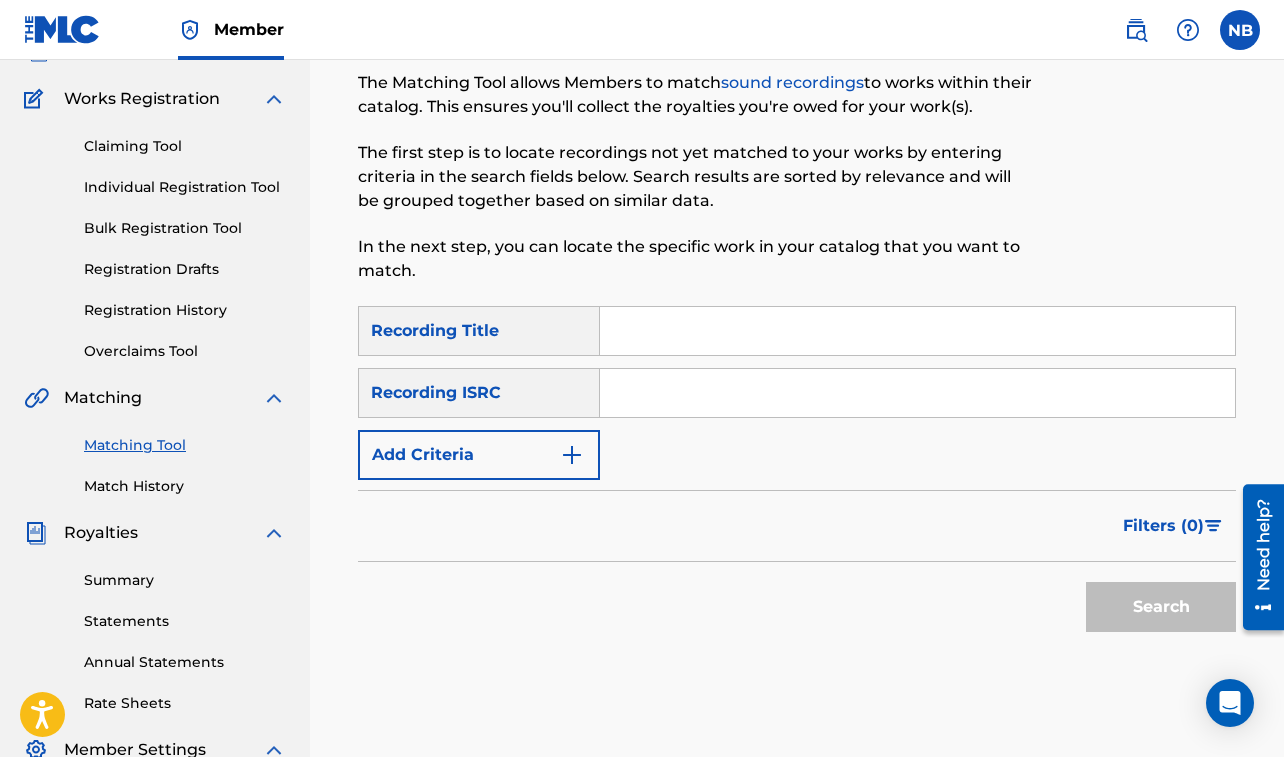 click at bounding box center [917, 331] 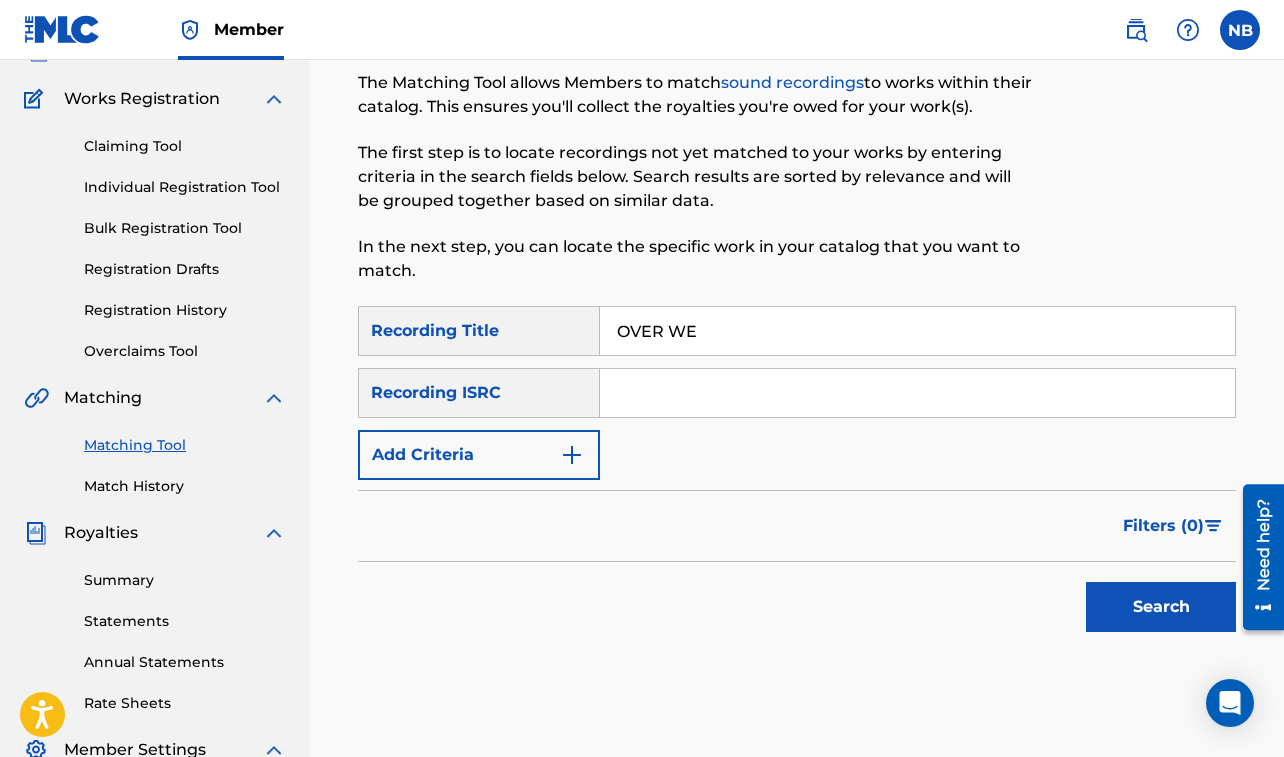 type on "OVER WE" 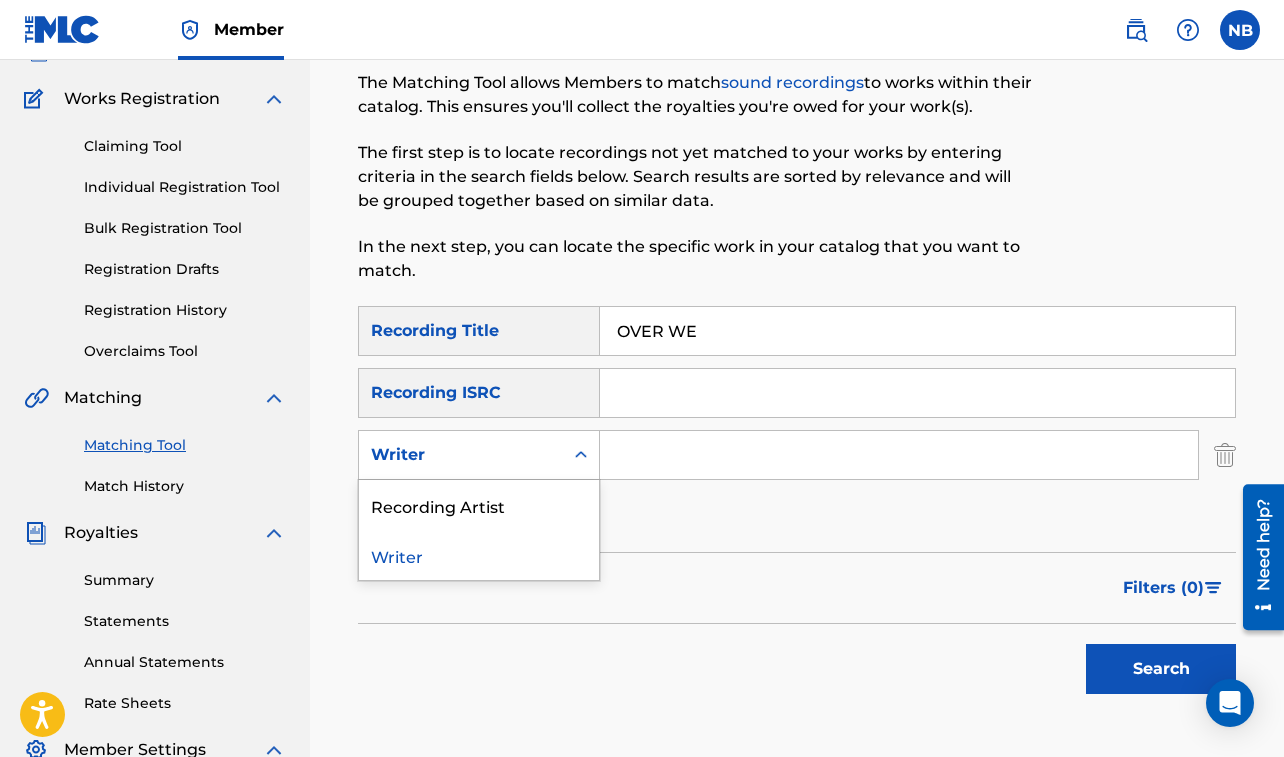 click on "Writer" at bounding box center (461, 455) 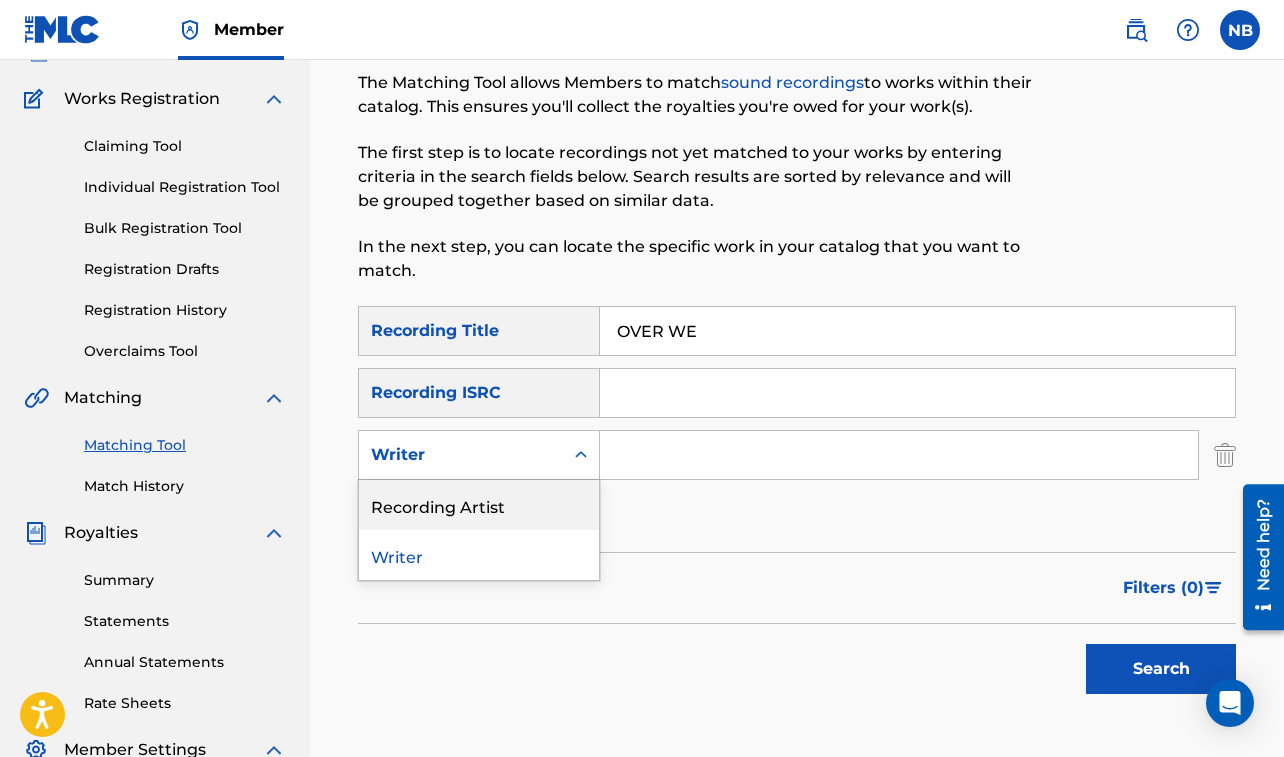 click on "Recording Artist" at bounding box center [479, 505] 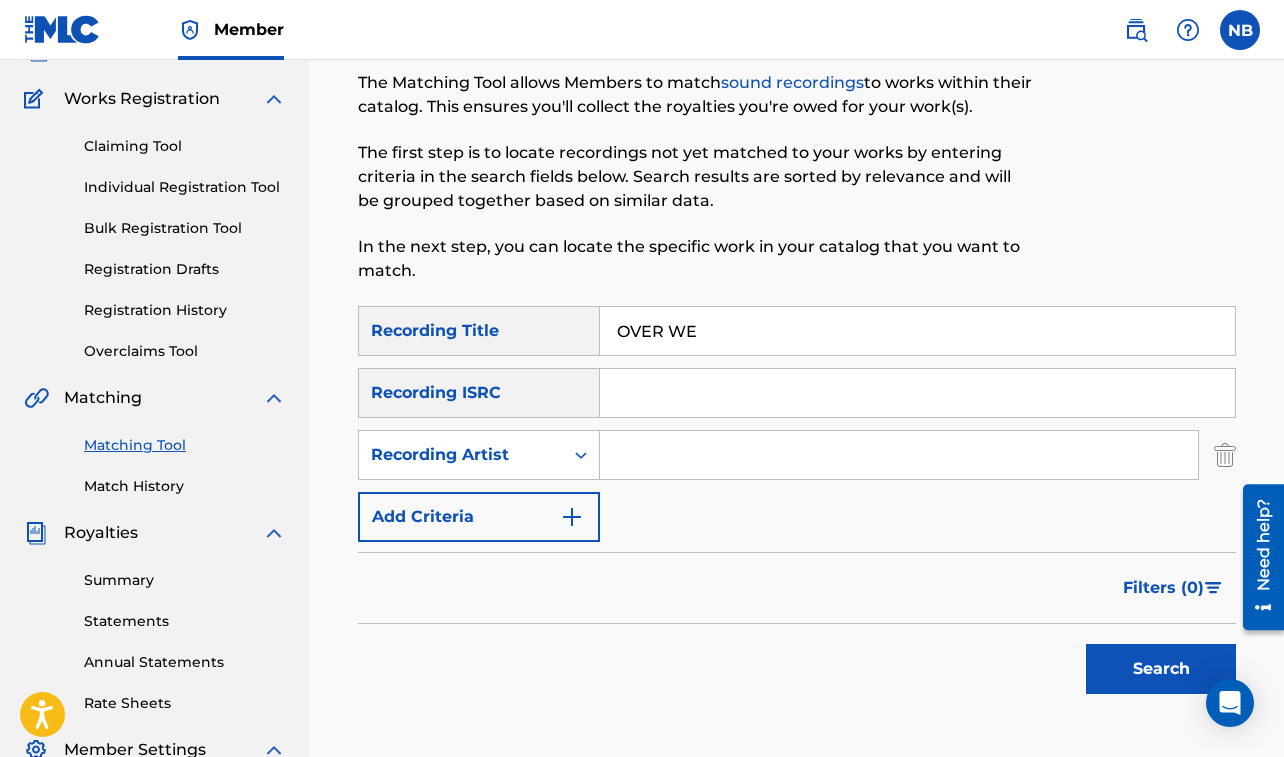 click at bounding box center [899, 455] 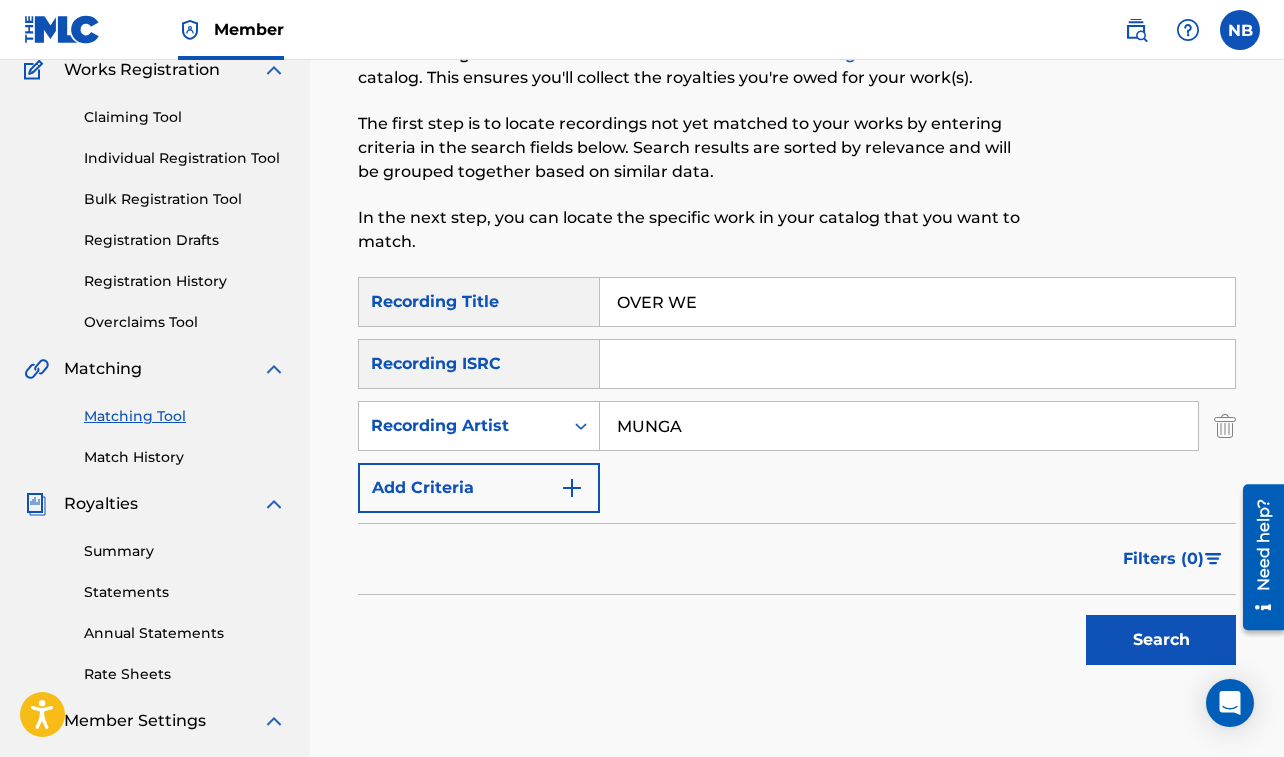 scroll, scrollTop: 211, scrollLeft: 0, axis: vertical 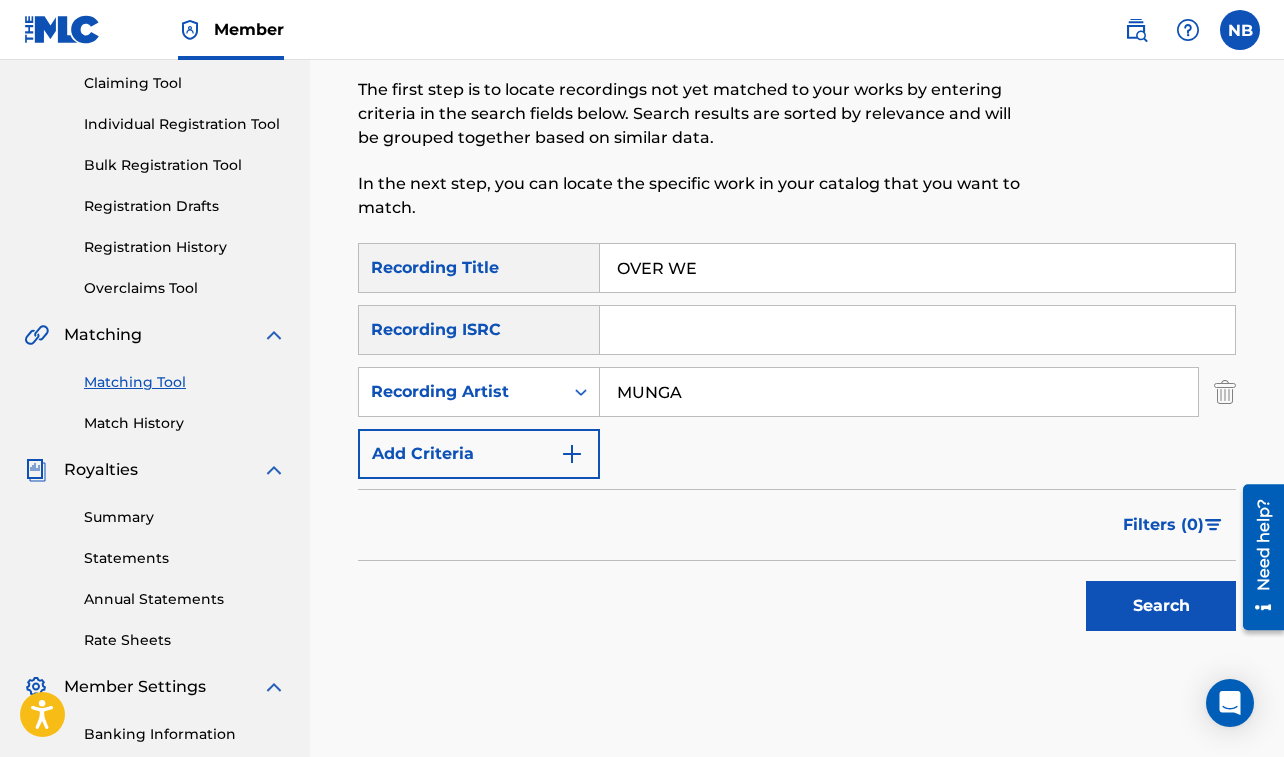 type on "MUNGA" 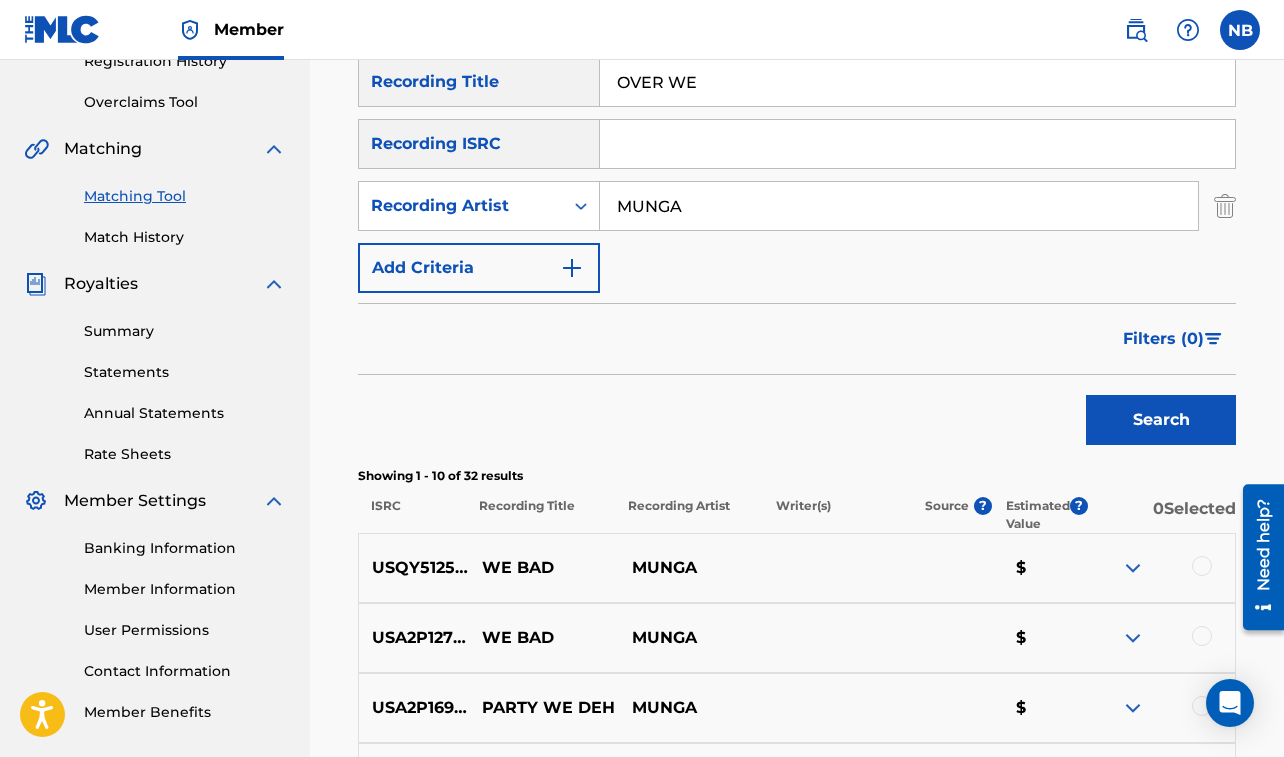 scroll, scrollTop: 309, scrollLeft: 0, axis: vertical 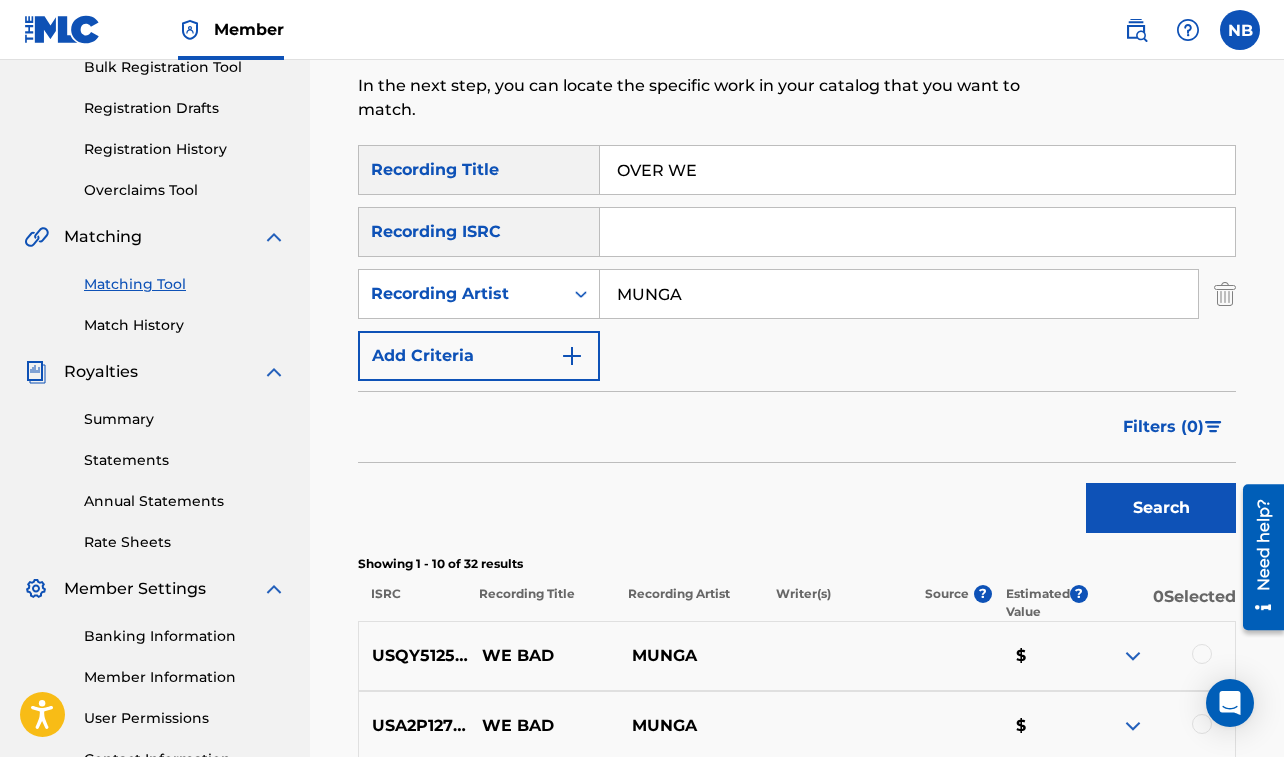 drag, startPoint x: 617, startPoint y: 168, endPoint x: 765, endPoint y: 181, distance: 148.56985 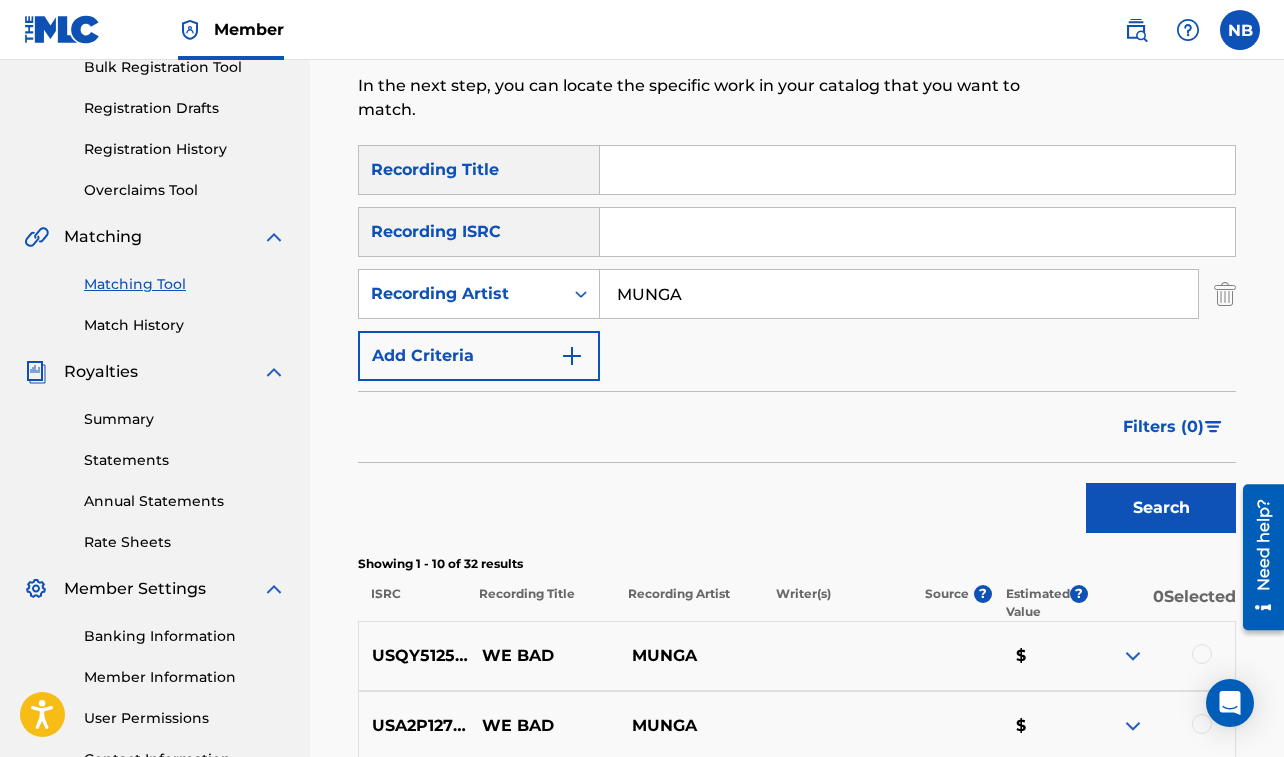 paste on "OVERPROOF RIDDIM VERSION" 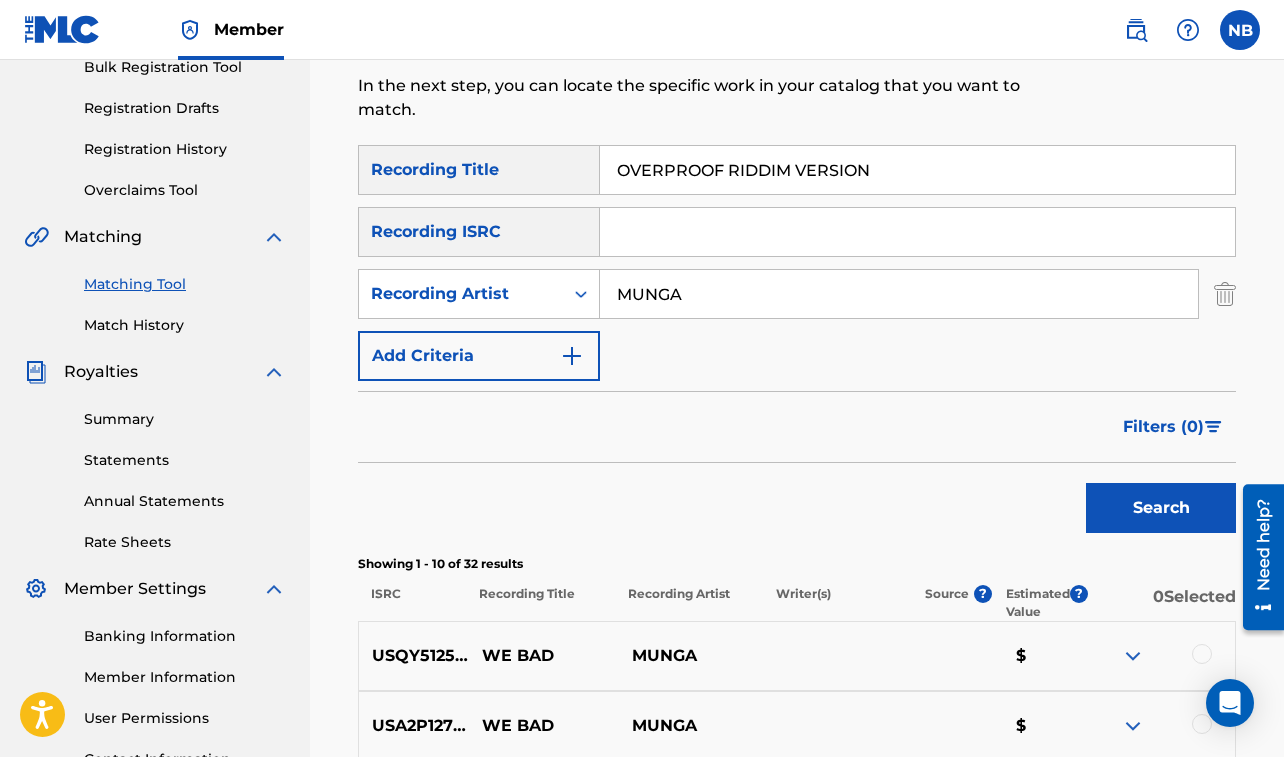 type on "OVERPROOF RIDDIM VERSION" 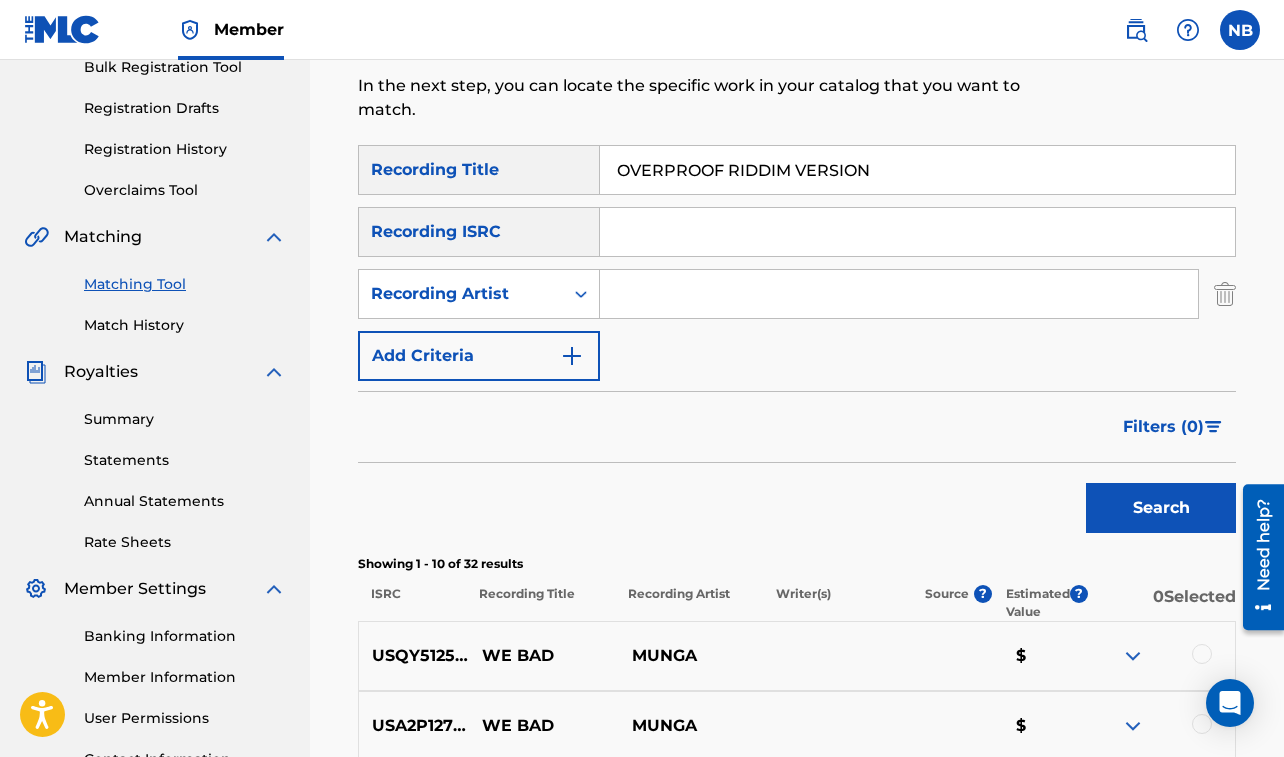 type 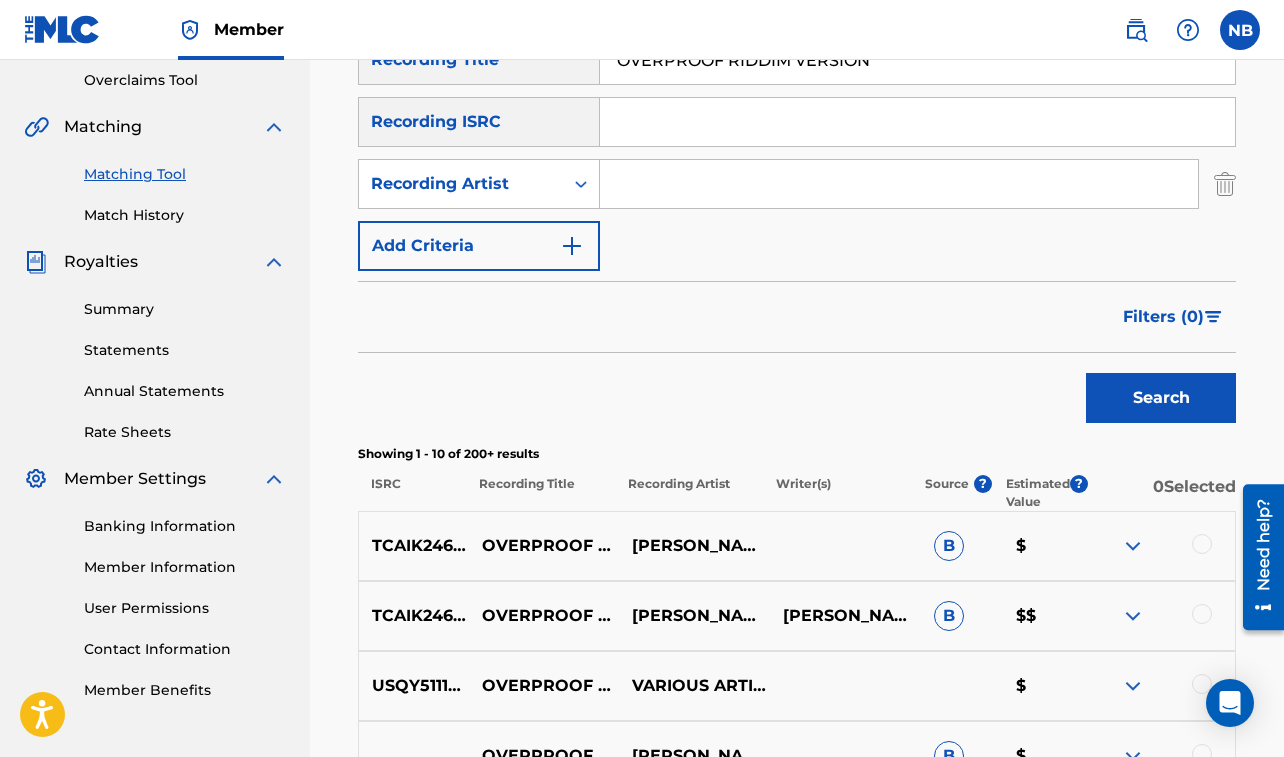 scroll, scrollTop: 423, scrollLeft: 0, axis: vertical 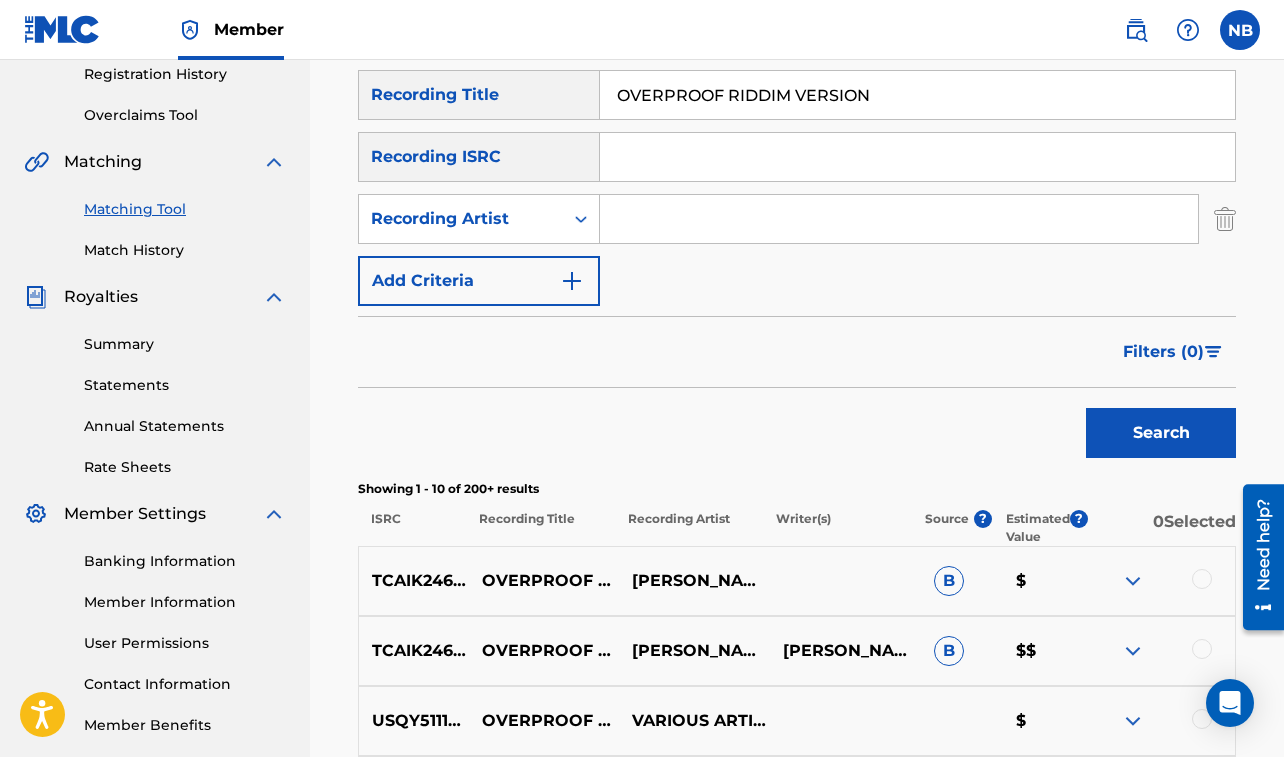 drag, startPoint x: 616, startPoint y: 89, endPoint x: 1000, endPoint y: 84, distance: 384.03256 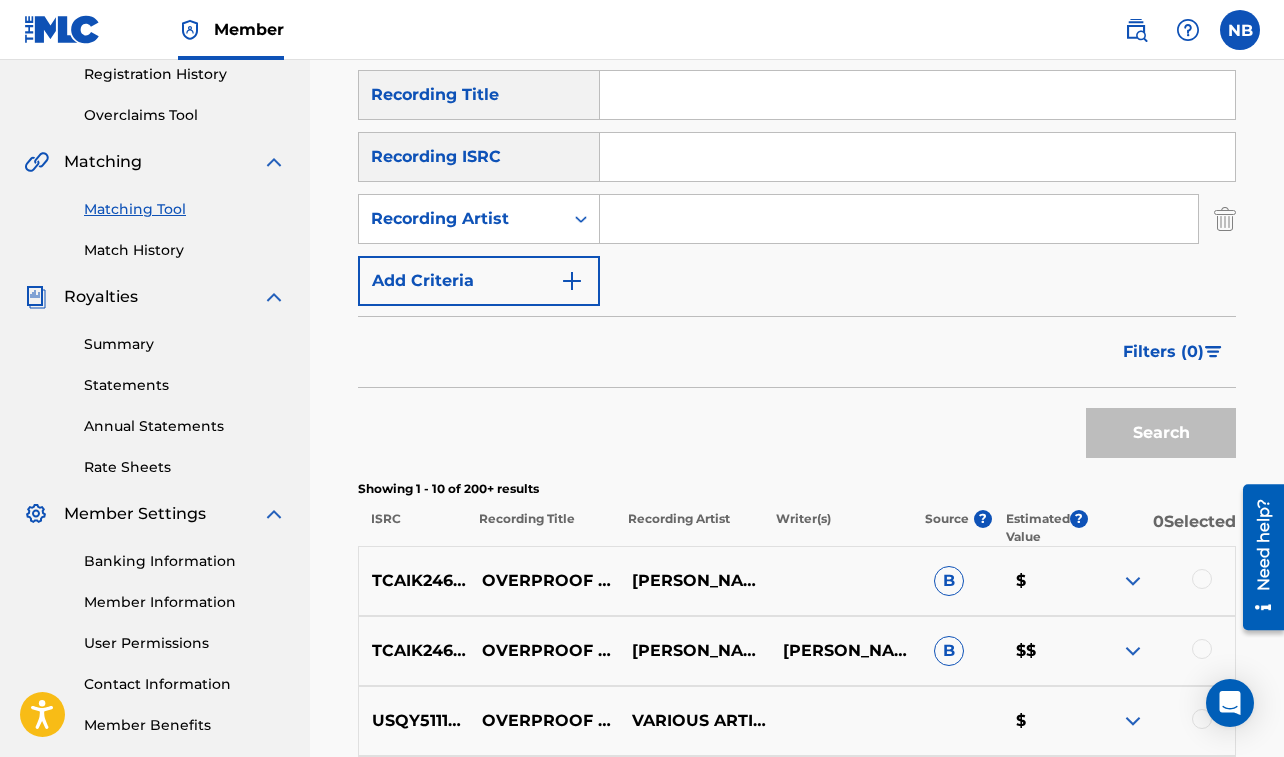 paste on "OWNA MONEY" 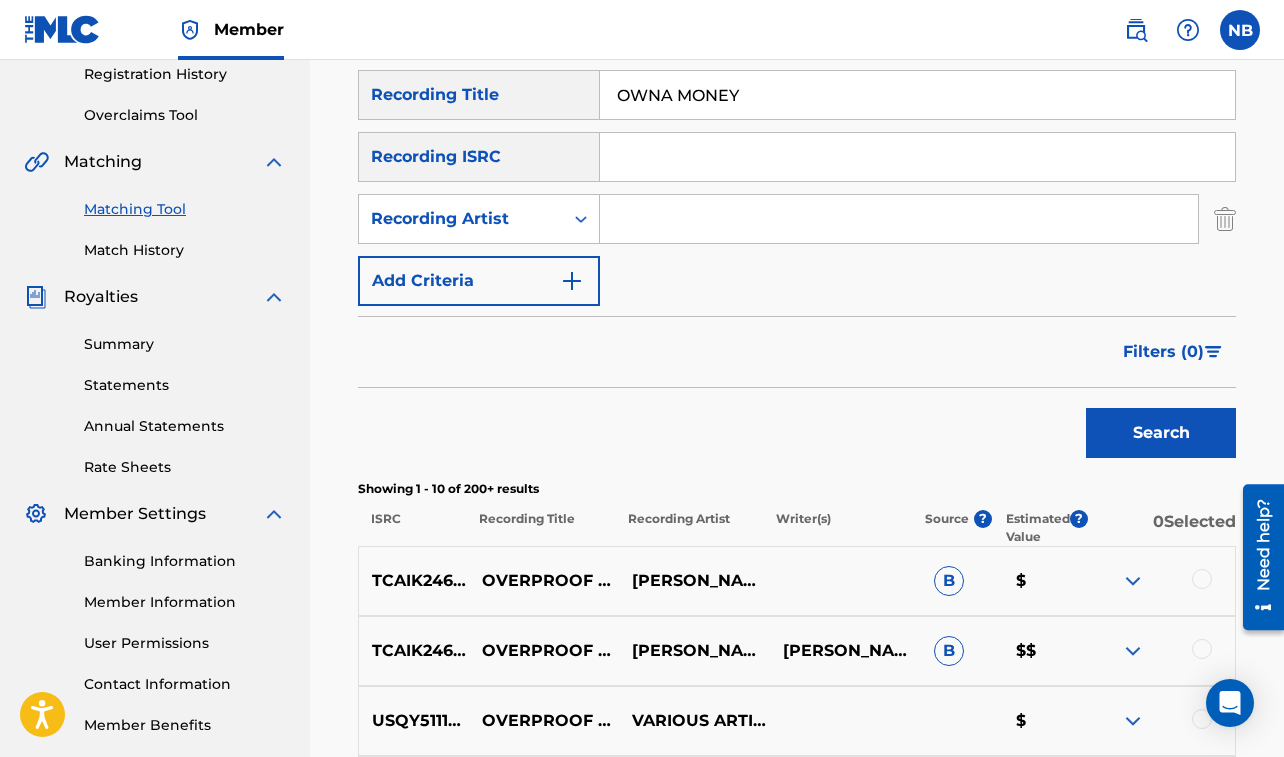 type on "OWNA MONEY" 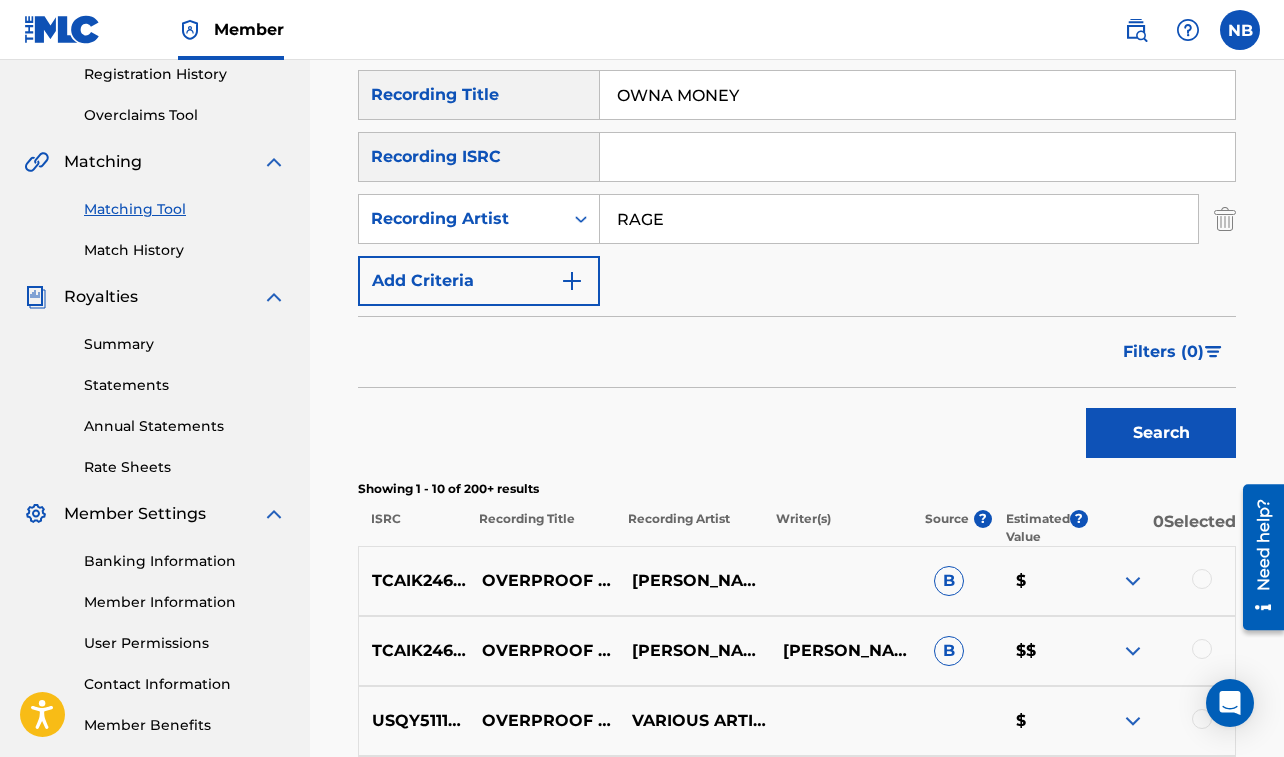 type on "RAGE" 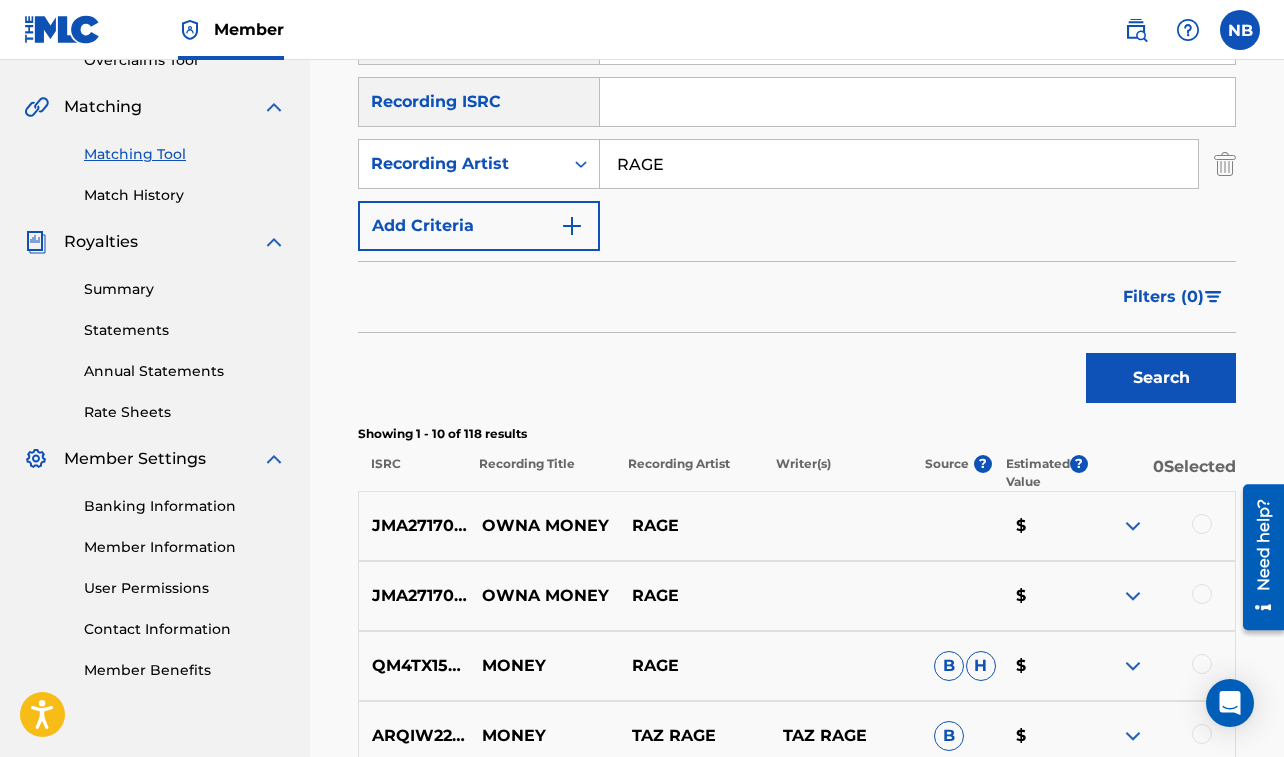 scroll, scrollTop: 440, scrollLeft: 0, axis: vertical 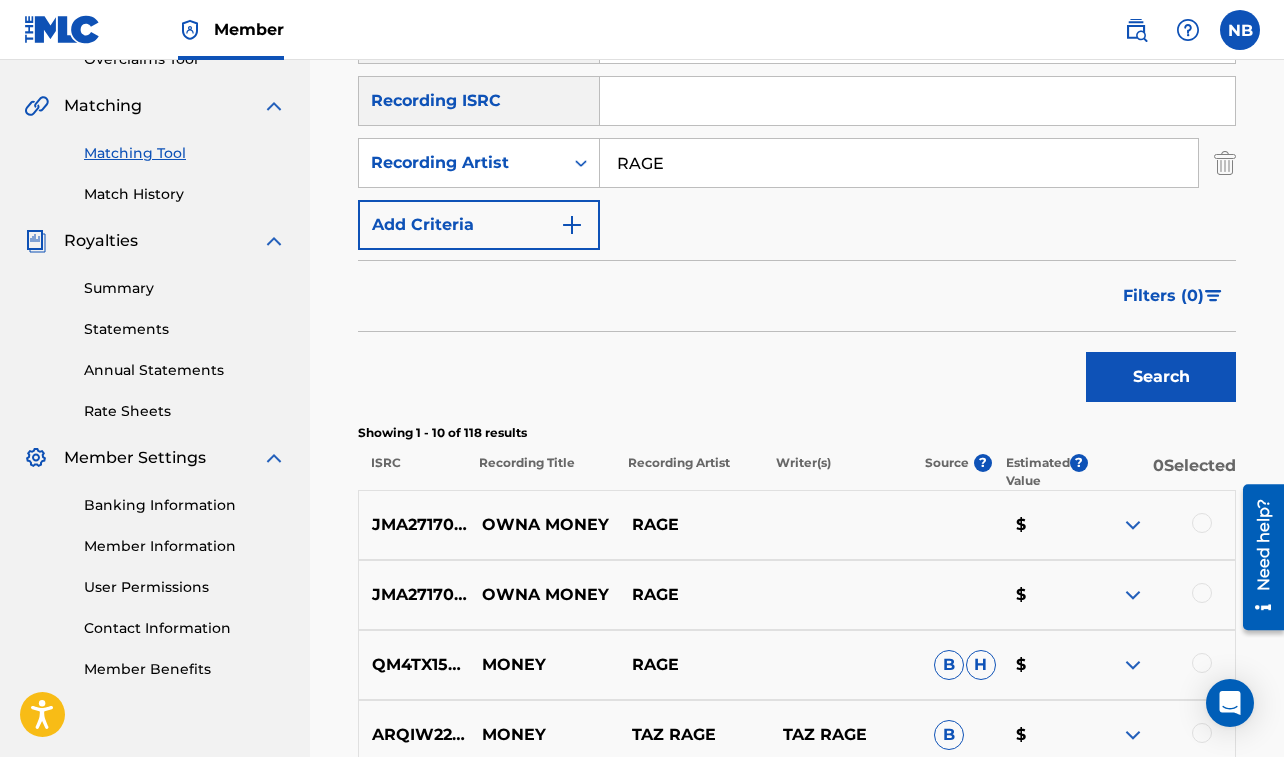 click at bounding box center (1202, 523) 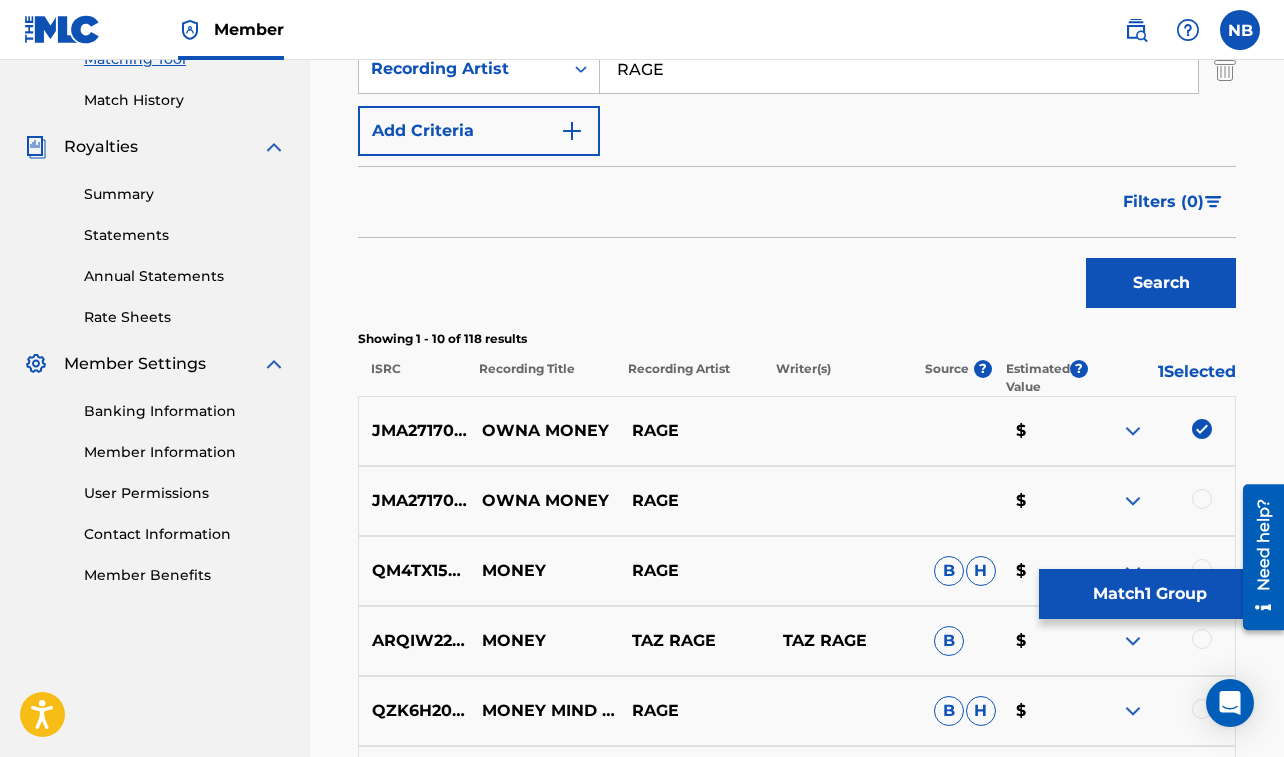 scroll, scrollTop: 540, scrollLeft: 0, axis: vertical 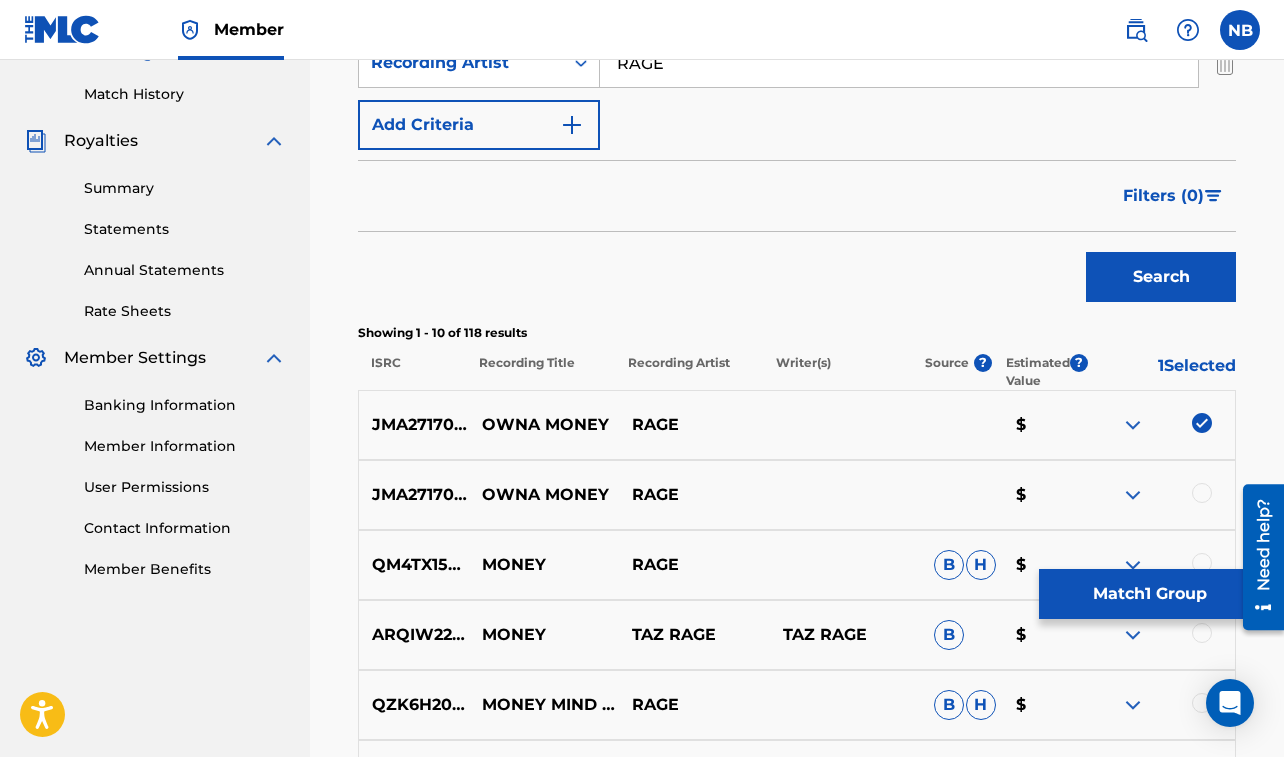 click at bounding box center [1202, 493] 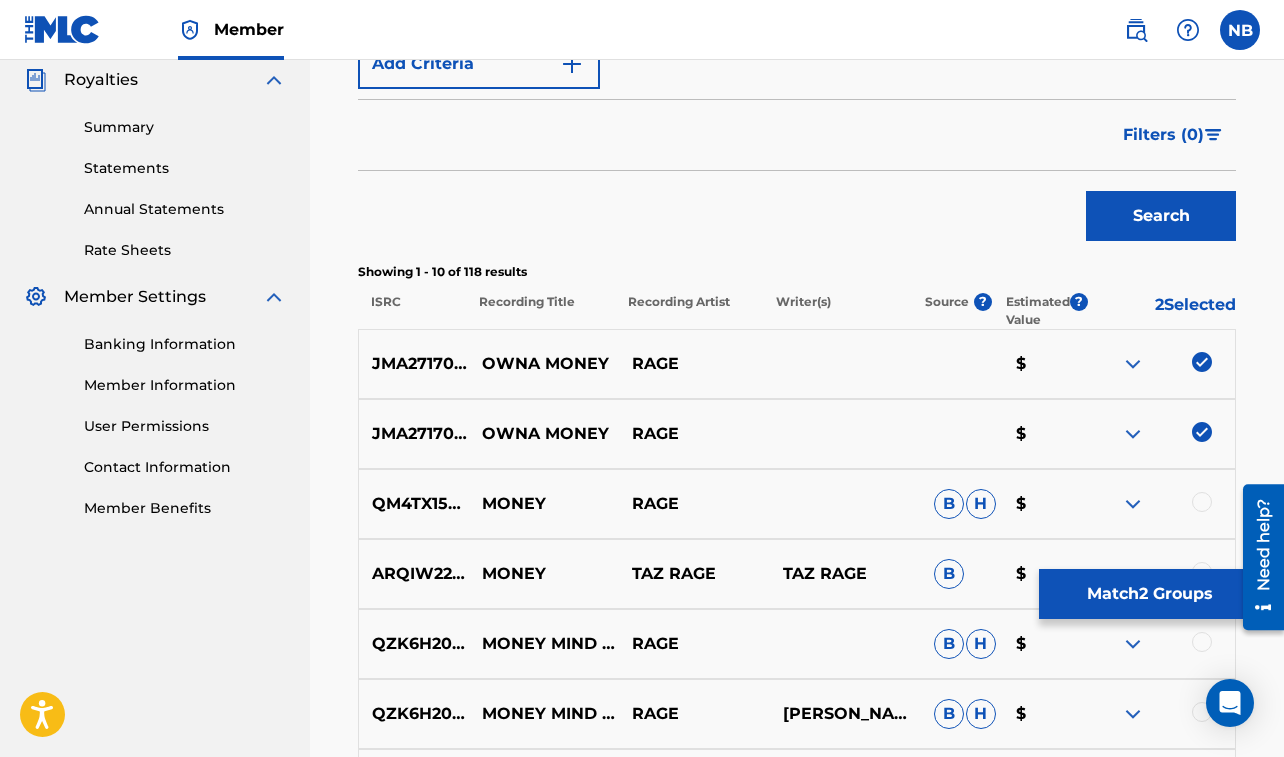 scroll, scrollTop: 605, scrollLeft: 0, axis: vertical 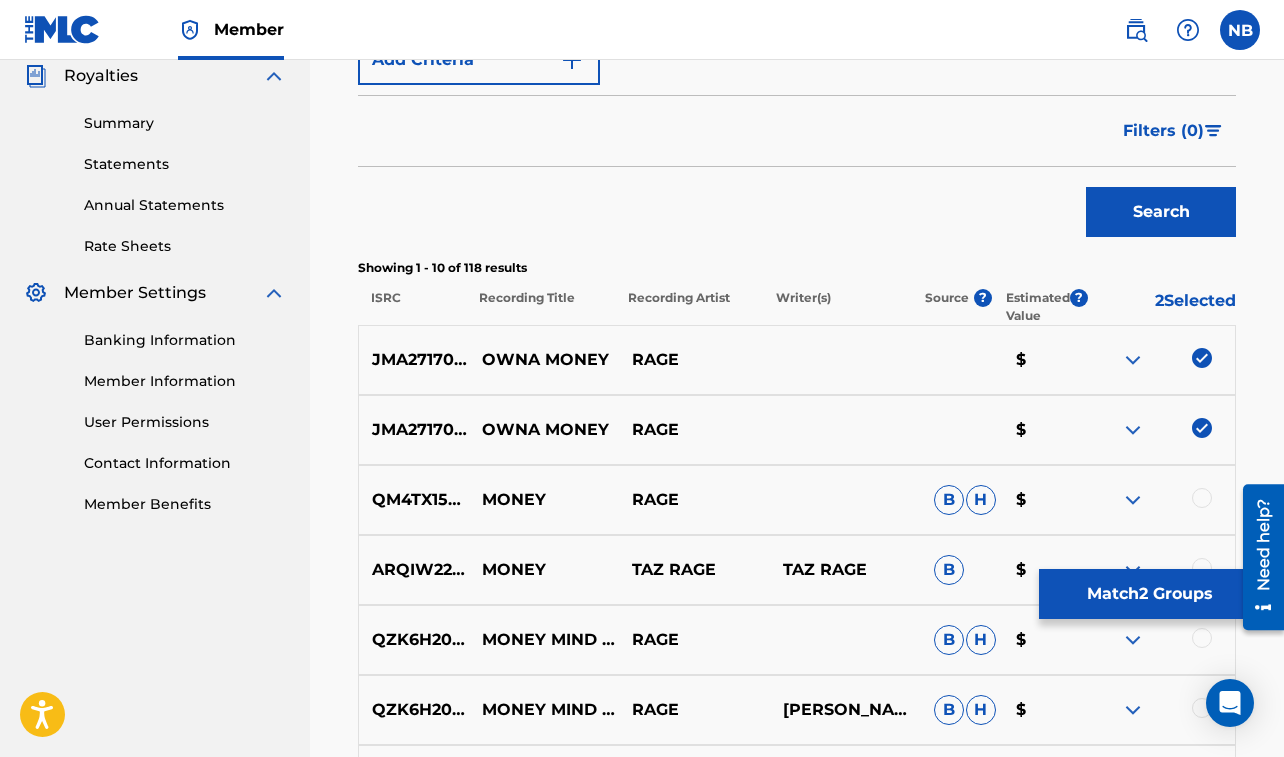 click on "Match  2 Groups" at bounding box center (1149, 594) 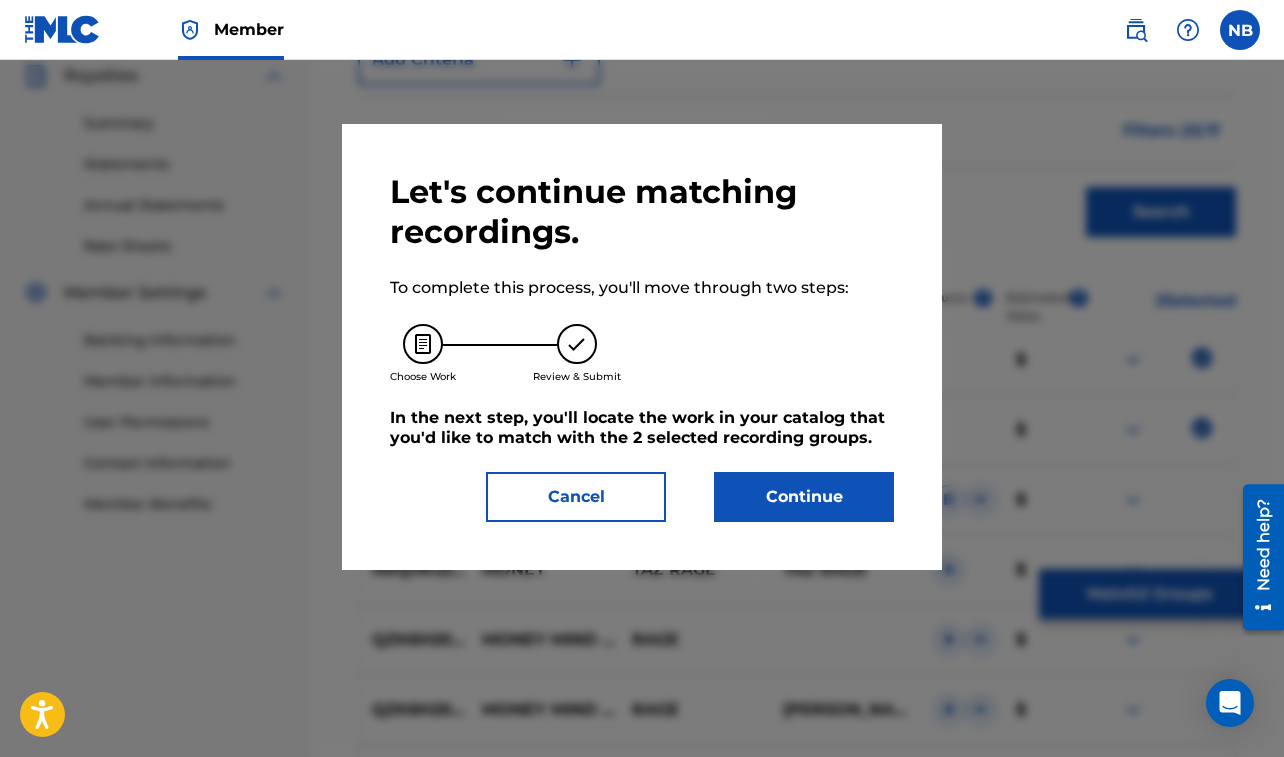 click on "Continue" at bounding box center [804, 497] 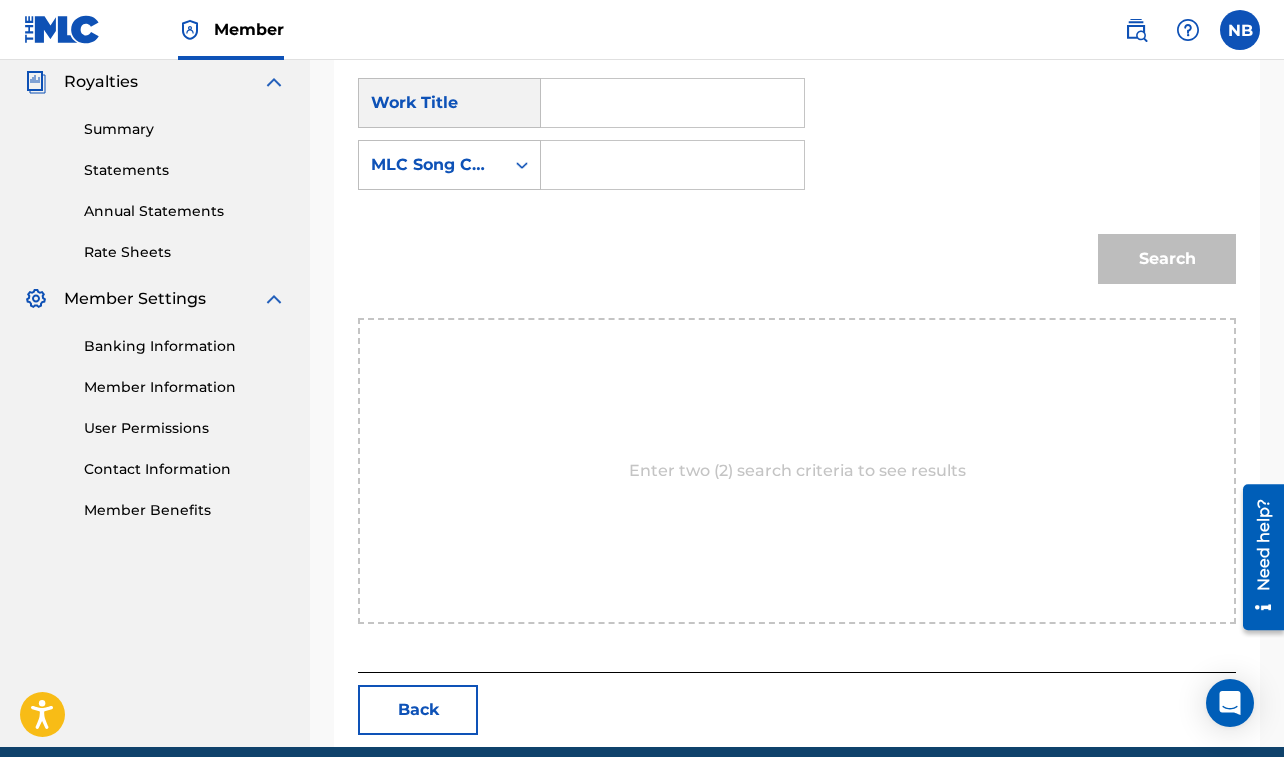 scroll, scrollTop: 605, scrollLeft: 0, axis: vertical 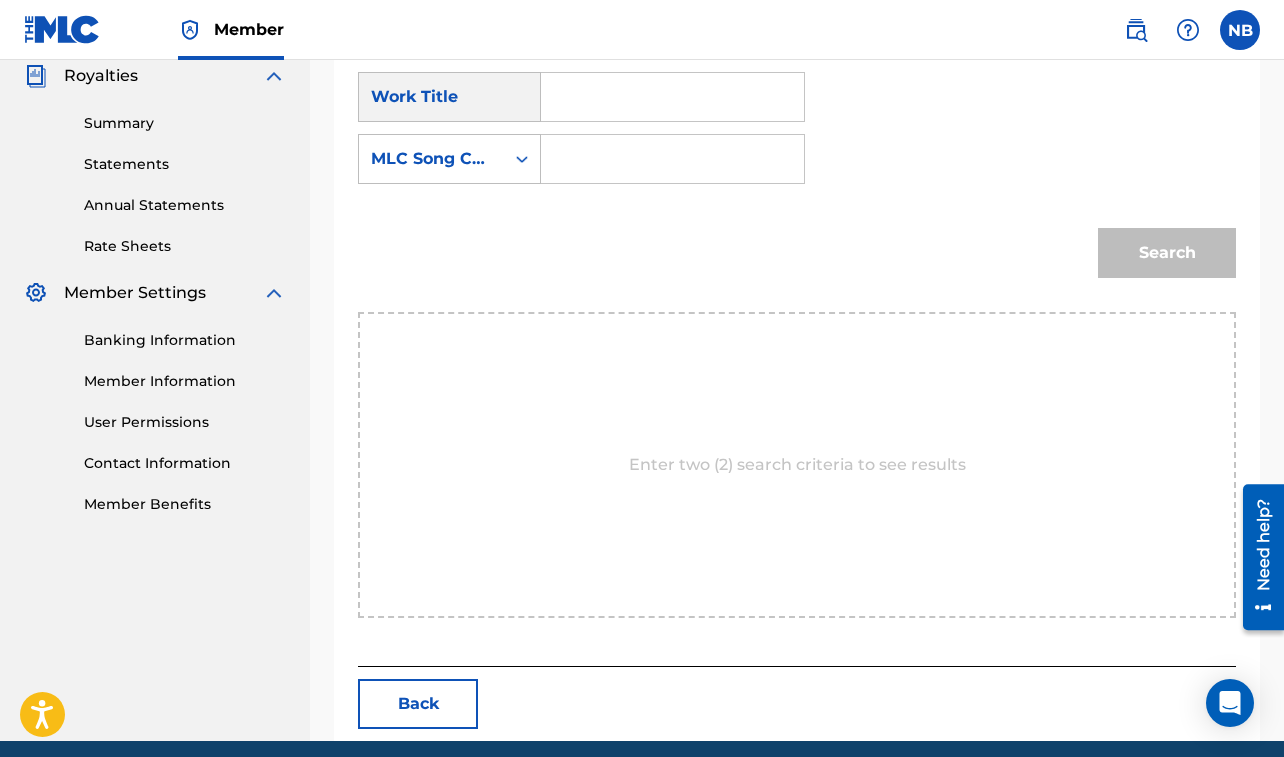 click at bounding box center (672, 97) 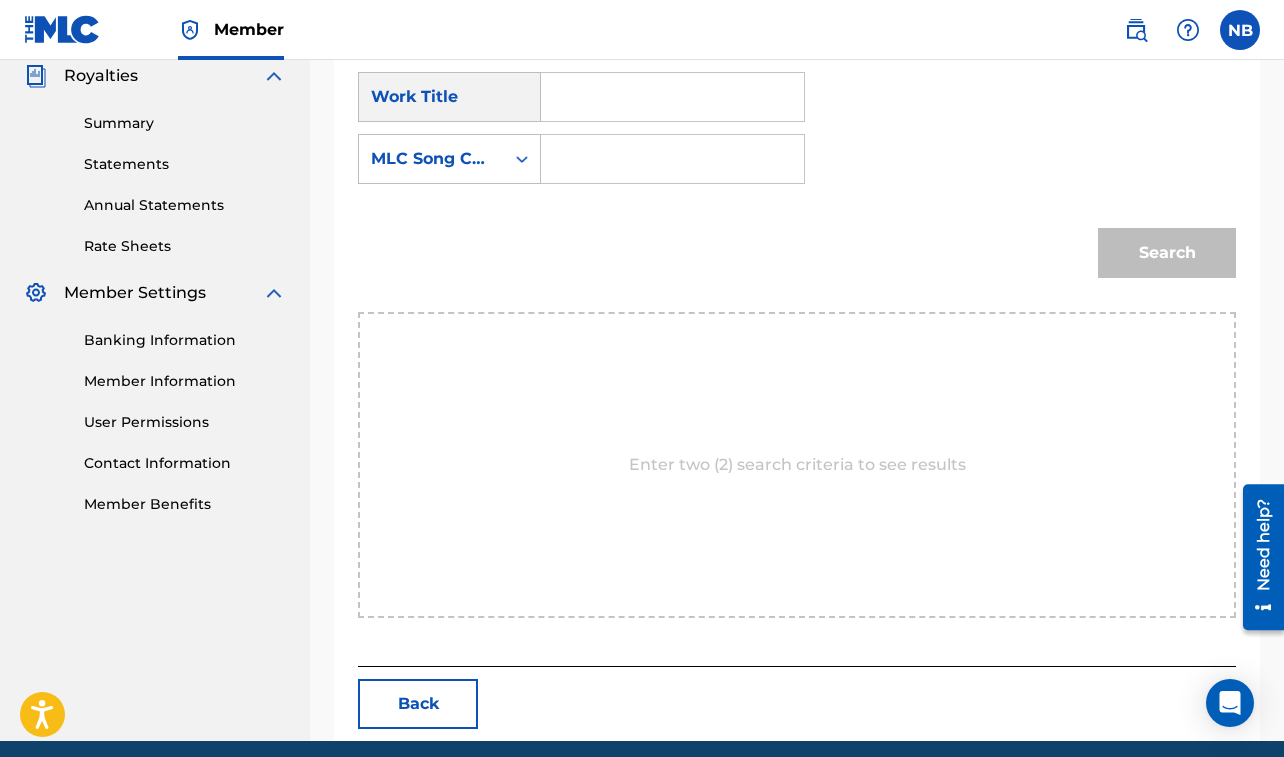 paste on "OWNA MONEY" 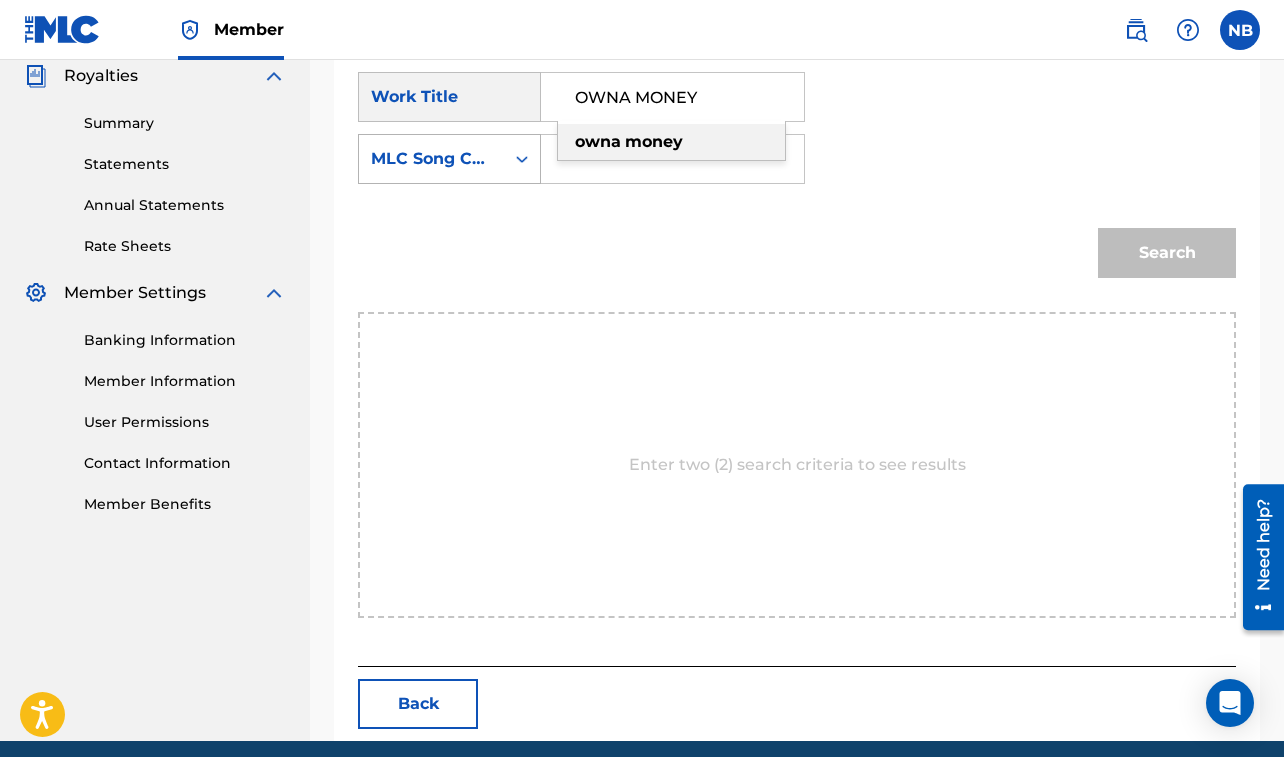type on "OWNA MONEY" 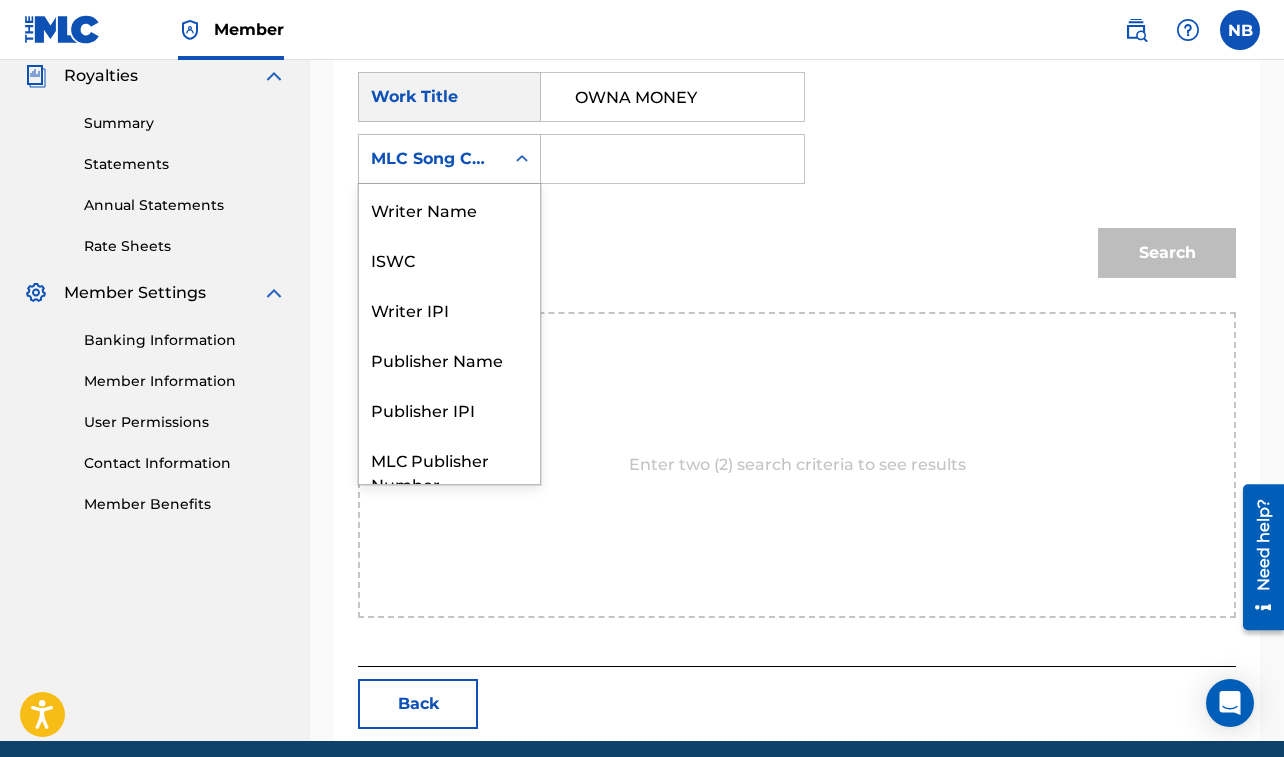 click on "MLC Song Code" at bounding box center [431, 159] 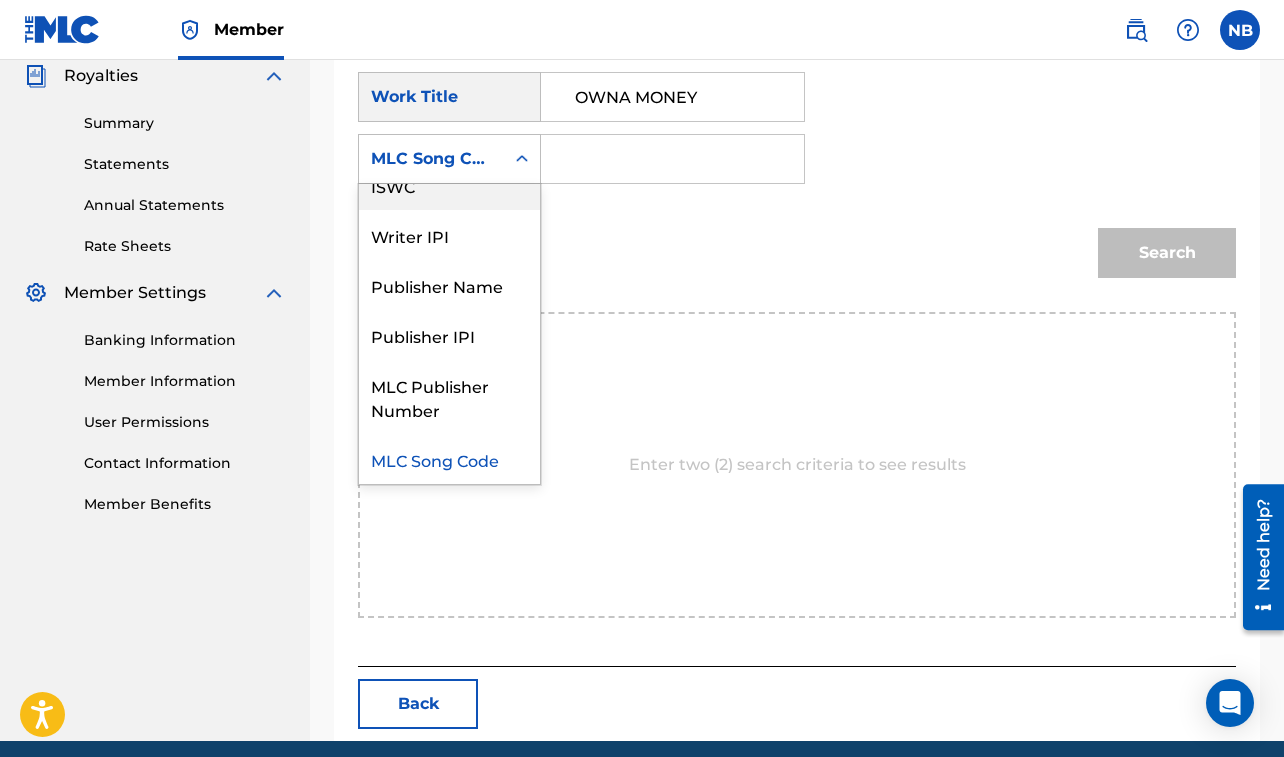 scroll, scrollTop: 0, scrollLeft: 0, axis: both 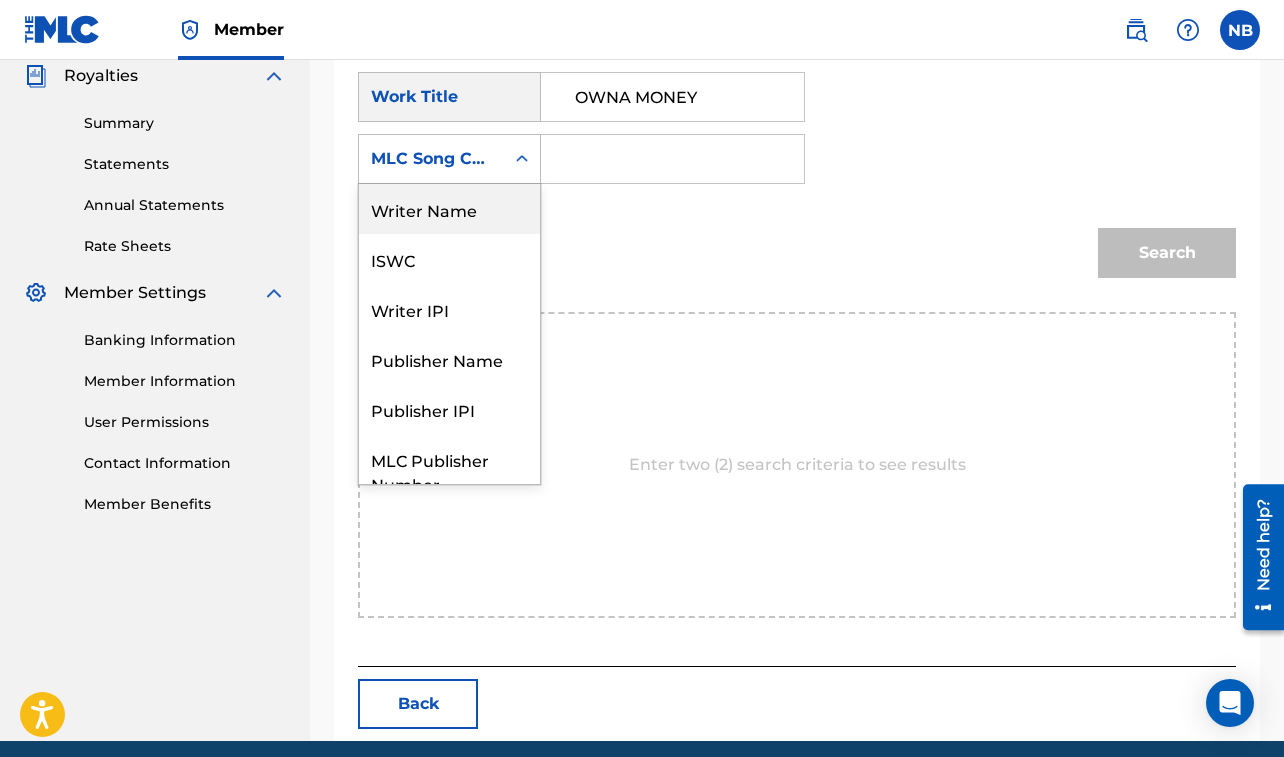 click on "Writer Name" at bounding box center [449, 209] 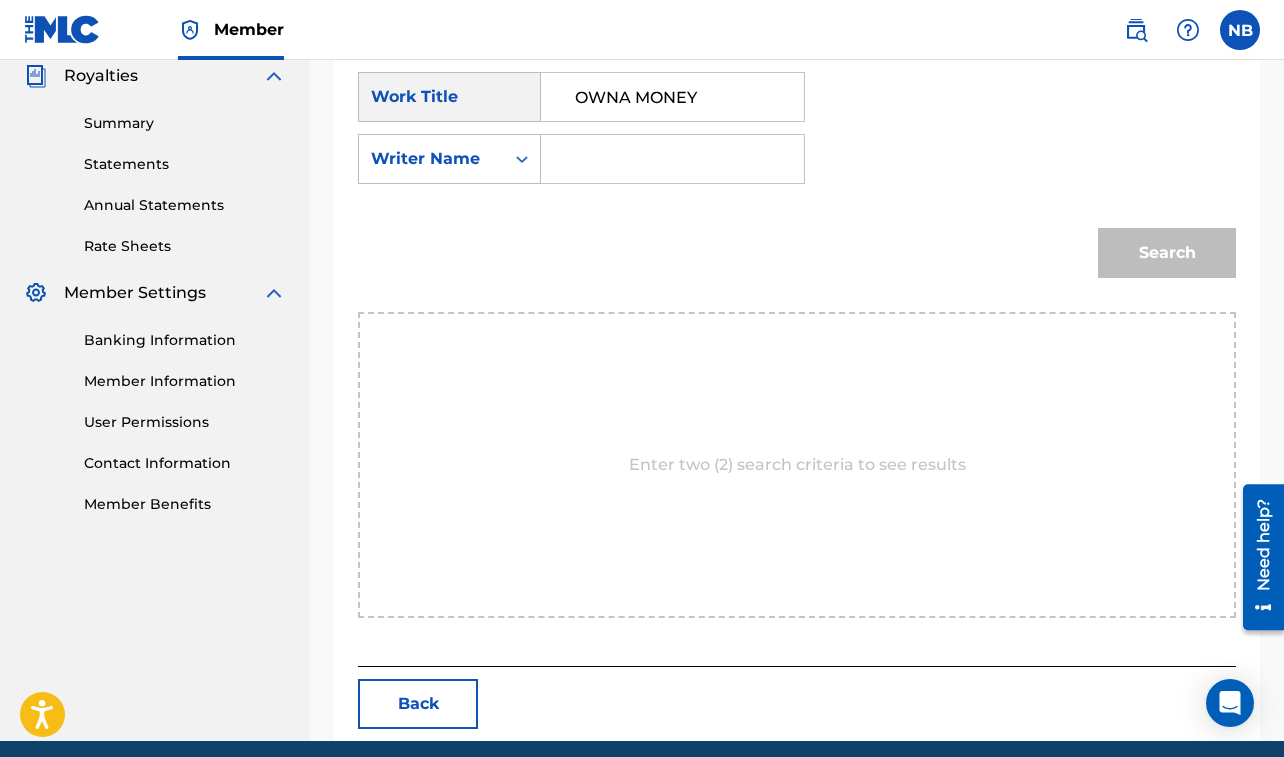 click at bounding box center (672, 159) 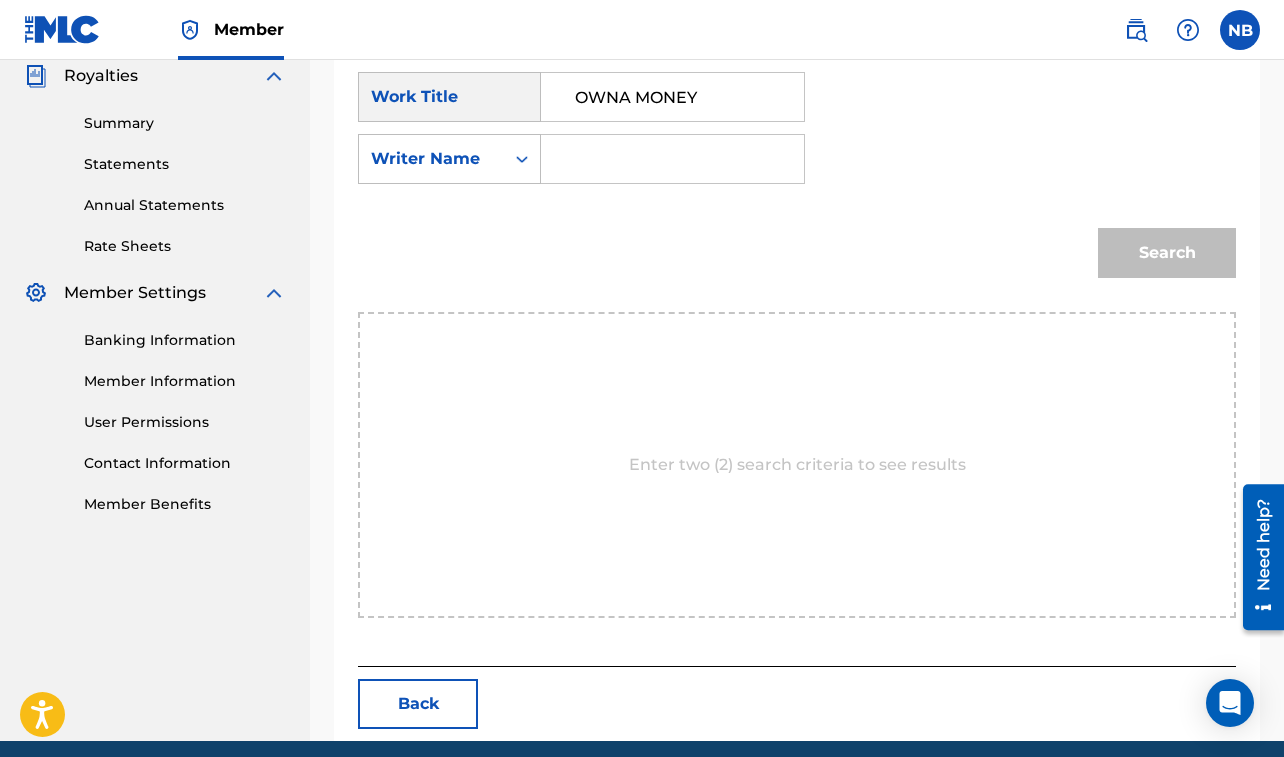 type on "[PERSON_NAME]" 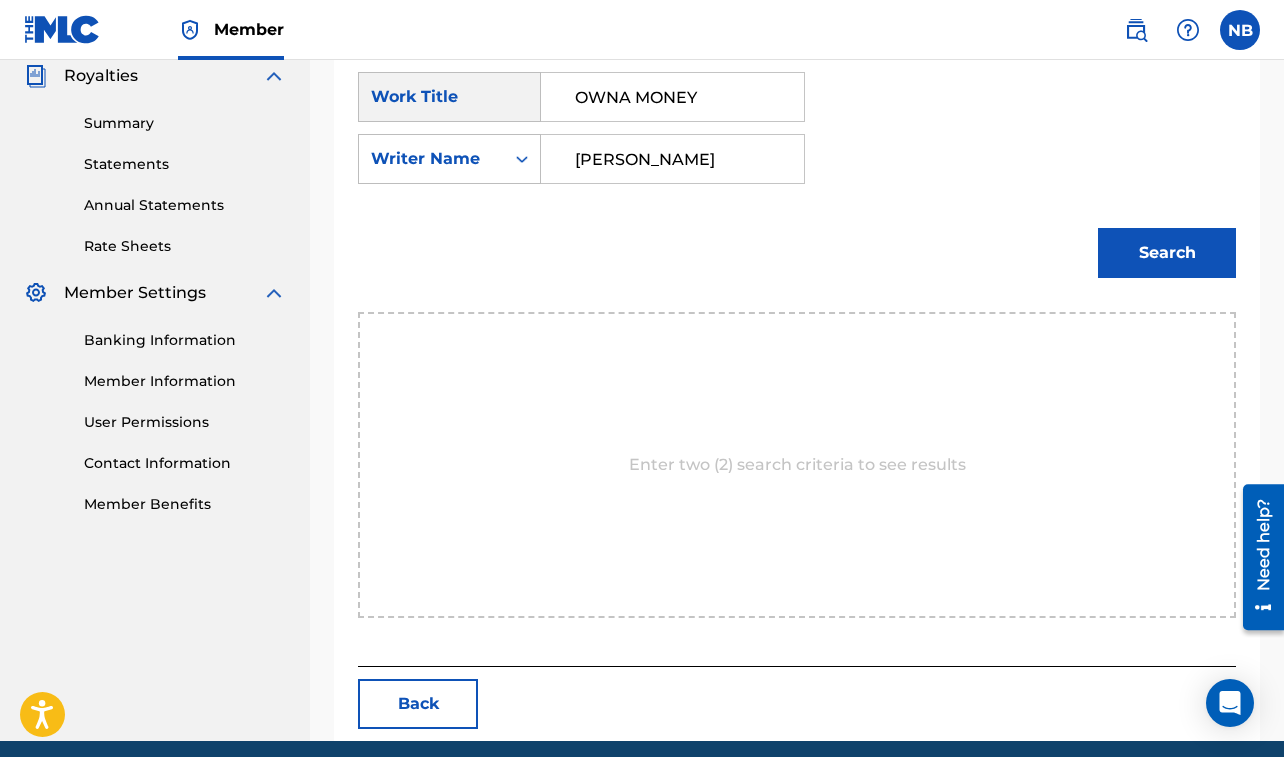 click on "Search" at bounding box center [1167, 253] 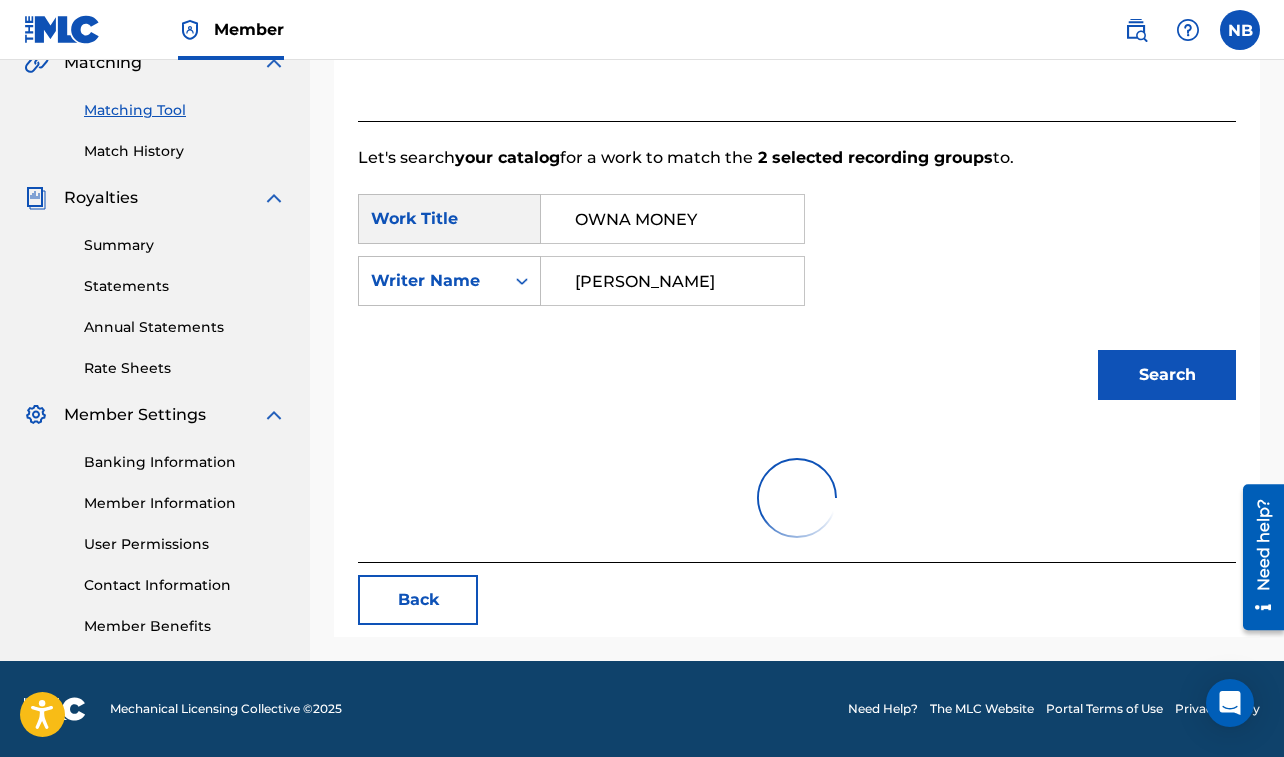 scroll, scrollTop: 605, scrollLeft: 0, axis: vertical 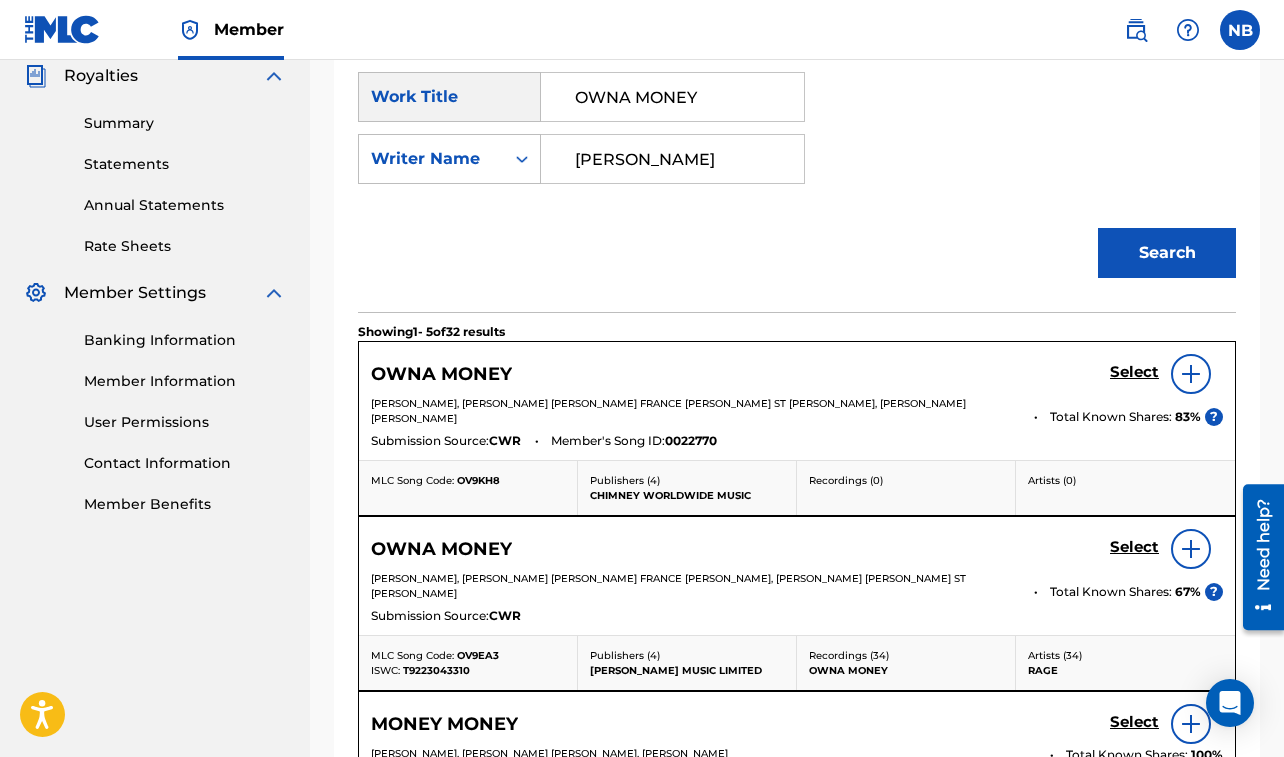 click on "Select" at bounding box center (1134, 372) 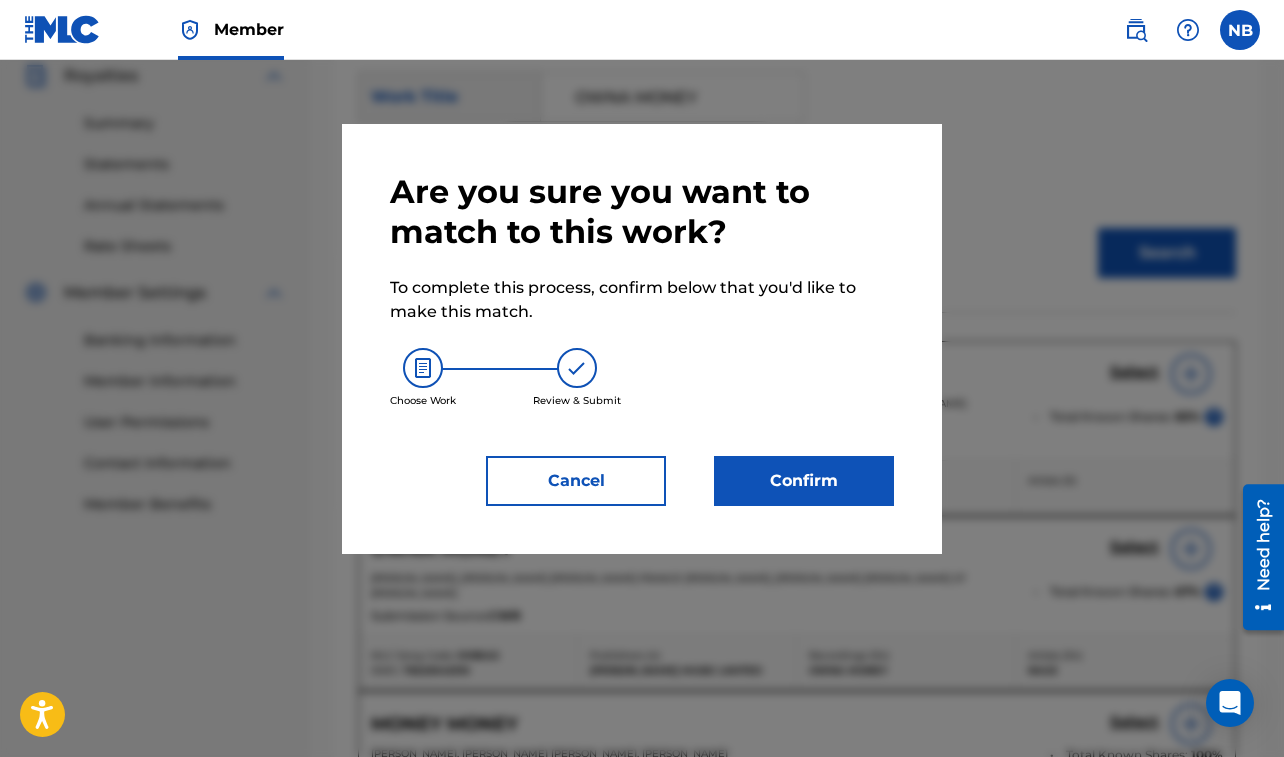 click on "Confirm" at bounding box center [804, 481] 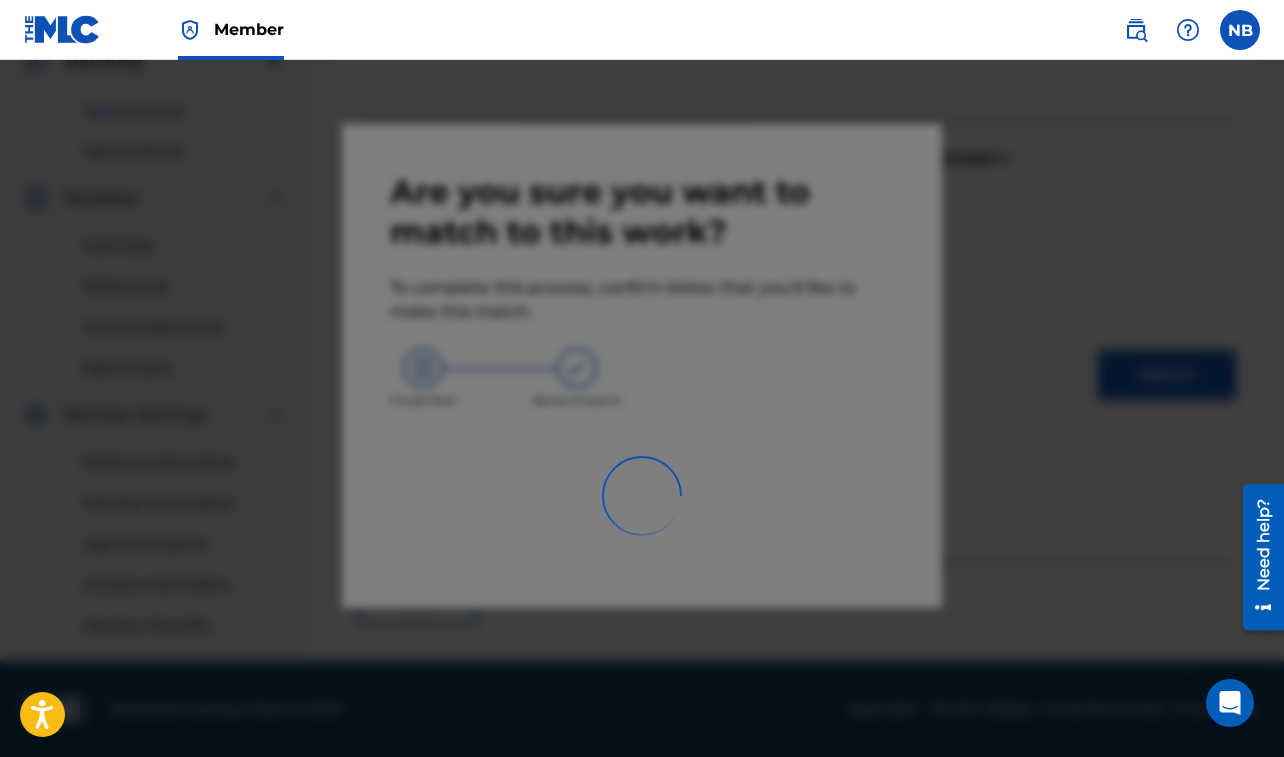 scroll, scrollTop: 483, scrollLeft: 0, axis: vertical 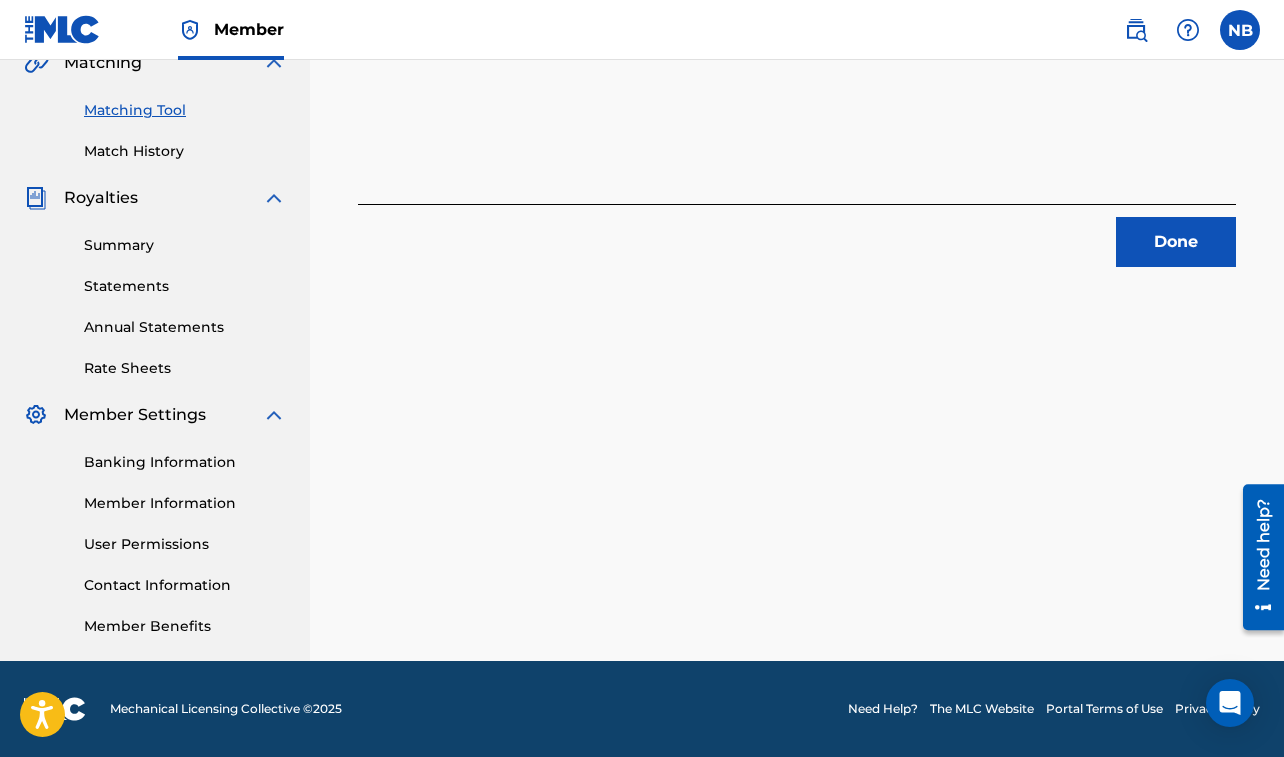 click on "Done" at bounding box center [1176, 242] 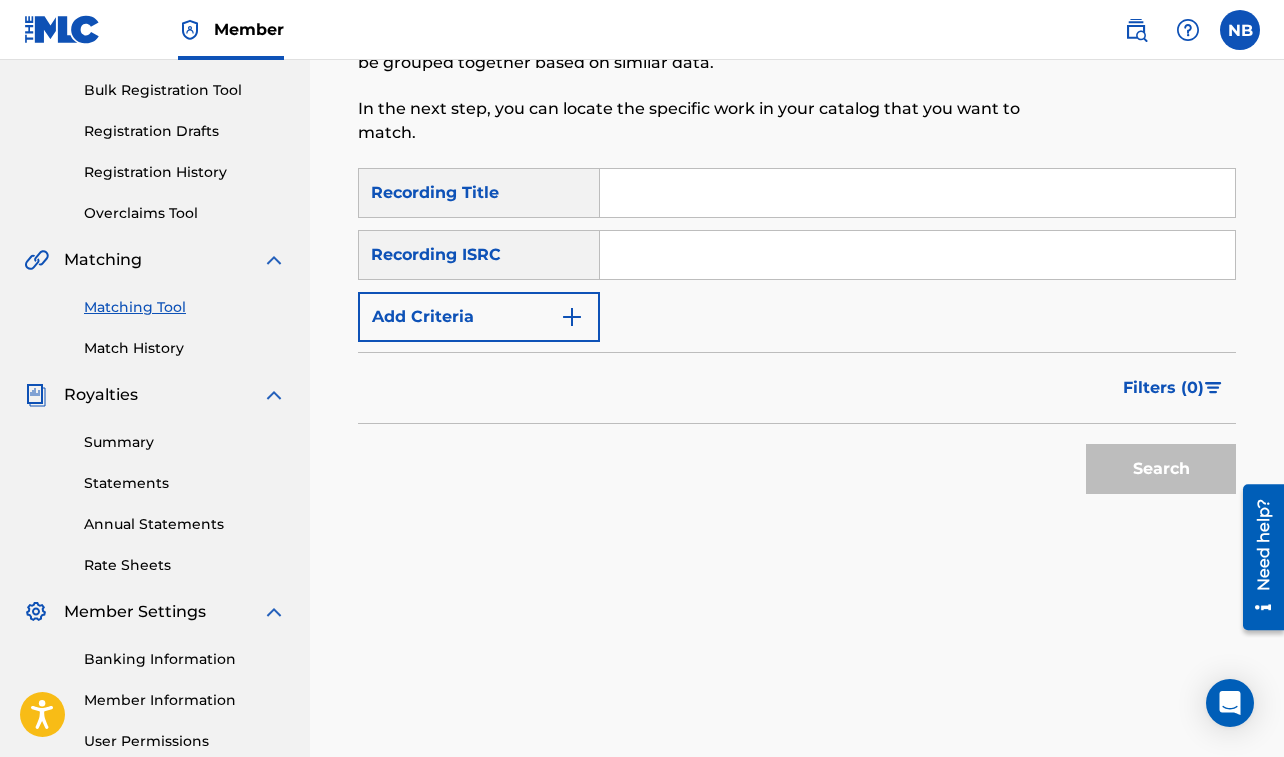 scroll, scrollTop: 5, scrollLeft: 0, axis: vertical 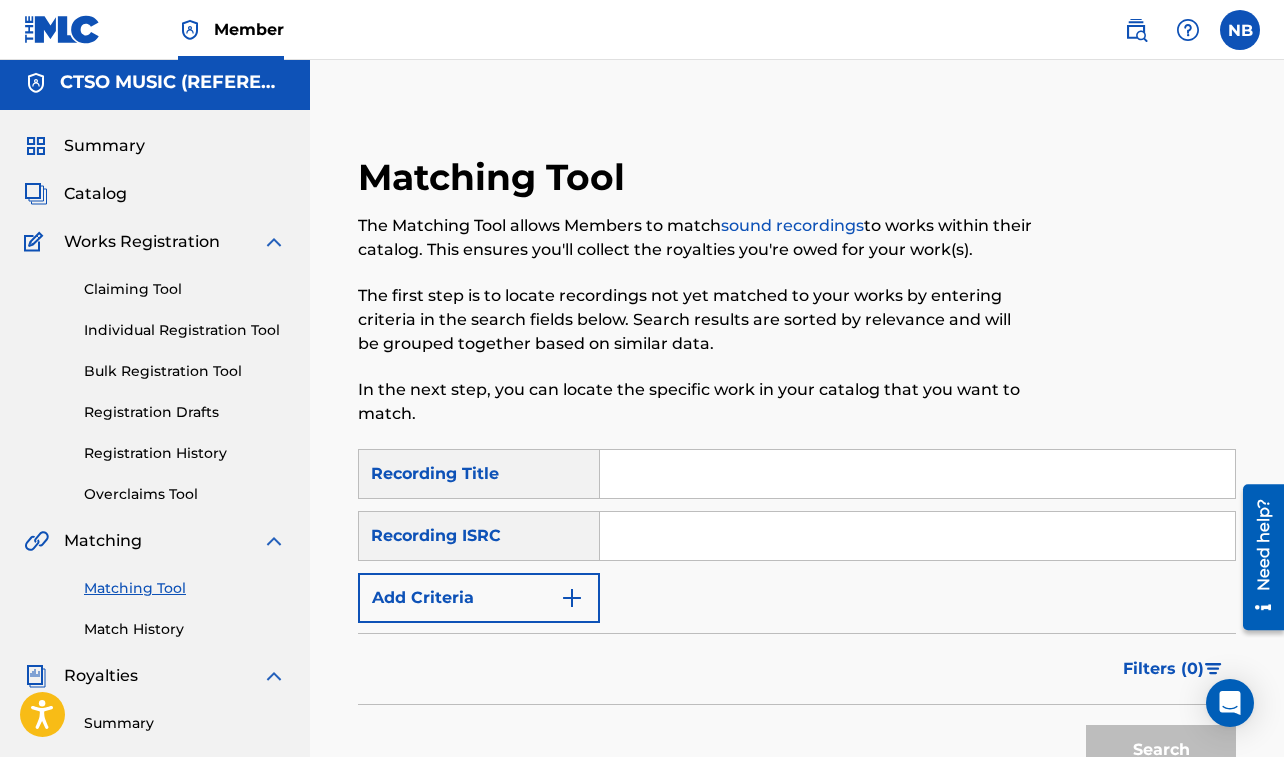 click at bounding box center [917, 474] 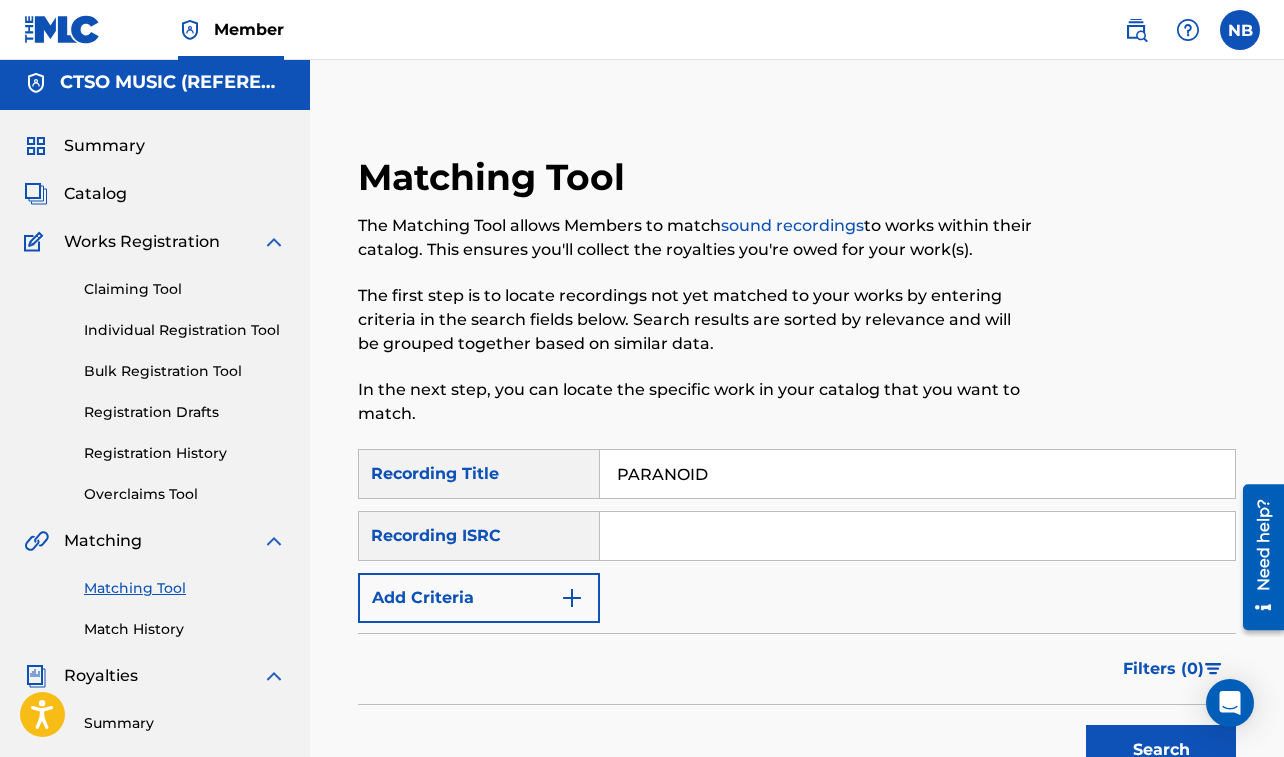 type on "PARANOID" 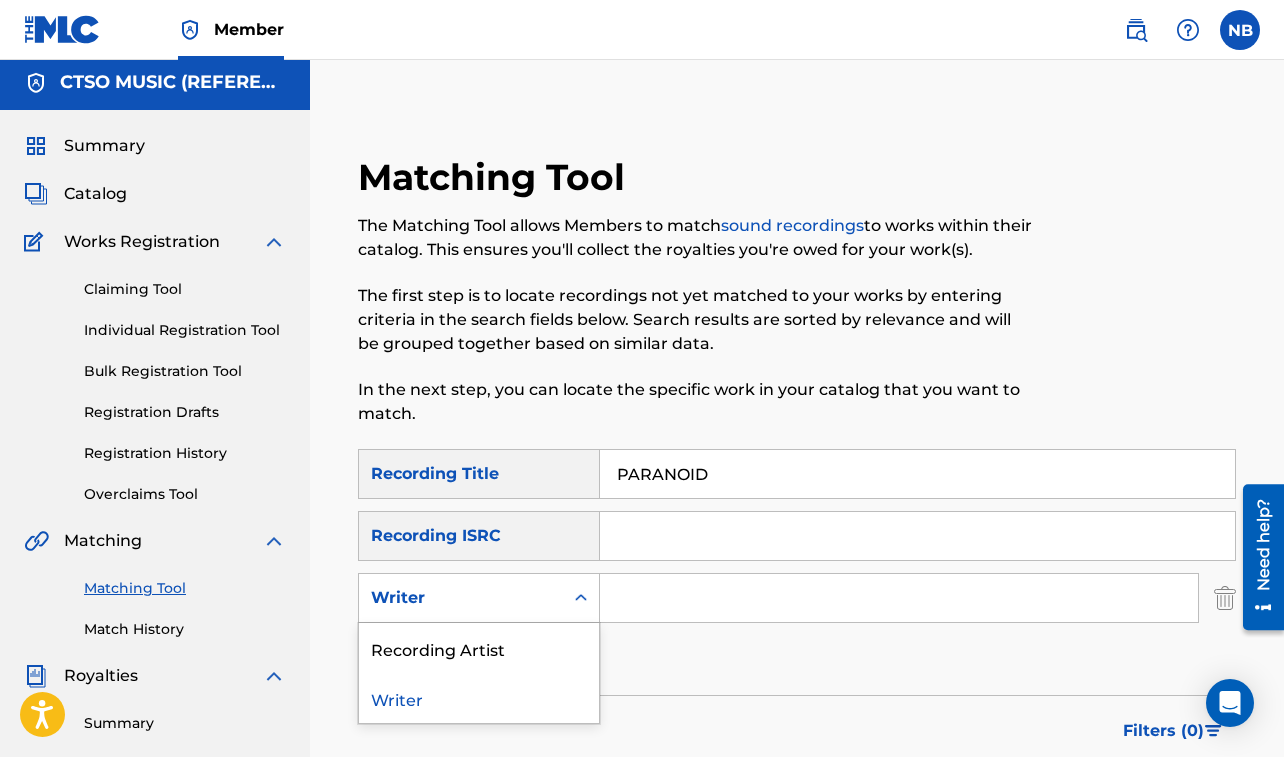click on "Writer" at bounding box center (461, 598) 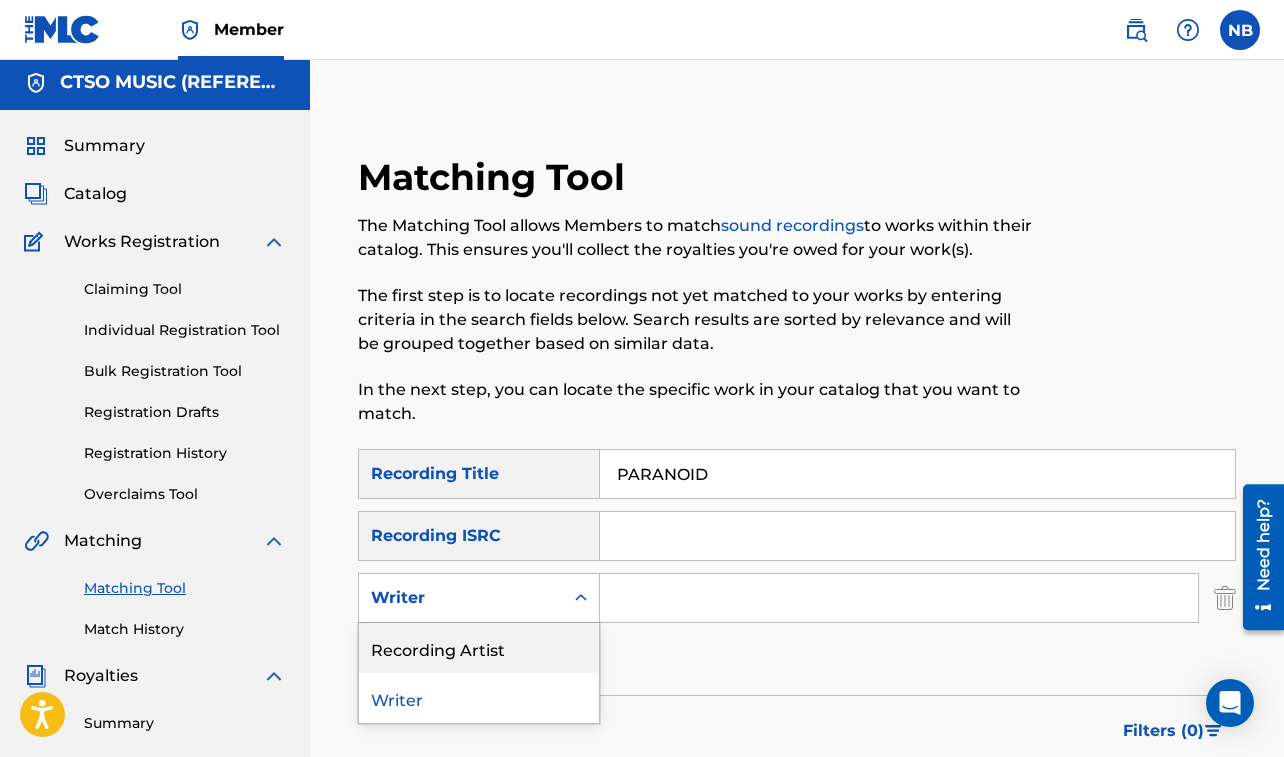 click on "Recording Artist" at bounding box center [479, 648] 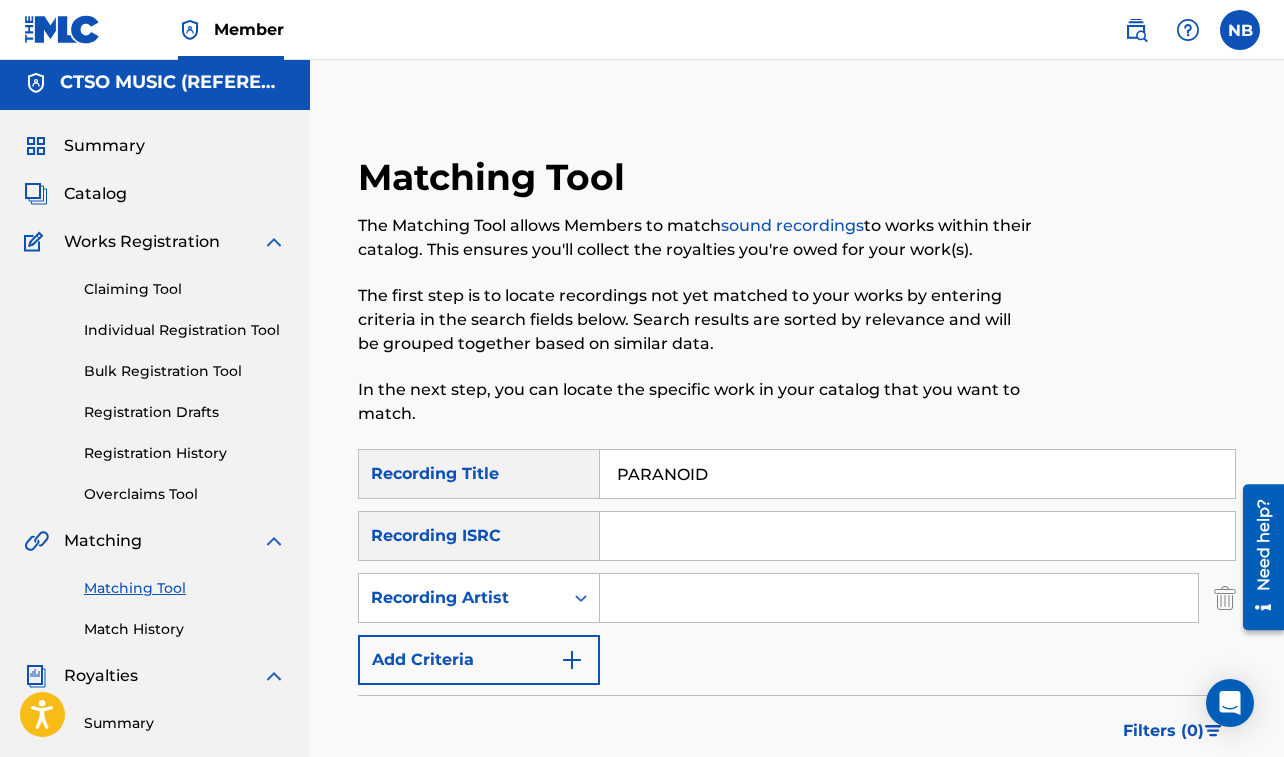 click at bounding box center (899, 598) 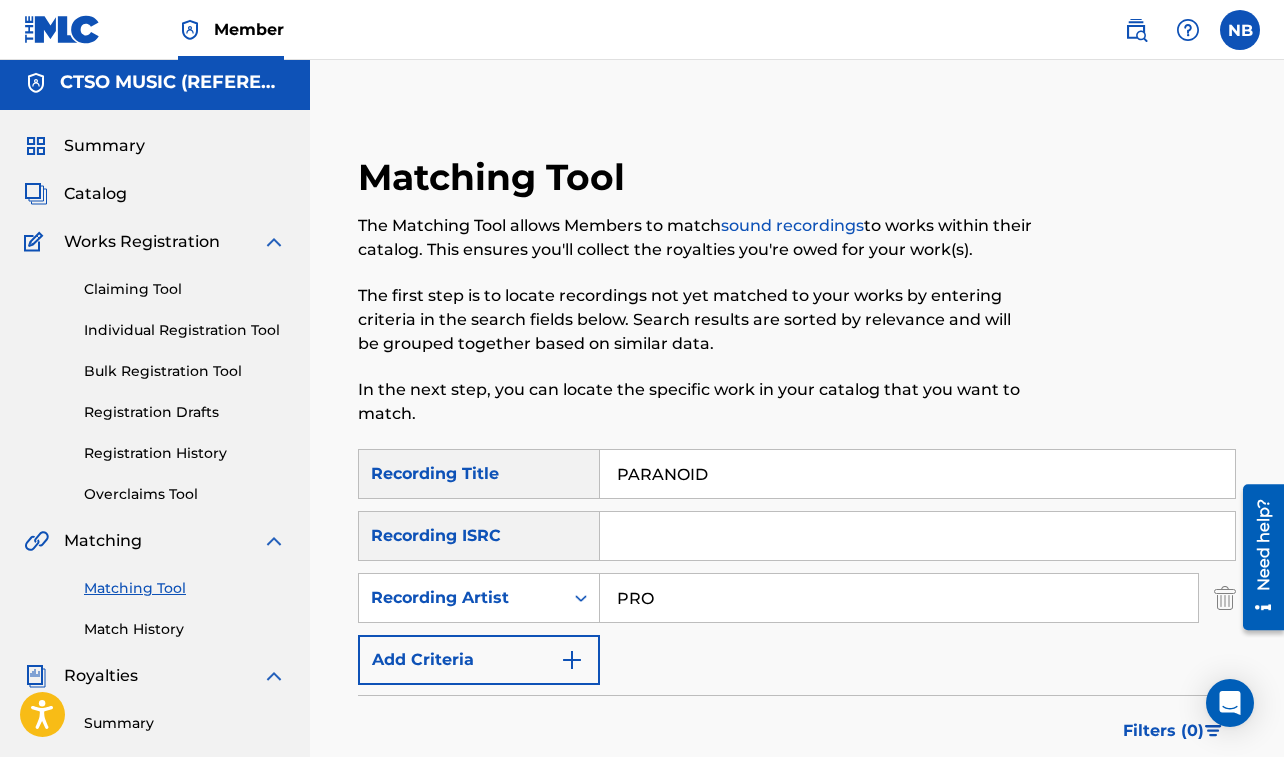 type on "PROHGRES" 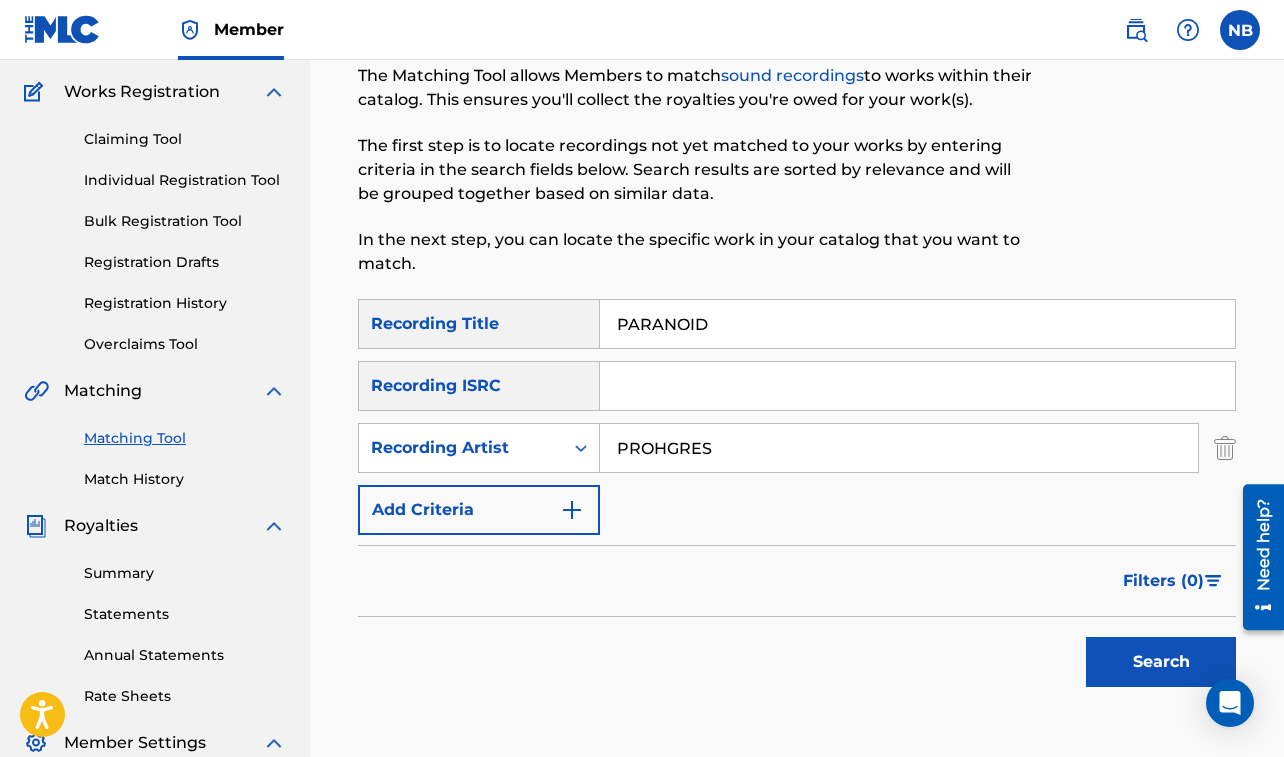 scroll, scrollTop: 159, scrollLeft: 0, axis: vertical 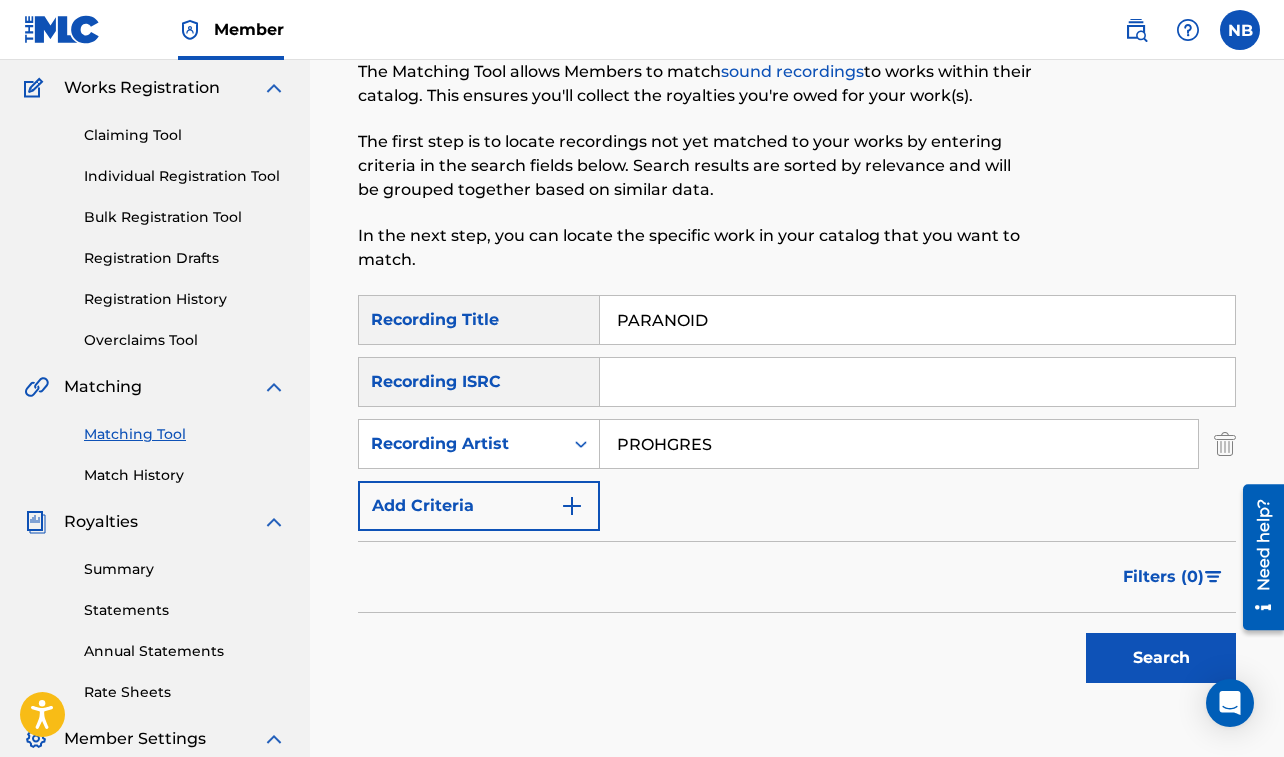 click on "Search" at bounding box center (1161, 658) 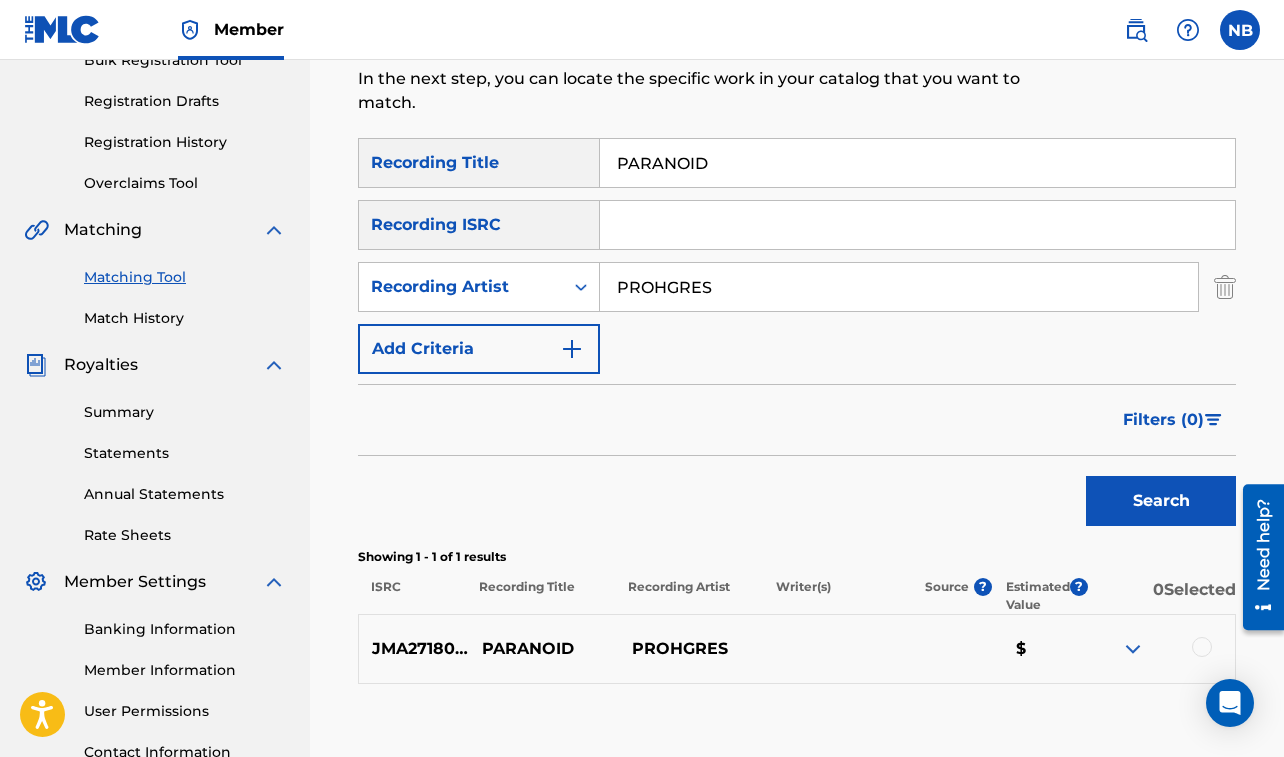 scroll, scrollTop: 427, scrollLeft: 0, axis: vertical 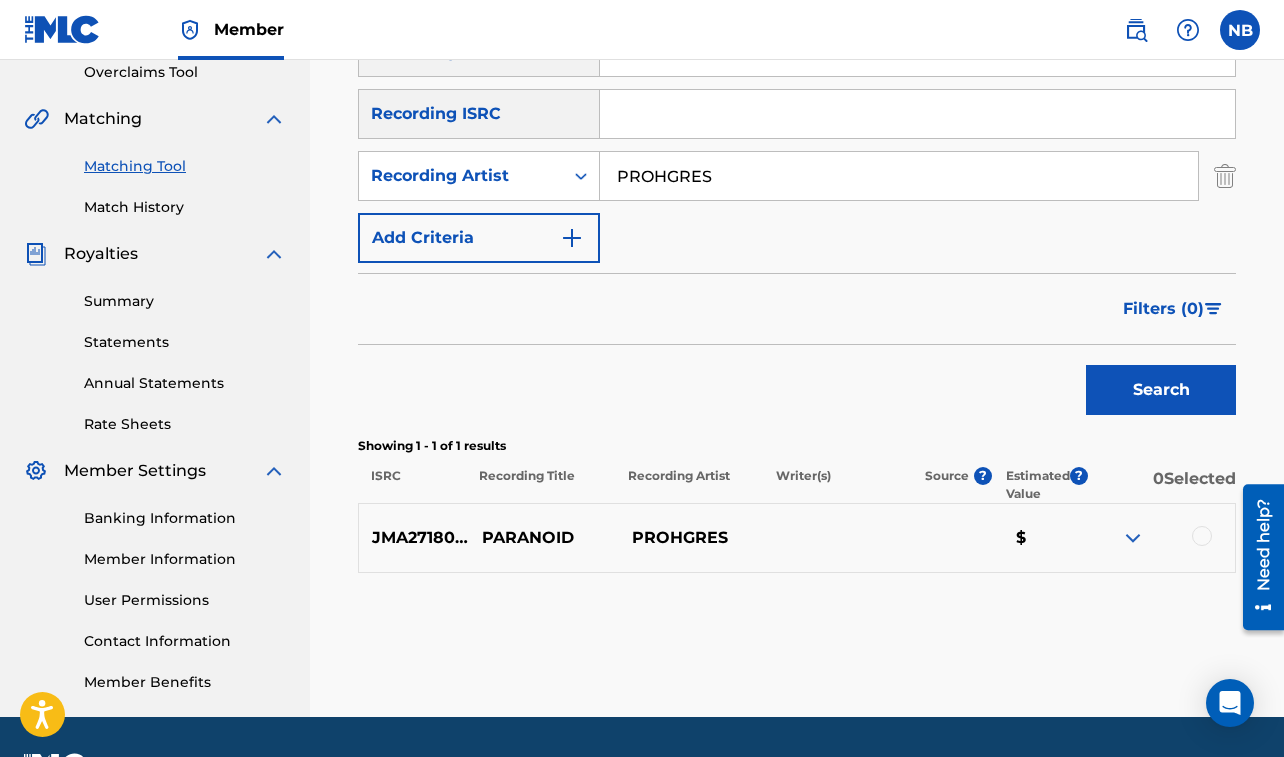 click at bounding box center (1202, 536) 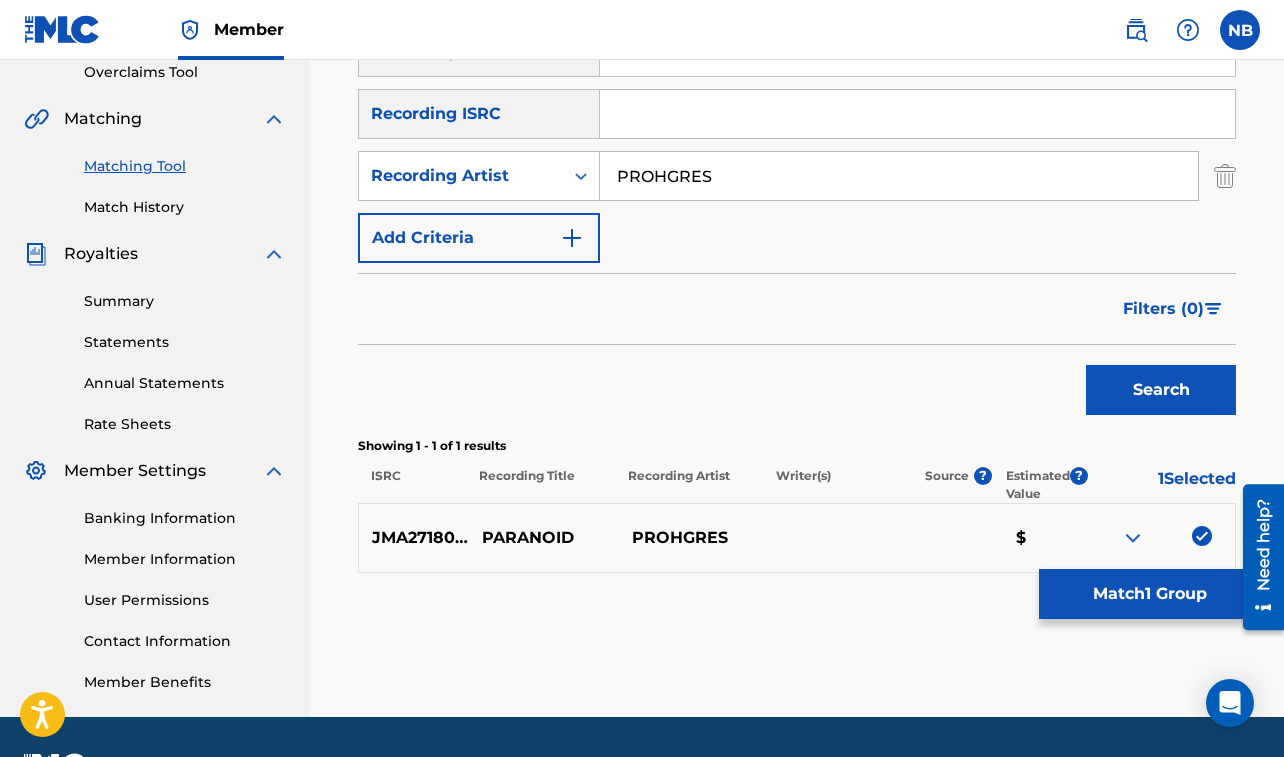 click on "Match  1 Group" at bounding box center [1149, 594] 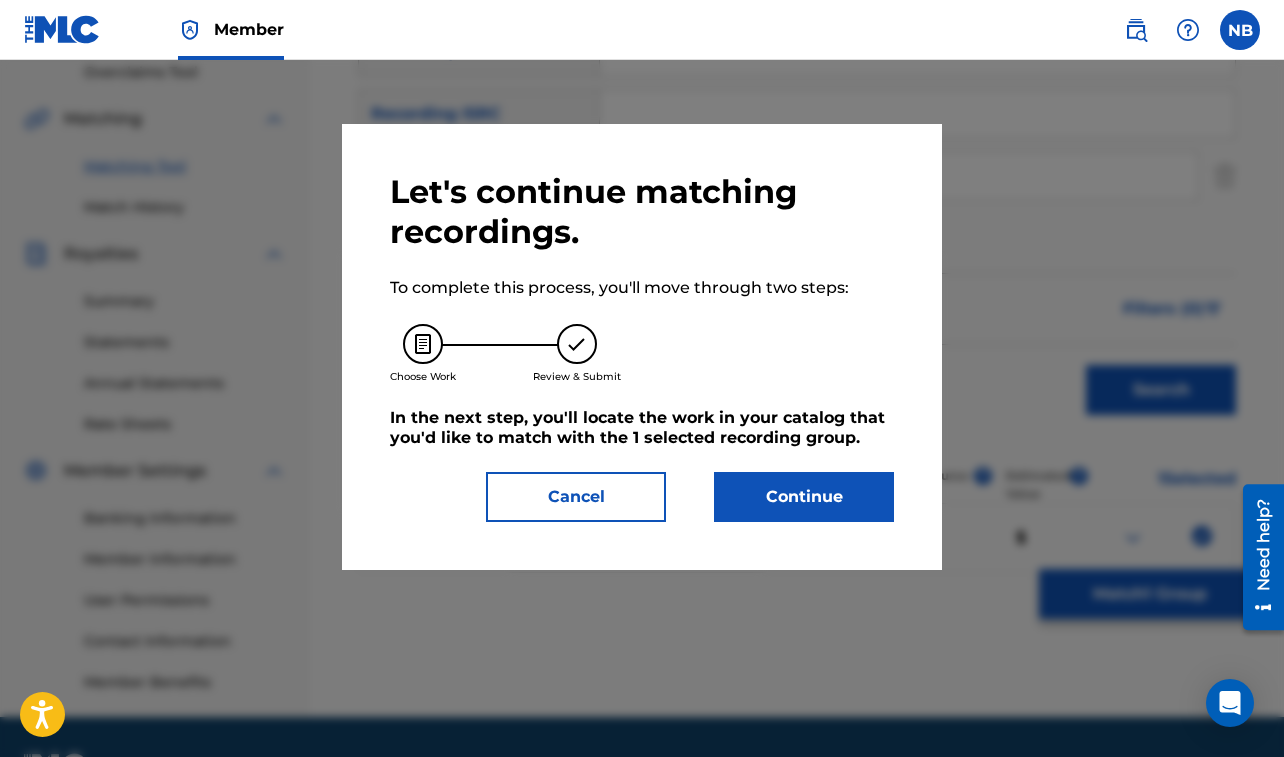 click on "Continue" at bounding box center (804, 497) 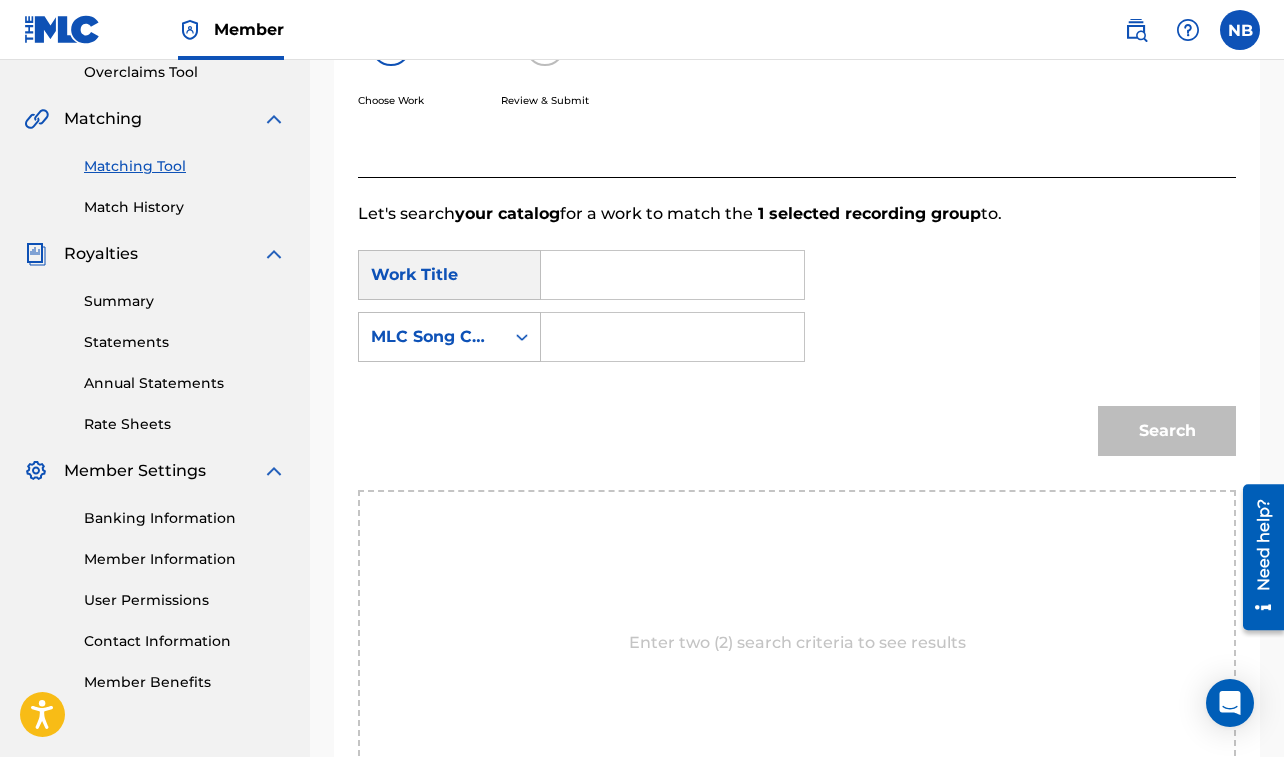 drag, startPoint x: 614, startPoint y: 304, endPoint x: 614, endPoint y: 284, distance: 20 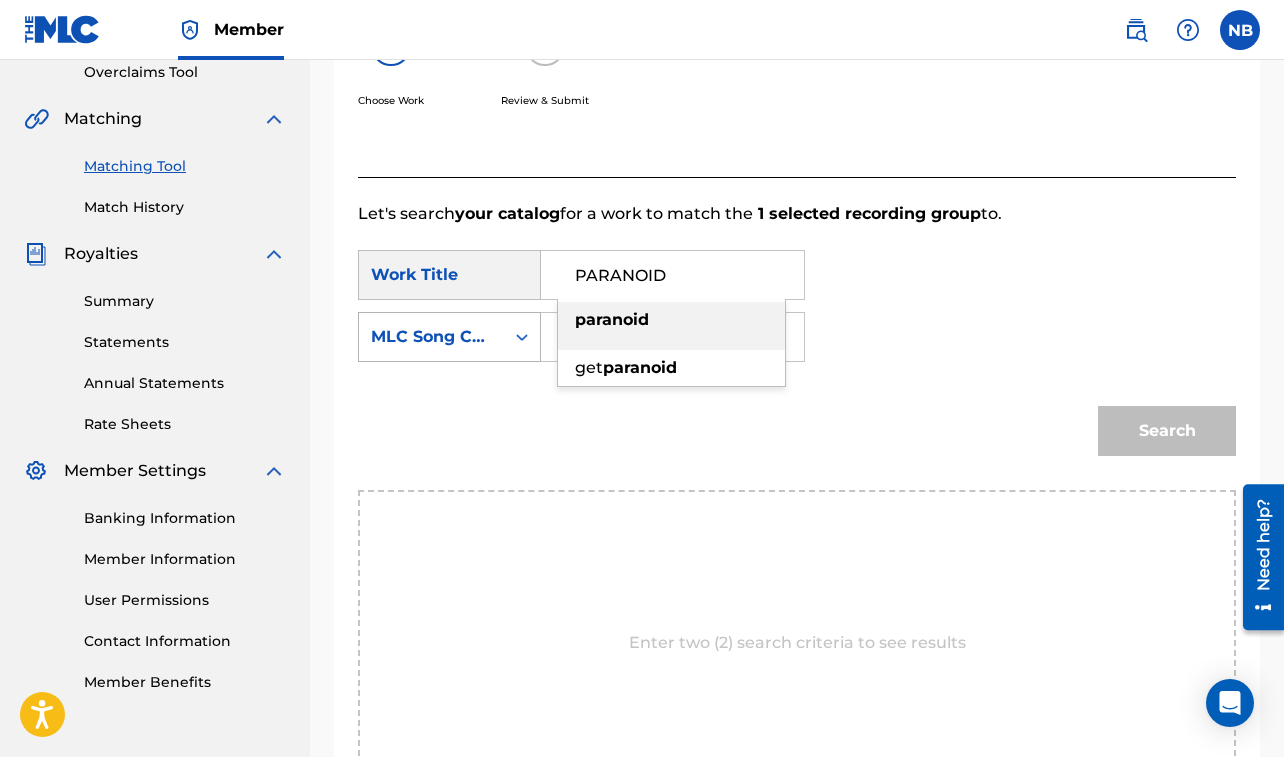 type on "PARANOID" 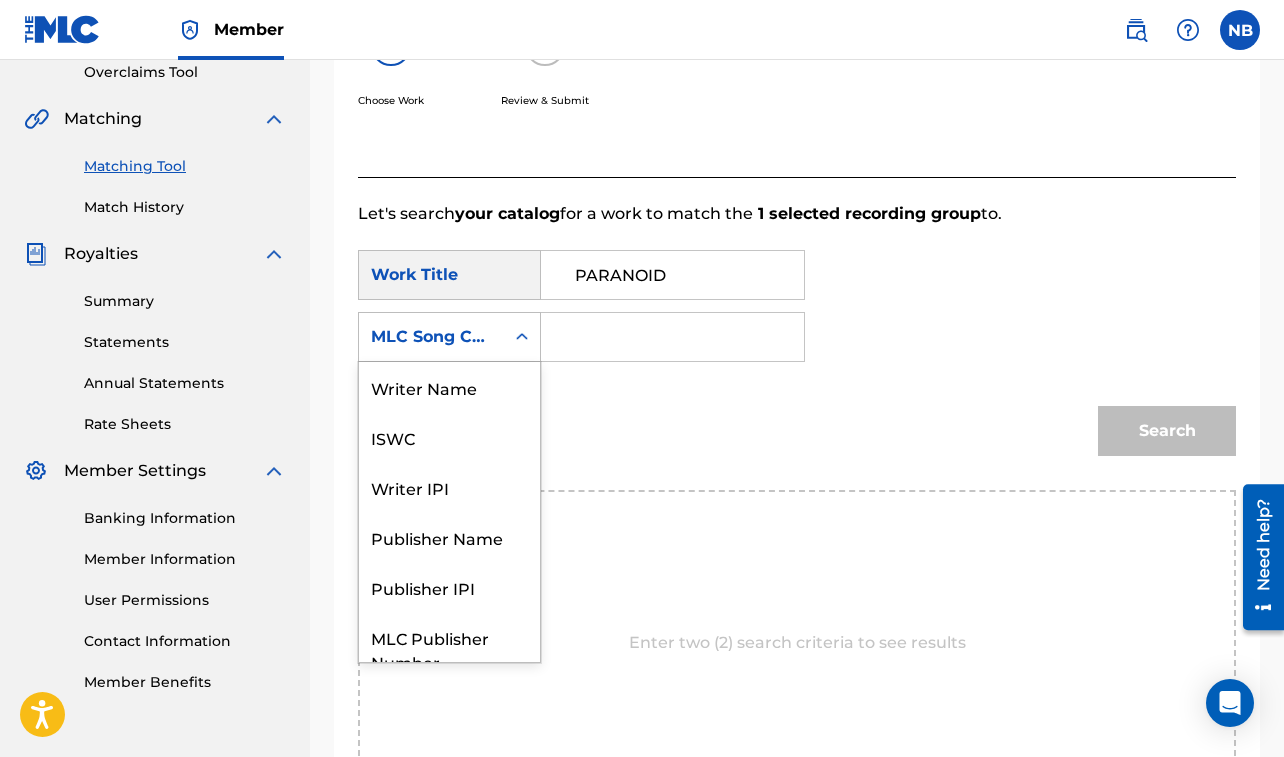 click on "MLC Song Code" at bounding box center [431, 337] 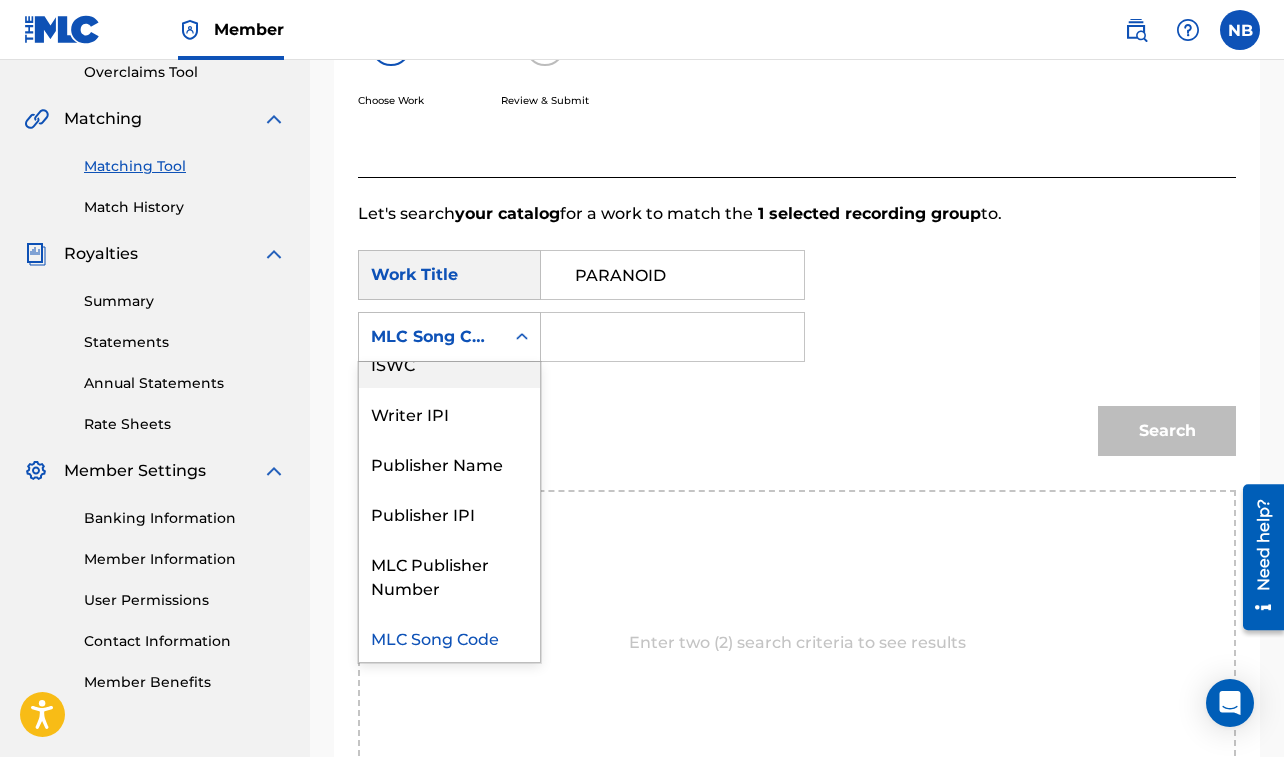 scroll, scrollTop: 0, scrollLeft: 0, axis: both 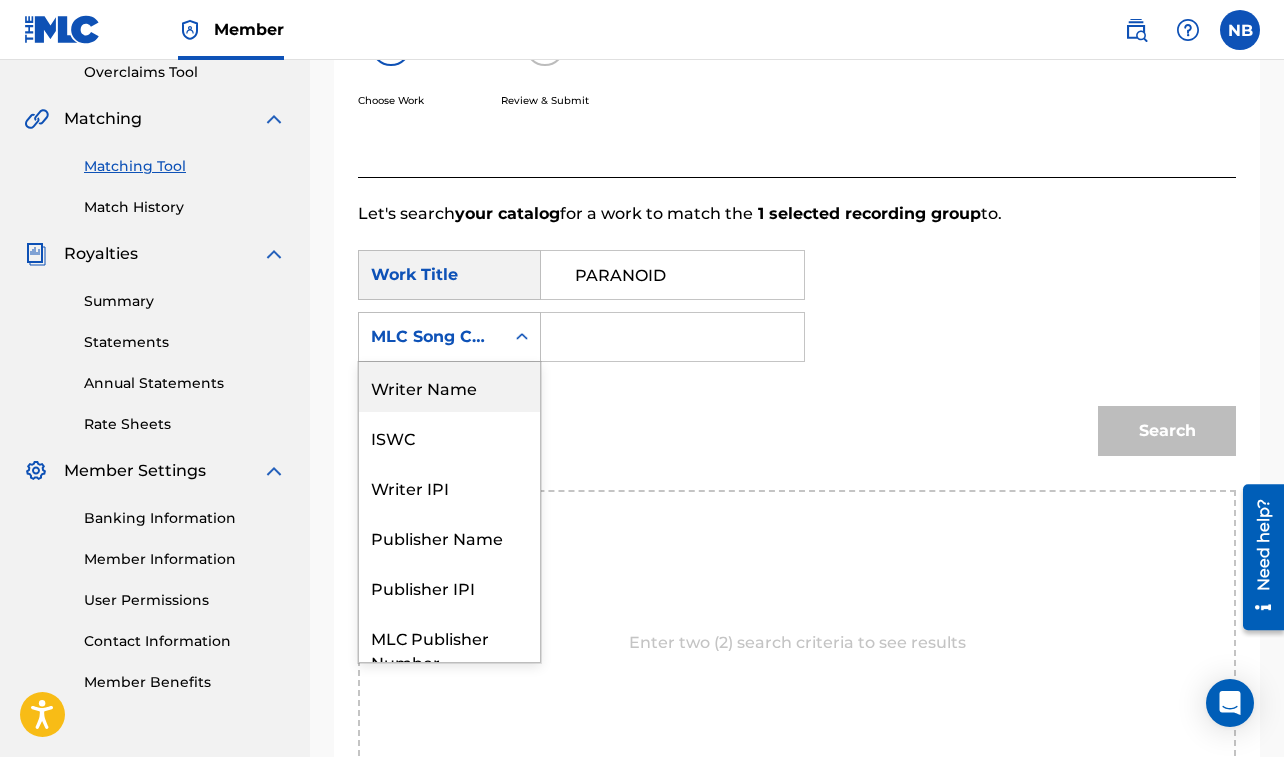 click on "Writer Name" at bounding box center (449, 387) 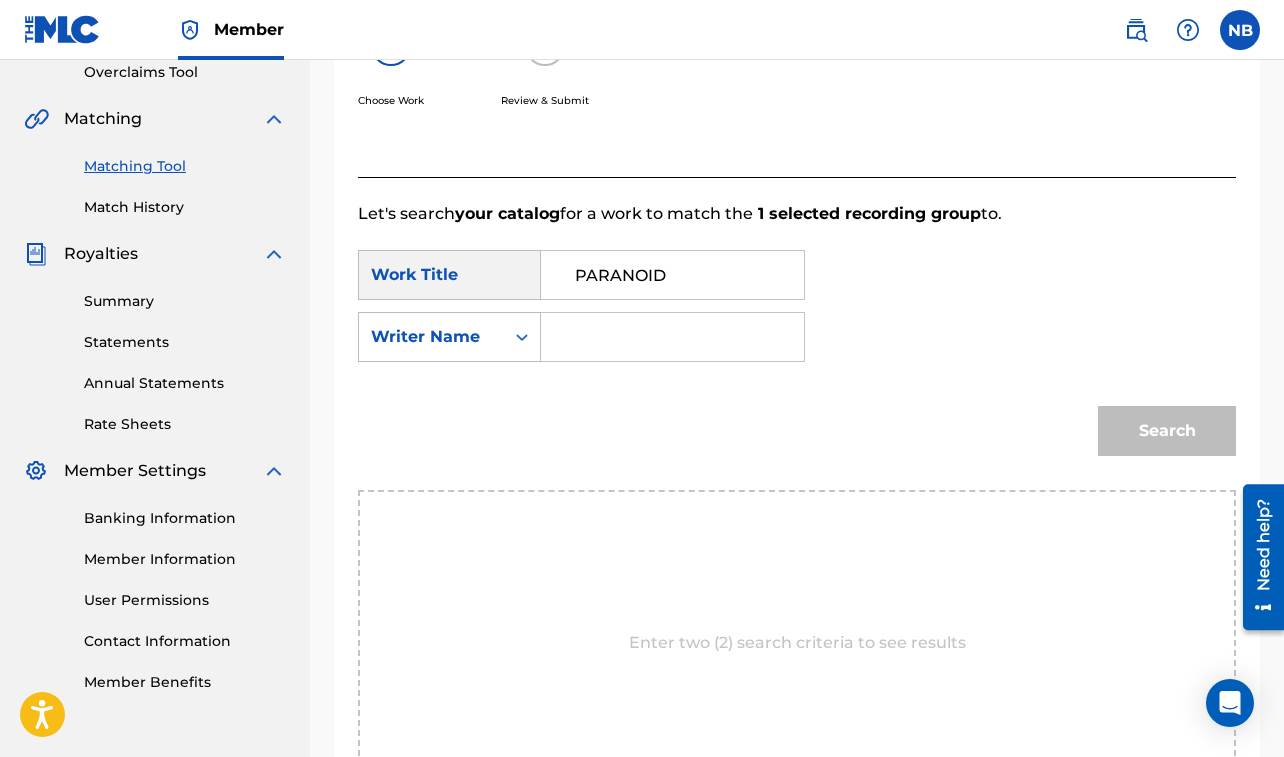 click at bounding box center [672, 337] 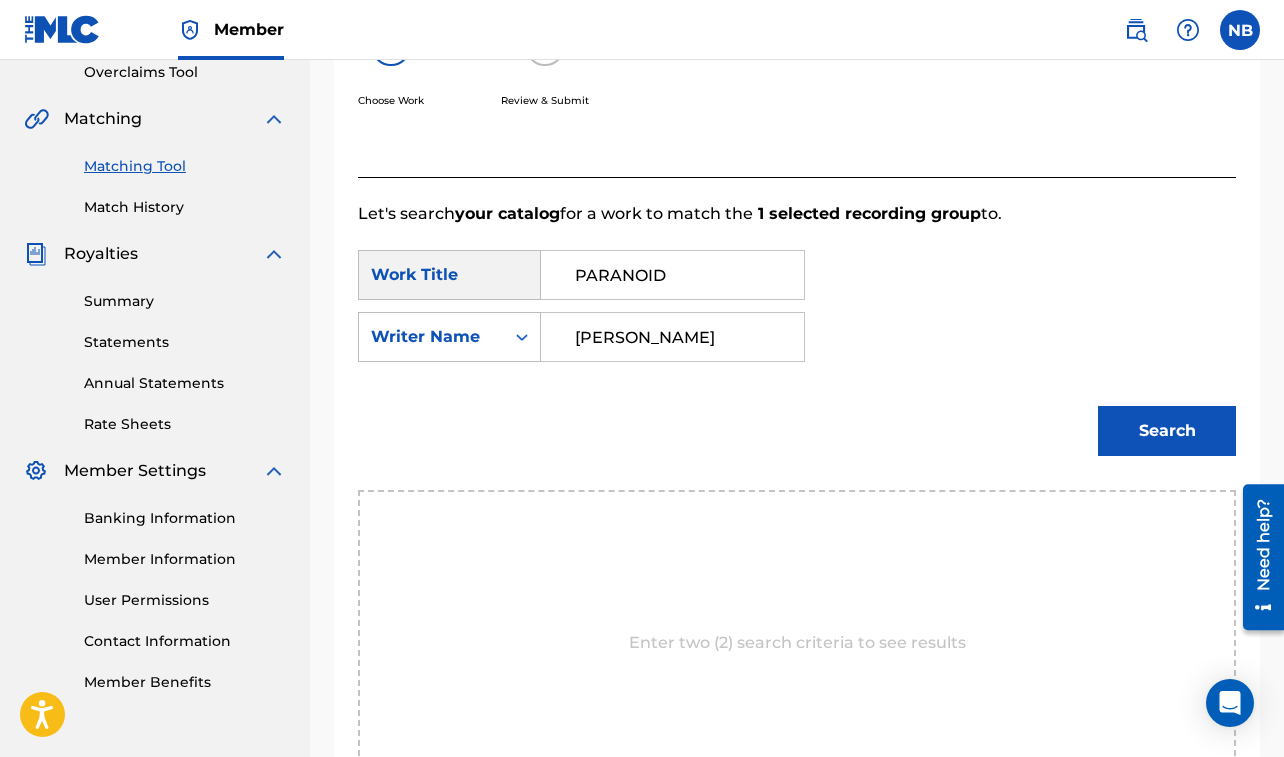 click on "Search" at bounding box center [1167, 431] 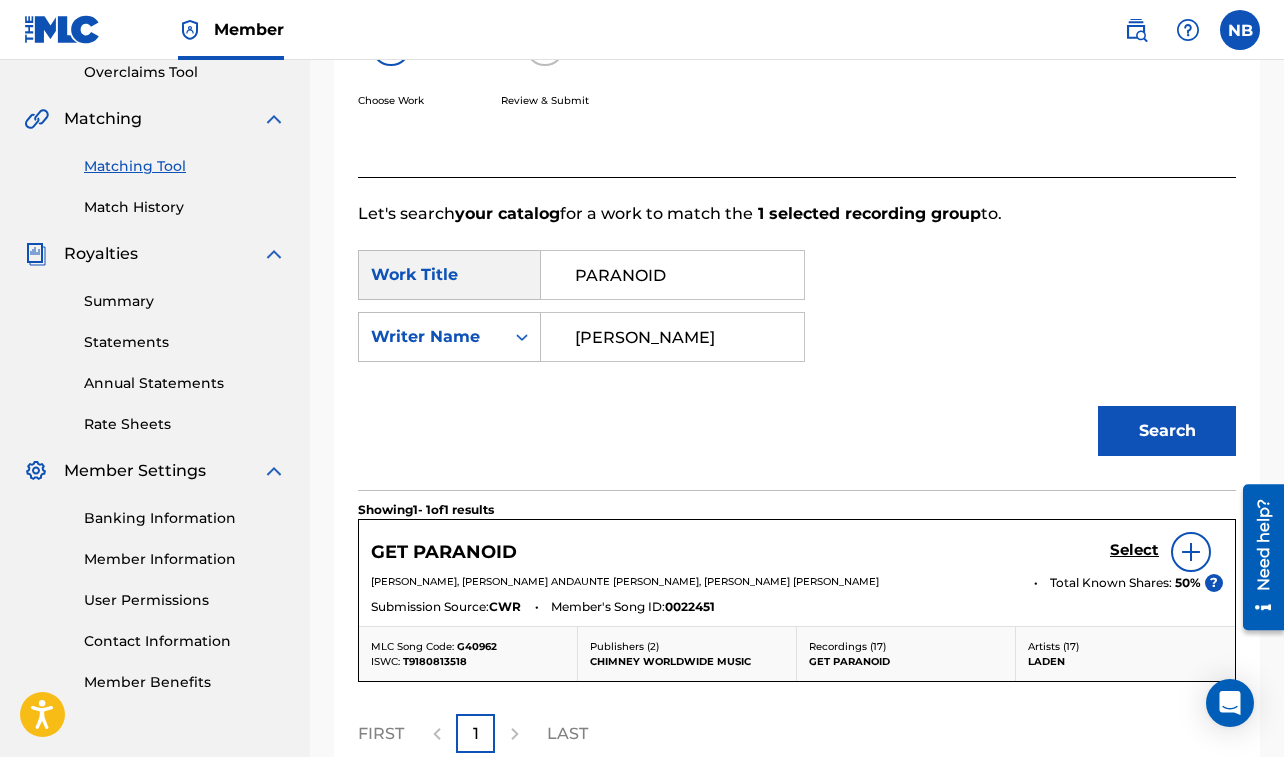 drag, startPoint x: 1012, startPoint y: 271, endPoint x: 1106, endPoint y: 279, distance: 94.33981 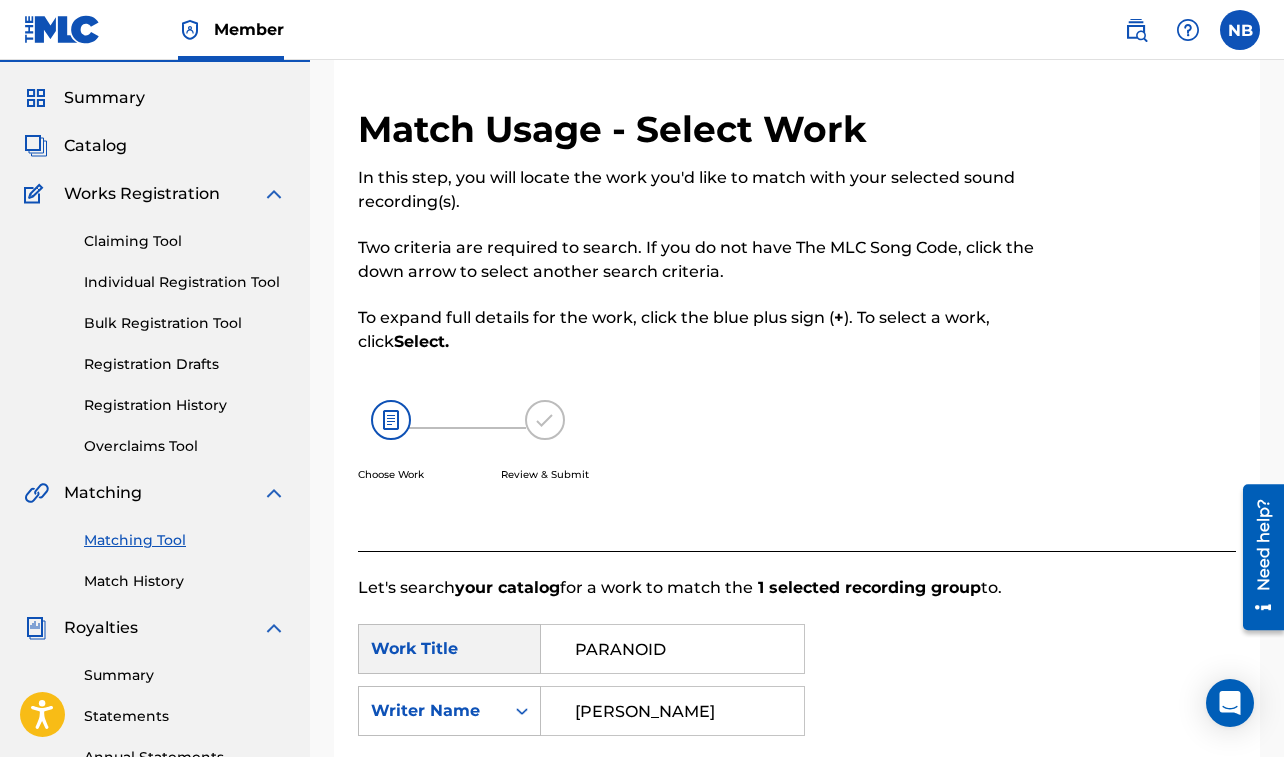 scroll, scrollTop: 0, scrollLeft: 0, axis: both 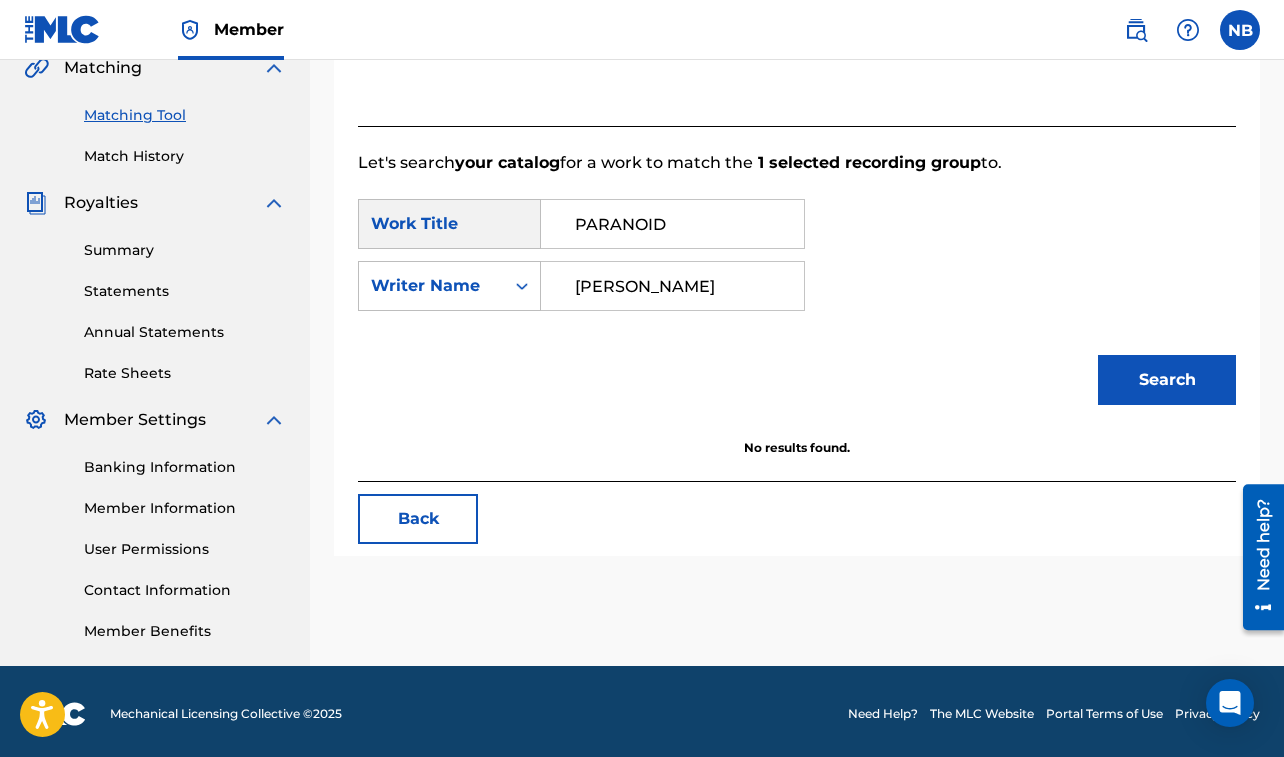drag, startPoint x: 1016, startPoint y: 225, endPoint x: 1111, endPoint y: 240, distance: 96.17692 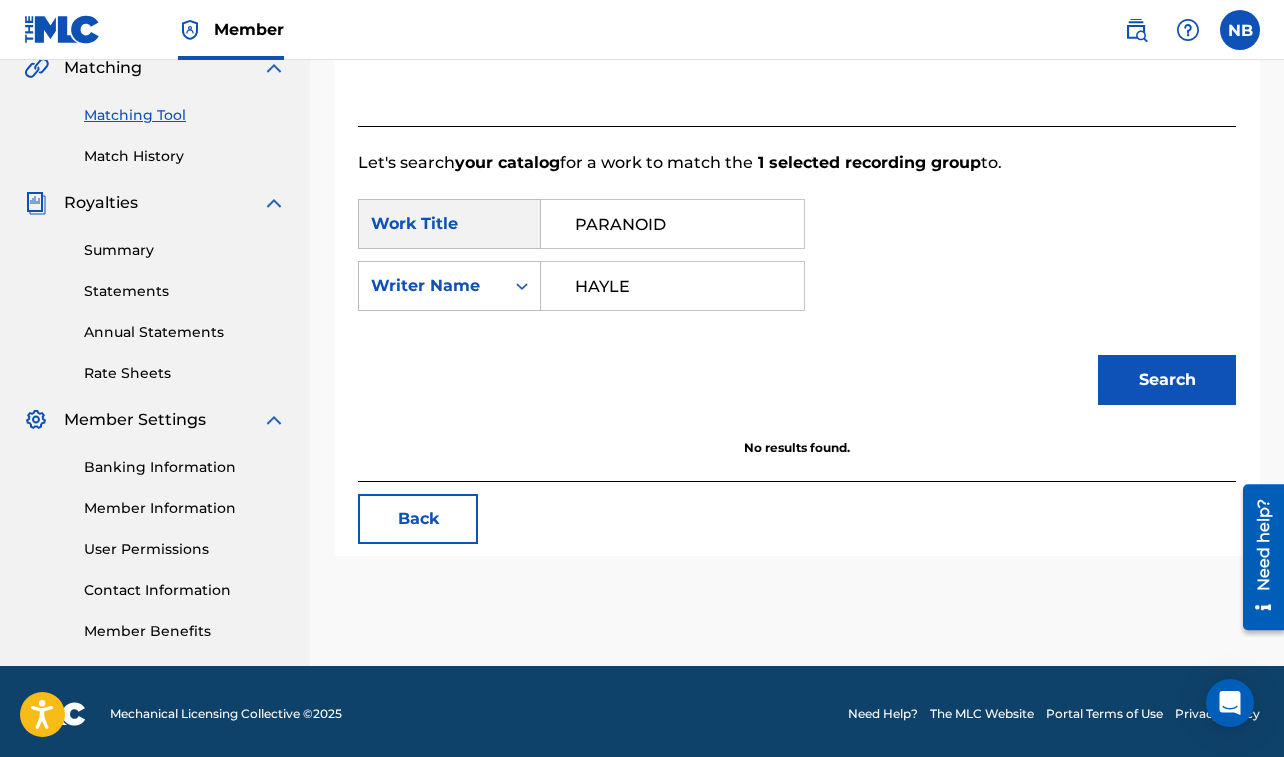 type on "HAYLE" 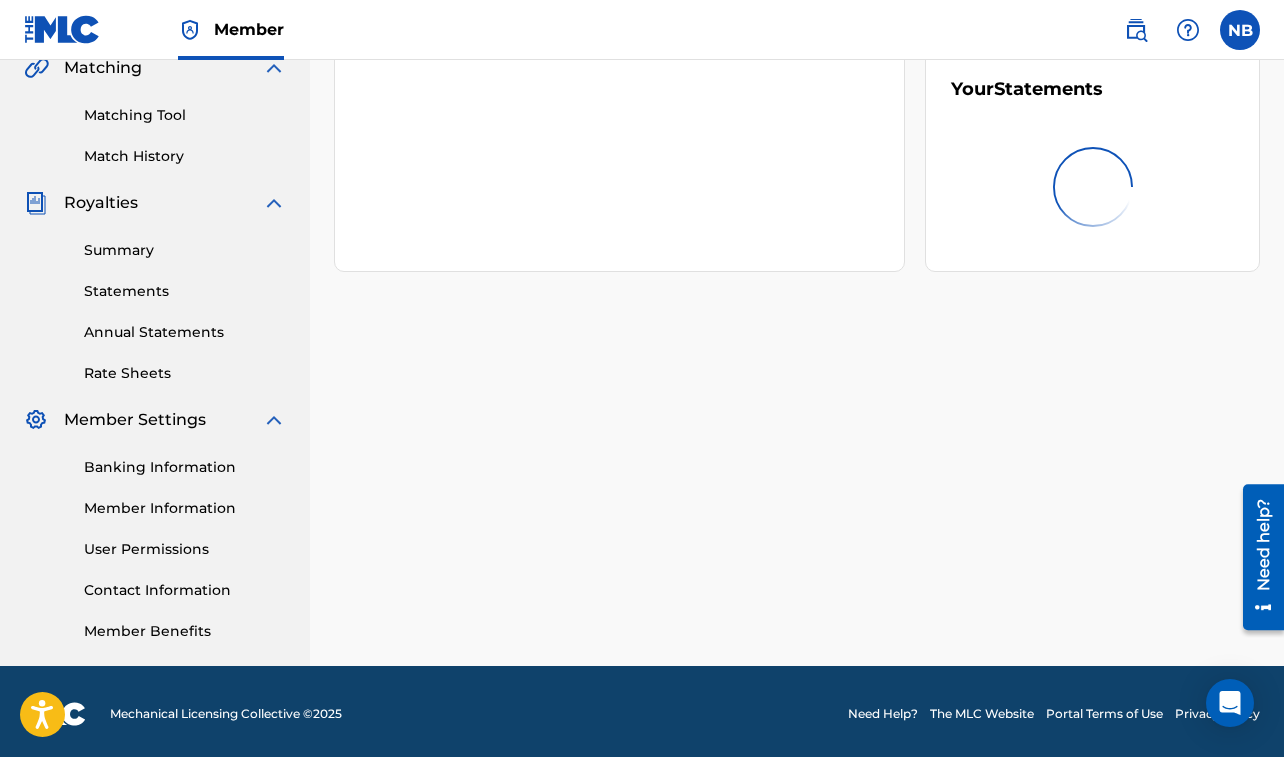scroll, scrollTop: 71, scrollLeft: 0, axis: vertical 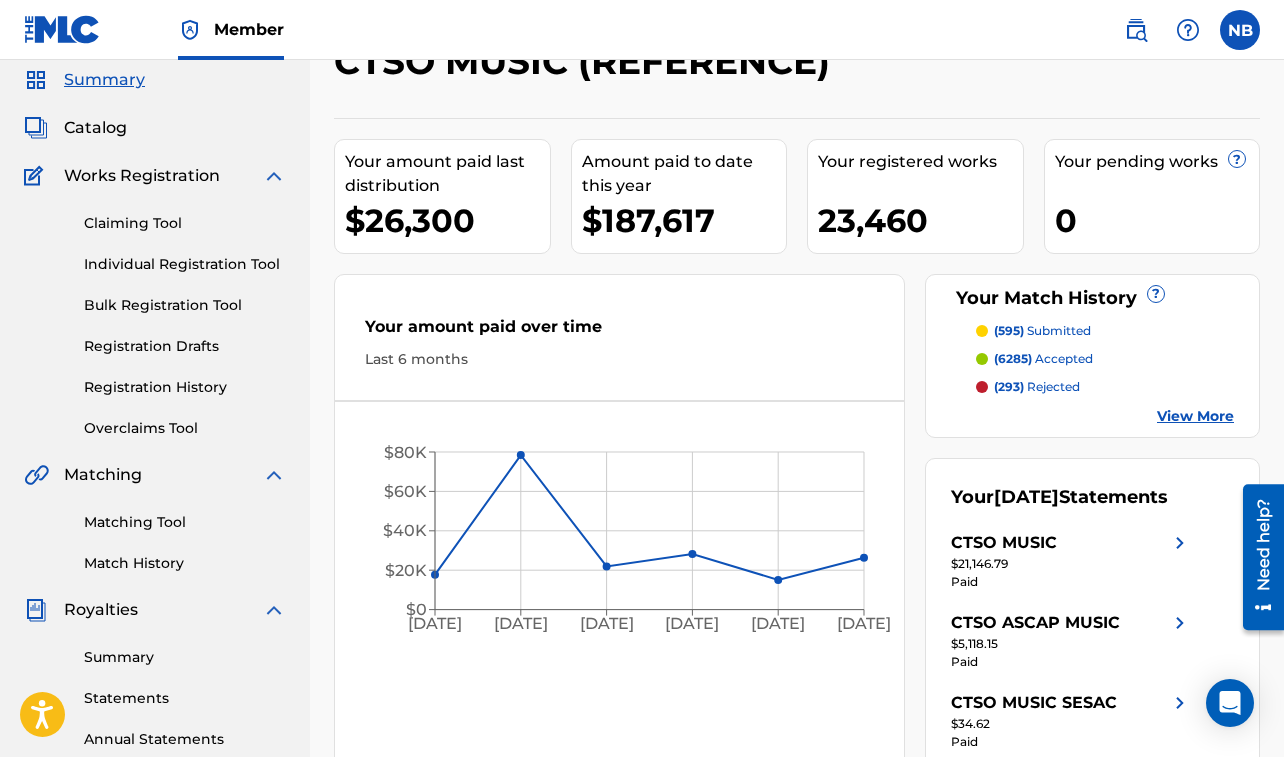 click on "Matching Tool" at bounding box center (185, 522) 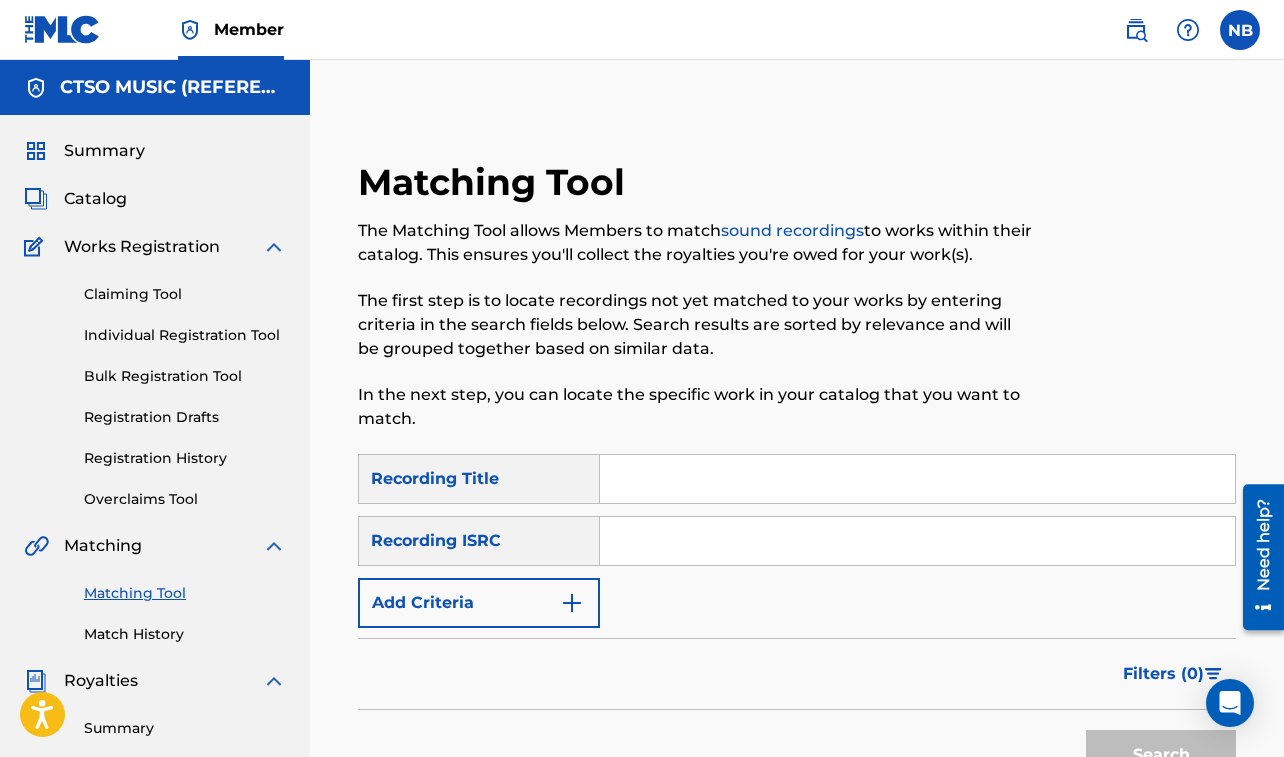 click at bounding box center [917, 479] 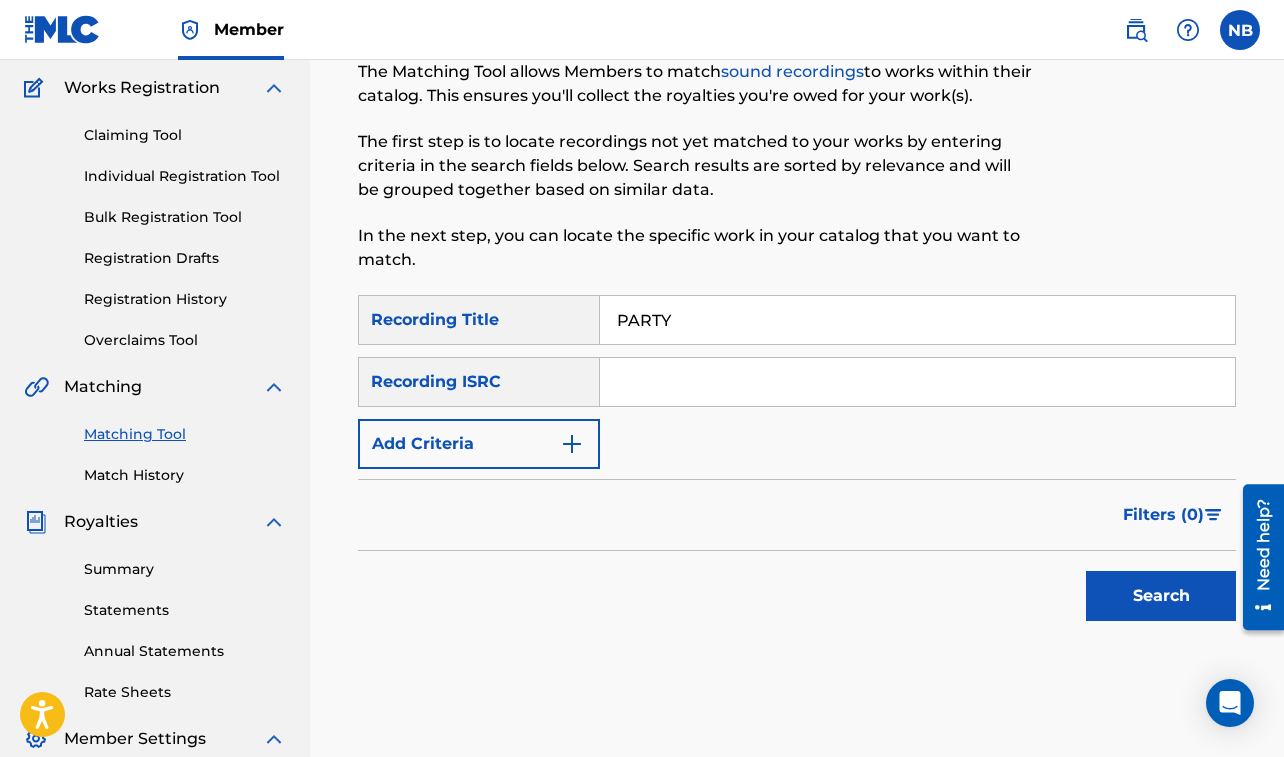 scroll, scrollTop: 179, scrollLeft: 0, axis: vertical 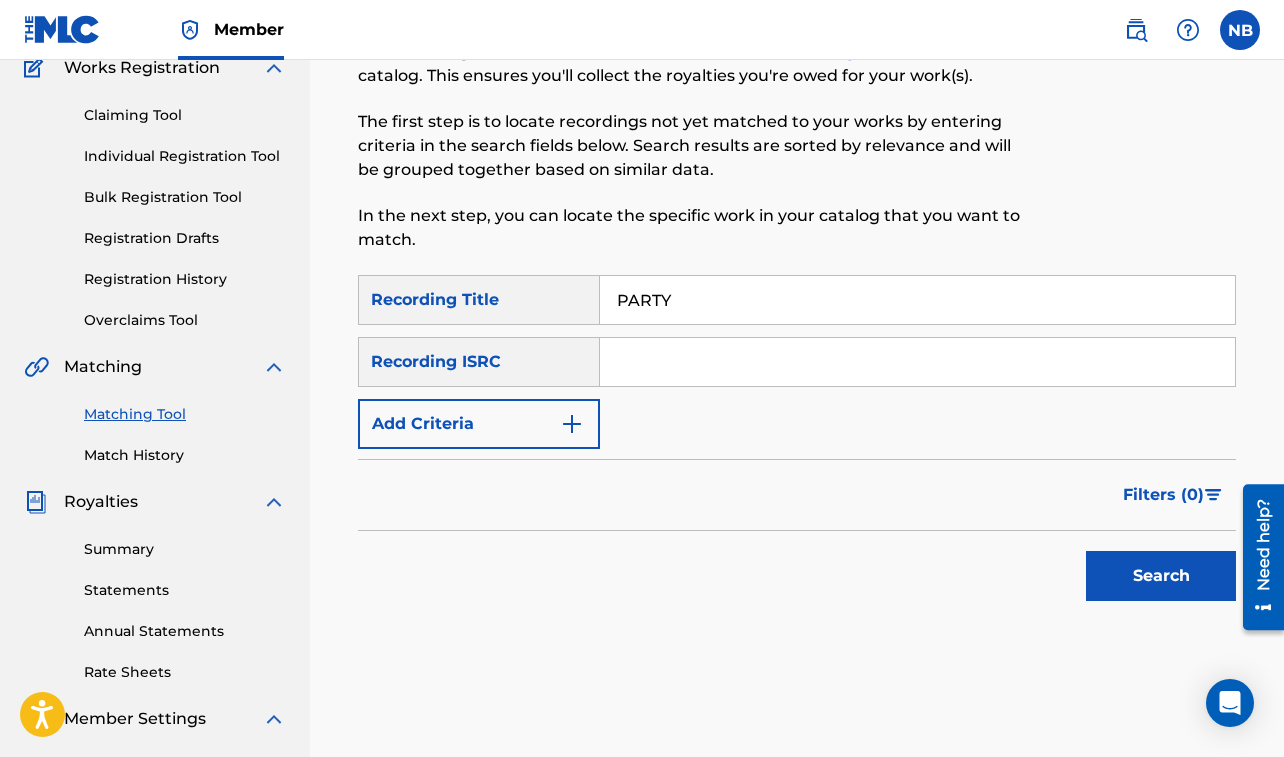 type on "PARTY" 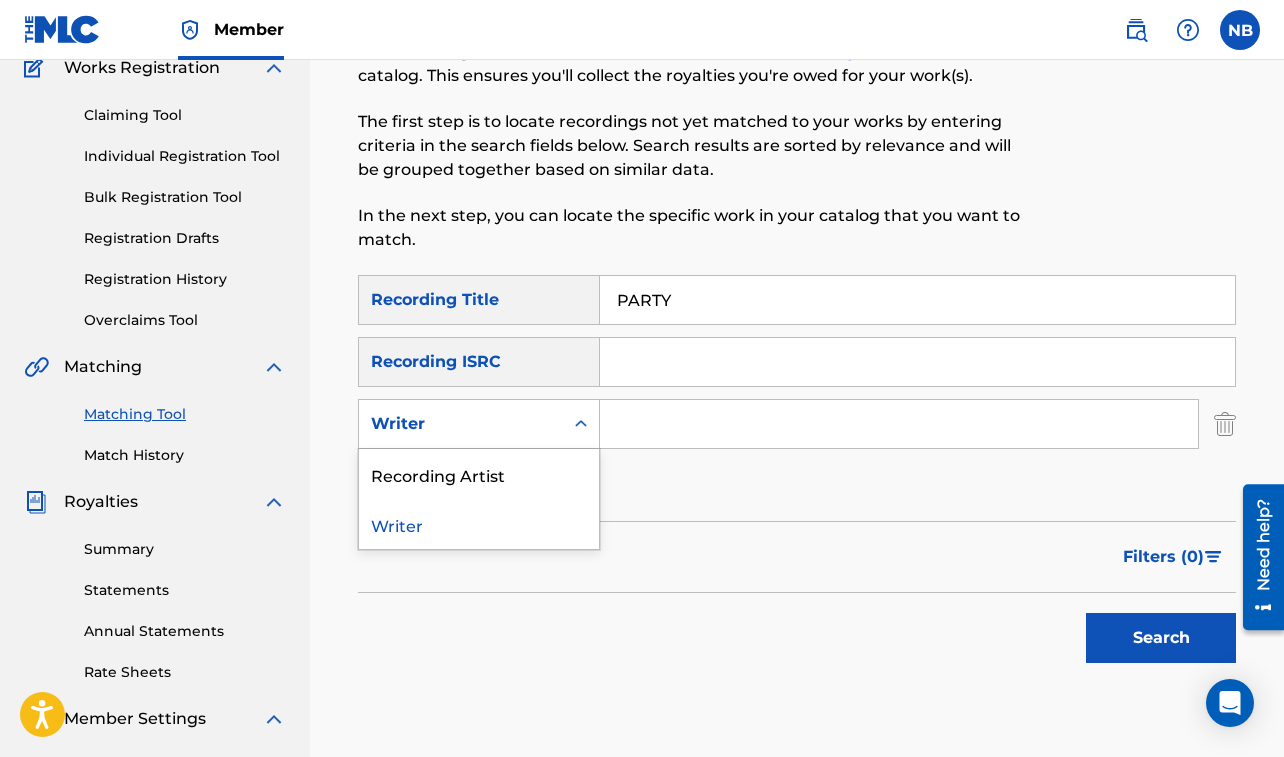 click on "Writer" at bounding box center (461, 424) 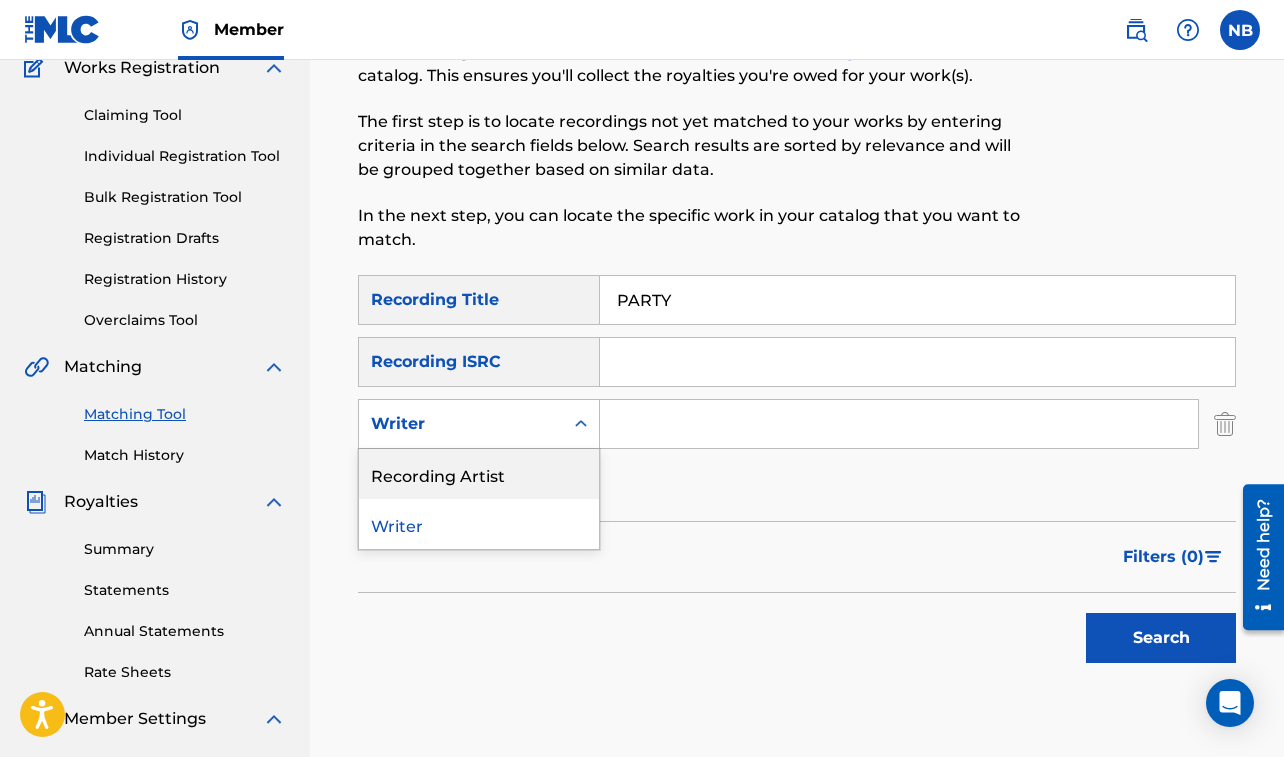 drag, startPoint x: 511, startPoint y: 468, endPoint x: 569, endPoint y: 450, distance: 60.728905 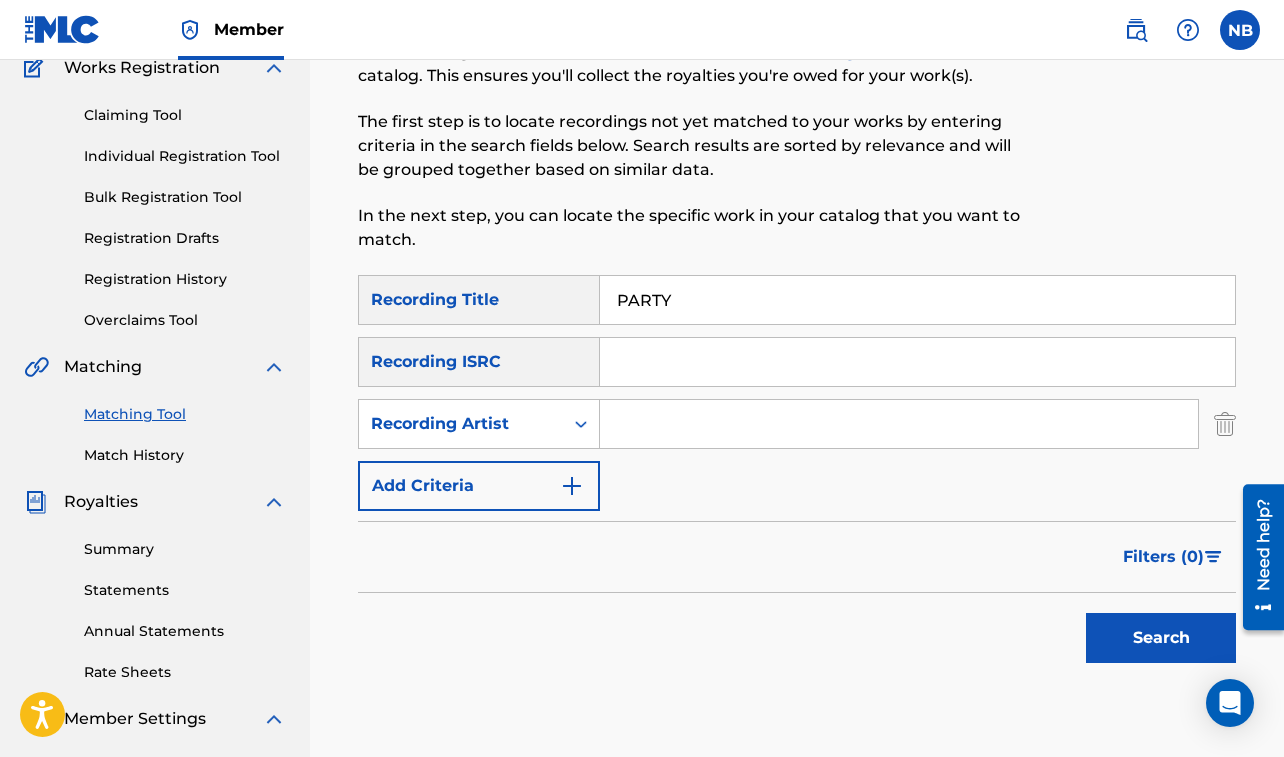 click on "SearchWithCriteriabce9f883-d441-40c3-9532-96de5b85e354 Recording Title PARTY SearchWithCriteriaa073f619-6bf5-4762-9f59-77c654a8a564 Recording ISRC SearchWithCriteria8e8d52df-42f2-407e-a7bb-c75ecf0af9cf Recording Artist Add Criteria" at bounding box center [797, 393] 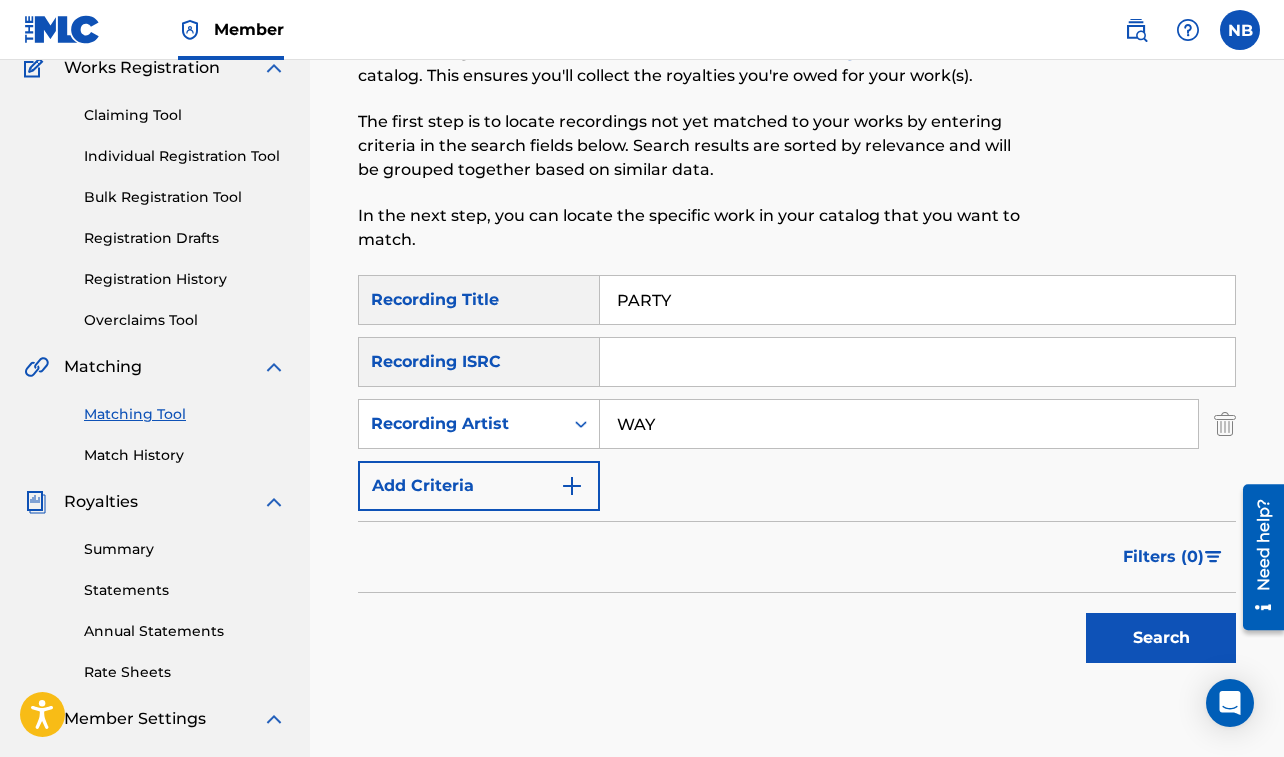 type on "[PERSON_NAME]" 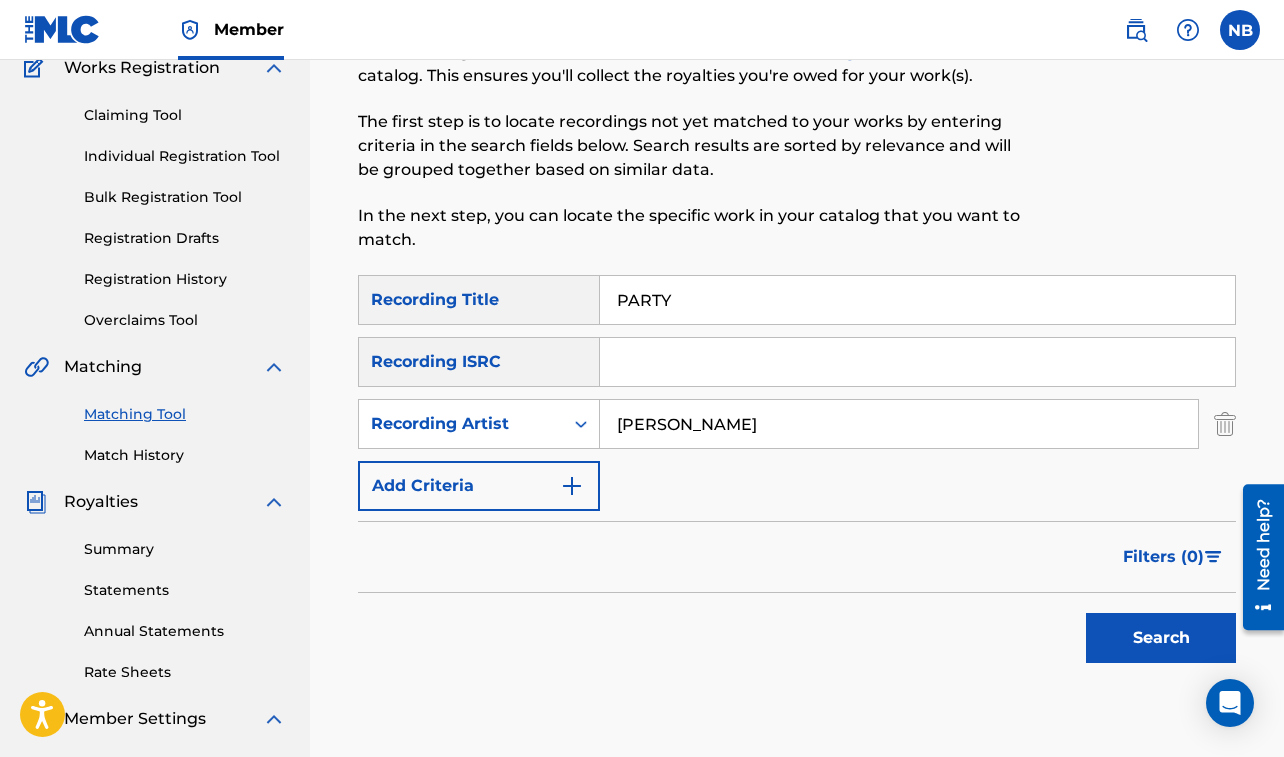 drag, startPoint x: 1129, startPoint y: 621, endPoint x: 1142, endPoint y: 604, distance: 21.400934 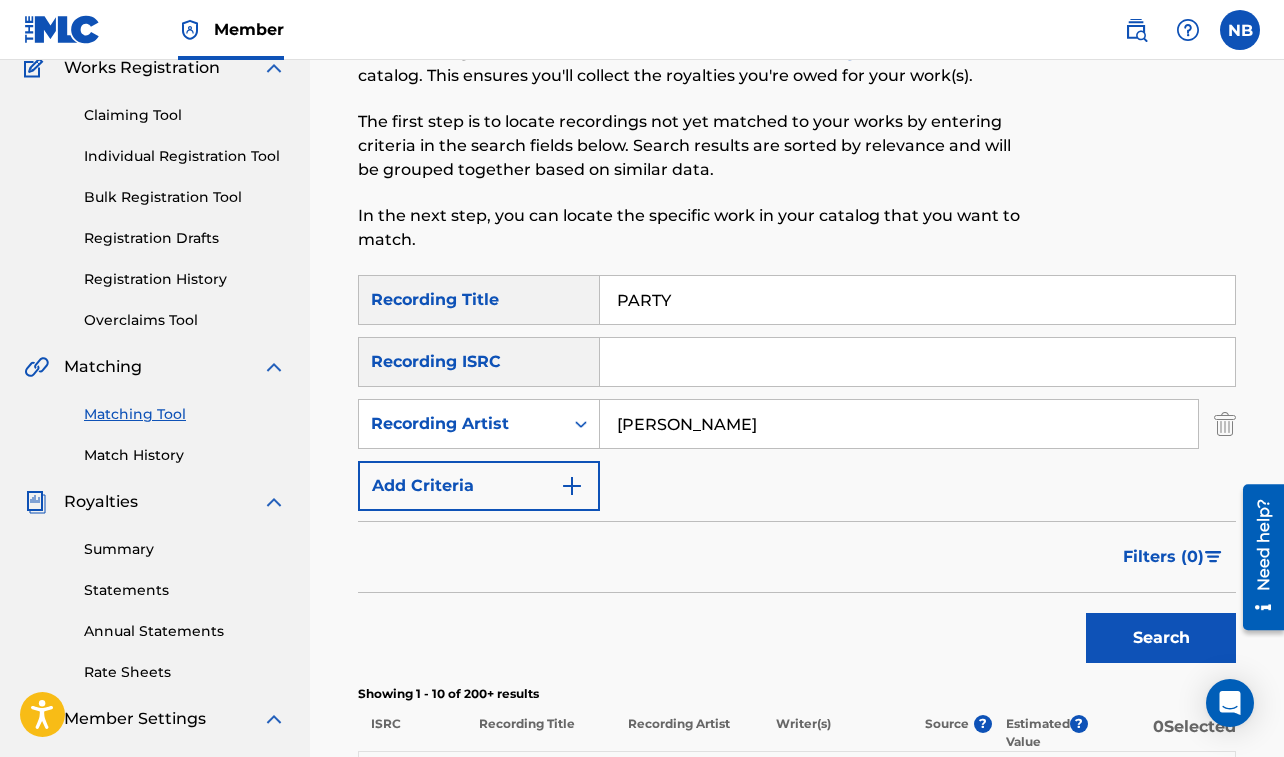 click on "Search" at bounding box center [1161, 638] 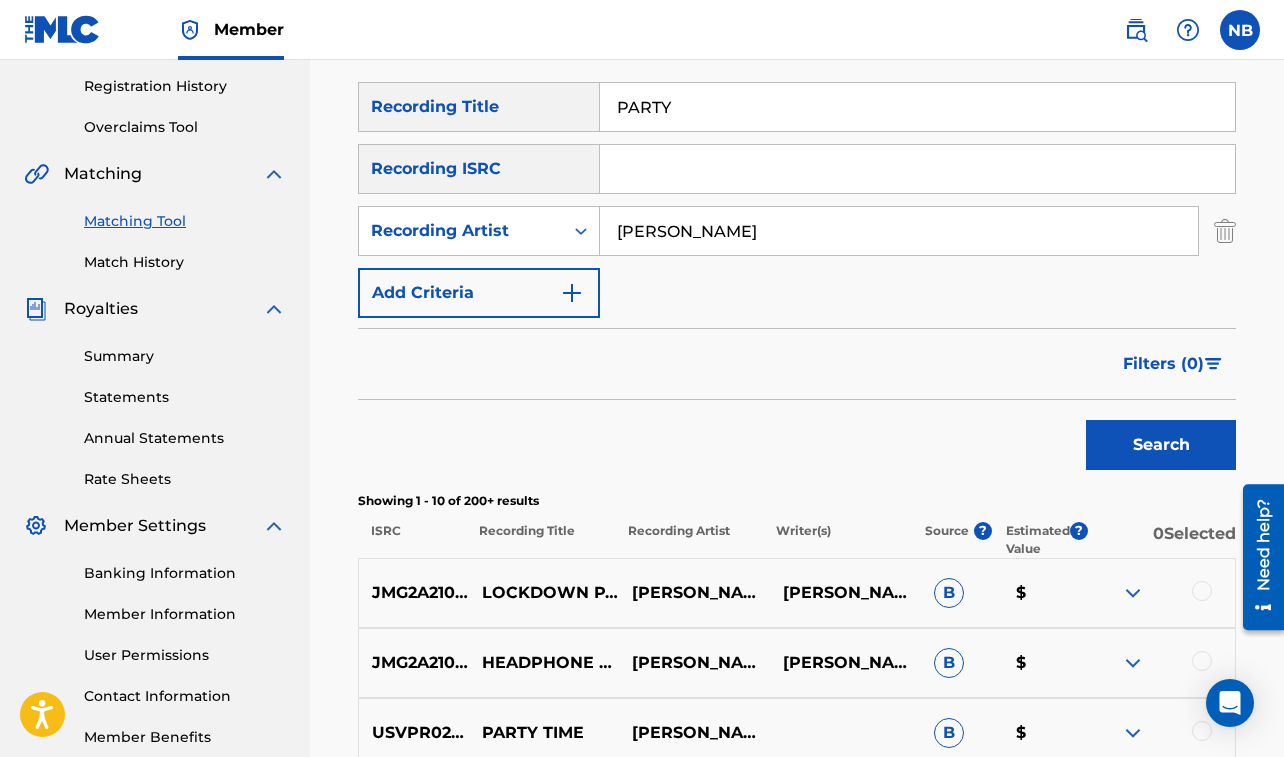 scroll, scrollTop: 235, scrollLeft: 0, axis: vertical 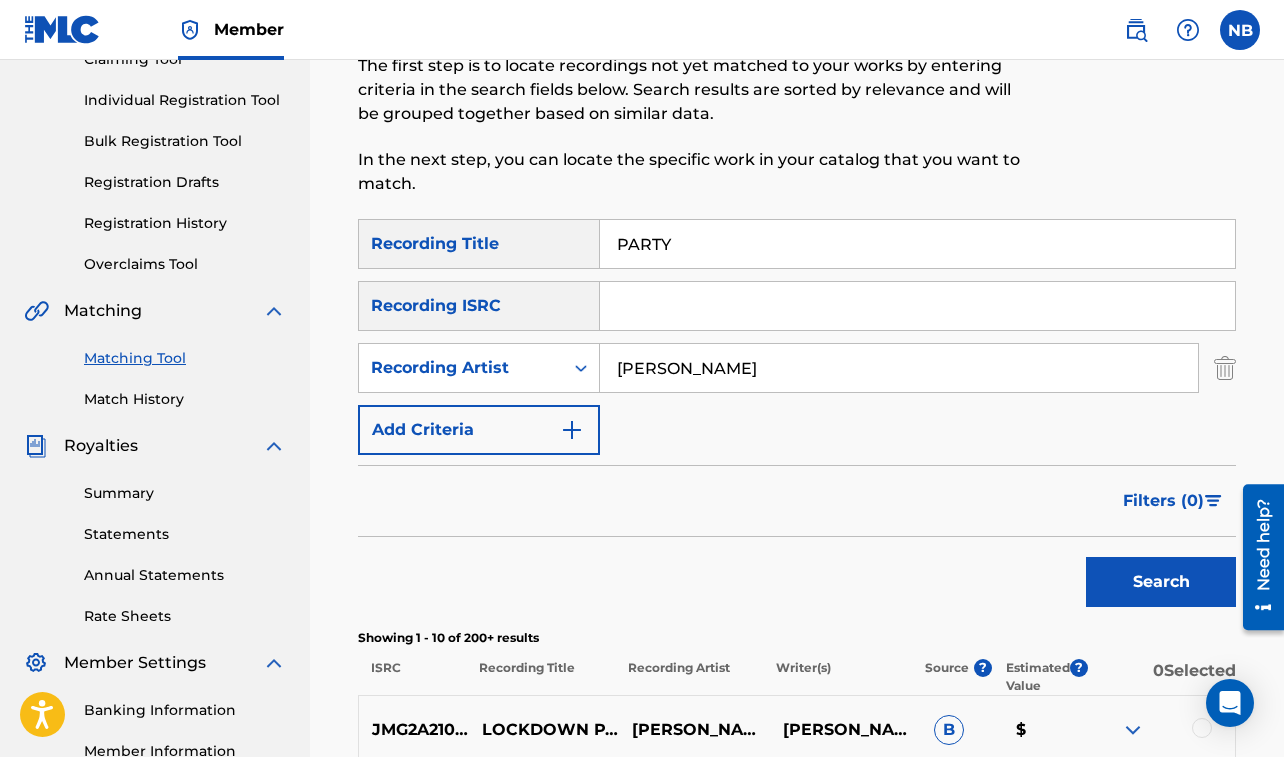 drag, startPoint x: 617, startPoint y: 247, endPoint x: 794, endPoint y: 257, distance: 177.28226 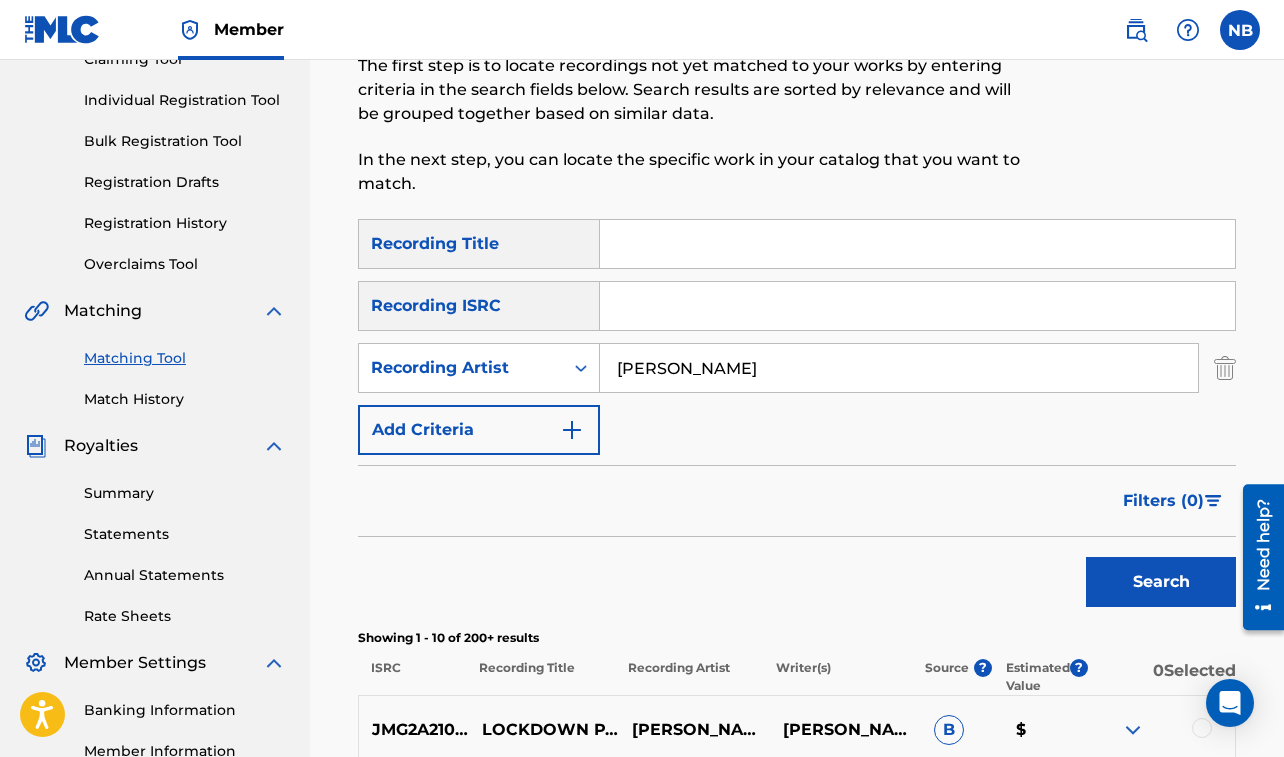 paste on "PARTY ALL NIGHT LONG" 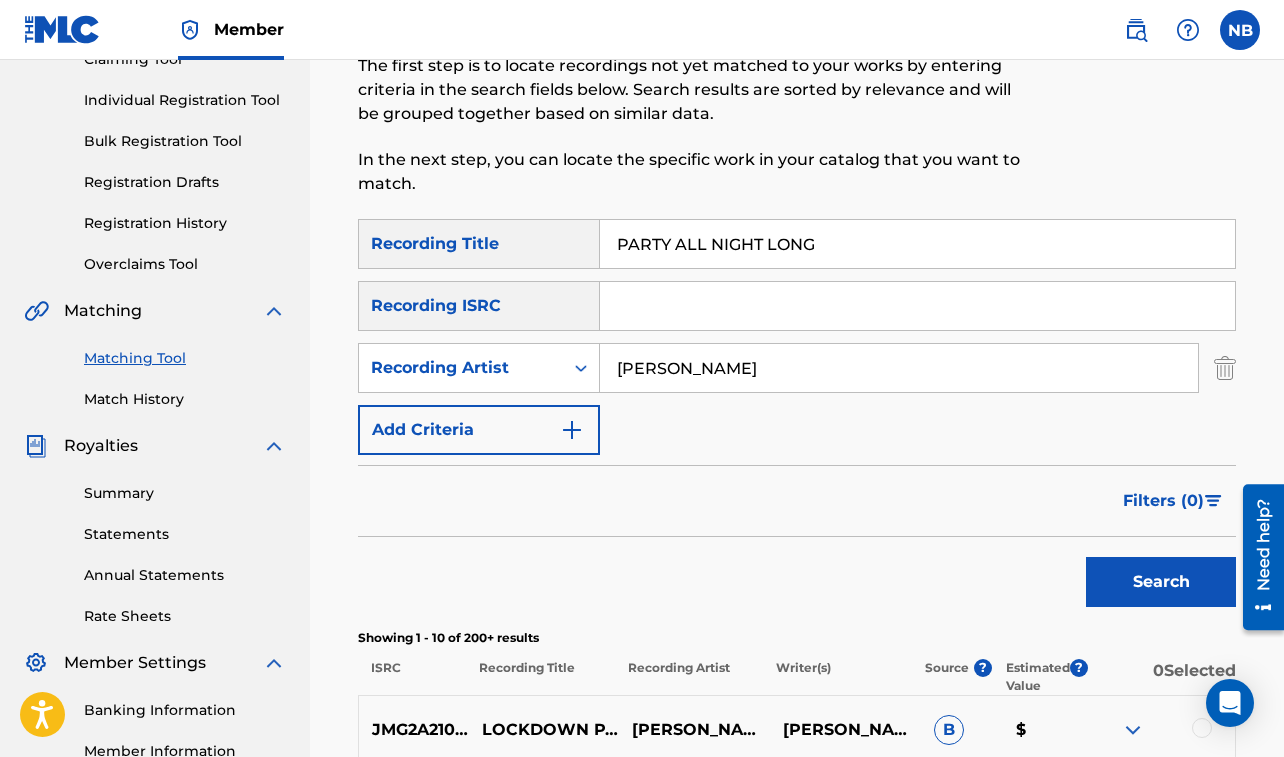 type on "PARTY ALL NIGHT LONG" 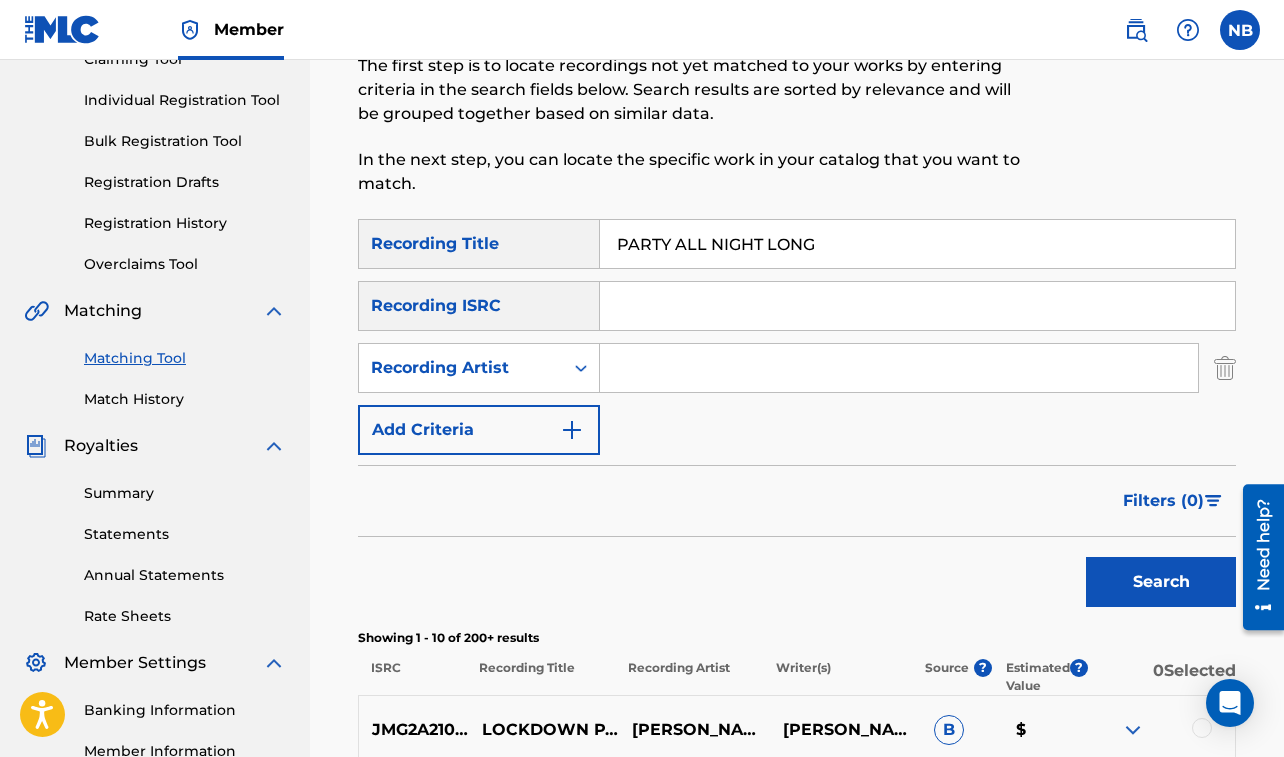 click at bounding box center [899, 368] 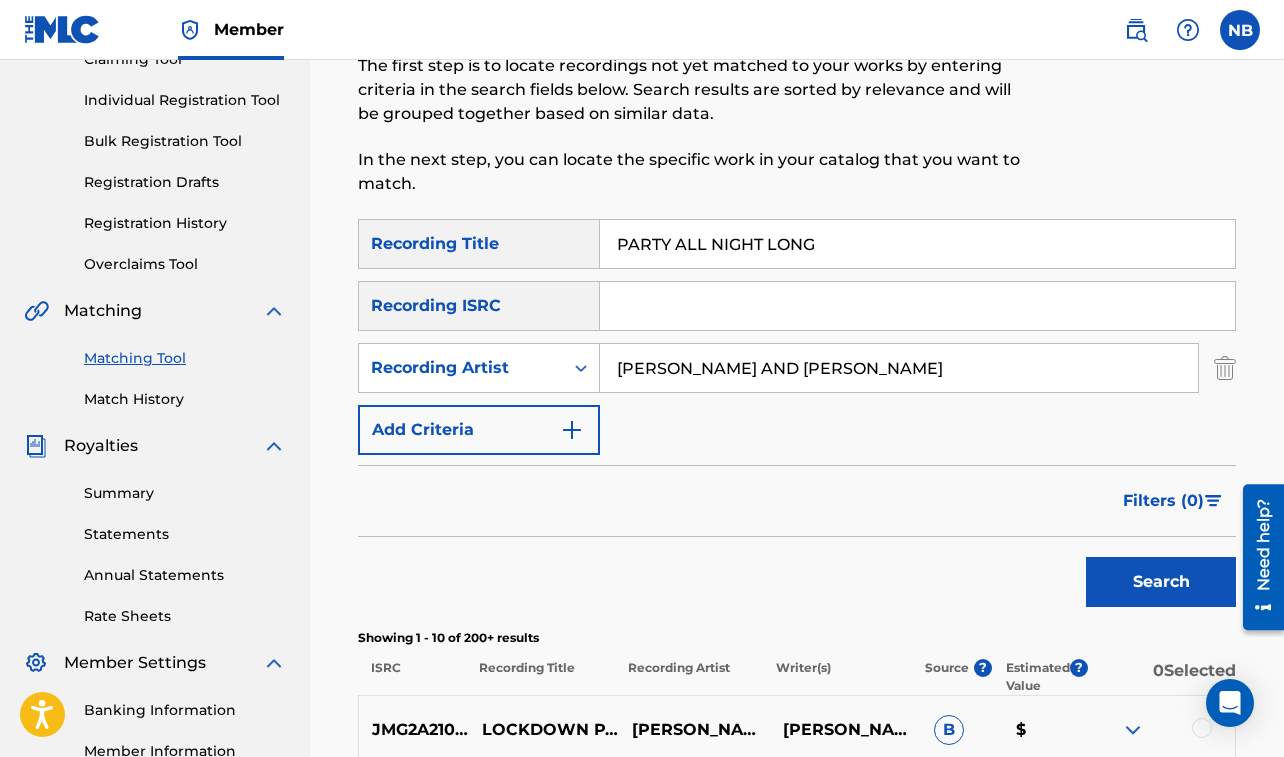 type on "[PERSON_NAME] AND [PERSON_NAME]" 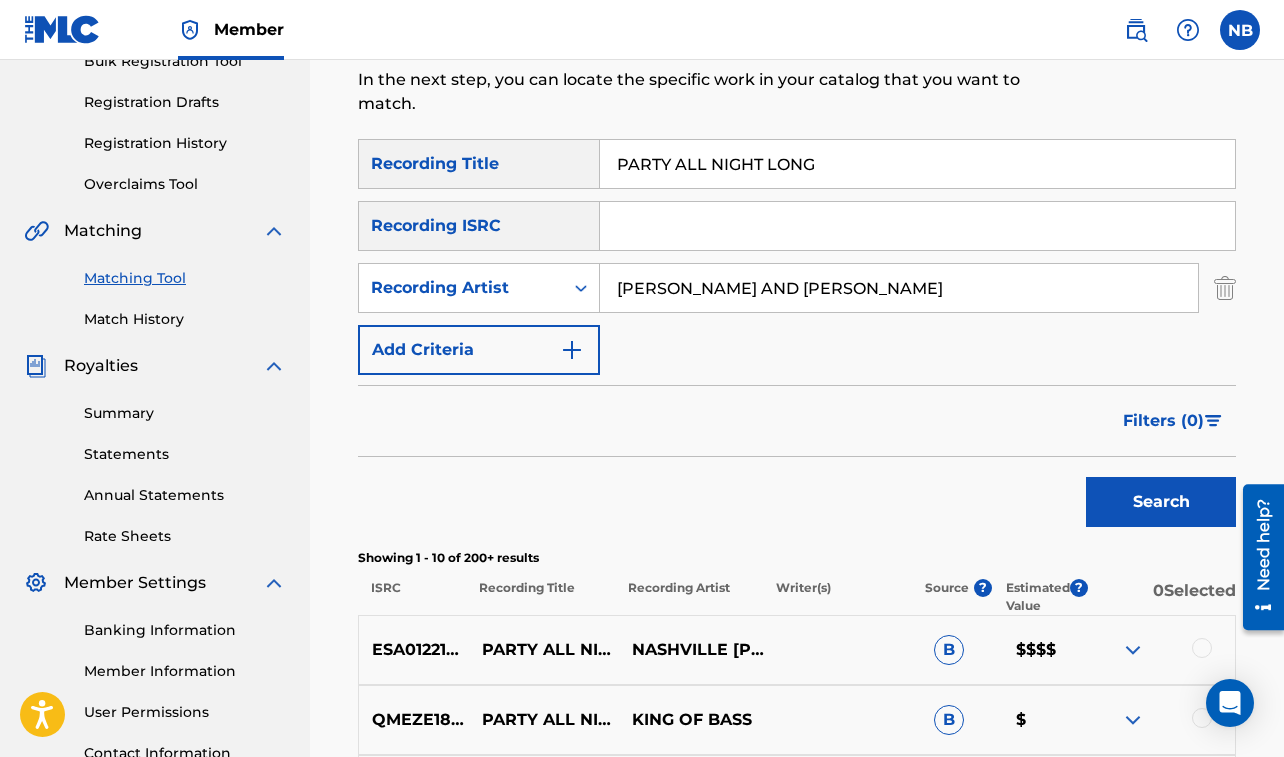 scroll, scrollTop: 258, scrollLeft: 0, axis: vertical 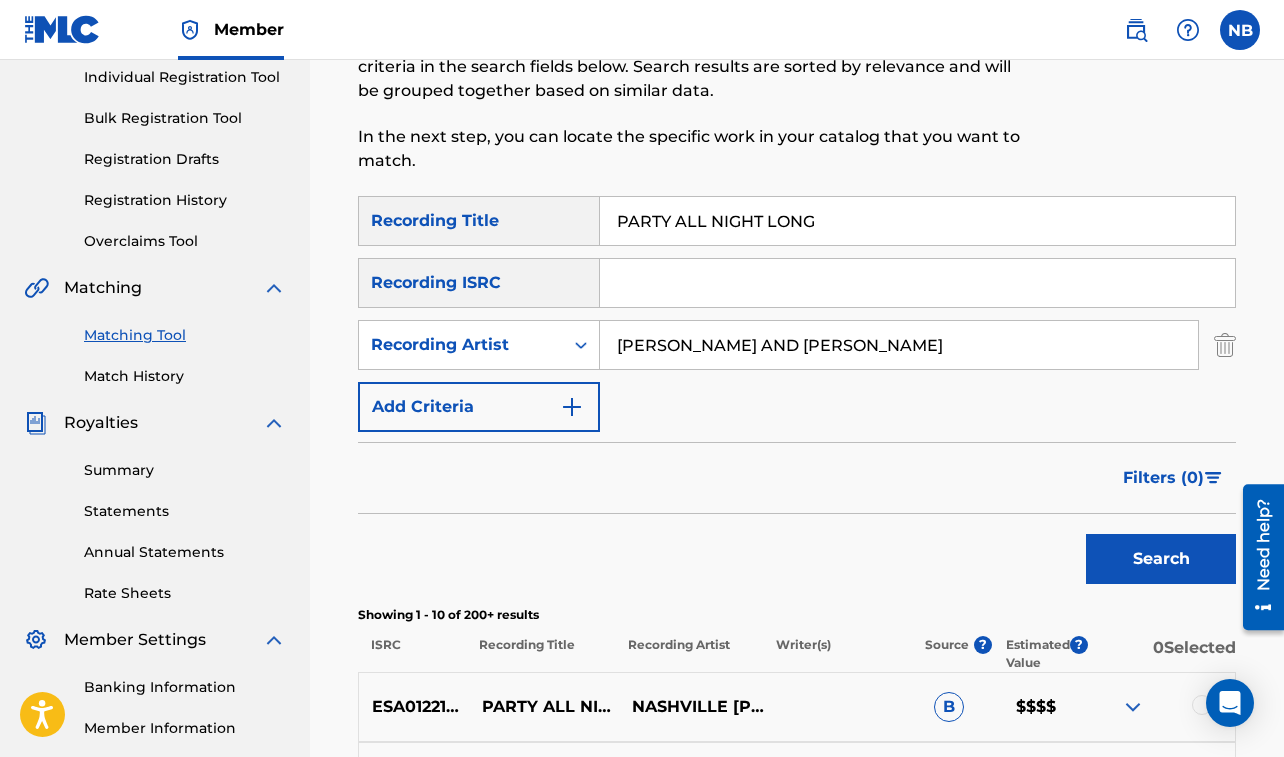 drag, startPoint x: 613, startPoint y: 217, endPoint x: 826, endPoint y: 239, distance: 214.13313 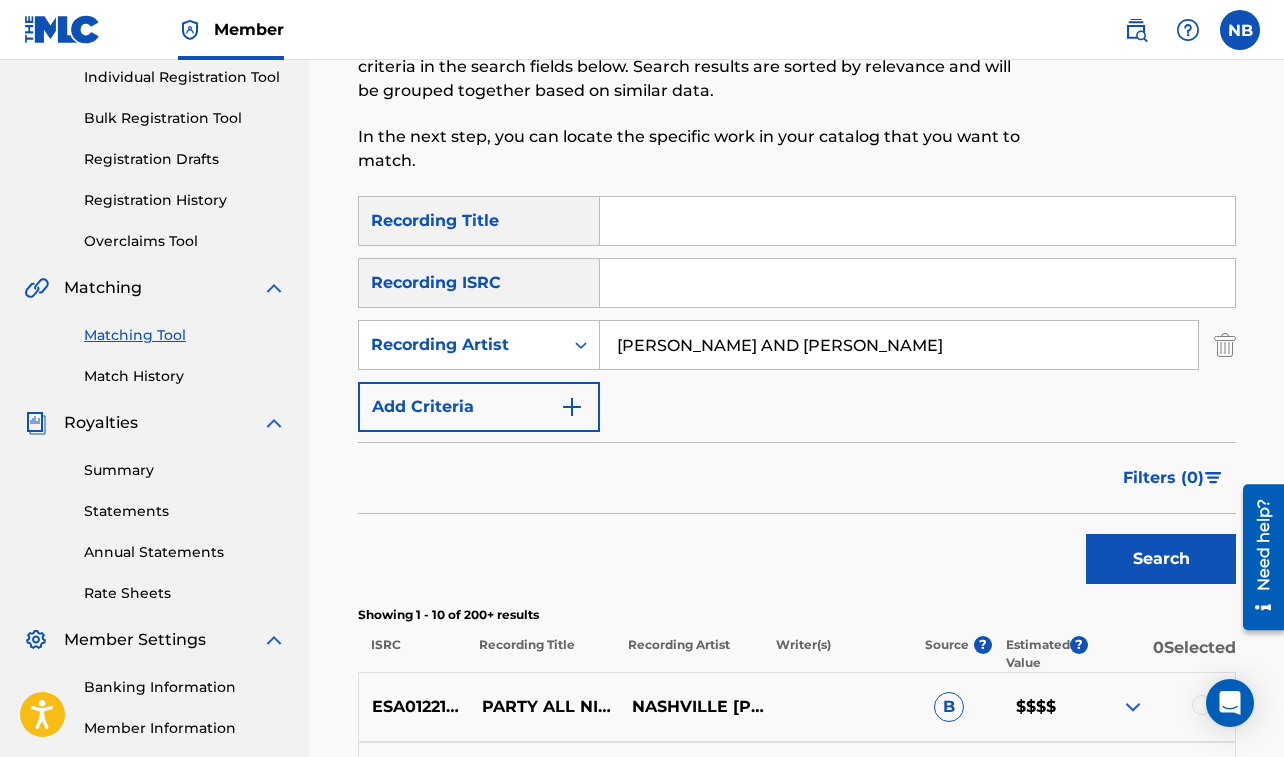 paste on "PARTY EVERYWHERE" 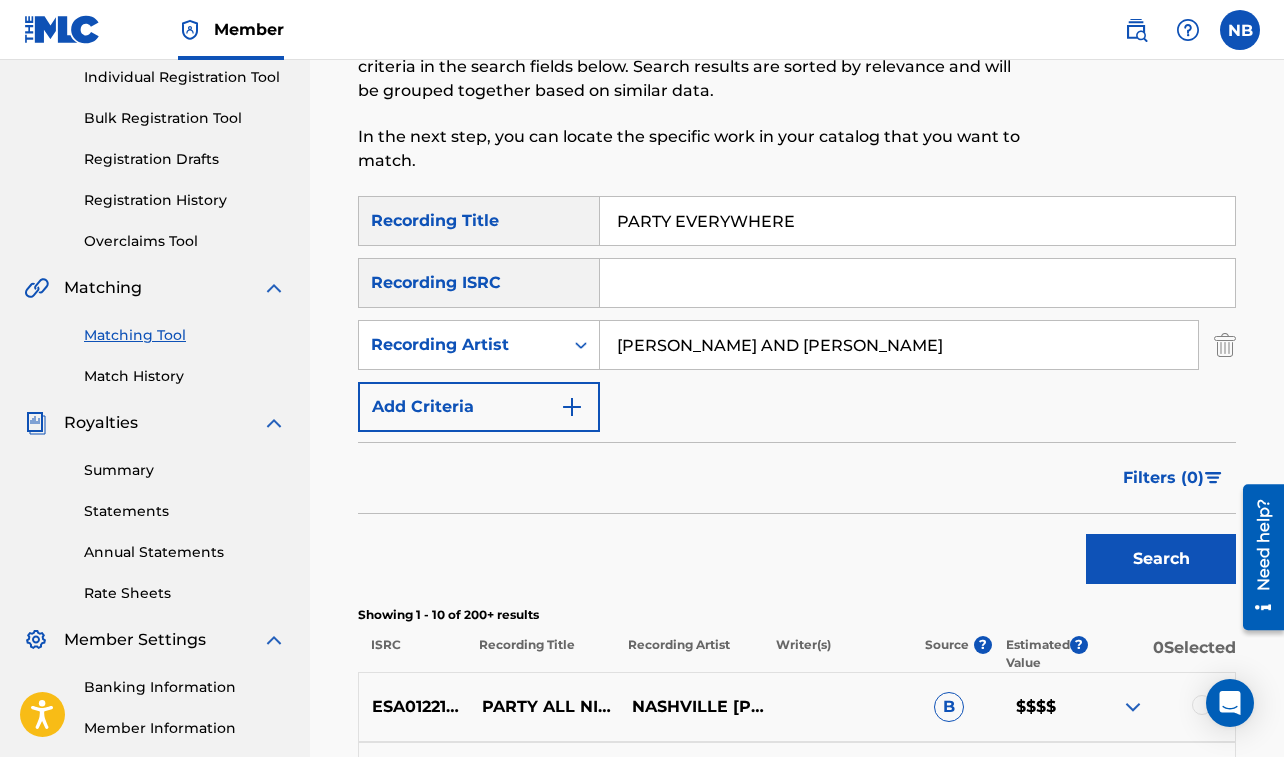 type on "PARTY EVERYWHERE" 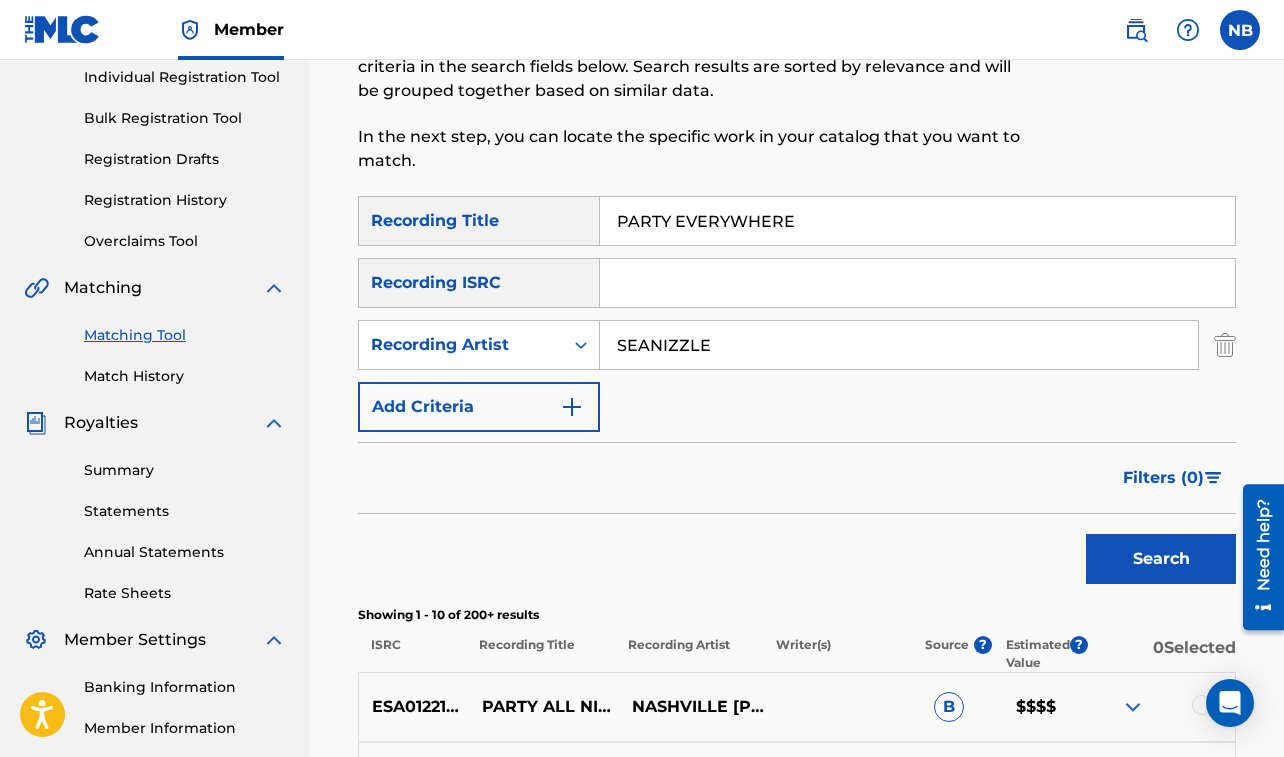 type on "SEANIZZLE" 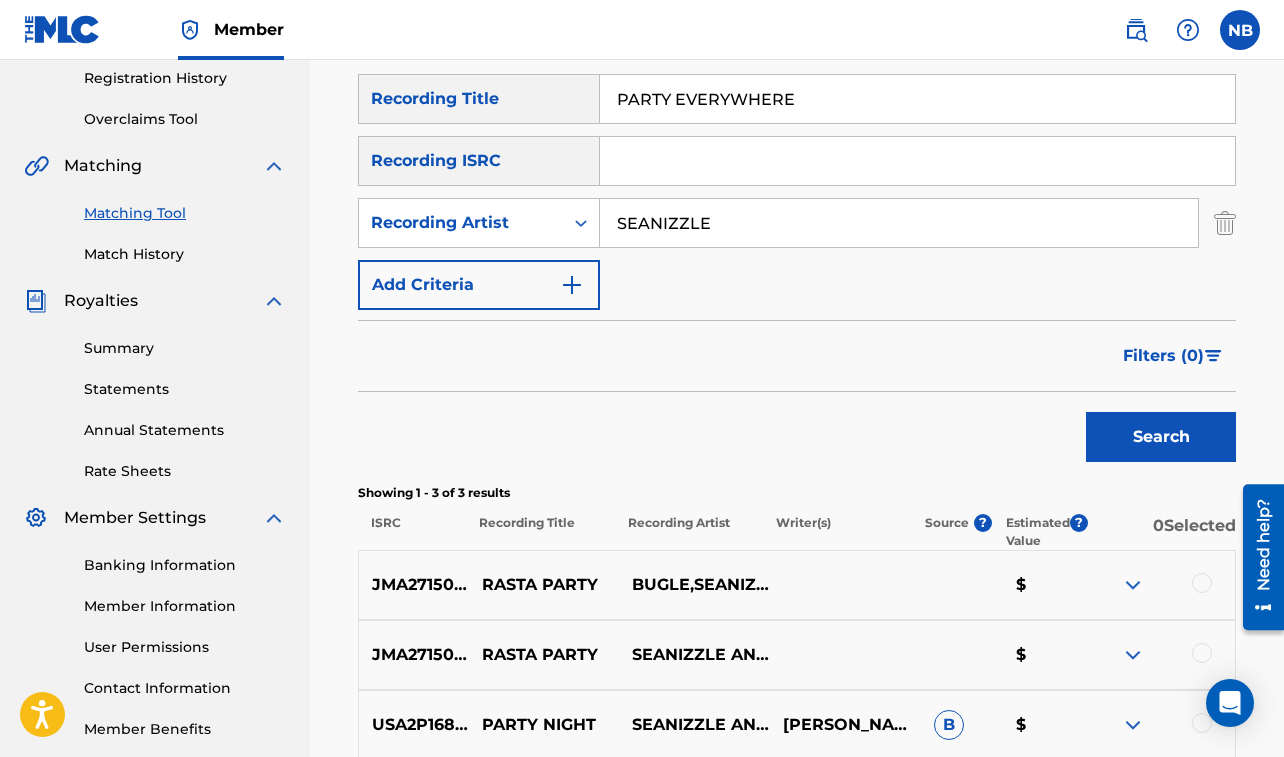 scroll, scrollTop: 388, scrollLeft: 0, axis: vertical 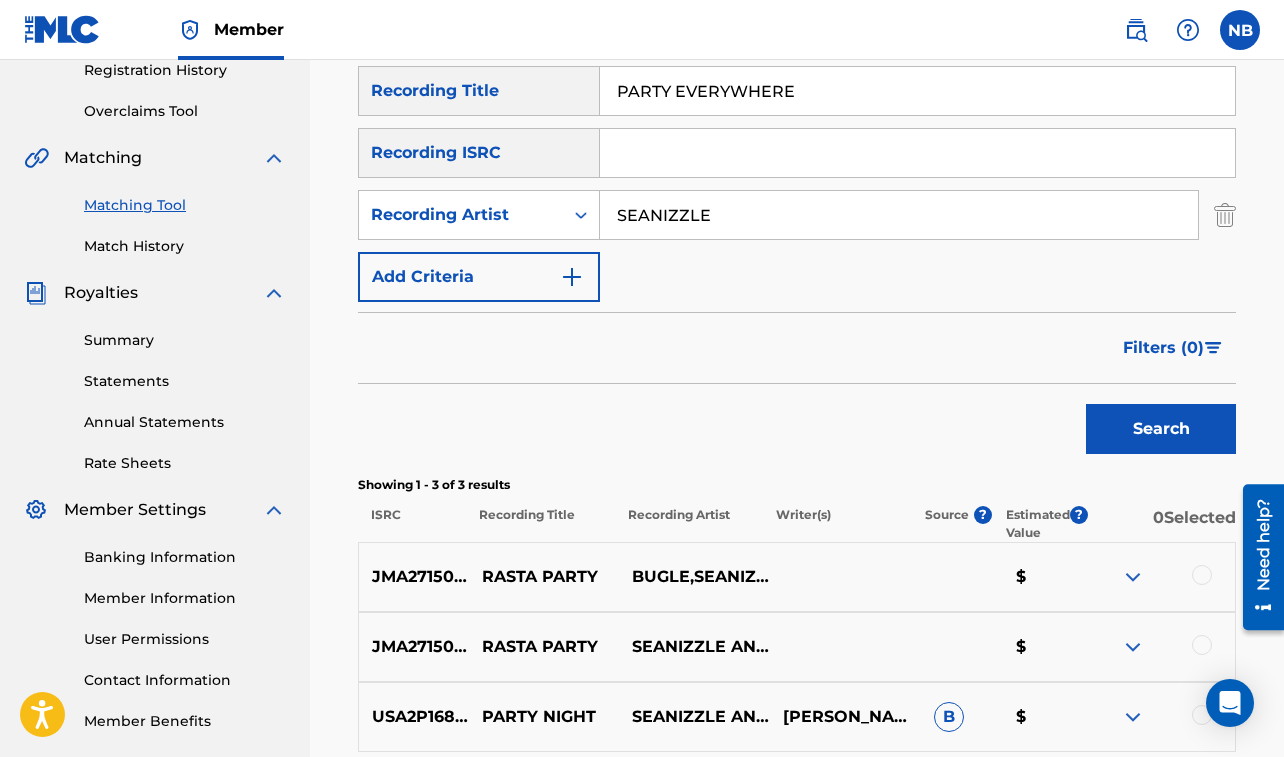 drag, startPoint x: 619, startPoint y: 89, endPoint x: 858, endPoint y: 117, distance: 240.63458 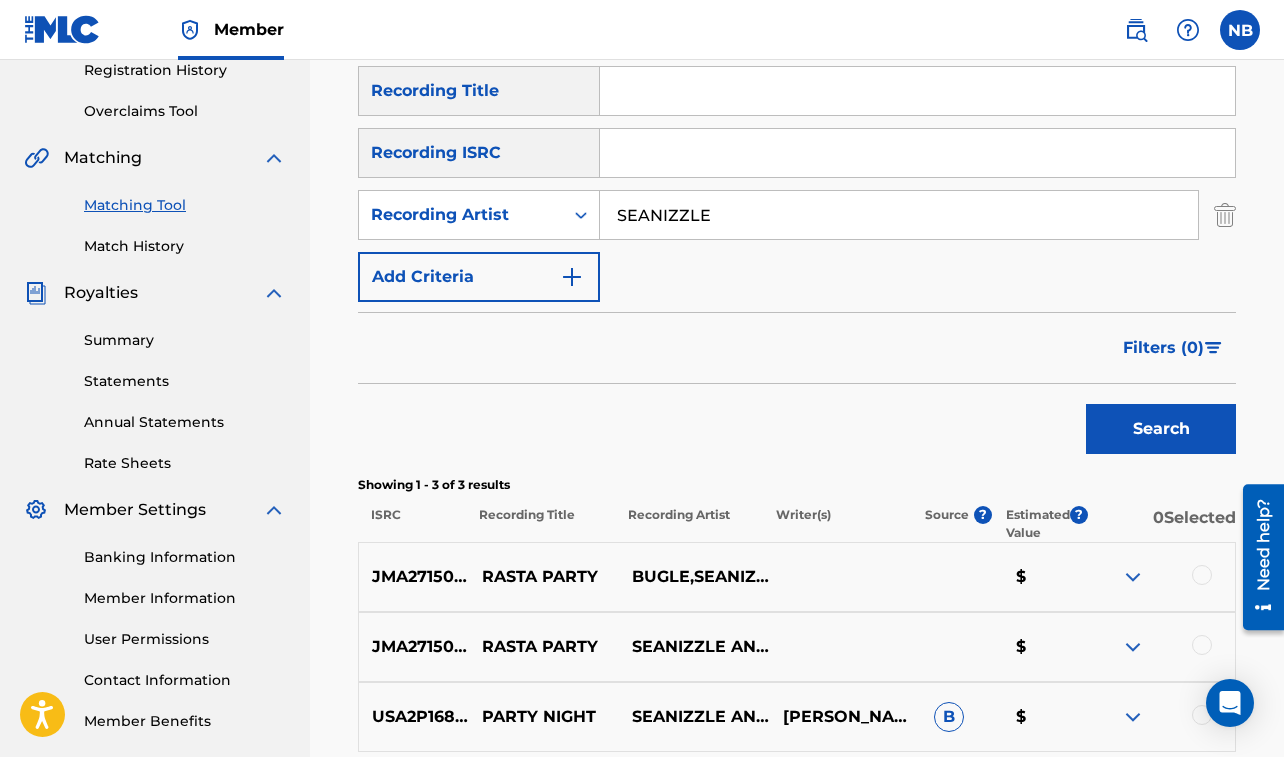 paste on "PARTY FROM MI BORN" 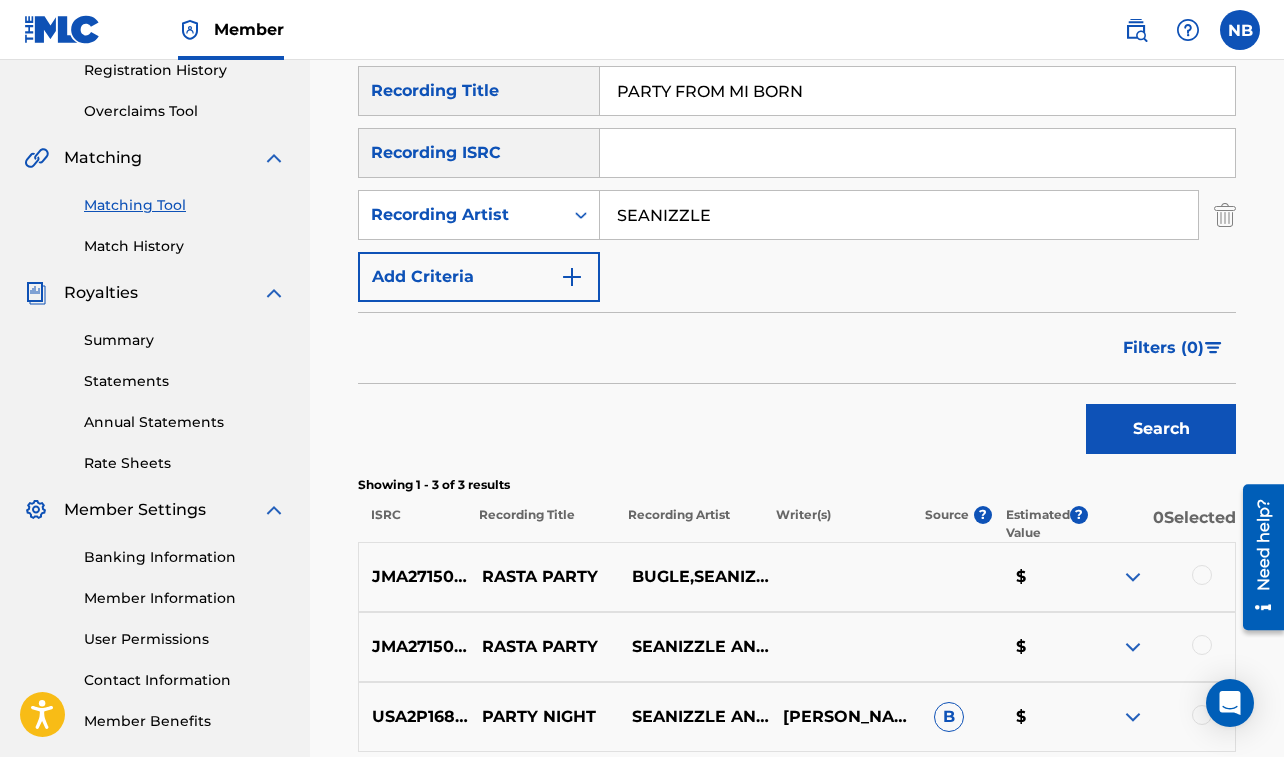 type on "PARTY FROM MI BORN" 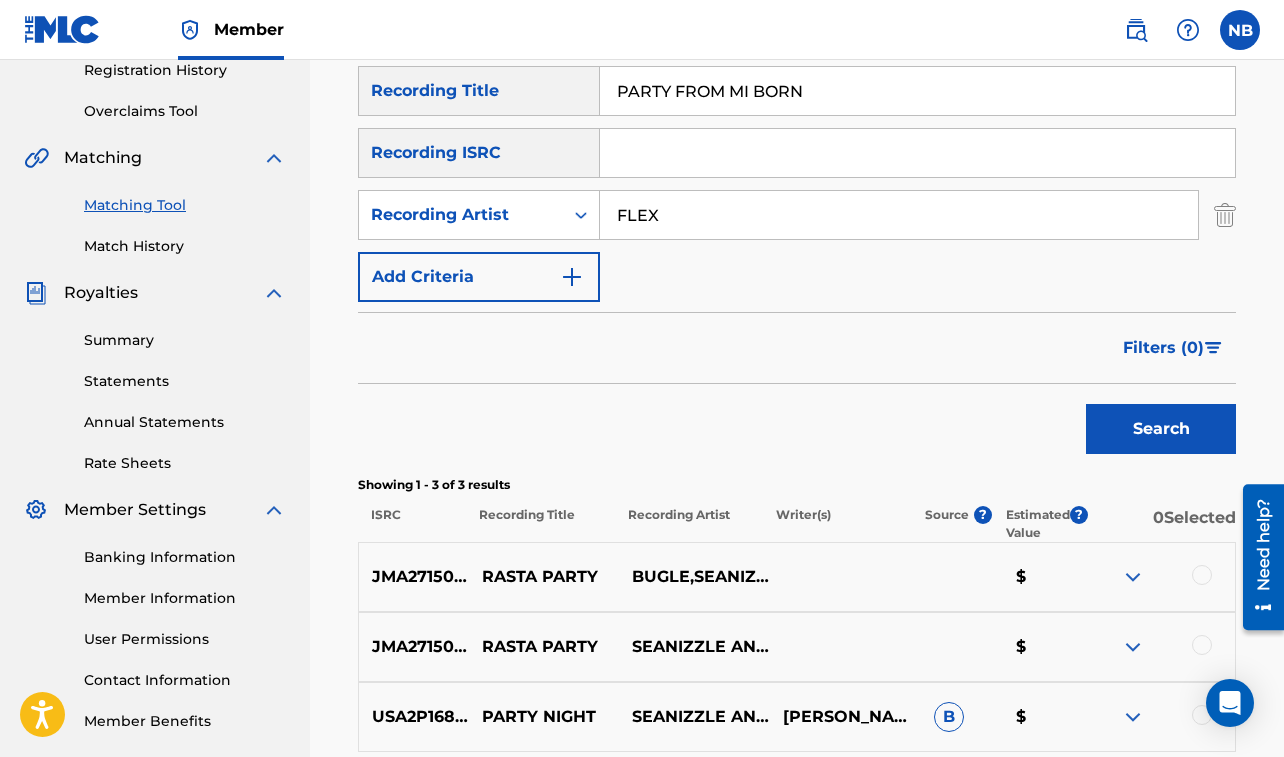 type on "FLEXXX" 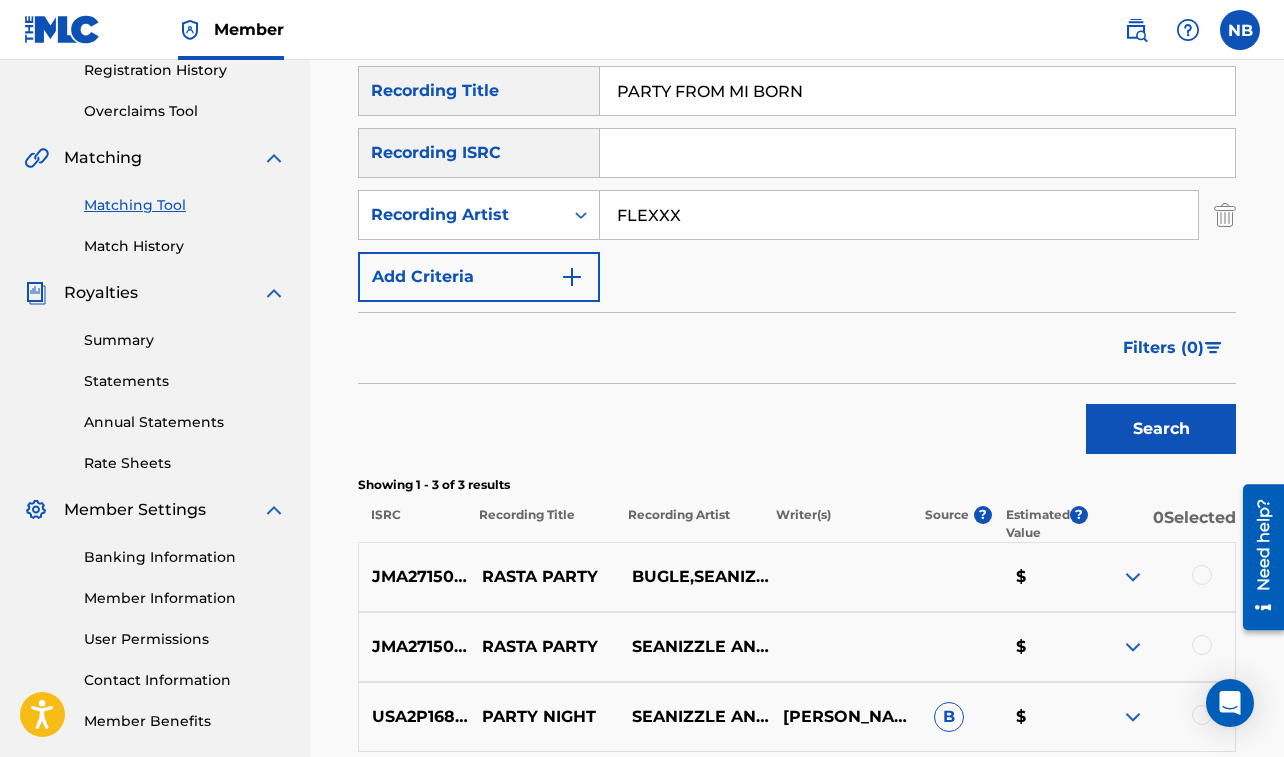 click on "Search" at bounding box center [1161, 429] 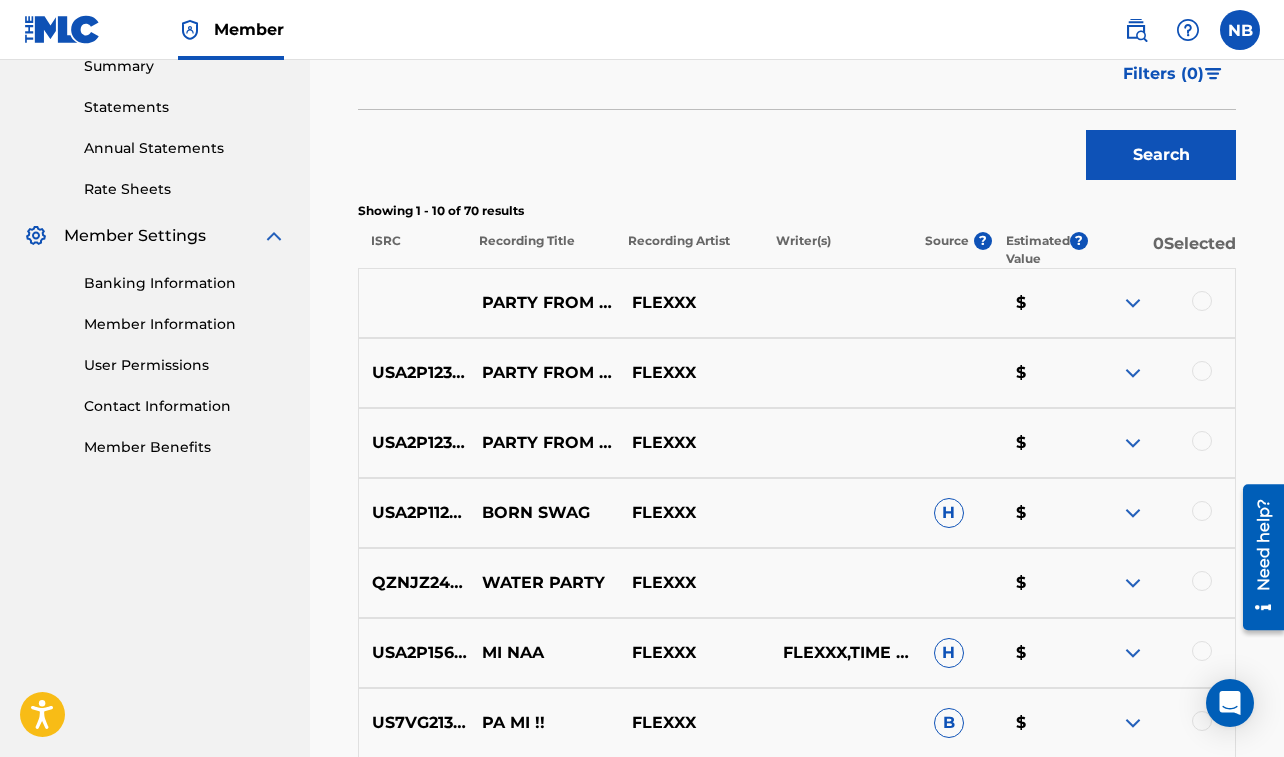 scroll, scrollTop: 655, scrollLeft: 0, axis: vertical 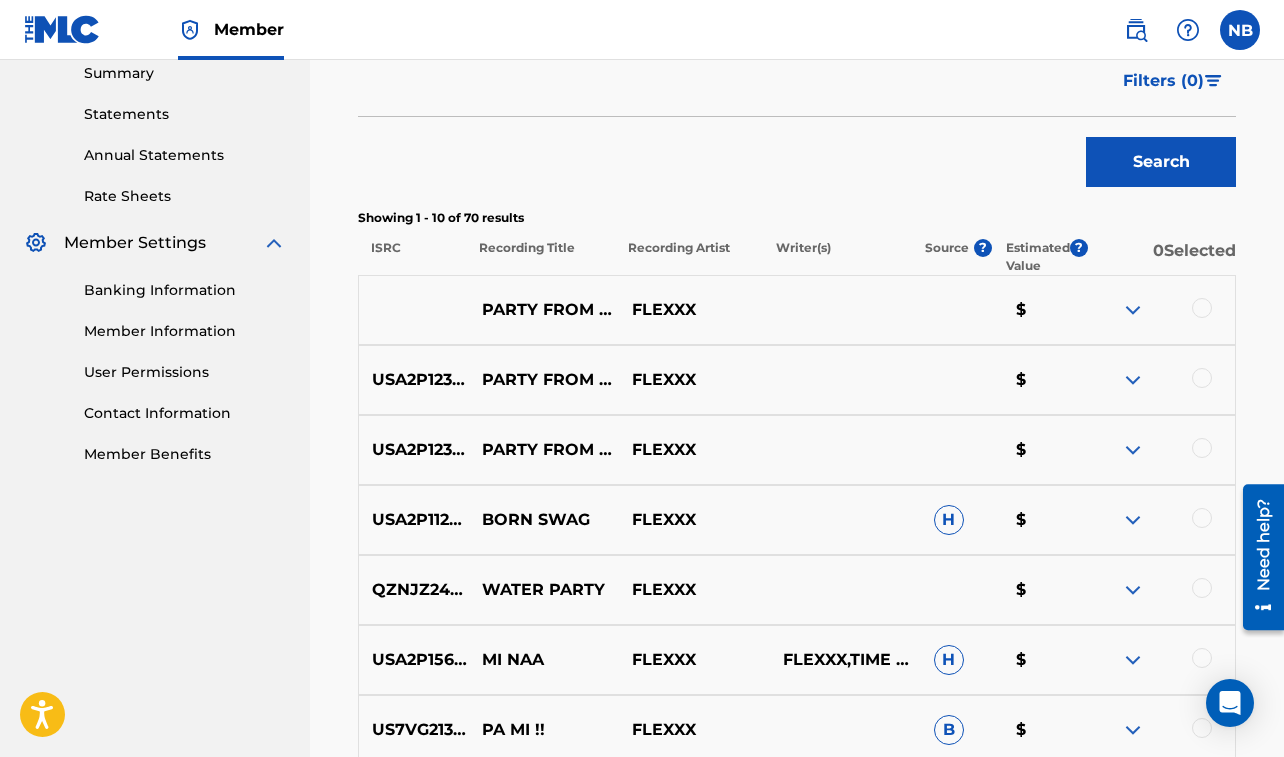 click at bounding box center (1202, 308) 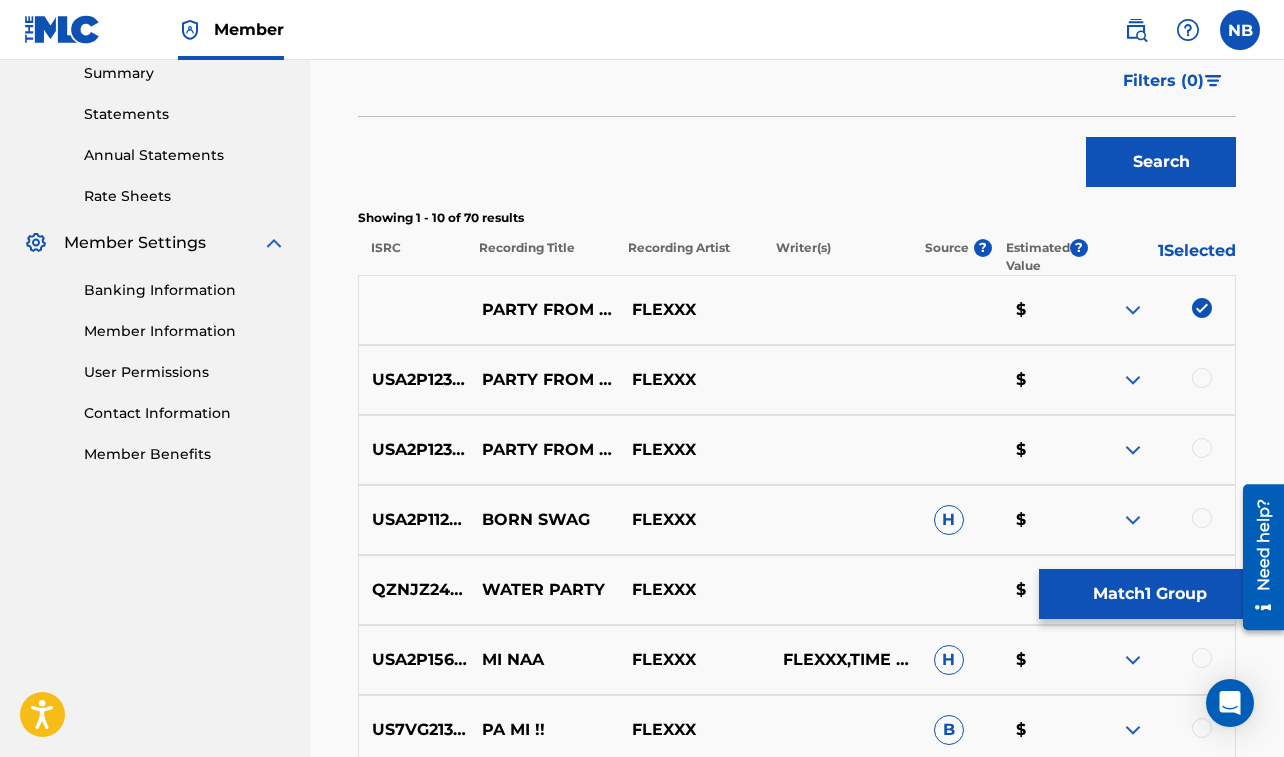 click at bounding box center (1202, 378) 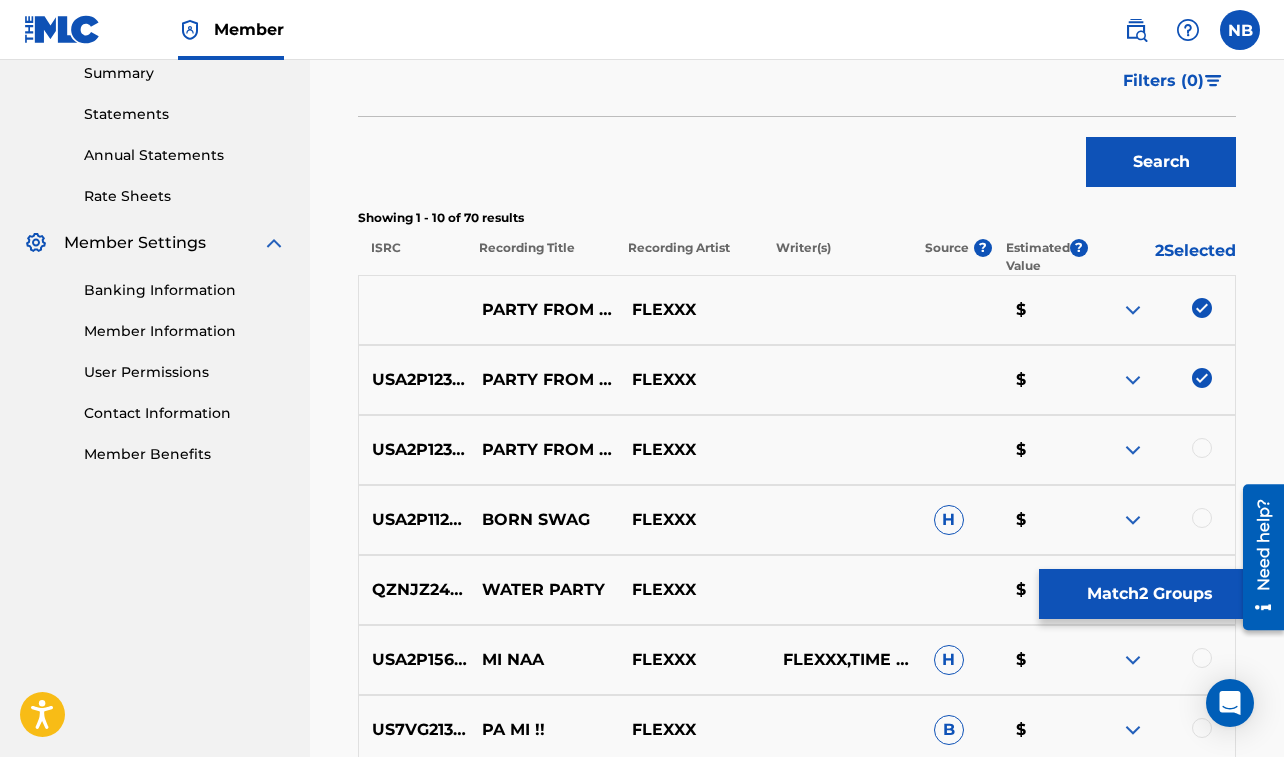 click at bounding box center (1202, 448) 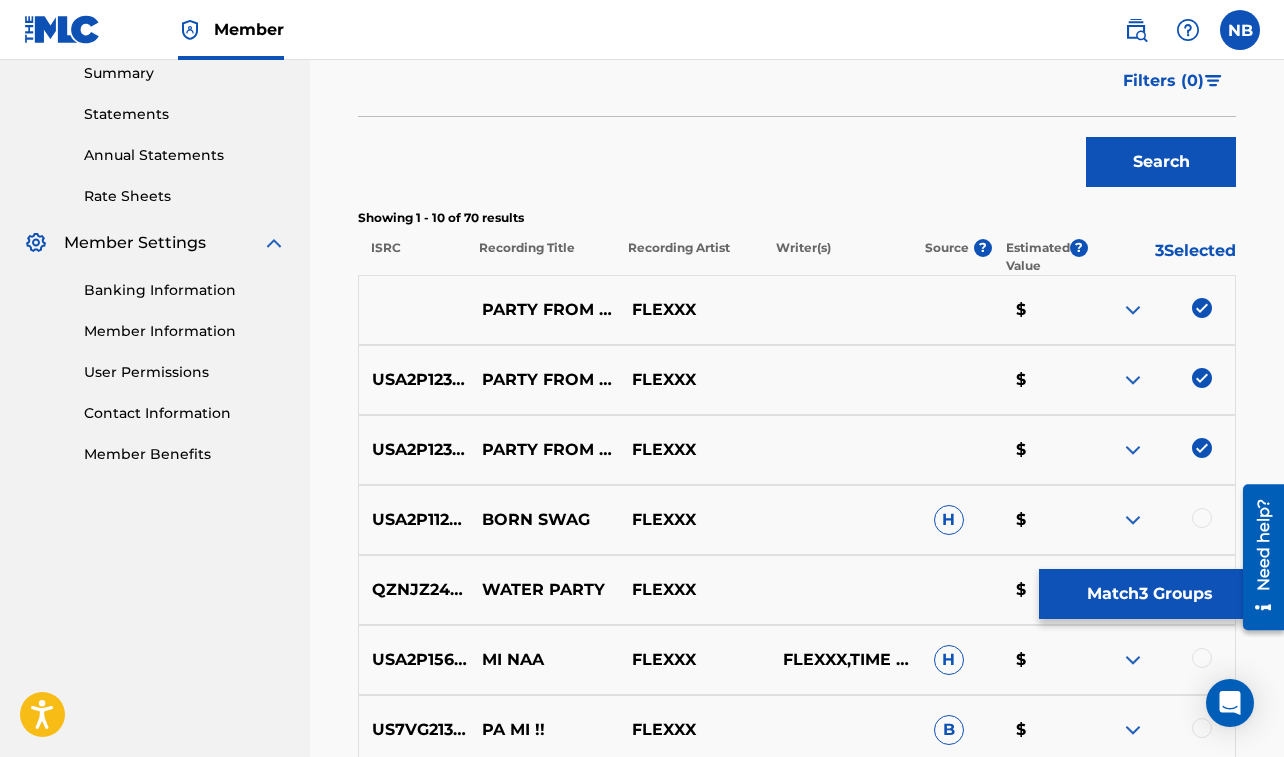 click on "Match  3 Groups" at bounding box center [1149, 594] 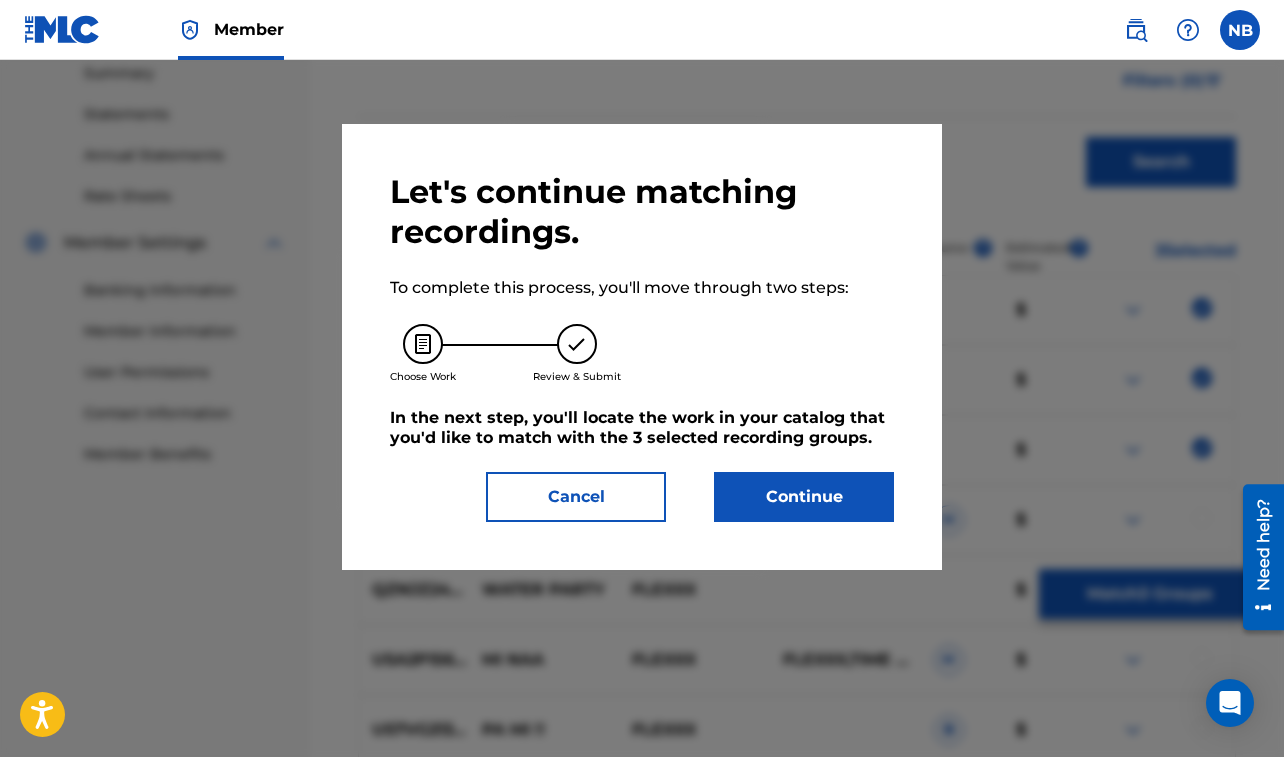 click on "Continue" at bounding box center [804, 497] 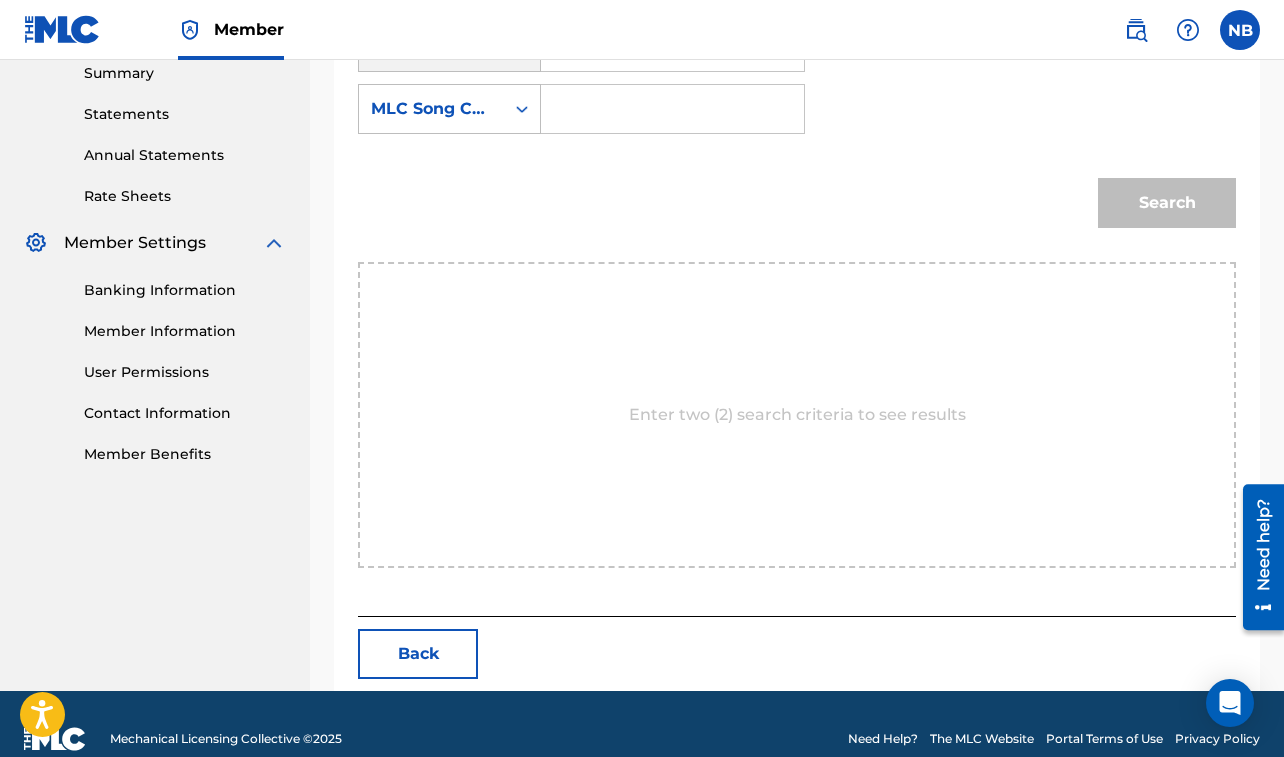 scroll, scrollTop: 623, scrollLeft: 0, axis: vertical 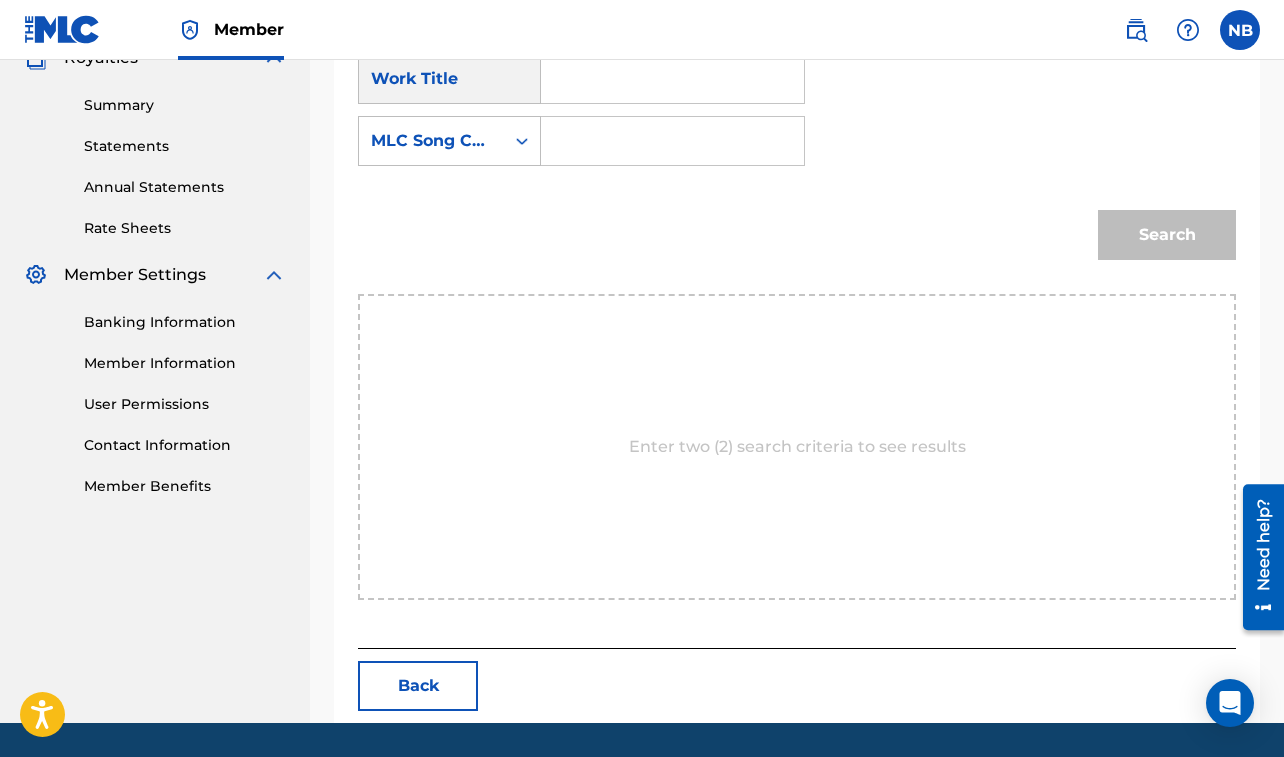 click at bounding box center (672, 79) 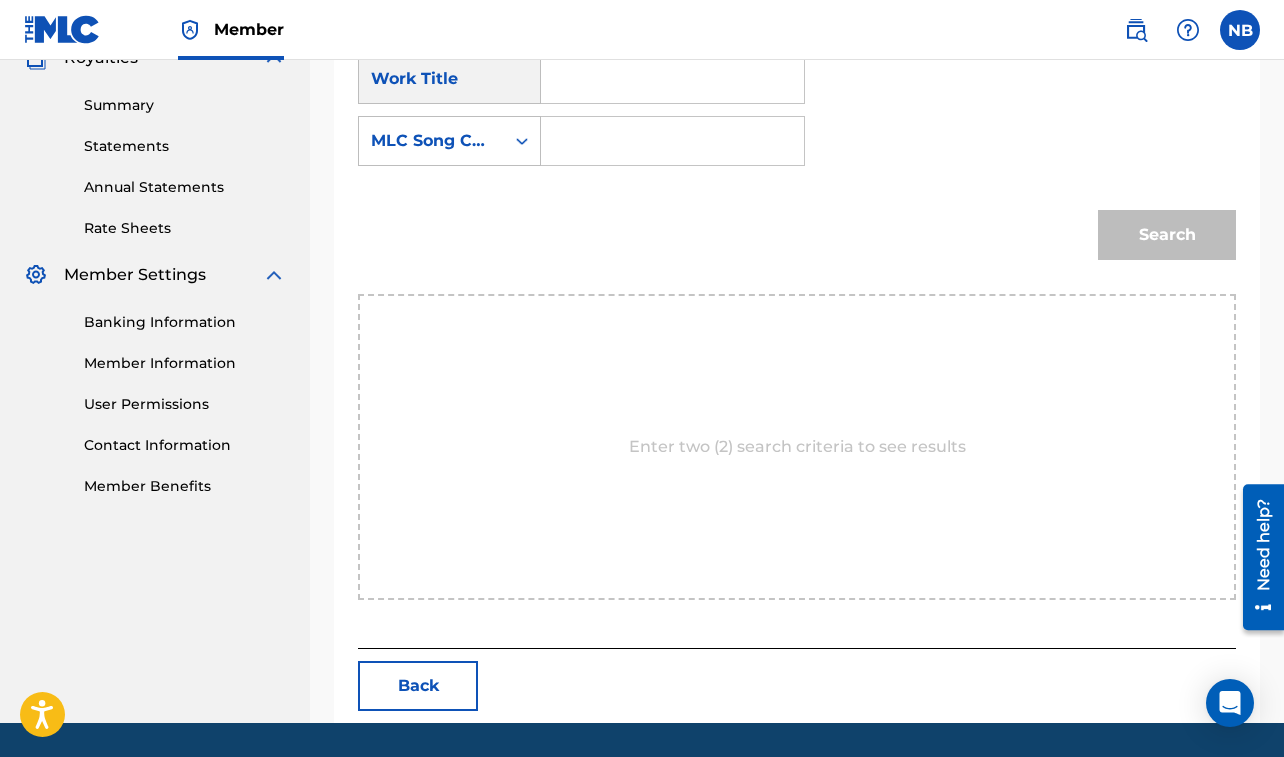 paste on "PARTY FROM MI BORN" 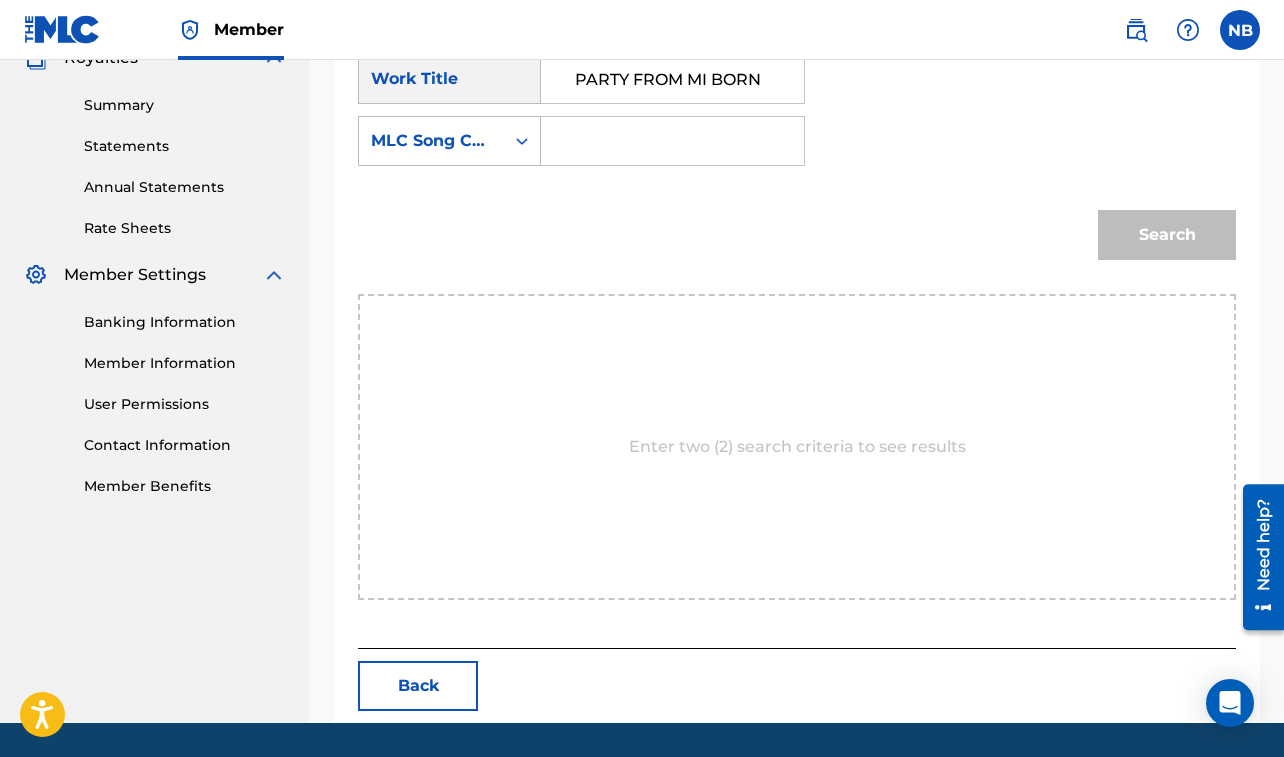 scroll, scrollTop: 0, scrollLeft: 1, axis: horizontal 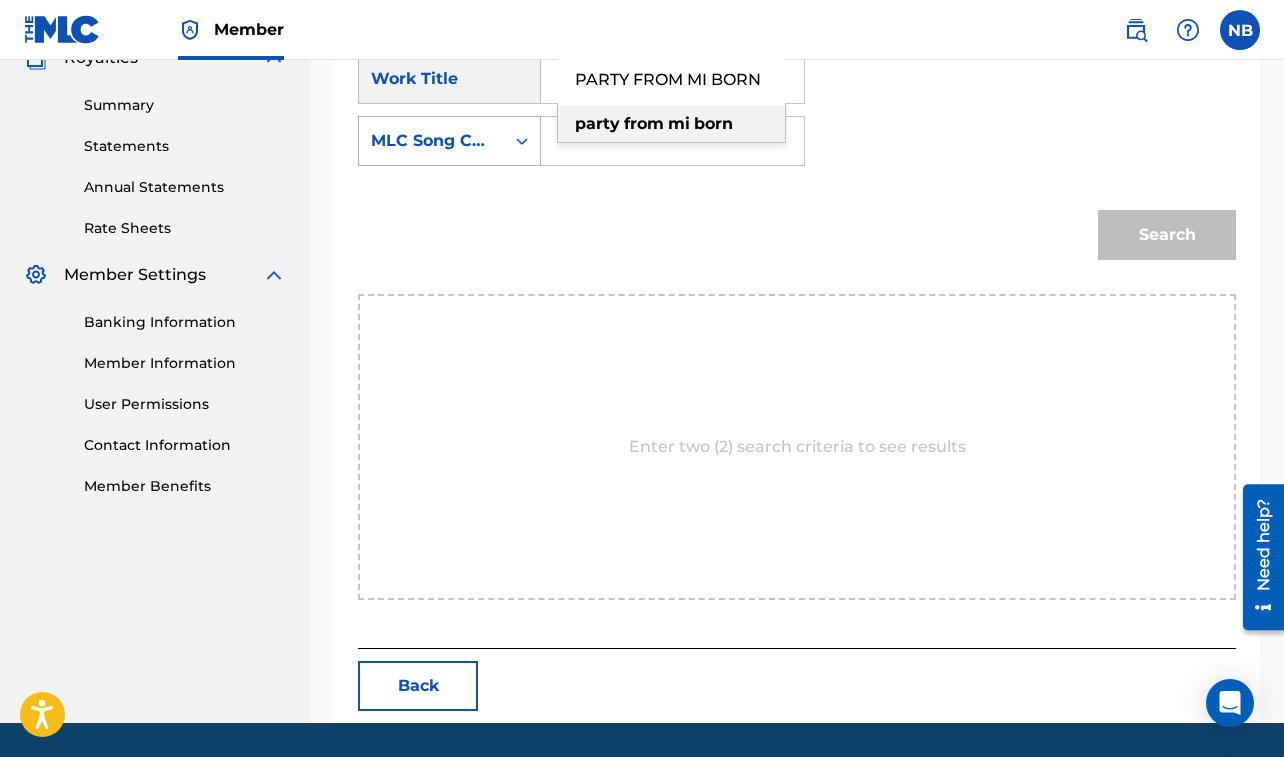 type on "PARTY FROM MI BORN" 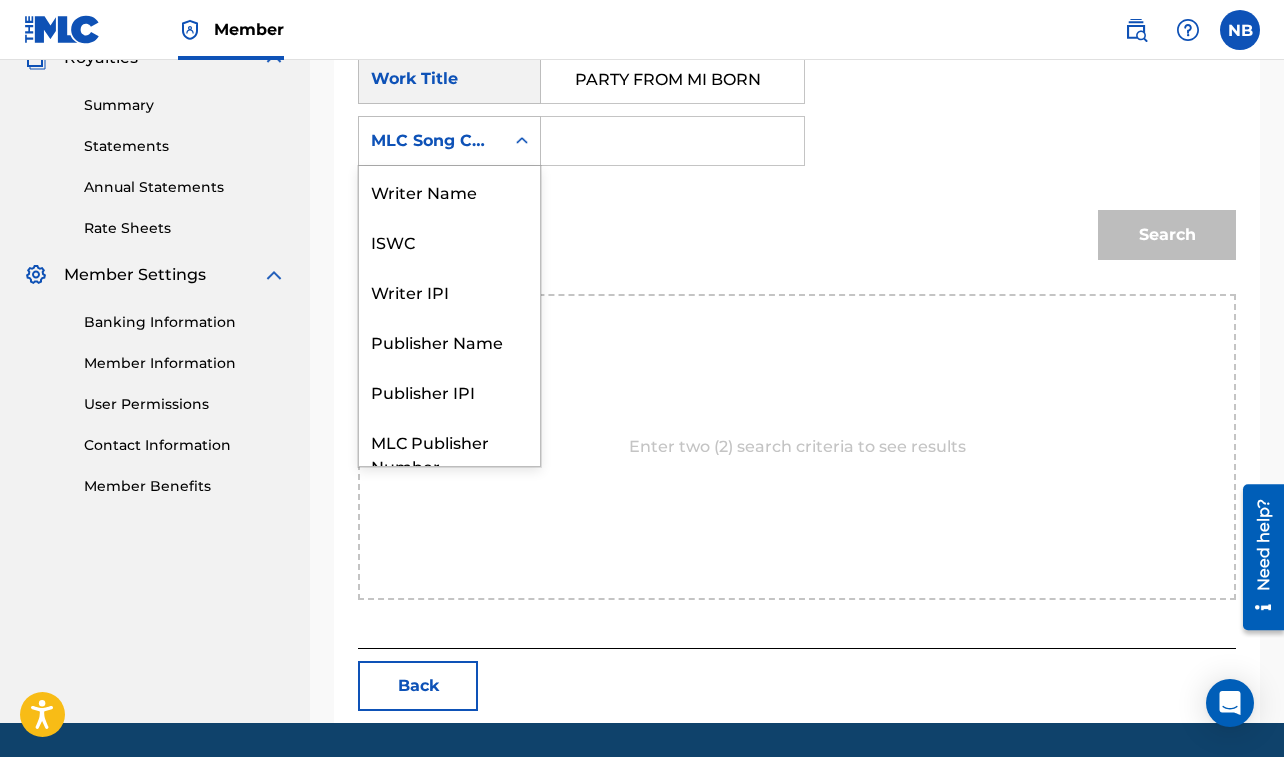 click on "MLC Song Code" at bounding box center [431, 141] 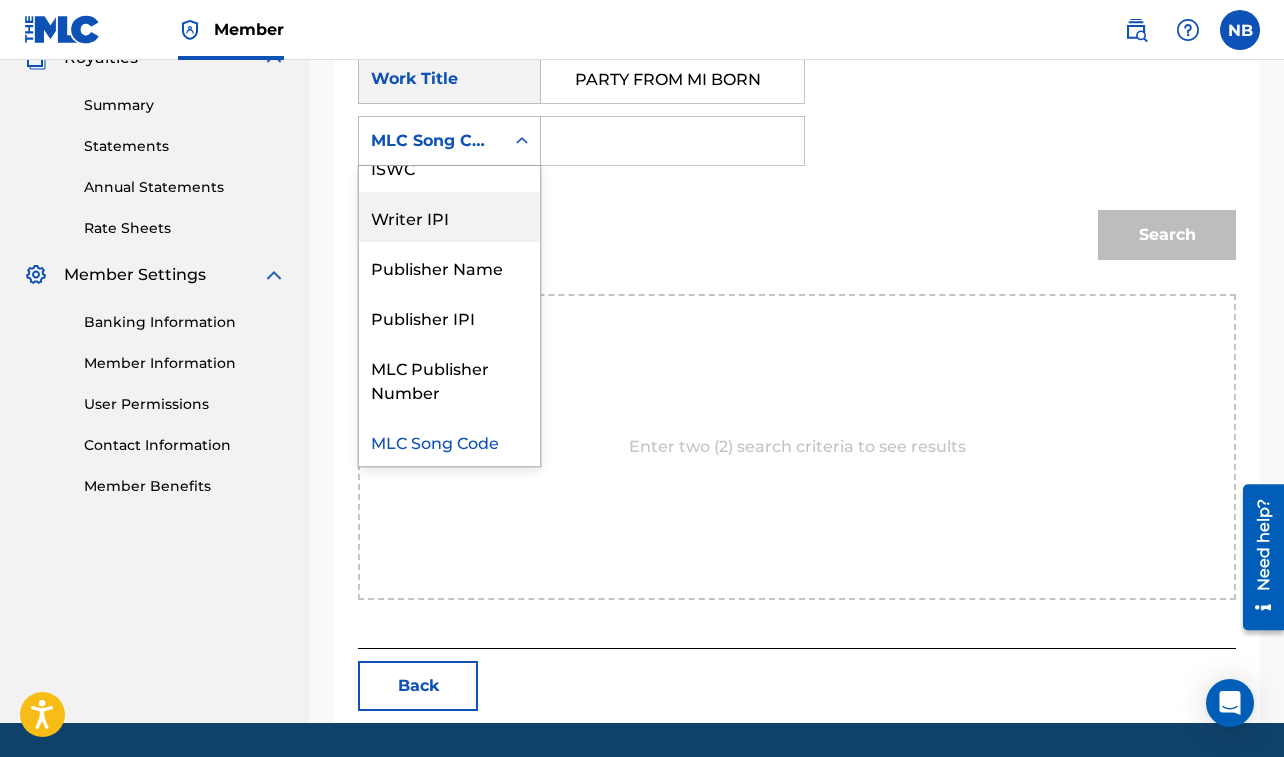 scroll, scrollTop: 0, scrollLeft: 0, axis: both 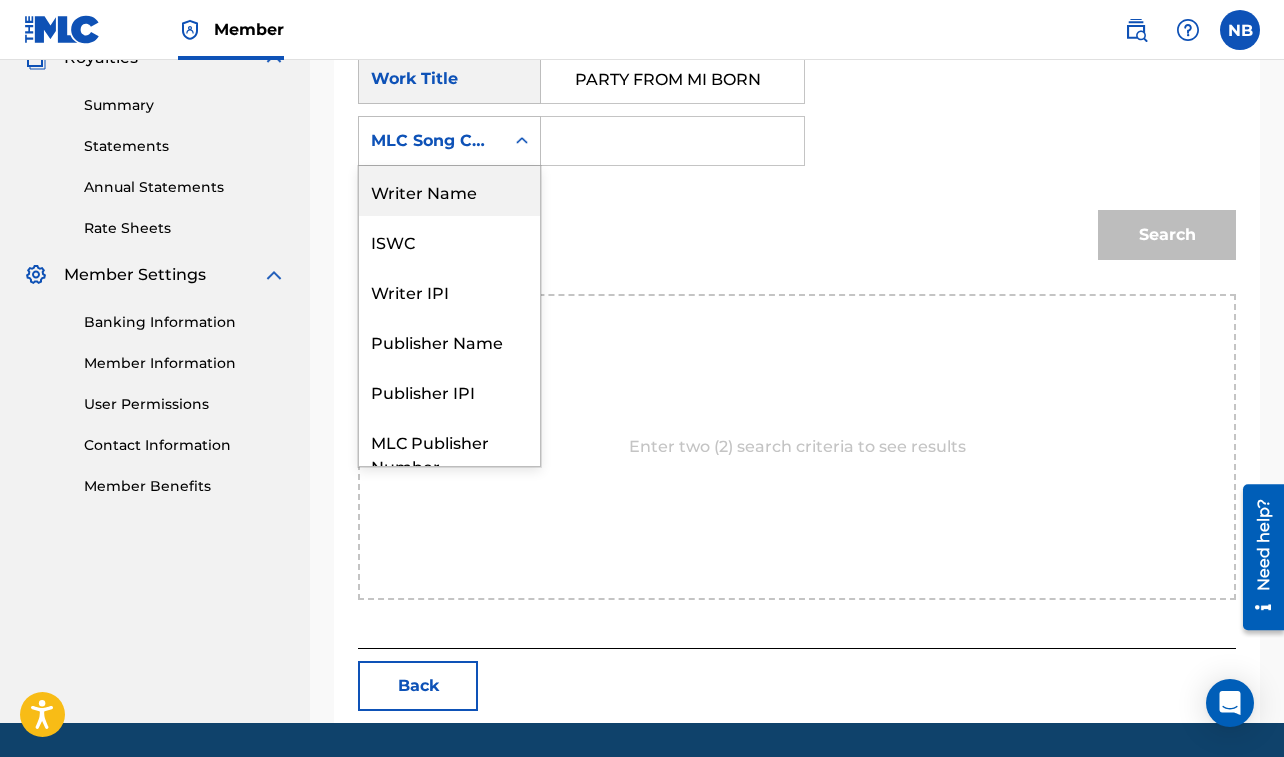 click on "Writer Name" at bounding box center [449, 191] 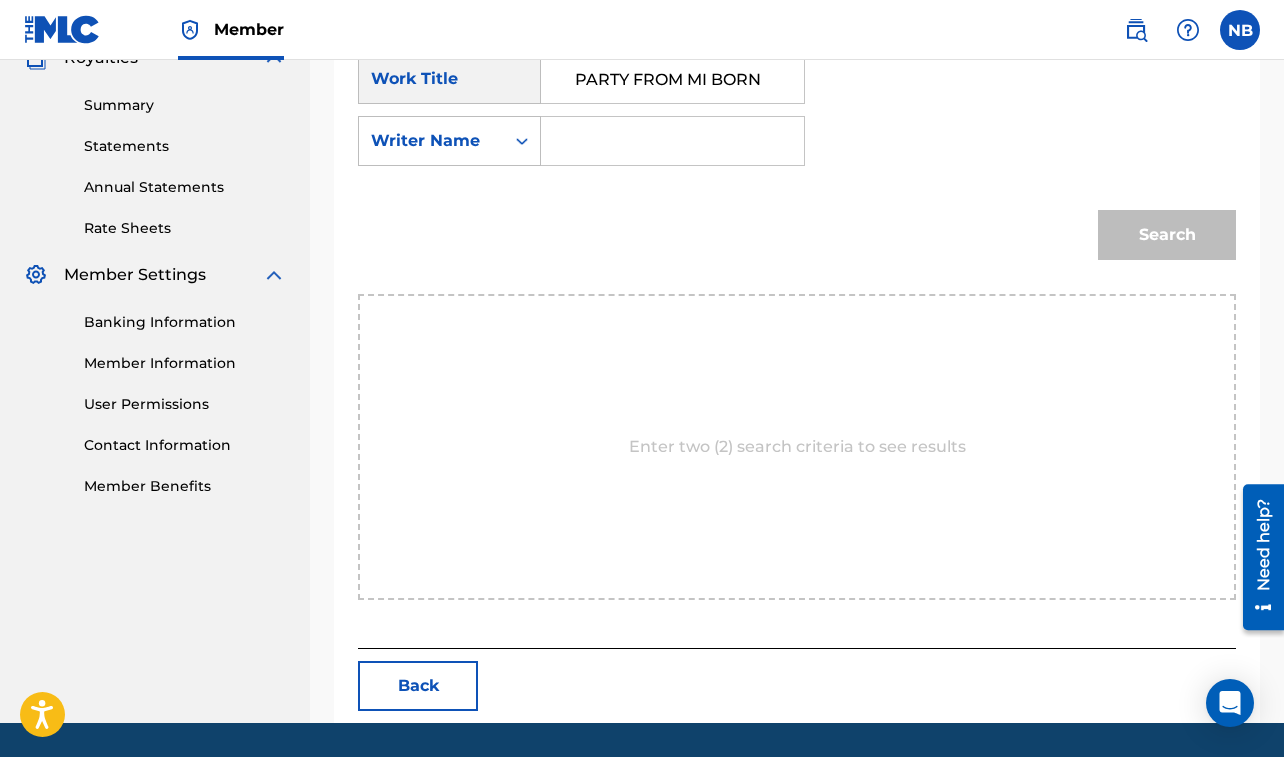 click at bounding box center (672, 141) 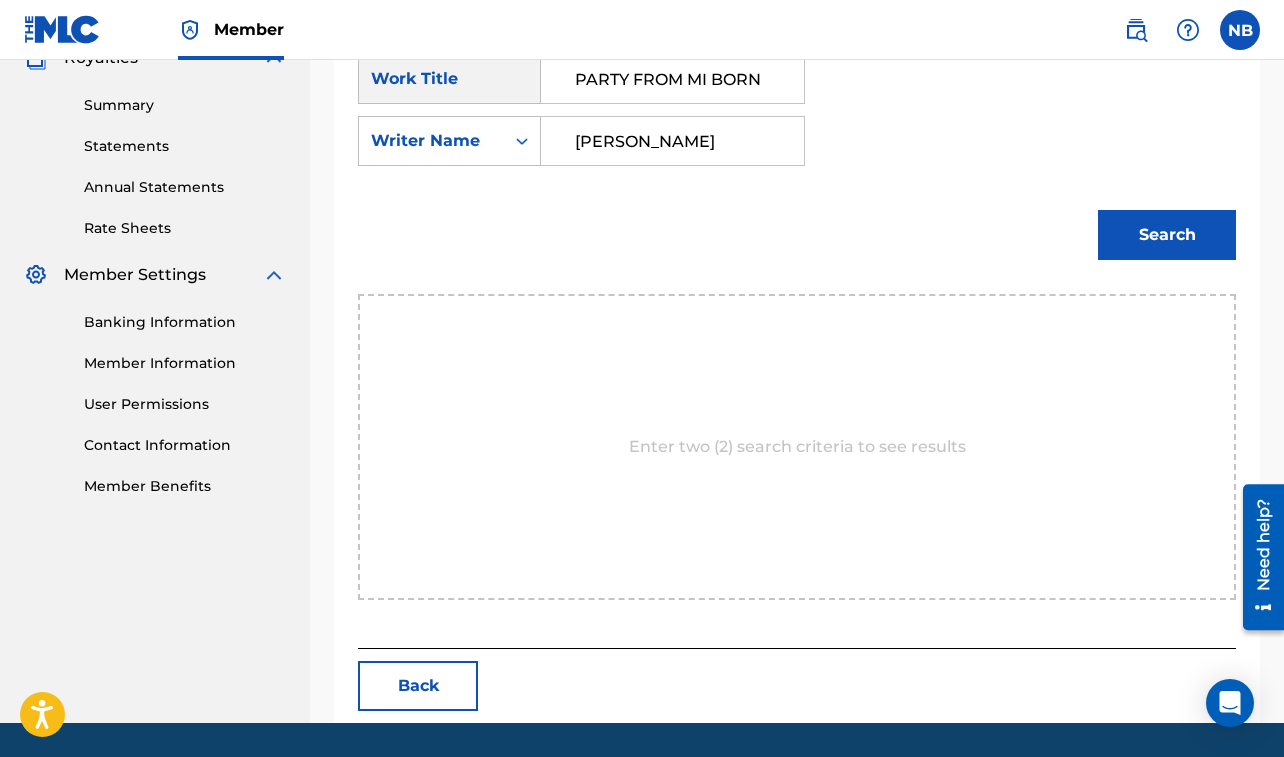 click on "Search" at bounding box center (1167, 235) 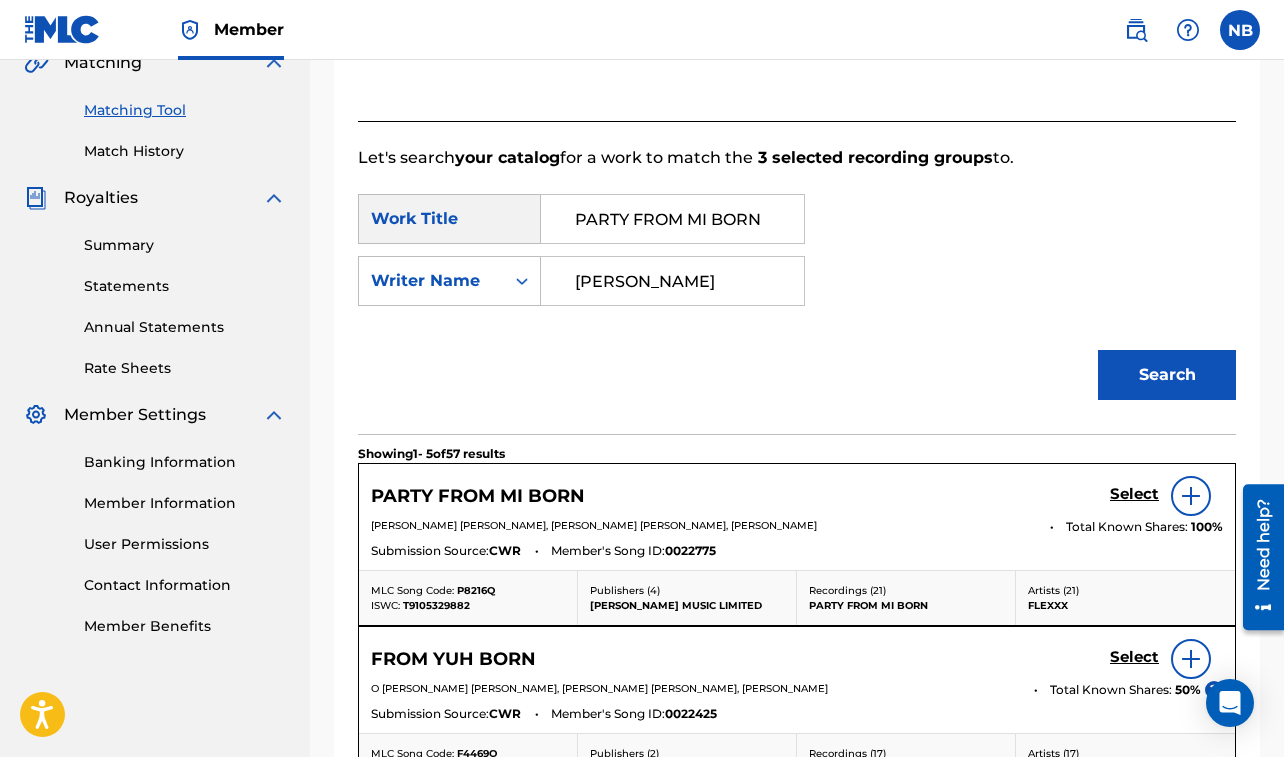 scroll, scrollTop: 623, scrollLeft: 0, axis: vertical 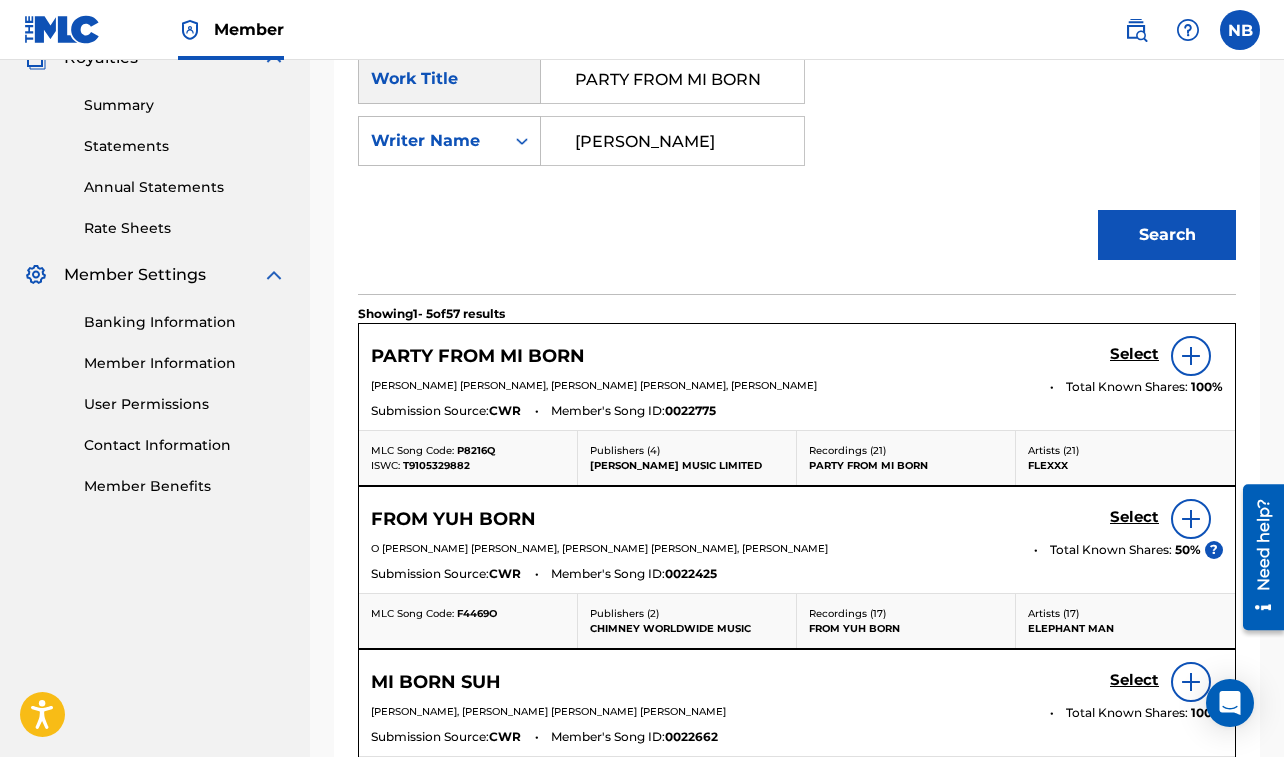 click on "Select" at bounding box center [1134, 354] 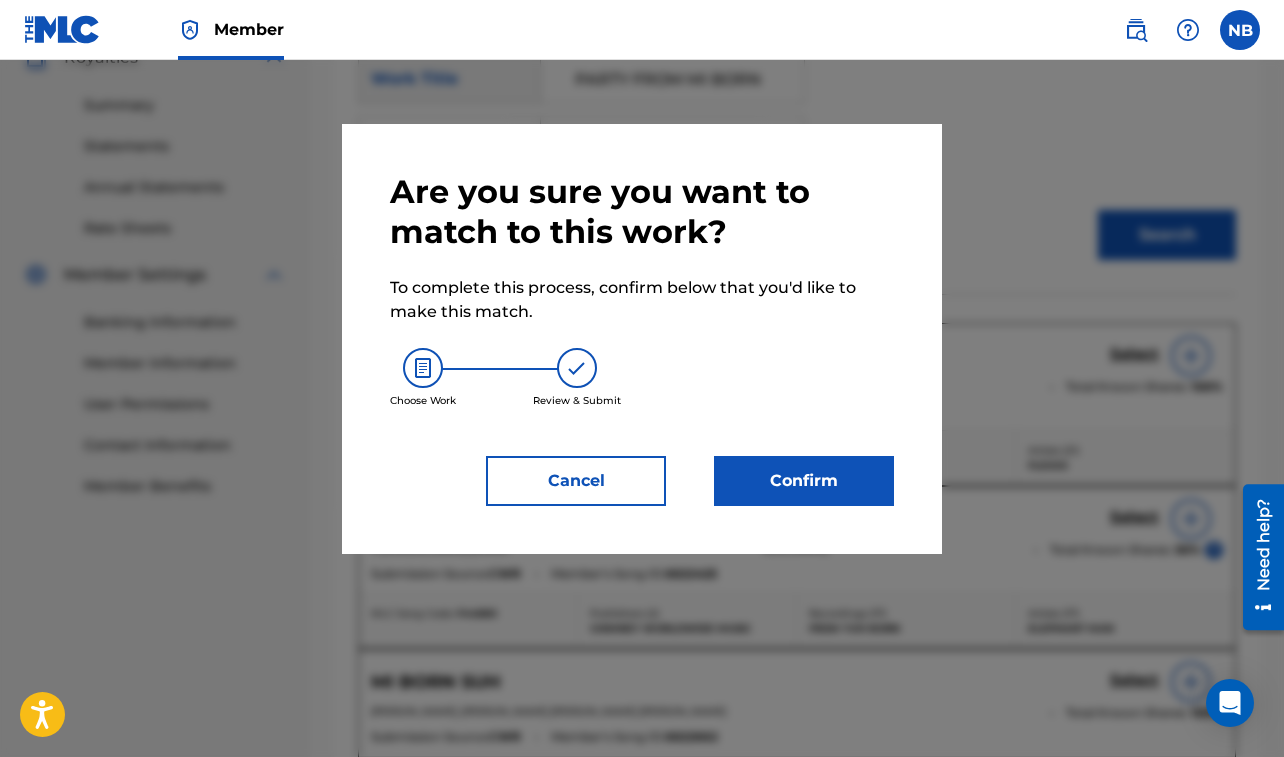 click on "Confirm" at bounding box center [804, 481] 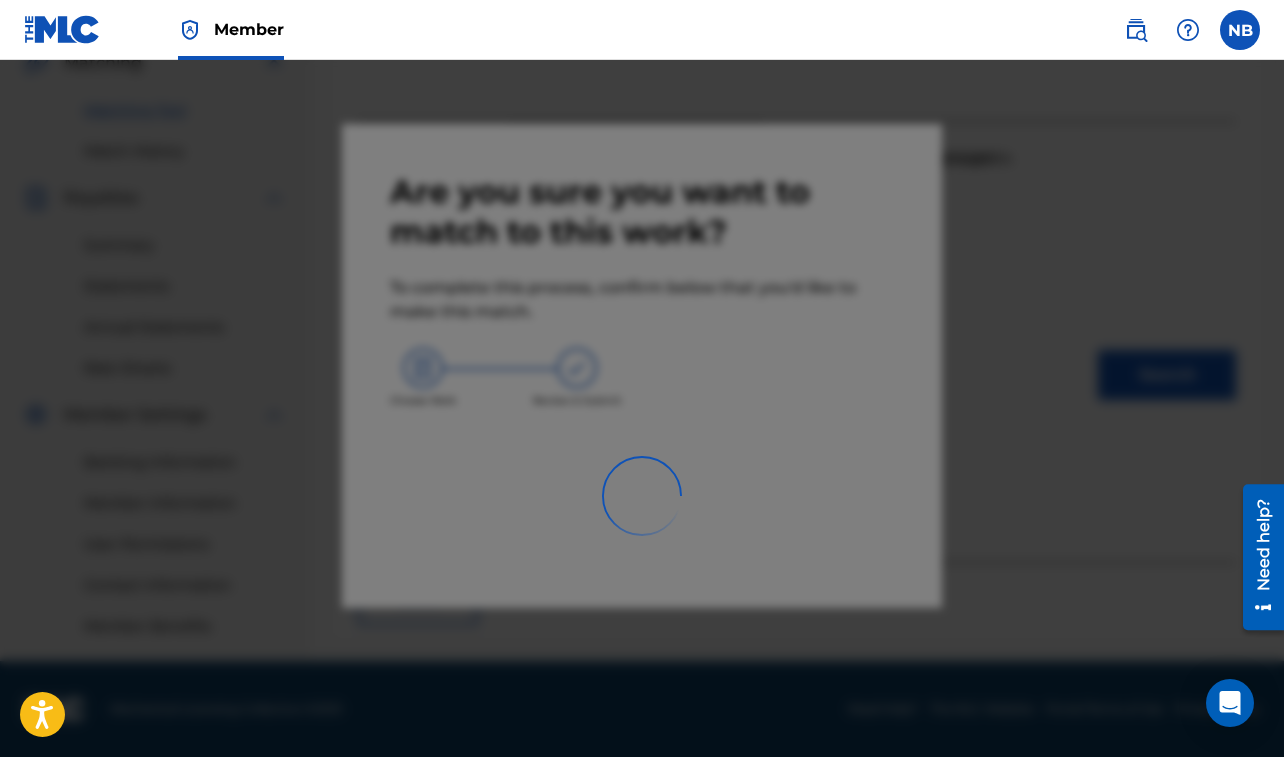 scroll, scrollTop: 483, scrollLeft: 0, axis: vertical 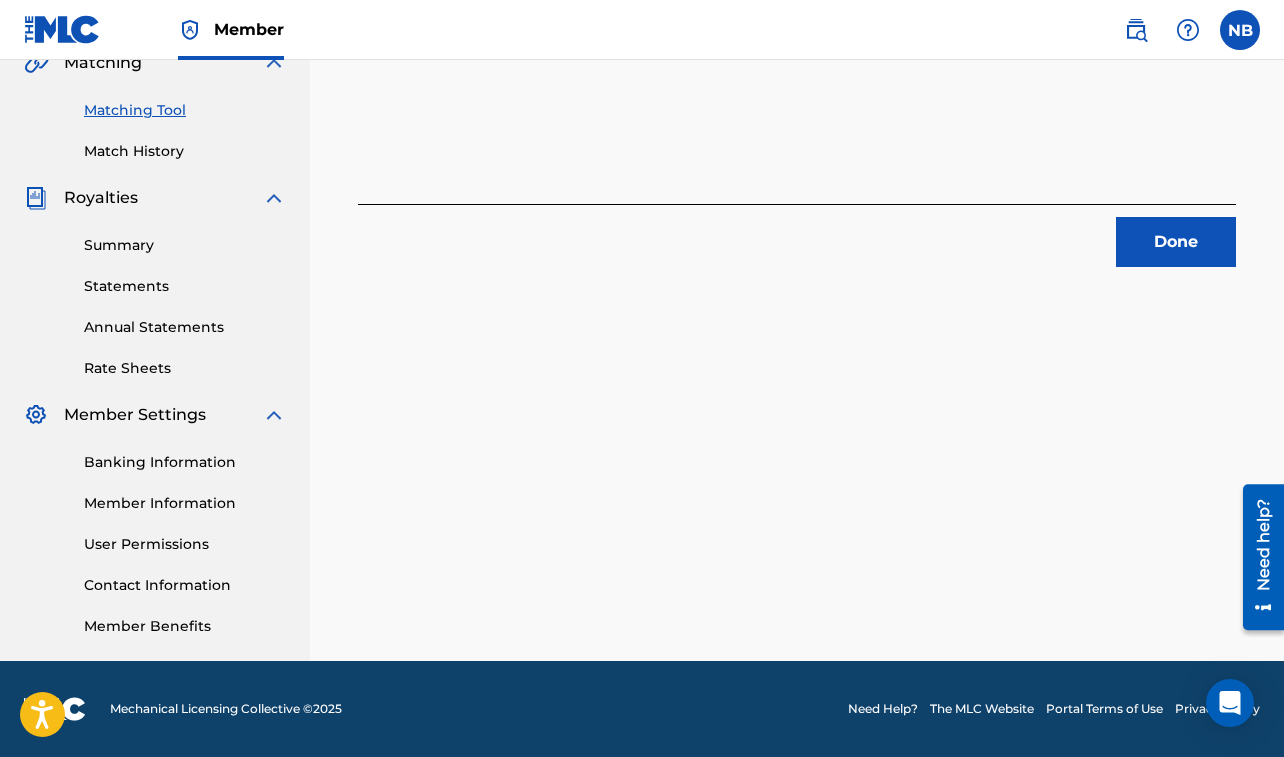 click on "Done" at bounding box center (1176, 242) 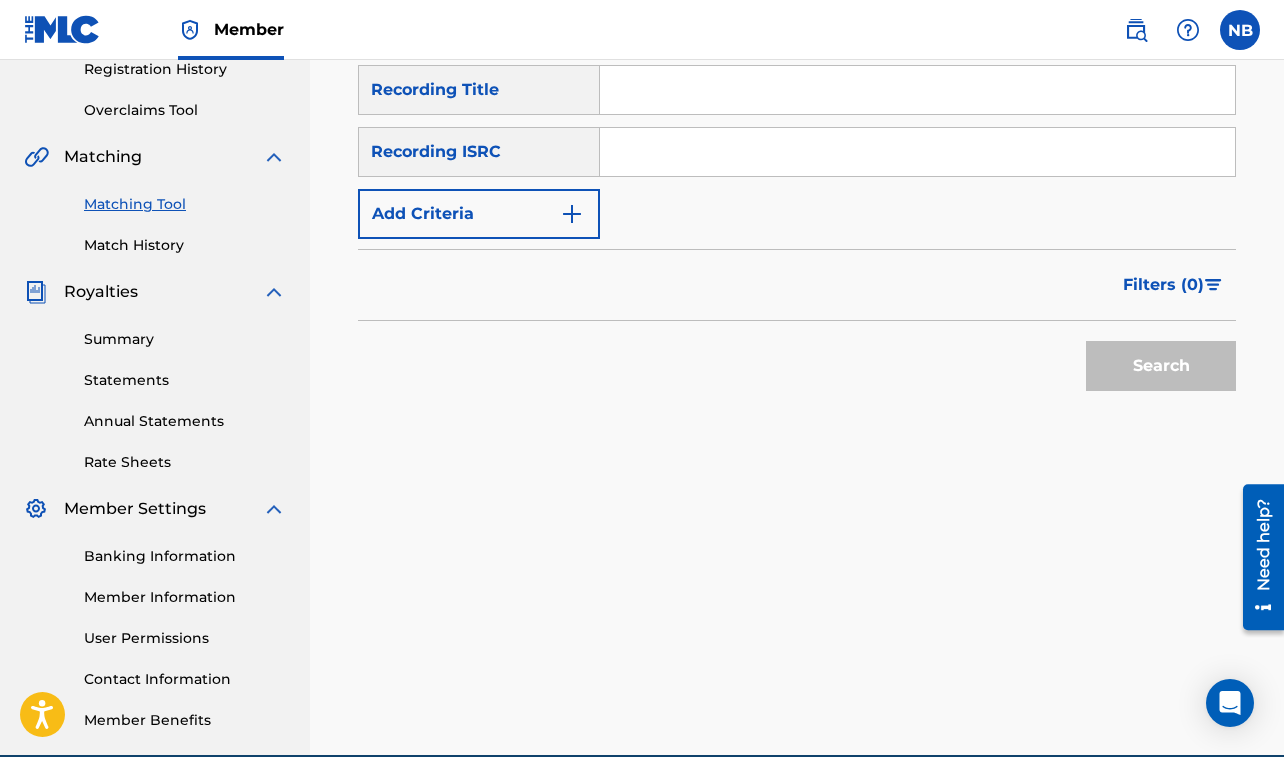 scroll, scrollTop: 370, scrollLeft: 0, axis: vertical 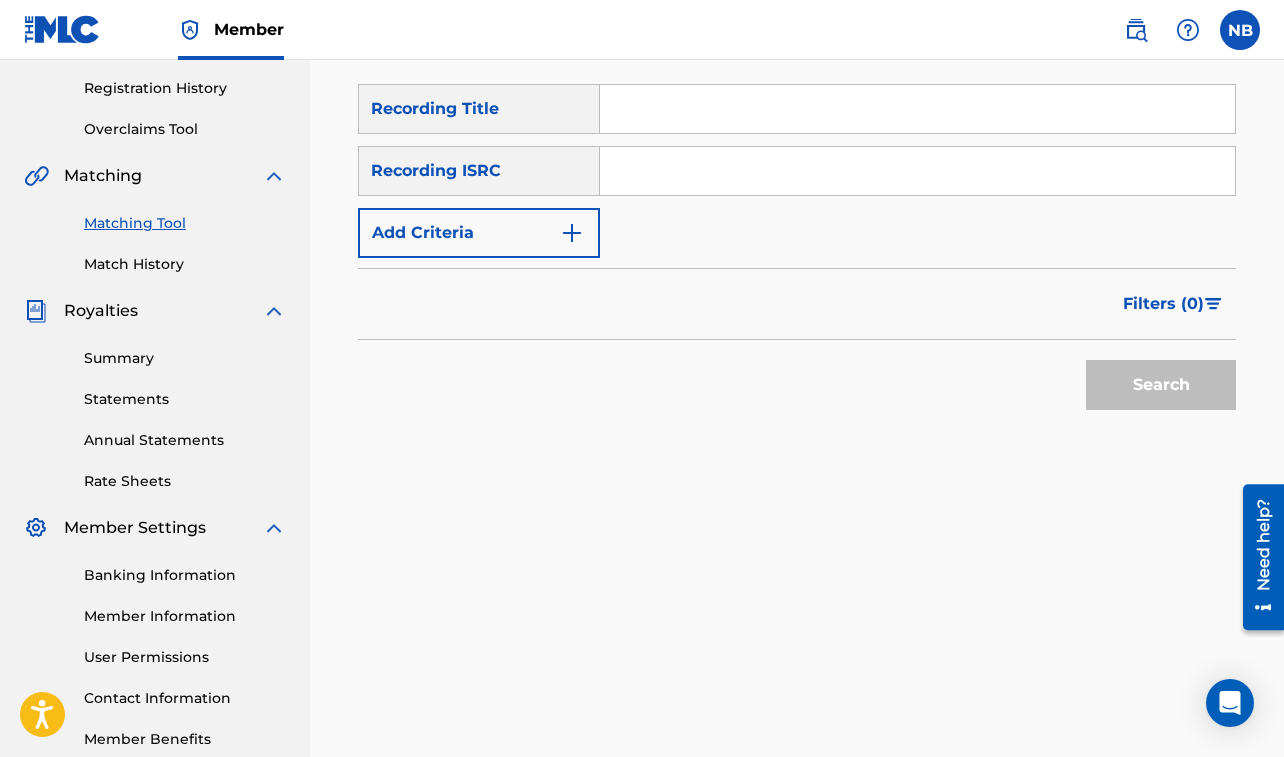 click at bounding box center (917, 109) 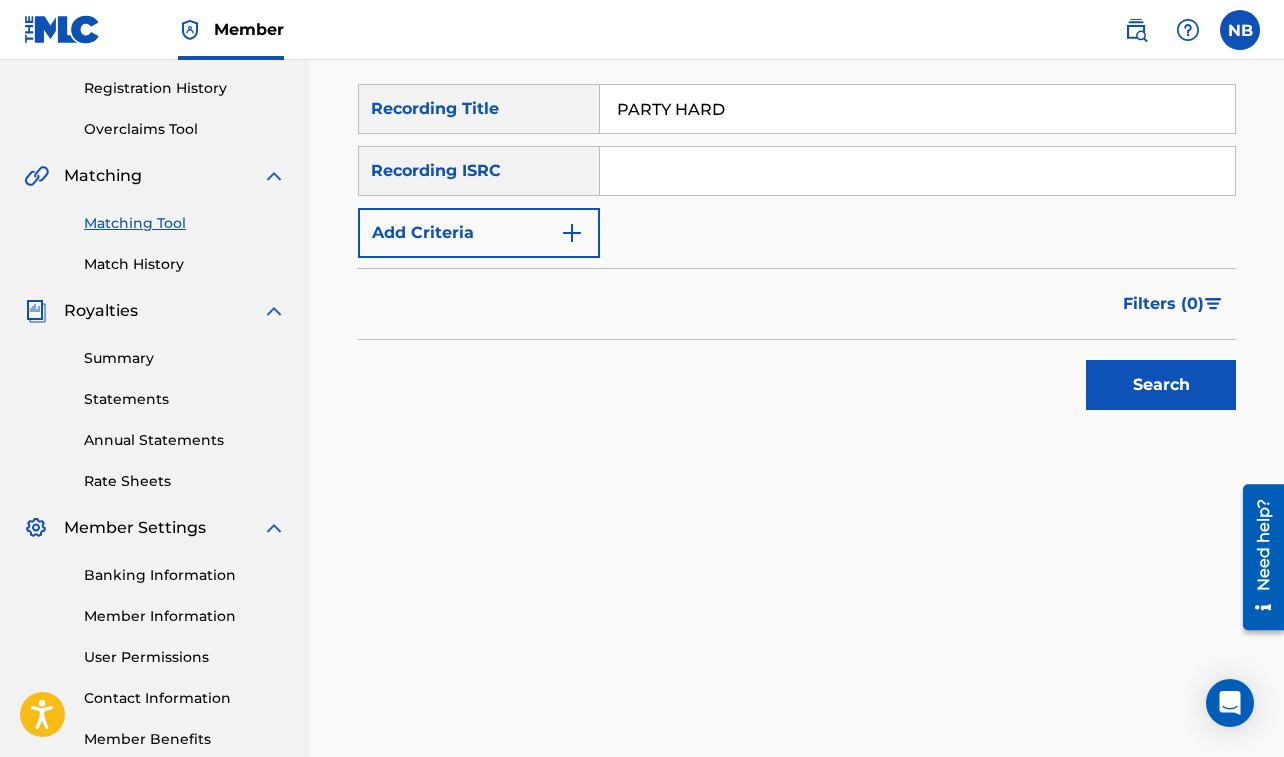 type on "PARTY HARD" 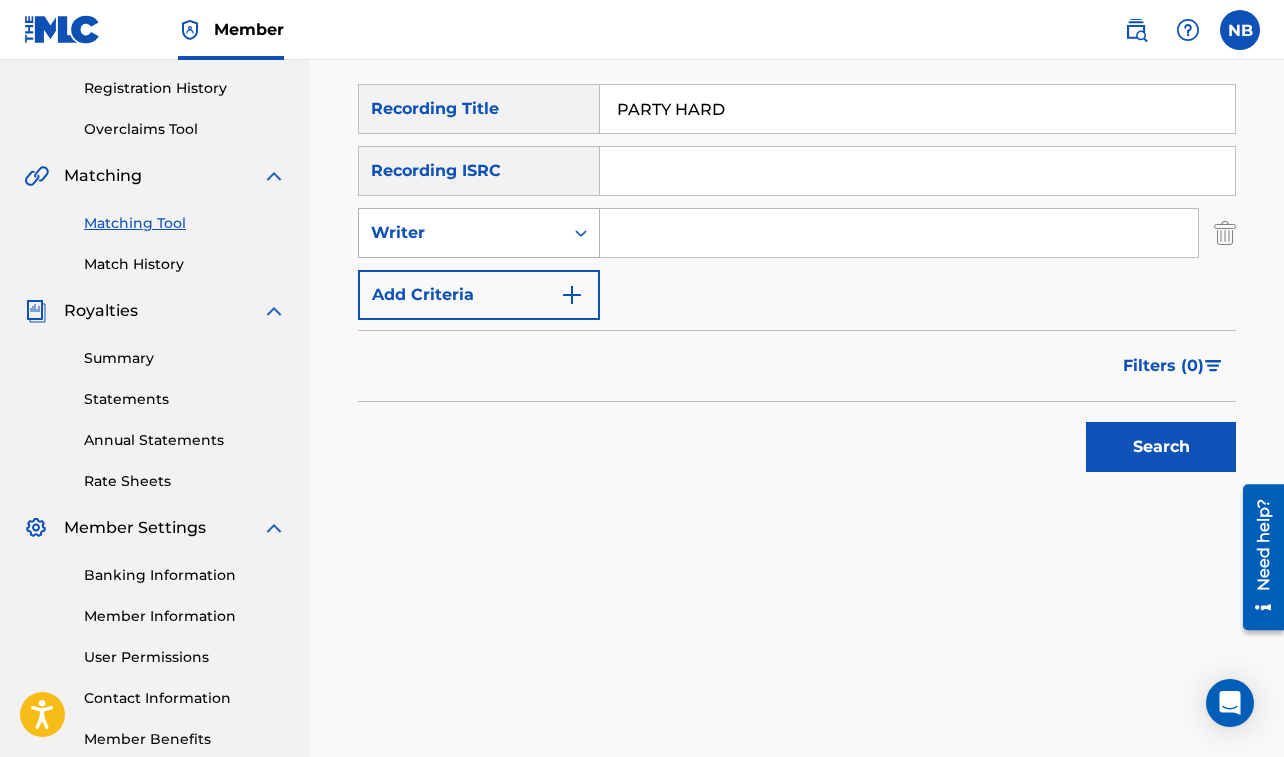 click on "Writer" at bounding box center [461, 233] 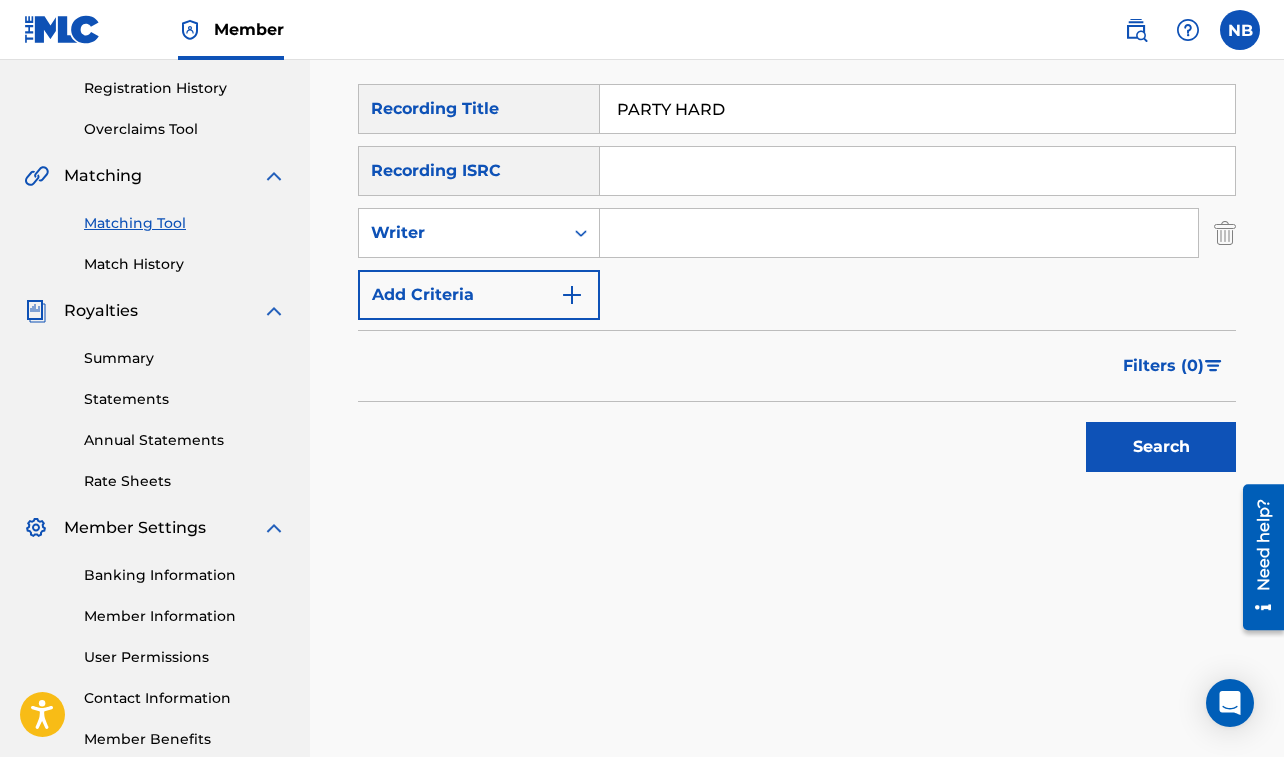 click at bounding box center [899, 233] 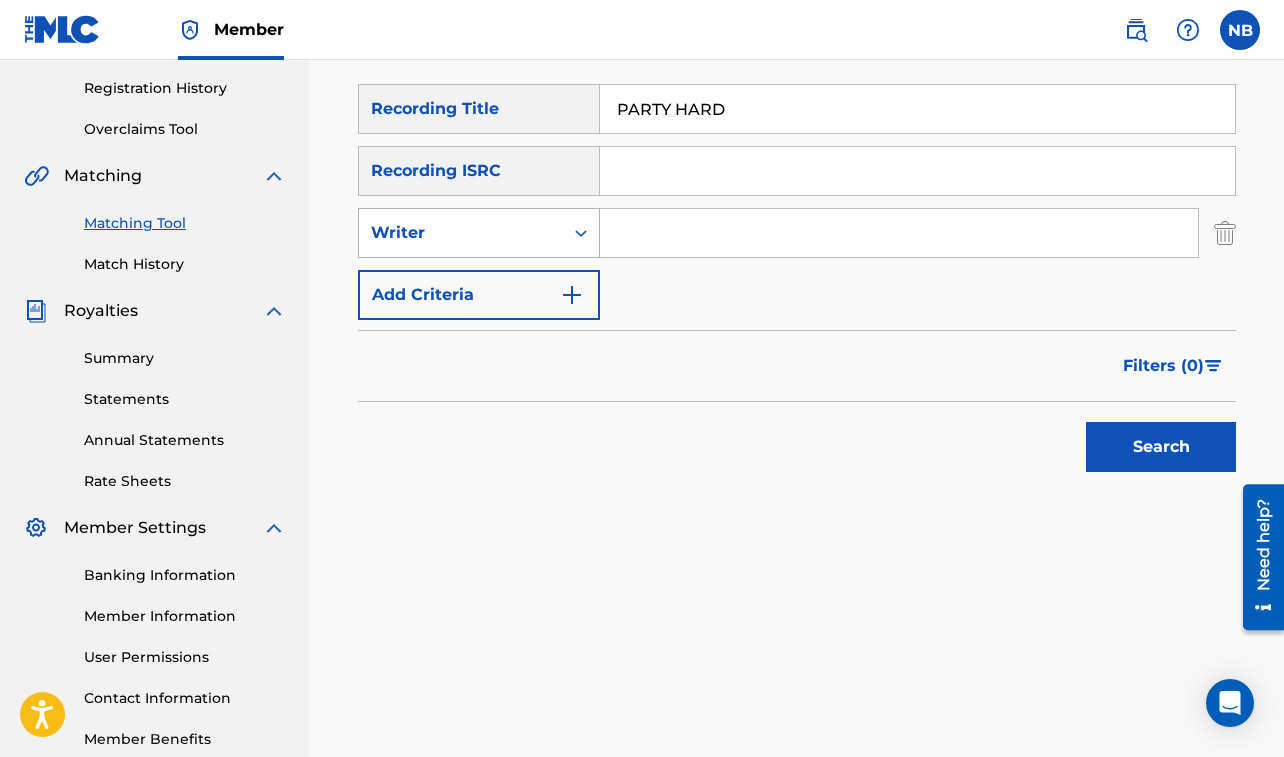 click on "Writer" at bounding box center (461, 233) 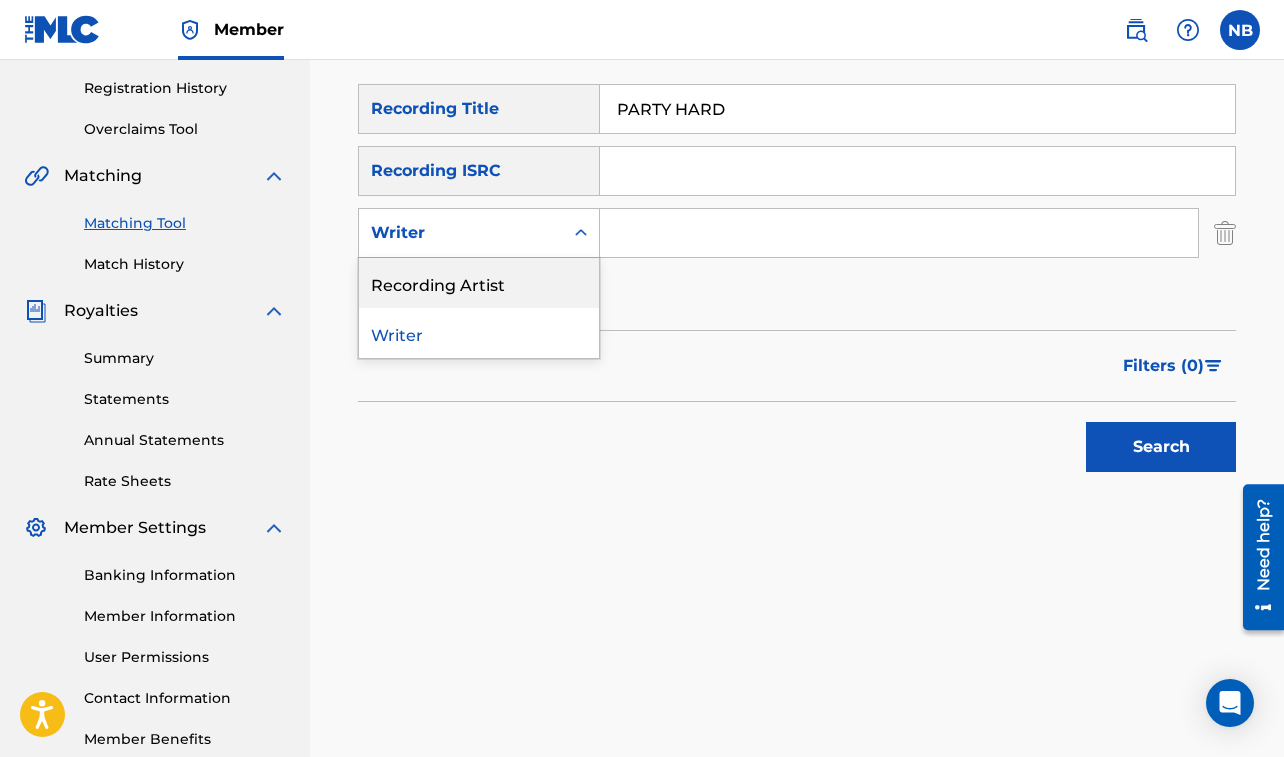 click on "Recording Artist" at bounding box center [479, 283] 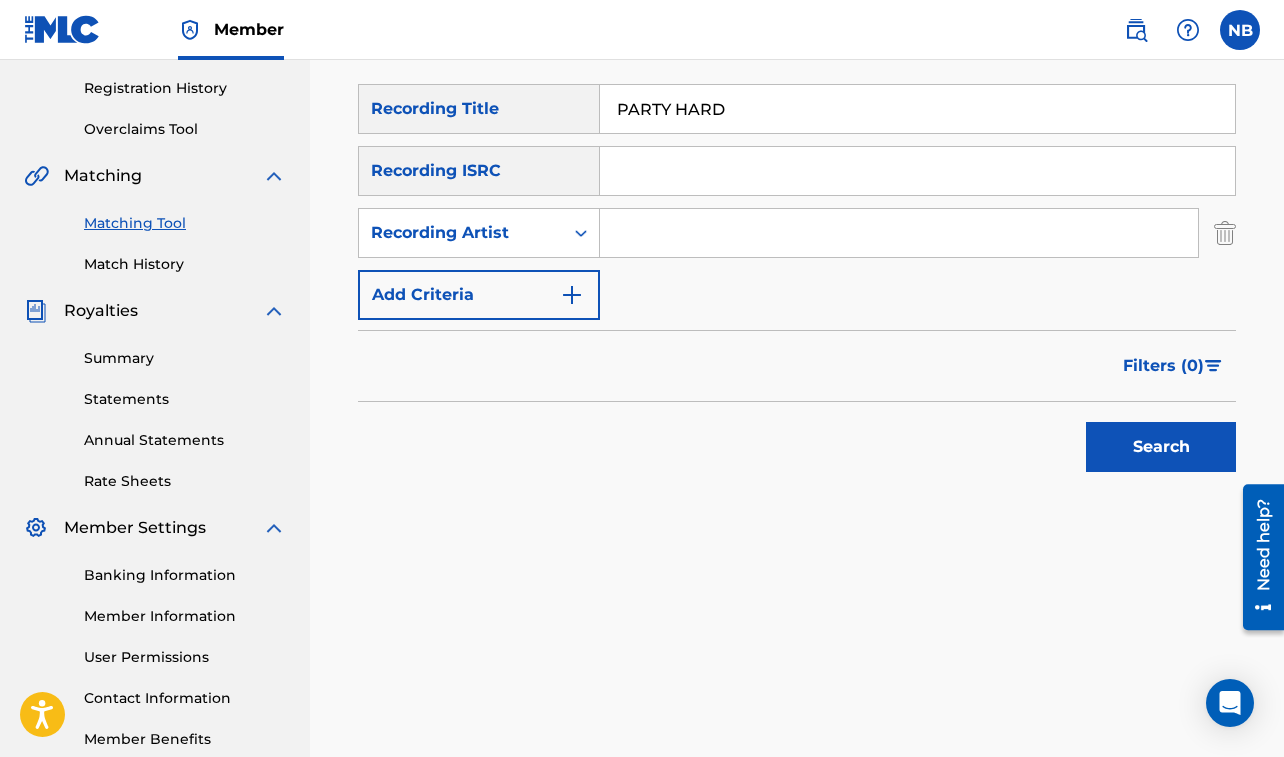 click at bounding box center (899, 233) 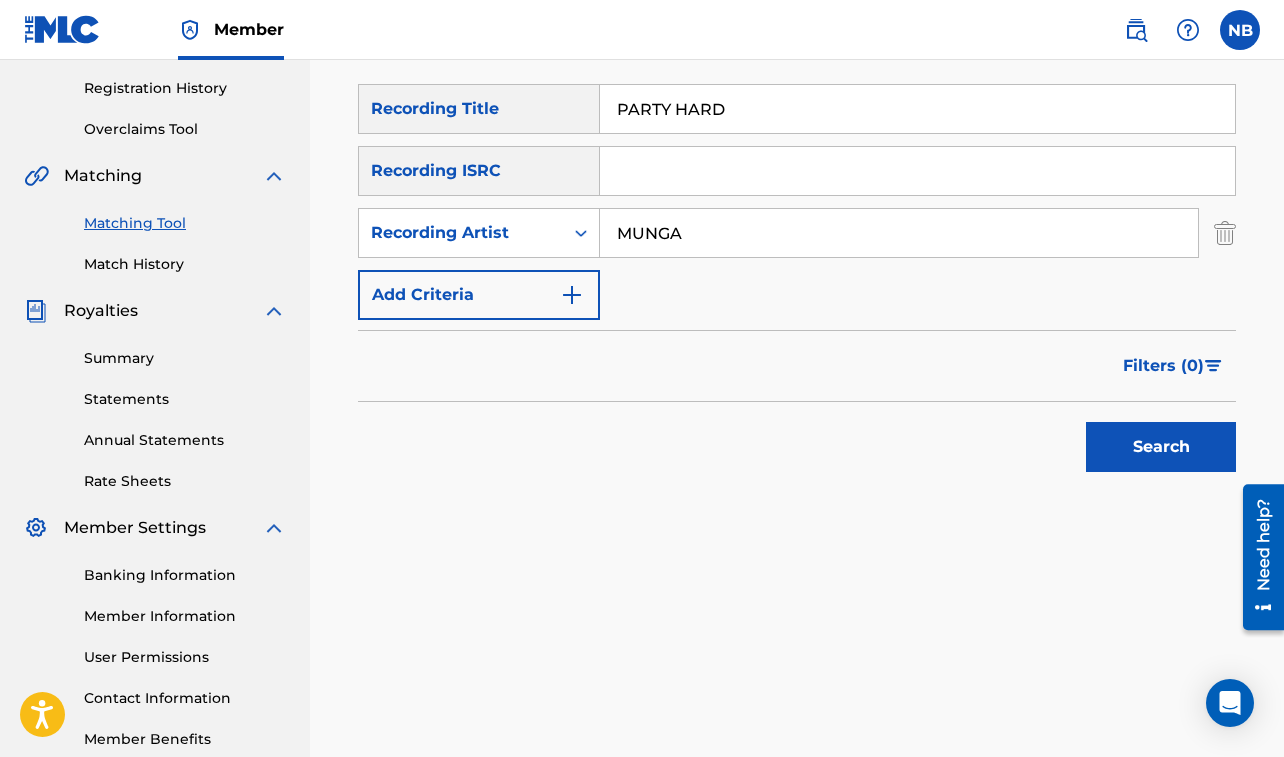 type on "MUNGA" 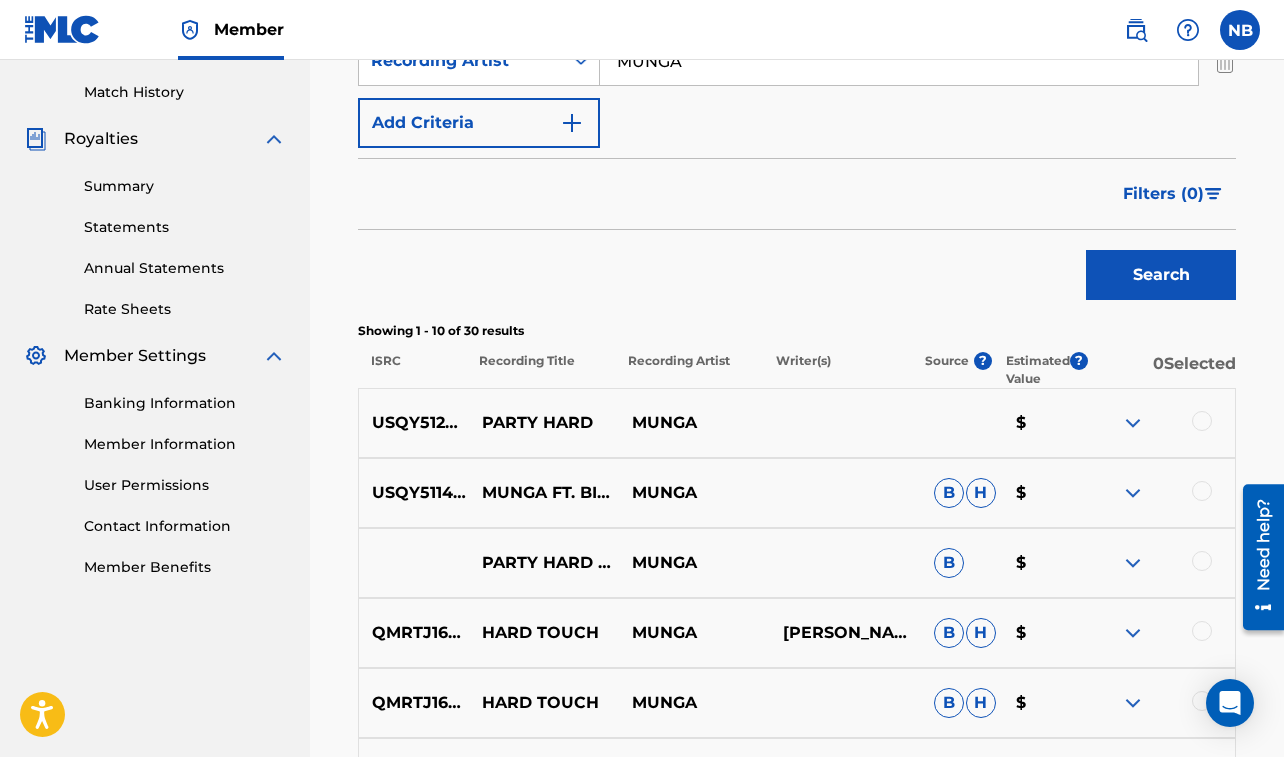 scroll, scrollTop: 558, scrollLeft: 0, axis: vertical 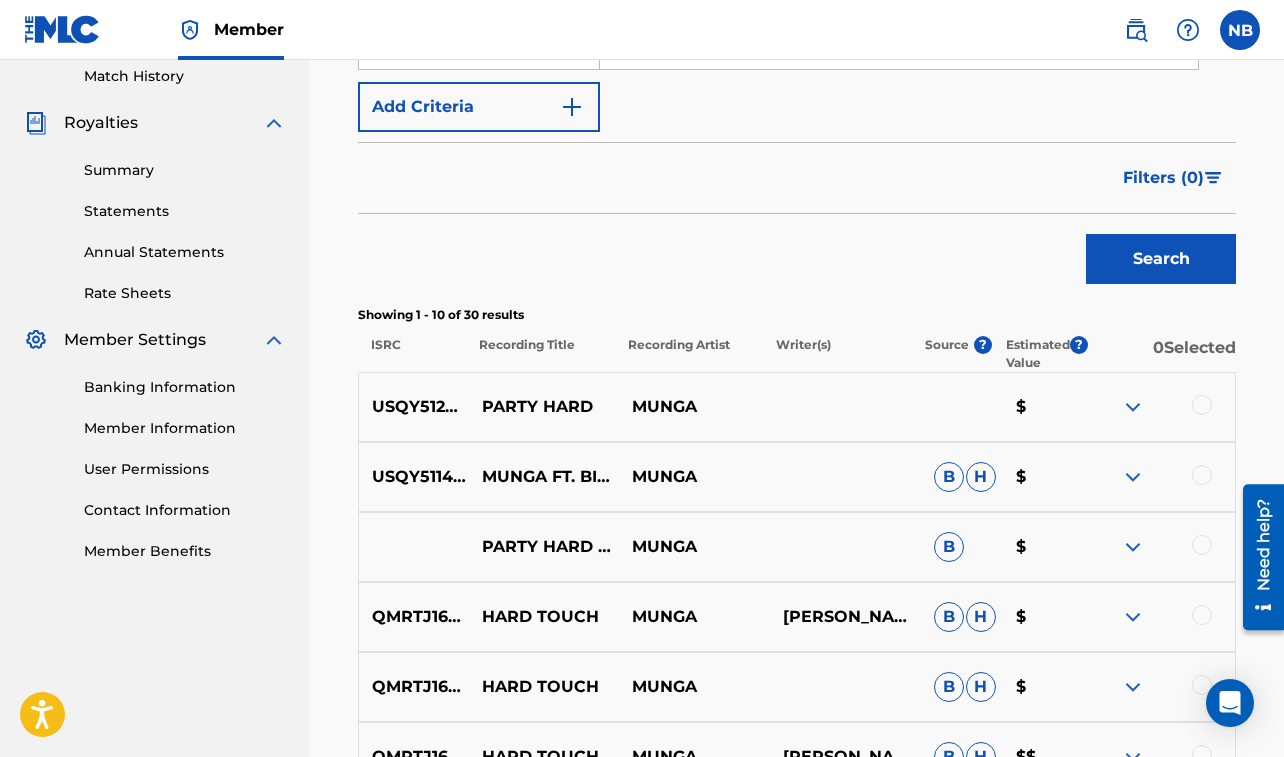 click at bounding box center (1202, 545) 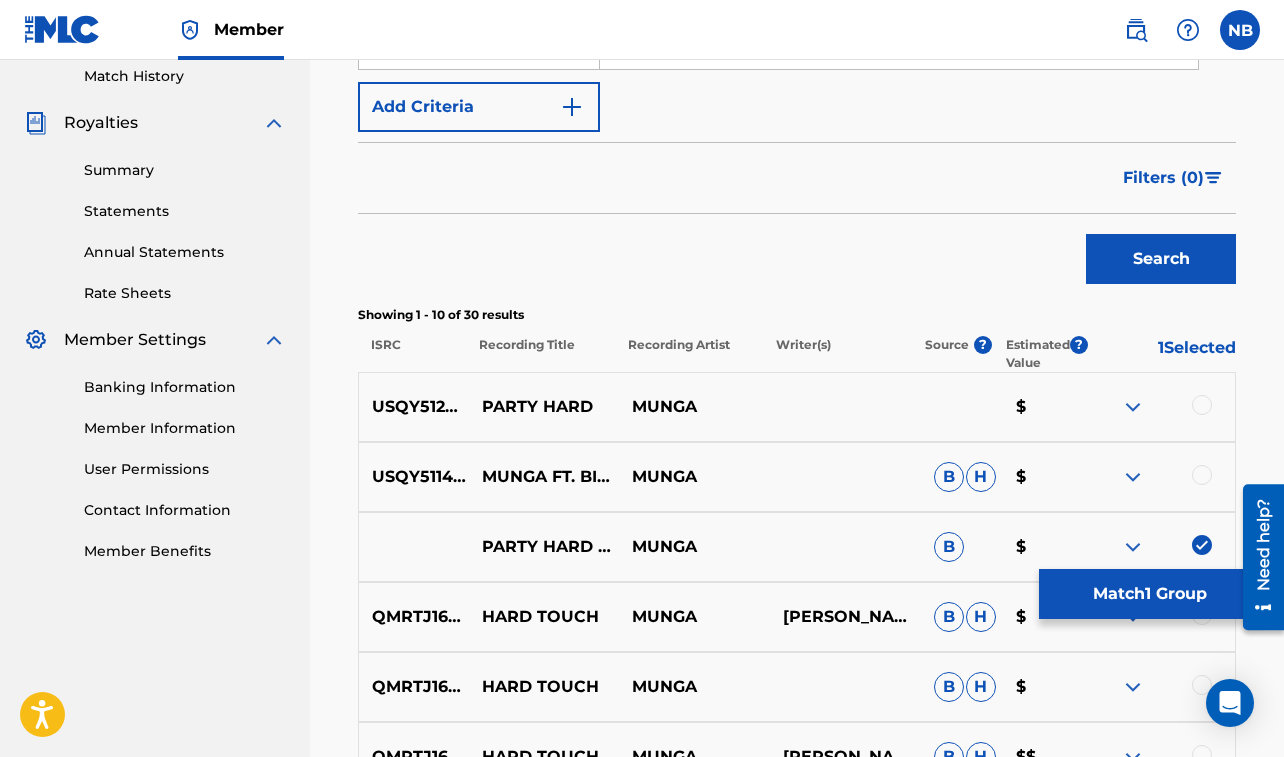 click at bounding box center [1202, 475] 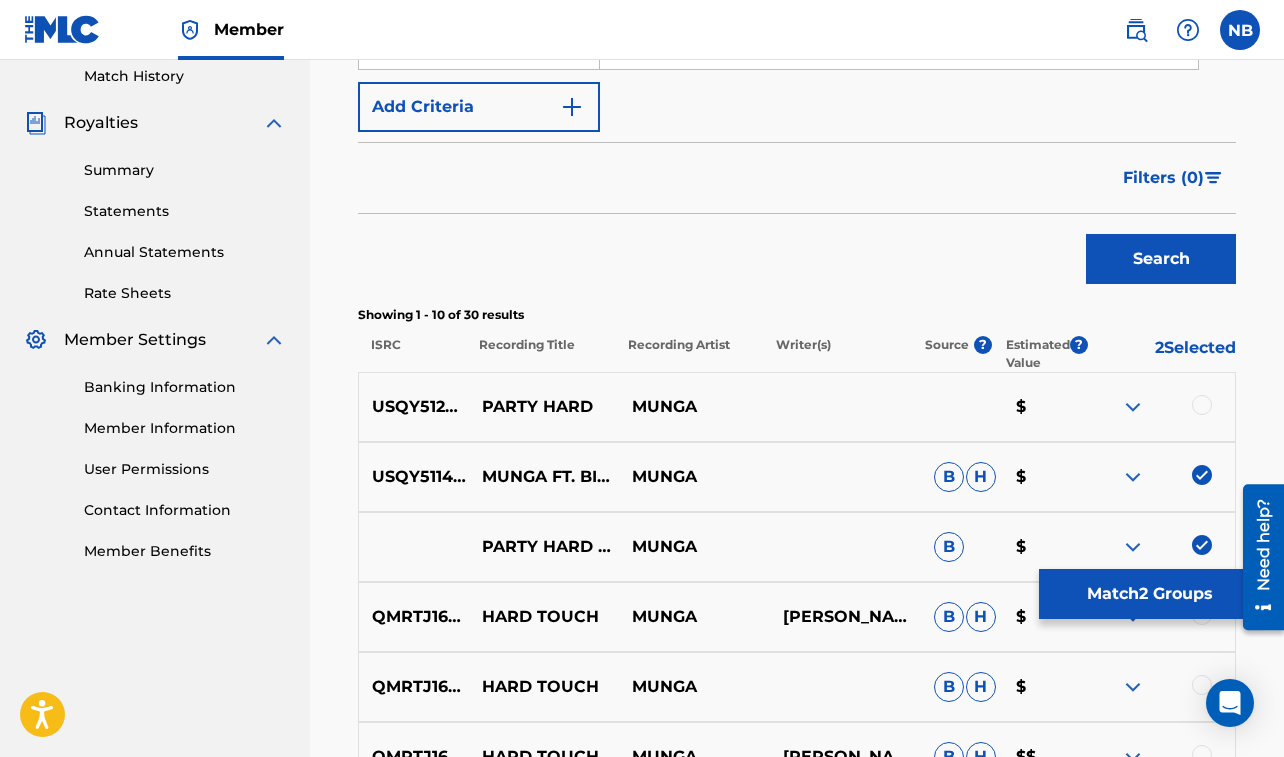 click at bounding box center (1202, 405) 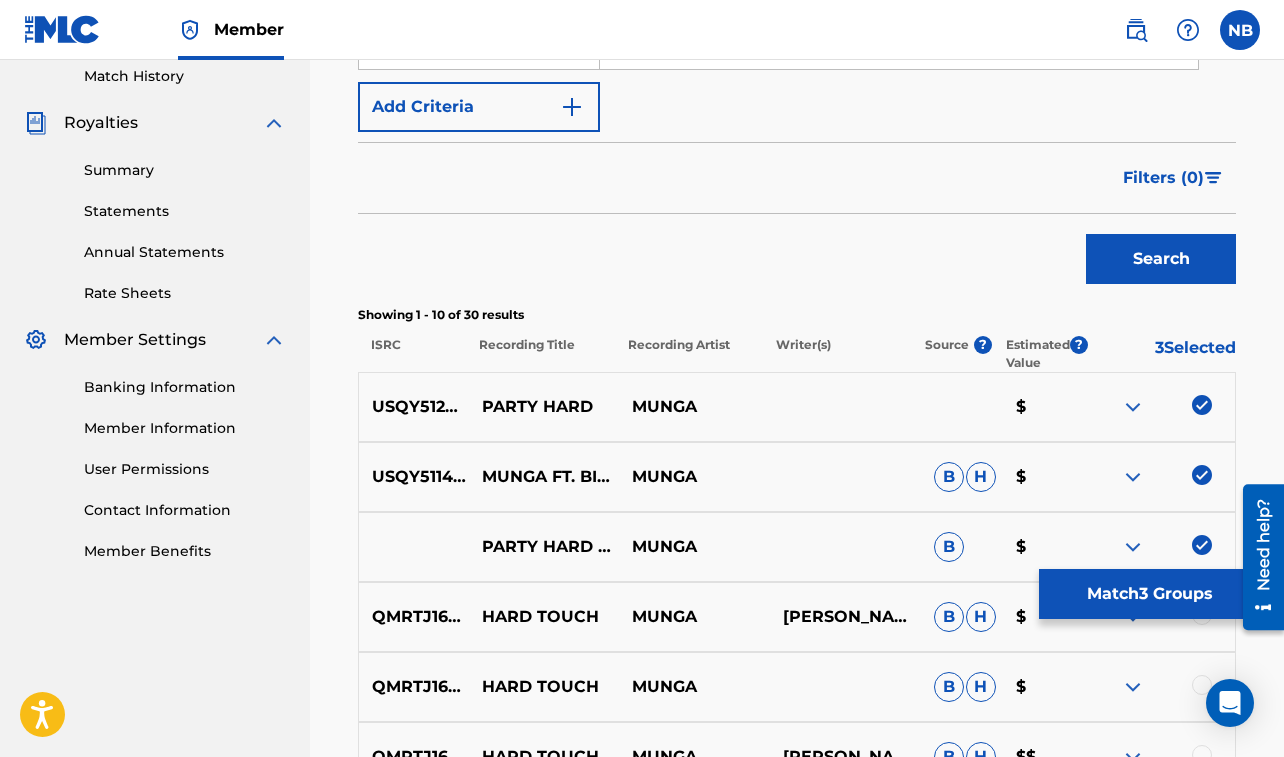 click on "Match  3 Groups" at bounding box center (1149, 594) 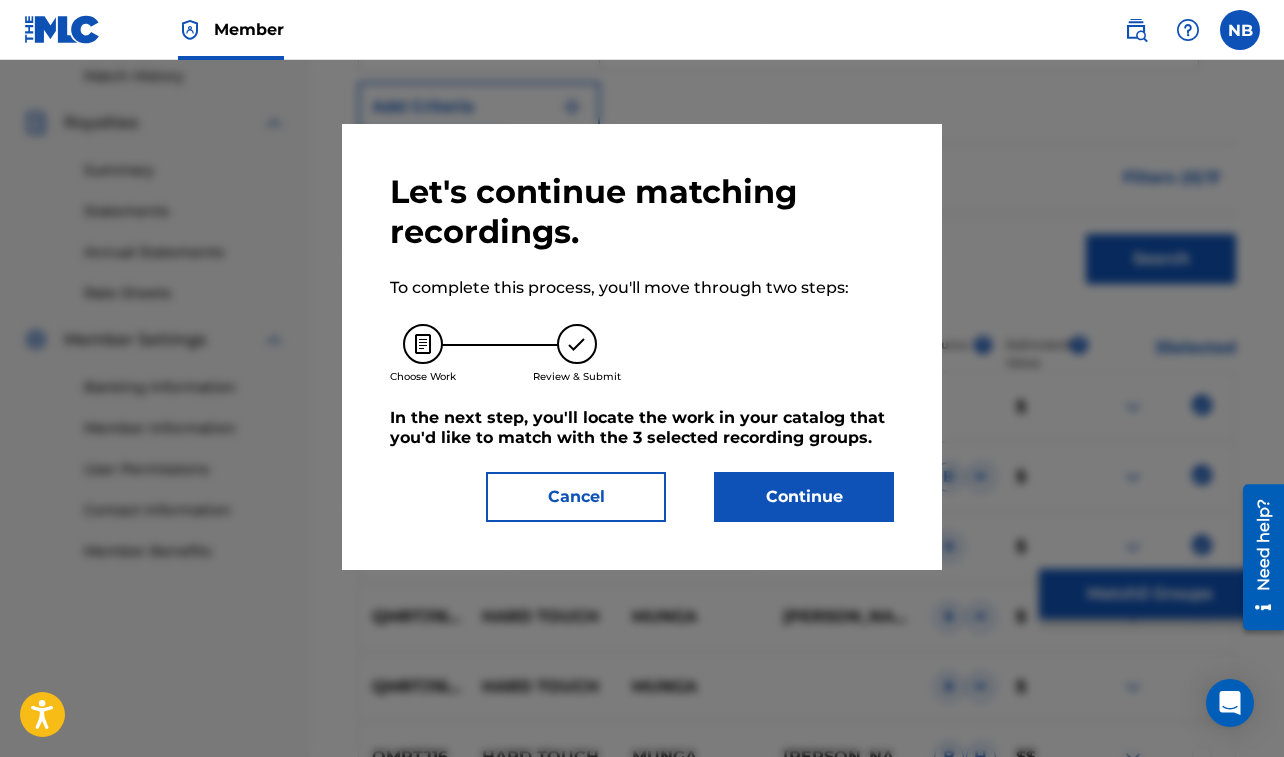 click on "Continue" at bounding box center [804, 497] 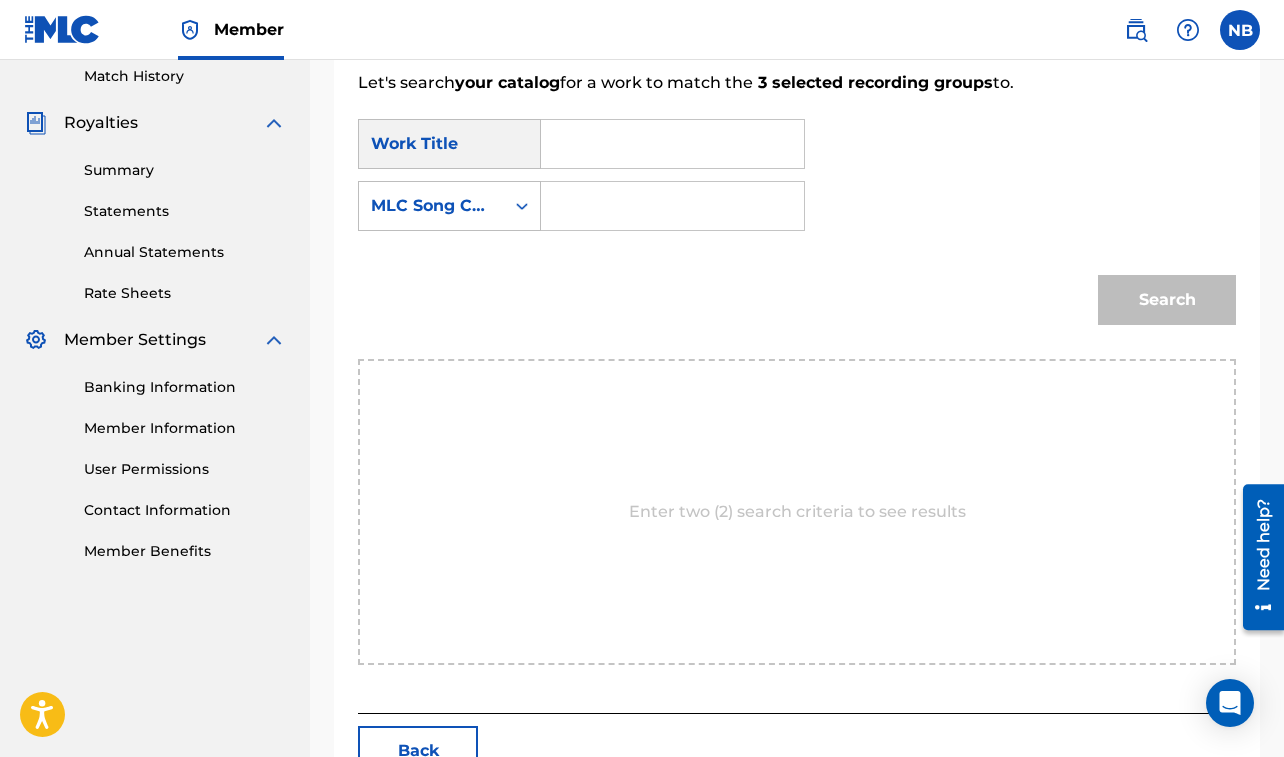 click at bounding box center (672, 144) 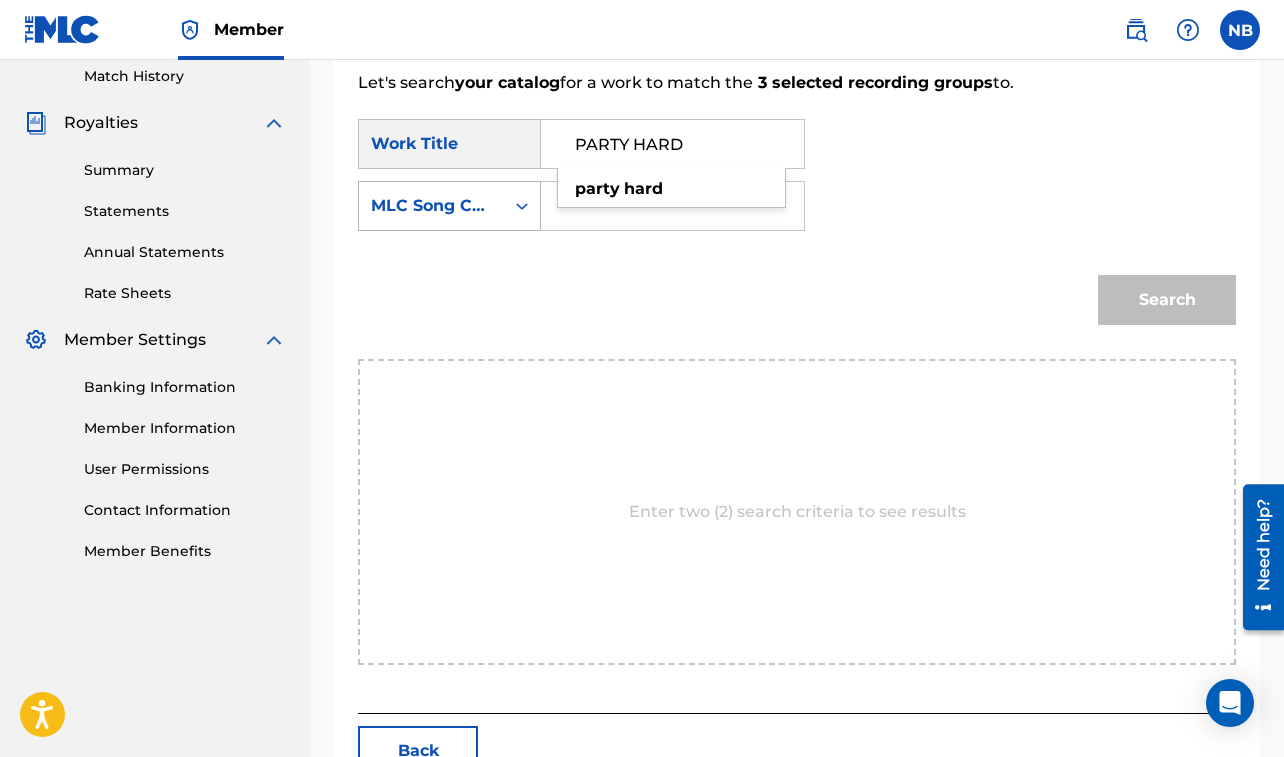 type on "PARTY HARD" 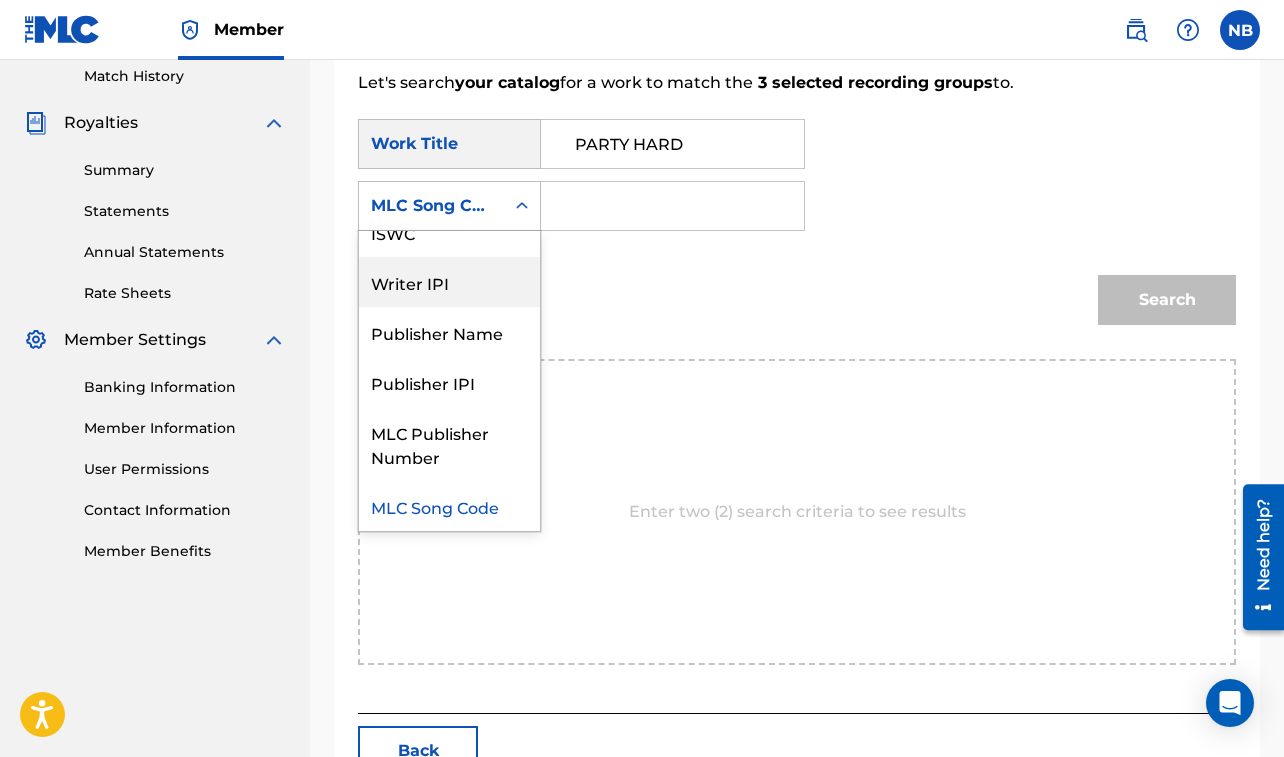scroll, scrollTop: 0, scrollLeft: 0, axis: both 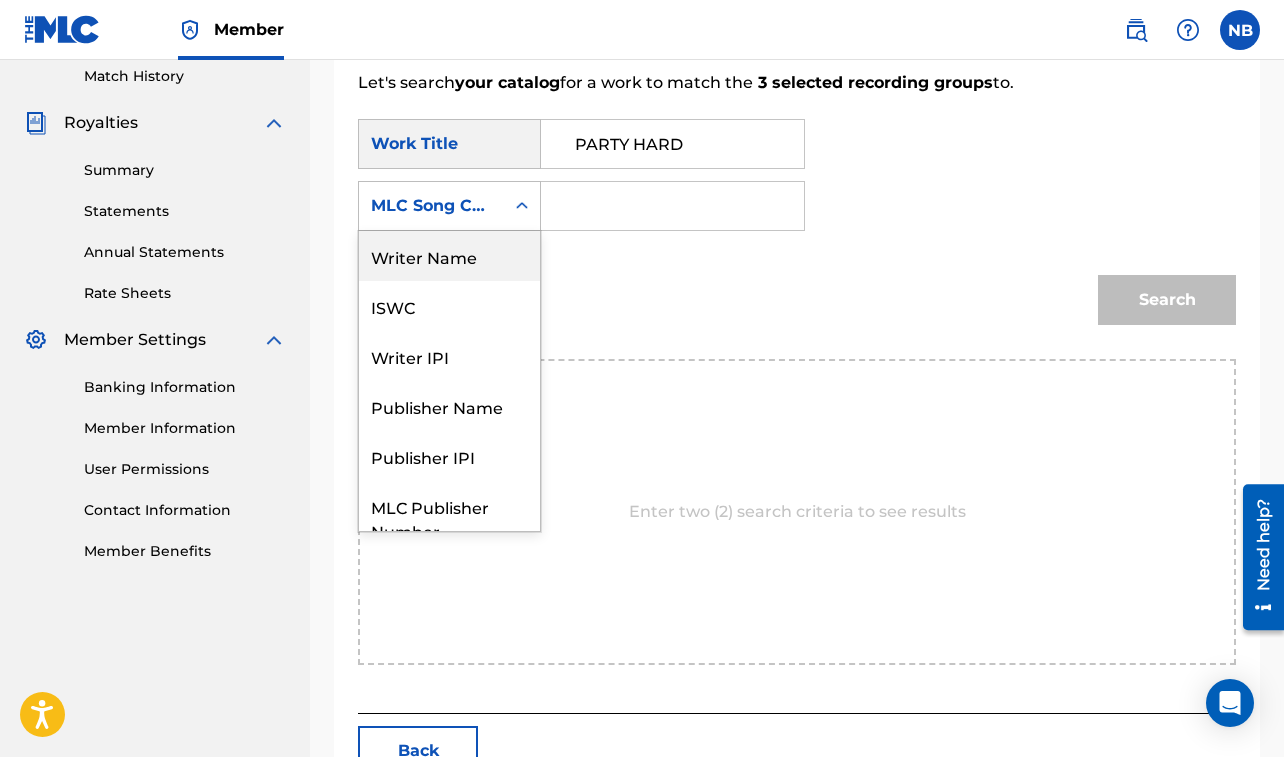 click on "Writer Name" at bounding box center [449, 256] 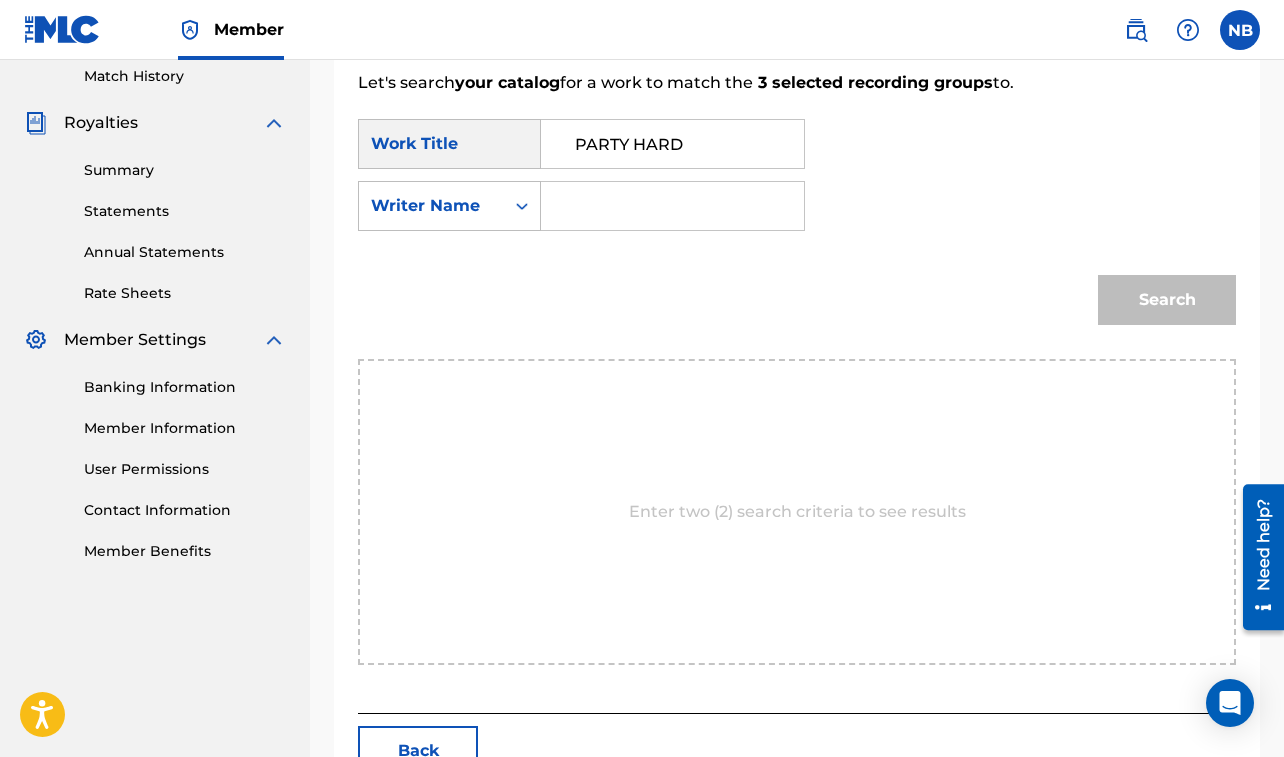 click at bounding box center (672, 206) 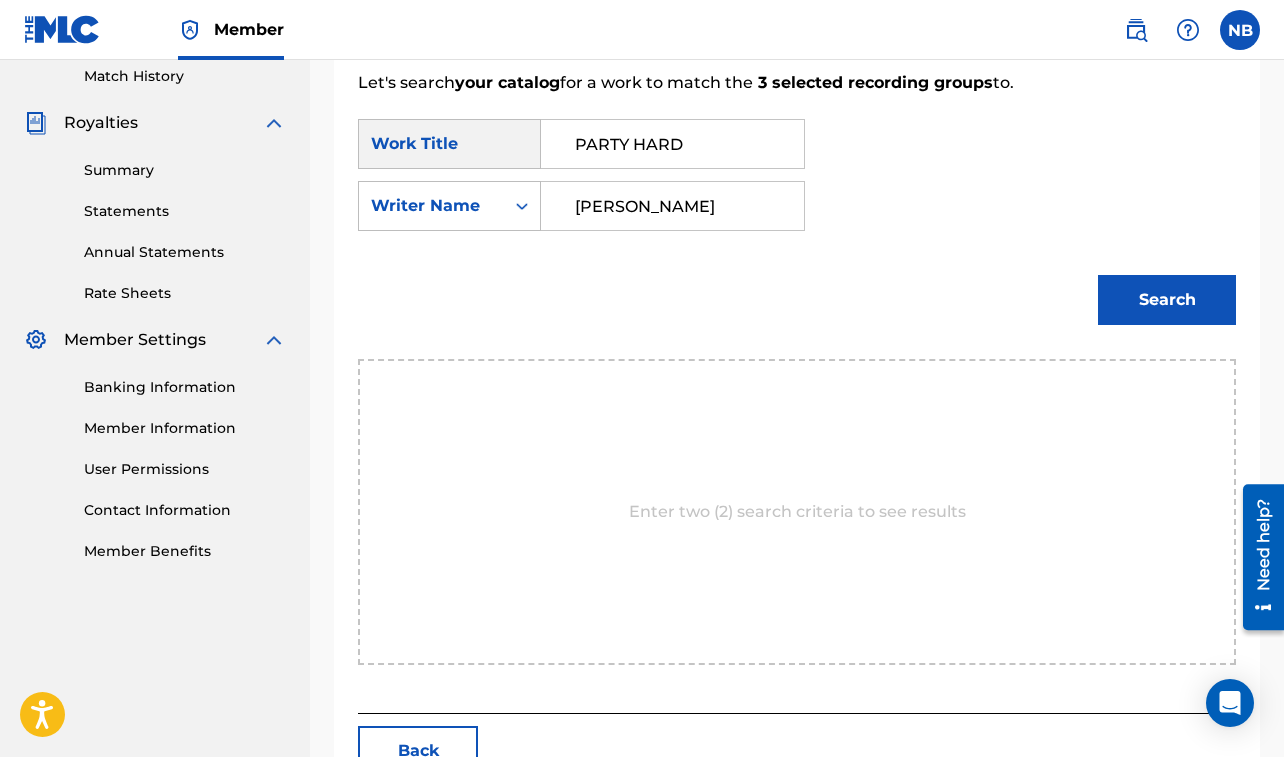 click on "Search" at bounding box center (1167, 300) 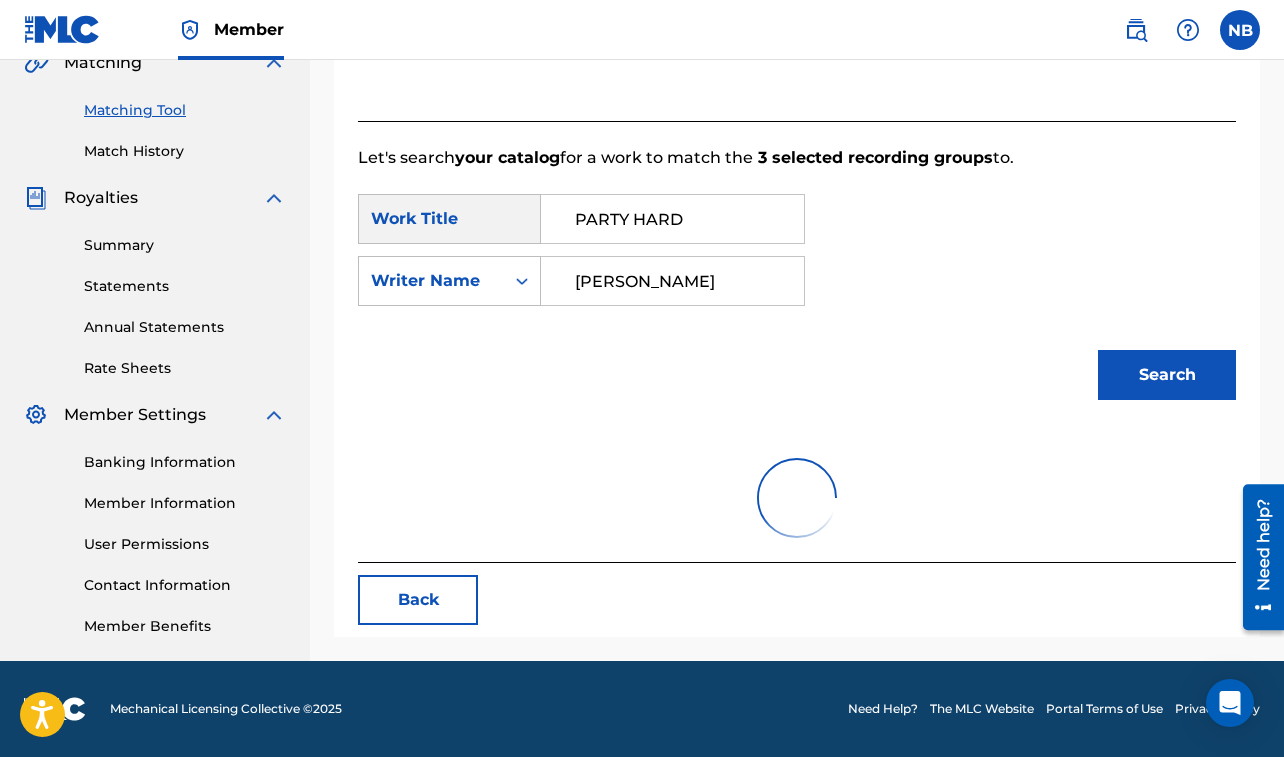 scroll, scrollTop: 558, scrollLeft: 0, axis: vertical 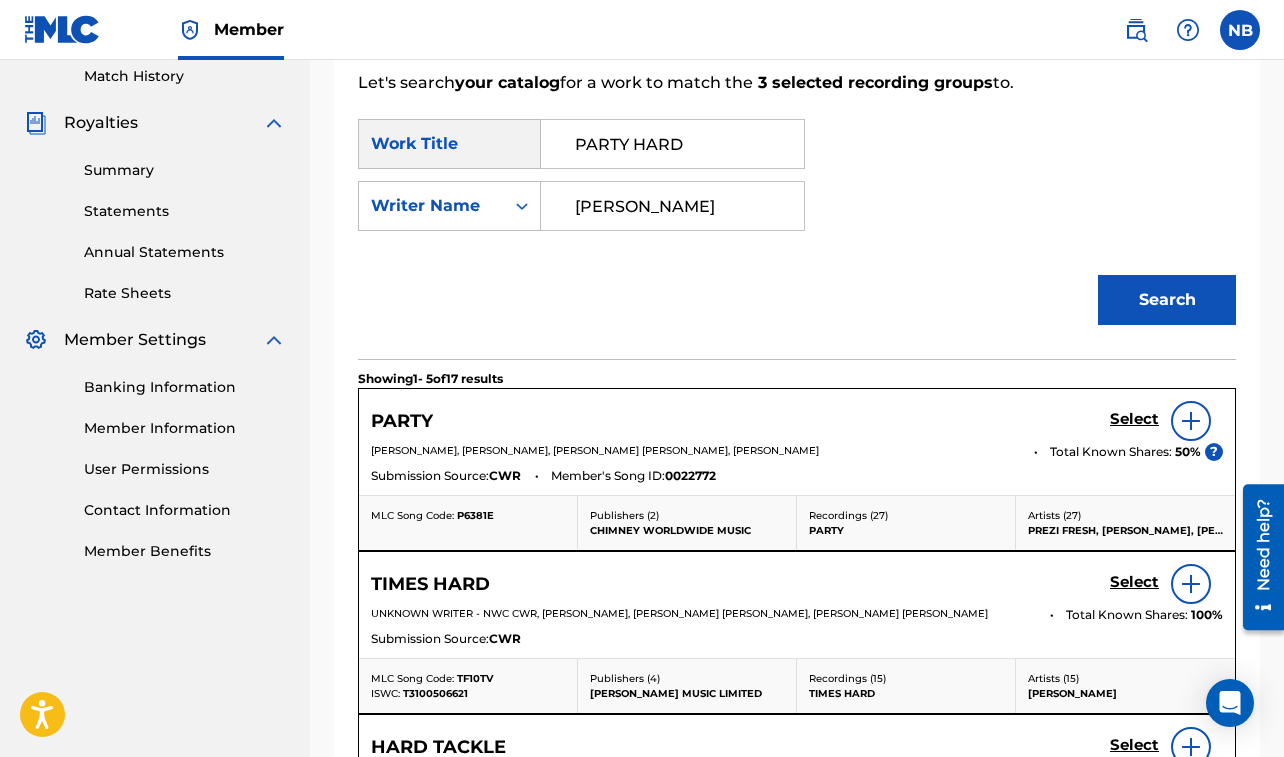 drag, startPoint x: 1017, startPoint y: 145, endPoint x: 1130, endPoint y: 137, distance: 113.28283 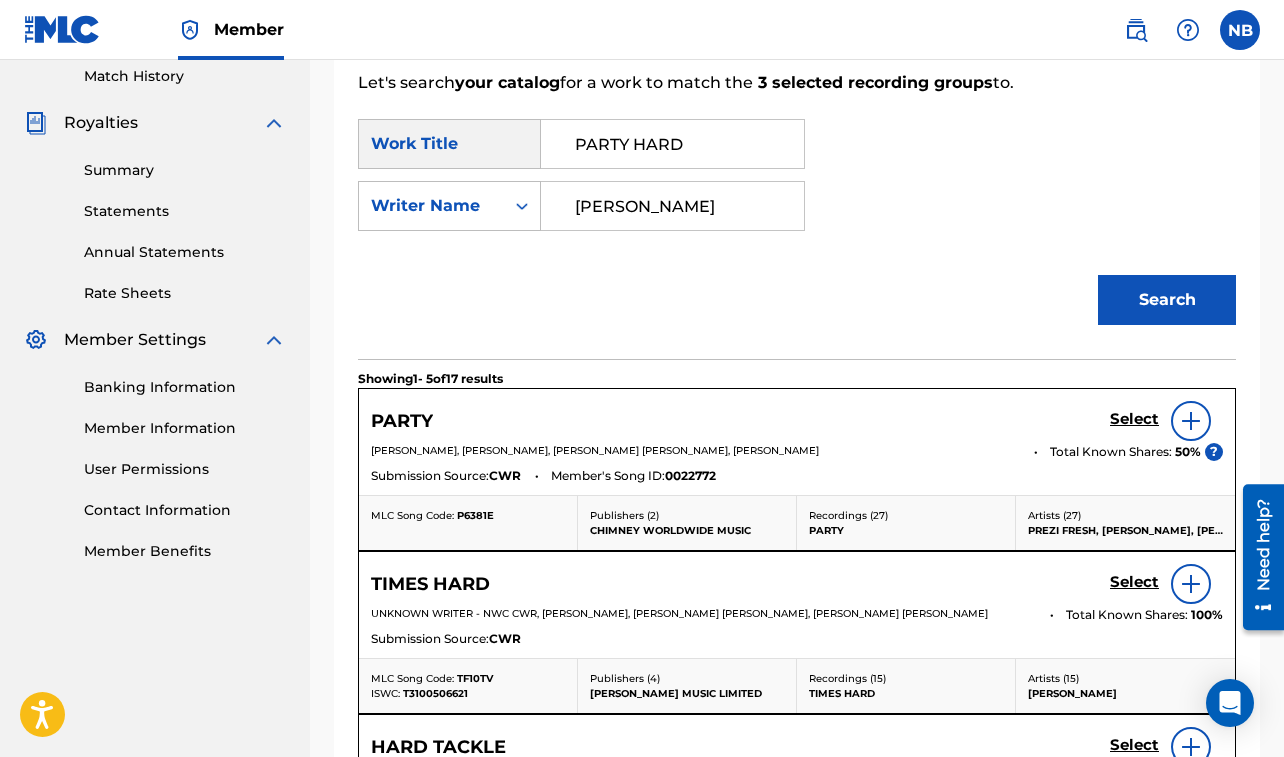 type on "[PERSON_NAME]" 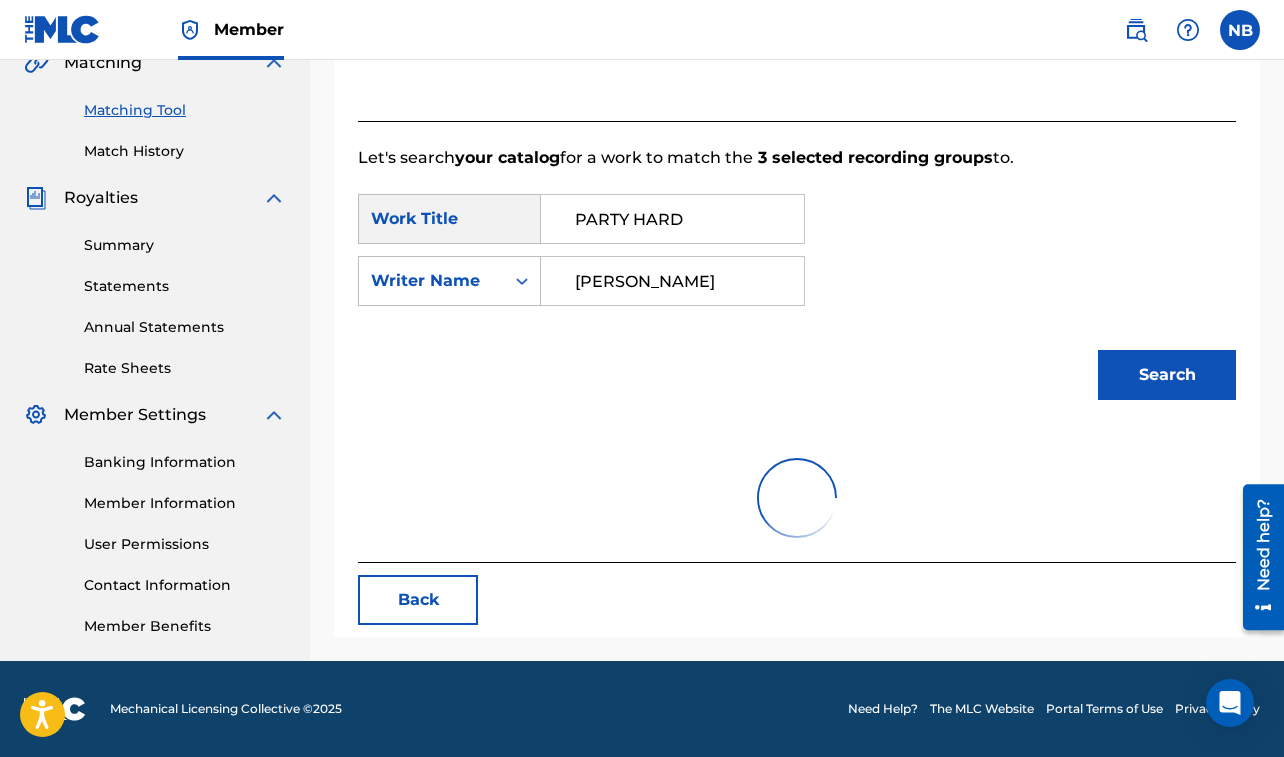 scroll, scrollTop: 558, scrollLeft: 0, axis: vertical 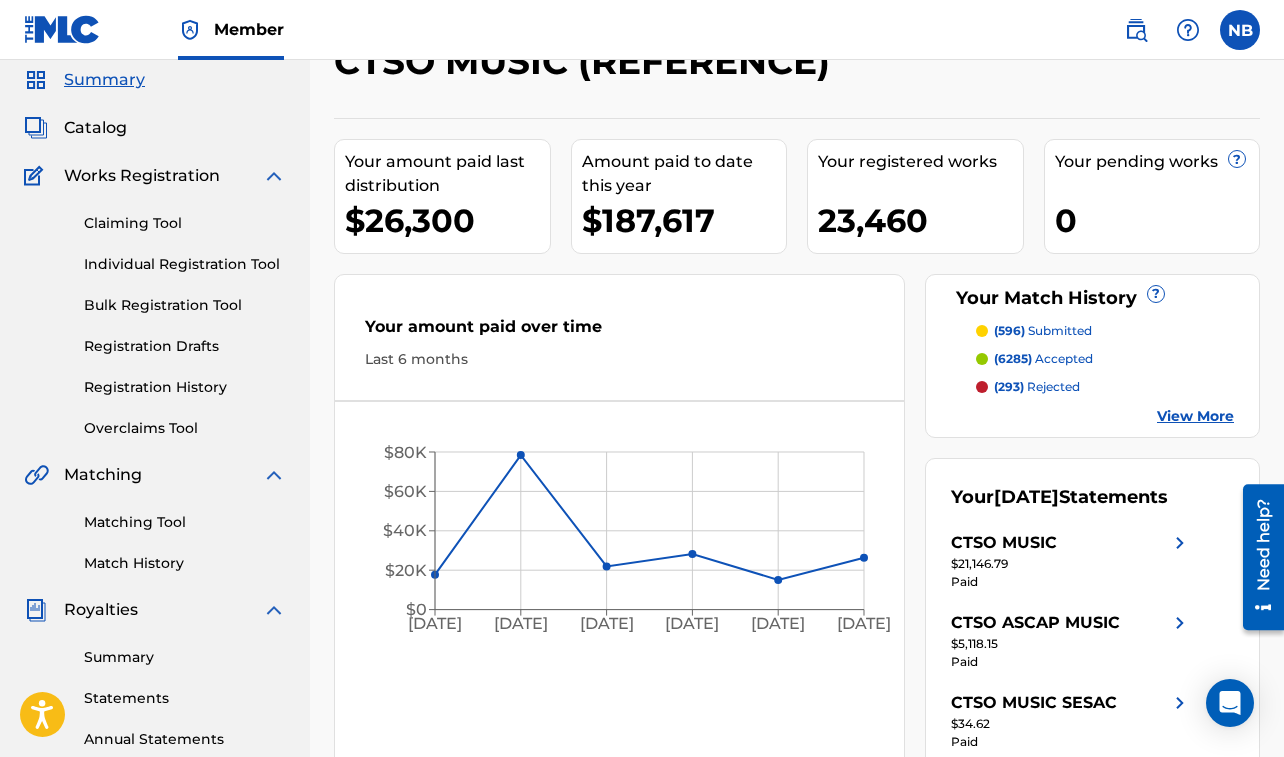 click on "Matching Tool" at bounding box center [185, 522] 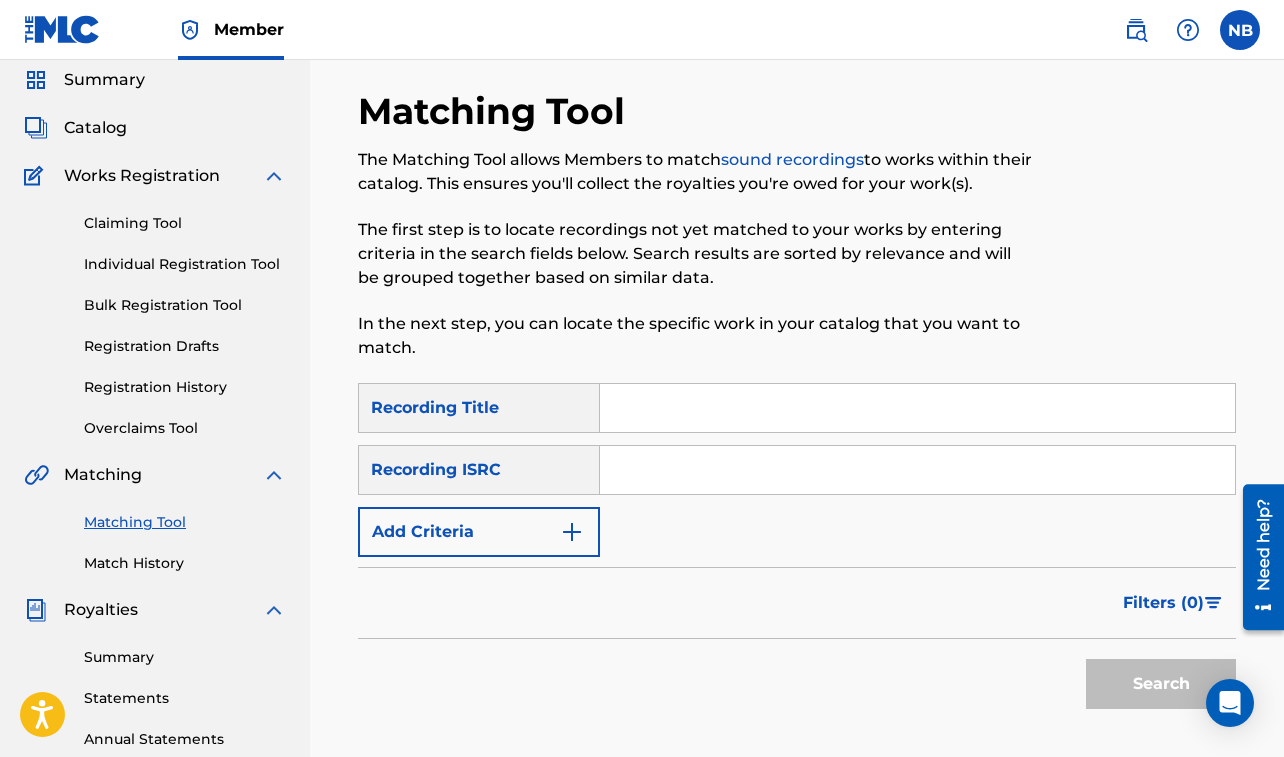 scroll, scrollTop: 0, scrollLeft: 0, axis: both 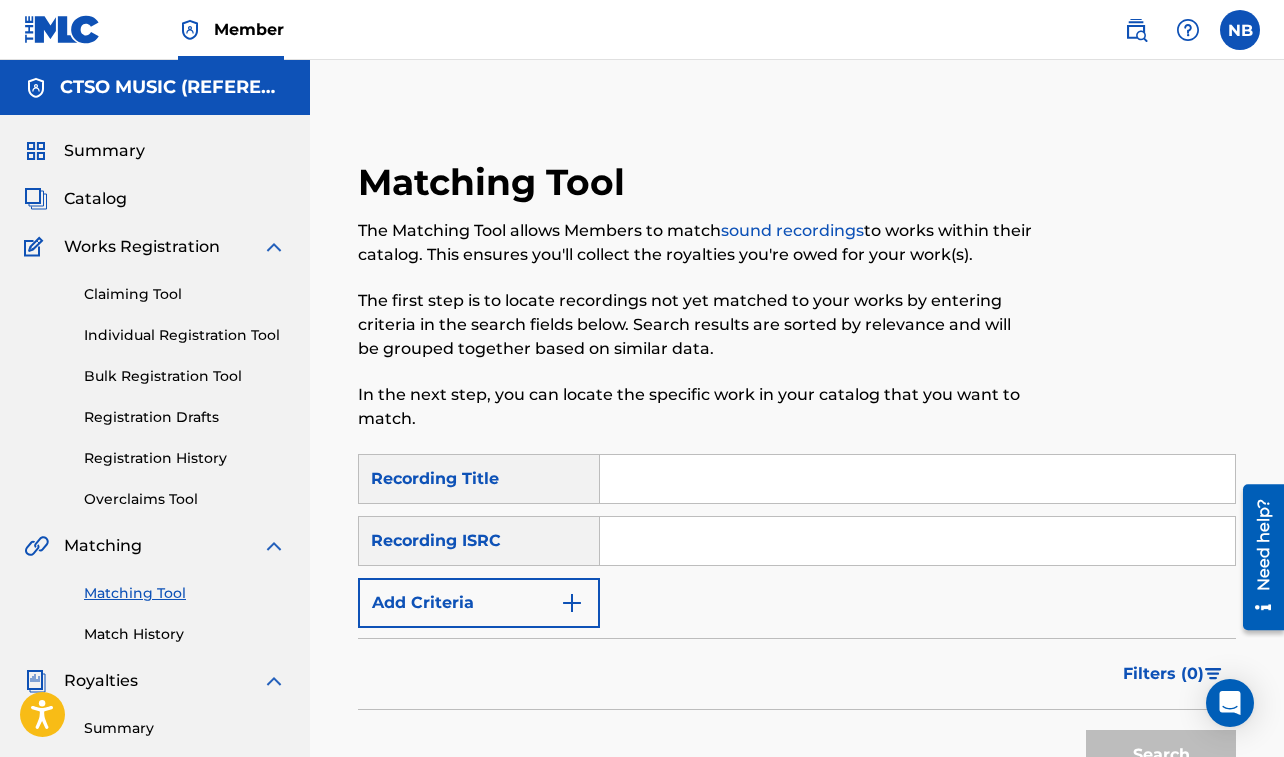click at bounding box center (917, 479) 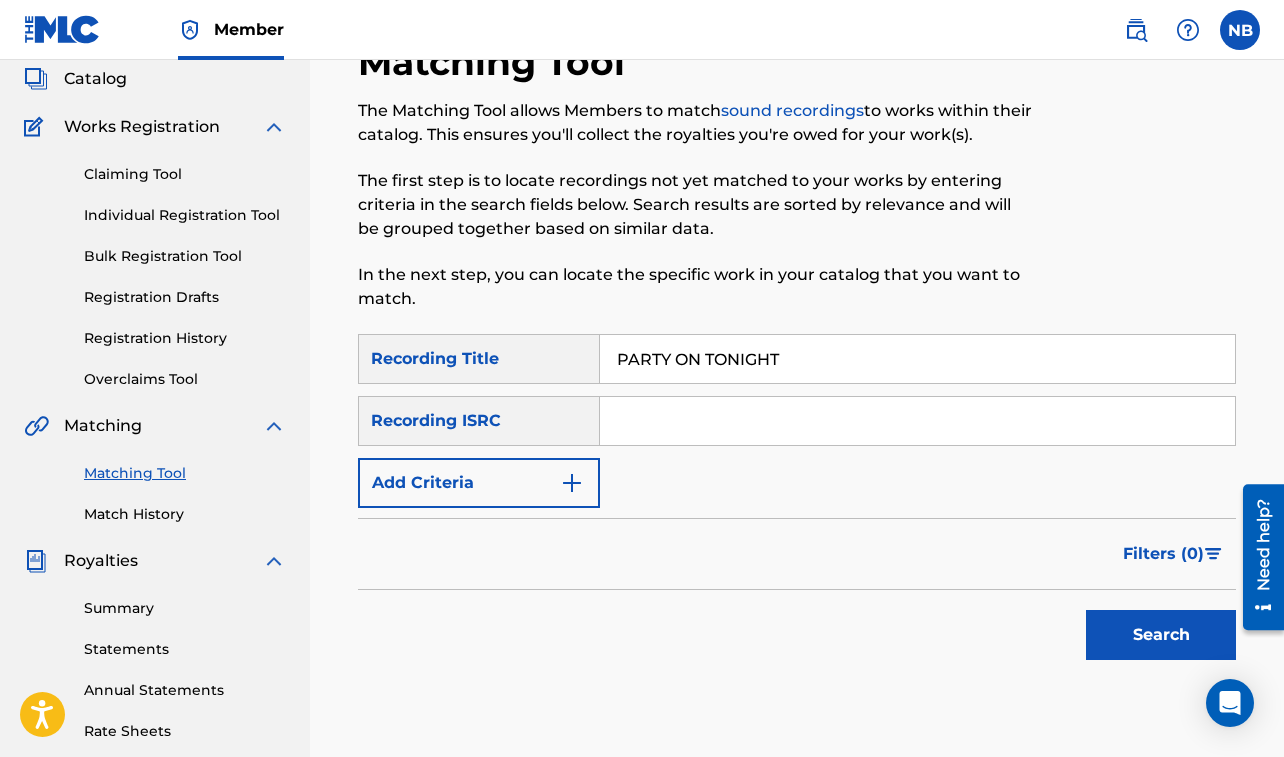 scroll, scrollTop: 140, scrollLeft: 0, axis: vertical 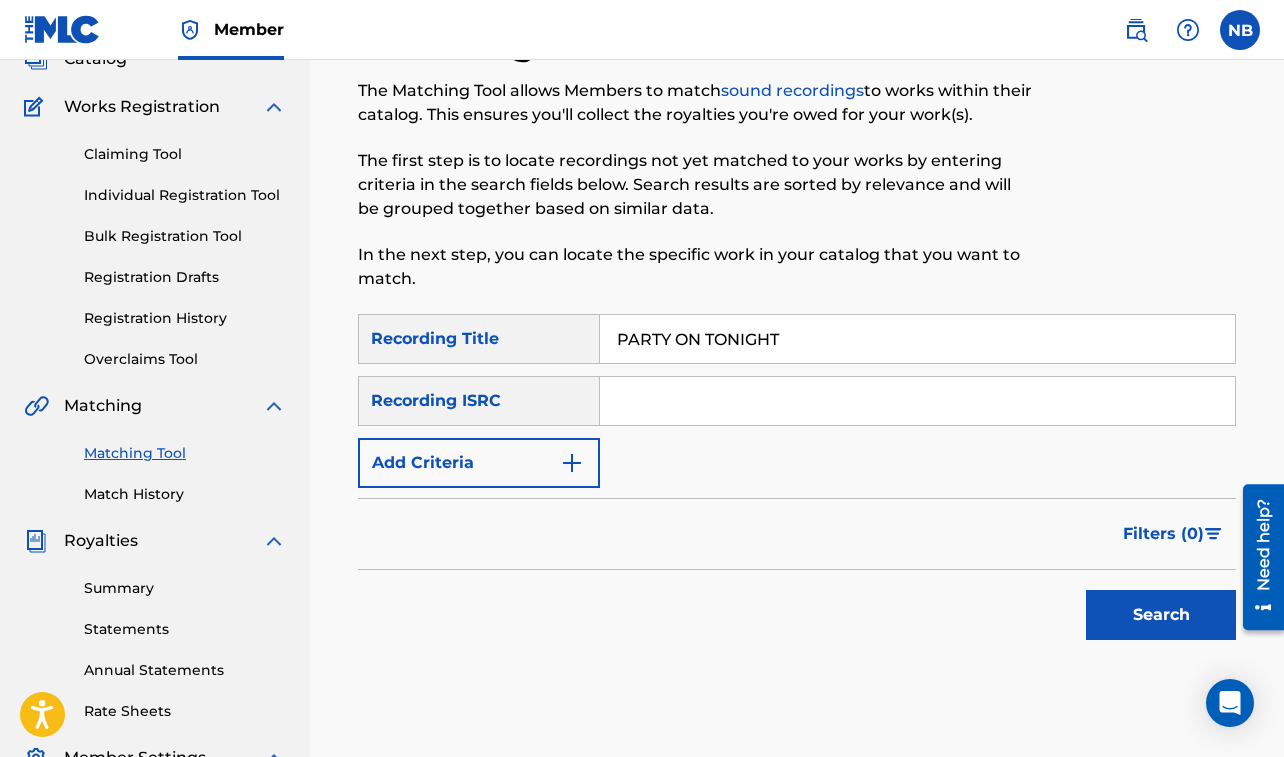 type on "PARTY ON TONIGHT" 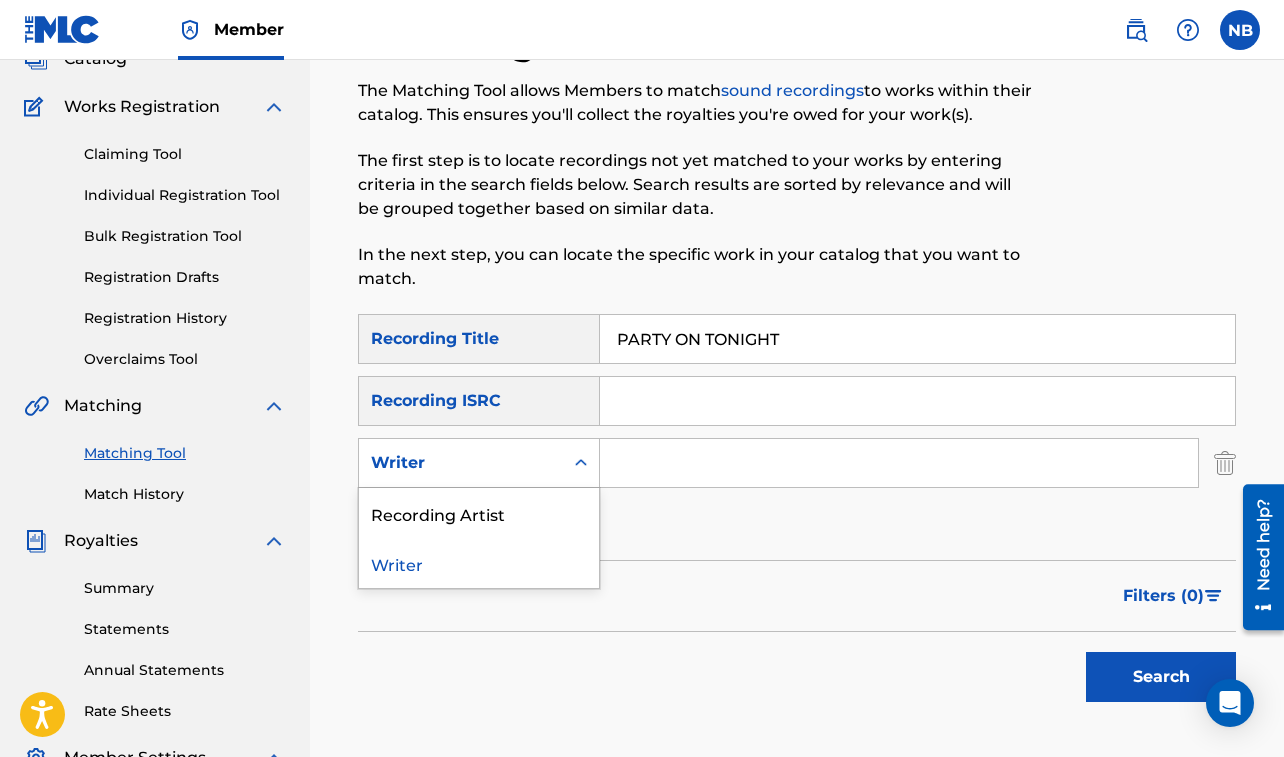 click on "Writer" at bounding box center (461, 463) 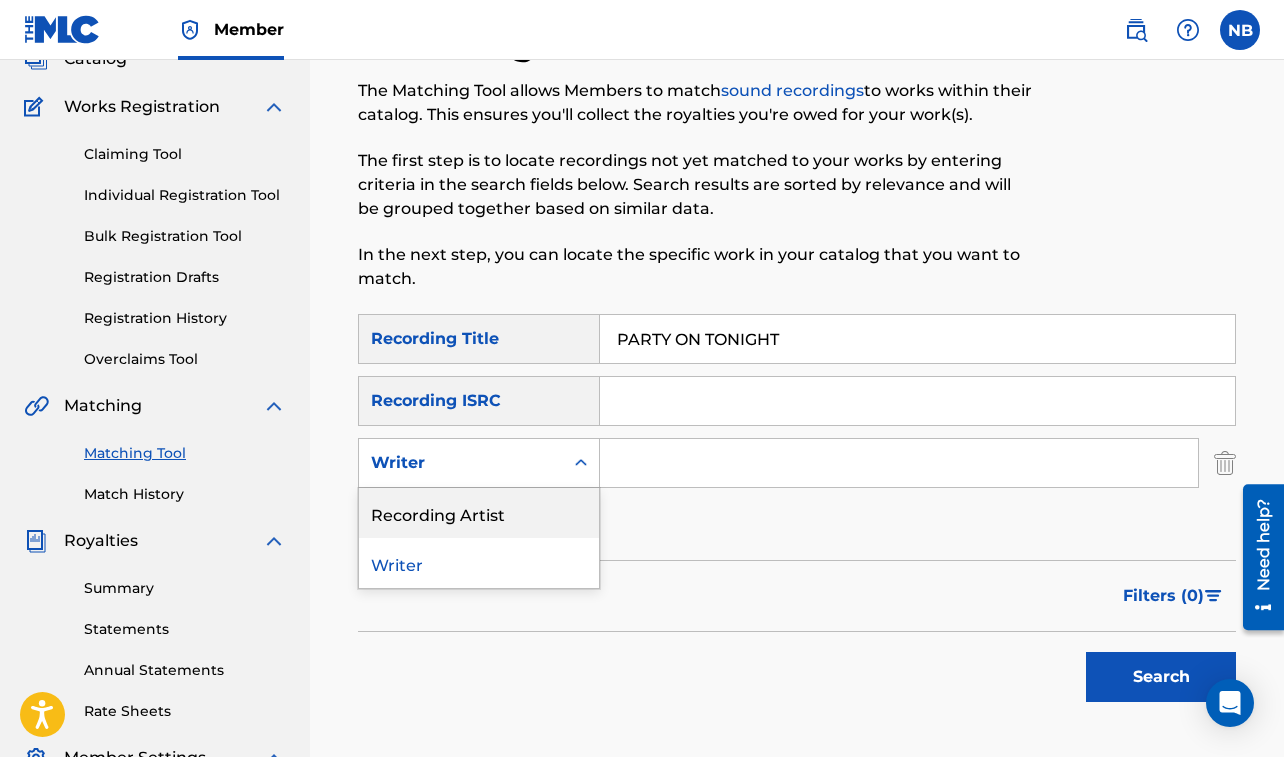 click on "Recording Artist" at bounding box center (479, 513) 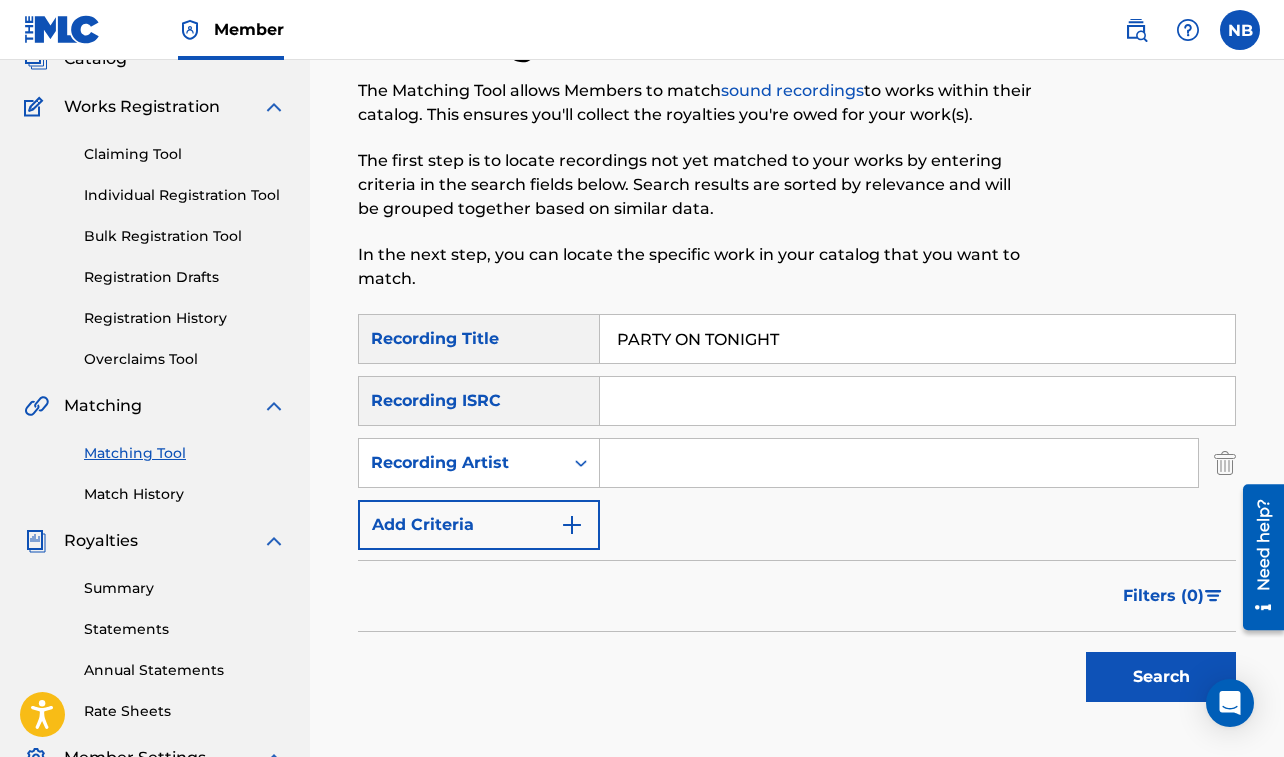 click at bounding box center [899, 463] 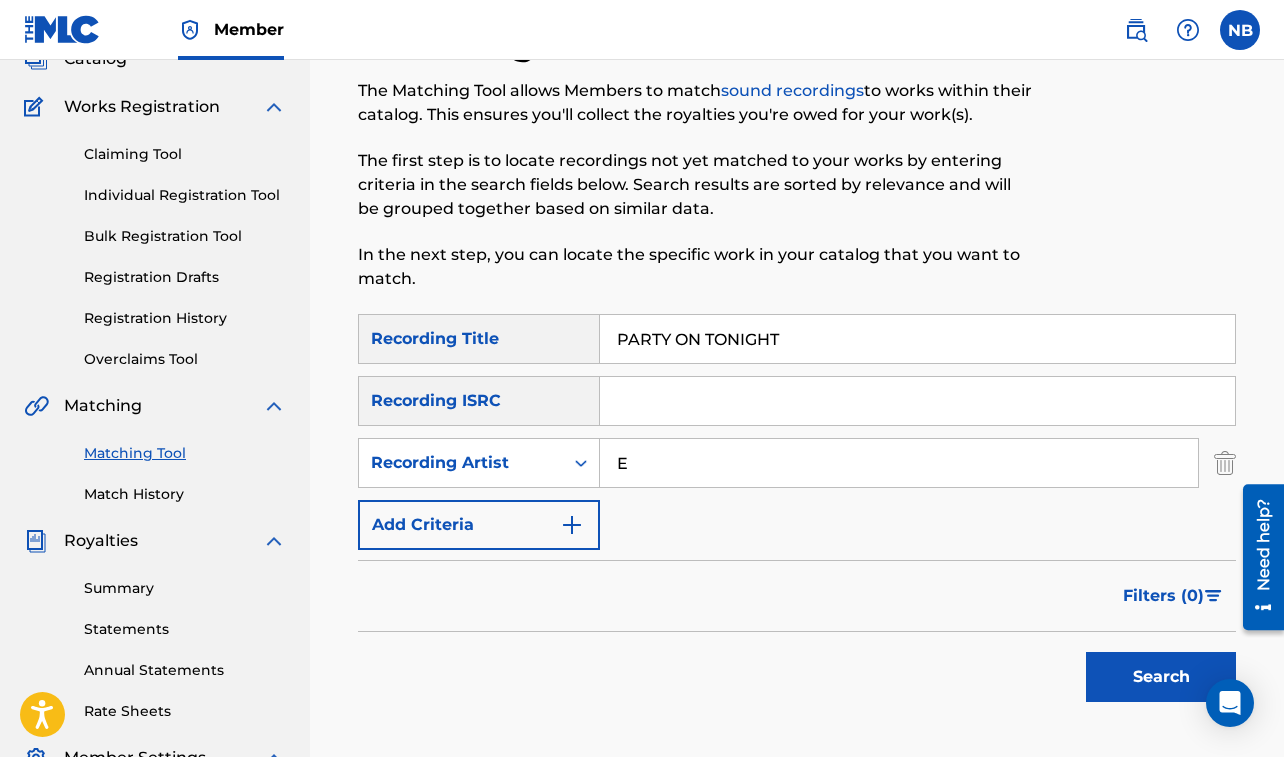 type on "ELEPHANT MAN" 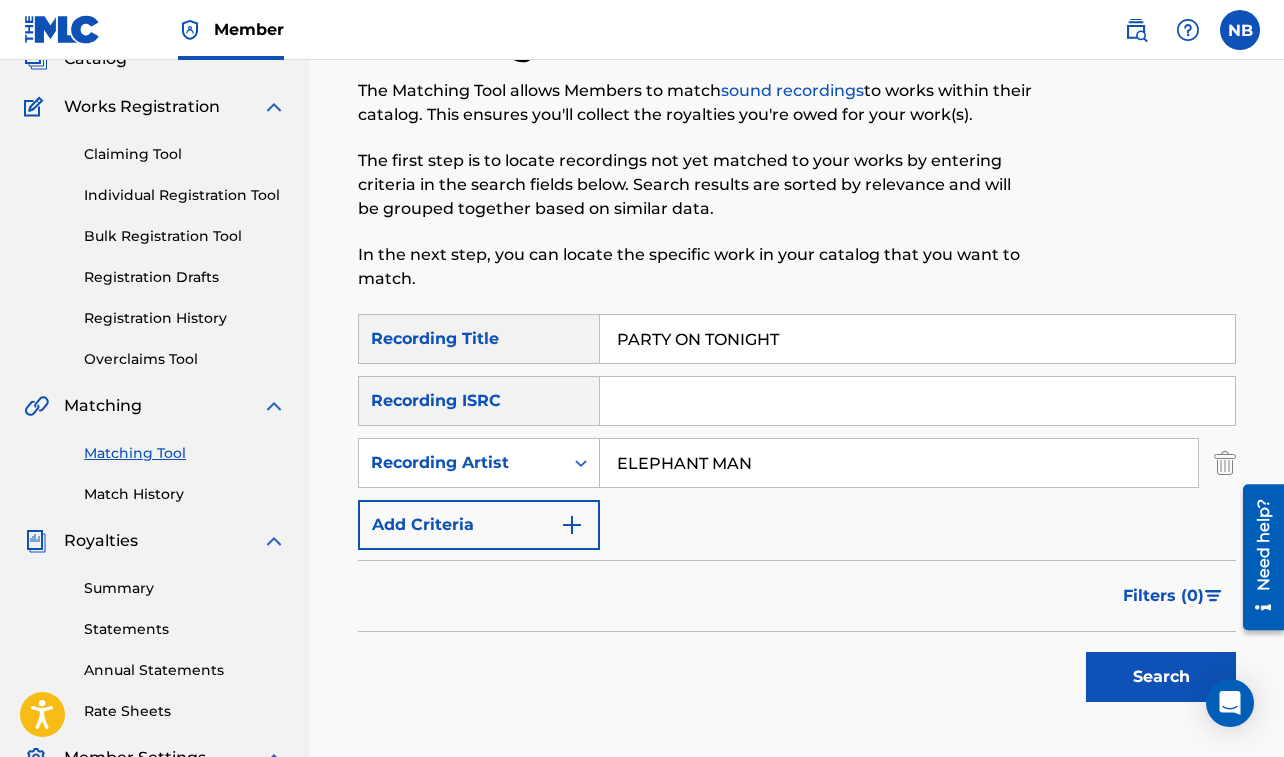 drag, startPoint x: 1138, startPoint y: 690, endPoint x: 1103, endPoint y: 679, distance: 36.687874 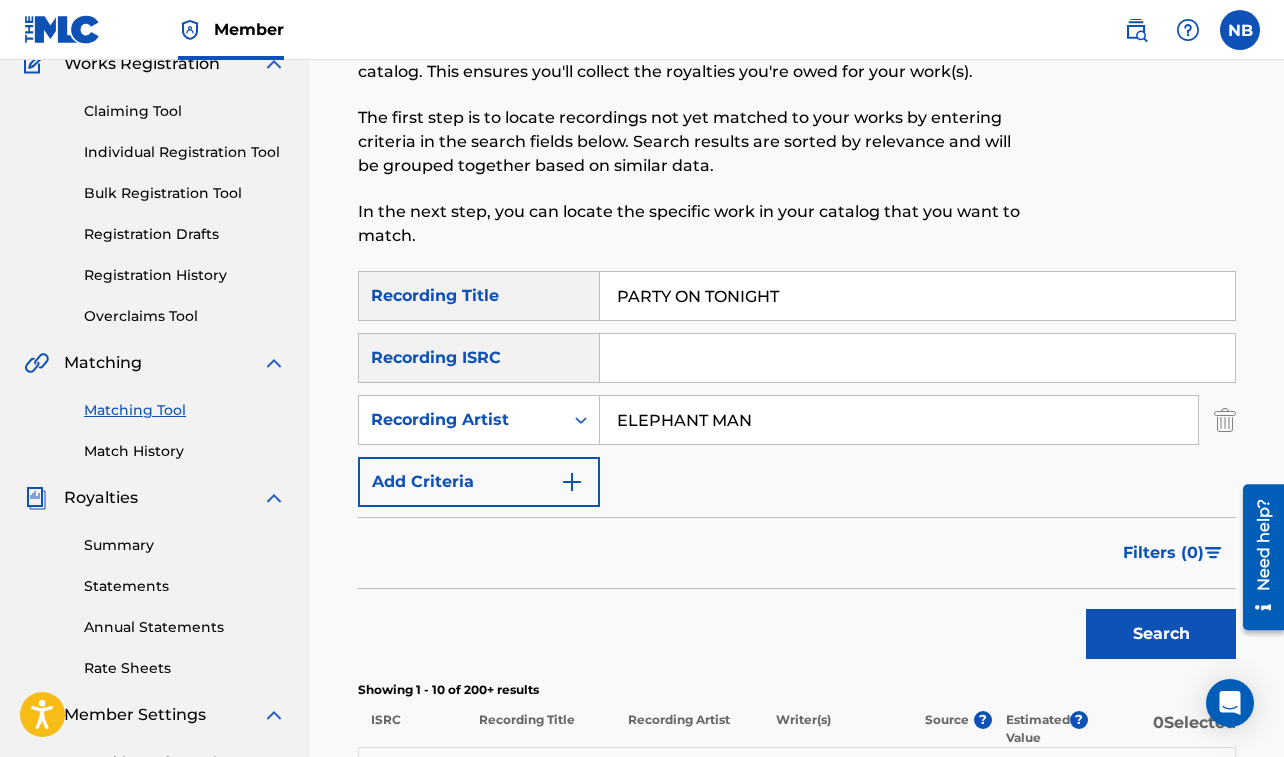 scroll, scrollTop: 151, scrollLeft: 0, axis: vertical 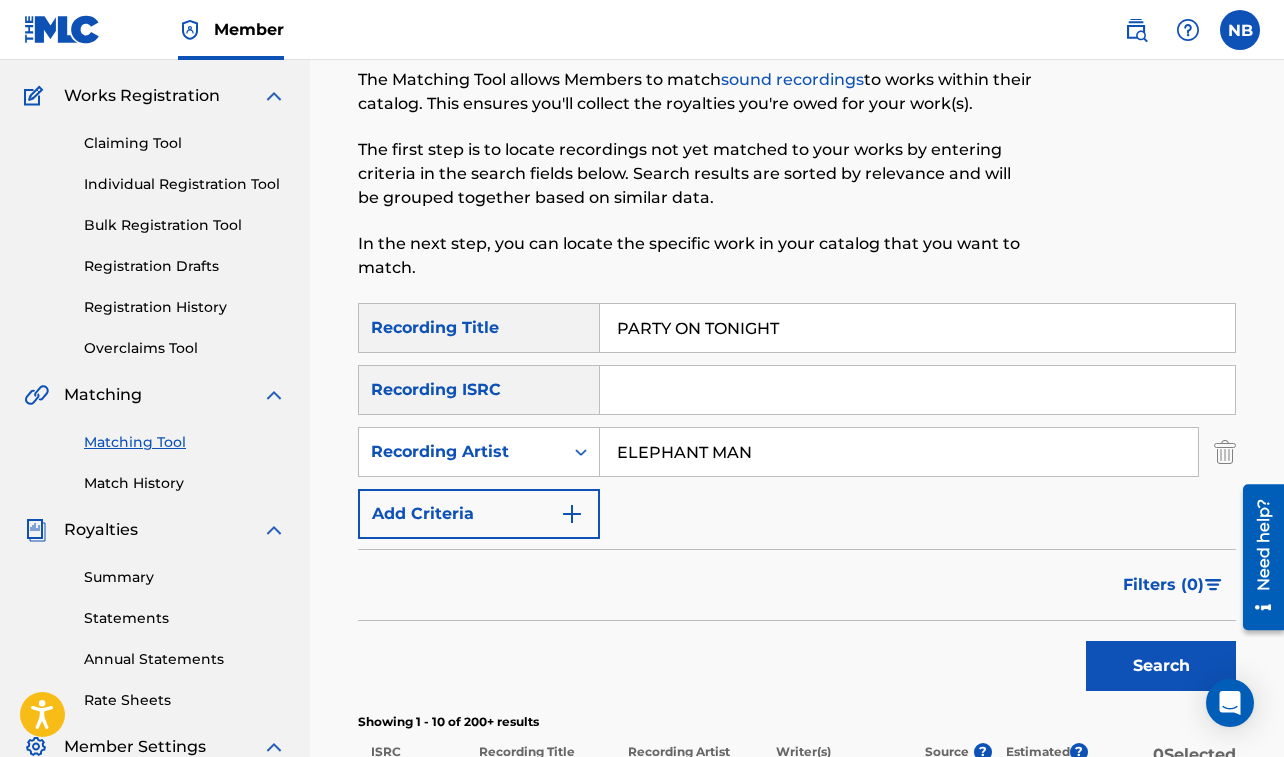 drag, startPoint x: 614, startPoint y: 330, endPoint x: 827, endPoint y: 329, distance: 213.00235 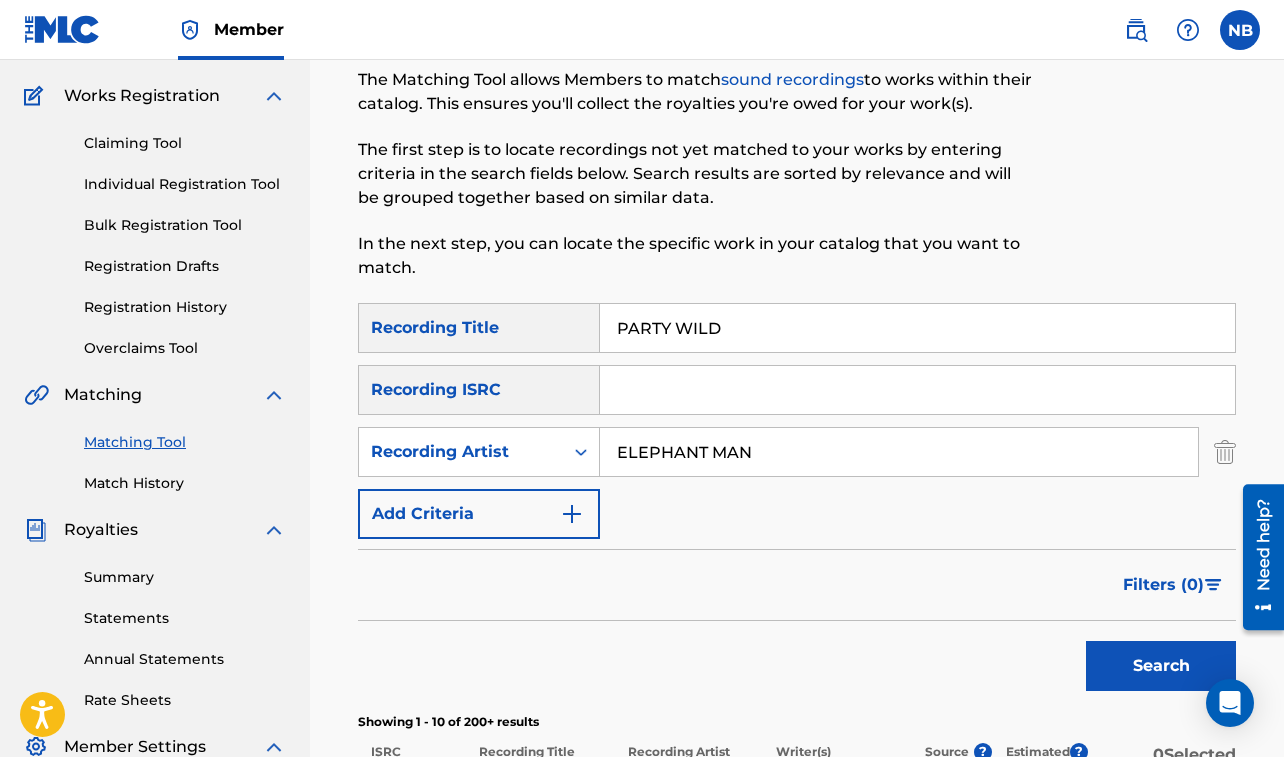 type on "PARTY WILD" 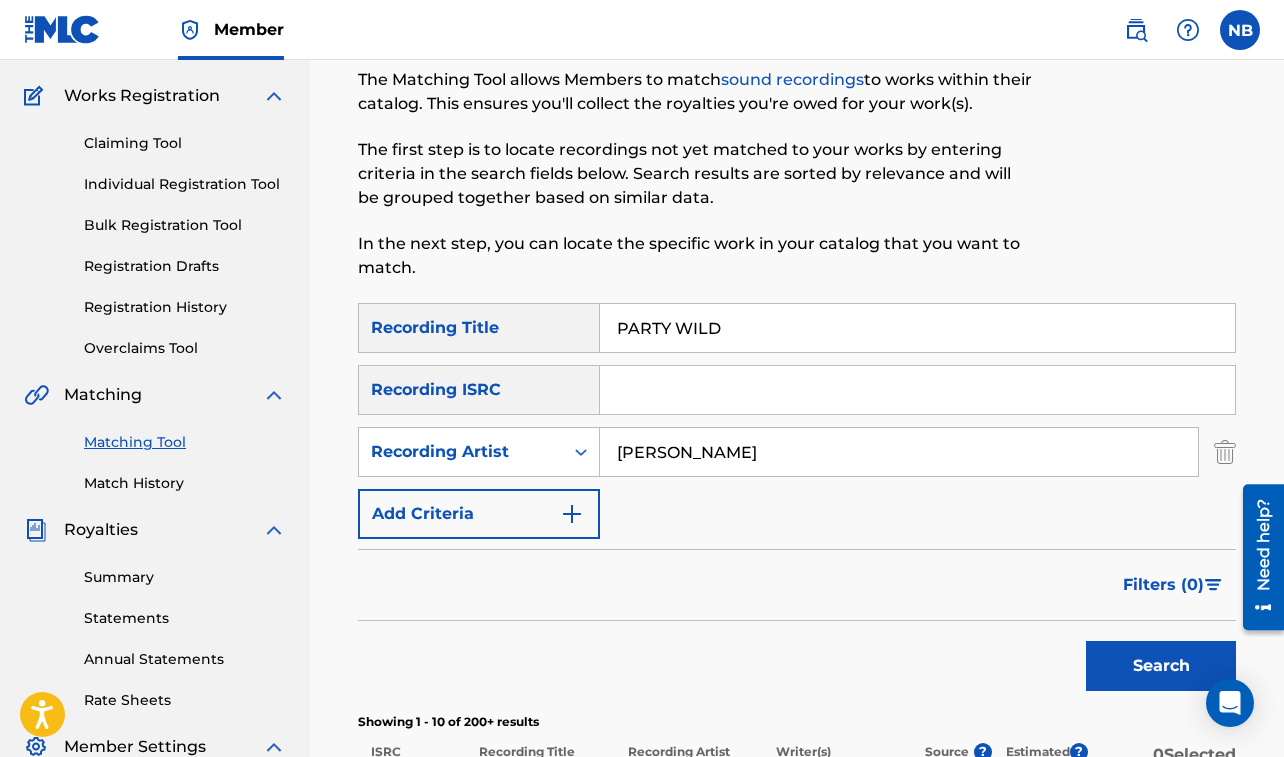 type on "[PERSON_NAME]" 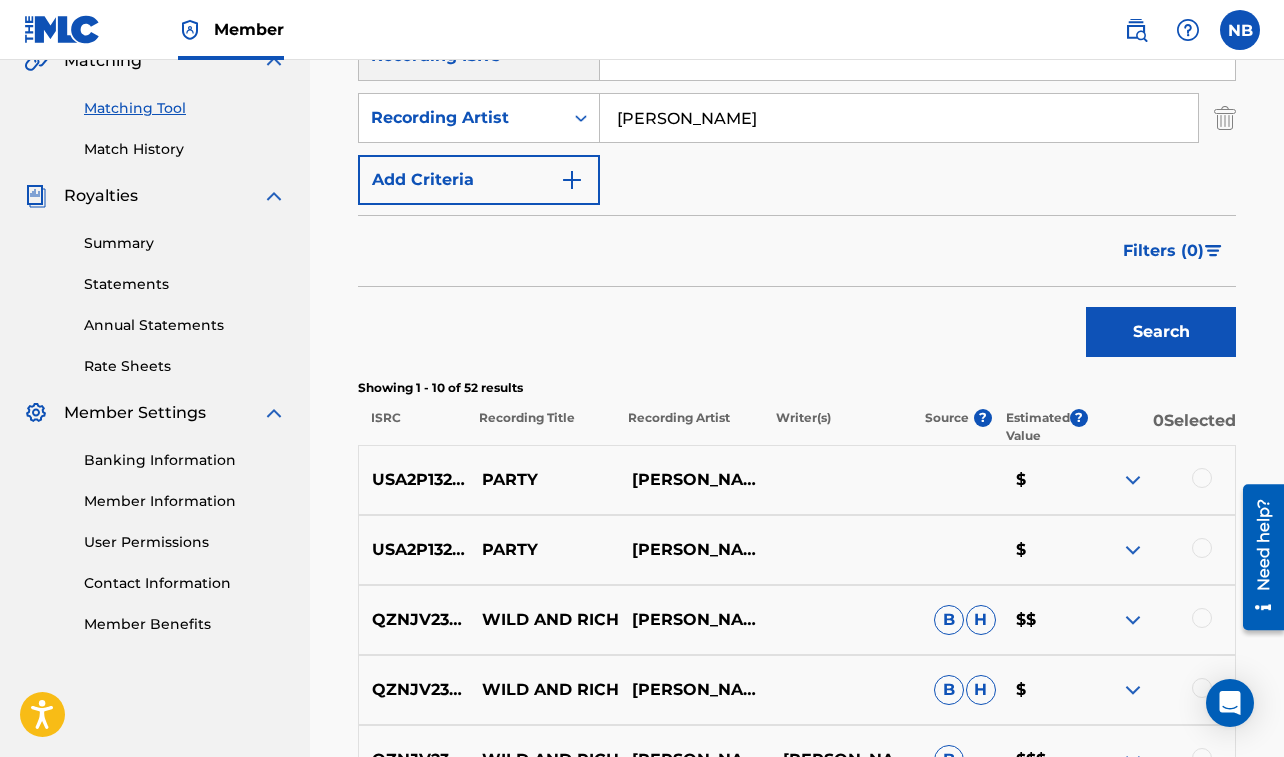 scroll, scrollTop: 605, scrollLeft: 0, axis: vertical 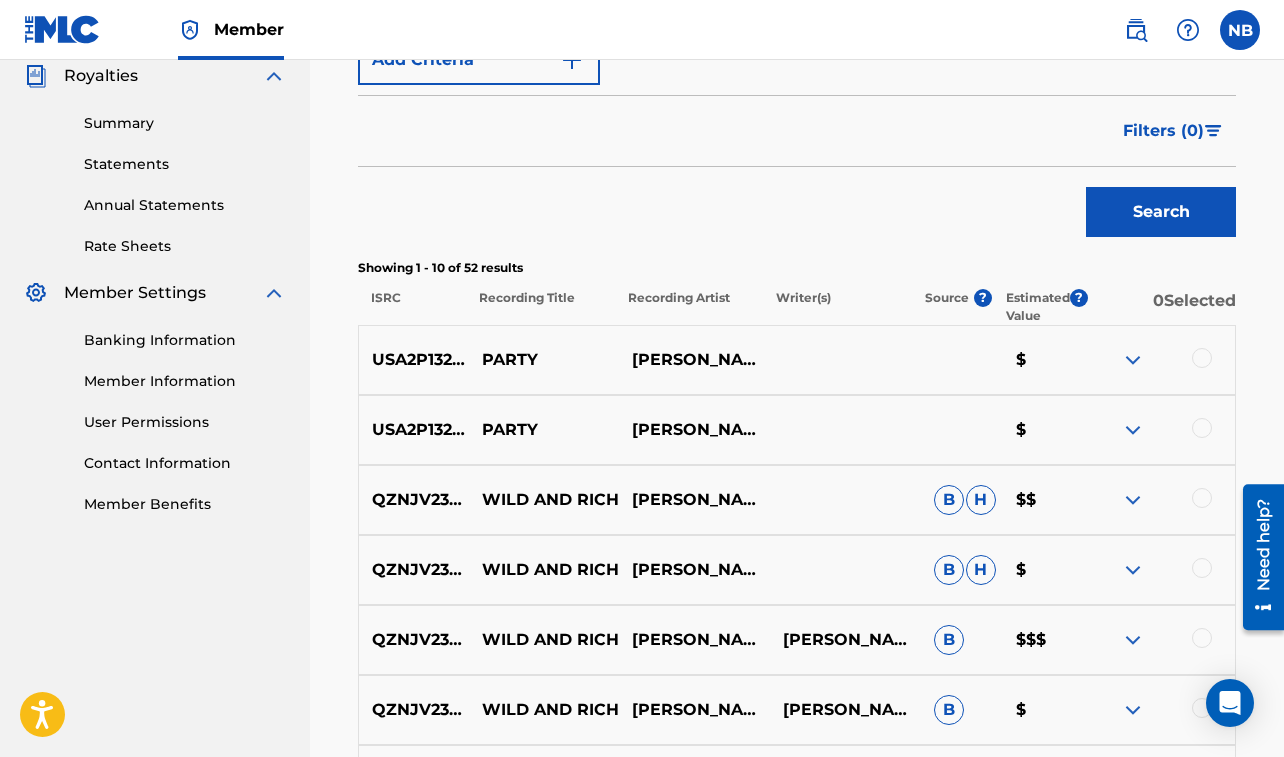 click at bounding box center (1202, 358) 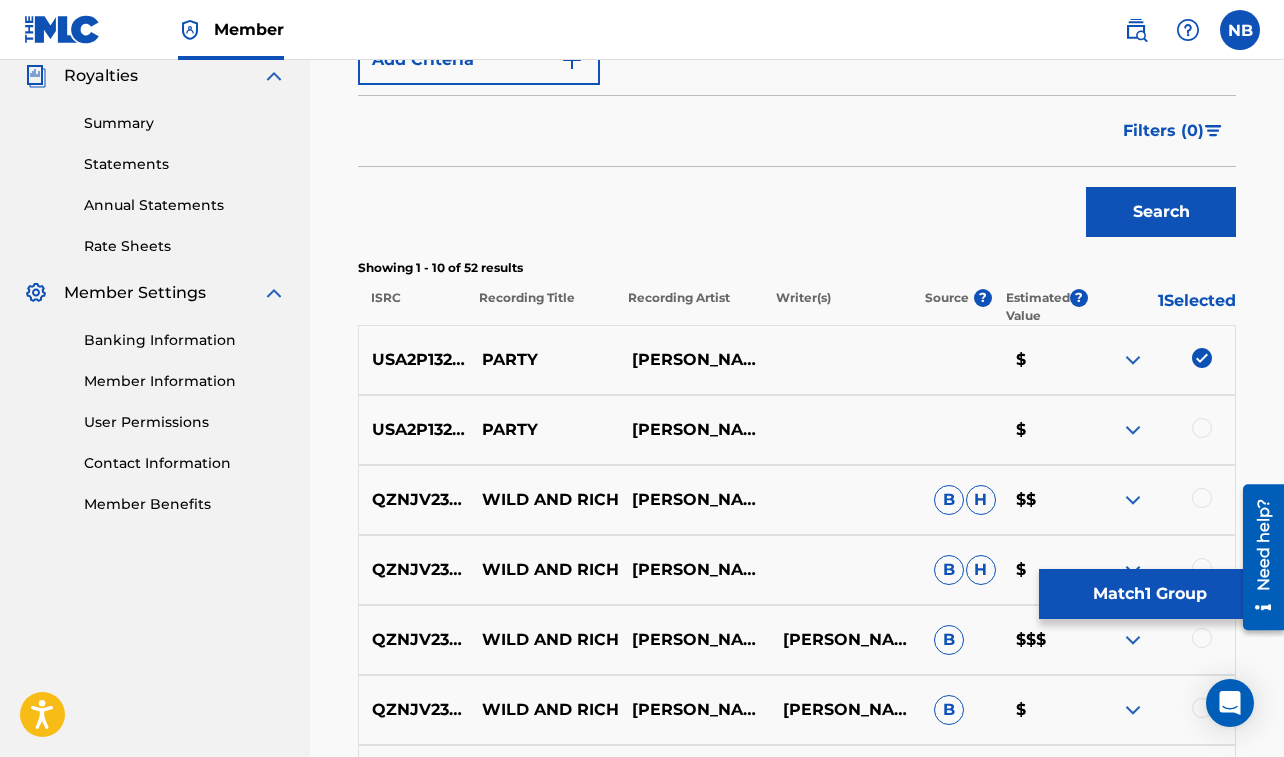 click at bounding box center (1202, 428) 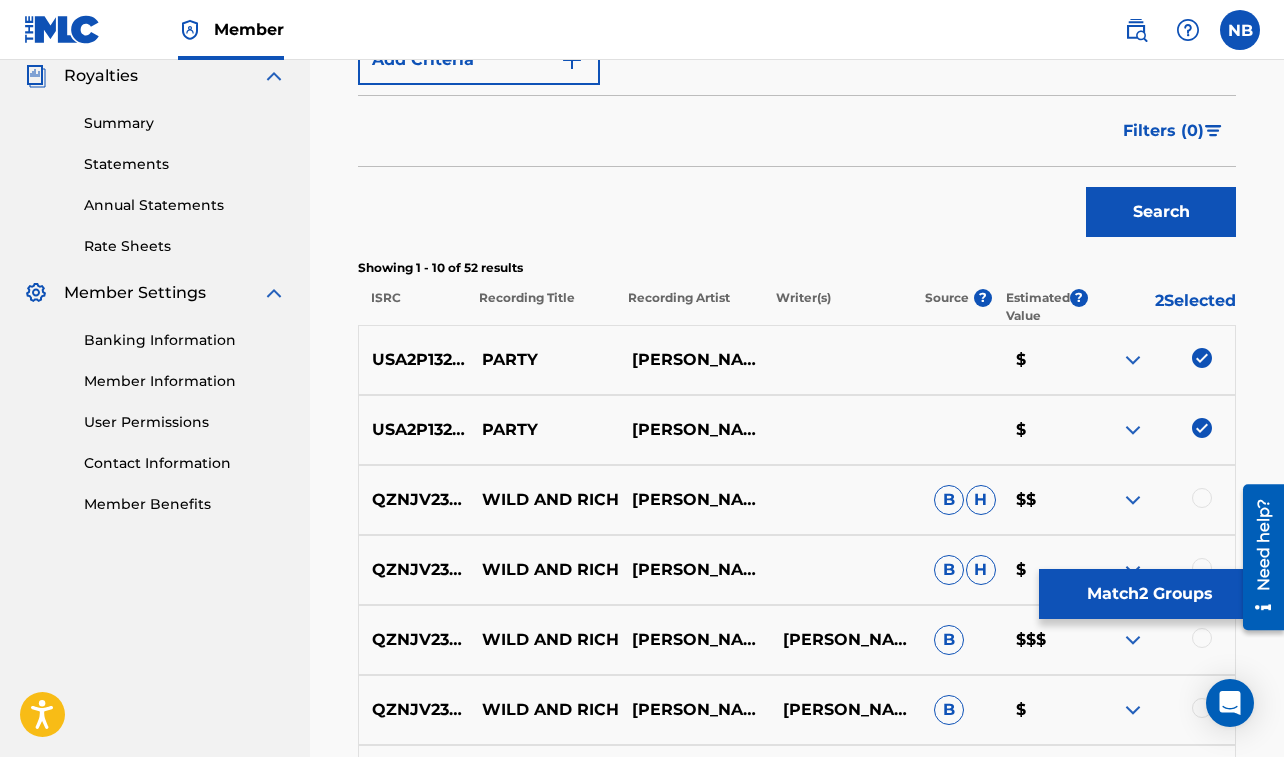 click on "Match  2 Groups" at bounding box center [1149, 594] 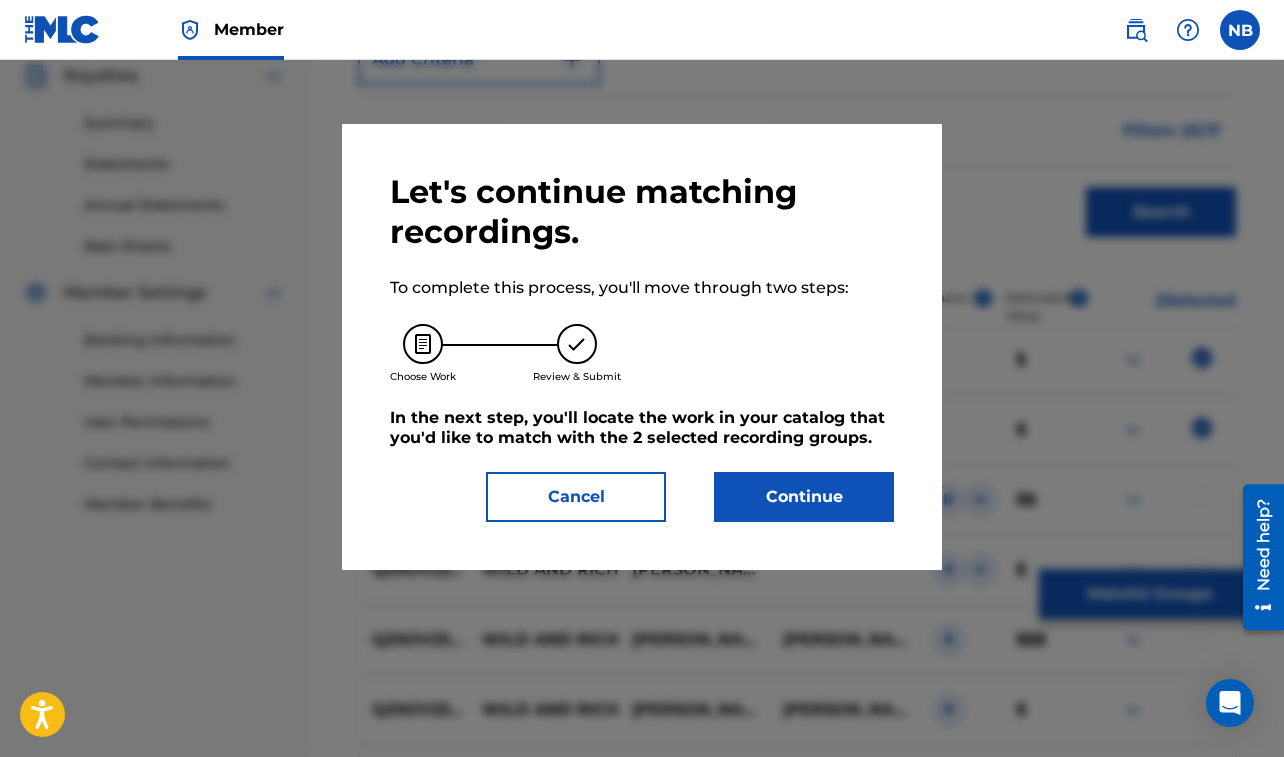 click on "Continue" at bounding box center (804, 497) 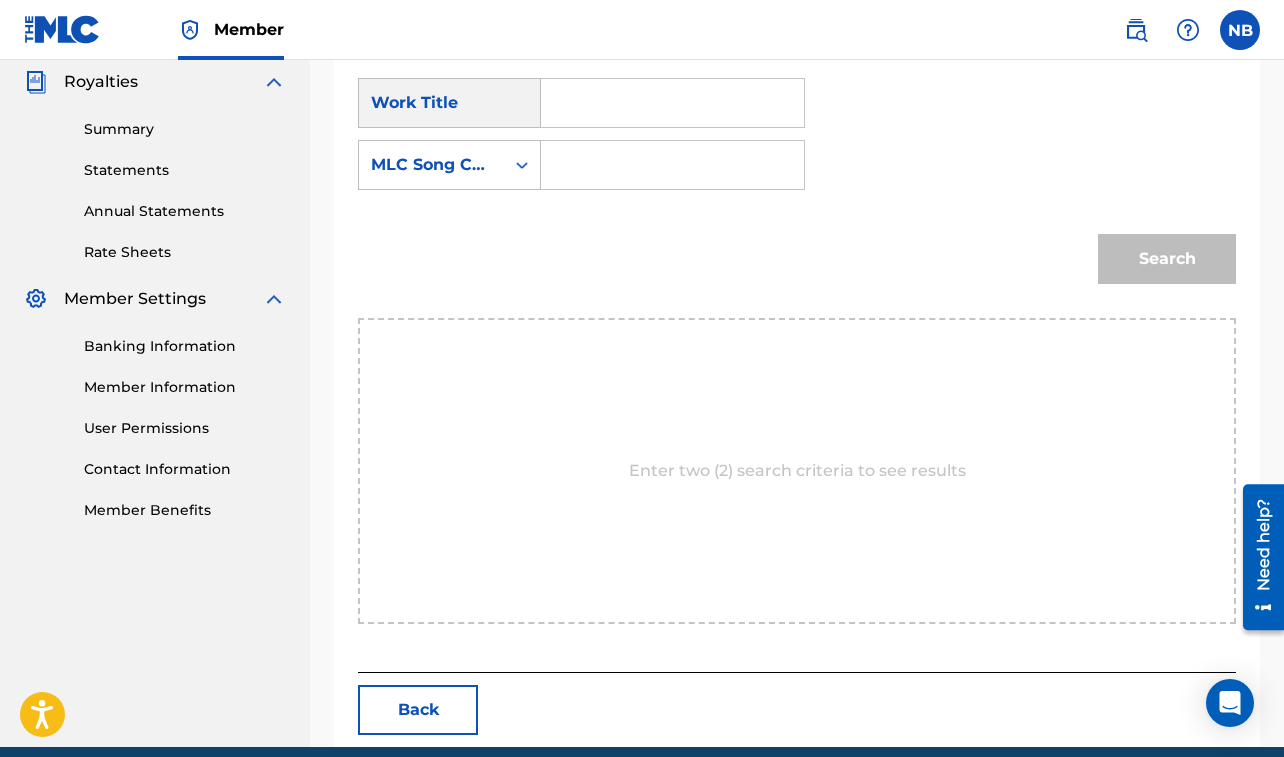 scroll, scrollTop: 605, scrollLeft: 0, axis: vertical 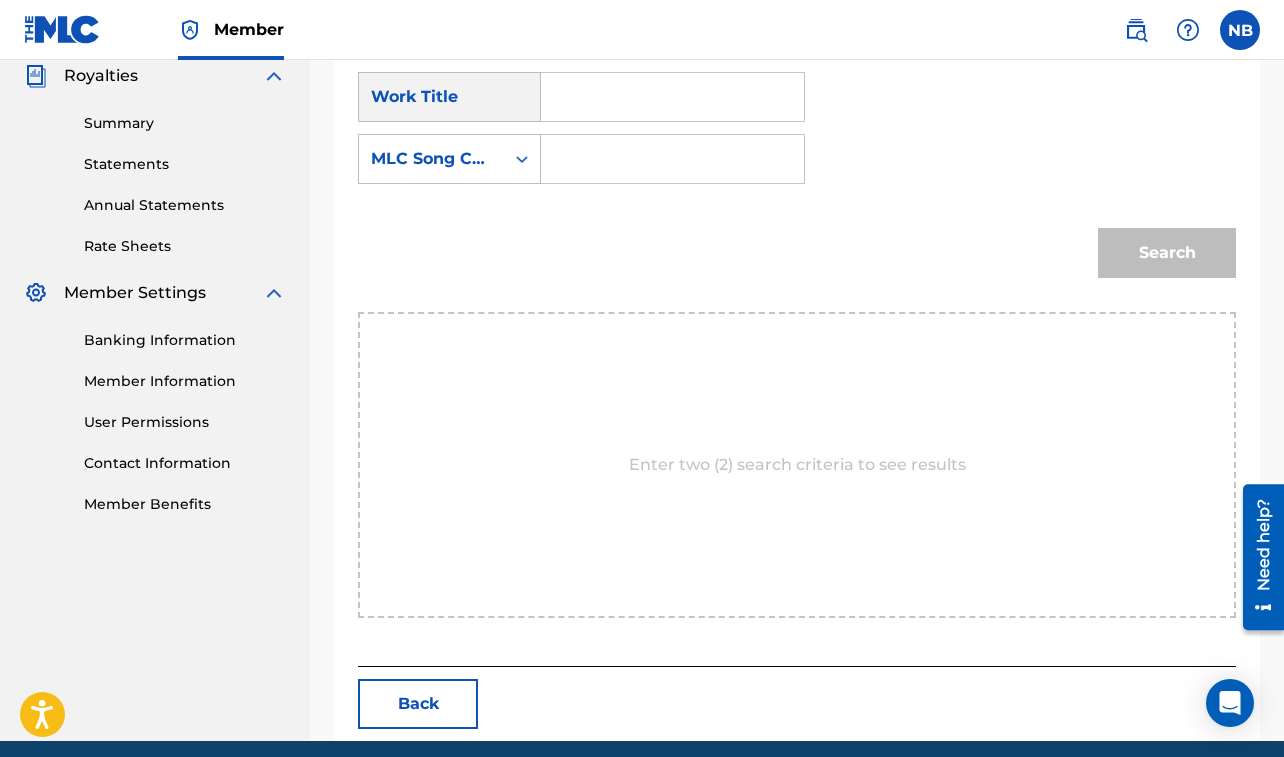 click at bounding box center (672, 97) 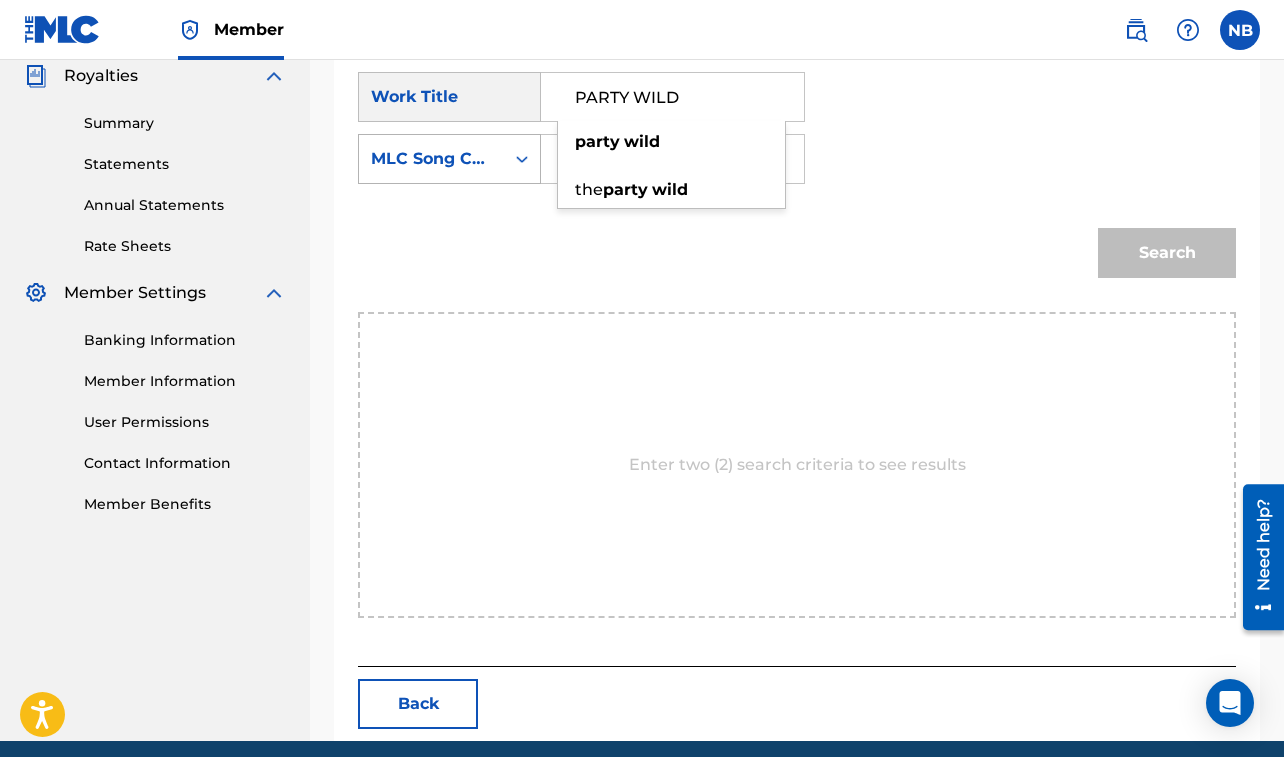 type on "PARTY WILD" 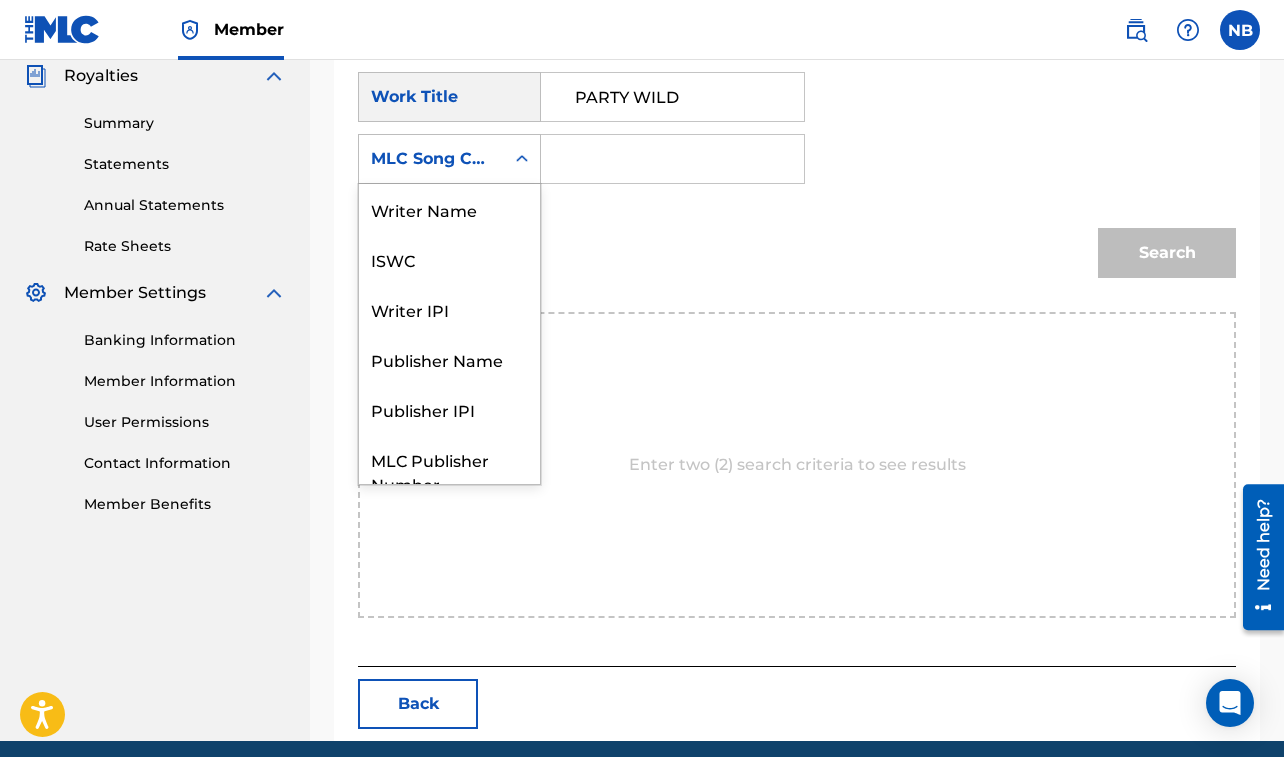 click on "MLC Song Code" at bounding box center [431, 159] 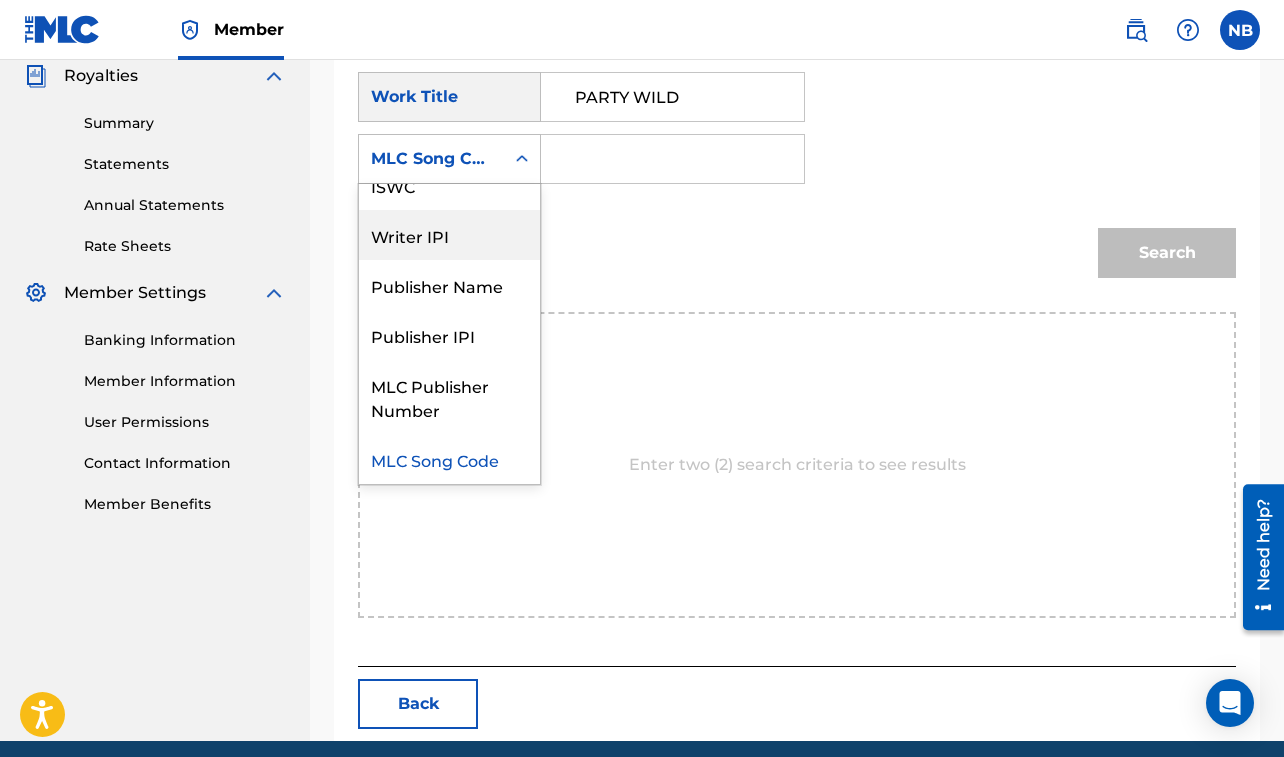 scroll, scrollTop: 0, scrollLeft: 0, axis: both 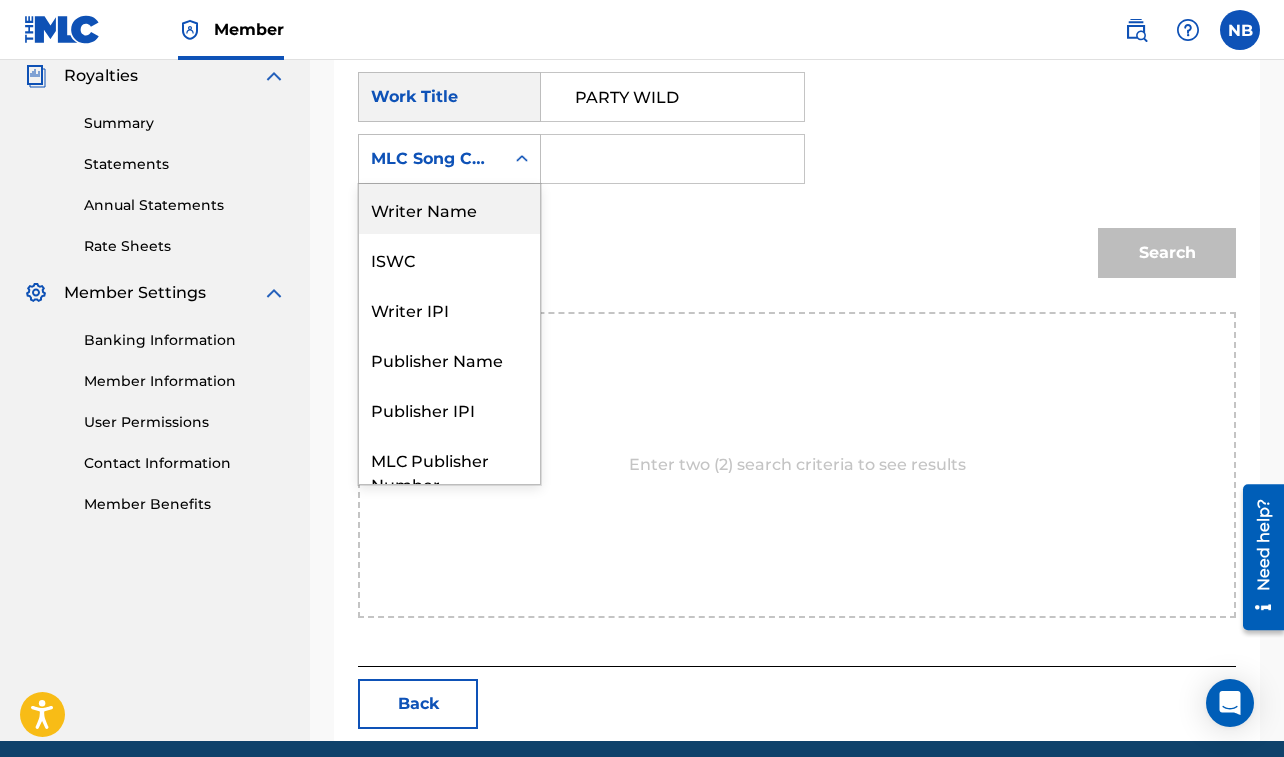 click on "Writer Name" at bounding box center [449, 209] 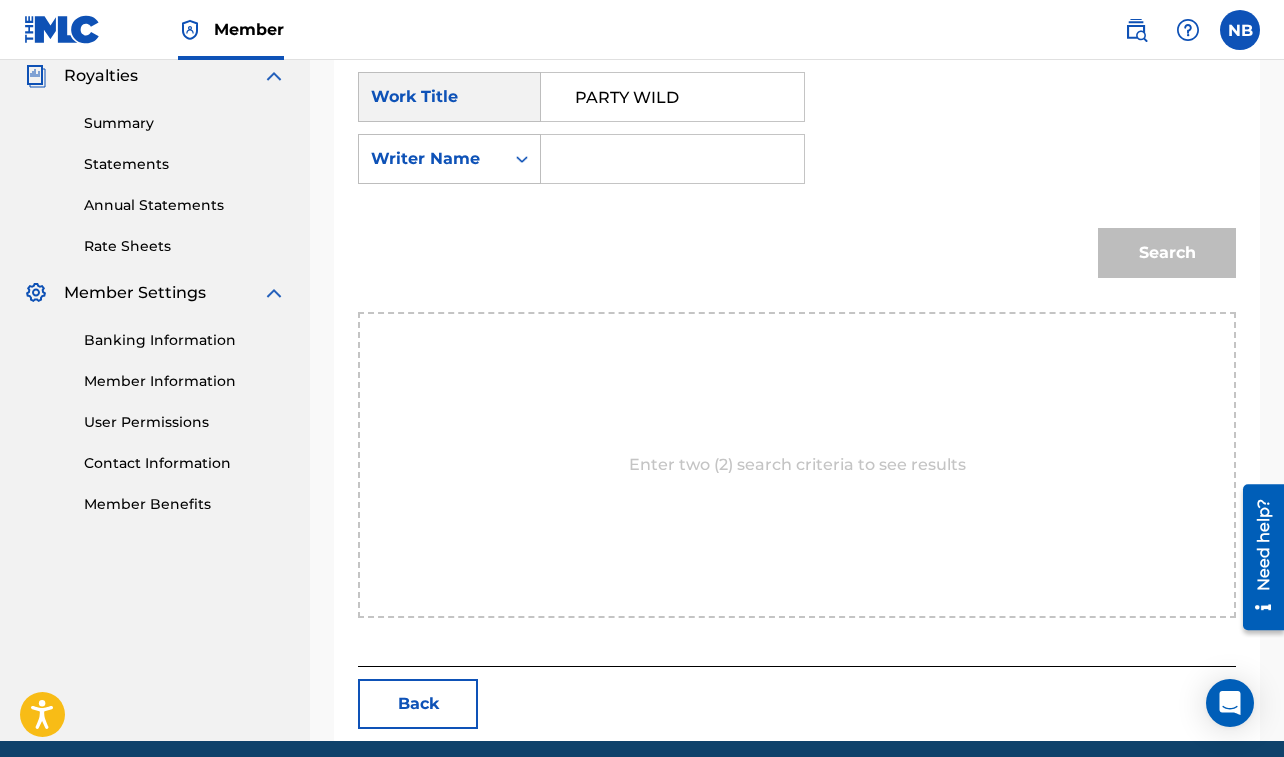 click at bounding box center (672, 159) 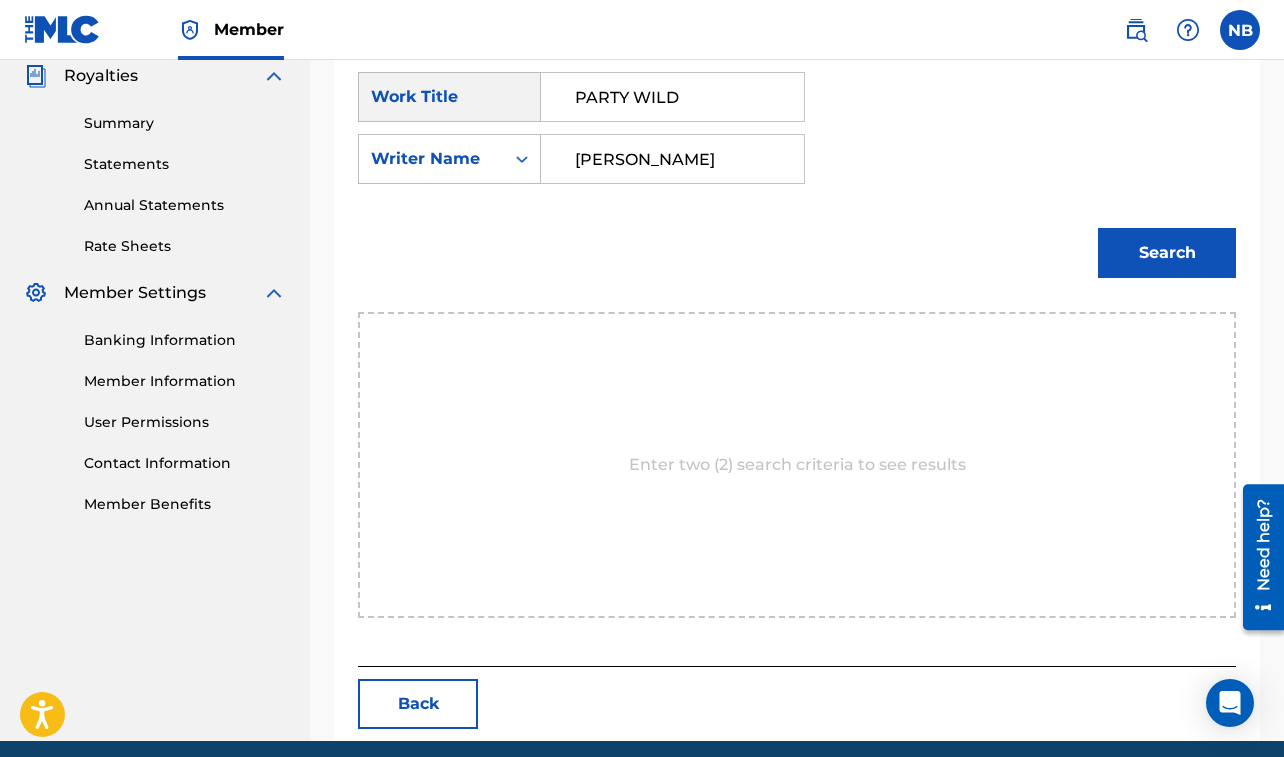 click on "Search" at bounding box center [1167, 253] 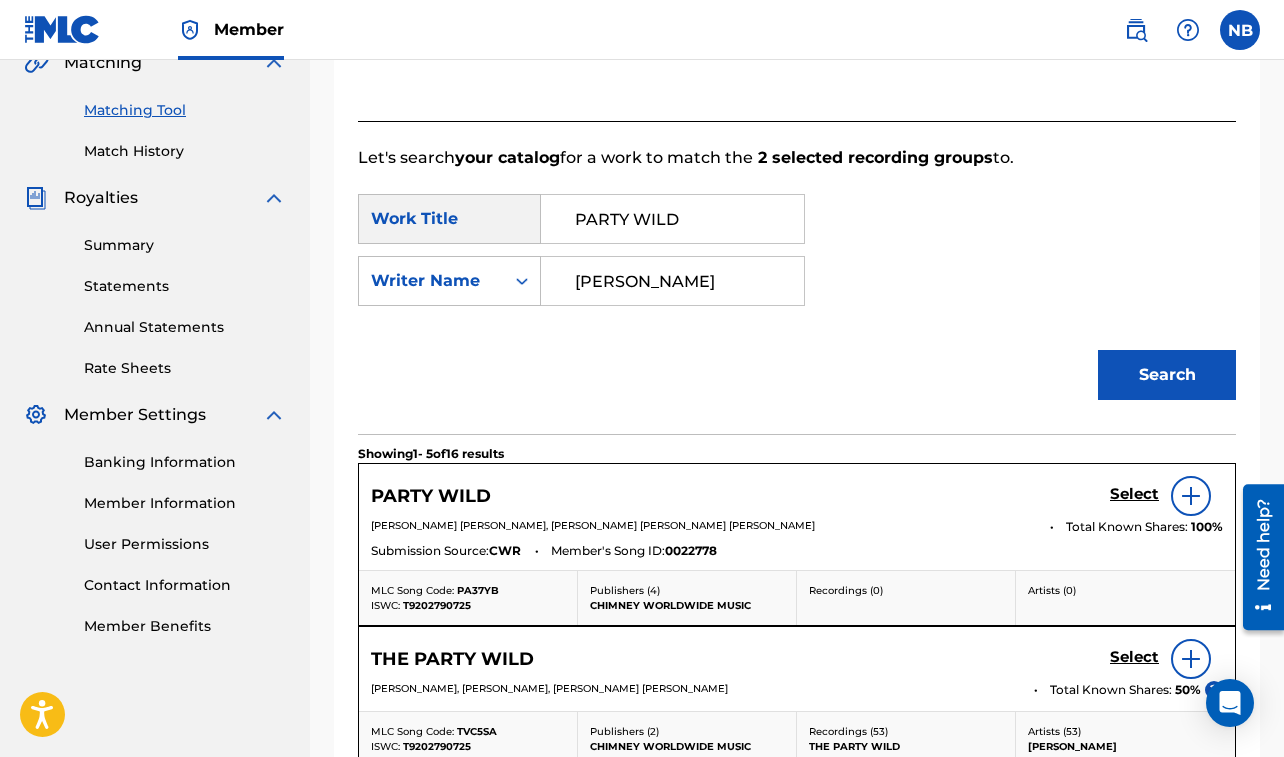 scroll, scrollTop: 605, scrollLeft: 0, axis: vertical 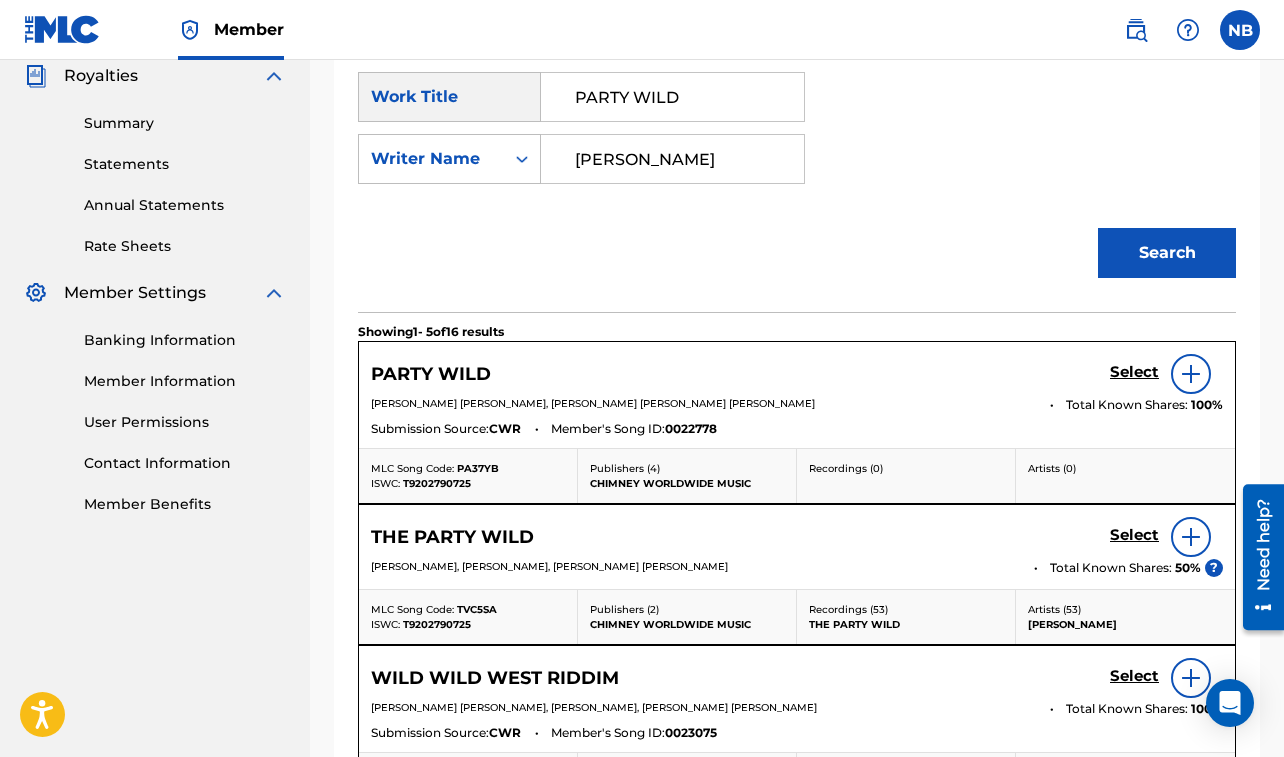 click on "Select" at bounding box center (1134, 372) 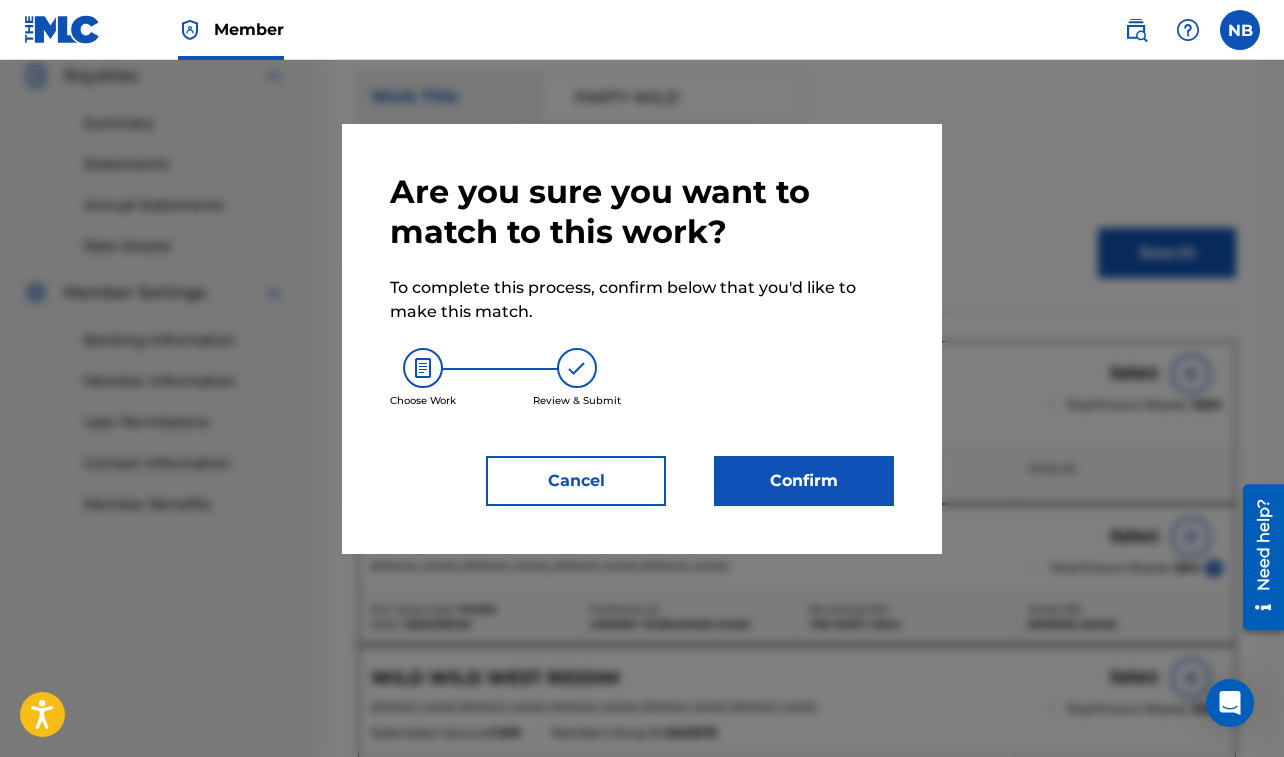 click on "Confirm" at bounding box center (804, 481) 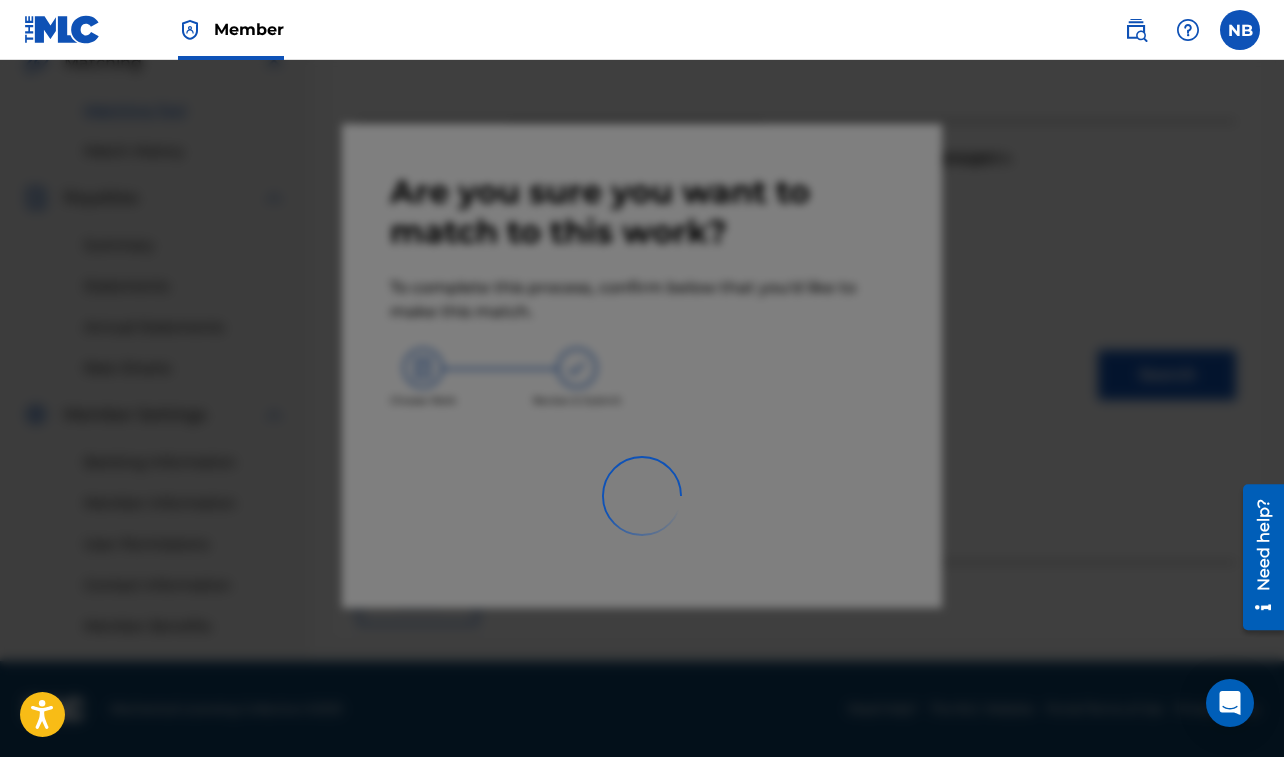scroll, scrollTop: 483, scrollLeft: 0, axis: vertical 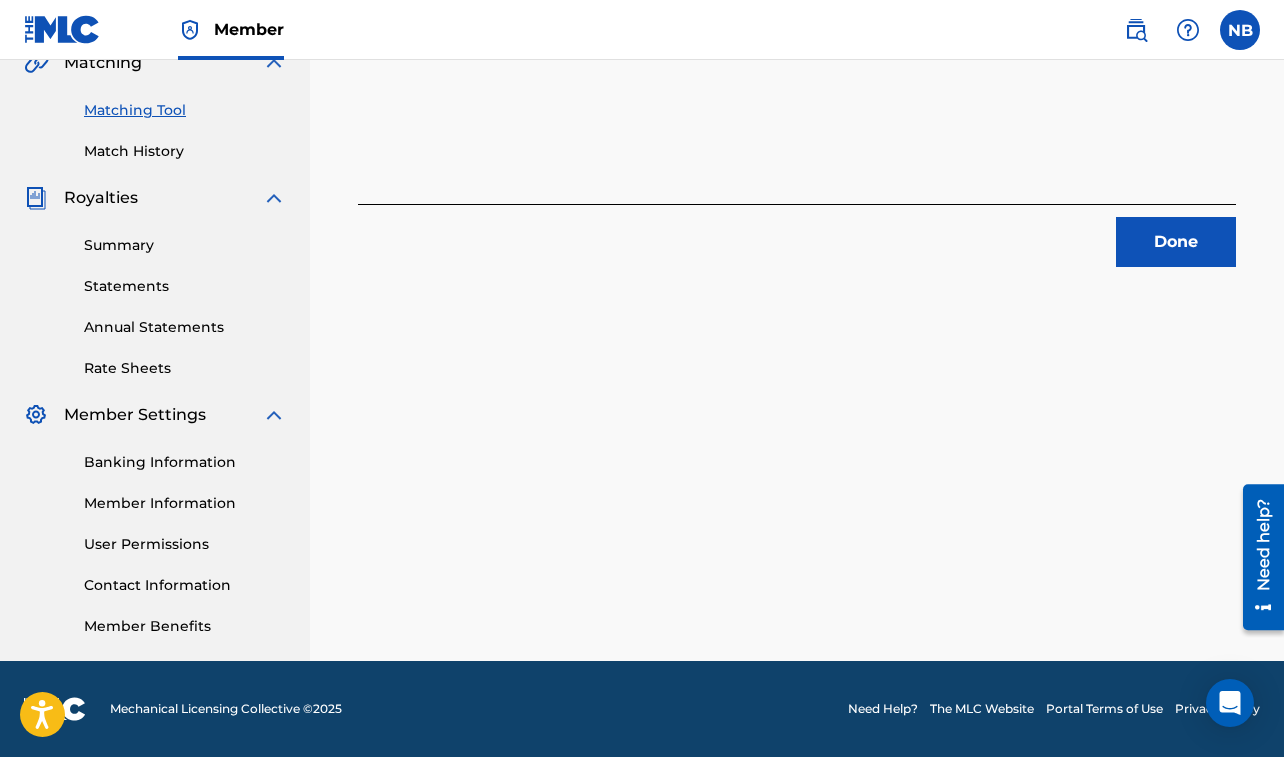 click on "Done" at bounding box center (1176, 242) 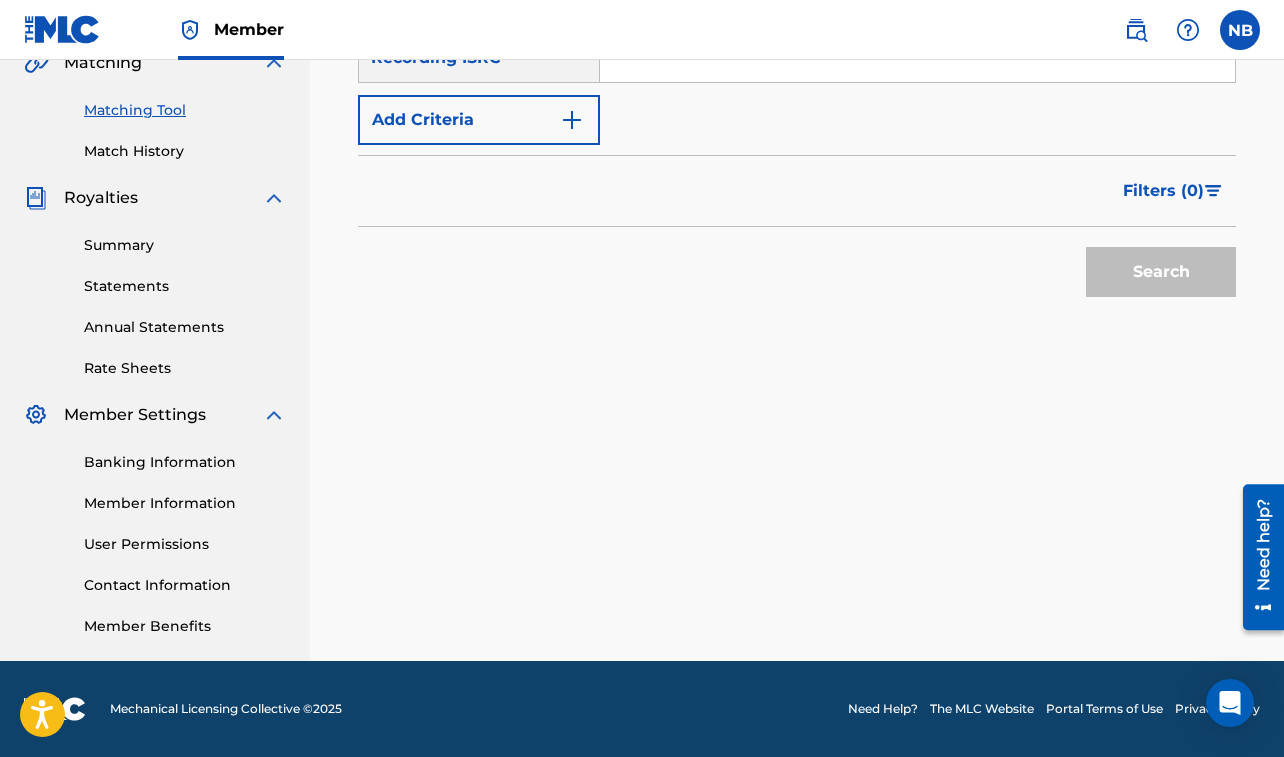 scroll, scrollTop: 298, scrollLeft: 0, axis: vertical 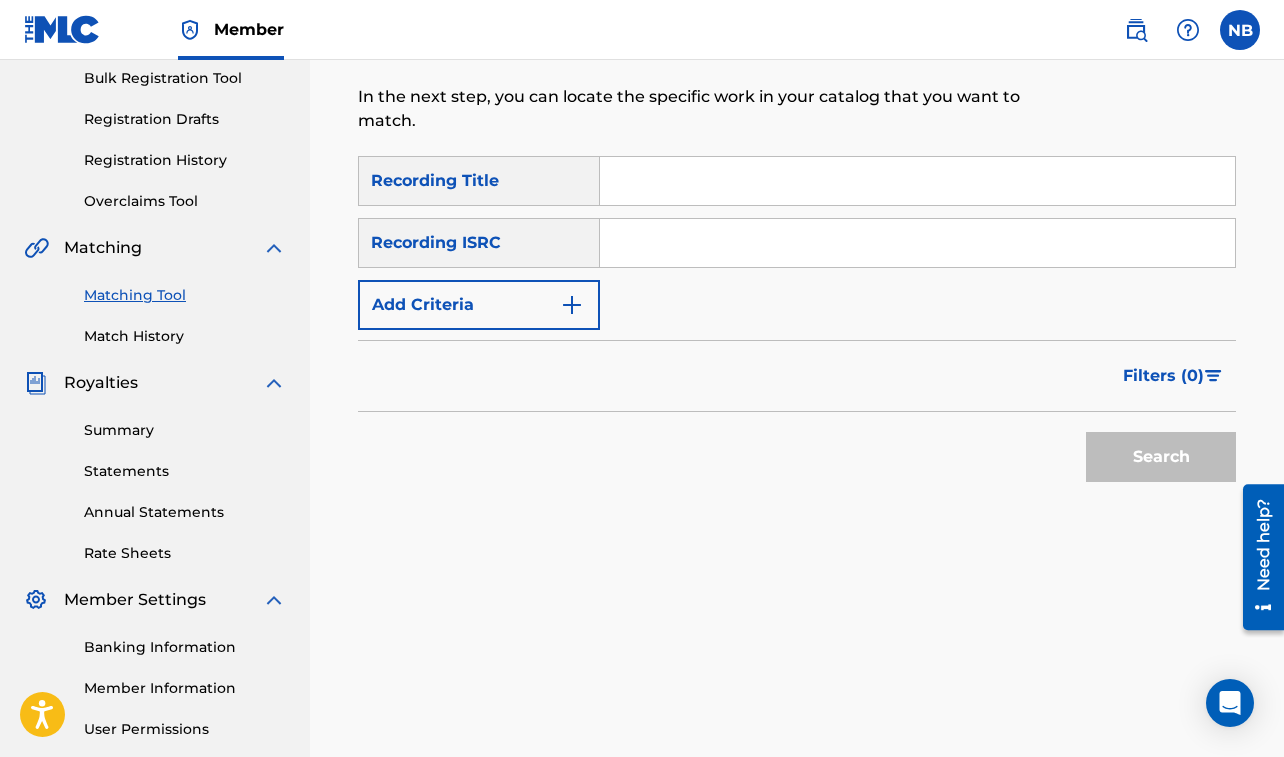 click at bounding box center (917, 181) 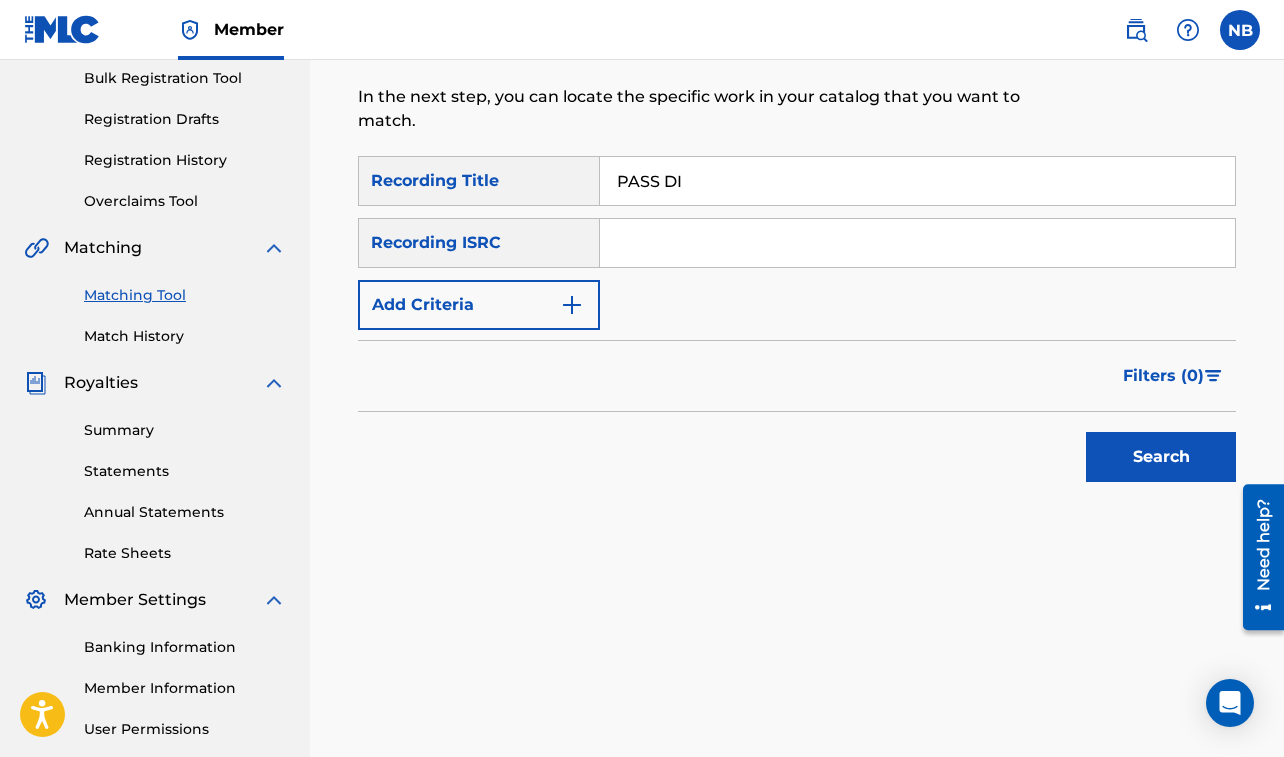 type on "PASS DI" 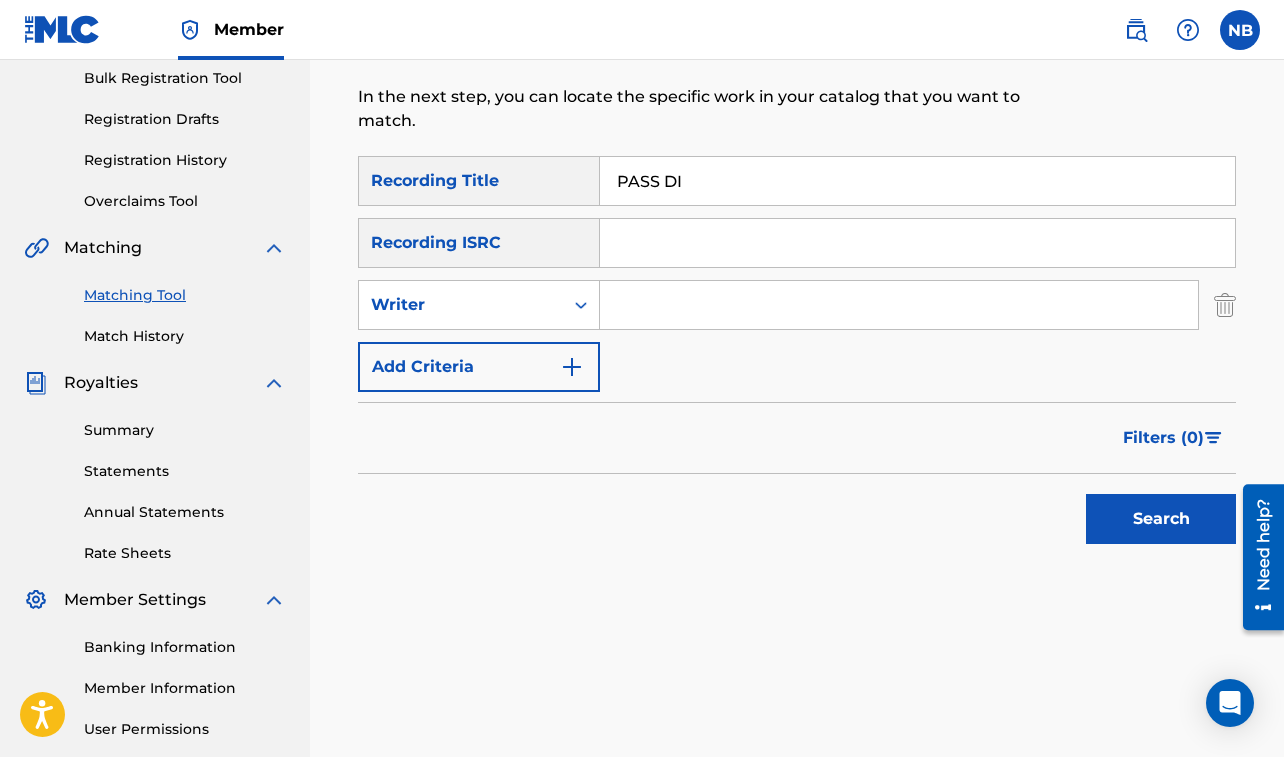 click on "Writer" at bounding box center [461, 305] 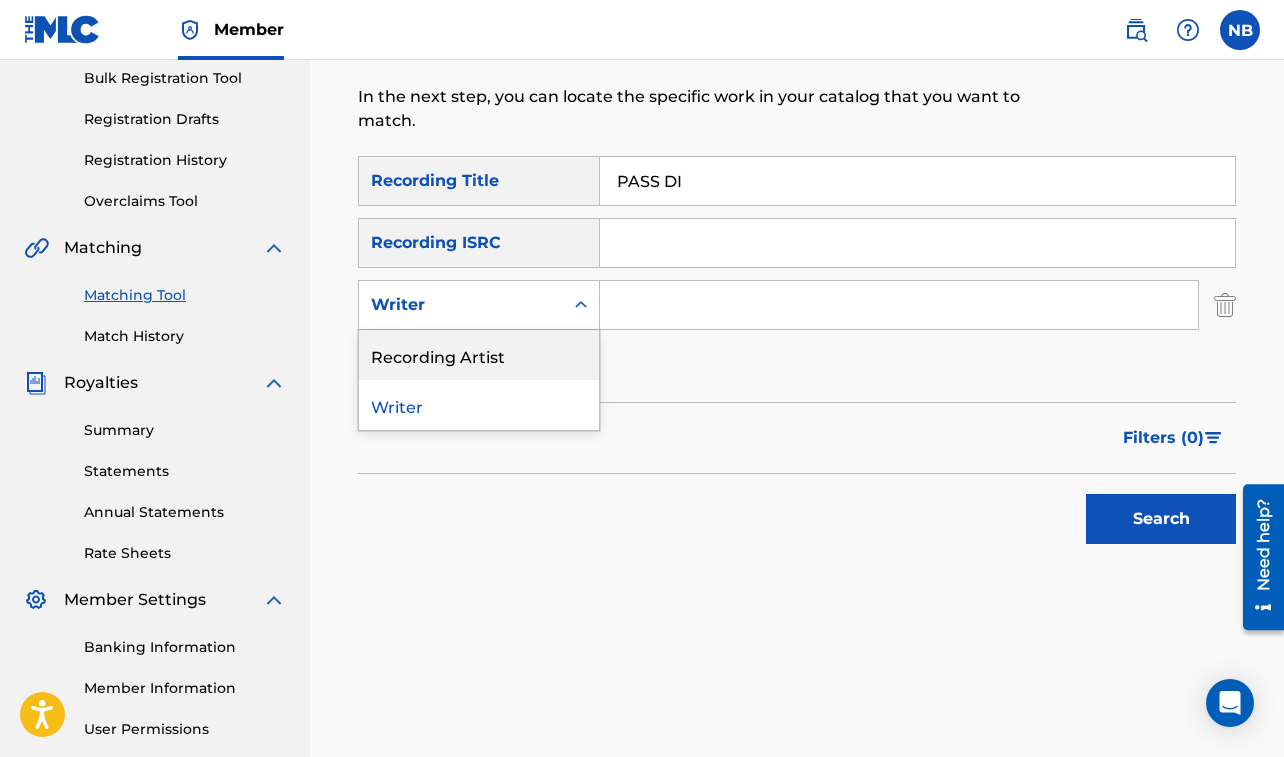 click on "Recording Artist" at bounding box center [479, 355] 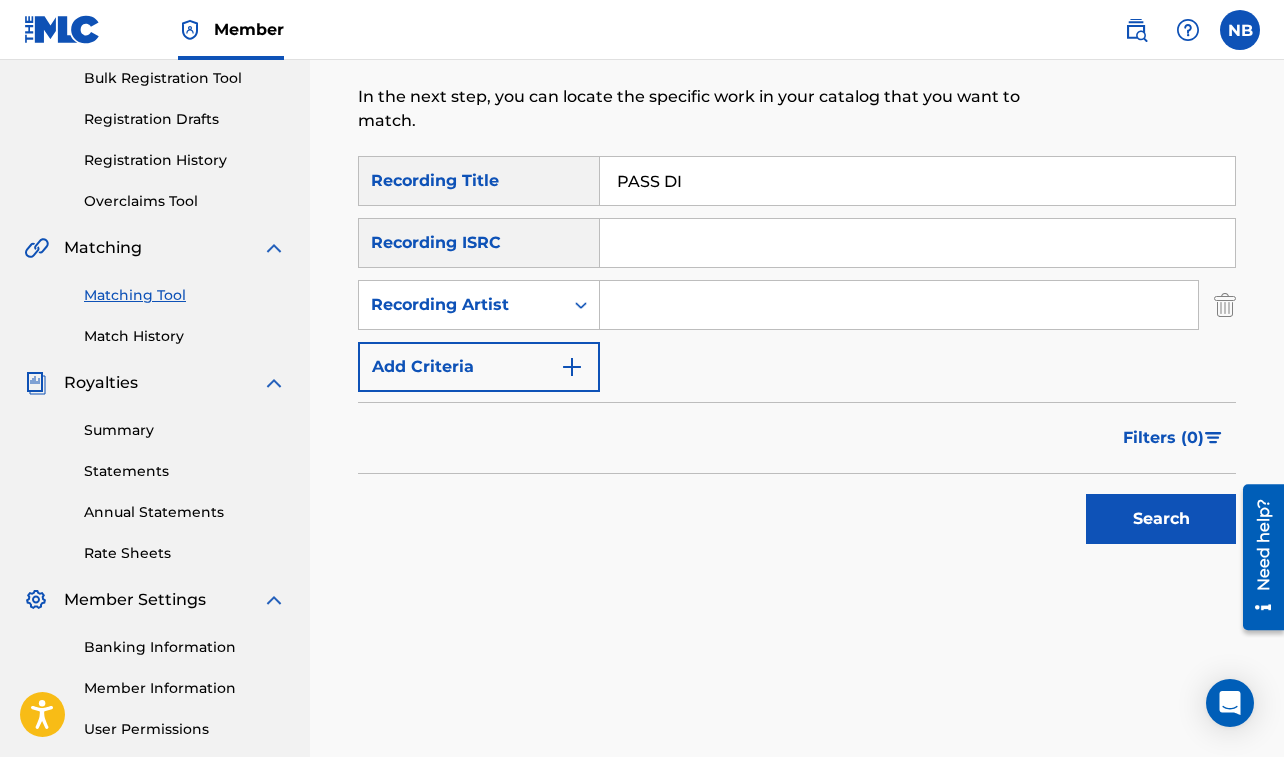 click at bounding box center (899, 305) 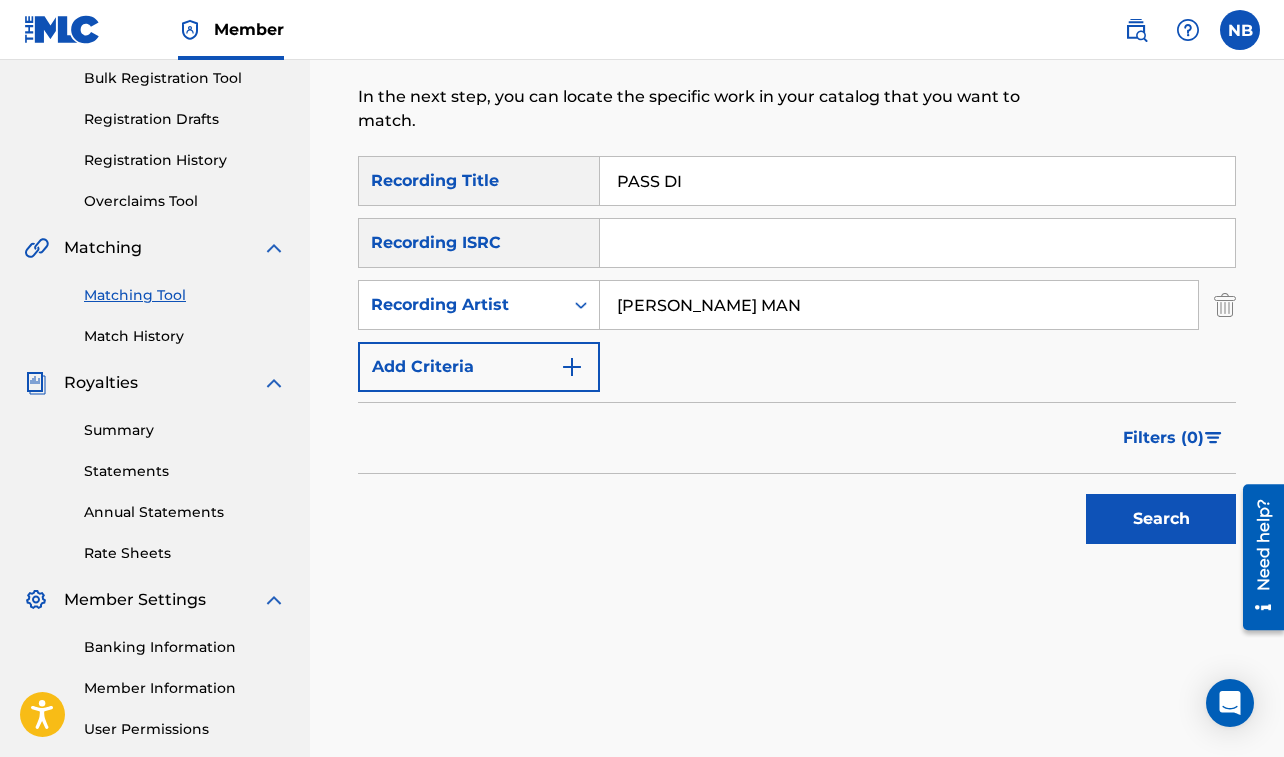 type on "[PERSON_NAME] MAN" 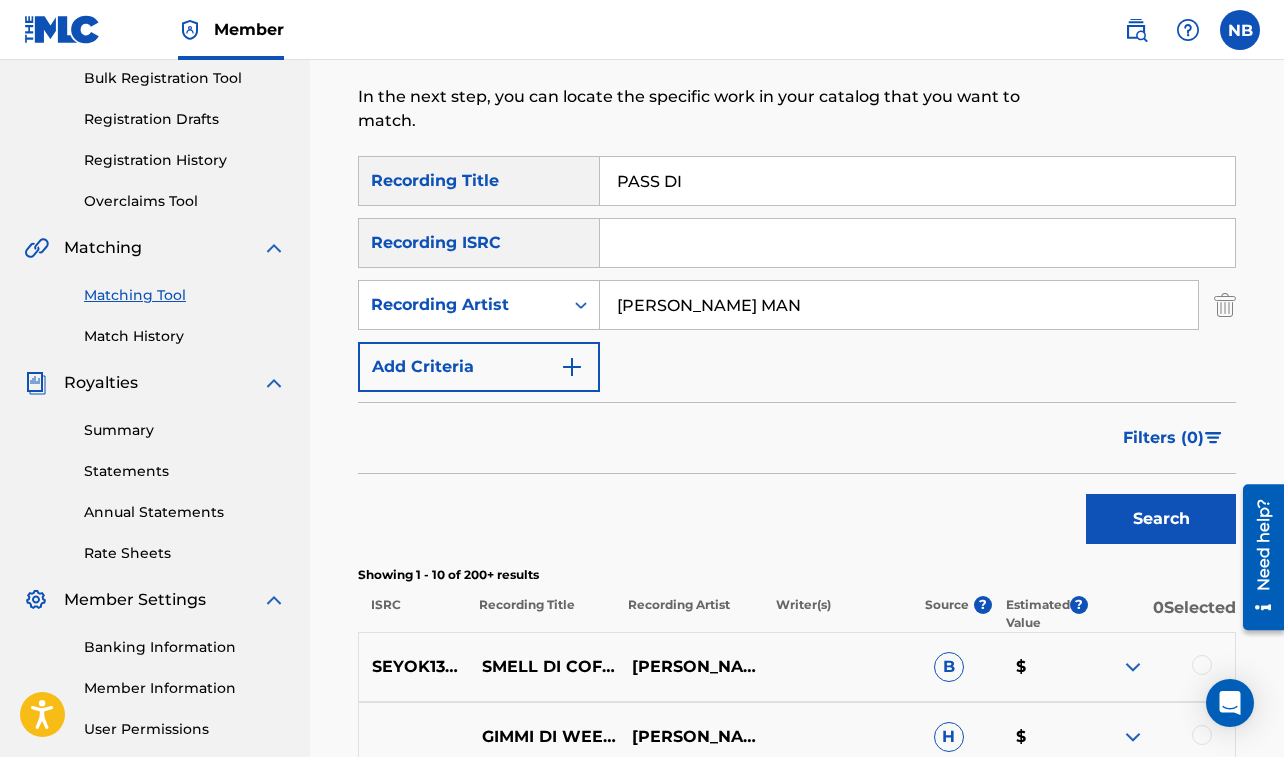 drag, startPoint x: 616, startPoint y: 178, endPoint x: 791, endPoint y: 205, distance: 177.0706 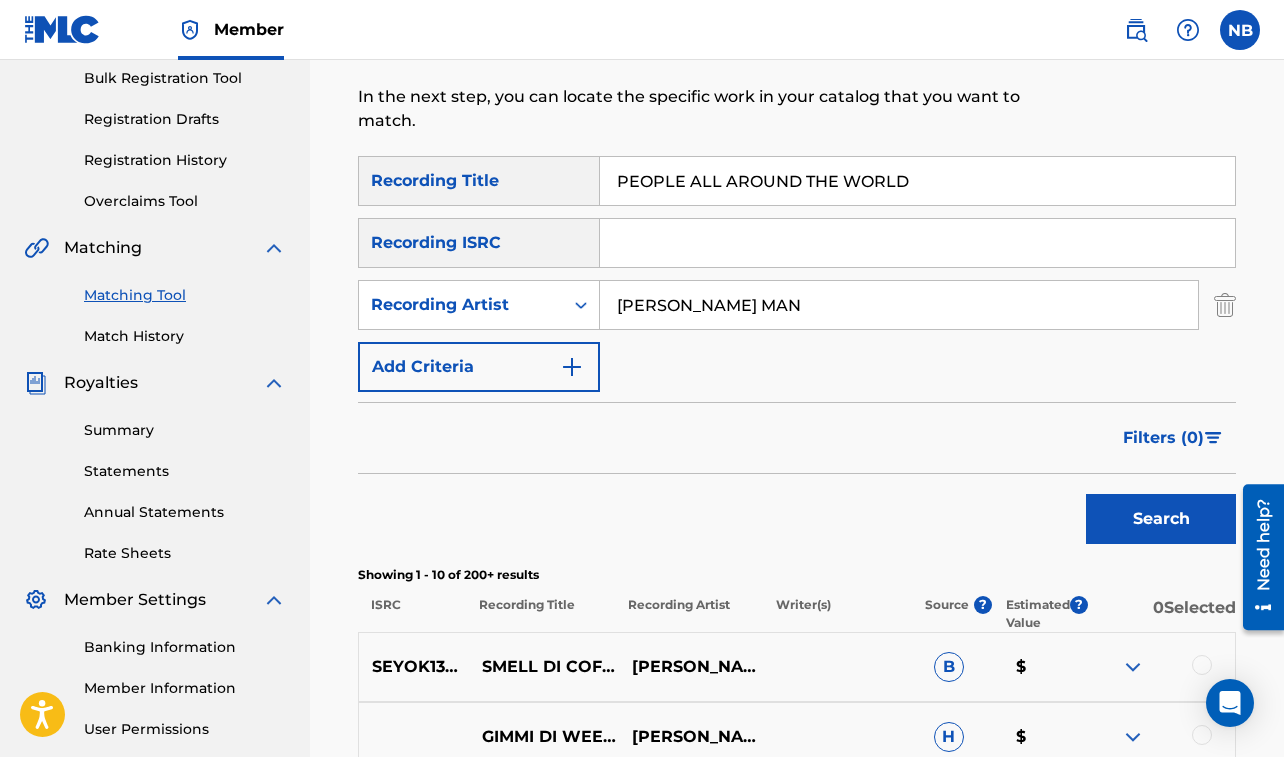 type on "PEOPLE ALL AROUND THE WORLD" 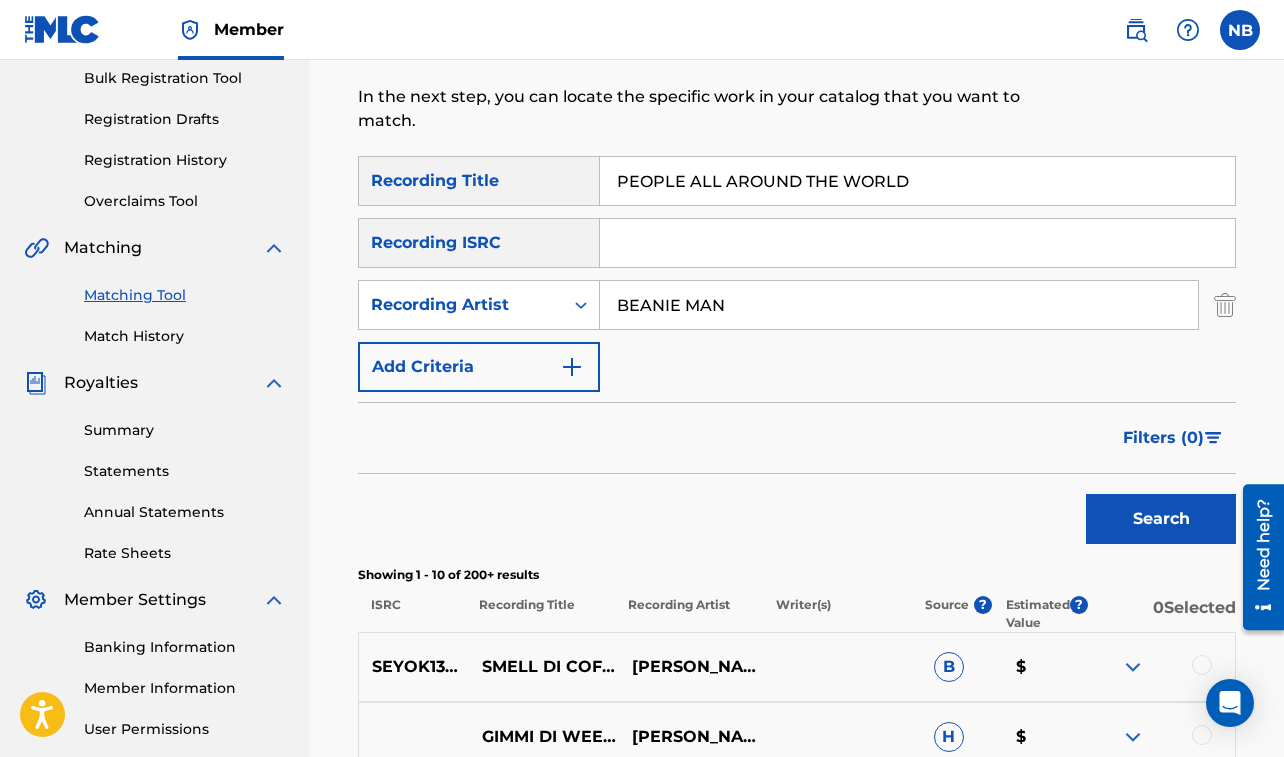 type on "BEANIE MAN" 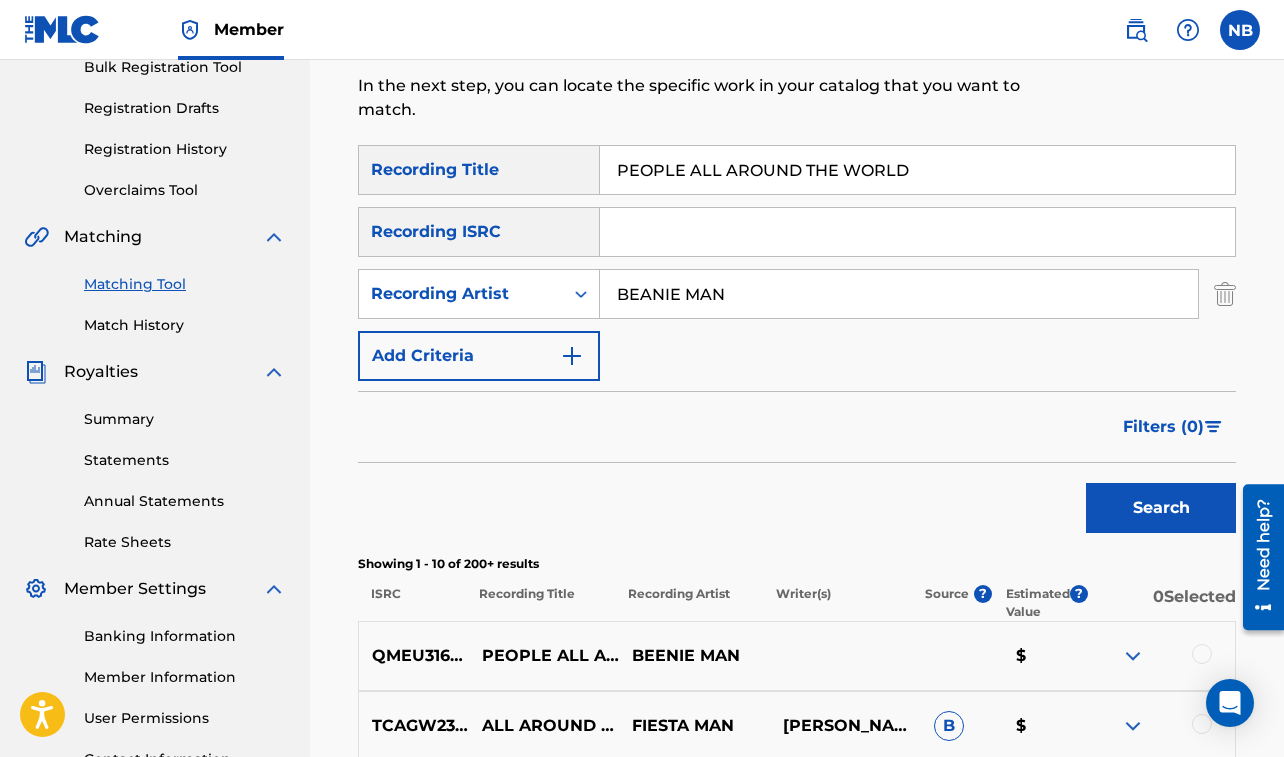scroll, scrollTop: 330, scrollLeft: 0, axis: vertical 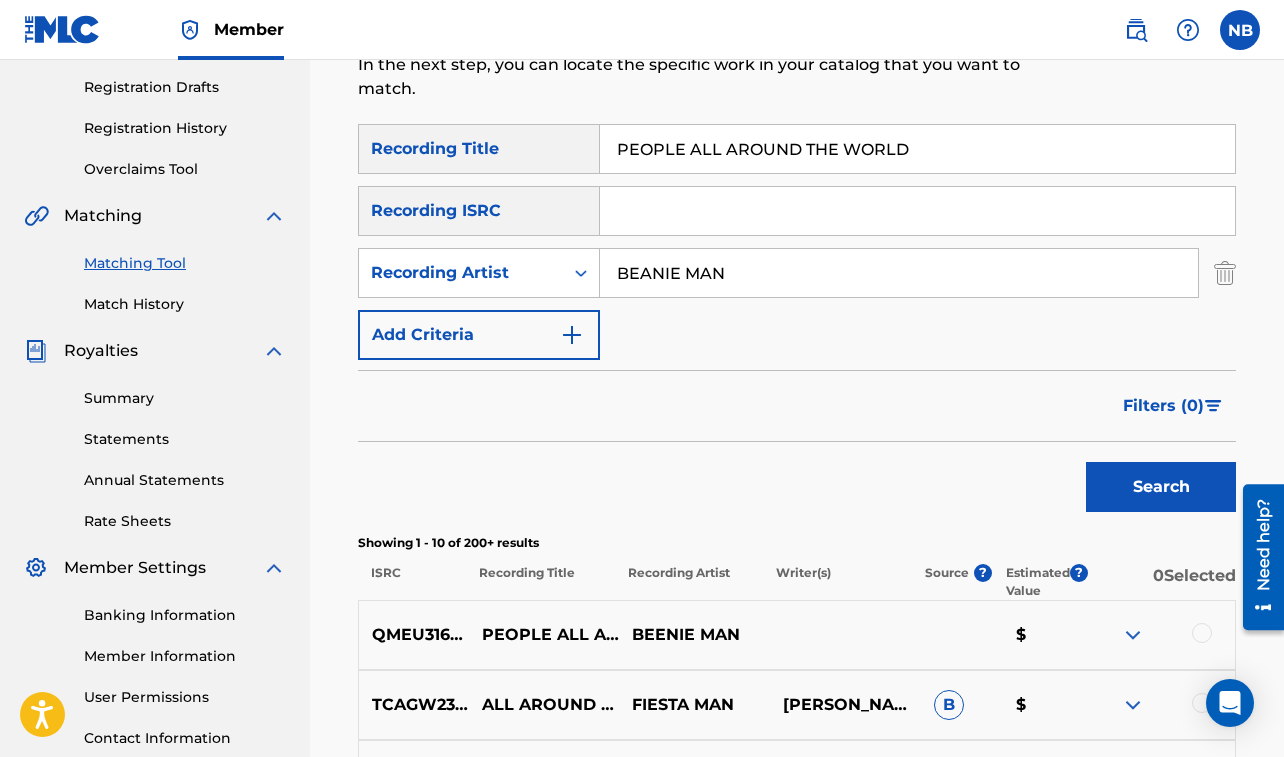 click at bounding box center (1202, 633) 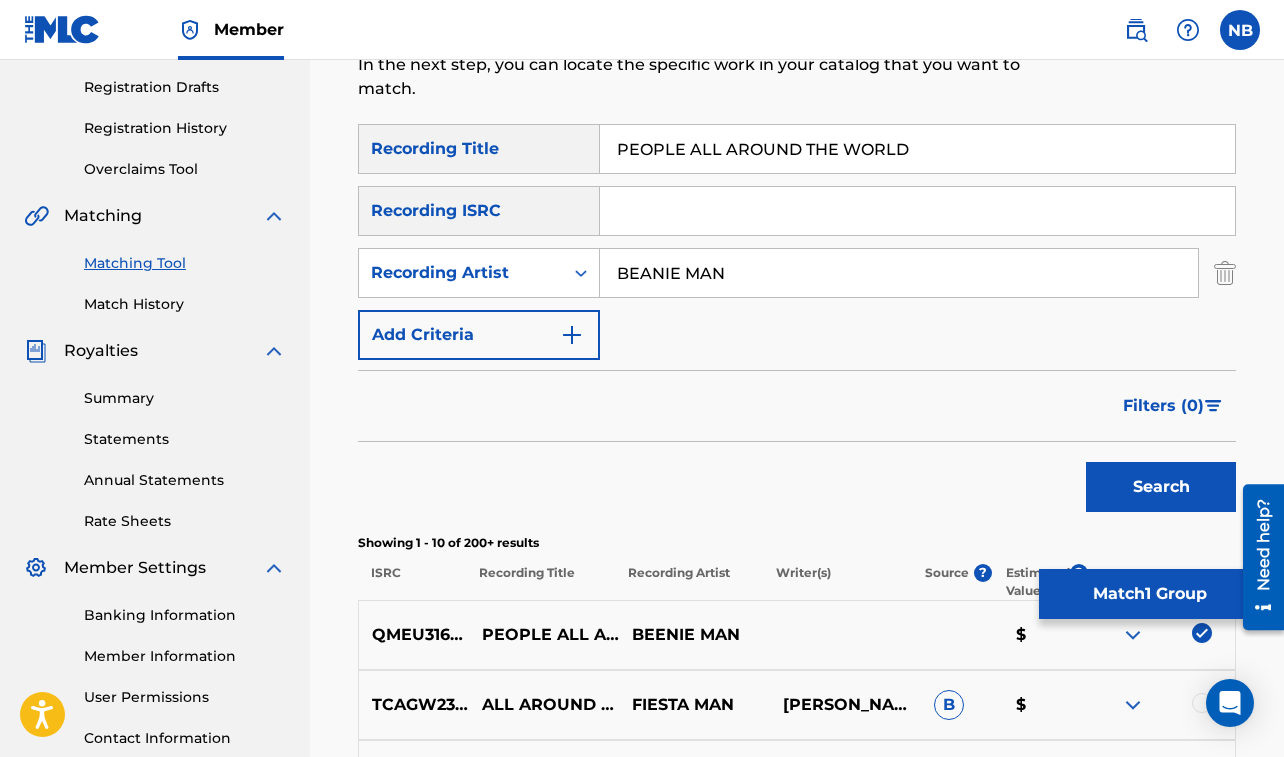 click on "Match  1 Group" at bounding box center (1149, 594) 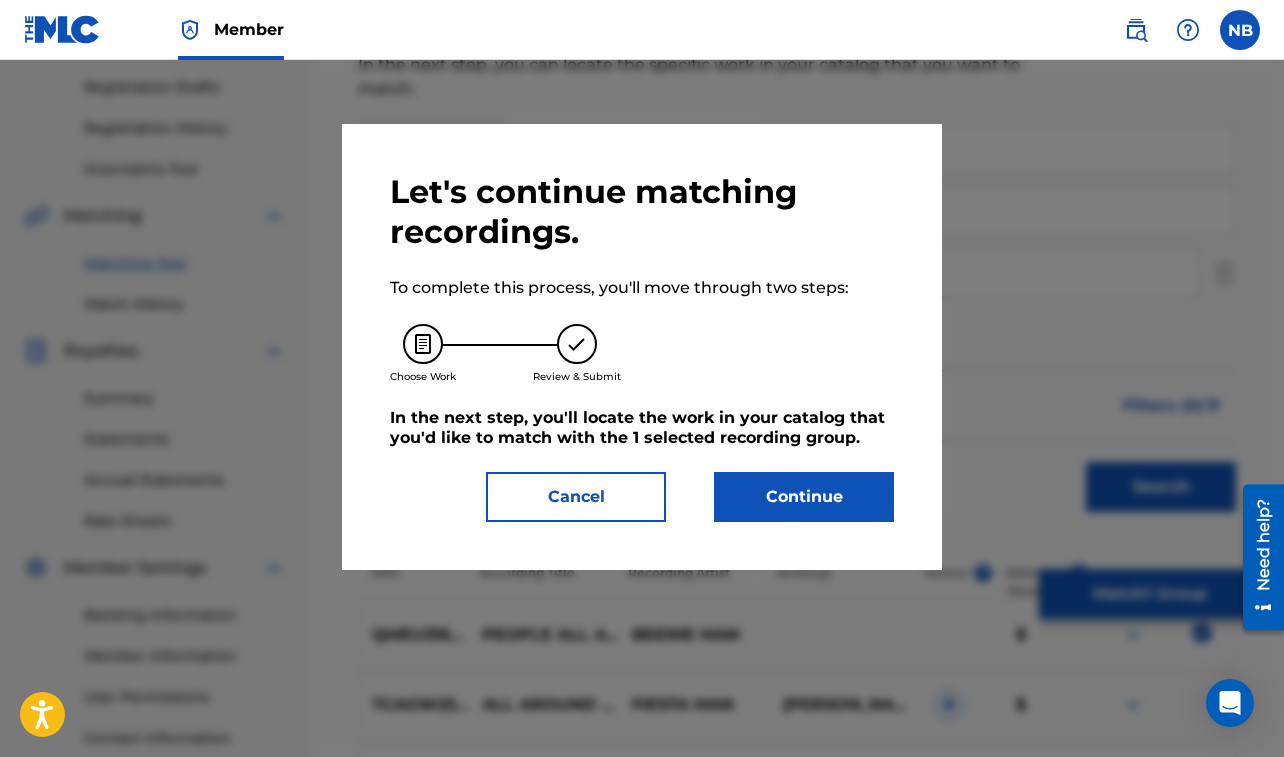 click on "Continue" at bounding box center (804, 497) 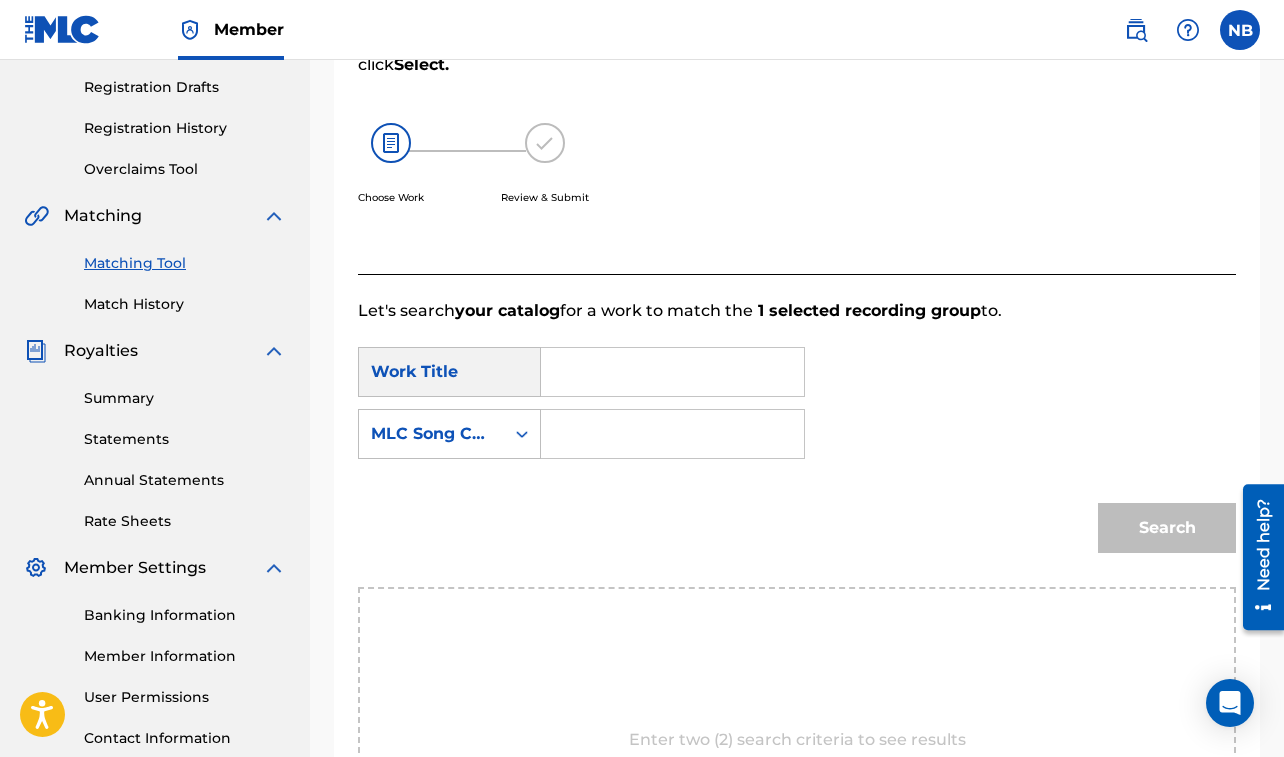 click at bounding box center (672, 372) 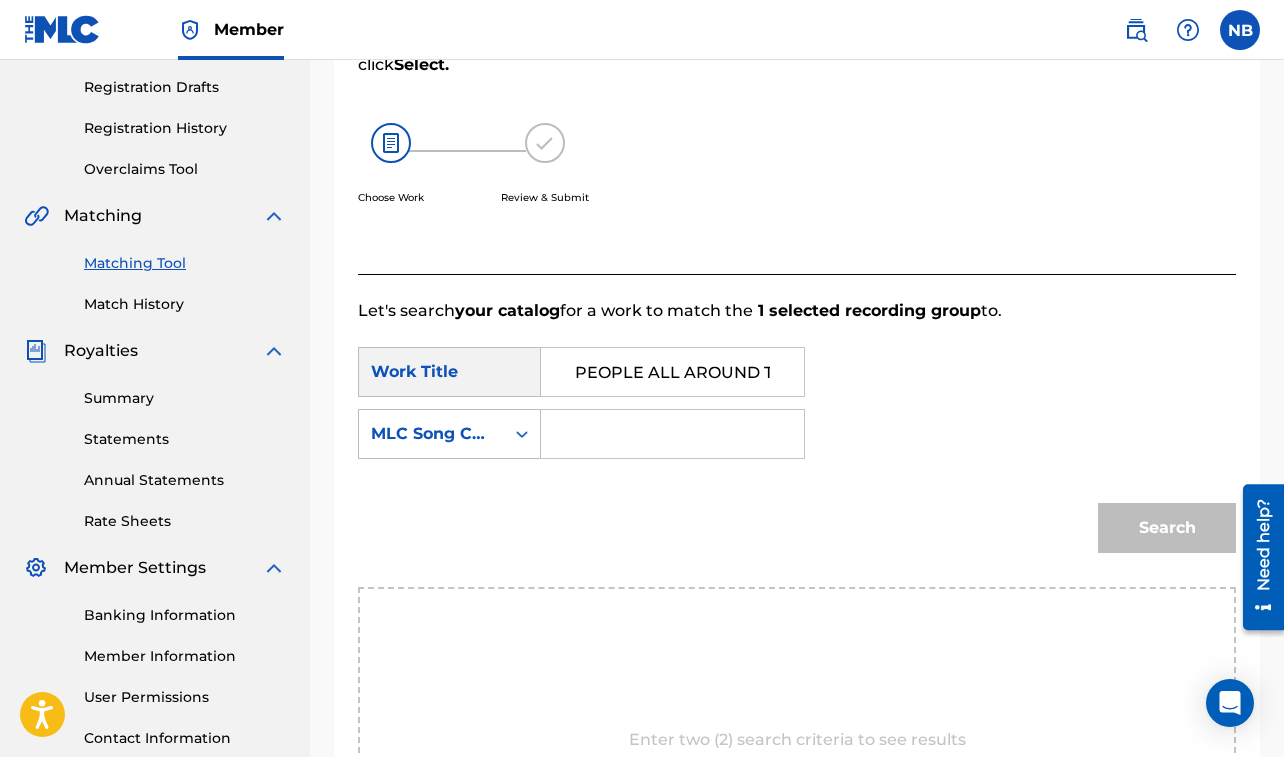 scroll, scrollTop: 0, scrollLeft: 103, axis: horizontal 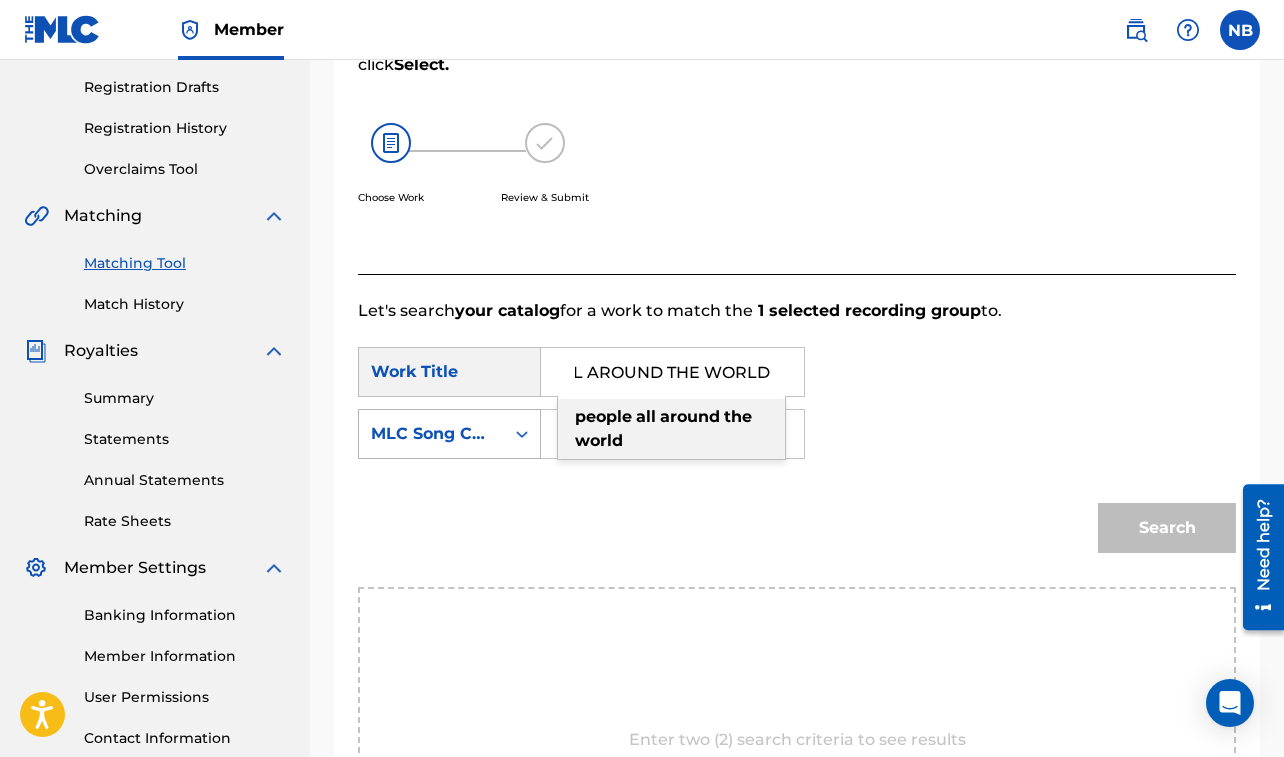 type on "PEOPLE ALL AROUND THE WORLD" 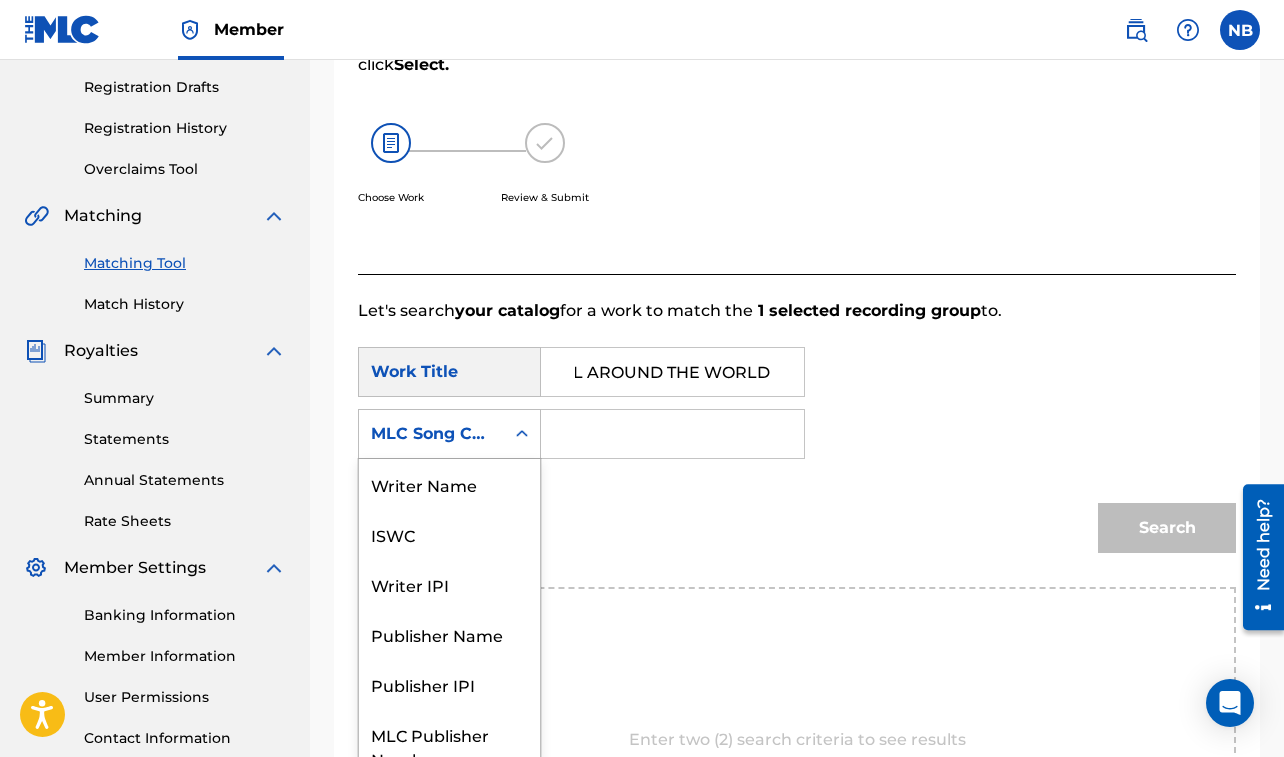 scroll, scrollTop: 0, scrollLeft: 0, axis: both 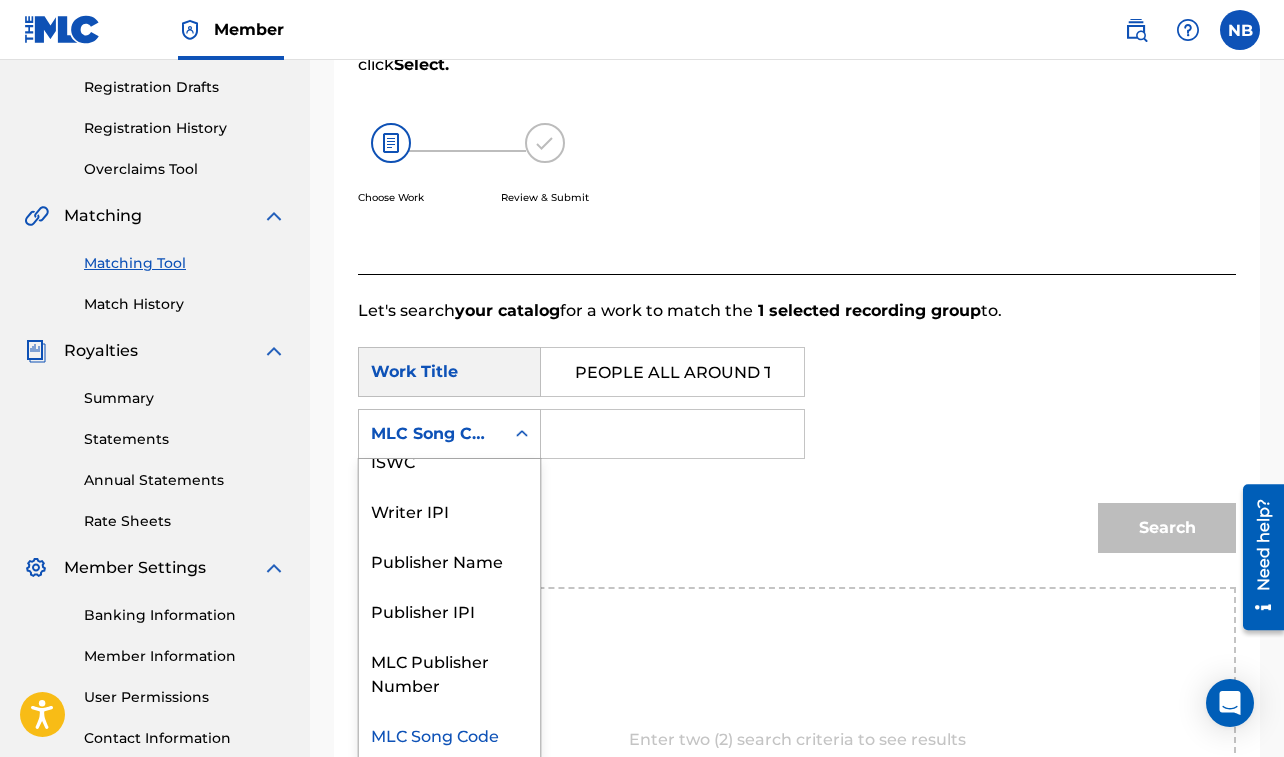 click on "MLC Song Code" at bounding box center [431, 434] 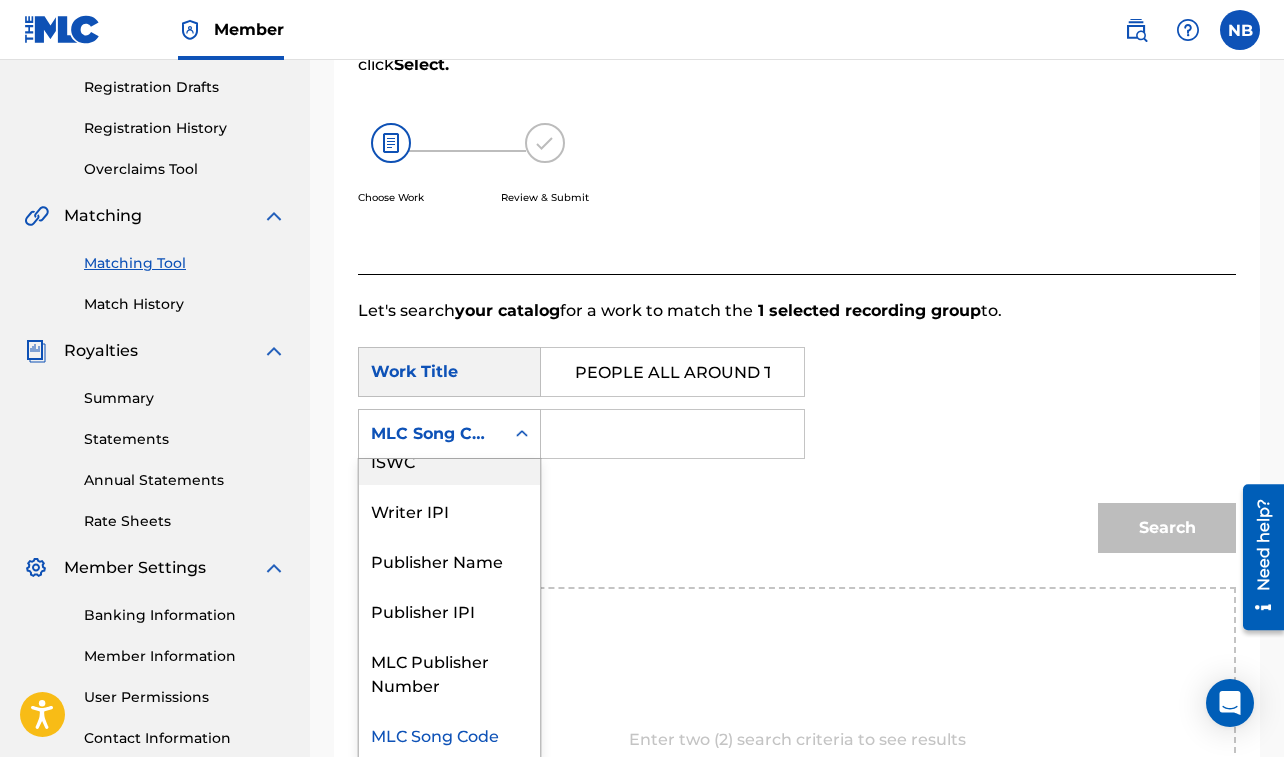 scroll, scrollTop: 0, scrollLeft: 0, axis: both 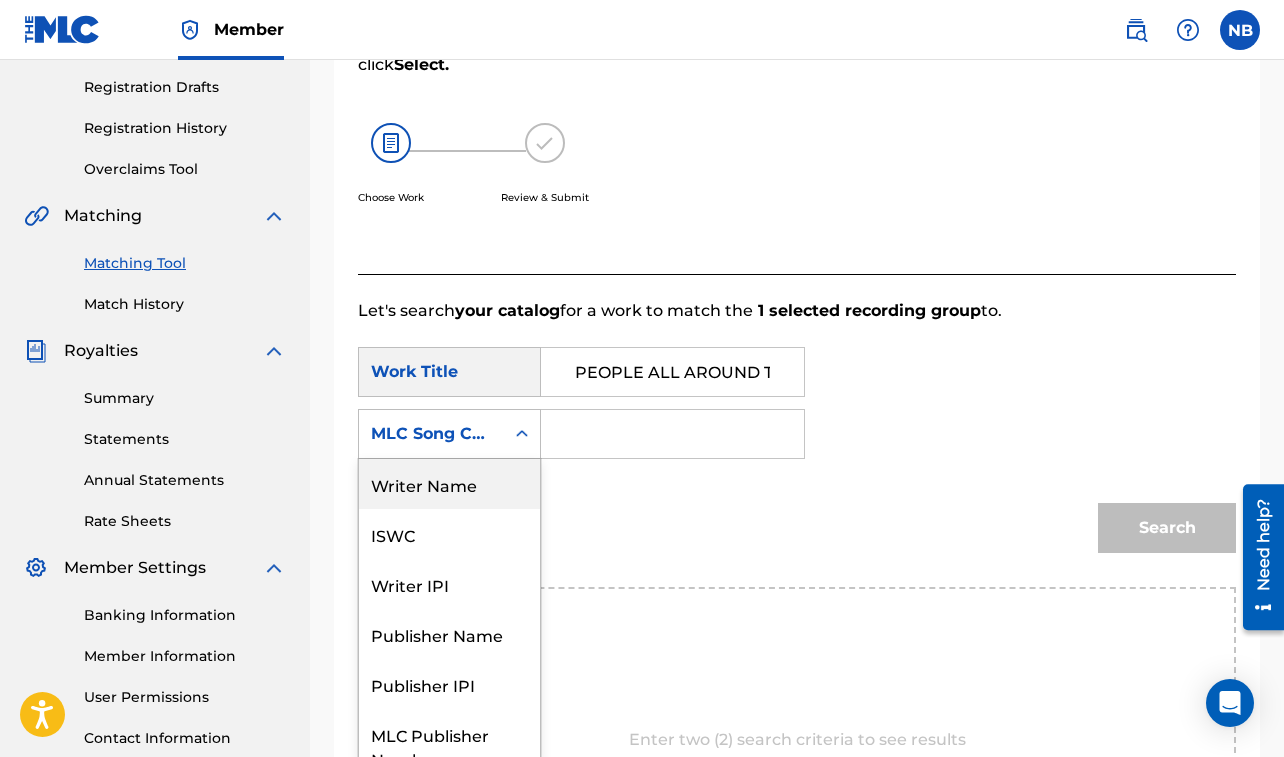 click on "Writer Name" at bounding box center (449, 484) 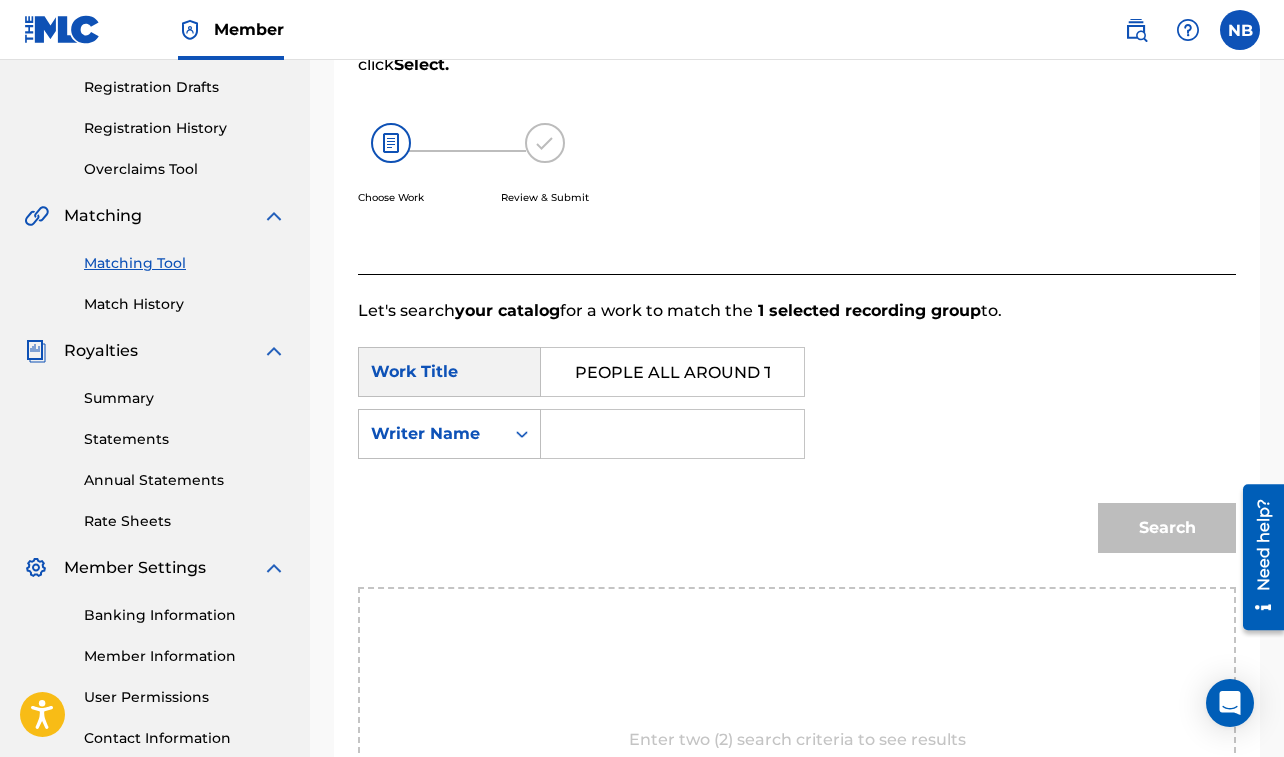 click at bounding box center (672, 434) 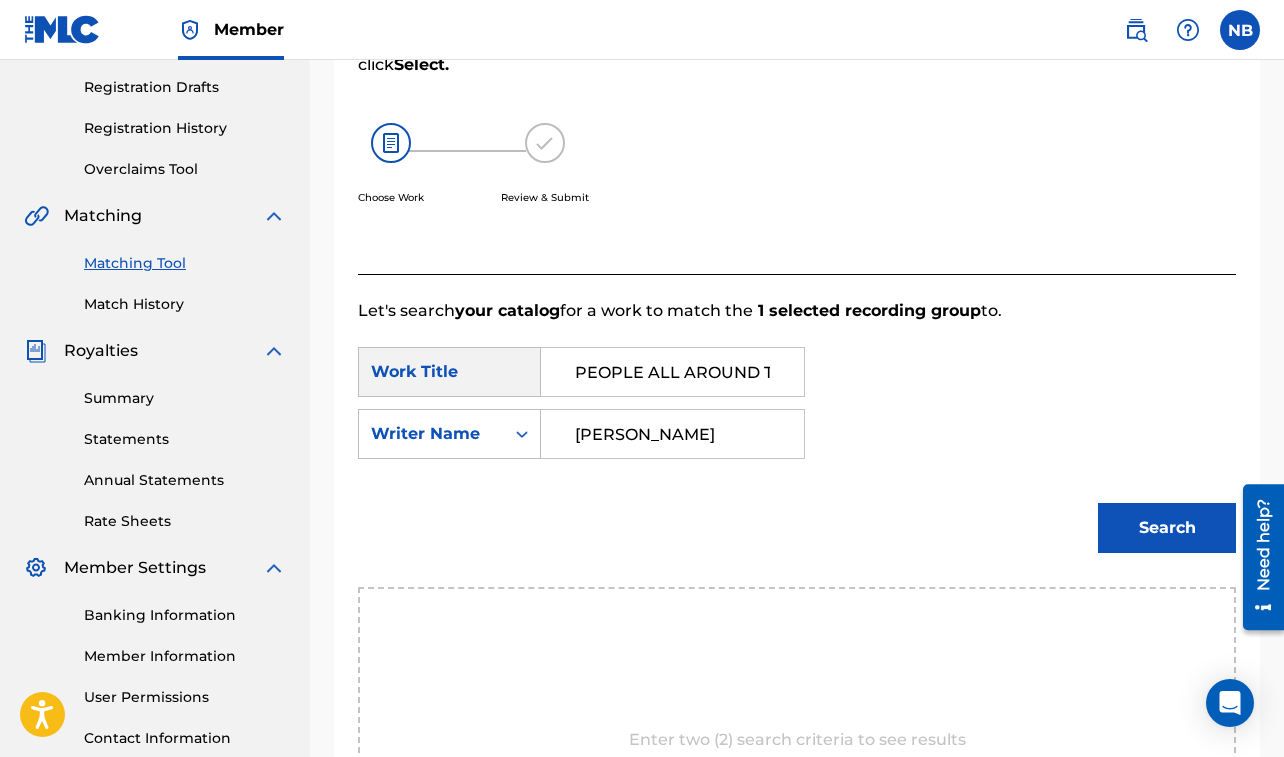 click on "Search" at bounding box center [1167, 528] 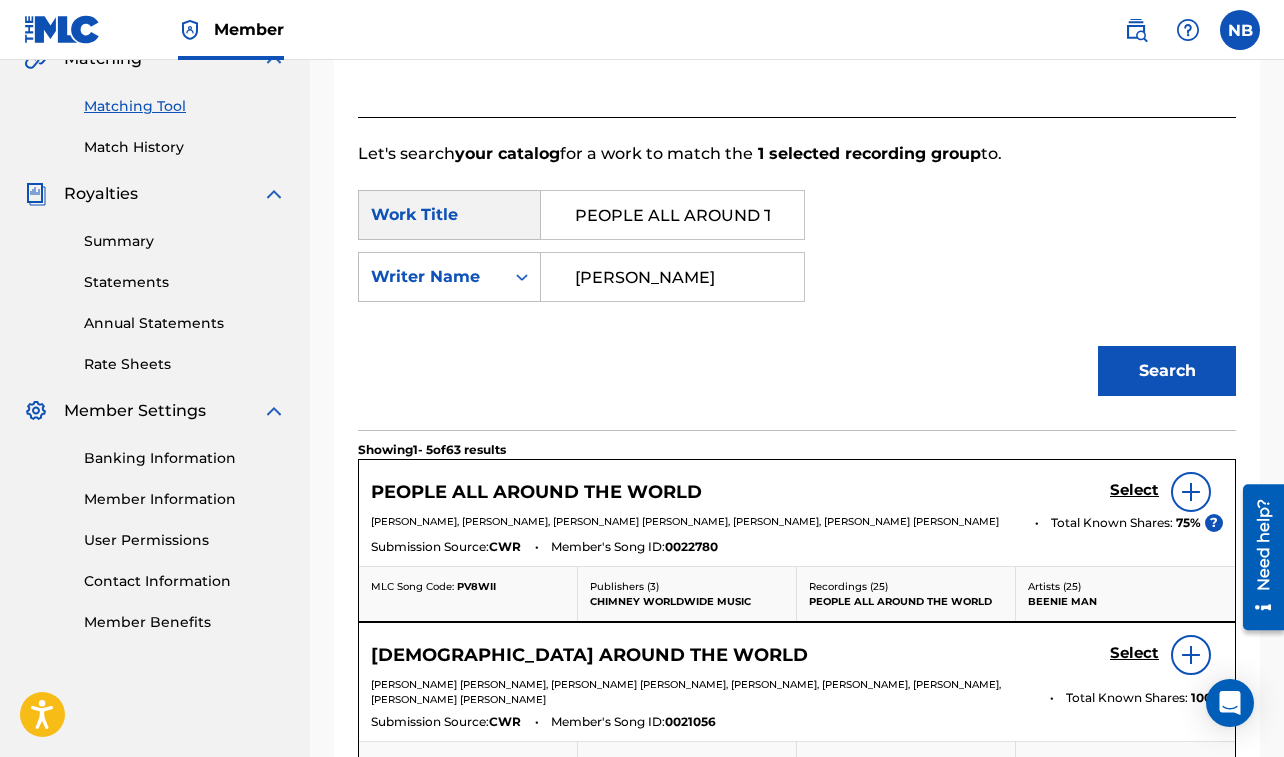 scroll, scrollTop: 598, scrollLeft: 0, axis: vertical 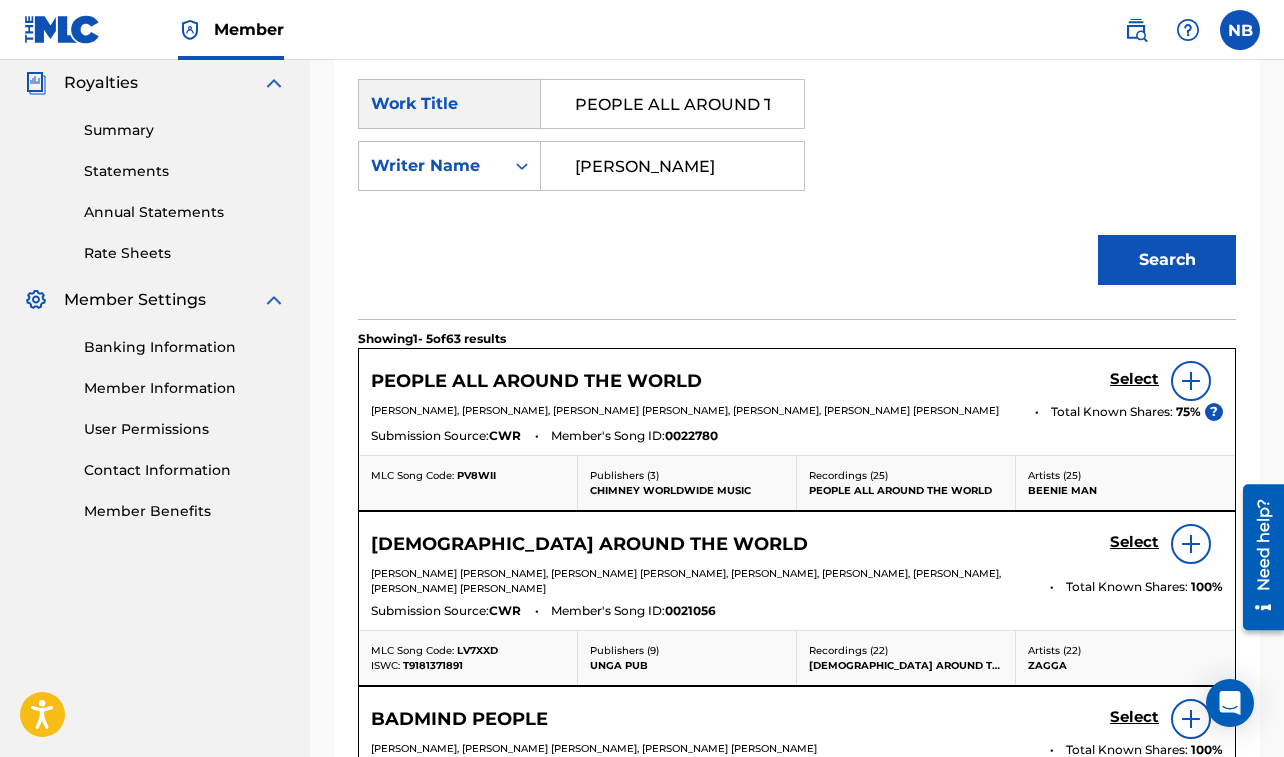 click on "Select" at bounding box center (1134, 379) 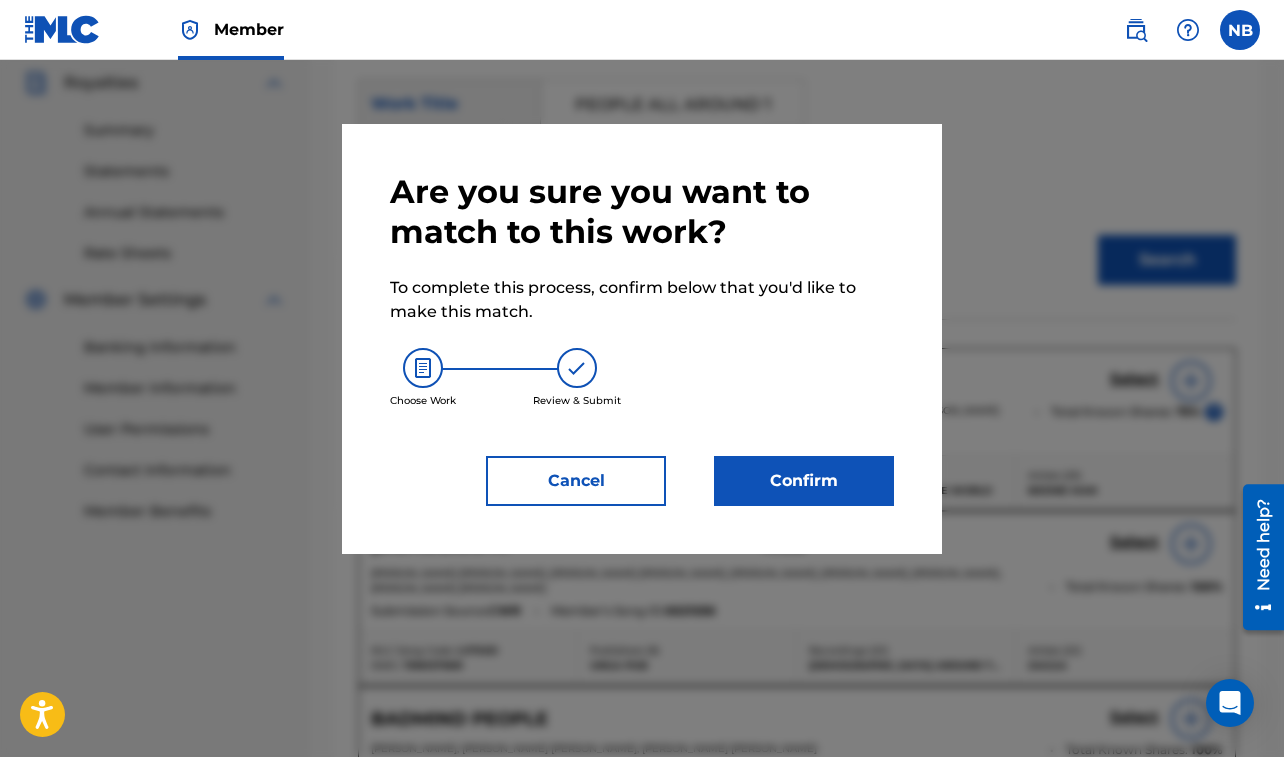 click on "Confirm" at bounding box center (804, 481) 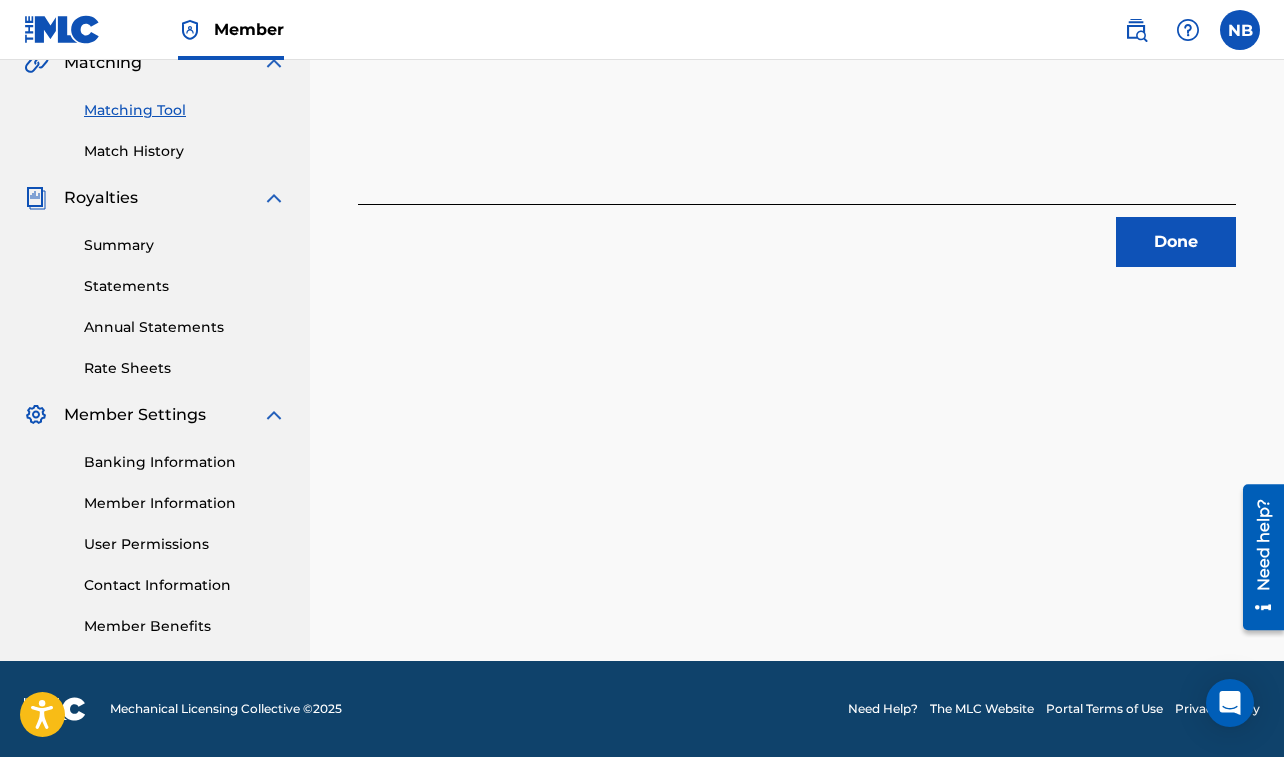 click on "Done" at bounding box center [1176, 242] 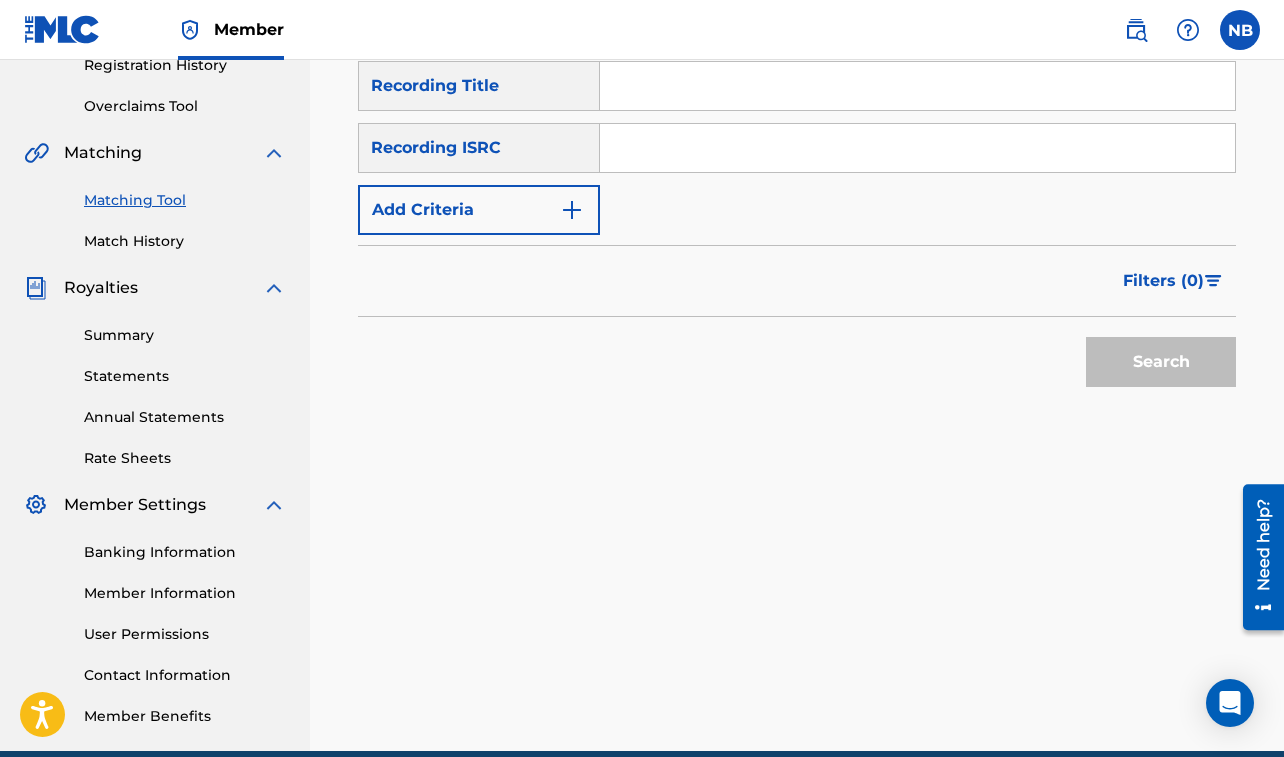scroll, scrollTop: 392, scrollLeft: 0, axis: vertical 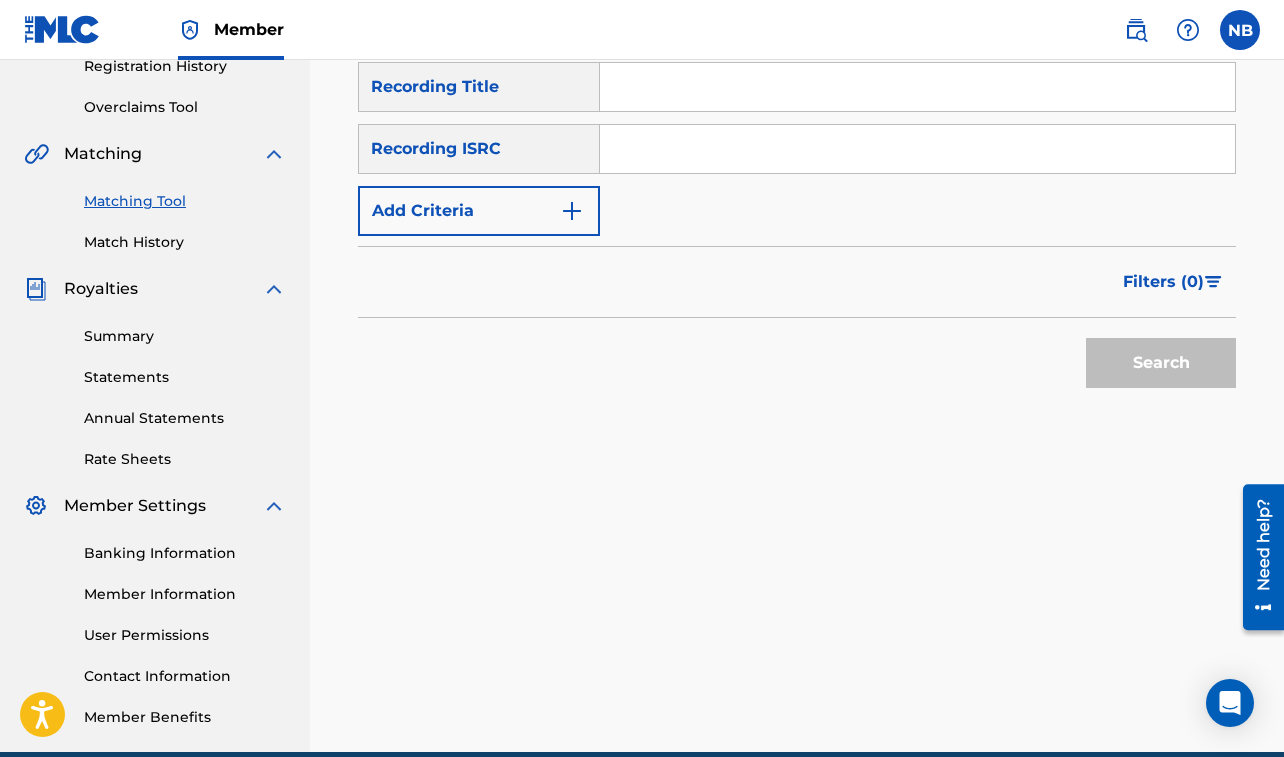 click at bounding box center [917, 87] 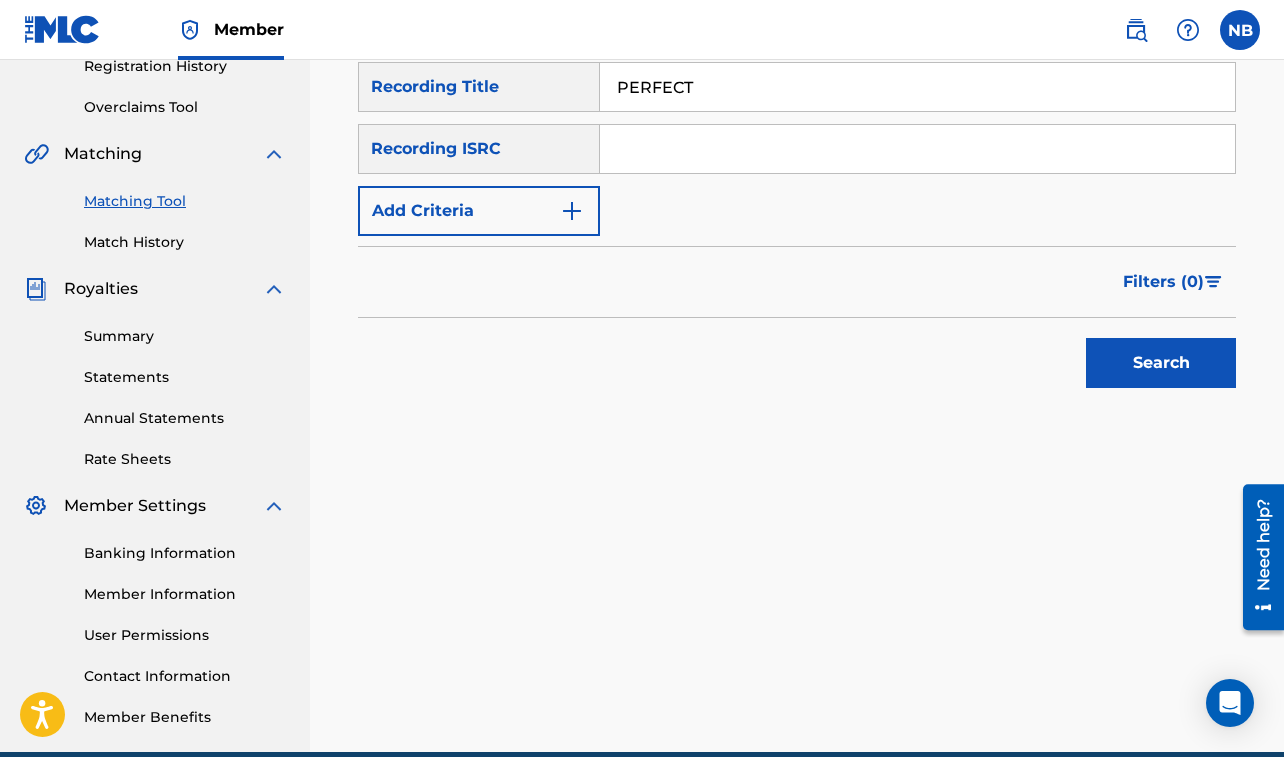 type 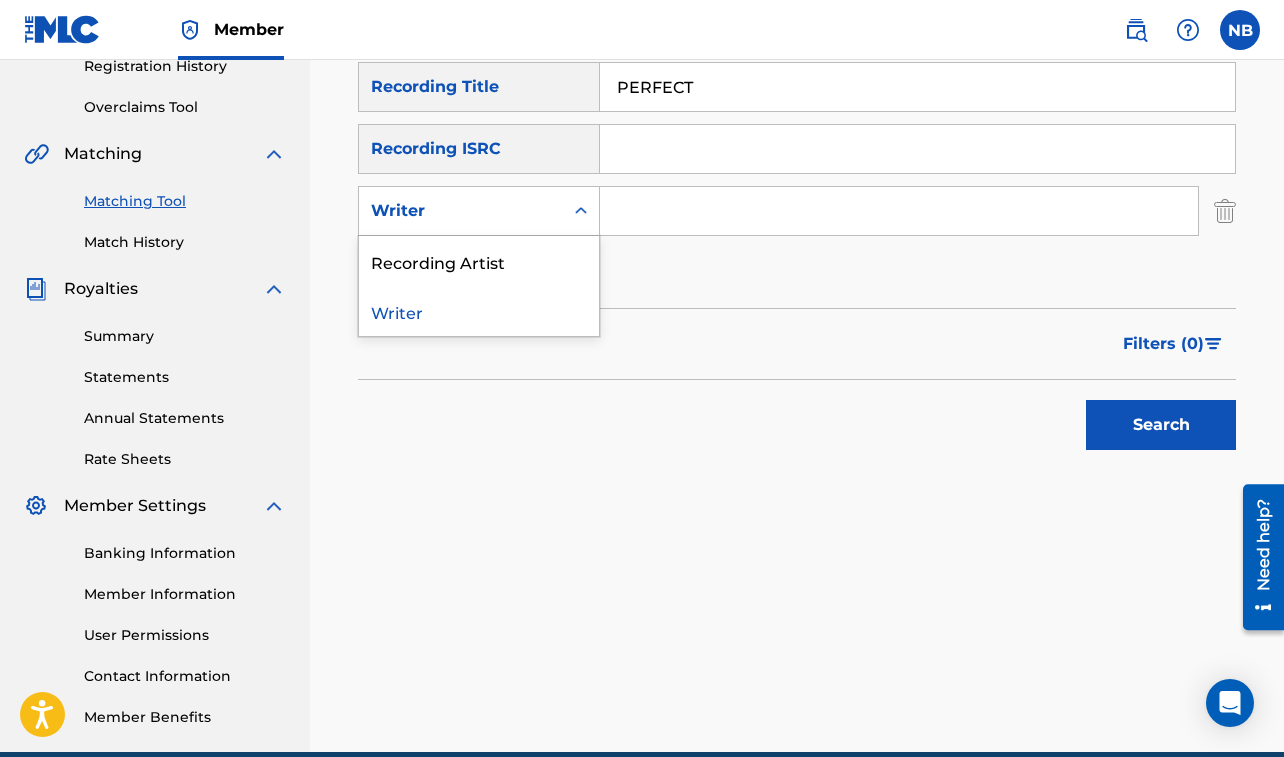 click on "Writer" at bounding box center (461, 211) 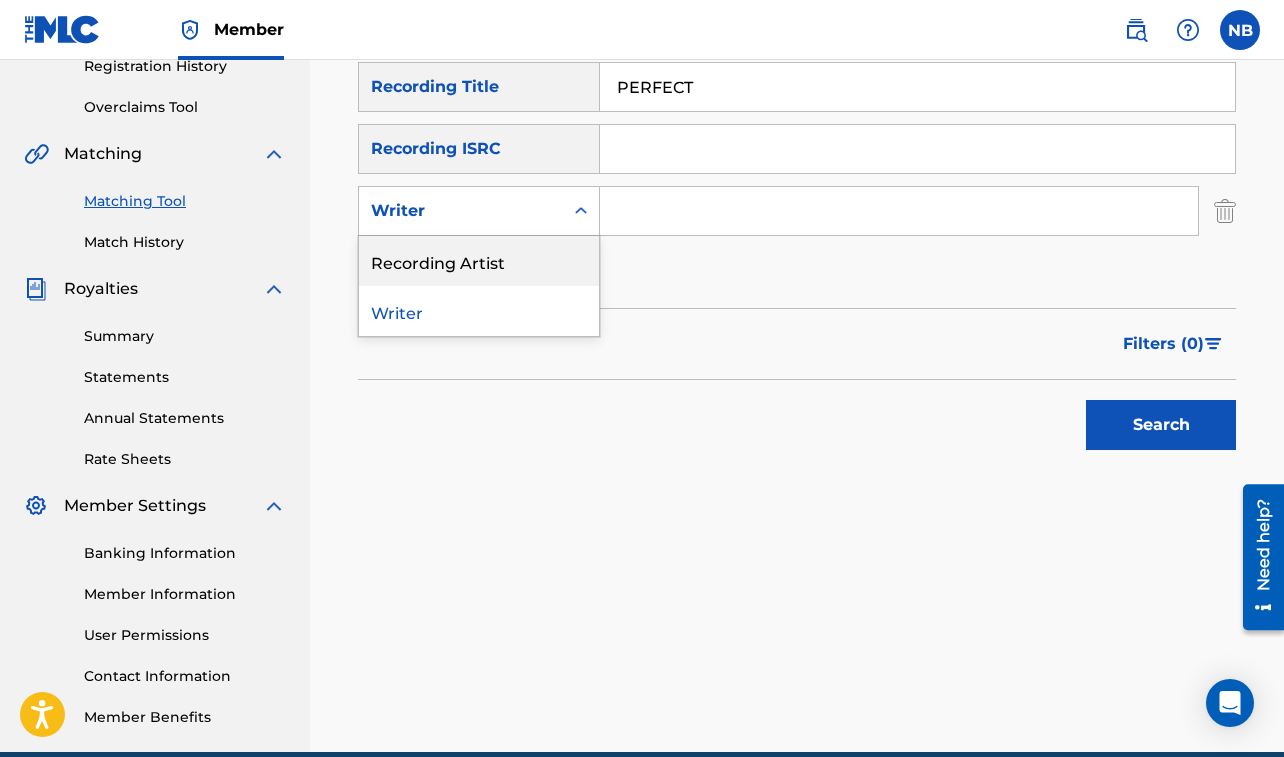 click on "Recording Artist" at bounding box center (479, 261) 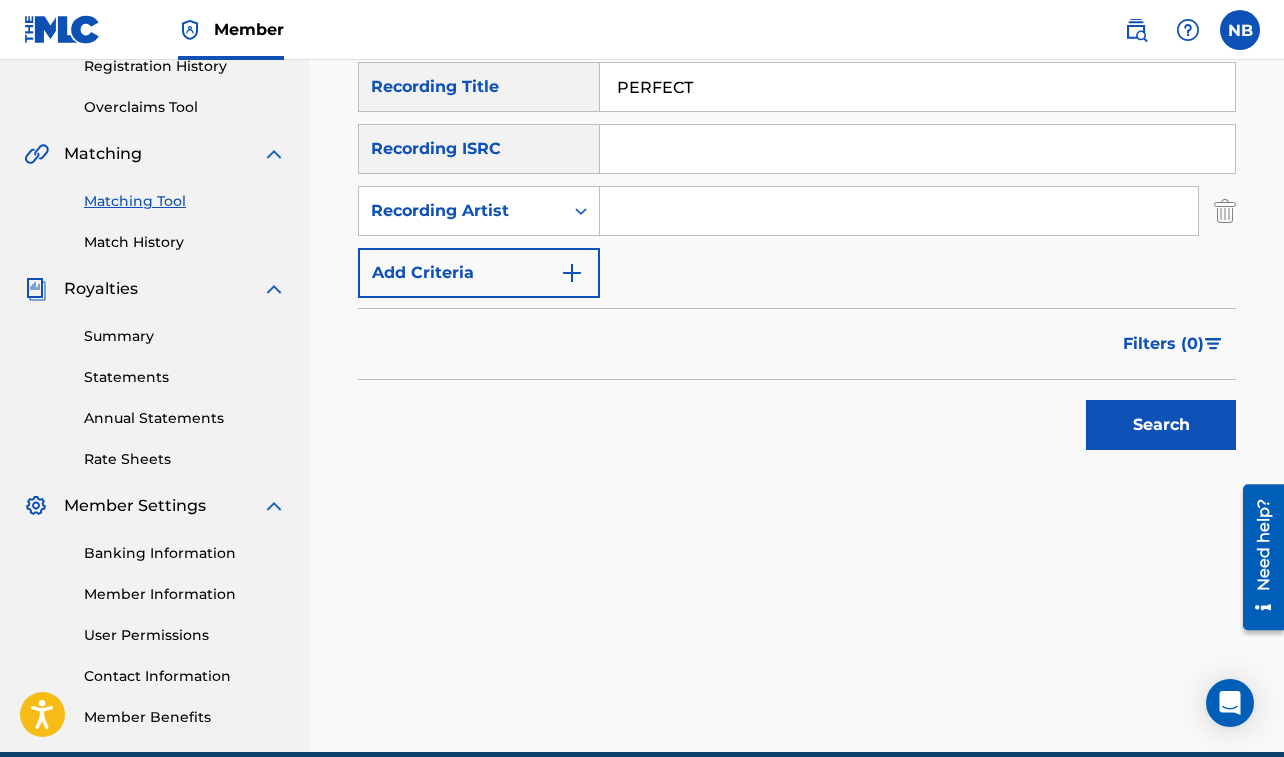 click at bounding box center (899, 211) 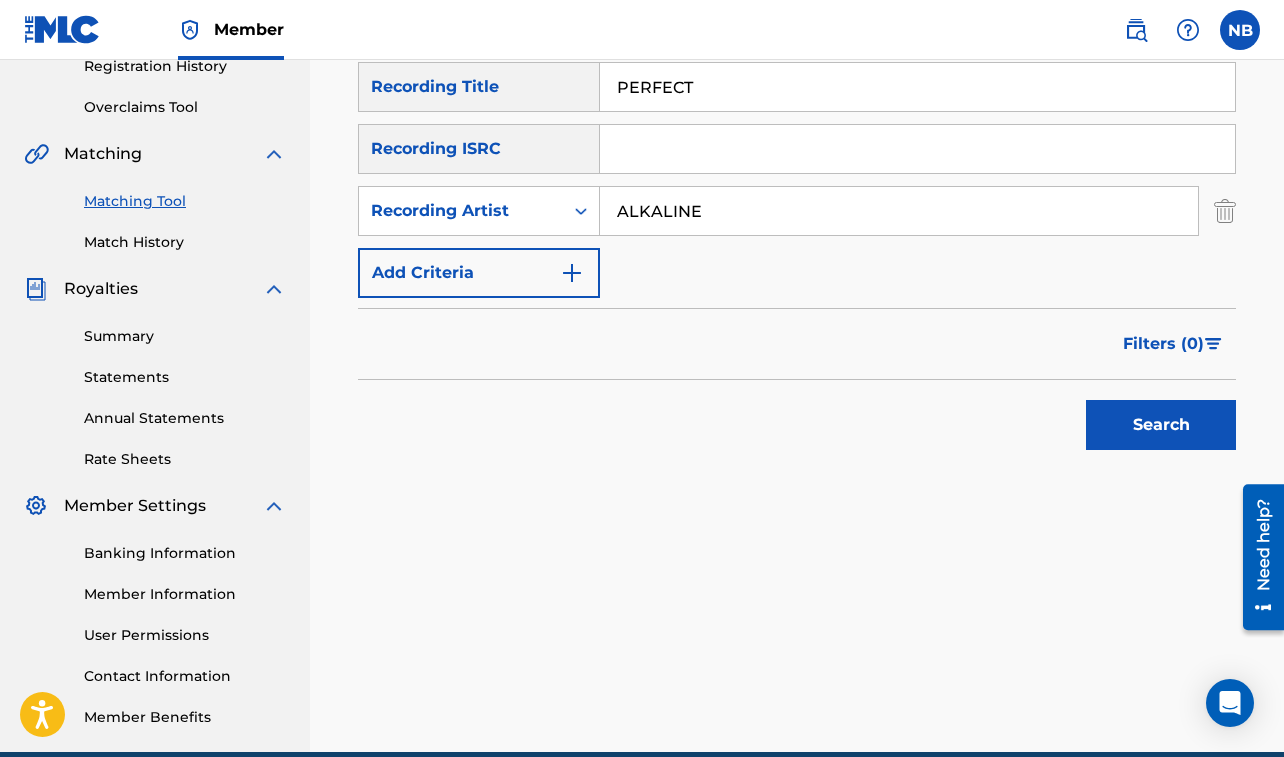 click on "Search" at bounding box center [1161, 425] 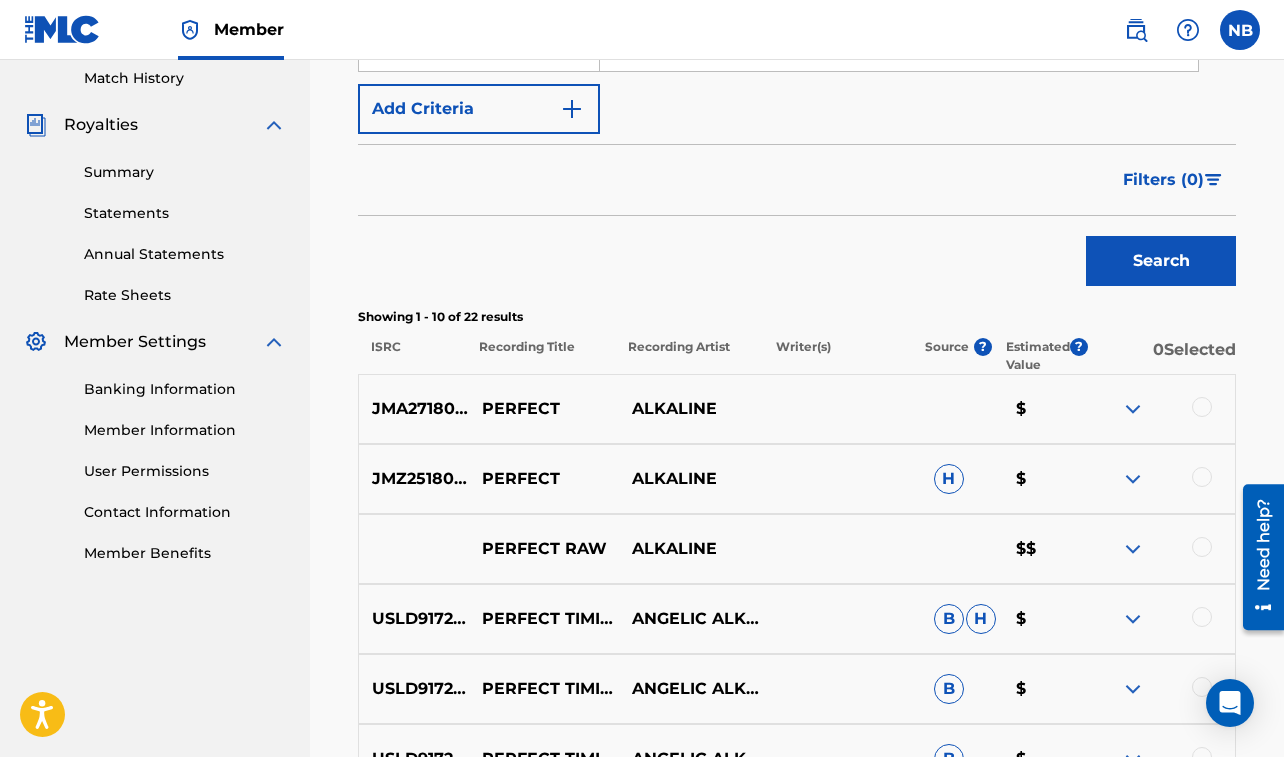 scroll, scrollTop: 555, scrollLeft: 0, axis: vertical 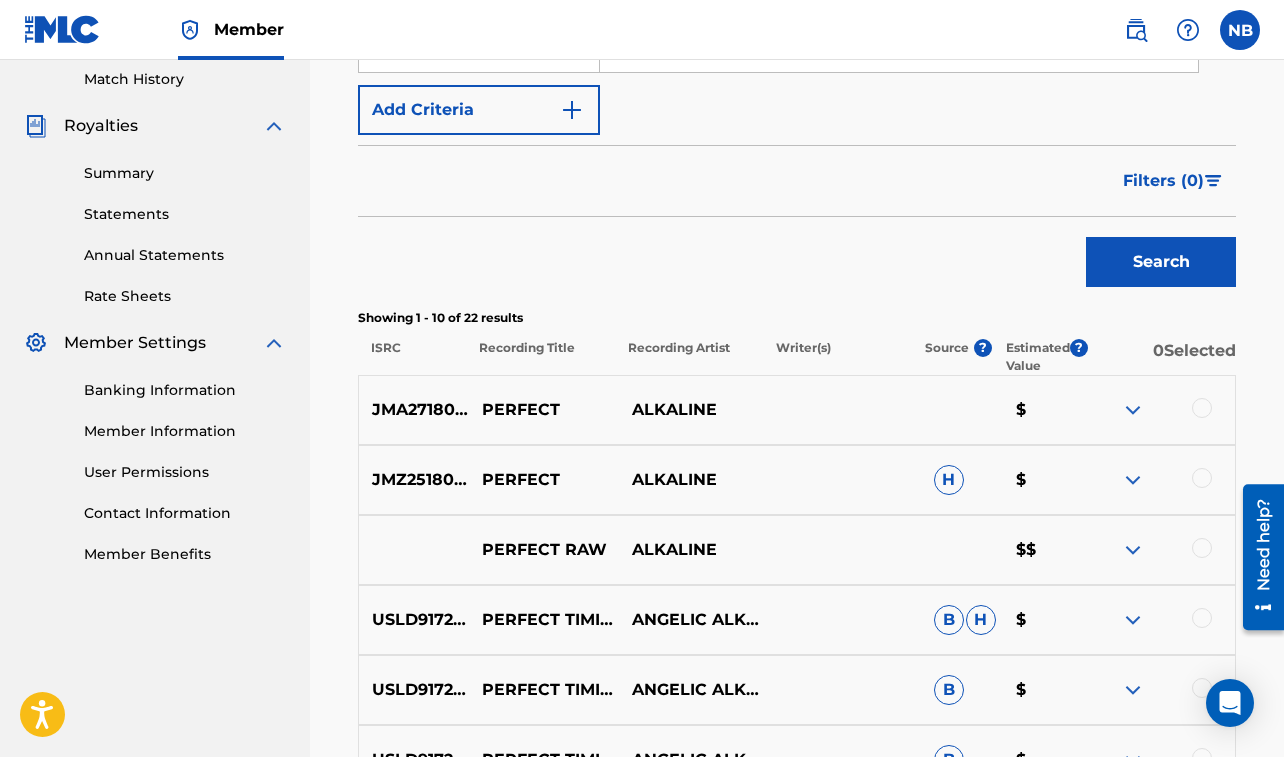 click at bounding box center (1202, 408) 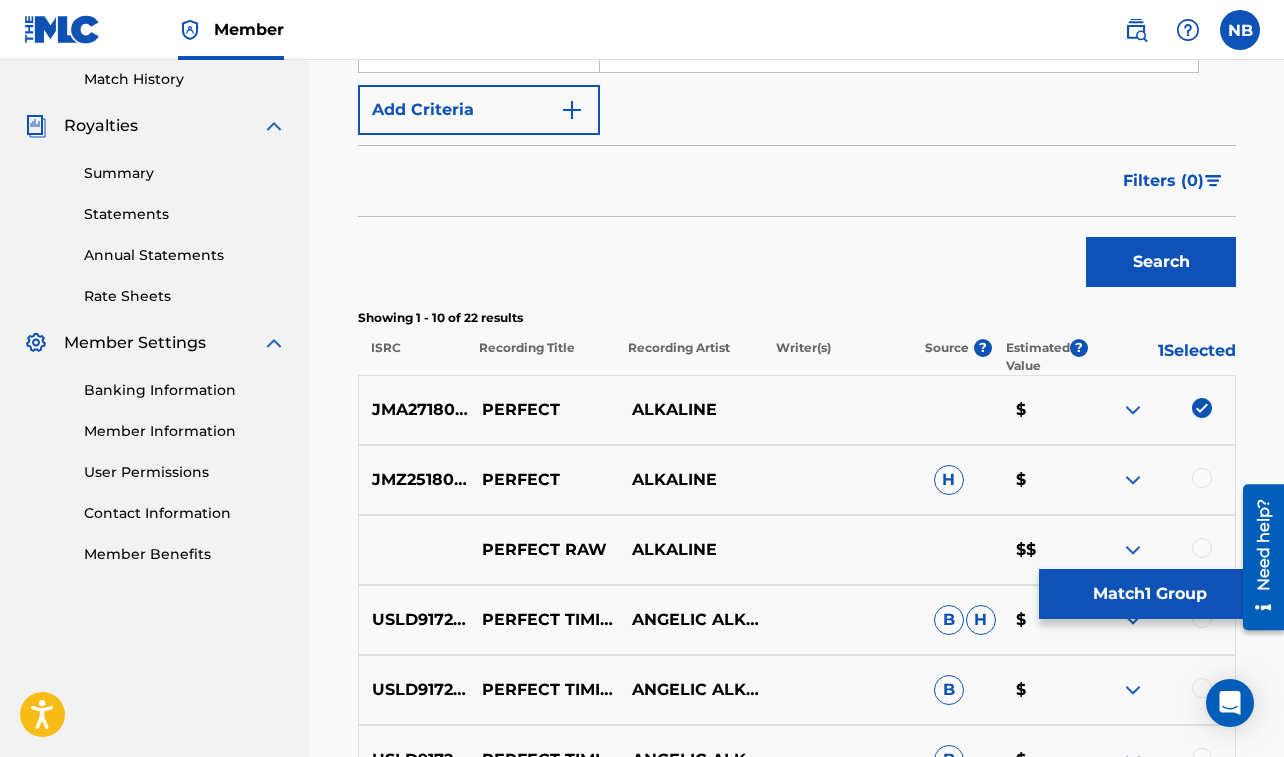 click at bounding box center [1202, 478] 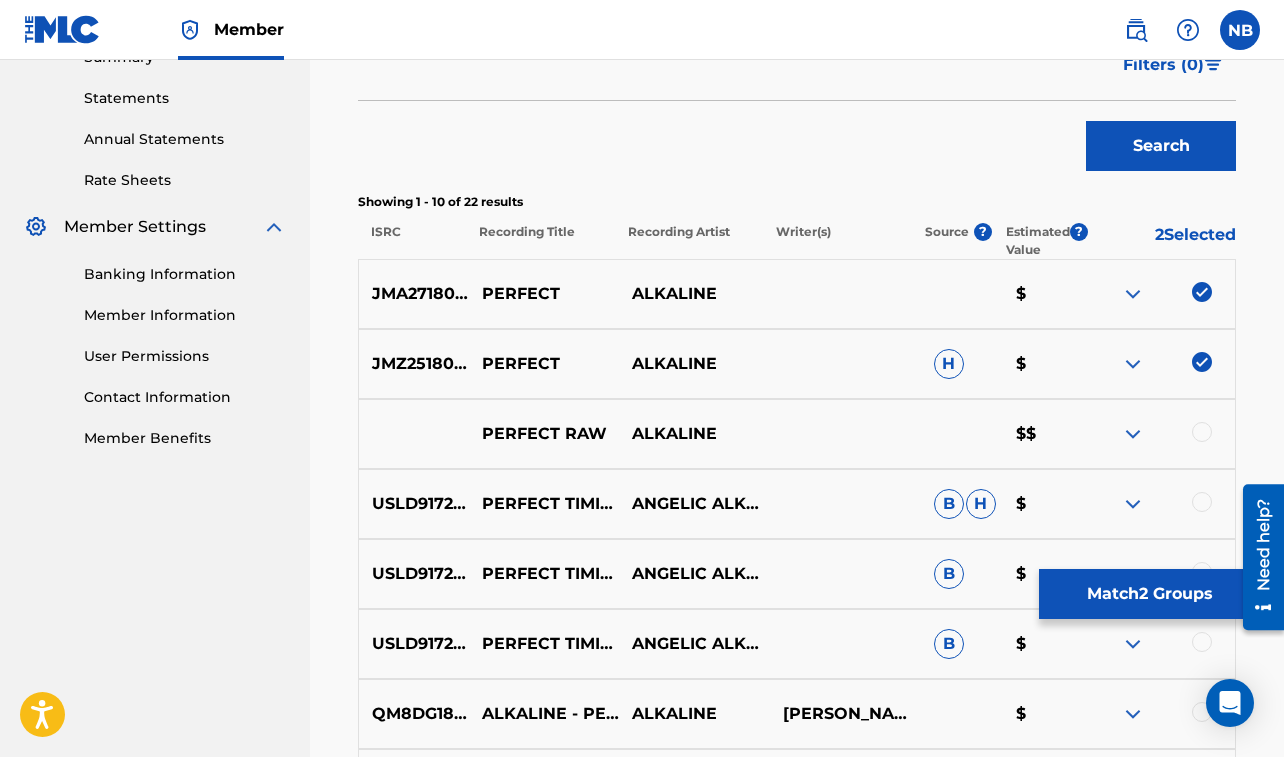 scroll, scrollTop: 689, scrollLeft: 0, axis: vertical 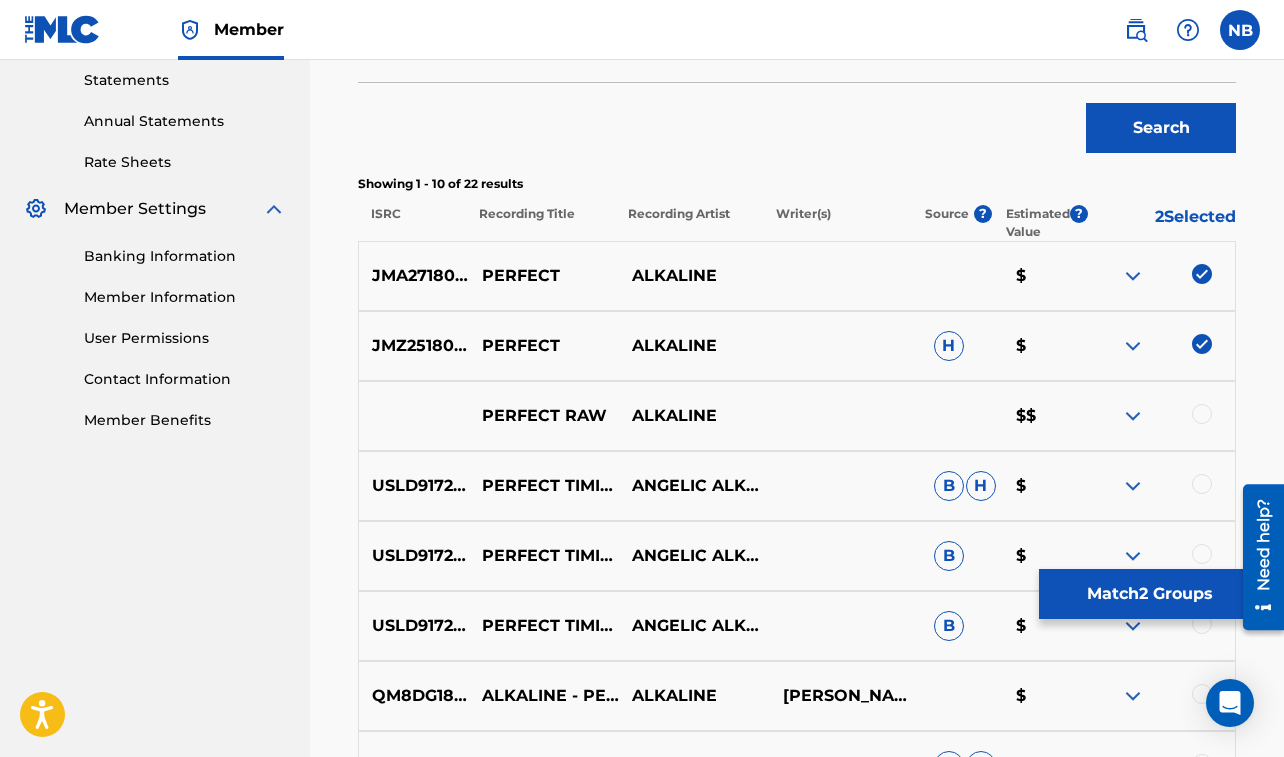 click at bounding box center (1202, 414) 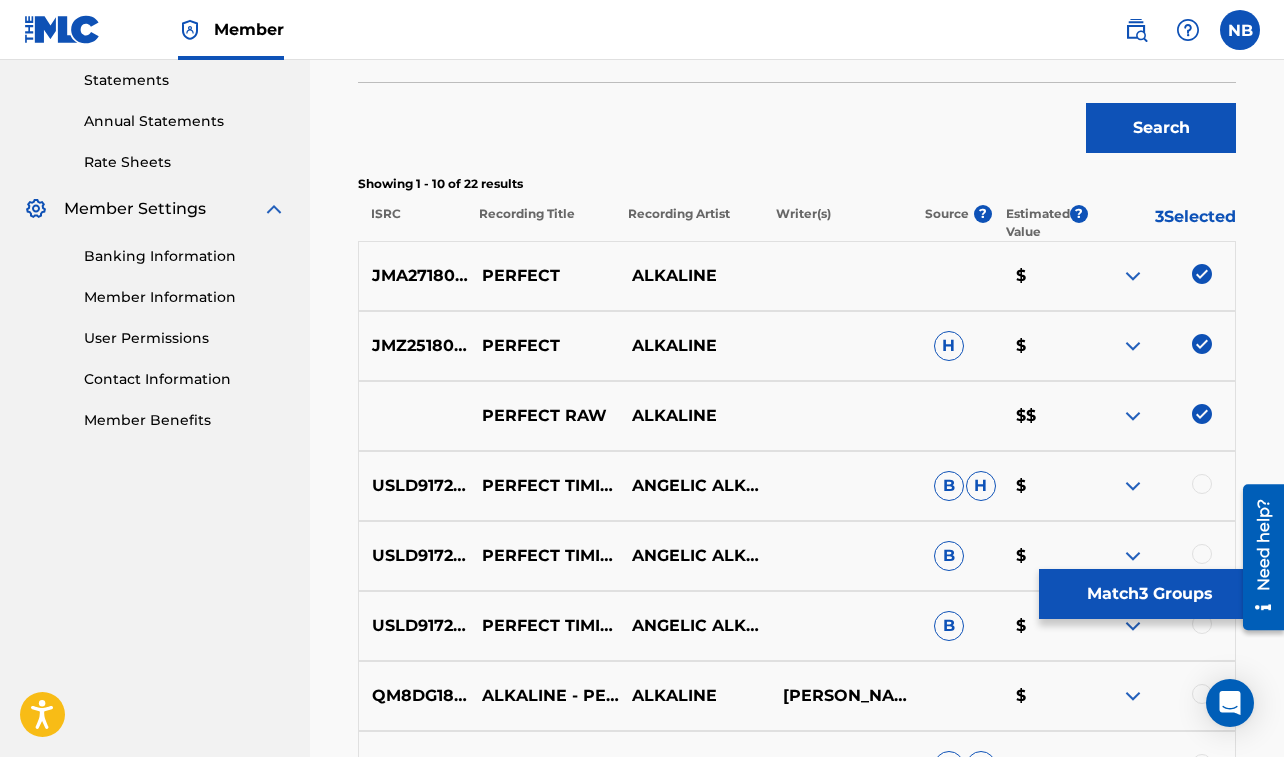 click on "Match  3 Groups" at bounding box center [1149, 594] 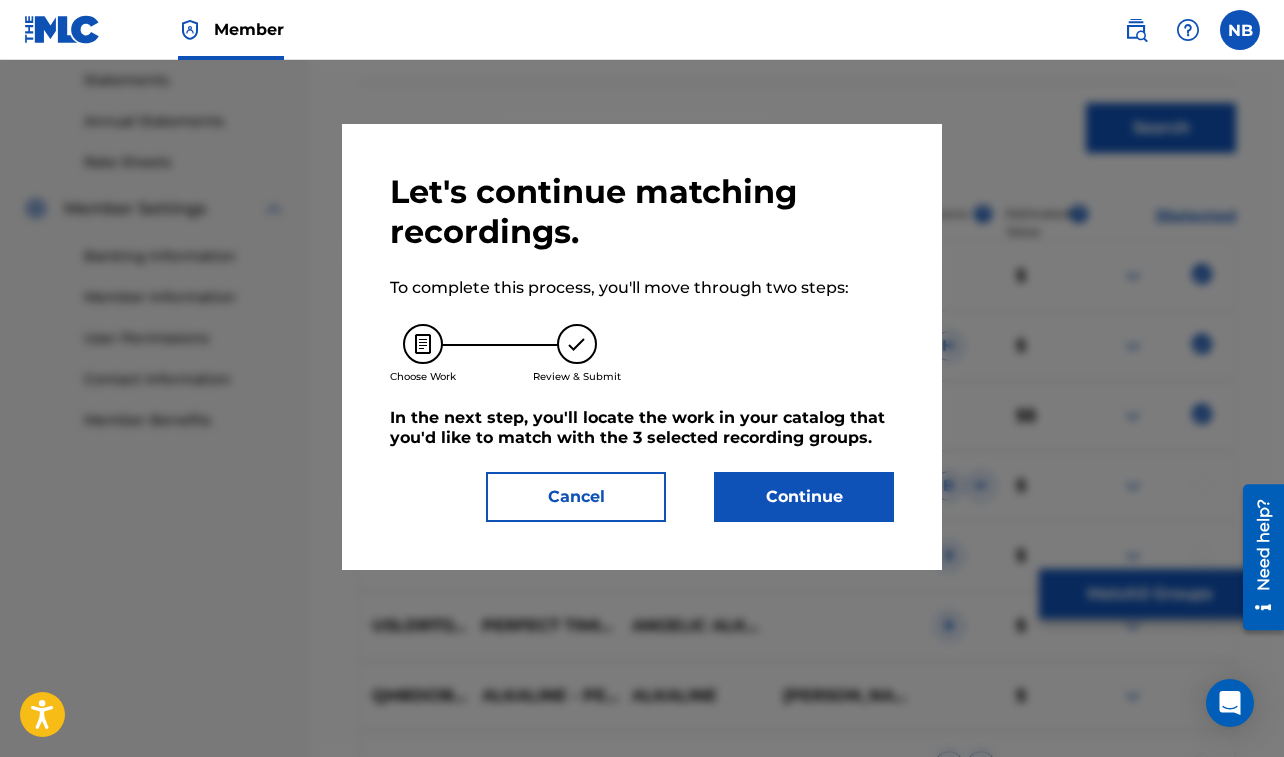 click on "Continue" at bounding box center [804, 497] 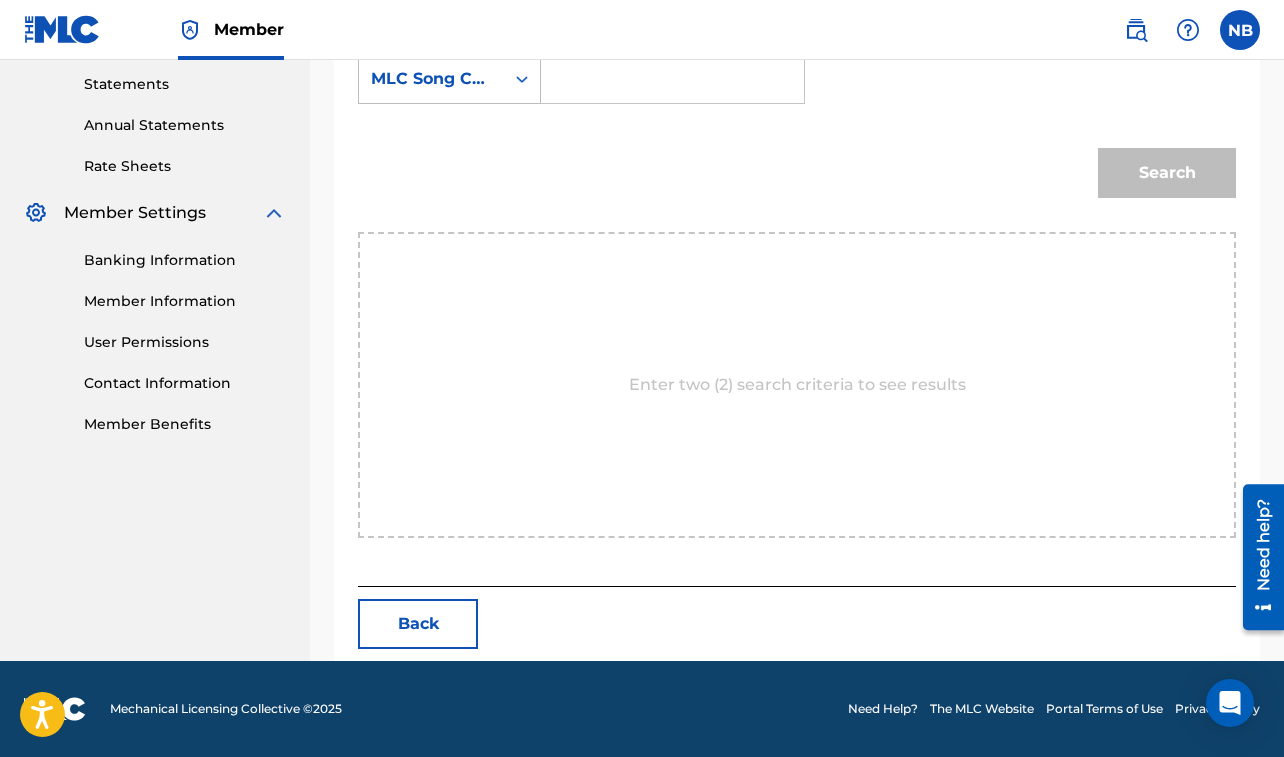 scroll, scrollTop: 623, scrollLeft: 0, axis: vertical 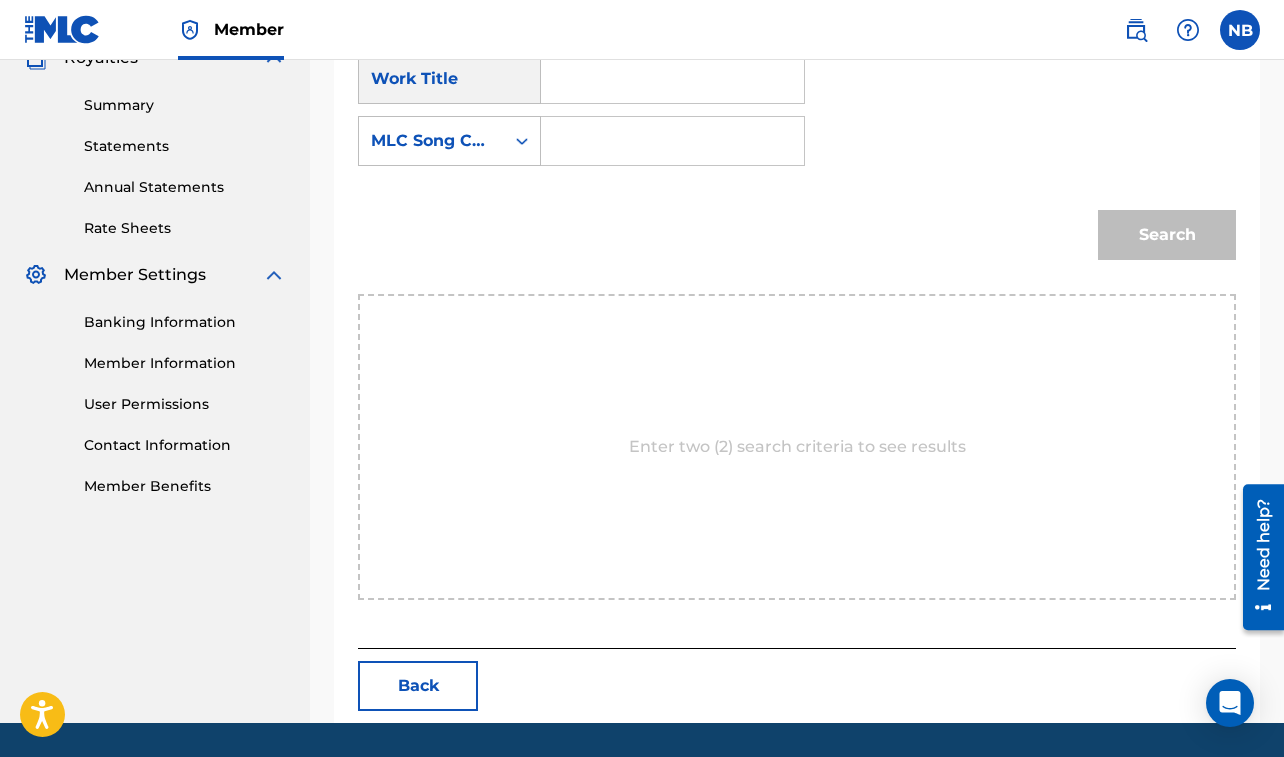 click at bounding box center (672, 79) 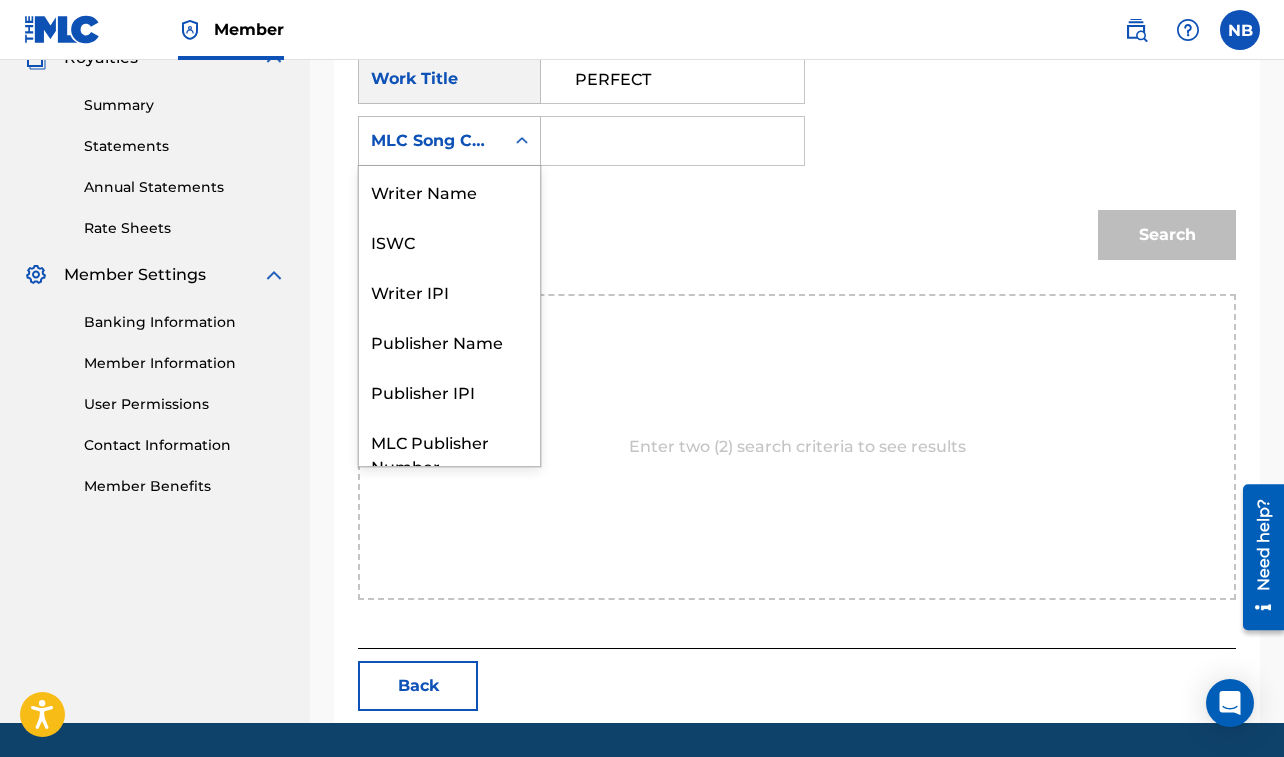 click on "MLC Song Code" at bounding box center (431, 141) 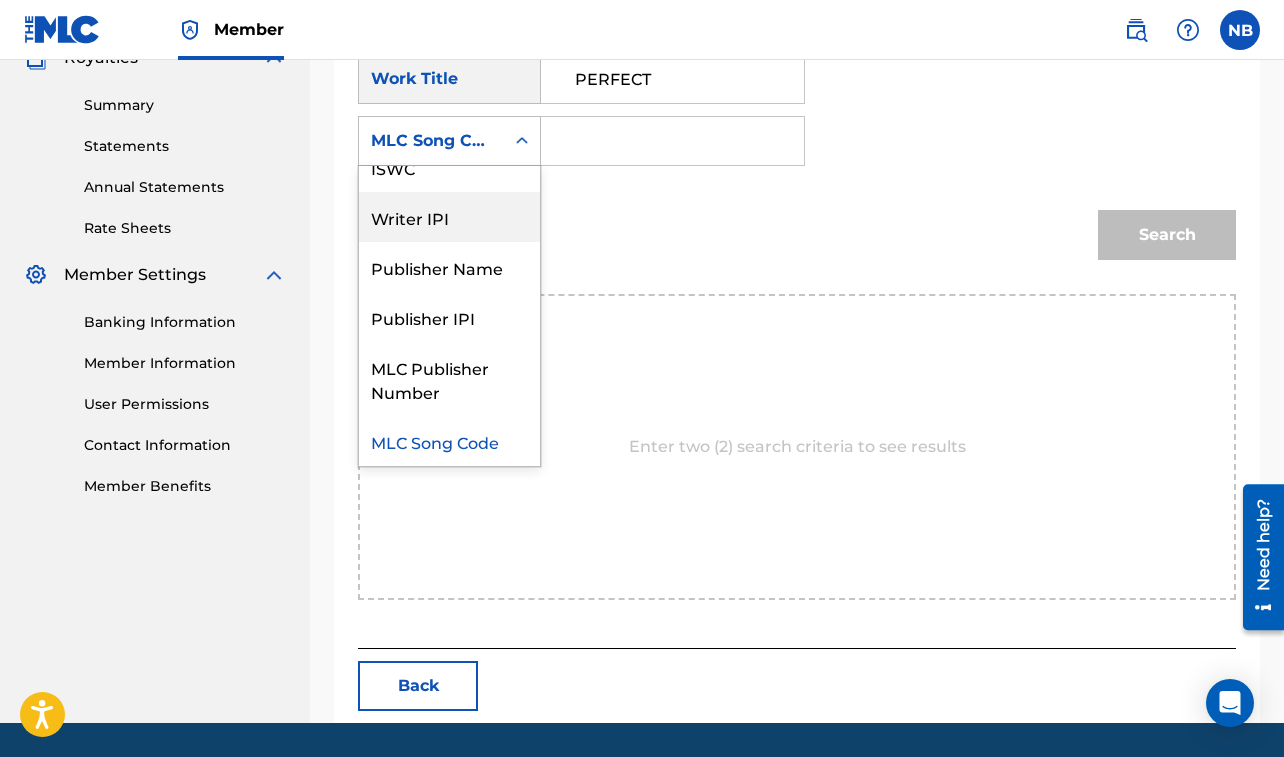 scroll, scrollTop: 0, scrollLeft: 0, axis: both 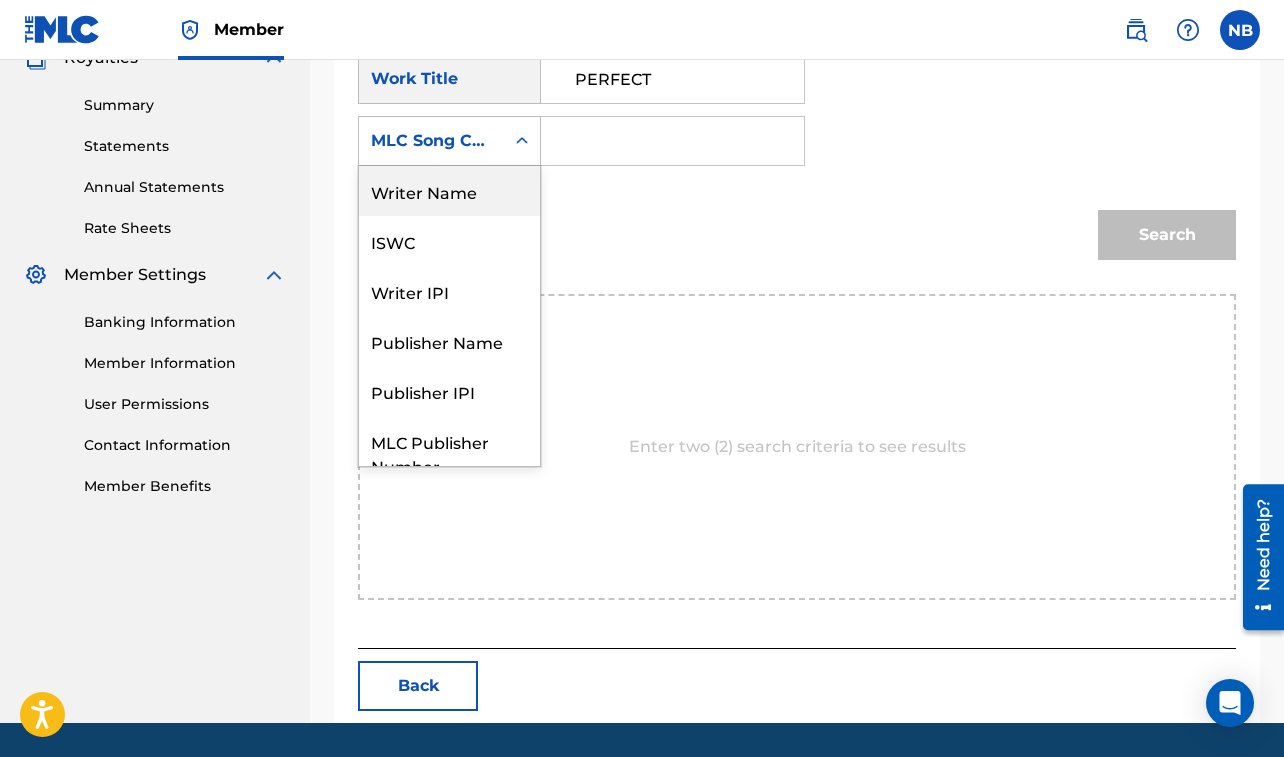 click on "Writer Name" at bounding box center (449, 191) 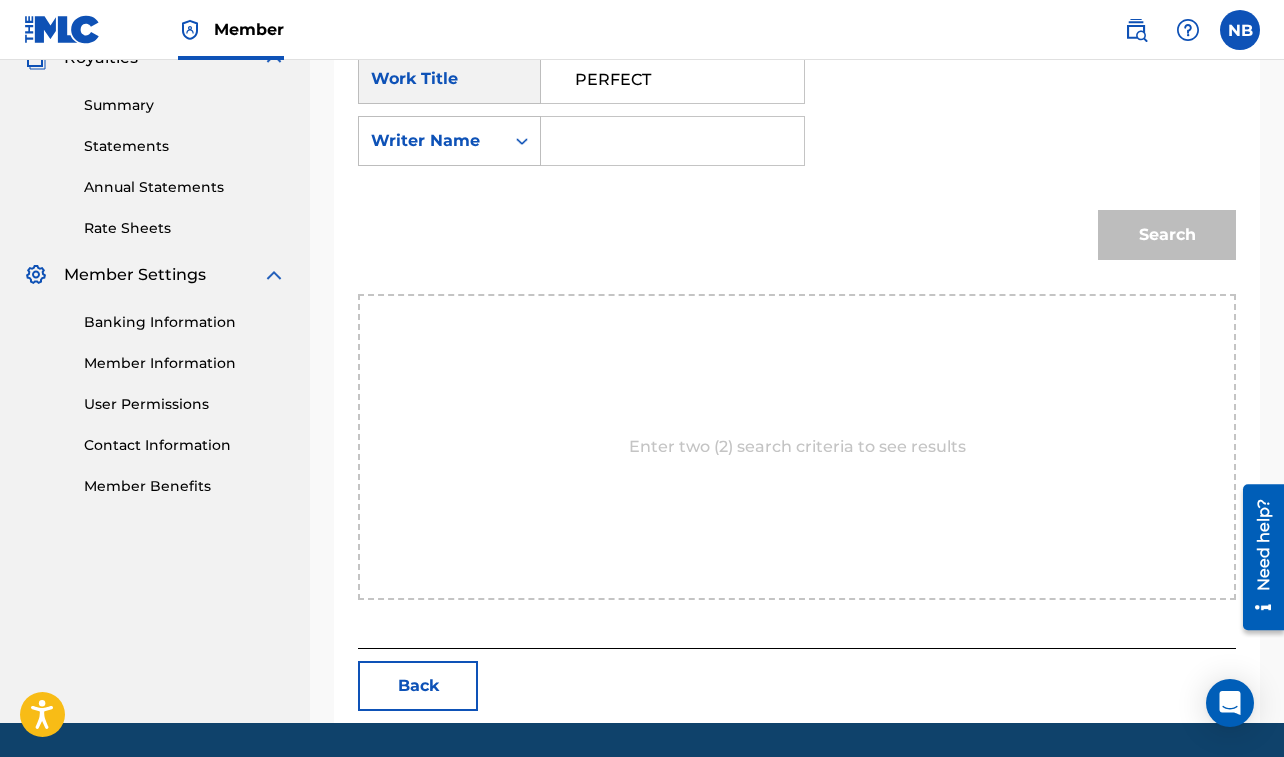 click at bounding box center [672, 141] 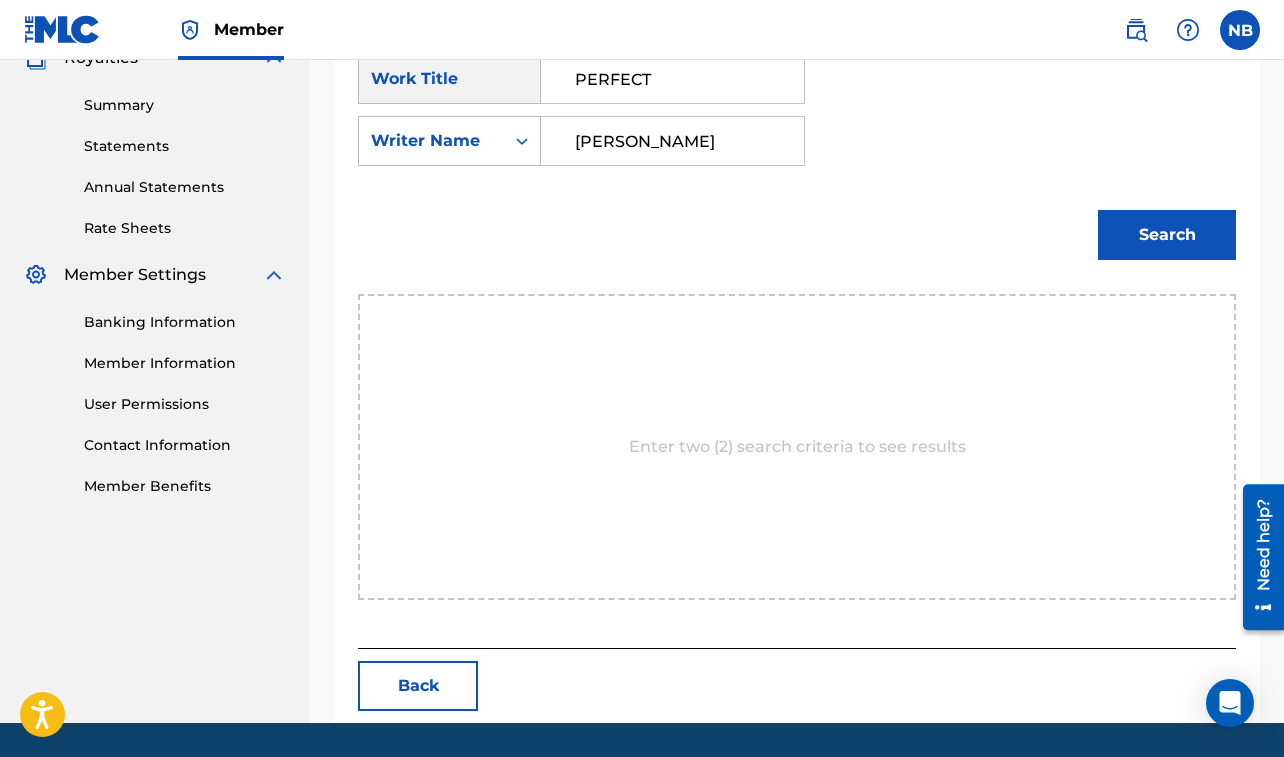 click on "Search" at bounding box center (1167, 235) 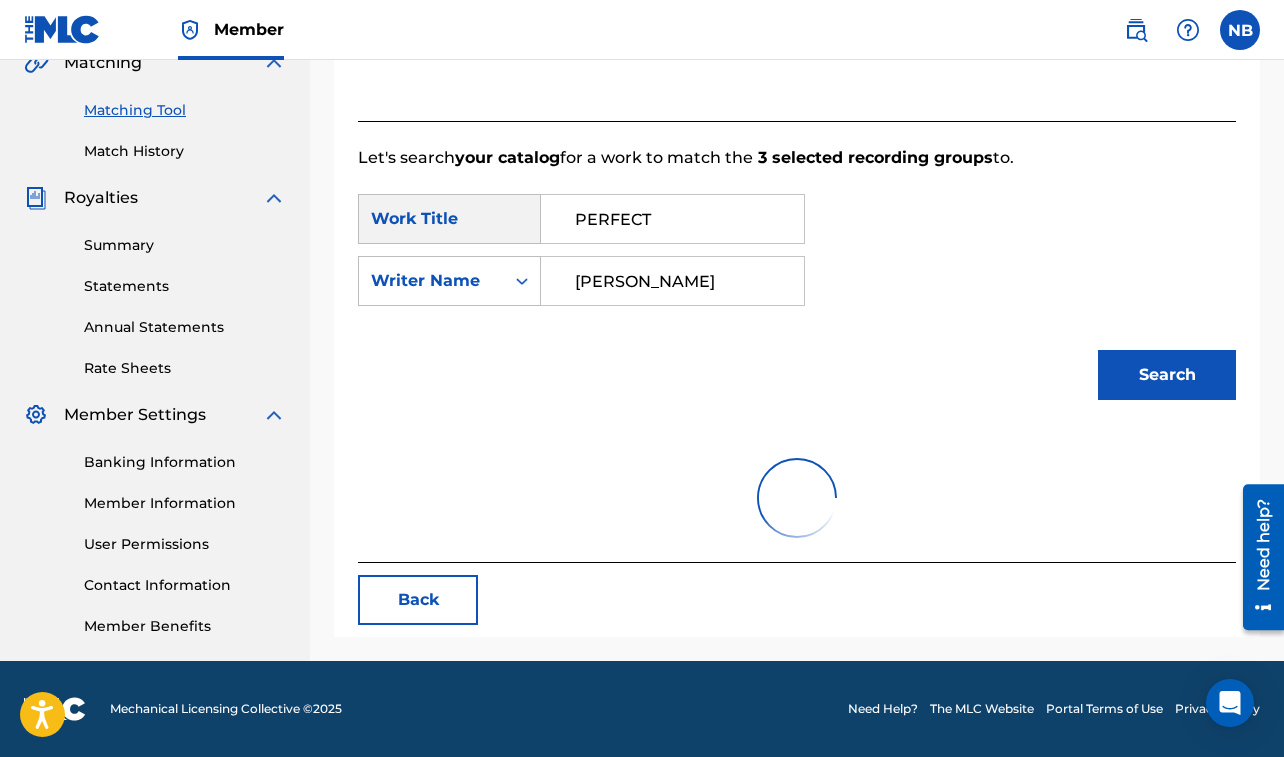 scroll, scrollTop: 623, scrollLeft: 0, axis: vertical 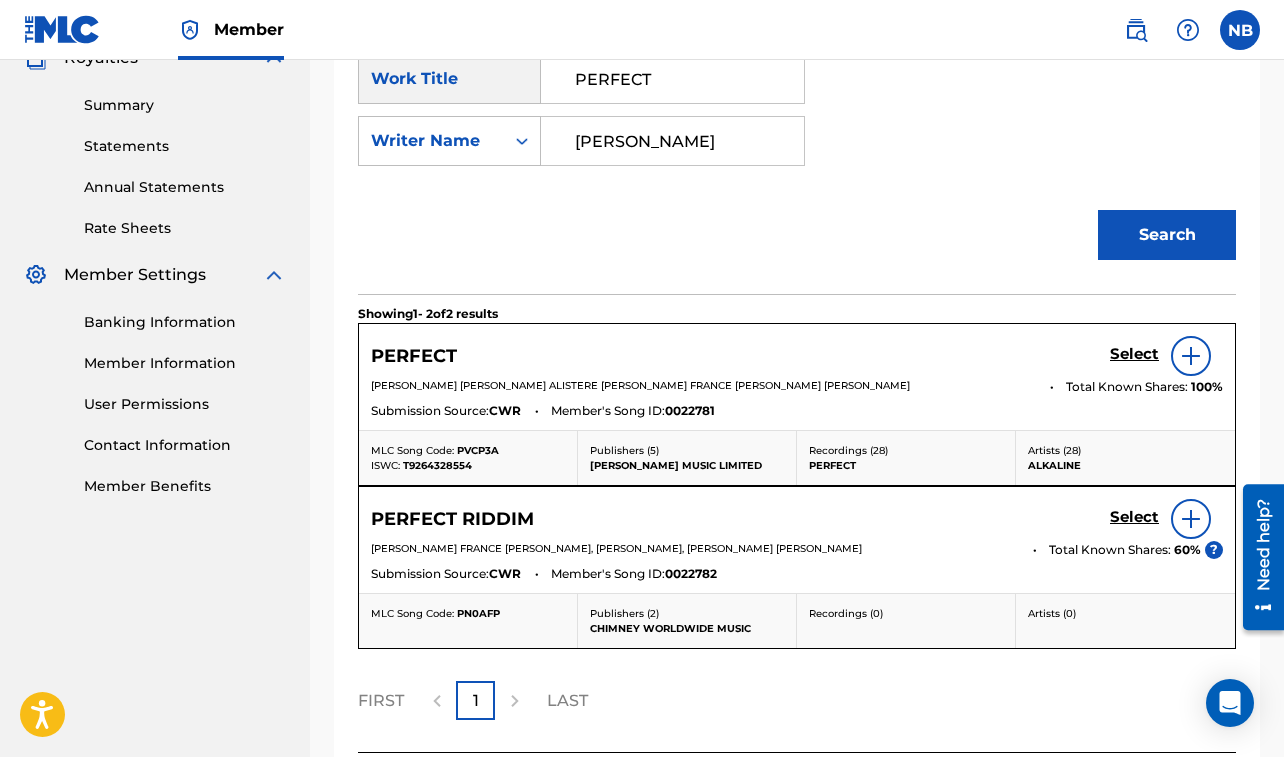 click on "Select" at bounding box center (1134, 354) 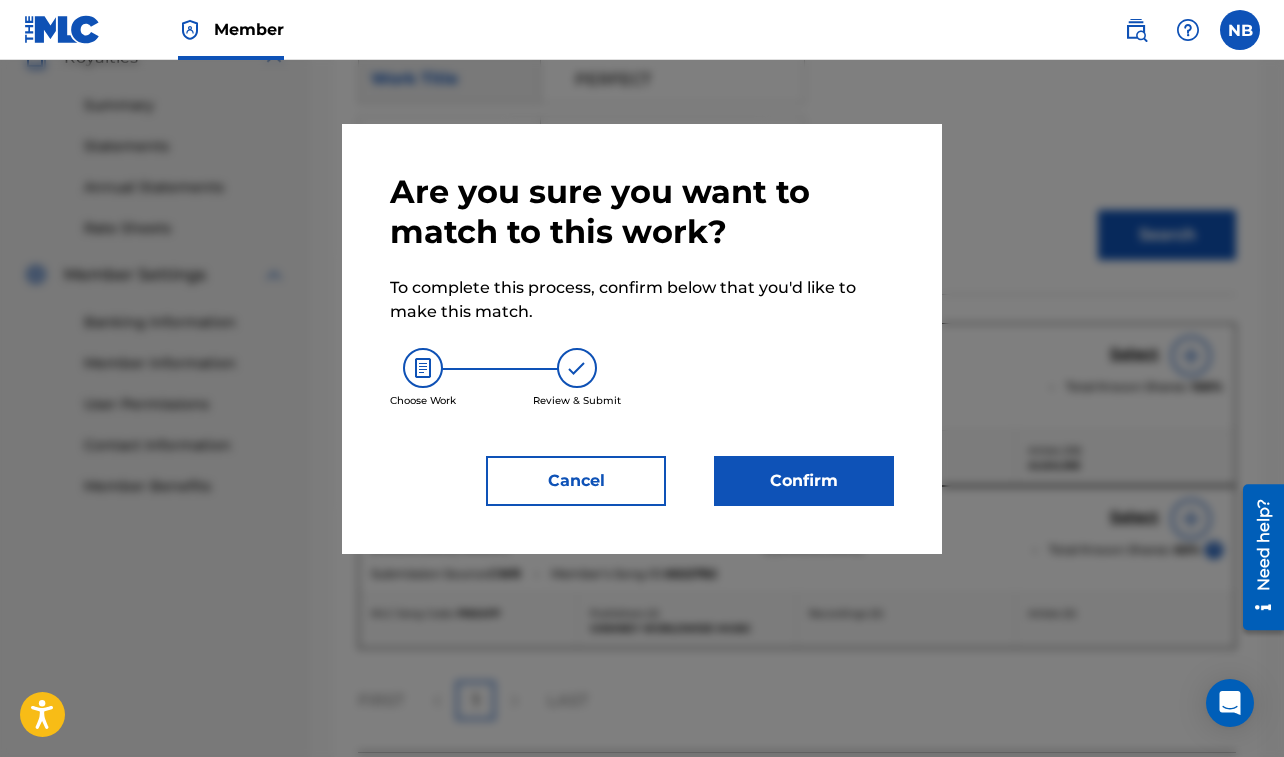 click on "Confirm" at bounding box center [804, 481] 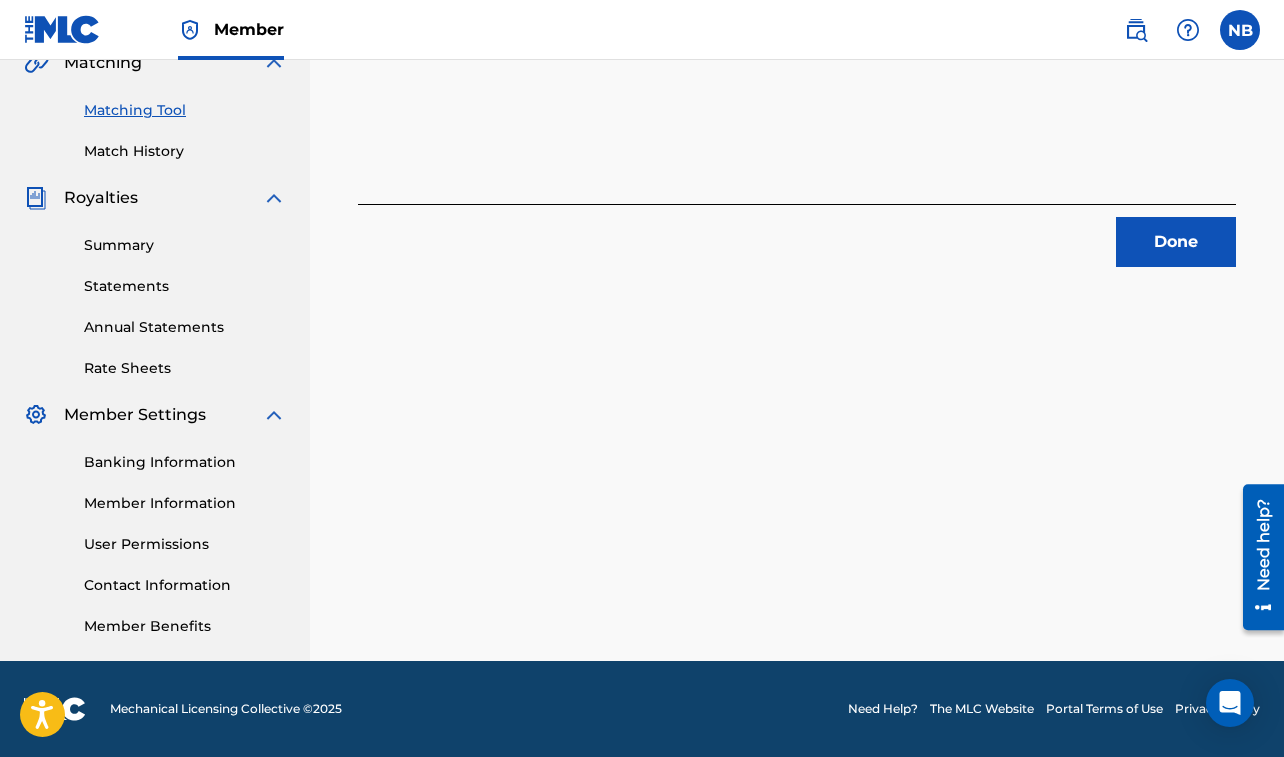 click on "Done" at bounding box center (1176, 242) 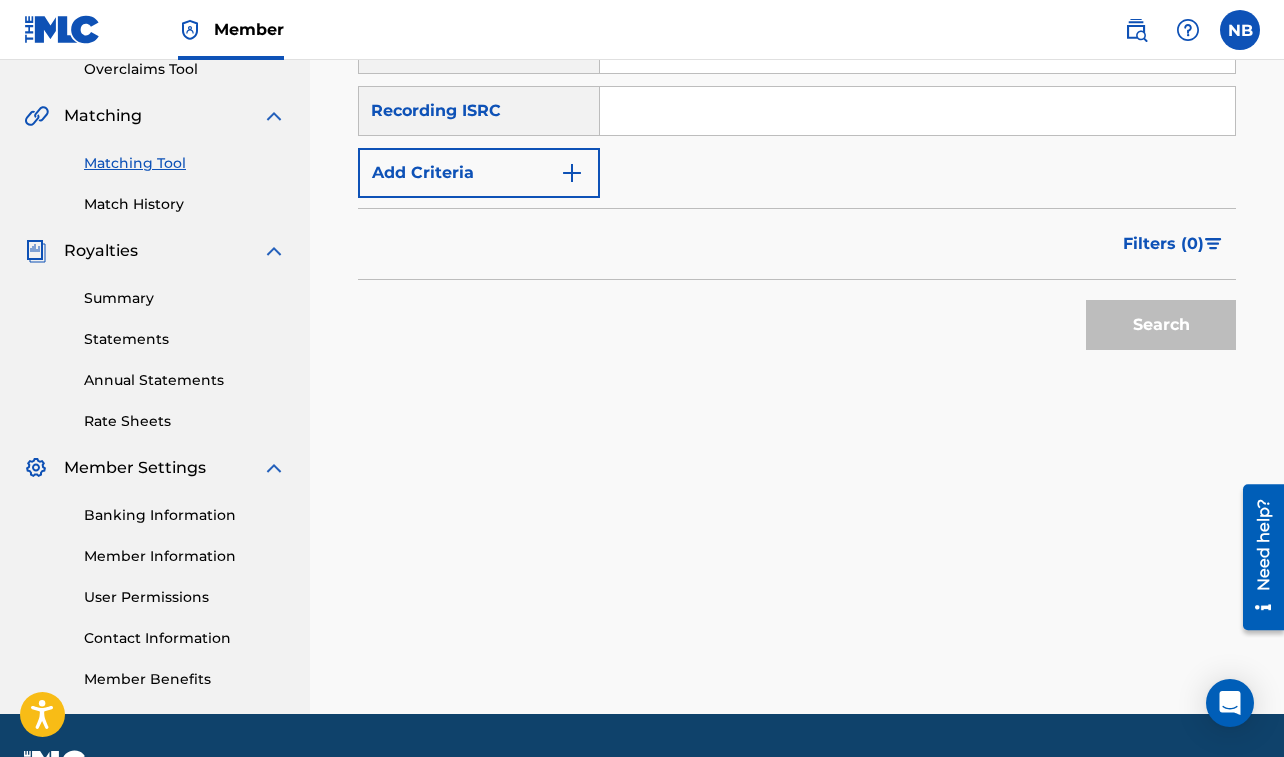 scroll, scrollTop: 401, scrollLeft: 0, axis: vertical 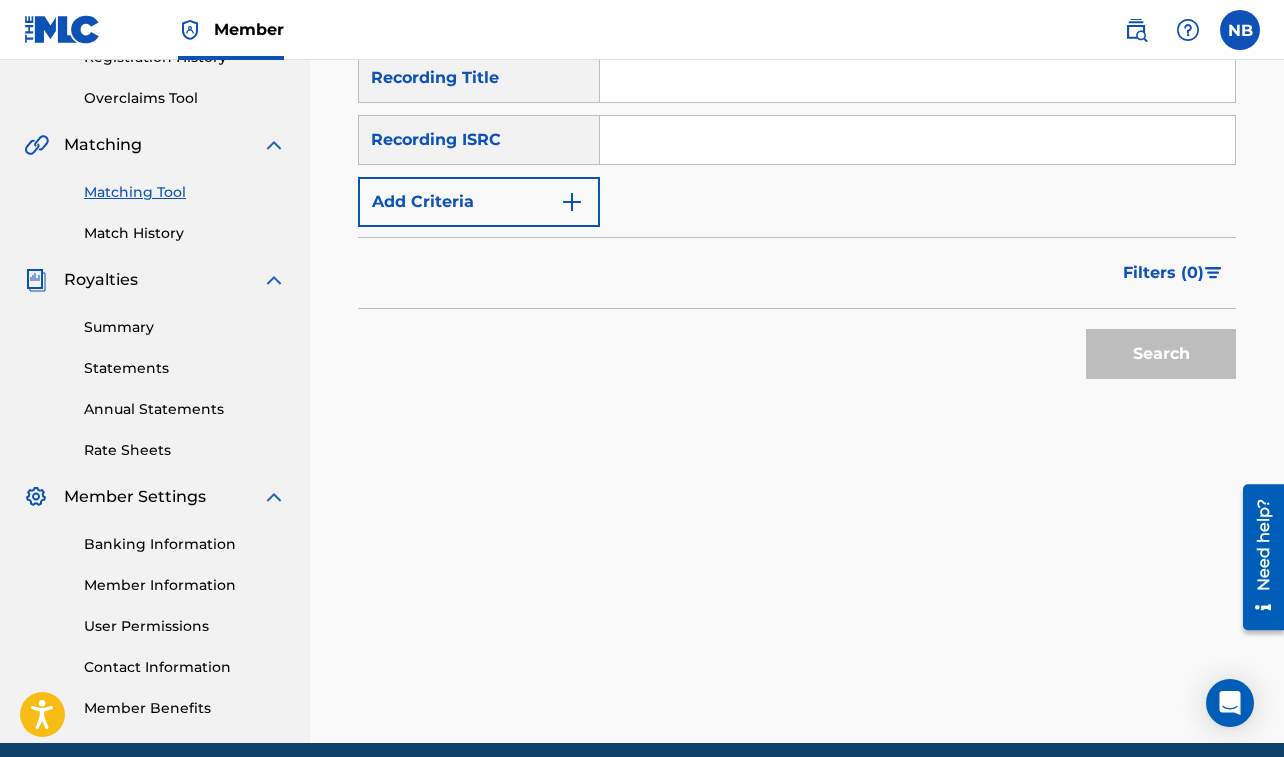 click at bounding box center [917, 78] 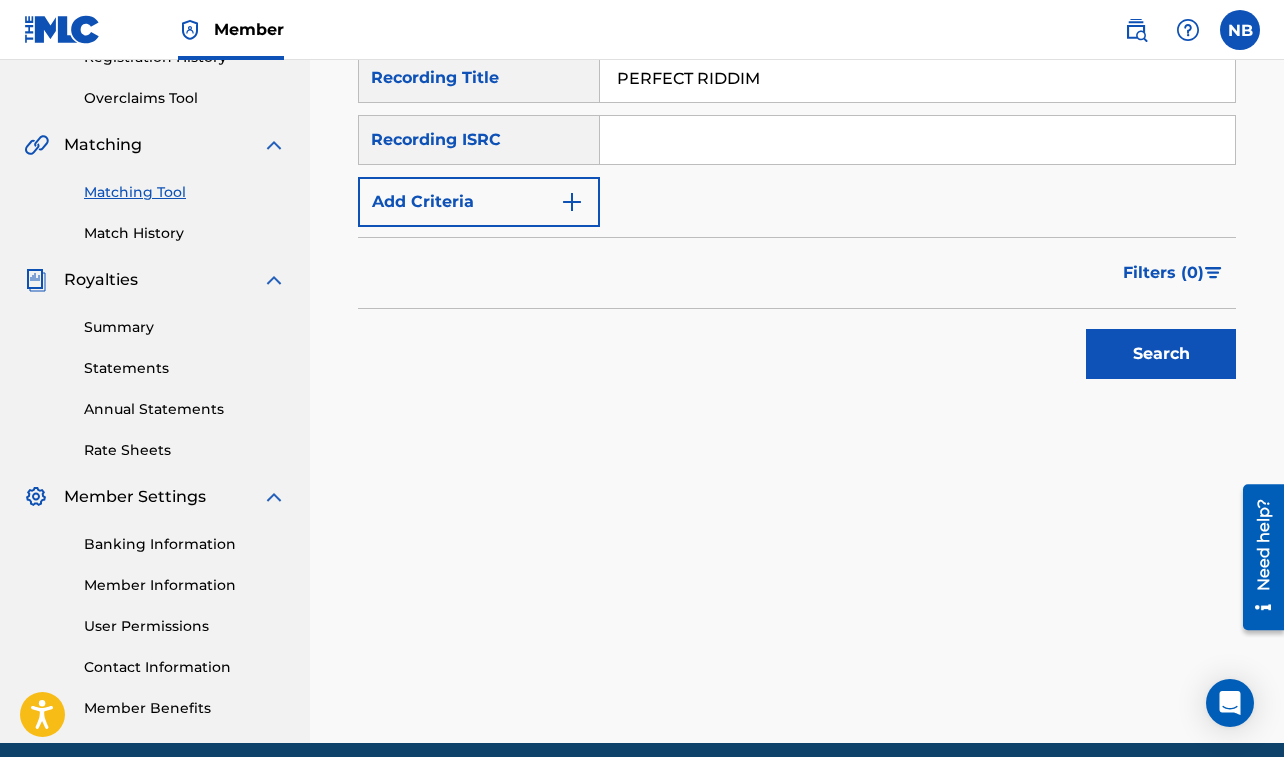 click on "Search" at bounding box center (1161, 354) 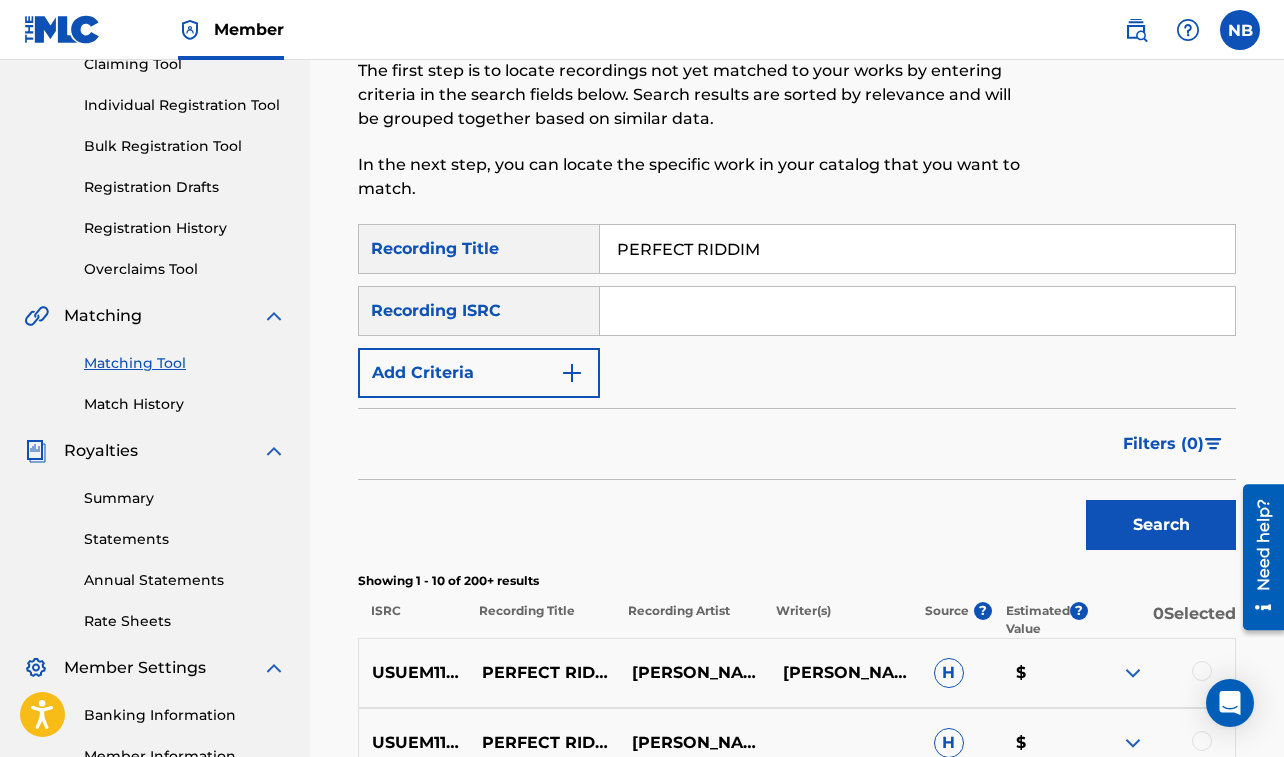 scroll, scrollTop: 225, scrollLeft: 0, axis: vertical 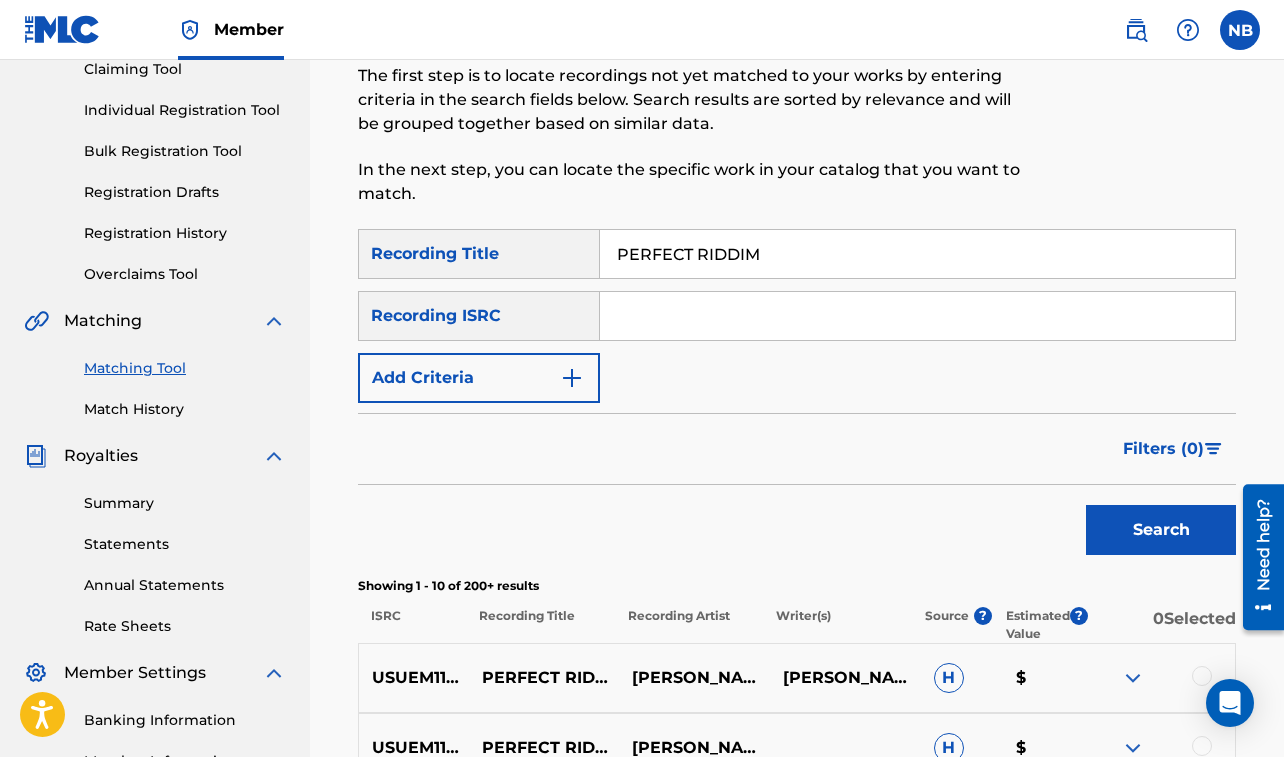 drag, startPoint x: 622, startPoint y: 251, endPoint x: 837, endPoint y: 272, distance: 216.02315 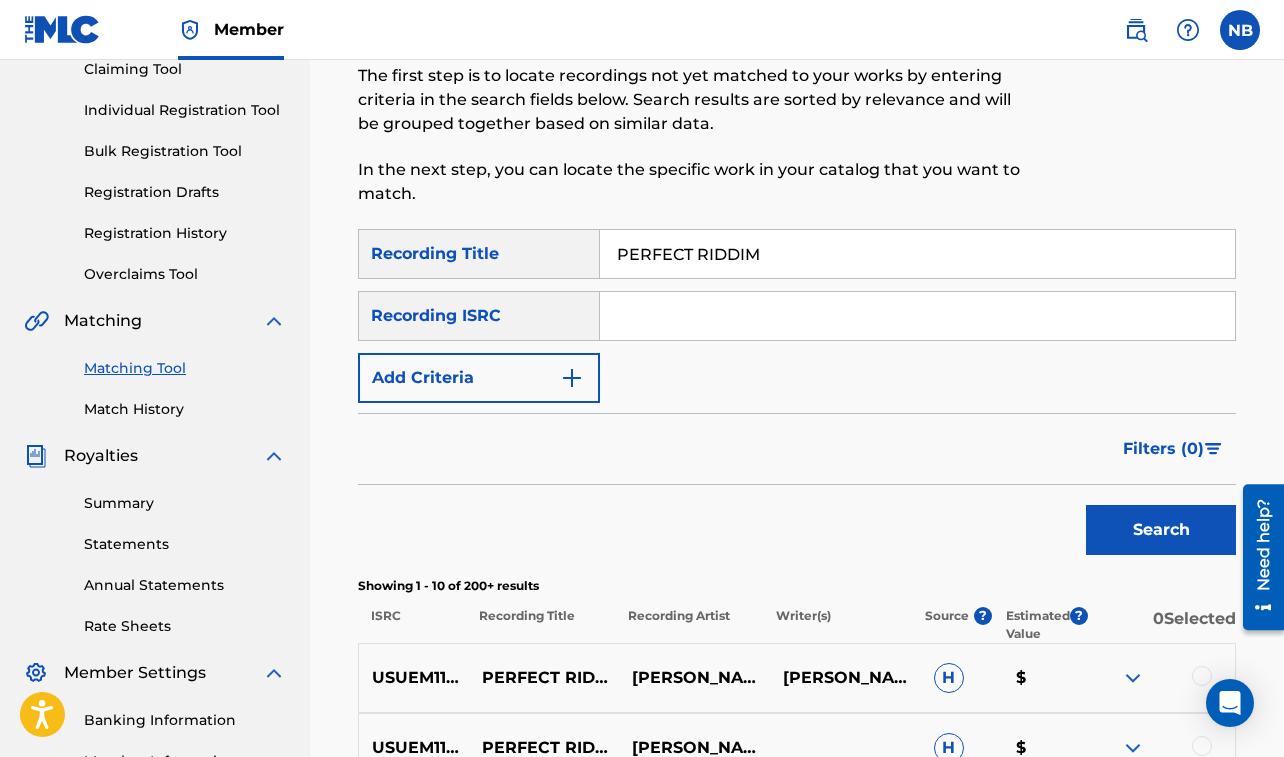 drag, startPoint x: 616, startPoint y: 250, endPoint x: 780, endPoint y: 279, distance: 166.54428 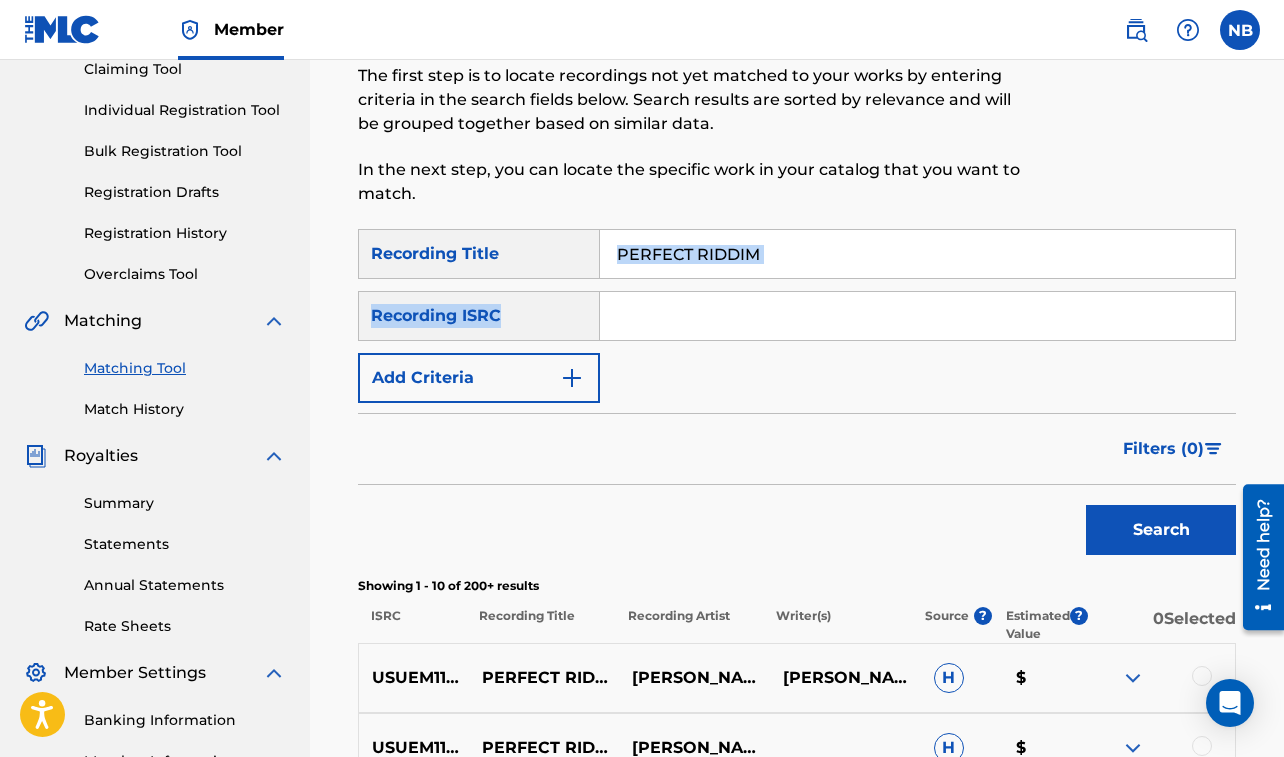 click on "SearchWithCriteriabce9f883-d441-40c3-9532-96de5b85e354 Recording Title PERFECT RIDDIM SearchWithCriteriaa073f619-6bf5-4762-9f59-77c654a8a564 Recording ISRC Add Criteria" at bounding box center (797, 316) 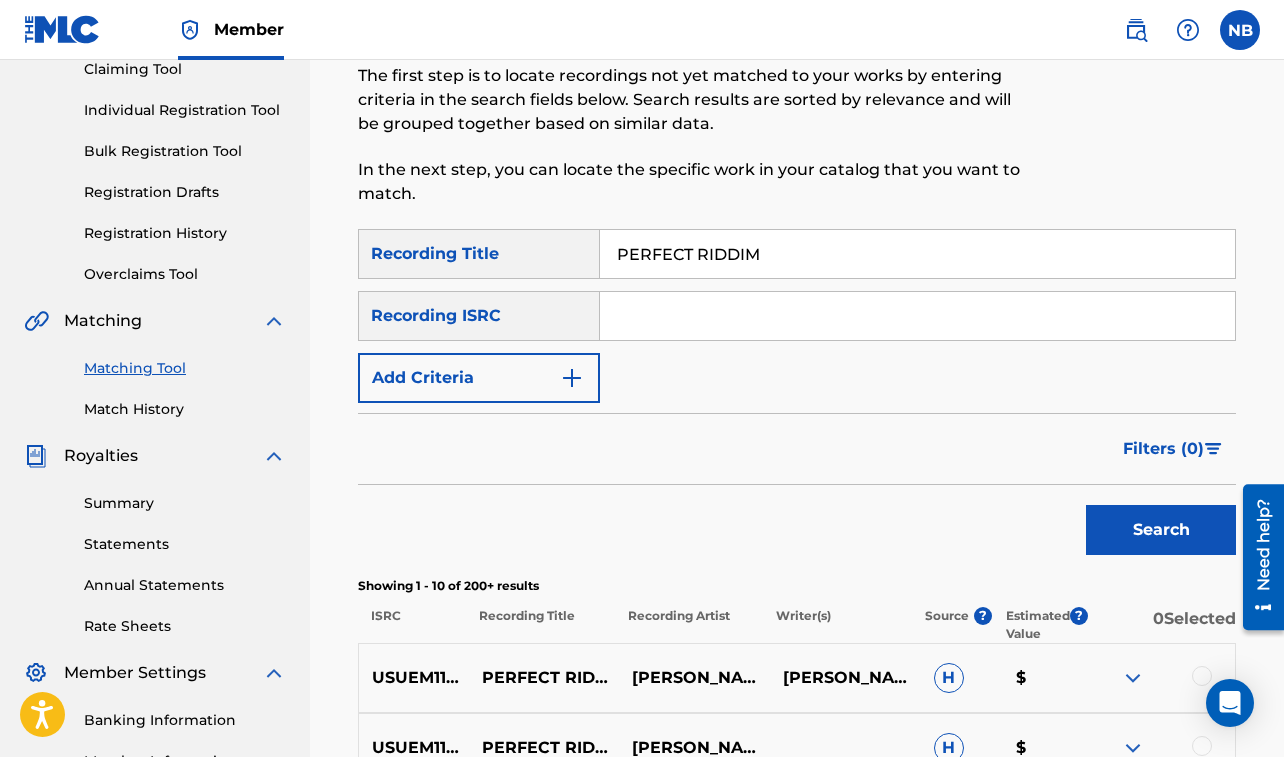 drag, startPoint x: 720, startPoint y: 485, endPoint x: 722, endPoint y: 442, distance: 43.046486 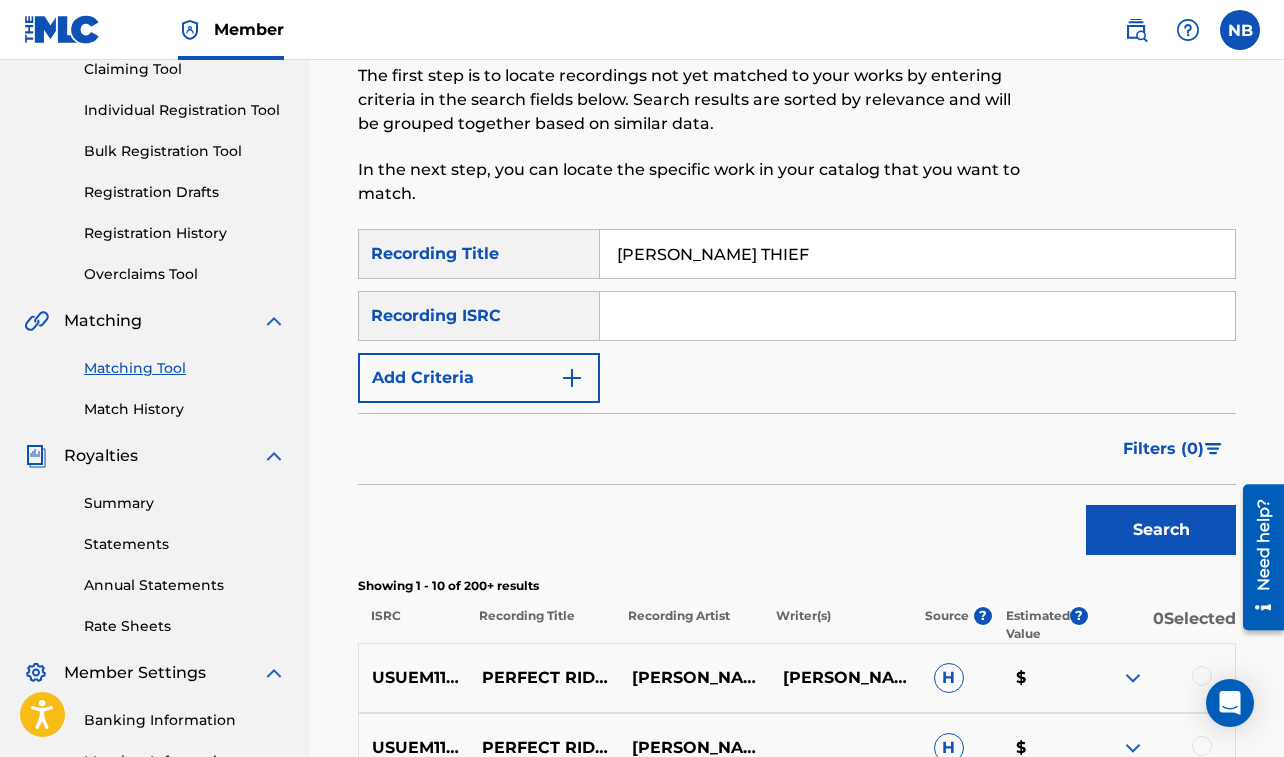 click on "Add Criteria" at bounding box center (479, 378) 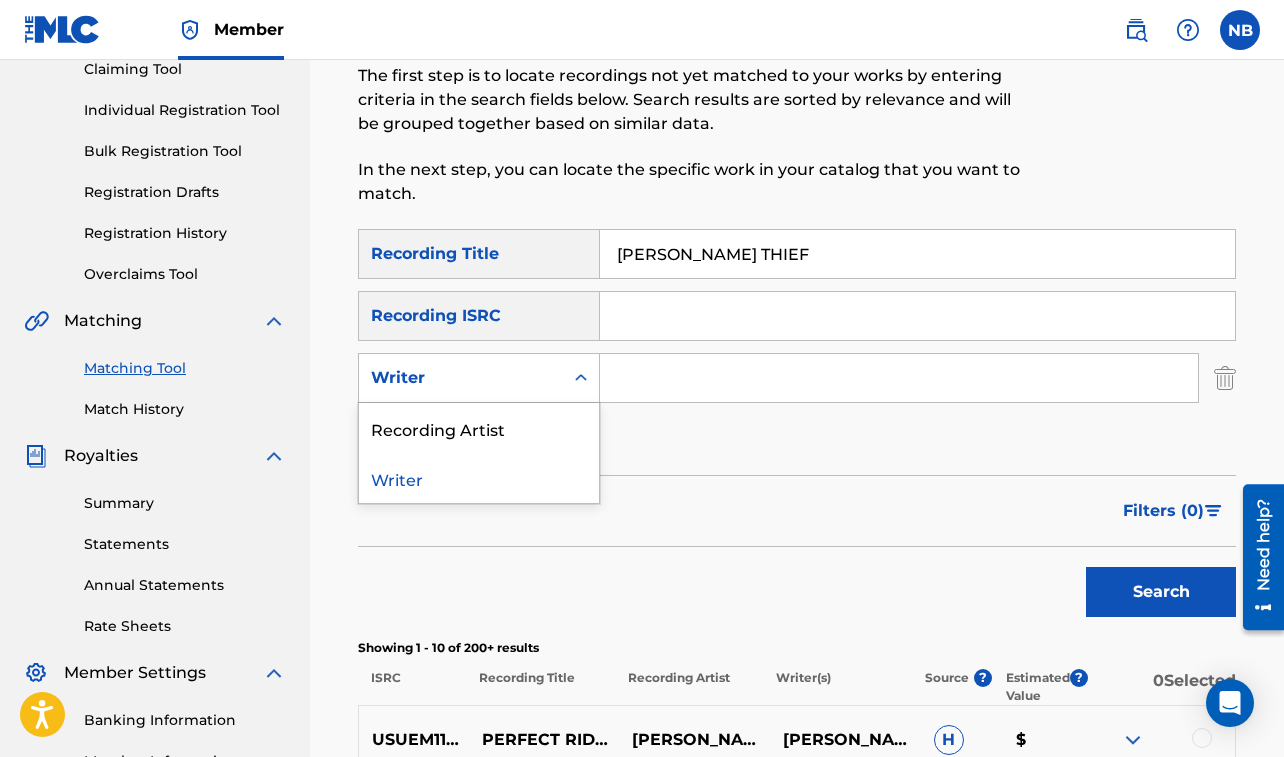 click on "Writer" at bounding box center (461, 378) 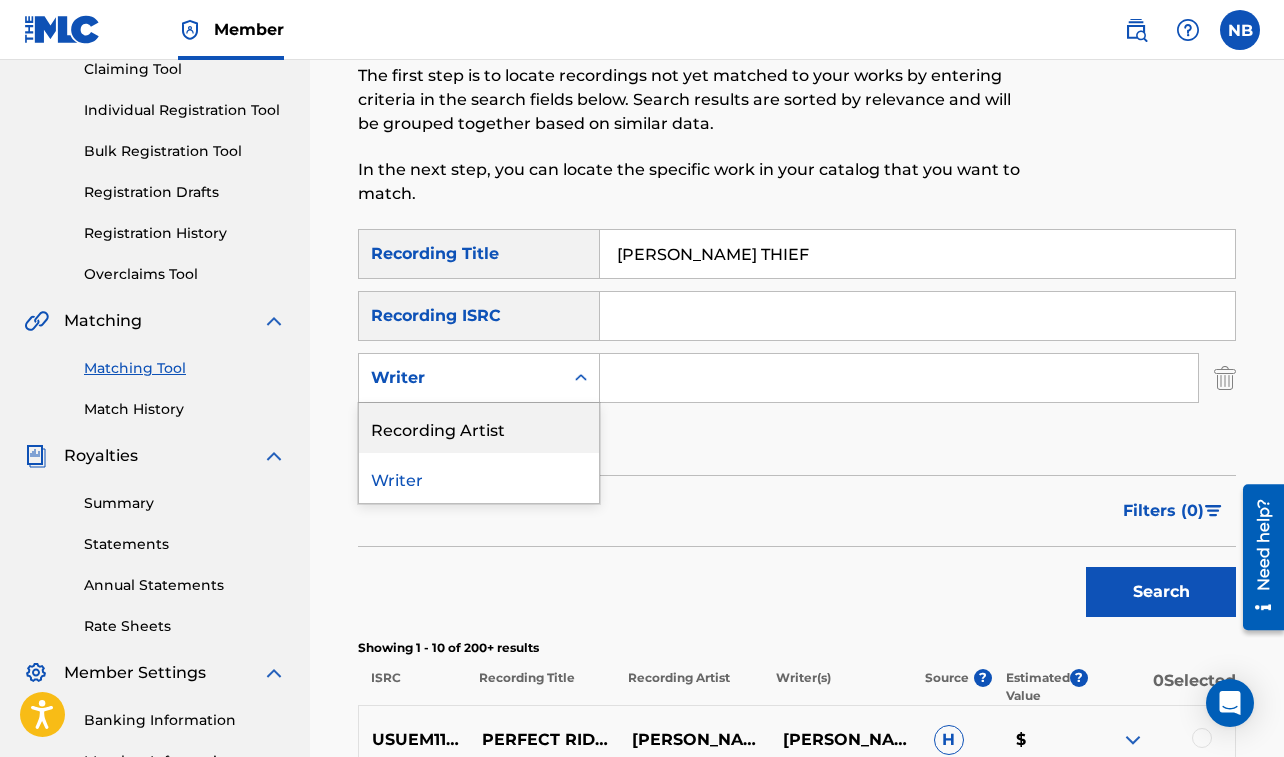 click on "Recording Artist" at bounding box center [479, 428] 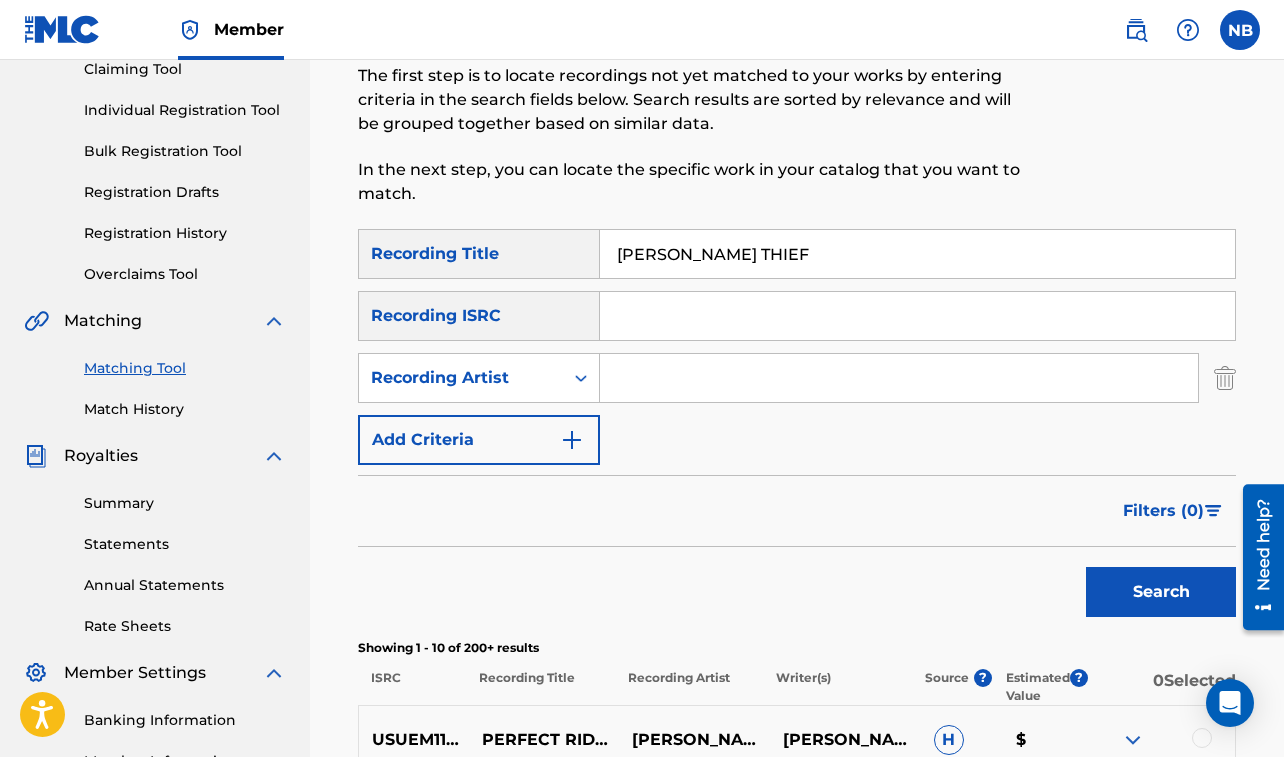 click at bounding box center (899, 378) 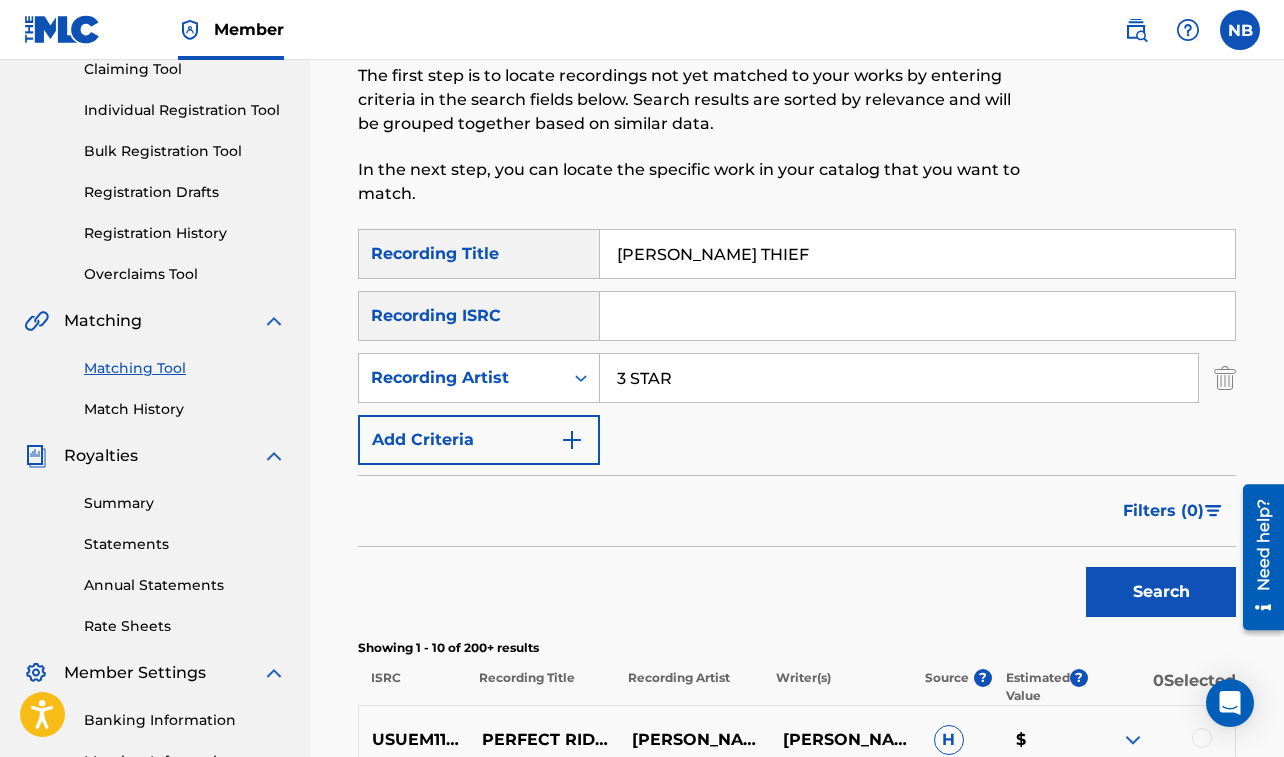 click on "Search" at bounding box center (1161, 592) 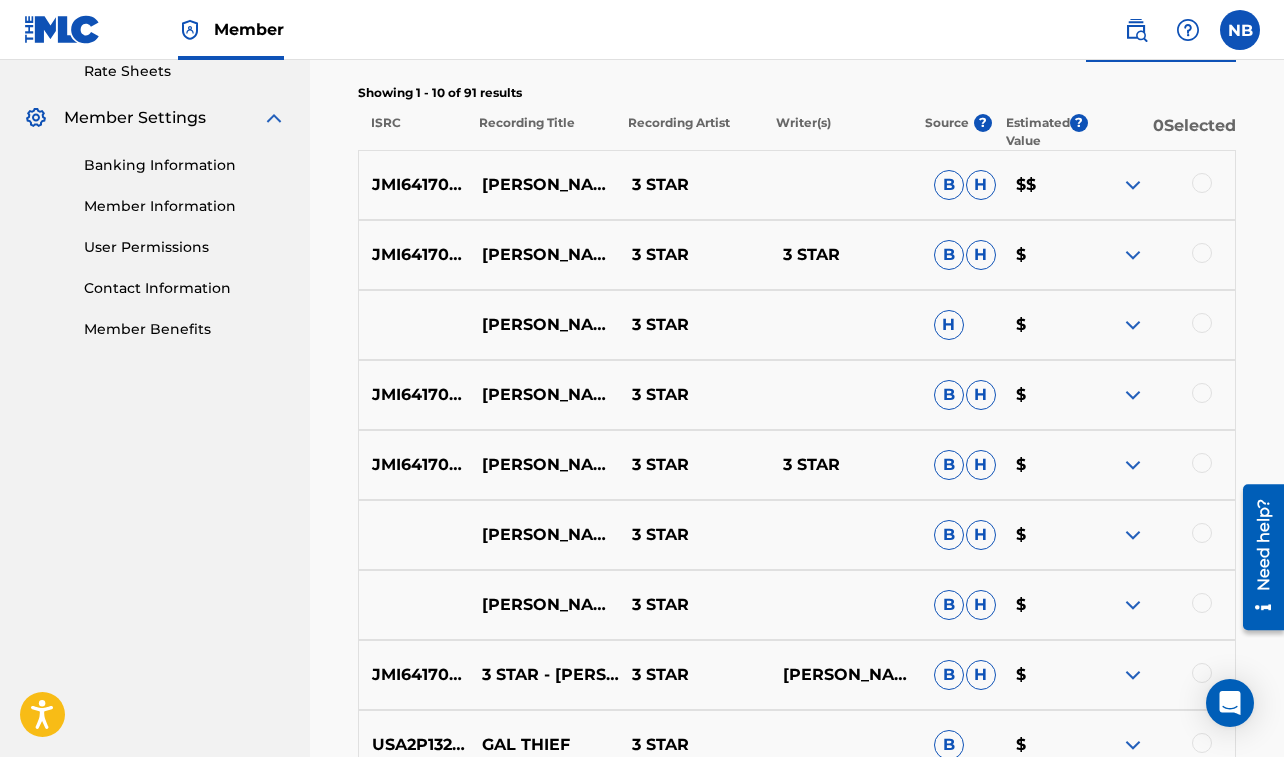 scroll, scrollTop: 753, scrollLeft: 0, axis: vertical 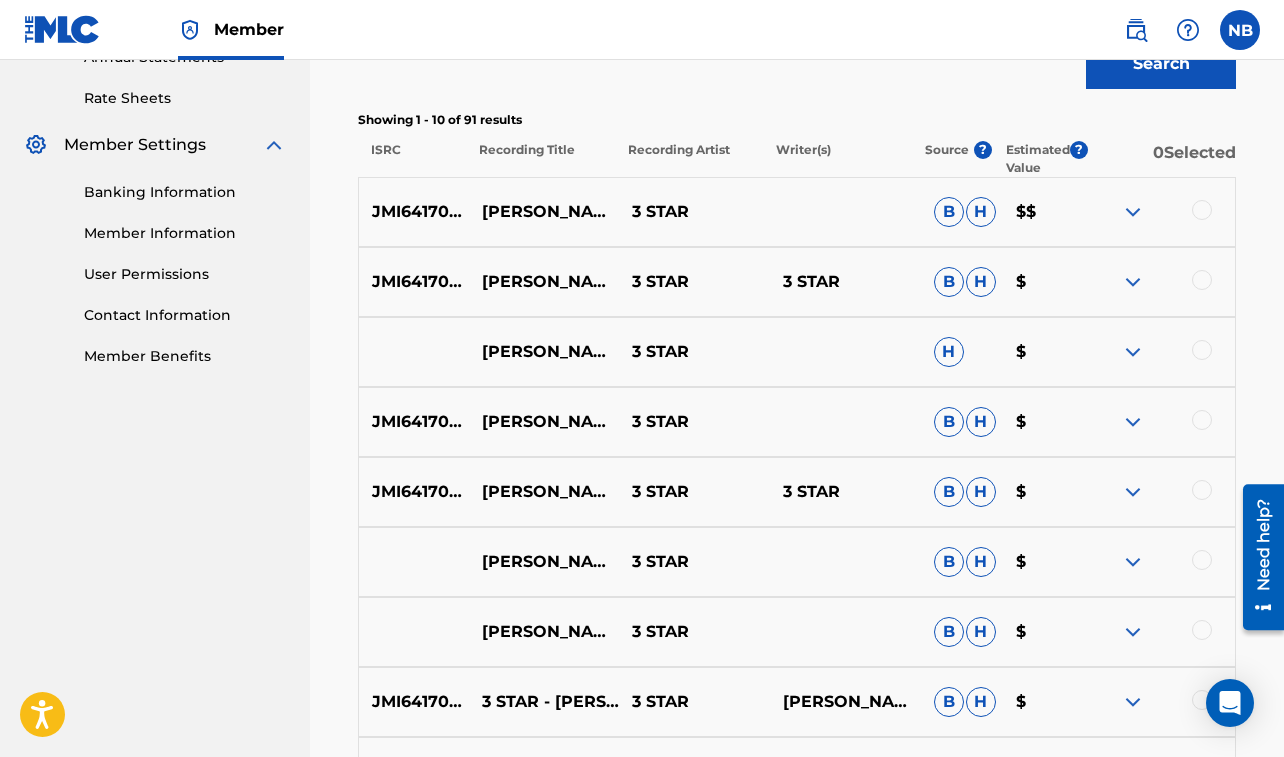click at bounding box center (1202, 210) 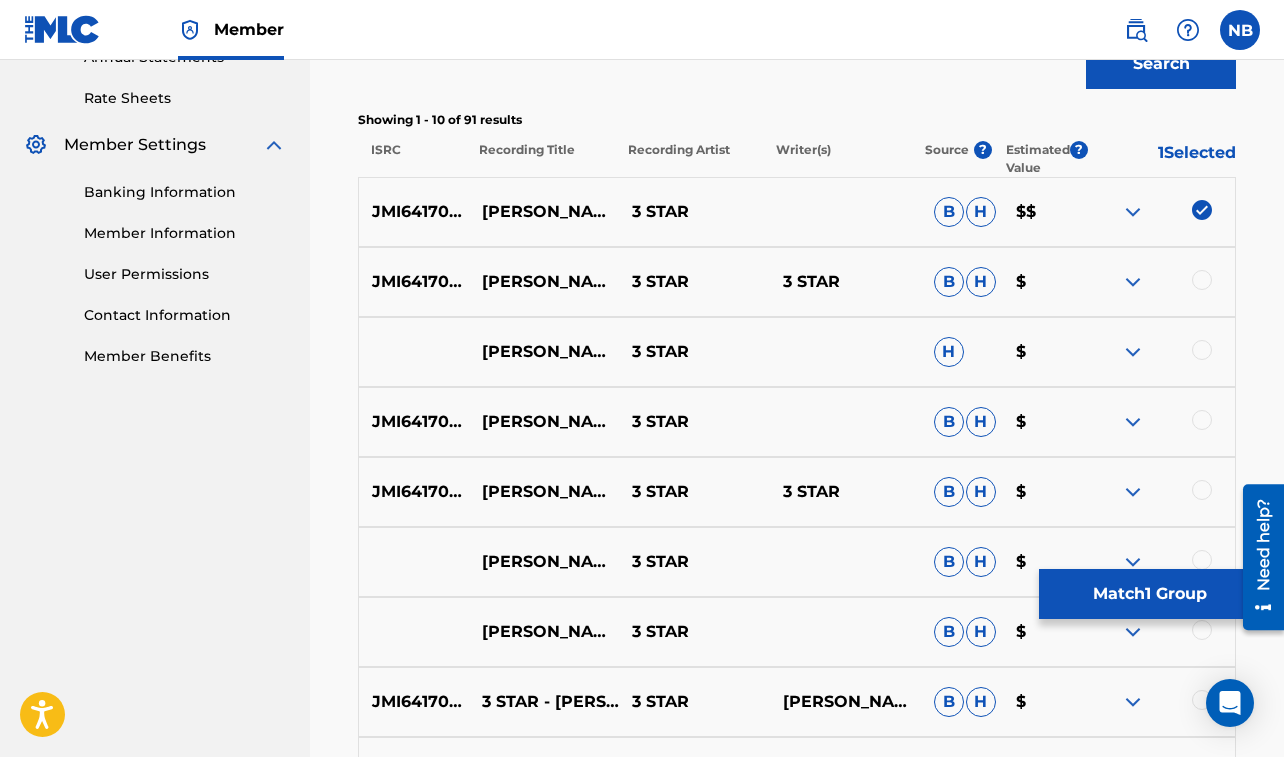 click at bounding box center [1202, 280] 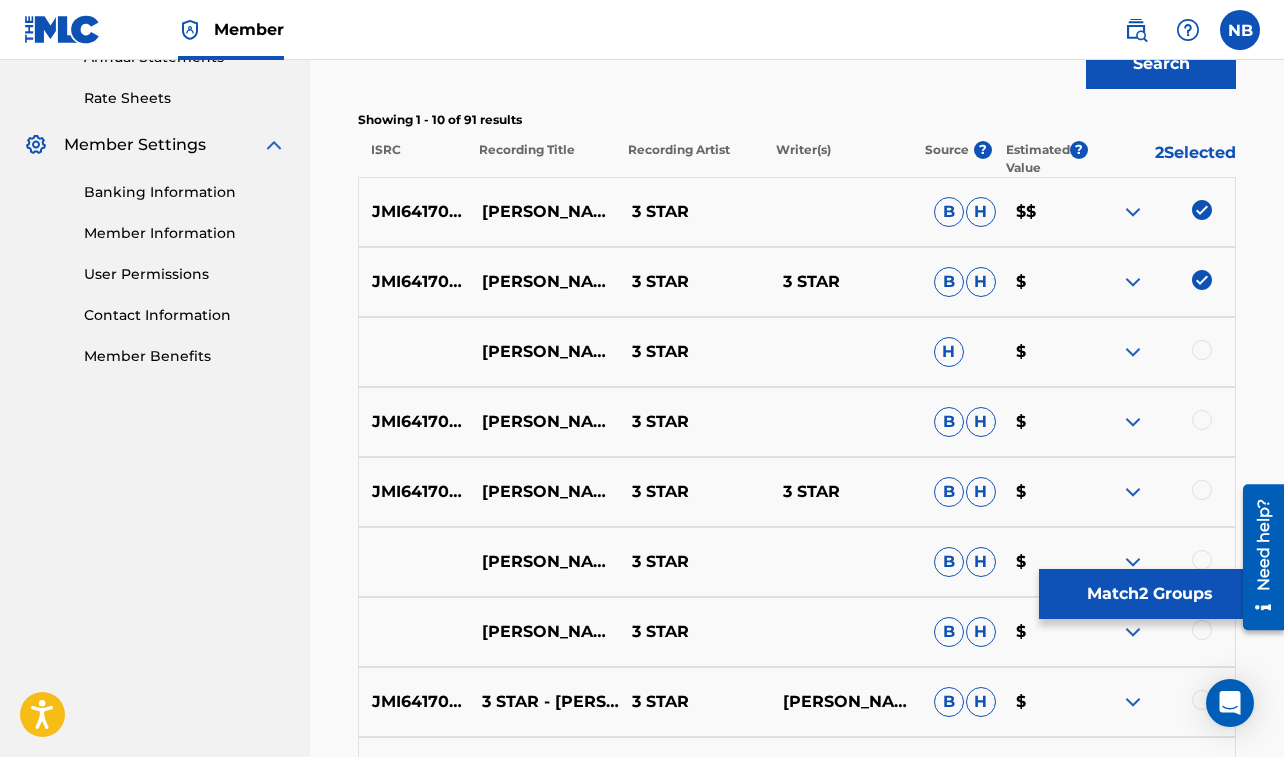 click at bounding box center (1202, 350) 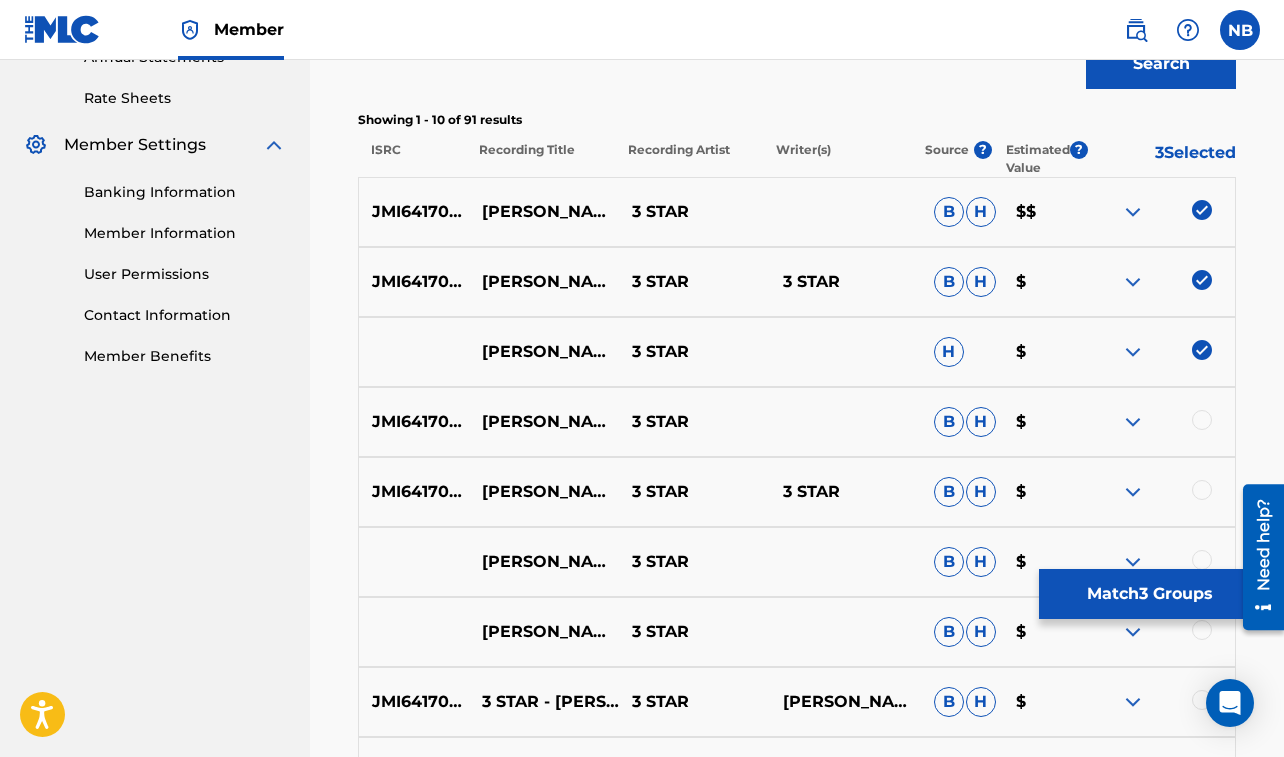 click at bounding box center [1202, 420] 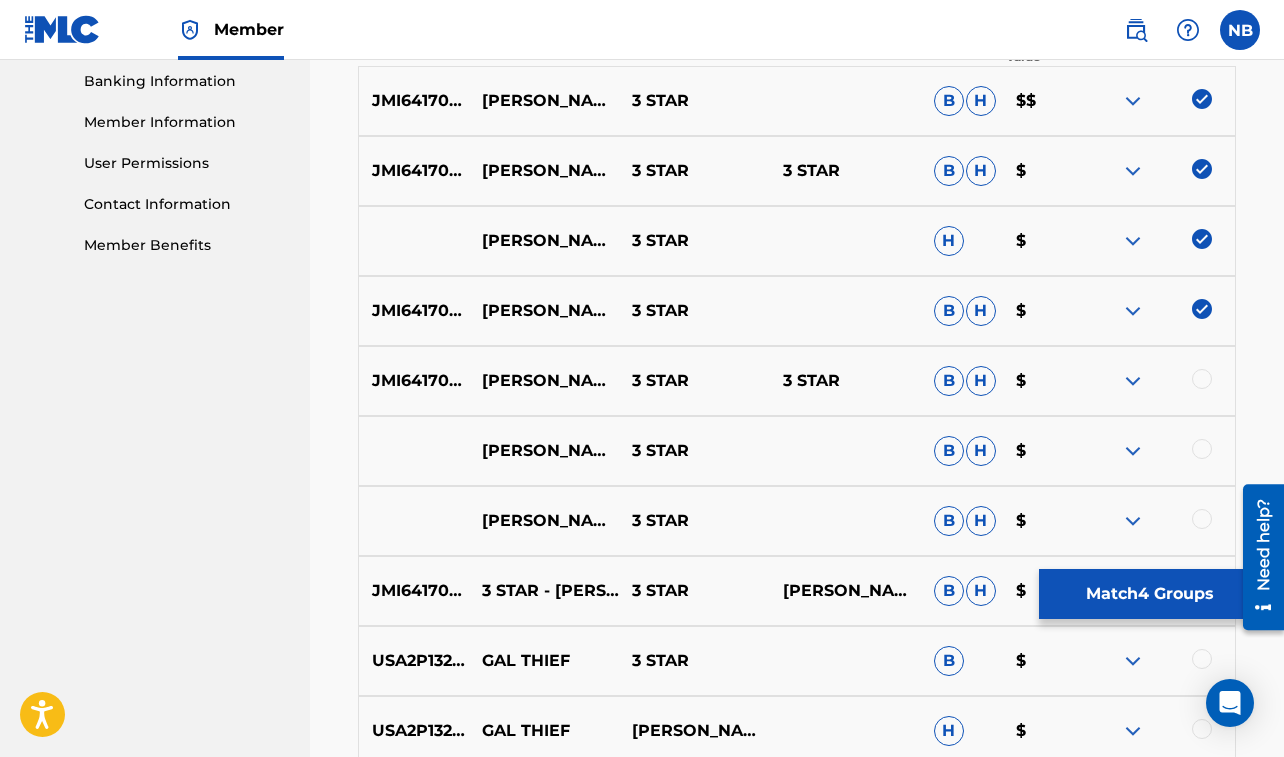 scroll, scrollTop: 891, scrollLeft: 0, axis: vertical 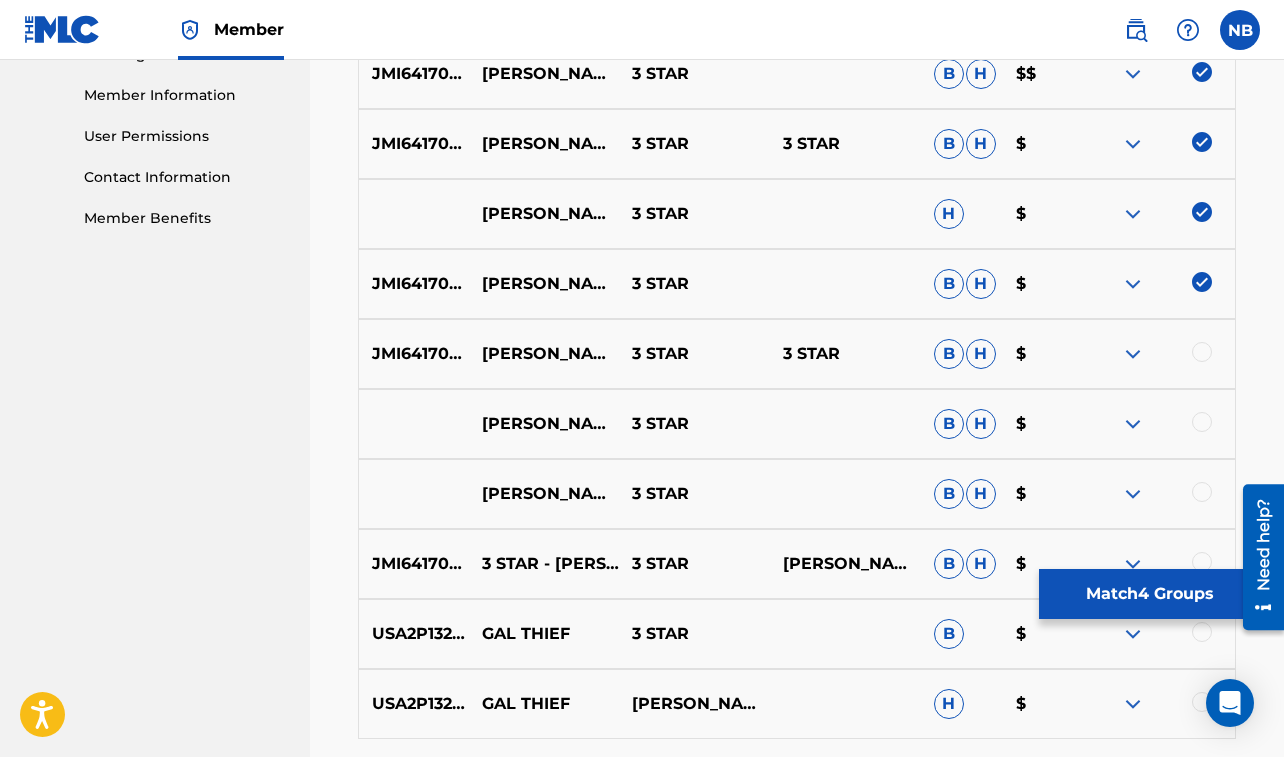 click at bounding box center (1202, 352) 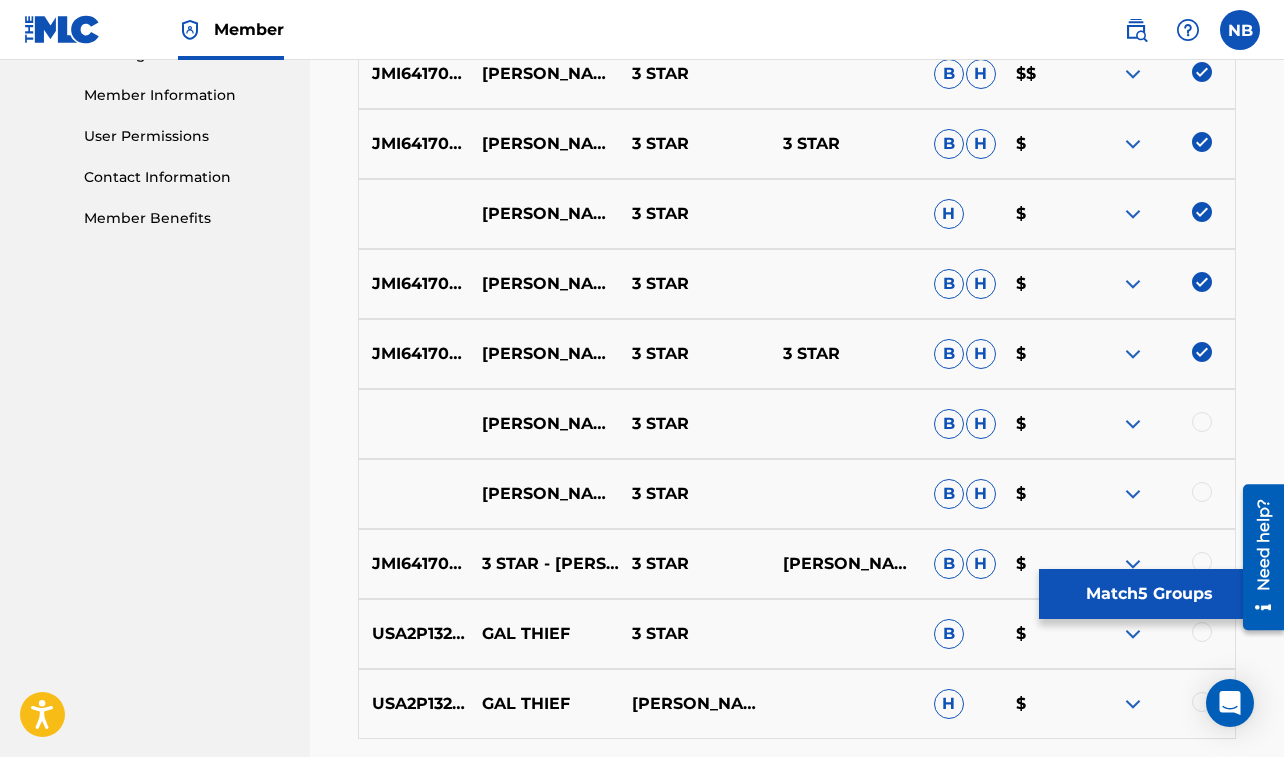 click at bounding box center (1202, 422) 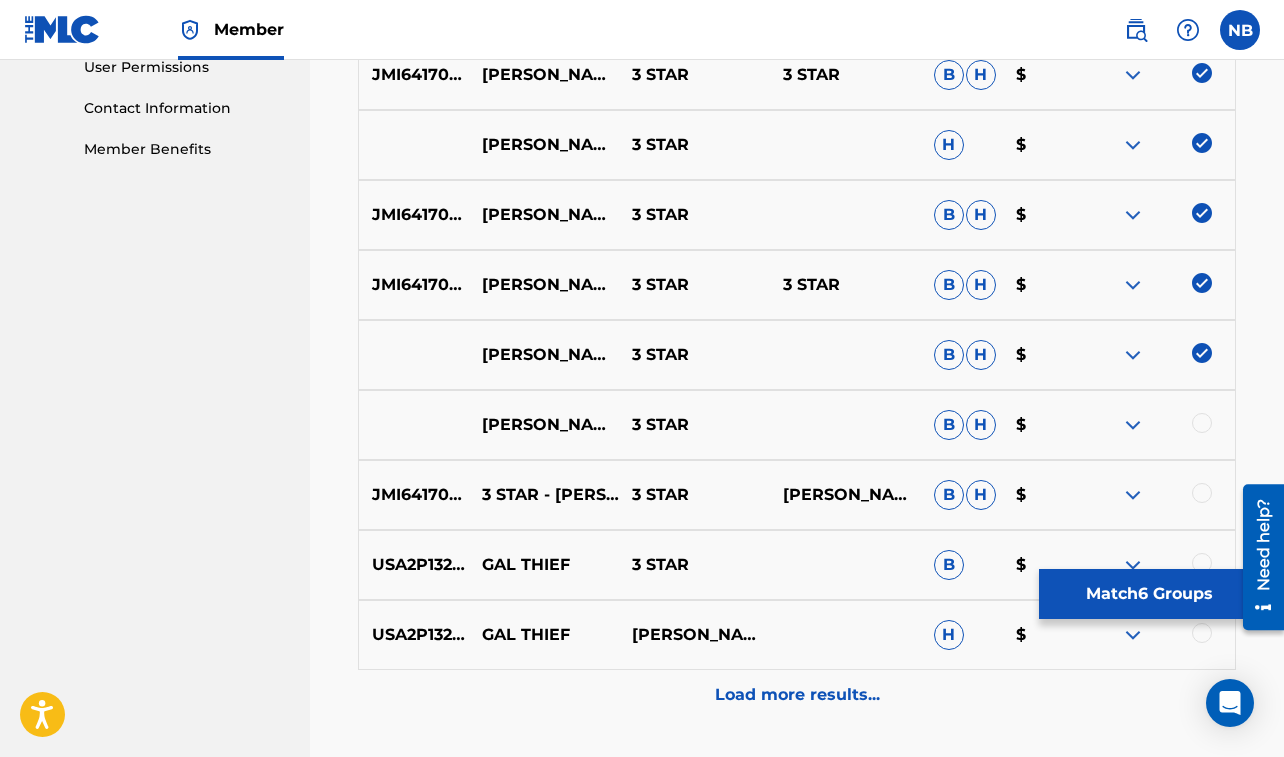 scroll, scrollTop: 991, scrollLeft: 0, axis: vertical 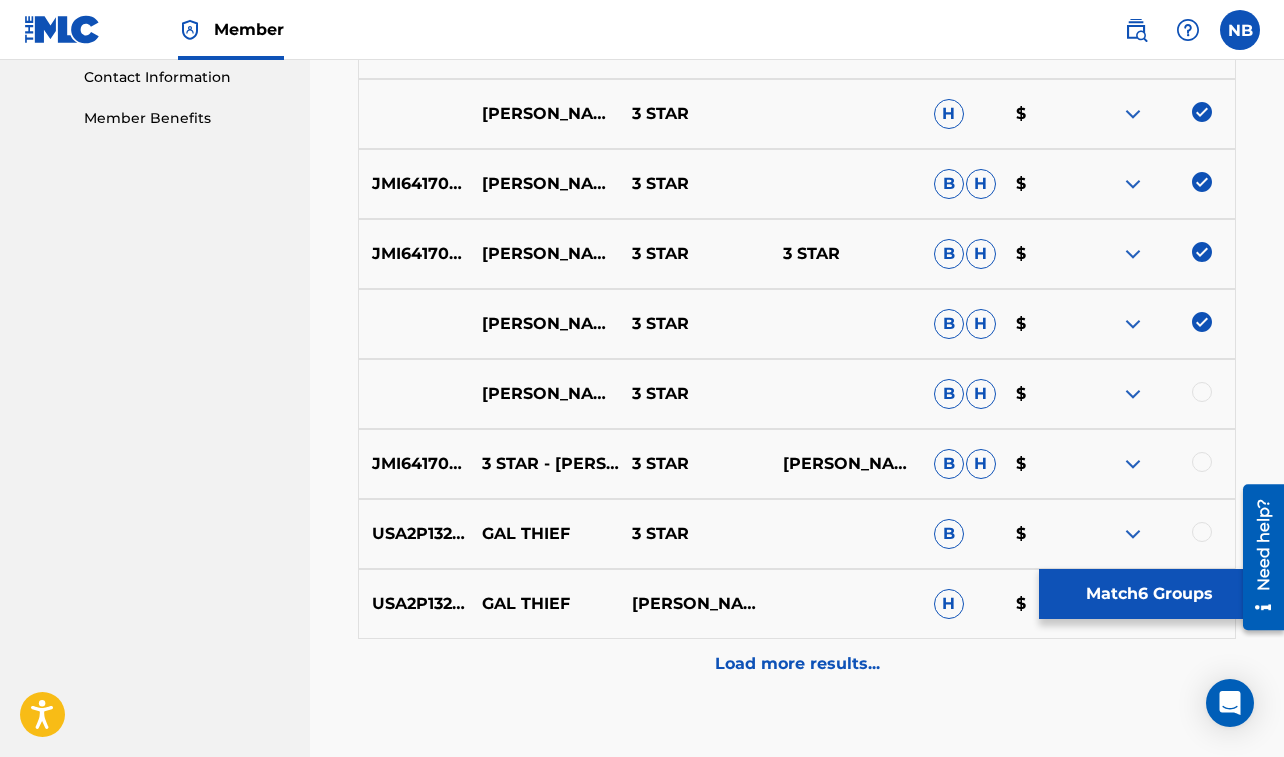 click at bounding box center [1202, 392] 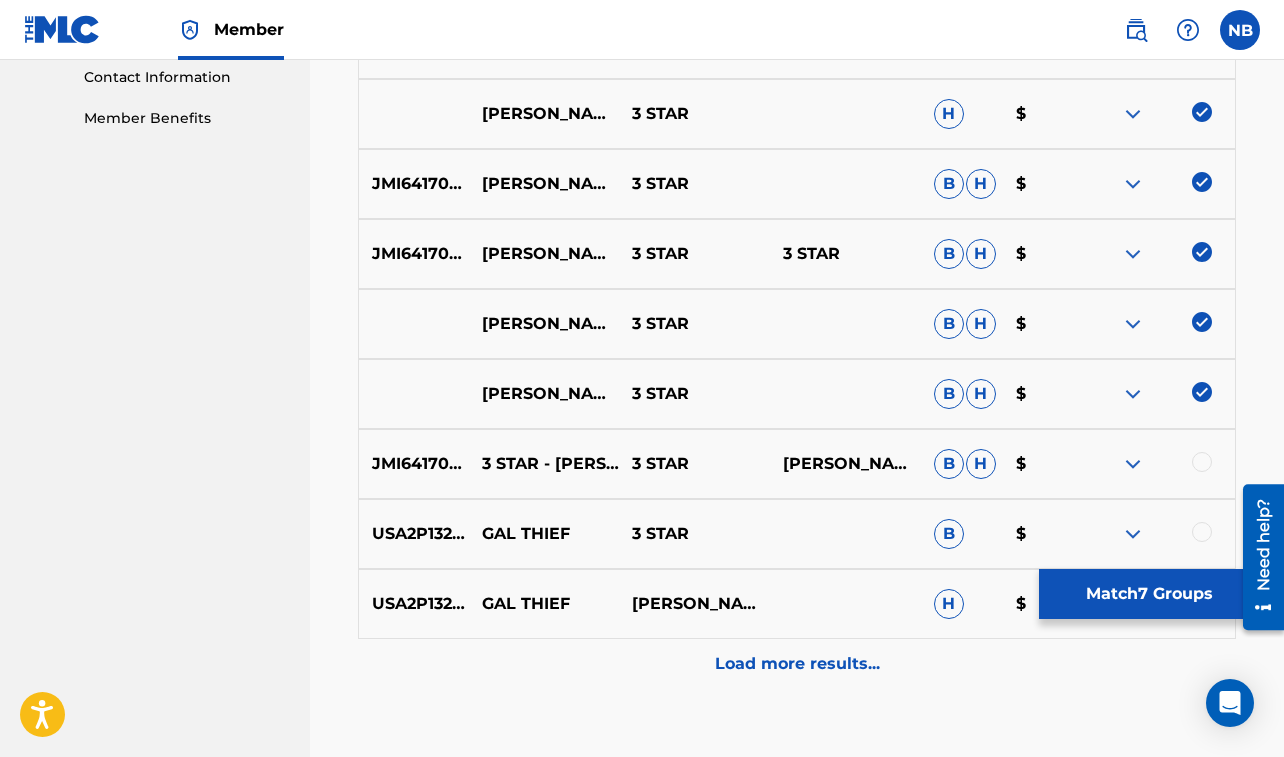 click at bounding box center (1202, 462) 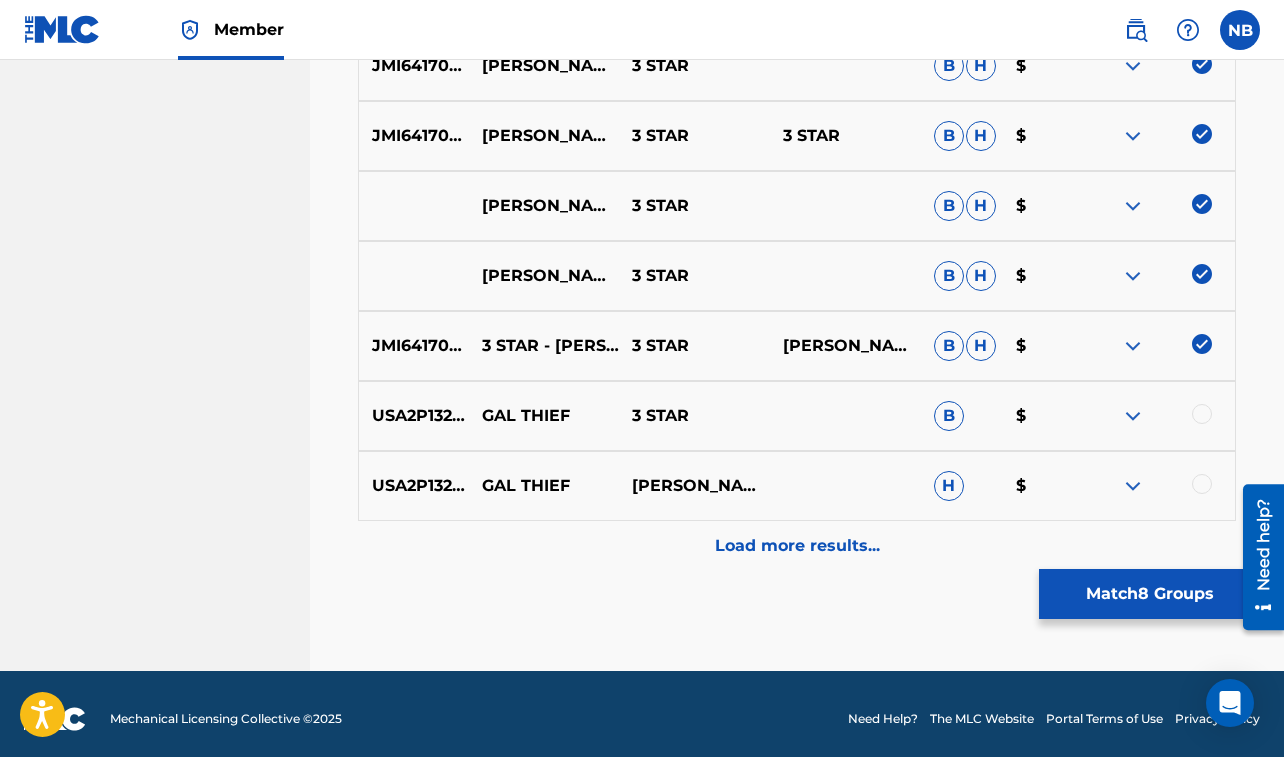 scroll, scrollTop: 1119, scrollLeft: 0, axis: vertical 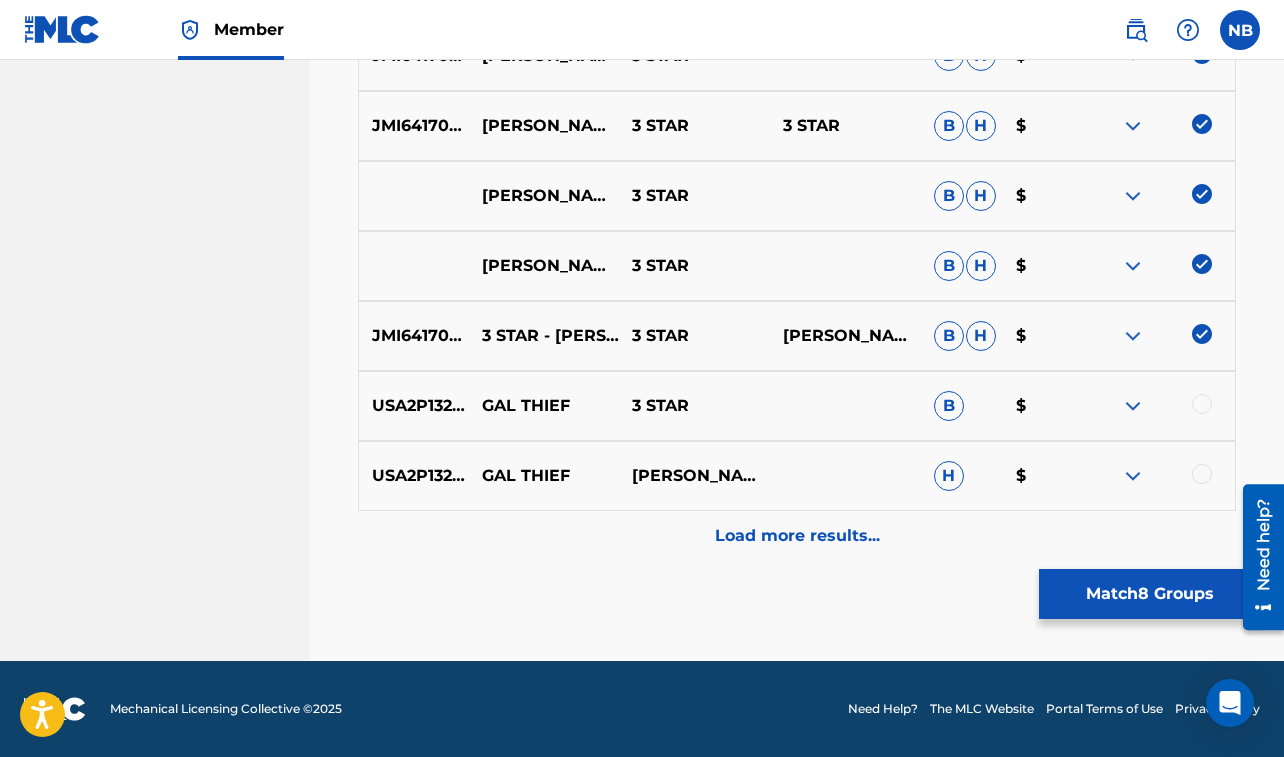 click on "Load more results..." at bounding box center [797, 536] 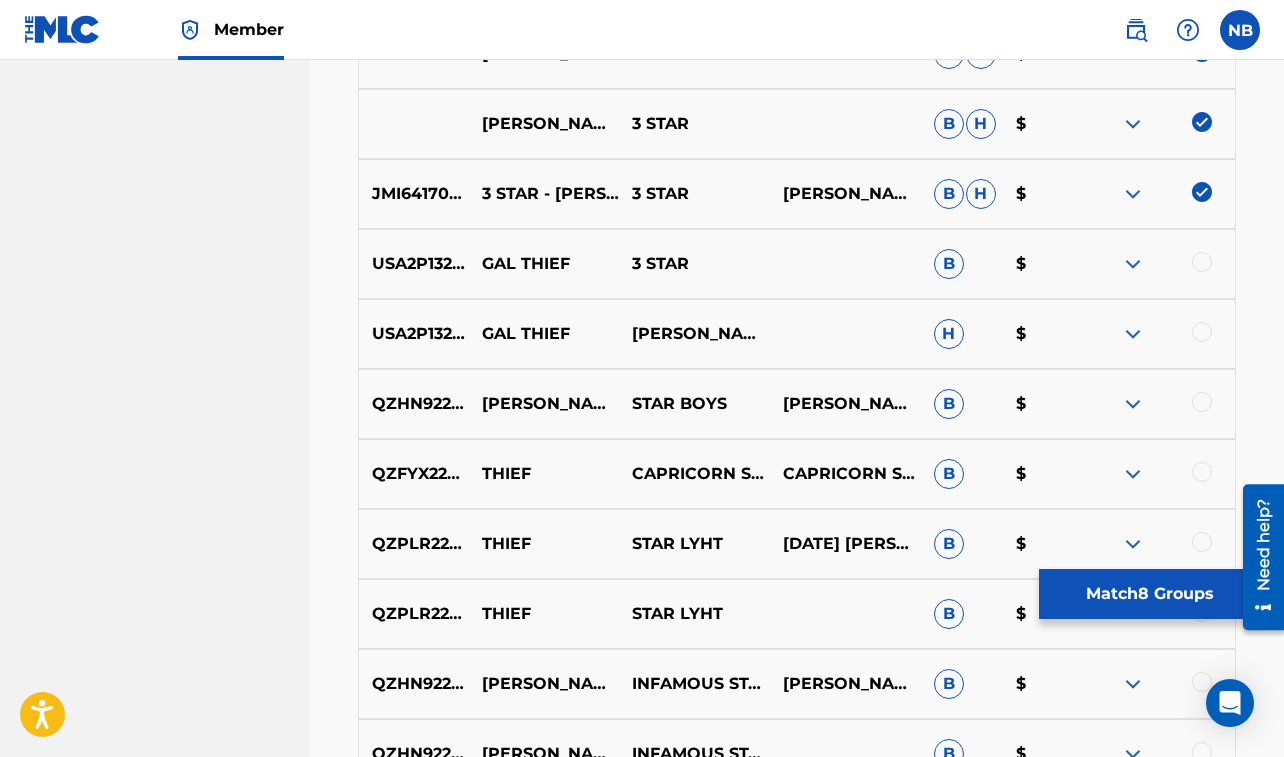 scroll, scrollTop: 1294, scrollLeft: 0, axis: vertical 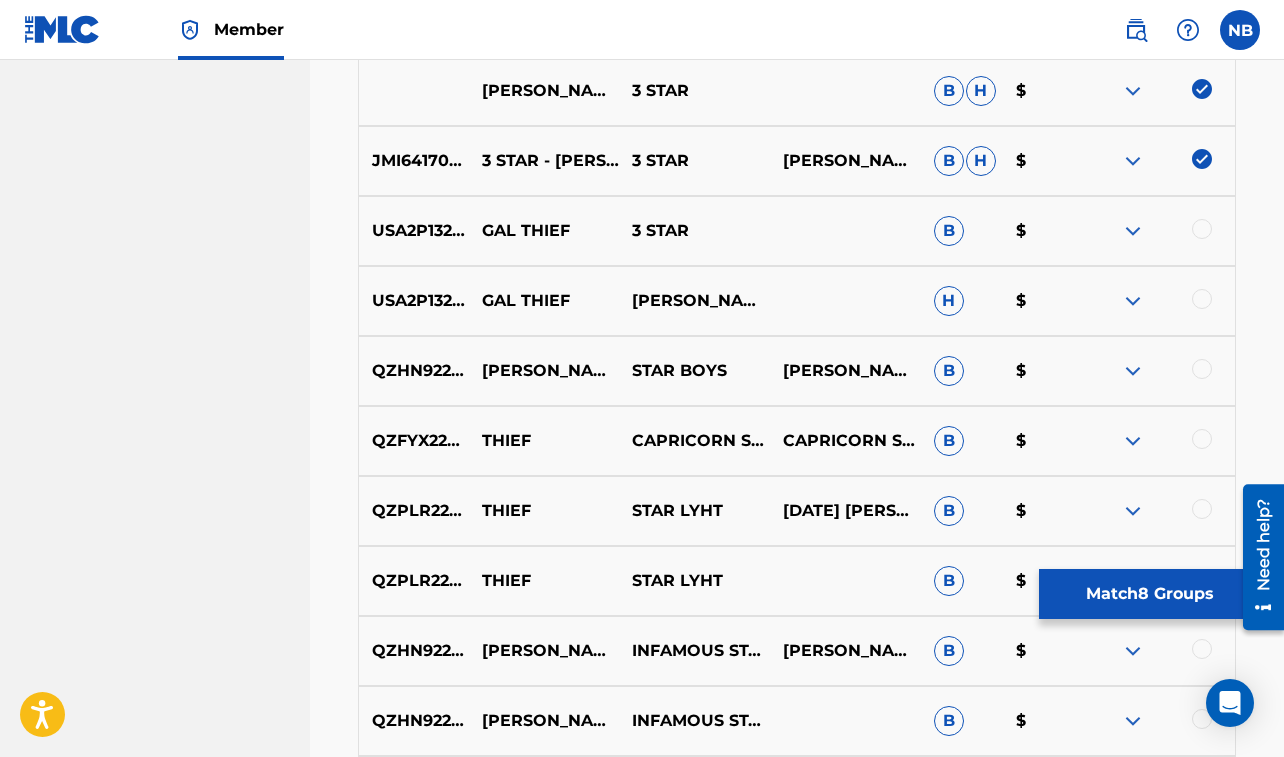 click on "Match  8 Groups" at bounding box center (1149, 594) 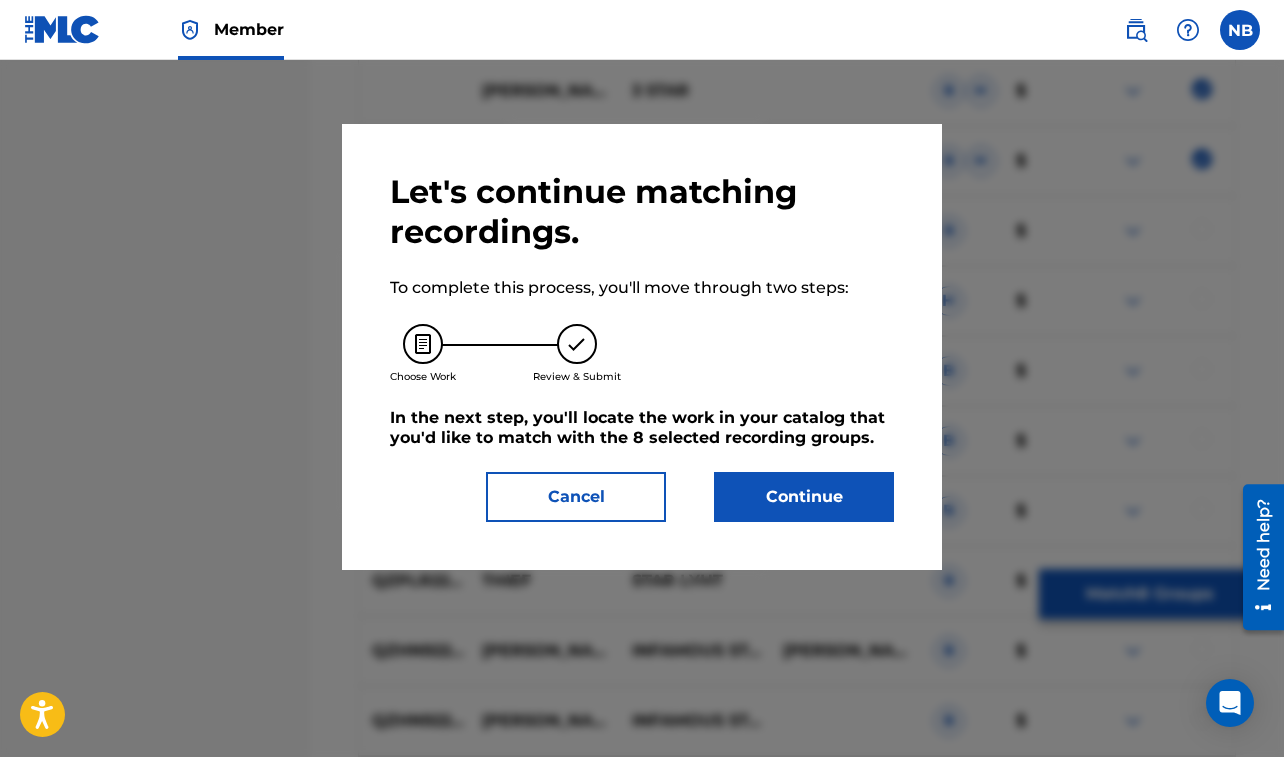 click on "Continue" at bounding box center (804, 497) 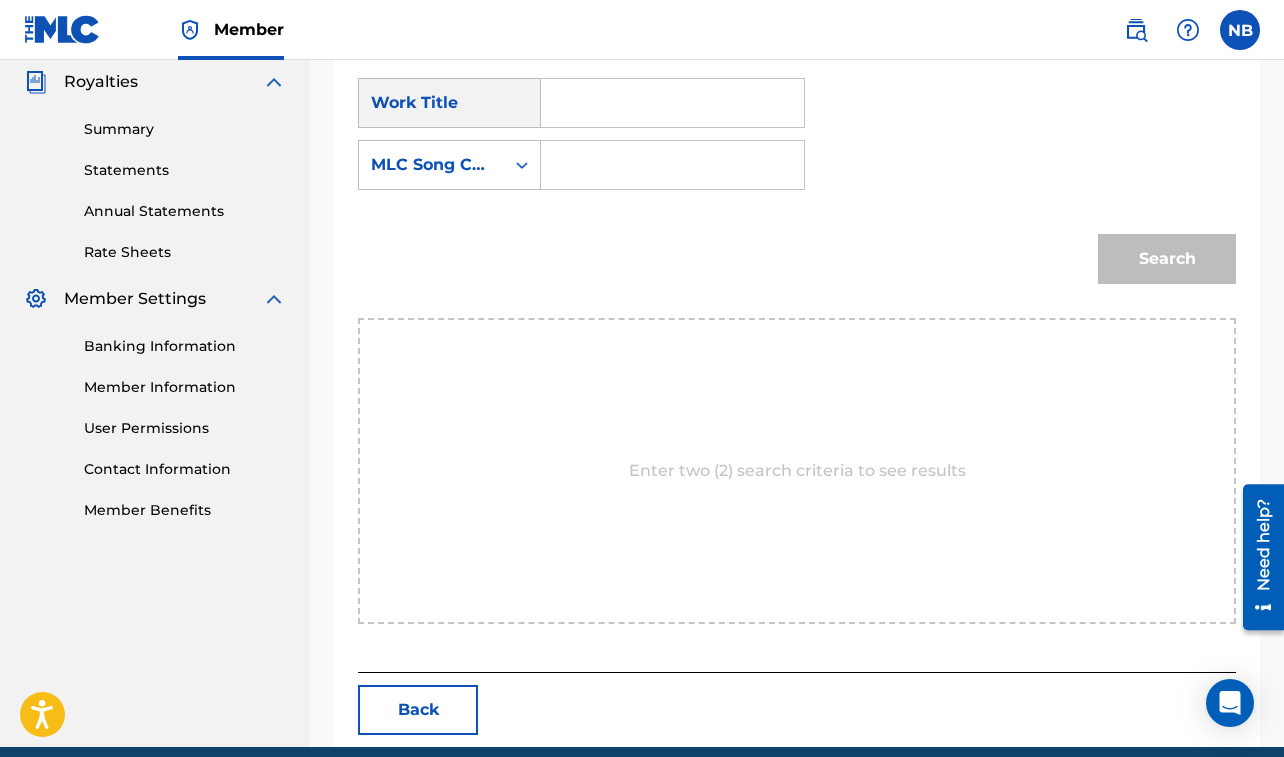 scroll, scrollTop: 623, scrollLeft: 0, axis: vertical 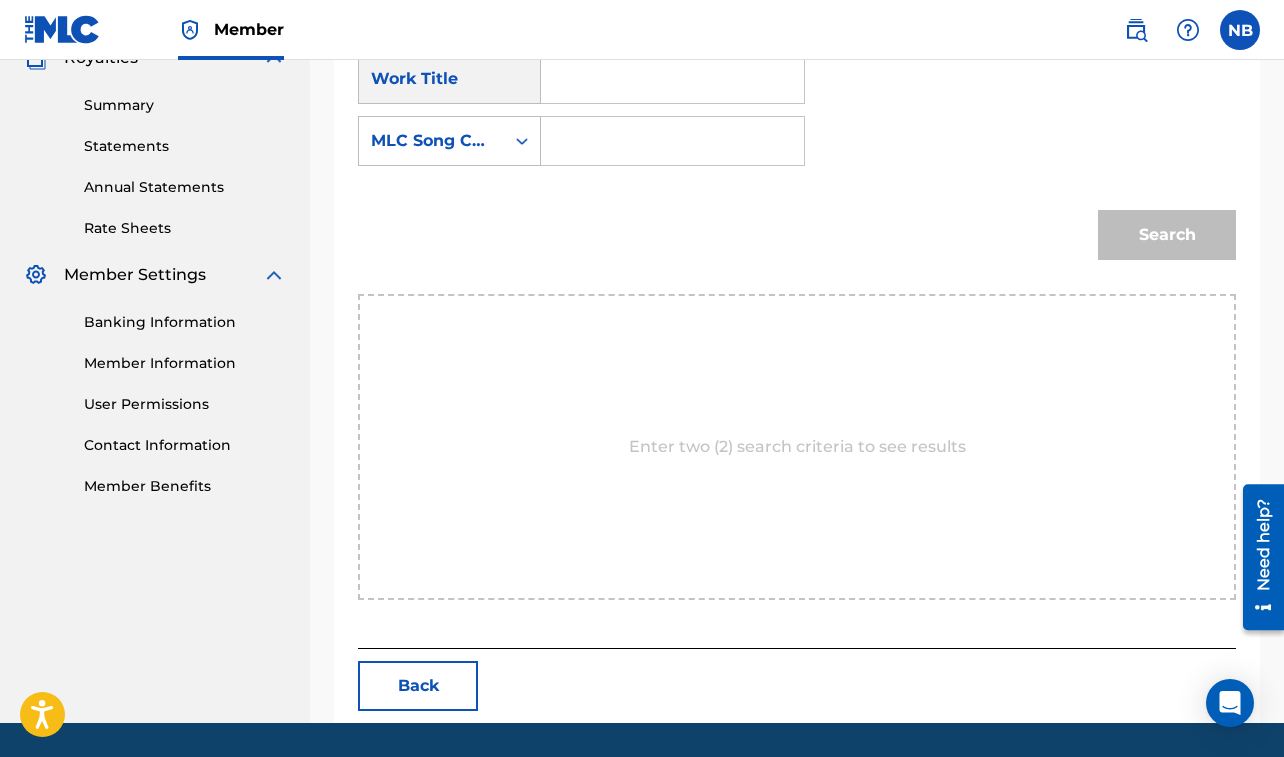 click at bounding box center (672, 79) 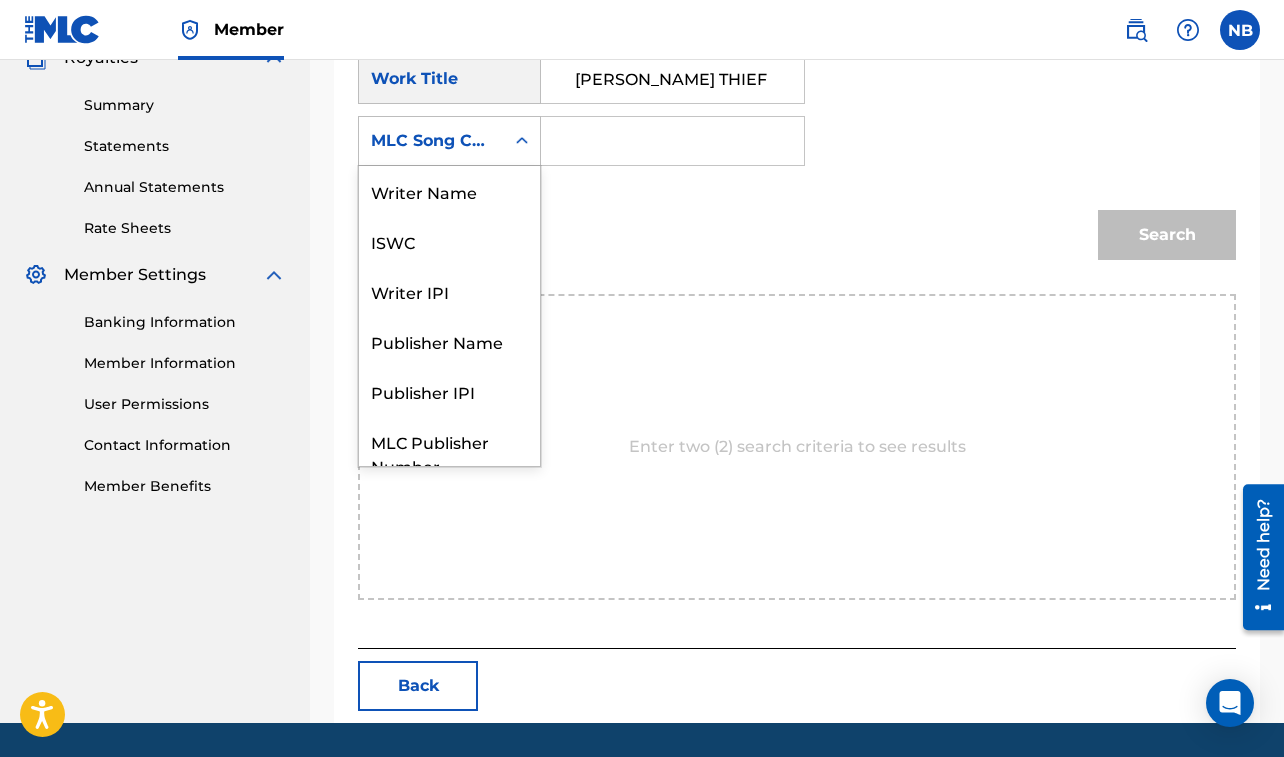 drag, startPoint x: 864, startPoint y: 88, endPoint x: 870, endPoint y: 106, distance: 18.973665 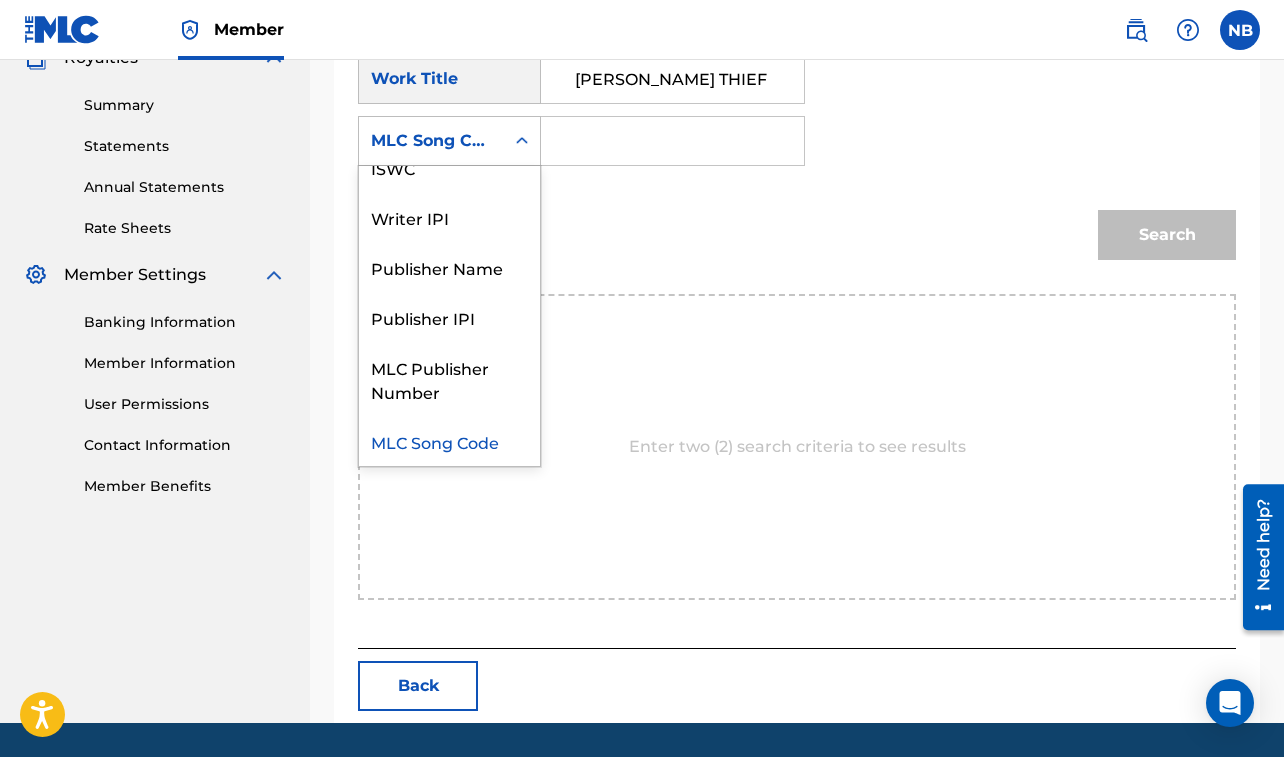 scroll, scrollTop: 0, scrollLeft: 0, axis: both 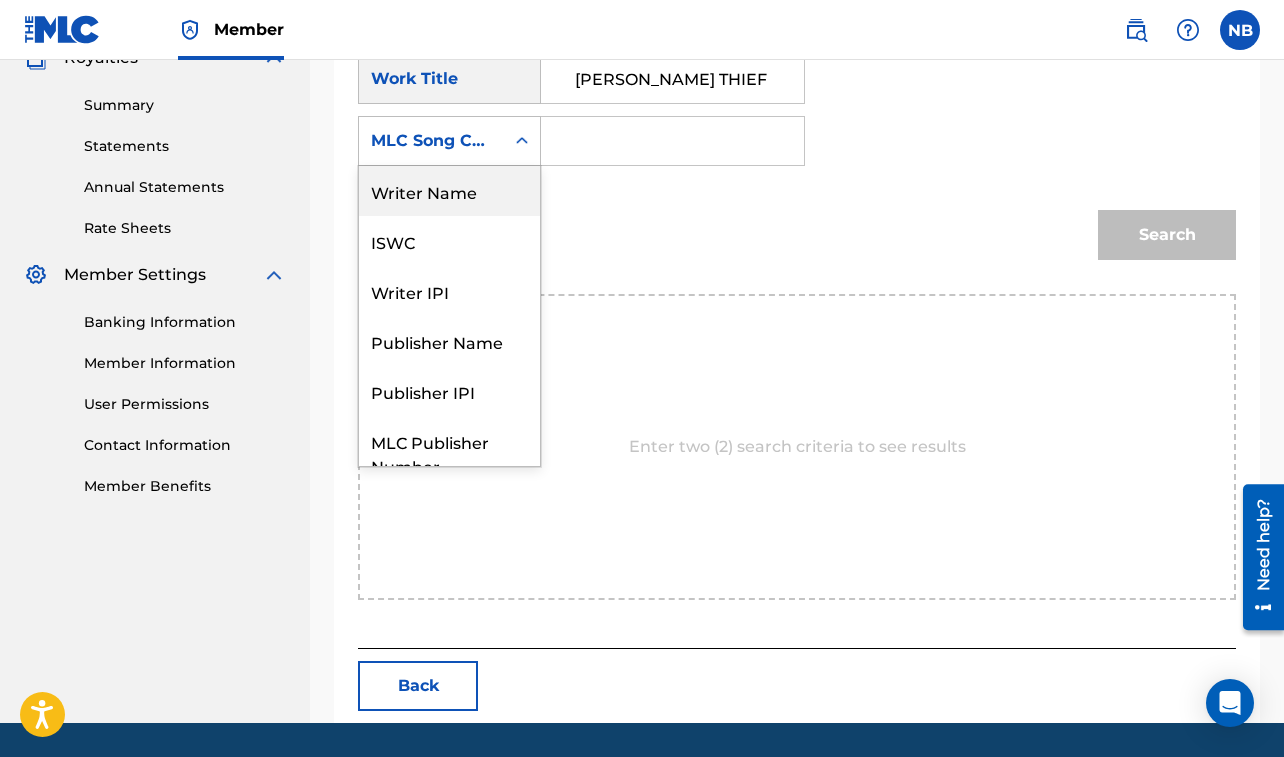 click on "Writer Name" at bounding box center [449, 191] 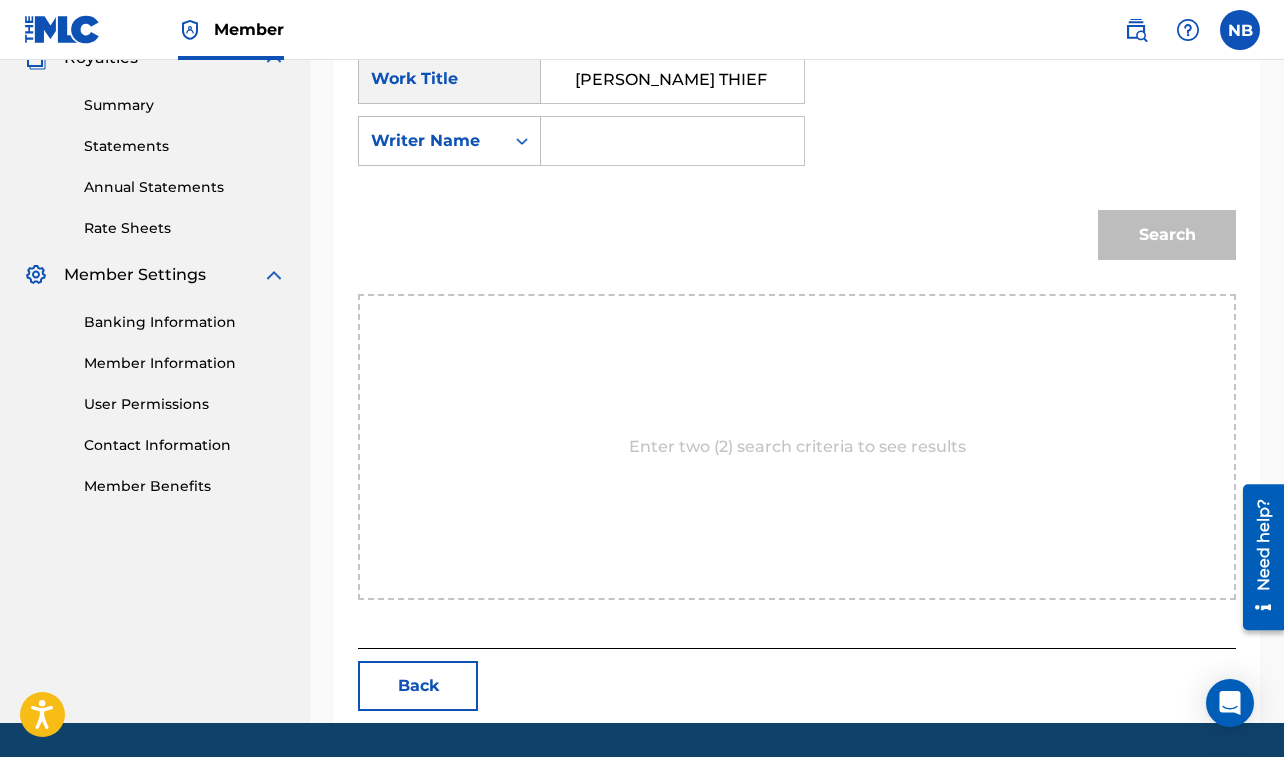 click at bounding box center (672, 141) 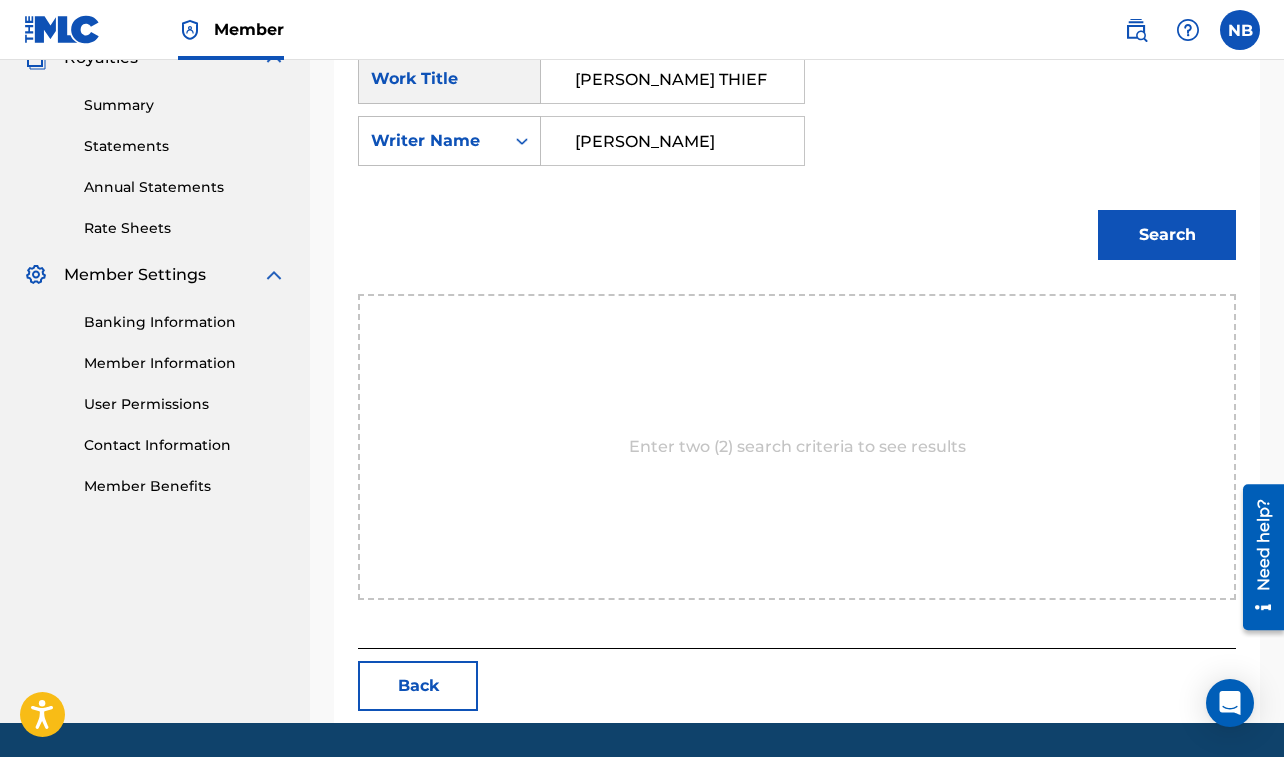 click on "Search" at bounding box center (1167, 235) 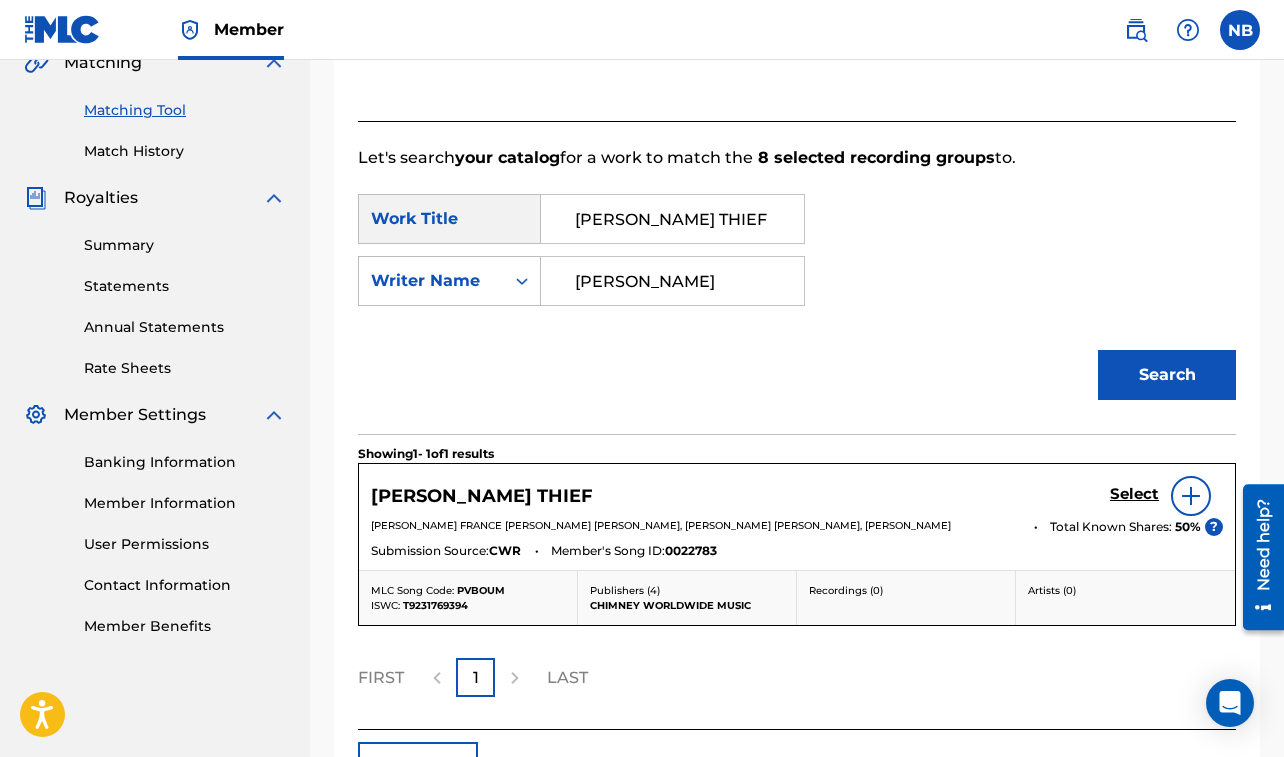 scroll, scrollTop: 564, scrollLeft: 0, axis: vertical 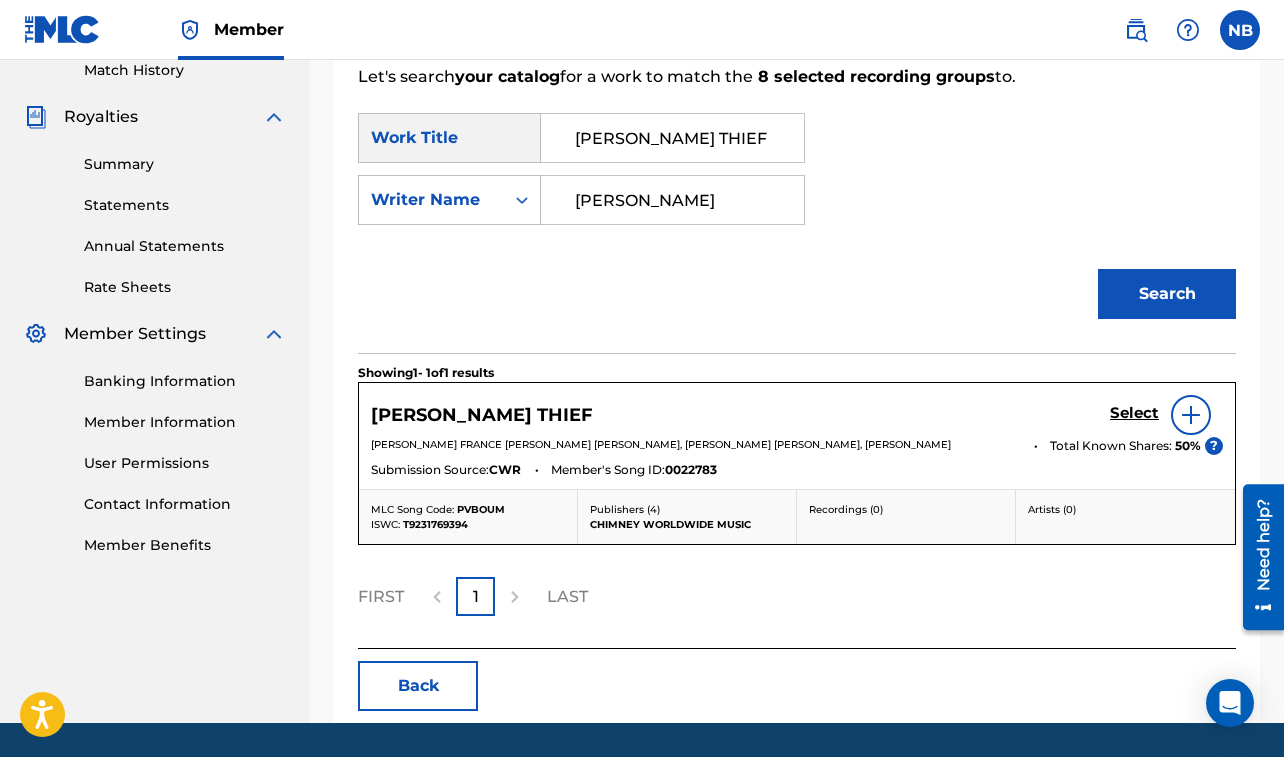 click on "Select" at bounding box center [1134, 413] 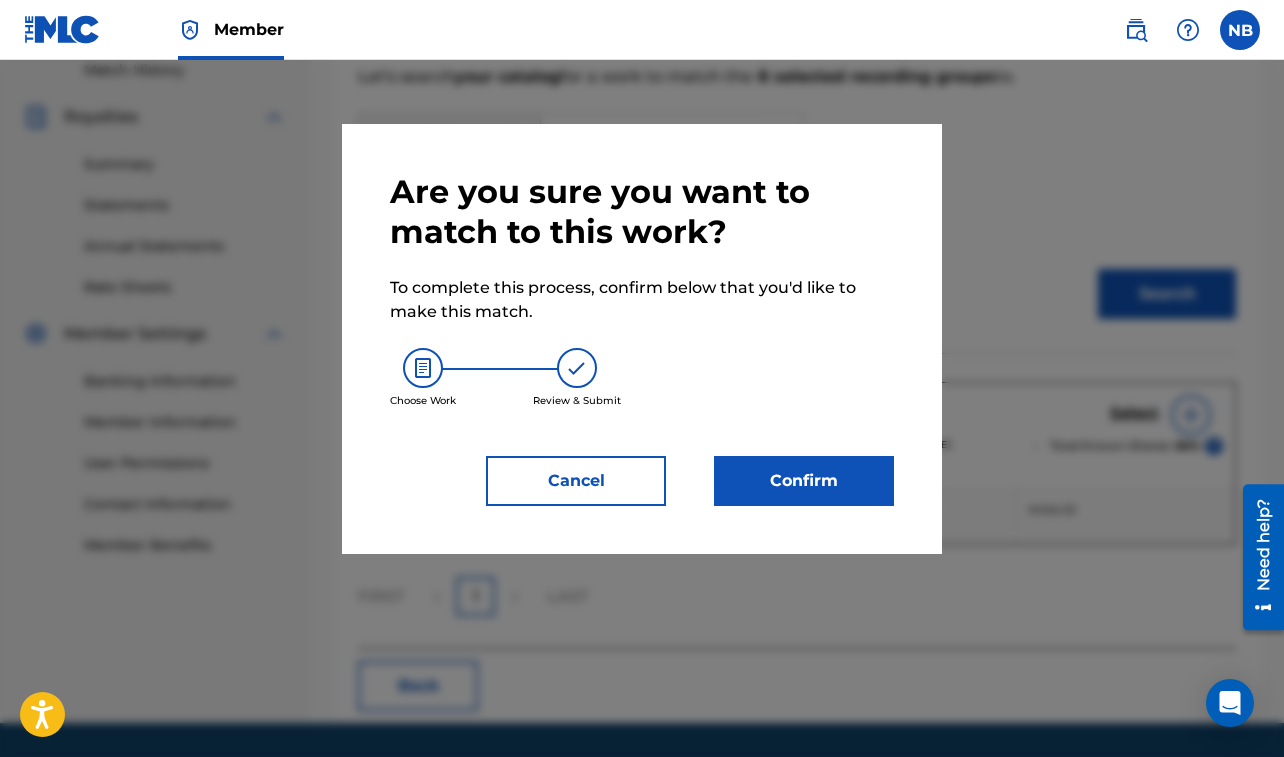 click on "Confirm" at bounding box center [804, 481] 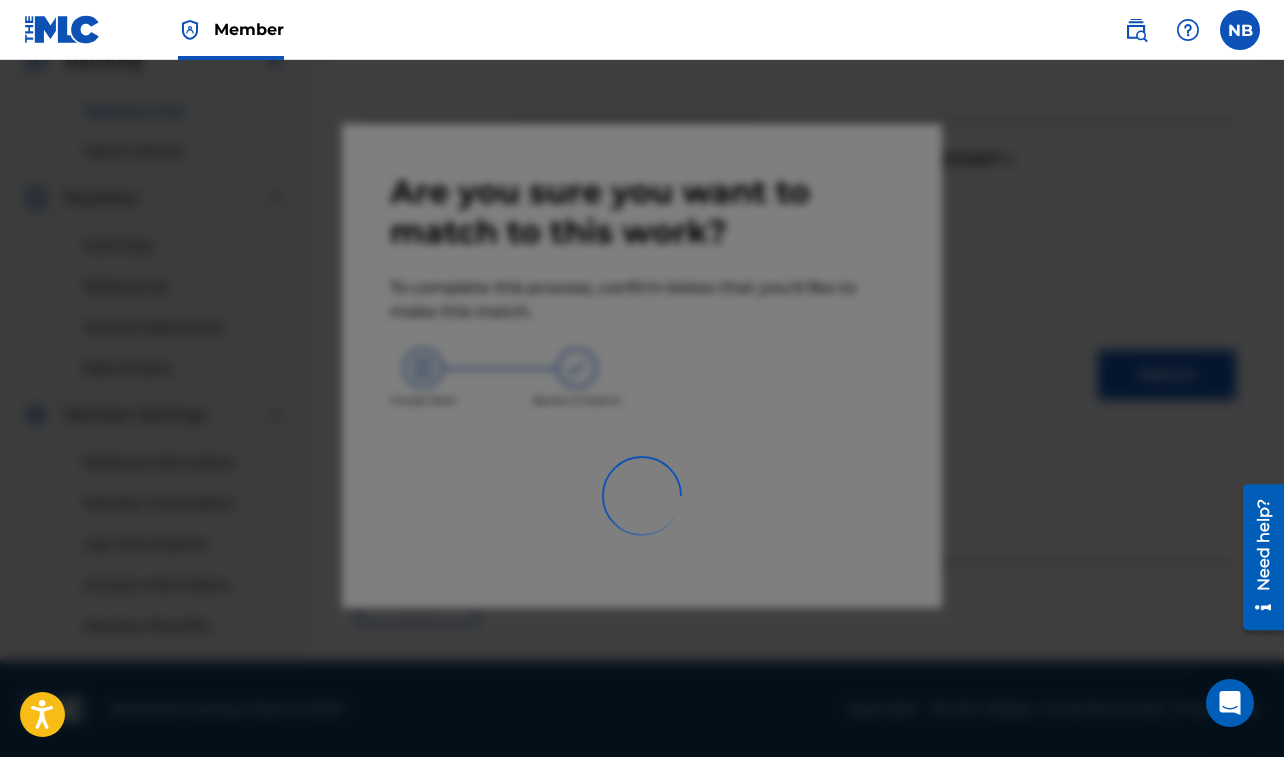 scroll, scrollTop: 483, scrollLeft: 0, axis: vertical 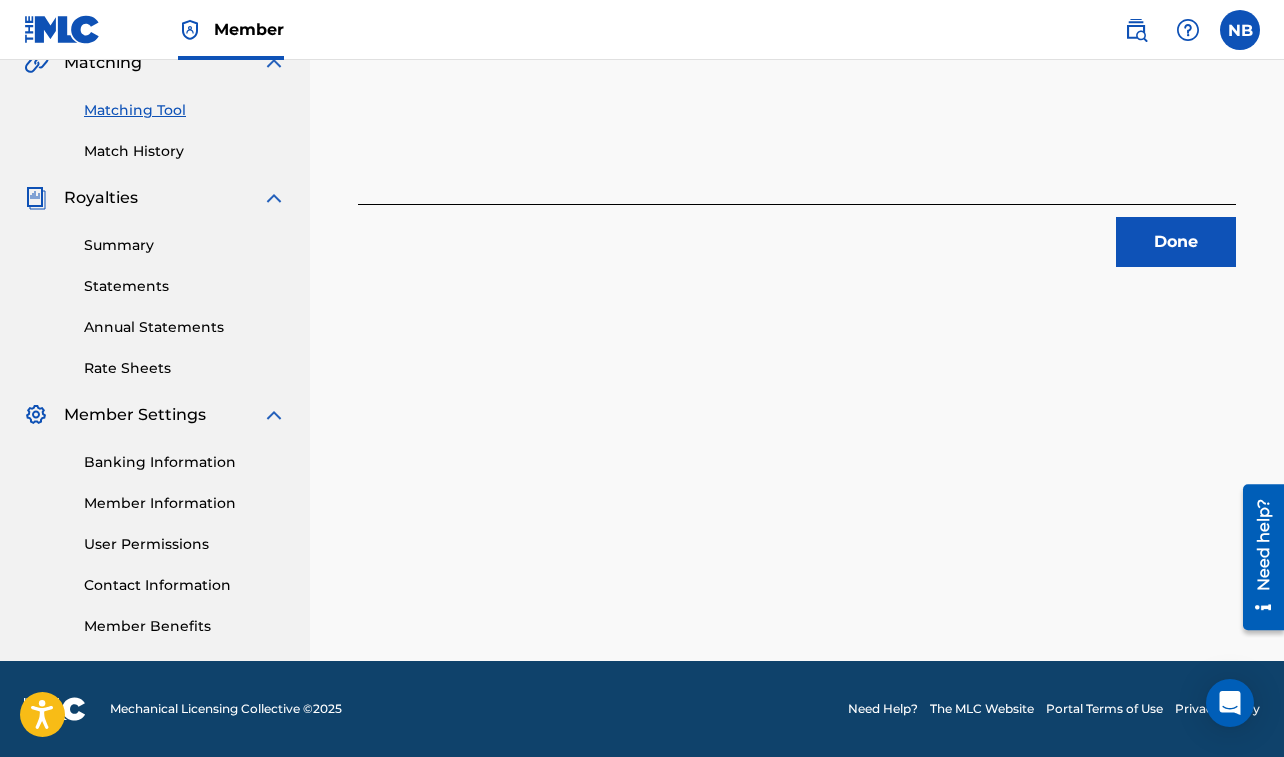click on "Done" at bounding box center (1176, 242) 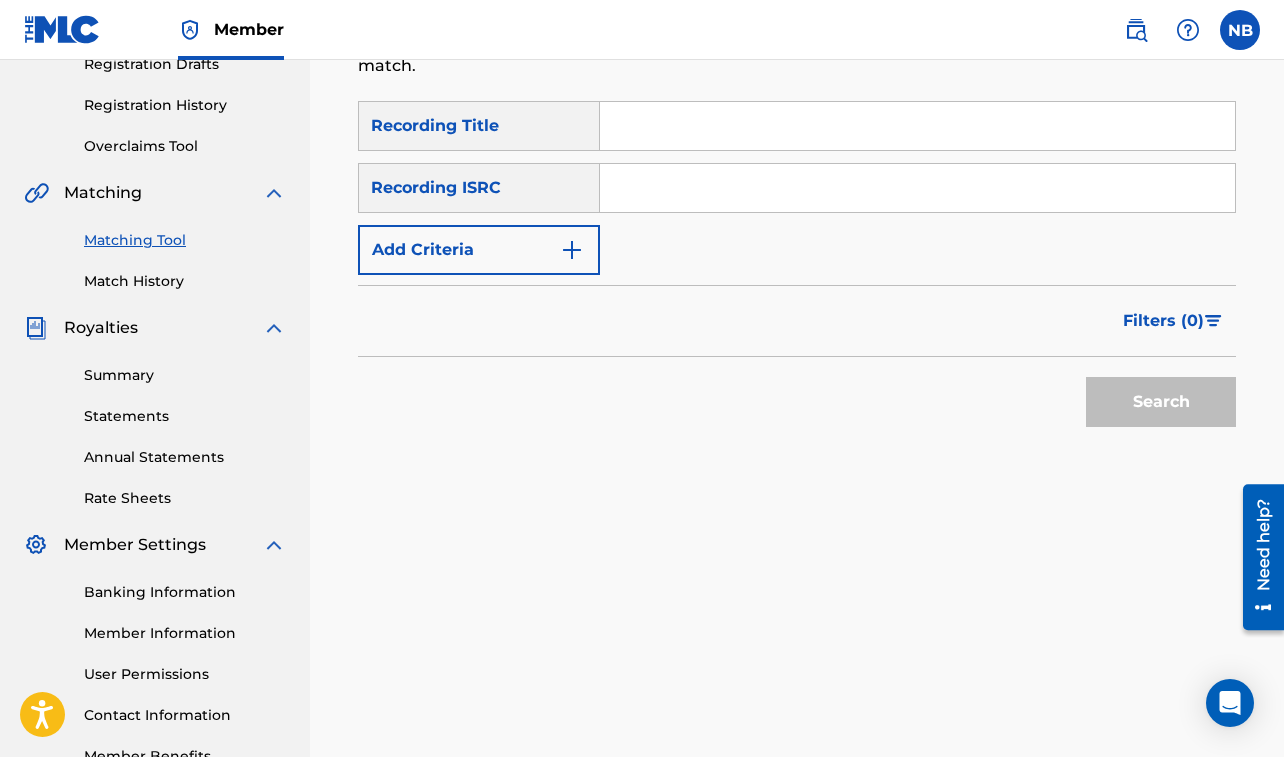 scroll, scrollTop: 319, scrollLeft: 0, axis: vertical 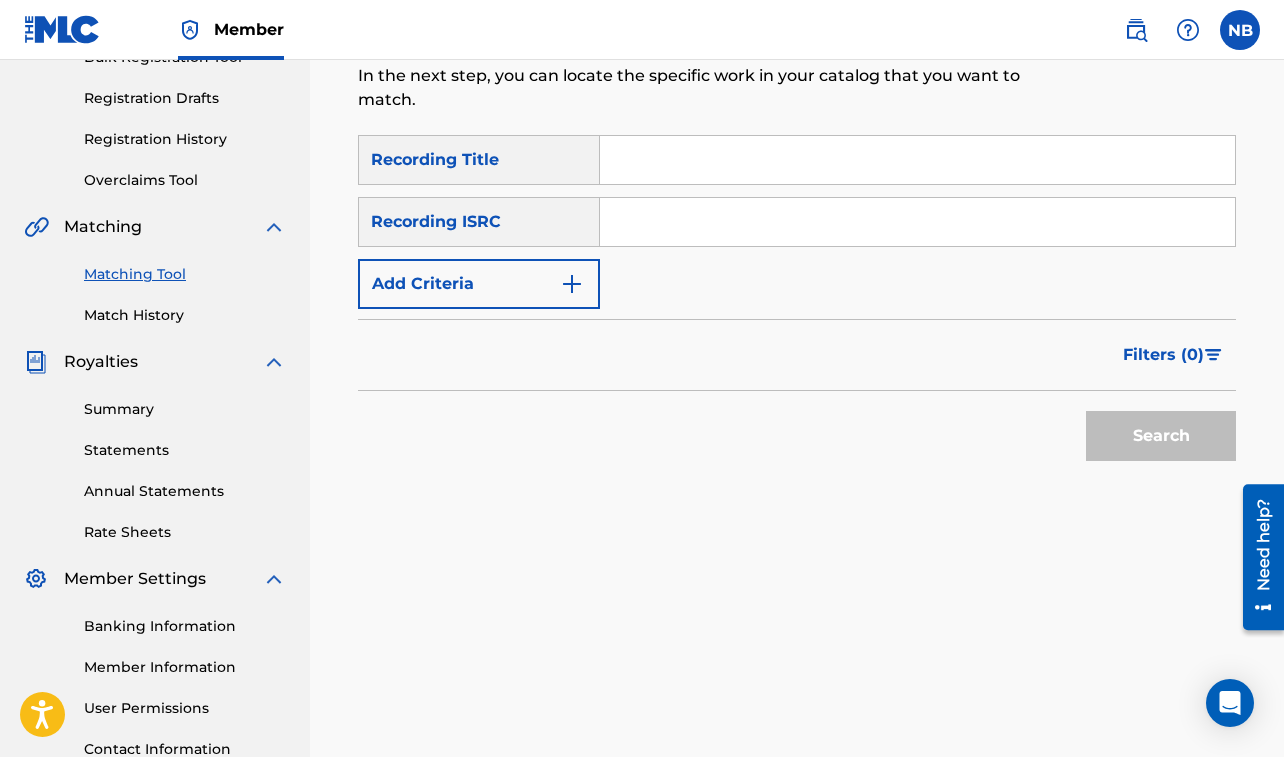 click at bounding box center (917, 160) 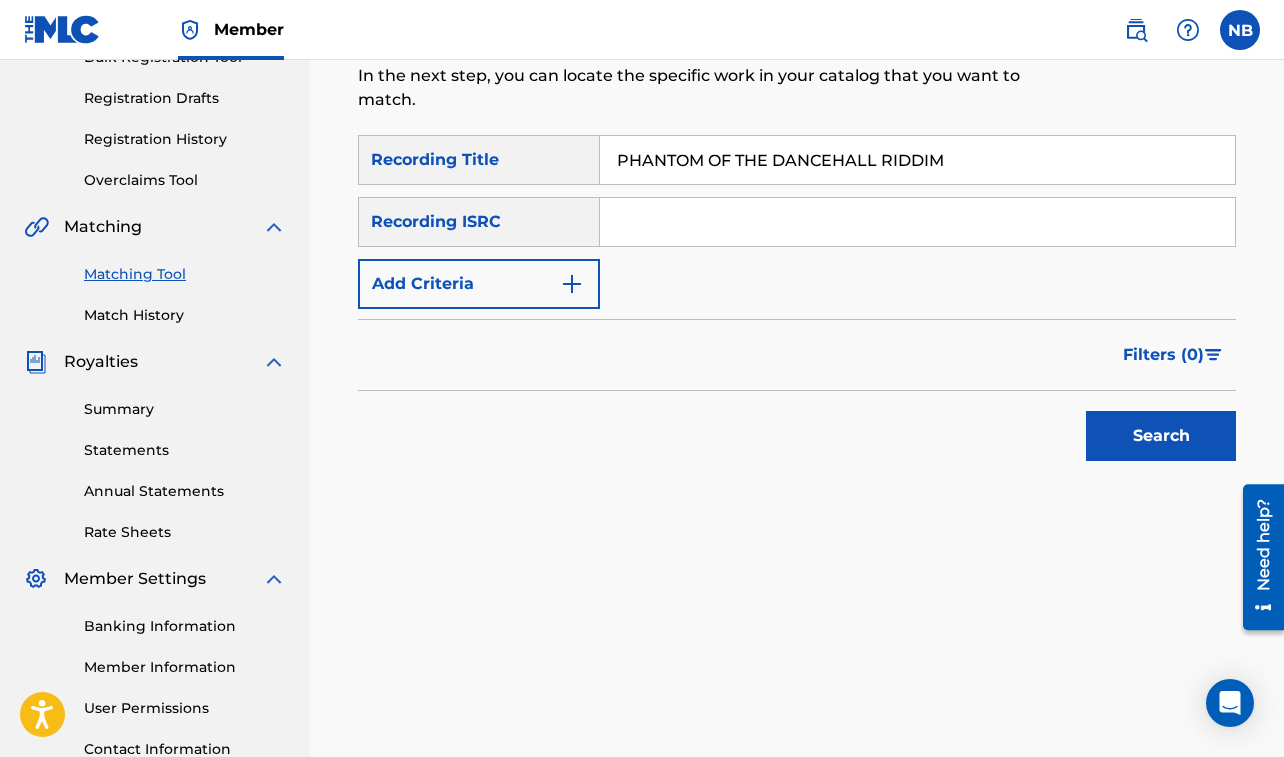 click on "Add Criteria" at bounding box center [479, 284] 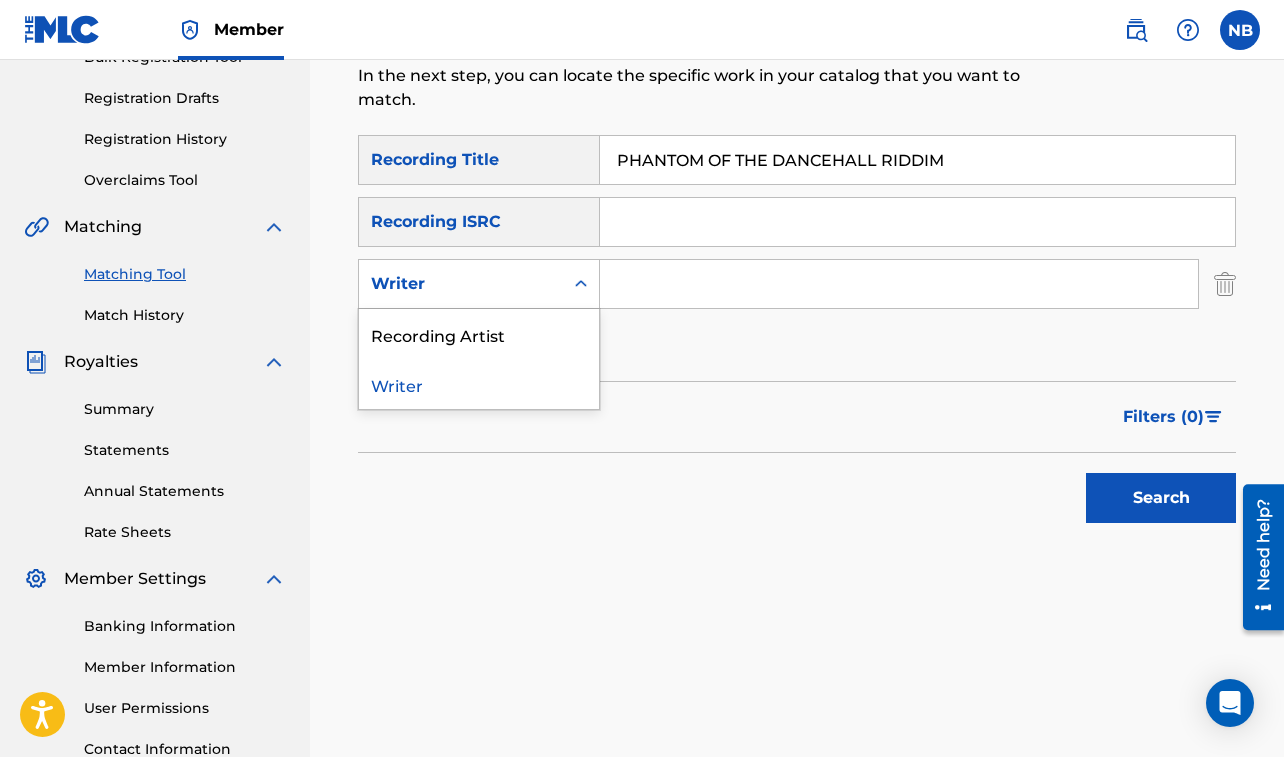 click on "Writer" at bounding box center (461, 284) 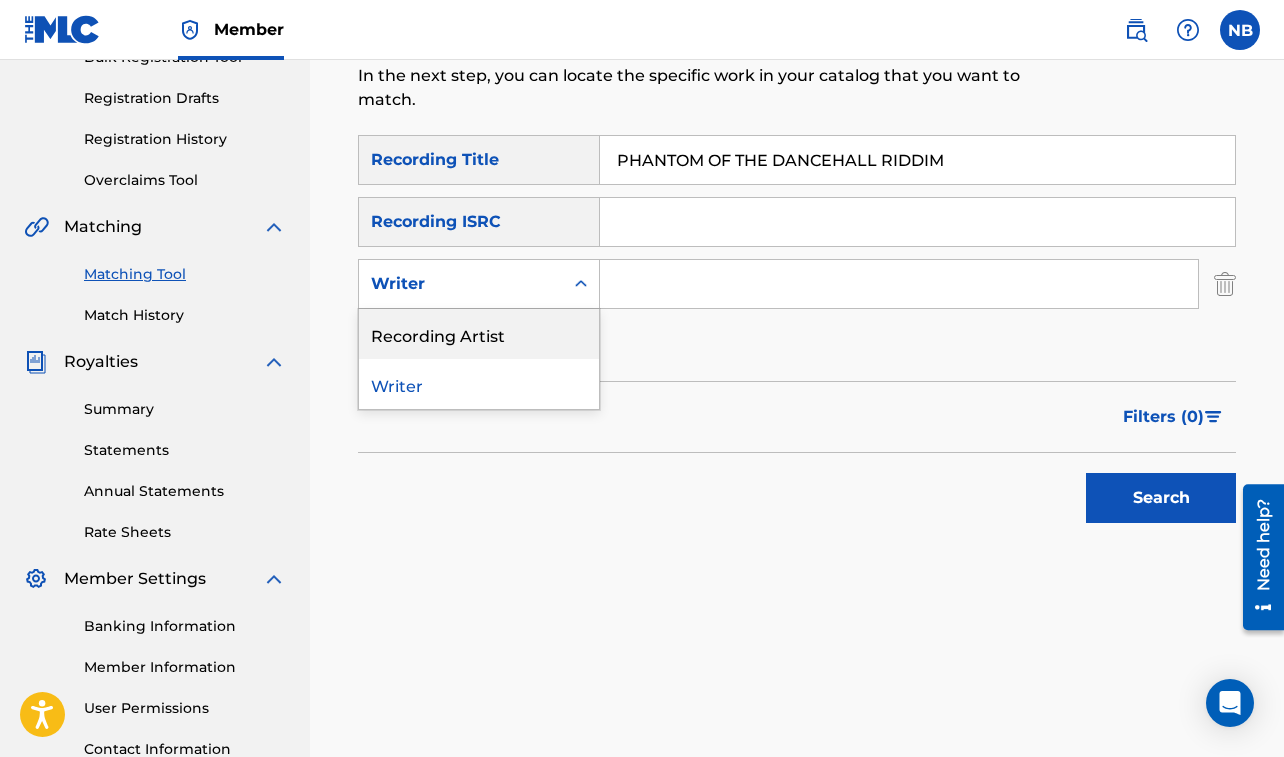 click on "Recording Artist" at bounding box center (479, 334) 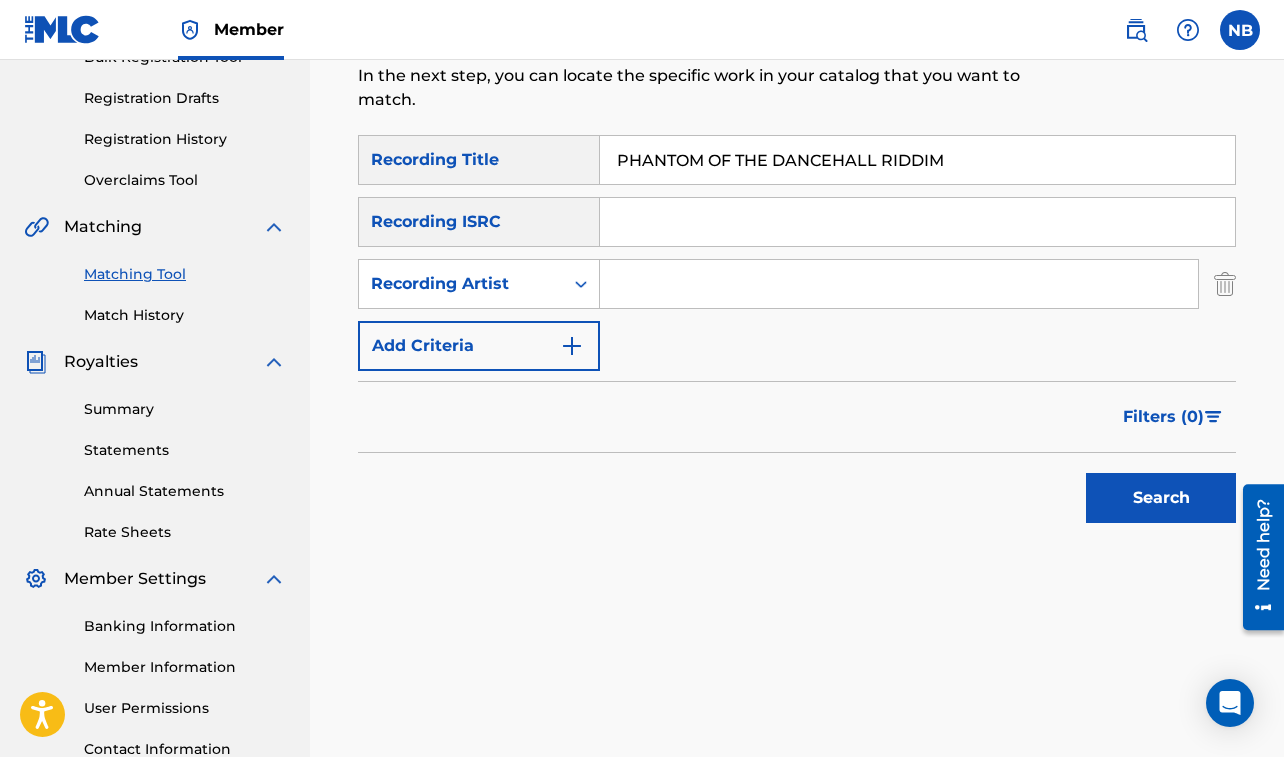 click at bounding box center (899, 284) 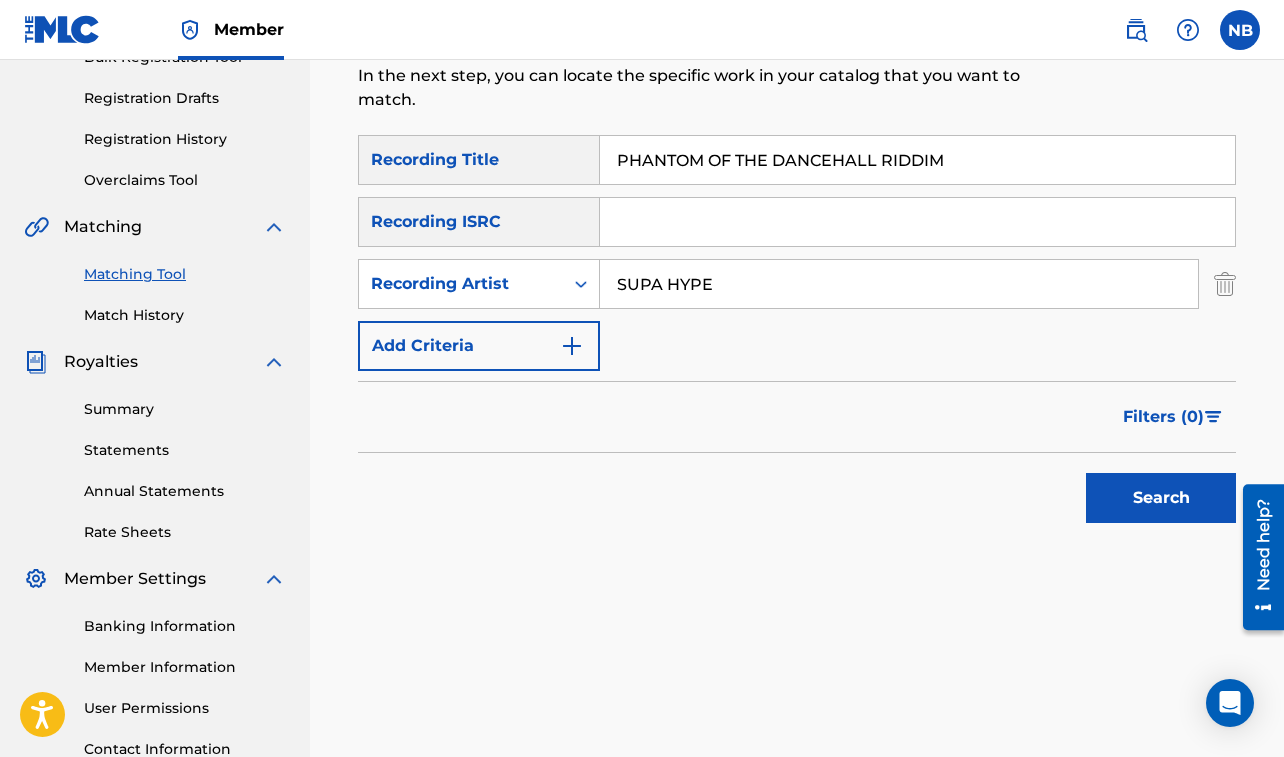 click on "Search" at bounding box center (1161, 498) 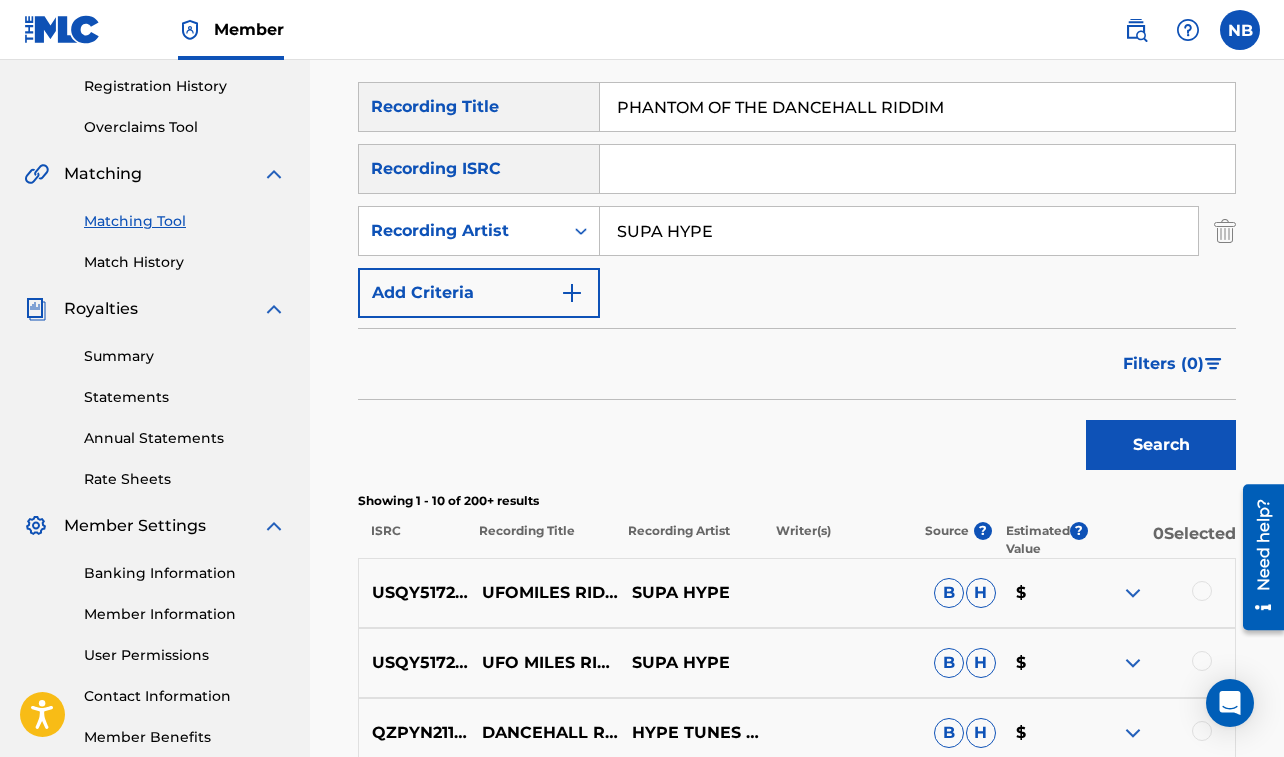 scroll, scrollTop: 352, scrollLeft: 0, axis: vertical 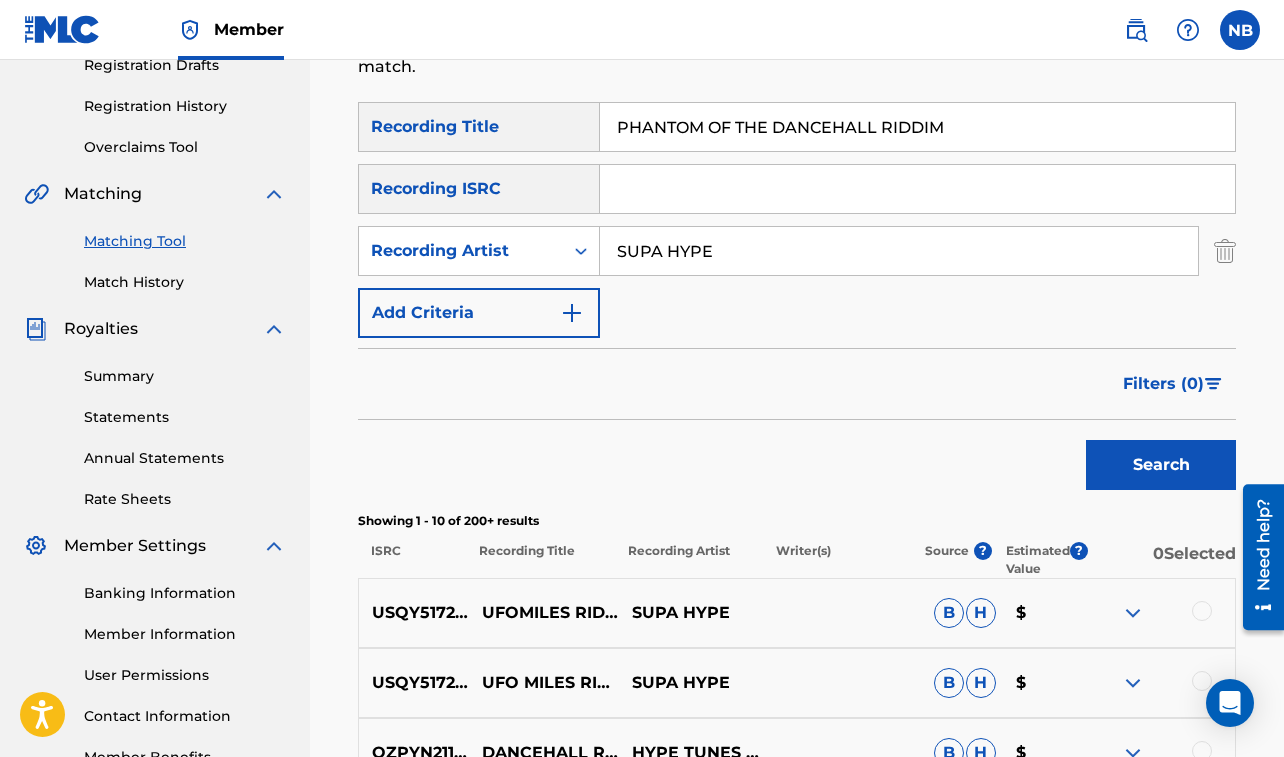 click on "SUPA HYPE" at bounding box center [899, 251] 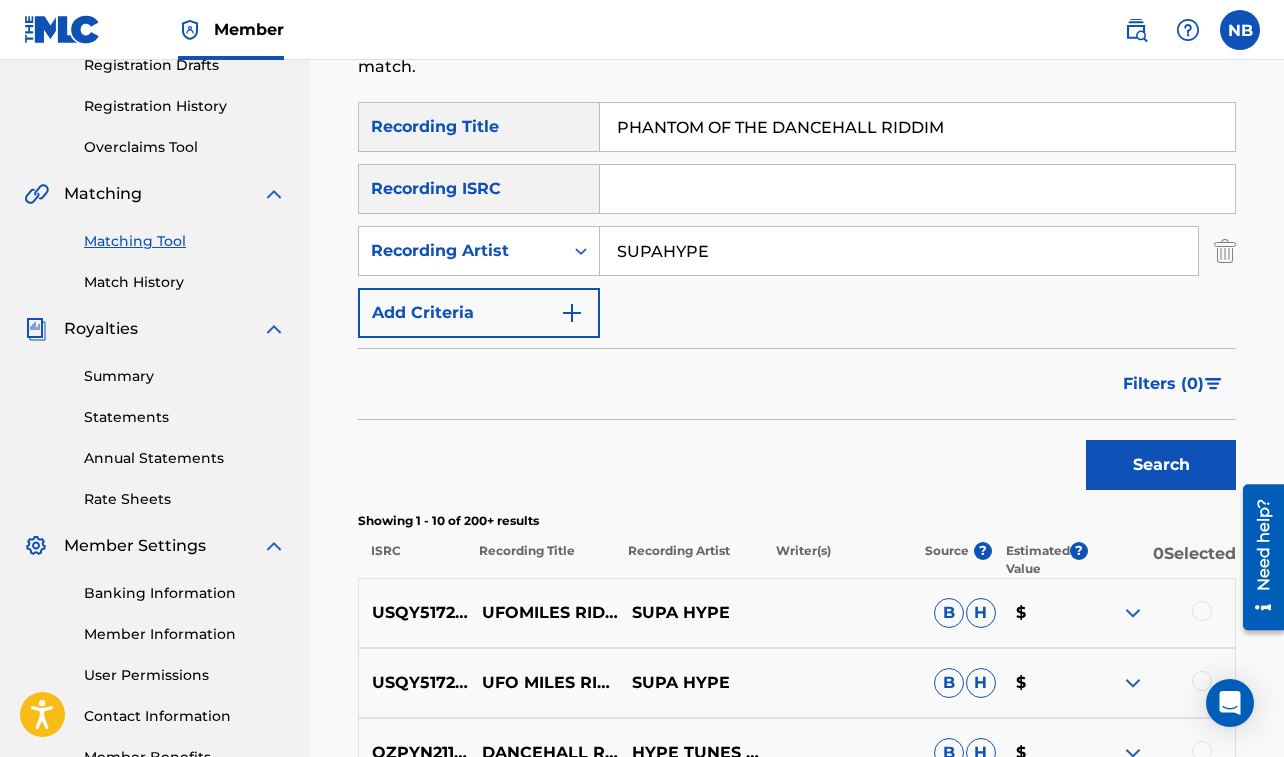 click on "Search" at bounding box center (1161, 465) 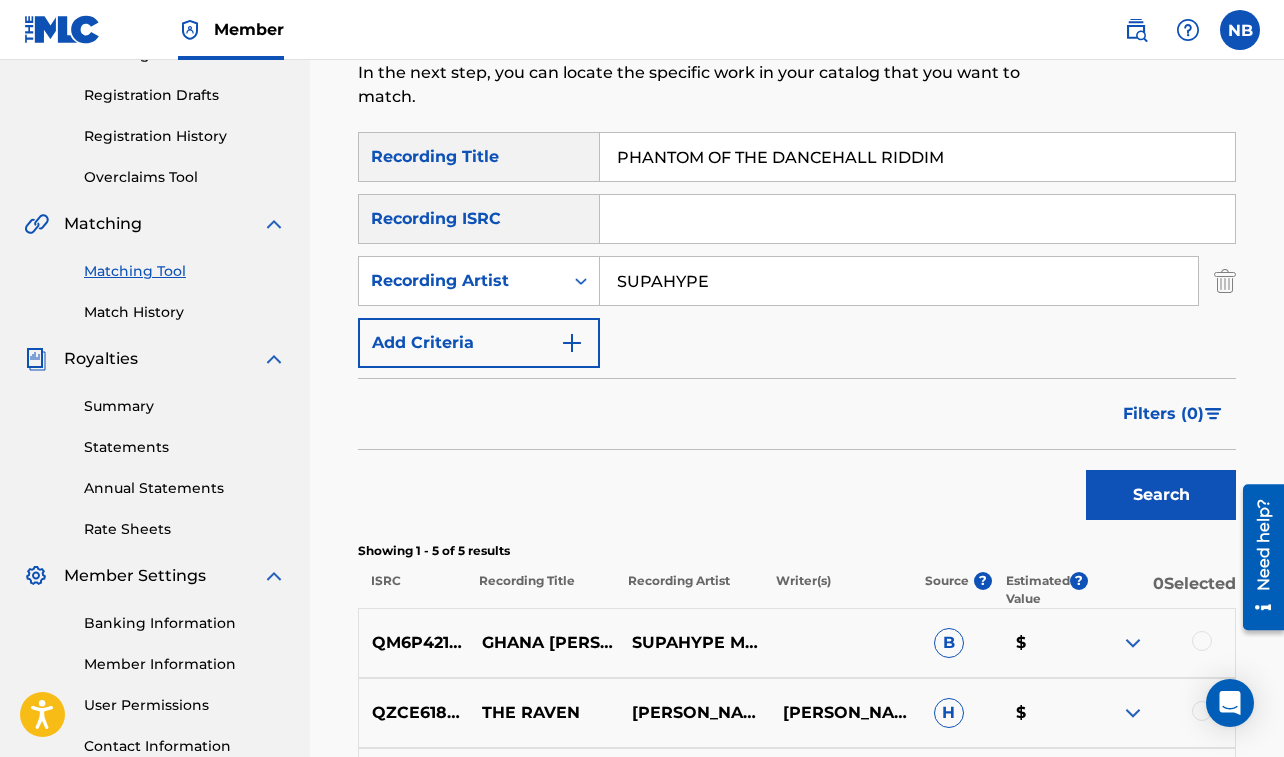 scroll, scrollTop: 303, scrollLeft: 0, axis: vertical 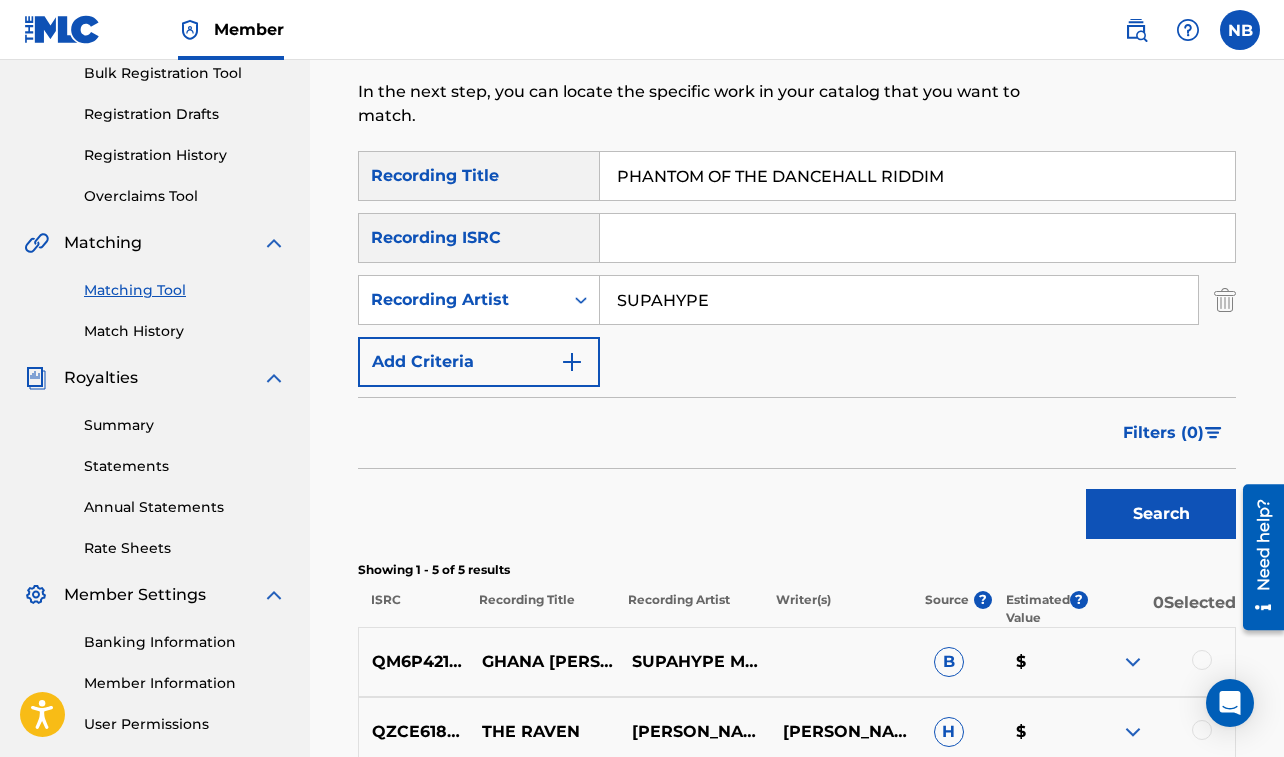 drag, startPoint x: 619, startPoint y: 180, endPoint x: 1070, endPoint y: 179, distance: 451.0011 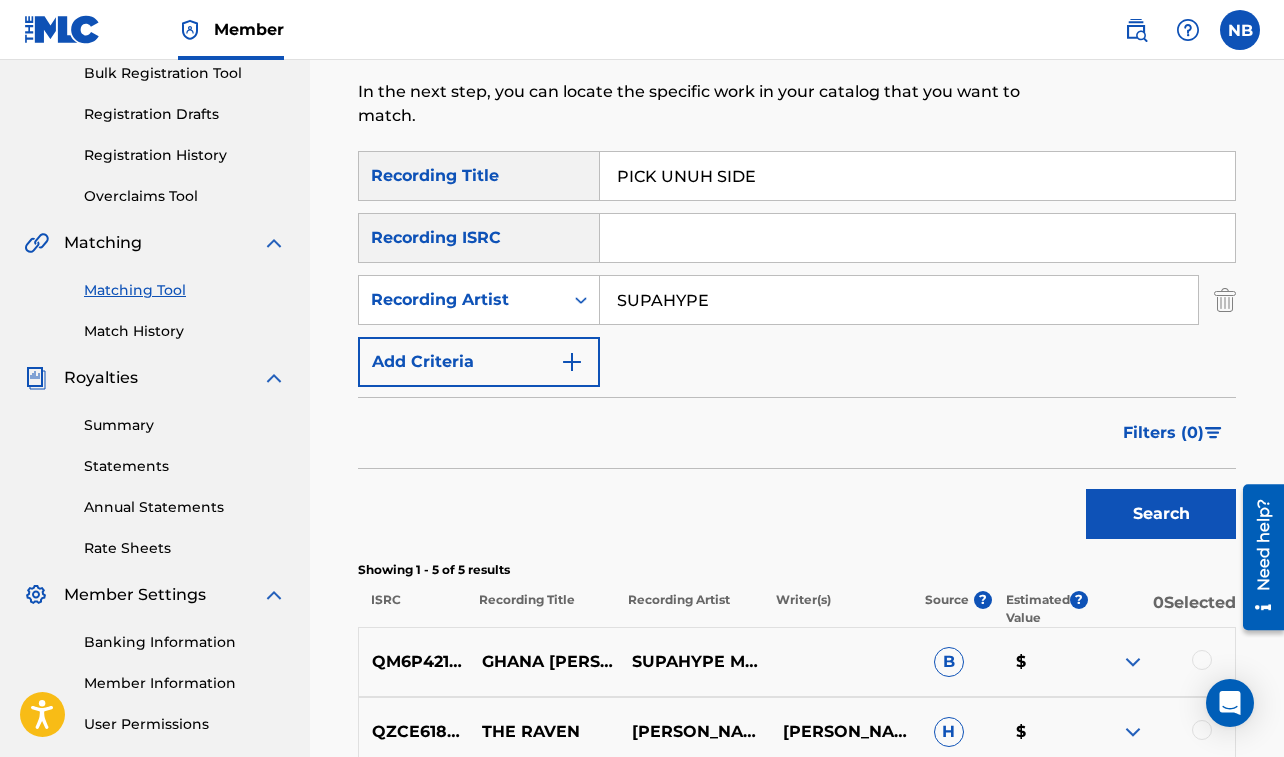 drag, startPoint x: 618, startPoint y: 305, endPoint x: 810, endPoint y: 328, distance: 193.3727 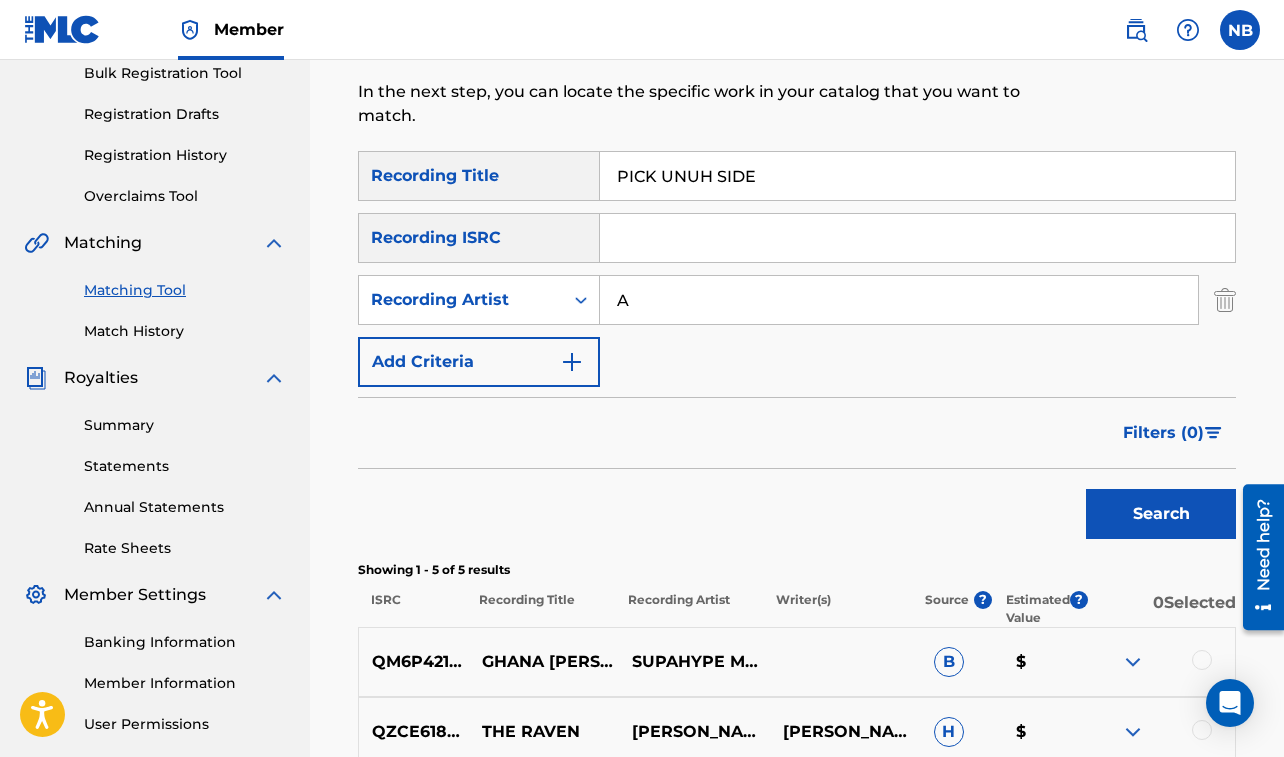 click on "A" at bounding box center (899, 300) 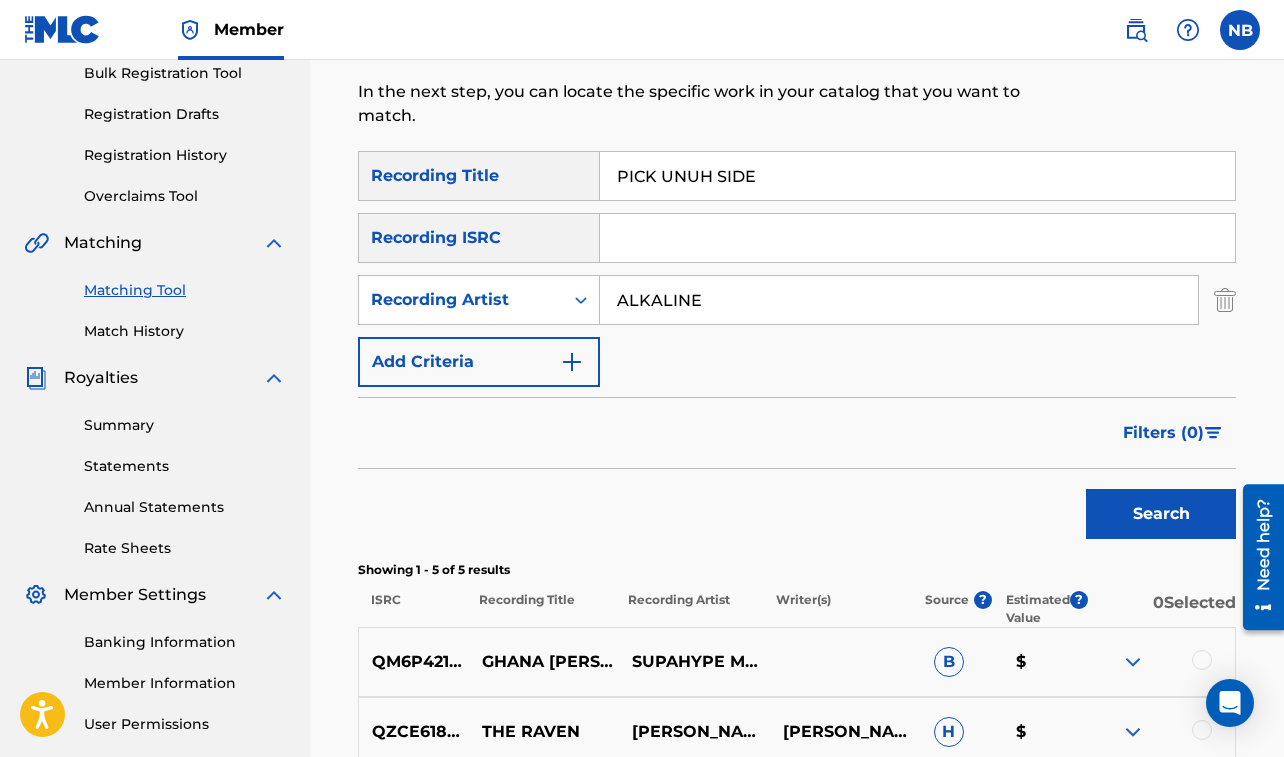 click on "Search" at bounding box center (1161, 514) 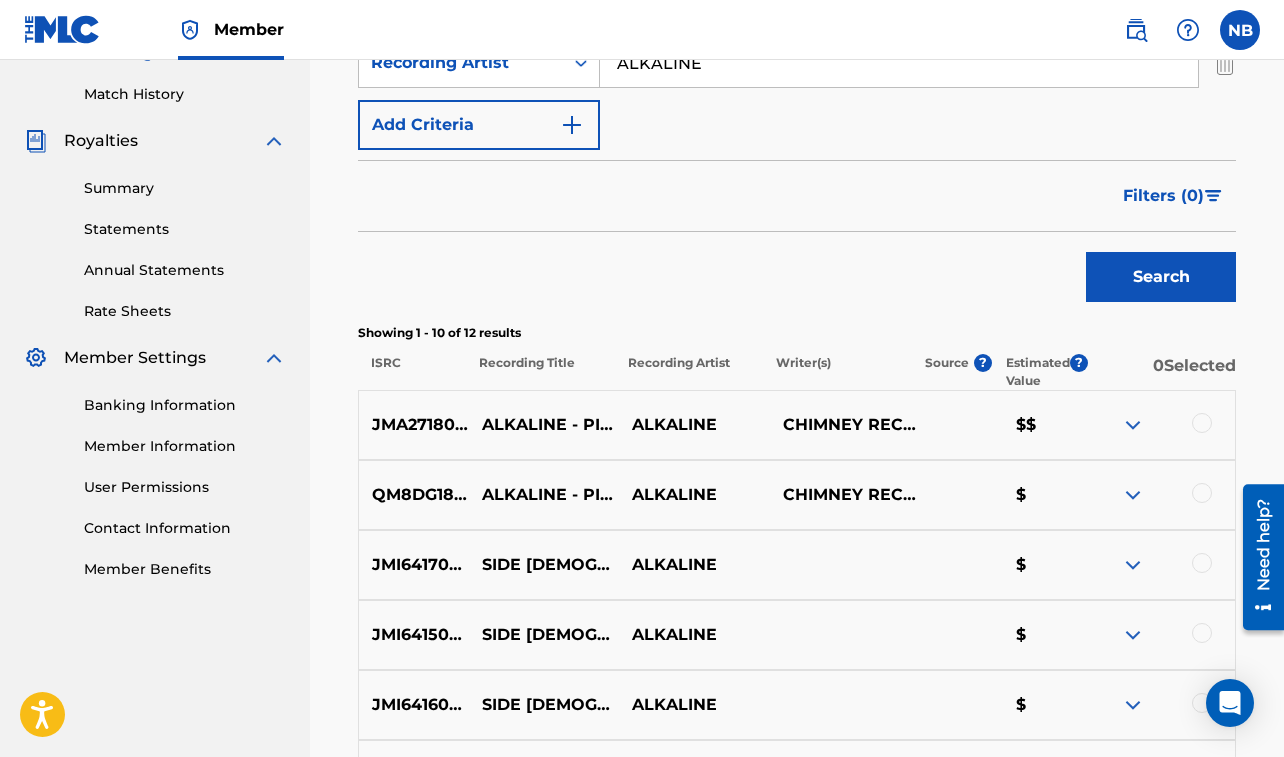 scroll, scrollTop: 541, scrollLeft: 0, axis: vertical 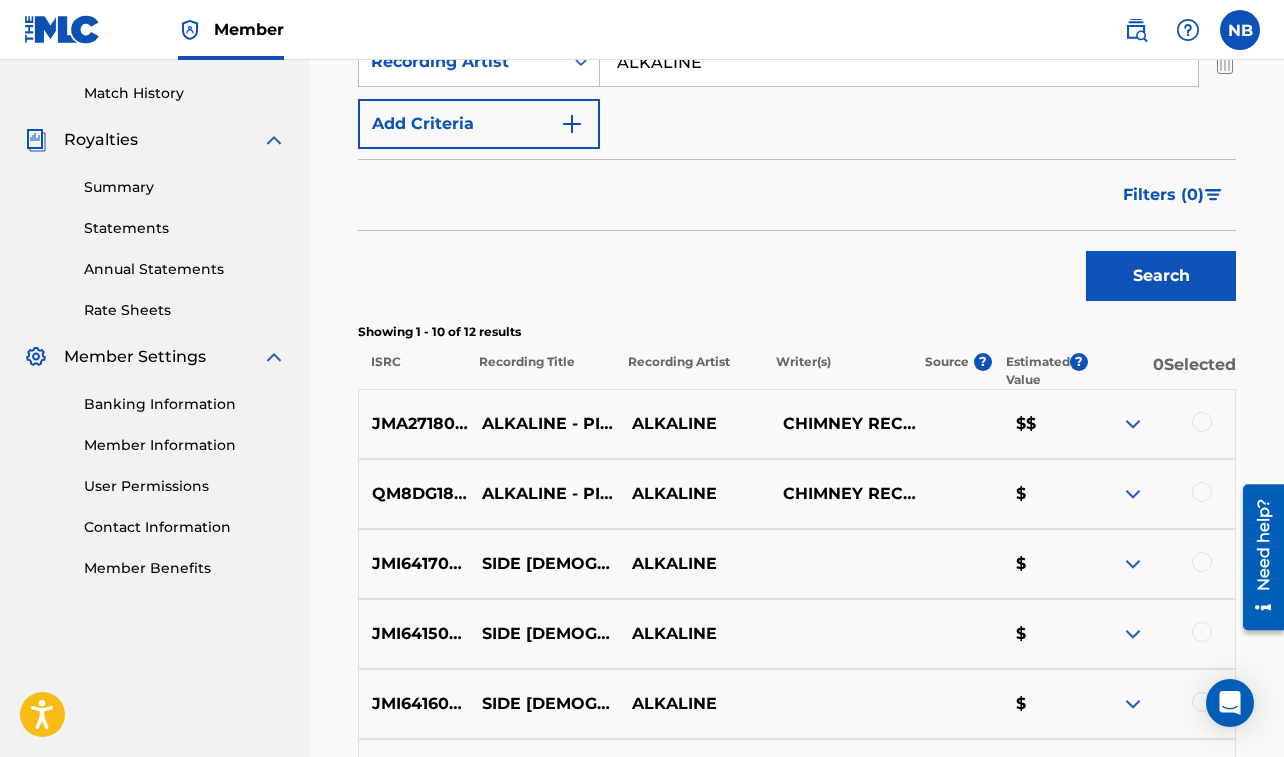 click at bounding box center (1202, 422) 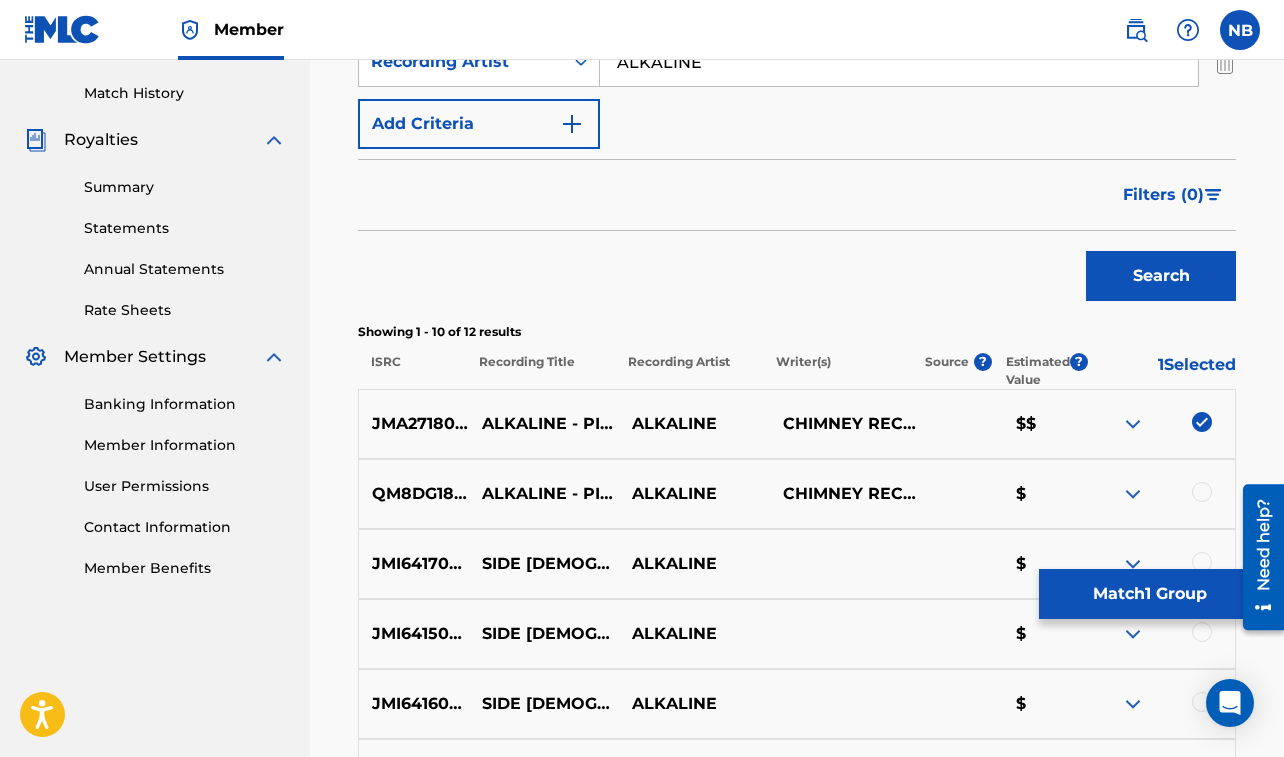 click at bounding box center [1202, 492] 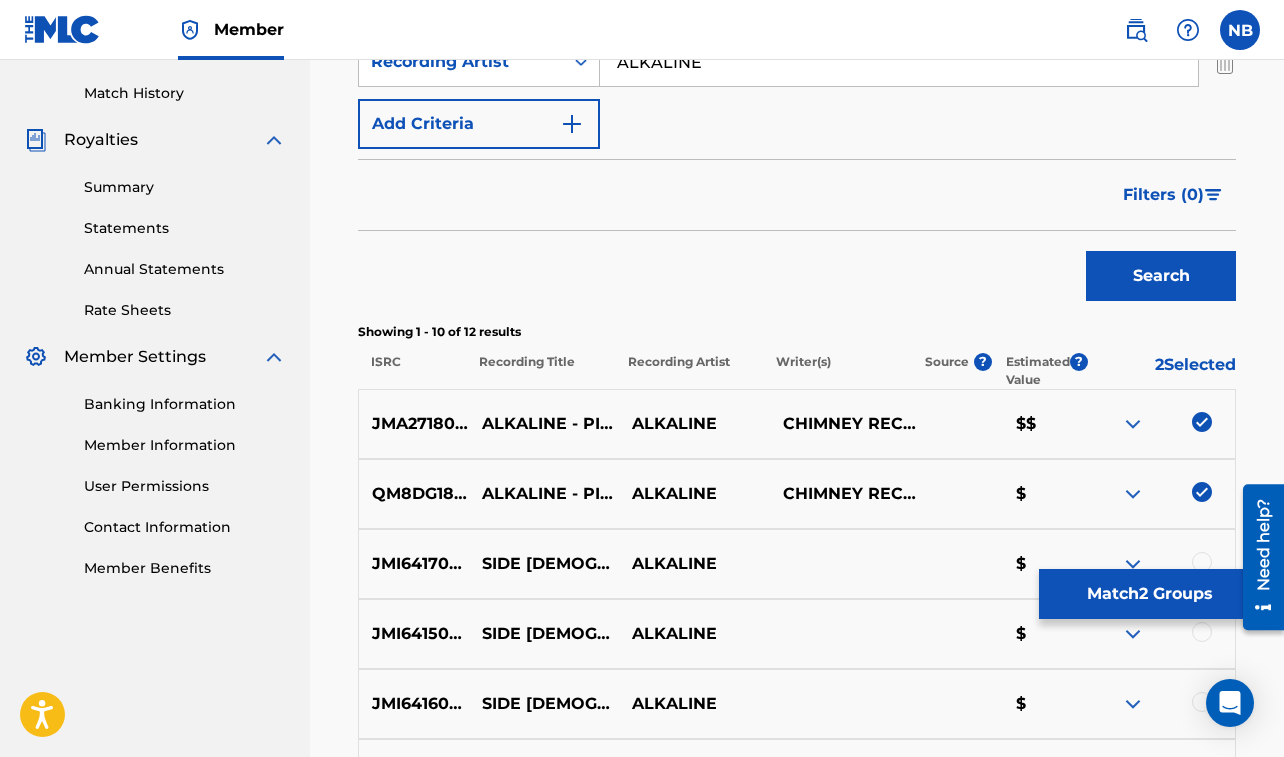 click on "Match  2 Groups" at bounding box center [1149, 594] 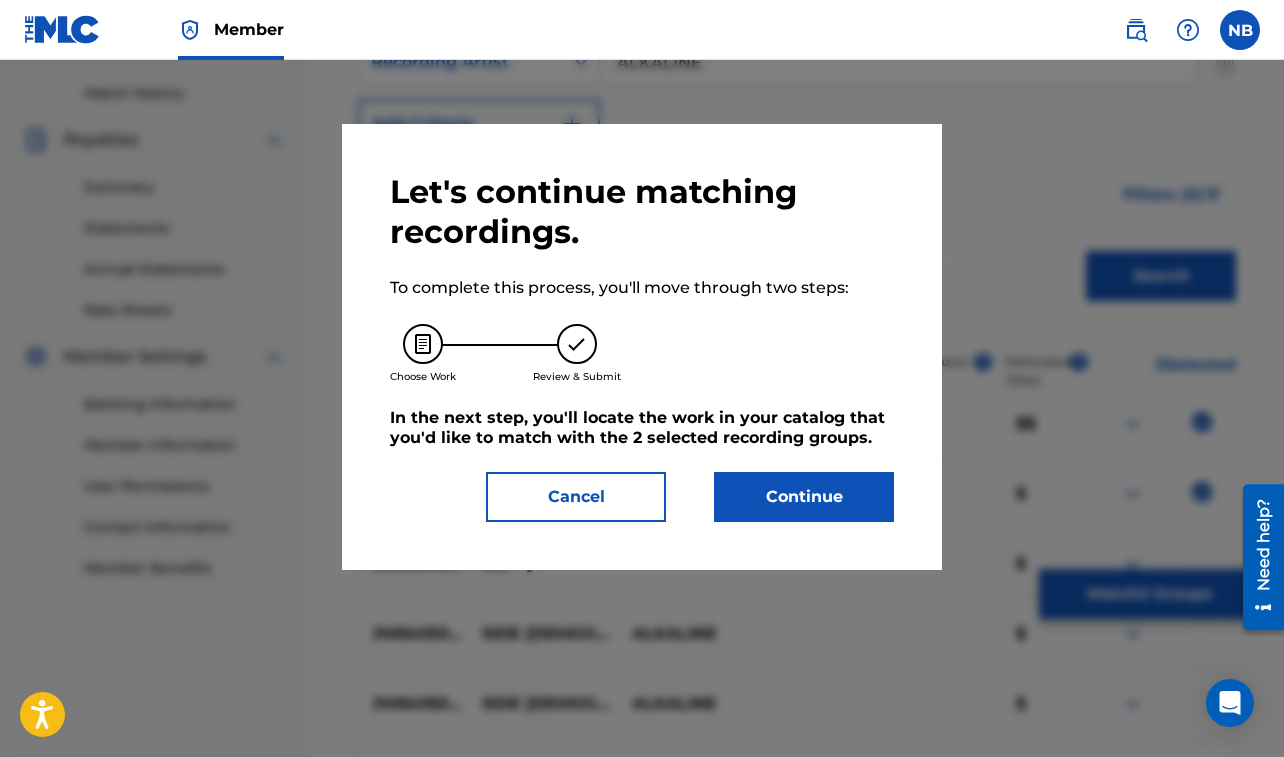 click on "Continue" at bounding box center (804, 497) 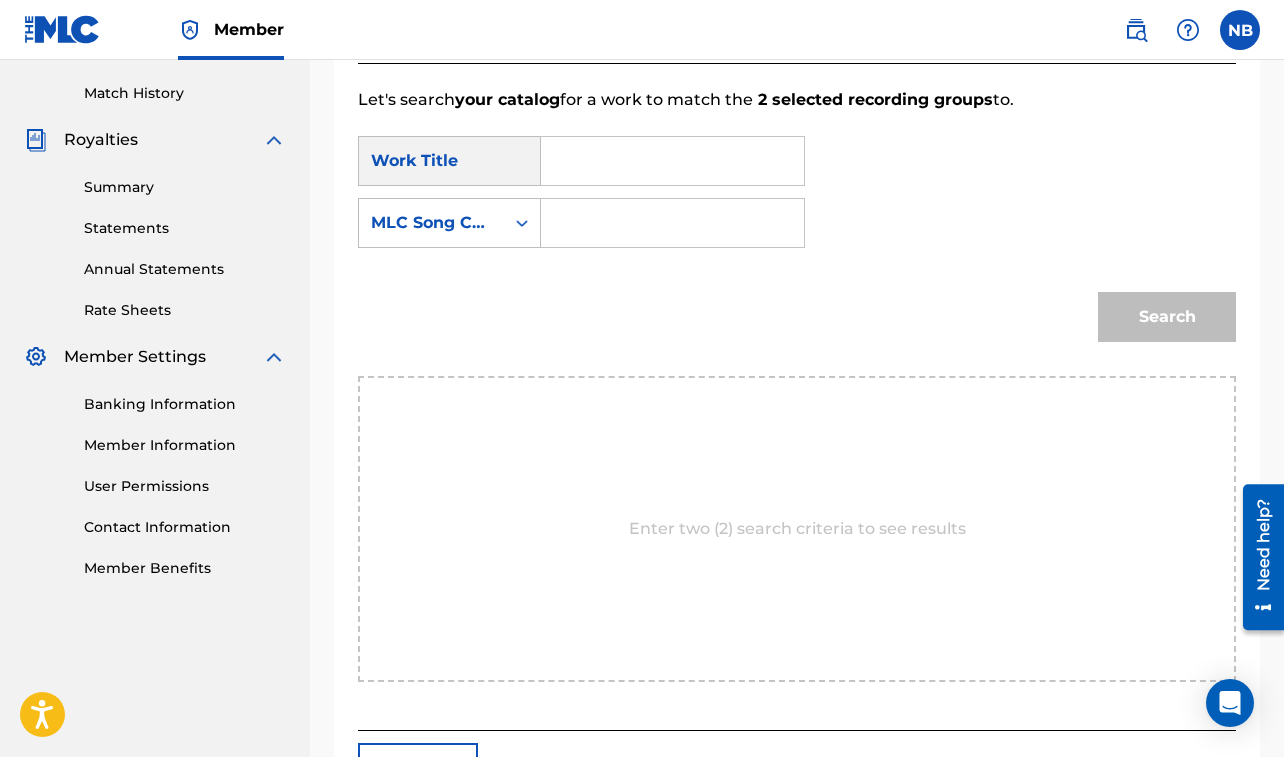click at bounding box center (672, 161) 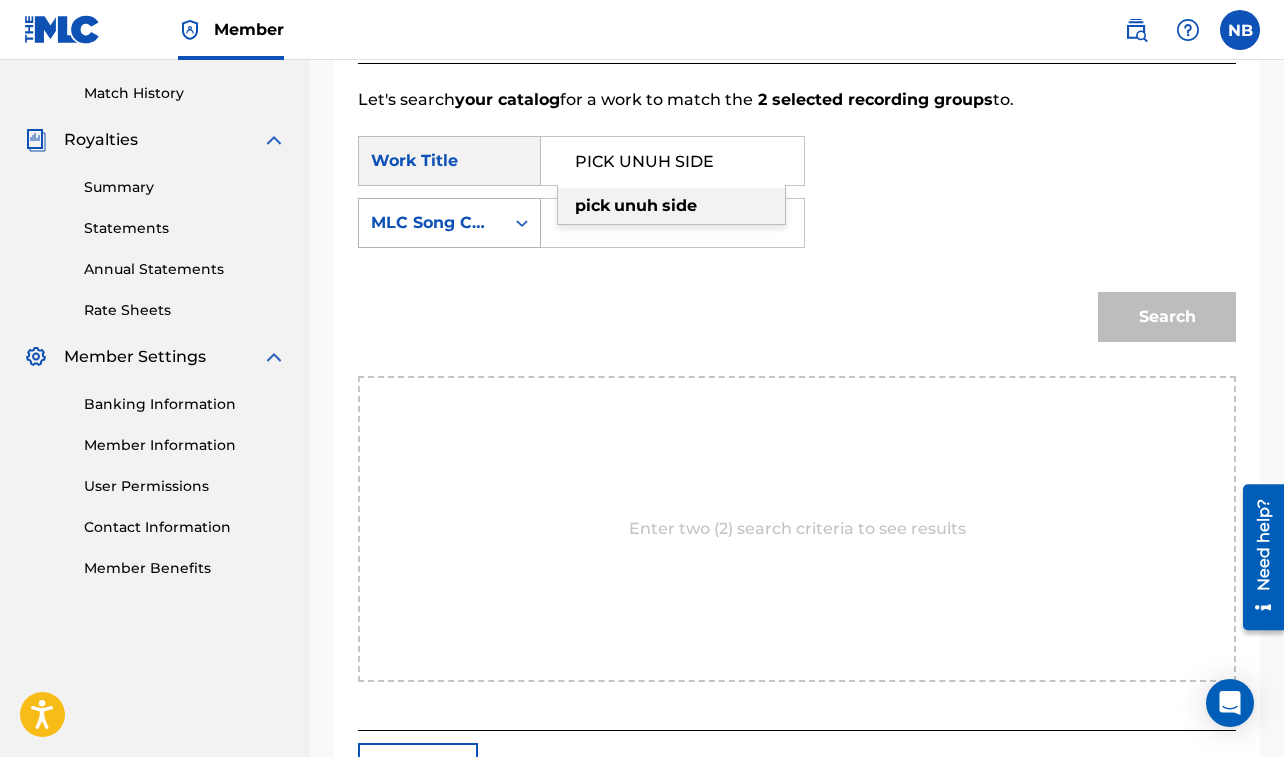 click on "MLC Song Code" at bounding box center [431, 223] 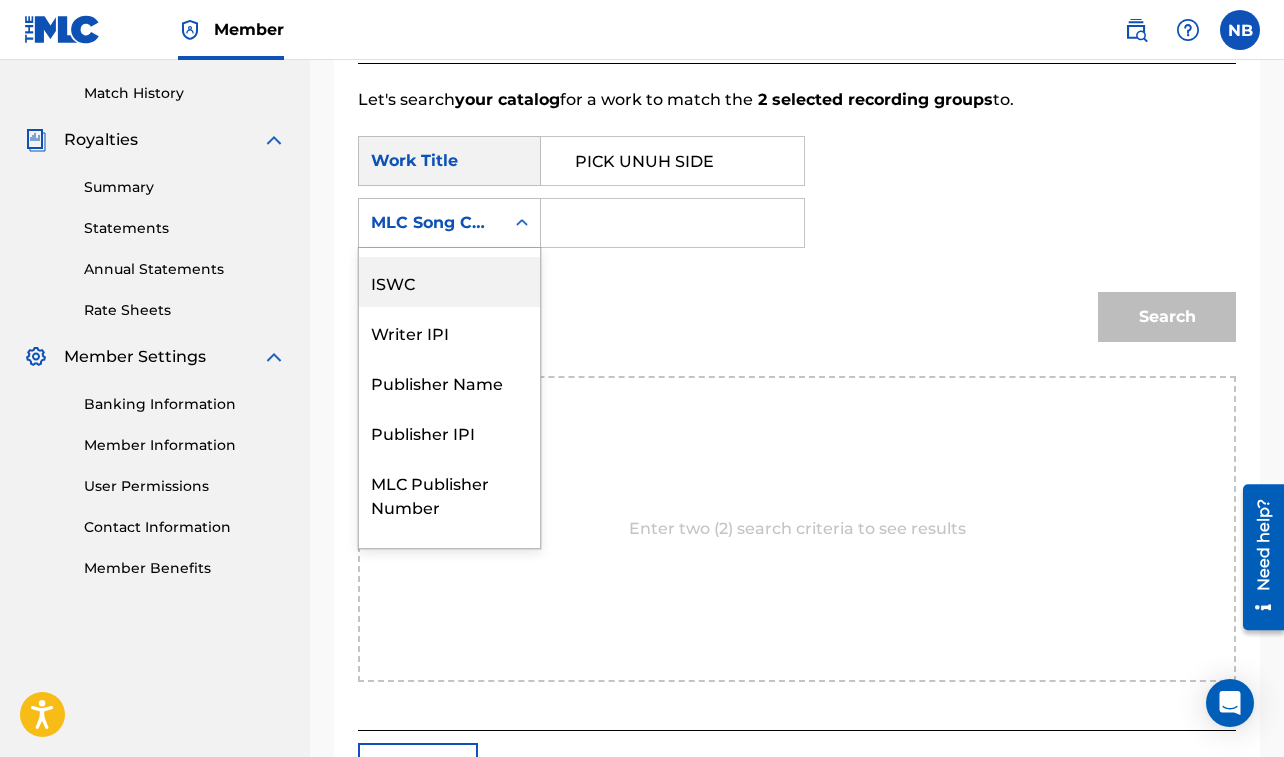 scroll, scrollTop: 0, scrollLeft: 0, axis: both 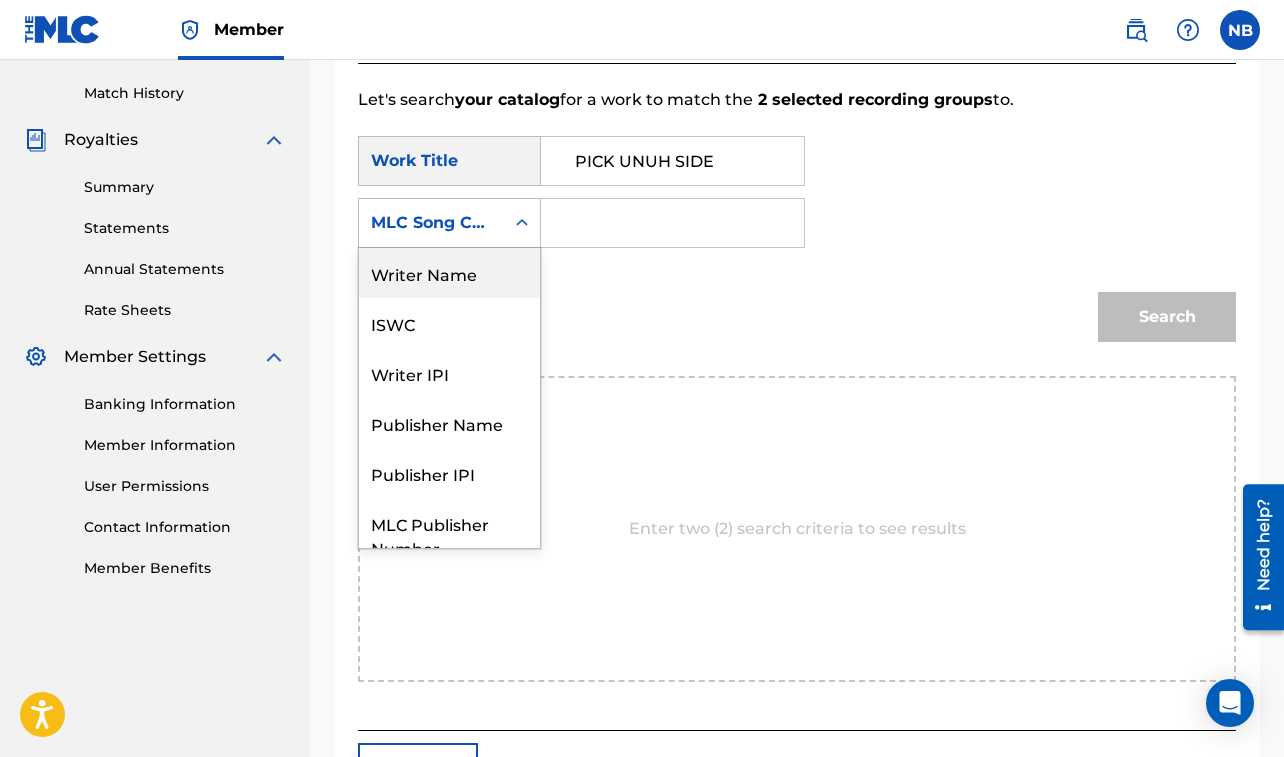 click on "Writer Name" at bounding box center [449, 273] 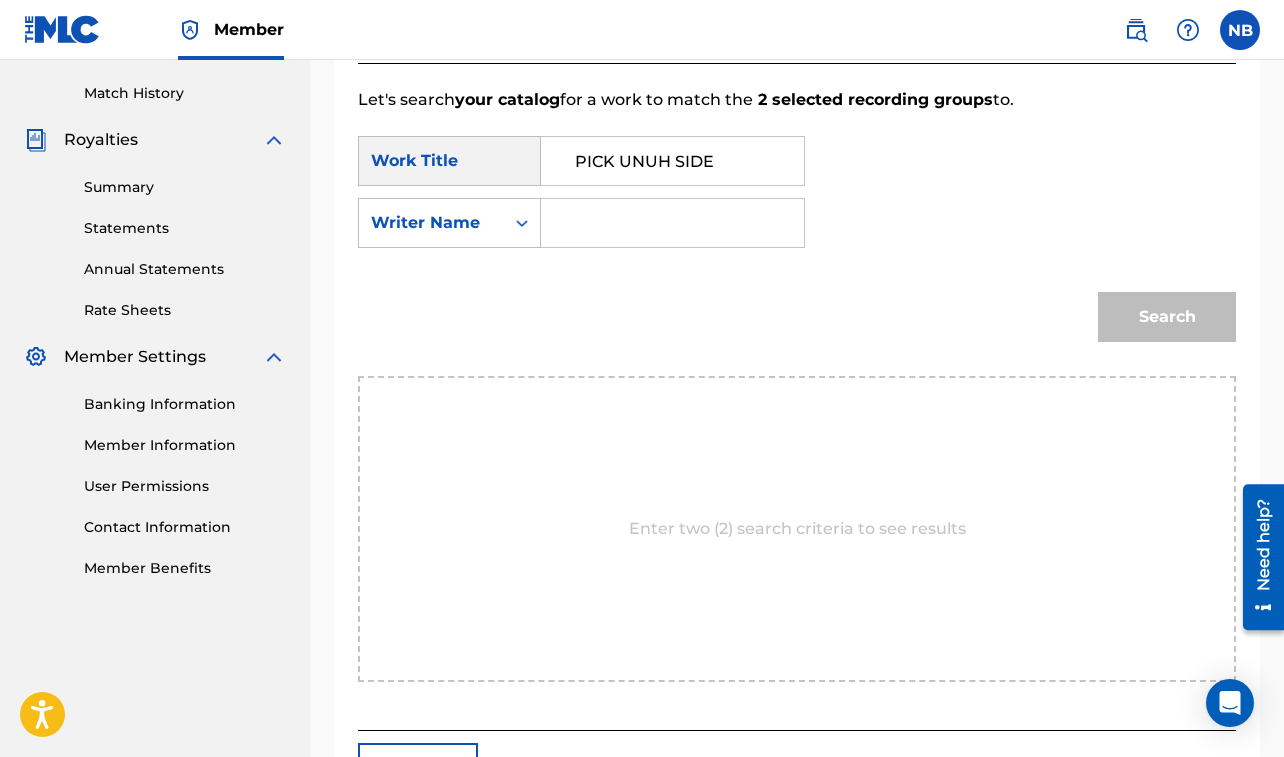 click at bounding box center [672, 223] 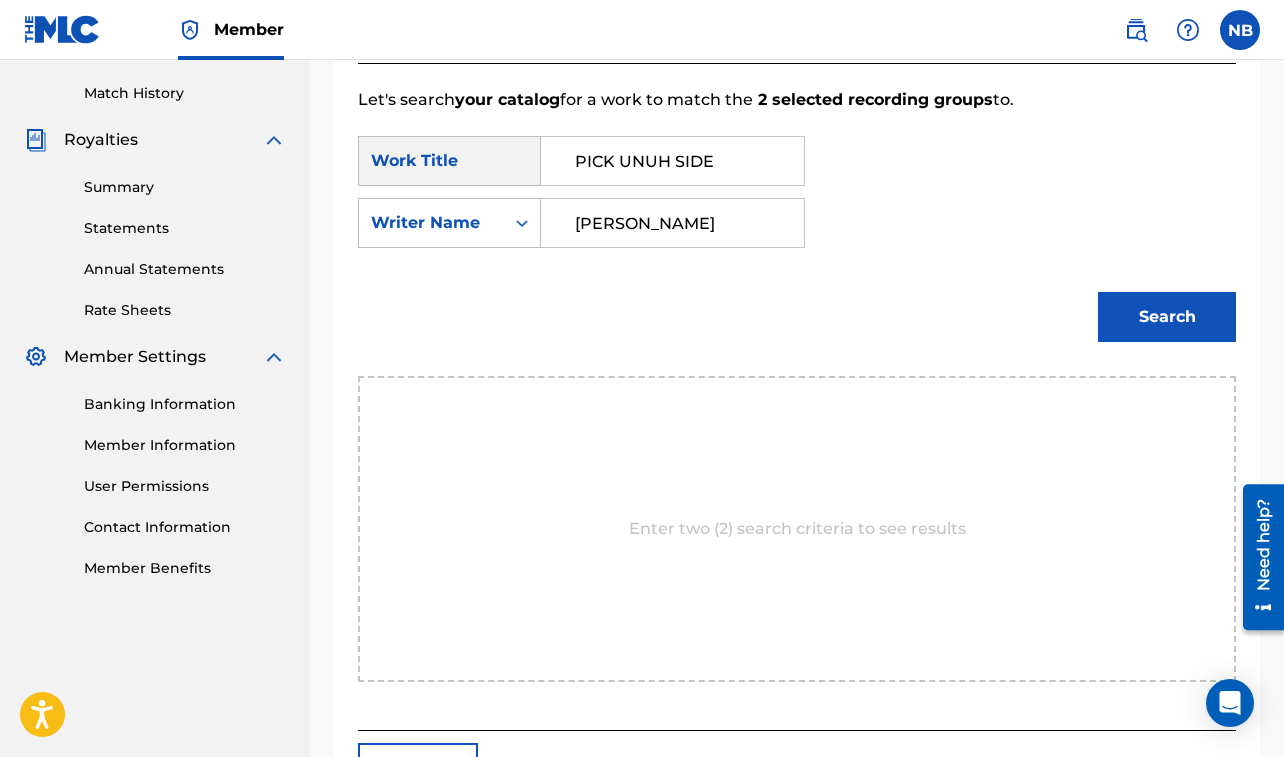 click on "Search" at bounding box center (1167, 317) 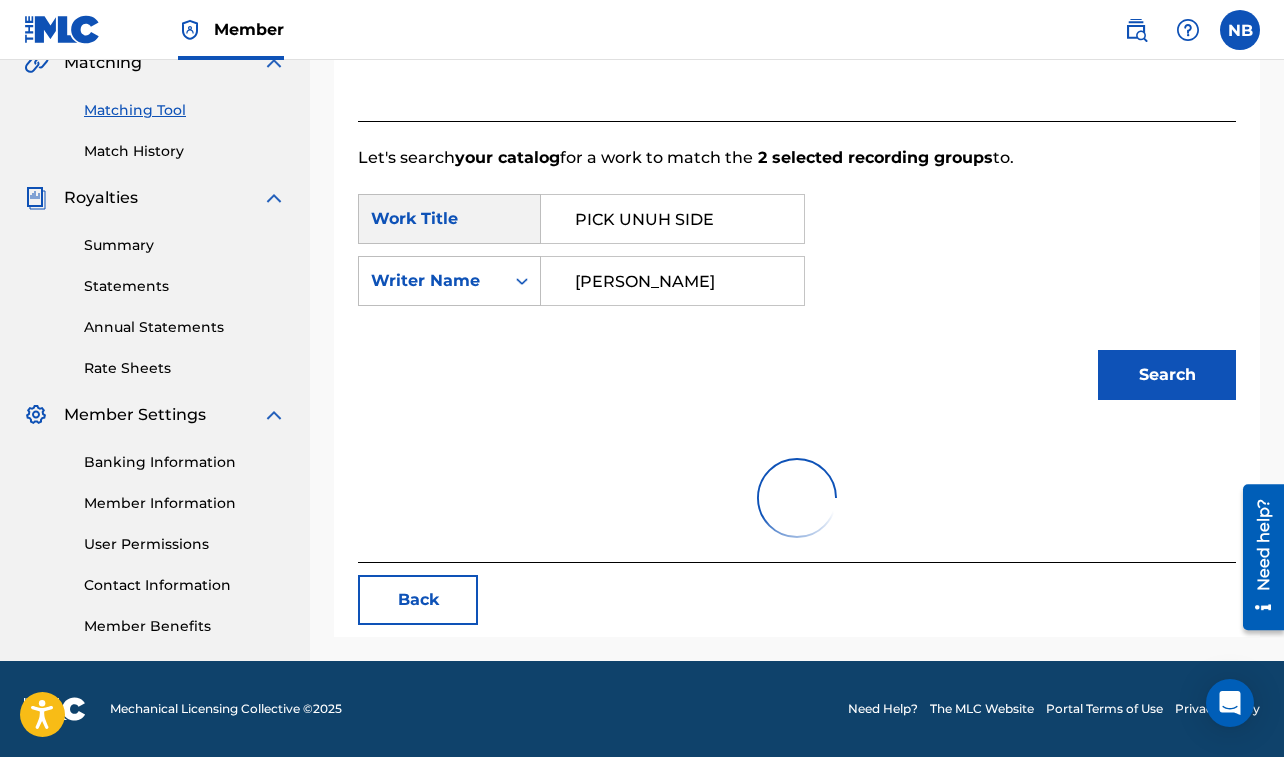 scroll, scrollTop: 541, scrollLeft: 0, axis: vertical 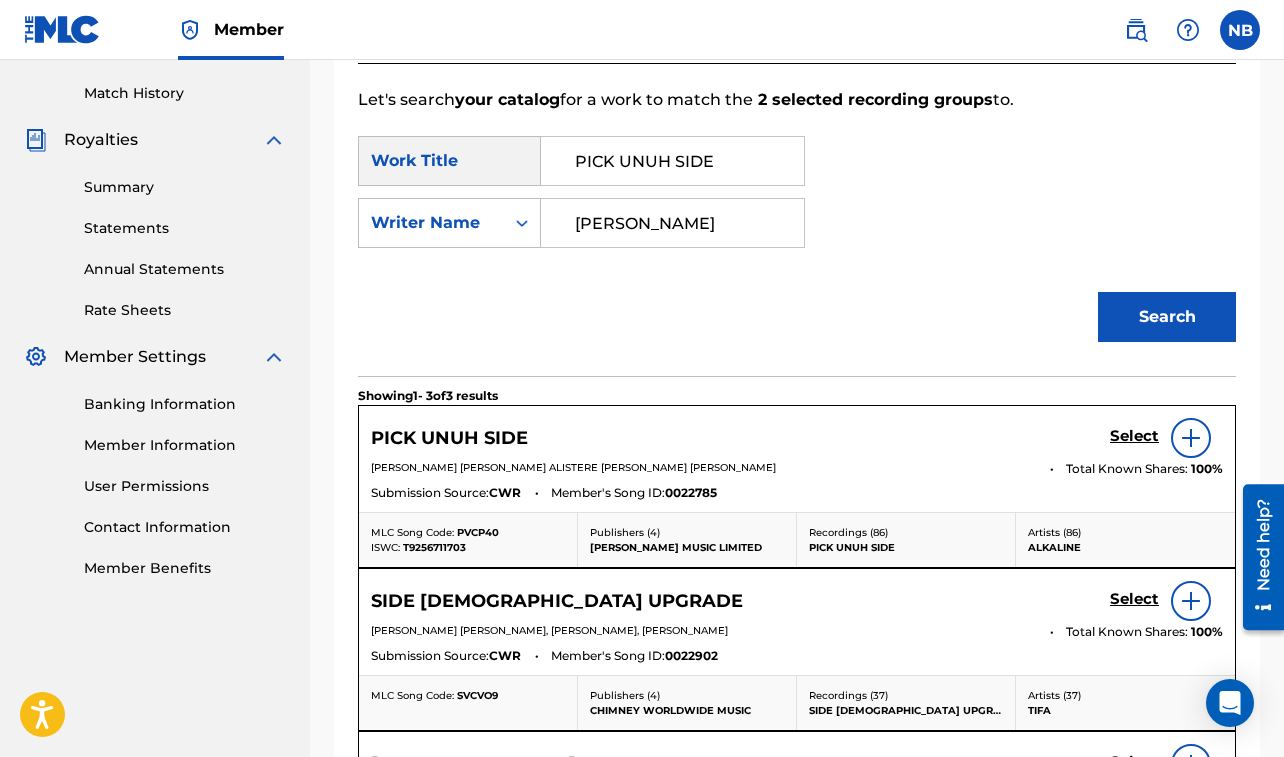 click on "Select" at bounding box center (1134, 436) 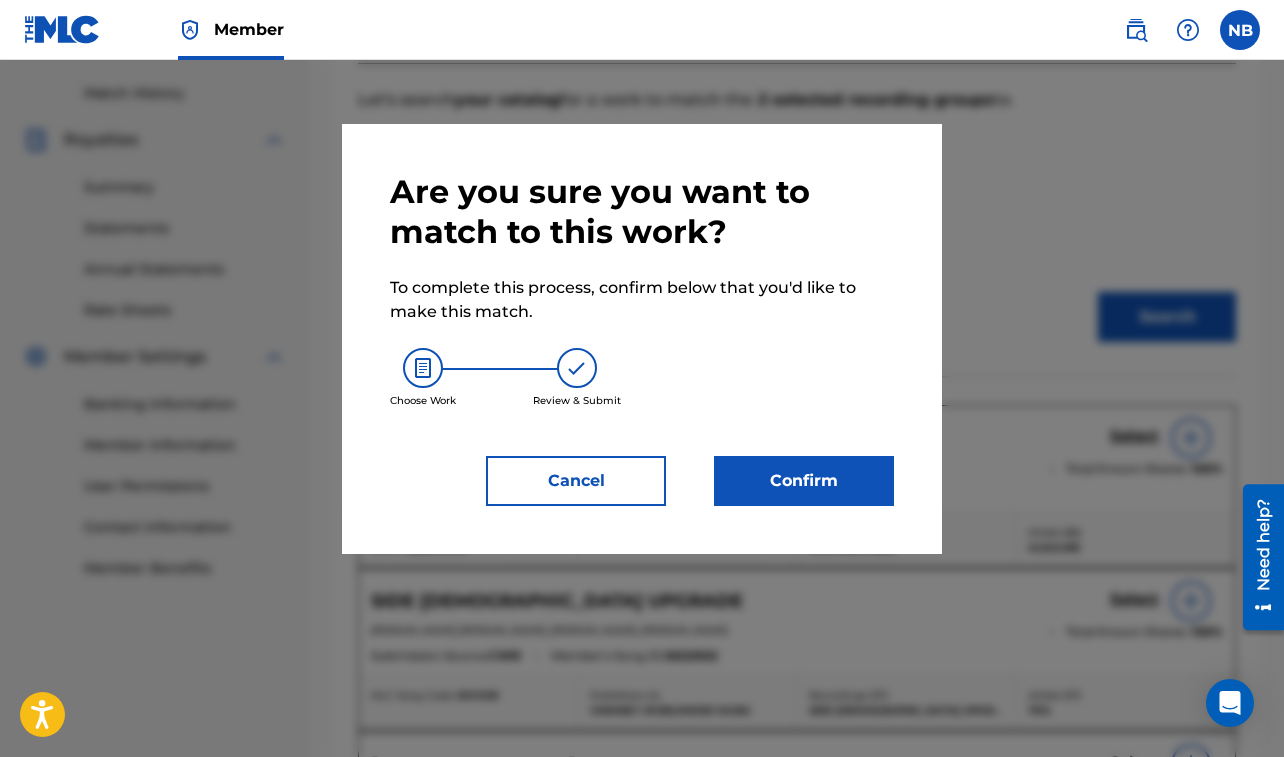 click on "Confirm" at bounding box center [804, 481] 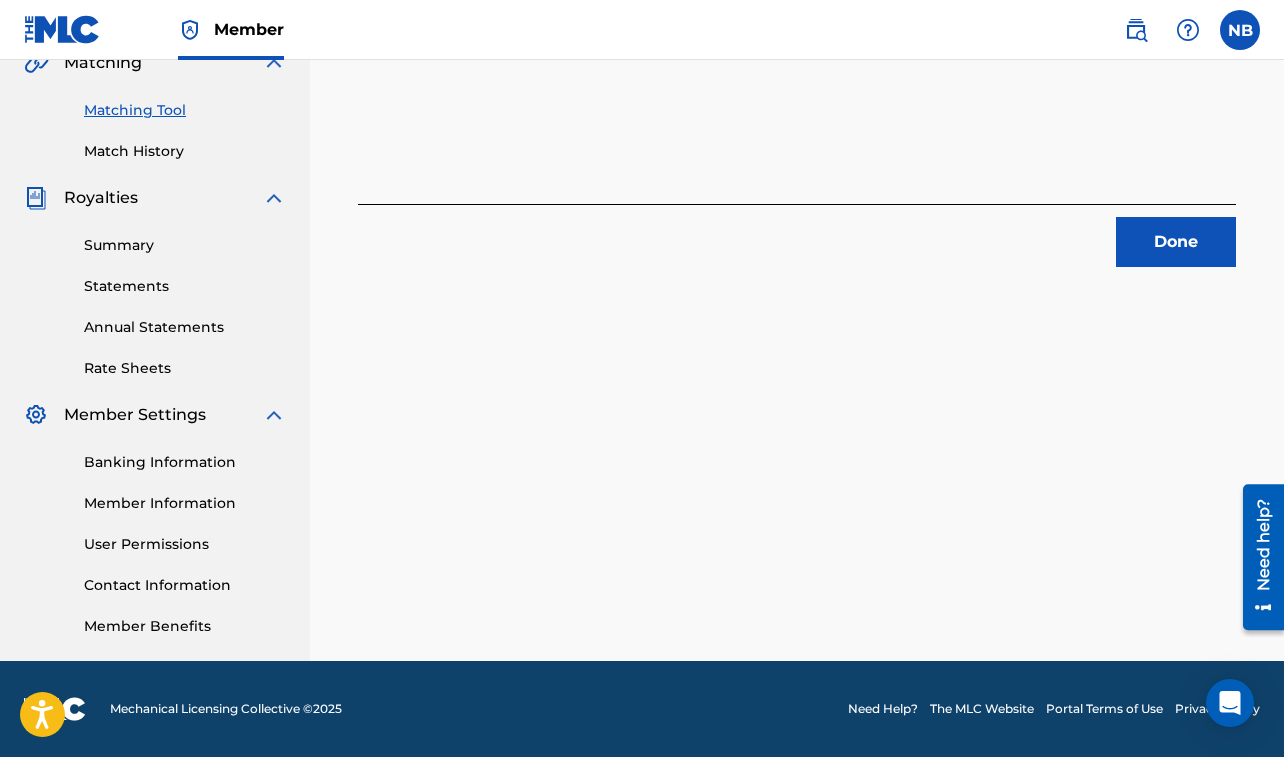 click on "Done" at bounding box center [1176, 242] 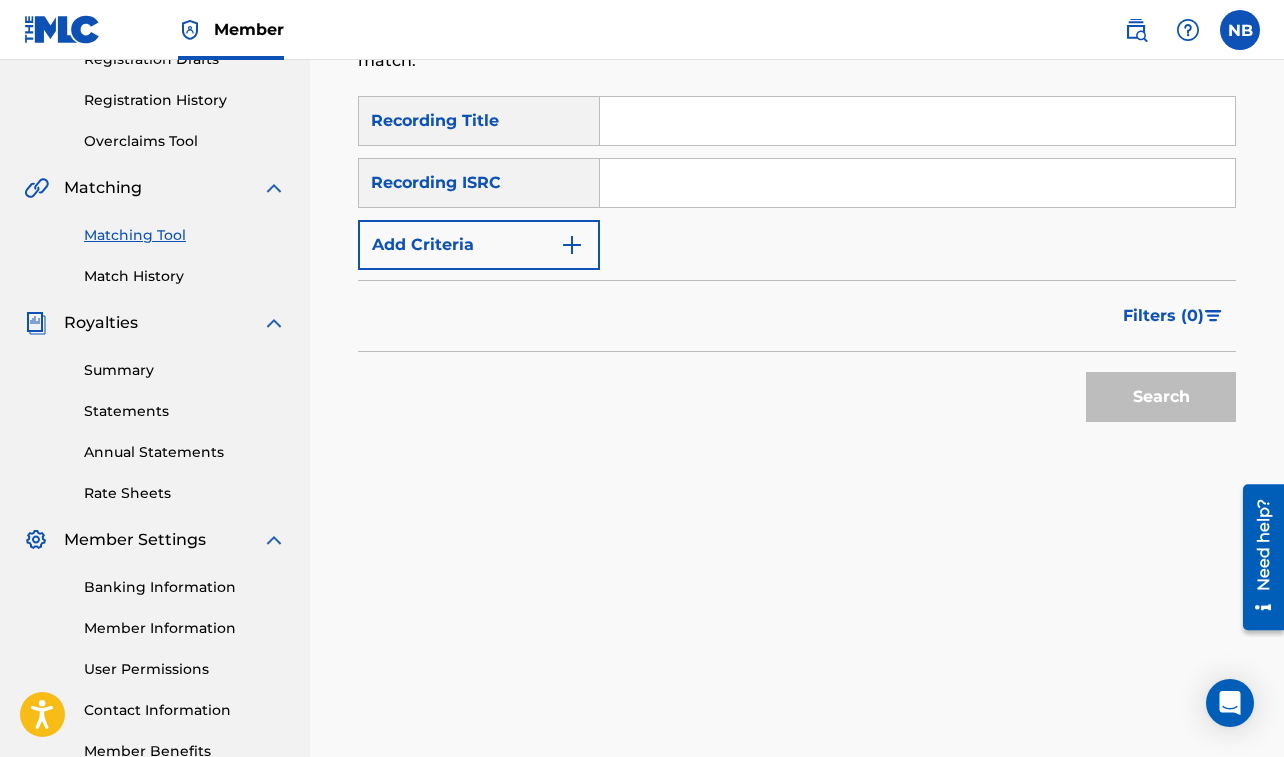 scroll, scrollTop: 315, scrollLeft: 0, axis: vertical 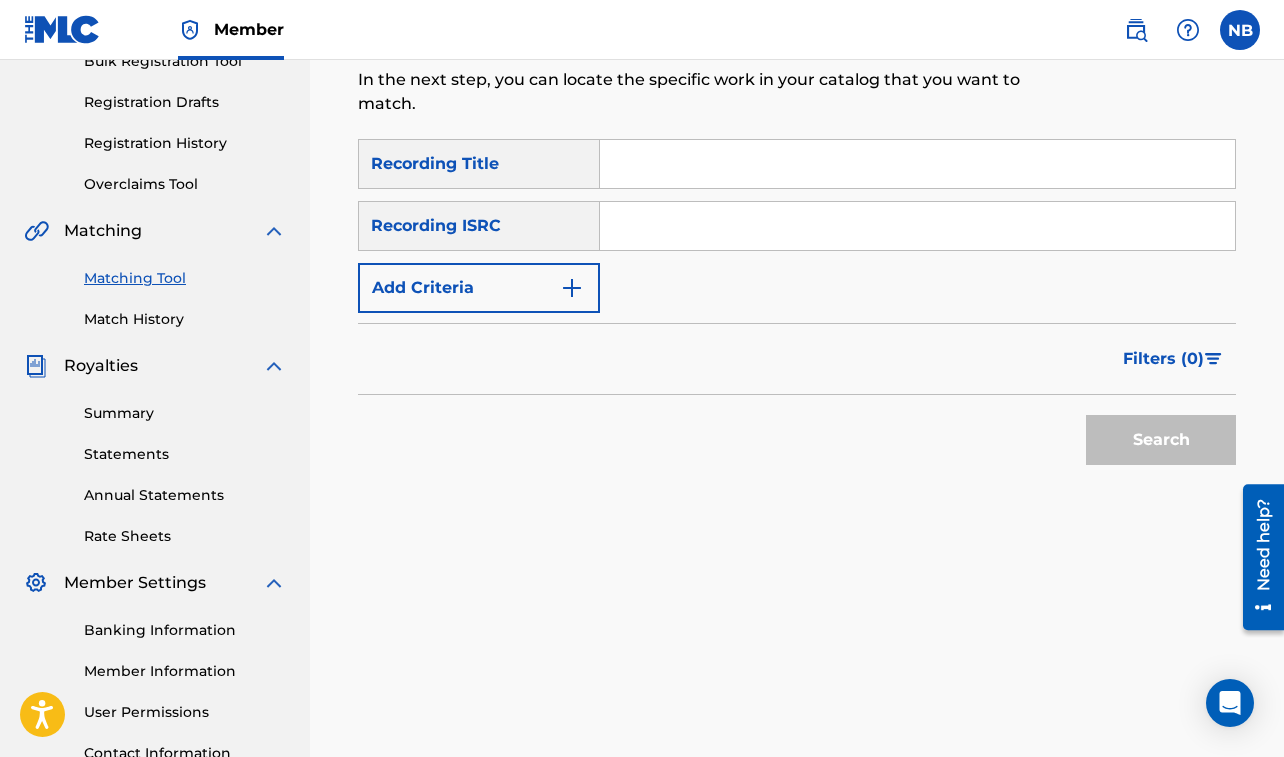 click at bounding box center (917, 164) 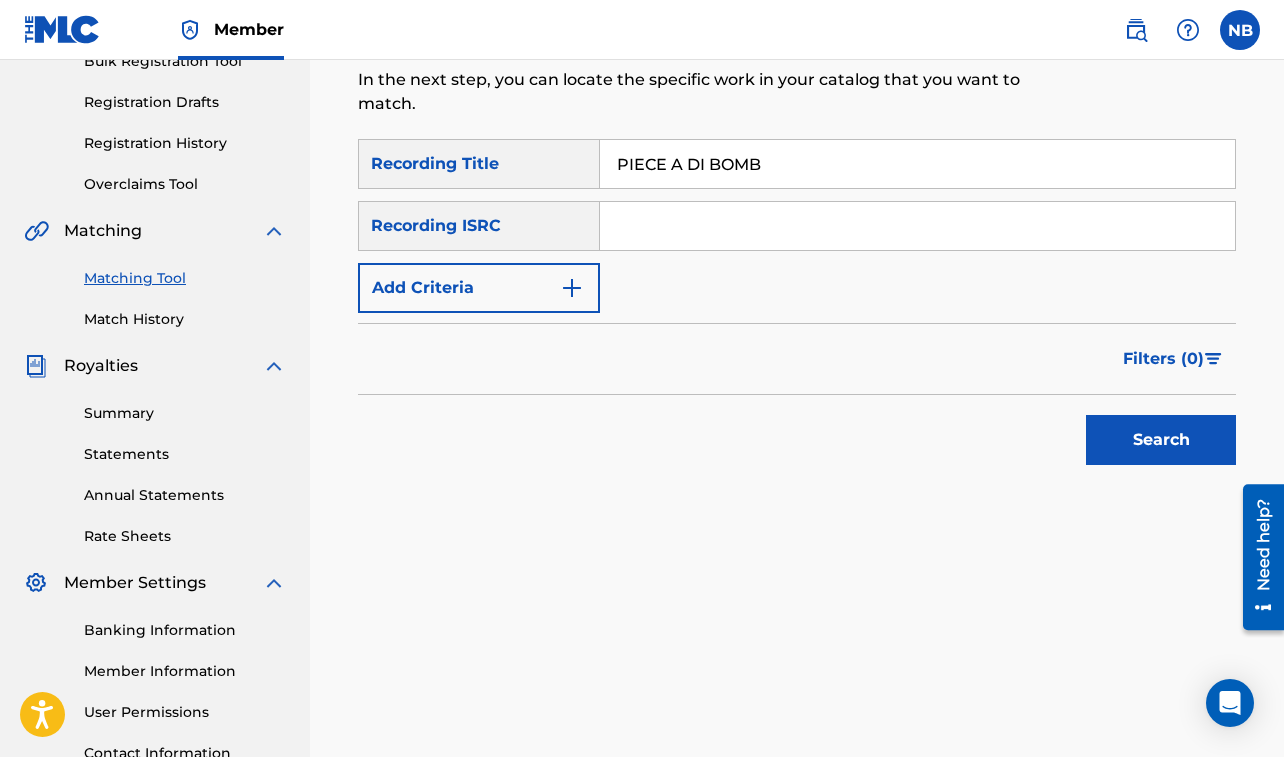 click on "Add Criteria" at bounding box center [479, 288] 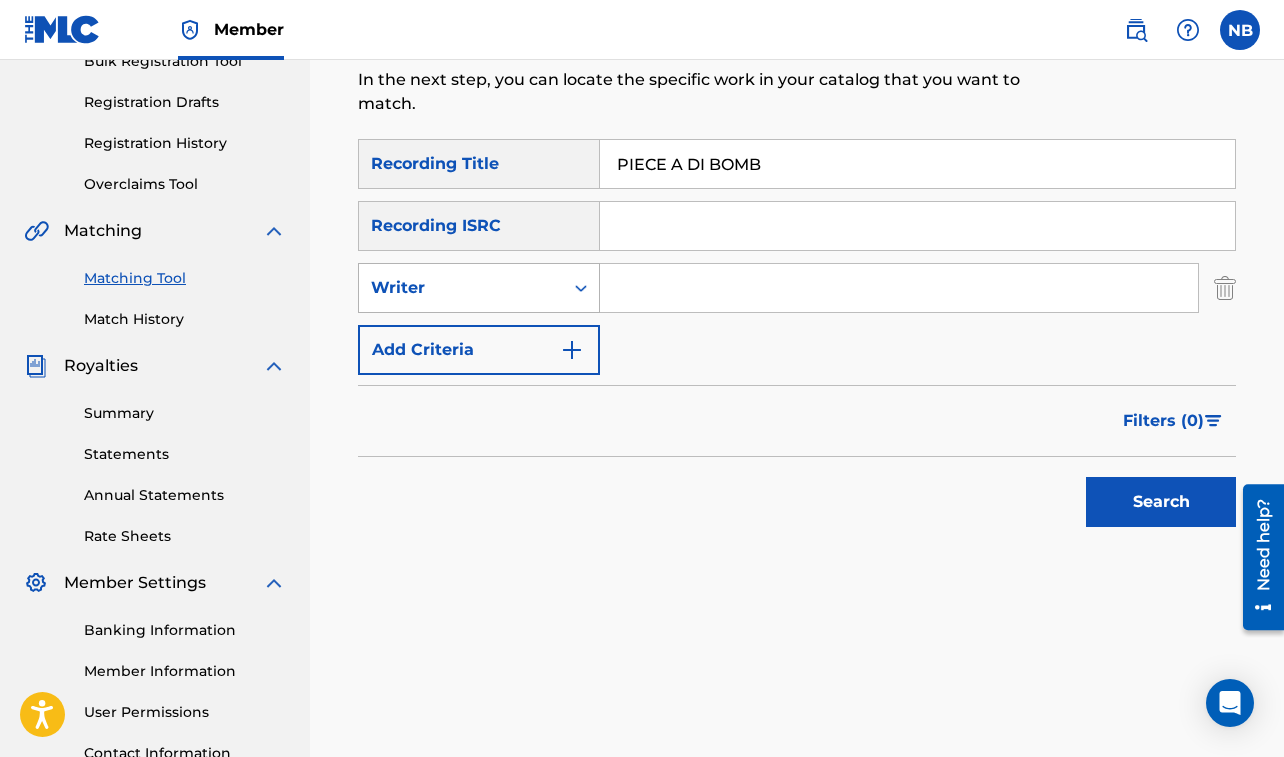 click on "Writer" at bounding box center [461, 288] 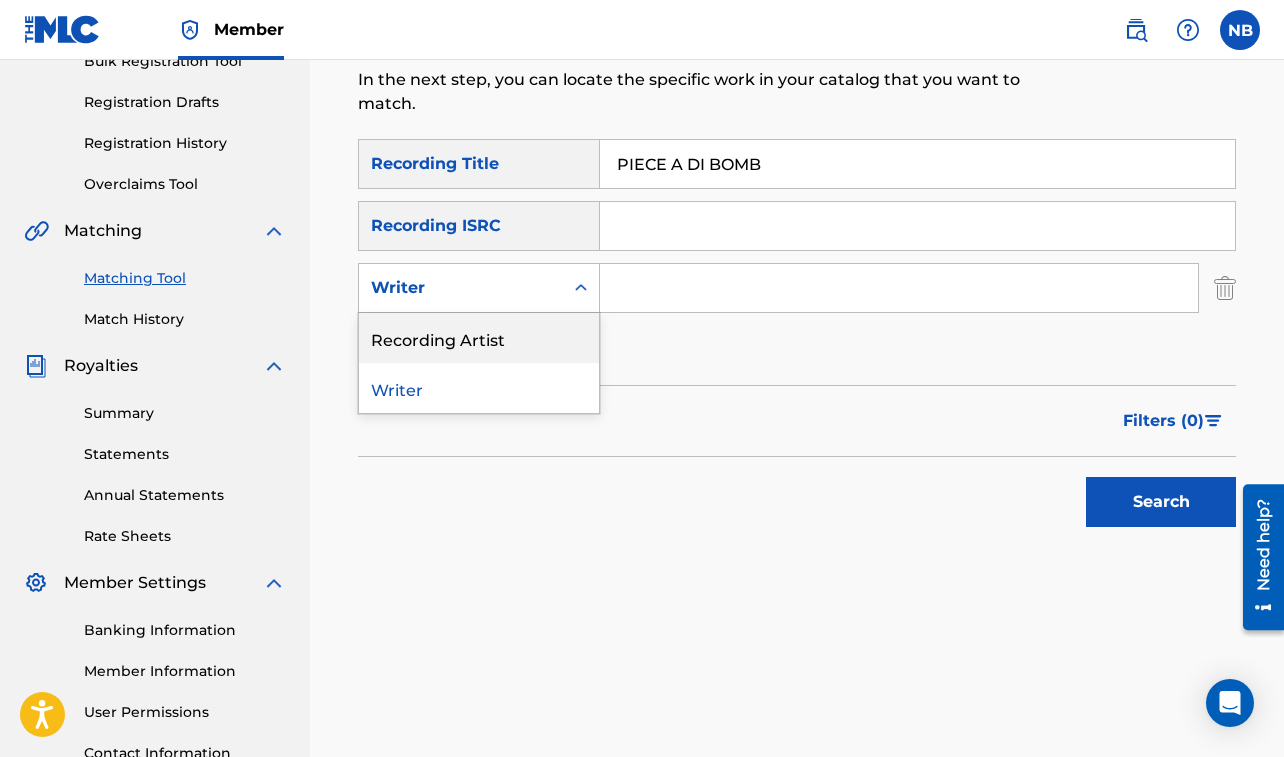 click on "Recording Artist" at bounding box center [479, 338] 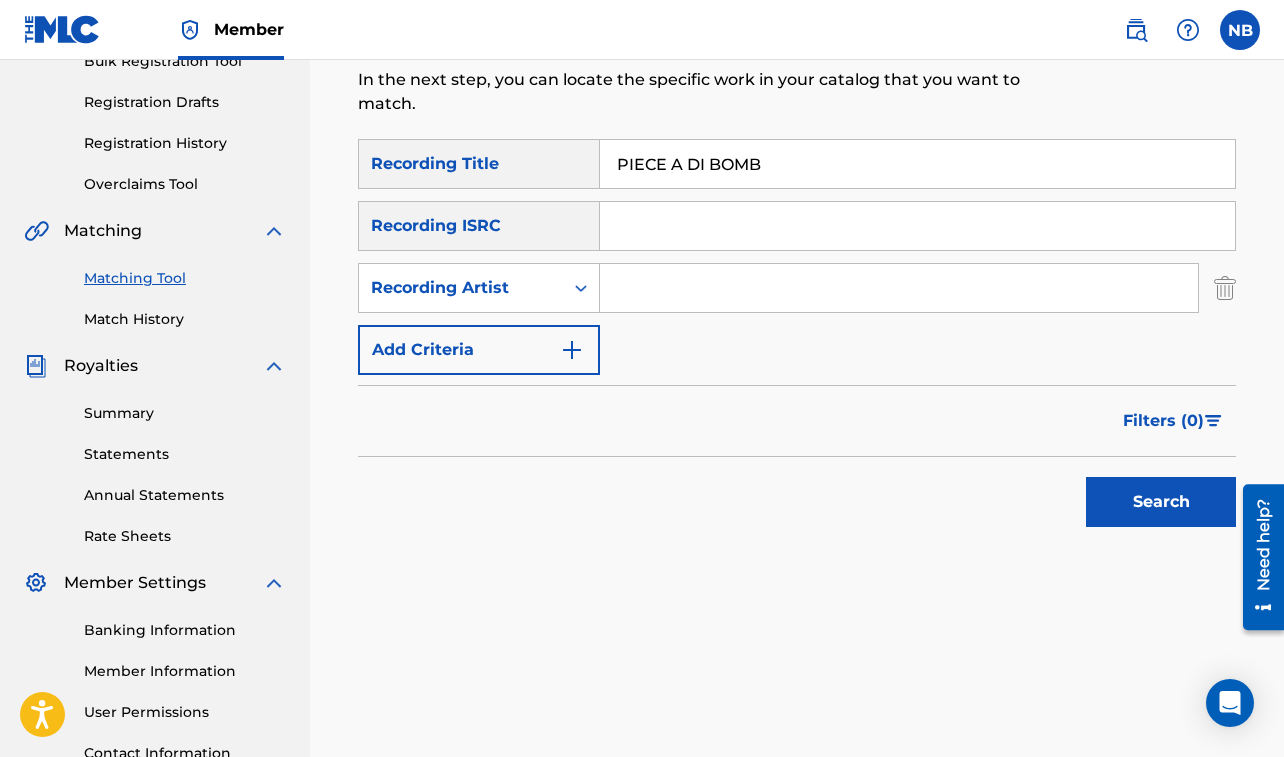 click at bounding box center (899, 288) 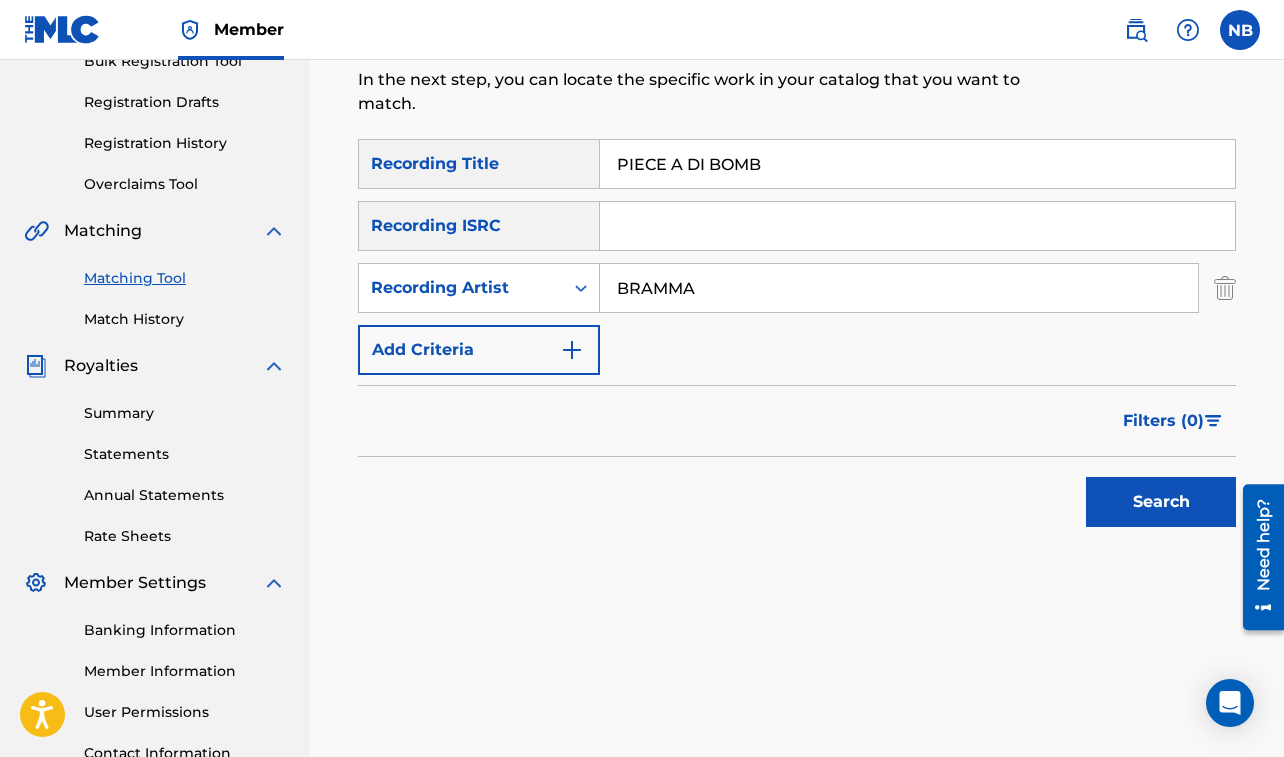 click on "Search" at bounding box center [1161, 502] 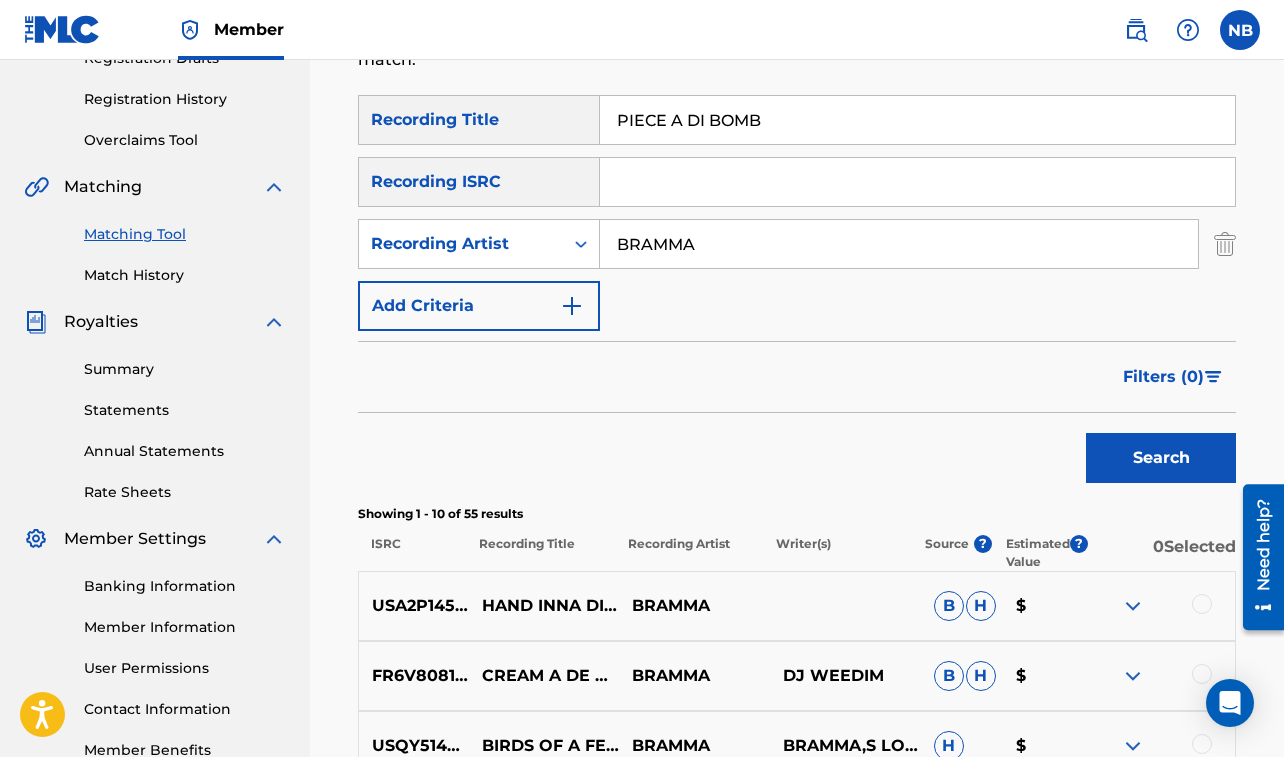 scroll, scrollTop: 226, scrollLeft: 0, axis: vertical 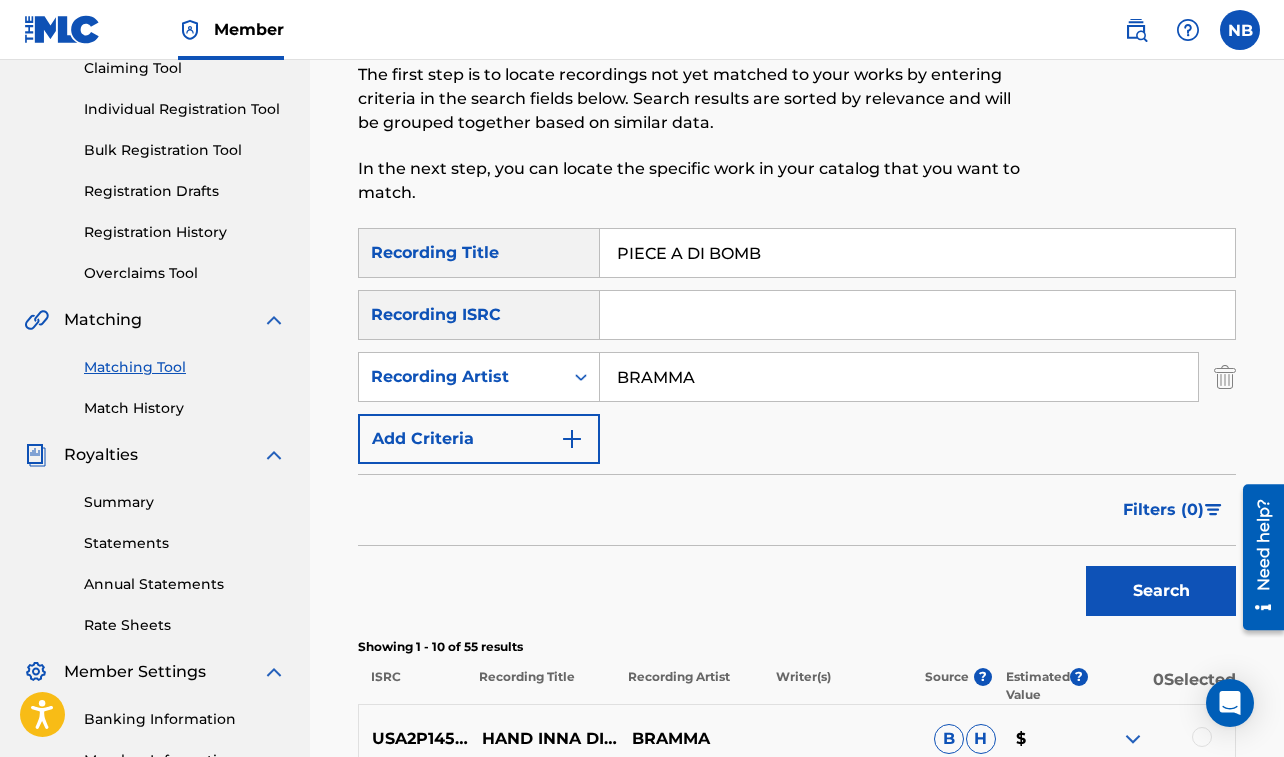 drag, startPoint x: 618, startPoint y: 257, endPoint x: 991, endPoint y: 319, distance: 378.1177 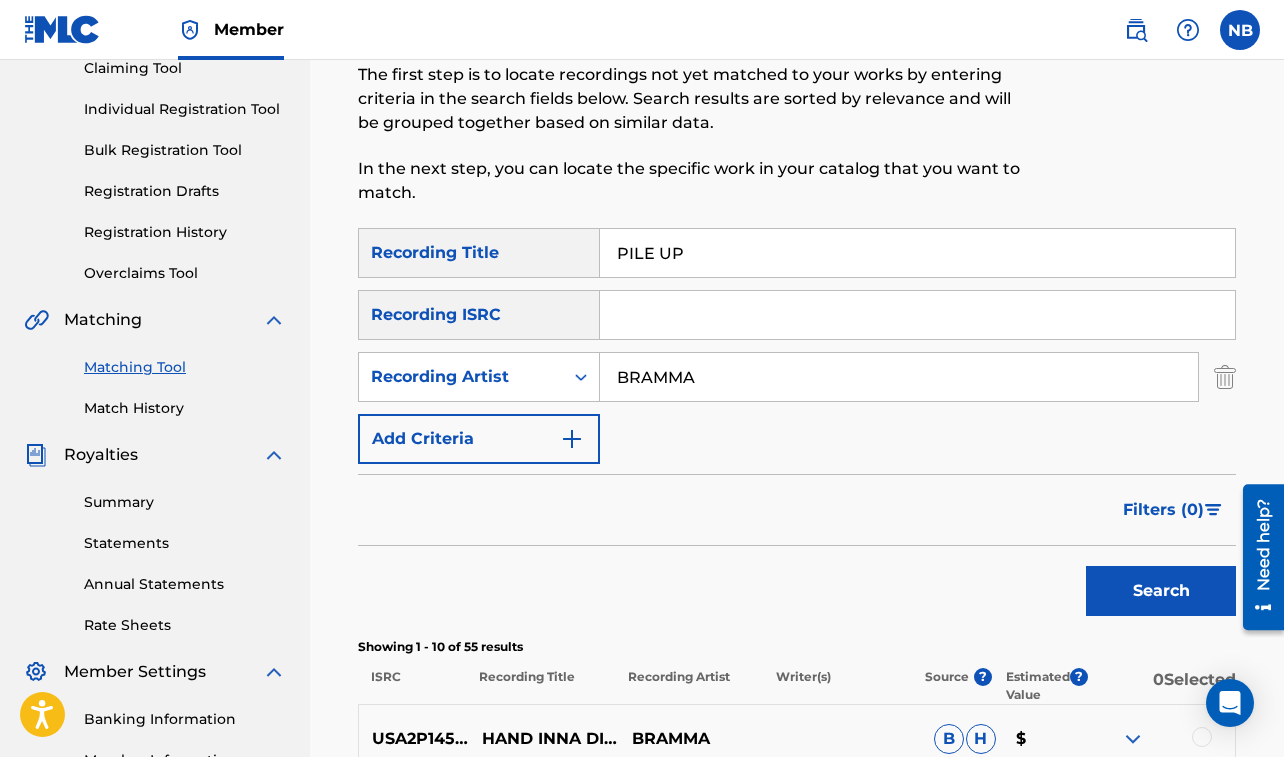 drag, startPoint x: 615, startPoint y: 375, endPoint x: 794, endPoint y: 399, distance: 180.60178 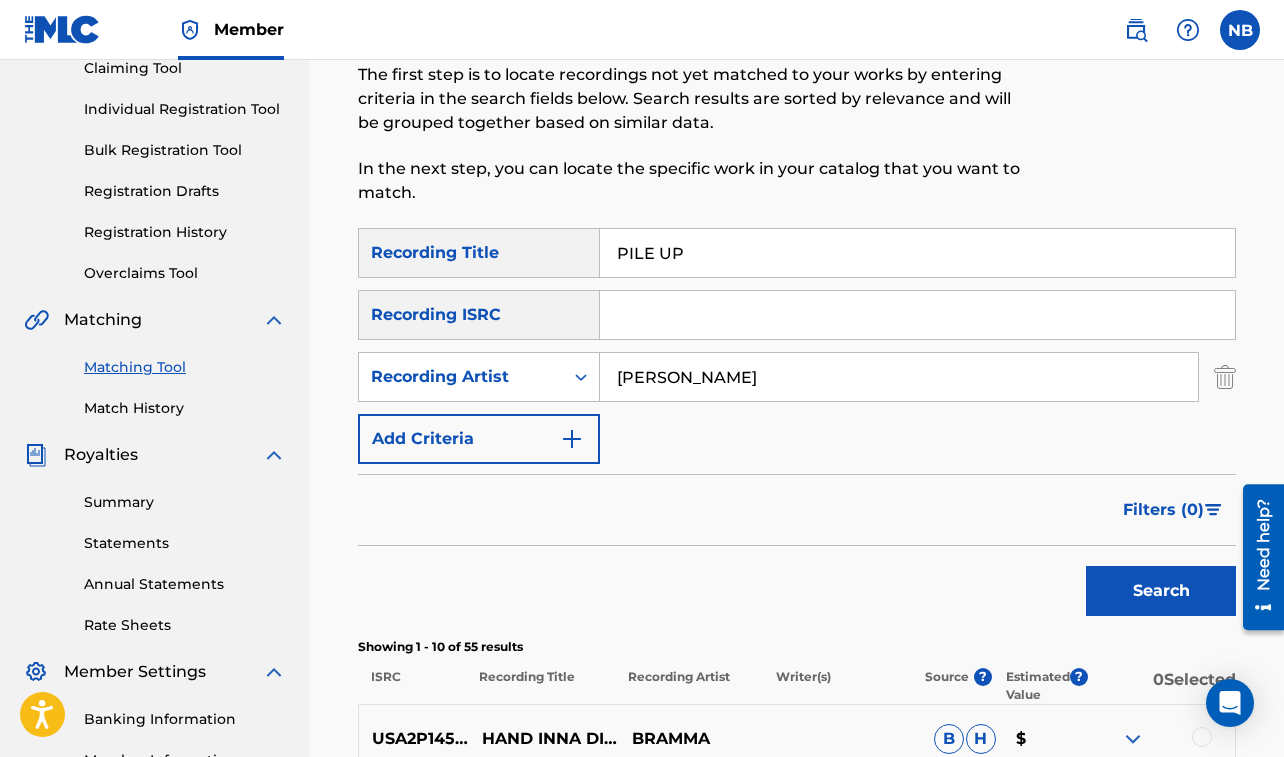 click on "Search" at bounding box center [1161, 591] 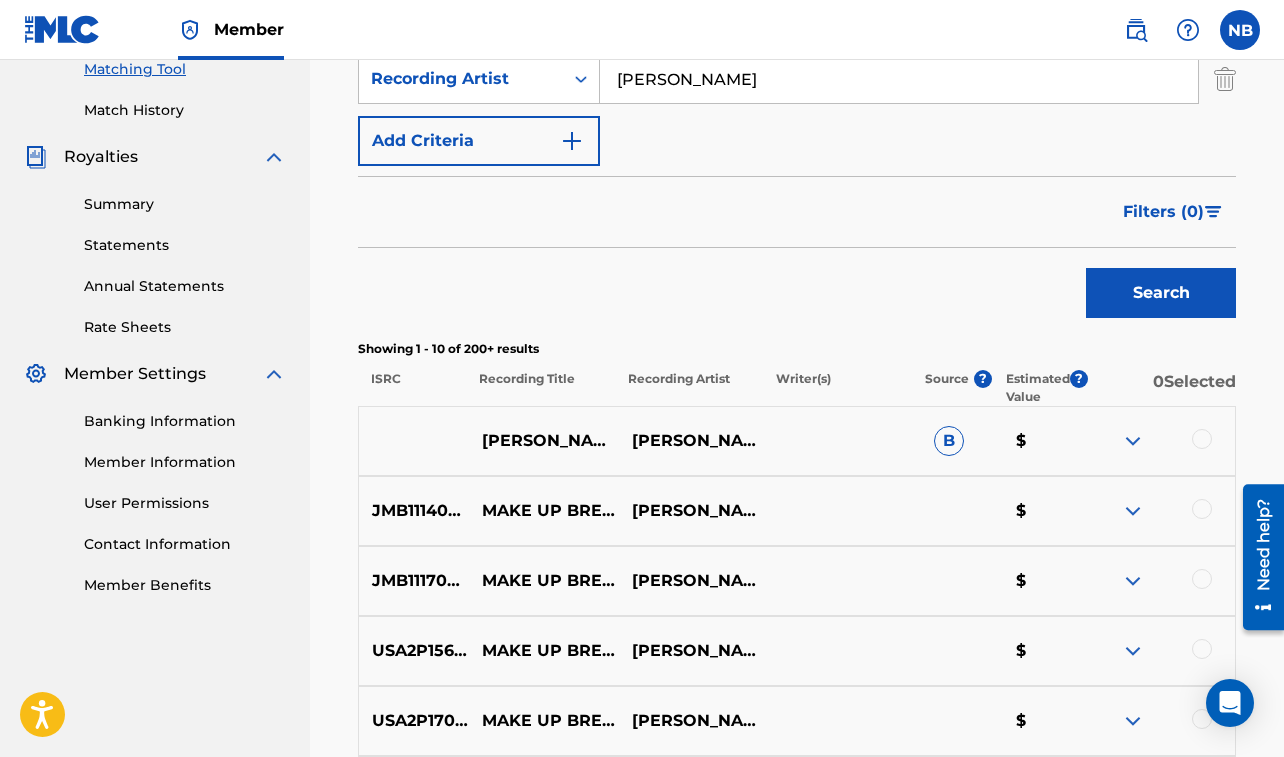 scroll, scrollTop: 587, scrollLeft: 0, axis: vertical 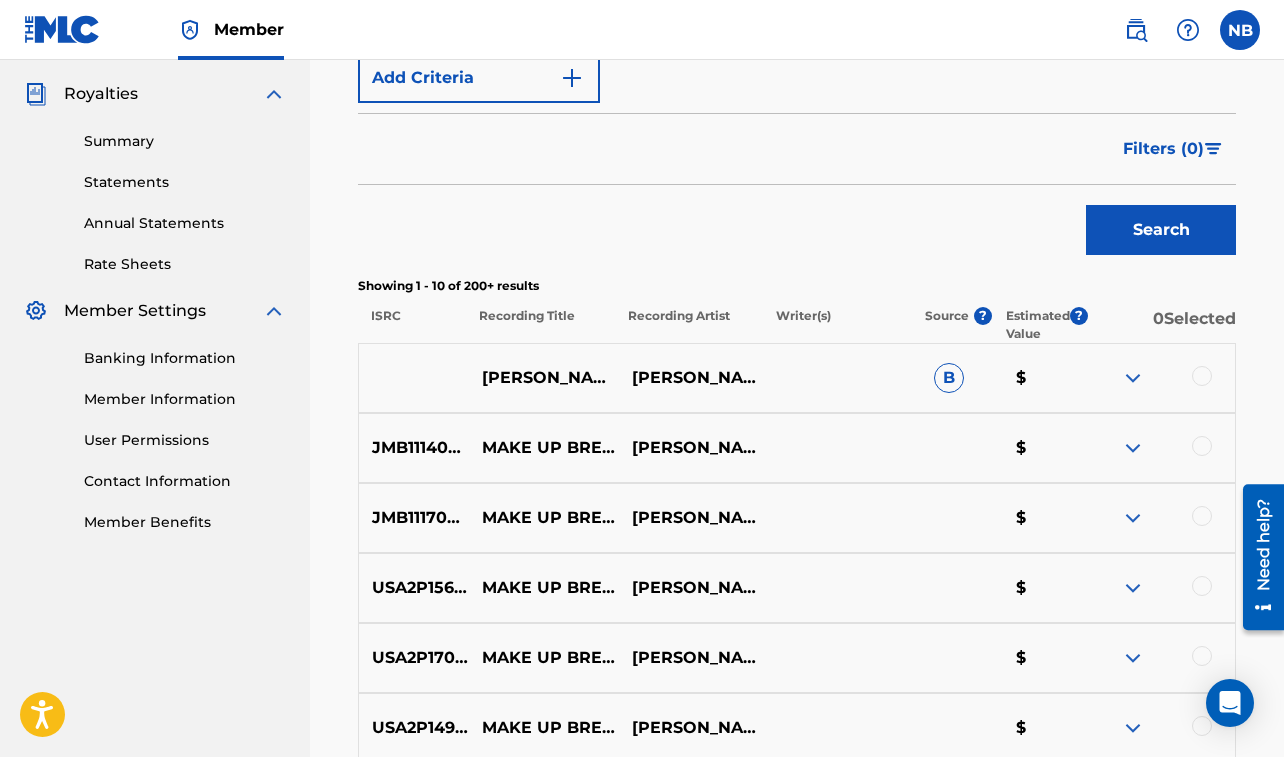 click at bounding box center [1202, 376] 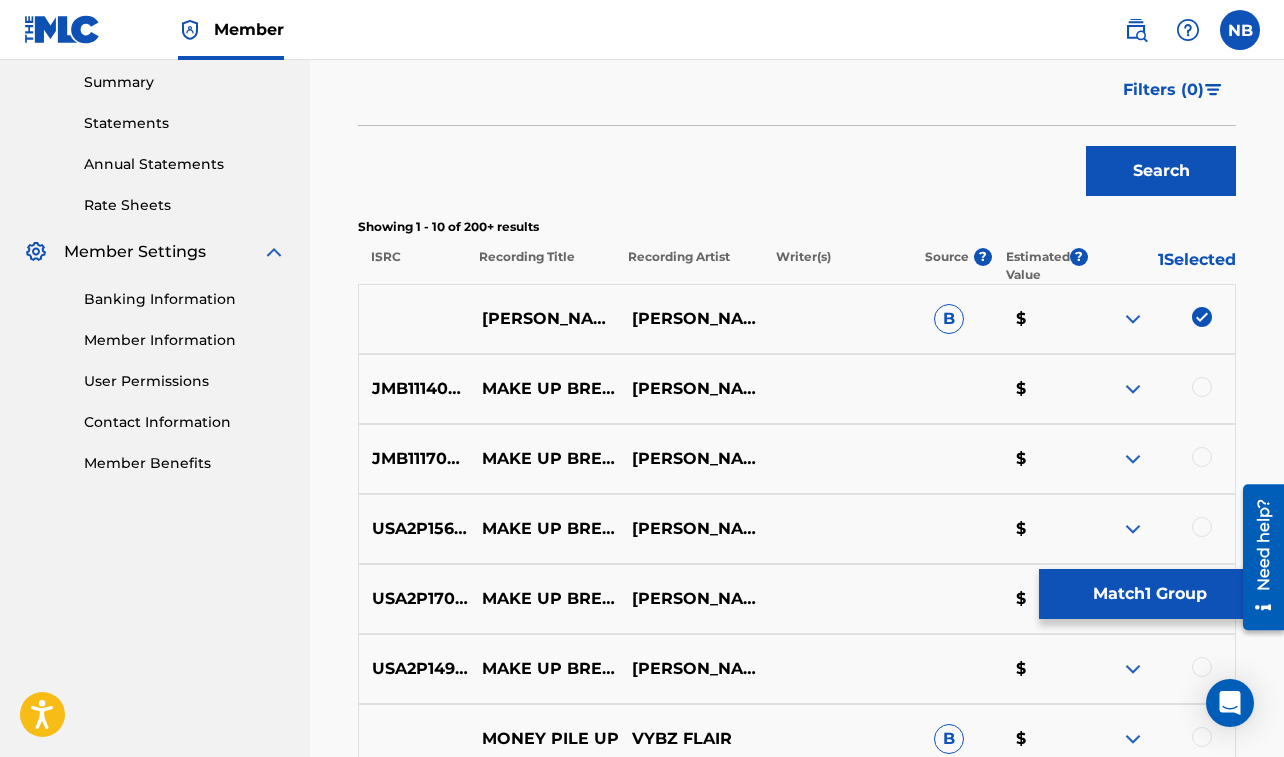 scroll, scrollTop: 668, scrollLeft: 0, axis: vertical 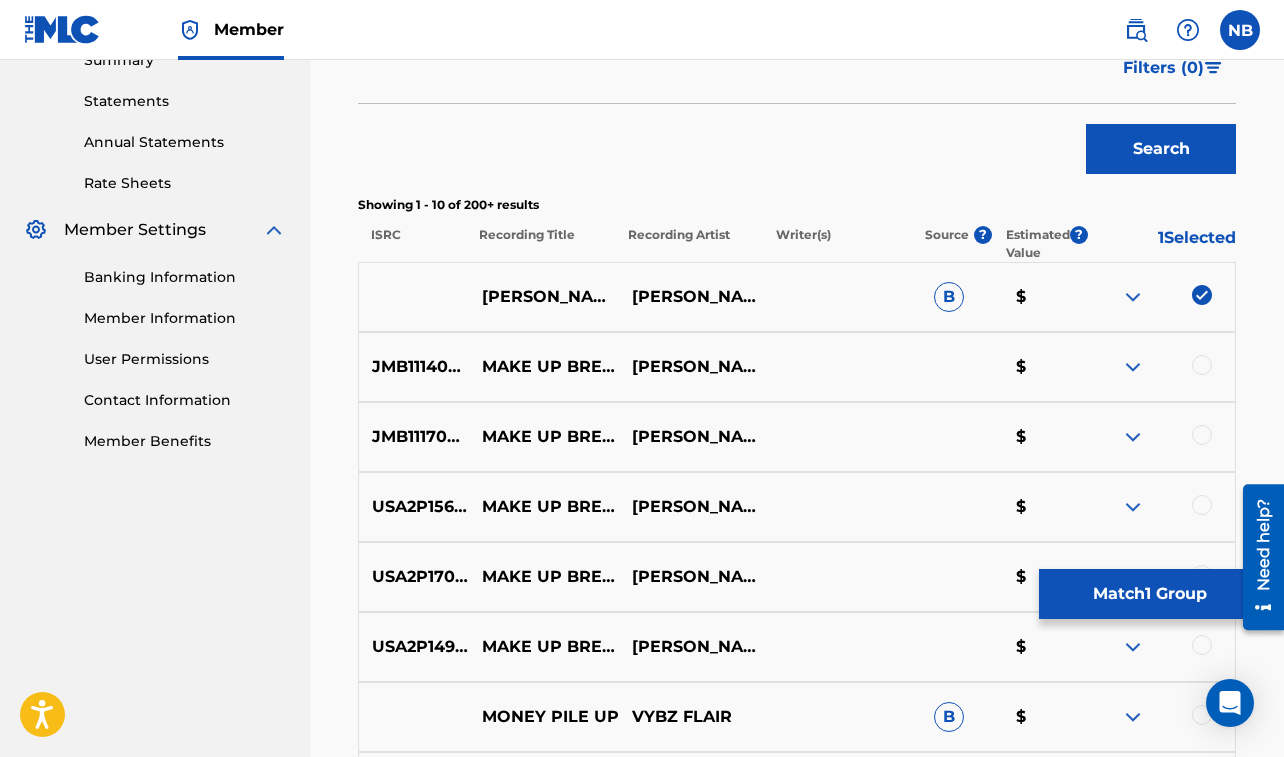 click on "Match  1 Group" at bounding box center [1149, 594] 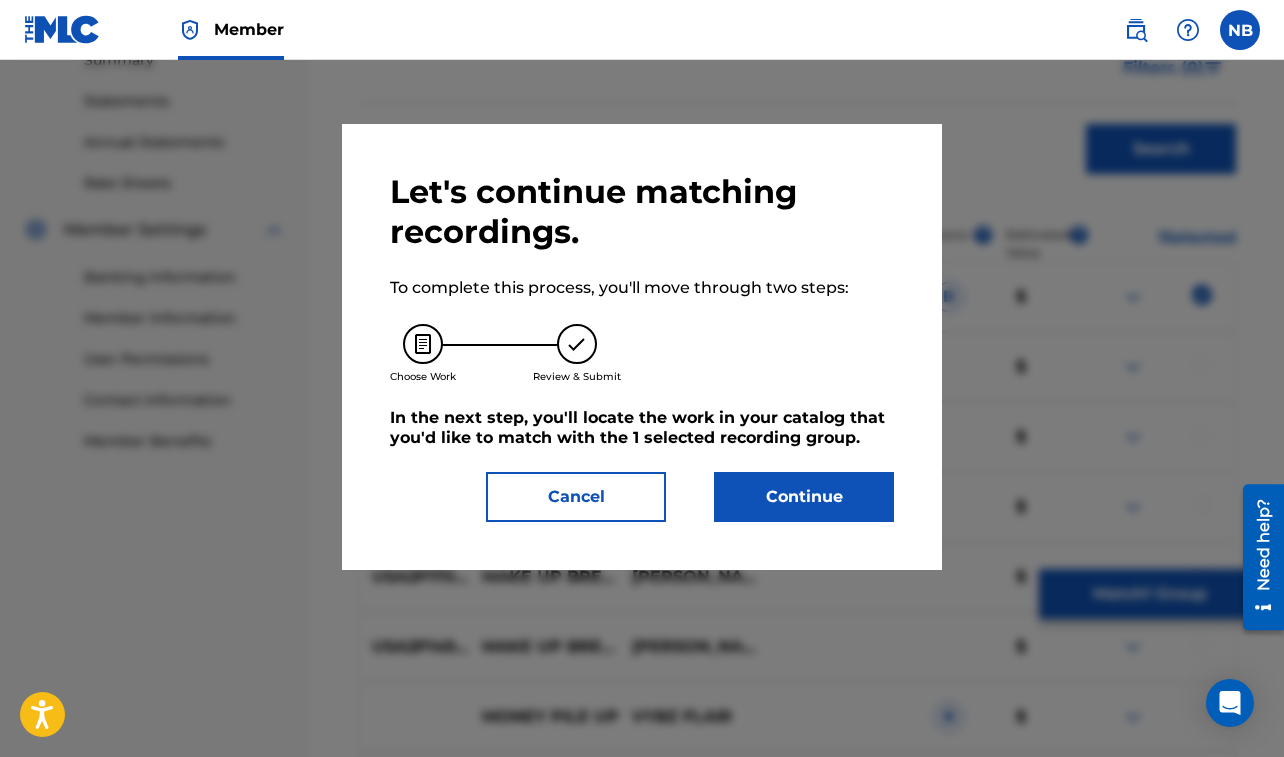 click on "Continue" at bounding box center (804, 497) 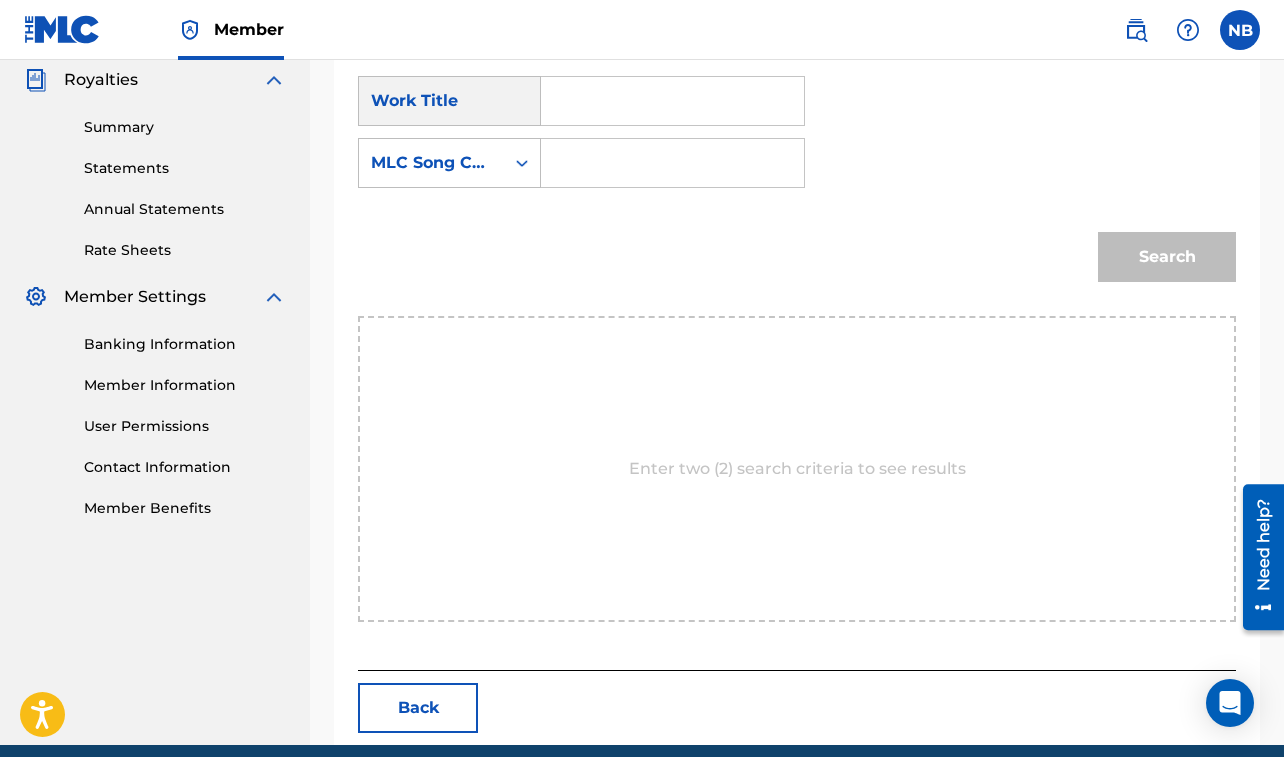 scroll, scrollTop: 623, scrollLeft: 0, axis: vertical 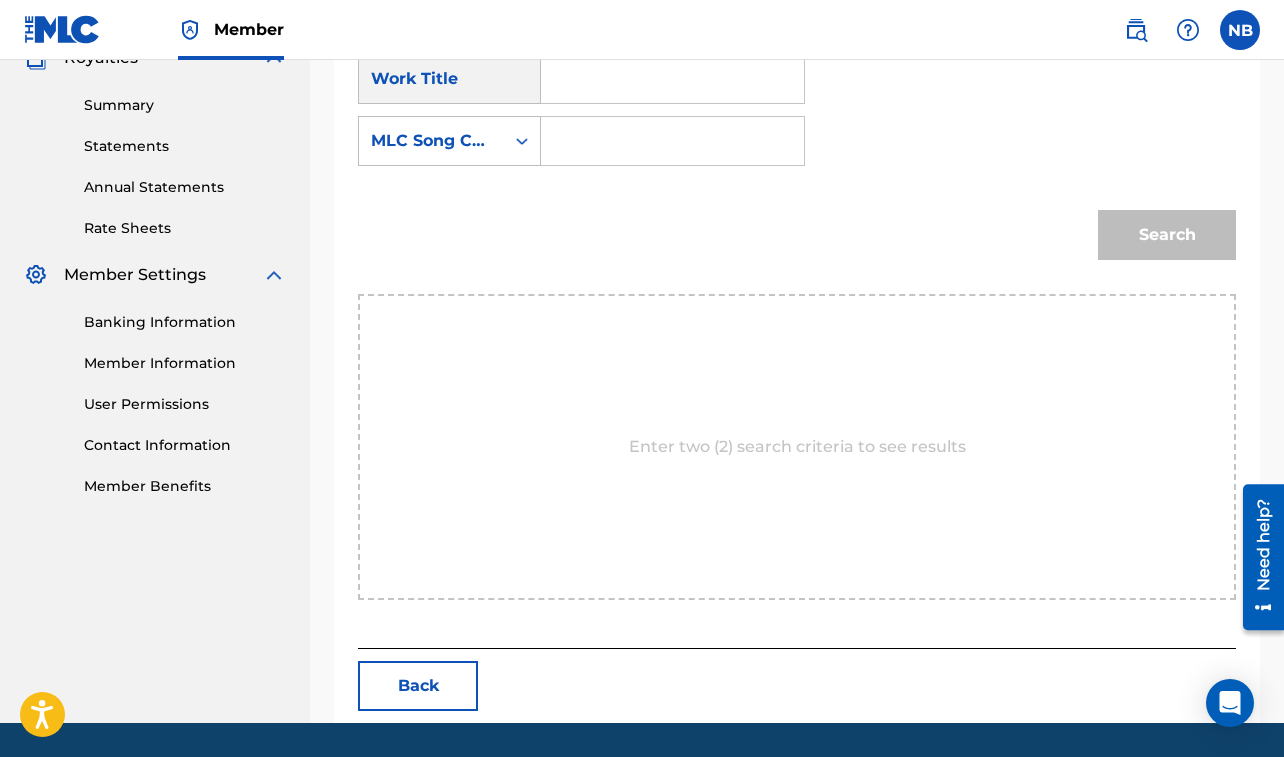 click at bounding box center [672, 79] 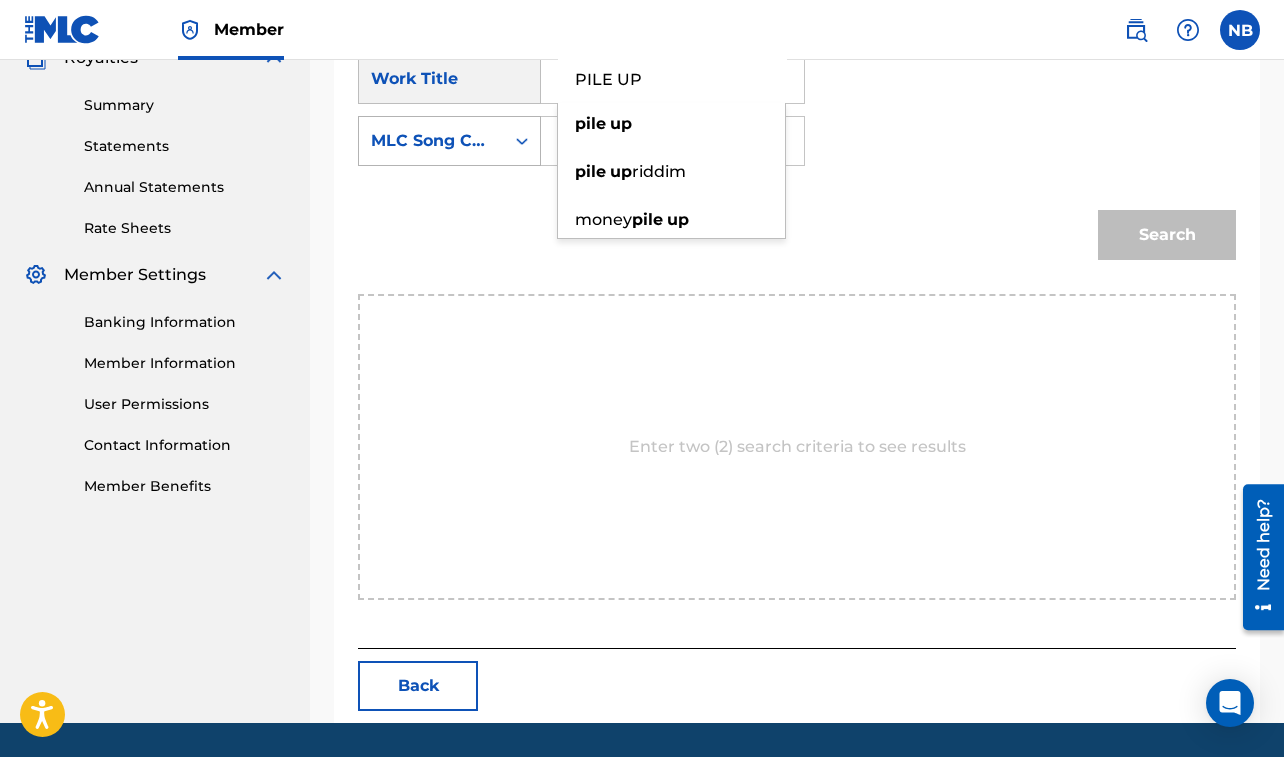 click at bounding box center (522, 141) 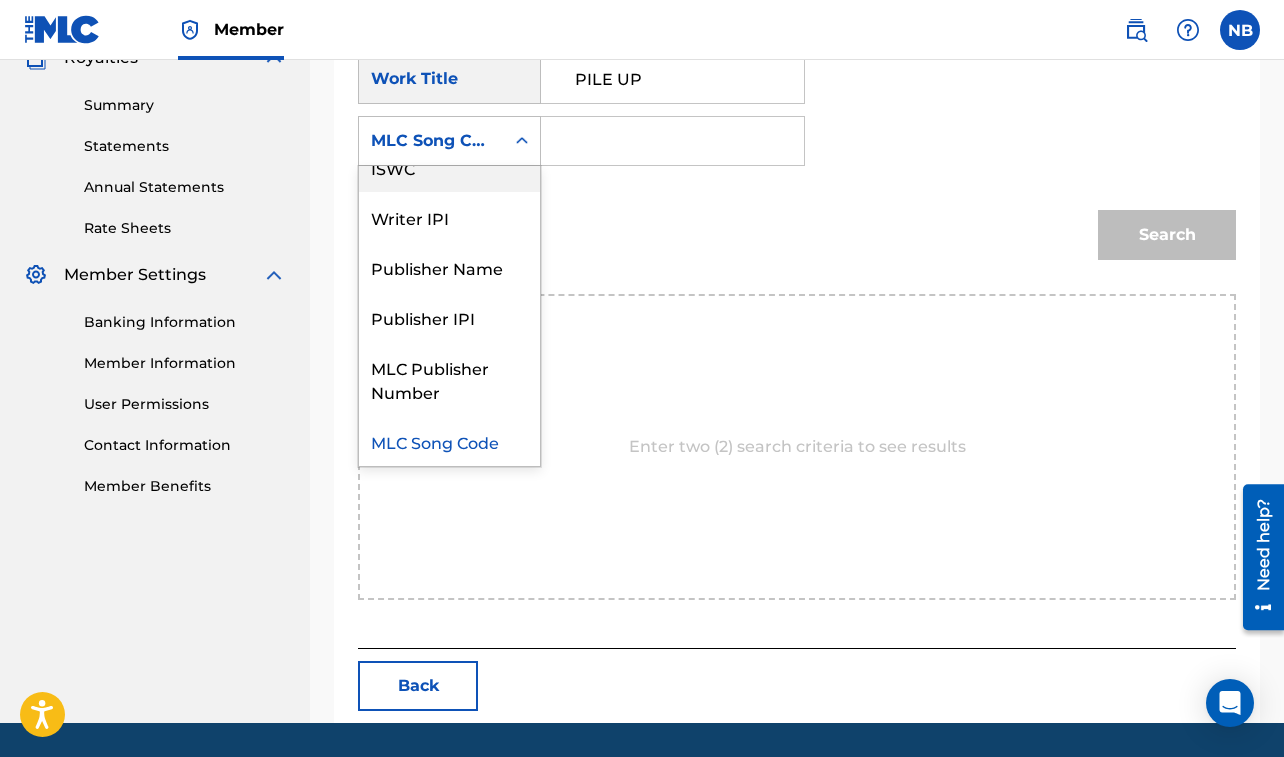 scroll, scrollTop: 0, scrollLeft: 0, axis: both 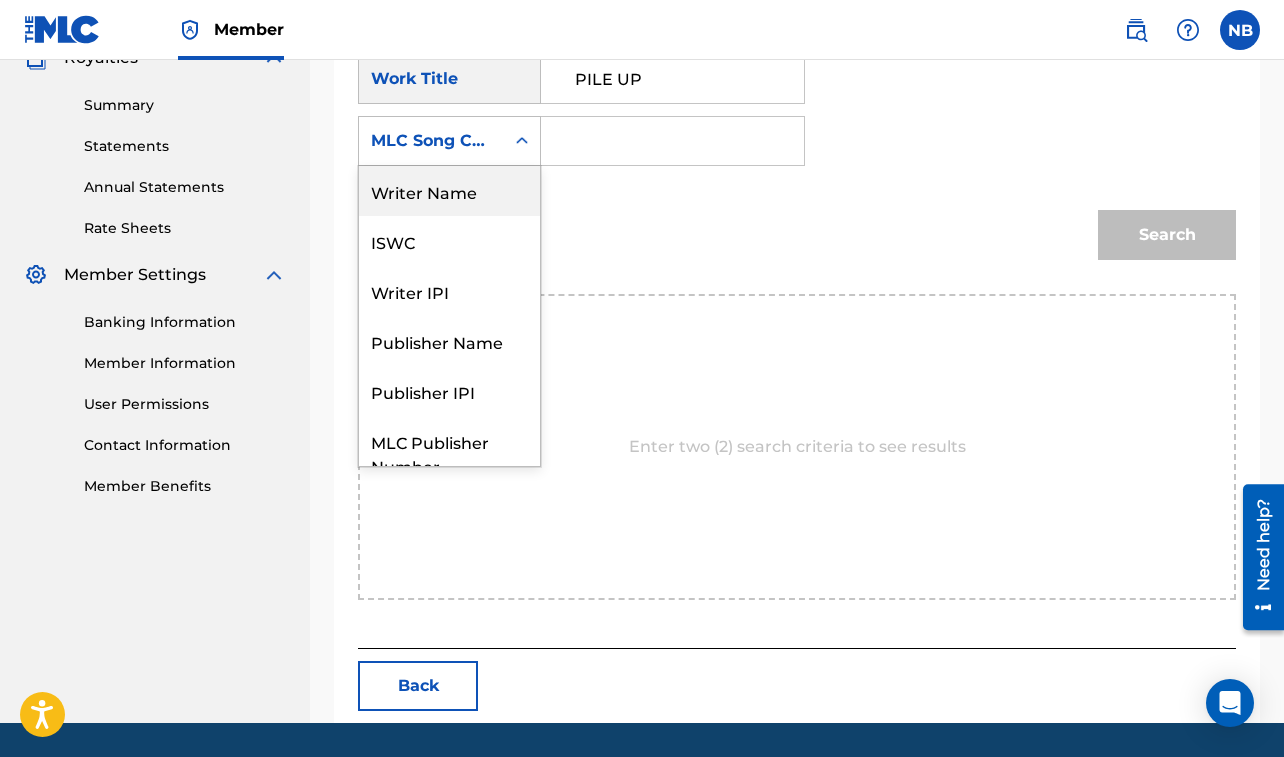 click on "Writer Name" at bounding box center [449, 191] 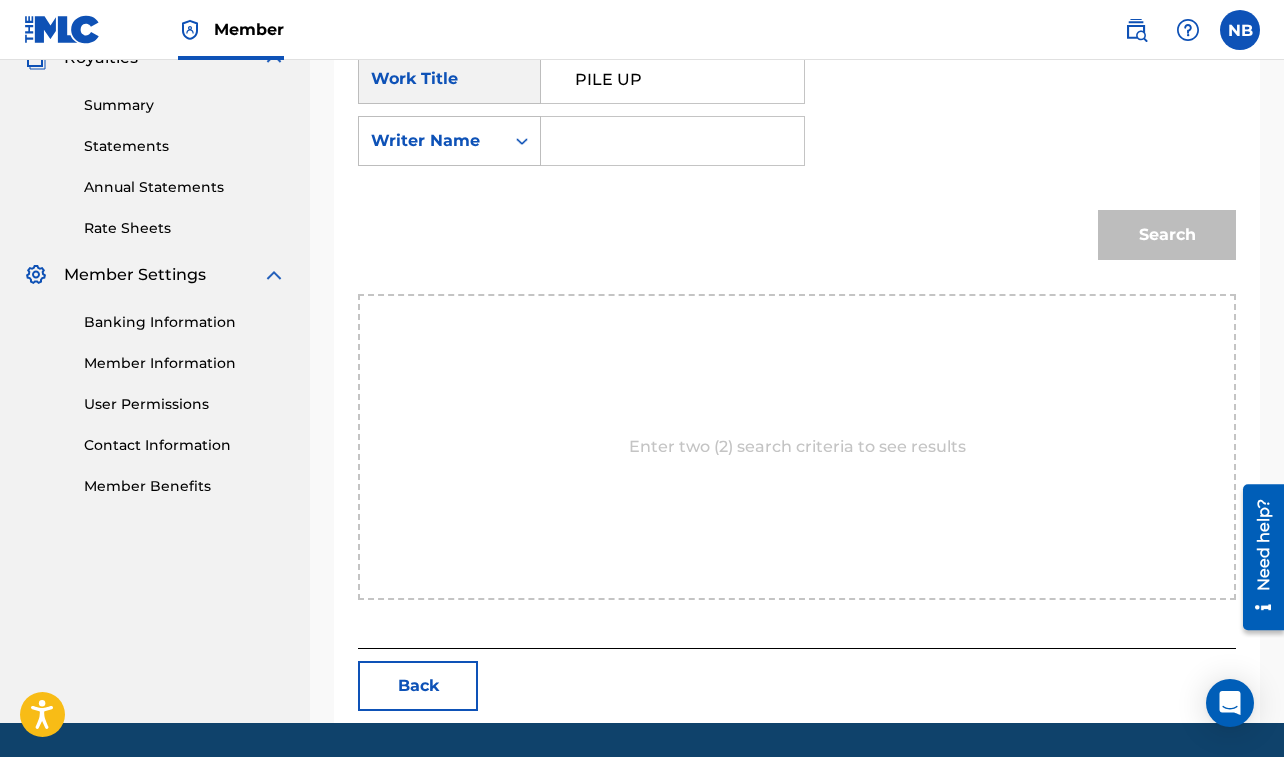 click at bounding box center (672, 141) 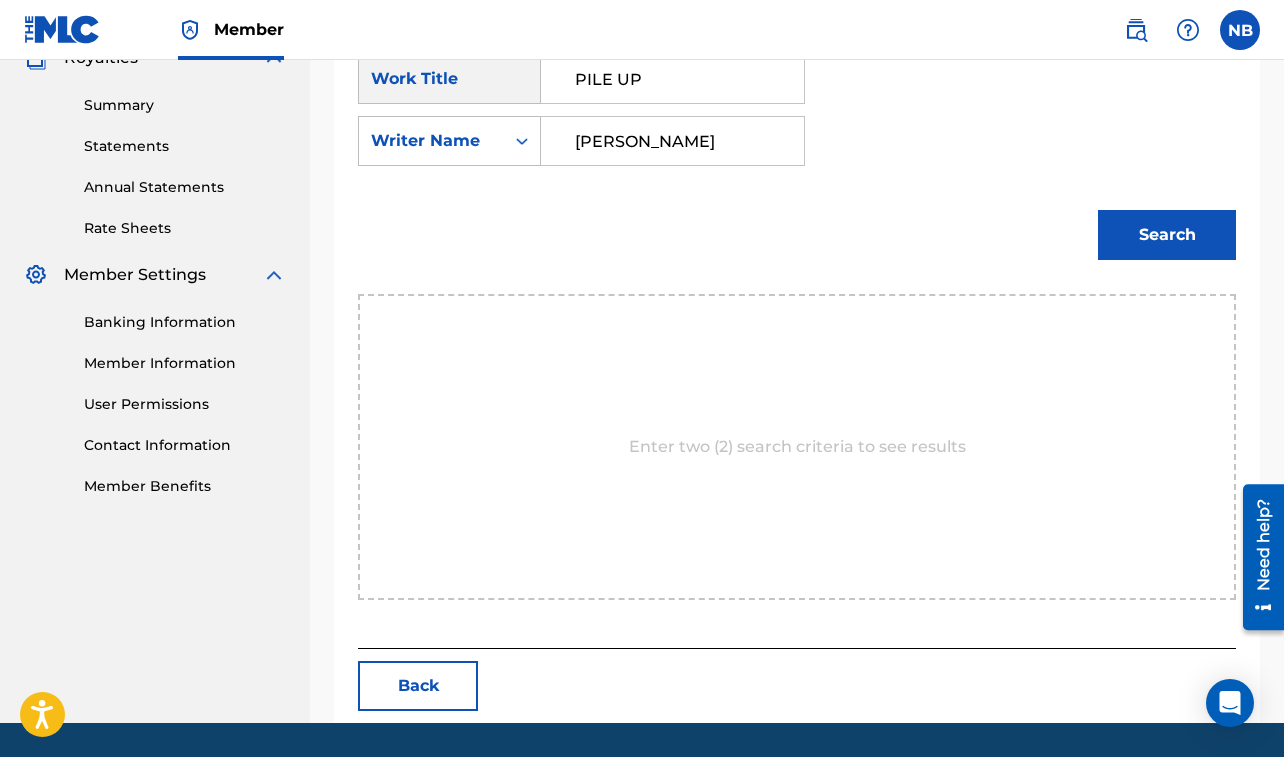 click on "Search" at bounding box center [1167, 235] 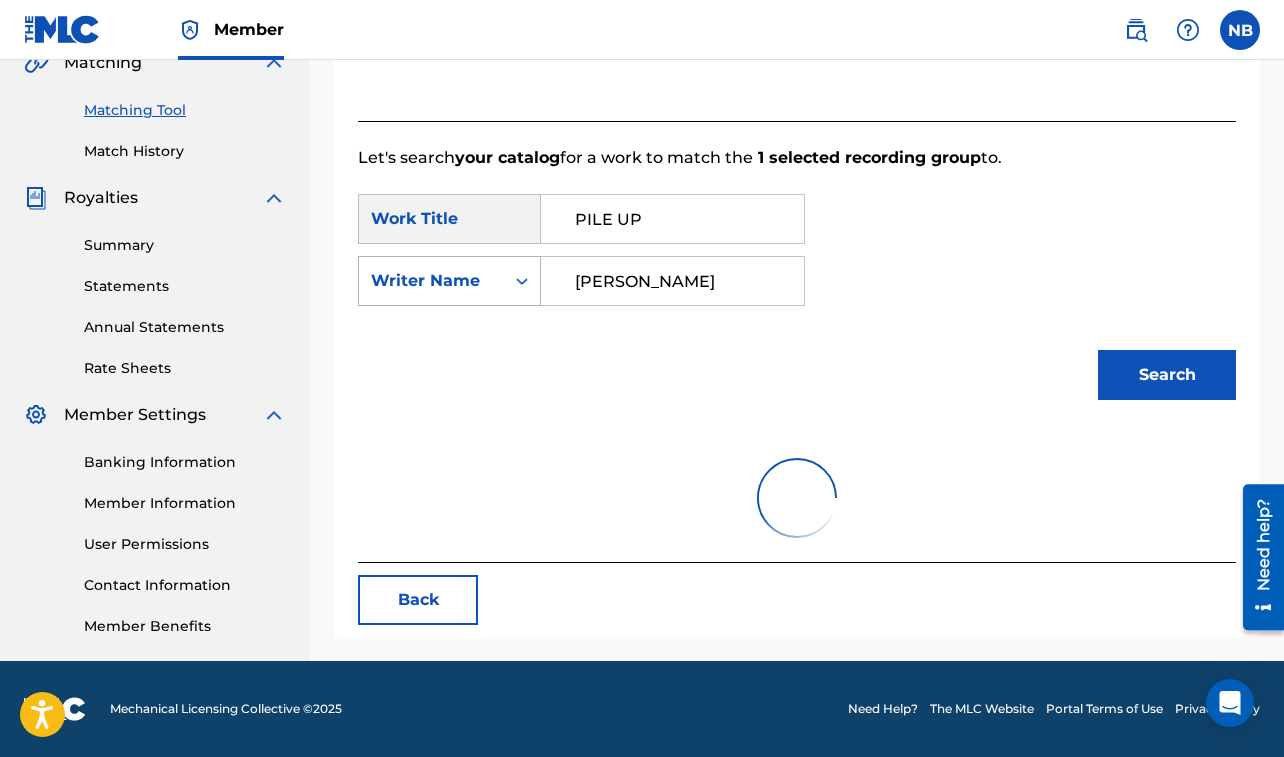 scroll, scrollTop: 623, scrollLeft: 0, axis: vertical 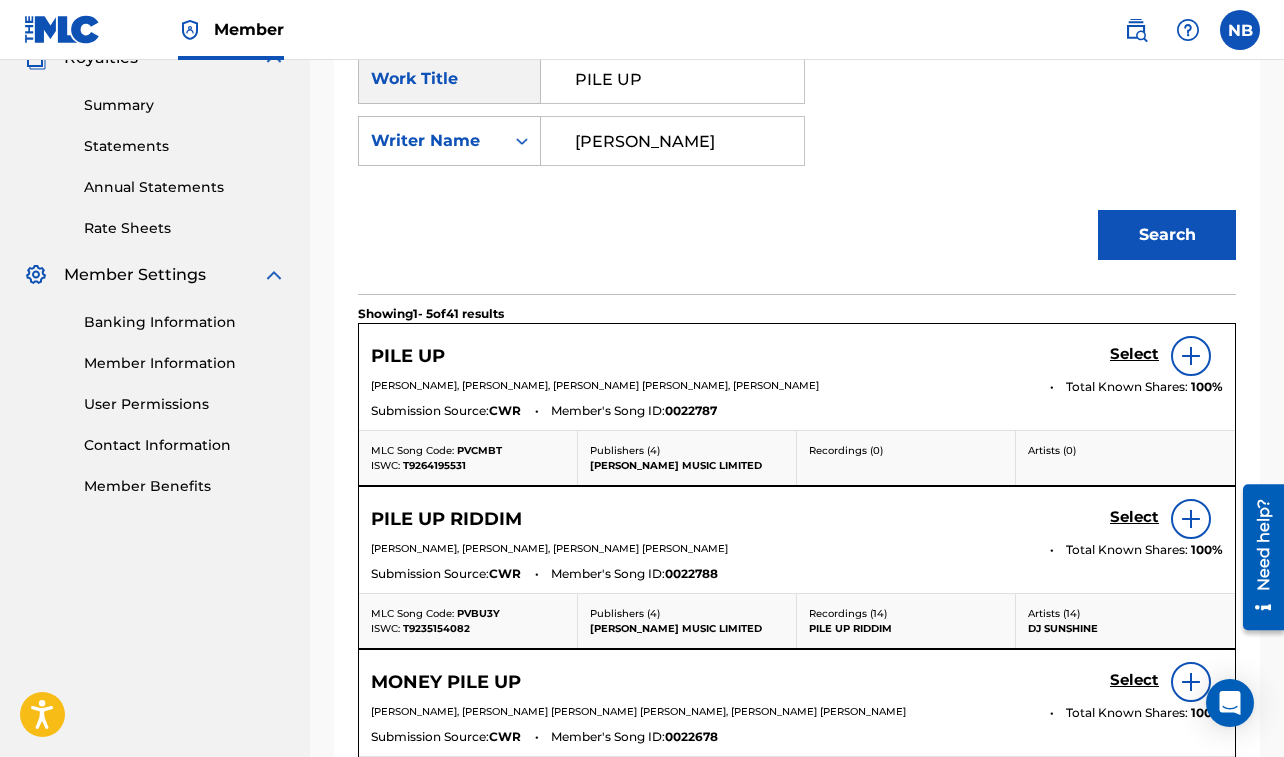 click on "Select" at bounding box center (1134, 354) 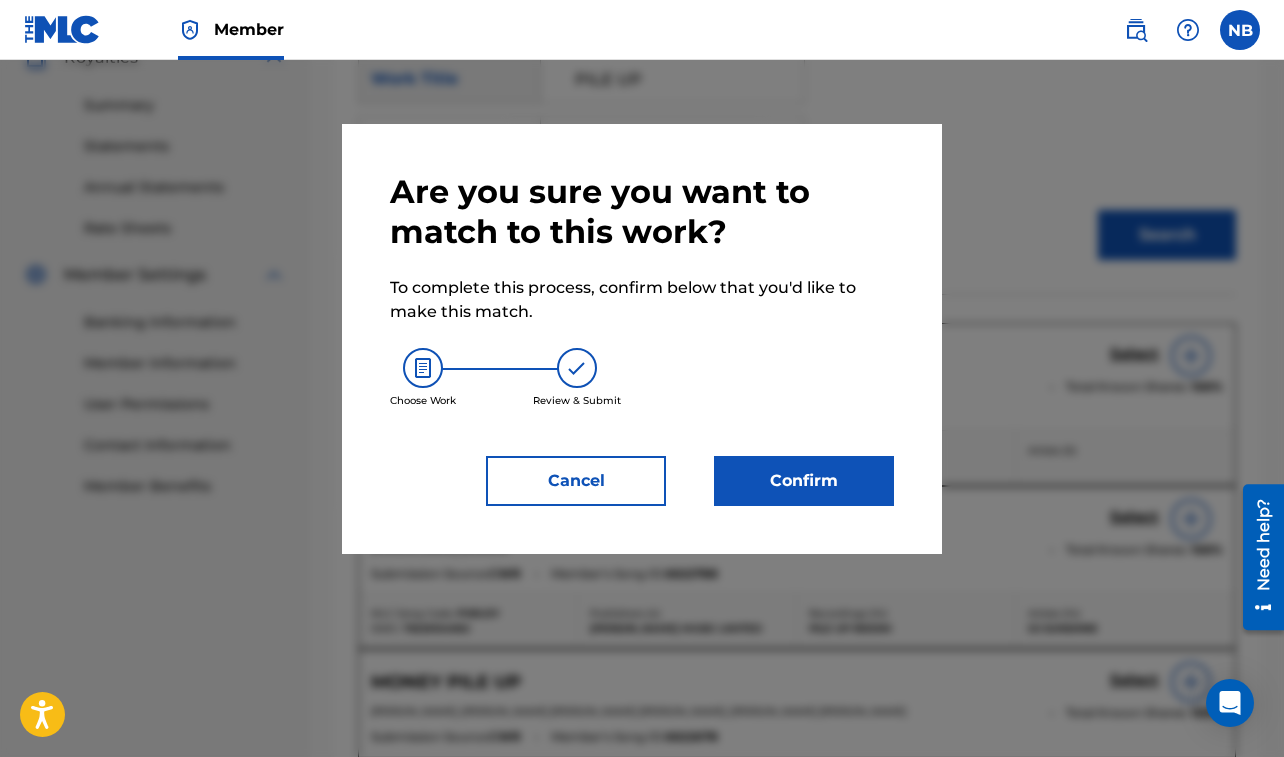 click on "Confirm" at bounding box center [804, 481] 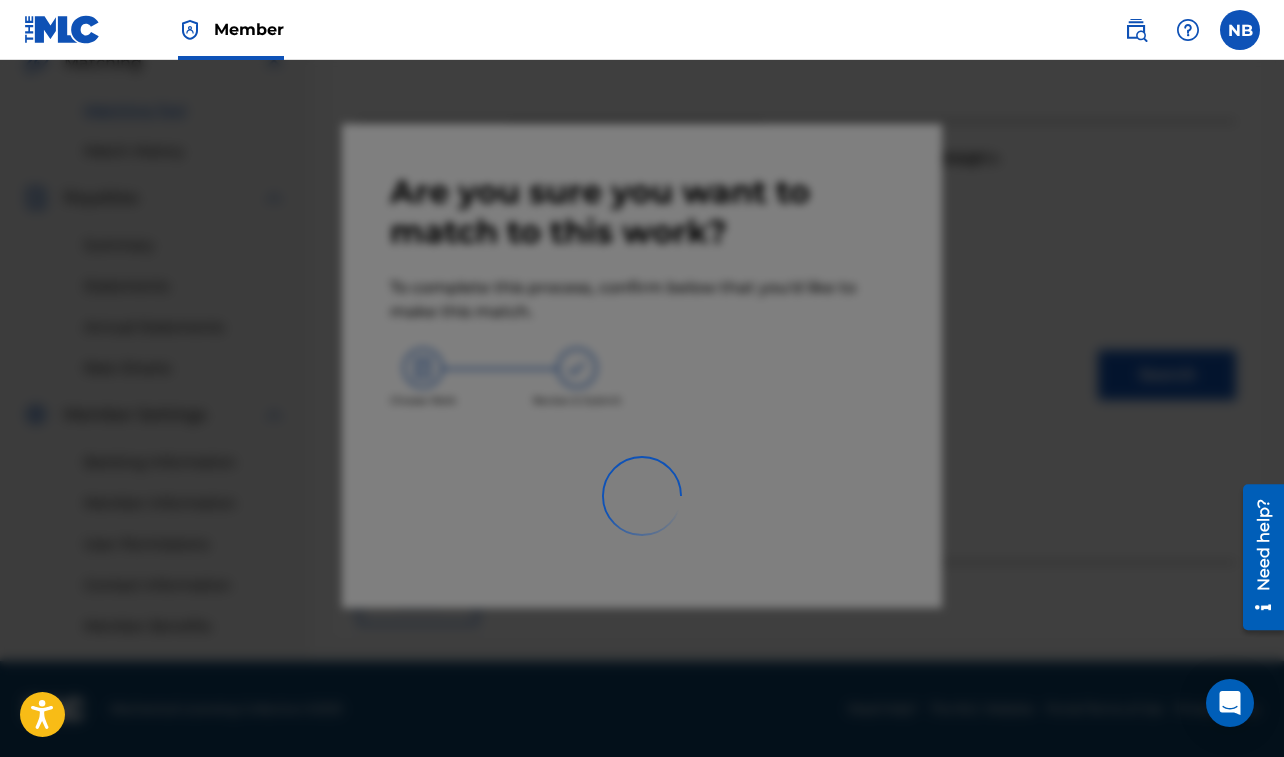 scroll, scrollTop: 483, scrollLeft: 0, axis: vertical 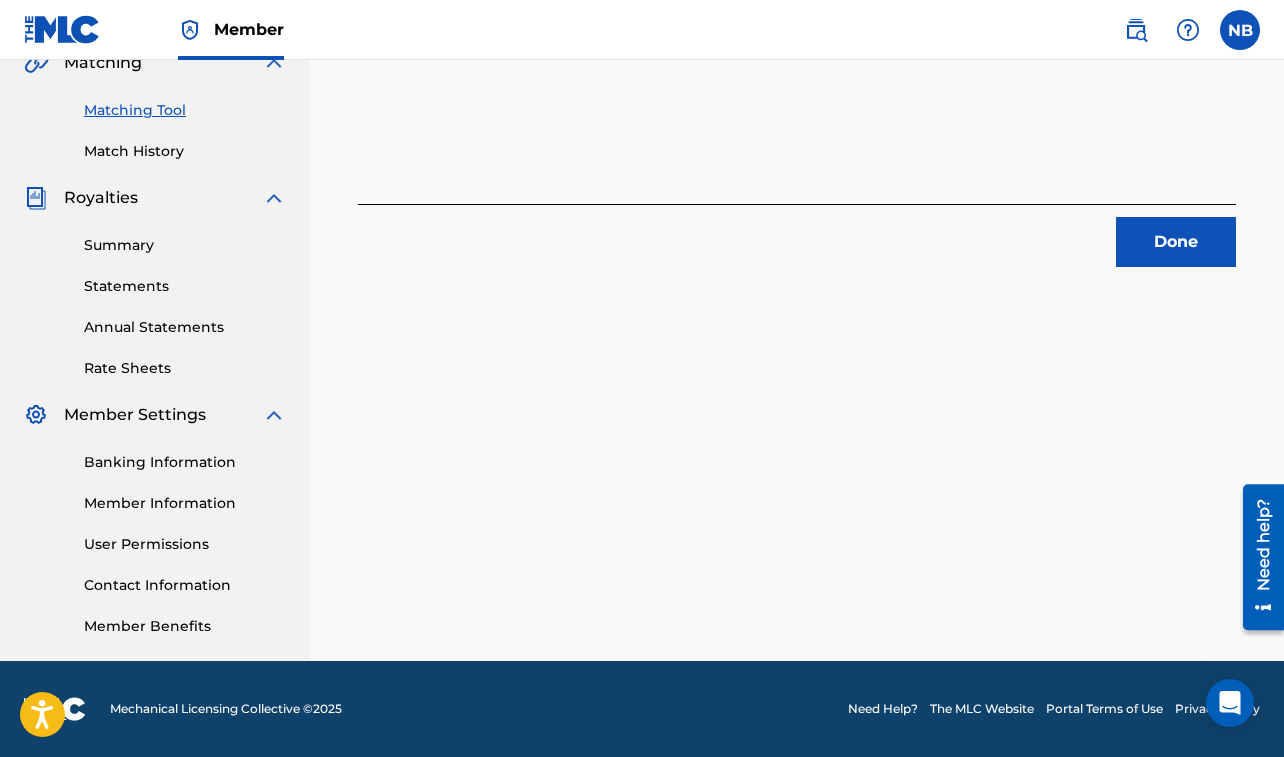 click on "Done" at bounding box center (1176, 242) 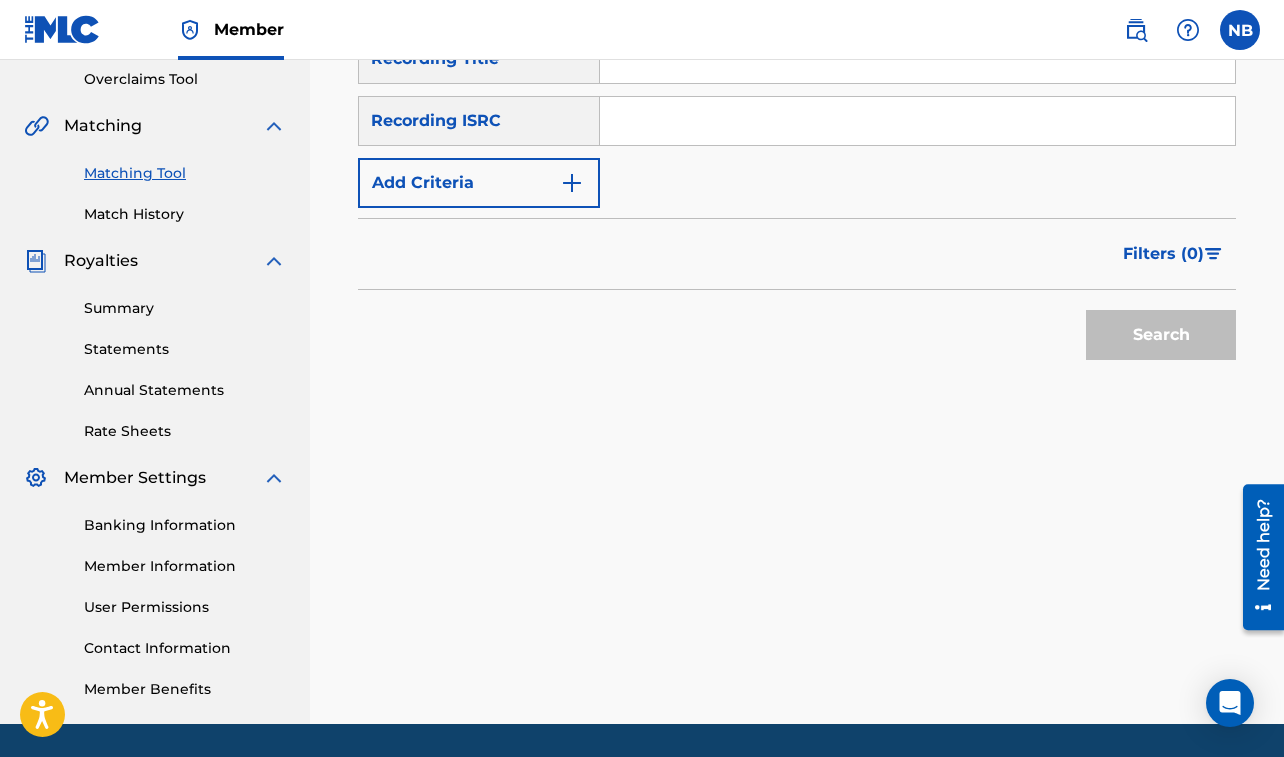 scroll, scrollTop: 55, scrollLeft: 0, axis: vertical 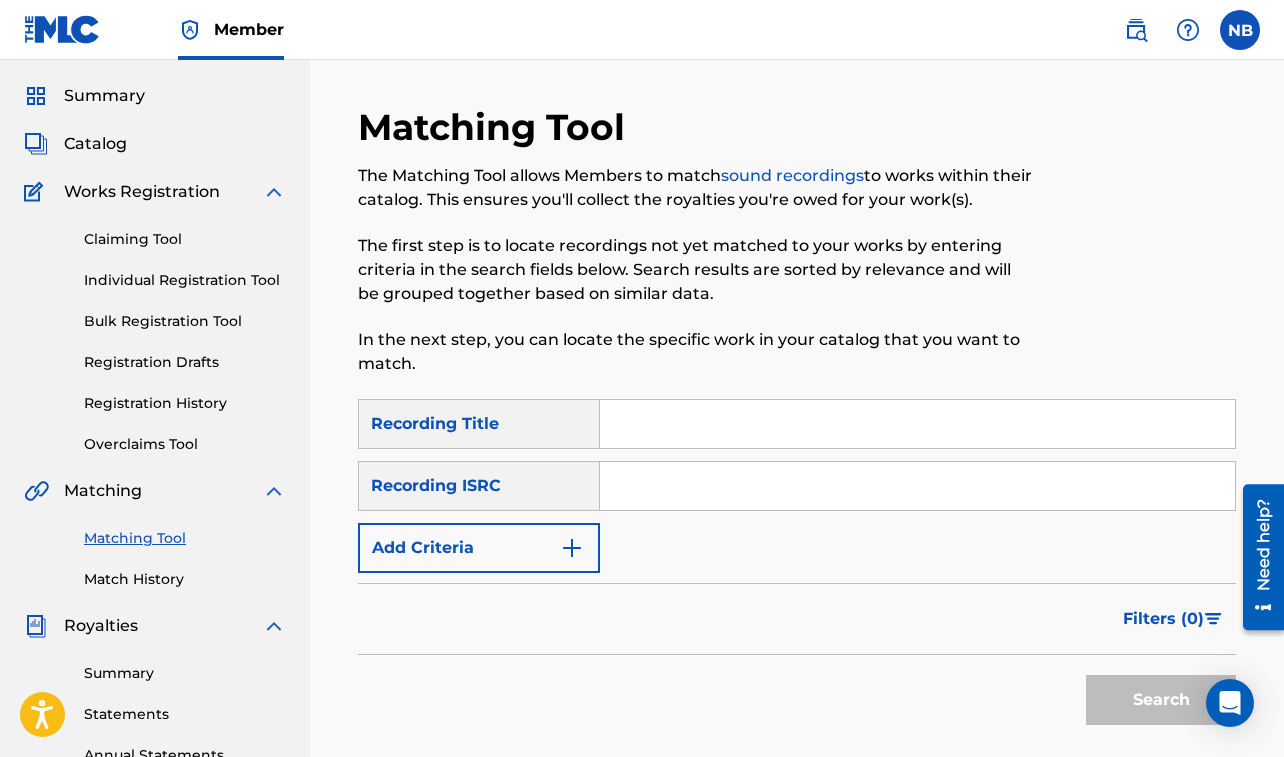 click at bounding box center [917, 424] 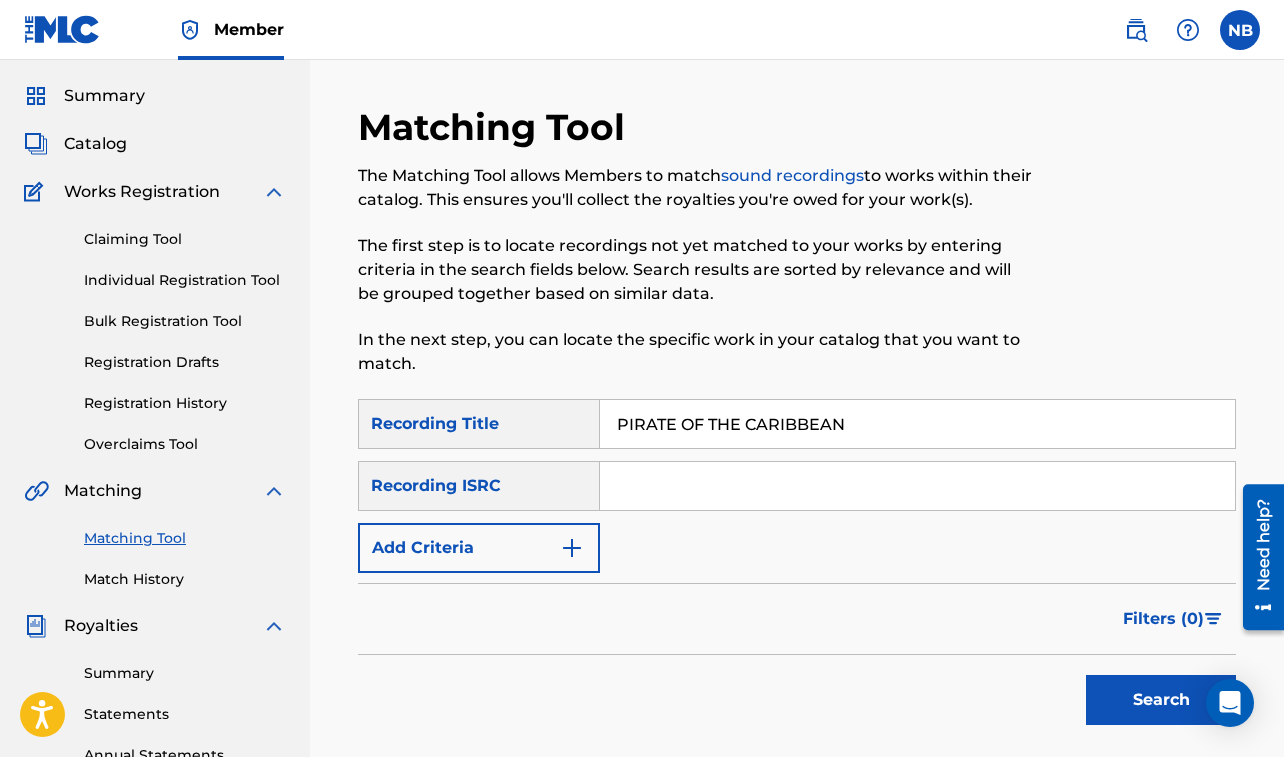 click on "Add Criteria" at bounding box center (479, 548) 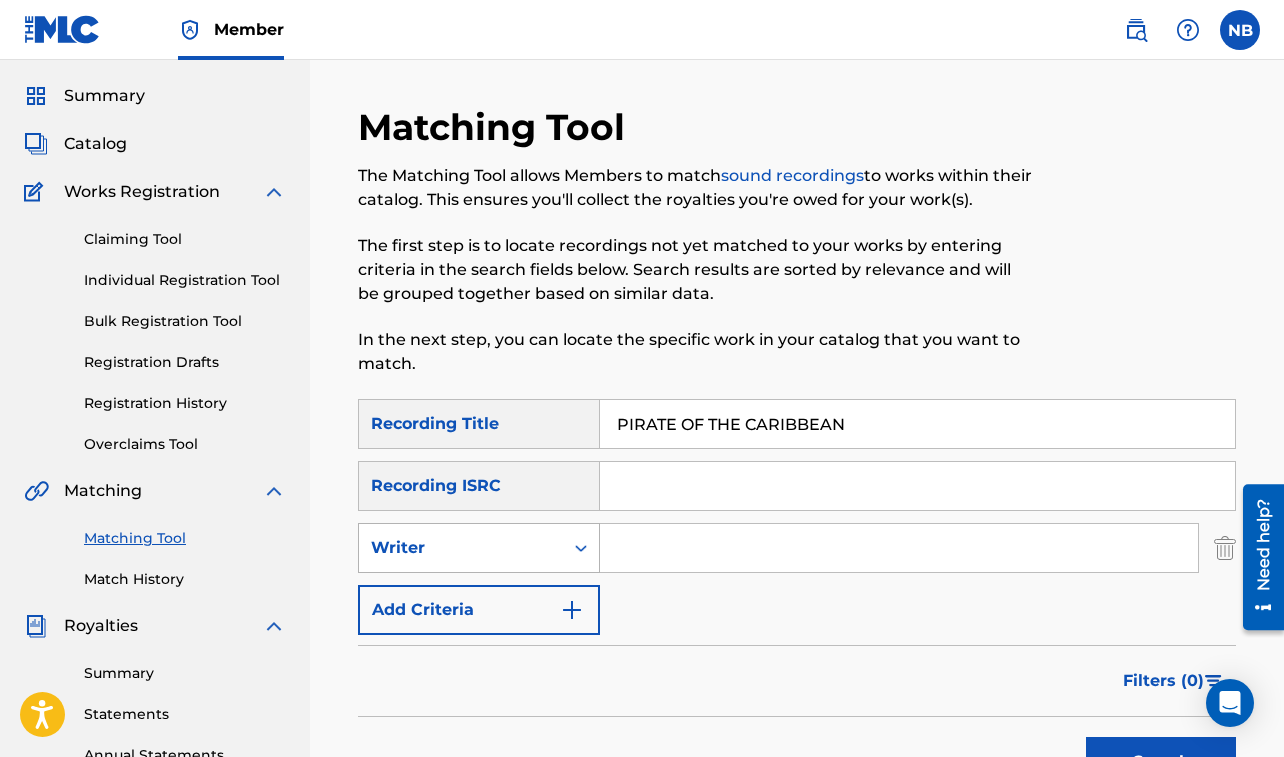 click on "Writer" at bounding box center (461, 548) 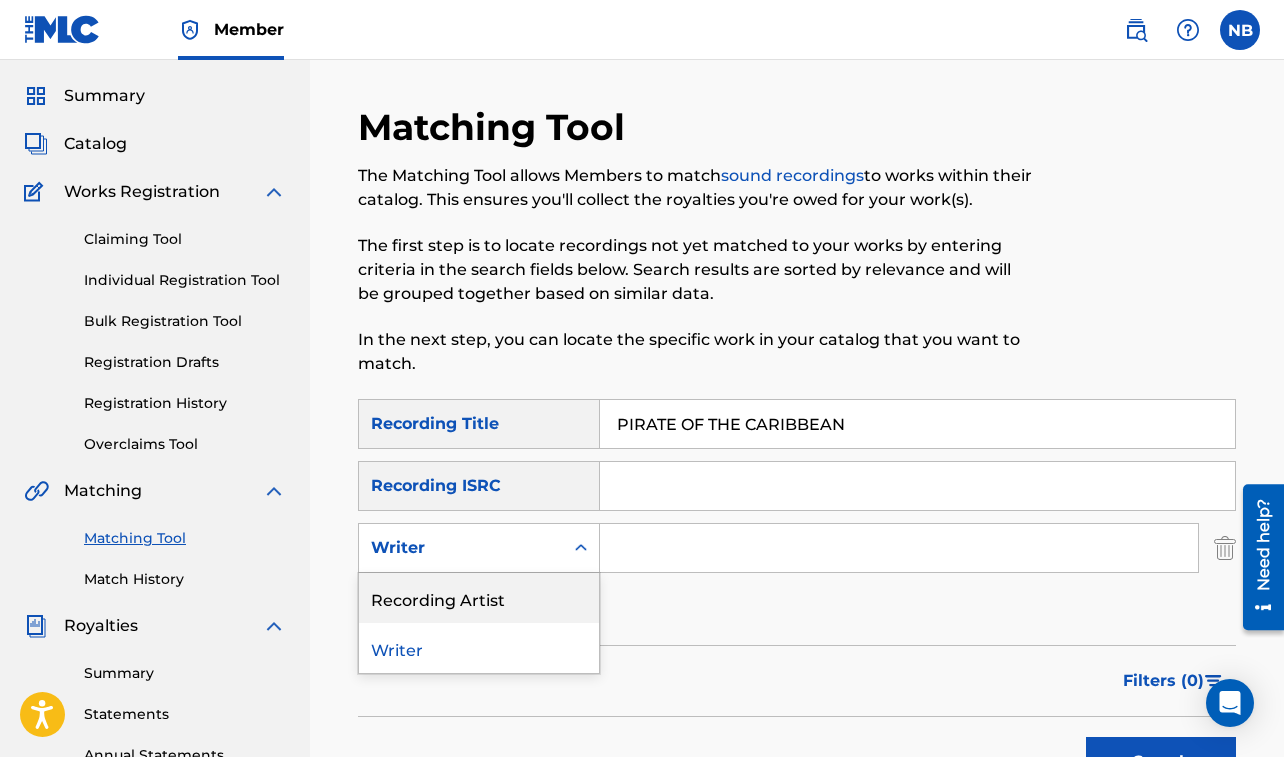 click on "Recording Artist" at bounding box center [479, 598] 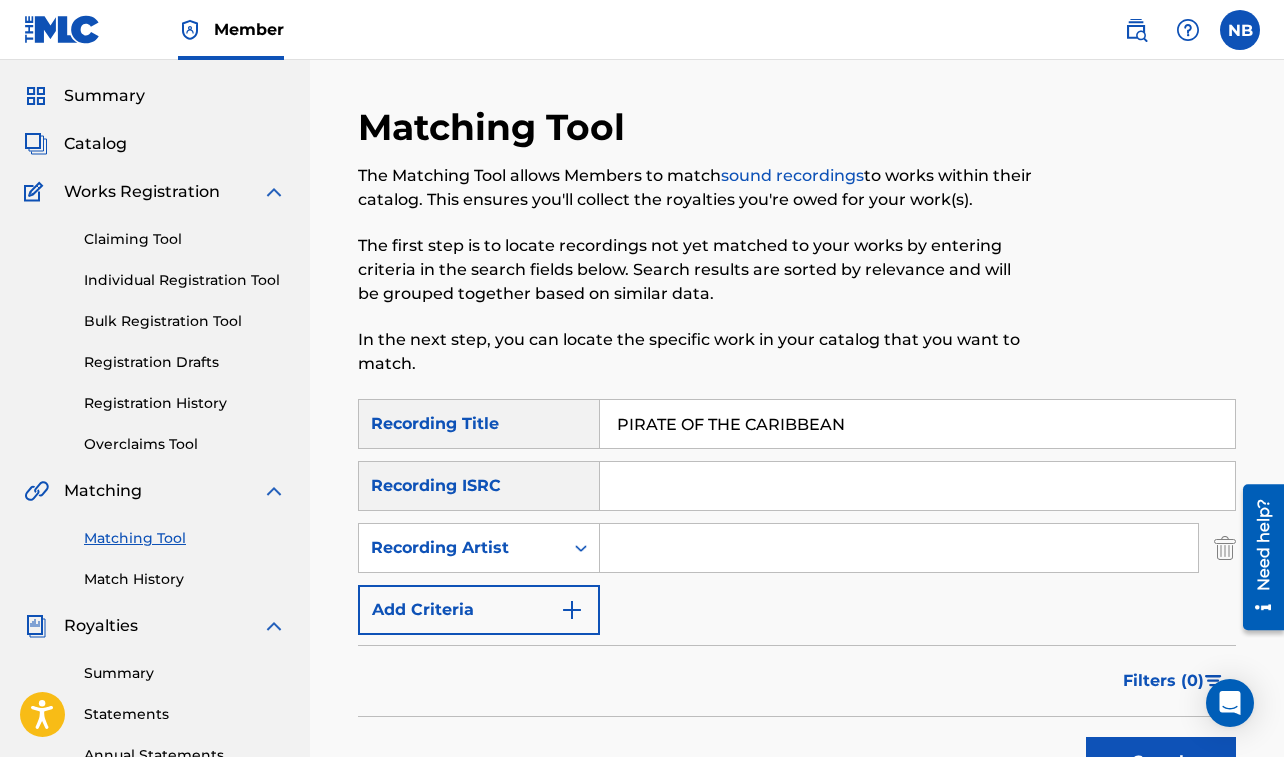 click at bounding box center [899, 548] 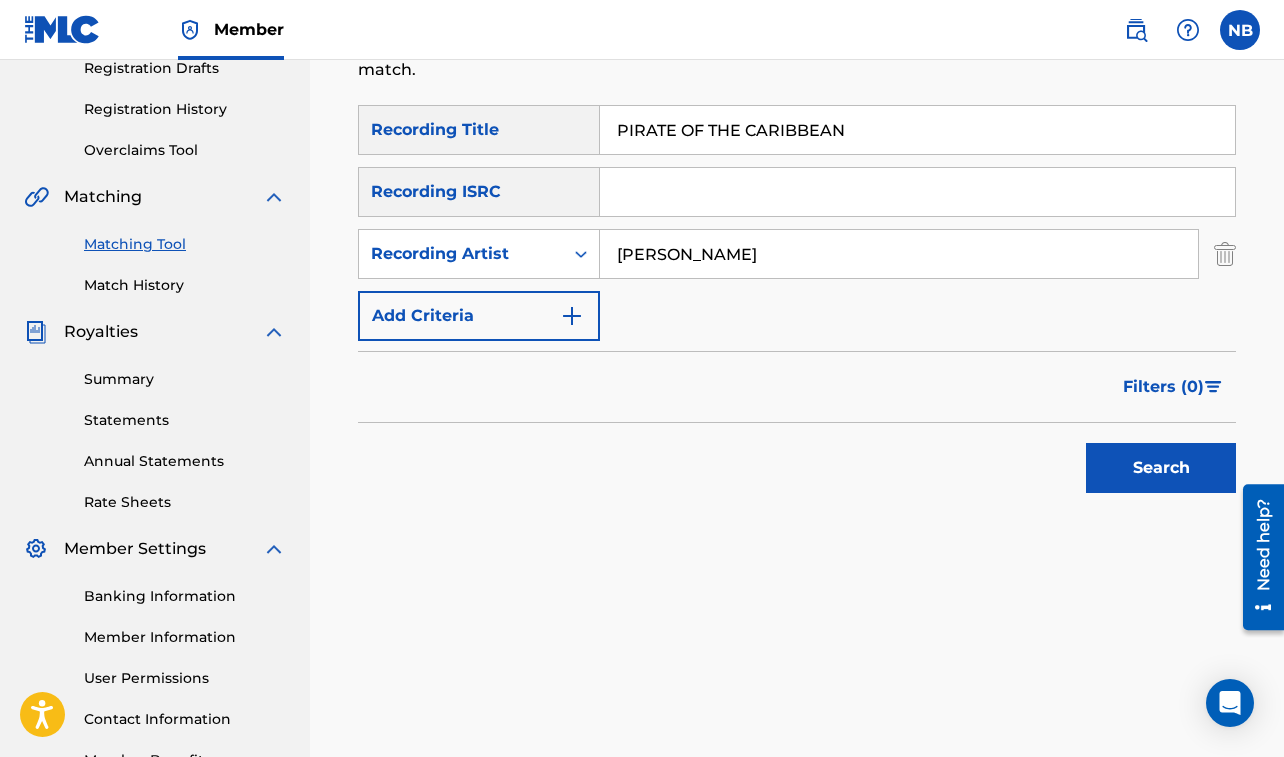 scroll, scrollTop: 350, scrollLeft: 0, axis: vertical 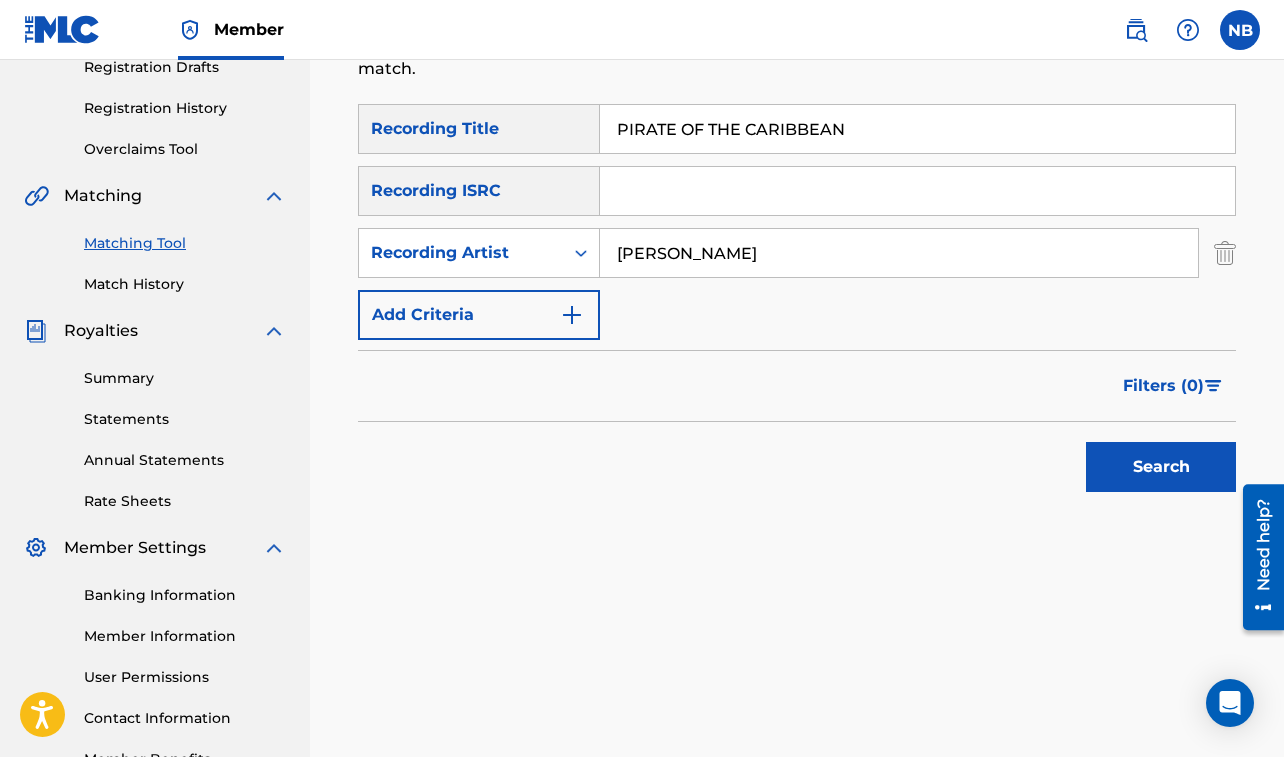 click on "Search" at bounding box center [1161, 467] 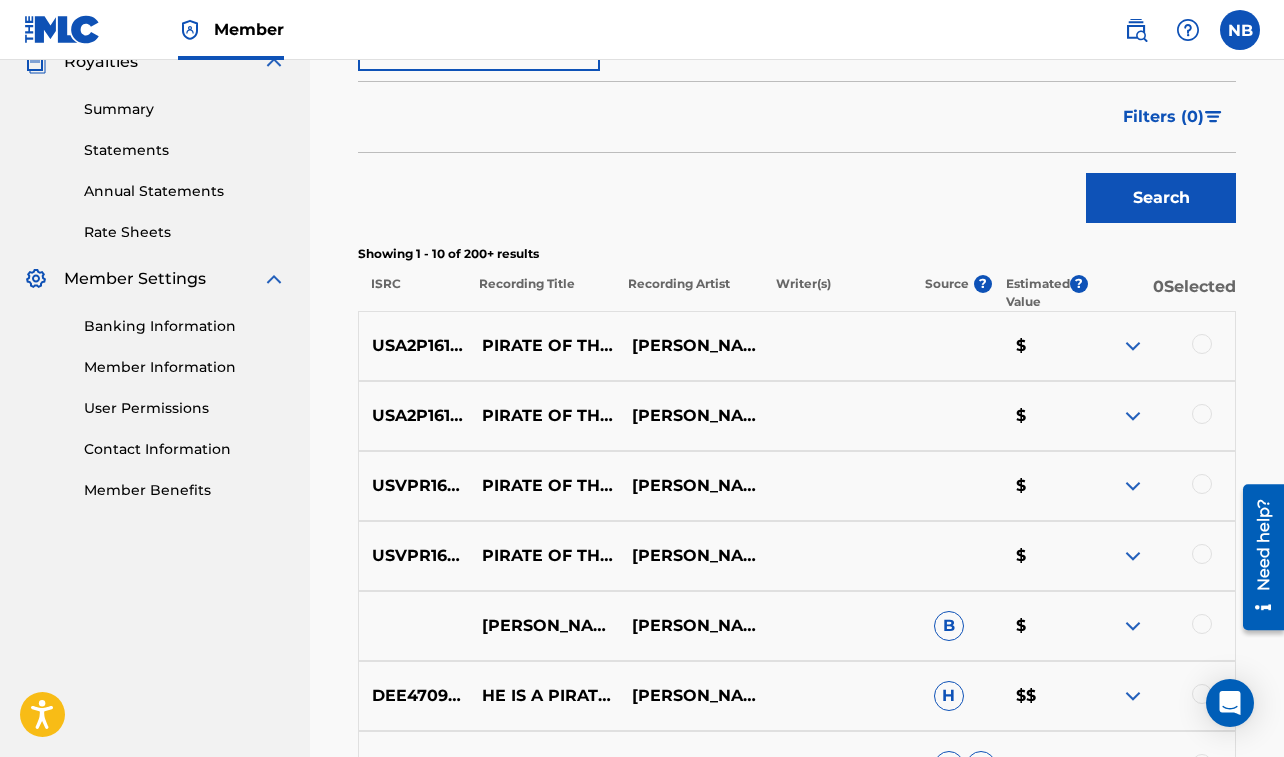 scroll, scrollTop: 621, scrollLeft: 0, axis: vertical 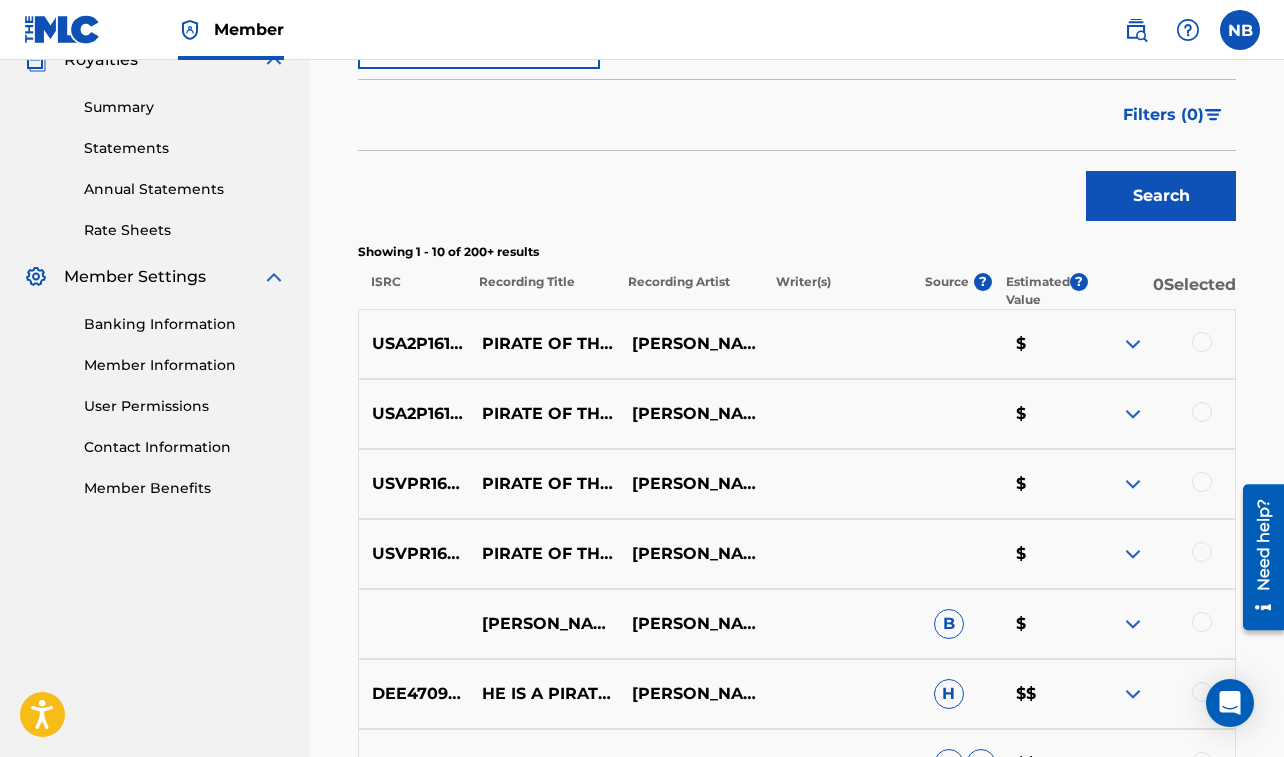 click at bounding box center (1159, 344) 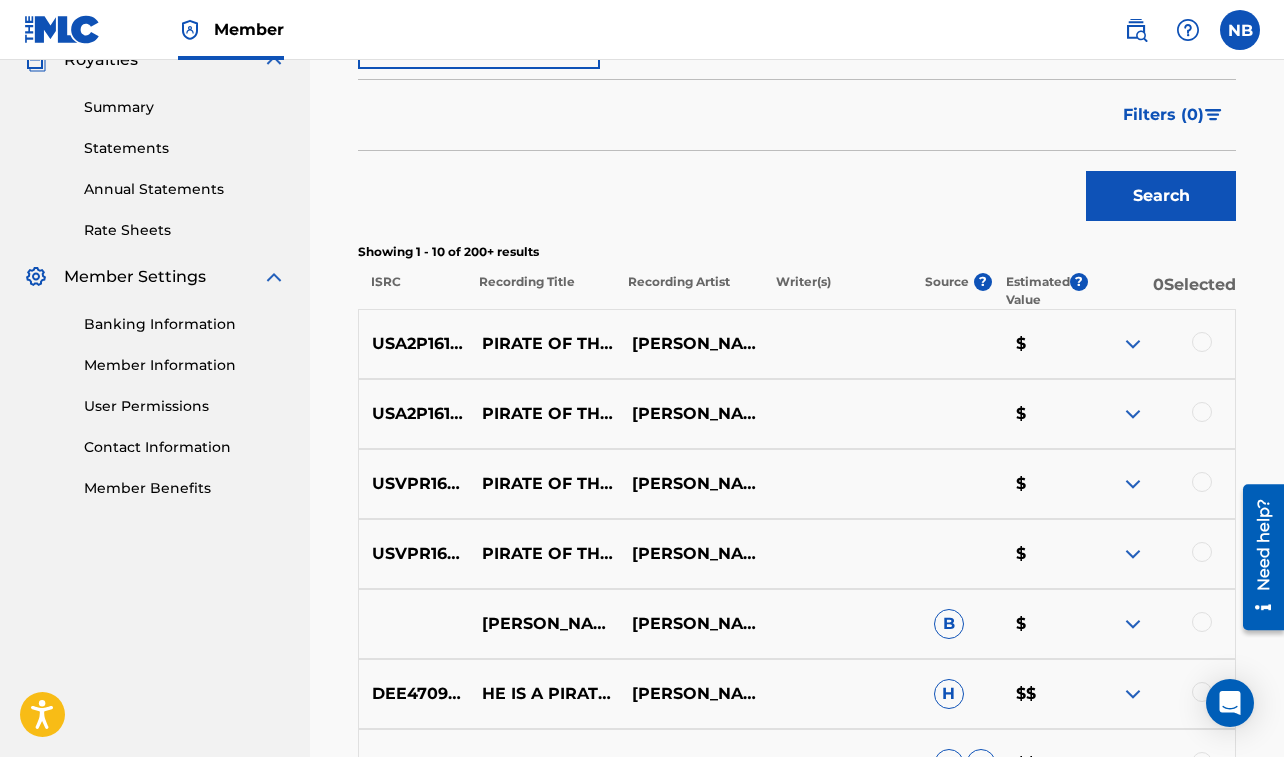 click at bounding box center (1202, 342) 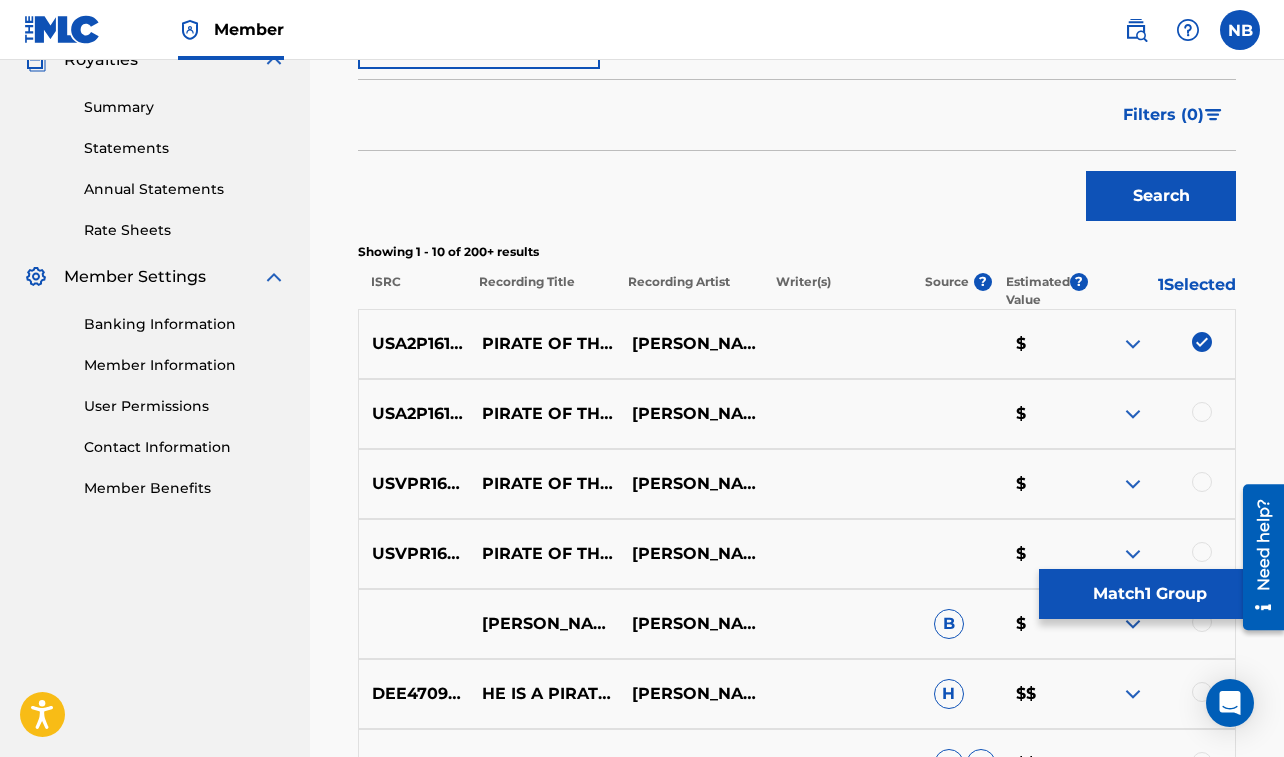click at bounding box center (1202, 412) 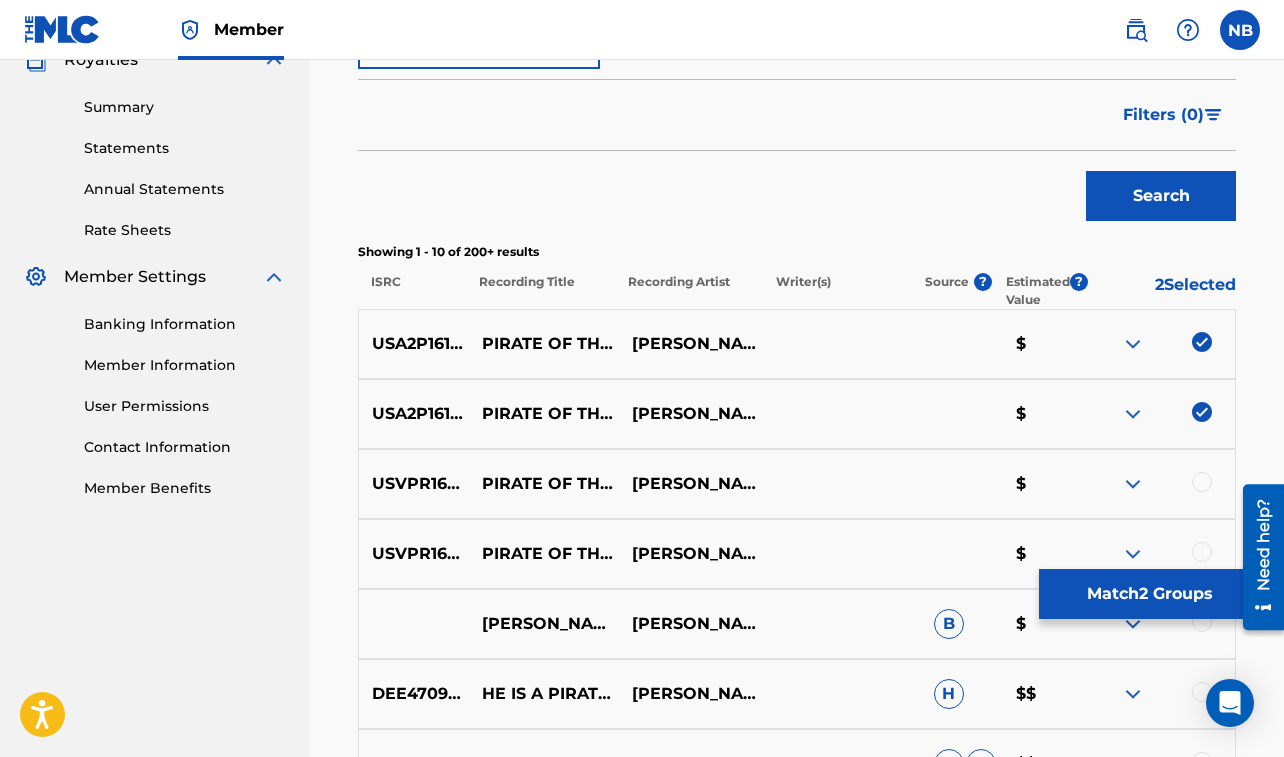 click at bounding box center (1202, 482) 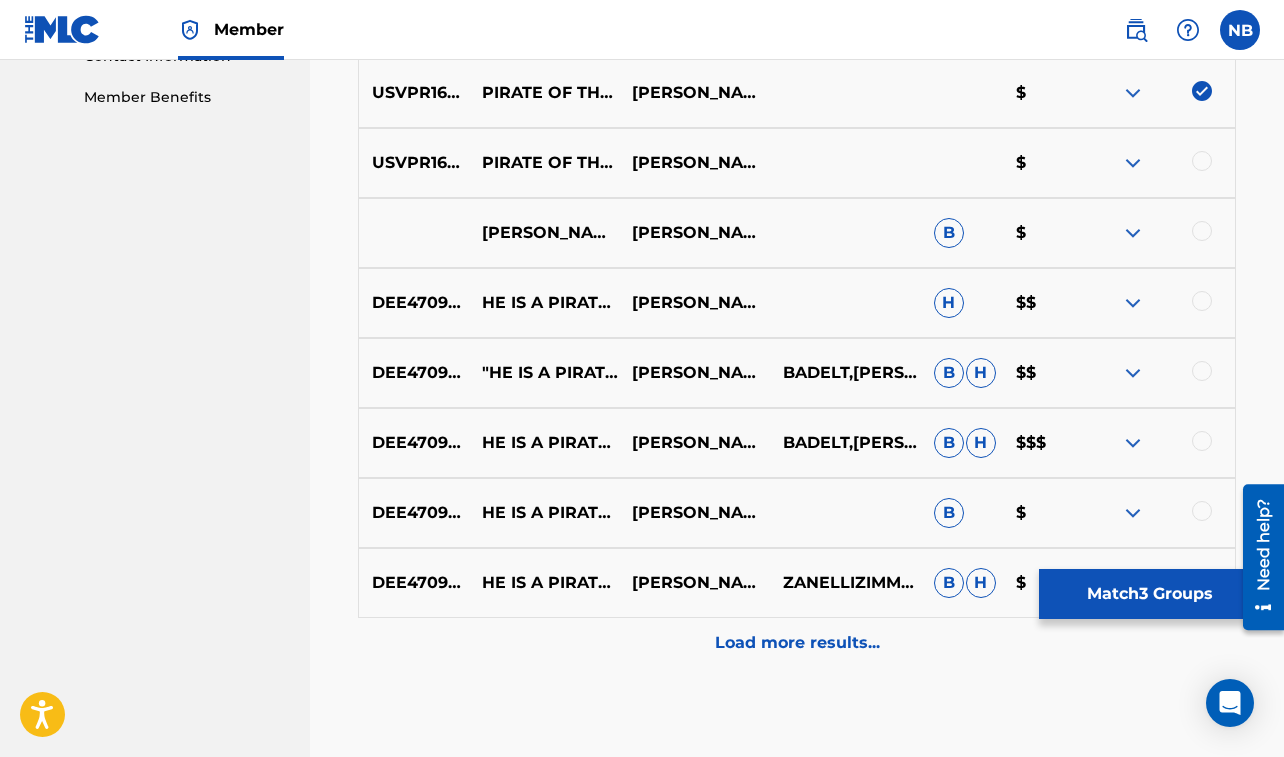 scroll, scrollTop: 945, scrollLeft: 0, axis: vertical 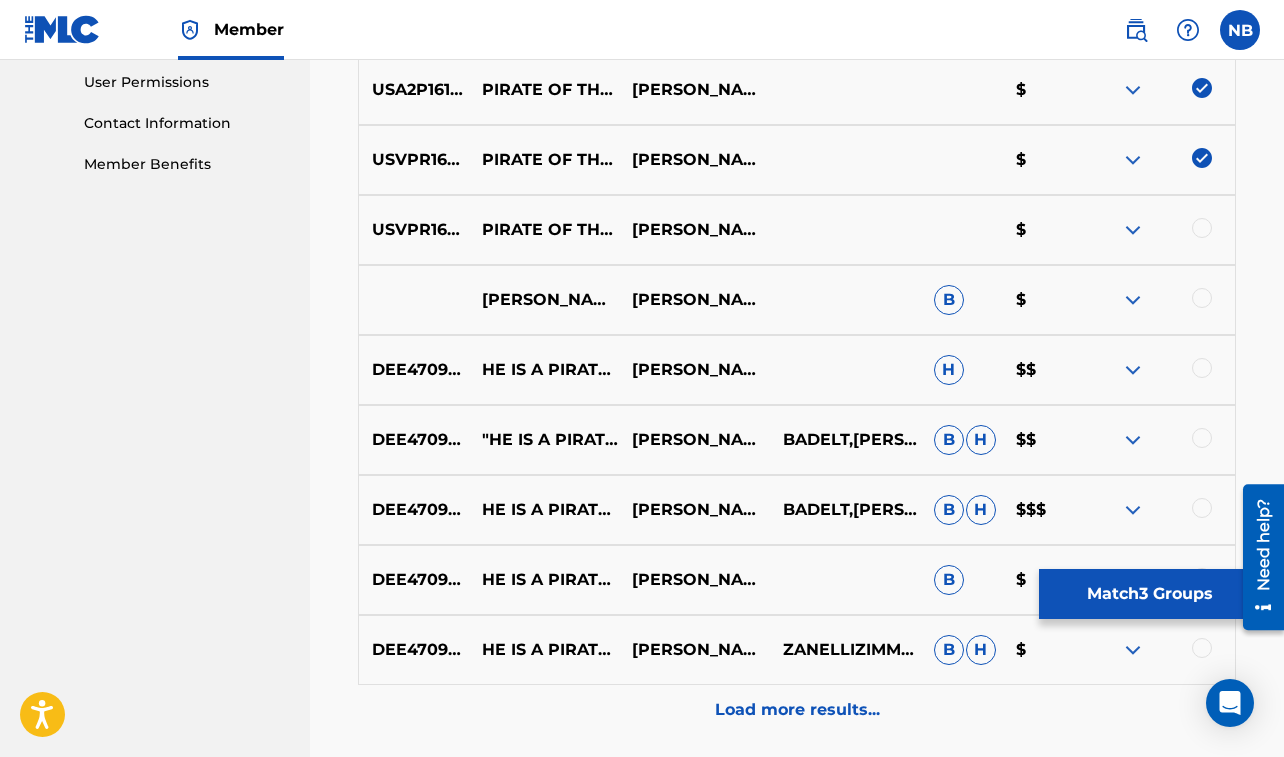 click at bounding box center [1202, 228] 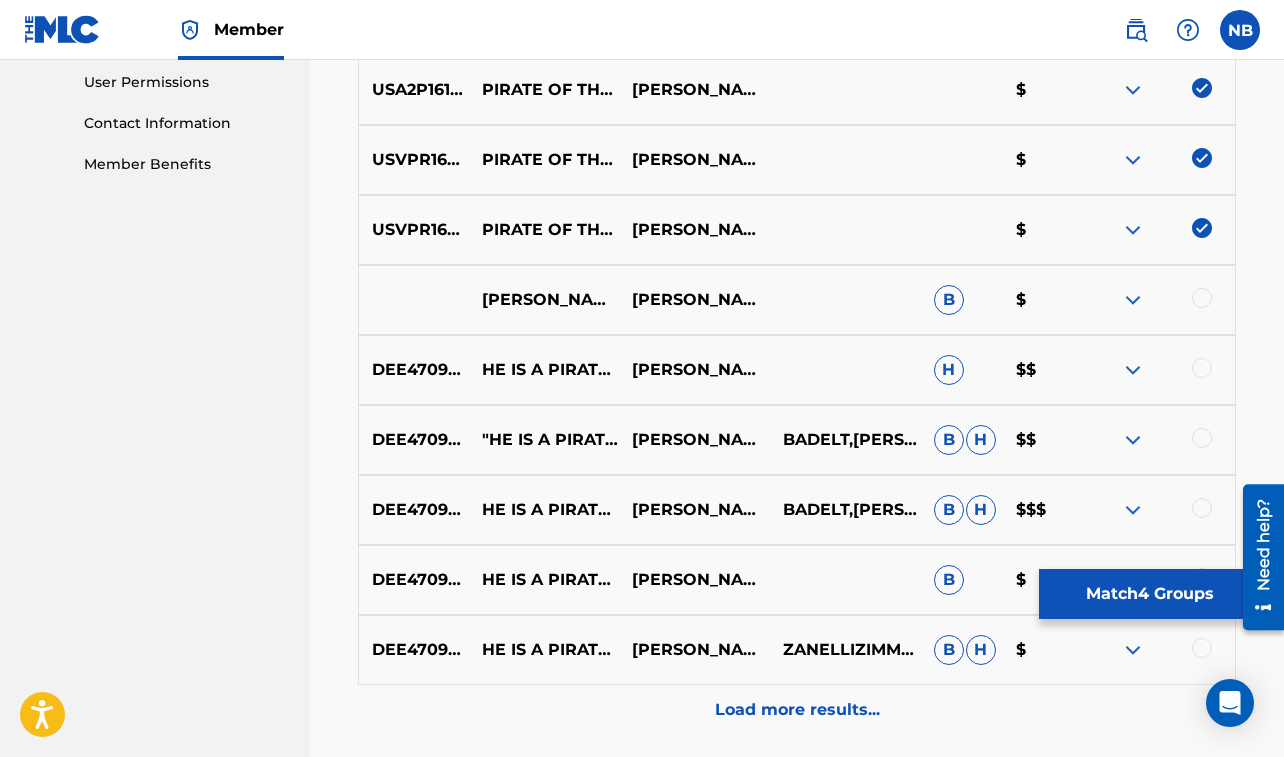 click at bounding box center [1202, 298] 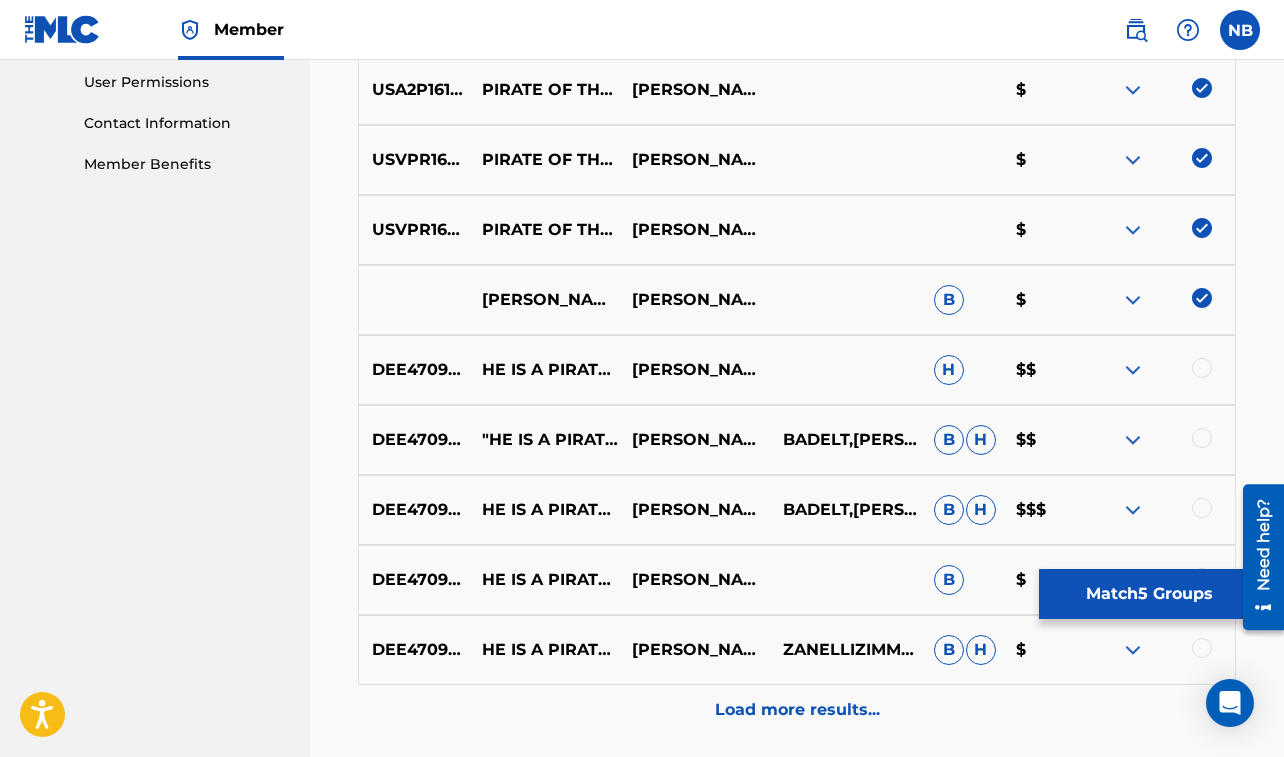 click on "Match  5 Groups" at bounding box center (1149, 594) 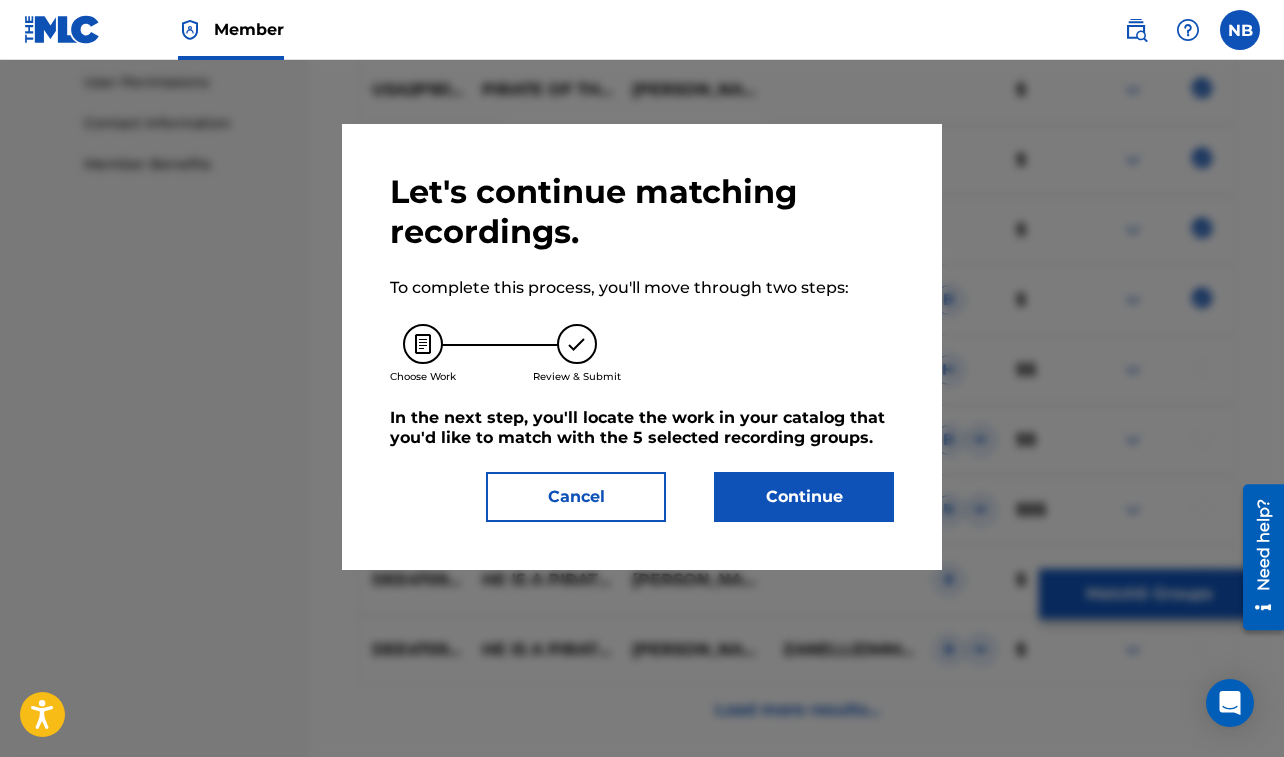 click on "Continue" at bounding box center (804, 497) 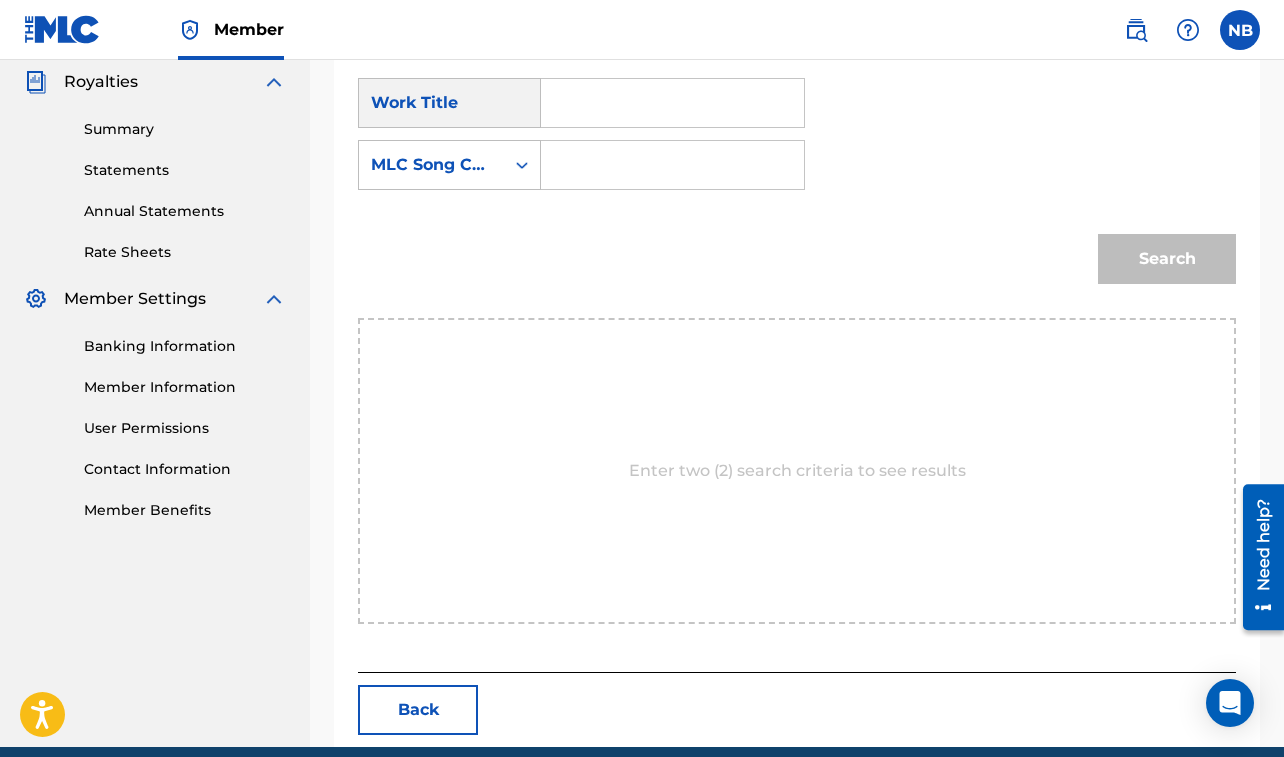 scroll, scrollTop: 623, scrollLeft: 0, axis: vertical 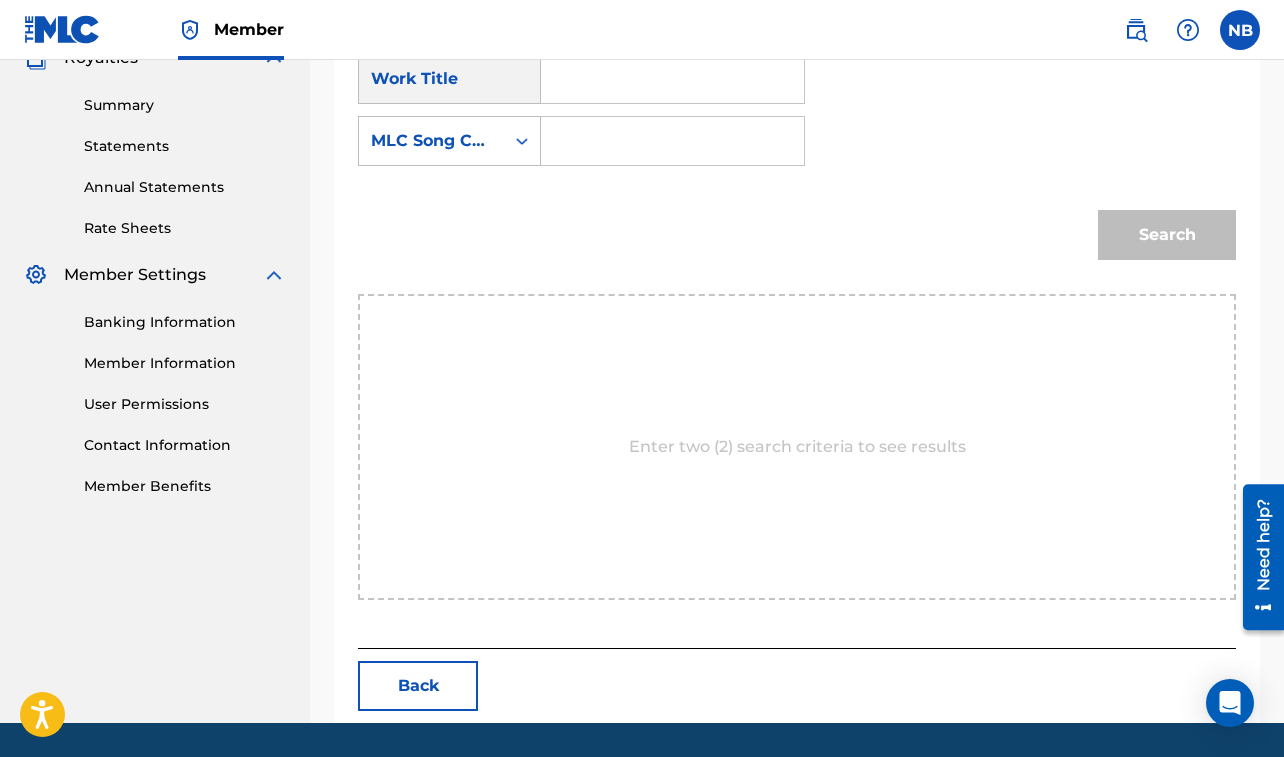 click at bounding box center (672, 79) 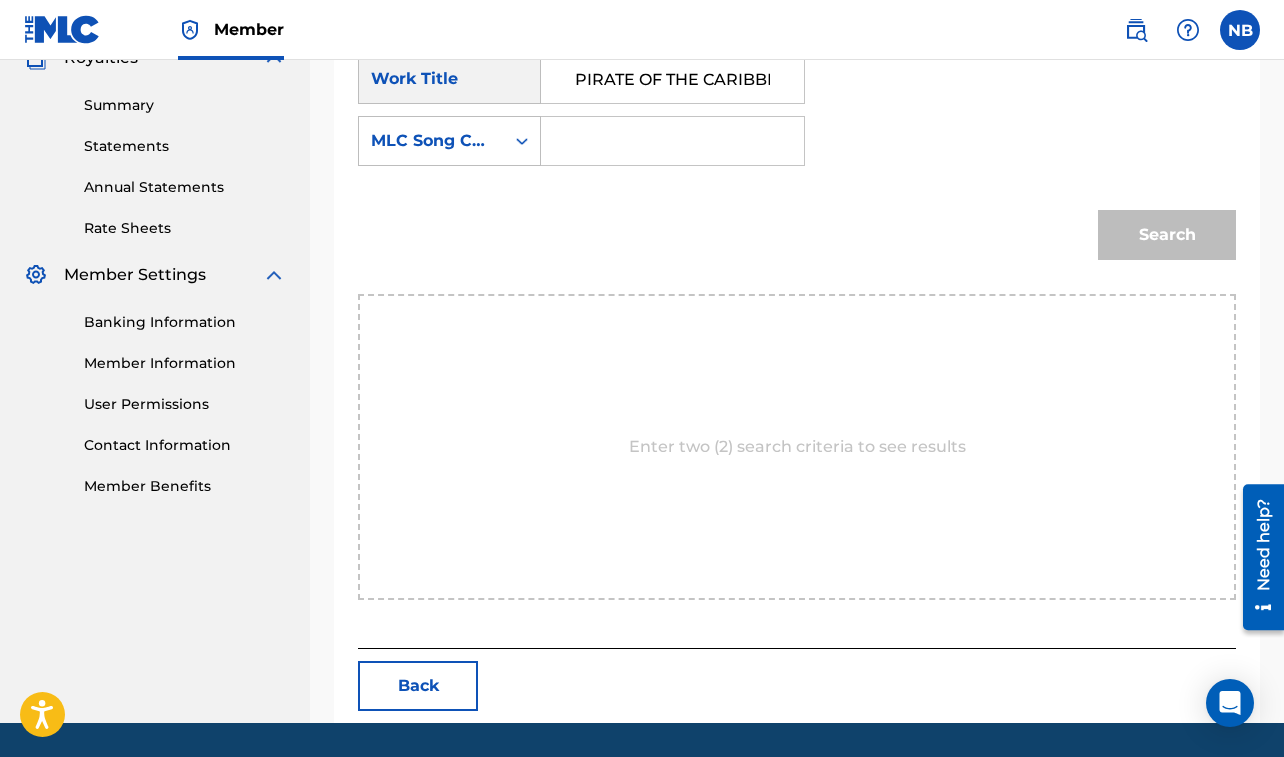 scroll, scrollTop: 0, scrollLeft: 41, axis: horizontal 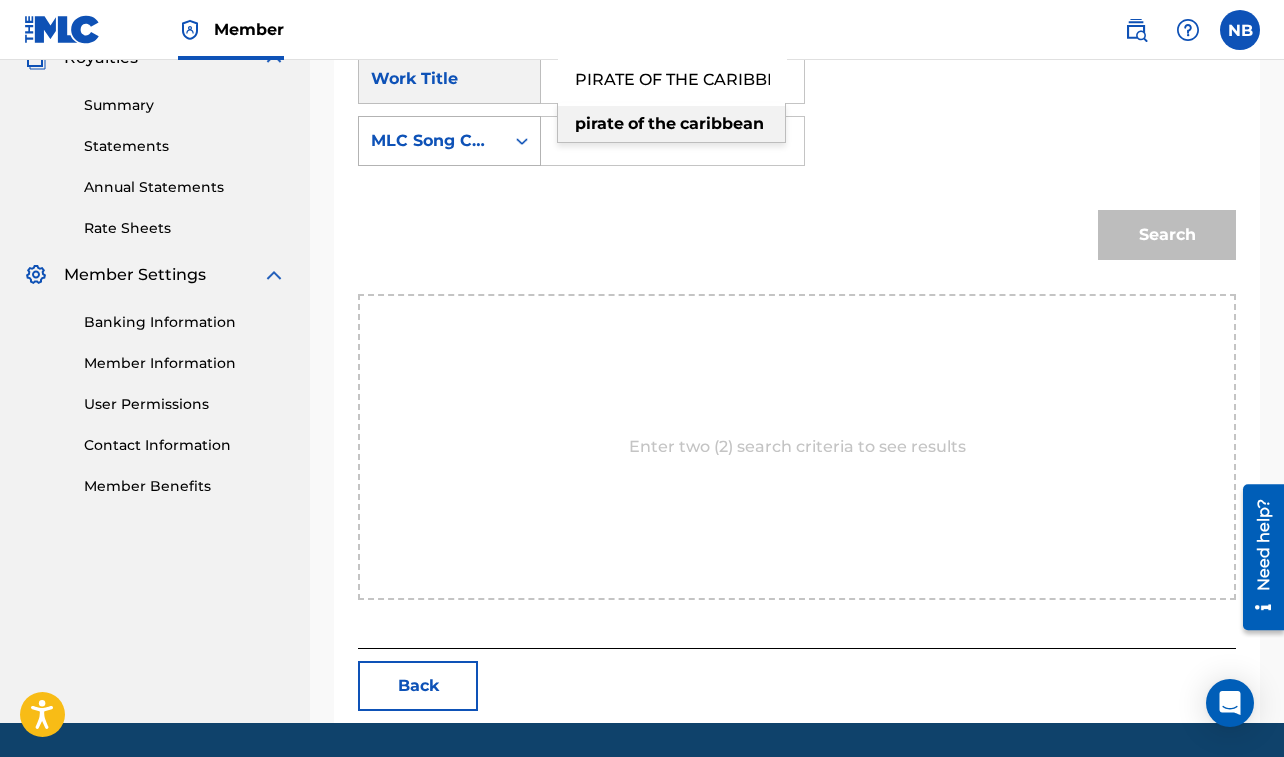 click on "MLC Song Code" at bounding box center [431, 141] 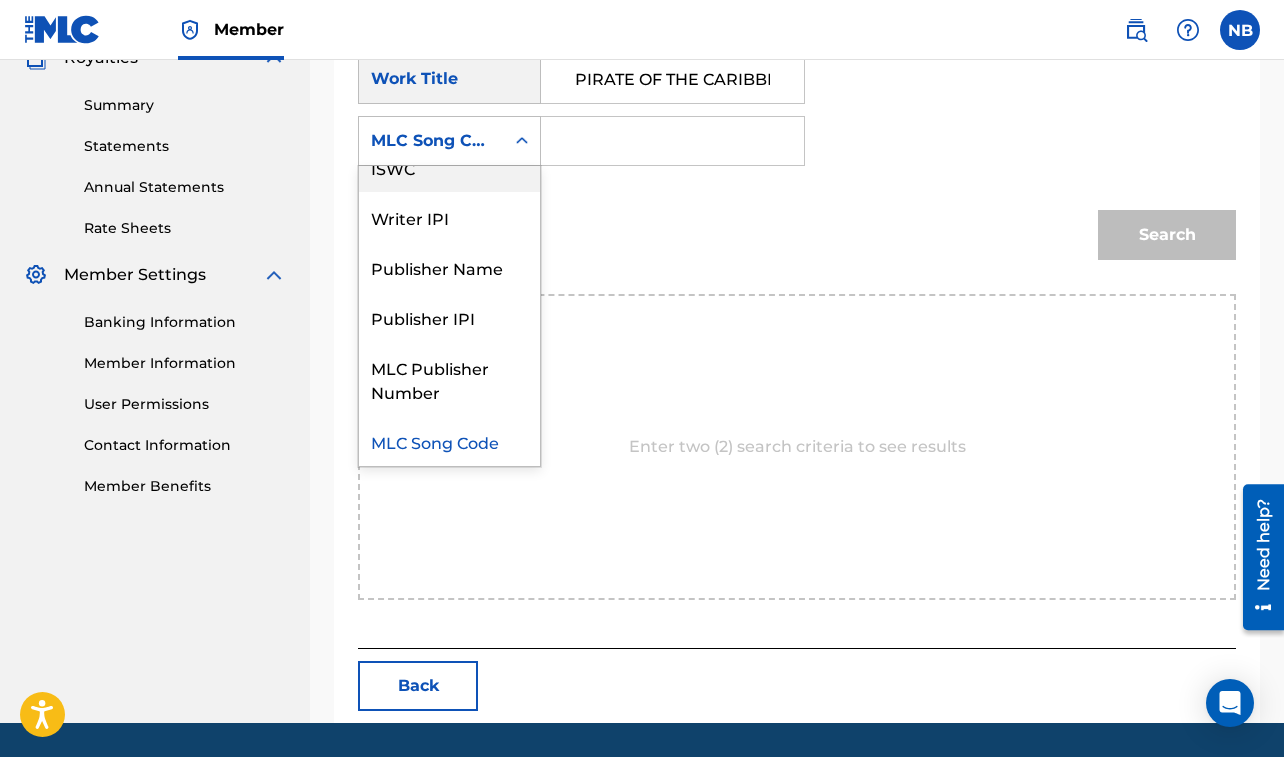 scroll, scrollTop: 0, scrollLeft: 0, axis: both 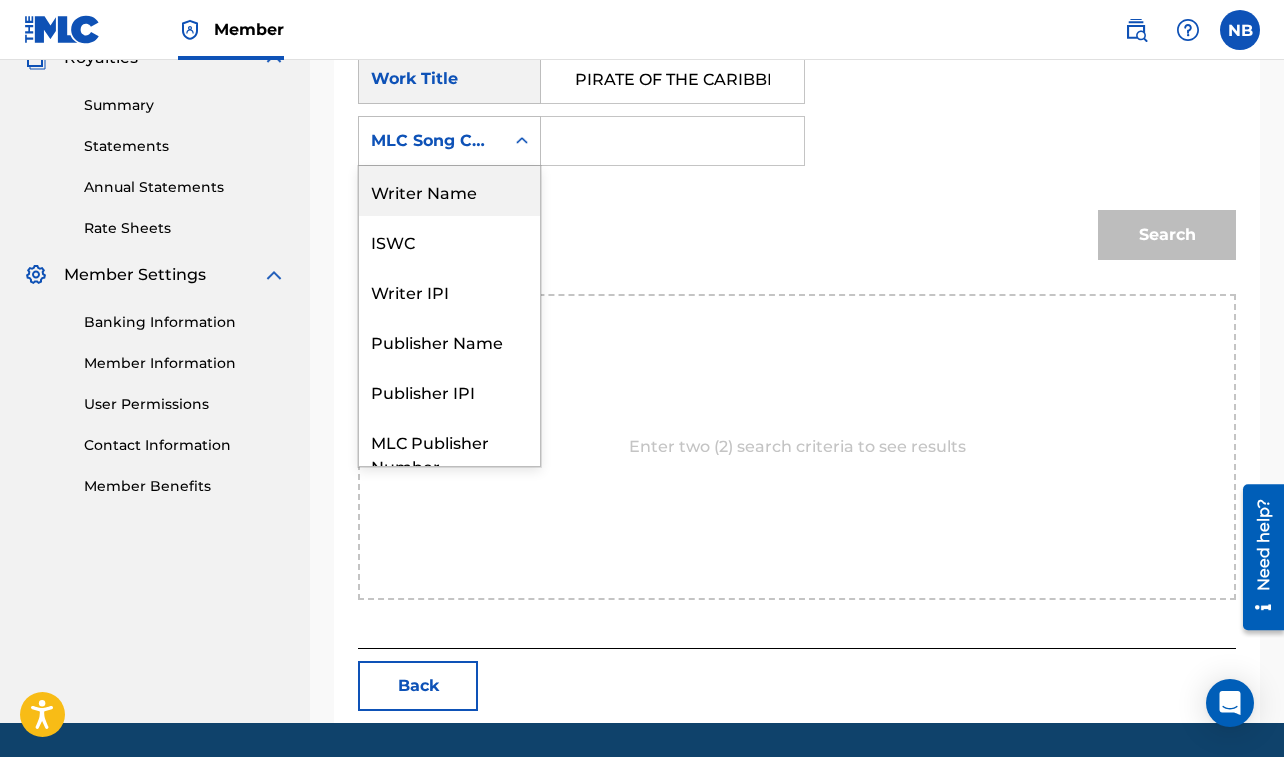 click on "Writer Name" at bounding box center (449, 191) 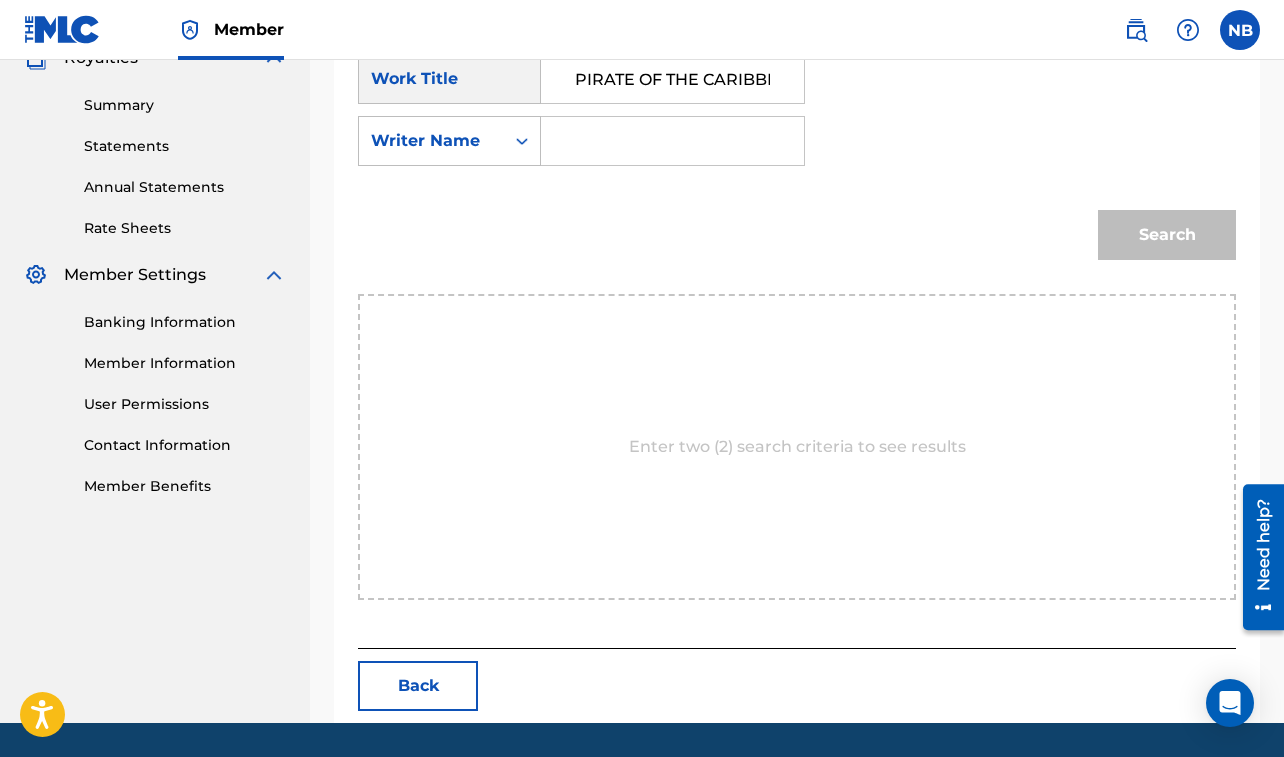 click at bounding box center [672, 141] 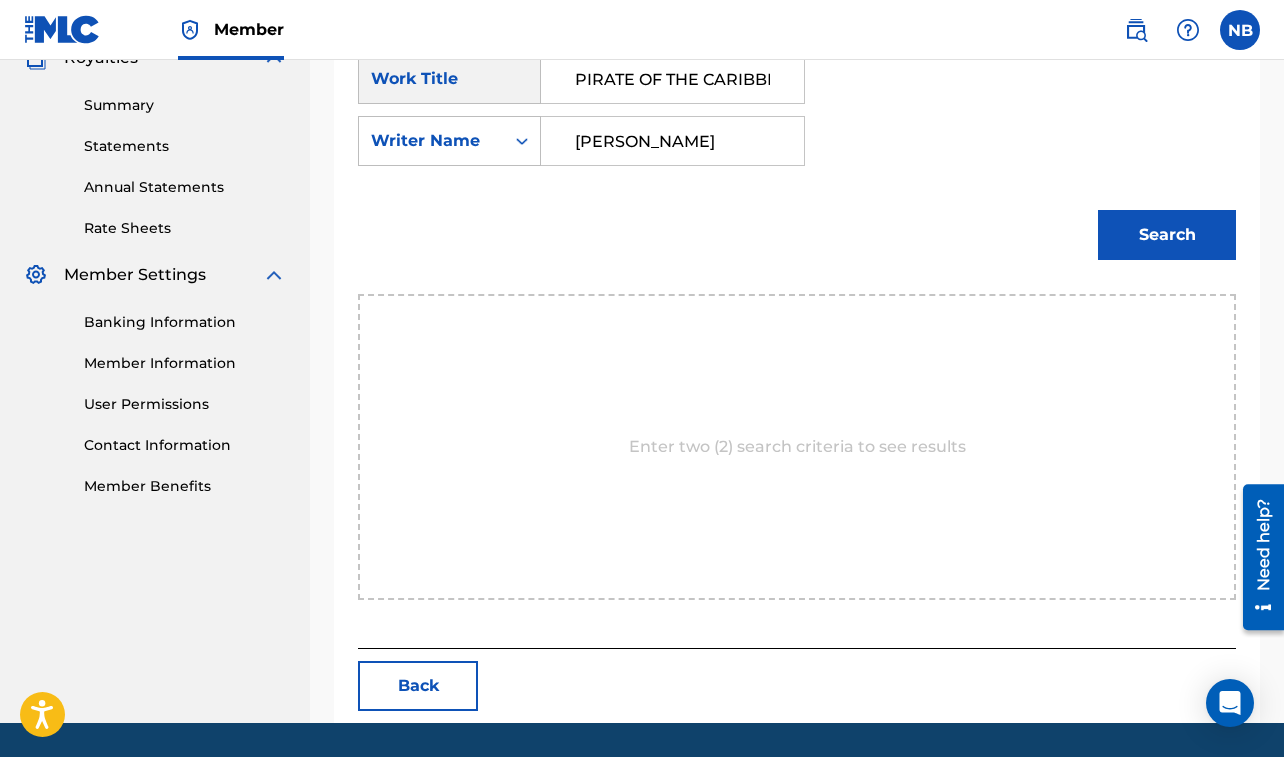 click on "Search" at bounding box center (1167, 235) 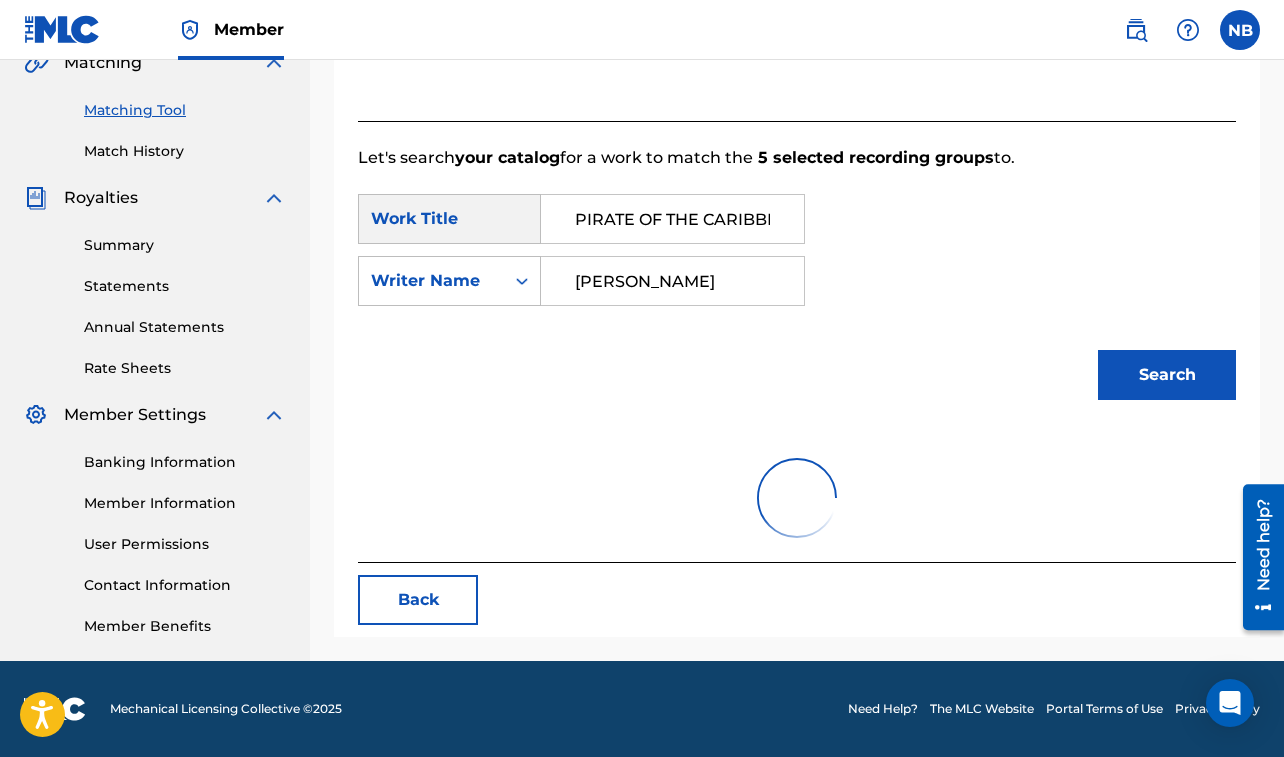 scroll, scrollTop: 623, scrollLeft: 0, axis: vertical 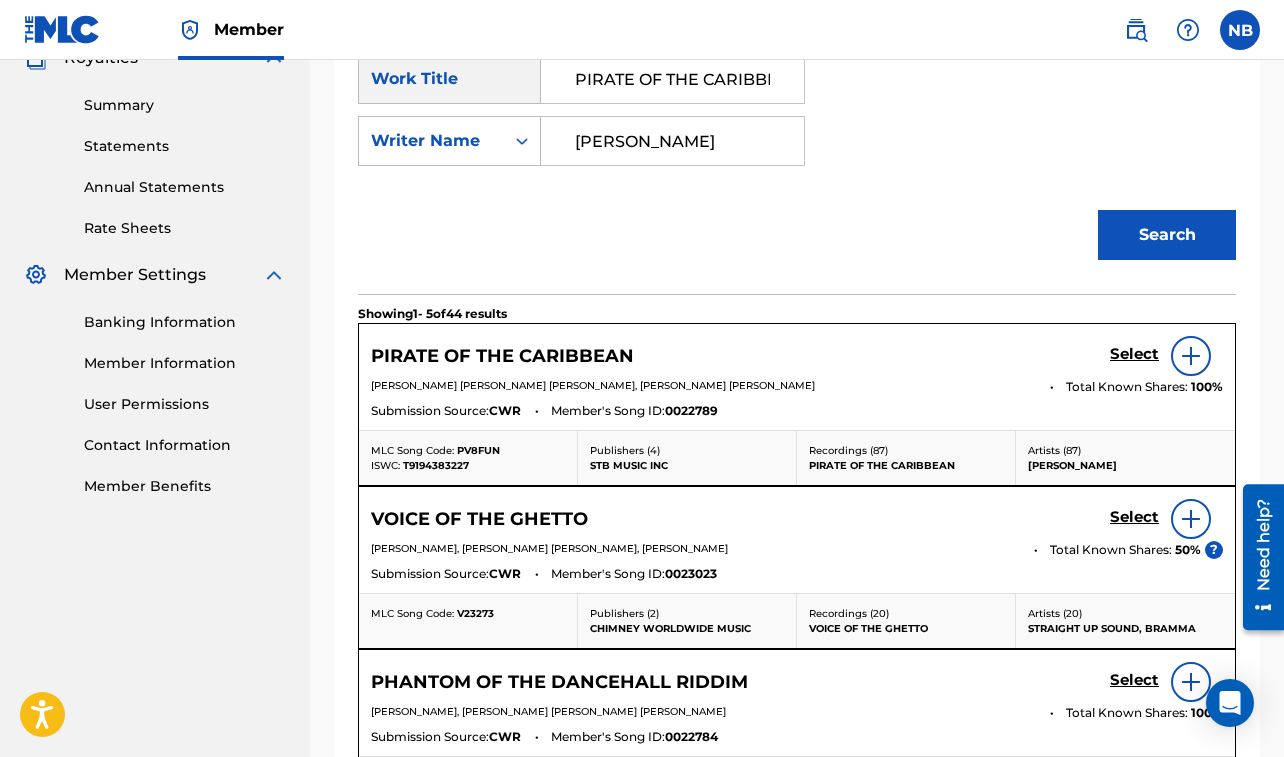 click on "Select" at bounding box center [1134, 354] 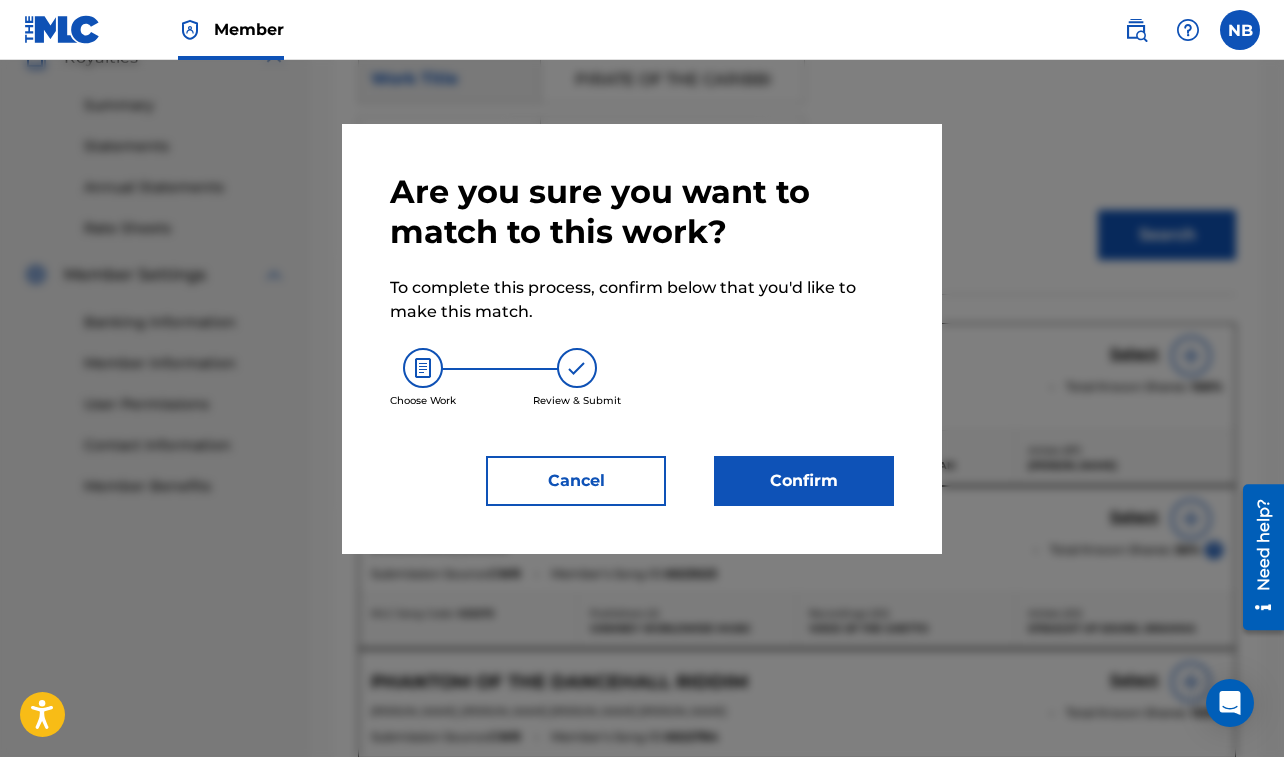 click on "Confirm" at bounding box center [804, 481] 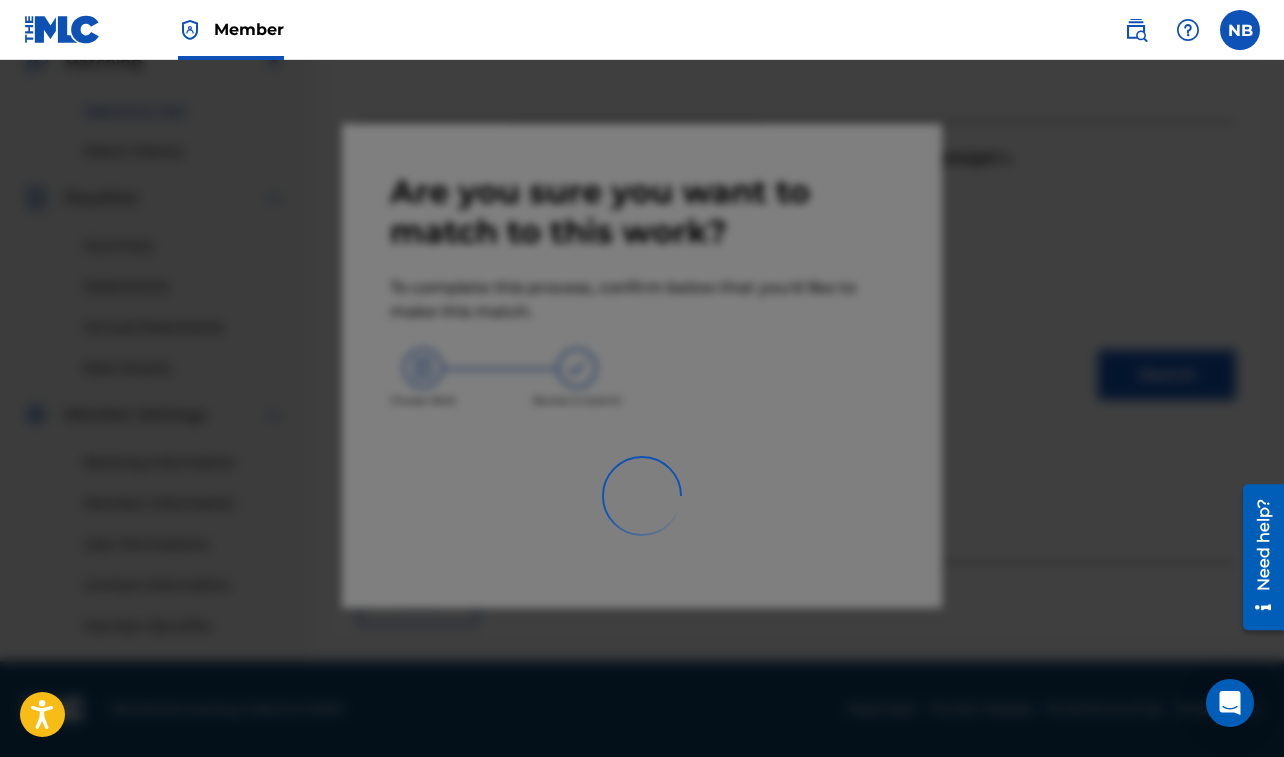 scroll, scrollTop: 483, scrollLeft: 0, axis: vertical 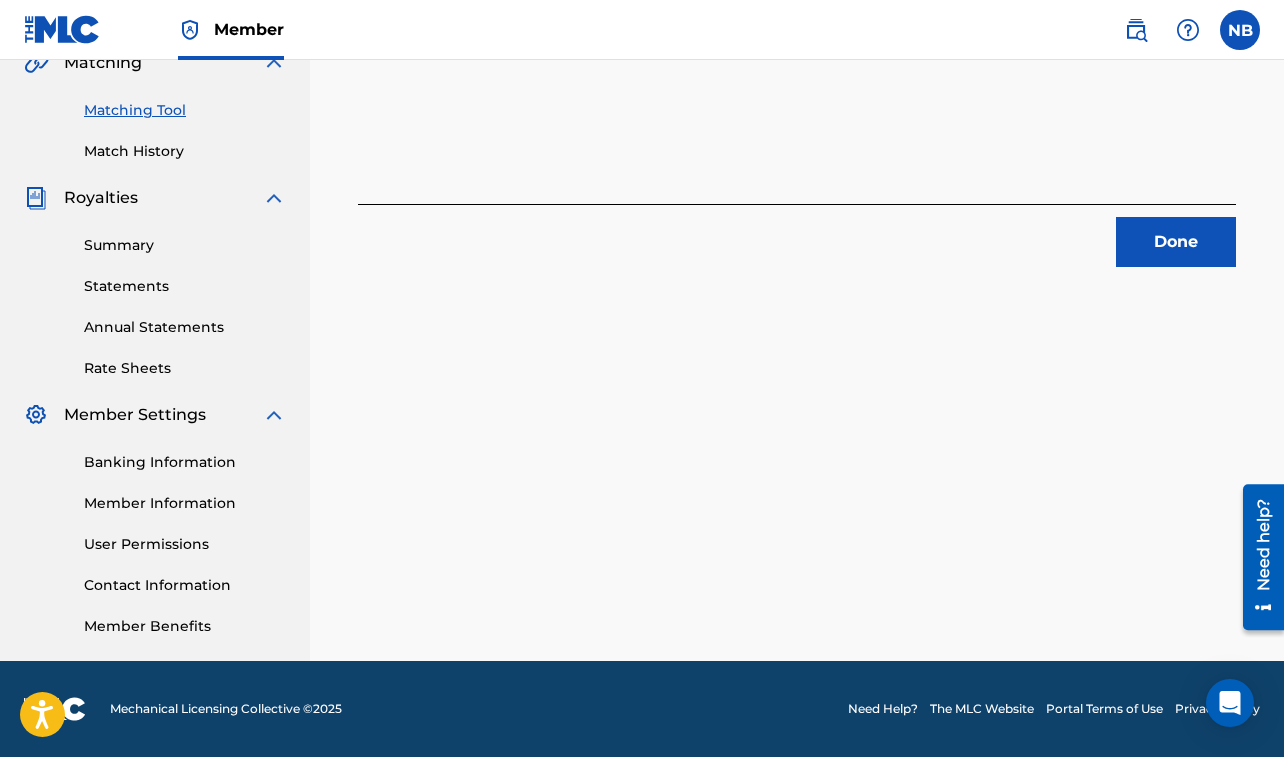 click on "Done" at bounding box center (1176, 242) 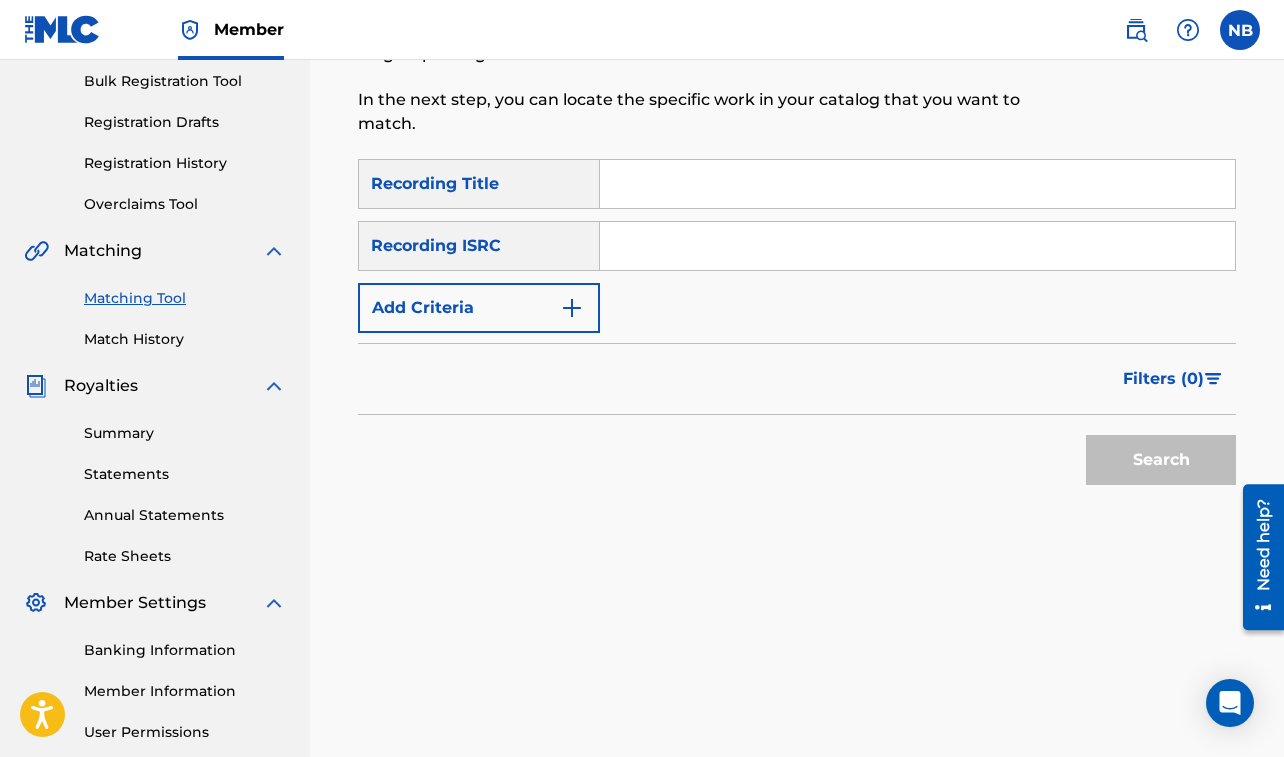 scroll, scrollTop: 293, scrollLeft: 0, axis: vertical 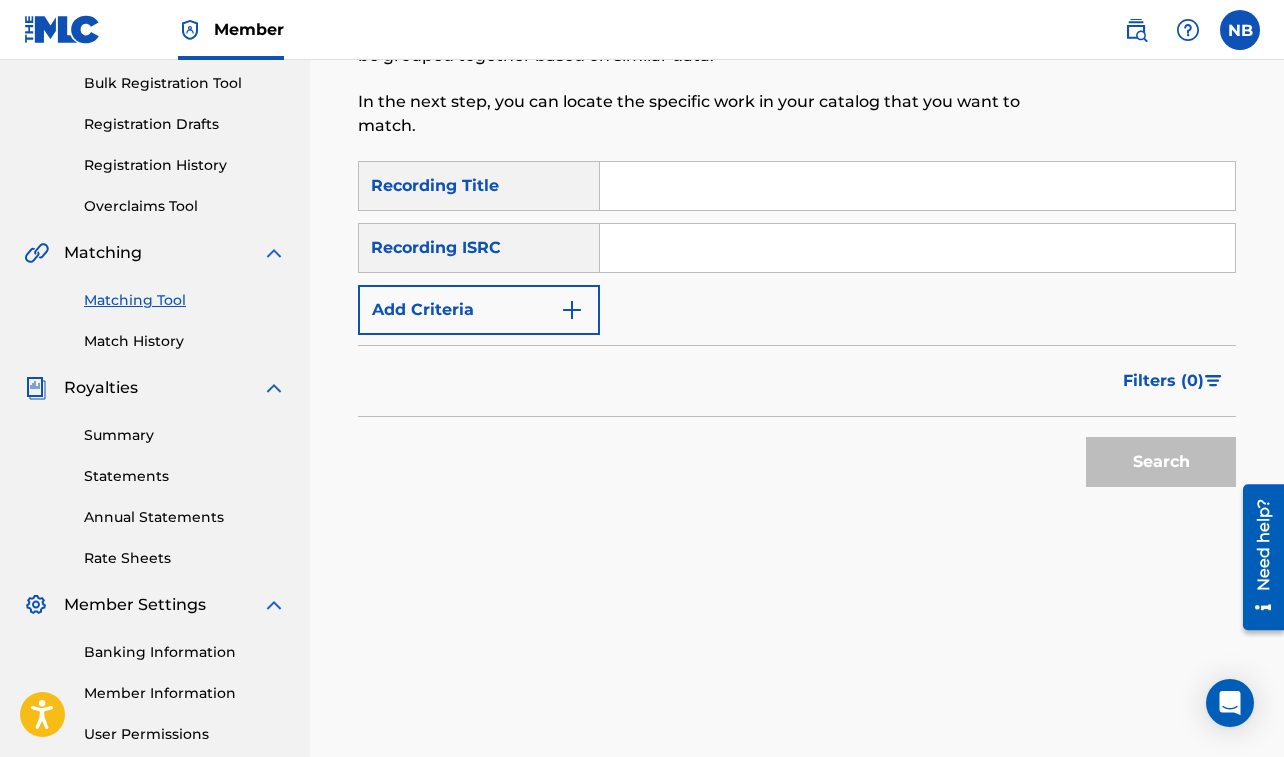 click at bounding box center (917, 186) 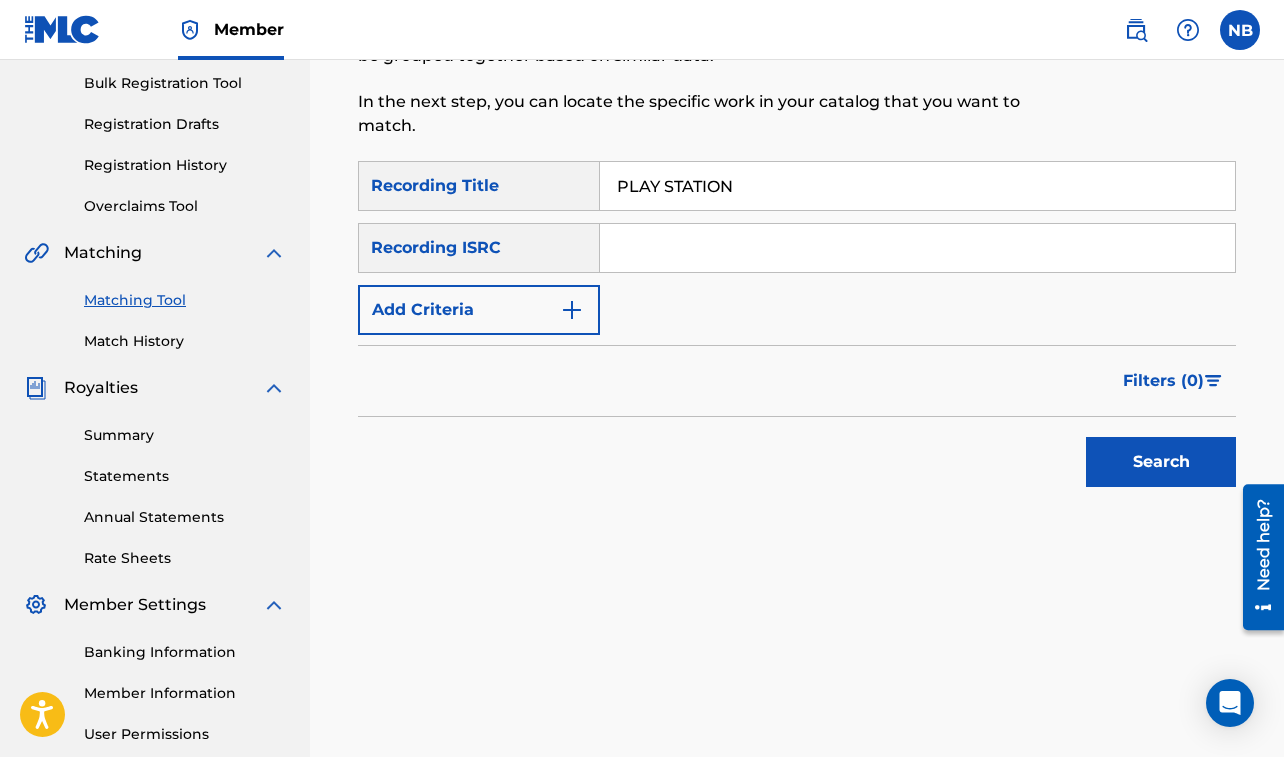 click on "Add Criteria" at bounding box center [479, 310] 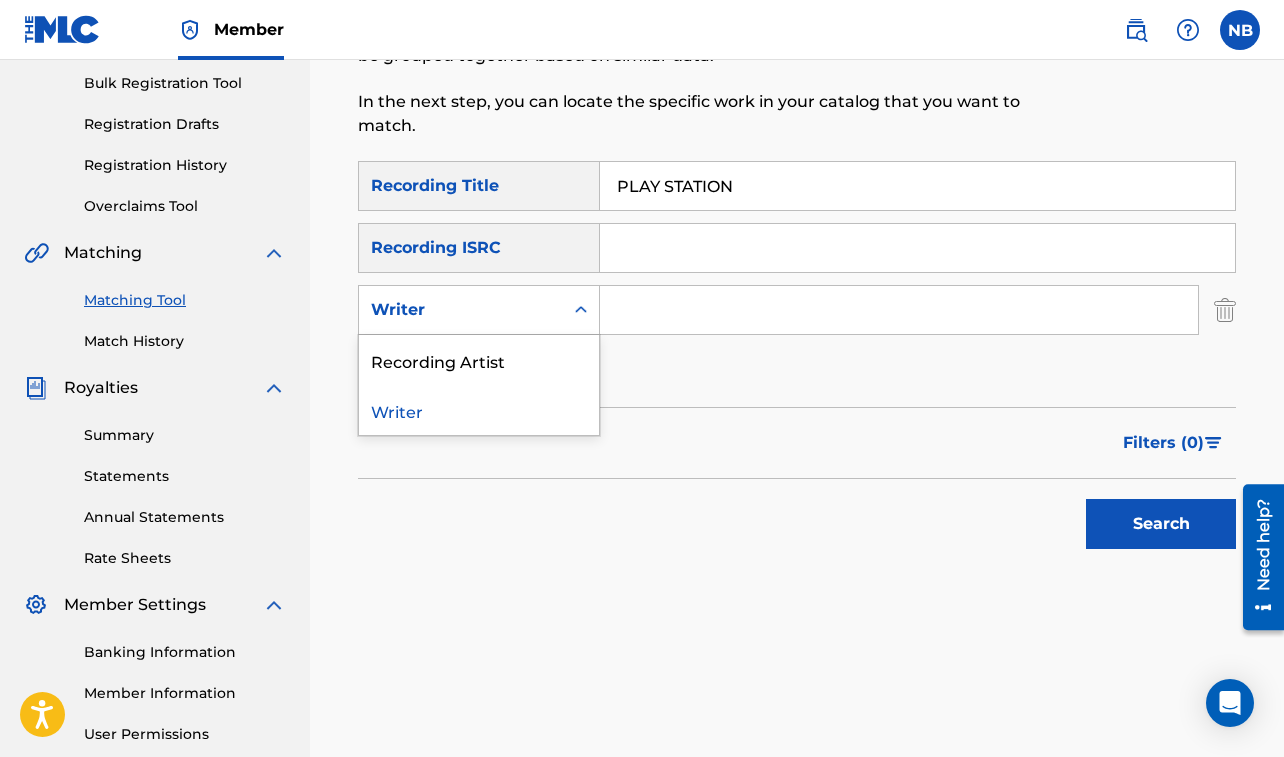 click on "Writer" at bounding box center (461, 310) 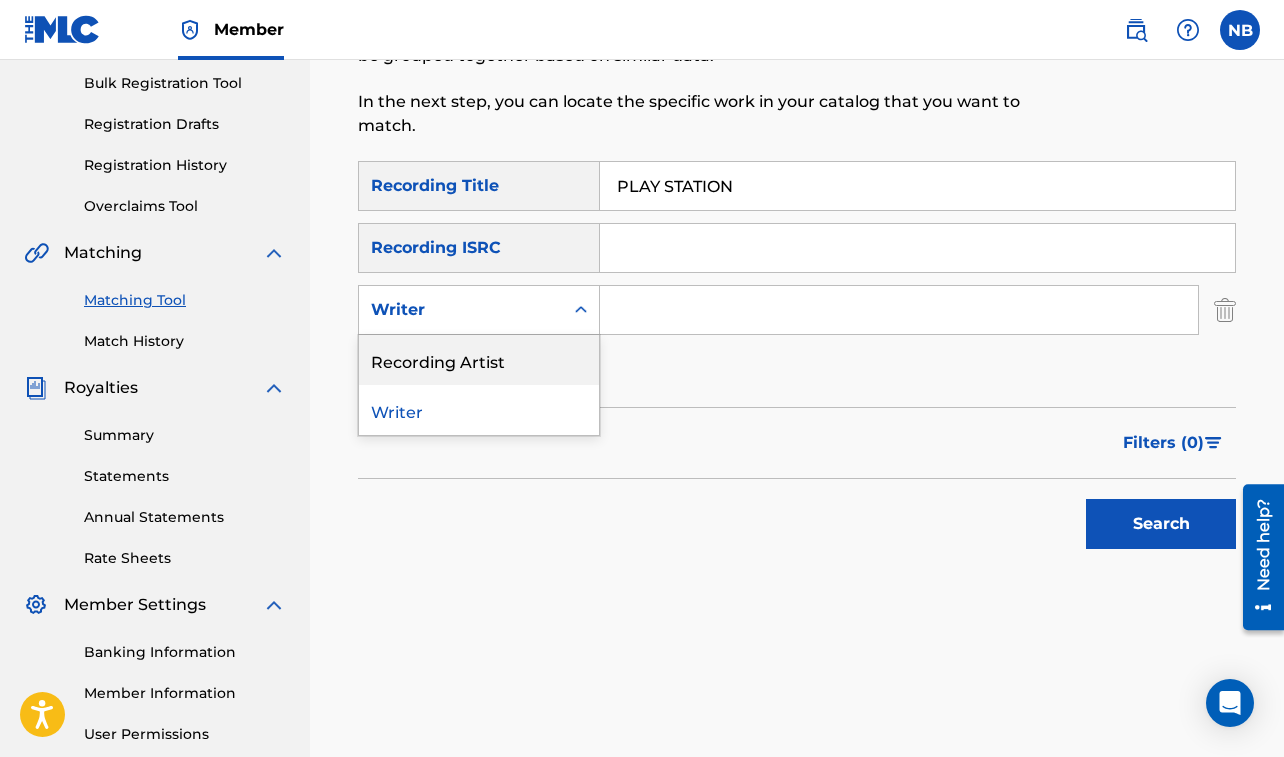 click on "Recording Artist" at bounding box center (479, 360) 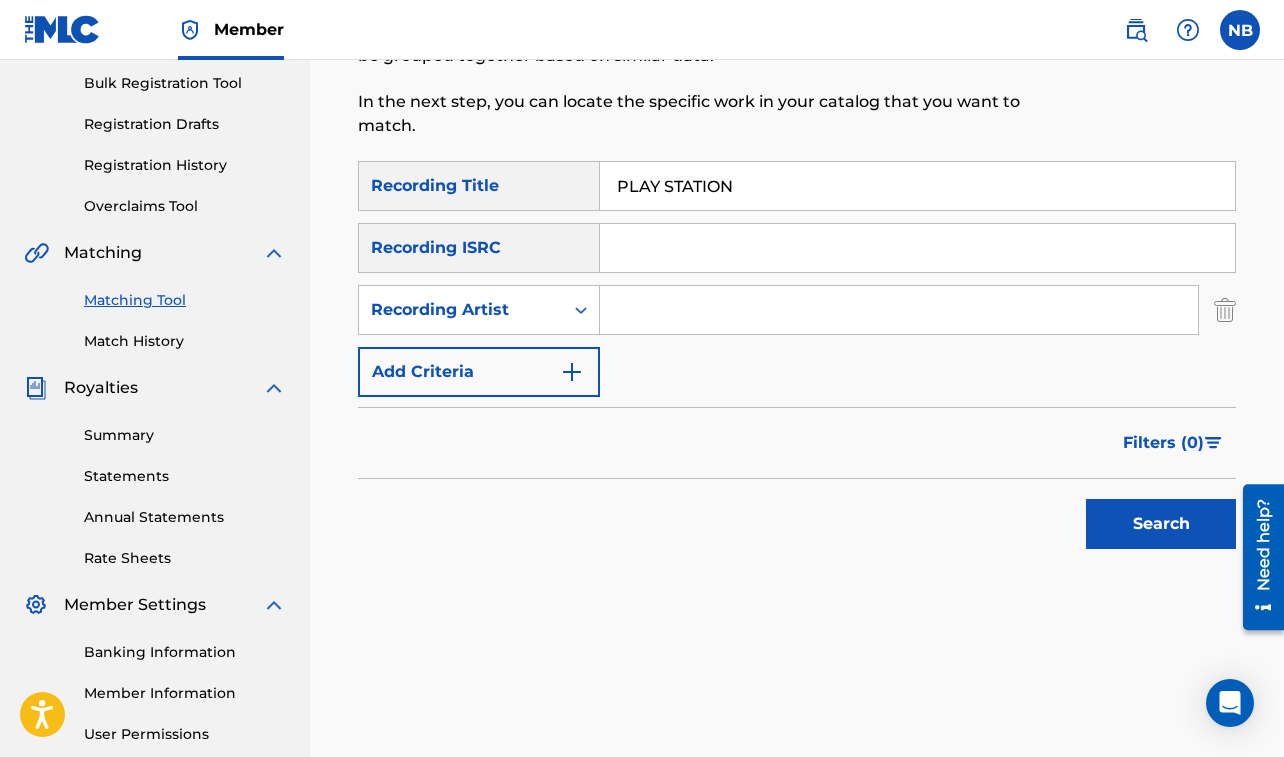 click at bounding box center (899, 310) 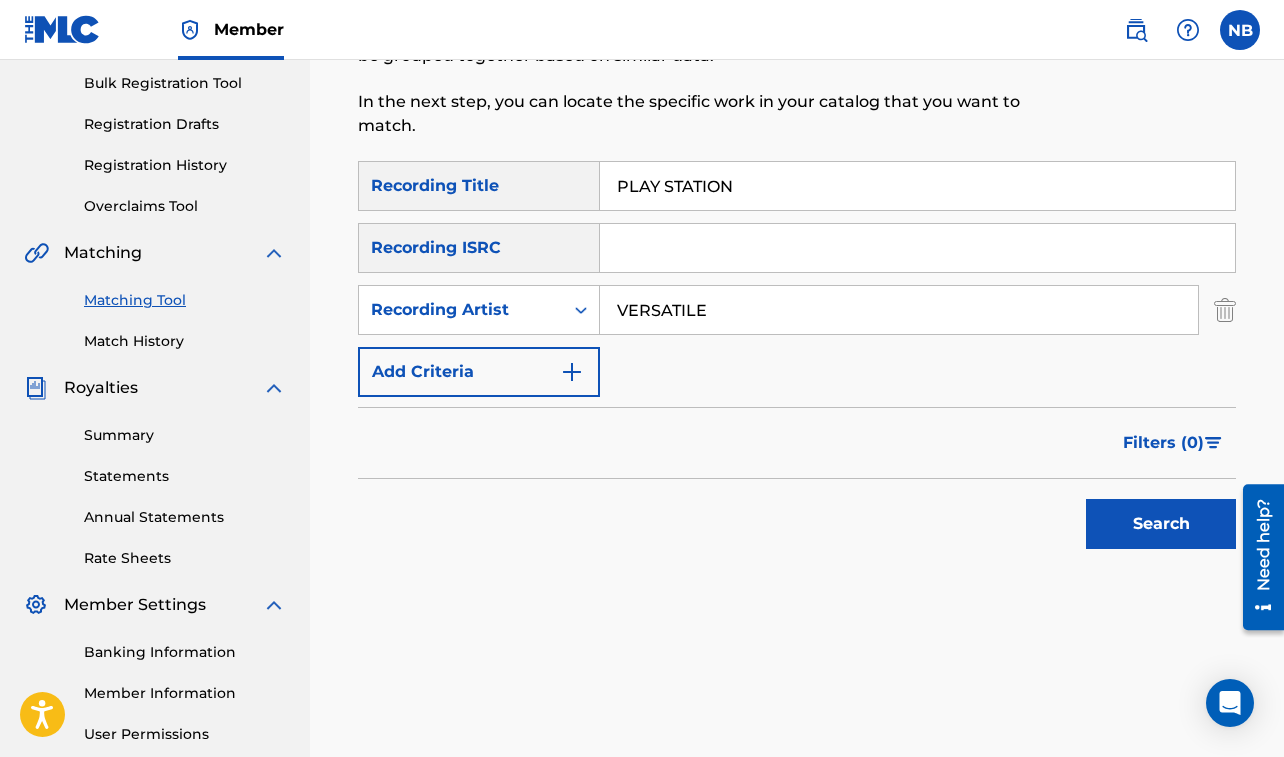 click on "Search" at bounding box center [1161, 524] 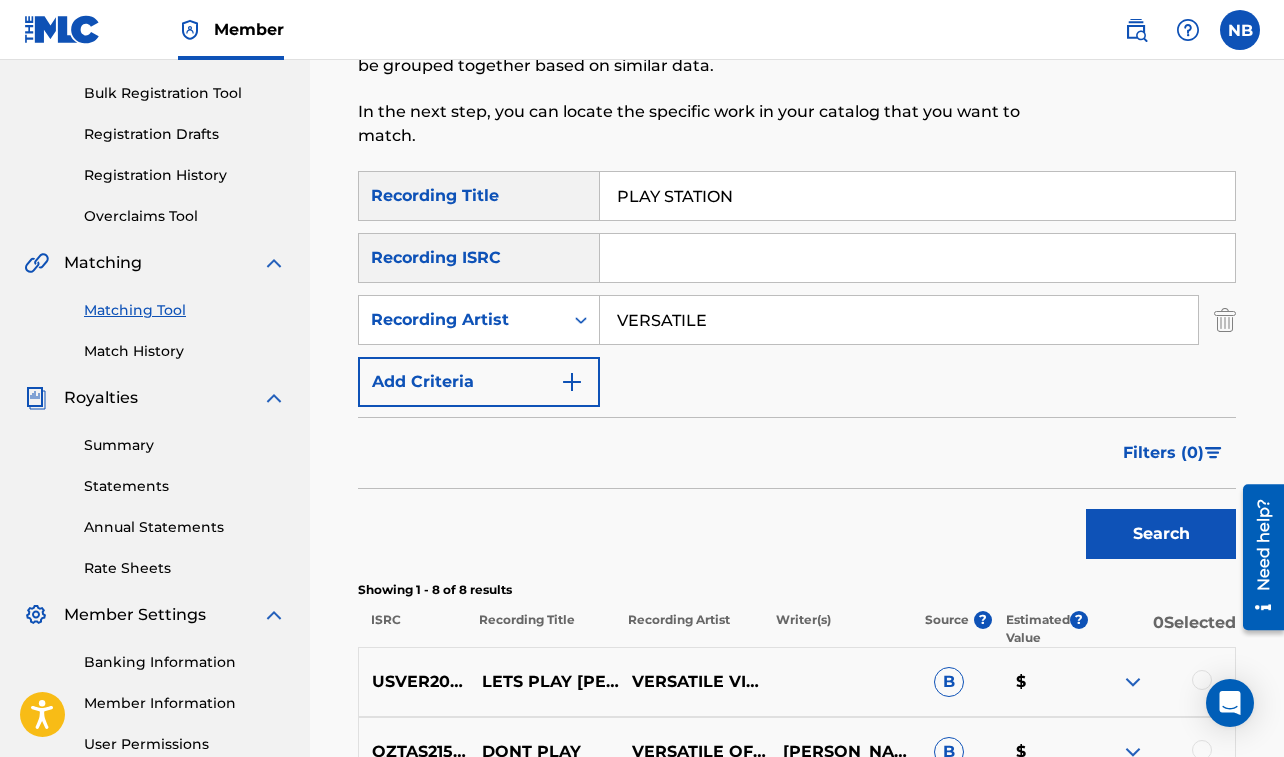 scroll, scrollTop: 279, scrollLeft: 0, axis: vertical 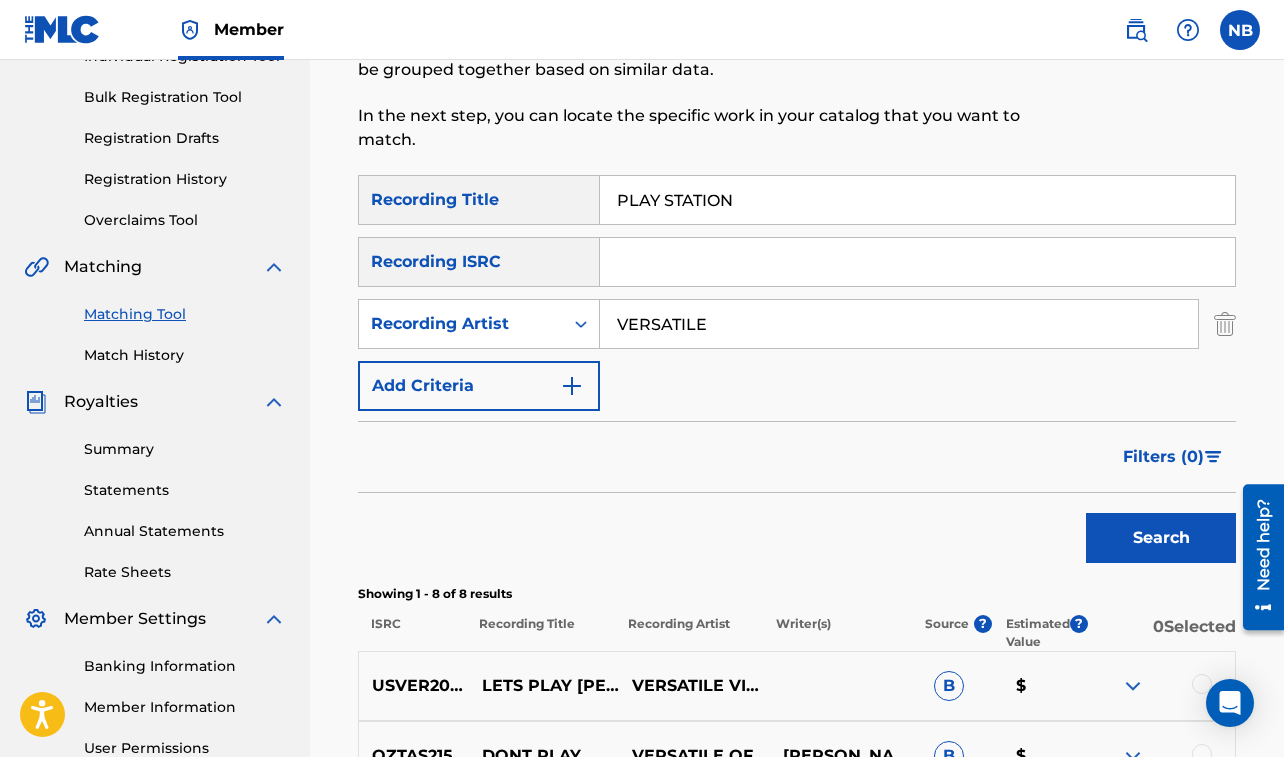 drag, startPoint x: 615, startPoint y: 197, endPoint x: 819, endPoint y: 220, distance: 205.29248 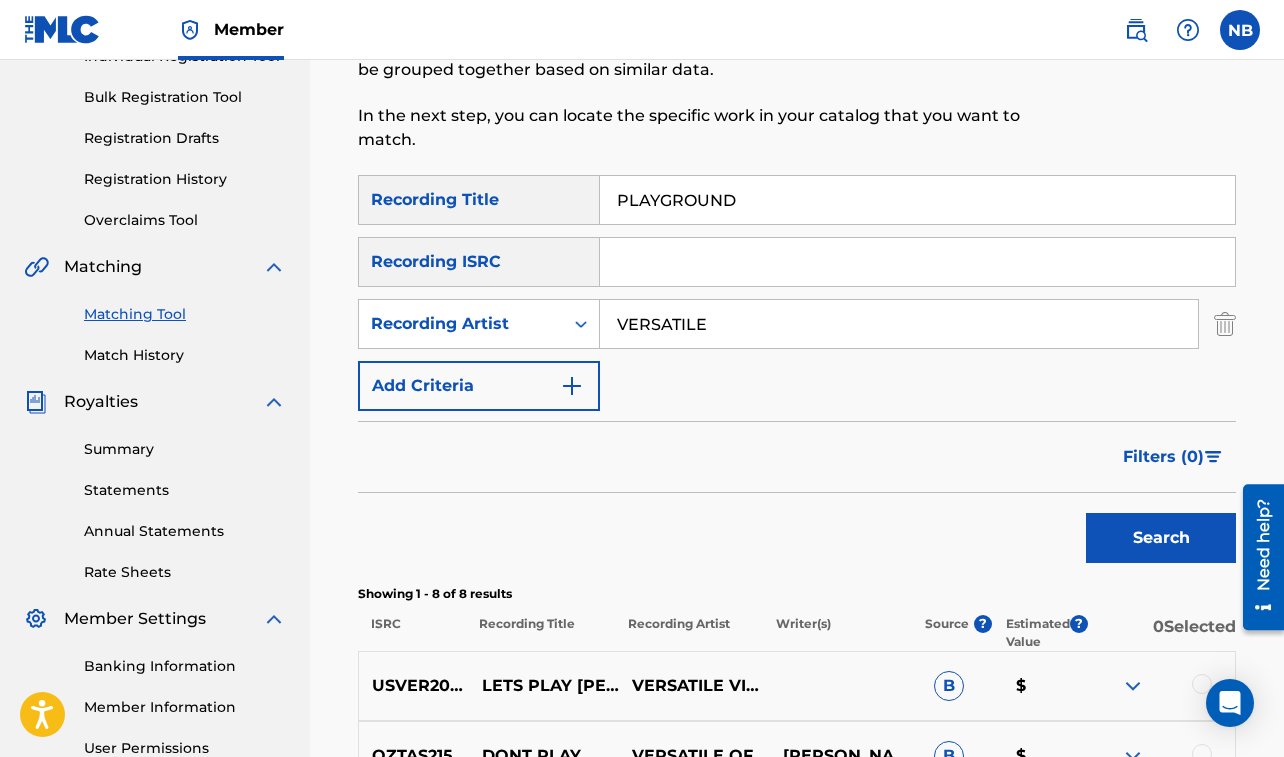 drag, startPoint x: 617, startPoint y: 323, endPoint x: 736, endPoint y: 325, distance: 119.01681 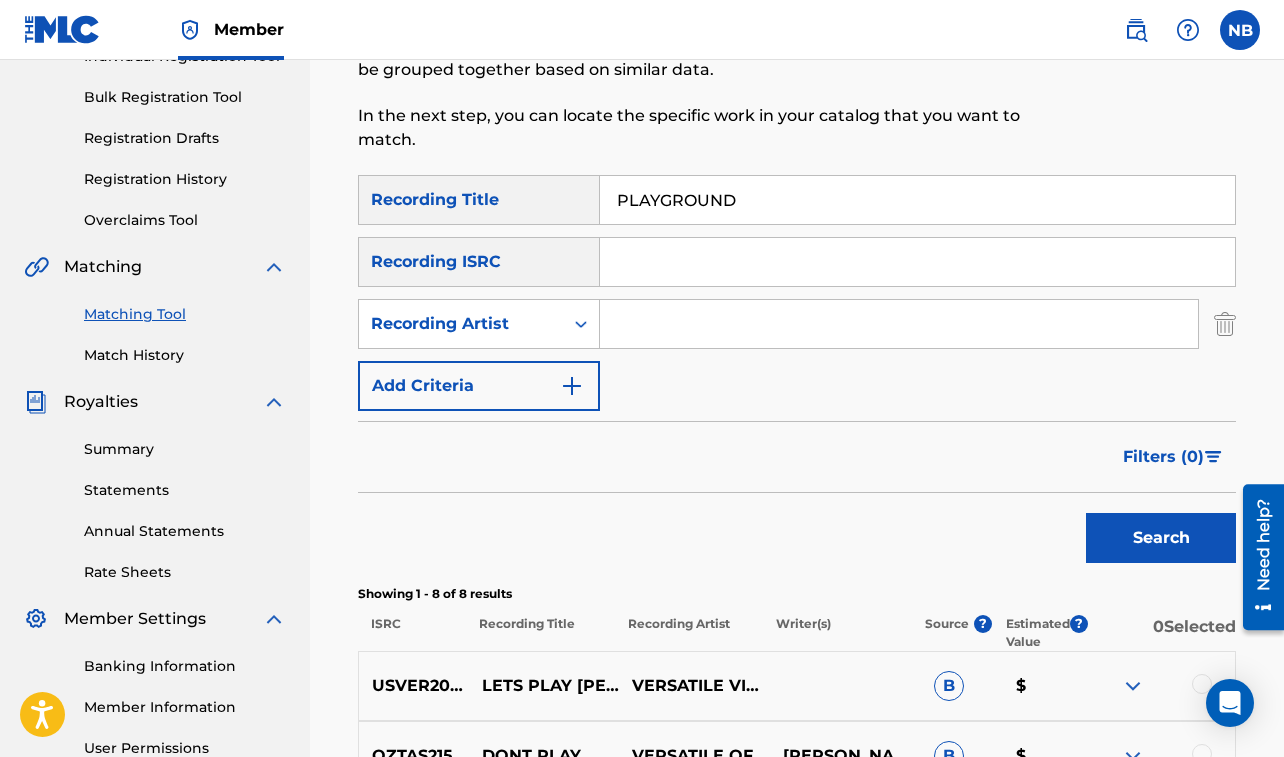 click at bounding box center [899, 324] 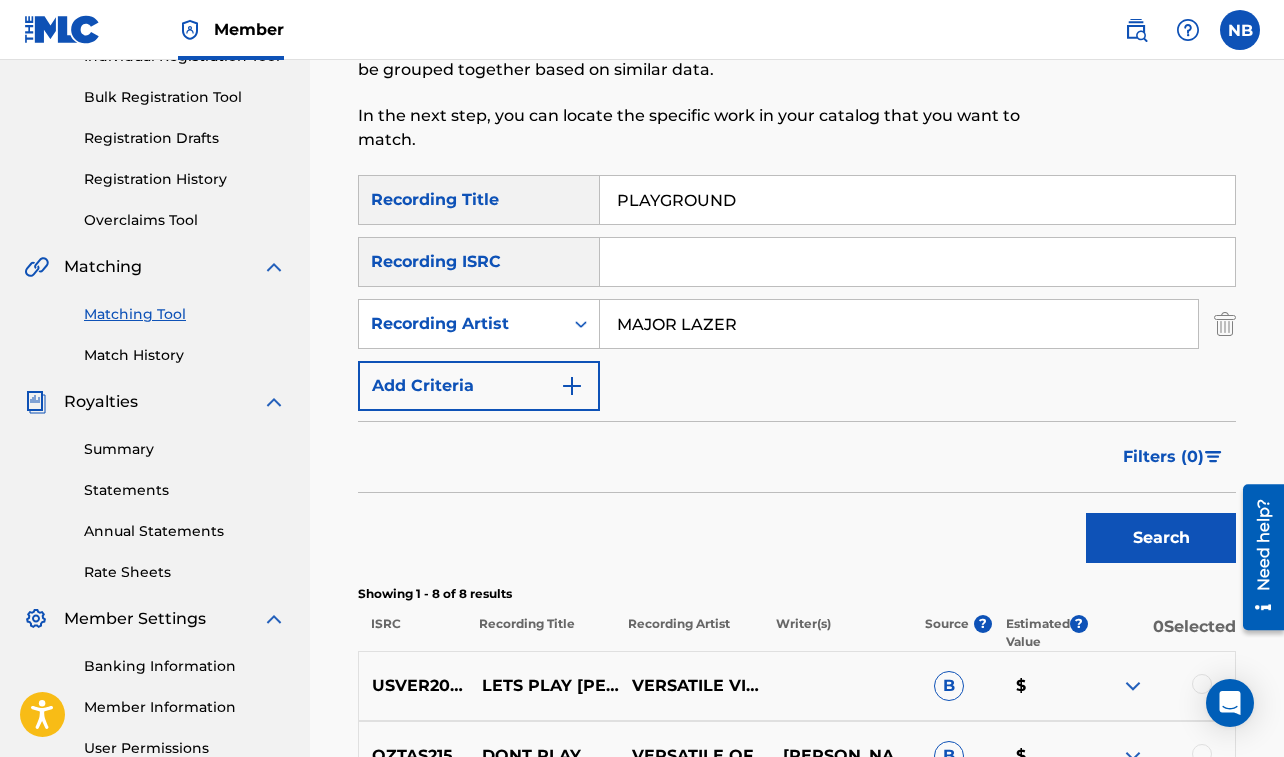 click on "Search" at bounding box center (1161, 538) 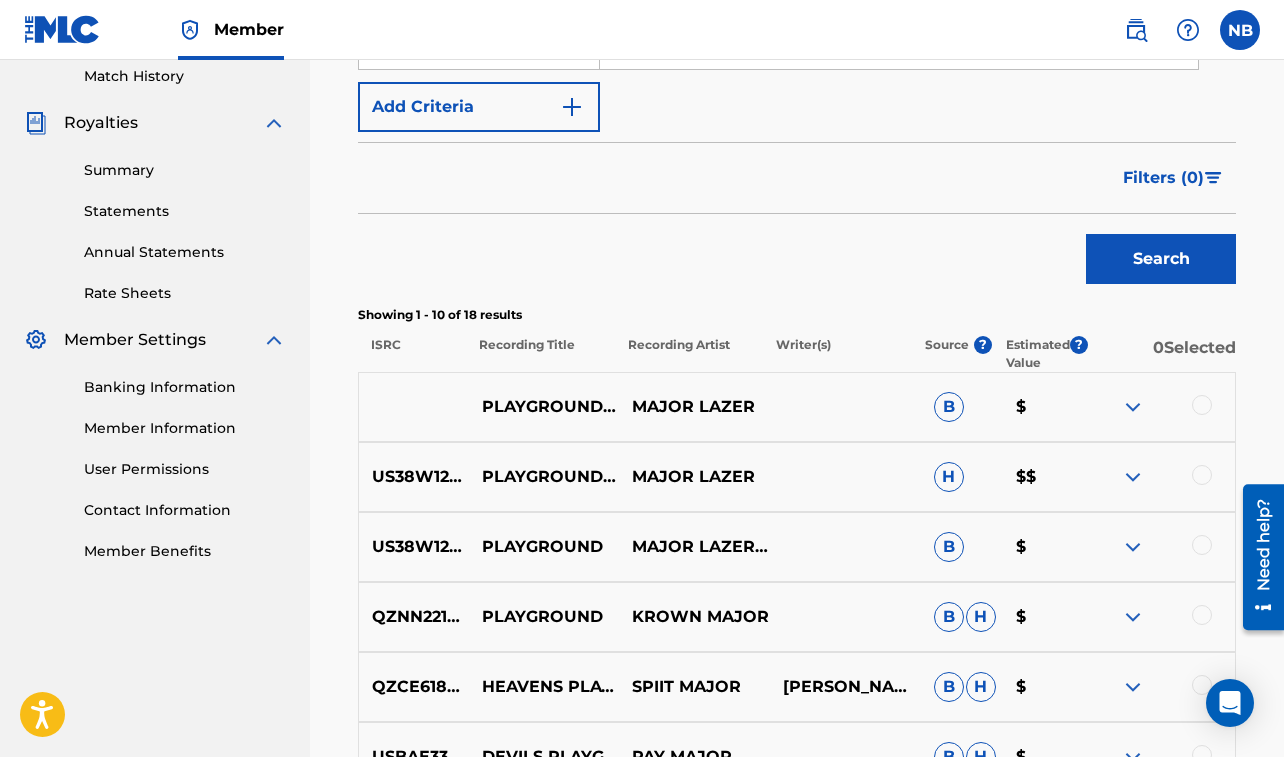 scroll, scrollTop: 623, scrollLeft: 0, axis: vertical 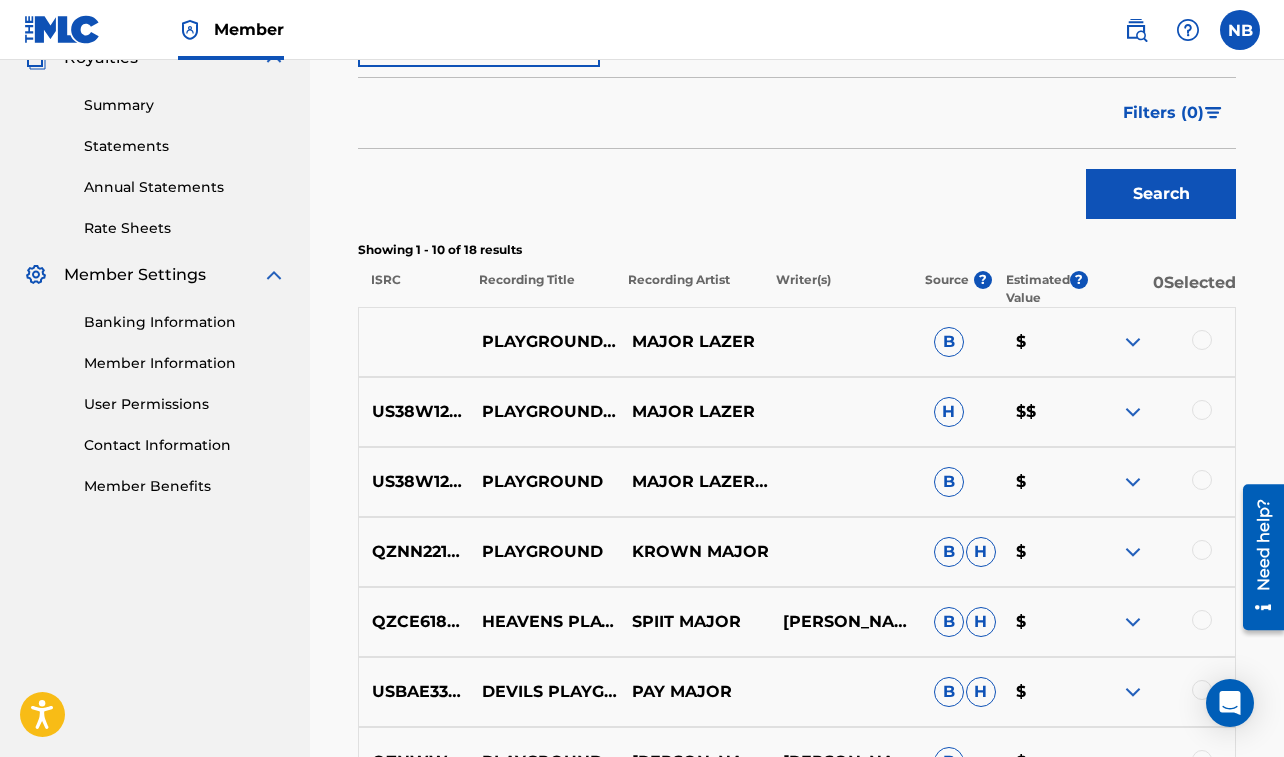 click at bounding box center (1202, 340) 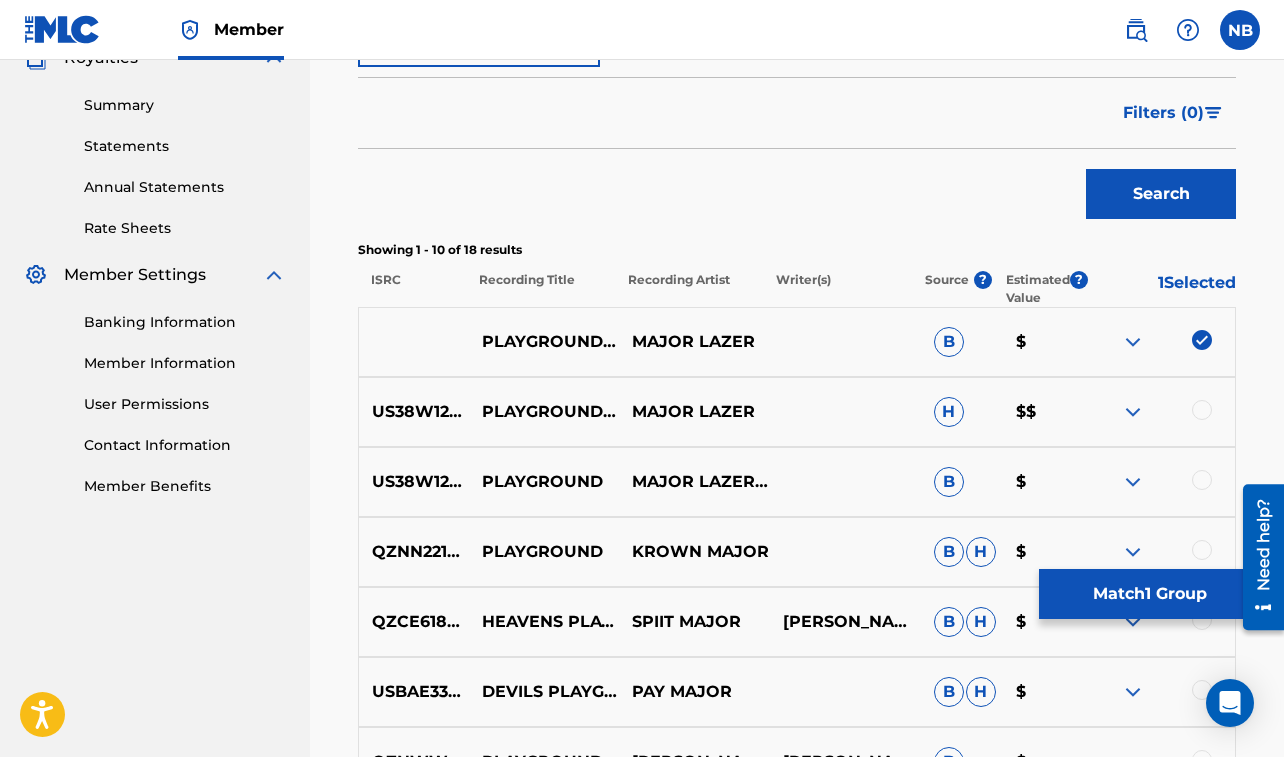 click at bounding box center (1202, 410) 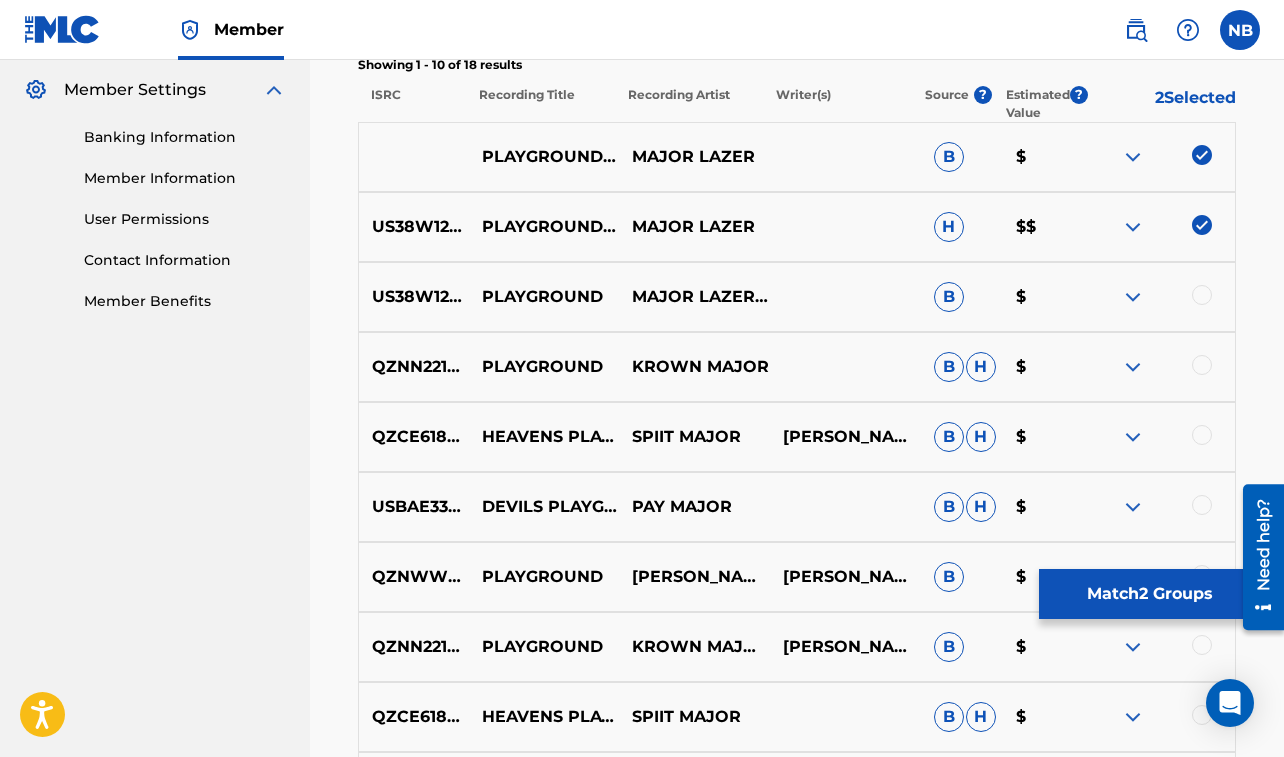scroll, scrollTop: 824, scrollLeft: 0, axis: vertical 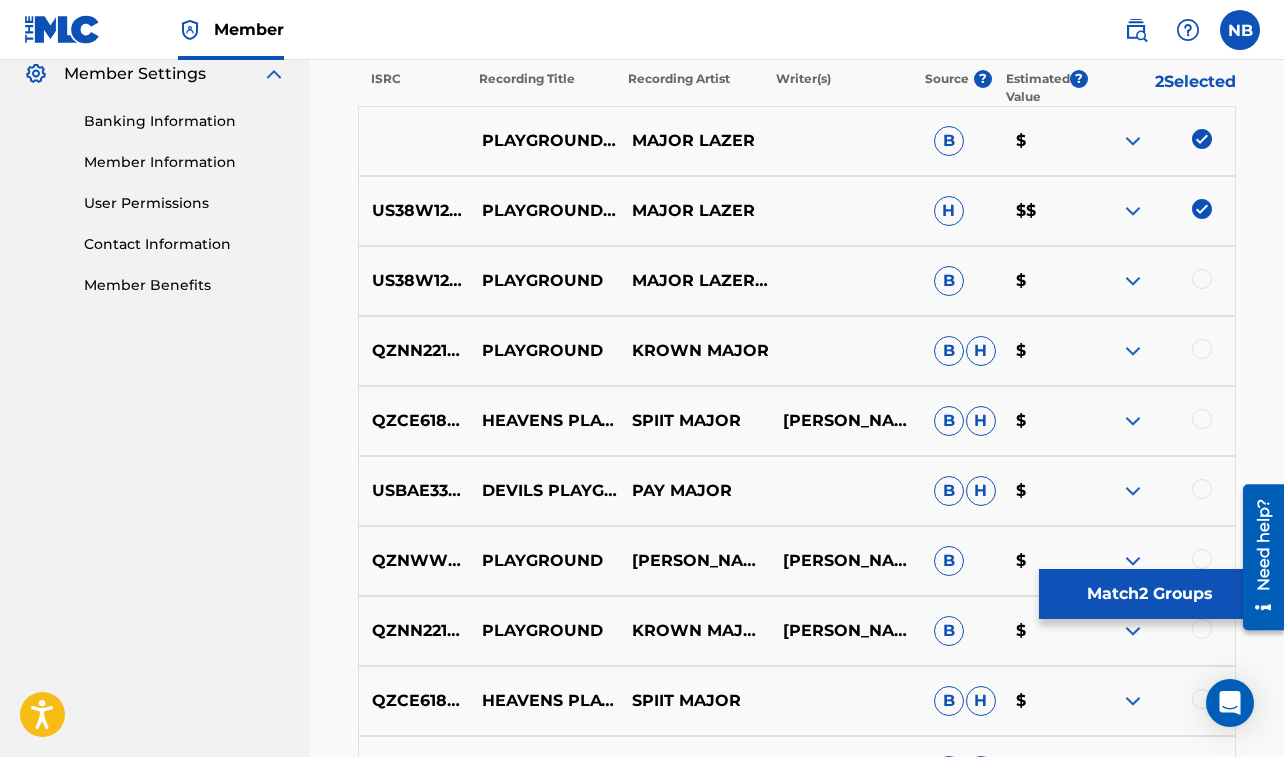 click at bounding box center (1202, 279) 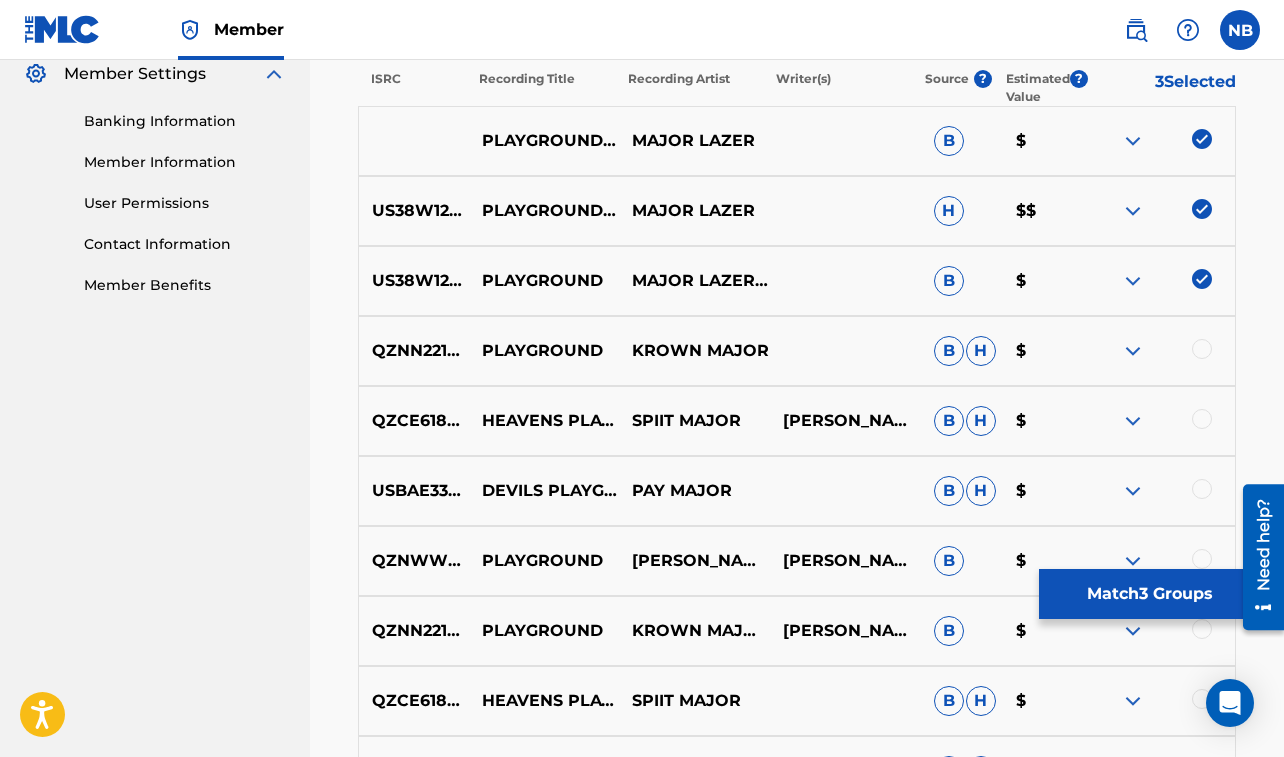 click at bounding box center (1202, 349) 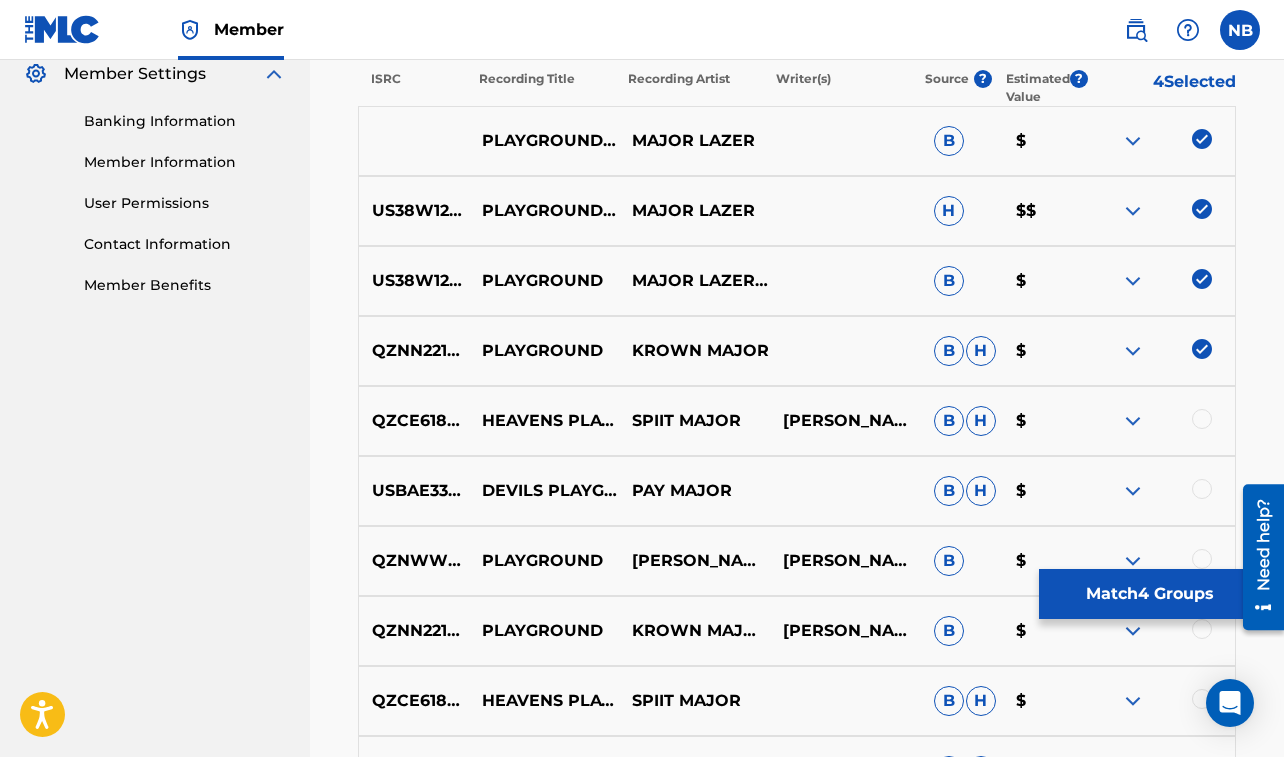 click at bounding box center [1202, 349] 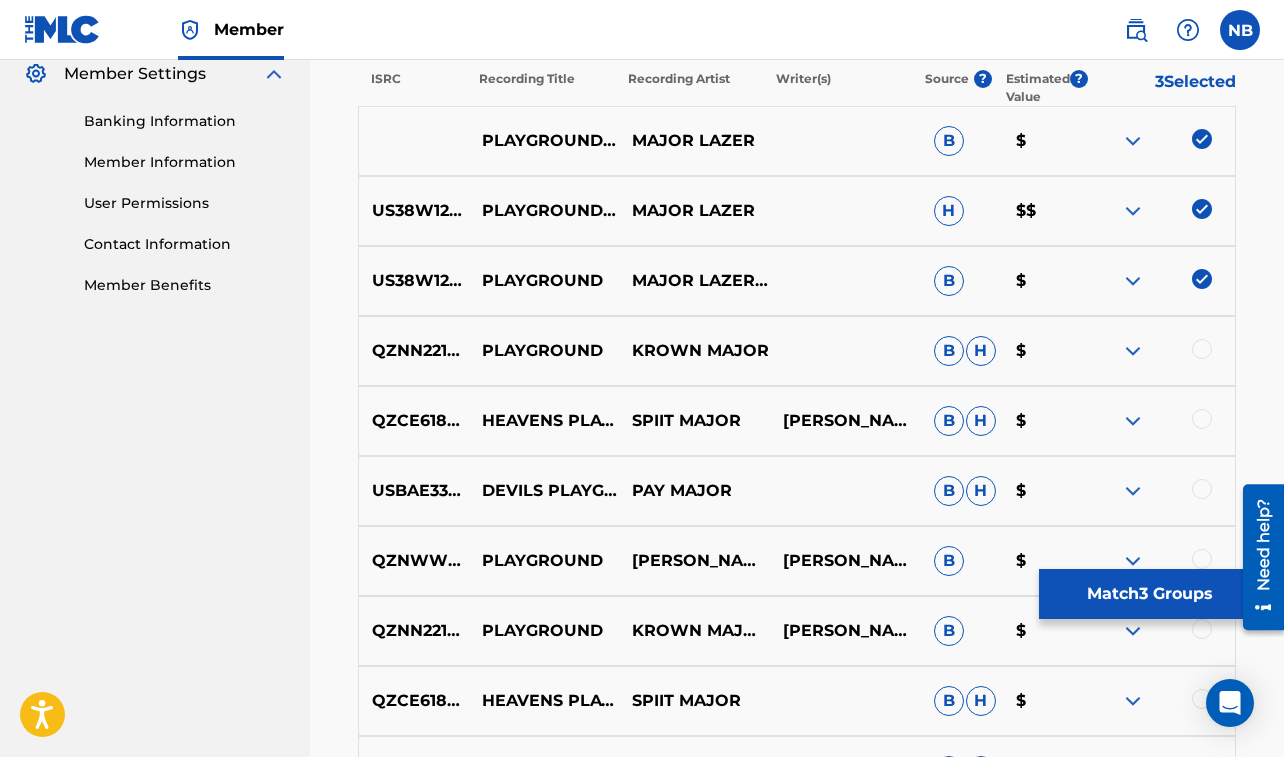 click on "Match  3 Groups" at bounding box center [1149, 594] 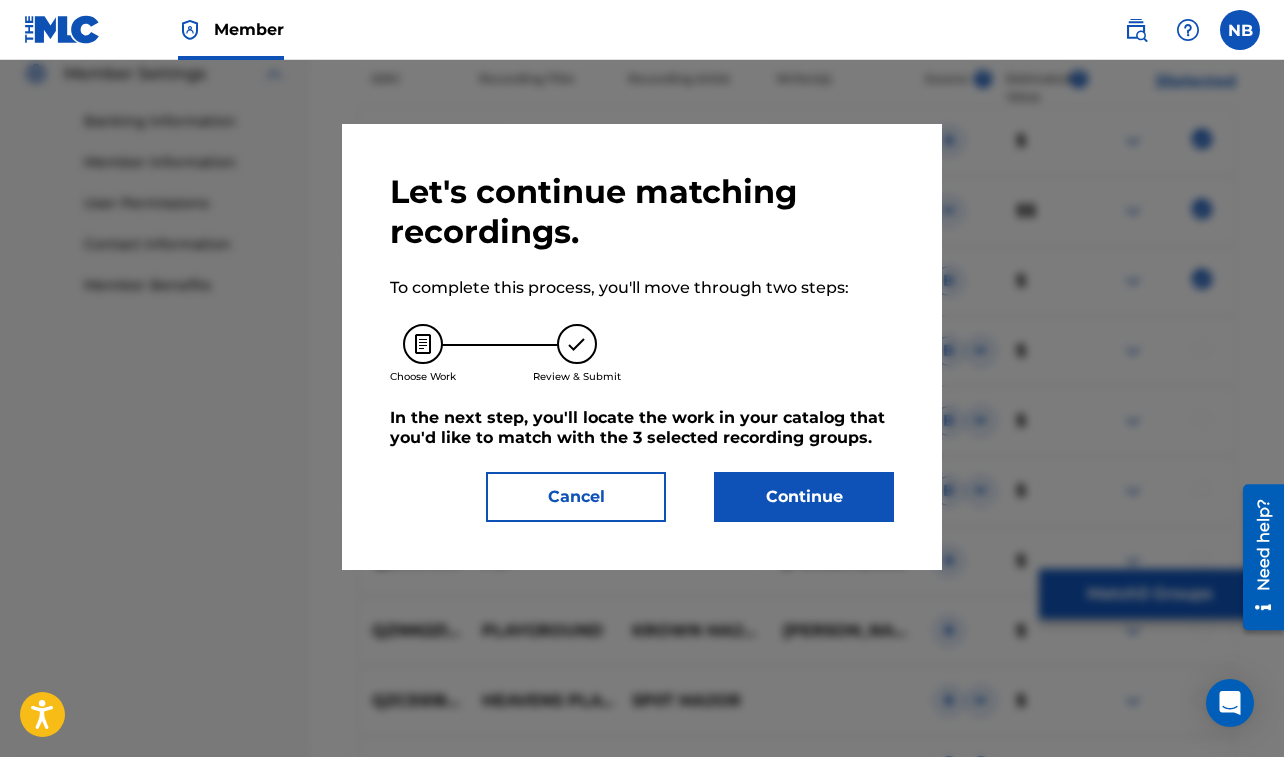 click on "Continue" at bounding box center [804, 497] 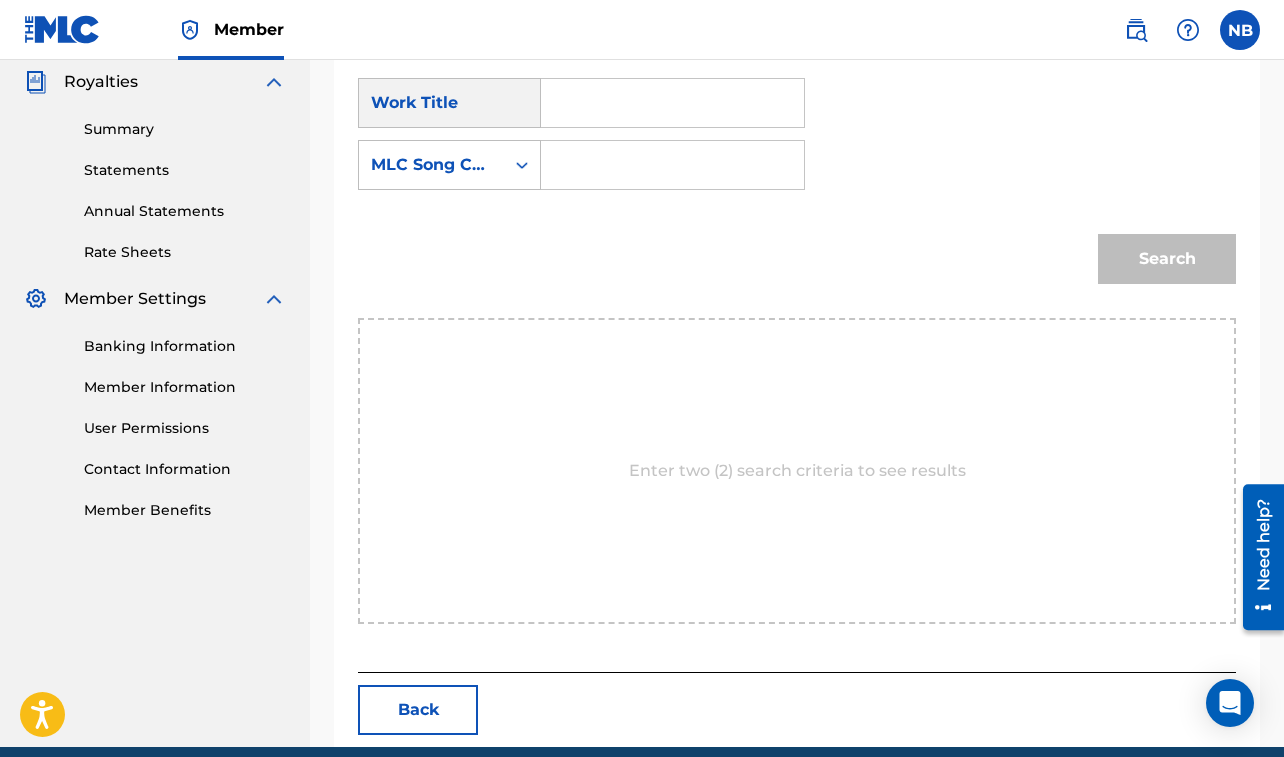 scroll, scrollTop: 623, scrollLeft: 0, axis: vertical 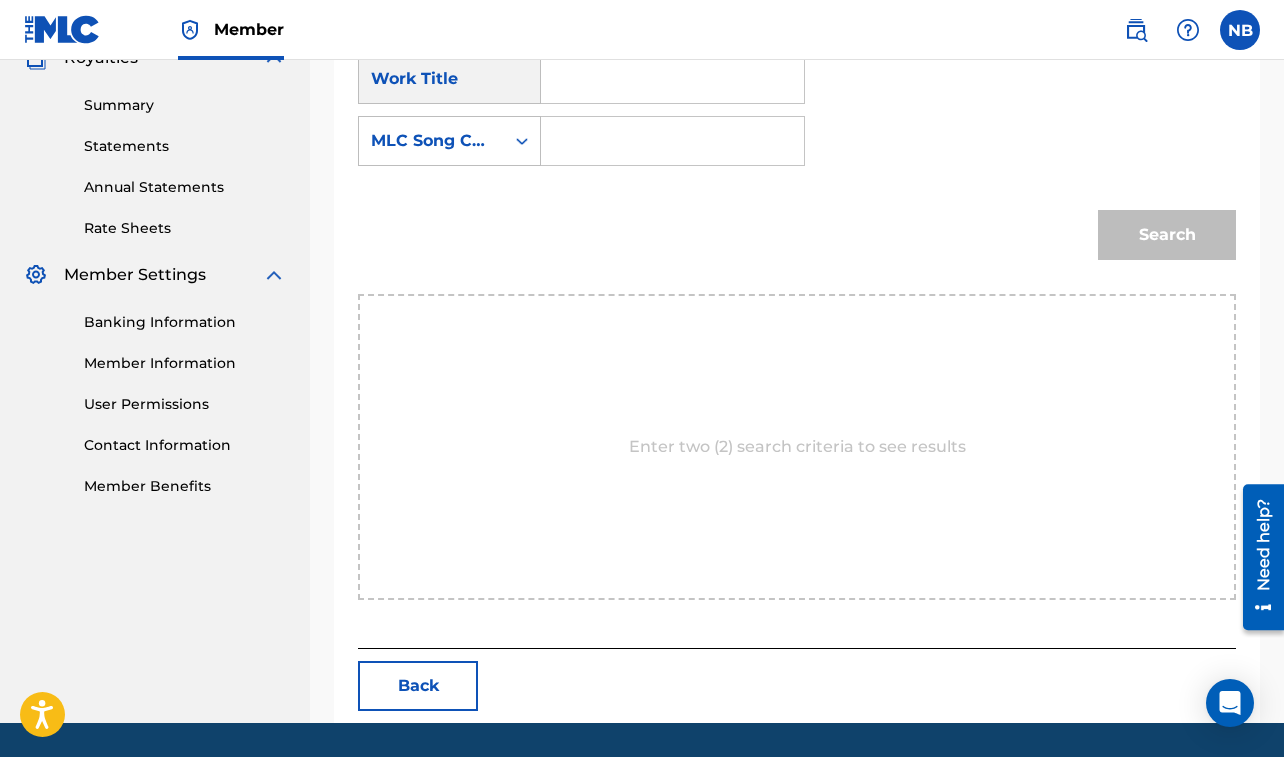 click at bounding box center [672, 79] 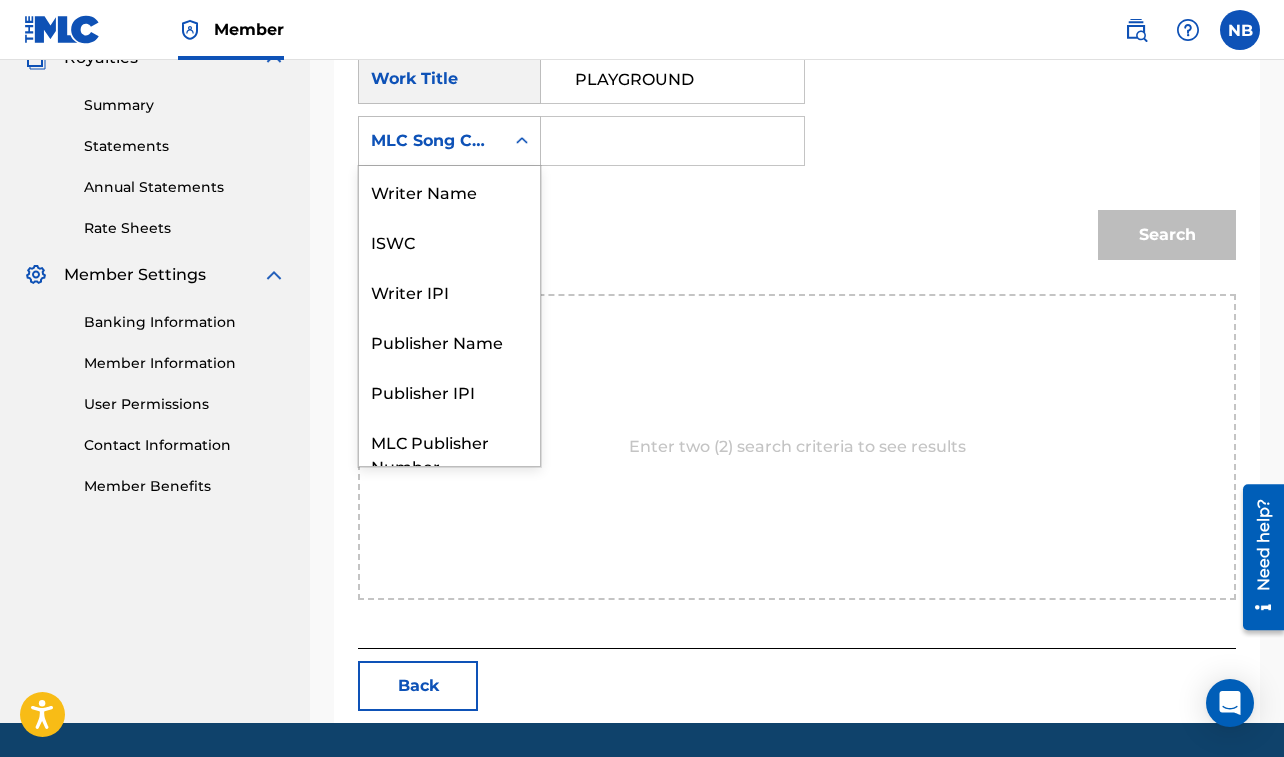 click on "MLC Song Code" at bounding box center (431, 141) 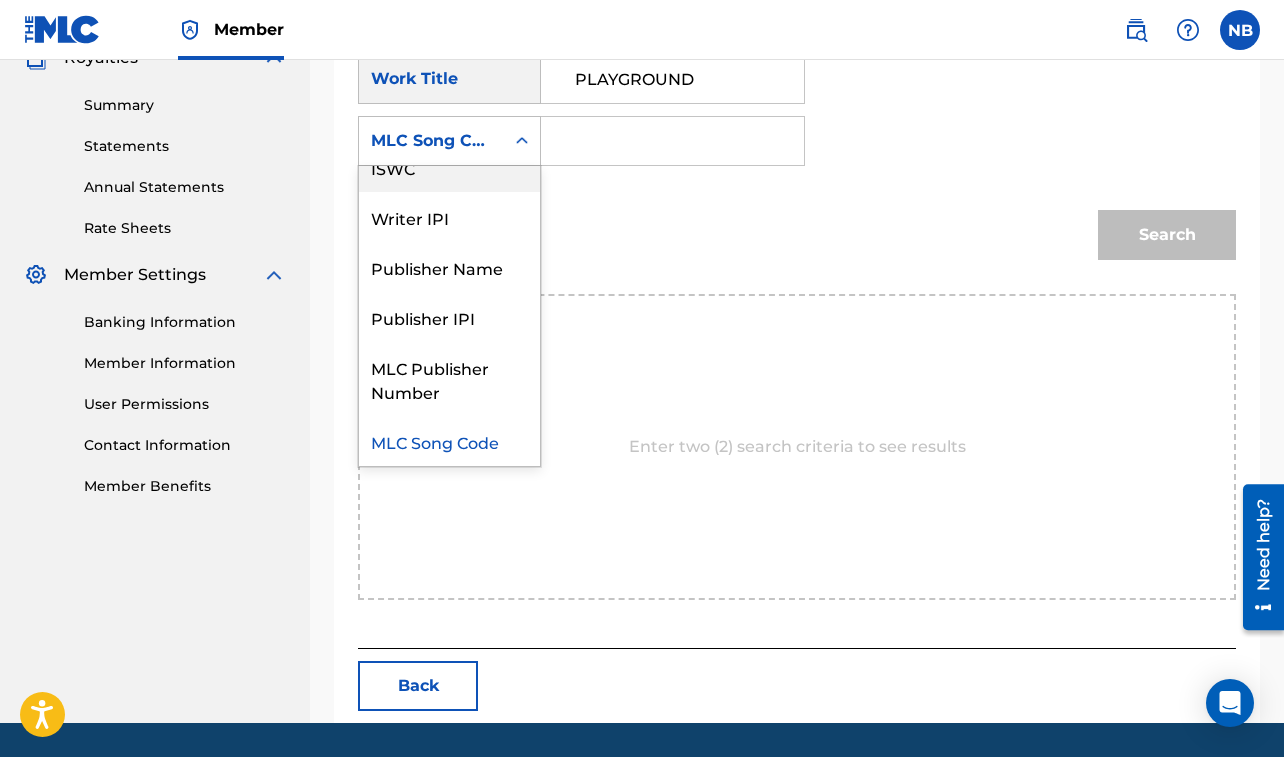 scroll, scrollTop: 0, scrollLeft: 0, axis: both 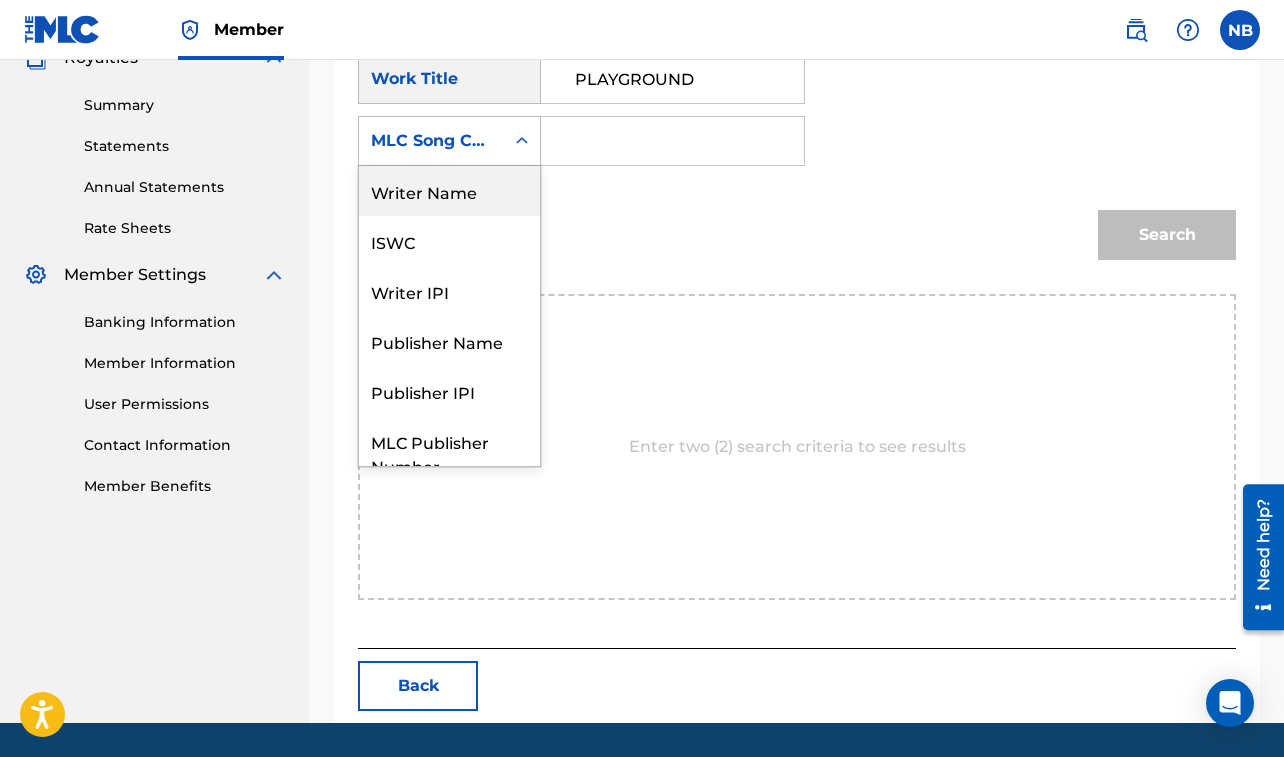 click on "Writer Name" at bounding box center [449, 191] 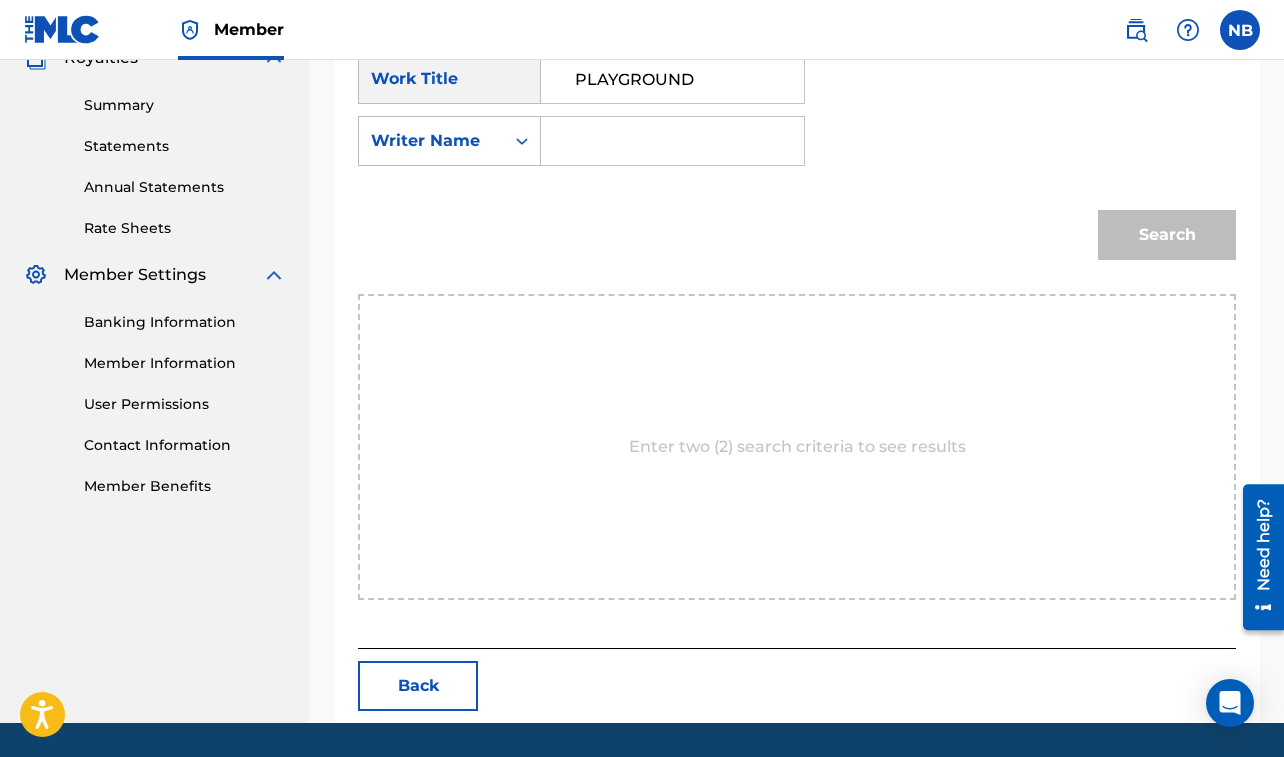 click at bounding box center (672, 141) 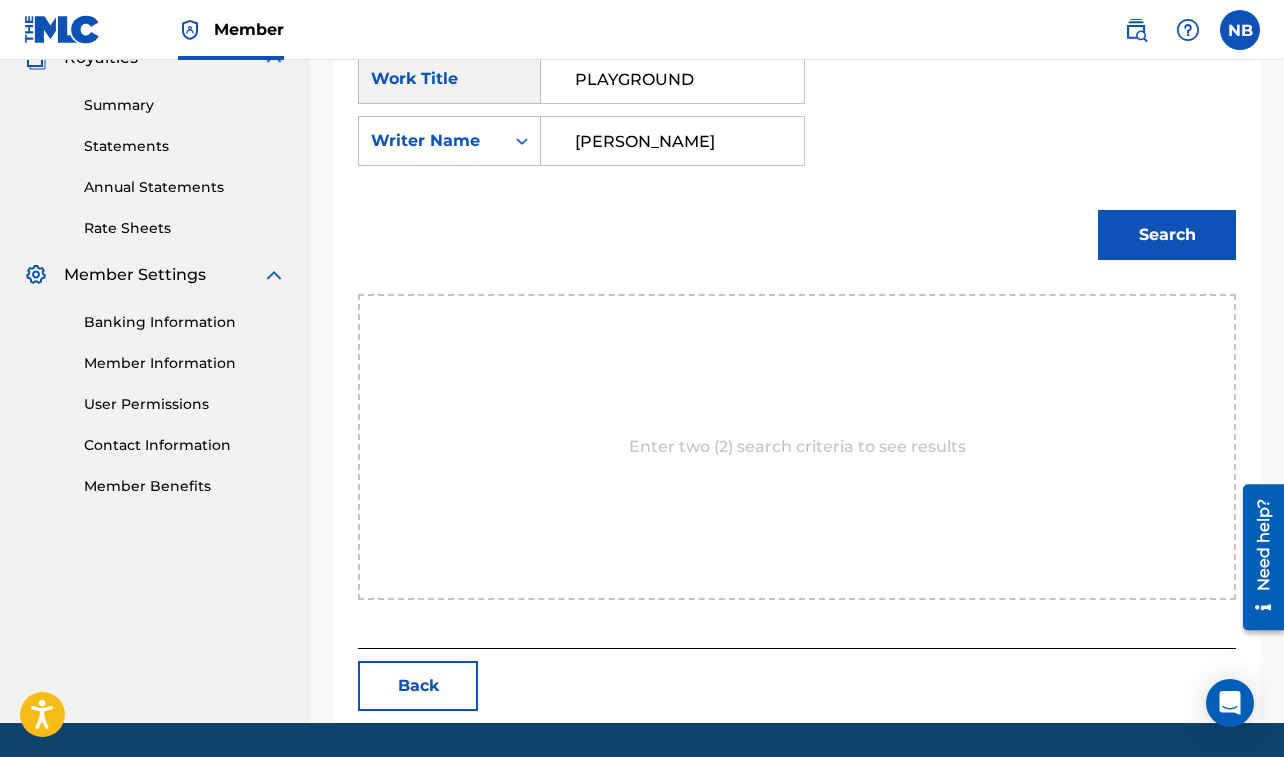 click on "Search" at bounding box center [1167, 235] 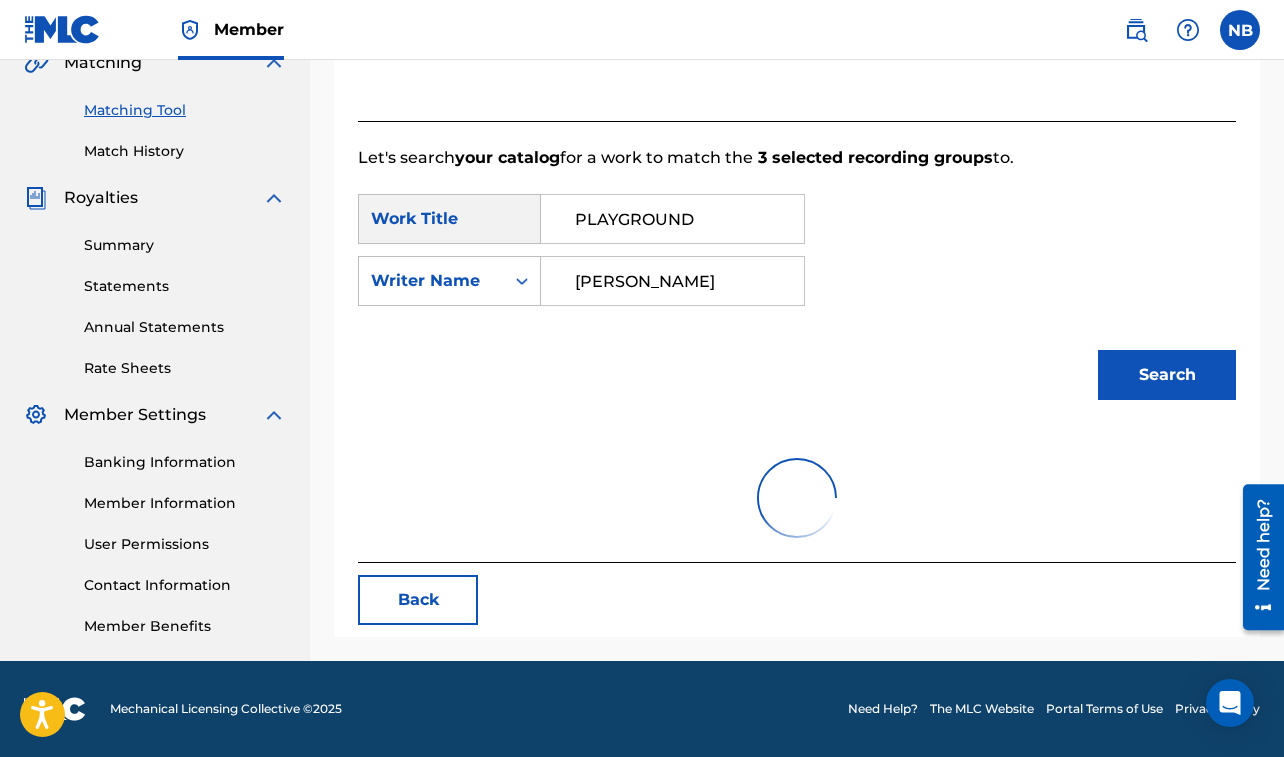 scroll, scrollTop: 576, scrollLeft: 0, axis: vertical 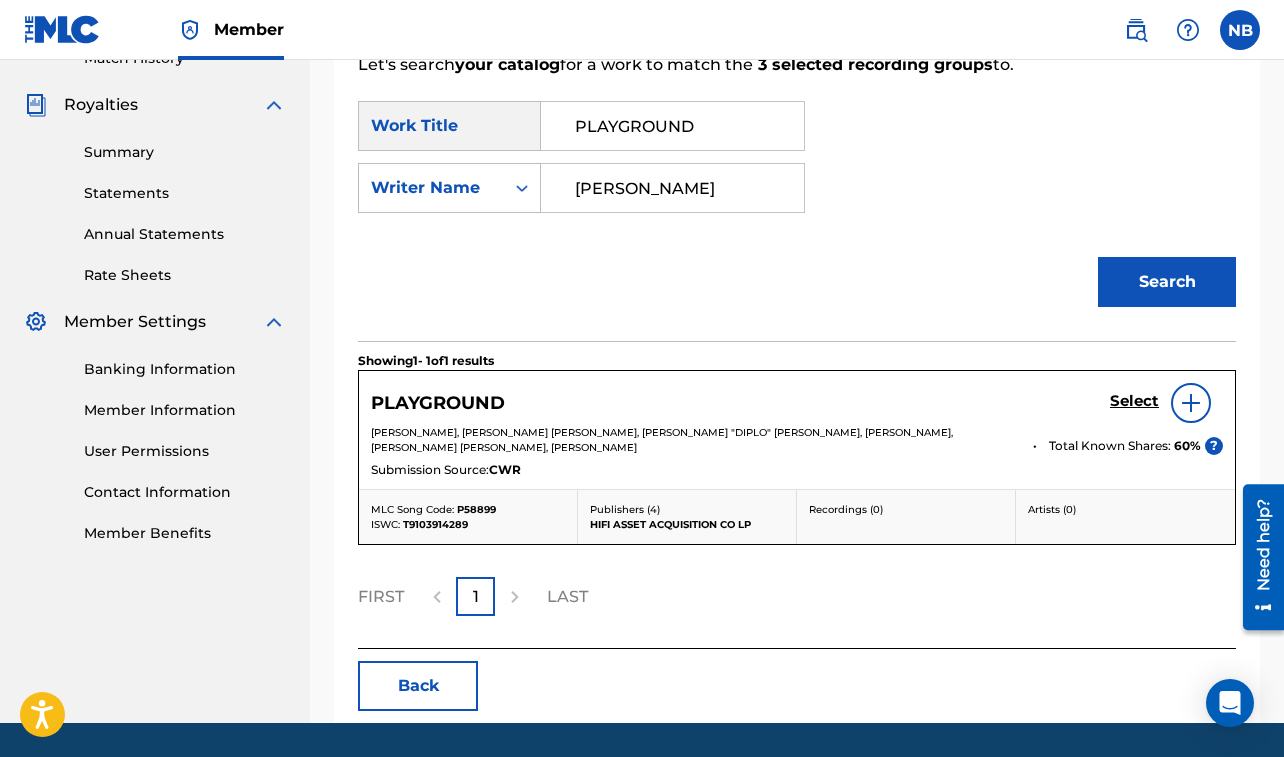 click on "Select" at bounding box center (1134, 401) 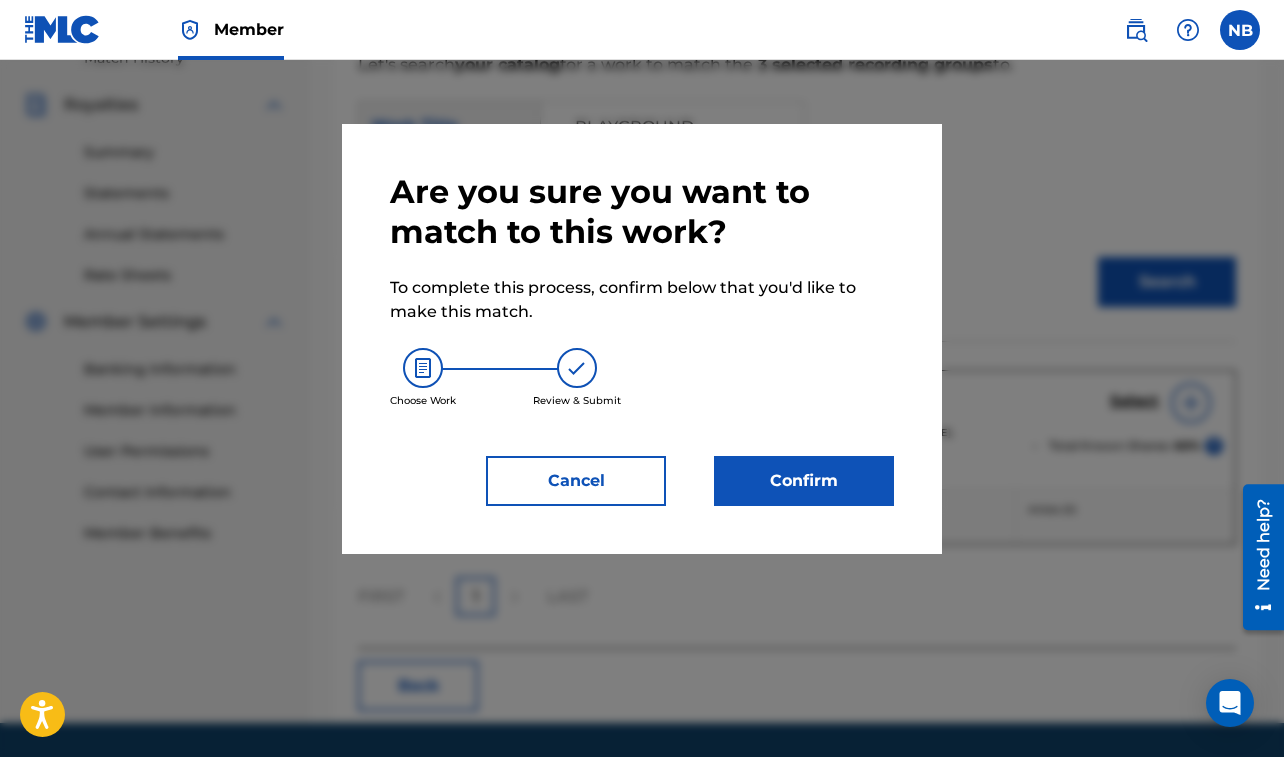 click on "Confirm" at bounding box center [804, 481] 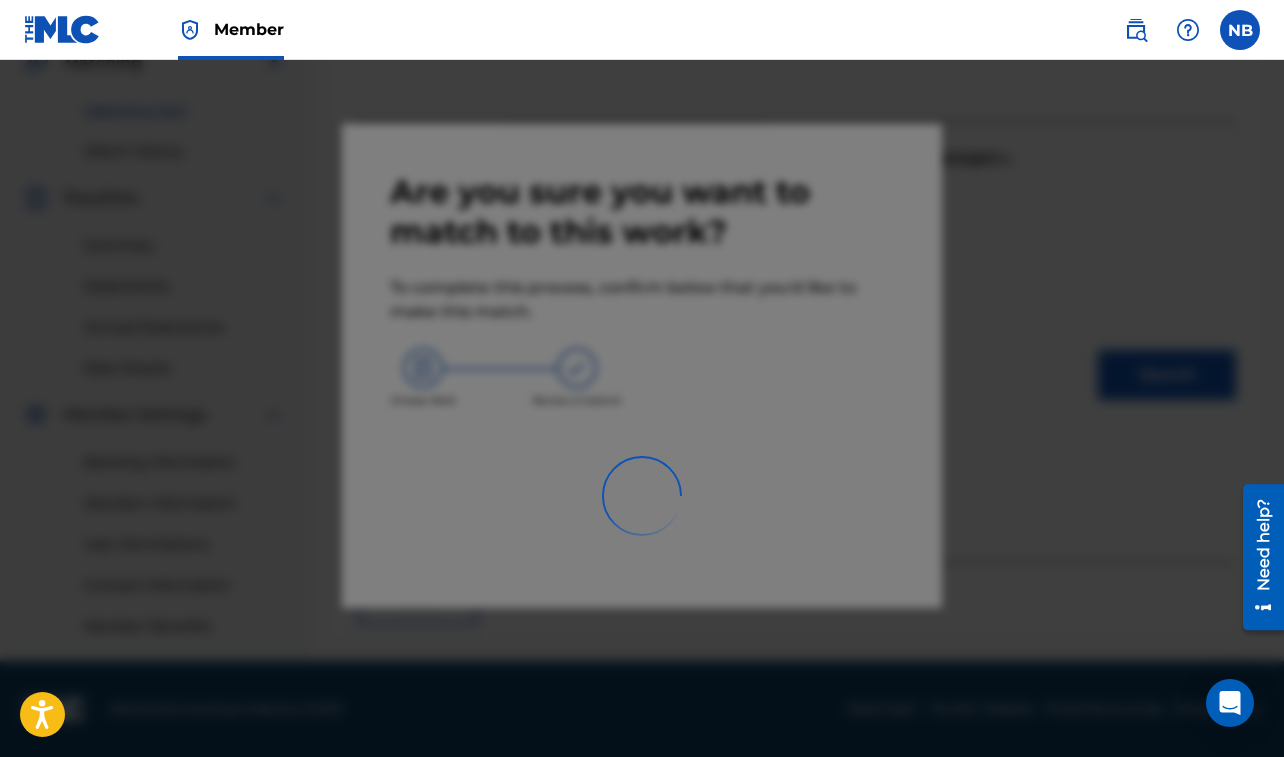 scroll, scrollTop: 483, scrollLeft: 0, axis: vertical 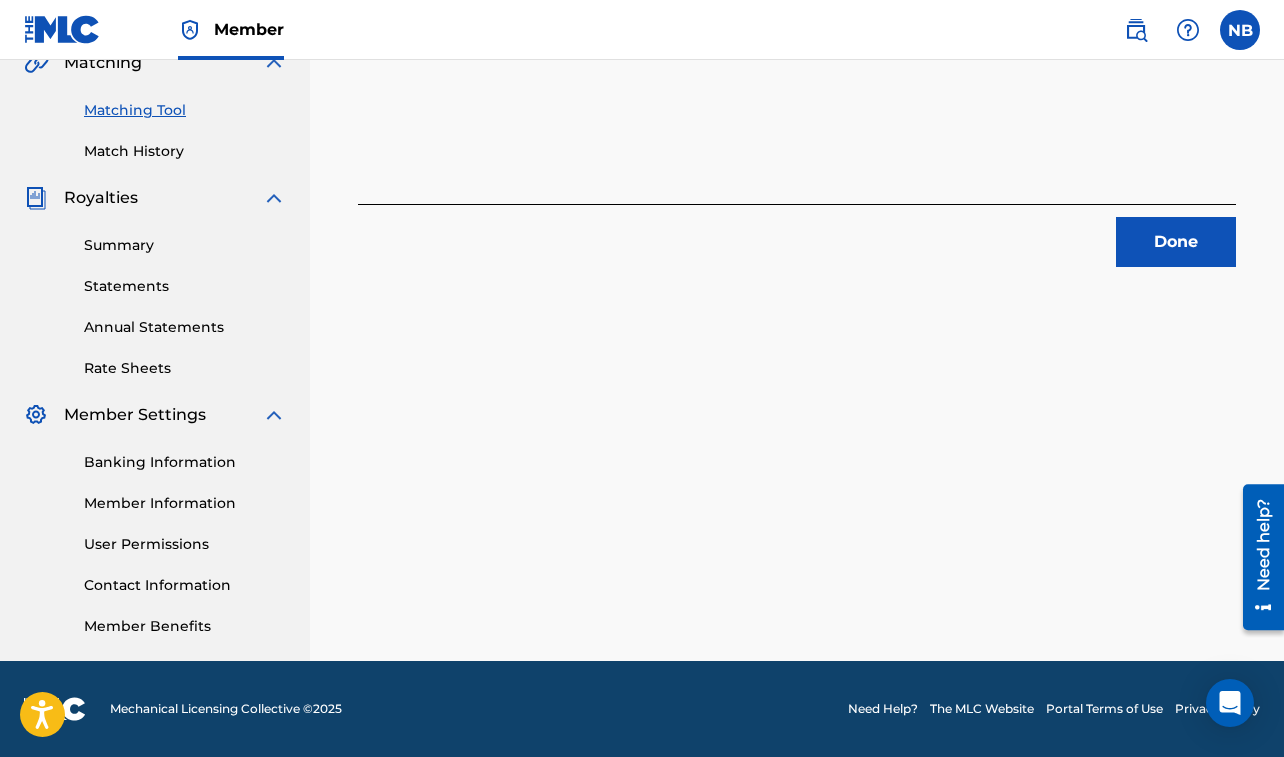 click on "Done" at bounding box center [1176, 242] 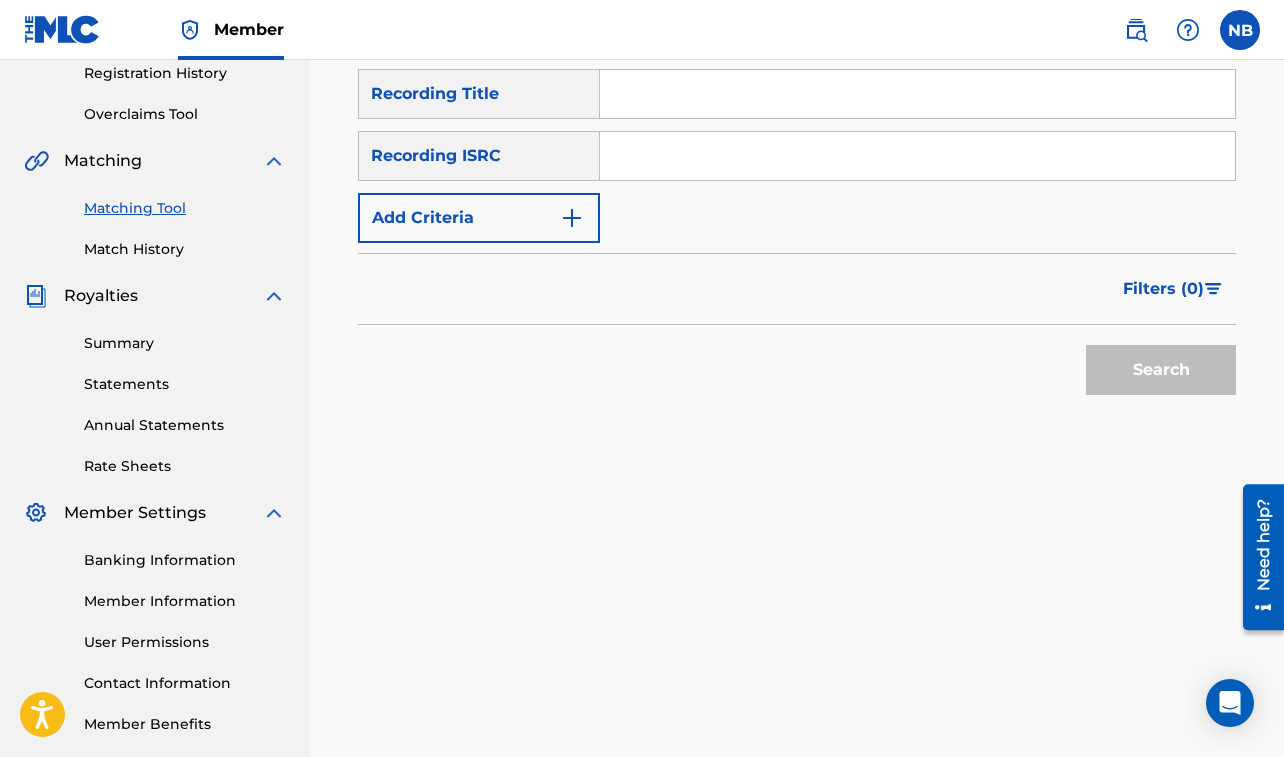 scroll, scrollTop: 349, scrollLeft: 0, axis: vertical 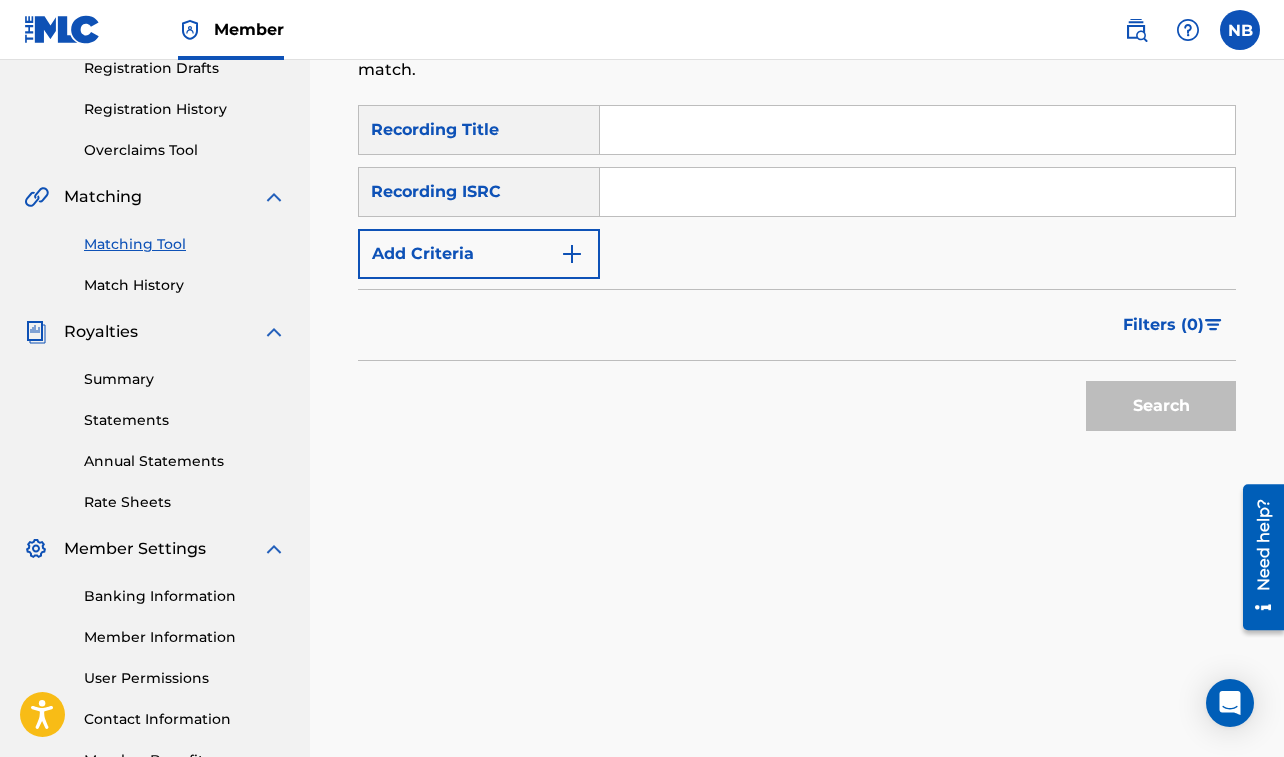 click at bounding box center [917, 130] 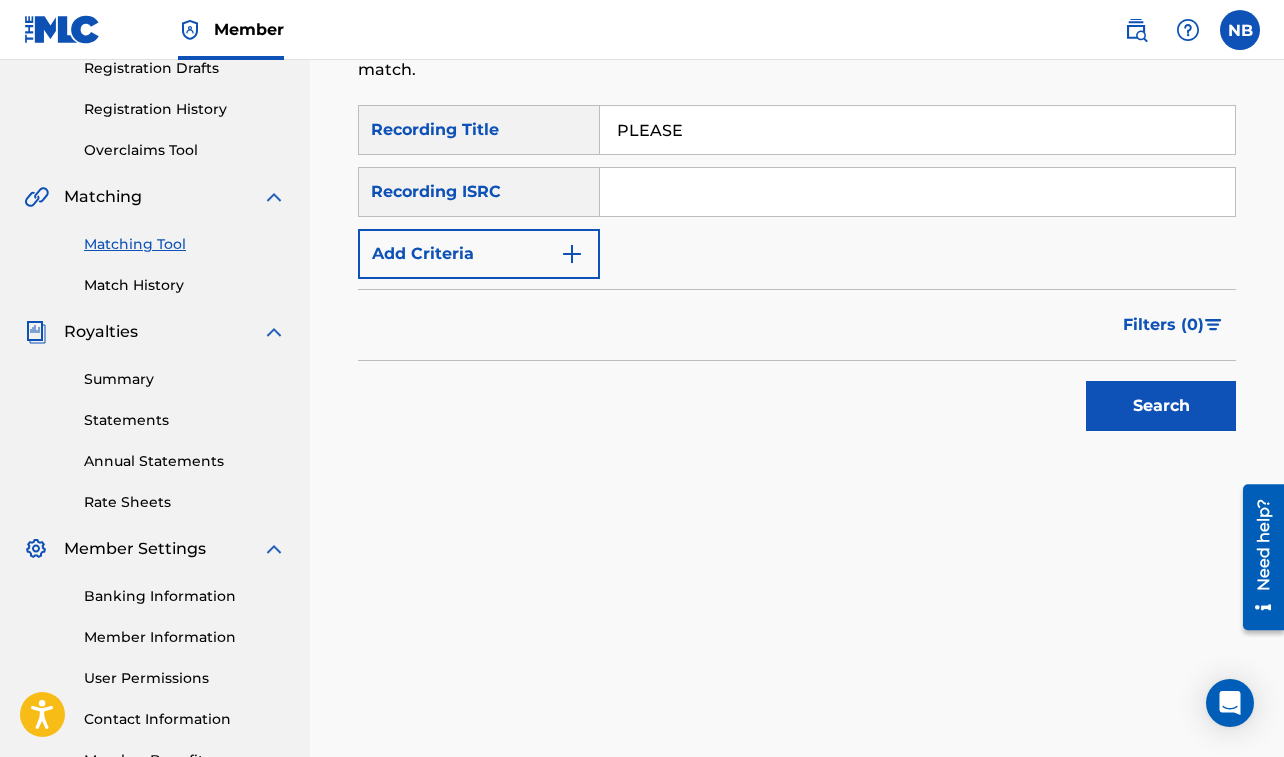 click on "Add Criteria" at bounding box center (479, 254) 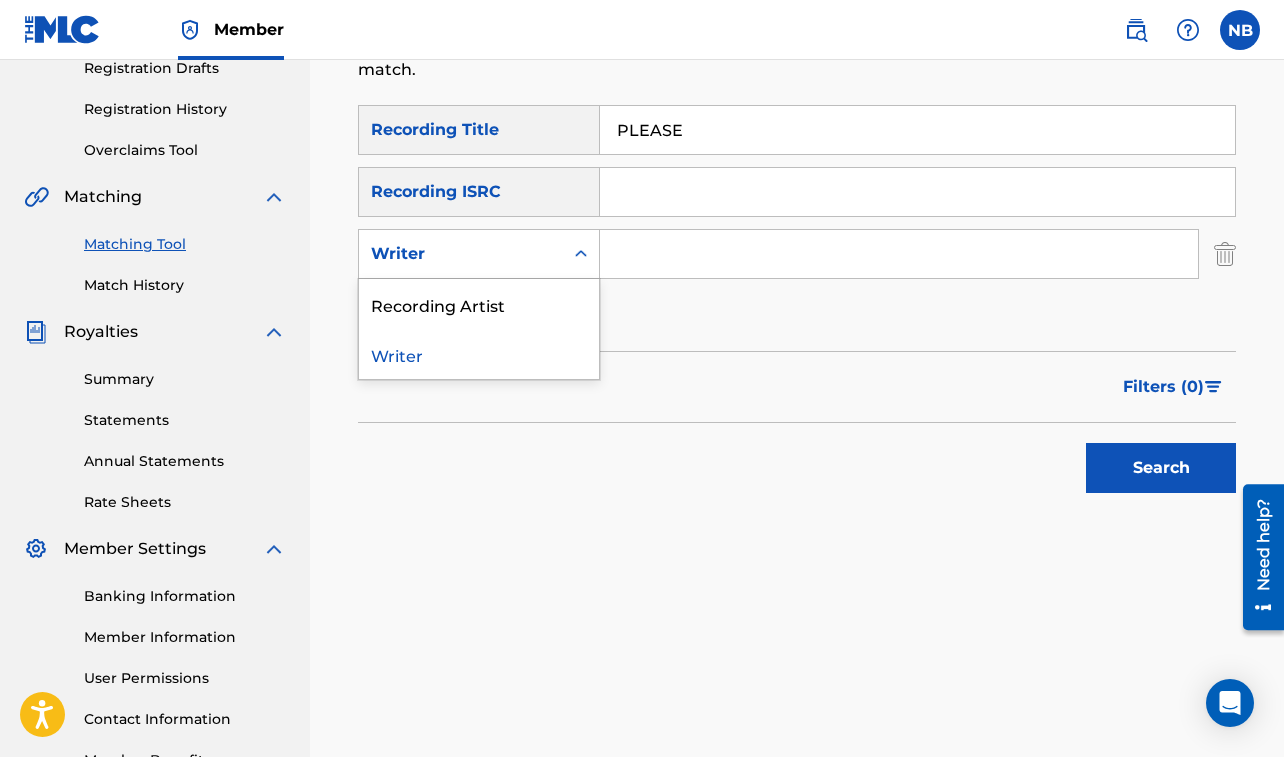 click on "Writer" at bounding box center (461, 254) 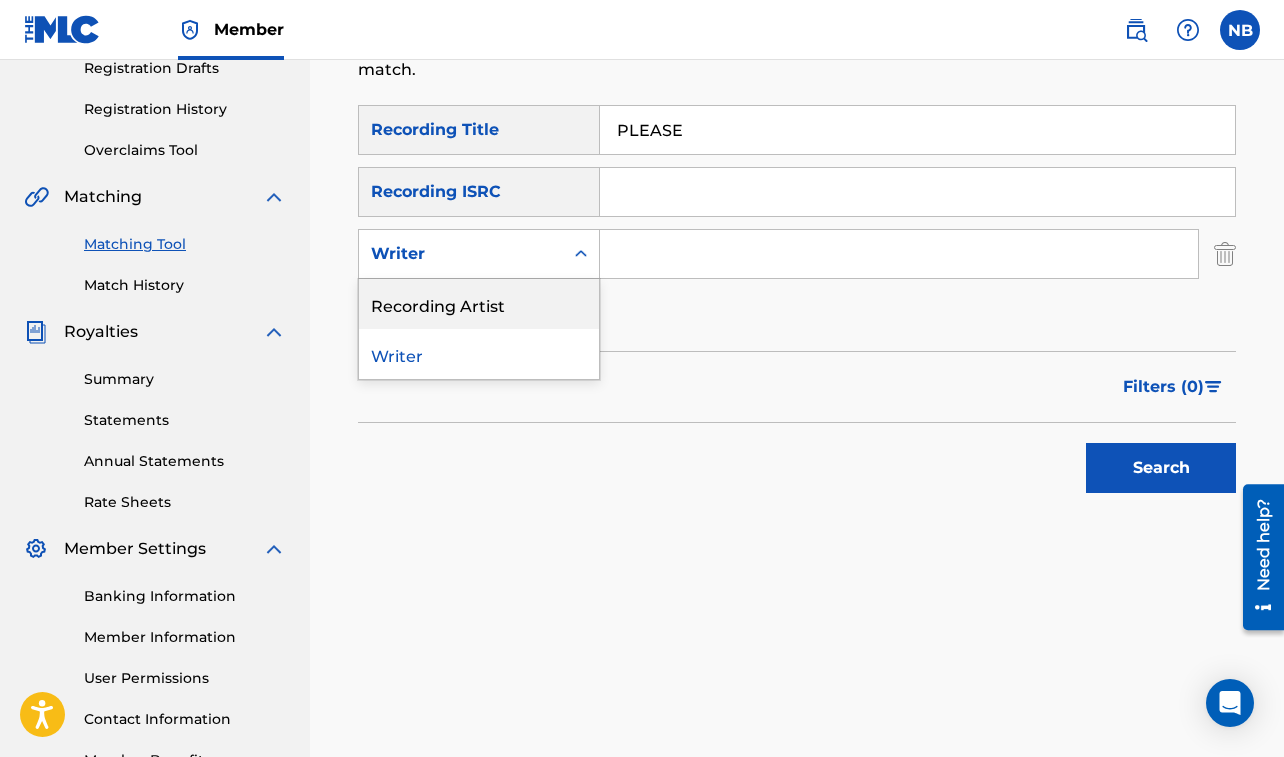click on "Recording Artist" at bounding box center [479, 304] 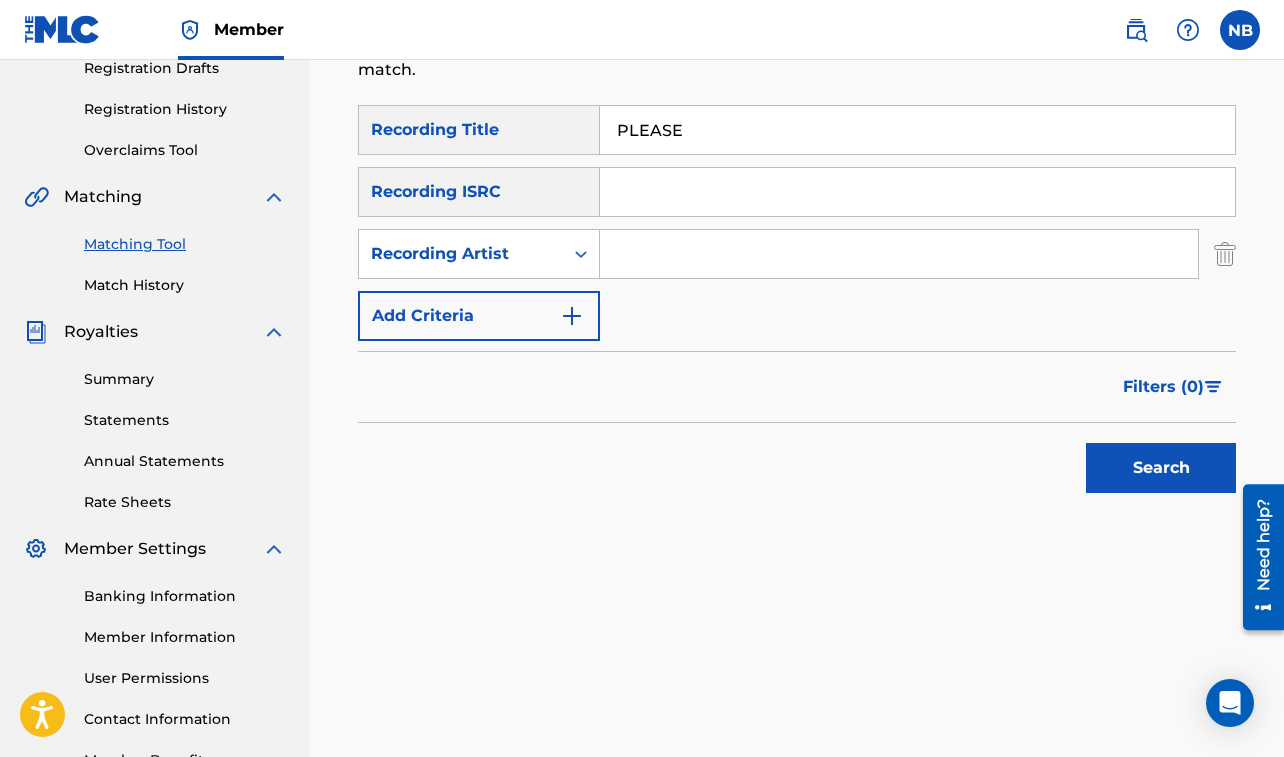 click at bounding box center [899, 254] 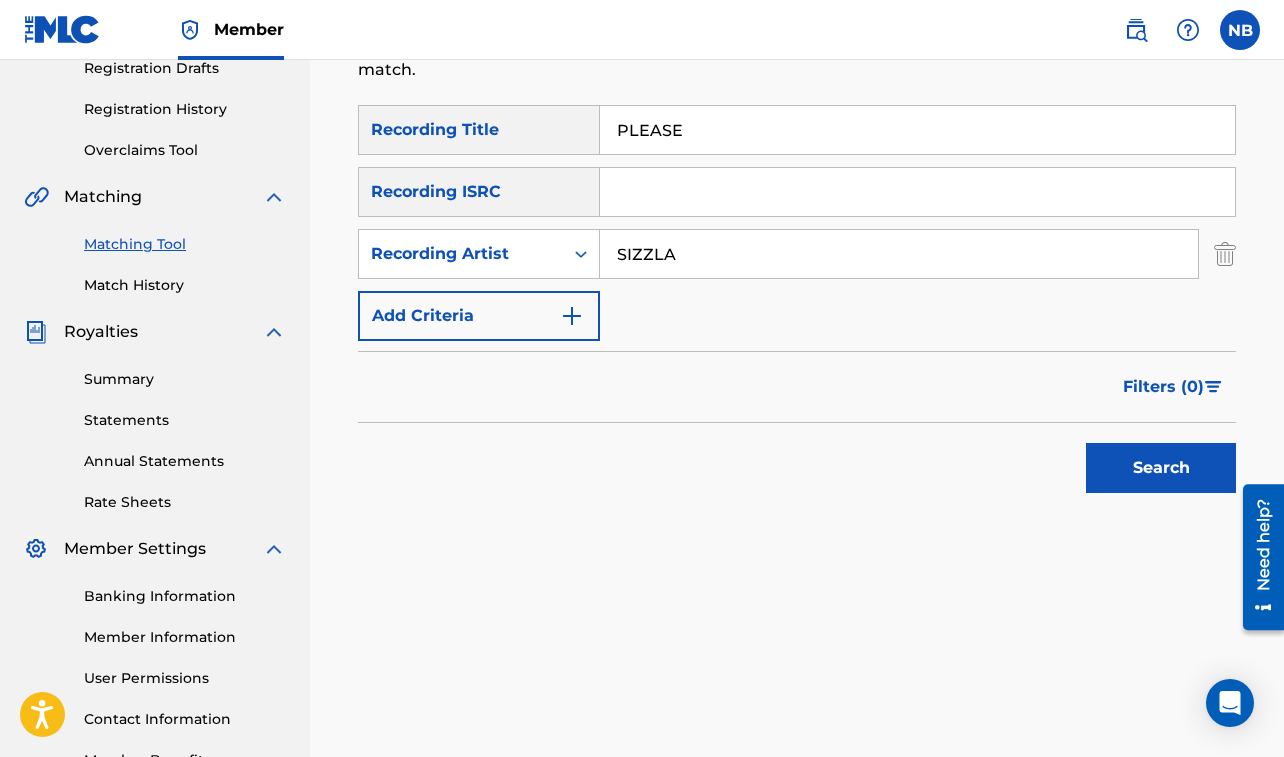 click on "Search" at bounding box center [1161, 468] 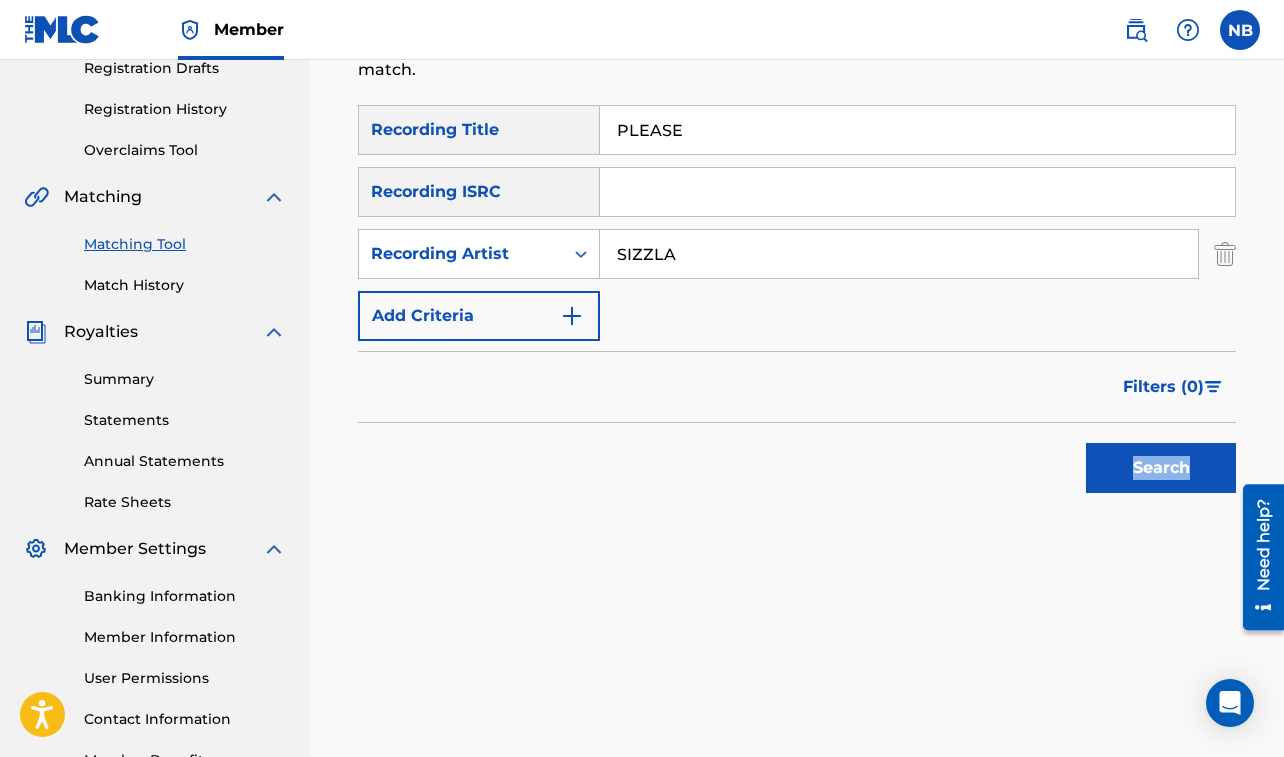 click on "Search" at bounding box center (1156, 463) 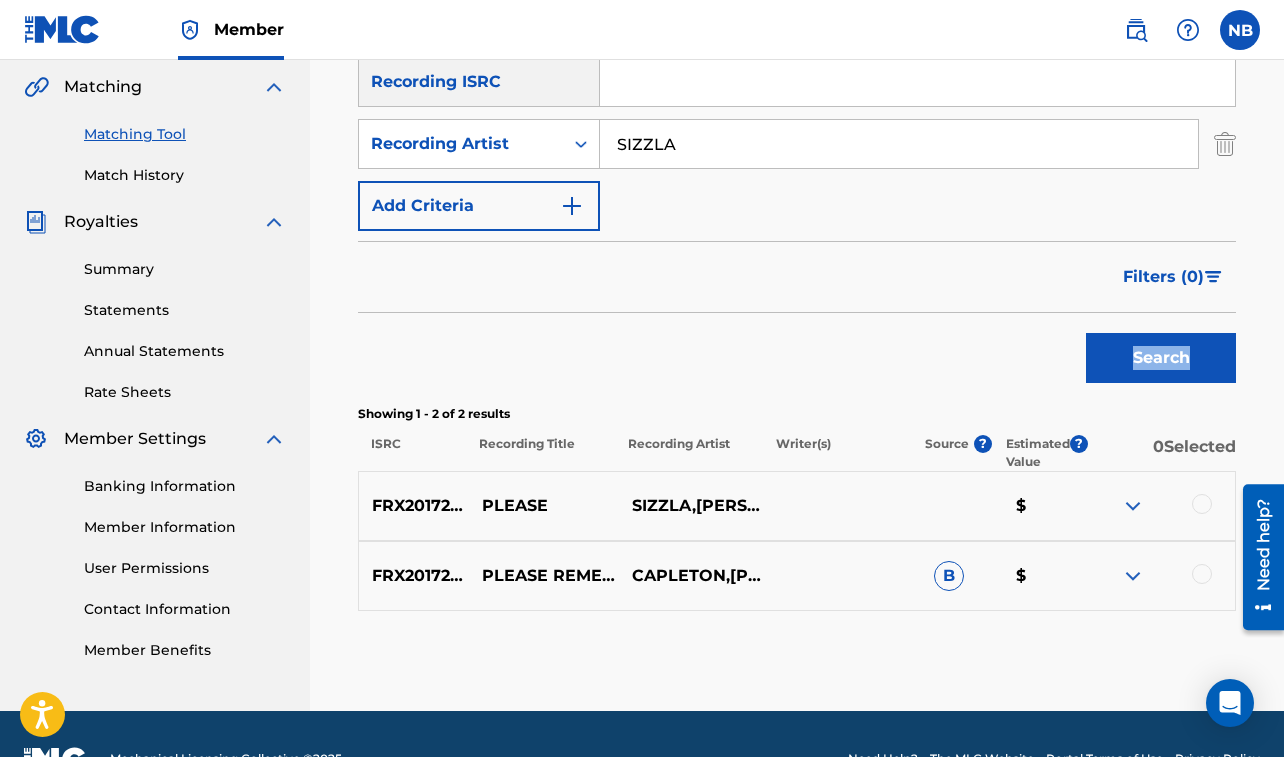 scroll, scrollTop: 461, scrollLeft: 0, axis: vertical 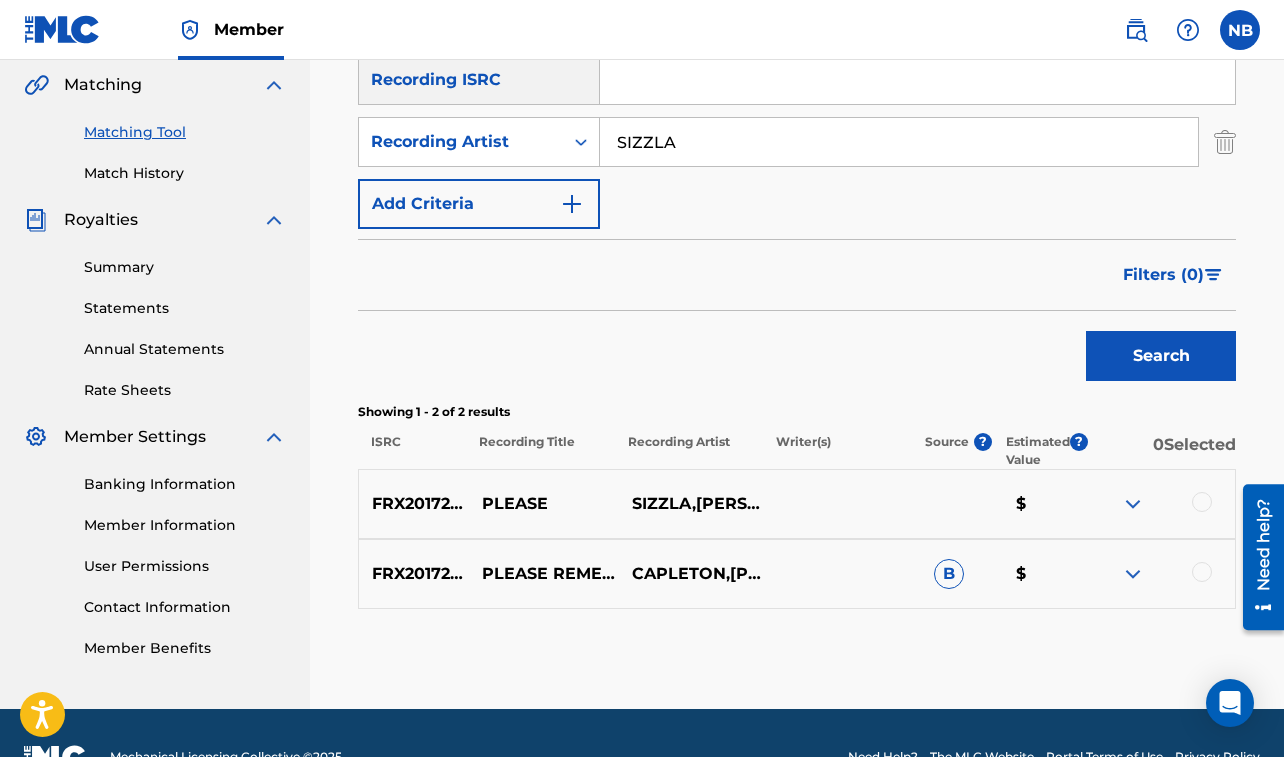 click at bounding box center [1202, 502] 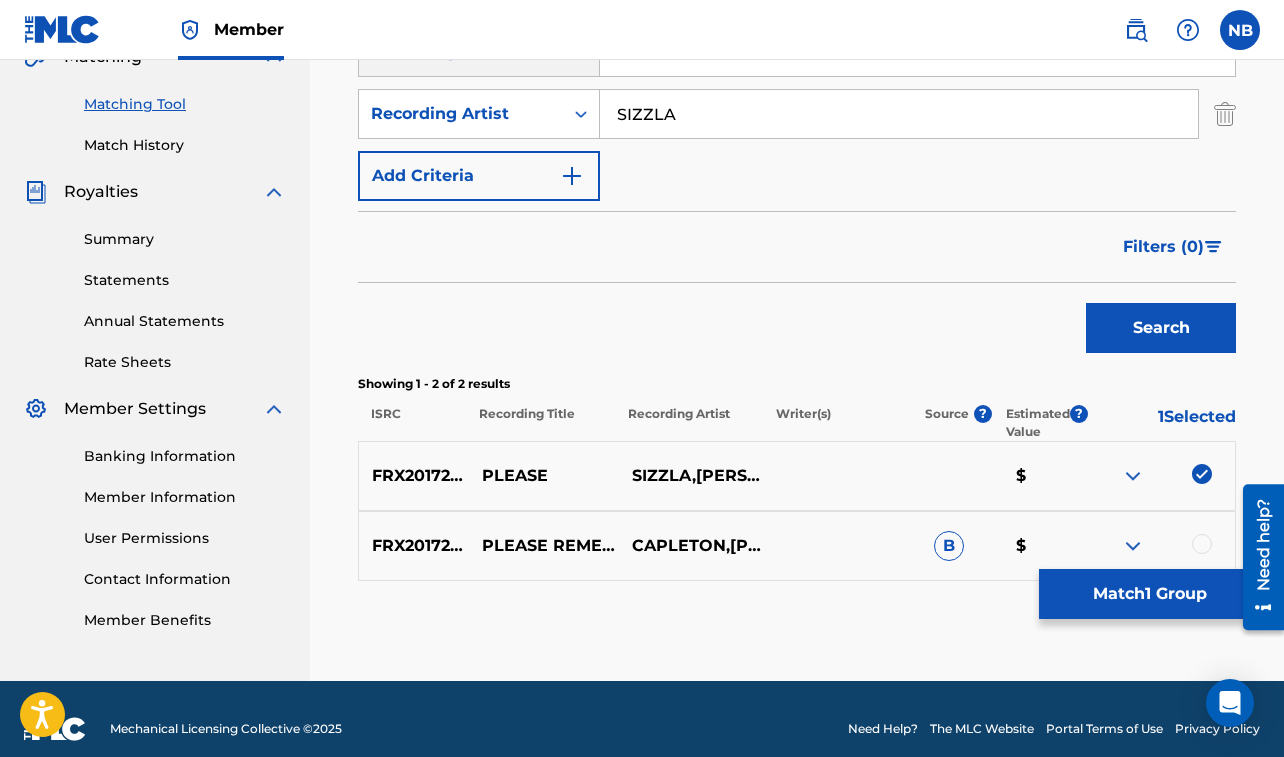 scroll, scrollTop: 509, scrollLeft: 0, axis: vertical 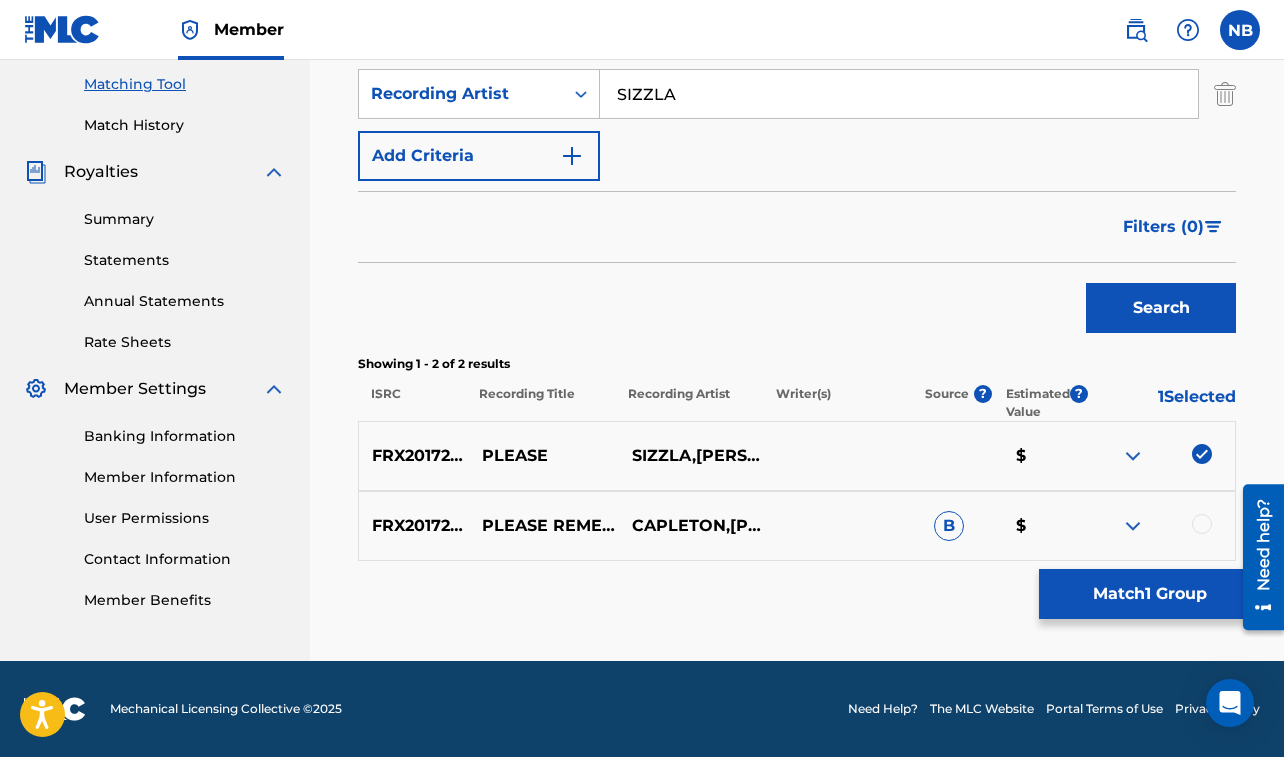 click at bounding box center (1202, 524) 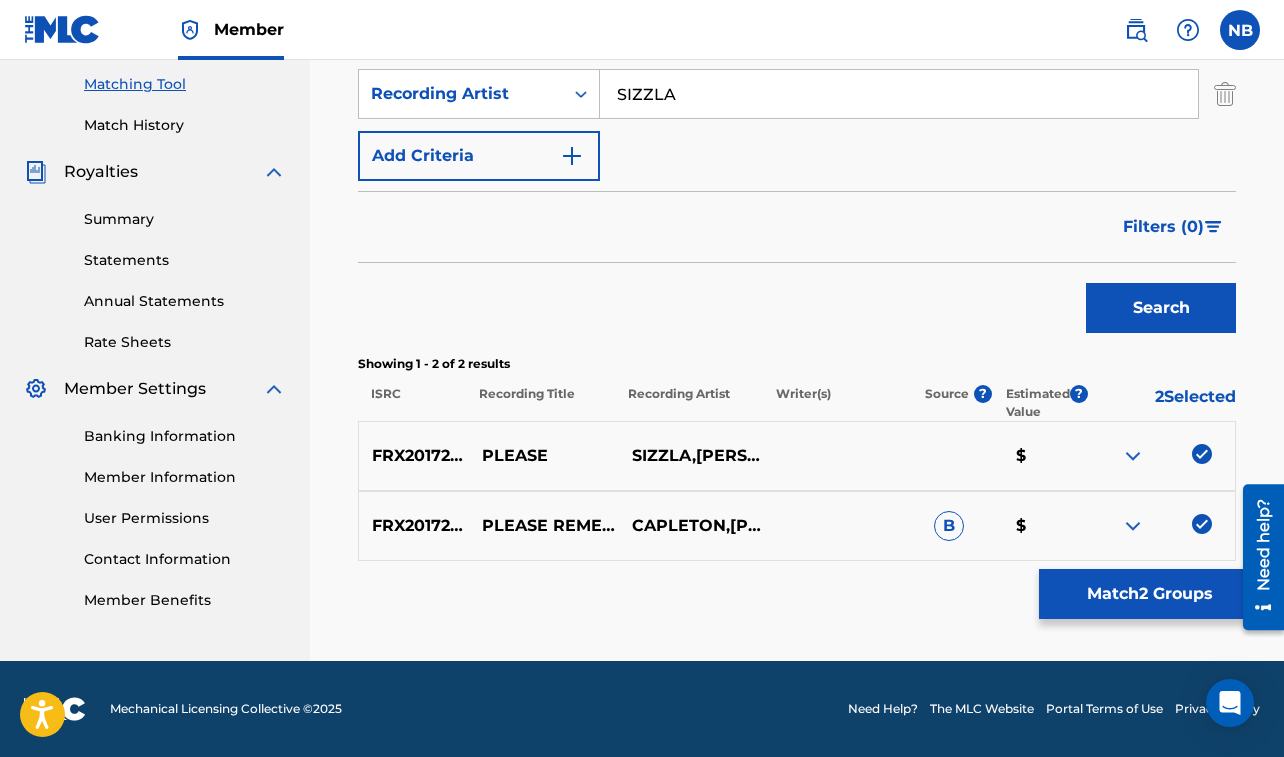 click on "Match  2 Groups" at bounding box center (1149, 594) 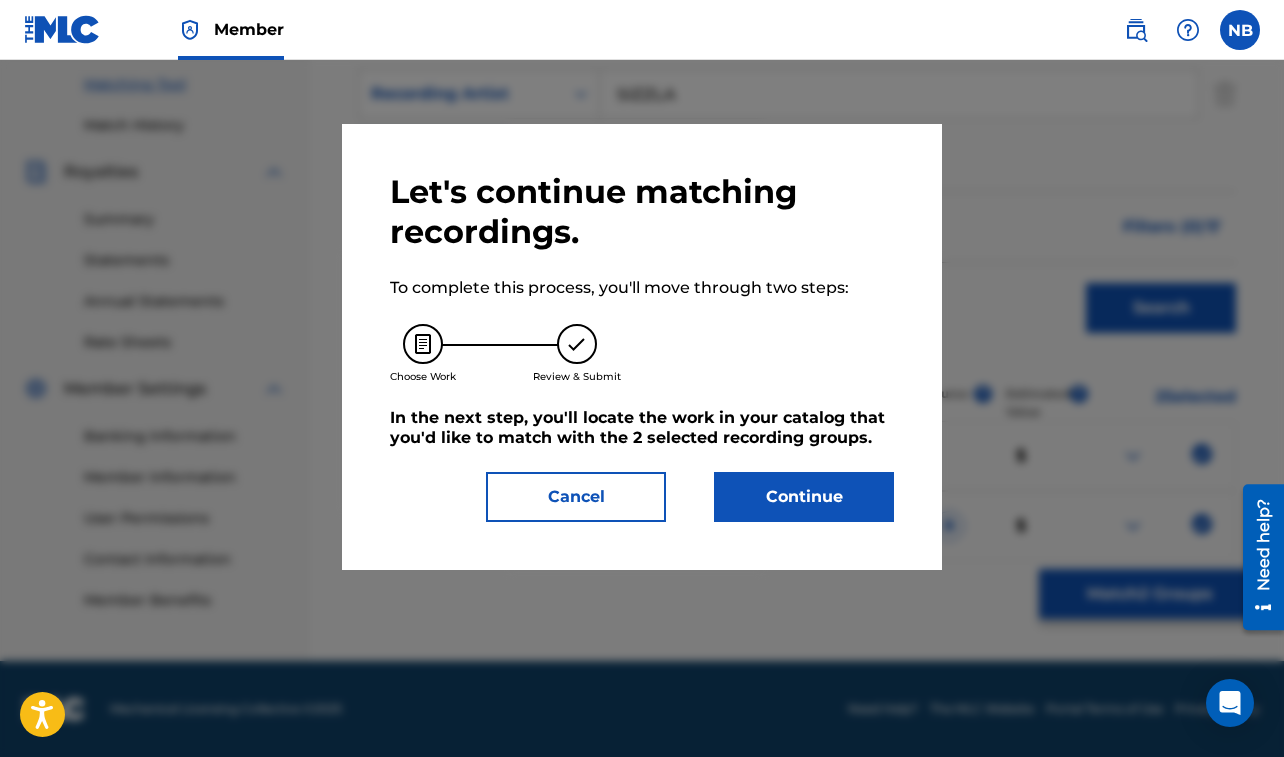 click on "Continue" at bounding box center (804, 497) 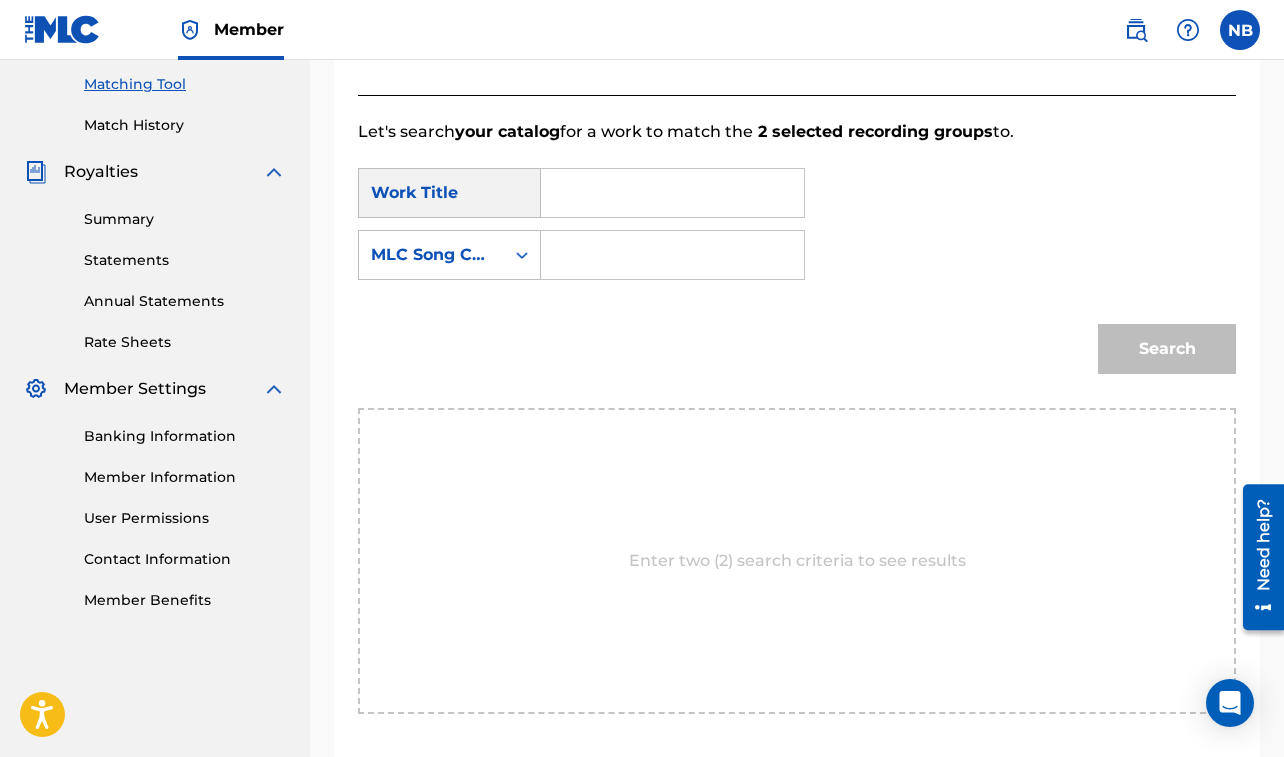 click on "SearchWithCriteria0d06aec8-d26f-4fed-83f2-88dff31f190e Work Title SearchWithCriteria92ec0596-83bd-4b5b-84ee-68fea6ec7478 MLC Song Code Search" at bounding box center (797, 276) 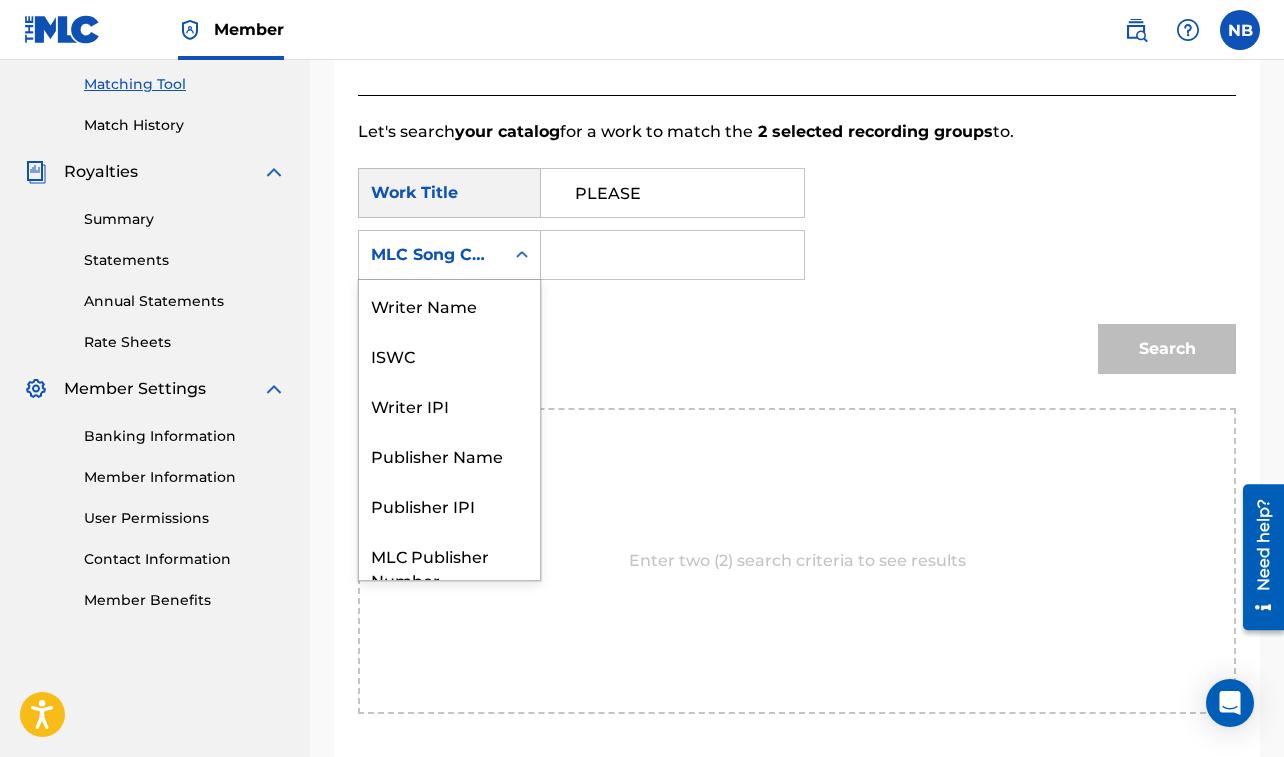 click on "MLC Song Code" at bounding box center [431, 255] 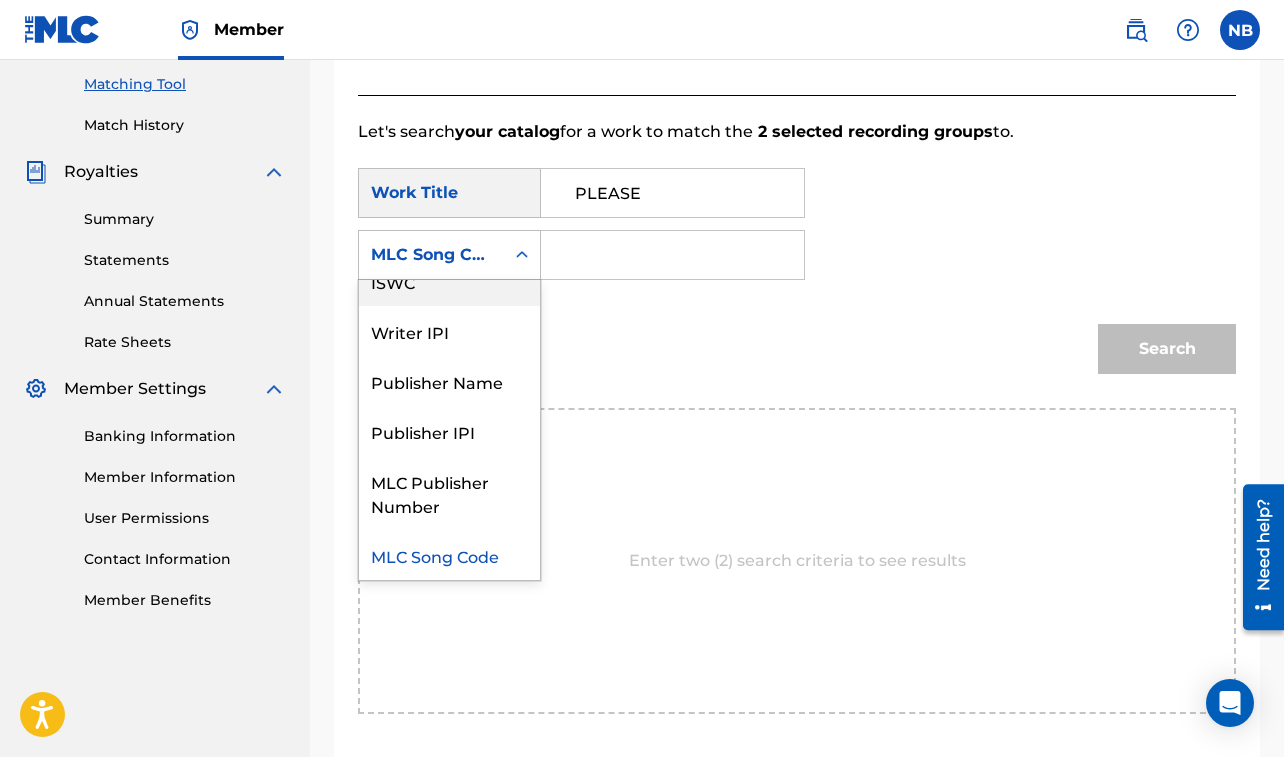 scroll, scrollTop: 0, scrollLeft: 0, axis: both 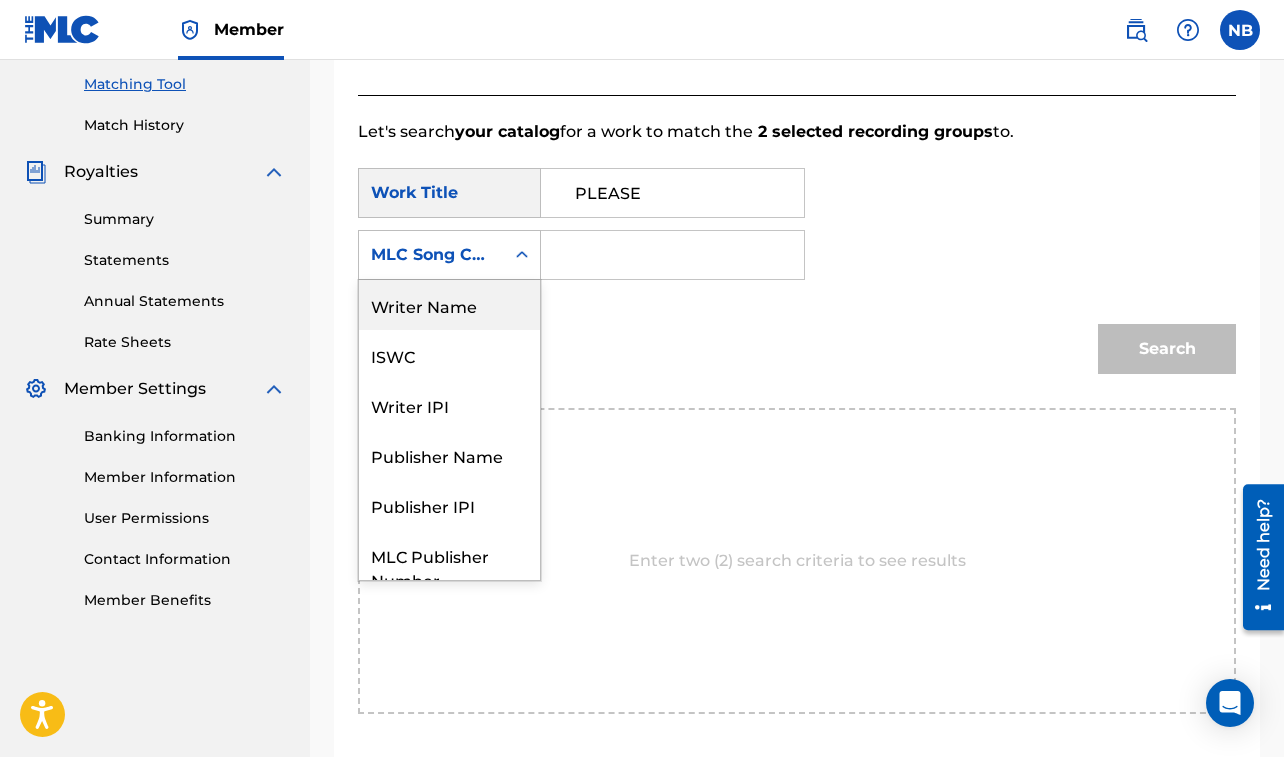 click on "Writer Name" at bounding box center [449, 305] 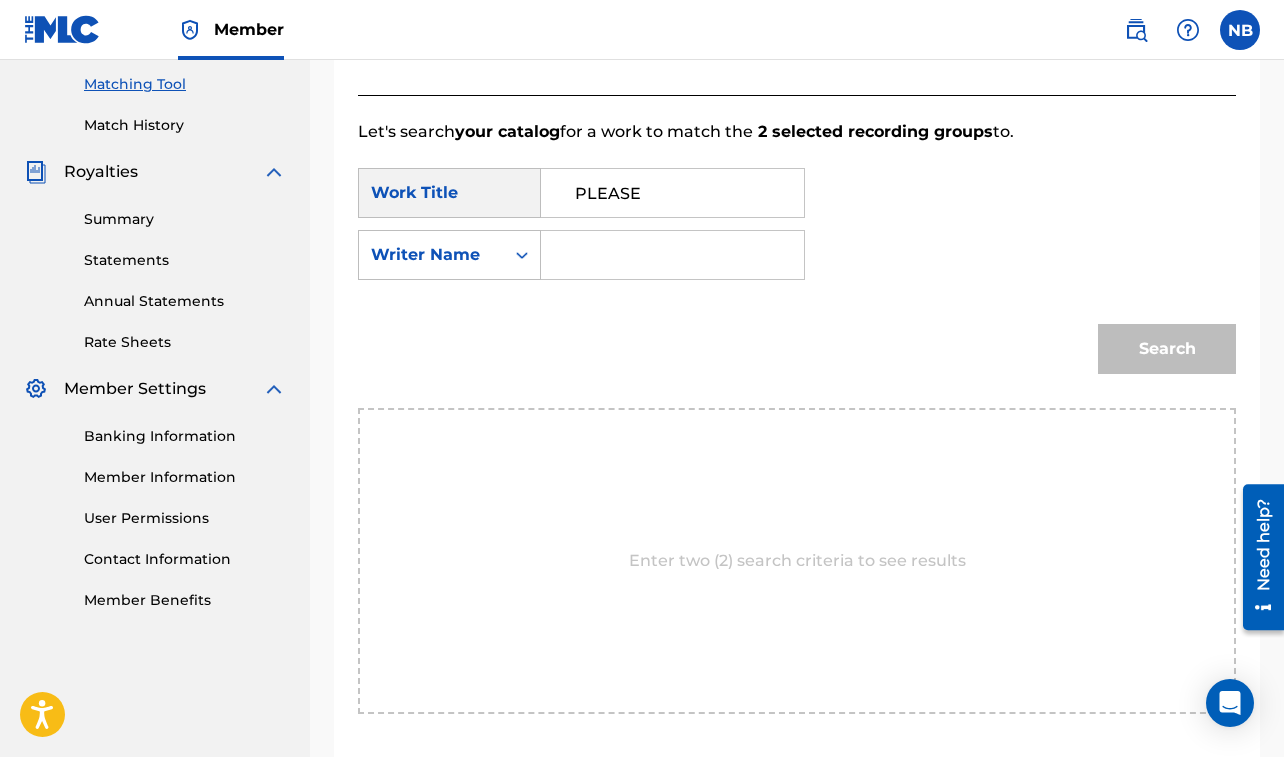 click at bounding box center [672, 255] 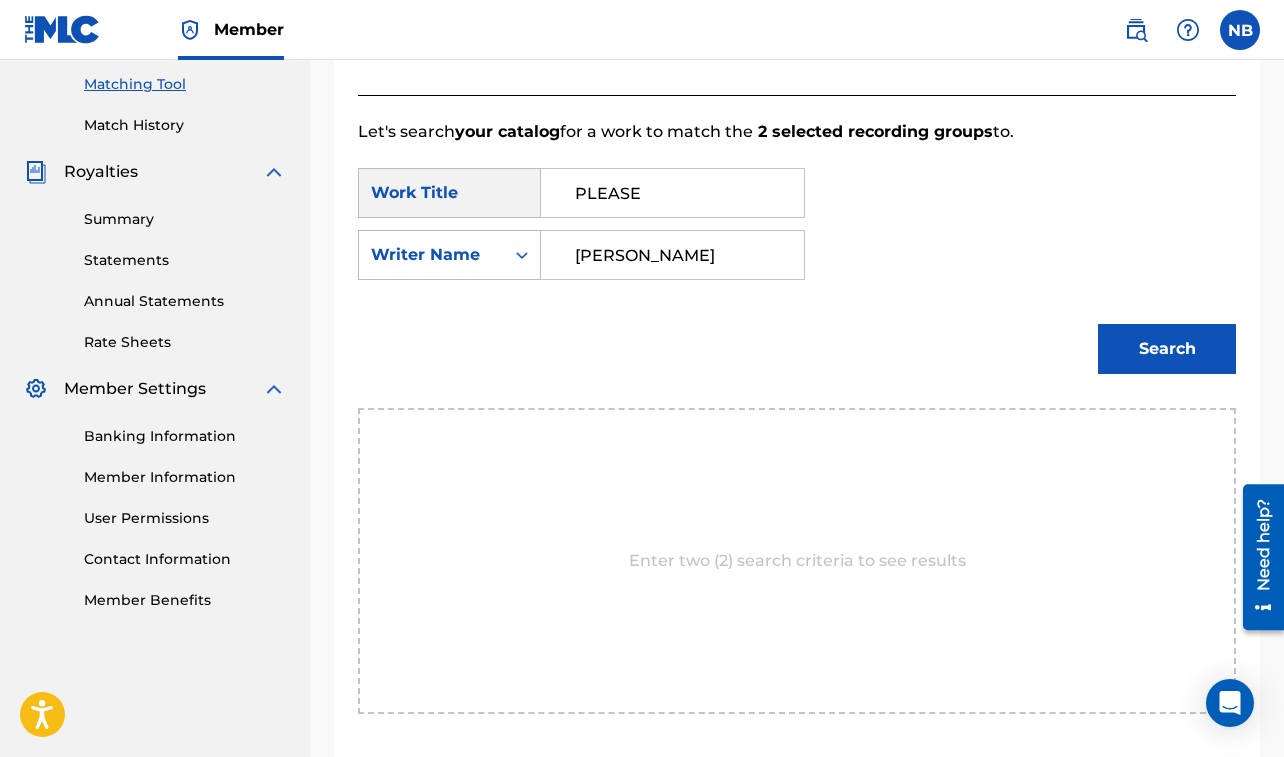 click on "Search" at bounding box center (1167, 349) 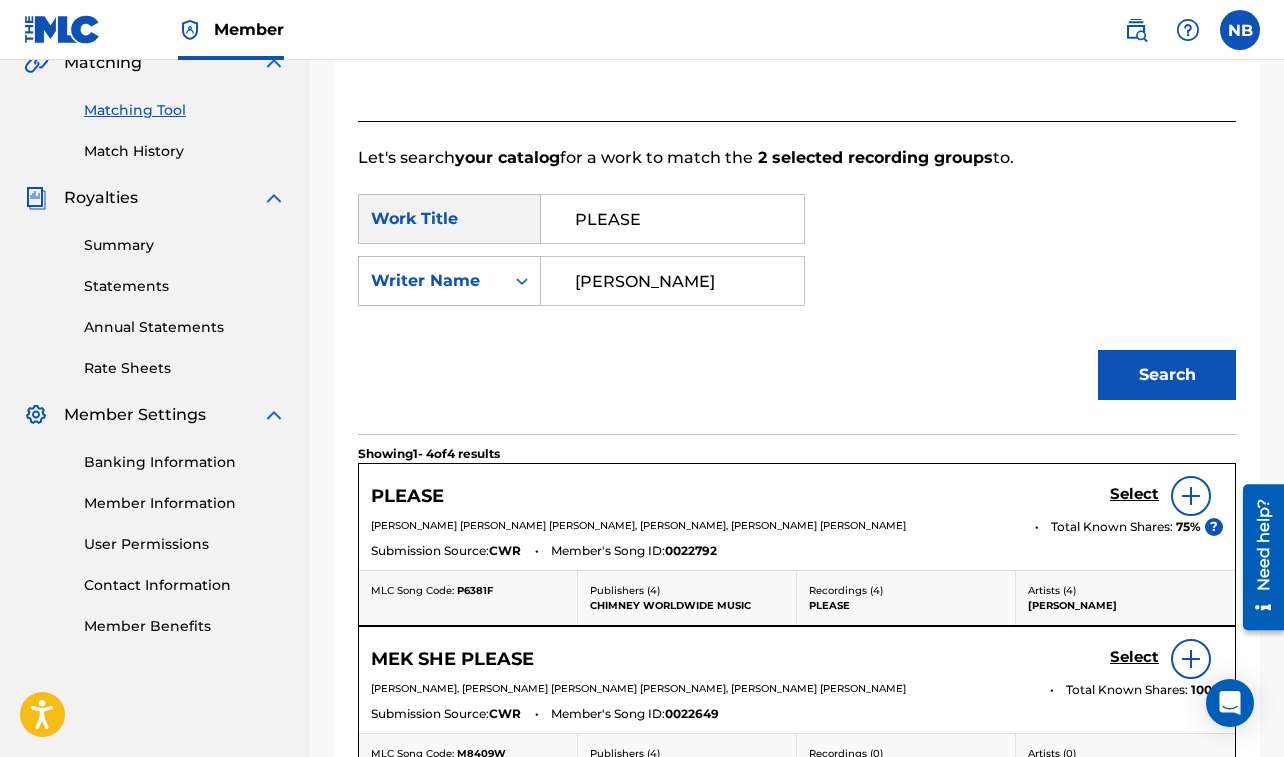 scroll, scrollTop: 509, scrollLeft: 0, axis: vertical 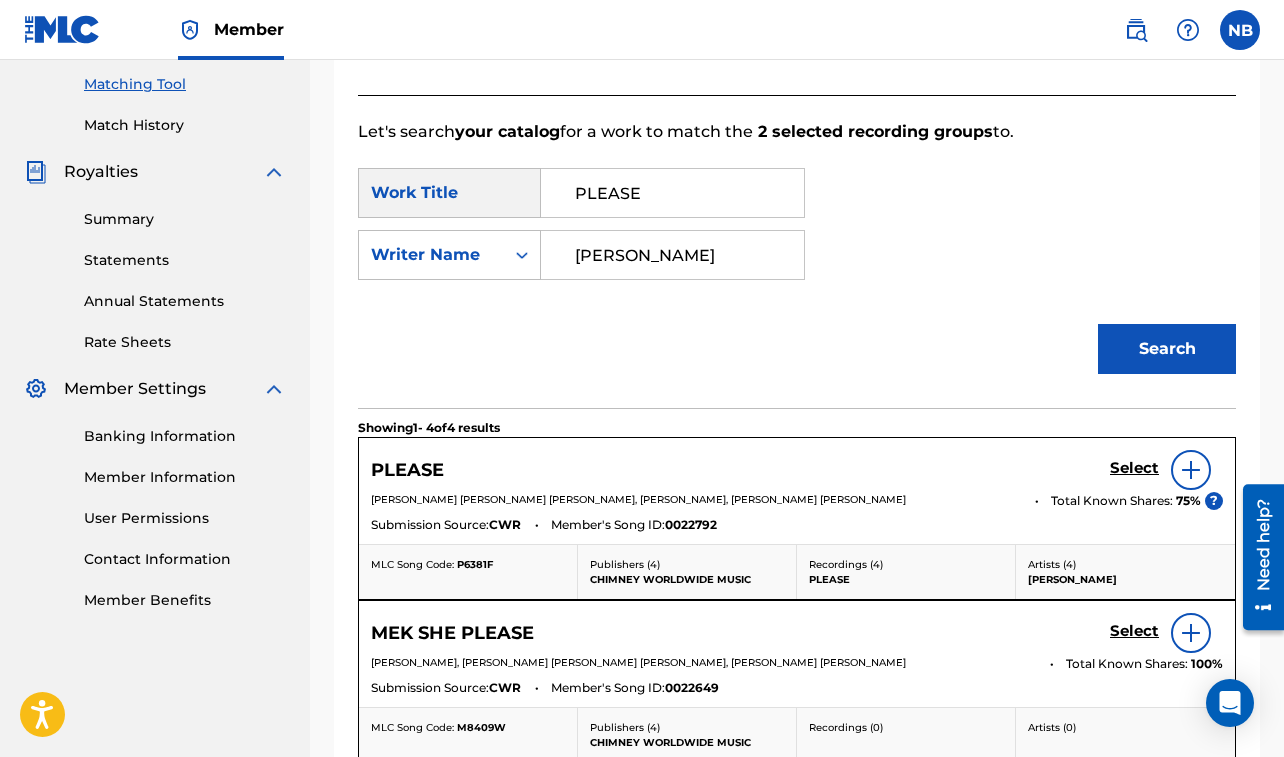 click on "Select" at bounding box center (1134, 468) 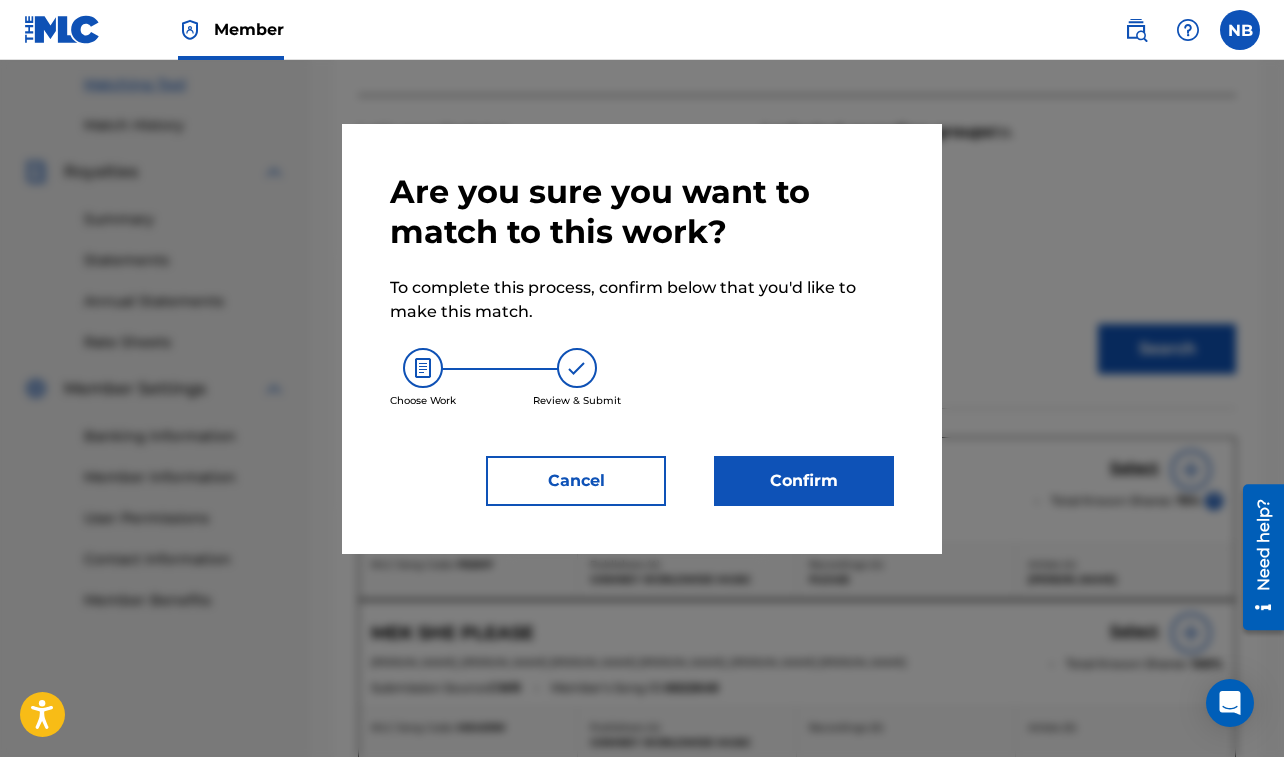 click on "Confirm" at bounding box center (804, 481) 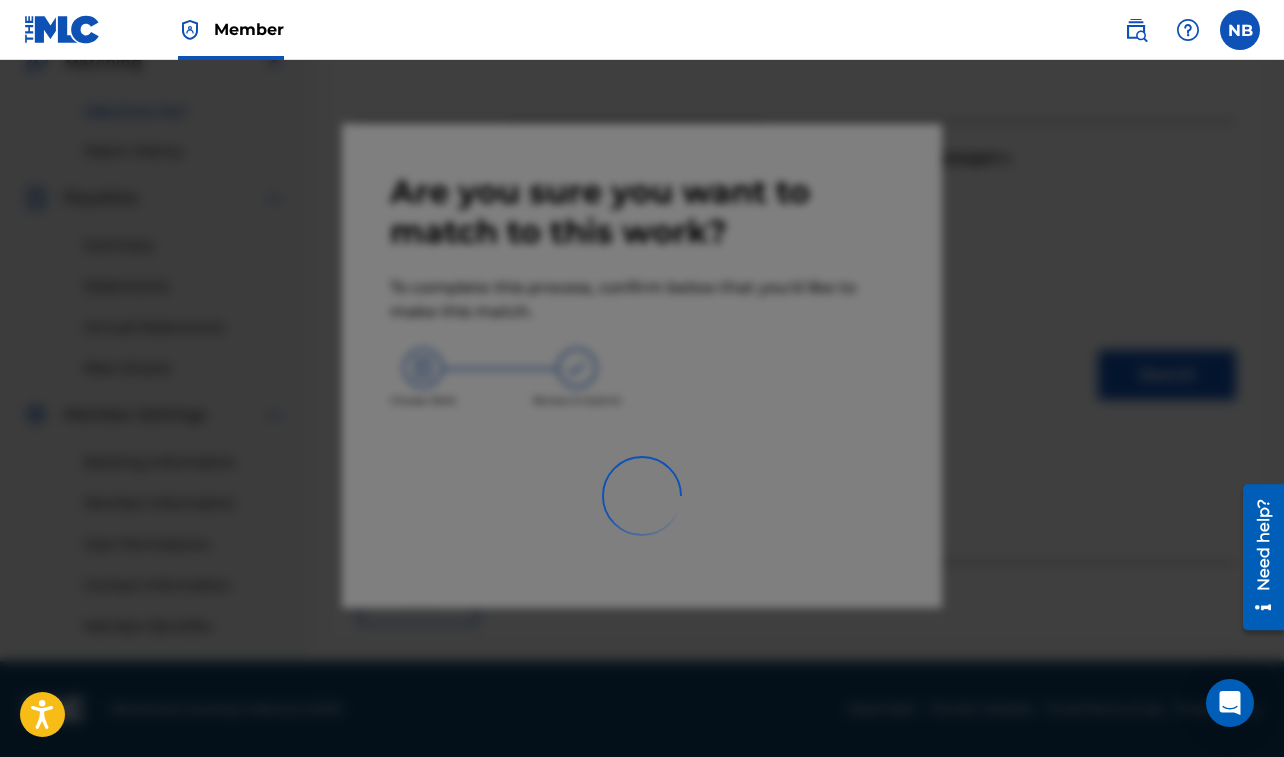scroll, scrollTop: 483, scrollLeft: 0, axis: vertical 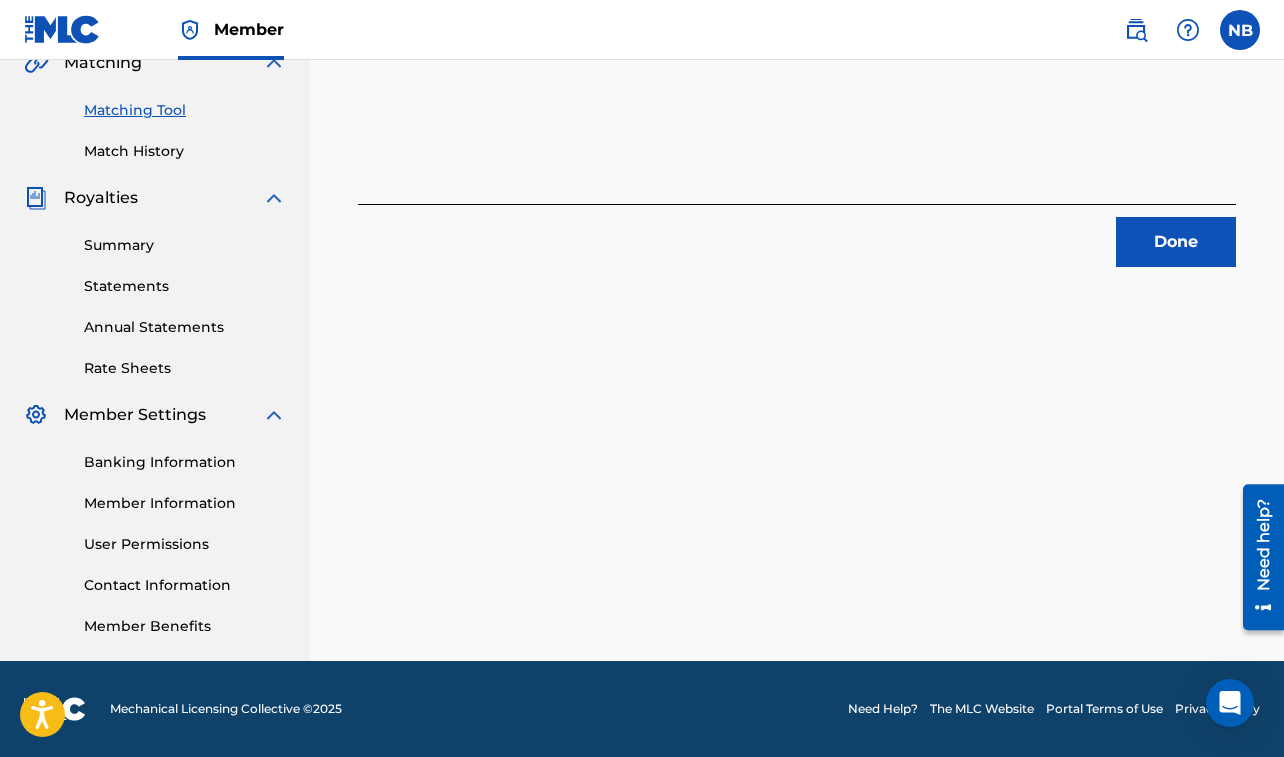 click on "Done" at bounding box center (1176, 242) 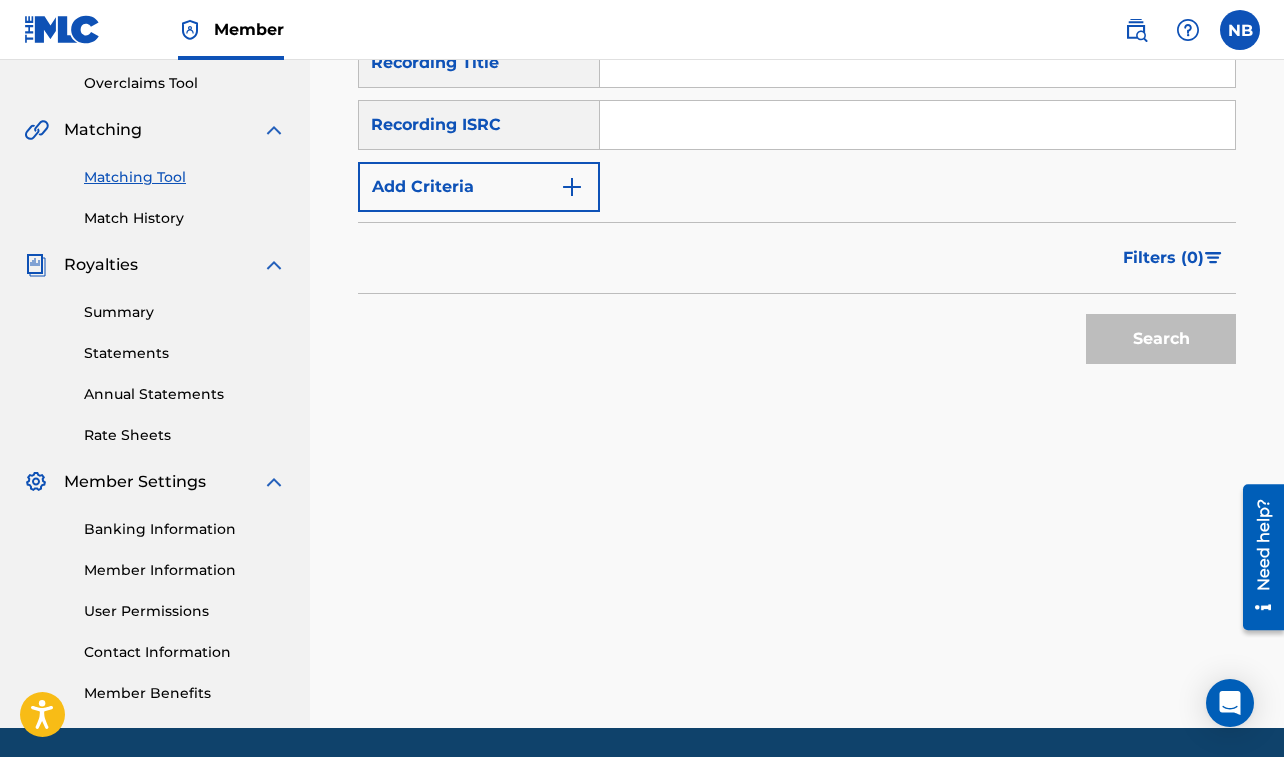 scroll, scrollTop: 300, scrollLeft: 0, axis: vertical 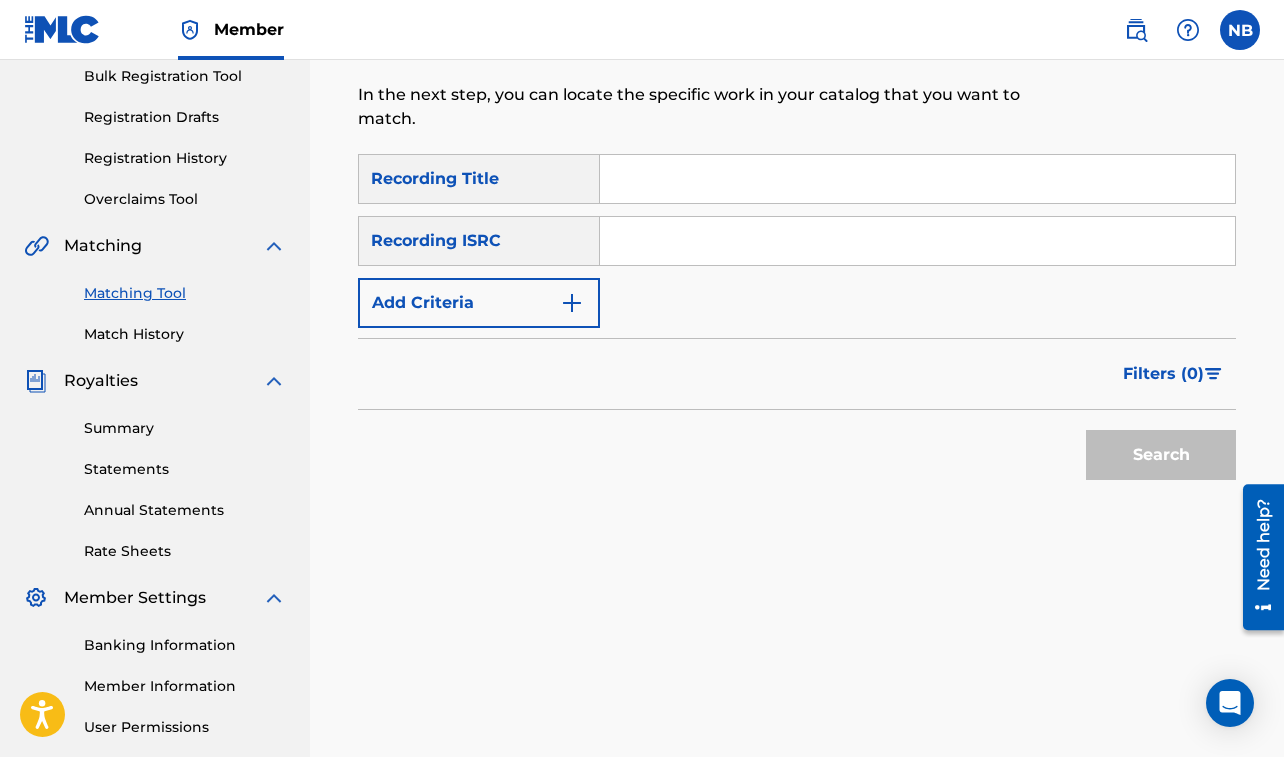 click at bounding box center [917, 179] 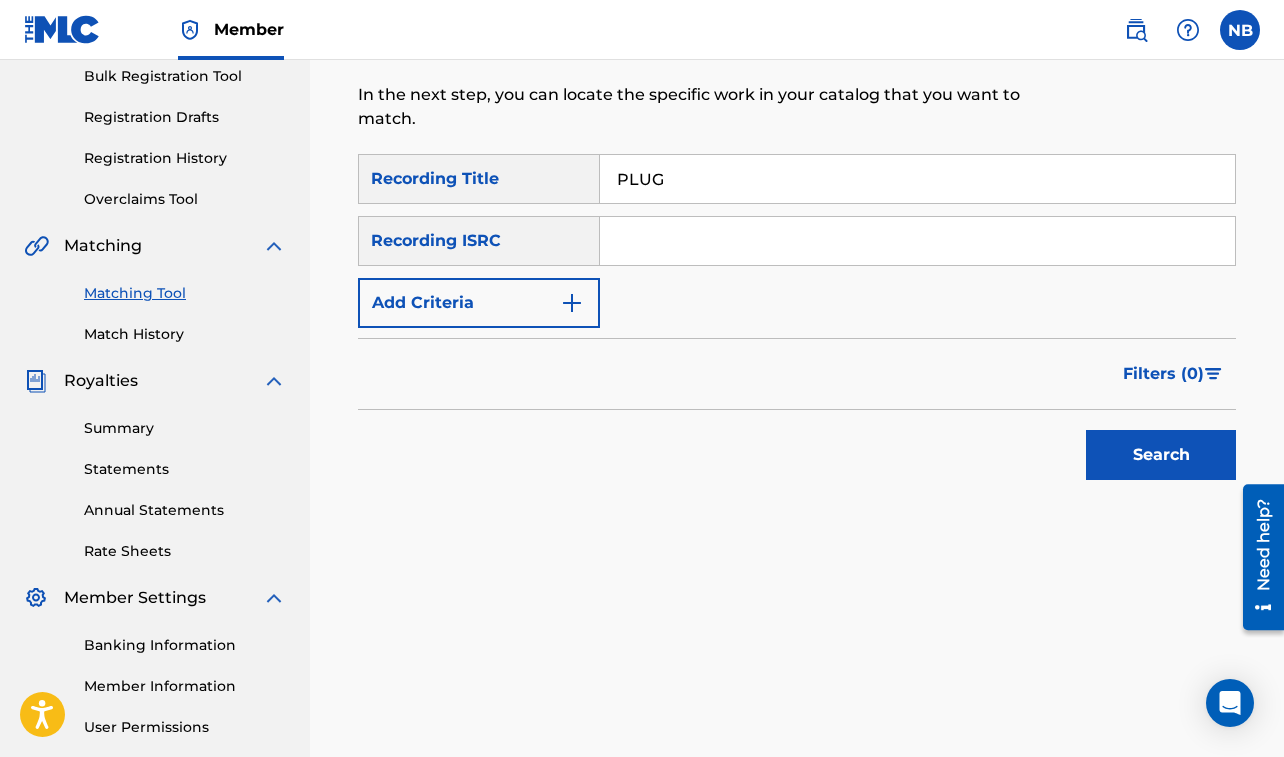click on "Add Criteria" at bounding box center [479, 303] 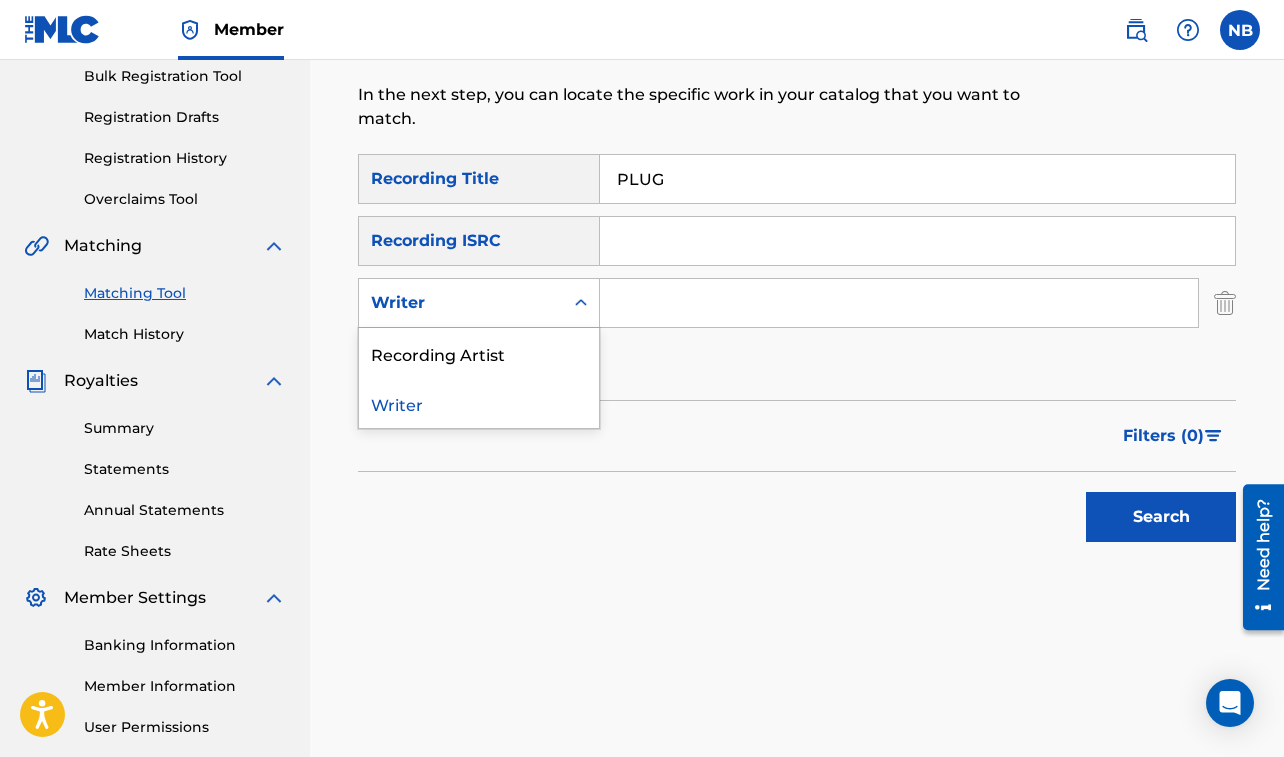 click on "Writer" at bounding box center [461, 303] 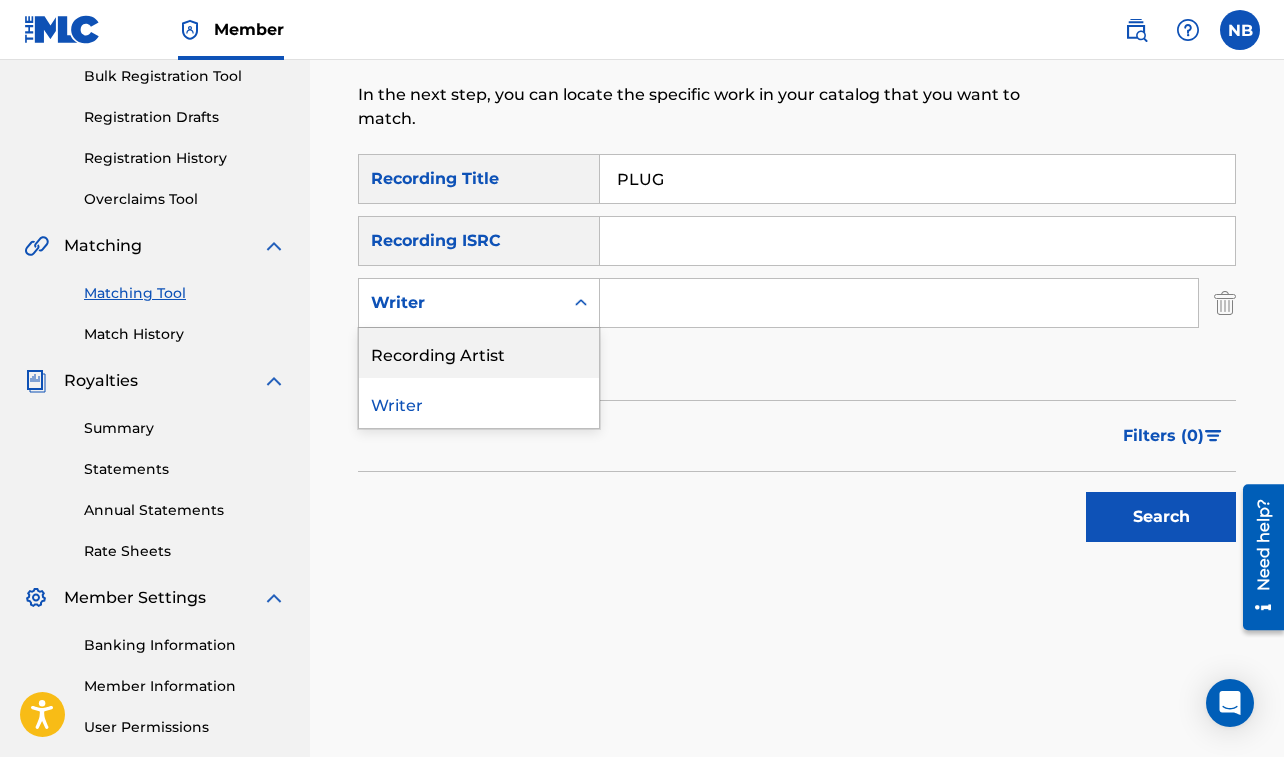 click on "Recording Artist" at bounding box center [479, 353] 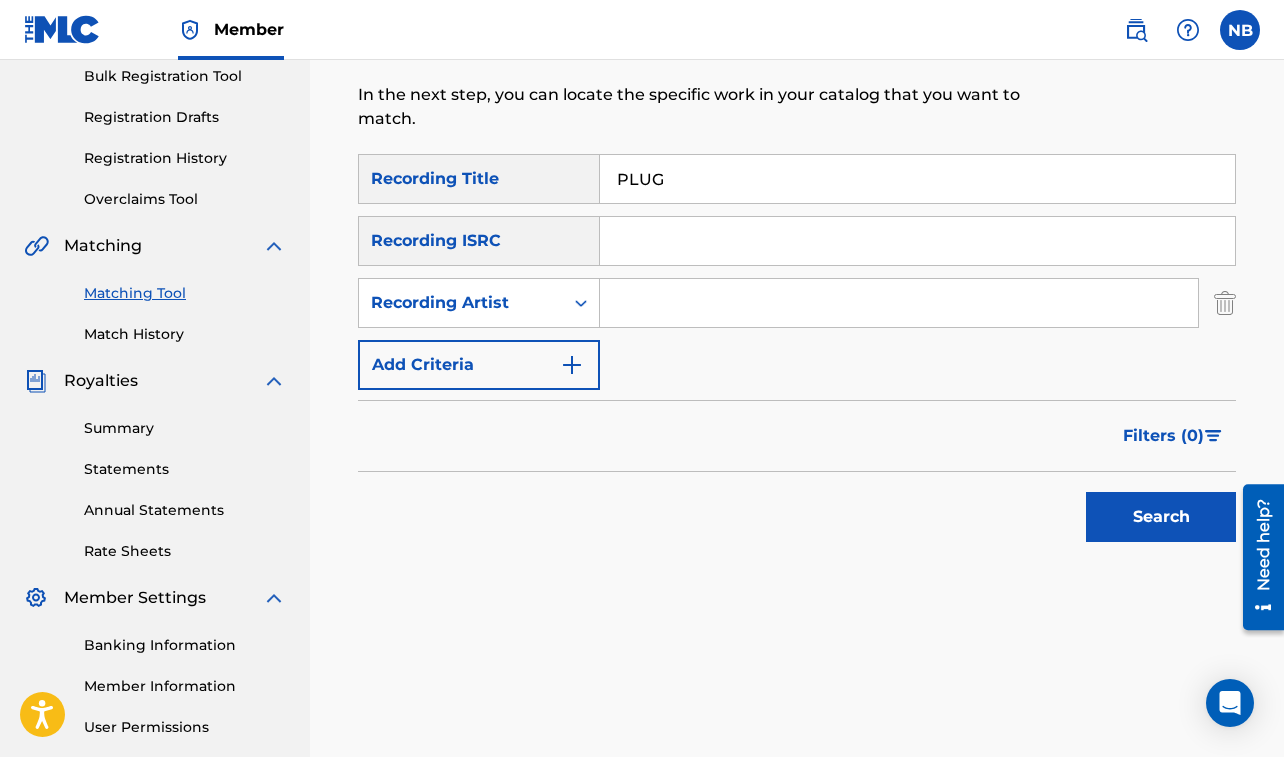 click at bounding box center (899, 303) 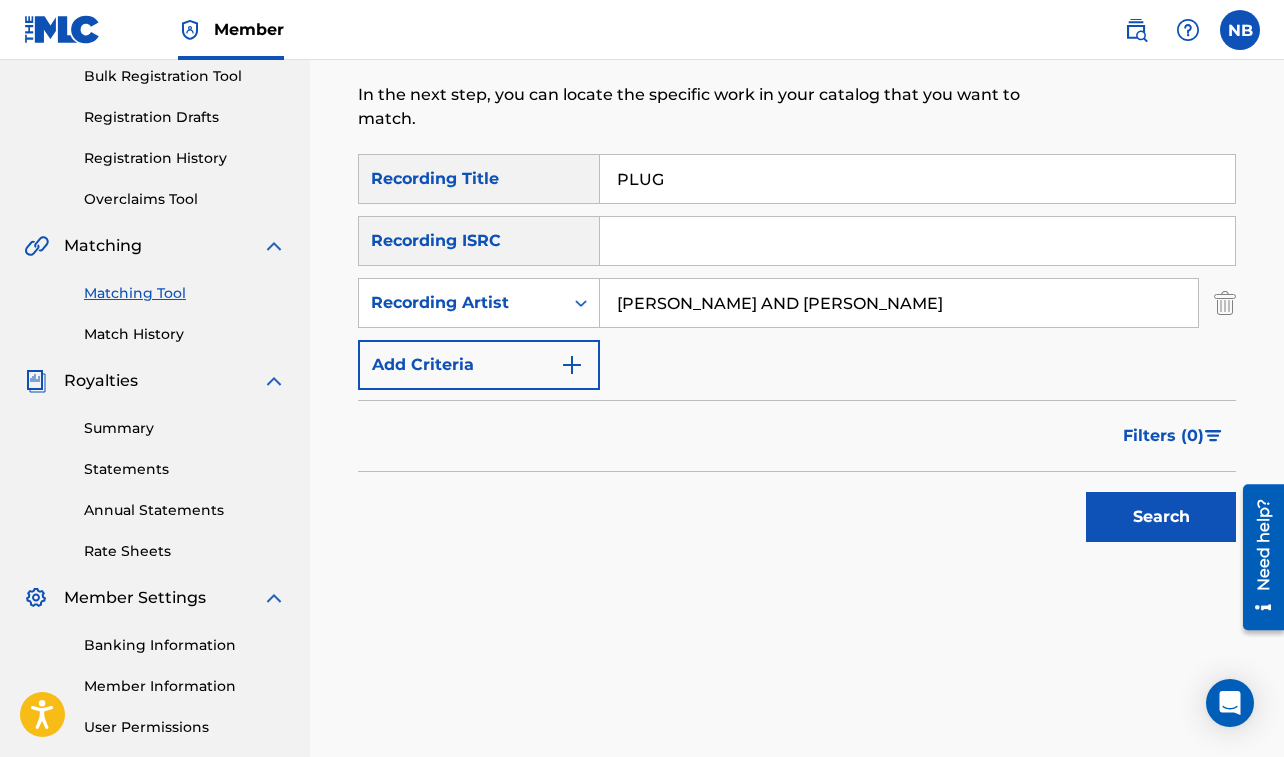 click on "Search" at bounding box center [1161, 517] 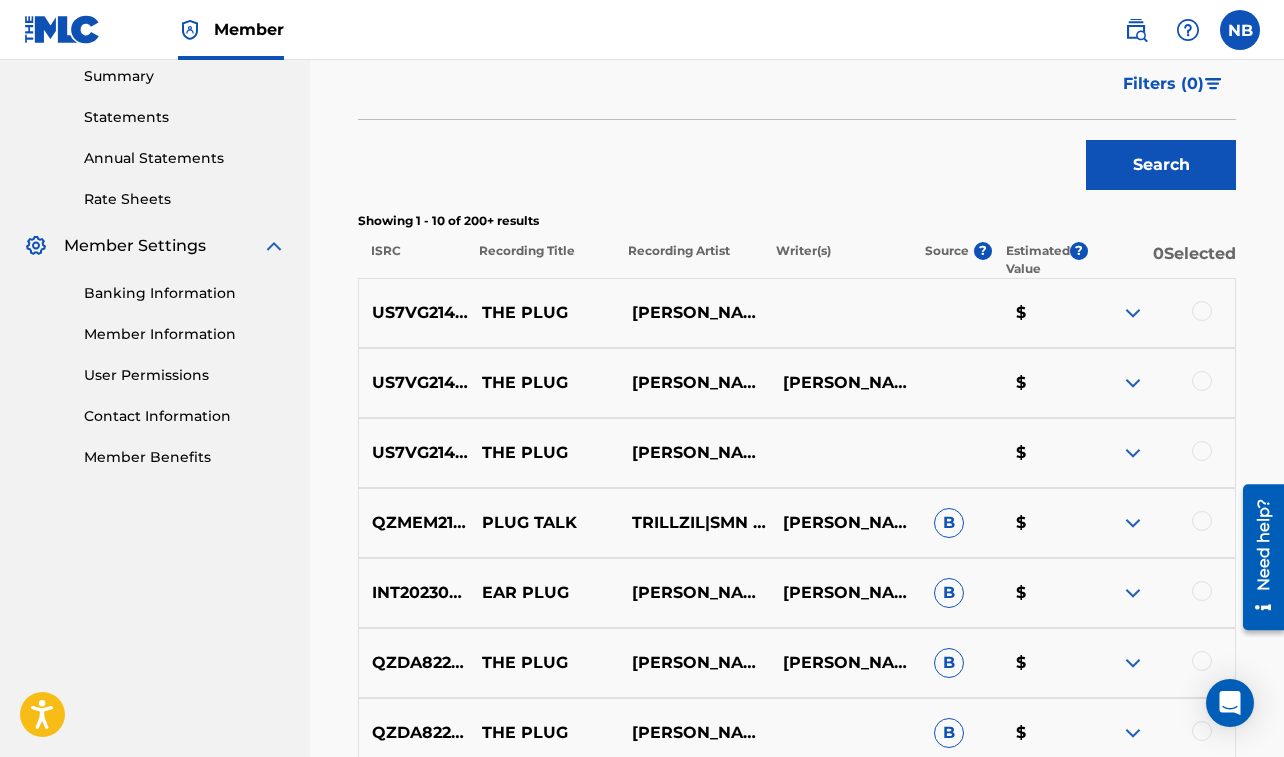 scroll, scrollTop: 653, scrollLeft: 0, axis: vertical 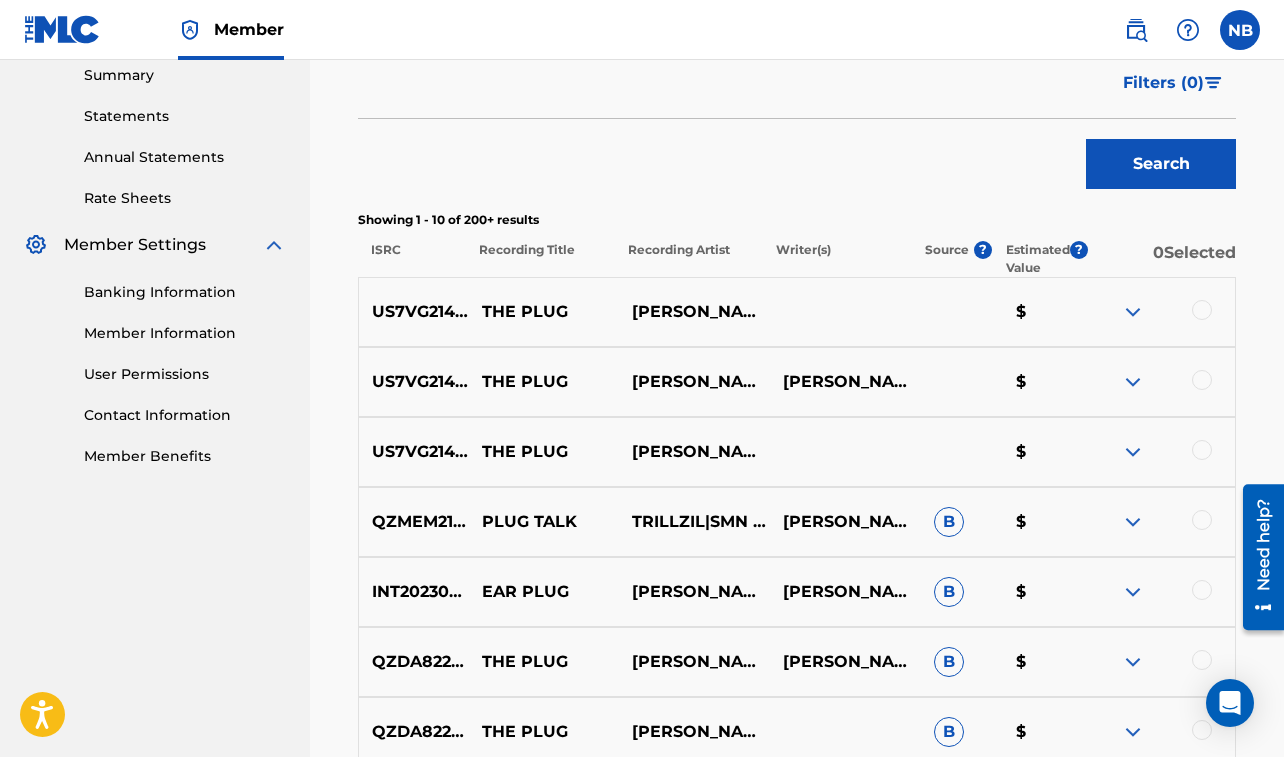 click at bounding box center (1202, 310) 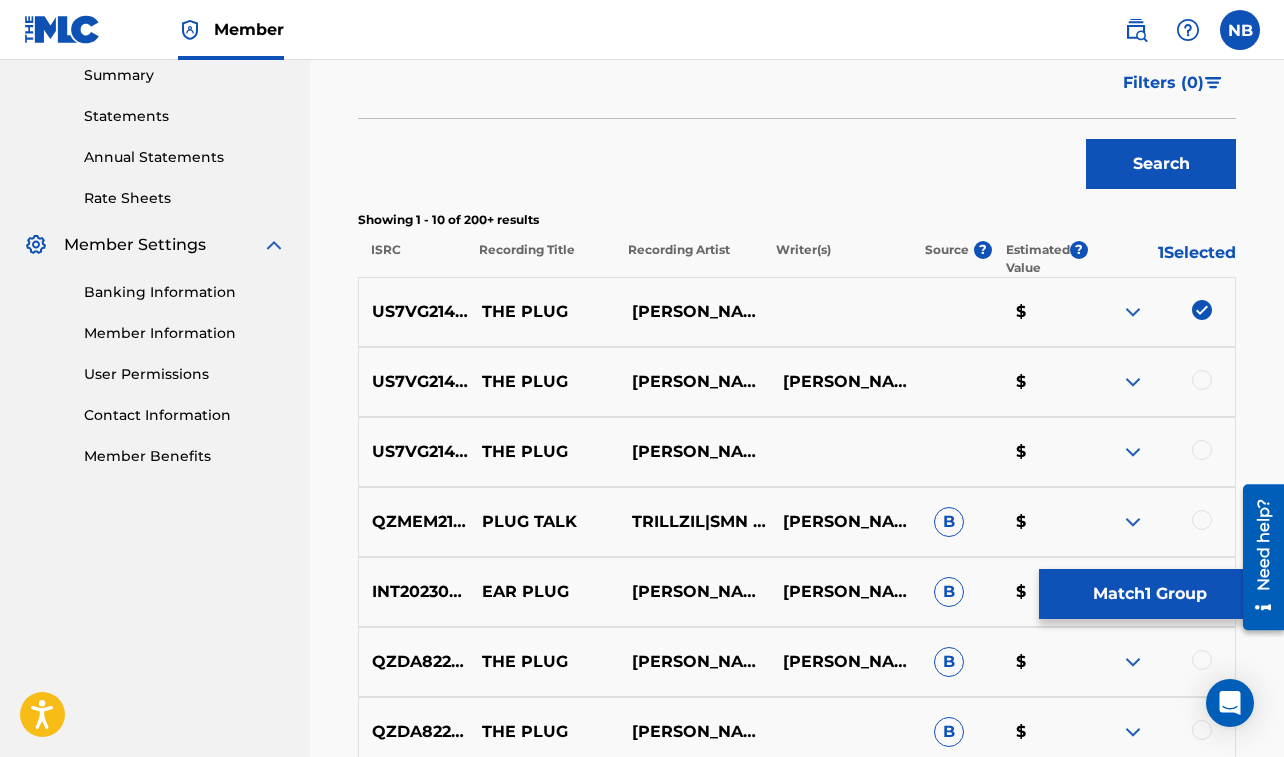 click at bounding box center (1202, 380) 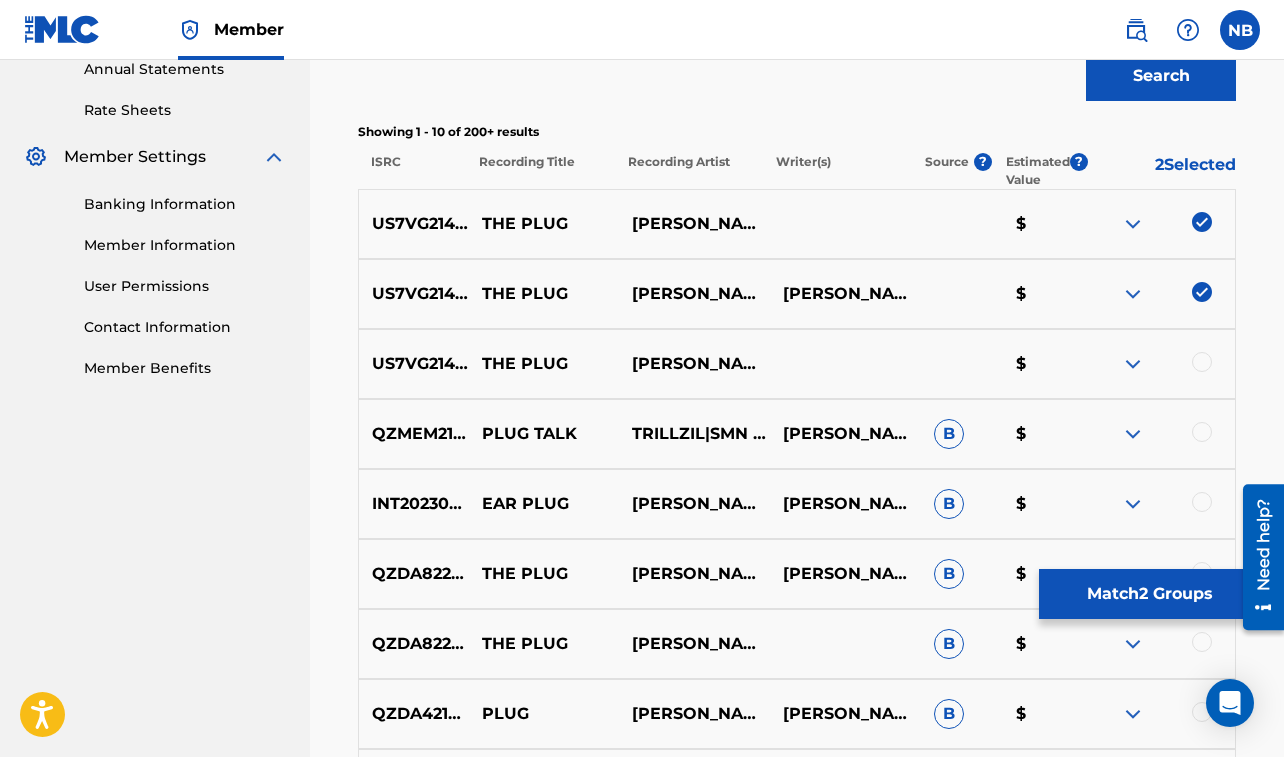scroll, scrollTop: 825, scrollLeft: 0, axis: vertical 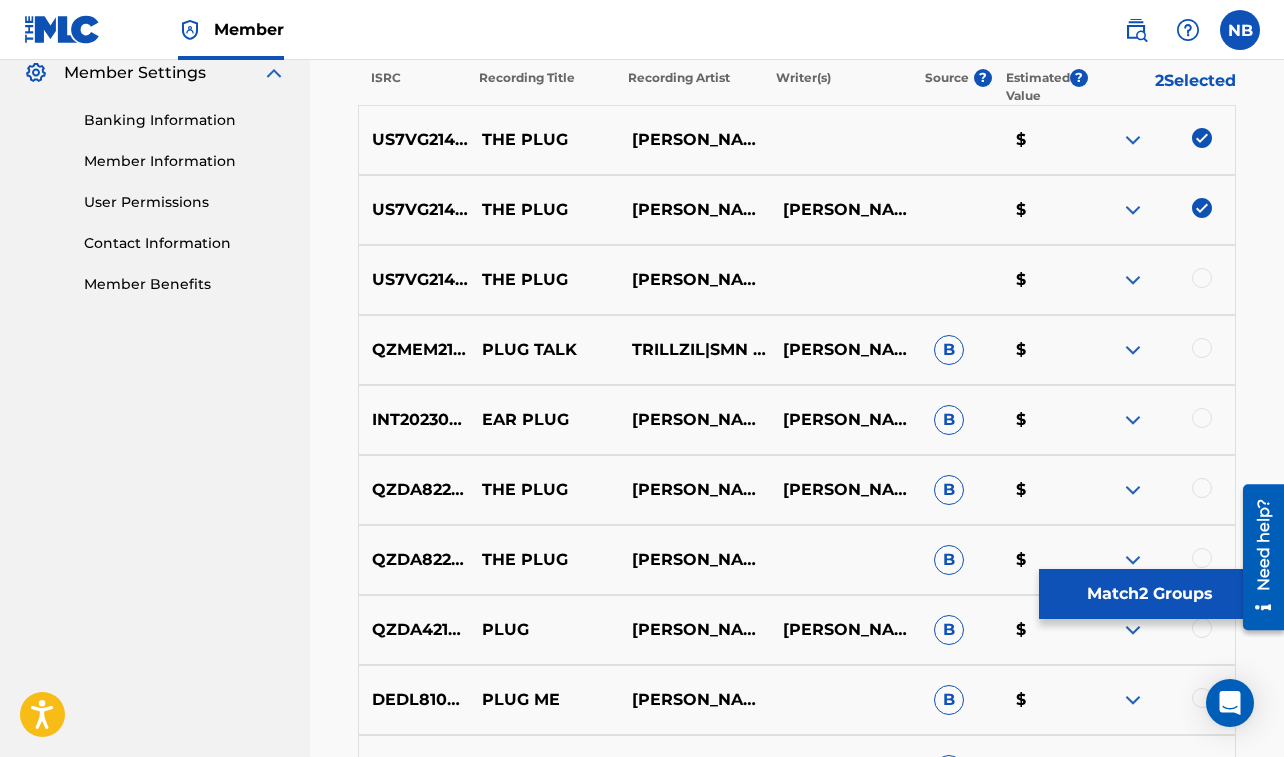 click at bounding box center (1202, 278) 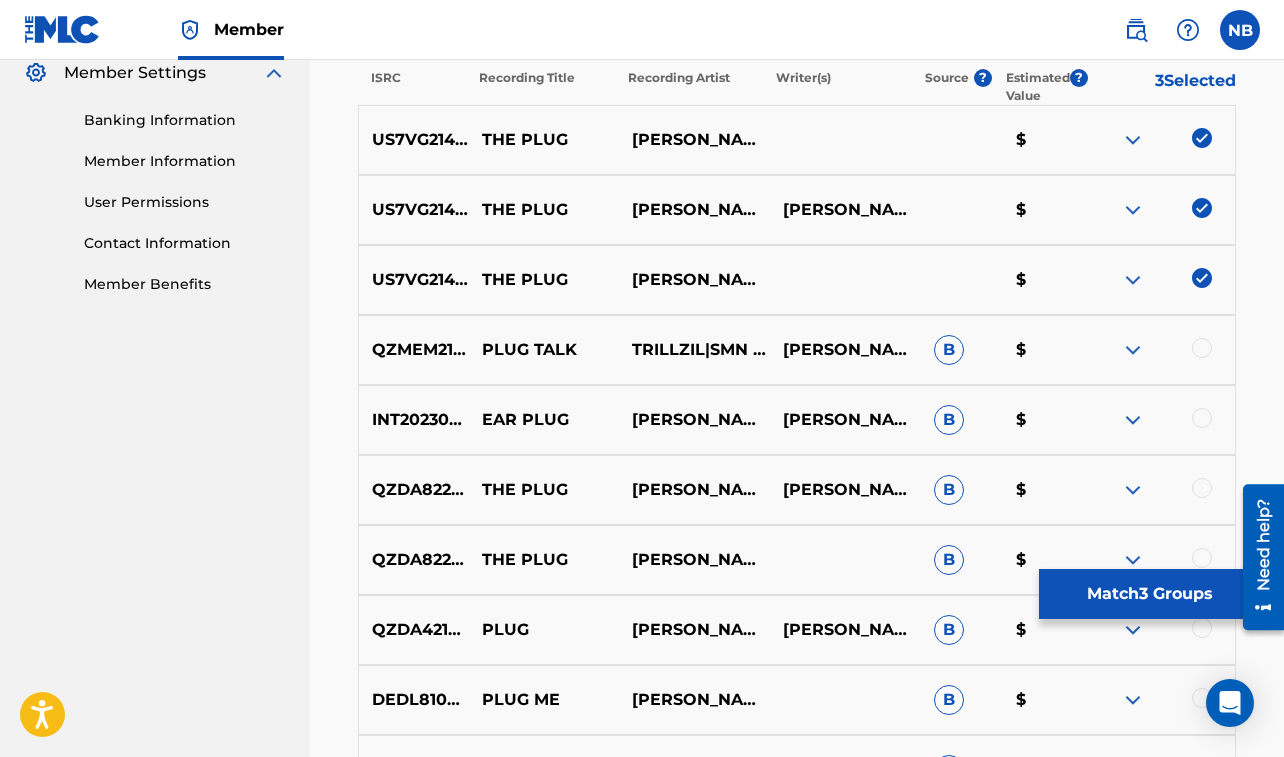 click on "Match  3 Groups" at bounding box center [1149, 594] 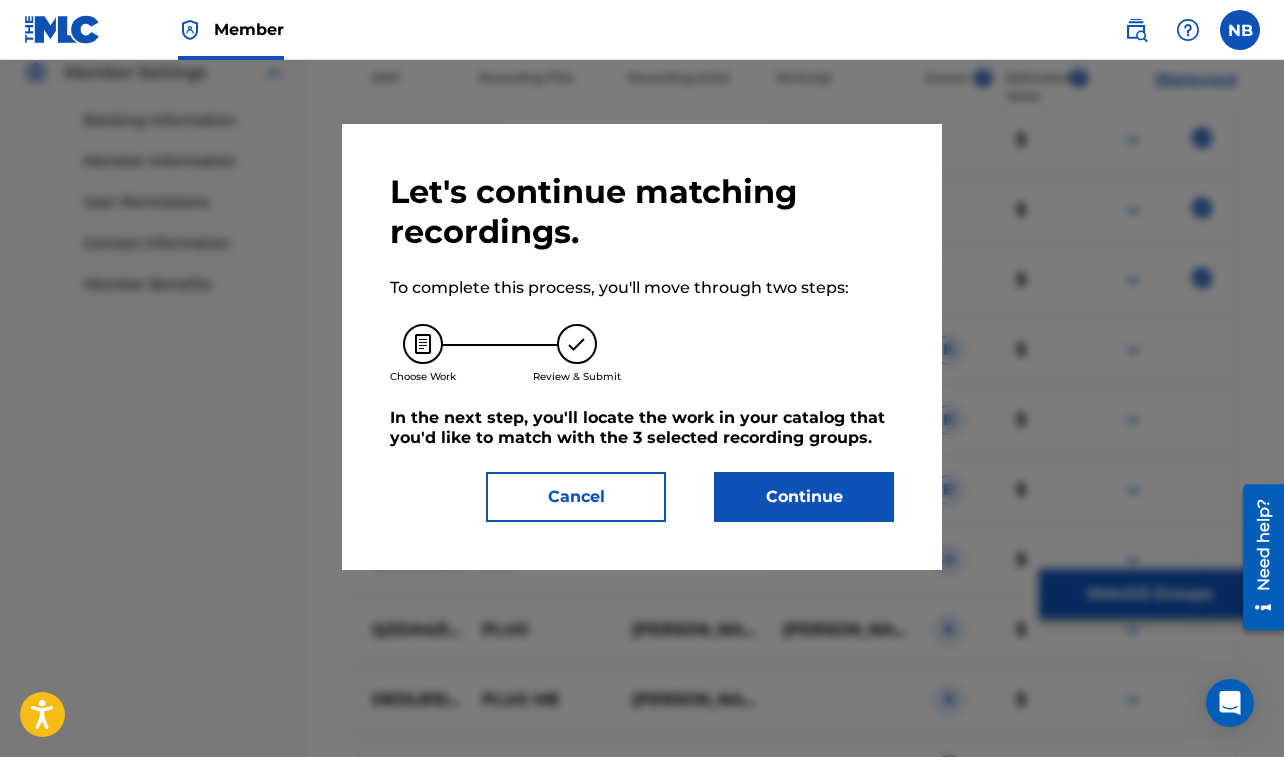 click on "Continue" at bounding box center [804, 497] 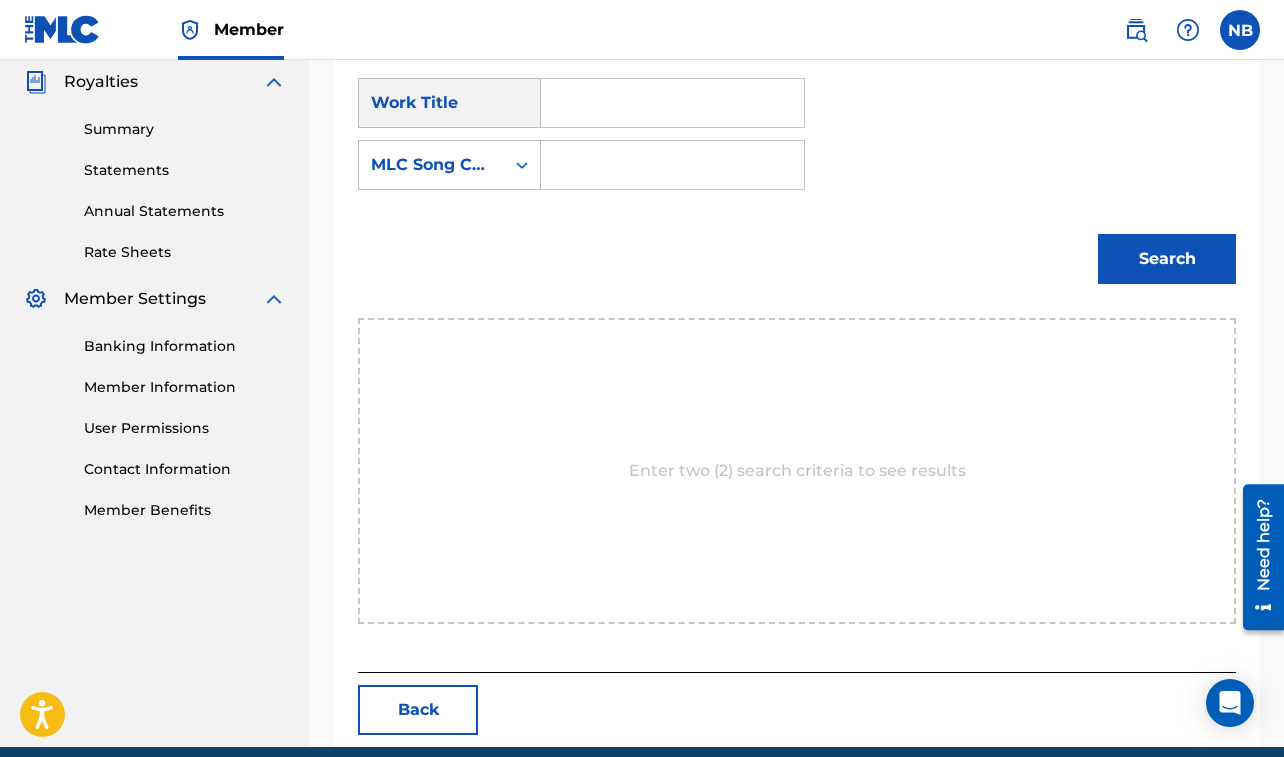 scroll, scrollTop: 623, scrollLeft: 0, axis: vertical 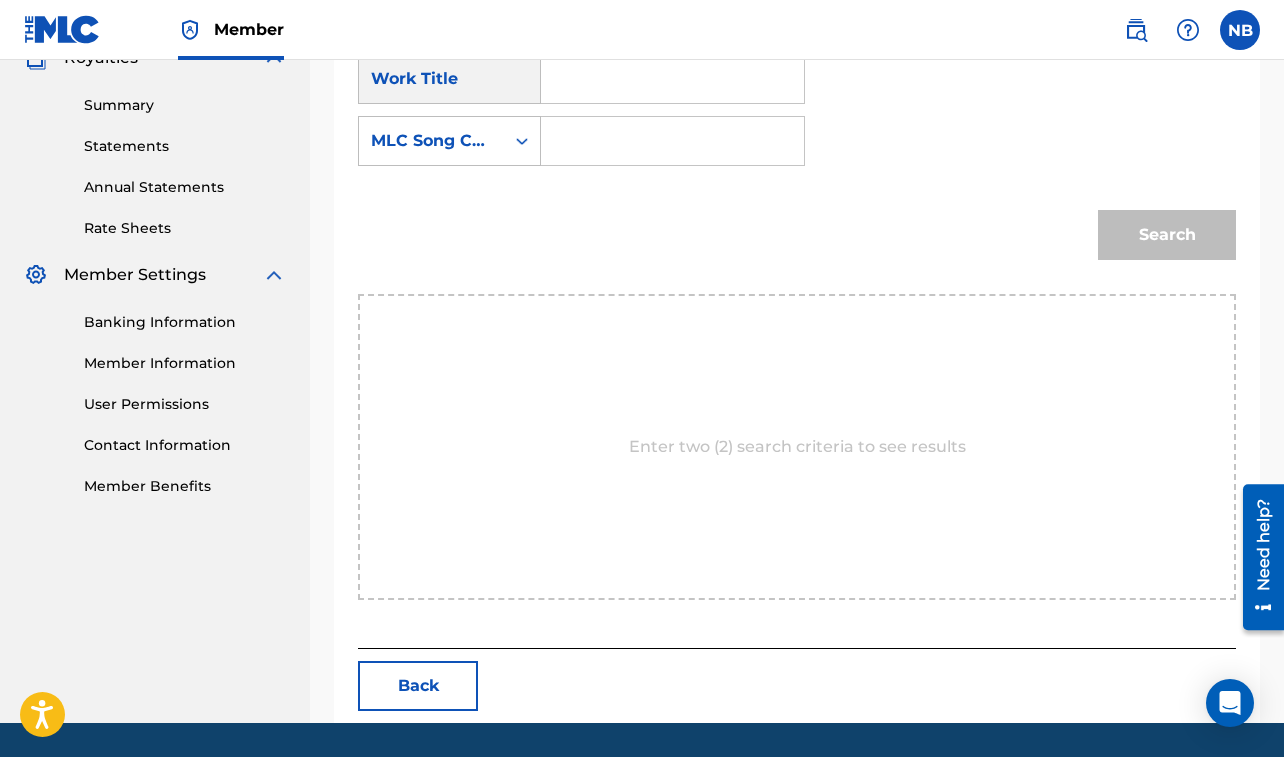 click at bounding box center (672, 79) 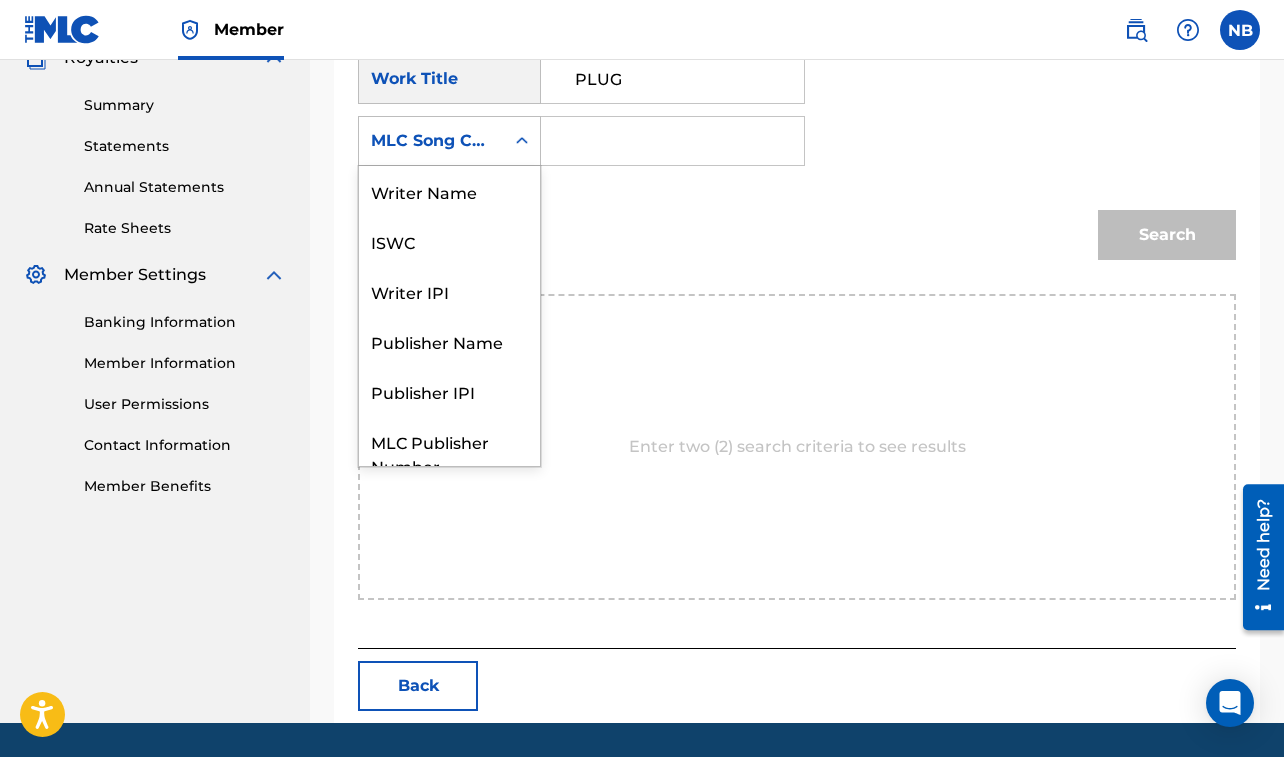 scroll, scrollTop: 74, scrollLeft: 0, axis: vertical 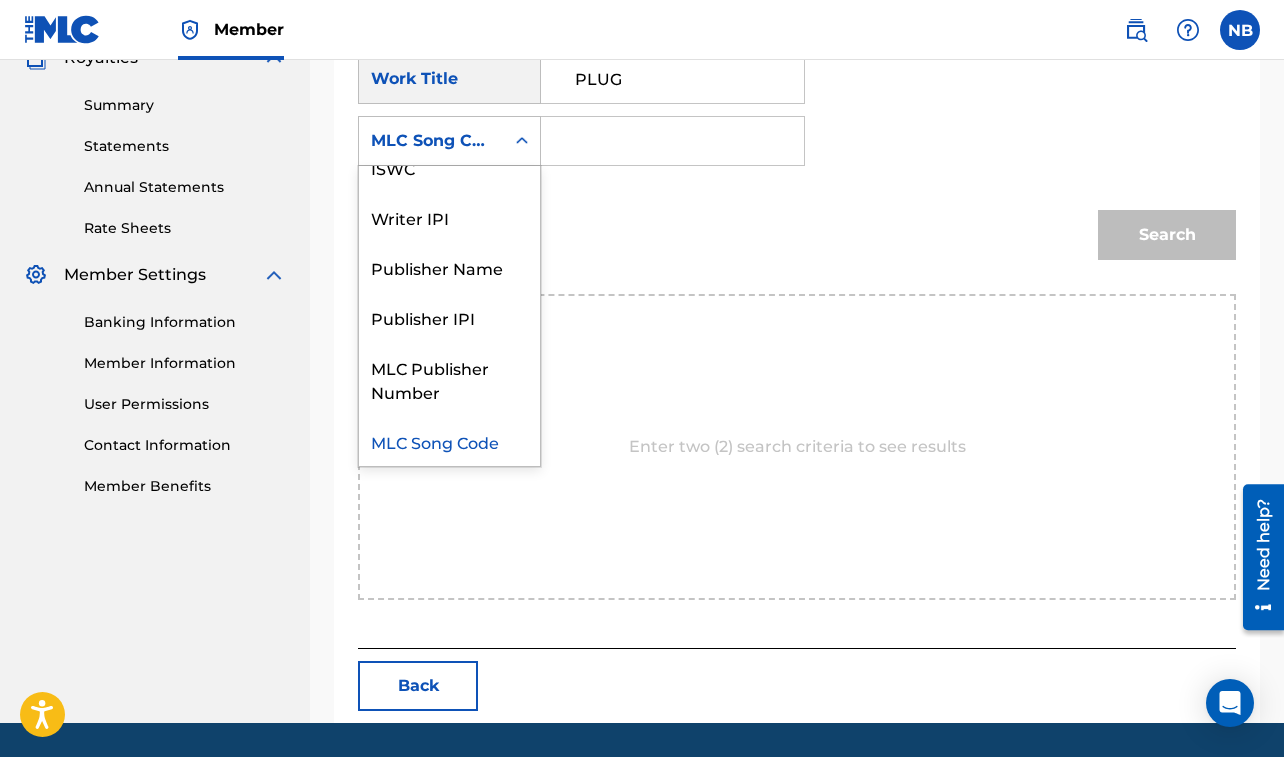 click on "MLC Song Code" at bounding box center (431, 141) 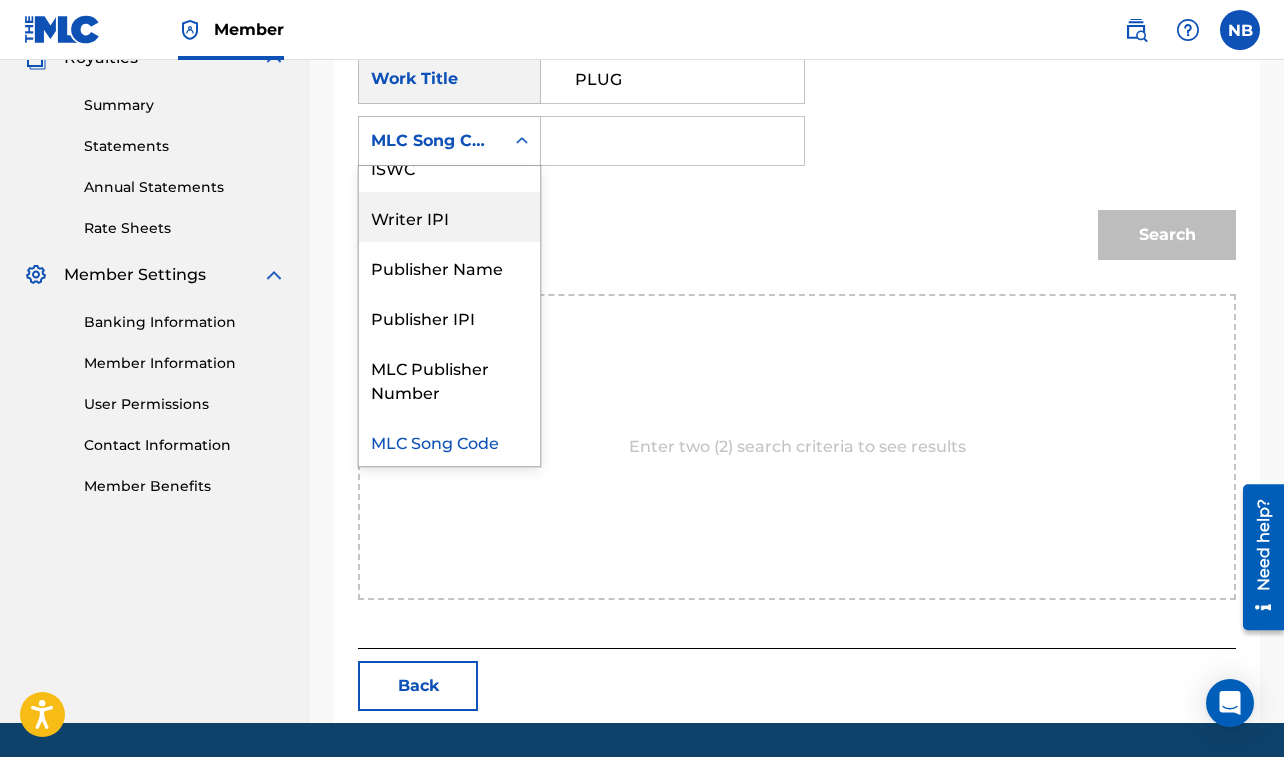 scroll, scrollTop: 0, scrollLeft: 0, axis: both 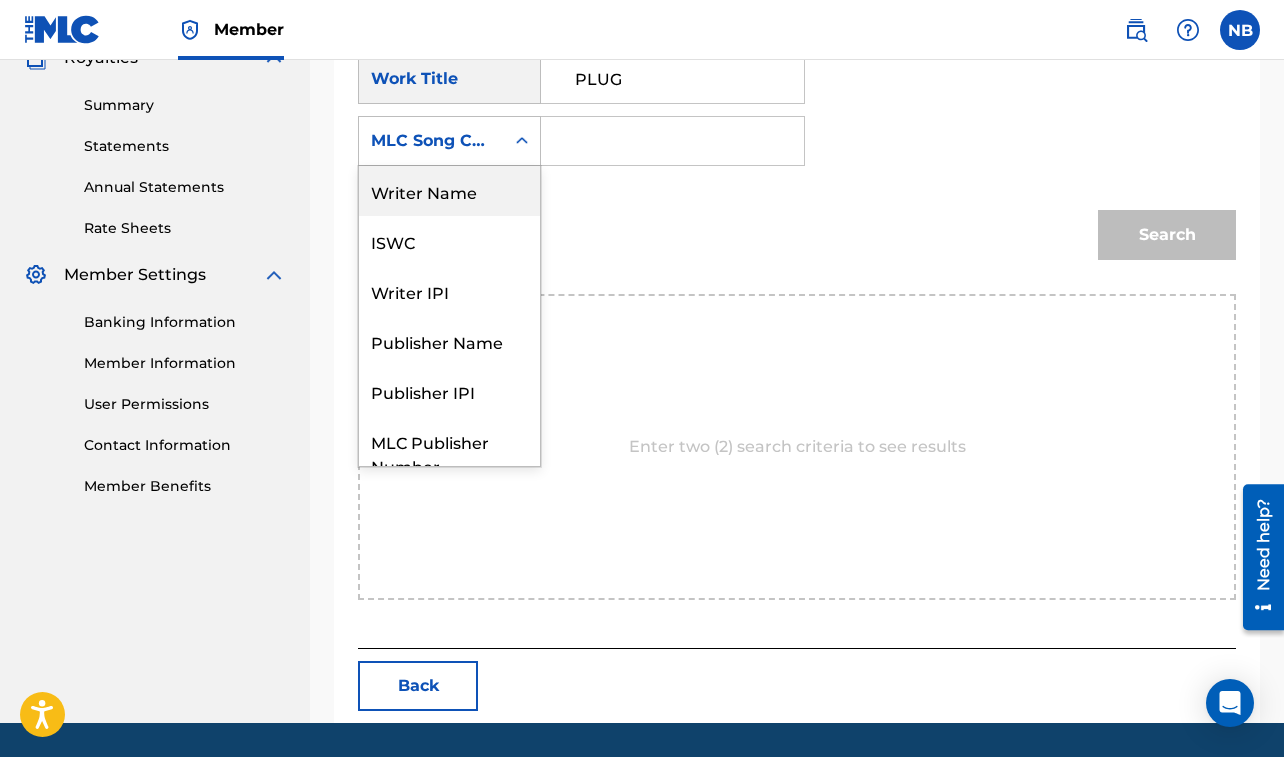 click on "Writer Name" at bounding box center [449, 191] 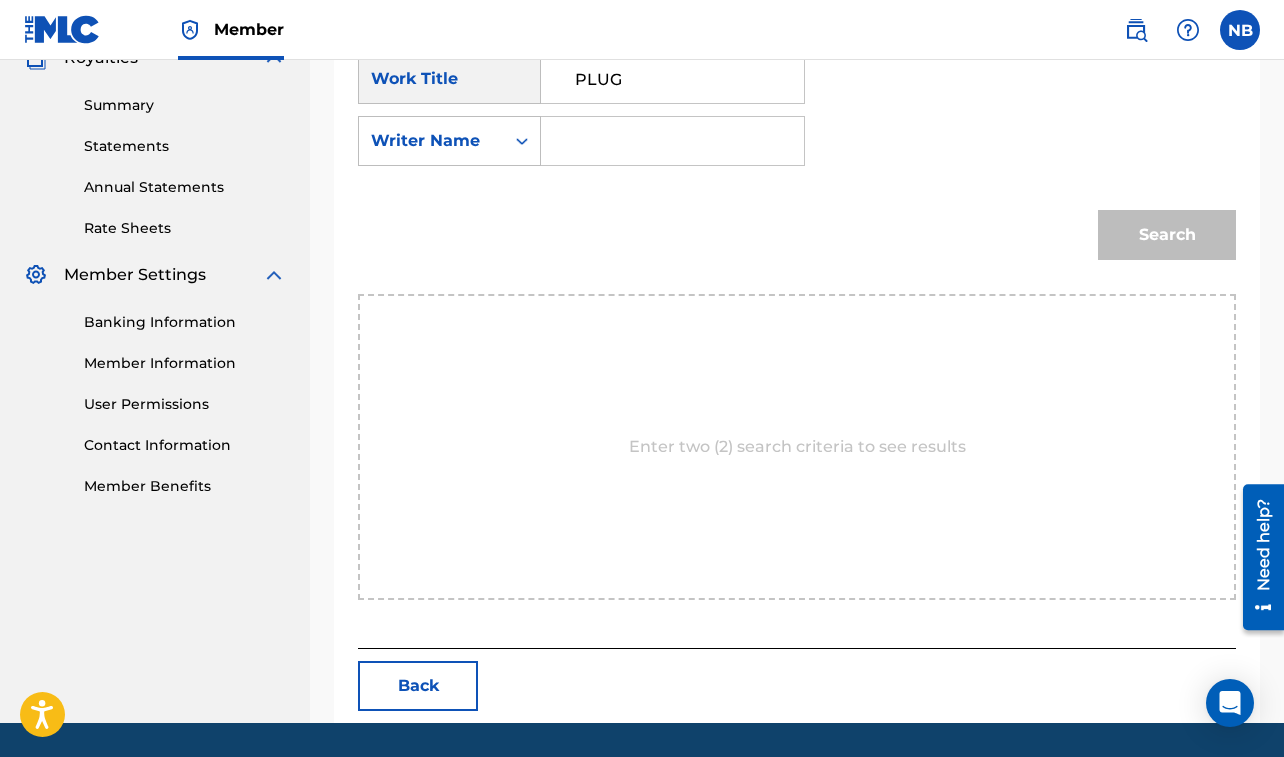 click at bounding box center [672, 141] 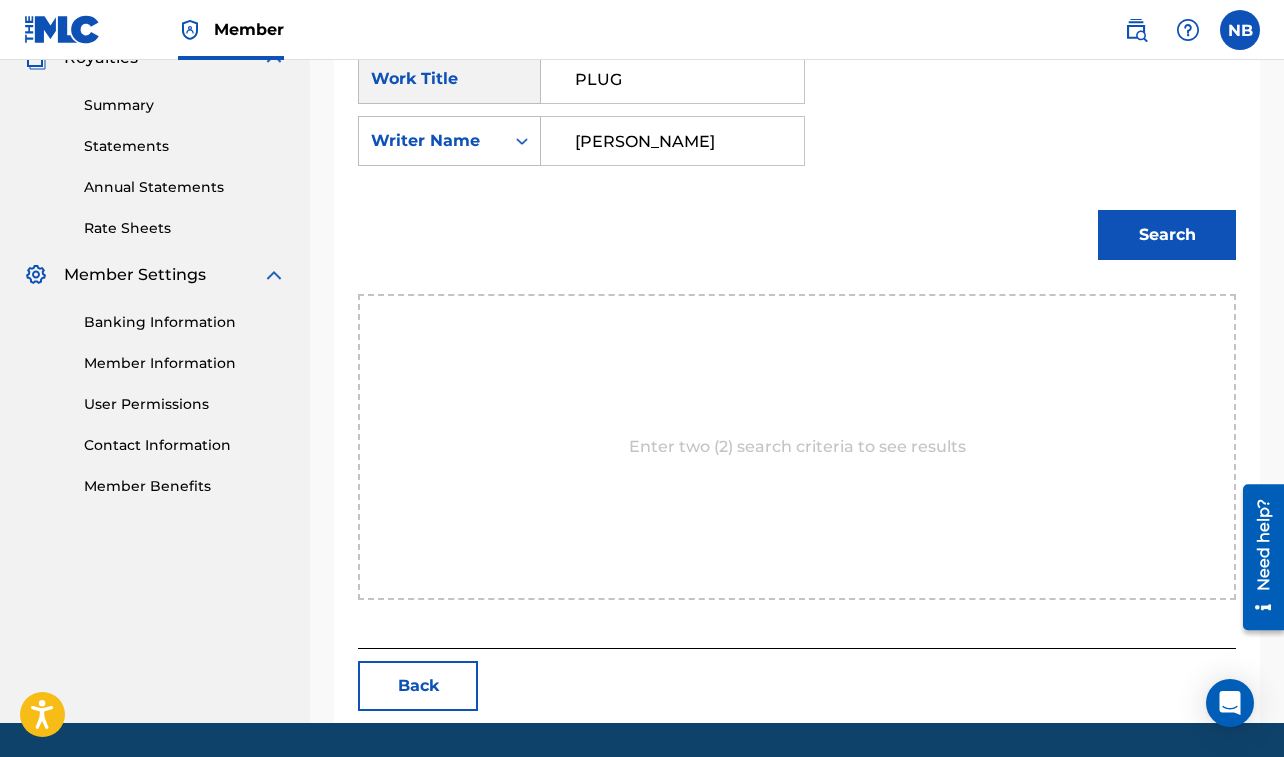 click on "Search" at bounding box center [1167, 235] 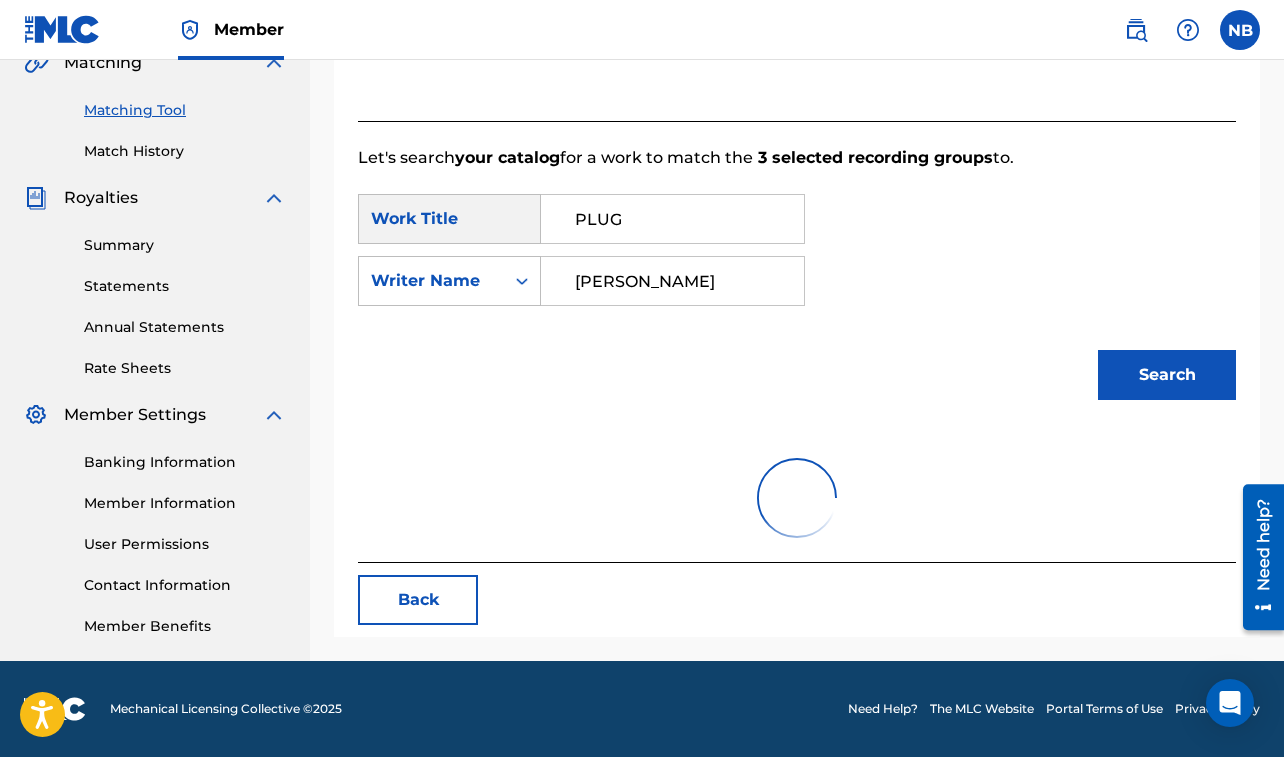 scroll, scrollTop: 564, scrollLeft: 0, axis: vertical 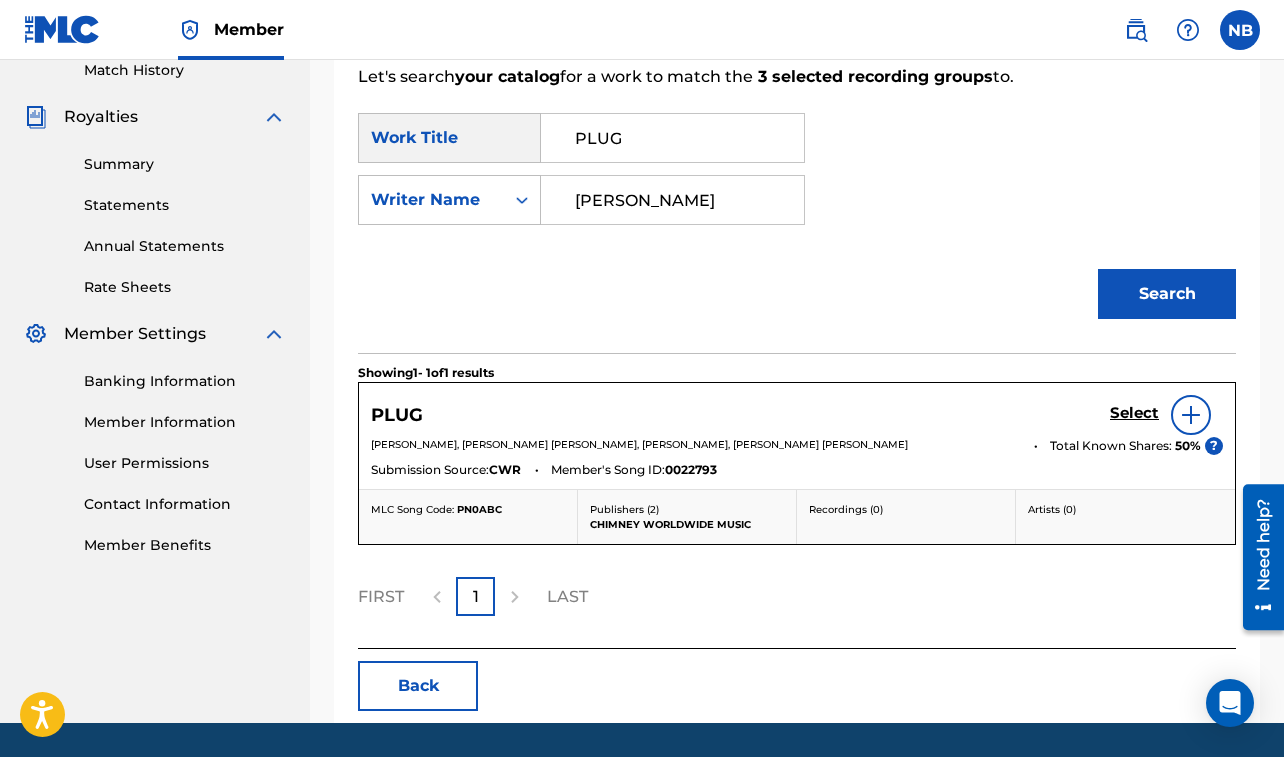click on "Select" at bounding box center (1134, 413) 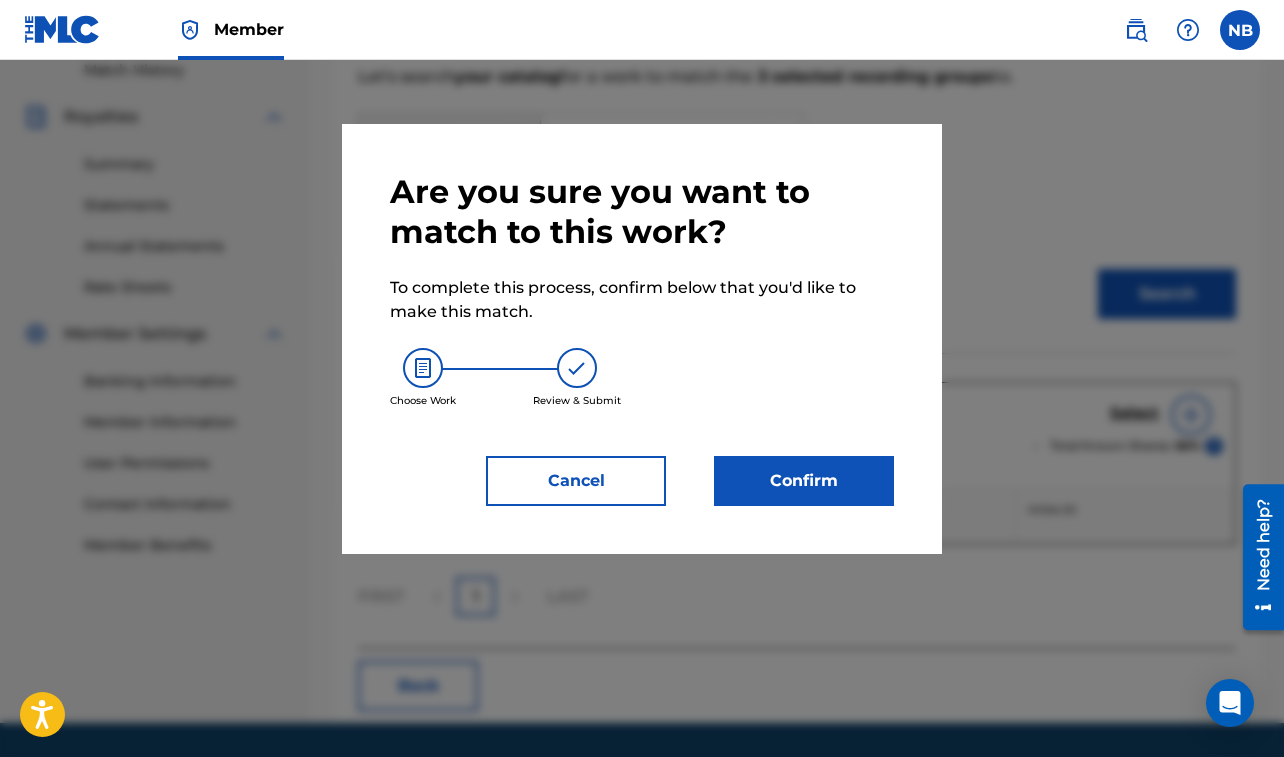 click on "Confirm" at bounding box center [804, 481] 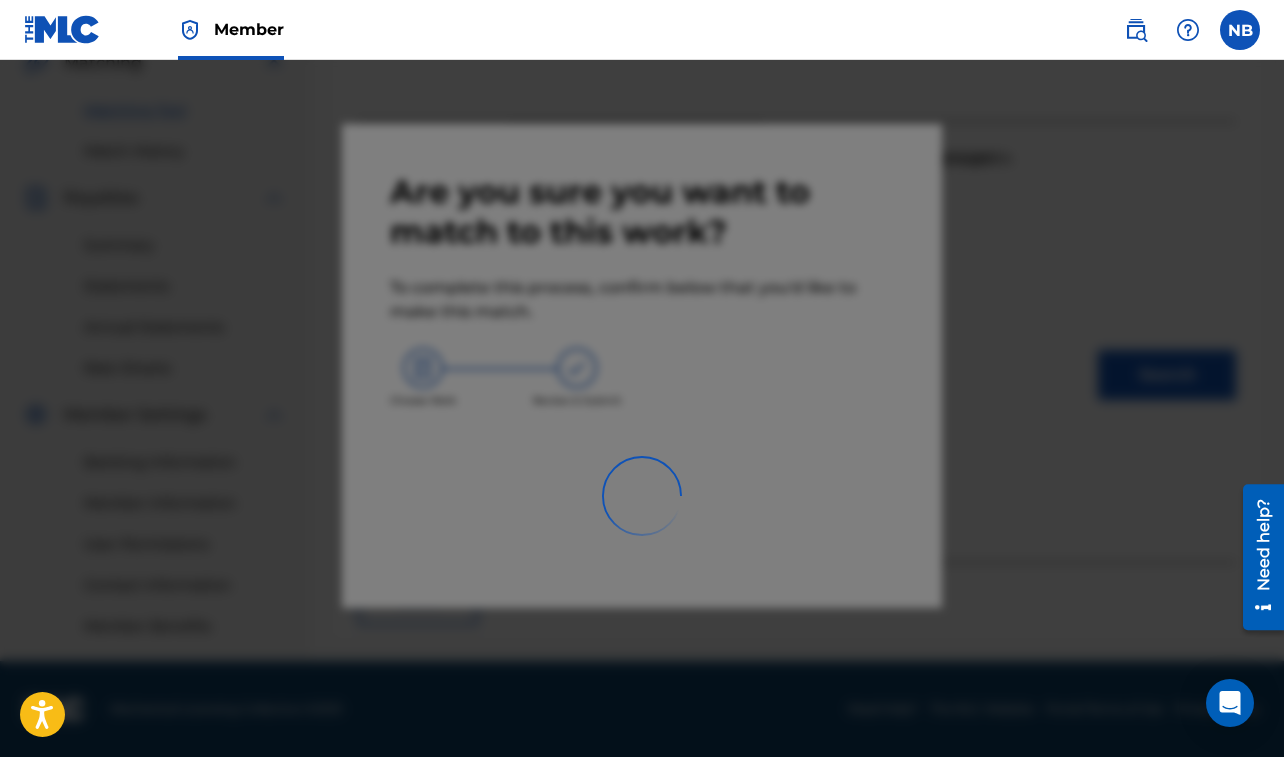 scroll, scrollTop: 483, scrollLeft: 0, axis: vertical 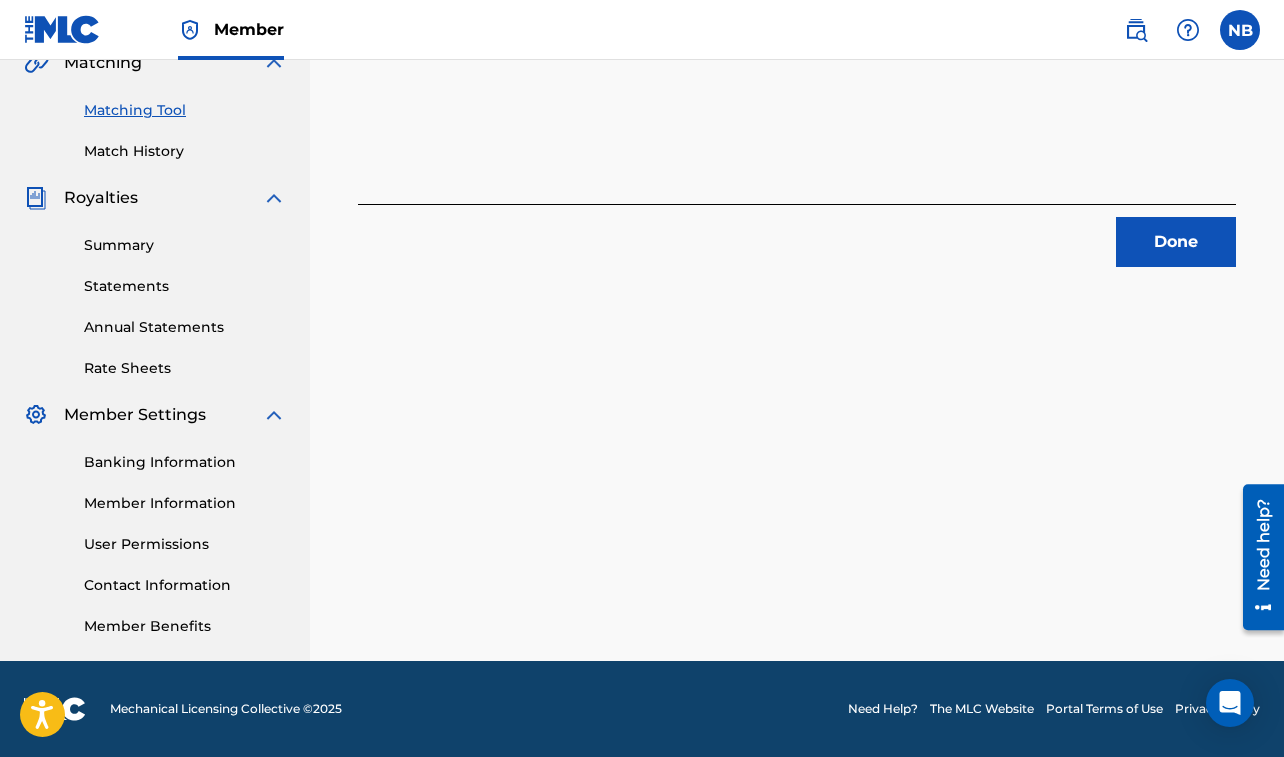 click on "Done" at bounding box center (1176, 242) 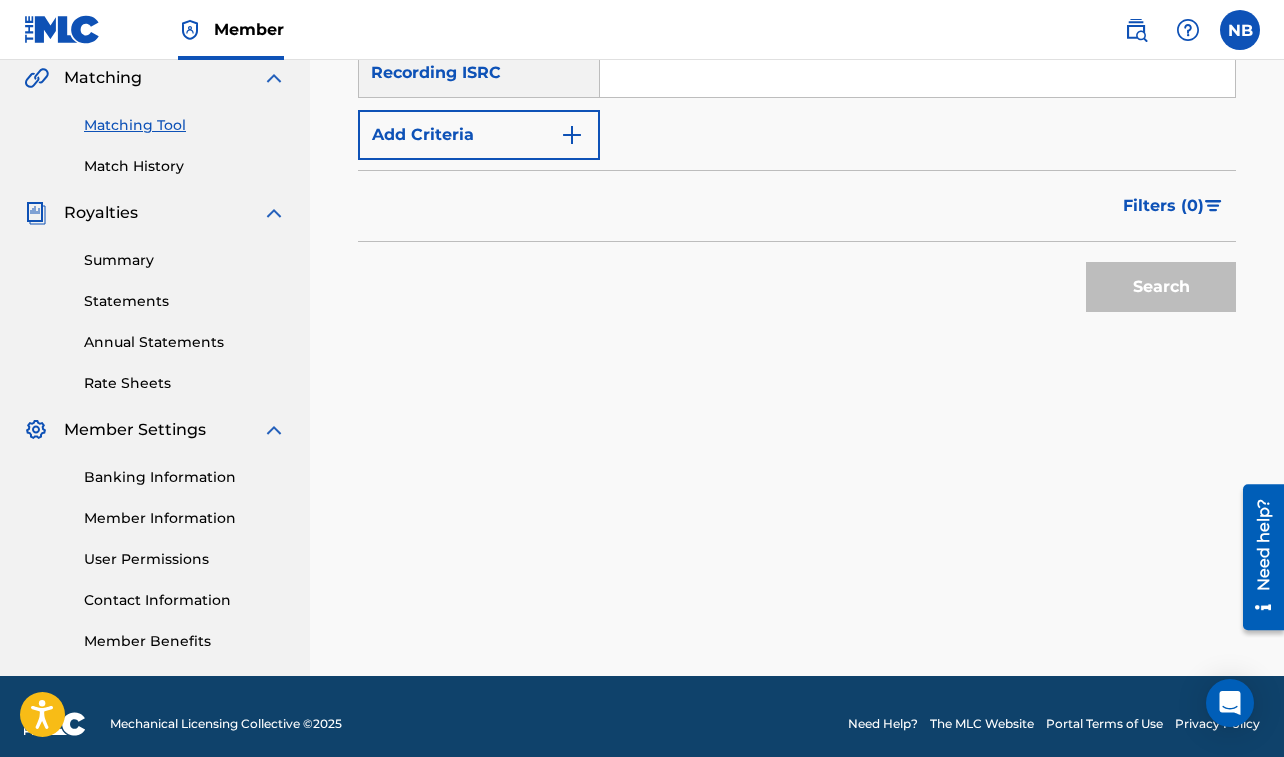 scroll, scrollTop: 289, scrollLeft: 0, axis: vertical 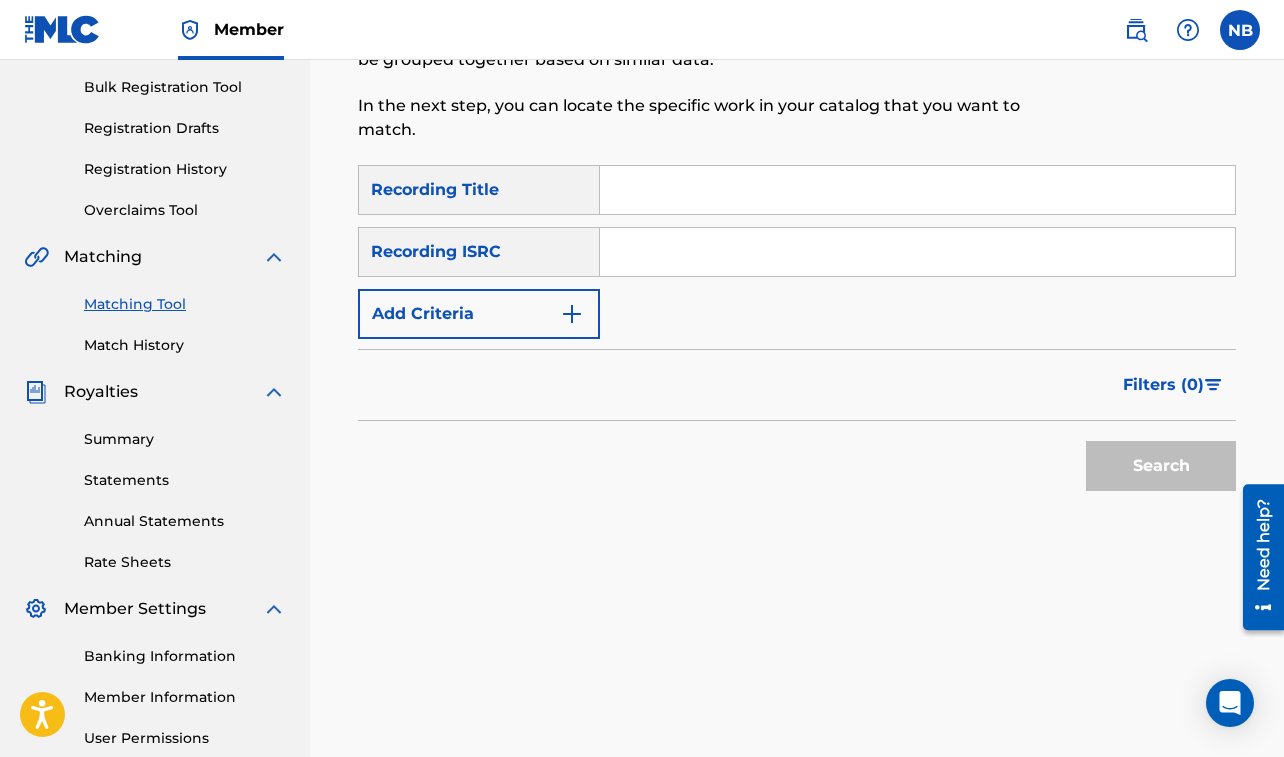 click at bounding box center (917, 190) 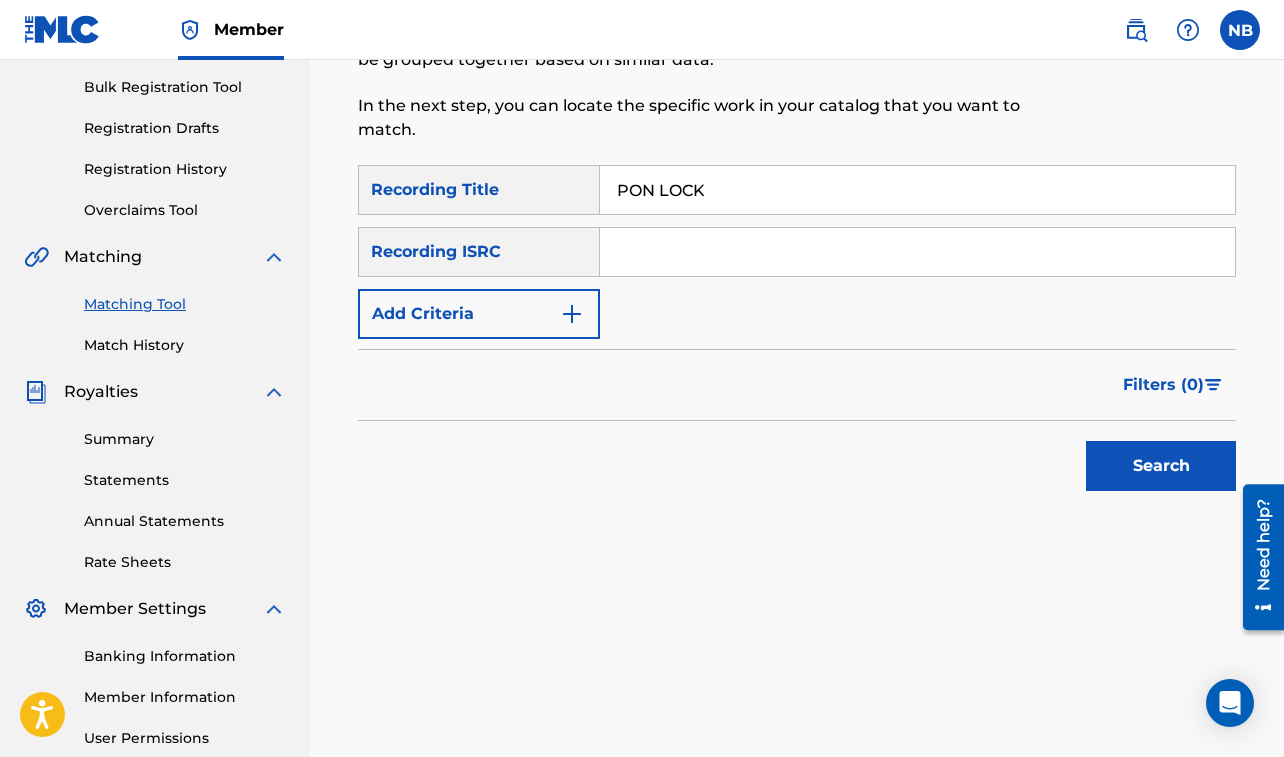 click on "Search" at bounding box center [1161, 466] 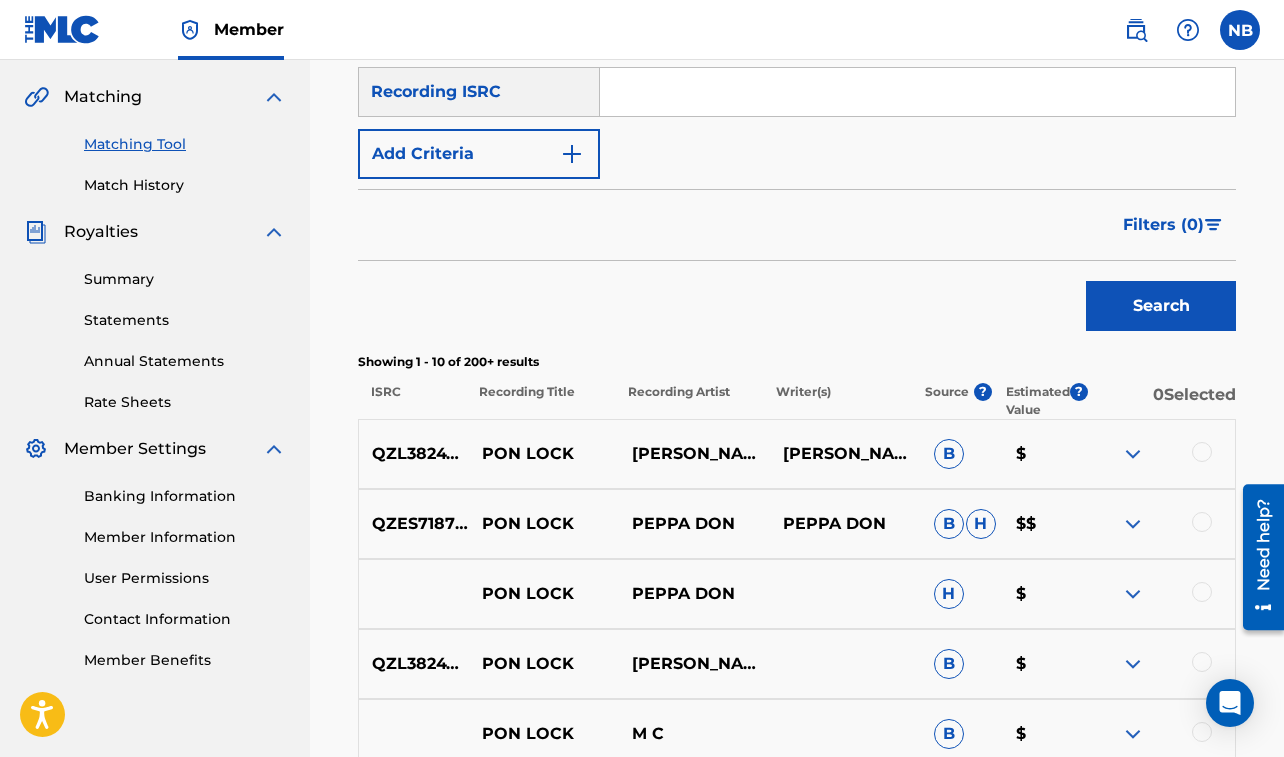 scroll, scrollTop: 236, scrollLeft: 0, axis: vertical 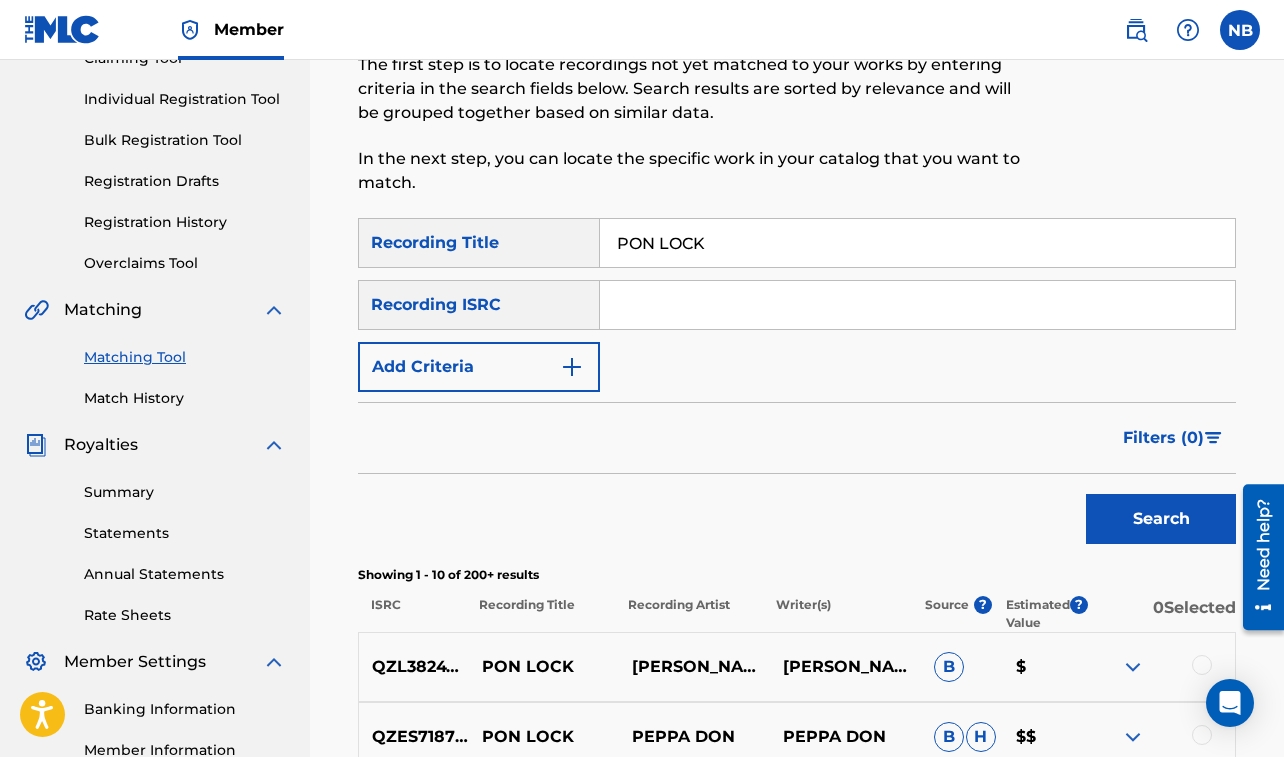 drag, startPoint x: 617, startPoint y: 240, endPoint x: 739, endPoint y: 272, distance: 126.12692 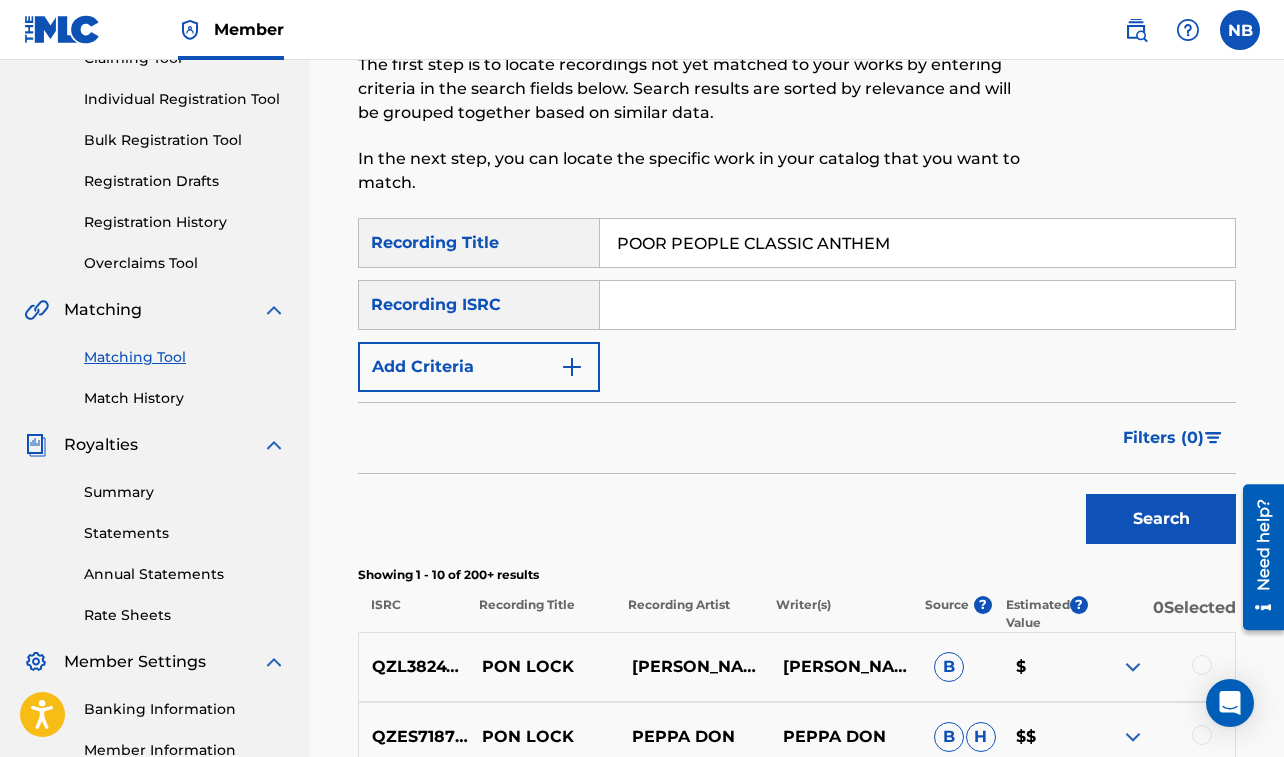 click on "Add Criteria" at bounding box center [479, 367] 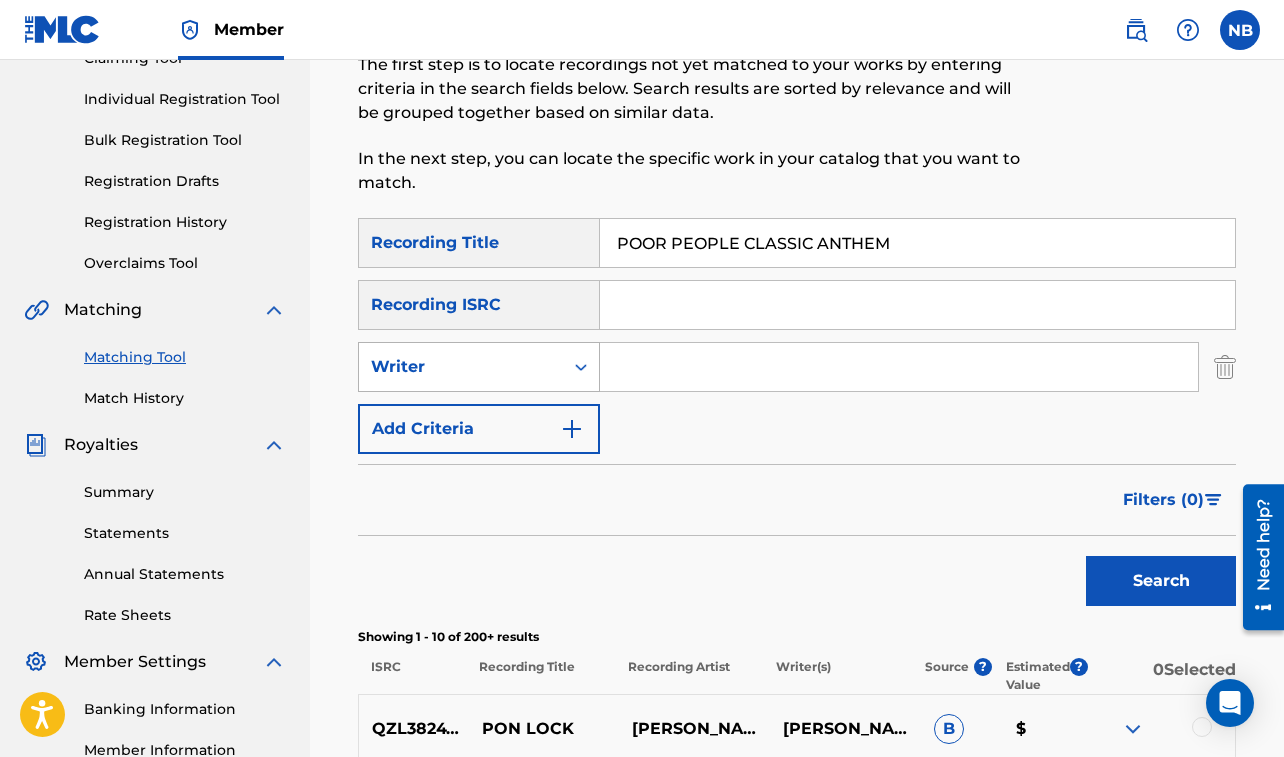 click on "Writer" at bounding box center [461, 367] 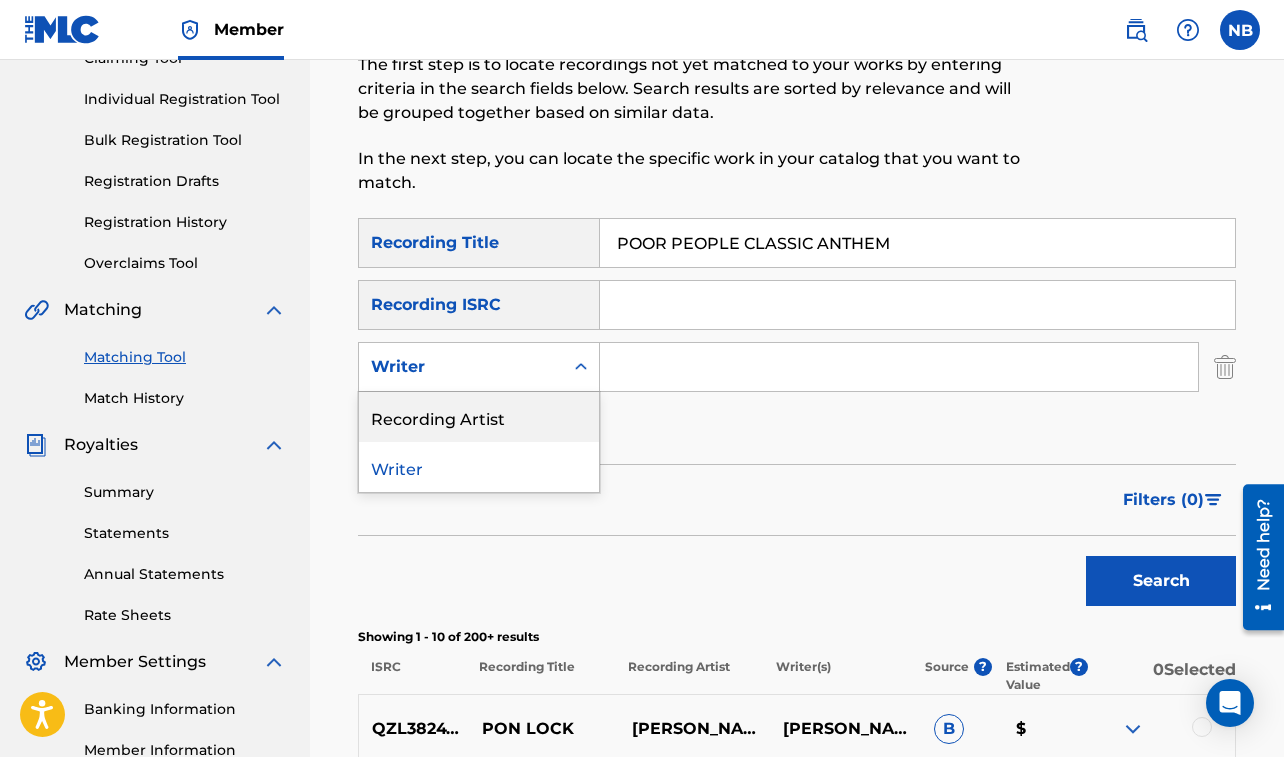 click on "Recording Artist" at bounding box center (479, 417) 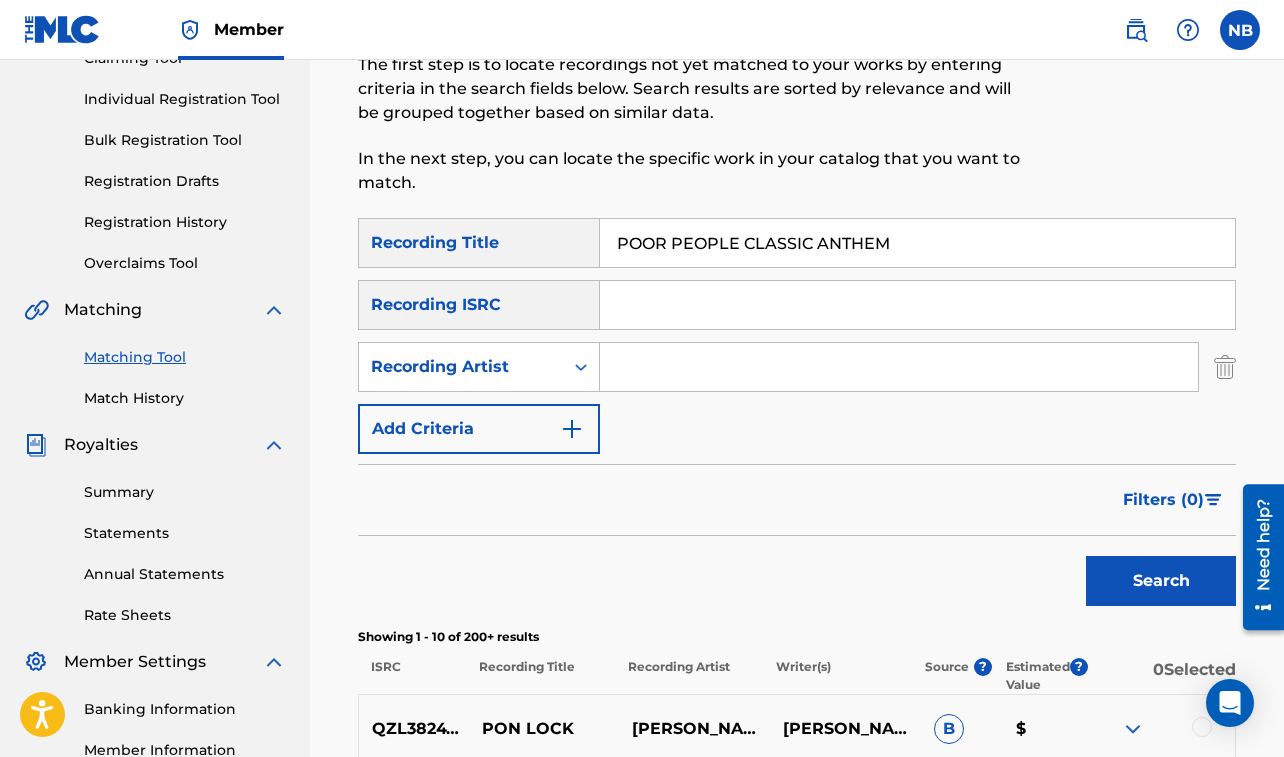 click at bounding box center (899, 367) 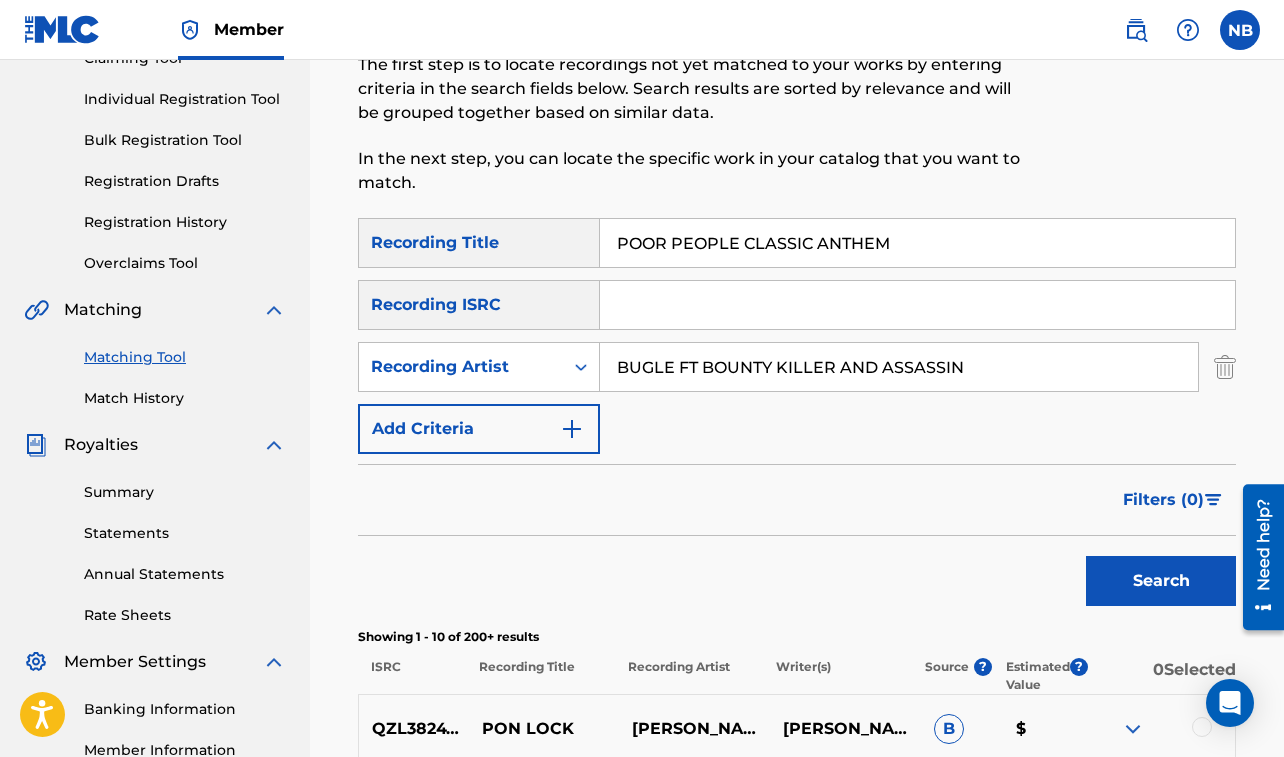 click on "Search" at bounding box center [1161, 581] 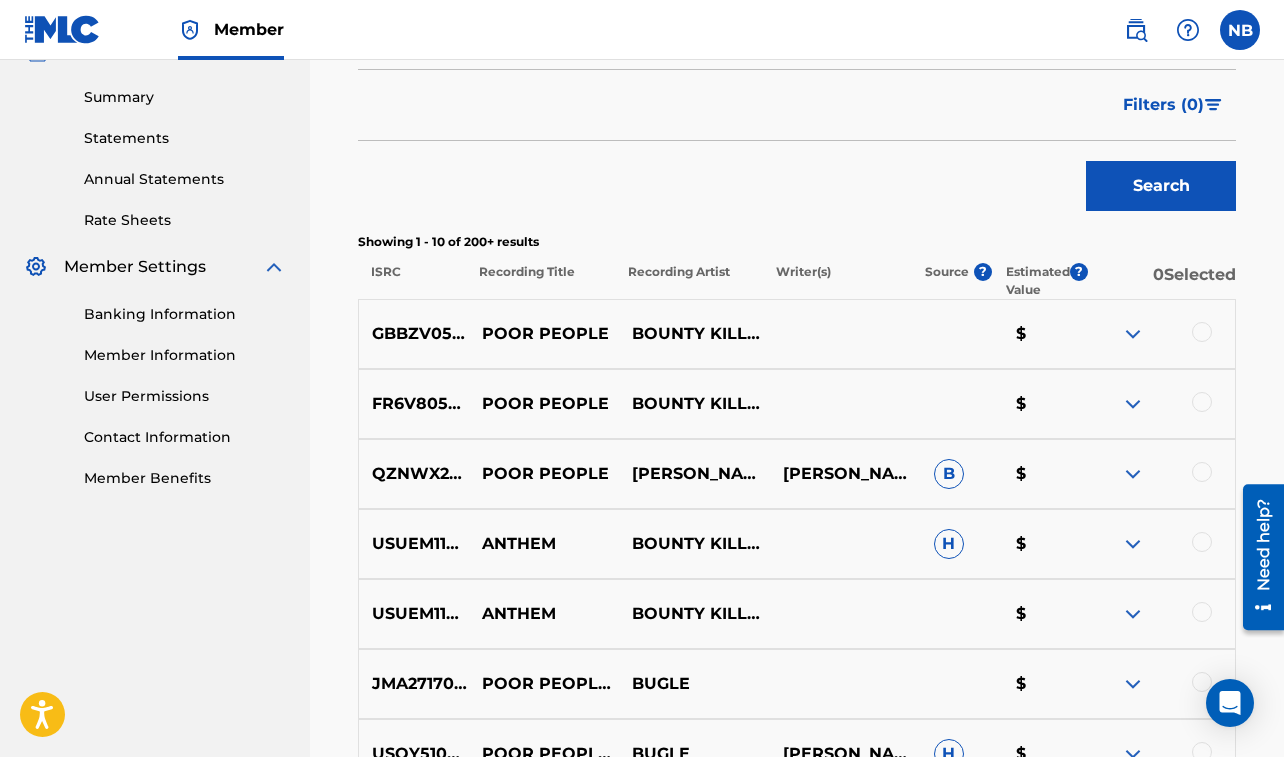 scroll, scrollTop: 657, scrollLeft: 0, axis: vertical 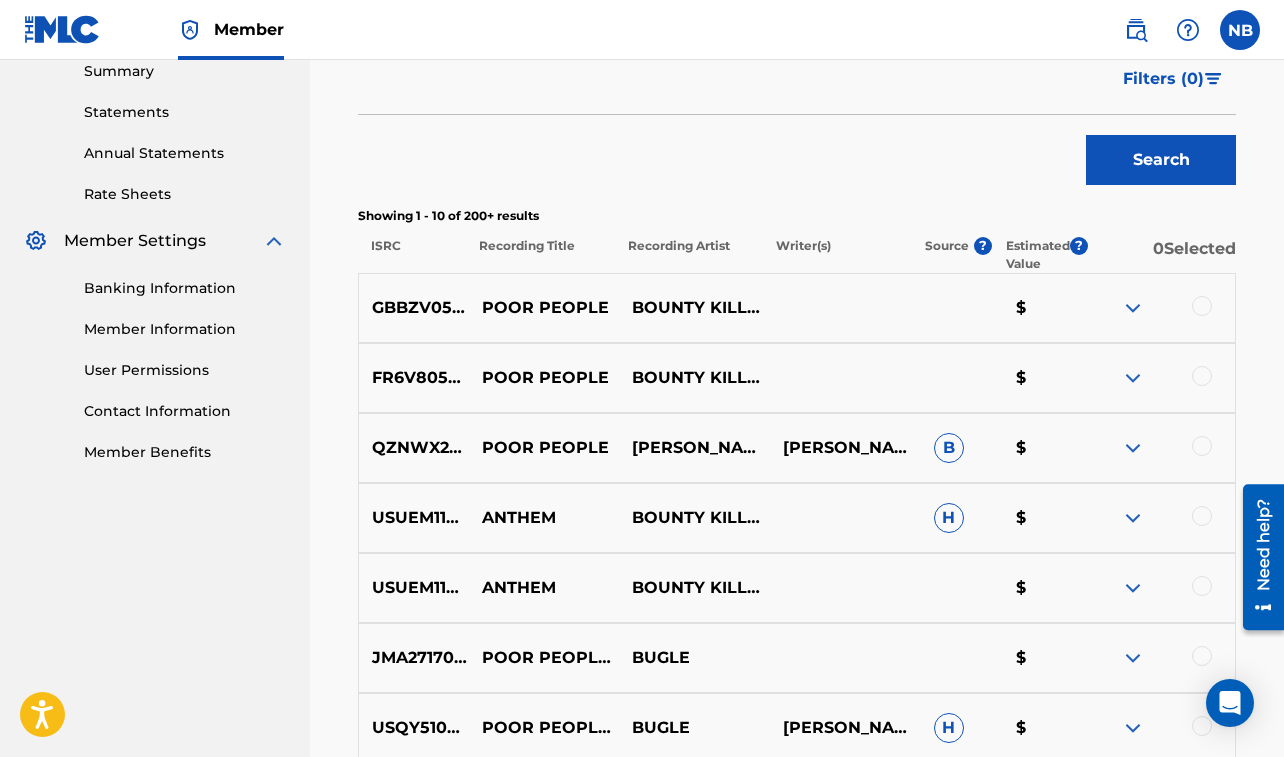 click at bounding box center (1202, 306) 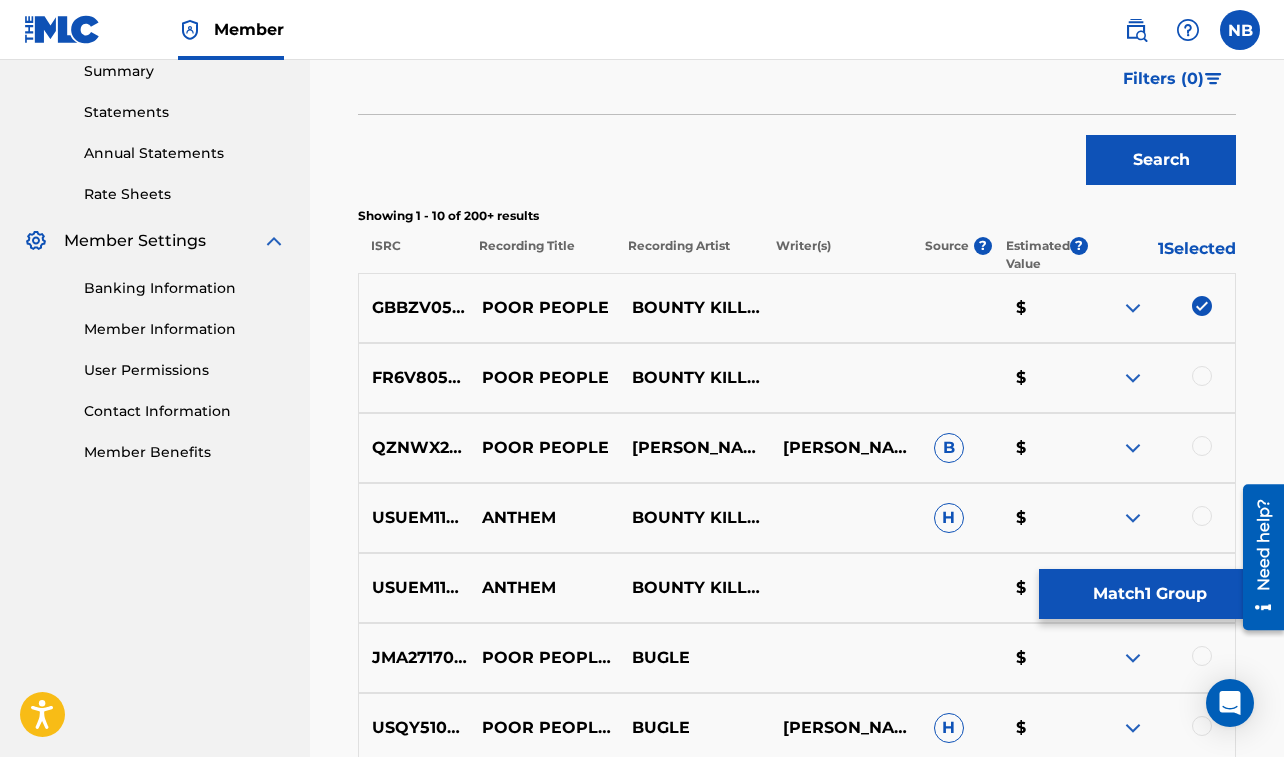 click at bounding box center [1202, 376] 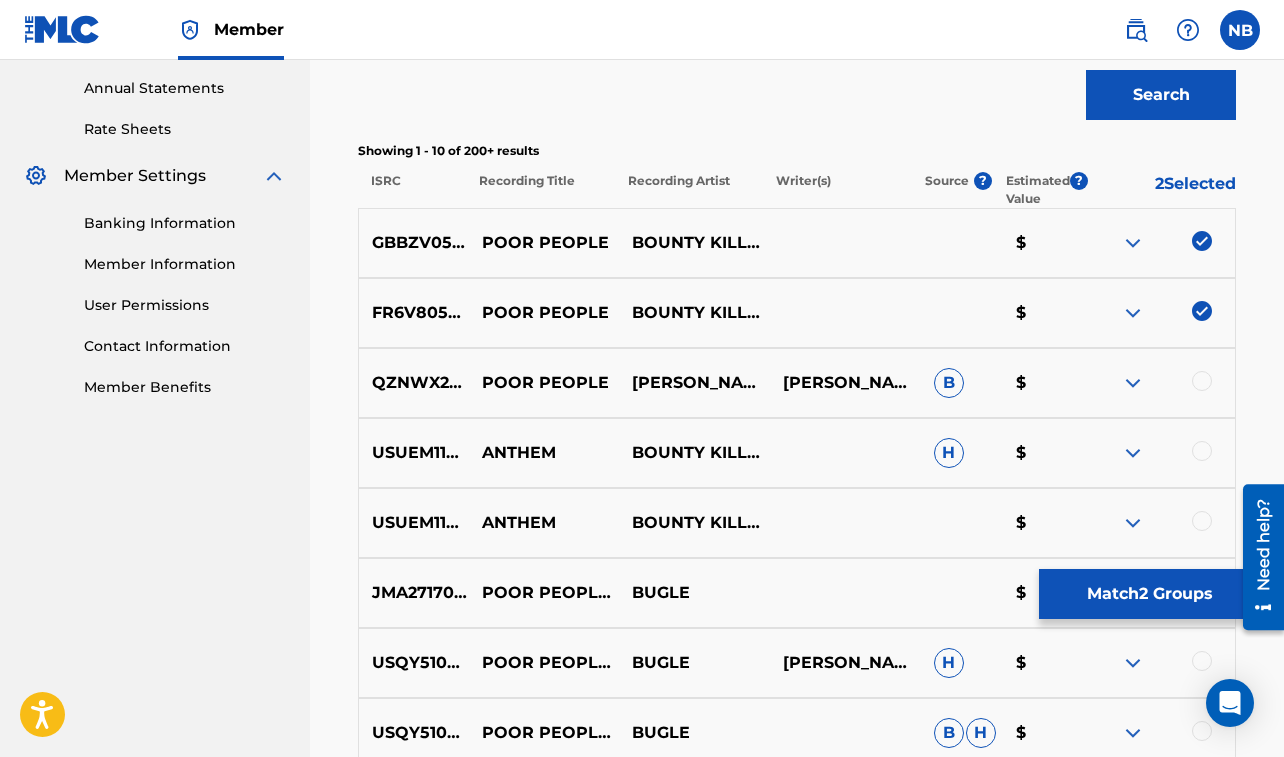 scroll, scrollTop: 744, scrollLeft: 0, axis: vertical 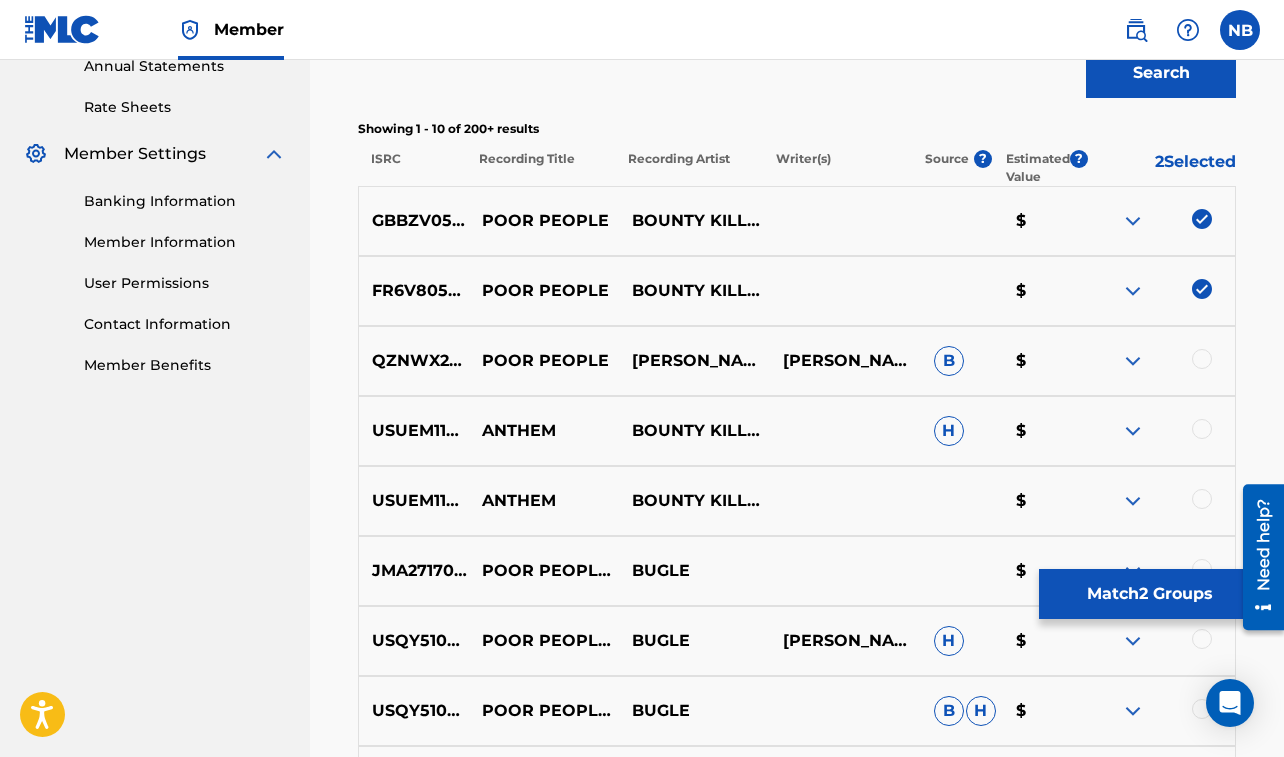 click at bounding box center (1202, 359) 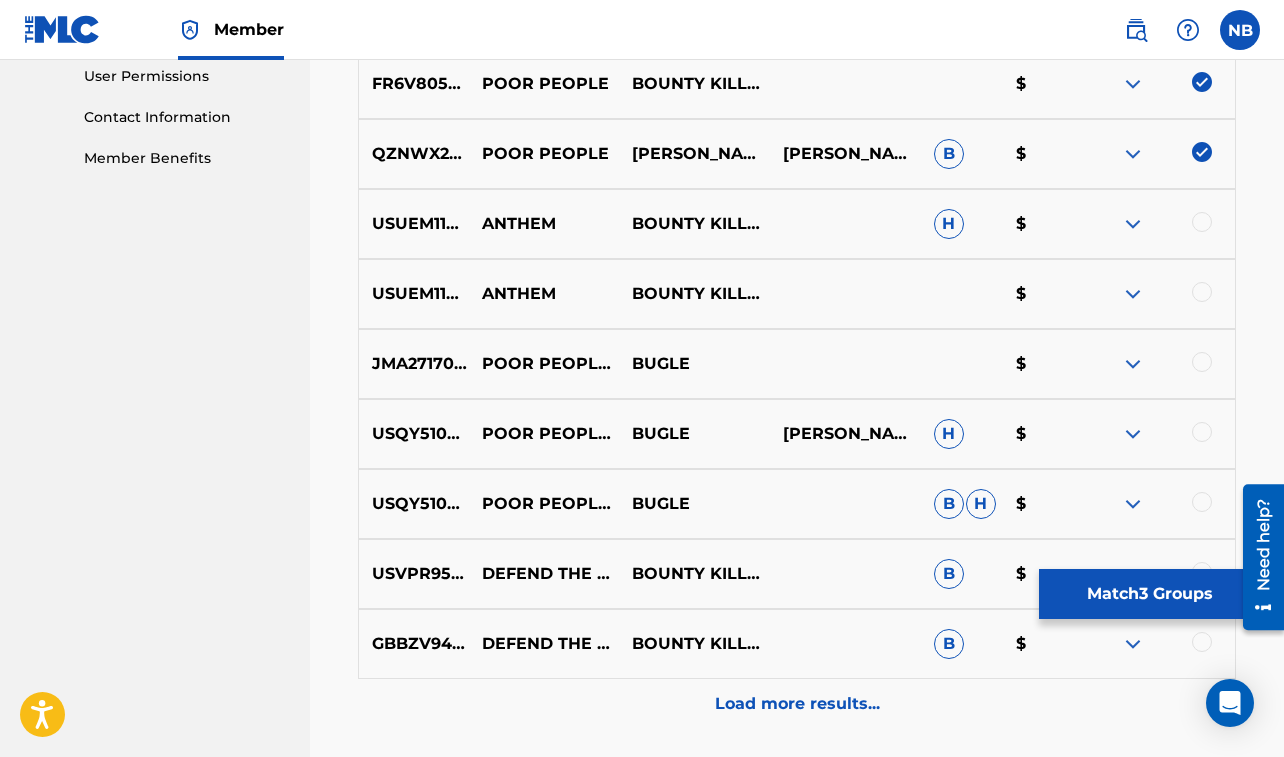 scroll, scrollTop: 966, scrollLeft: 0, axis: vertical 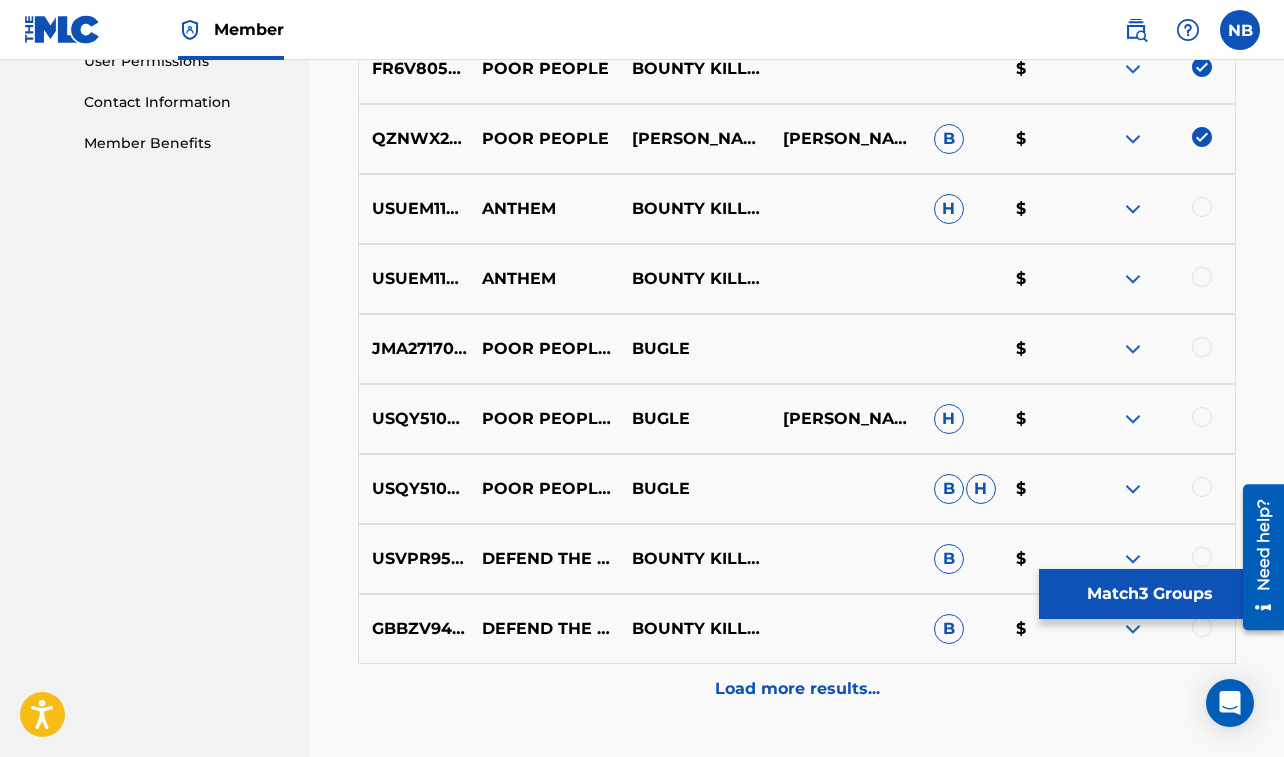 click at bounding box center [1202, 207] 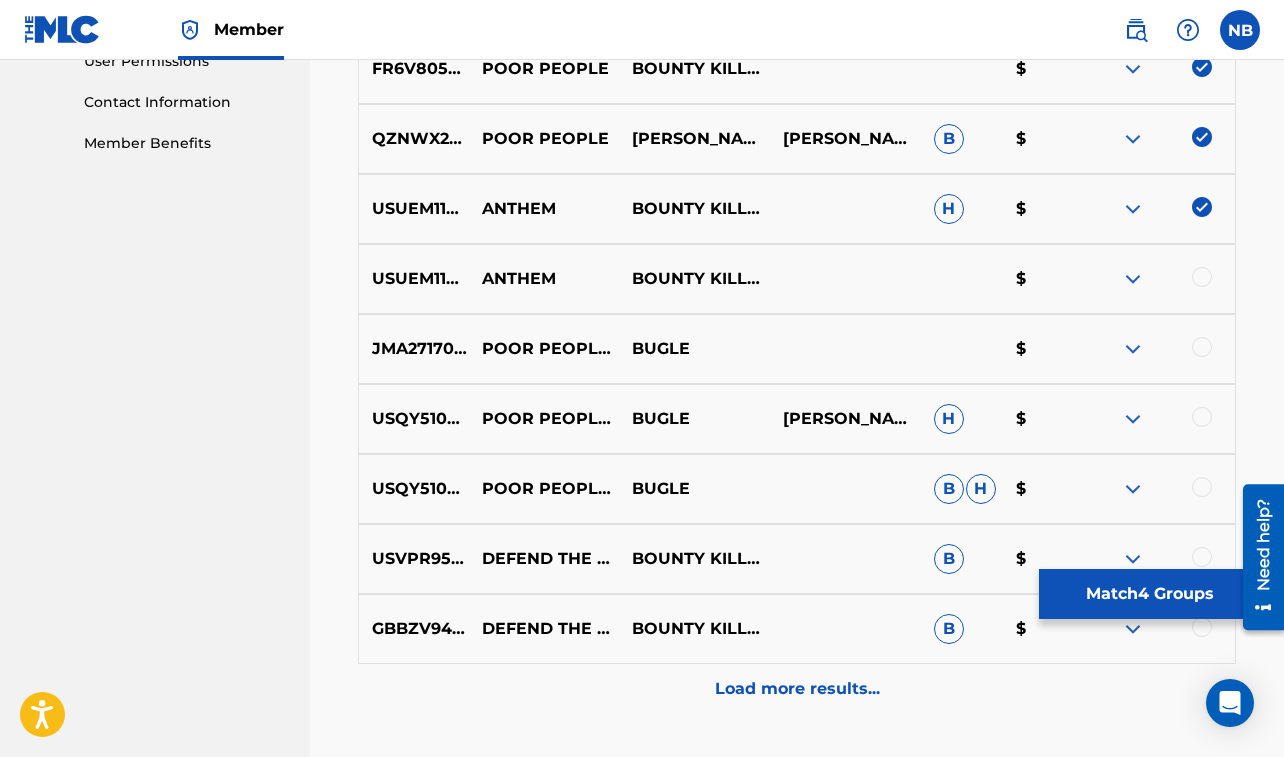 click at bounding box center [1202, 277] 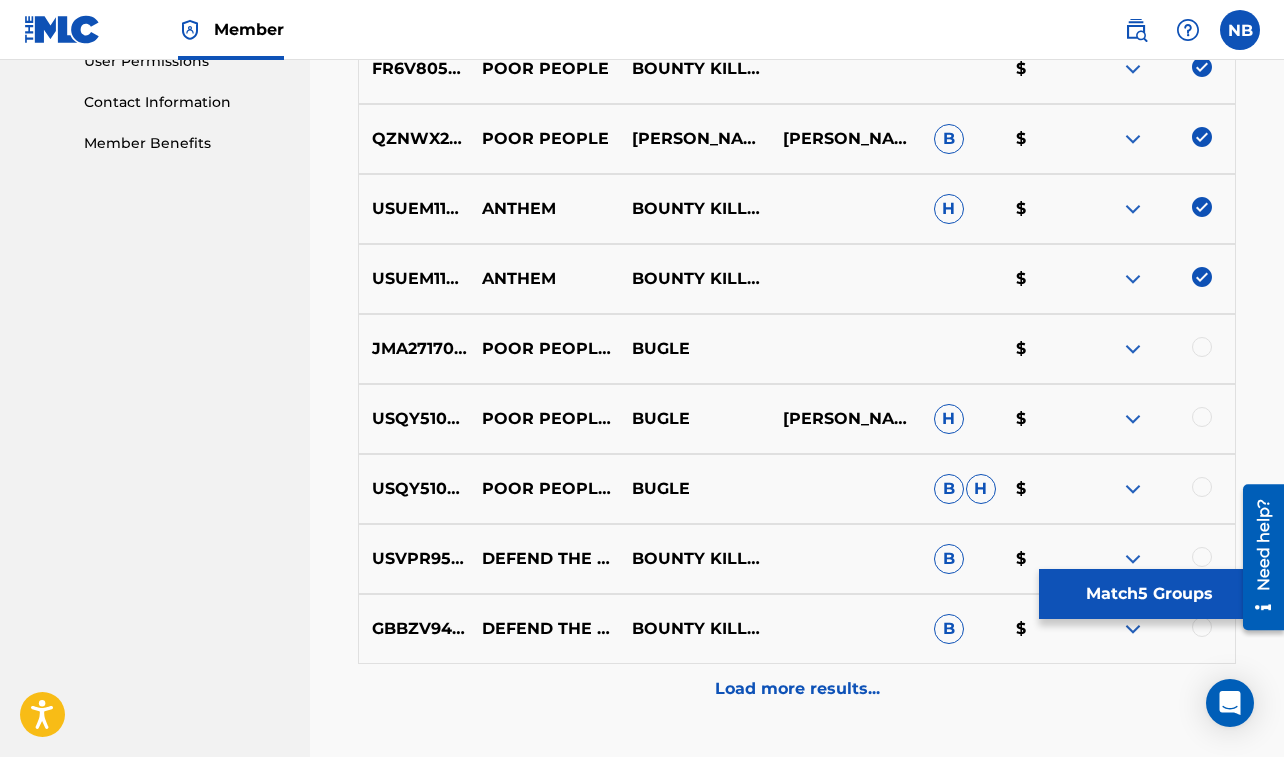 click at bounding box center [1202, 347] 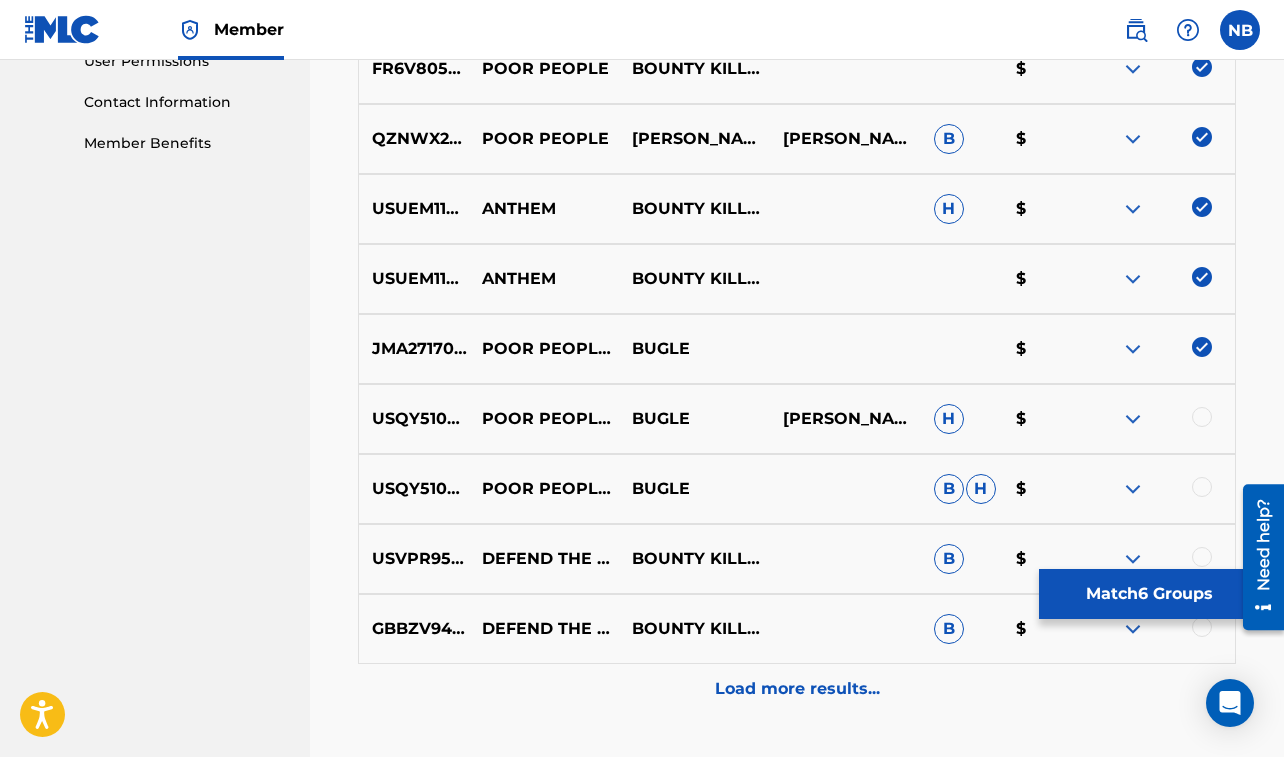 click at bounding box center [1202, 417] 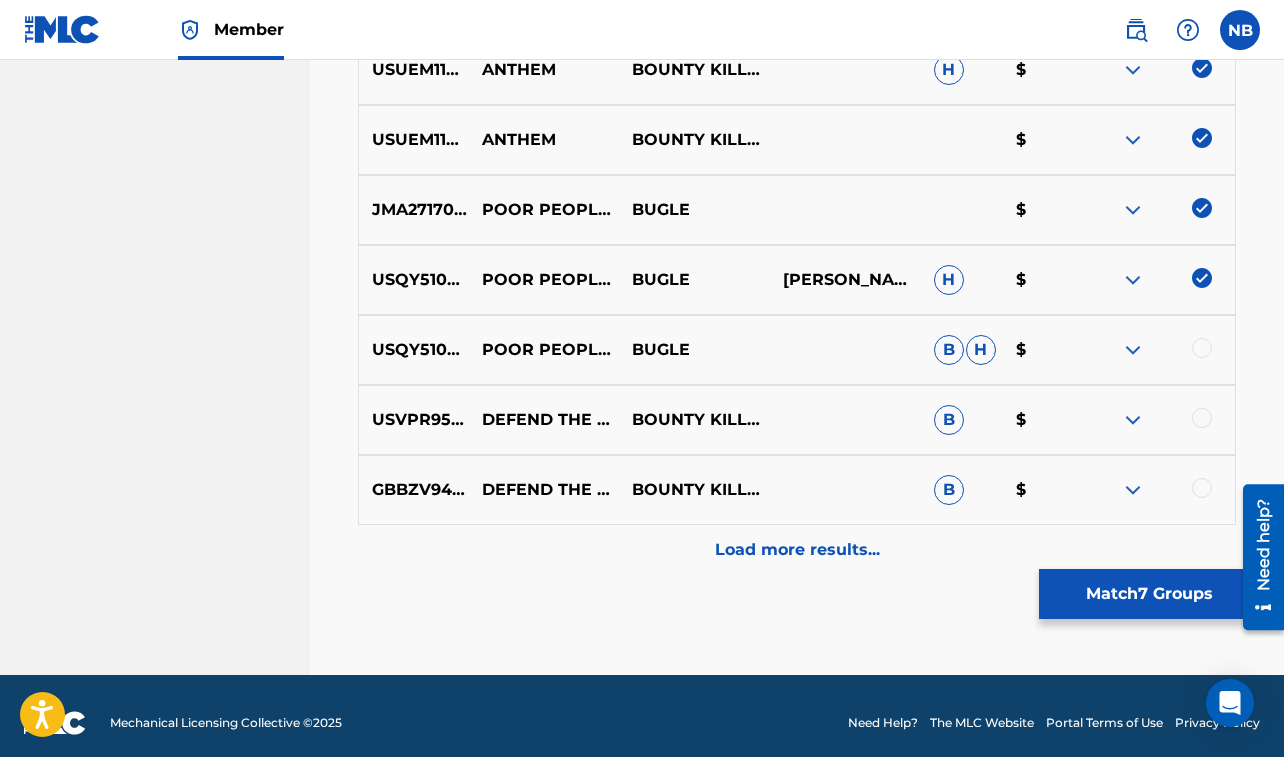 scroll, scrollTop: 1119, scrollLeft: 0, axis: vertical 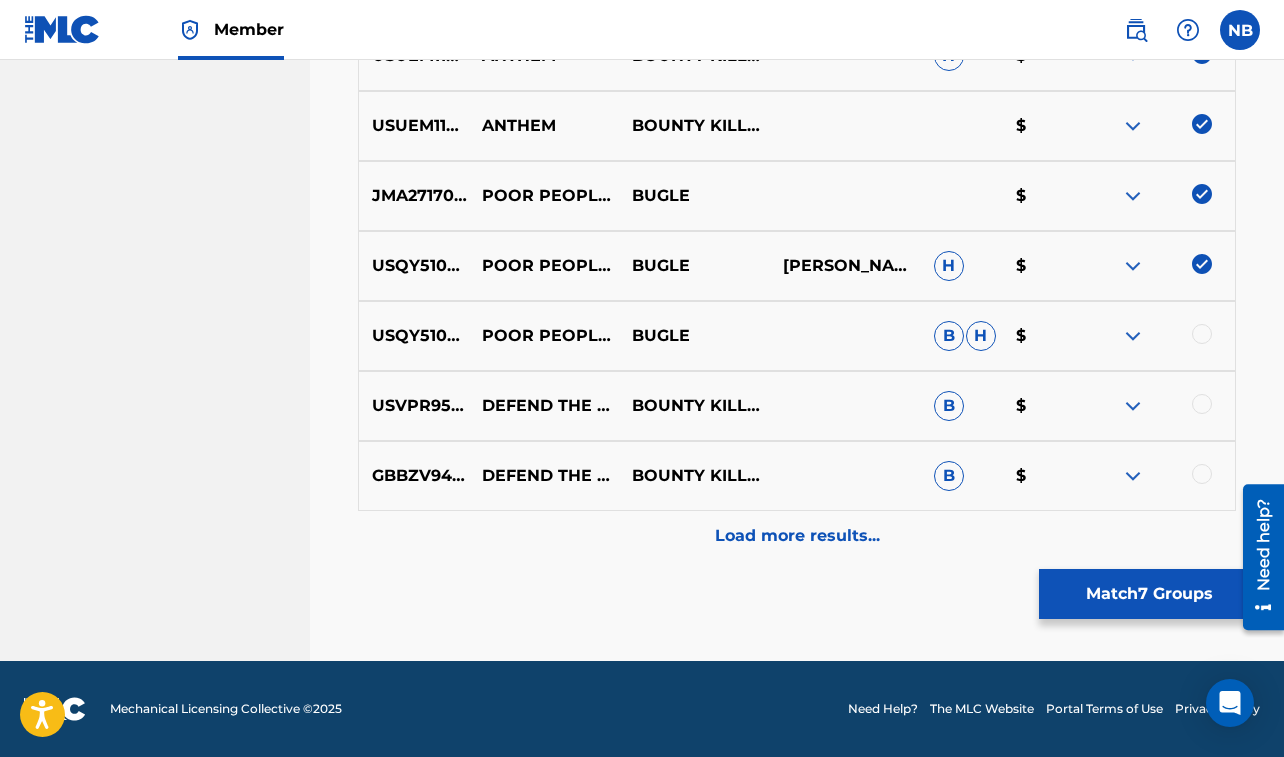 click at bounding box center (1202, 334) 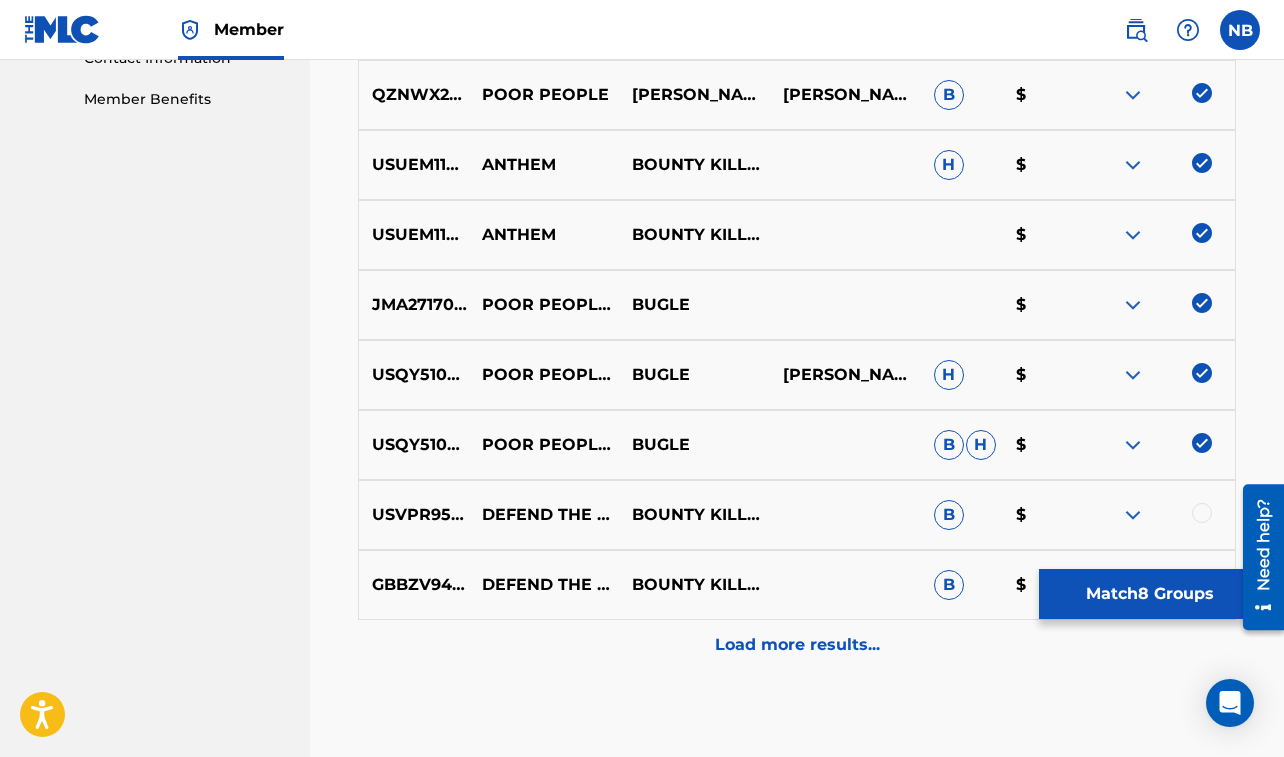 scroll, scrollTop: 1119, scrollLeft: 0, axis: vertical 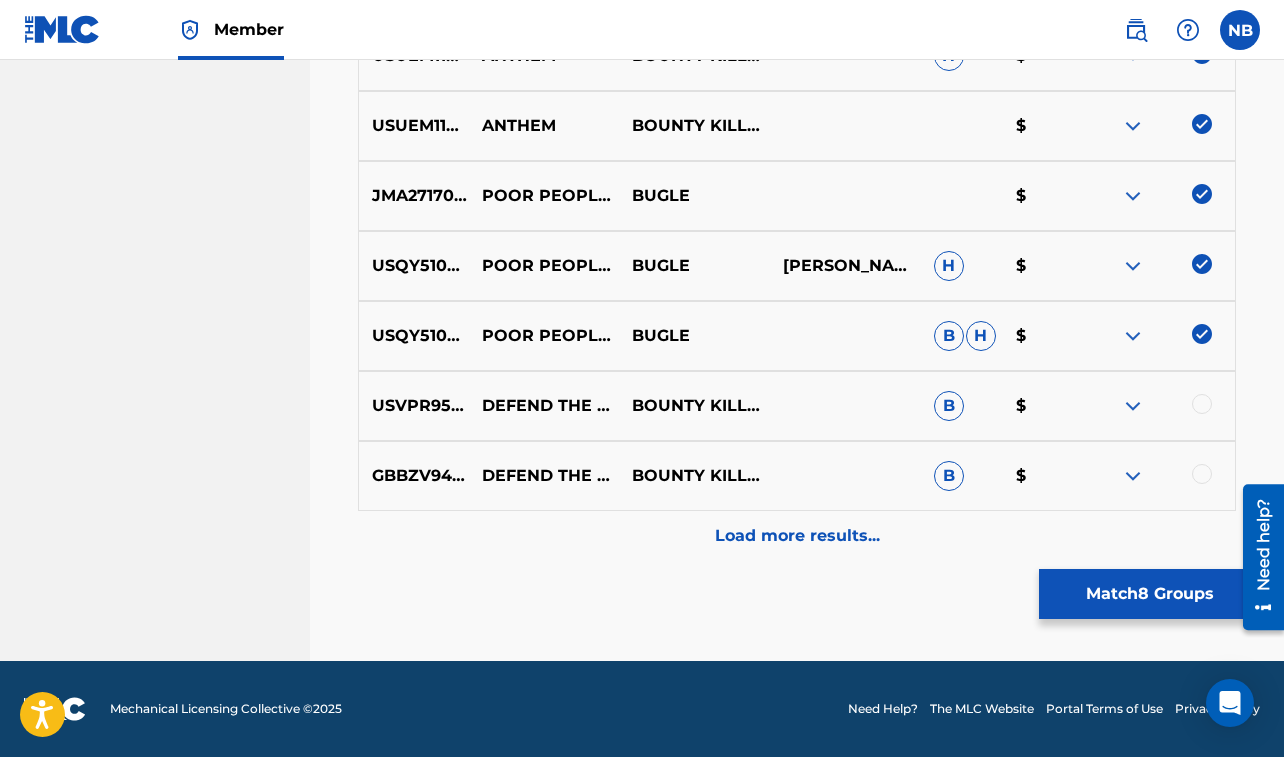 click on "Match  8 Groups" at bounding box center (1149, 594) 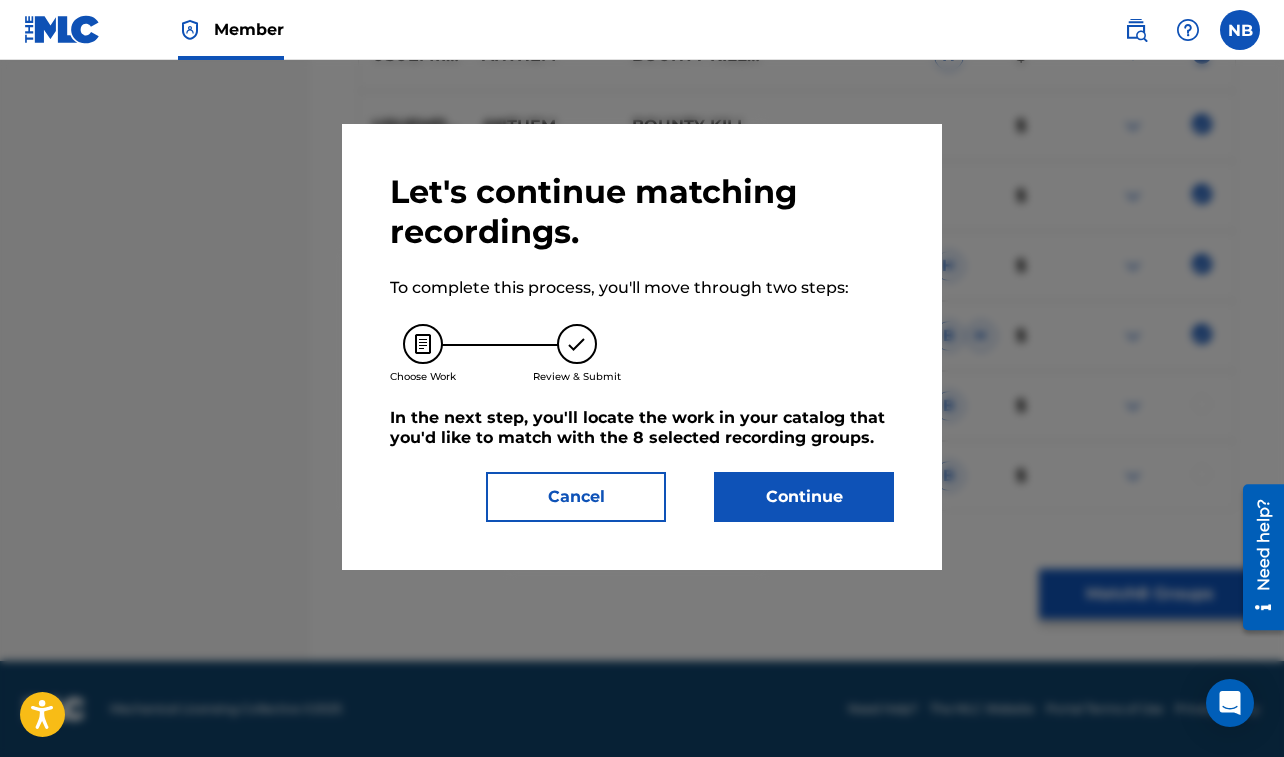 click on "Continue" at bounding box center [804, 497] 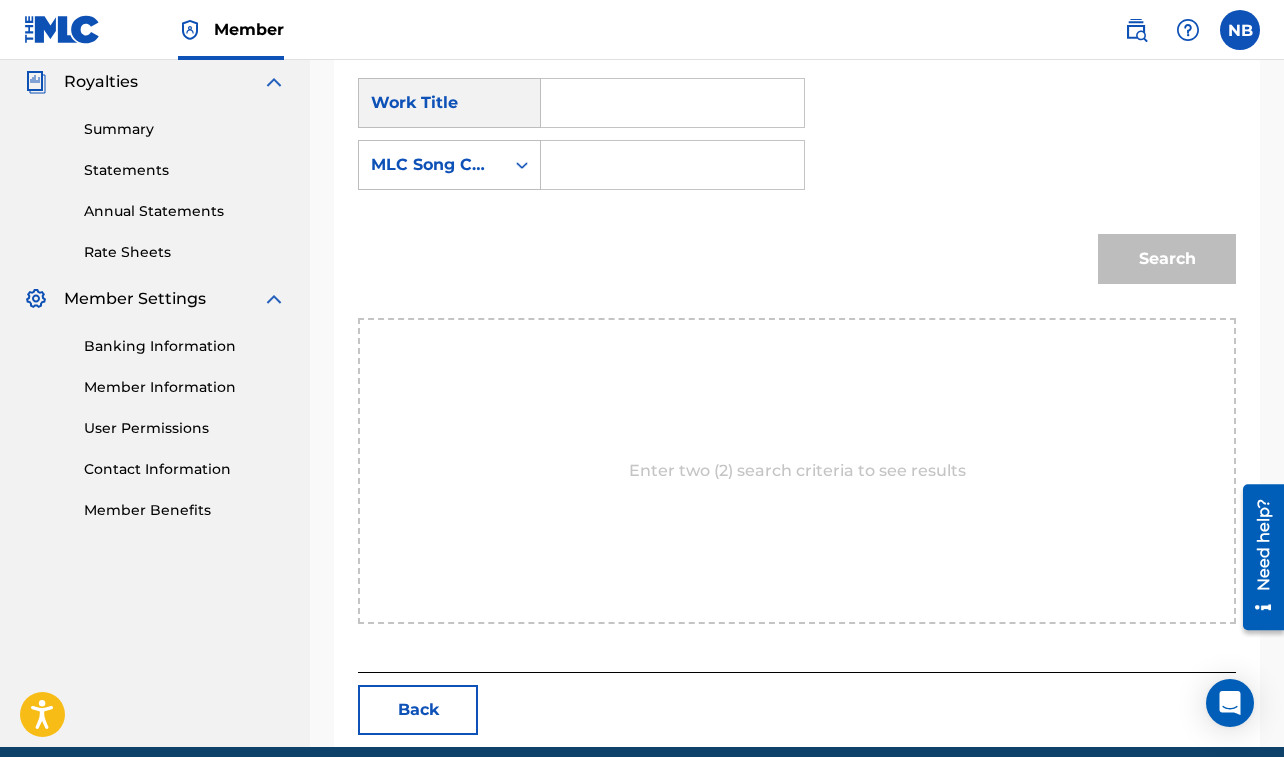 scroll, scrollTop: 623, scrollLeft: 0, axis: vertical 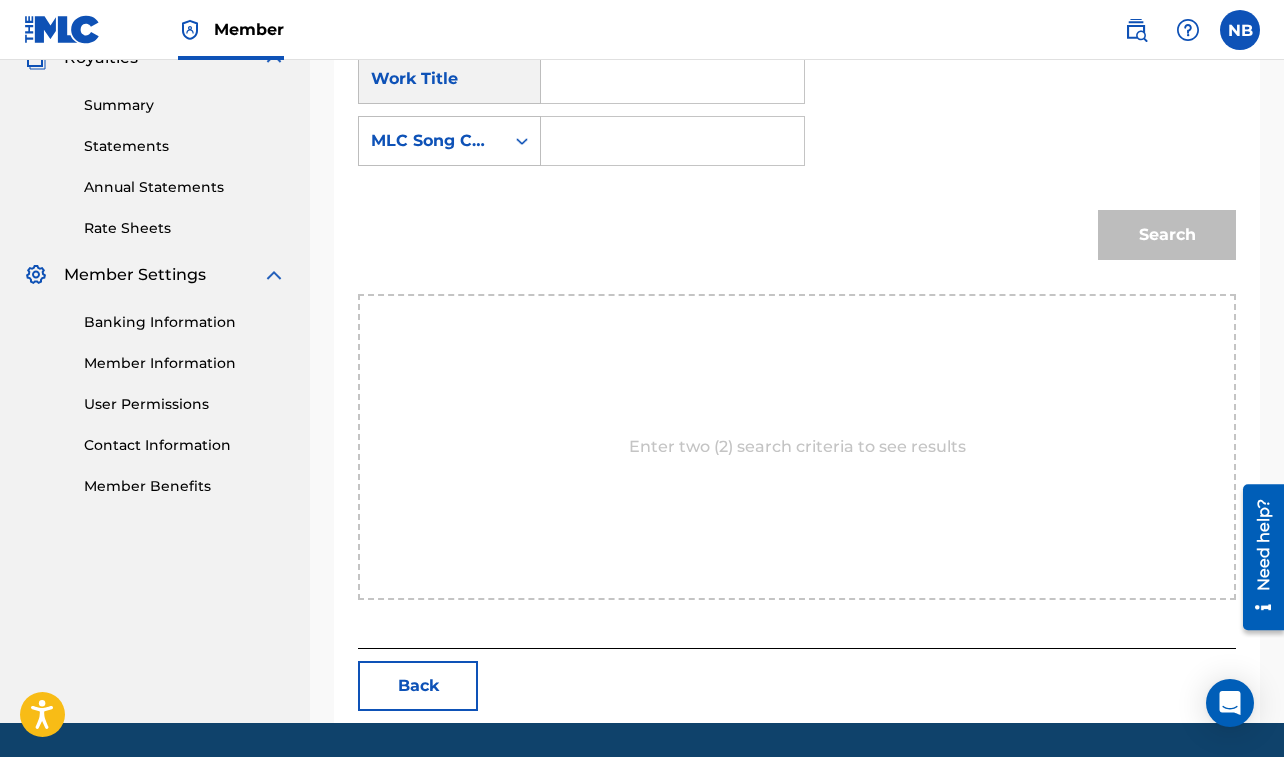 click at bounding box center (672, 79) 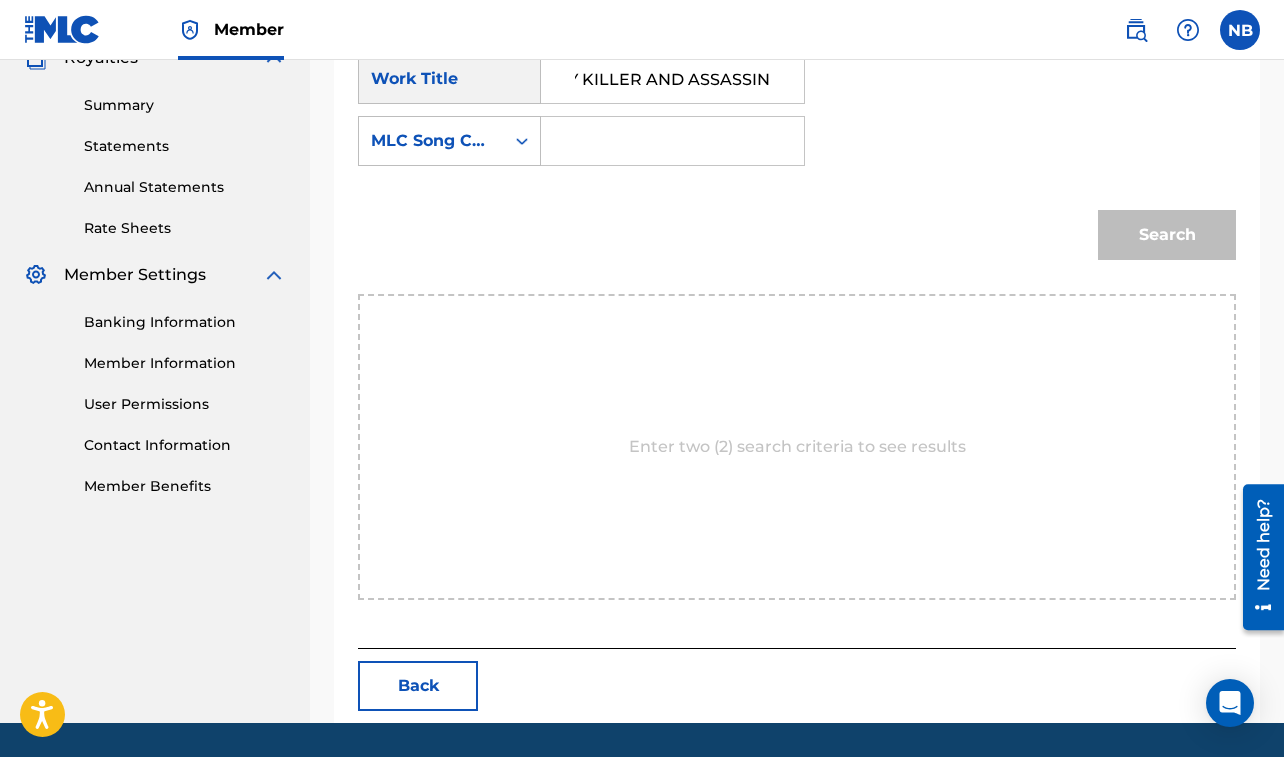 scroll, scrollTop: 0, scrollLeft: 0, axis: both 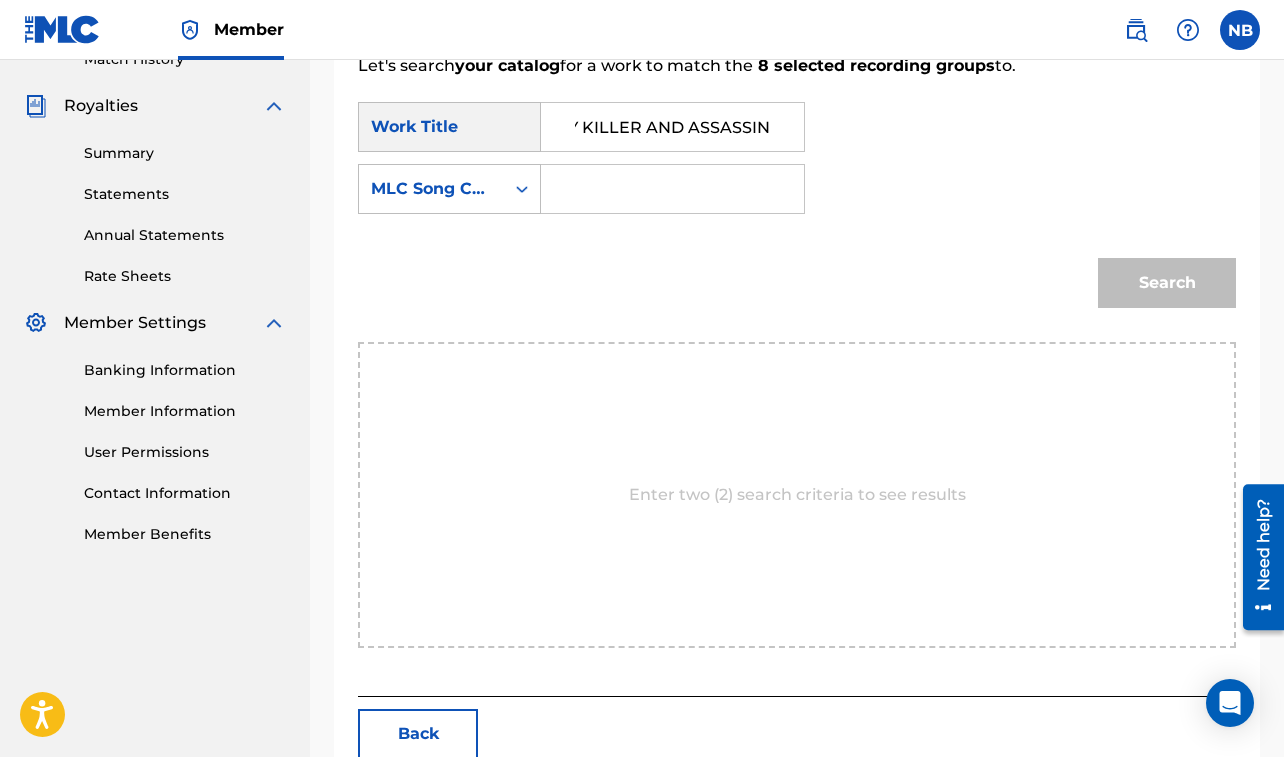 drag, startPoint x: 578, startPoint y: 124, endPoint x: 838, endPoint y: 165, distance: 263.21283 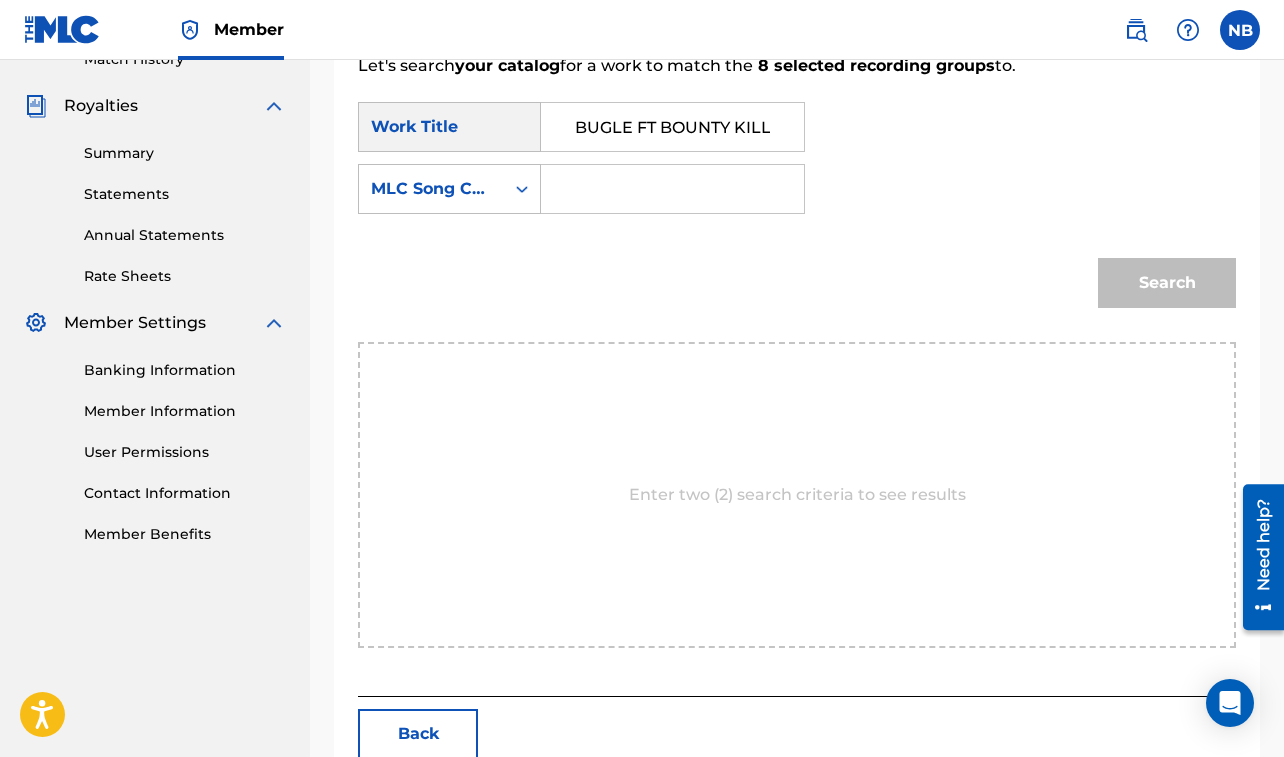 click on "SearchWithCriteria0d06aec8-d26f-4fed-83f2-88dff31f190e Work Title BUGLE FT BOUNTY KILLER AND ASSASSIN SearchWithCriteria92ec0596-83bd-4b5b-84ee-68fea6ec7478 MLC Song Code Search" at bounding box center [797, 210] 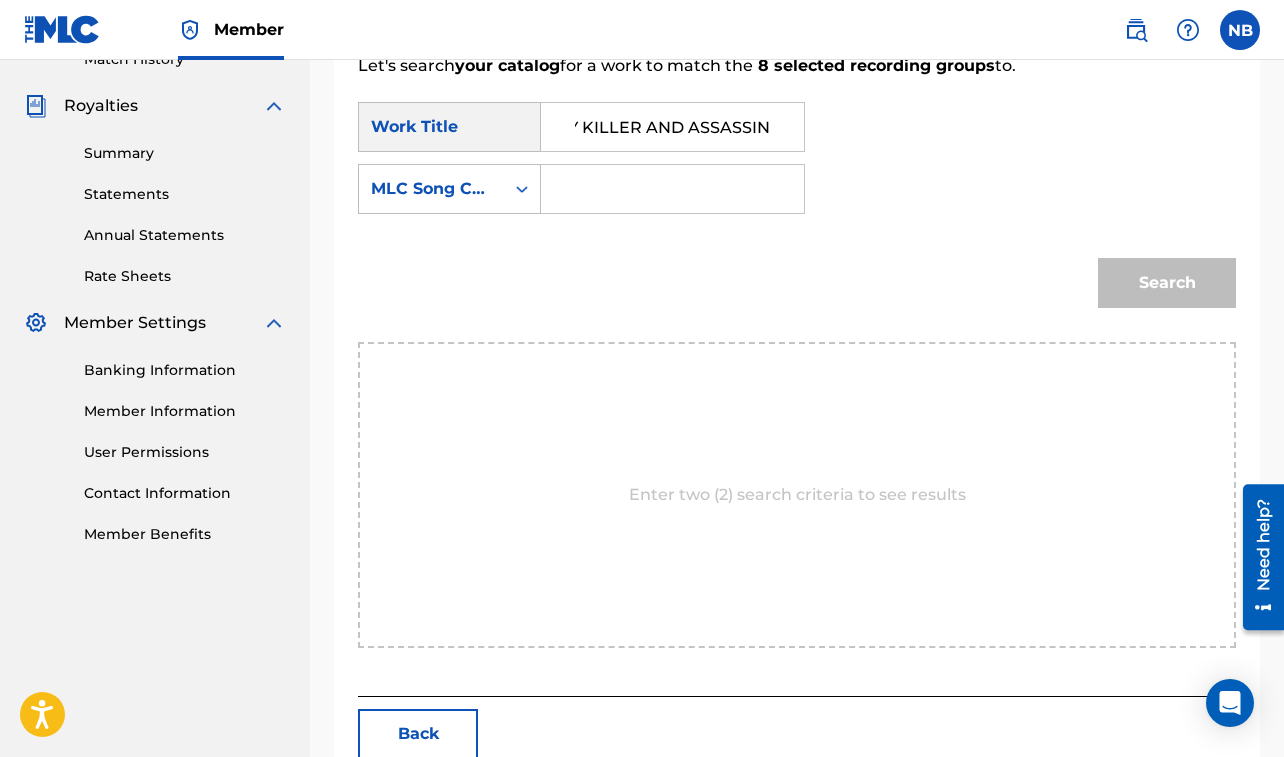 drag, startPoint x: 578, startPoint y: 121, endPoint x: 834, endPoint y: 154, distance: 258.1182 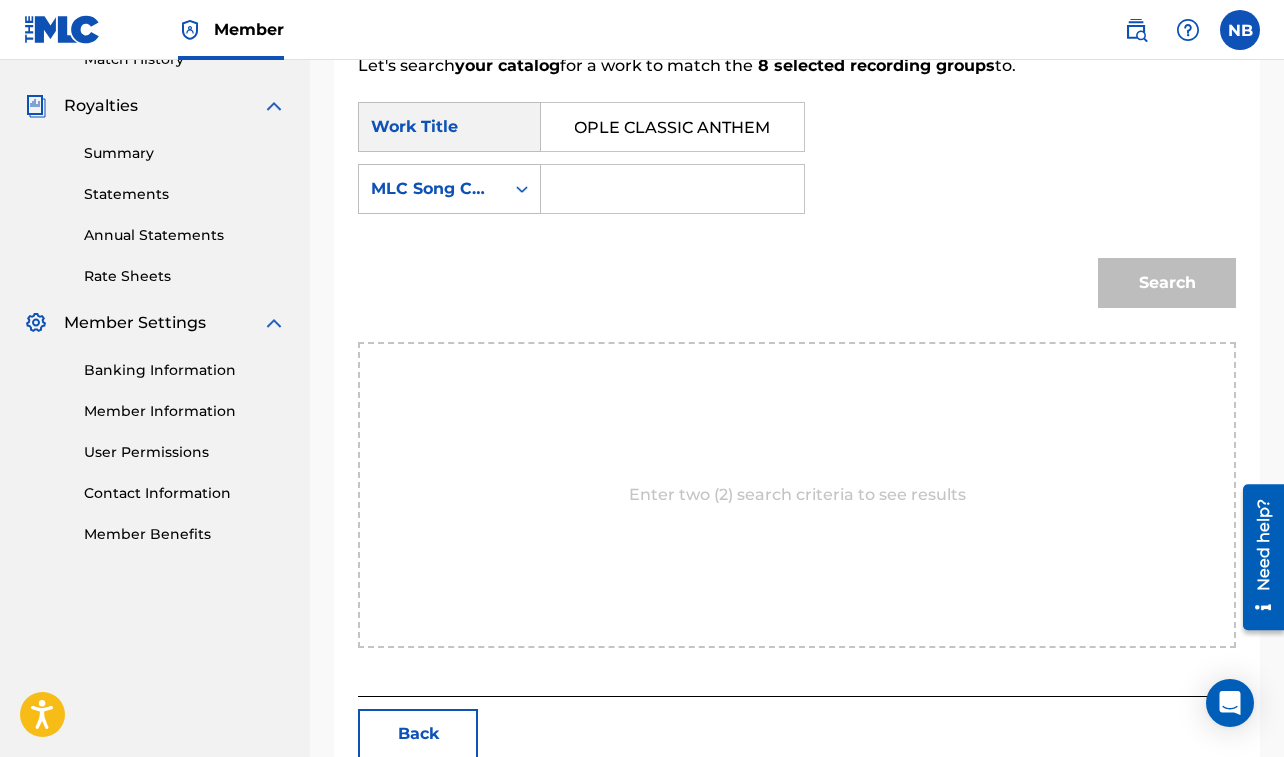 scroll, scrollTop: 0, scrollLeft: 86, axis: horizontal 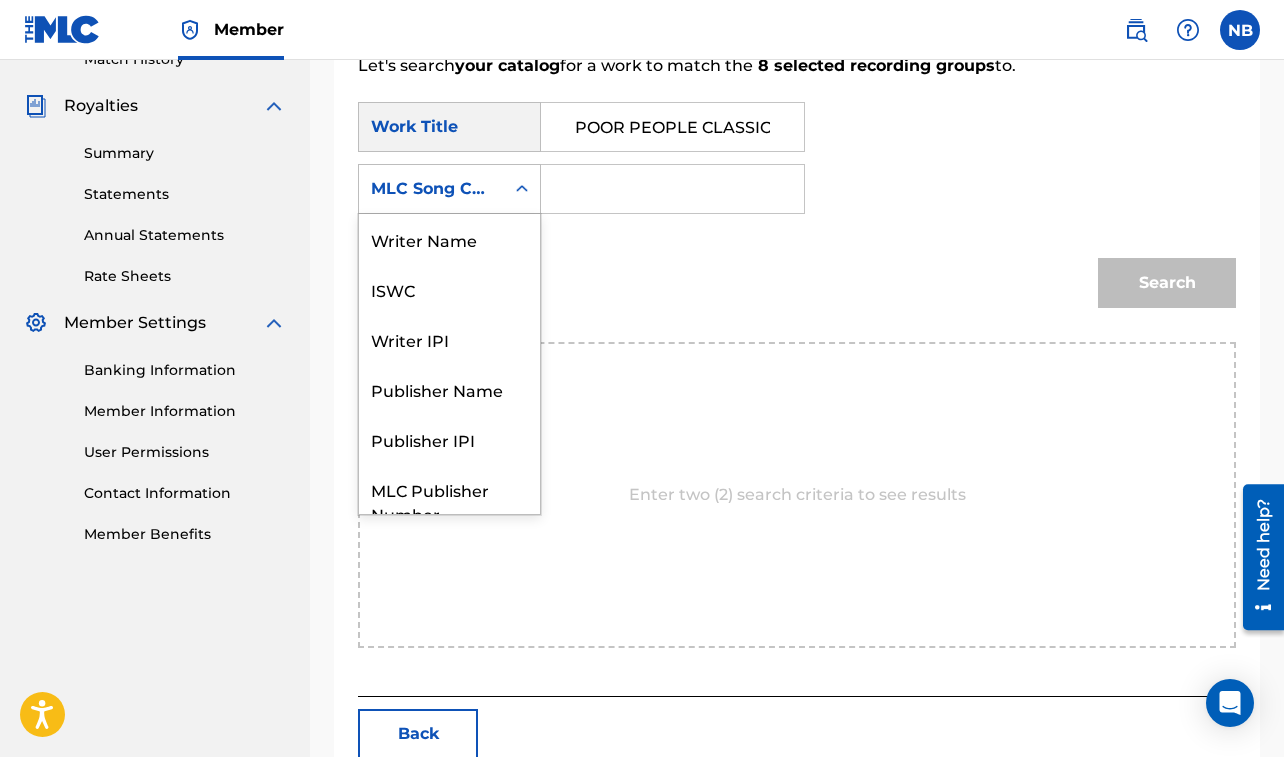 click on "MLC Song Code" at bounding box center [431, 189] 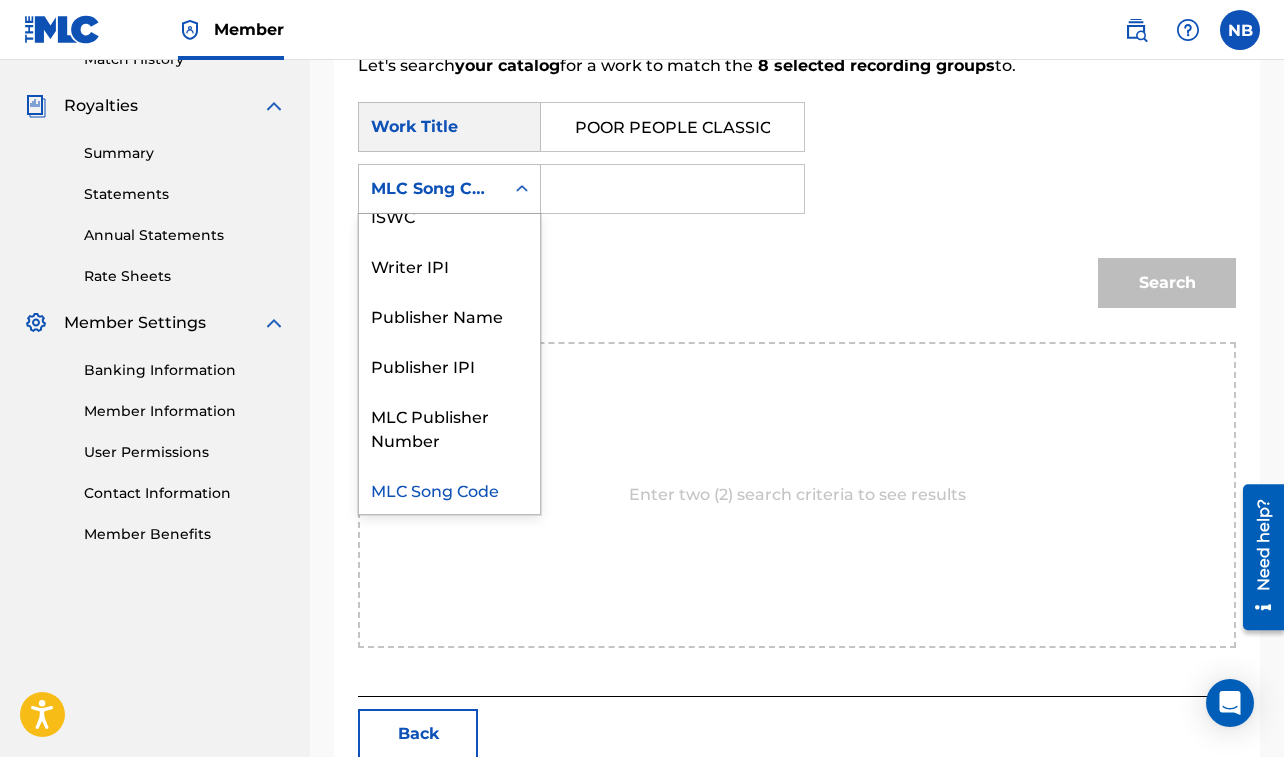 scroll, scrollTop: 0, scrollLeft: 0, axis: both 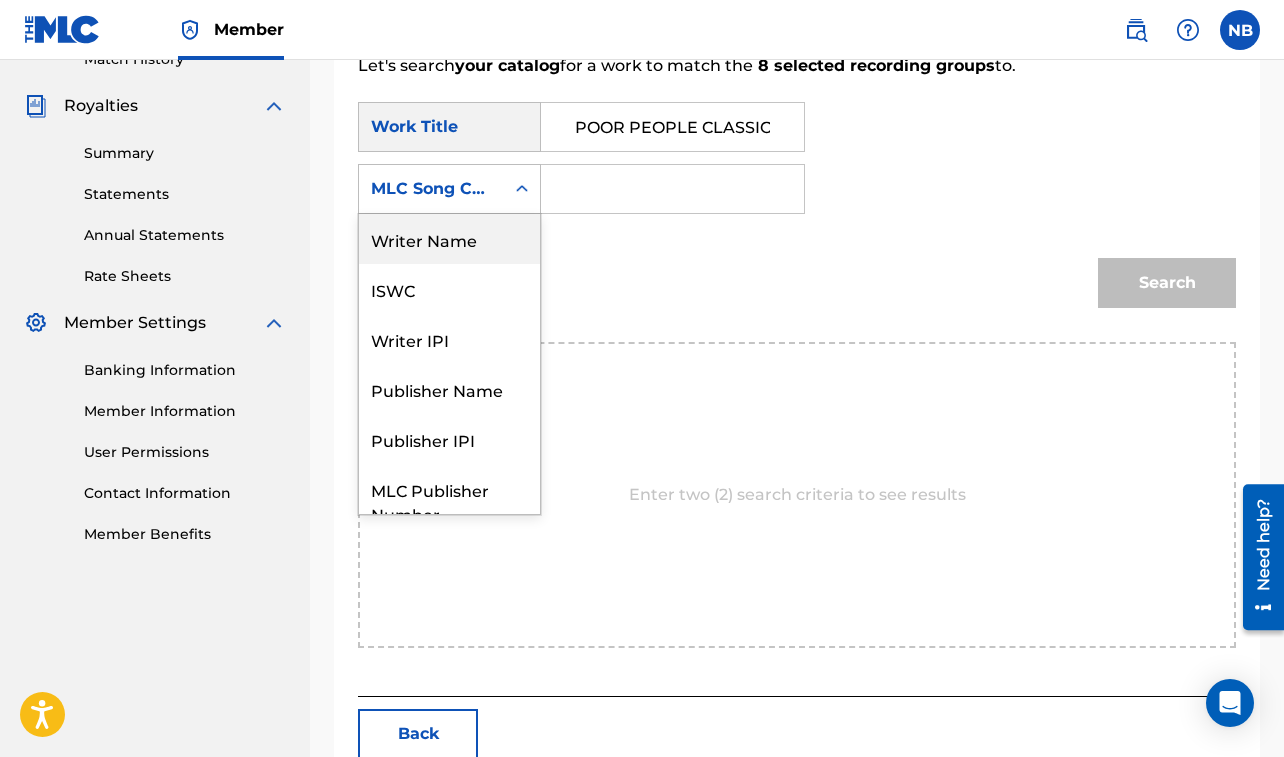 click on "Writer Name" at bounding box center [449, 239] 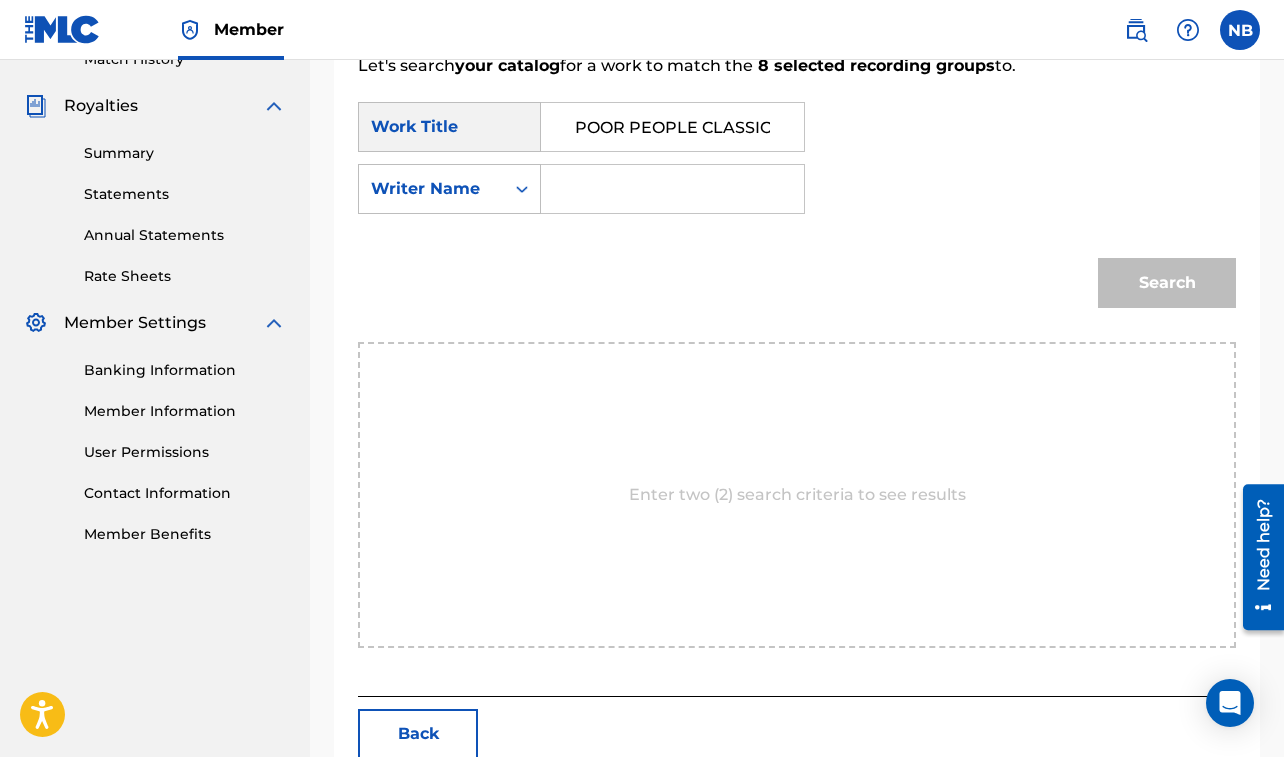 click at bounding box center [672, 189] 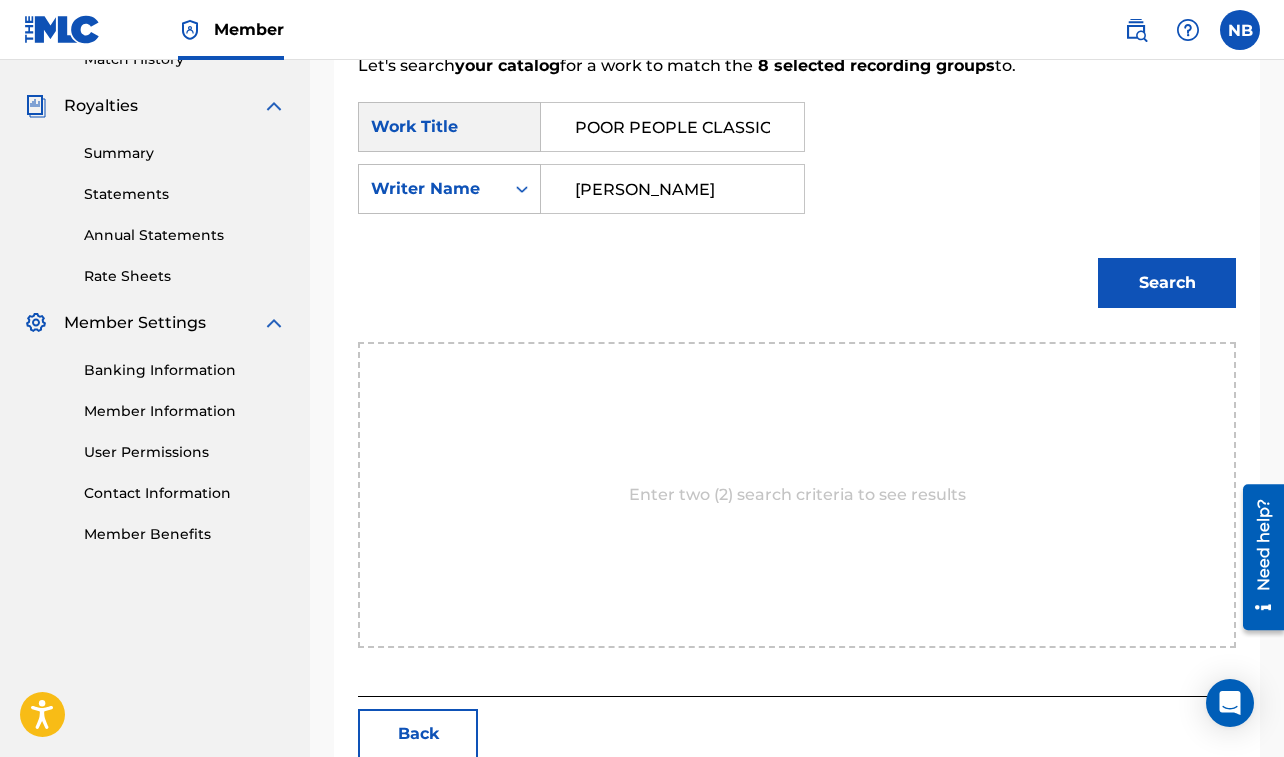 click on "Search" at bounding box center [1167, 283] 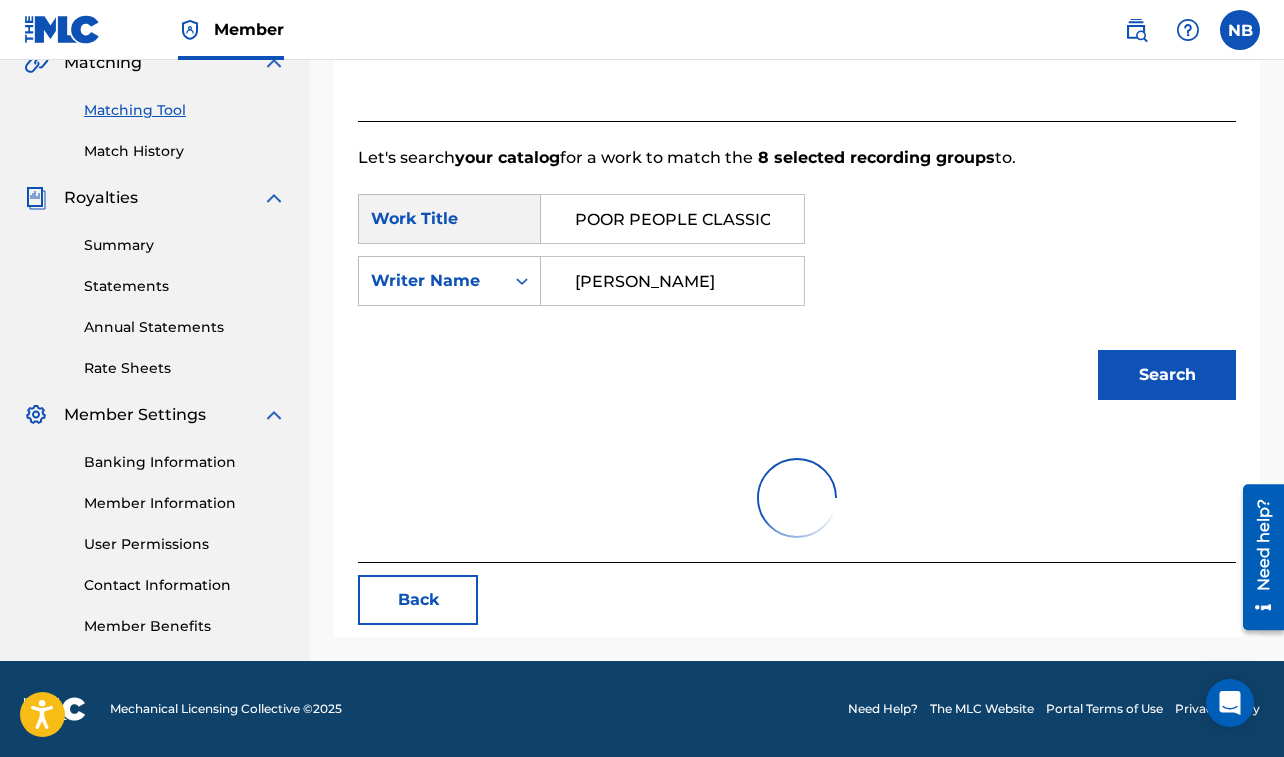 scroll, scrollTop: 575, scrollLeft: 0, axis: vertical 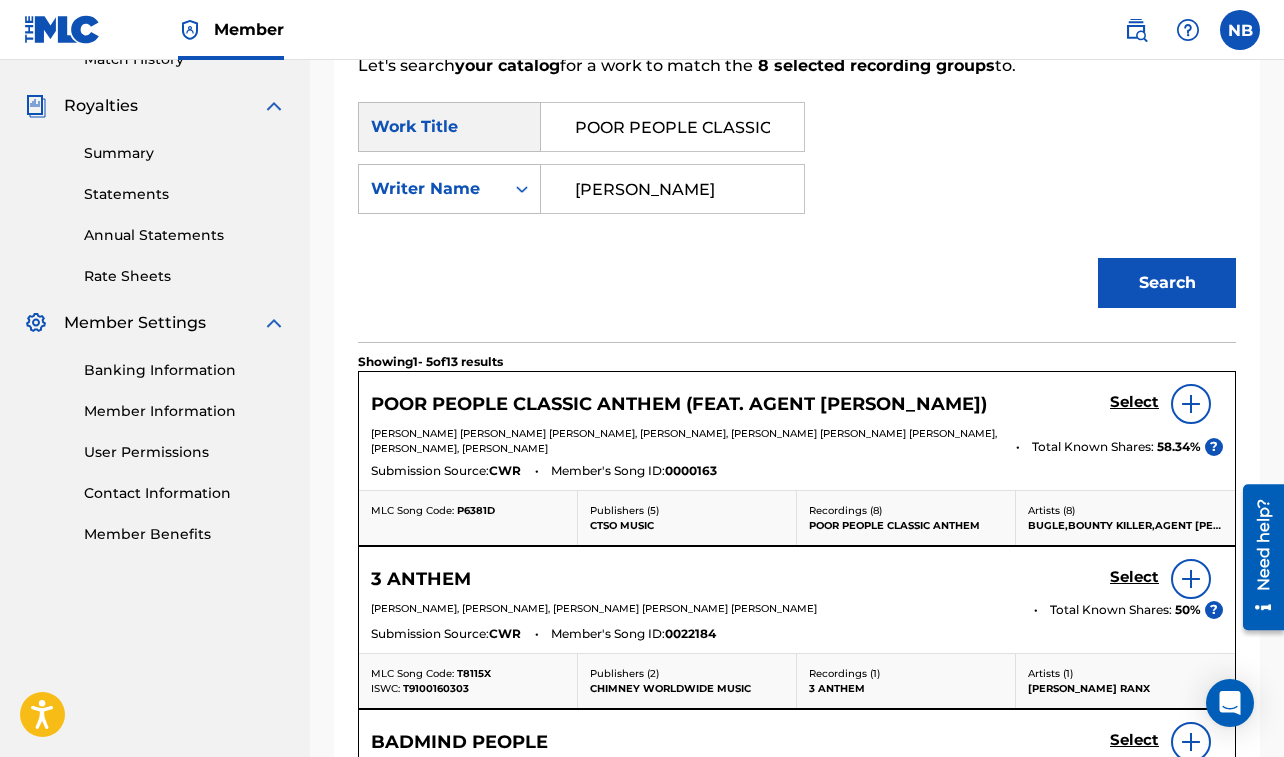 click on "Select" at bounding box center [1134, 402] 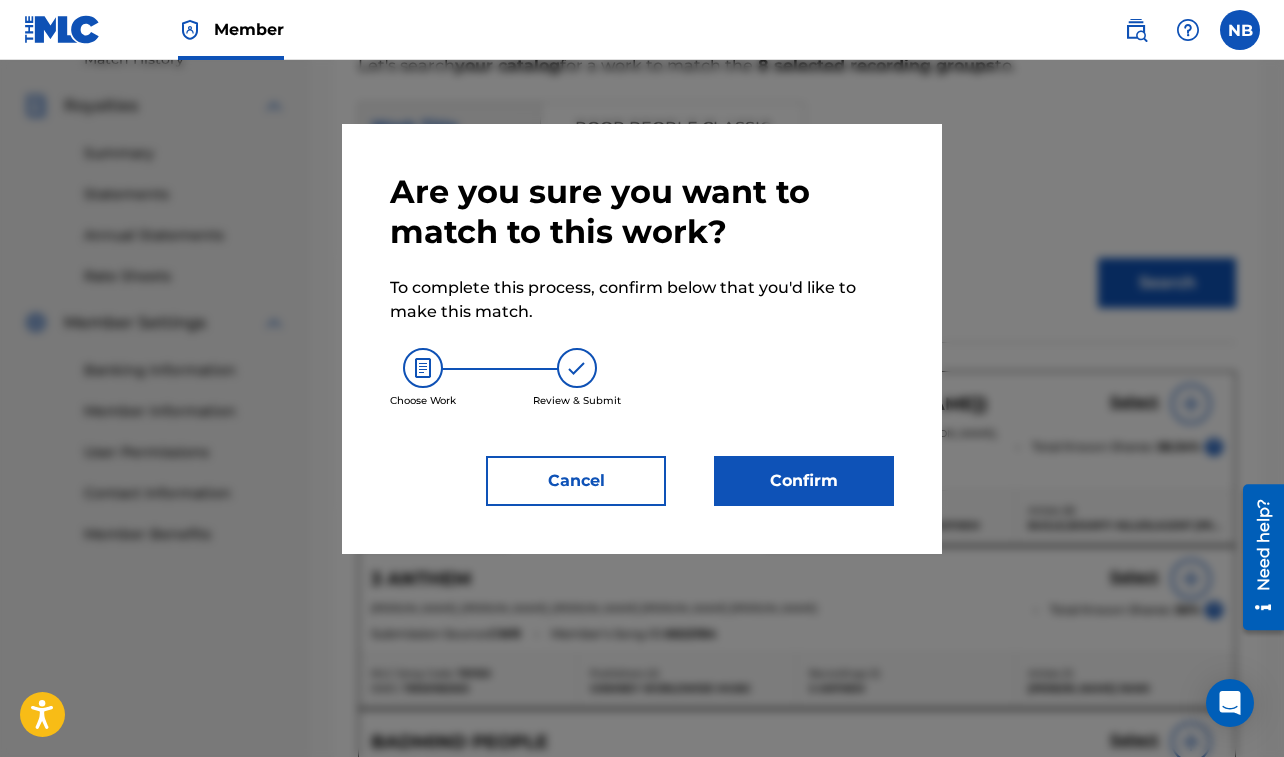 click on "Confirm" at bounding box center [804, 481] 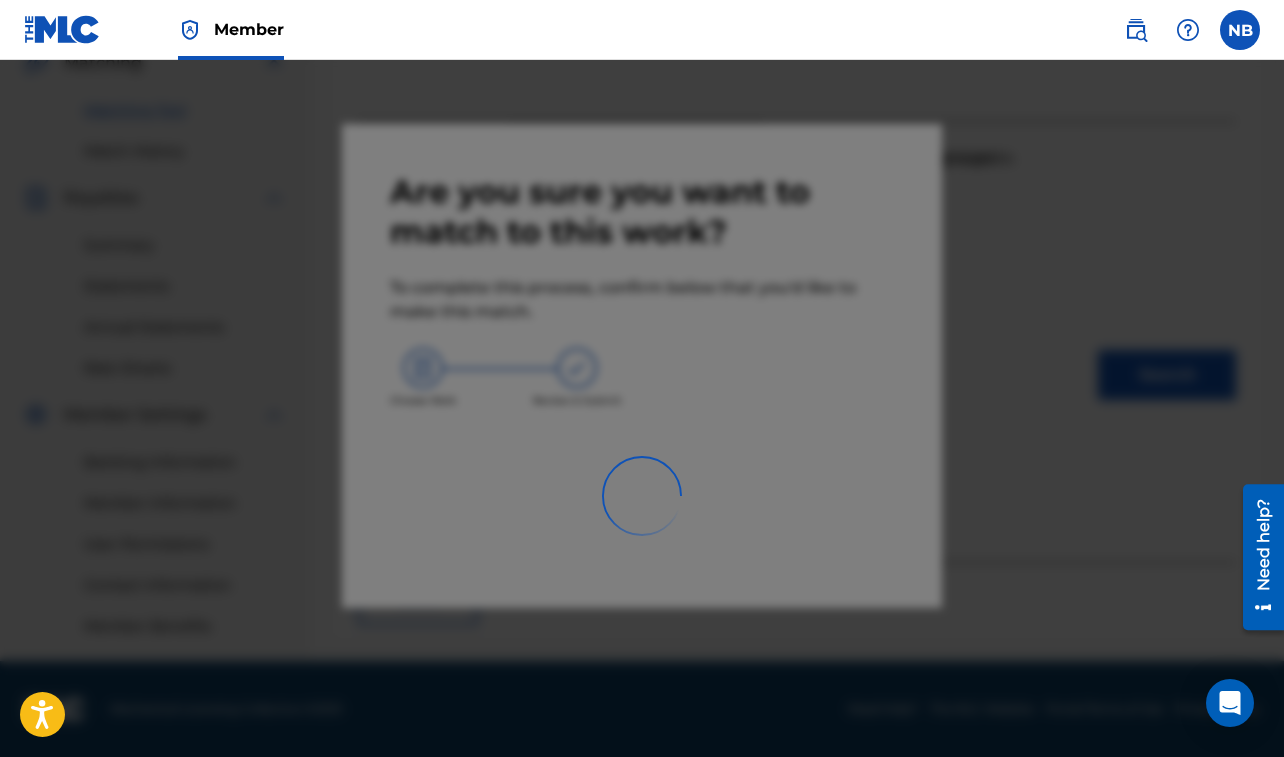scroll, scrollTop: 483, scrollLeft: 0, axis: vertical 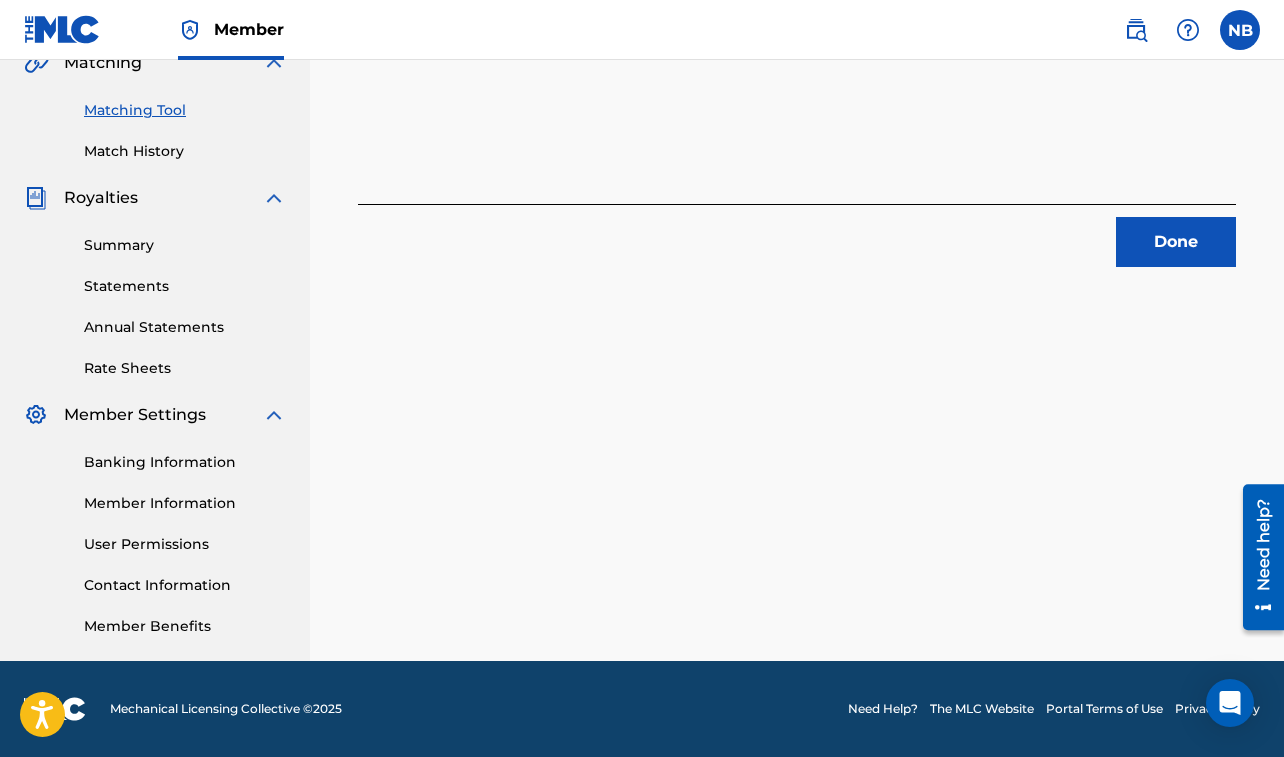 click on "Done" at bounding box center (1176, 242) 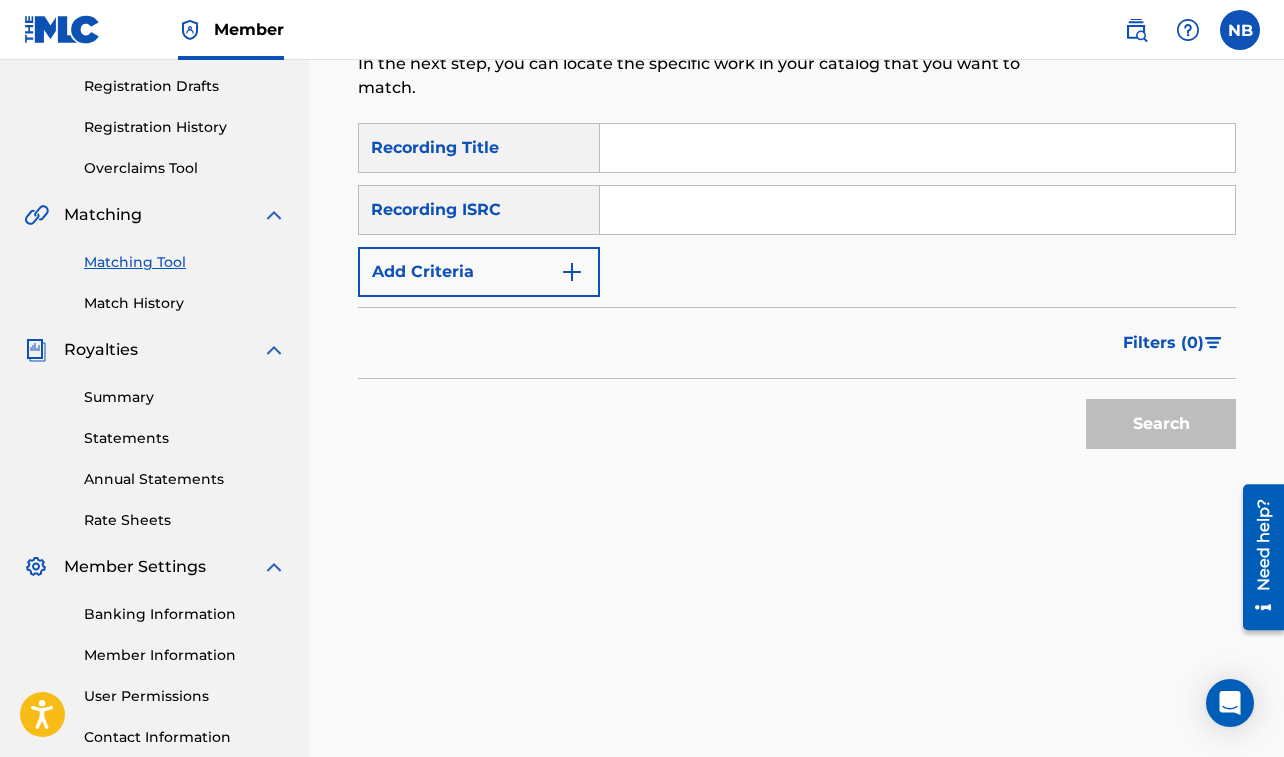 scroll, scrollTop: 326, scrollLeft: 0, axis: vertical 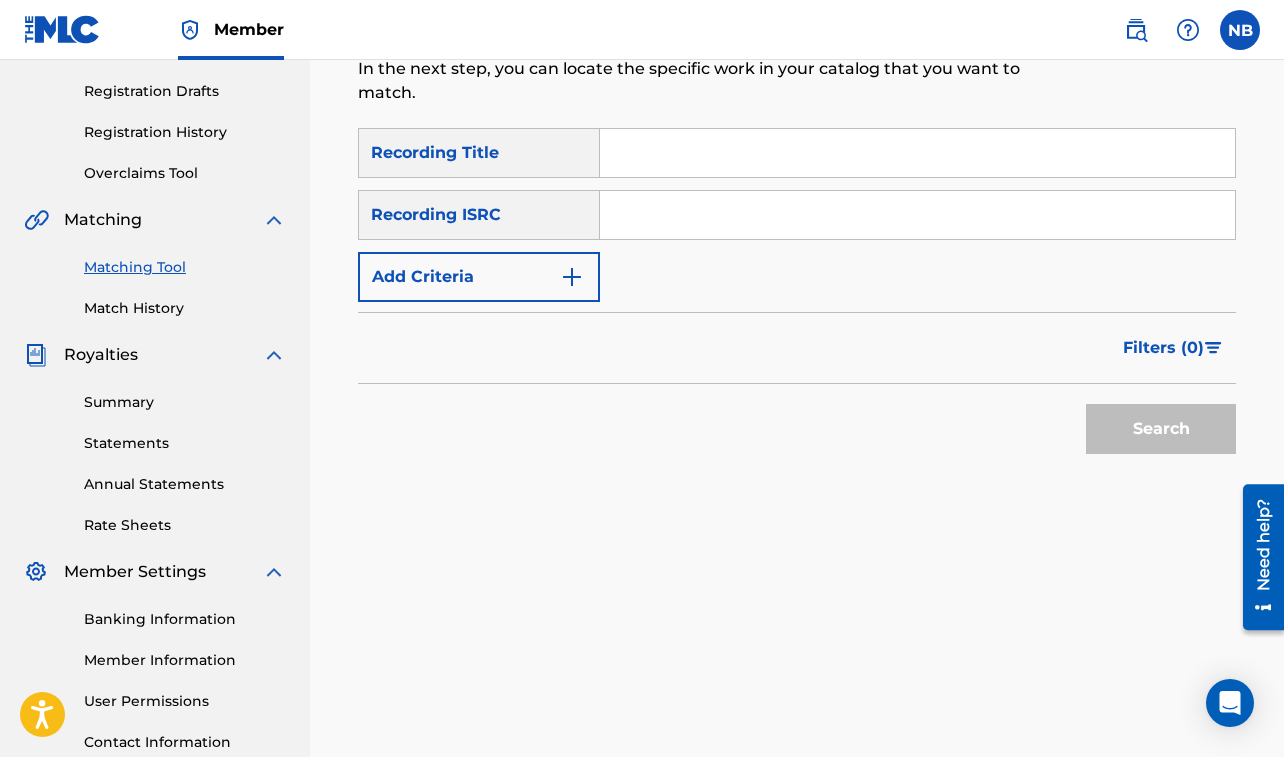 drag, startPoint x: 659, startPoint y: 125, endPoint x: 653, endPoint y: 137, distance: 13.416408 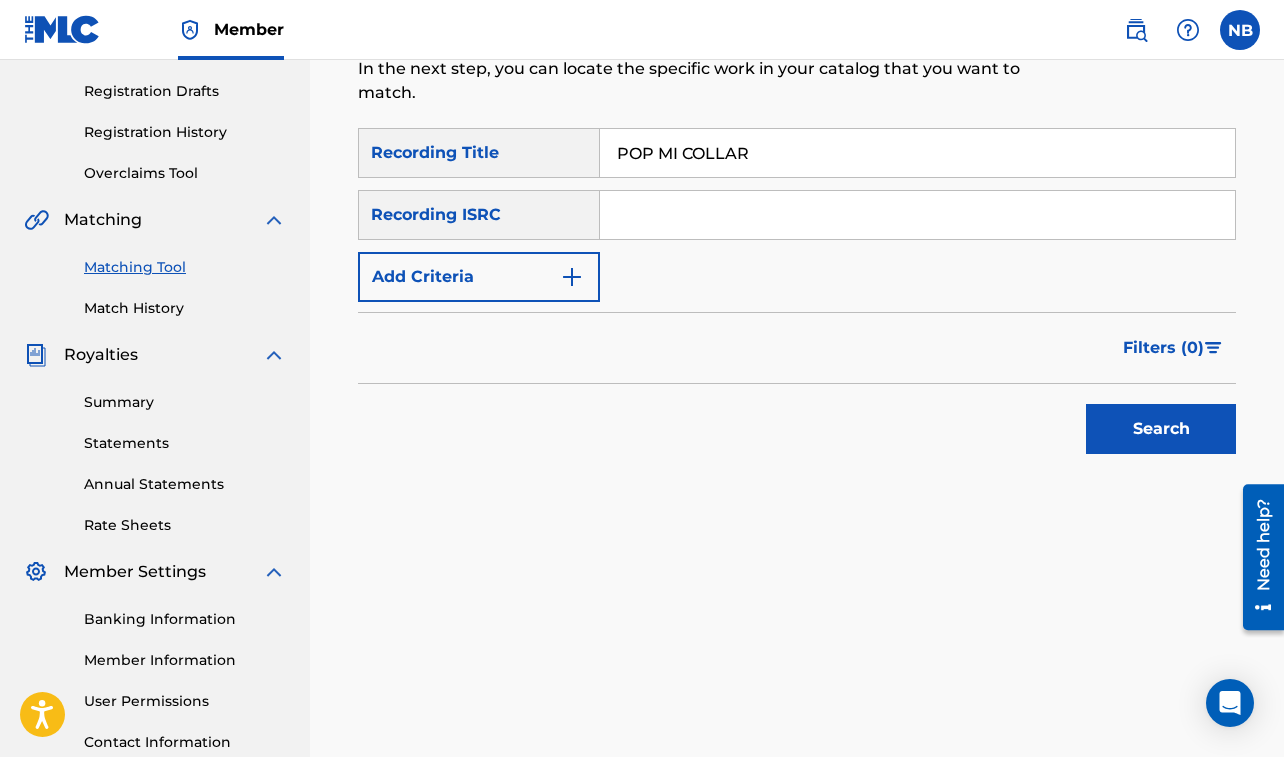 click on "Add Criteria" at bounding box center [479, 277] 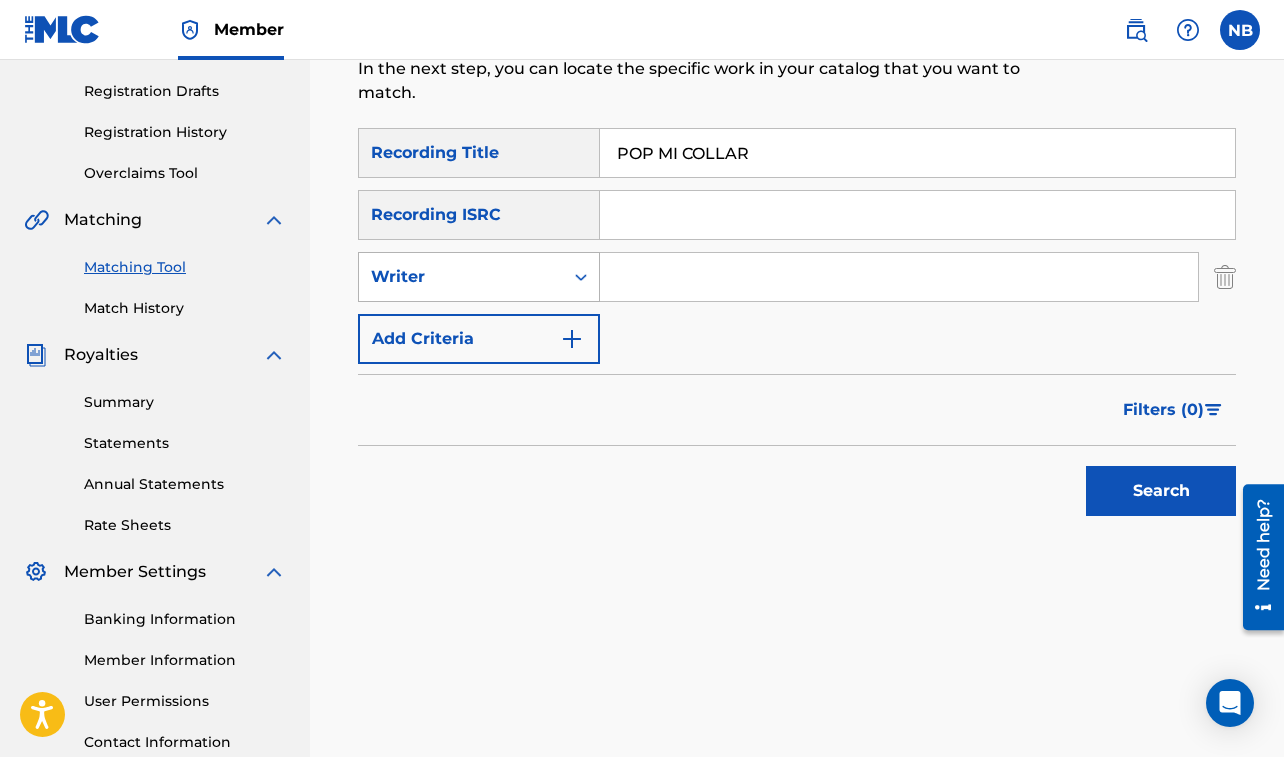 click on "Writer" at bounding box center [461, 277] 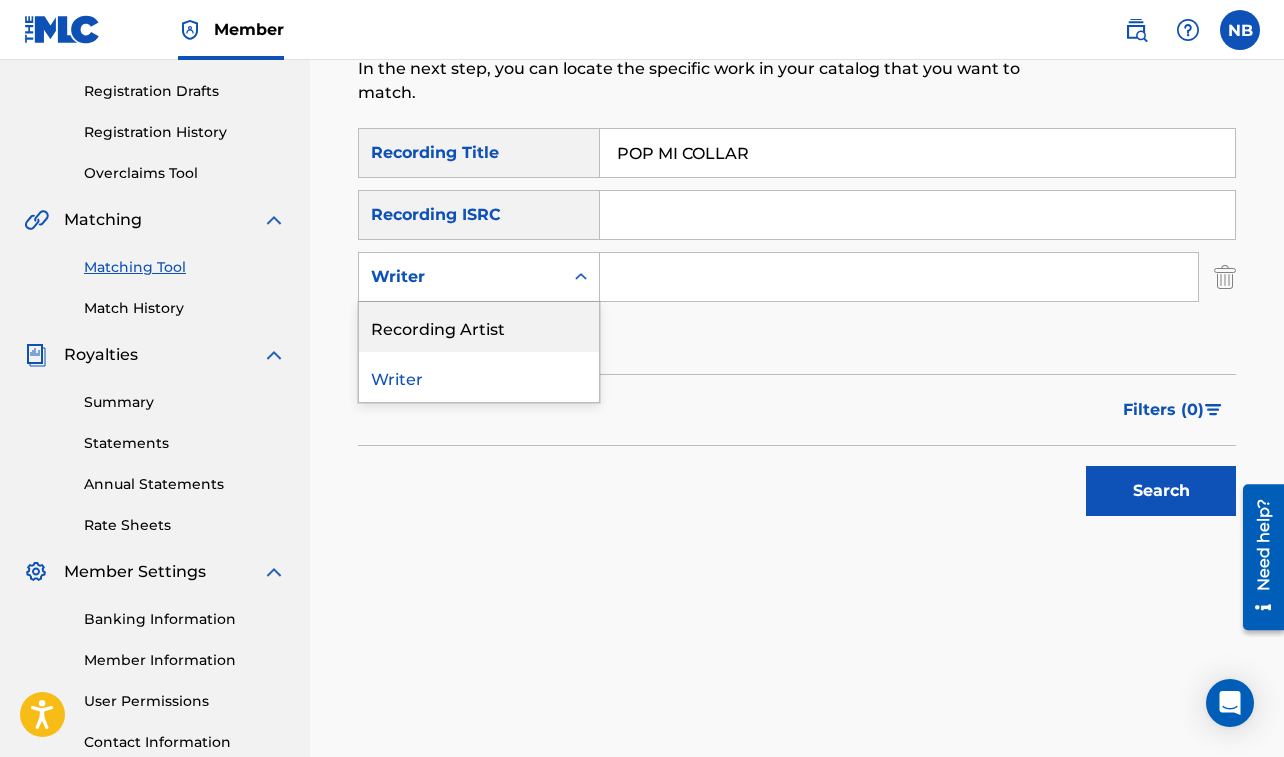 click on "Recording Artist" at bounding box center [479, 327] 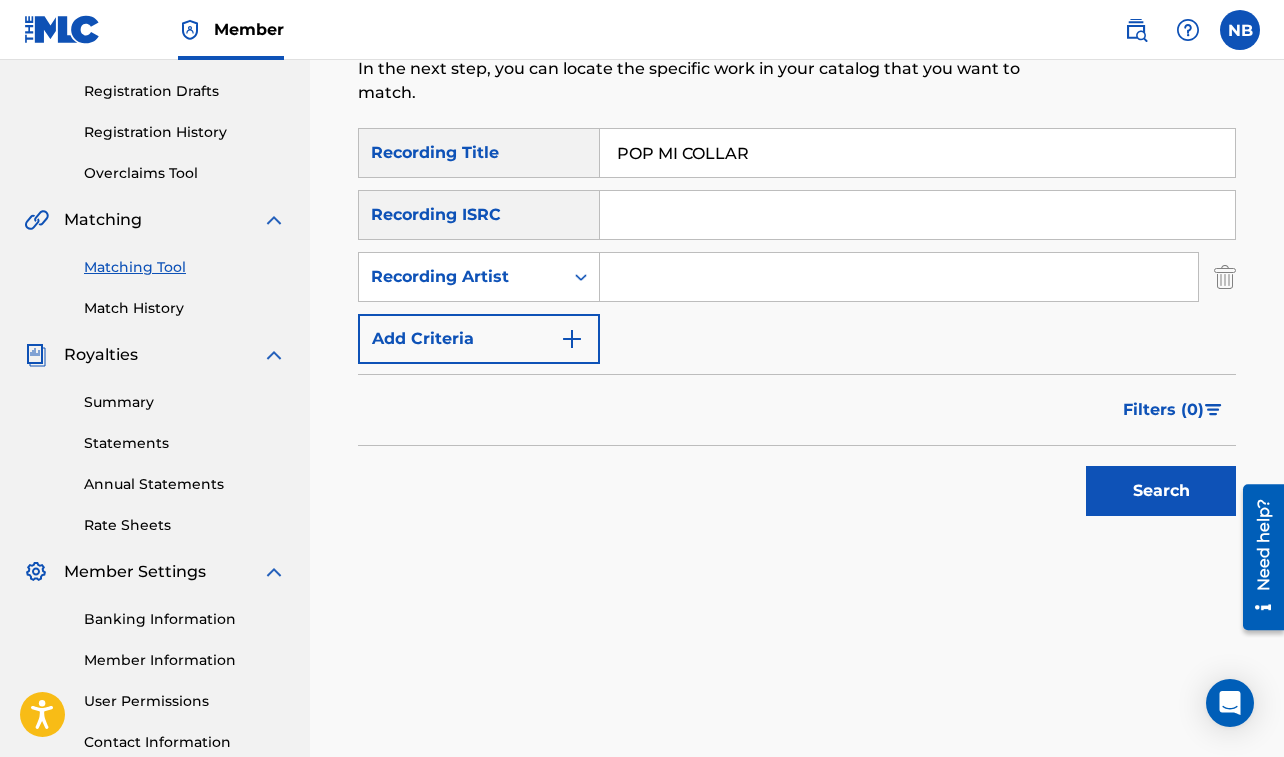 click at bounding box center [899, 277] 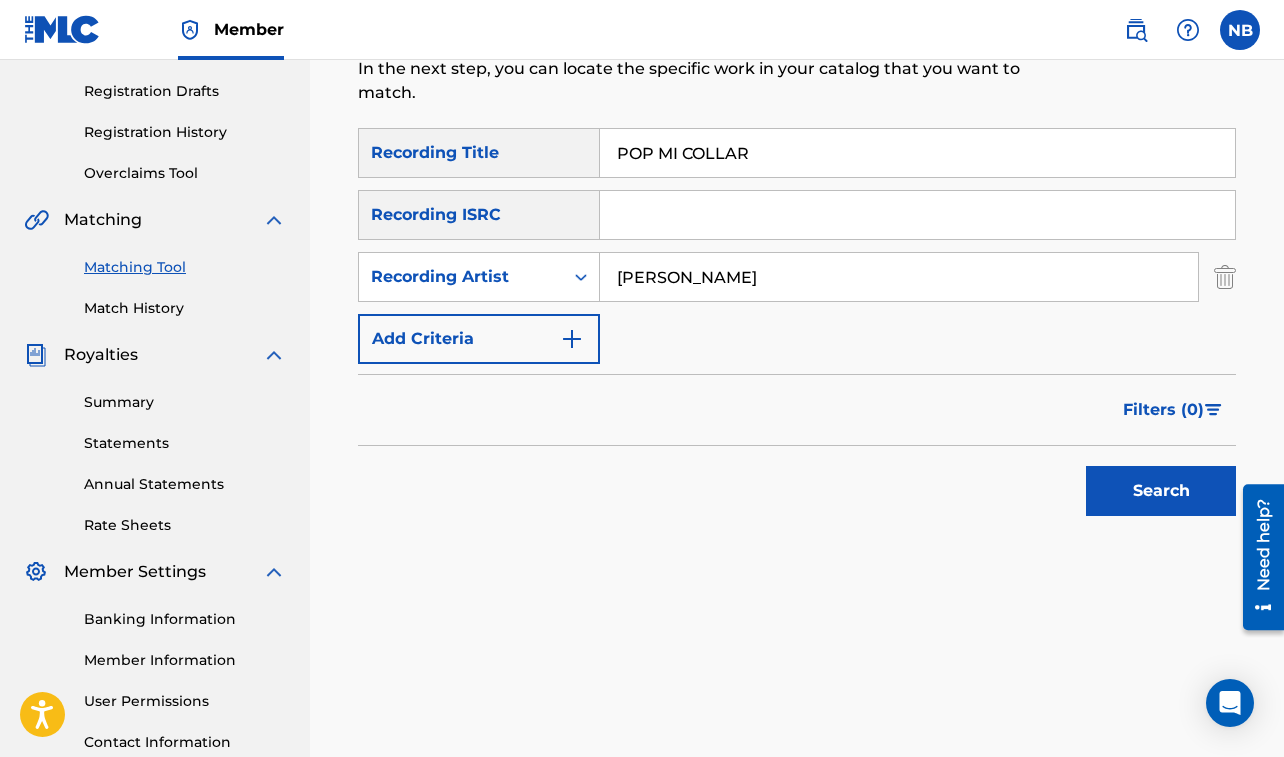 click on "Search" at bounding box center (1161, 491) 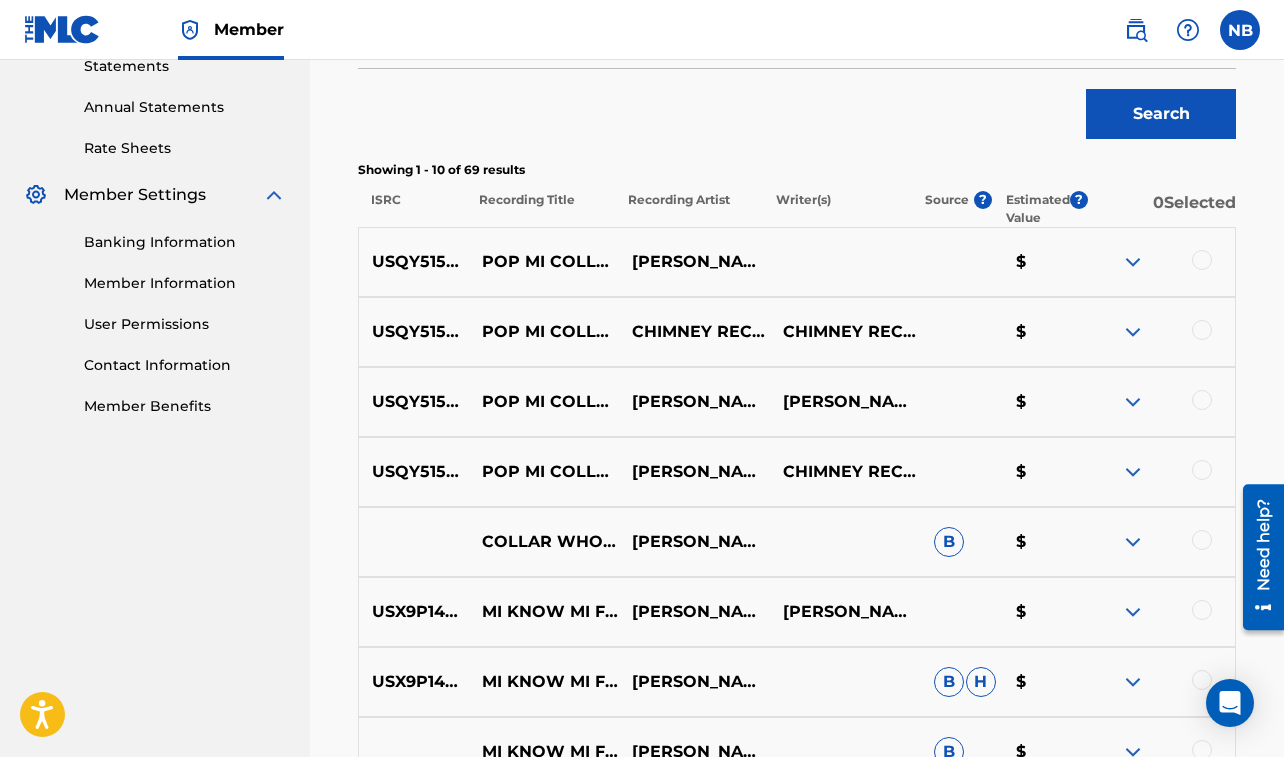 scroll, scrollTop: 706, scrollLeft: 0, axis: vertical 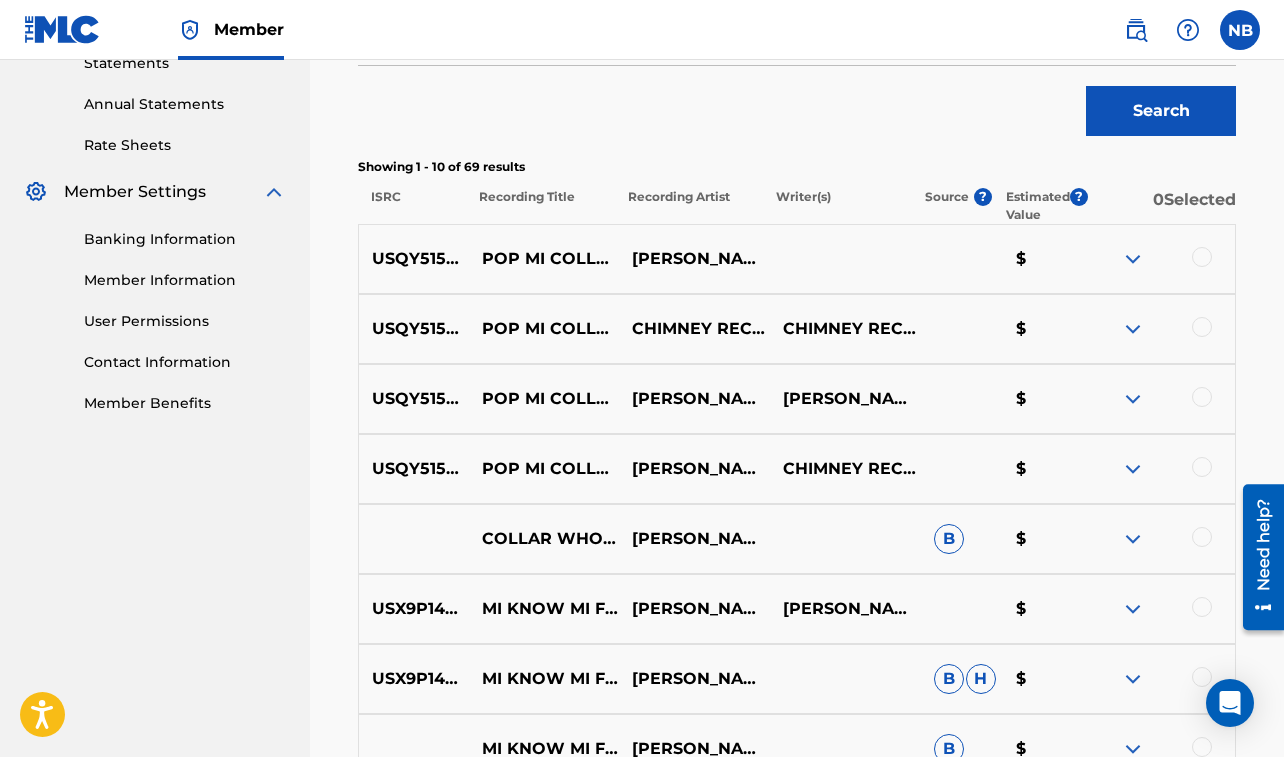 click at bounding box center [1202, 257] 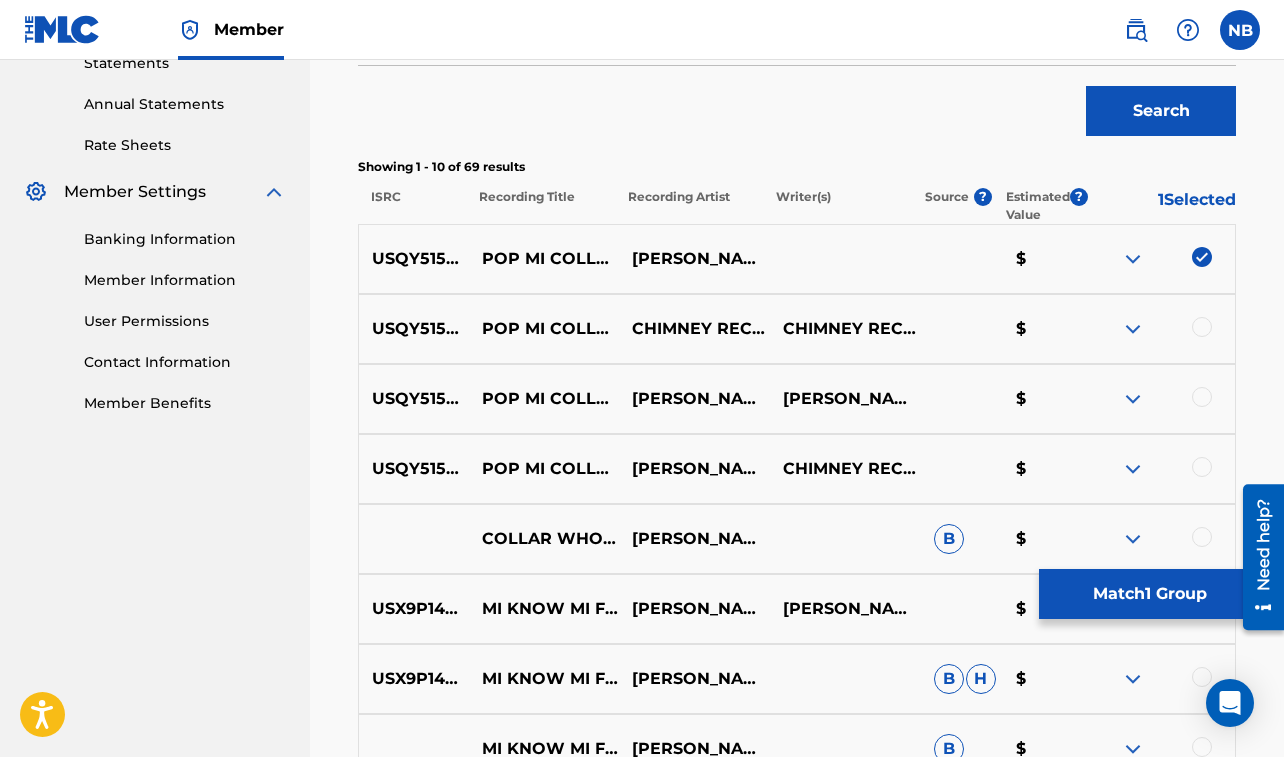 click at bounding box center [1202, 327] 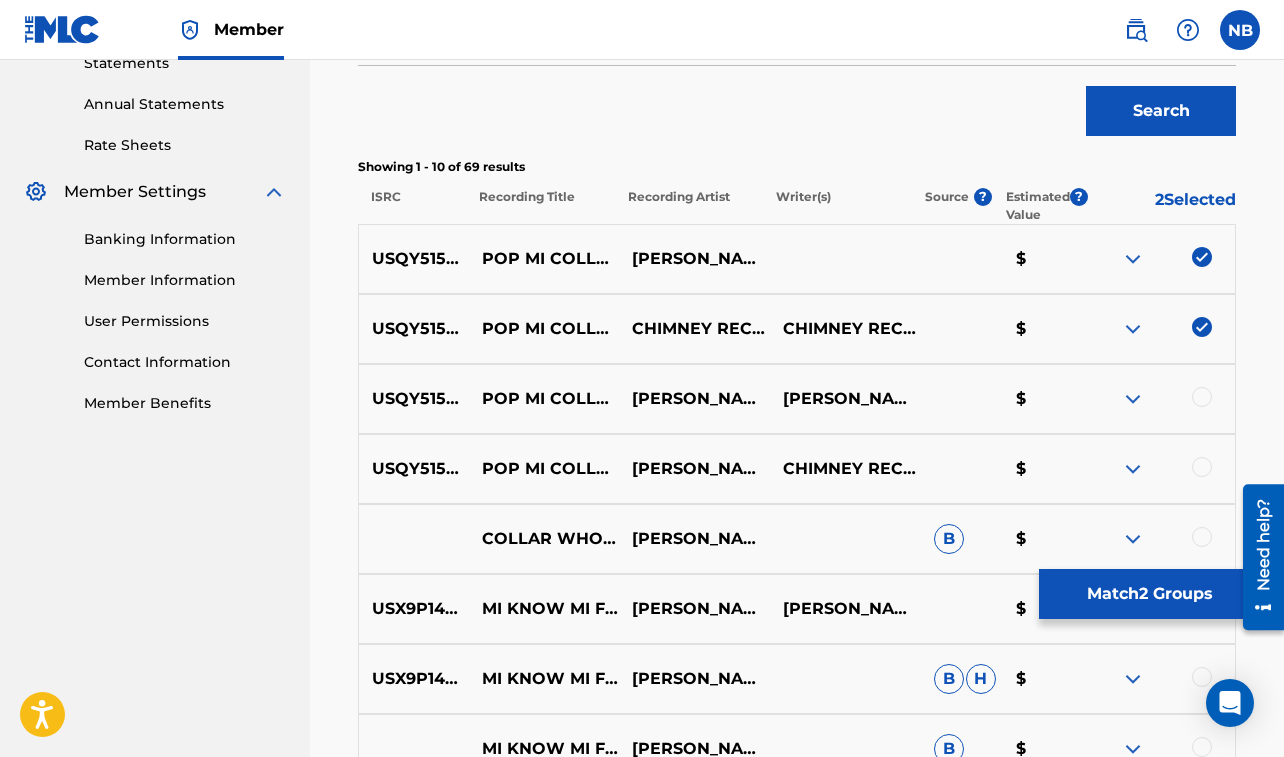 click at bounding box center (1202, 397) 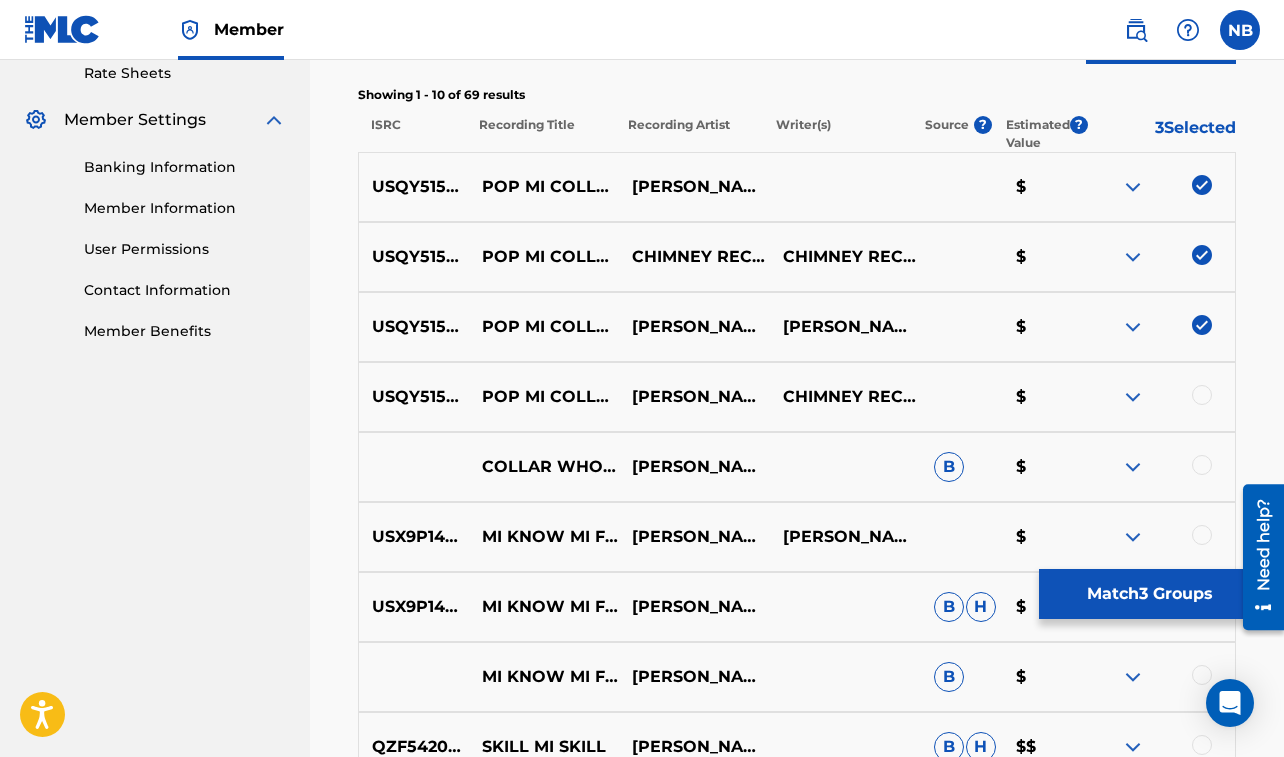 scroll, scrollTop: 832, scrollLeft: 0, axis: vertical 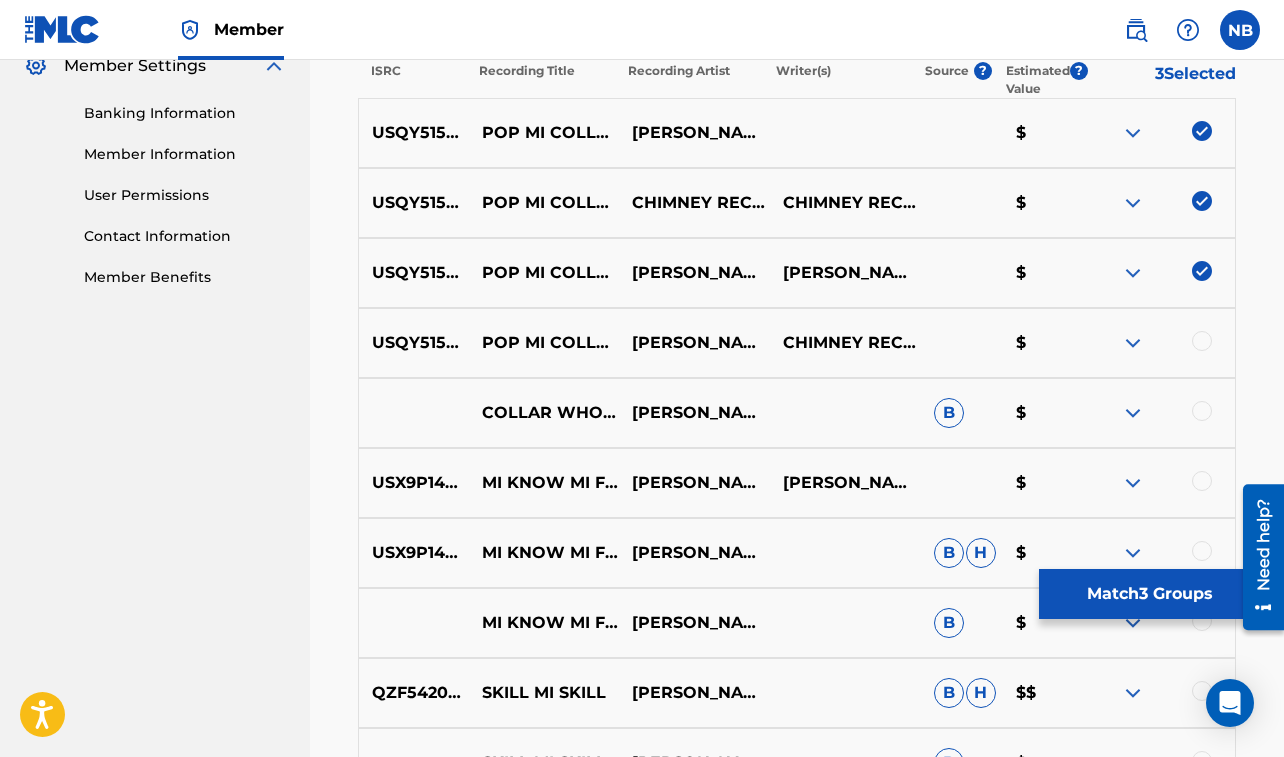 click at bounding box center (1202, 341) 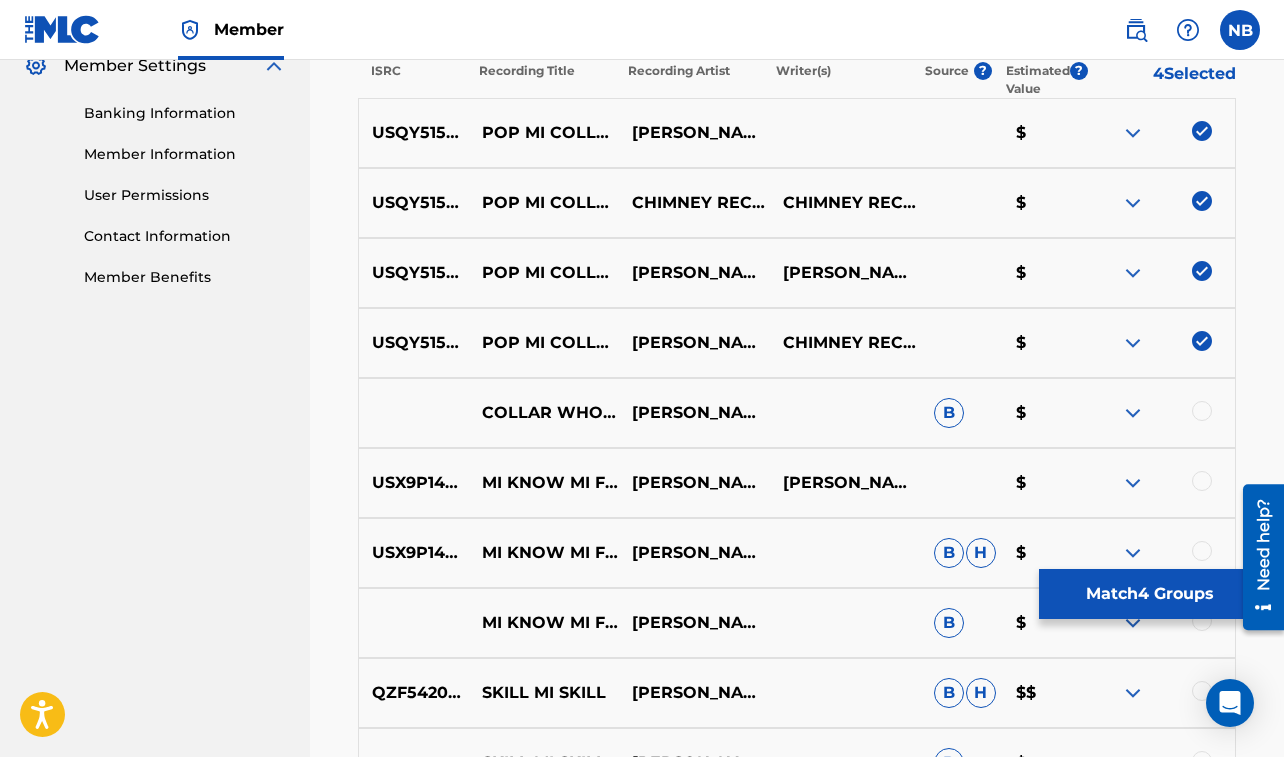 click at bounding box center [1202, 411] 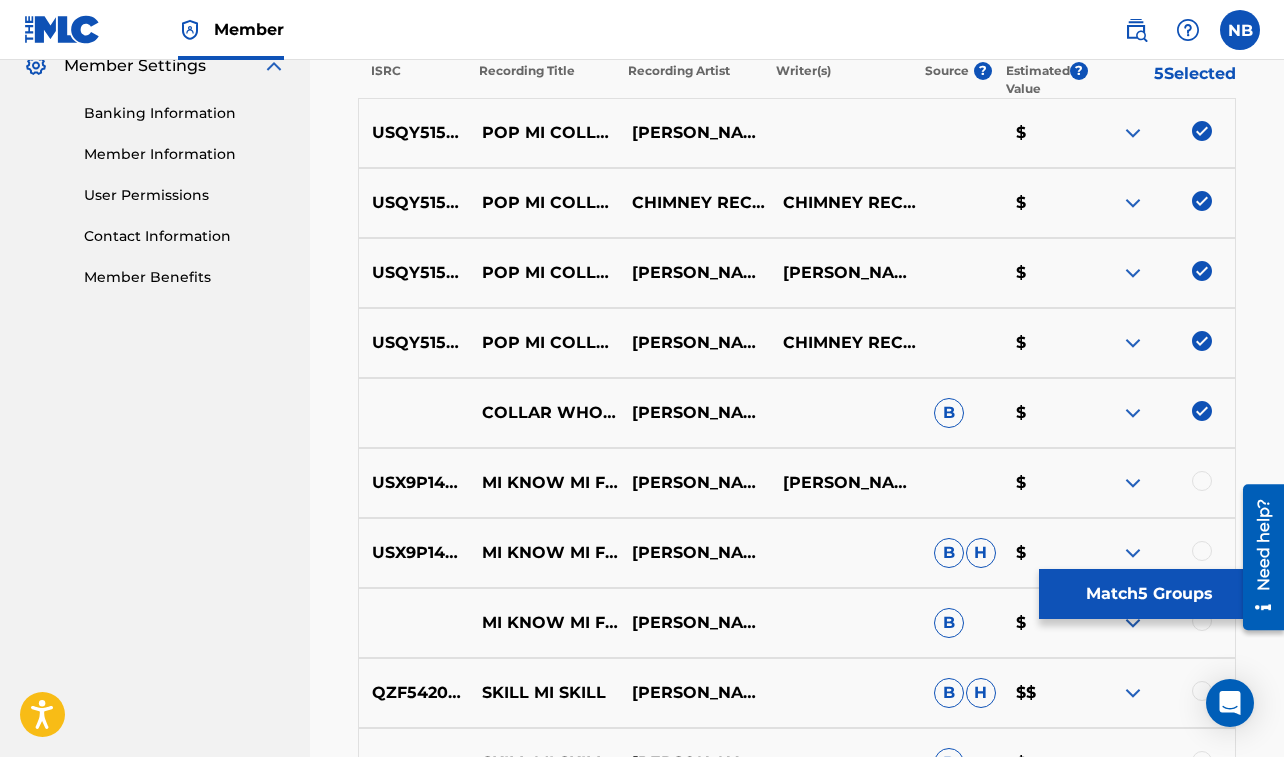 click on "Match  5 Groups" at bounding box center (1149, 594) 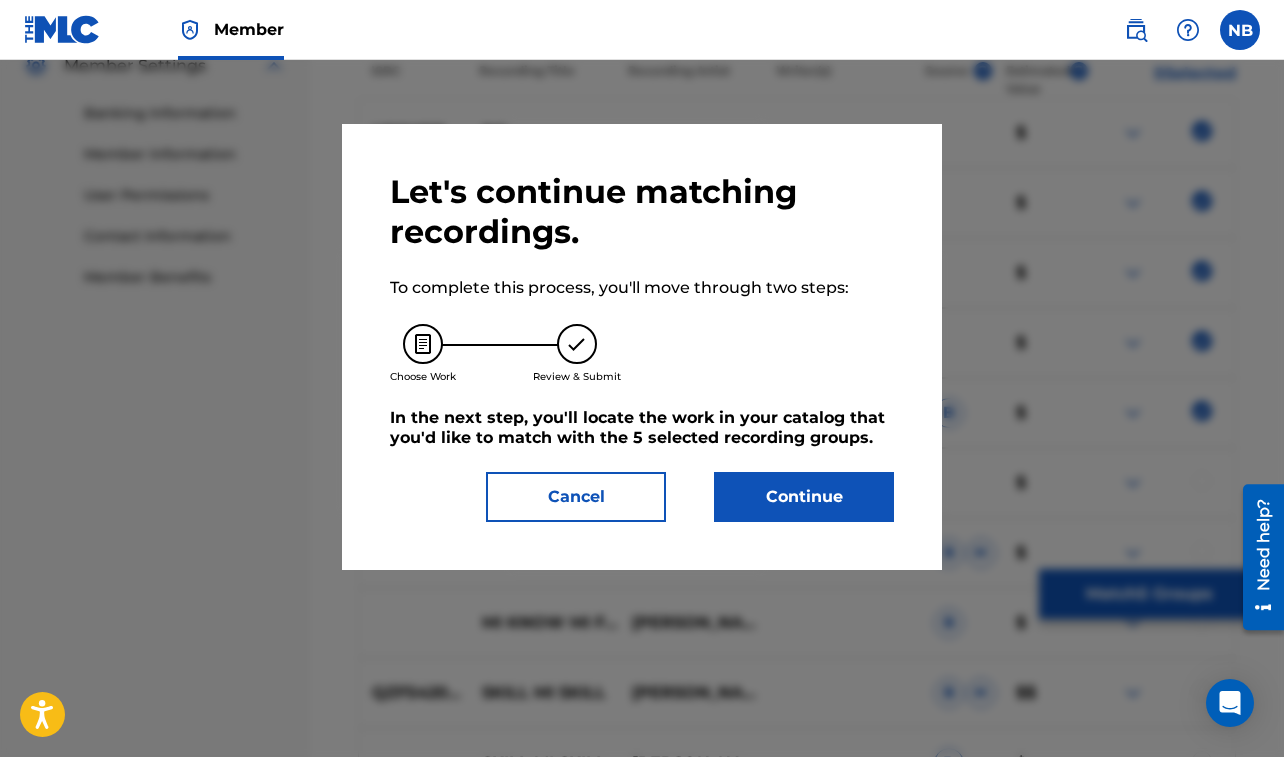 click on "Continue" at bounding box center [804, 497] 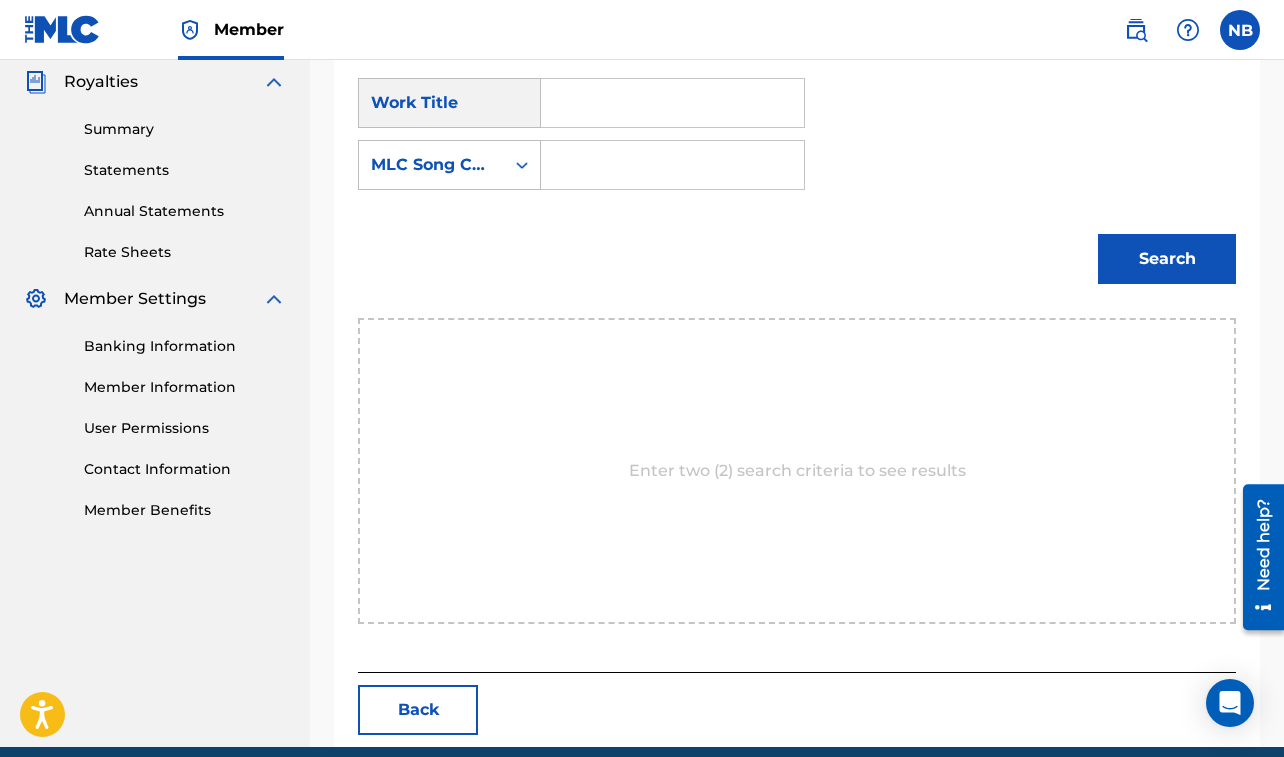 scroll, scrollTop: 623, scrollLeft: 0, axis: vertical 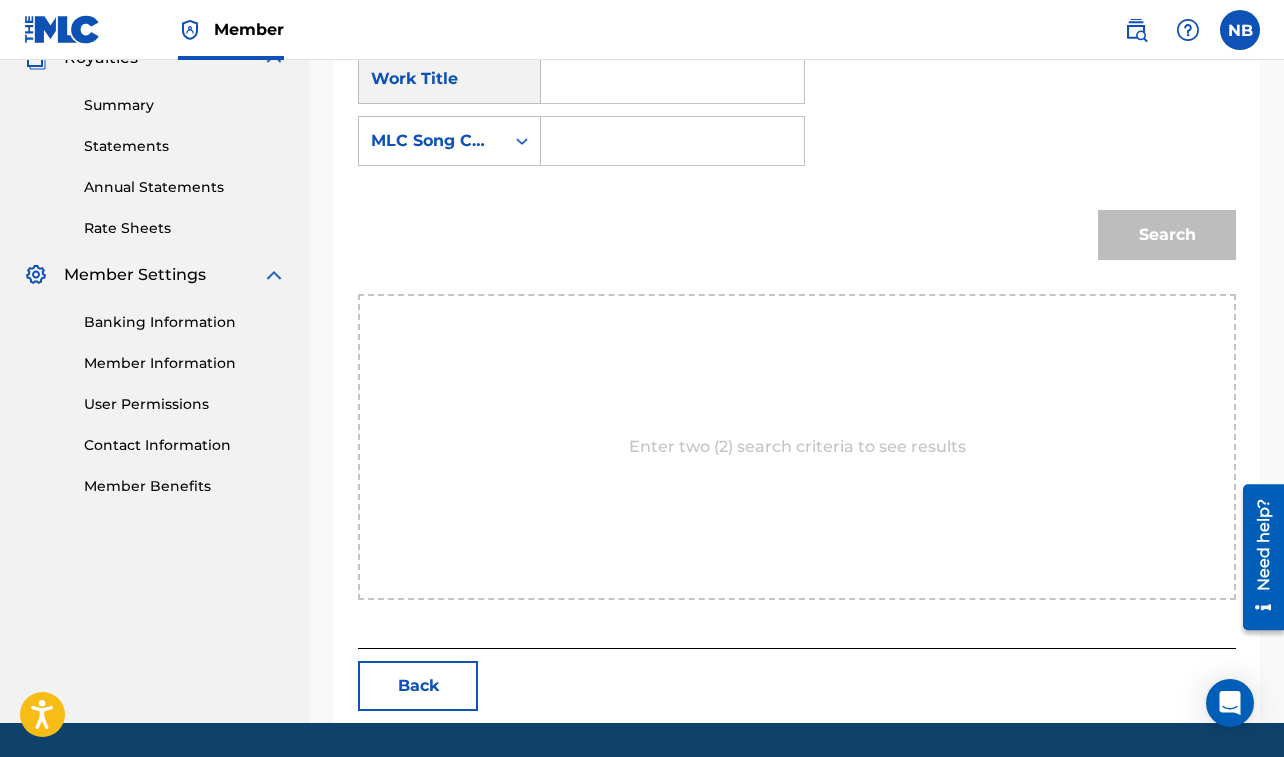 click at bounding box center [672, 79] 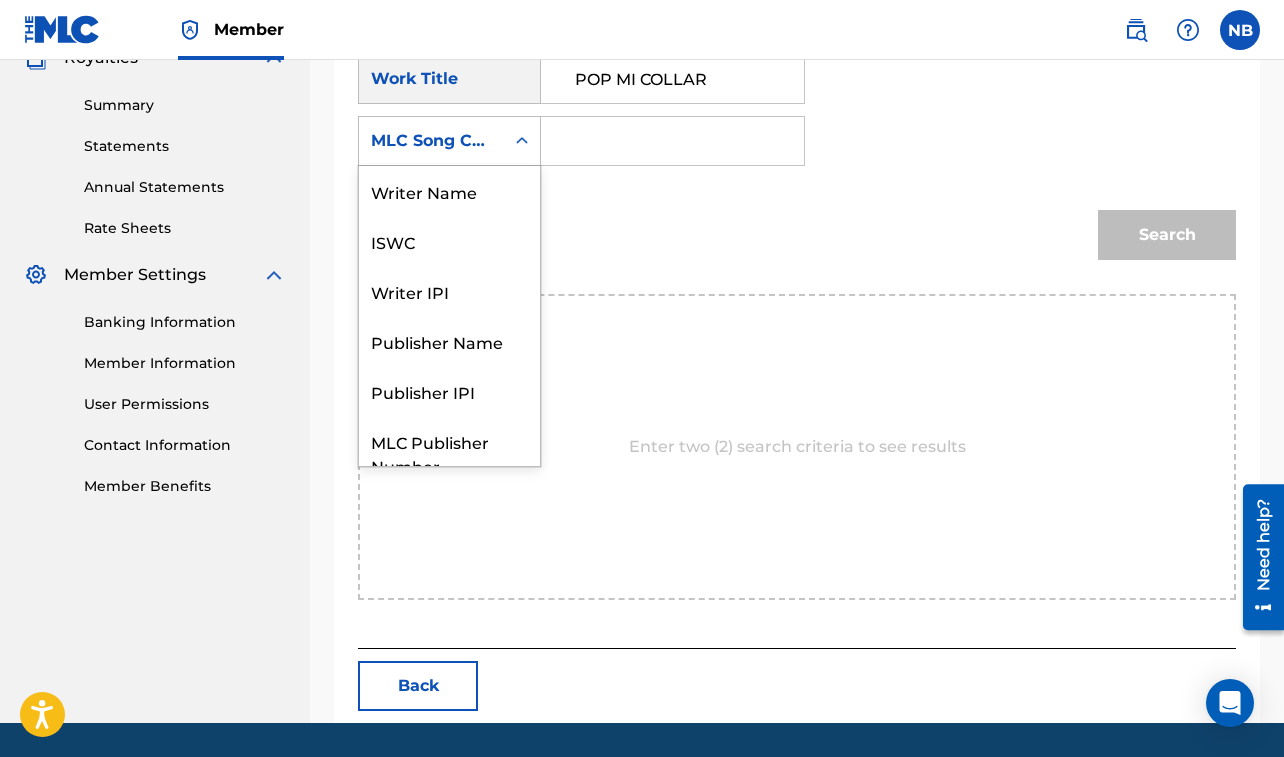 click on "MLC Song Code" at bounding box center [431, 141] 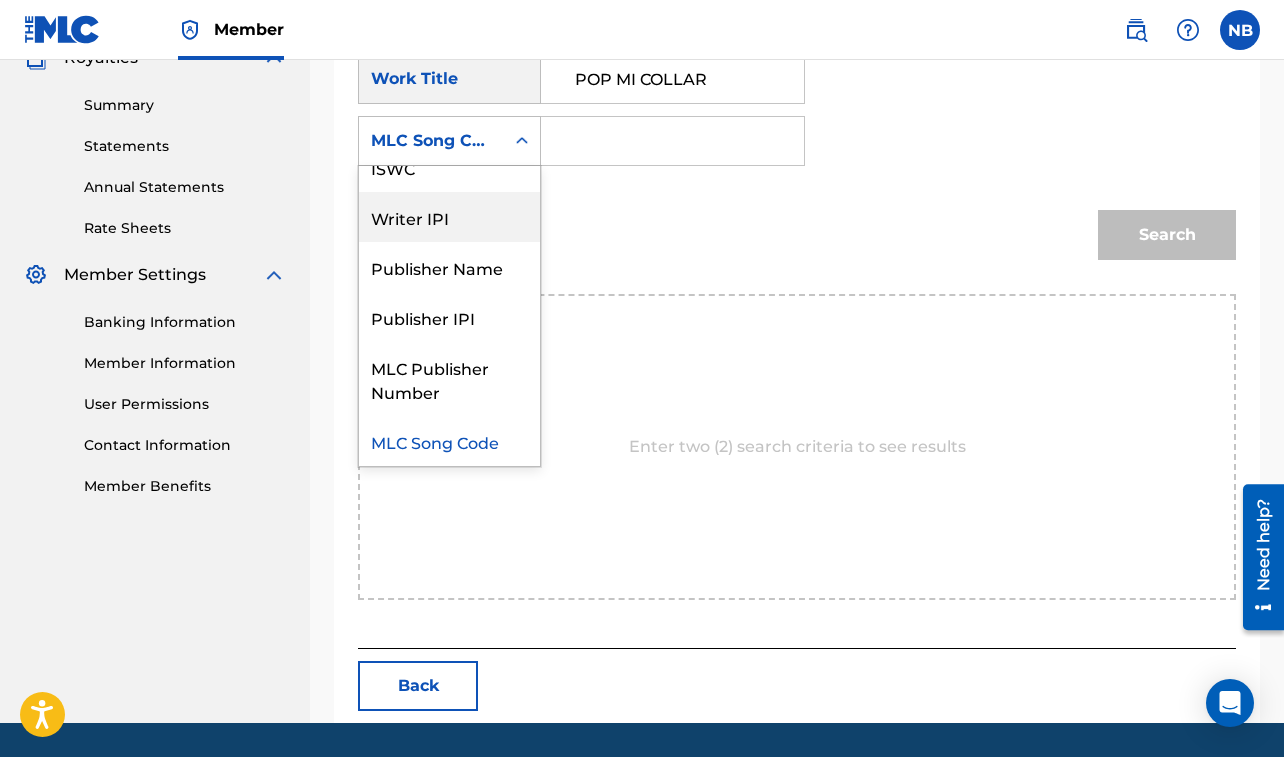 scroll, scrollTop: 0, scrollLeft: 0, axis: both 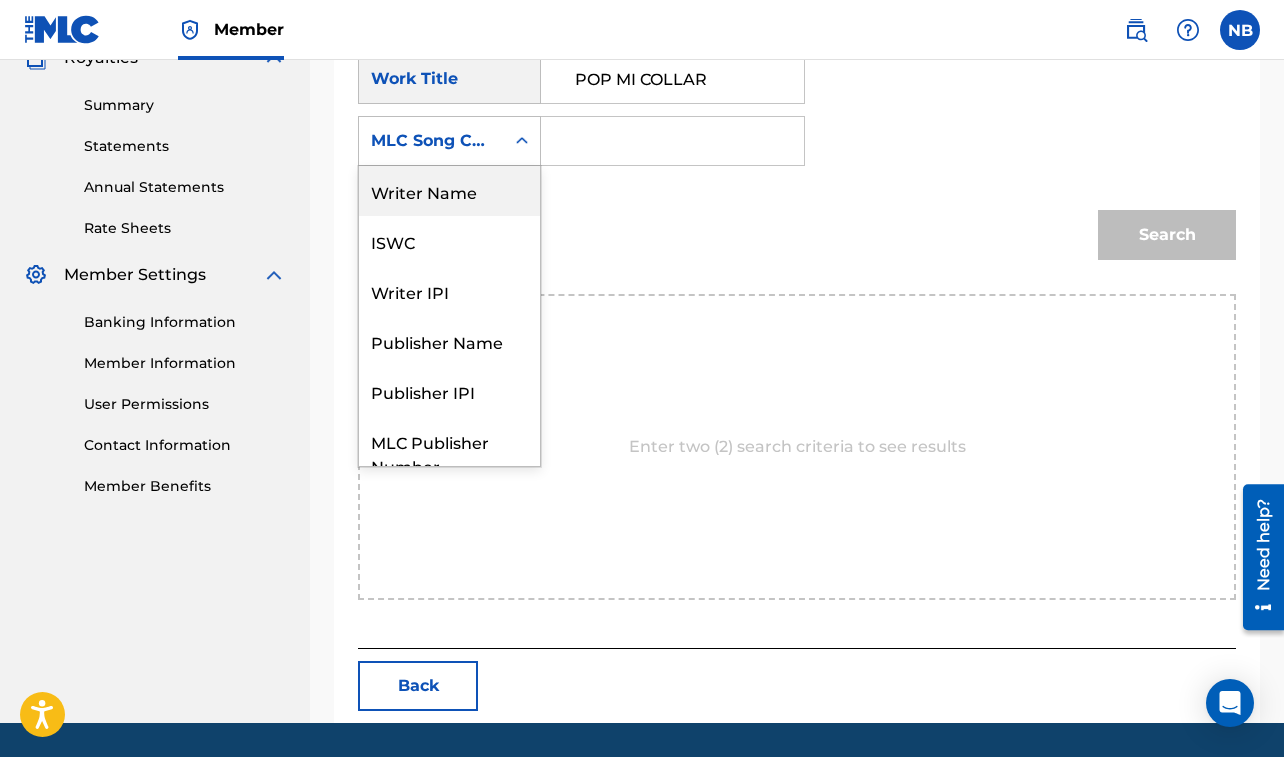 click on "Writer Name" at bounding box center (449, 191) 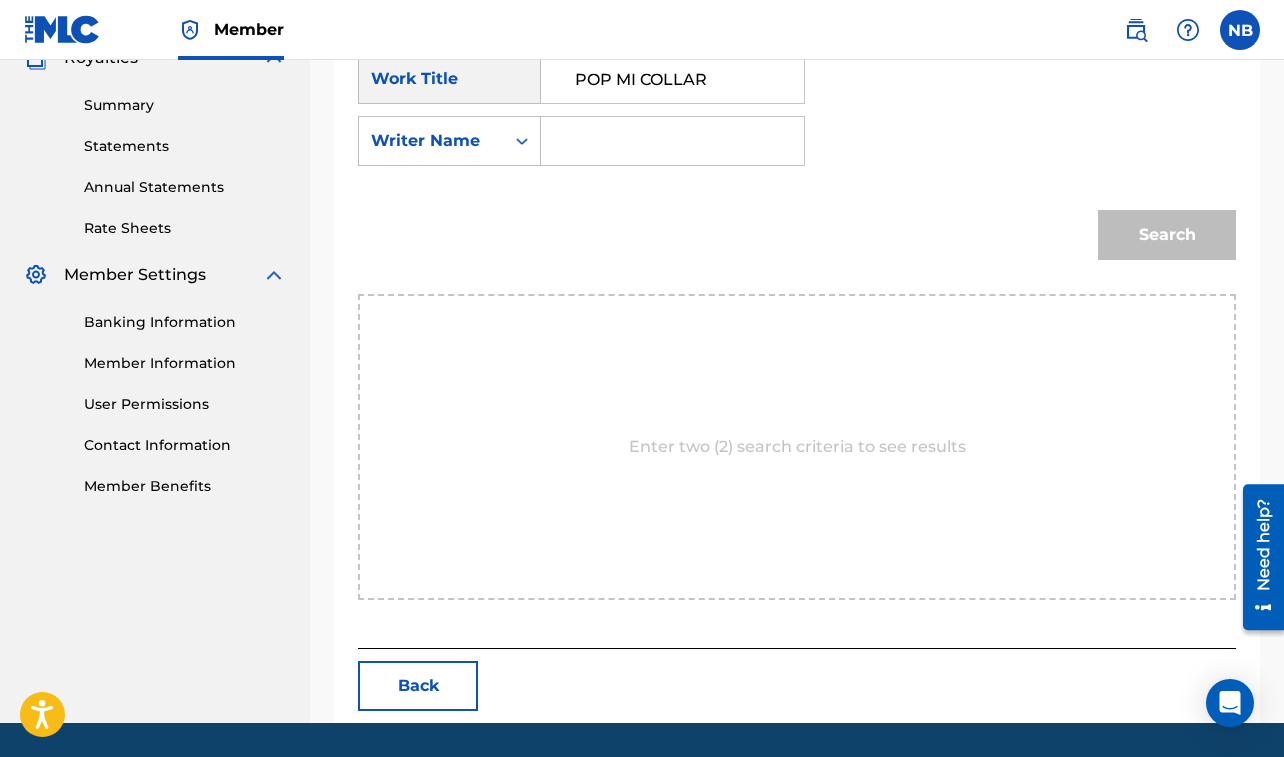 click at bounding box center [672, 141] 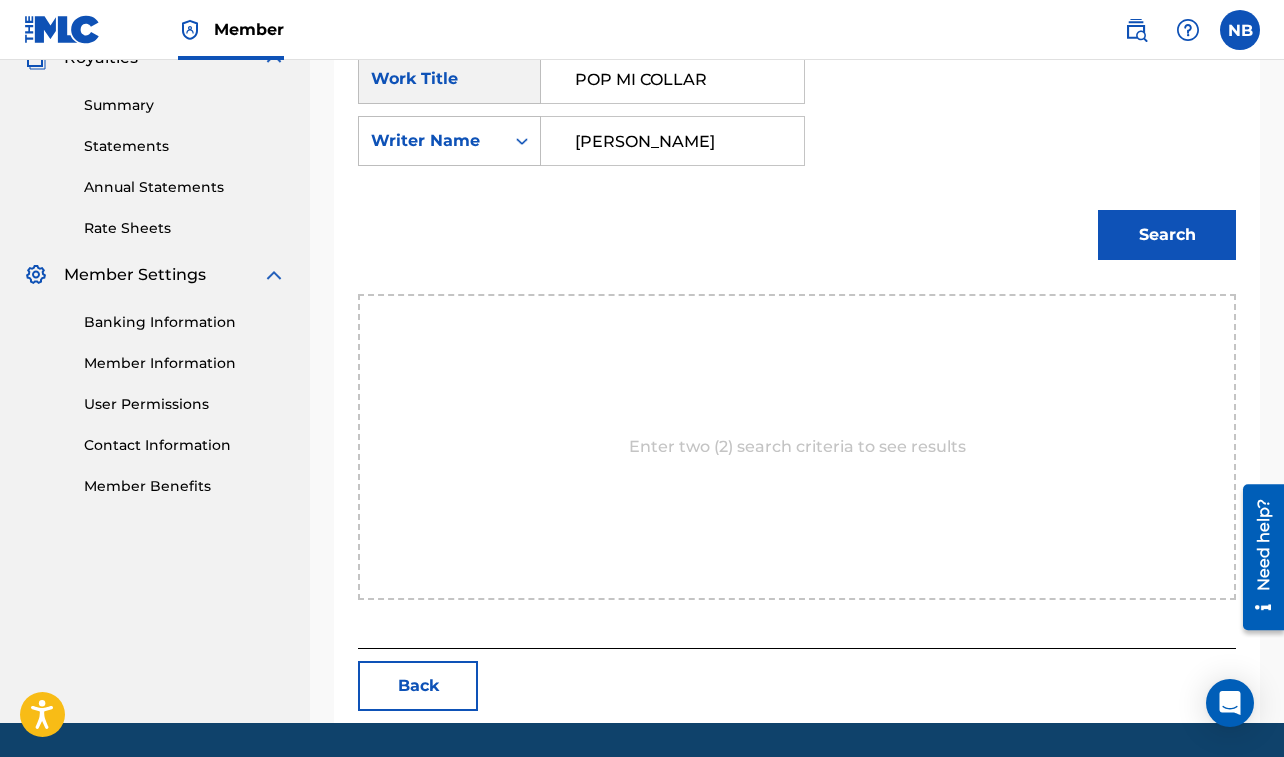 click on "Search" at bounding box center [1167, 235] 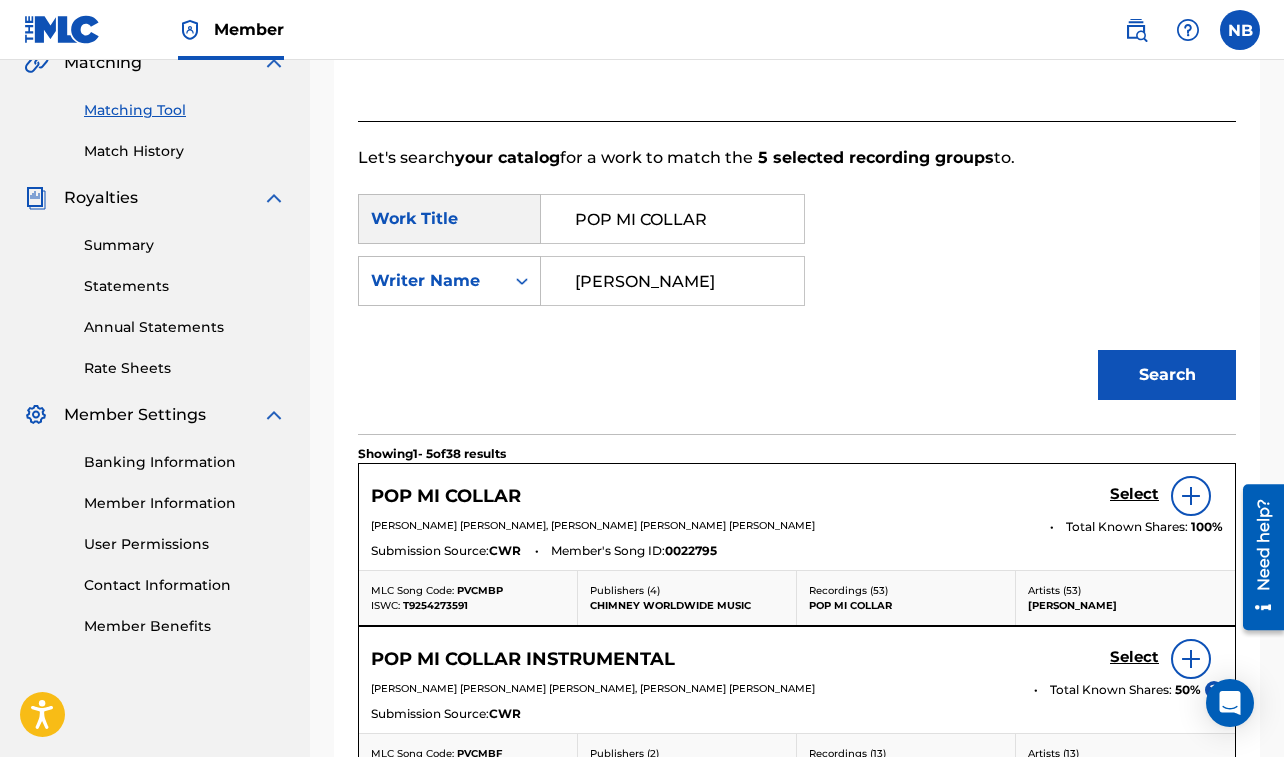 scroll, scrollTop: 623, scrollLeft: 0, axis: vertical 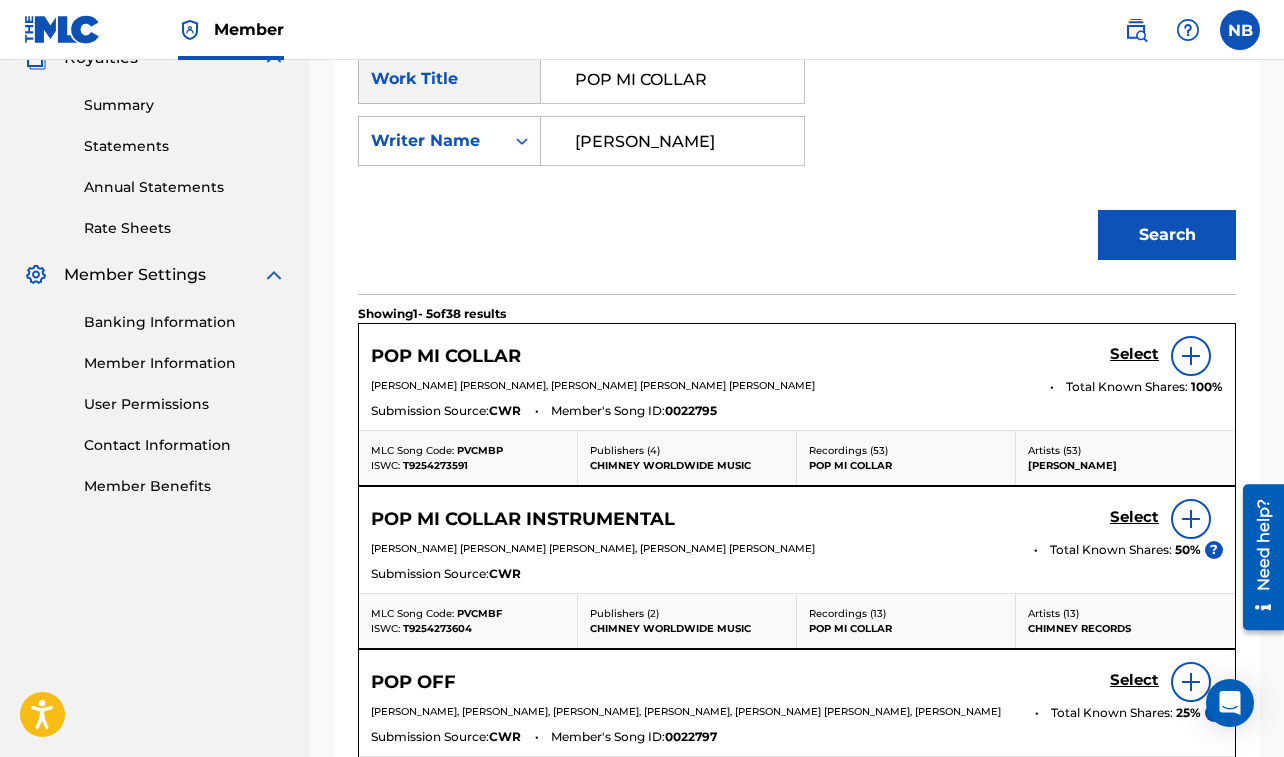 click on "Select" at bounding box center (1134, 354) 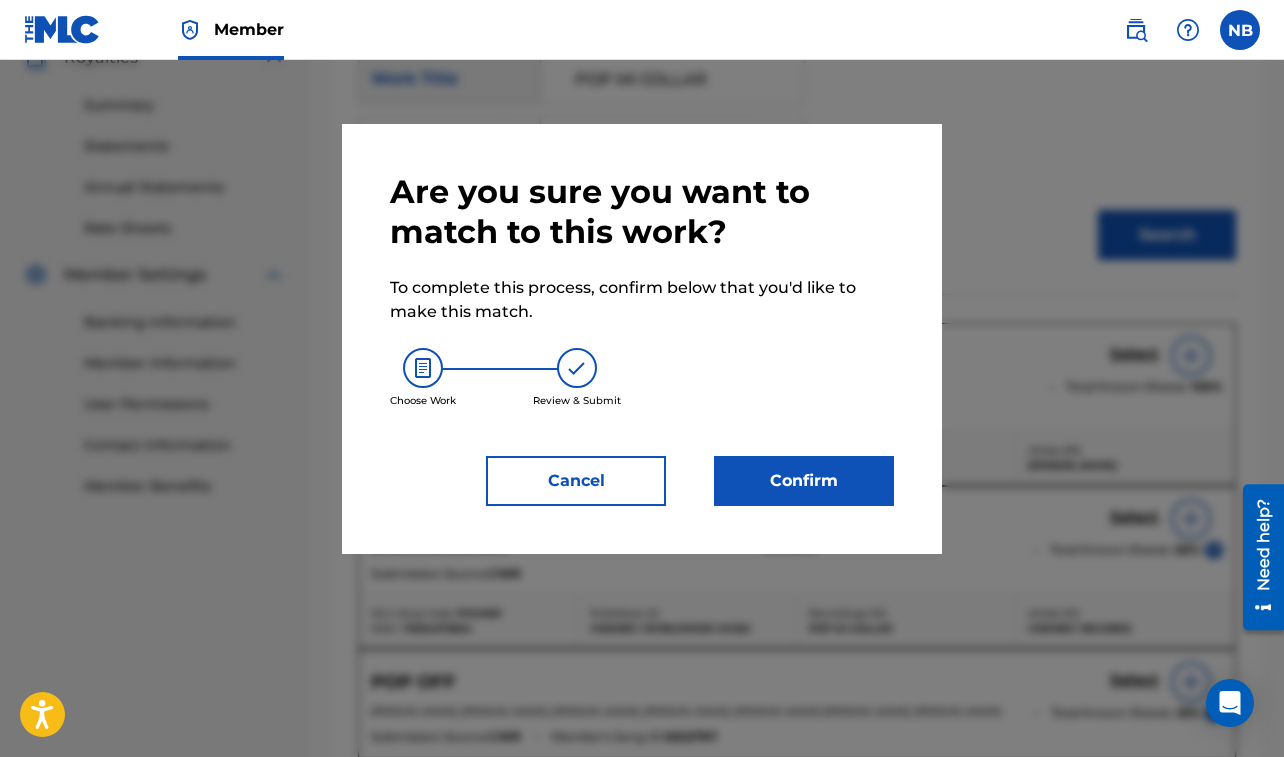 click on "Confirm" at bounding box center (804, 481) 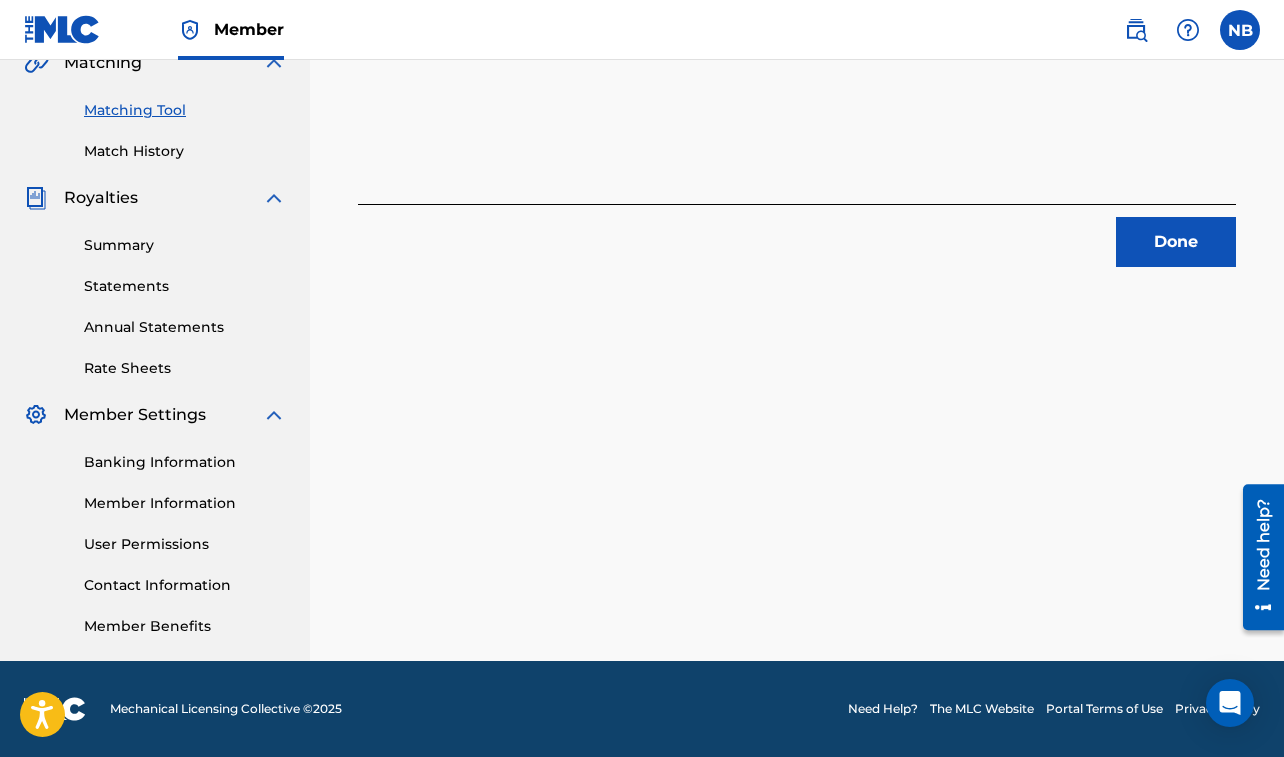 click on "Done" at bounding box center (1176, 242) 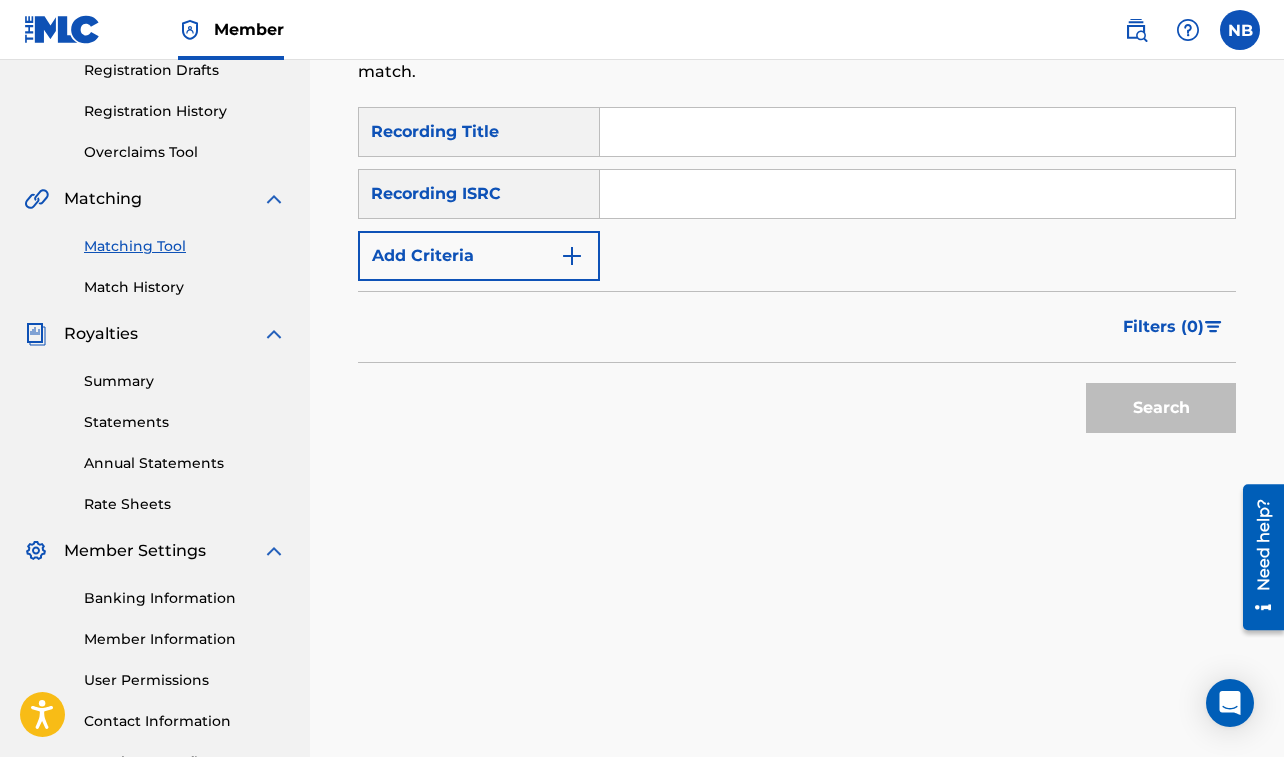 scroll, scrollTop: 343, scrollLeft: 0, axis: vertical 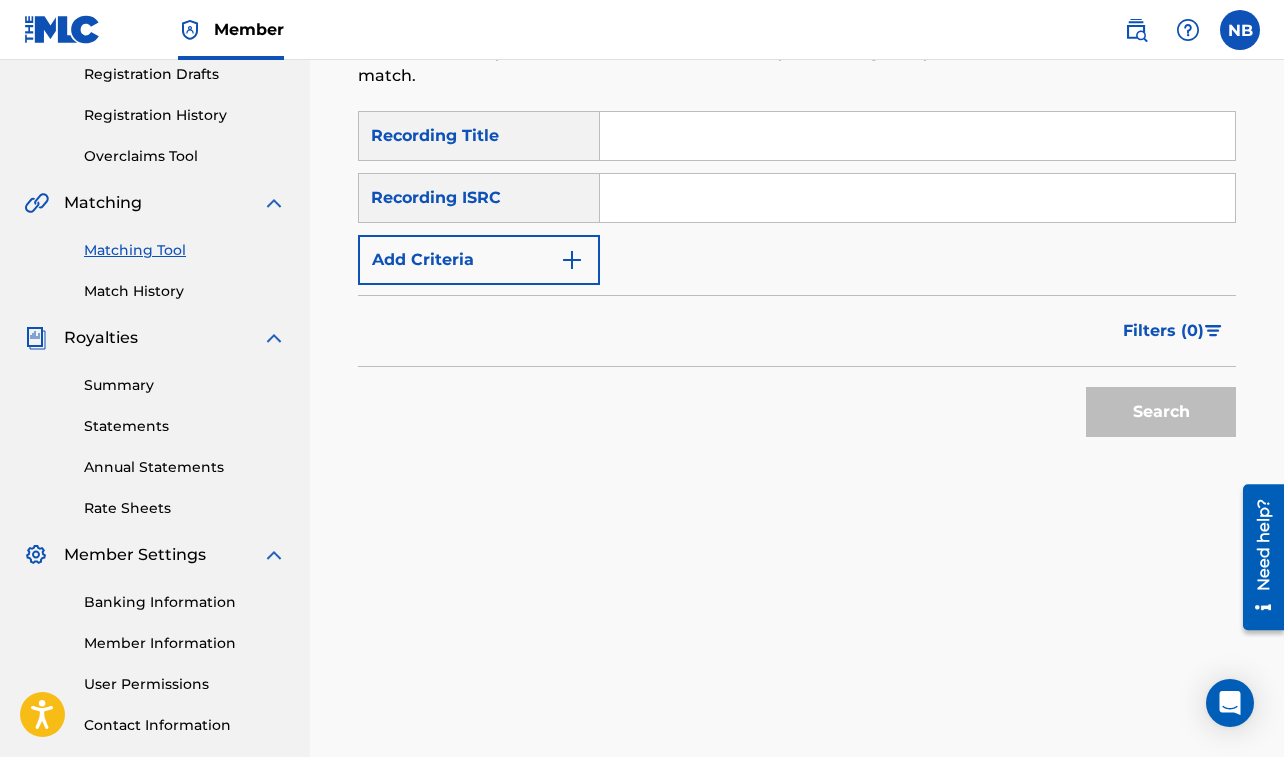click at bounding box center (917, 136) 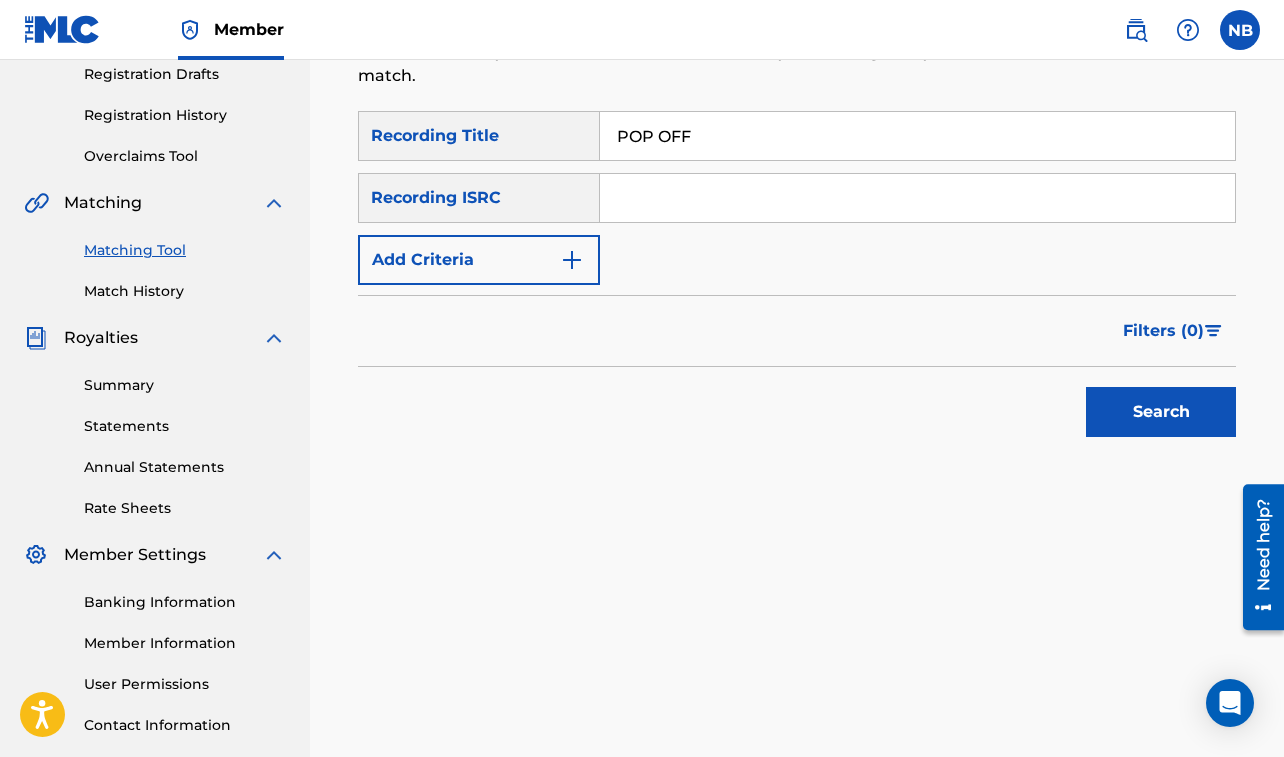 click on "Add Criteria" at bounding box center [479, 260] 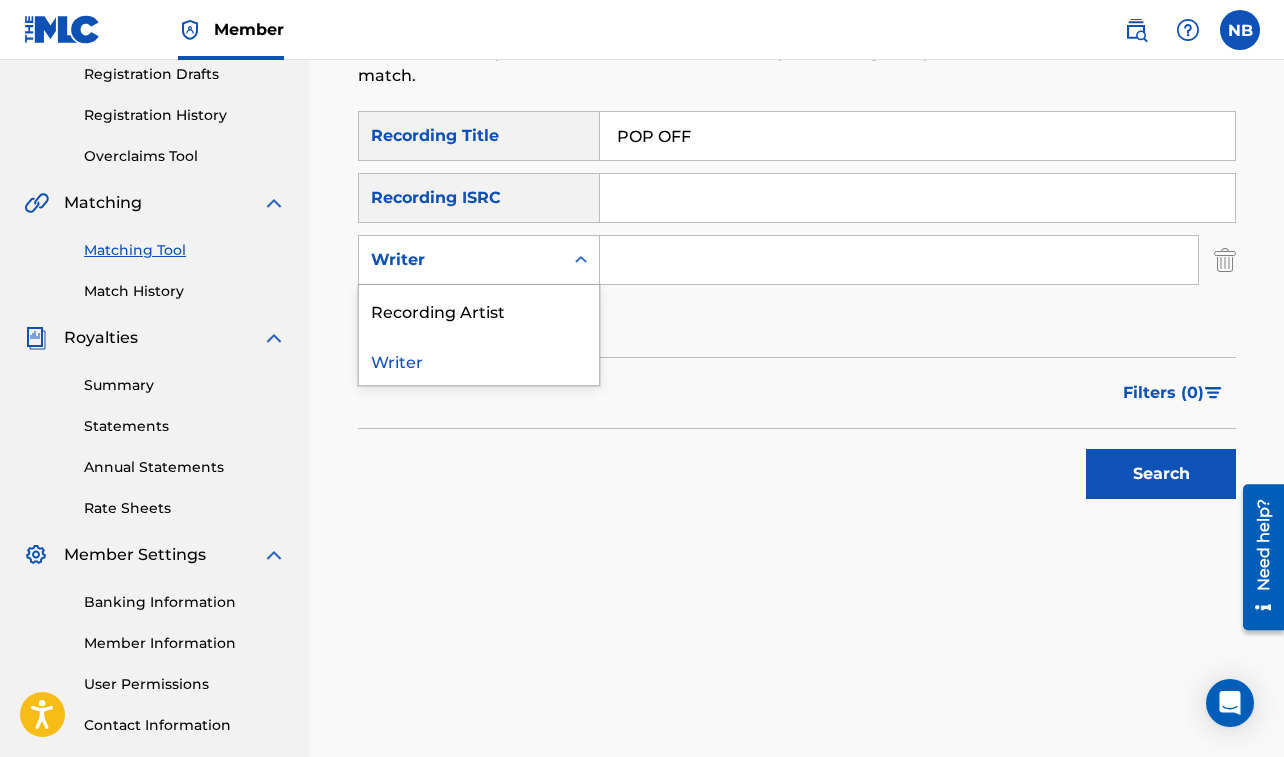 click on "Writer" at bounding box center (461, 260) 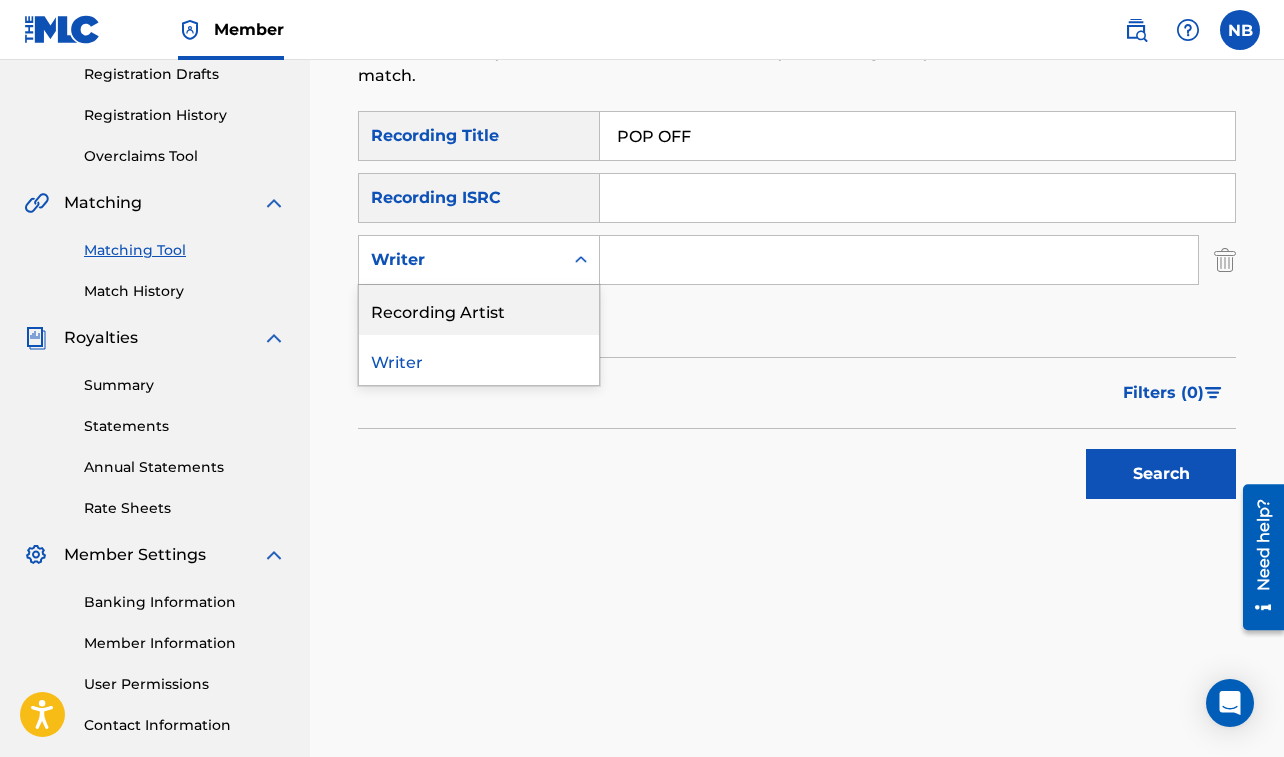 click on "Recording Artist" at bounding box center (479, 310) 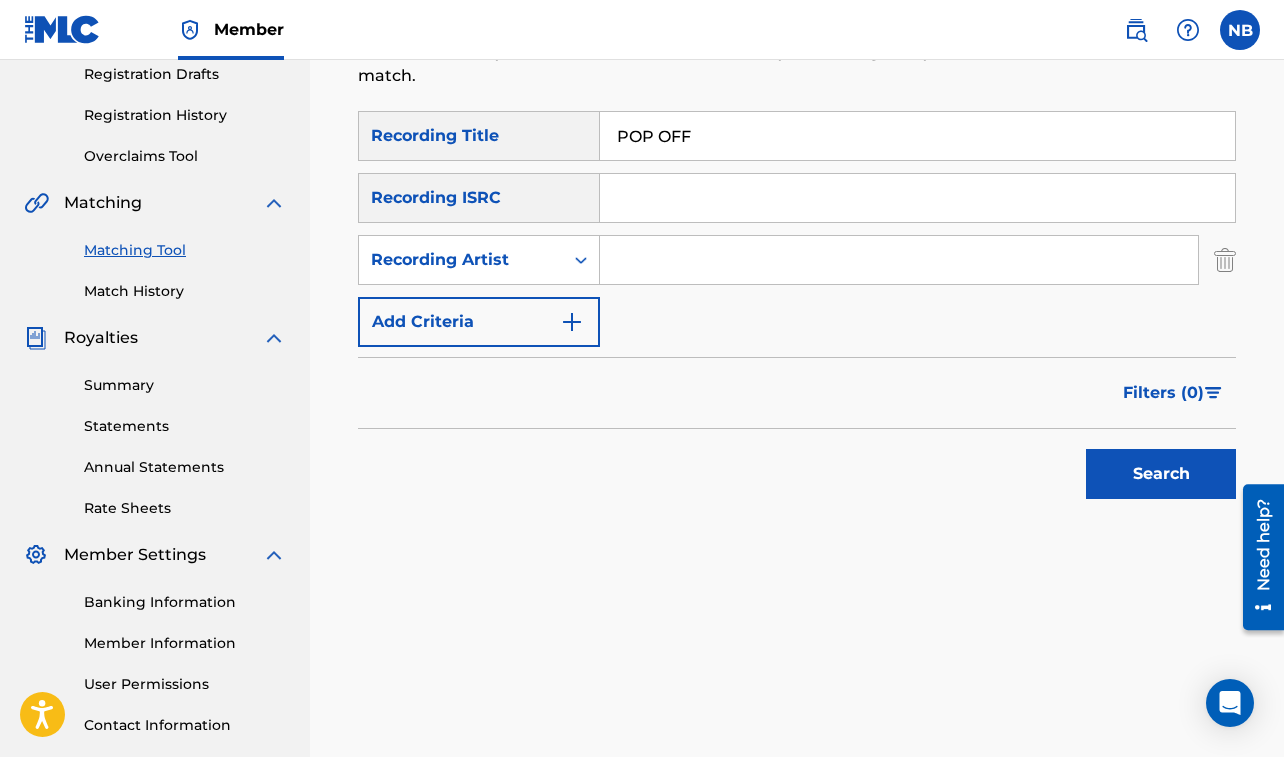 click at bounding box center [899, 260] 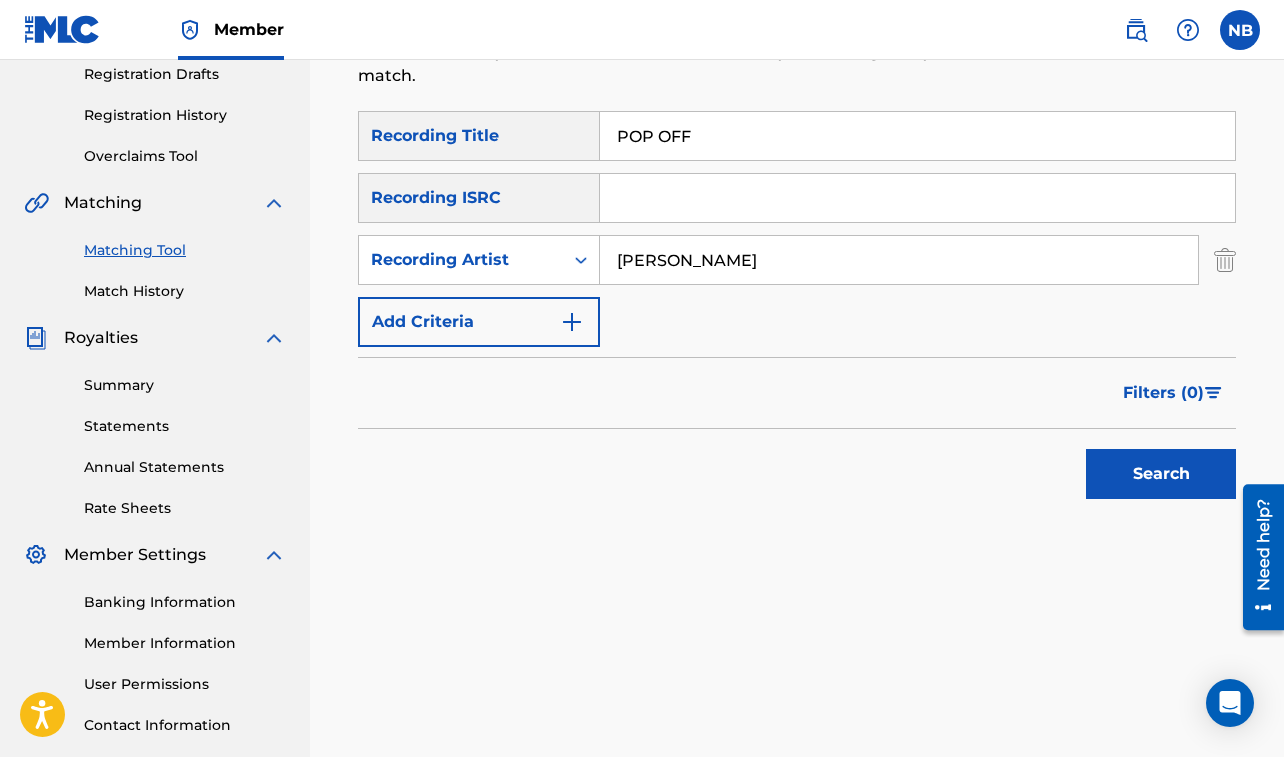 click on "Search" at bounding box center (1161, 474) 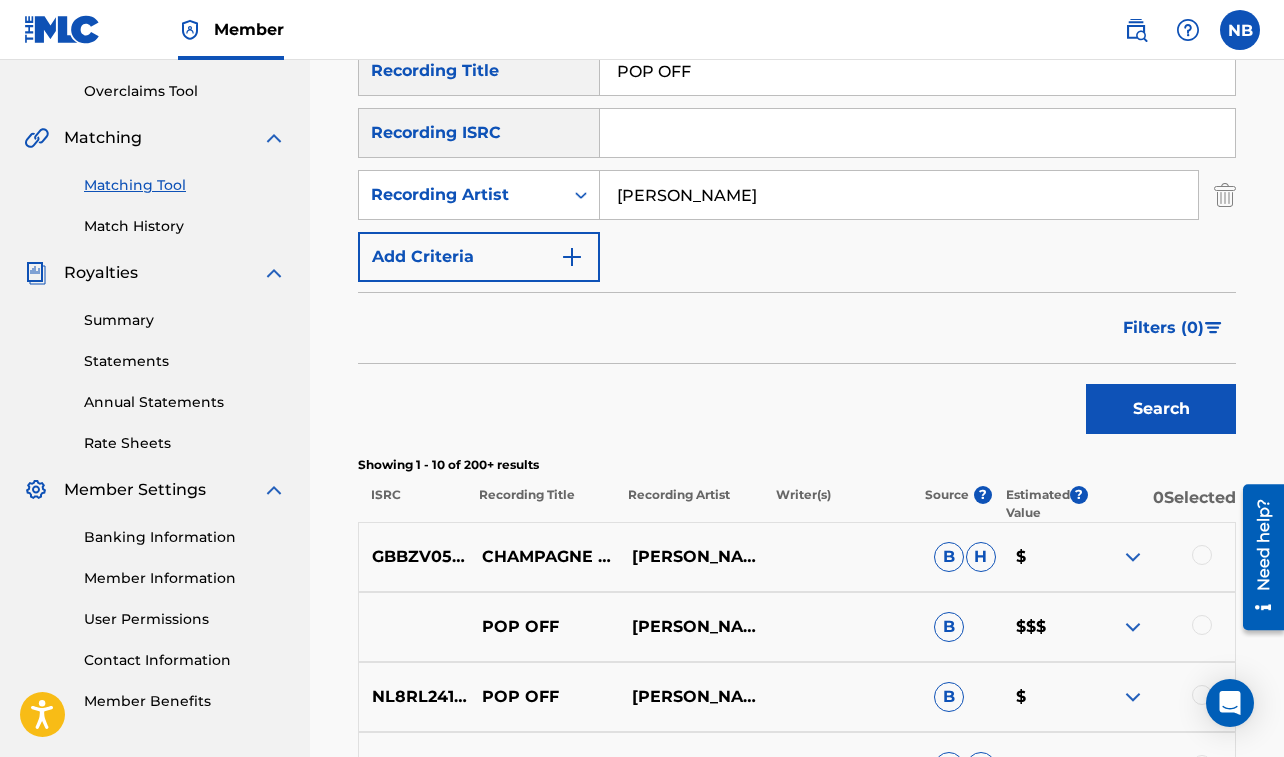 scroll, scrollTop: 89, scrollLeft: 0, axis: vertical 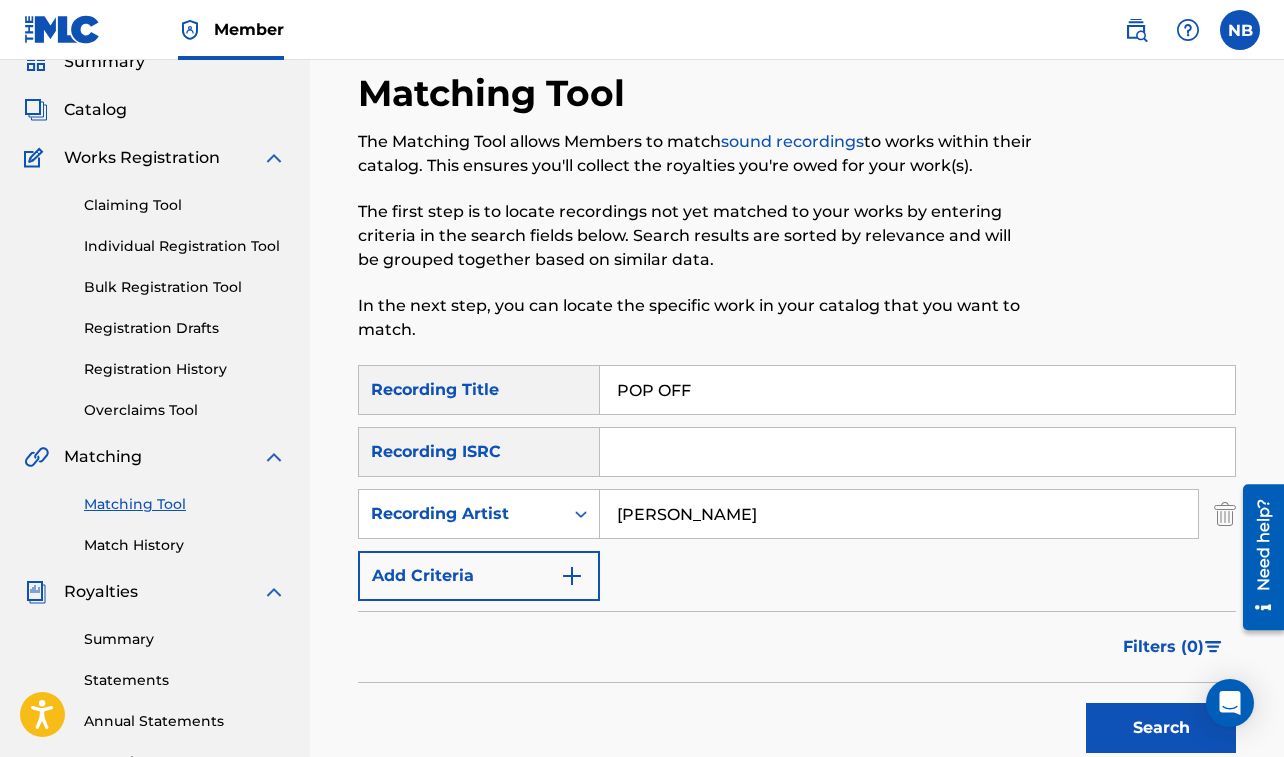 click at bounding box center [917, 452] 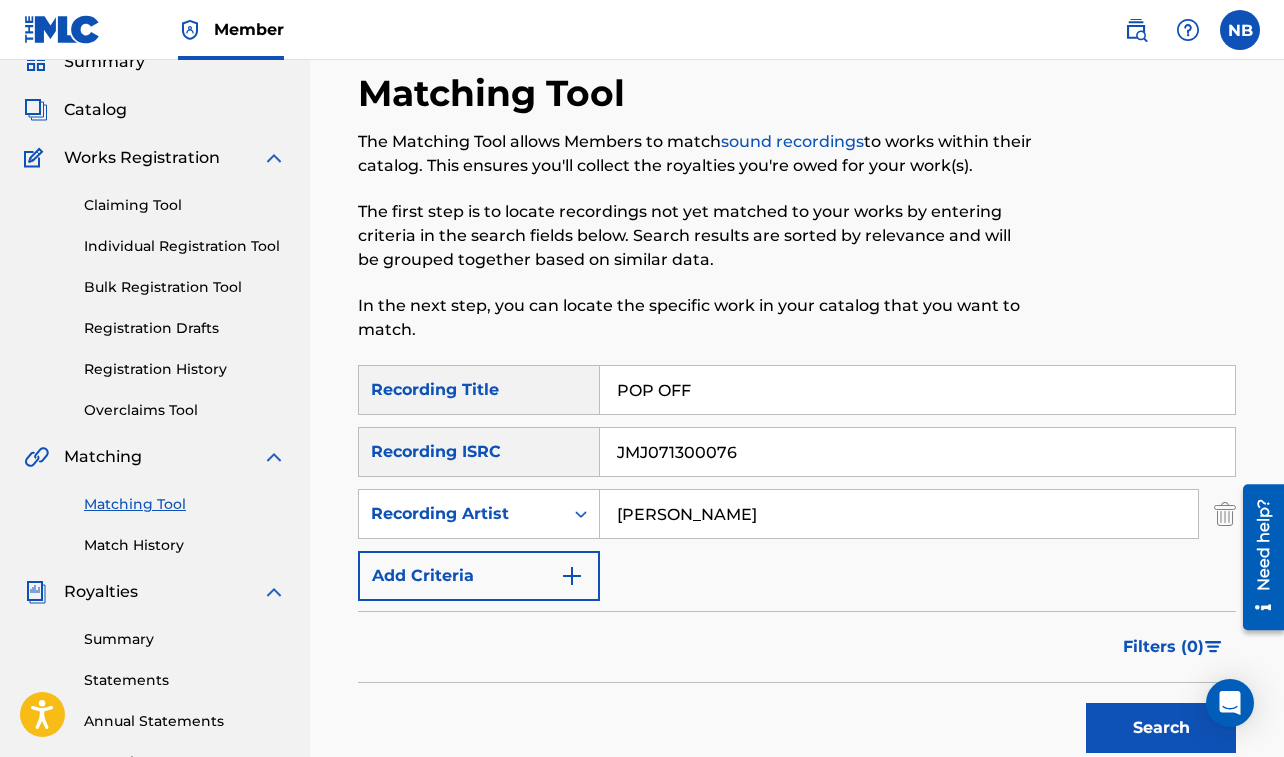 click on "Search" at bounding box center [1161, 728] 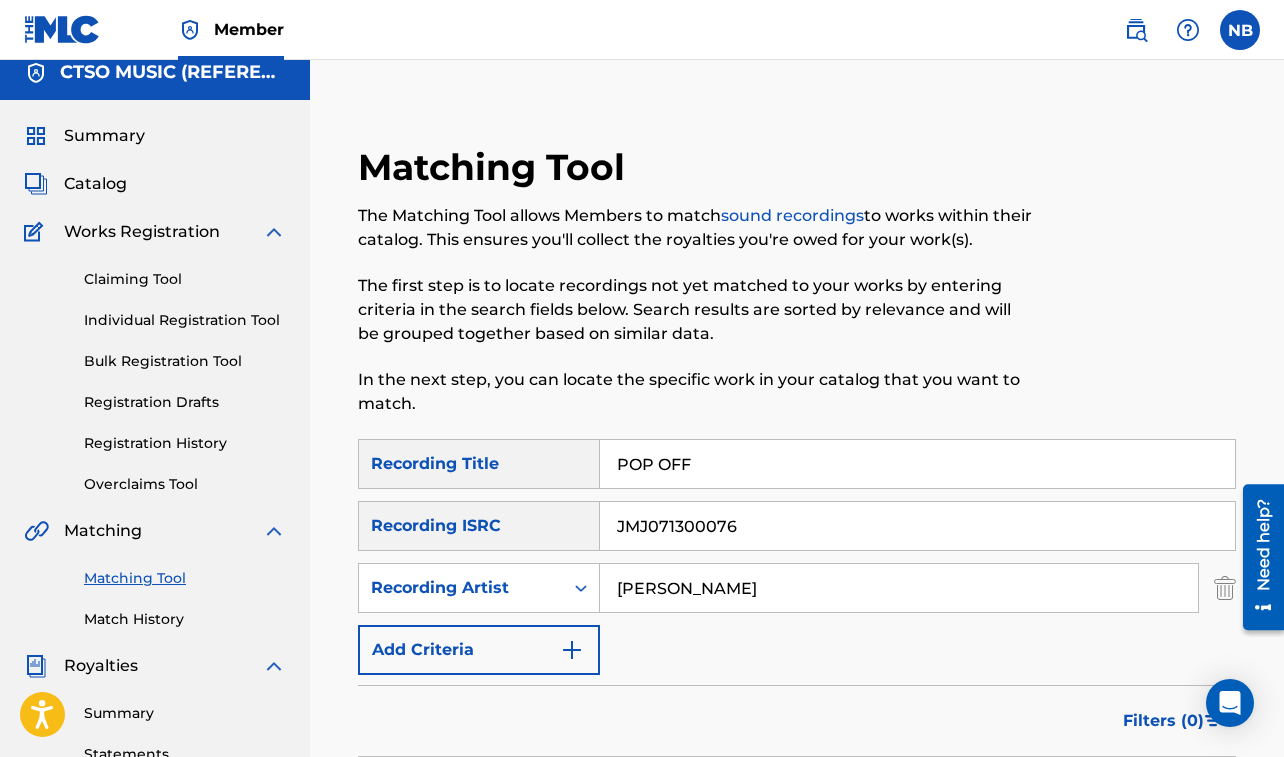 scroll, scrollTop: 0, scrollLeft: 0, axis: both 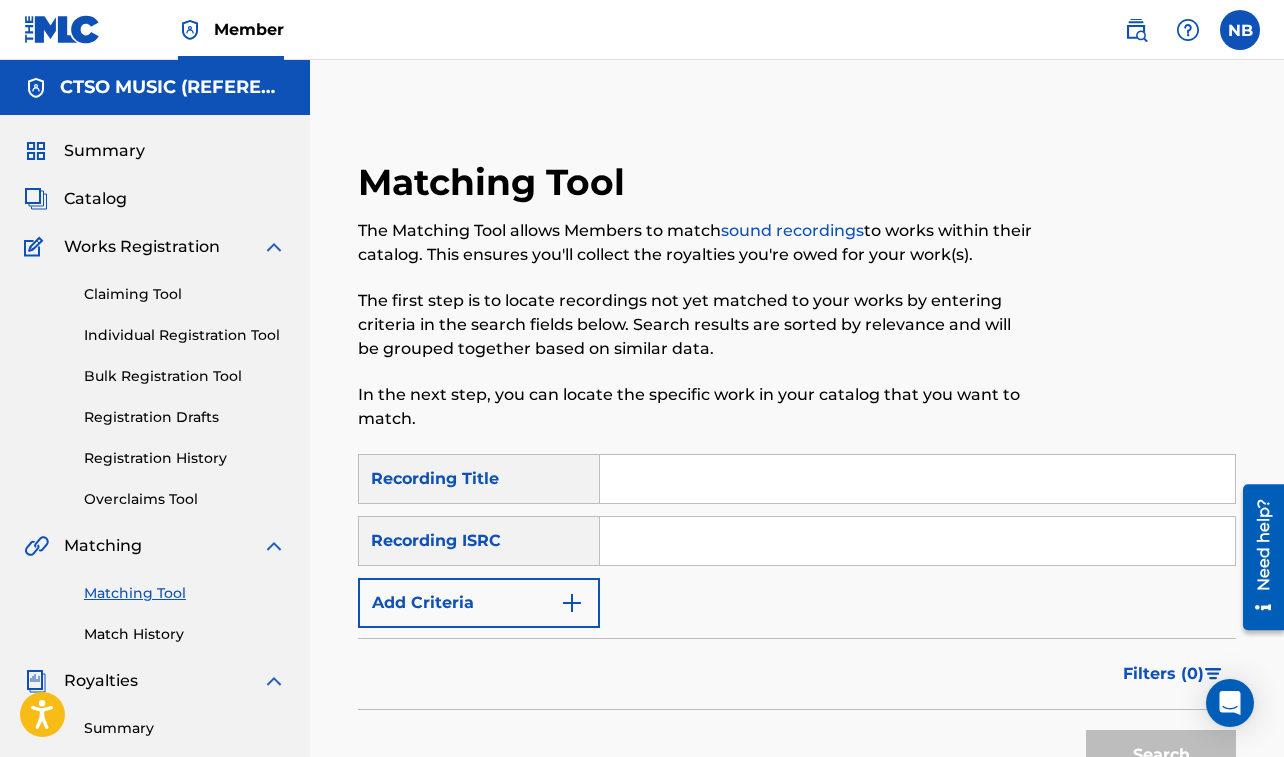 click at bounding box center [917, 479] 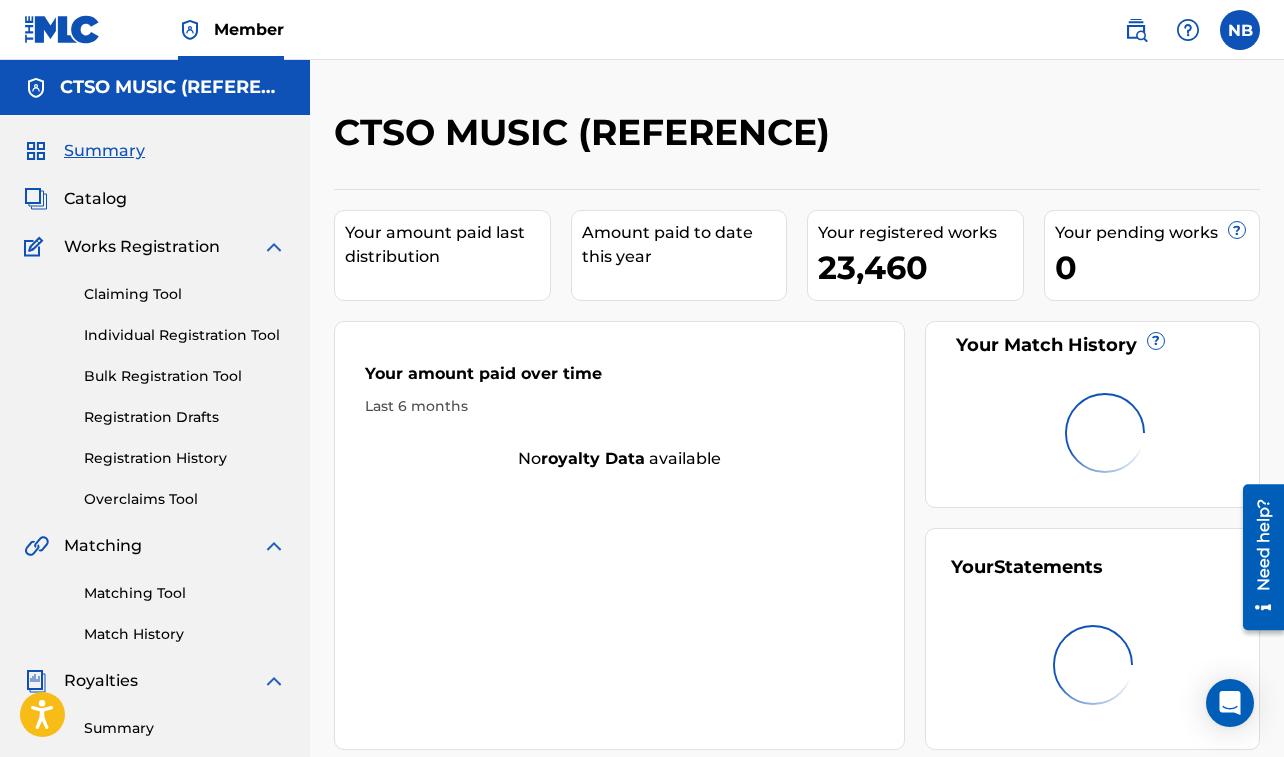 scroll, scrollTop: 71, scrollLeft: 0, axis: vertical 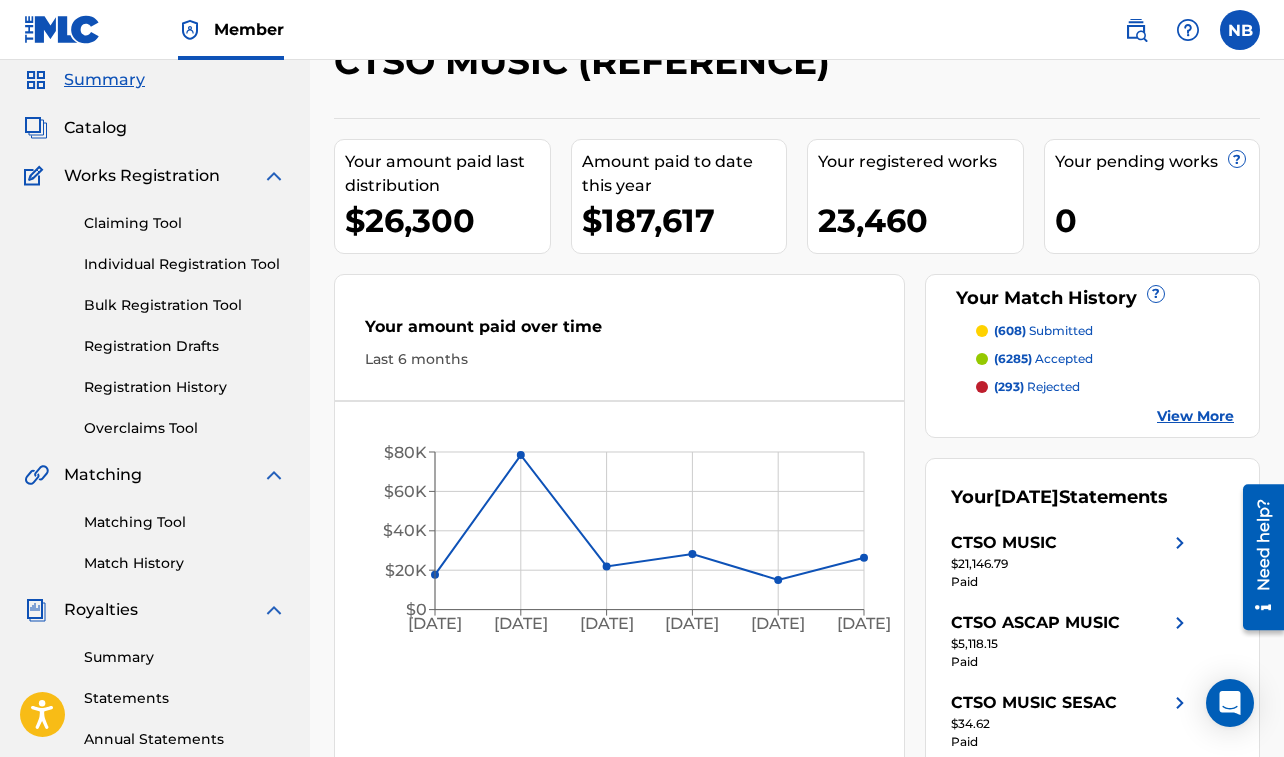 click on "Matching Tool" at bounding box center (185, 522) 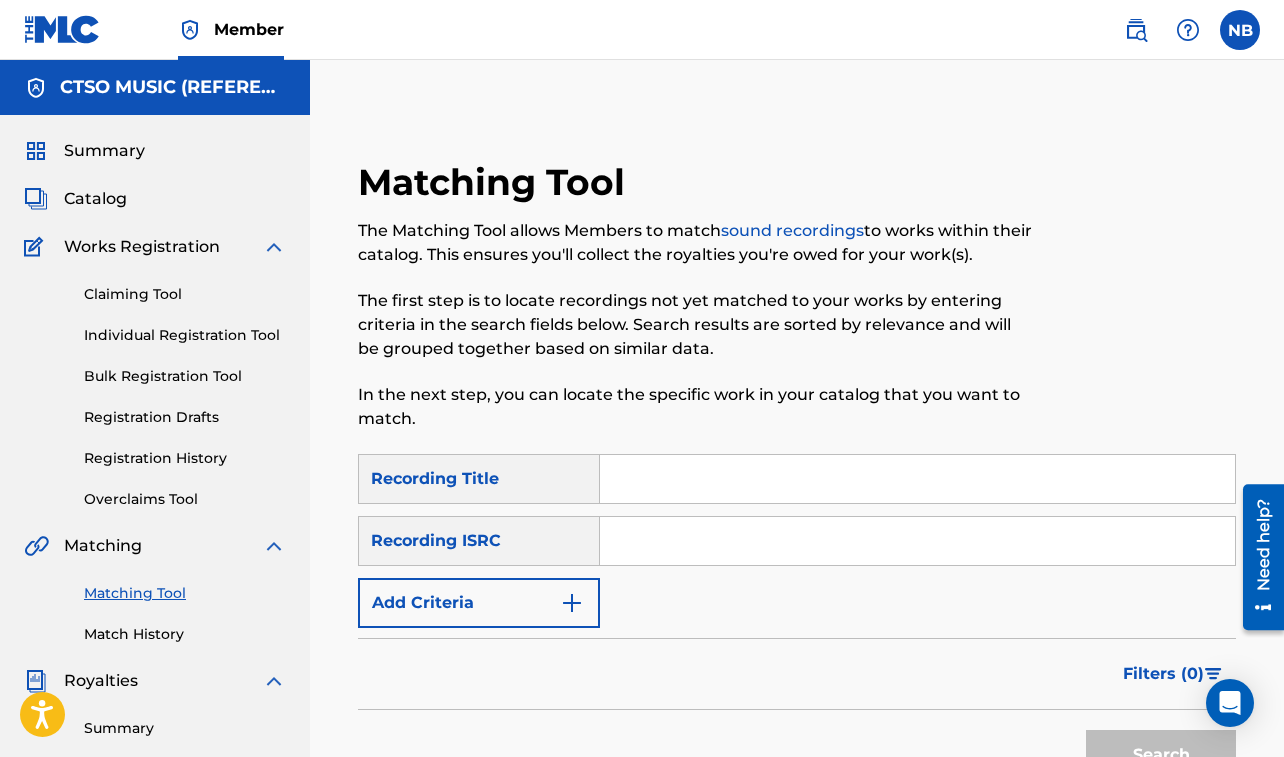 click at bounding box center [917, 479] 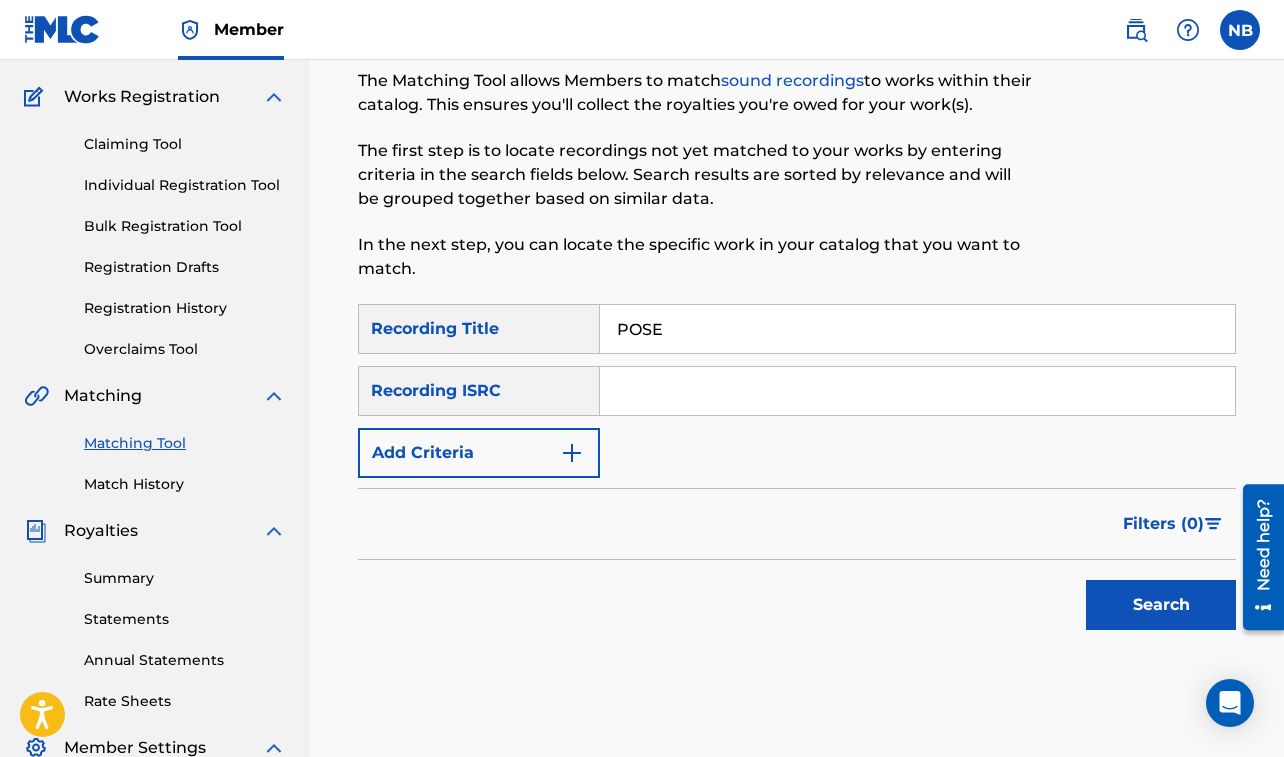 scroll, scrollTop: 148, scrollLeft: 0, axis: vertical 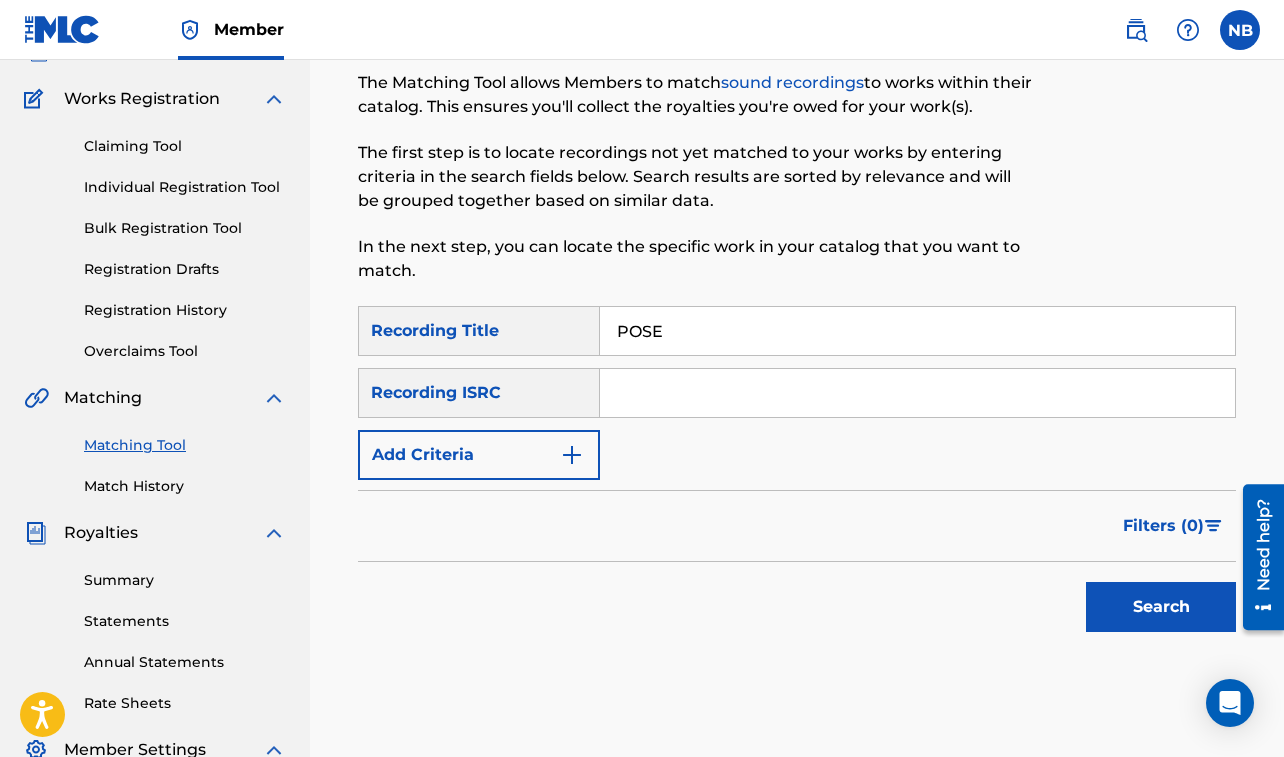 click on "Add Criteria" at bounding box center (479, 455) 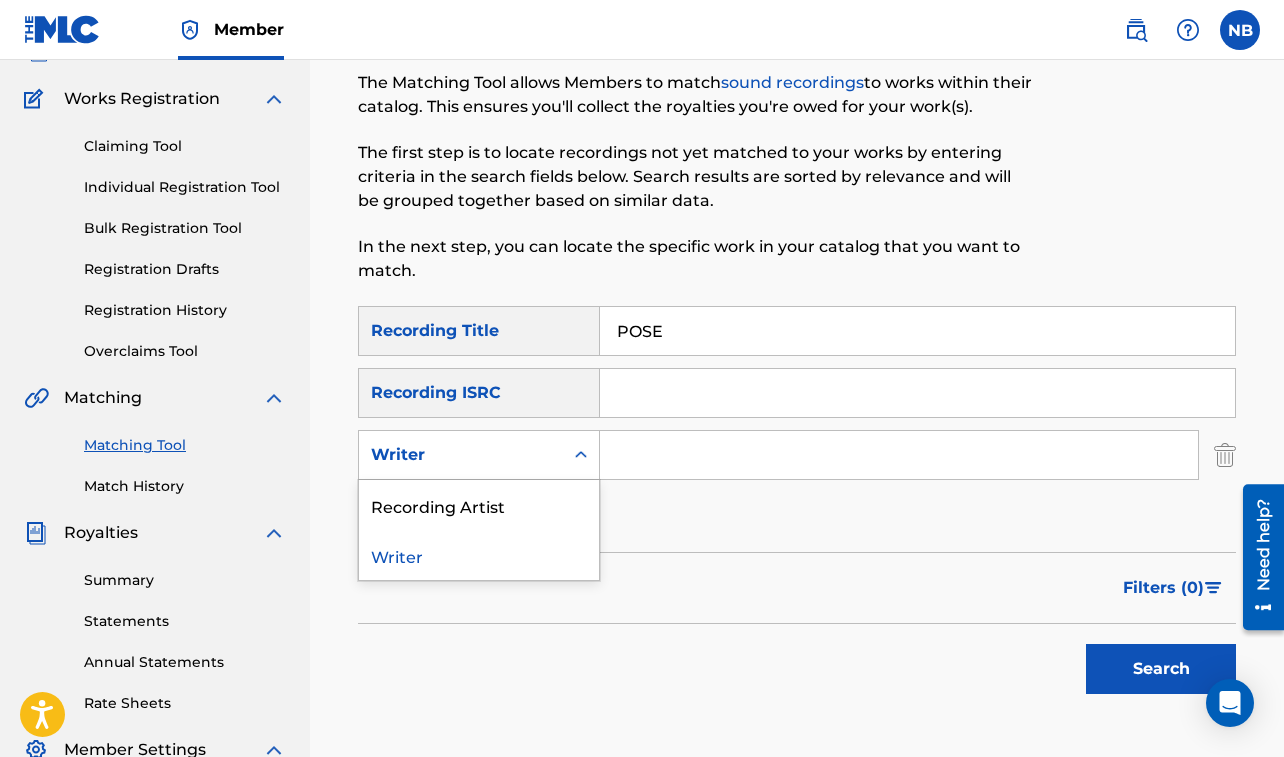 click on "Writer" at bounding box center [461, 455] 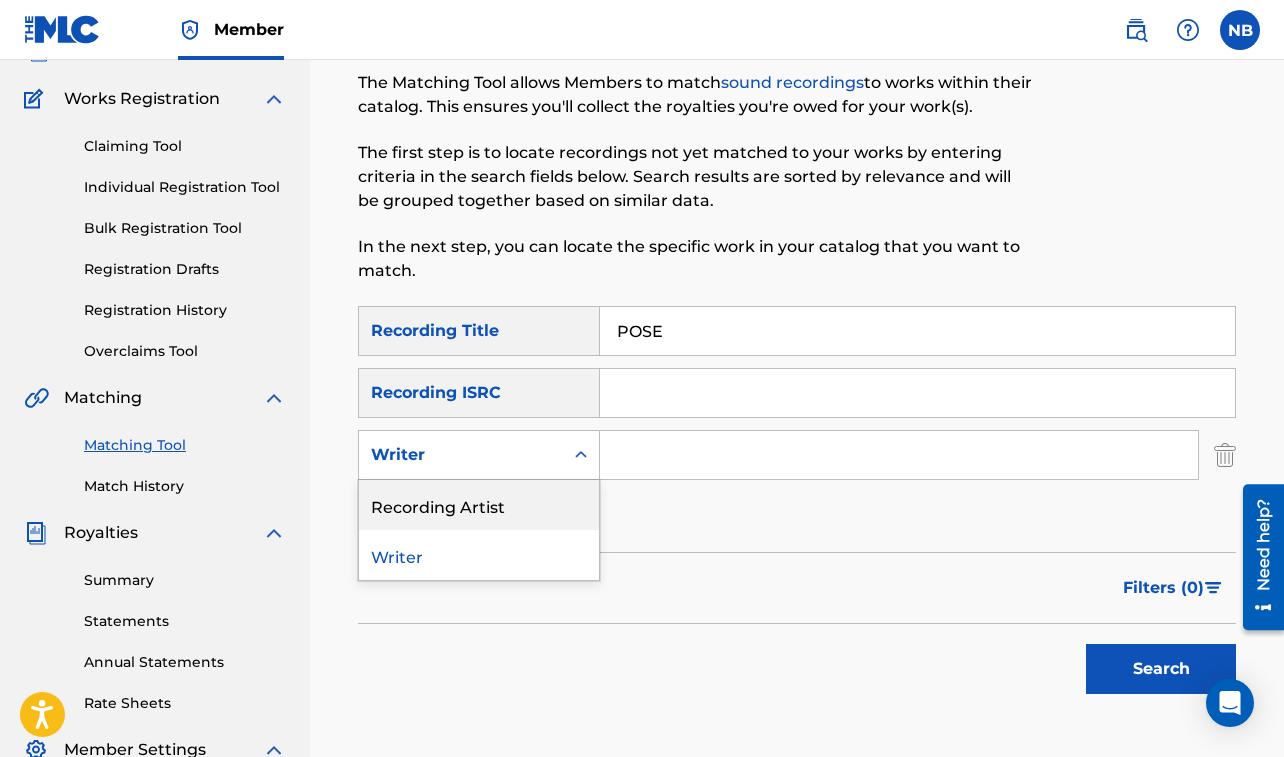 click on "Recording Artist" at bounding box center [479, 505] 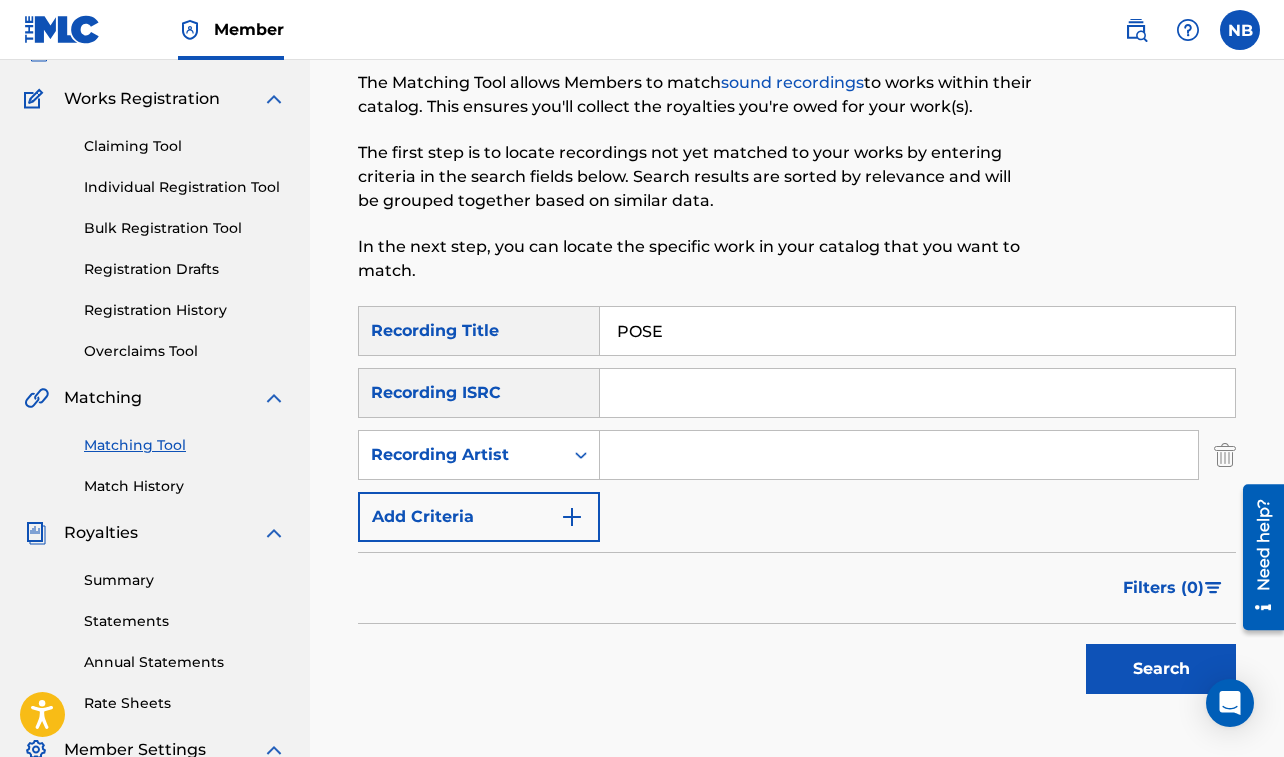 click at bounding box center (899, 455) 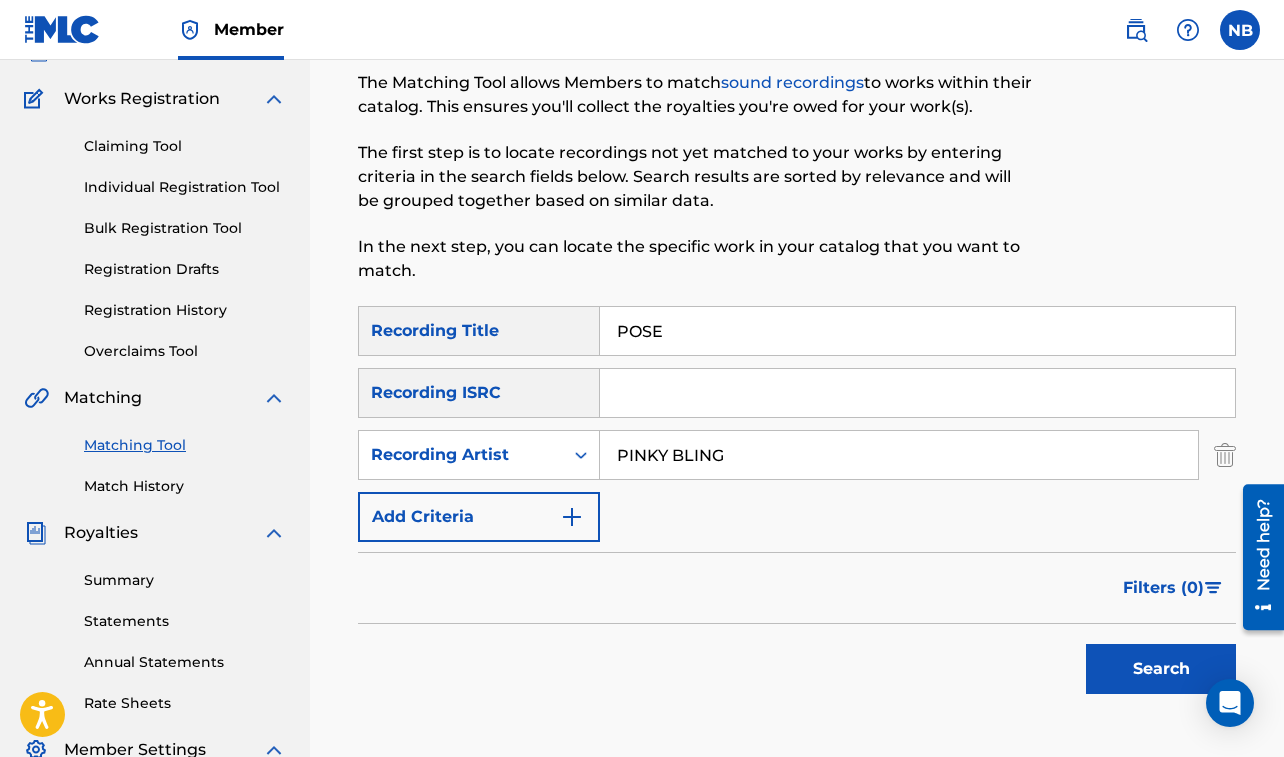 click on "Search" at bounding box center (1161, 669) 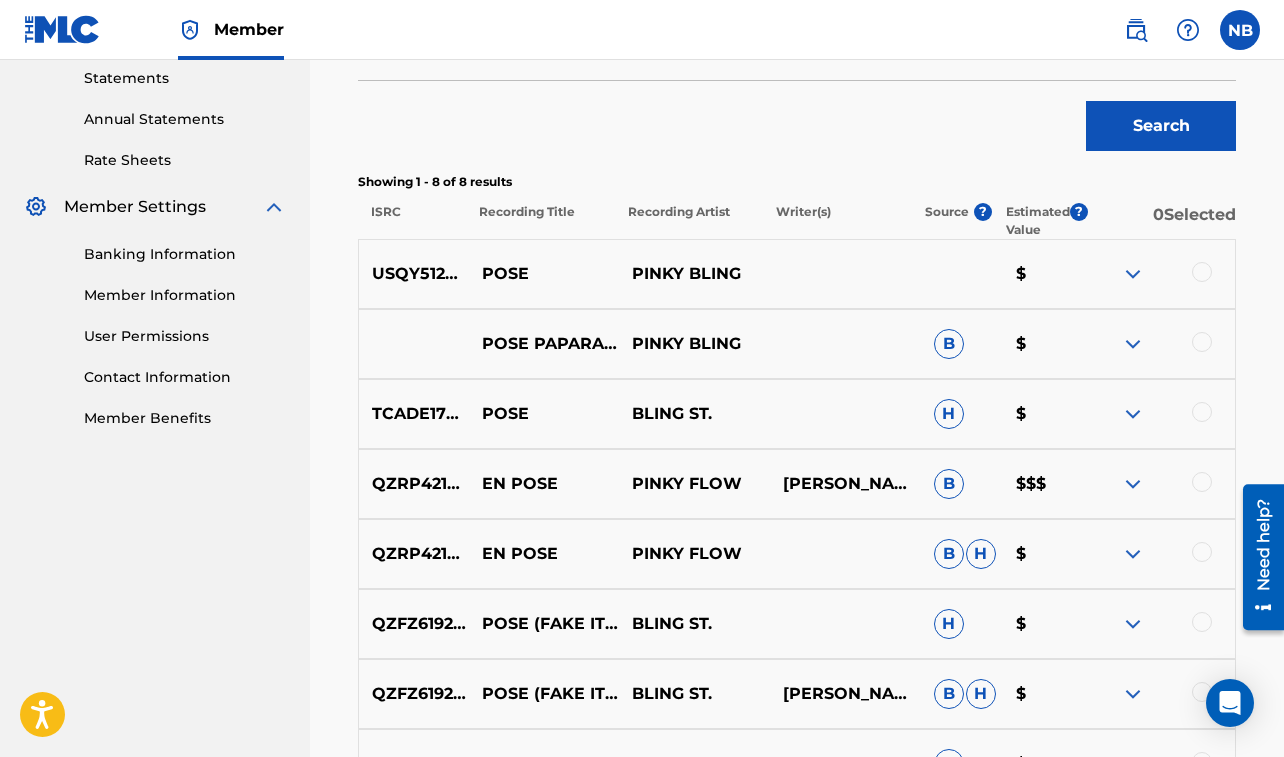scroll, scrollTop: 695, scrollLeft: 0, axis: vertical 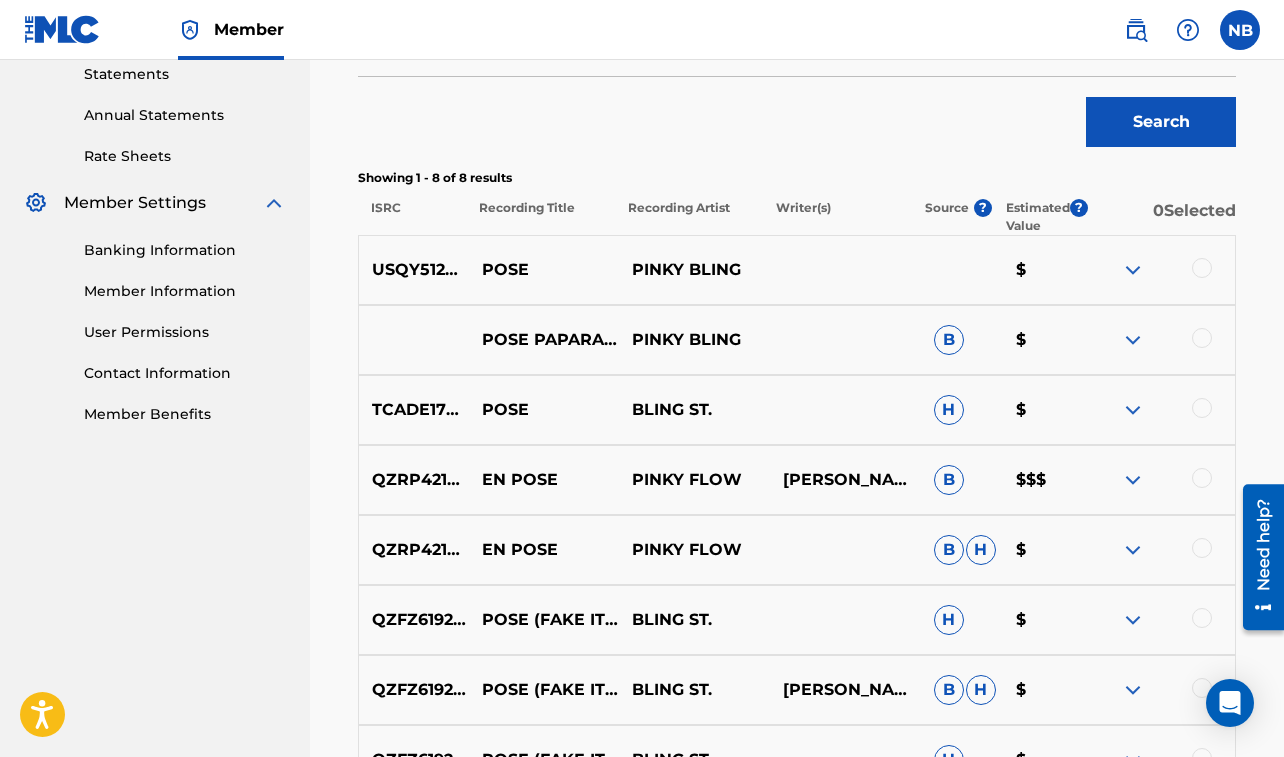 click at bounding box center [1202, 268] 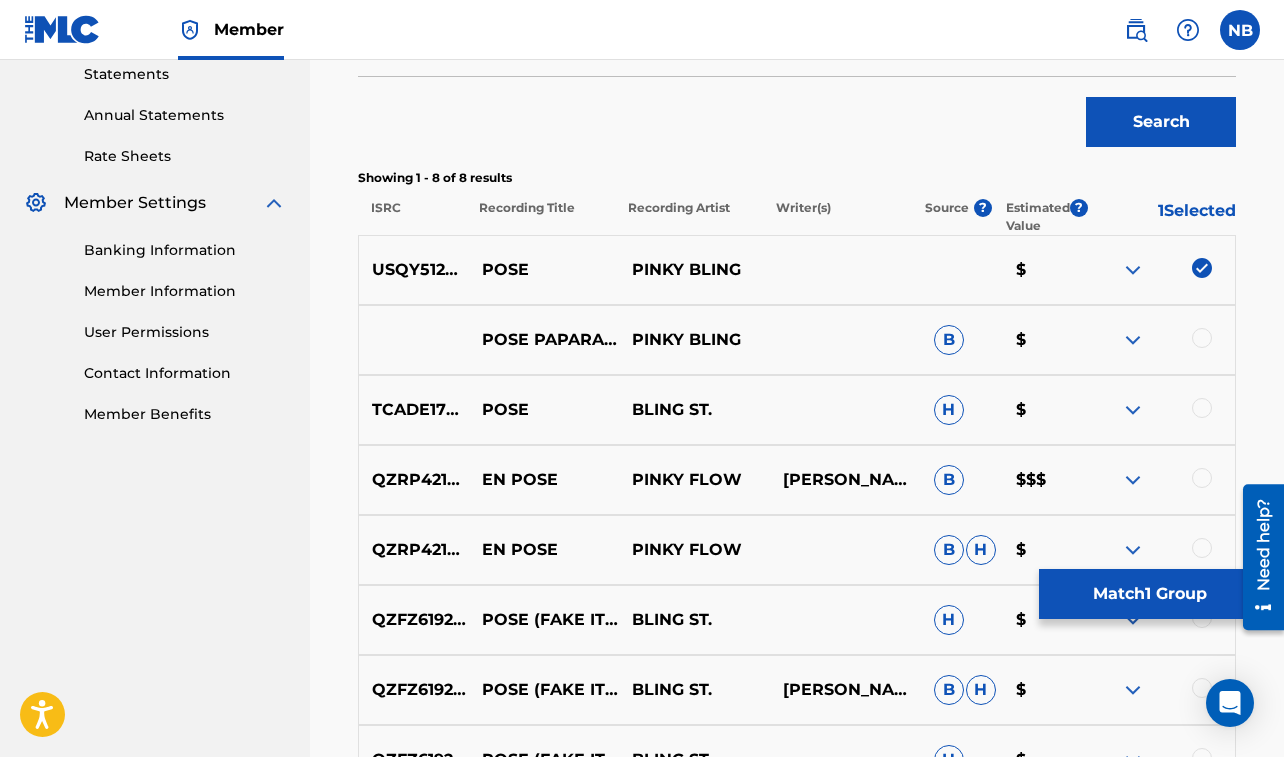 click at bounding box center [1202, 338] 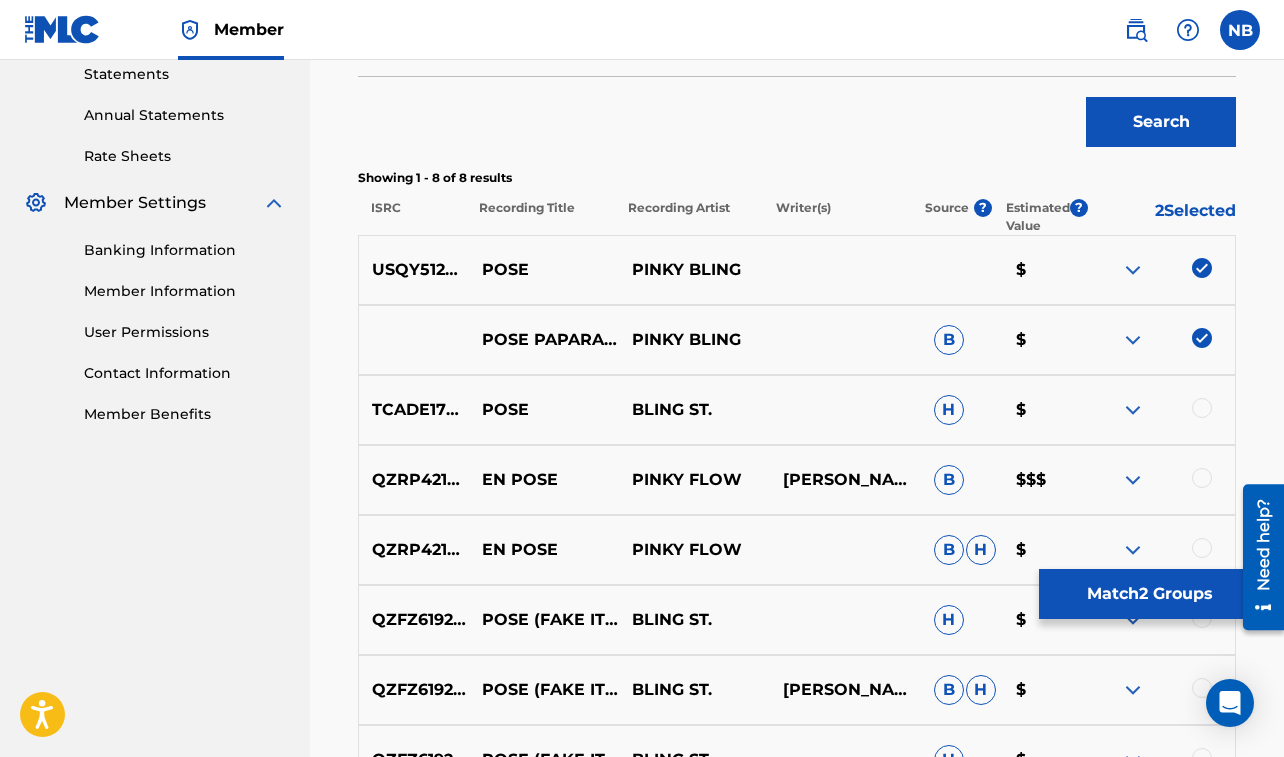 click on "Match  2 Groups" at bounding box center [1149, 594] 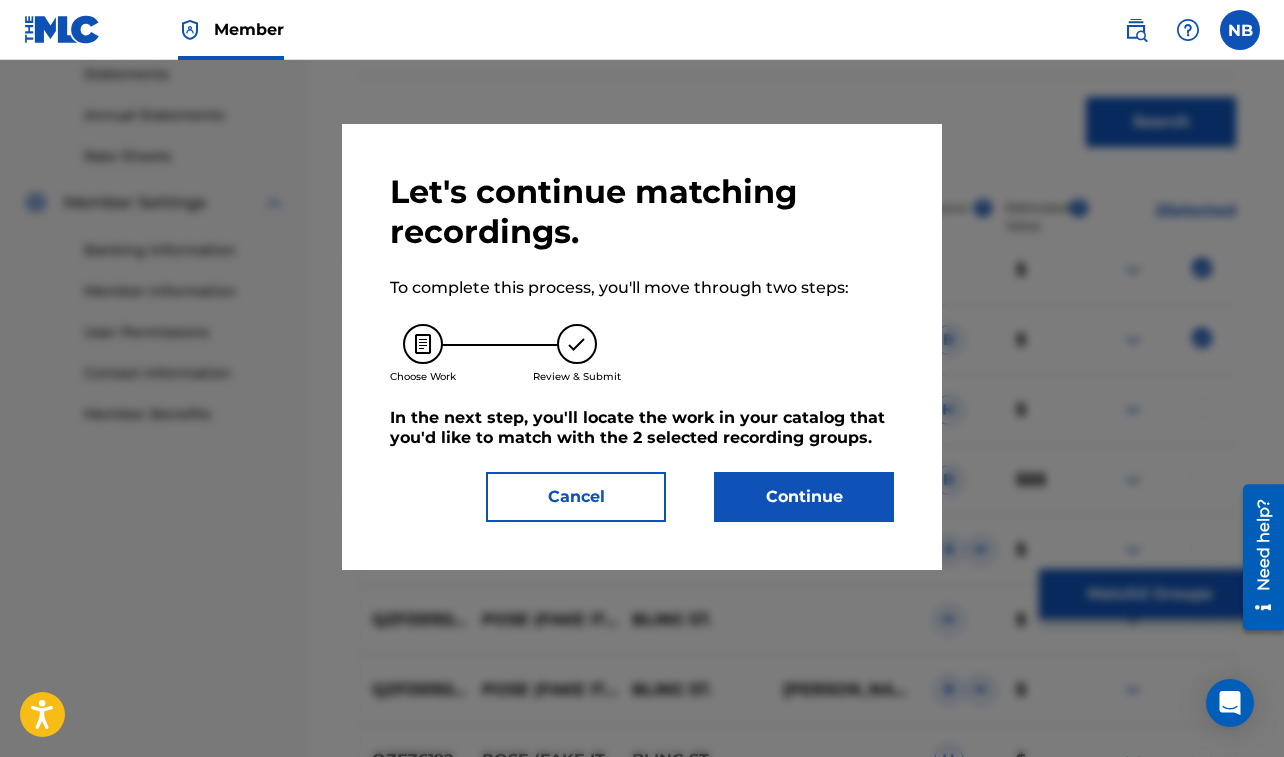 click on "Continue" at bounding box center [804, 497] 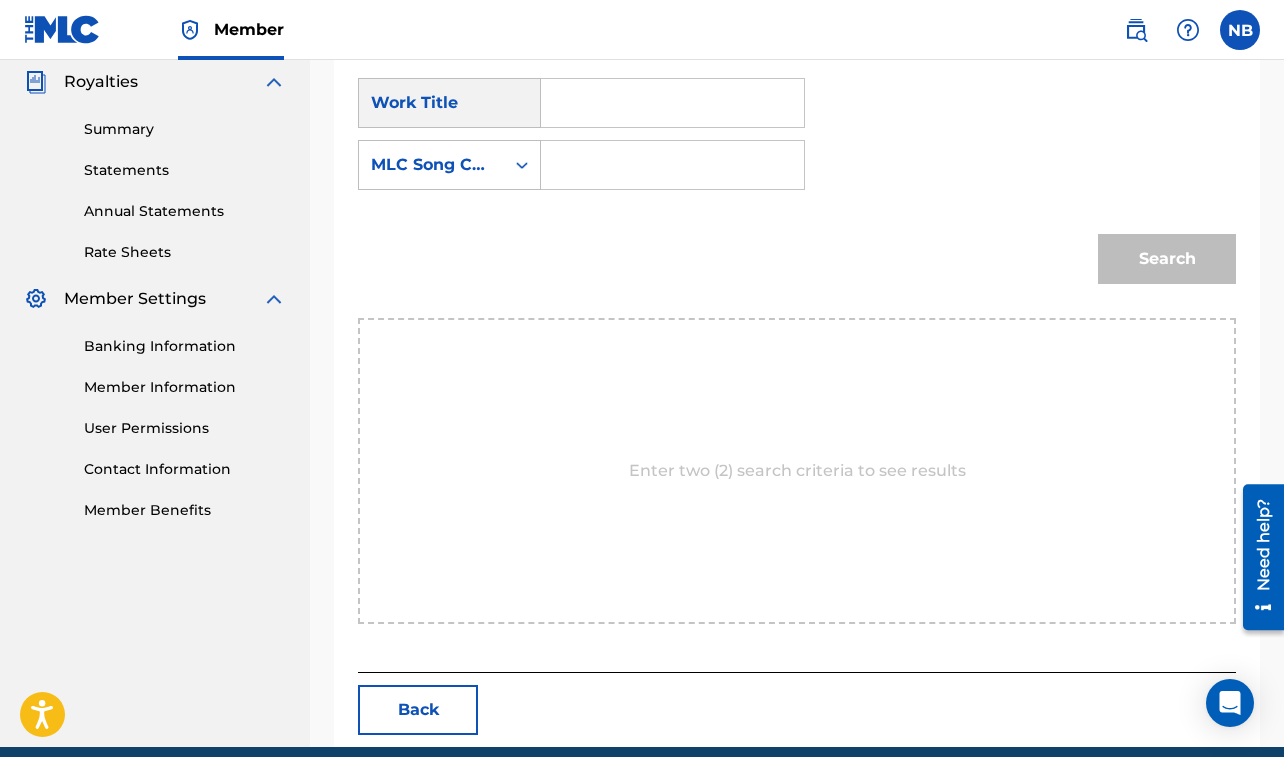 scroll, scrollTop: 623, scrollLeft: 0, axis: vertical 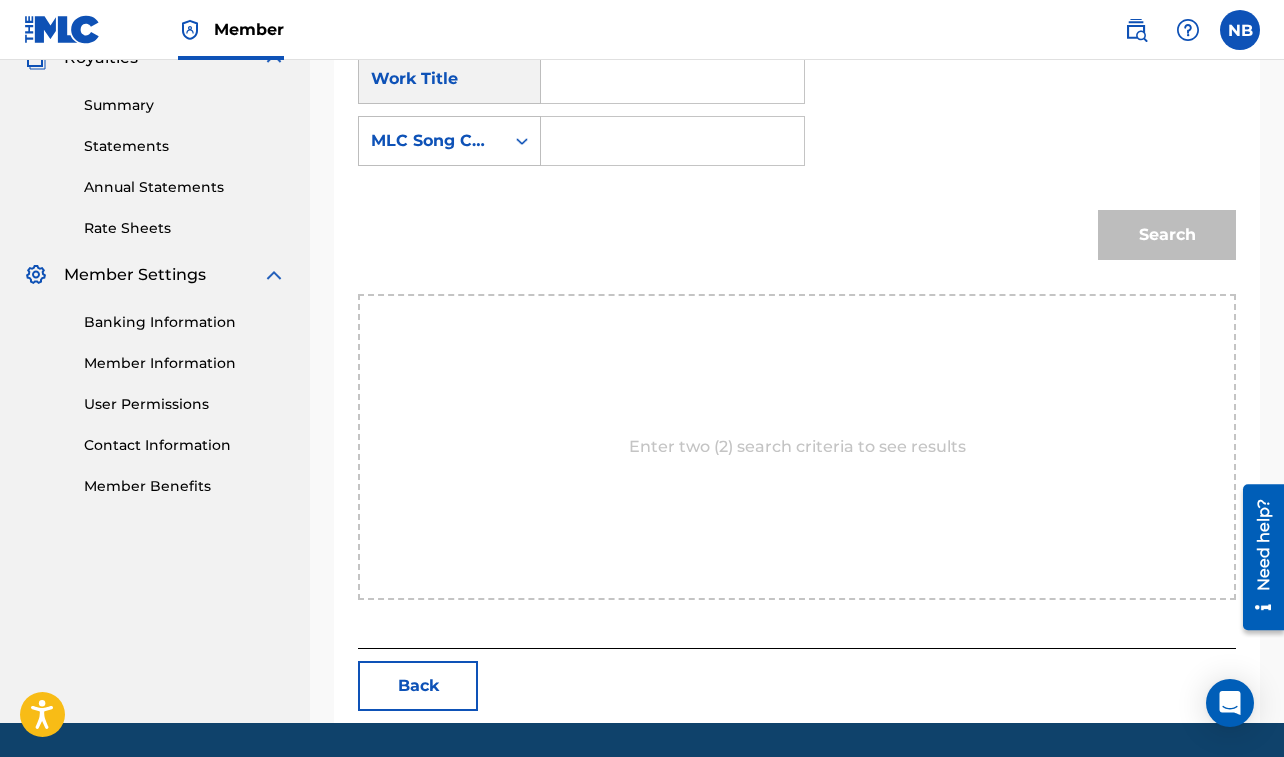 click at bounding box center (672, 79) 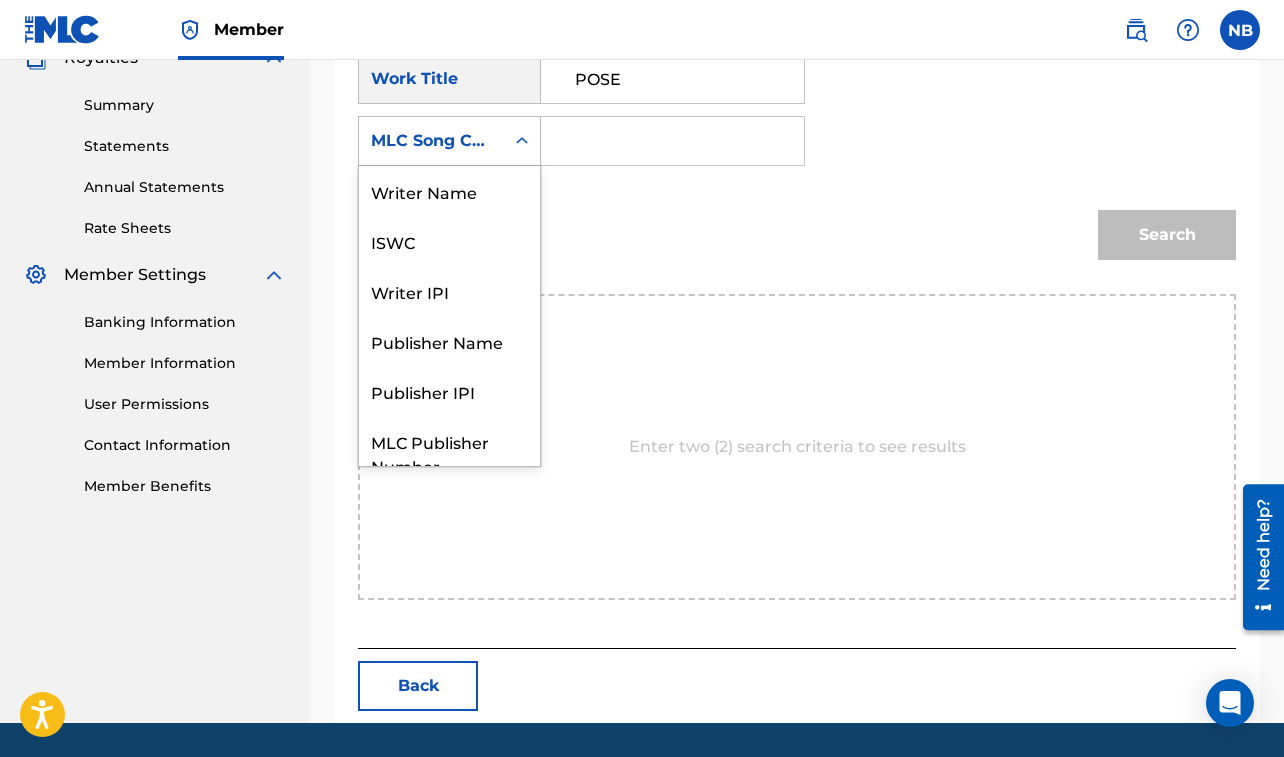 drag, startPoint x: 868, startPoint y: 73, endPoint x: 865, endPoint y: 96, distance: 23.194826 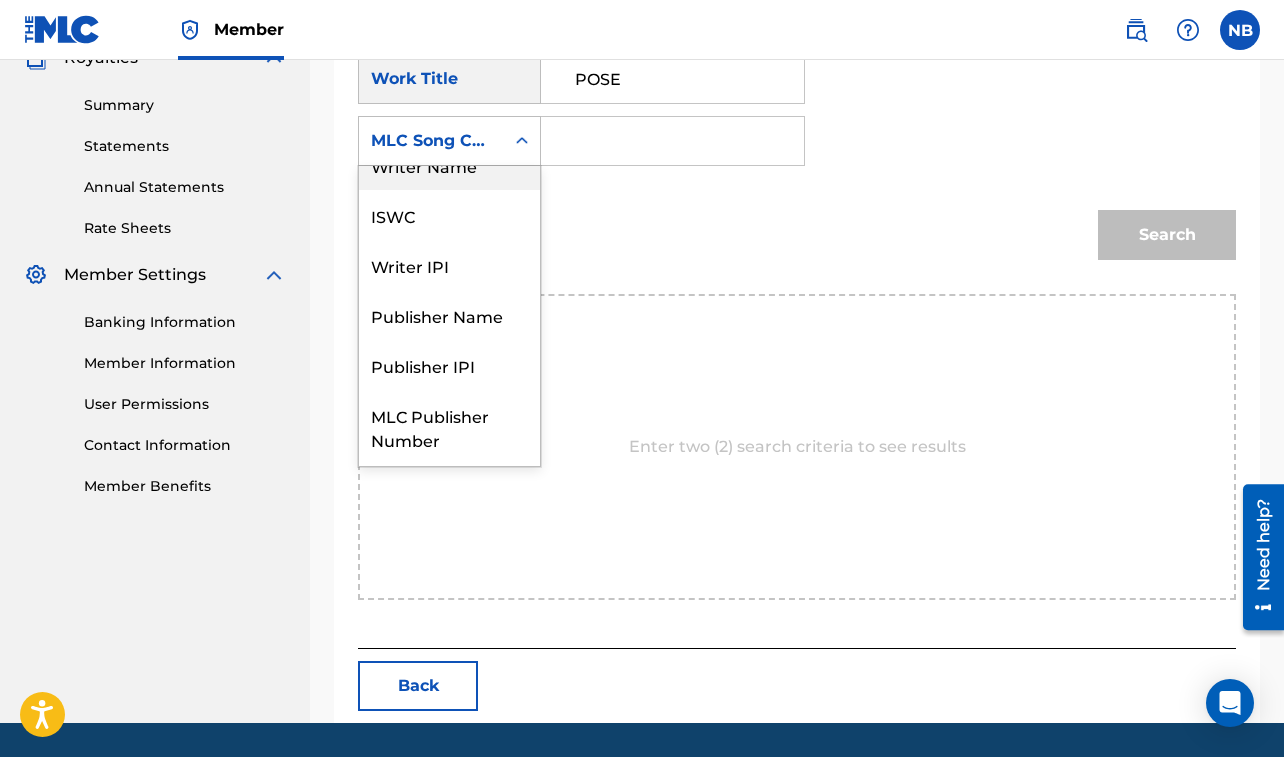 scroll, scrollTop: 0, scrollLeft: 0, axis: both 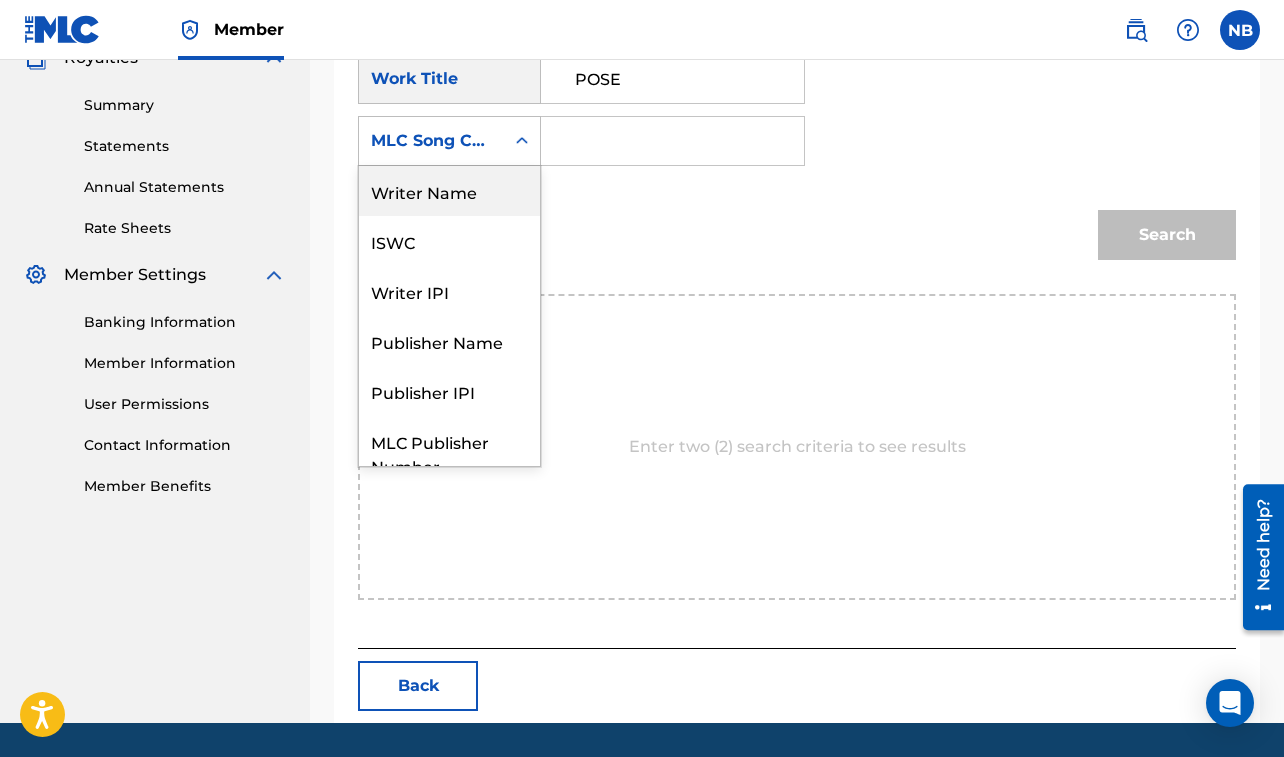 click on "Writer Name" at bounding box center [449, 191] 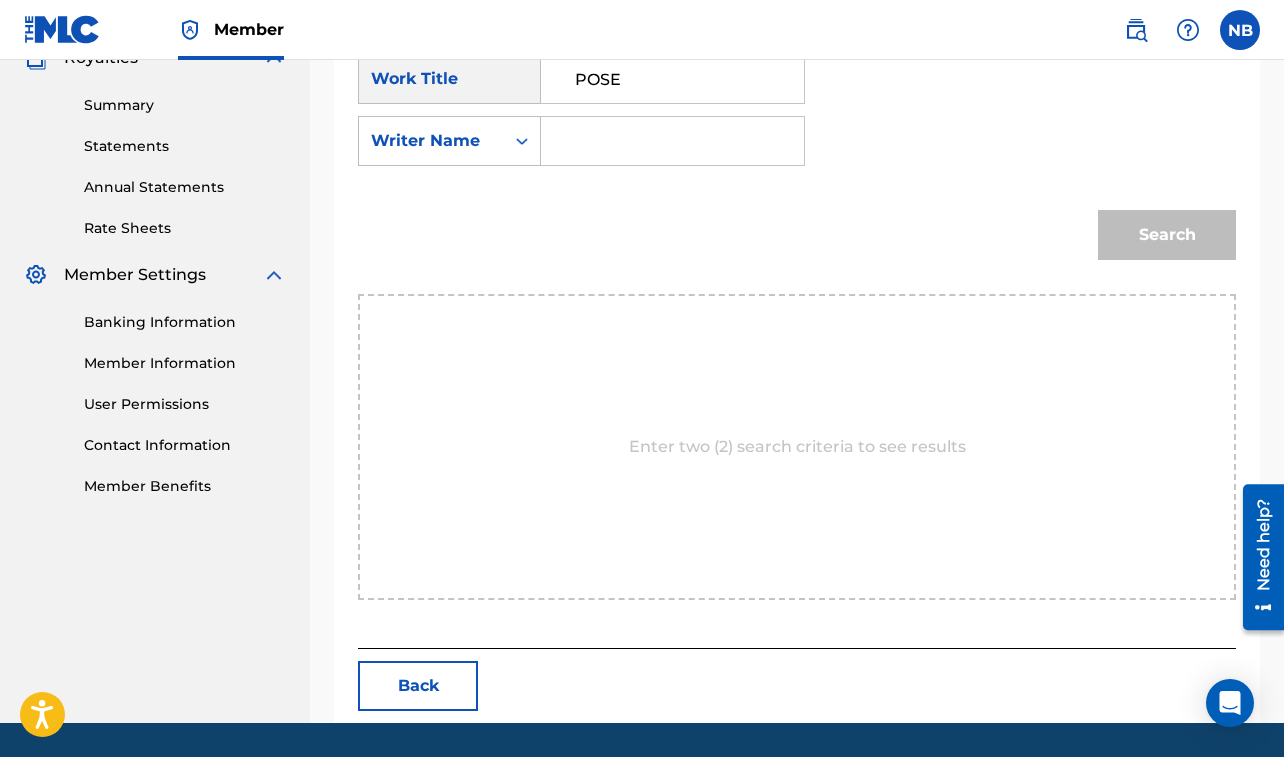 click at bounding box center (672, 141) 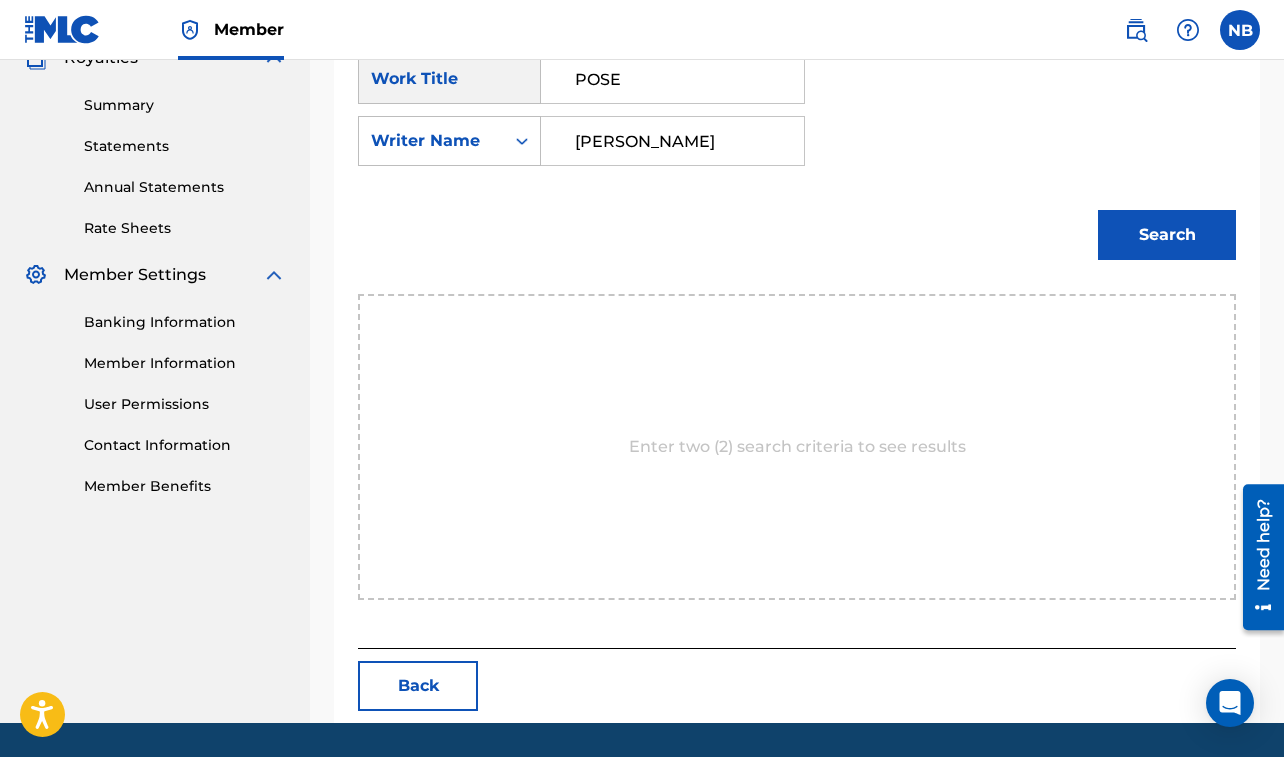 click on "Search" at bounding box center [1167, 235] 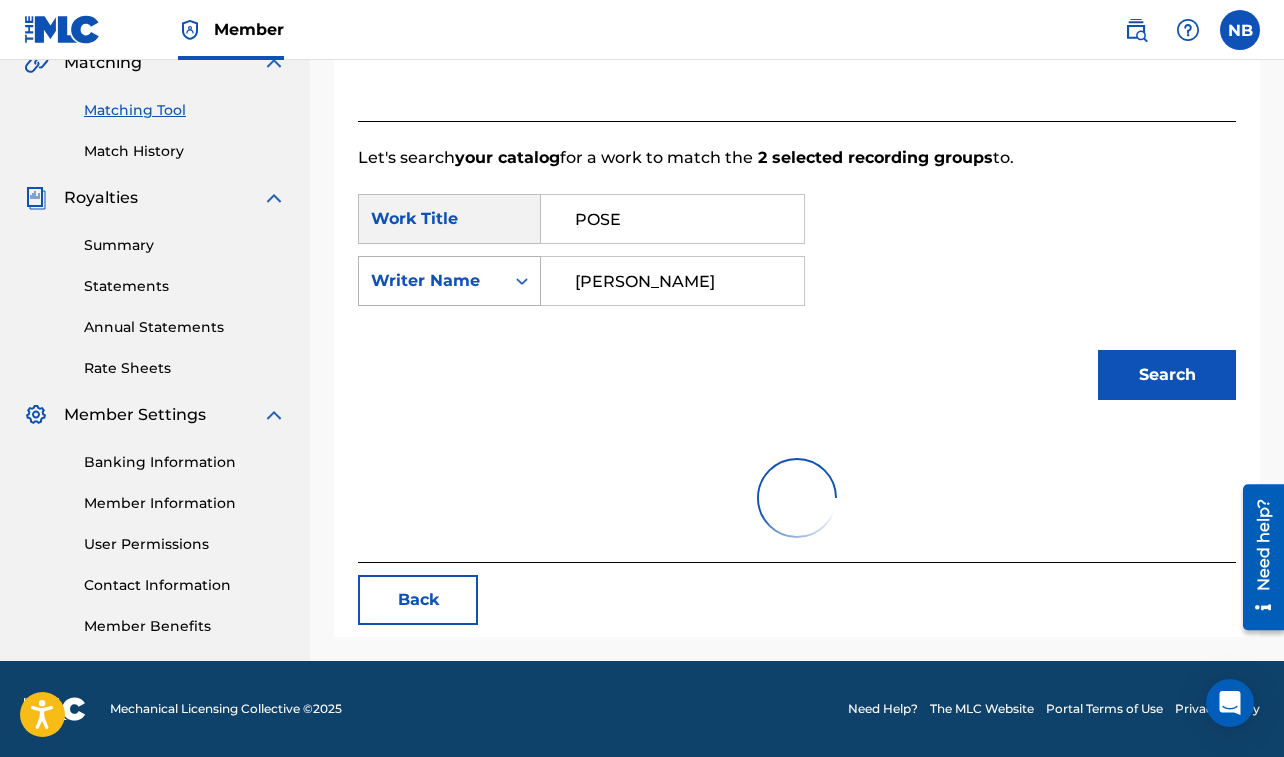 scroll, scrollTop: 623, scrollLeft: 0, axis: vertical 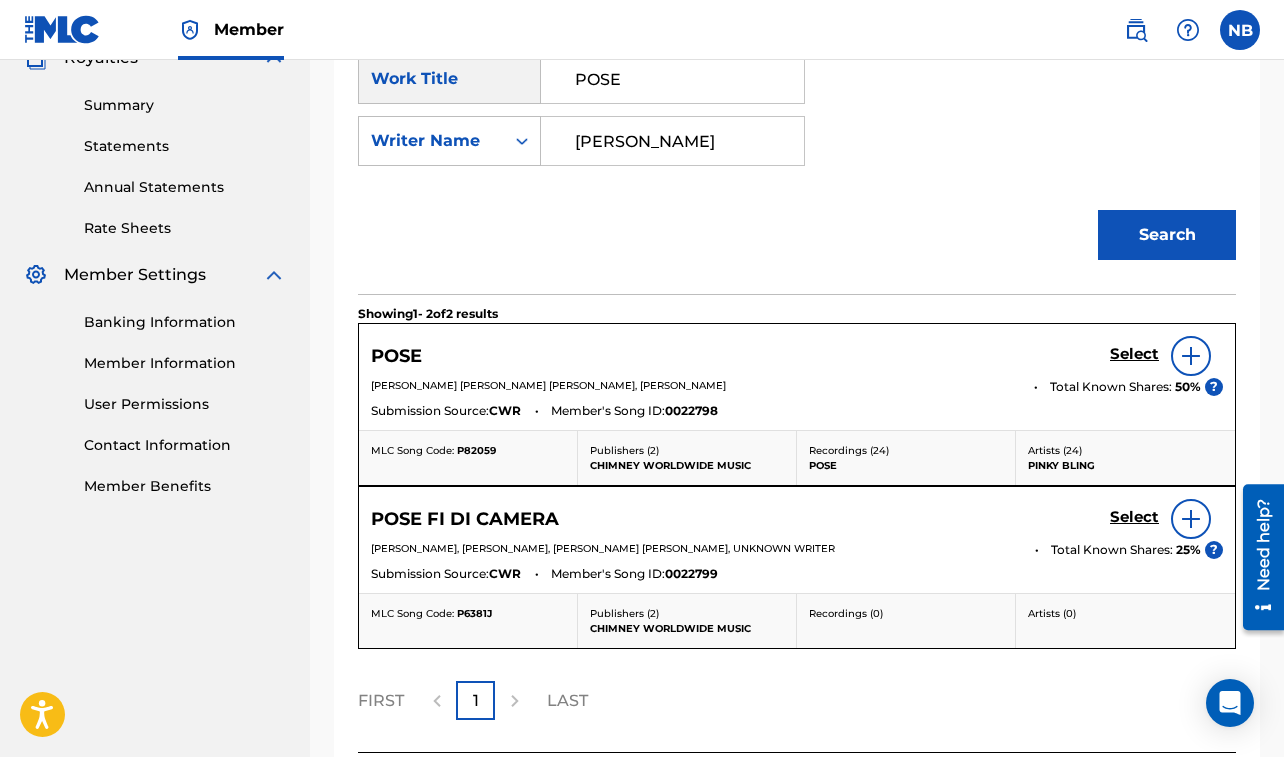 click on "Select" at bounding box center (1134, 354) 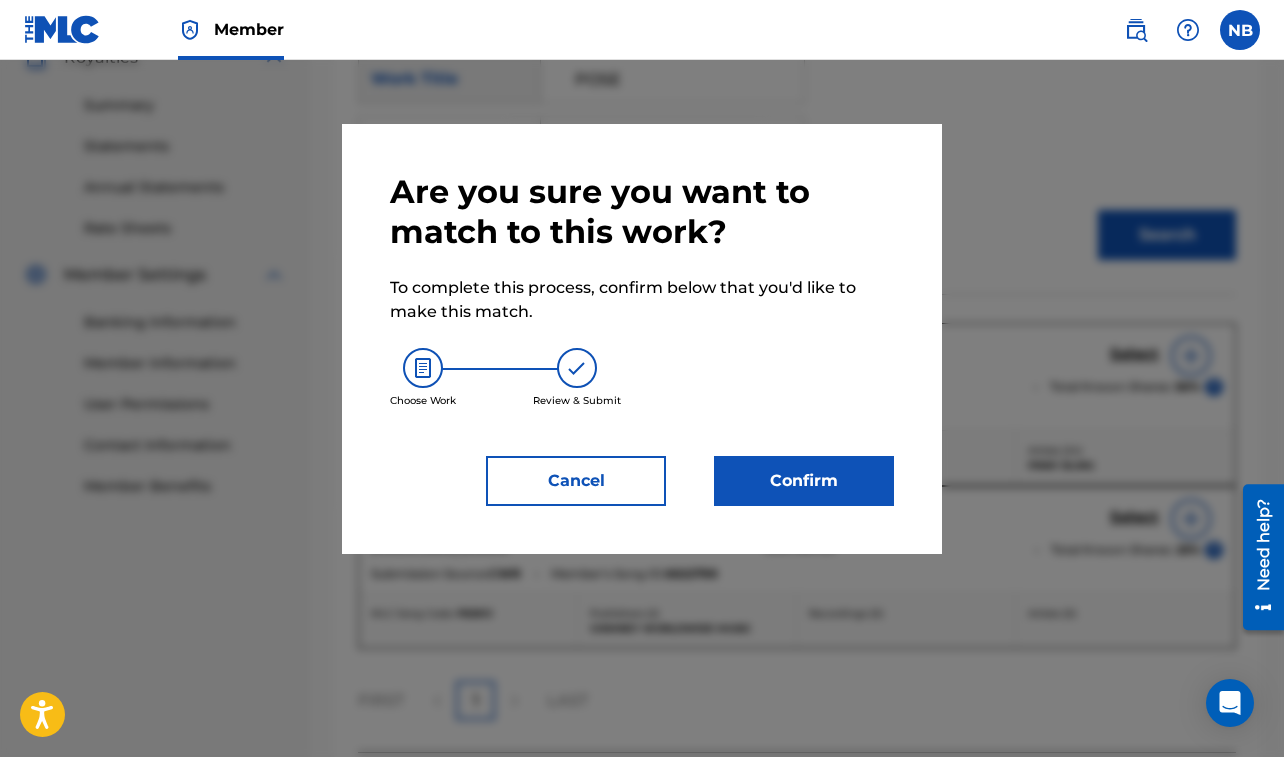 click on "Confirm" at bounding box center (804, 481) 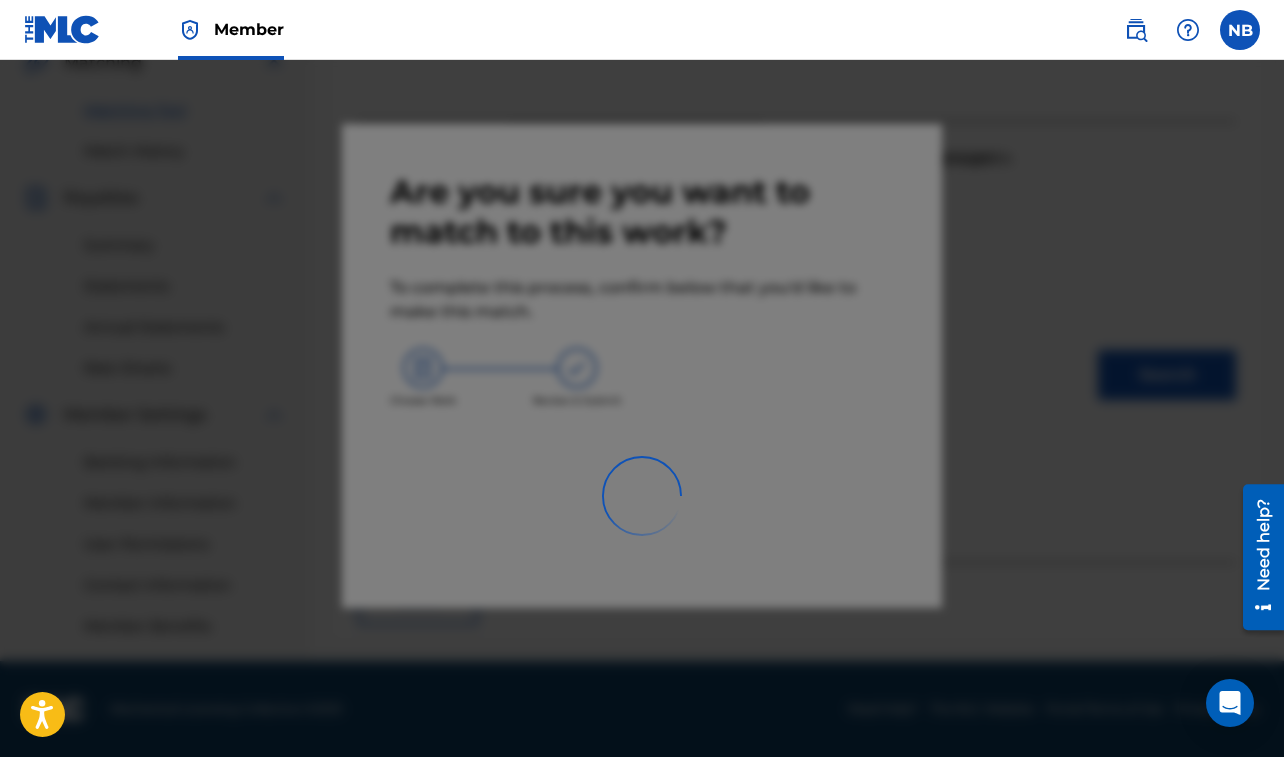 scroll, scrollTop: 483, scrollLeft: 0, axis: vertical 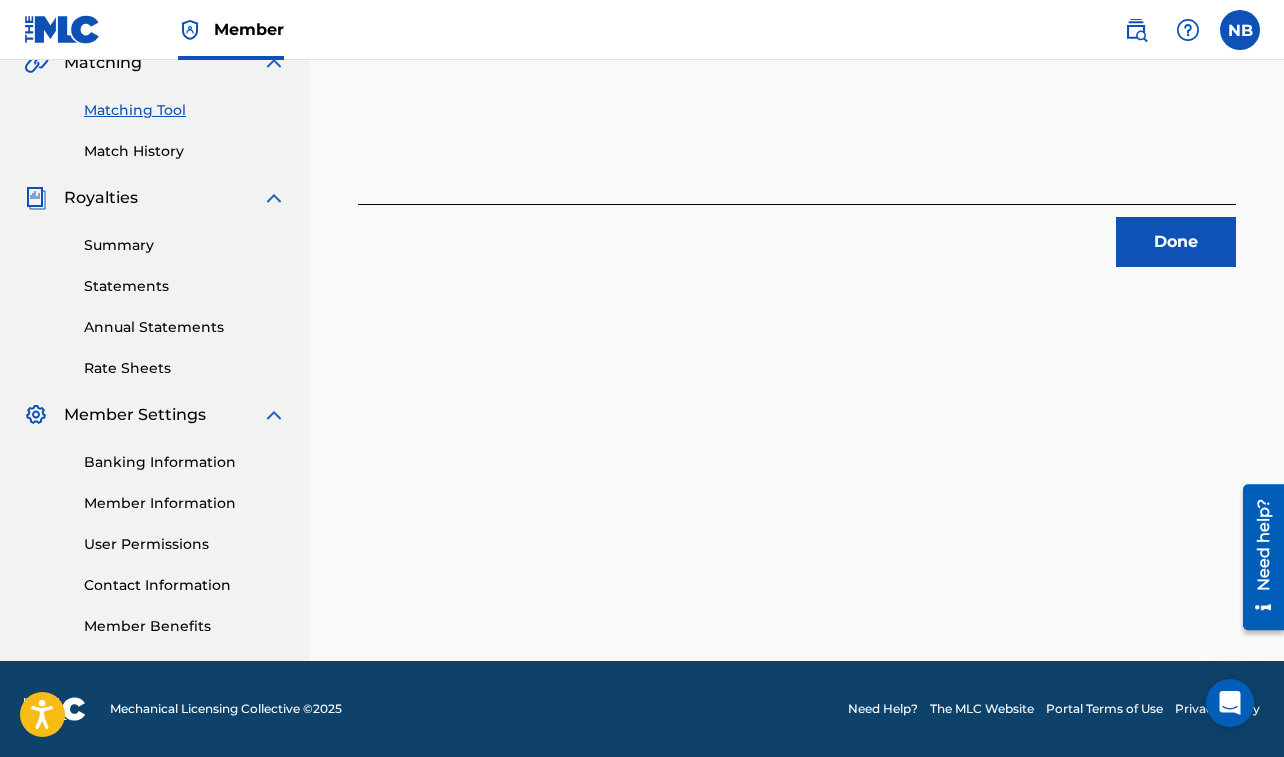 click on "Done" at bounding box center [1176, 242] 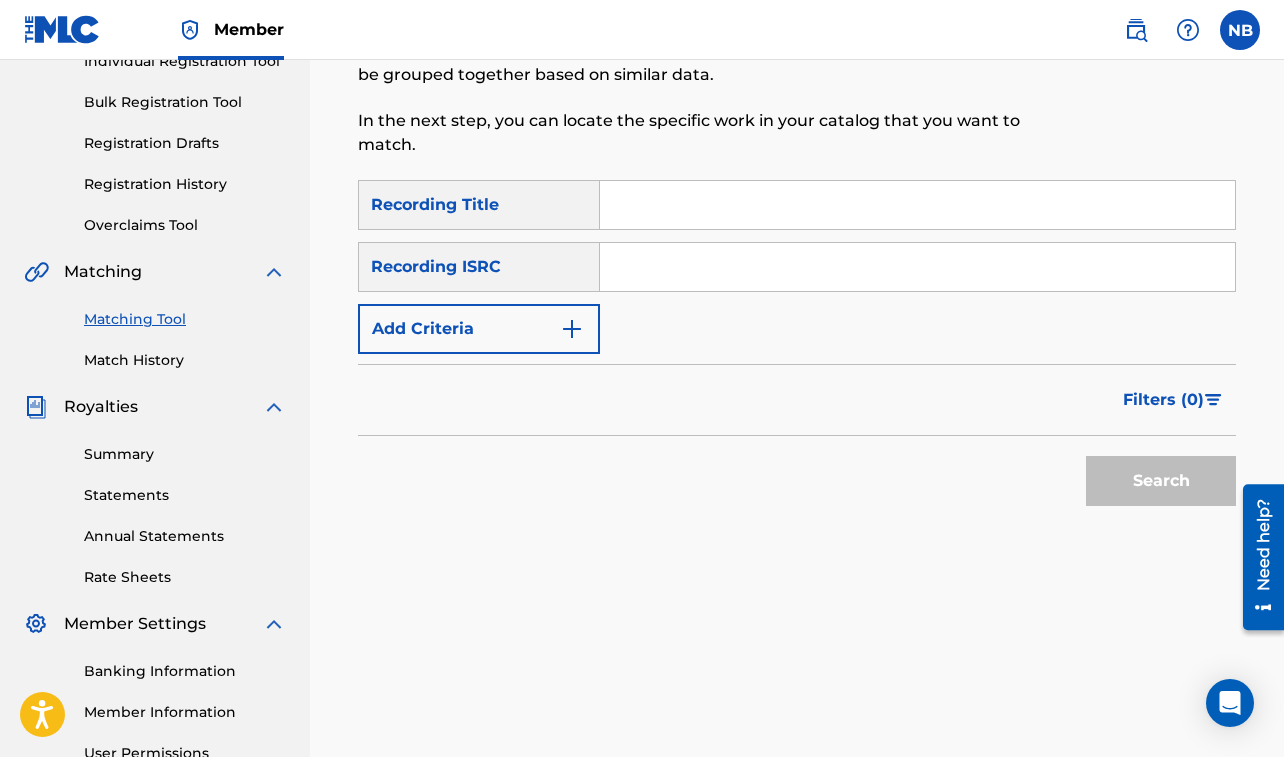 scroll, scrollTop: 256, scrollLeft: 0, axis: vertical 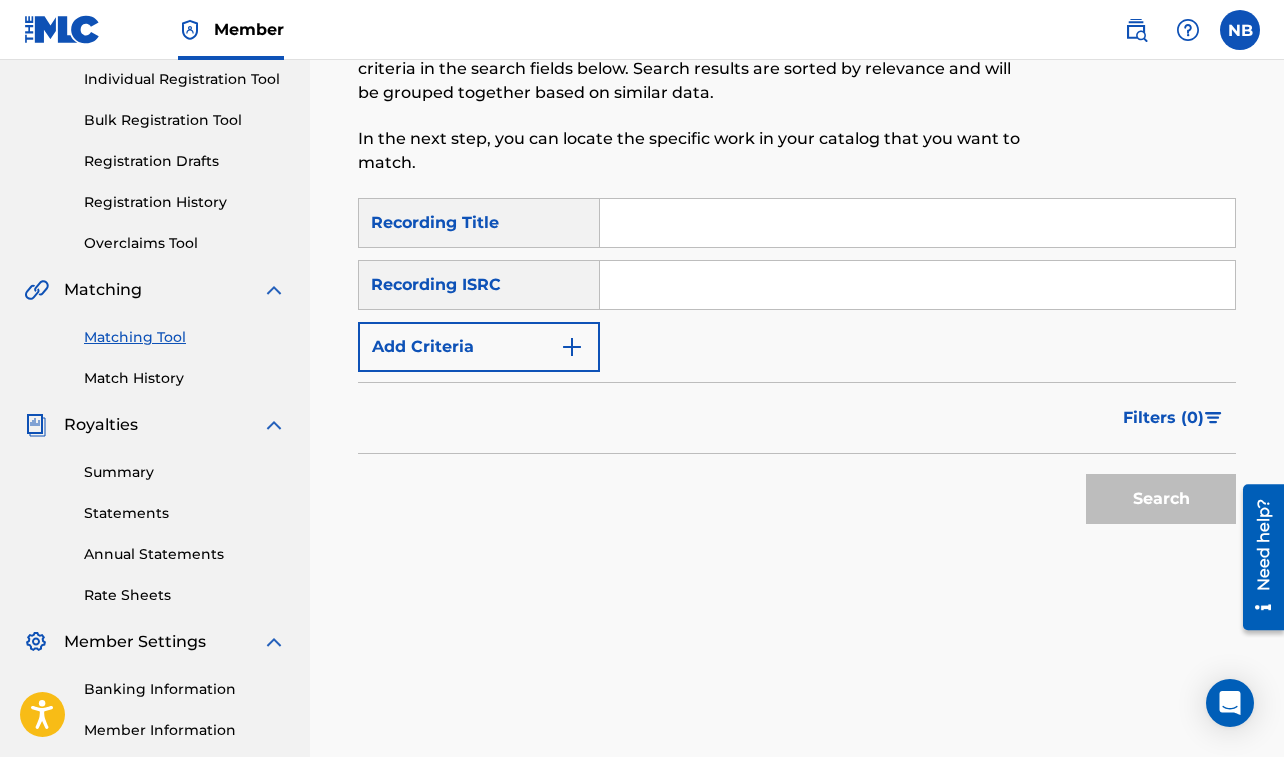 click at bounding box center (917, 223) 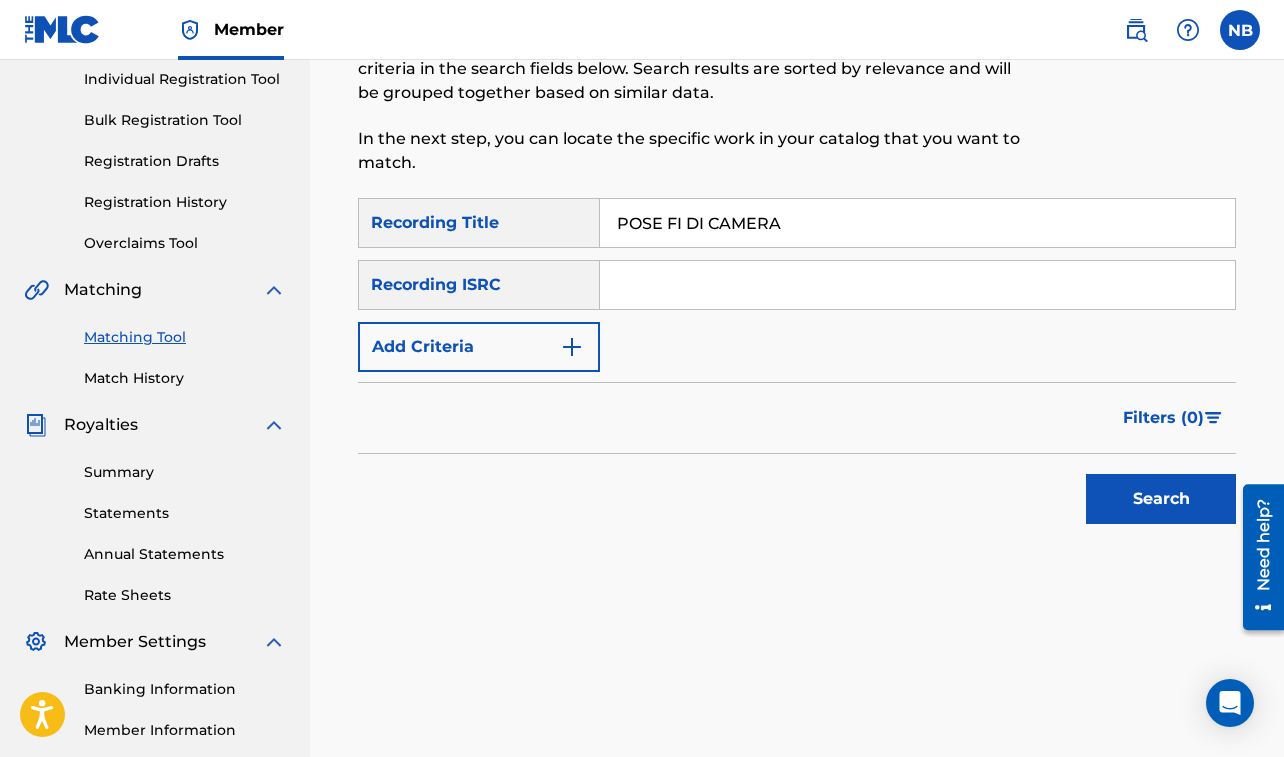 click on "Add Criteria" at bounding box center (479, 347) 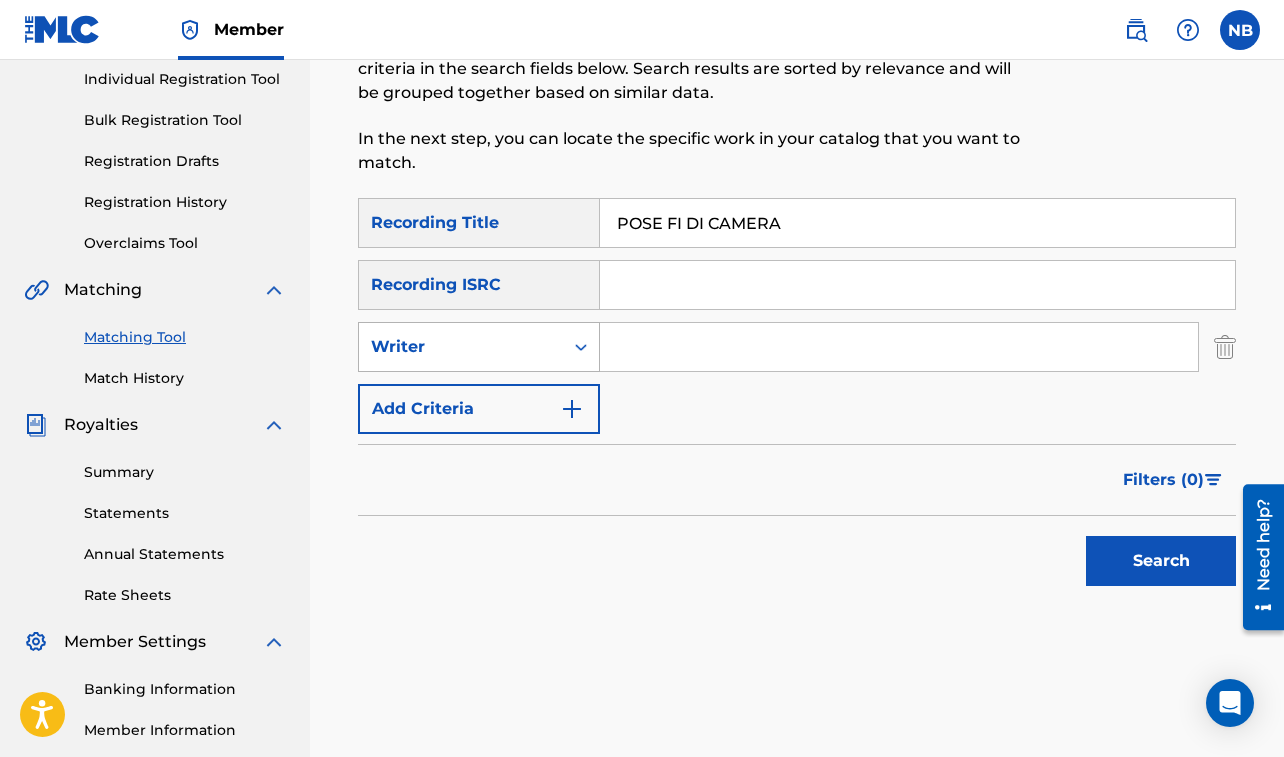 click on "Writer" at bounding box center (461, 347) 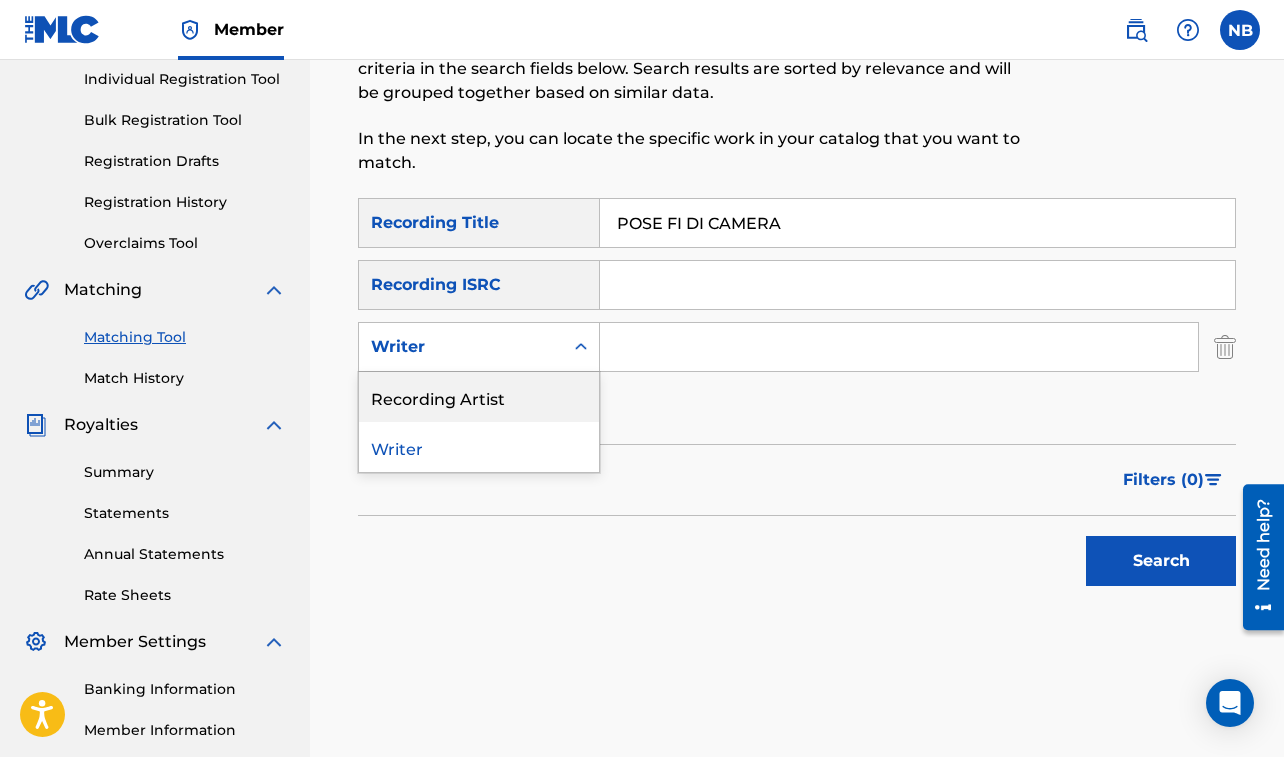 click on "Recording Artist" at bounding box center (479, 397) 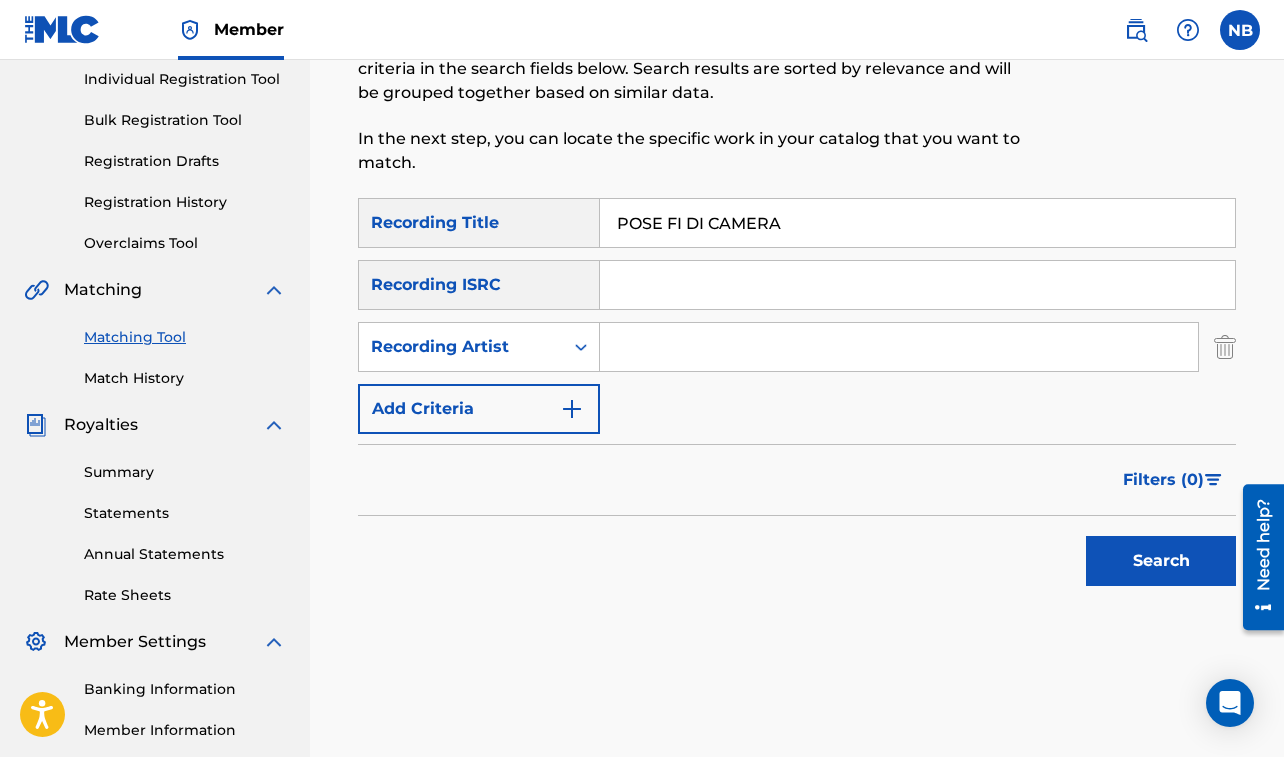click at bounding box center [899, 347] 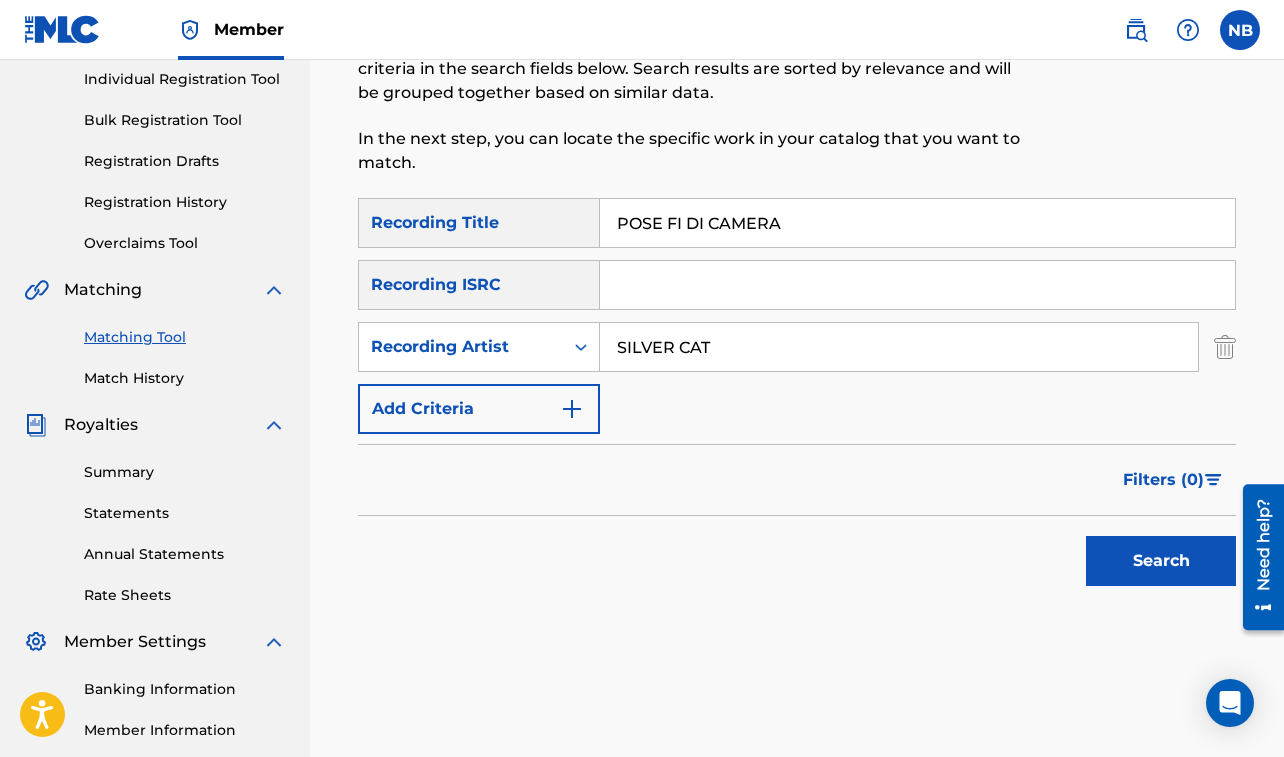 click on "Search" at bounding box center [1161, 561] 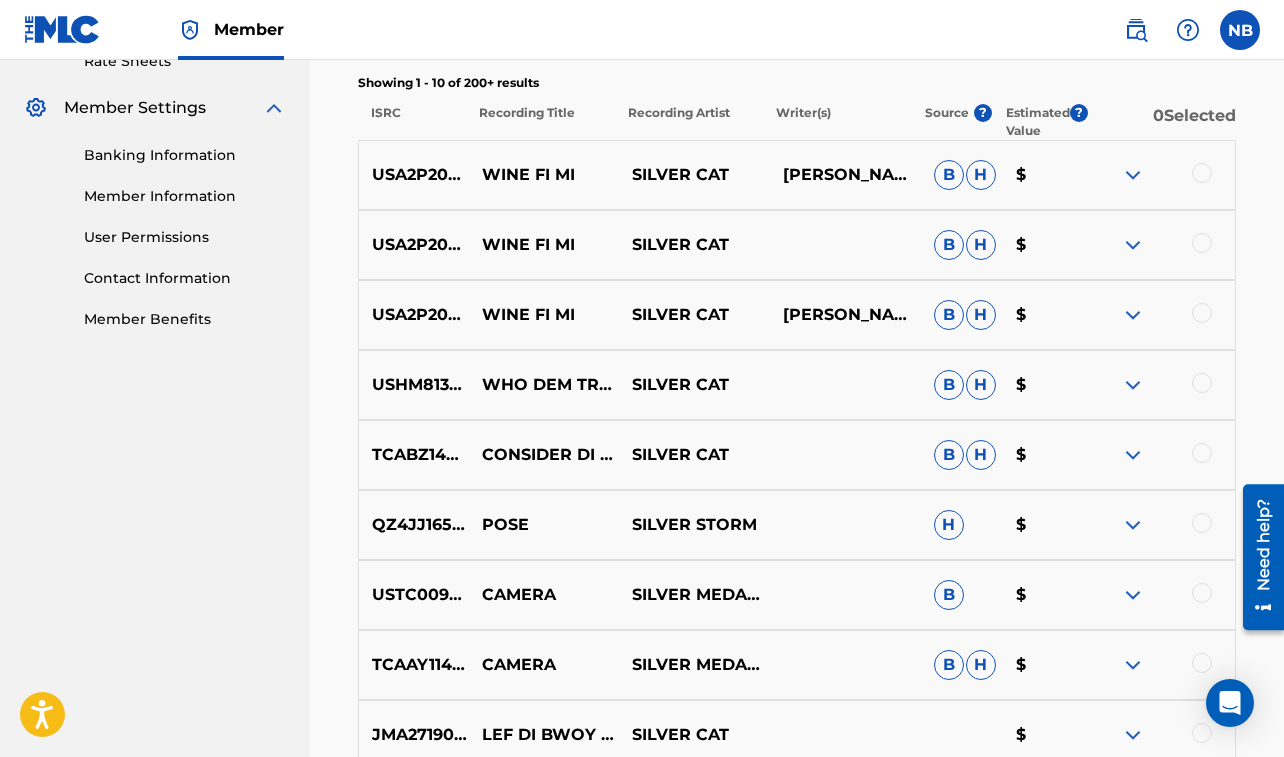 scroll, scrollTop: 905, scrollLeft: 0, axis: vertical 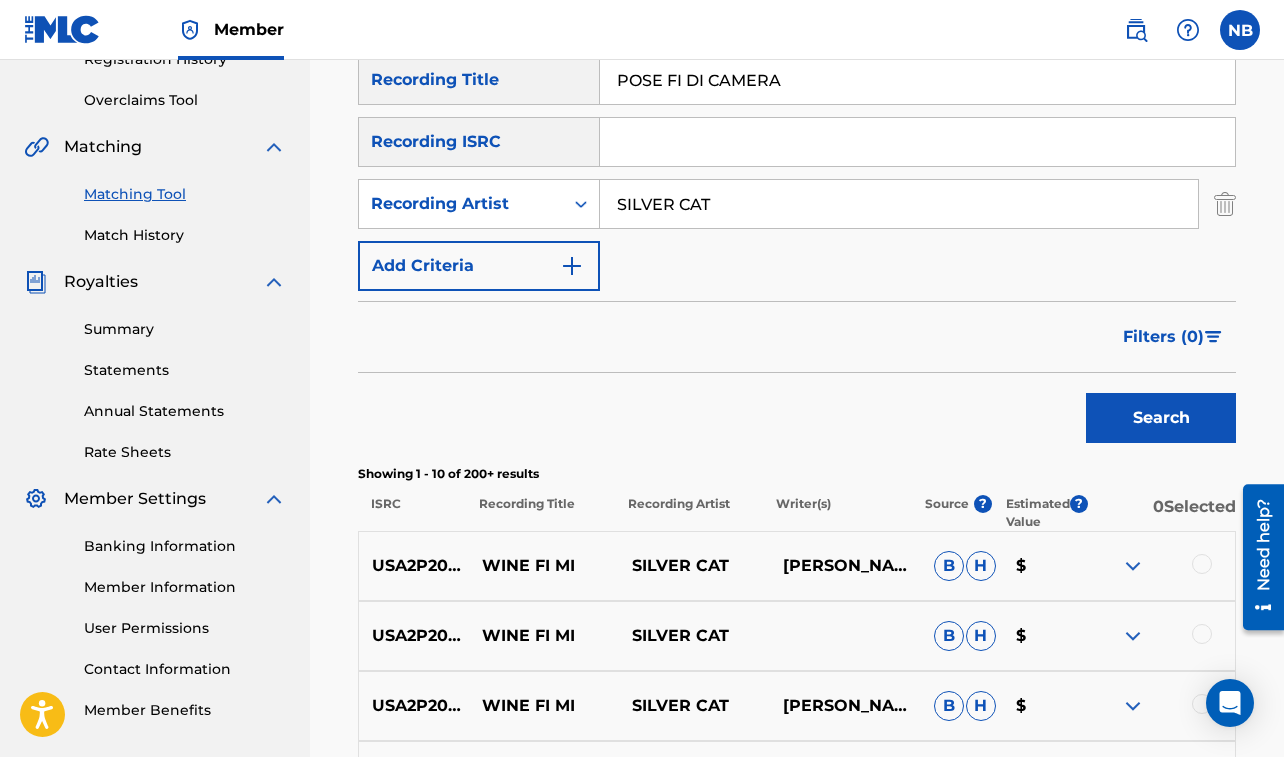 drag, startPoint x: 619, startPoint y: 86, endPoint x: 840, endPoint y: 111, distance: 222.40953 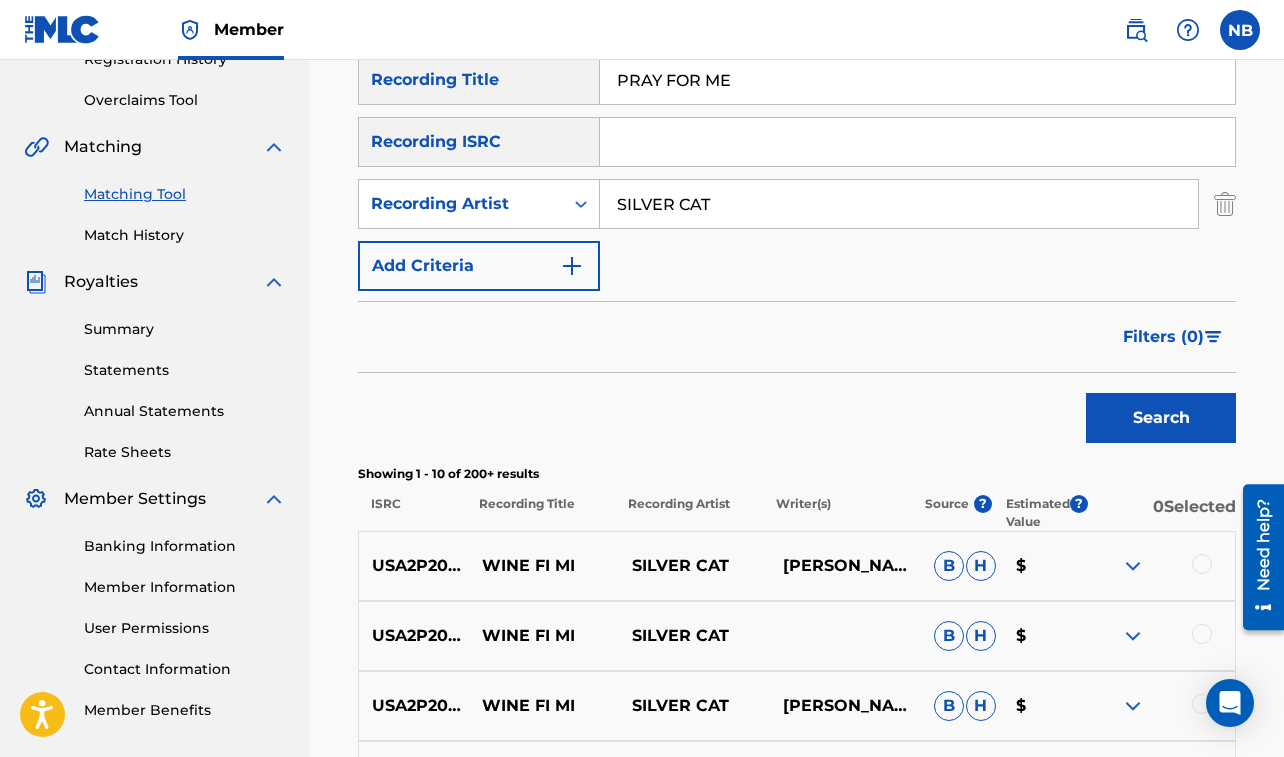 drag, startPoint x: 608, startPoint y: 203, endPoint x: 783, endPoint y: 215, distance: 175.41095 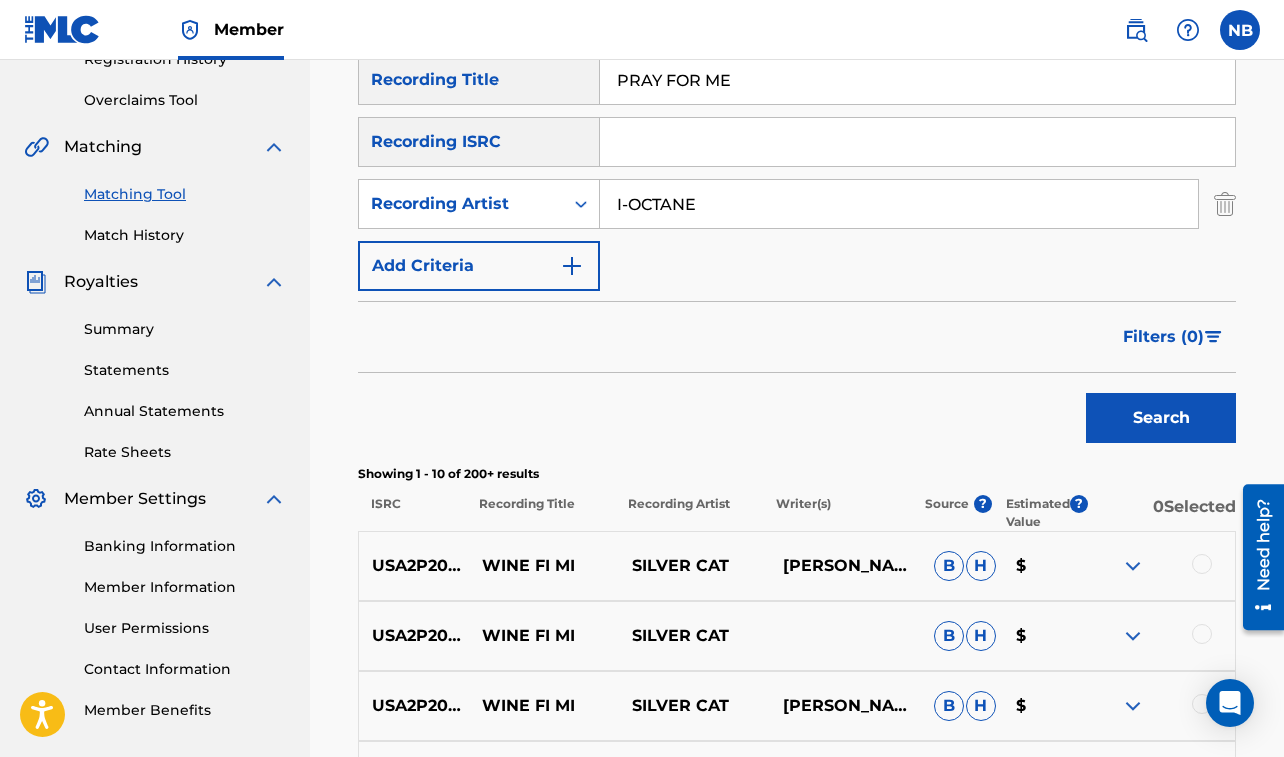 click on "Search" at bounding box center [1161, 418] 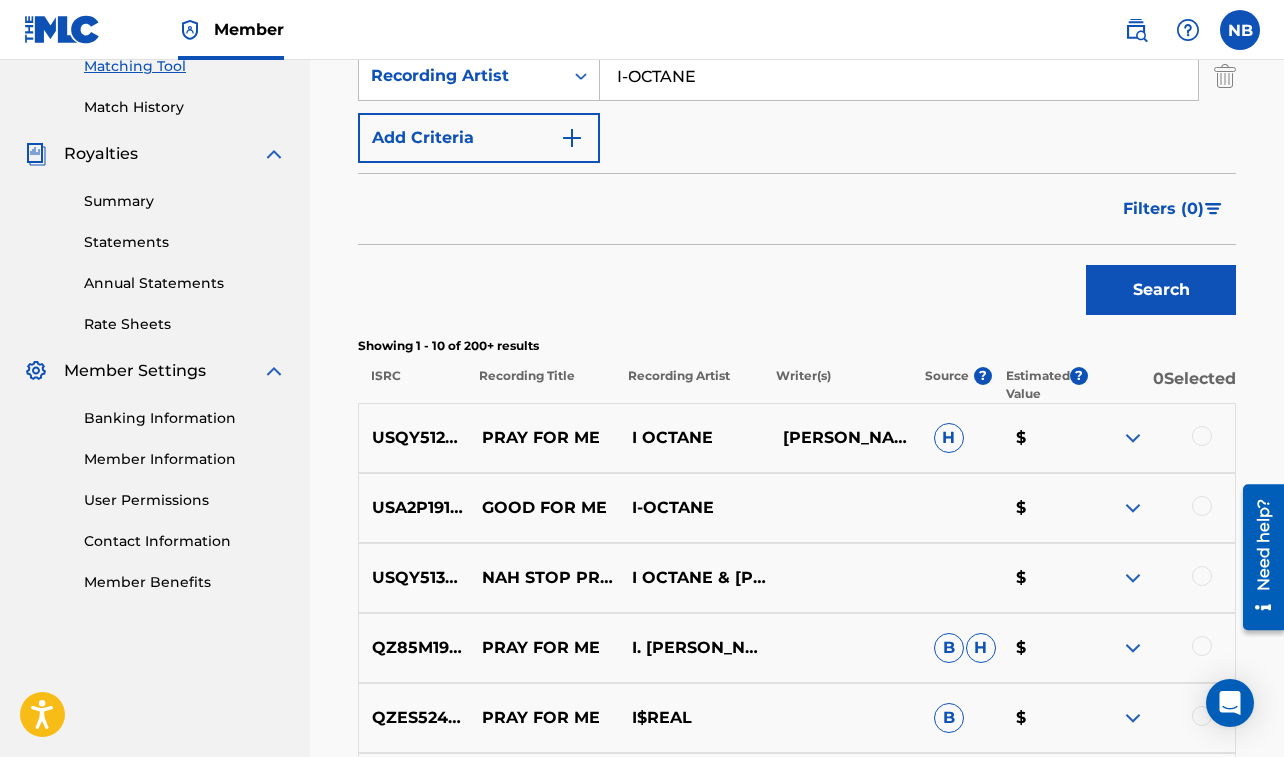 scroll, scrollTop: 546, scrollLeft: 0, axis: vertical 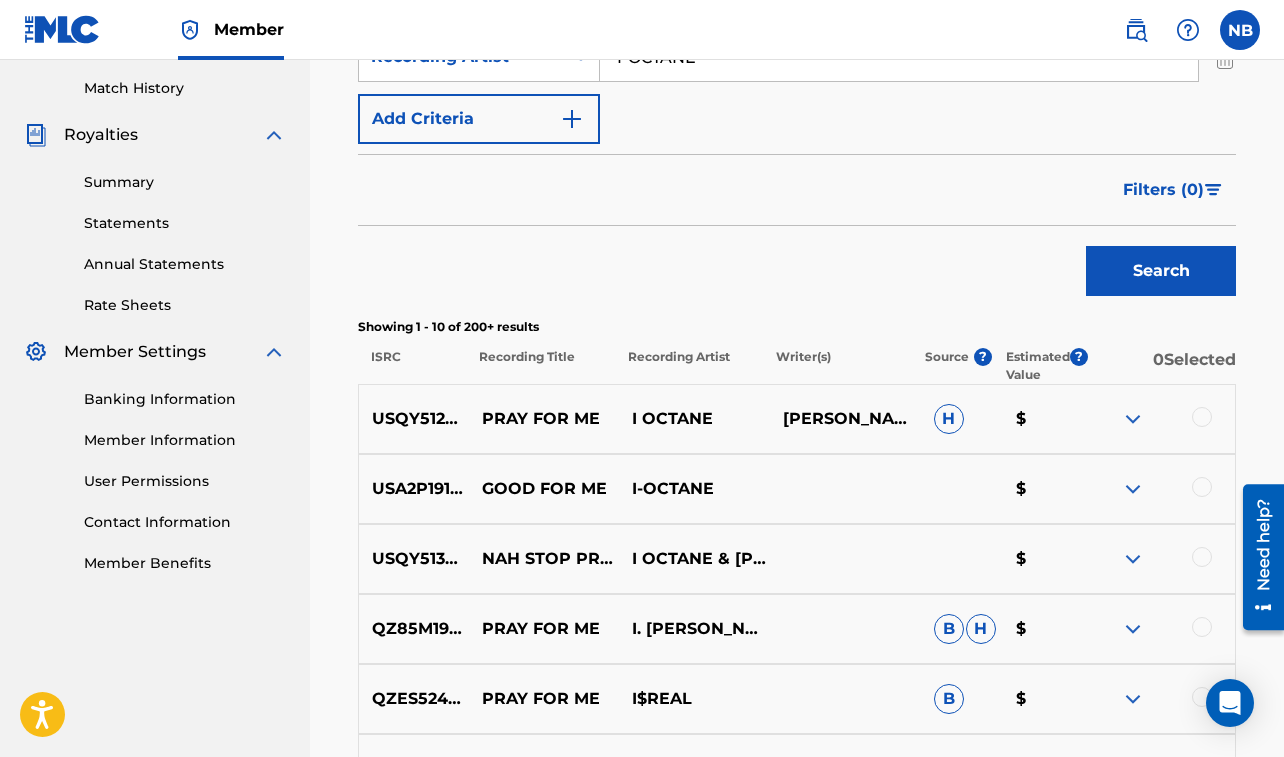 click at bounding box center [1202, 417] 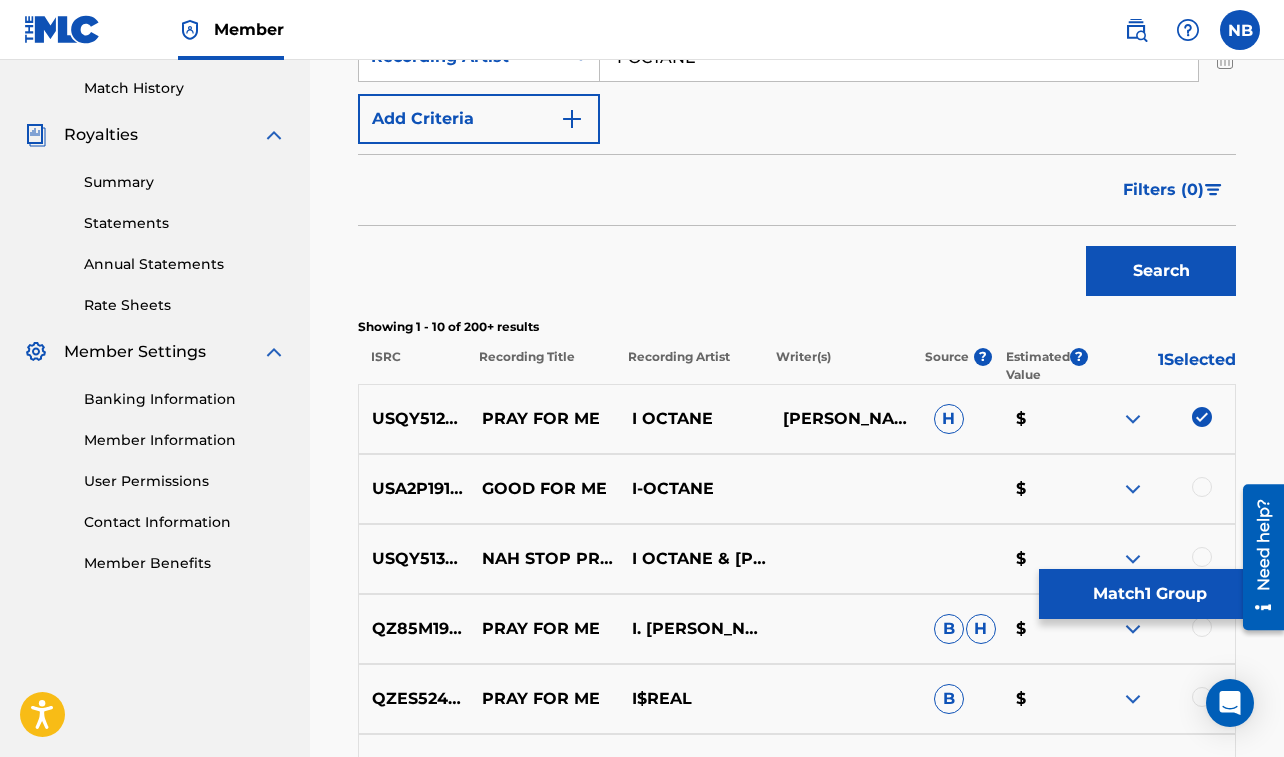 click on "Match  1 Group" at bounding box center (1149, 594) 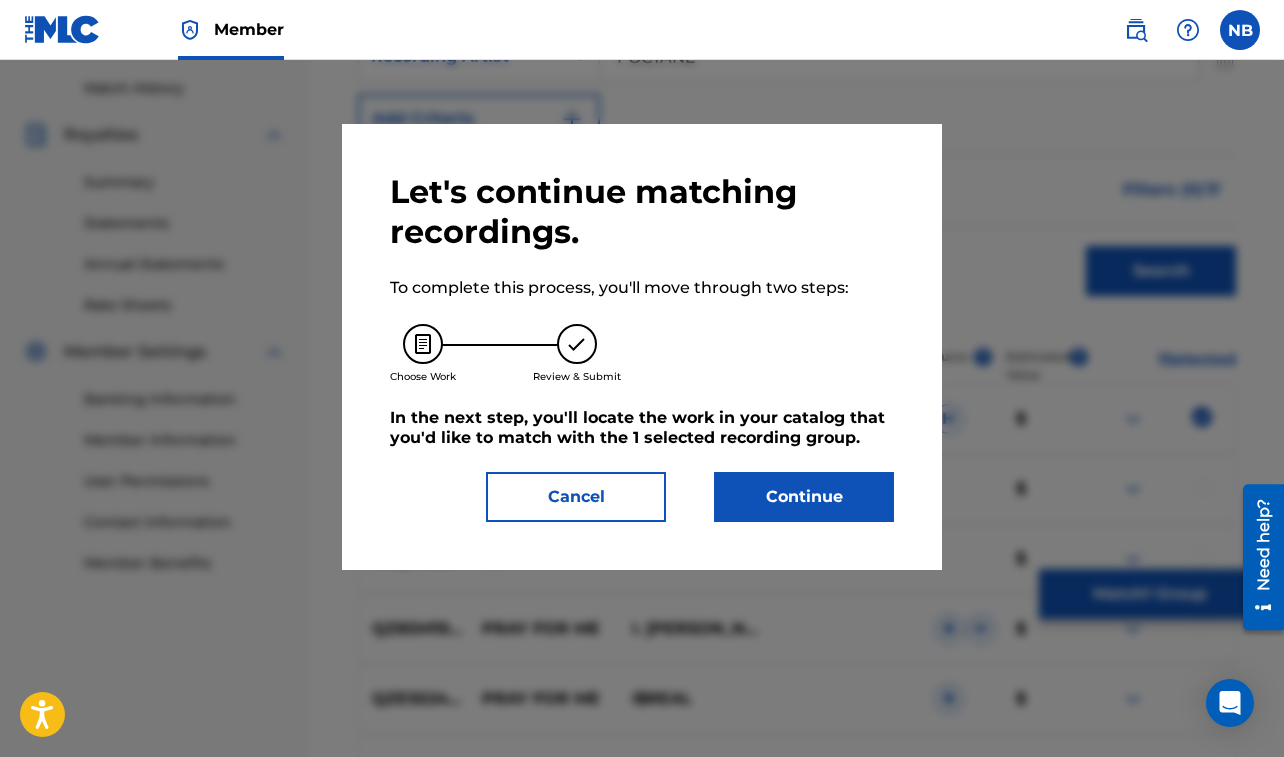 click on "Continue" at bounding box center [804, 497] 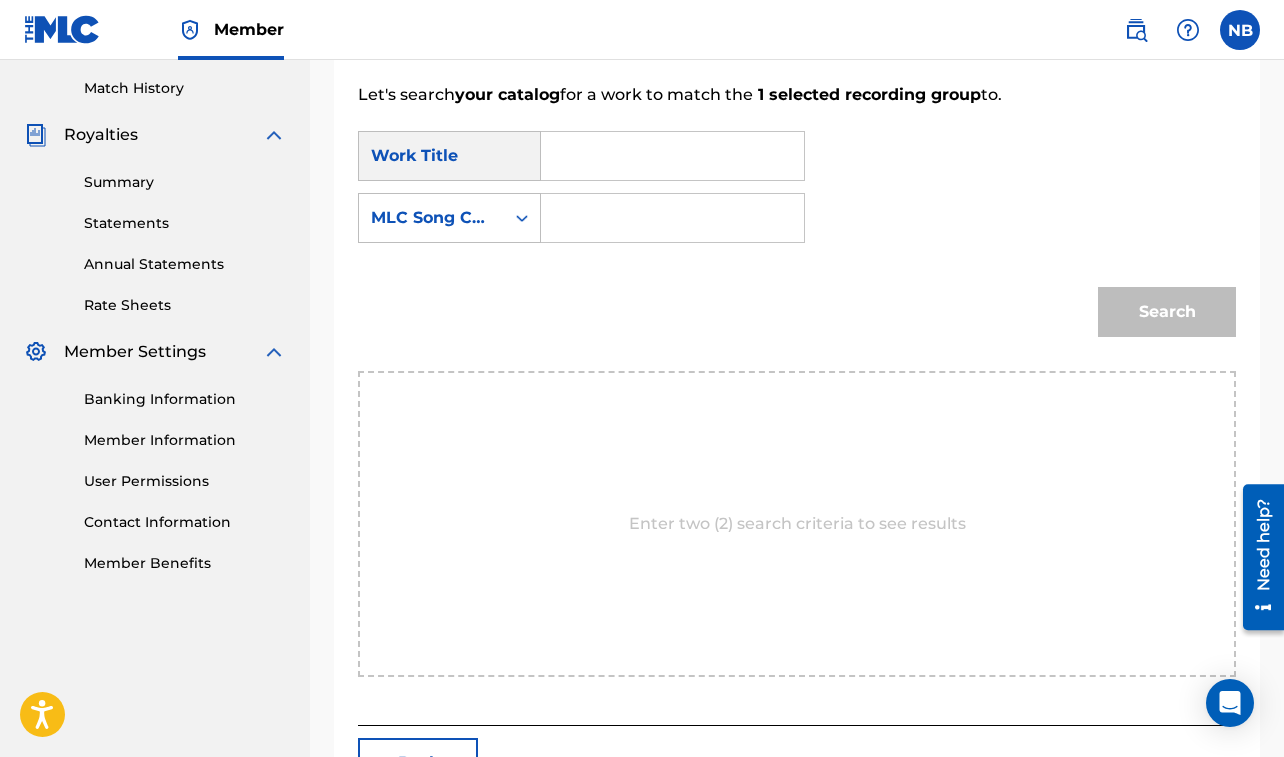click at bounding box center (672, 156) 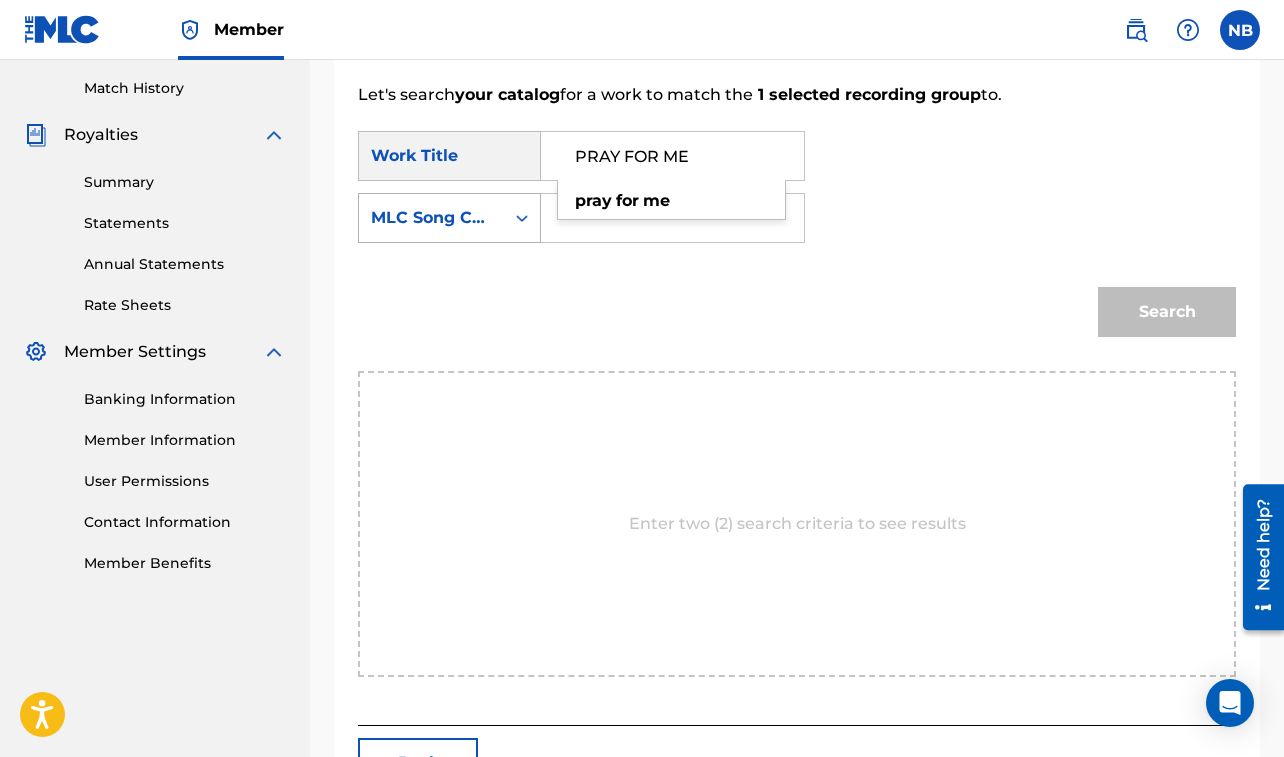 click on "MLC Song Code" at bounding box center [431, 218] 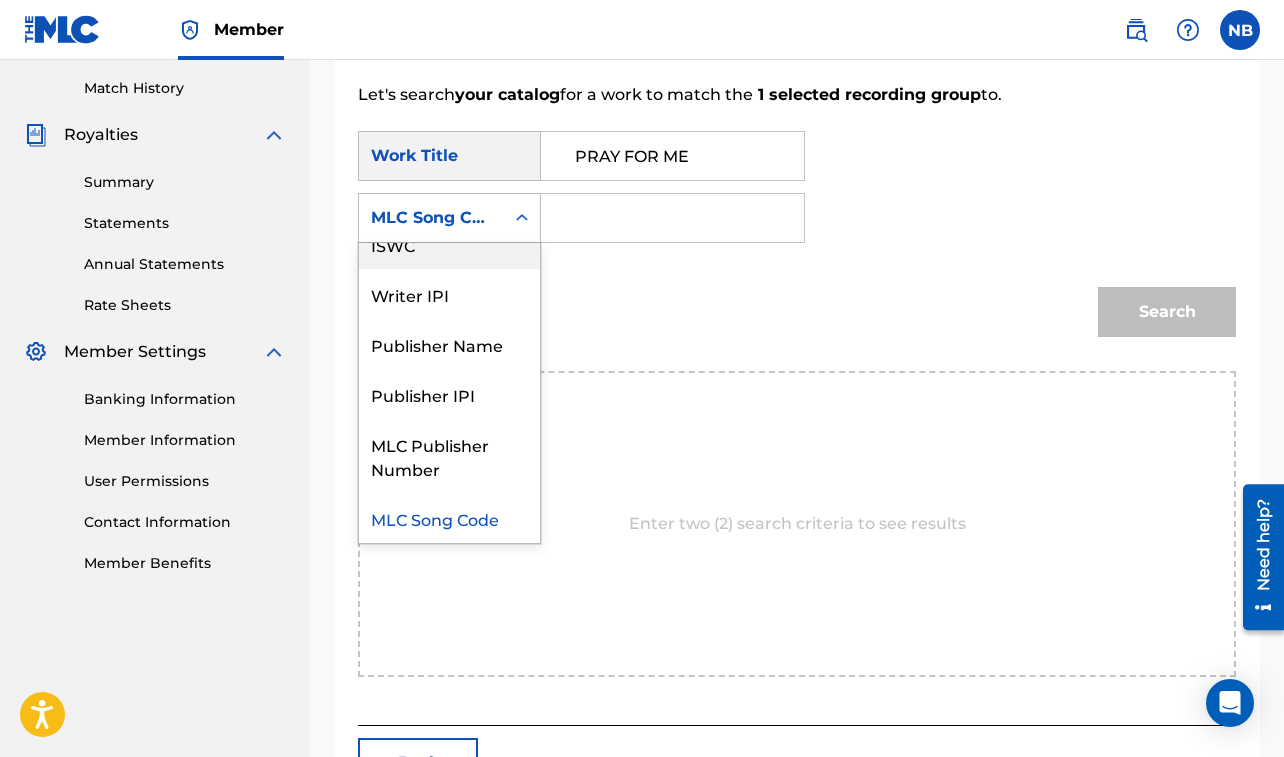 scroll, scrollTop: 0, scrollLeft: 0, axis: both 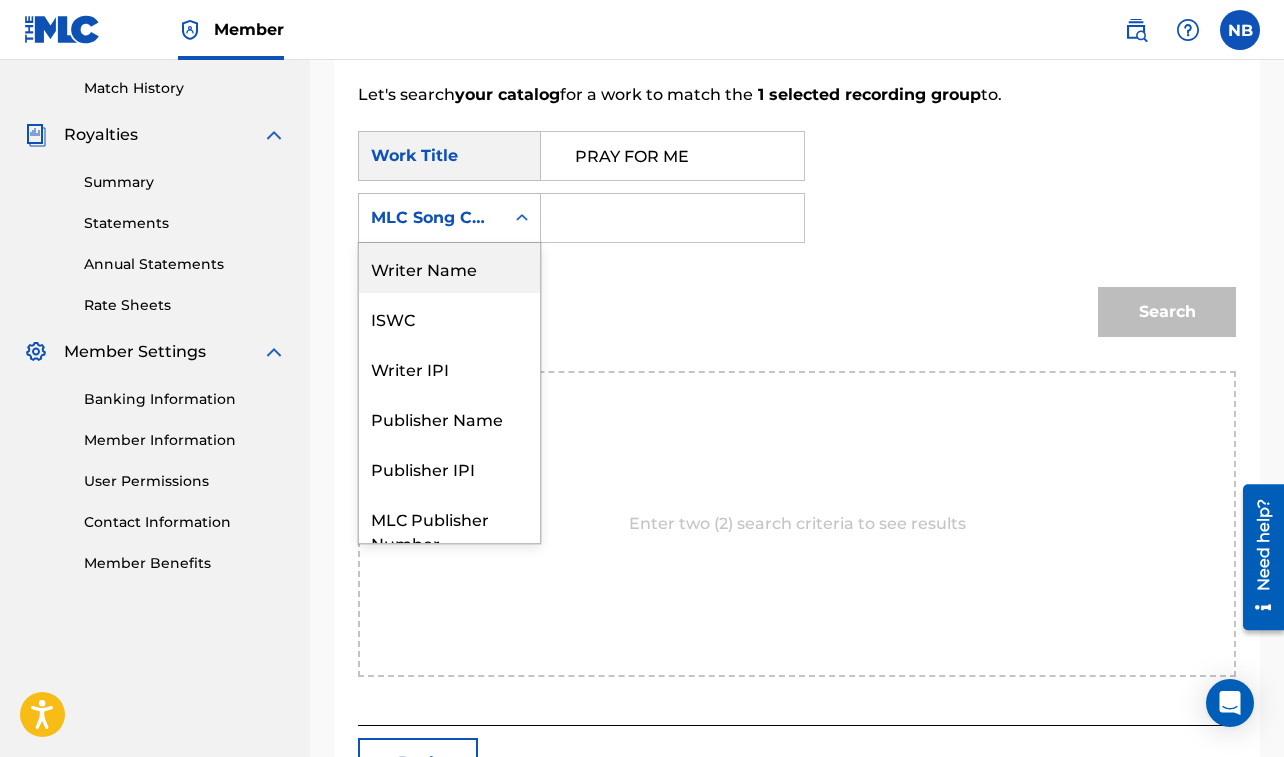 click on "Writer Name" at bounding box center (449, 268) 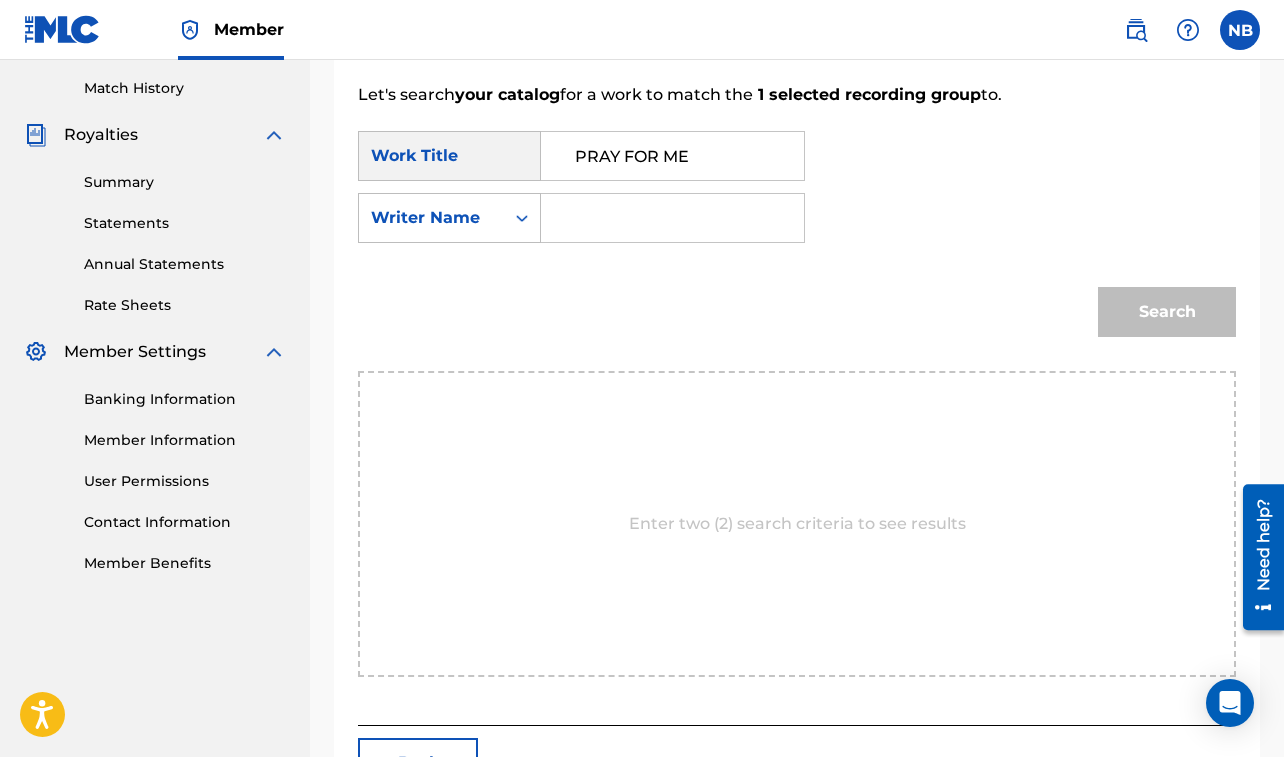 click at bounding box center (672, 218) 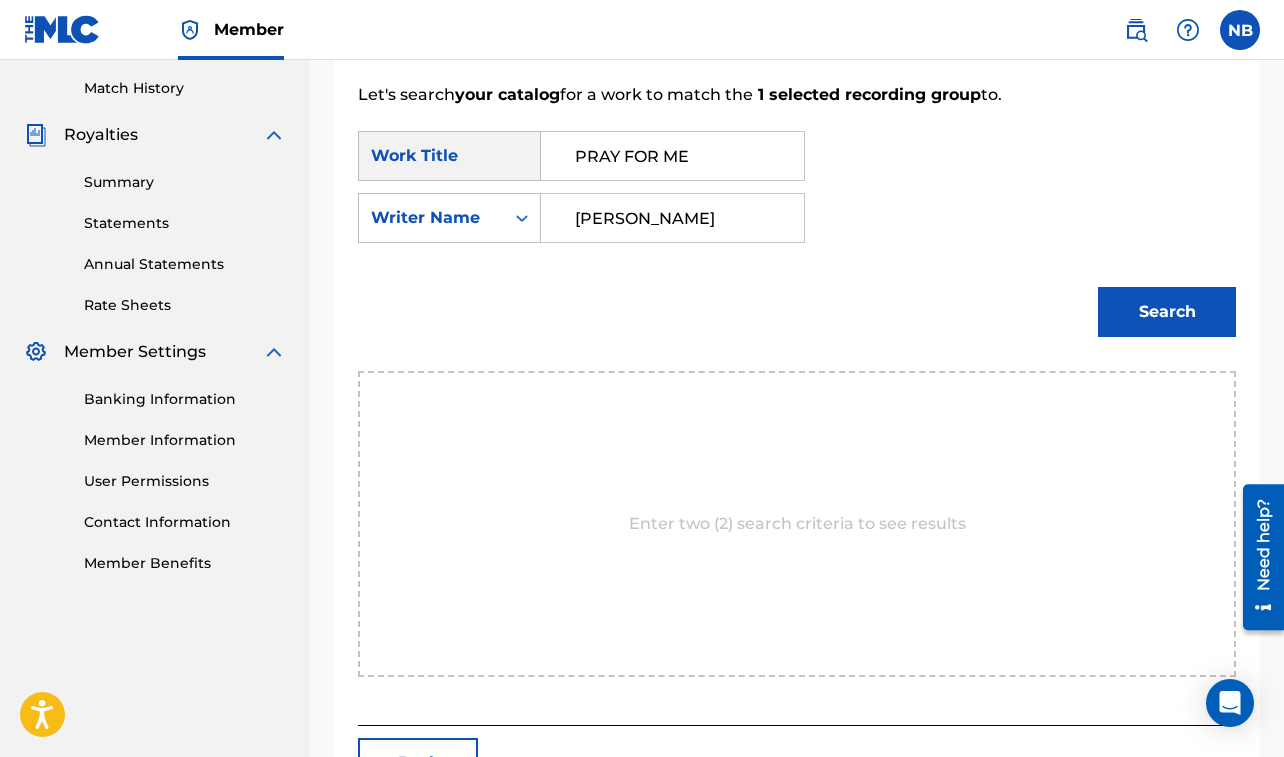 click on "Search" at bounding box center [1167, 312] 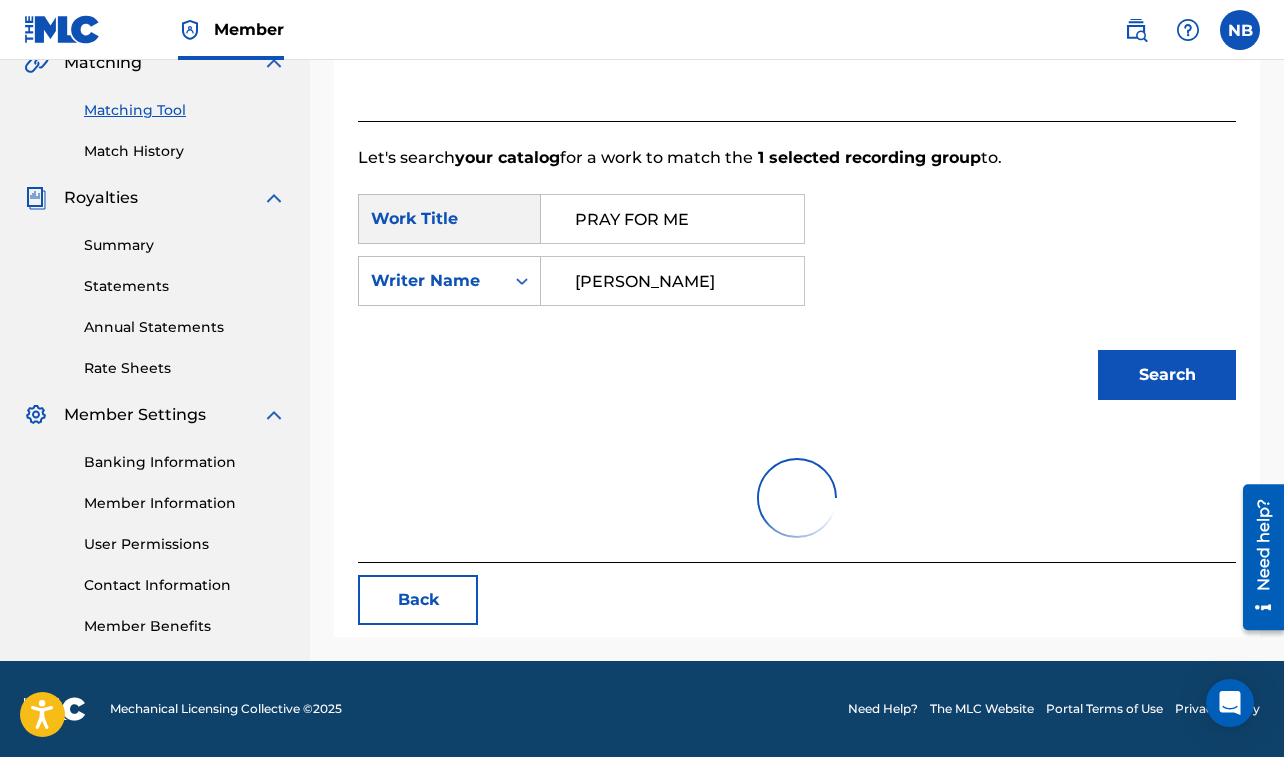 scroll, scrollTop: 546, scrollLeft: 0, axis: vertical 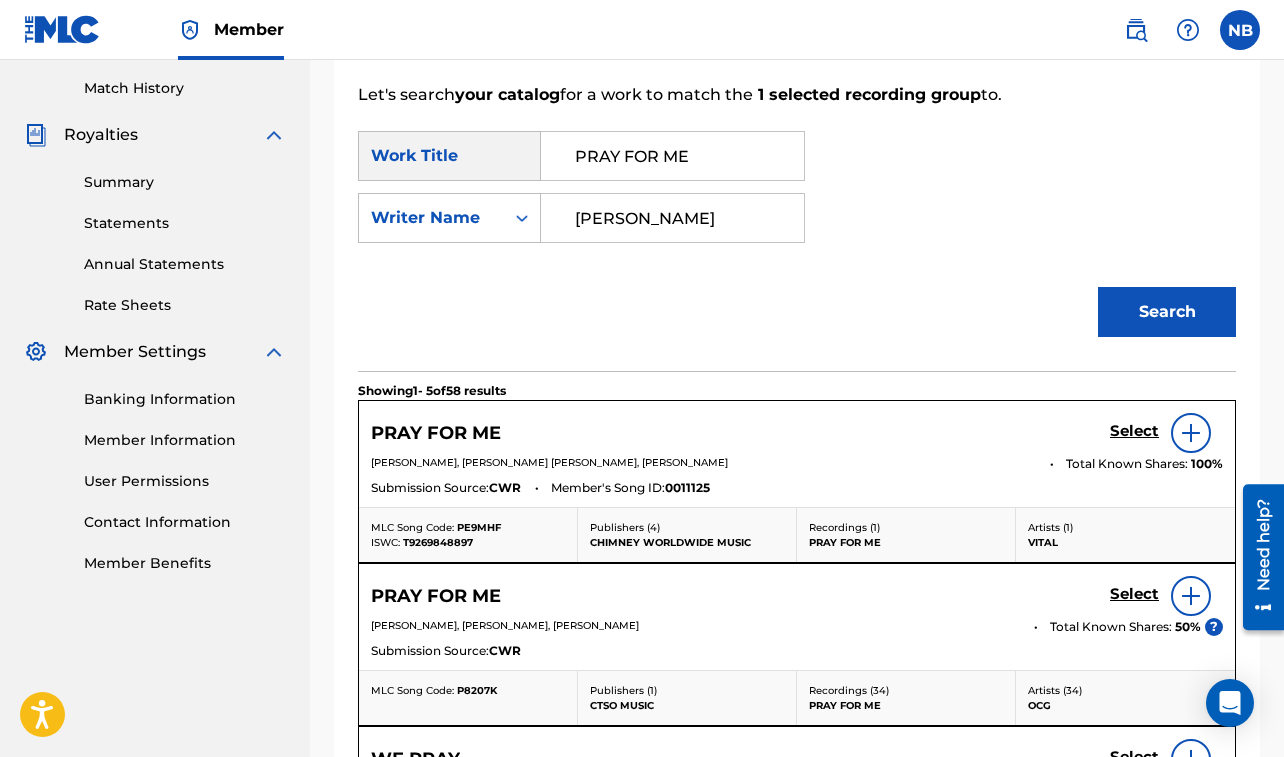 click at bounding box center (1191, 433) 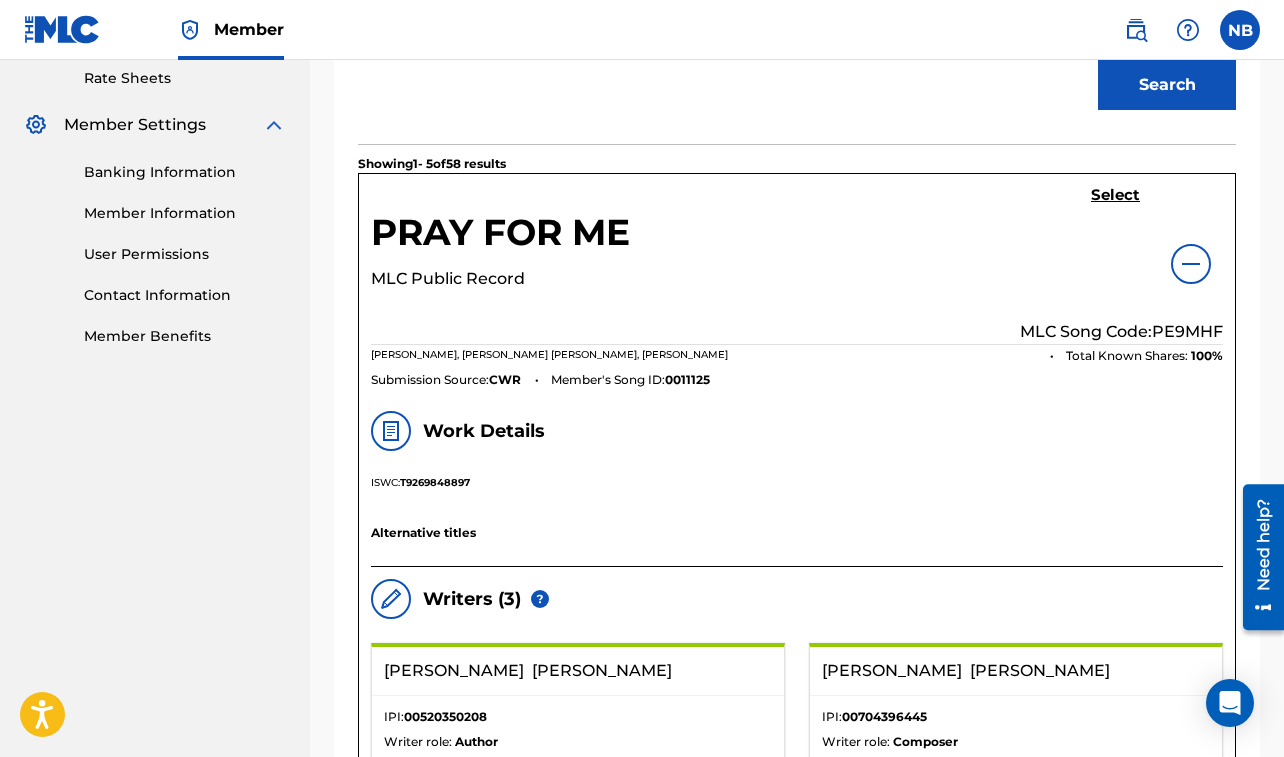 scroll, scrollTop: 767, scrollLeft: 0, axis: vertical 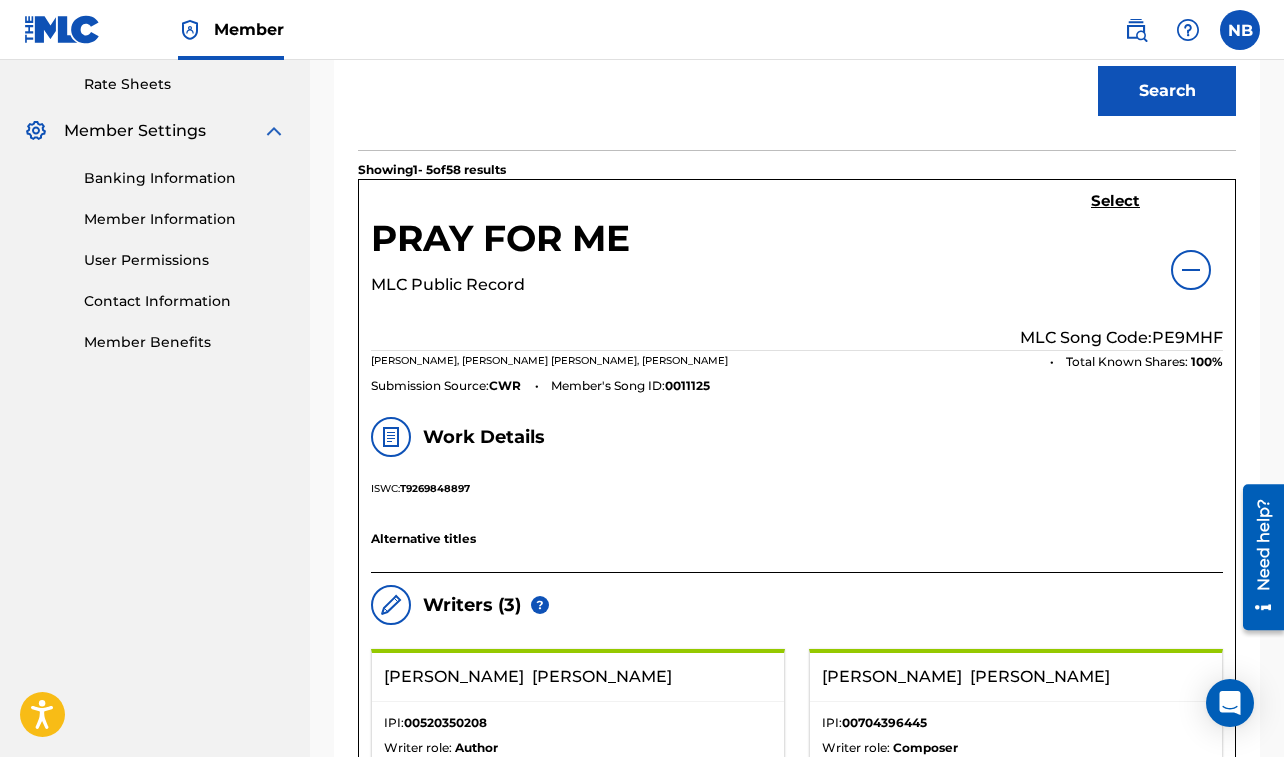 click at bounding box center [1191, 270] 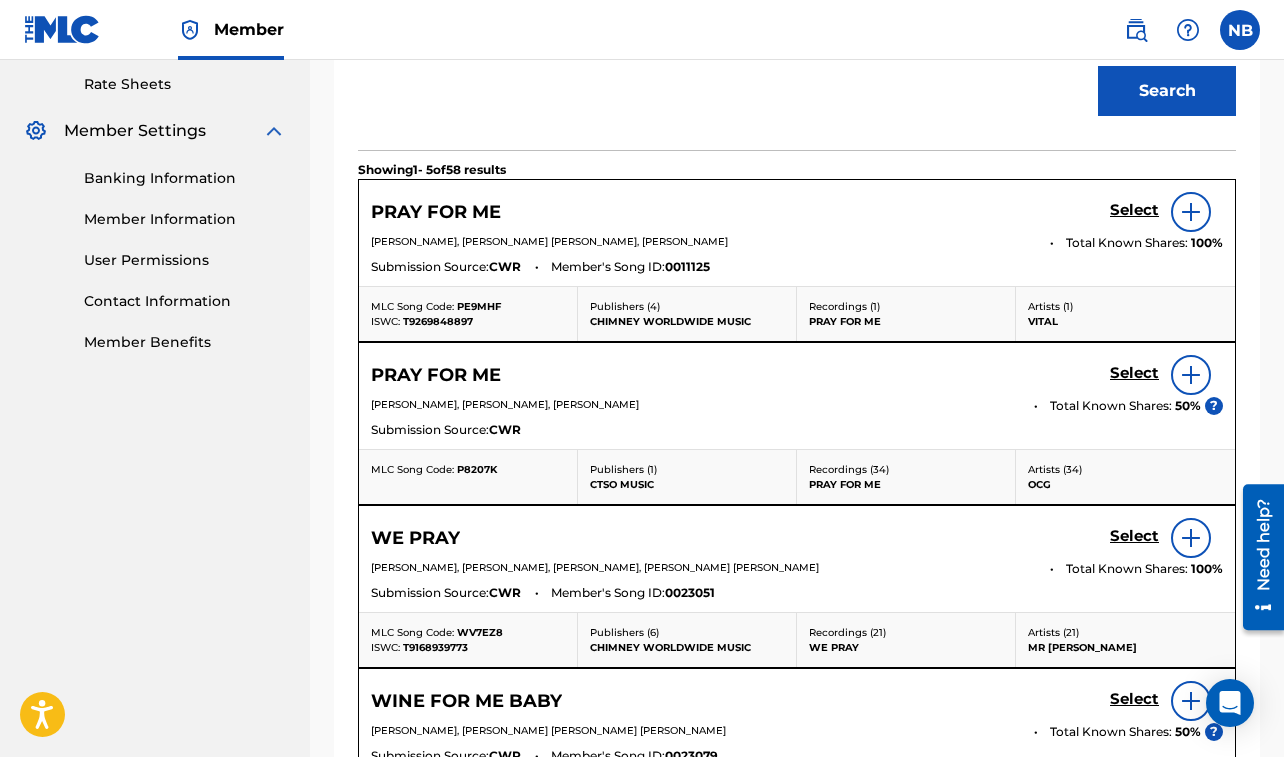 click at bounding box center [1191, 375] 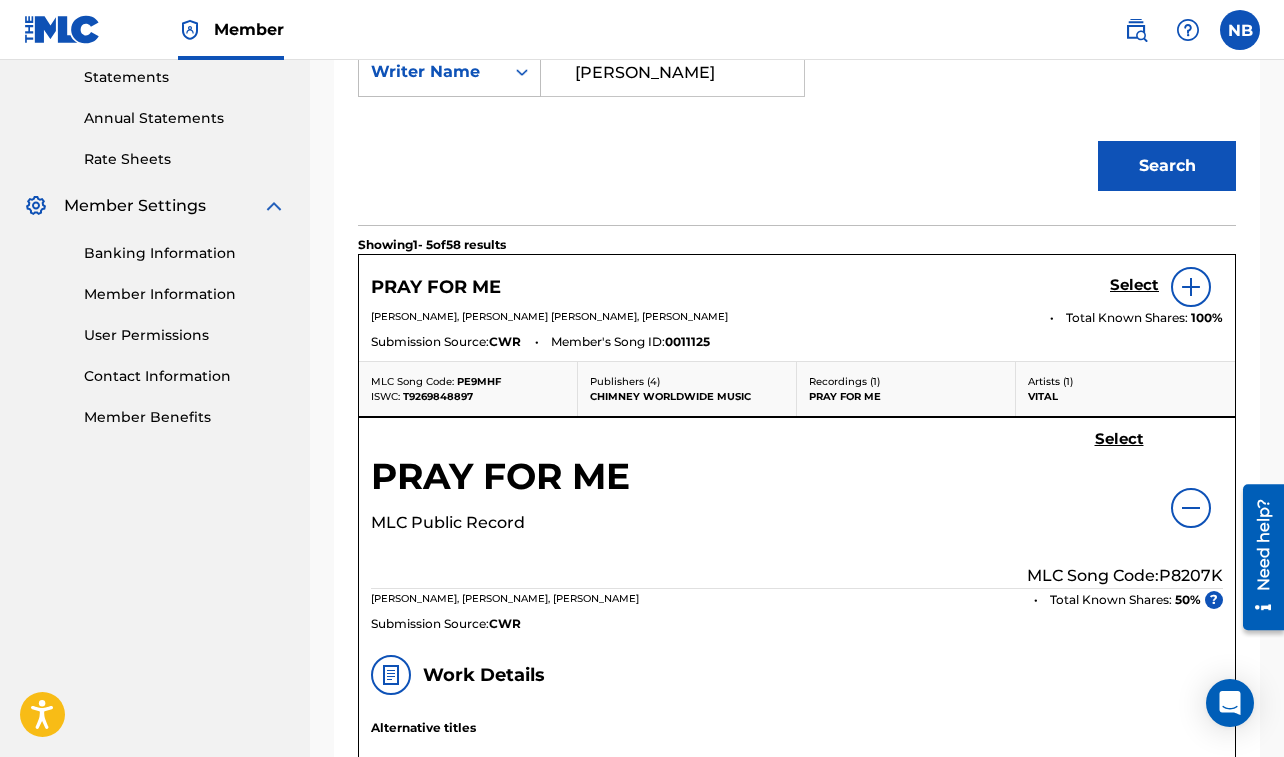 scroll, scrollTop: 676, scrollLeft: 0, axis: vertical 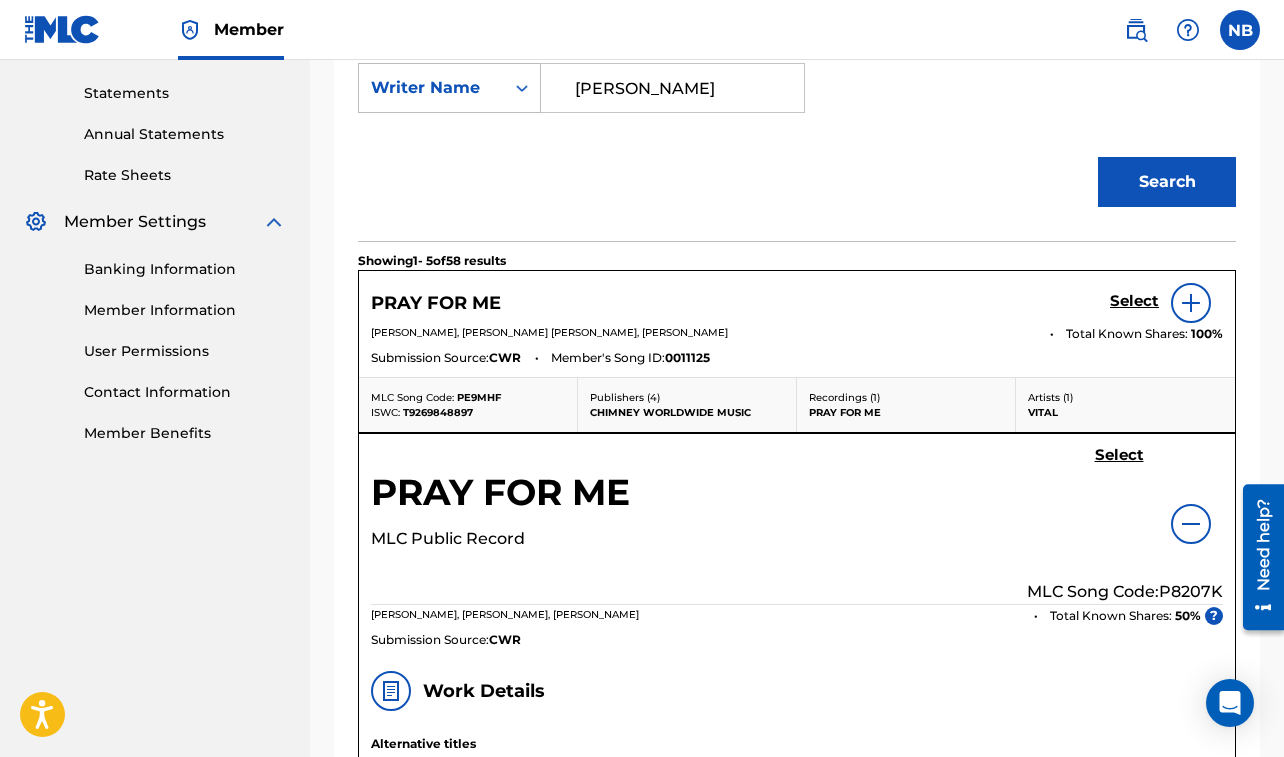 drag, startPoint x: 671, startPoint y: 296, endPoint x: 722, endPoint y: 302, distance: 51.351727 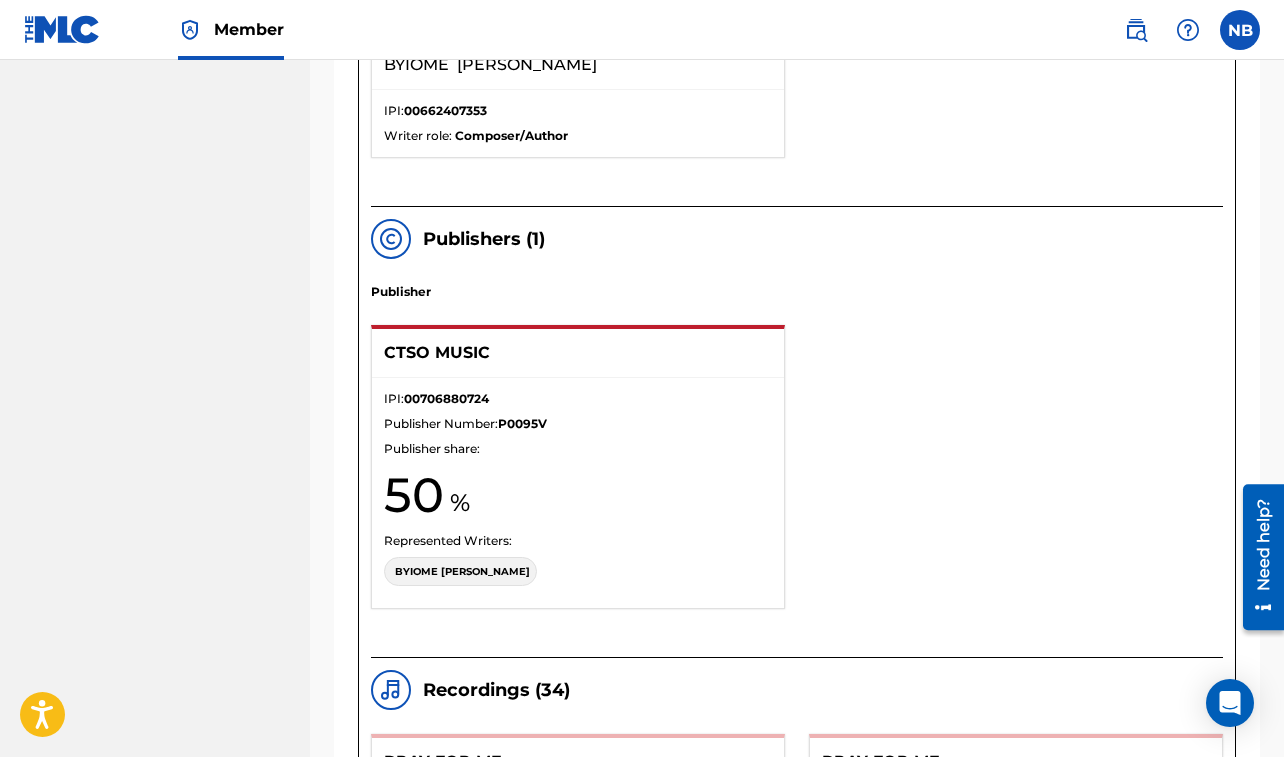 scroll, scrollTop: 1664, scrollLeft: 0, axis: vertical 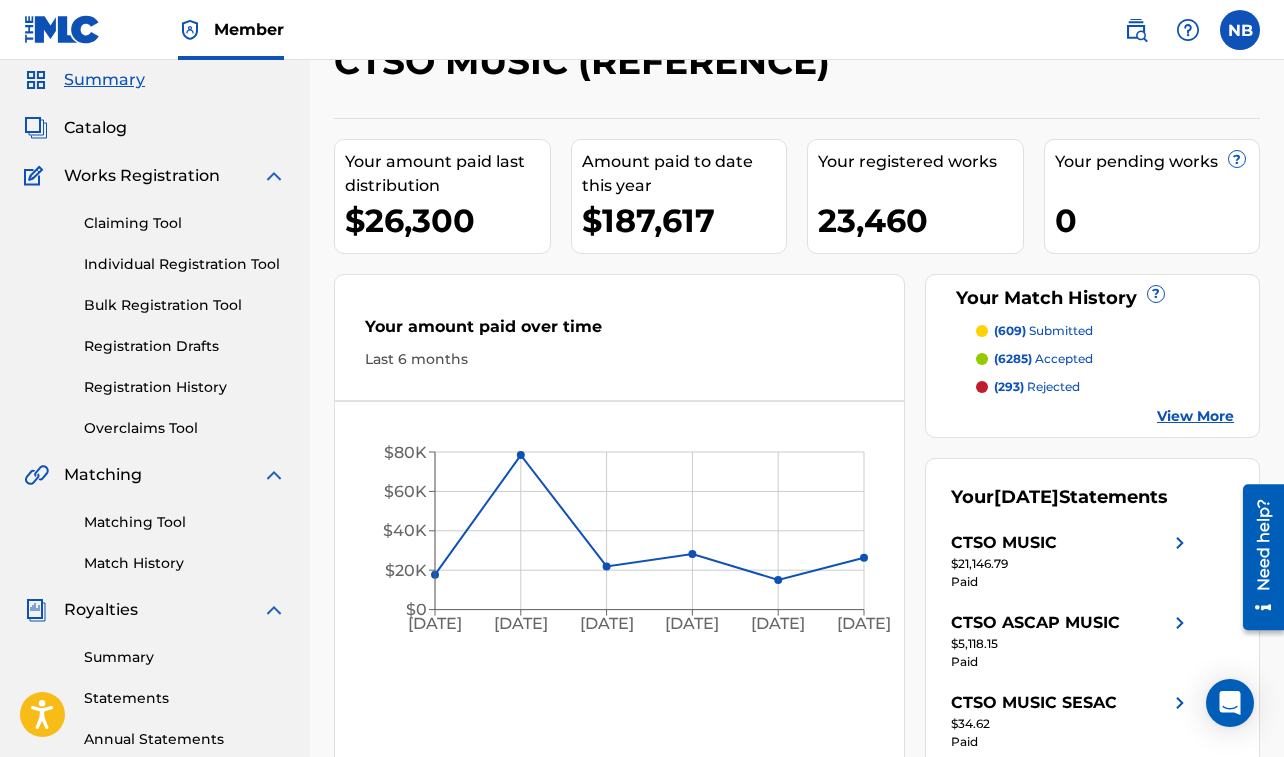 click on "Matching Tool" at bounding box center (185, 522) 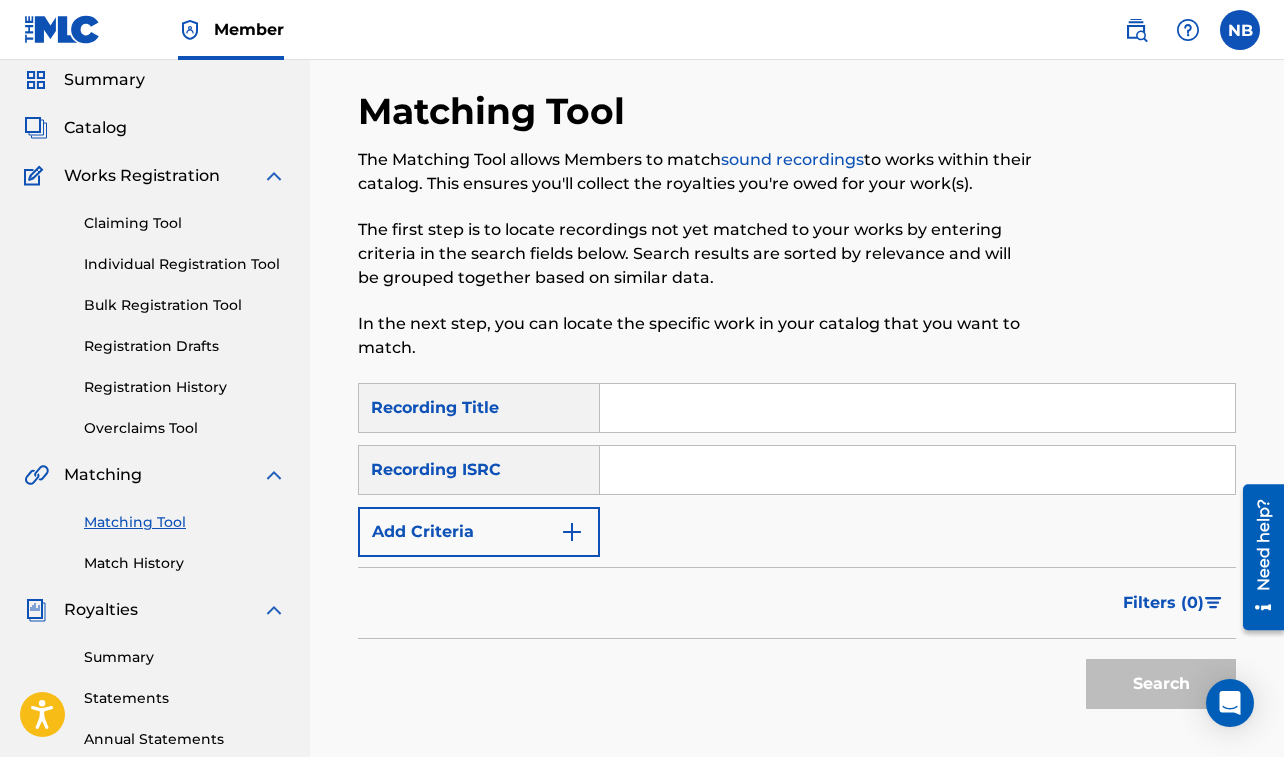 scroll, scrollTop: 0, scrollLeft: 0, axis: both 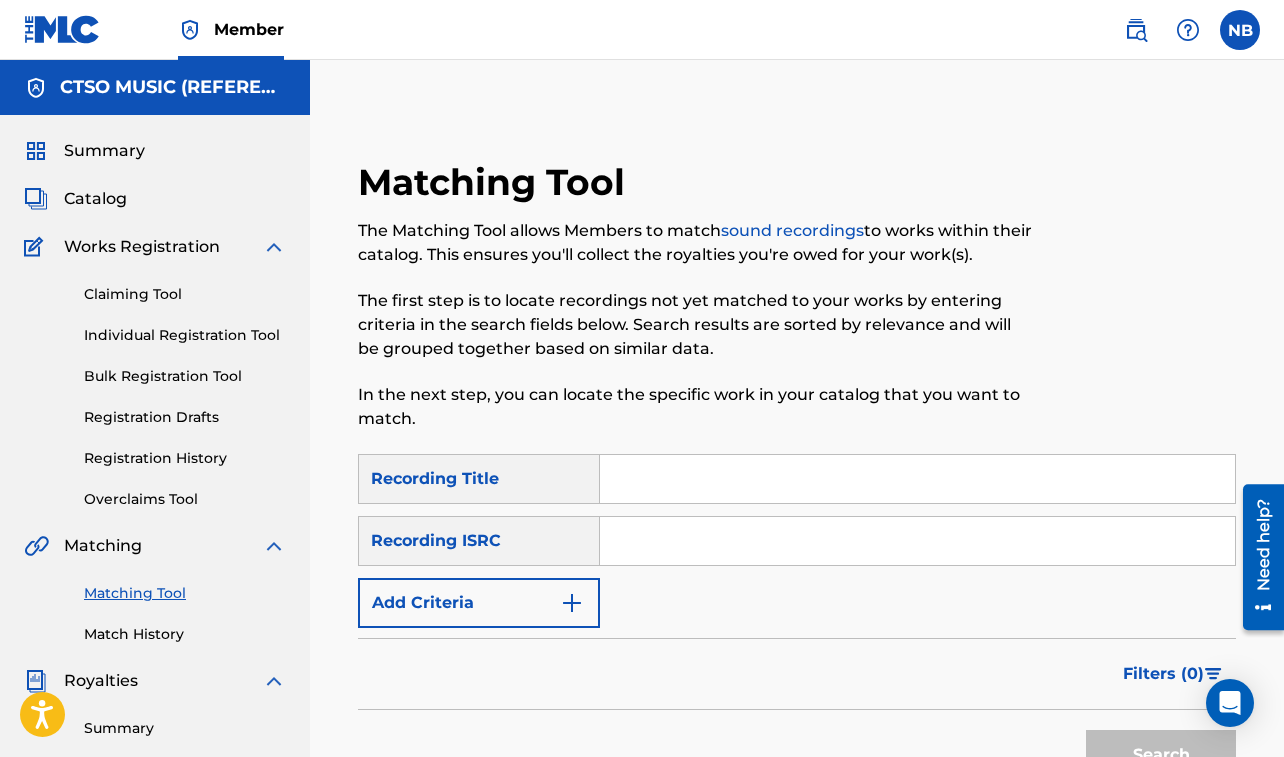 click at bounding box center (917, 479) 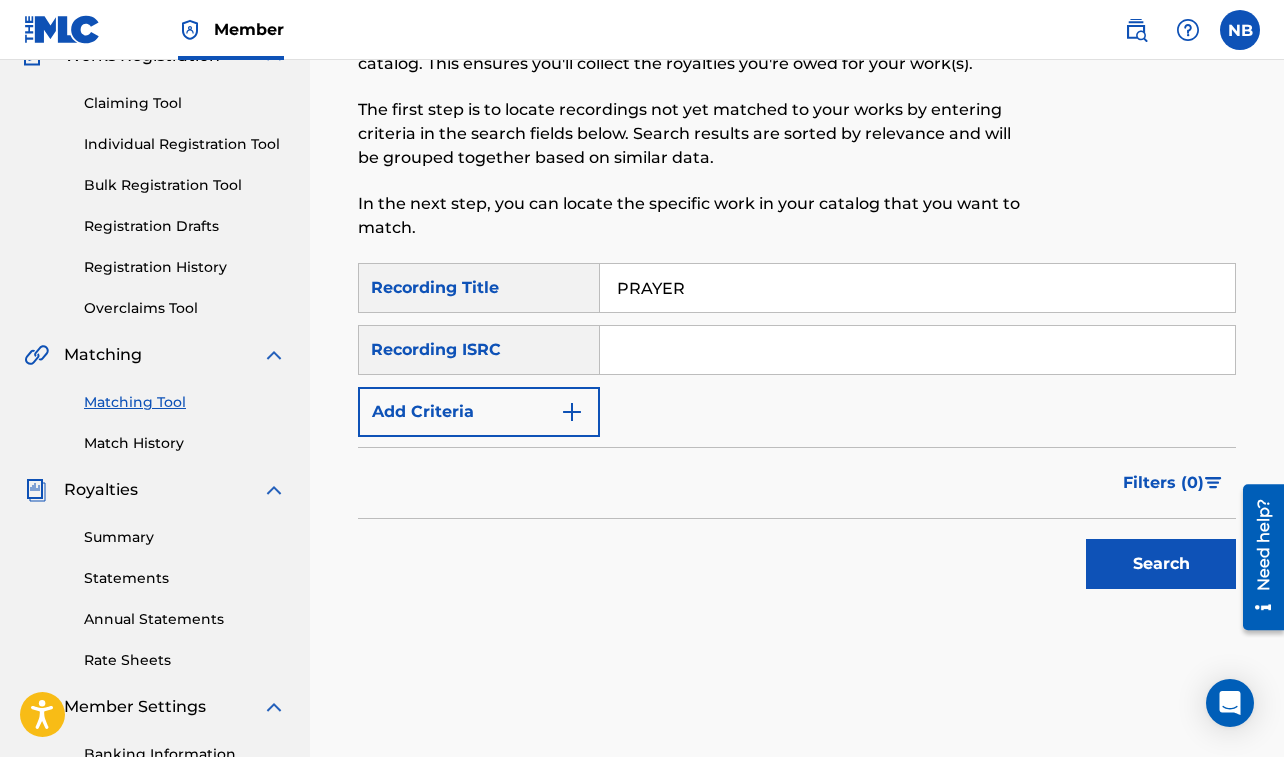 scroll, scrollTop: 201, scrollLeft: 0, axis: vertical 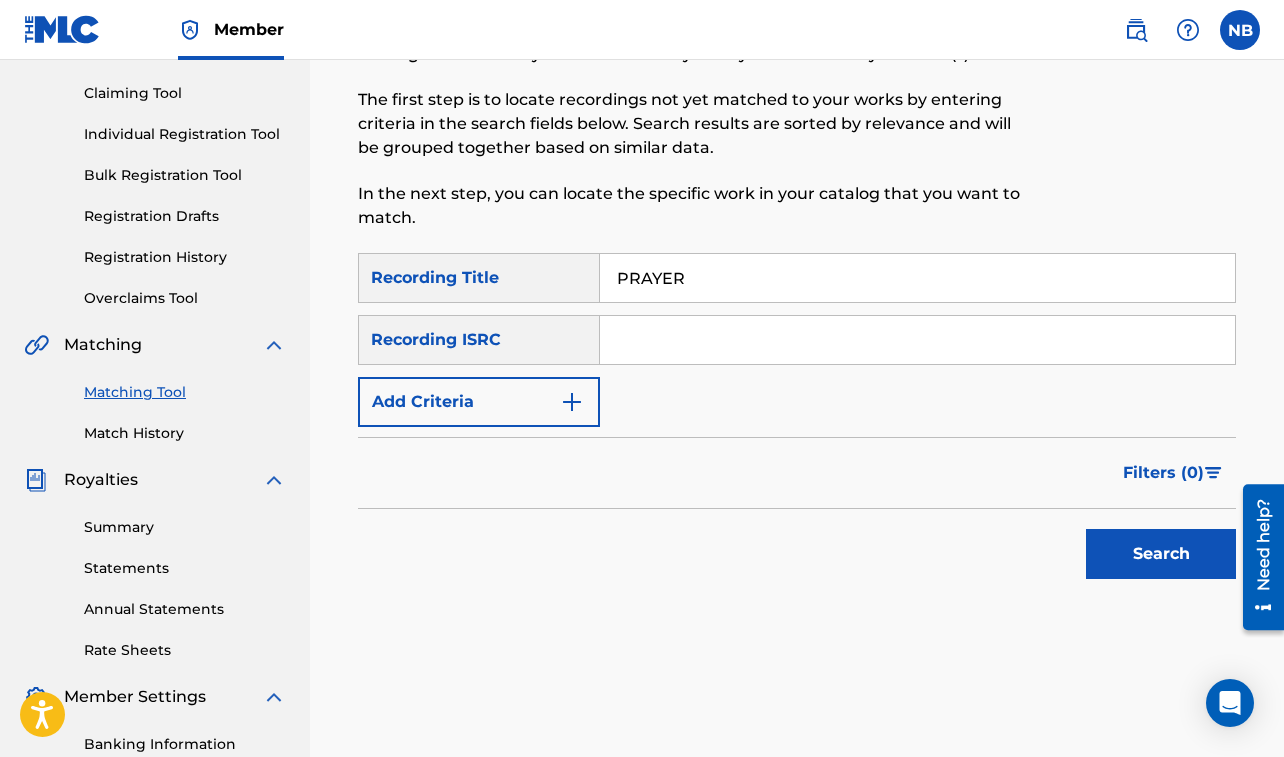 click on "Add Criteria" at bounding box center [479, 402] 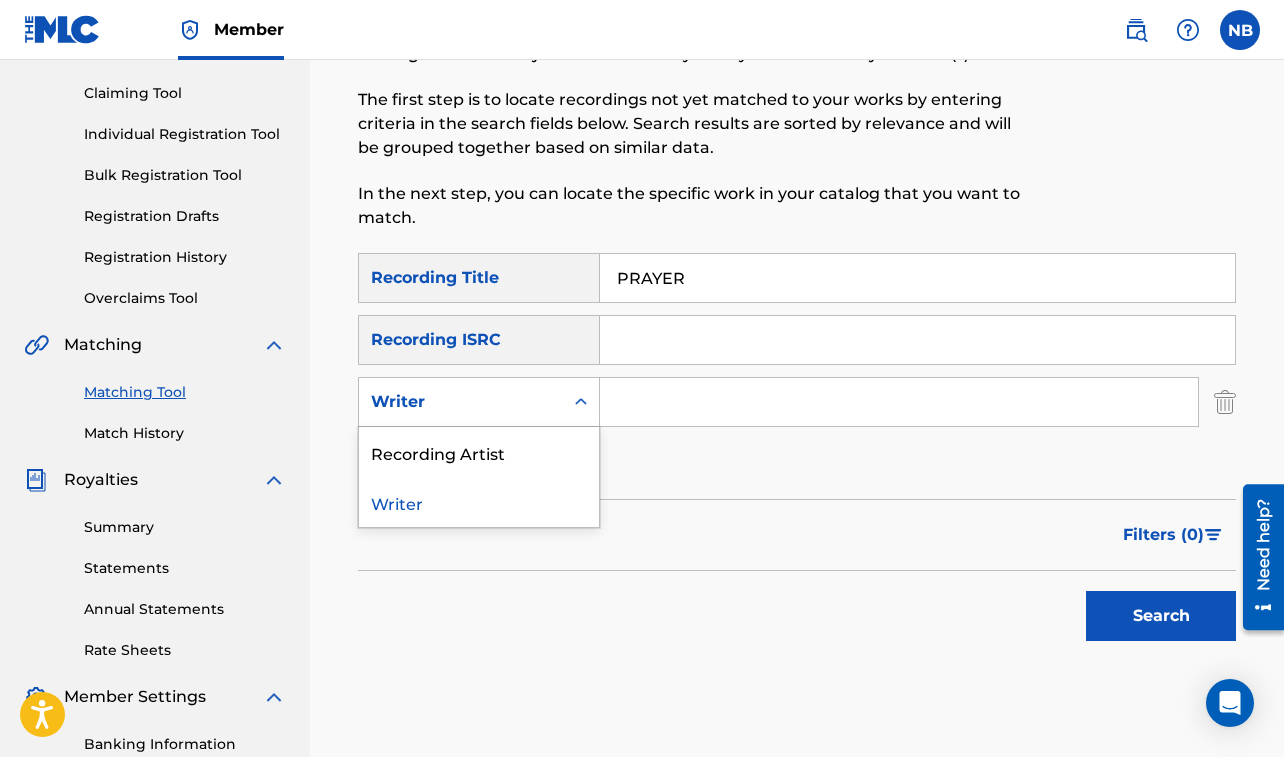 click on "Writer" at bounding box center (461, 402) 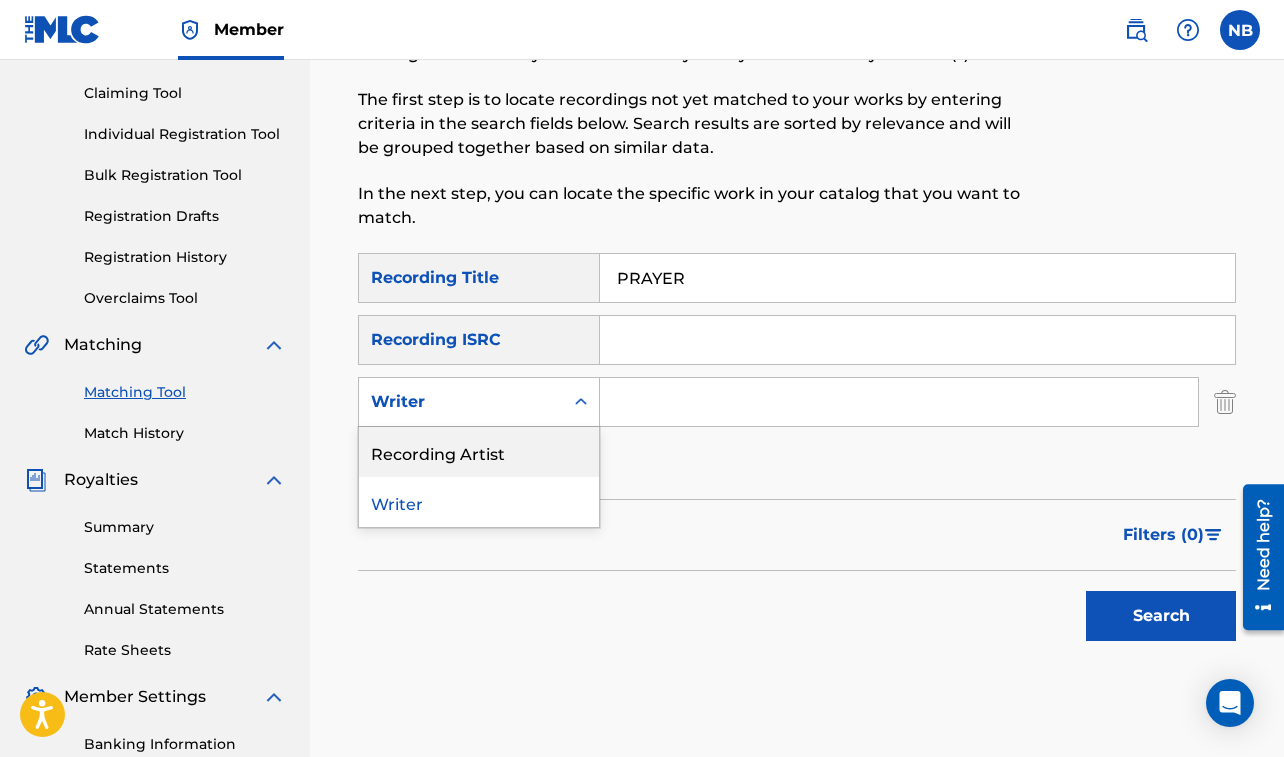click on "Recording Artist" at bounding box center (479, 452) 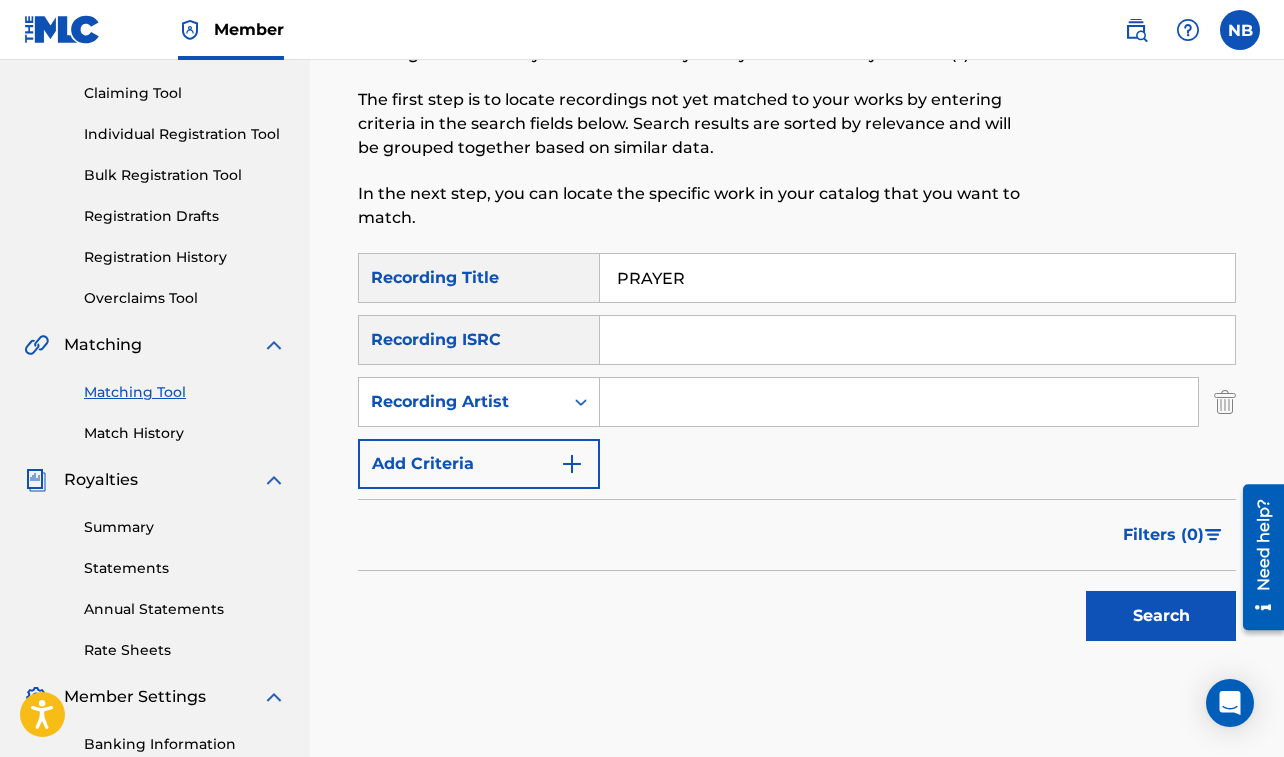 click at bounding box center [899, 402] 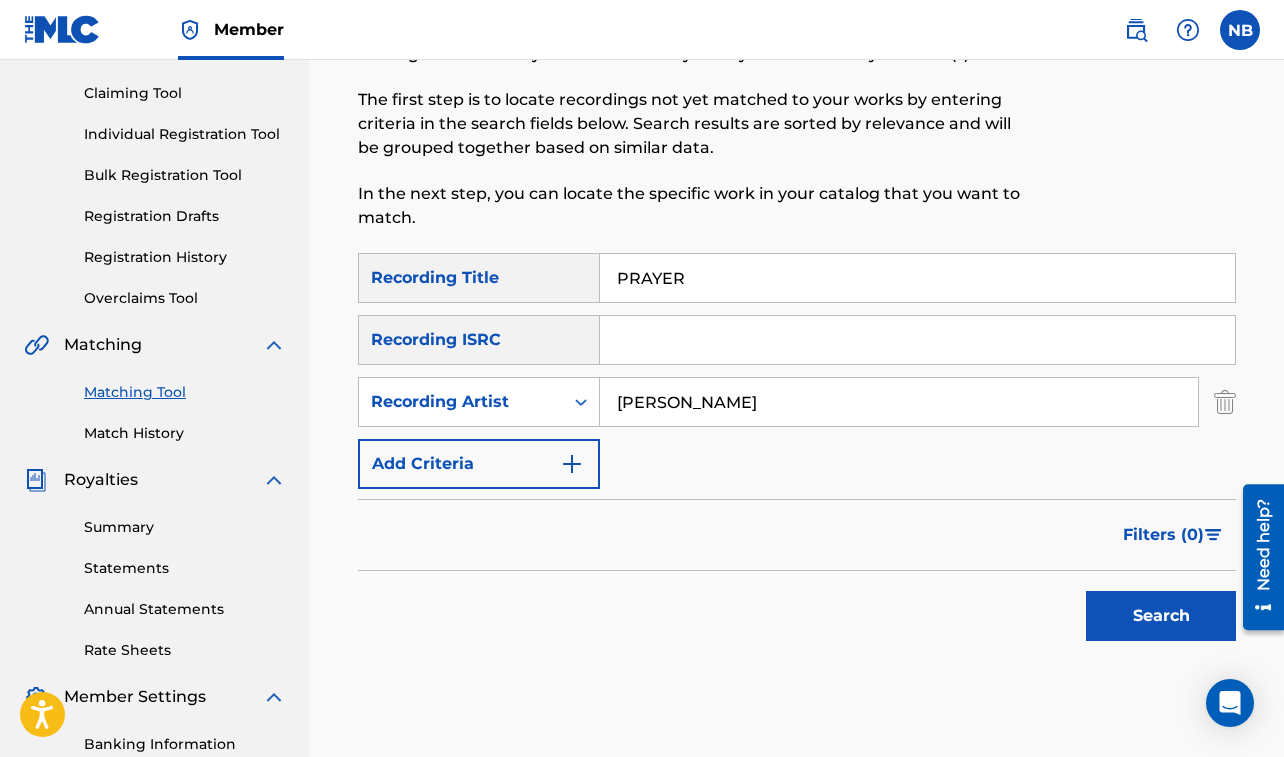 click on "Search" at bounding box center (1161, 616) 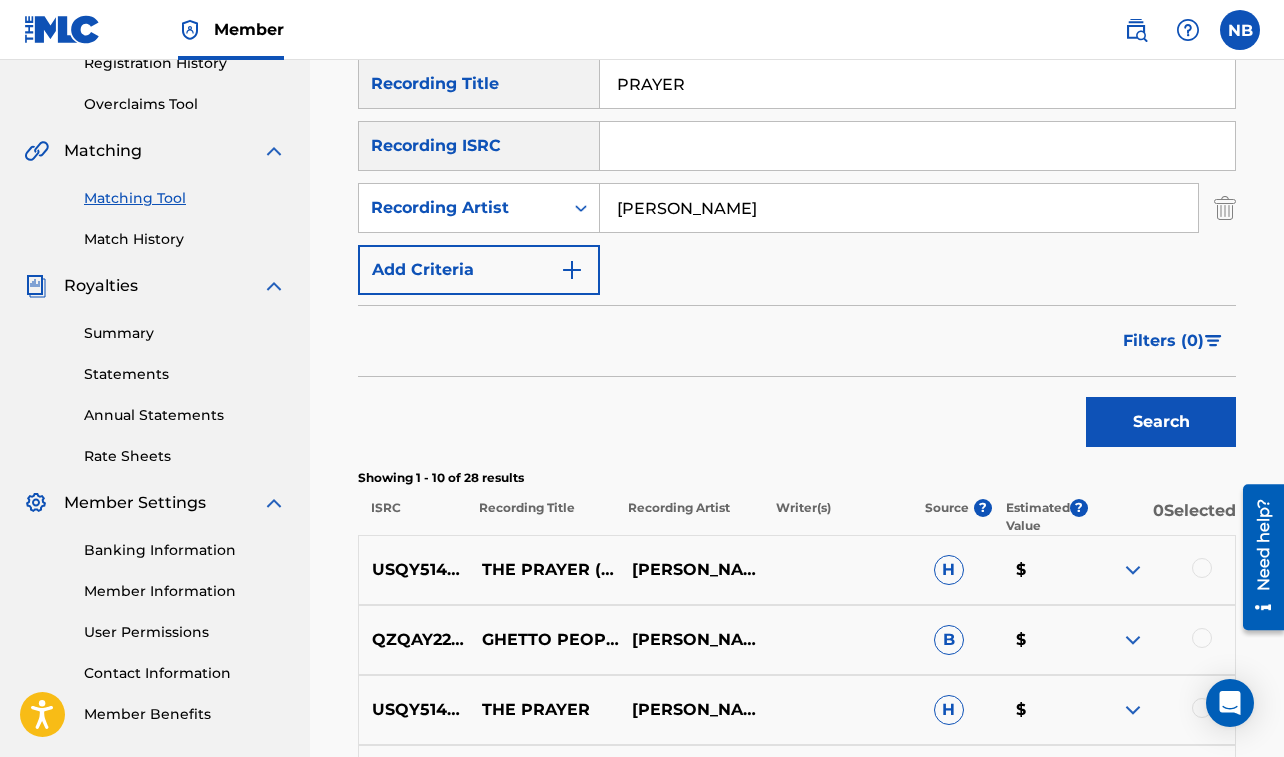 scroll, scrollTop: 739, scrollLeft: 0, axis: vertical 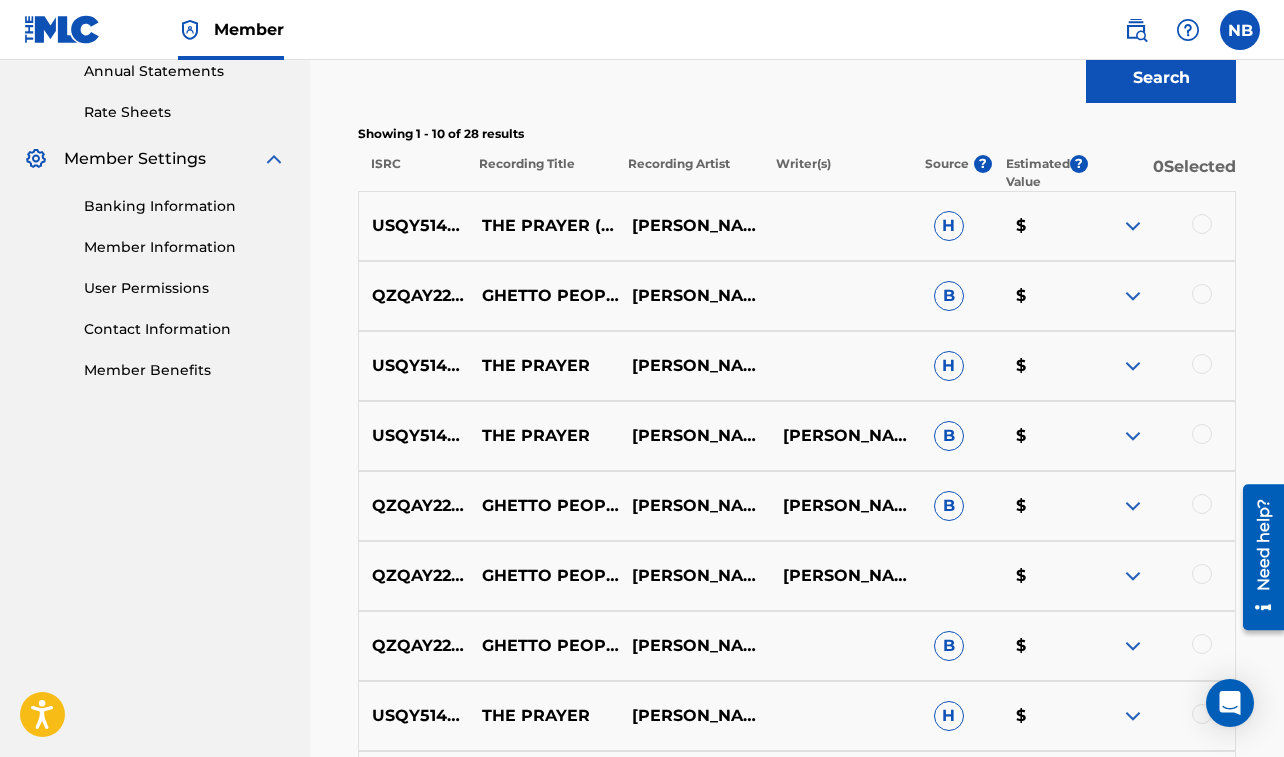 click at bounding box center [1202, 224] 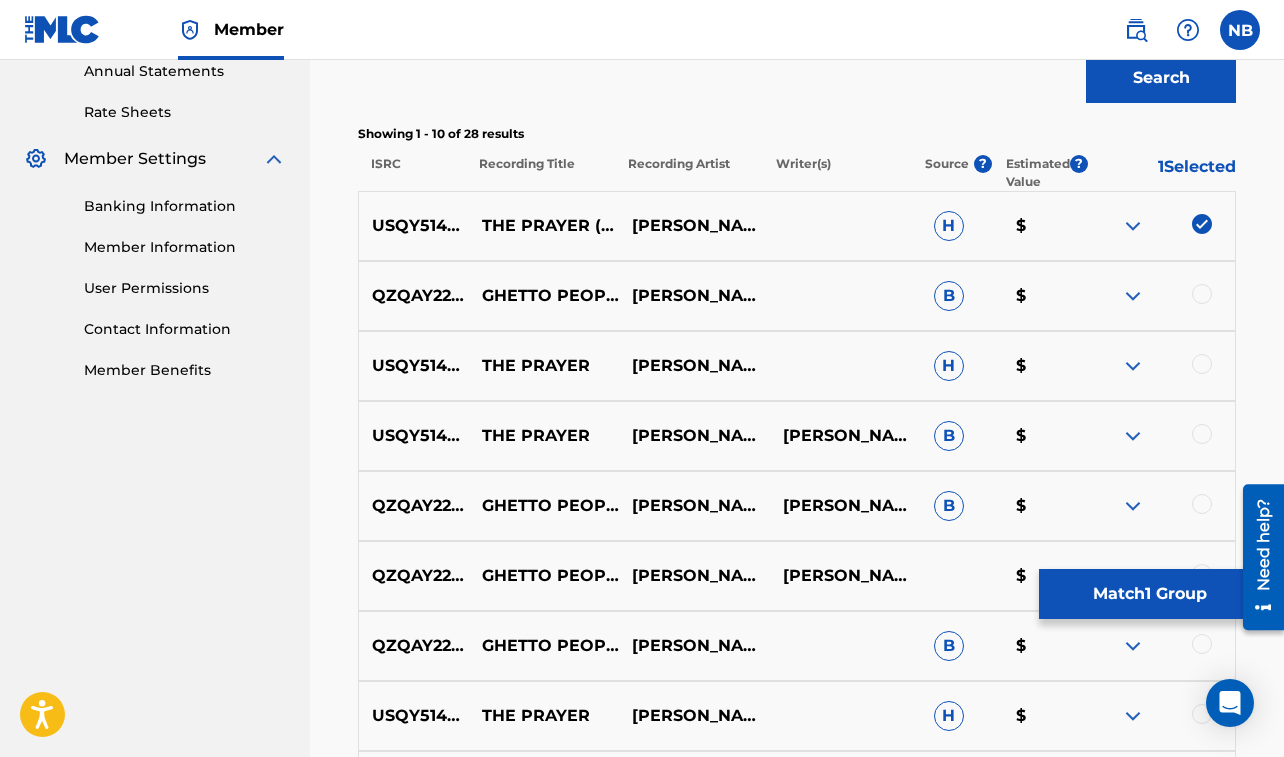 click at bounding box center [1202, 364] 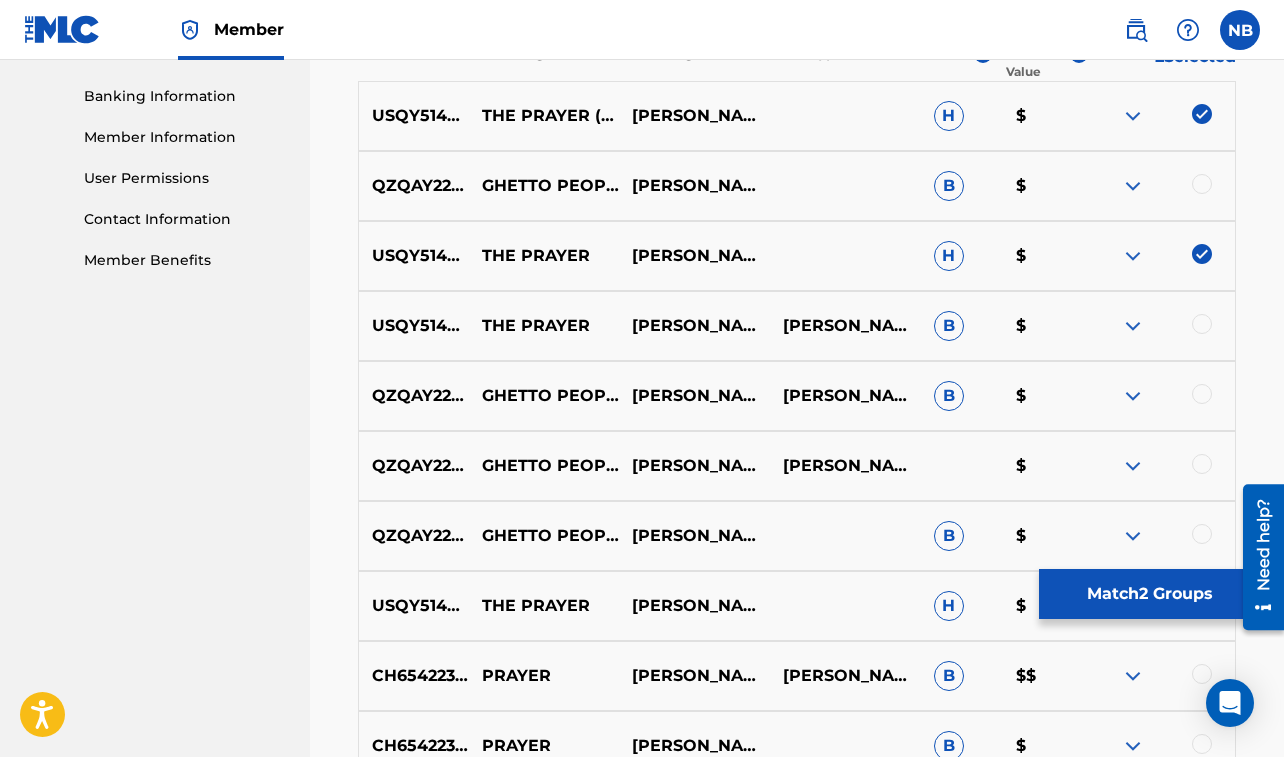 scroll, scrollTop: 878, scrollLeft: 0, axis: vertical 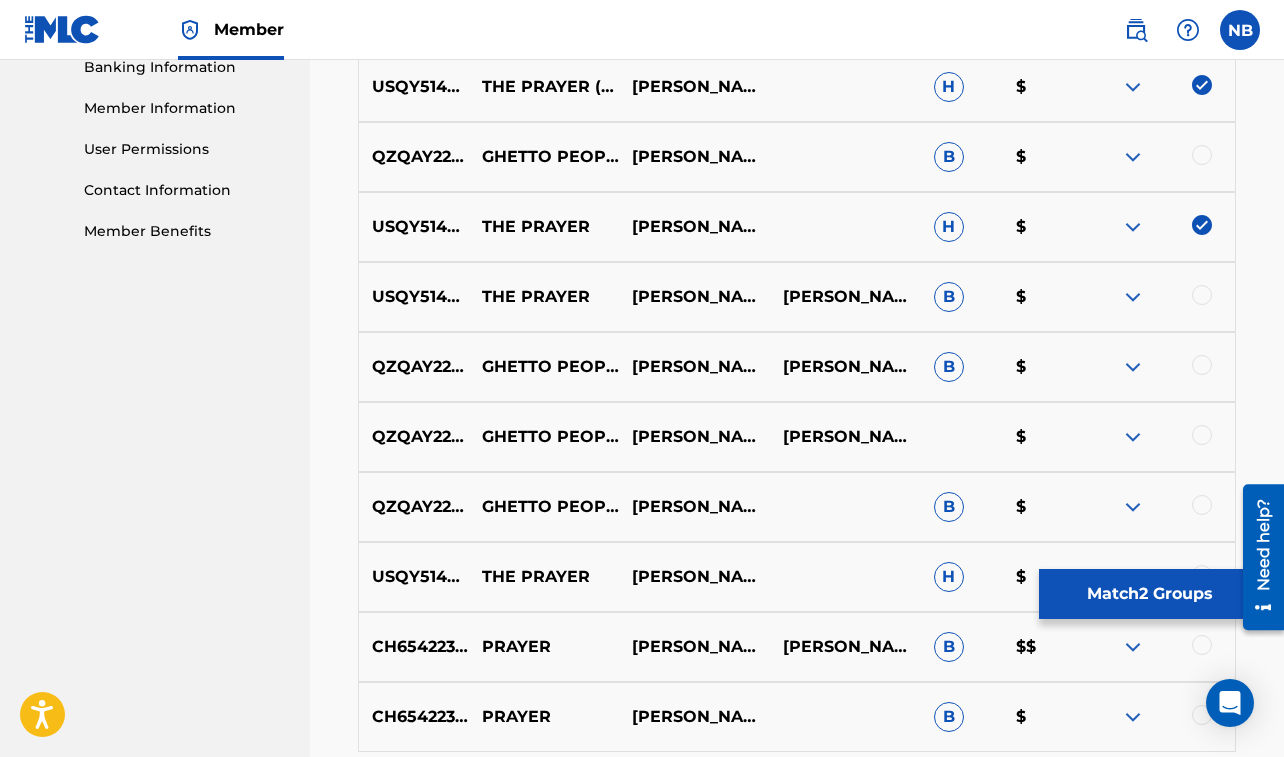 click at bounding box center (1202, 295) 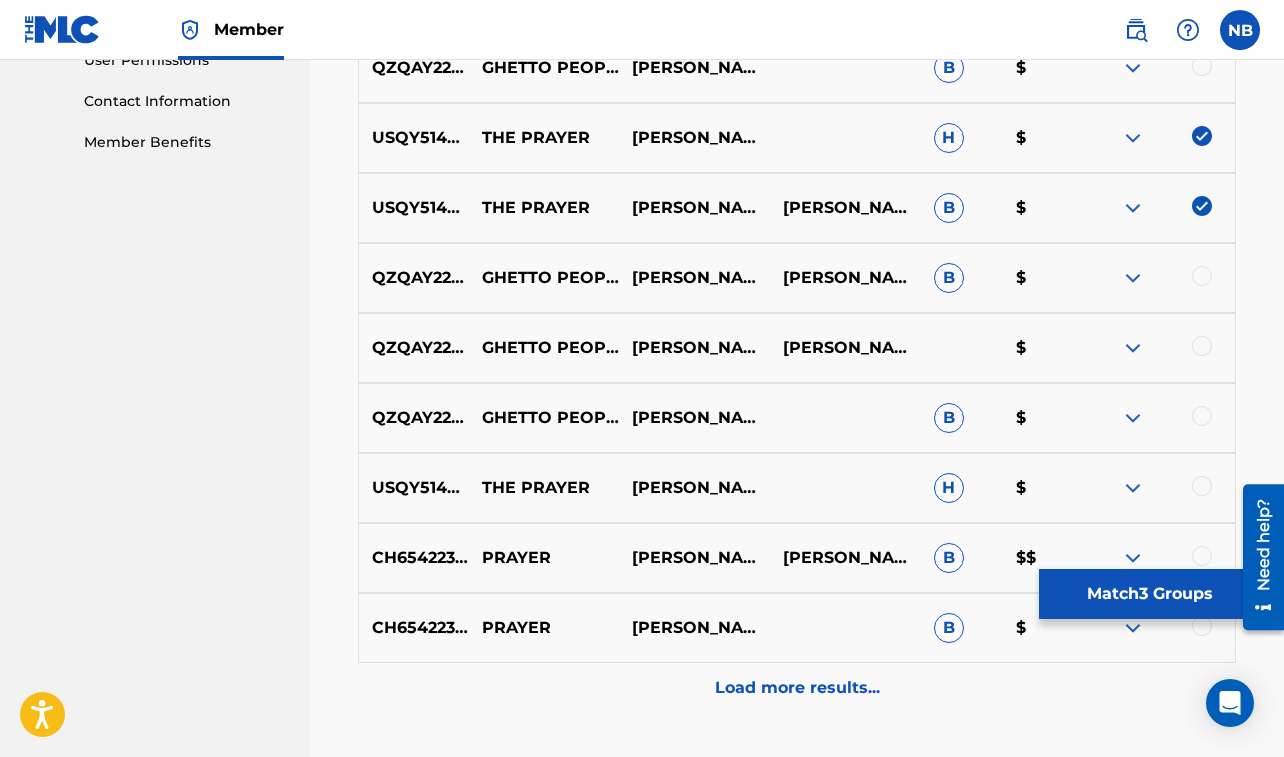 scroll, scrollTop: 998, scrollLeft: 0, axis: vertical 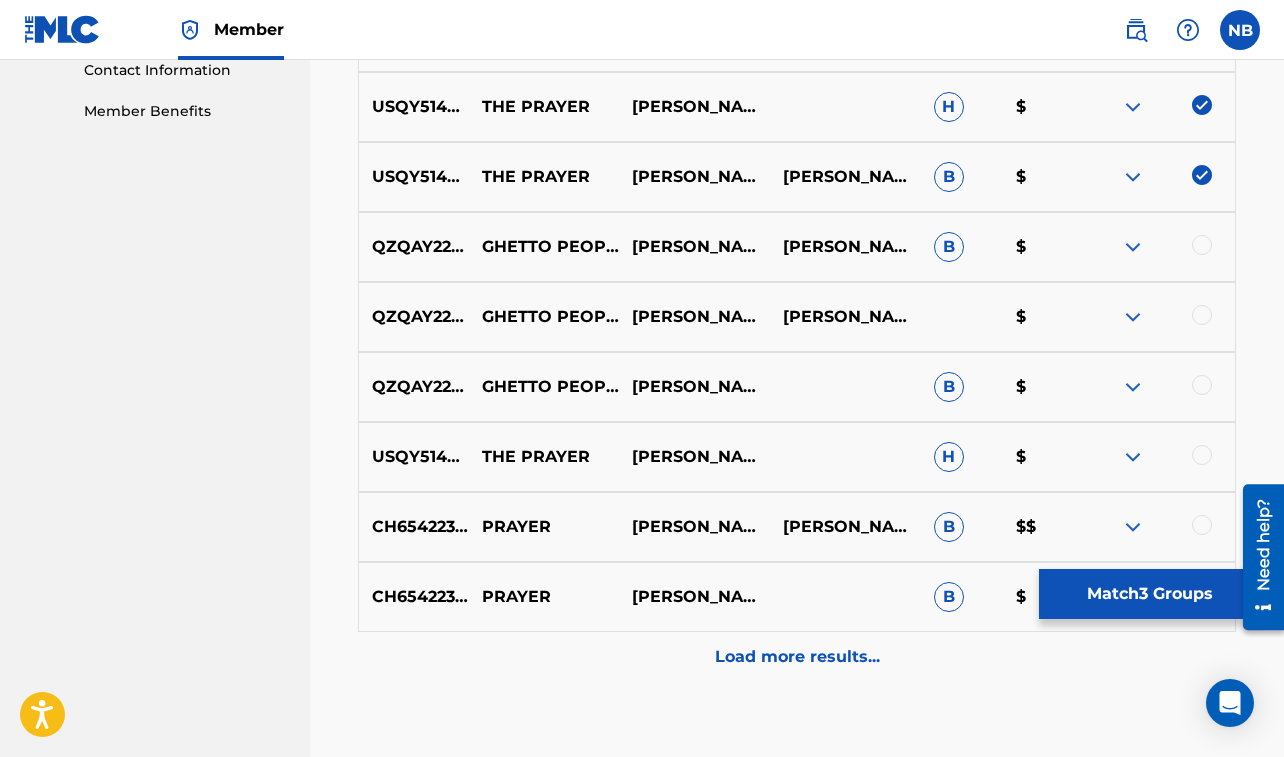 click at bounding box center (1202, 455) 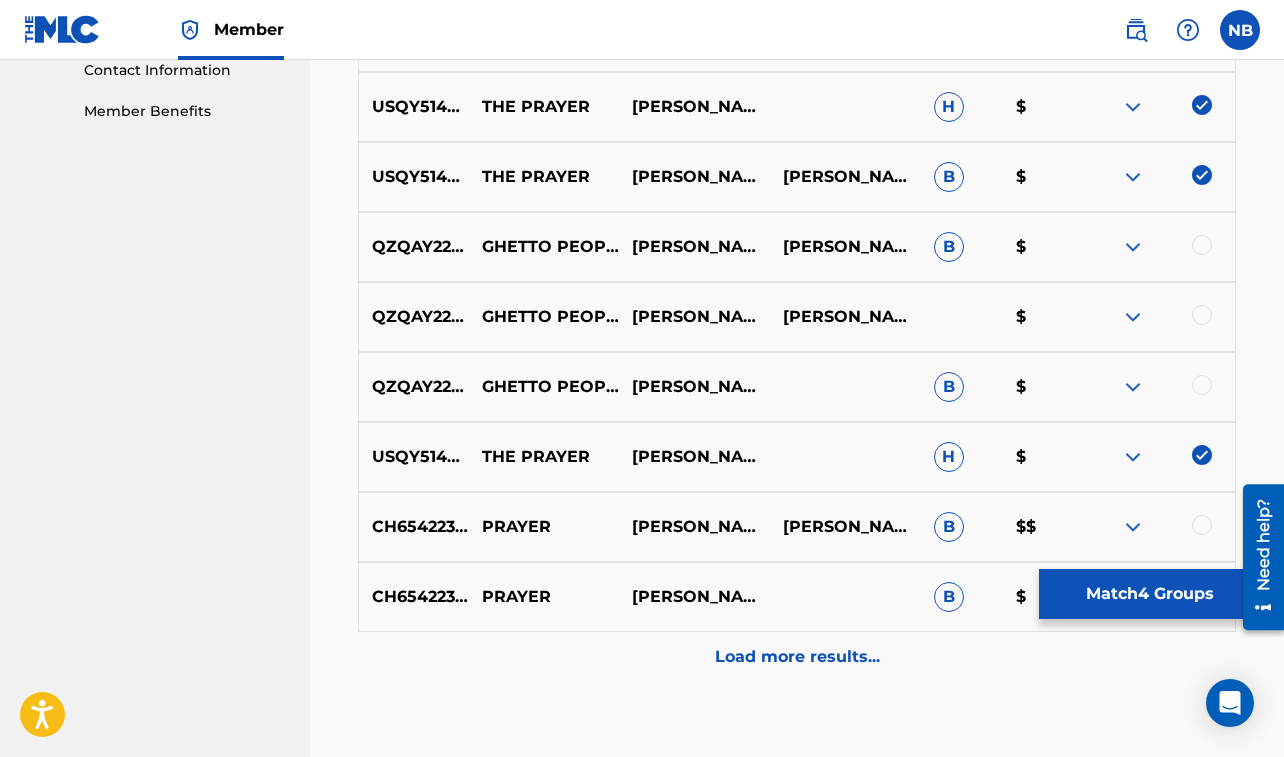click on "Match  4 Groups" at bounding box center (1149, 594) 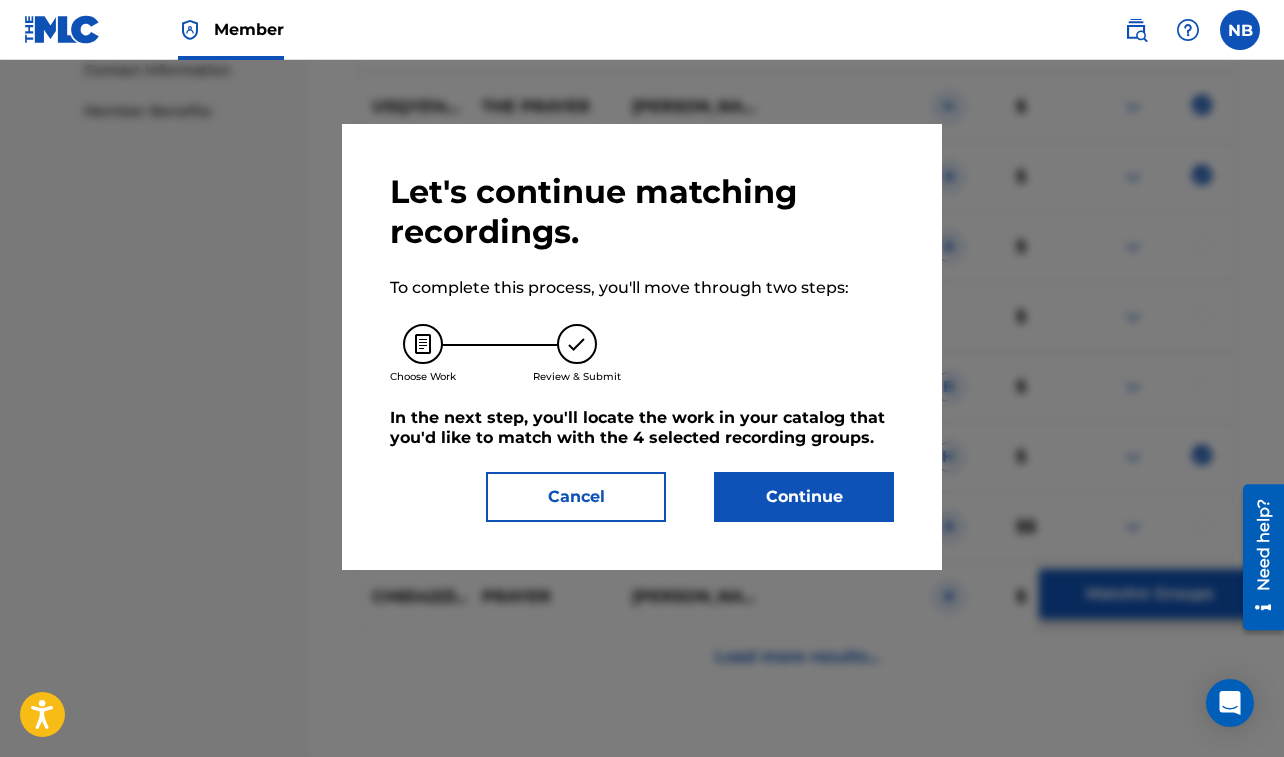 click on "Continue" at bounding box center [804, 497] 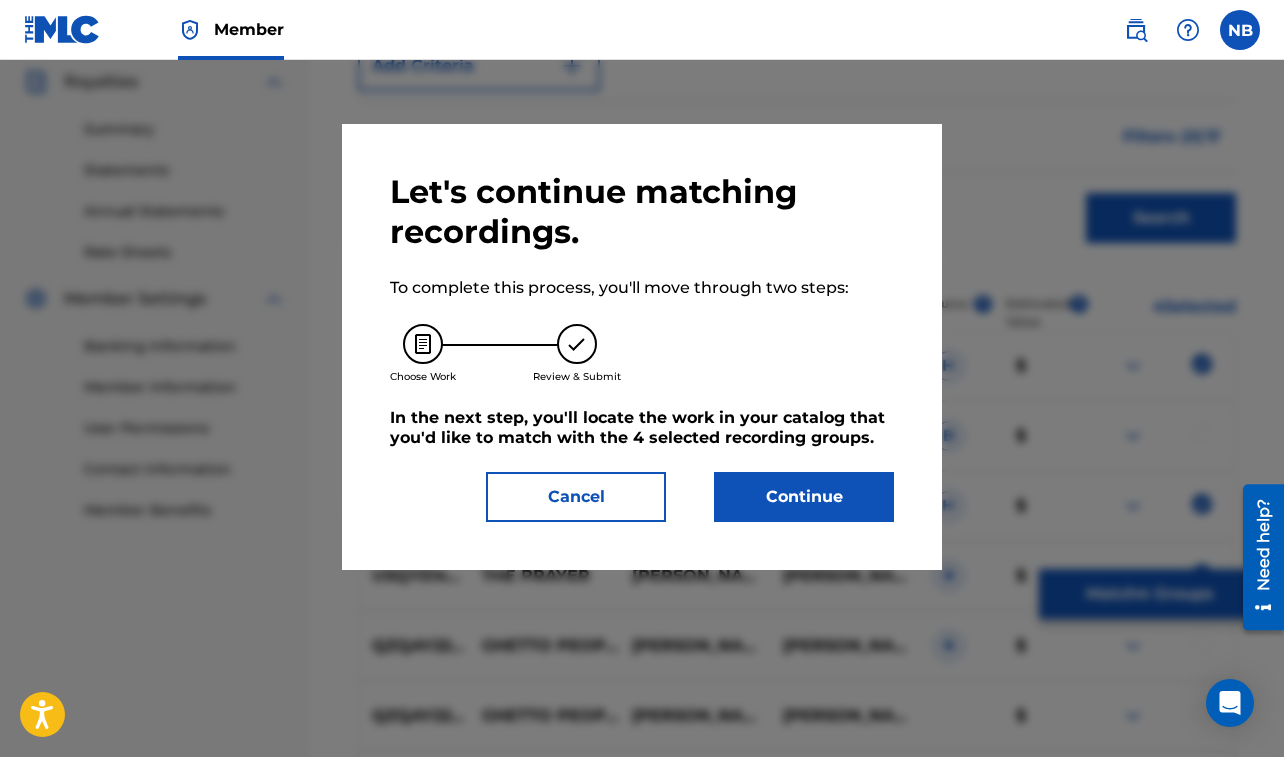 scroll, scrollTop: 623, scrollLeft: 0, axis: vertical 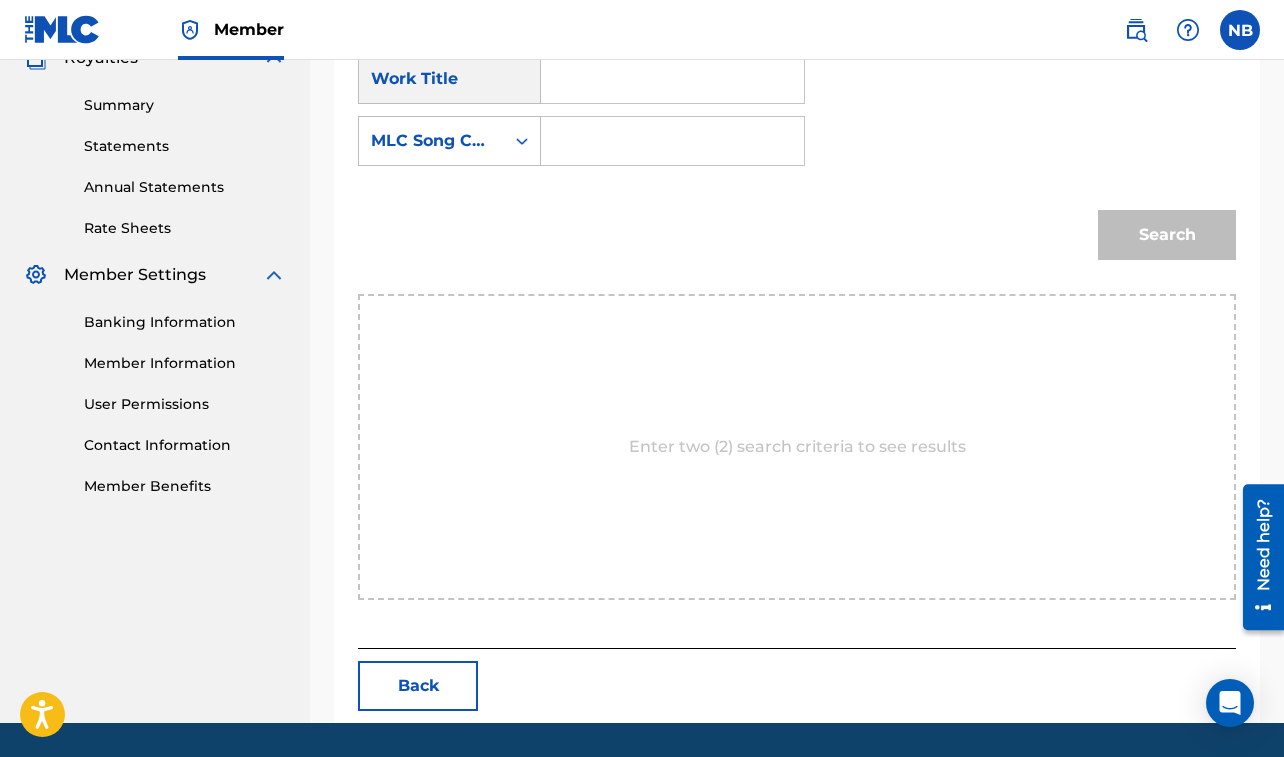 click at bounding box center [672, 79] 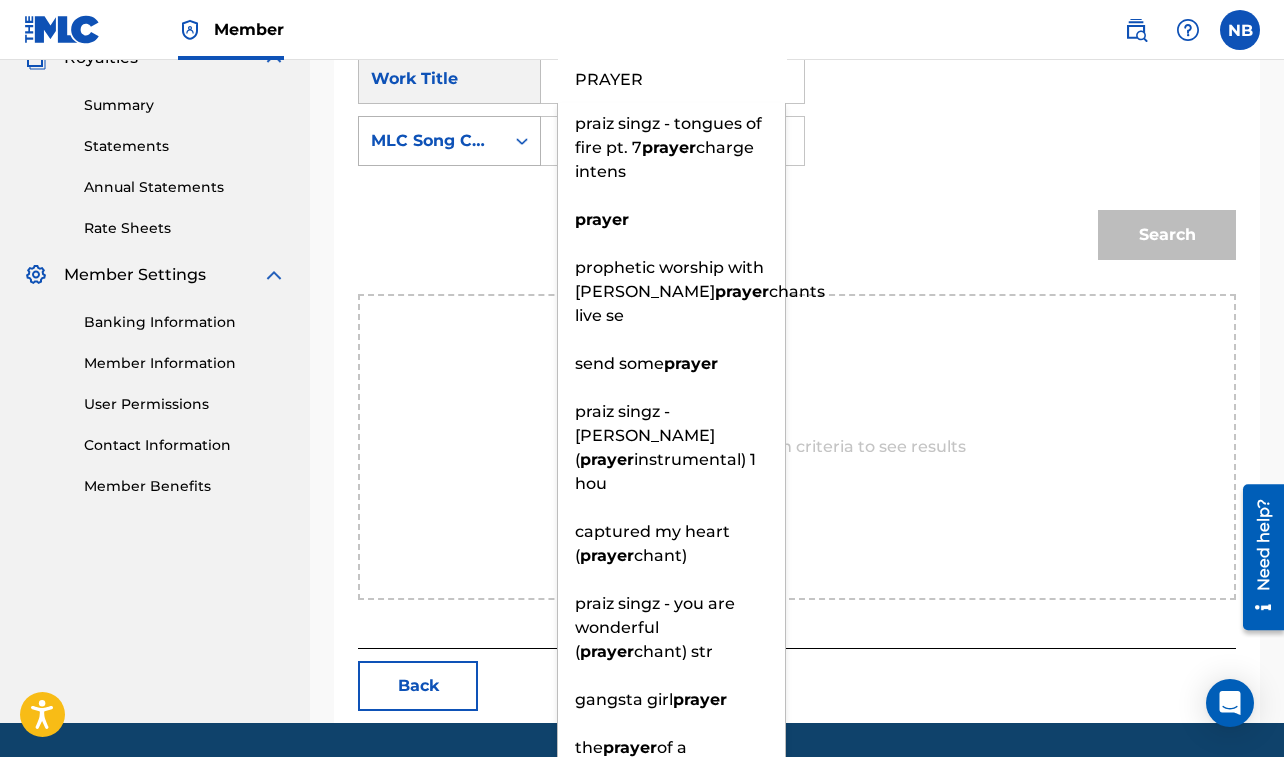click on "MLC Song Code" at bounding box center [431, 141] 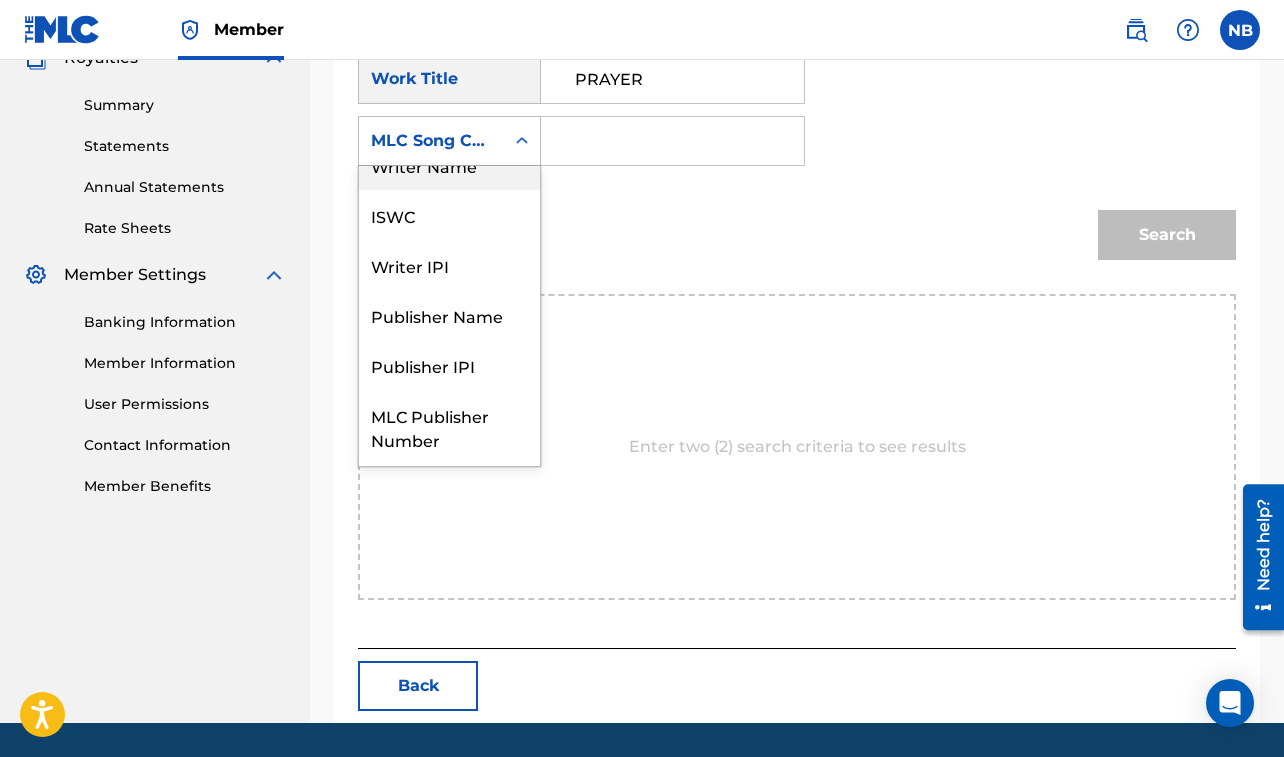 scroll, scrollTop: 0, scrollLeft: 0, axis: both 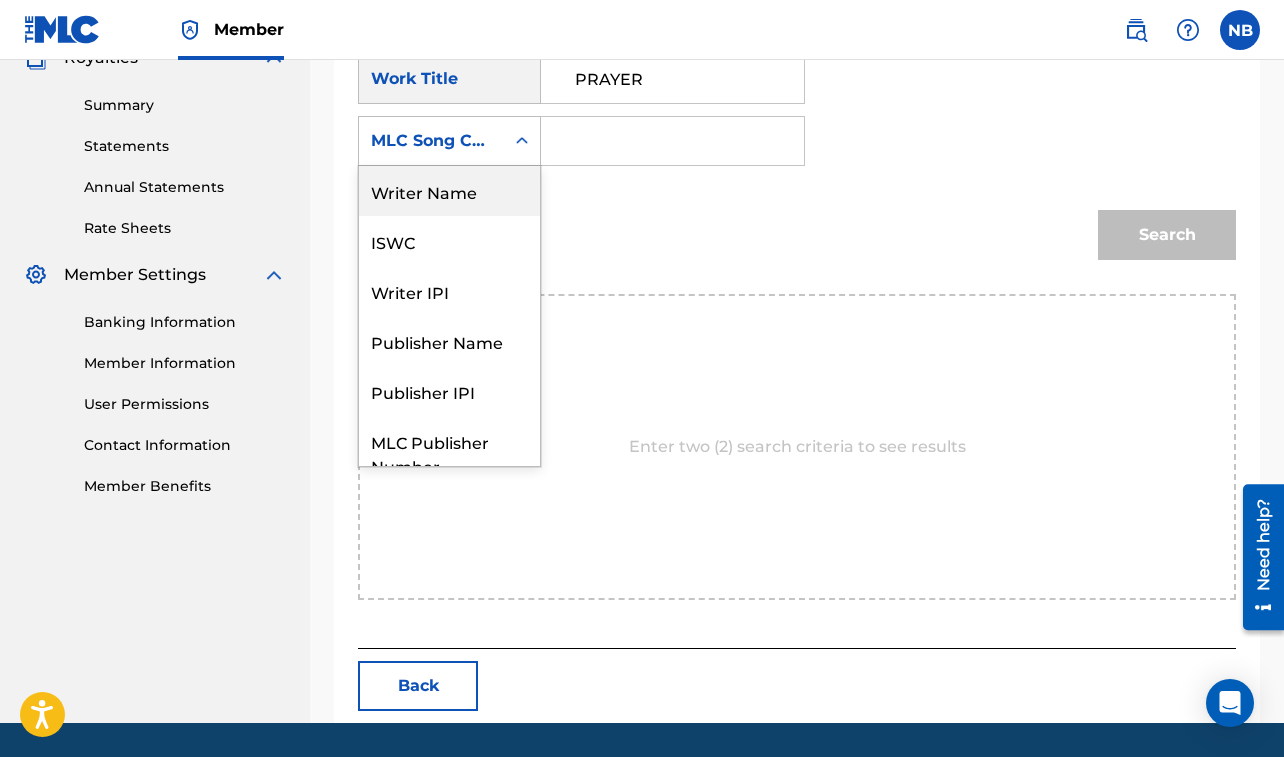 click on "Writer Name" at bounding box center (449, 191) 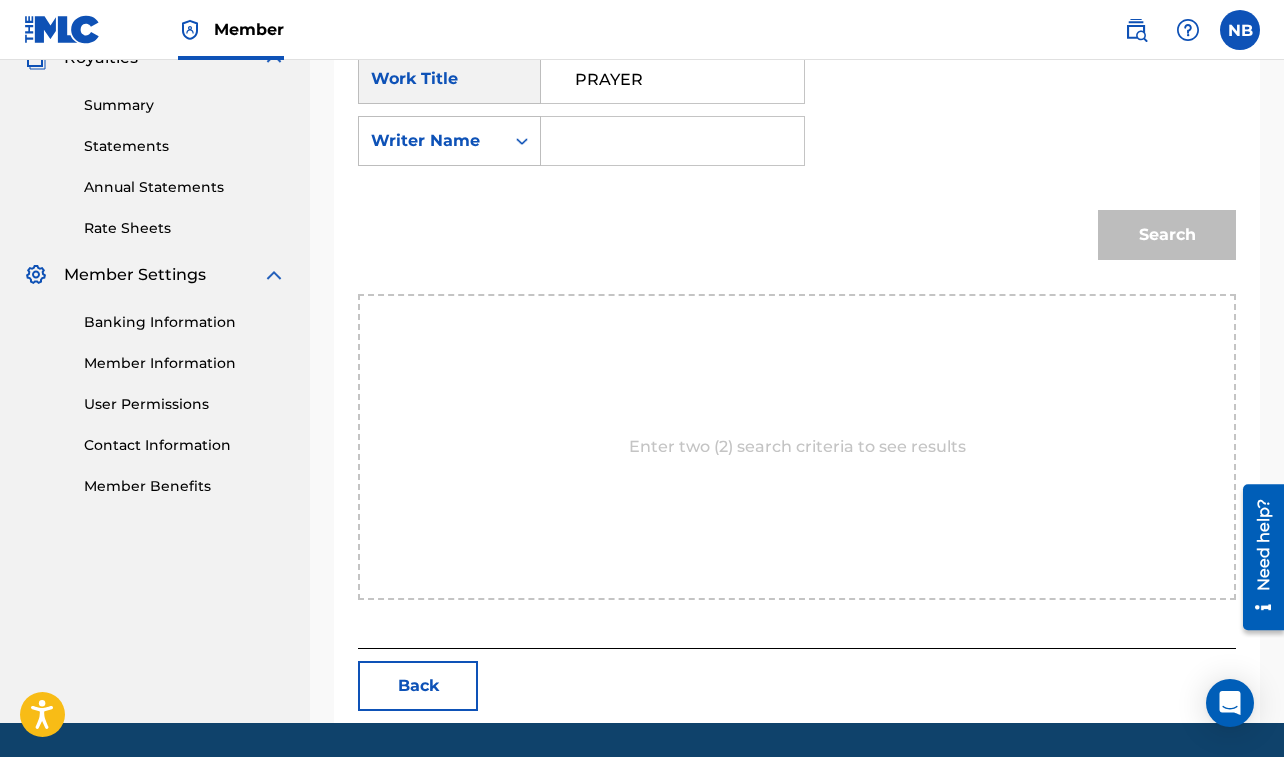 click at bounding box center (672, 141) 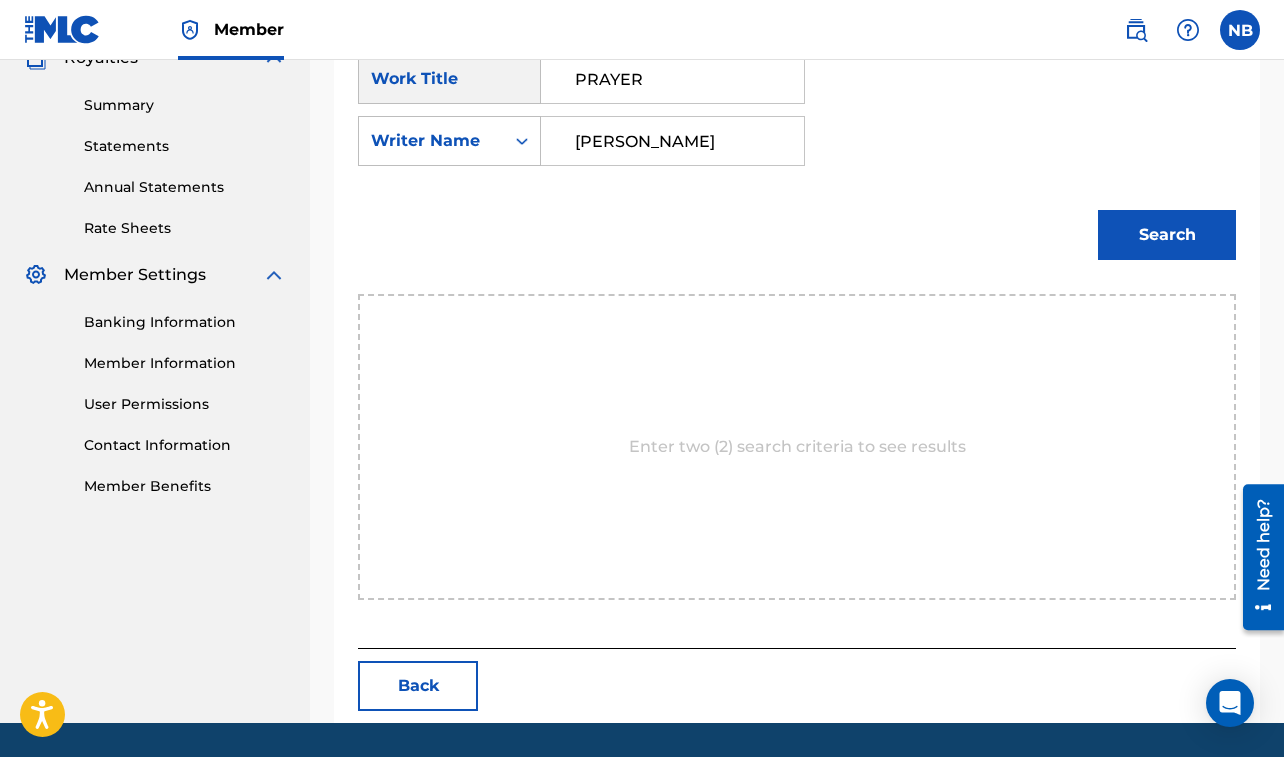 click on "Search" at bounding box center [1167, 235] 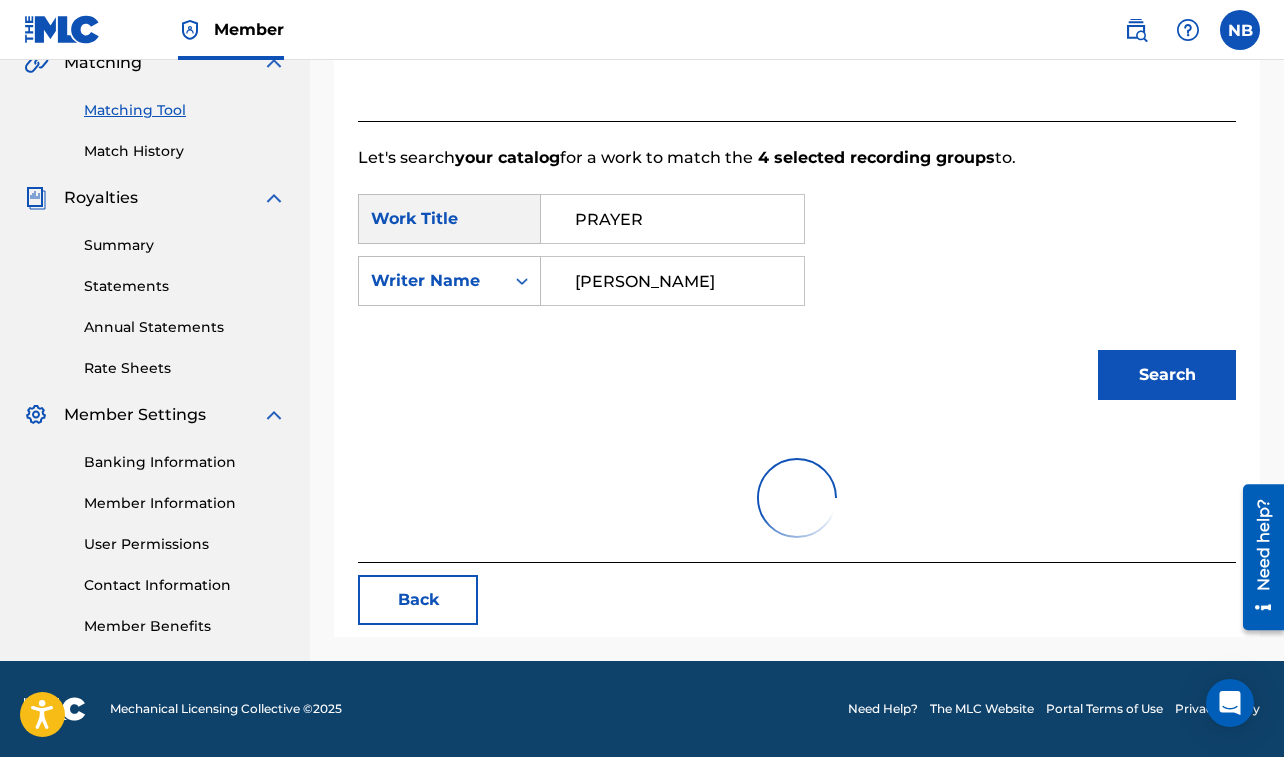 scroll, scrollTop: 623, scrollLeft: 0, axis: vertical 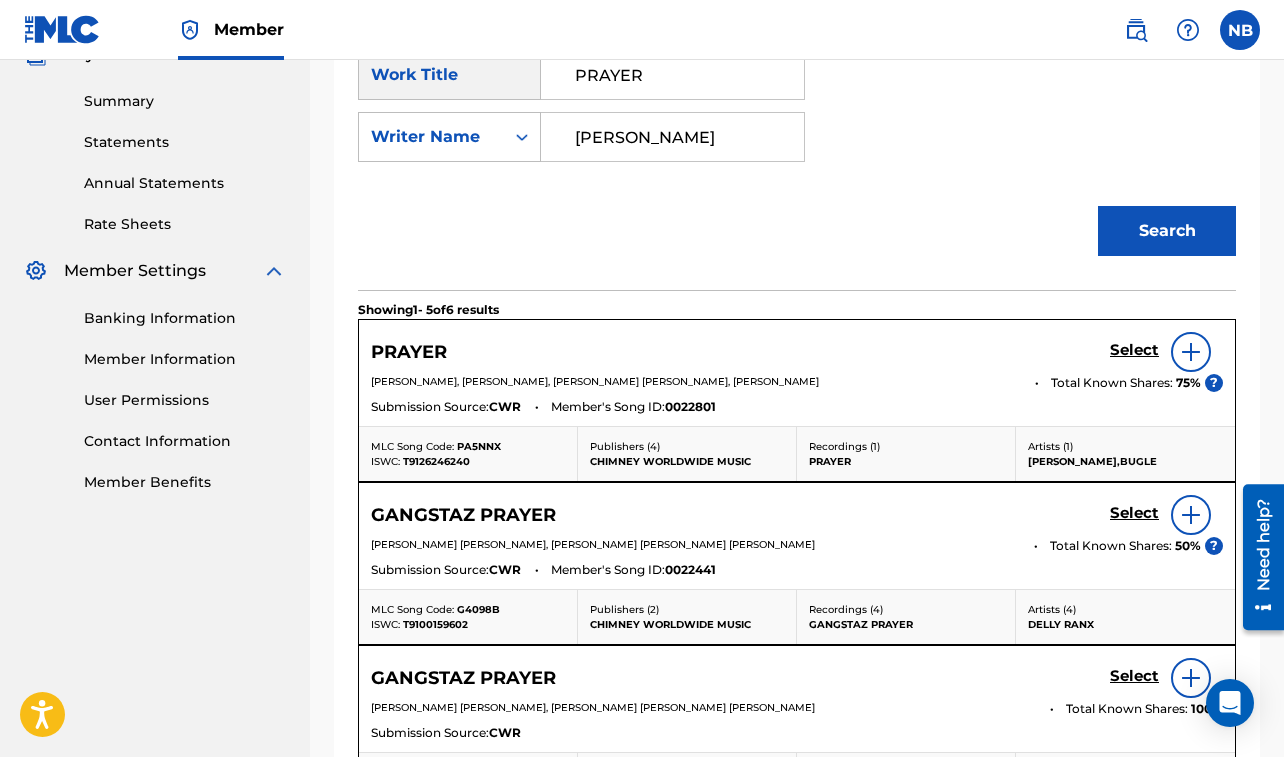 click at bounding box center [1191, 352] 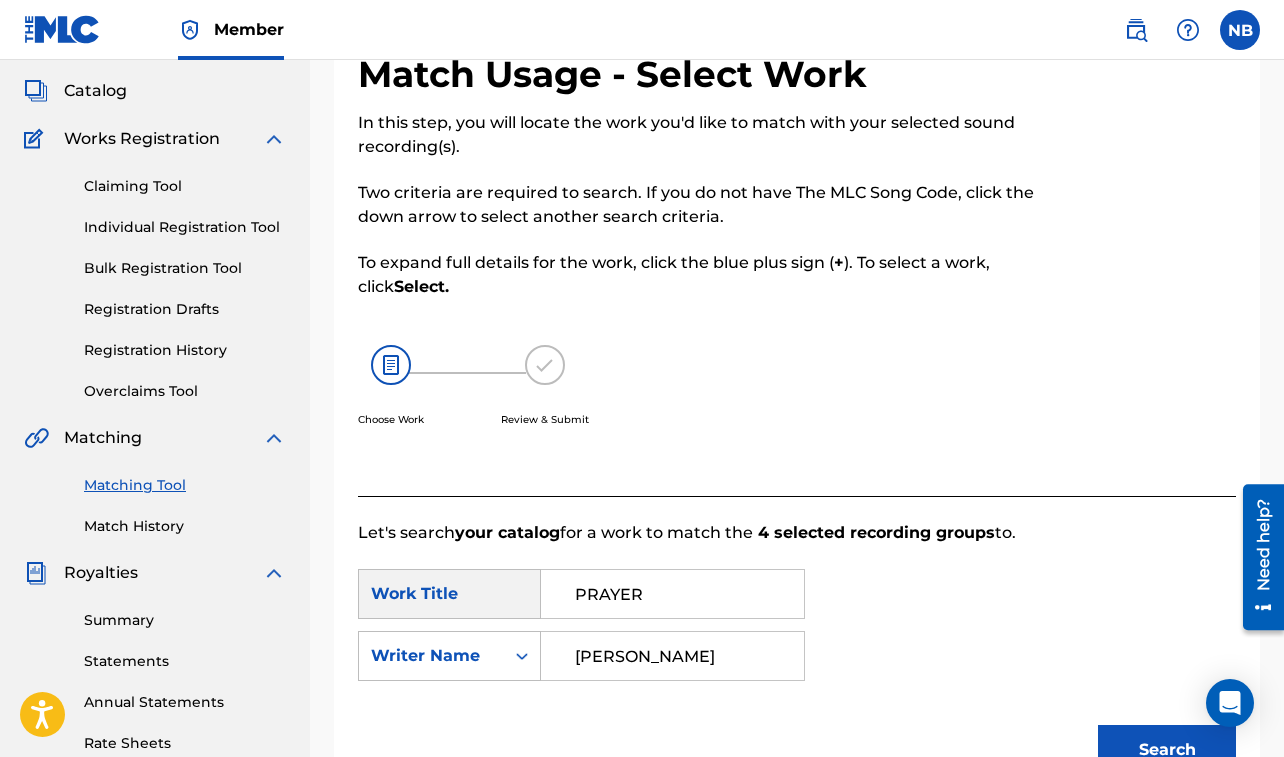 scroll, scrollTop: 438, scrollLeft: 0, axis: vertical 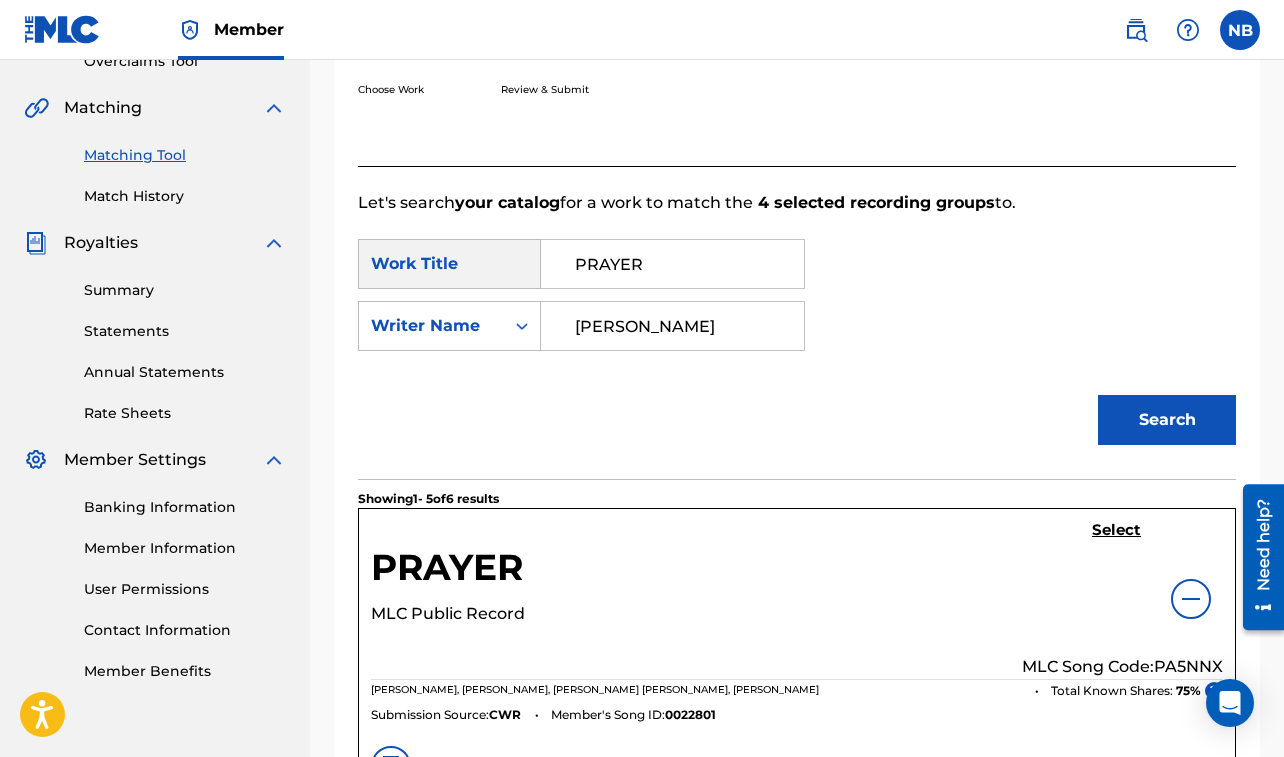 click on "PRAYER" at bounding box center [672, 264] 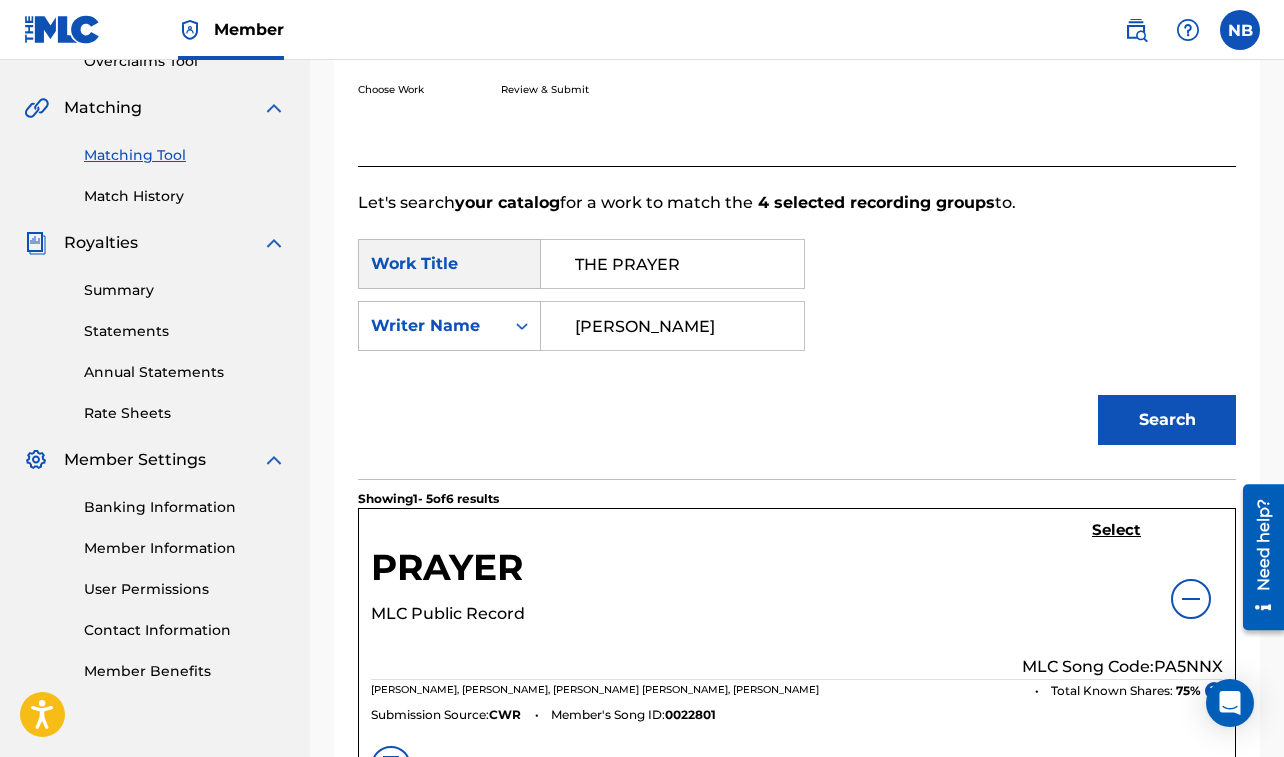 click on "Search" at bounding box center [1167, 420] 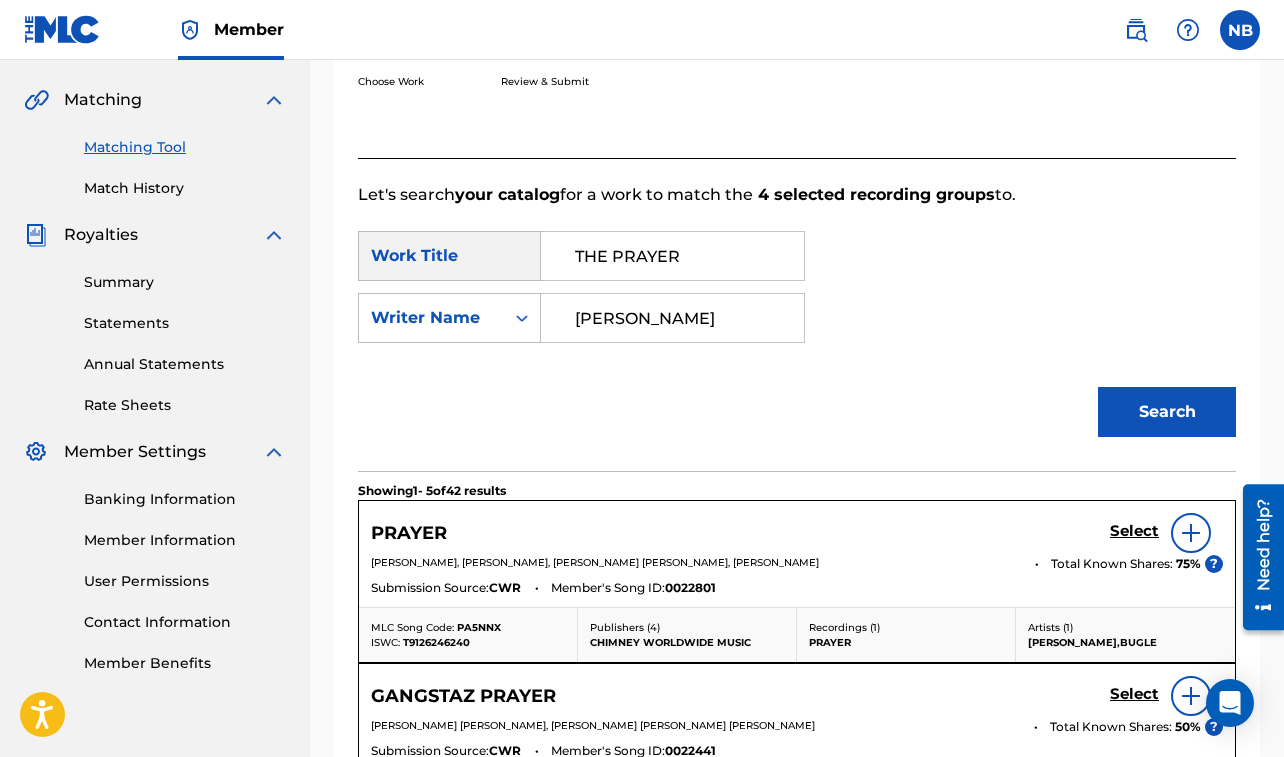 scroll, scrollTop: 450, scrollLeft: 0, axis: vertical 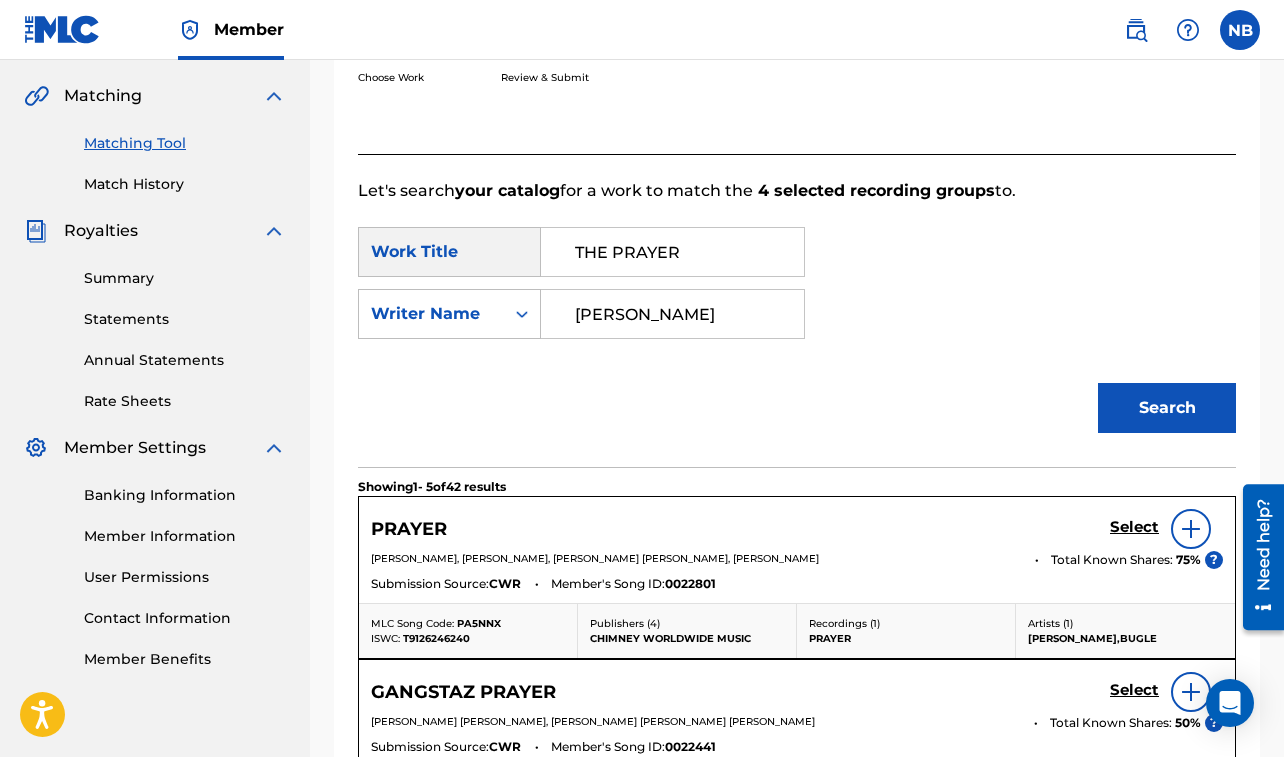 drag, startPoint x: 1016, startPoint y: 246, endPoint x: 1289, endPoint y: 287, distance: 276.06158 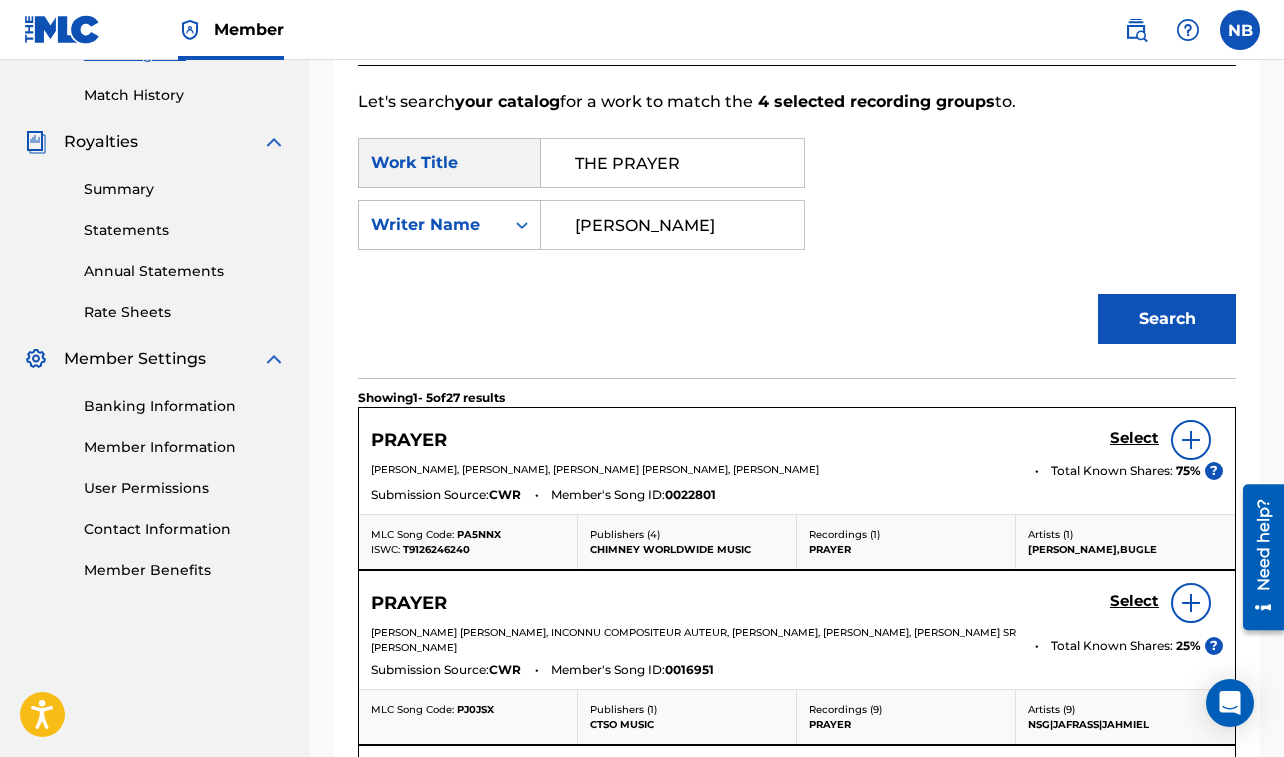 scroll, scrollTop: 541, scrollLeft: 0, axis: vertical 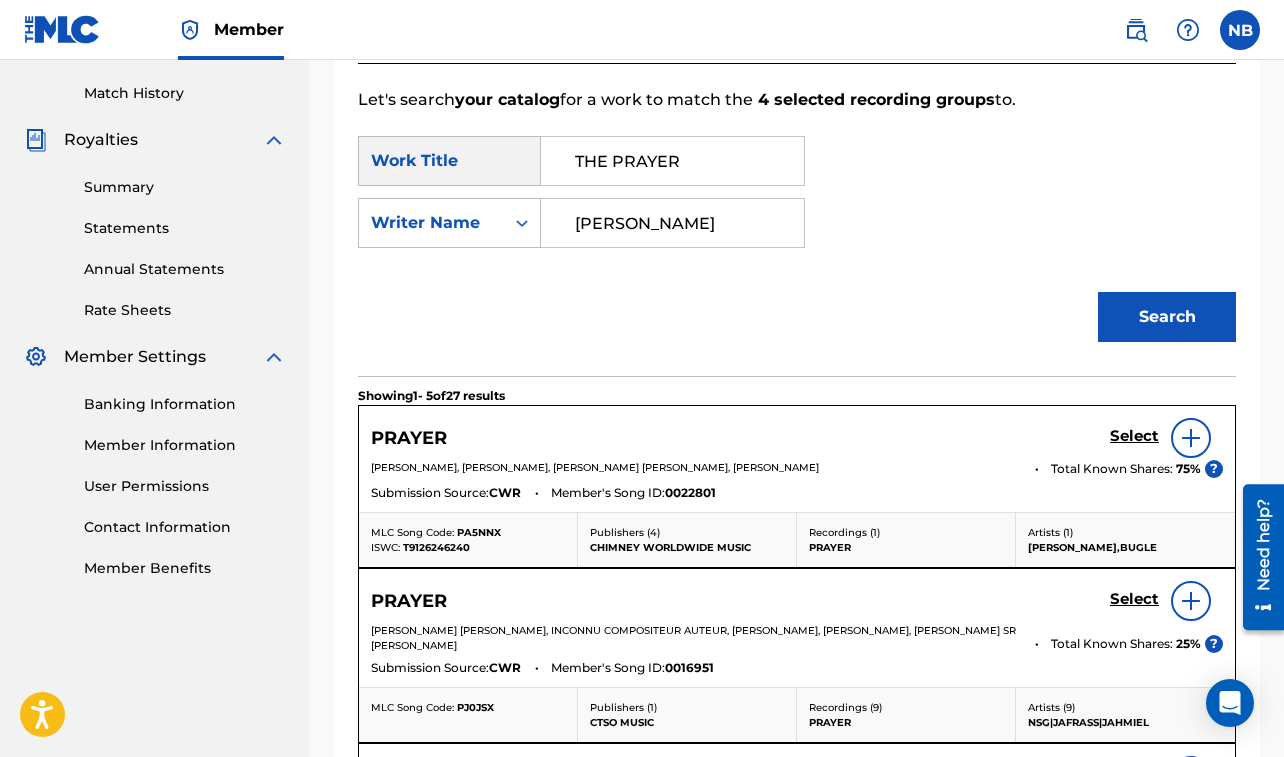 click at bounding box center [1191, 601] 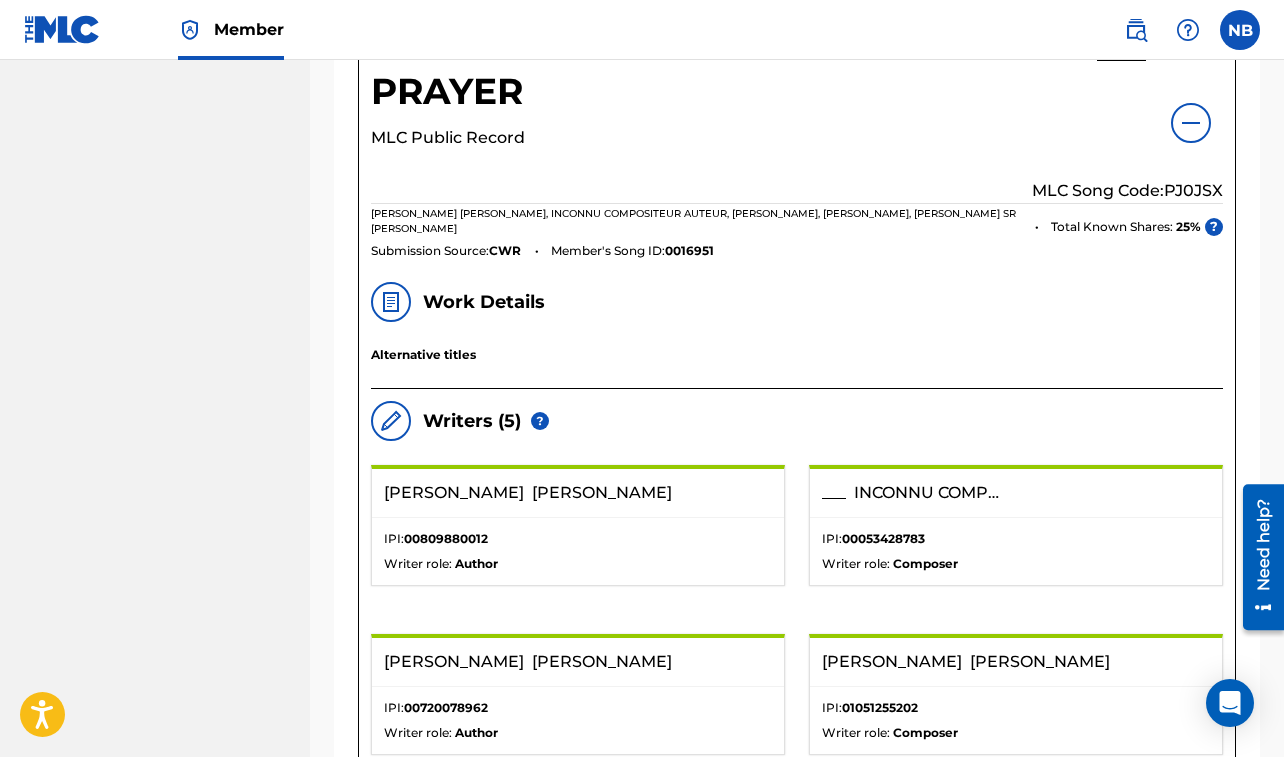scroll, scrollTop: 960, scrollLeft: 0, axis: vertical 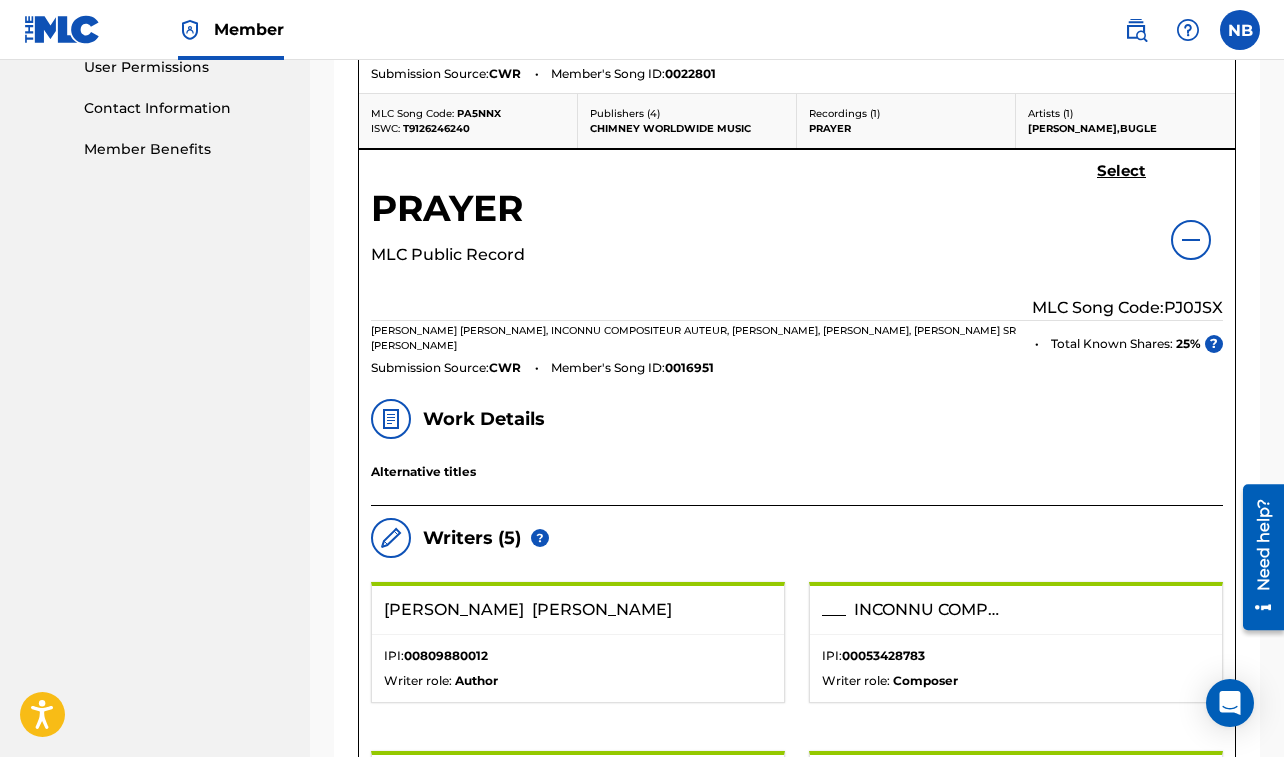 click on "Select" at bounding box center (1121, 171) 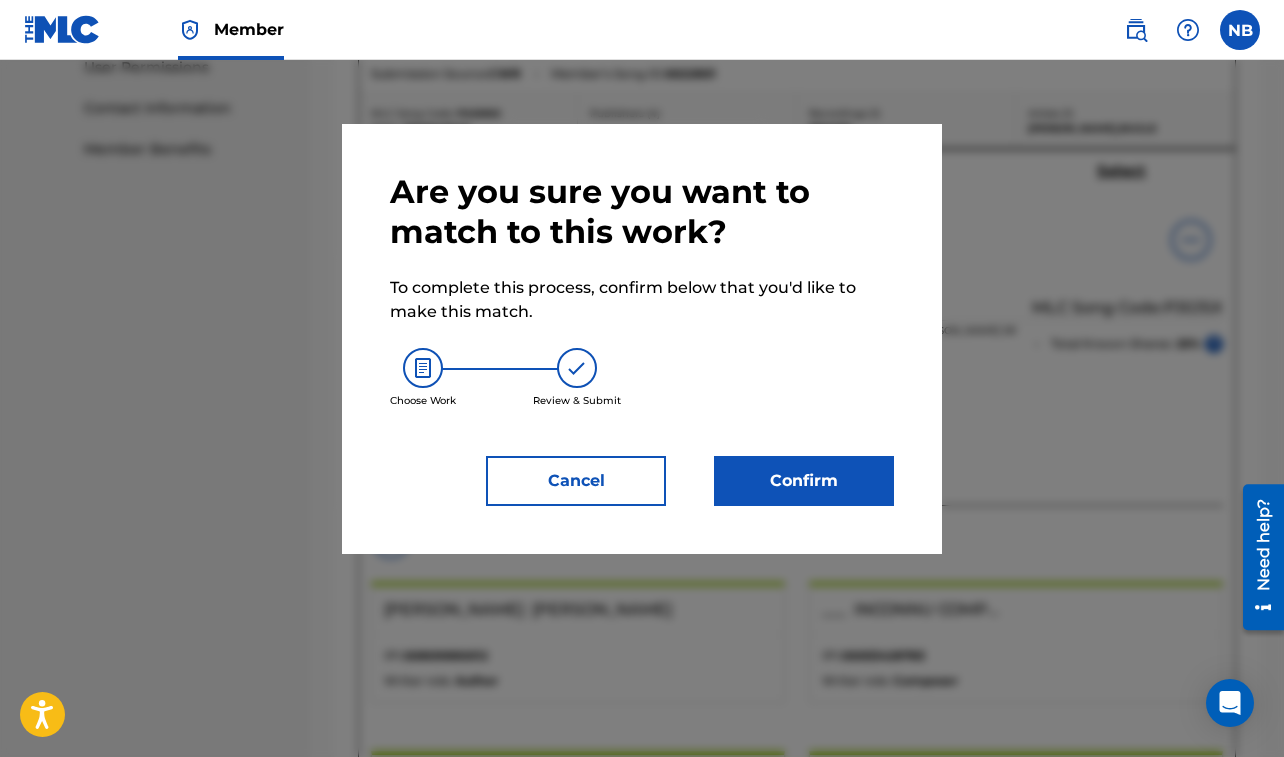 click on "Confirm" at bounding box center [804, 481] 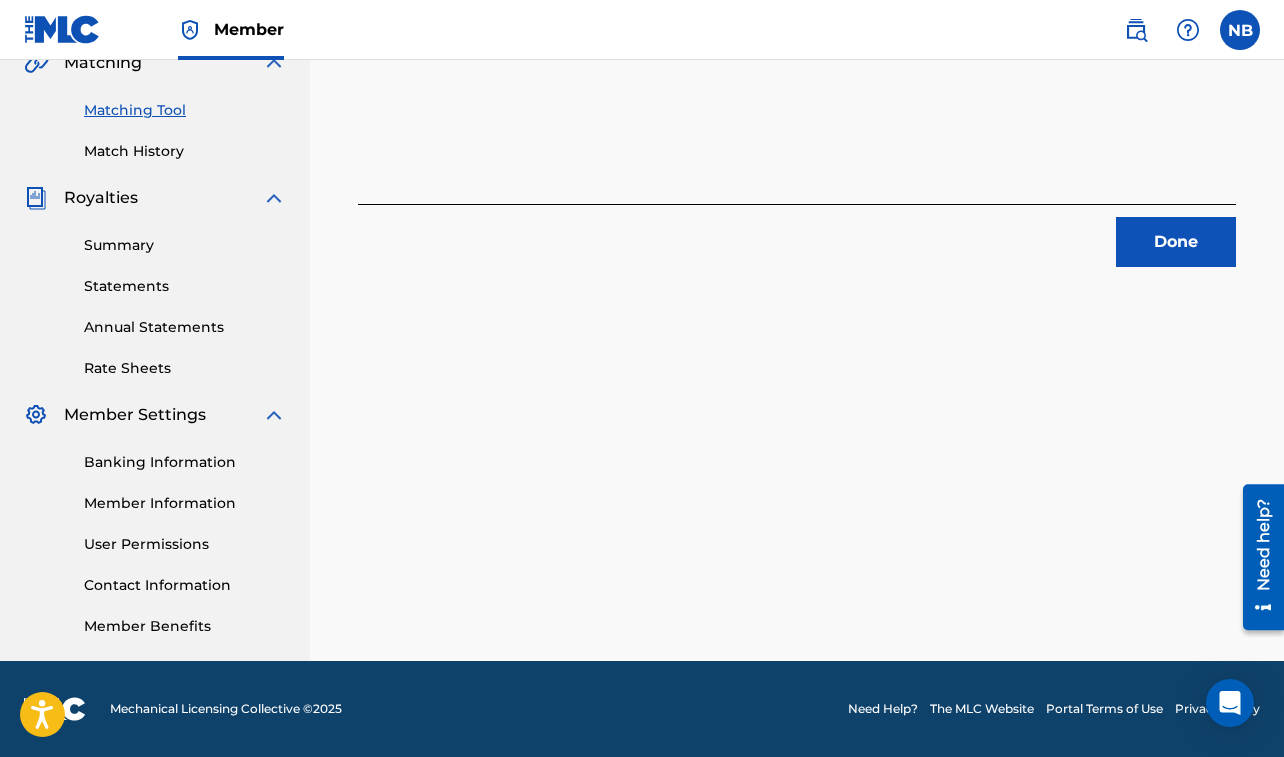 click on "Done" at bounding box center (1176, 242) 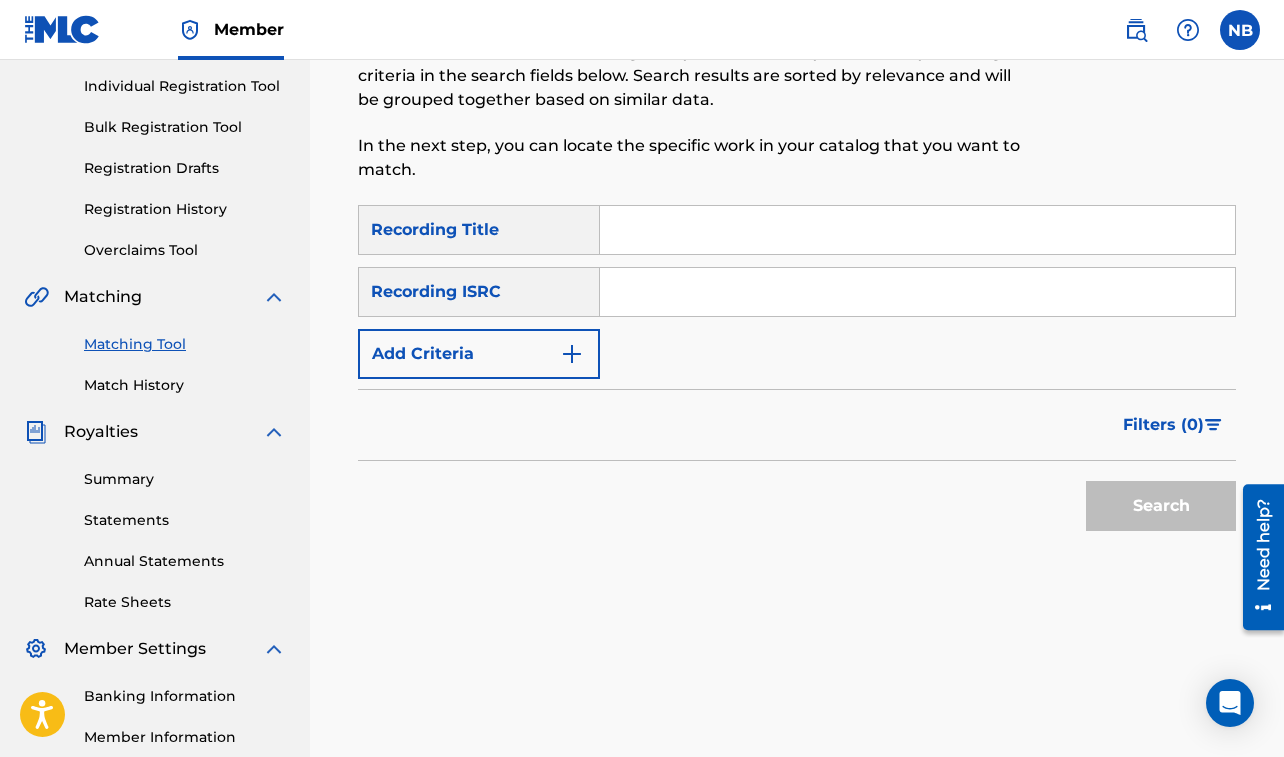 scroll, scrollTop: 0, scrollLeft: 0, axis: both 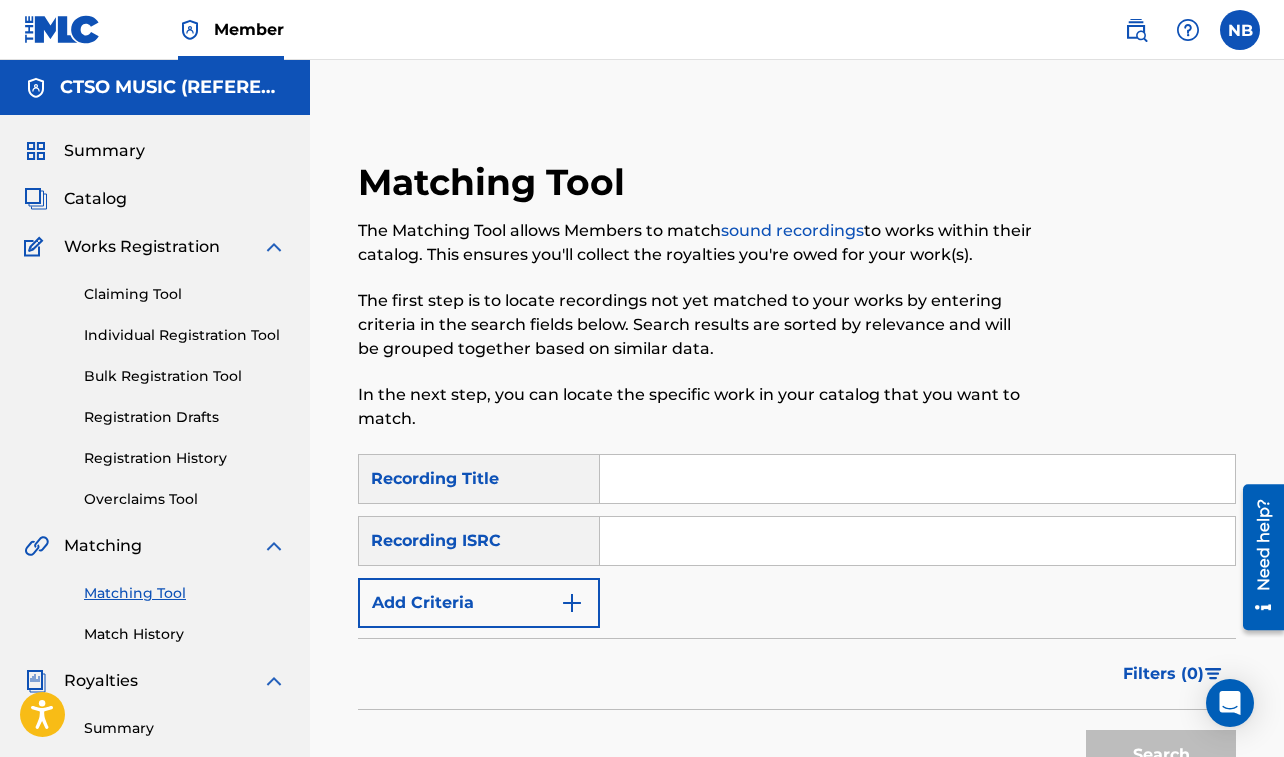 click at bounding box center (917, 479) 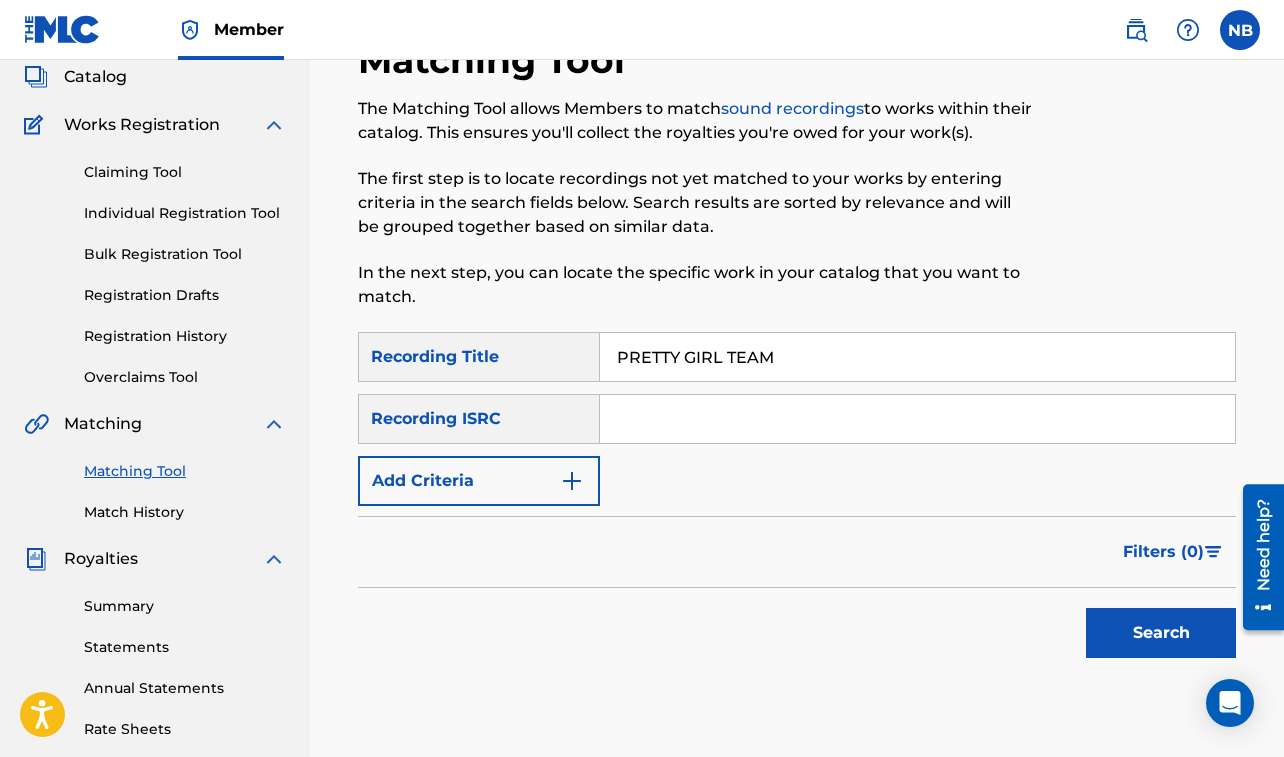 scroll, scrollTop: 136, scrollLeft: 0, axis: vertical 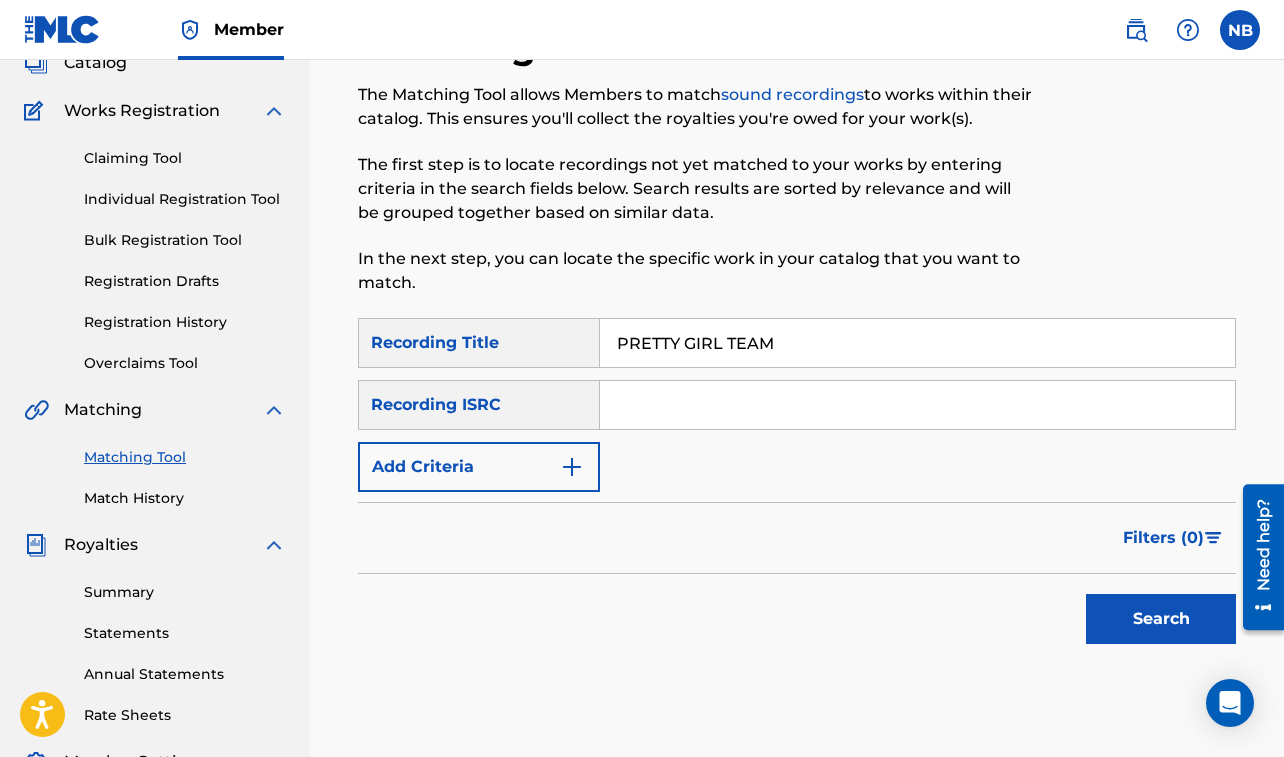 click on "Add Criteria" at bounding box center [479, 467] 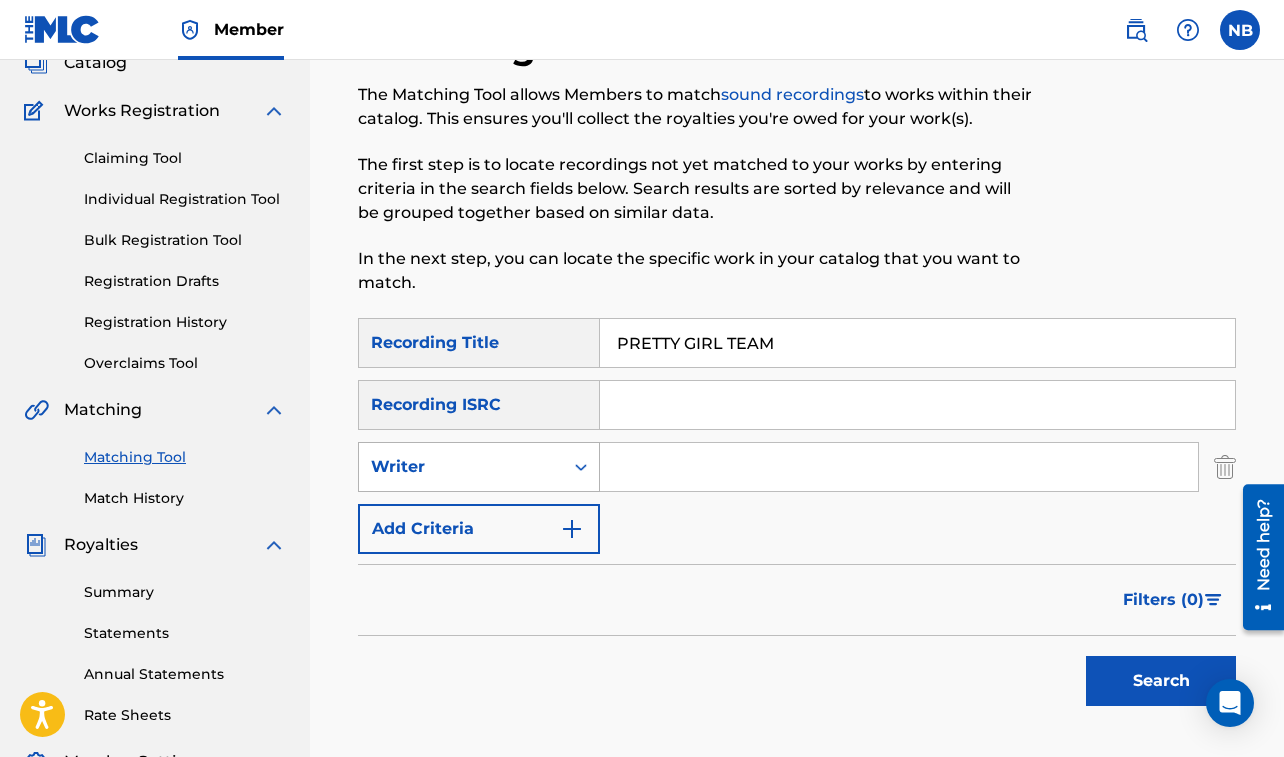 click on "Writer" at bounding box center [461, 467] 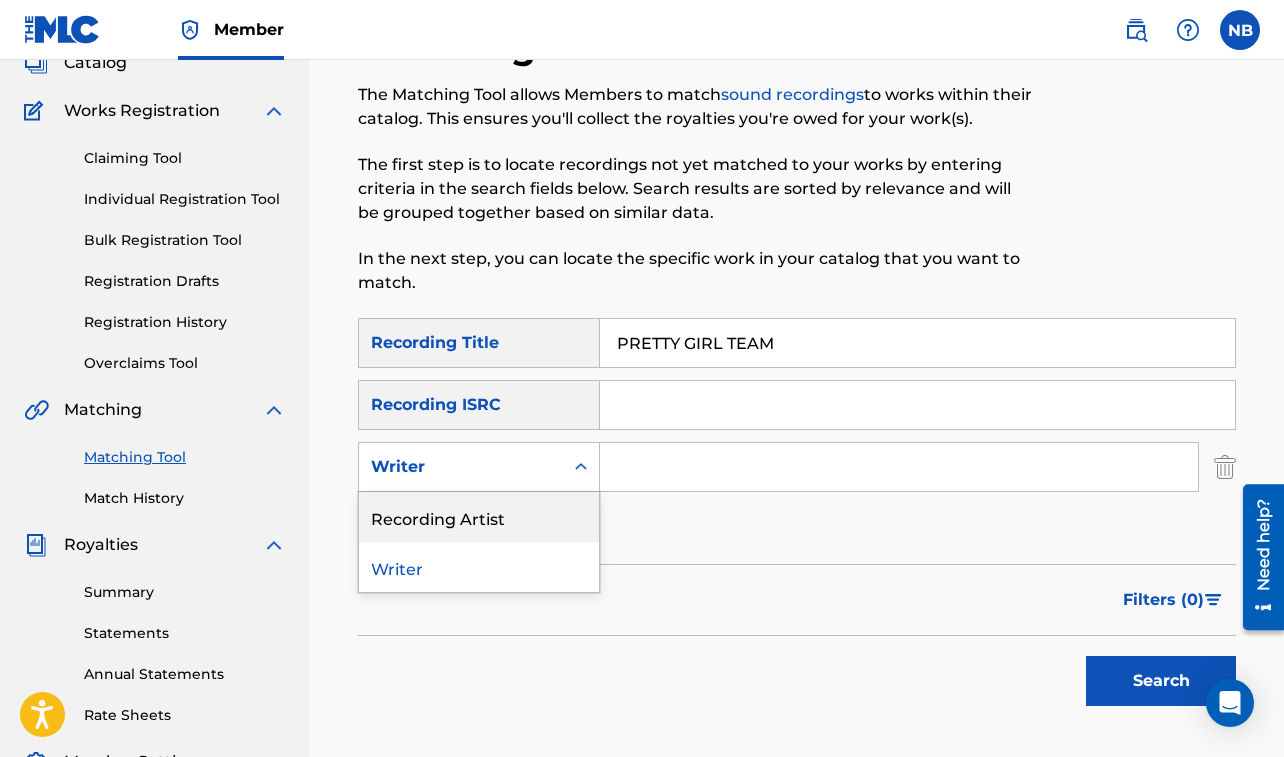 click on "Recording Artist" at bounding box center [479, 517] 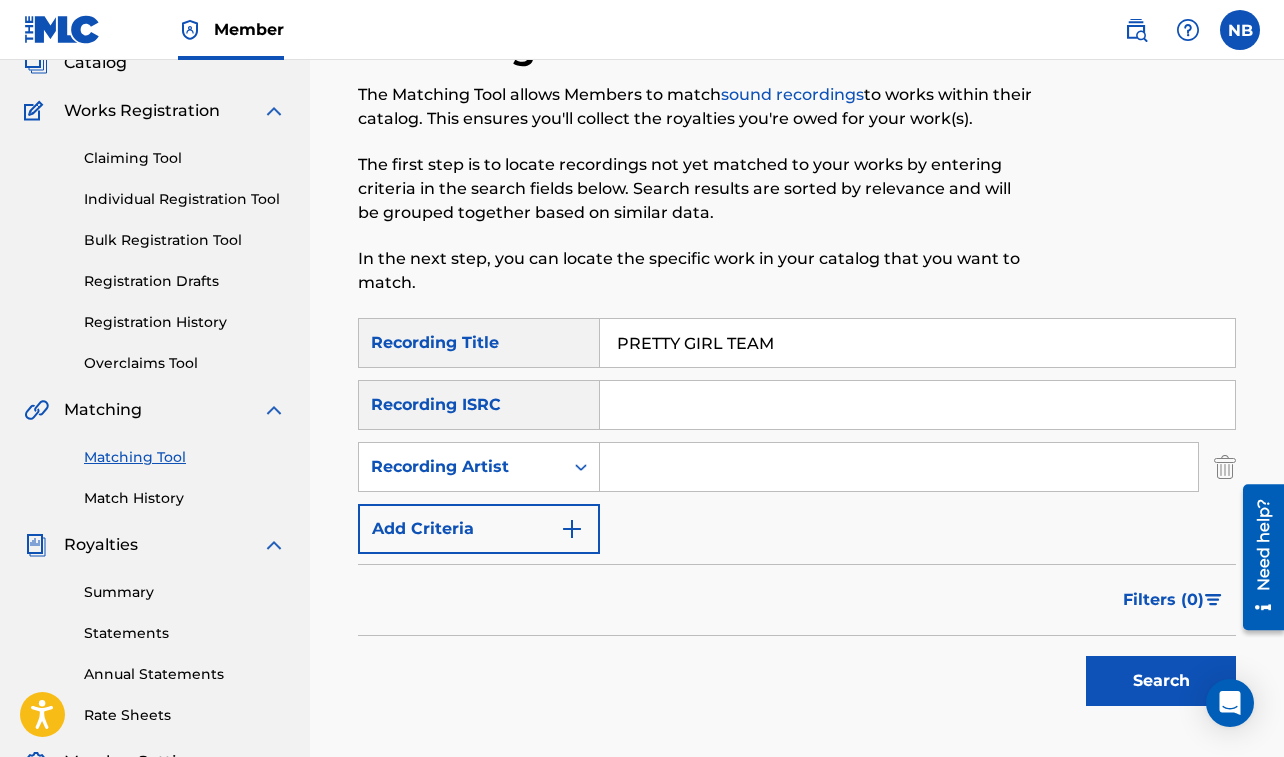 click at bounding box center (899, 467) 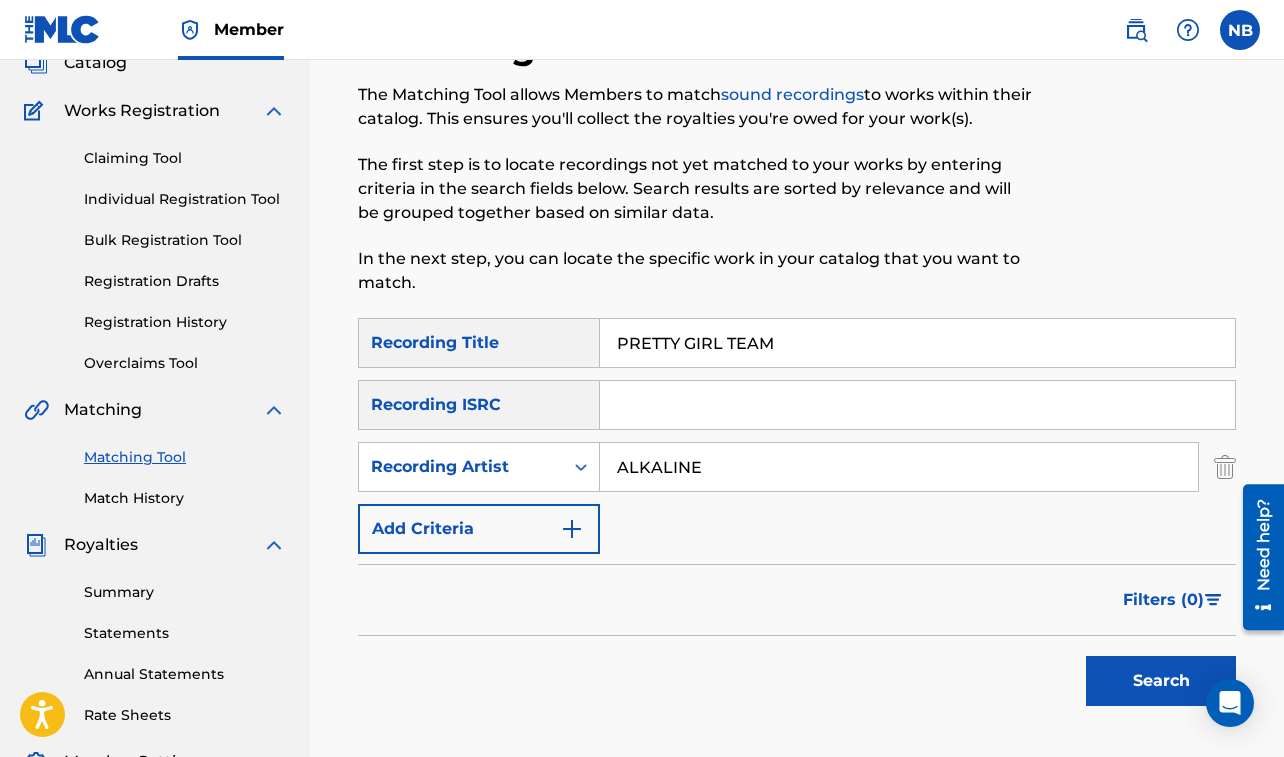 click on "Search" at bounding box center [1161, 681] 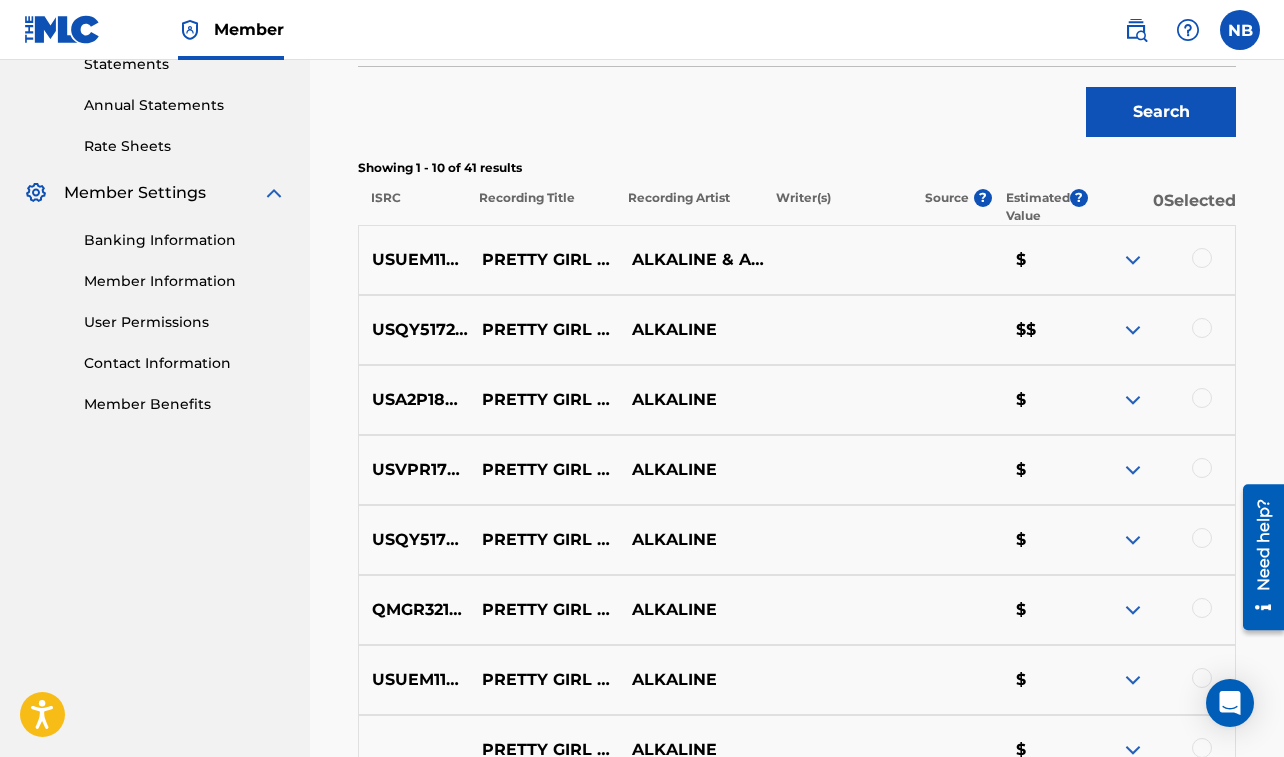 scroll, scrollTop: 702, scrollLeft: 0, axis: vertical 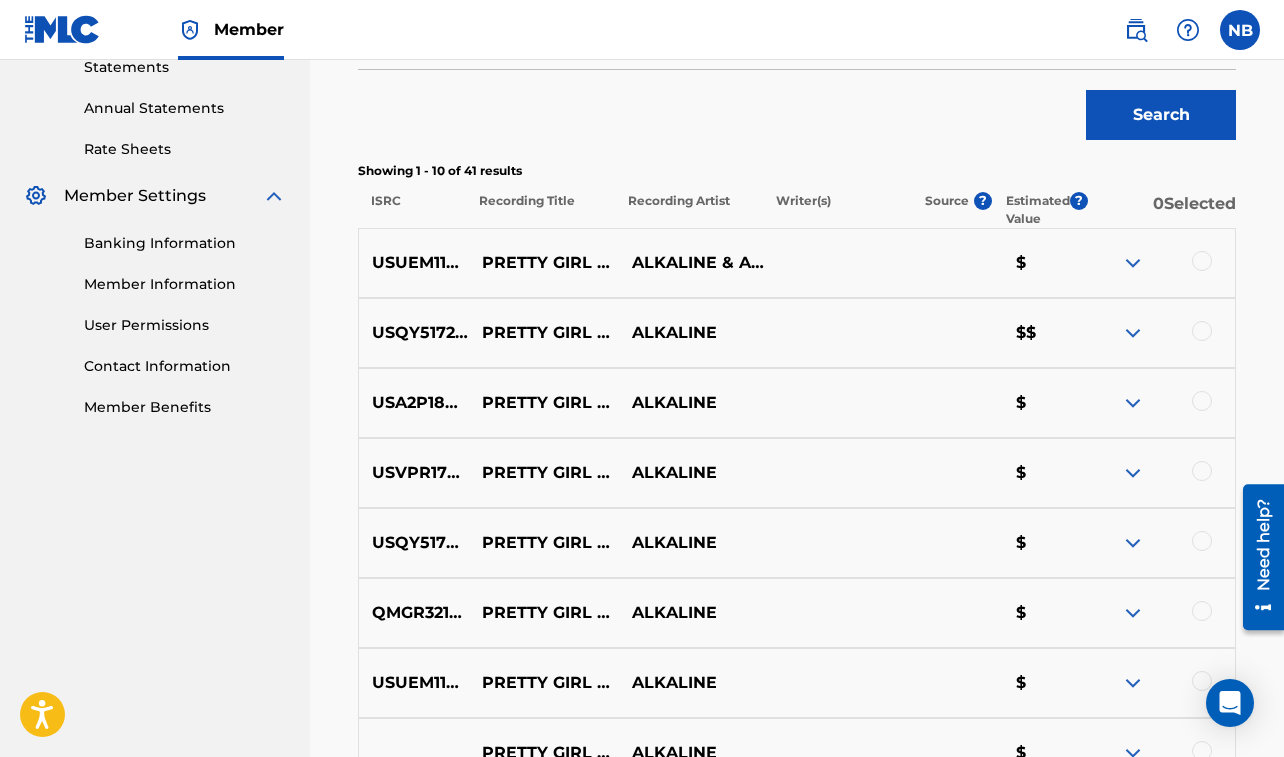 click at bounding box center [1202, 261] 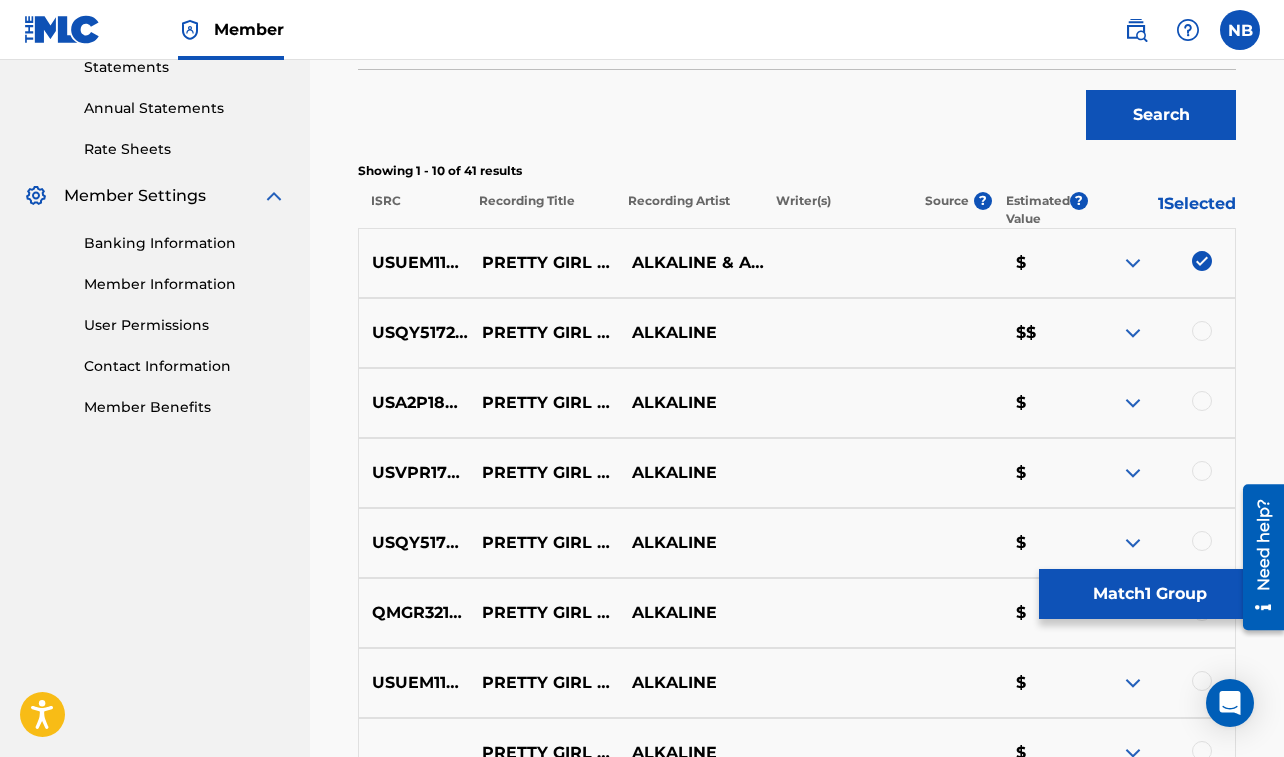 click at bounding box center [1202, 331] 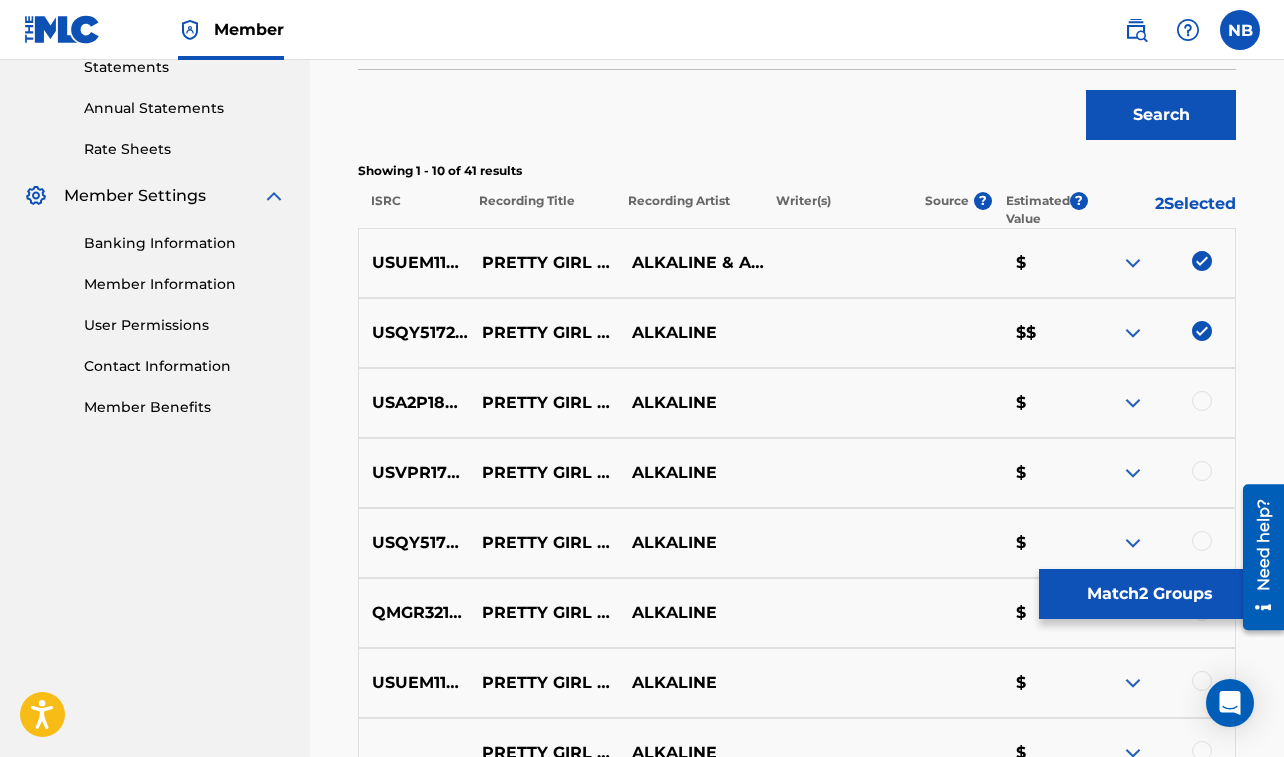 click at bounding box center (1202, 401) 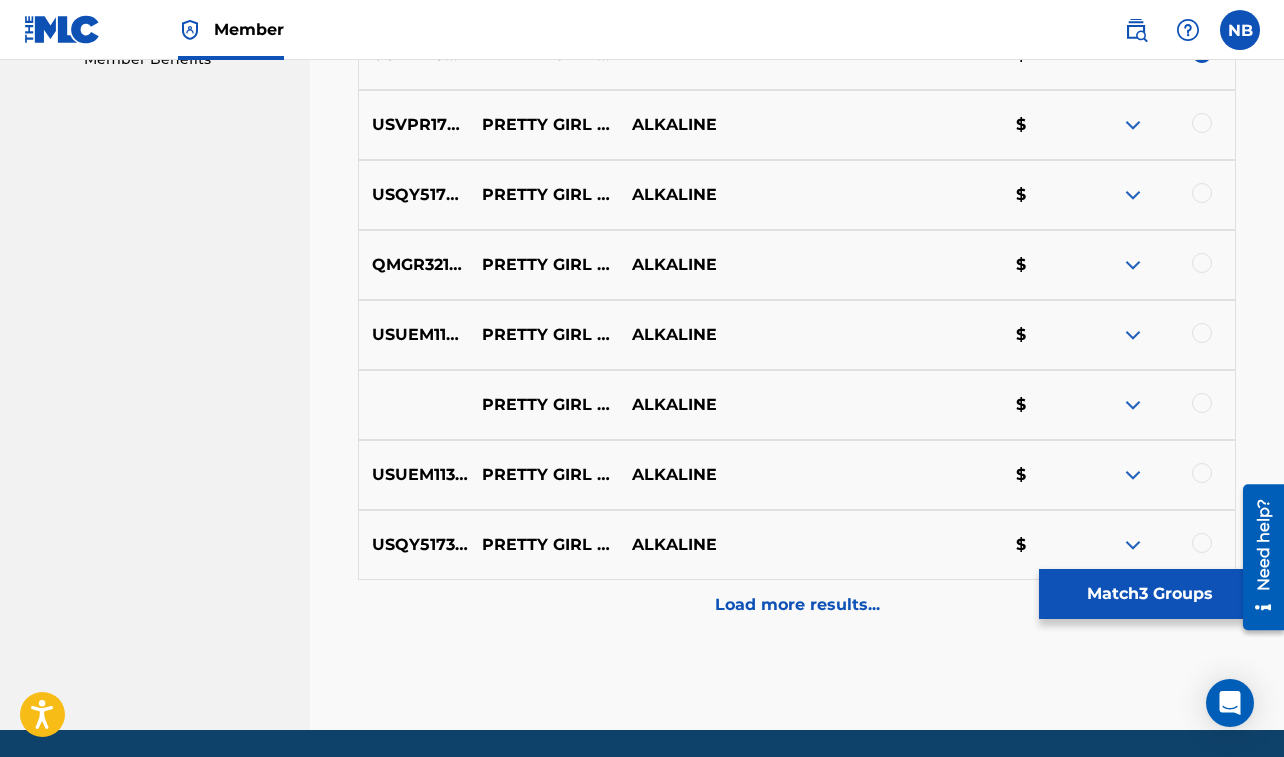 scroll, scrollTop: 1062, scrollLeft: 0, axis: vertical 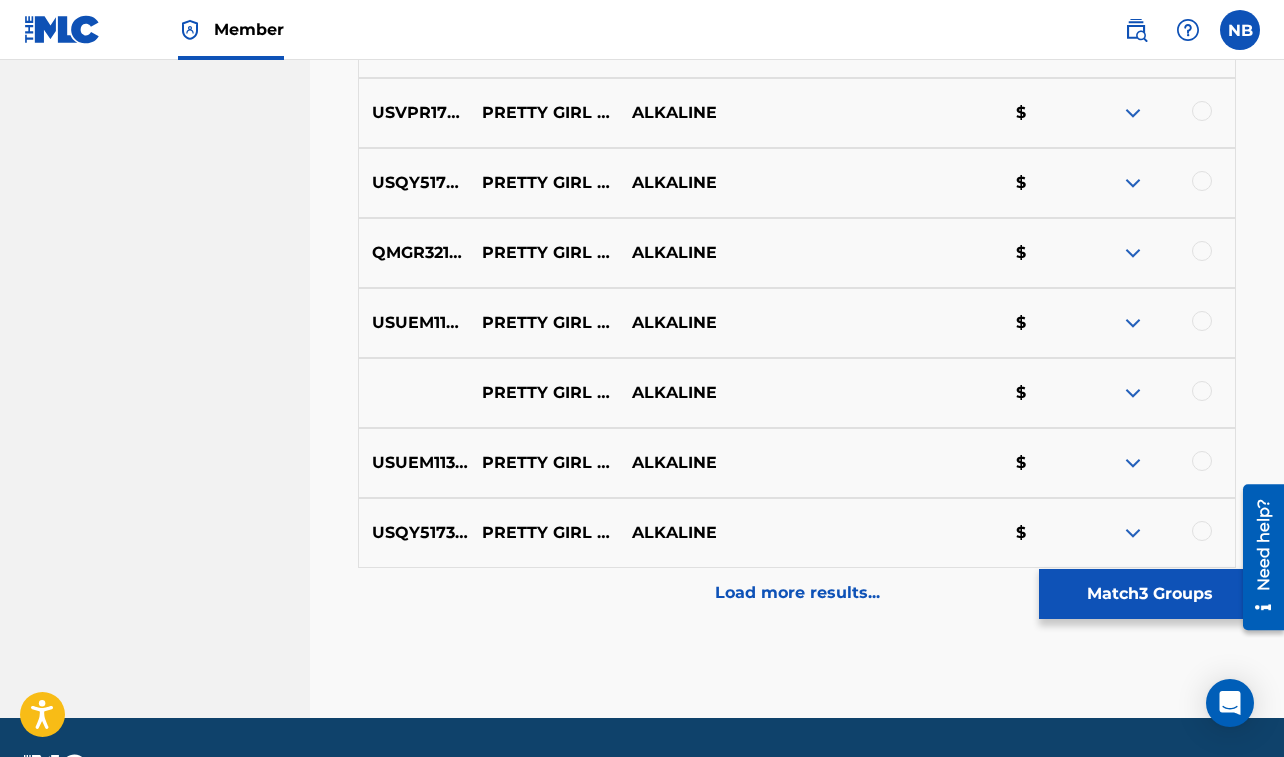 click at bounding box center [1202, 111] 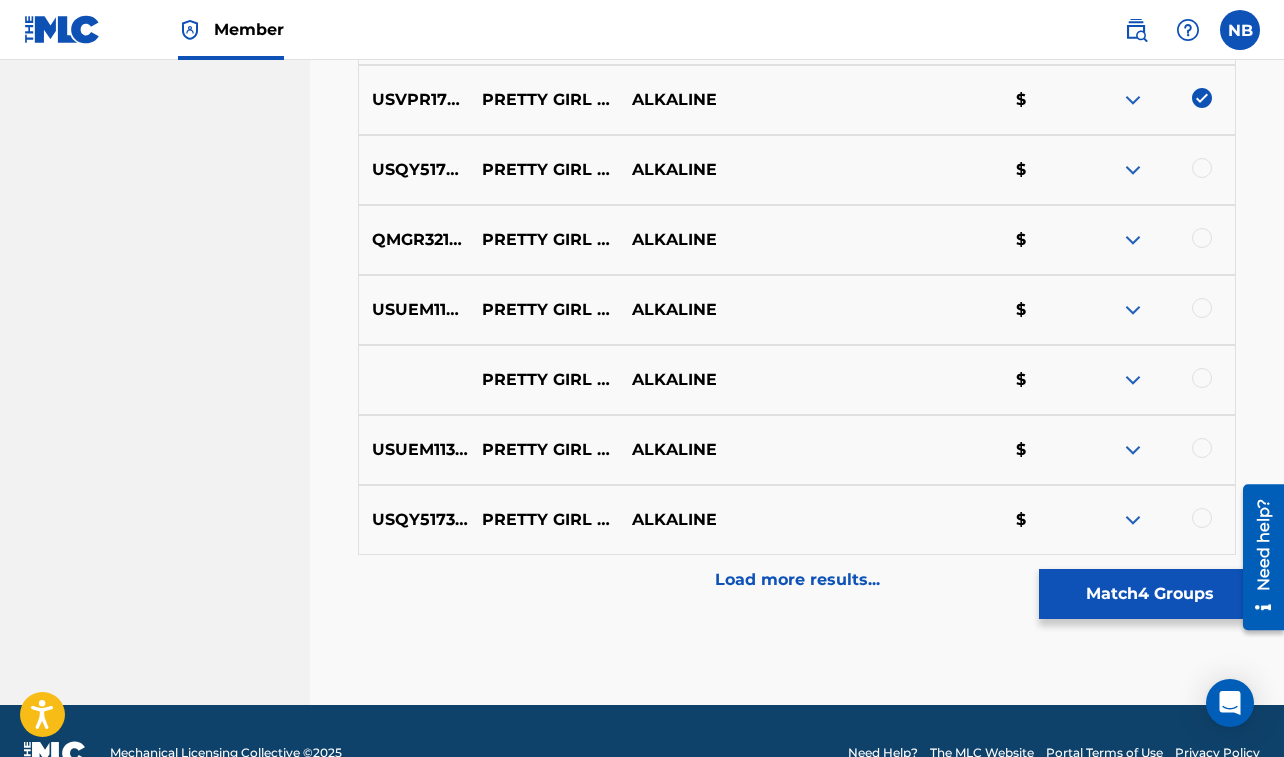 scroll, scrollTop: 1076, scrollLeft: 0, axis: vertical 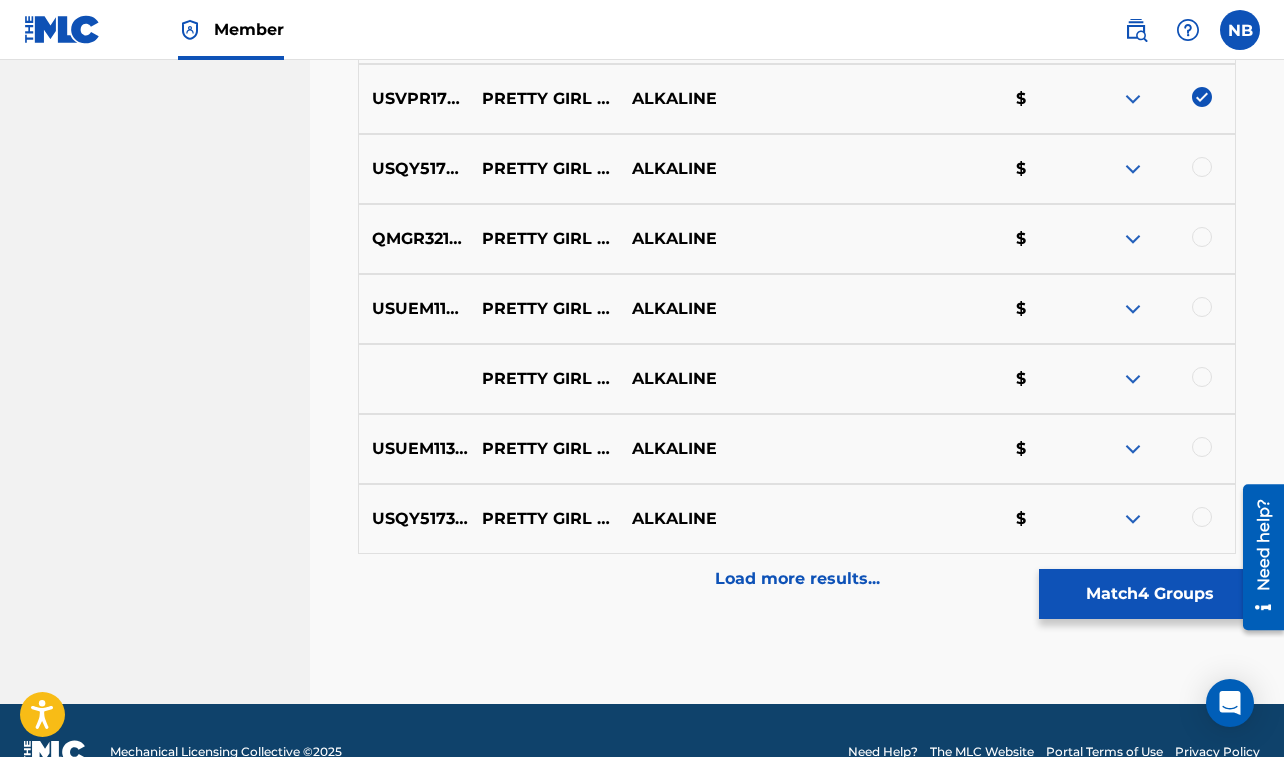 drag, startPoint x: 1199, startPoint y: 172, endPoint x: 1196, endPoint y: 182, distance: 10.440307 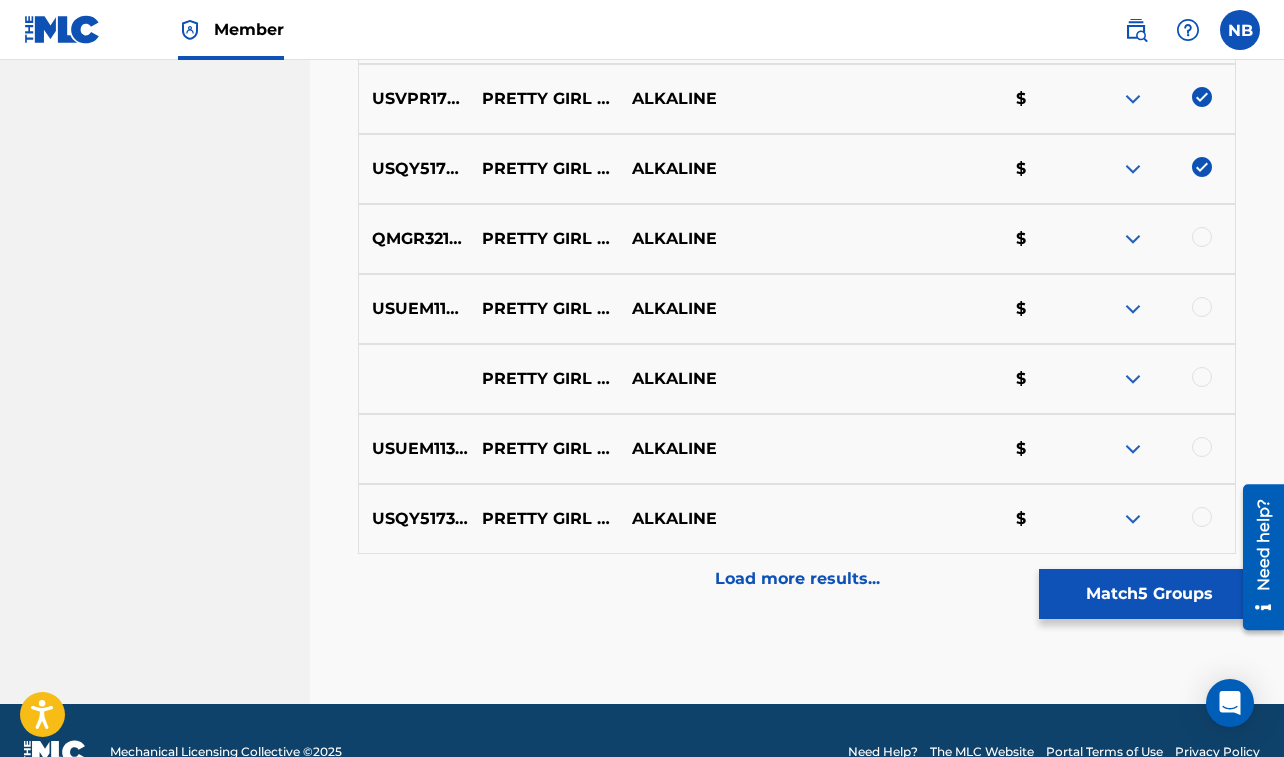click at bounding box center [1202, 237] 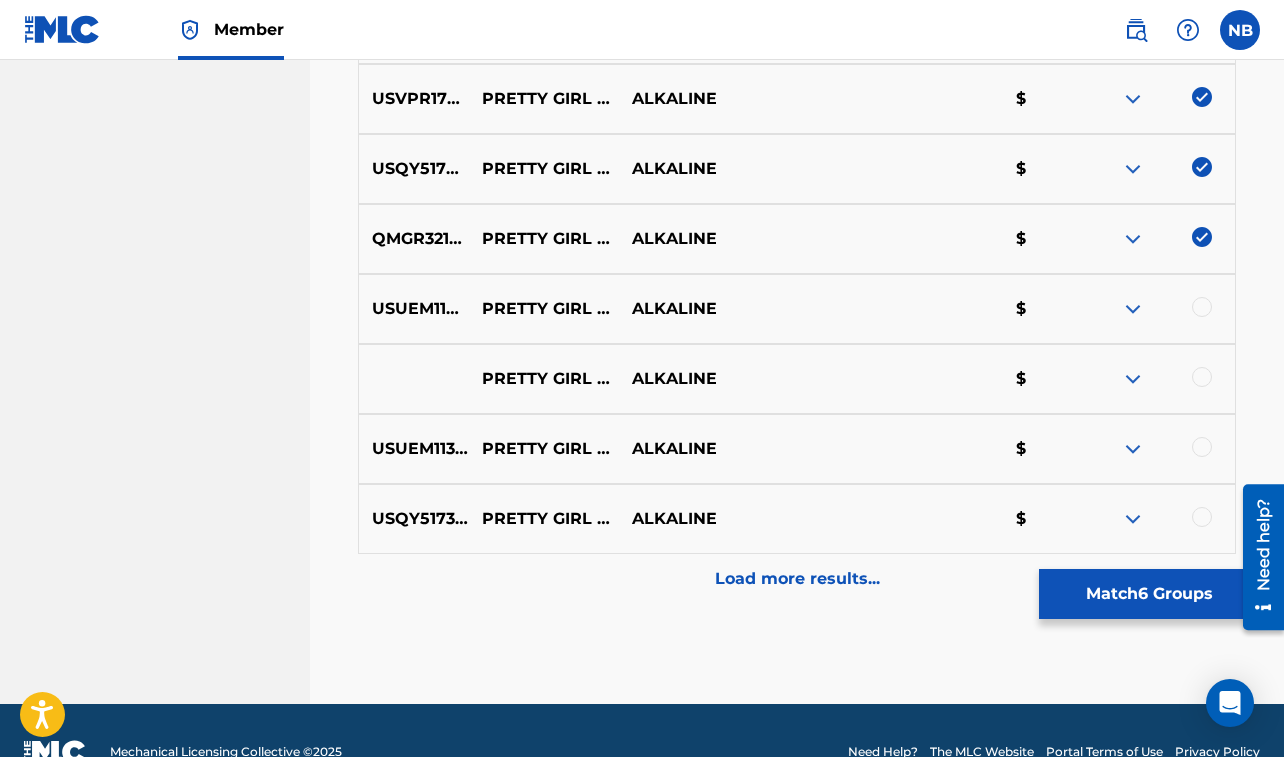 click at bounding box center (1202, 307) 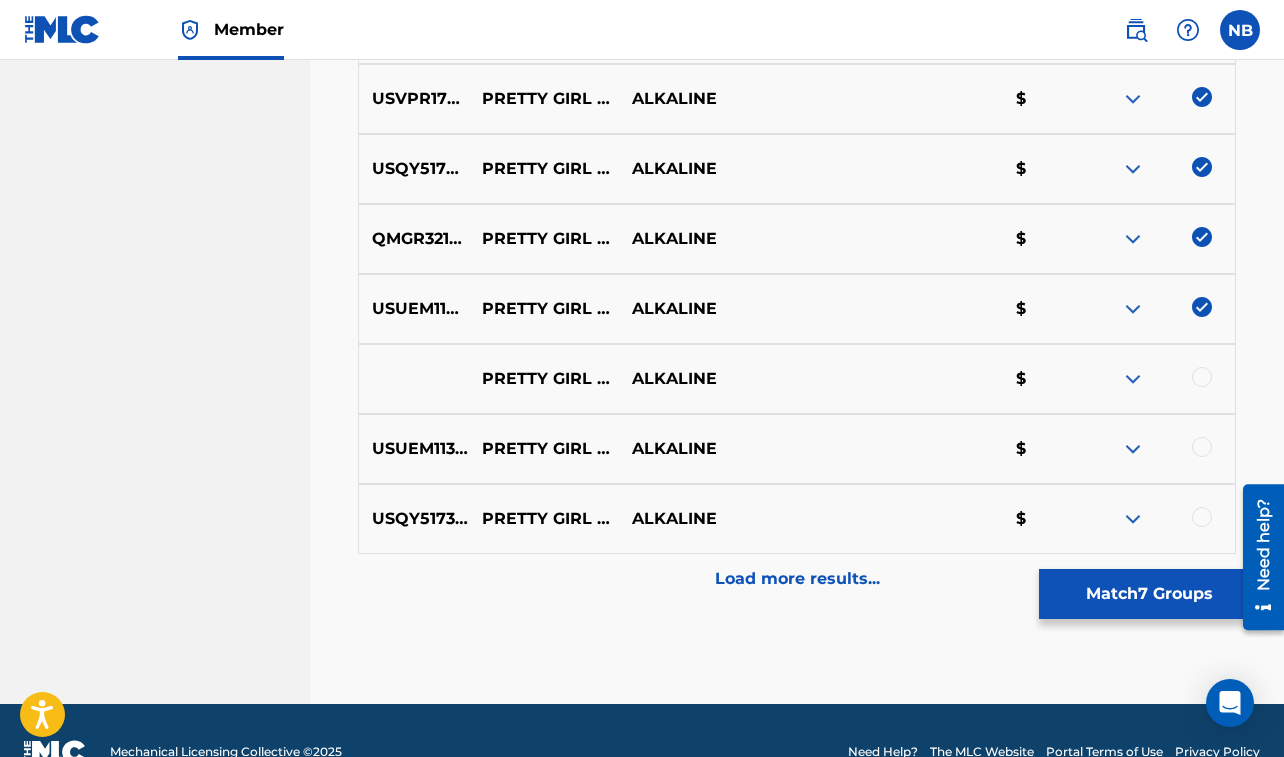 click at bounding box center [1202, 377] 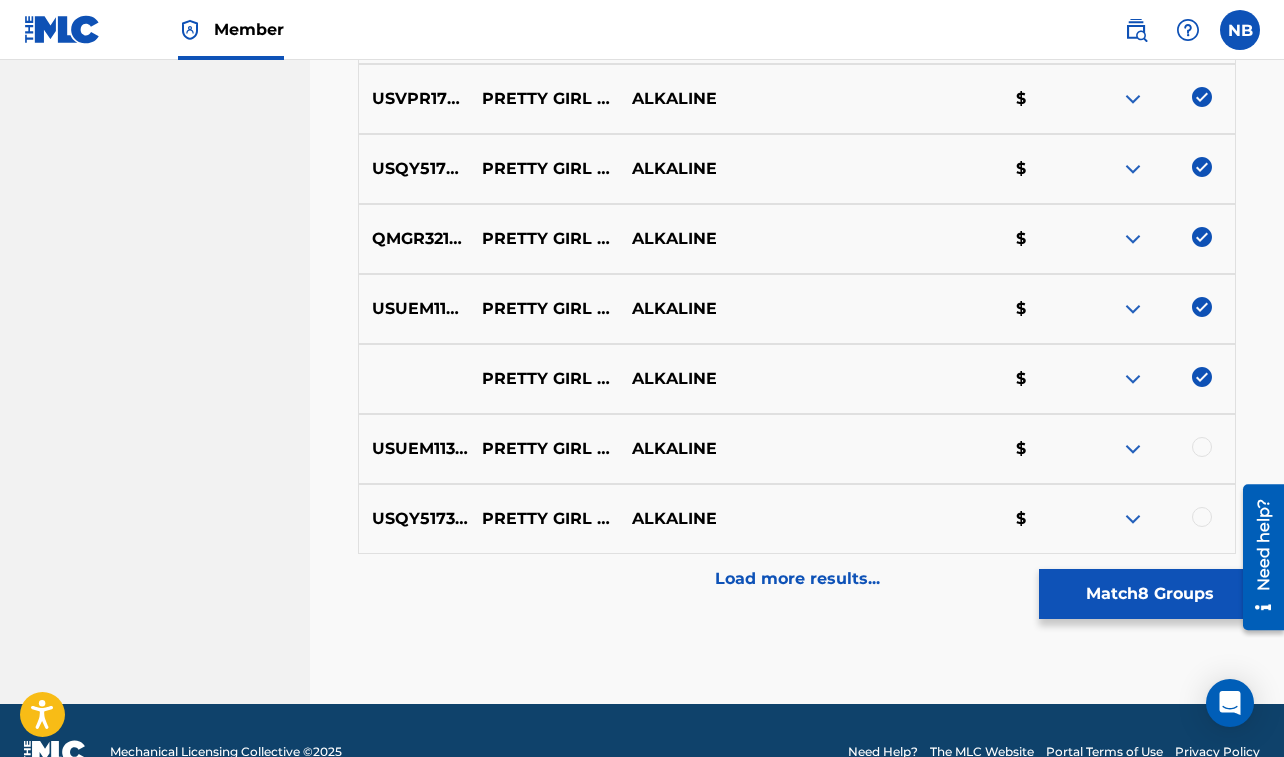 click at bounding box center [1202, 447] 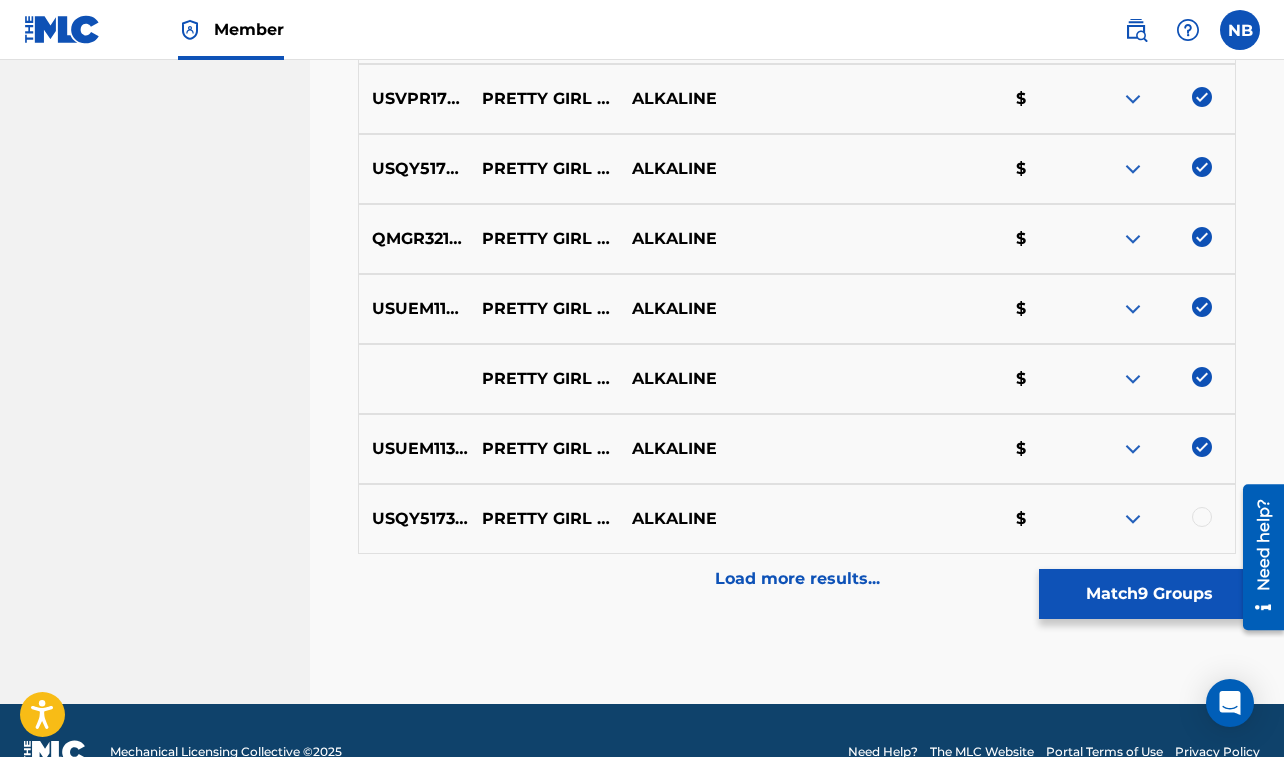 click at bounding box center [1202, 517] 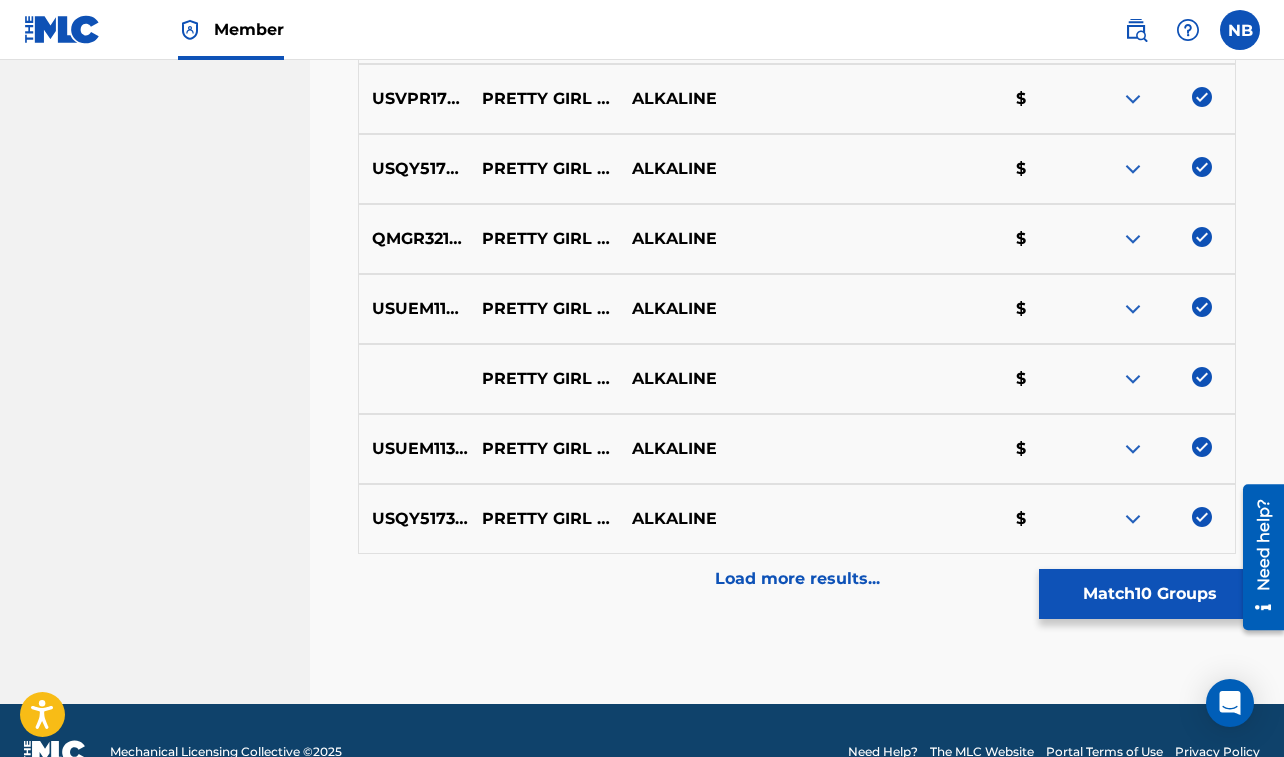 click on "Load more results..." at bounding box center (797, 579) 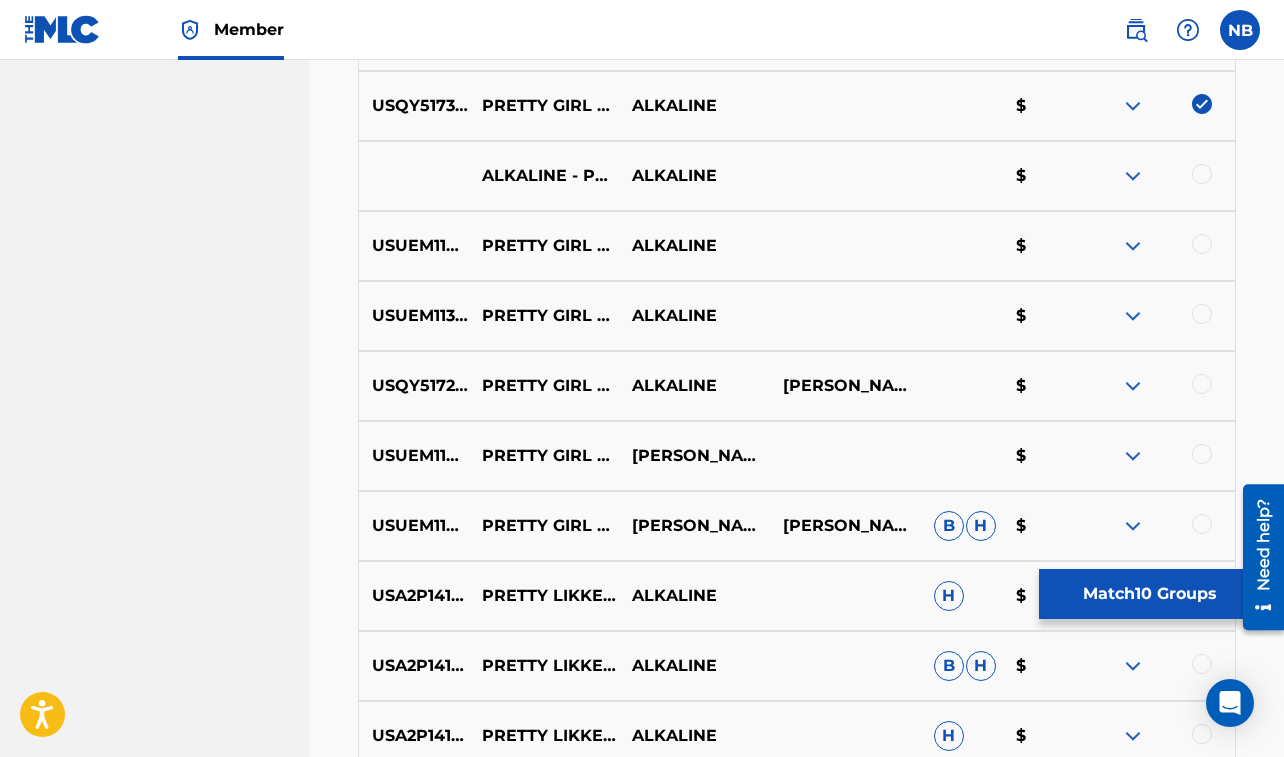 scroll, scrollTop: 1530, scrollLeft: 0, axis: vertical 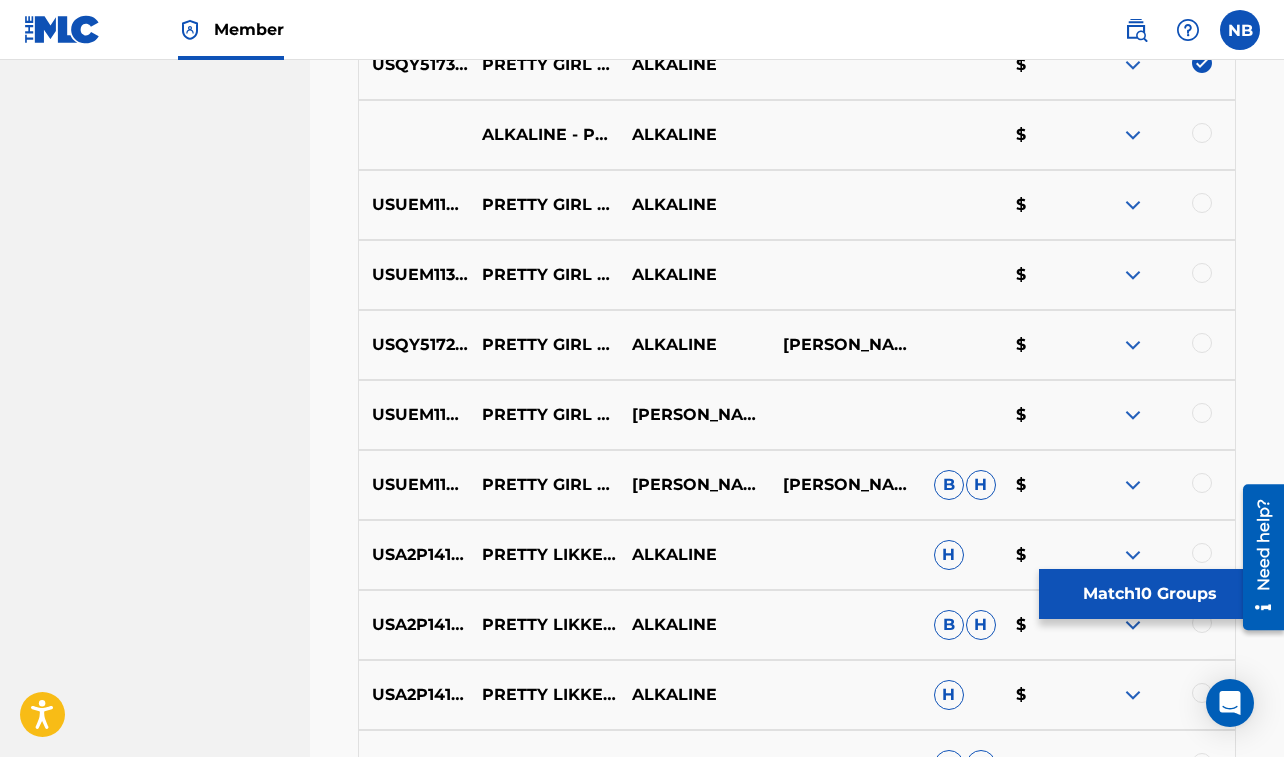 click at bounding box center [1202, 133] 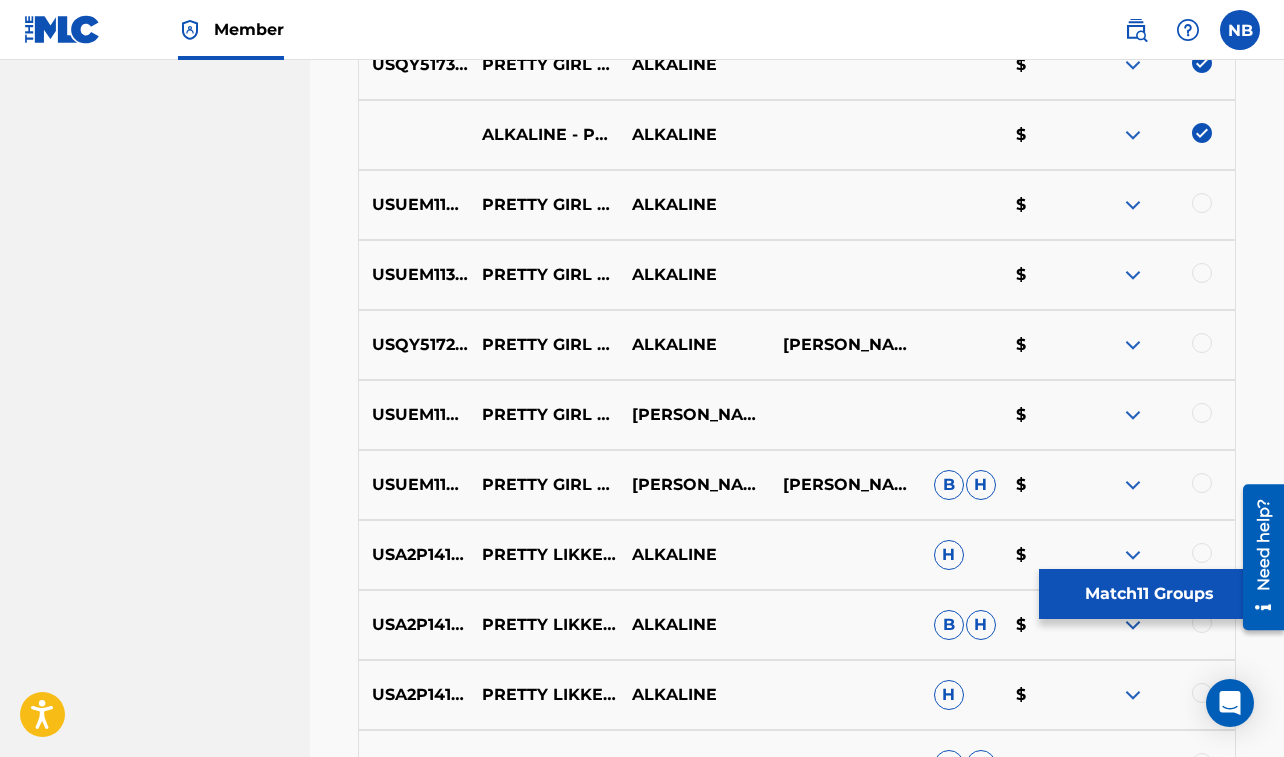 click at bounding box center (1202, 203) 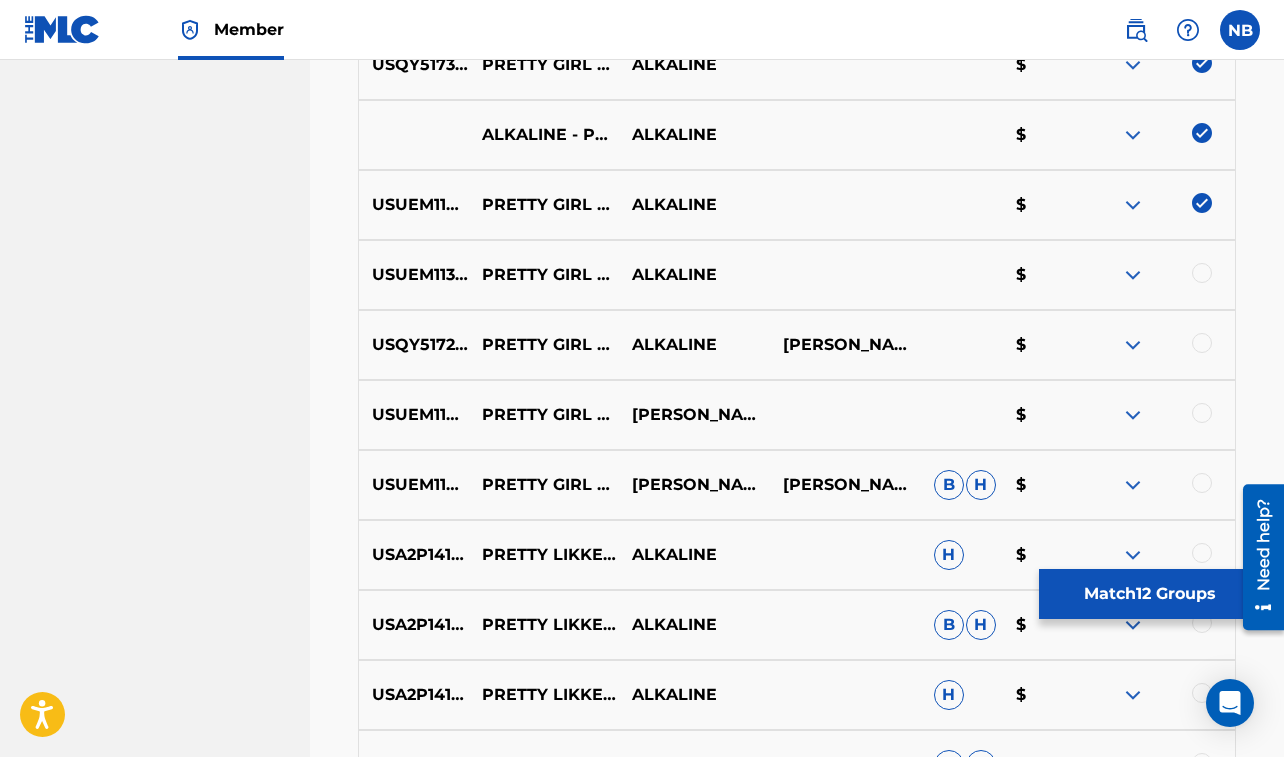 click at bounding box center (1202, 273) 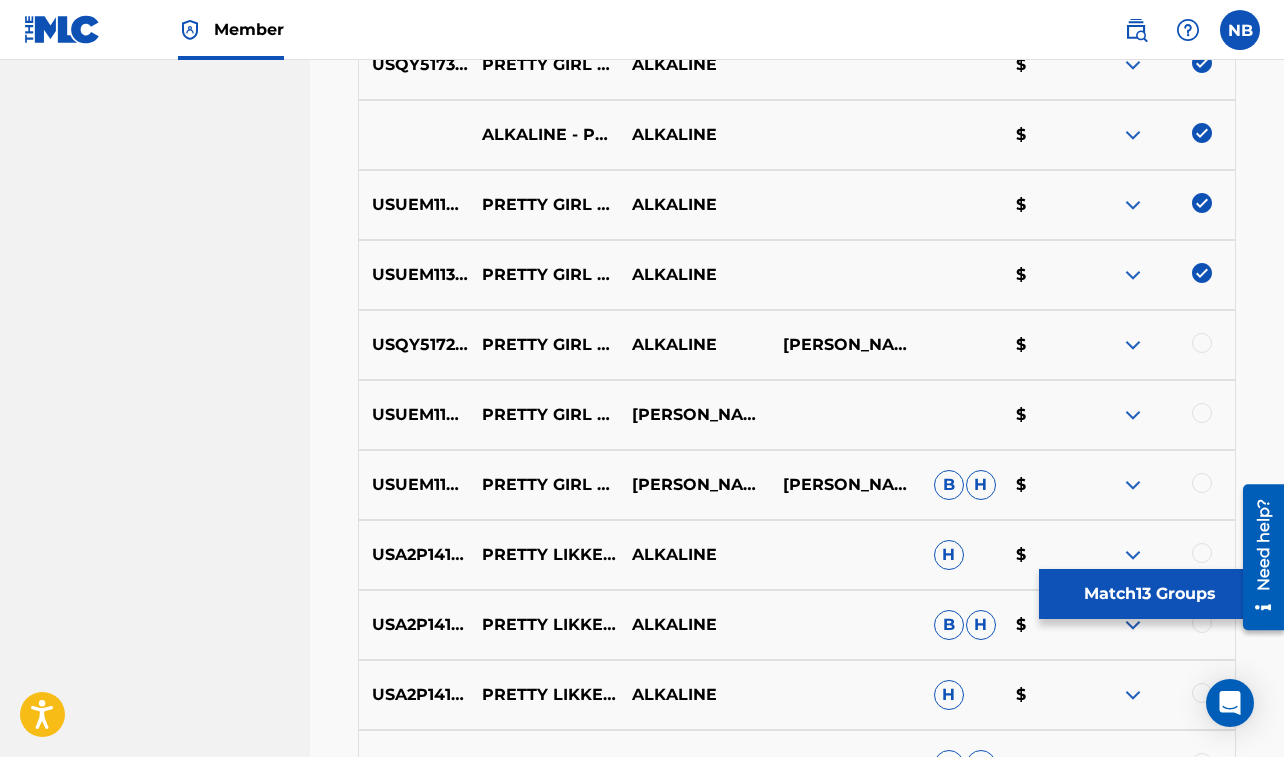 click at bounding box center (1202, 343) 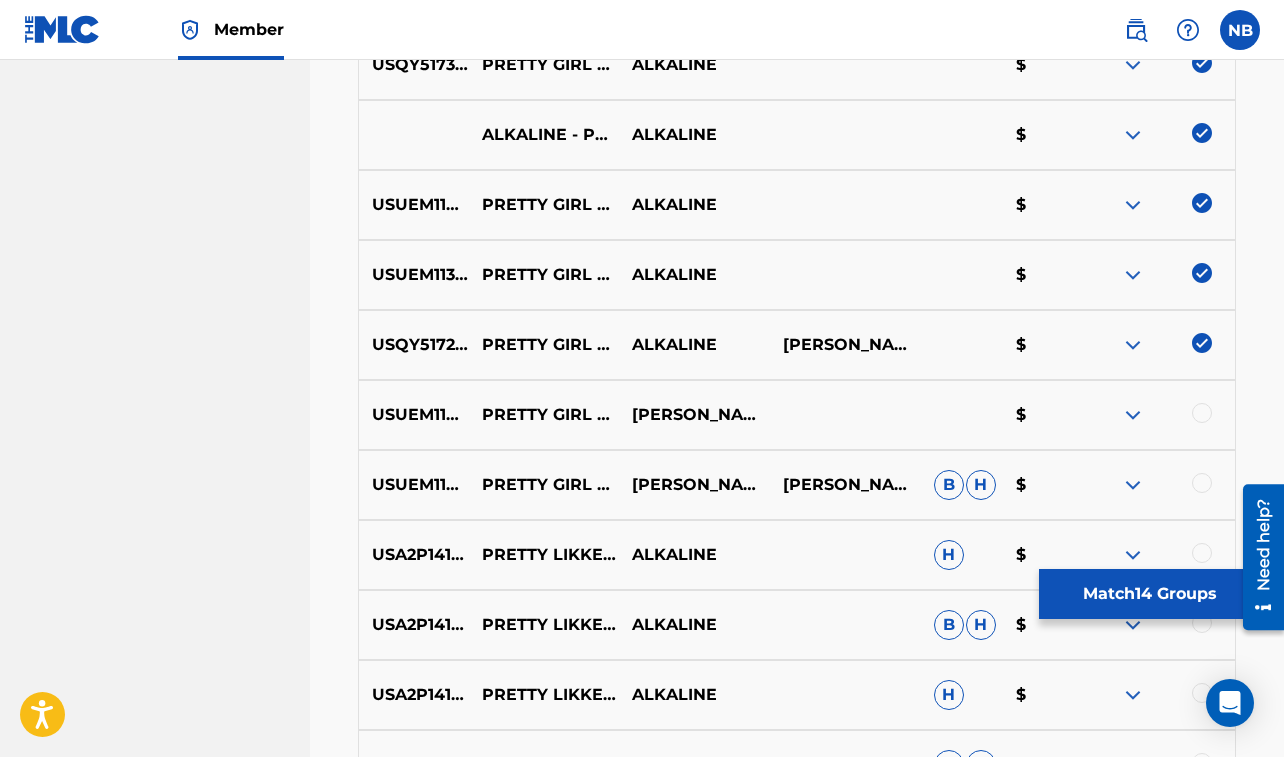 click at bounding box center (1159, 415) 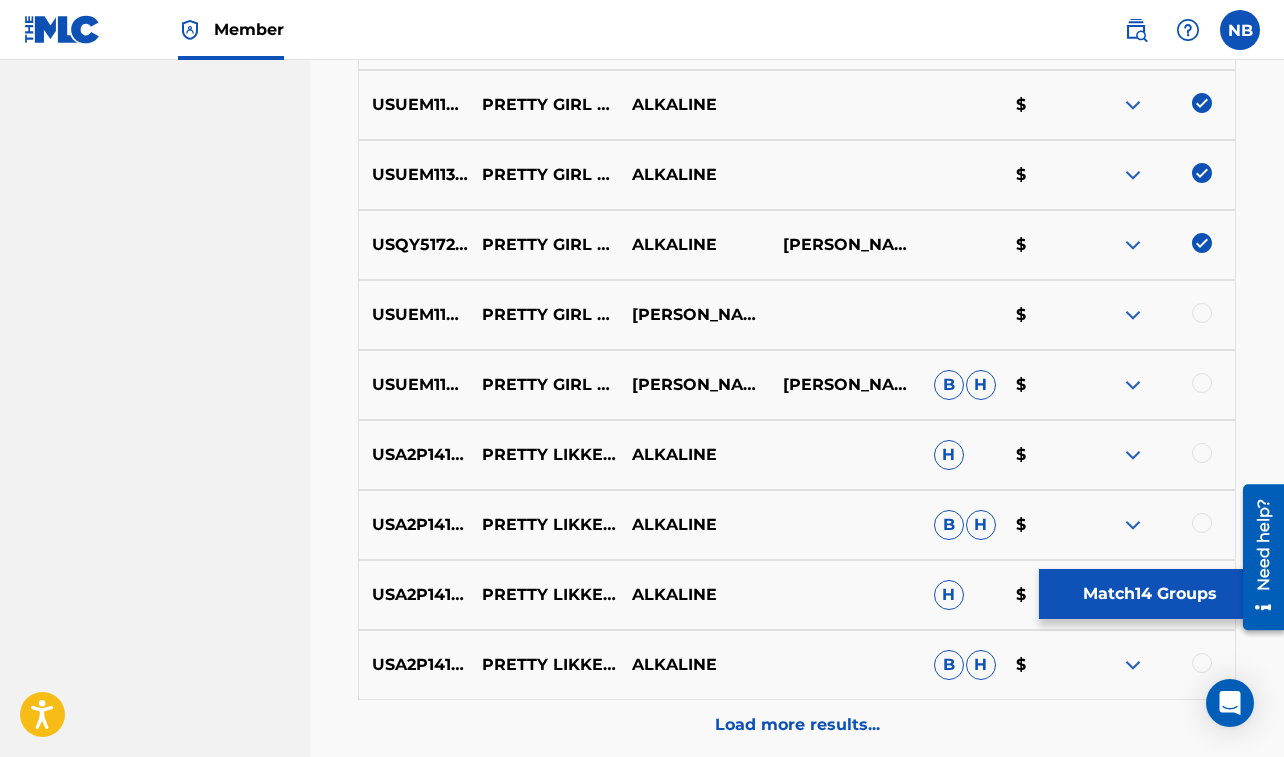 scroll, scrollTop: 1648, scrollLeft: 0, axis: vertical 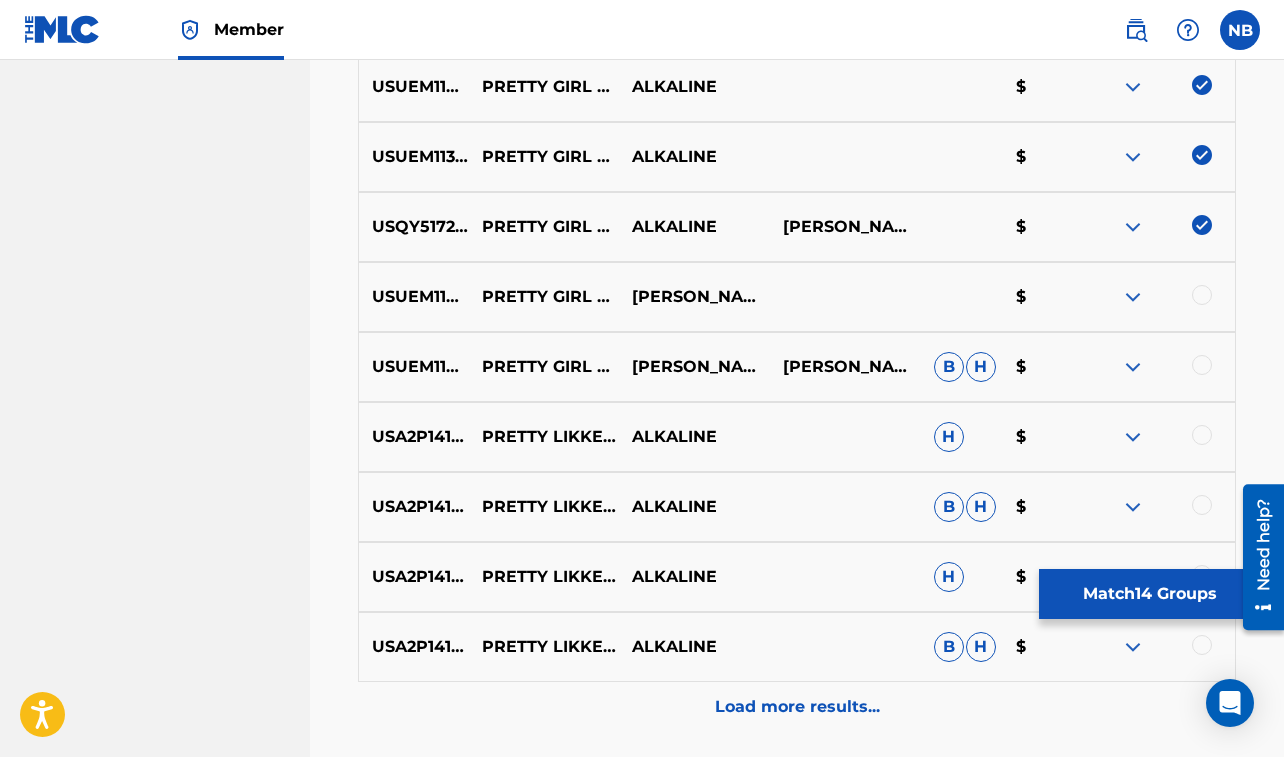 click at bounding box center [1202, 295] 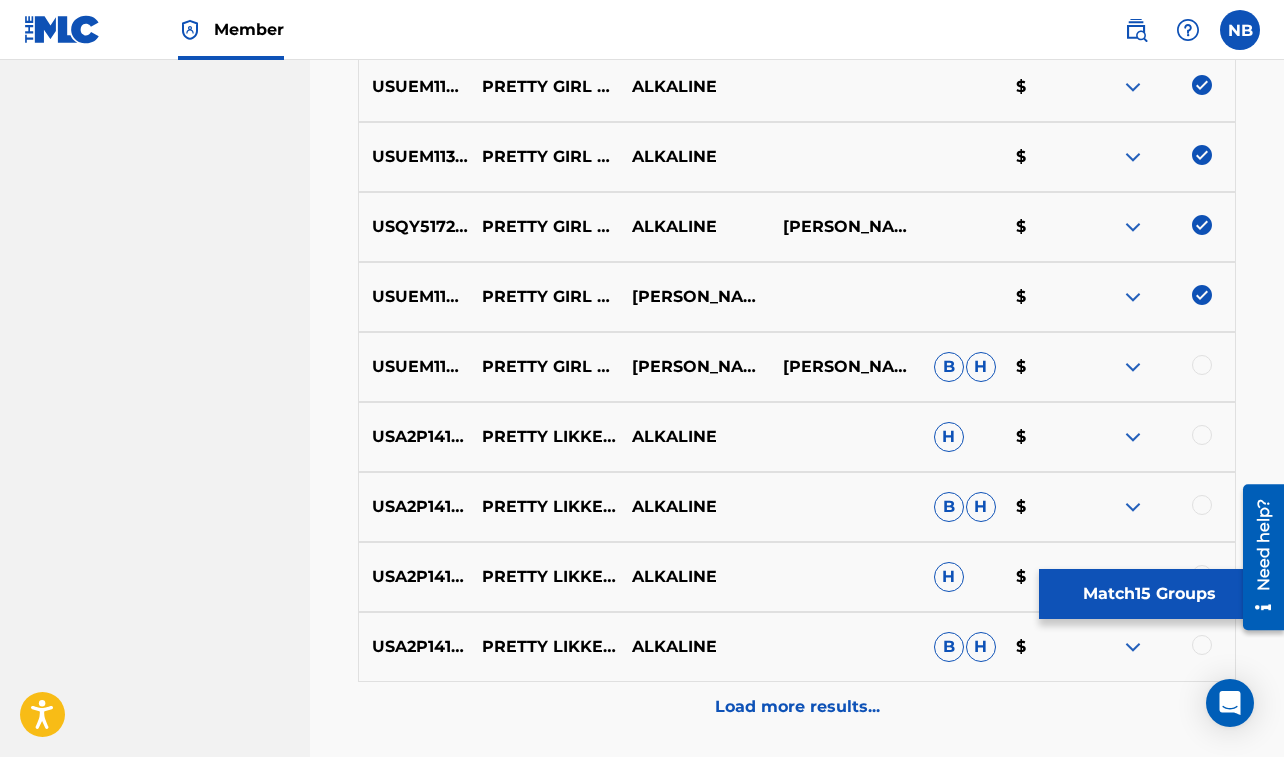 click at bounding box center (1202, 365) 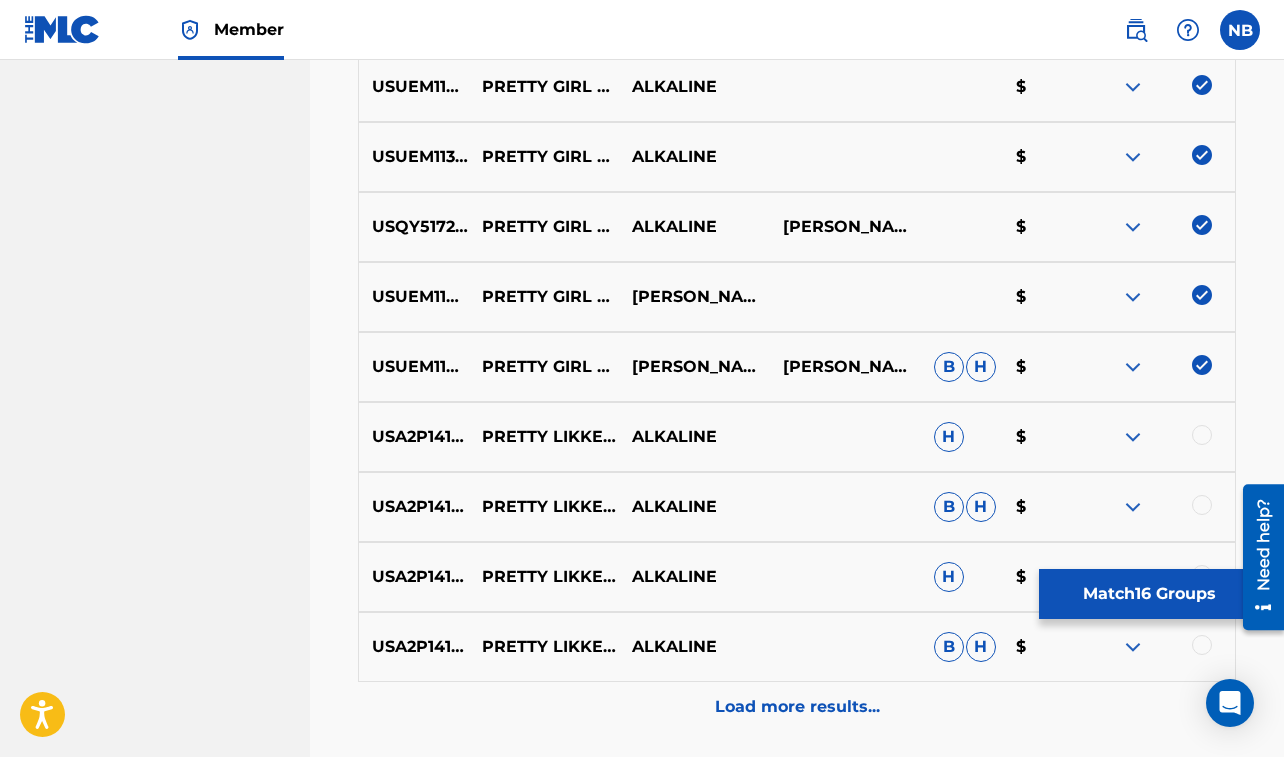 click on "Match  16 Groups" at bounding box center [1149, 594] 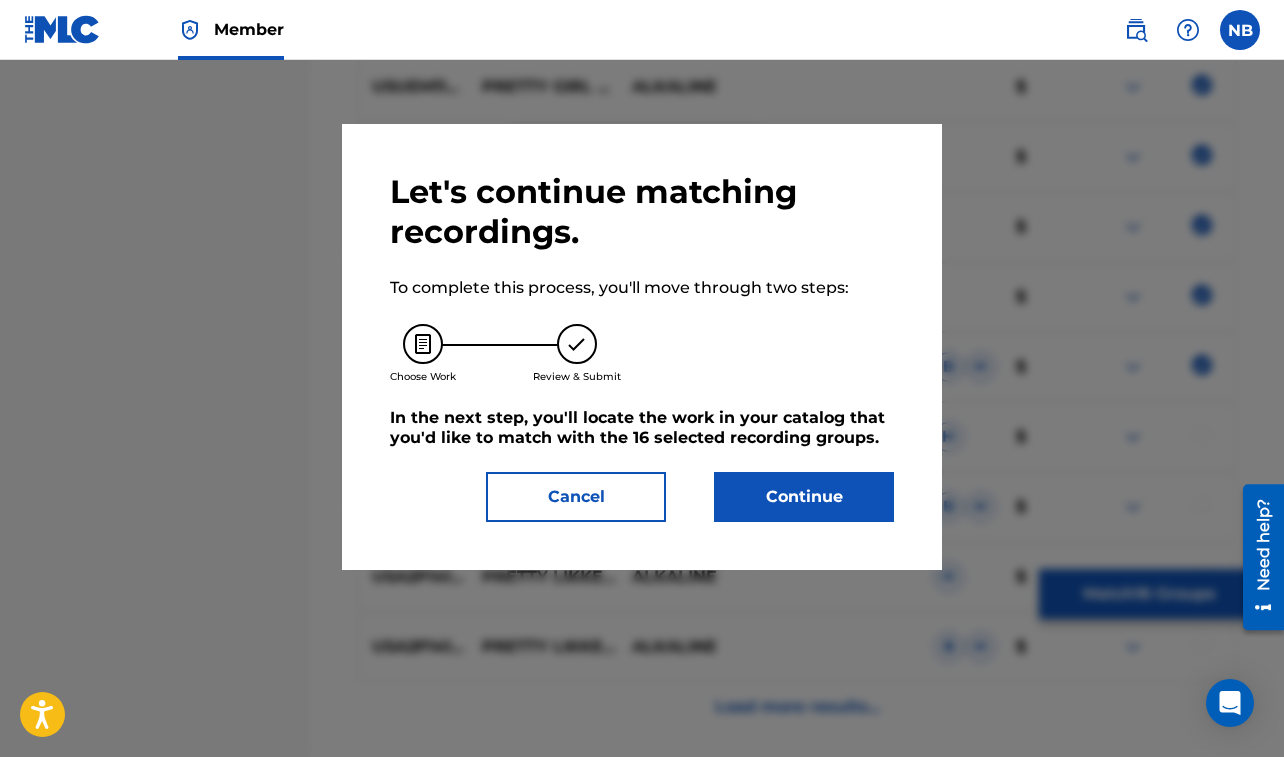 click on "Continue" at bounding box center [804, 497] 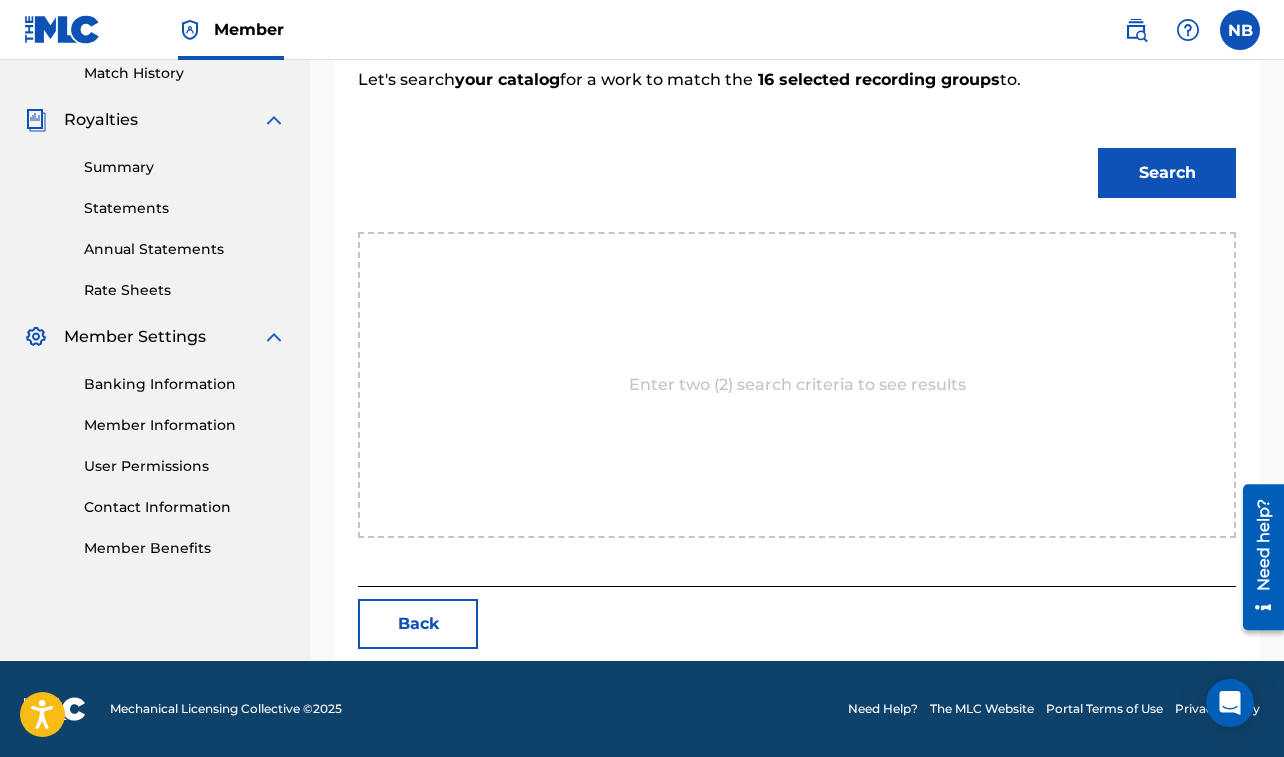scroll, scrollTop: 623, scrollLeft: 0, axis: vertical 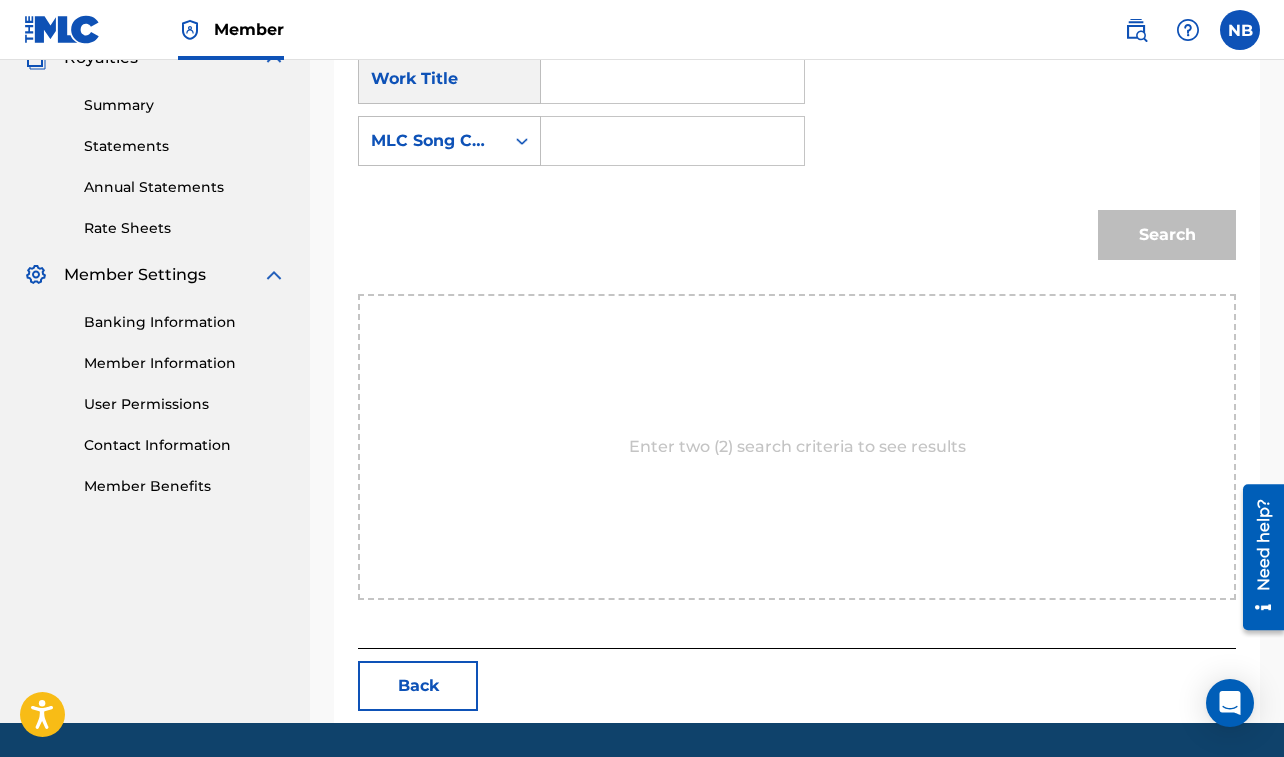 click at bounding box center (672, 79) 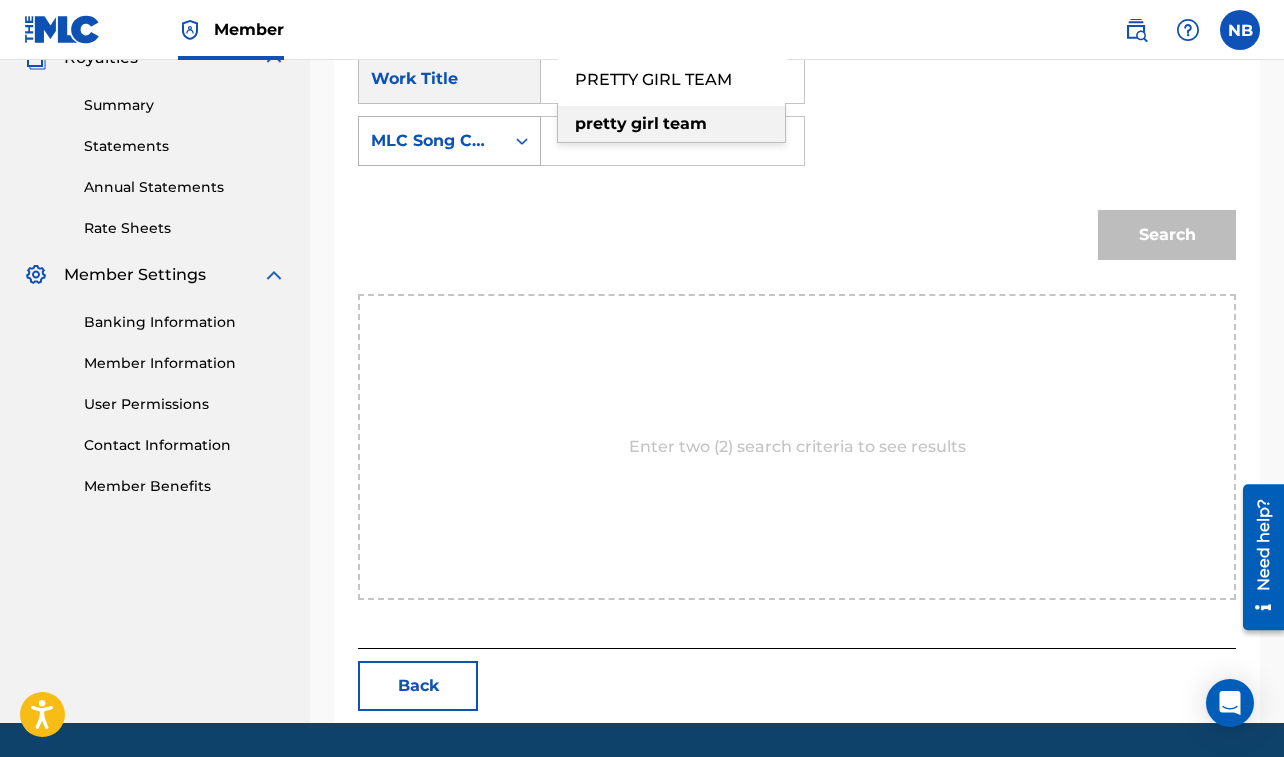 click on "MLC Song Code" at bounding box center [431, 141] 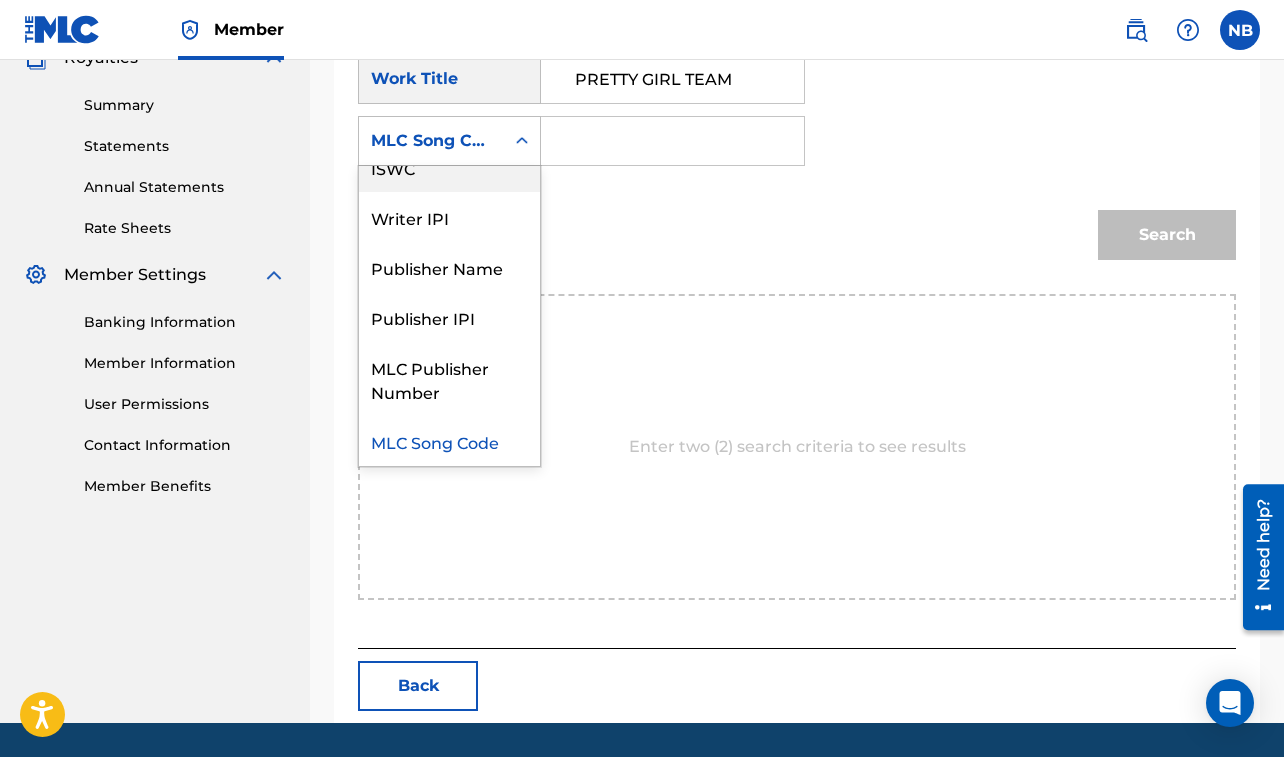 scroll, scrollTop: 0, scrollLeft: 0, axis: both 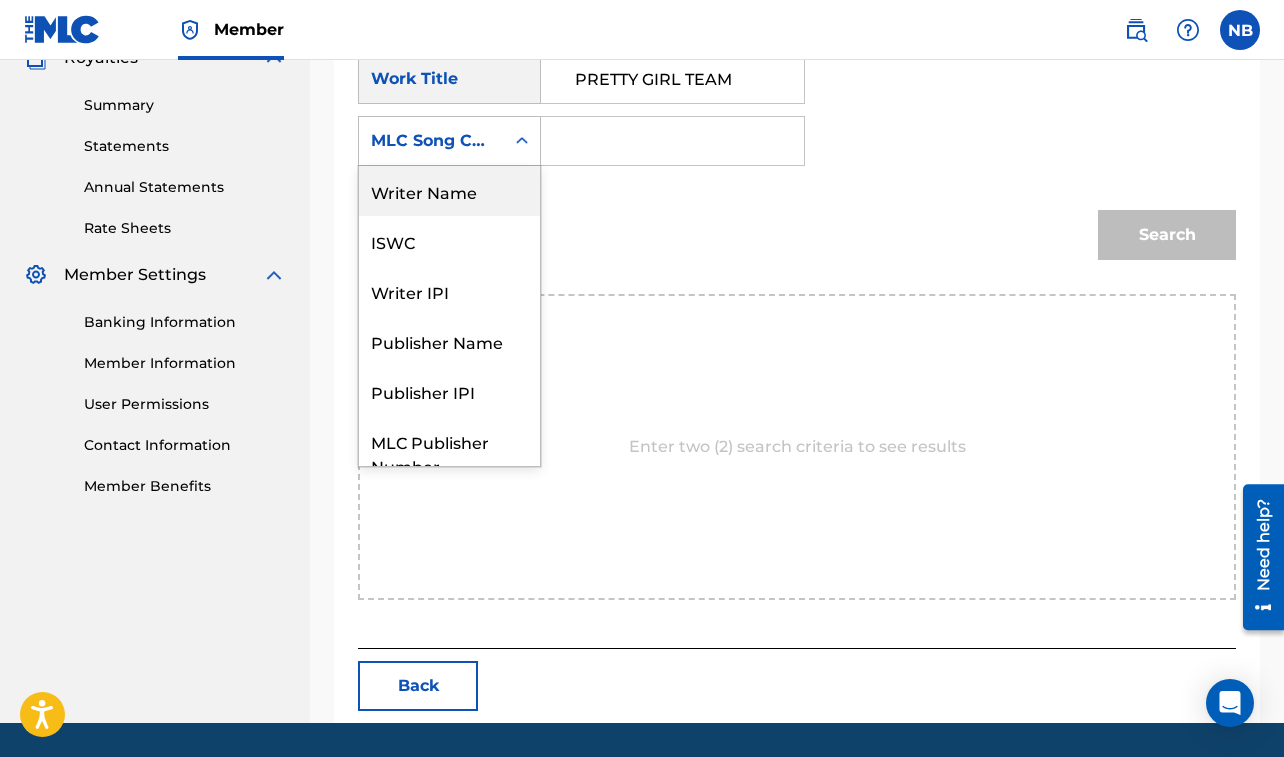 click on "Writer Name" at bounding box center [449, 191] 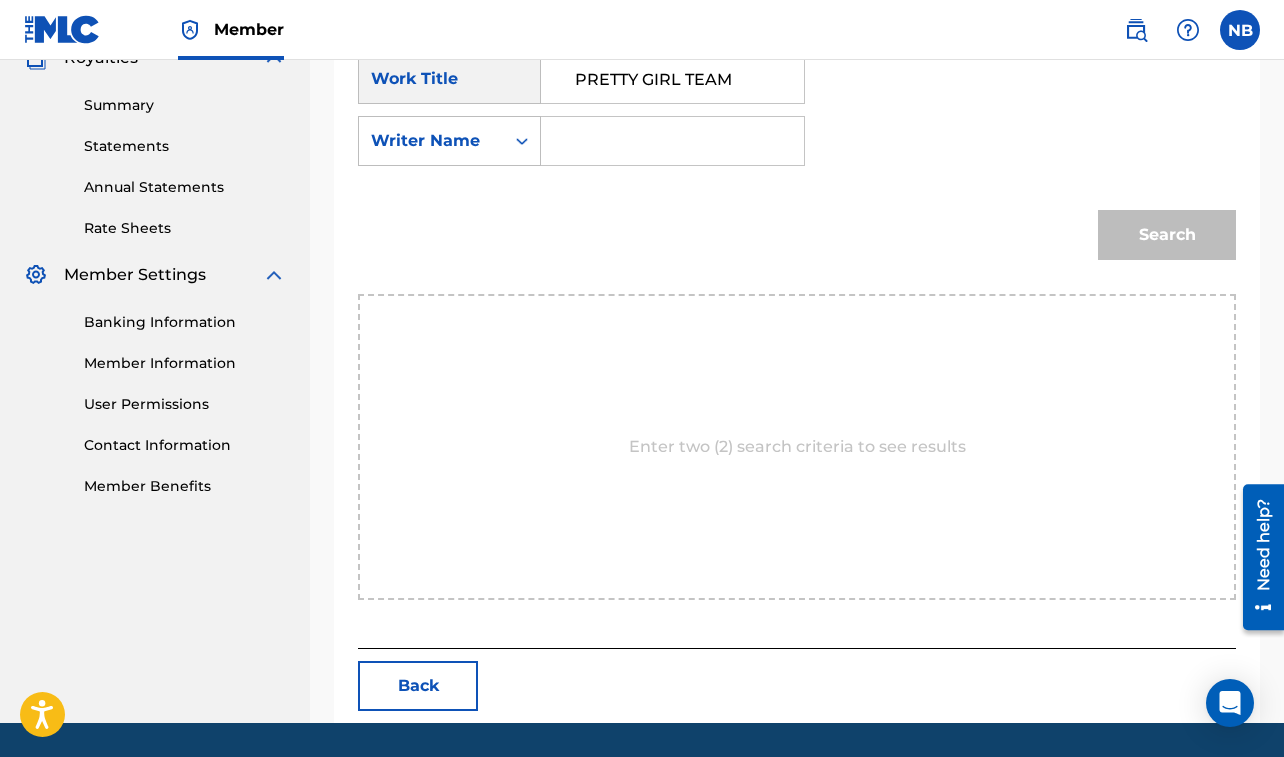 click at bounding box center (672, 141) 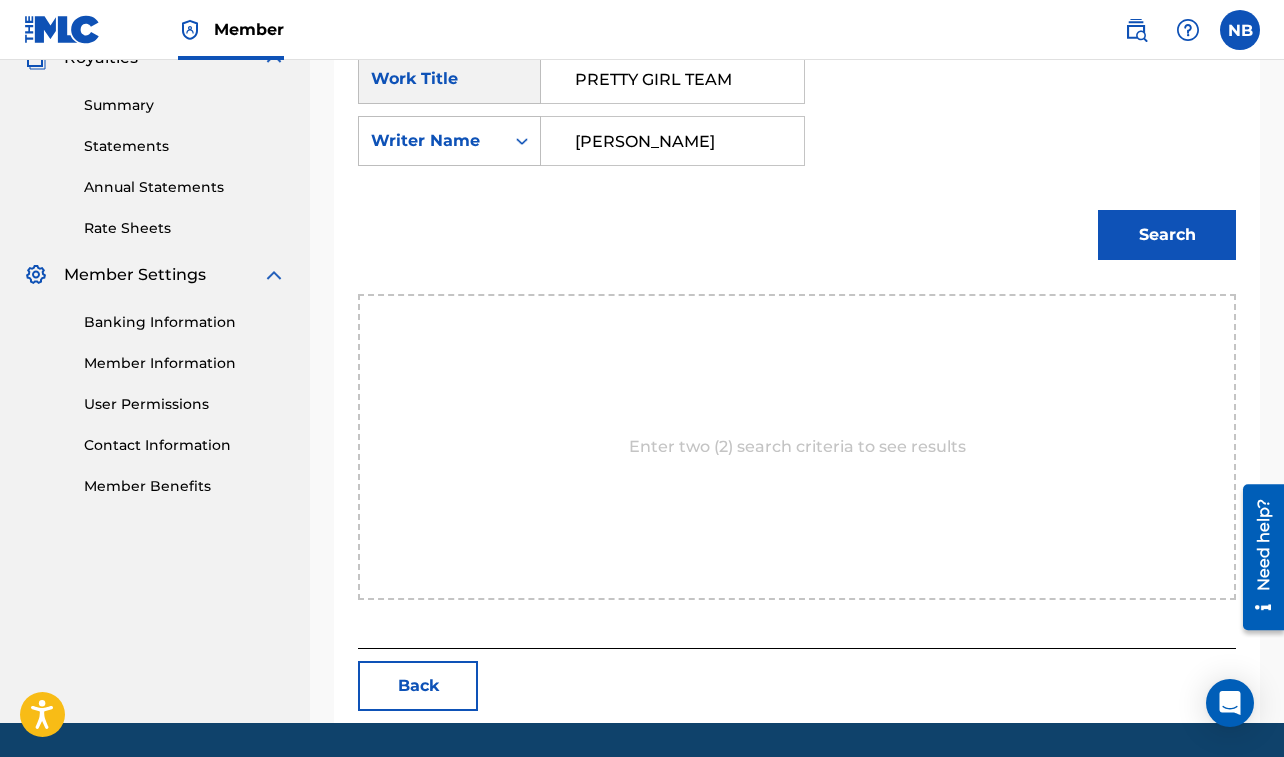 click on "Search" at bounding box center (1167, 235) 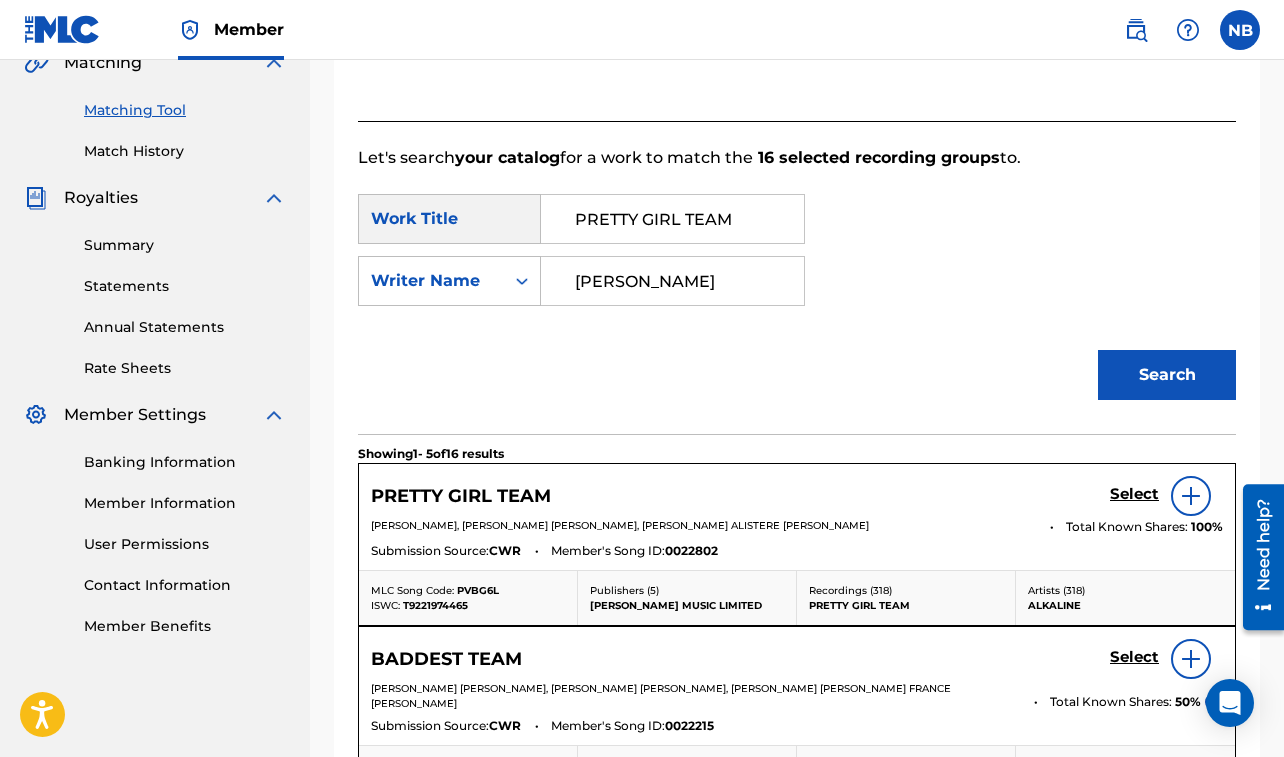 scroll, scrollTop: 623, scrollLeft: 0, axis: vertical 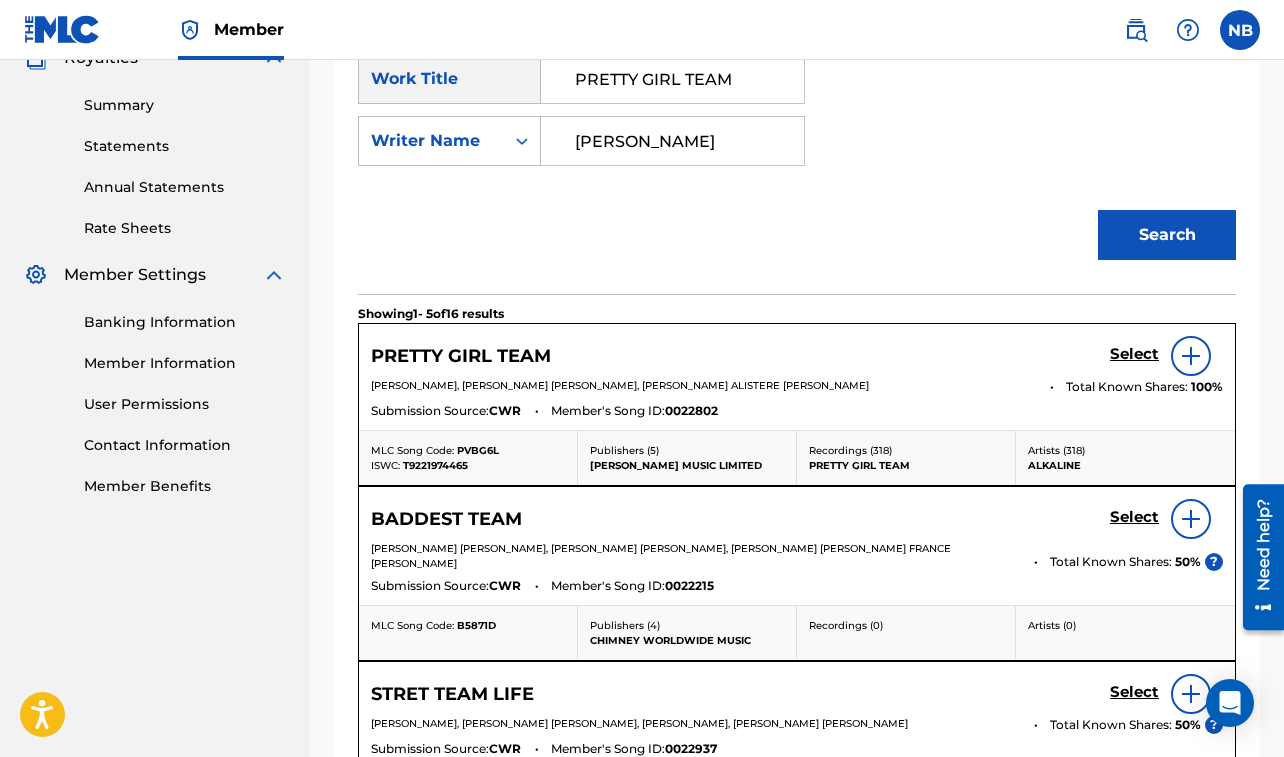 click on "Select" at bounding box center [1134, 354] 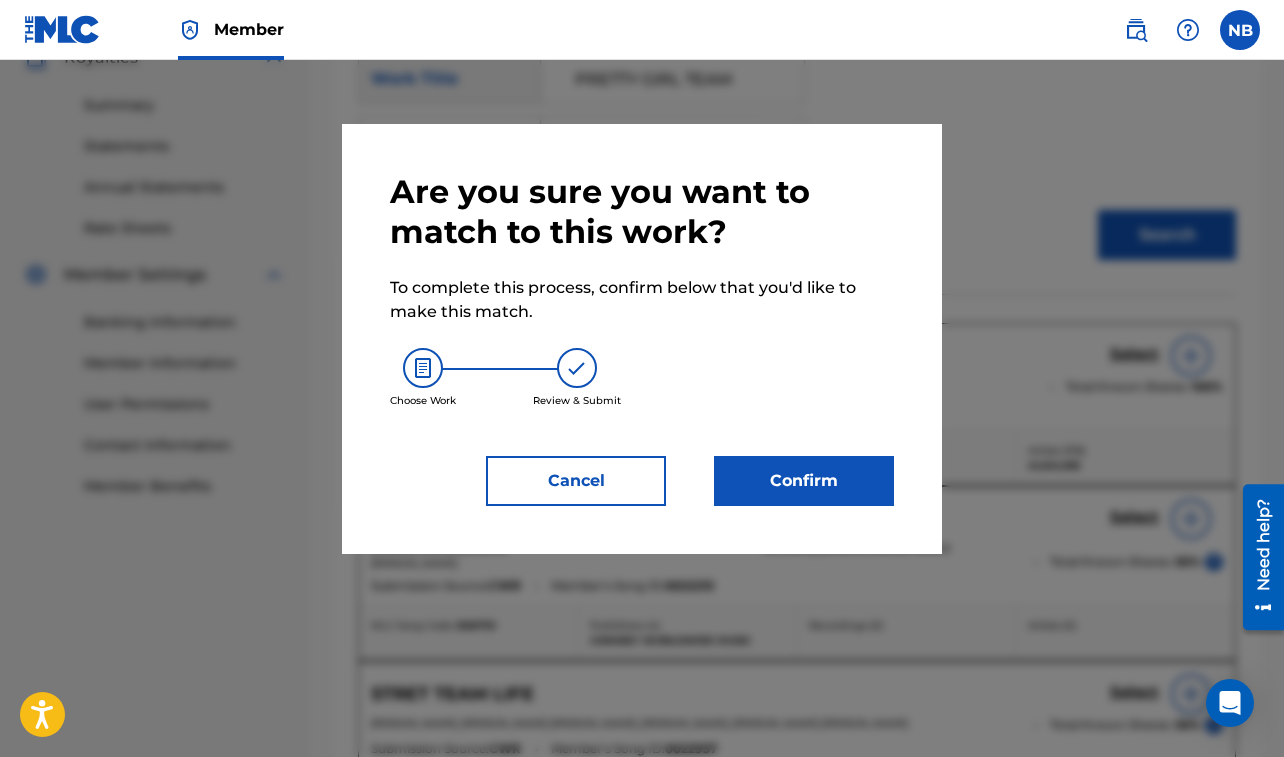 click on "Confirm" at bounding box center [804, 481] 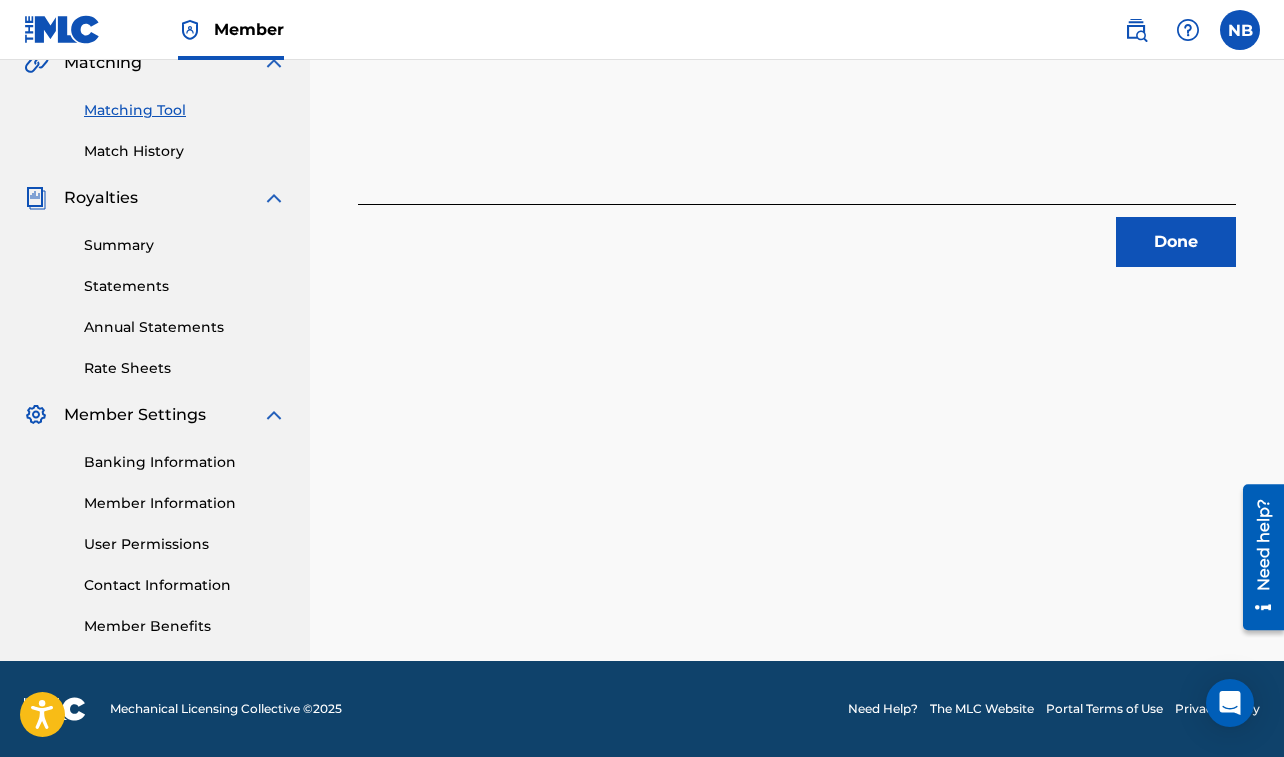 click on "Done" at bounding box center [1176, 242] 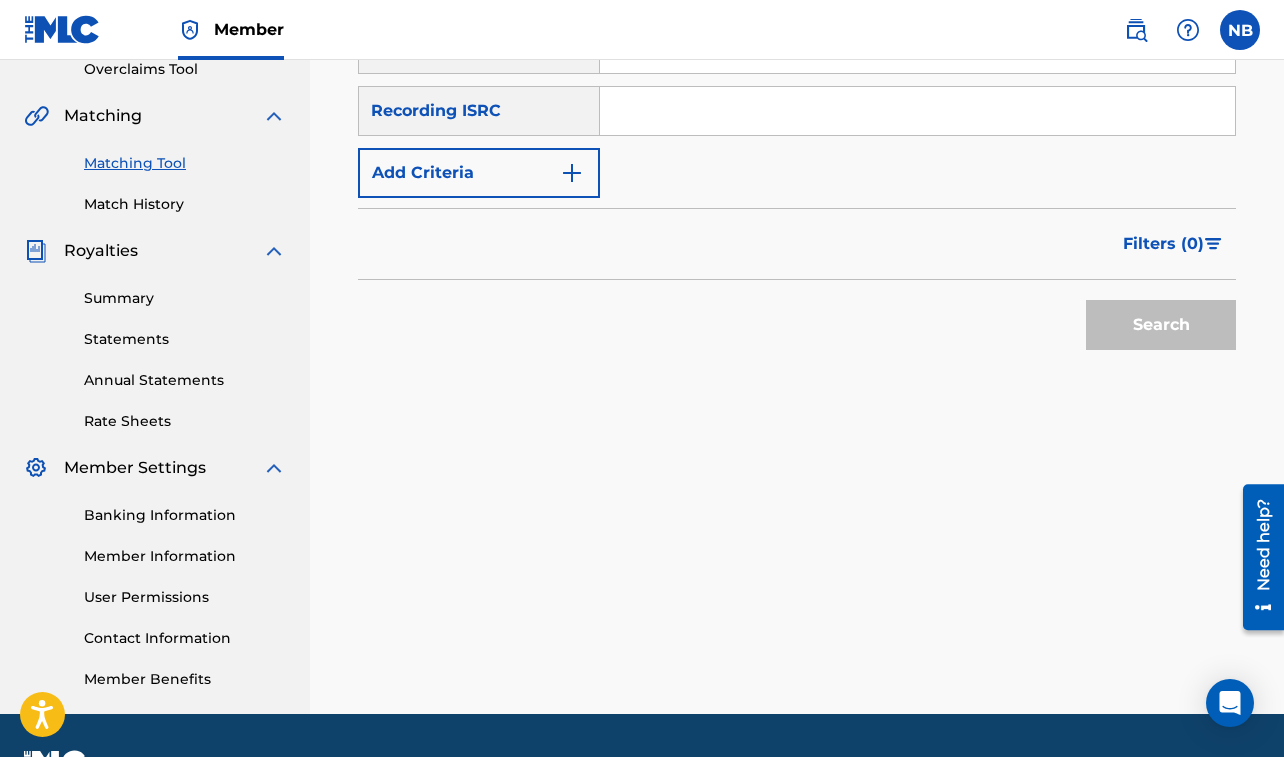 scroll, scrollTop: 348, scrollLeft: 0, axis: vertical 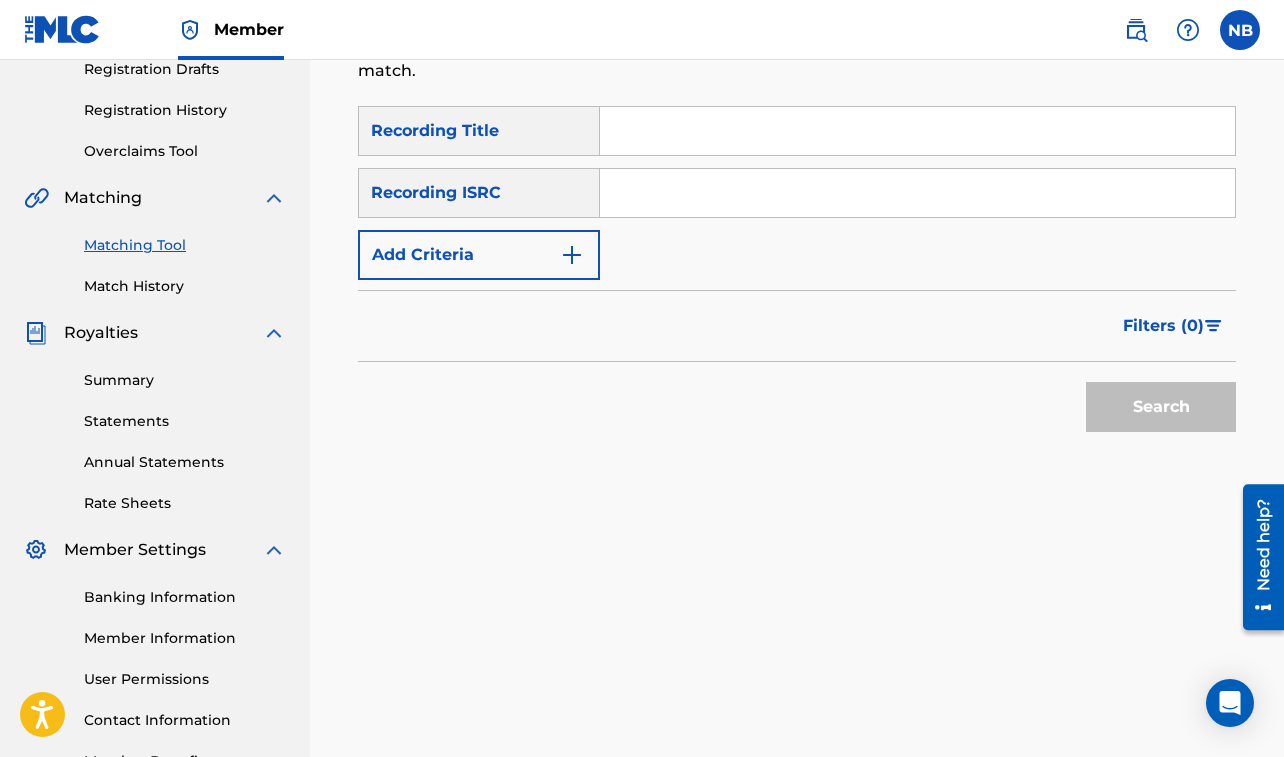 click at bounding box center [917, 131] 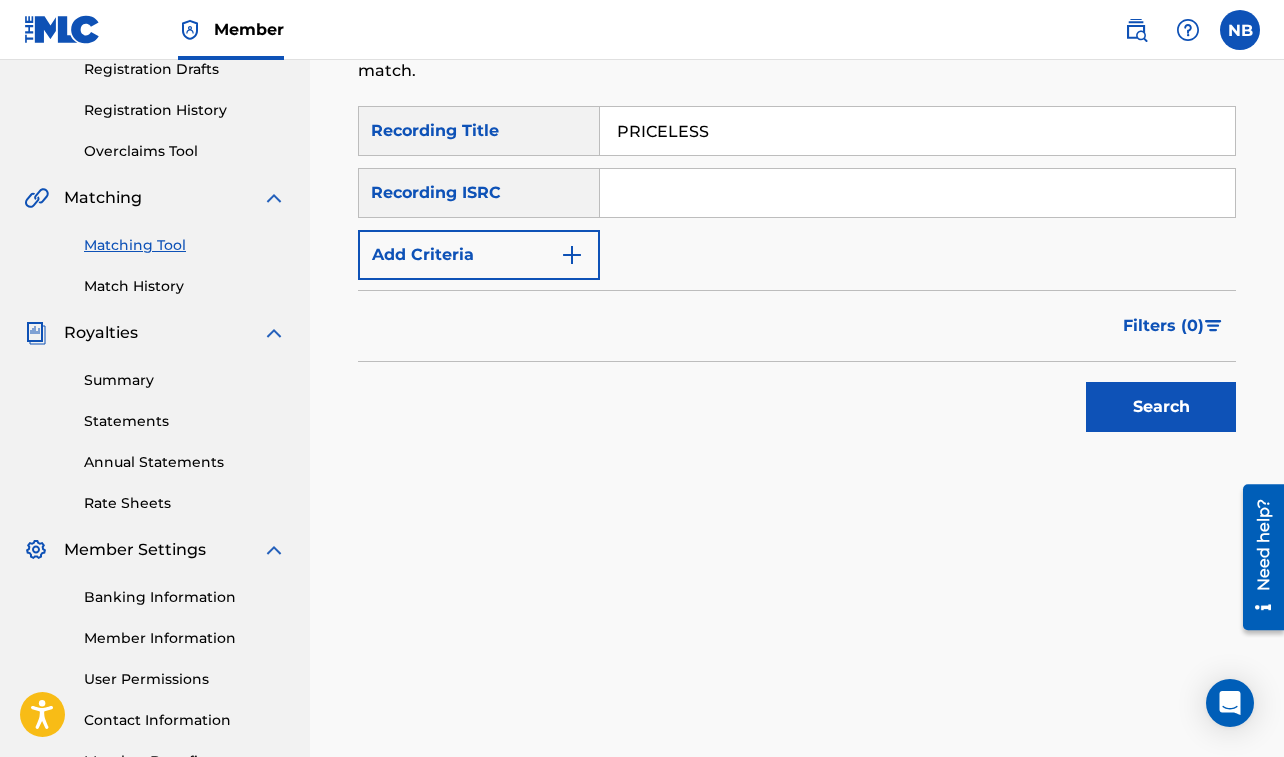 click on "Add Criteria" at bounding box center (479, 255) 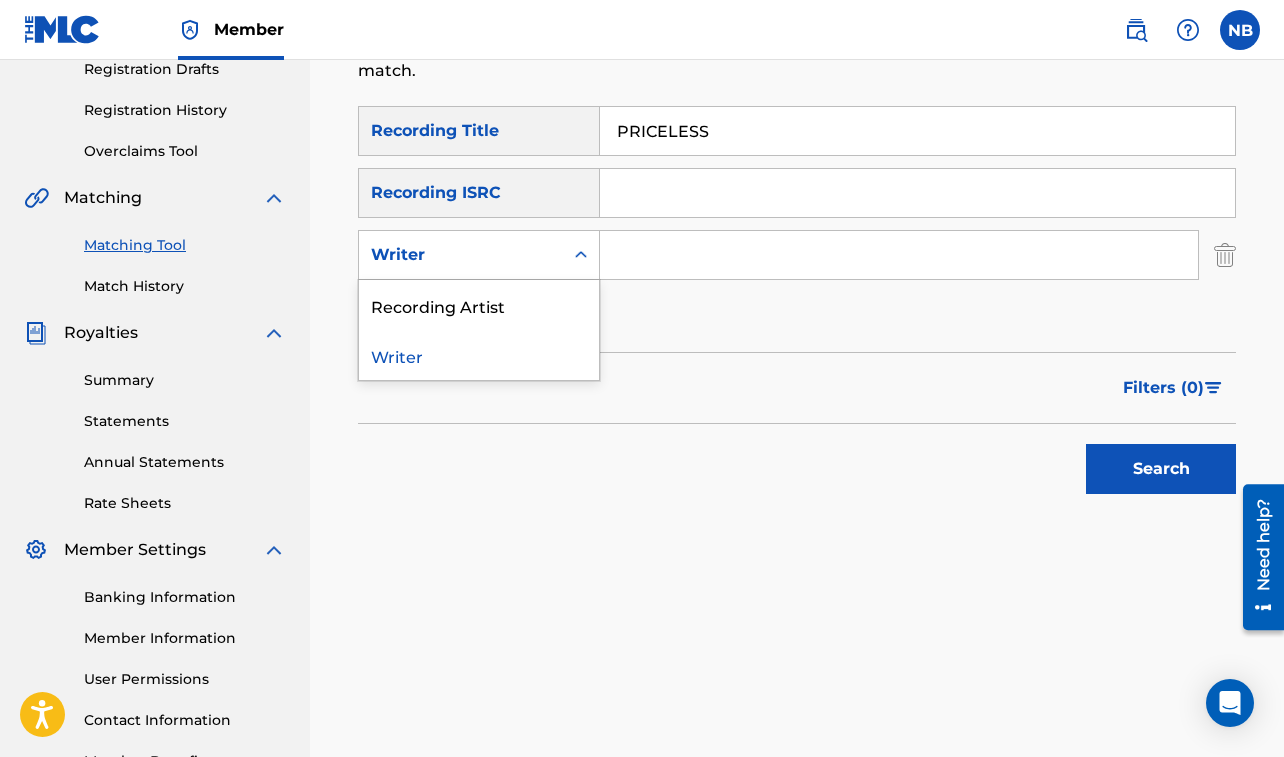click on "Writer" at bounding box center [461, 255] 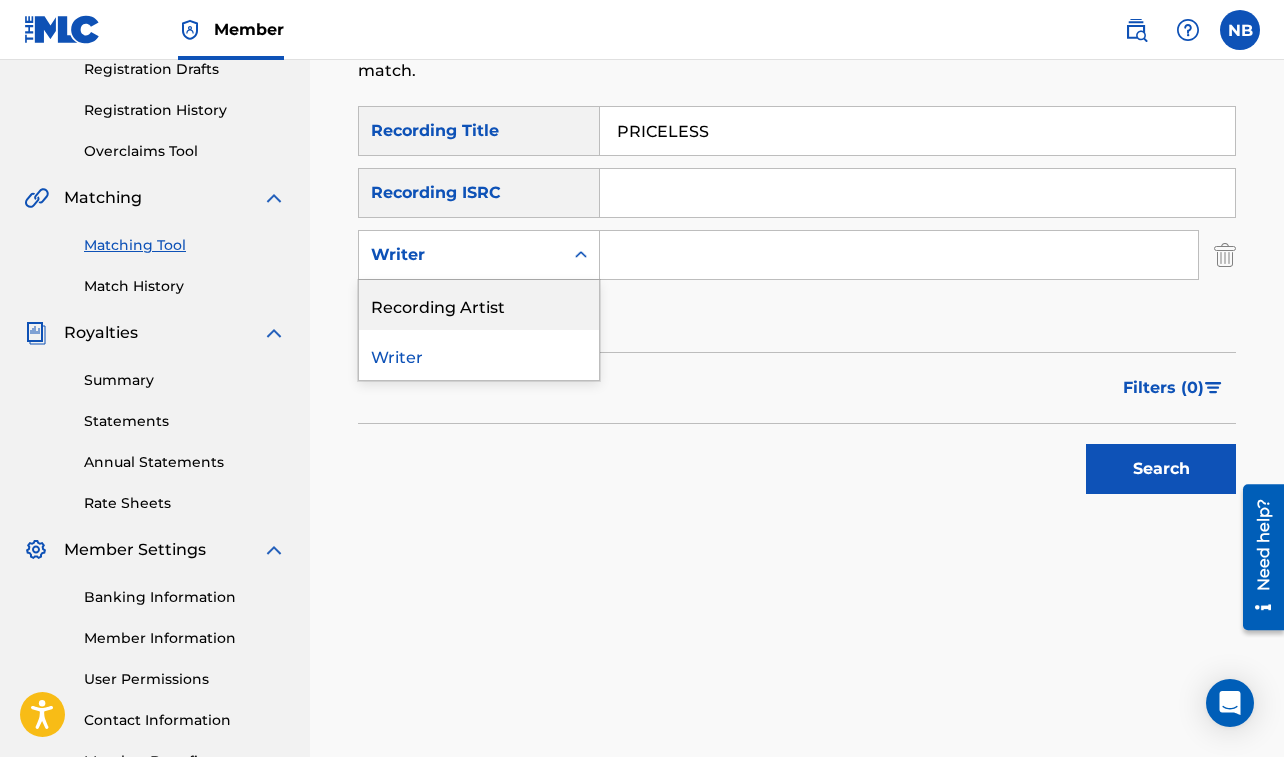 click on "Recording Artist" at bounding box center (479, 305) 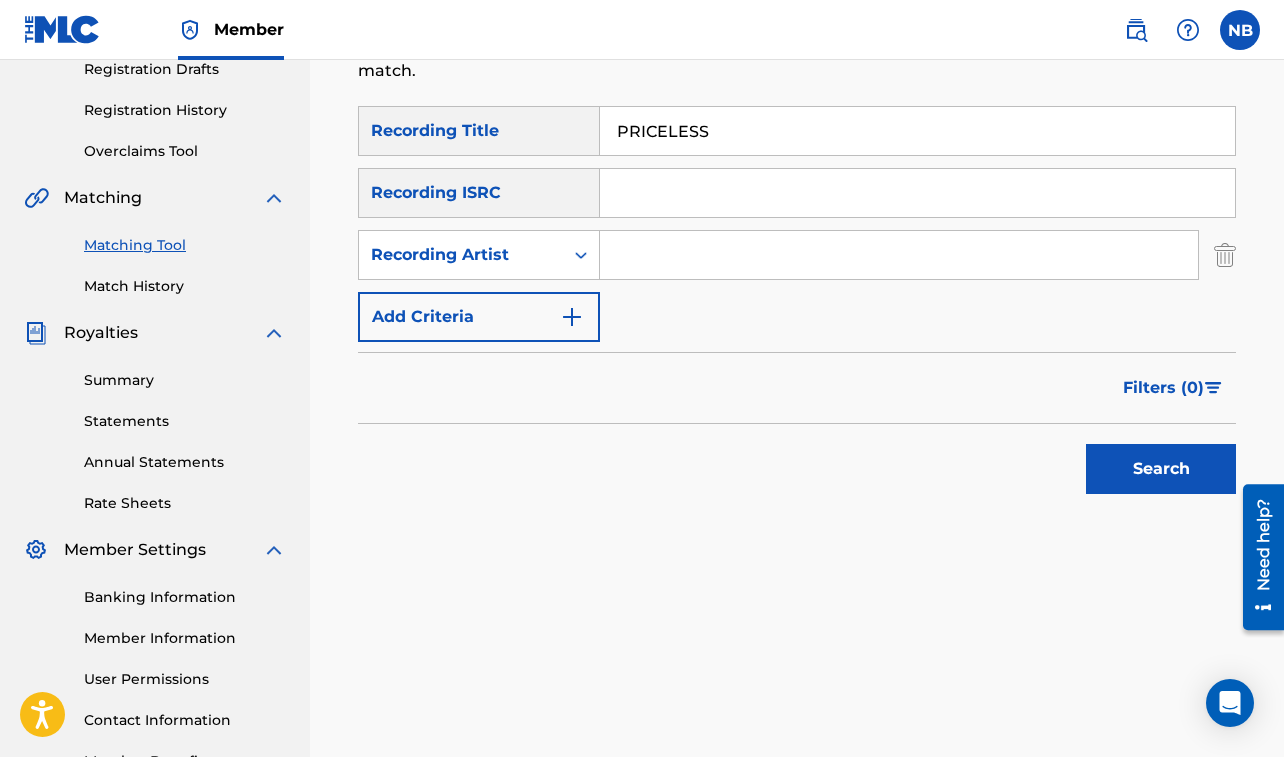 click at bounding box center [899, 255] 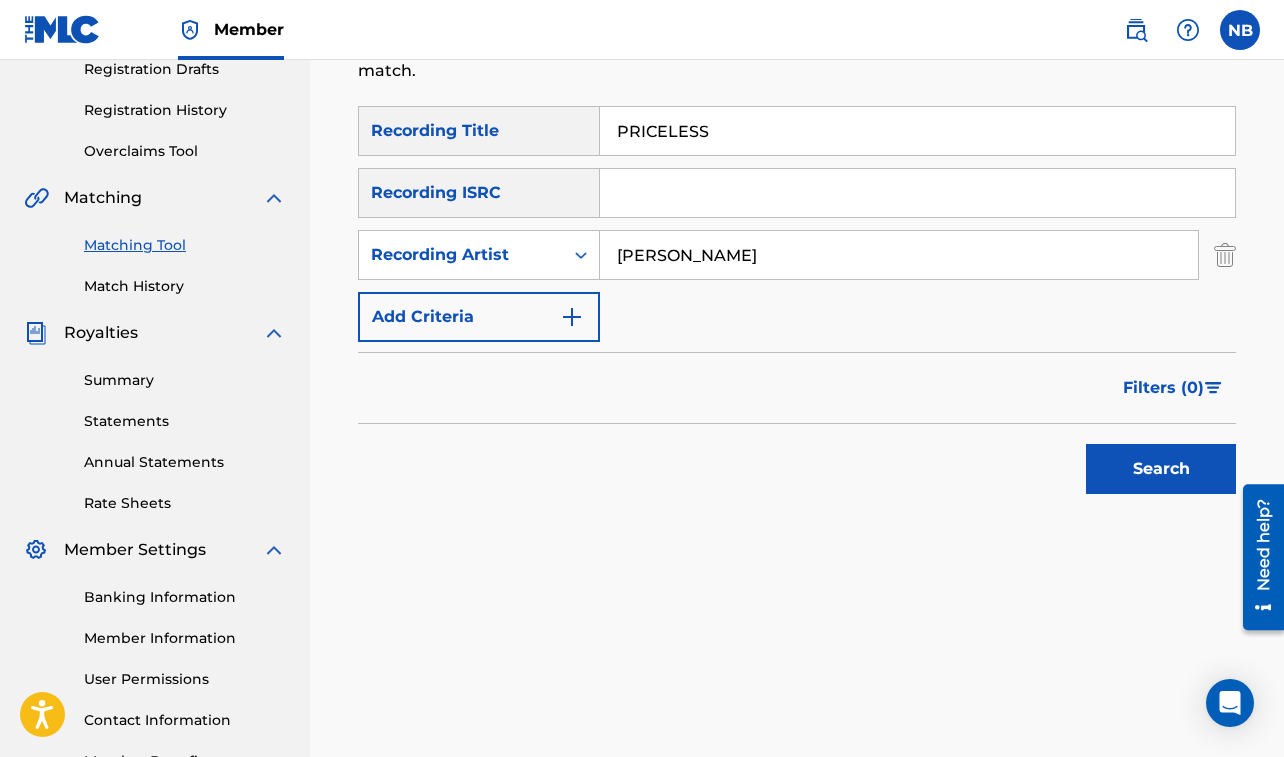 click on "Search" at bounding box center [1161, 469] 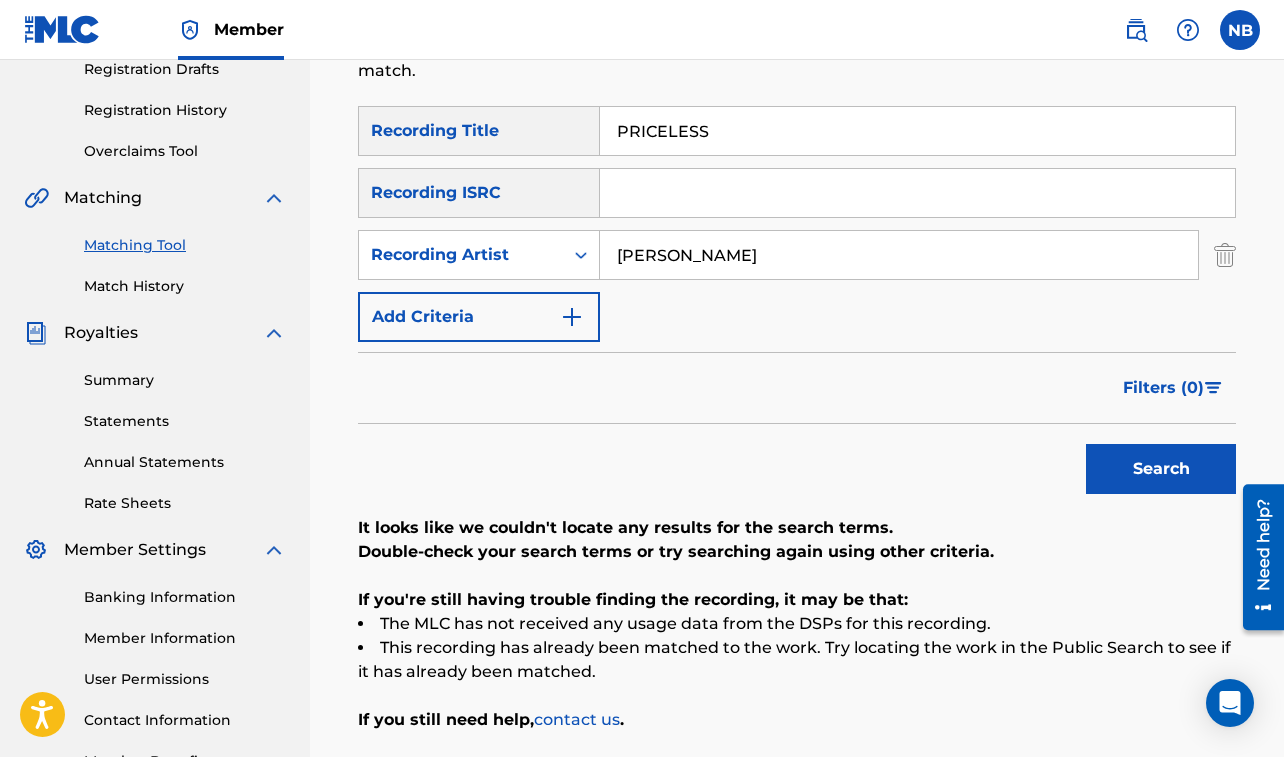 drag, startPoint x: 616, startPoint y: 124, endPoint x: 835, endPoint y: 176, distance: 225.08887 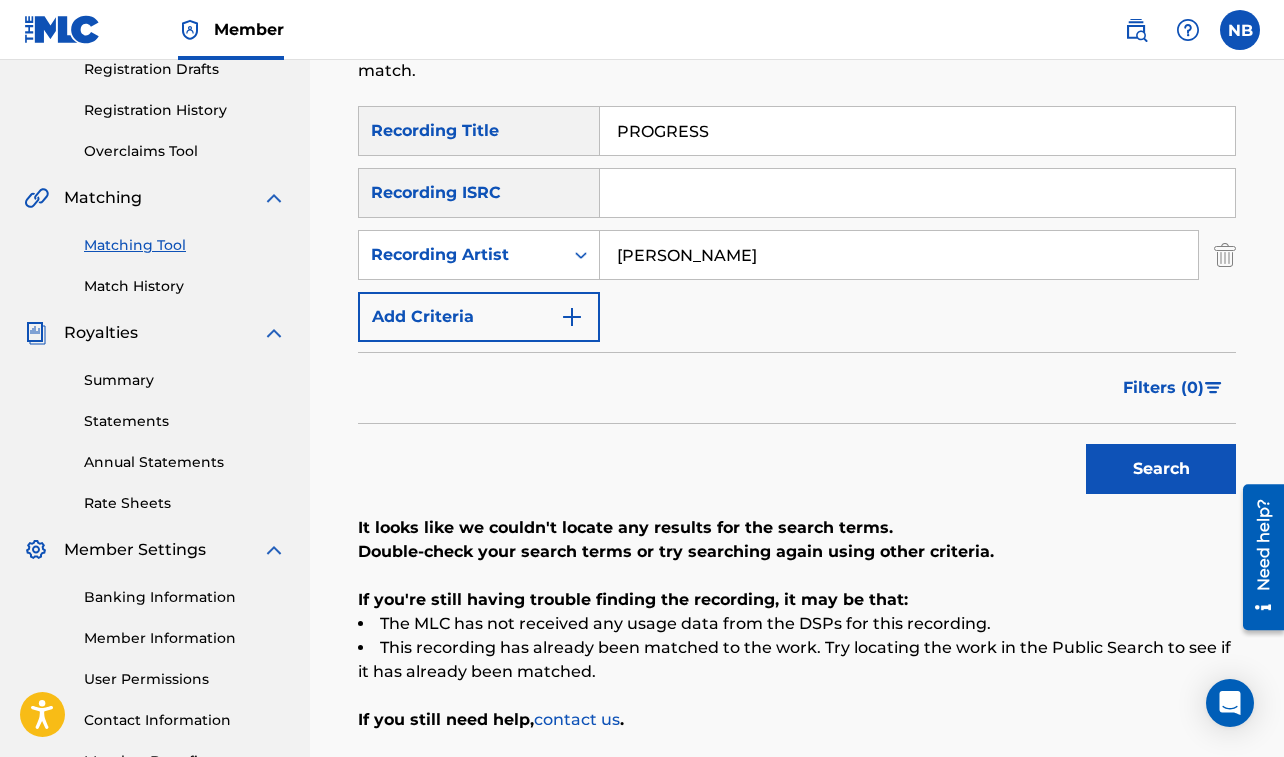 drag, startPoint x: 616, startPoint y: 258, endPoint x: 738, endPoint y: 263, distance: 122.10242 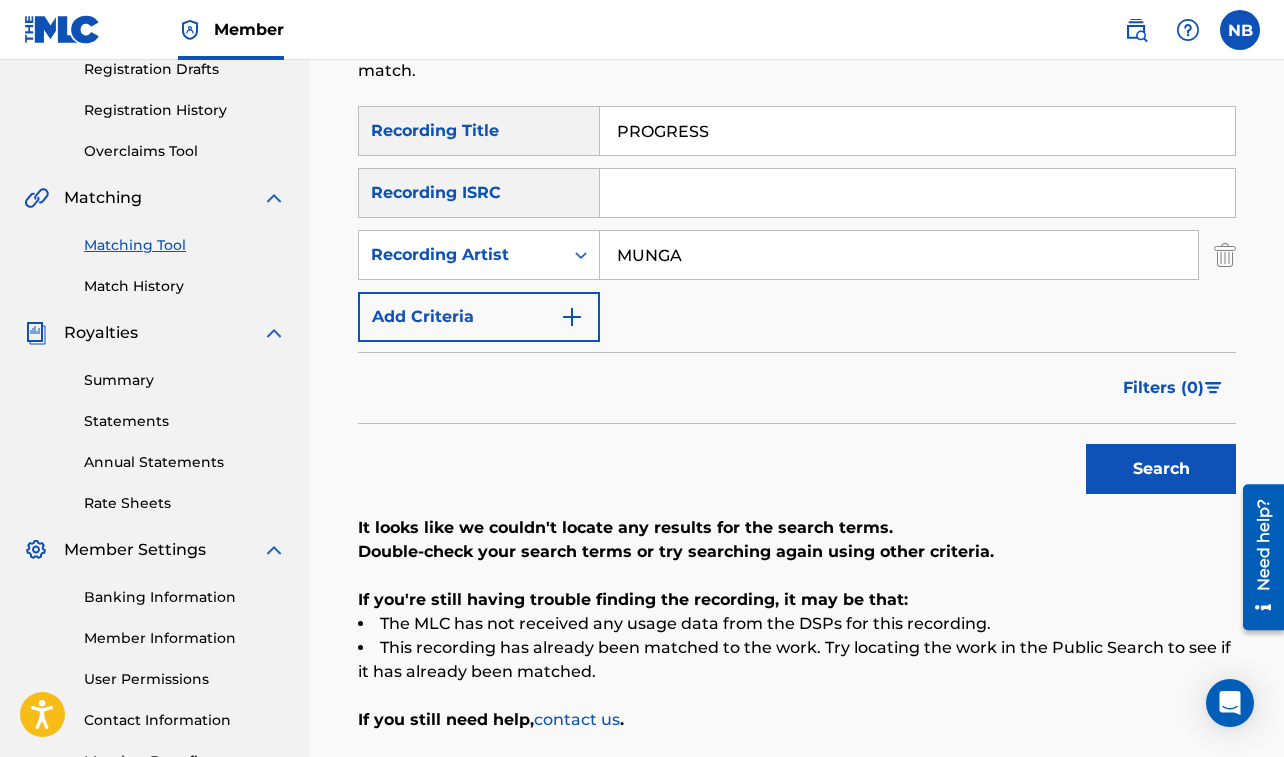 click on "Search" at bounding box center (1161, 469) 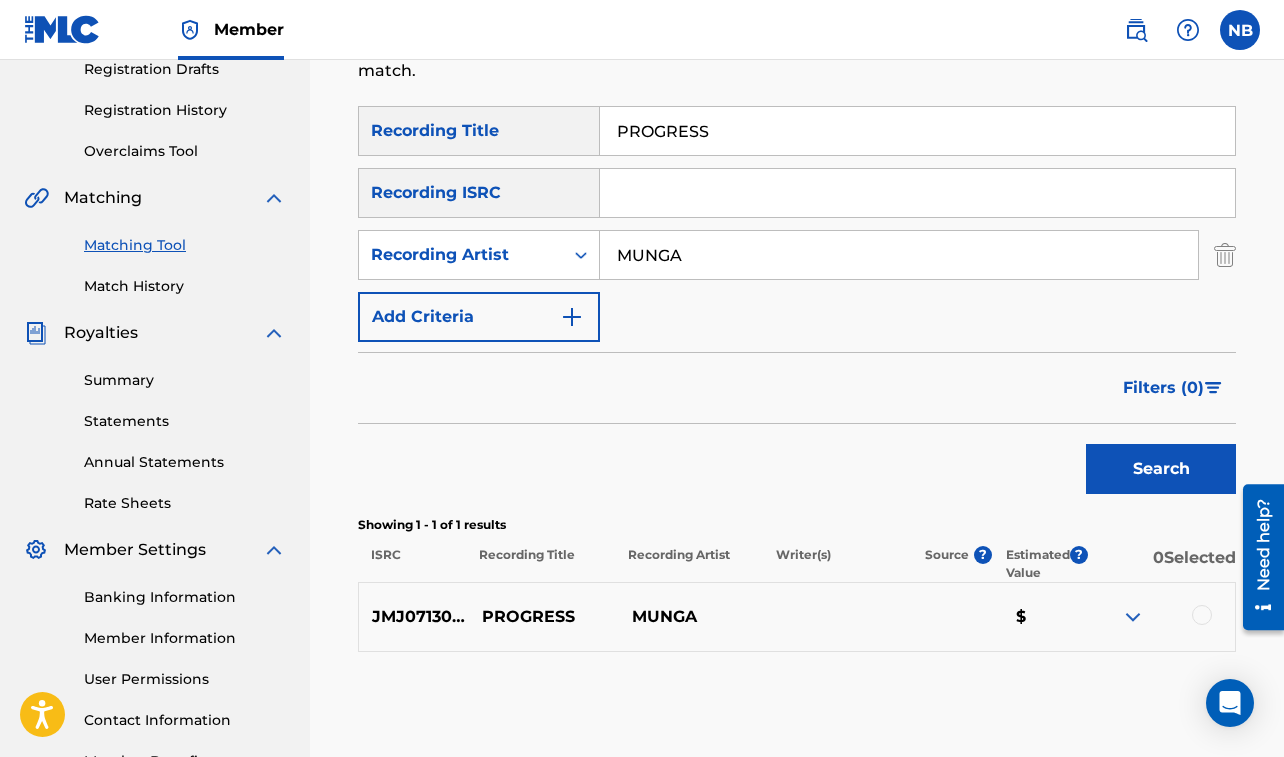 click at bounding box center [1202, 615] 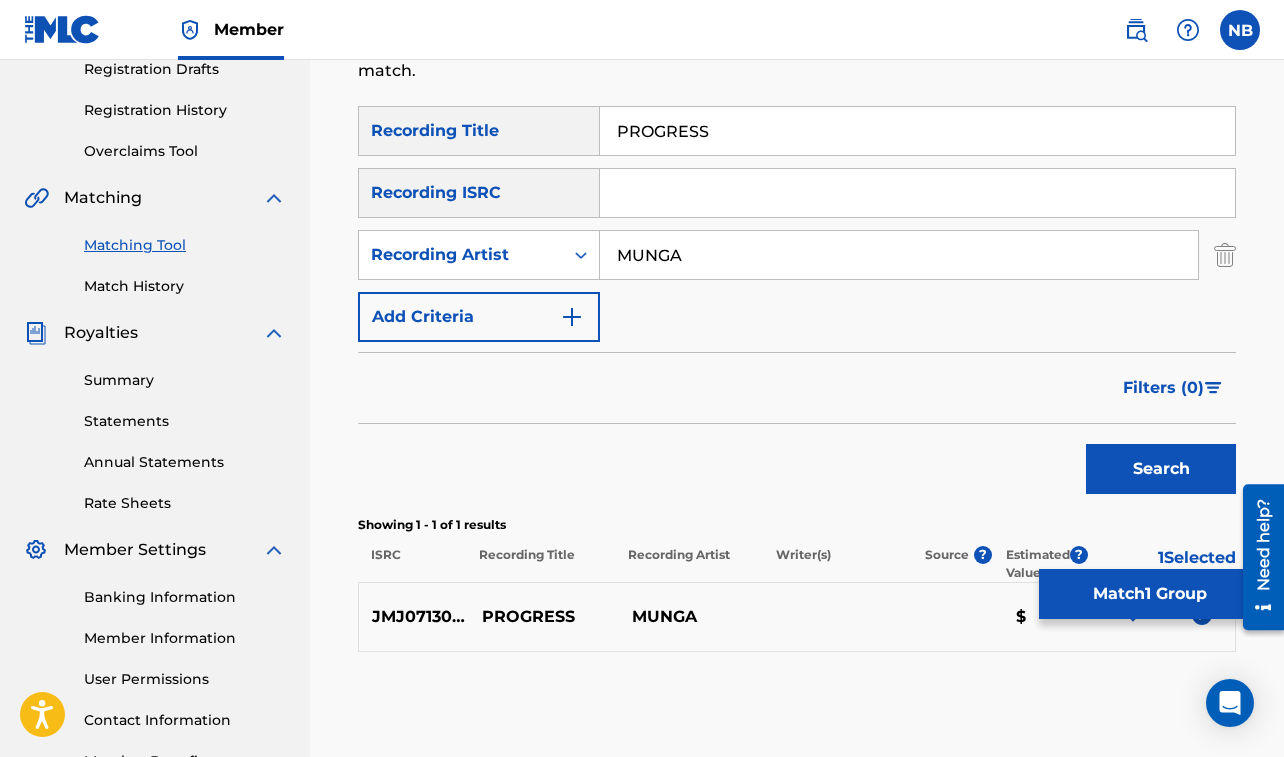 click on "Match  1 Group" at bounding box center (1149, 594) 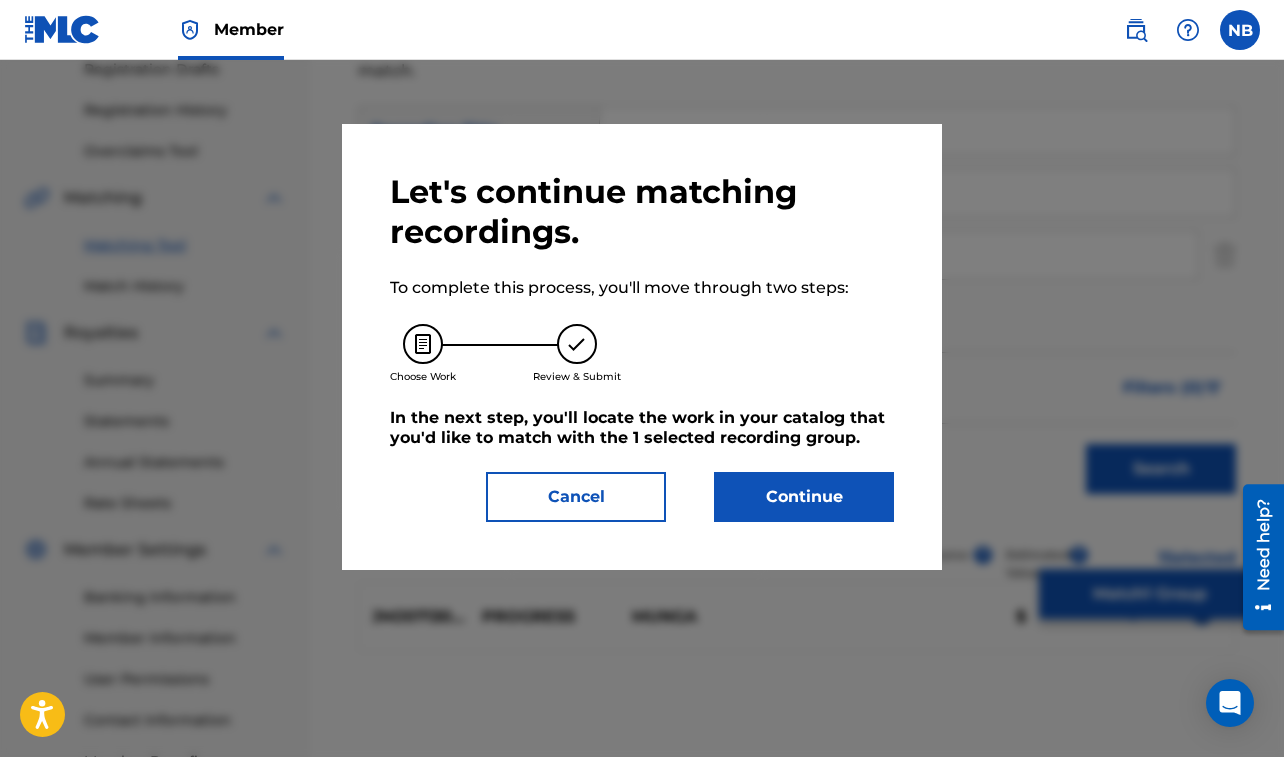 click on "Continue" at bounding box center (804, 497) 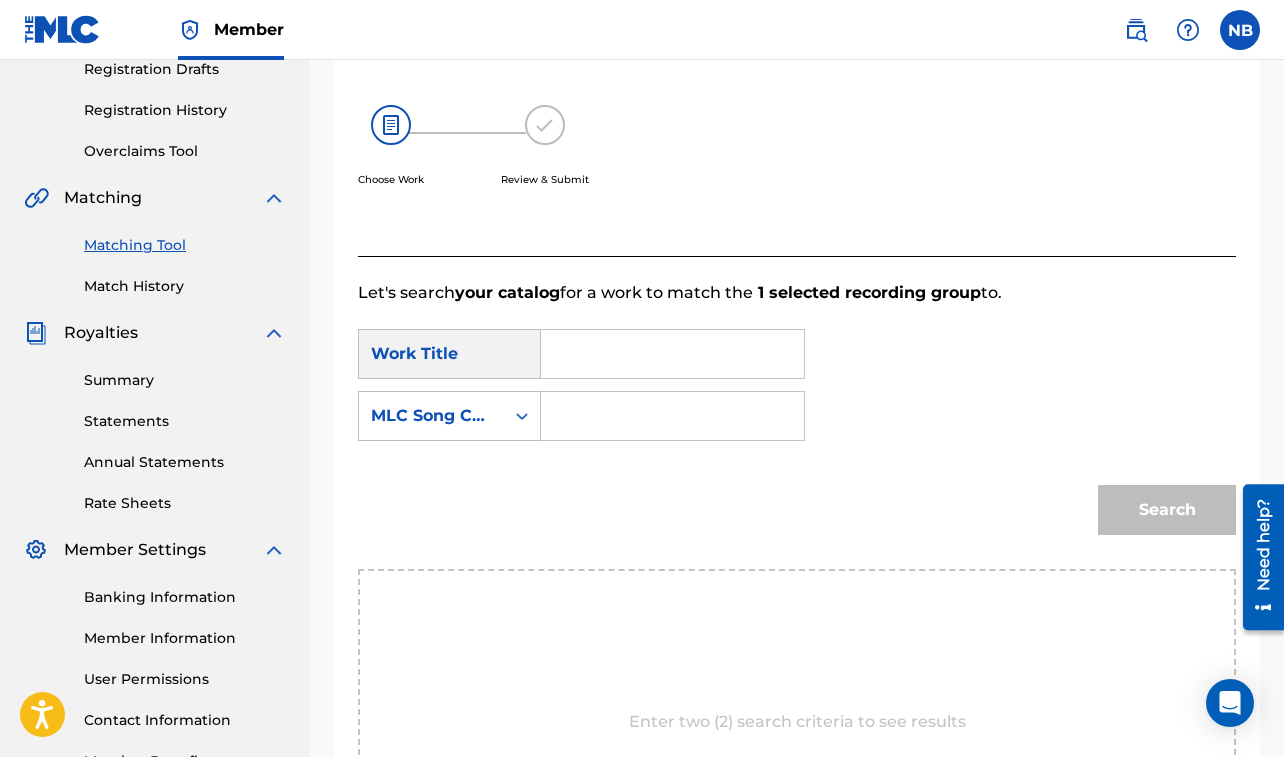 click at bounding box center (672, 354) 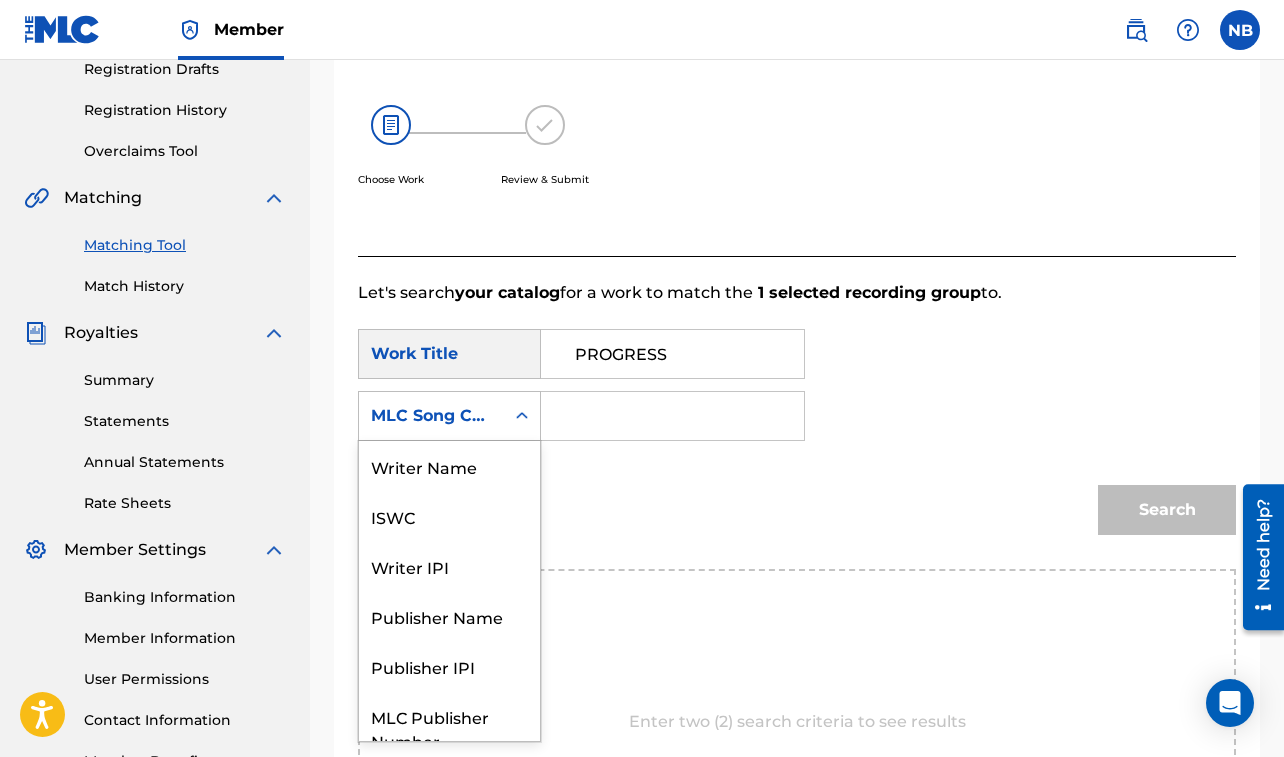 click on "MLC Song Code" at bounding box center (431, 416) 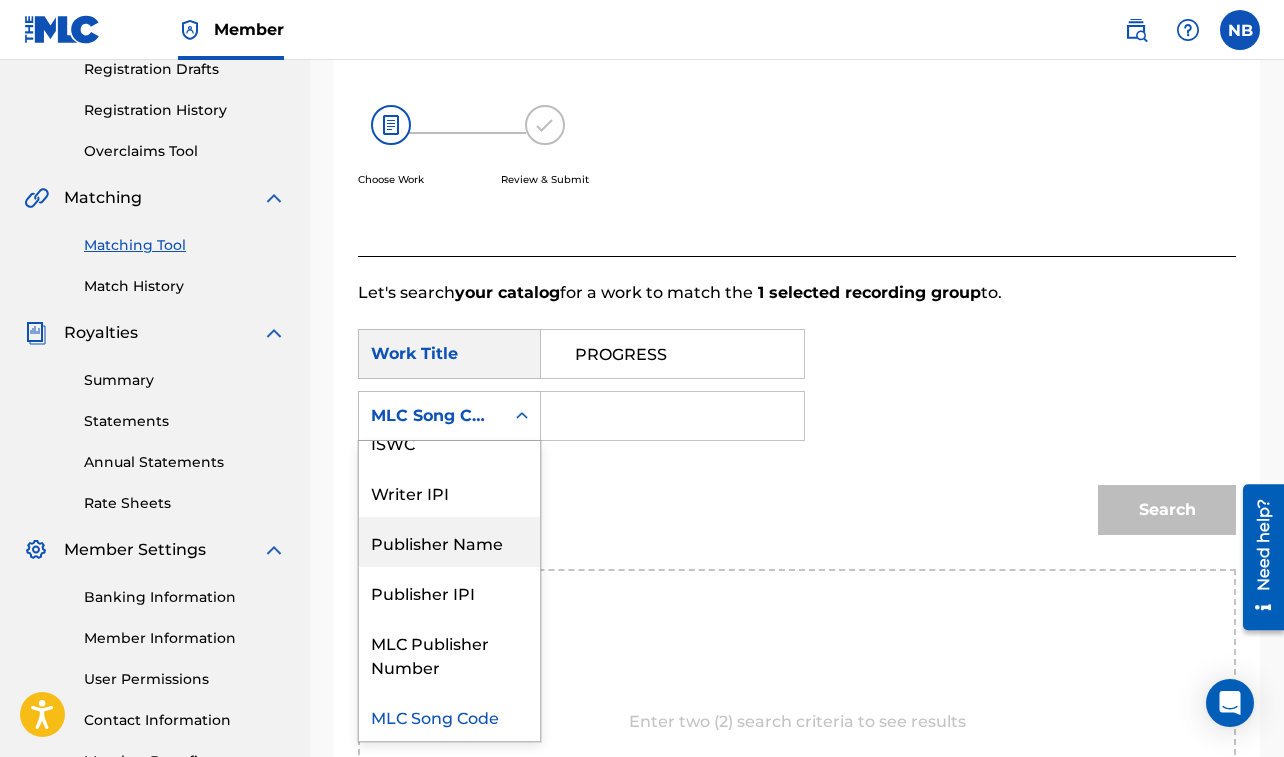 scroll, scrollTop: 0, scrollLeft: 0, axis: both 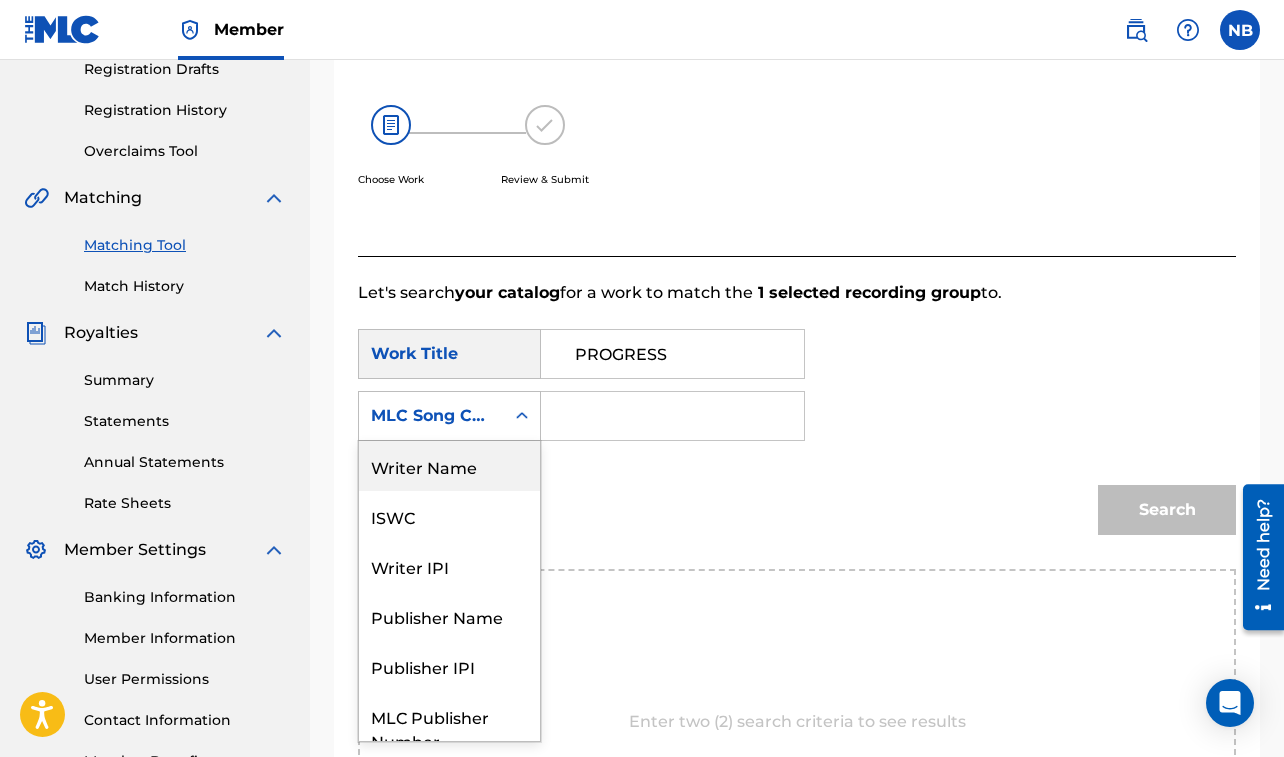 click on "Writer Name" at bounding box center (449, 466) 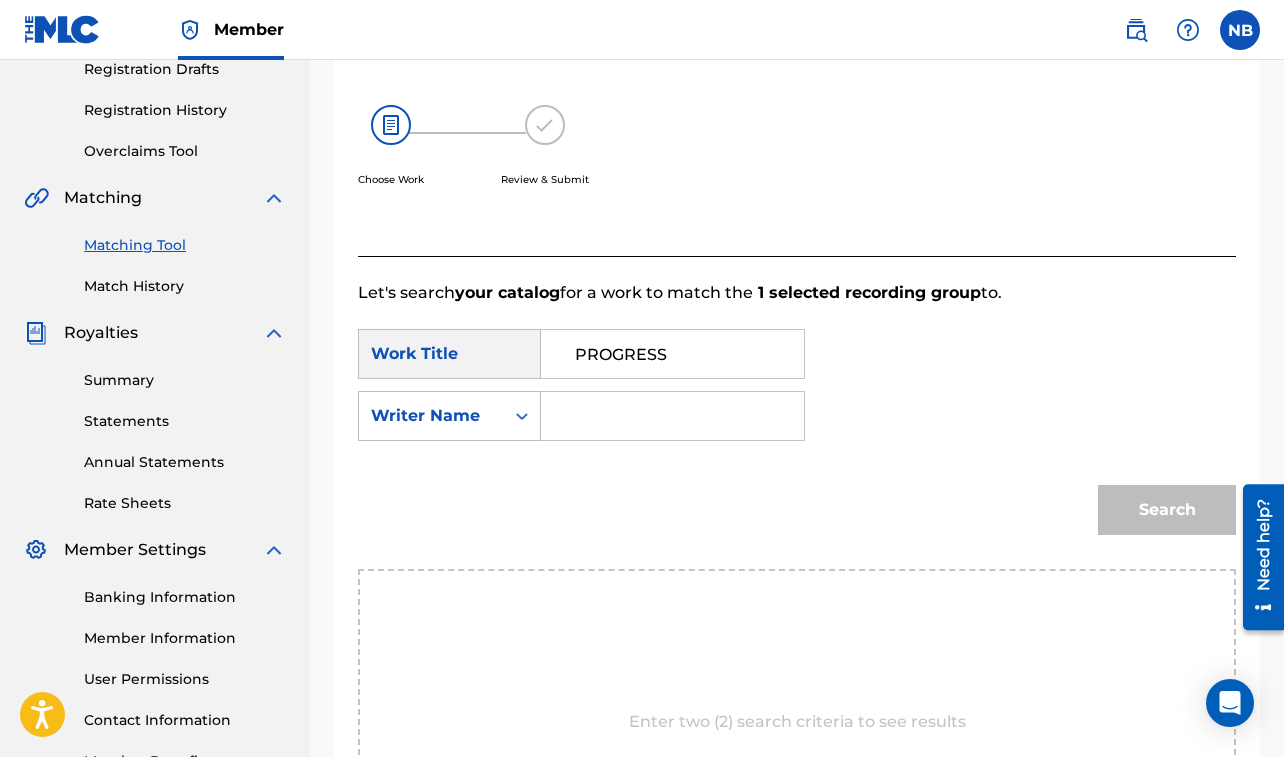 click at bounding box center [673, 416] 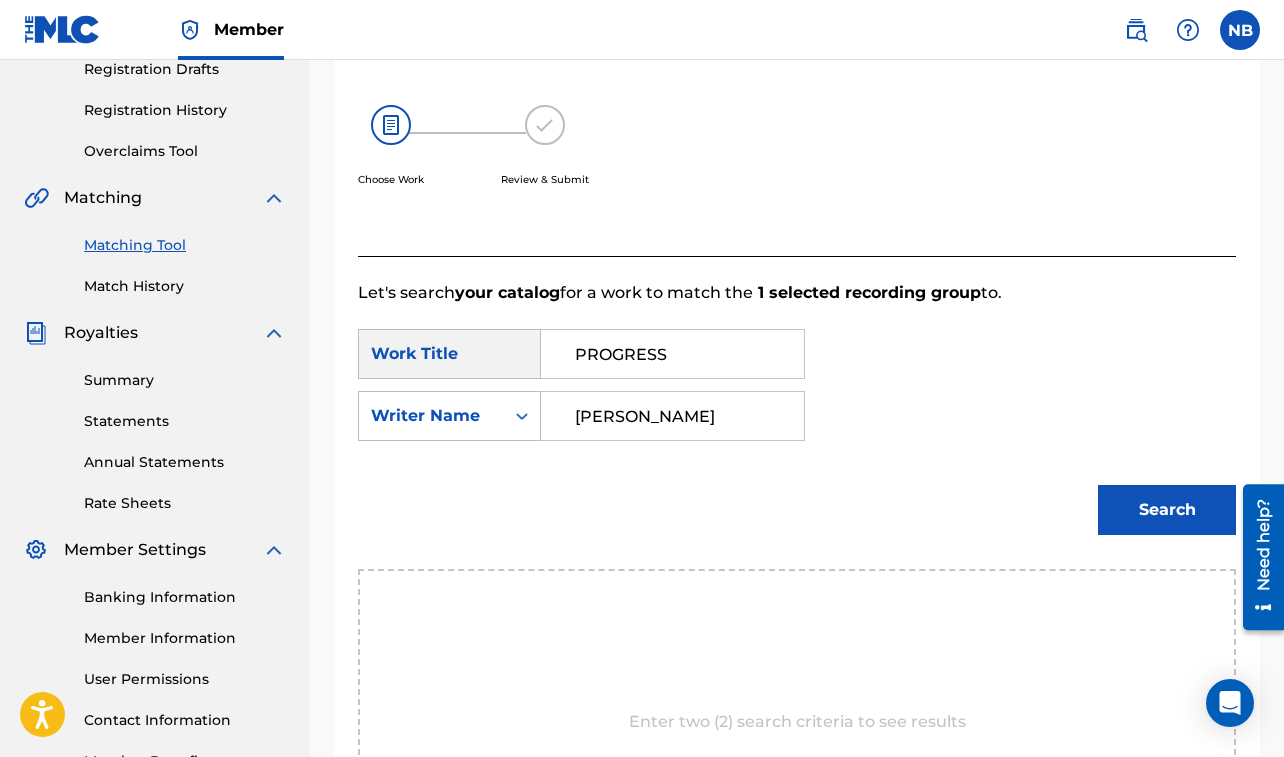 click on "Search" at bounding box center [1167, 510] 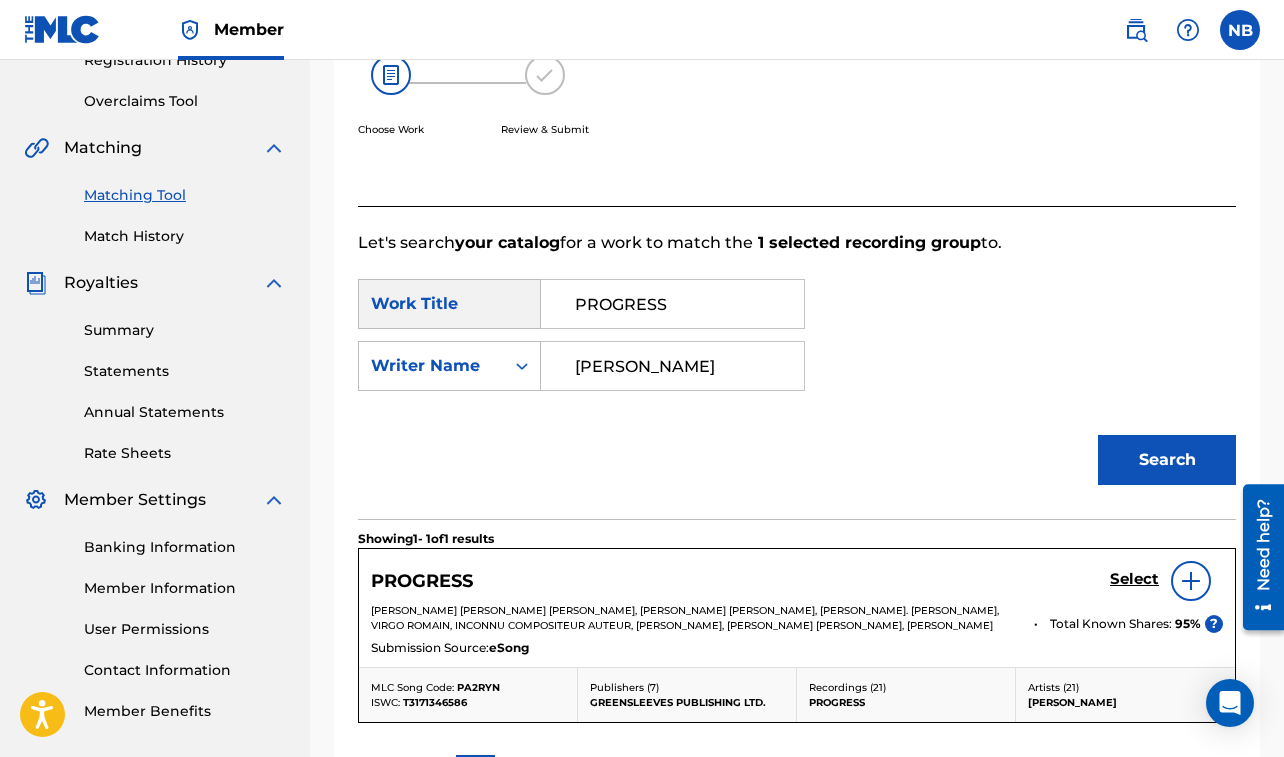 scroll, scrollTop: 402, scrollLeft: 0, axis: vertical 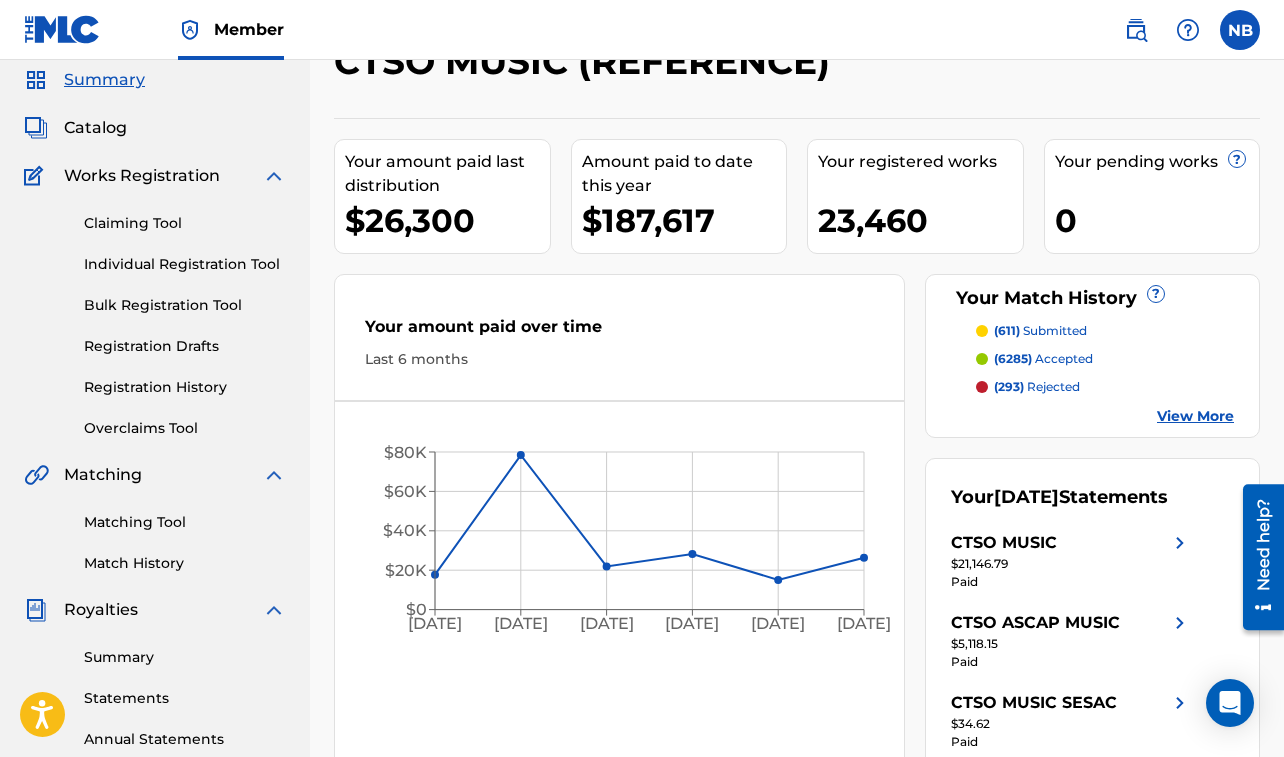 click on "Matching Tool" at bounding box center [185, 522] 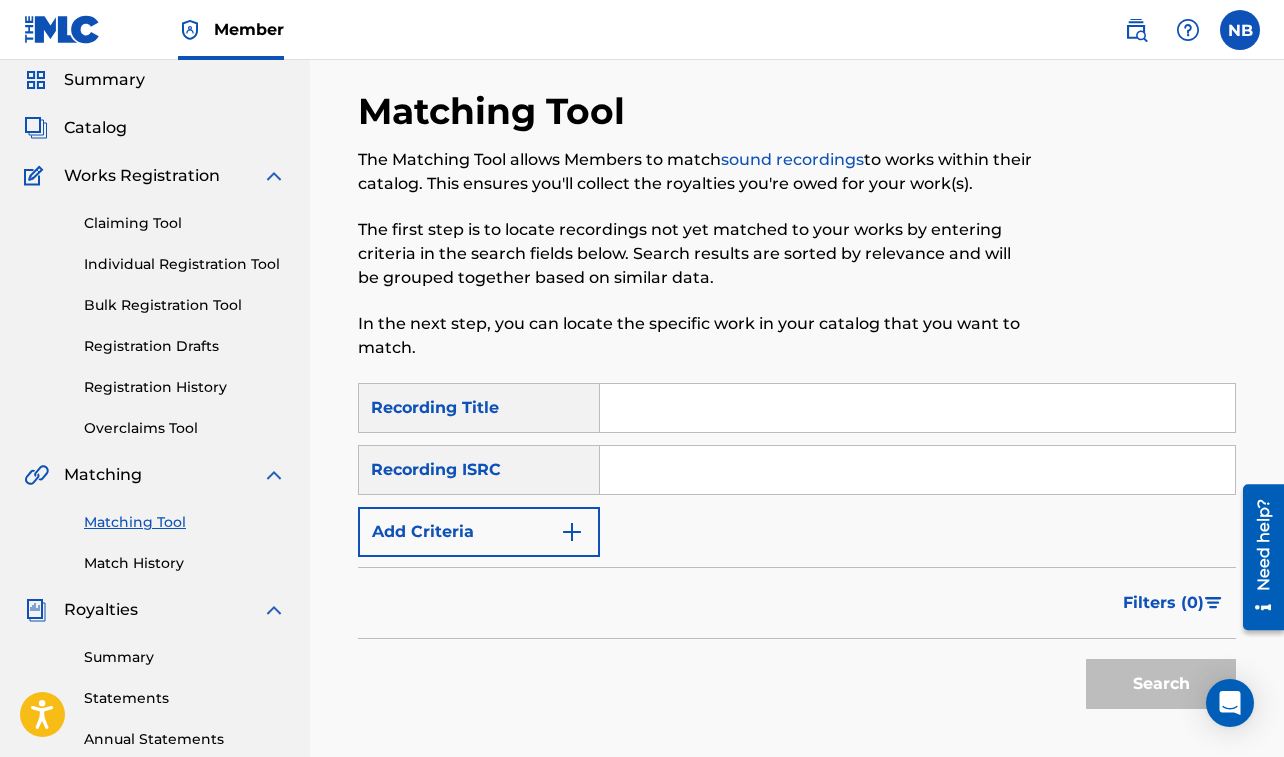scroll, scrollTop: 0, scrollLeft: 0, axis: both 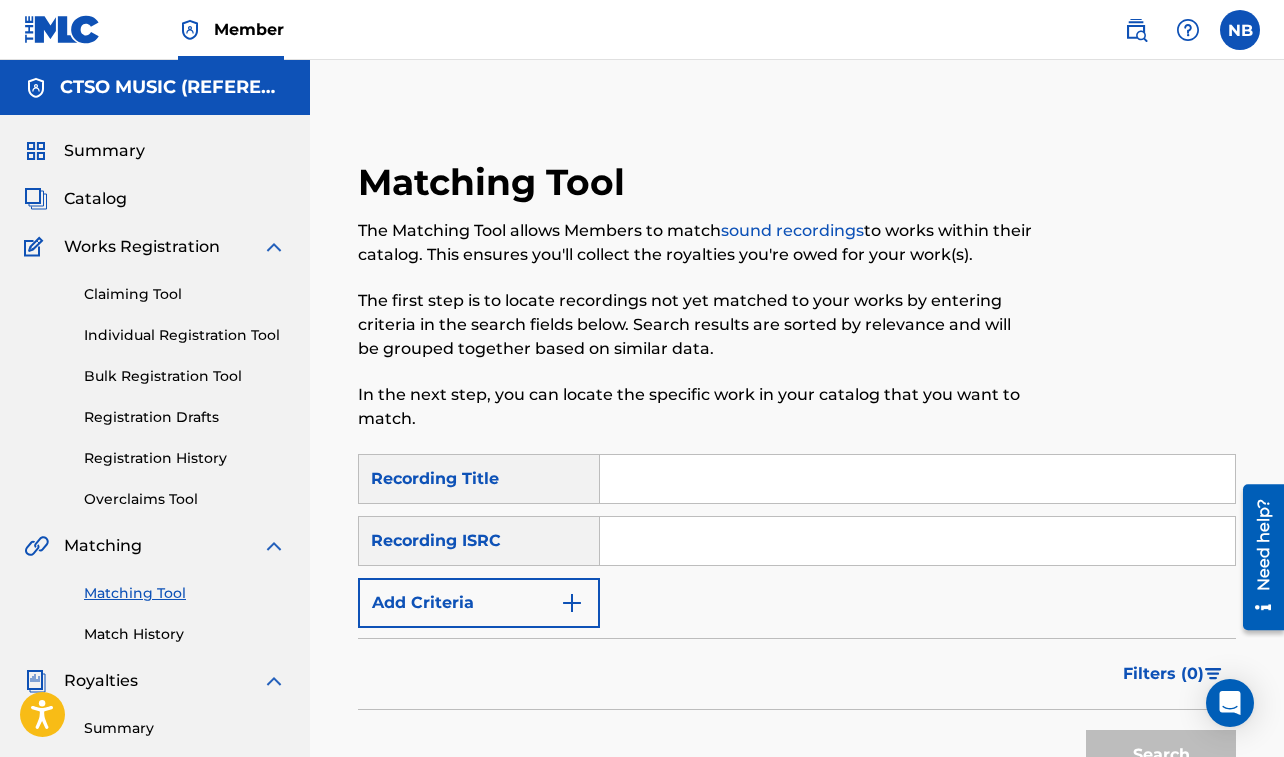 click at bounding box center (917, 479) 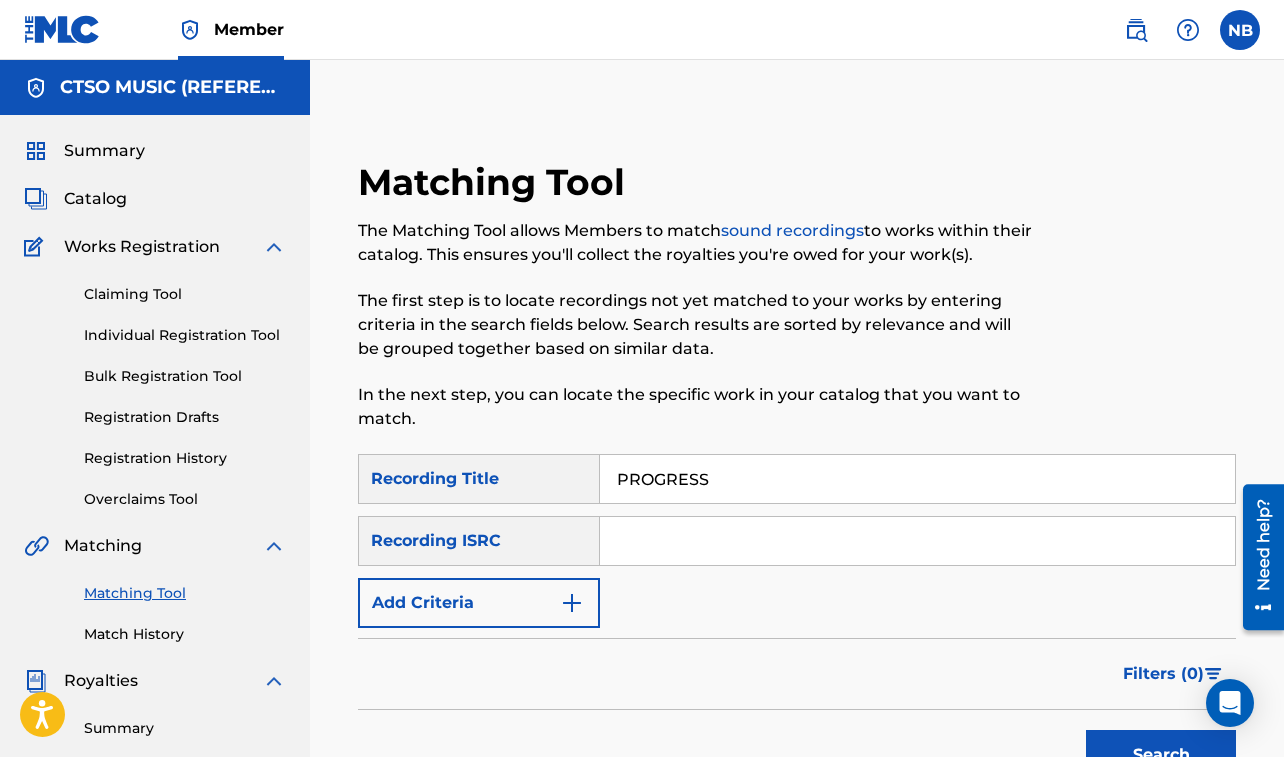 click on "Add Criteria" at bounding box center [479, 603] 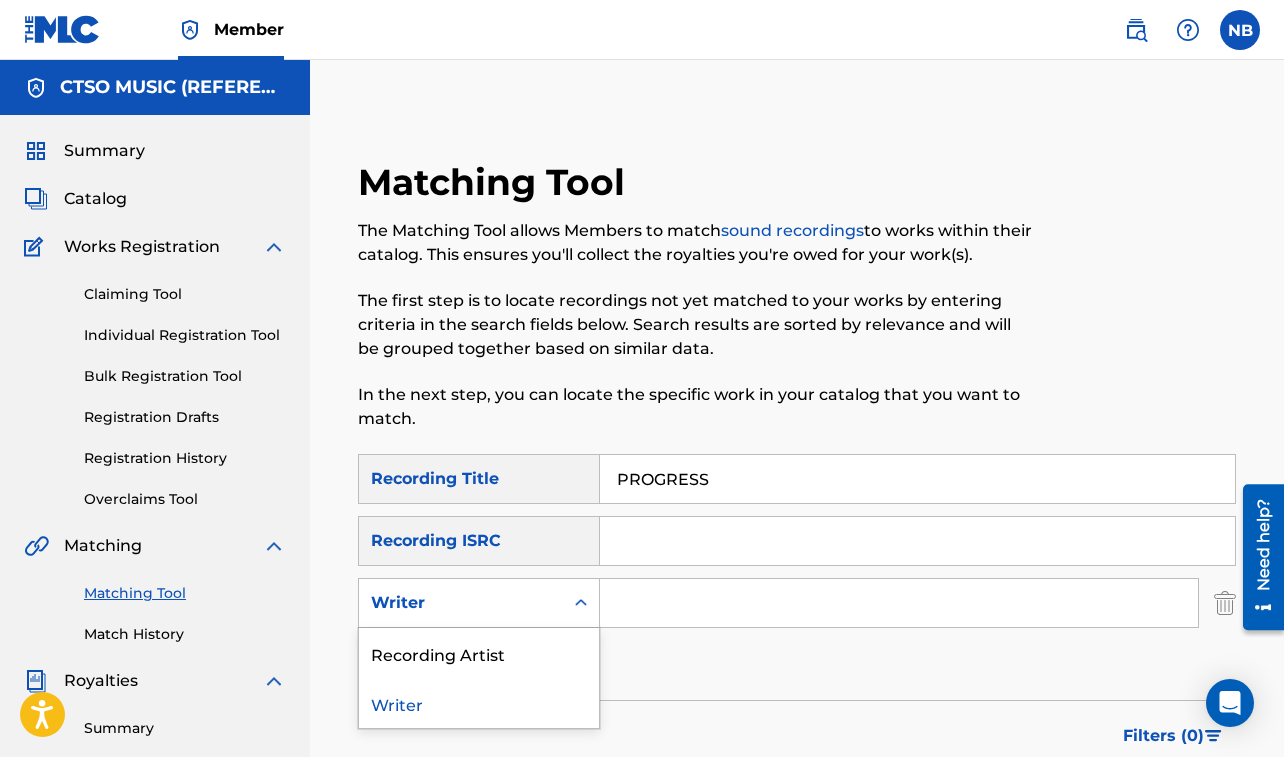 click on "Writer" at bounding box center [461, 603] 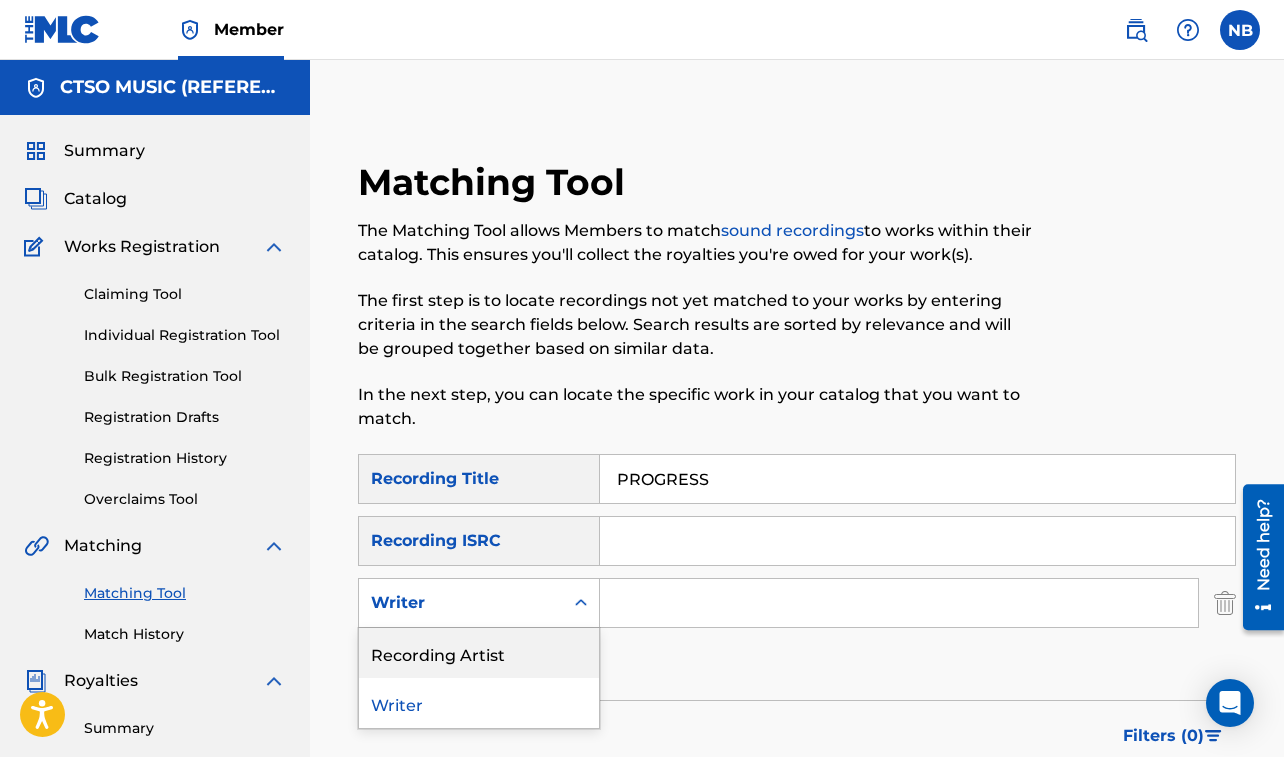 click on "Recording Artist" at bounding box center [479, 653] 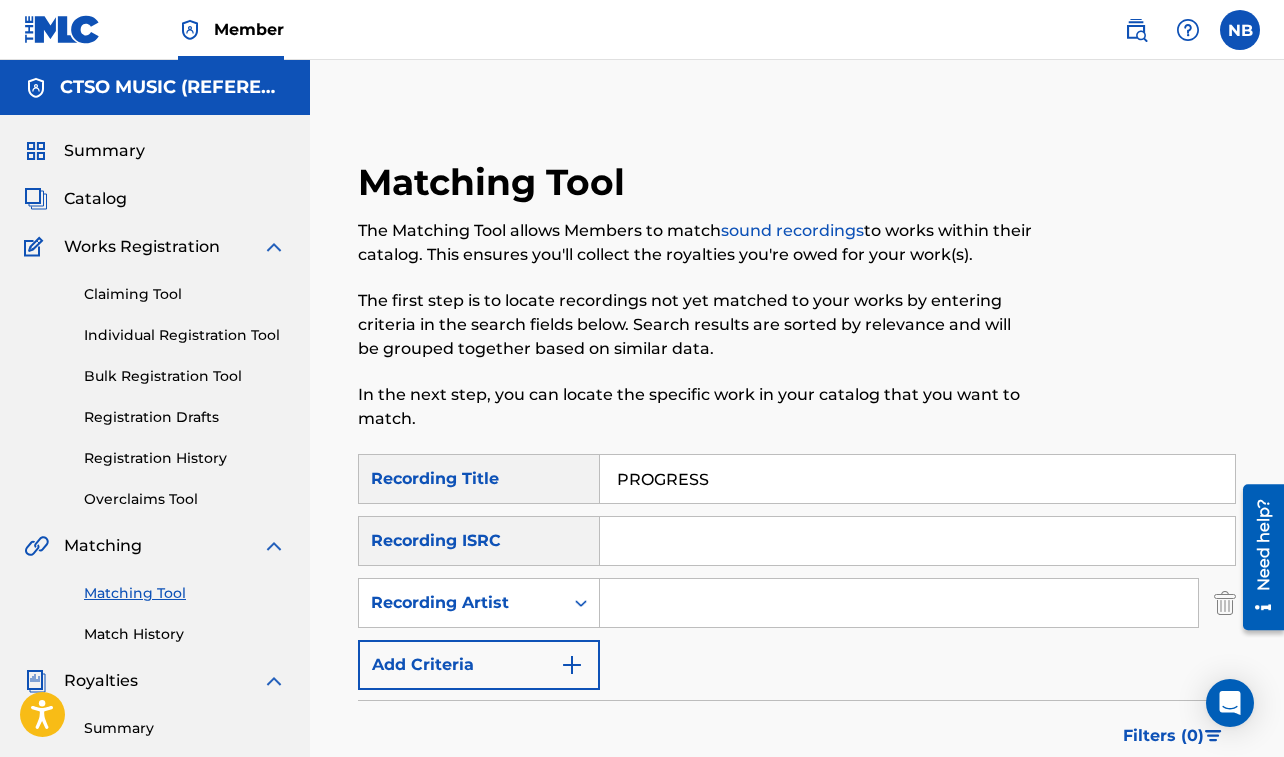 click at bounding box center [899, 603] 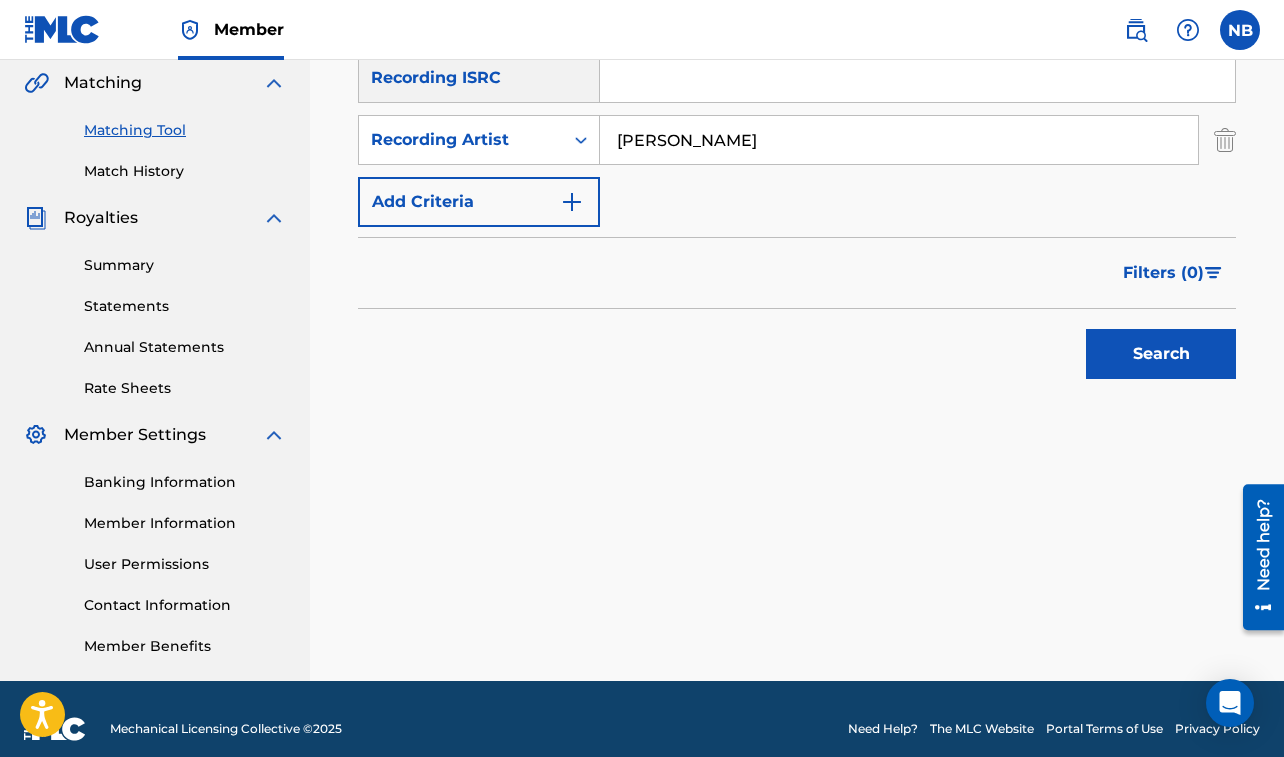 scroll, scrollTop: 336, scrollLeft: 0, axis: vertical 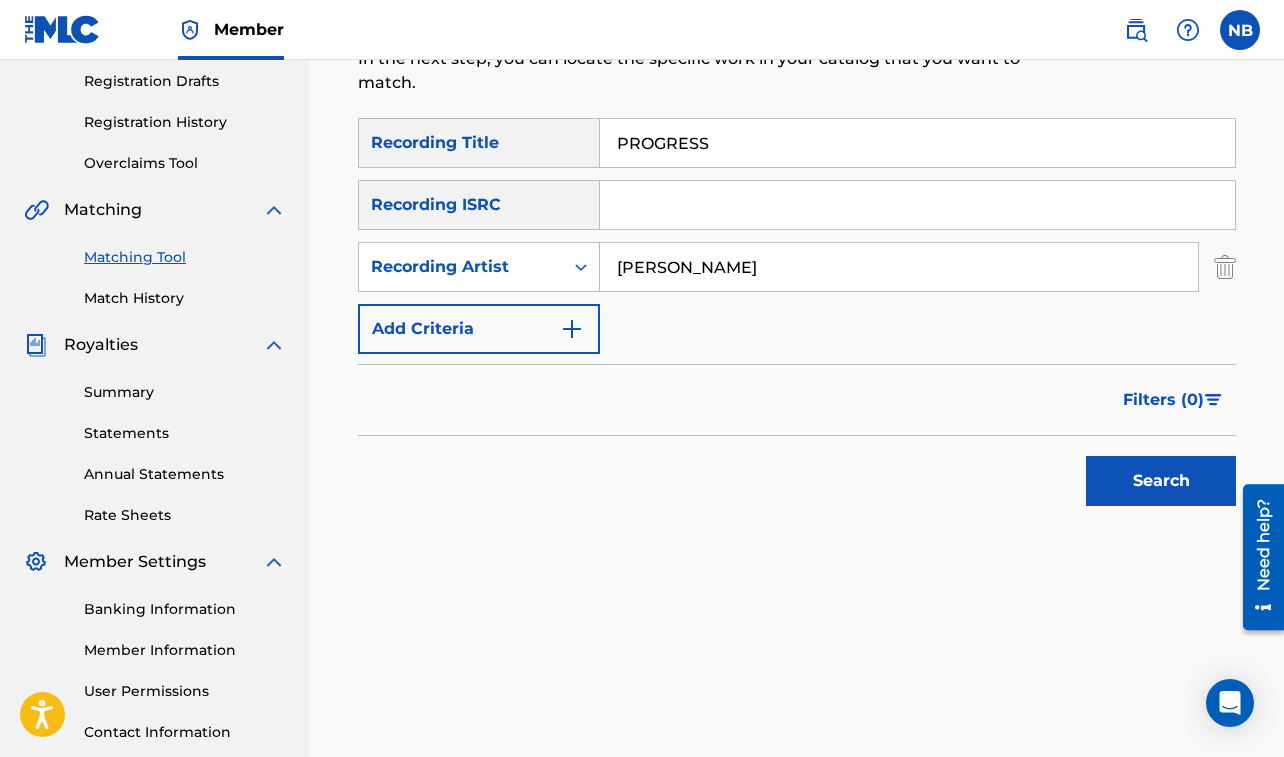 click on "Search" at bounding box center [1161, 481] 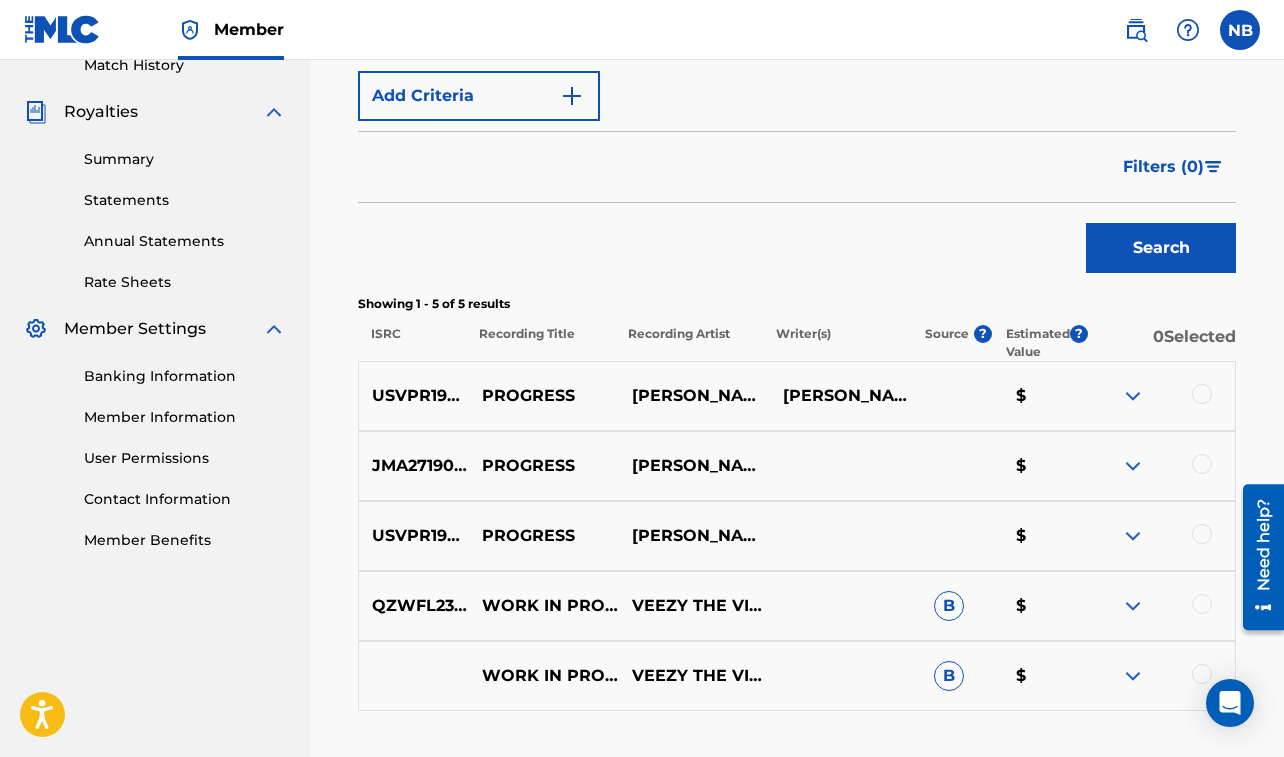 scroll, scrollTop: 572, scrollLeft: 0, axis: vertical 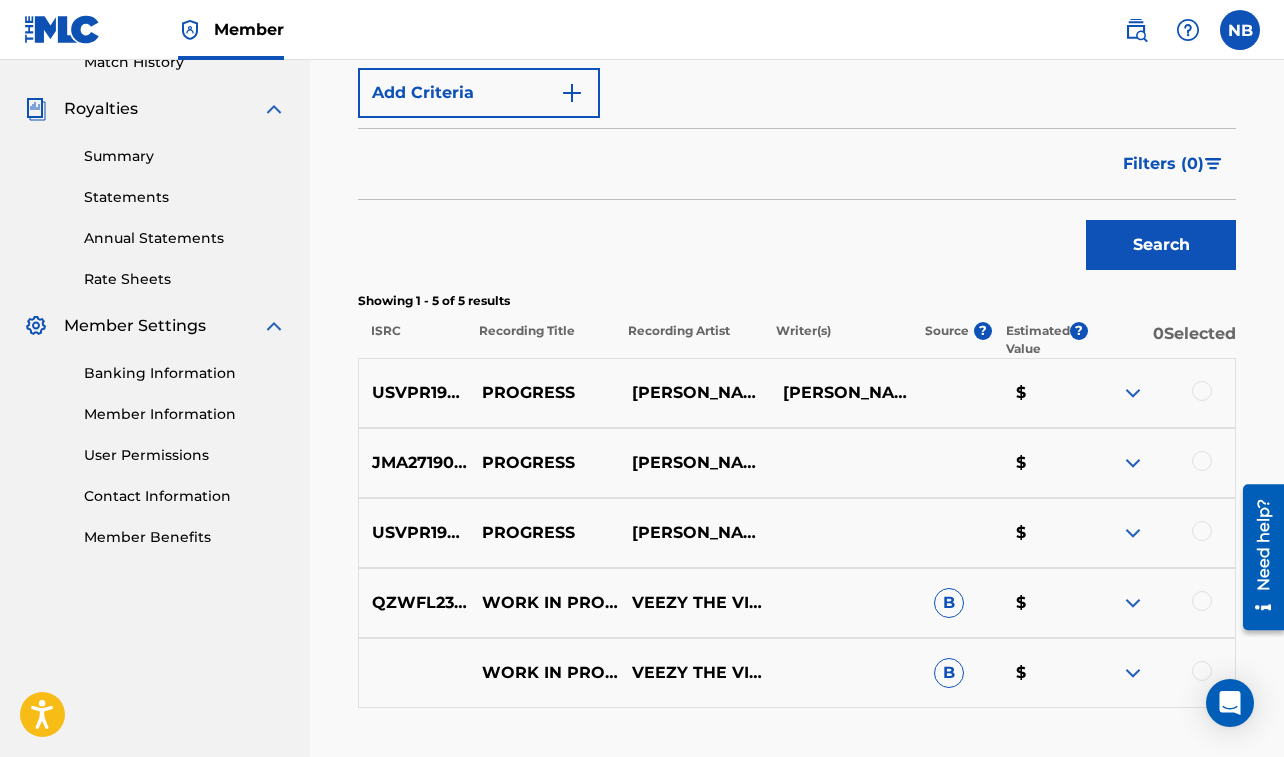 click at bounding box center (1202, 391) 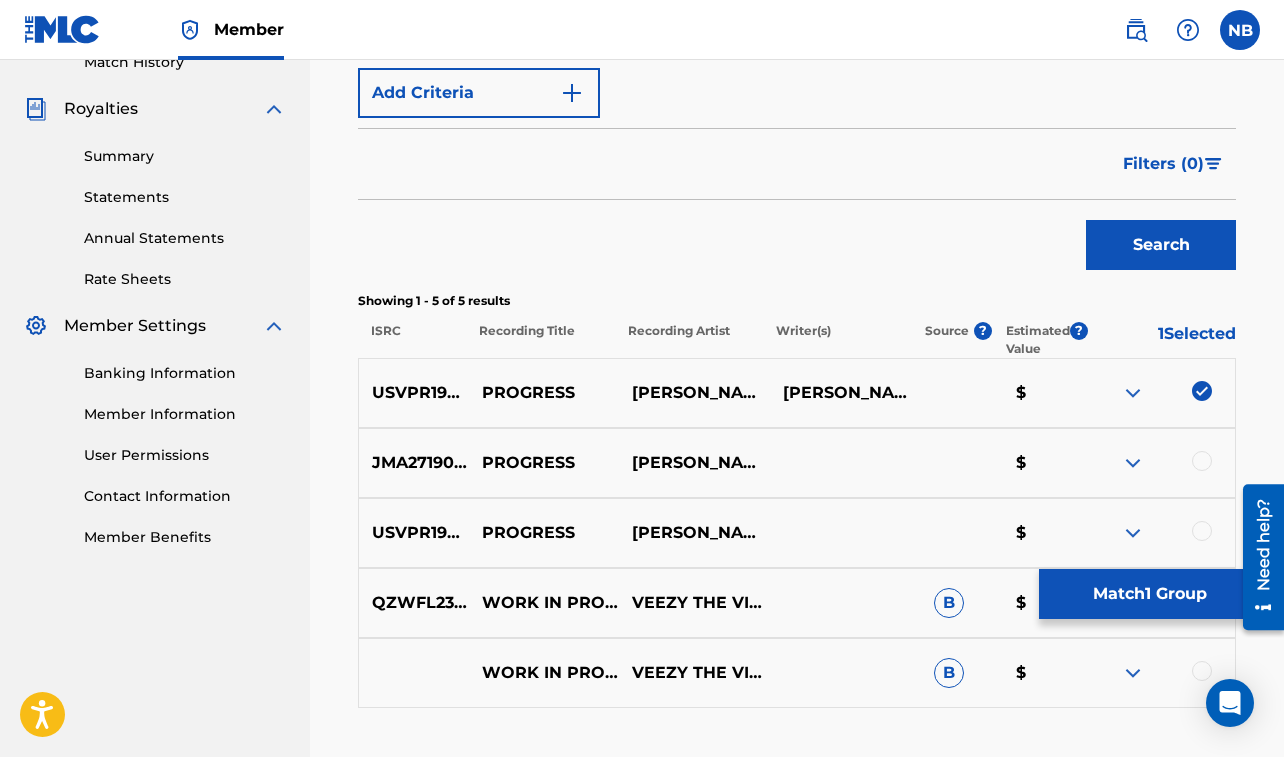 click at bounding box center (1202, 461) 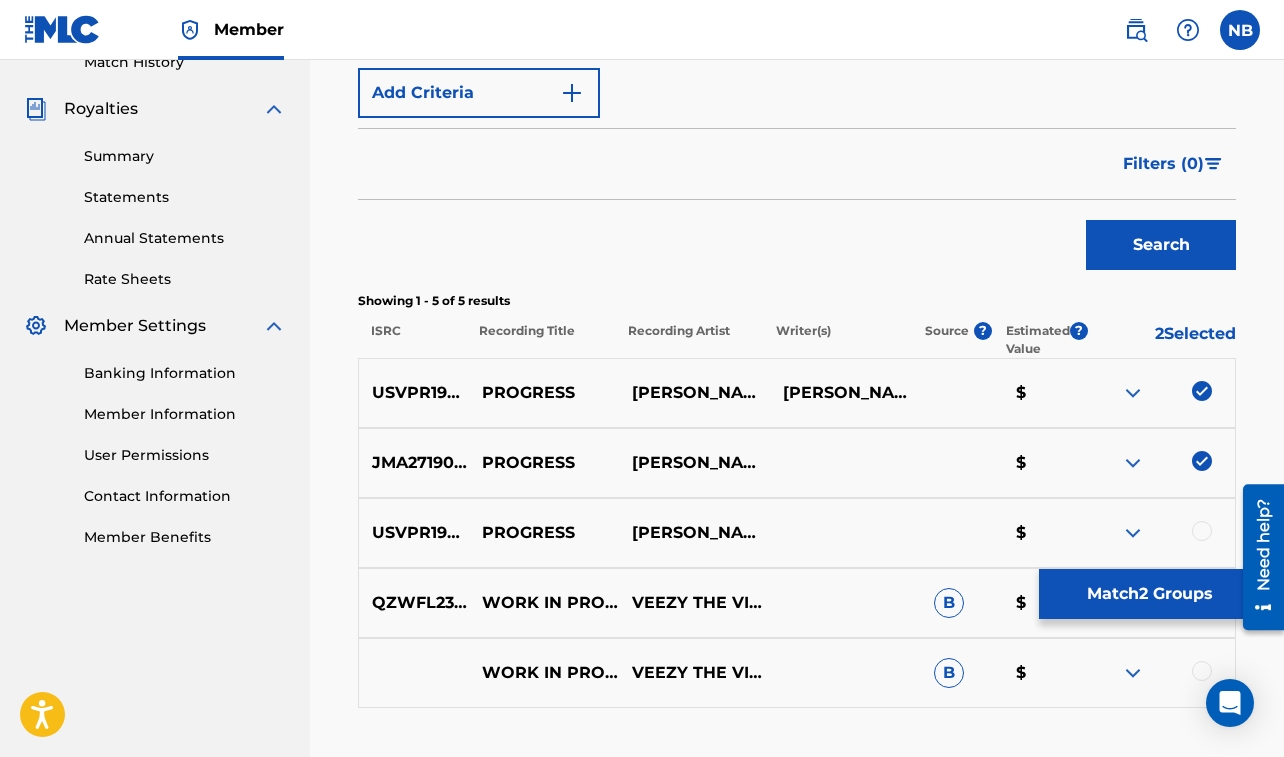click at bounding box center (1202, 531) 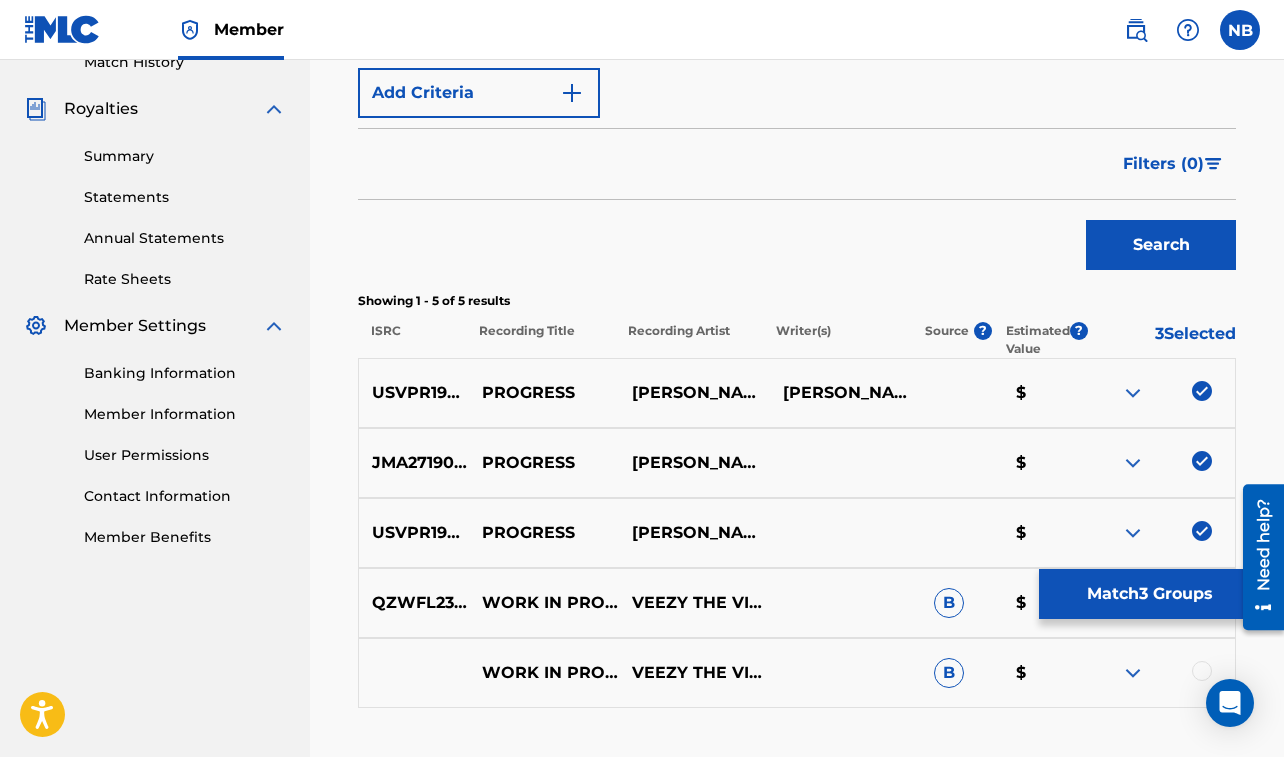 click on "Match  3 Groups" at bounding box center (1149, 594) 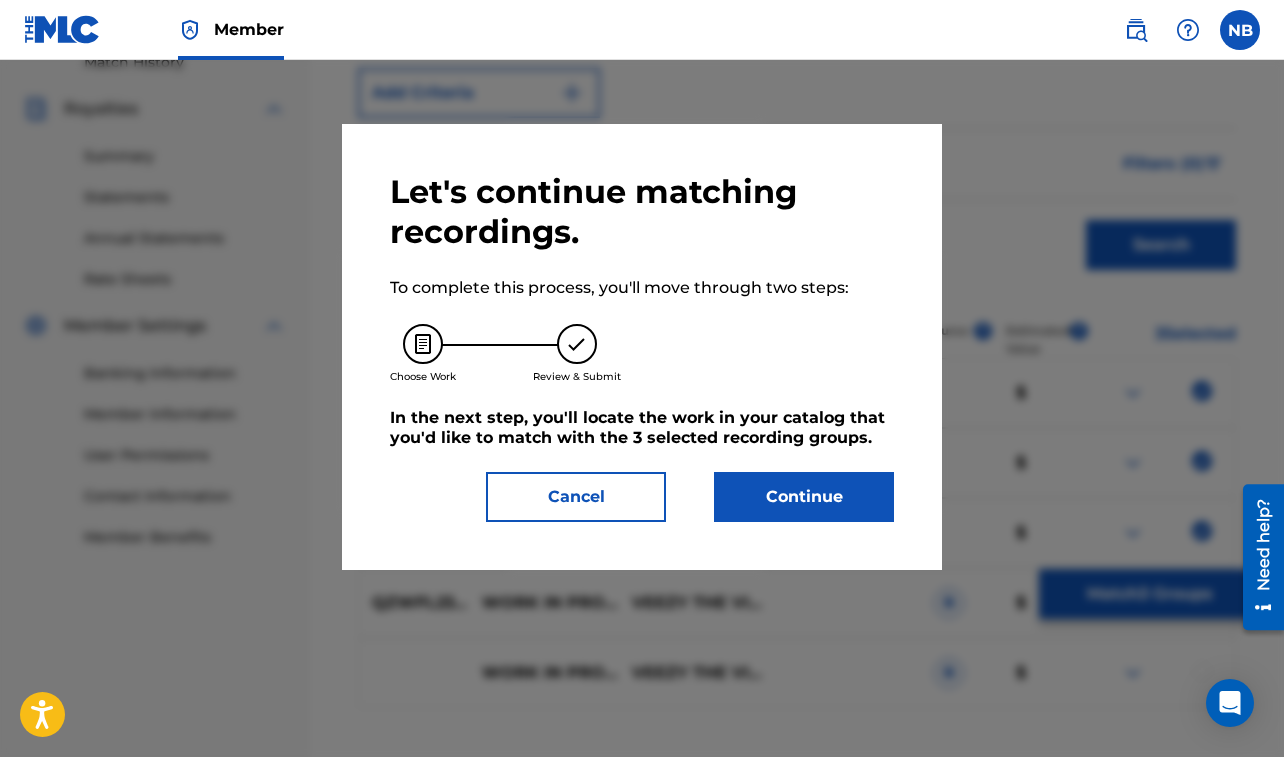 click on "Continue" at bounding box center (804, 497) 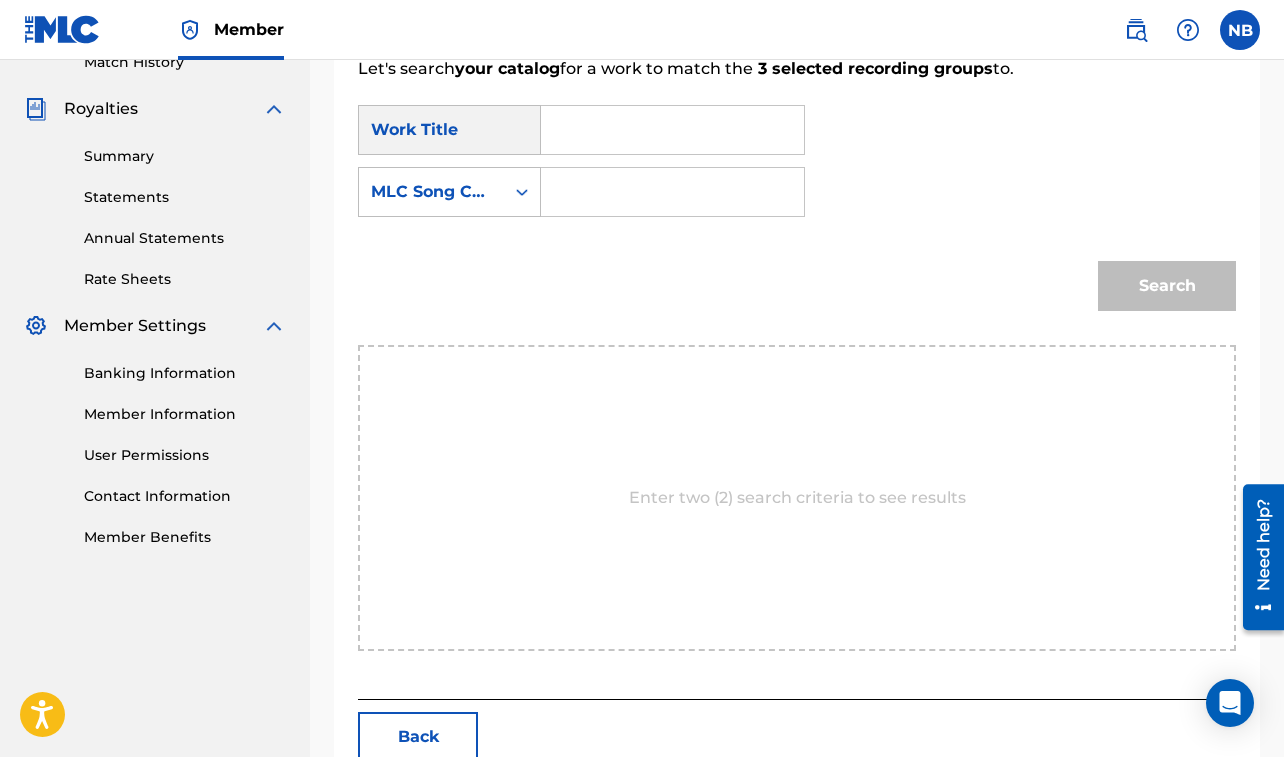 click at bounding box center (672, 130) 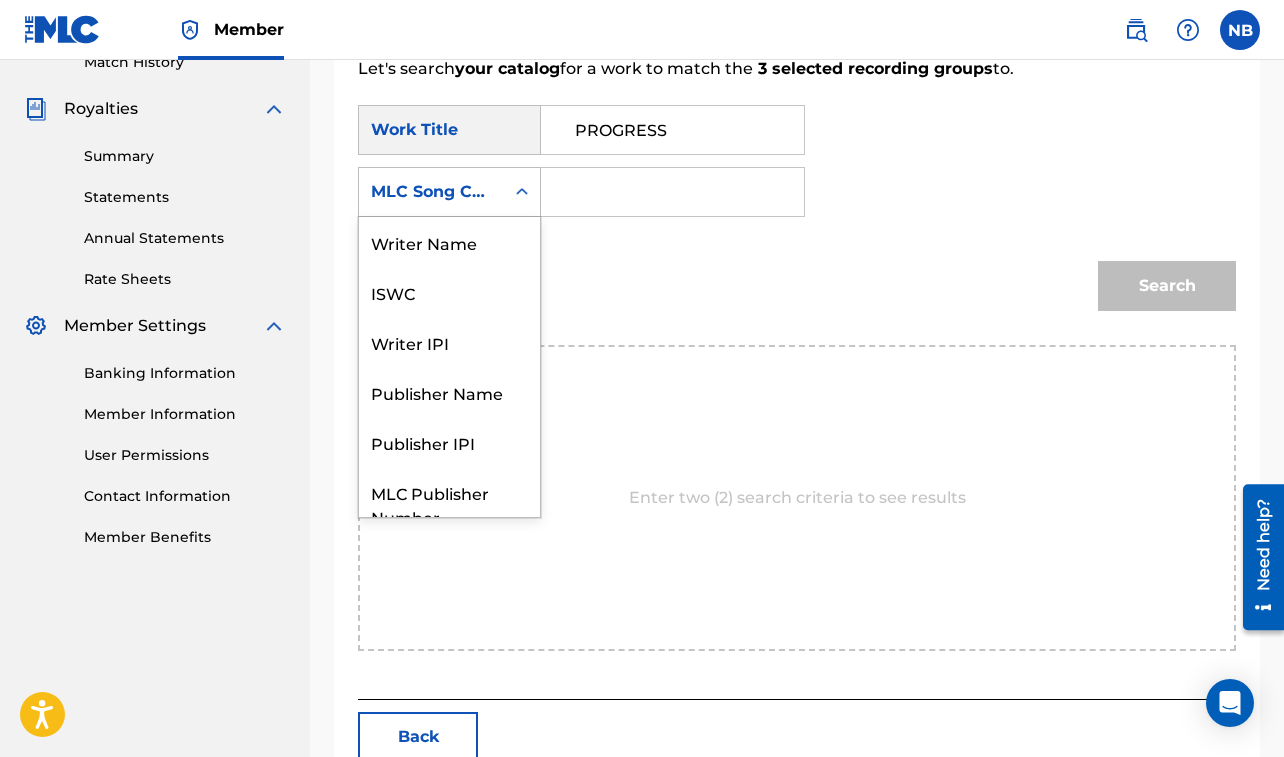 click on "MLC Song Code" at bounding box center (431, 192) 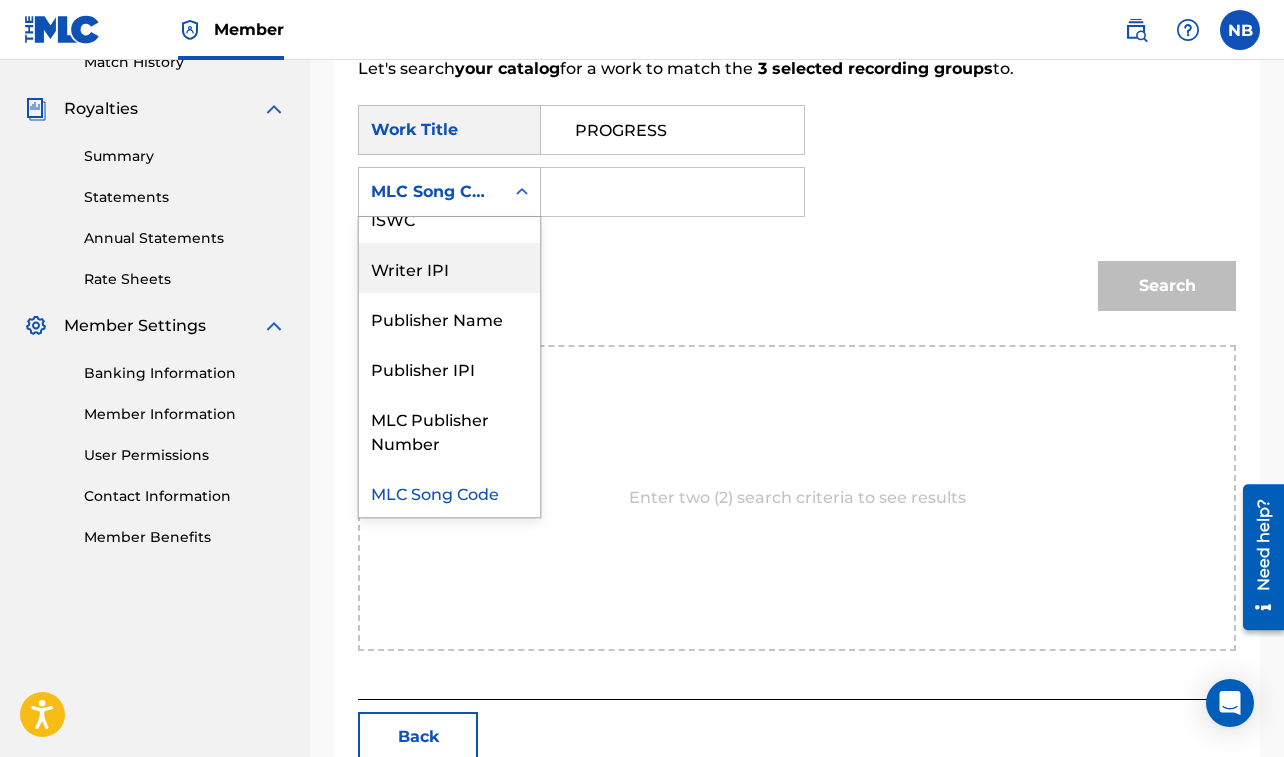 scroll, scrollTop: 0, scrollLeft: 0, axis: both 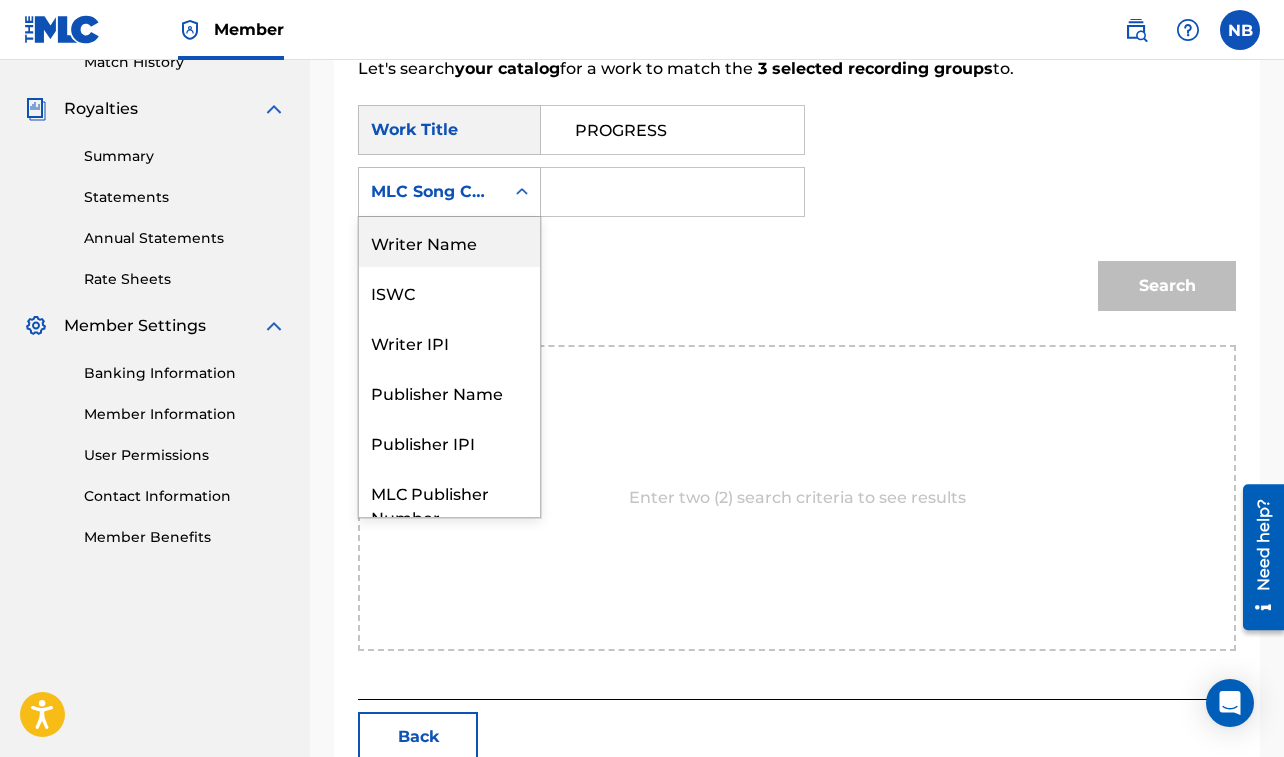 click on "Writer Name" at bounding box center (449, 242) 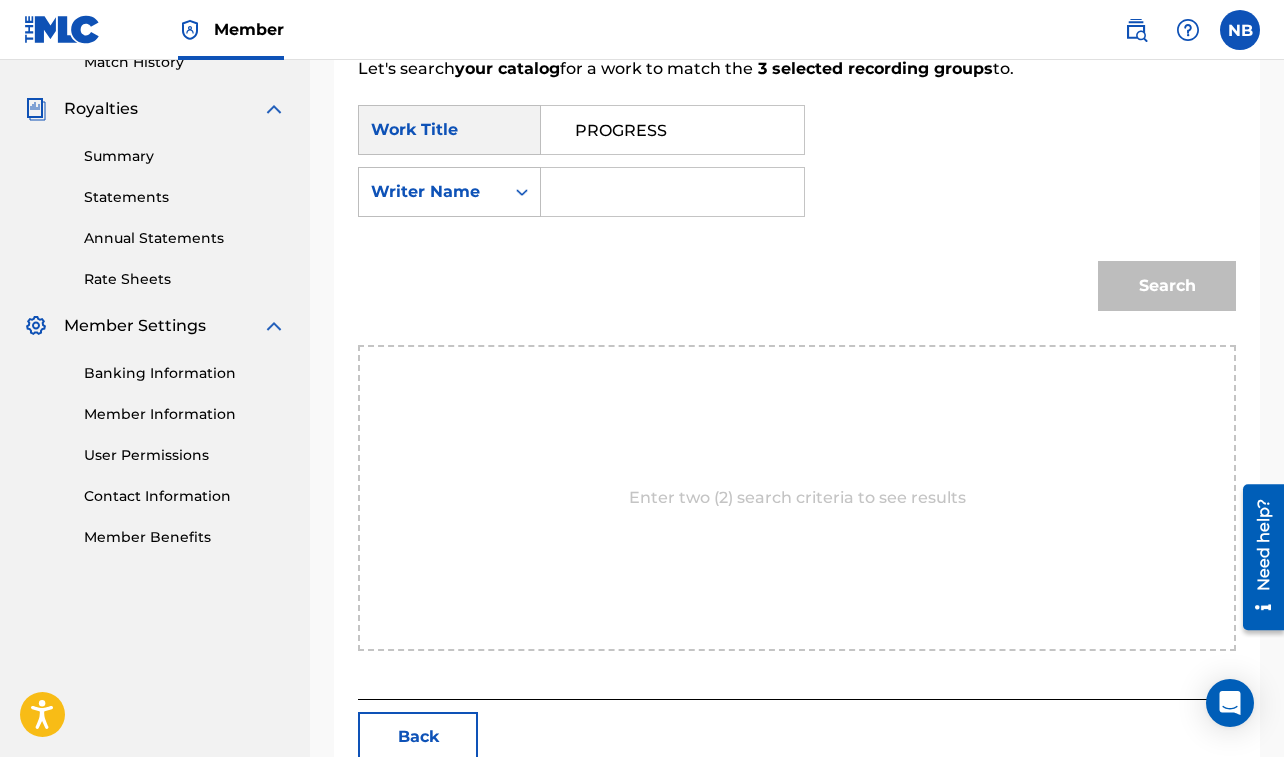 click at bounding box center [672, 192] 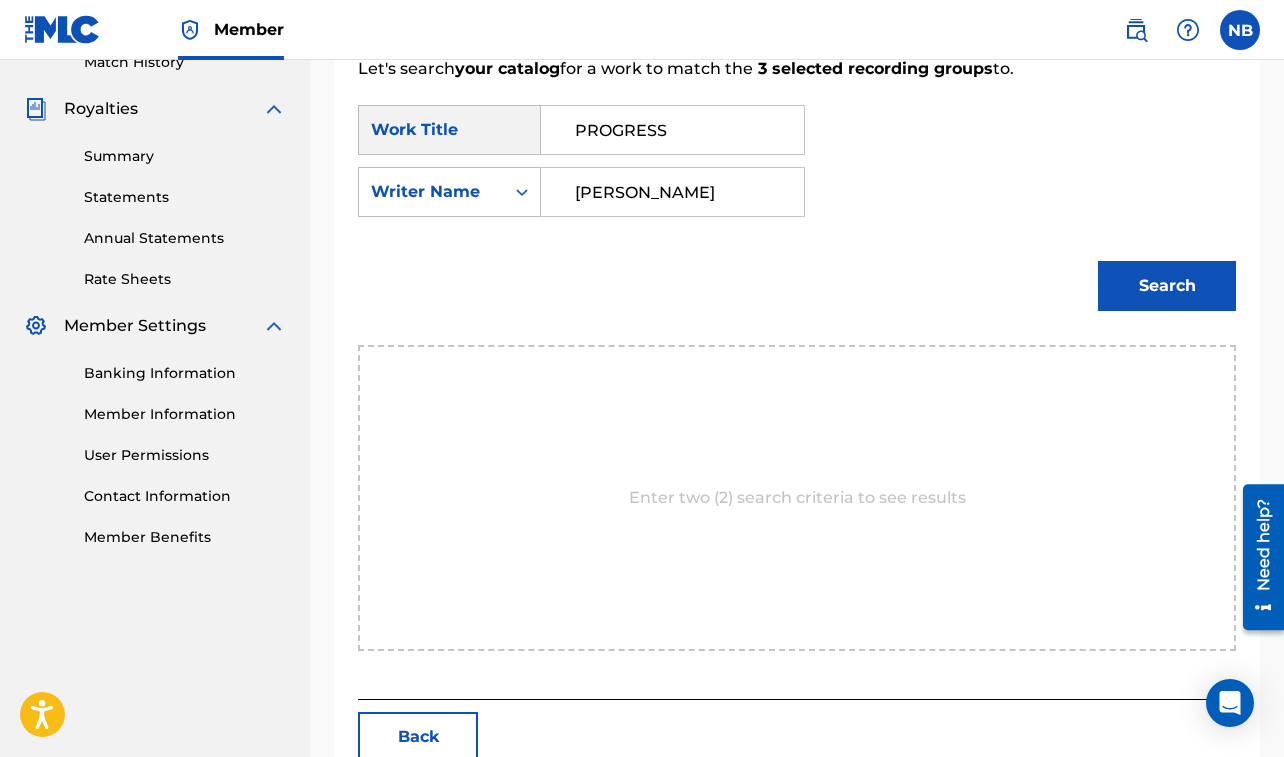 click on "Search" at bounding box center [1167, 286] 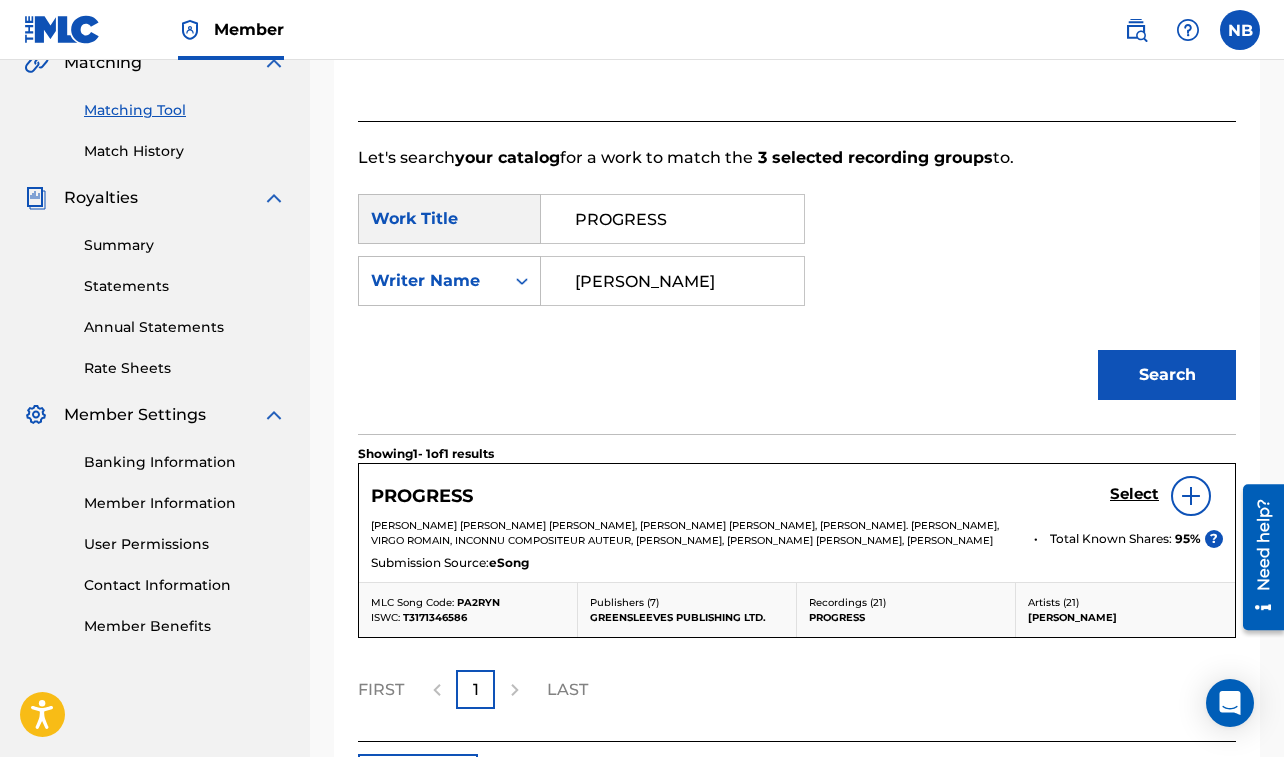 scroll, scrollTop: 572, scrollLeft: 0, axis: vertical 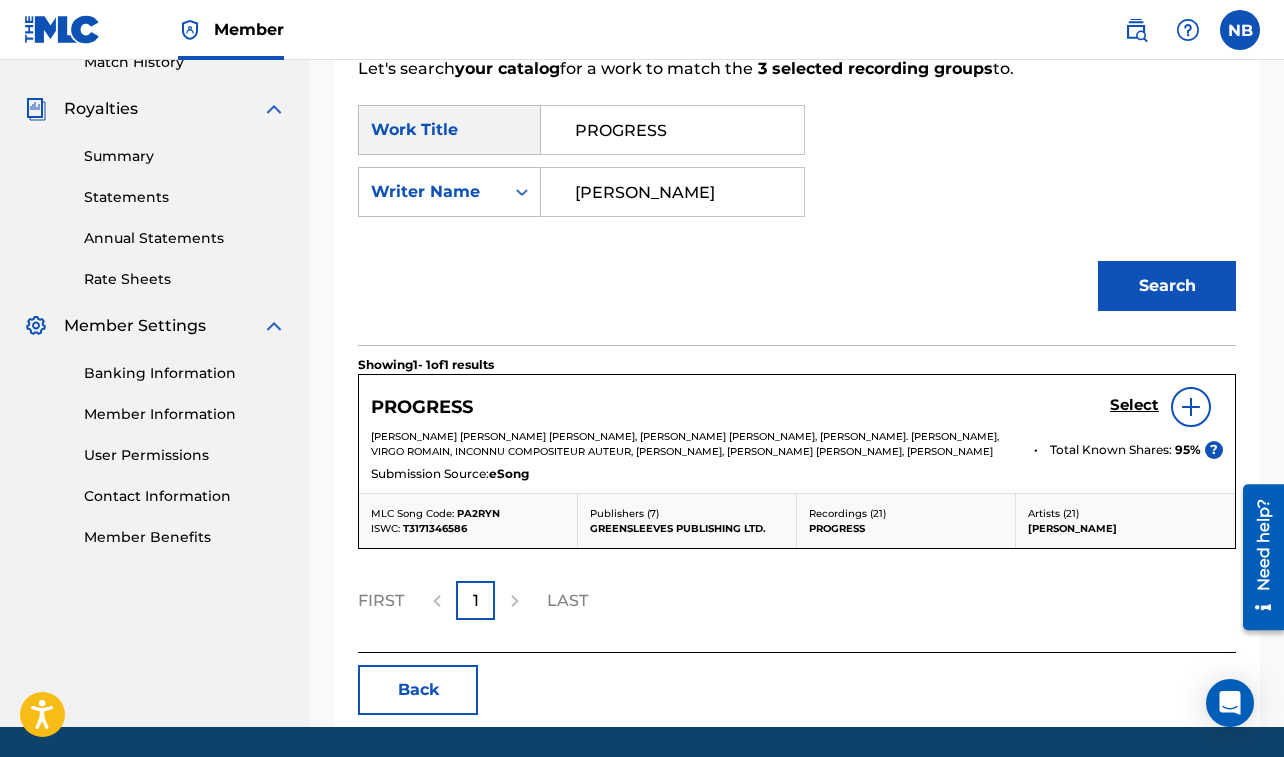 click on "Select" at bounding box center [1134, 405] 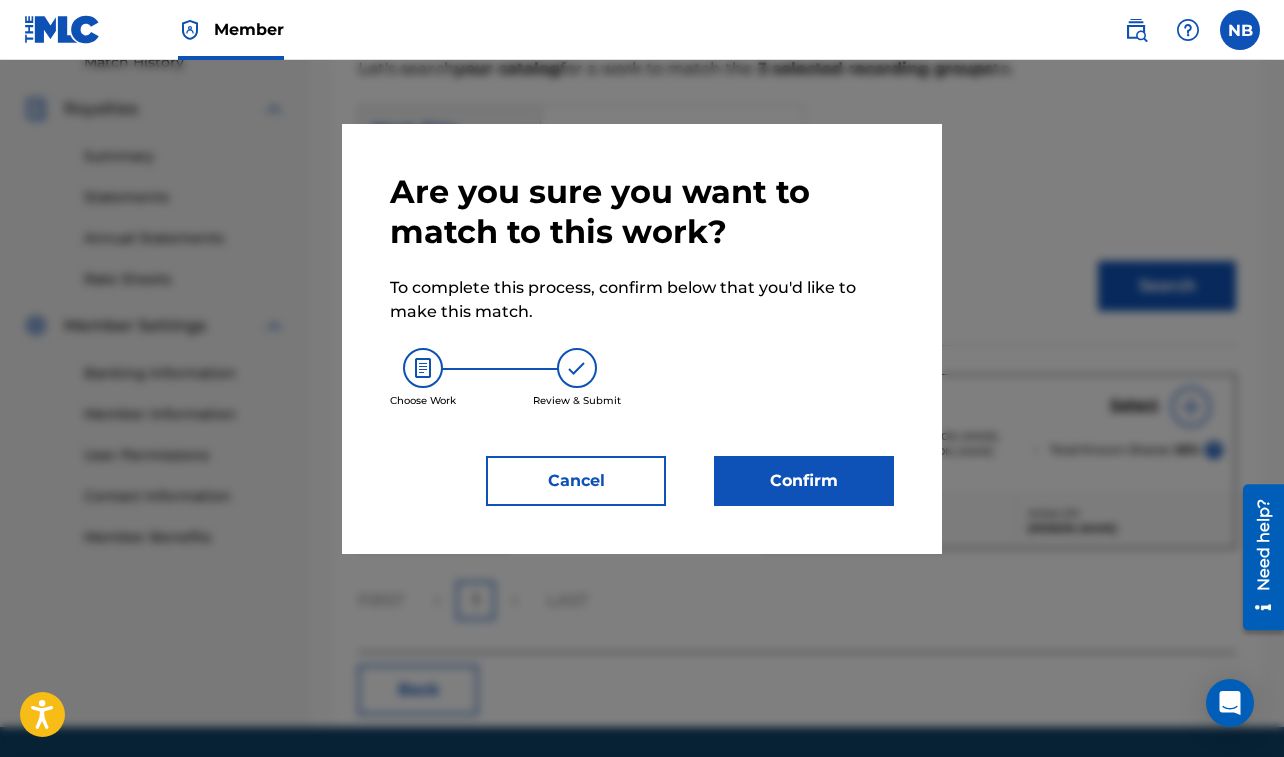 click on "Choose Work Review & Submit" at bounding box center (642, 378) 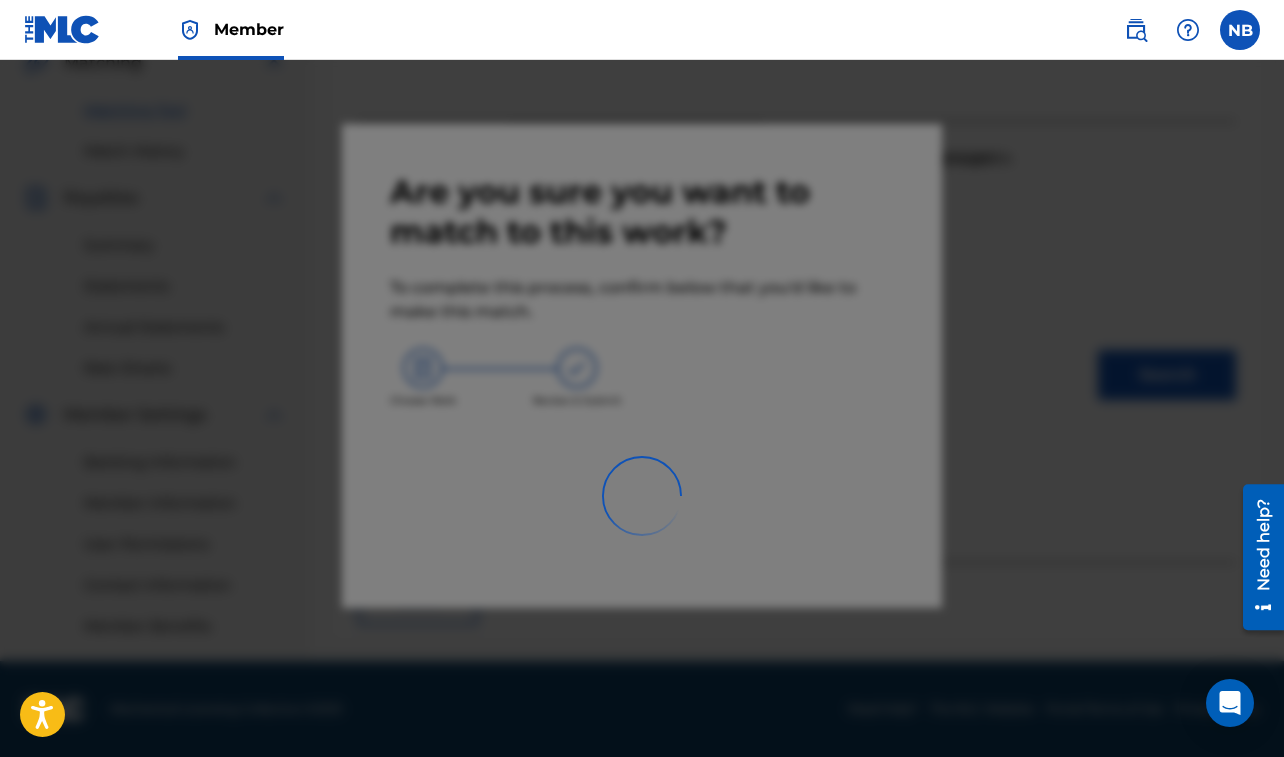 click at bounding box center (642, 438) 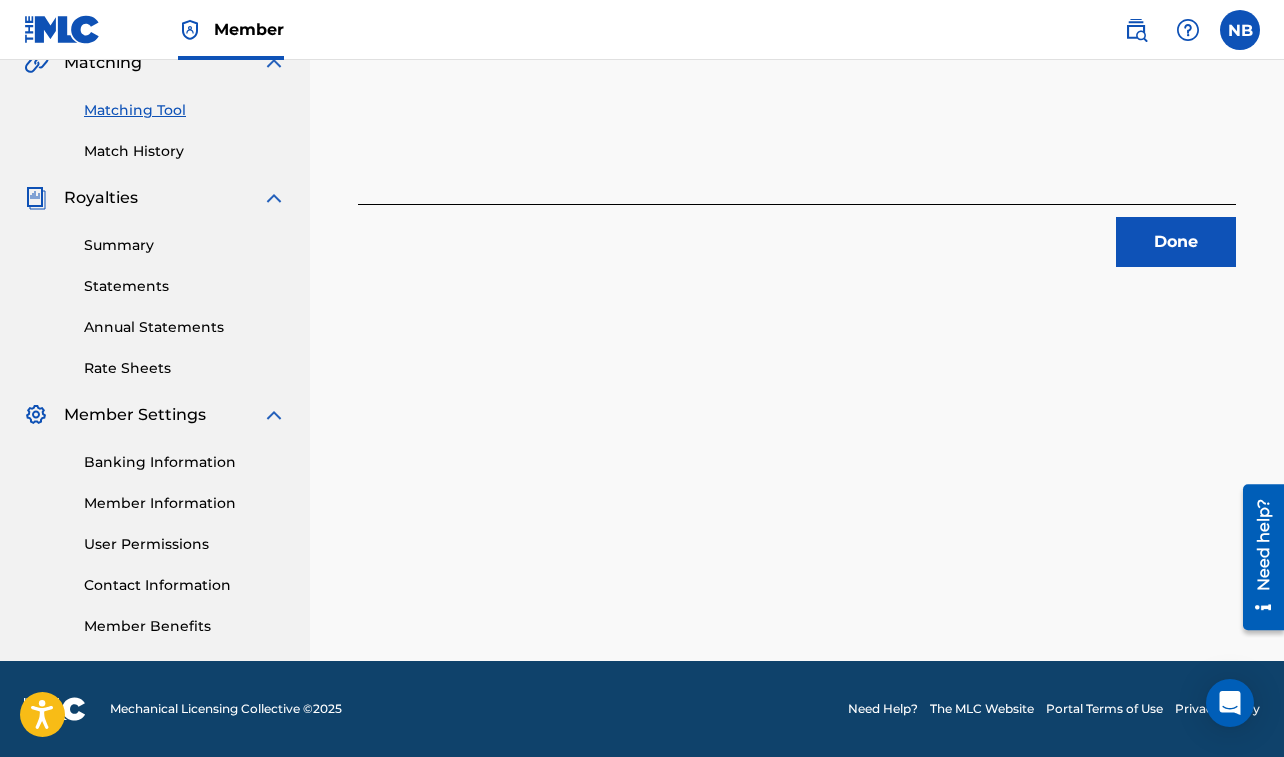 click on "Done" at bounding box center [1176, 242] 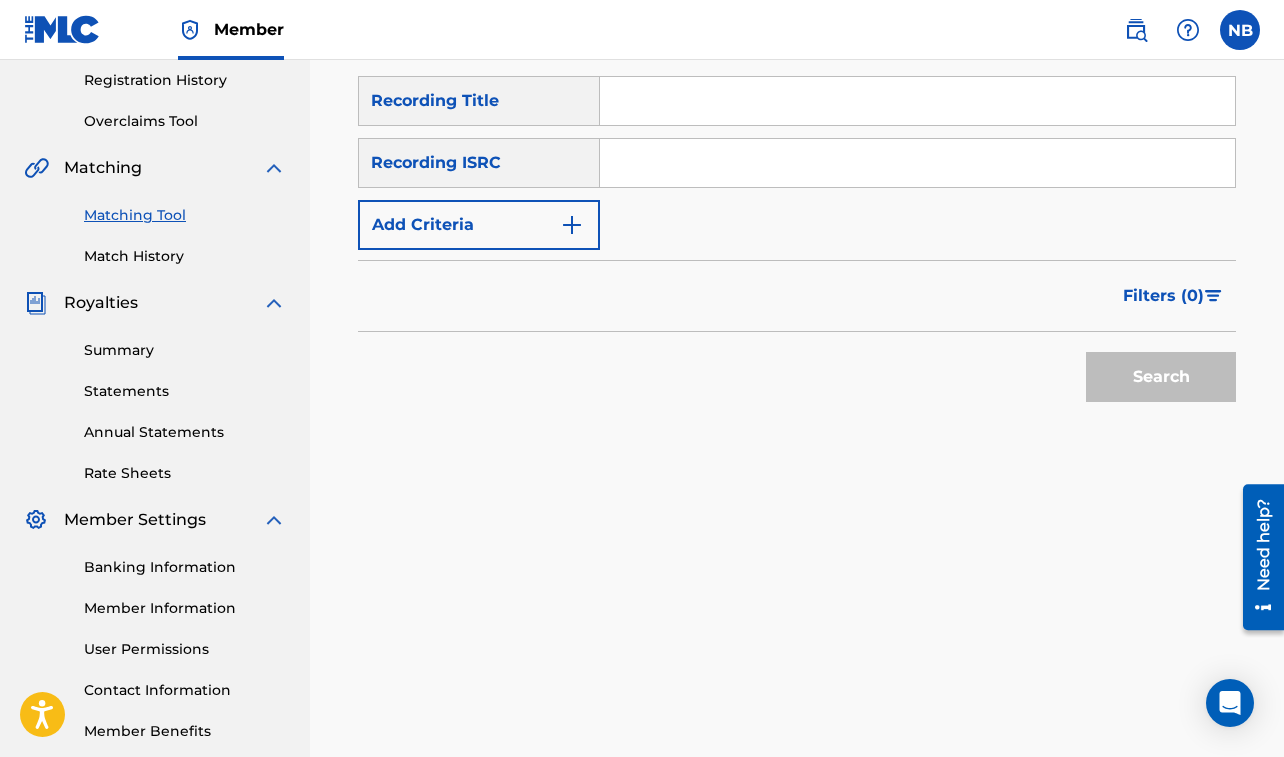 scroll, scrollTop: 310, scrollLeft: 0, axis: vertical 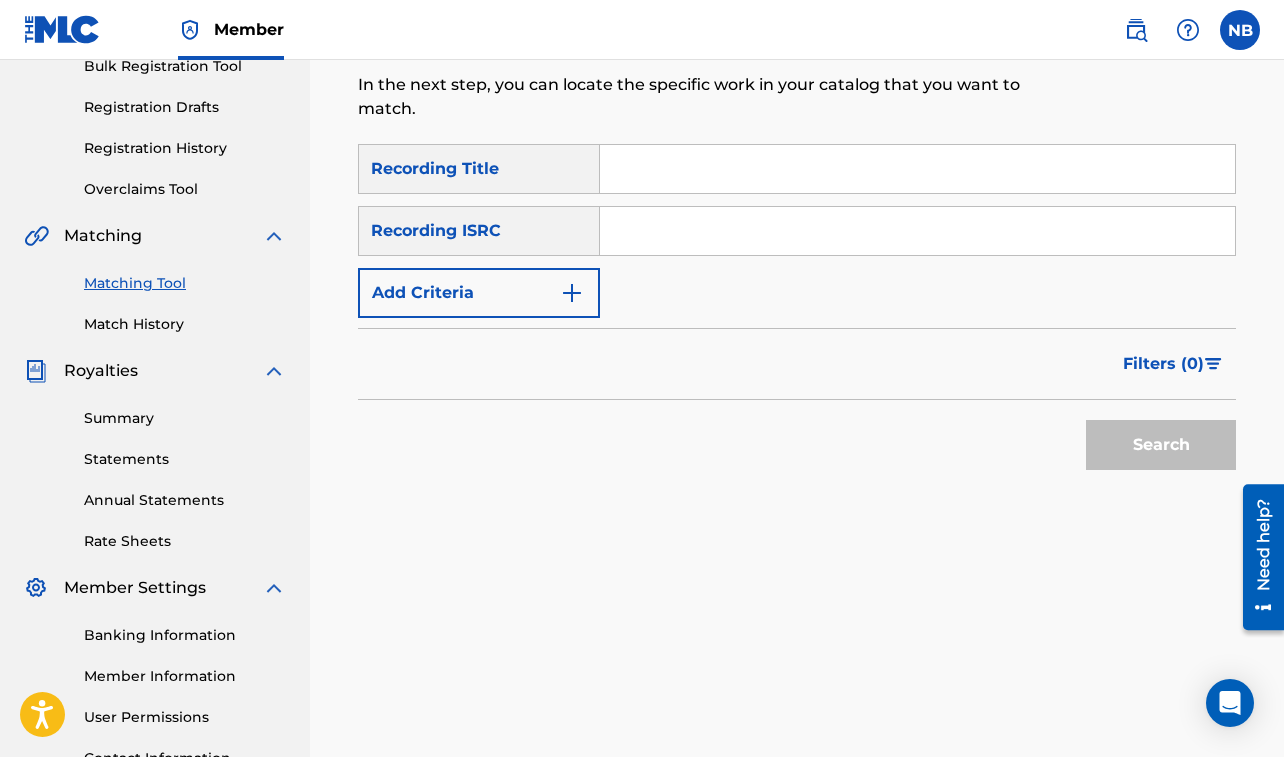 click on "Add Criteria" at bounding box center (479, 293) 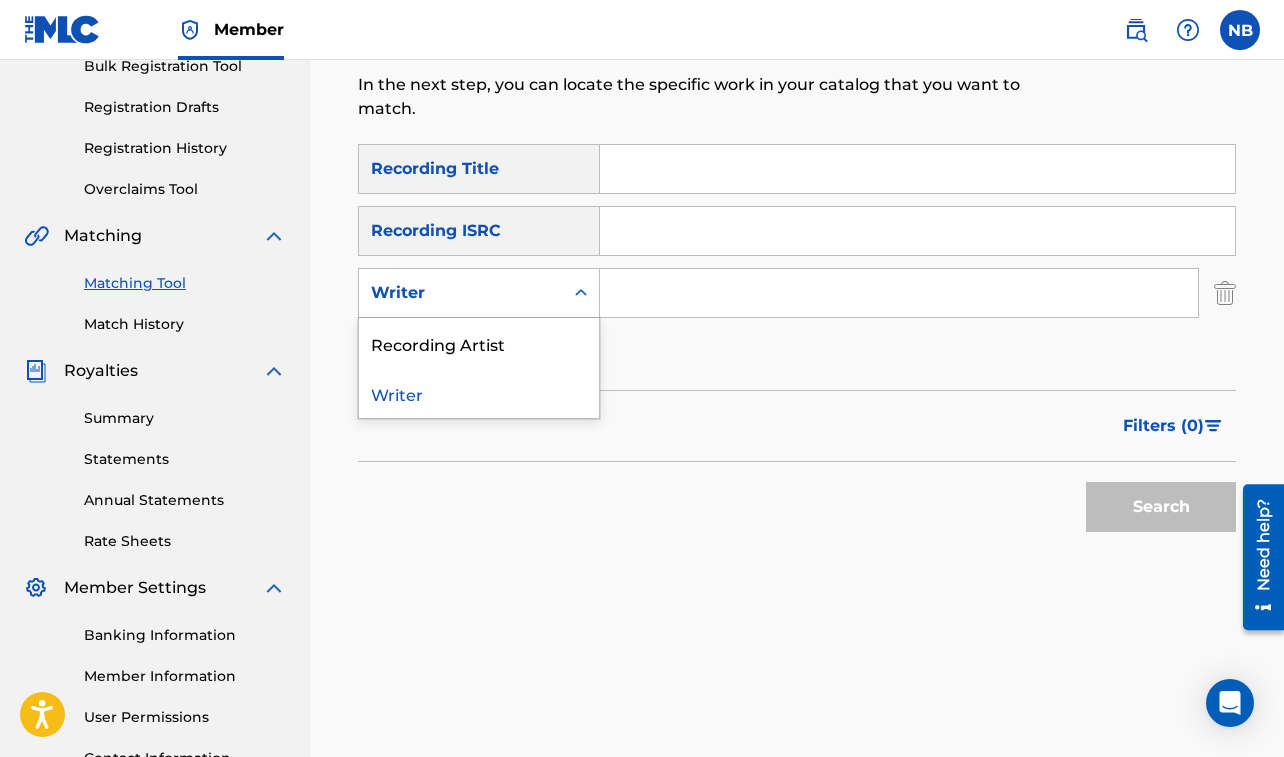 drag, startPoint x: 439, startPoint y: 278, endPoint x: 444, endPoint y: 289, distance: 12.083046 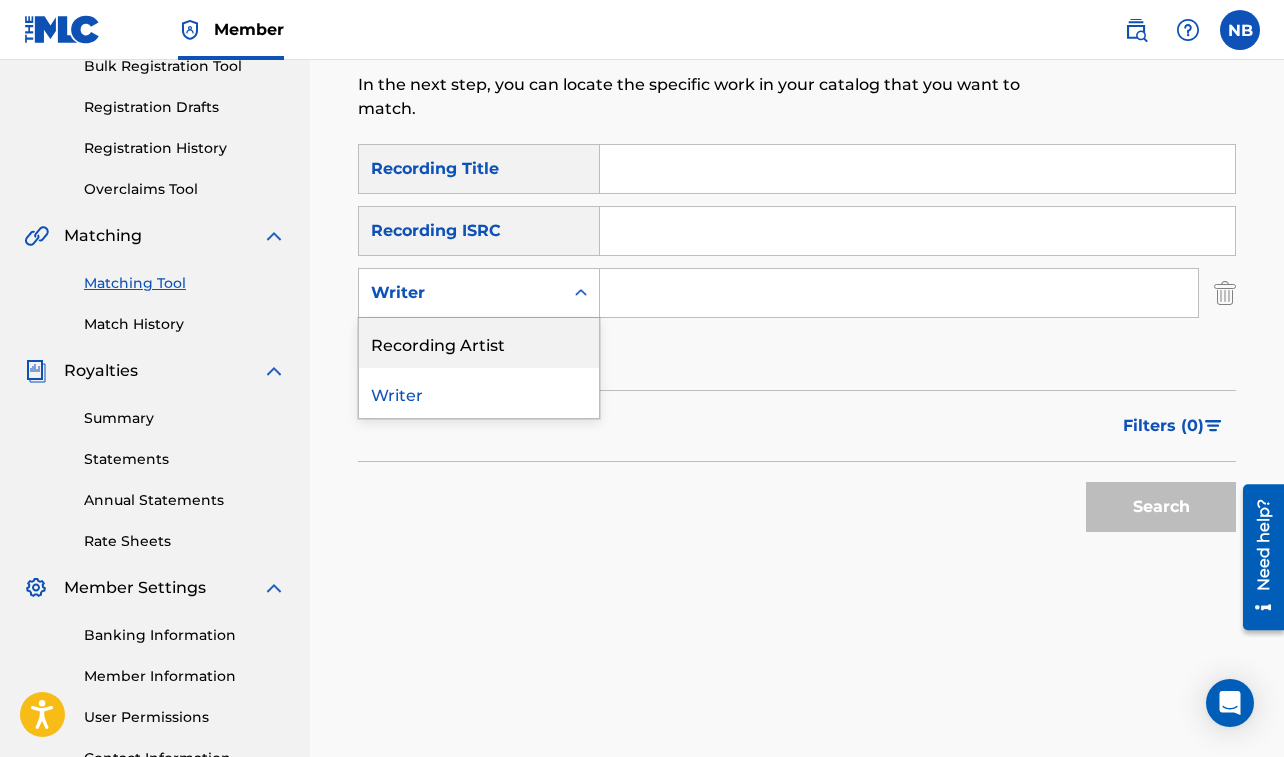 drag, startPoint x: 458, startPoint y: 346, endPoint x: 469, endPoint y: 344, distance: 11.18034 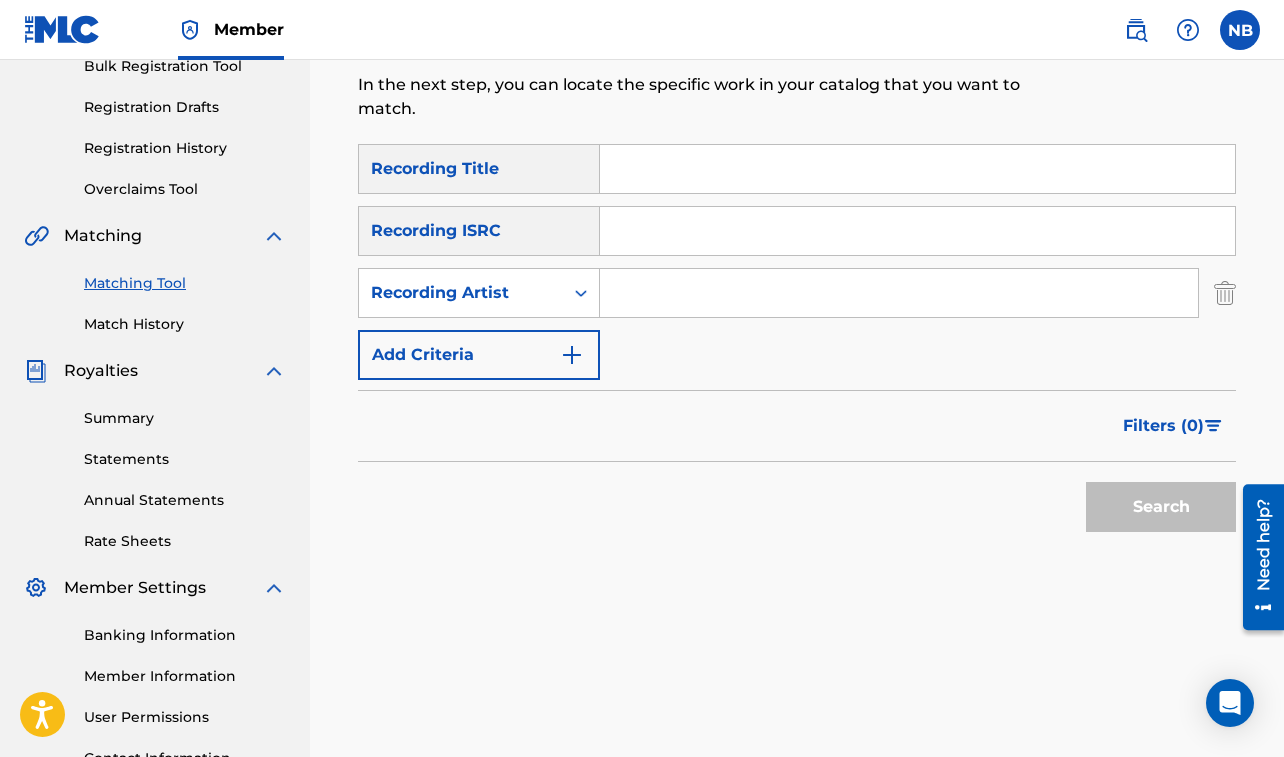 click at bounding box center (899, 293) 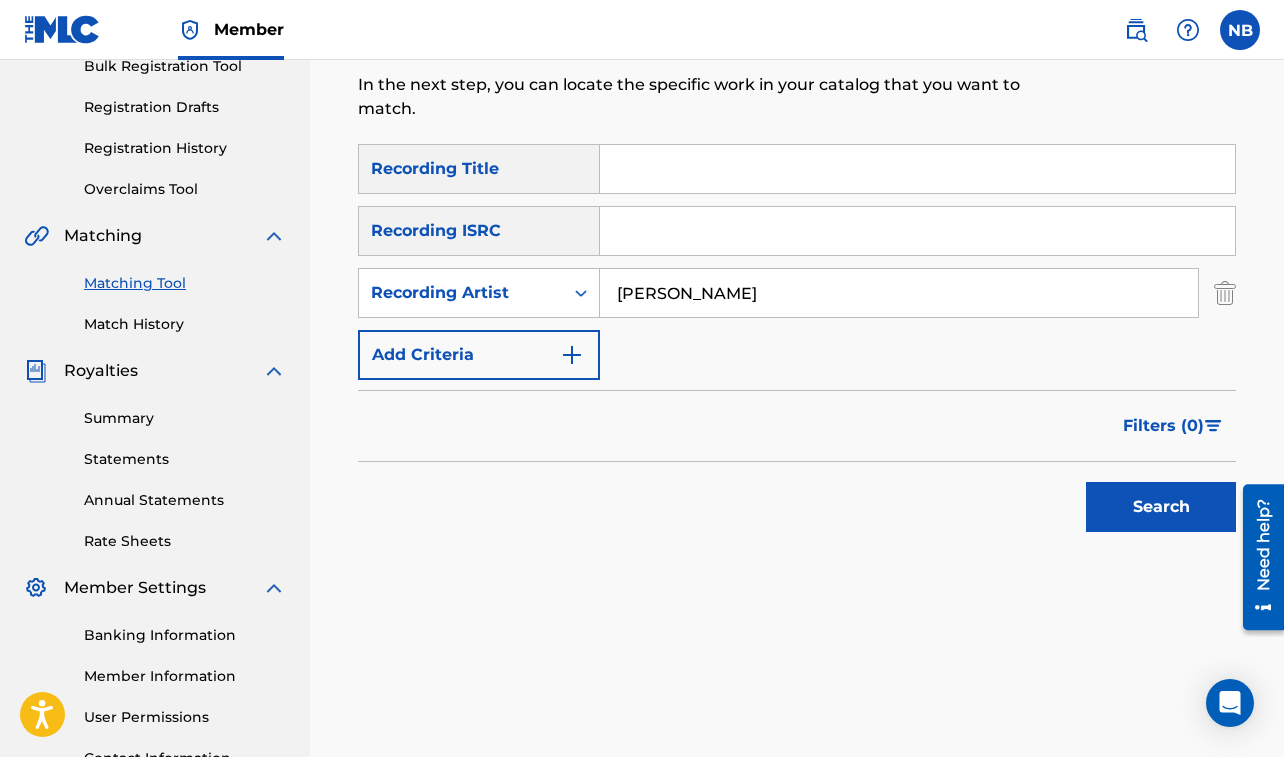click at bounding box center [917, 169] 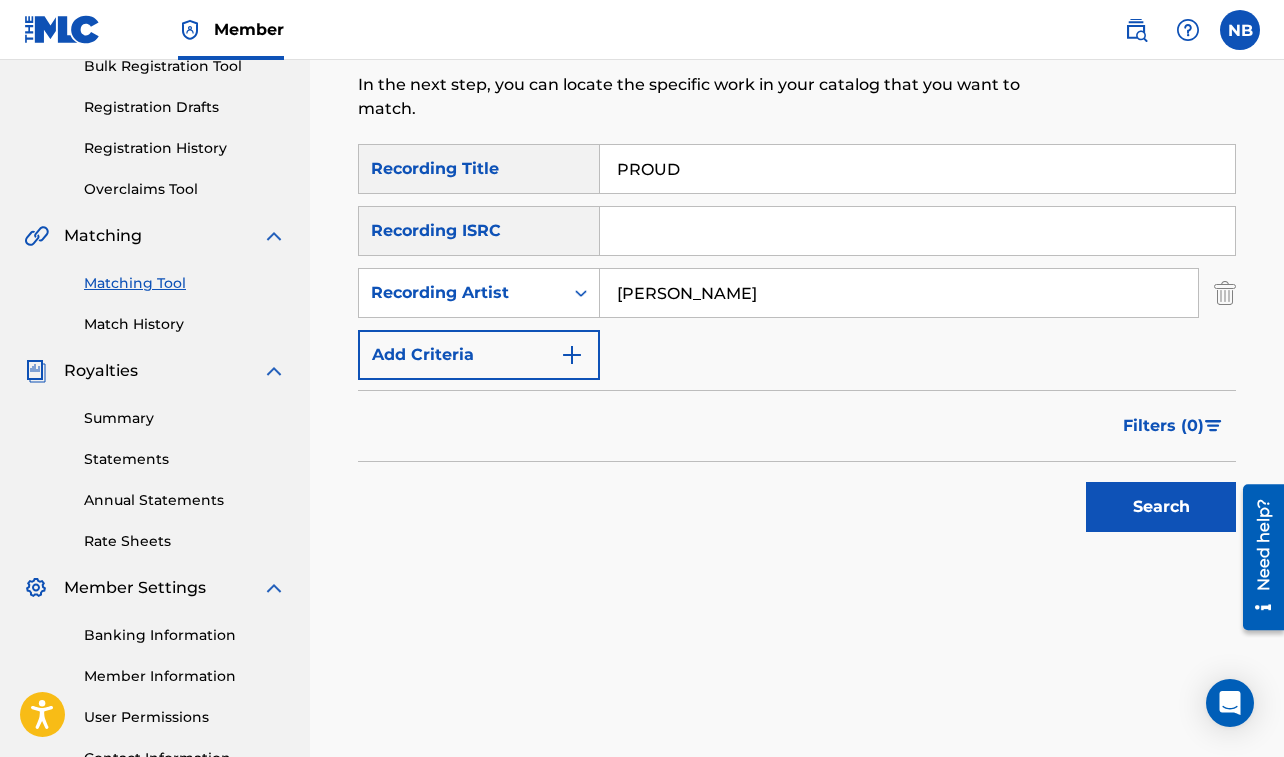 click on "Search" at bounding box center [1161, 507] 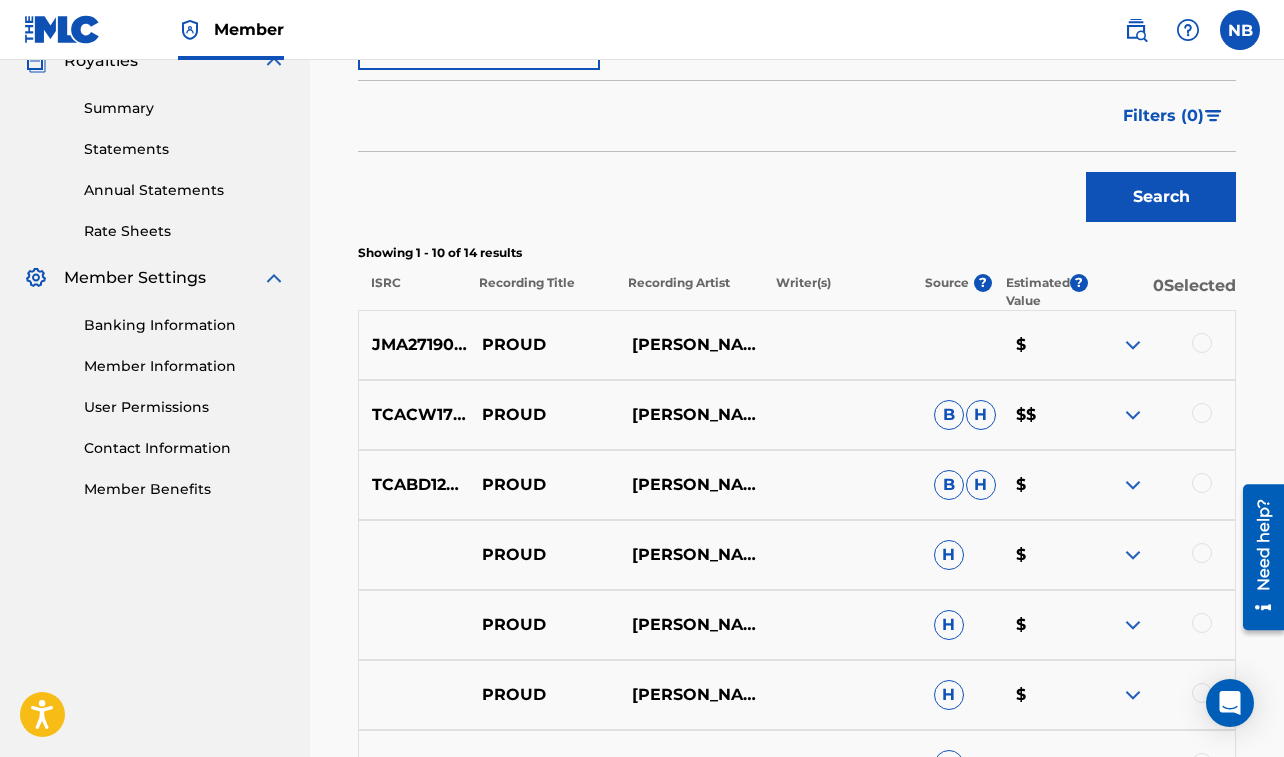 scroll, scrollTop: 647, scrollLeft: 0, axis: vertical 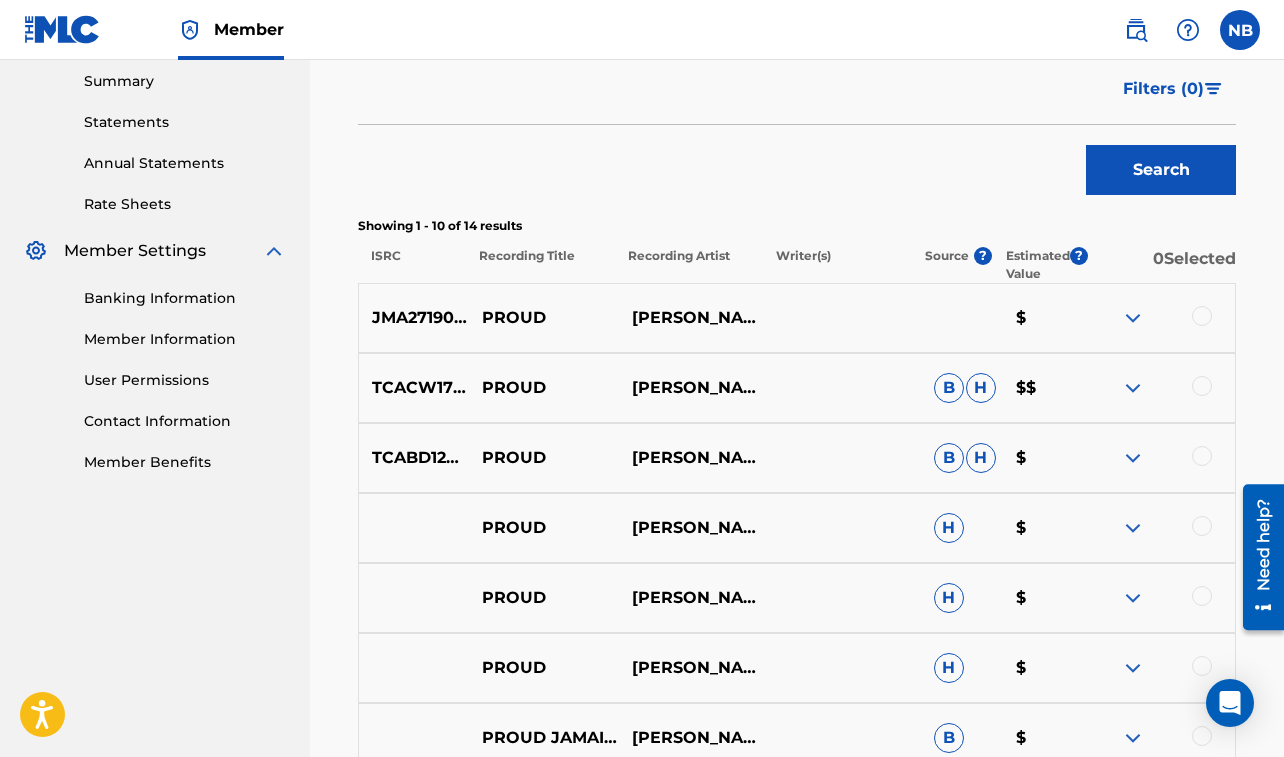 click at bounding box center [1202, 316] 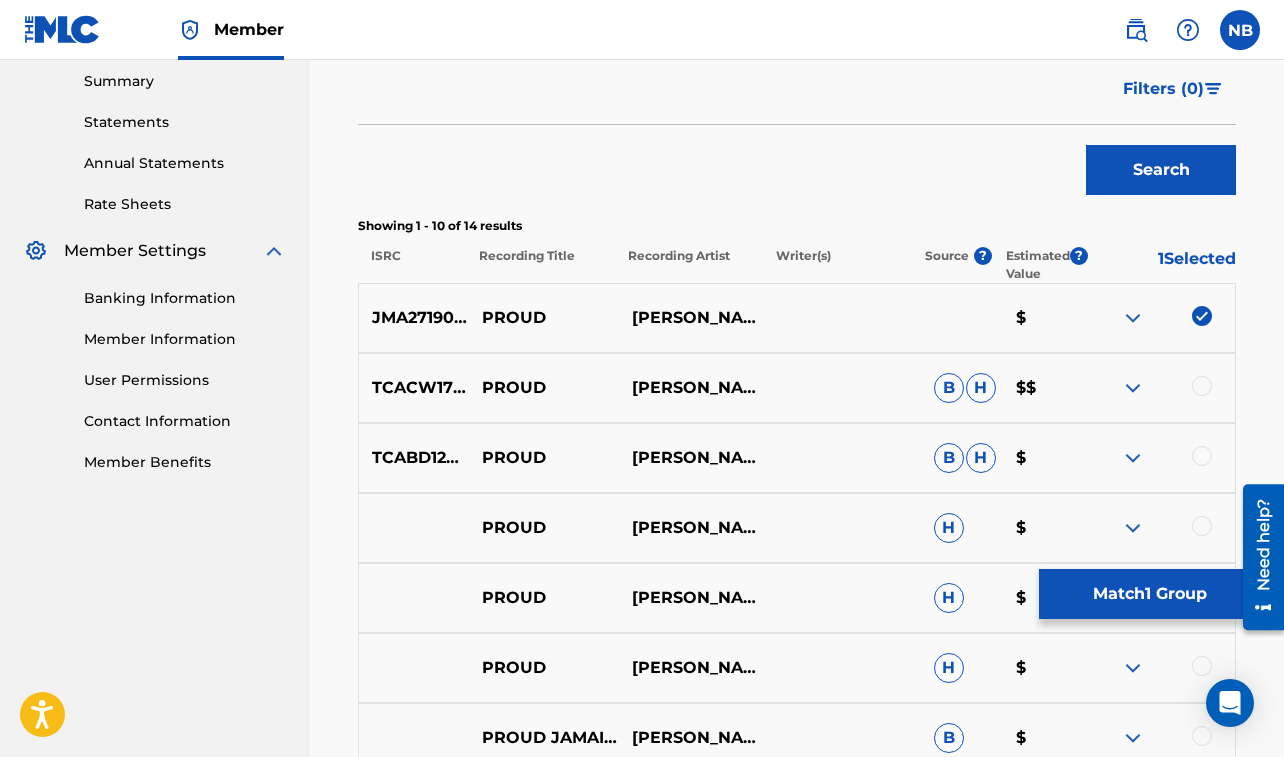 click on "Match  1 Group" at bounding box center [1149, 594] 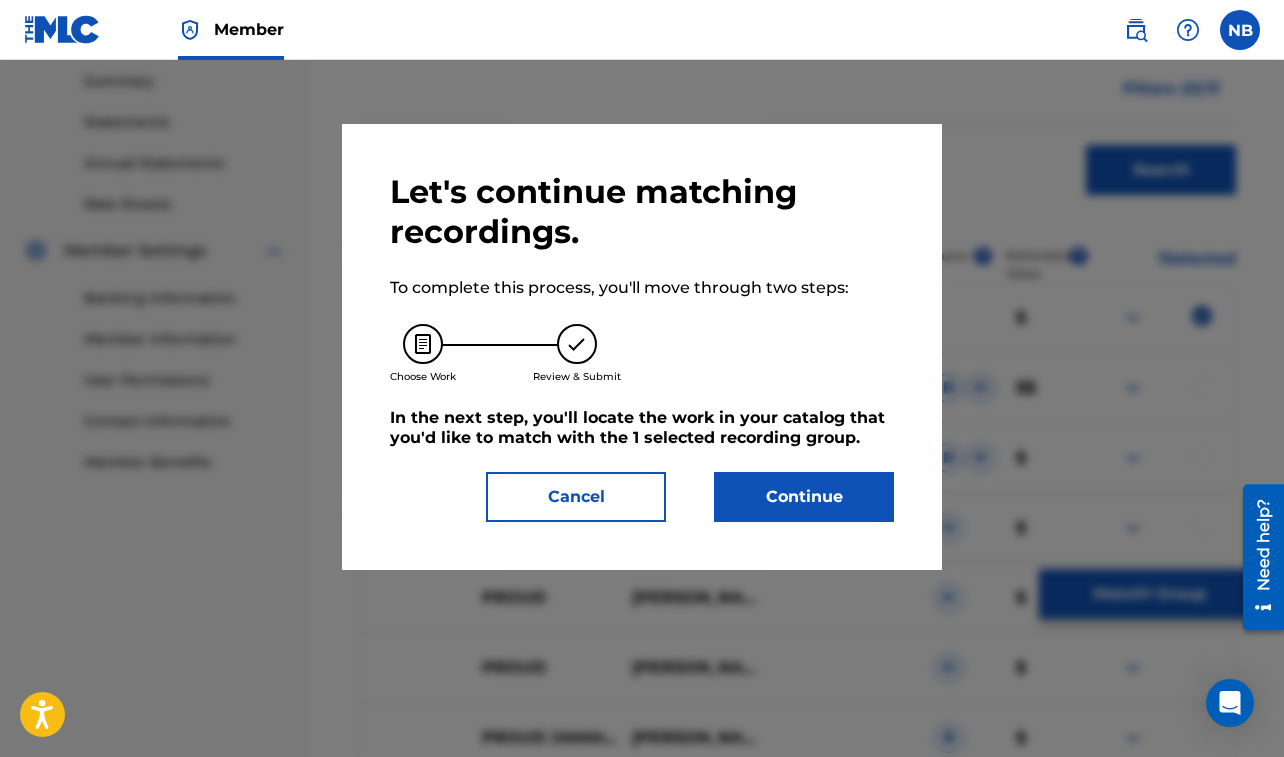 click on "Continue" at bounding box center (804, 497) 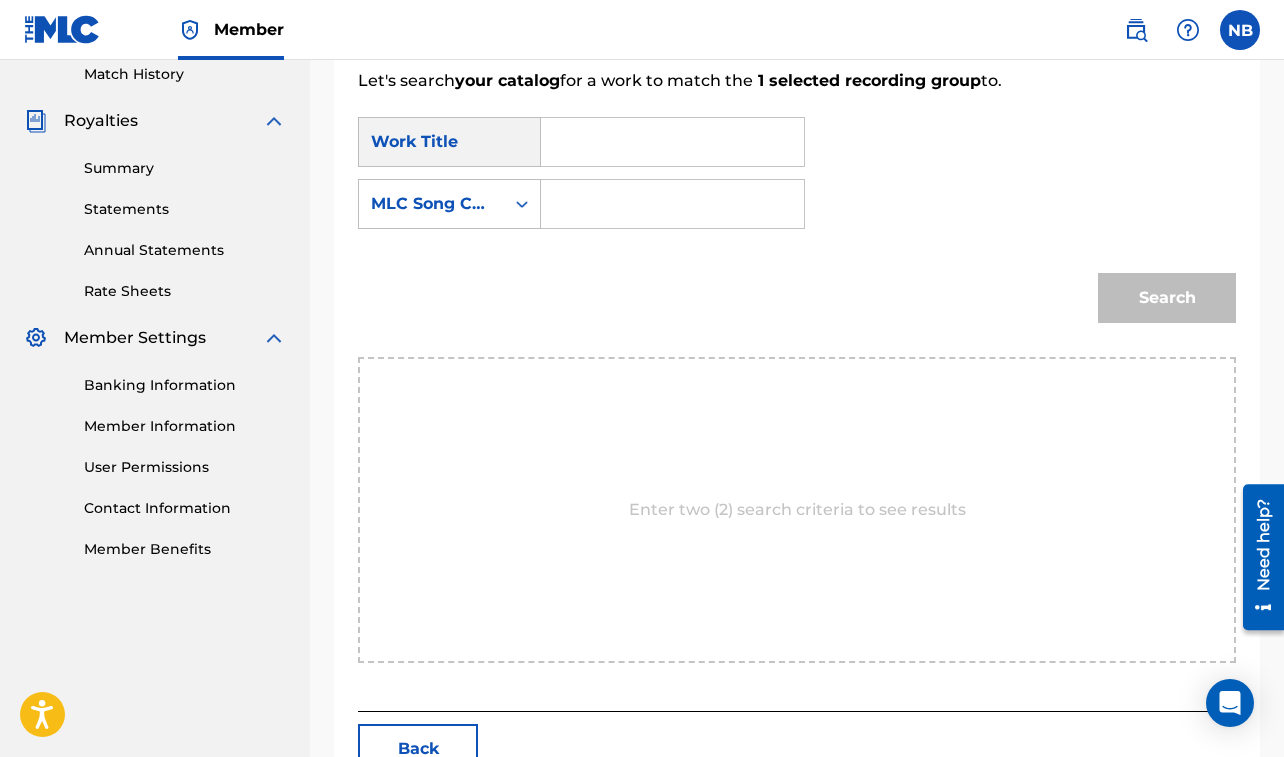 scroll, scrollTop: 493, scrollLeft: 0, axis: vertical 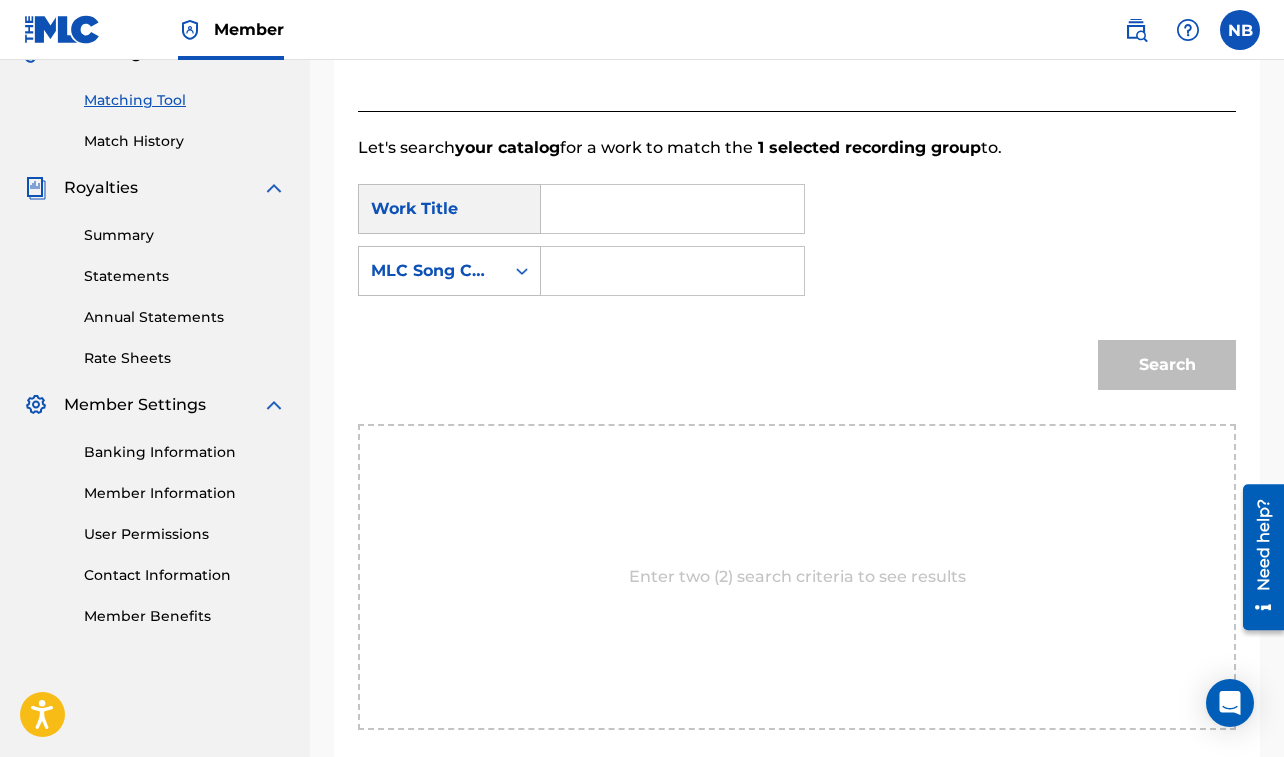 click at bounding box center (672, 209) 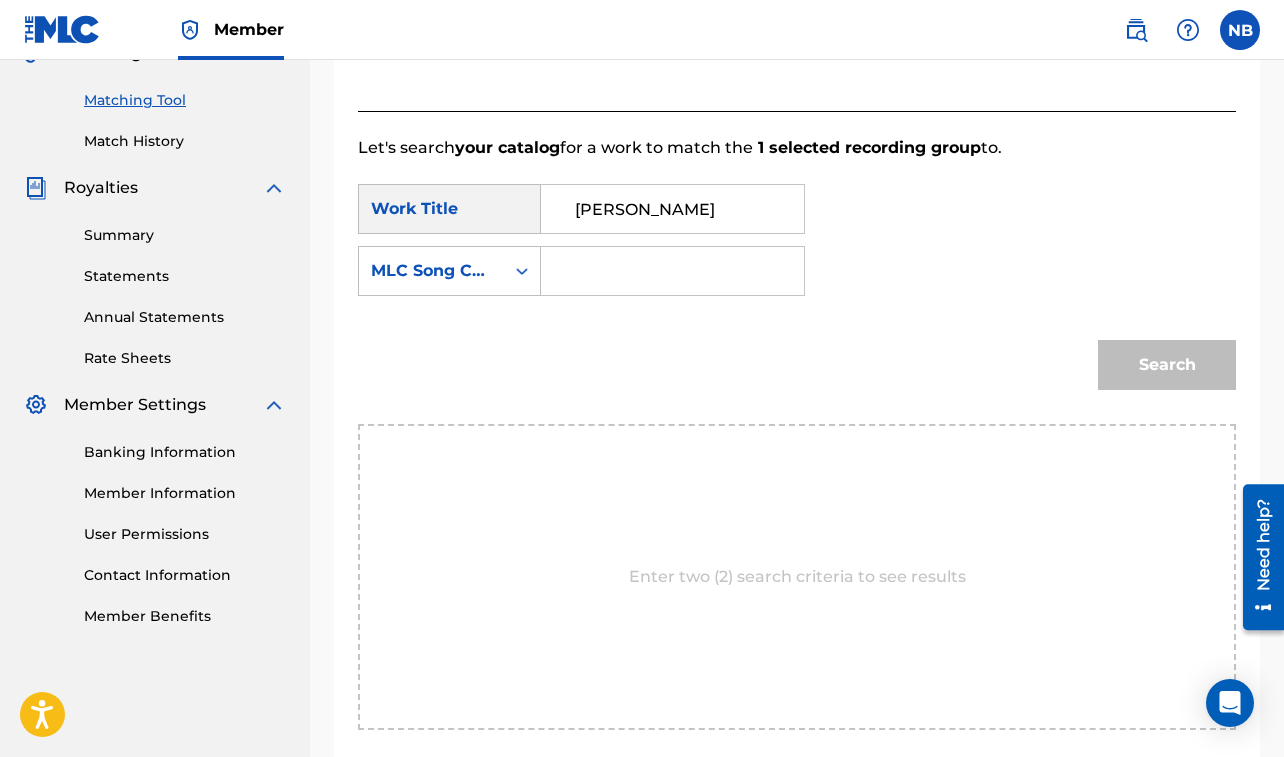 drag, startPoint x: 576, startPoint y: 205, endPoint x: 758, endPoint y: 213, distance: 182.17574 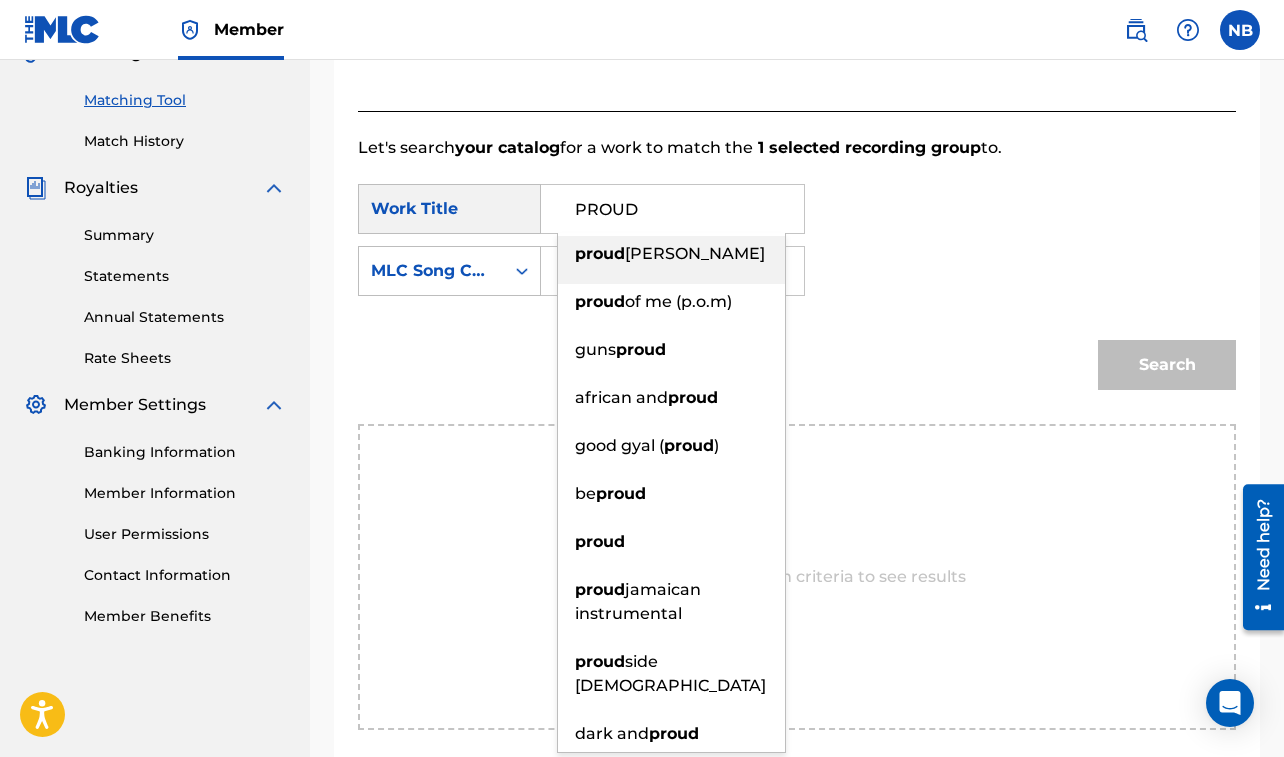 click on "Search" at bounding box center (797, 372) 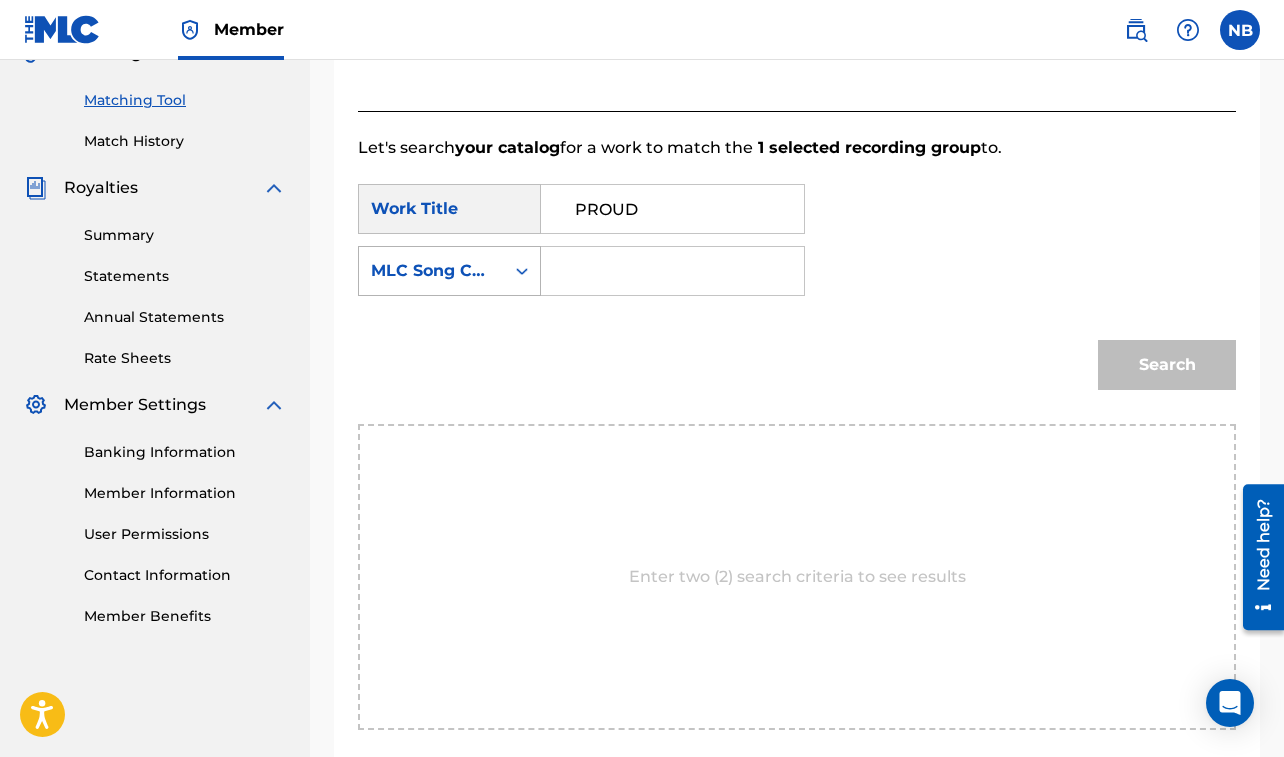 click on "MLC Song Code" at bounding box center (431, 271) 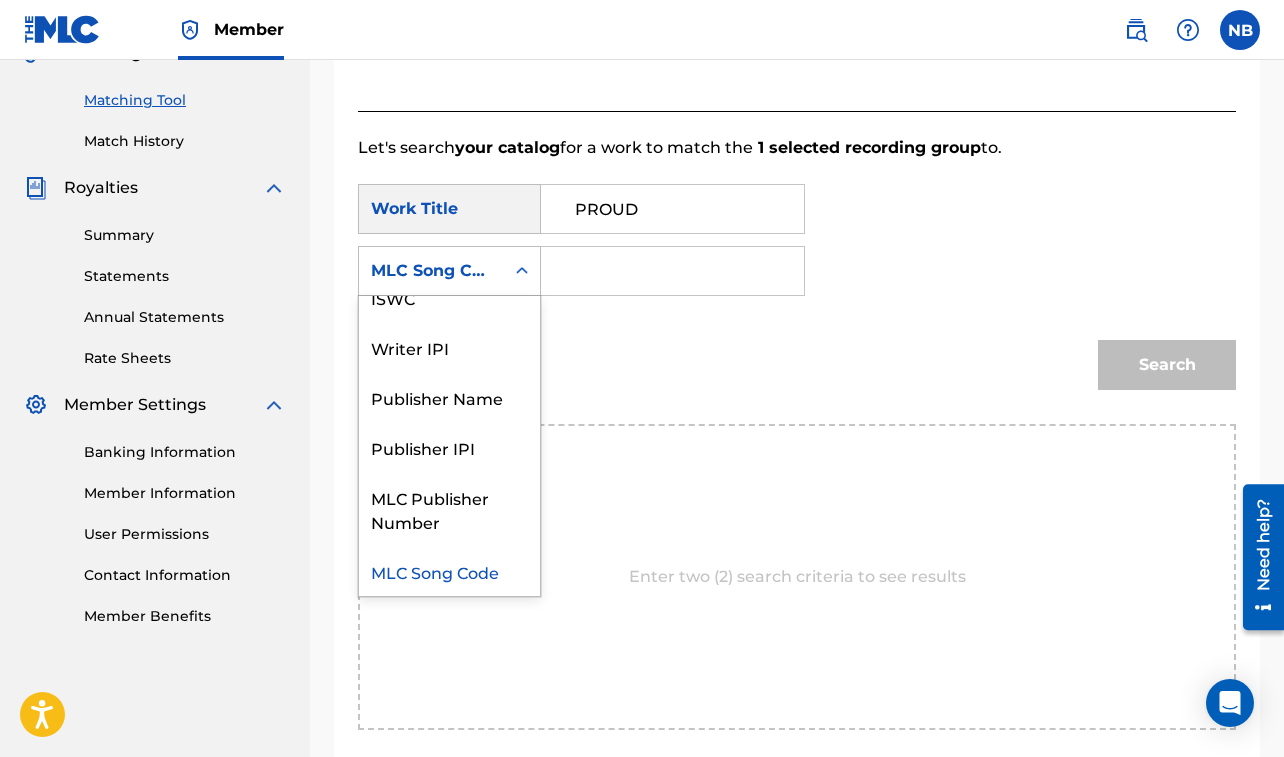 scroll, scrollTop: 0, scrollLeft: 0, axis: both 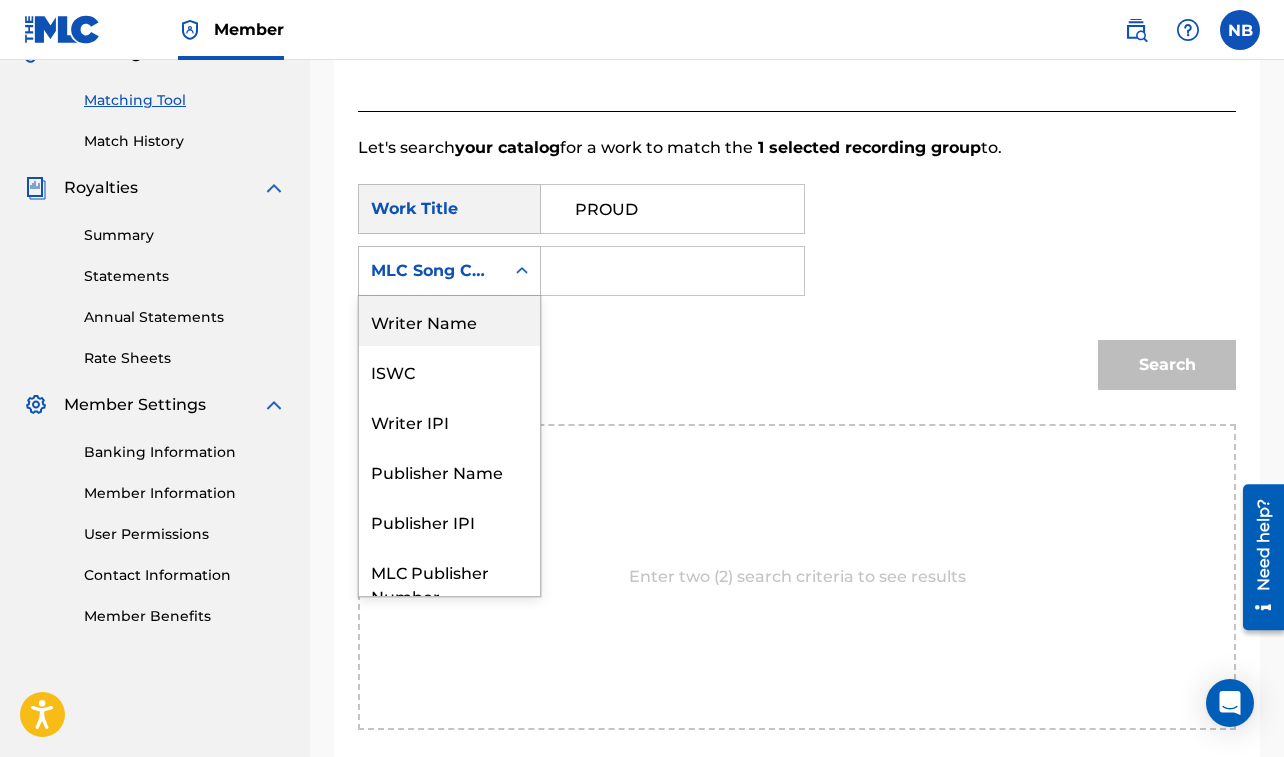 click on "Writer Name" at bounding box center (449, 321) 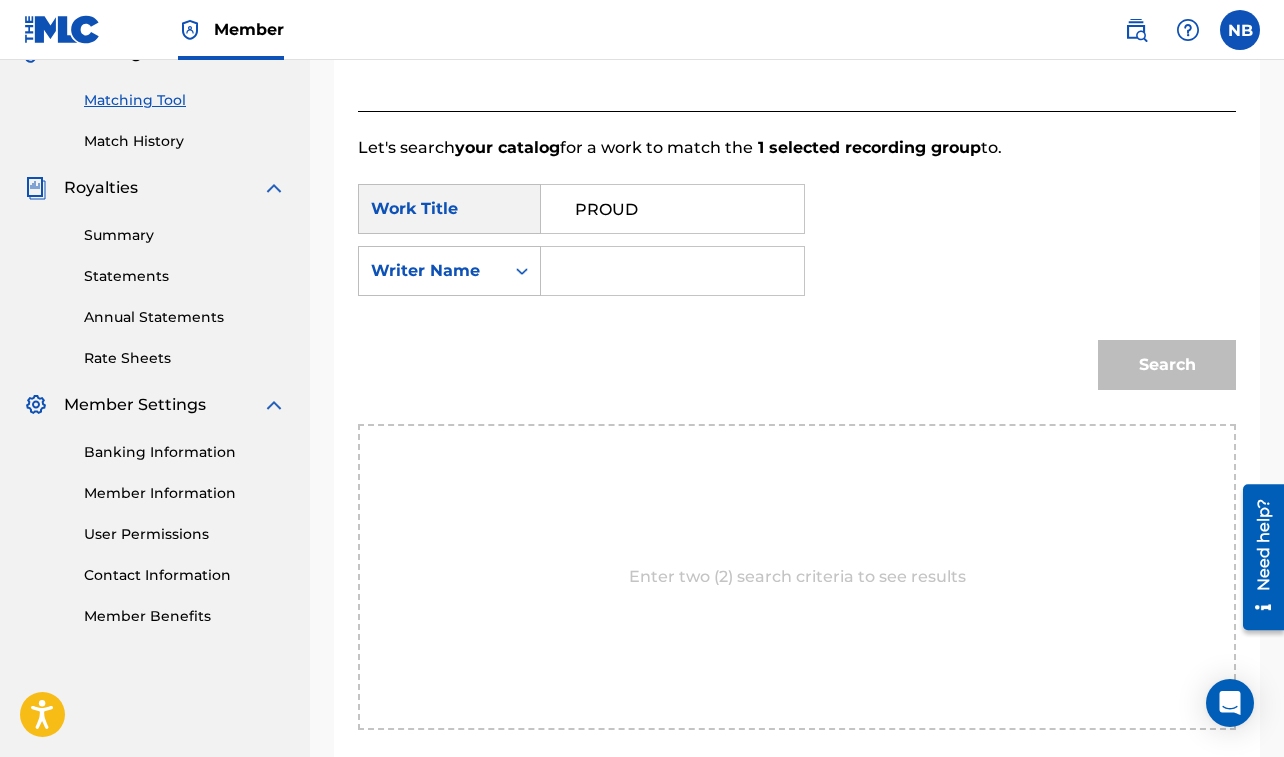 click at bounding box center [672, 271] 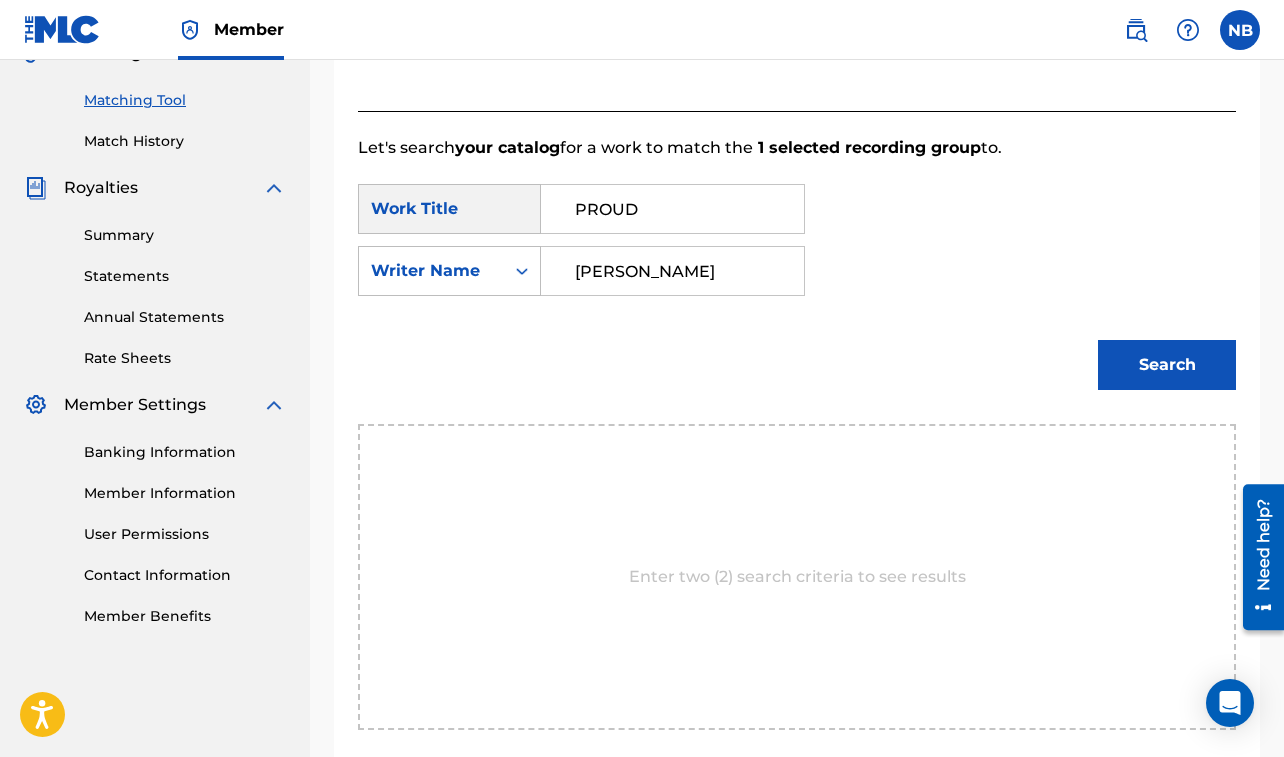 click on "Search" at bounding box center [1167, 365] 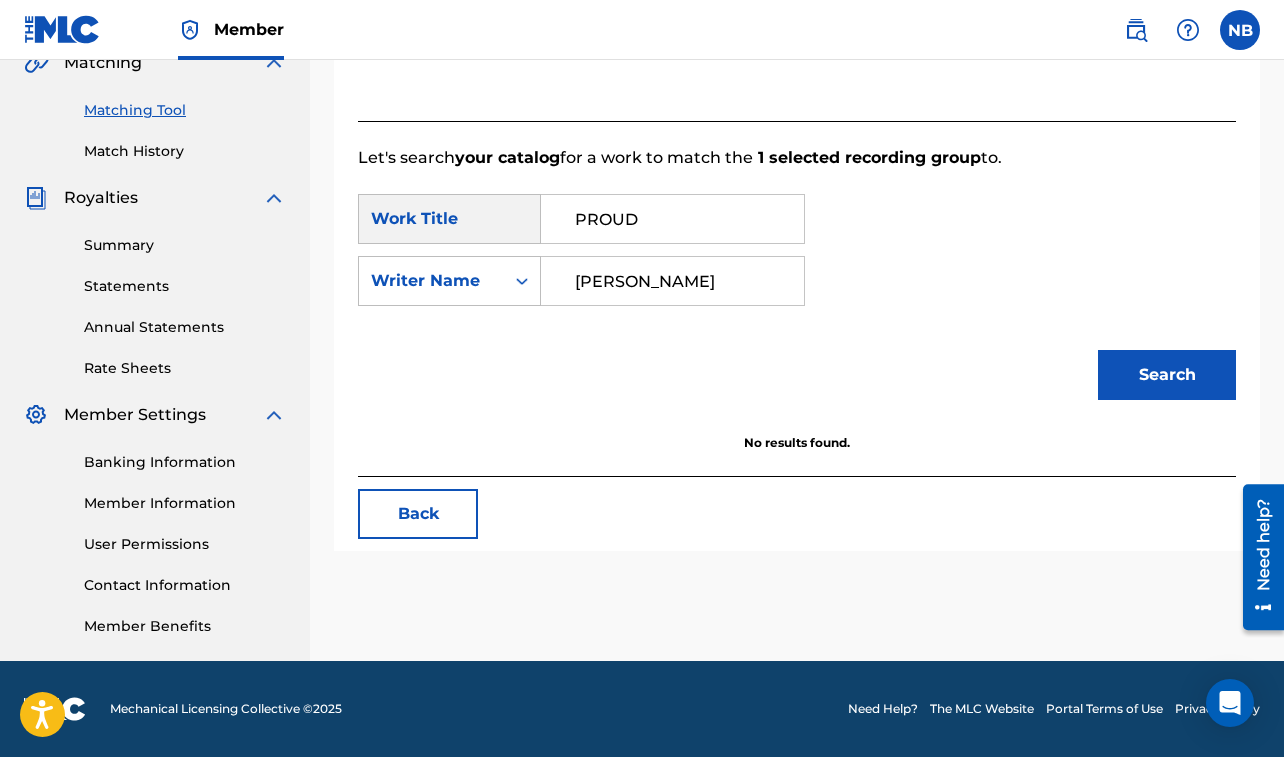 drag, startPoint x: 1016, startPoint y: 218, endPoint x: 1119, endPoint y: 222, distance: 103.077644 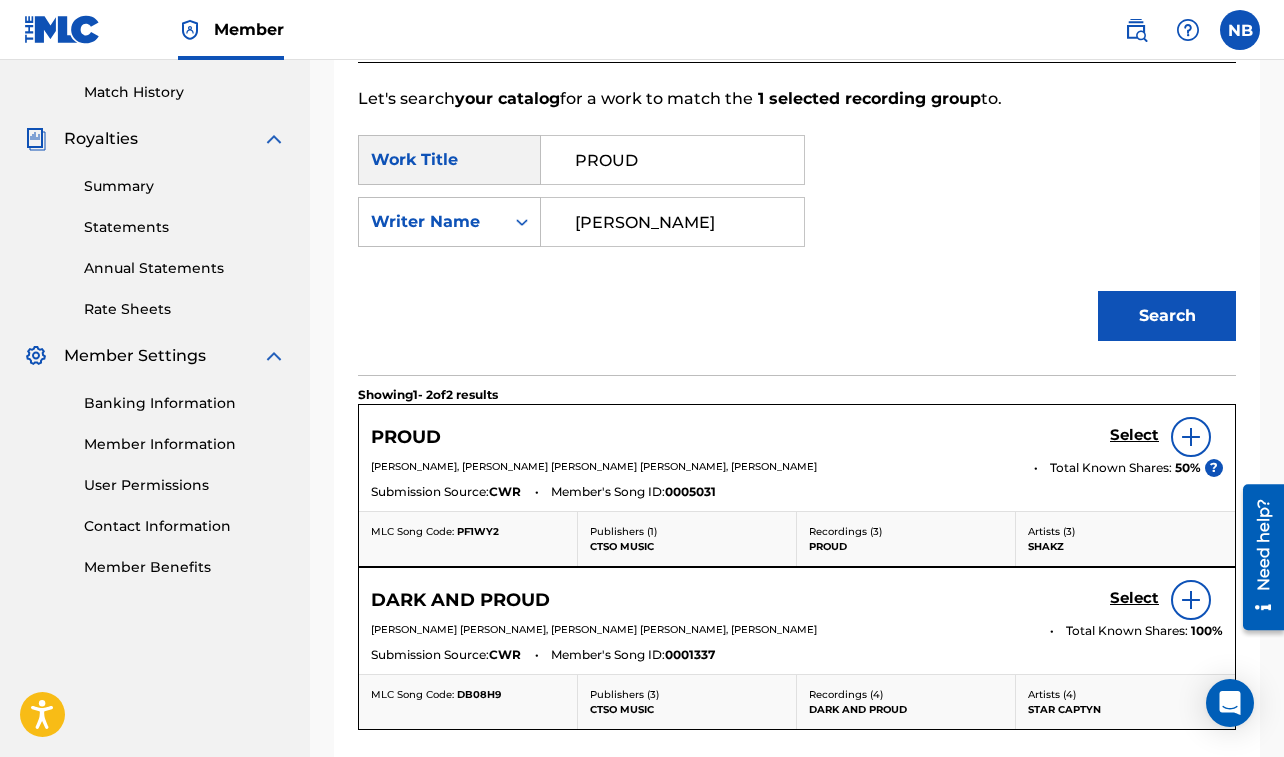 scroll, scrollTop: 580, scrollLeft: 0, axis: vertical 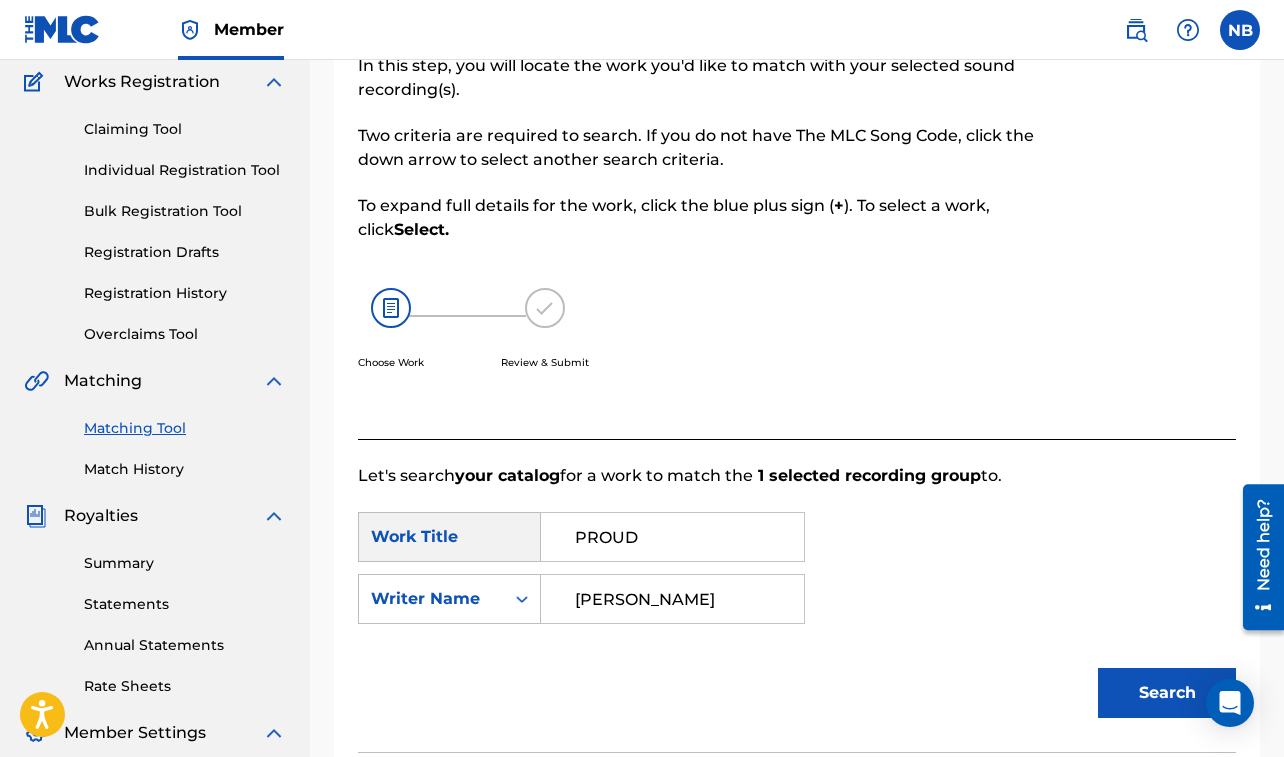 click on "Matching Tool" at bounding box center (185, 428) 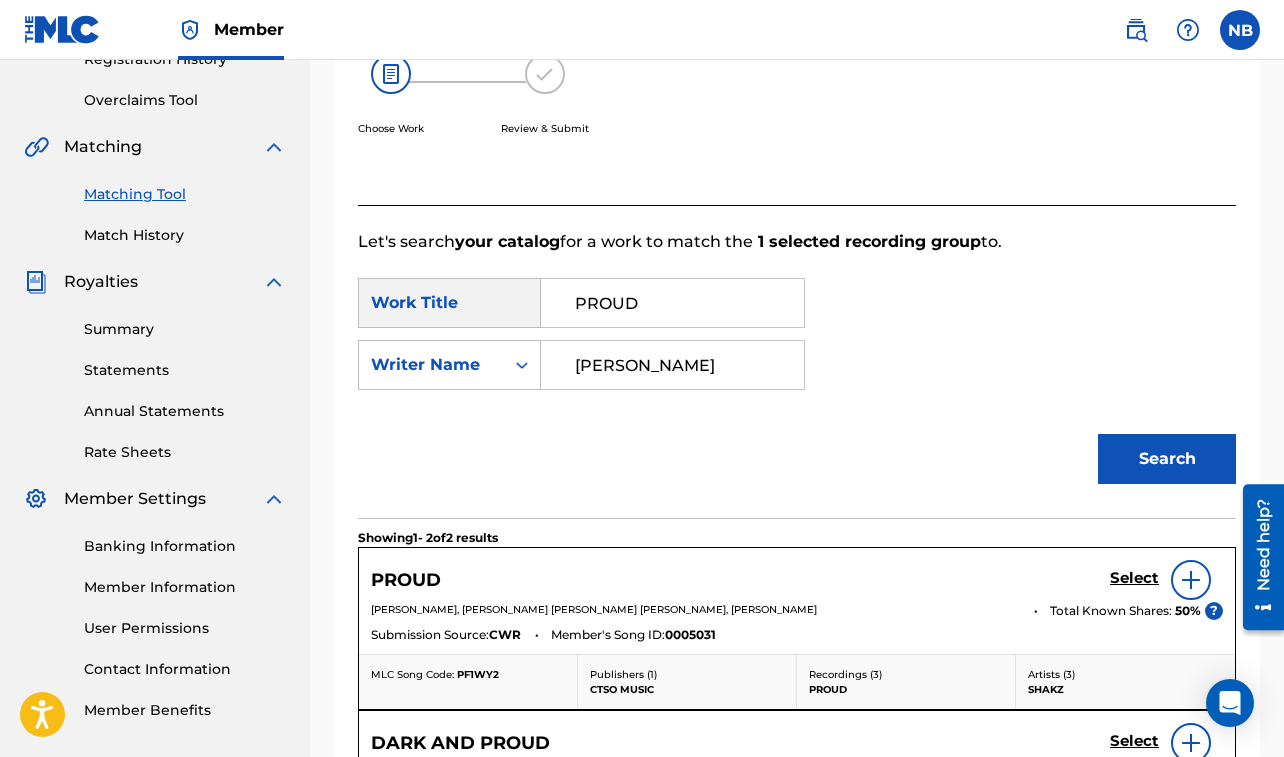 scroll, scrollTop: 445, scrollLeft: 0, axis: vertical 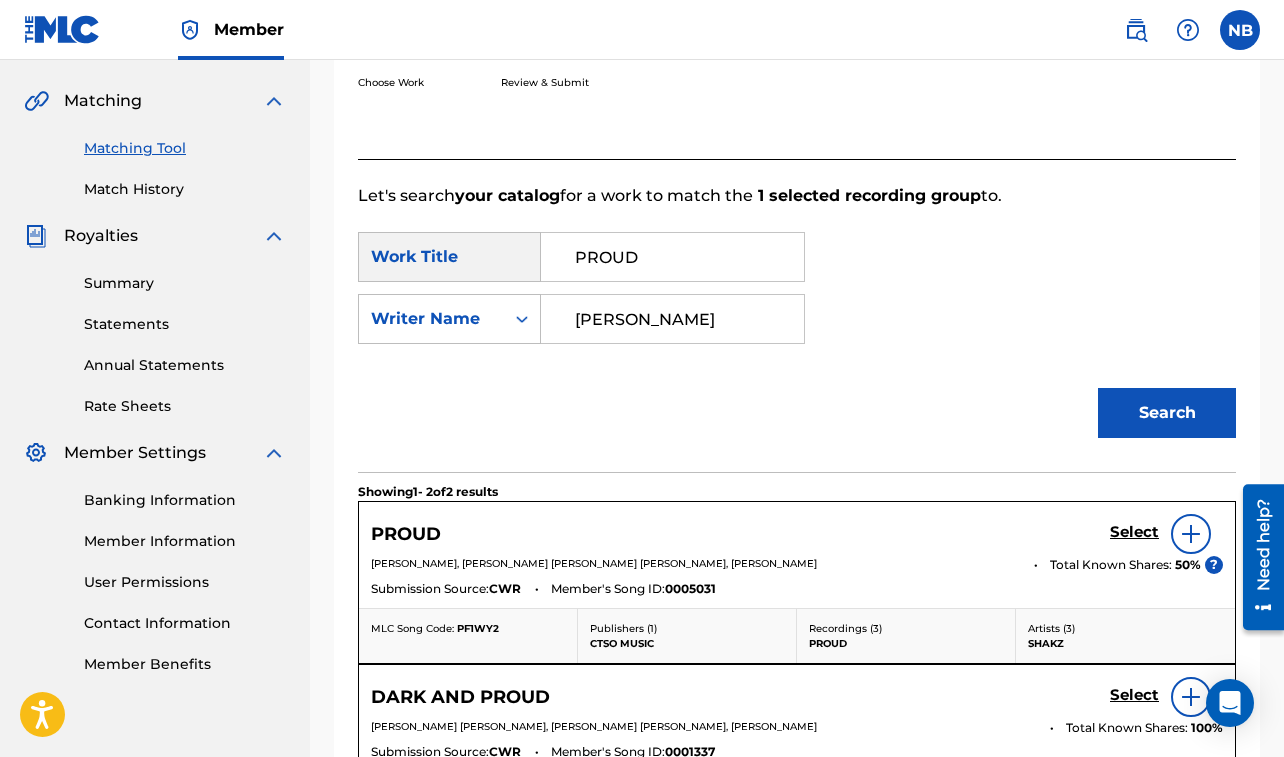 click on "Matching Tool" at bounding box center [185, 148] 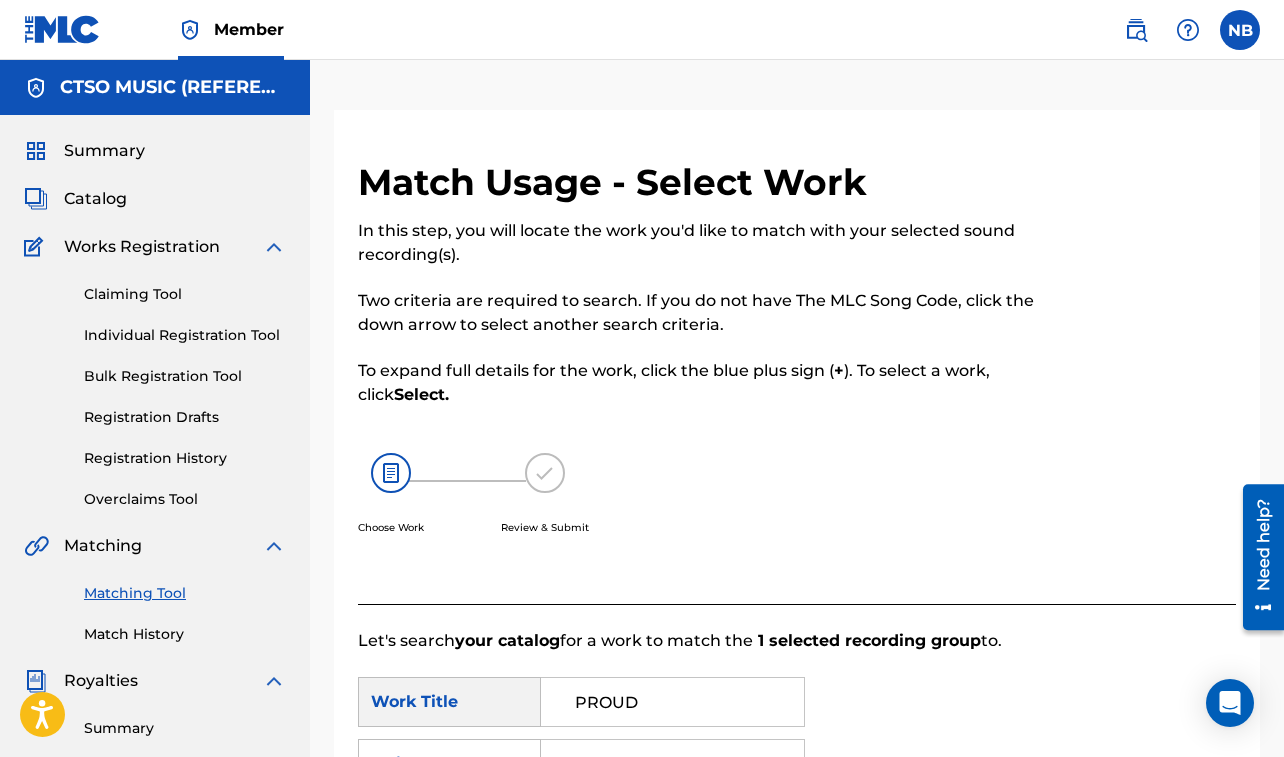 scroll, scrollTop: 71, scrollLeft: 0, axis: vertical 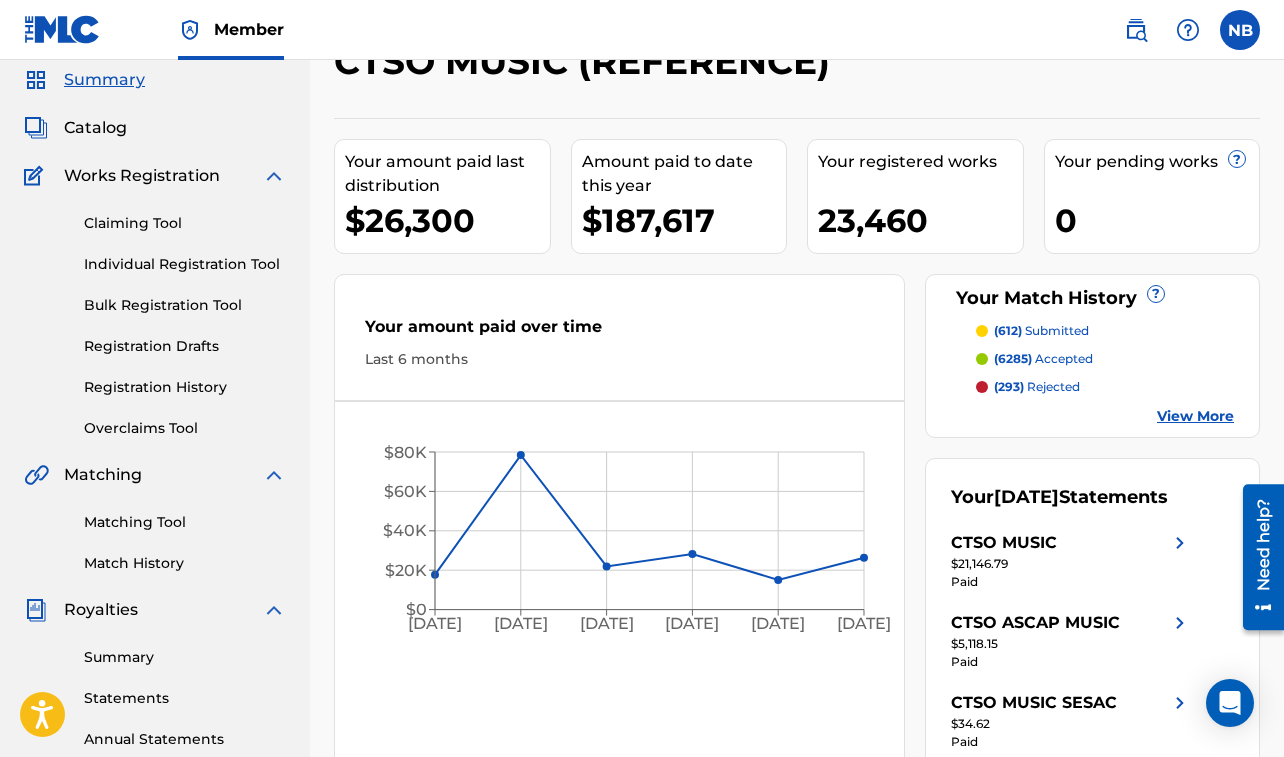 click on "Matching Tool" at bounding box center [185, 522] 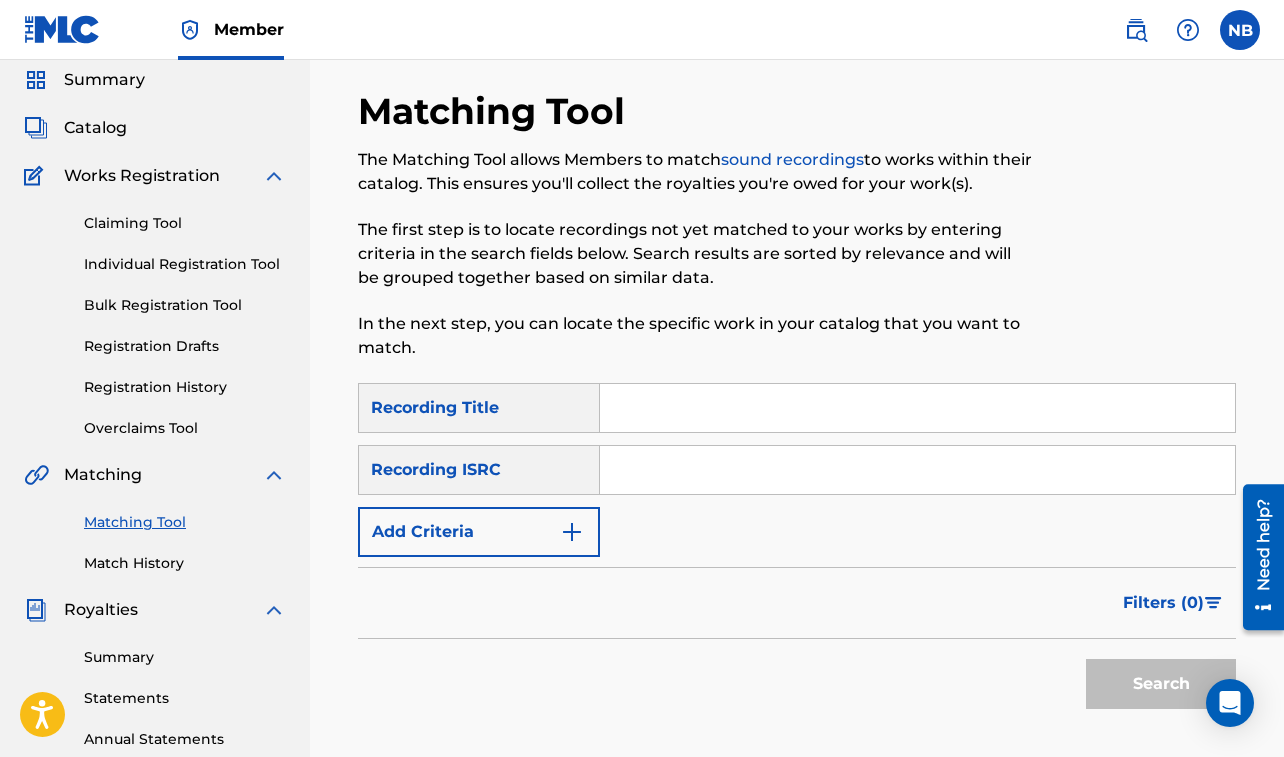 scroll, scrollTop: 0, scrollLeft: 0, axis: both 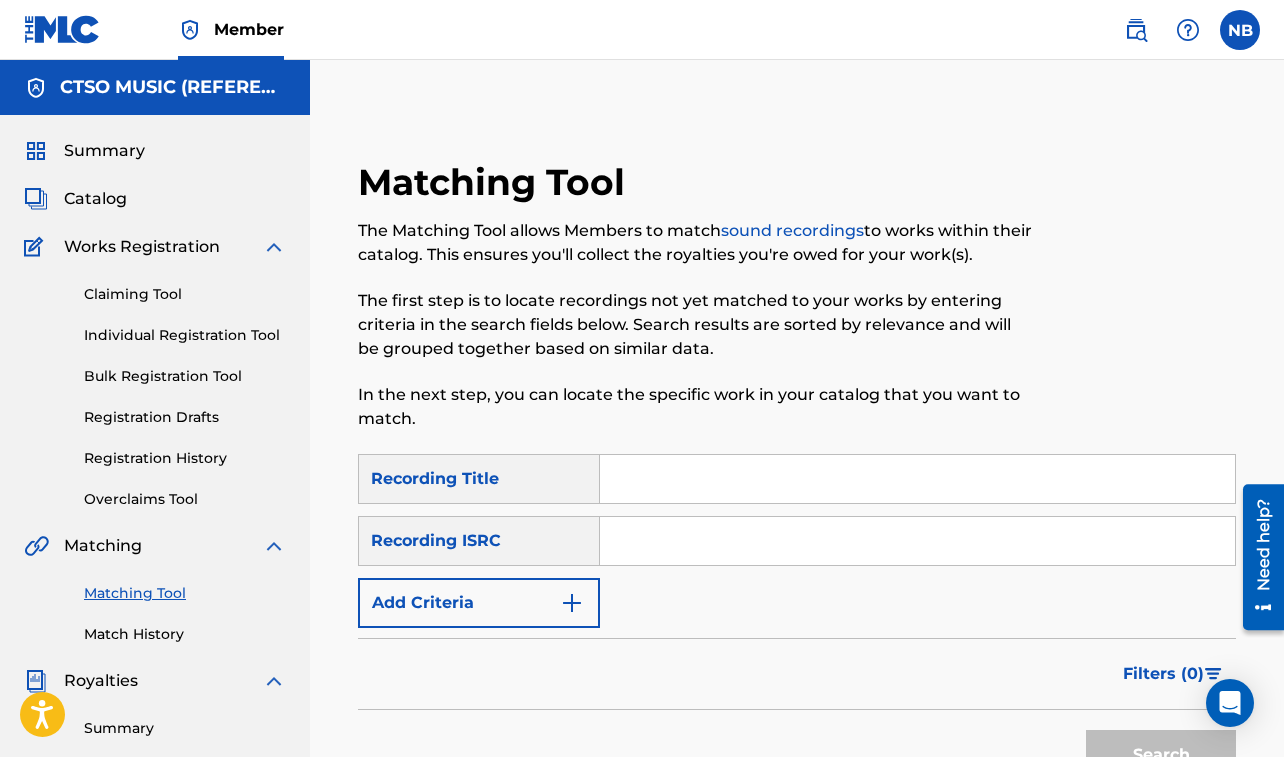 click at bounding box center [917, 479] 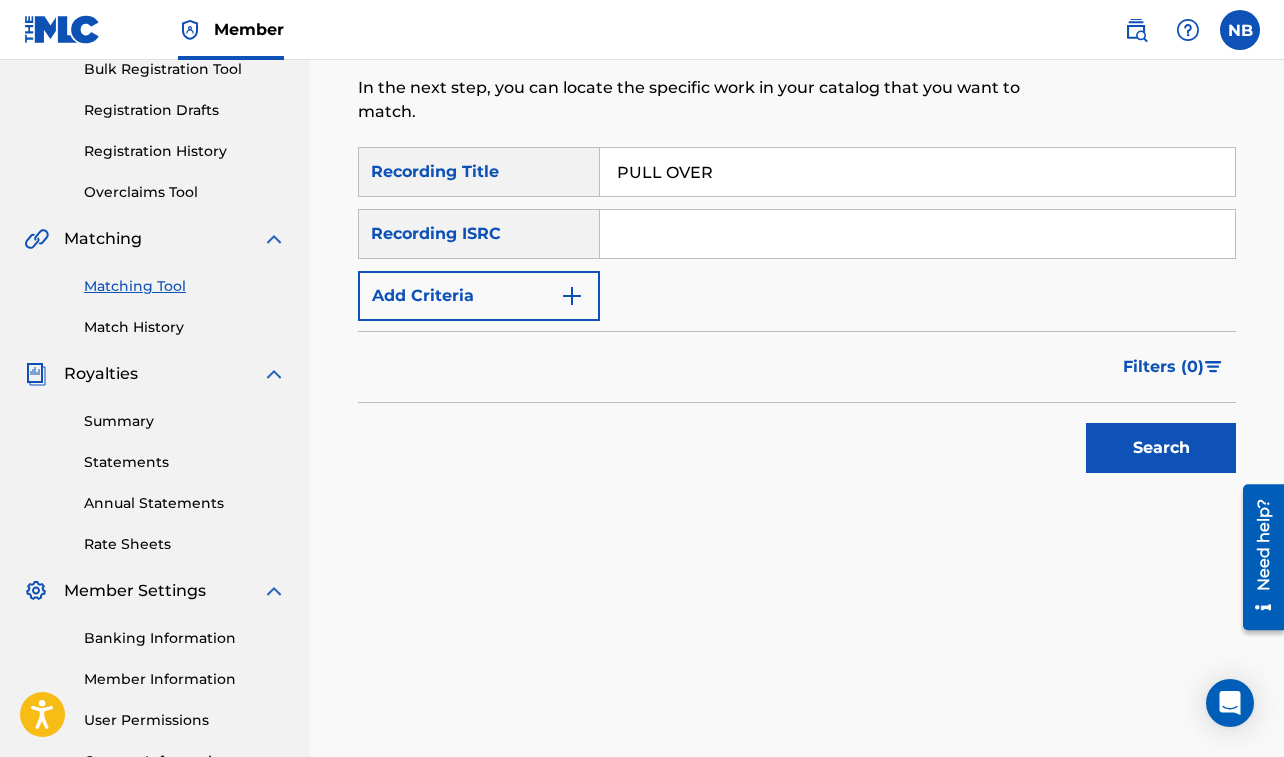 scroll, scrollTop: 381, scrollLeft: 0, axis: vertical 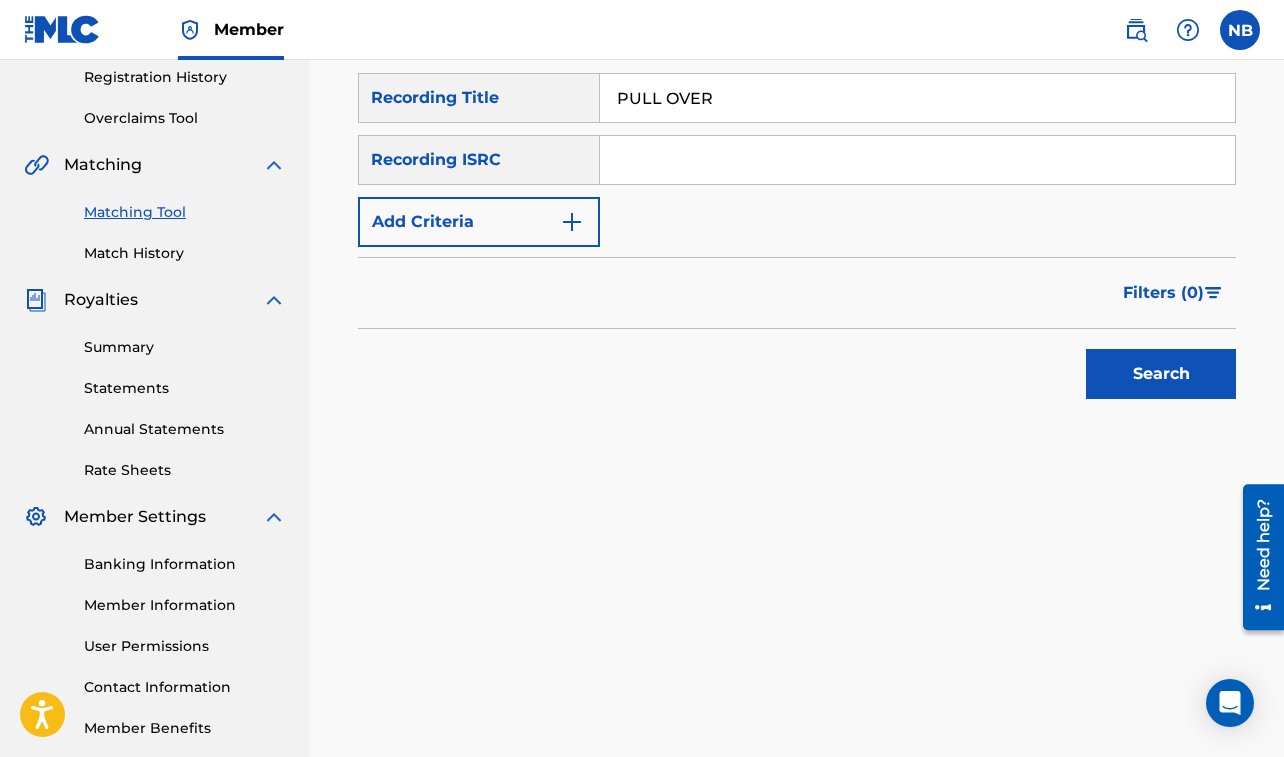 click on "Add Criteria" at bounding box center (479, 222) 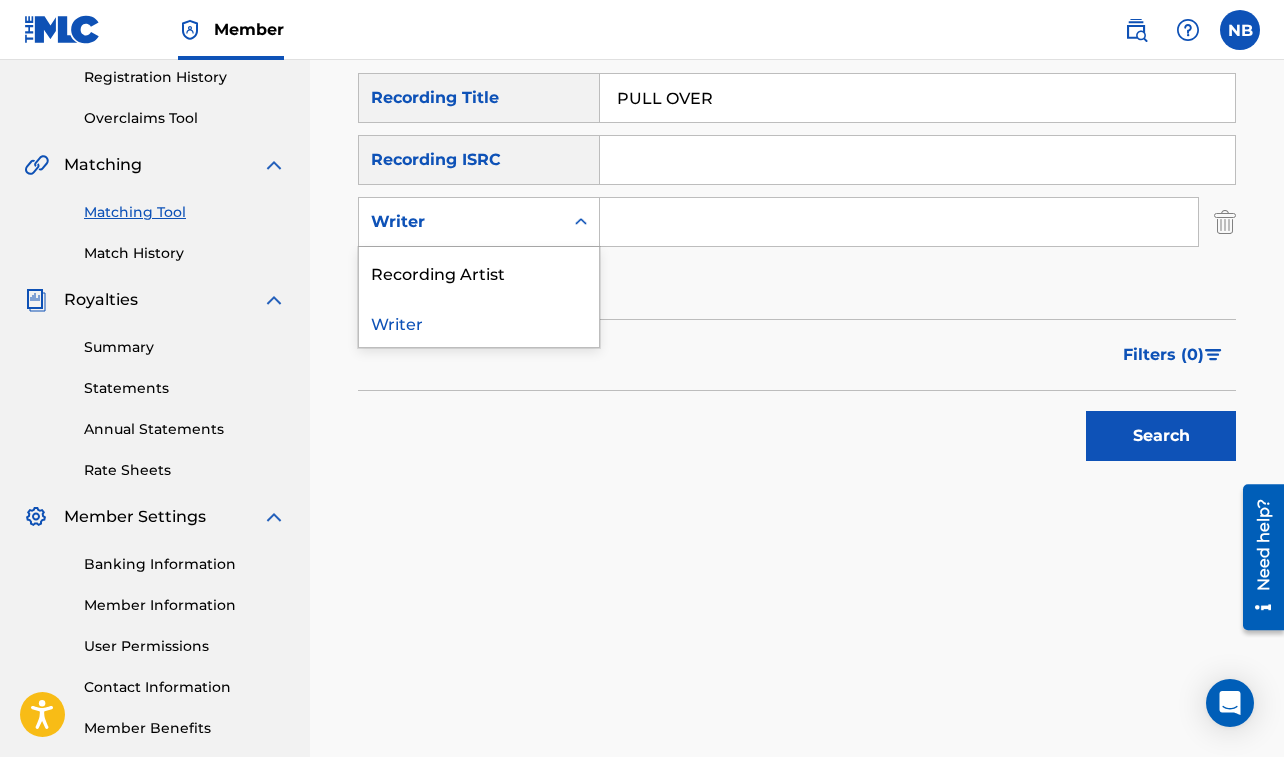 click on "Writer" at bounding box center [461, 222] 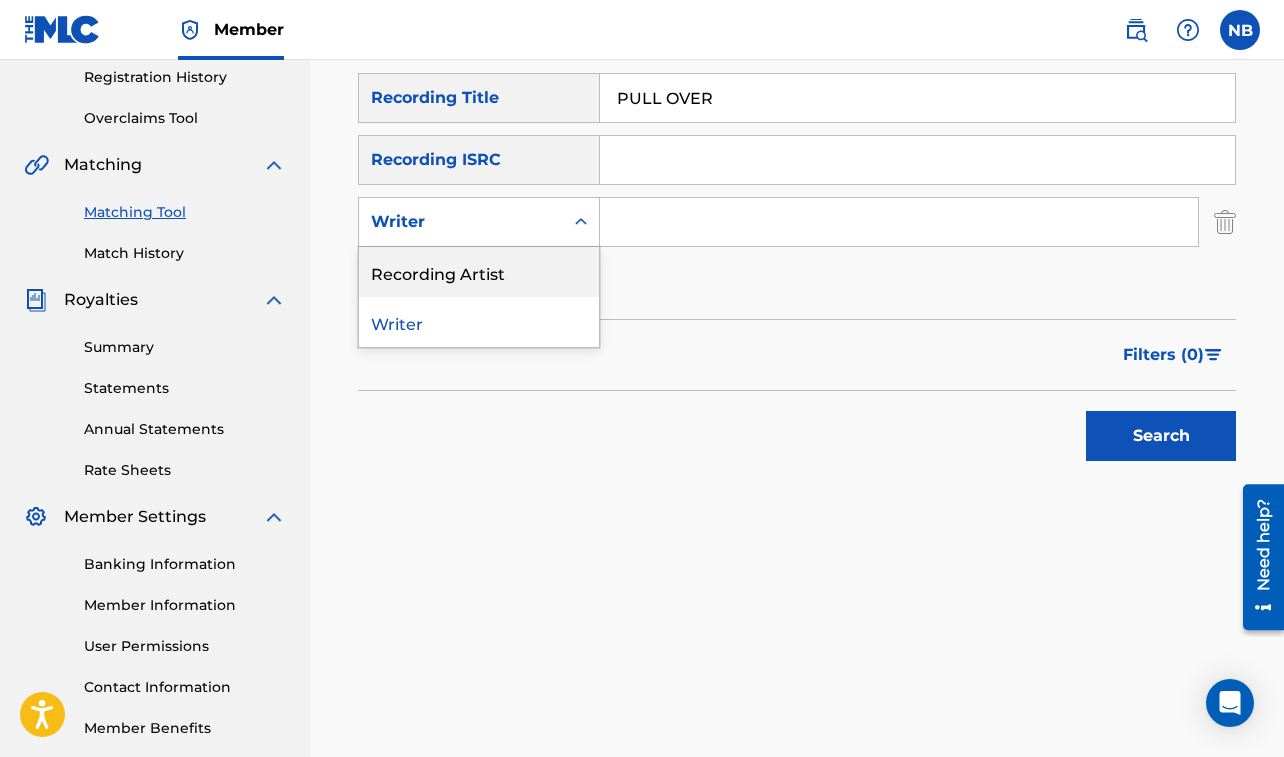 click on "Recording Artist" at bounding box center (479, 272) 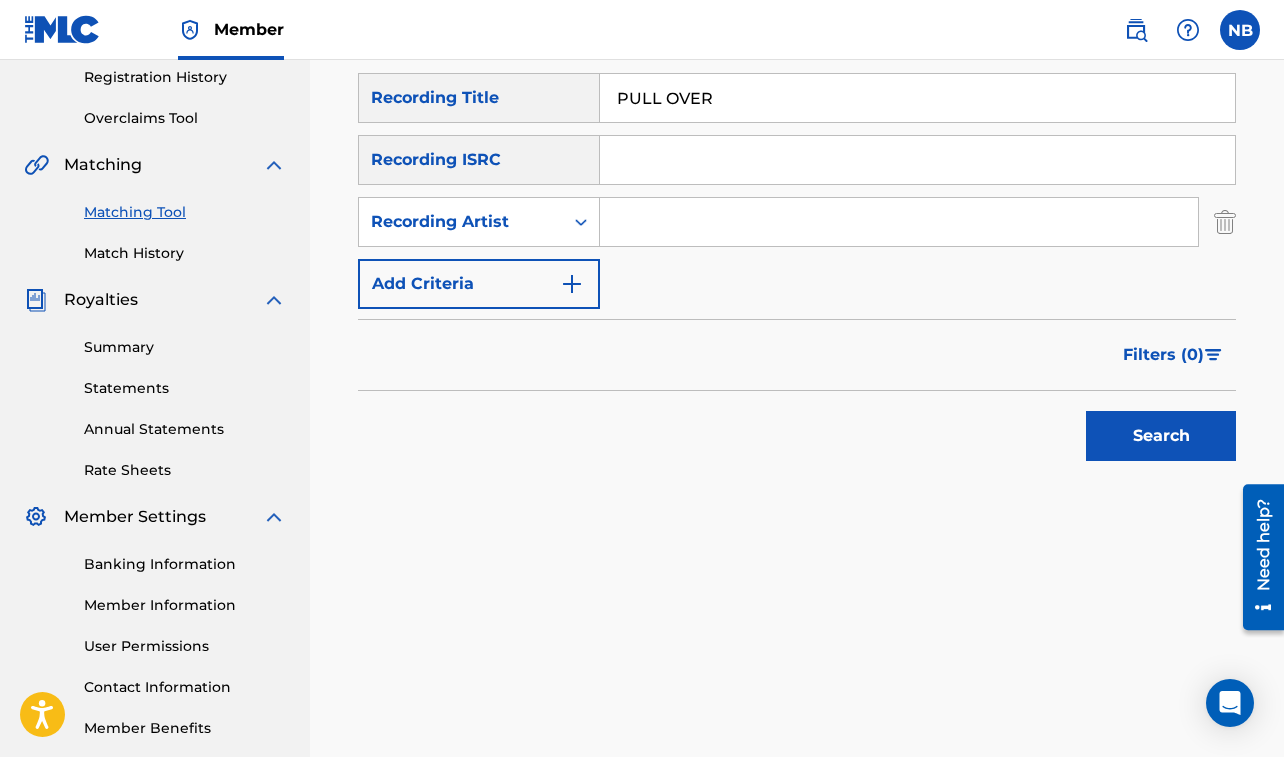 click at bounding box center (899, 222) 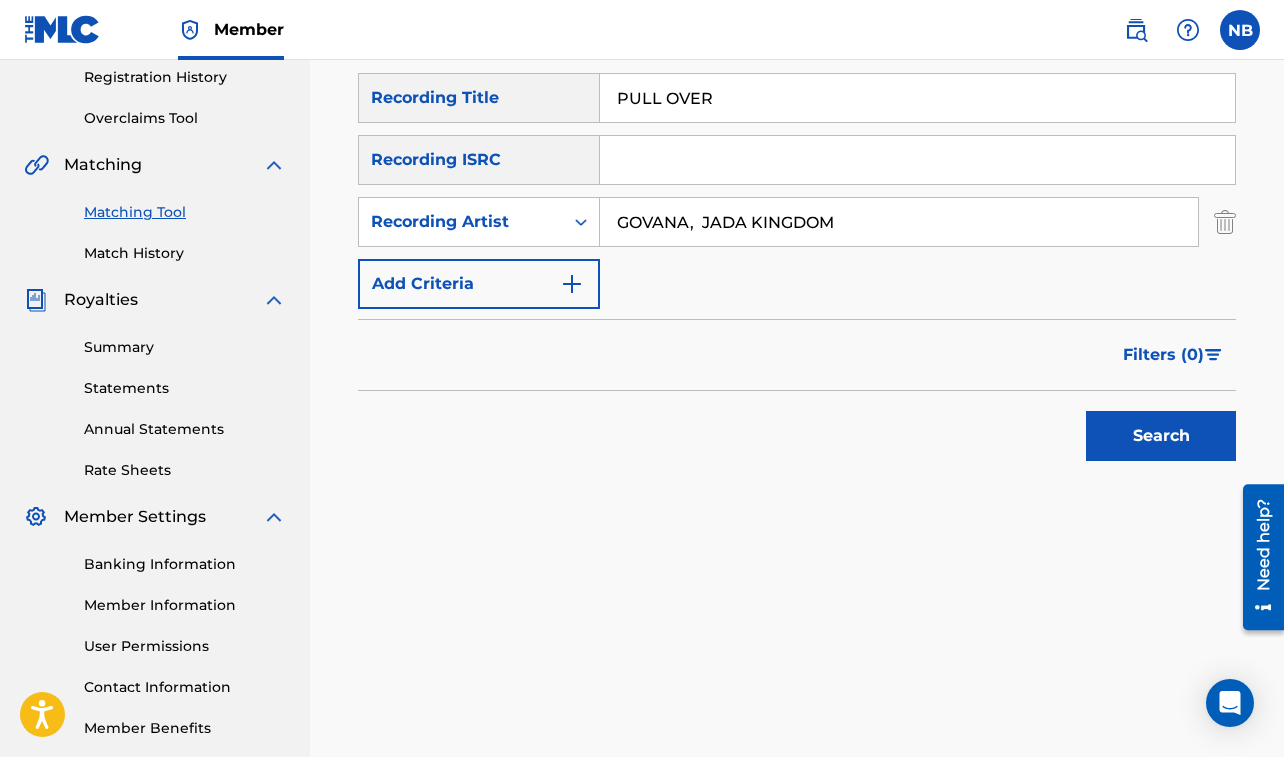 click on "Search" at bounding box center (1161, 436) 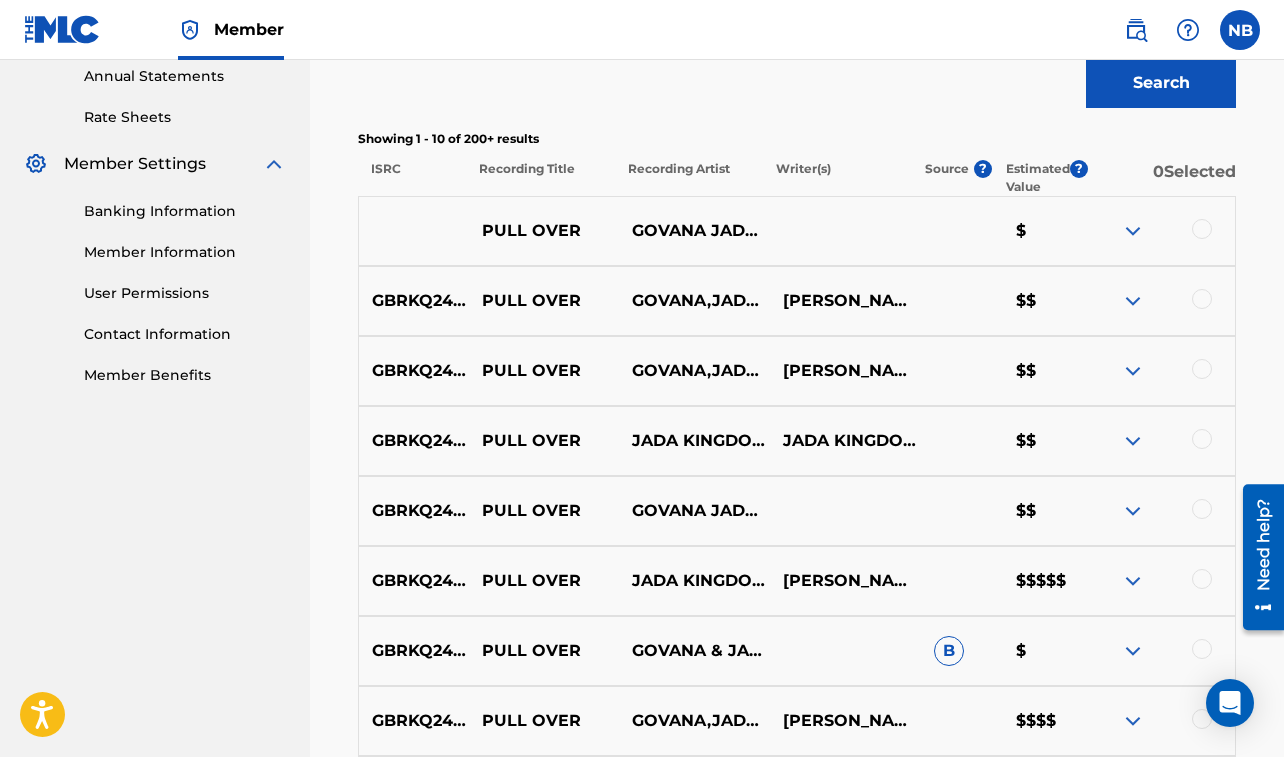 scroll, scrollTop: 712, scrollLeft: 0, axis: vertical 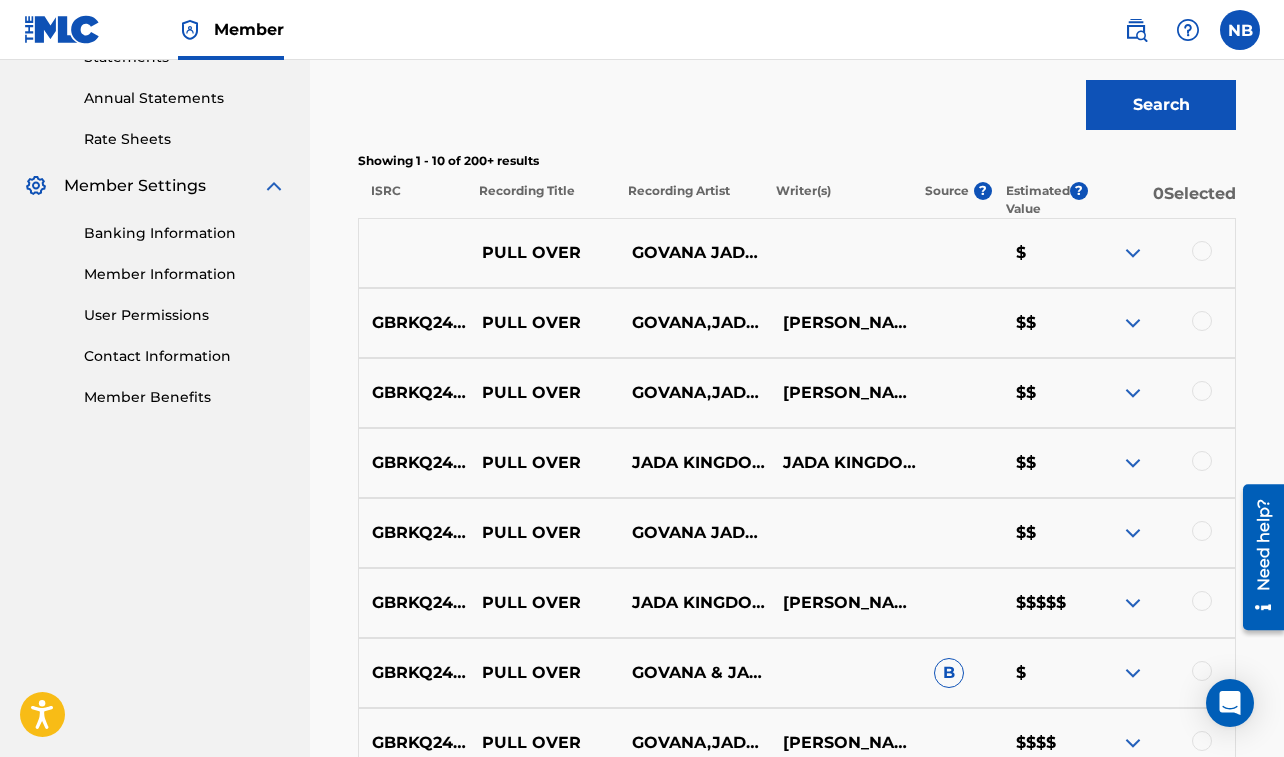 click at bounding box center [1202, 251] 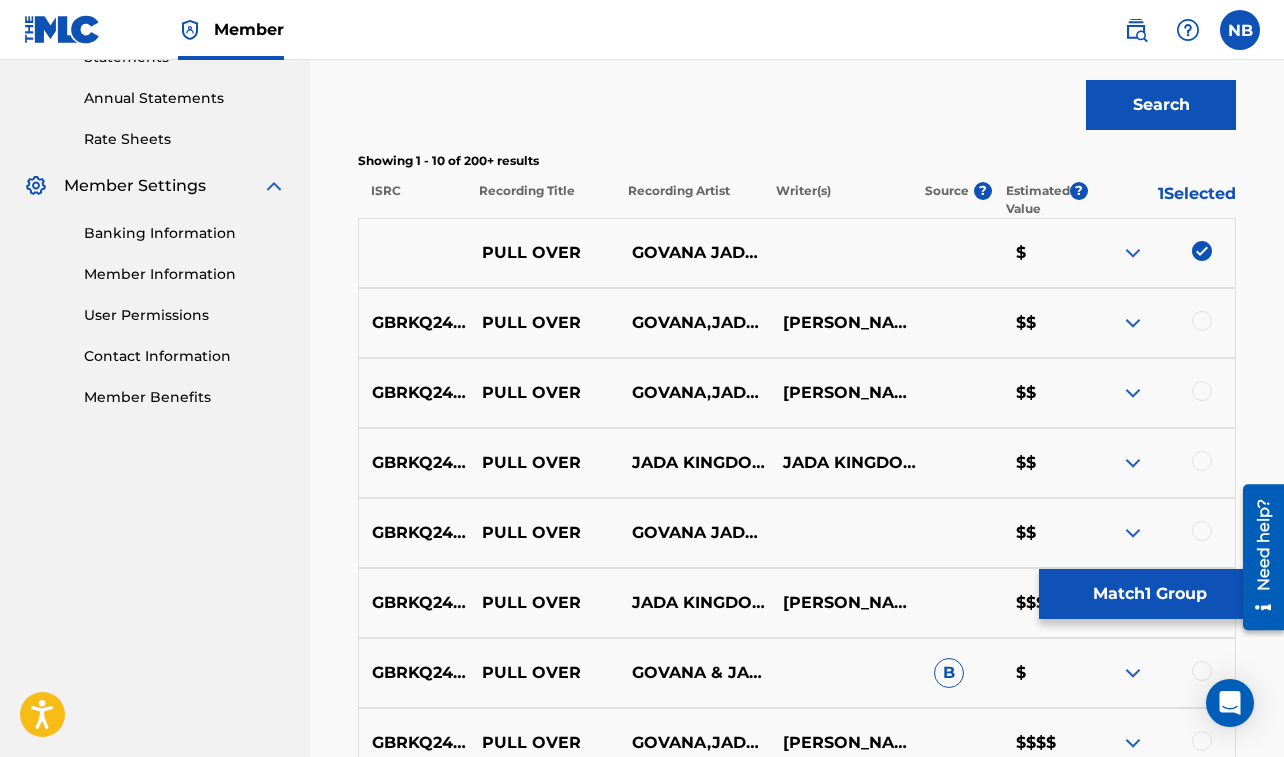 click at bounding box center [1202, 321] 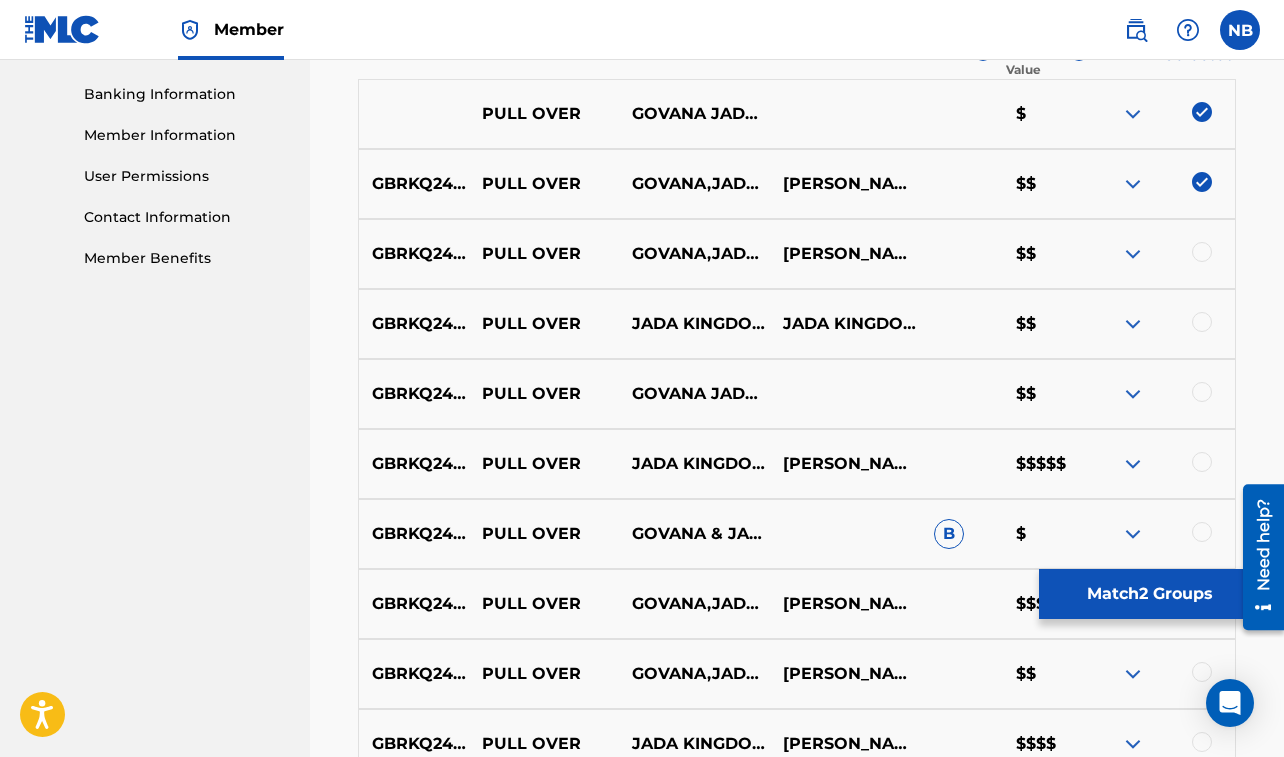 scroll, scrollTop: 876, scrollLeft: 0, axis: vertical 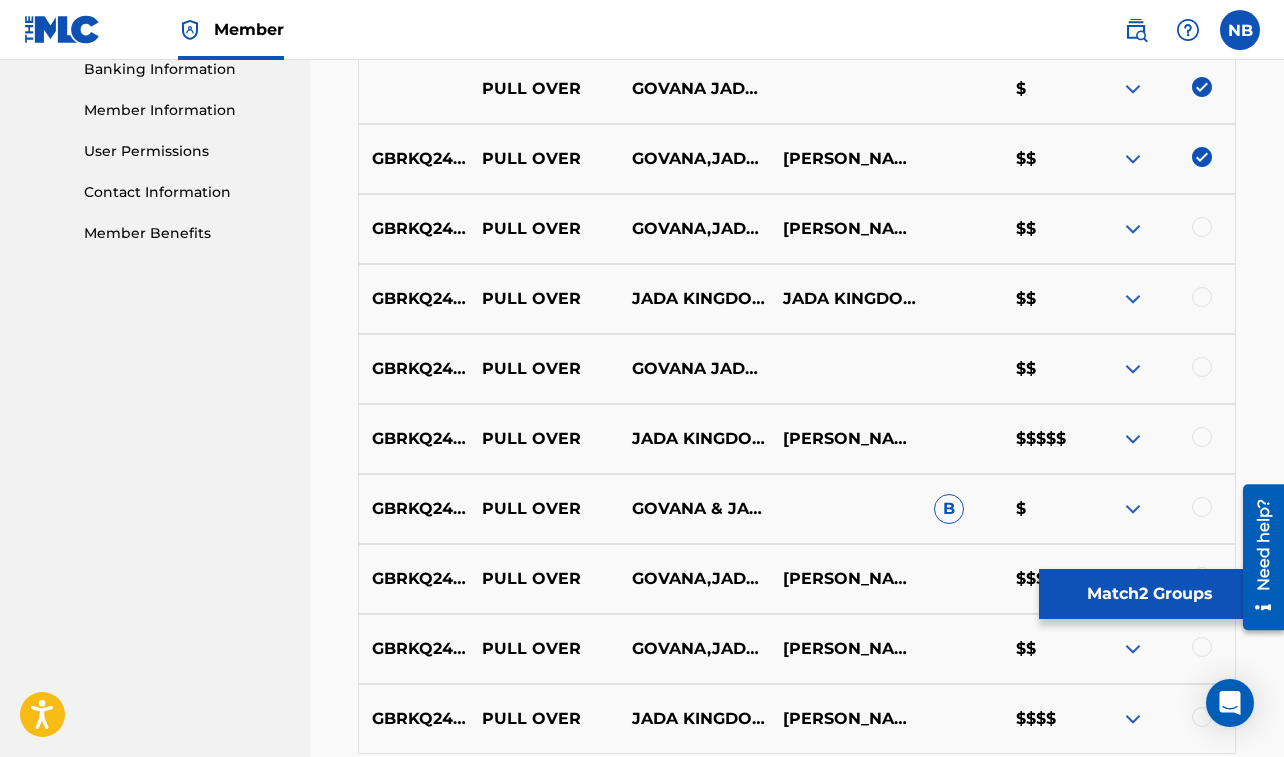 click at bounding box center [1202, 227] 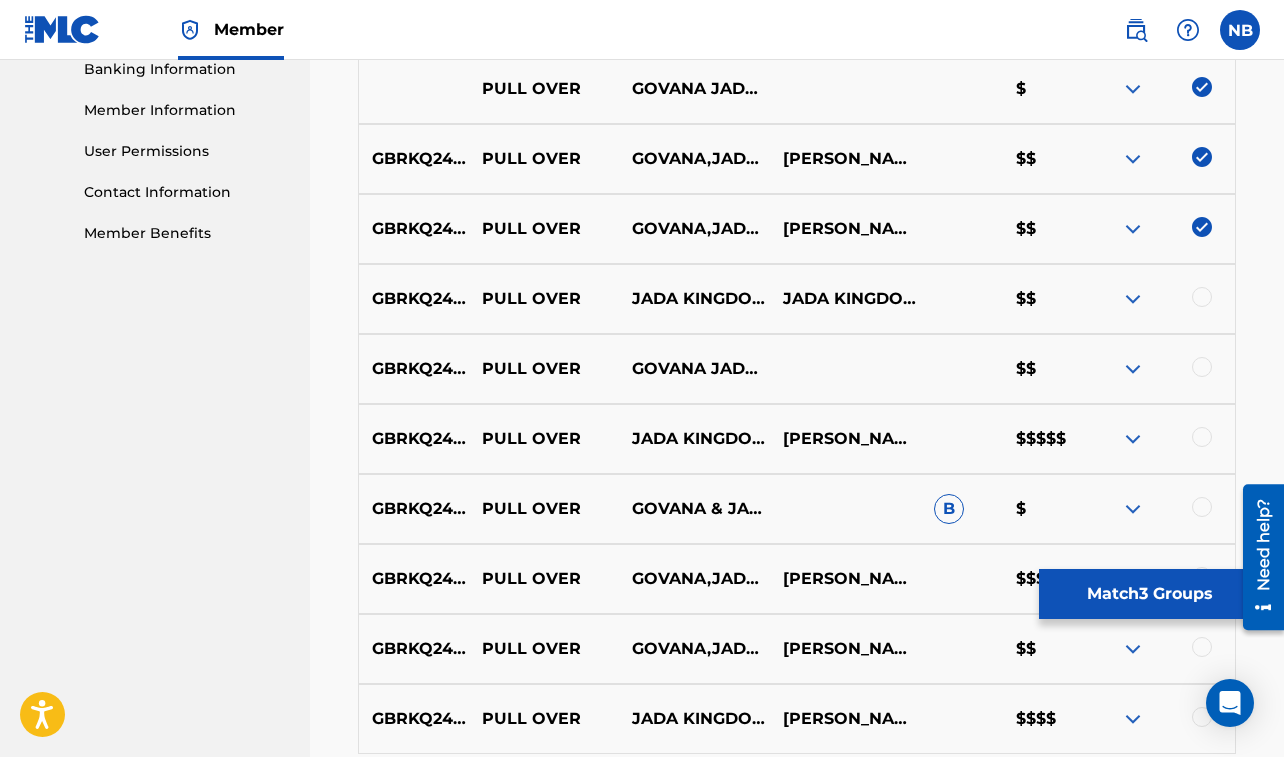 click at bounding box center (1202, 297) 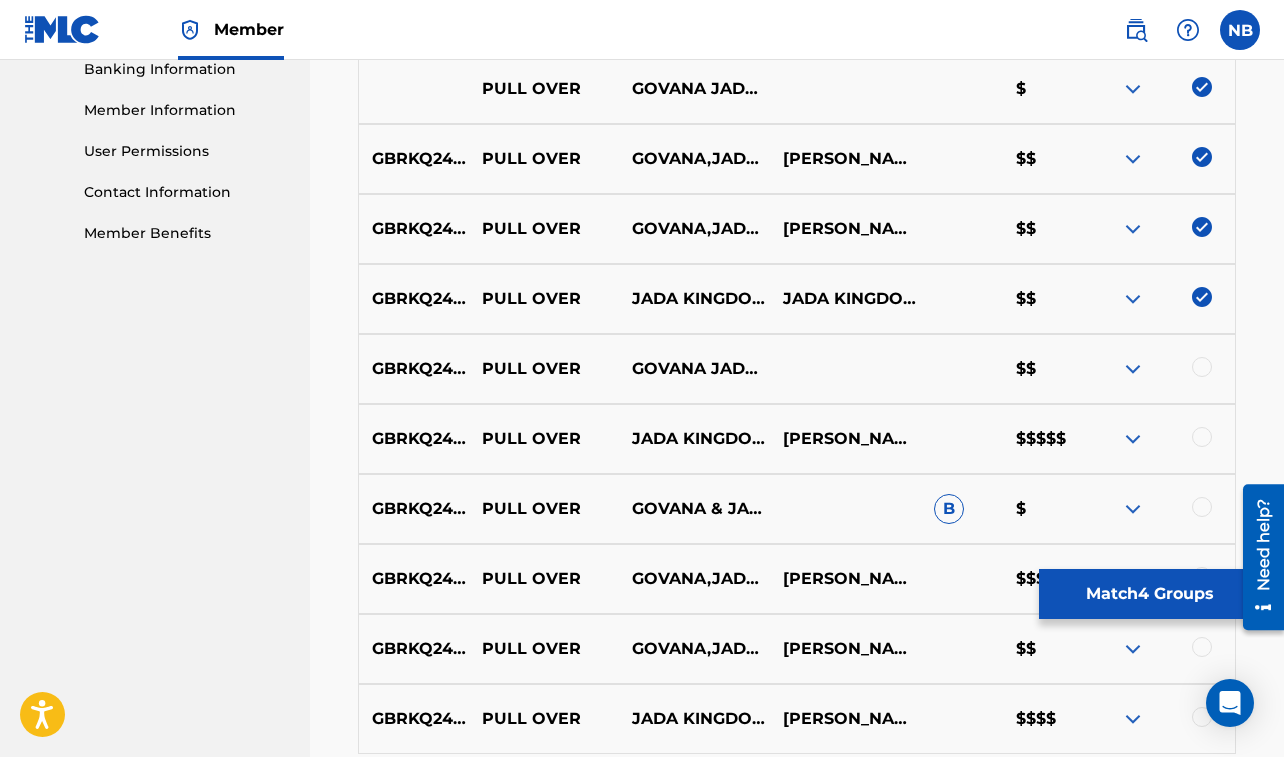 click at bounding box center [1202, 367] 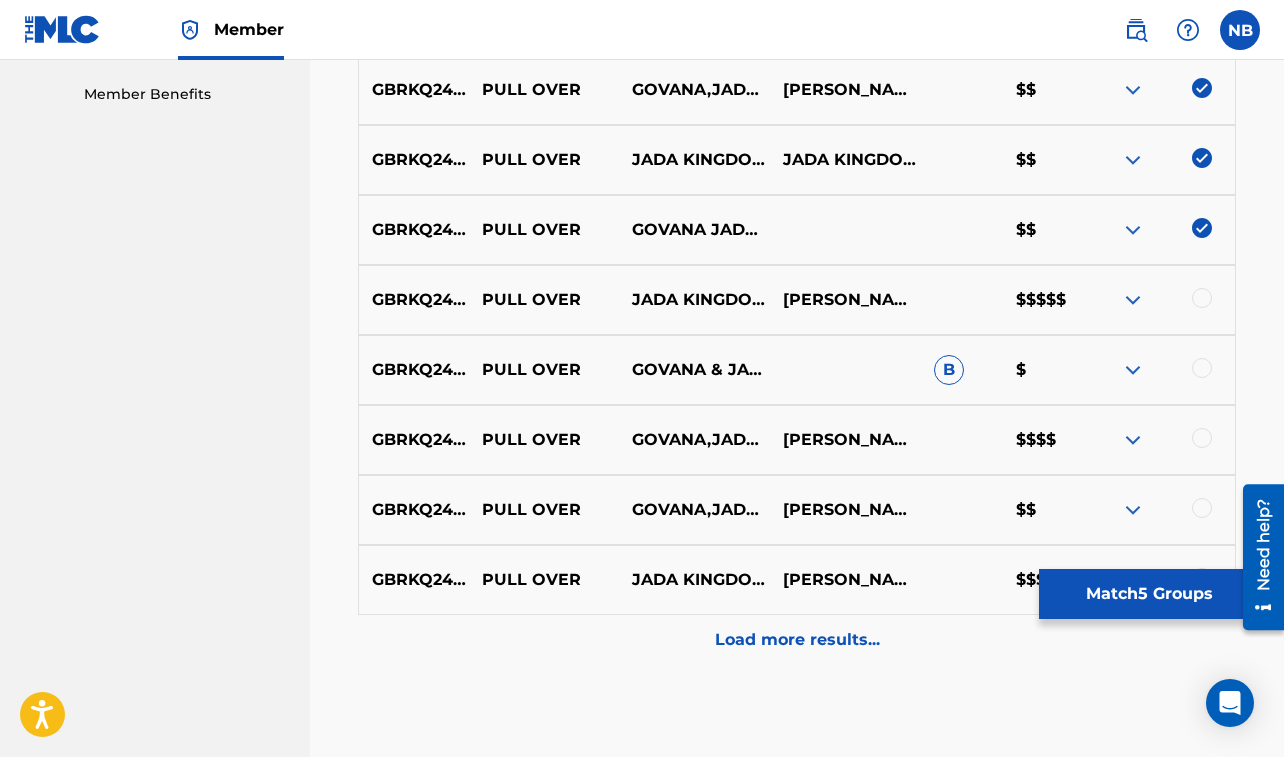 scroll, scrollTop: 1036, scrollLeft: 0, axis: vertical 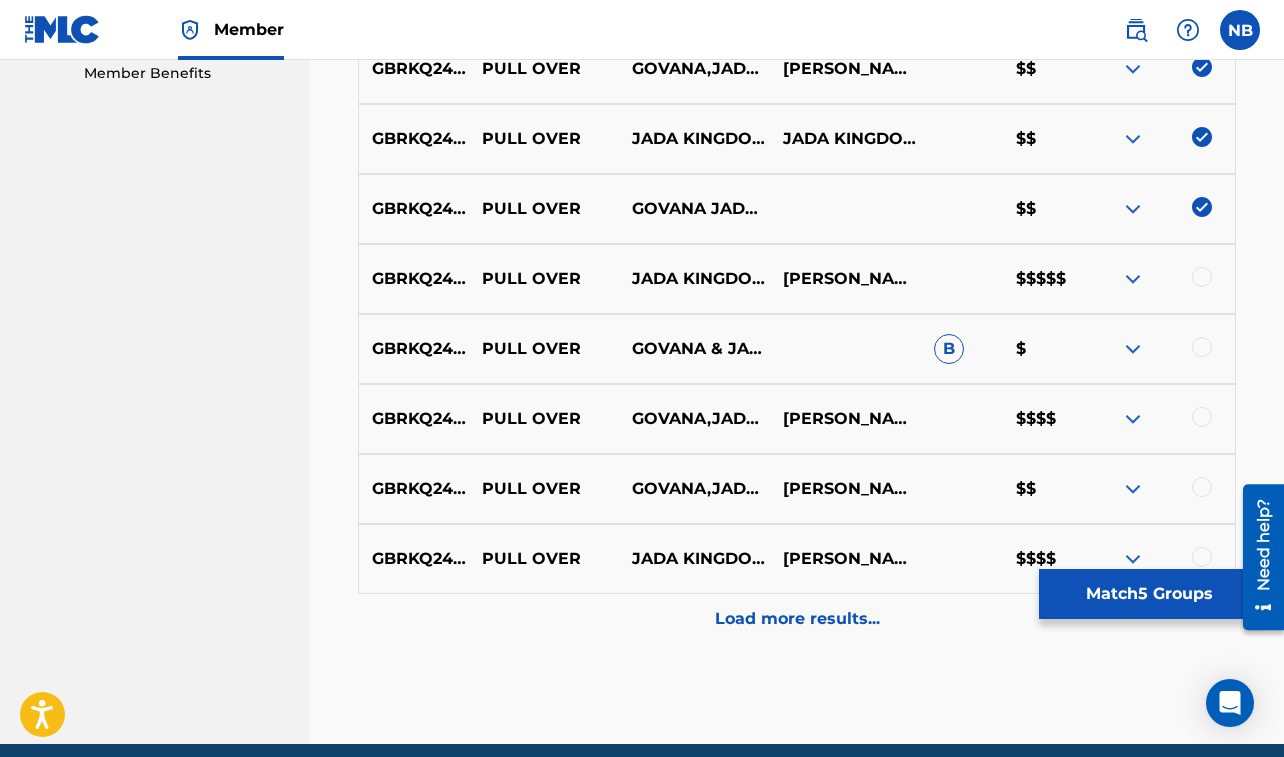 click at bounding box center [1202, 277] 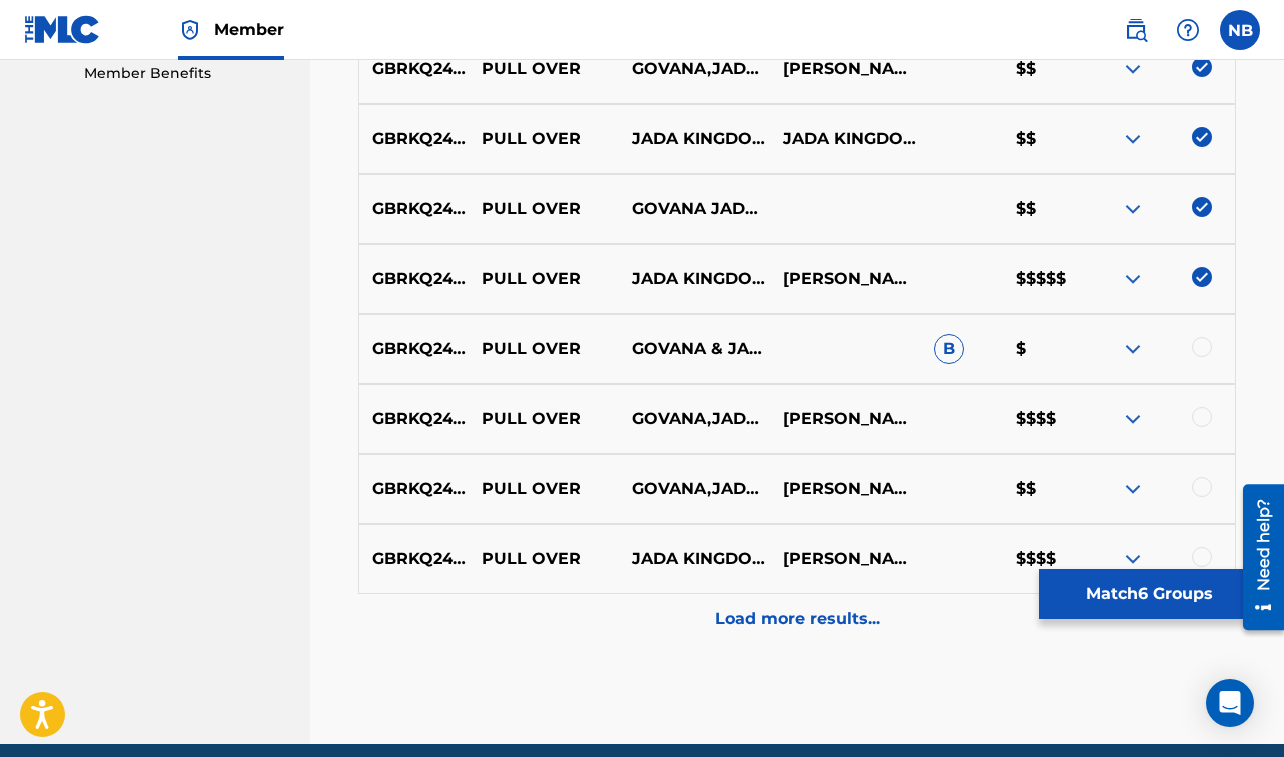 click at bounding box center (1202, 347) 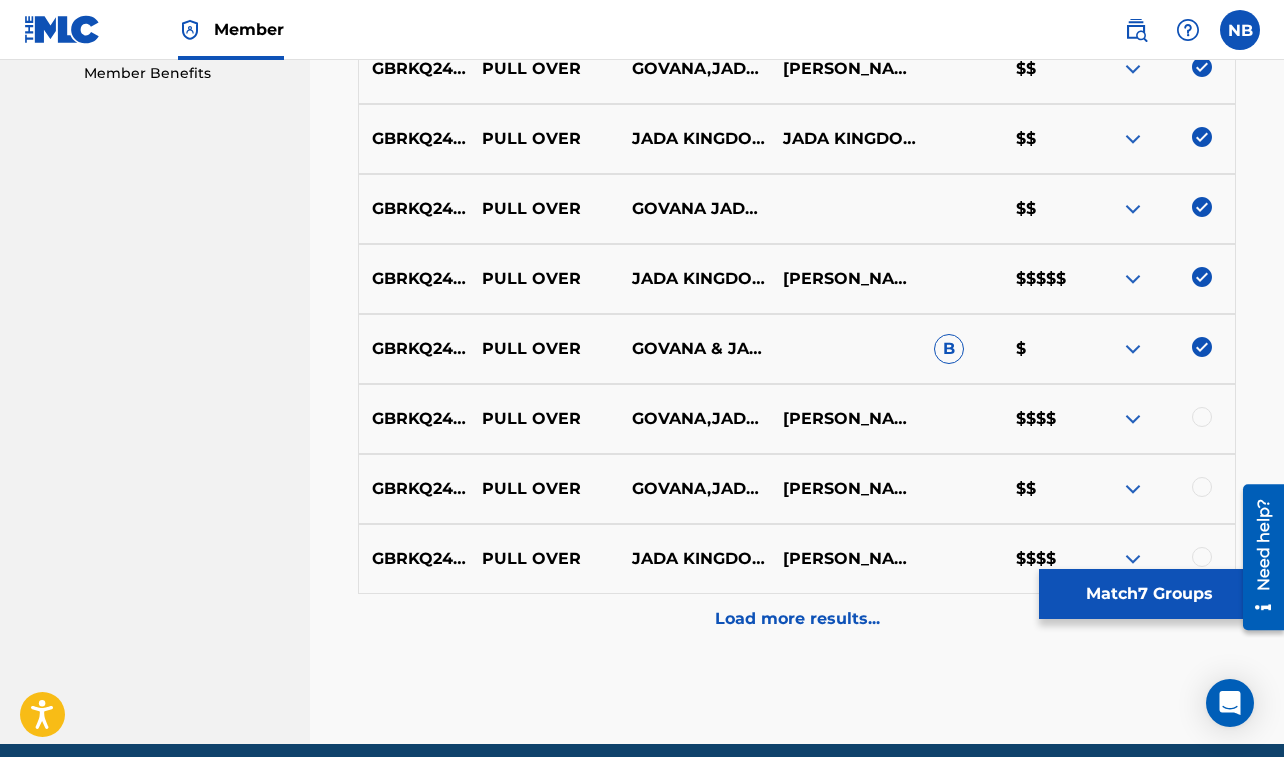 click at bounding box center [1202, 417] 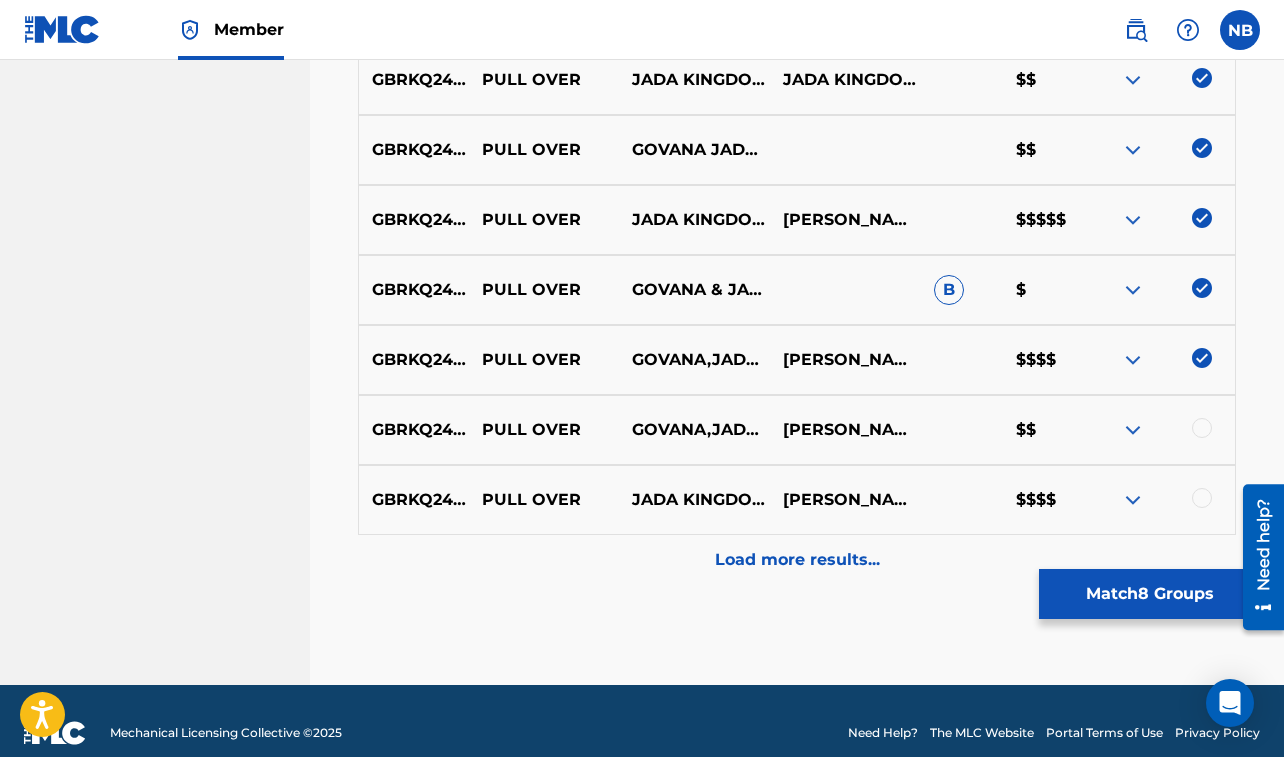 scroll, scrollTop: 1119, scrollLeft: 0, axis: vertical 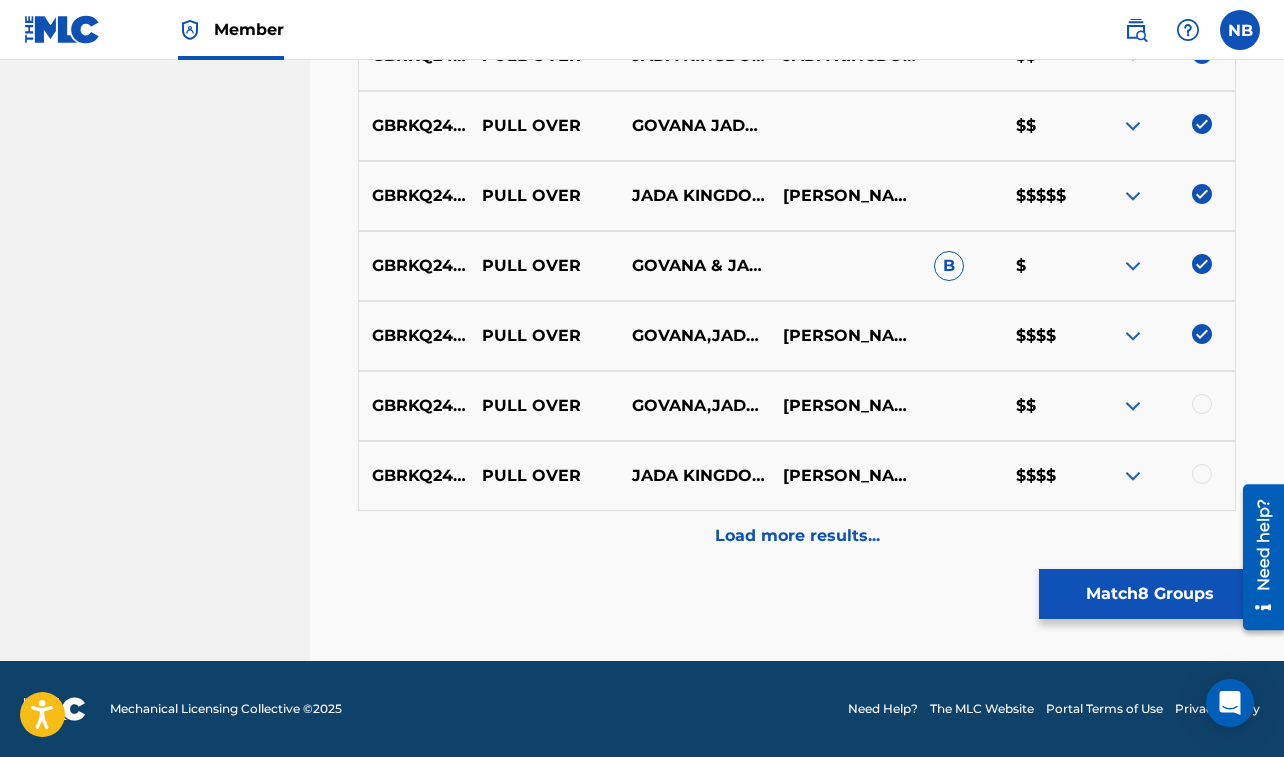 click at bounding box center [1202, 404] 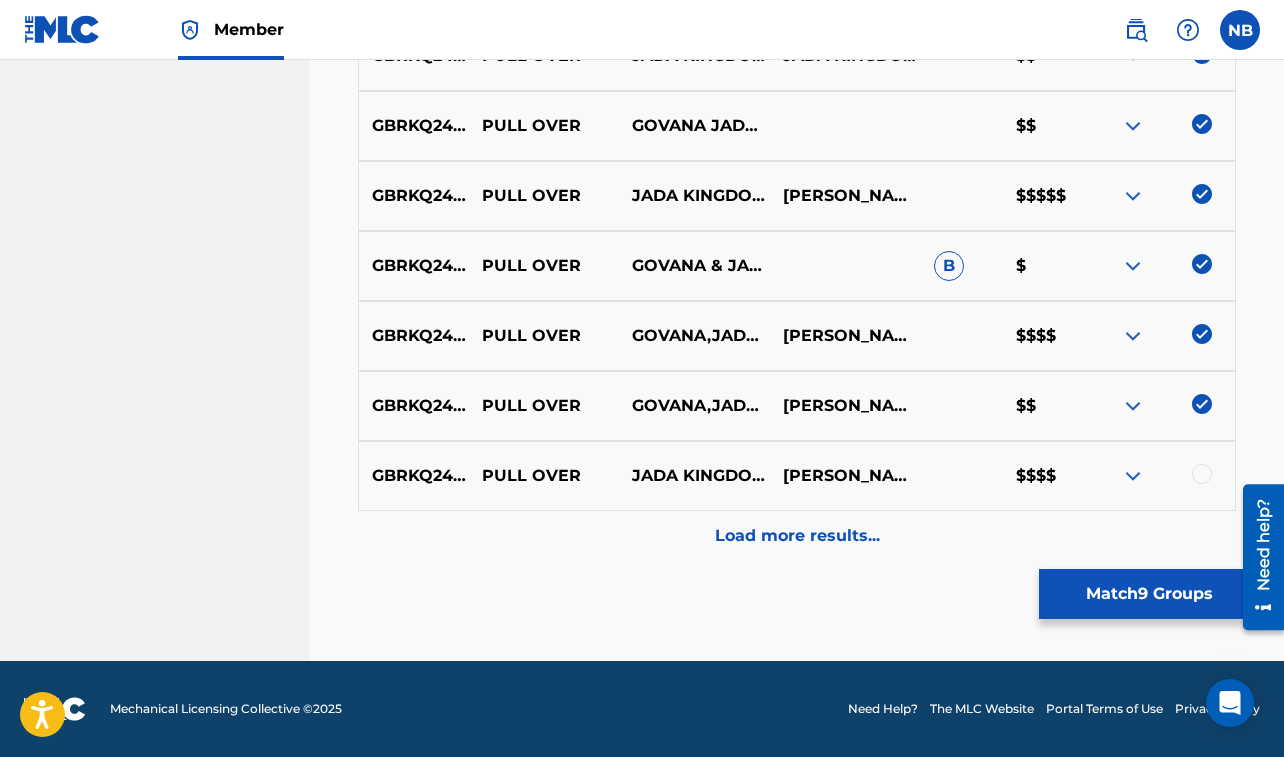 click at bounding box center [1202, 474] 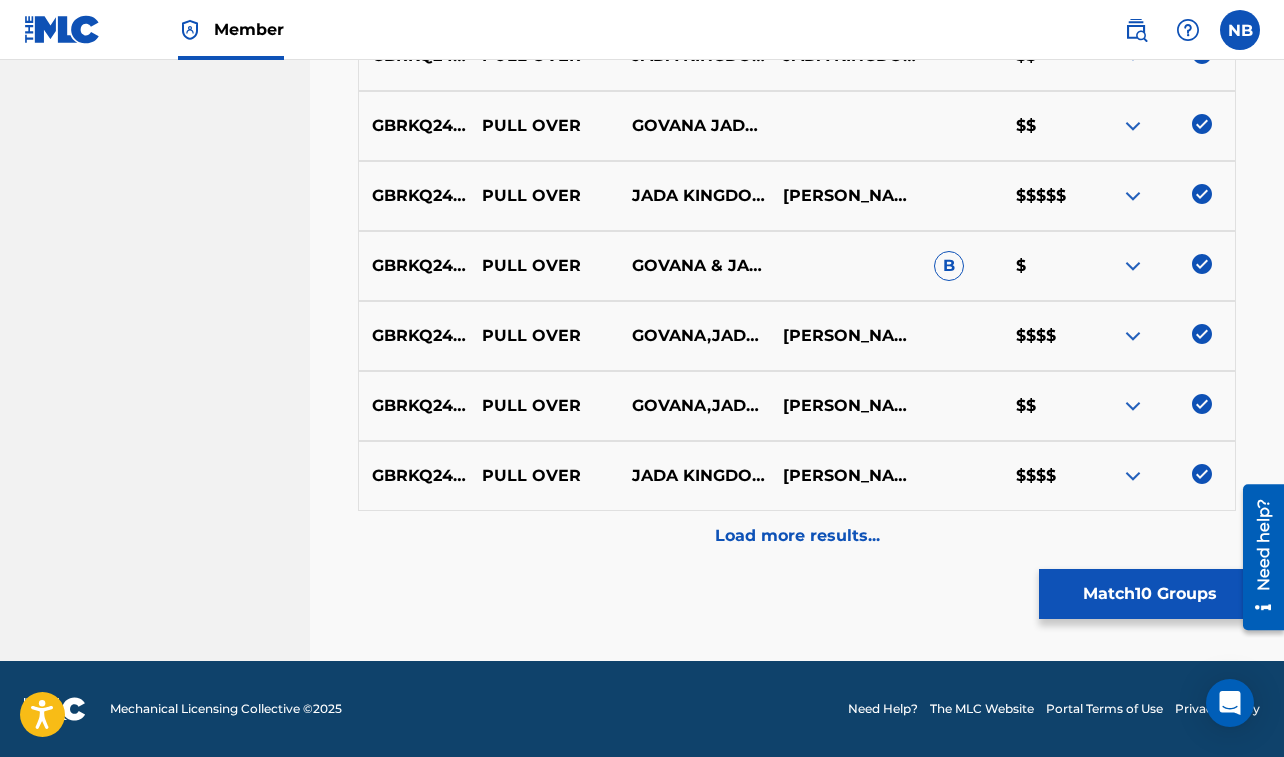 click on "Load more results..." at bounding box center (797, 536) 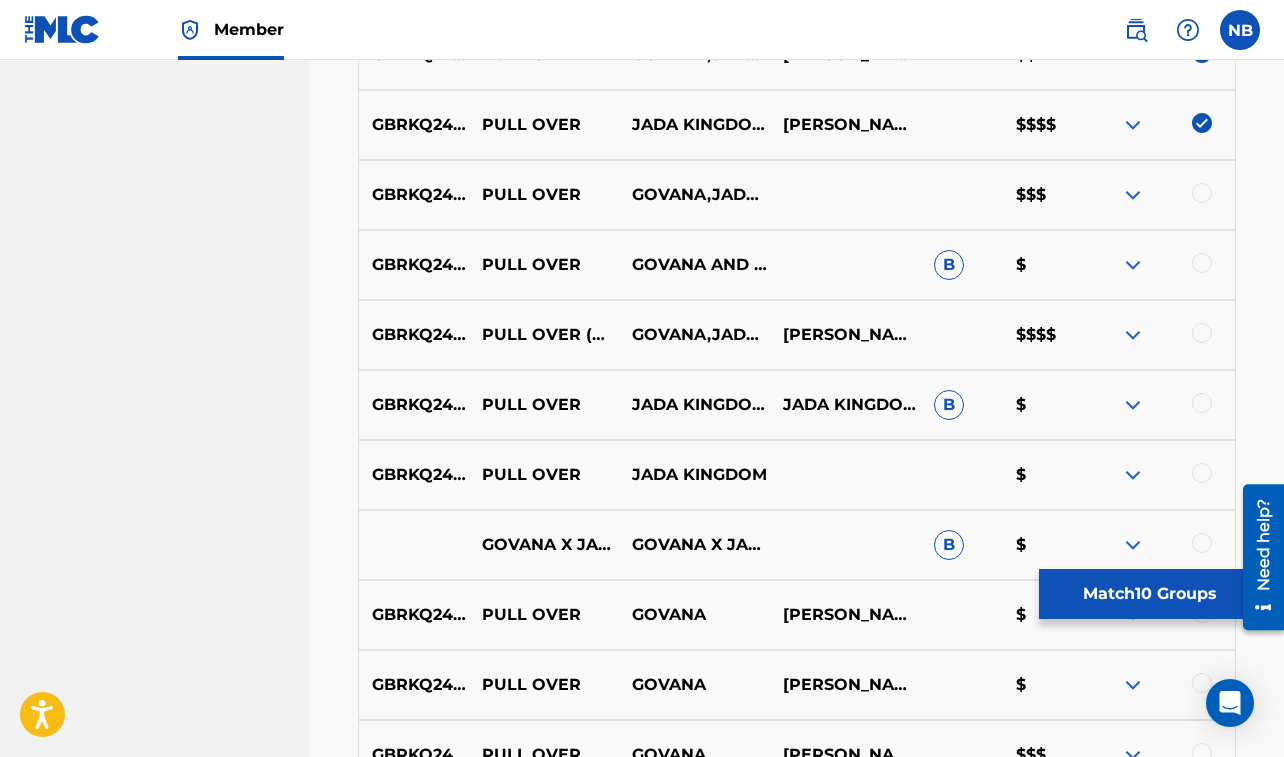 scroll, scrollTop: 1494, scrollLeft: 0, axis: vertical 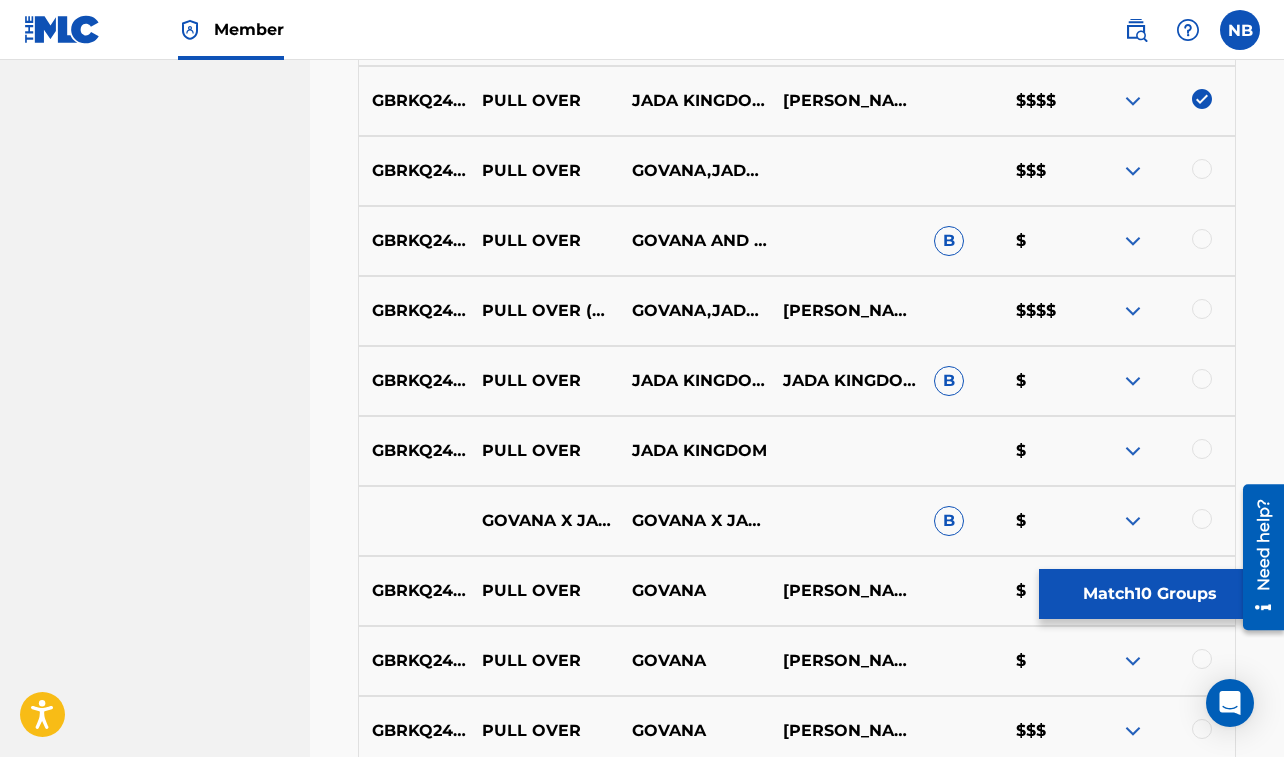 click at bounding box center (1202, 169) 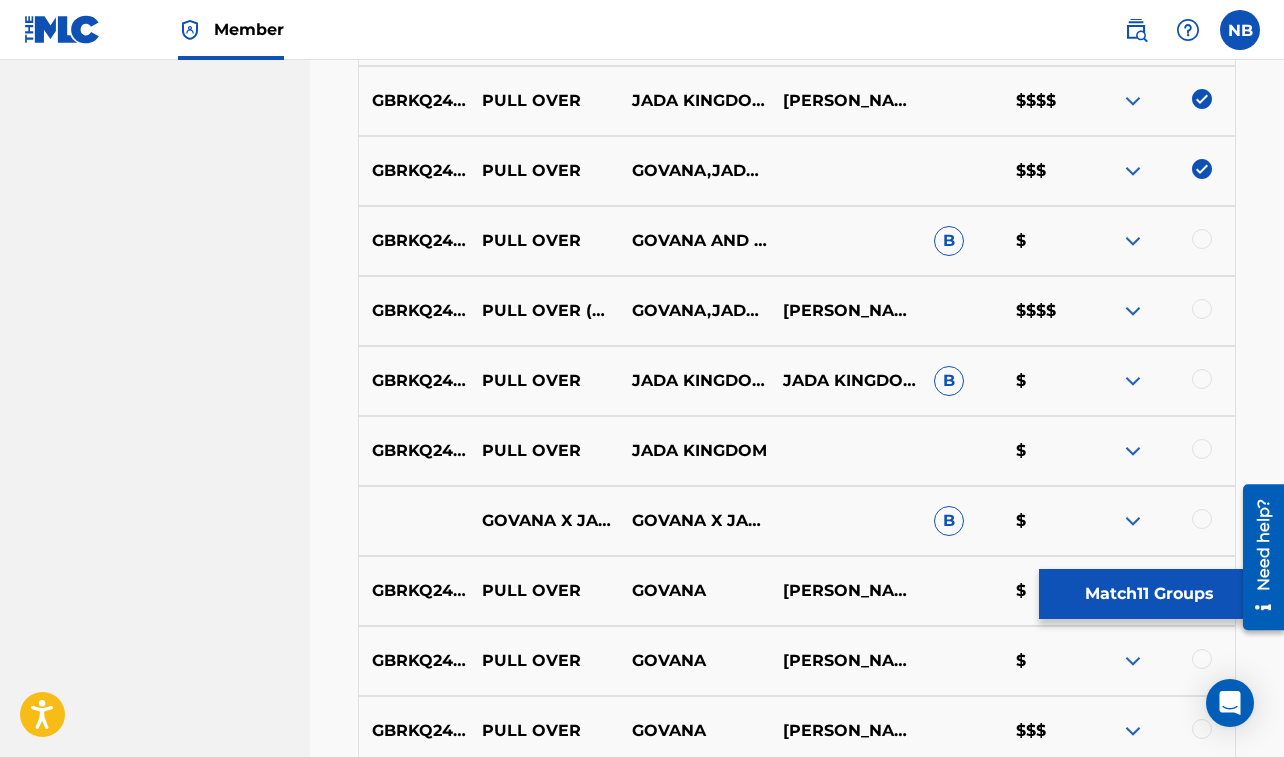 click at bounding box center [1202, 239] 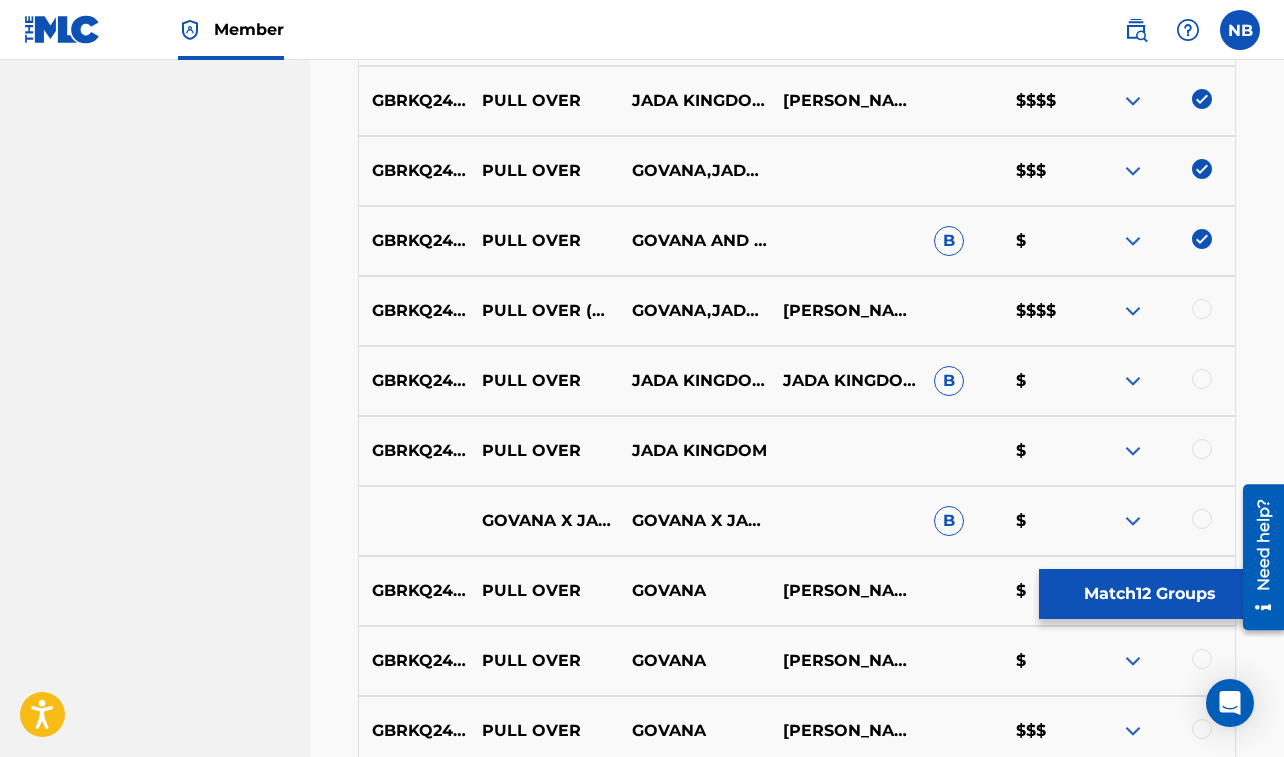 click at bounding box center (1202, 309) 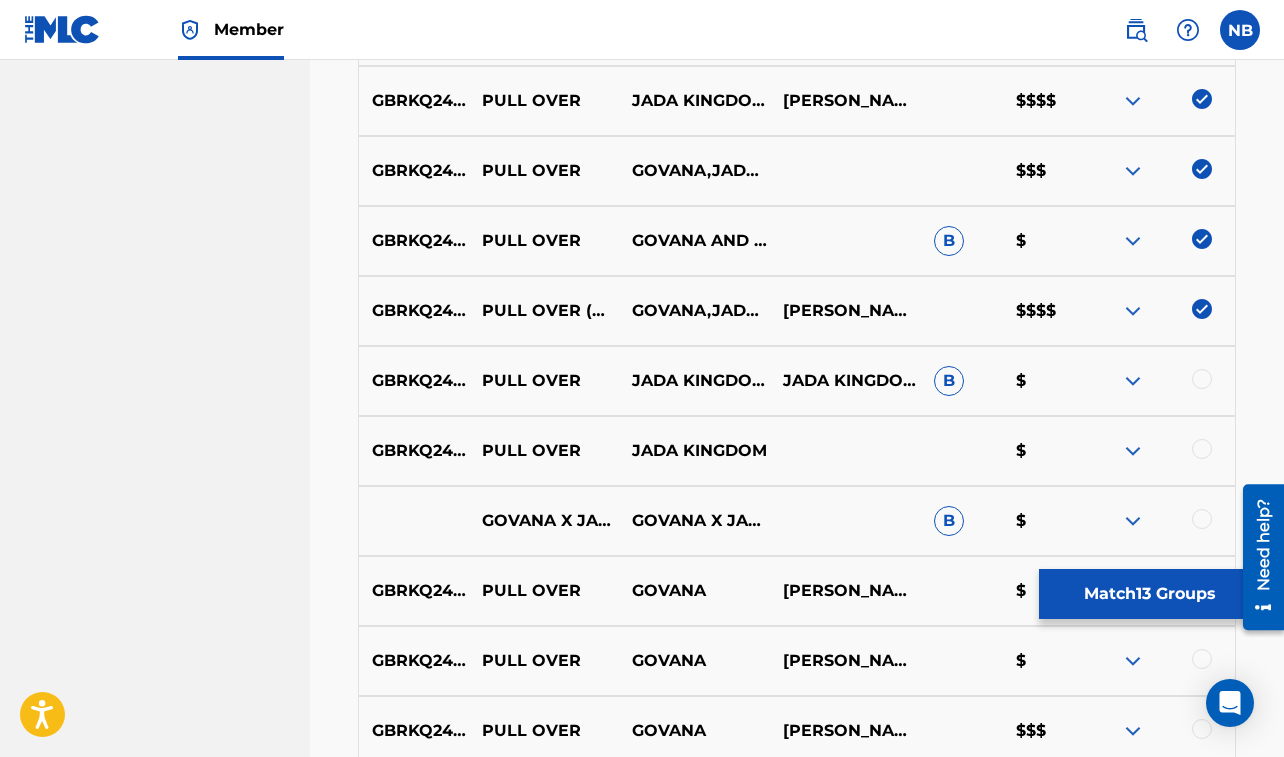 click at bounding box center (1202, 379) 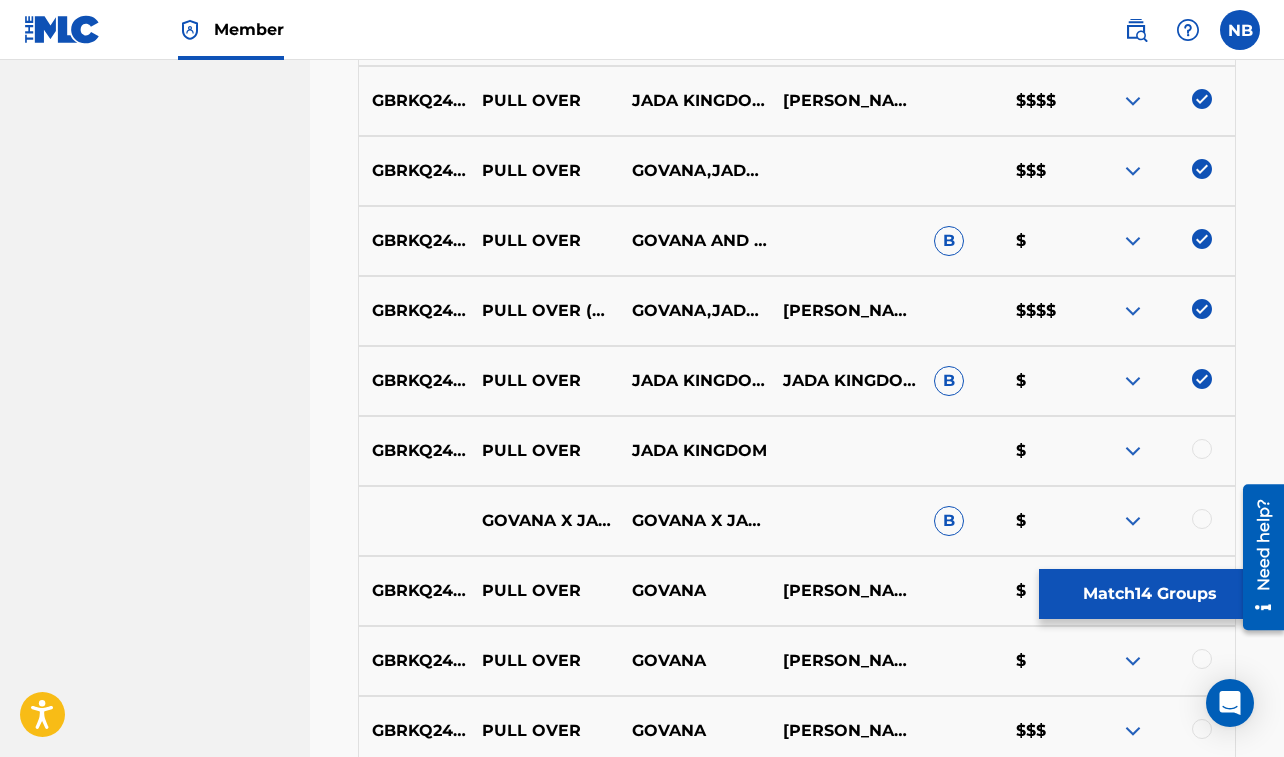 click at bounding box center (1202, 449) 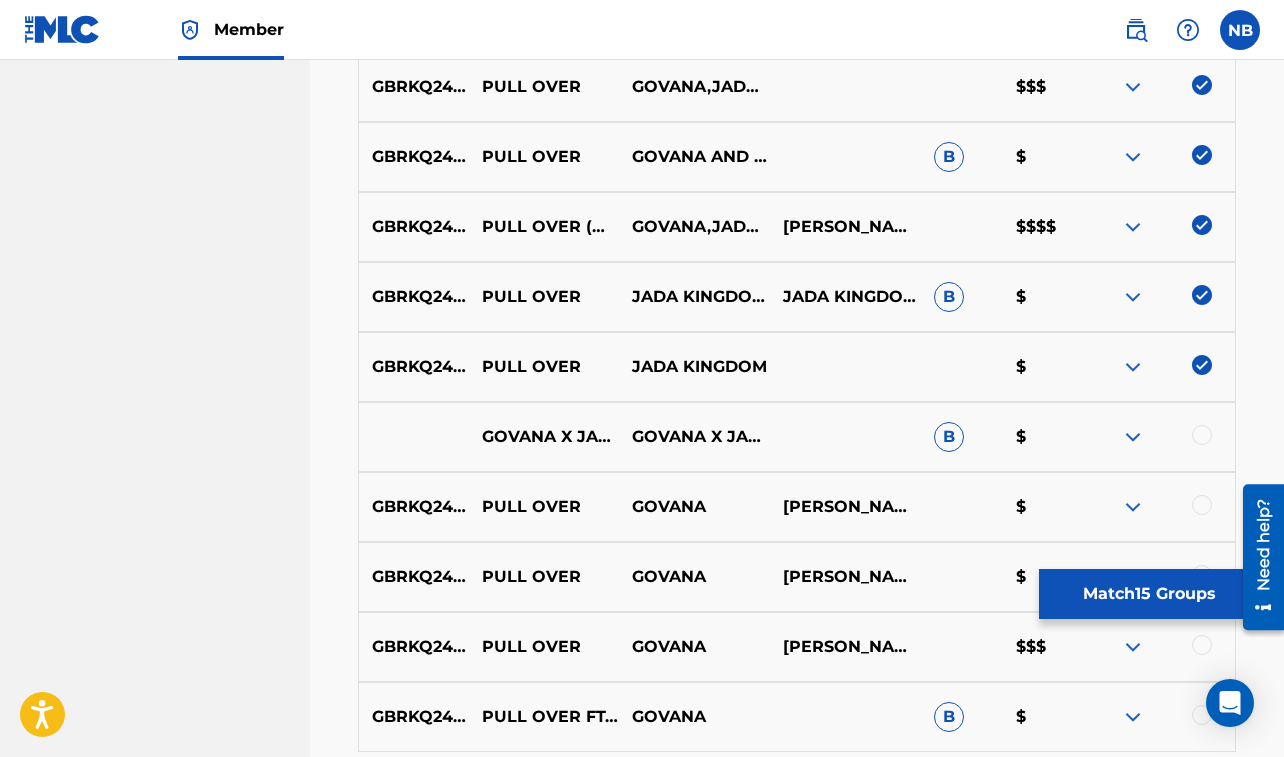 scroll, scrollTop: 1632, scrollLeft: 0, axis: vertical 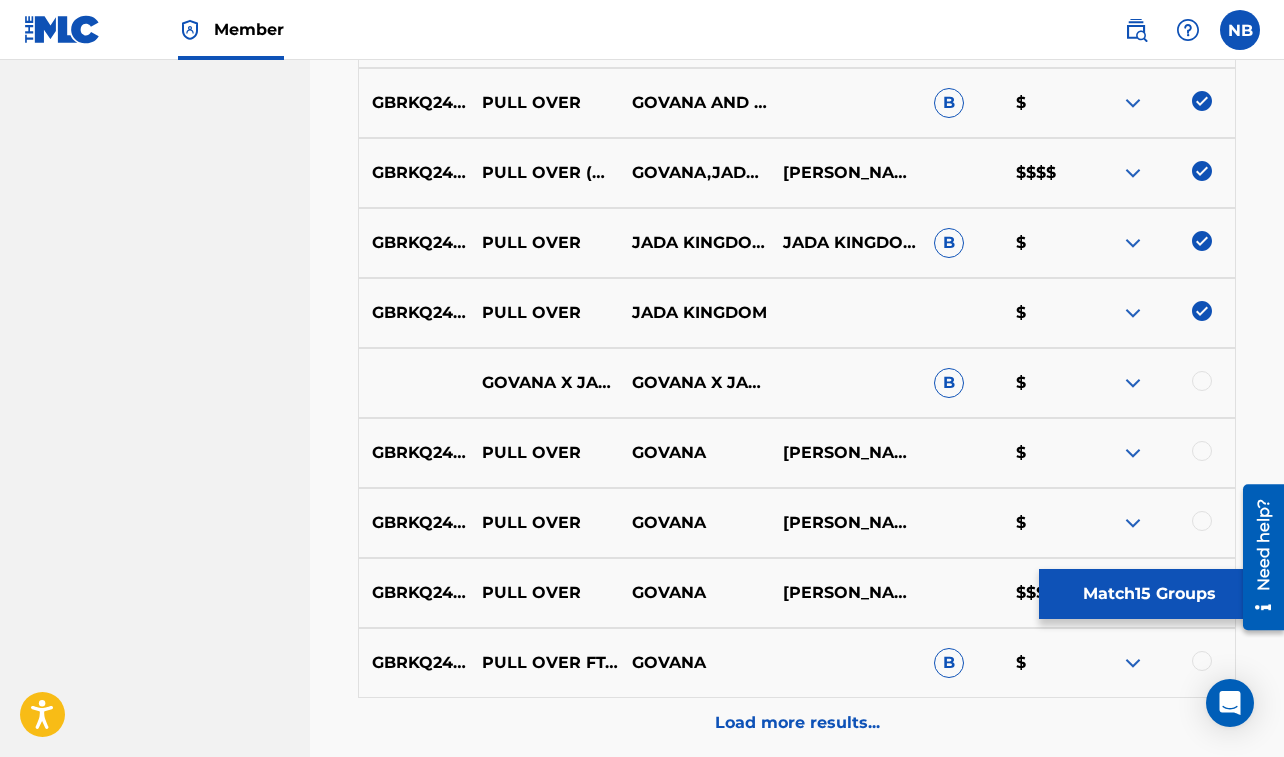 click at bounding box center [1202, 381] 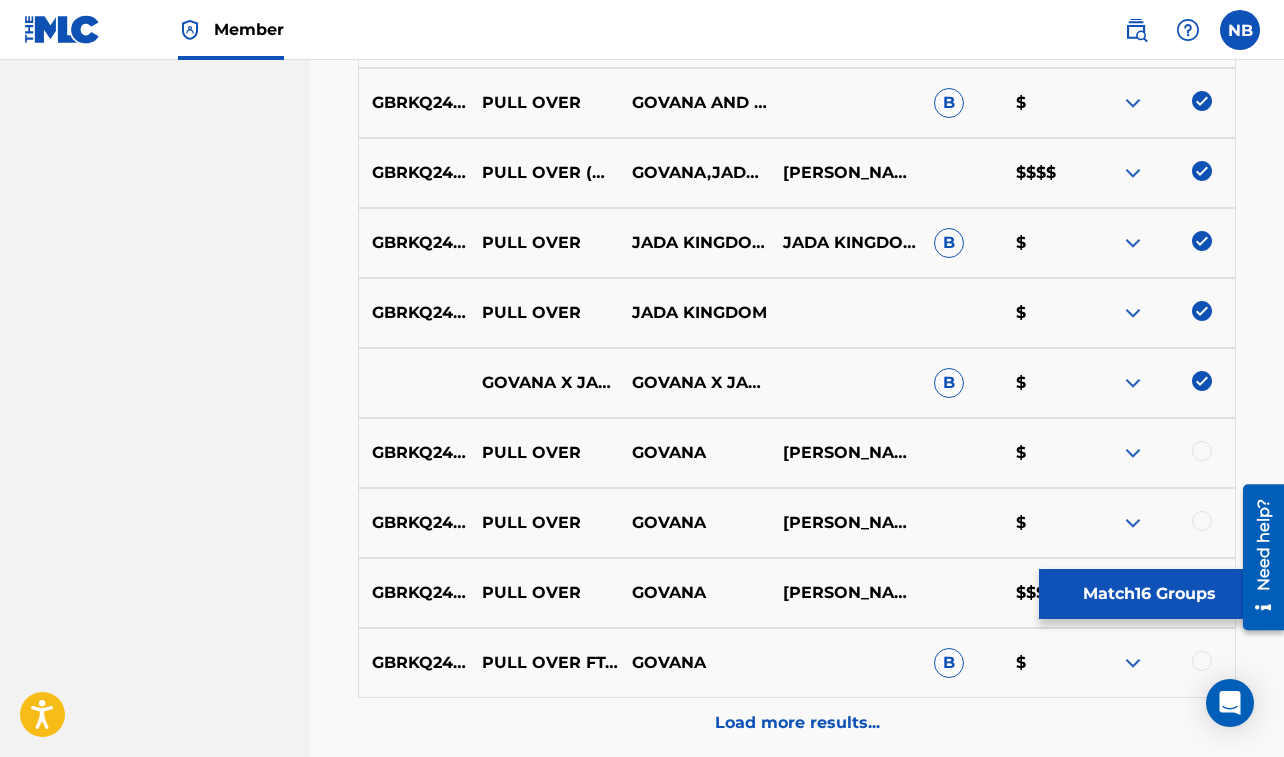 click at bounding box center [1202, 451] 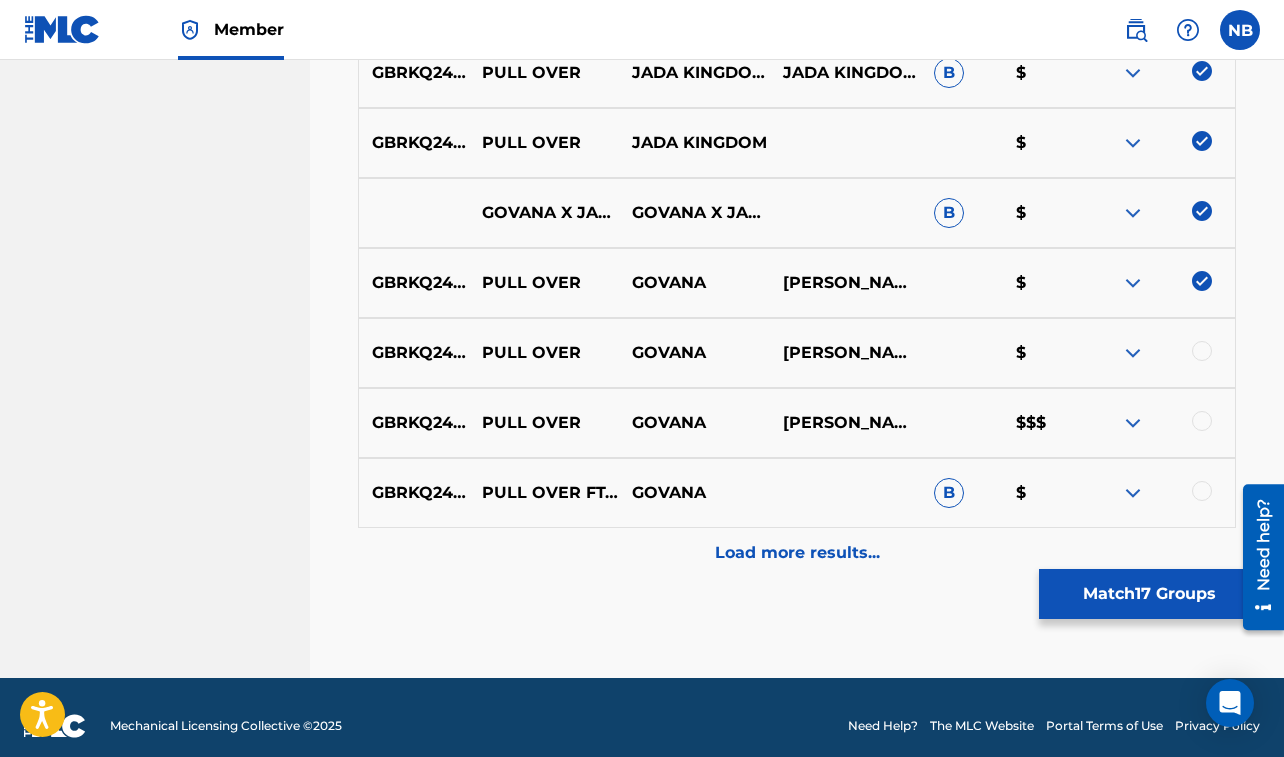 scroll, scrollTop: 1819, scrollLeft: 0, axis: vertical 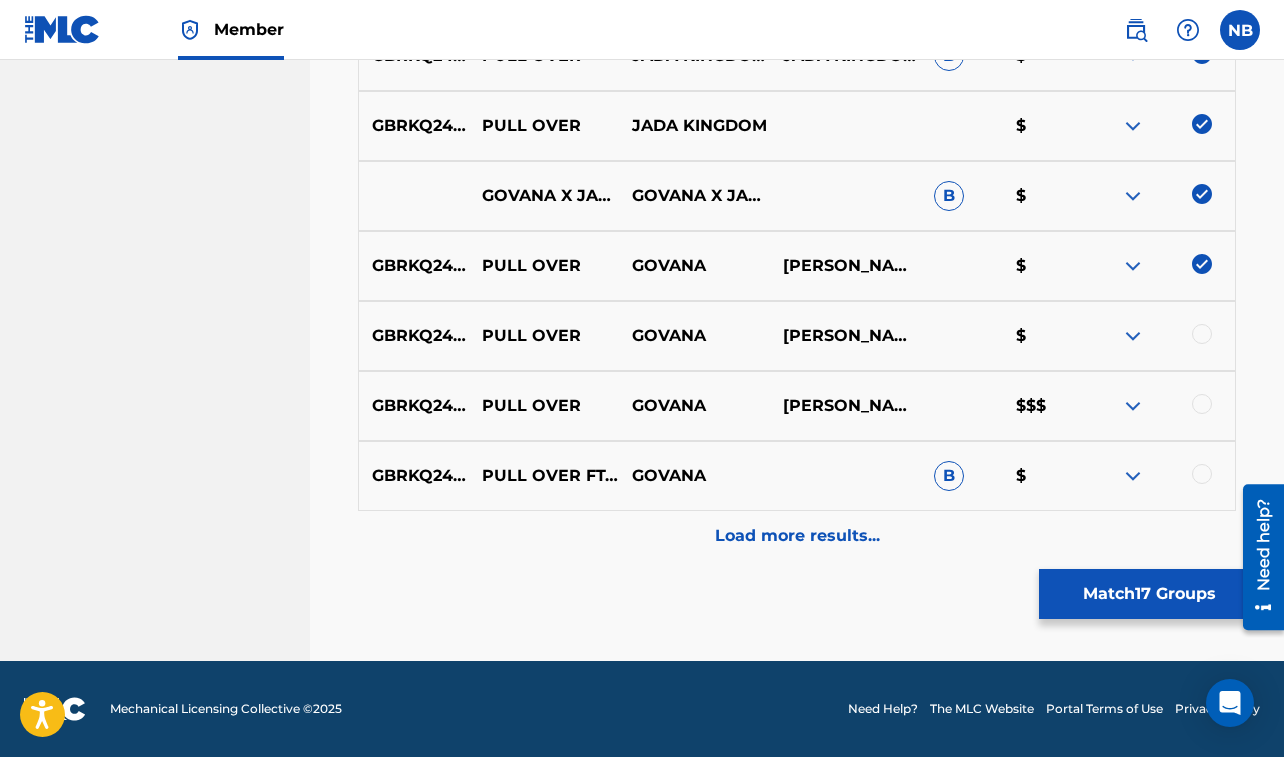 click at bounding box center (1202, 334) 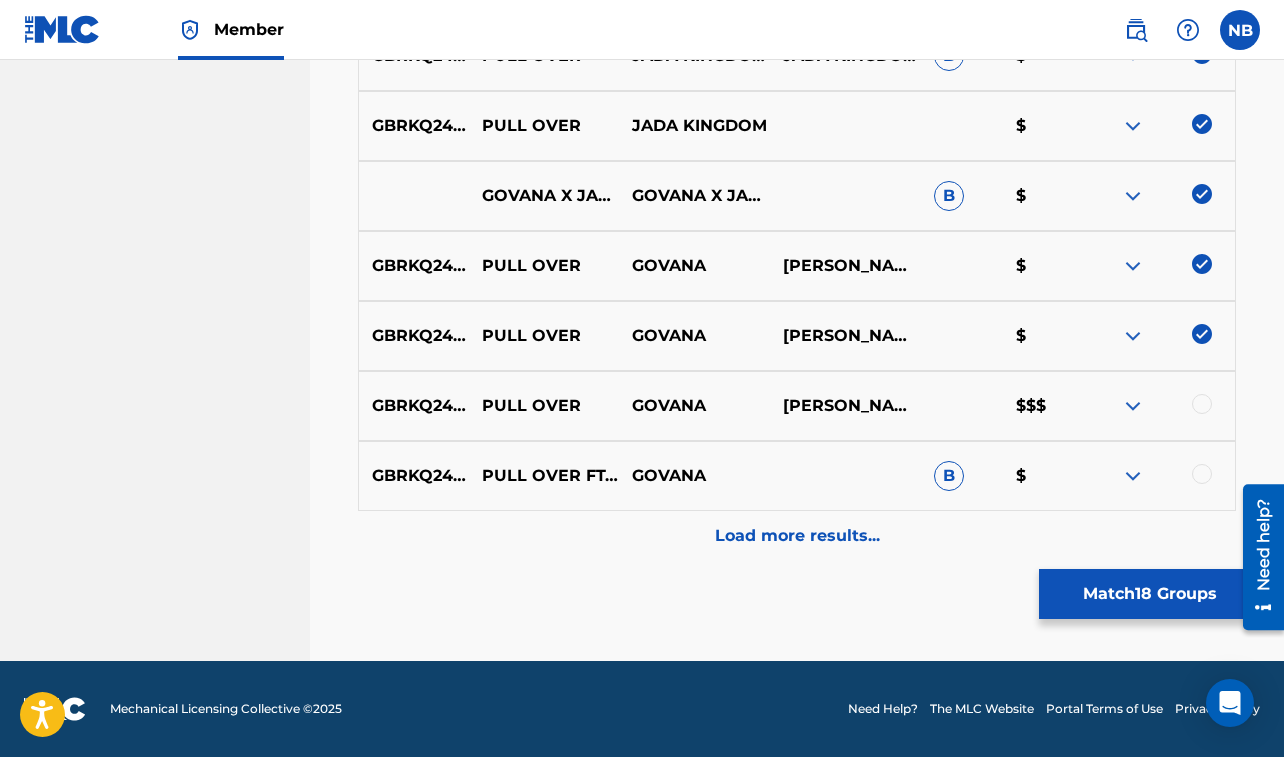 click at bounding box center (1202, 404) 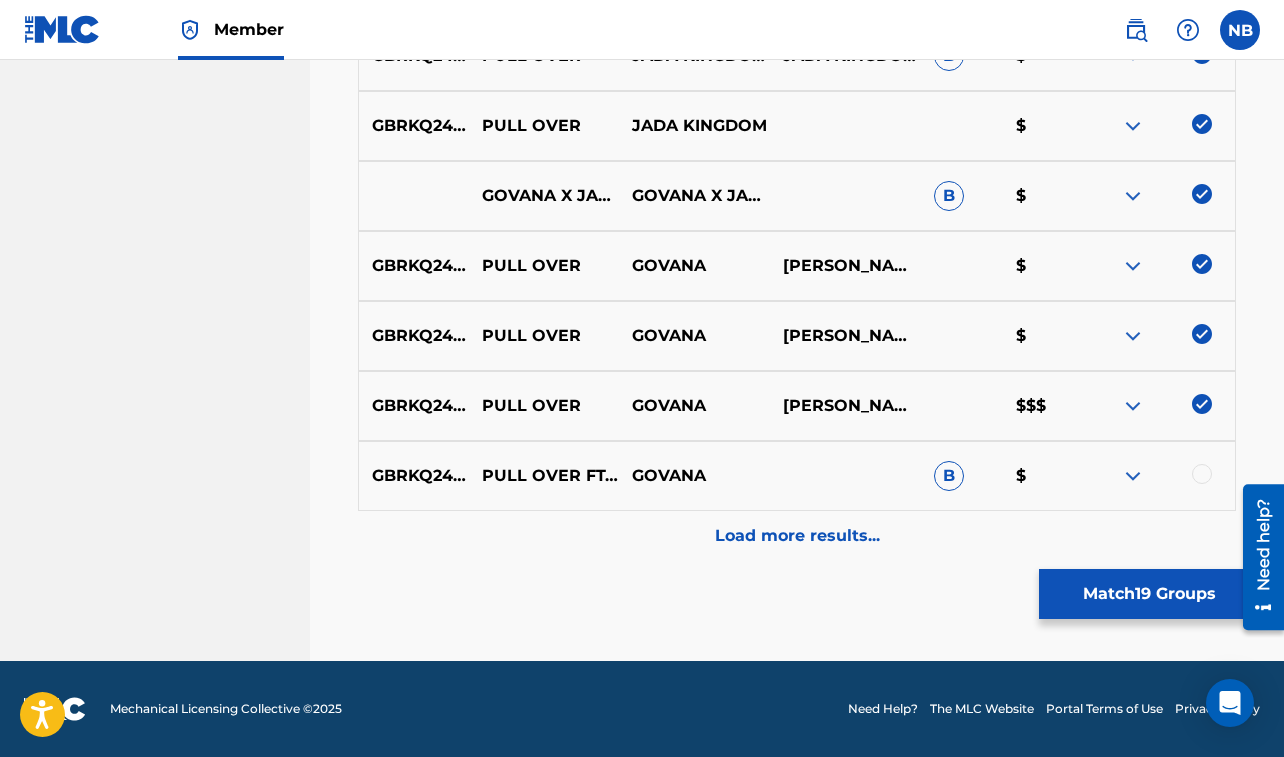 click at bounding box center (1202, 474) 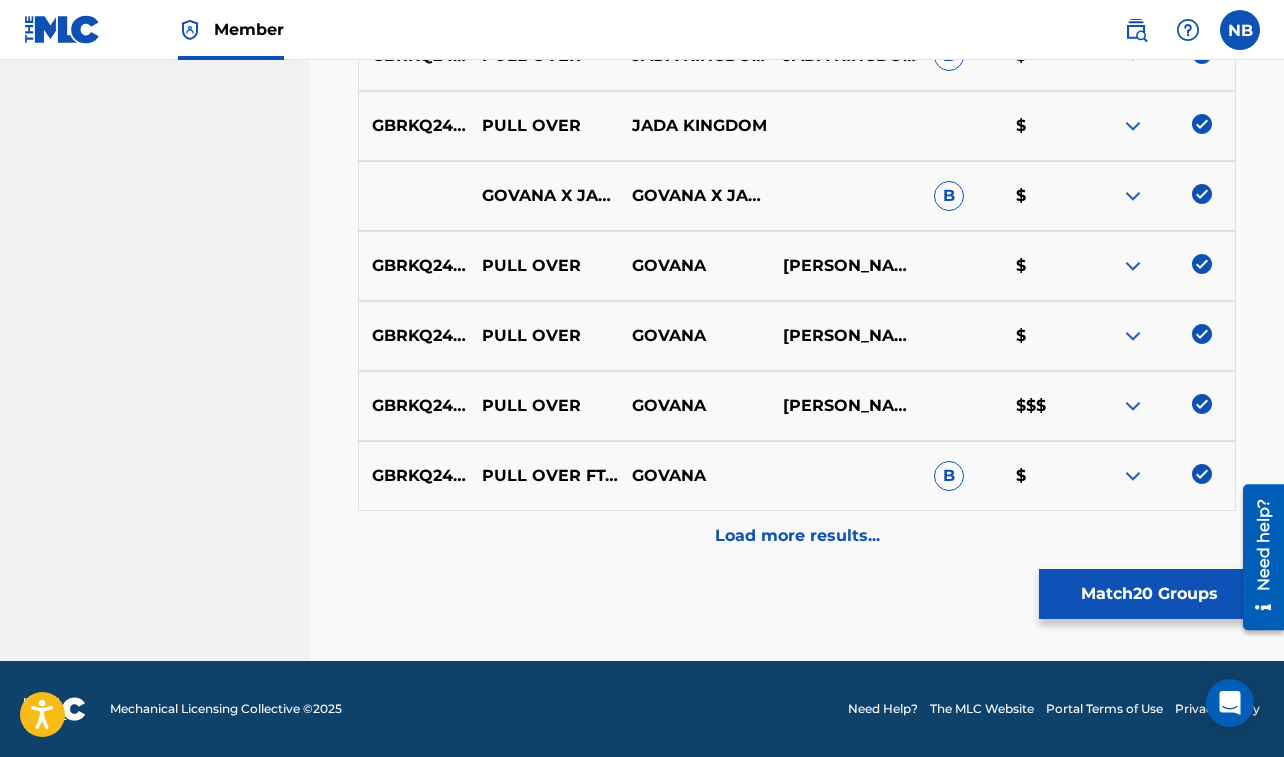 click on "Load more results..." at bounding box center [797, 536] 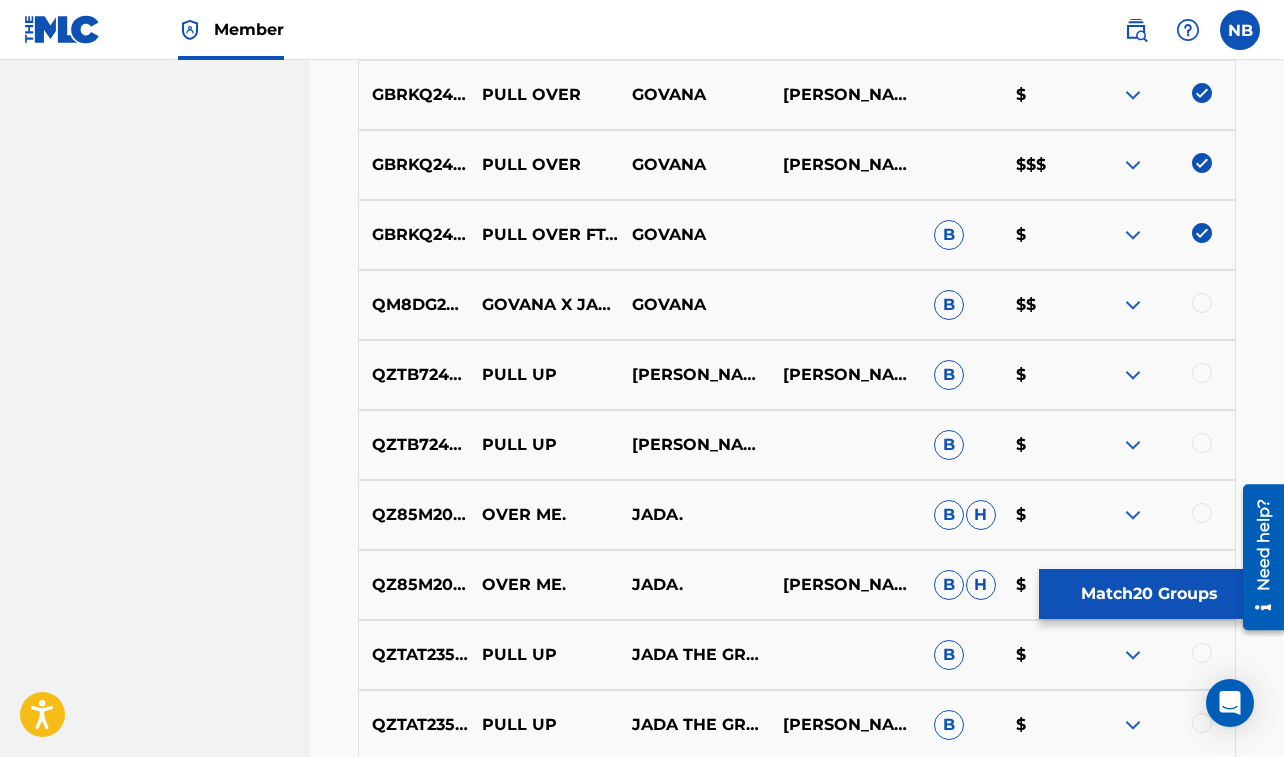 scroll, scrollTop: 2085, scrollLeft: 0, axis: vertical 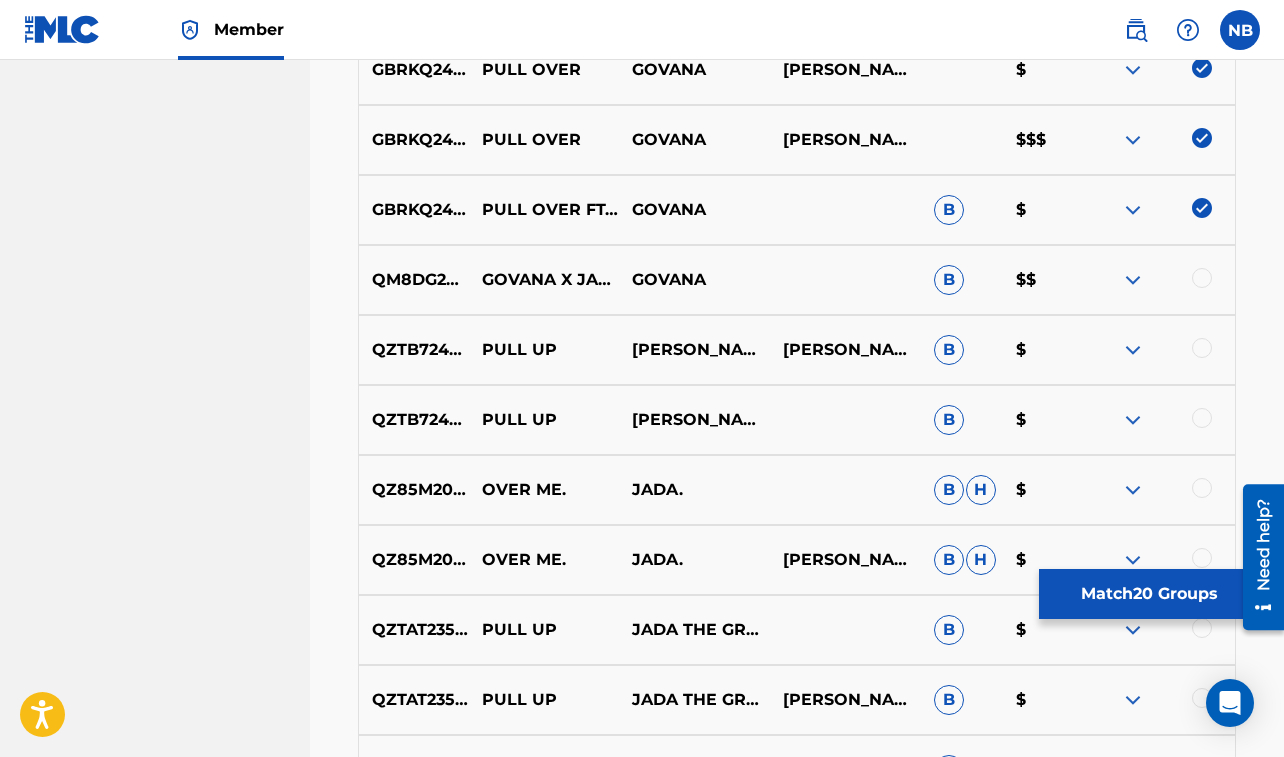 click at bounding box center (1202, 278) 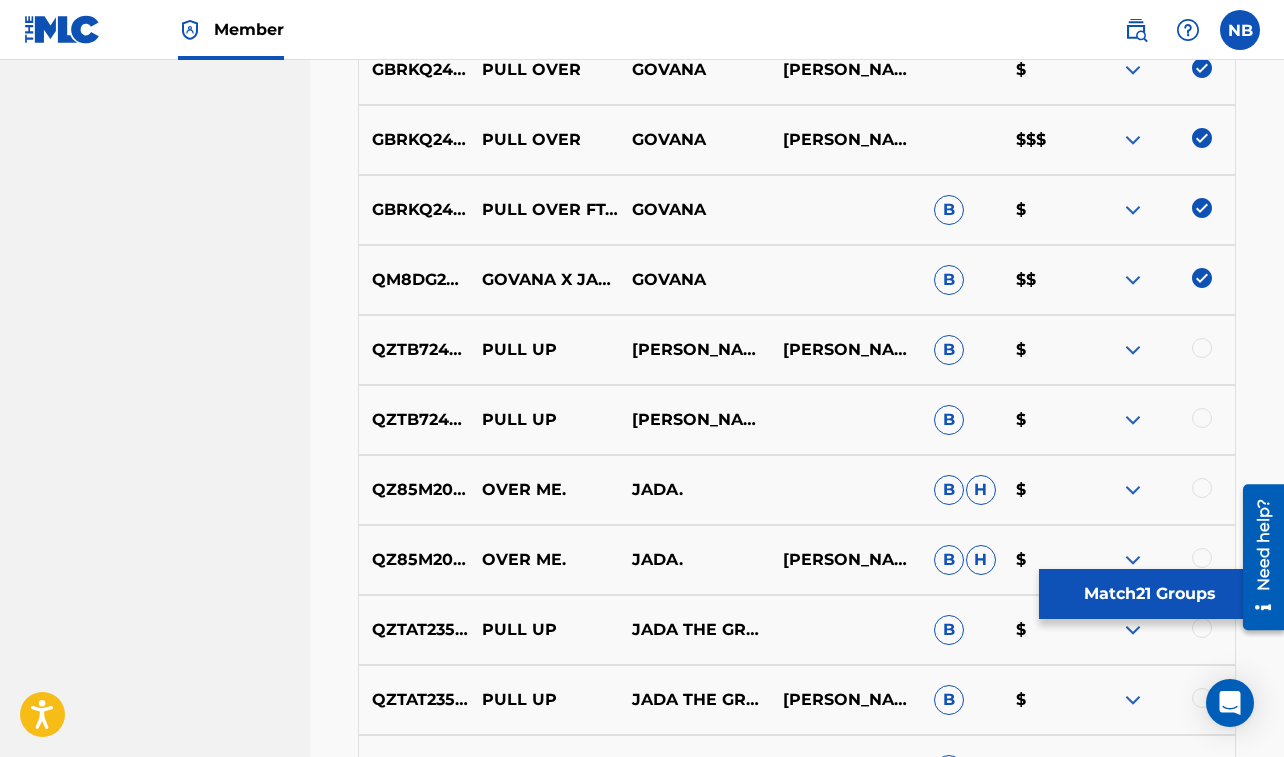 click at bounding box center [1202, 348] 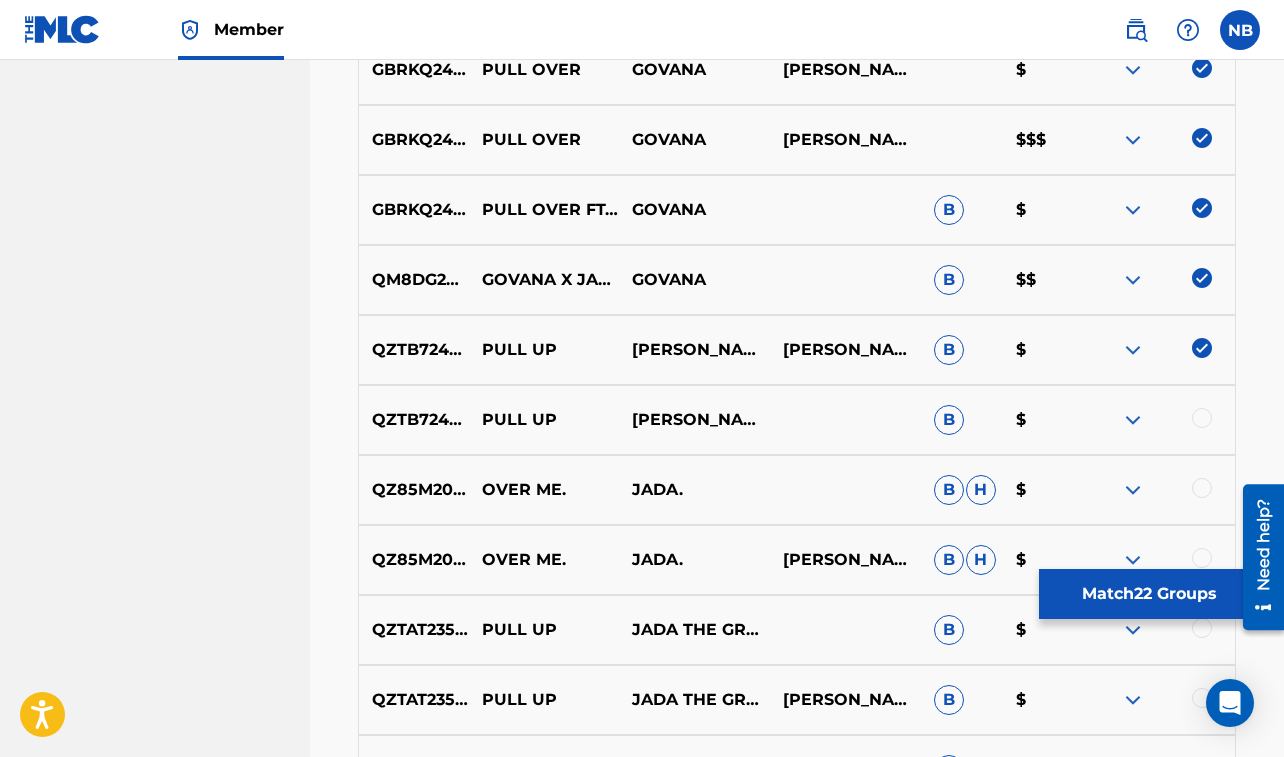 click at bounding box center [1202, 418] 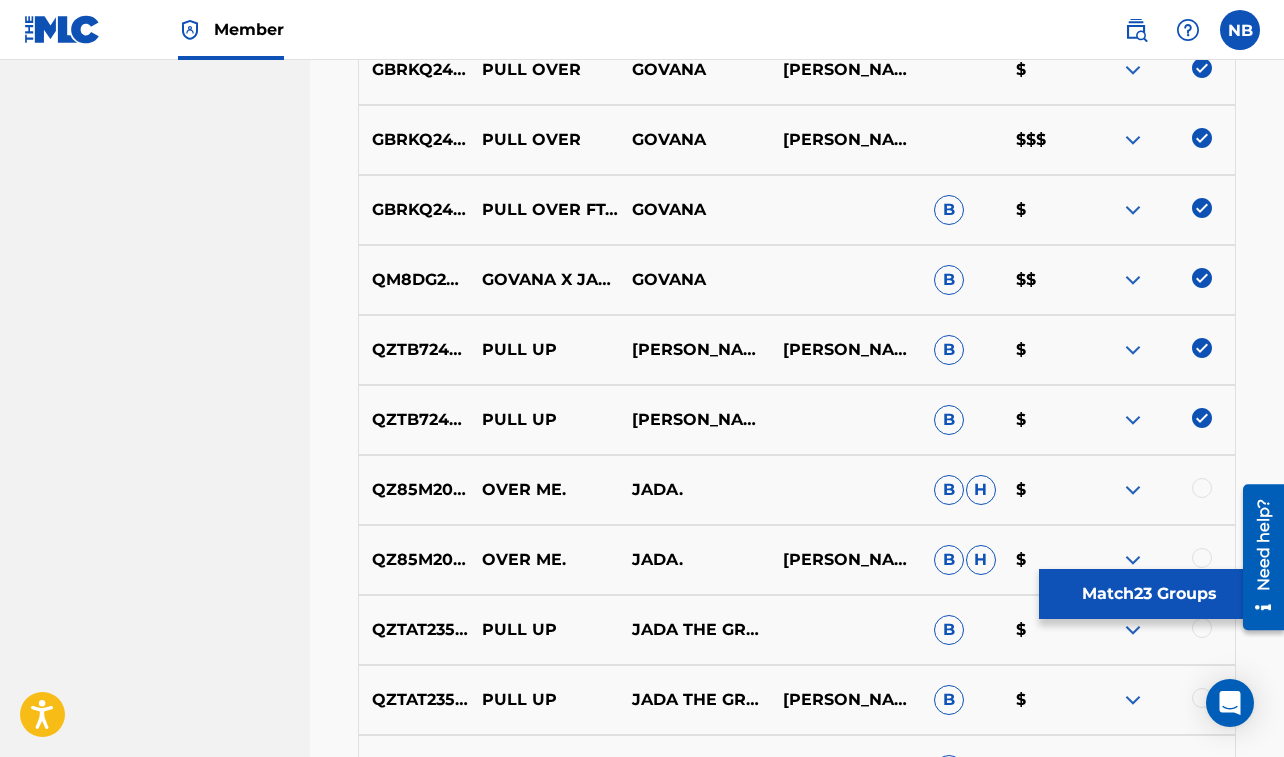 click at bounding box center [1202, 348] 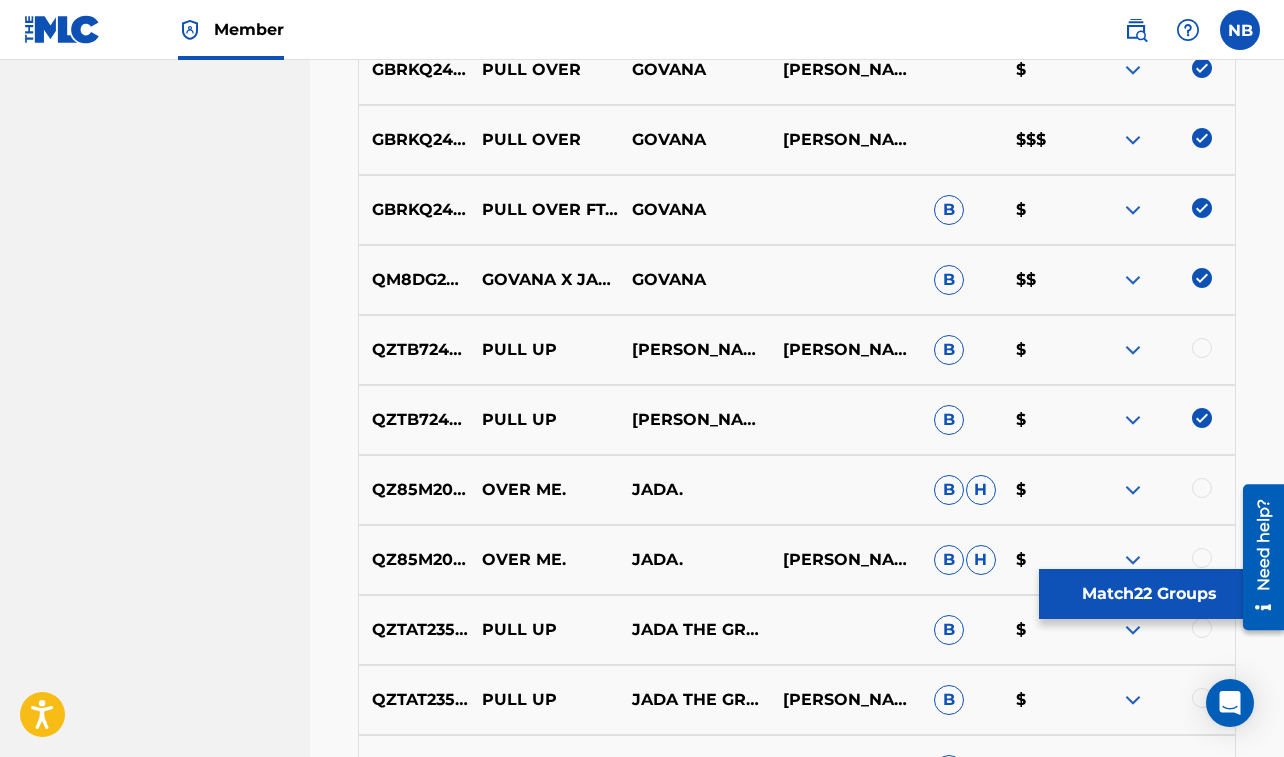 click at bounding box center [1202, 418] 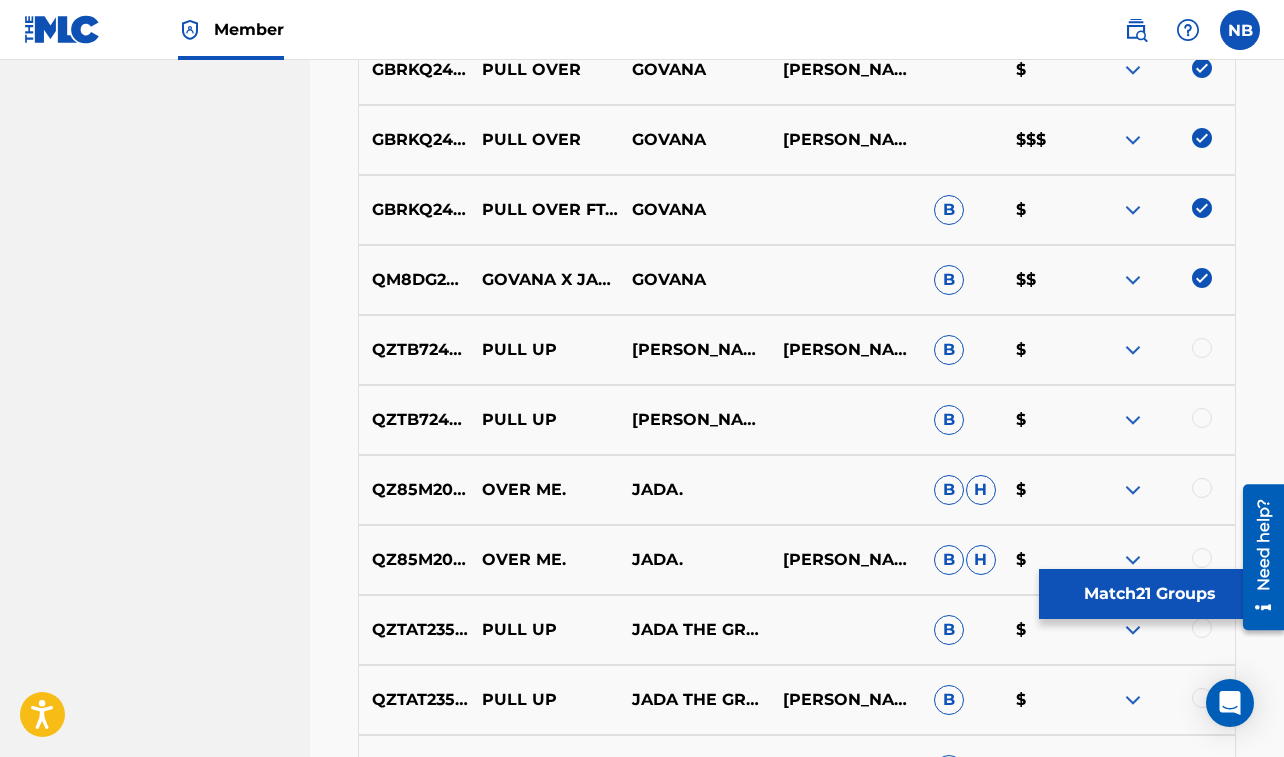 click on "Match  21 Groups" at bounding box center [1149, 594] 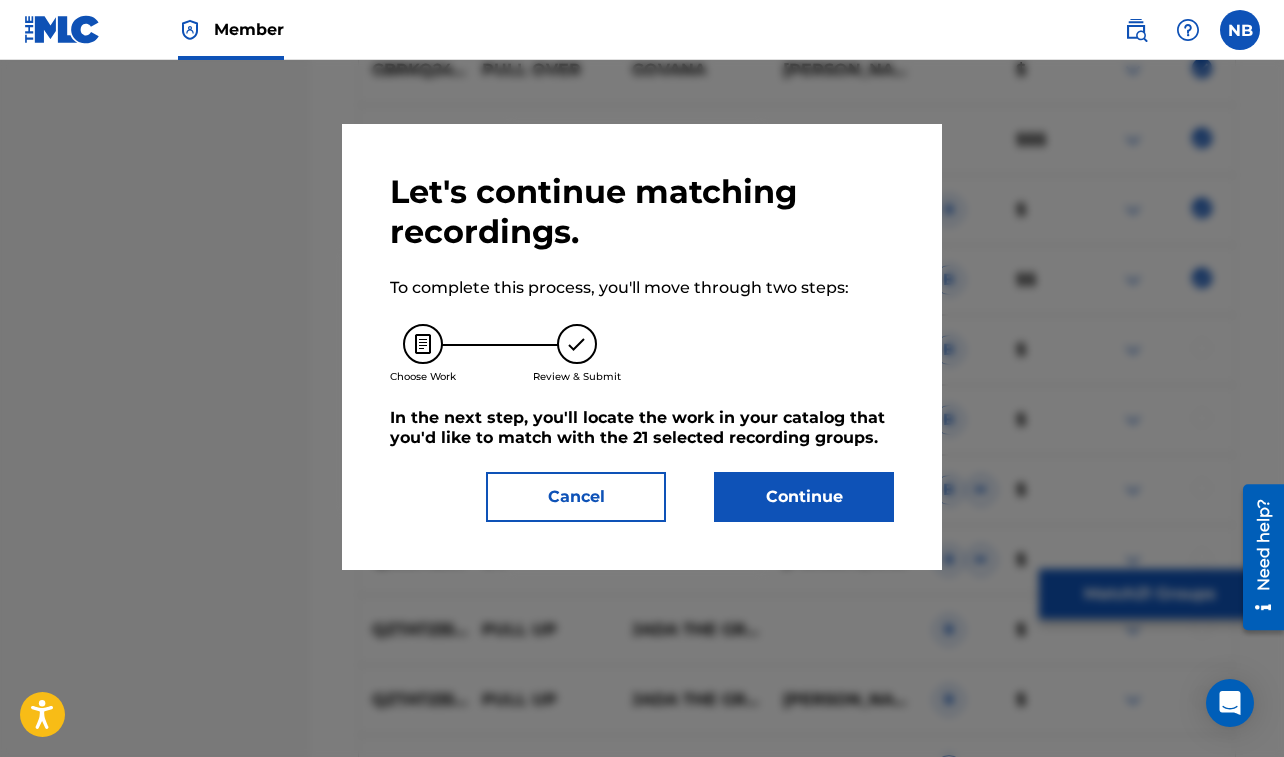 click on "Continue" at bounding box center [804, 497] 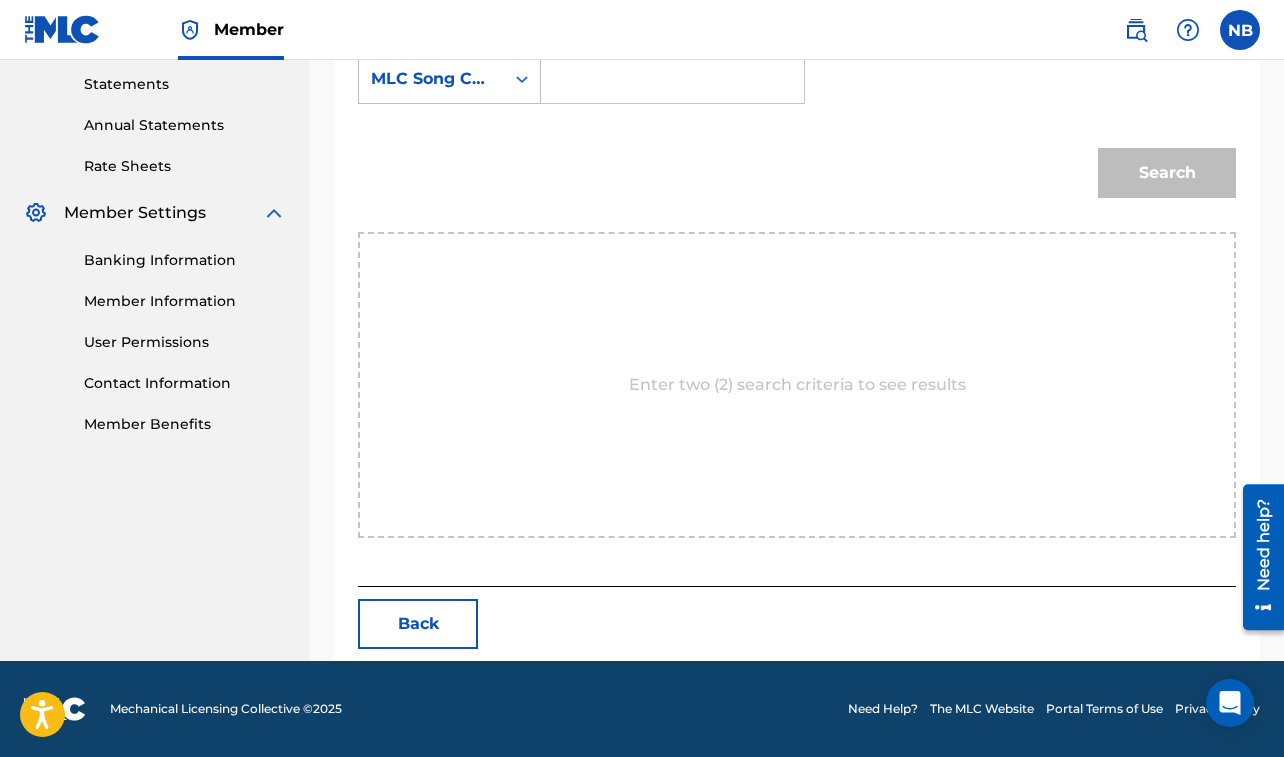 scroll, scrollTop: 623, scrollLeft: 0, axis: vertical 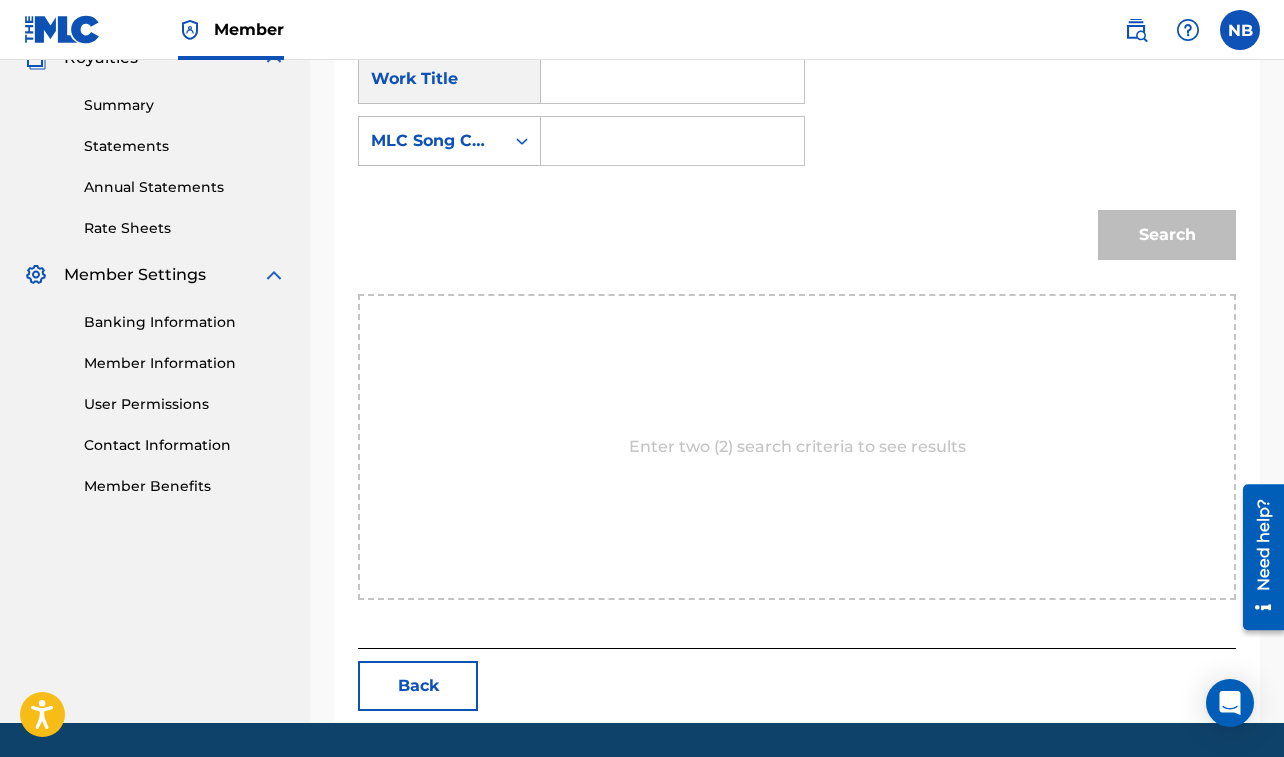 click at bounding box center [672, 79] 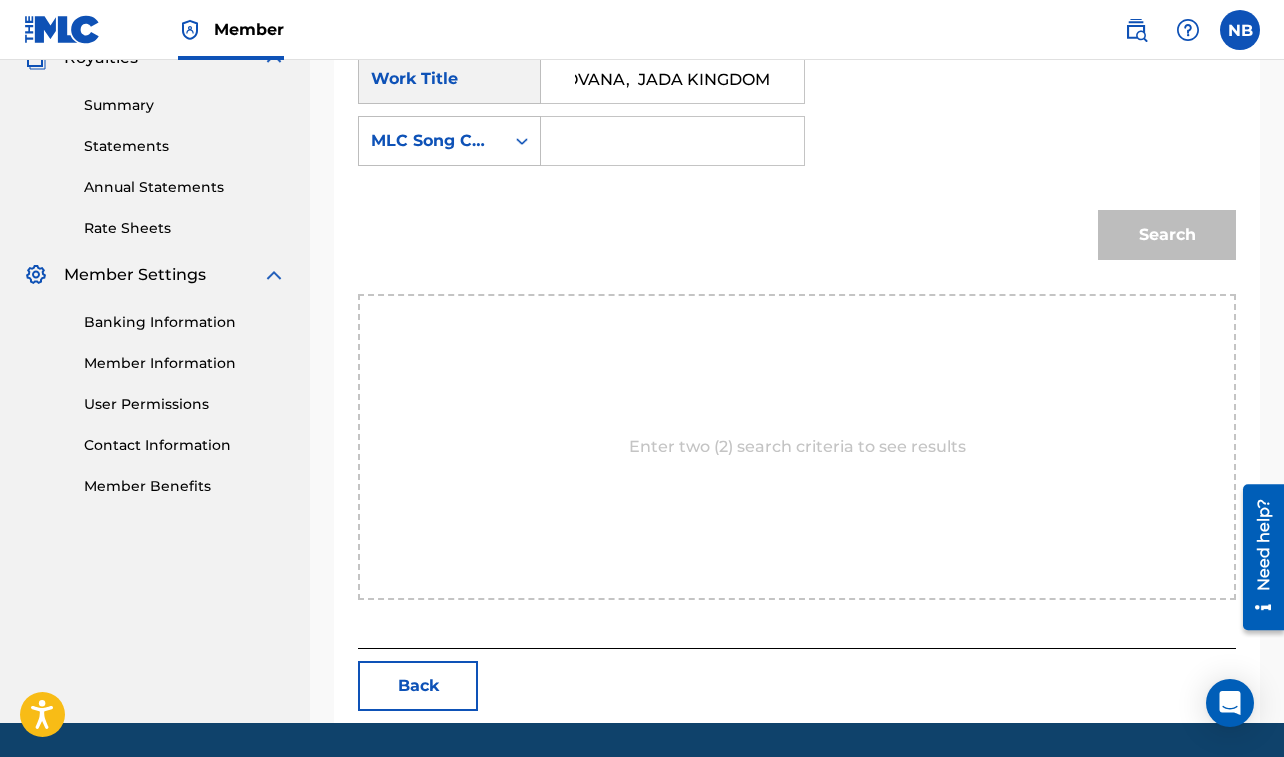 scroll, scrollTop: 0, scrollLeft: 0, axis: both 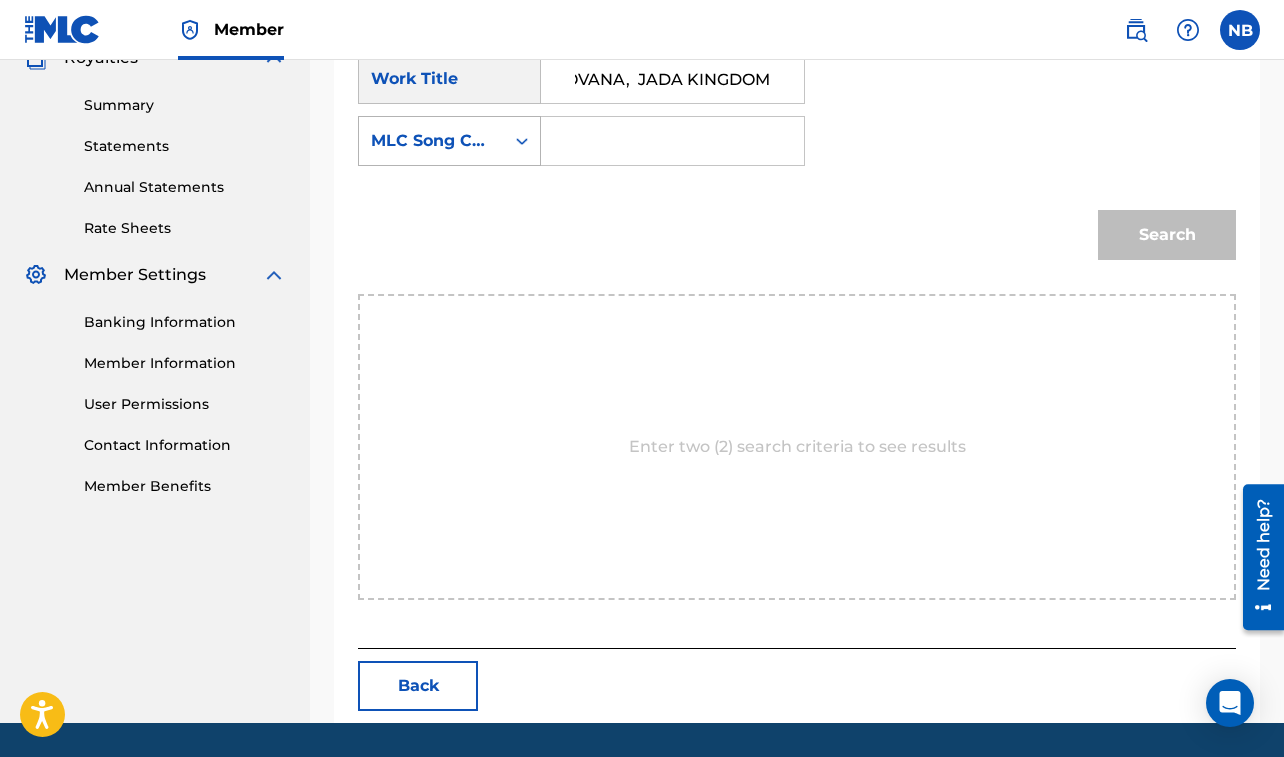 drag, startPoint x: 578, startPoint y: 84, endPoint x: 845, endPoint y: 102, distance: 267.60605 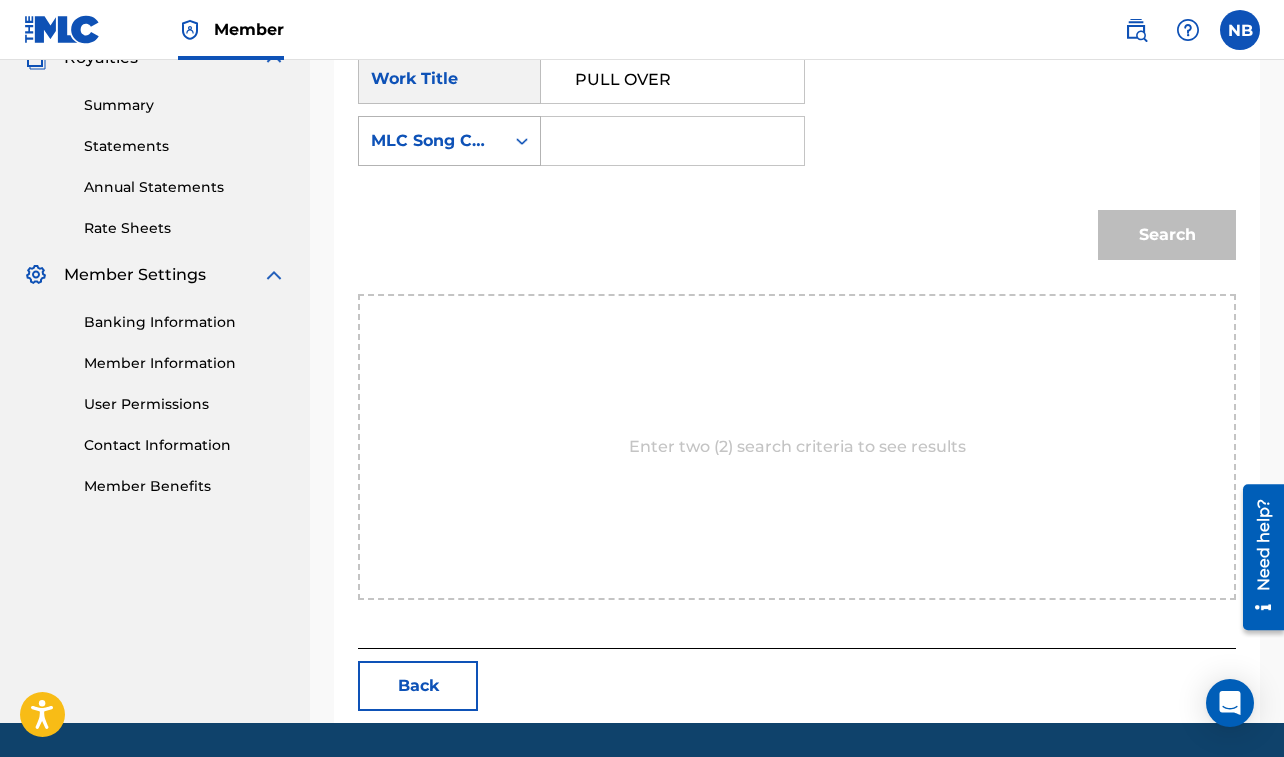 scroll, scrollTop: 0, scrollLeft: 0, axis: both 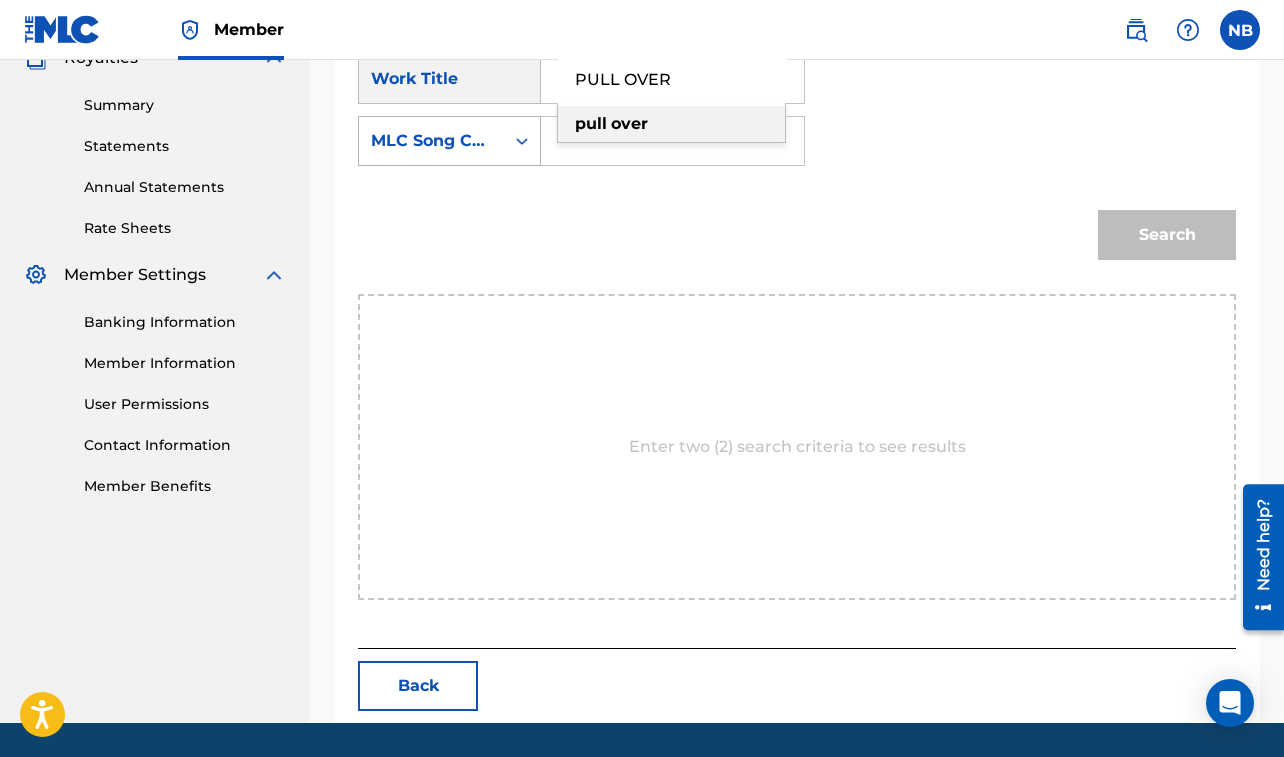 click on "MLC Song Code" at bounding box center (431, 141) 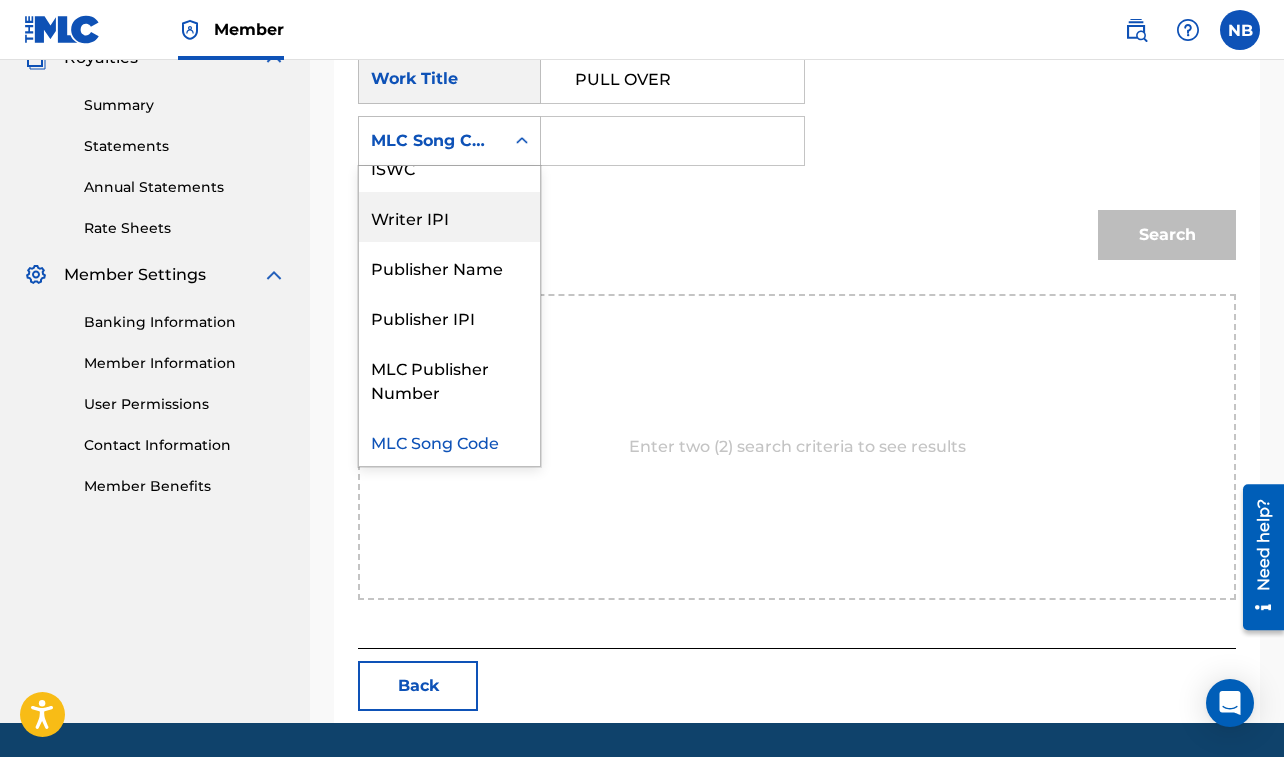 scroll, scrollTop: 0, scrollLeft: 0, axis: both 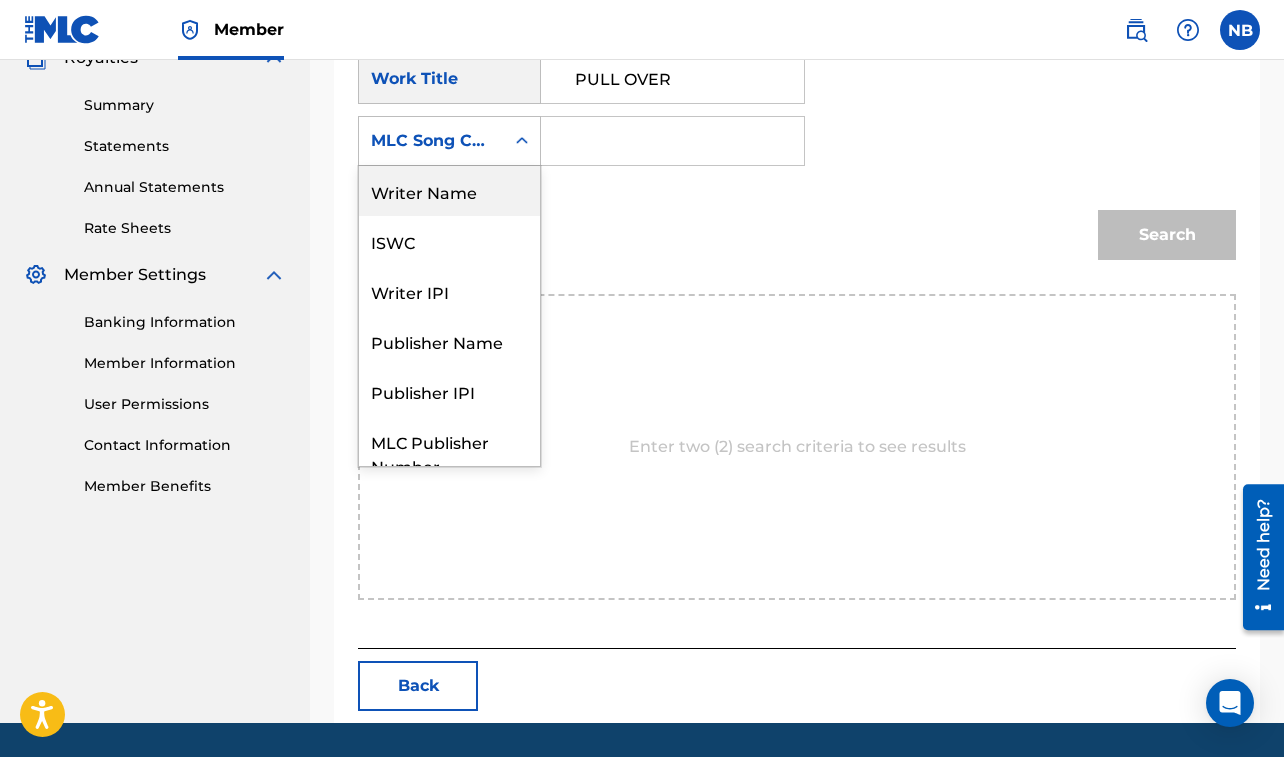 click on "Writer Name" at bounding box center (449, 191) 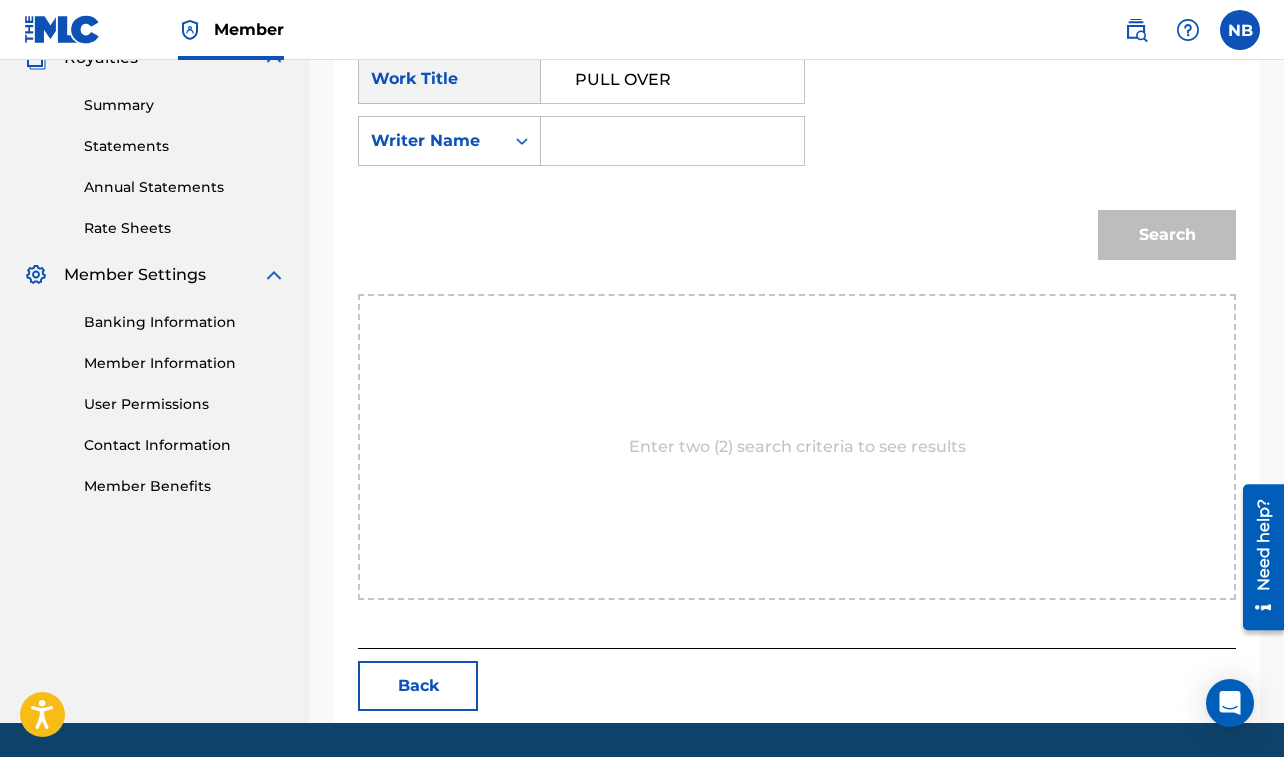 click at bounding box center (672, 141) 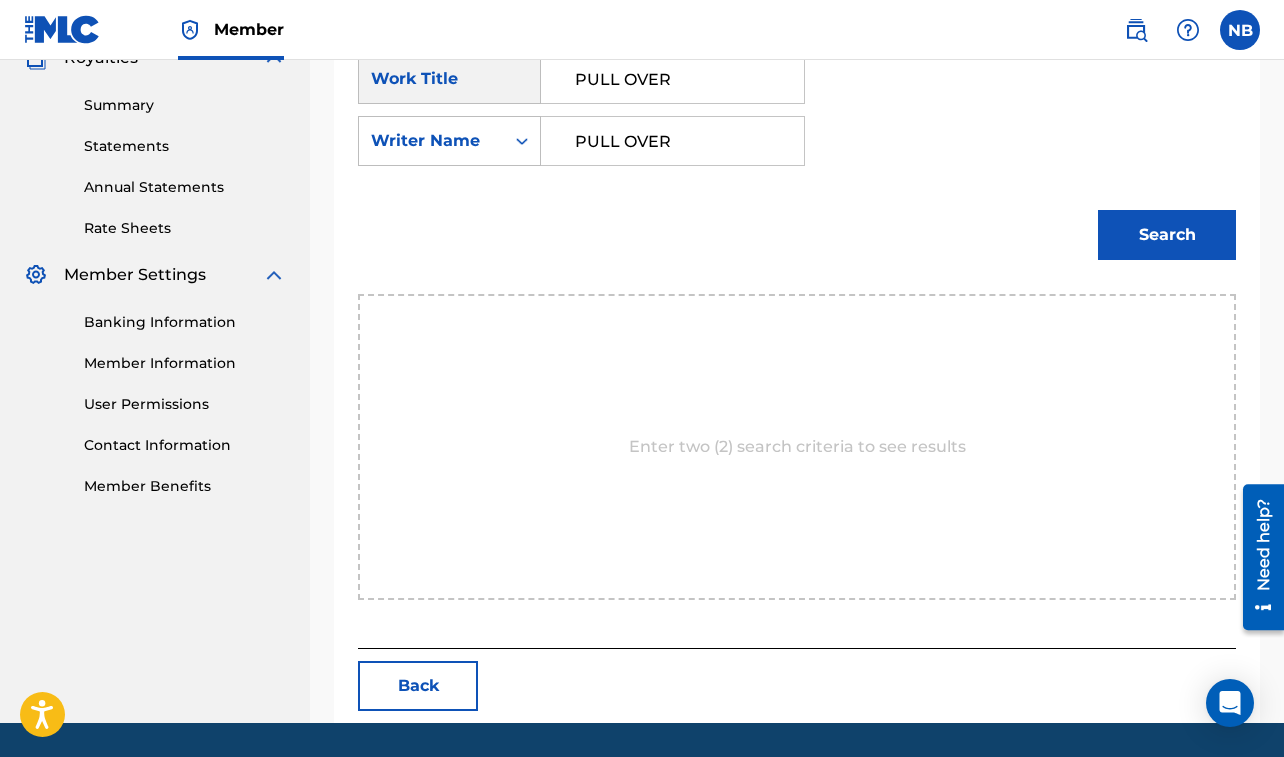 drag, startPoint x: 1016, startPoint y: 80, endPoint x: 1128, endPoint y: 92, distance: 112.64102 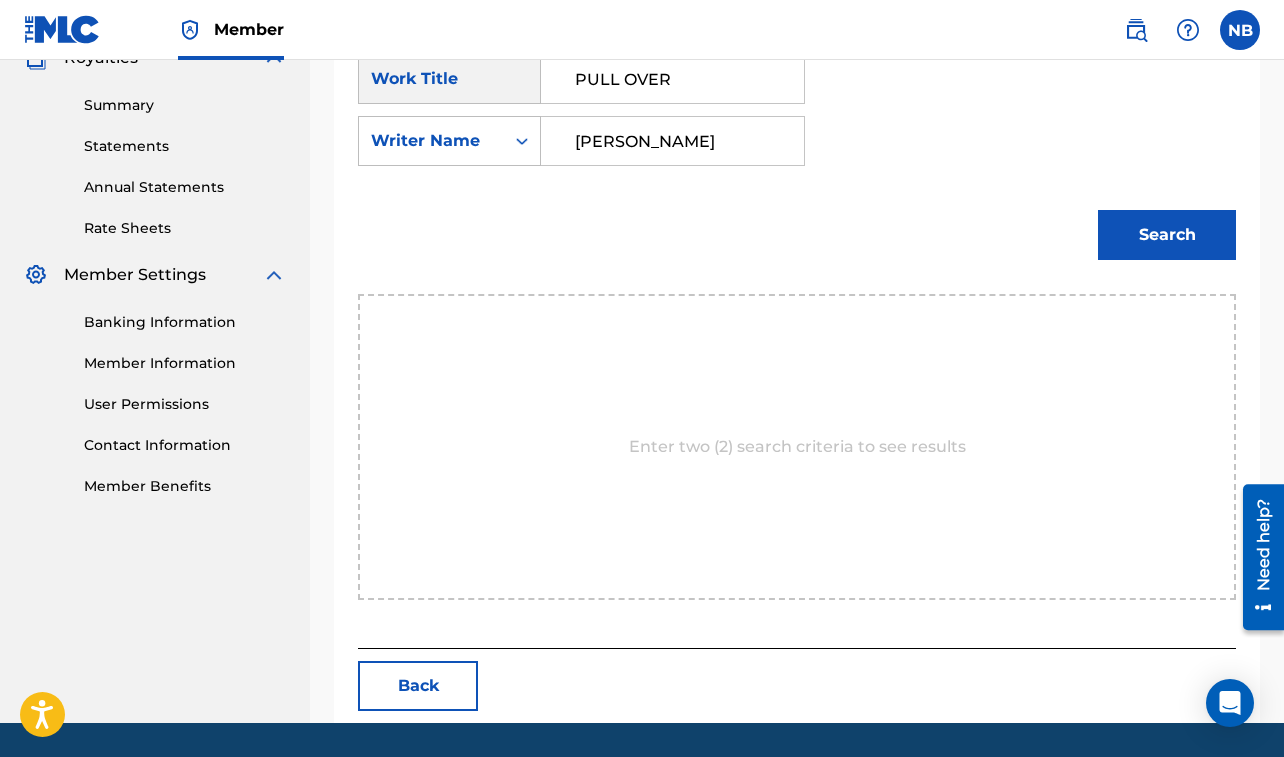 click on "Search" at bounding box center (1167, 235) 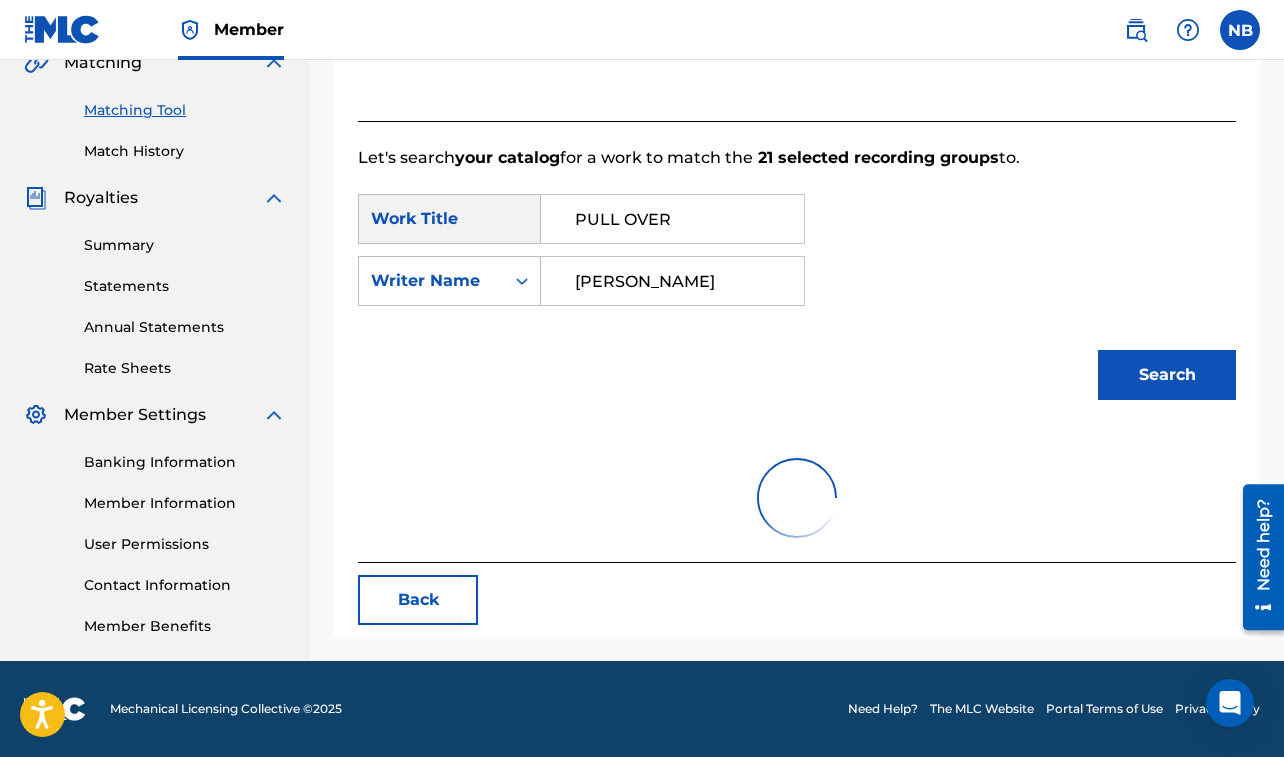 scroll, scrollTop: 623, scrollLeft: 0, axis: vertical 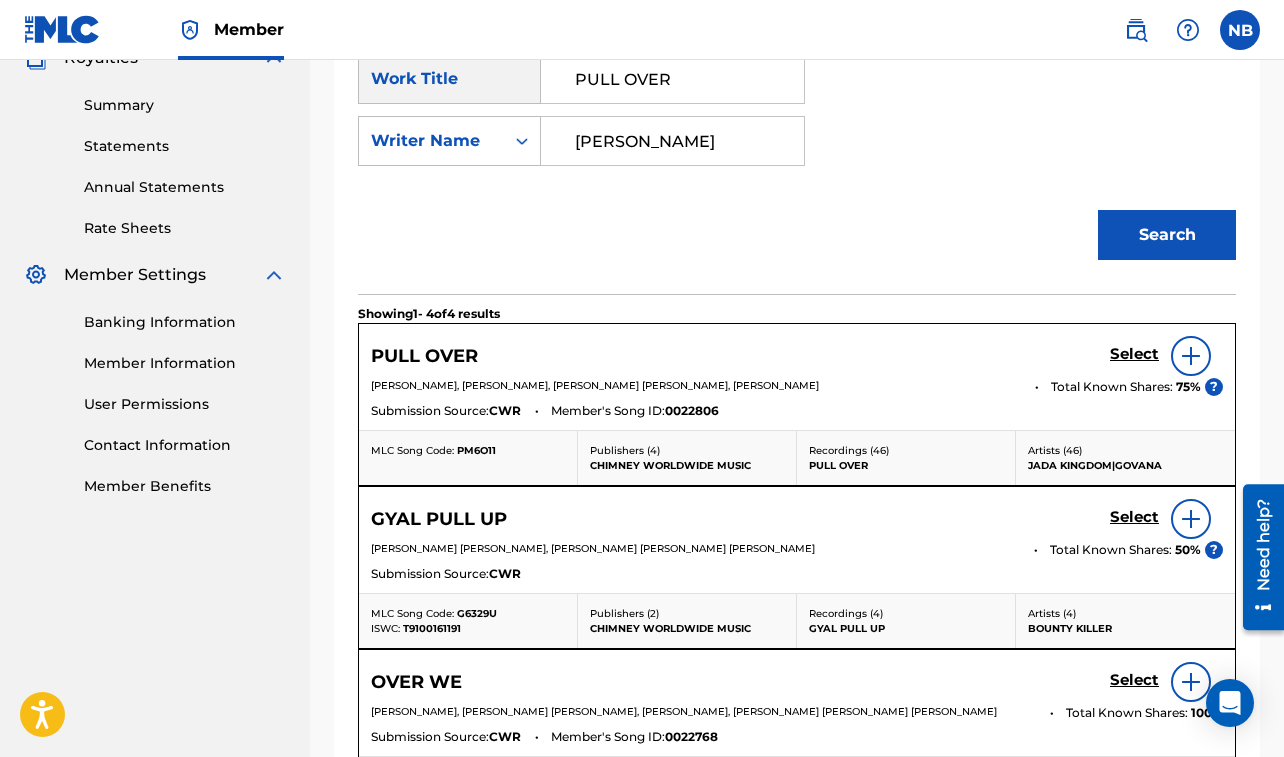 click on "Select" at bounding box center (1134, 354) 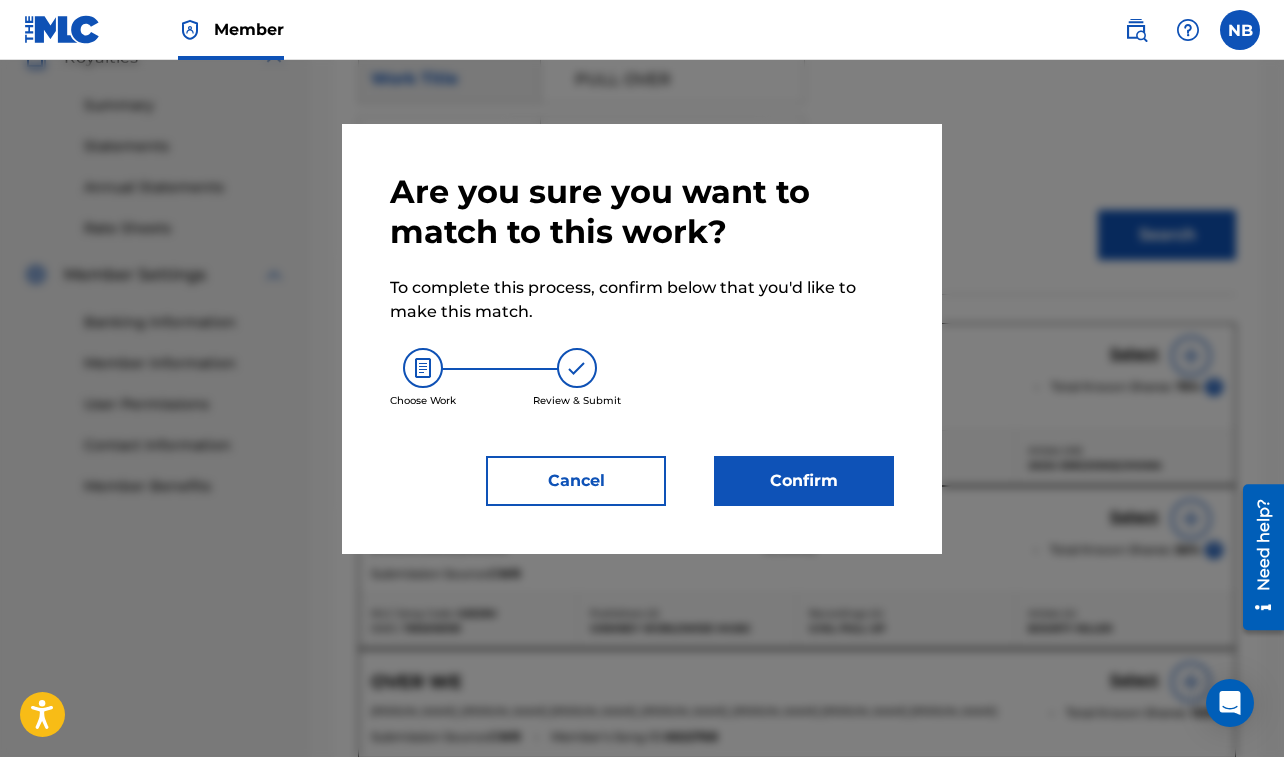 click on "Confirm" at bounding box center (804, 481) 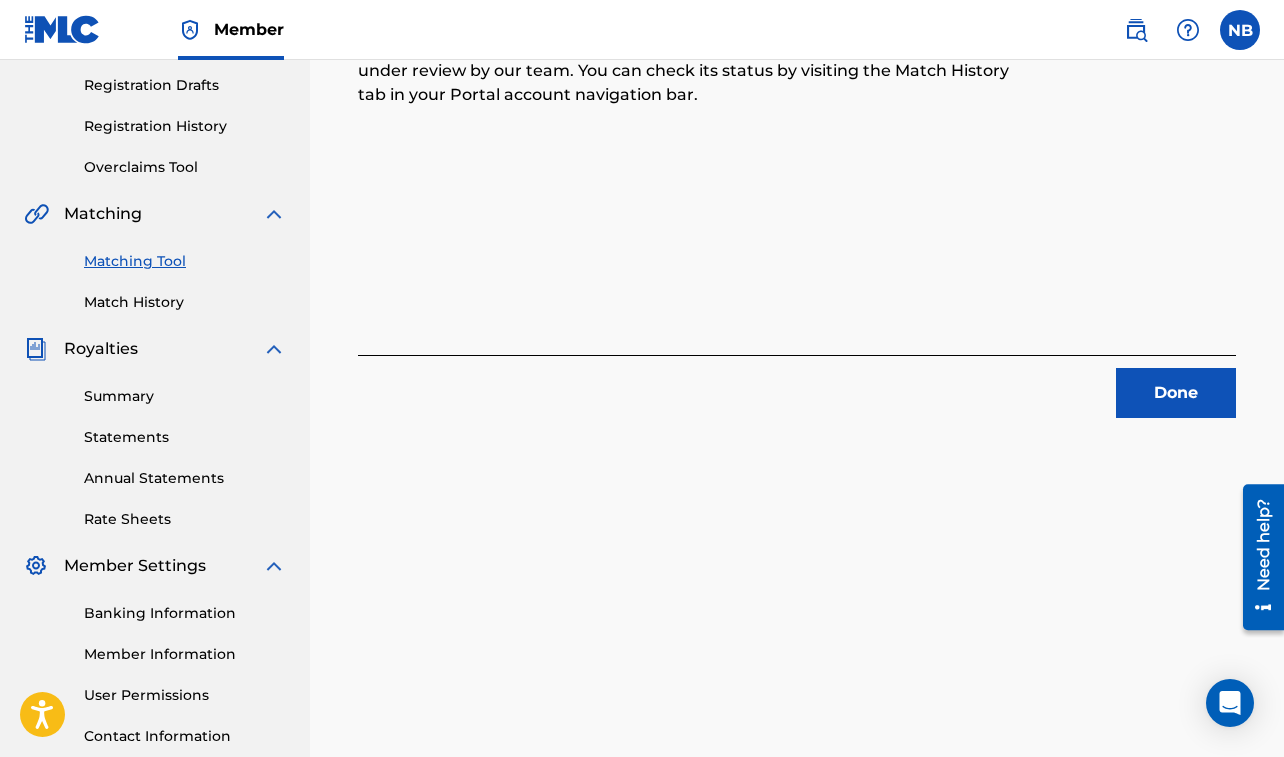 scroll, scrollTop: 331, scrollLeft: 0, axis: vertical 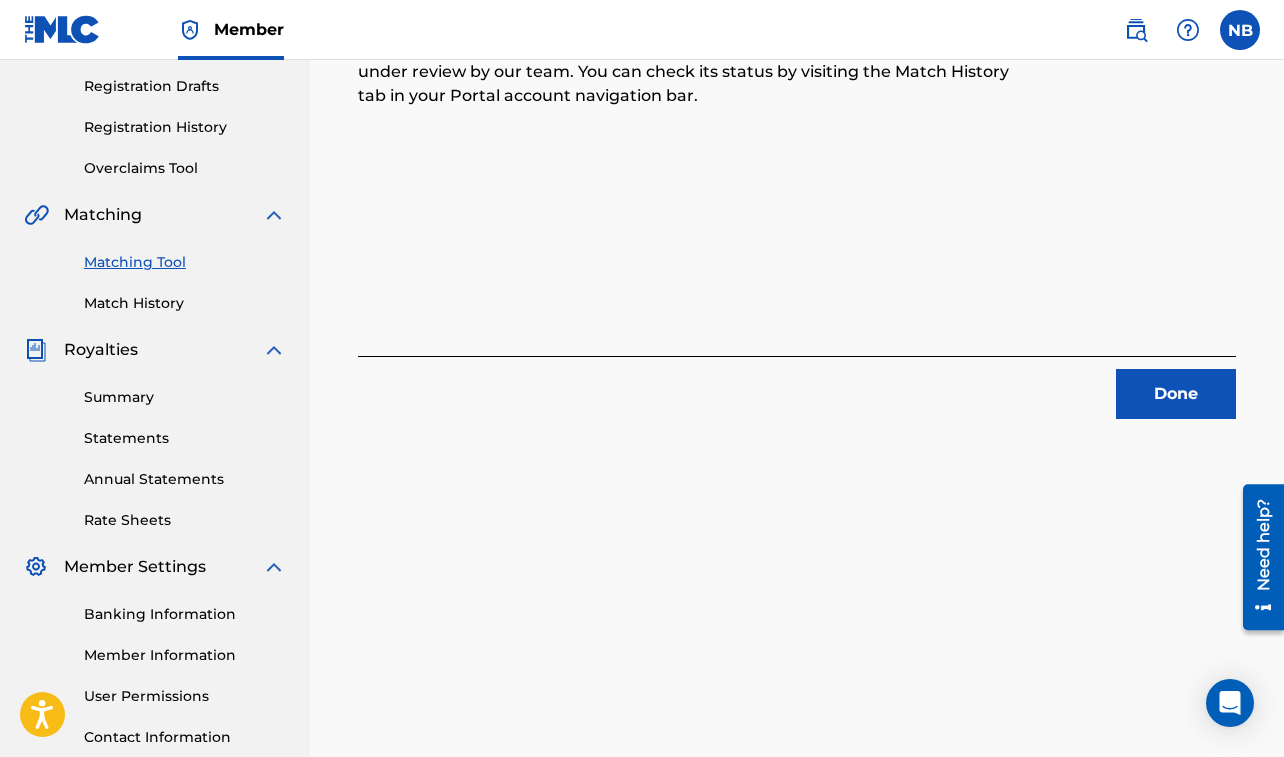 click on "Done" at bounding box center [1176, 394] 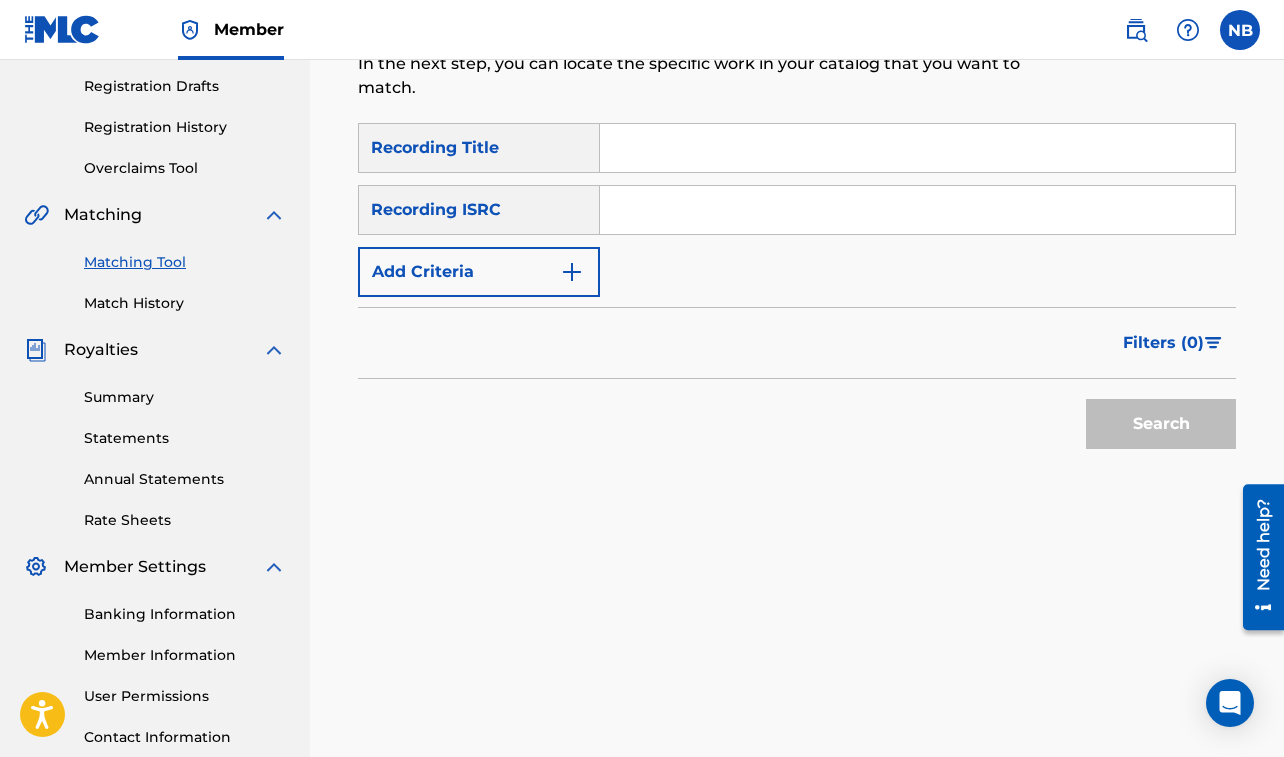 click on "SearchWithCriteriabce9f883-d441-40c3-9532-96de5b85e354 Recording Title SearchWithCriteriaa073f619-6bf5-4762-9f59-77c654a8a564 Recording ISRC Add Criteria" at bounding box center (797, 210) 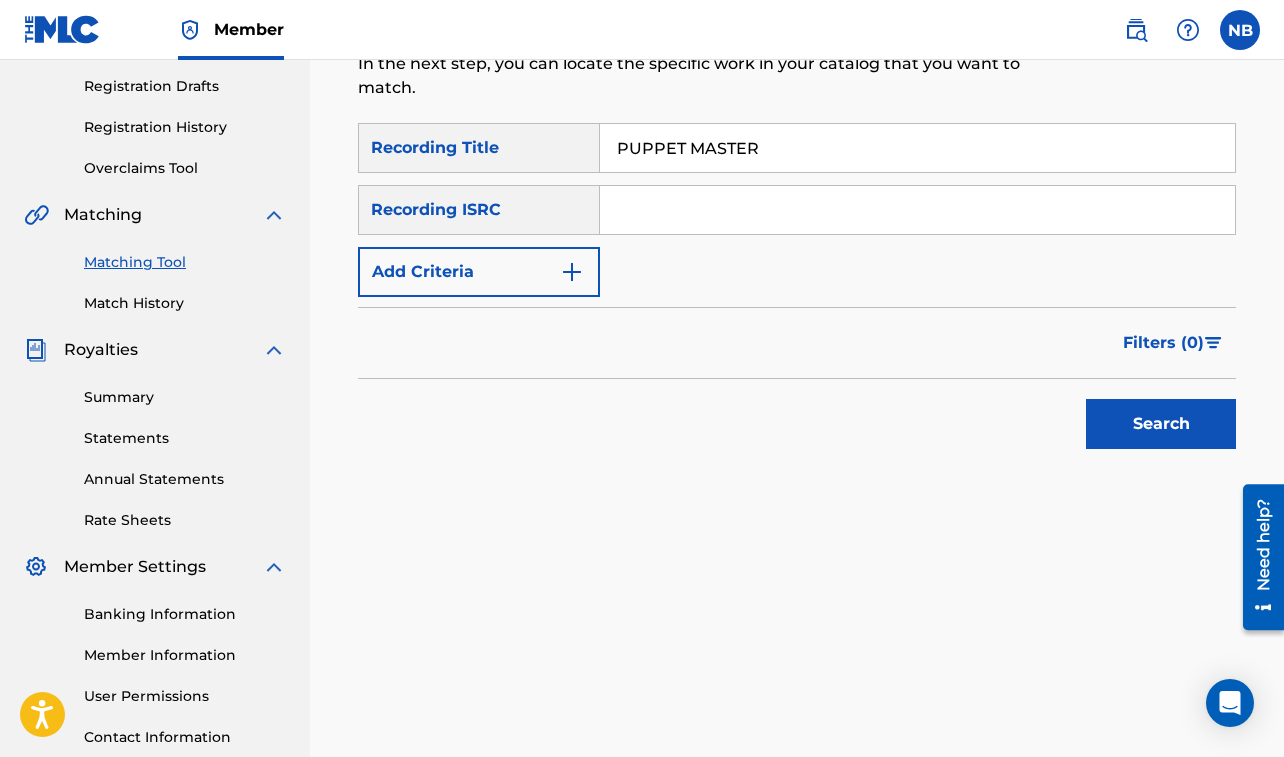 click on "Add Criteria" at bounding box center (479, 272) 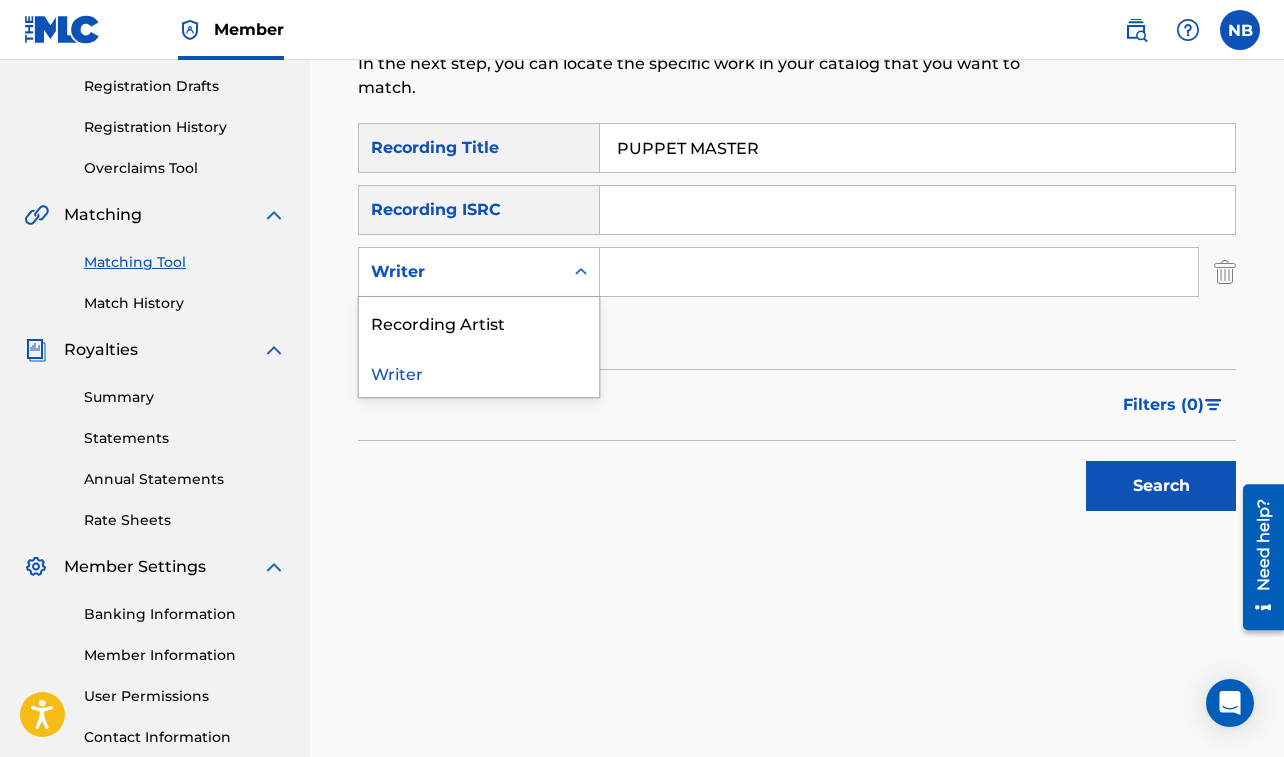 click on "Writer" at bounding box center (461, 272) 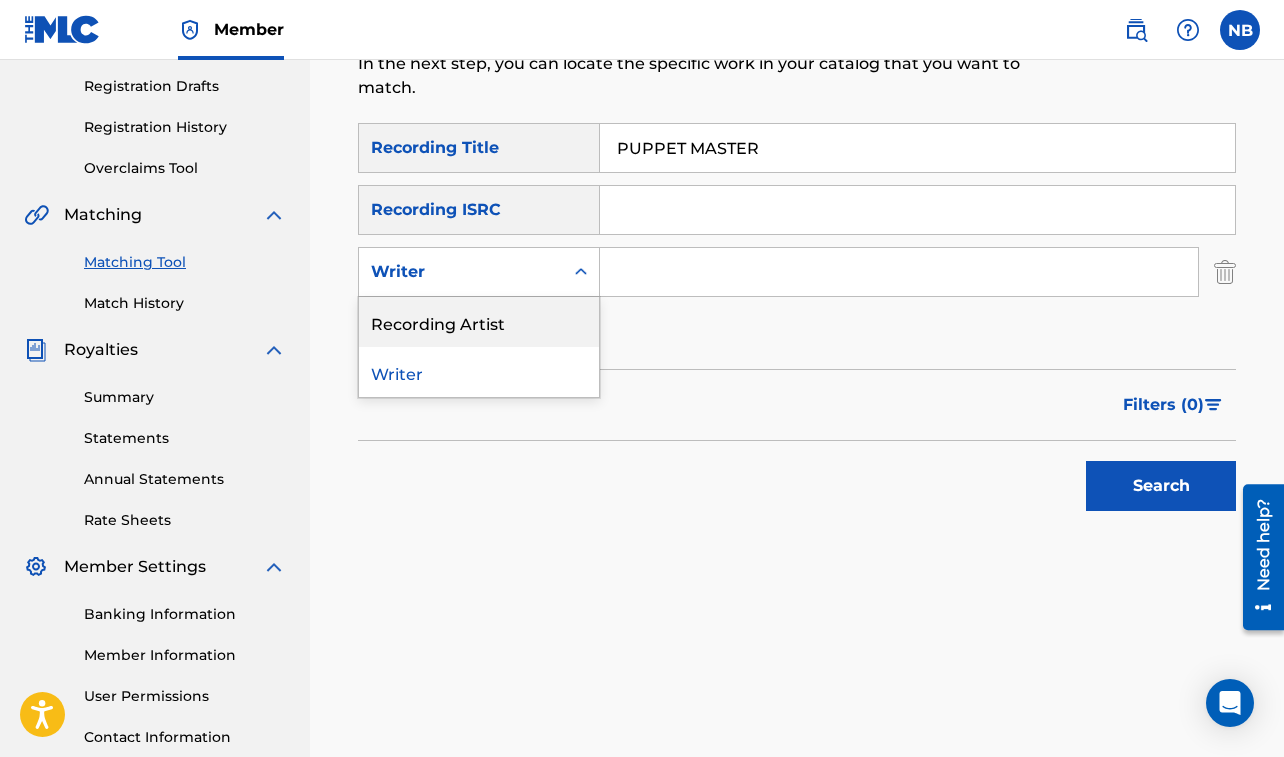 click on "Recording Artist" at bounding box center (479, 322) 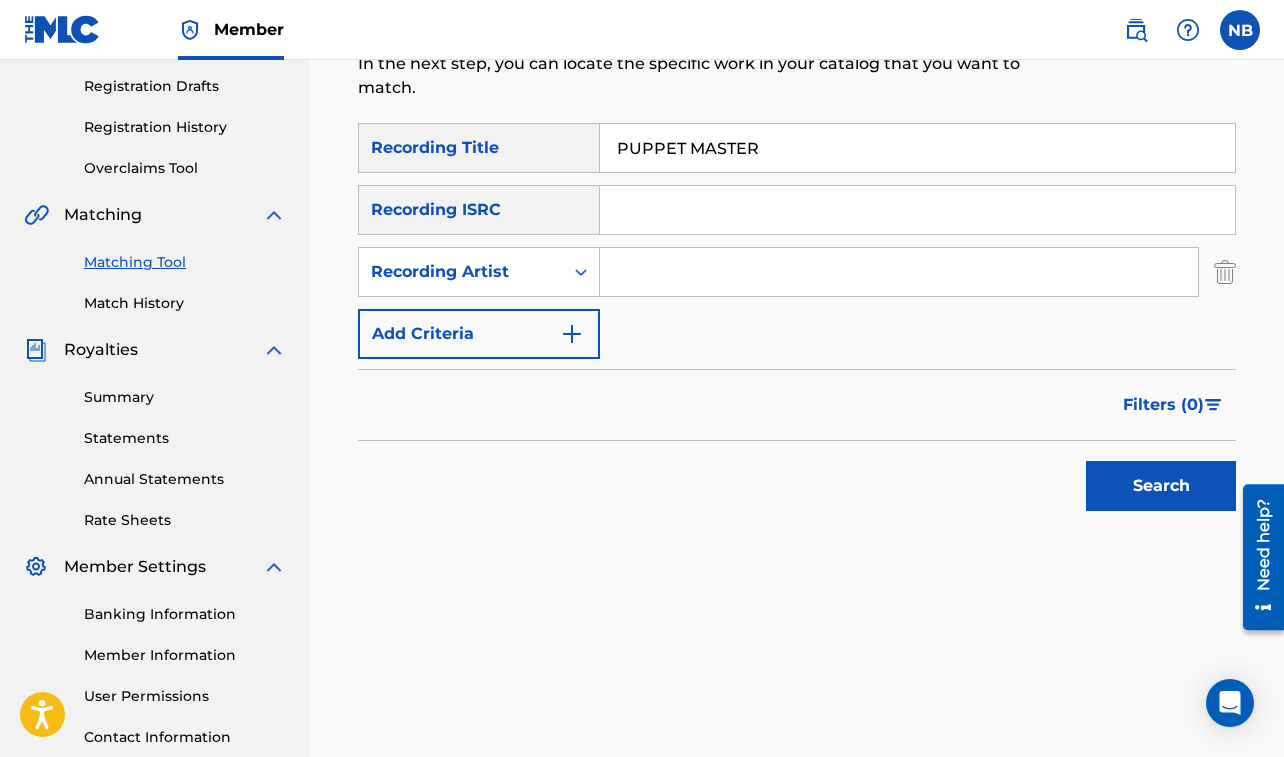 click at bounding box center (899, 272) 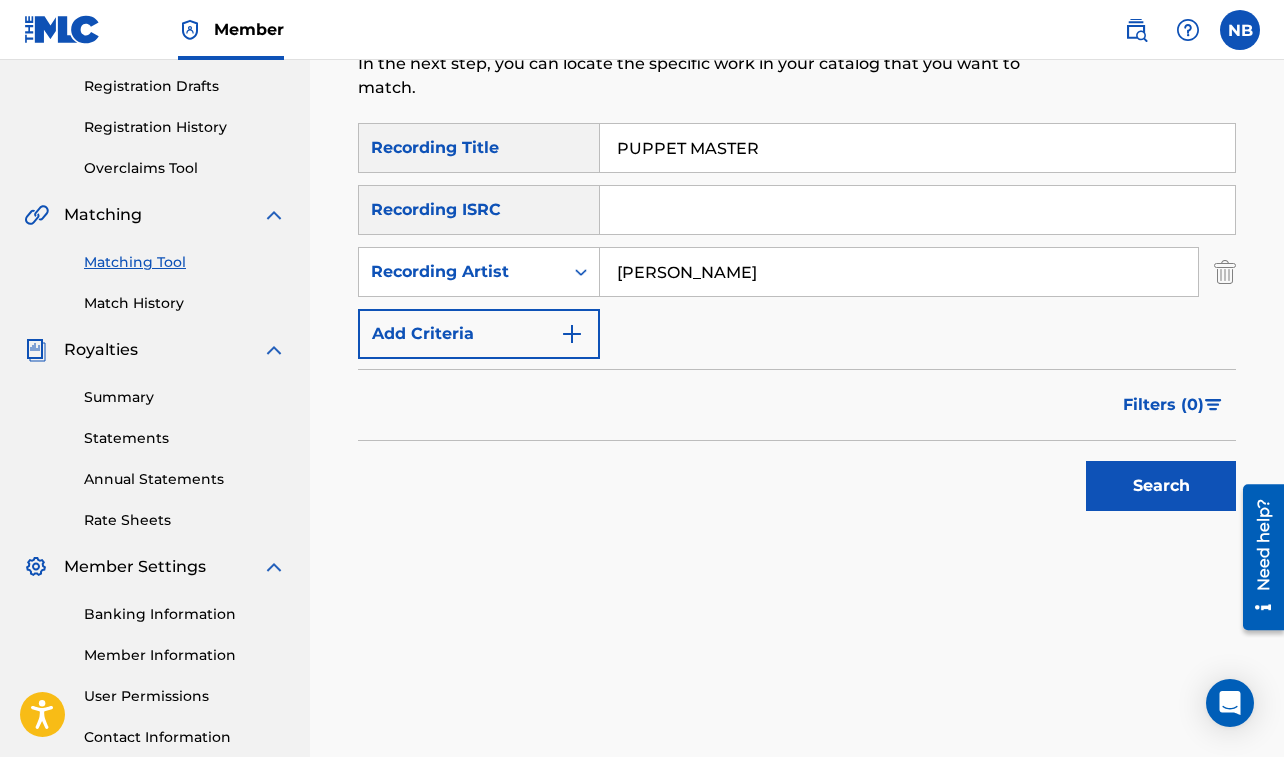 click on "Search" at bounding box center [1161, 486] 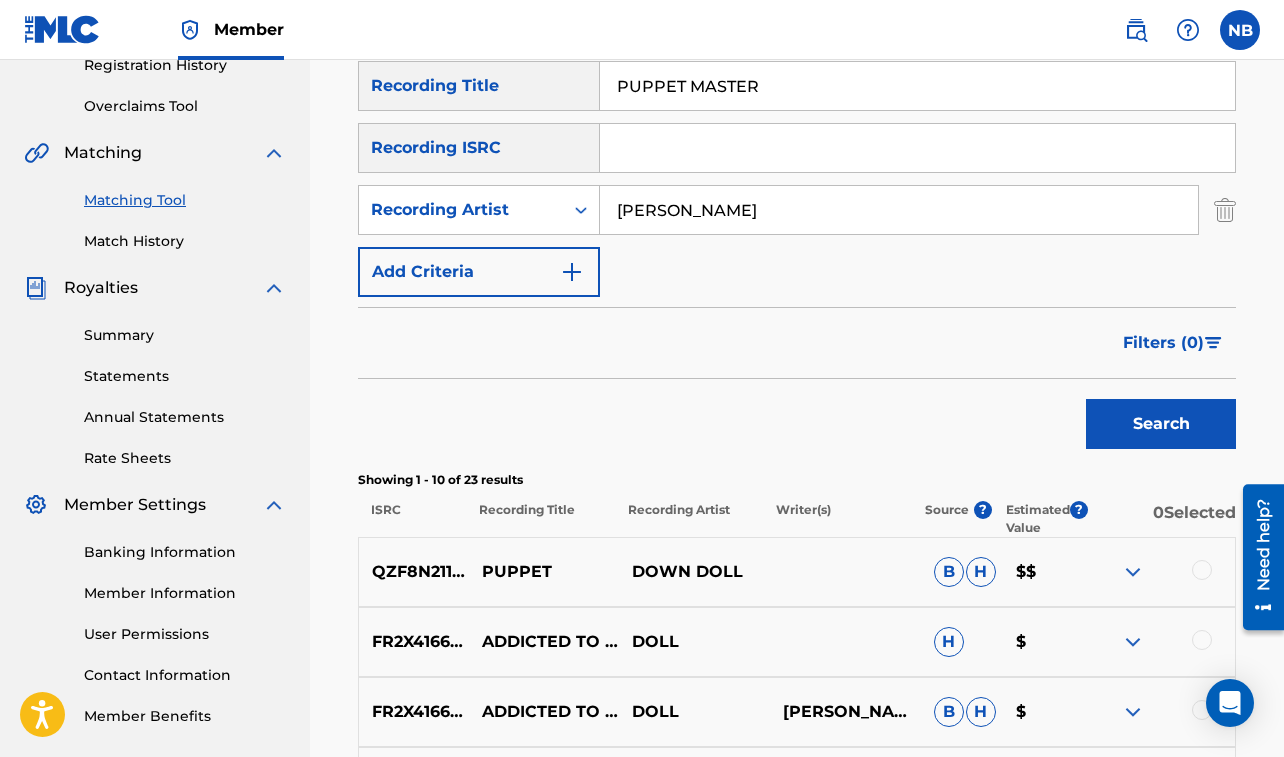 scroll, scrollTop: 391, scrollLeft: 0, axis: vertical 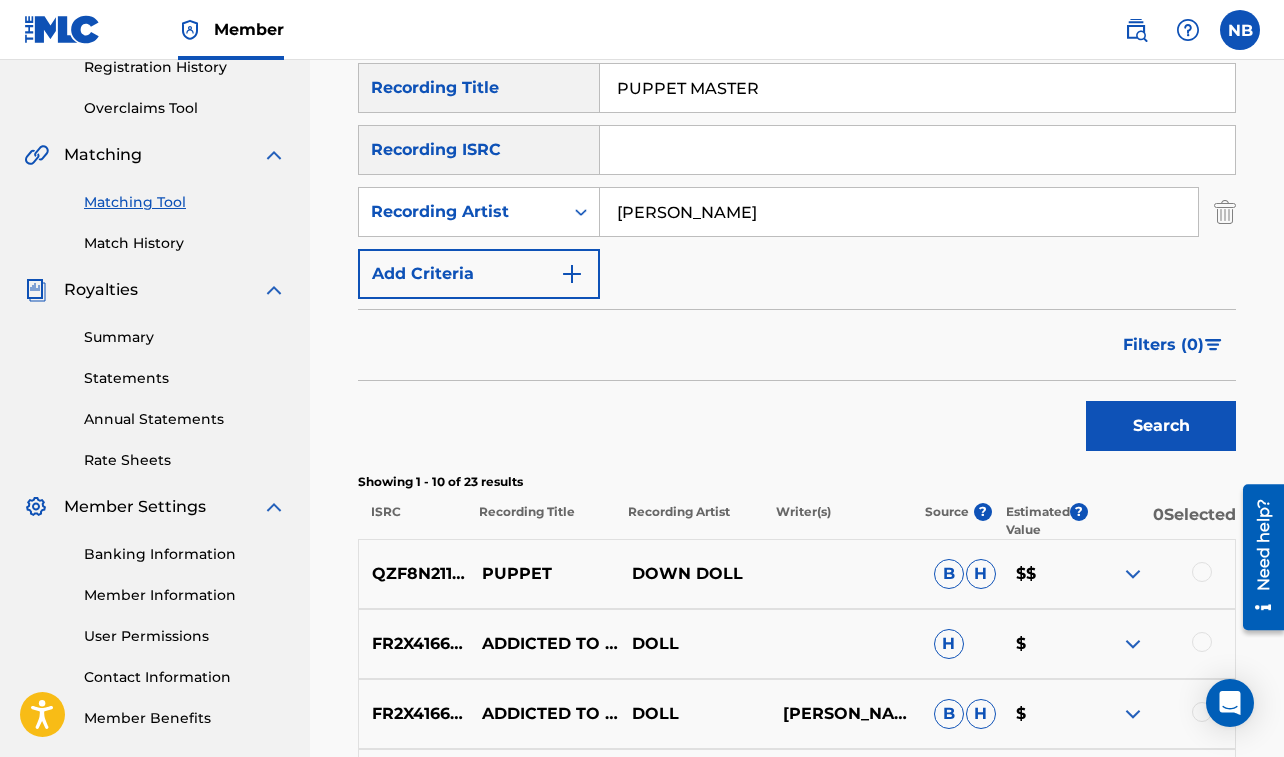 click on "PUPPET MASTER" at bounding box center [917, 88] 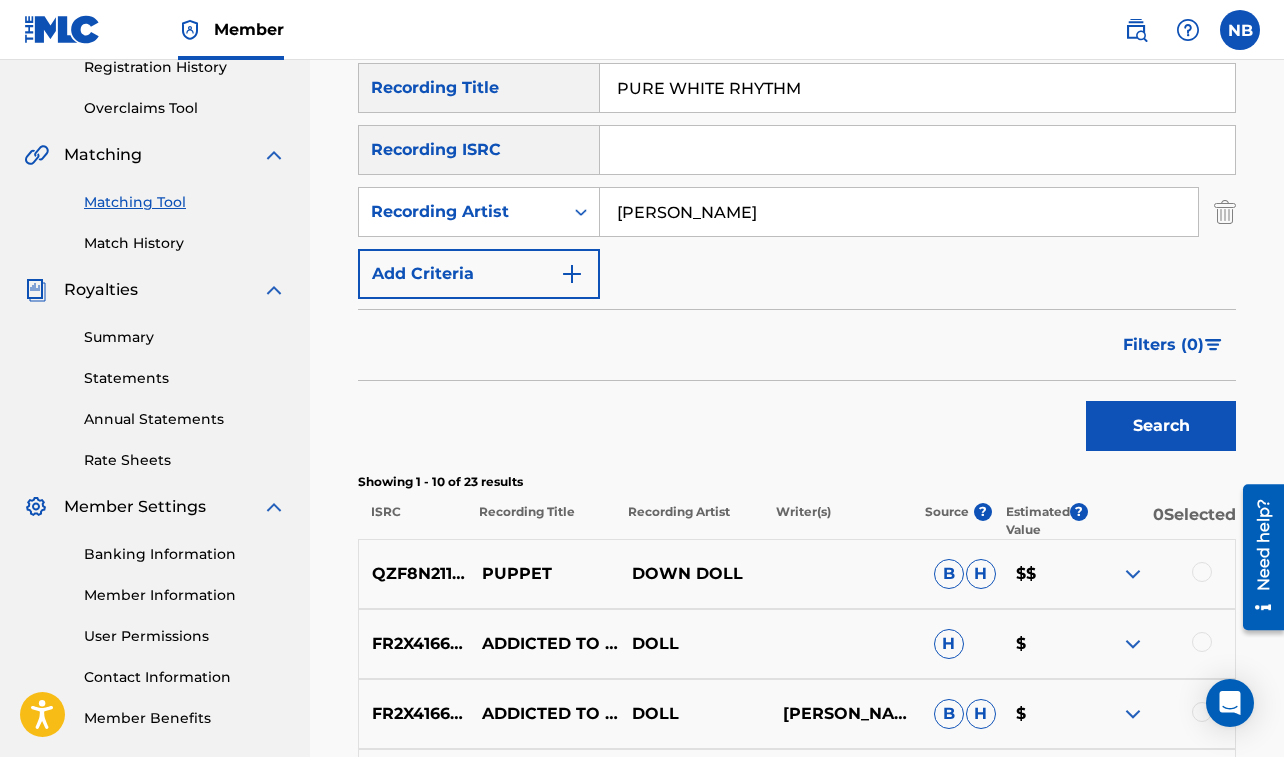 drag, startPoint x: 620, startPoint y: 214, endPoint x: 873, endPoint y: 252, distance: 255.83784 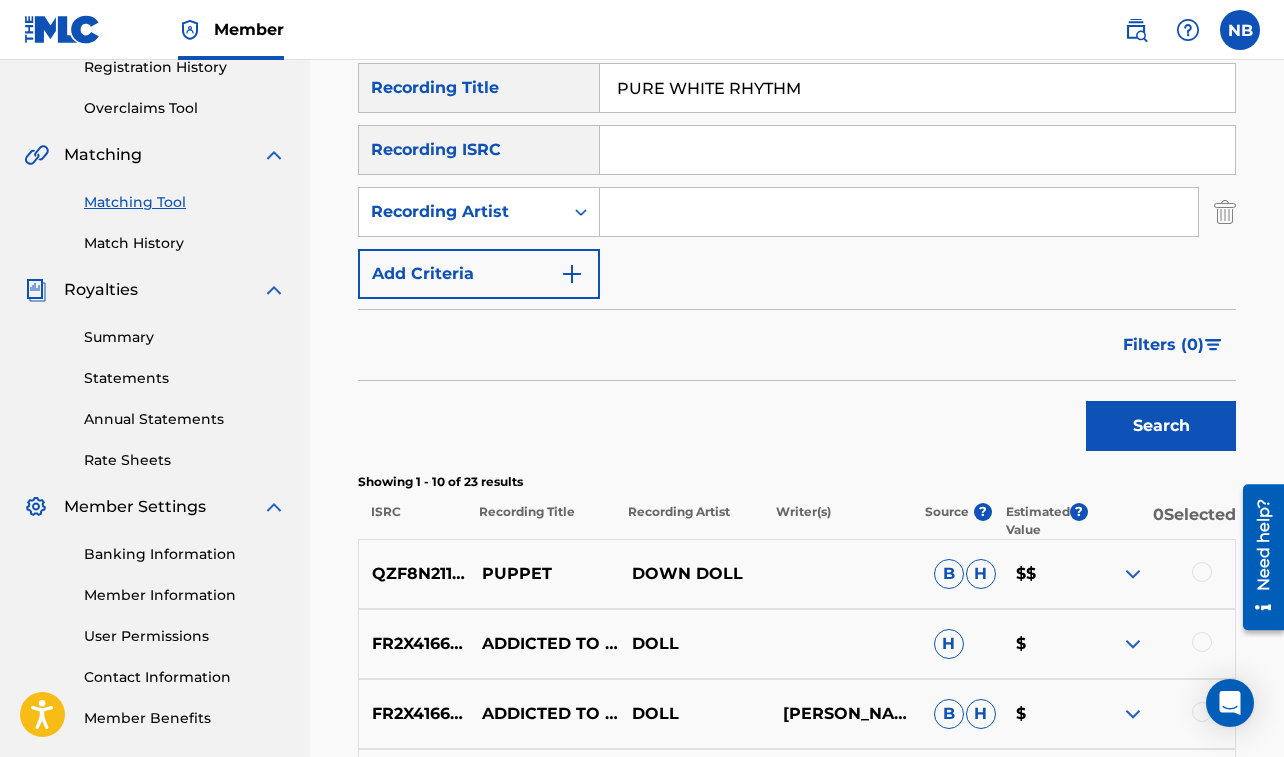 click on "Search" at bounding box center [1161, 426] 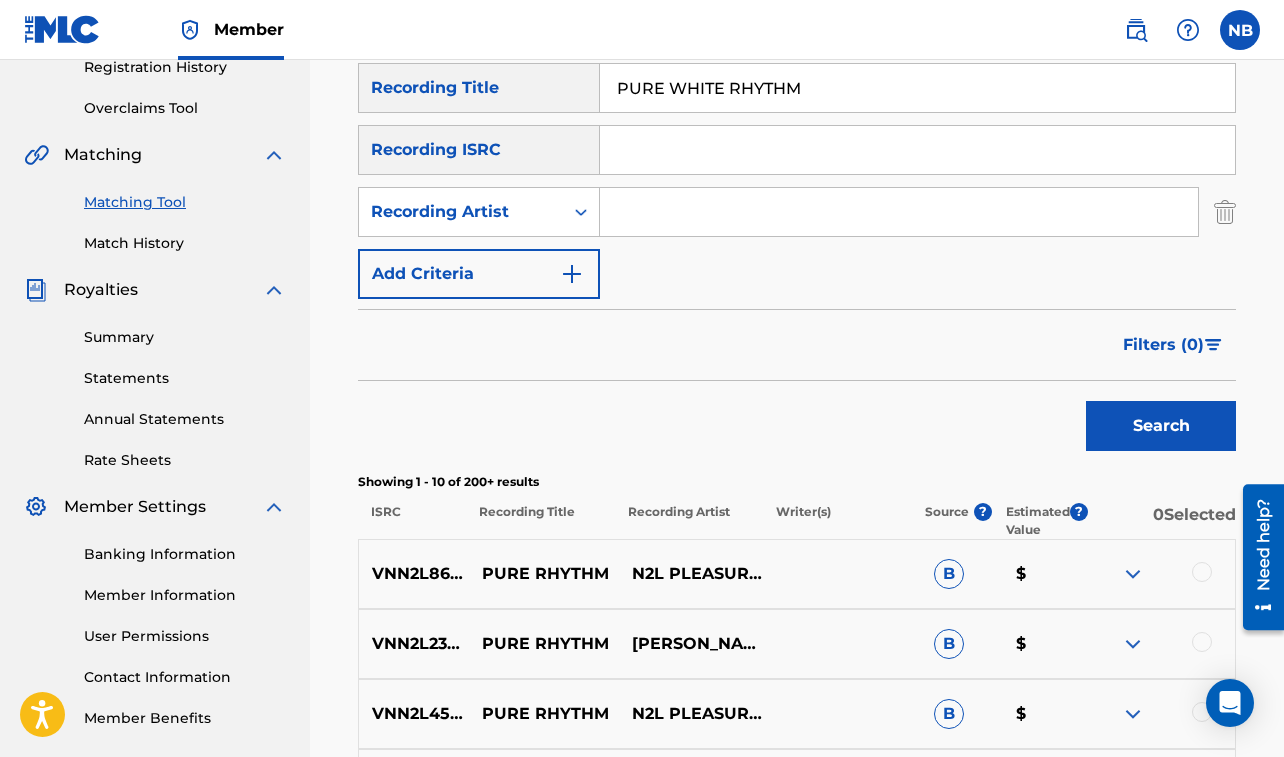 drag, startPoint x: 619, startPoint y: 86, endPoint x: 999, endPoint y: 106, distance: 380.52594 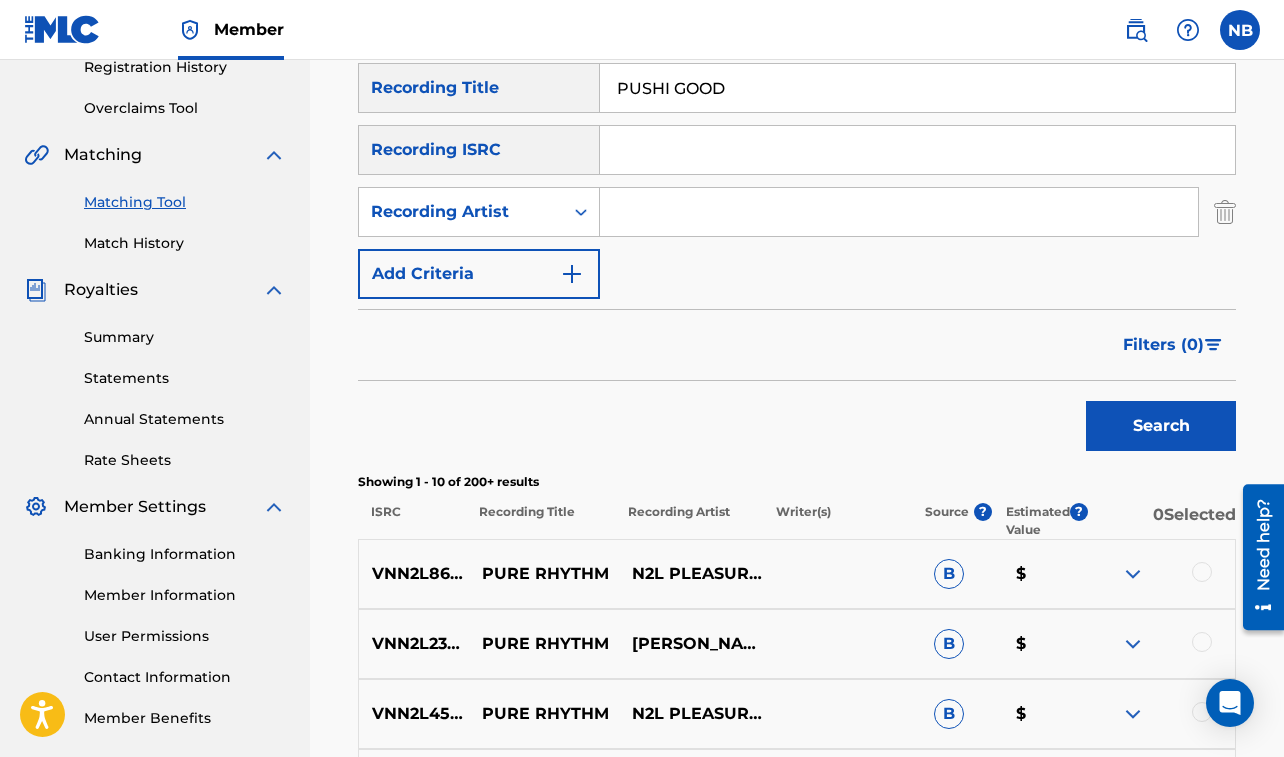 click at bounding box center (899, 212) 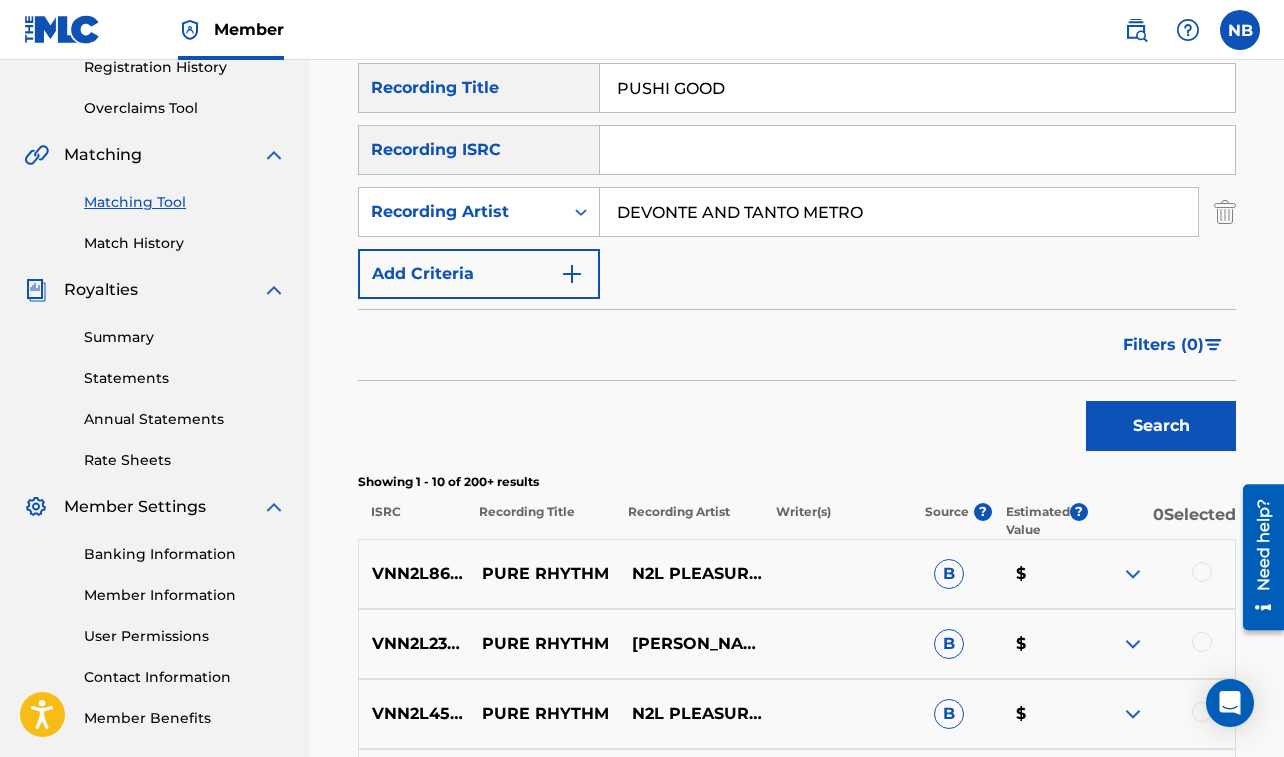 drag, startPoint x: 617, startPoint y: 87, endPoint x: 746, endPoint y: 120, distance: 133.15405 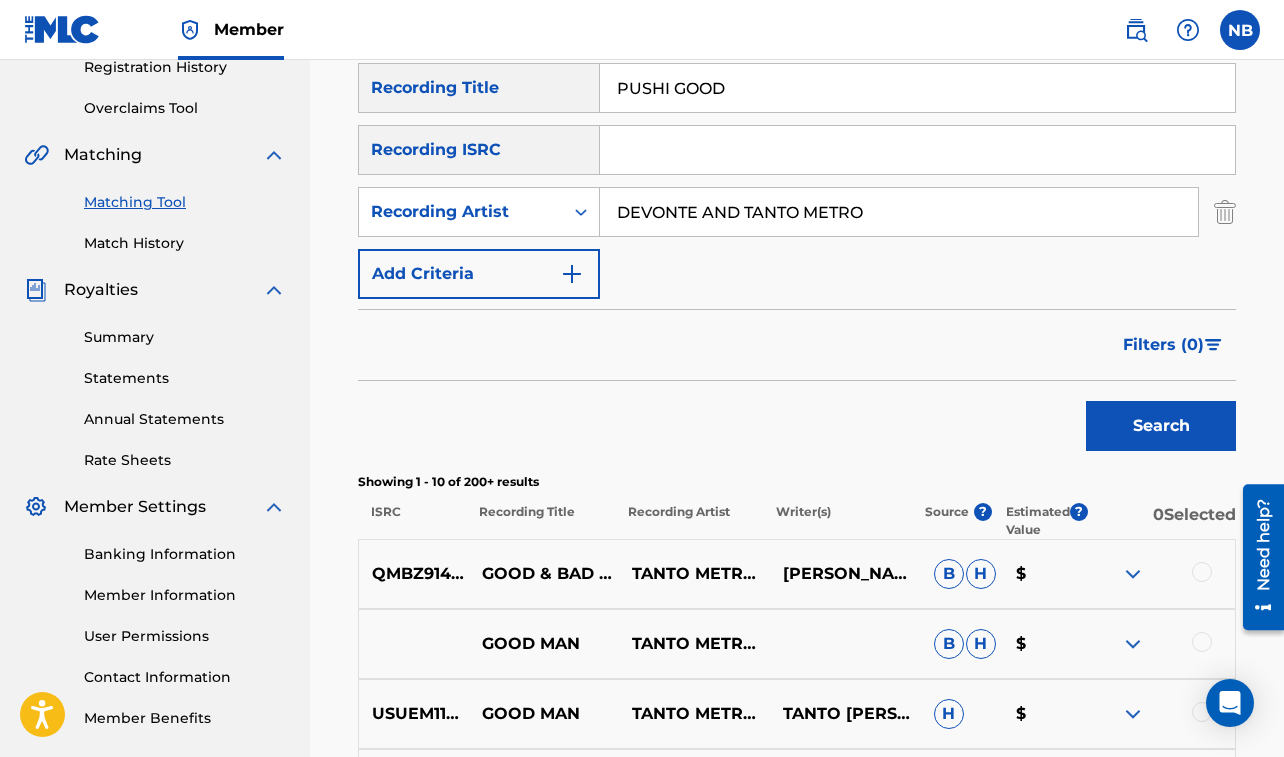 click on "Search" at bounding box center (1161, 426) 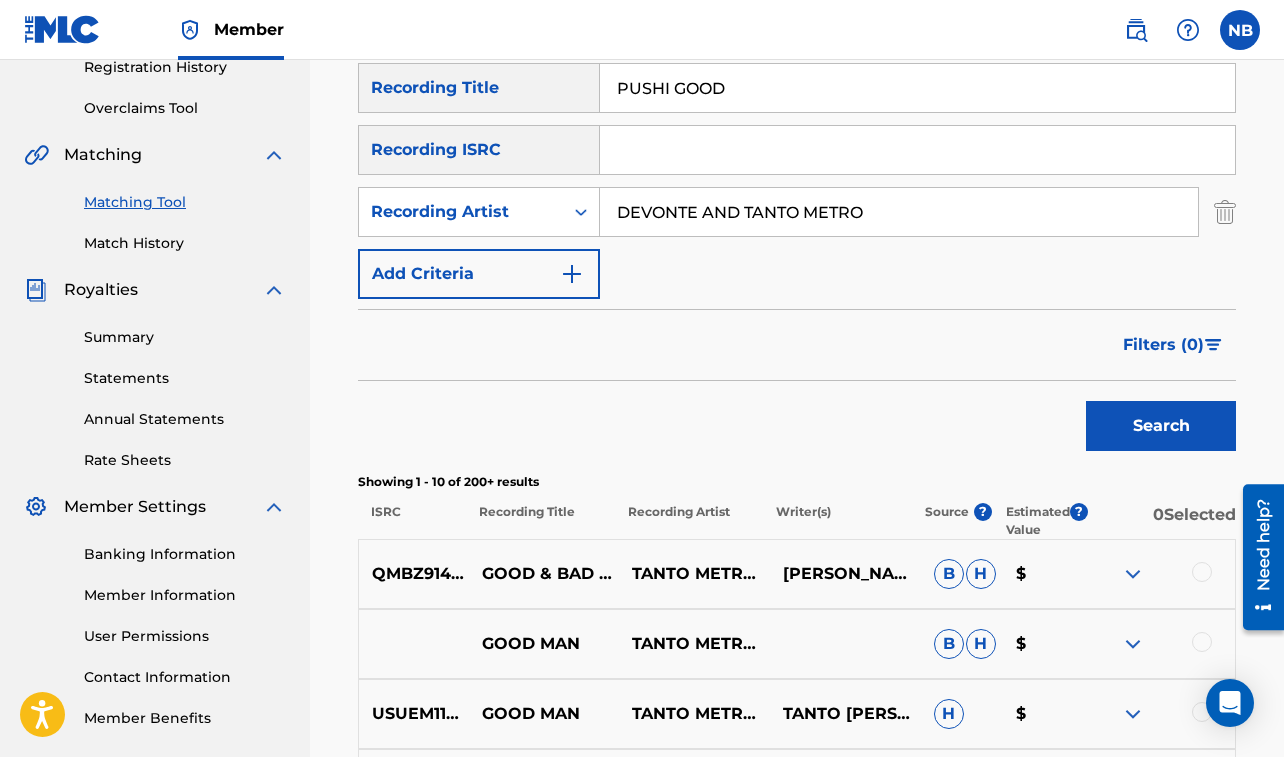 click on "Search" at bounding box center (1161, 426) 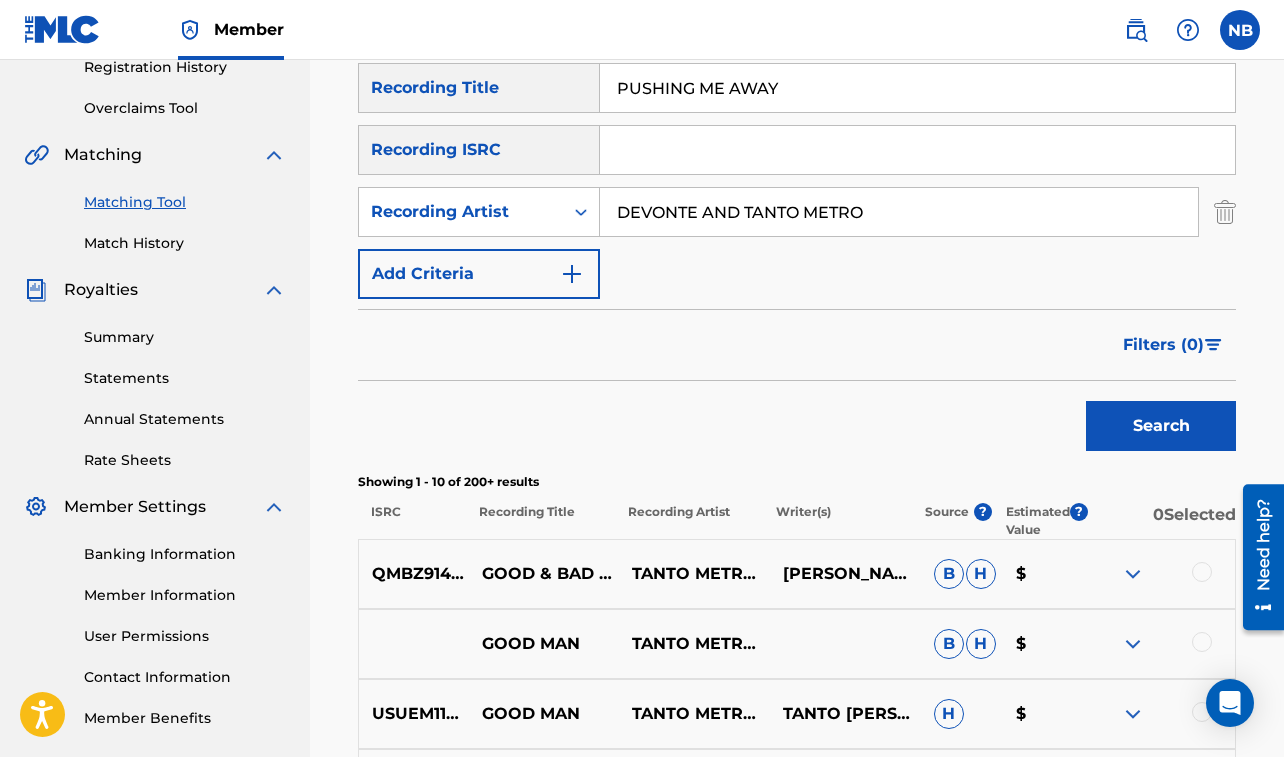 drag, startPoint x: 616, startPoint y: 215, endPoint x: 991, endPoint y: 253, distance: 376.9204 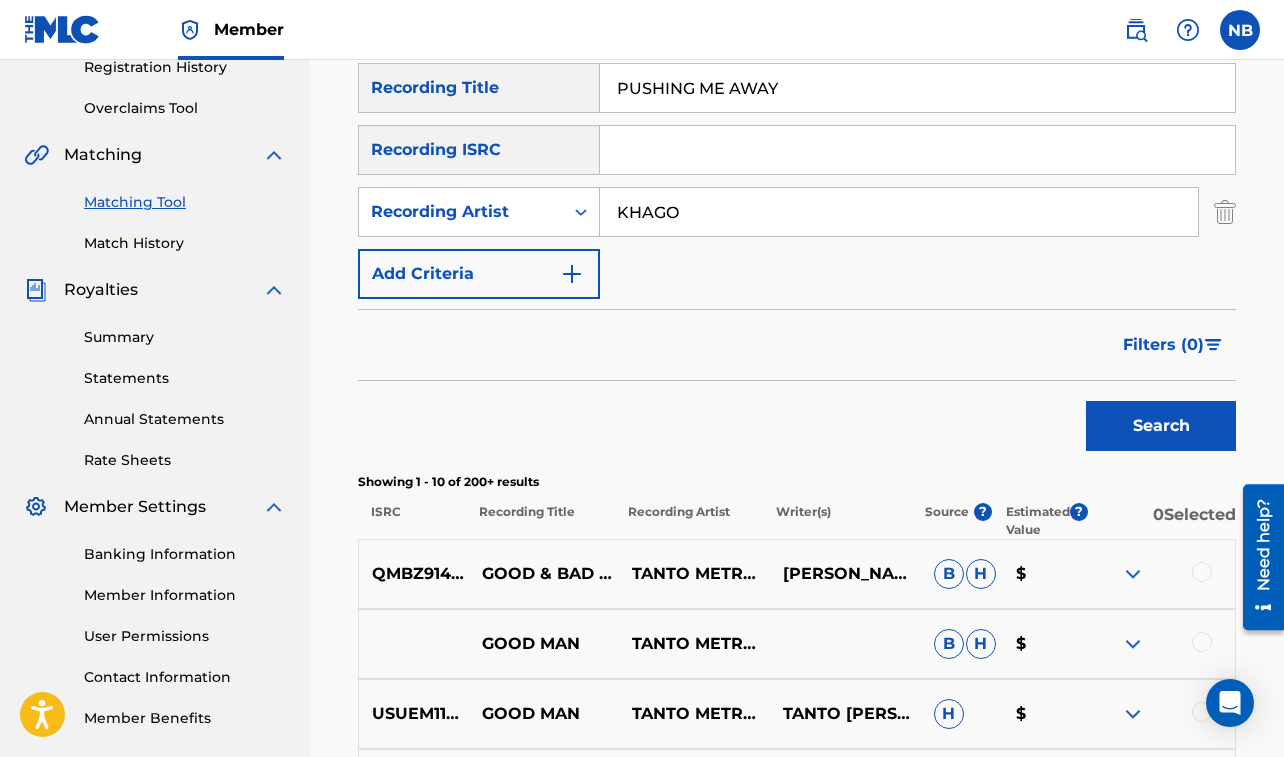 click on "Search" at bounding box center (1161, 426) 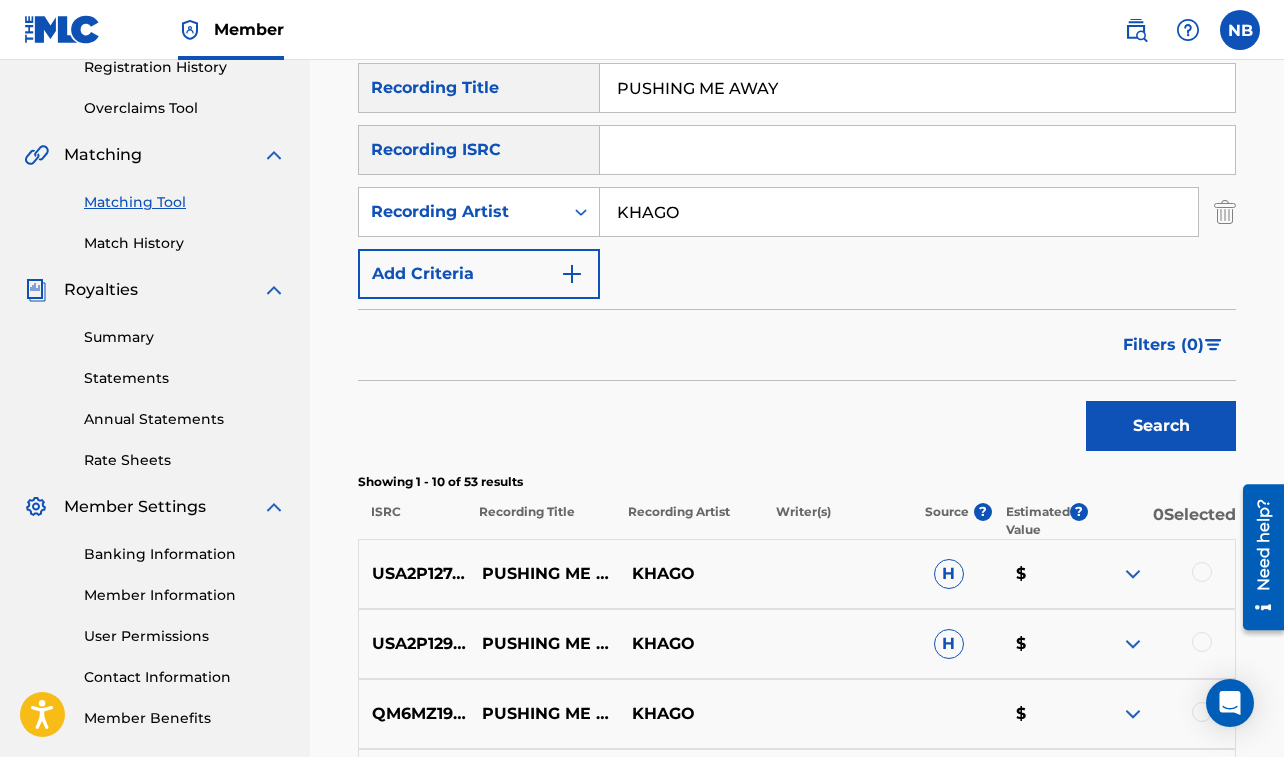click at bounding box center [1202, 572] 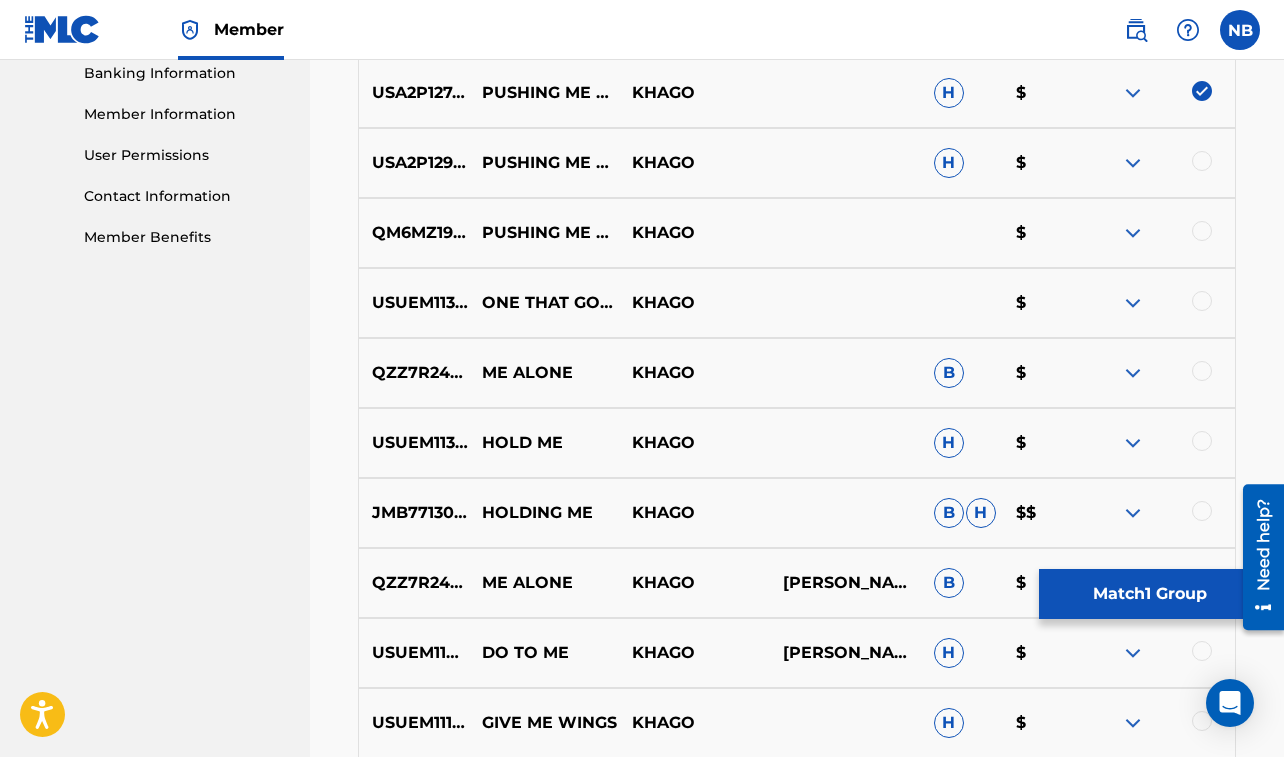 scroll, scrollTop: 877, scrollLeft: 0, axis: vertical 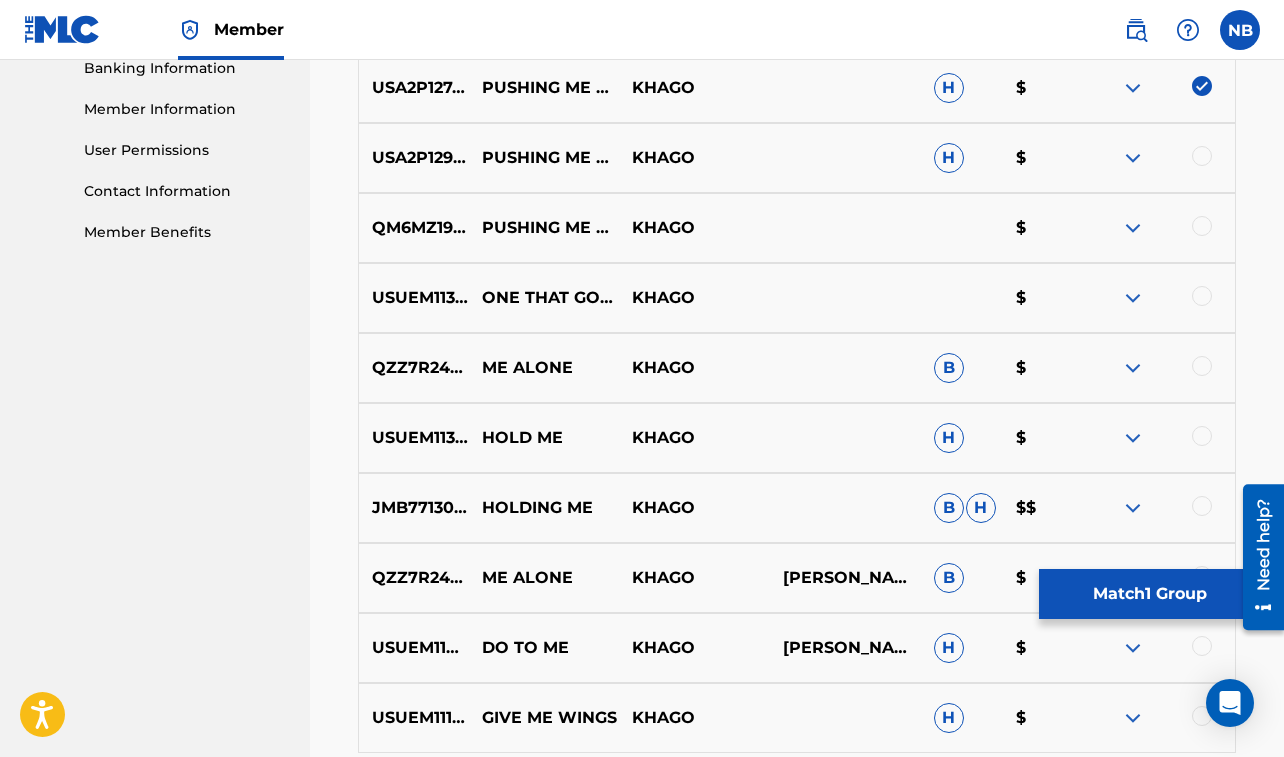 click at bounding box center (1202, 156) 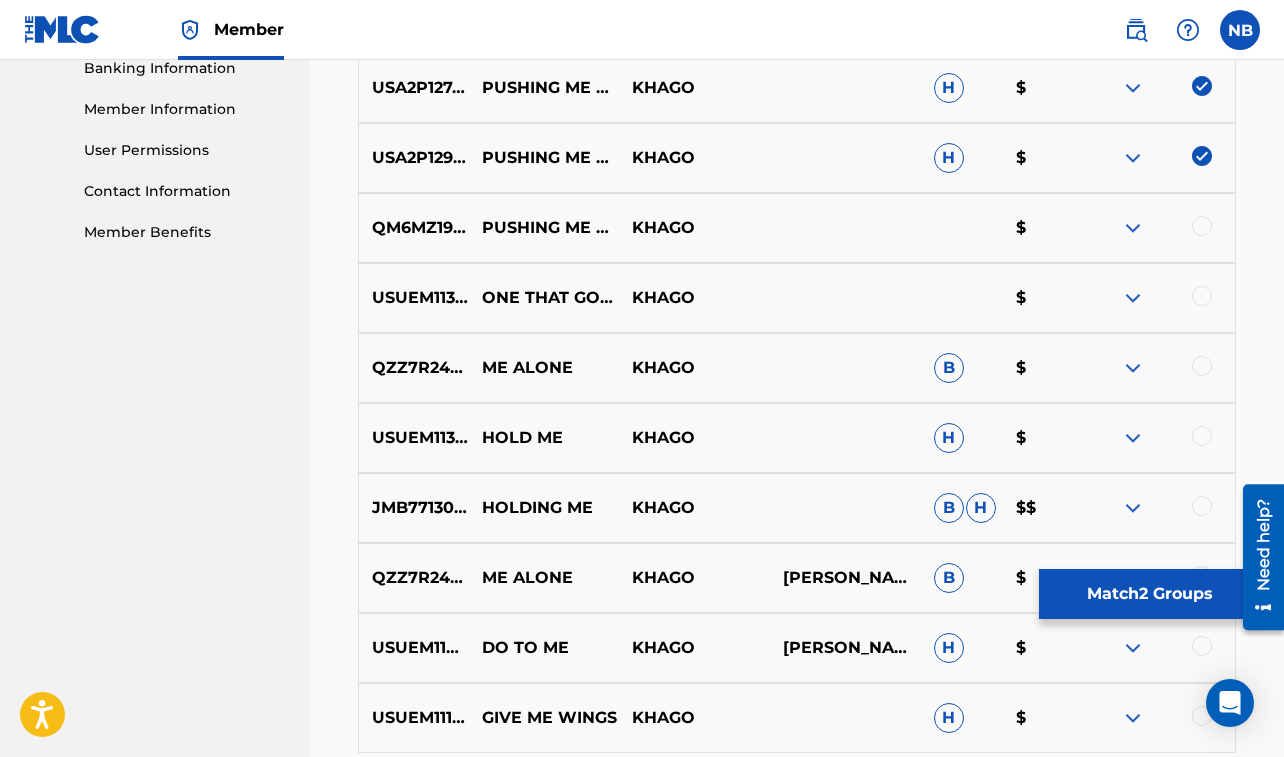 click at bounding box center [1202, 226] 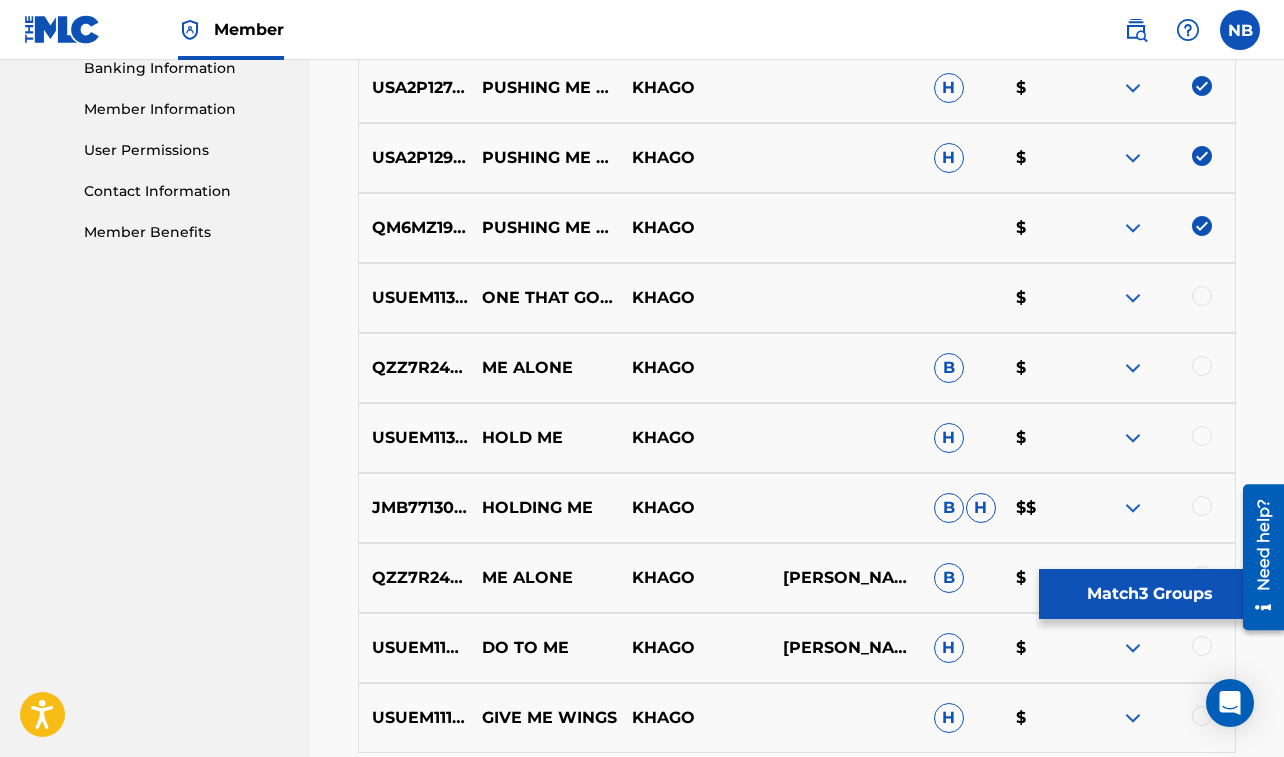 click on "Match  3 Groups" at bounding box center (1149, 594) 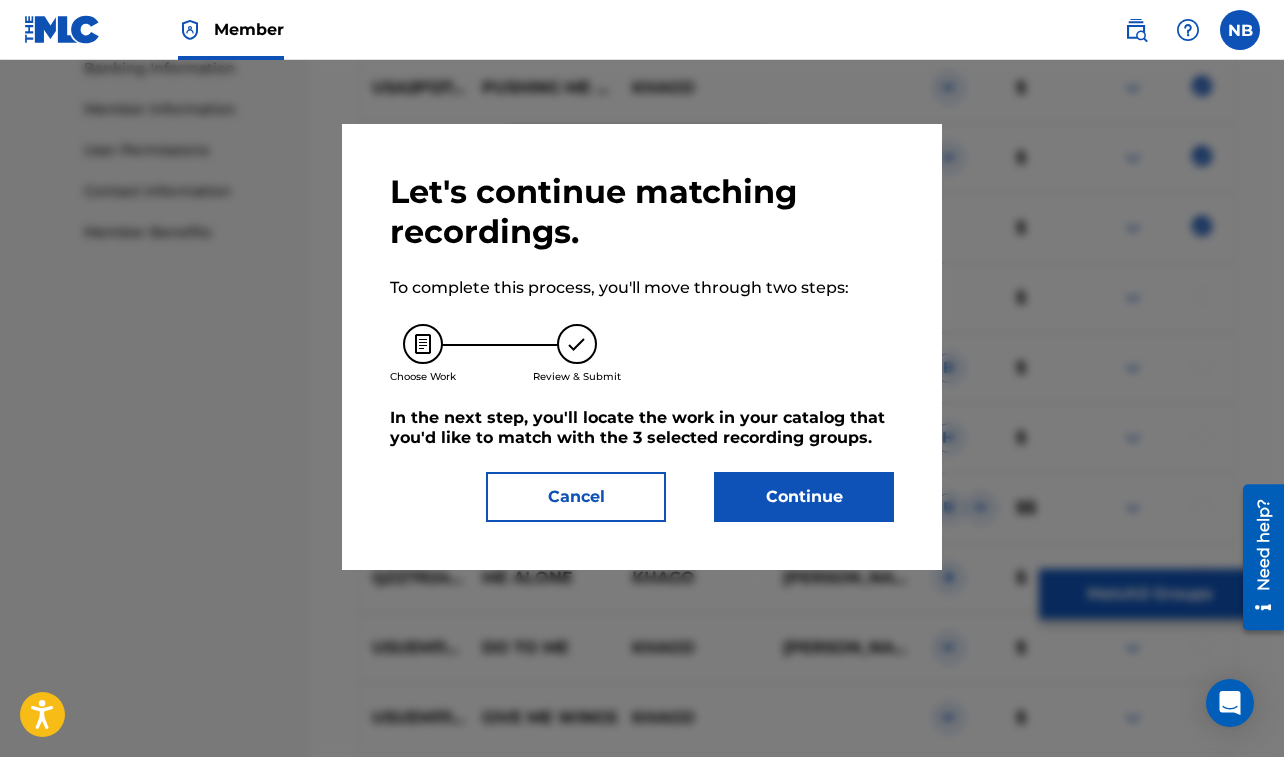 click on "Continue" at bounding box center (804, 497) 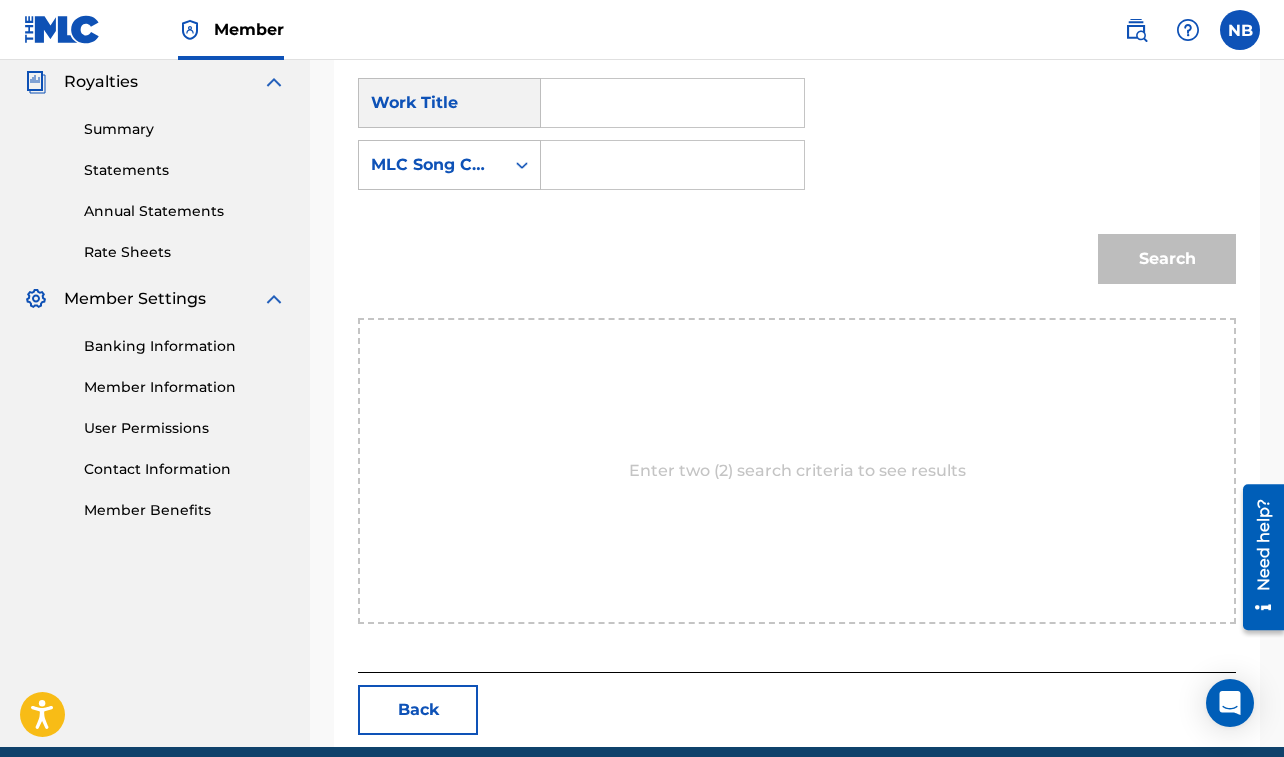 scroll, scrollTop: 623, scrollLeft: 0, axis: vertical 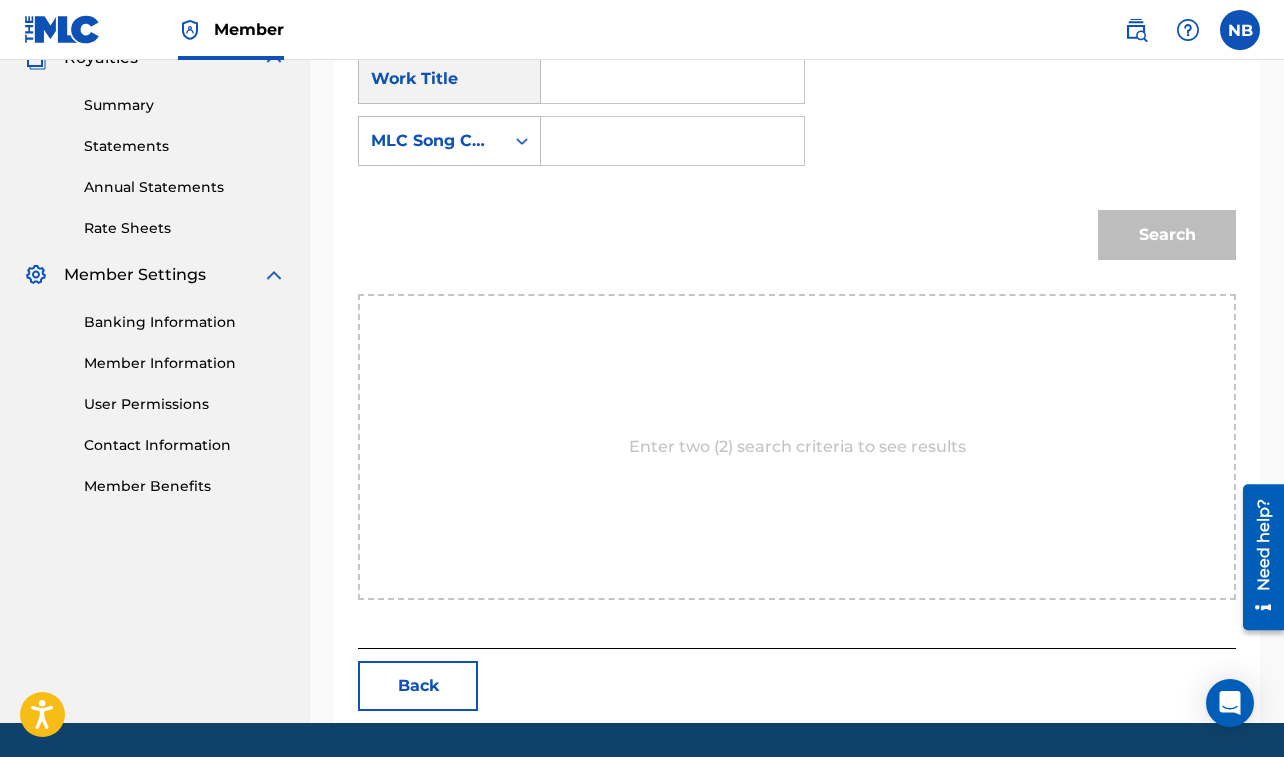 click at bounding box center [672, 79] 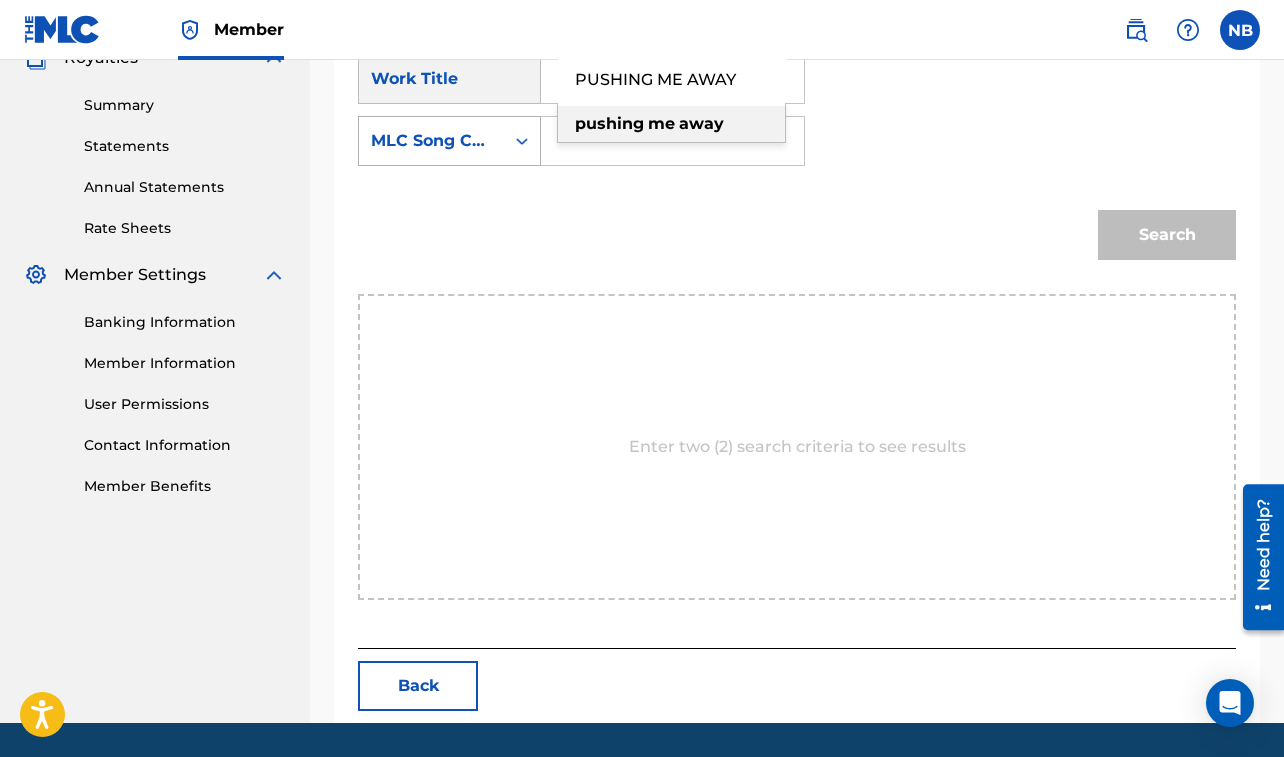 click on "MLC Song Code" at bounding box center (431, 141) 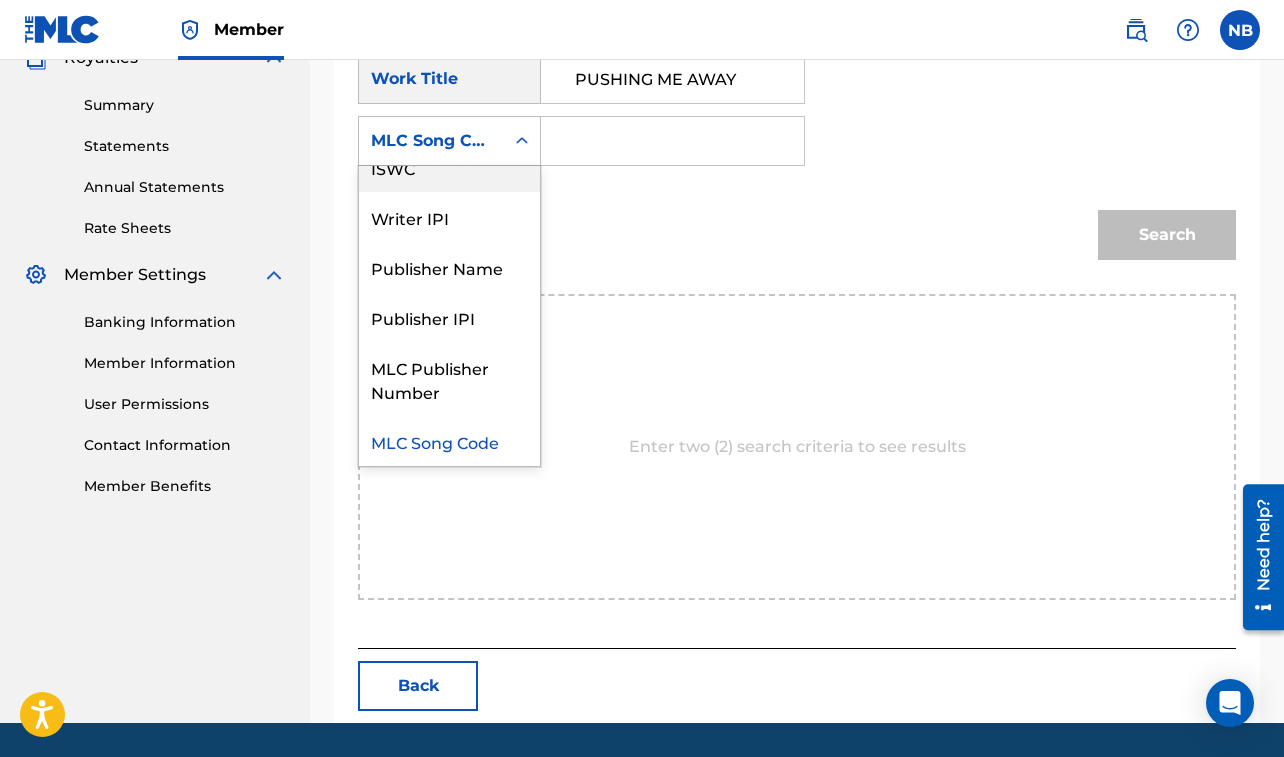 scroll, scrollTop: 0, scrollLeft: 0, axis: both 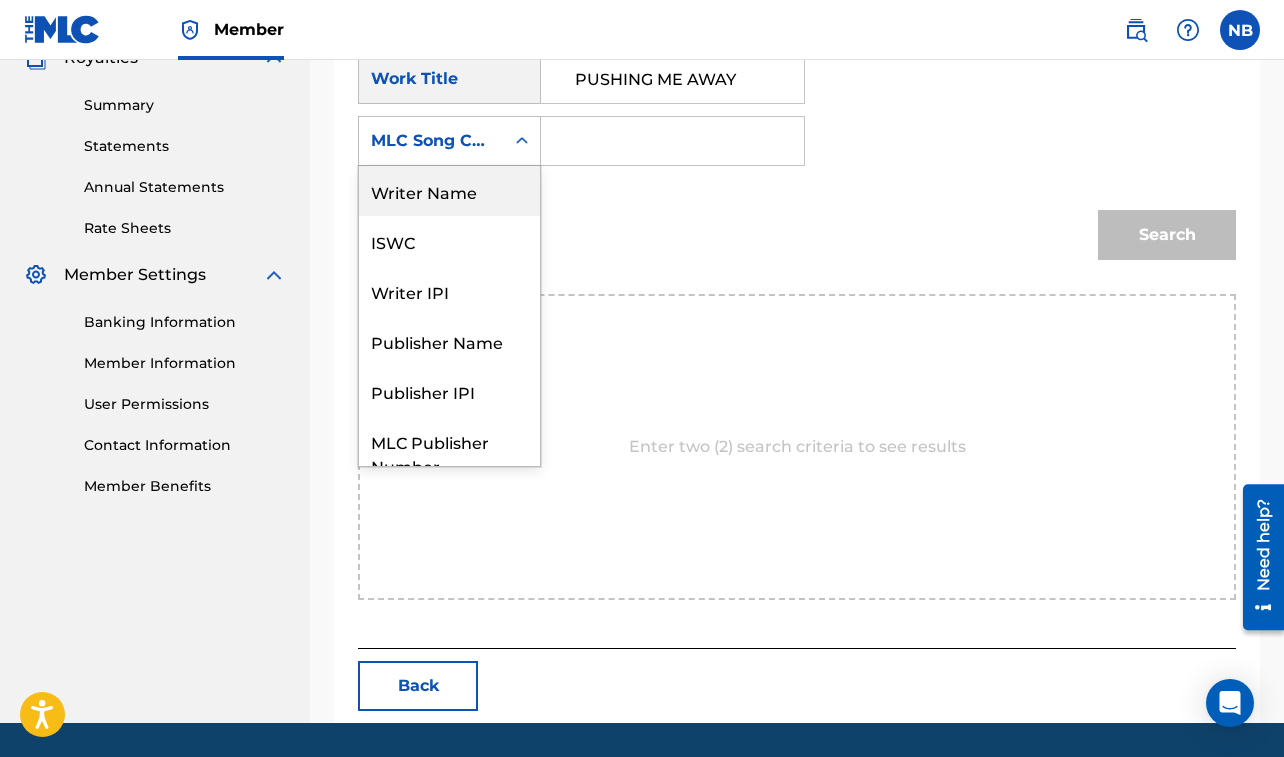 click on "Writer Name" at bounding box center [449, 191] 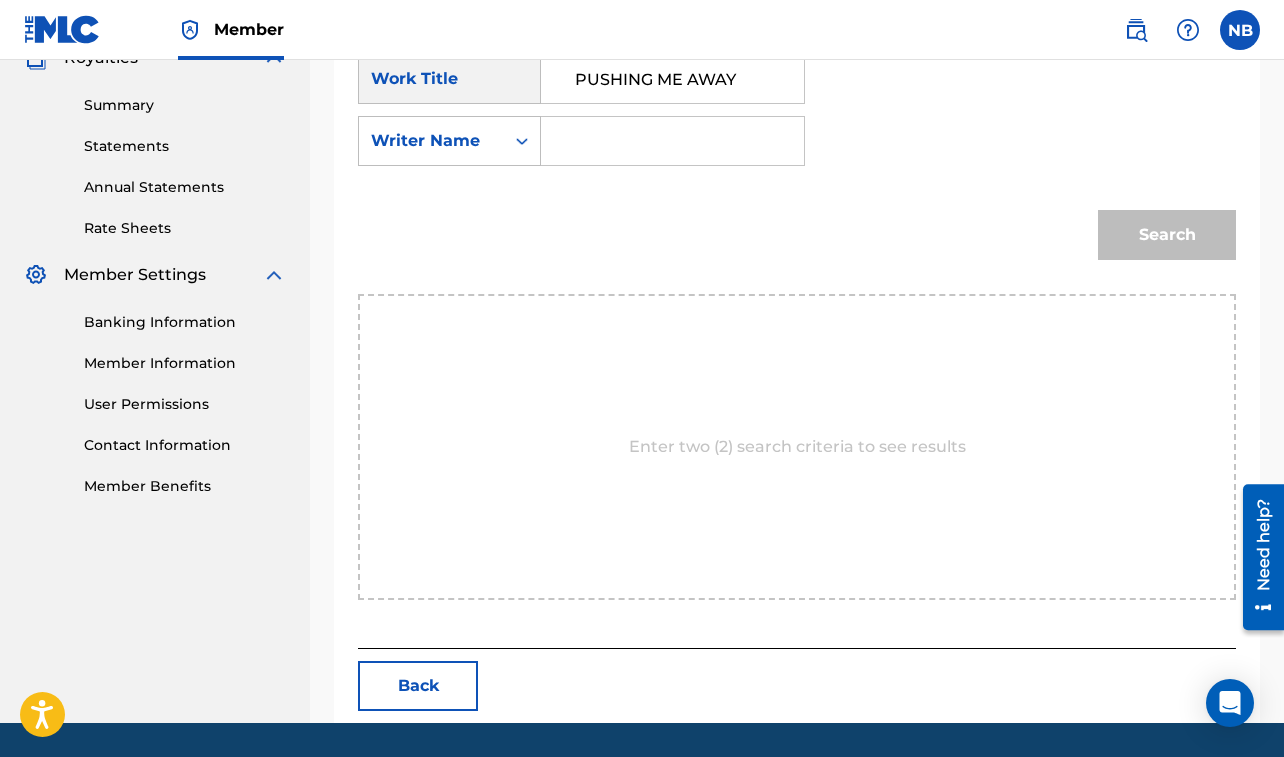 click at bounding box center [672, 141] 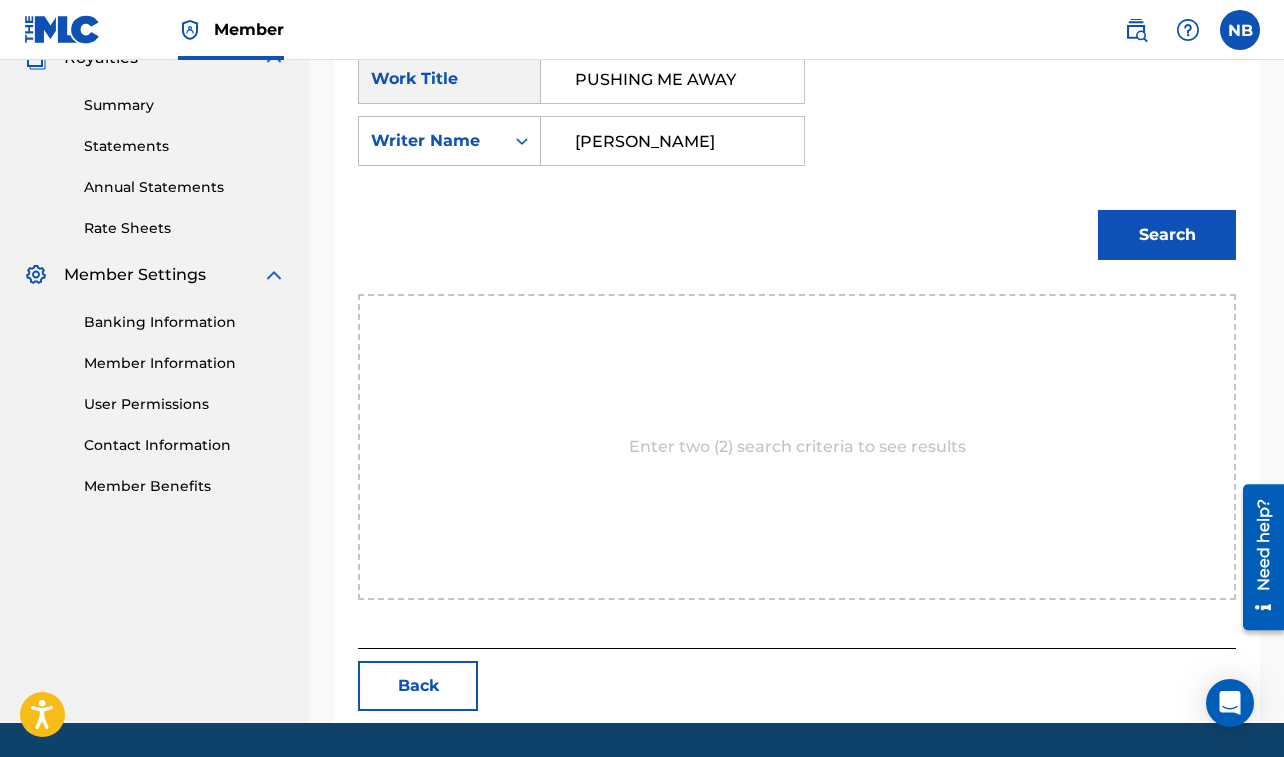 click on "Search" at bounding box center (1167, 235) 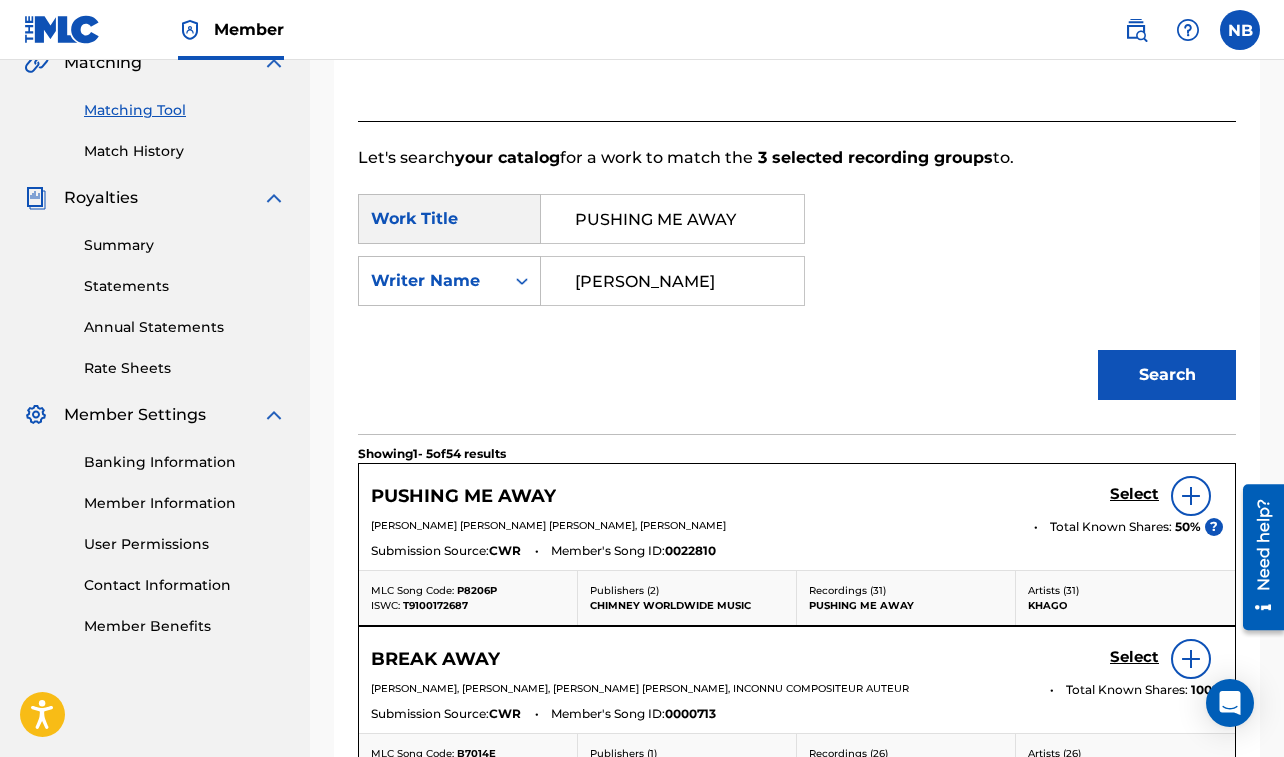 scroll, scrollTop: 623, scrollLeft: 0, axis: vertical 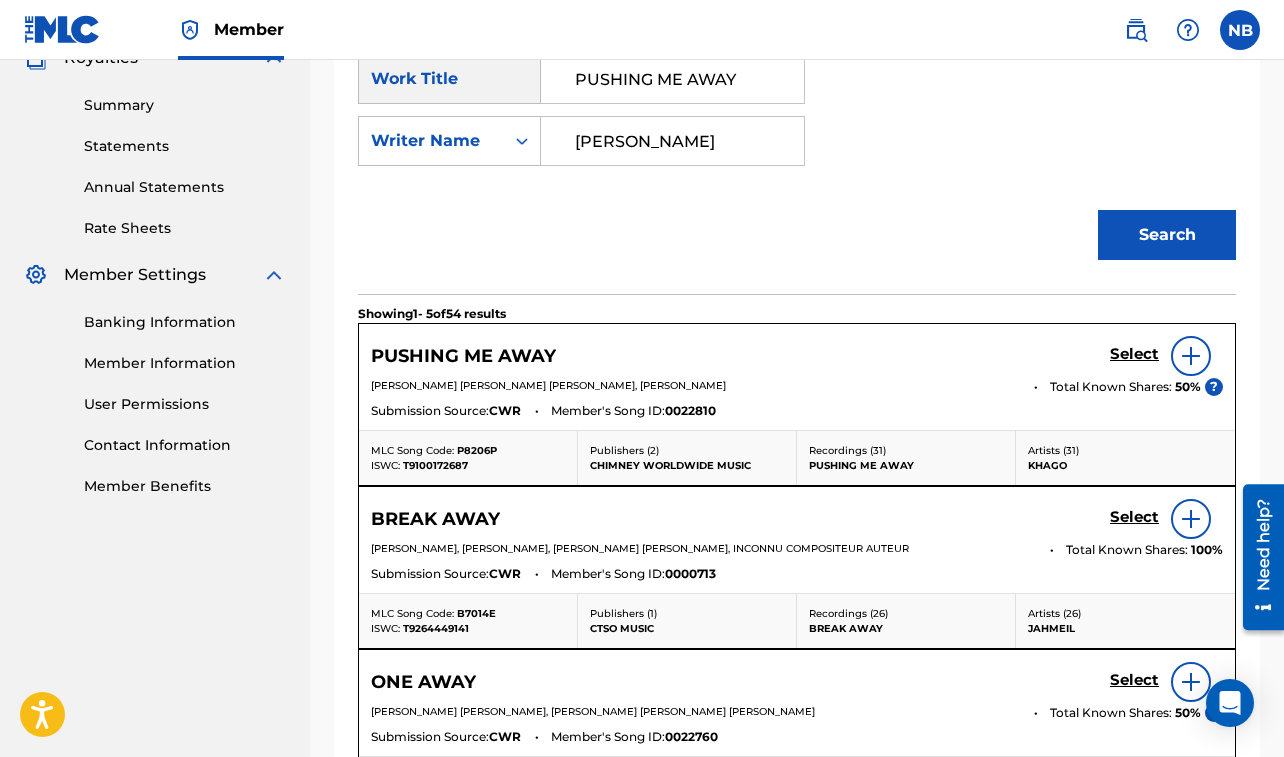 click on "Select" at bounding box center [1134, 354] 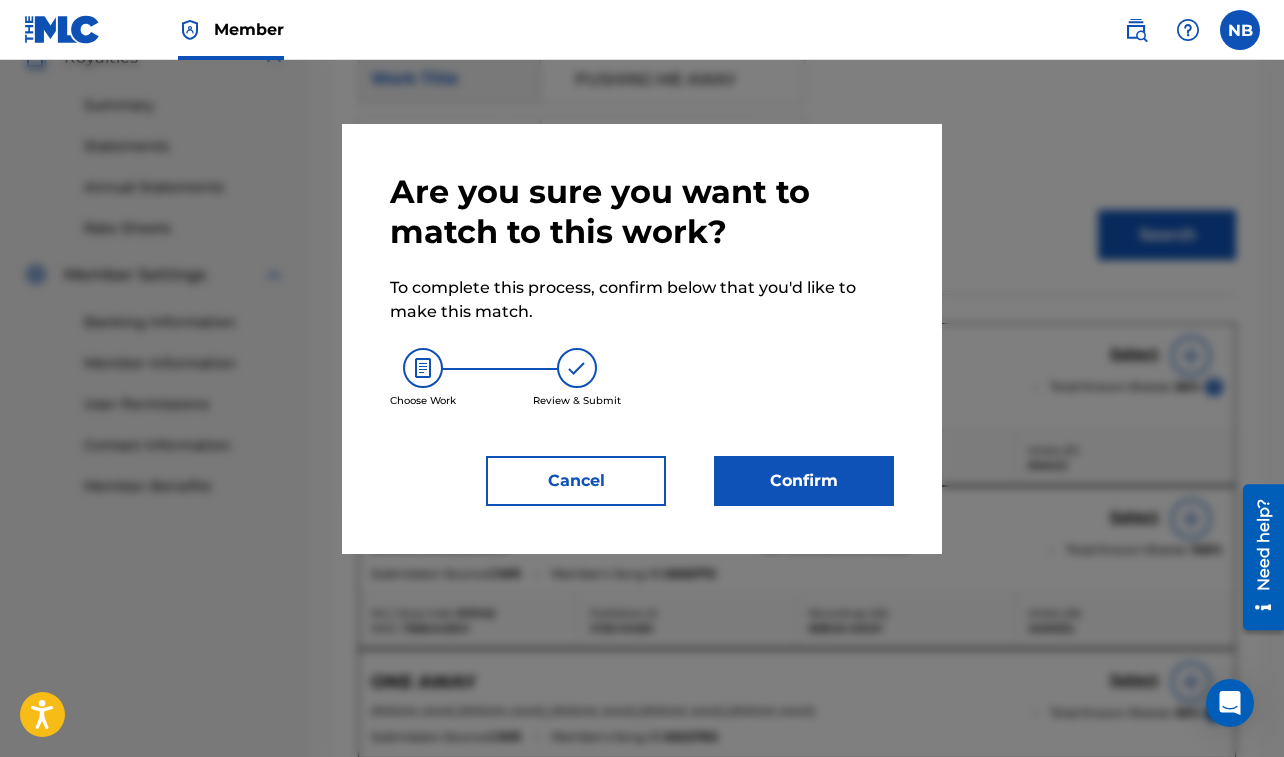 click on "Confirm" at bounding box center [804, 481] 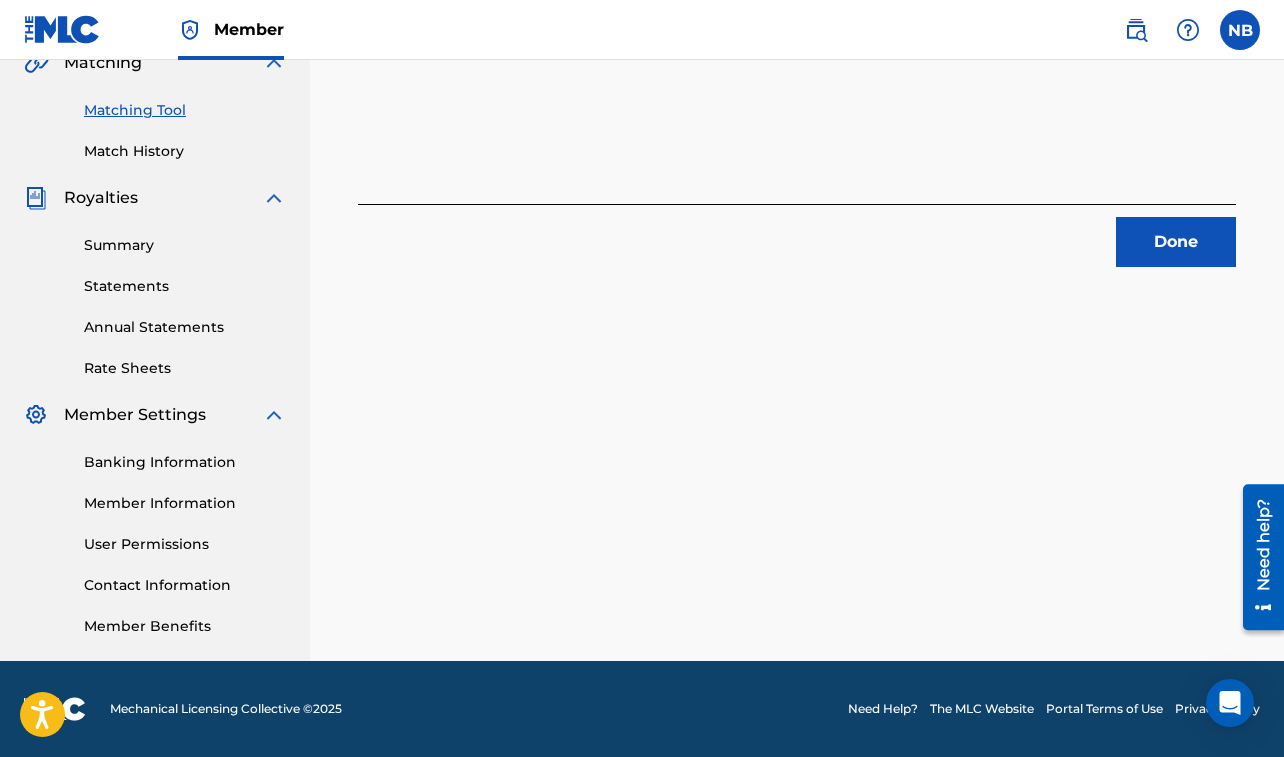 click on "Done" at bounding box center (1176, 242) 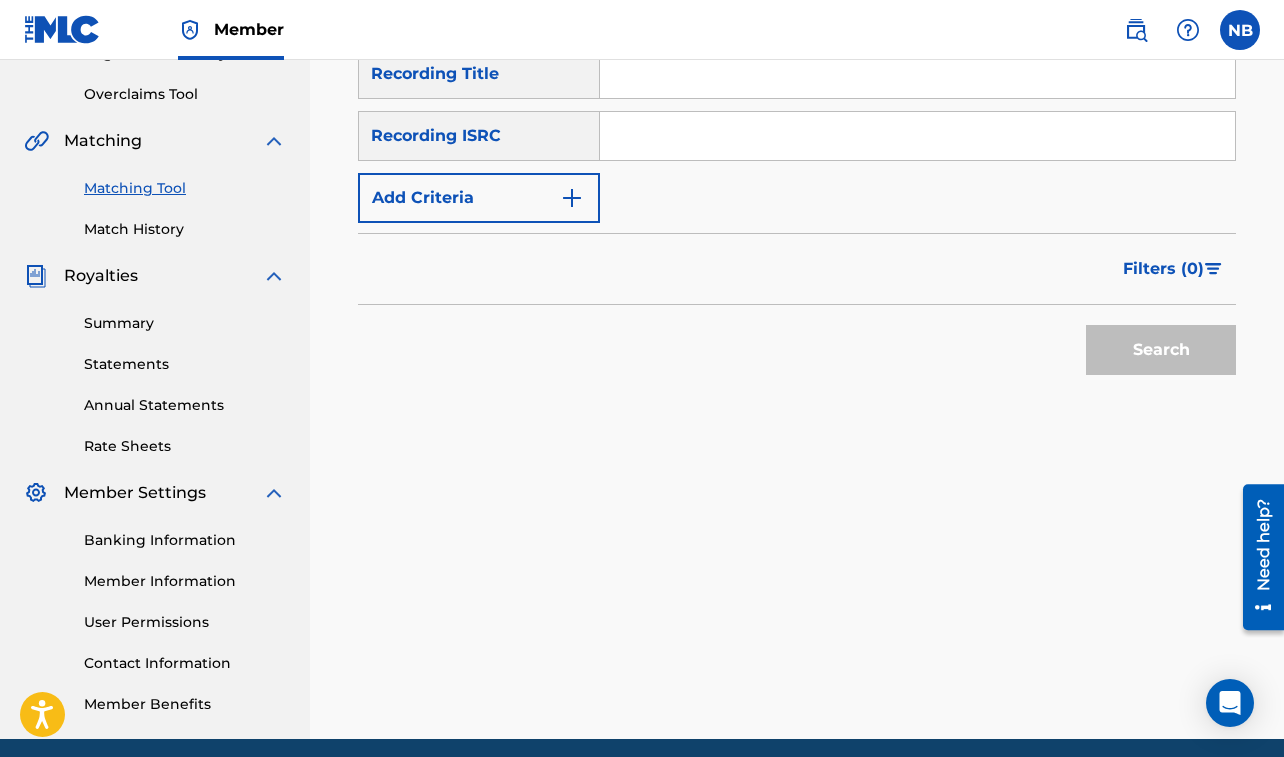 scroll, scrollTop: 252, scrollLeft: 0, axis: vertical 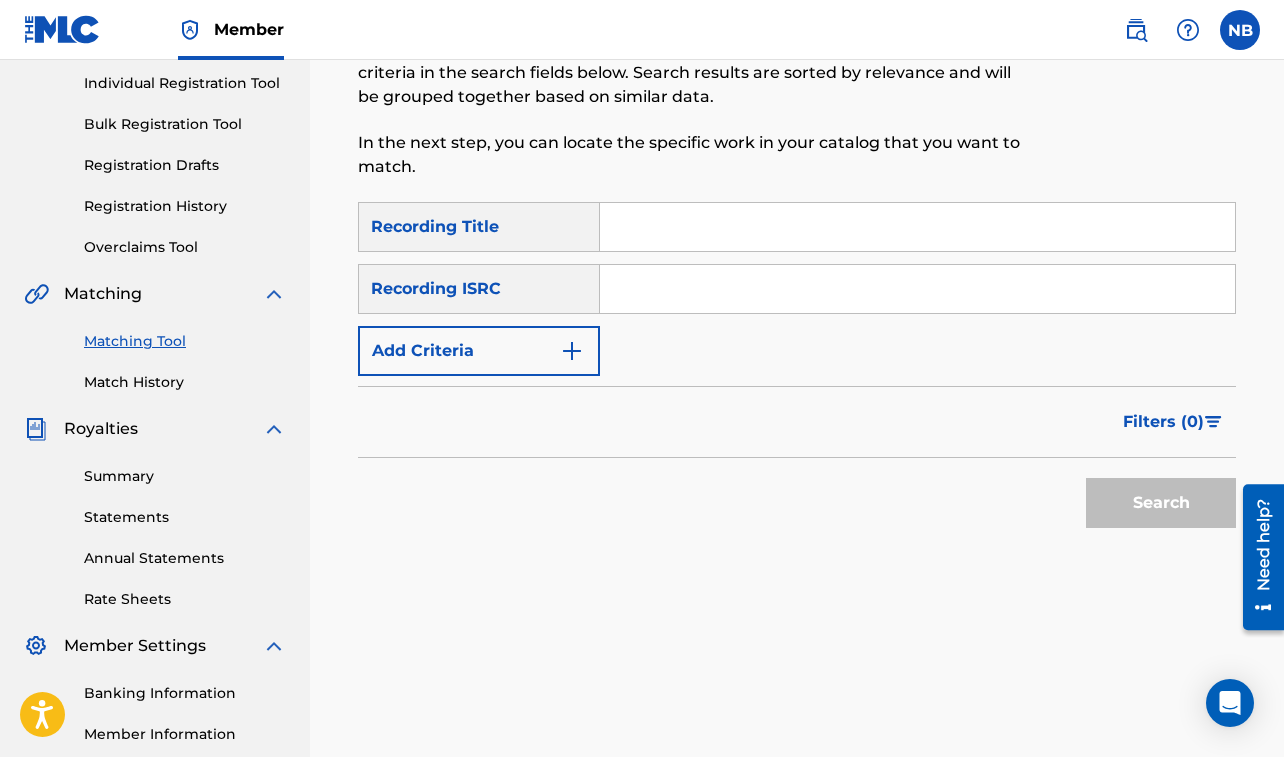click at bounding box center [917, 227] 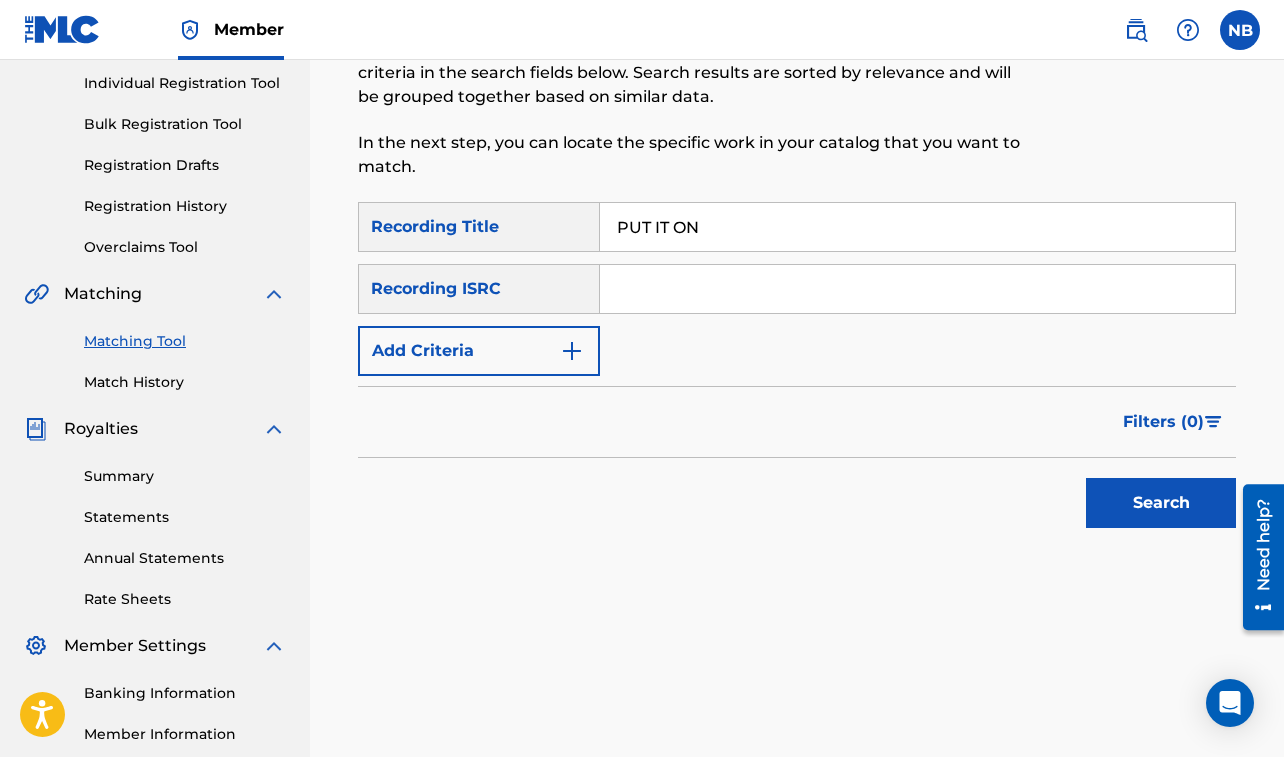 click on "Add Criteria" at bounding box center (479, 351) 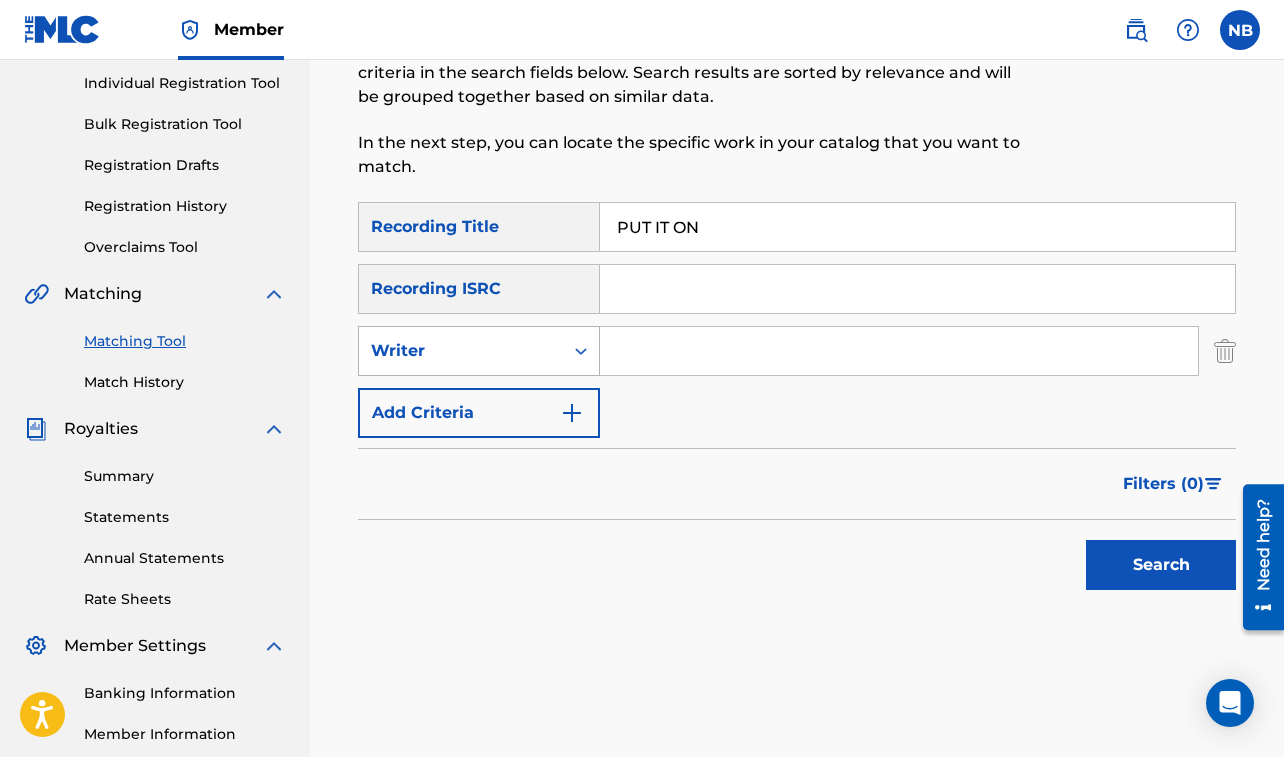 click on "Writer" at bounding box center (461, 351) 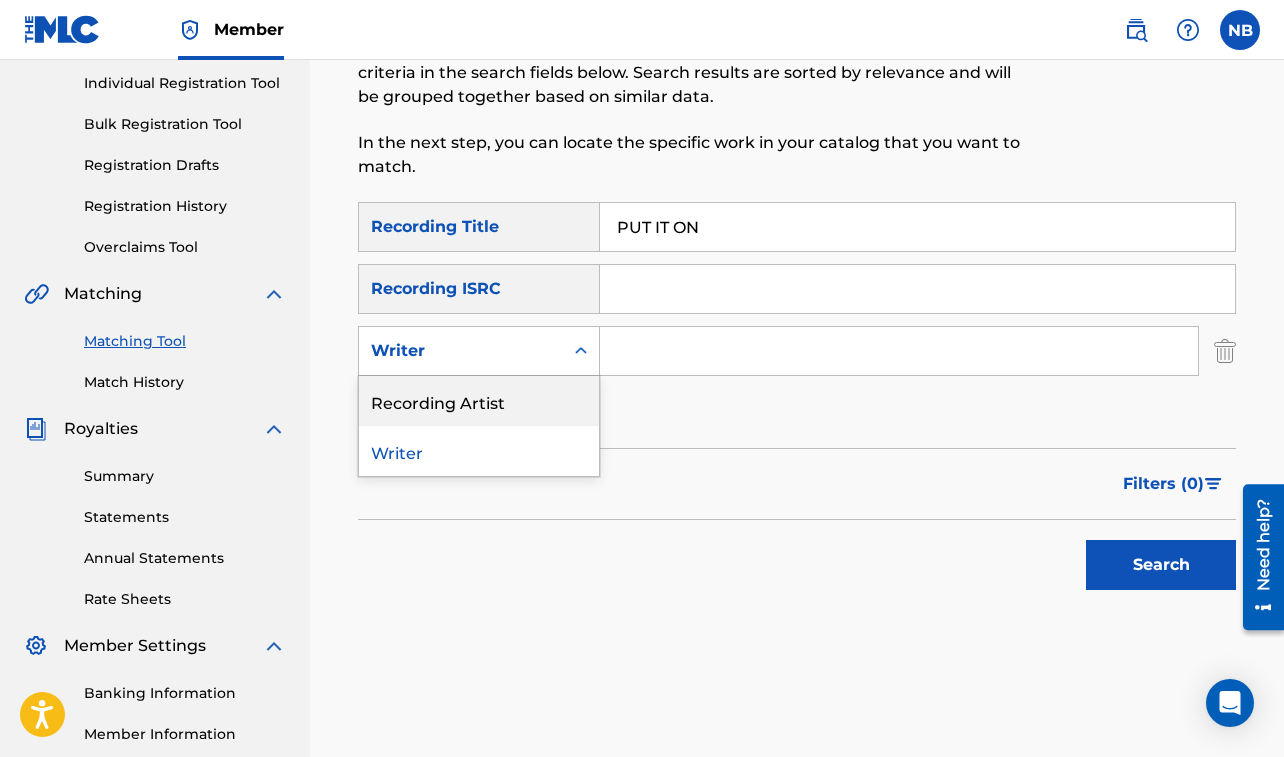 click on "Recording Artist" at bounding box center [479, 401] 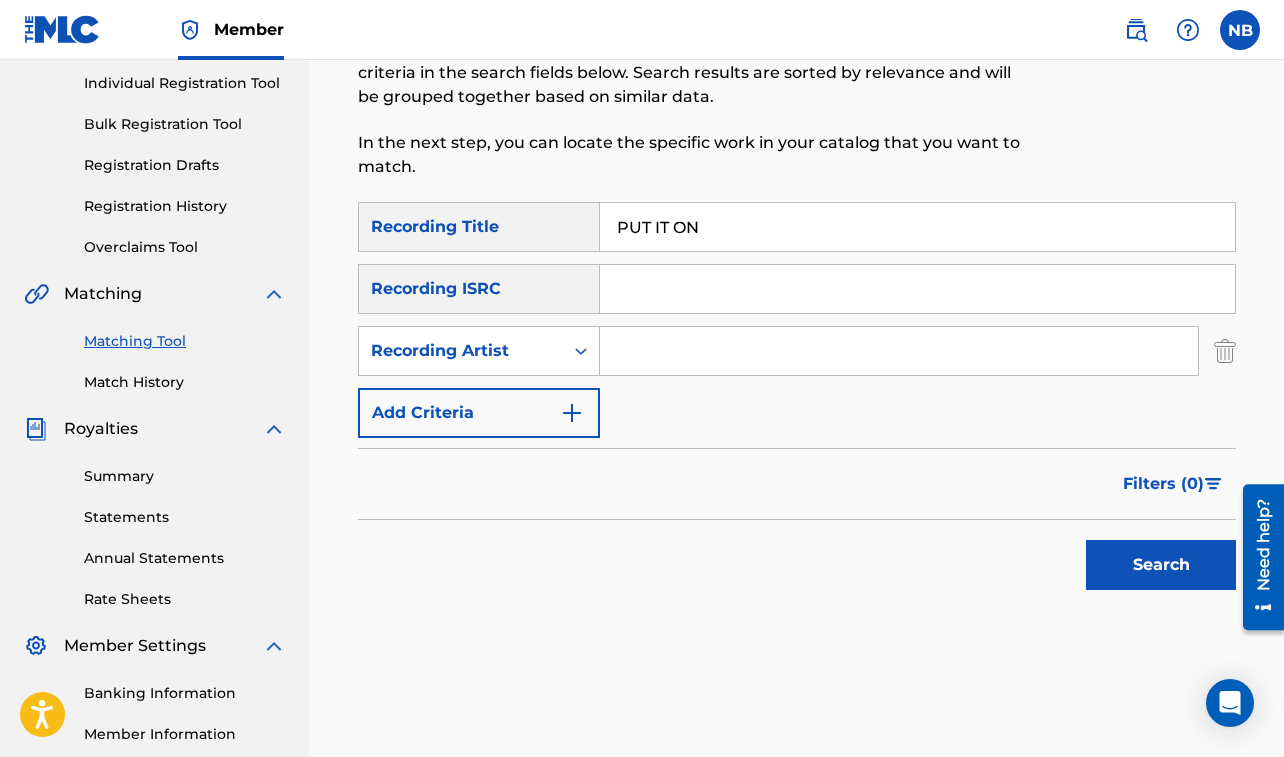 click at bounding box center (899, 351) 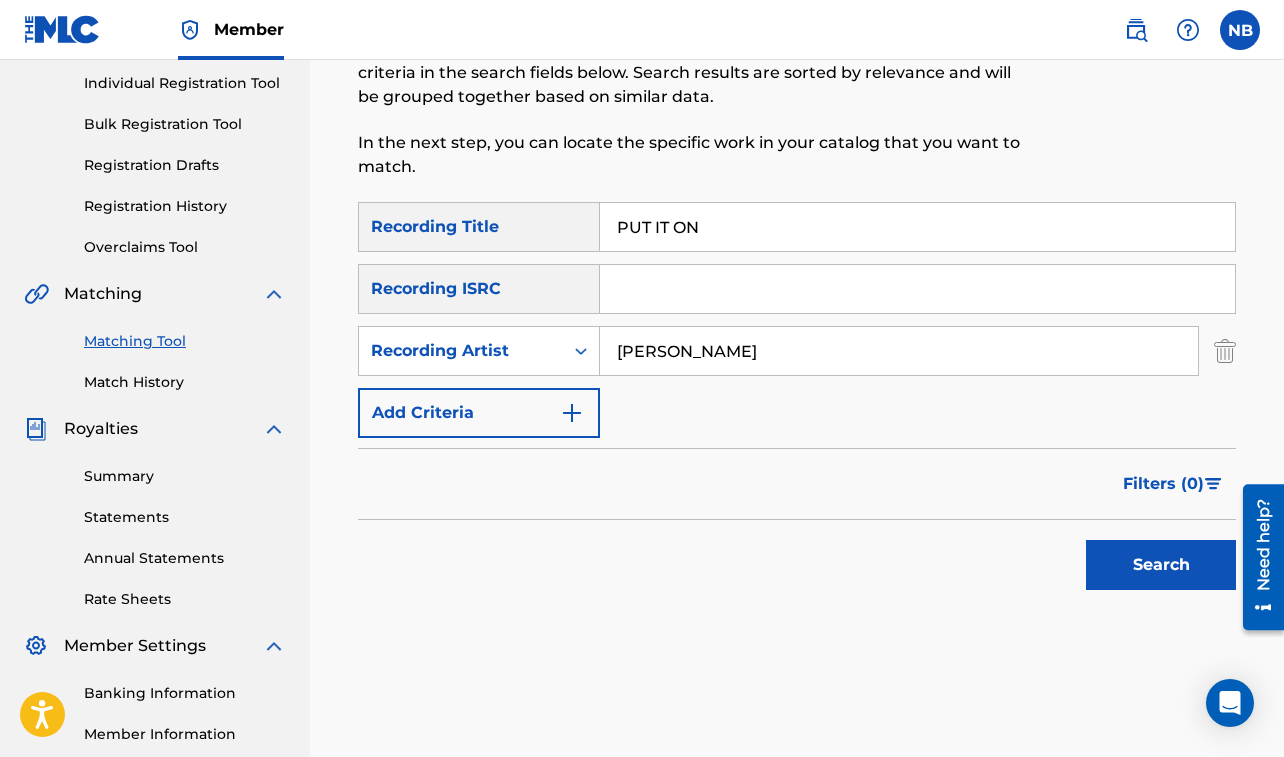 click on "Search" at bounding box center (1161, 565) 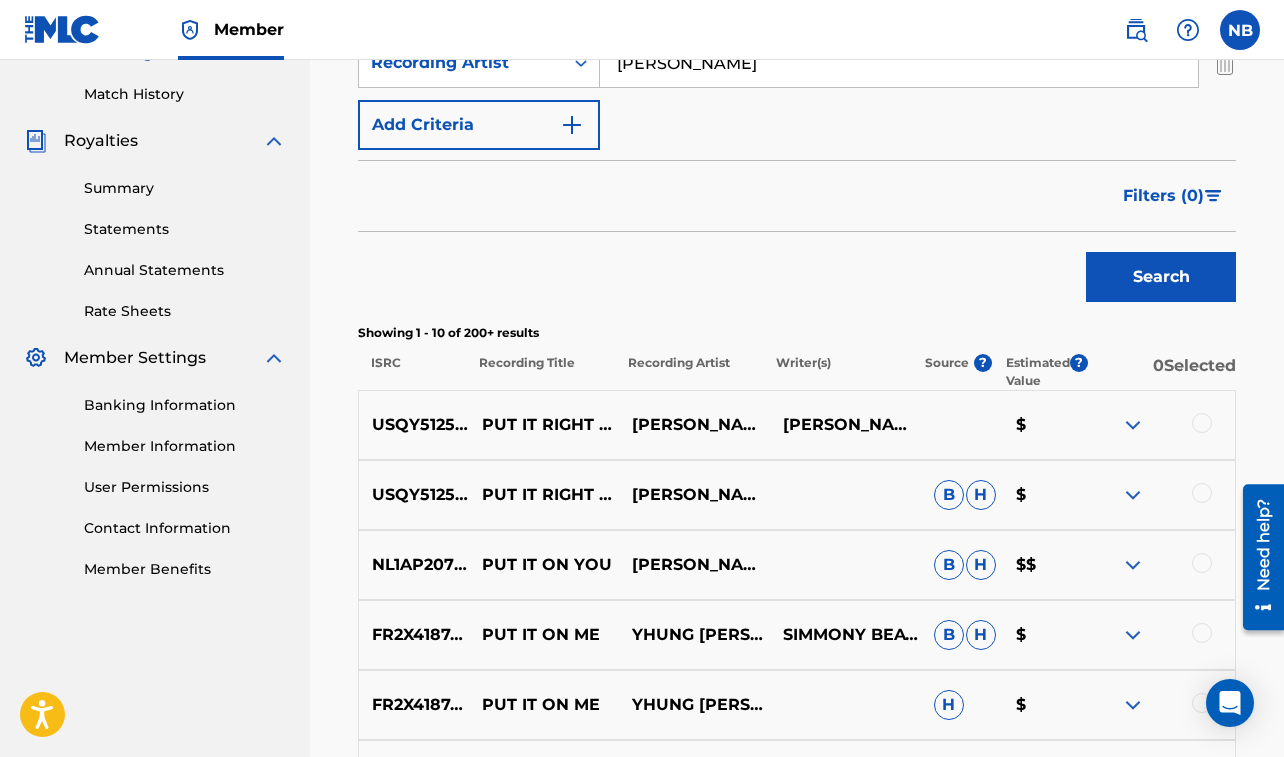 scroll, scrollTop: 541, scrollLeft: 0, axis: vertical 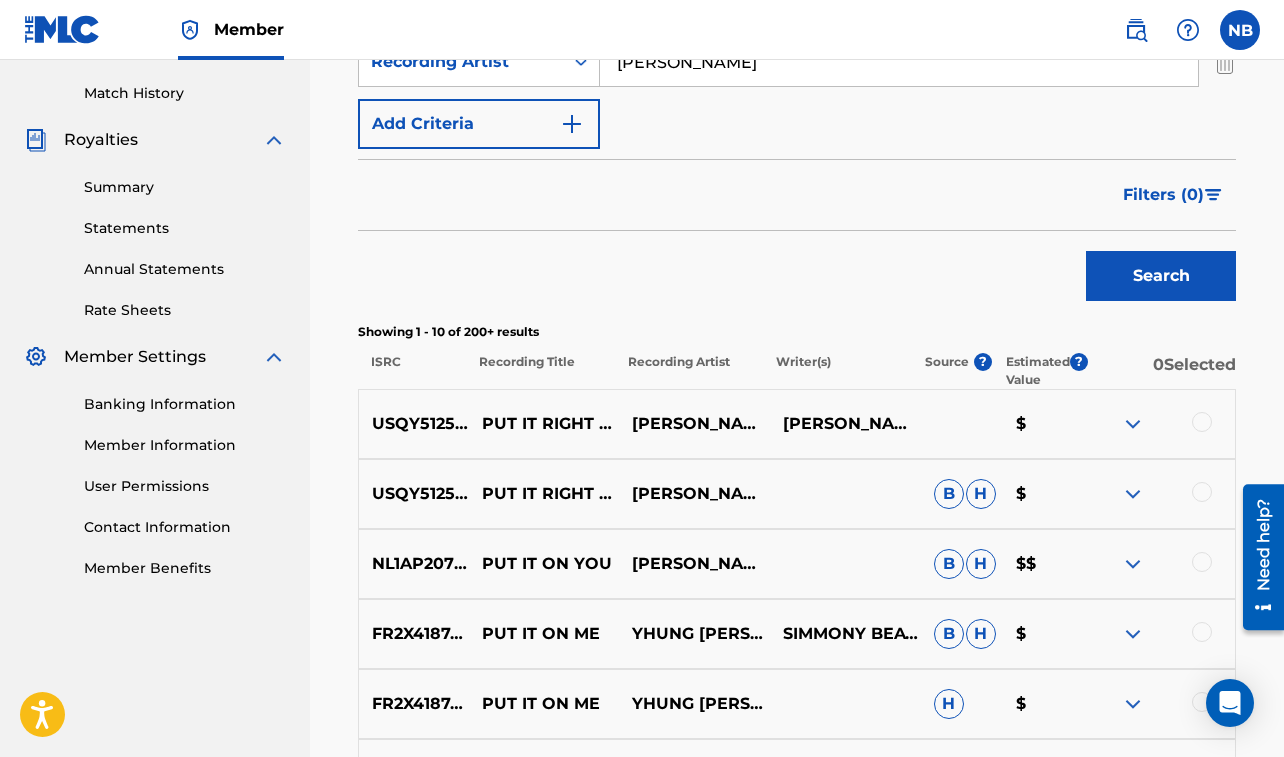 click at bounding box center (1202, 422) 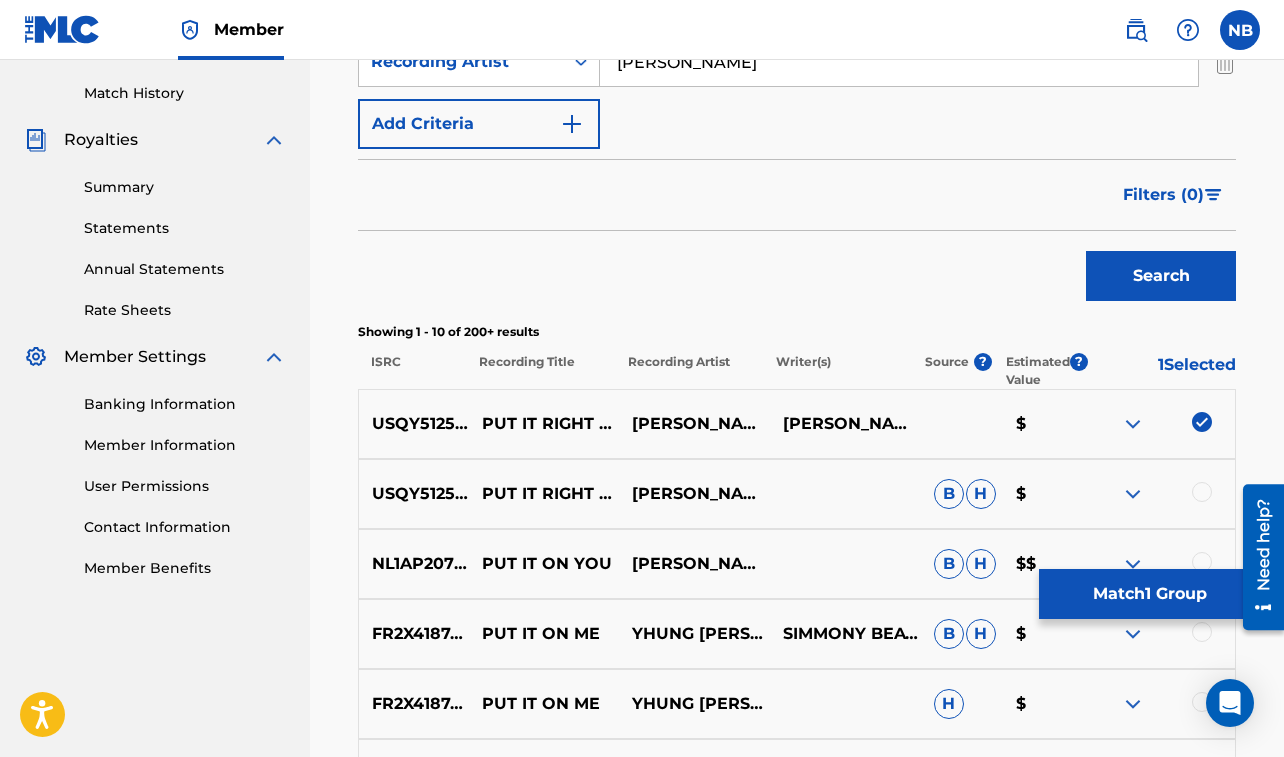 click at bounding box center (1202, 492) 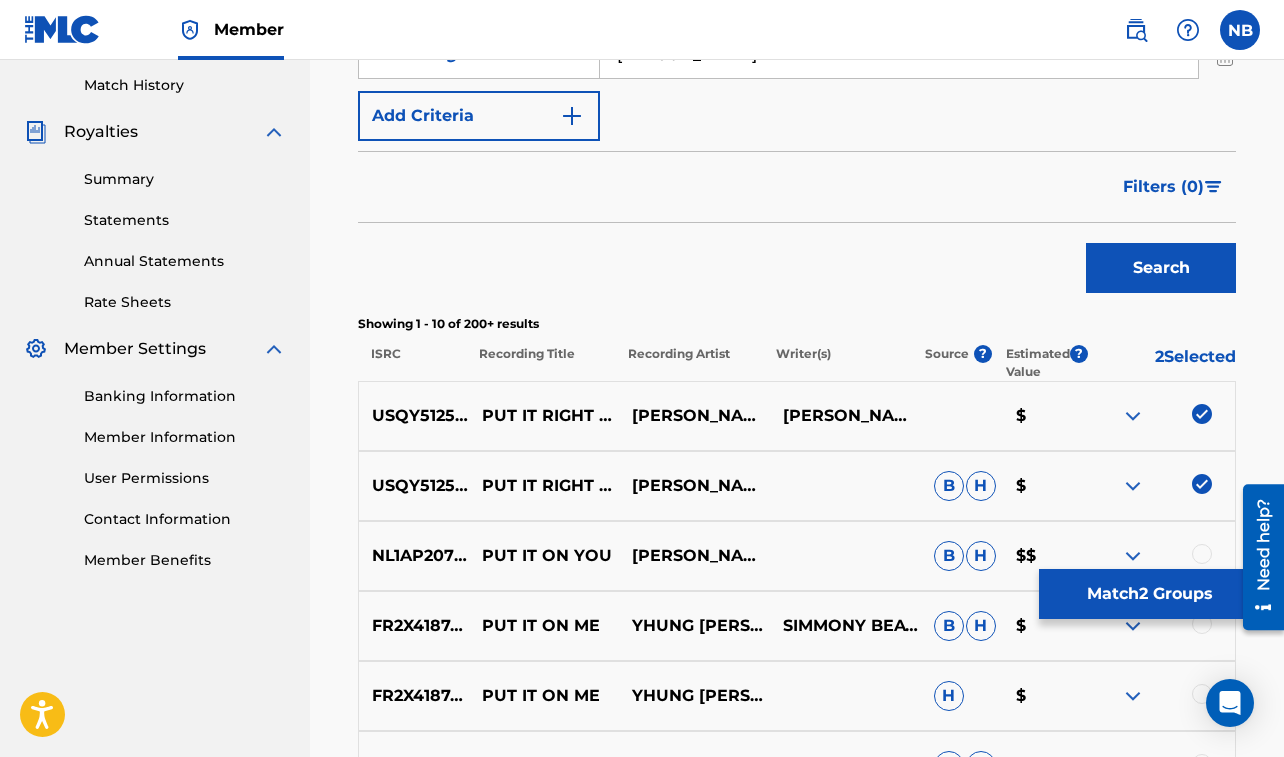 scroll, scrollTop: 553, scrollLeft: 0, axis: vertical 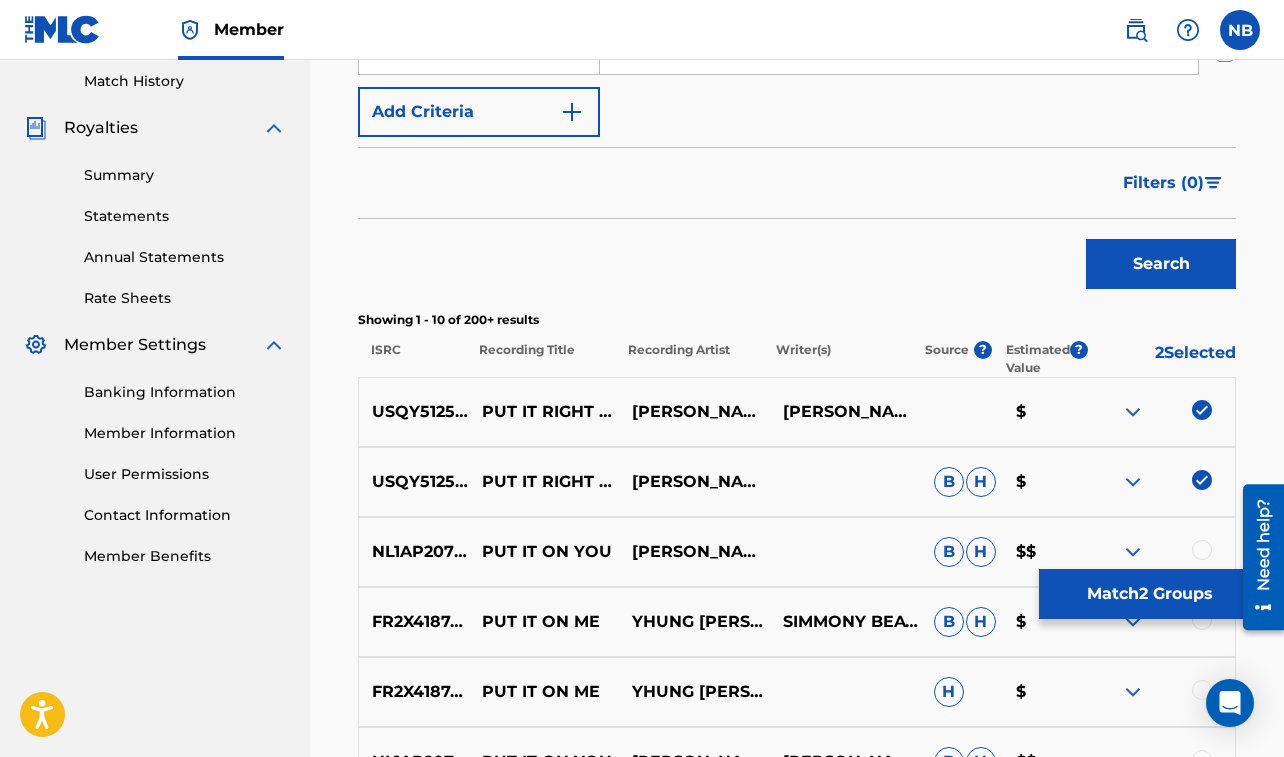 click on "Match  2 Groups" at bounding box center (1149, 594) 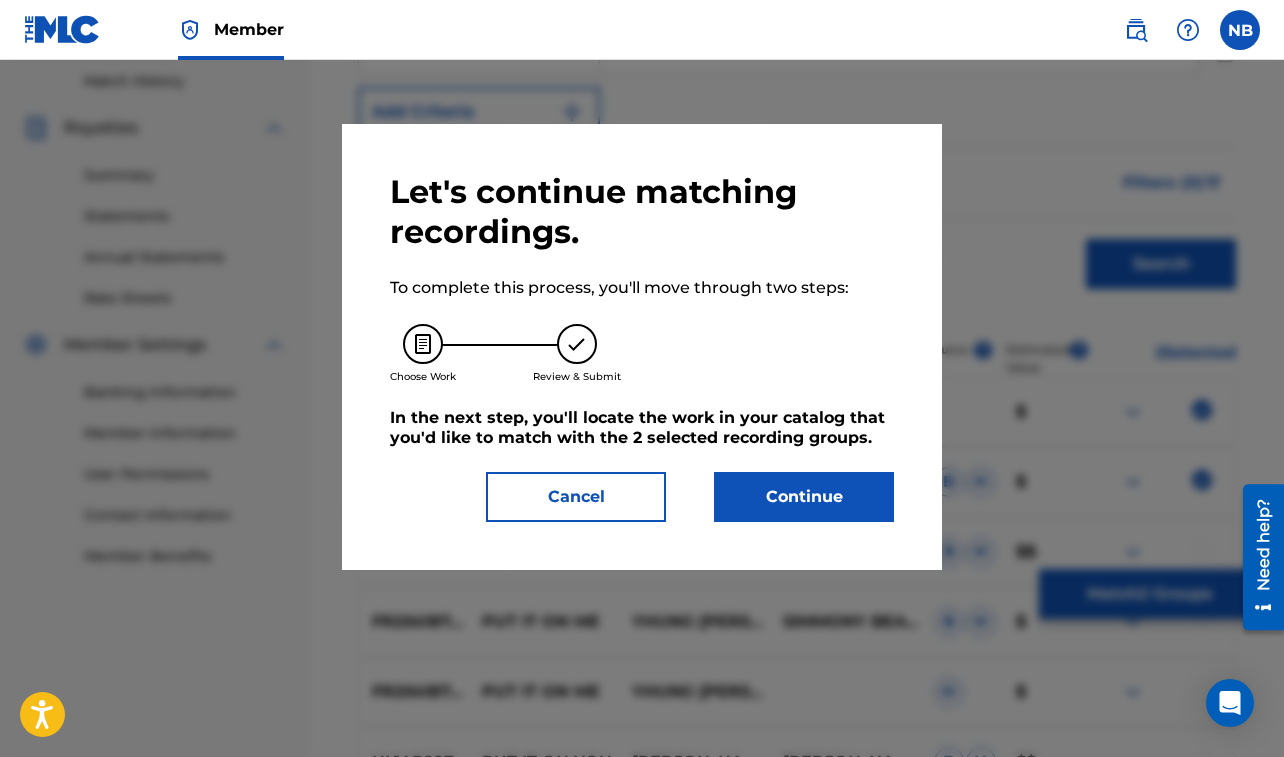click on "Continue" at bounding box center [804, 497] 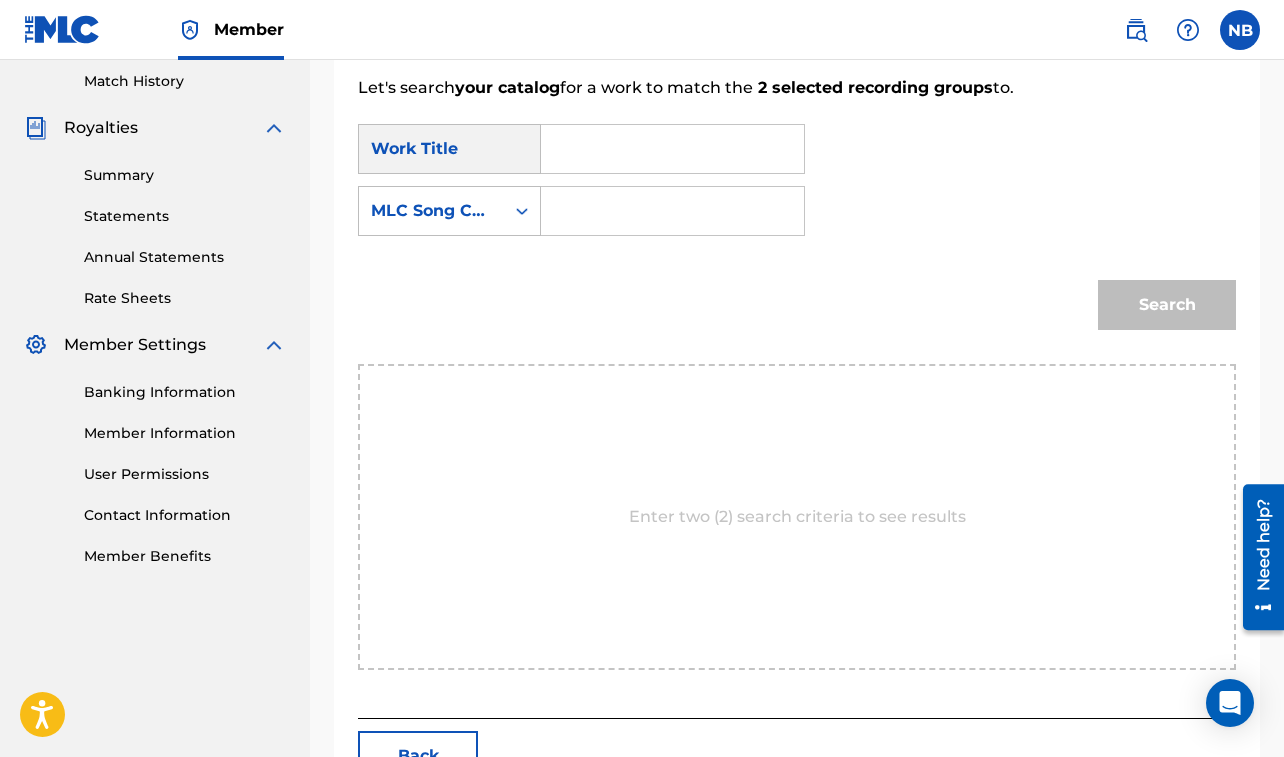 click at bounding box center [672, 149] 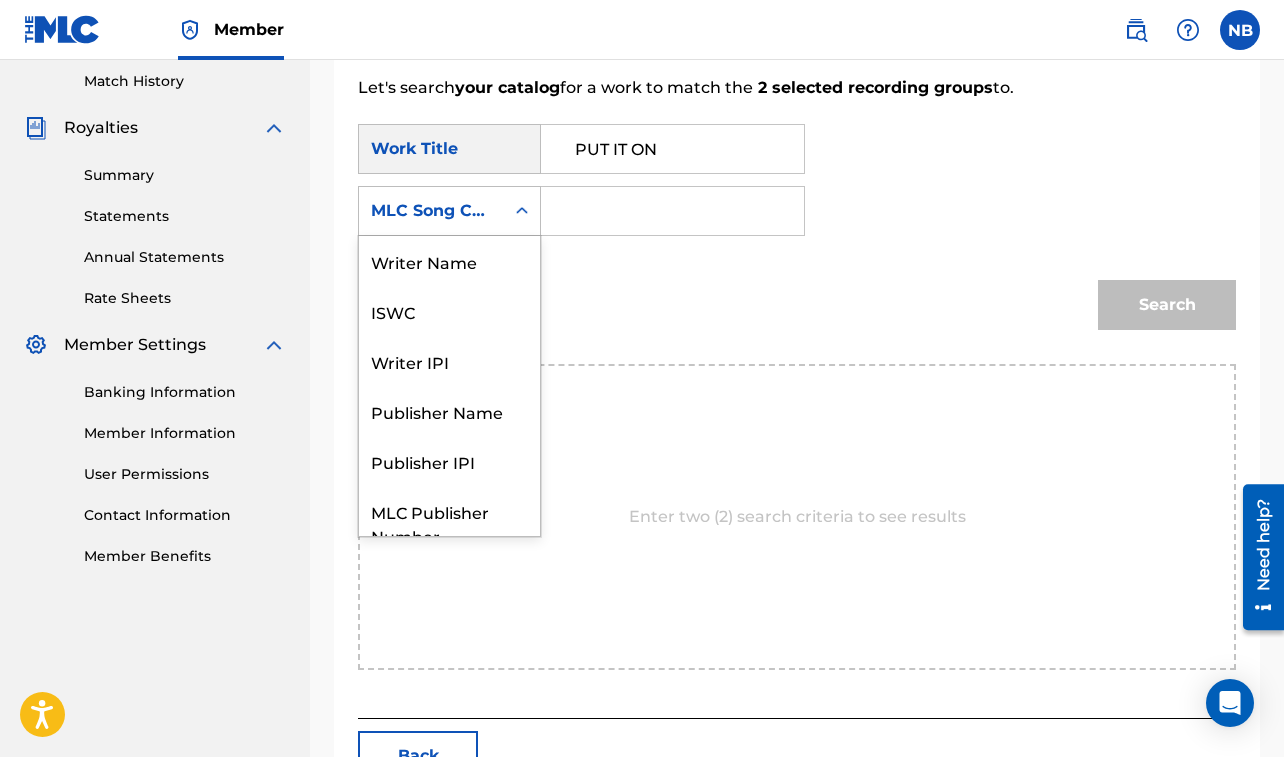 click on "MLC Song Code" at bounding box center [431, 211] 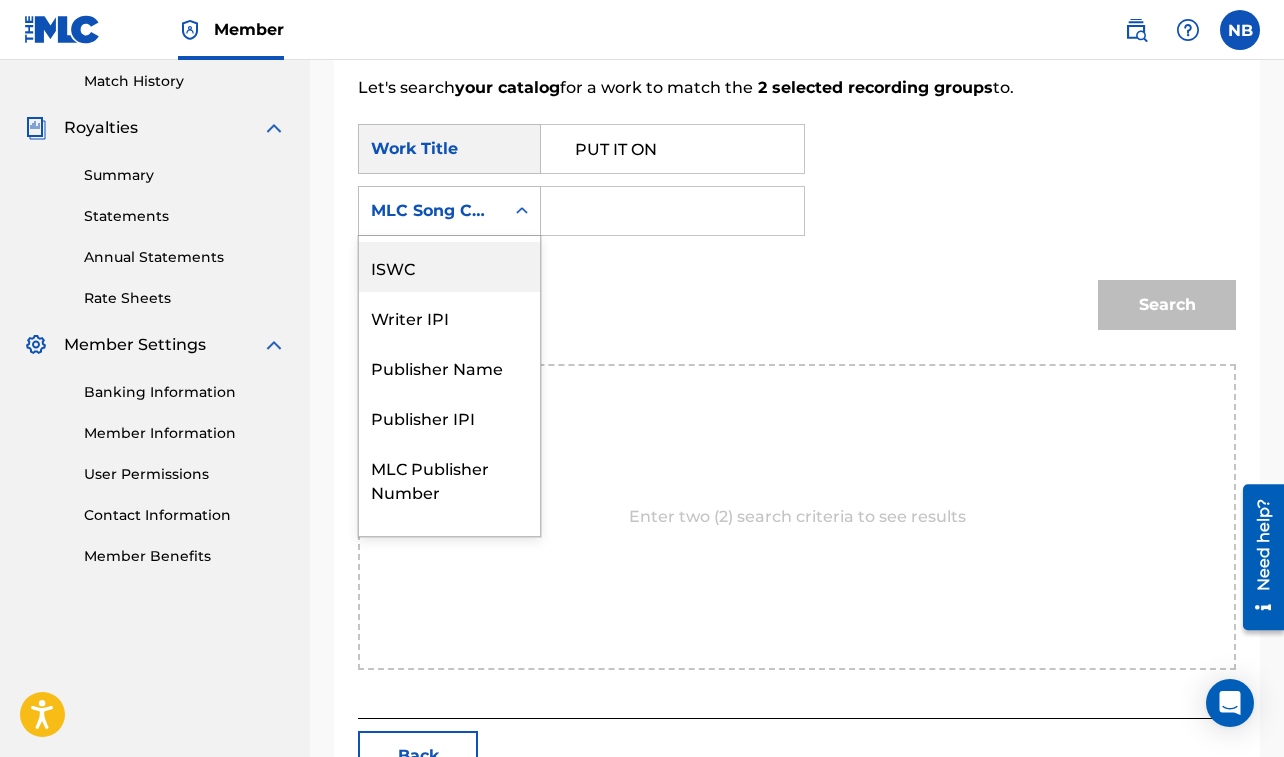 scroll, scrollTop: 0, scrollLeft: 0, axis: both 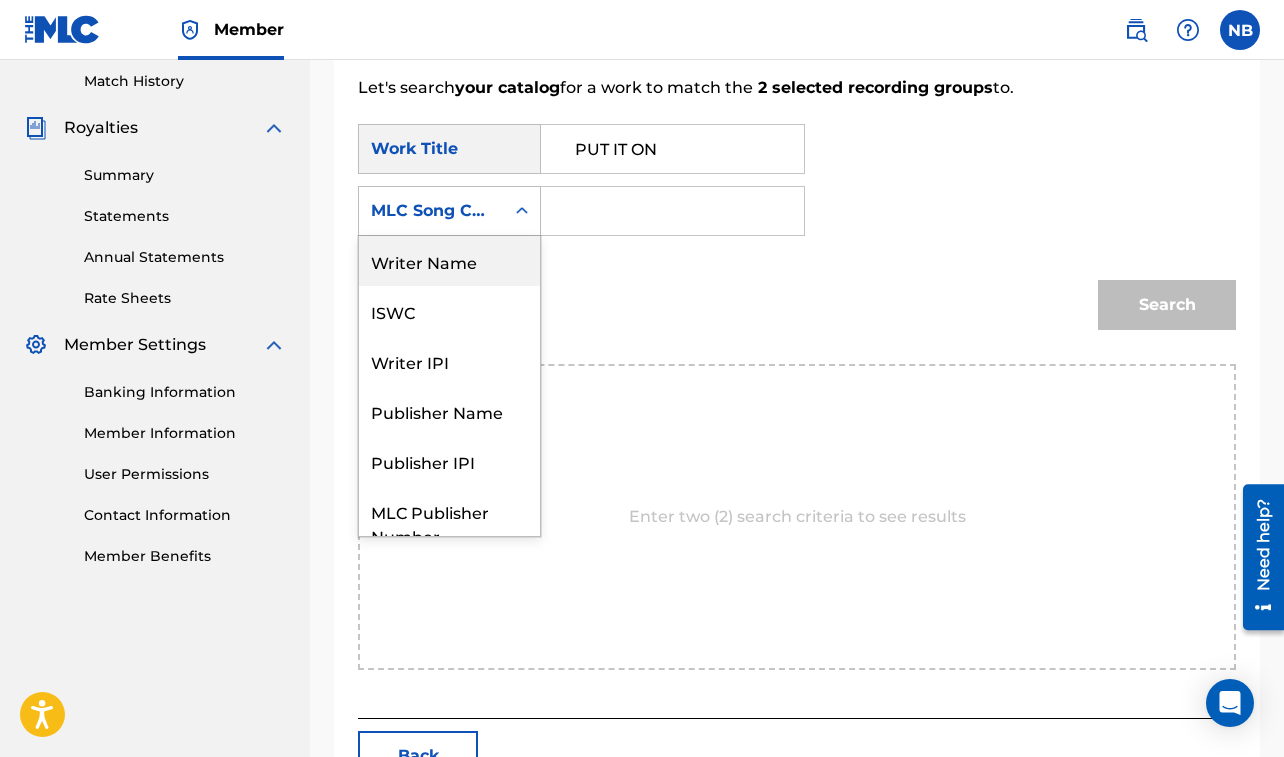 click on "Writer Name" at bounding box center [449, 261] 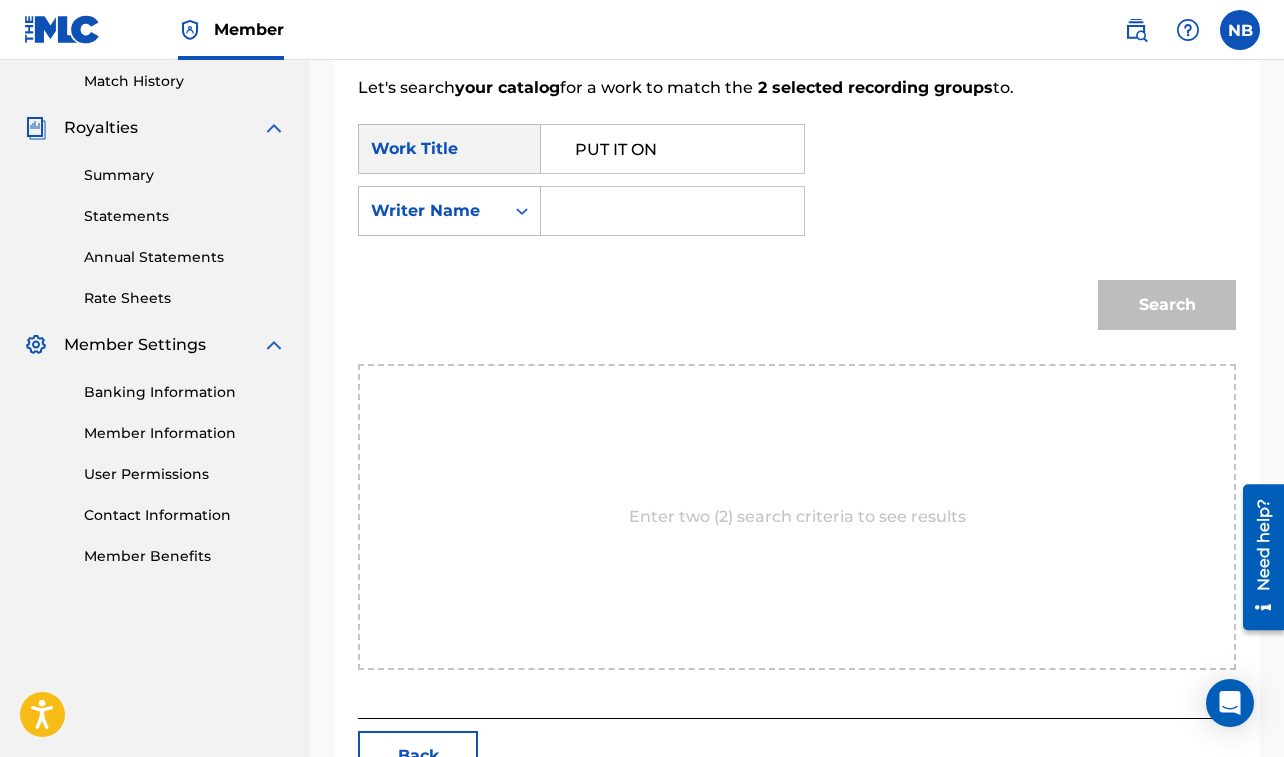 click at bounding box center (672, 211) 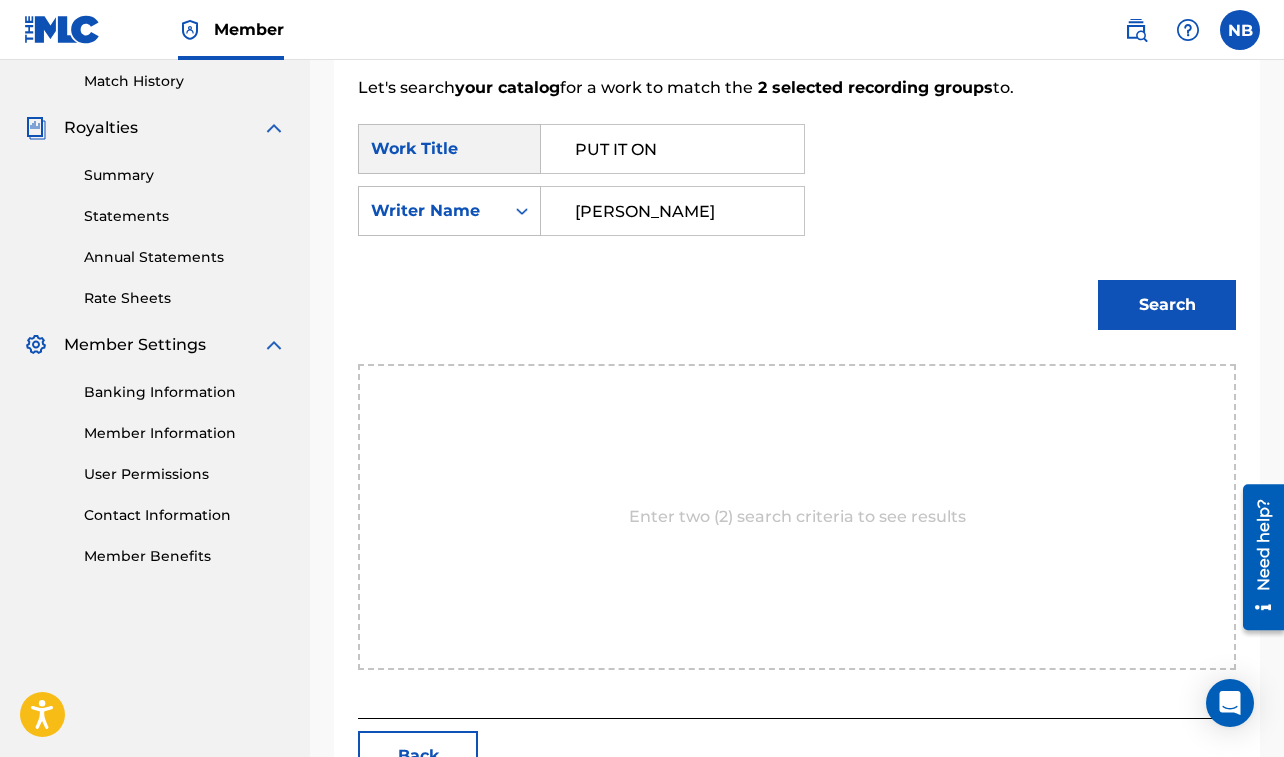 click on "Search" at bounding box center (1167, 305) 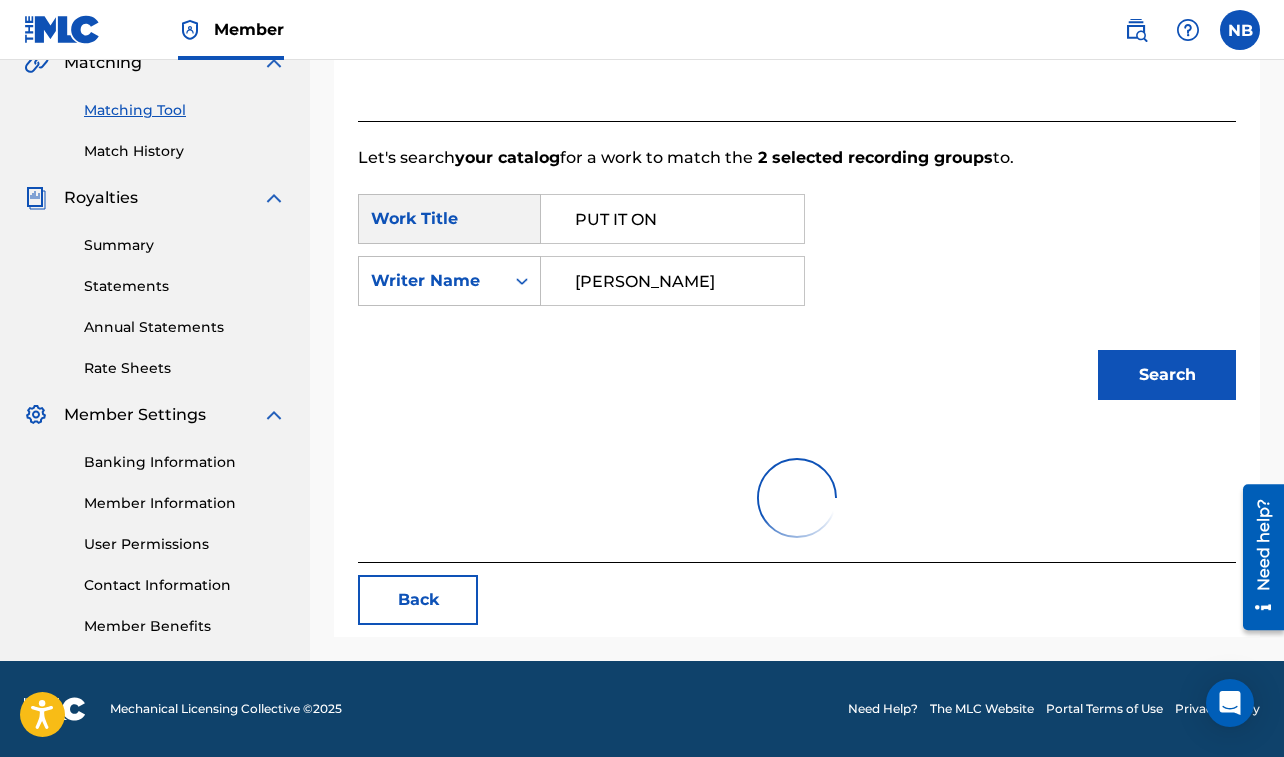 scroll, scrollTop: 553, scrollLeft: 0, axis: vertical 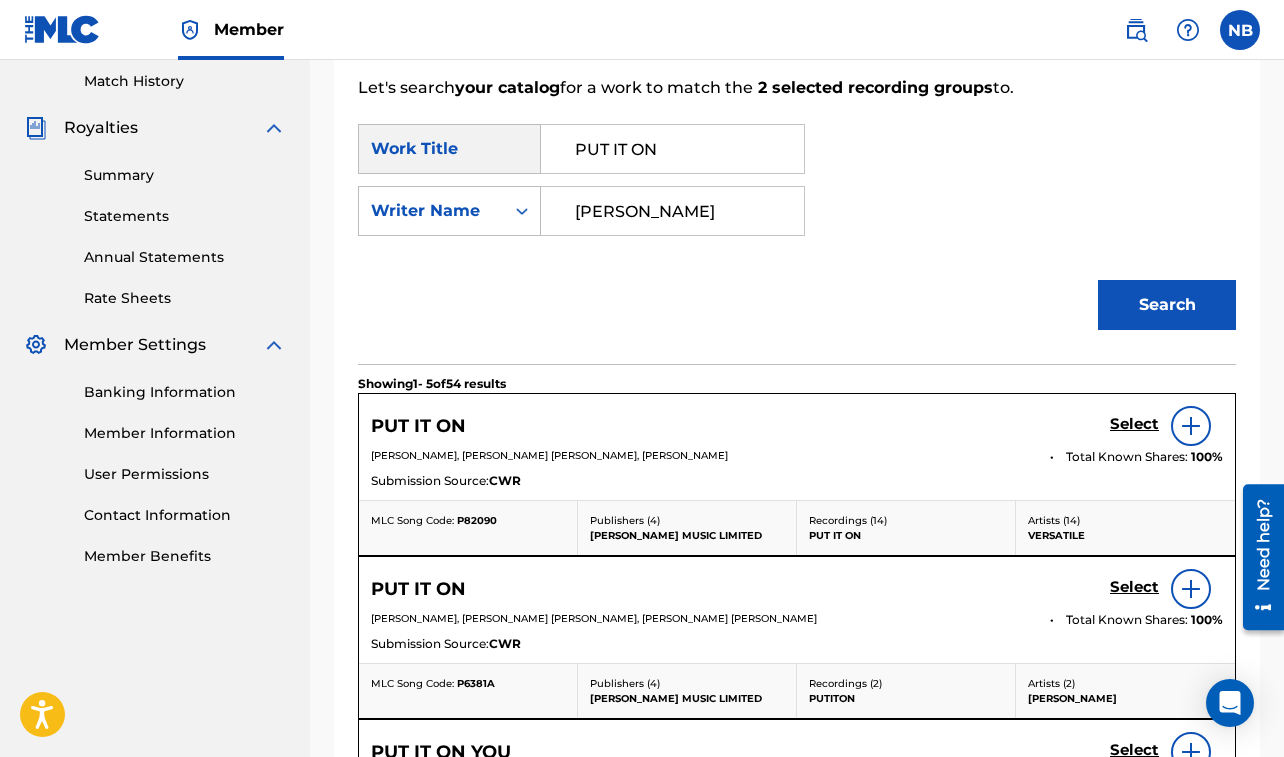 click on "Select" at bounding box center (1134, 424) 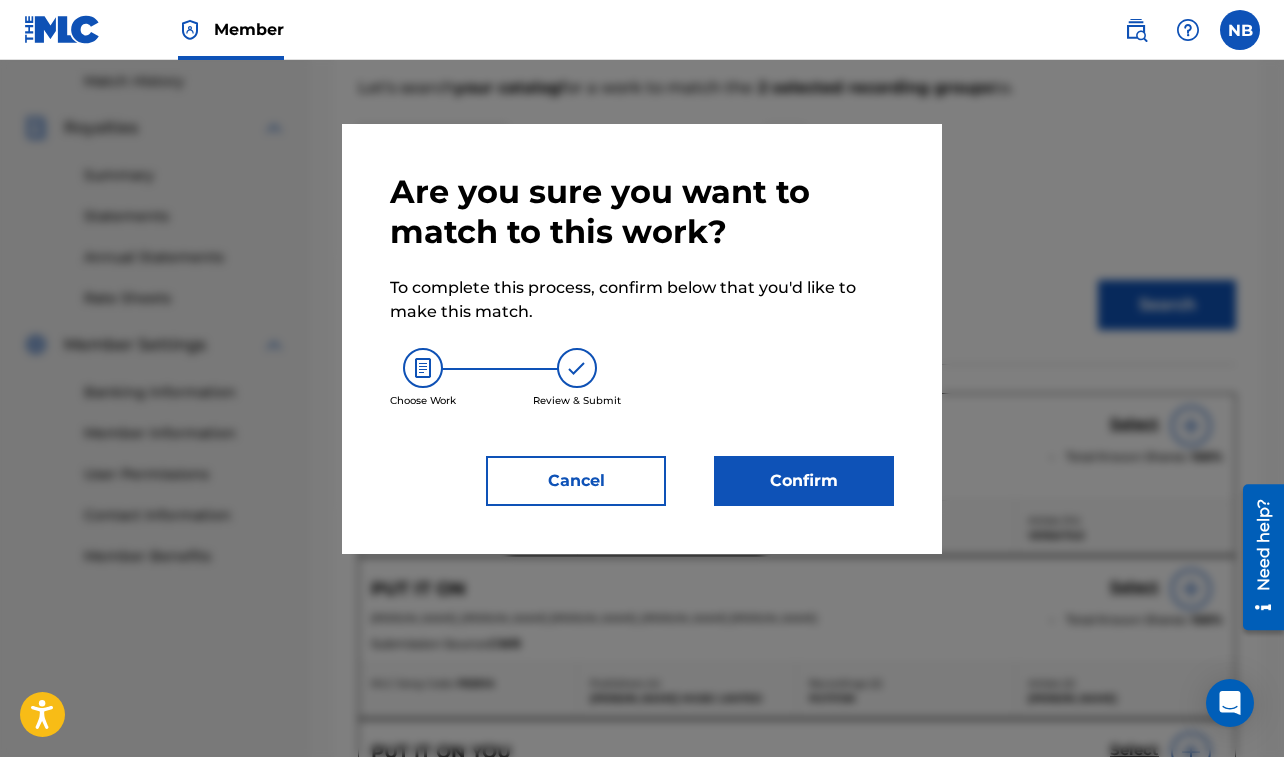 click on "Confirm" at bounding box center (804, 481) 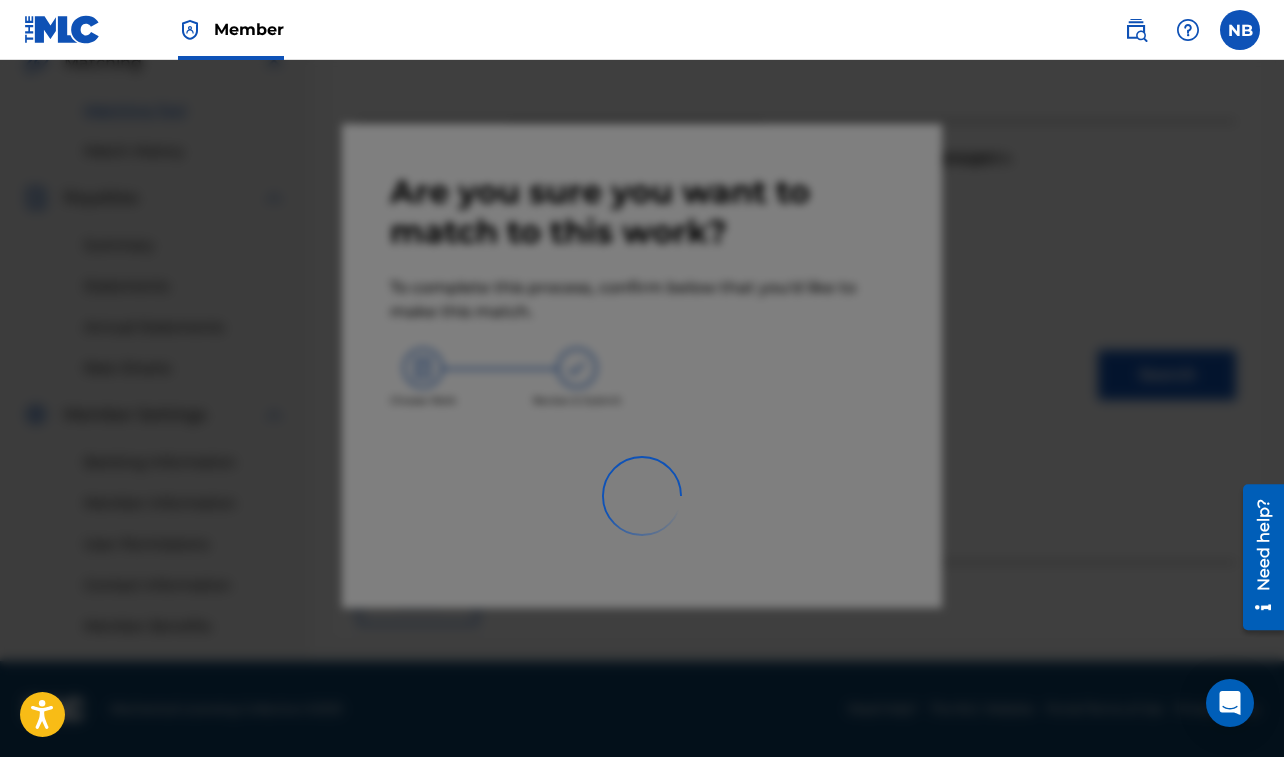 scroll, scrollTop: 483, scrollLeft: 0, axis: vertical 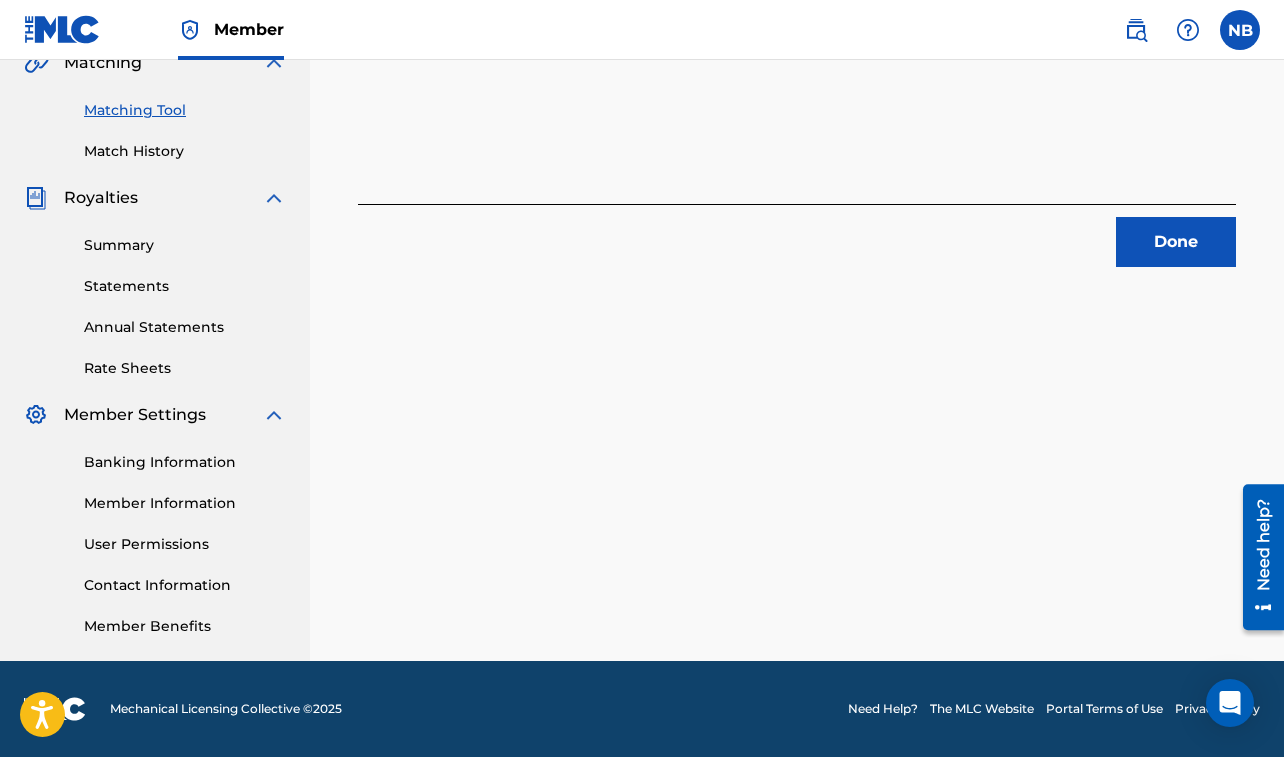 click on "Done" at bounding box center (1176, 242) 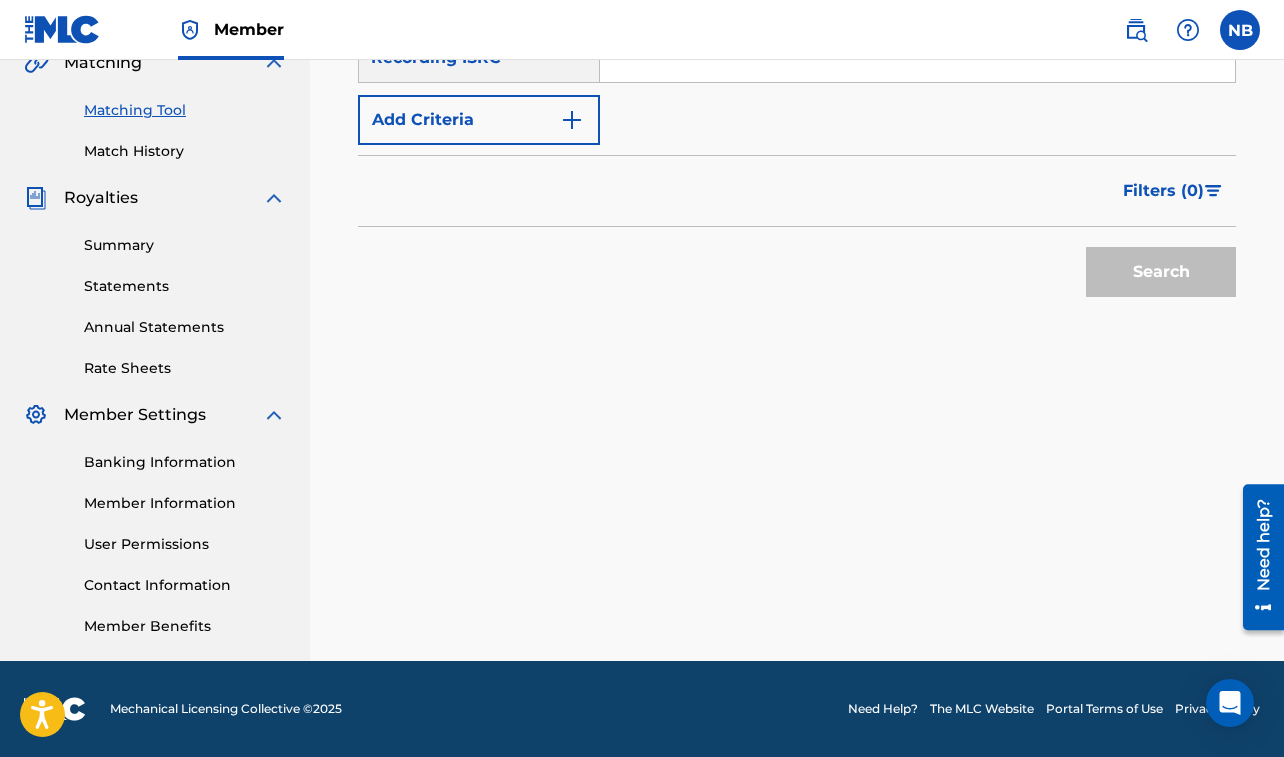 scroll, scrollTop: 279, scrollLeft: 0, axis: vertical 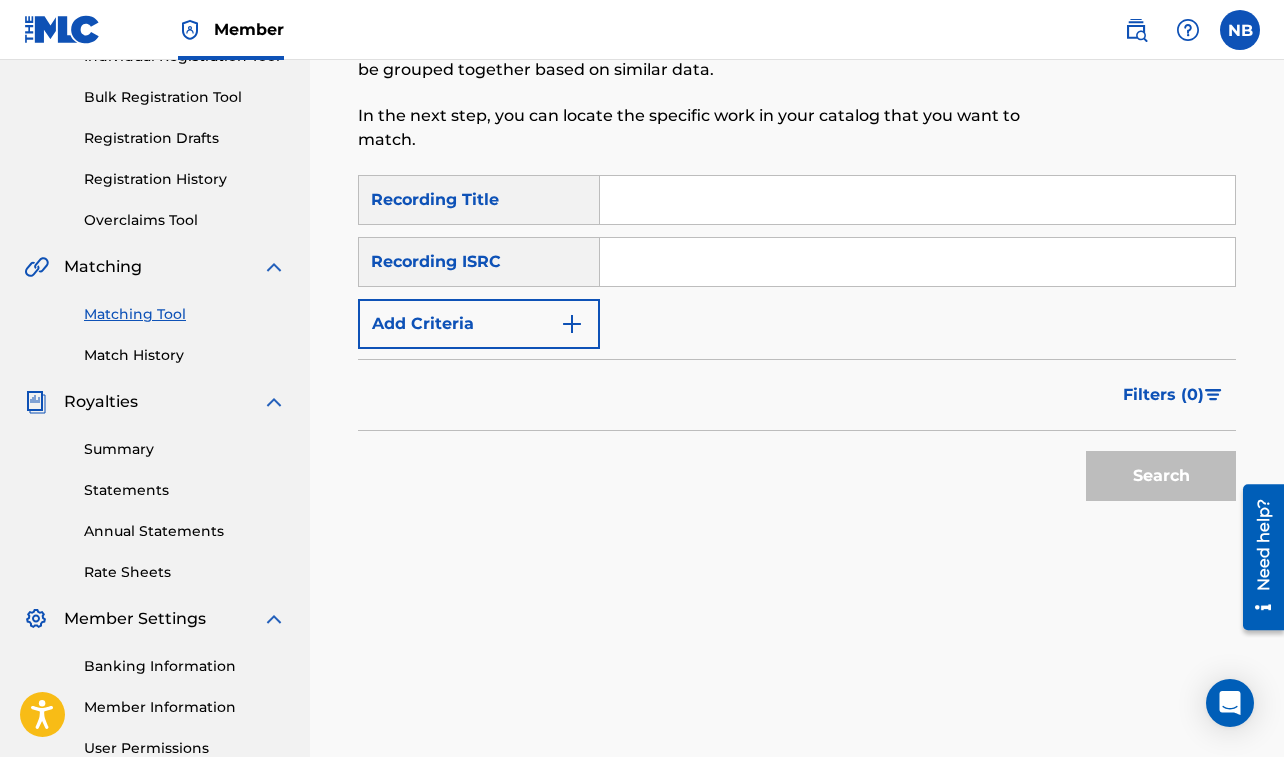 click at bounding box center (917, 200) 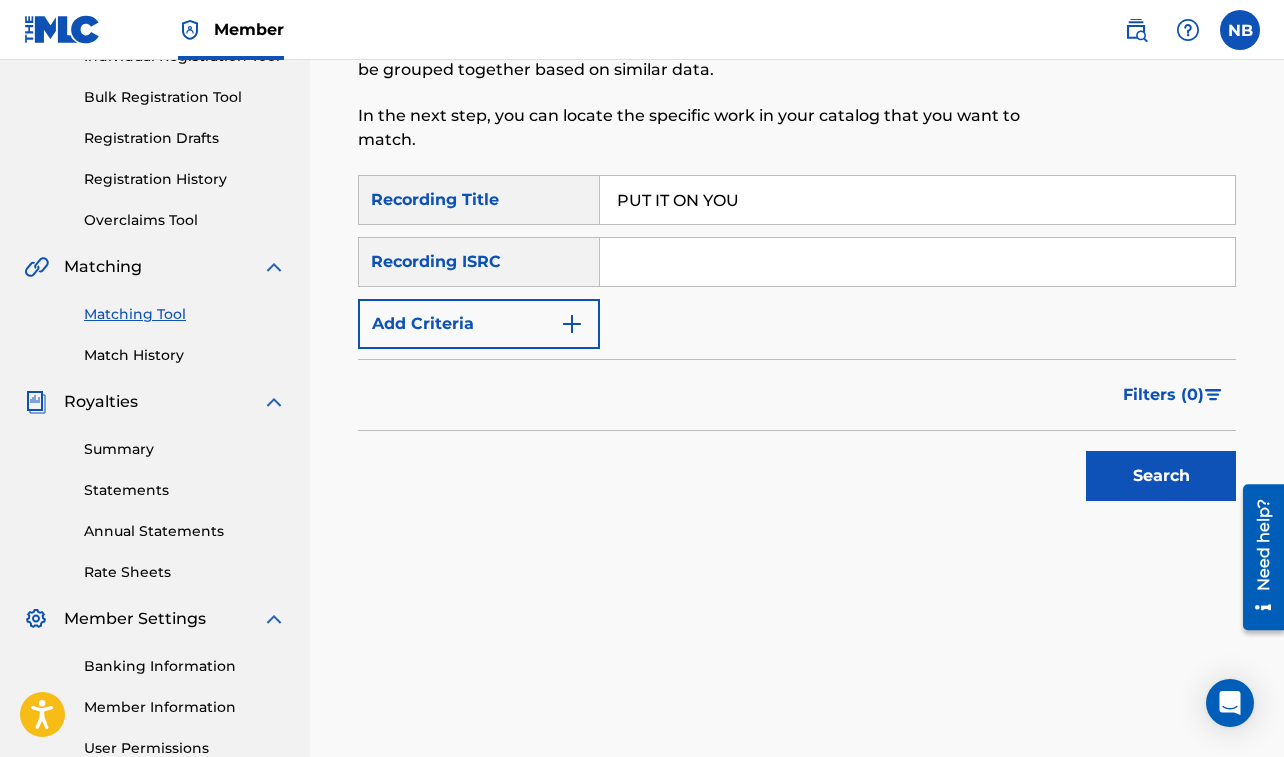 click on "Add Criteria" at bounding box center (479, 324) 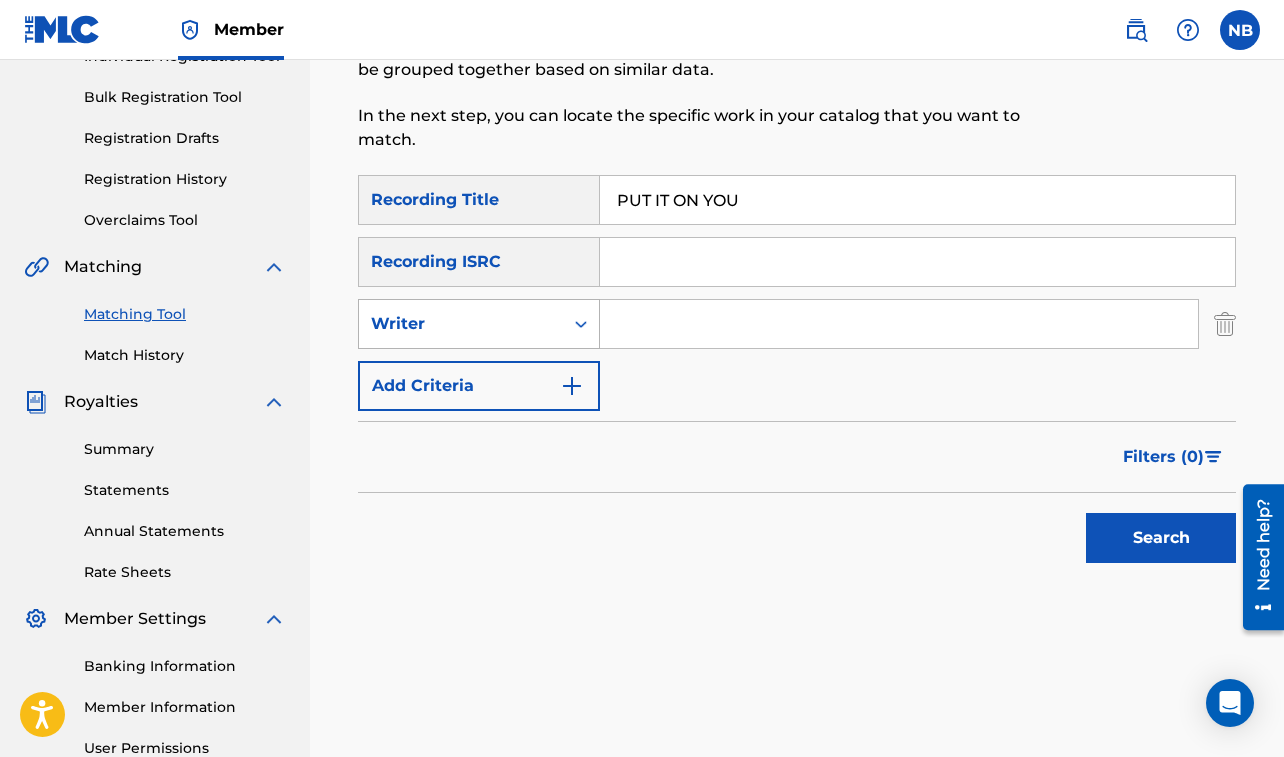 click on "Writer" at bounding box center [461, 324] 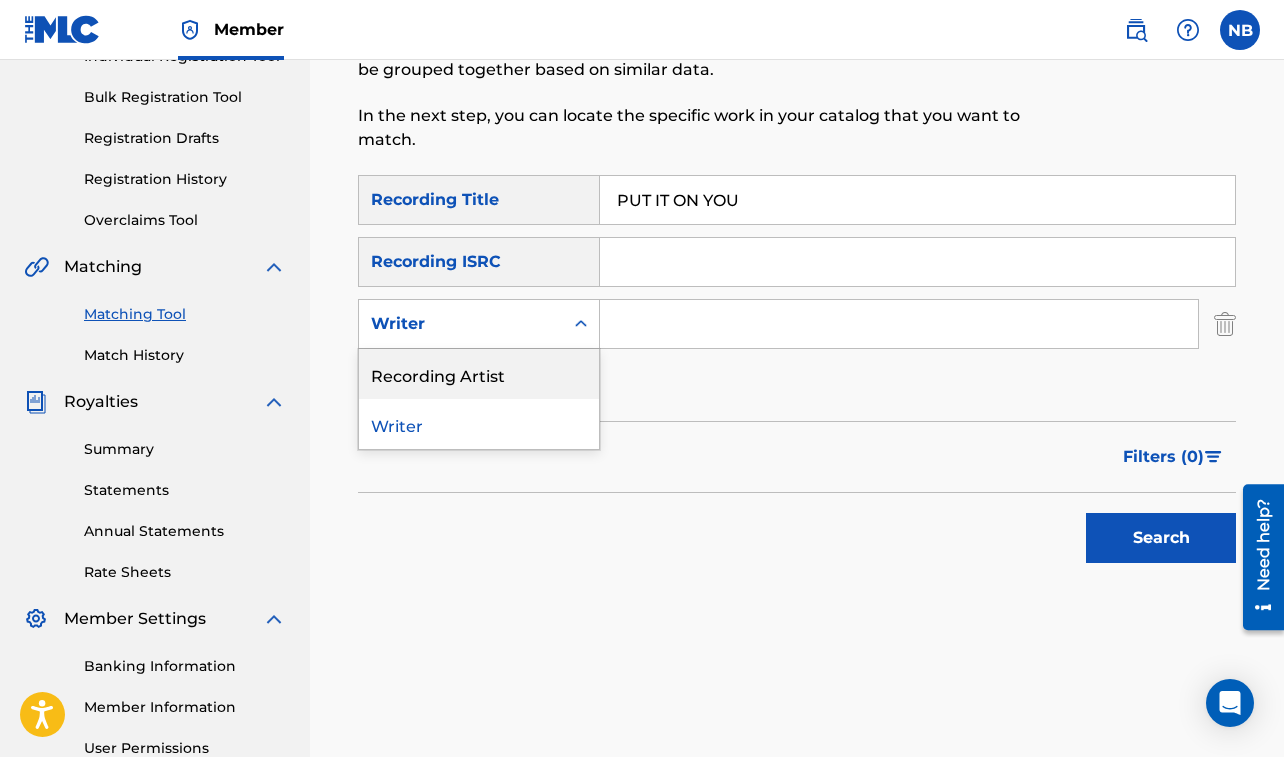 click on "Recording Artist" at bounding box center (479, 374) 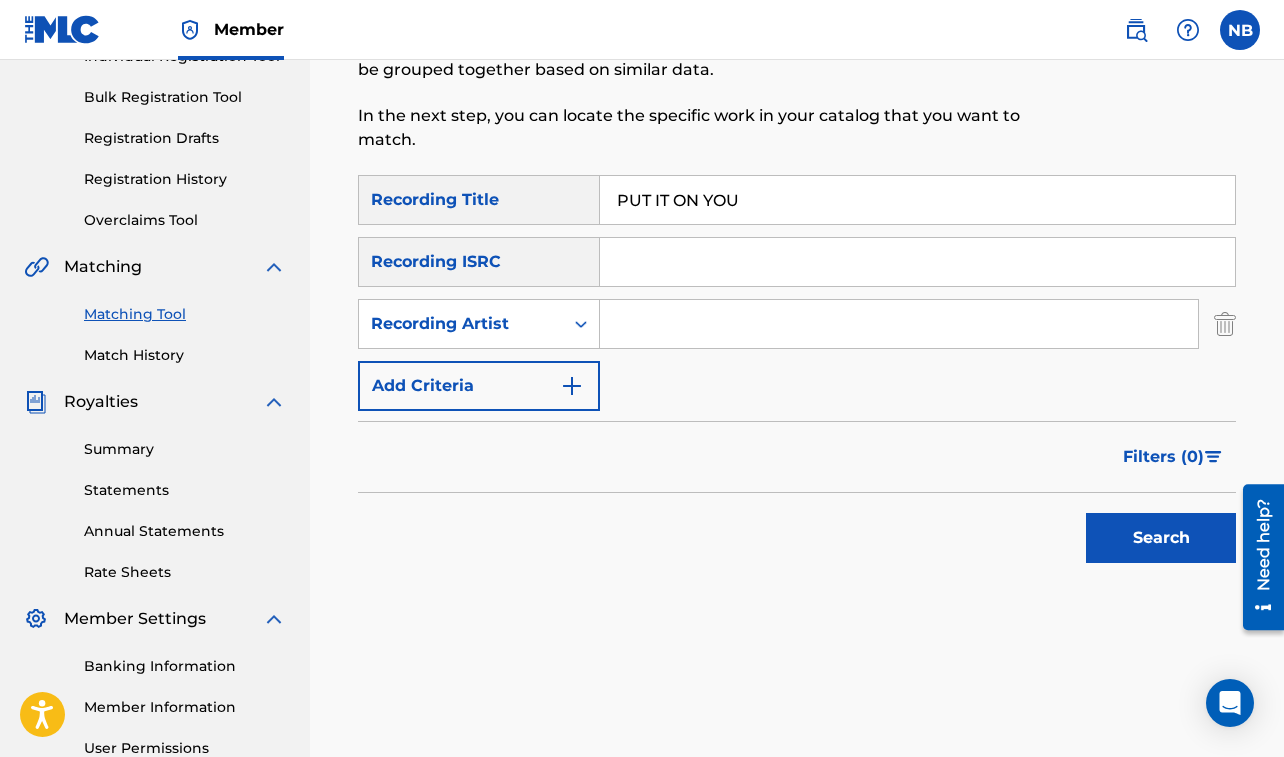 click at bounding box center (899, 324) 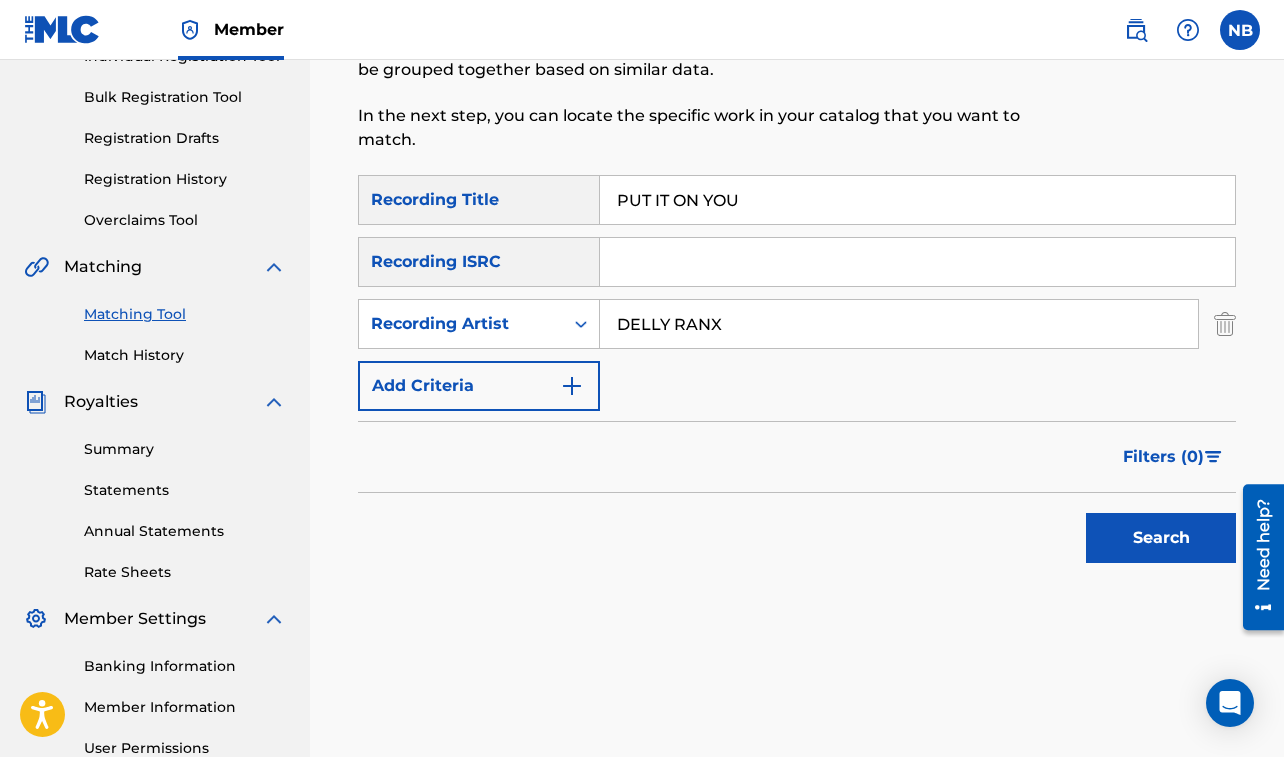 click on "Search" at bounding box center (1161, 538) 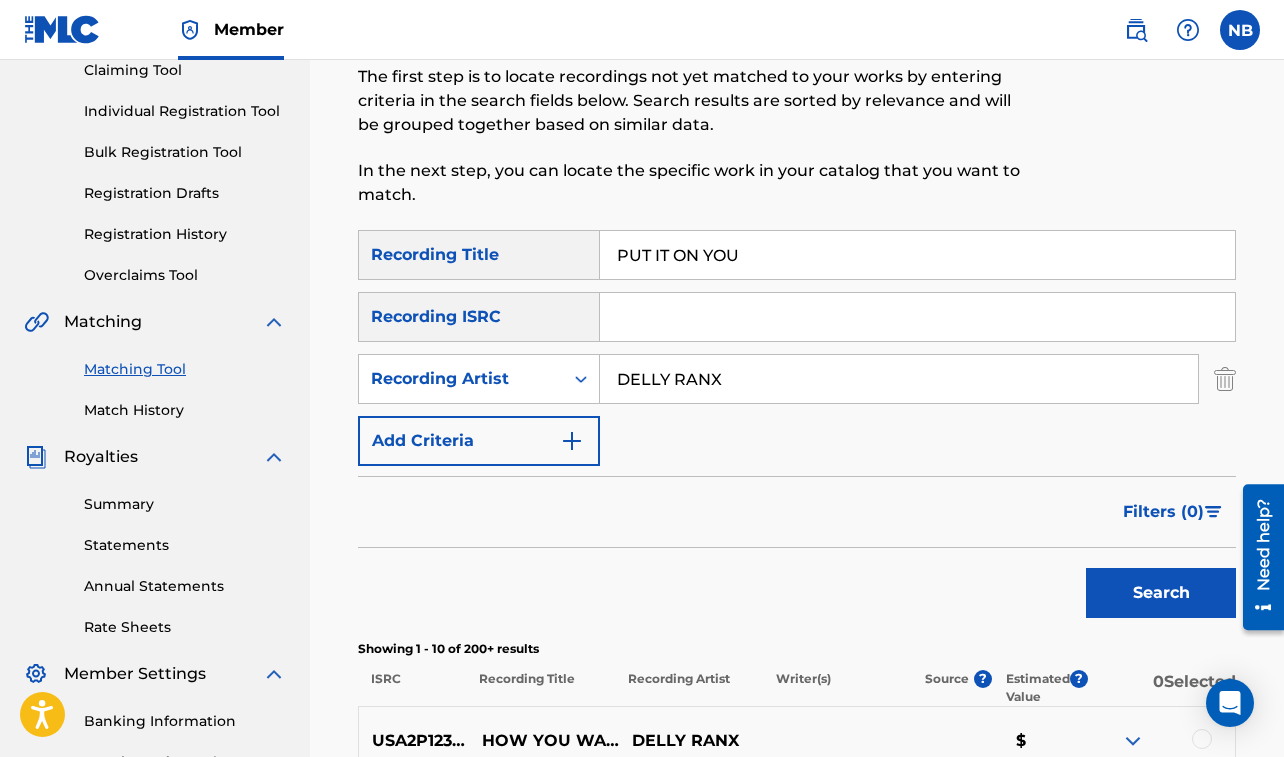 scroll, scrollTop: 222, scrollLeft: 0, axis: vertical 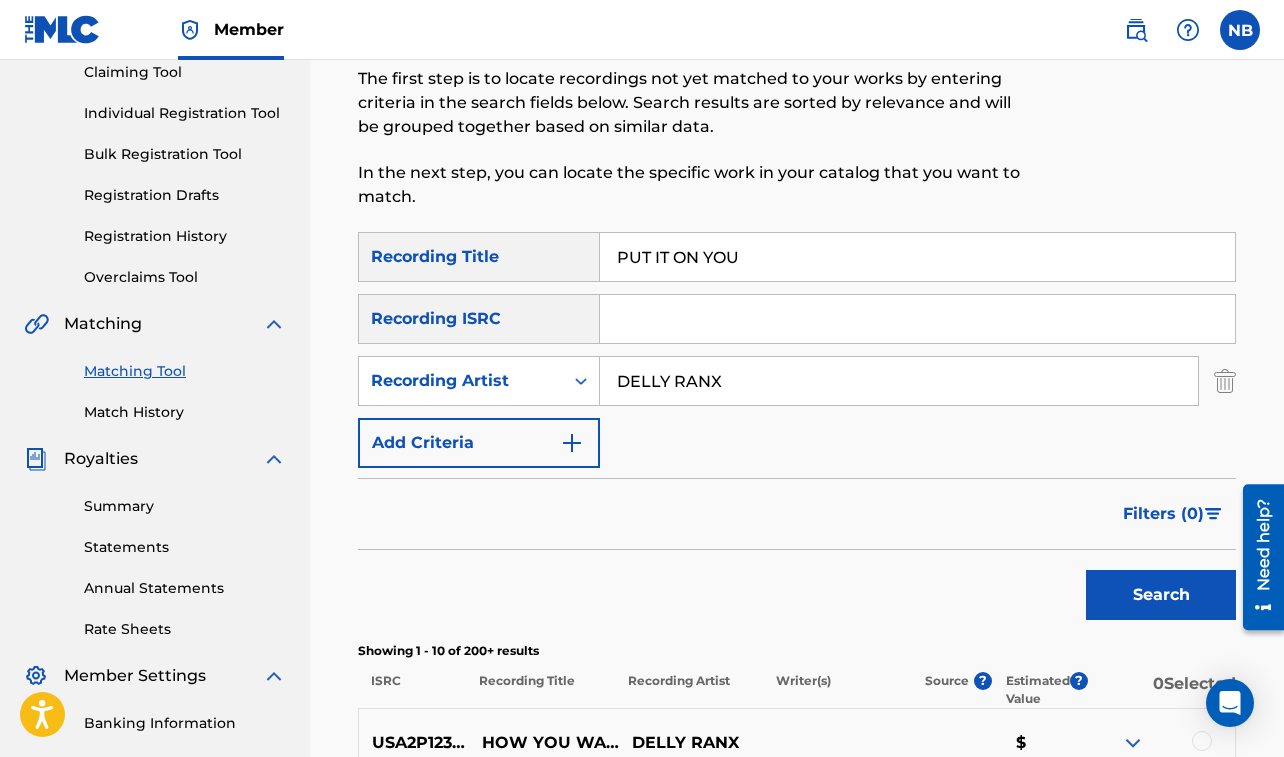 drag, startPoint x: 619, startPoint y: 261, endPoint x: 745, endPoint y: 271, distance: 126.3962 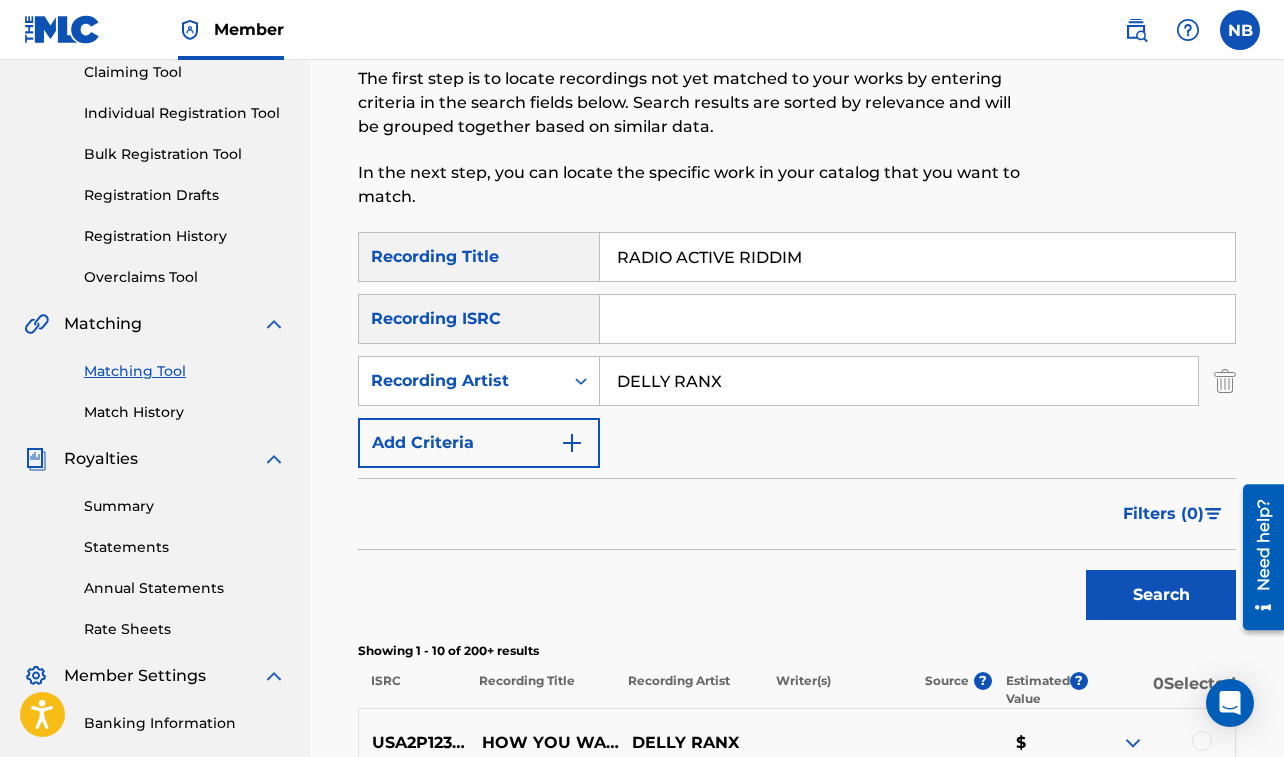drag, startPoint x: 617, startPoint y: 377, endPoint x: 749, endPoint y: 408, distance: 135.5913 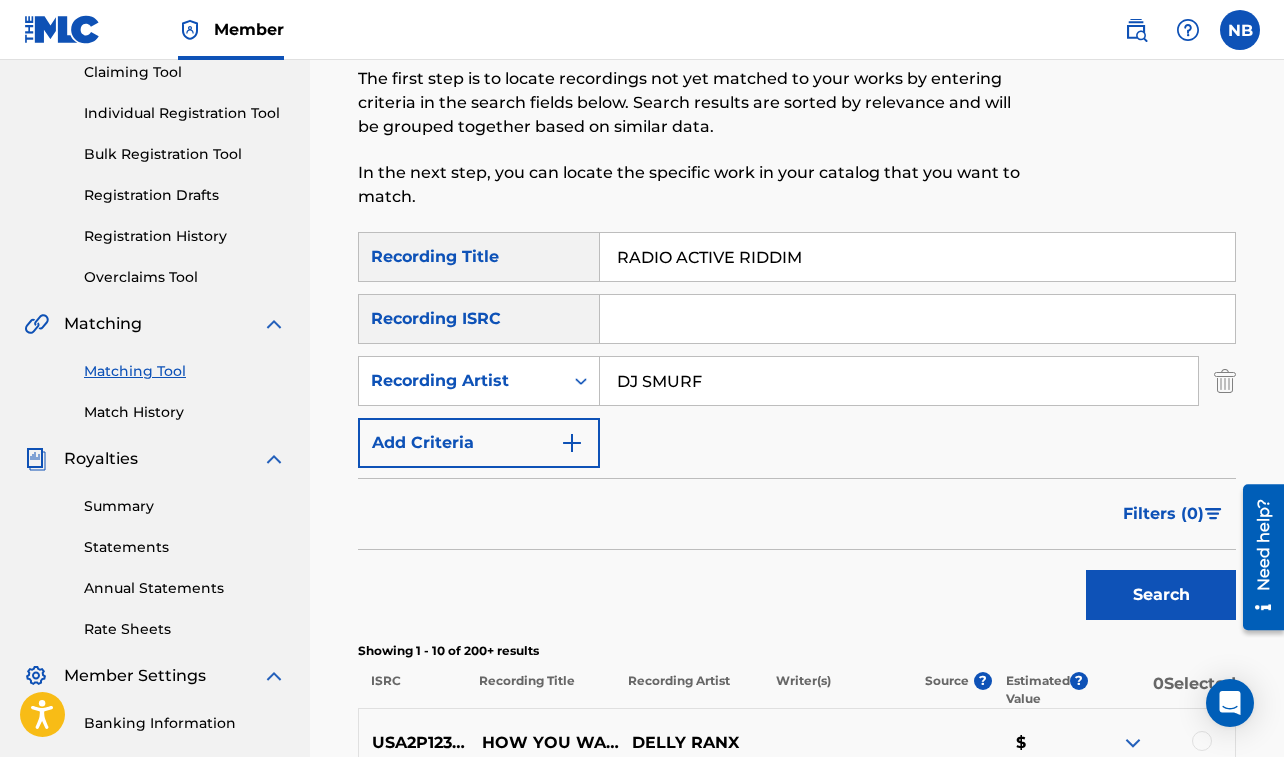click on "Search" at bounding box center (1161, 595) 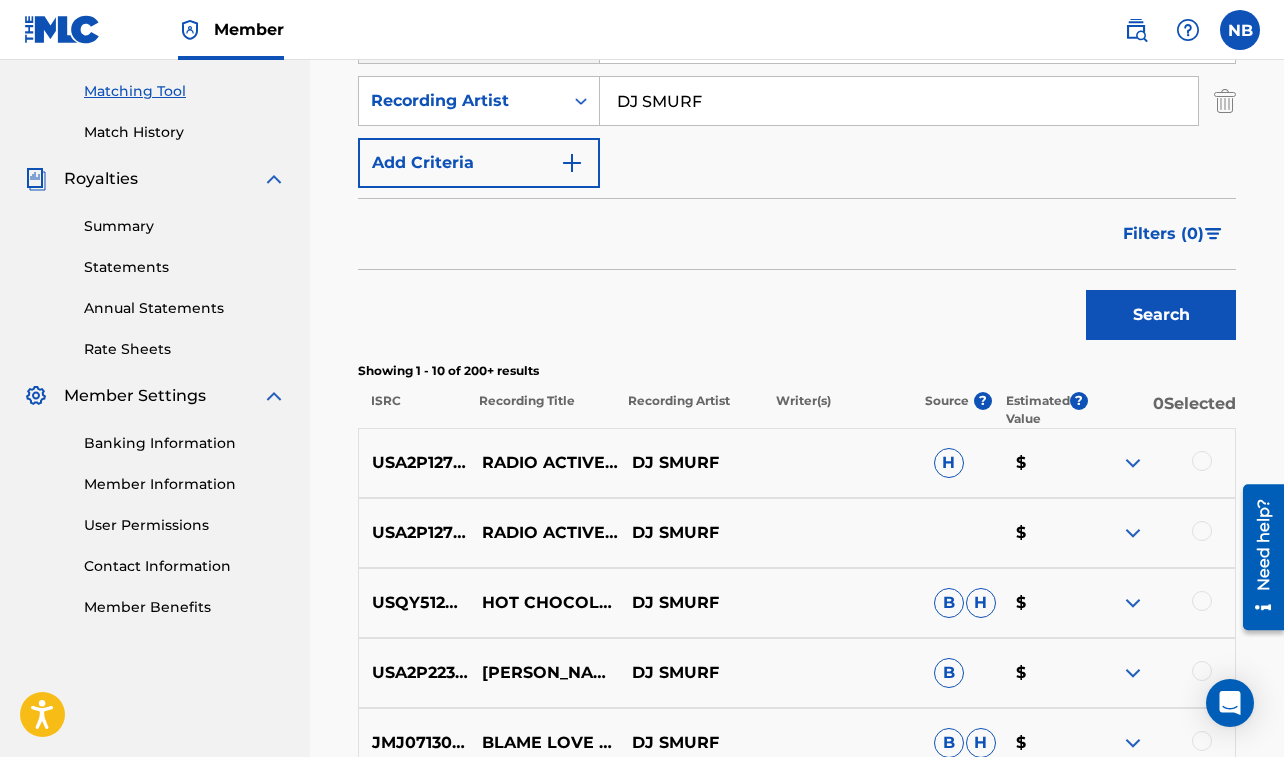 scroll, scrollTop: 503, scrollLeft: 0, axis: vertical 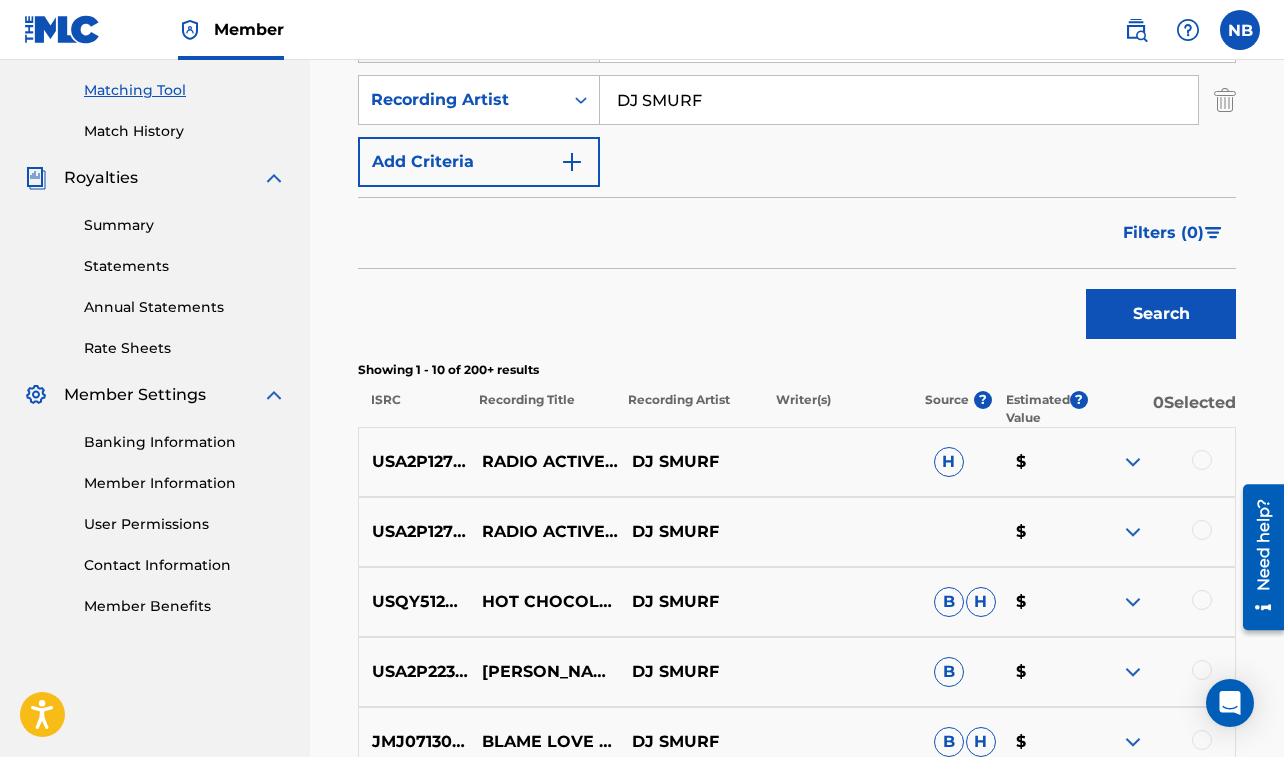 click at bounding box center (1202, 460) 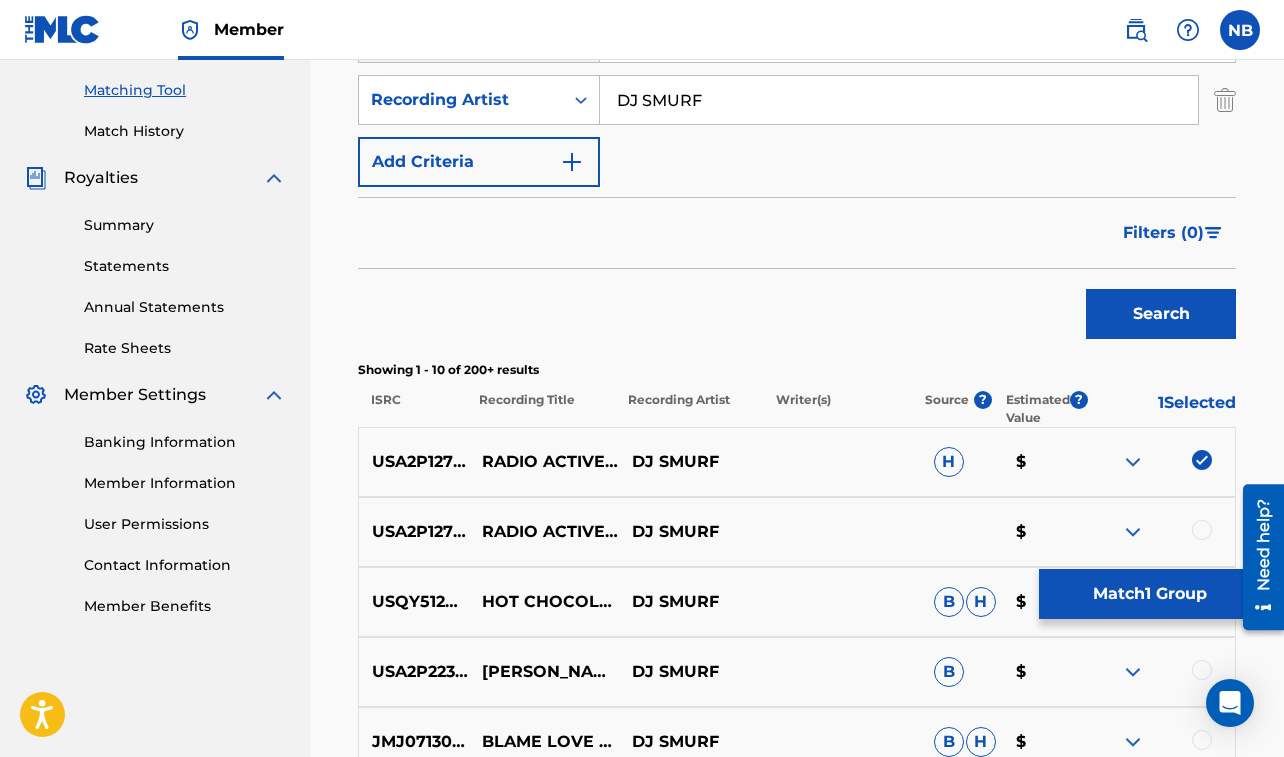 click at bounding box center (1202, 530) 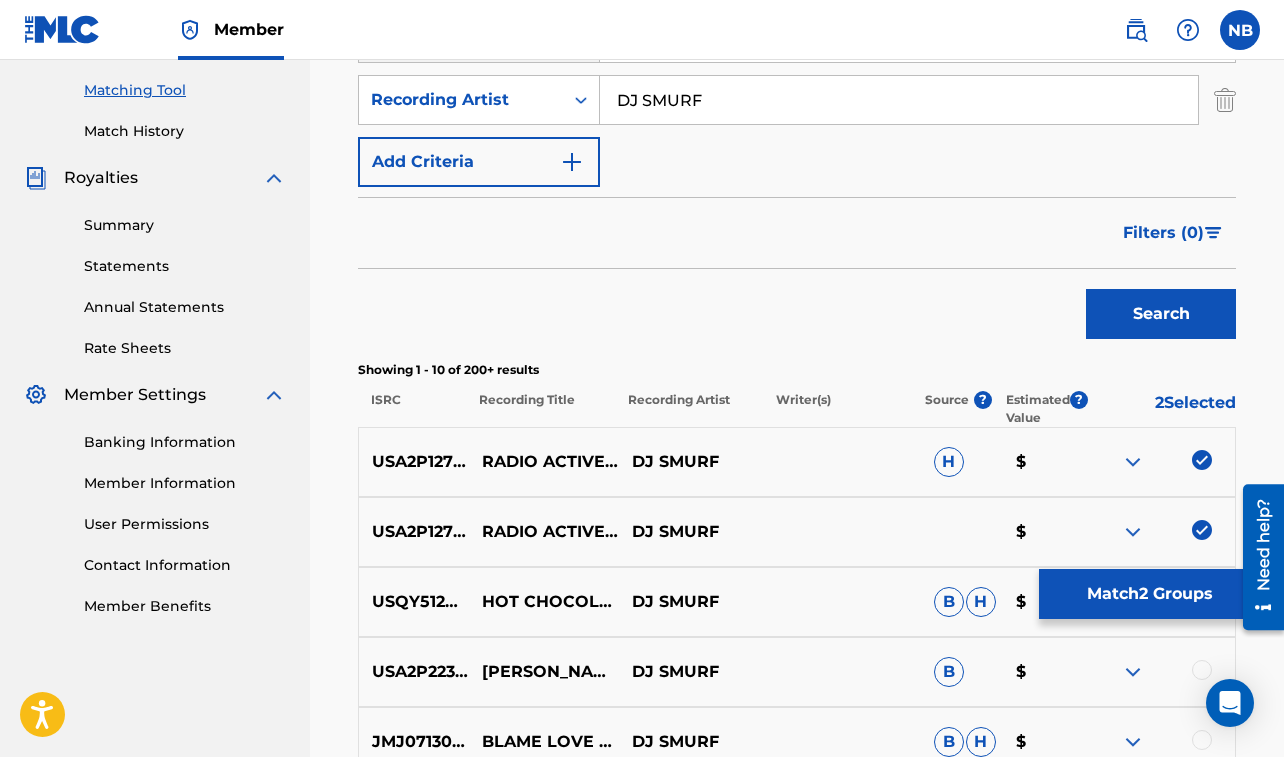 click on "Match  2 Groups" at bounding box center (1149, 594) 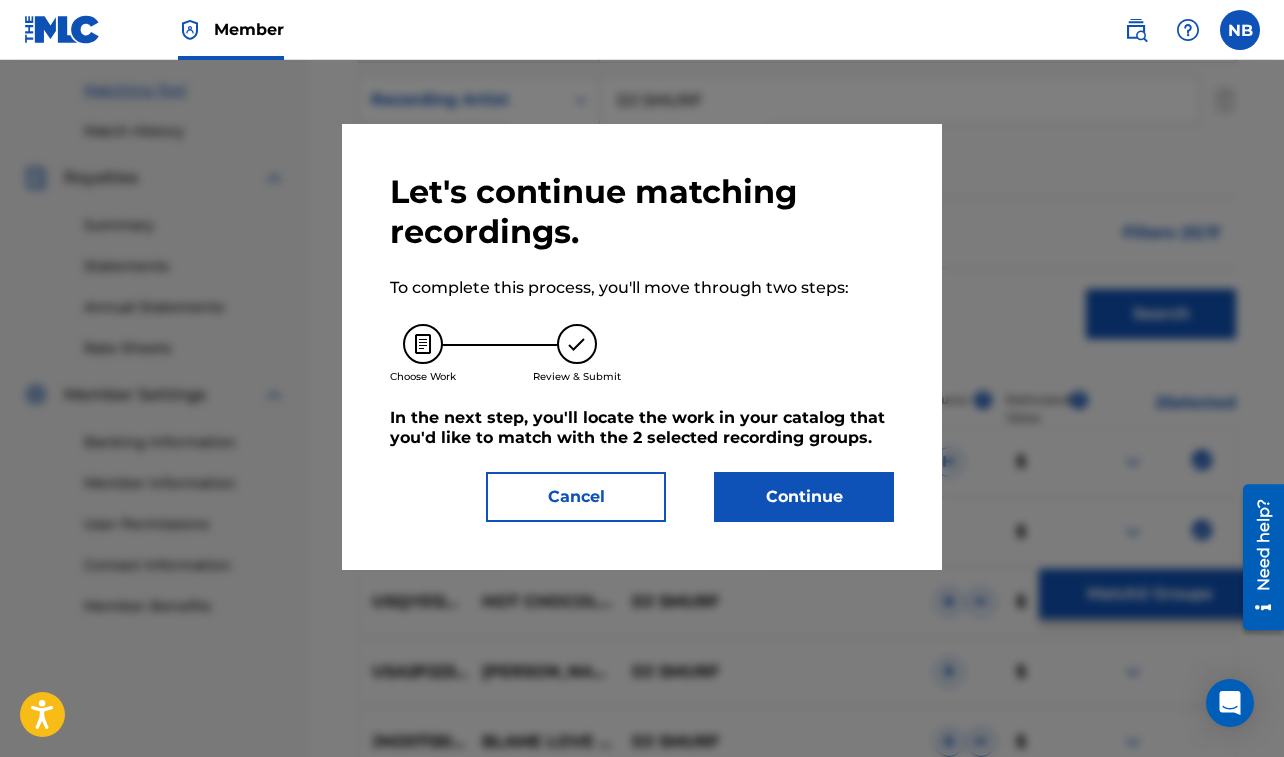 click on "Continue" at bounding box center (804, 497) 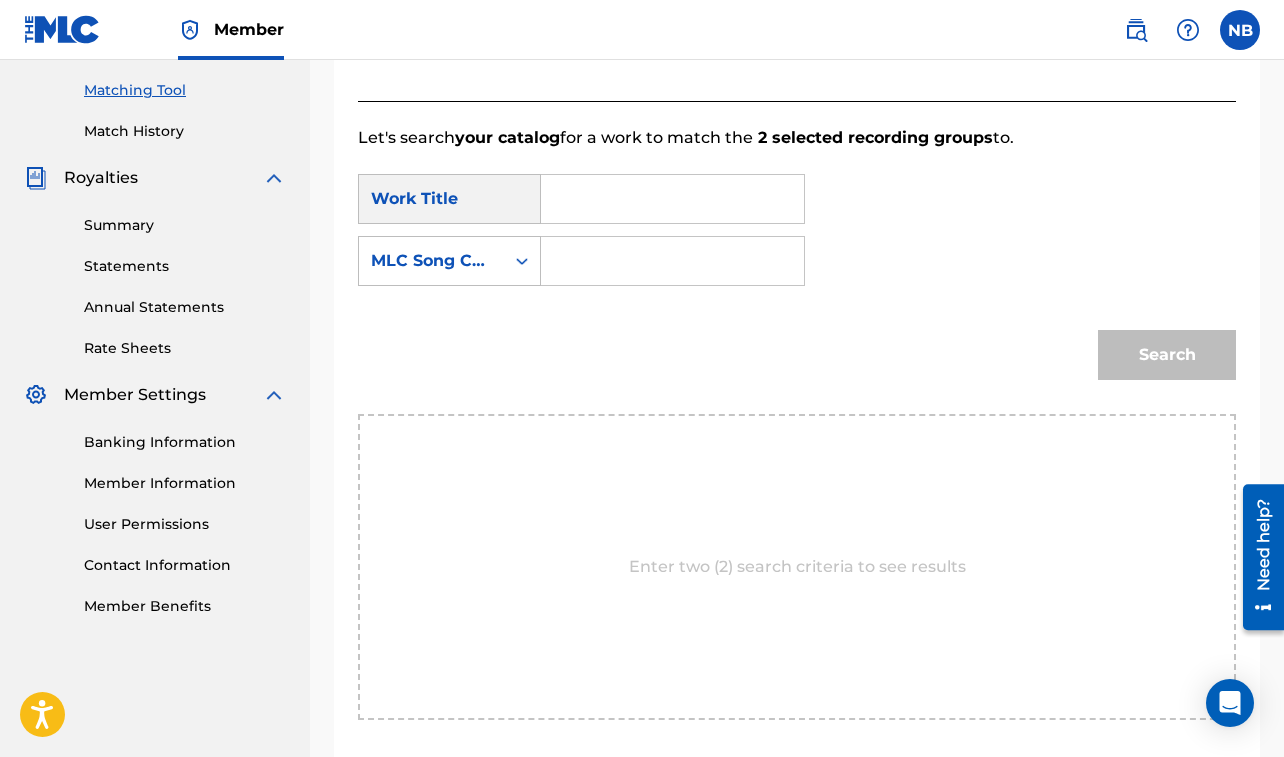 click at bounding box center [672, 199] 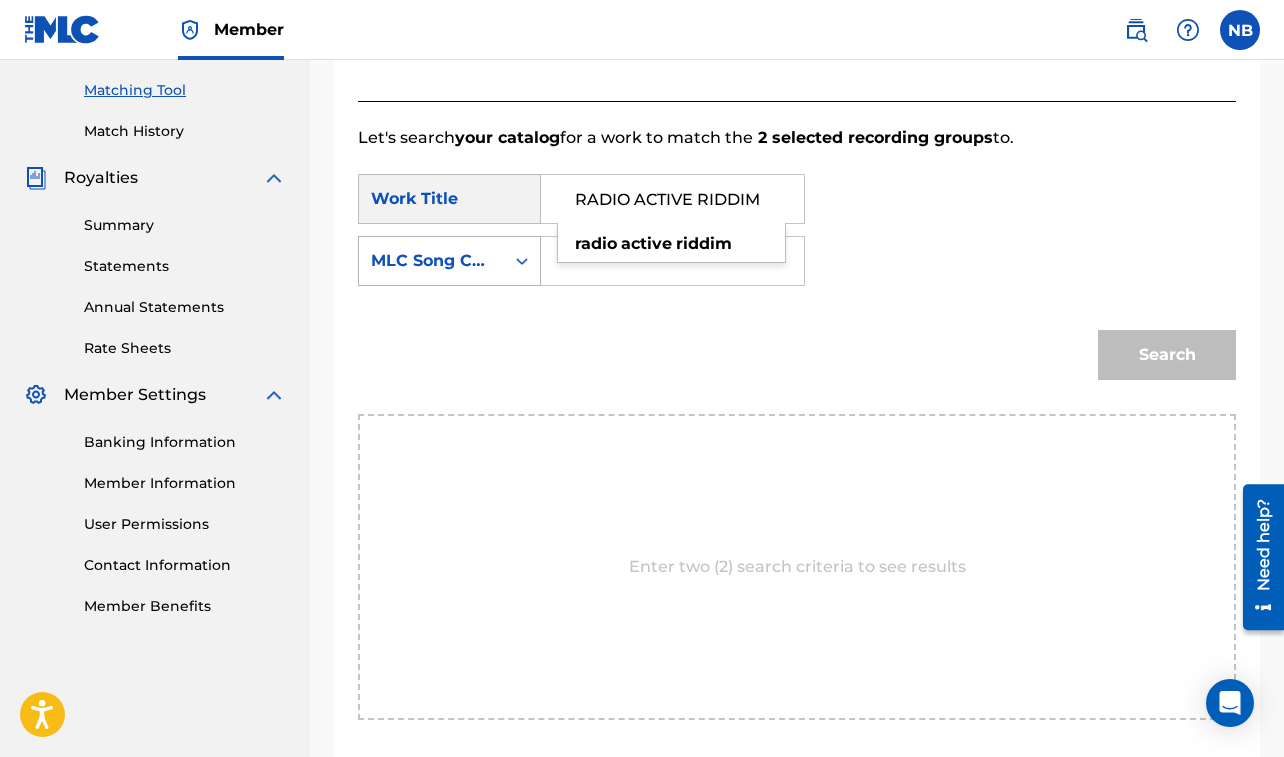 click on "MLC Song Code" at bounding box center [431, 261] 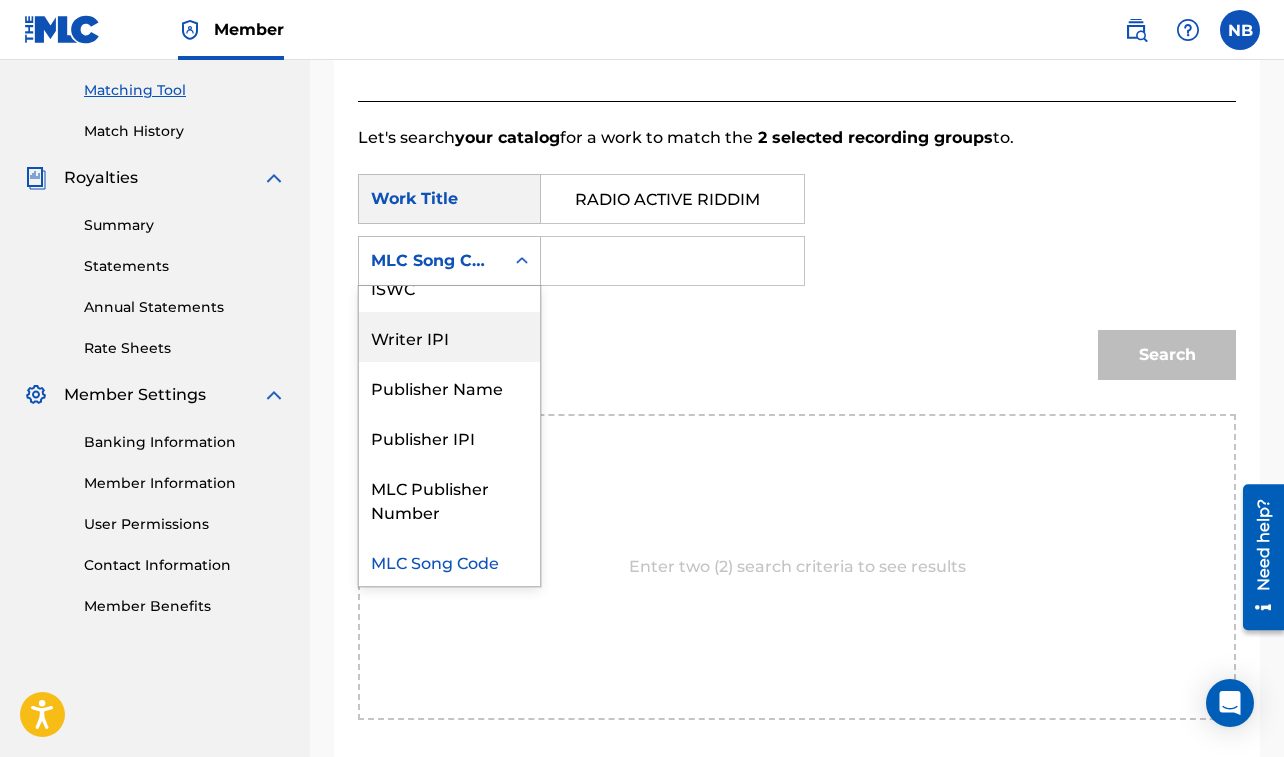 scroll, scrollTop: 0, scrollLeft: 0, axis: both 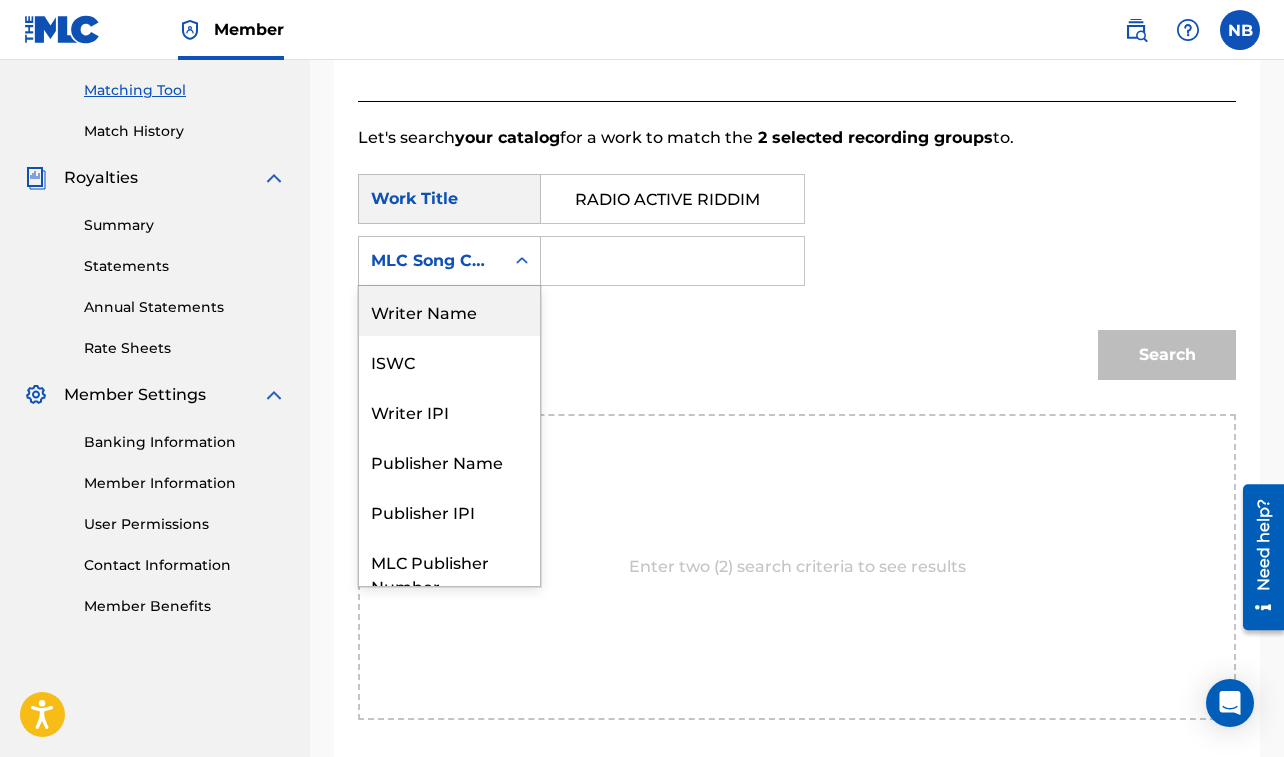 click on "Writer Name" at bounding box center [449, 311] 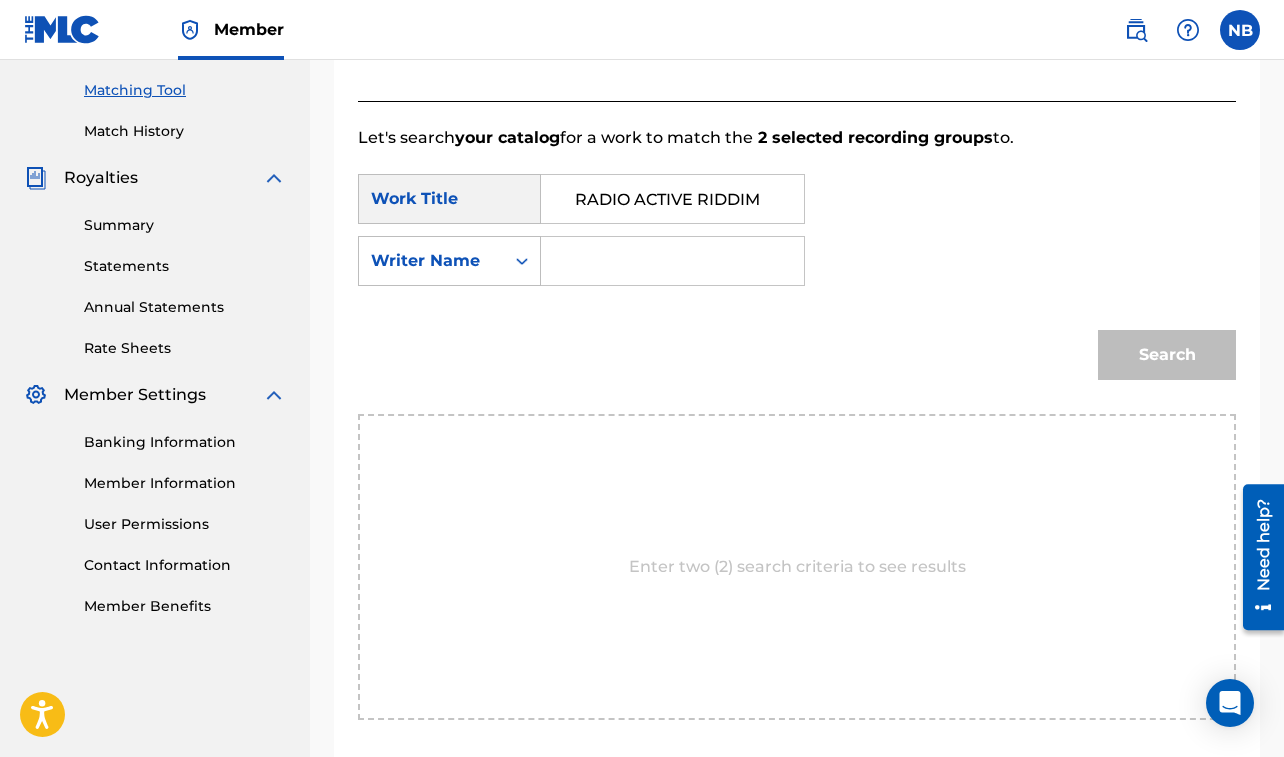 click at bounding box center (672, 261) 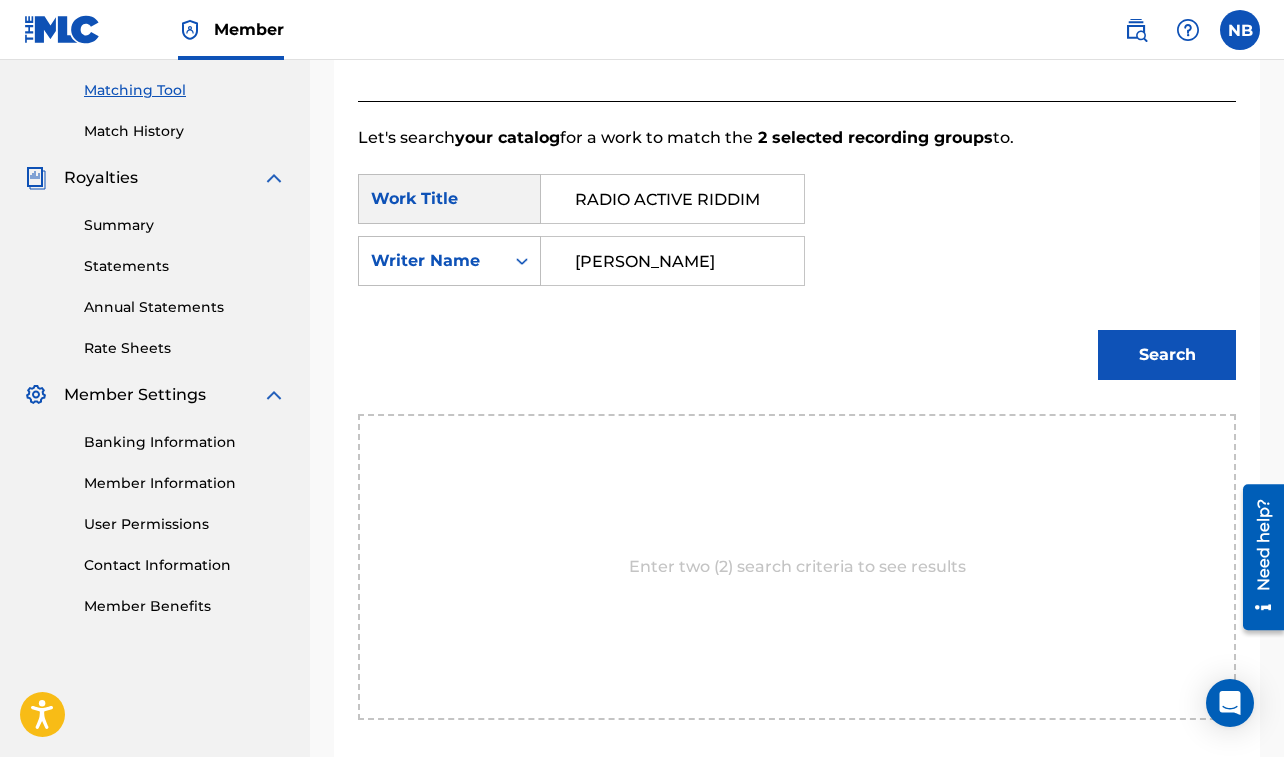 click on "Search" at bounding box center [1167, 355] 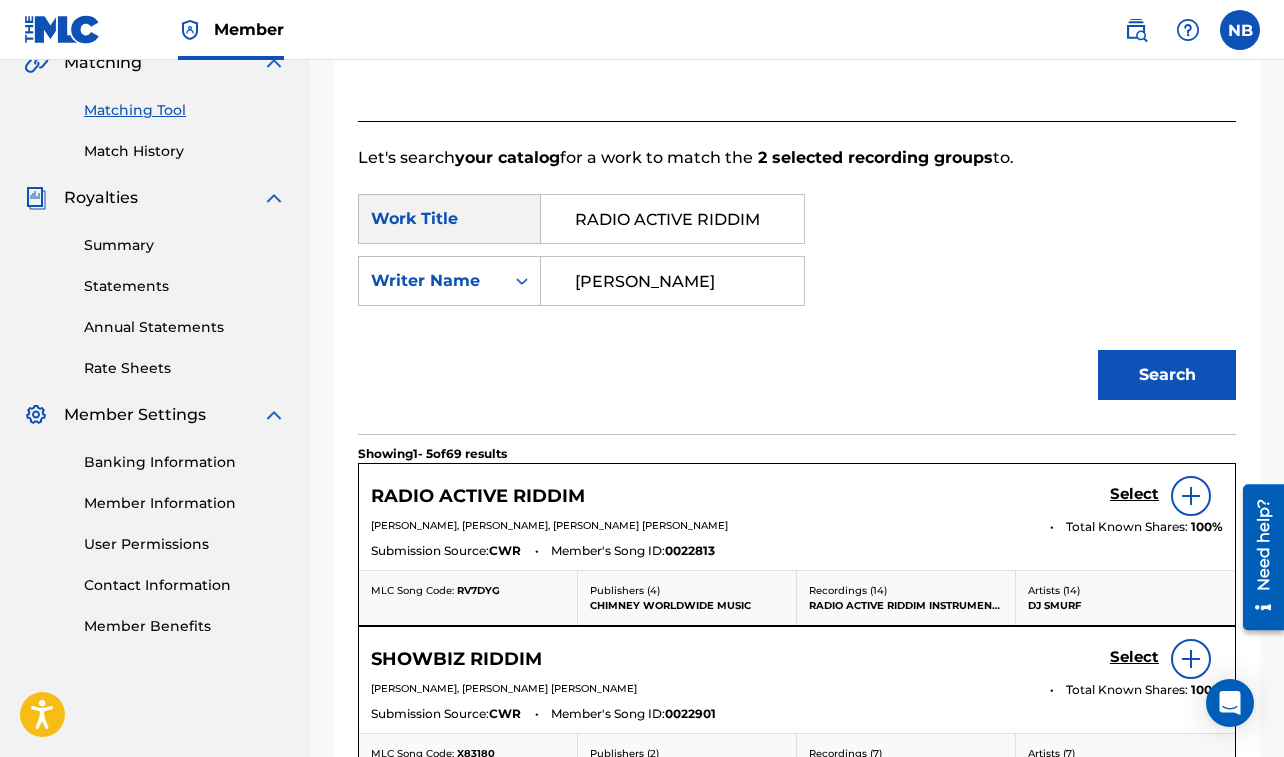 scroll, scrollTop: 503, scrollLeft: 0, axis: vertical 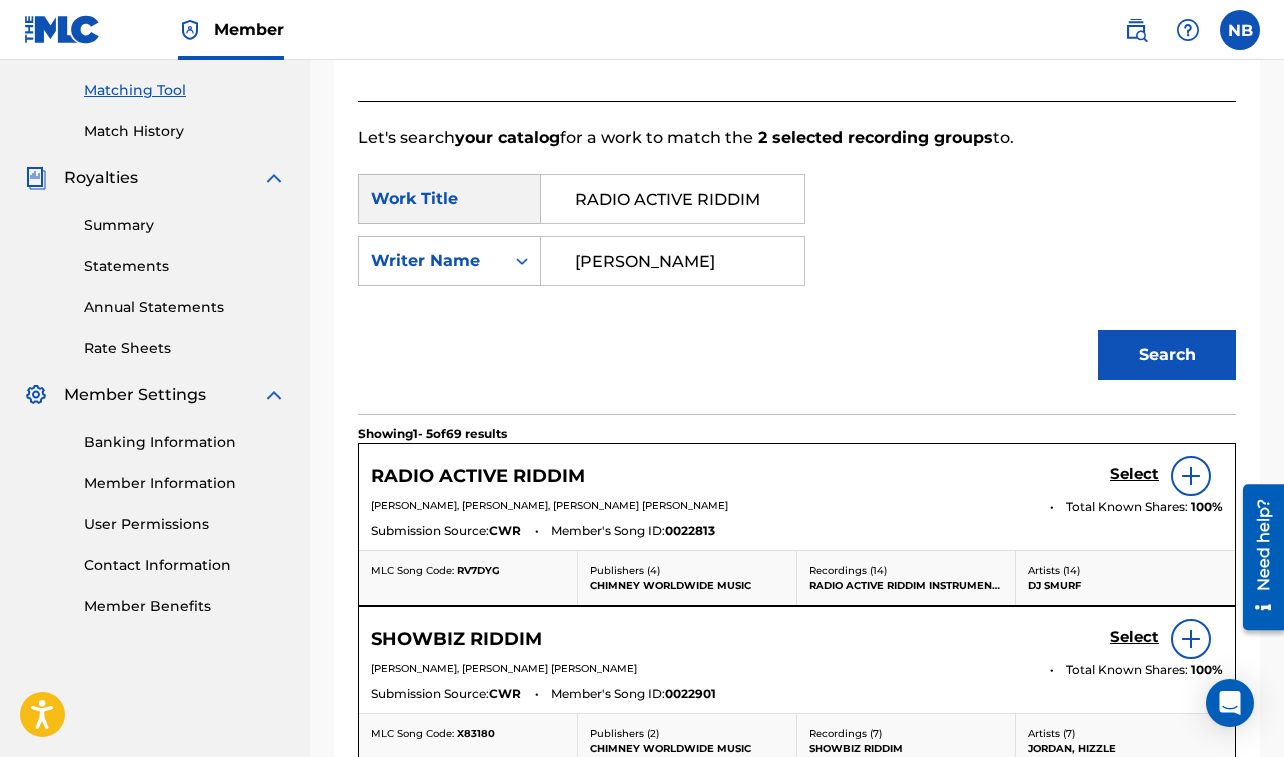 click on "Select" at bounding box center [1134, 474] 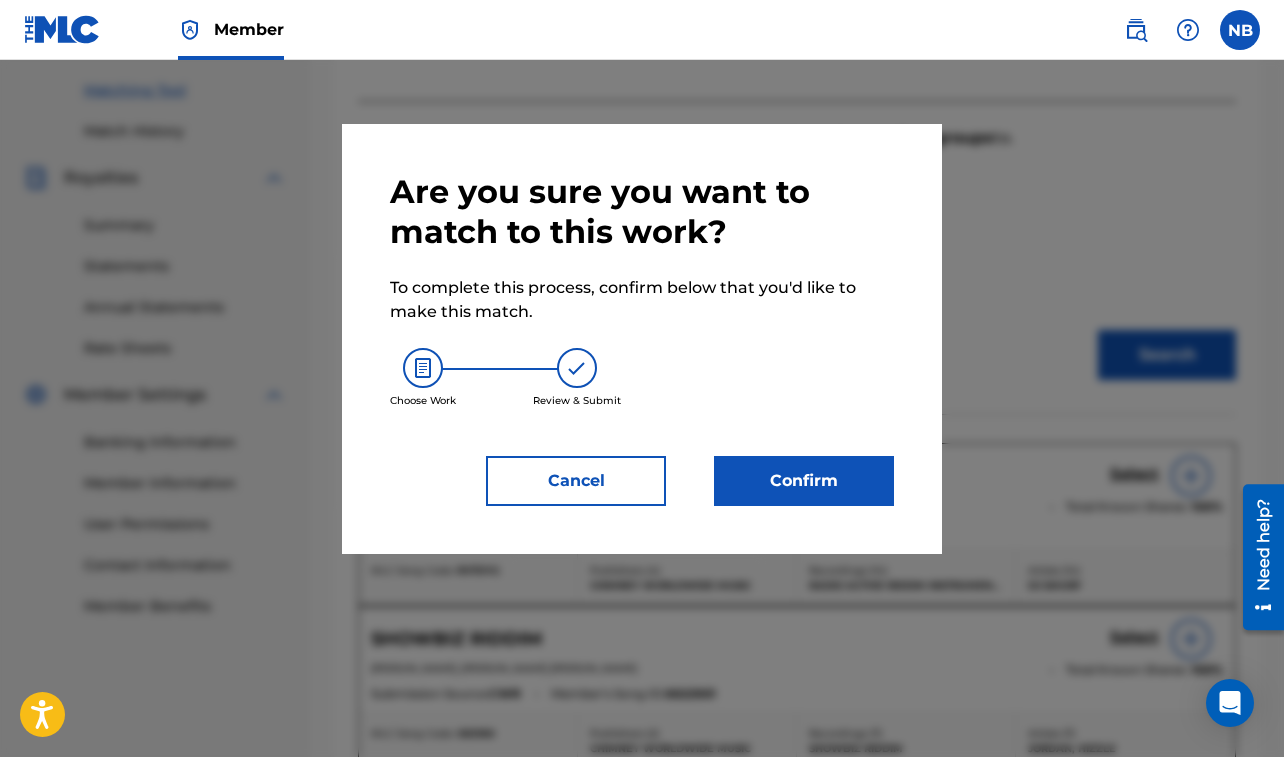 click on "Confirm" at bounding box center (804, 481) 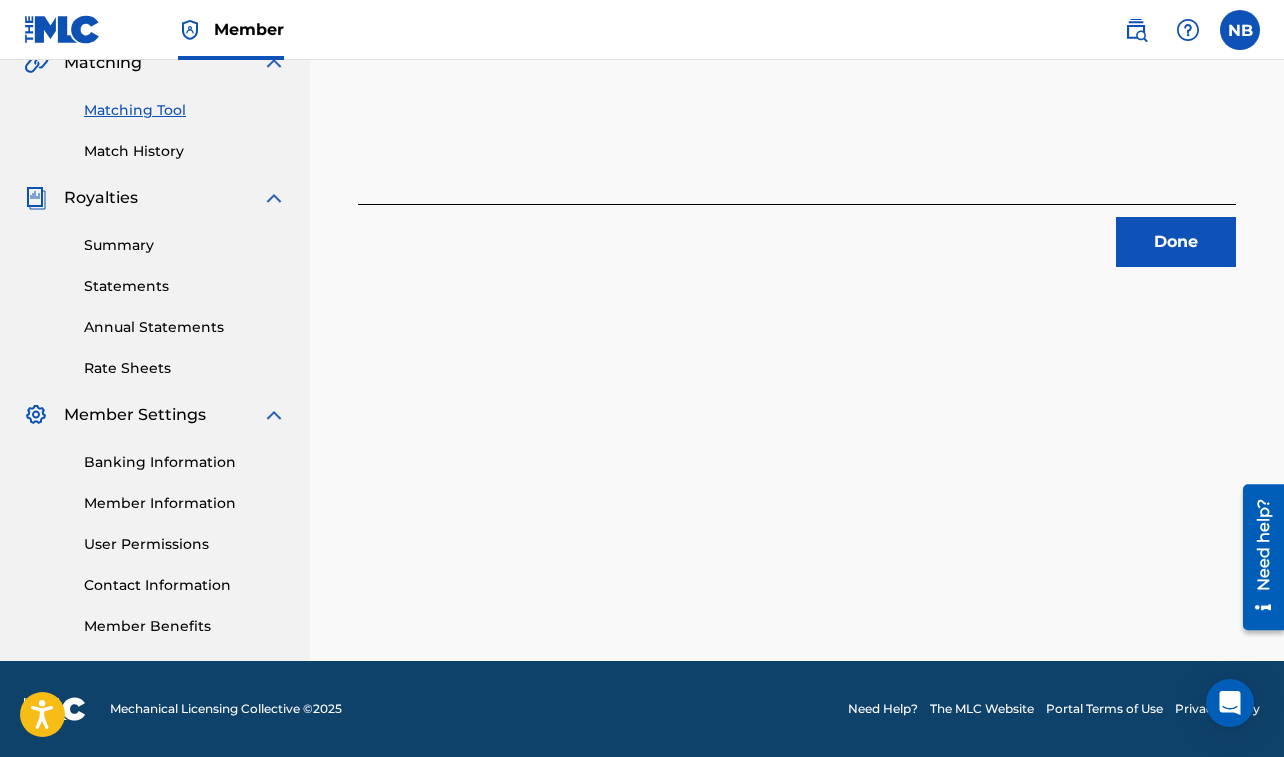 click on "Done" at bounding box center [1176, 242] 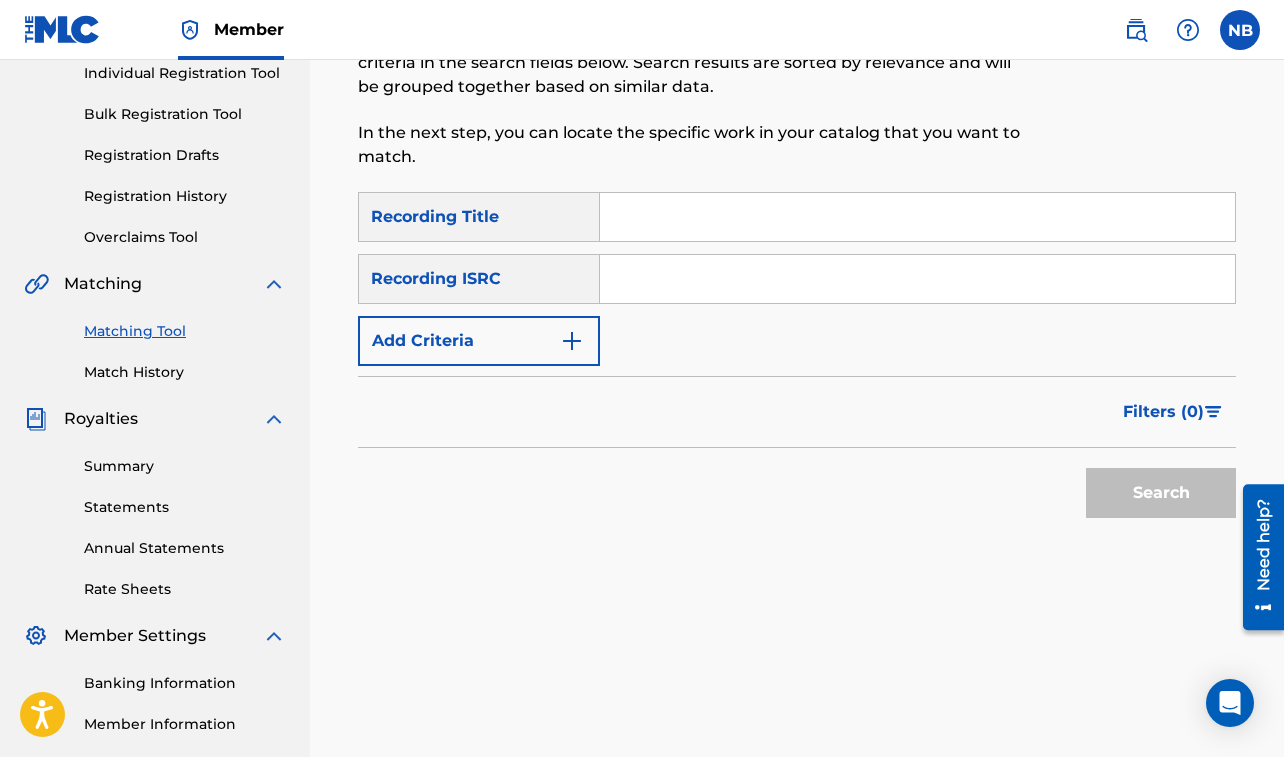 scroll, scrollTop: 253, scrollLeft: 0, axis: vertical 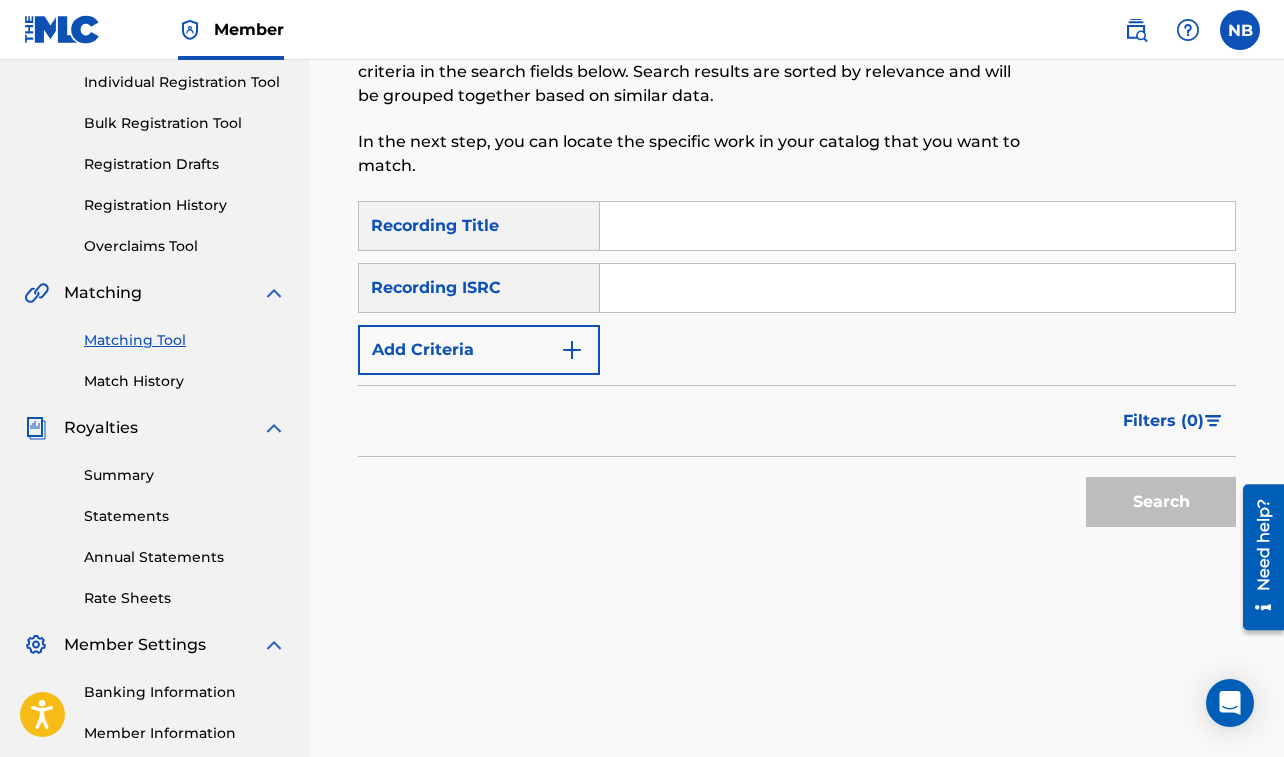 drag, startPoint x: 695, startPoint y: 192, endPoint x: 682, endPoint y: 211, distance: 23.021729 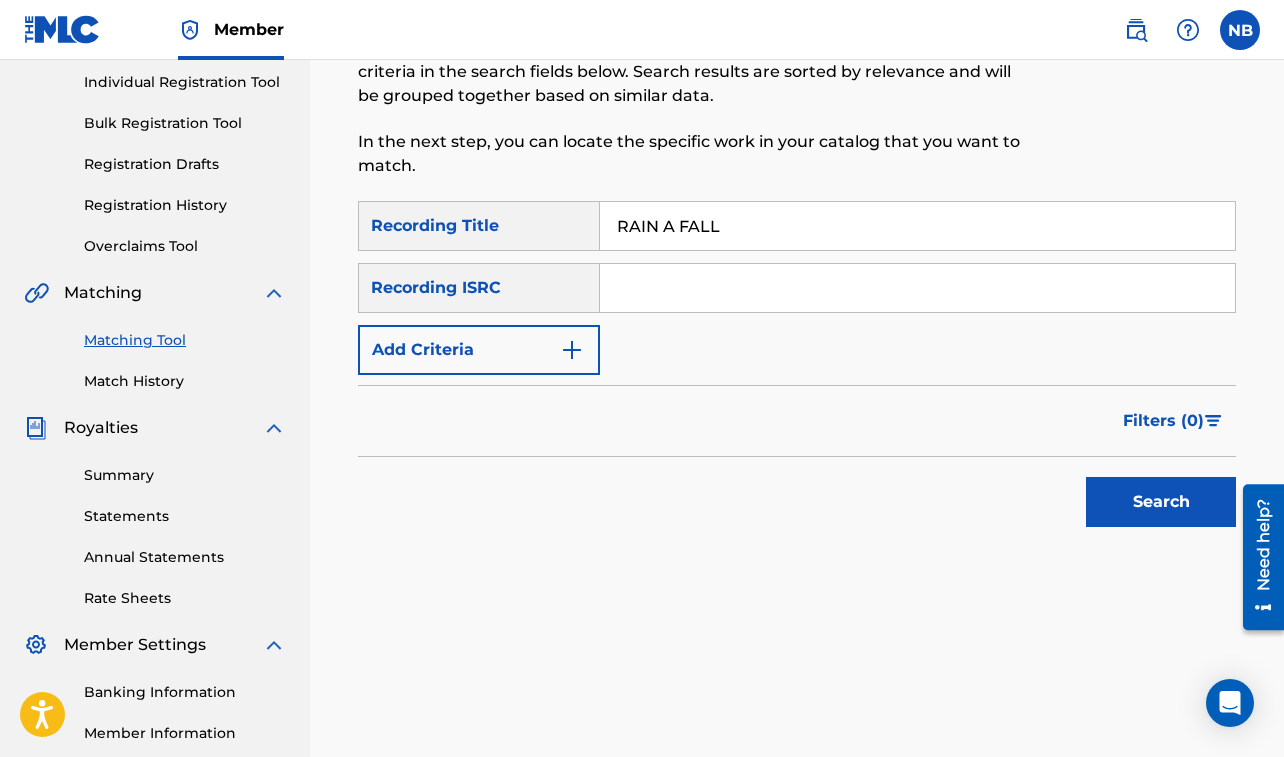 click on "Add Criteria" at bounding box center [479, 350] 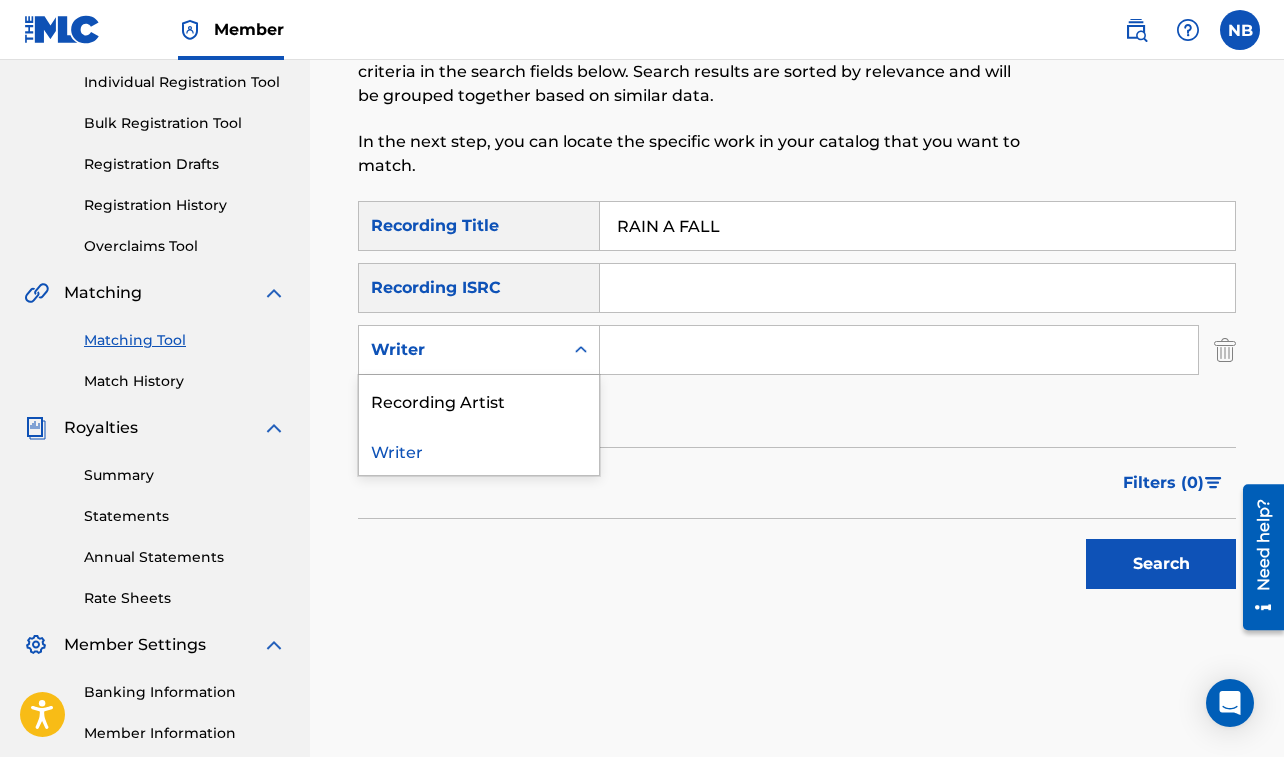 click on "Writer" at bounding box center (461, 350) 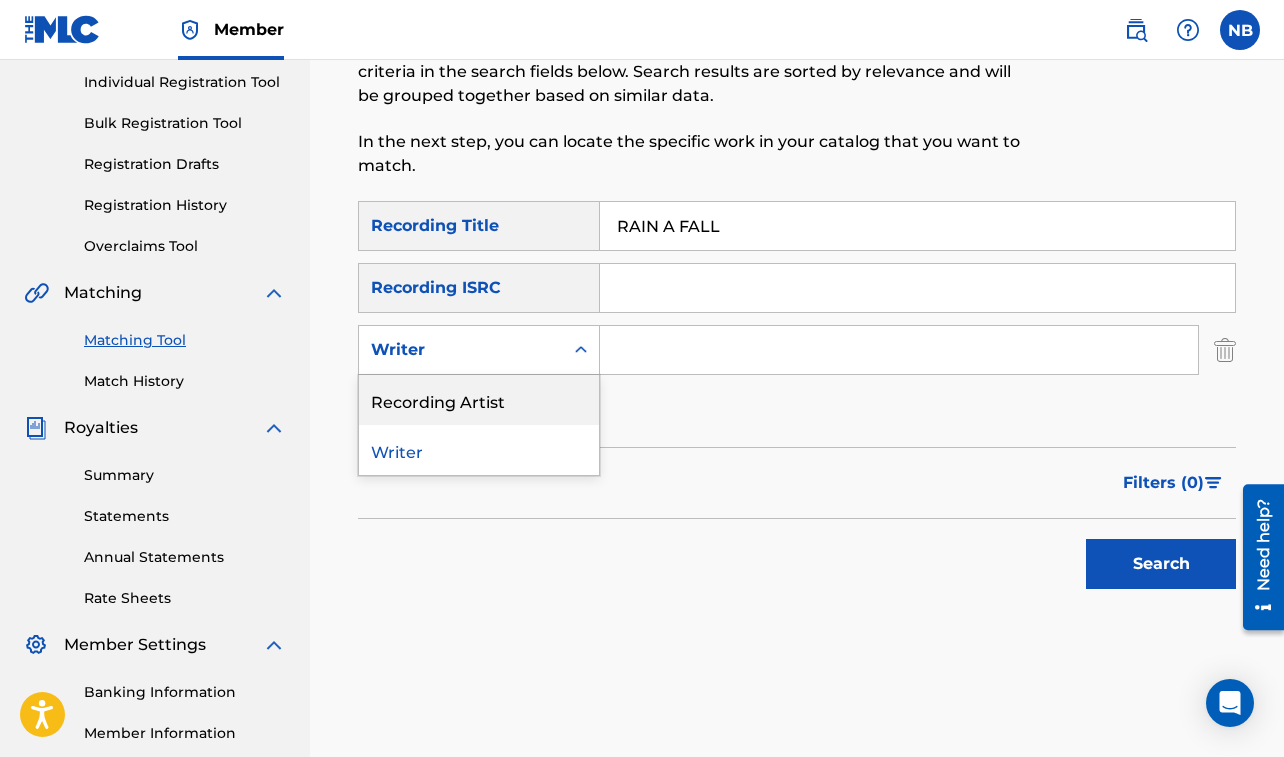 click on "Recording Artist" at bounding box center [479, 400] 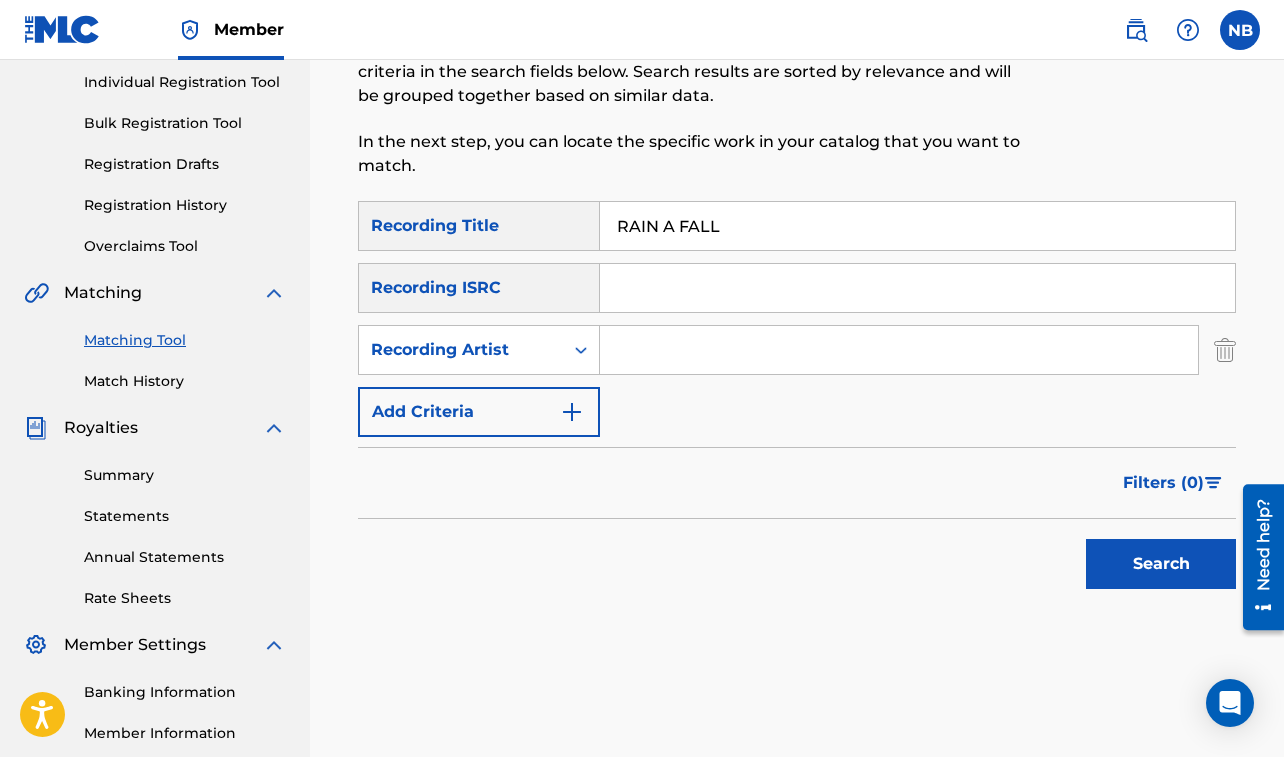 click at bounding box center (899, 350) 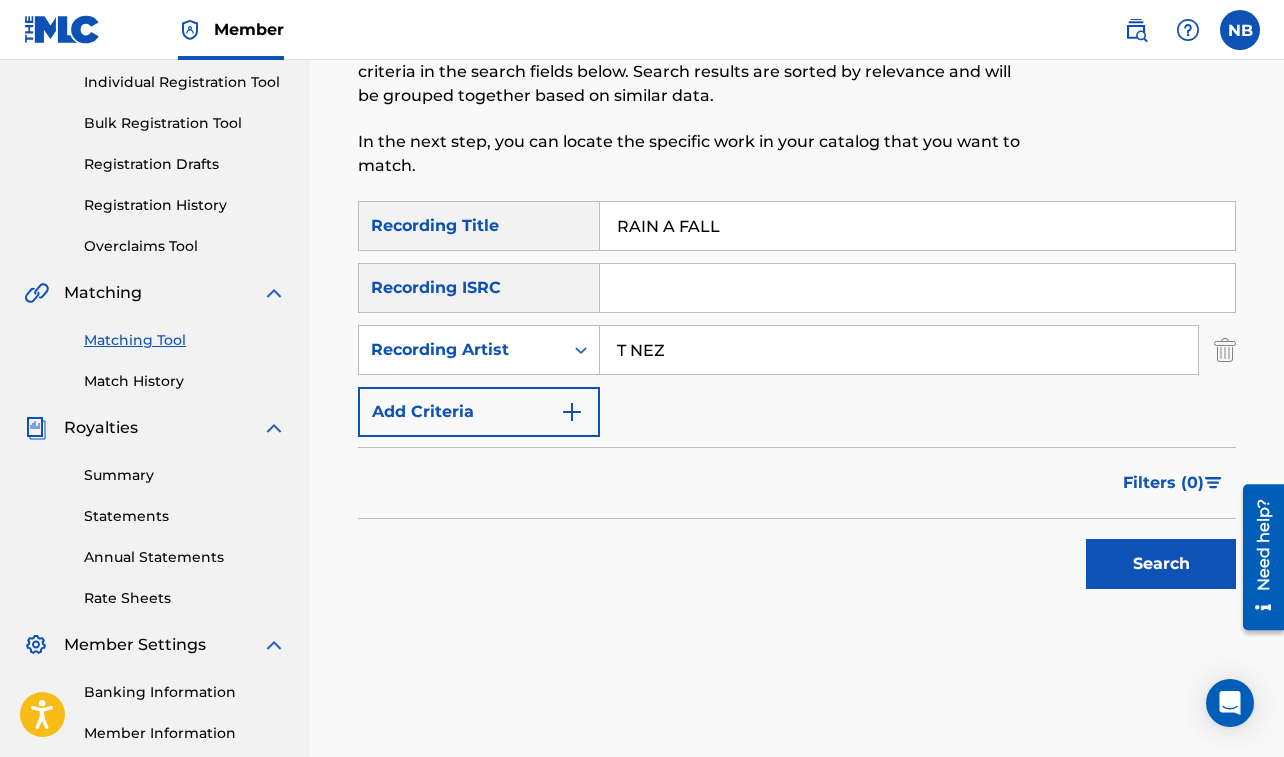 click on "Search" at bounding box center (1161, 564) 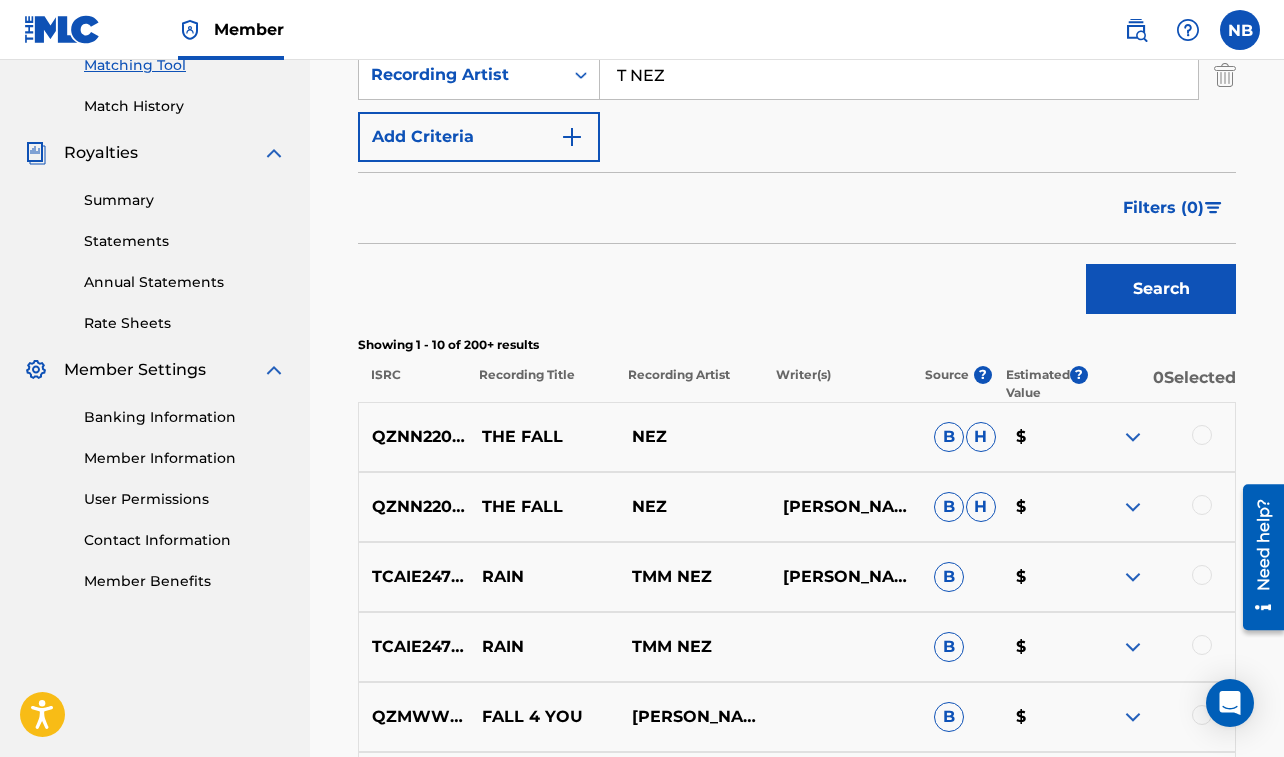 scroll, scrollTop: 142, scrollLeft: 0, axis: vertical 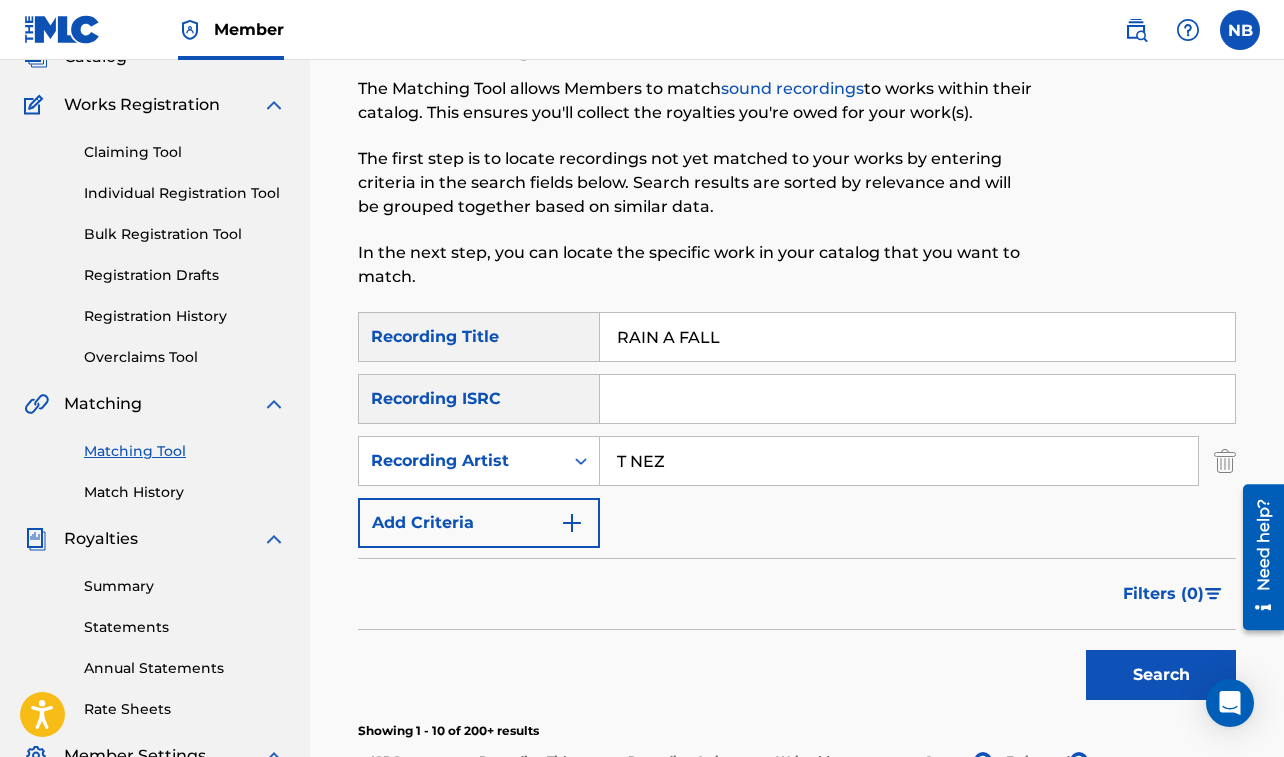 click on "RAIN A FALL" at bounding box center [917, 337] 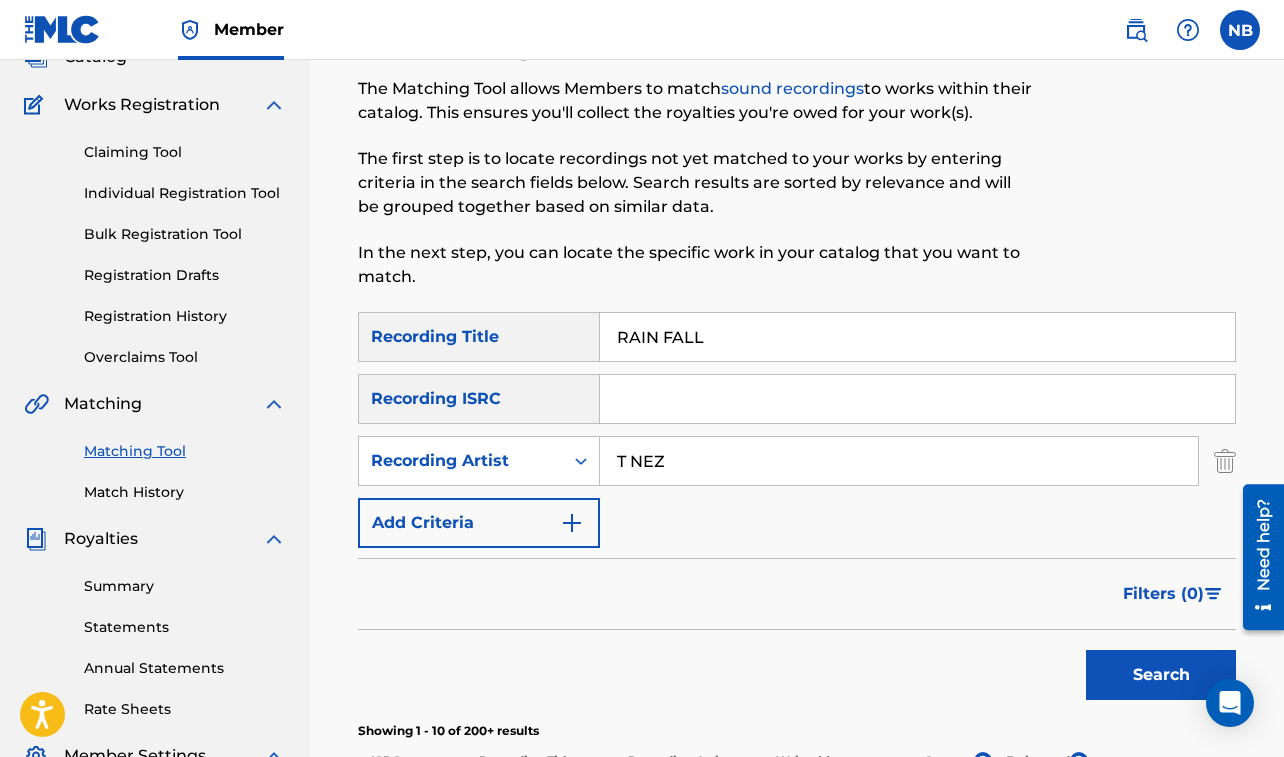click on "Search" at bounding box center [1161, 675] 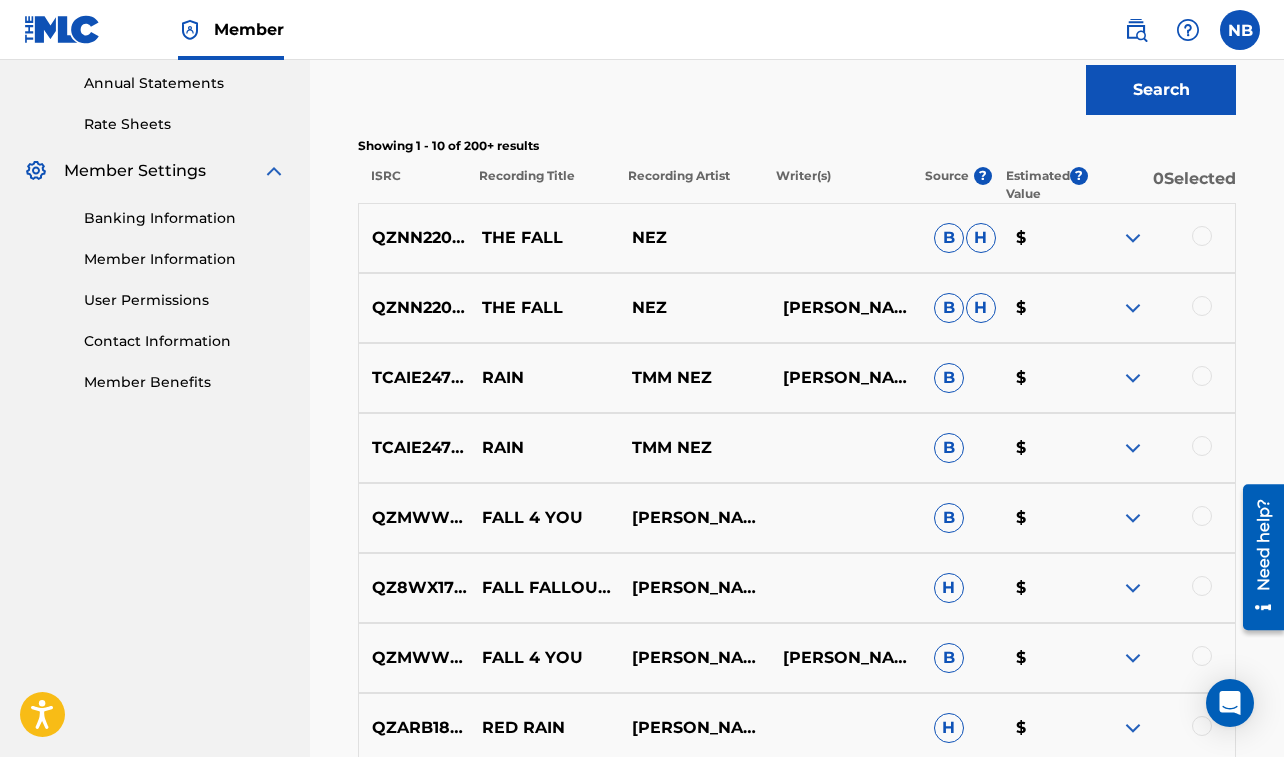 scroll, scrollTop: 726, scrollLeft: 0, axis: vertical 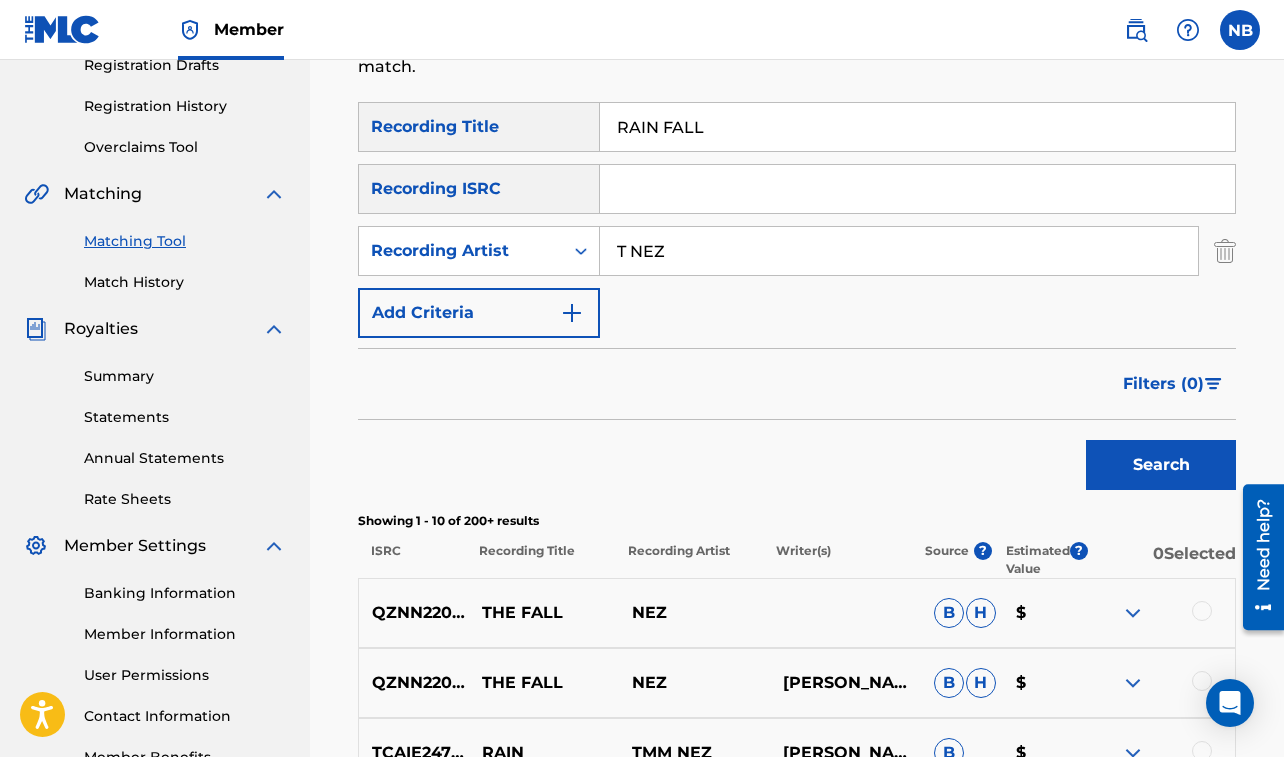 drag, startPoint x: 624, startPoint y: 127, endPoint x: 682, endPoint y: 121, distance: 58.30952 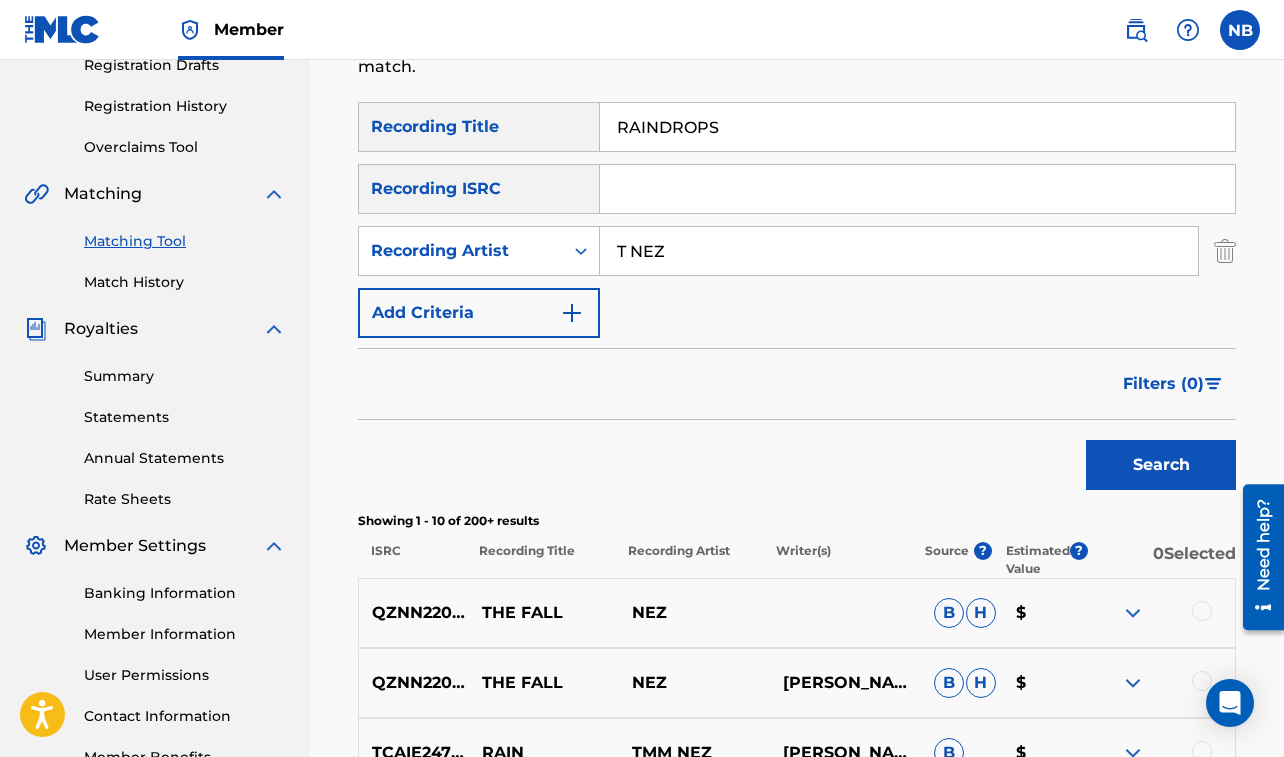 drag, startPoint x: 618, startPoint y: 251, endPoint x: 690, endPoint y: 263, distance: 72.99315 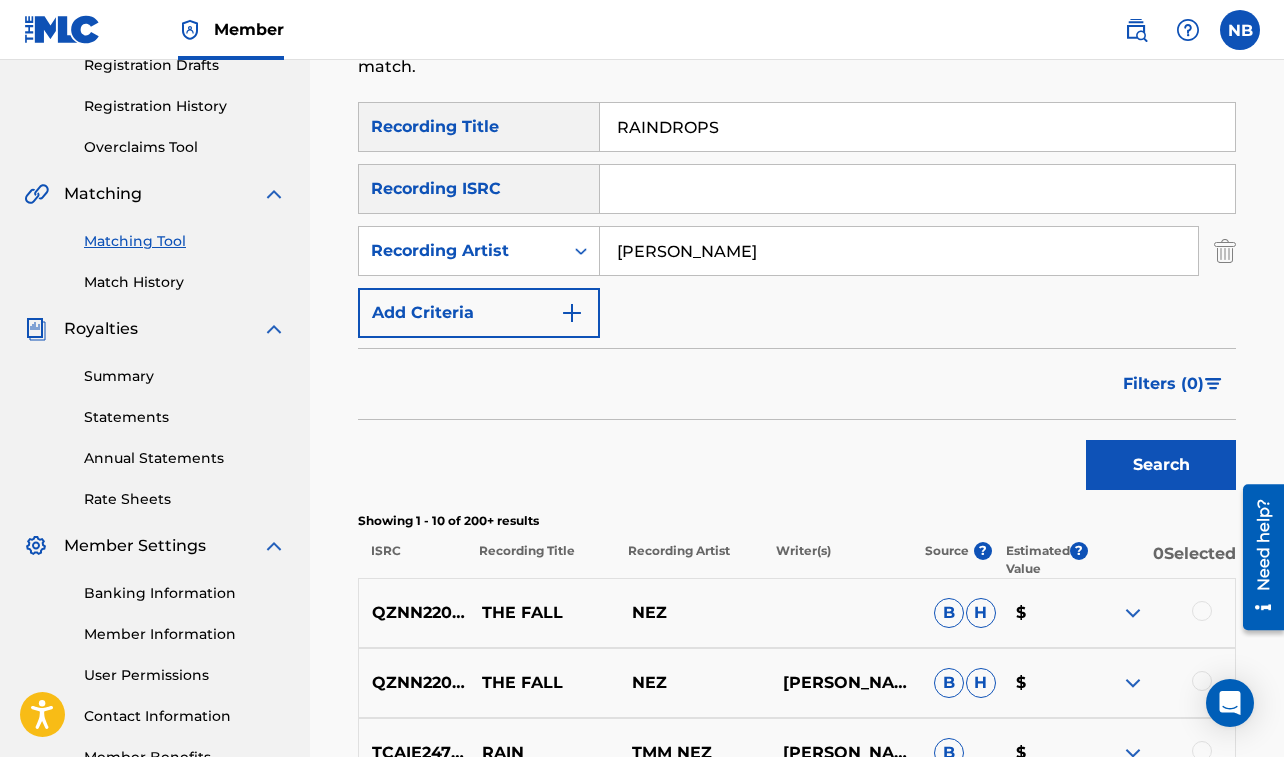 click on "Search" at bounding box center (1161, 465) 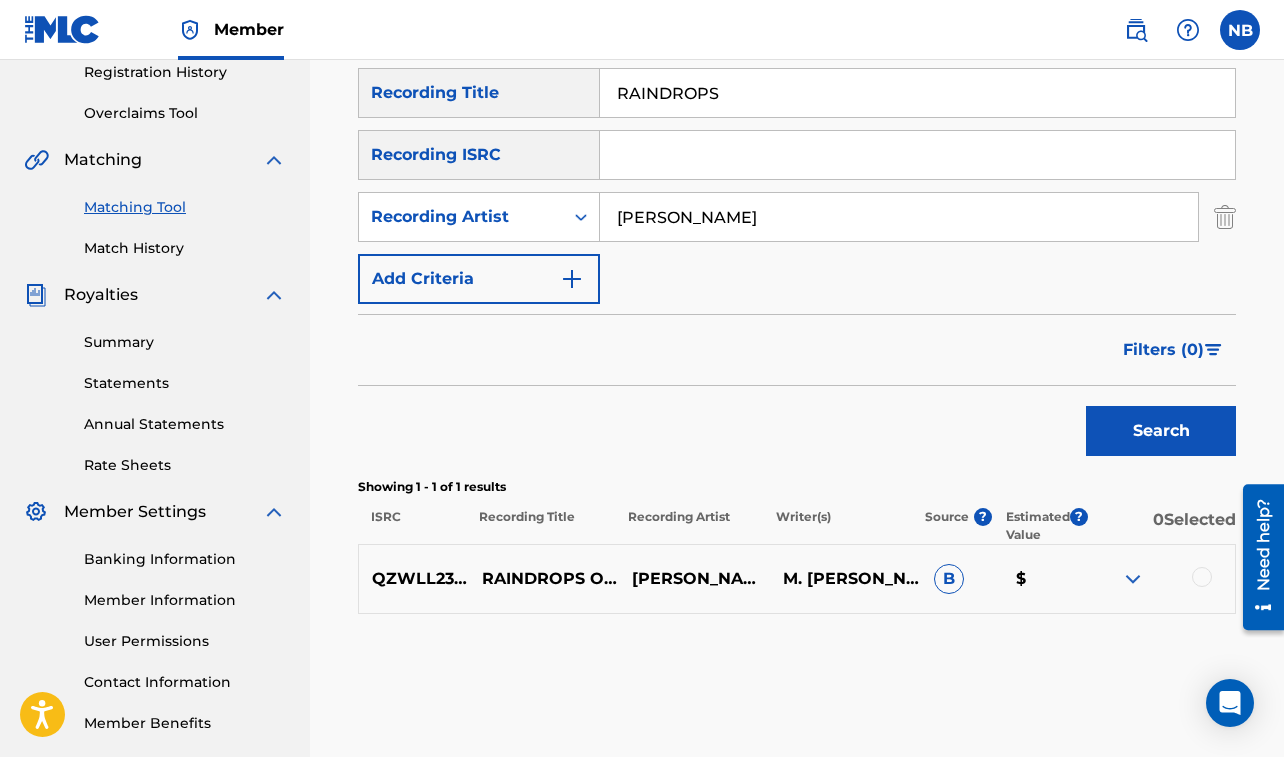 scroll, scrollTop: 385, scrollLeft: 0, axis: vertical 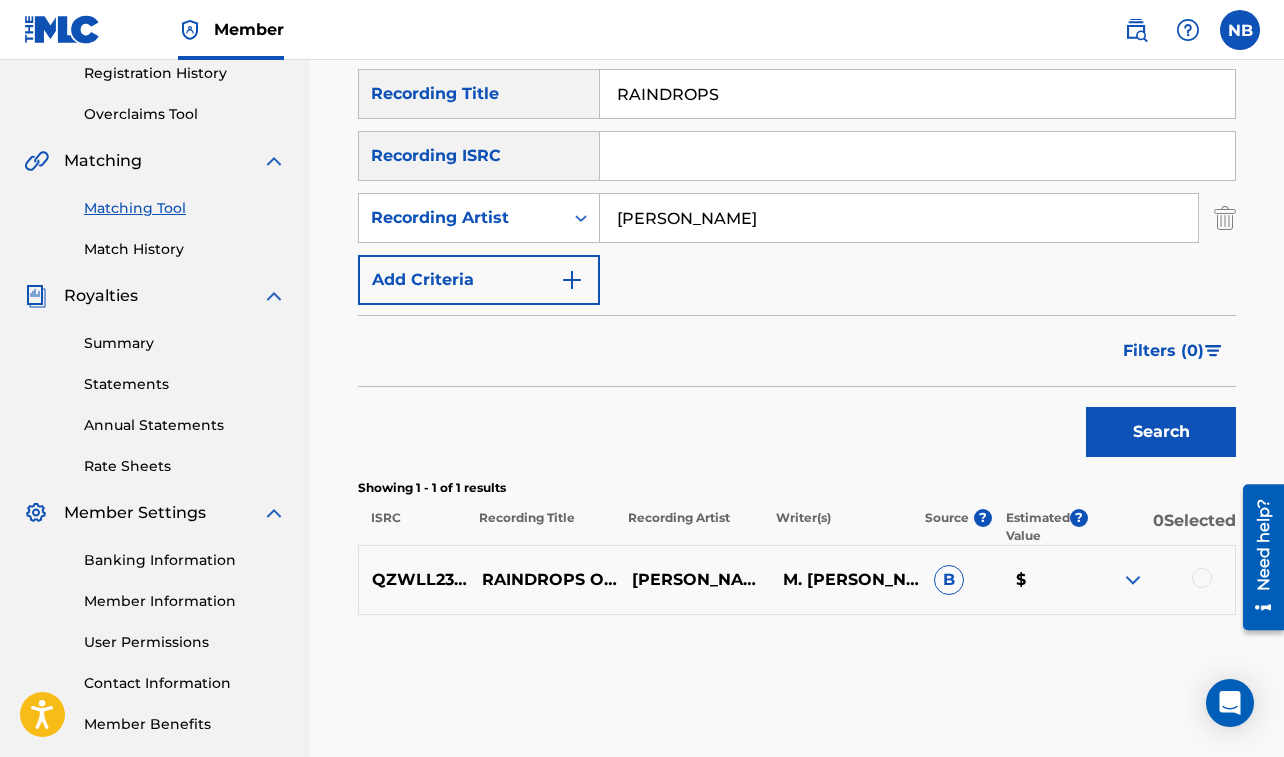 drag, startPoint x: 615, startPoint y: 92, endPoint x: 803, endPoint y: 95, distance: 188.02394 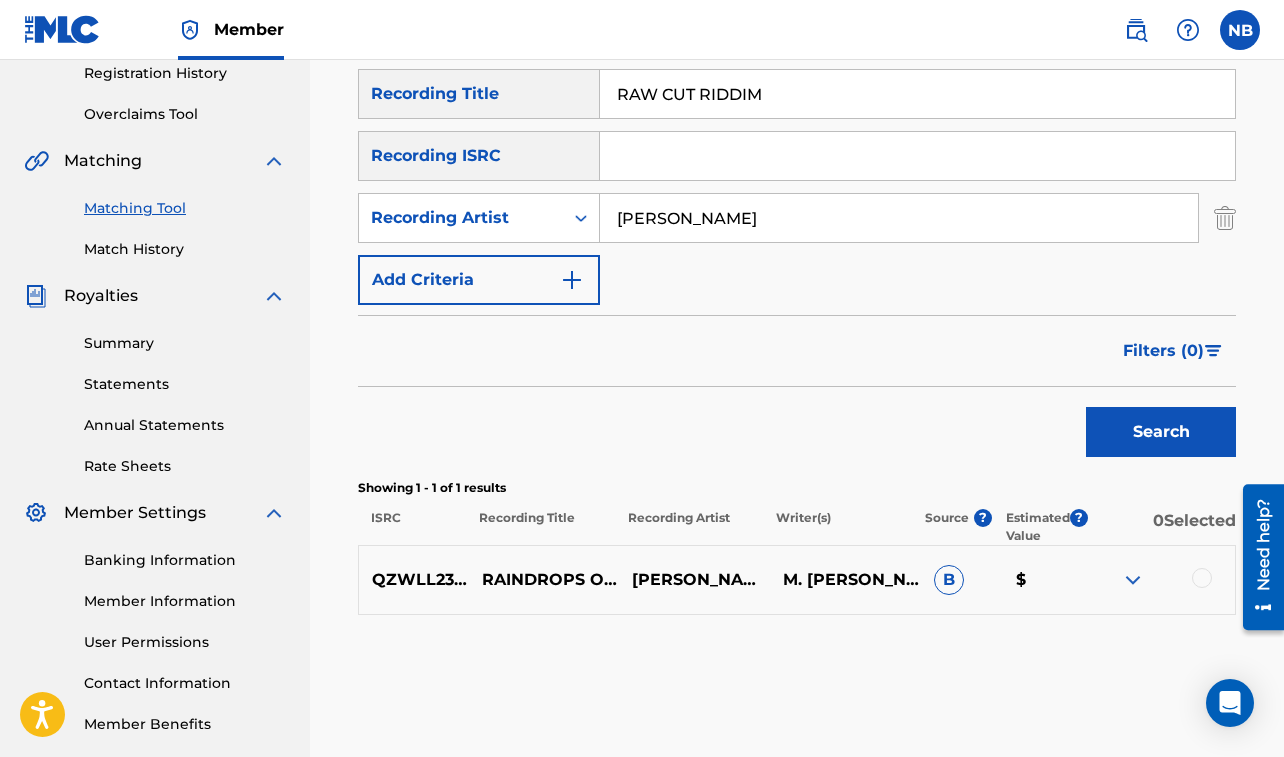 click on "Search" at bounding box center (1161, 432) 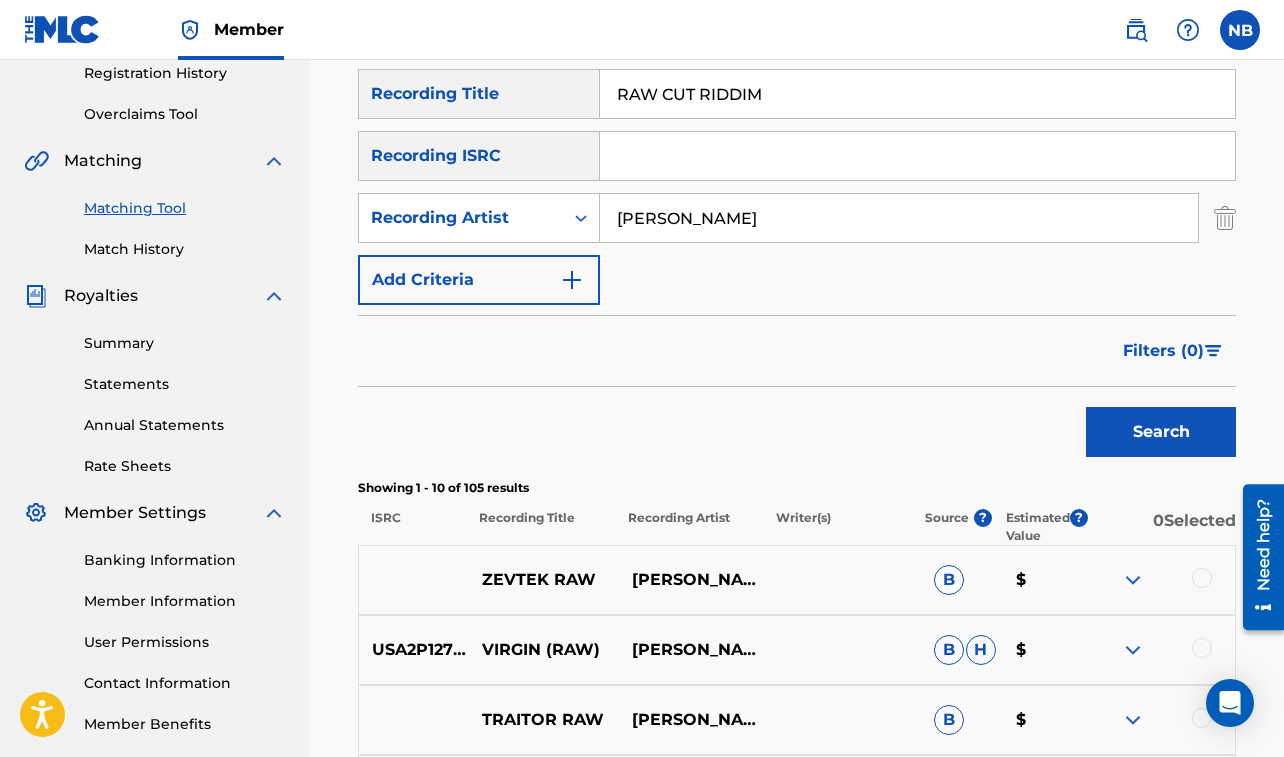 drag, startPoint x: 618, startPoint y: 217, endPoint x: 680, endPoint y: 235, distance: 64.56005 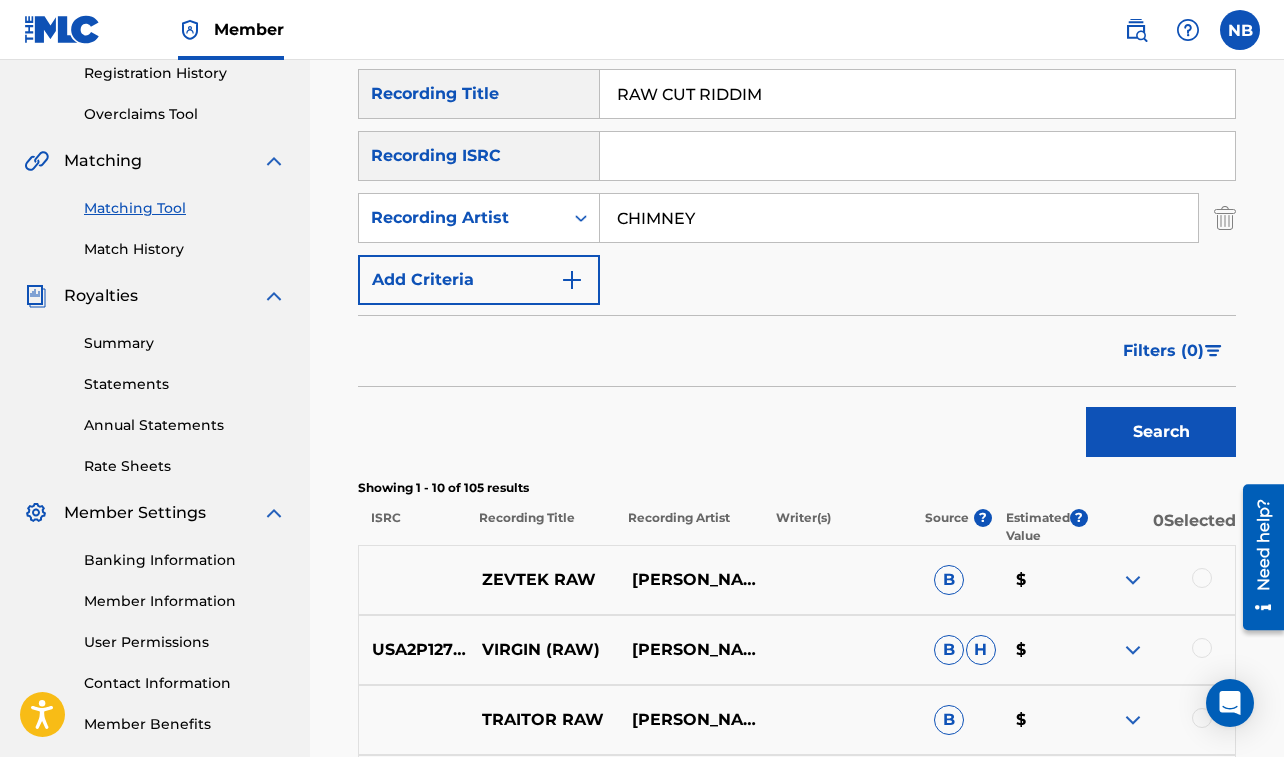 click on "Search" at bounding box center [1161, 432] 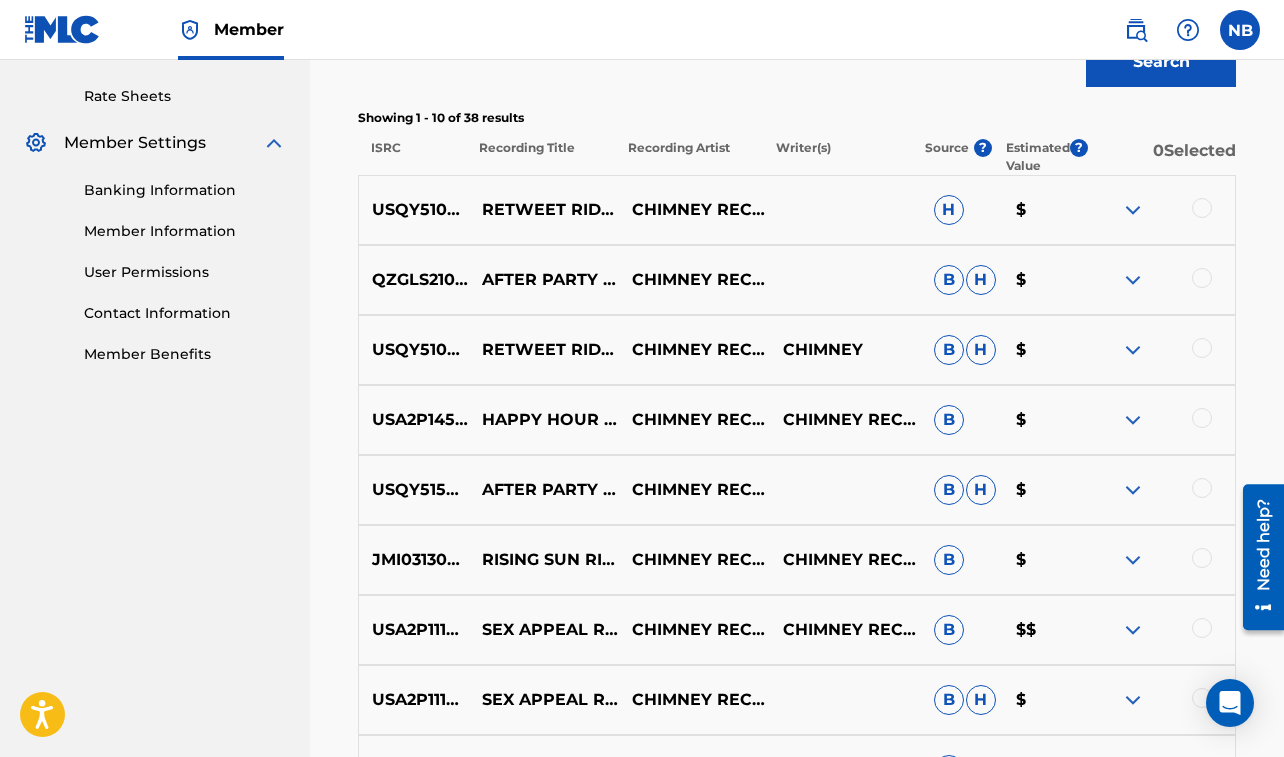 scroll, scrollTop: 784, scrollLeft: 0, axis: vertical 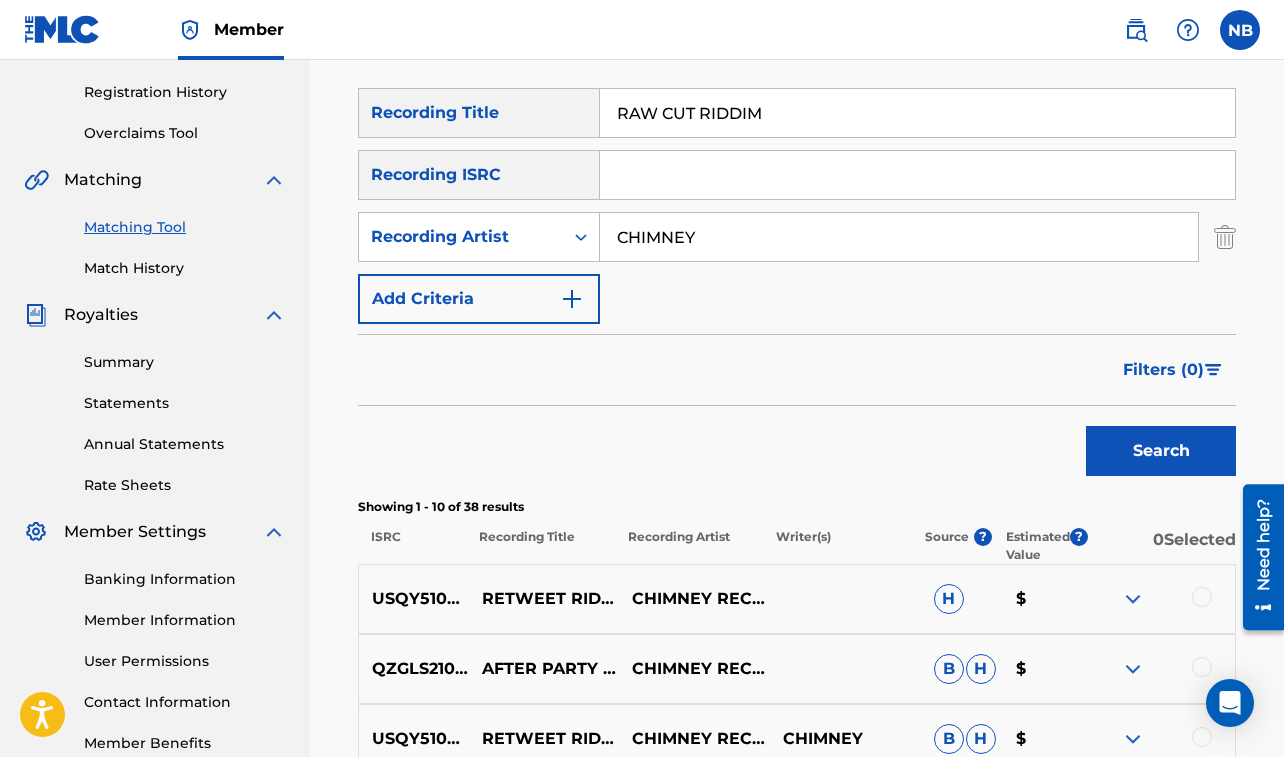 drag, startPoint x: 617, startPoint y: 108, endPoint x: 830, endPoint y: 128, distance: 213.9369 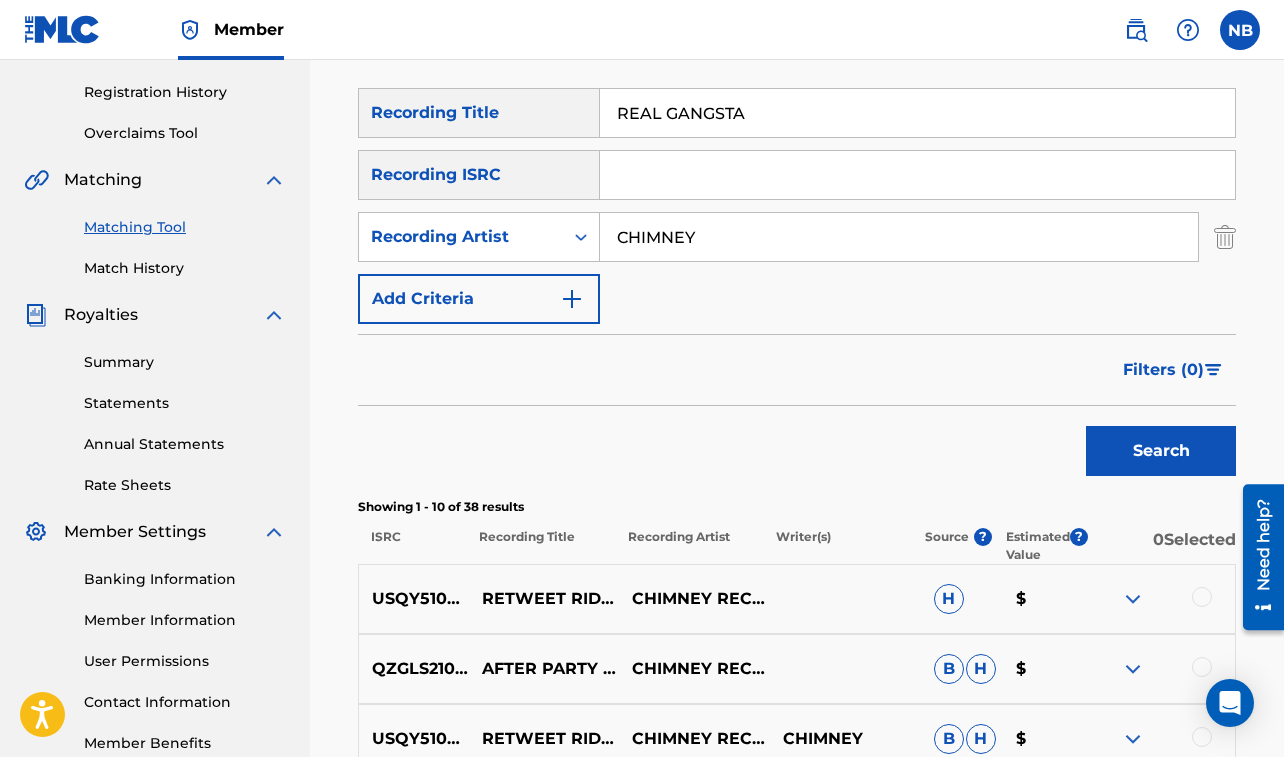 drag, startPoint x: 618, startPoint y: 243, endPoint x: 740, endPoint y: 257, distance: 122.80065 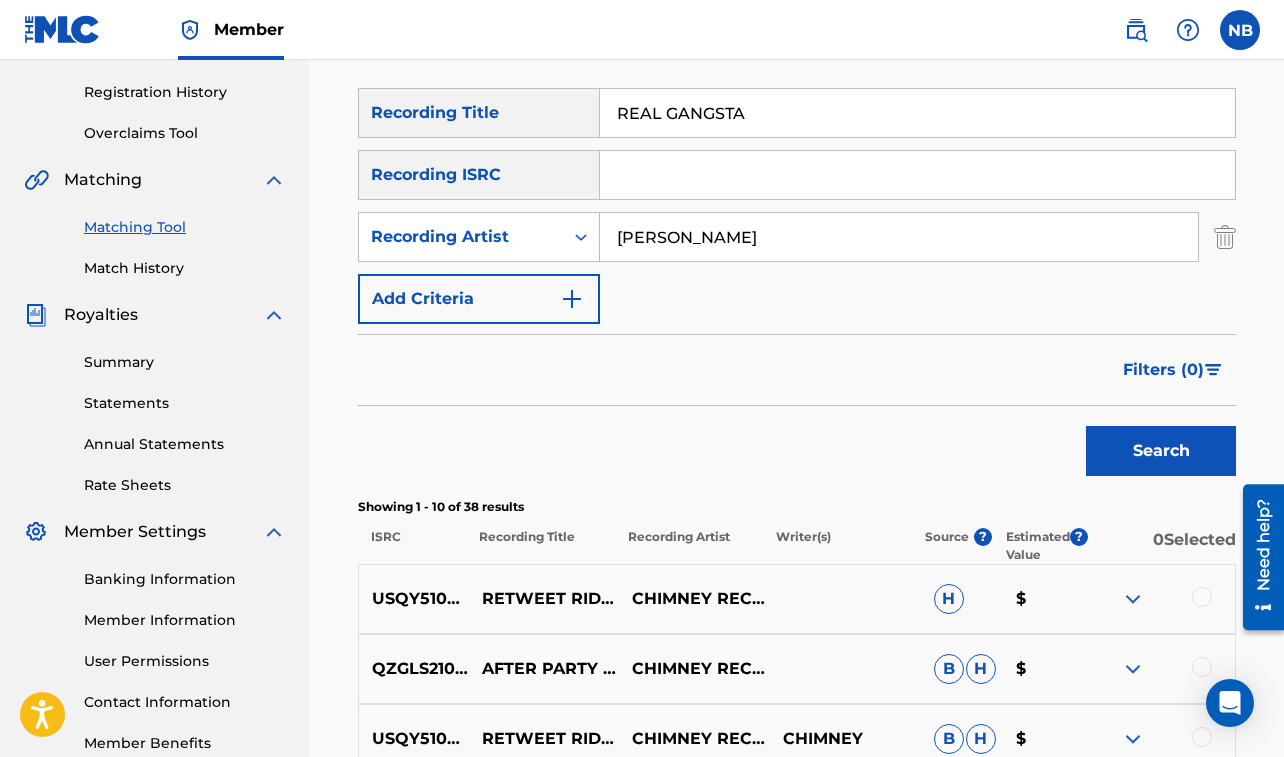 click on "Search" at bounding box center (1161, 451) 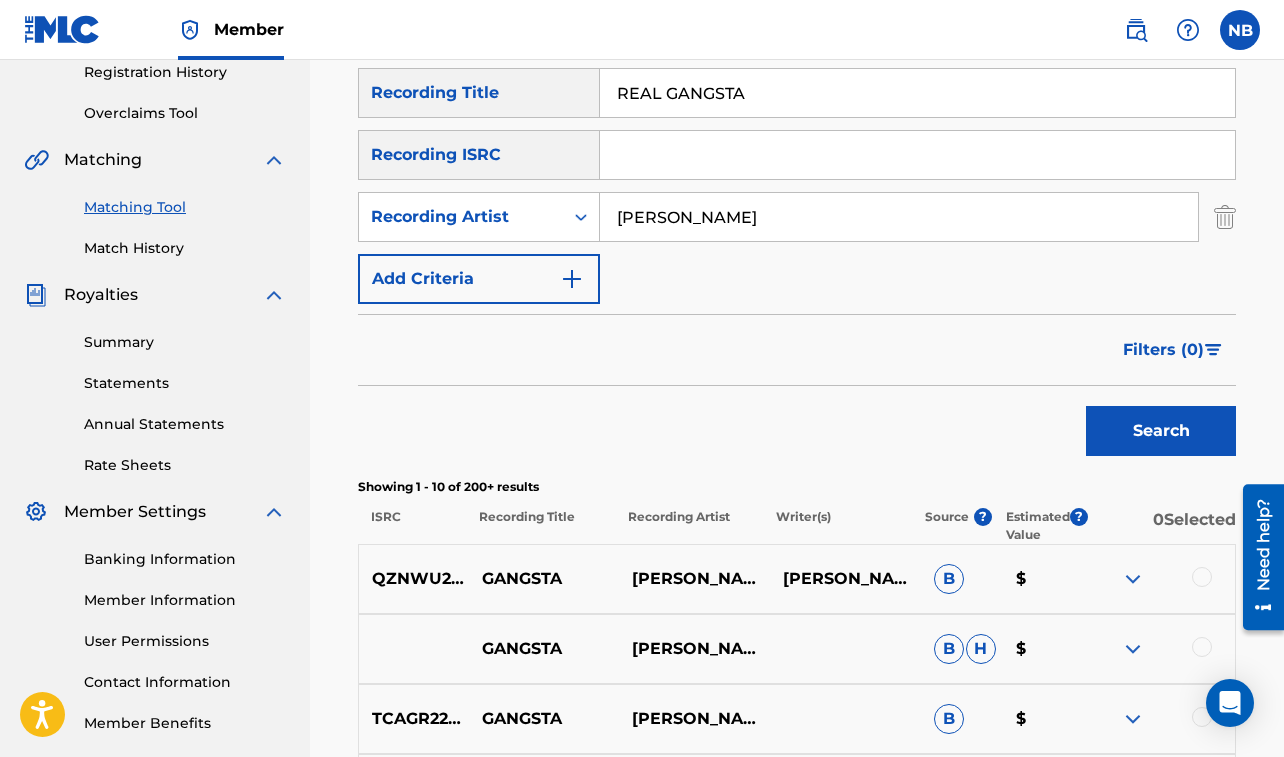 scroll, scrollTop: 390, scrollLeft: 0, axis: vertical 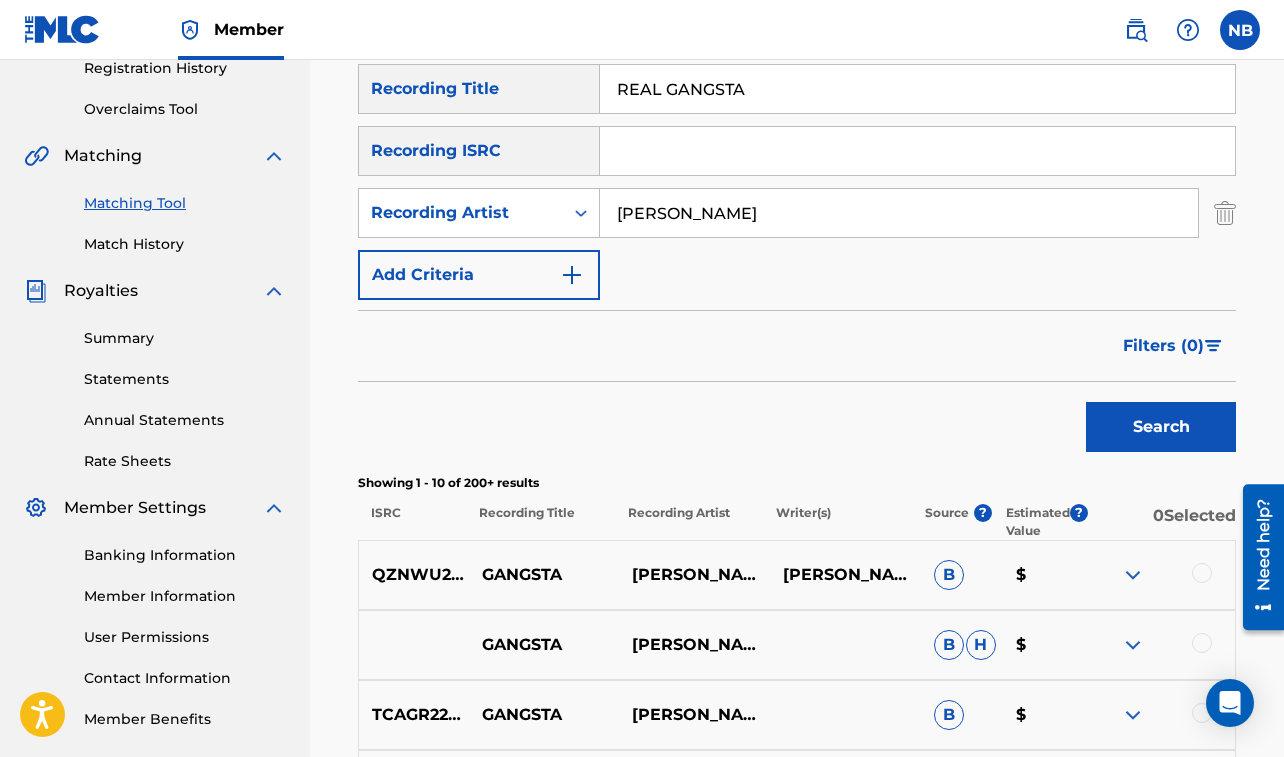 drag, startPoint x: 619, startPoint y: 90, endPoint x: 778, endPoint y: 90, distance: 159 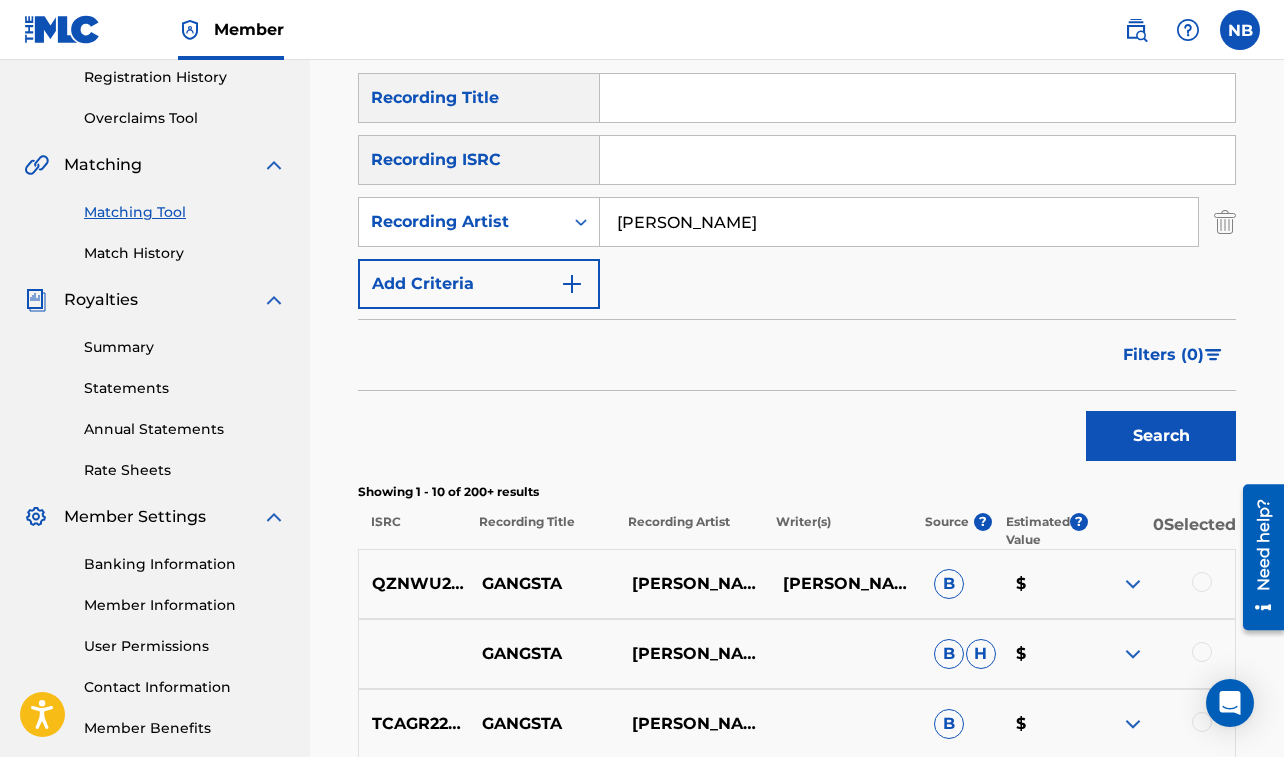 scroll, scrollTop: 364, scrollLeft: 0, axis: vertical 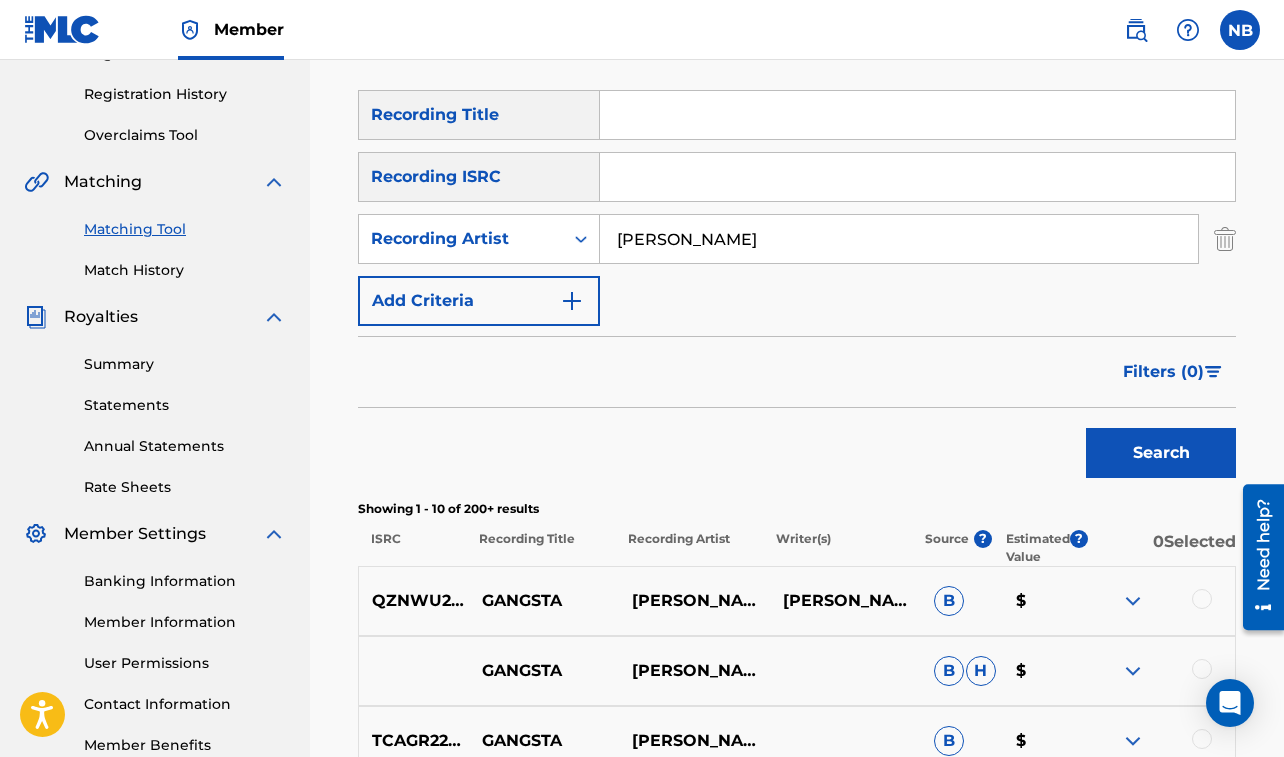 click at bounding box center [917, 115] 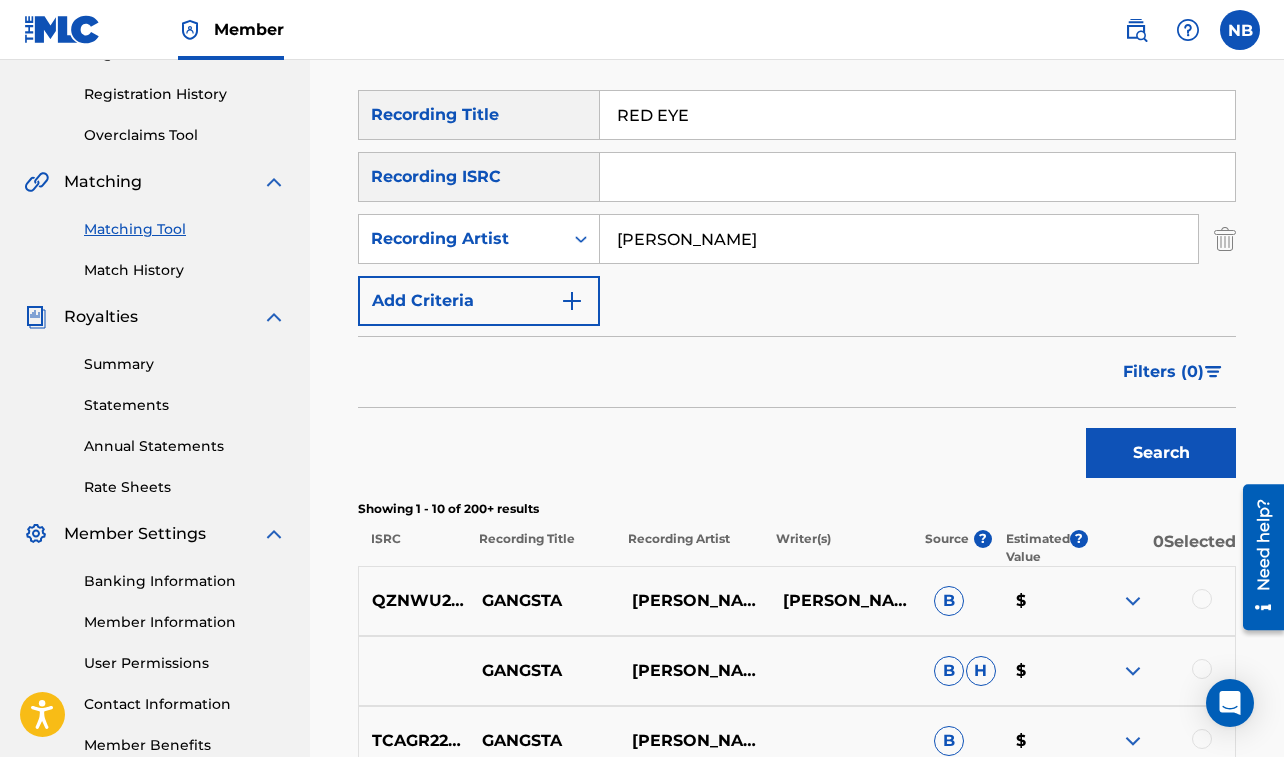 drag, startPoint x: 622, startPoint y: 240, endPoint x: 765, endPoint y: 246, distance: 143.12582 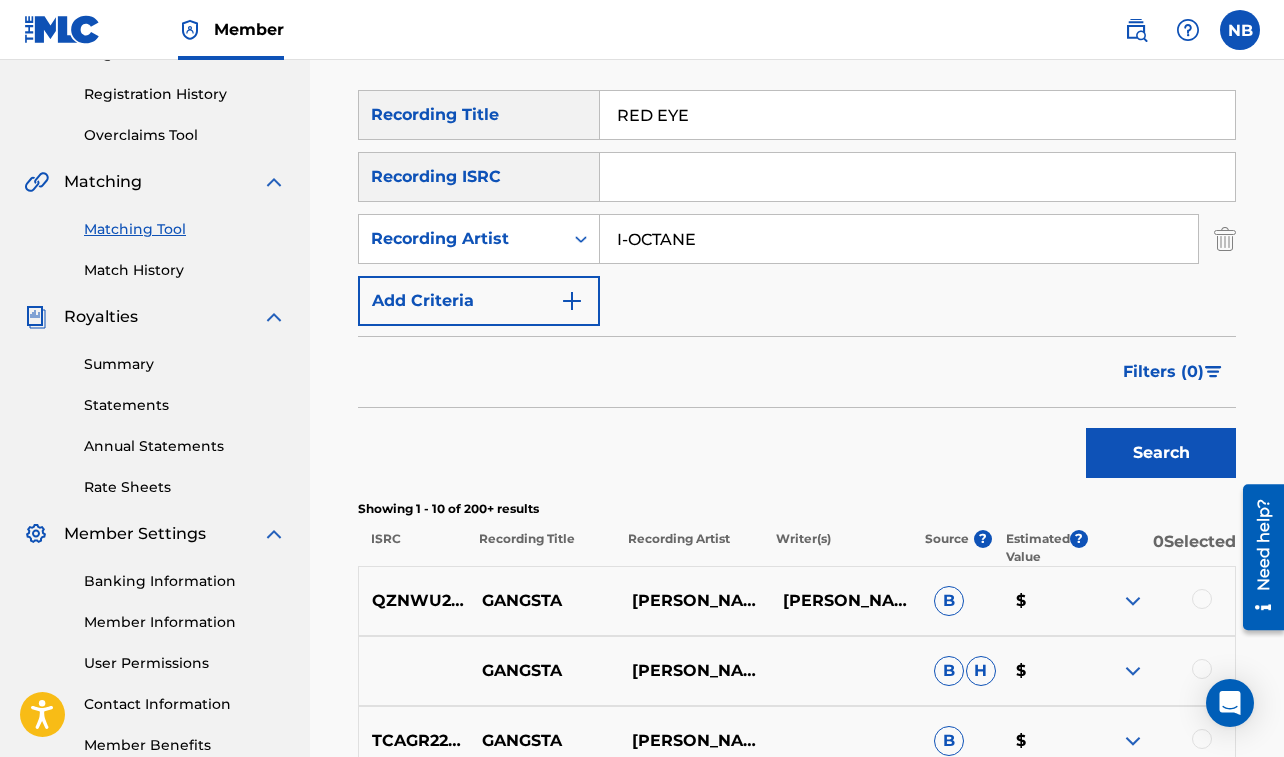 click on "Search" at bounding box center [1161, 453] 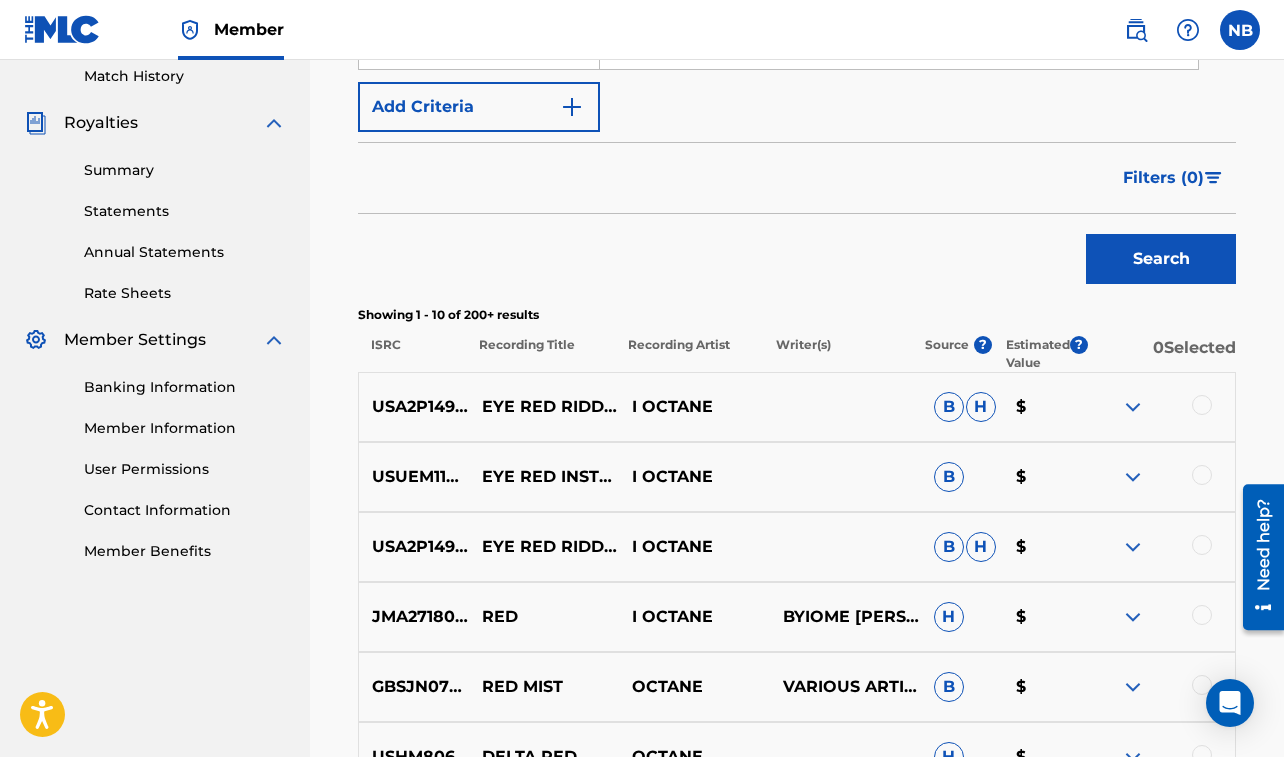 scroll, scrollTop: 689, scrollLeft: 0, axis: vertical 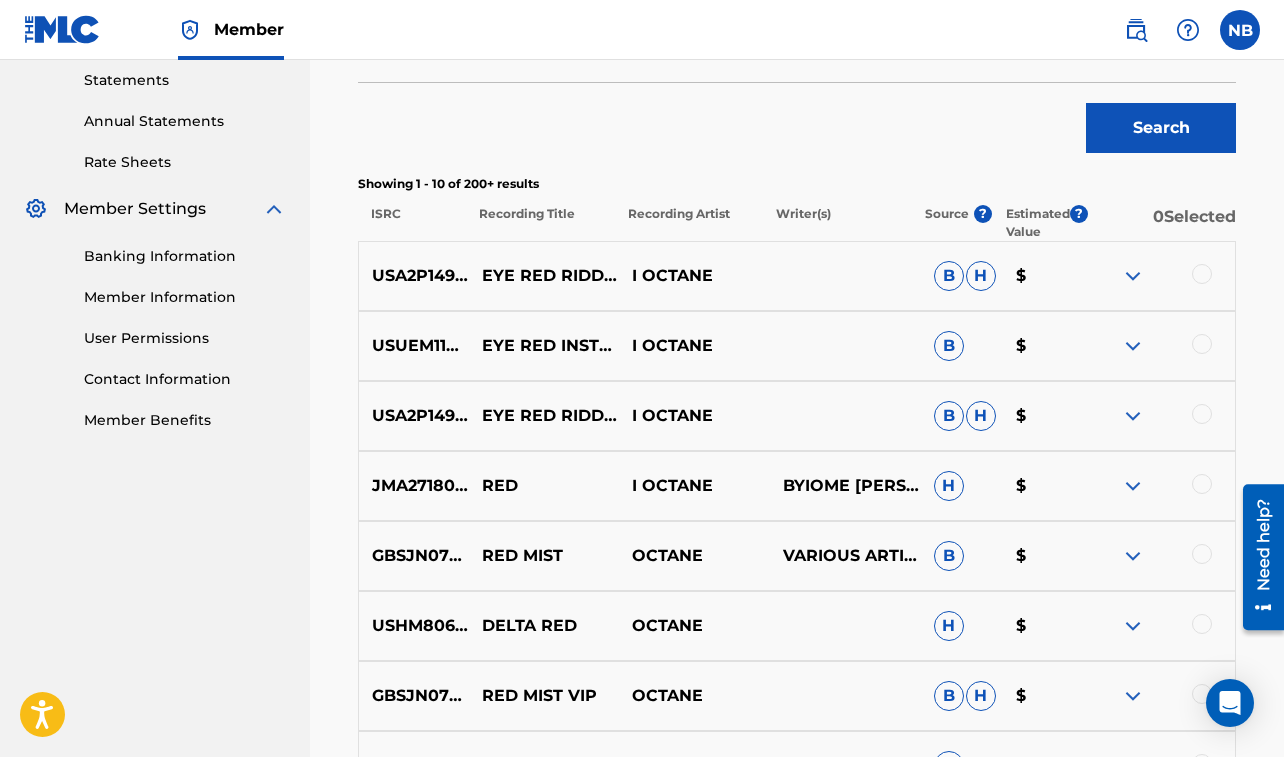 click at bounding box center [1202, 274] 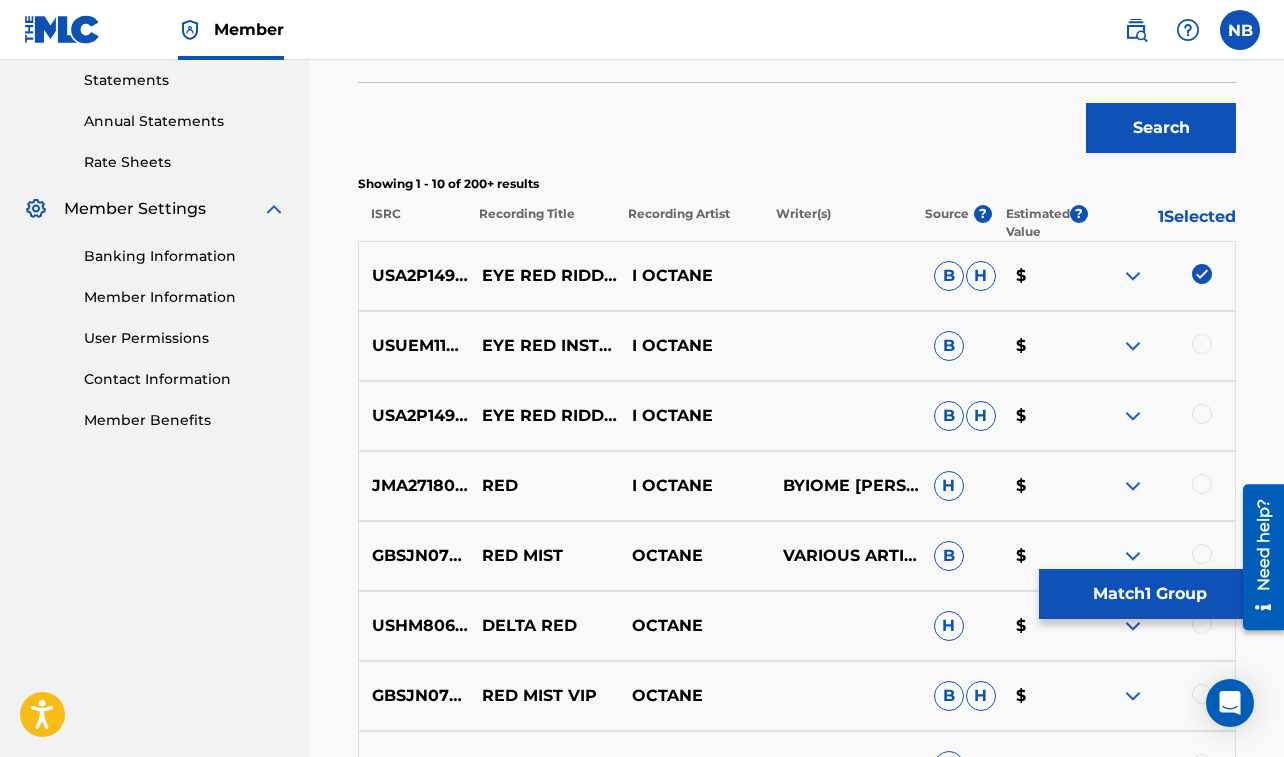 click at bounding box center [1202, 344] 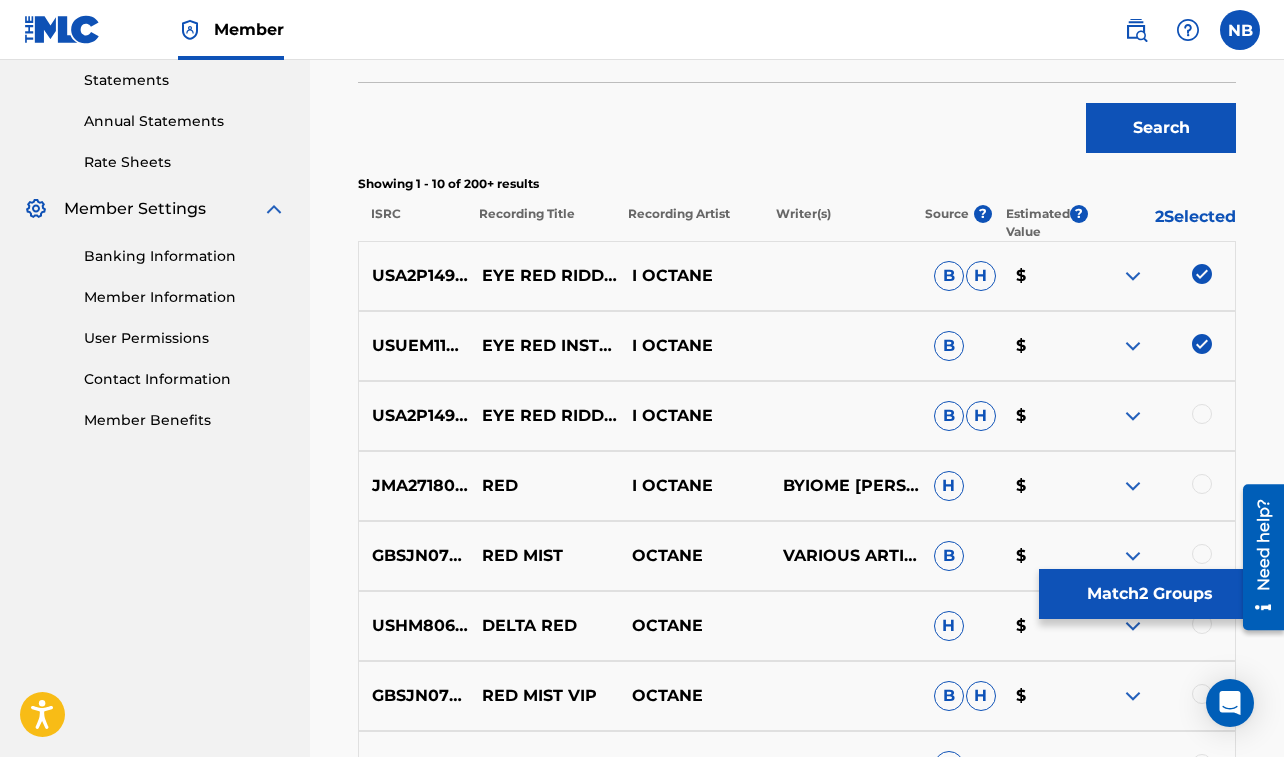 click at bounding box center [1202, 414] 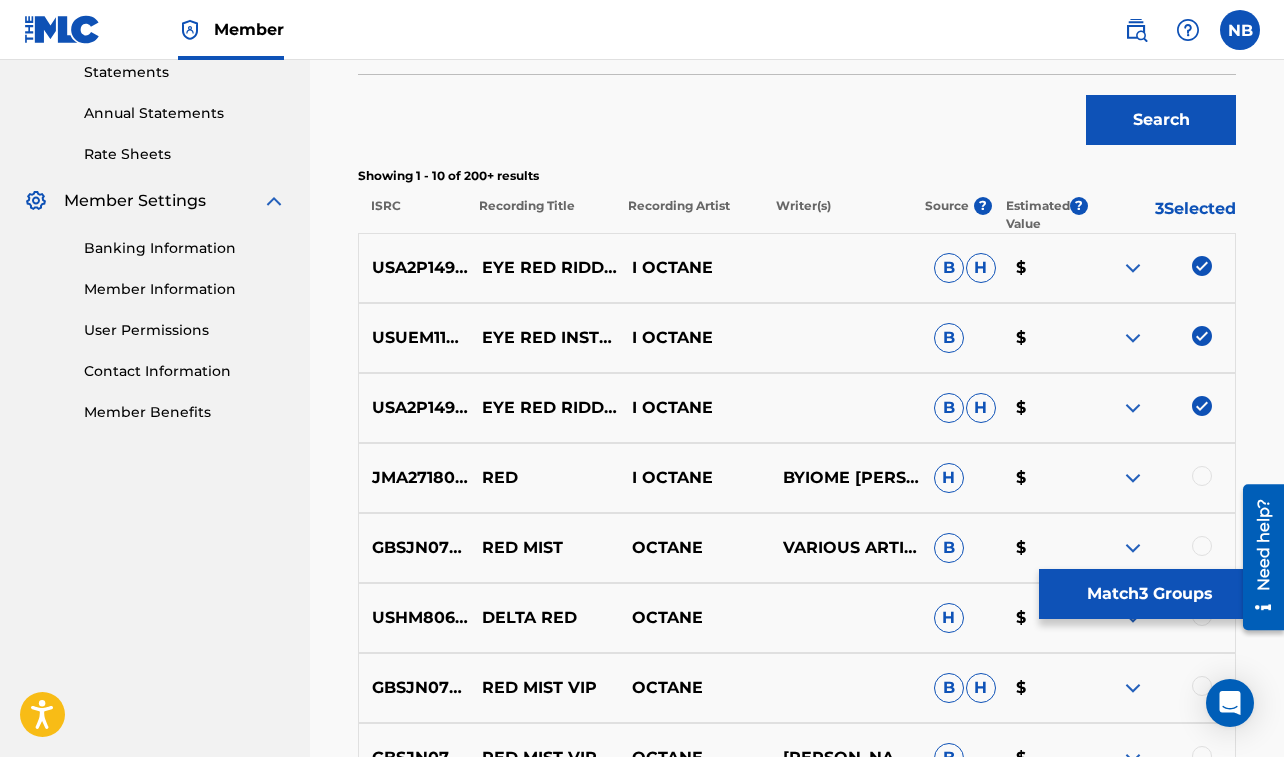 scroll, scrollTop: 705, scrollLeft: 0, axis: vertical 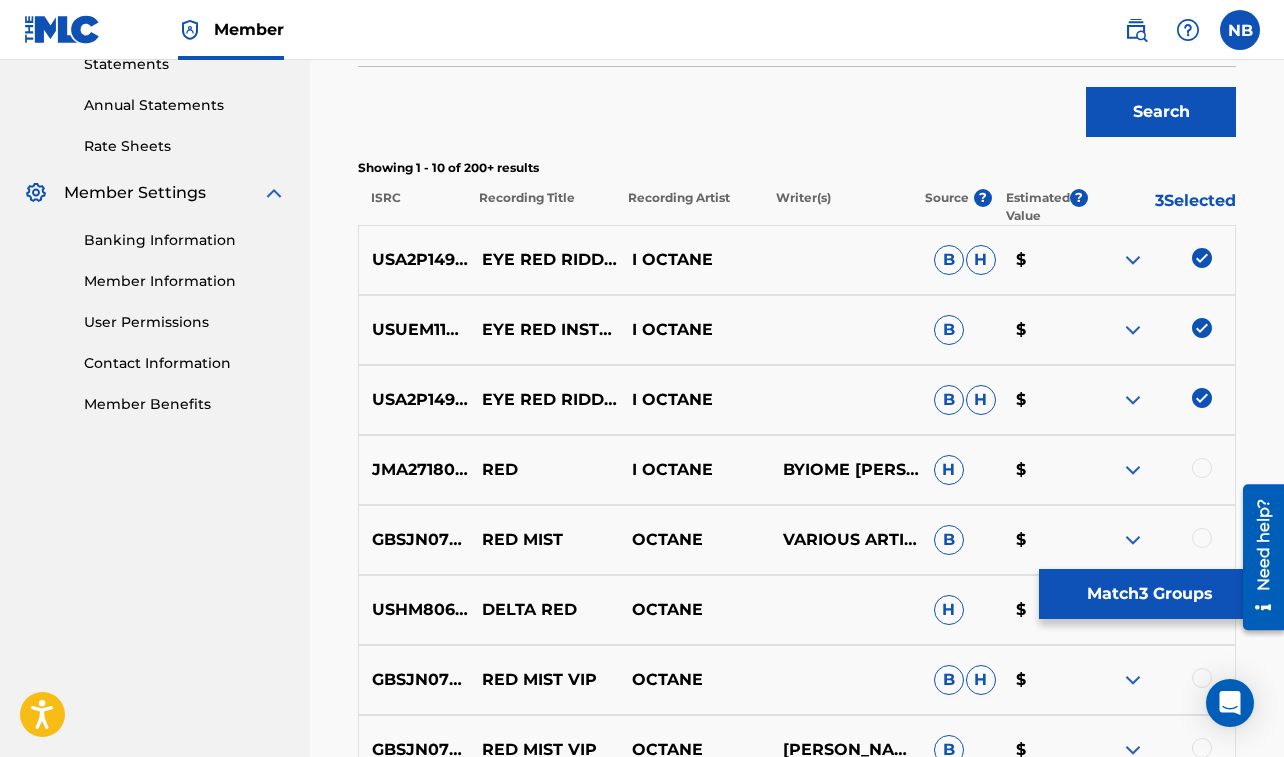 click on "Match  3 Groups" at bounding box center [1149, 594] 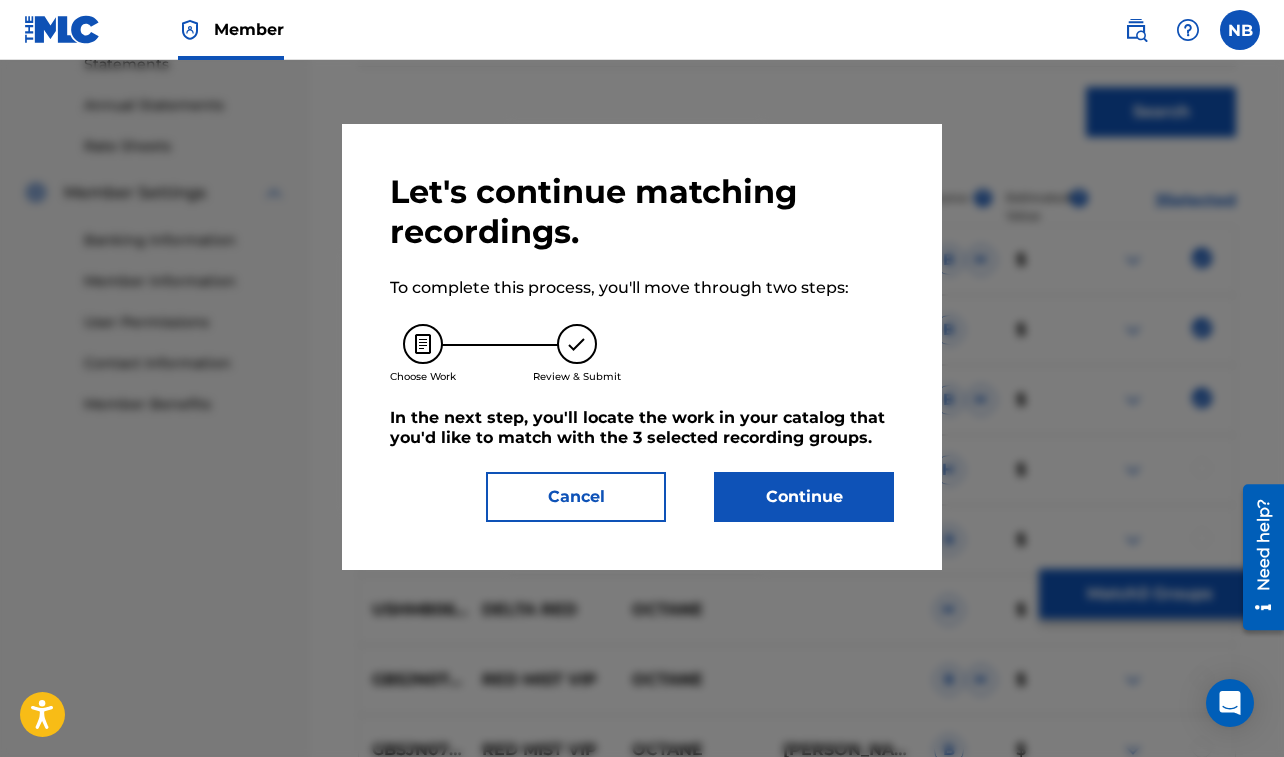 click on "Continue" at bounding box center (804, 497) 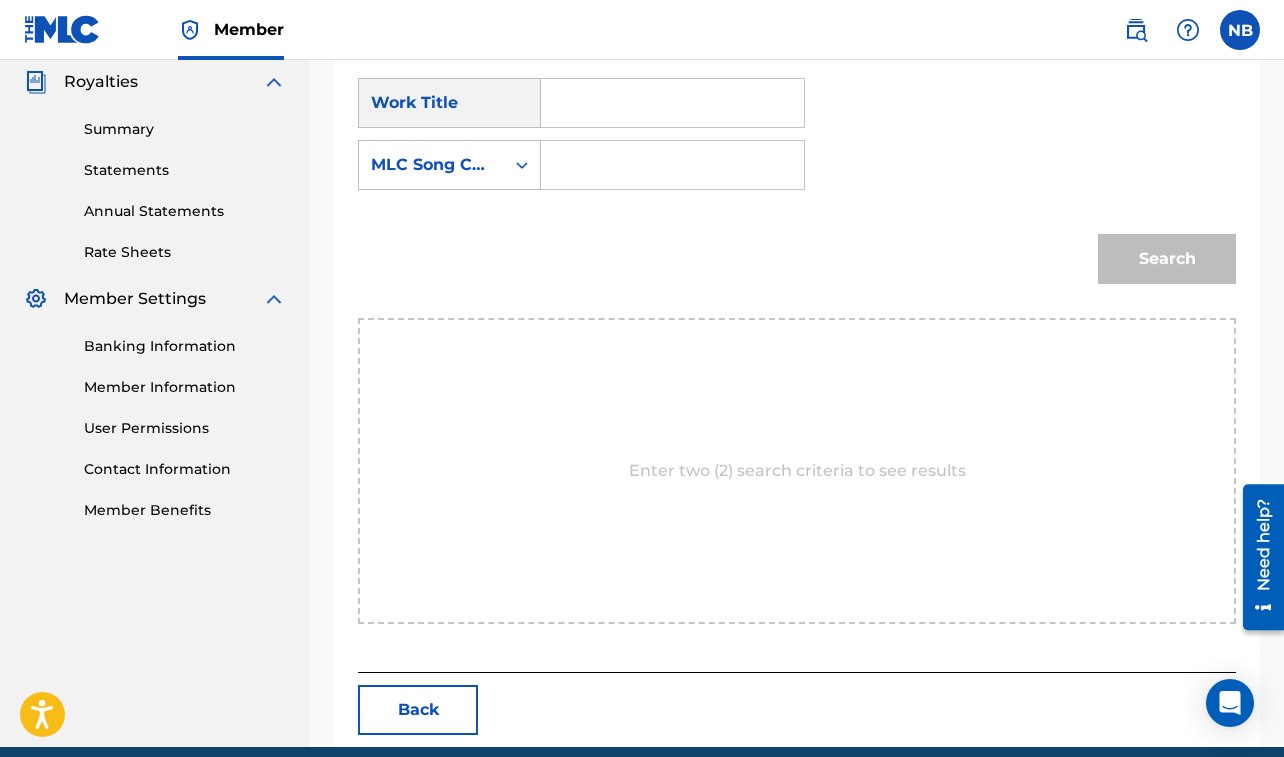 scroll, scrollTop: 623, scrollLeft: 0, axis: vertical 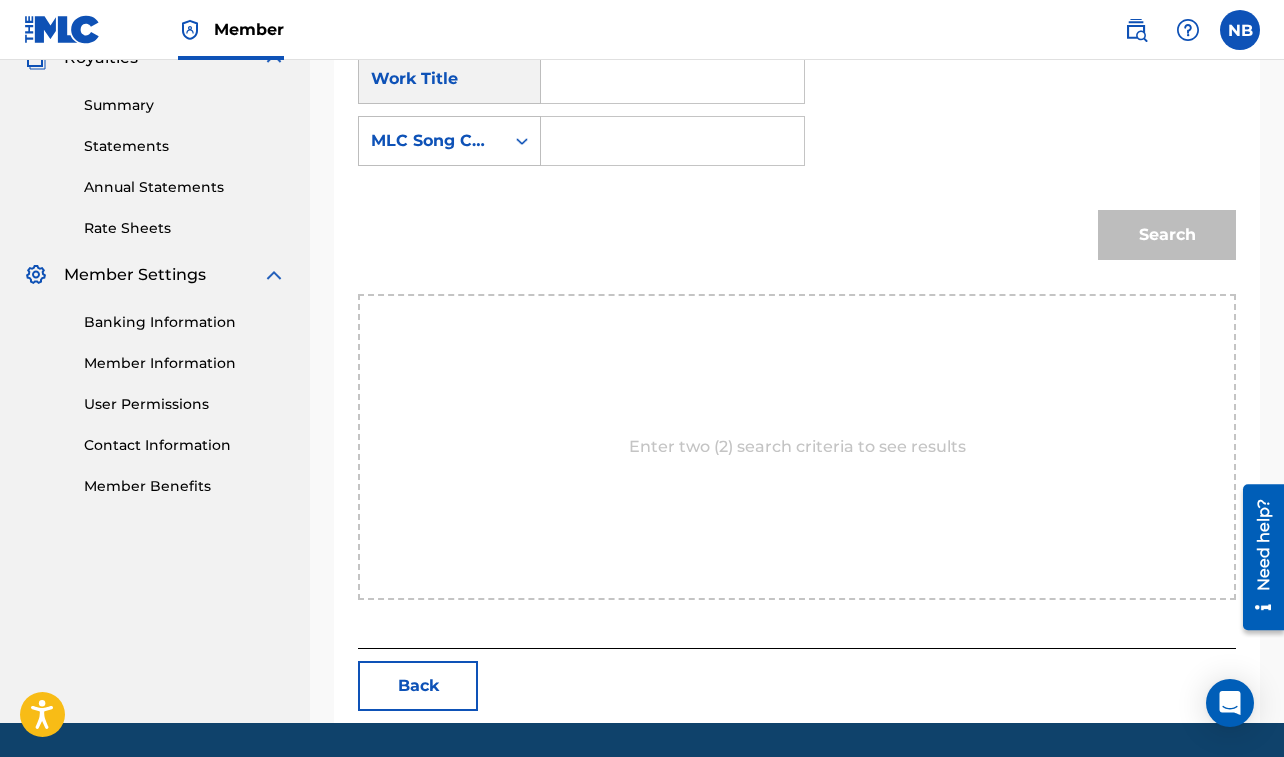 click at bounding box center [672, 79] 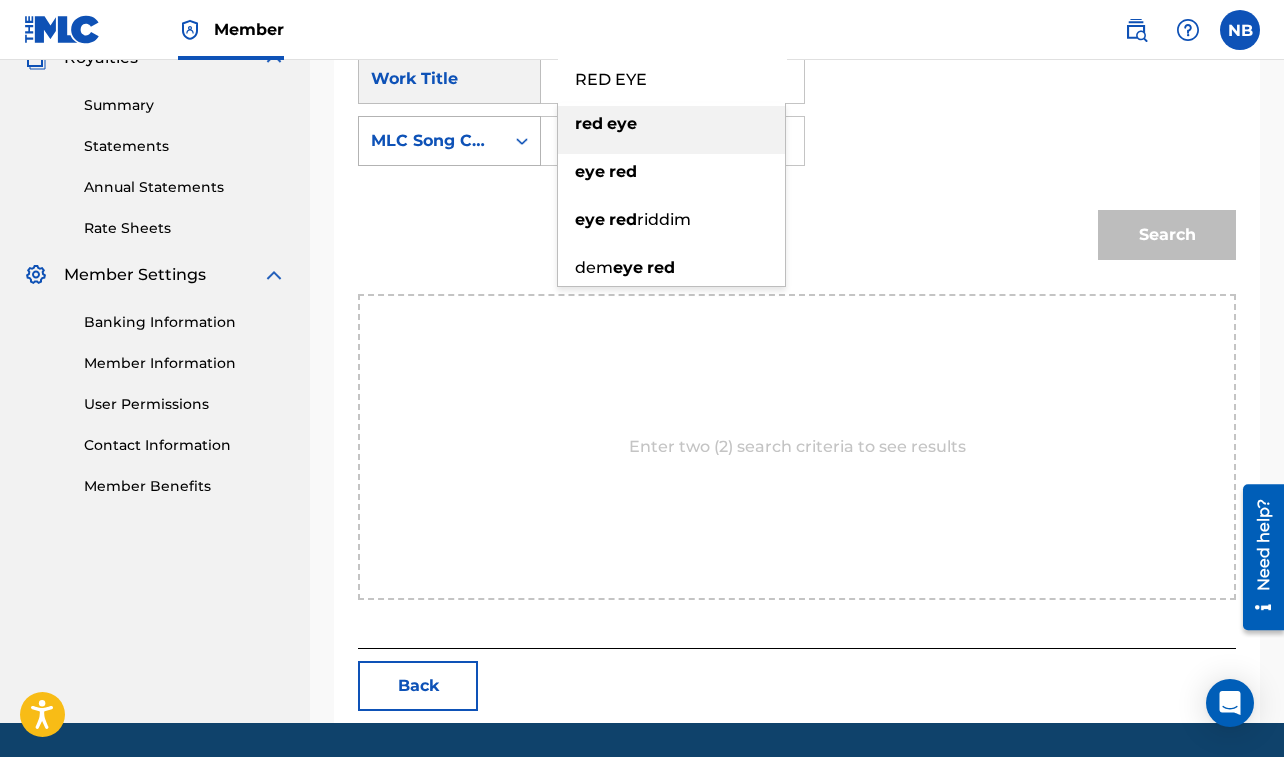 click on "MLC Song Code" at bounding box center [431, 141] 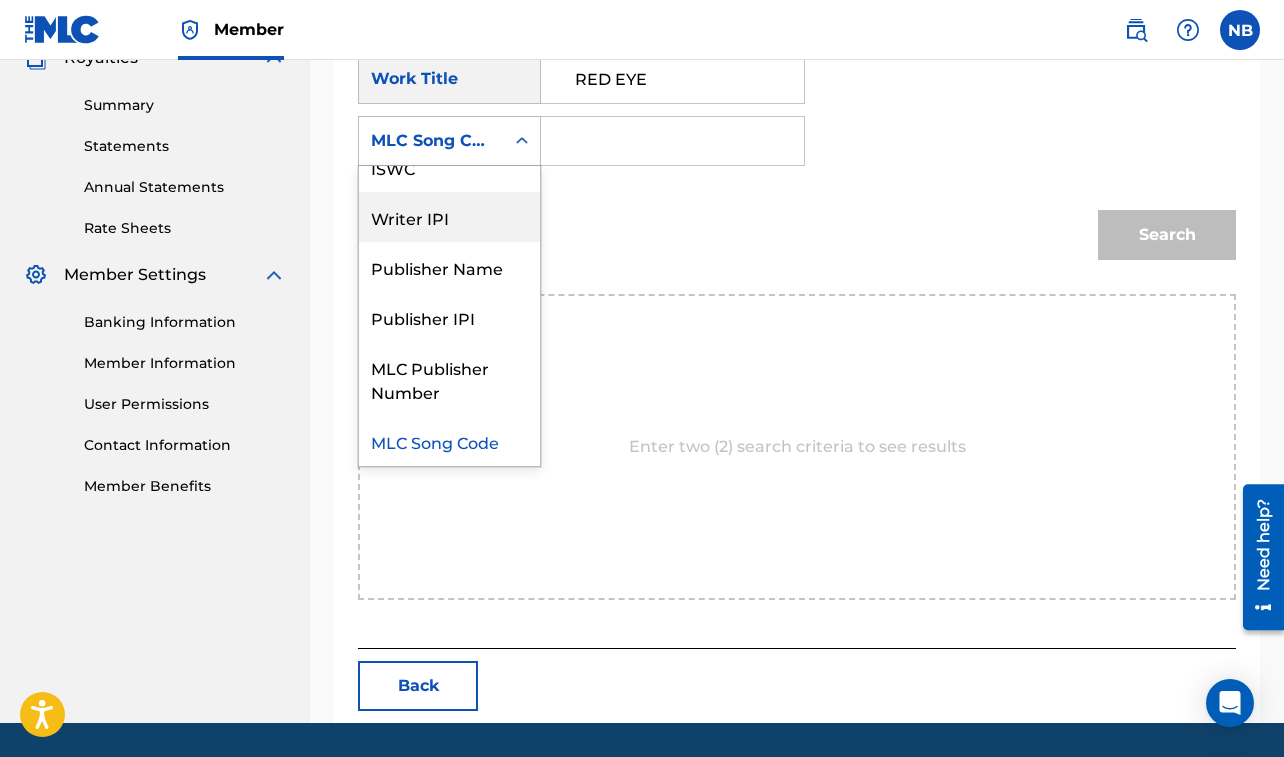 scroll, scrollTop: 0, scrollLeft: 0, axis: both 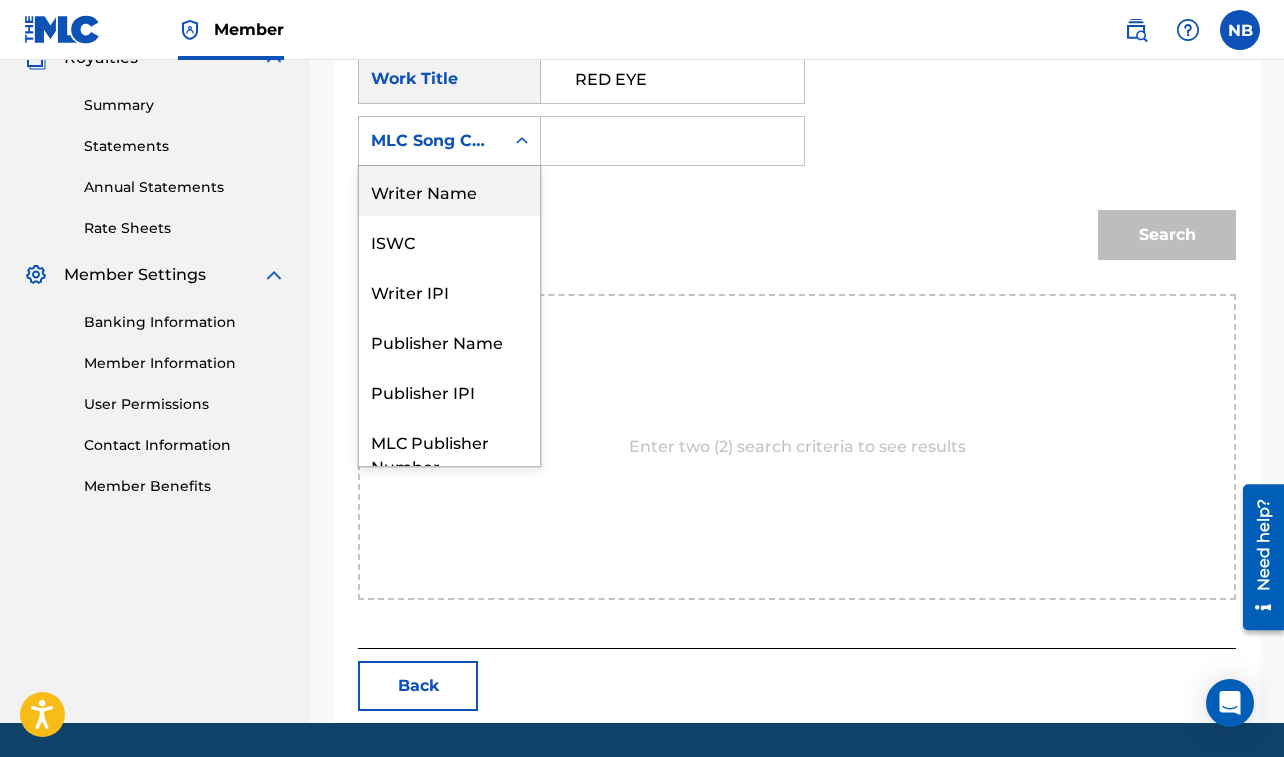 click on "Writer Name" at bounding box center (449, 191) 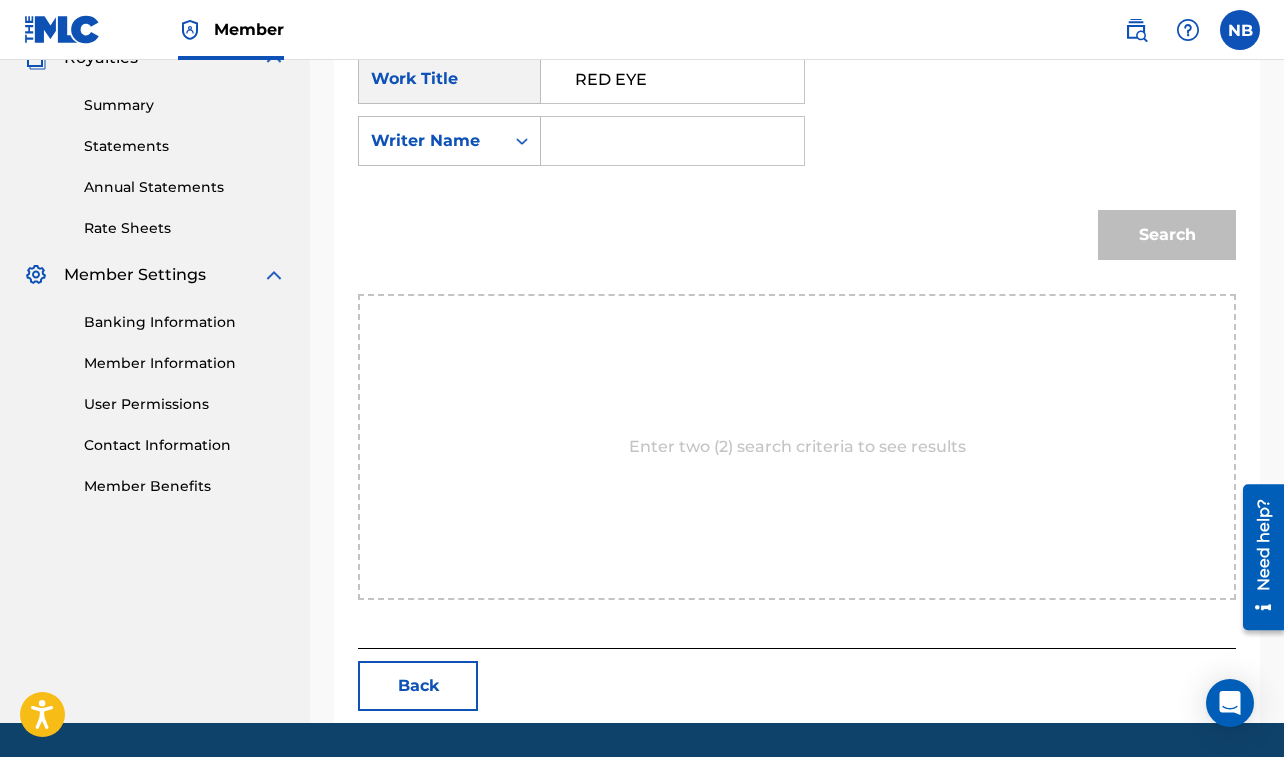 click at bounding box center (672, 141) 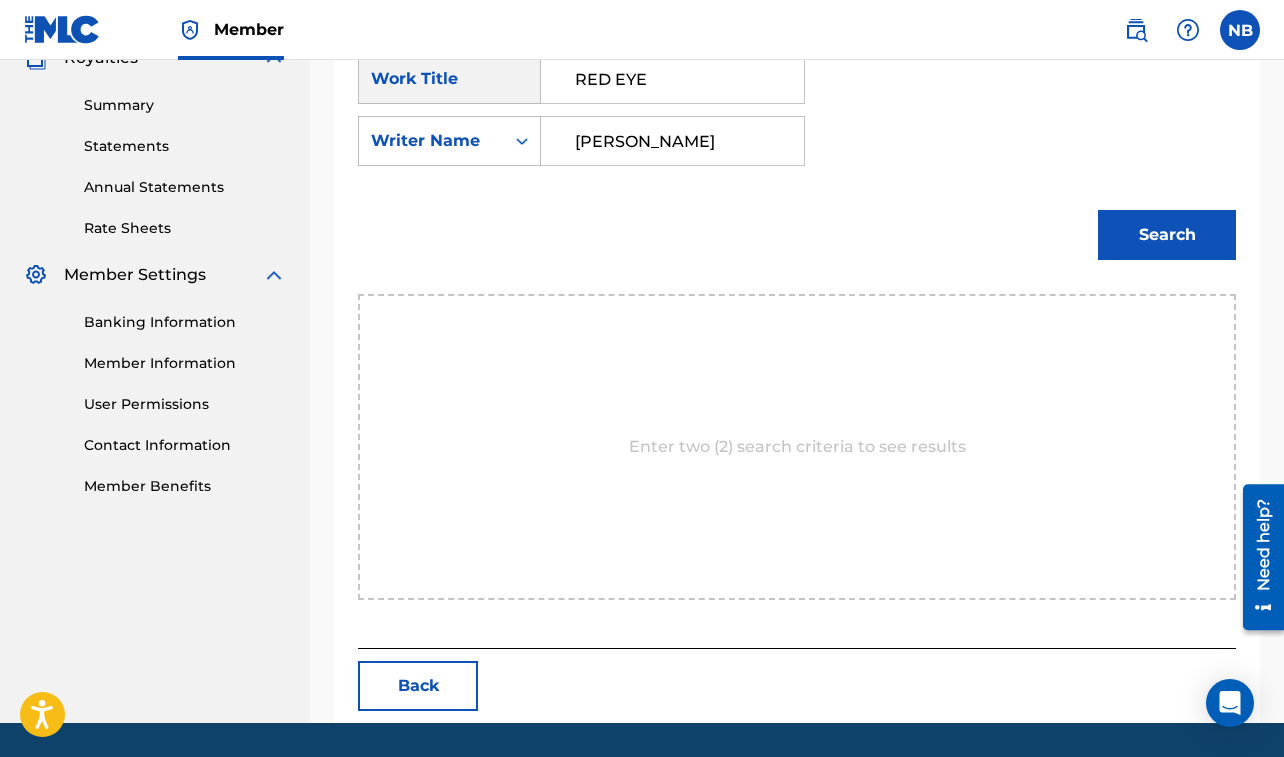 click on "Search" at bounding box center (1167, 235) 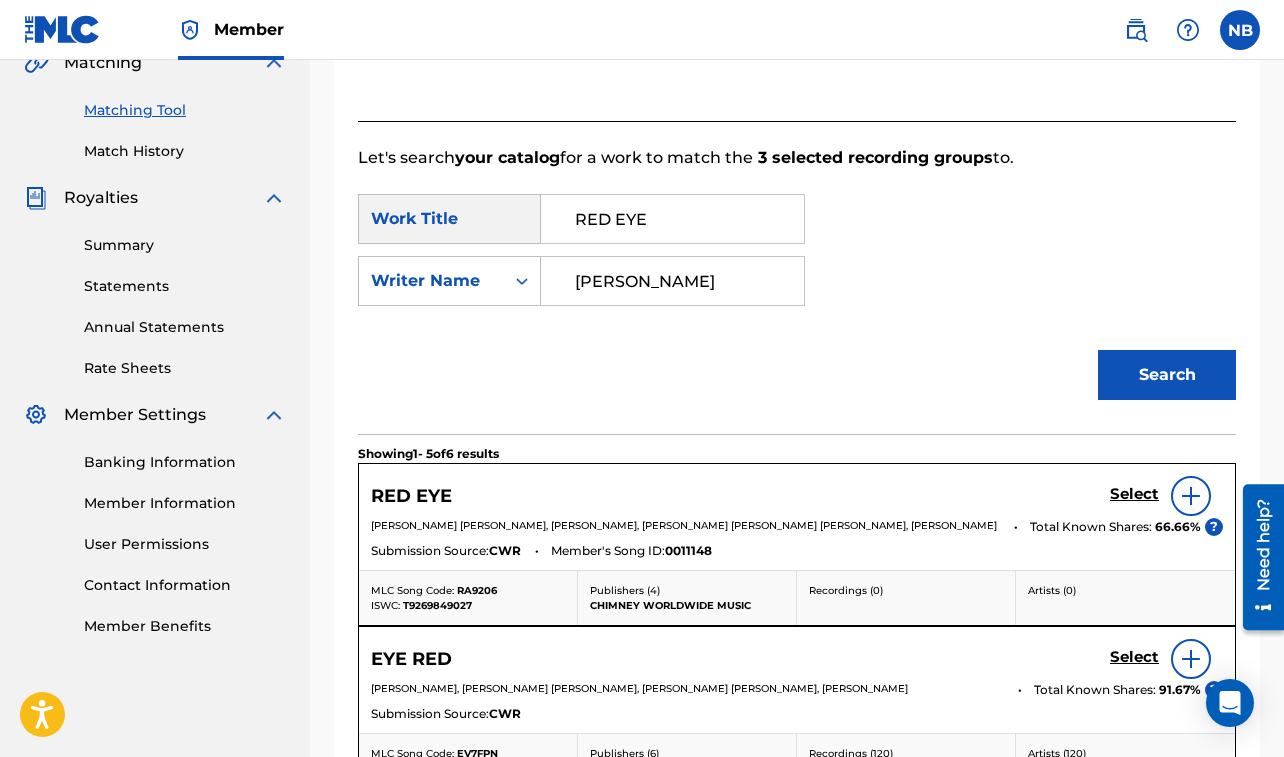 scroll, scrollTop: 623, scrollLeft: 0, axis: vertical 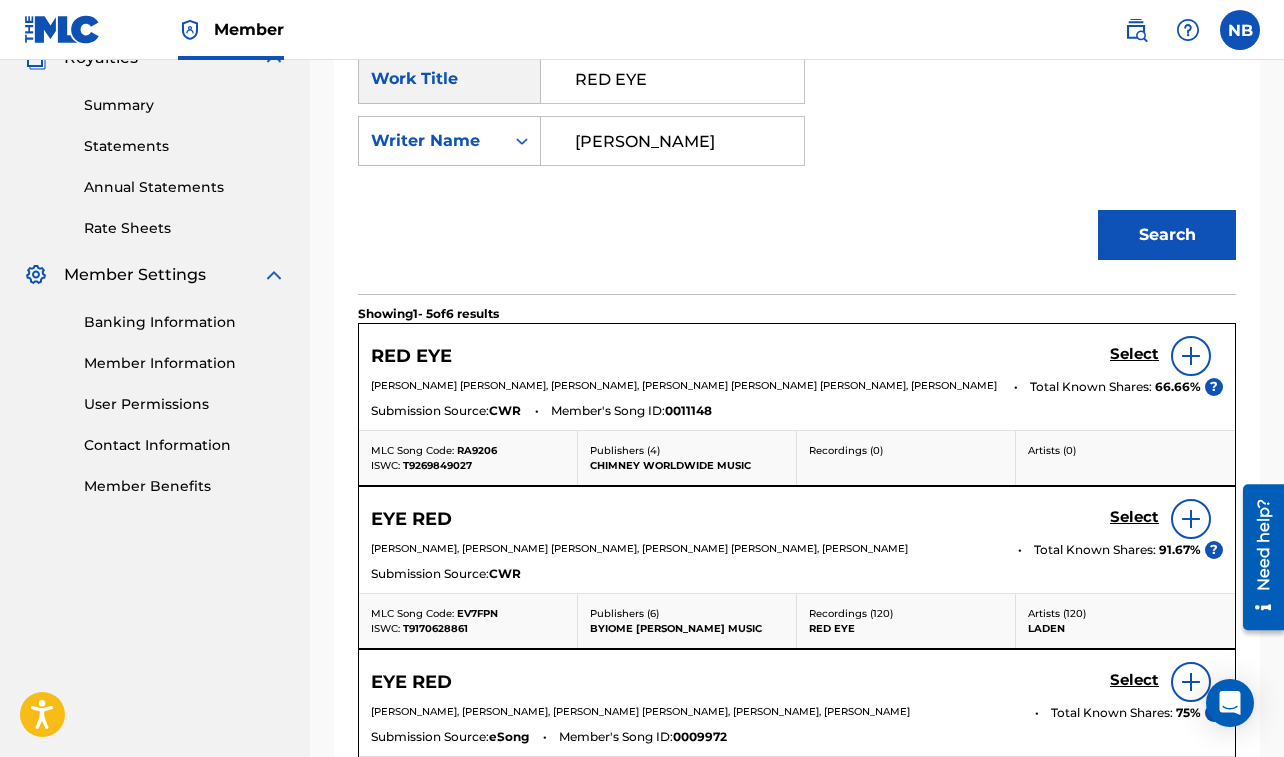 click on "Select" at bounding box center (1134, 354) 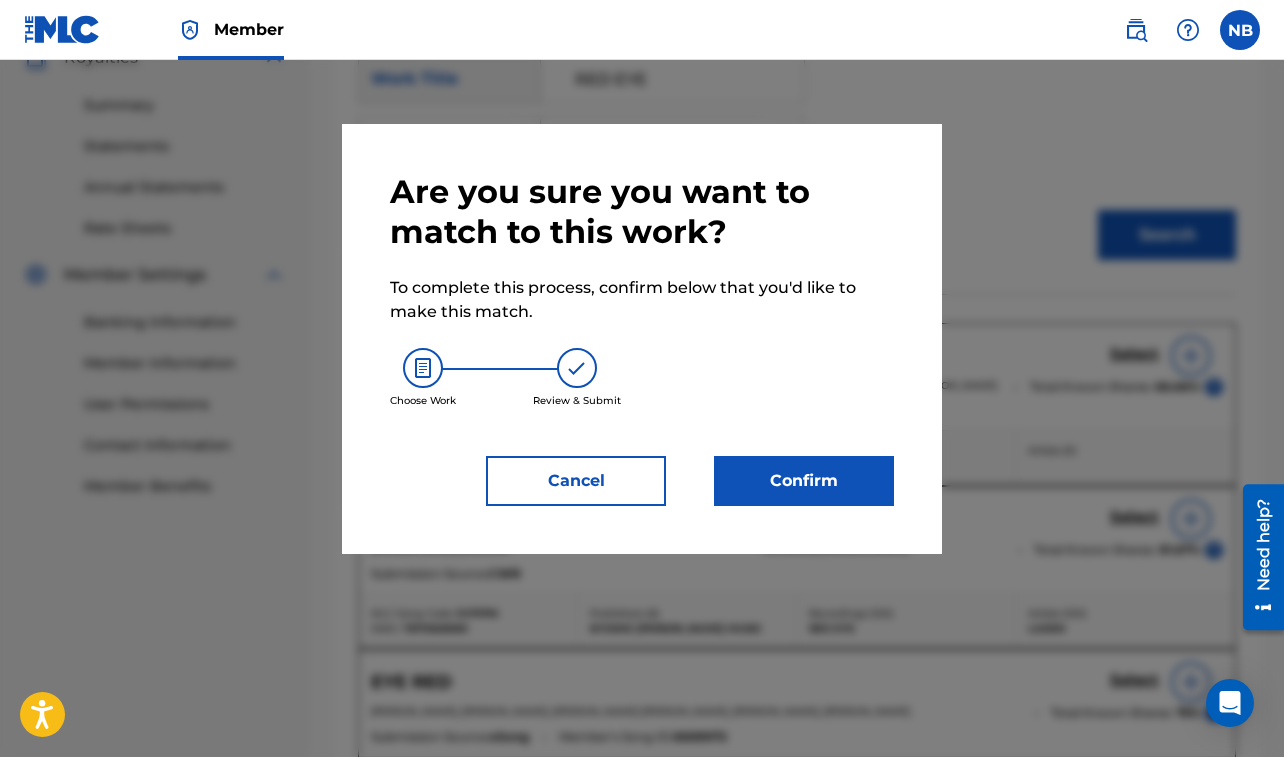 click on "Confirm" at bounding box center [804, 481] 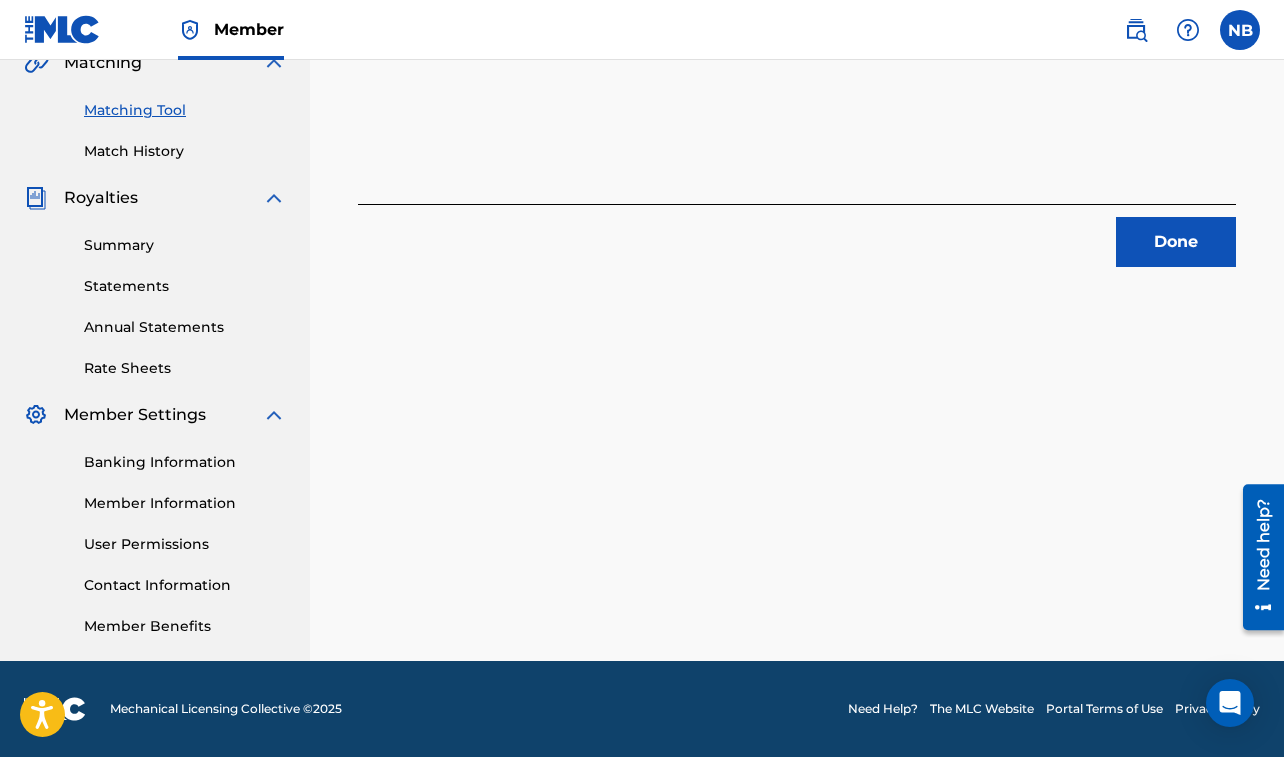 click on "Done" at bounding box center [1176, 242] 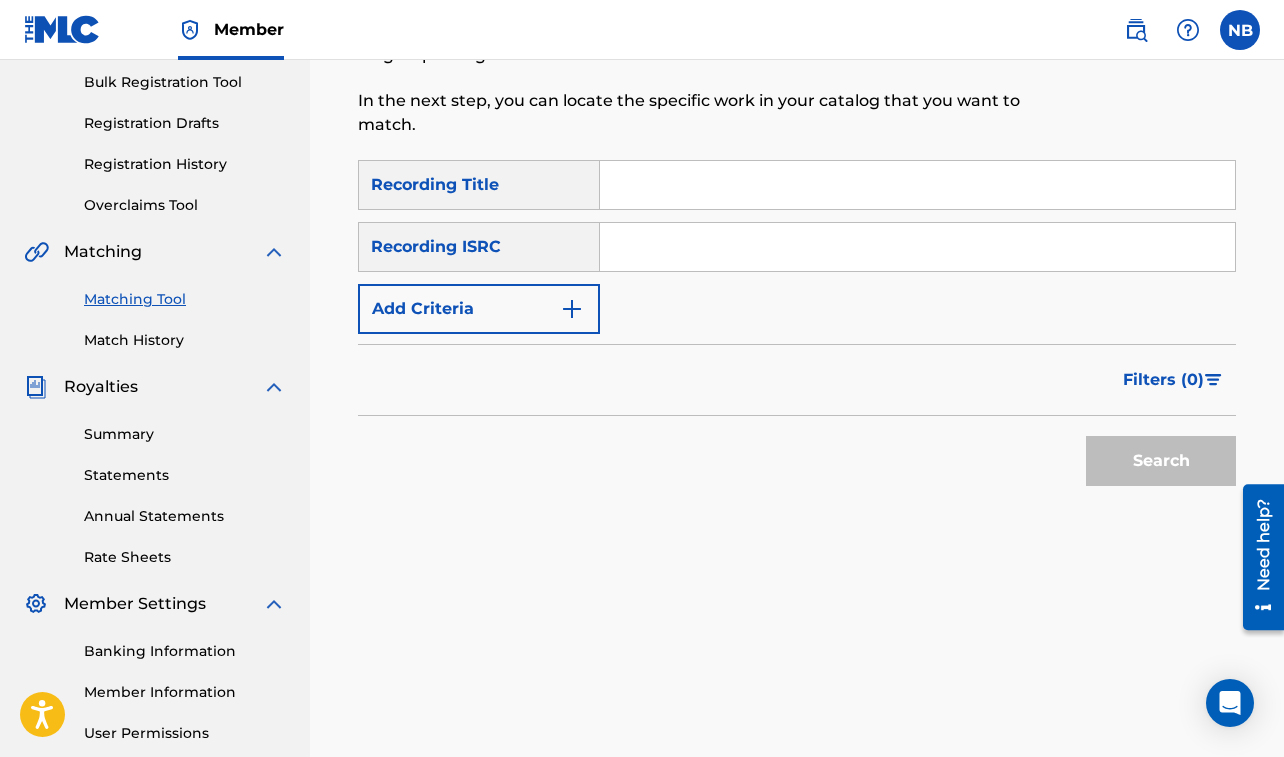 scroll, scrollTop: 290, scrollLeft: 0, axis: vertical 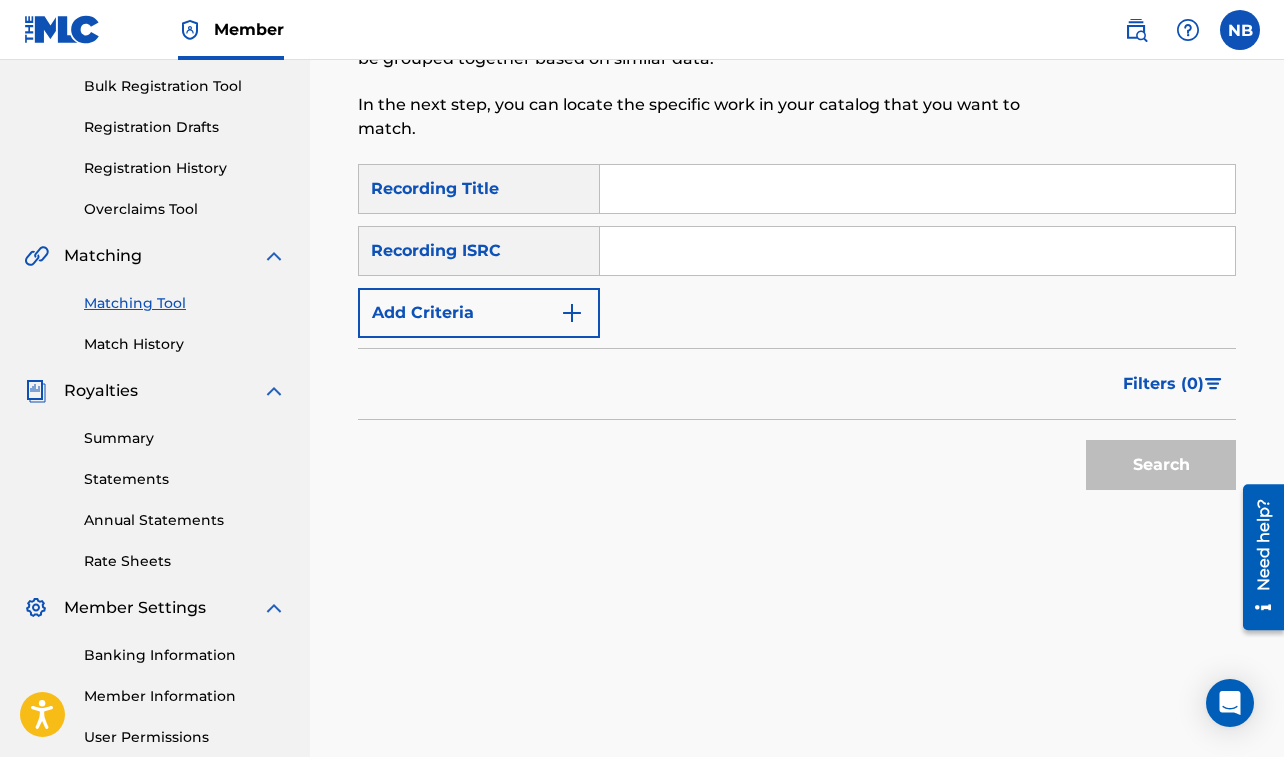 click at bounding box center (917, 189) 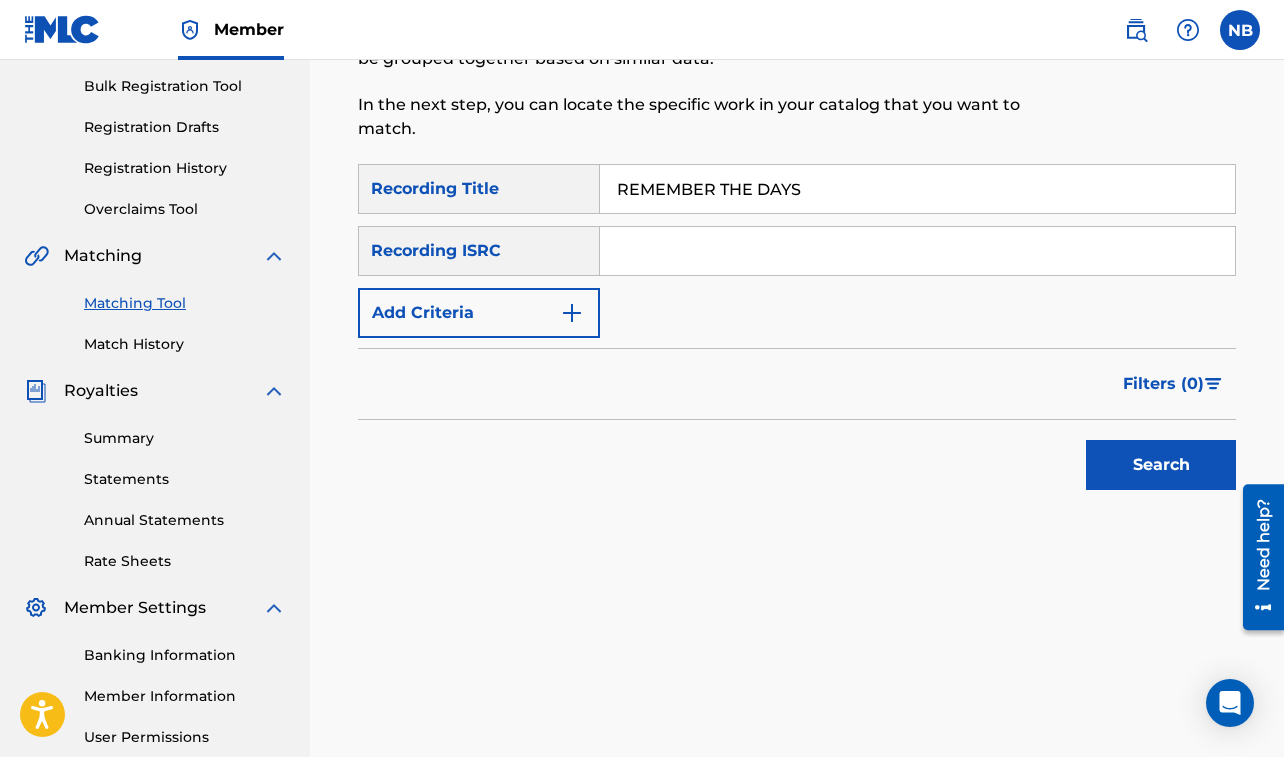 click on "Add Criteria" at bounding box center [479, 313] 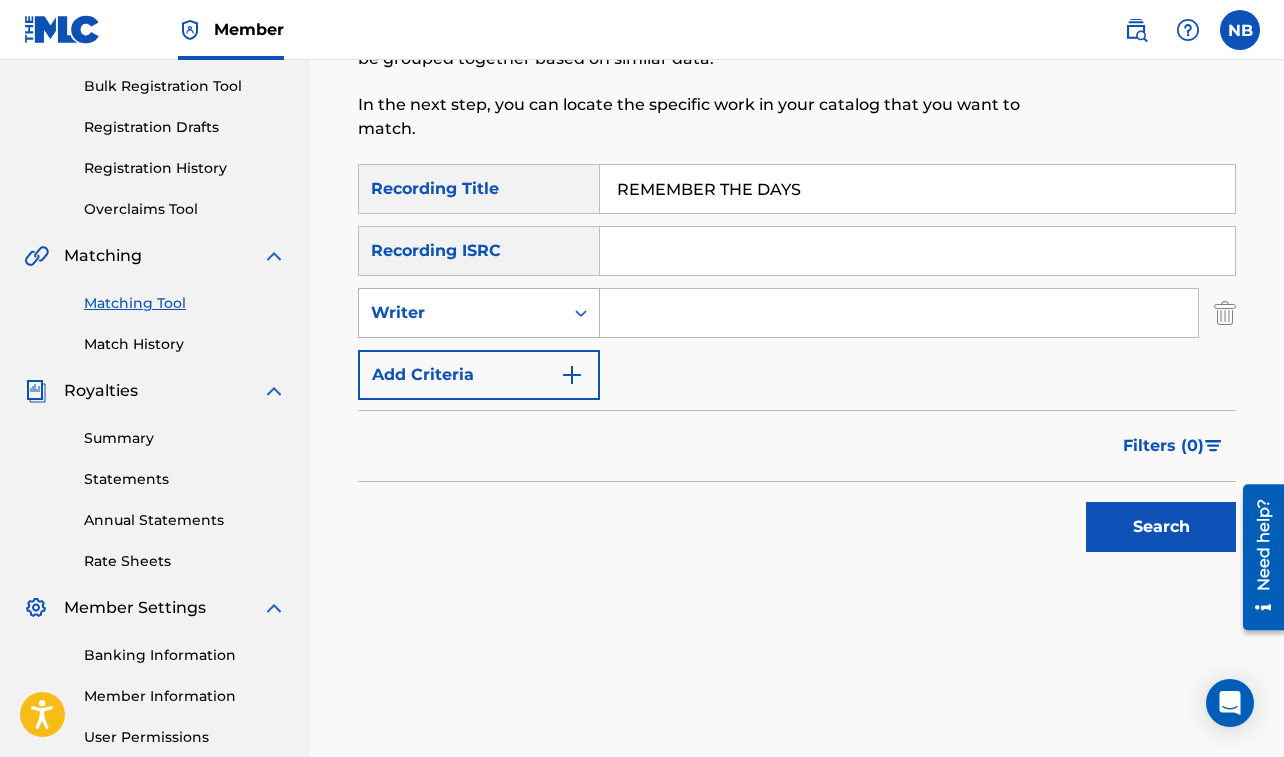 click on "Writer" at bounding box center [461, 313] 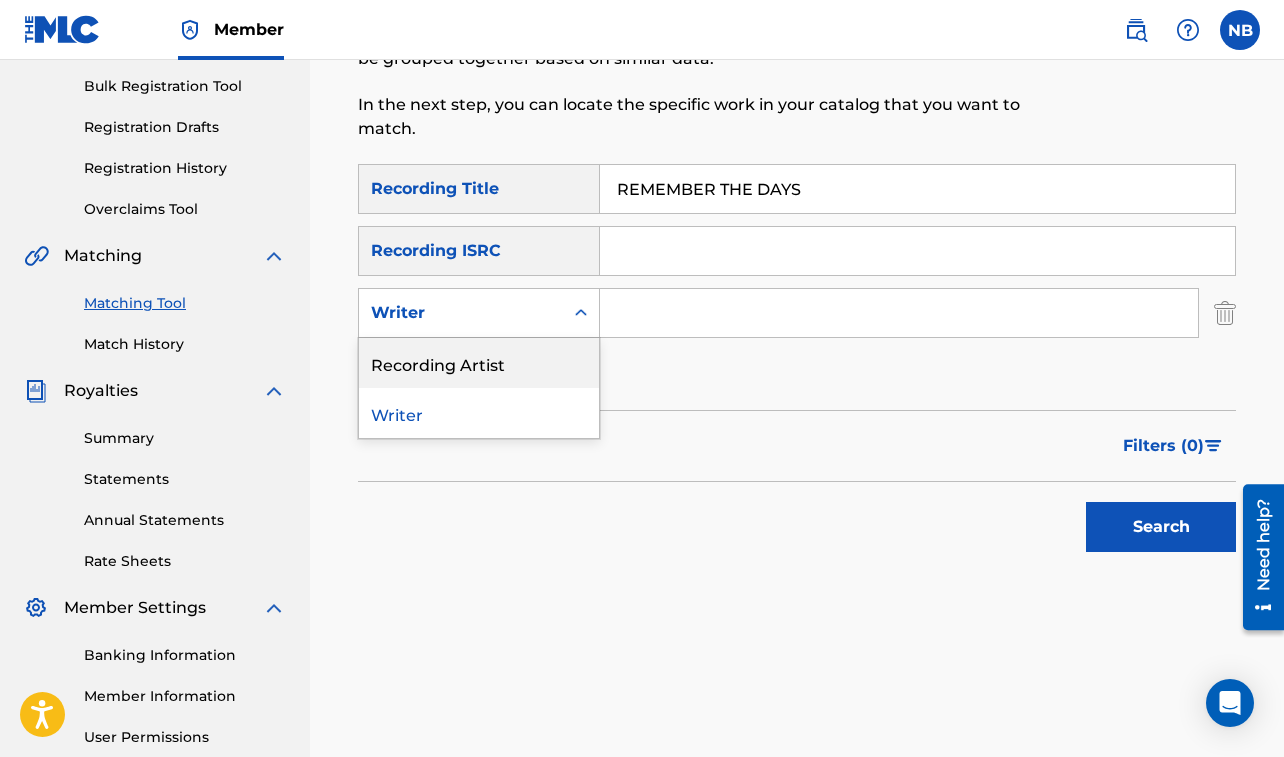click on "Recording Artist" at bounding box center (479, 363) 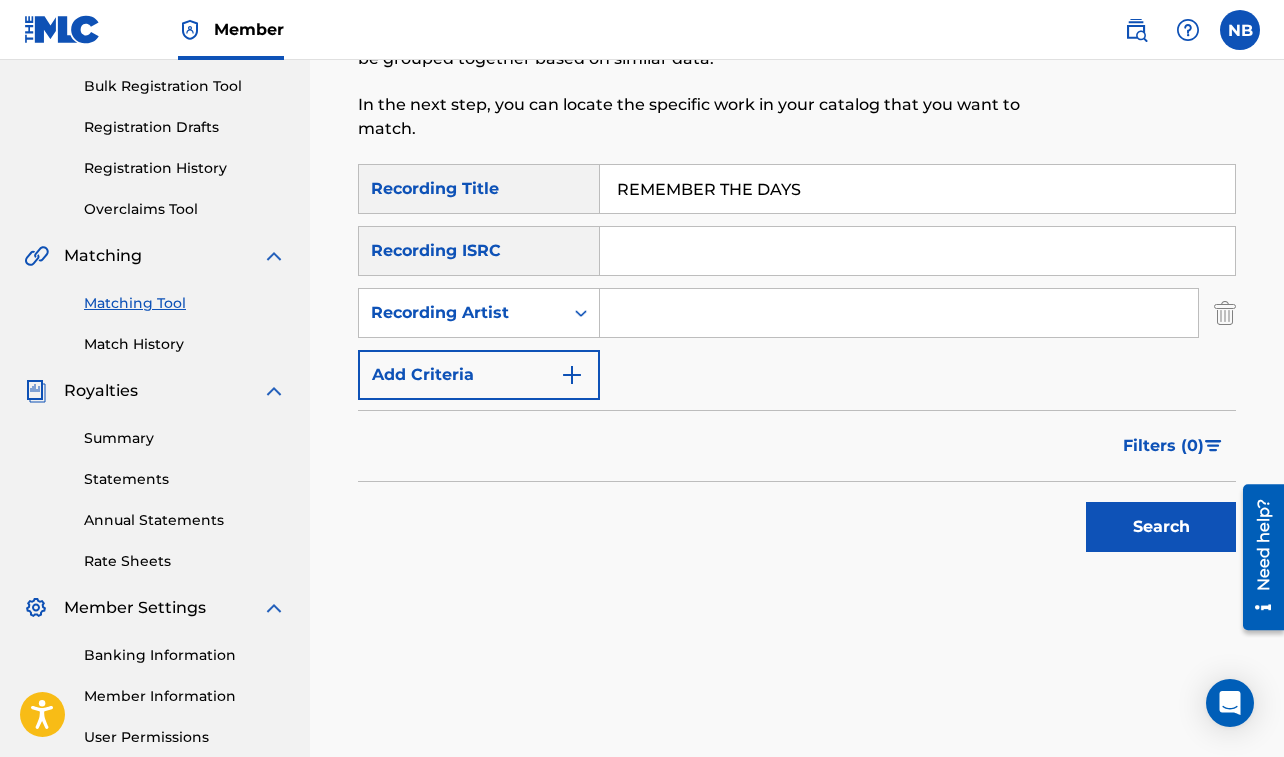 click at bounding box center (899, 313) 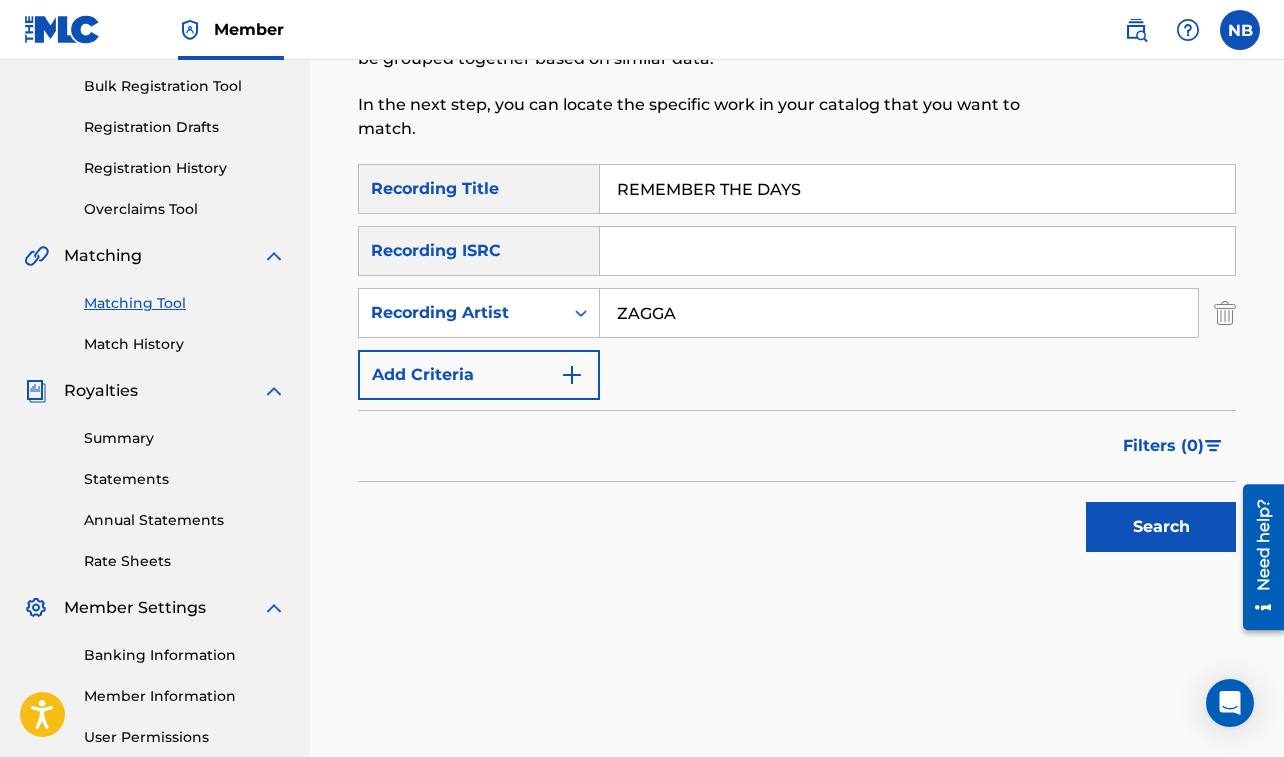 click on "Search" at bounding box center (1161, 527) 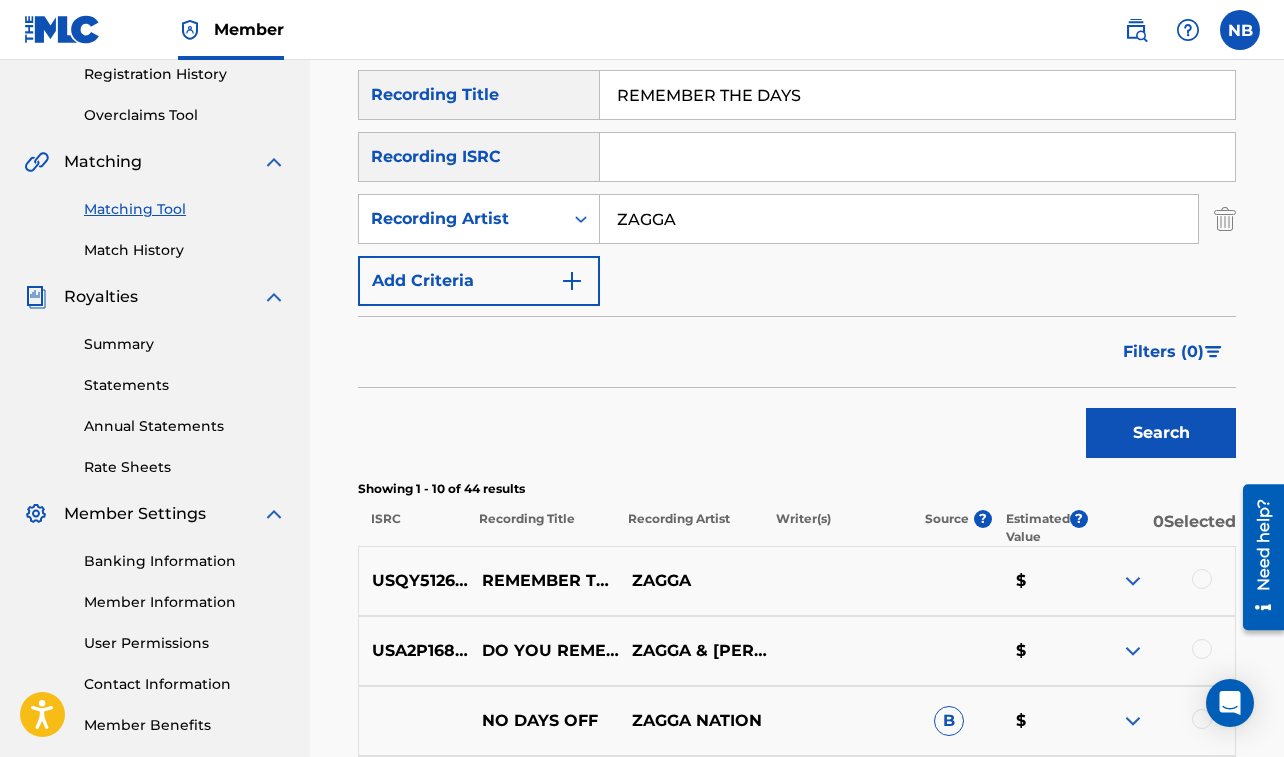 scroll, scrollTop: 392, scrollLeft: 0, axis: vertical 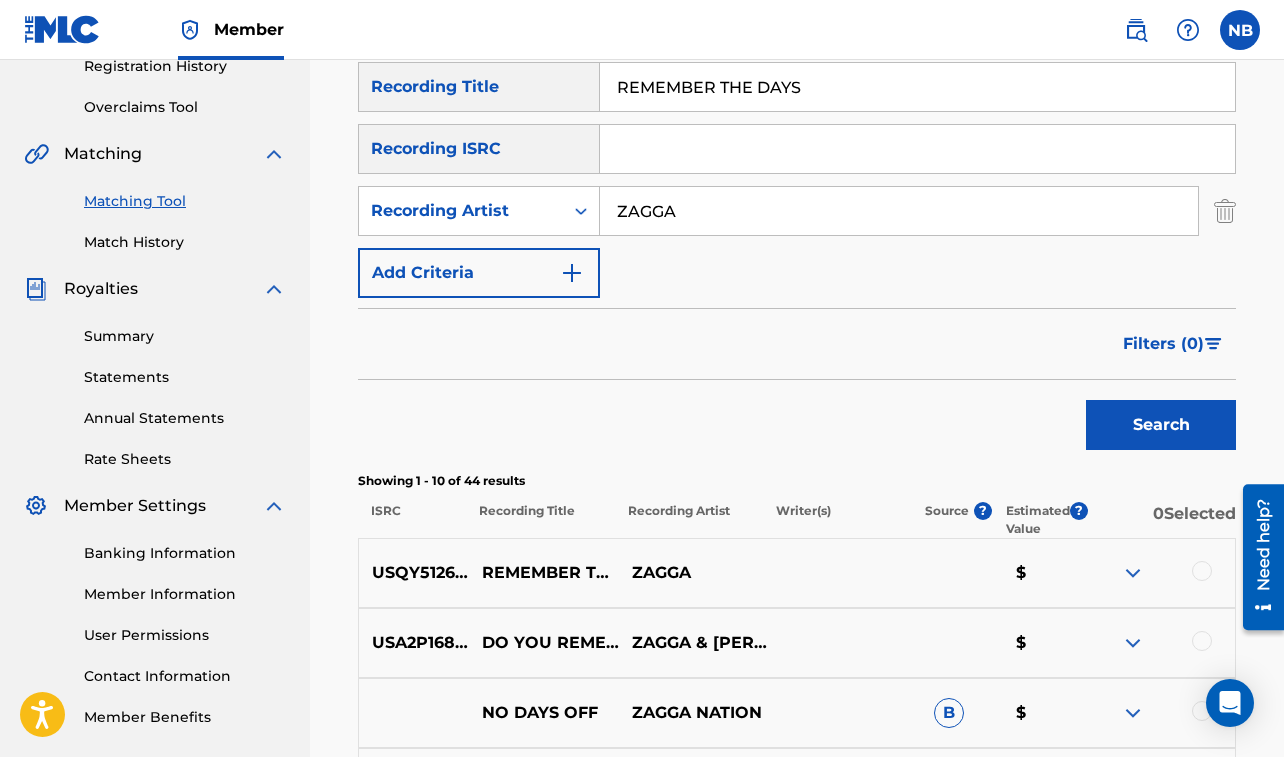 click at bounding box center [1202, 571] 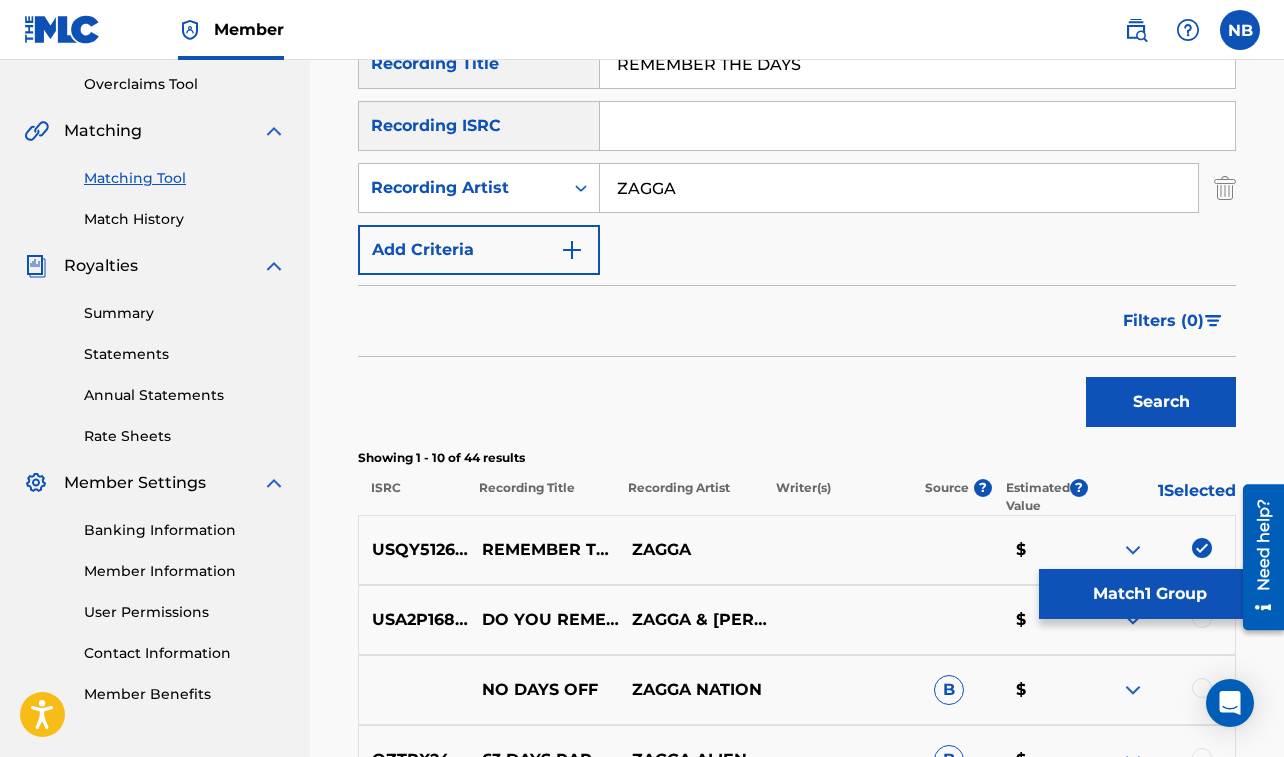 scroll, scrollTop: 419, scrollLeft: 0, axis: vertical 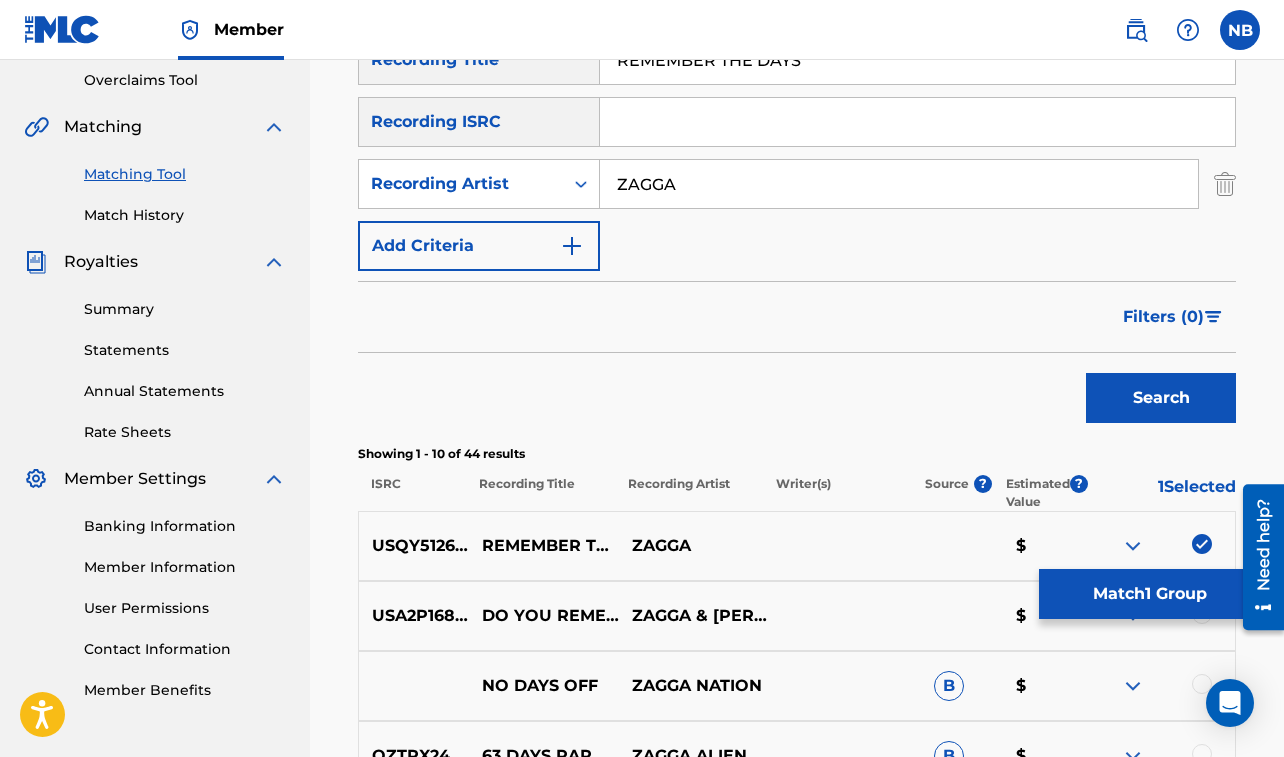 click on "Search" at bounding box center (1161, 398) 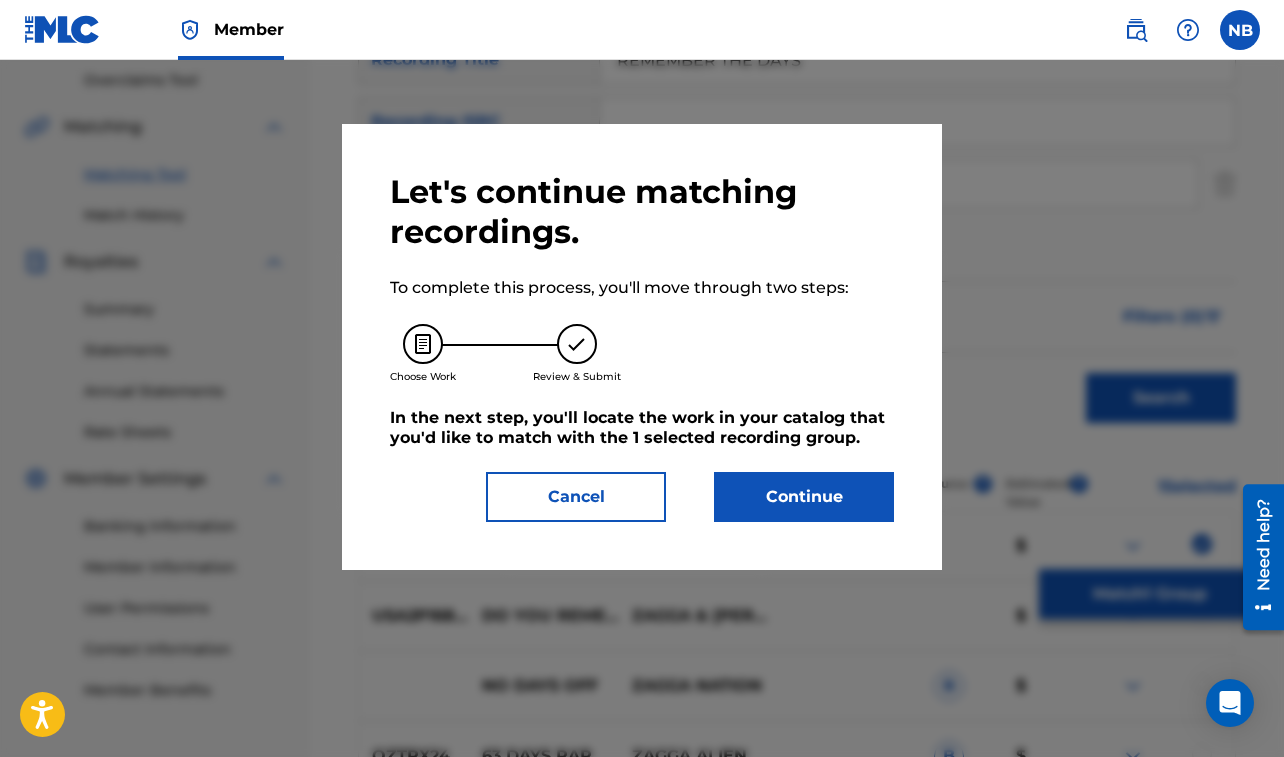 click on "Continue" at bounding box center [804, 497] 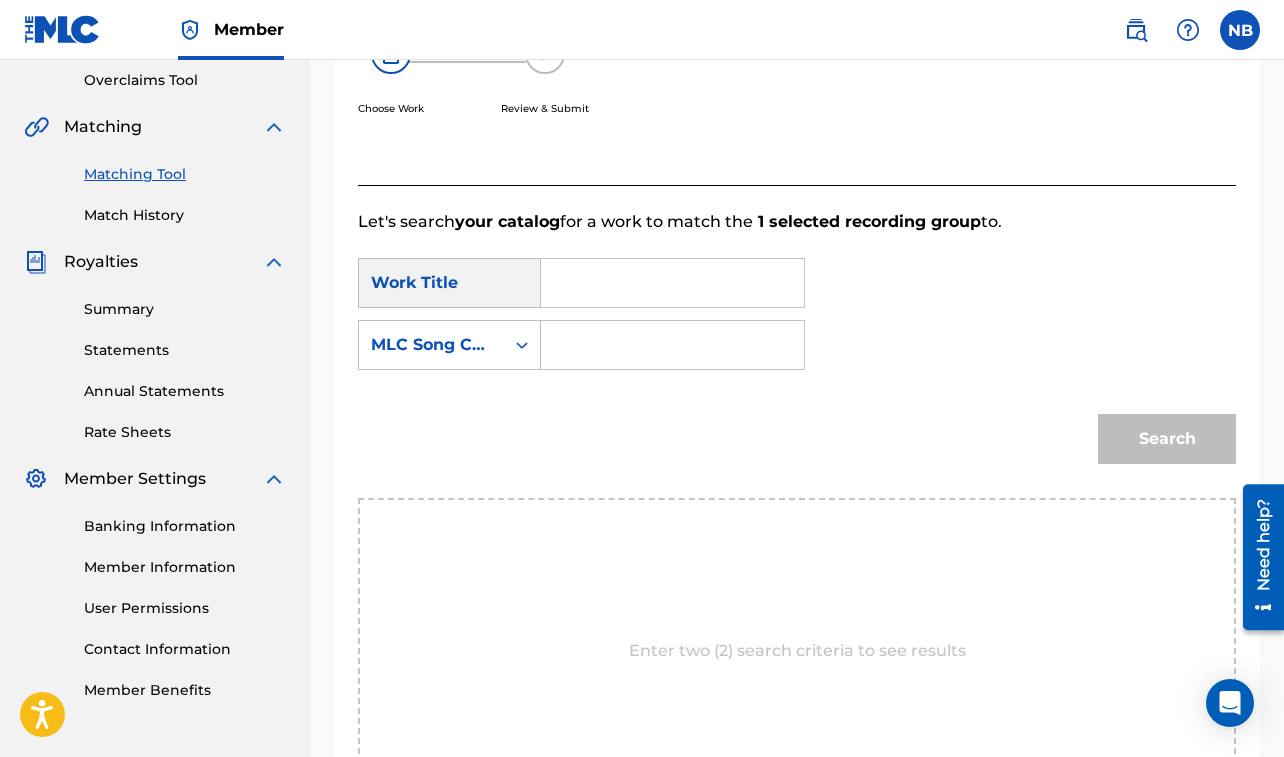 click at bounding box center [672, 283] 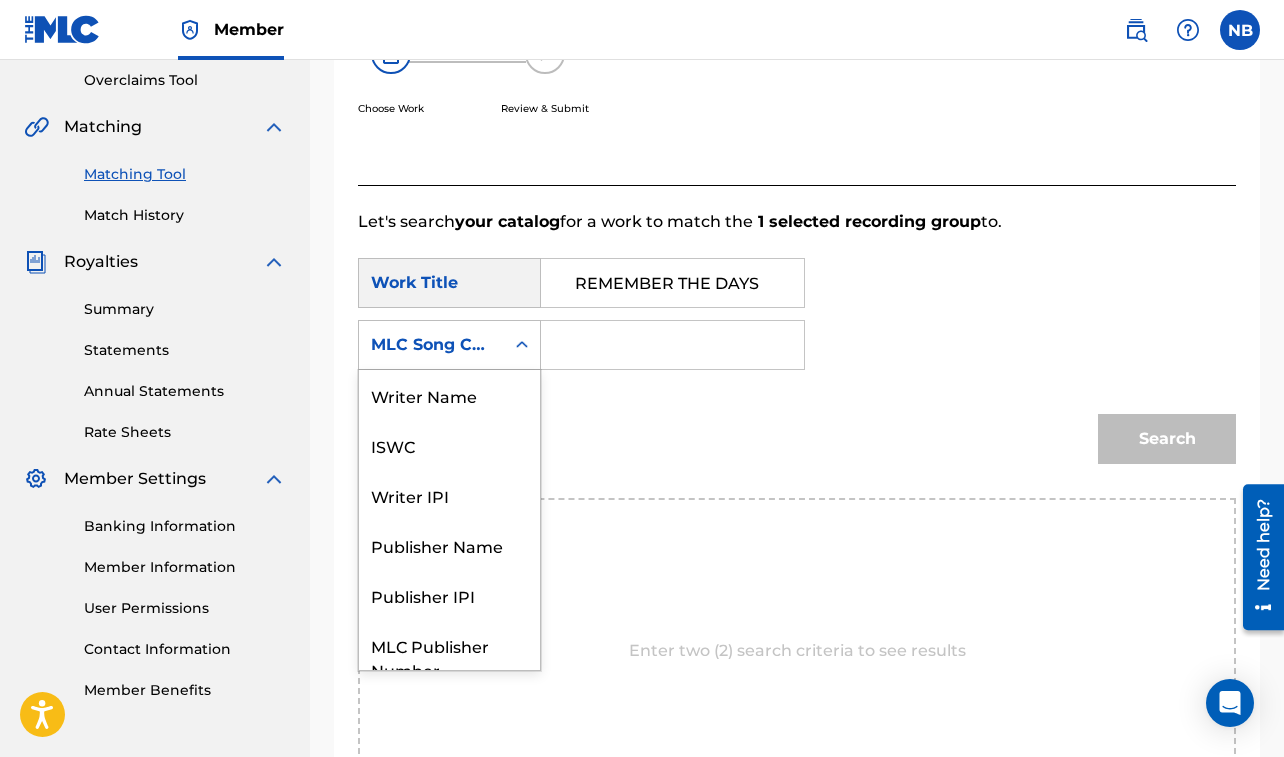 click on "MLC Song Code" at bounding box center (431, 345) 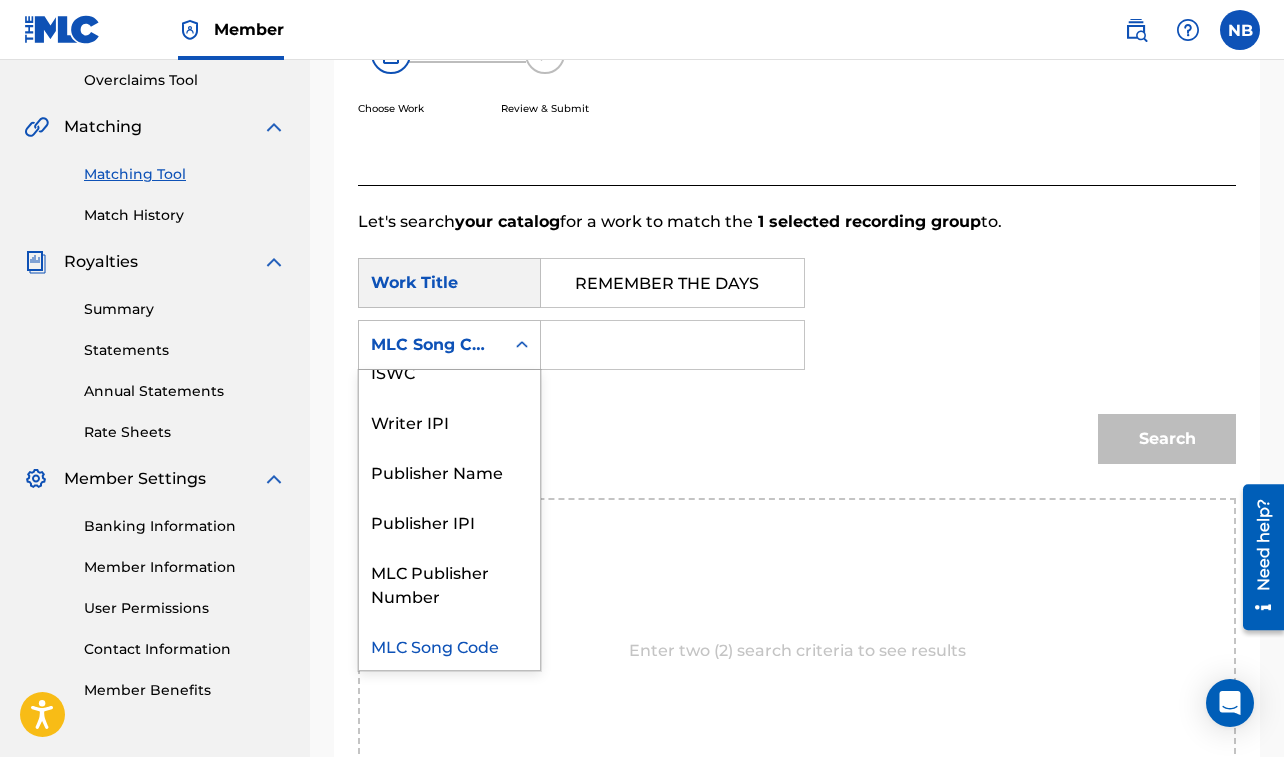 scroll, scrollTop: 0, scrollLeft: 0, axis: both 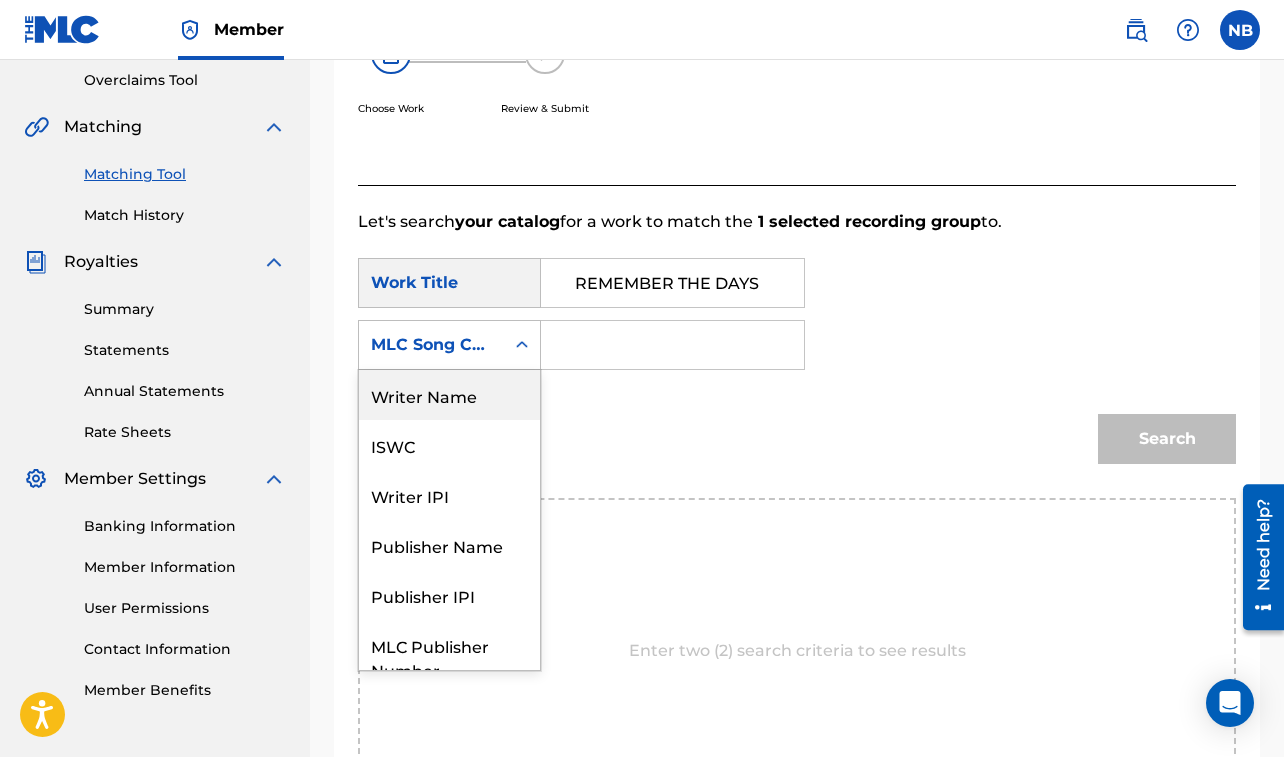 click on "Writer Name" at bounding box center [449, 395] 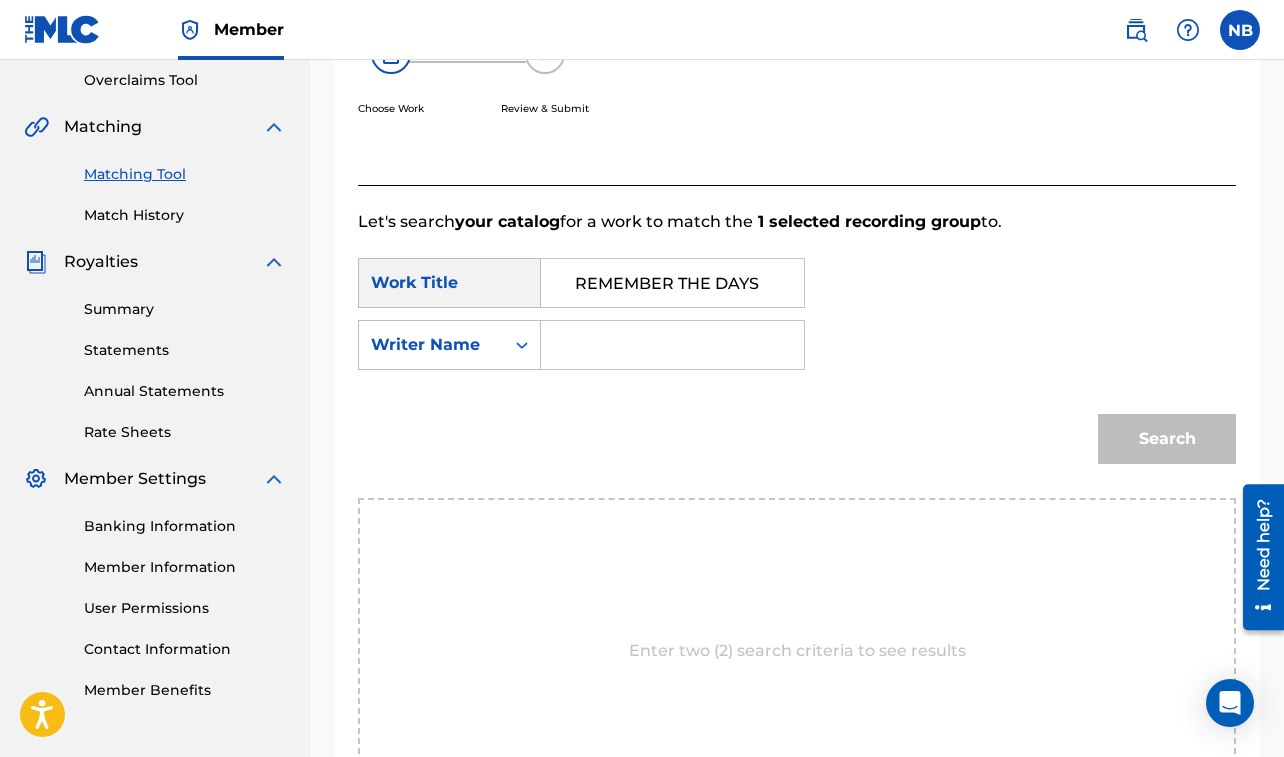 click at bounding box center [672, 345] 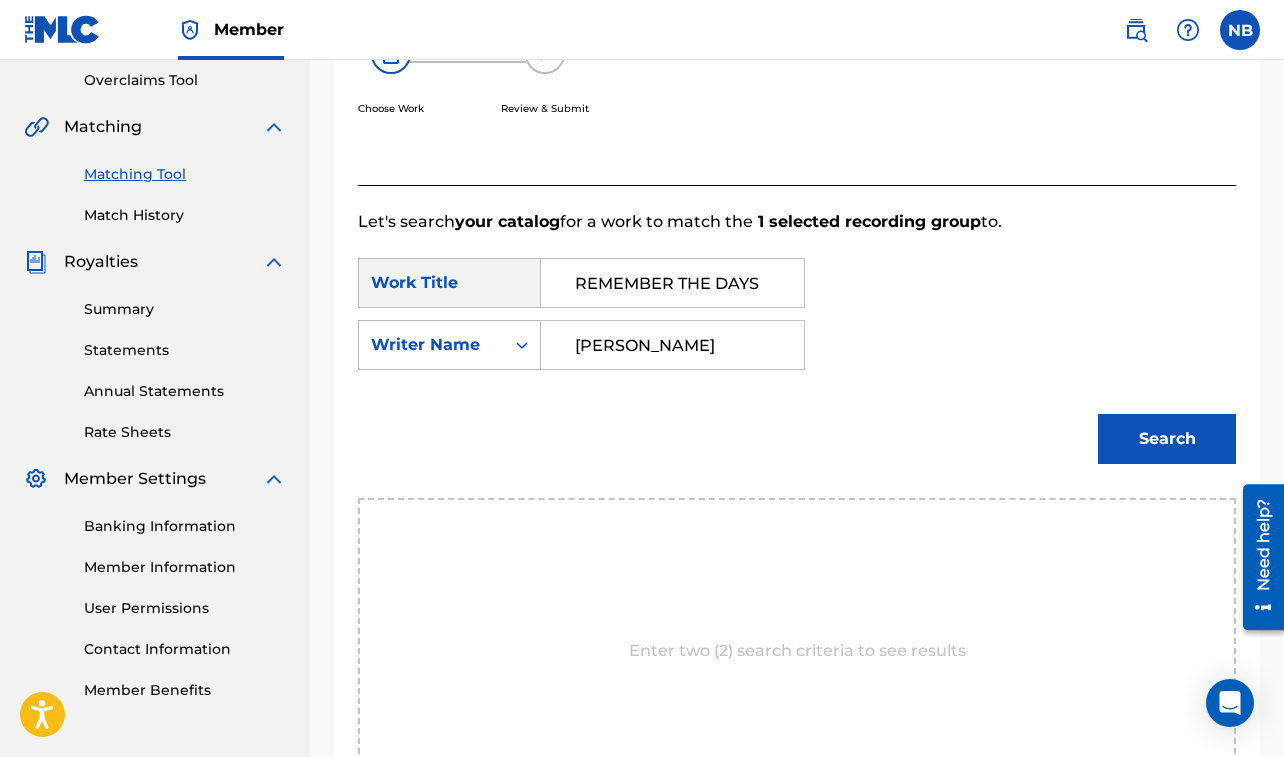 click on "Search" at bounding box center [1167, 439] 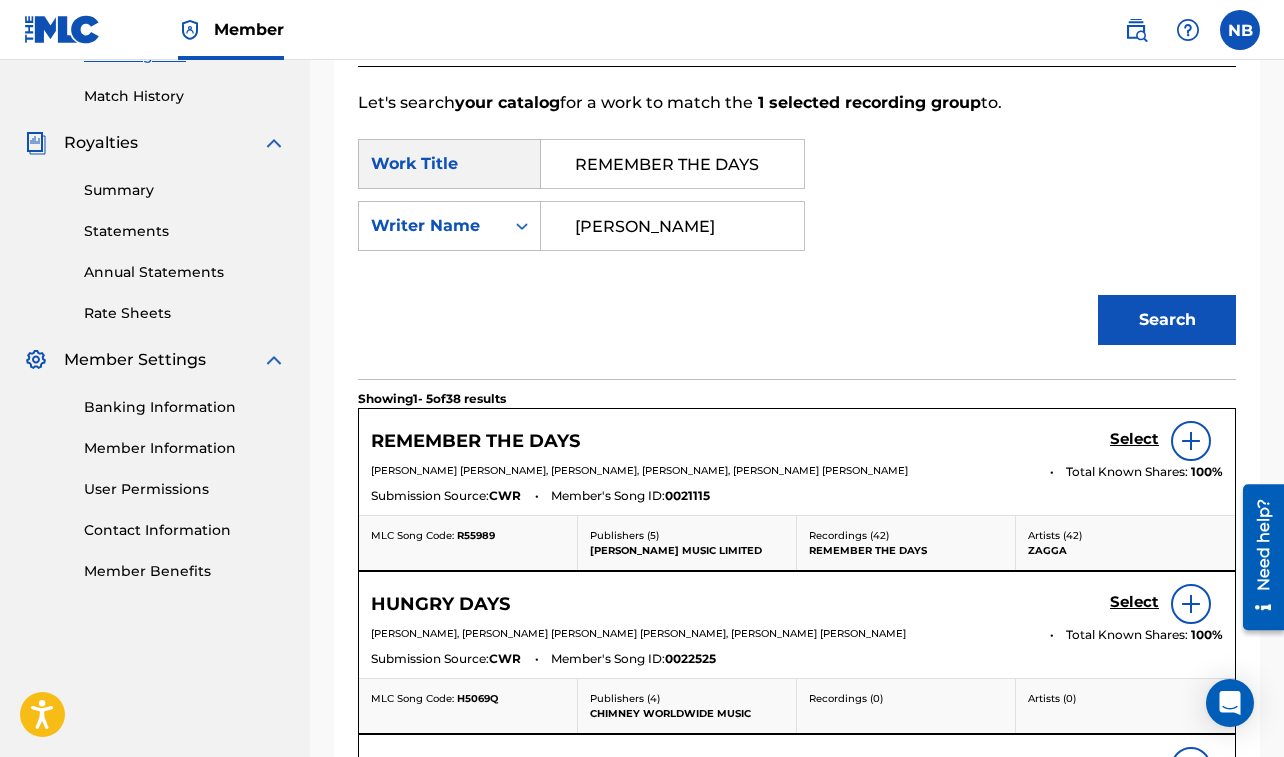 scroll, scrollTop: 557, scrollLeft: 0, axis: vertical 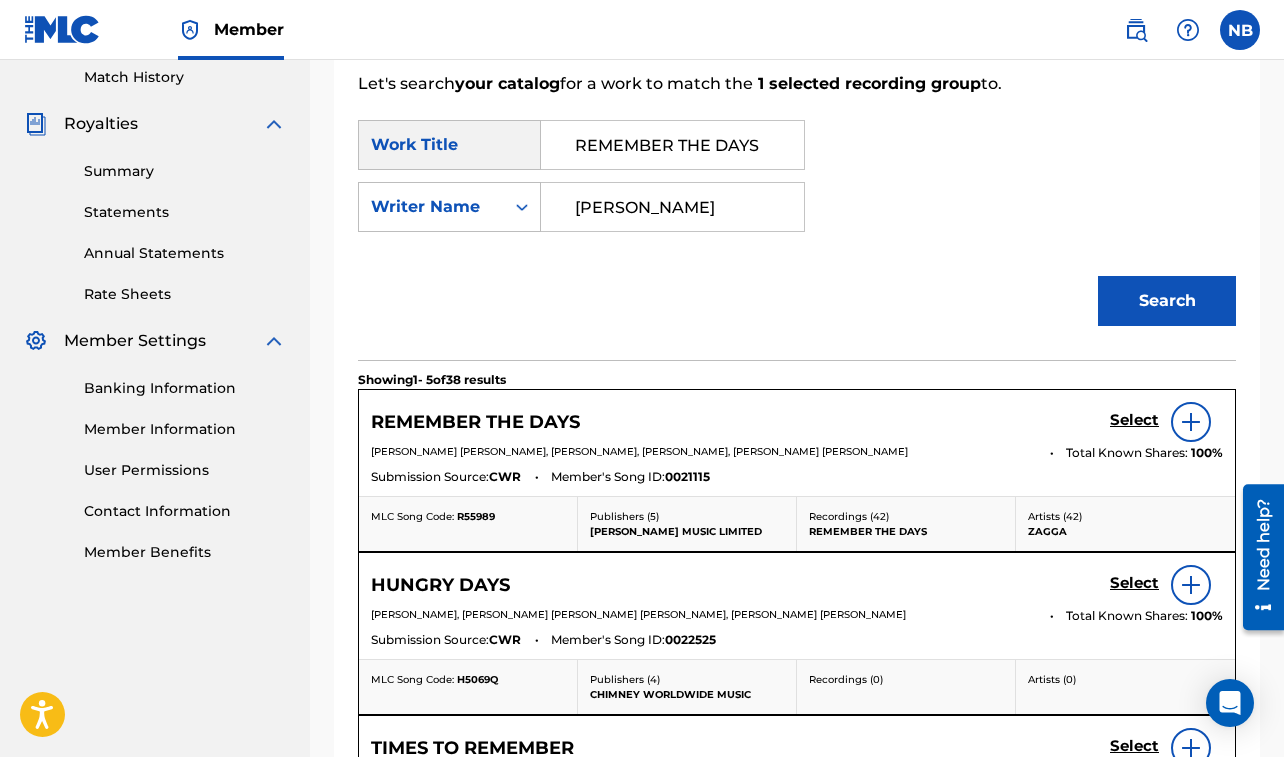 click on "Select" at bounding box center [1134, 420] 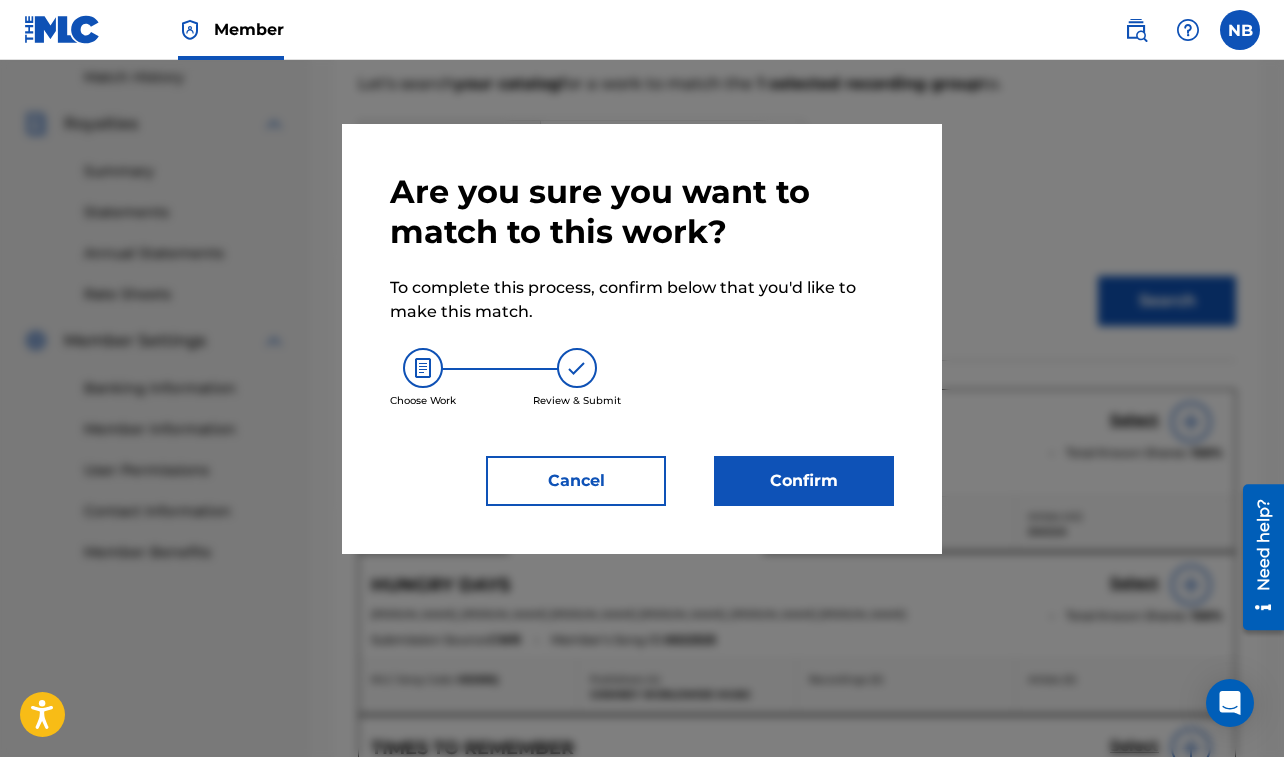 click on "Confirm" at bounding box center (804, 481) 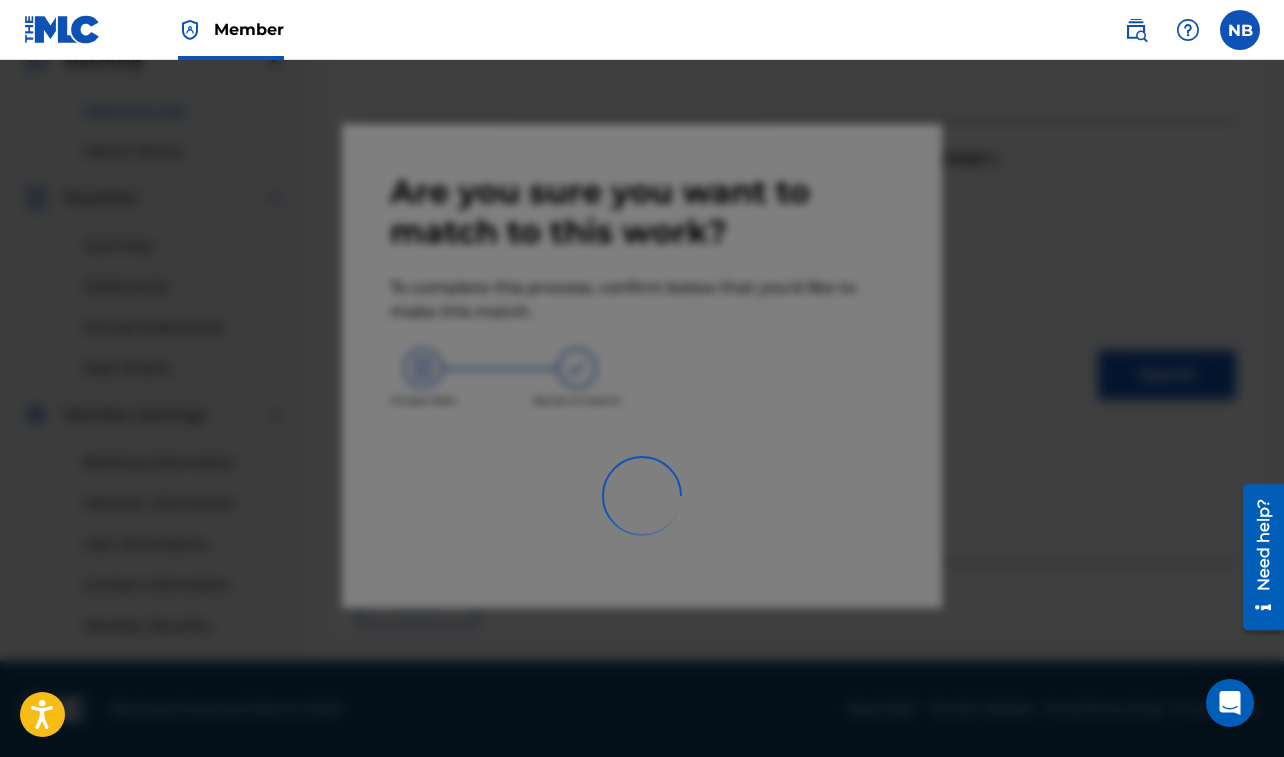 scroll, scrollTop: 483, scrollLeft: 0, axis: vertical 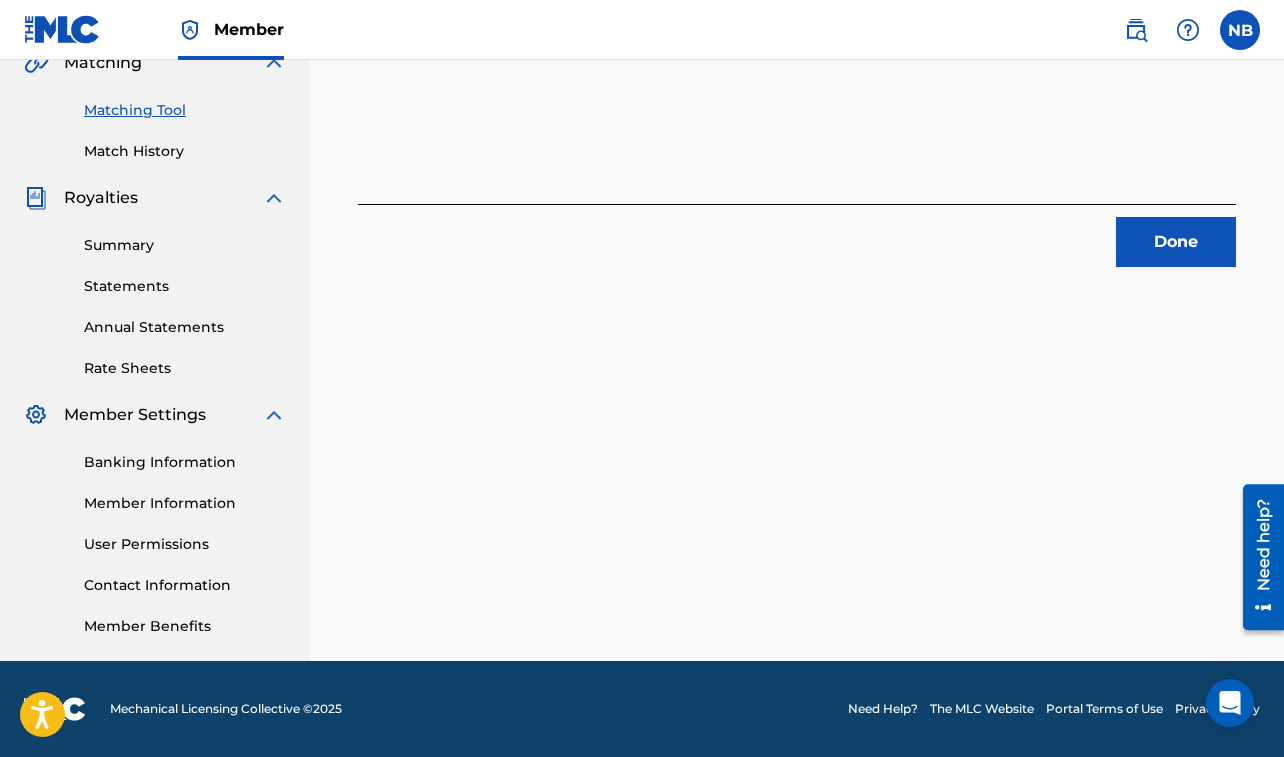 click on "Done" at bounding box center [1176, 242] 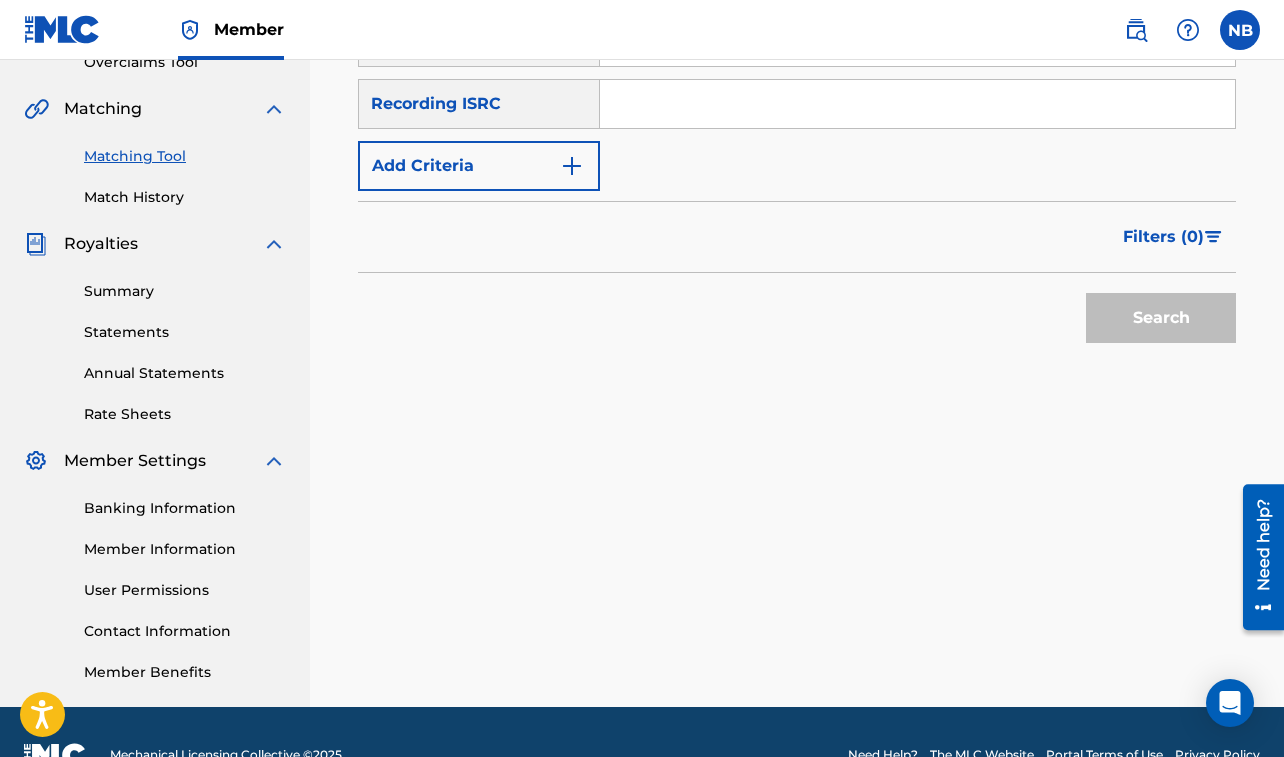 scroll, scrollTop: 393, scrollLeft: 0, axis: vertical 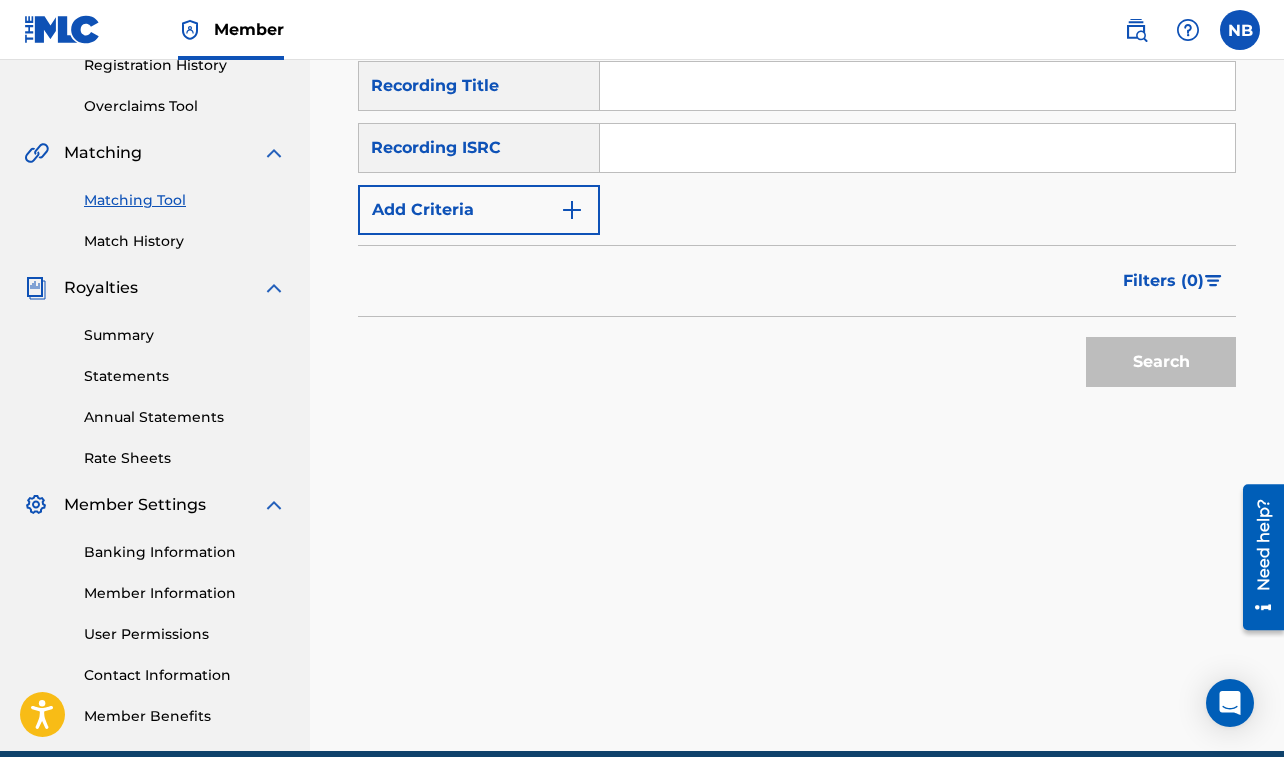 click at bounding box center [917, 86] 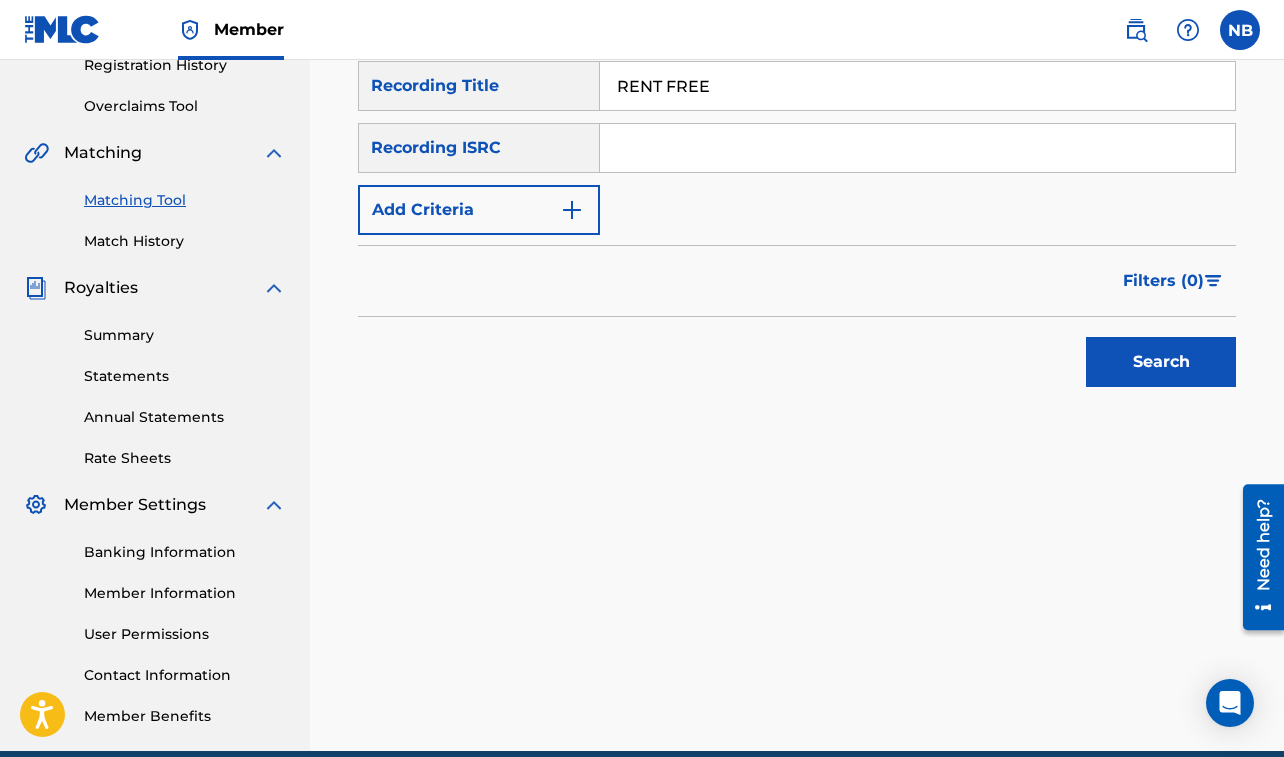 click on "Add Criteria" at bounding box center [479, 210] 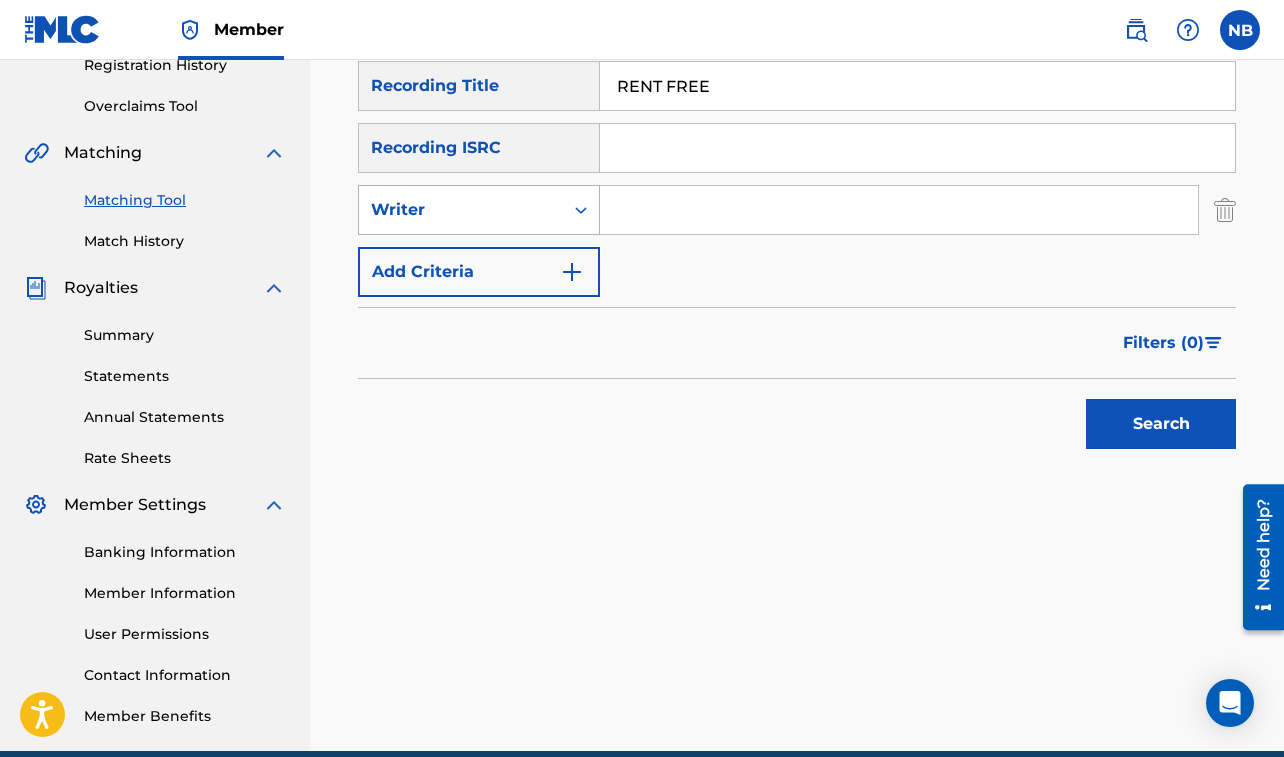 click on "Writer" at bounding box center [461, 210] 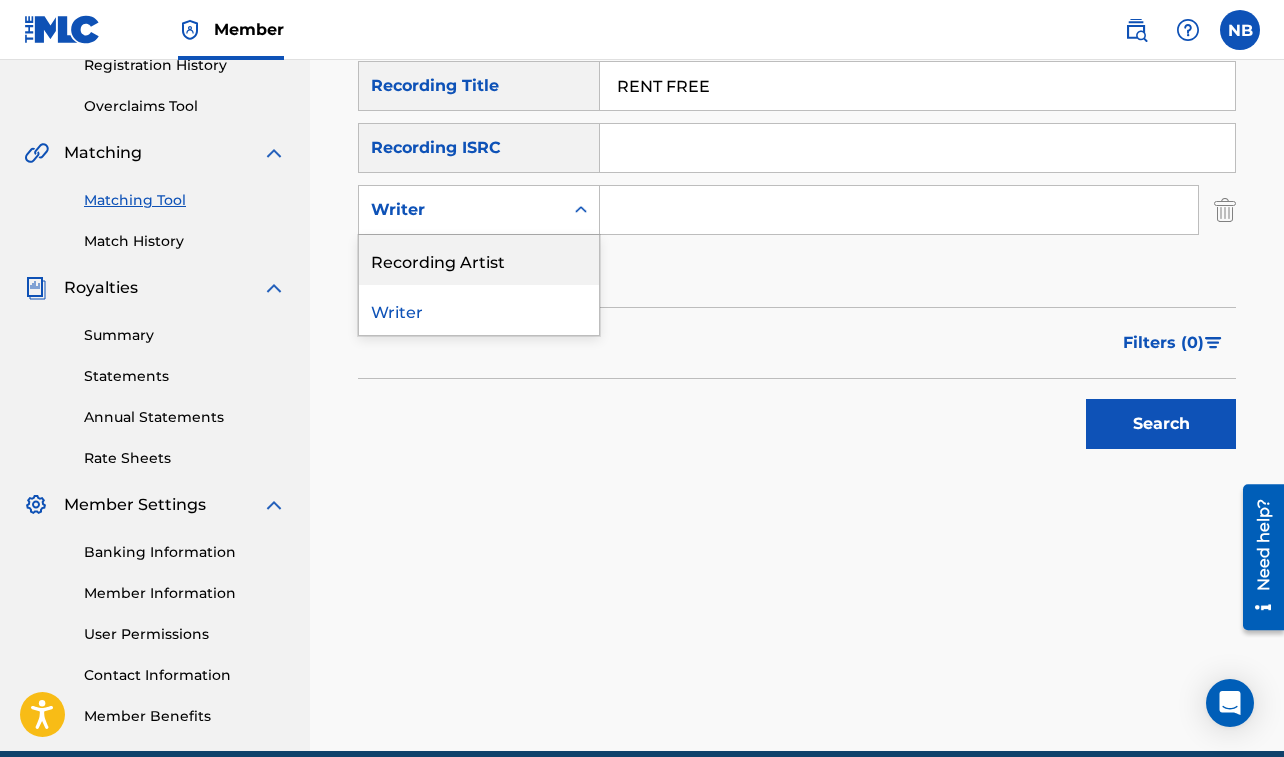 click on "Recording Artist" at bounding box center (479, 260) 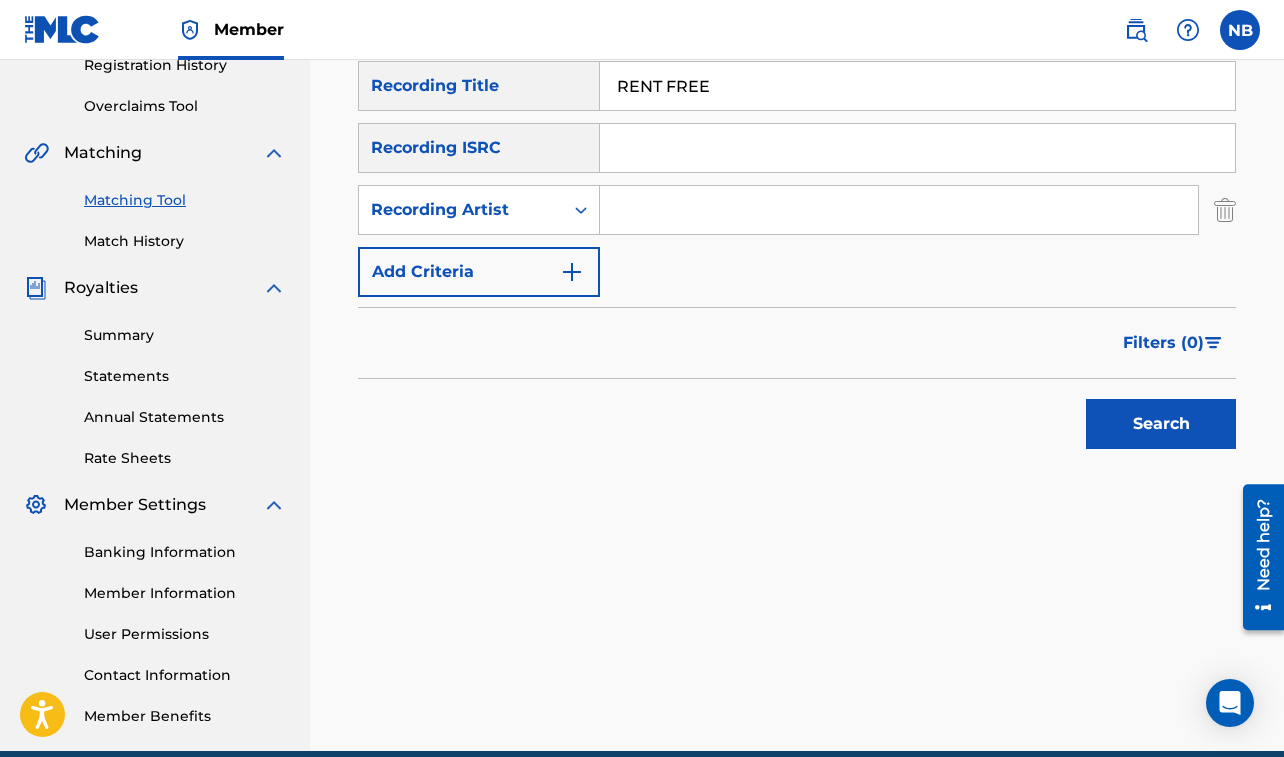 click at bounding box center (899, 210) 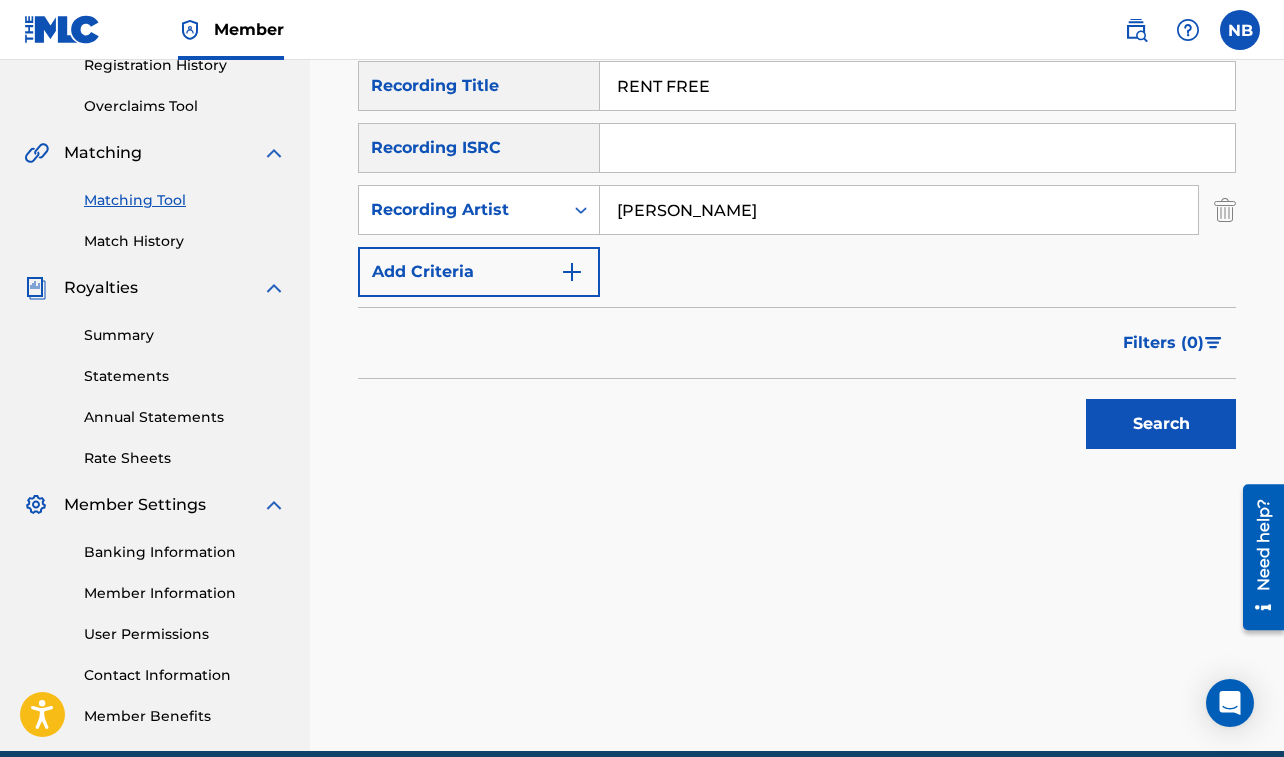 click on "Search" at bounding box center (1161, 424) 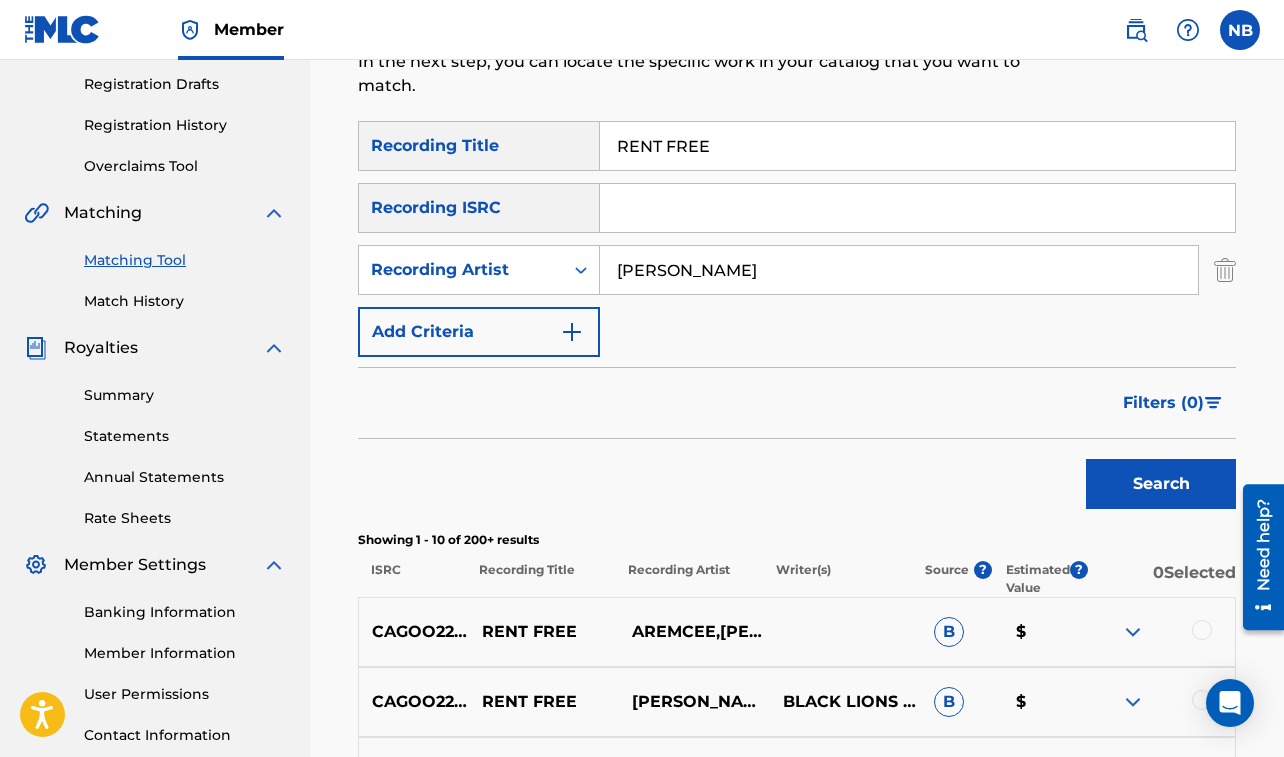 scroll, scrollTop: 259, scrollLeft: 0, axis: vertical 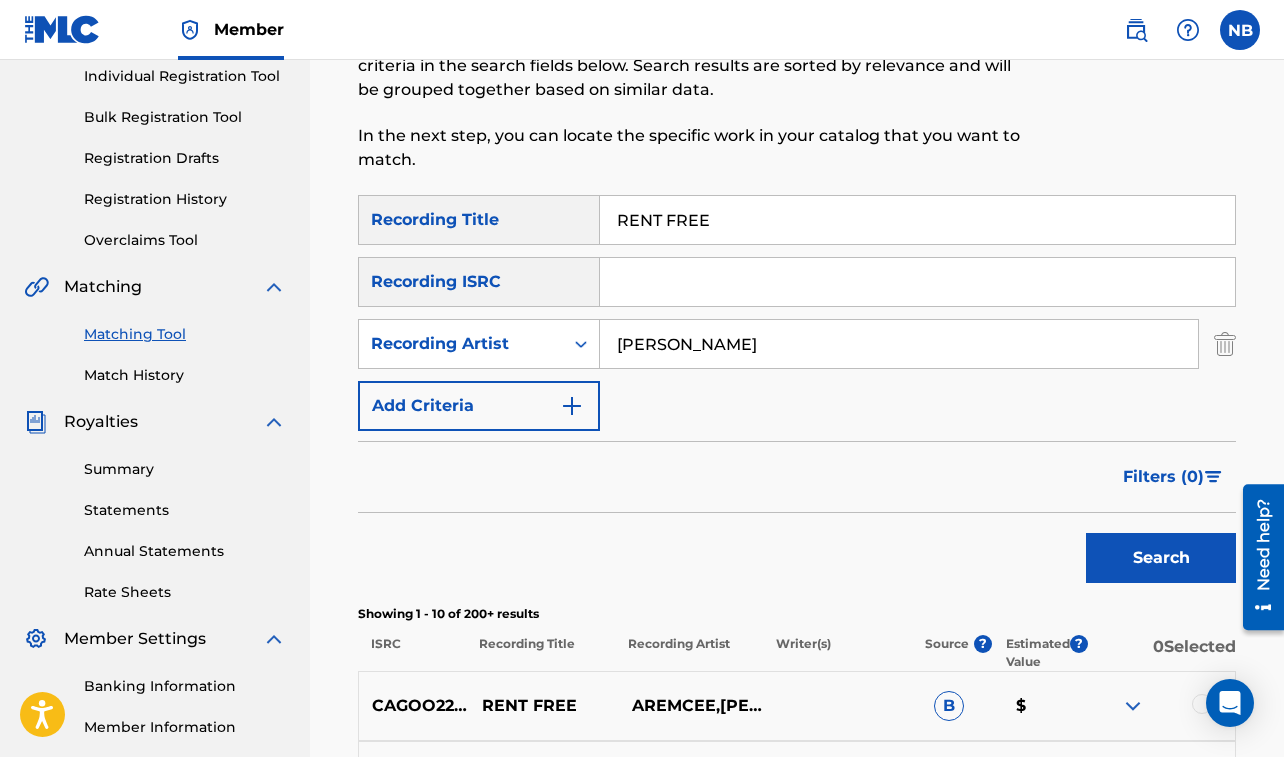 drag, startPoint x: 618, startPoint y: 224, endPoint x: 779, endPoint y: 235, distance: 161.37534 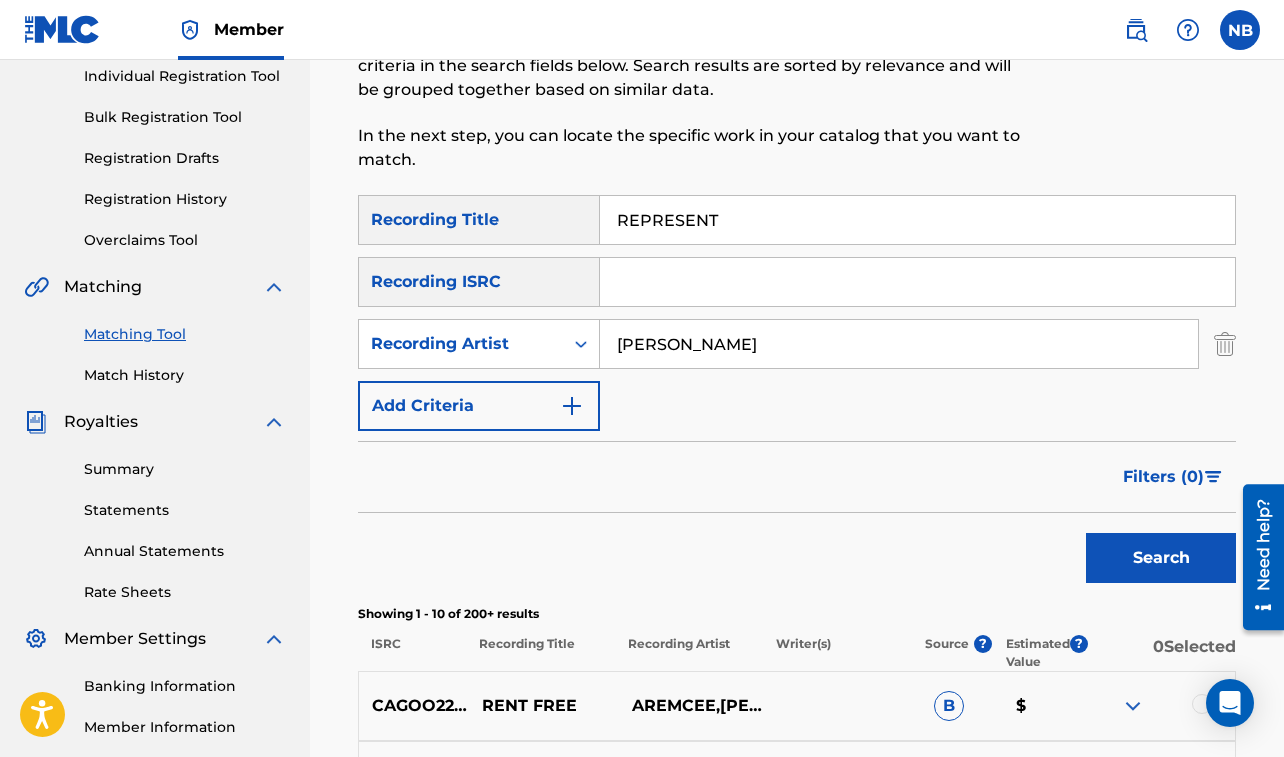 drag, startPoint x: 621, startPoint y: 343, endPoint x: 784, endPoint y: 372, distance: 165.55966 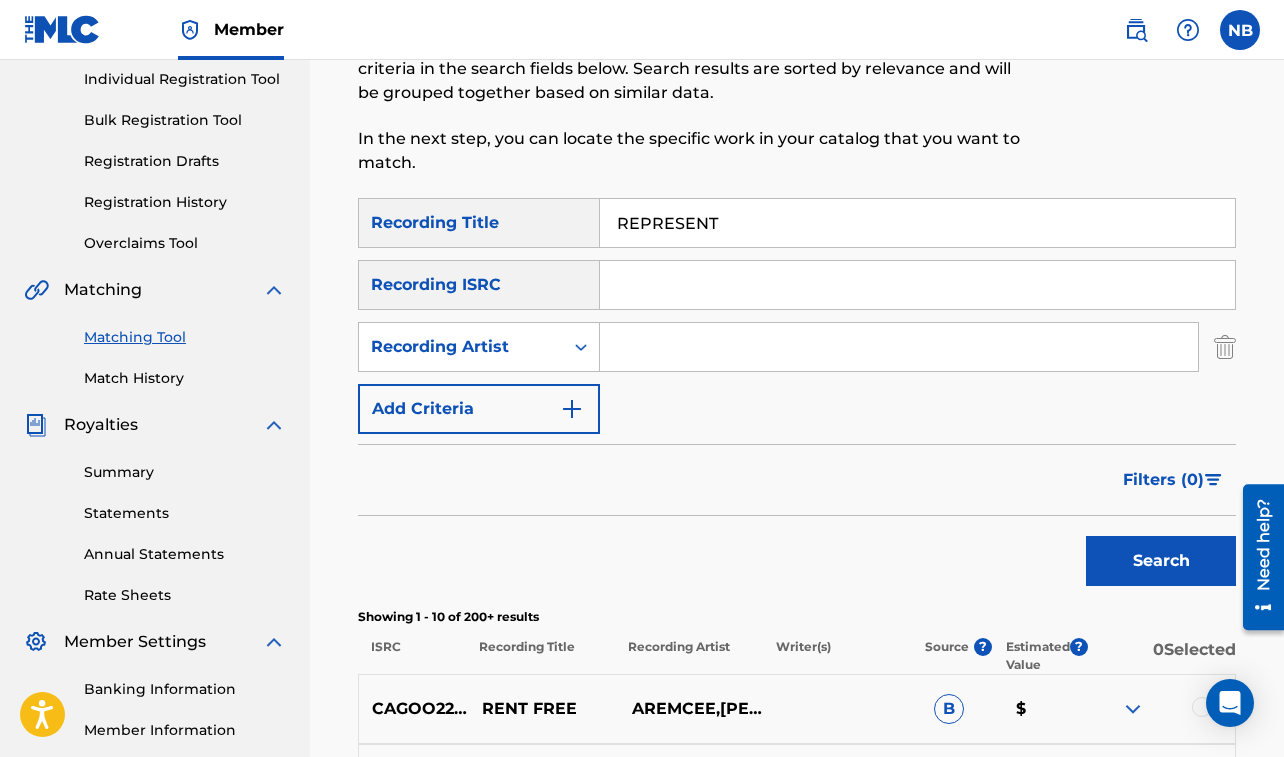 scroll, scrollTop: 255, scrollLeft: 0, axis: vertical 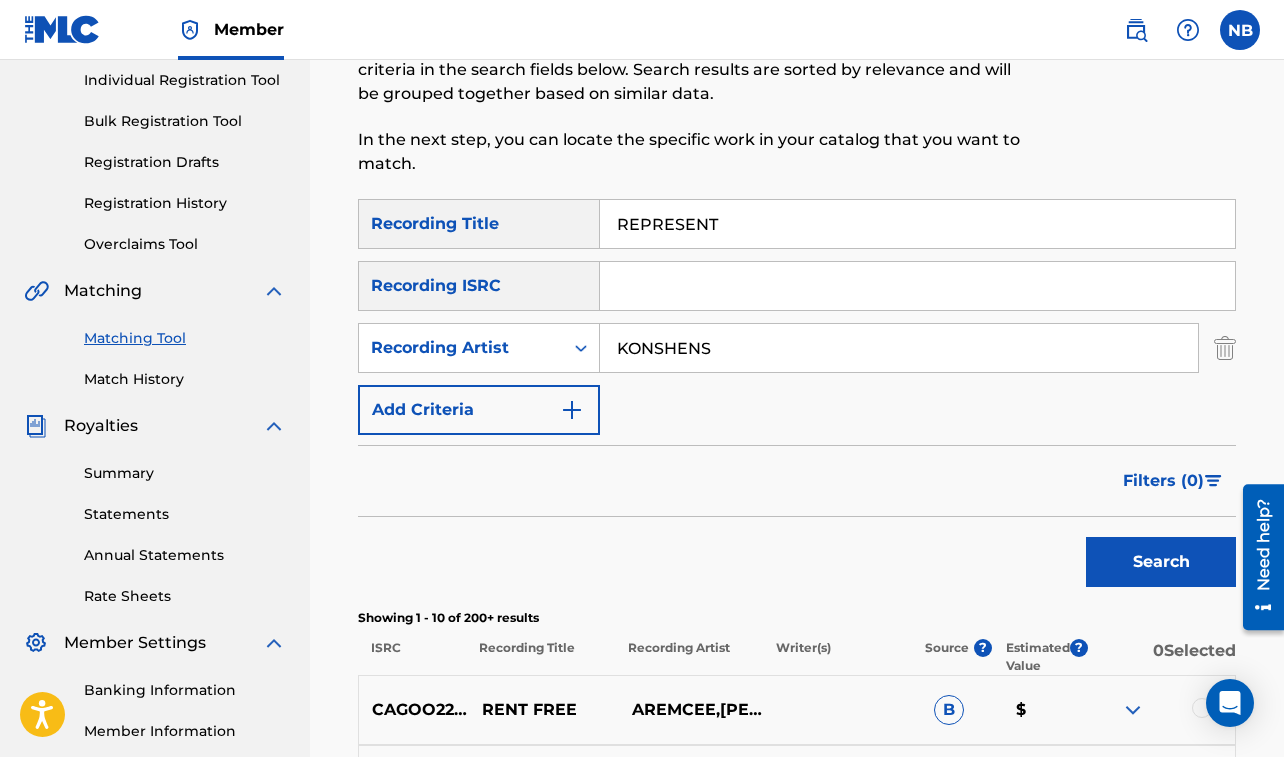 click on "Search" at bounding box center (1161, 562) 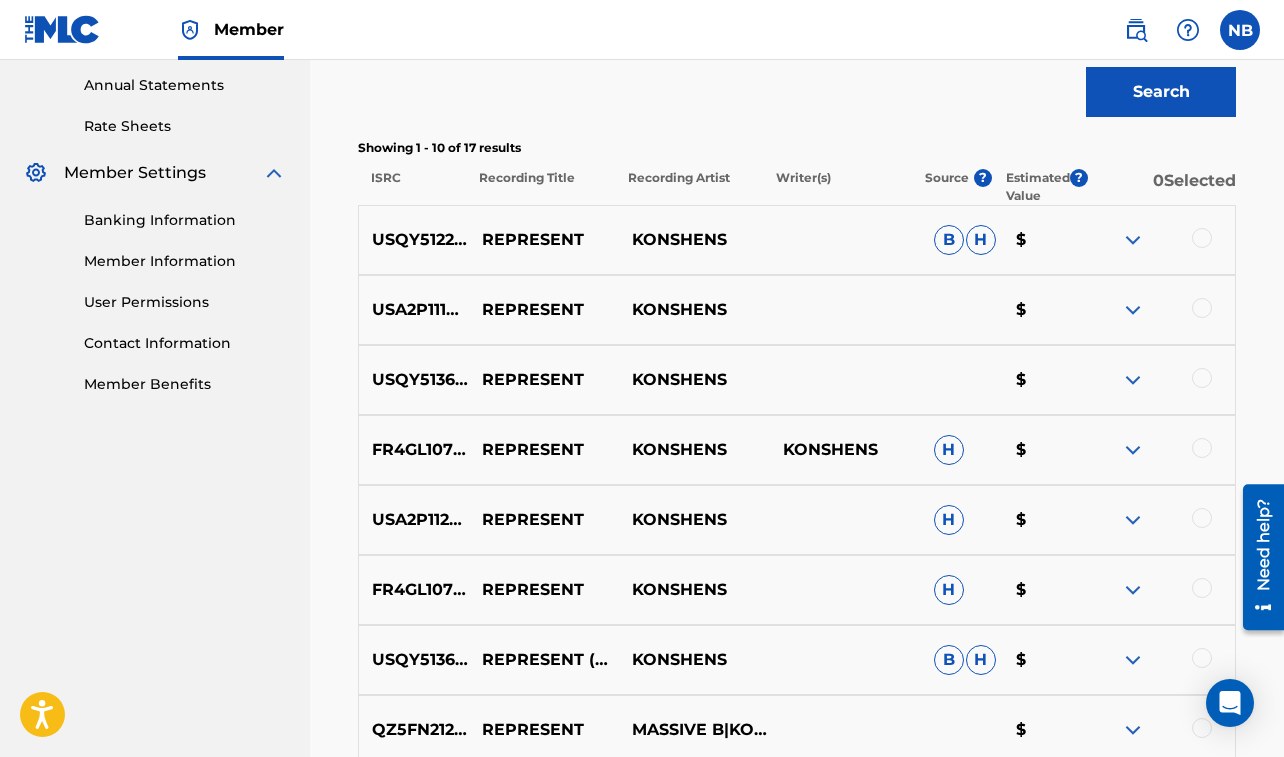 scroll, scrollTop: 722, scrollLeft: 0, axis: vertical 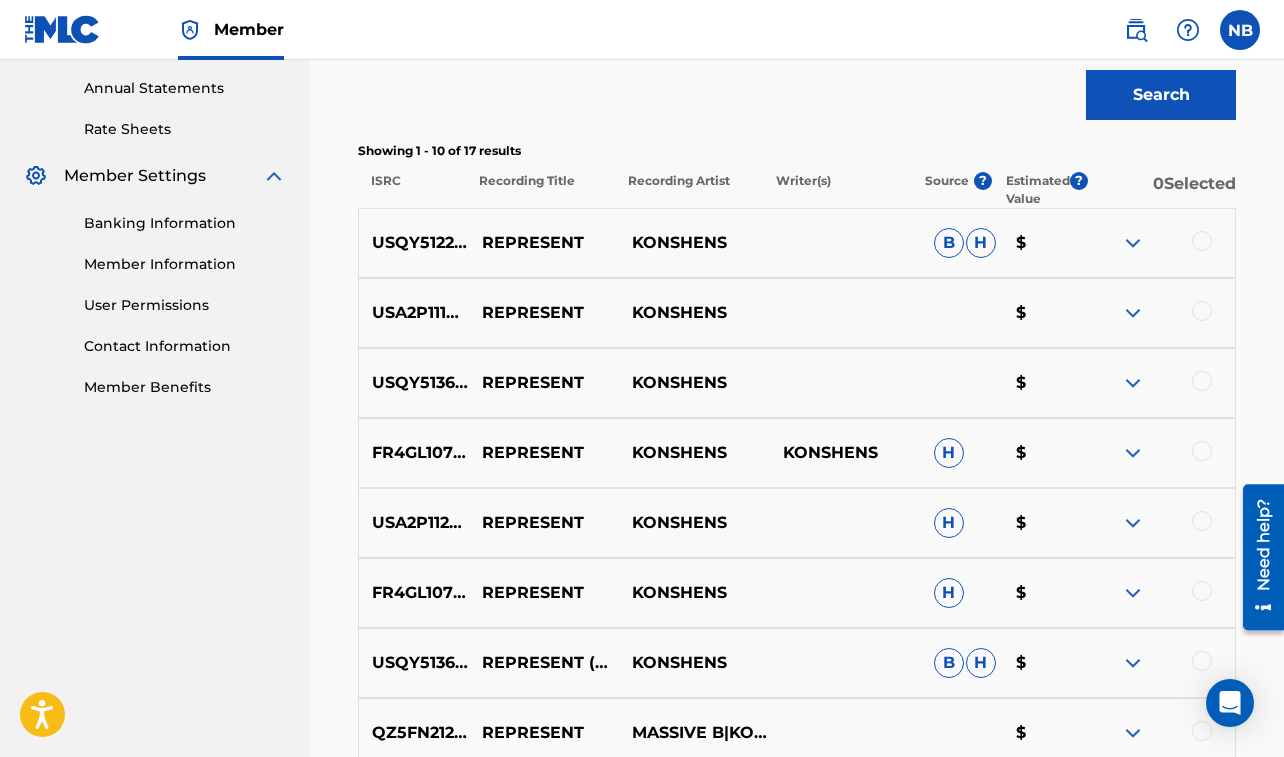 click at bounding box center [1202, 241] 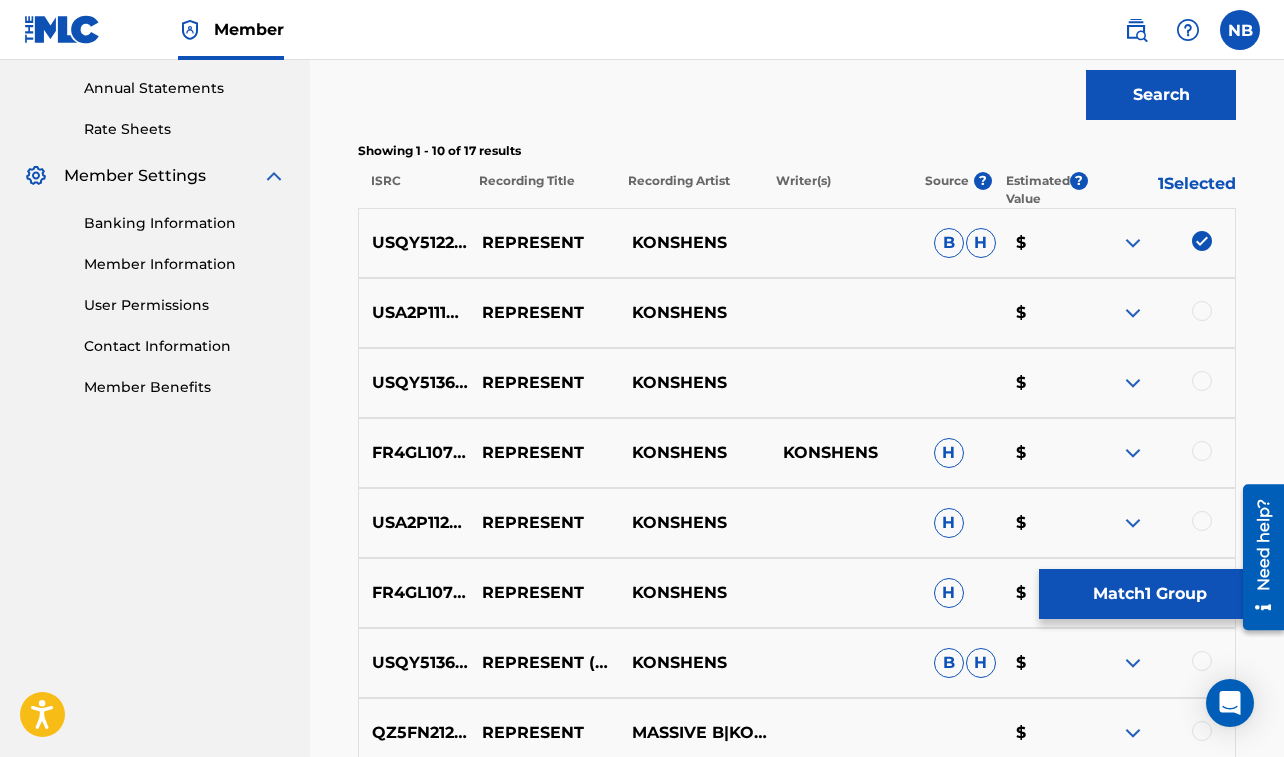 click at bounding box center [1202, 311] 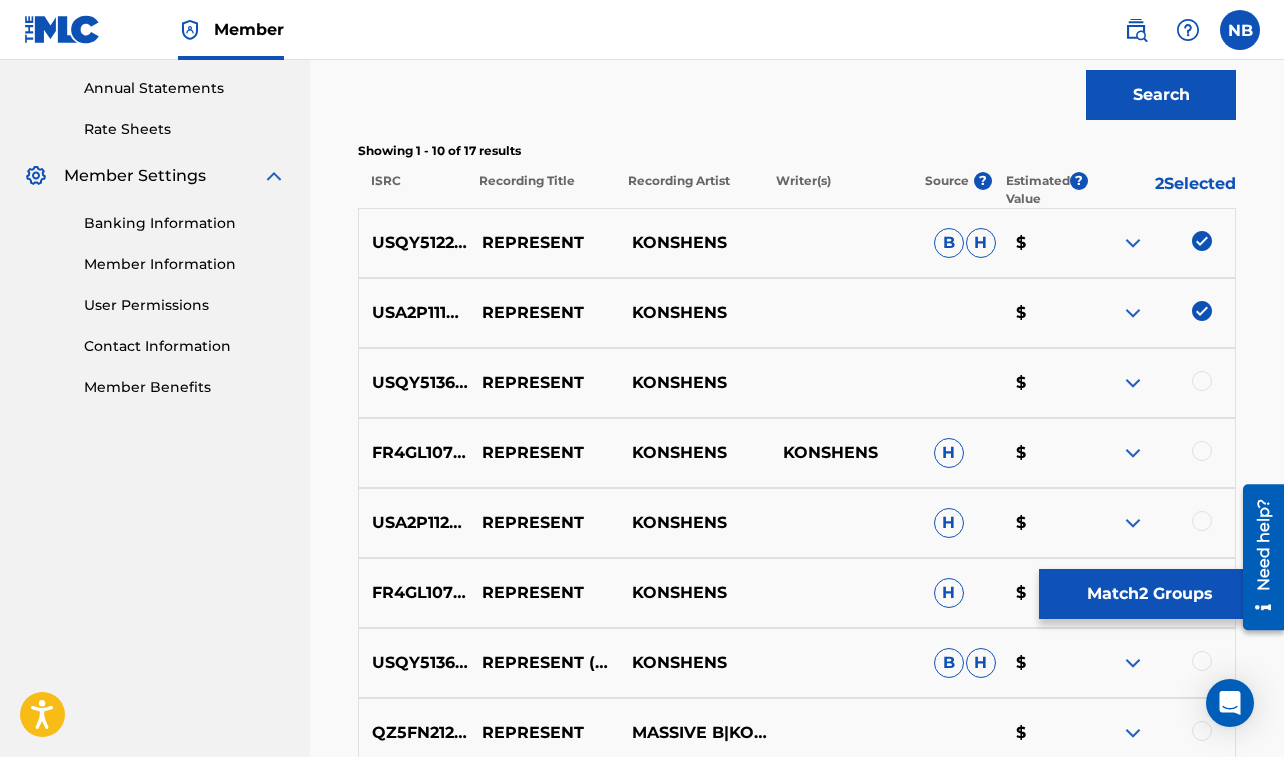 click at bounding box center [1202, 381] 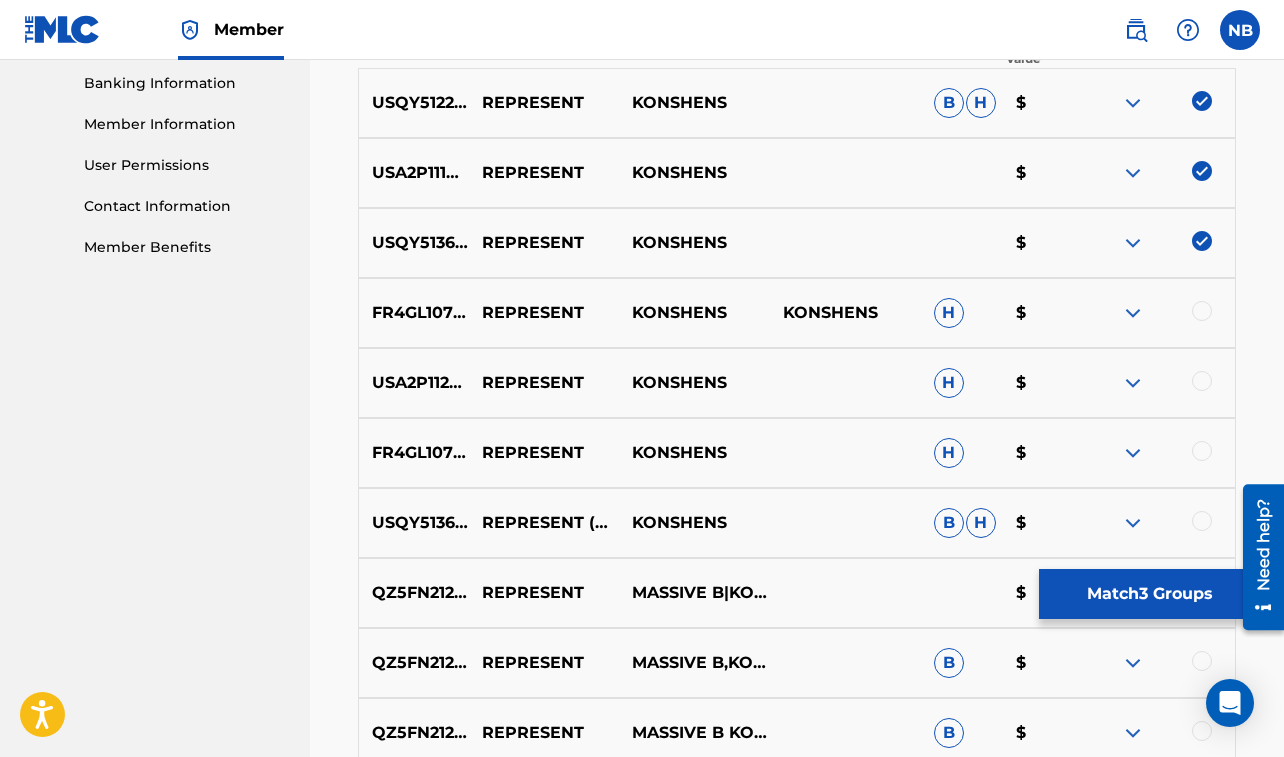 scroll, scrollTop: 911, scrollLeft: 0, axis: vertical 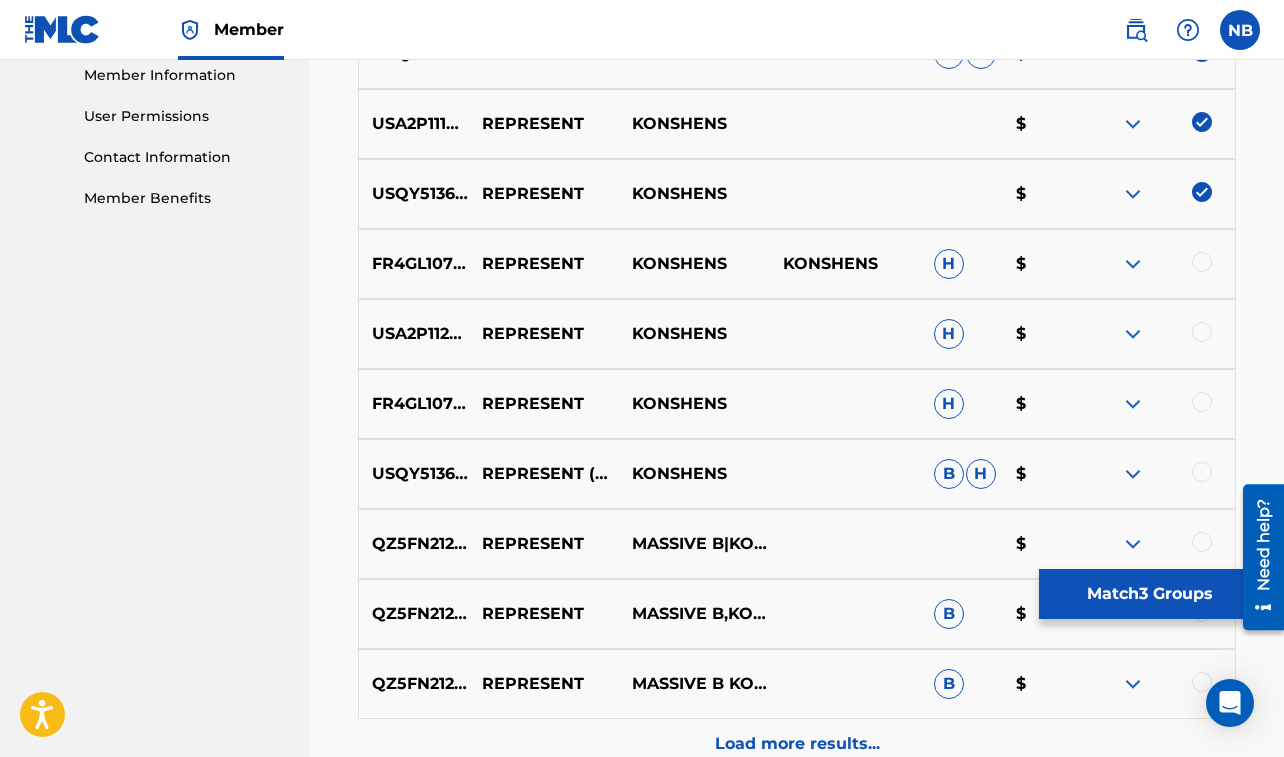 click at bounding box center [1202, 262] 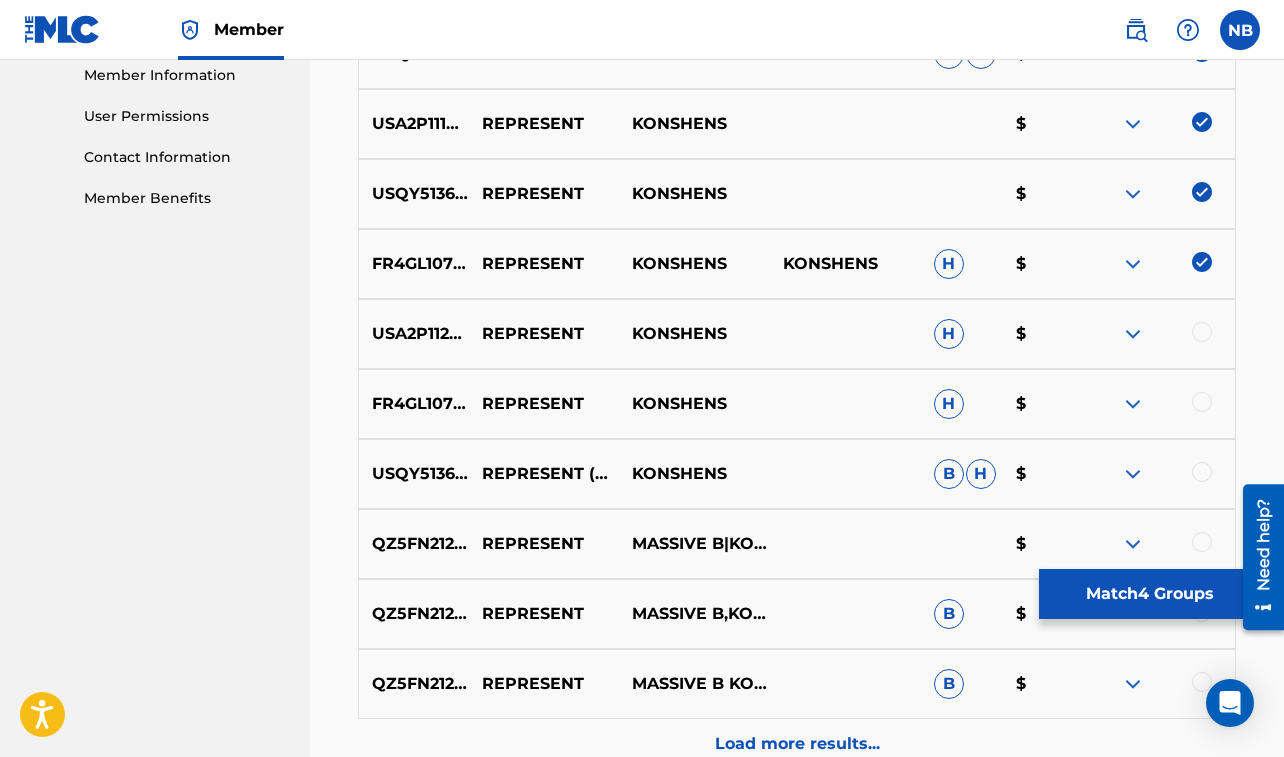 click at bounding box center [1202, 332] 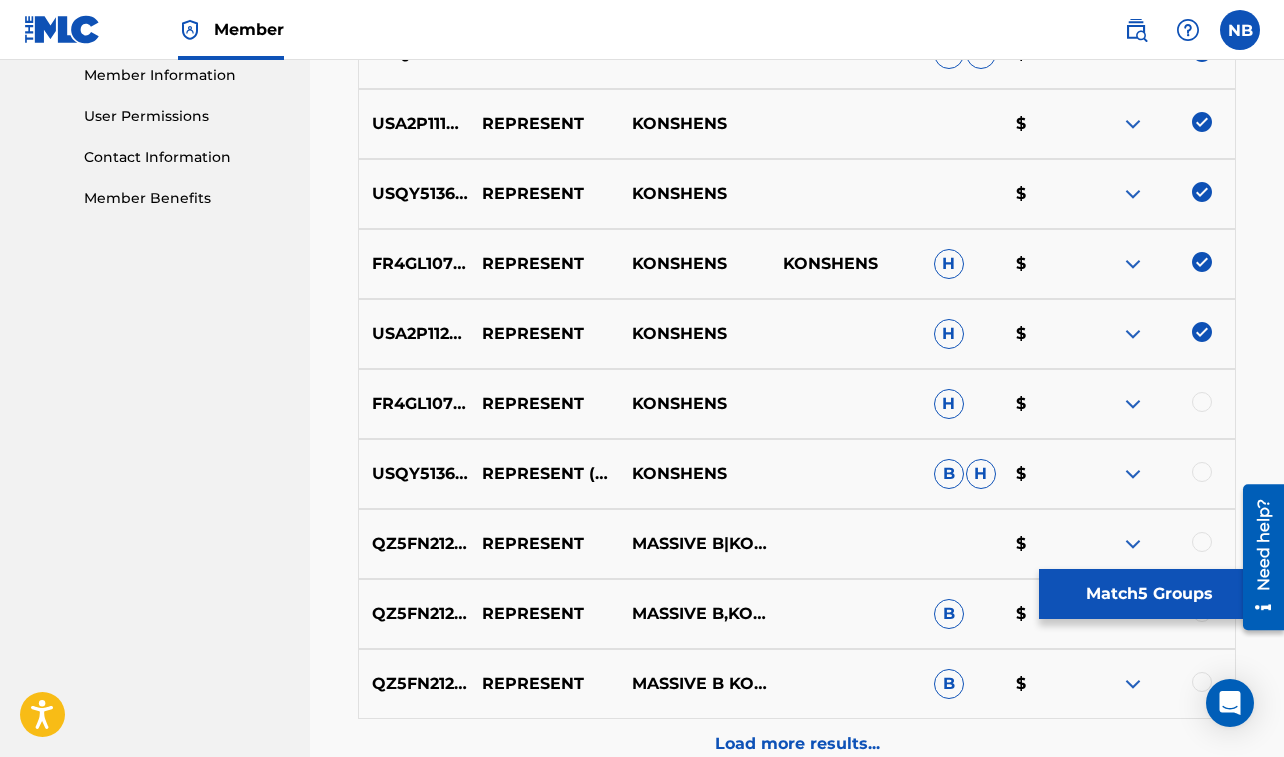 click at bounding box center (1202, 402) 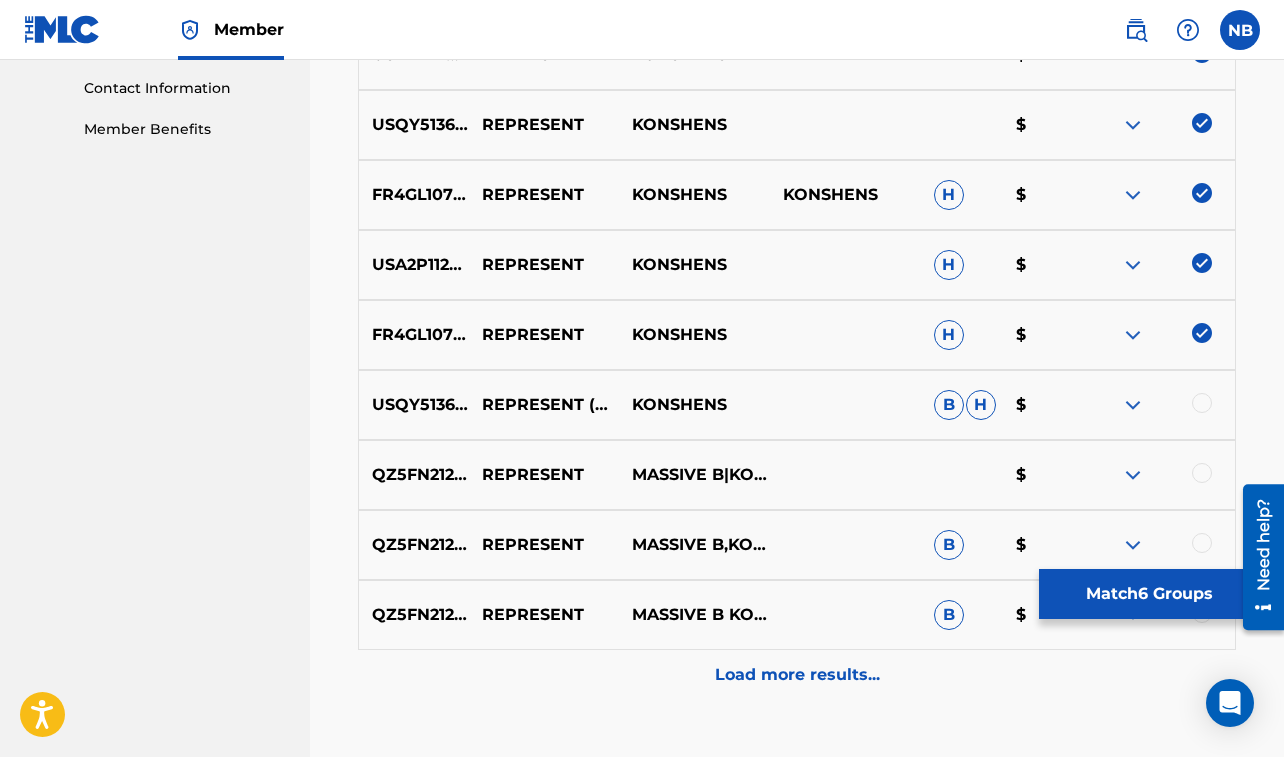 scroll, scrollTop: 1036, scrollLeft: 0, axis: vertical 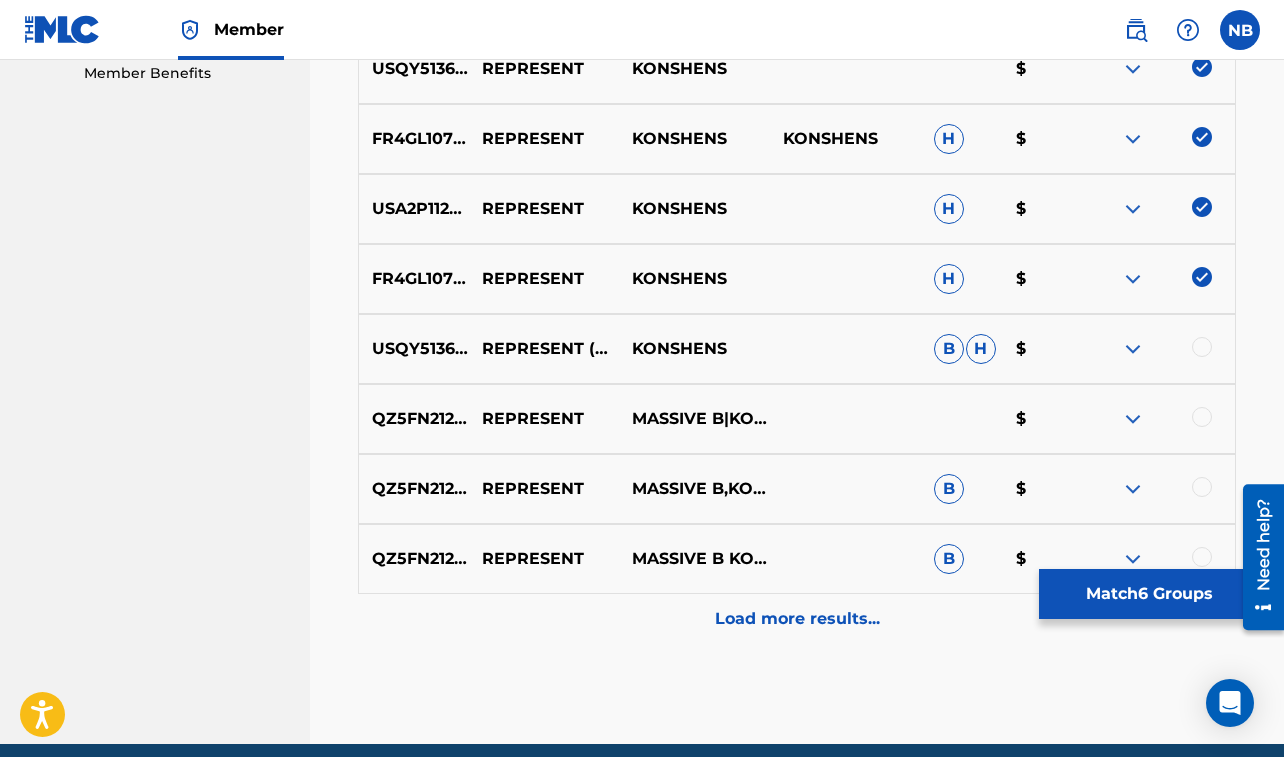 click at bounding box center (1202, 347) 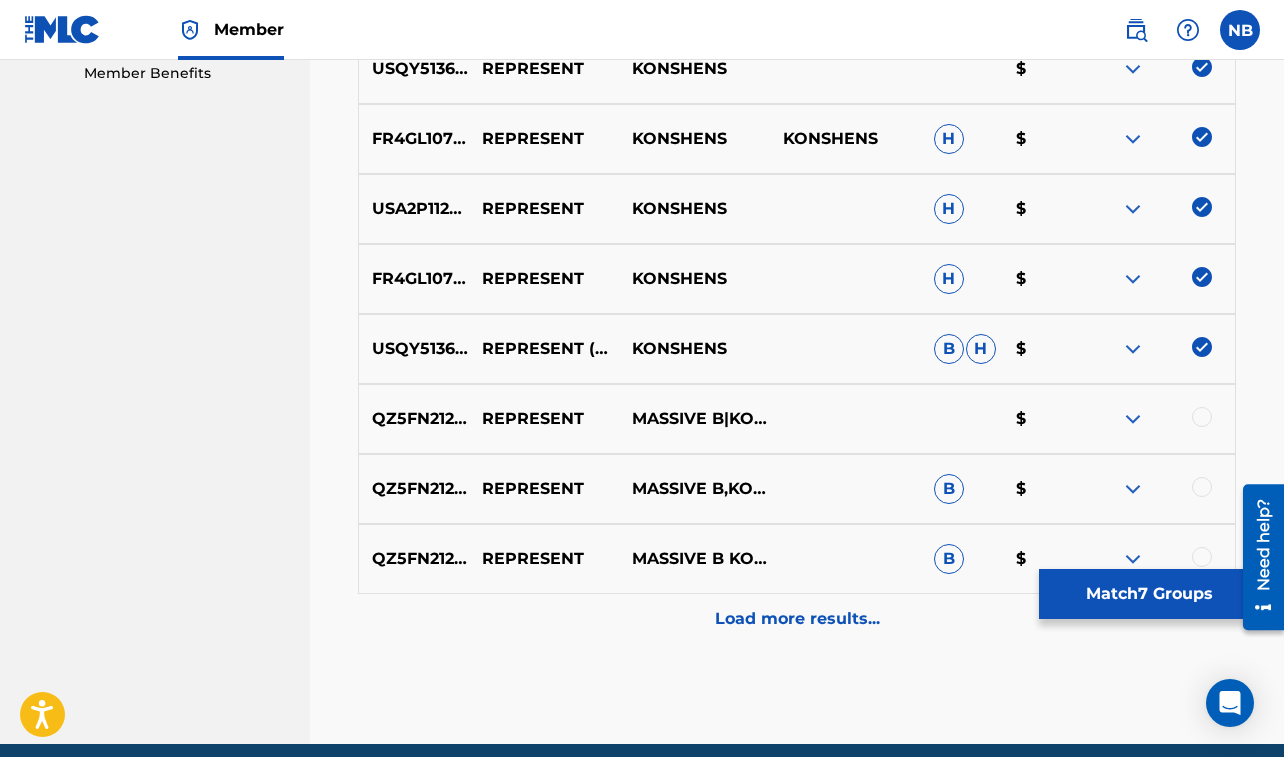 click at bounding box center [1202, 417] 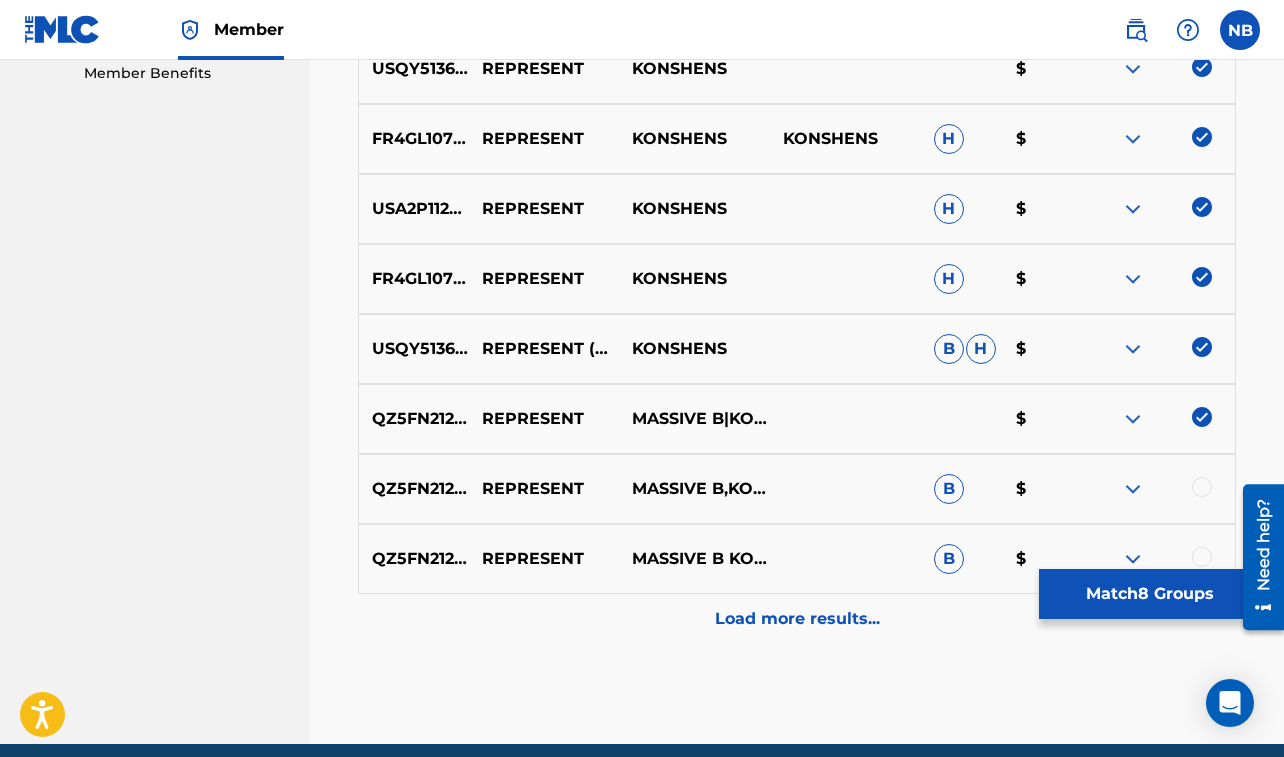 click at bounding box center (1202, 487) 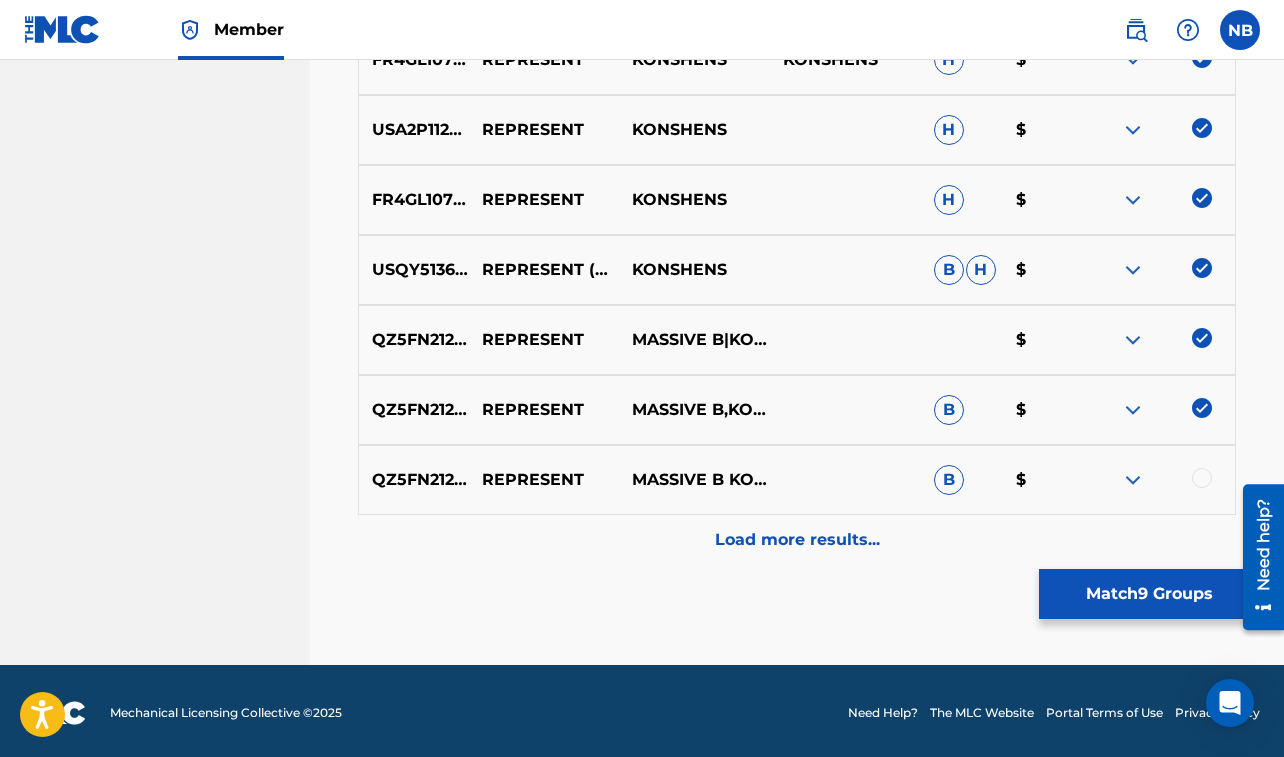 scroll, scrollTop: 1119, scrollLeft: 0, axis: vertical 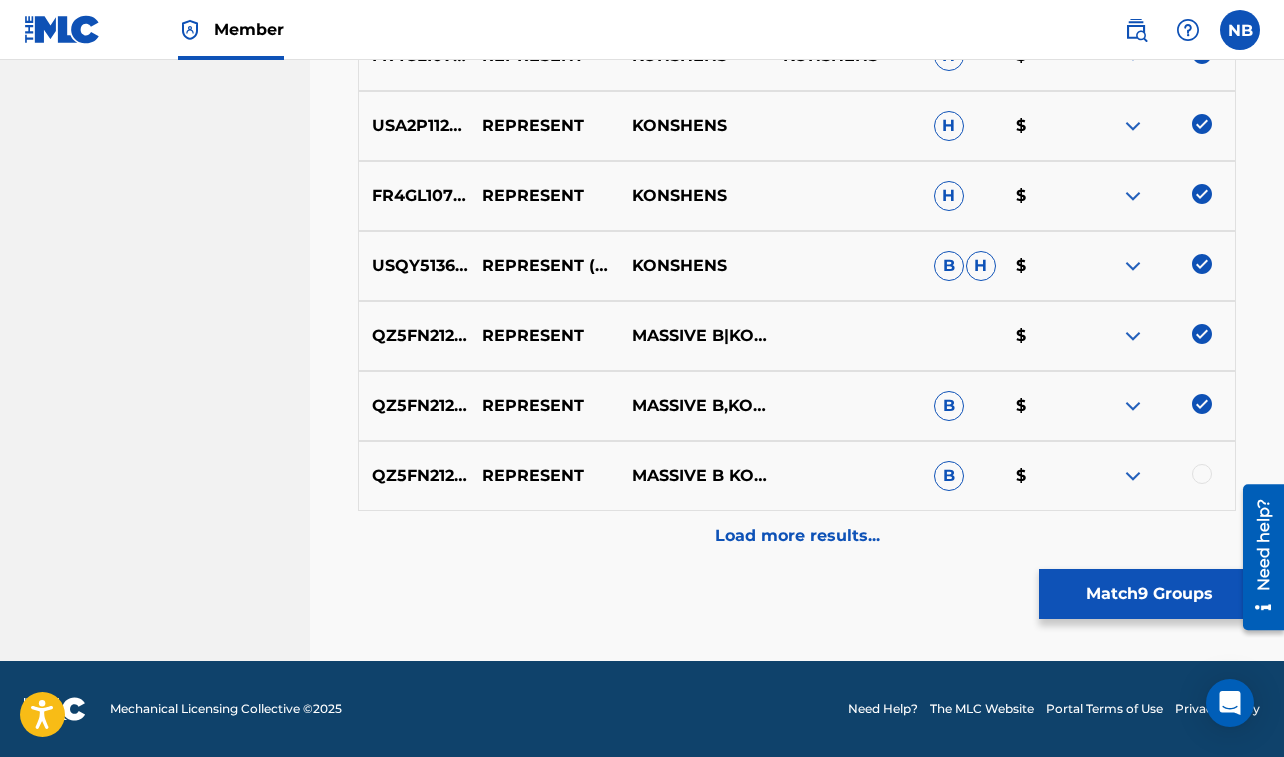 click at bounding box center (1202, 474) 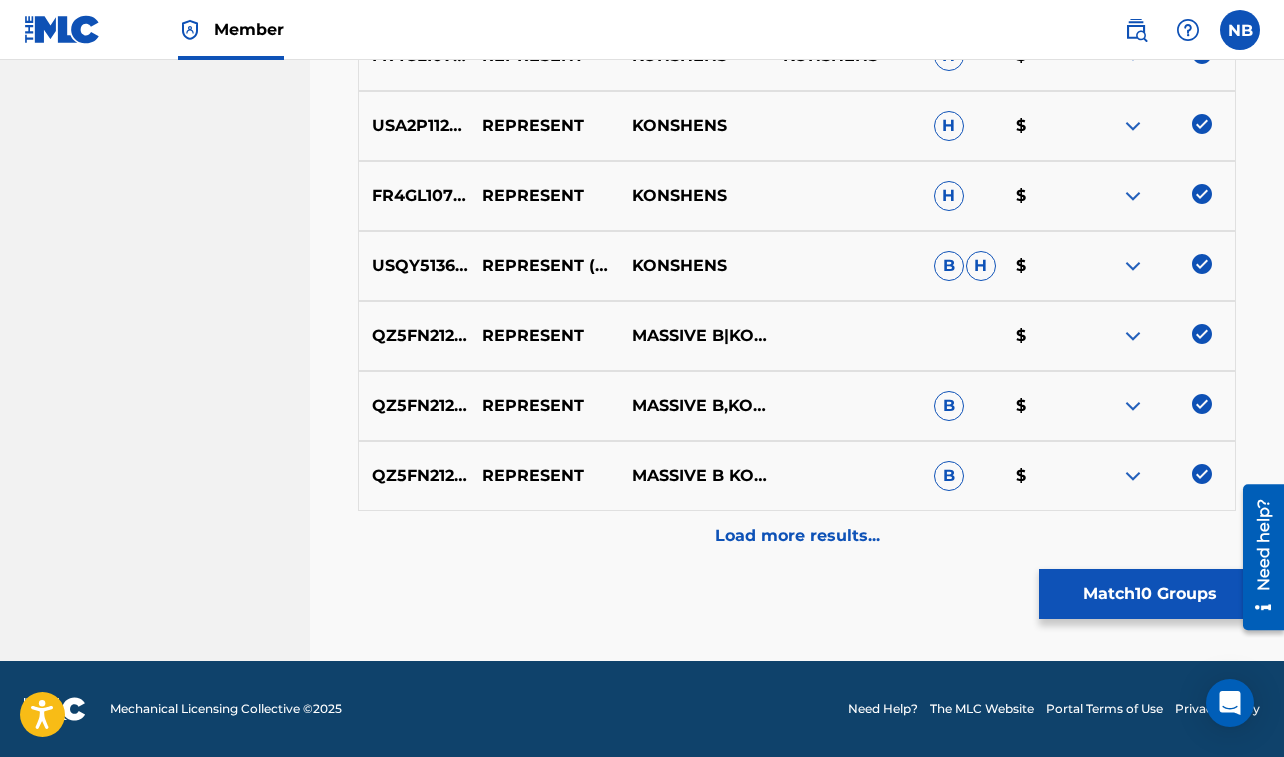 click on "Load more results..." at bounding box center (797, 536) 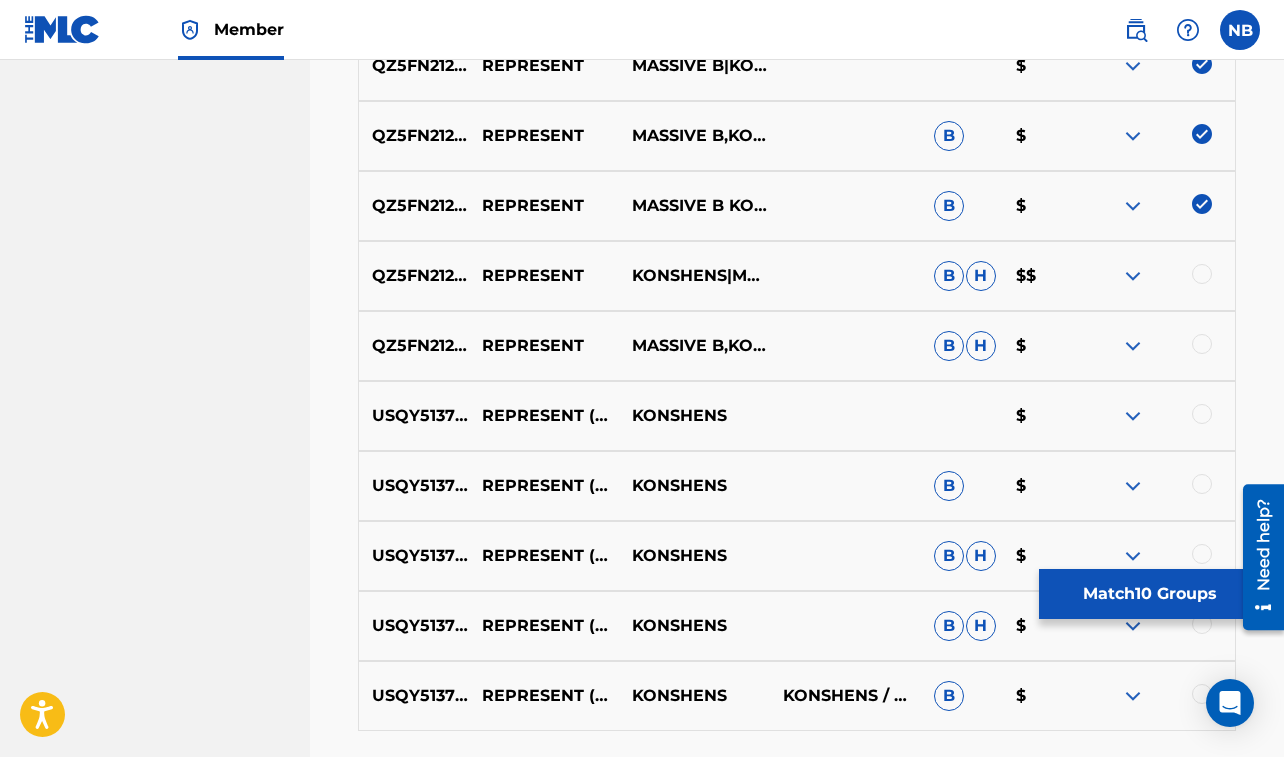 scroll, scrollTop: 1509, scrollLeft: 0, axis: vertical 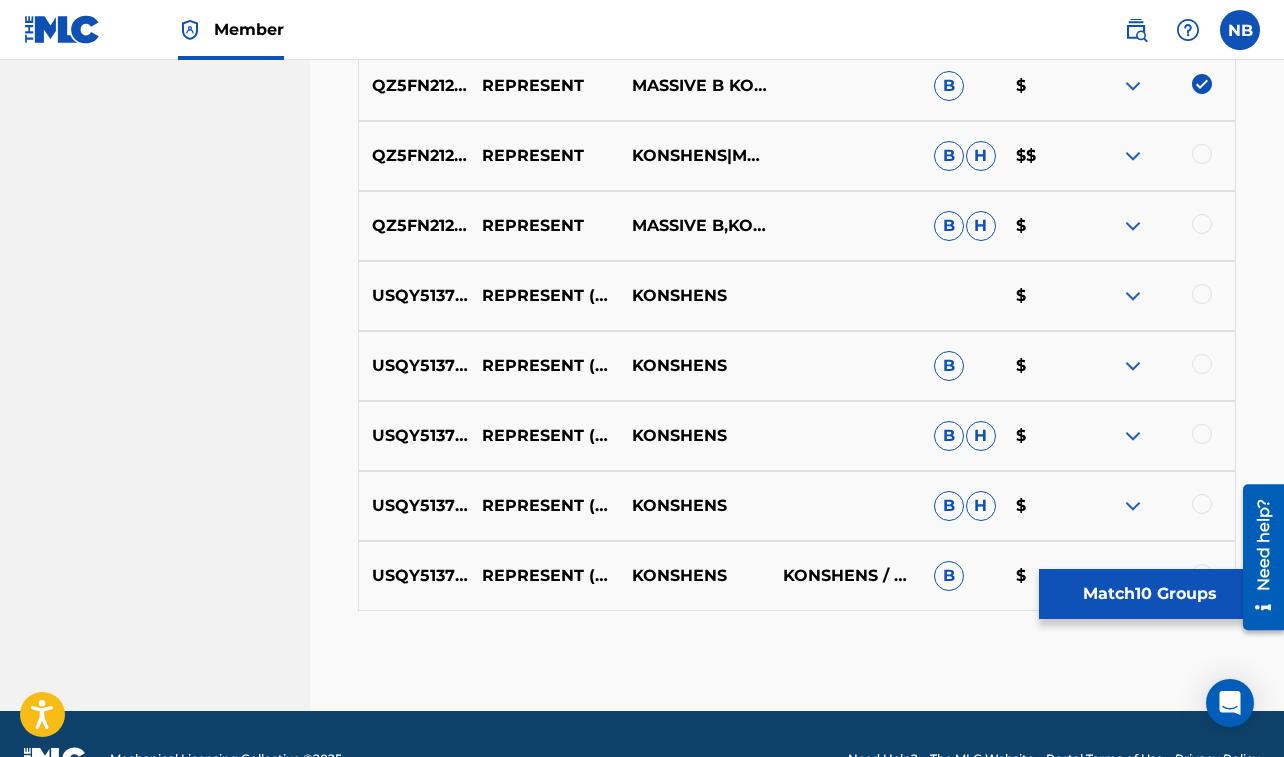click at bounding box center [1202, 154] 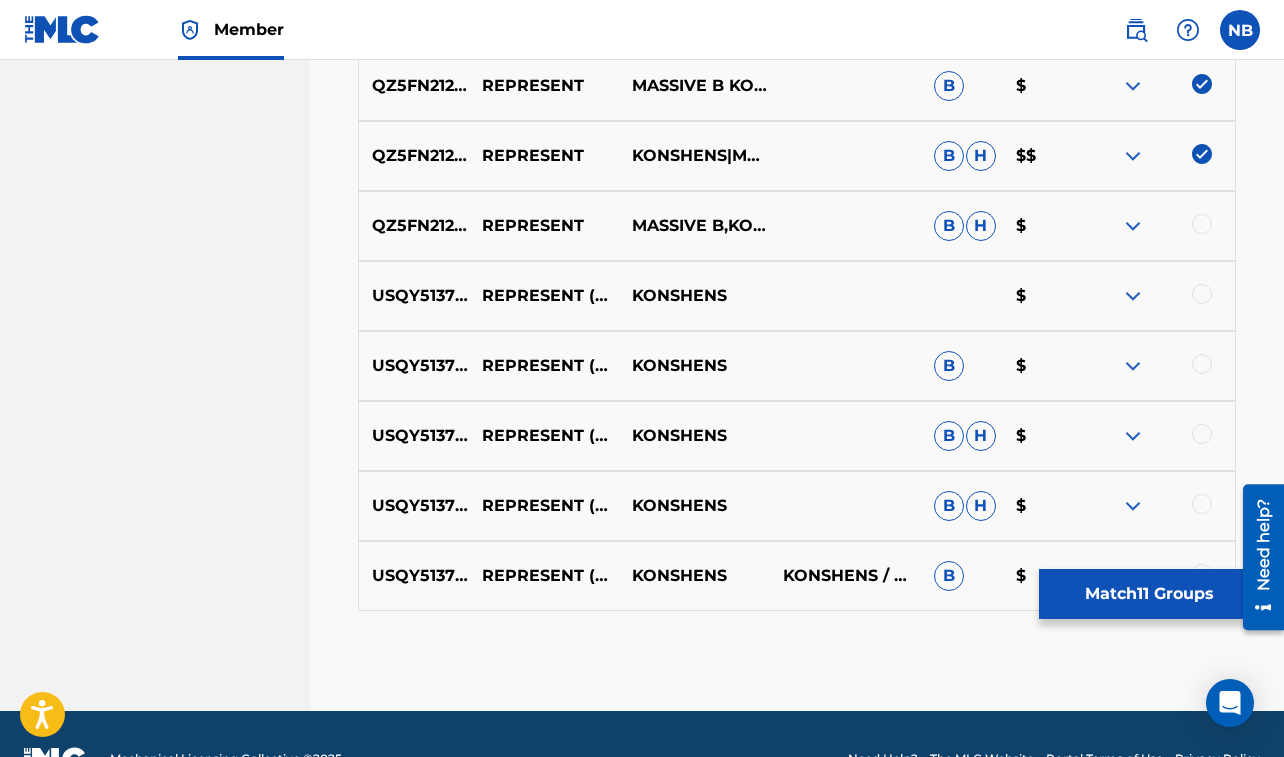 click at bounding box center [1202, 224] 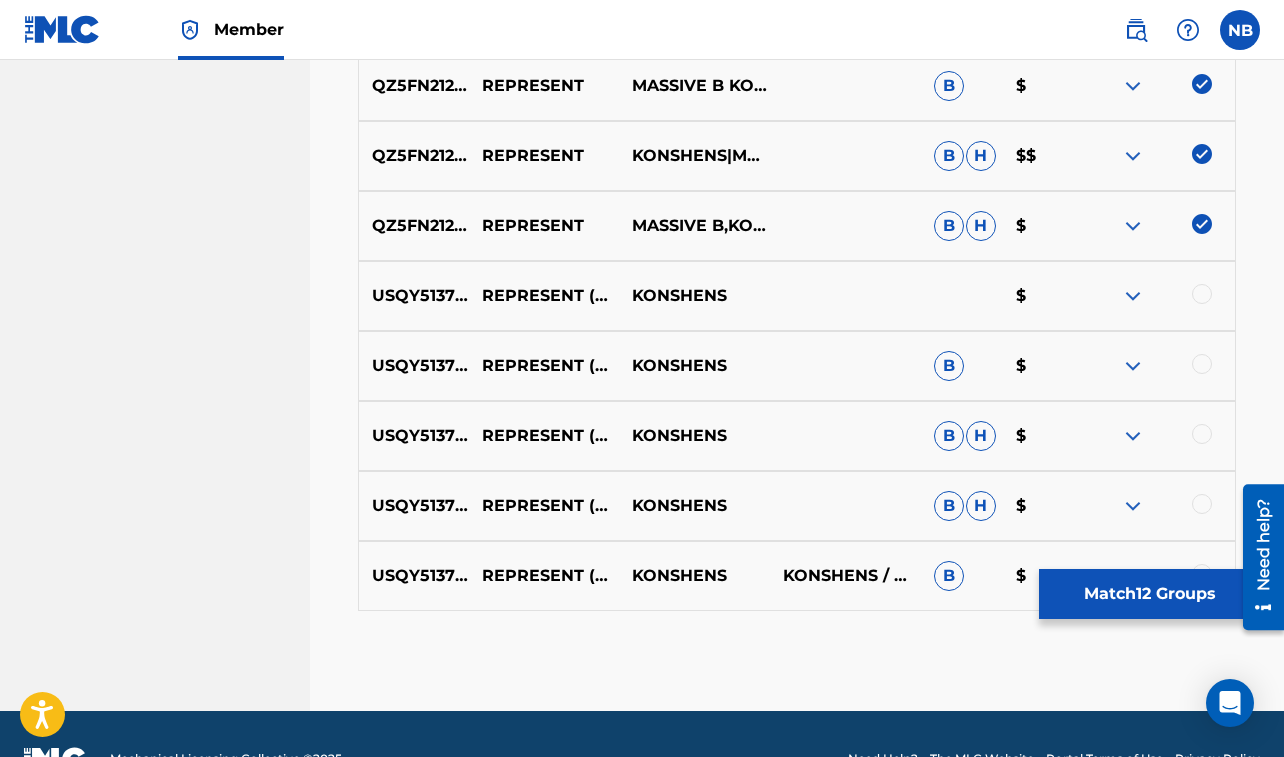 click at bounding box center [1202, 294] 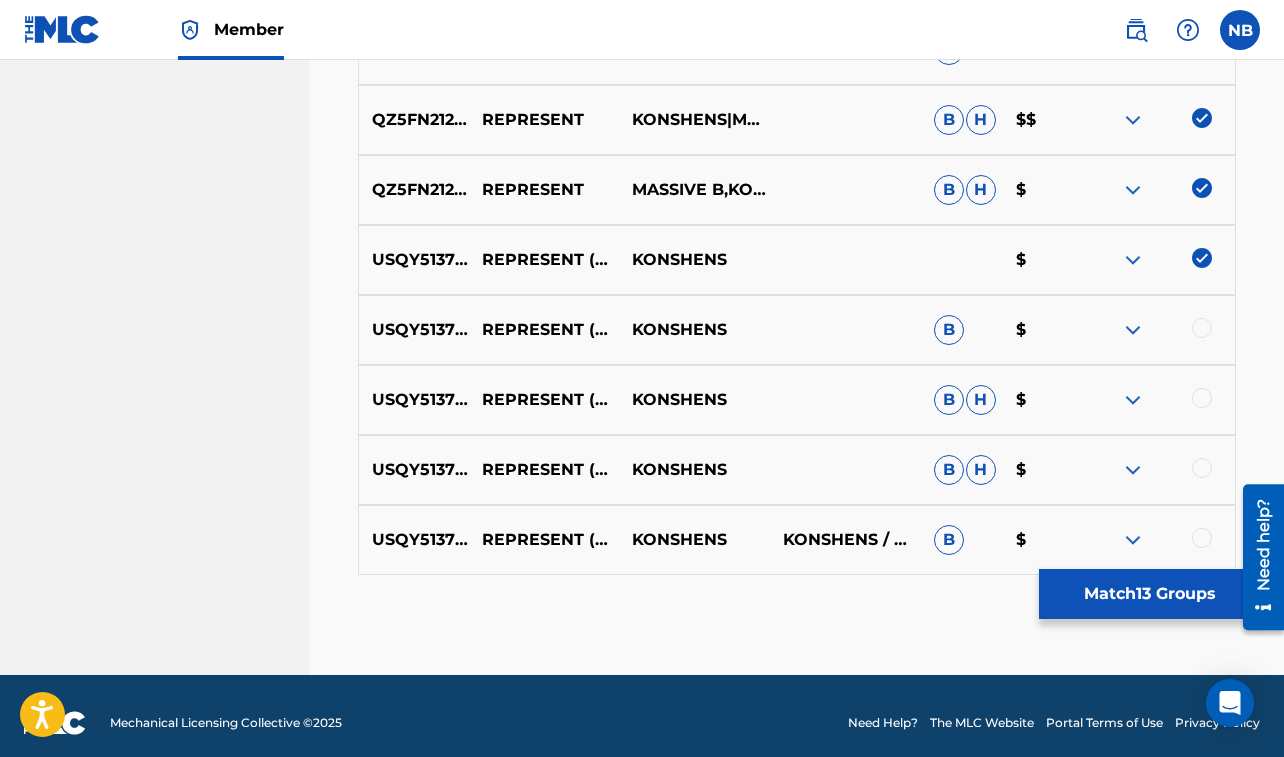 scroll, scrollTop: 1559, scrollLeft: 0, axis: vertical 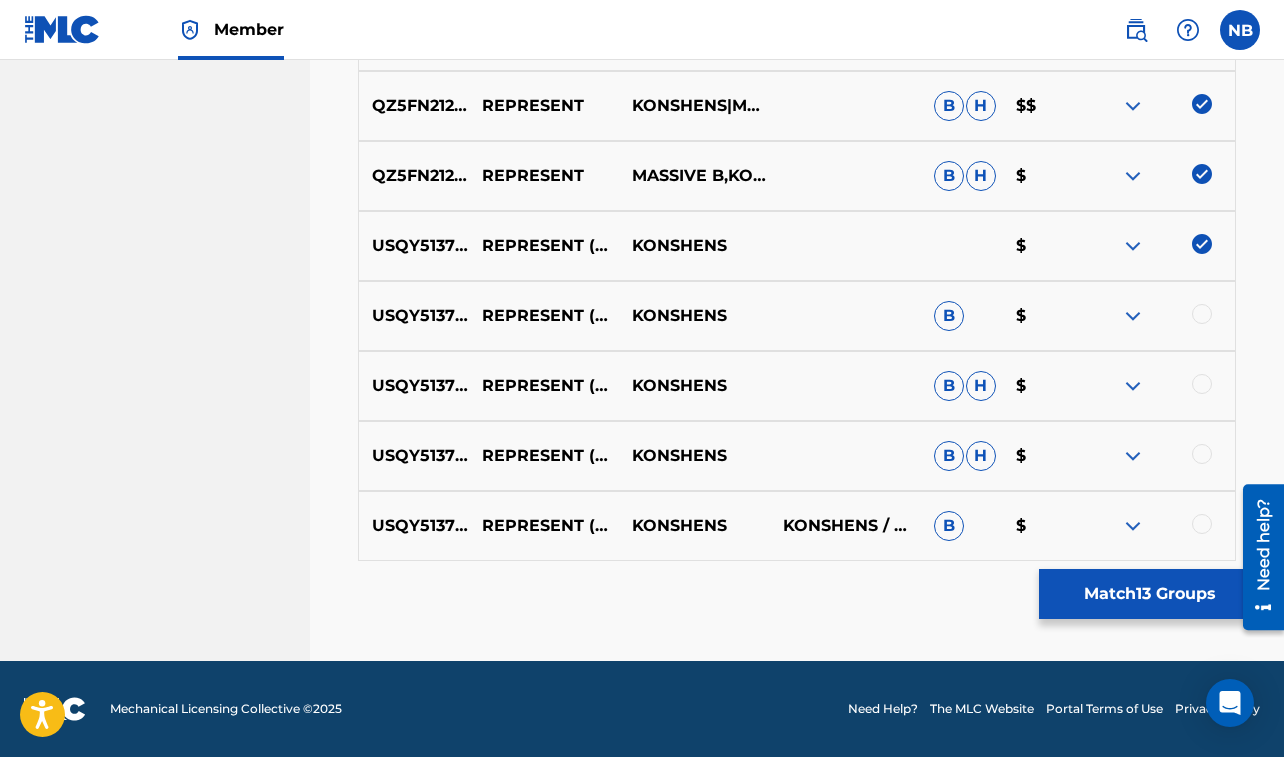 click at bounding box center [1202, 314] 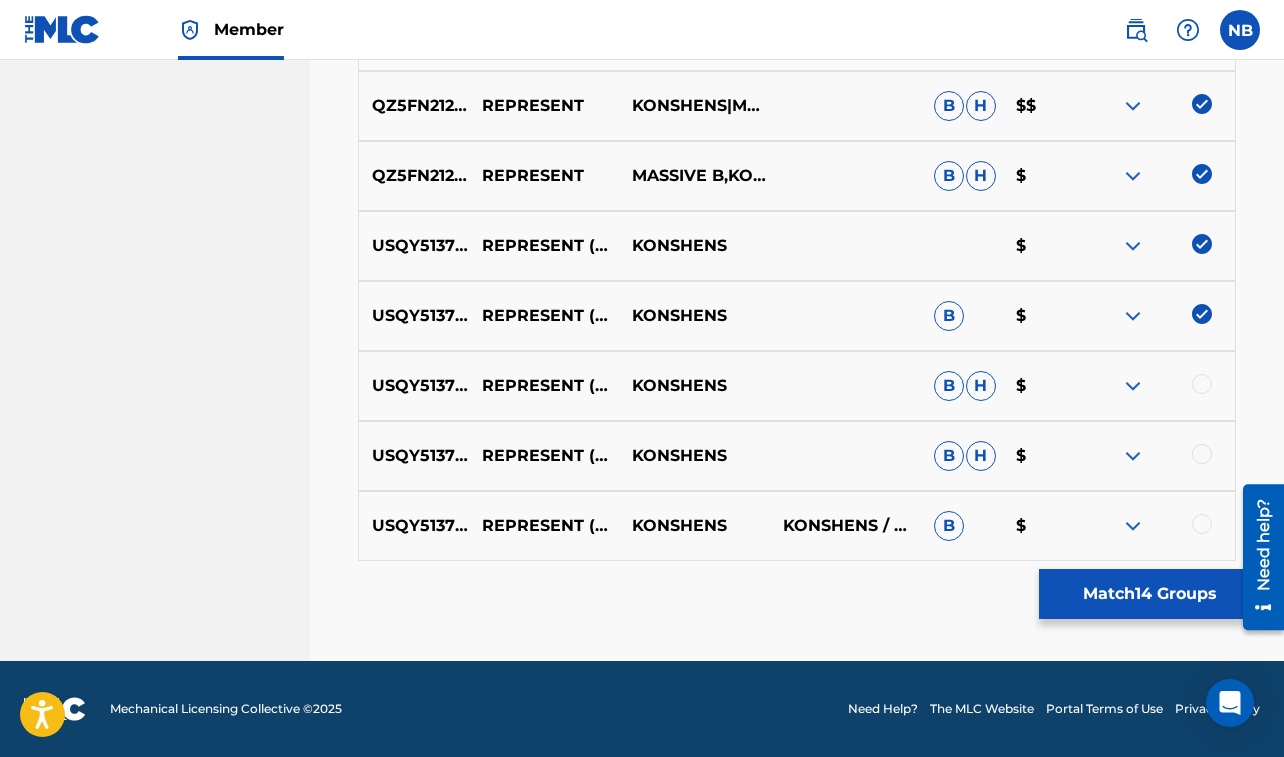 click at bounding box center (1202, 384) 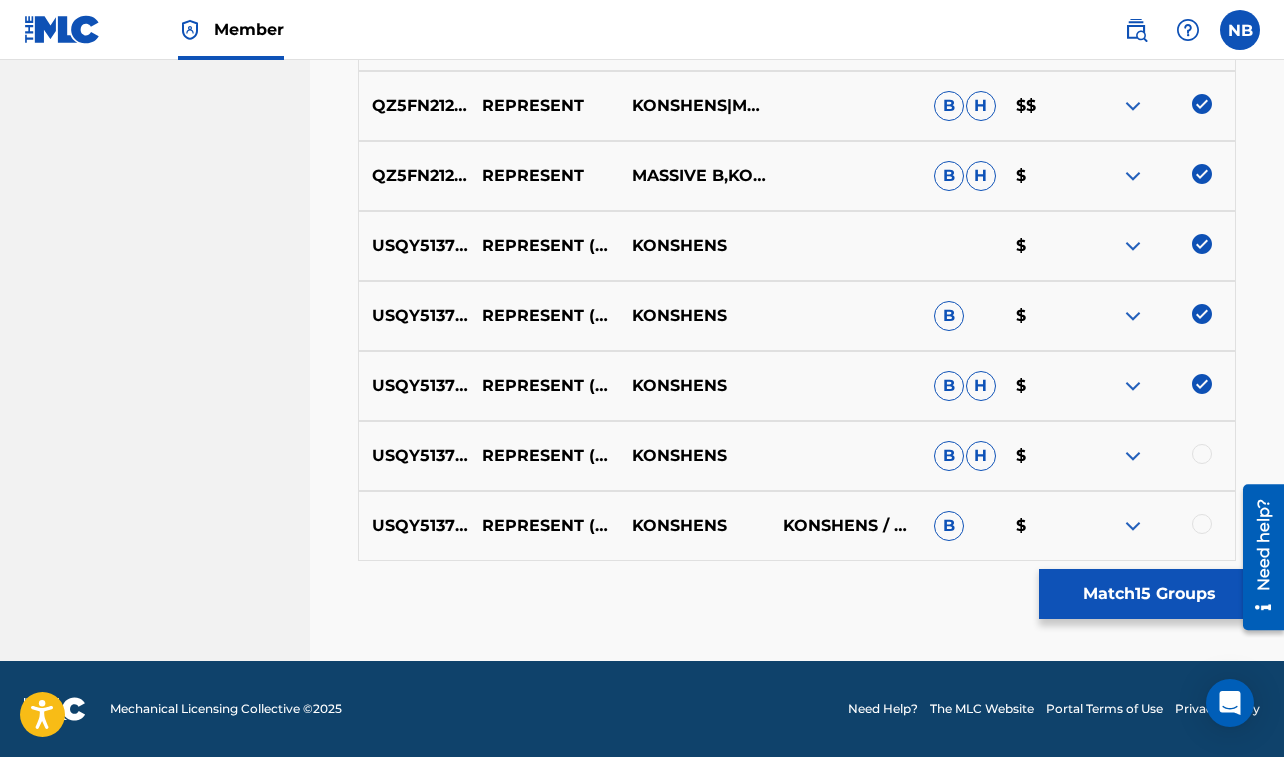 click at bounding box center (1202, 454) 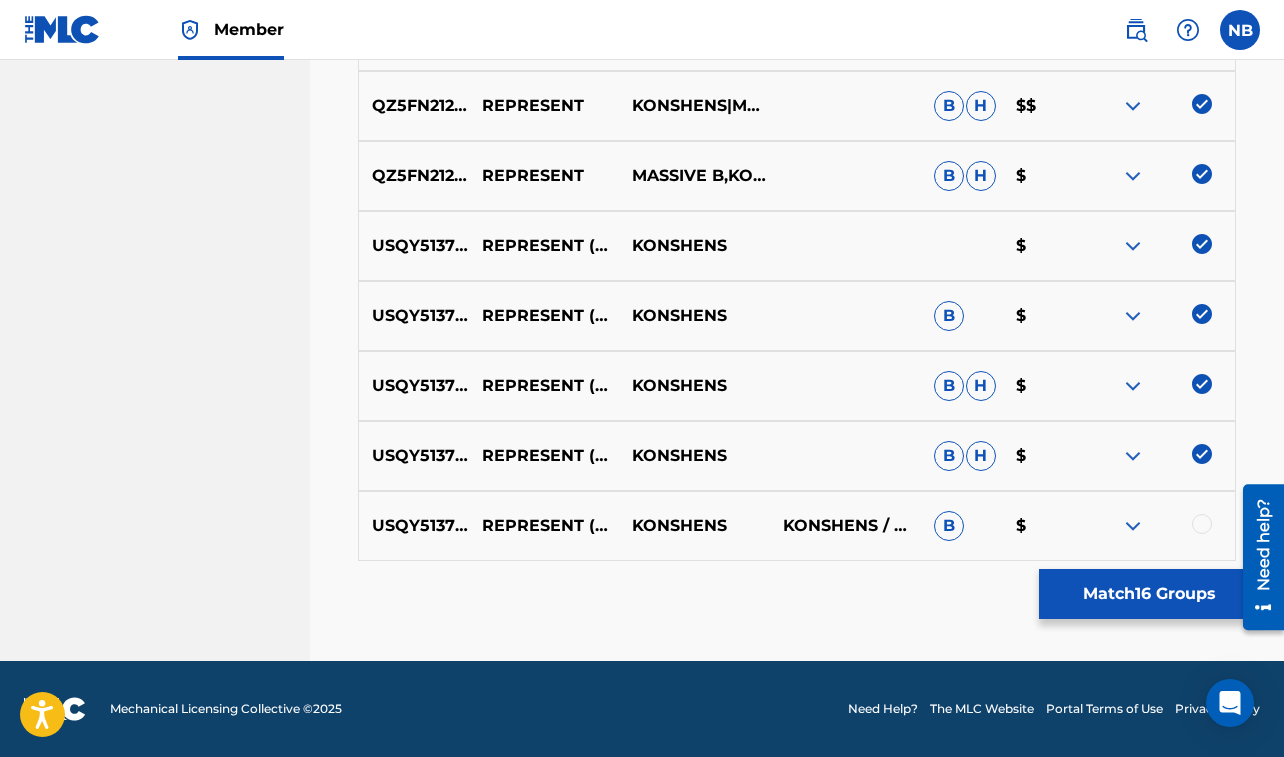 click at bounding box center (1202, 524) 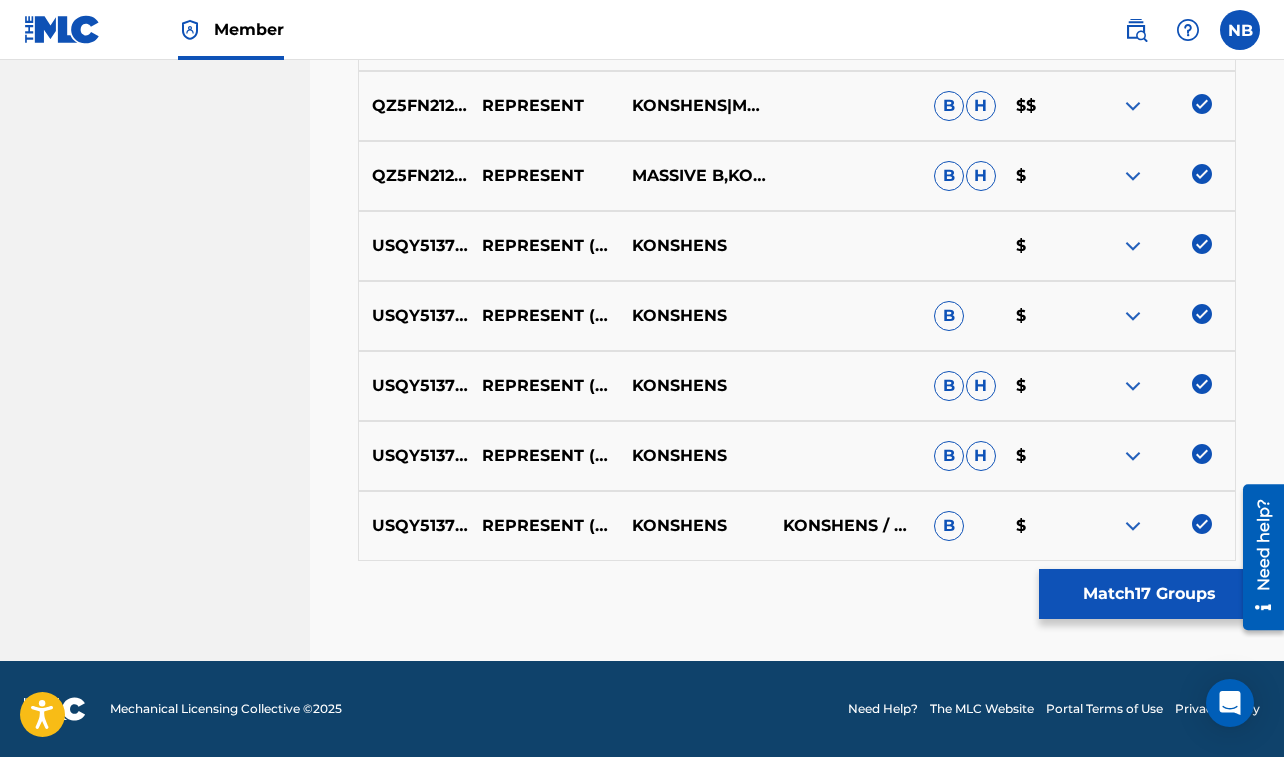 click on "Match  17 Groups" at bounding box center (1149, 594) 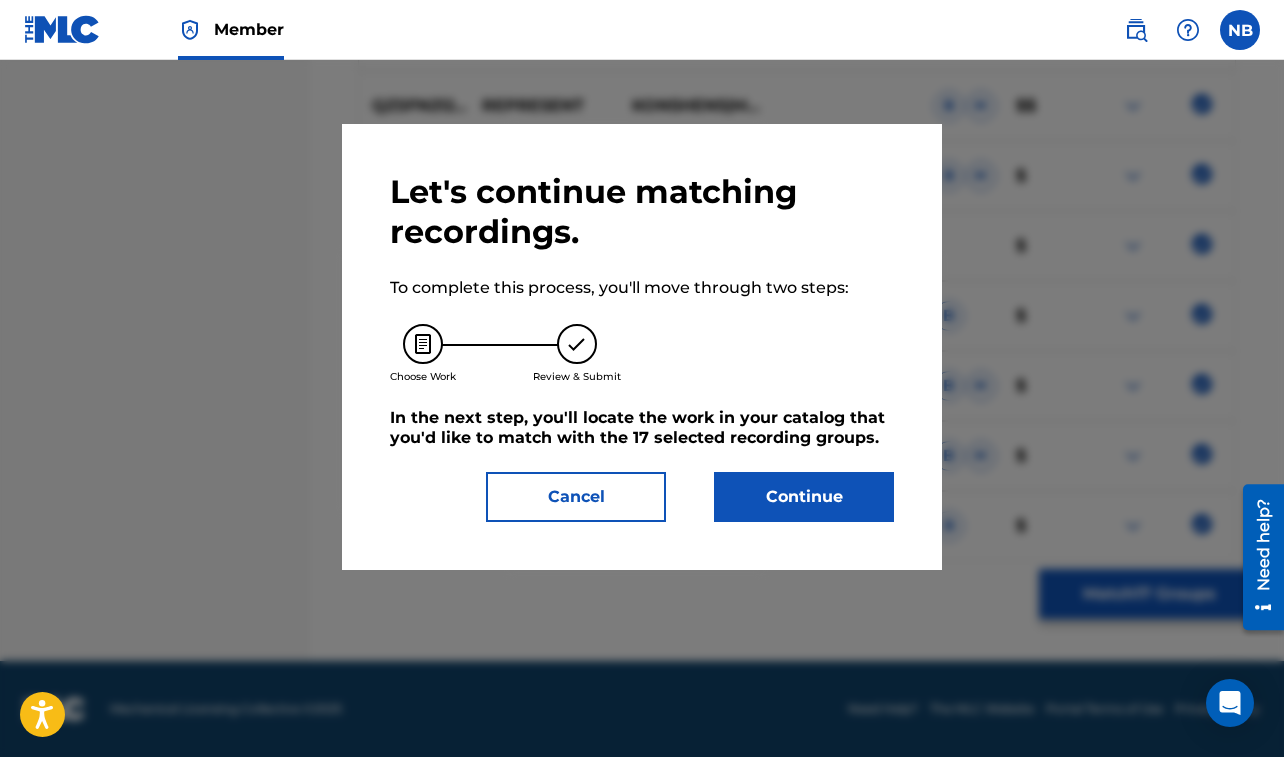 click on "Continue" at bounding box center (804, 497) 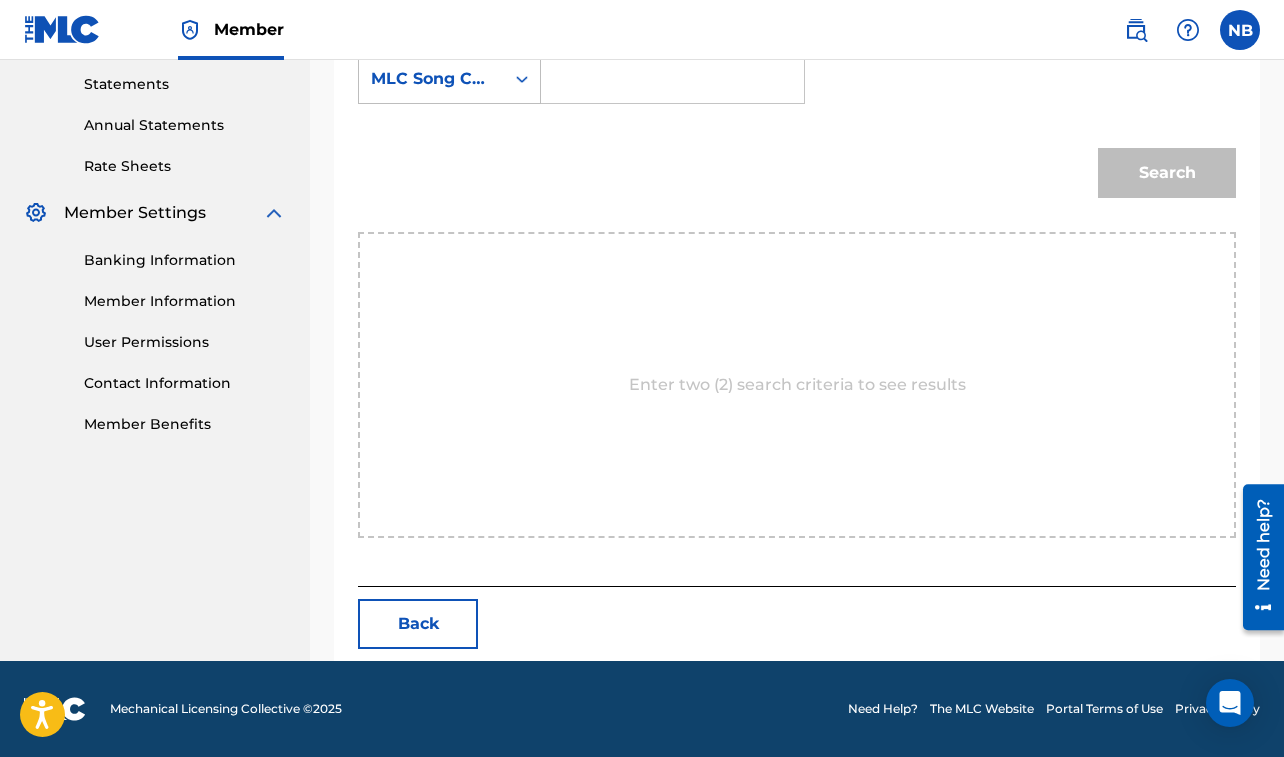 scroll, scrollTop: 623, scrollLeft: 0, axis: vertical 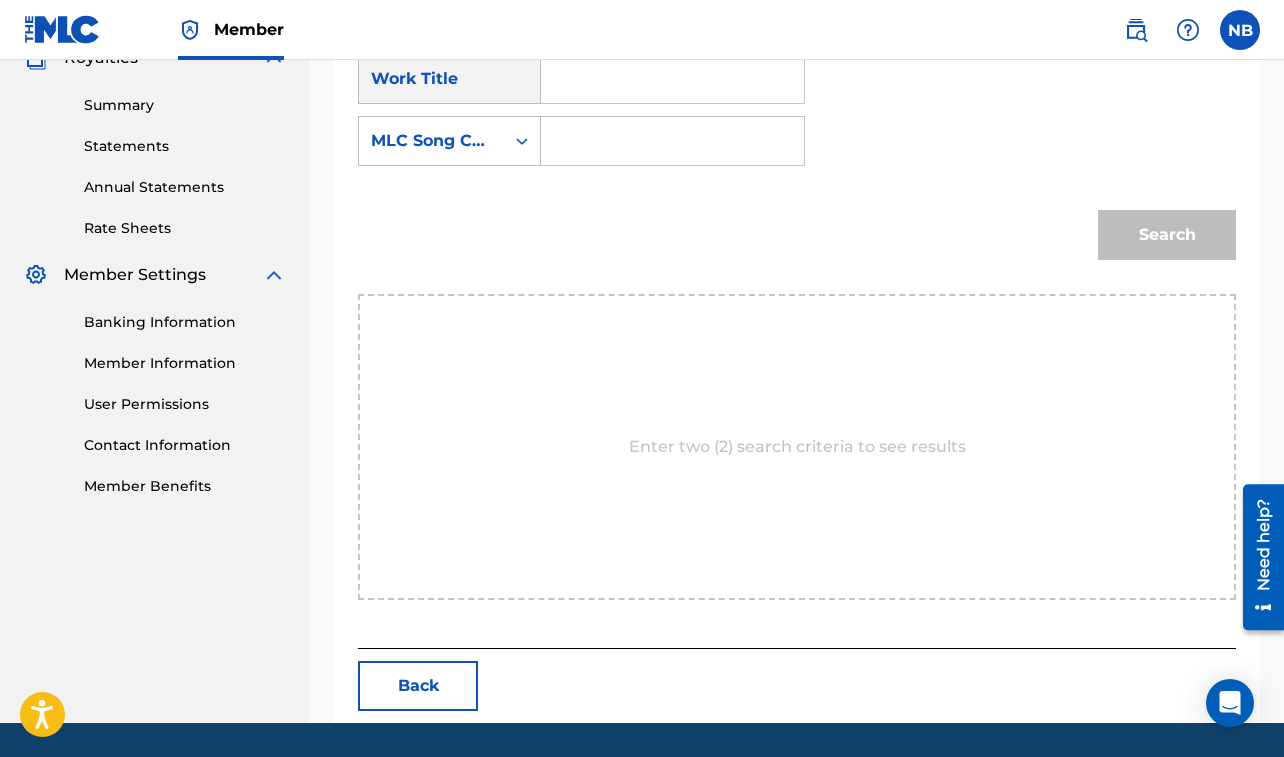 click at bounding box center [672, 79] 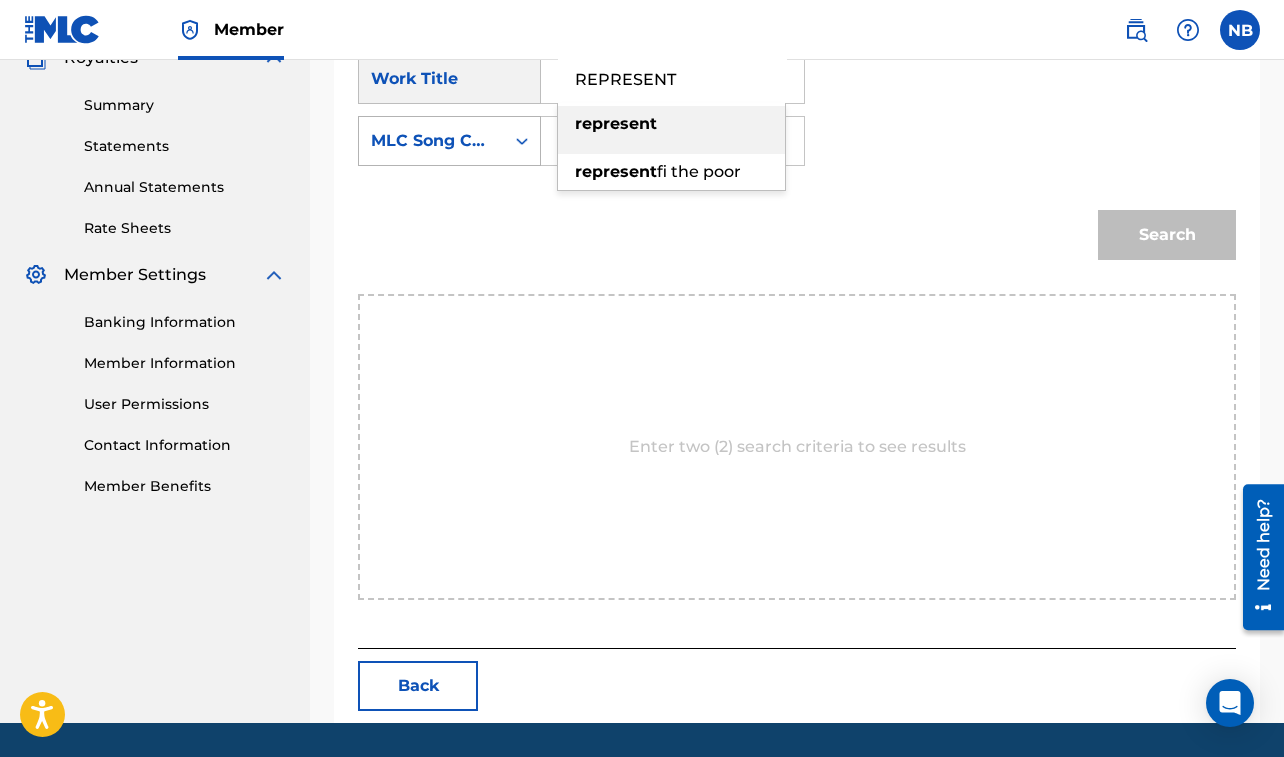 click on "MLC Song Code" at bounding box center (431, 141) 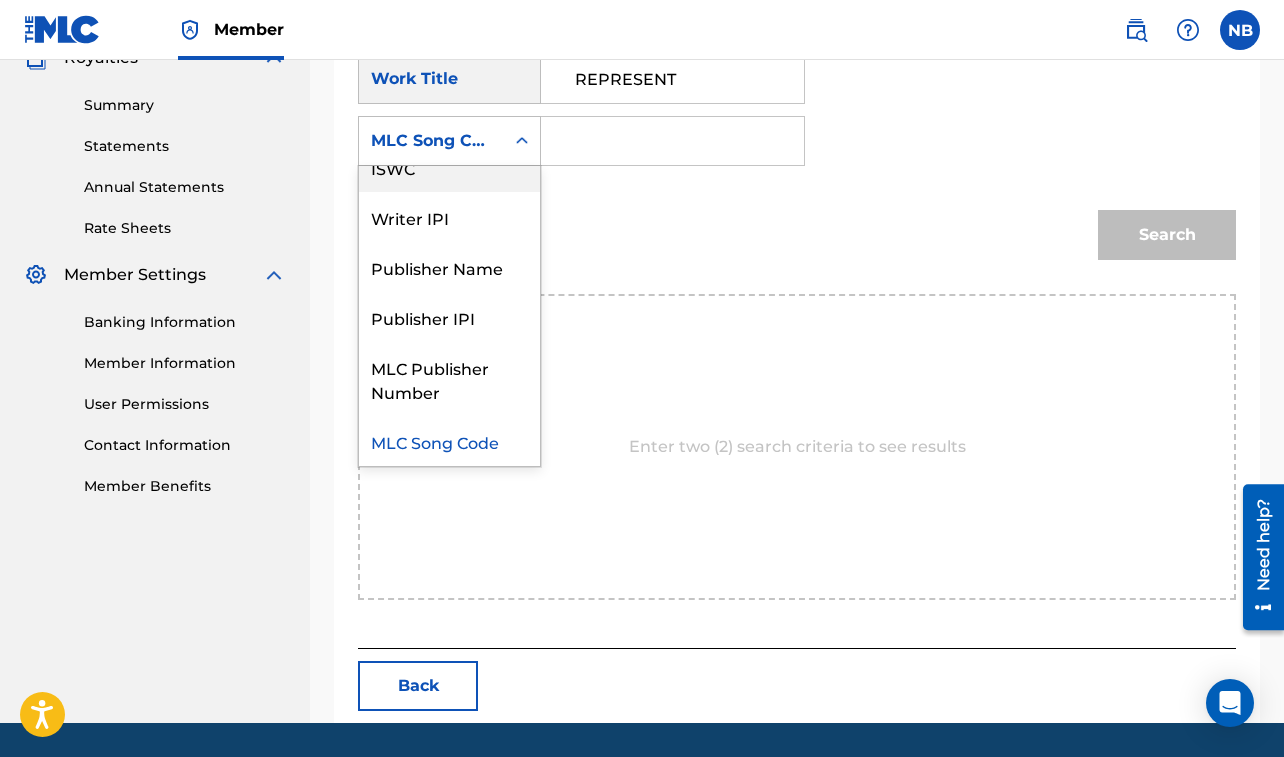 scroll, scrollTop: 0, scrollLeft: 0, axis: both 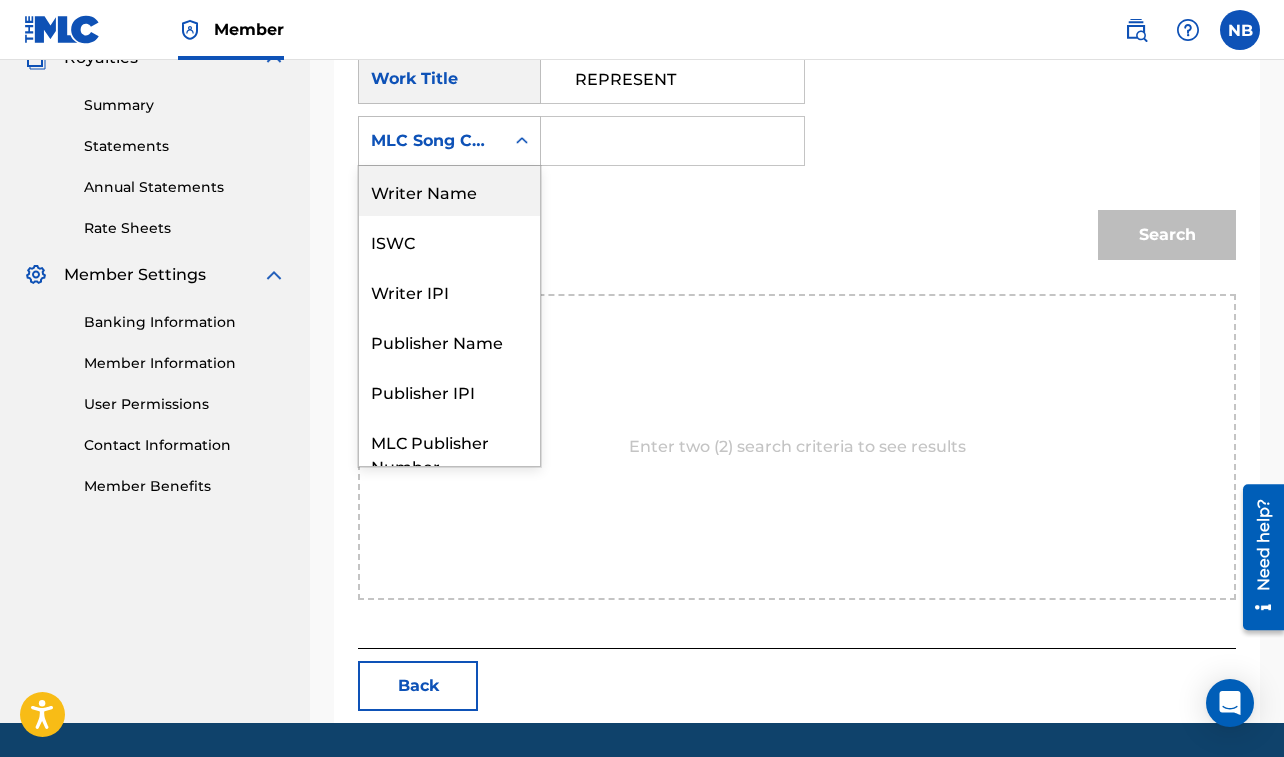 click on "Writer Name" at bounding box center [449, 191] 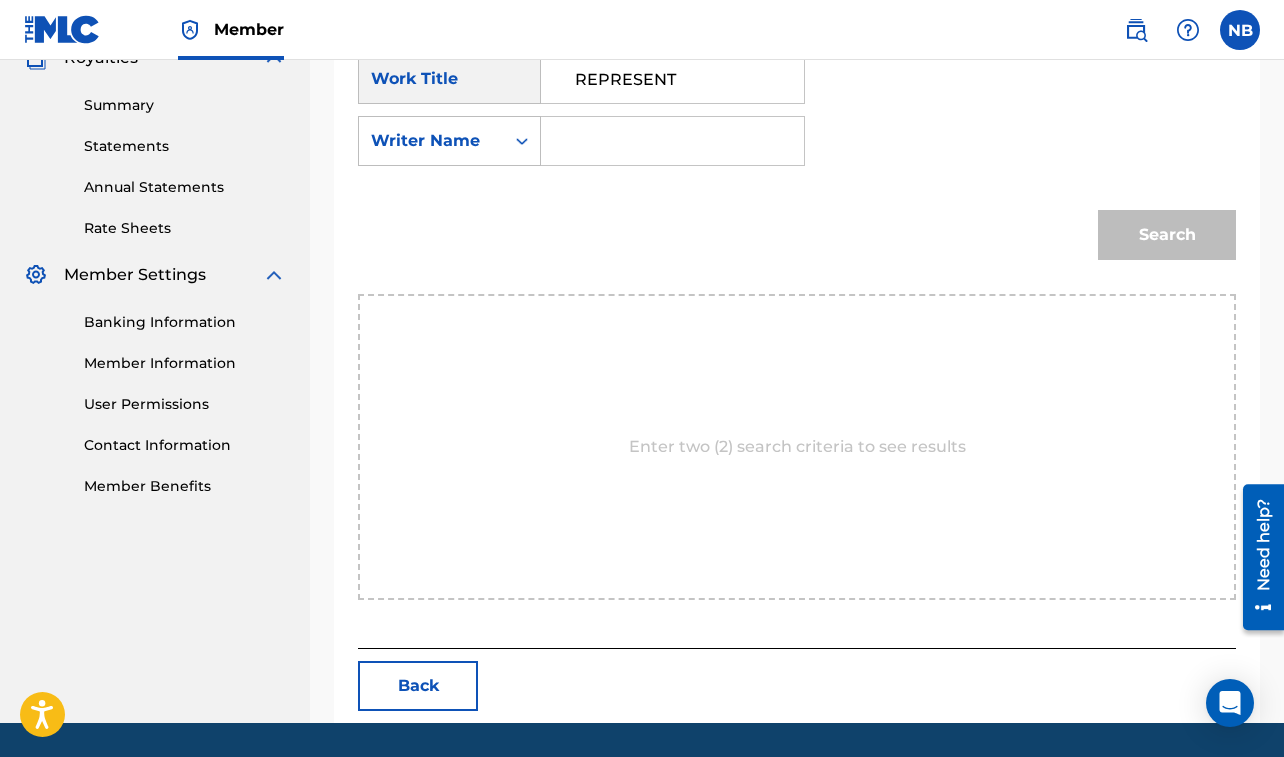 click at bounding box center (672, 141) 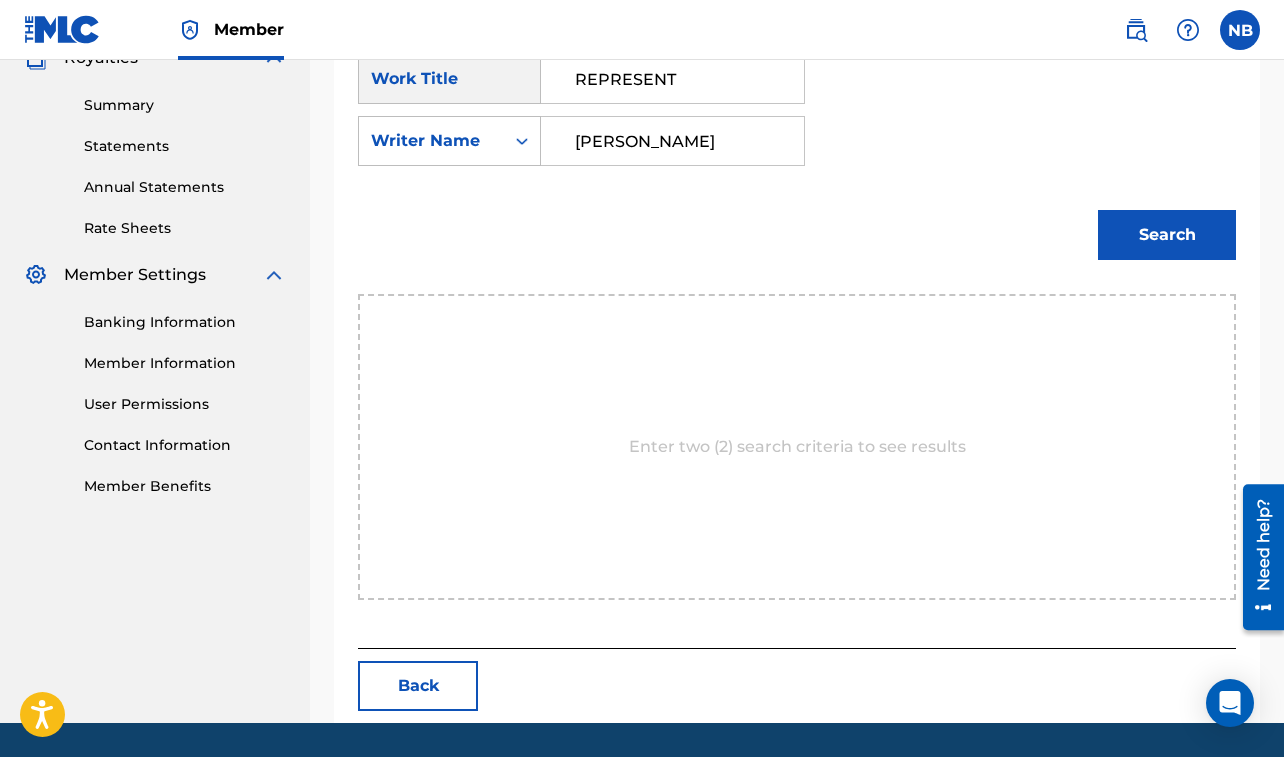 click on "Search" at bounding box center (1167, 235) 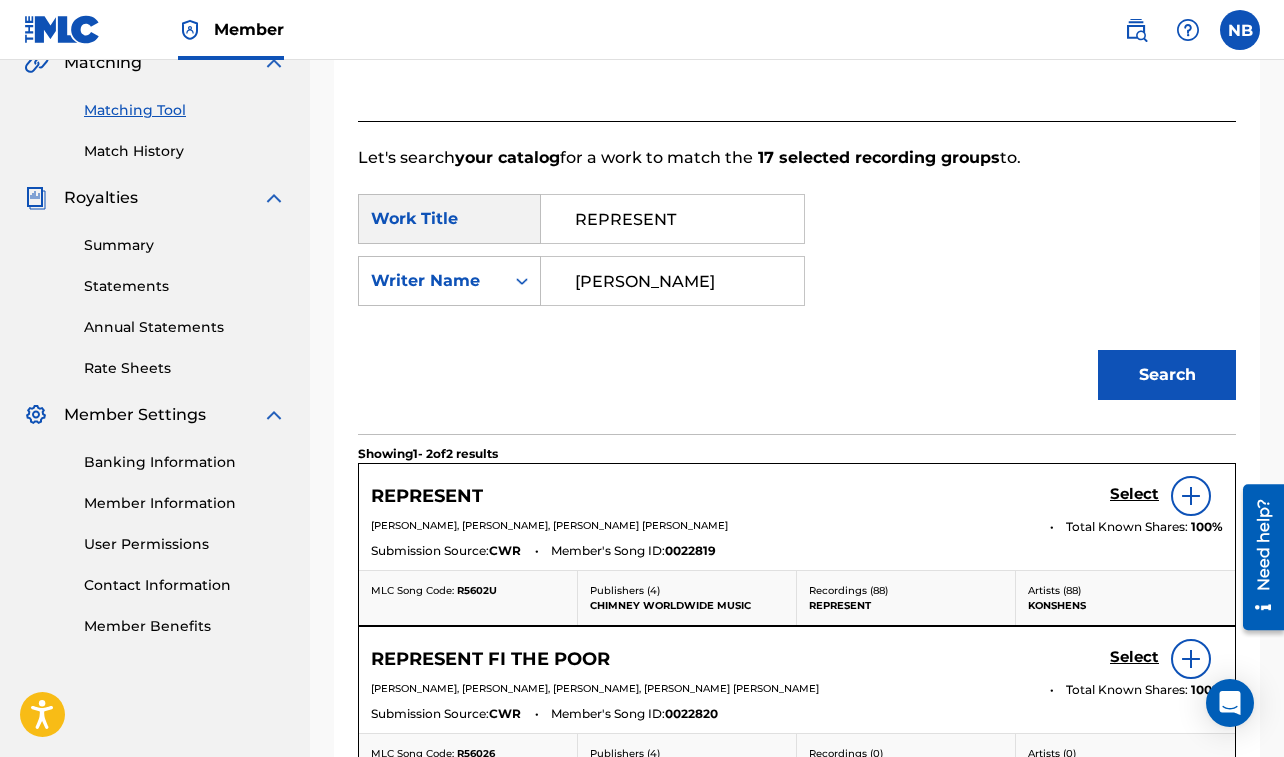 scroll, scrollTop: 623, scrollLeft: 0, axis: vertical 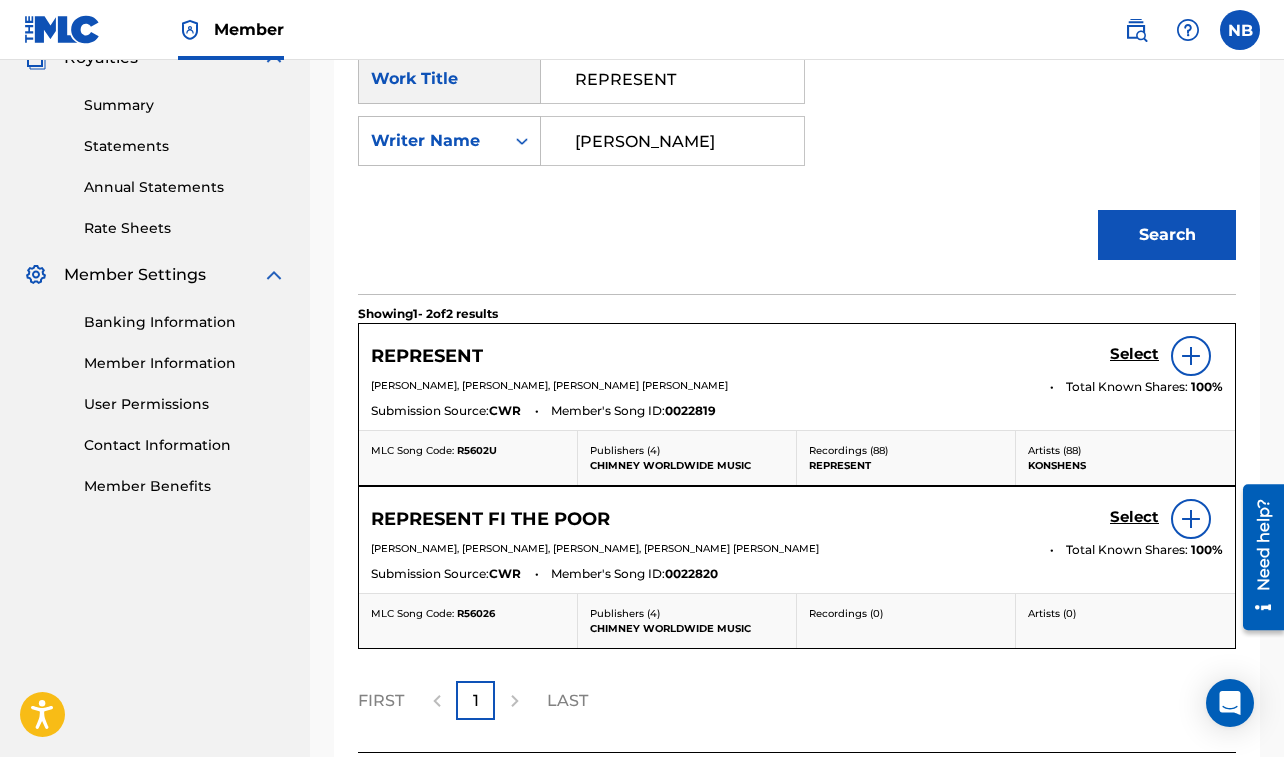click on "Select" at bounding box center (1134, 354) 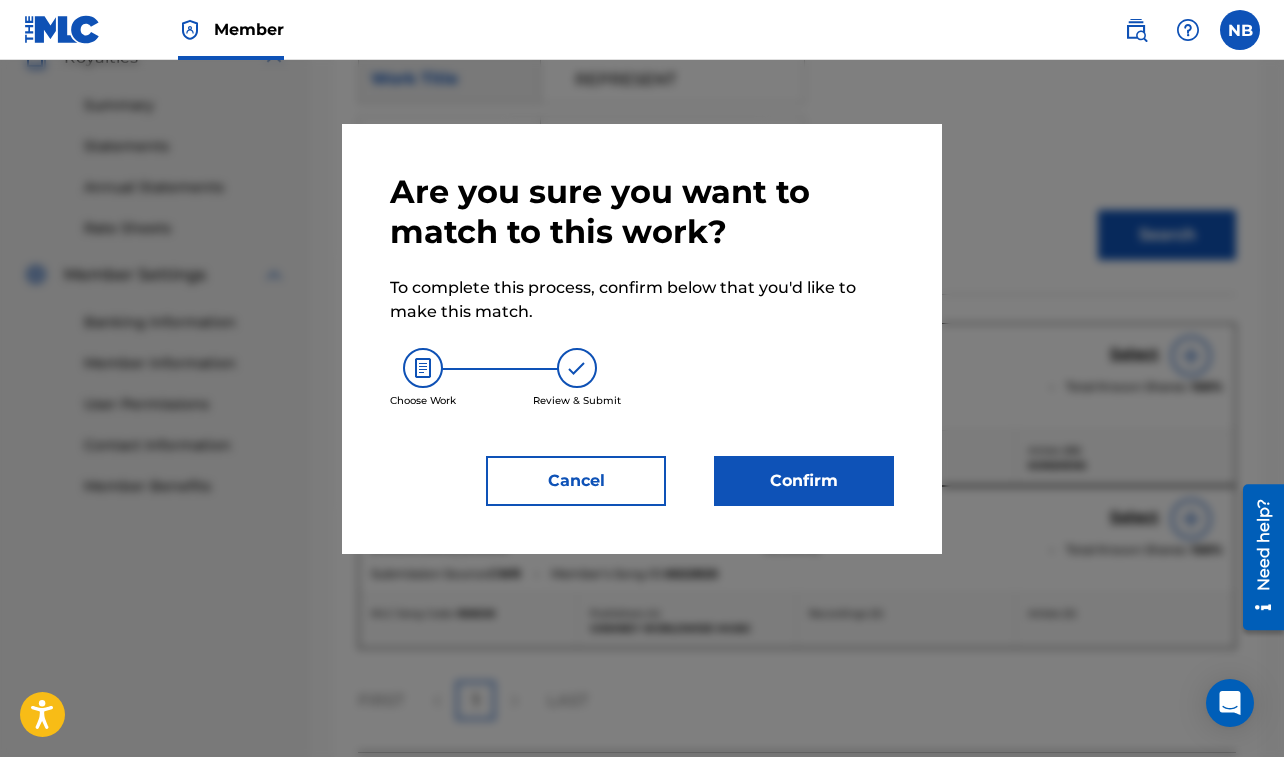 click on "Confirm" at bounding box center (804, 481) 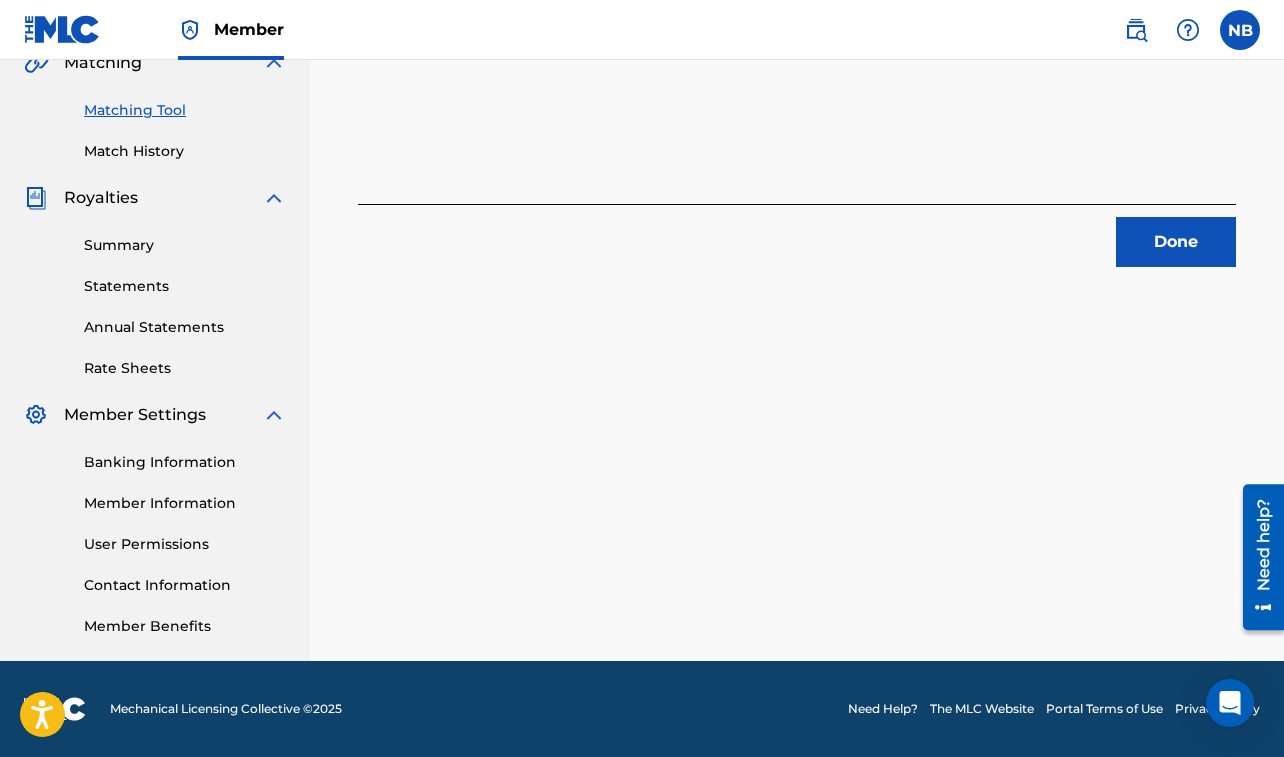 click on "Done" at bounding box center (1176, 242) 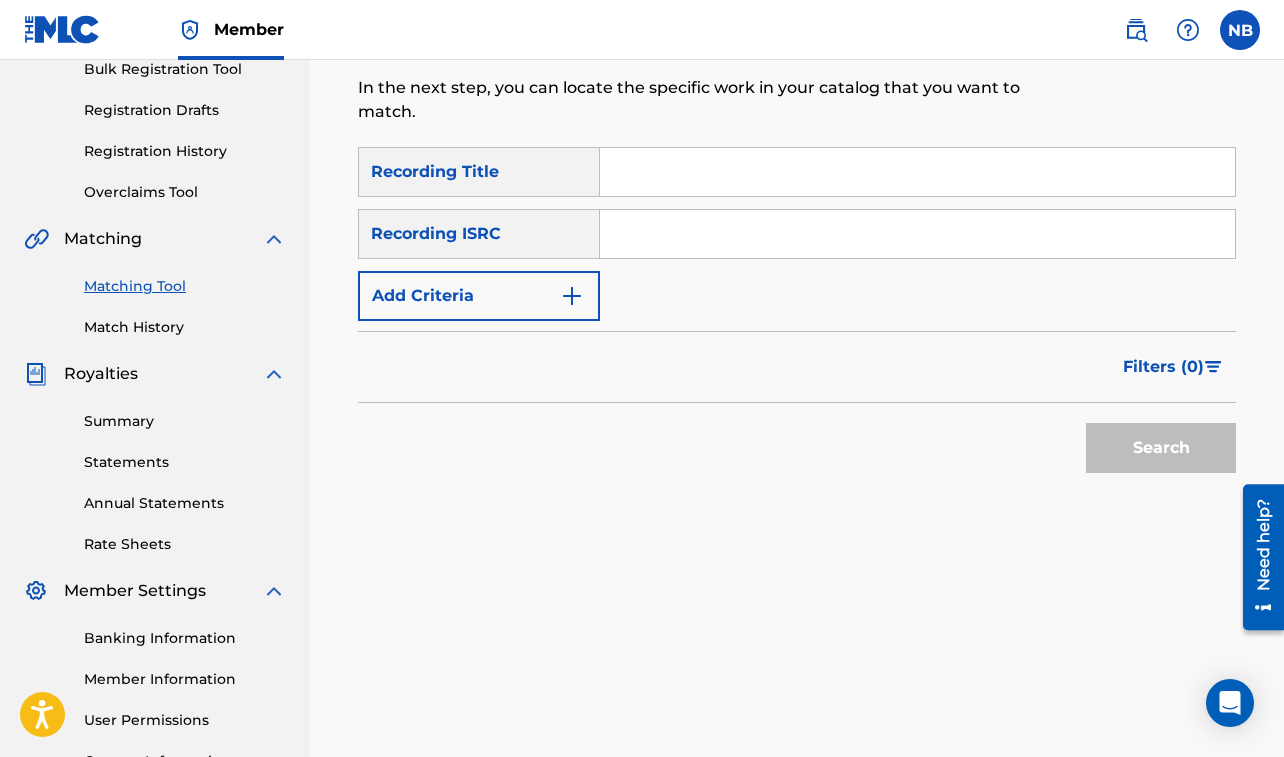 scroll, scrollTop: 304, scrollLeft: 0, axis: vertical 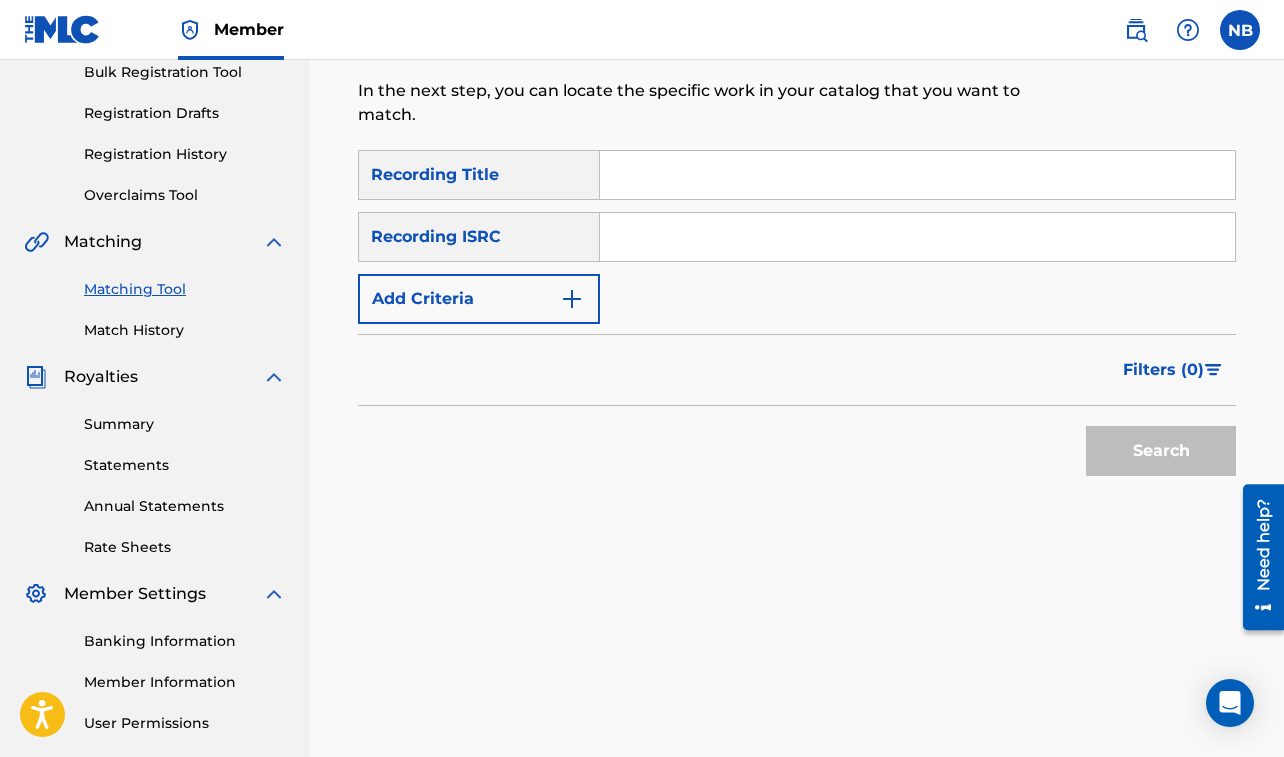 click at bounding box center [917, 175] 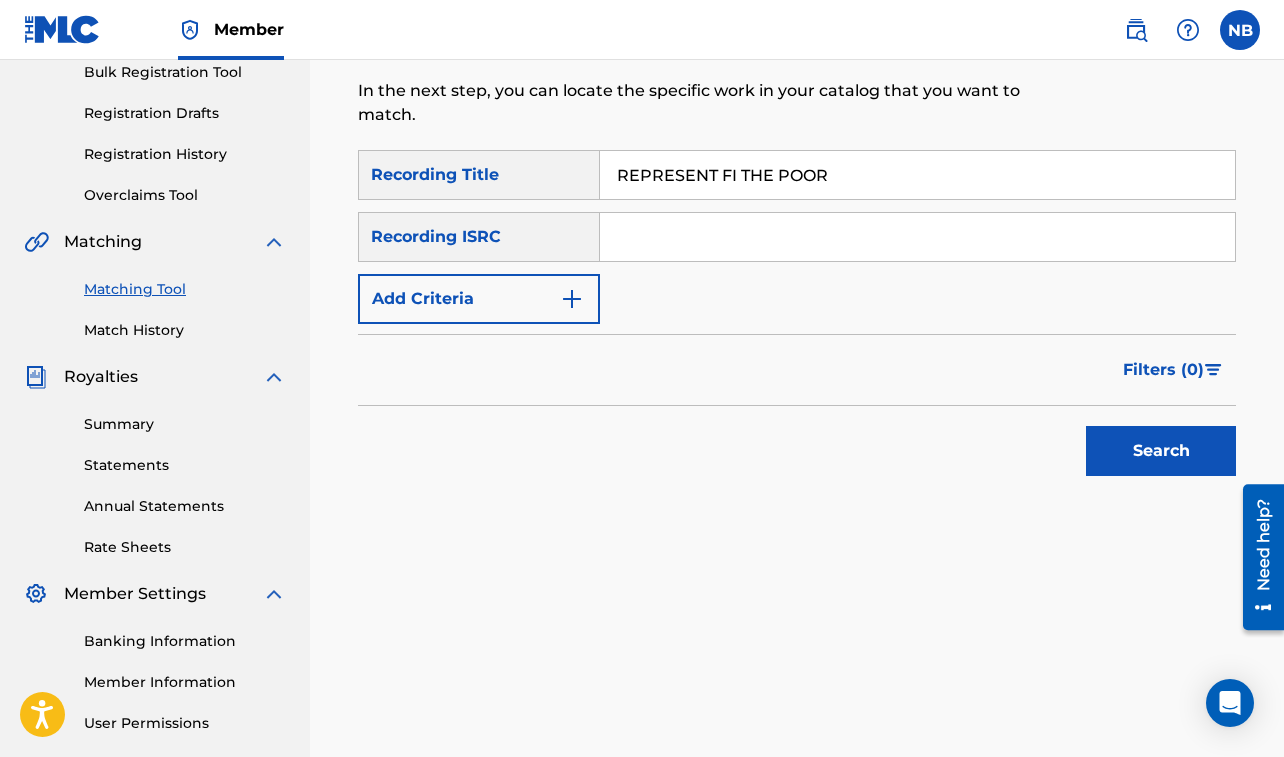 click on "Add Criteria" at bounding box center (479, 299) 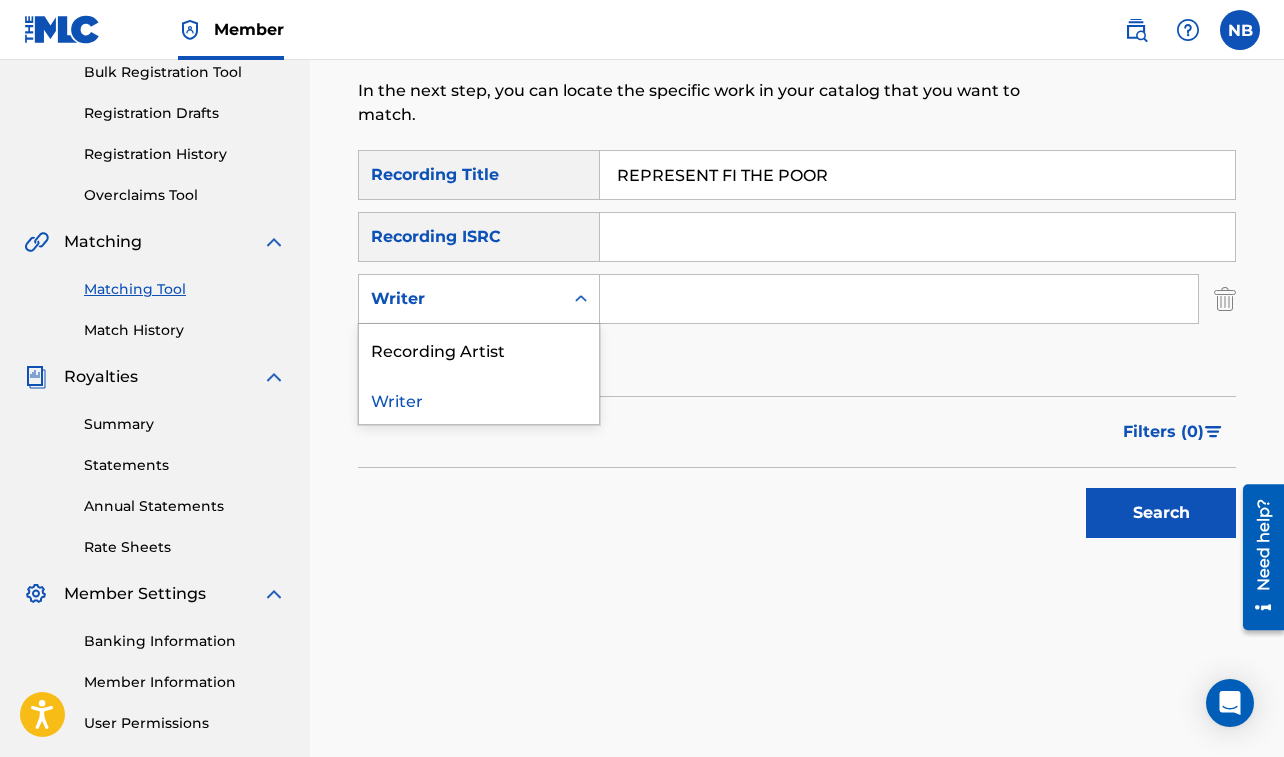 click on "Writer" at bounding box center [461, 299] 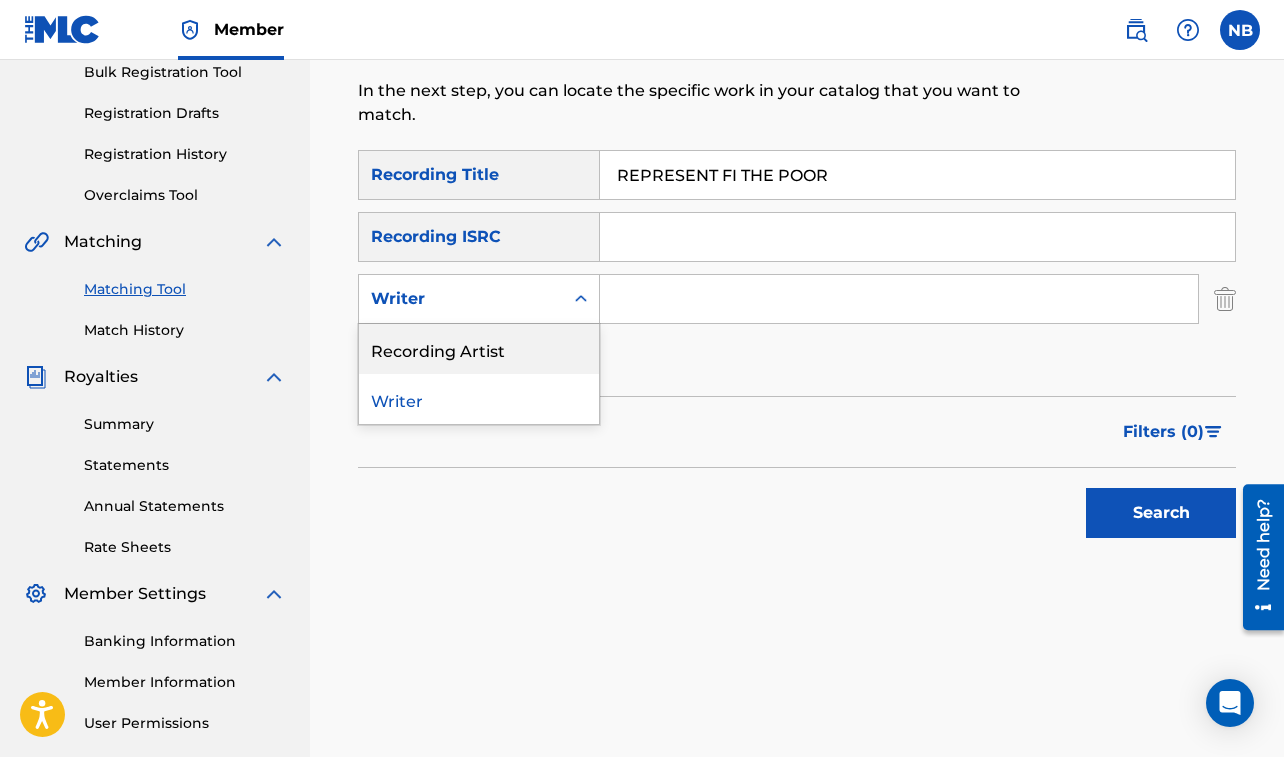 click on "Recording Artist" at bounding box center (479, 349) 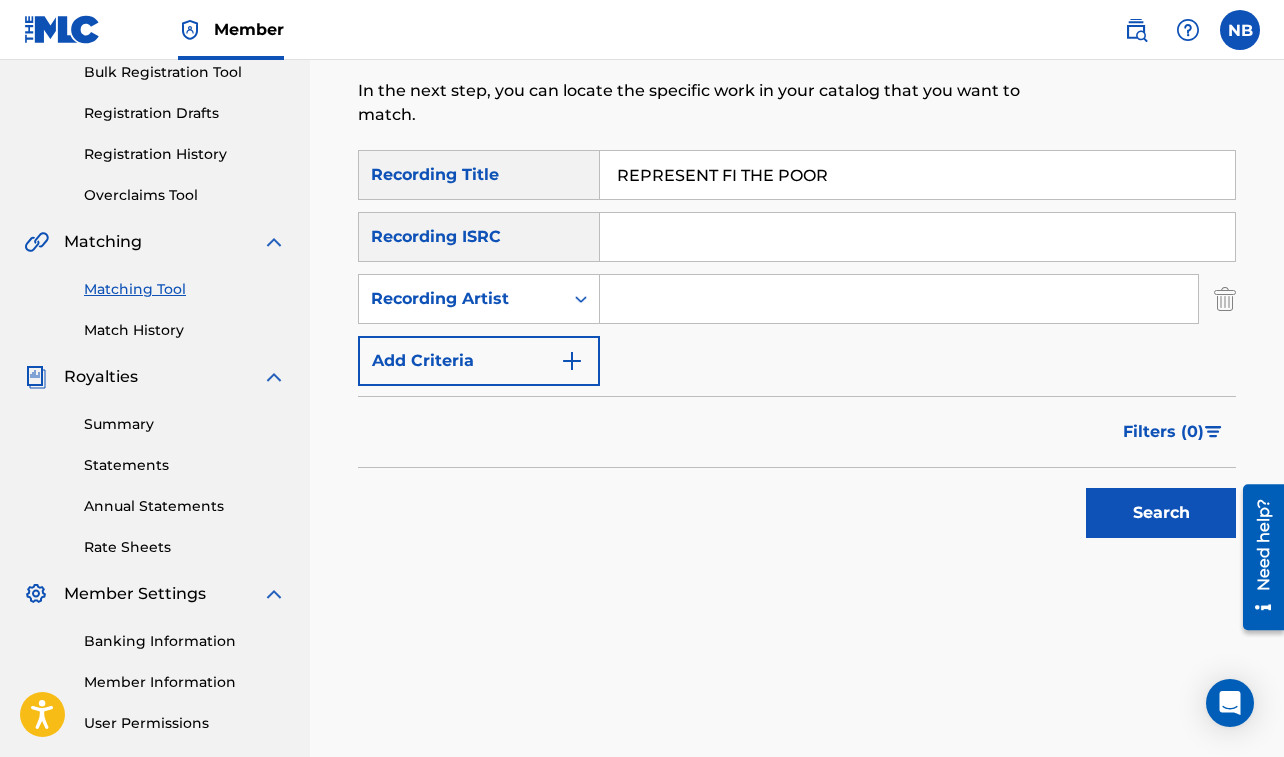 click at bounding box center [899, 299] 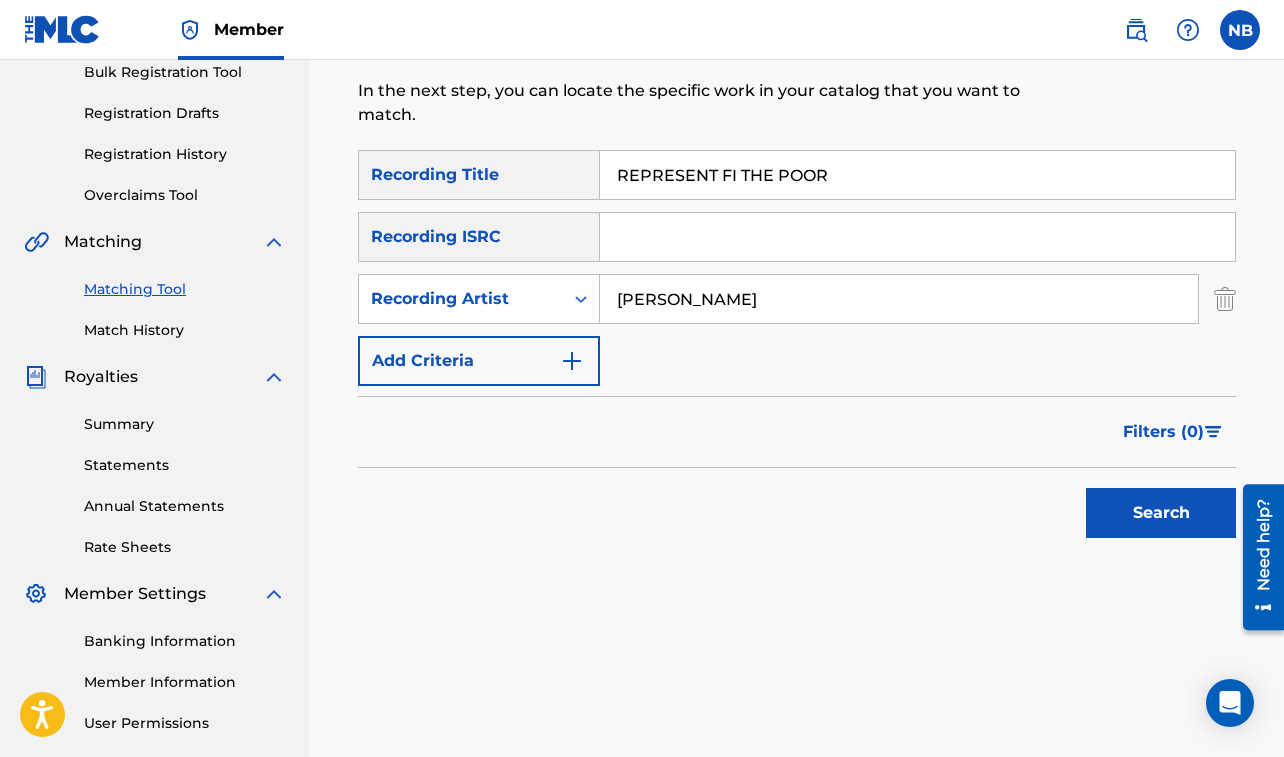 click on "Search" at bounding box center (1161, 513) 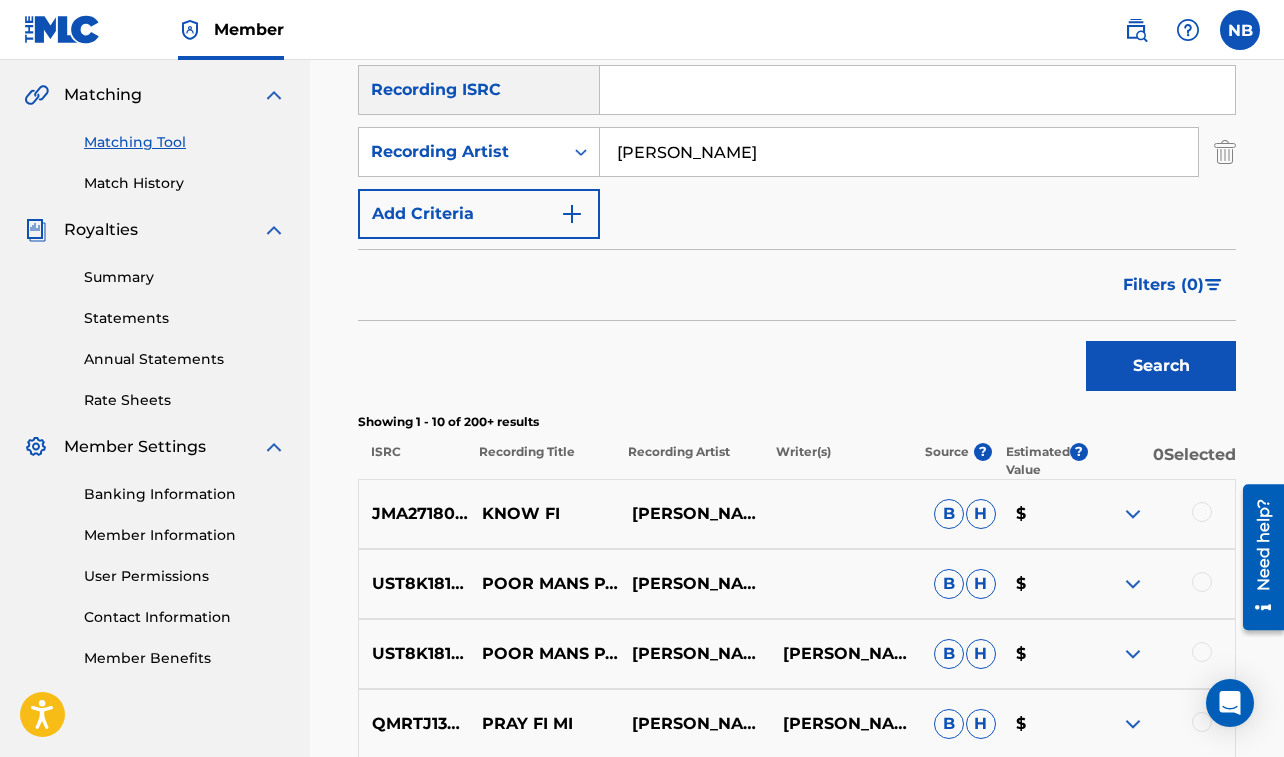 scroll, scrollTop: 269, scrollLeft: 0, axis: vertical 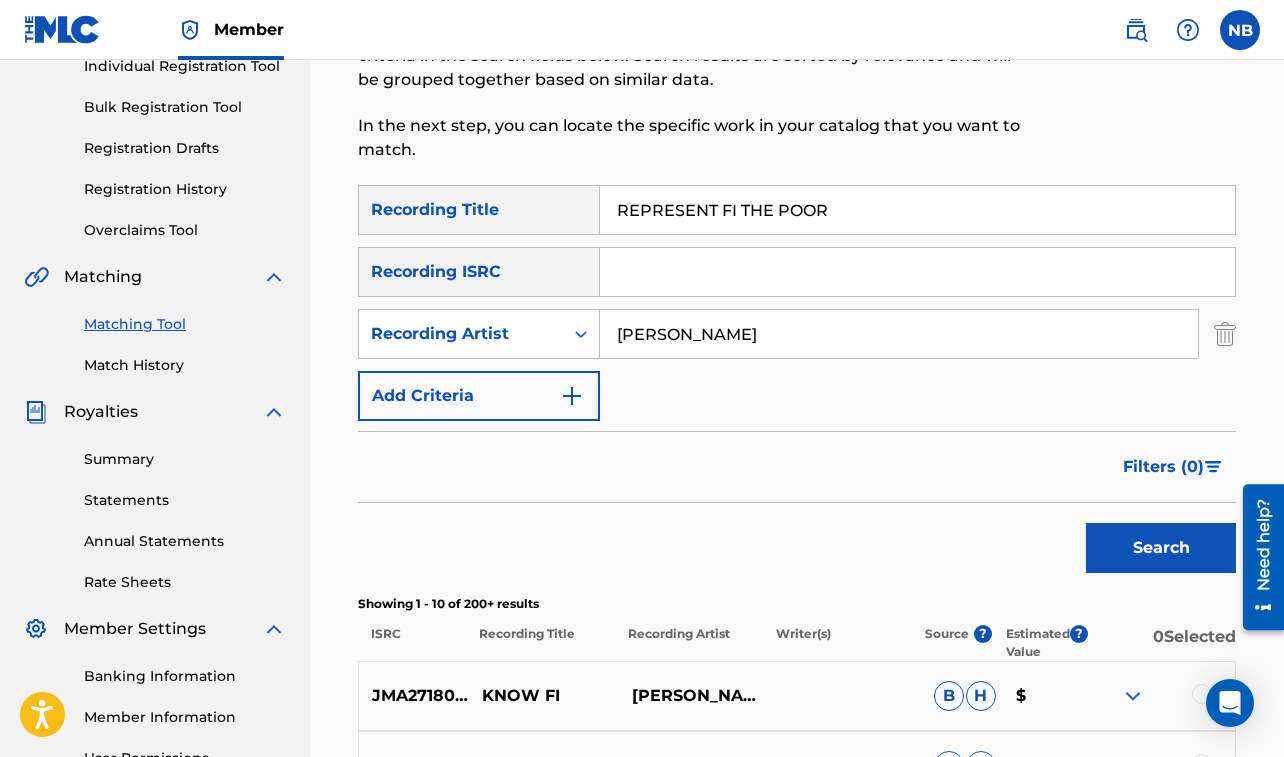 drag, startPoint x: 620, startPoint y: 212, endPoint x: 859, endPoint y: 216, distance: 239.03348 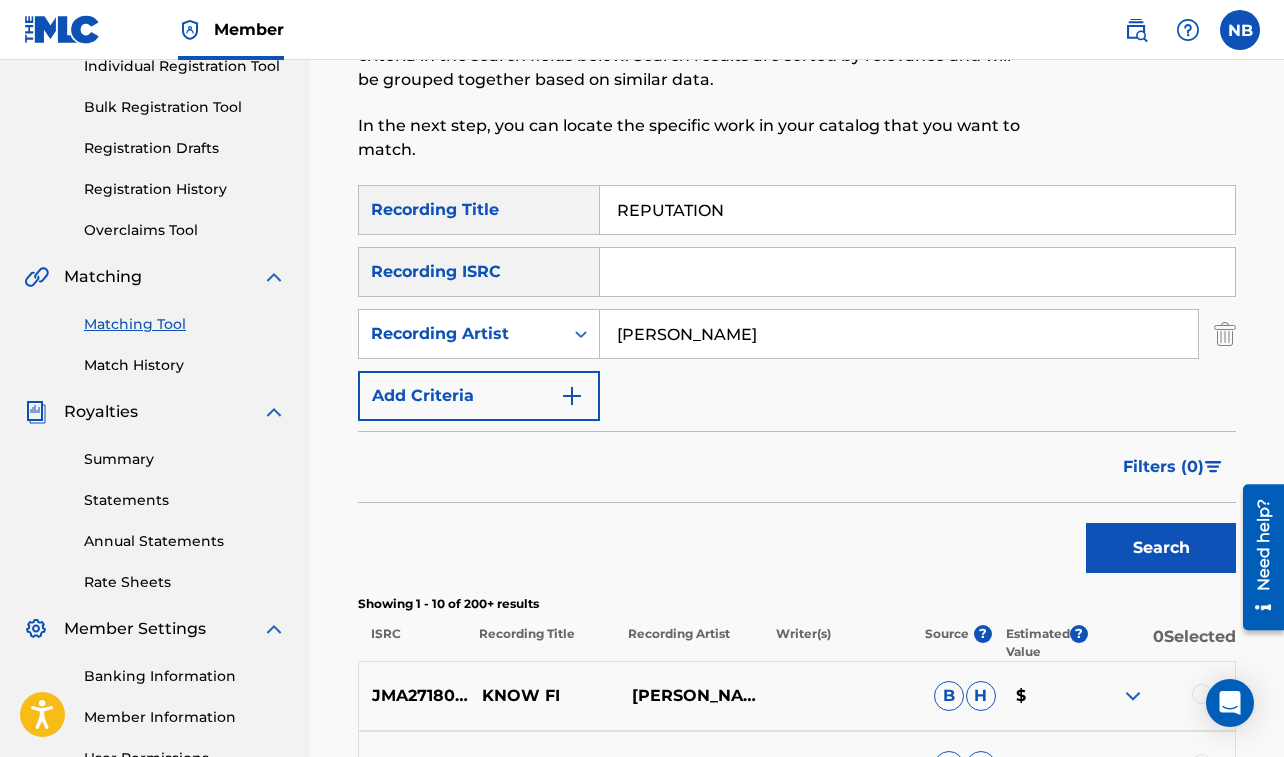 drag, startPoint x: 619, startPoint y: 335, endPoint x: 687, endPoint y: 338, distance: 68.06615 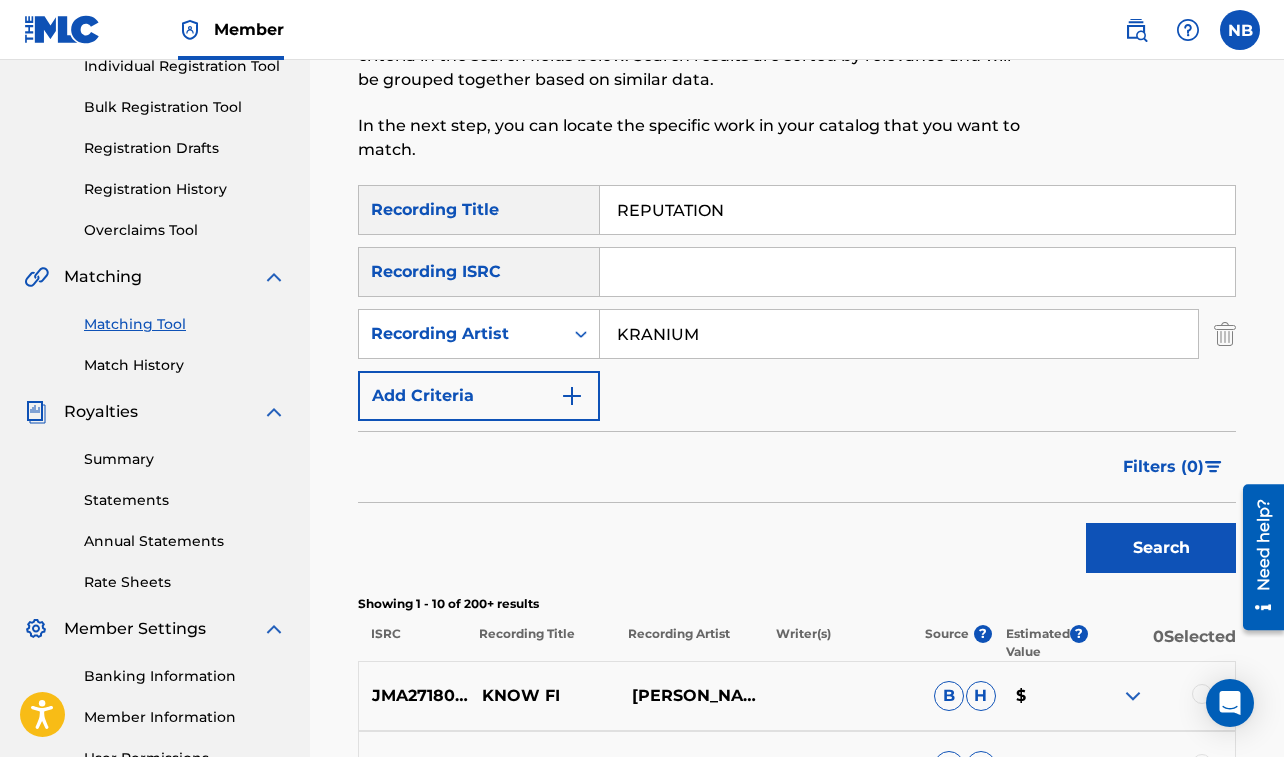 click on "Search" at bounding box center [1161, 548] 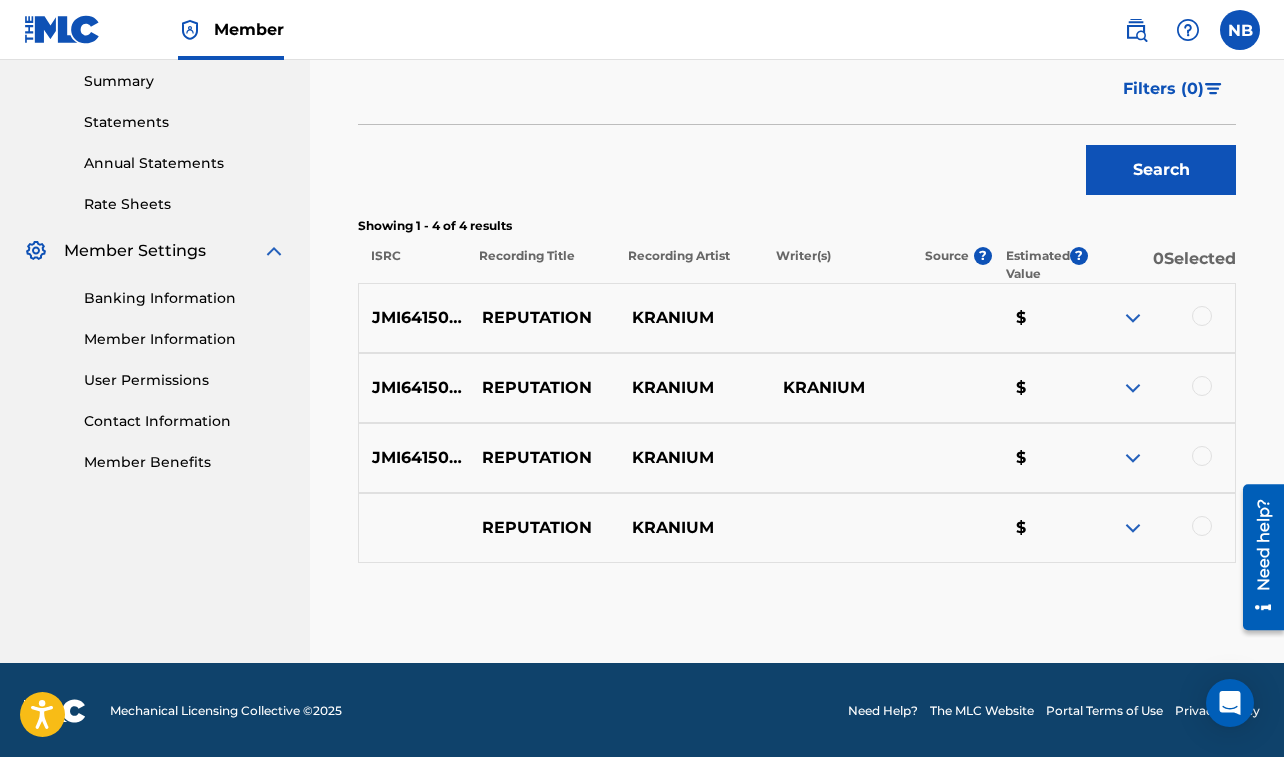 scroll, scrollTop: 649, scrollLeft: 0, axis: vertical 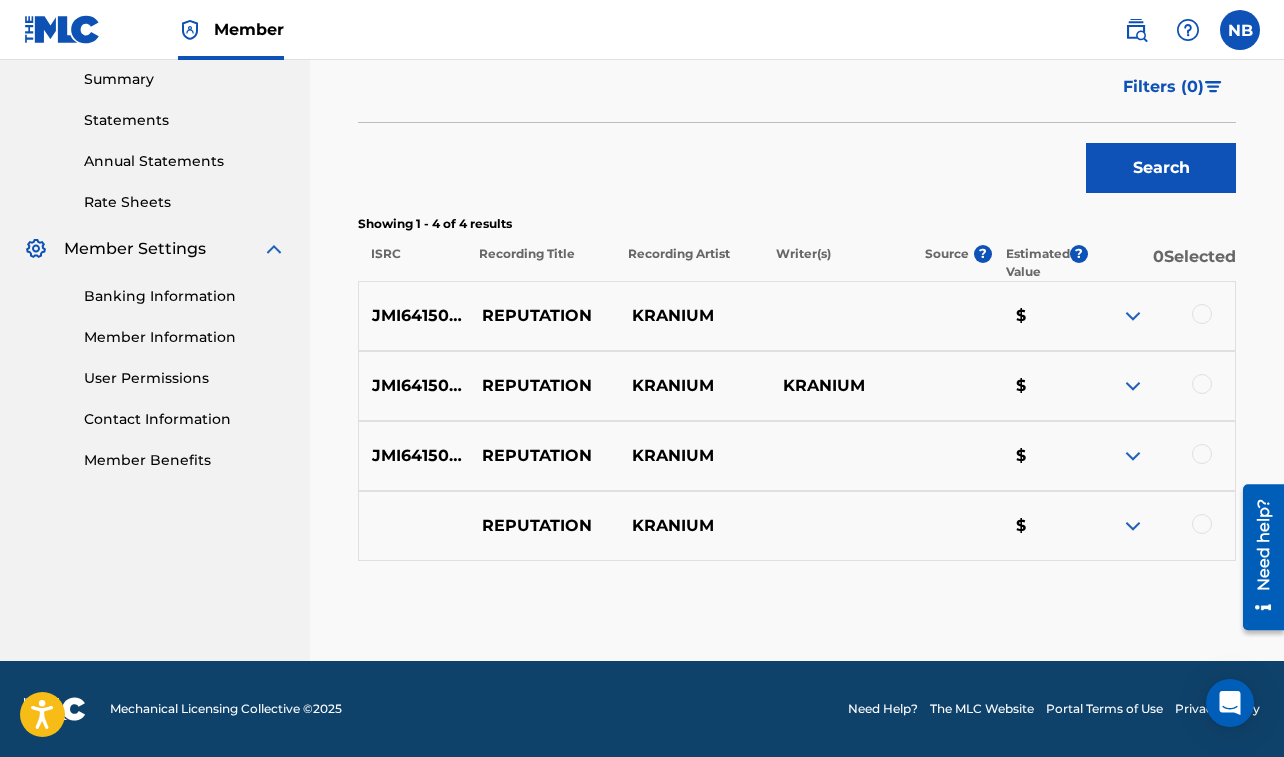 click at bounding box center [1202, 314] 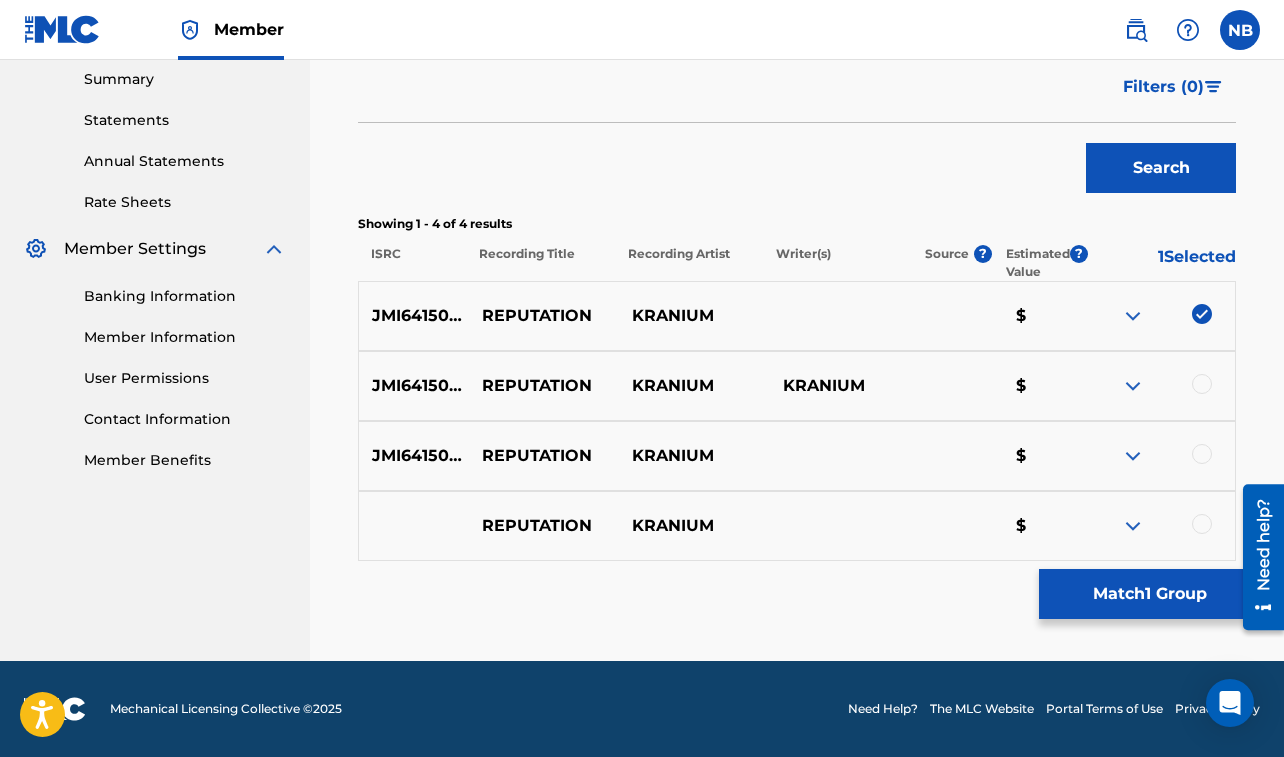 click at bounding box center [1202, 384] 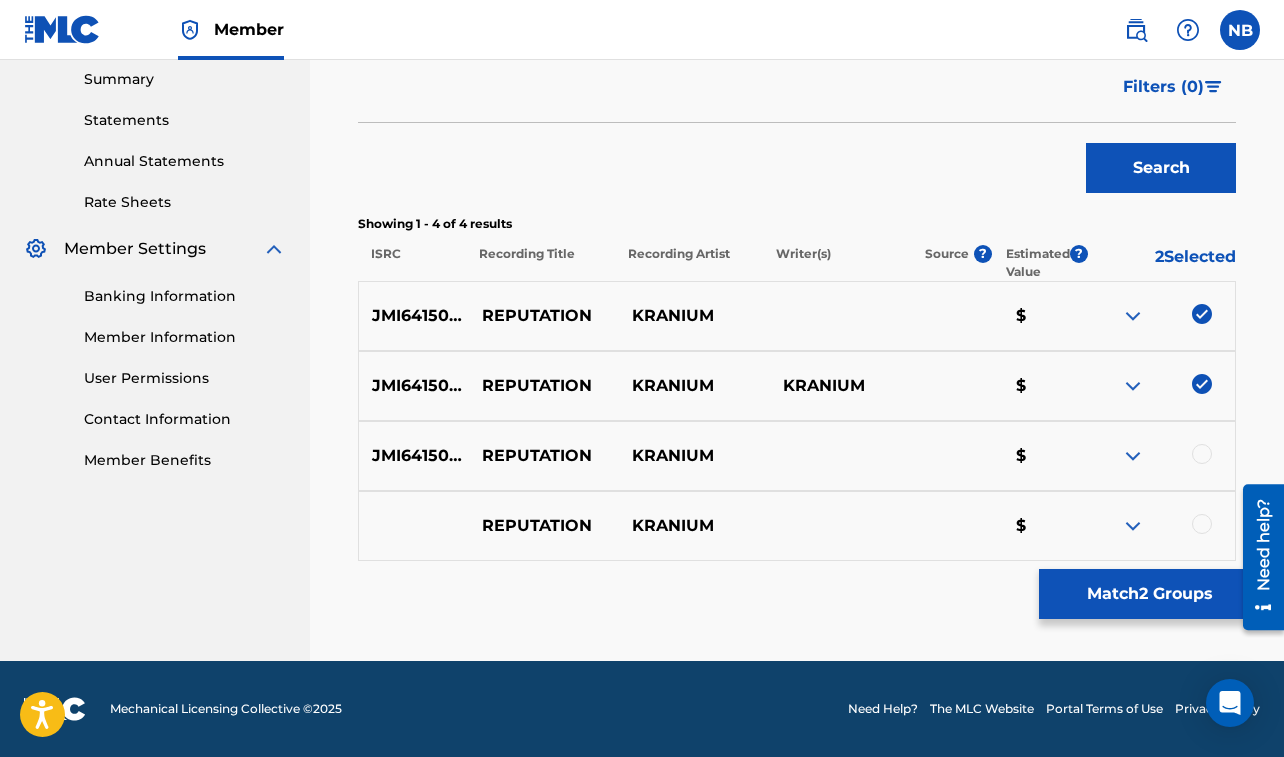 click at bounding box center [1202, 454] 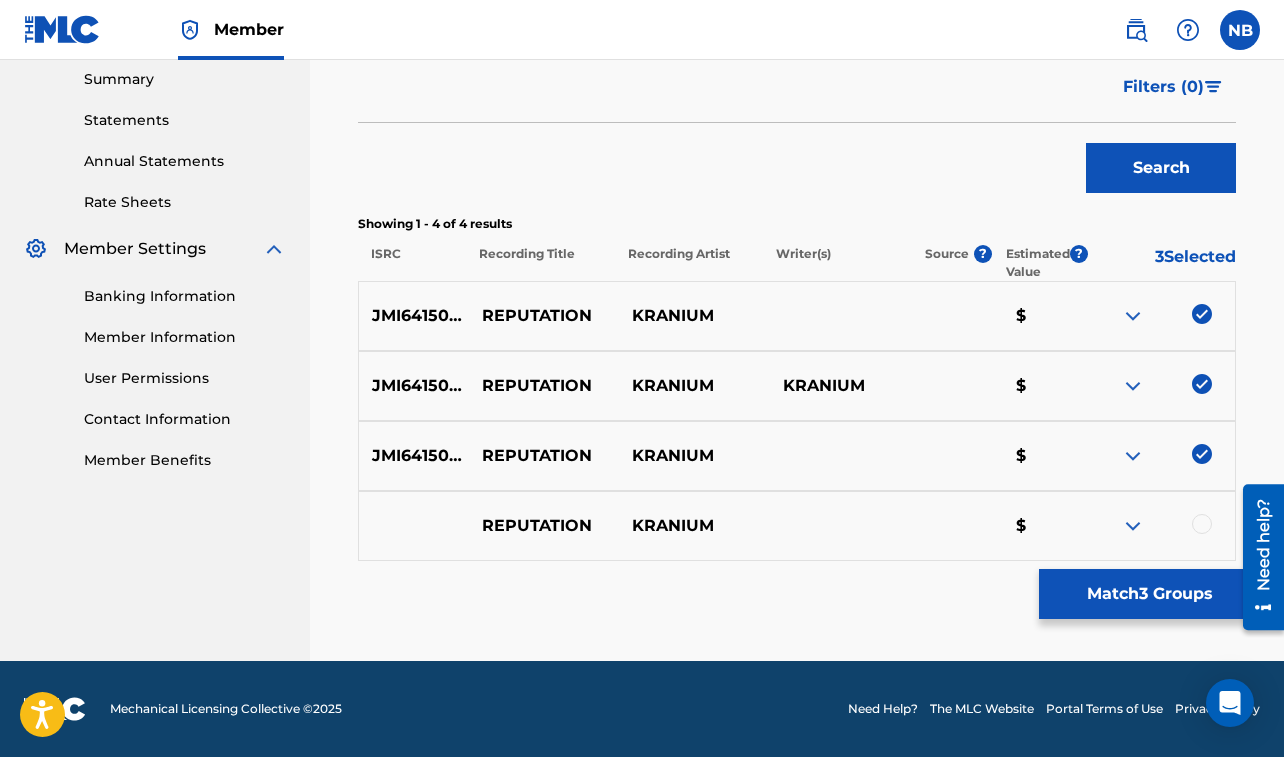 click at bounding box center [1202, 524] 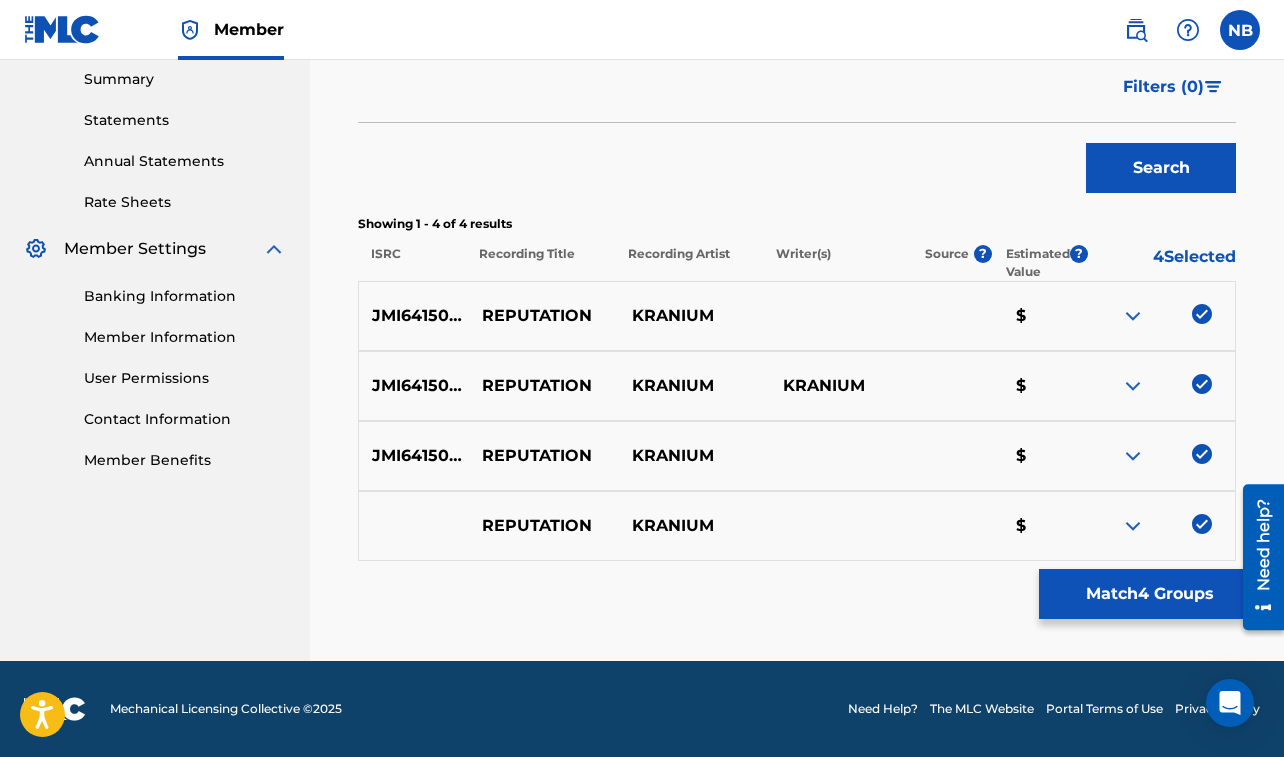 click on "Match  4 Groups" at bounding box center (1149, 594) 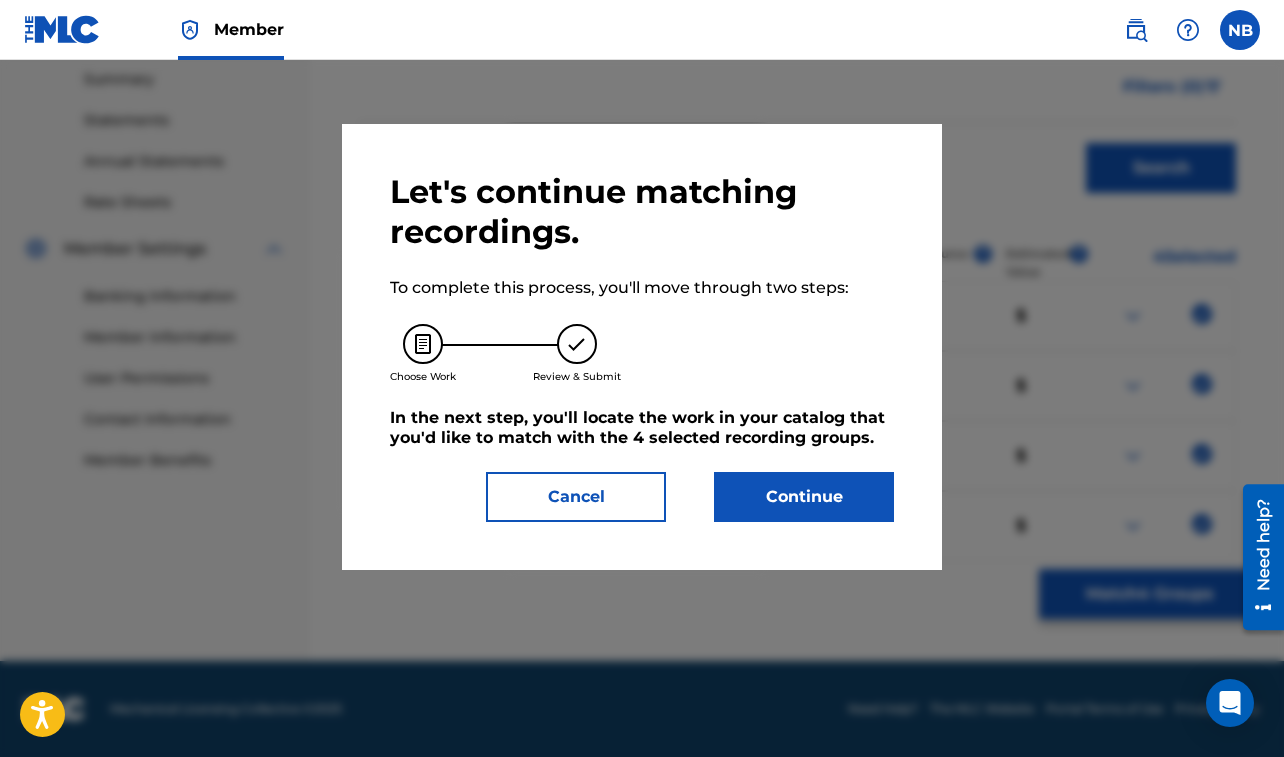 click on "Continue" at bounding box center [804, 497] 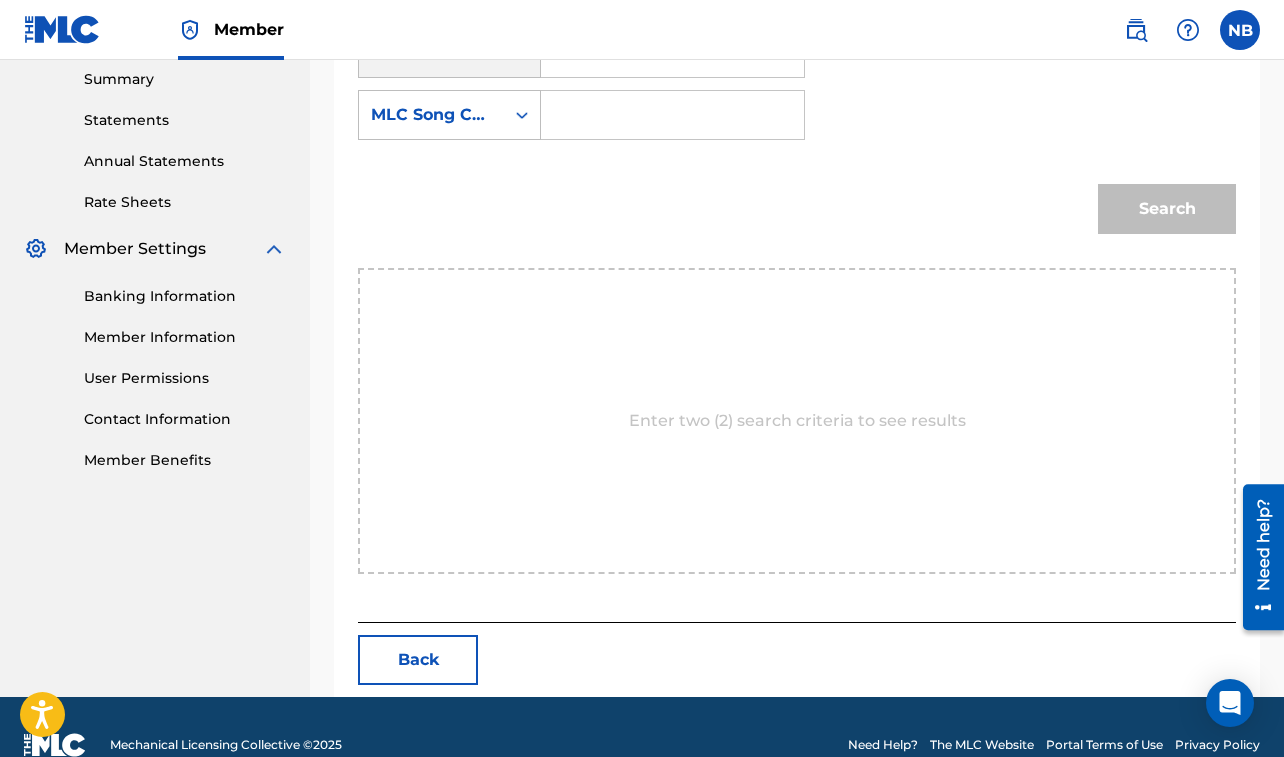 scroll, scrollTop: 623, scrollLeft: 0, axis: vertical 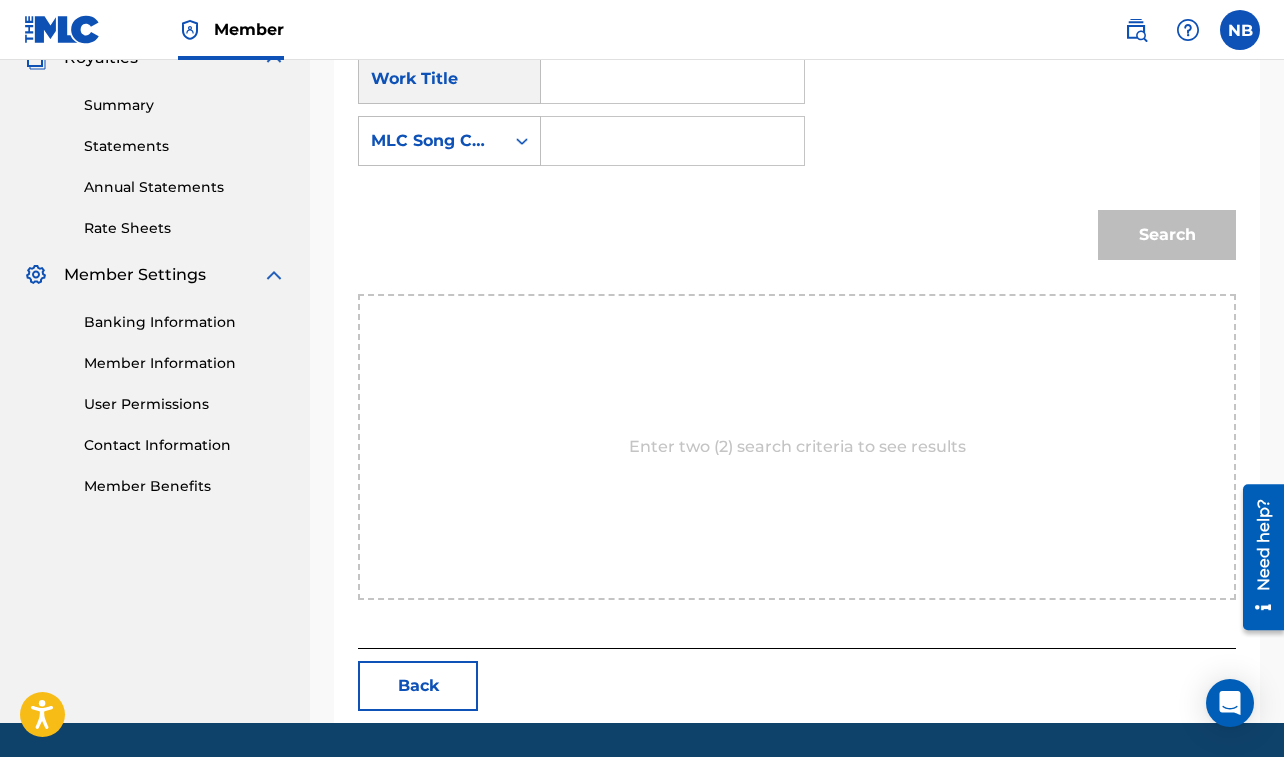 click at bounding box center (672, 79) 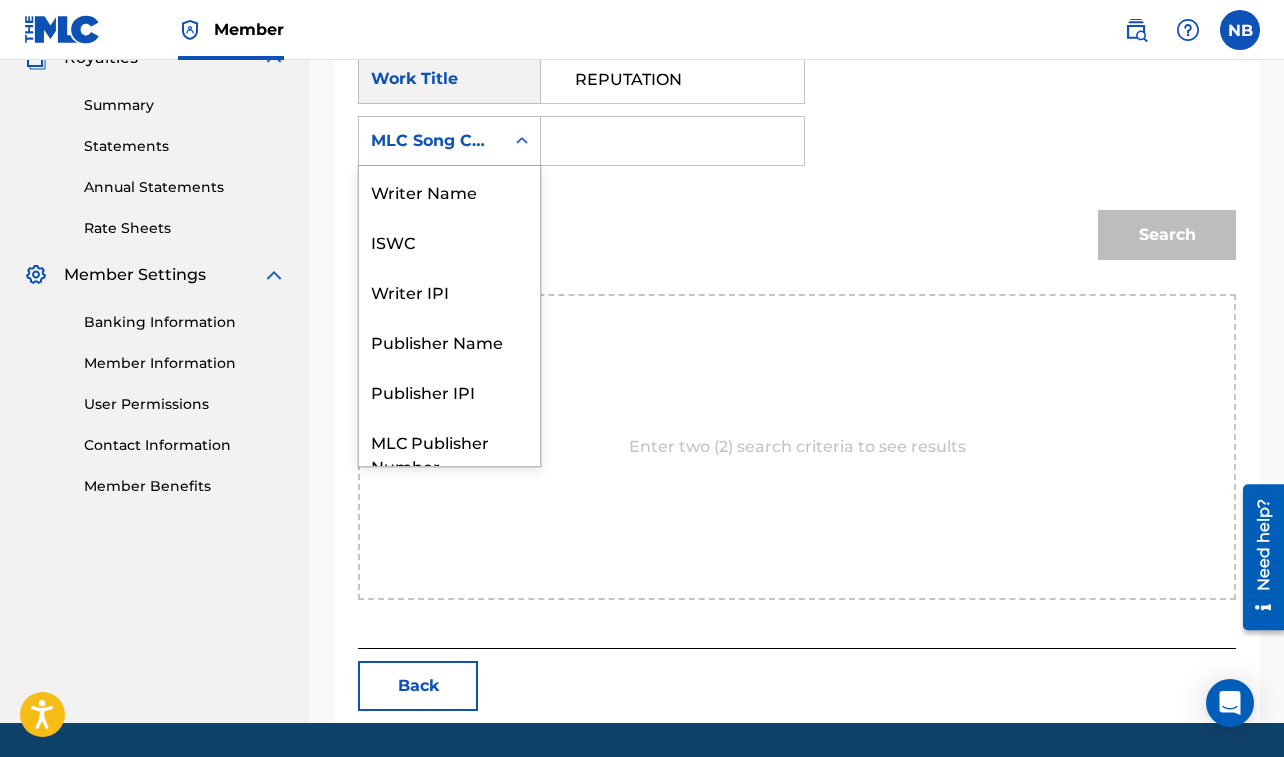 click on "MLC Song Code" at bounding box center (431, 141) 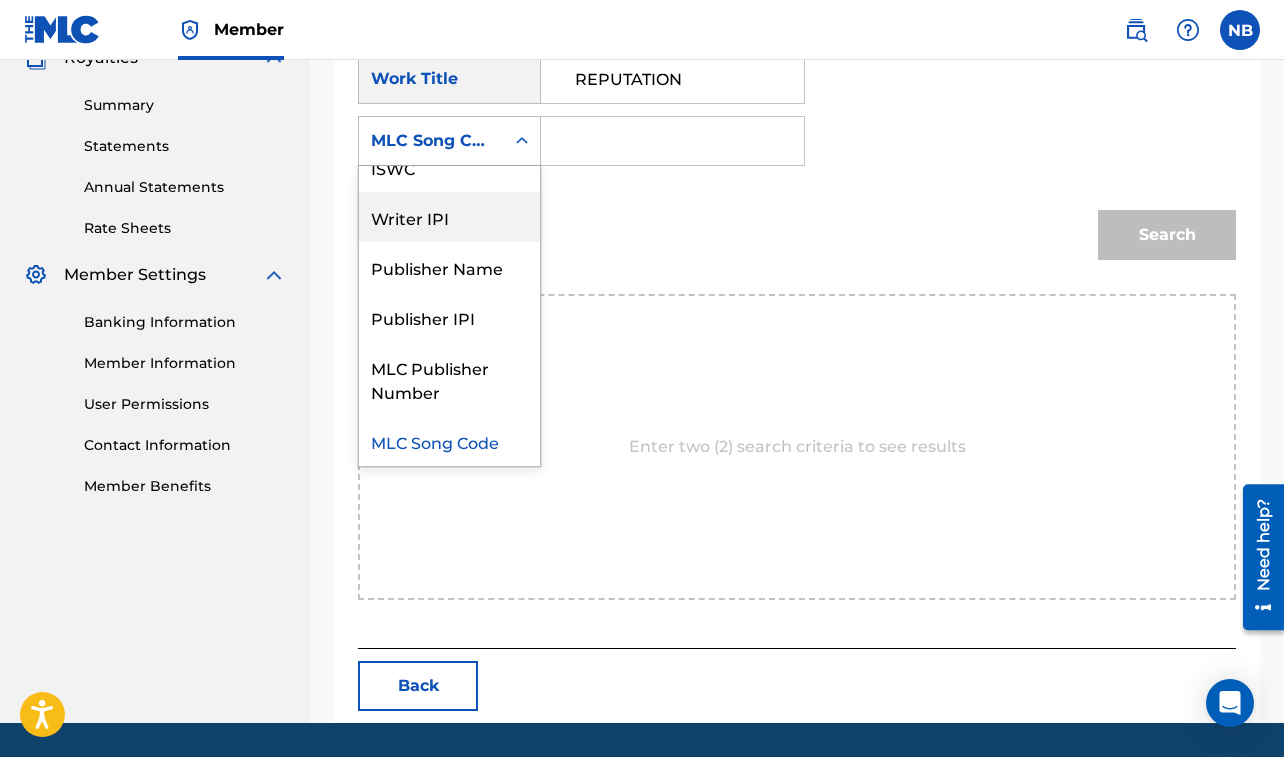 scroll, scrollTop: 0, scrollLeft: 0, axis: both 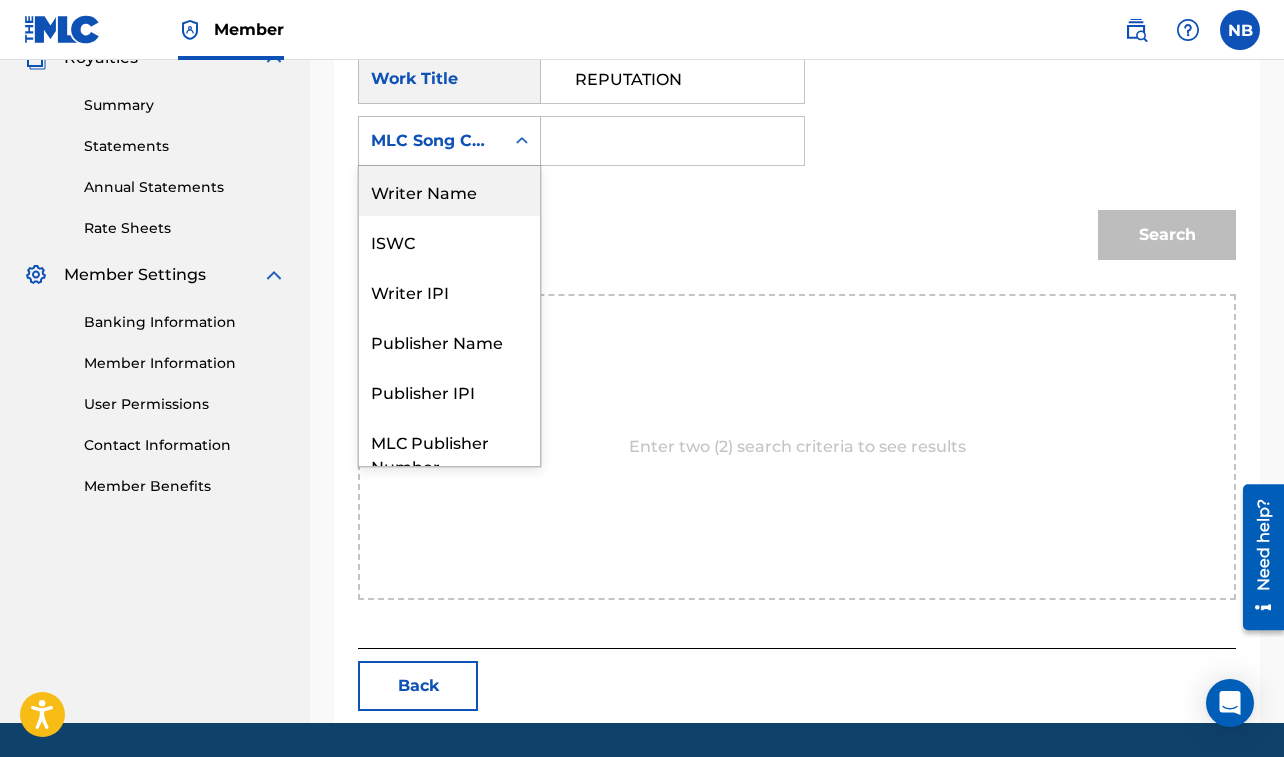 click on "Writer Name" at bounding box center (449, 191) 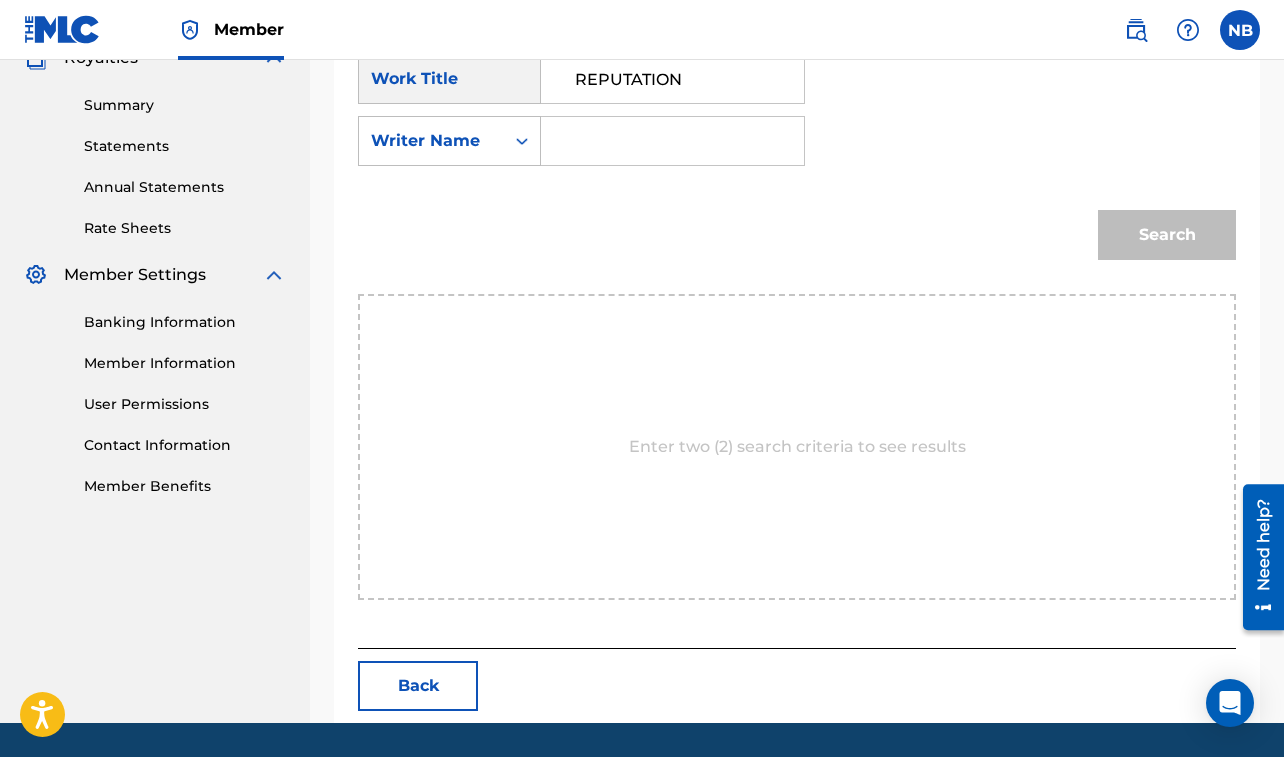 click at bounding box center [672, 141] 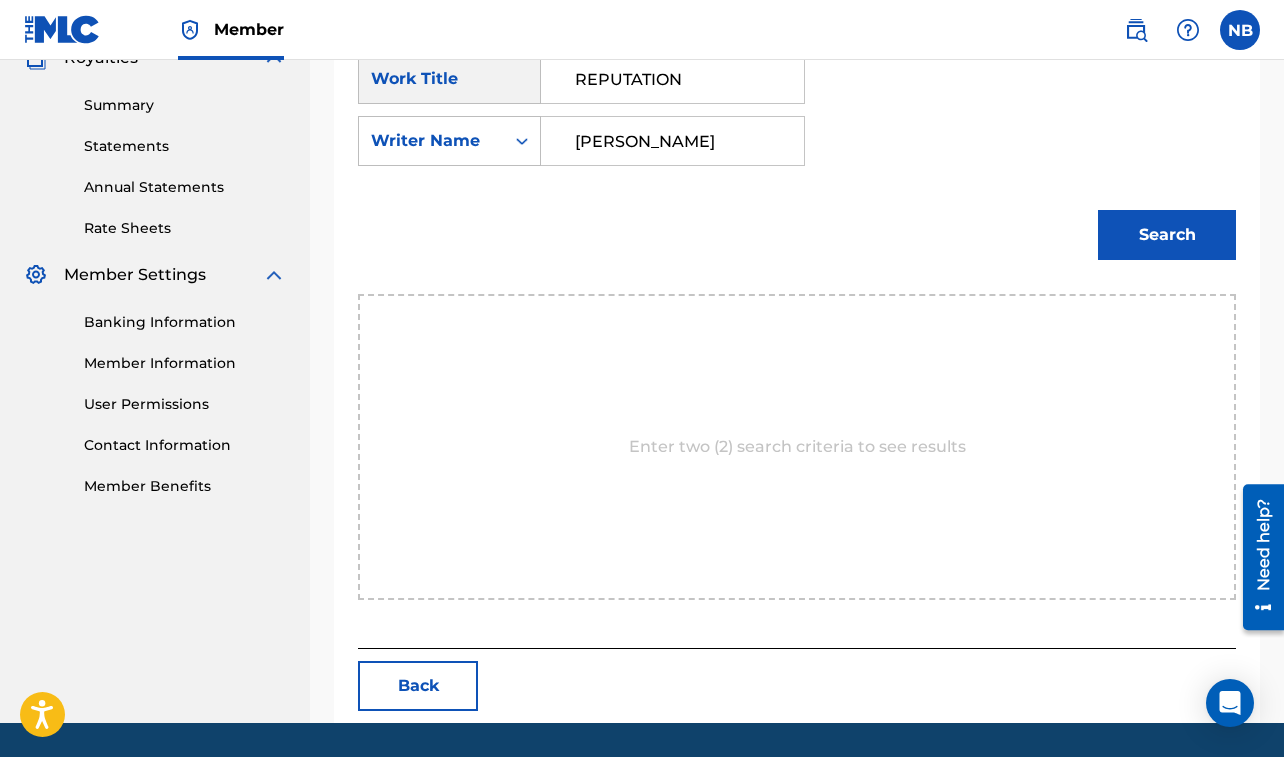 click on "Search" at bounding box center (1167, 235) 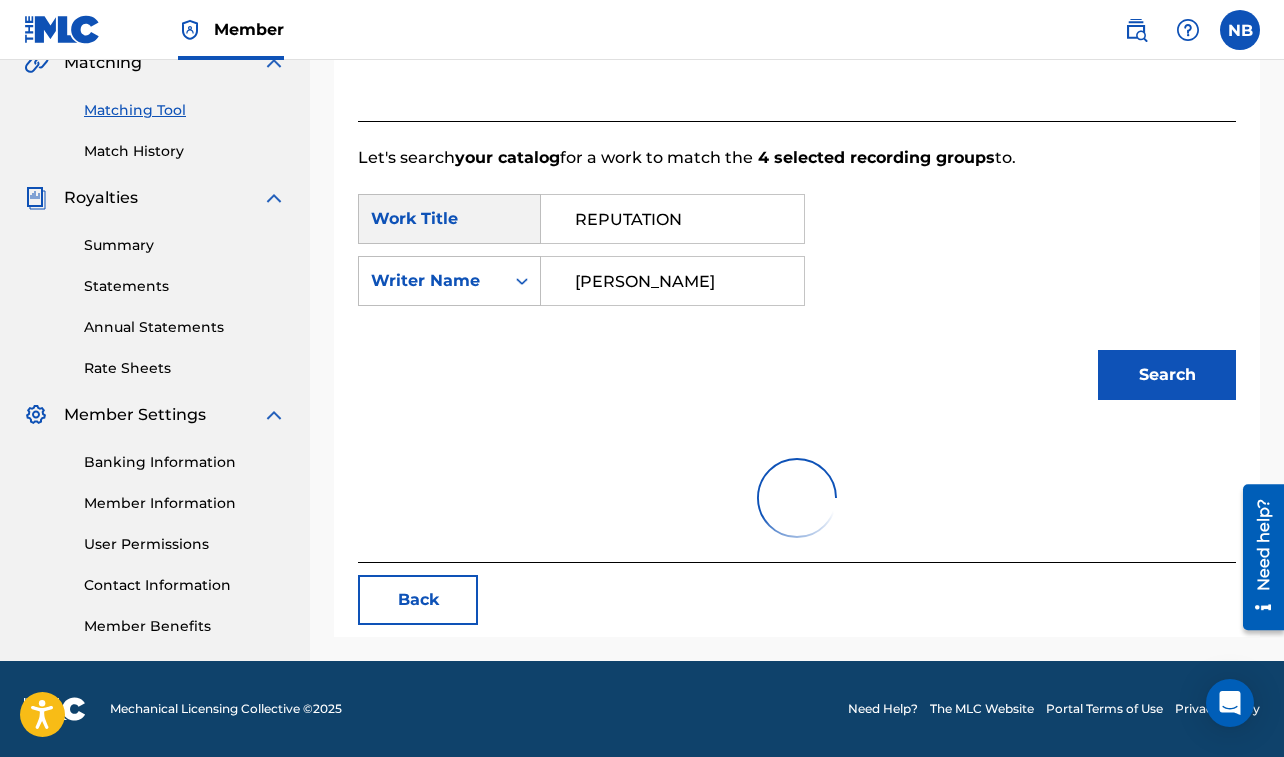 scroll, scrollTop: 564, scrollLeft: 0, axis: vertical 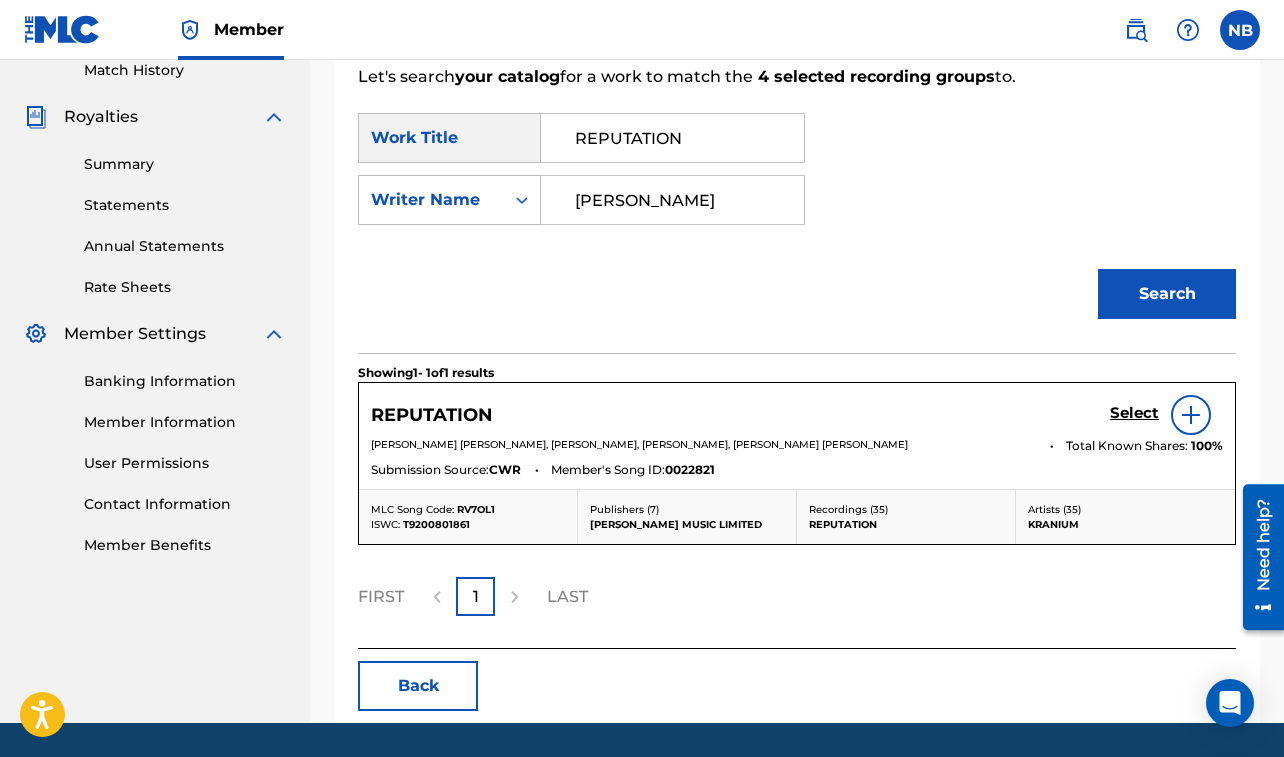 click on "Select" at bounding box center [1134, 413] 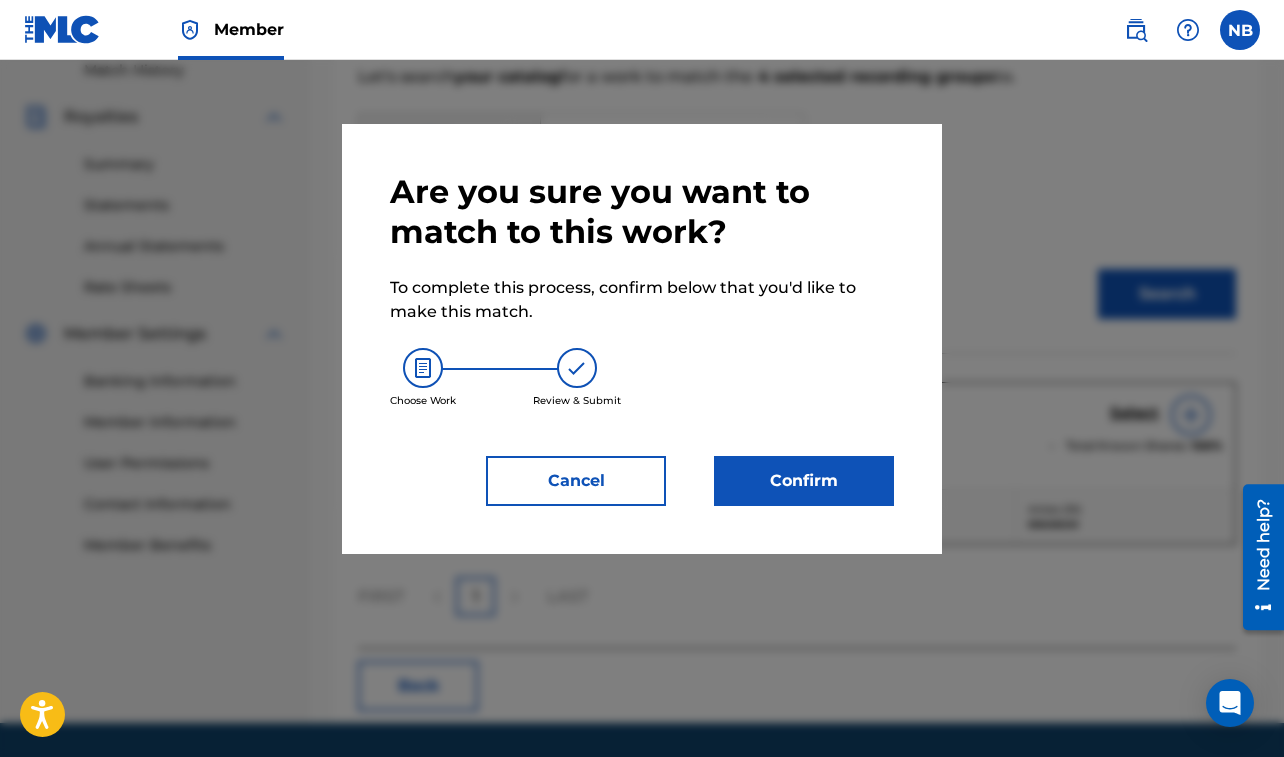 click on "Confirm" at bounding box center [804, 481] 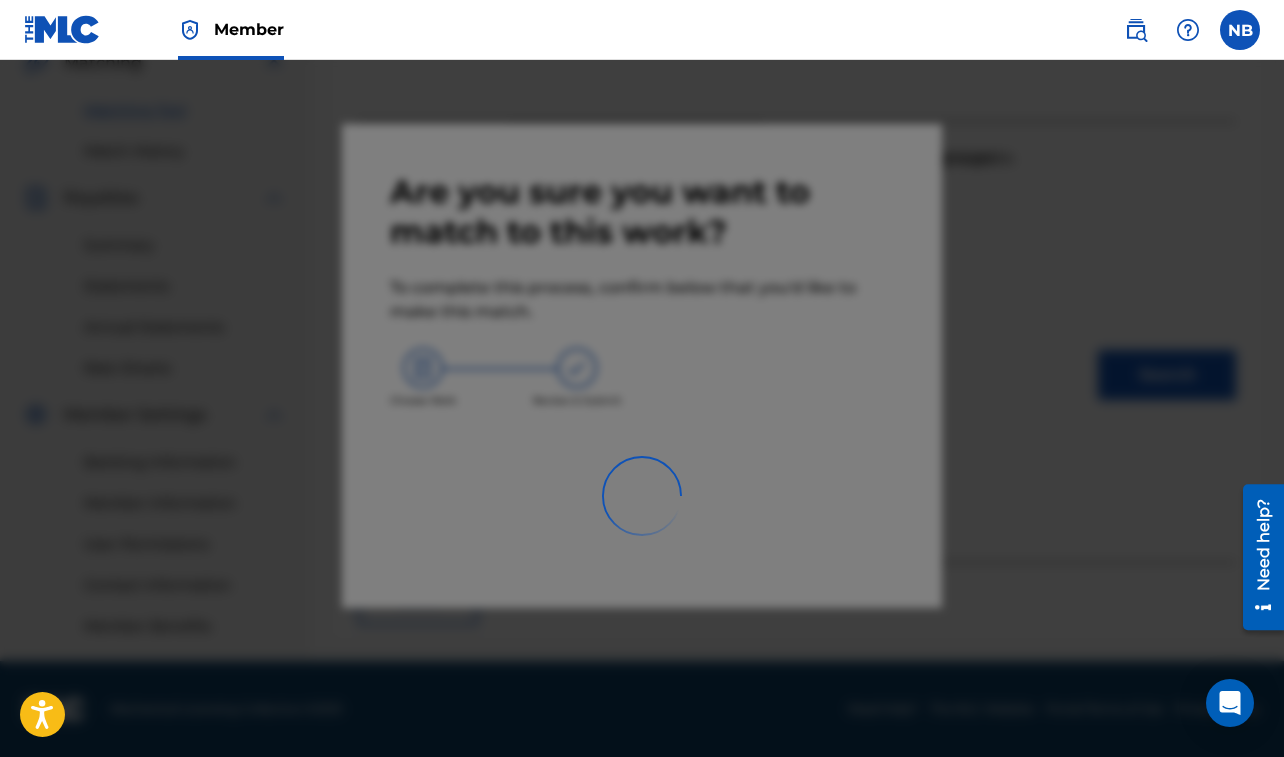 scroll, scrollTop: 483, scrollLeft: 0, axis: vertical 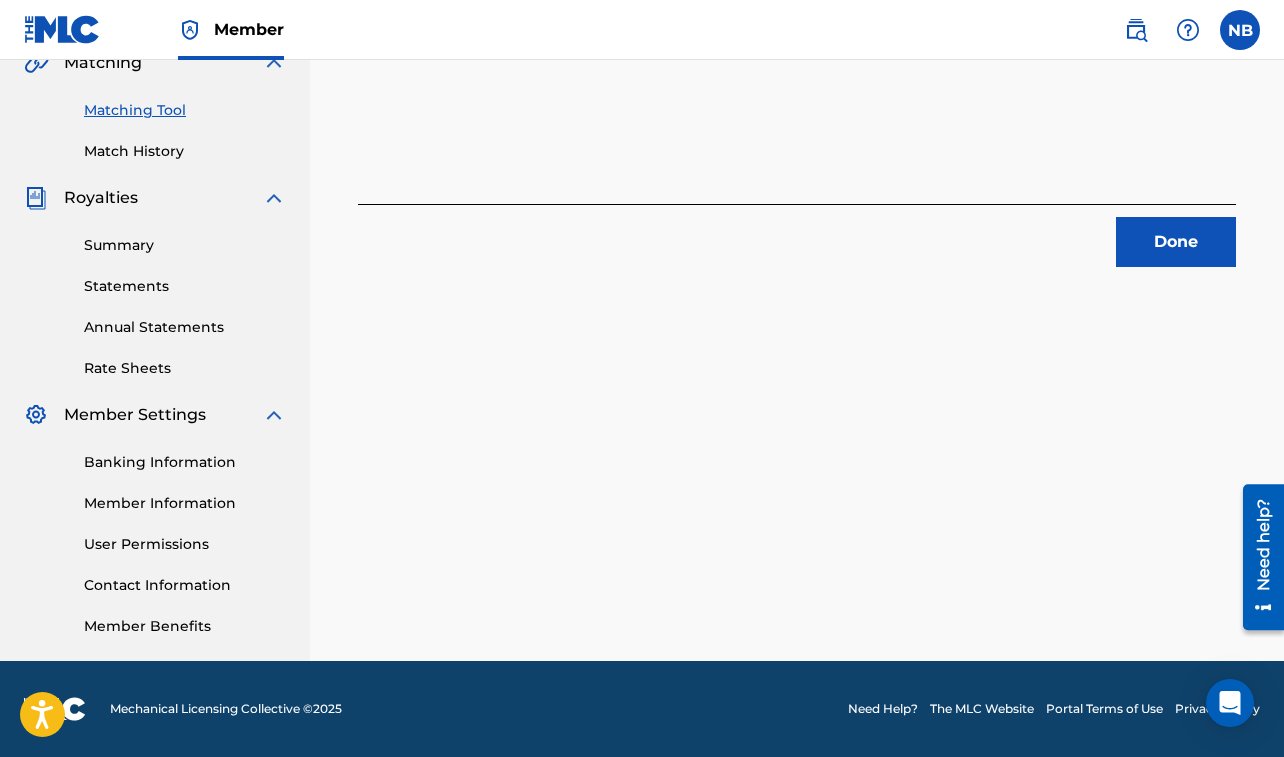 click on "Done" at bounding box center (1176, 242) 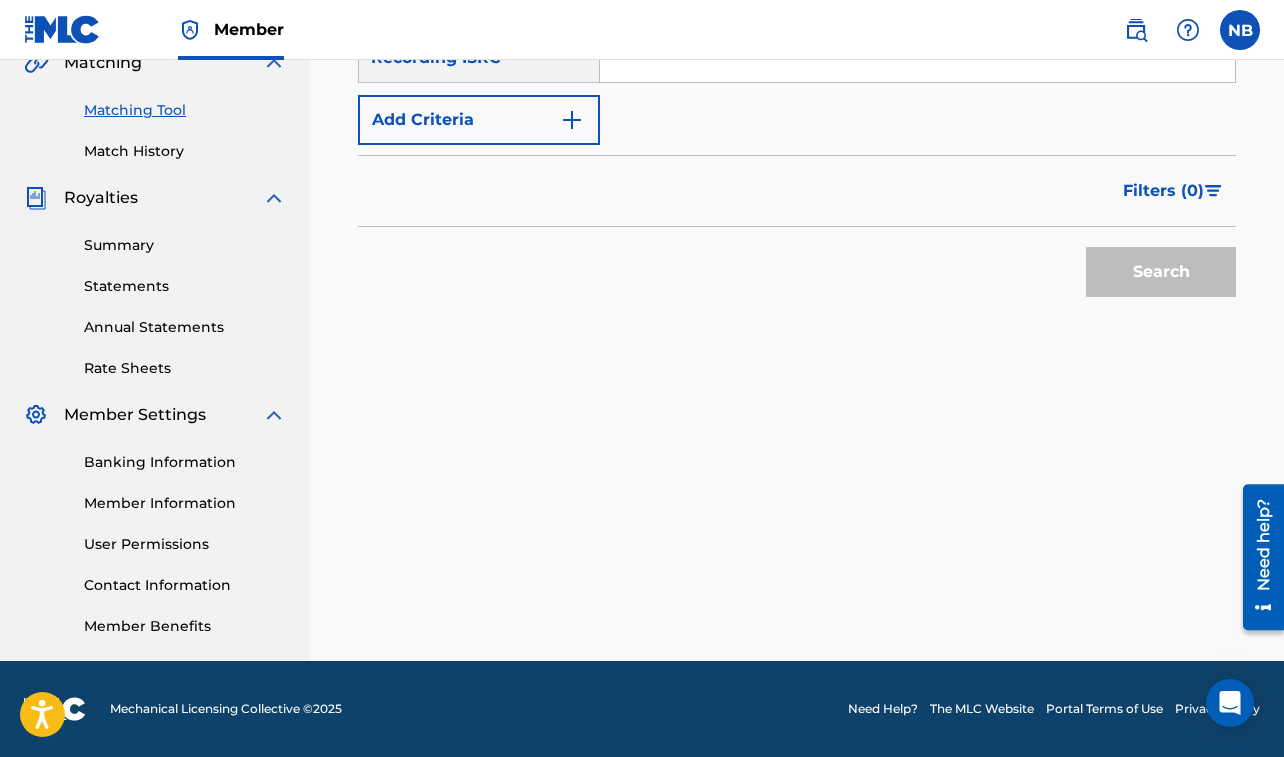 scroll, scrollTop: 283, scrollLeft: 0, axis: vertical 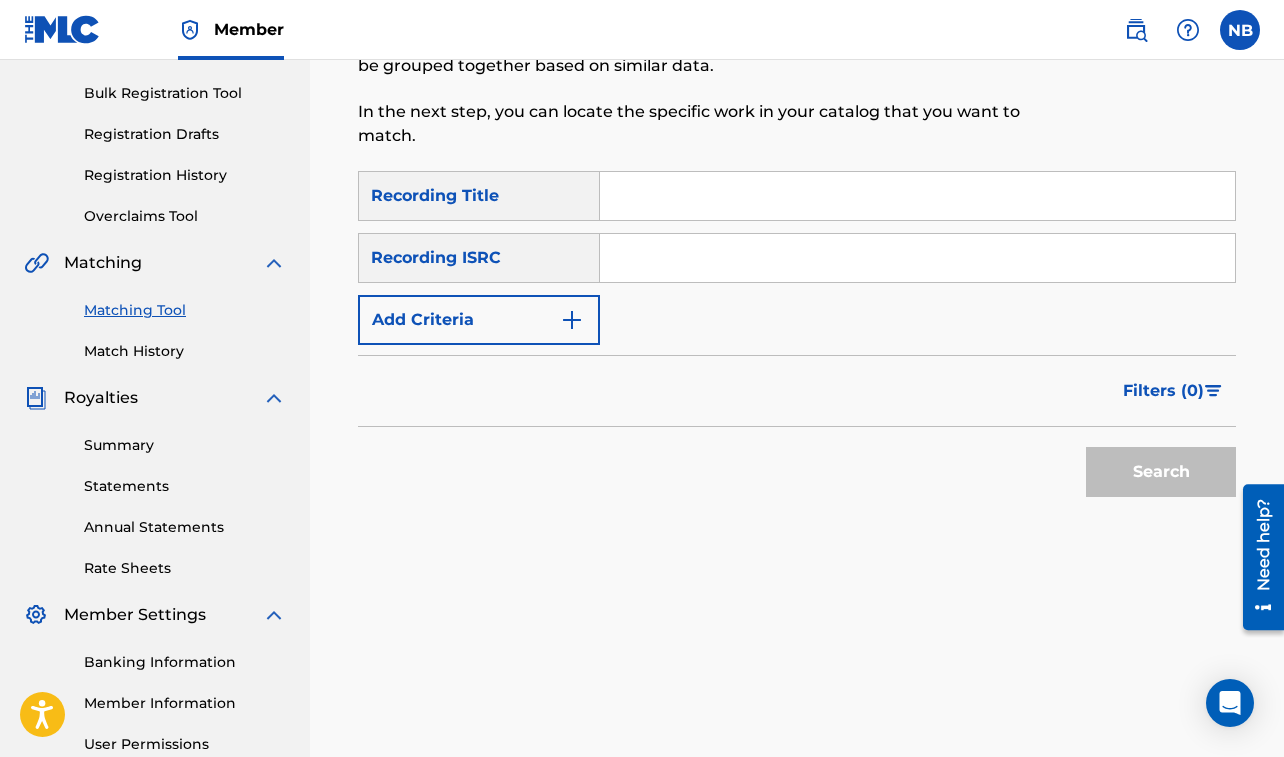 click at bounding box center [917, 196] 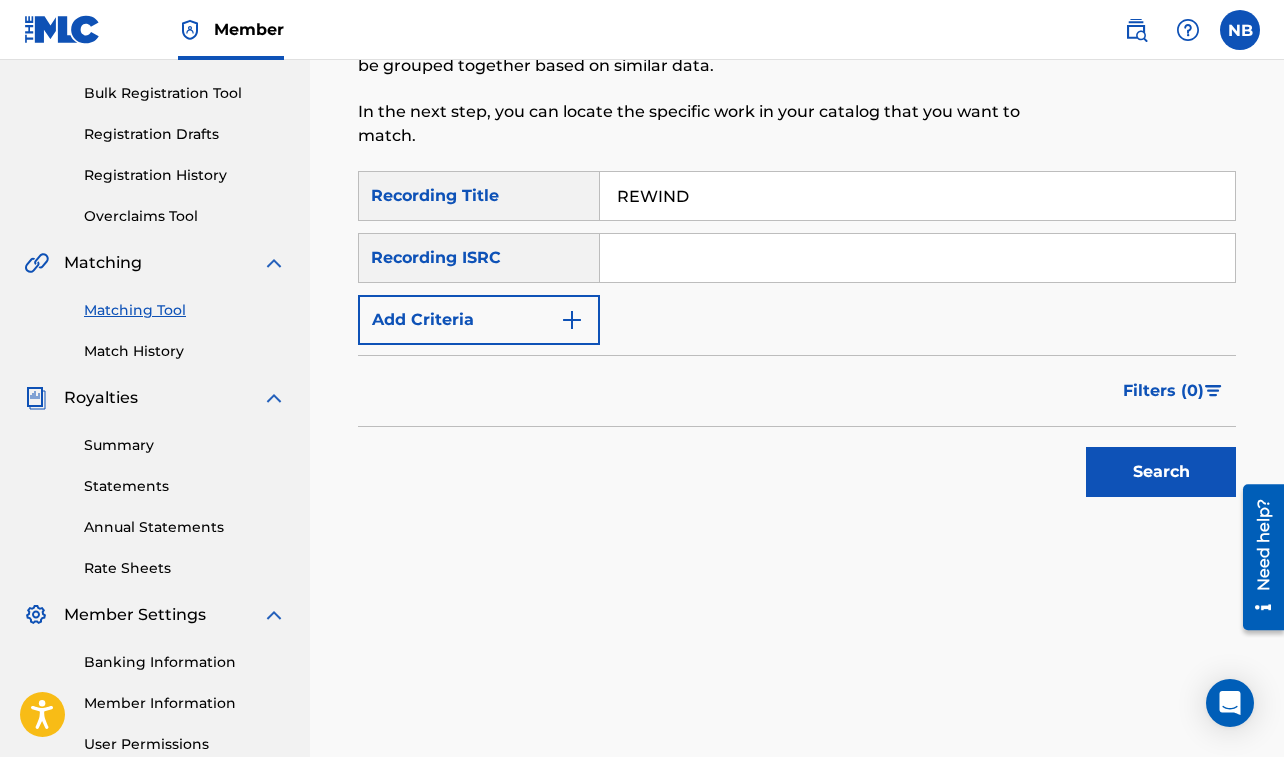 click on "Add Criteria" at bounding box center (479, 320) 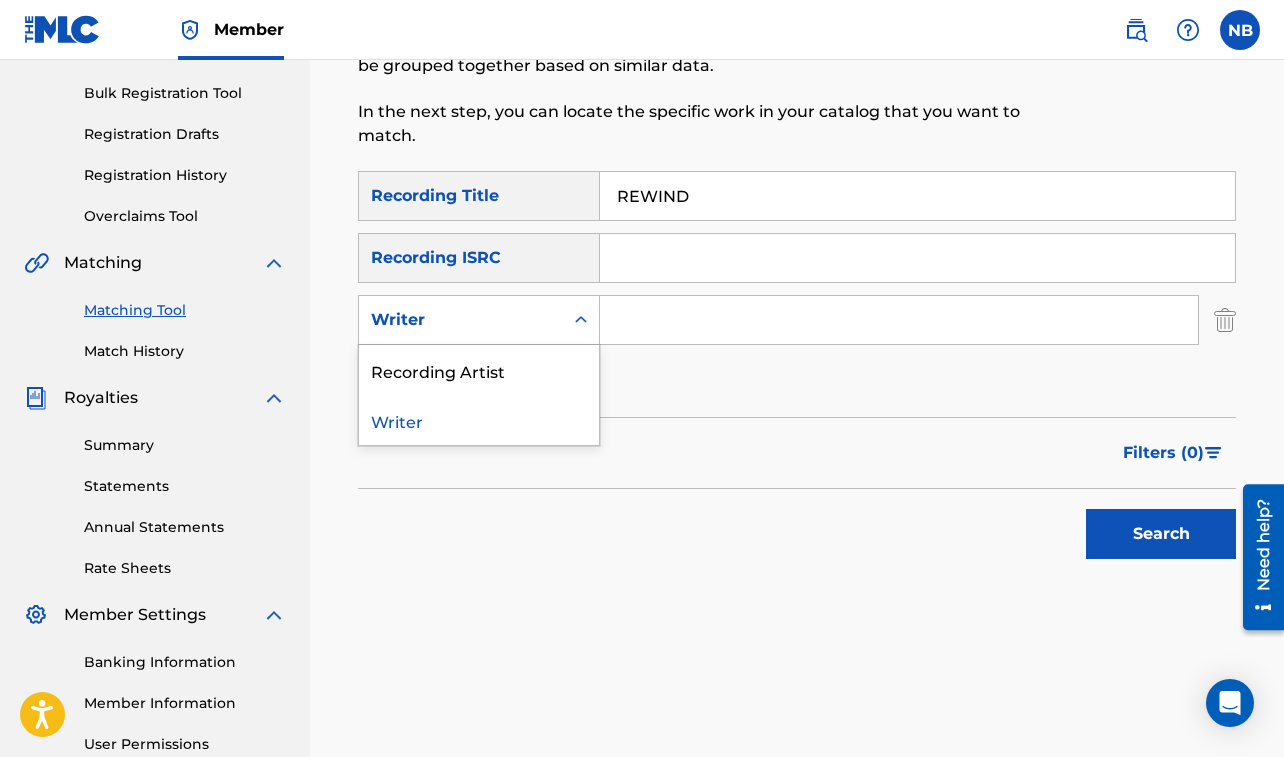 click on "Writer" at bounding box center [461, 320] 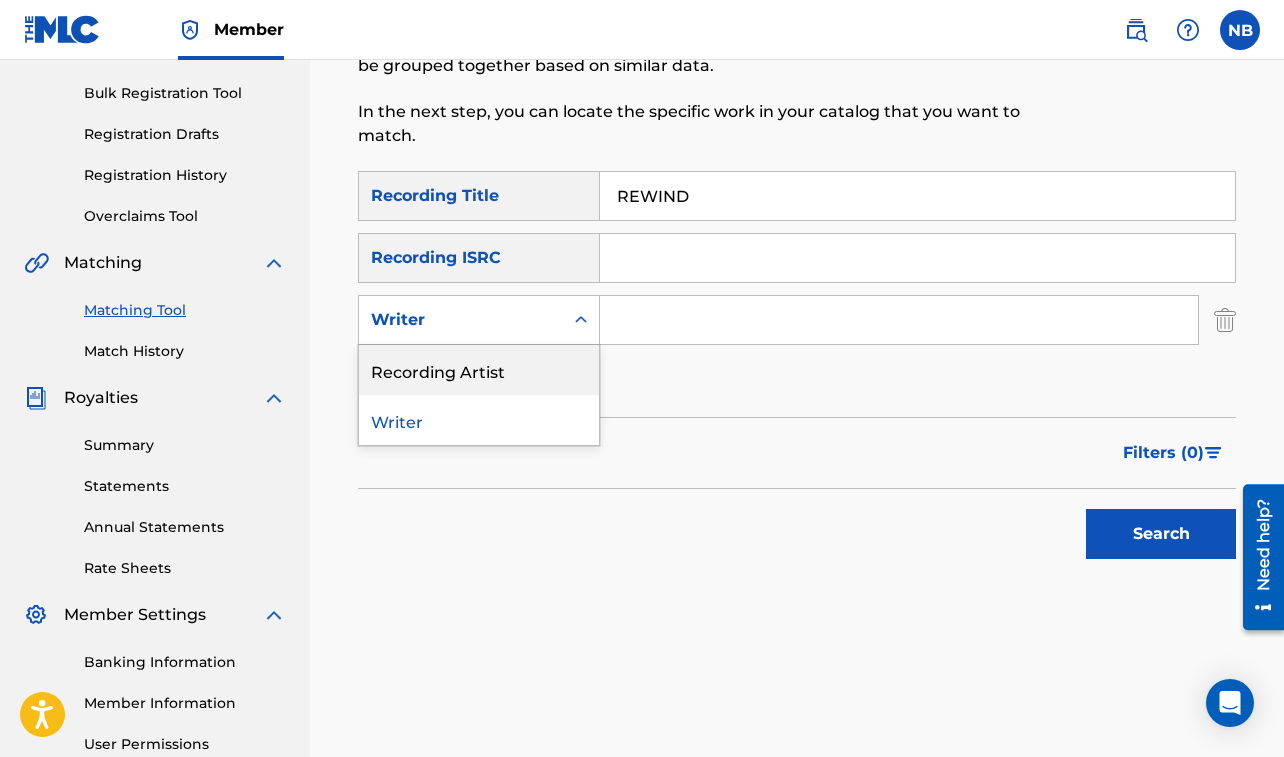 click on "Recording Artist" at bounding box center [479, 370] 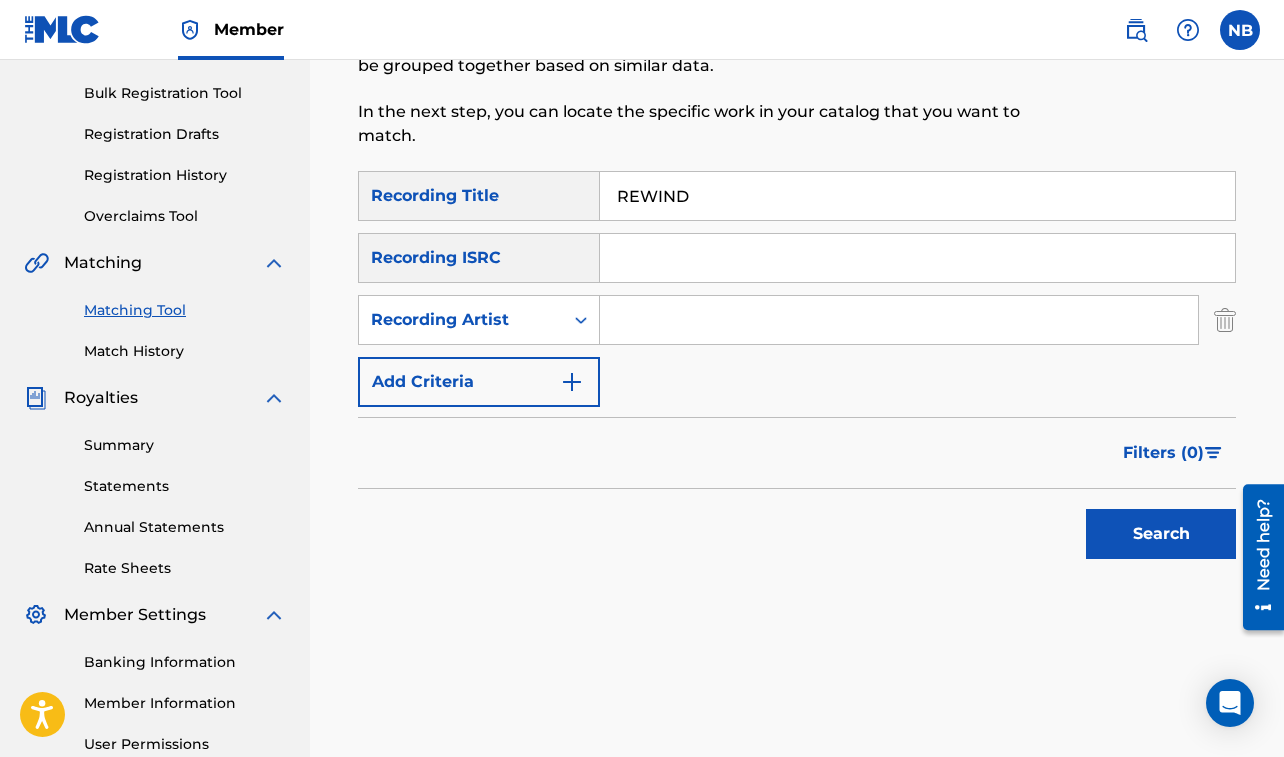 click at bounding box center (899, 320) 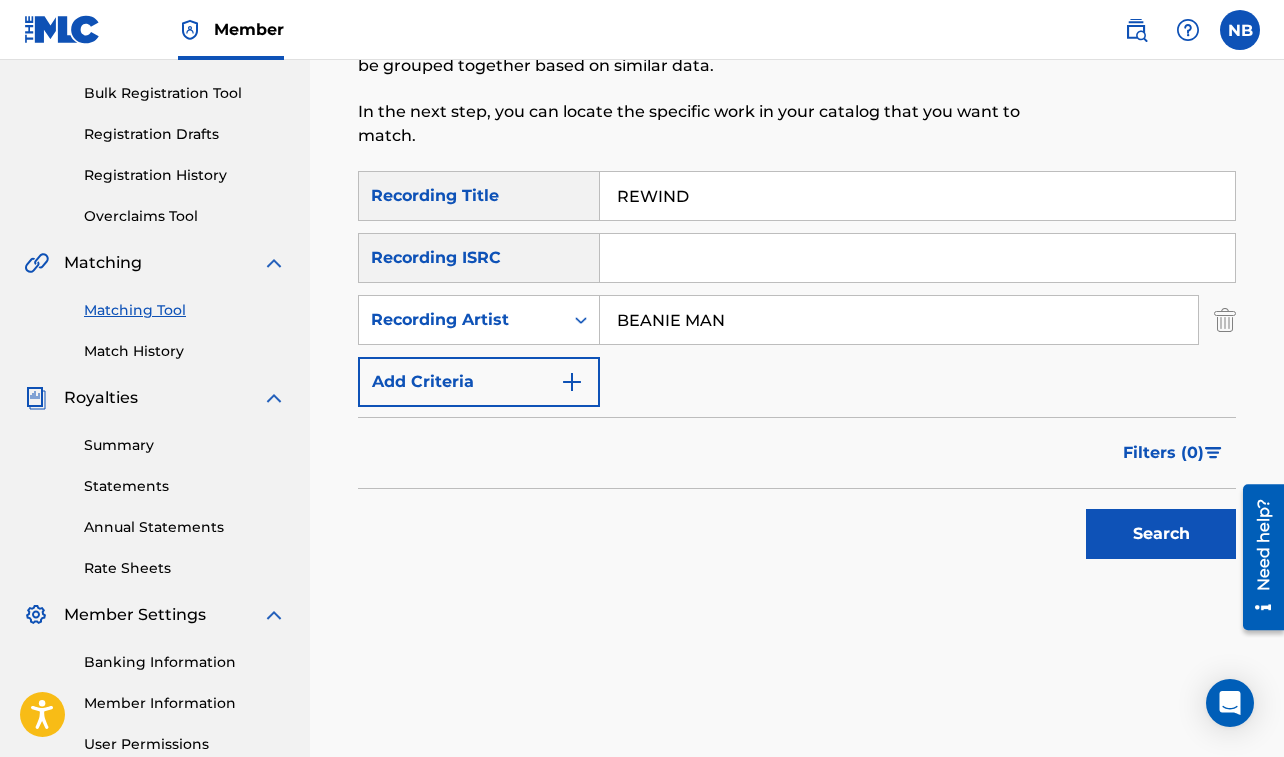 click on "Search" at bounding box center (1161, 534) 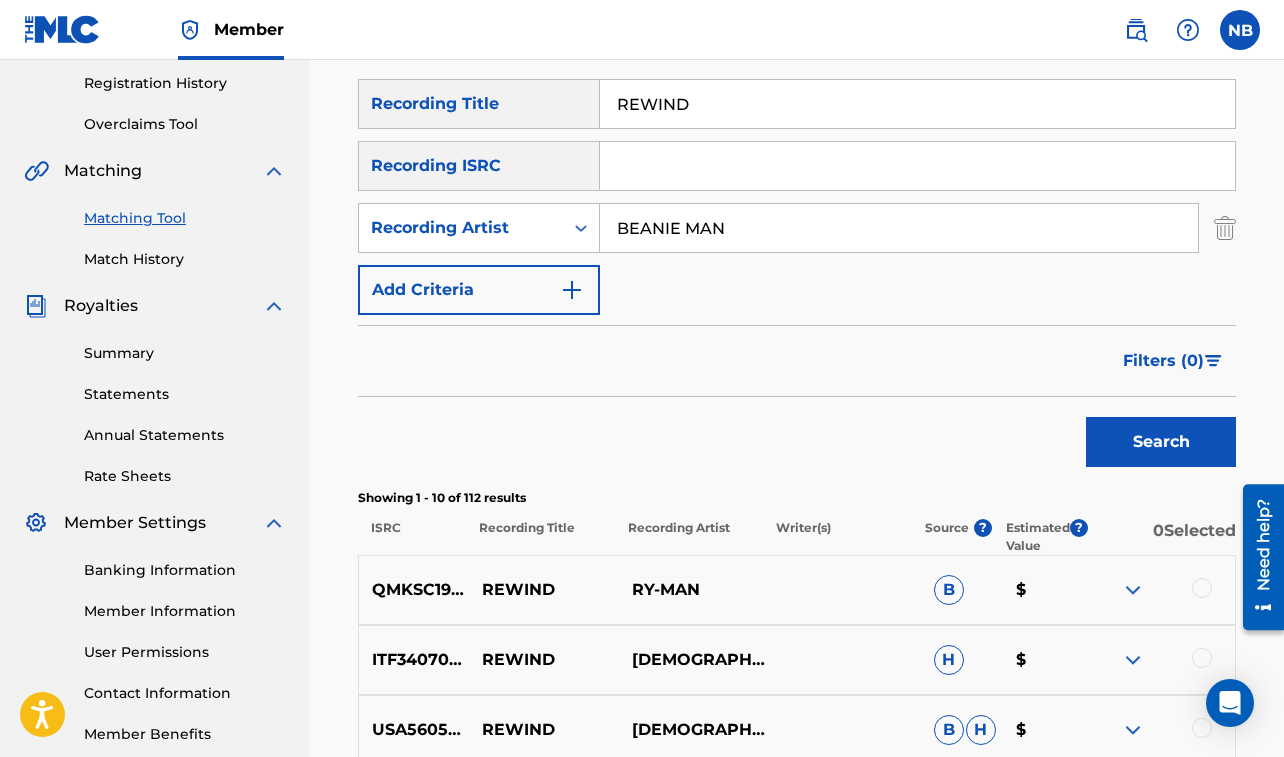 scroll, scrollTop: 340, scrollLeft: 0, axis: vertical 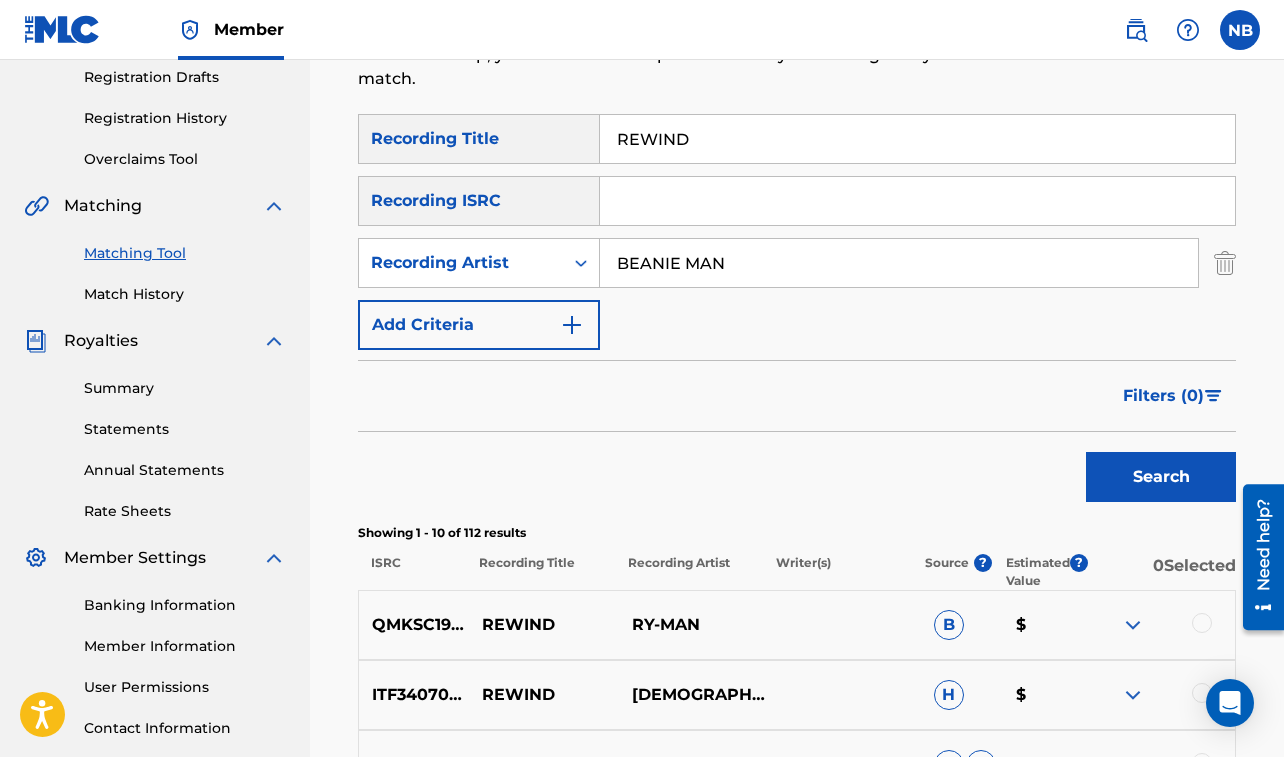 drag, startPoint x: 618, startPoint y: 137, endPoint x: 781, endPoint y: 143, distance: 163.1104 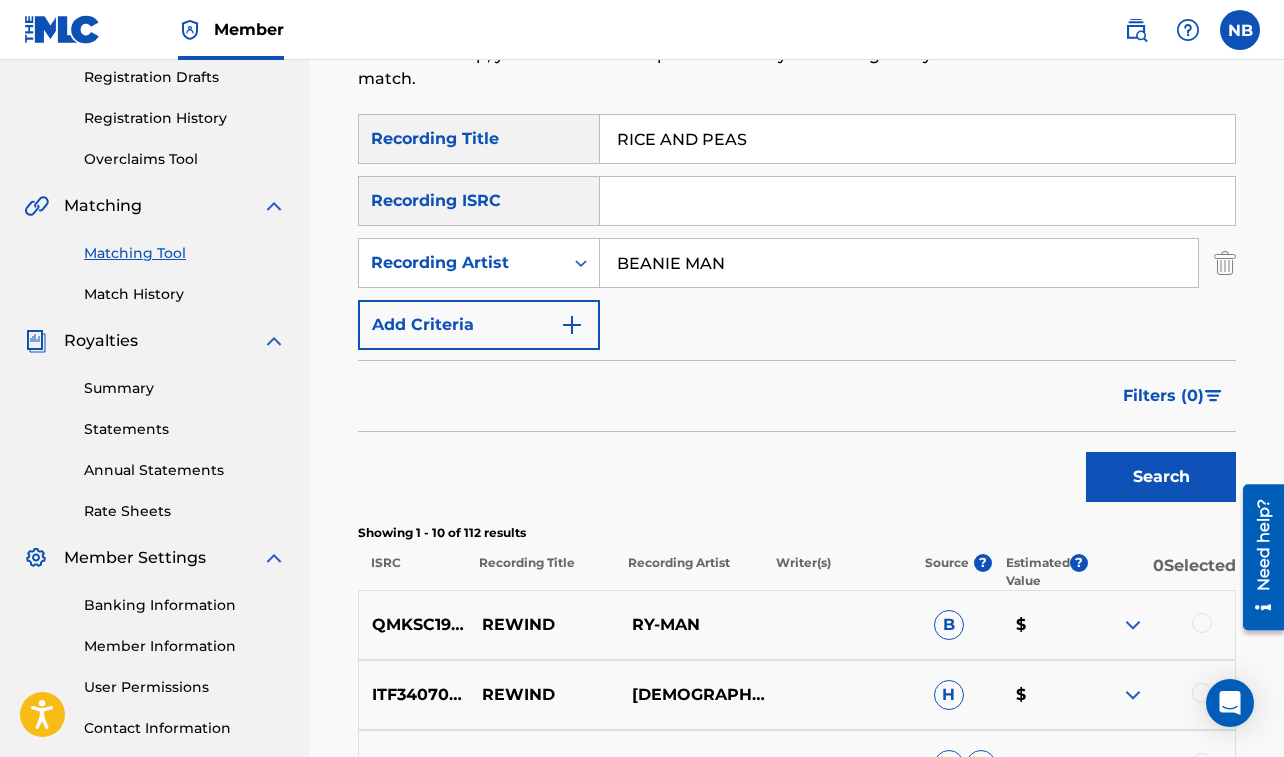 drag, startPoint x: 617, startPoint y: 262, endPoint x: 733, endPoint y: 280, distance: 117.388245 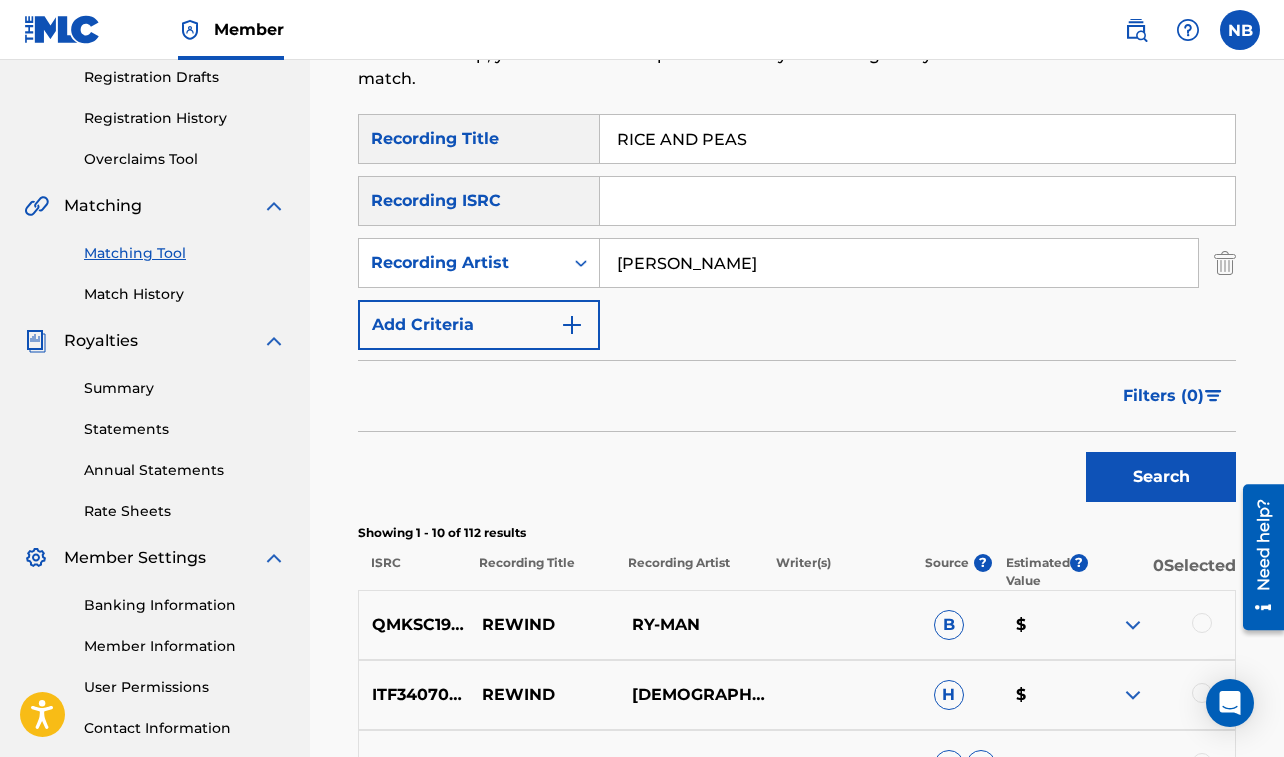 click on "Search" at bounding box center (1161, 477) 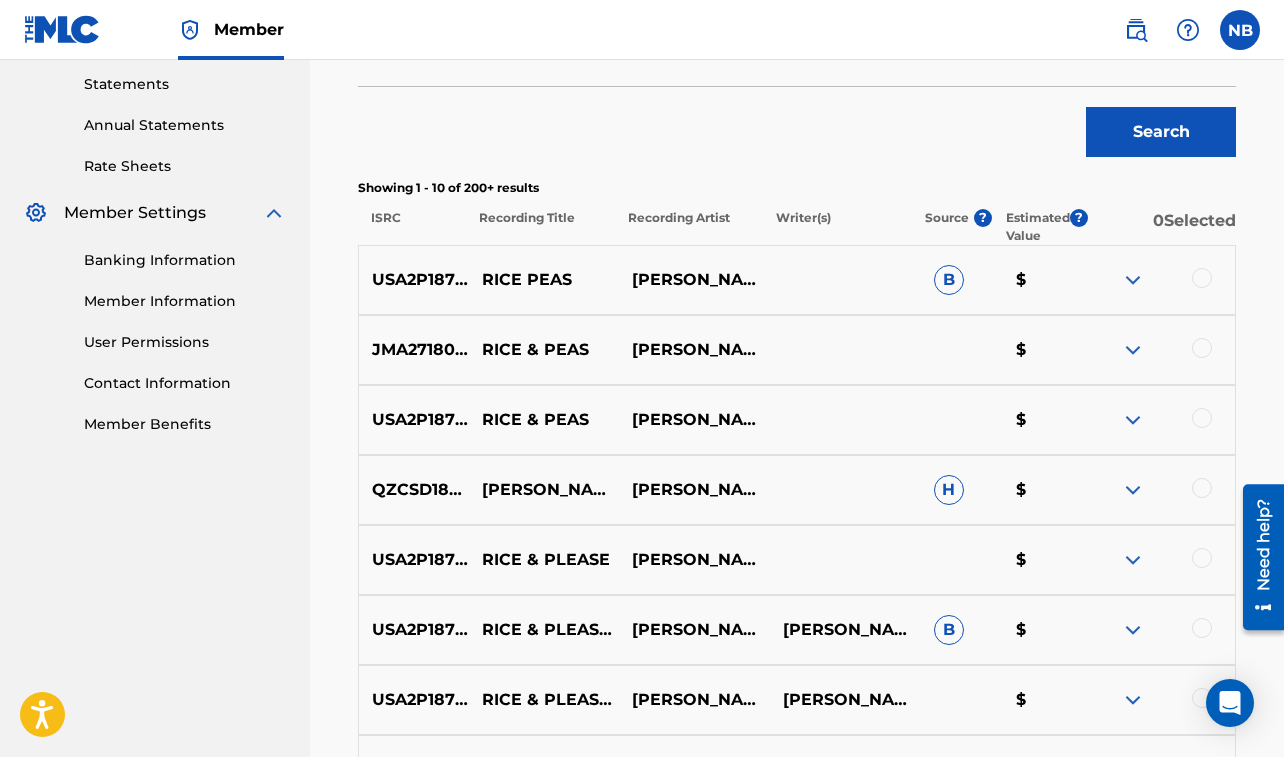 scroll, scrollTop: 703, scrollLeft: 0, axis: vertical 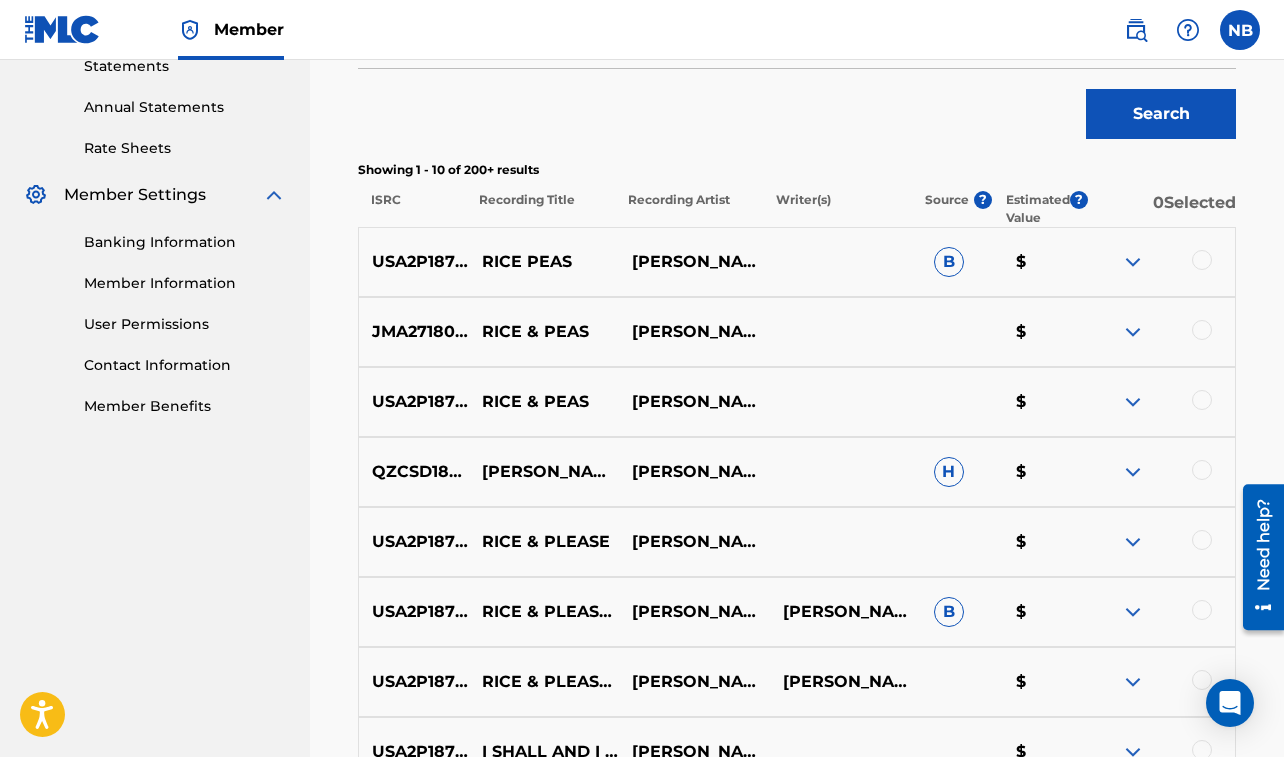 click at bounding box center [1202, 260] 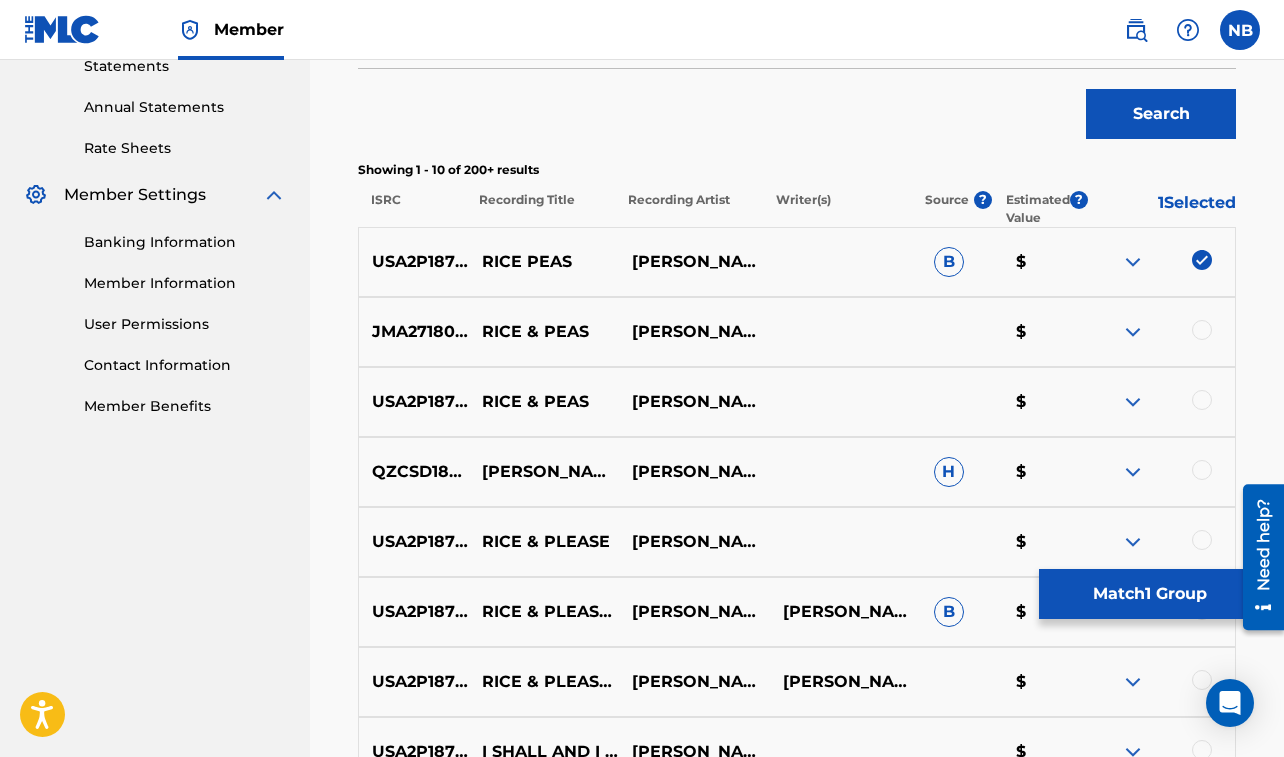 click at bounding box center [1202, 330] 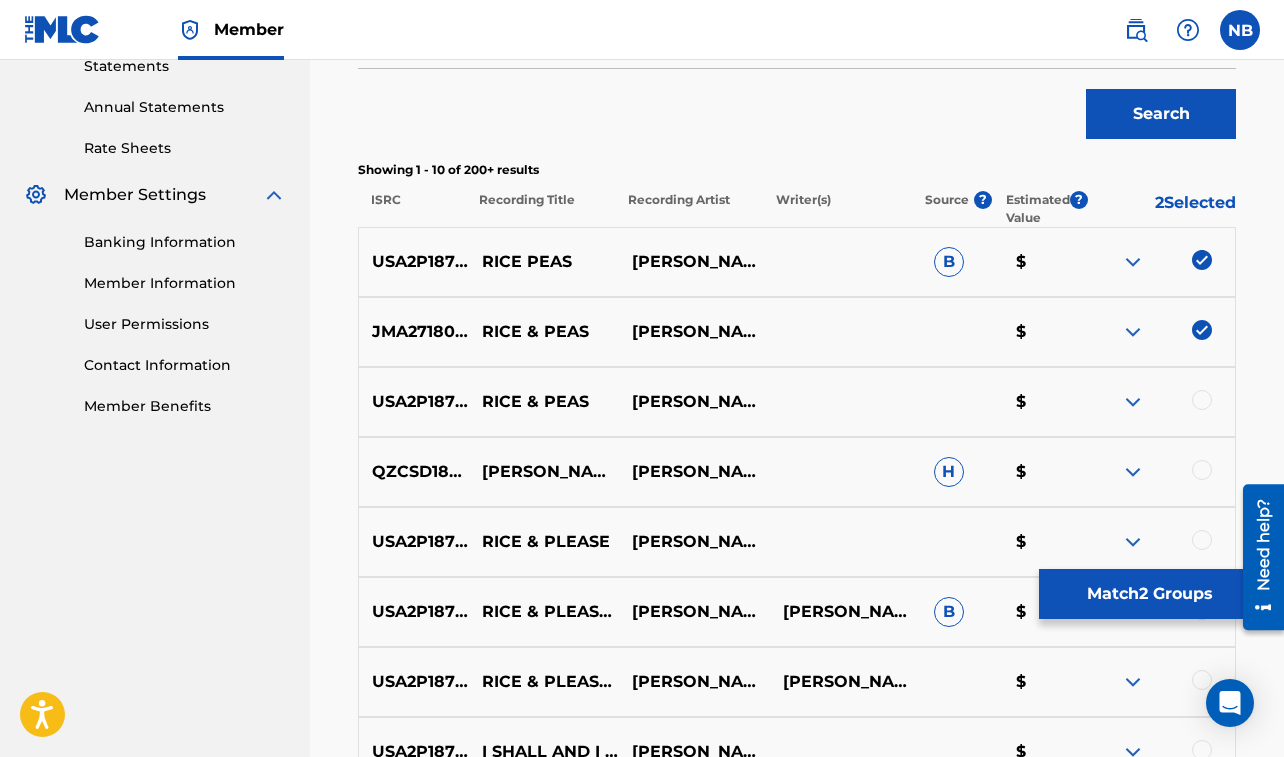 click at bounding box center (1202, 400) 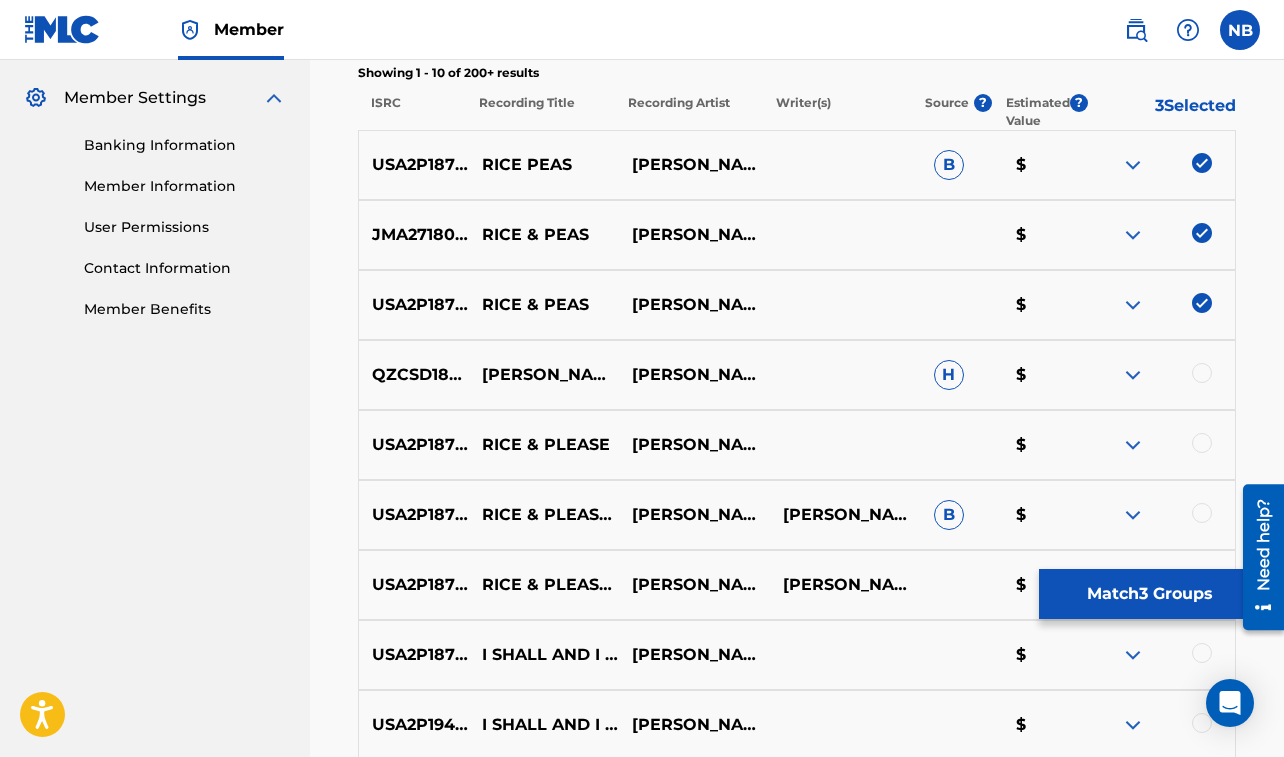 scroll, scrollTop: 813, scrollLeft: 0, axis: vertical 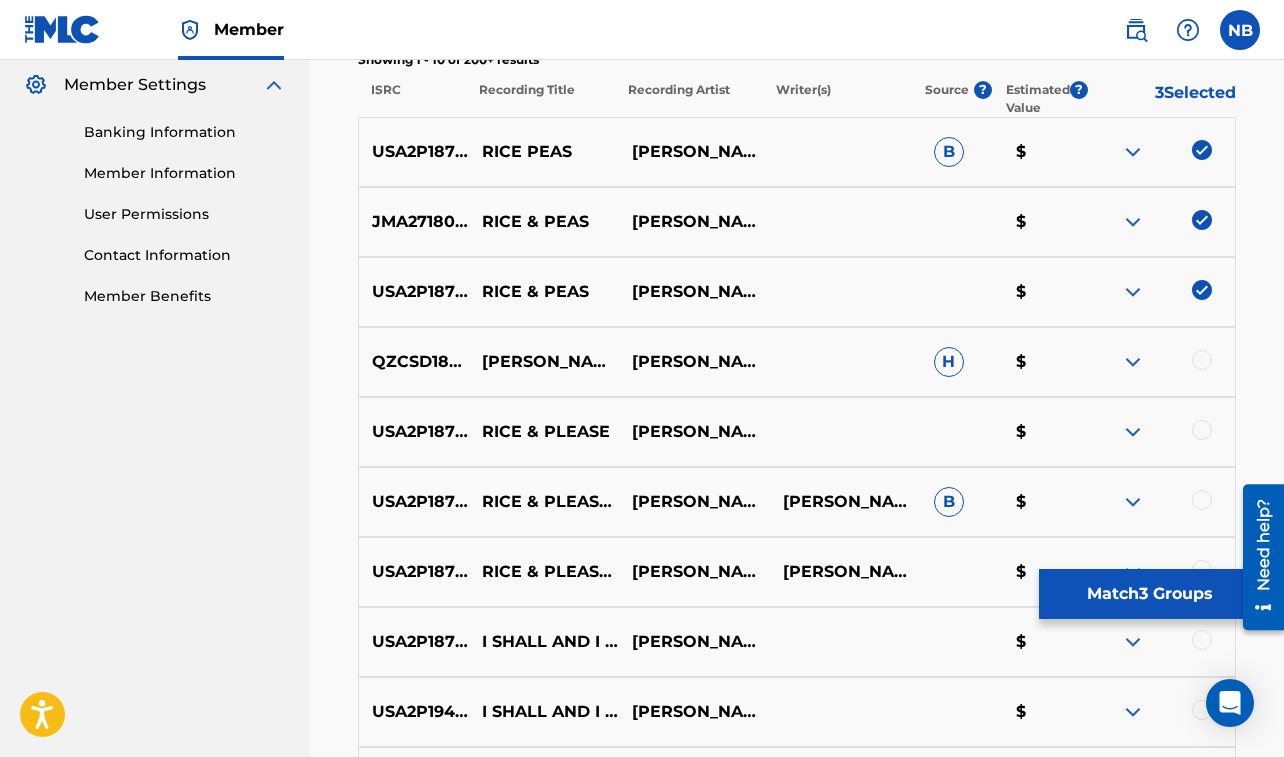 click at bounding box center (1202, 360) 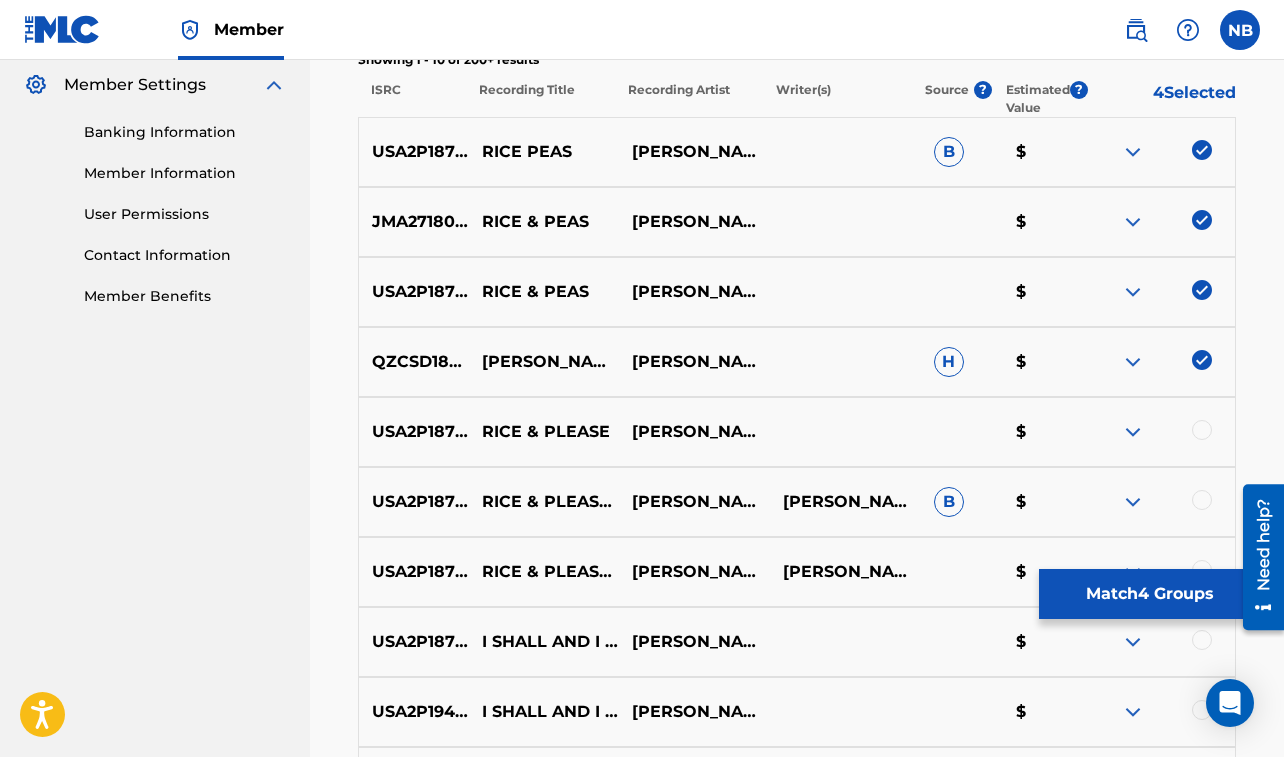 click at bounding box center [1202, 430] 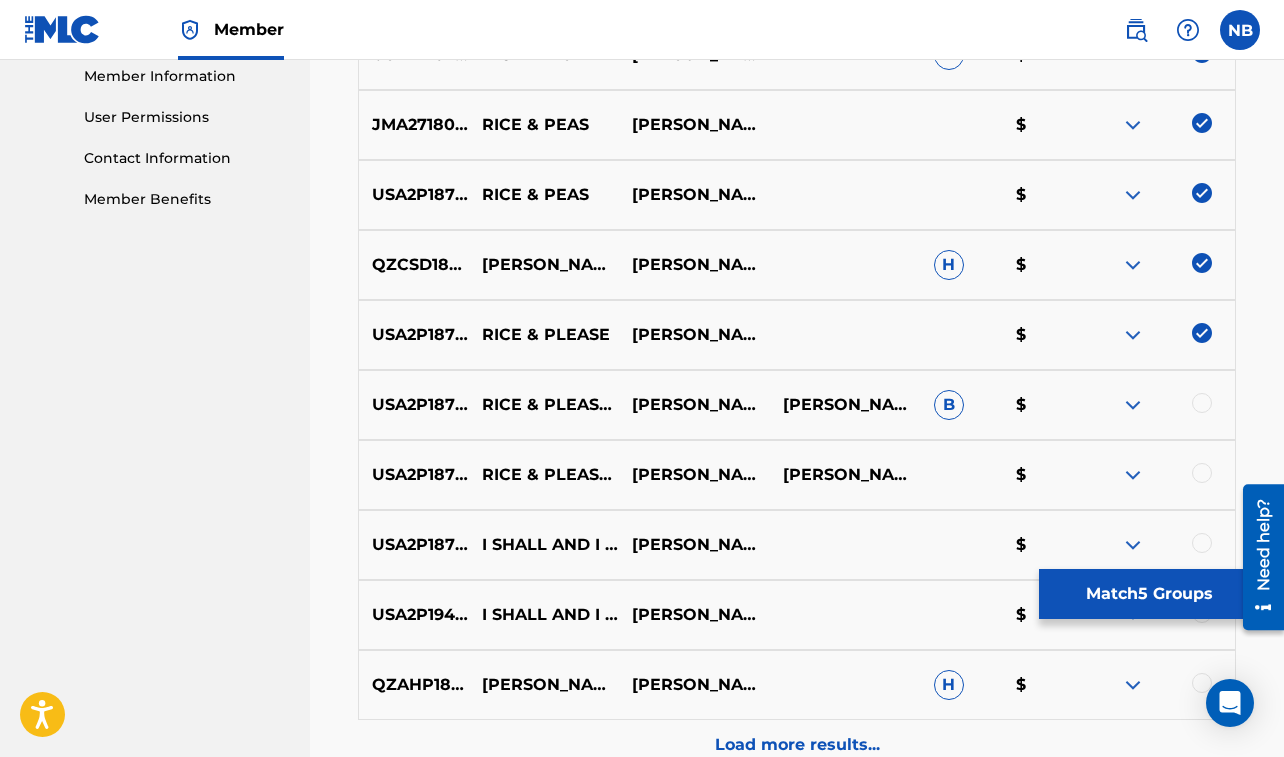 scroll, scrollTop: 939, scrollLeft: 0, axis: vertical 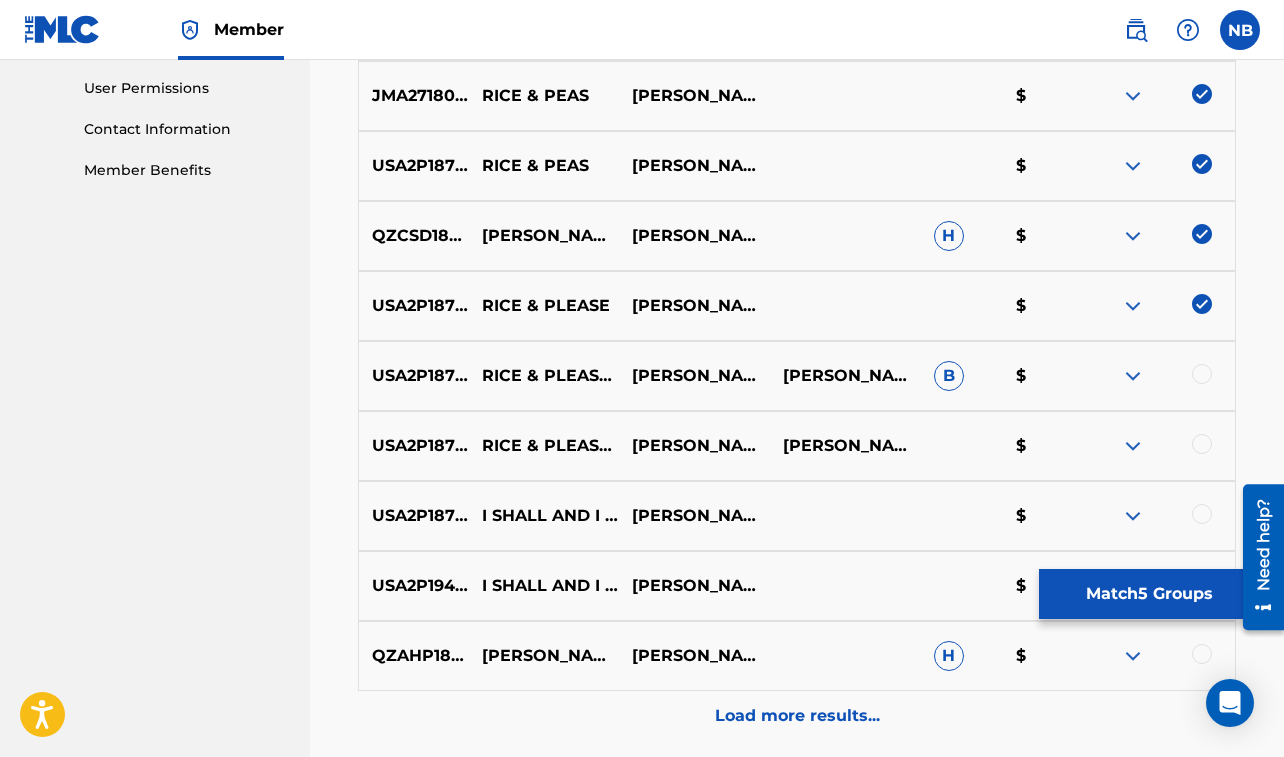 click at bounding box center [1202, 374] 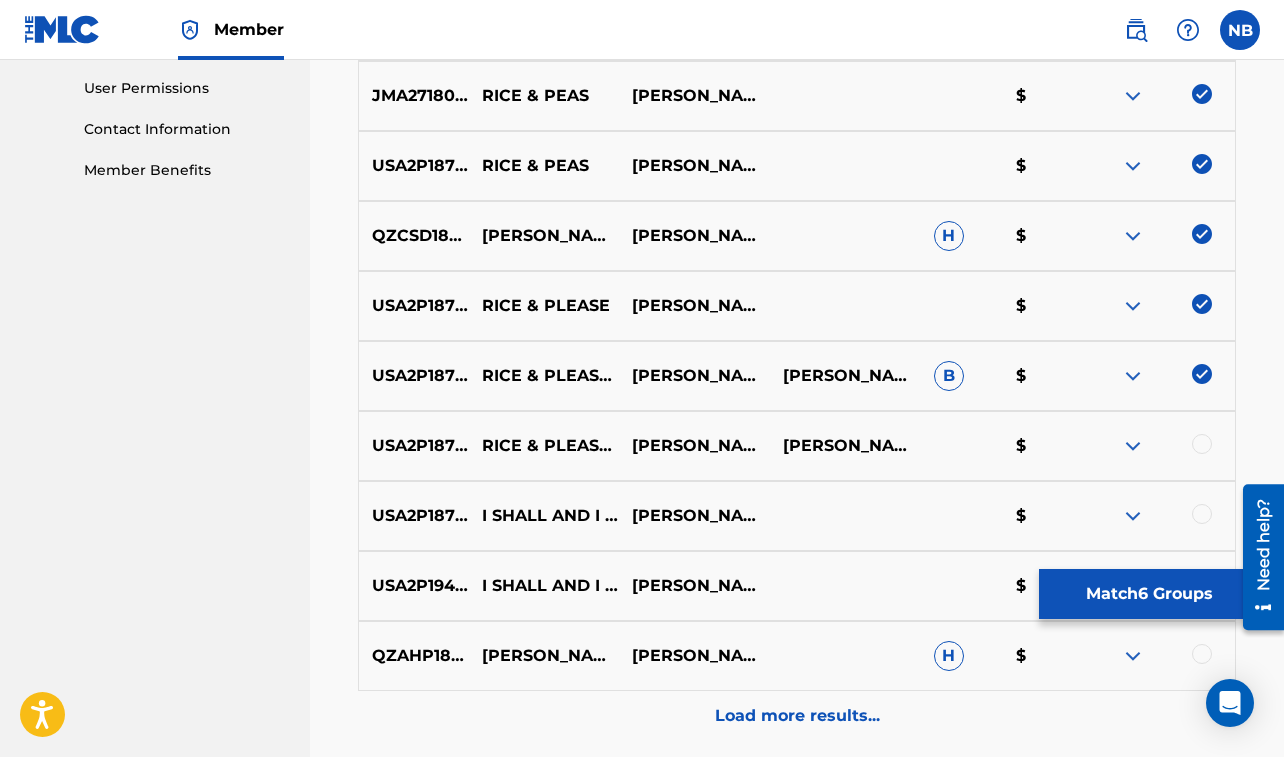 click at bounding box center [1202, 444] 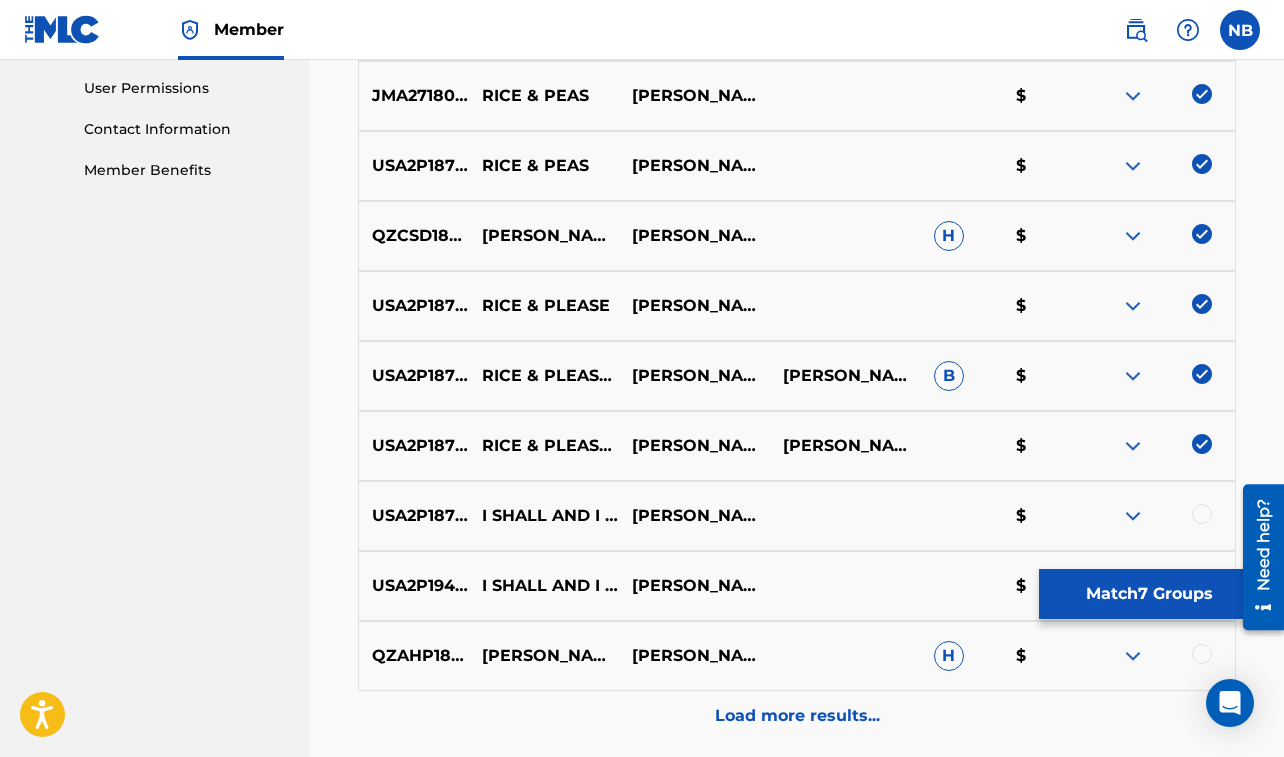 click on "Match  7 Groups" at bounding box center (1149, 594) 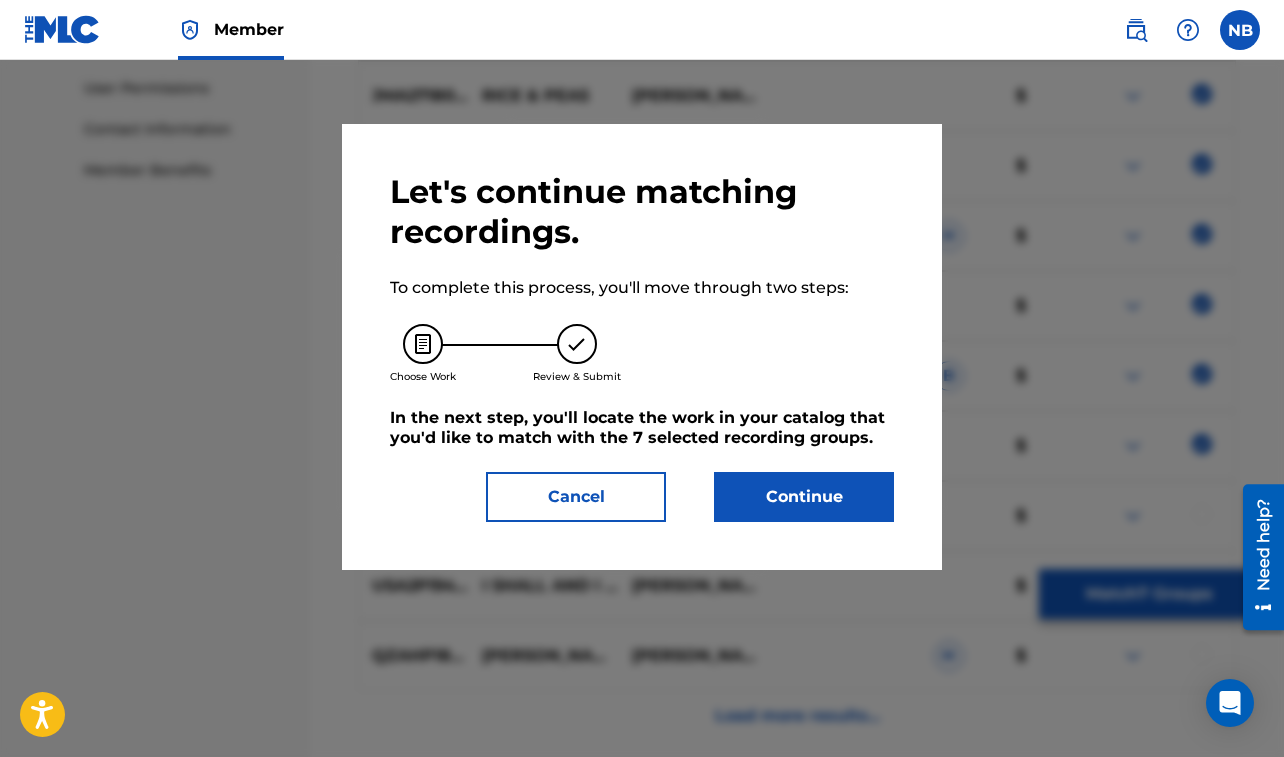 click on "Continue" at bounding box center (804, 497) 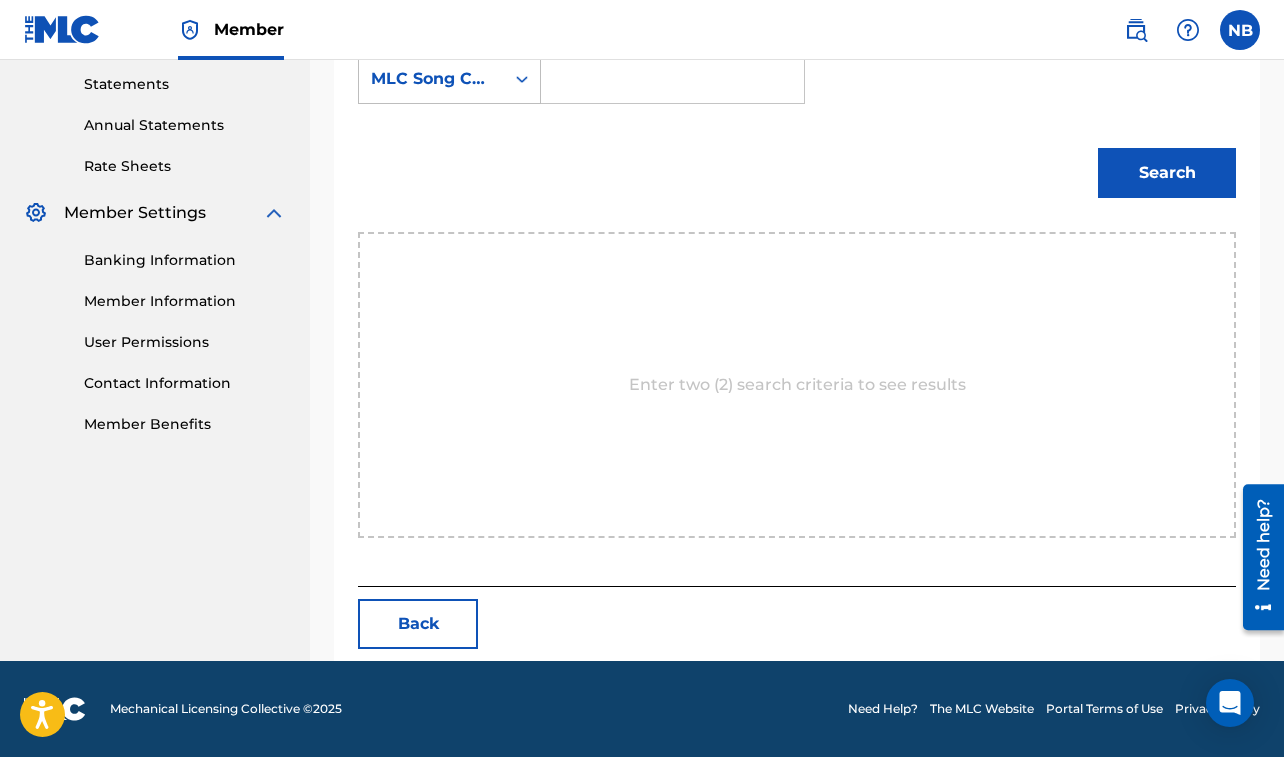 scroll, scrollTop: 623, scrollLeft: 0, axis: vertical 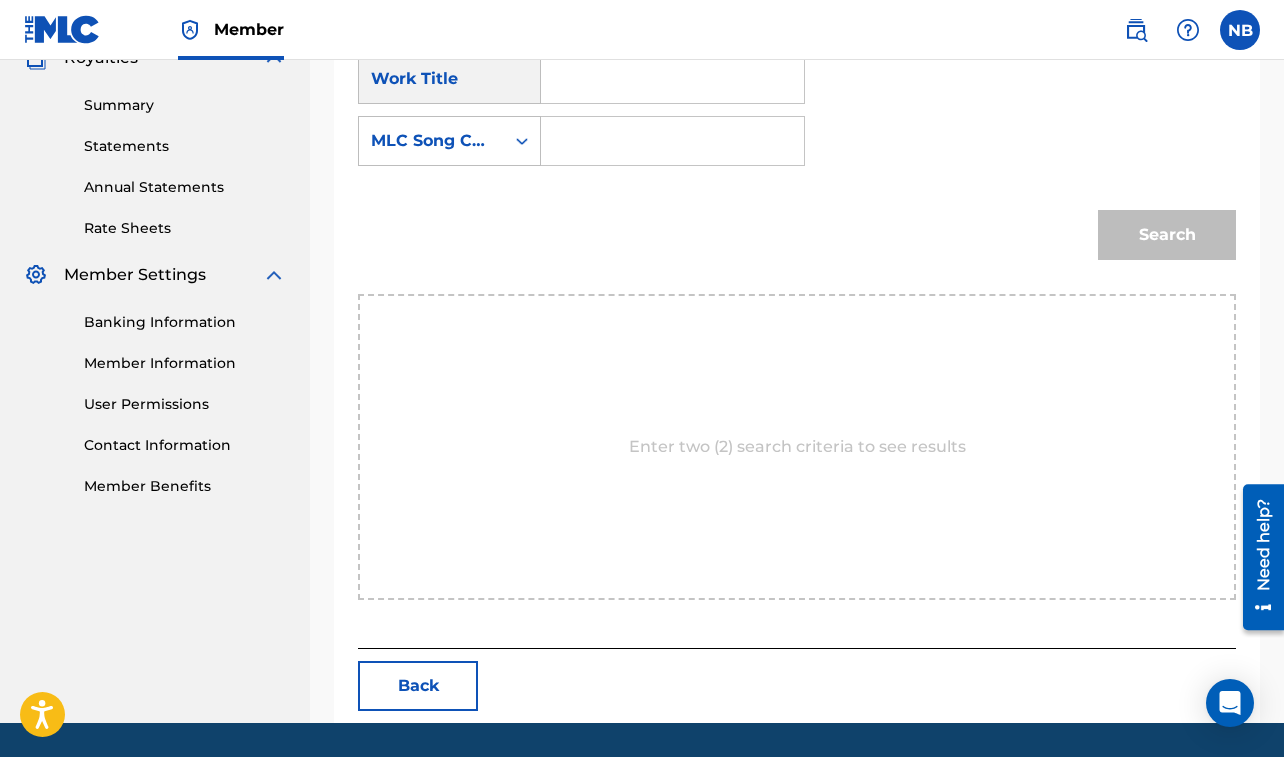 click at bounding box center [672, 79] 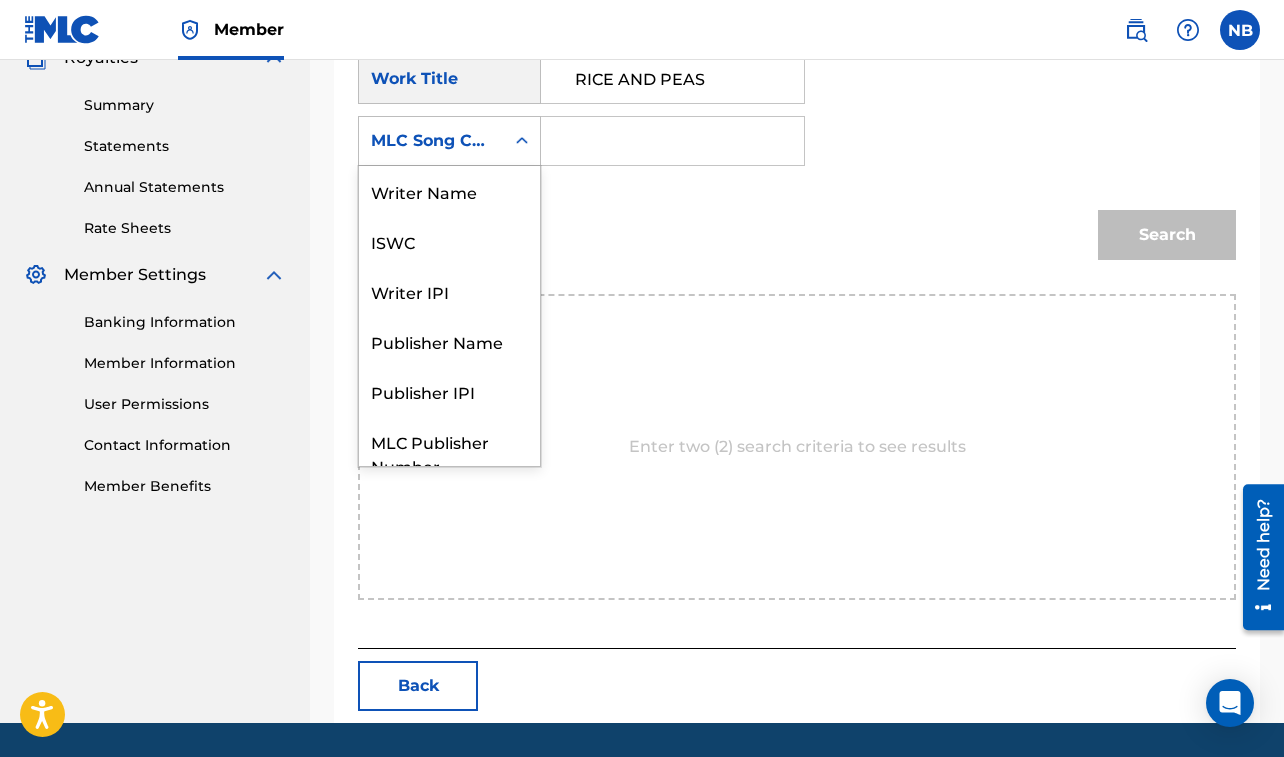 click on "MLC Song Code" at bounding box center (431, 141) 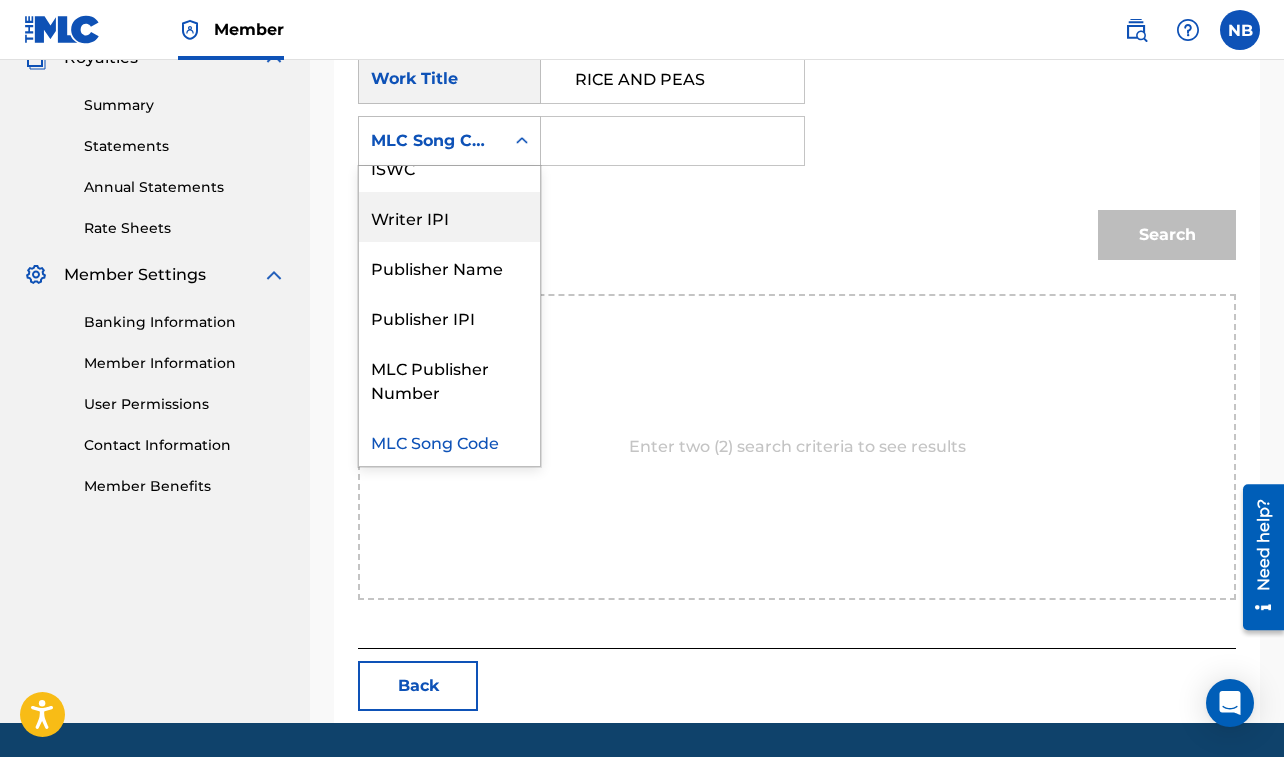 scroll, scrollTop: 0, scrollLeft: 0, axis: both 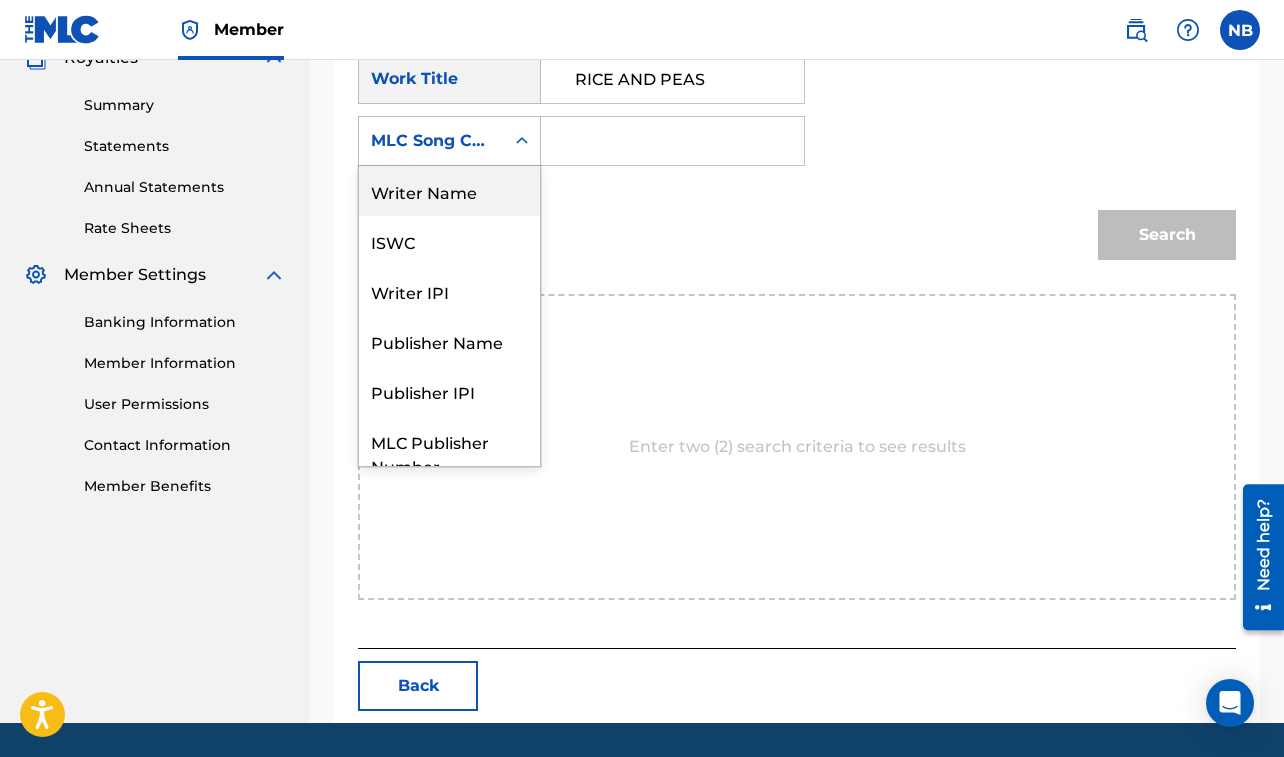 click on "Writer Name" at bounding box center [449, 191] 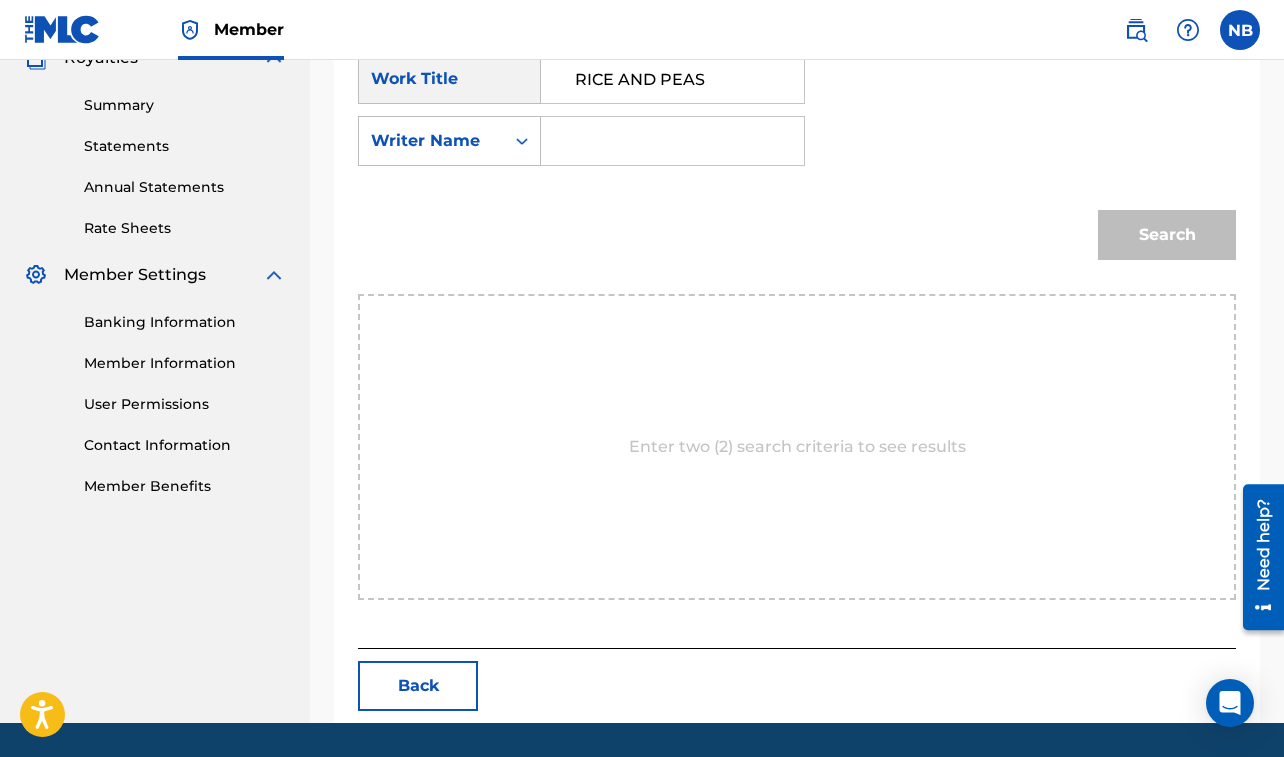 click at bounding box center (672, 141) 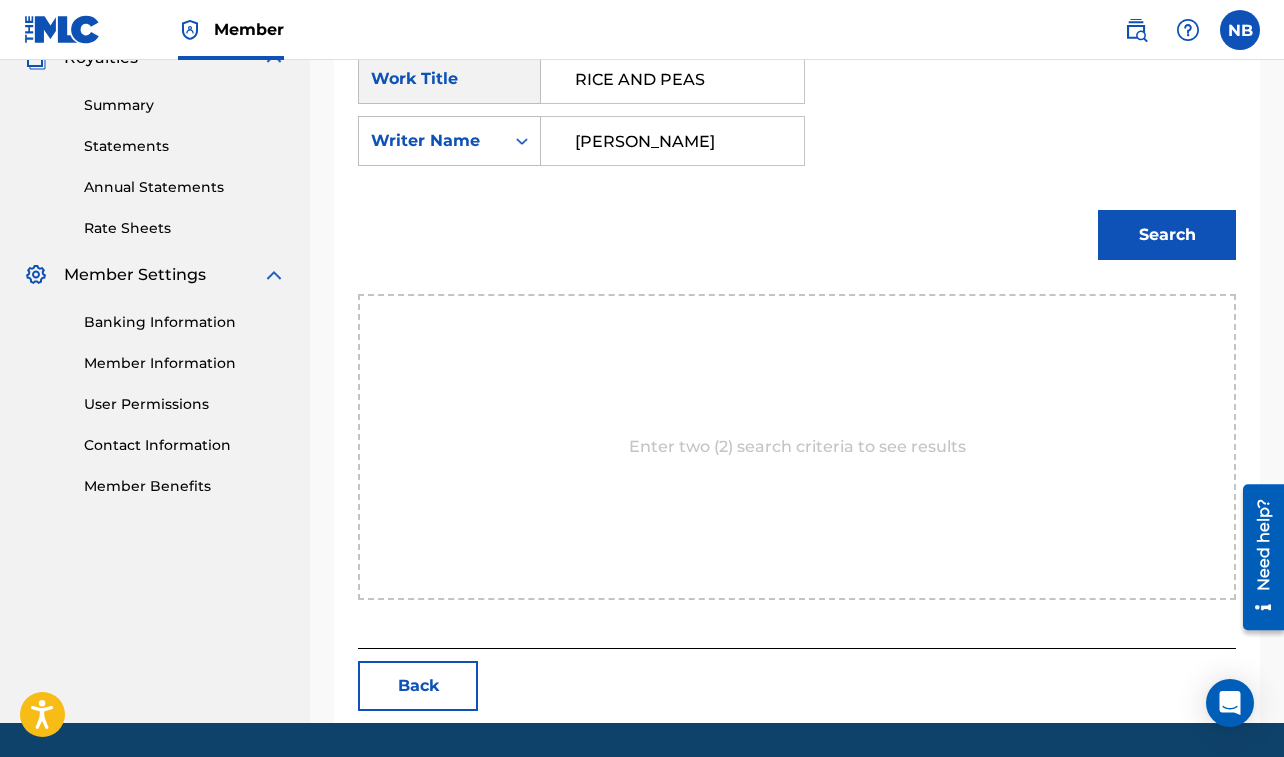 click on "Search" at bounding box center (1167, 235) 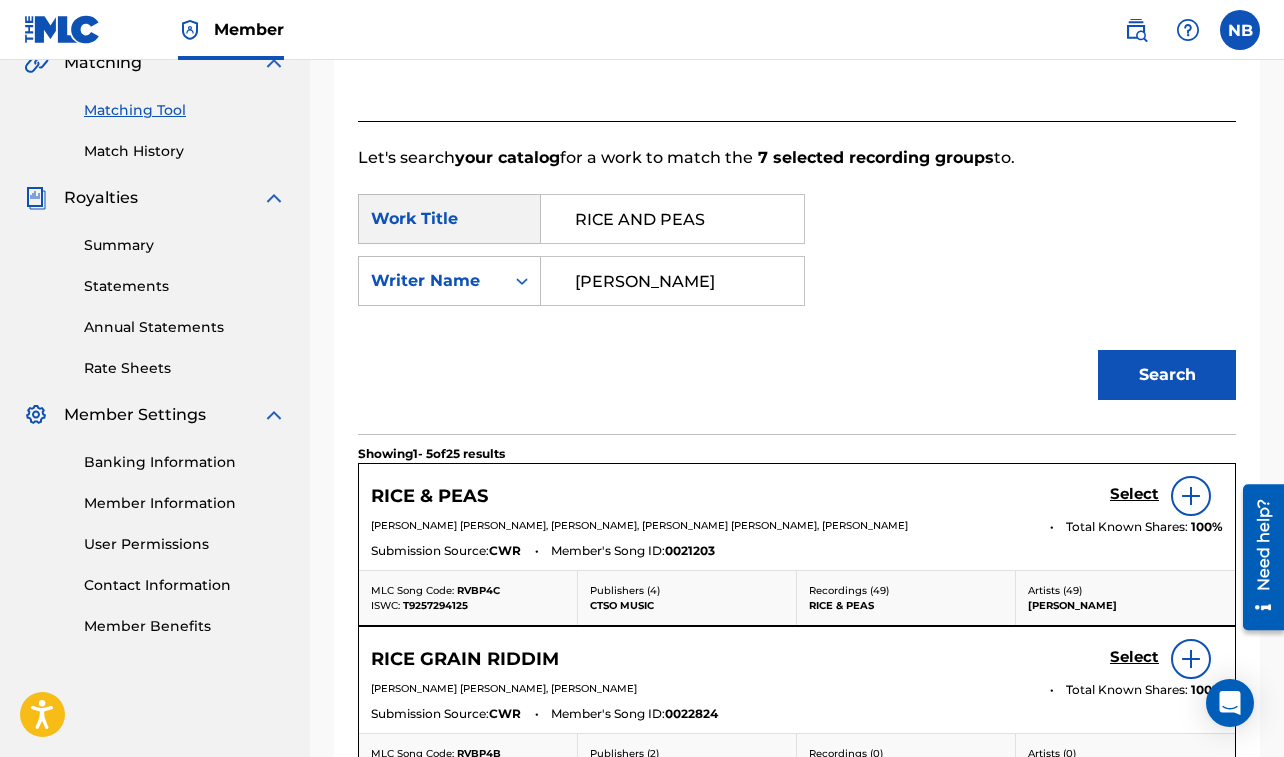 scroll, scrollTop: 623, scrollLeft: 0, axis: vertical 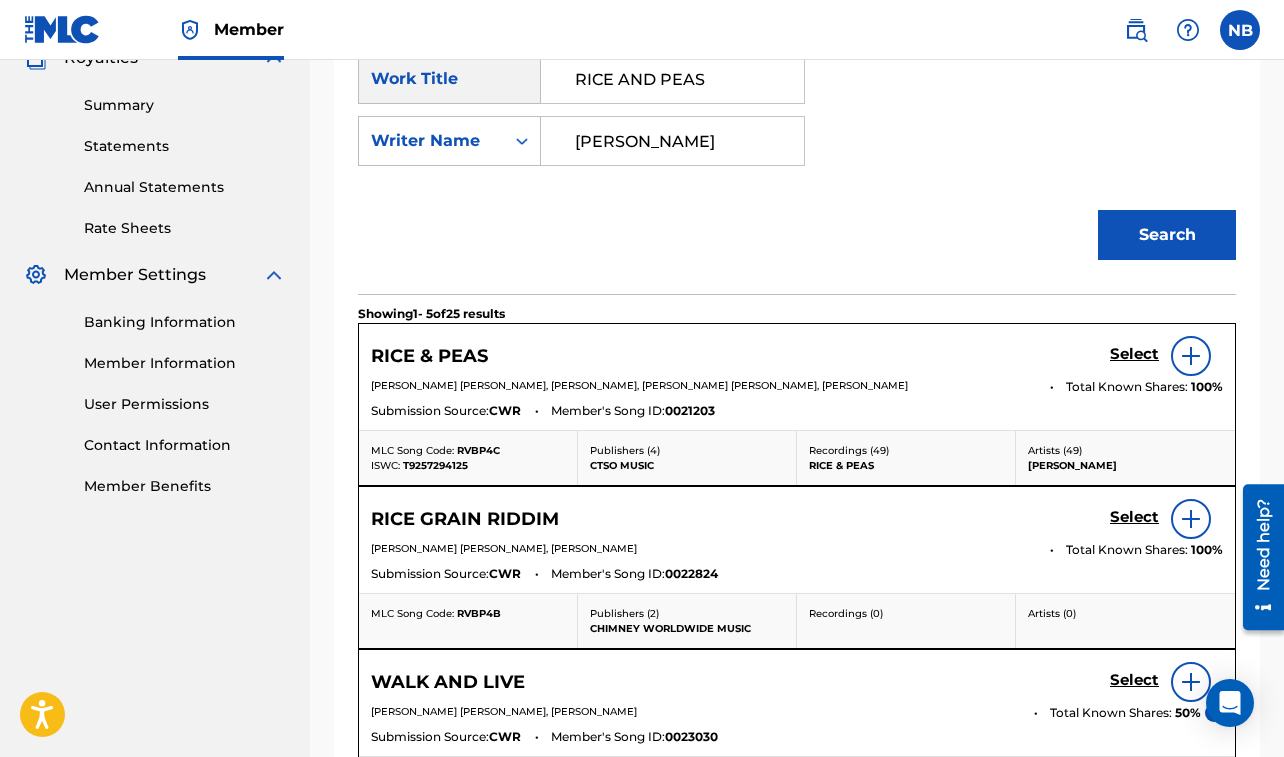 click on "Select" at bounding box center (1134, 354) 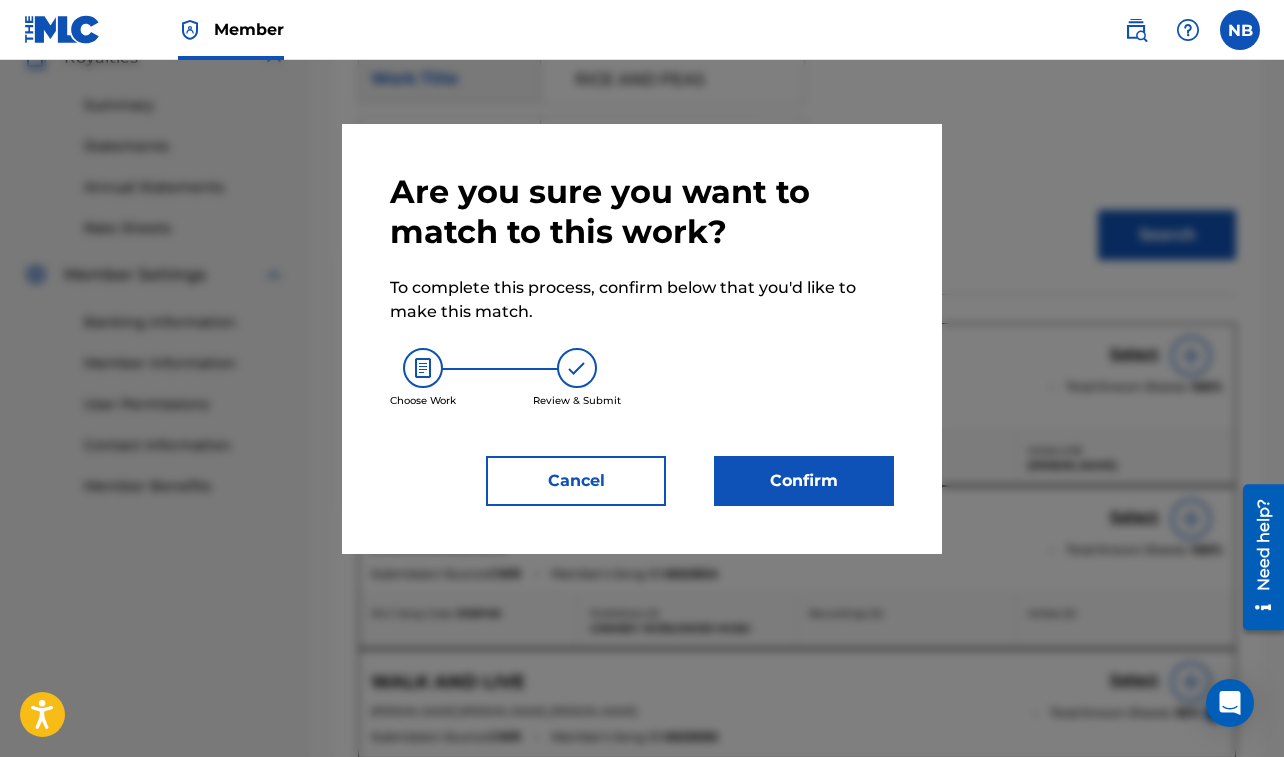 click on "Confirm" at bounding box center [804, 481] 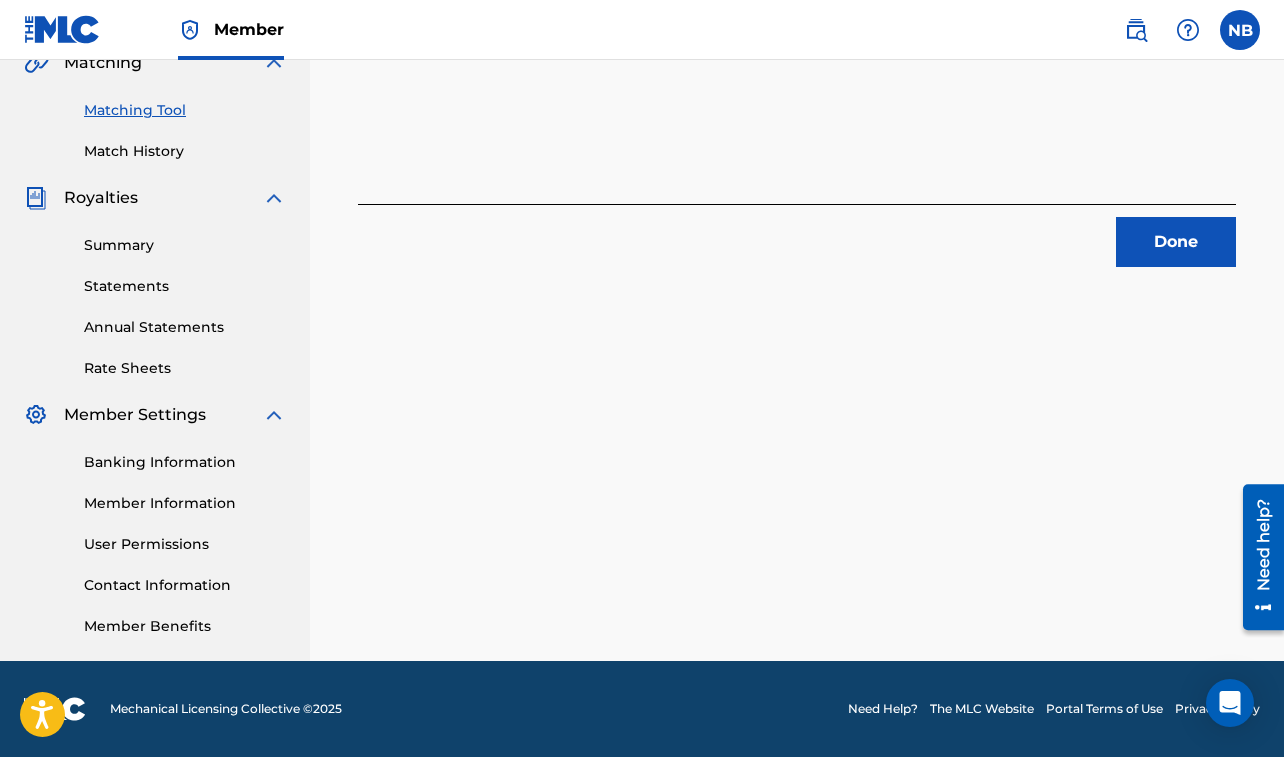 click on "Done" at bounding box center [1176, 242] 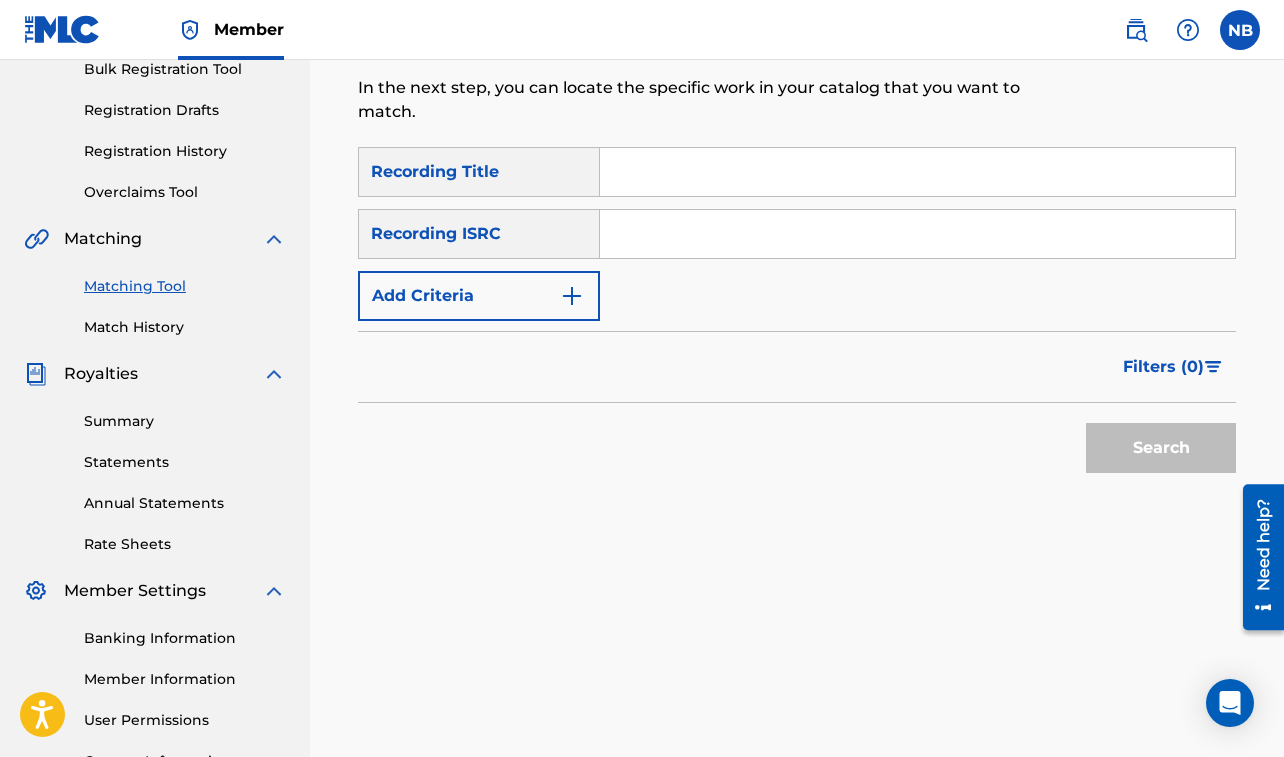 scroll, scrollTop: 304, scrollLeft: 0, axis: vertical 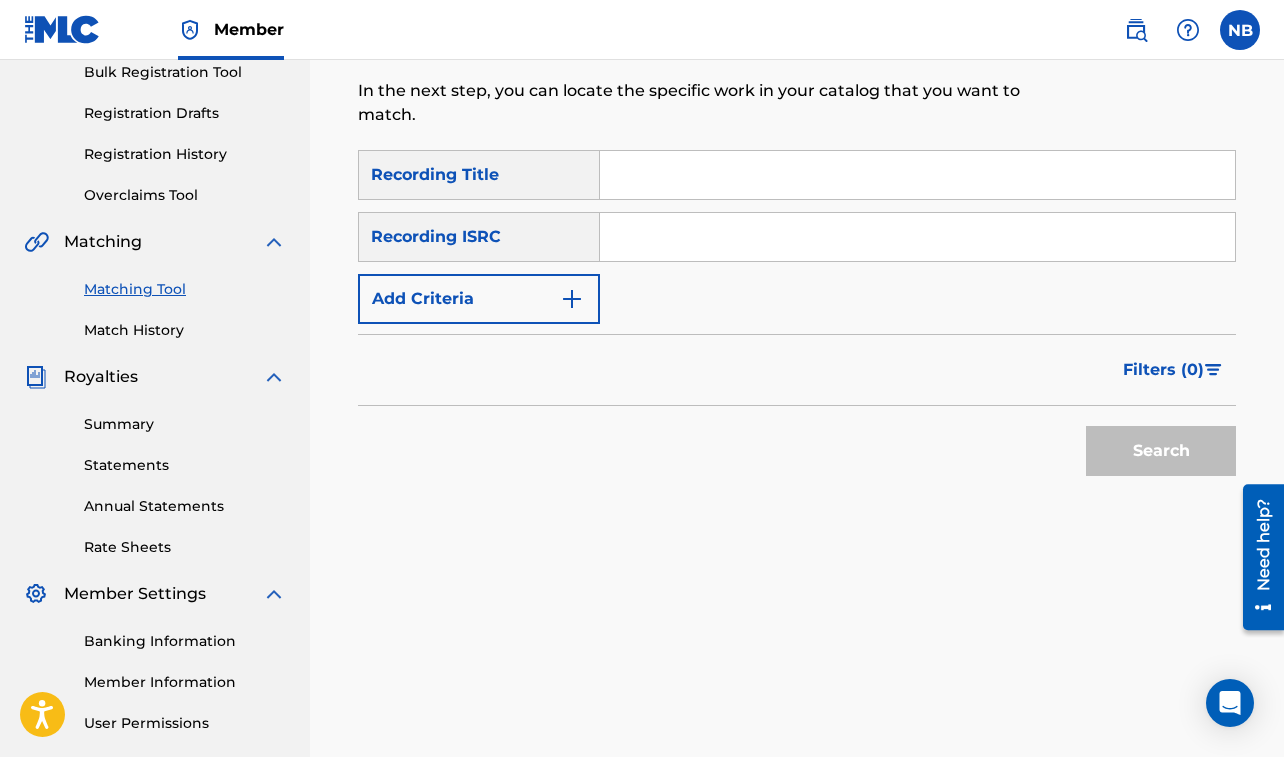 click at bounding box center [917, 175] 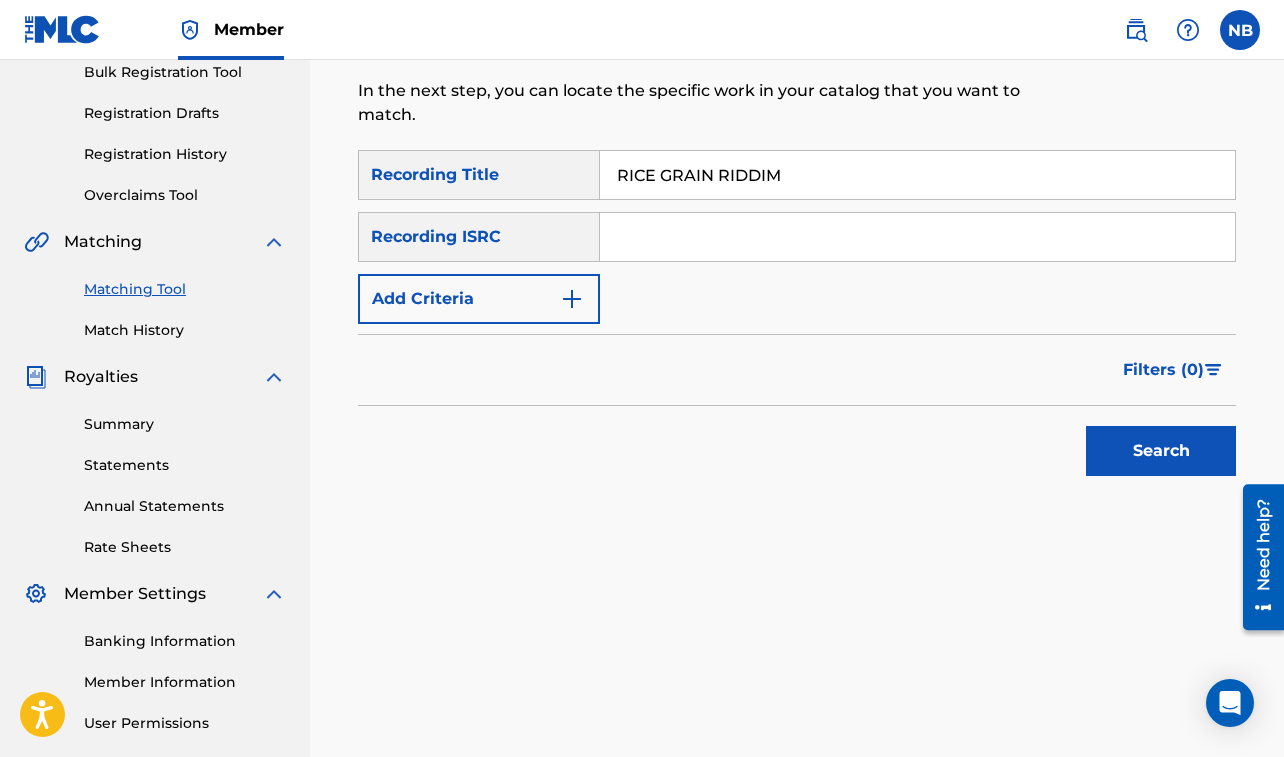 click on "Add Criteria" at bounding box center (479, 299) 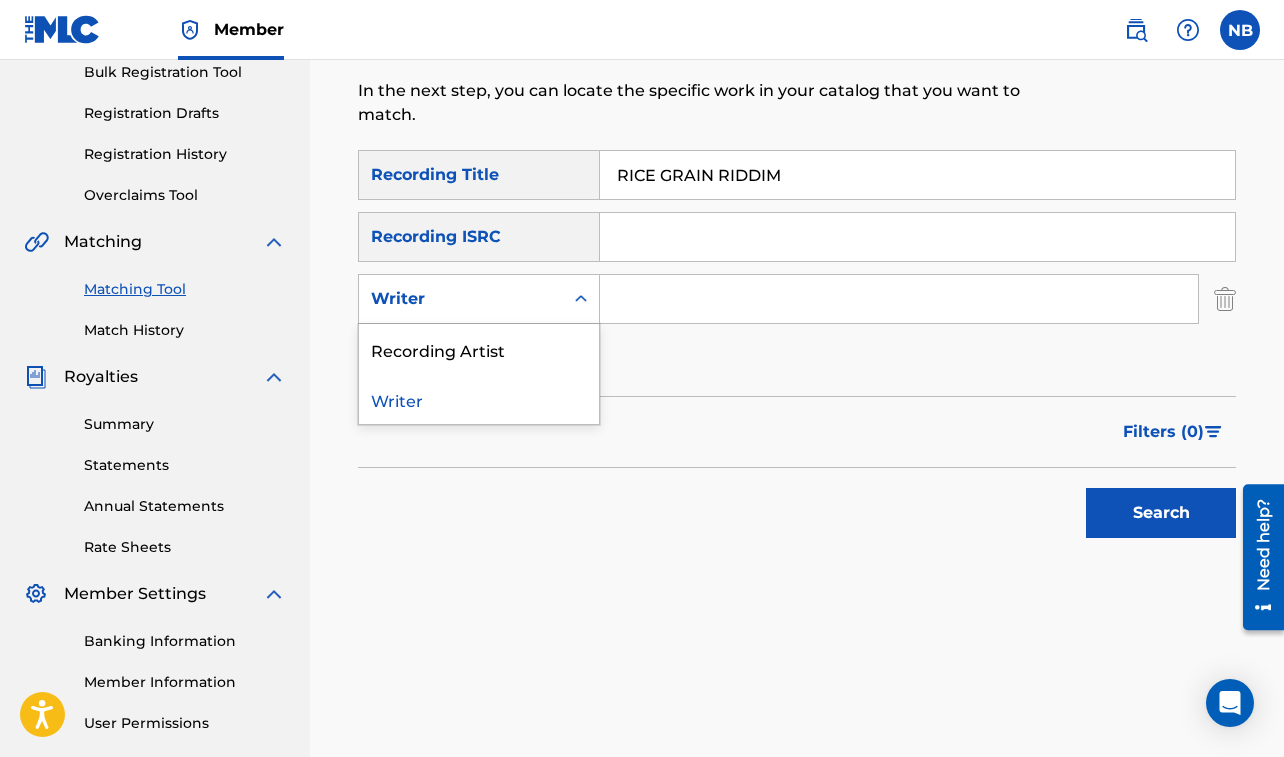 click on "Writer" at bounding box center (461, 299) 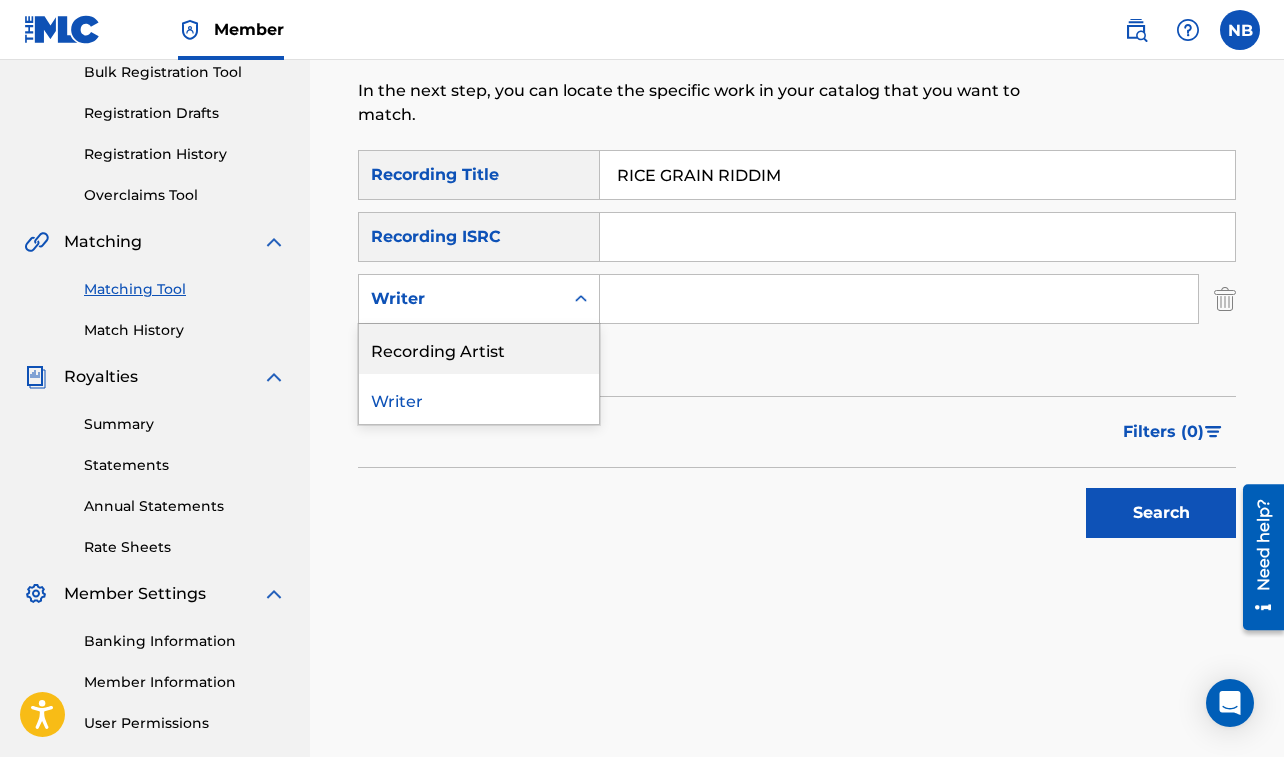 click on "Recording Artist" at bounding box center (479, 349) 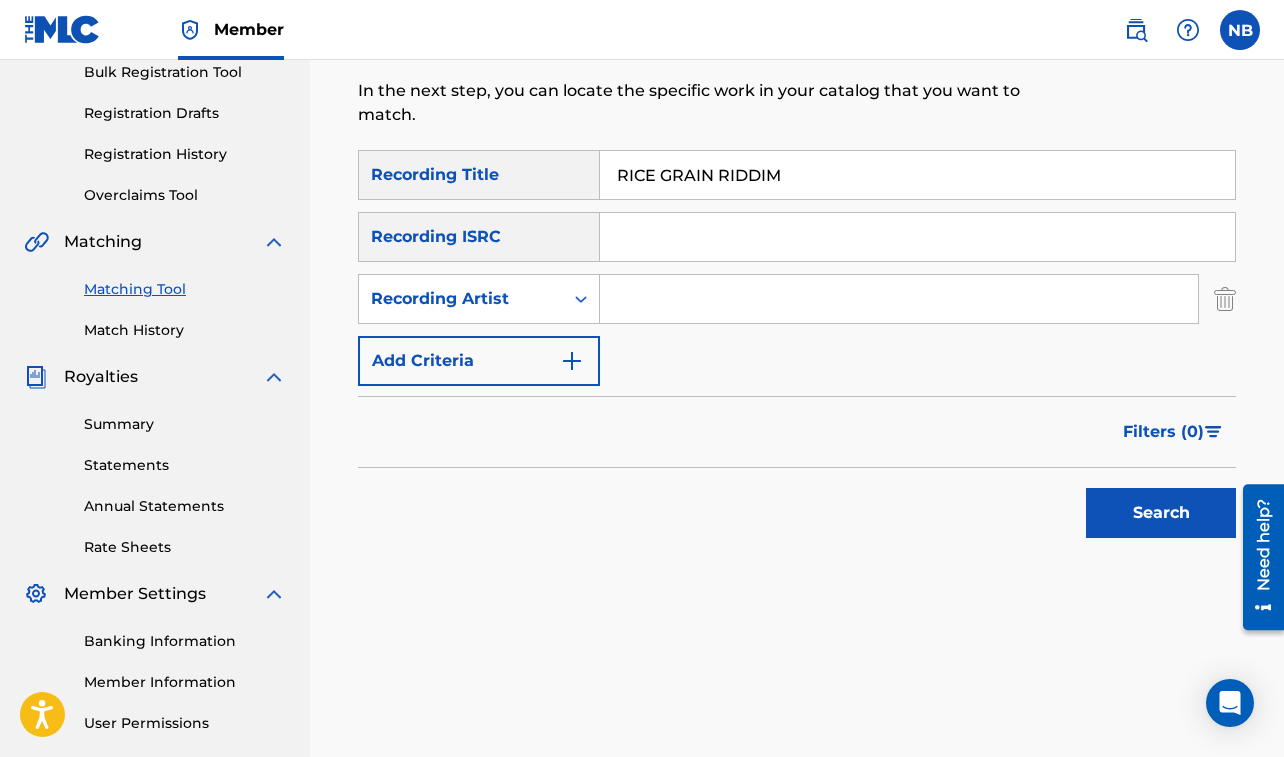click on "Search" at bounding box center (1161, 513) 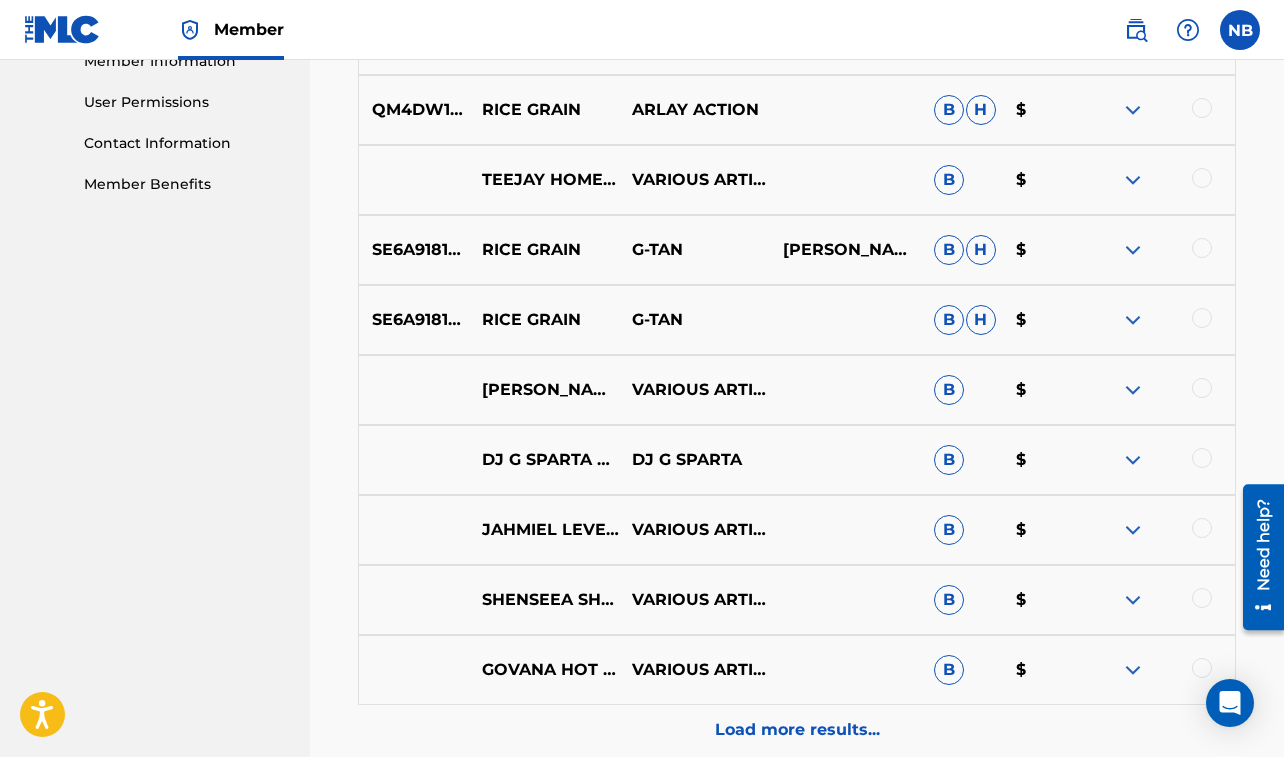 scroll, scrollTop: 929, scrollLeft: 0, axis: vertical 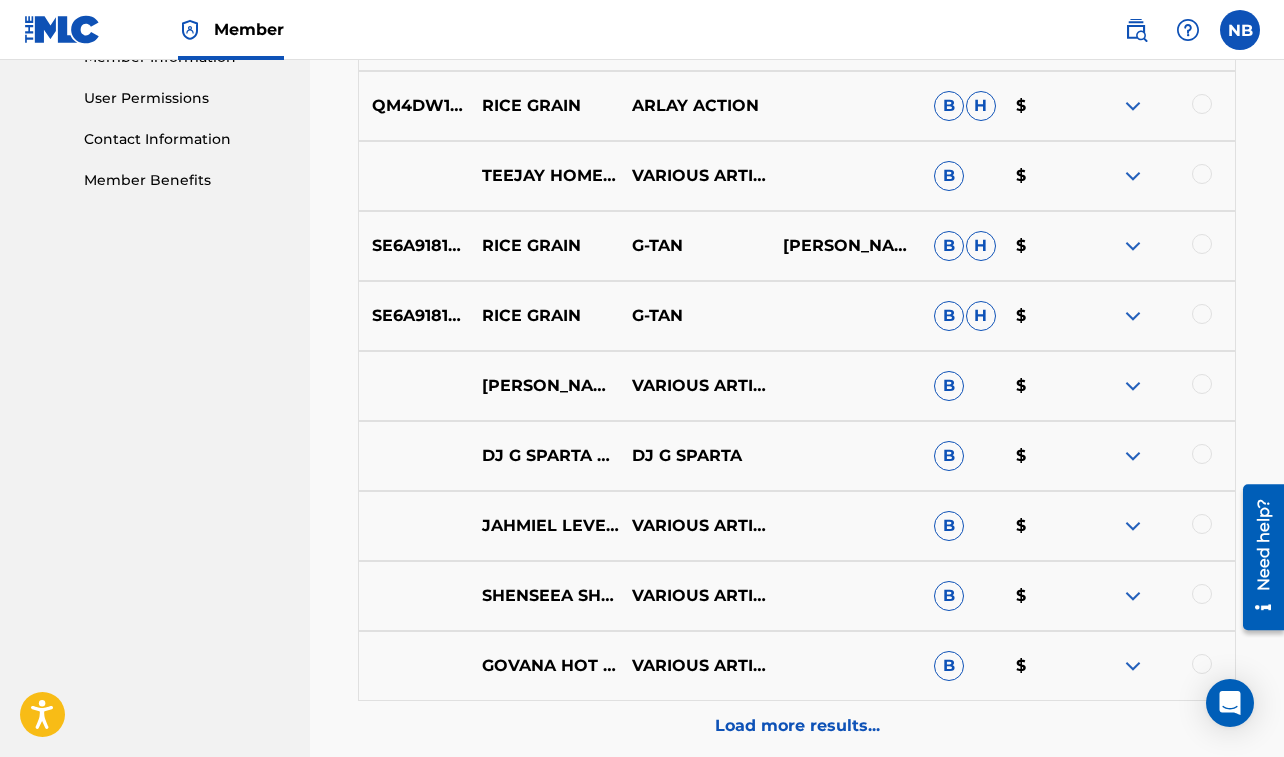 click at bounding box center (1202, 384) 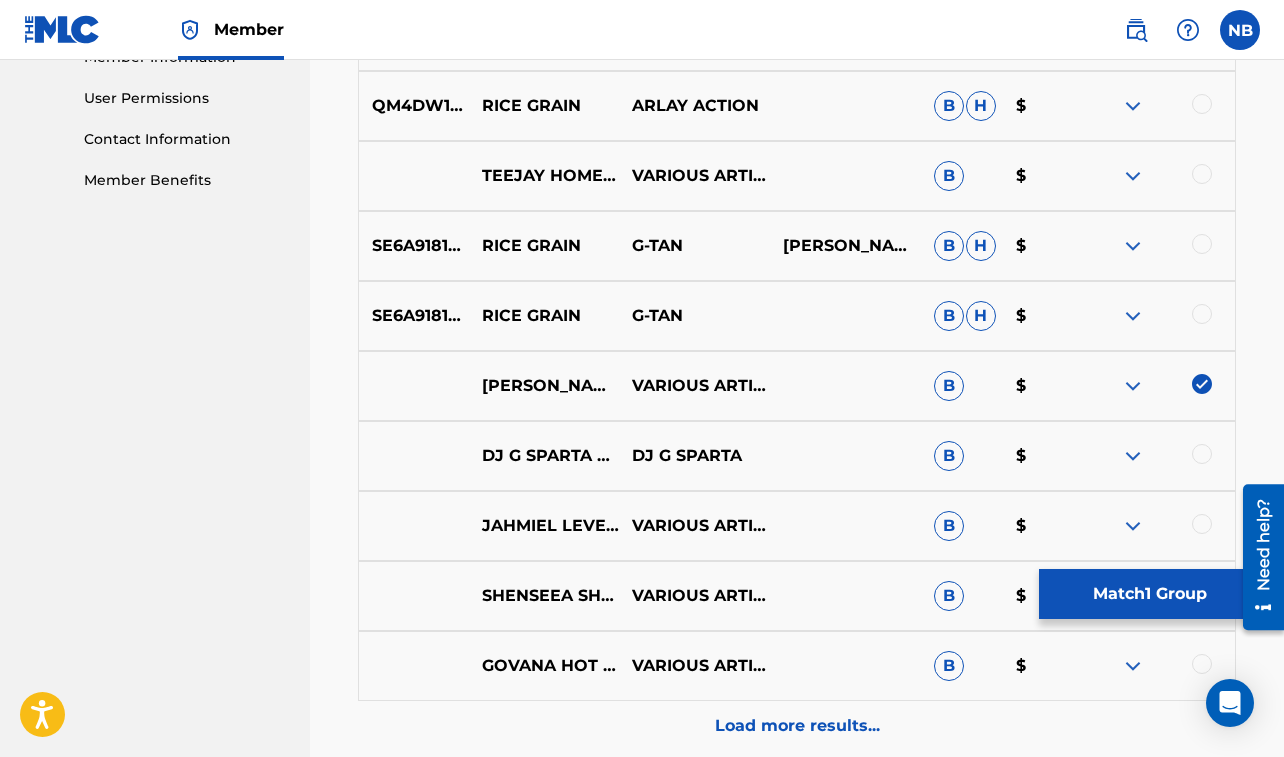 click on "Match  1 Group" at bounding box center (1149, 594) 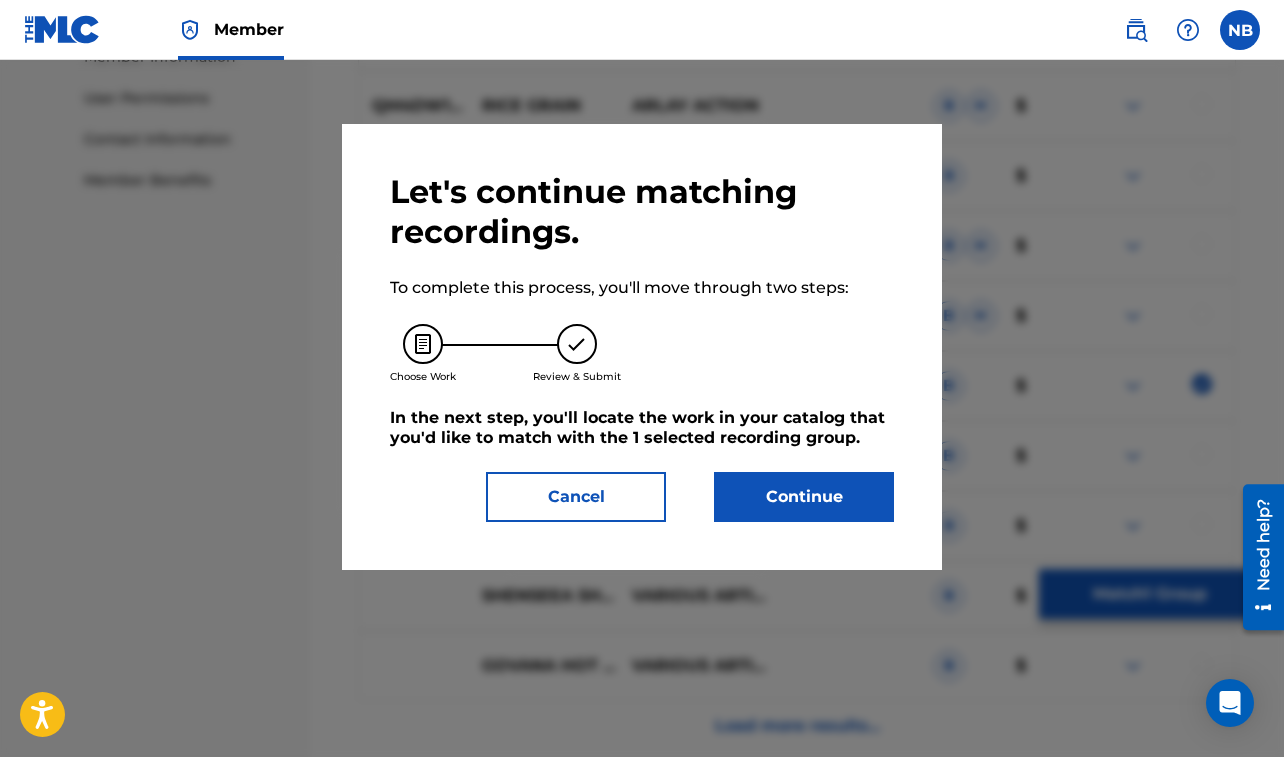 click on "Continue" at bounding box center (804, 497) 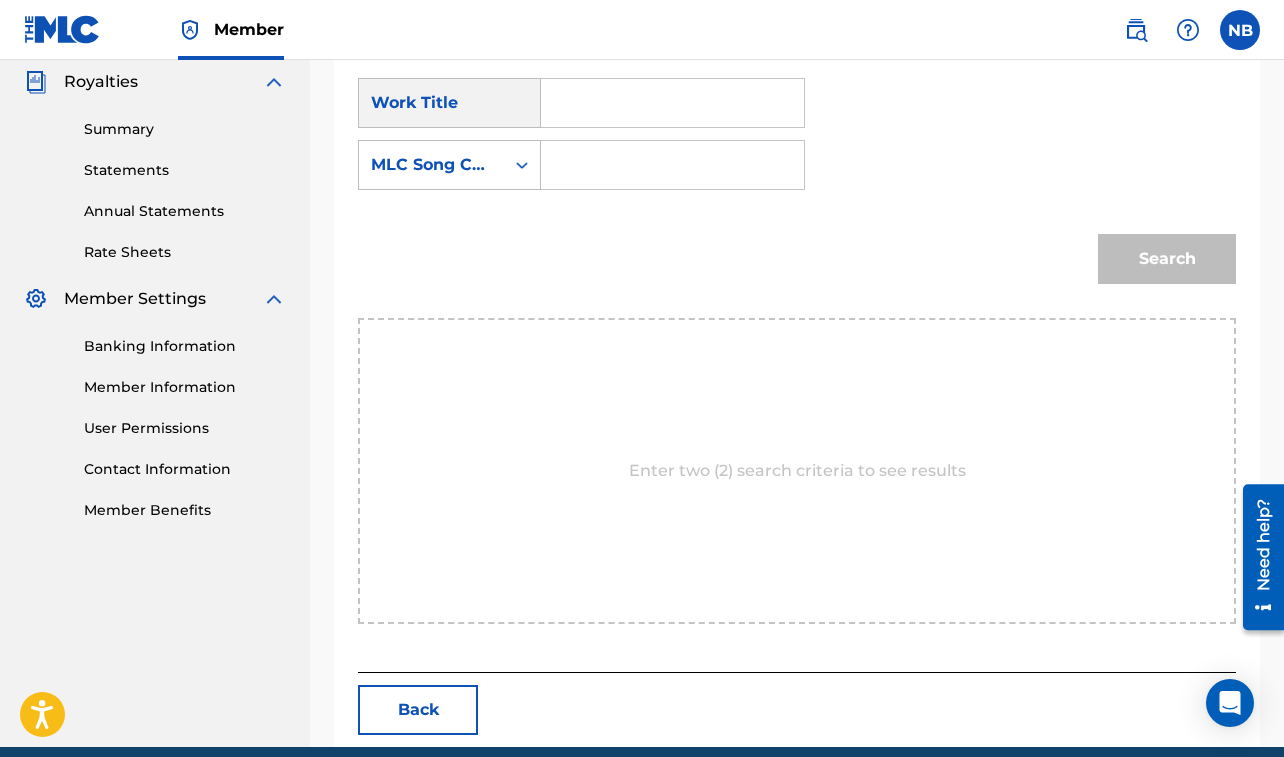 scroll, scrollTop: 623, scrollLeft: 0, axis: vertical 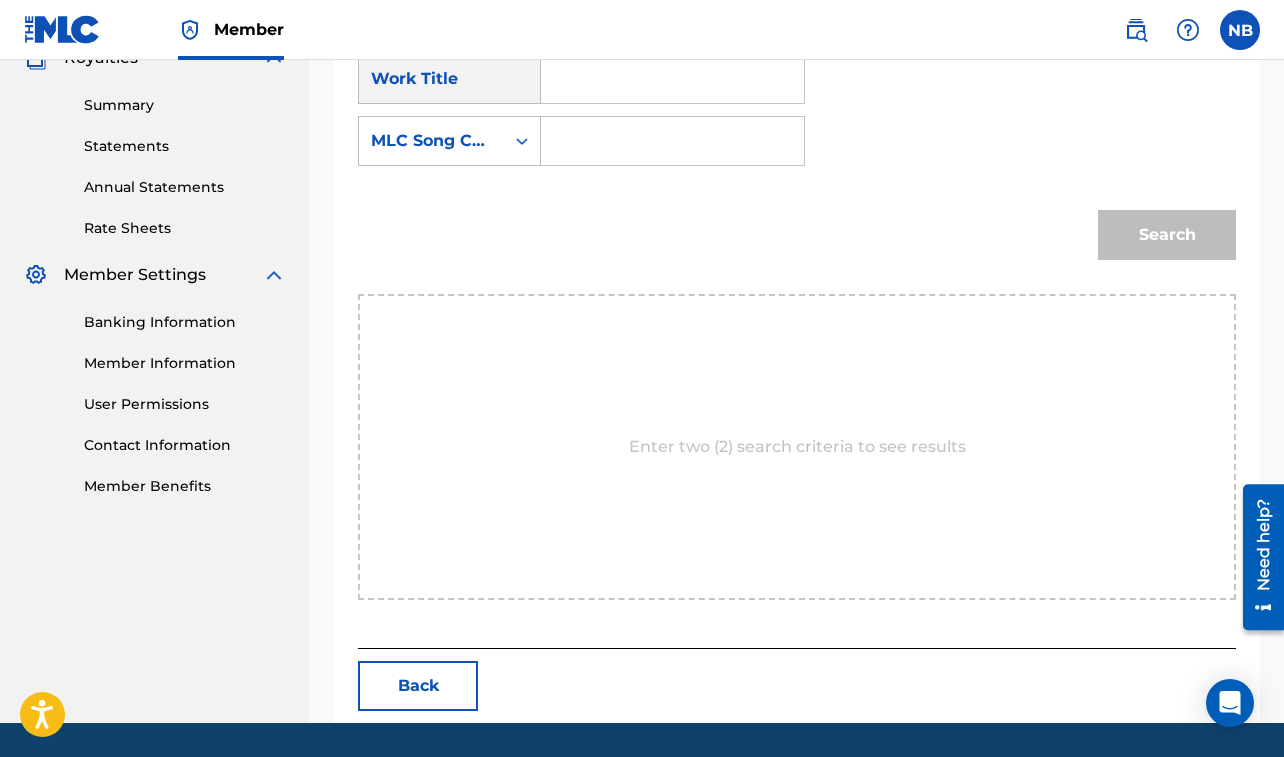 click at bounding box center (672, 79) 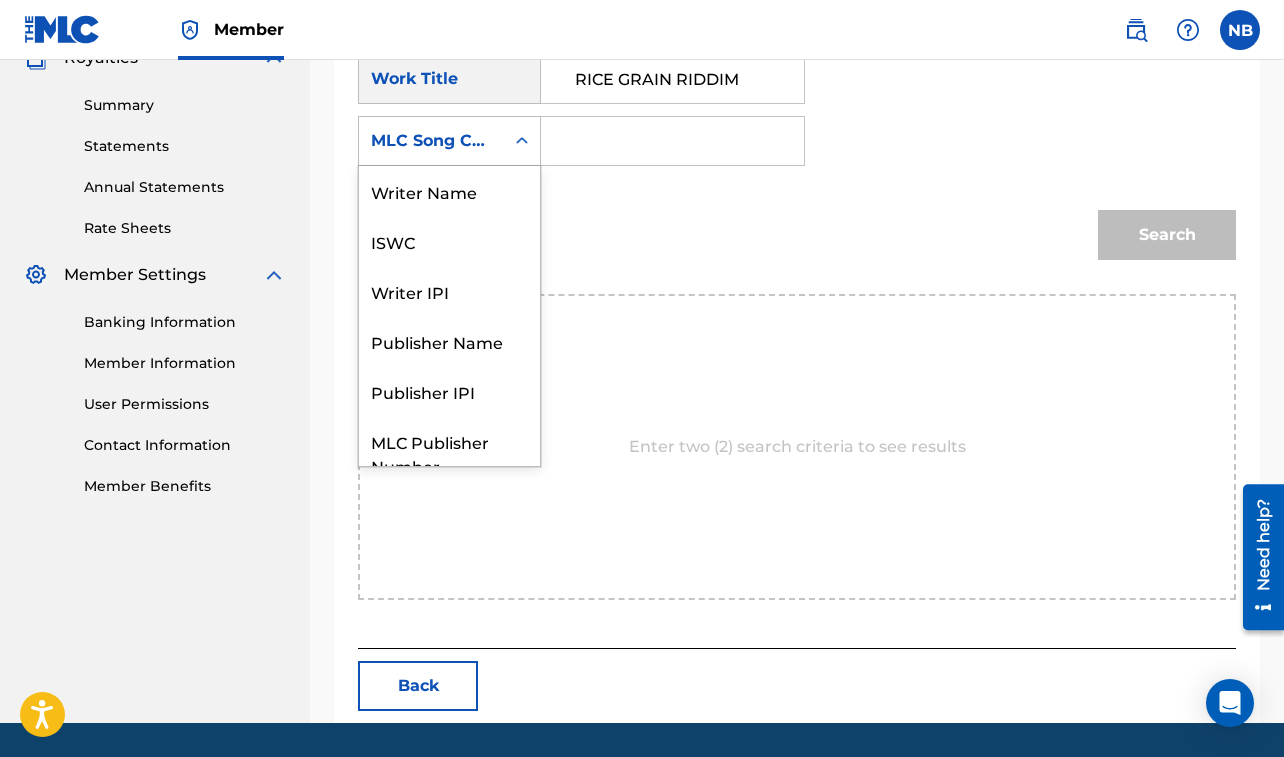 click on "MLC Song Code" at bounding box center [431, 141] 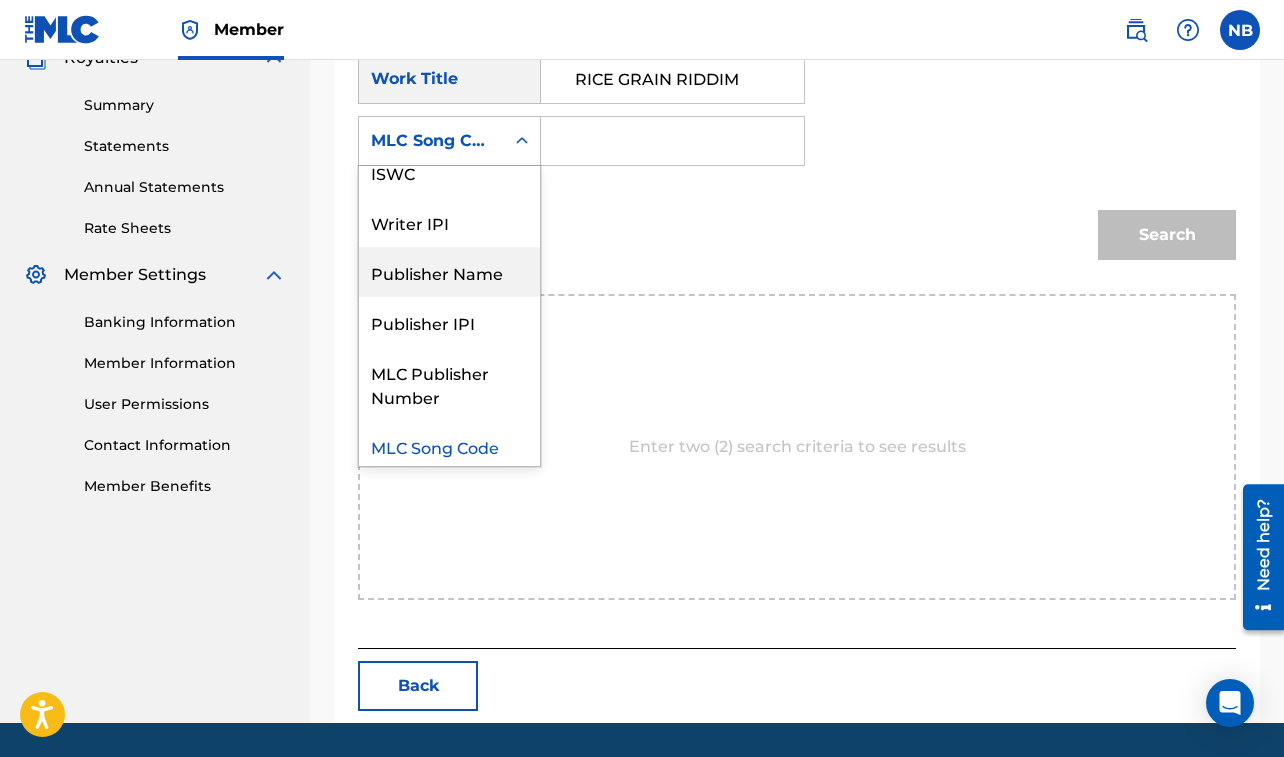 scroll, scrollTop: 0, scrollLeft: 0, axis: both 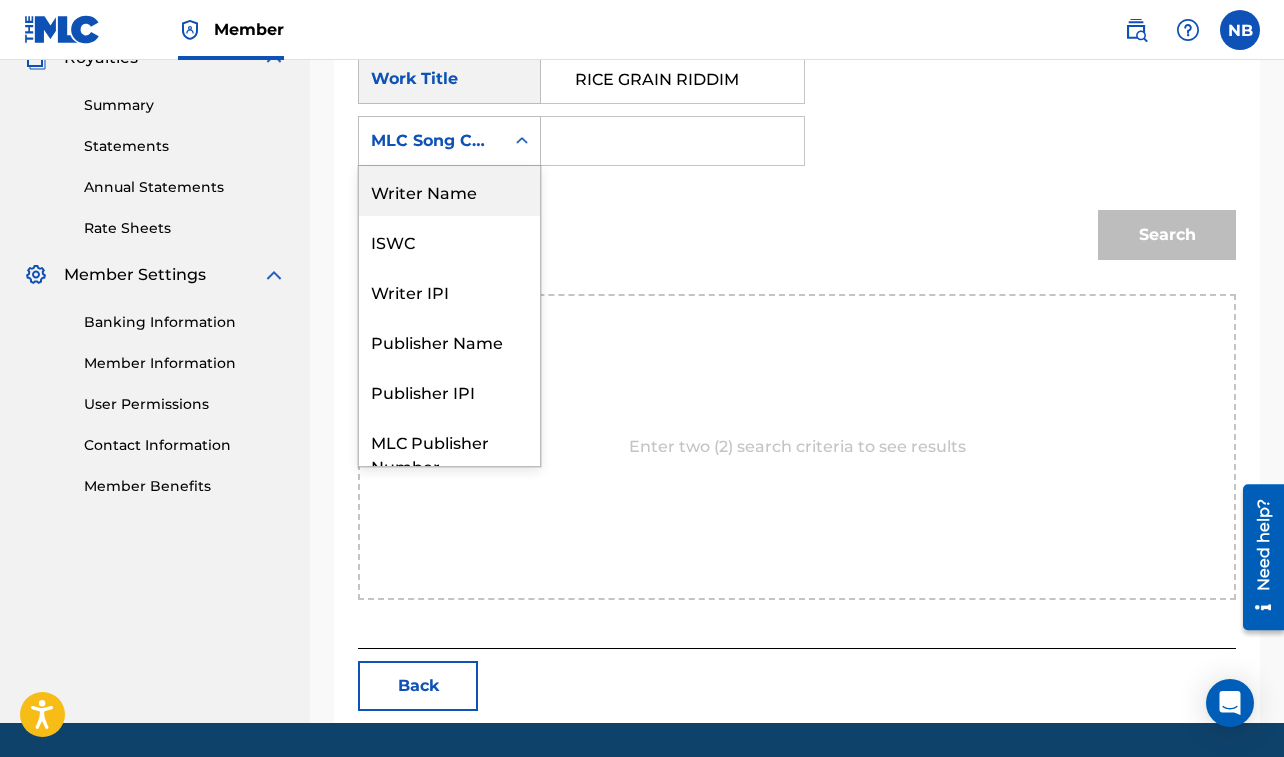 click on "Writer Name" at bounding box center (449, 191) 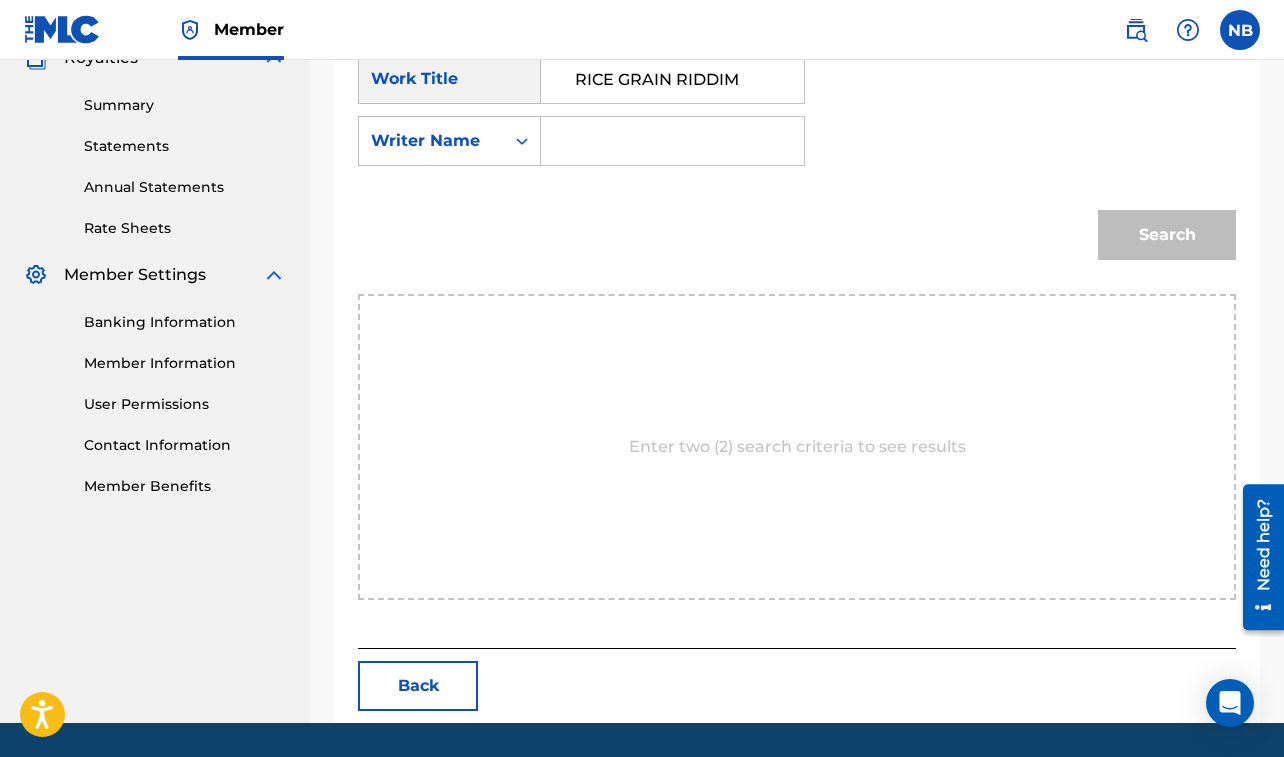 click at bounding box center [672, 141] 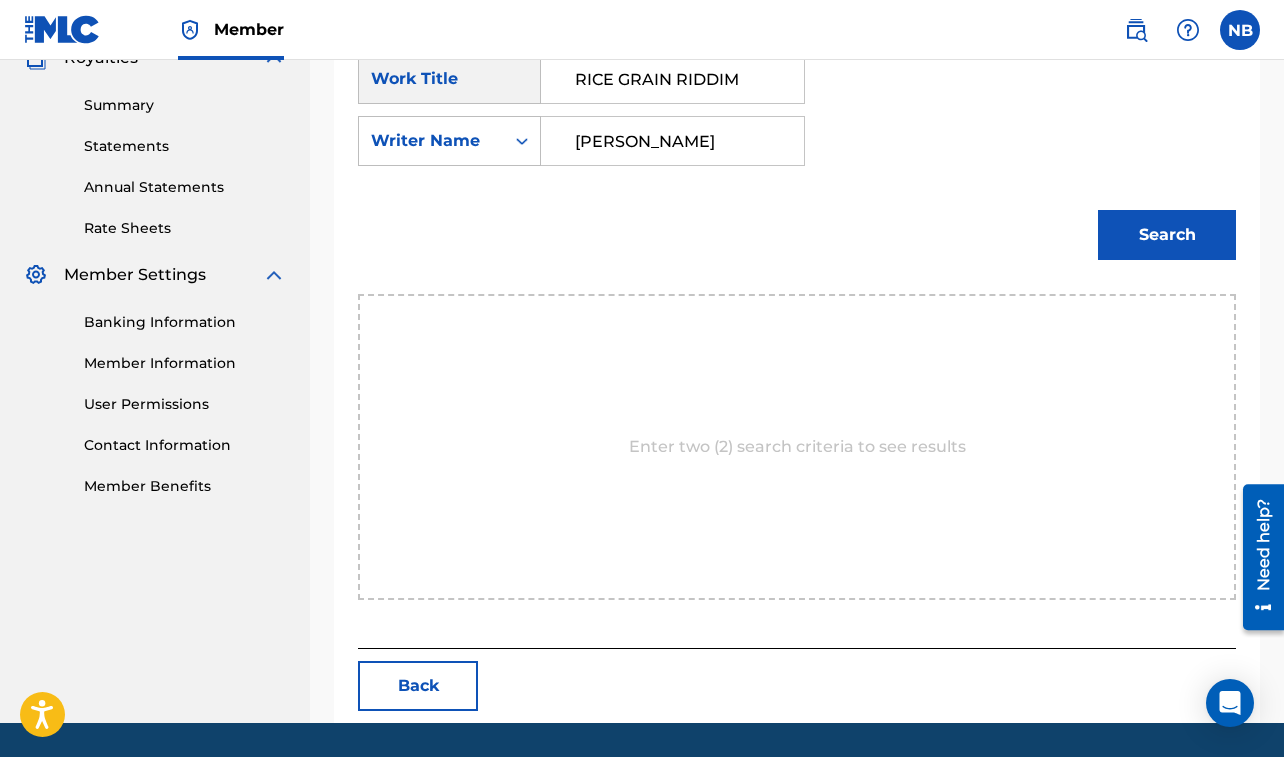 click on "Search" at bounding box center (1167, 235) 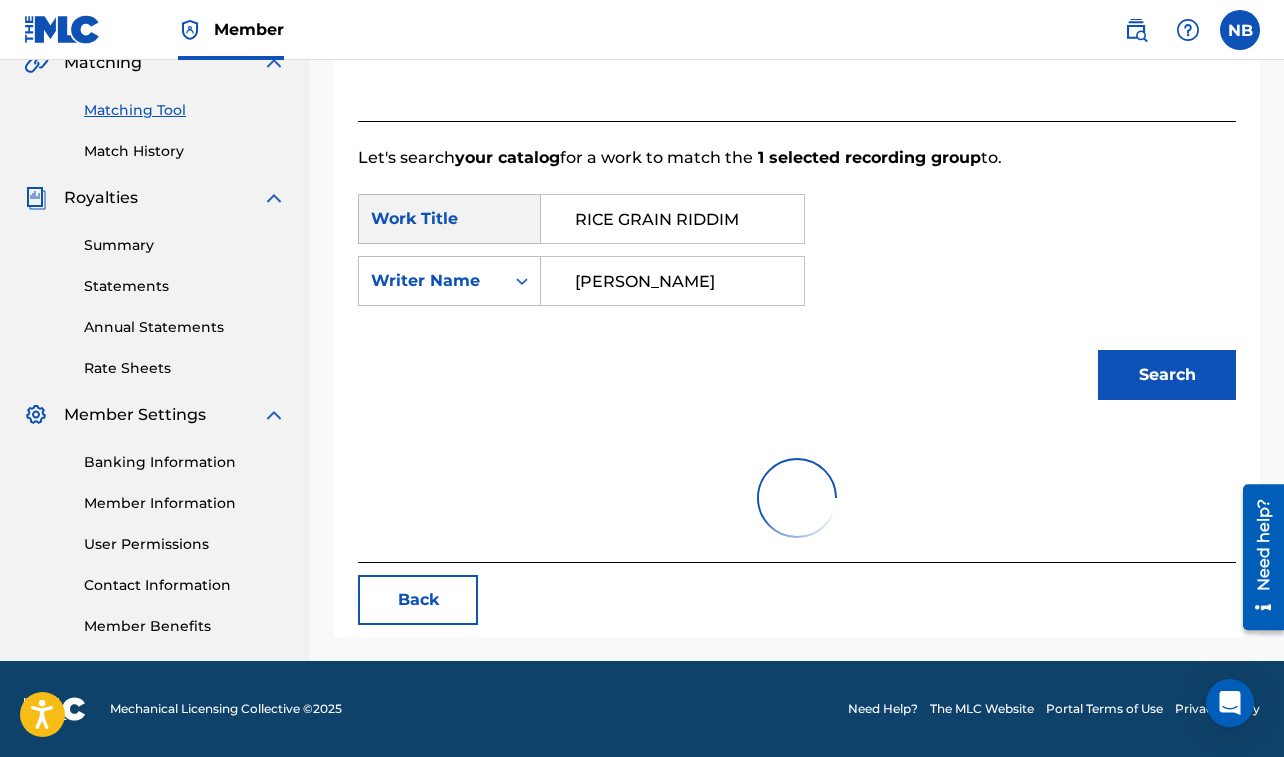 scroll, scrollTop: 623, scrollLeft: 0, axis: vertical 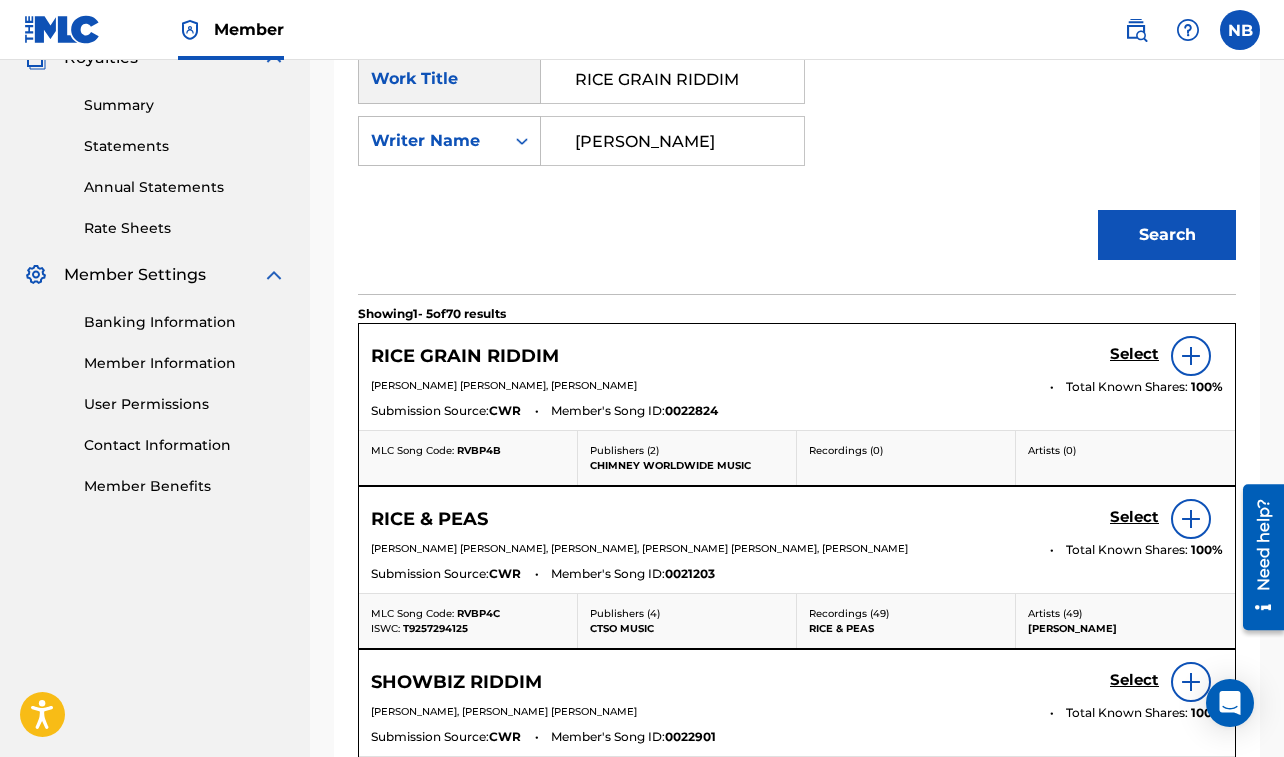 click on "Select" at bounding box center (1134, 354) 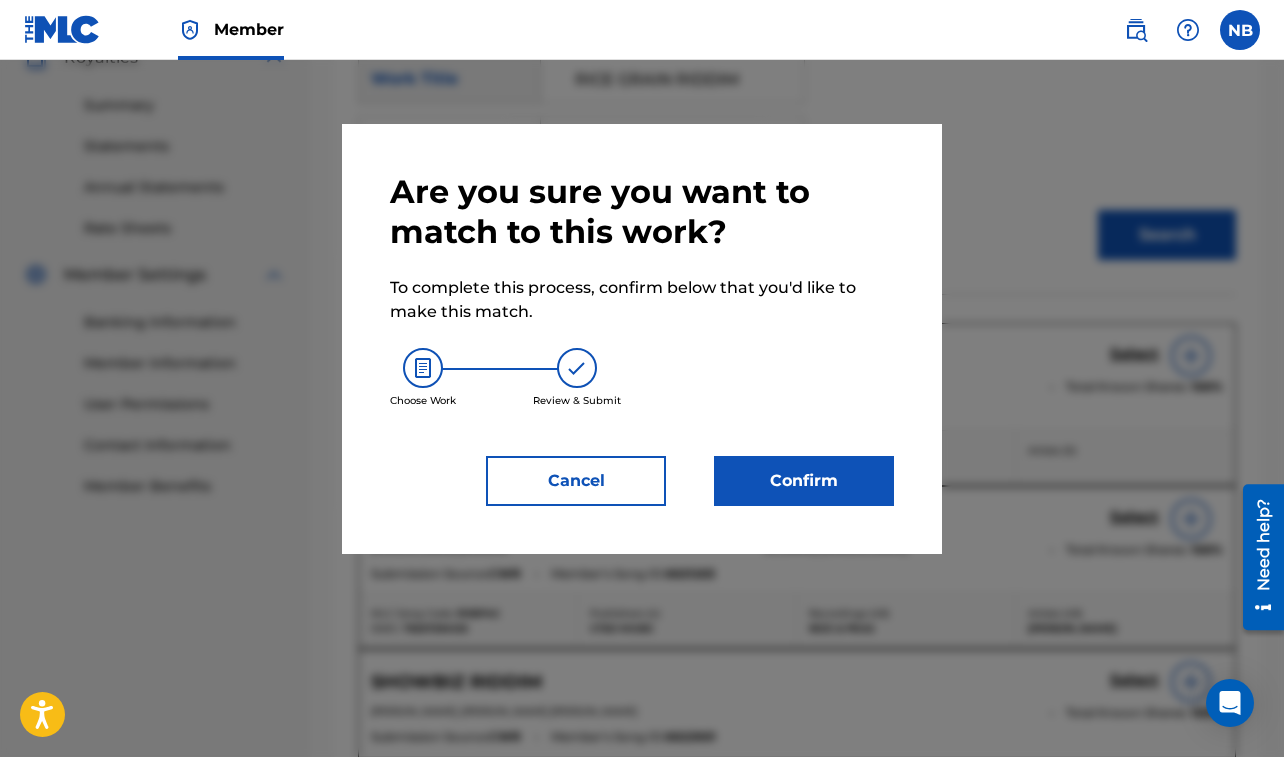 click on "Confirm" at bounding box center (804, 481) 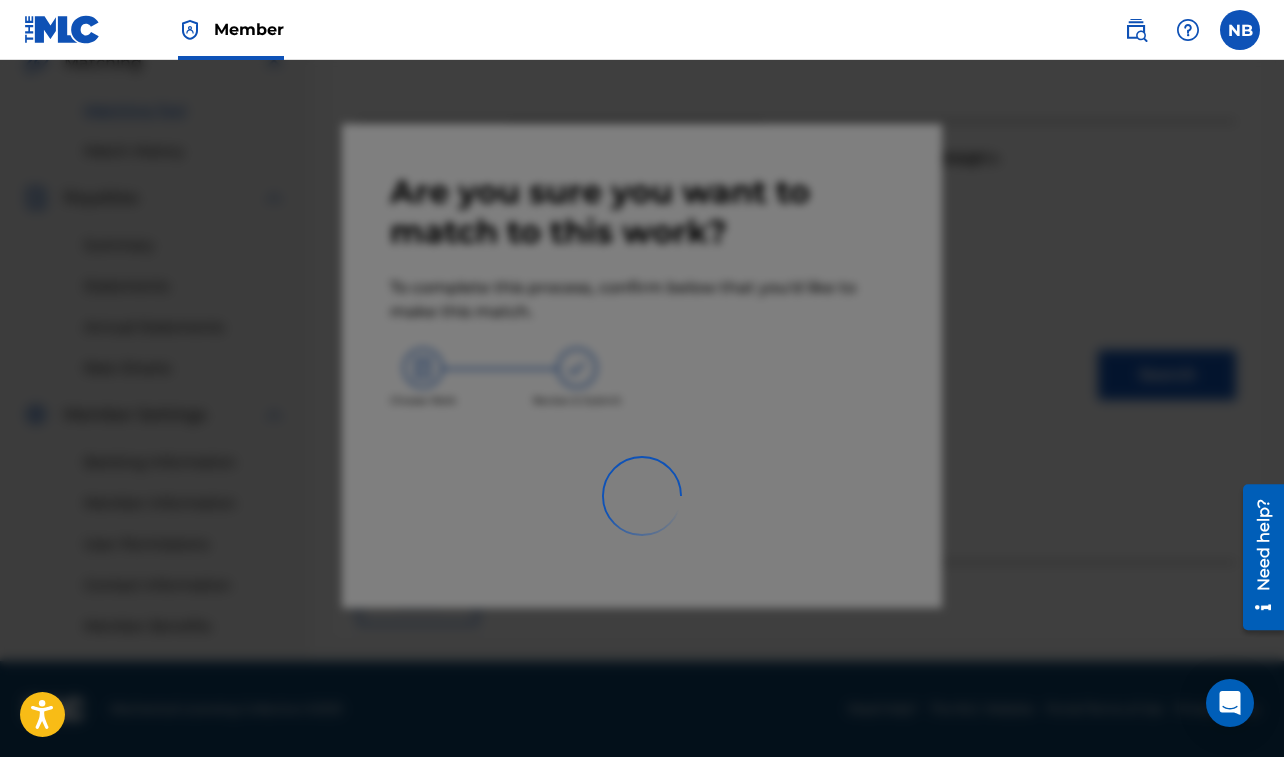 scroll, scrollTop: 483, scrollLeft: 0, axis: vertical 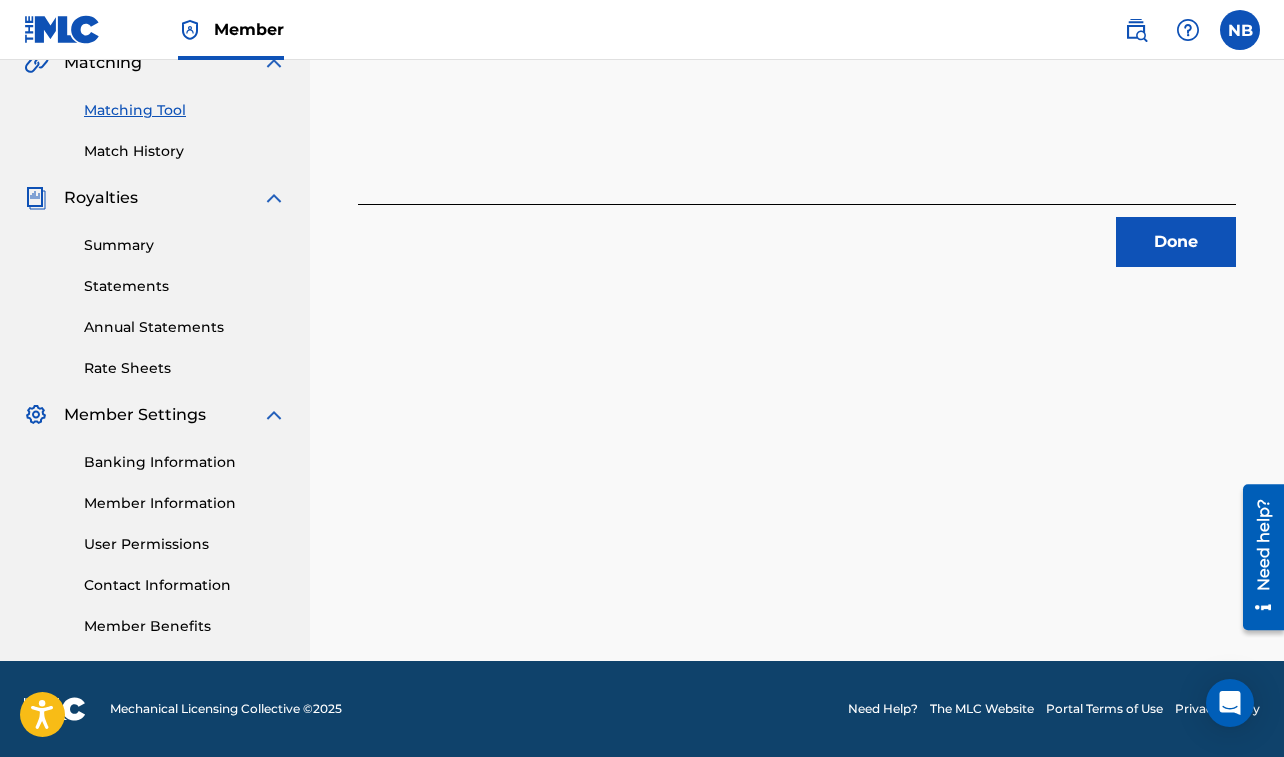 click on "Done" at bounding box center (1176, 242) 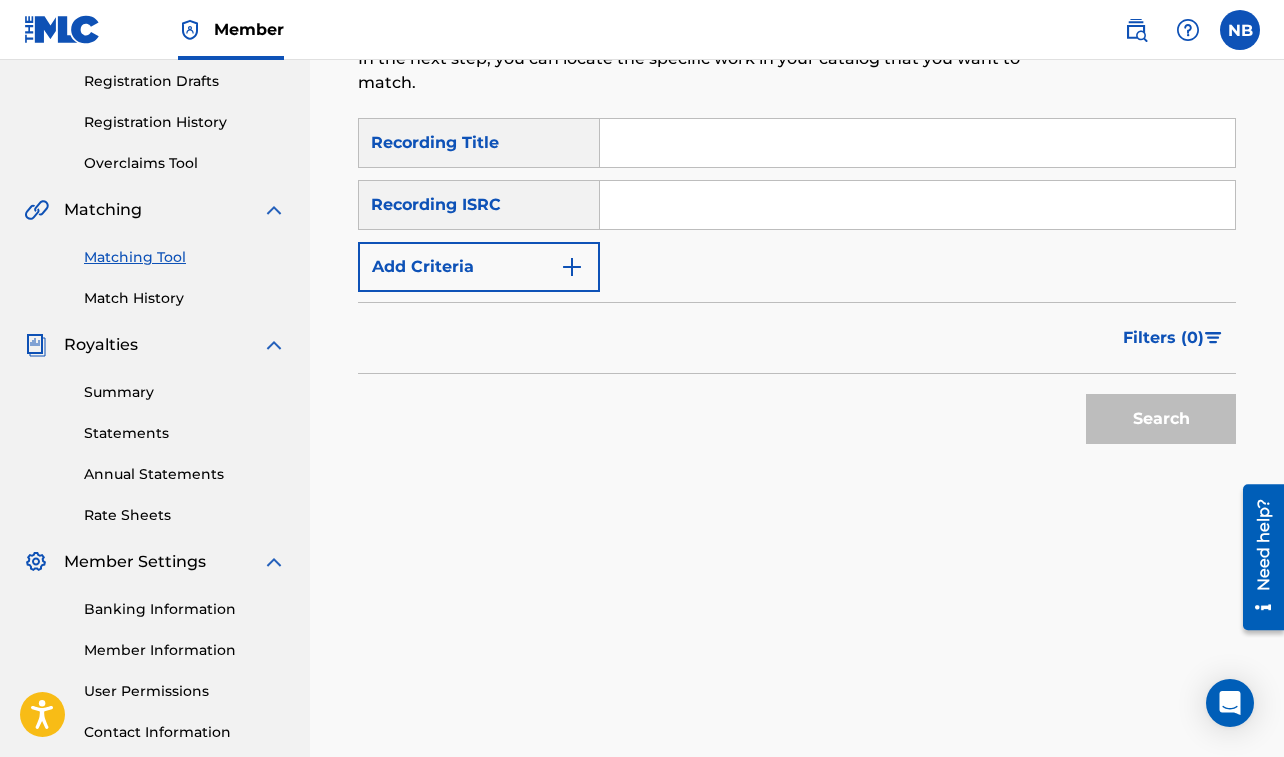 scroll, scrollTop: 318, scrollLeft: 0, axis: vertical 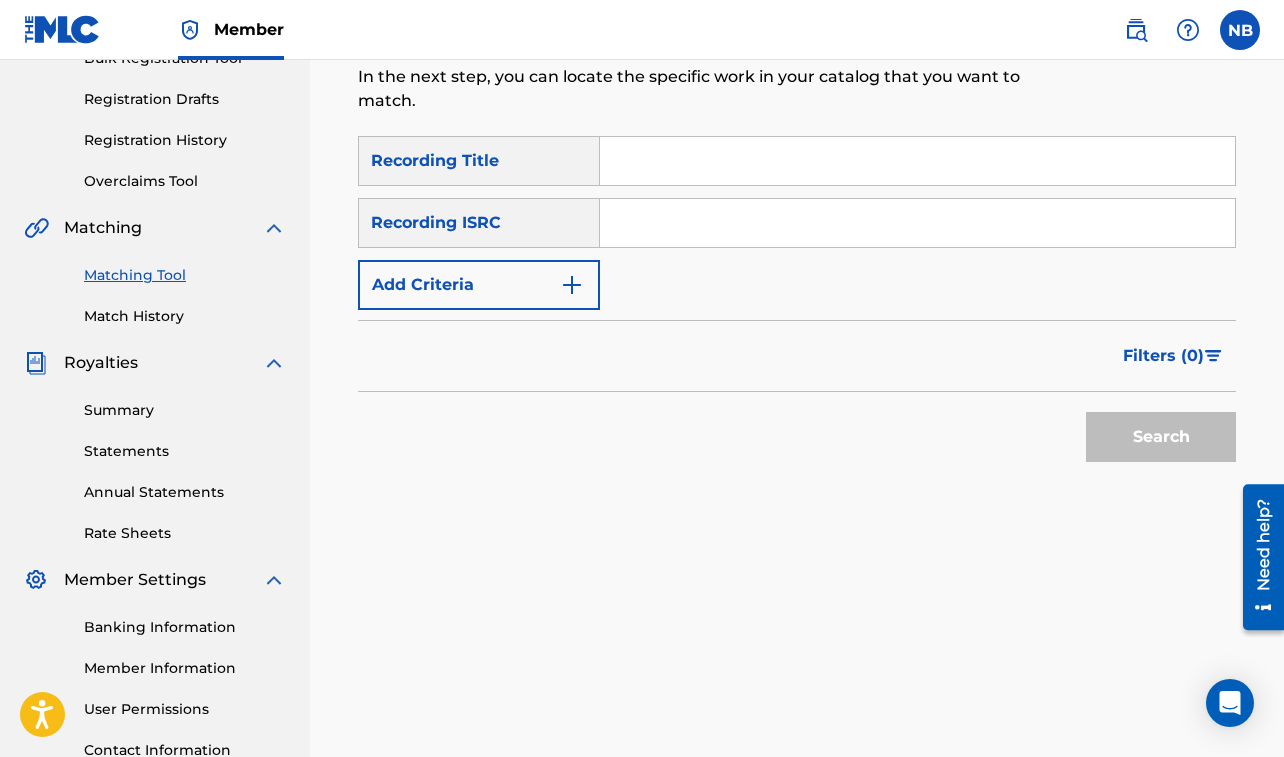 click at bounding box center [917, 161] 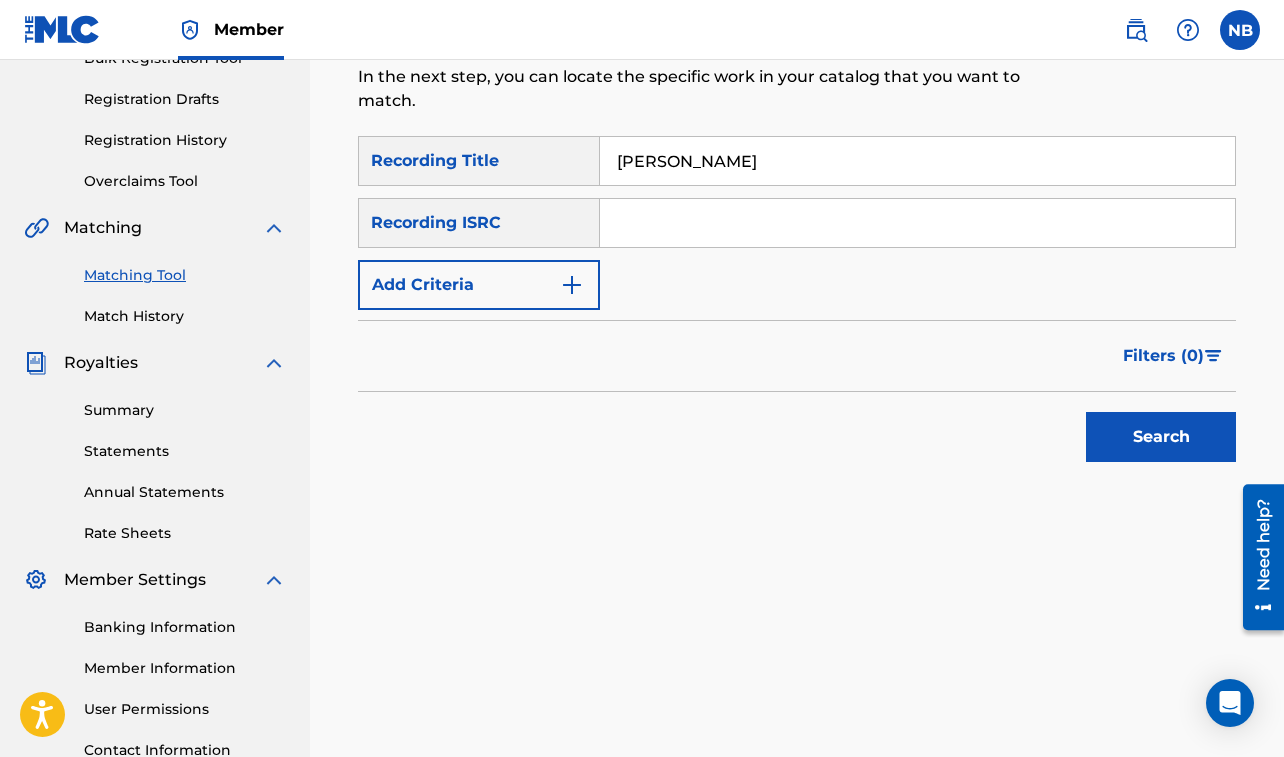 click on "Add Criteria" at bounding box center (479, 285) 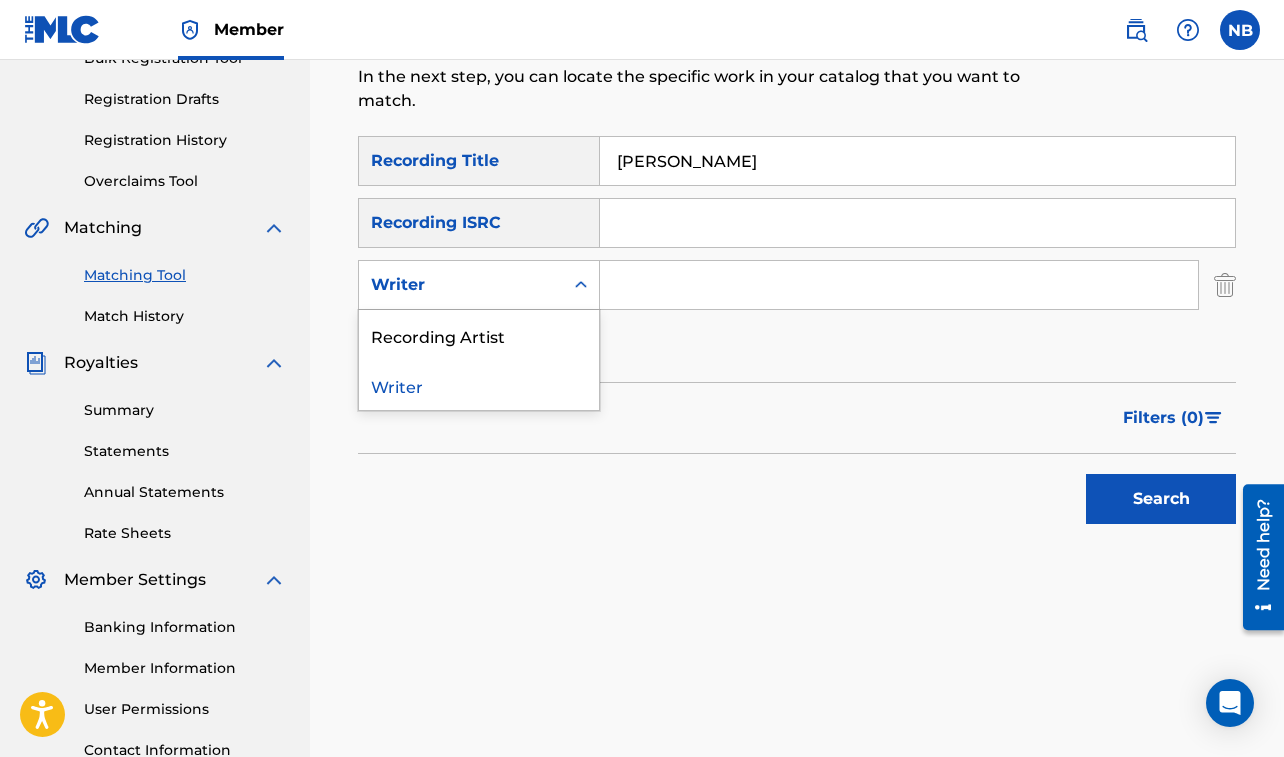 click on "Writer" at bounding box center [461, 285] 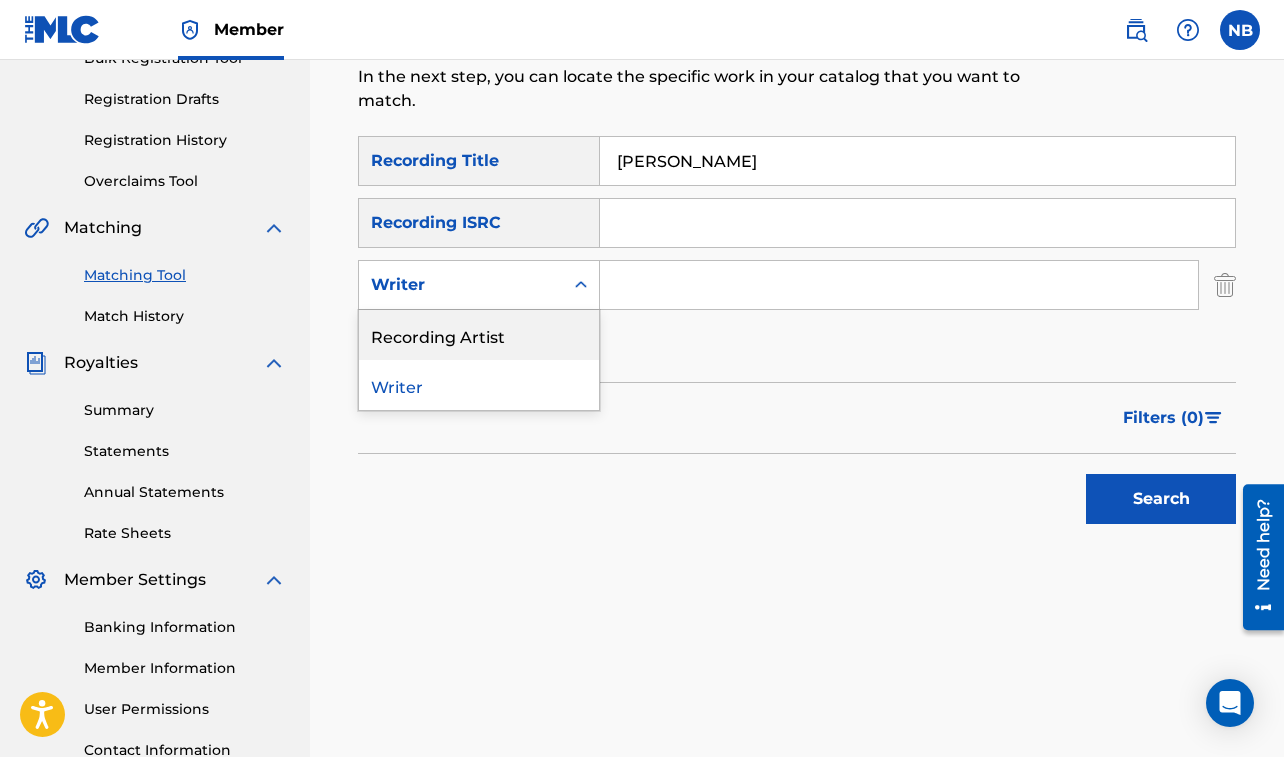 click on "Recording Artist" at bounding box center (479, 335) 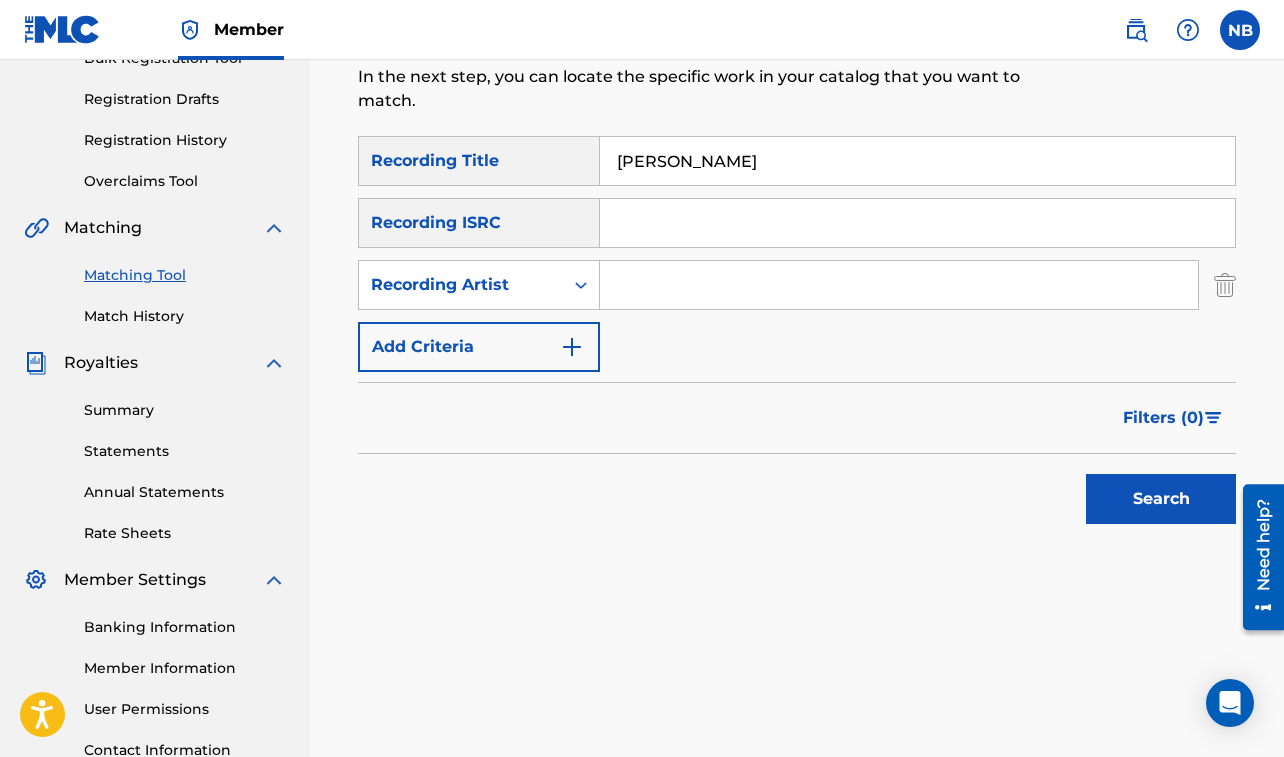 click at bounding box center (899, 285) 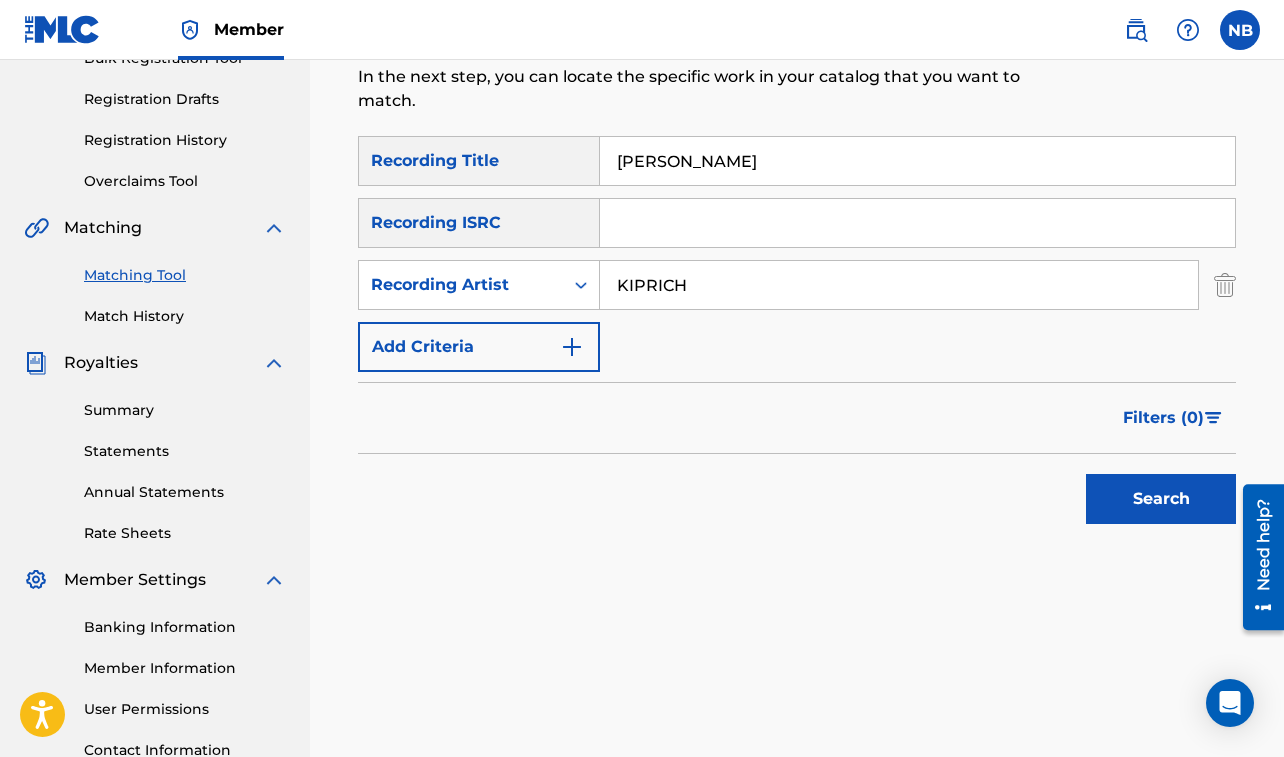 drag, startPoint x: 1187, startPoint y: 505, endPoint x: 1173, endPoint y: 499, distance: 15.231546 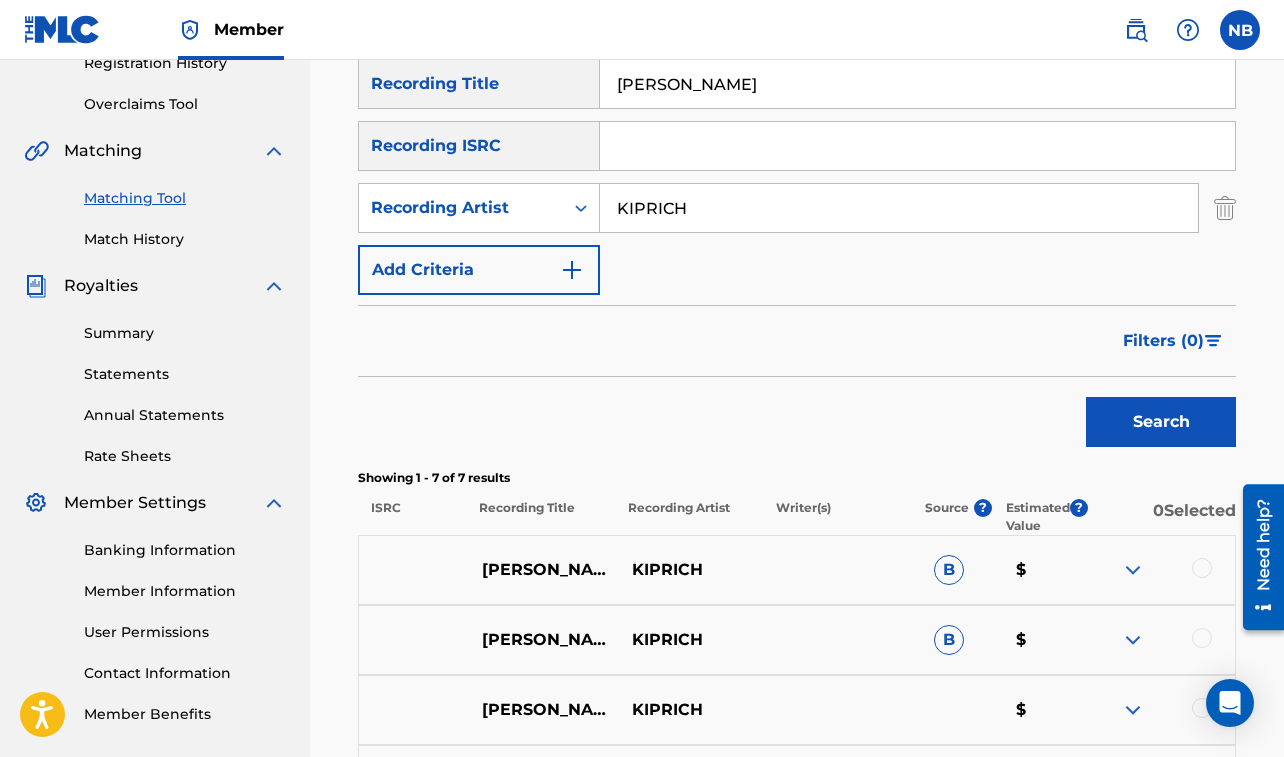 scroll, scrollTop: 392, scrollLeft: 0, axis: vertical 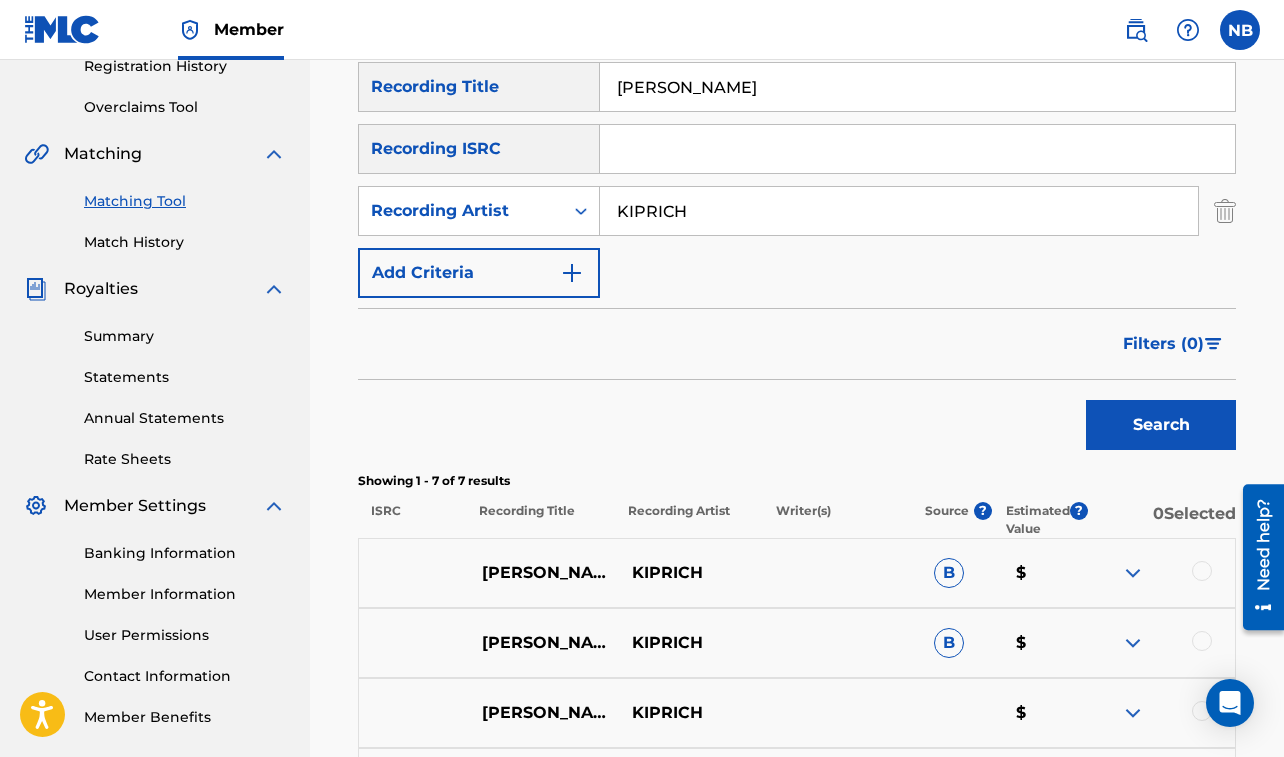 drag, startPoint x: 620, startPoint y: 84, endPoint x: 769, endPoint y: 93, distance: 149.27156 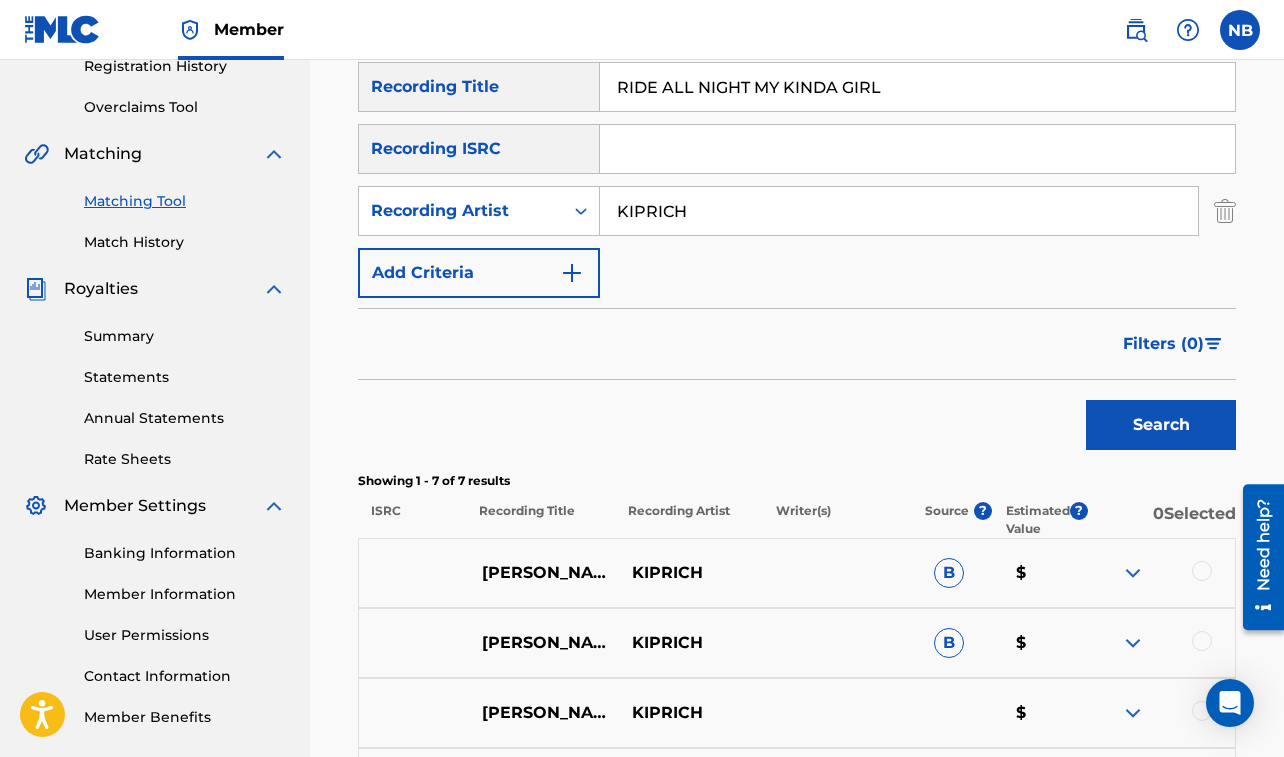 drag, startPoint x: 616, startPoint y: 208, endPoint x: 745, endPoint y: 213, distance: 129.09686 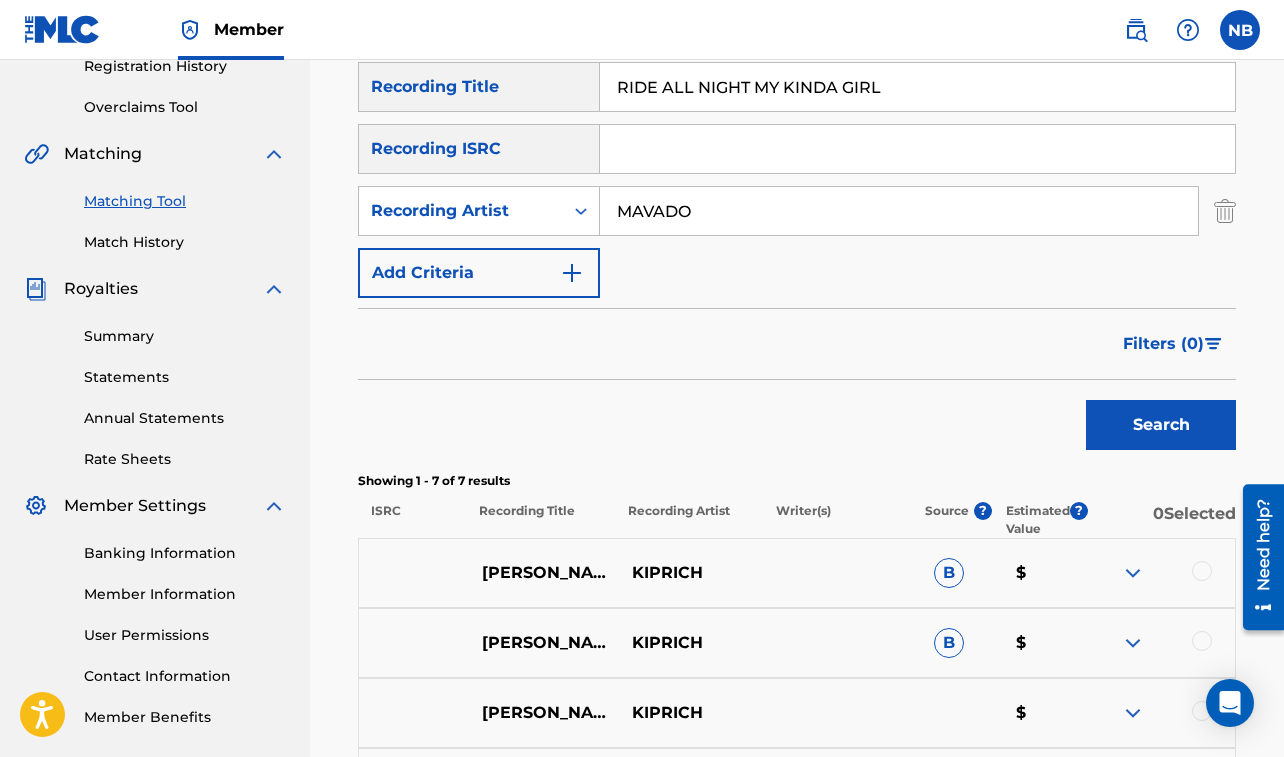 click on "Search" at bounding box center (1161, 425) 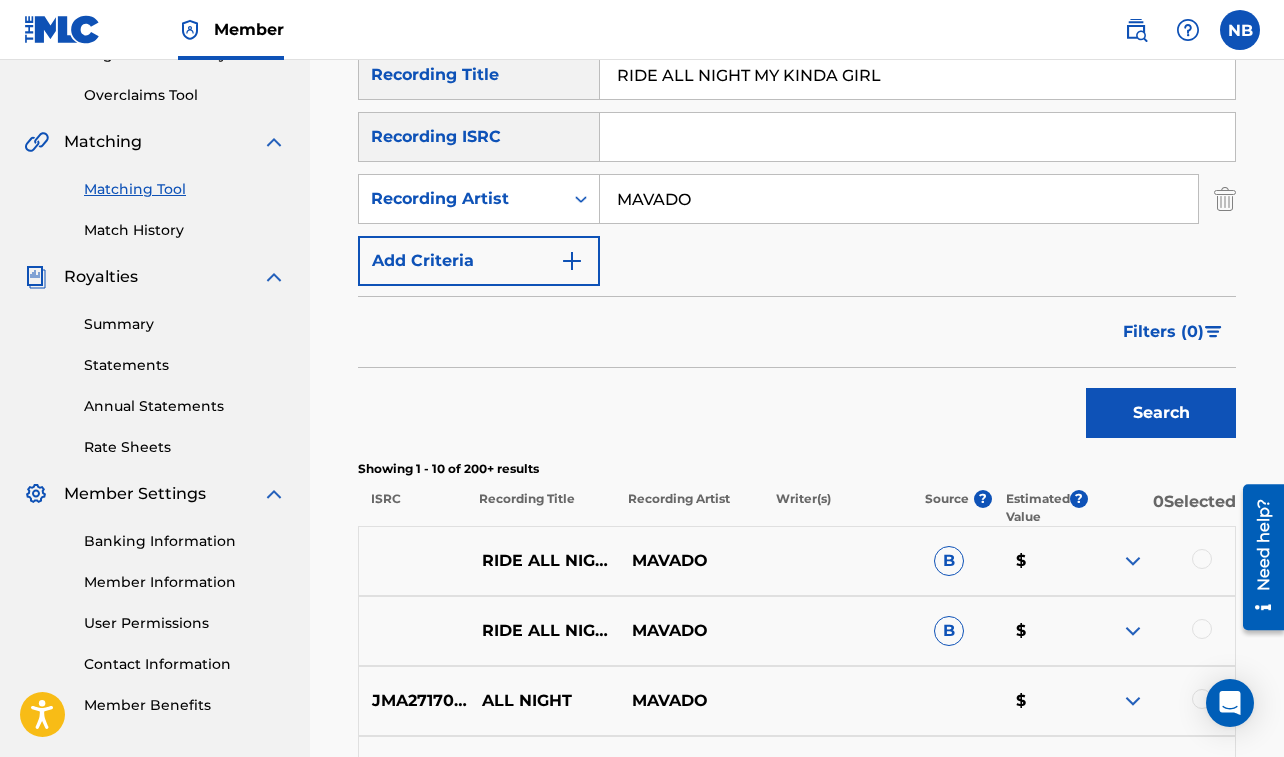 scroll, scrollTop: 408, scrollLeft: 0, axis: vertical 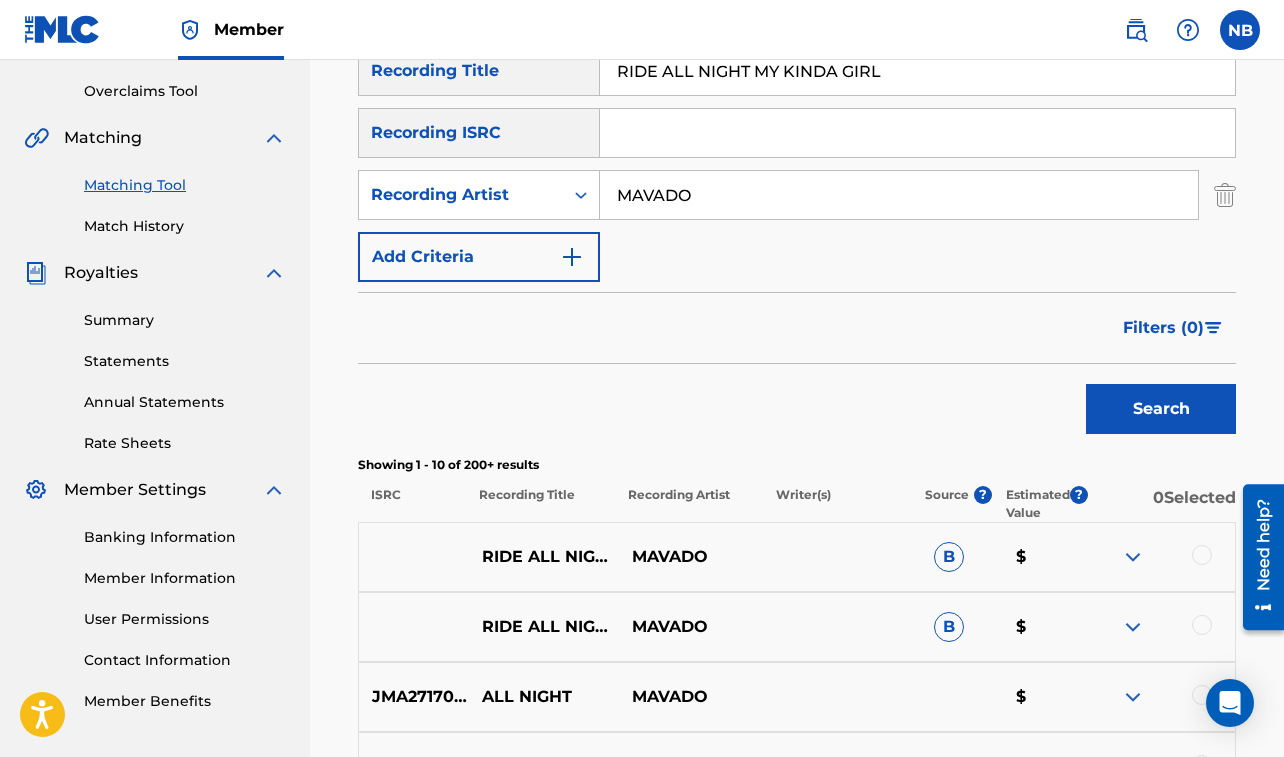 click at bounding box center (1202, 555) 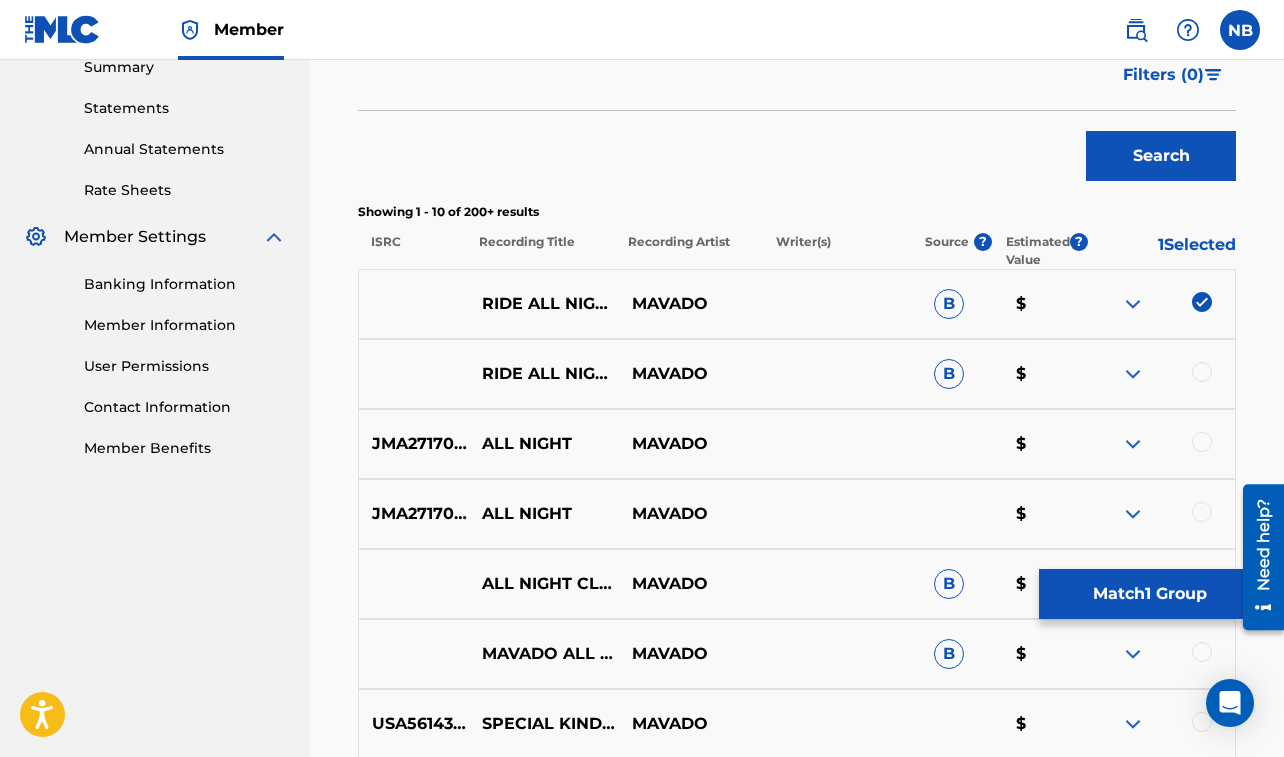 scroll, scrollTop: 674, scrollLeft: 0, axis: vertical 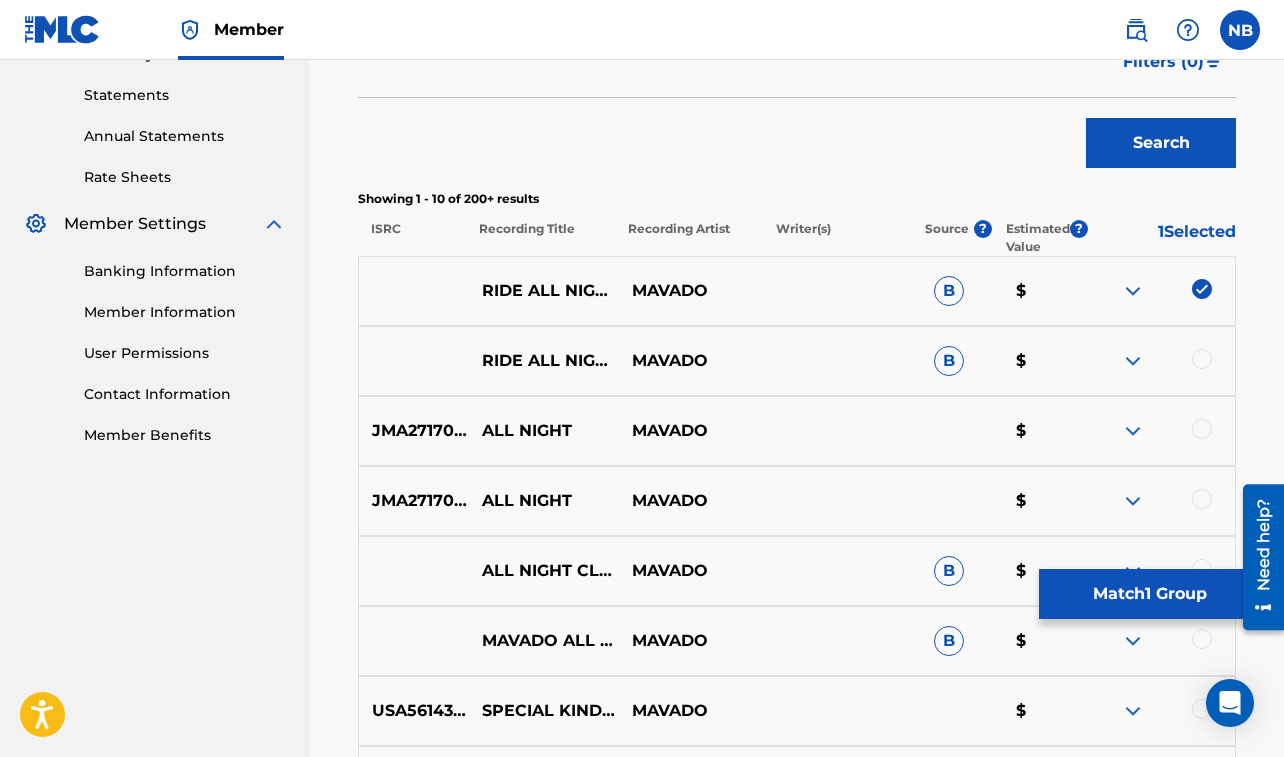 click at bounding box center (1202, 359) 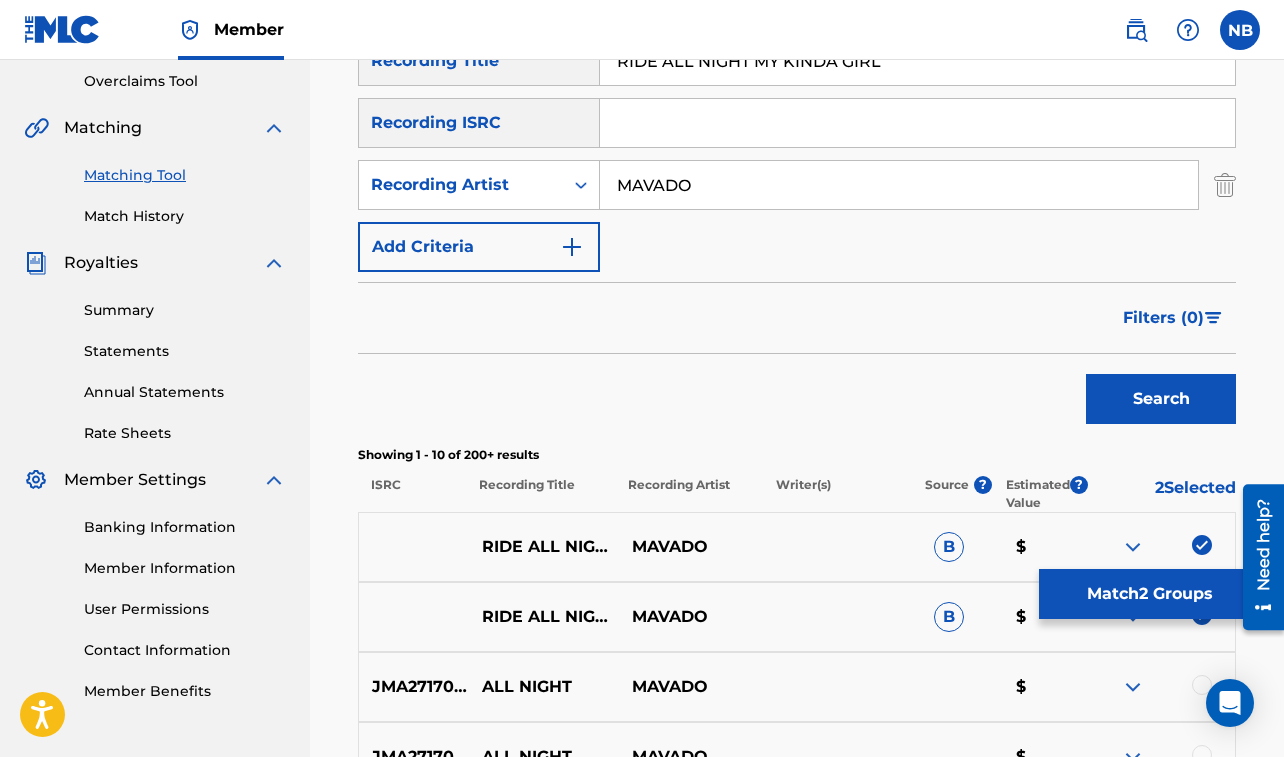 scroll, scrollTop: 544, scrollLeft: 0, axis: vertical 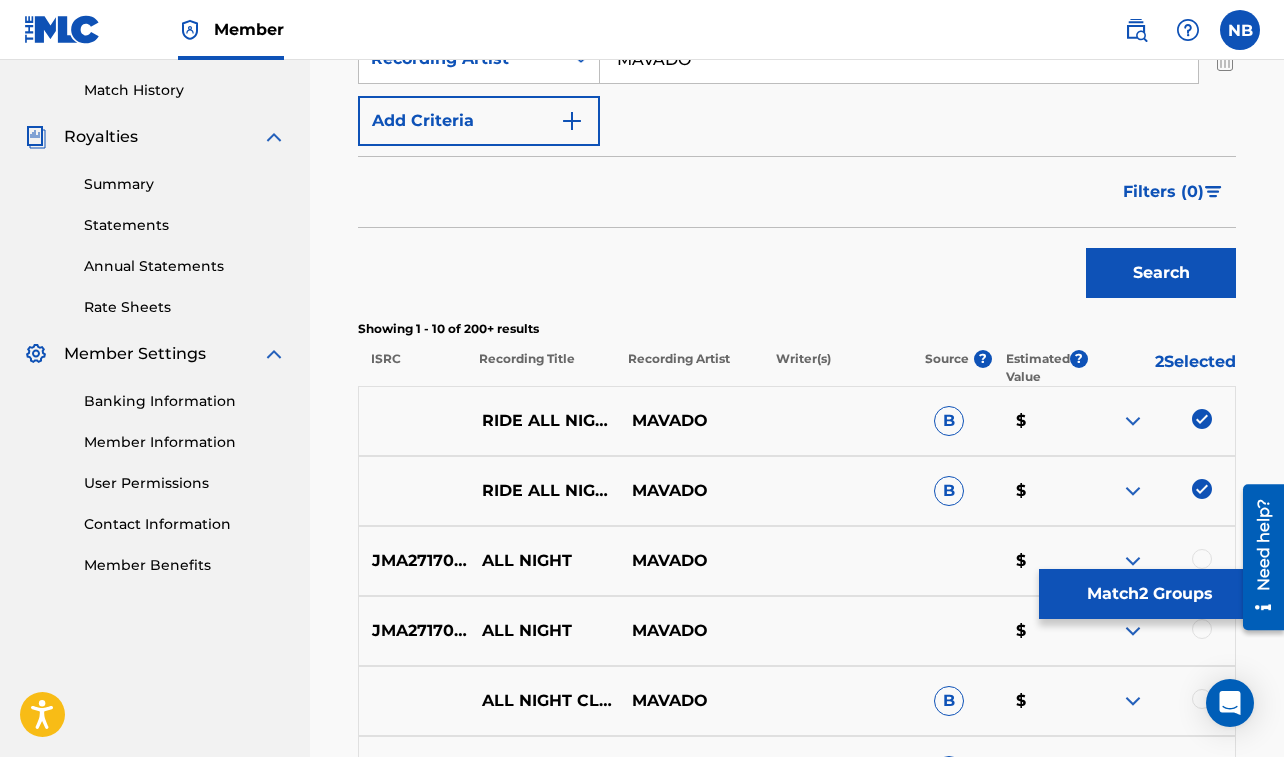 click on "Match  2 Groups" at bounding box center (1149, 594) 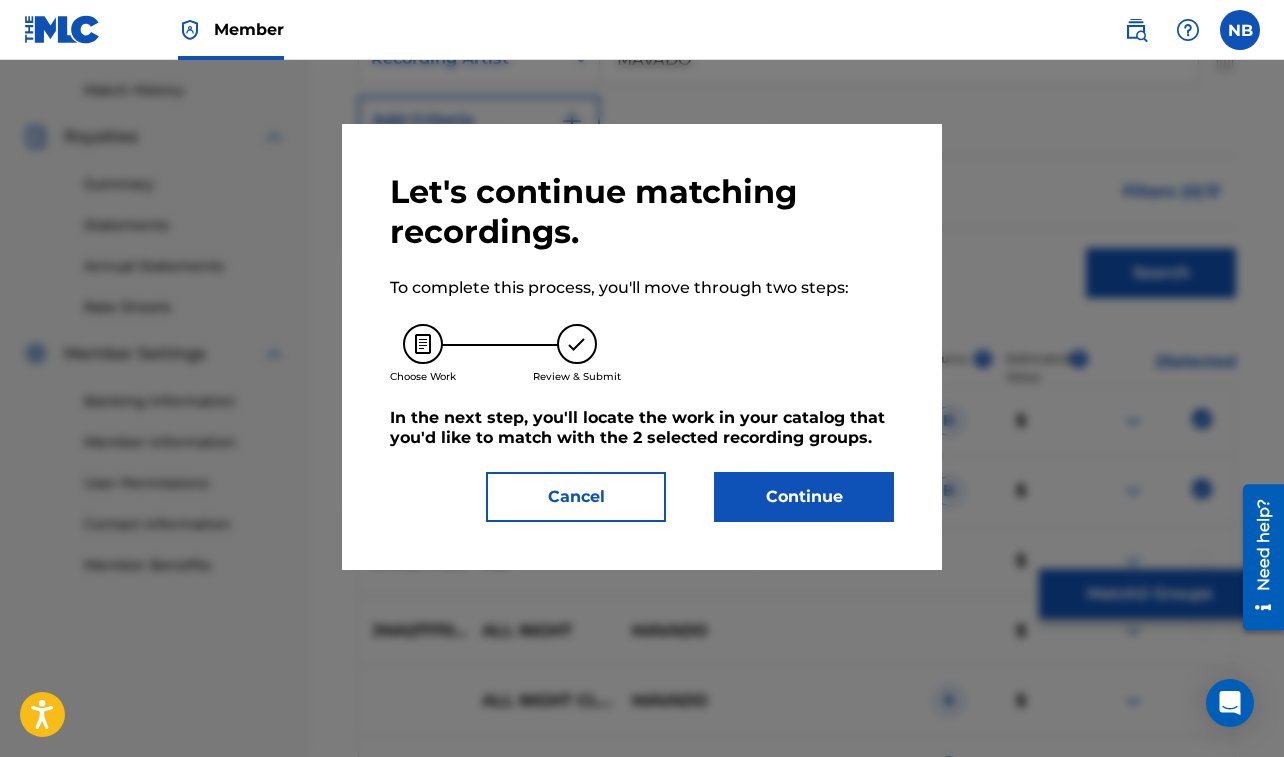 click on "Continue" at bounding box center (804, 497) 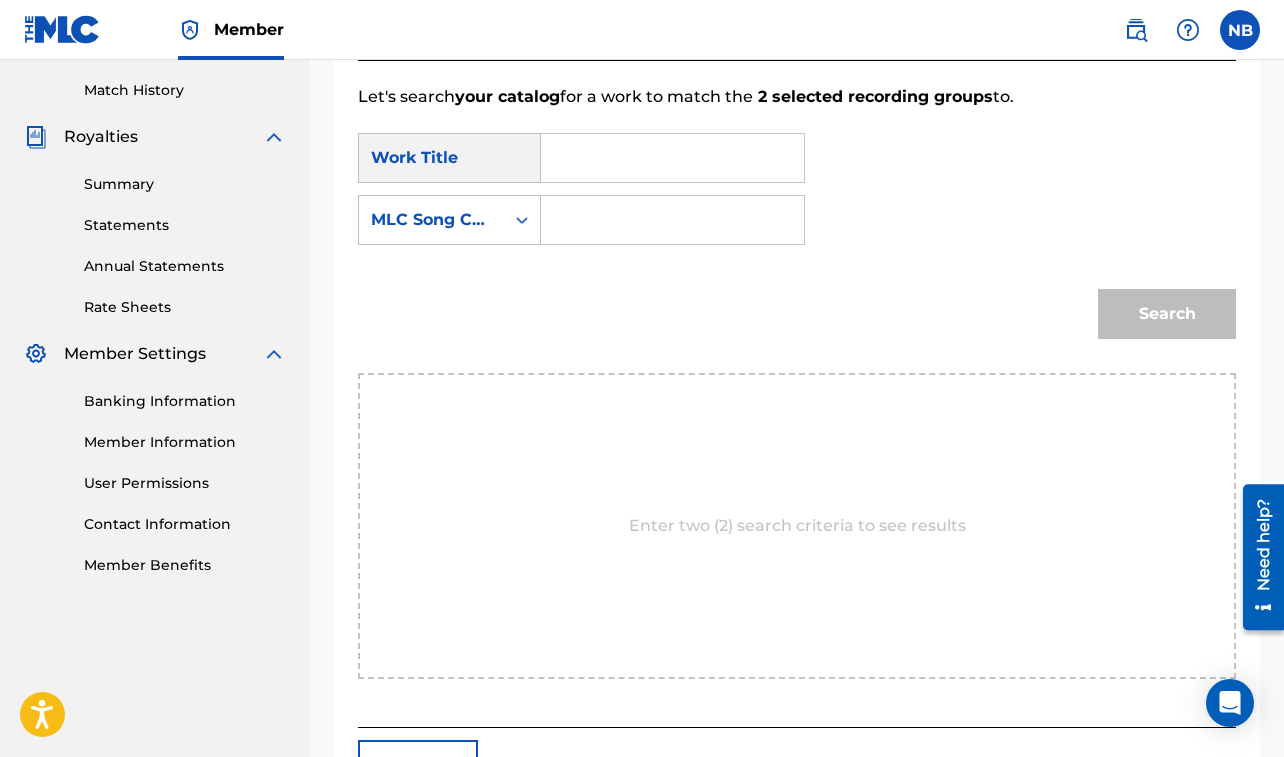 click at bounding box center [672, 158] 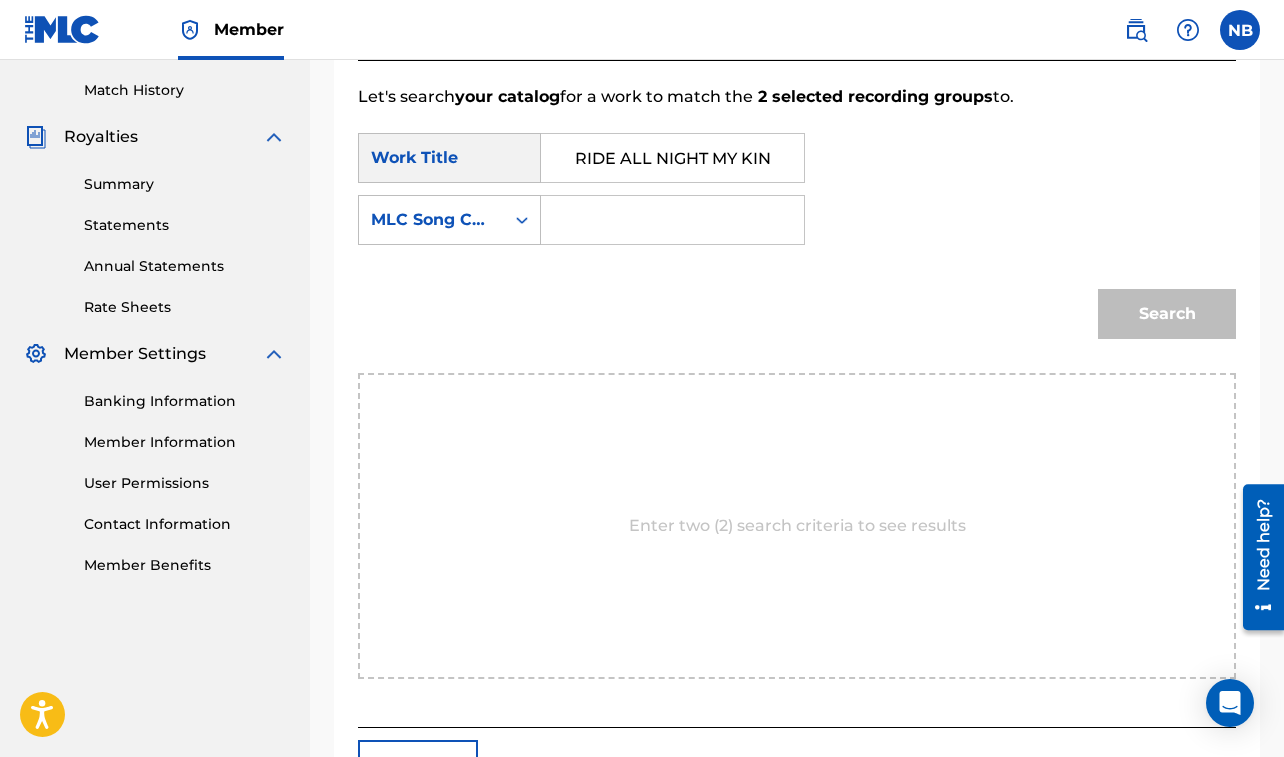 scroll, scrollTop: 0, scrollLeft: 77, axis: horizontal 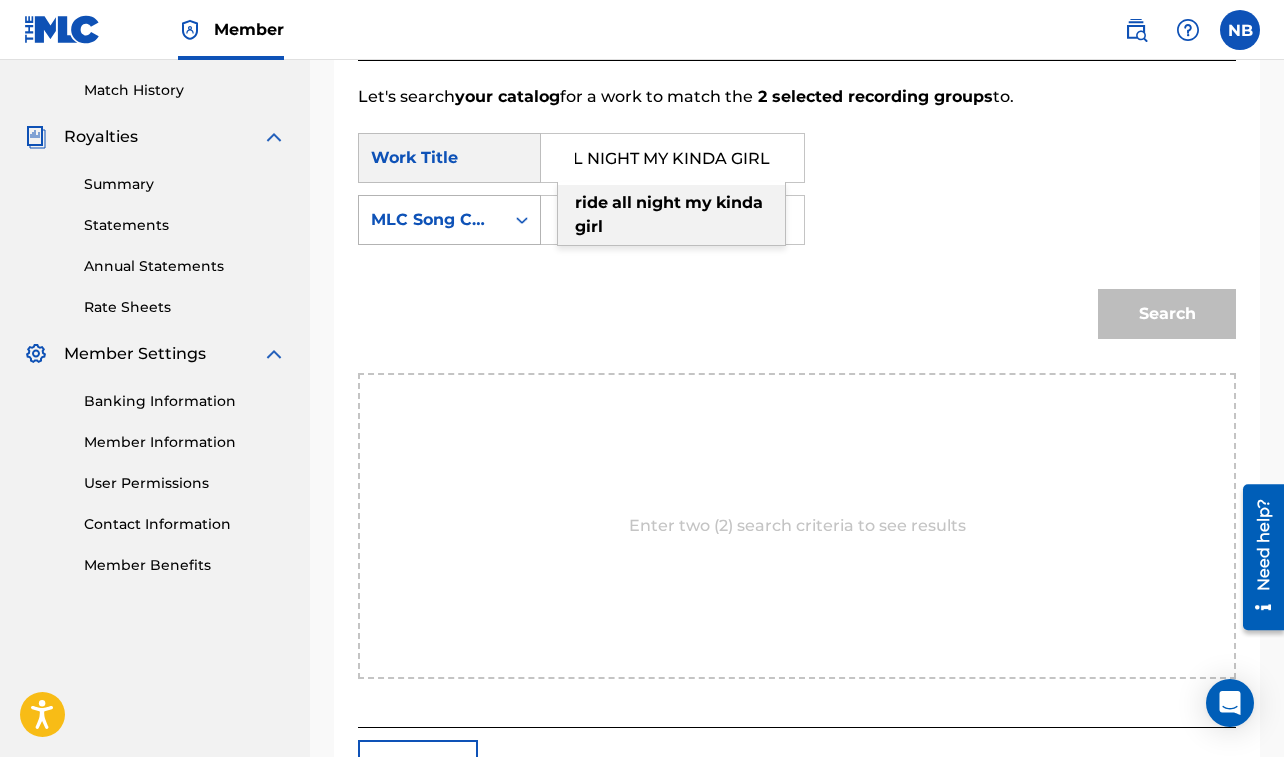 click on "MLC Song Code" at bounding box center (431, 220) 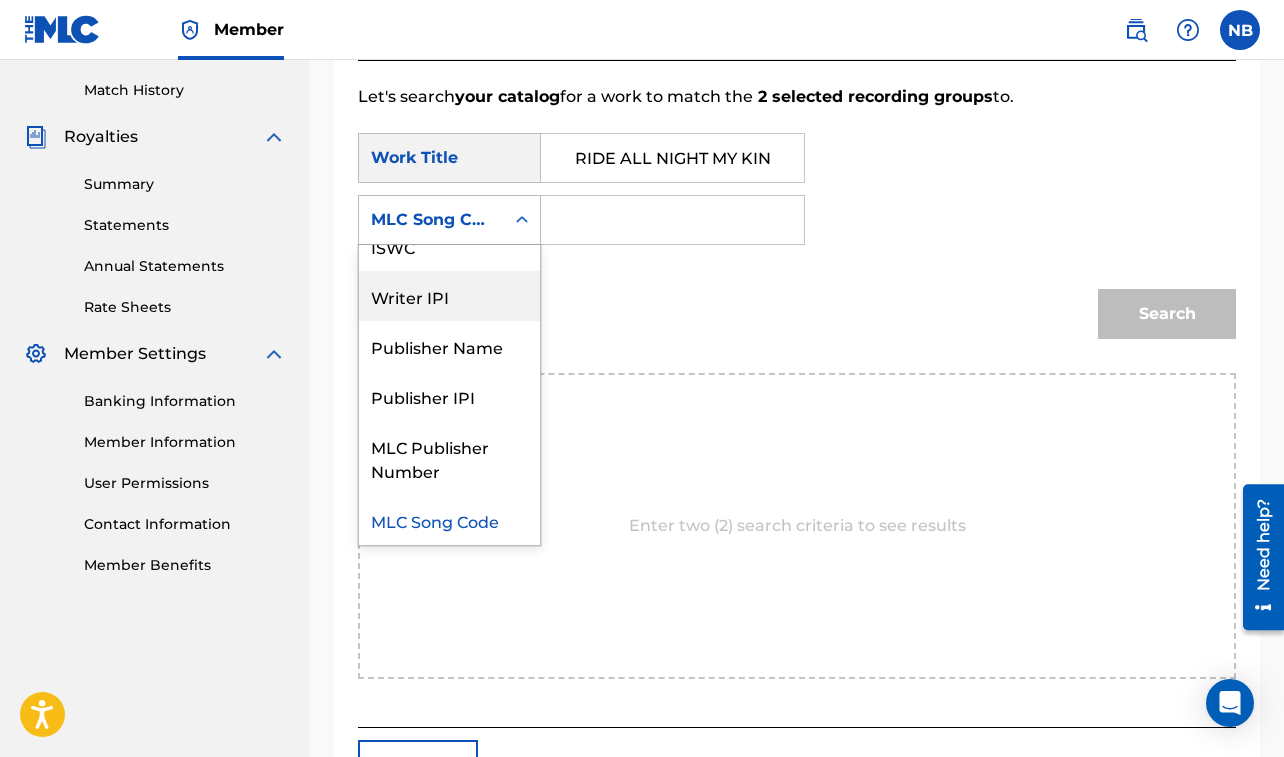 scroll, scrollTop: 0, scrollLeft: 0, axis: both 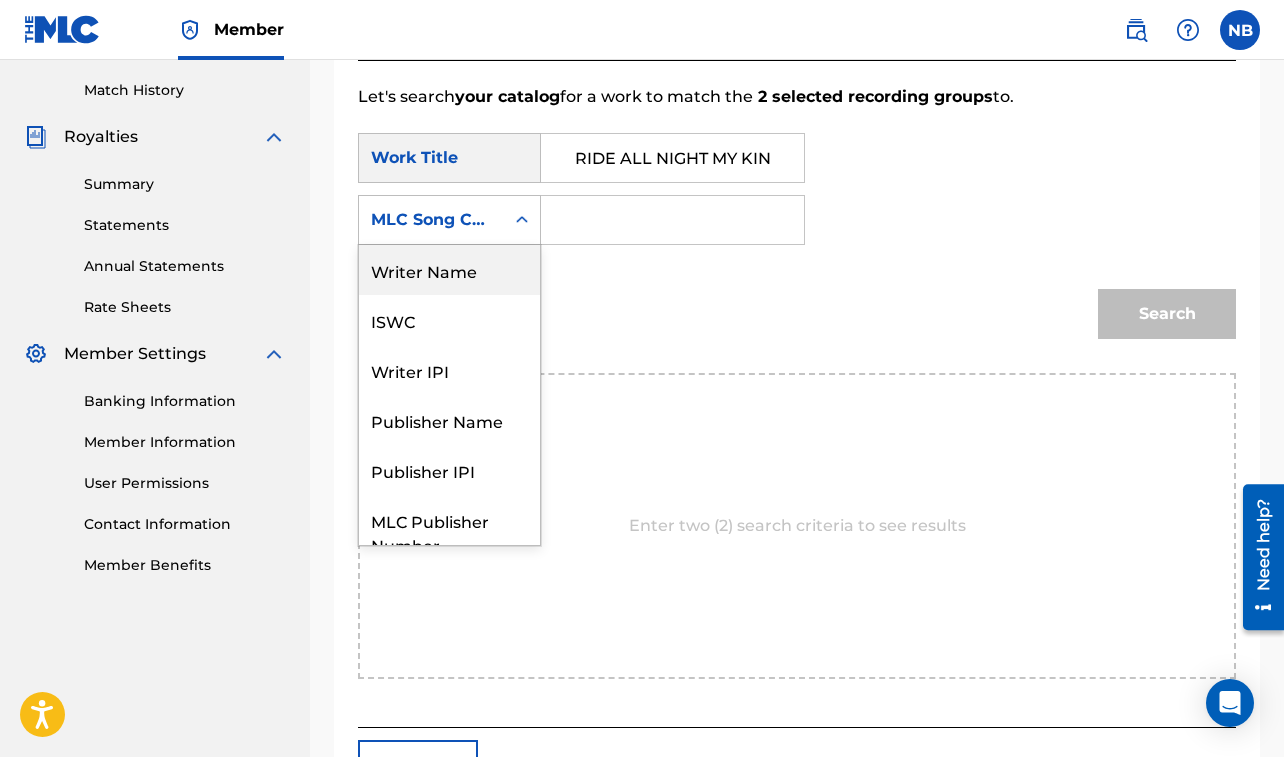 click on "Writer Name" at bounding box center (449, 270) 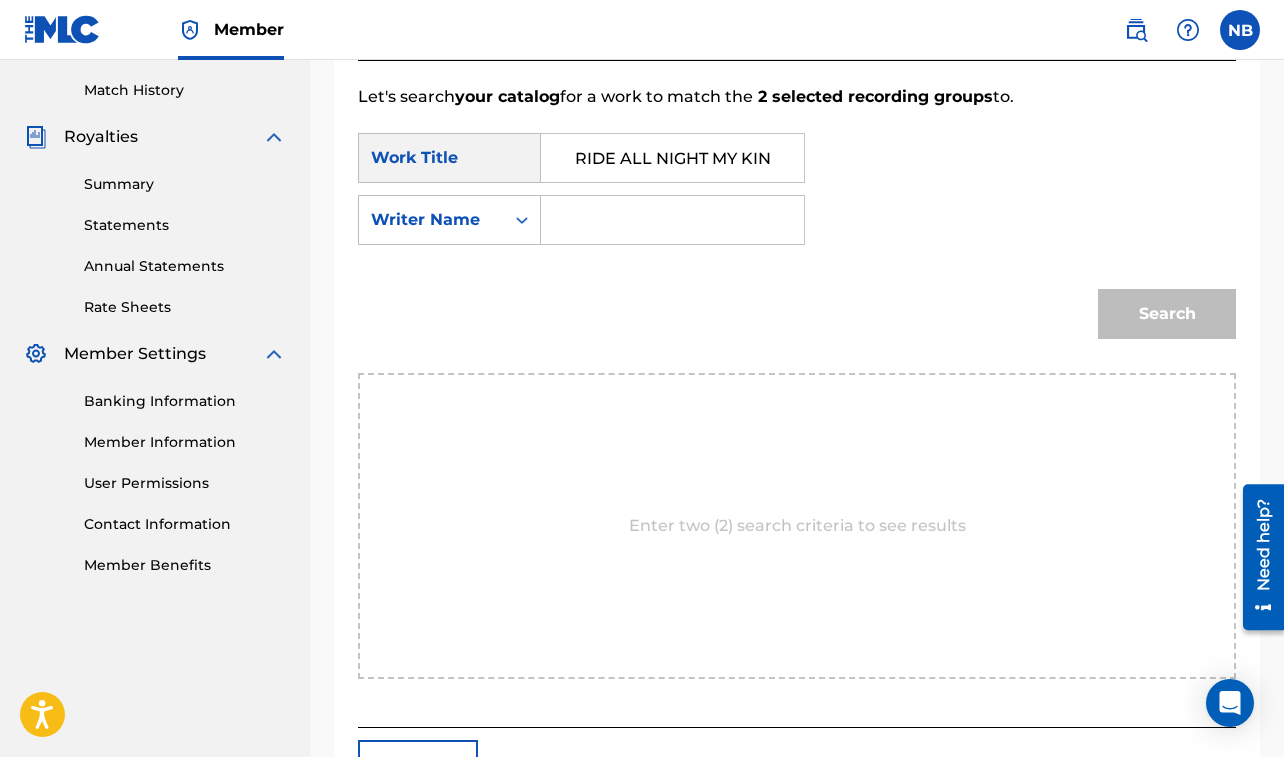 click at bounding box center [672, 220] 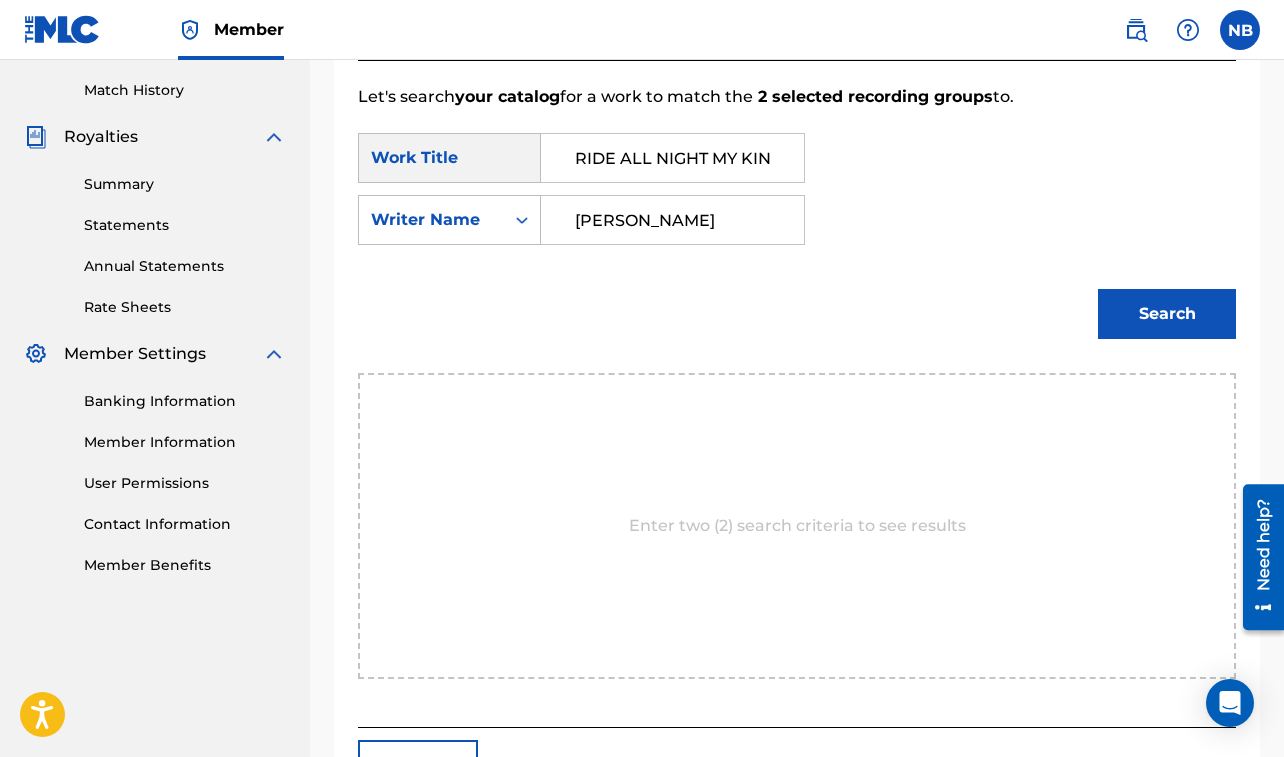 click on "Search" at bounding box center (1167, 314) 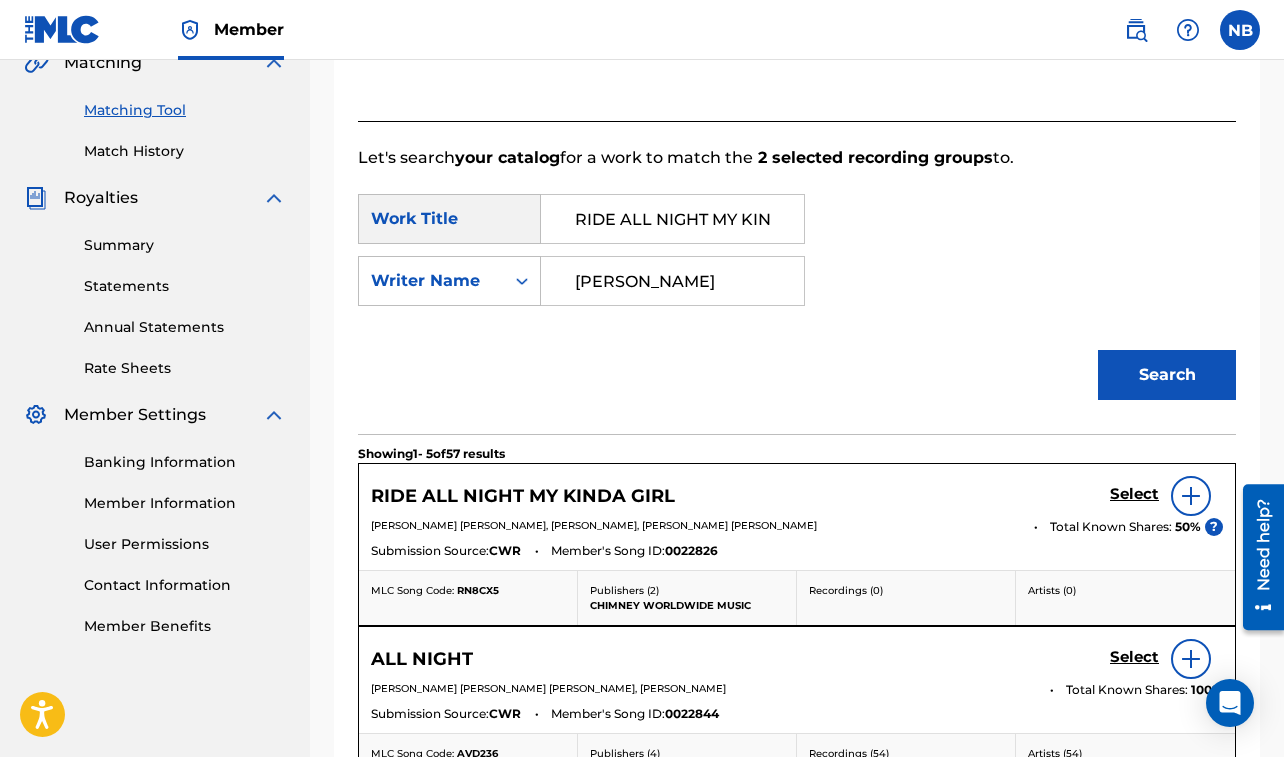 scroll, scrollTop: 544, scrollLeft: 0, axis: vertical 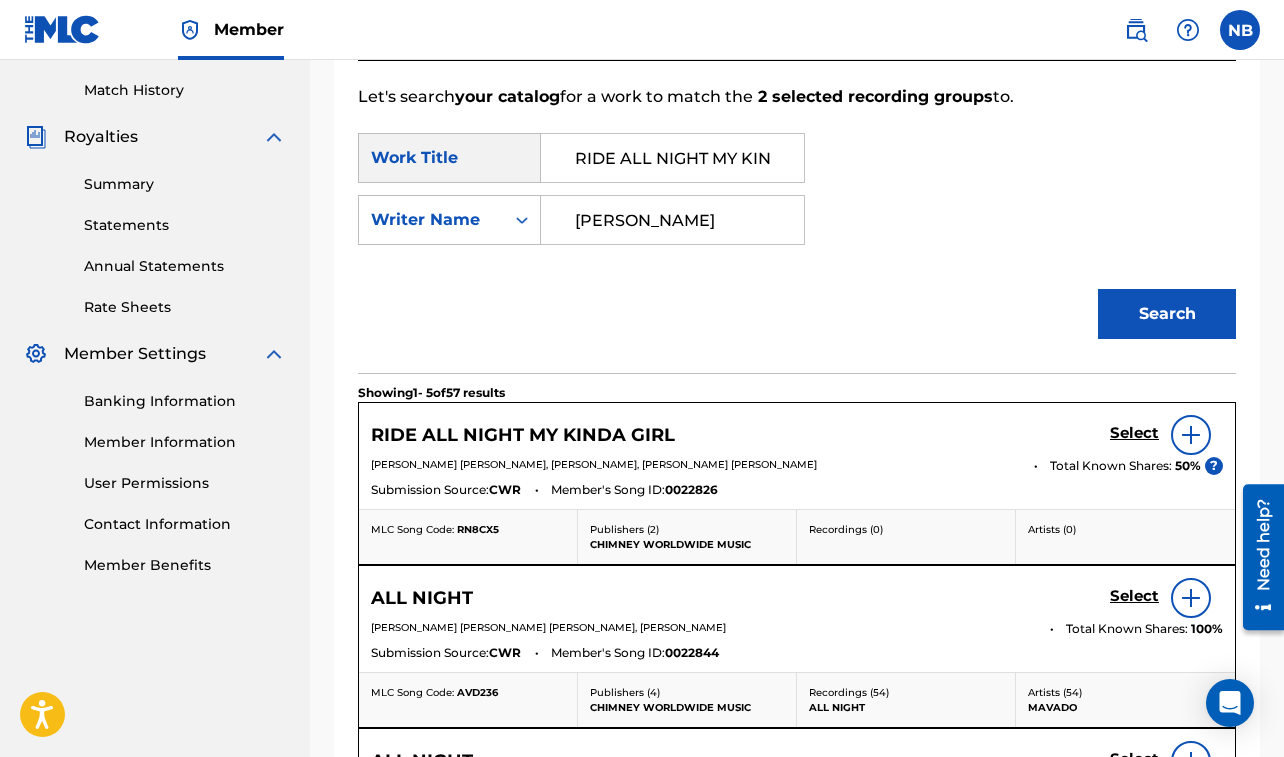 click on "Select" at bounding box center [1134, 433] 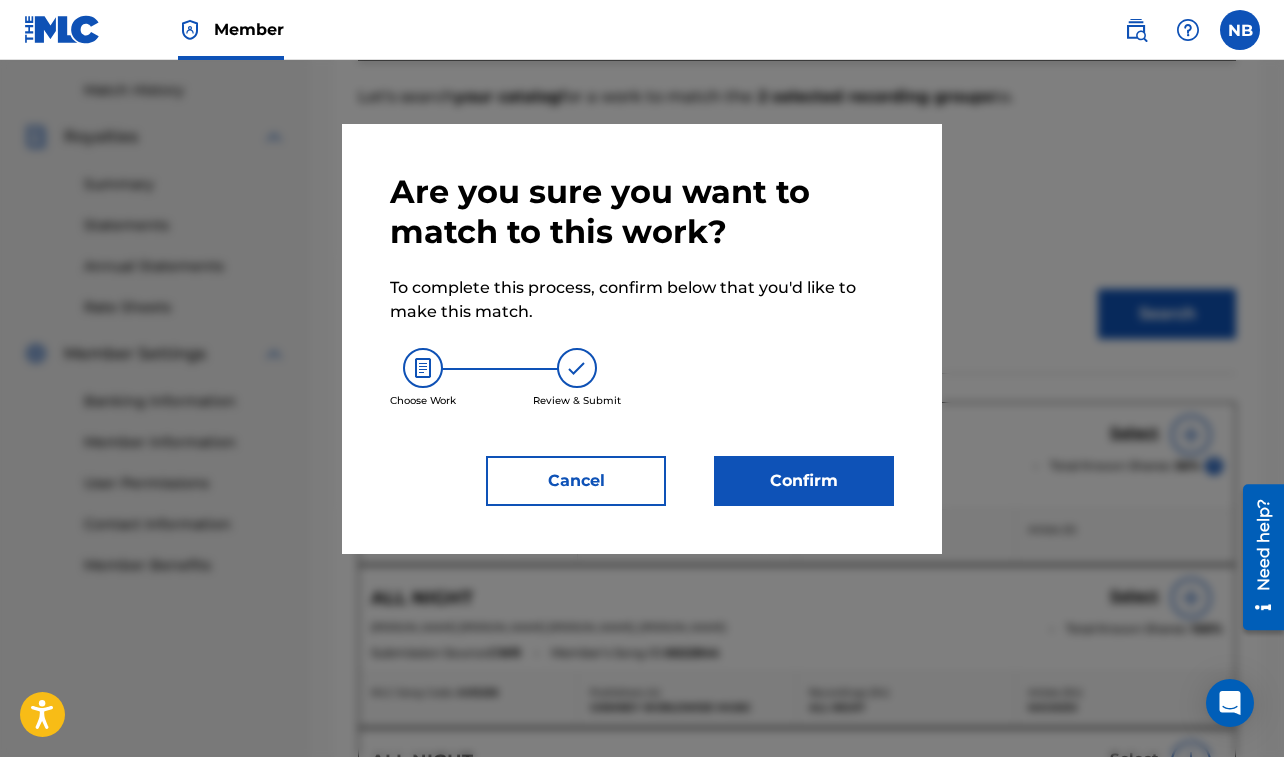 click on "Confirm" at bounding box center [804, 481] 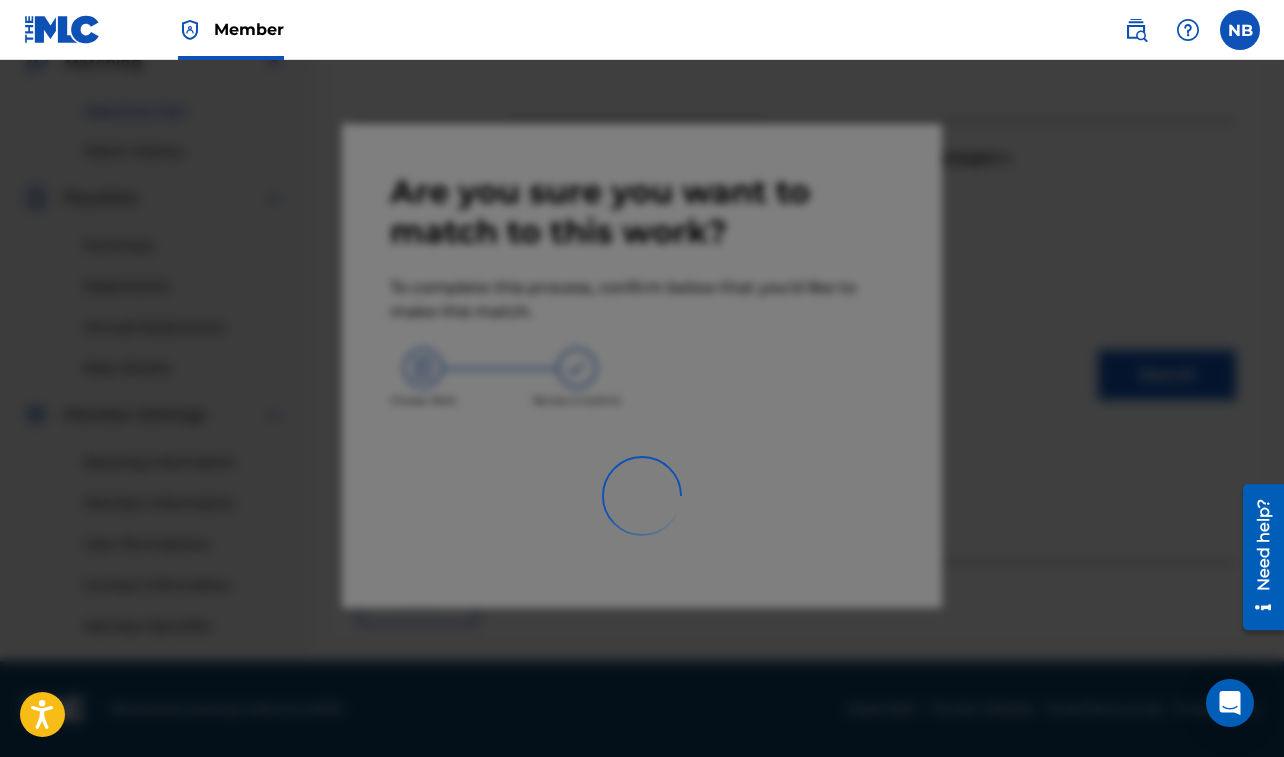 scroll, scrollTop: 483, scrollLeft: 0, axis: vertical 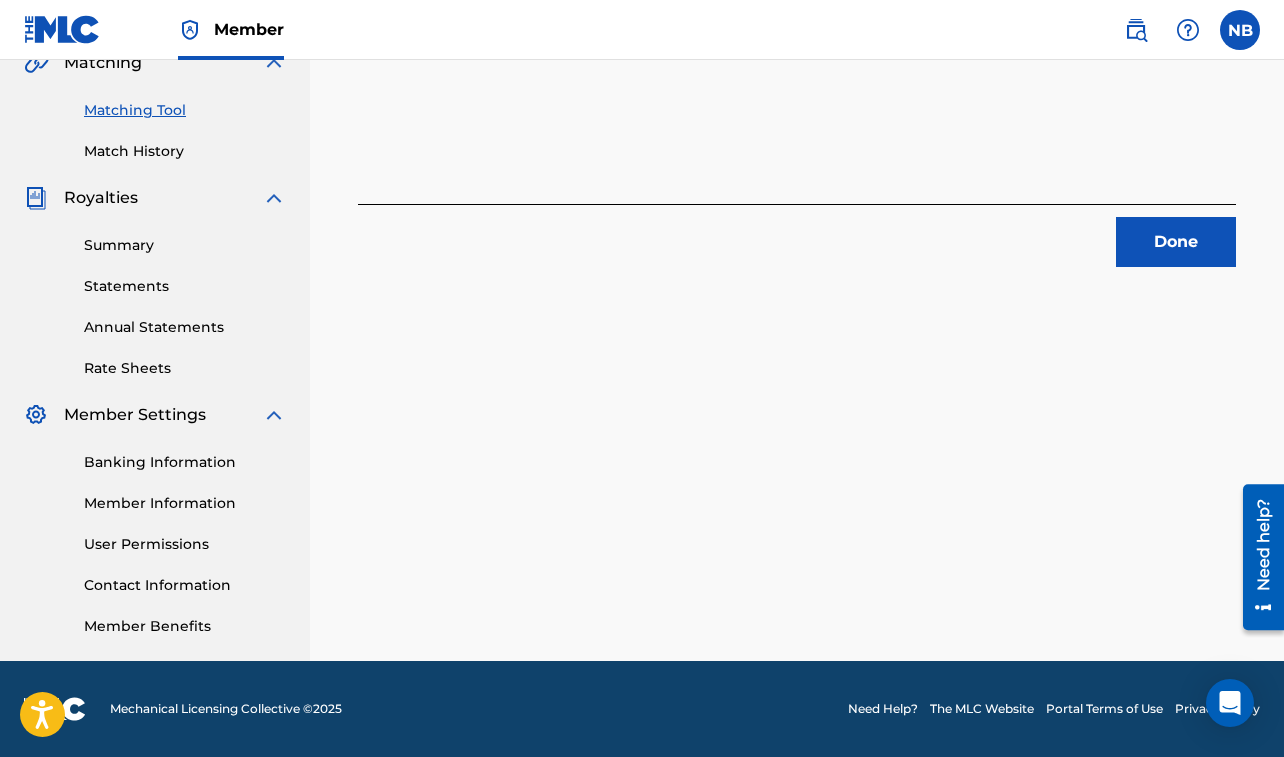 click on "Done" at bounding box center [1176, 242] 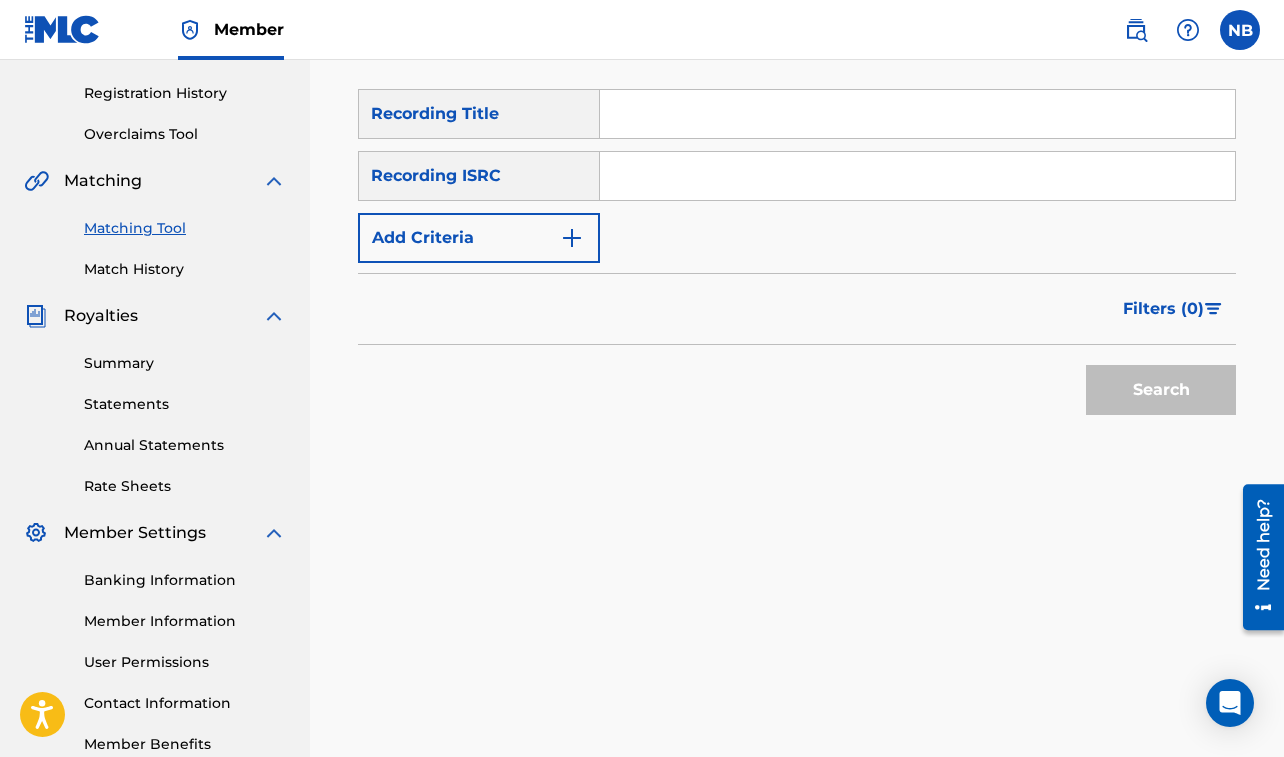 scroll, scrollTop: 363, scrollLeft: 0, axis: vertical 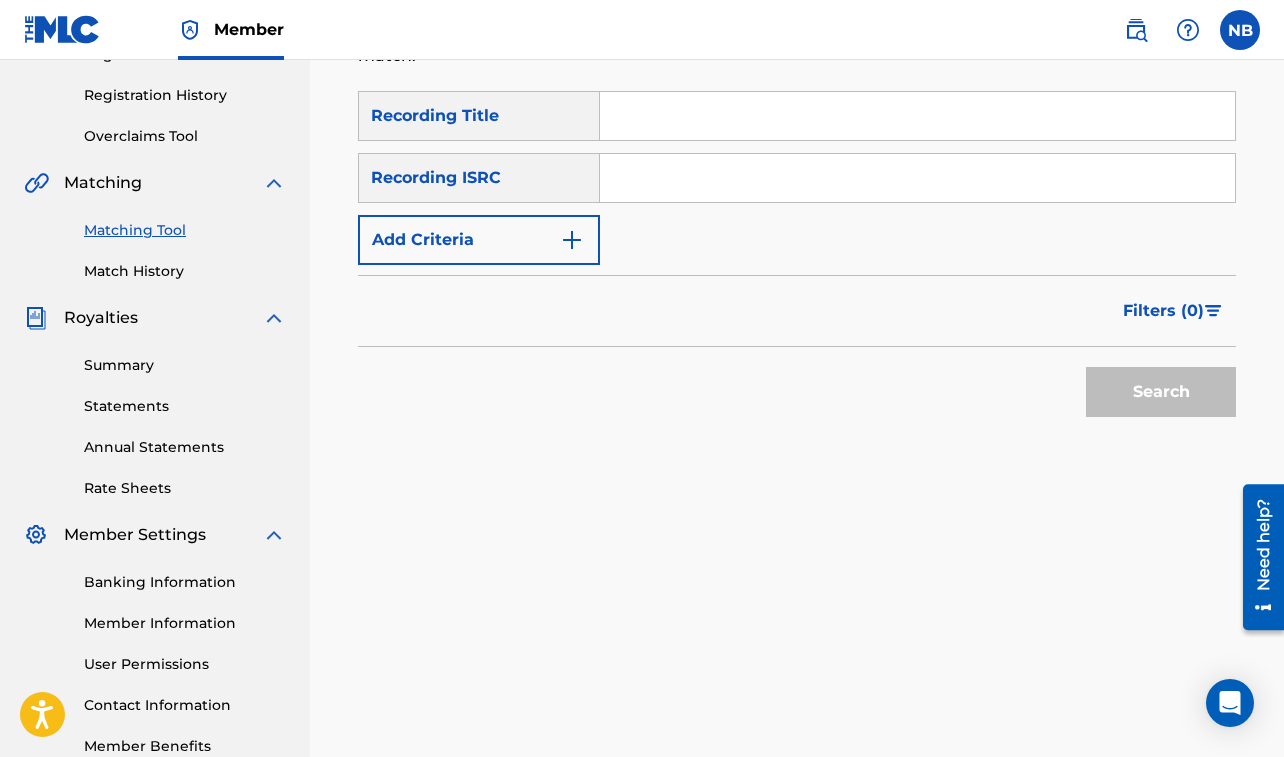 click at bounding box center (917, 116) 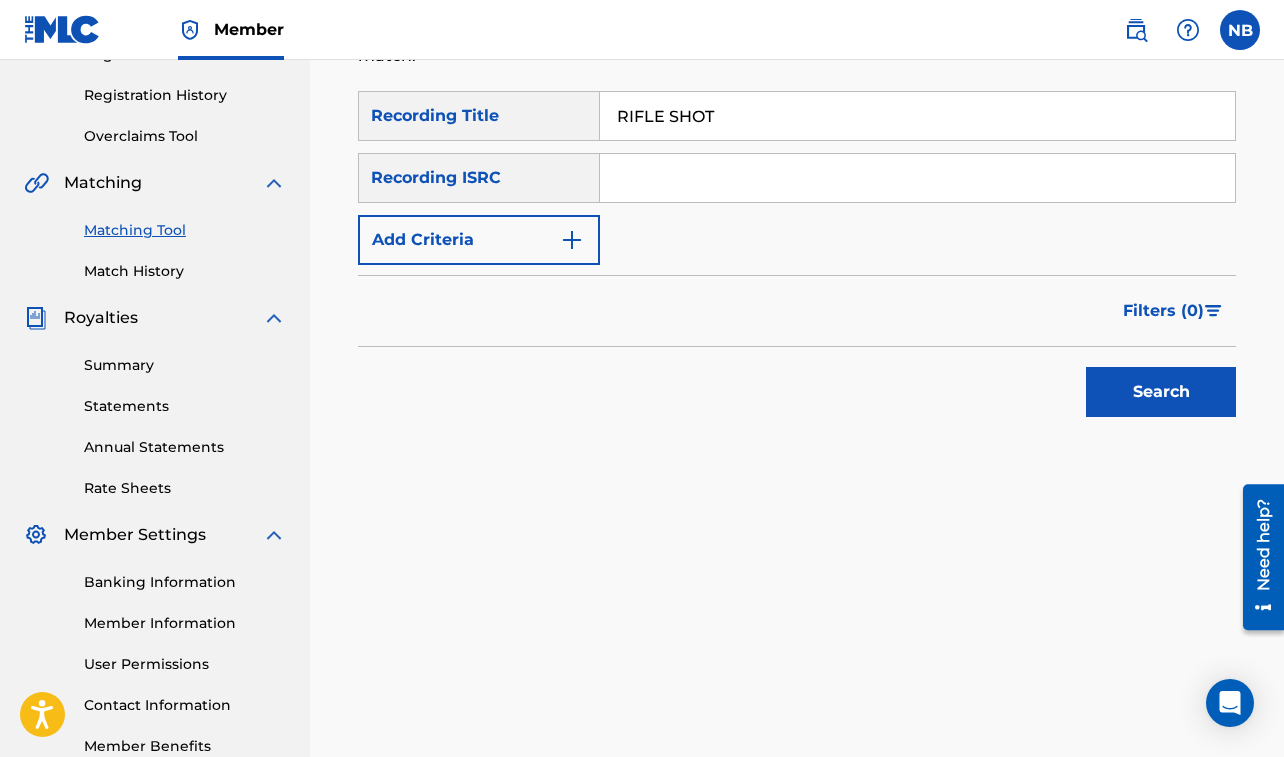 click on "Add Criteria" at bounding box center [479, 240] 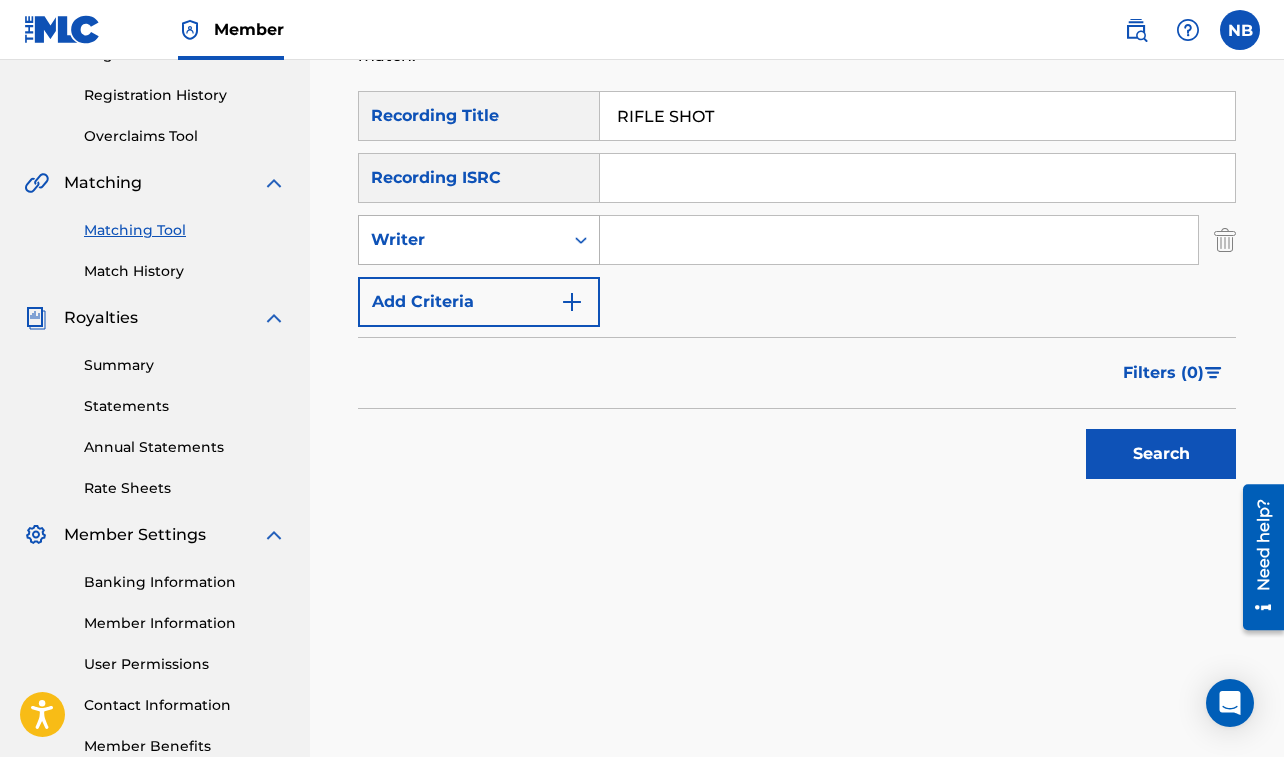 click on "Writer" at bounding box center [461, 240] 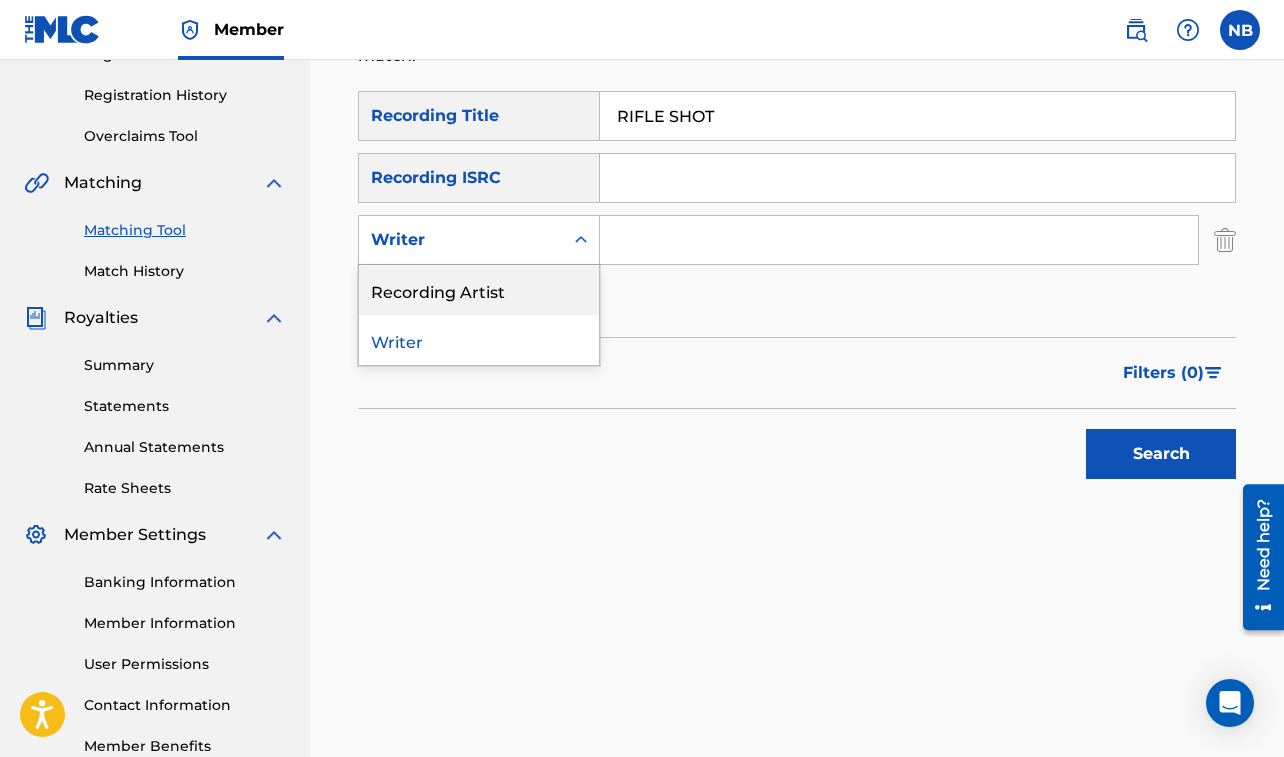 click on "Recording Artist" at bounding box center (479, 290) 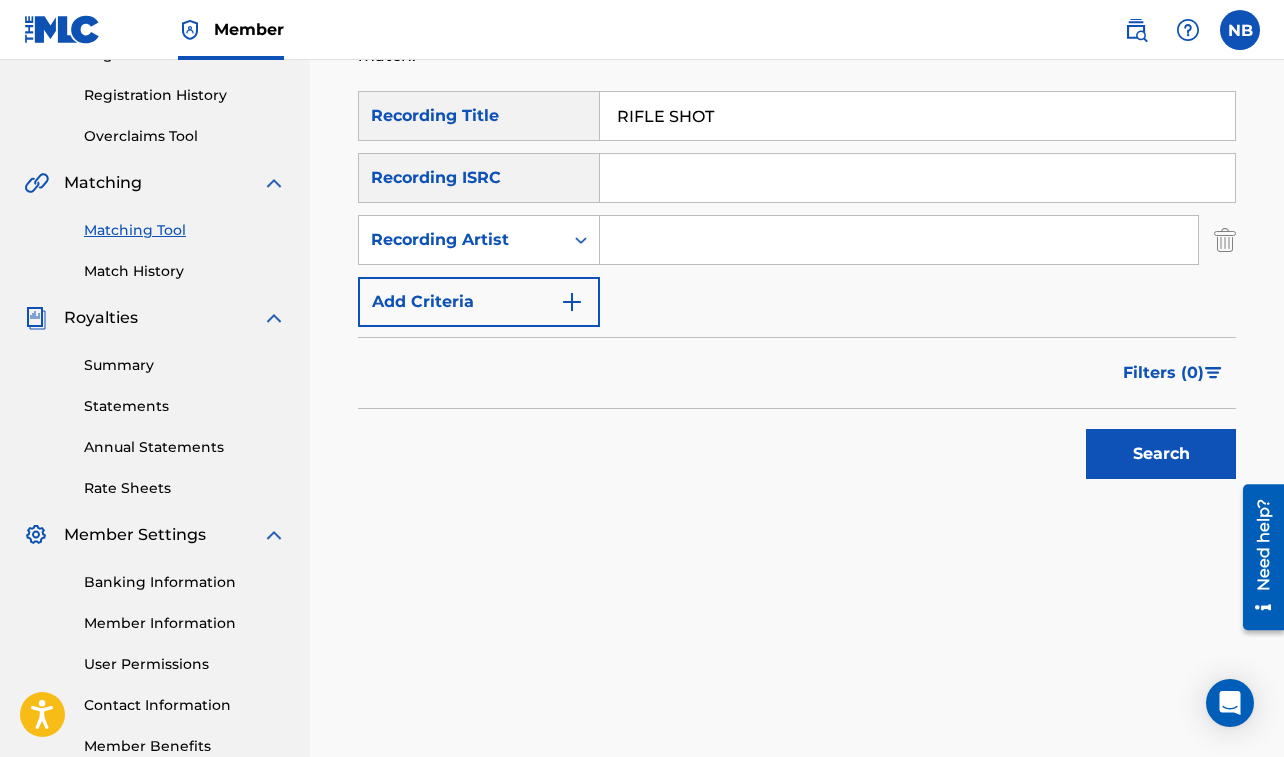 click at bounding box center [899, 240] 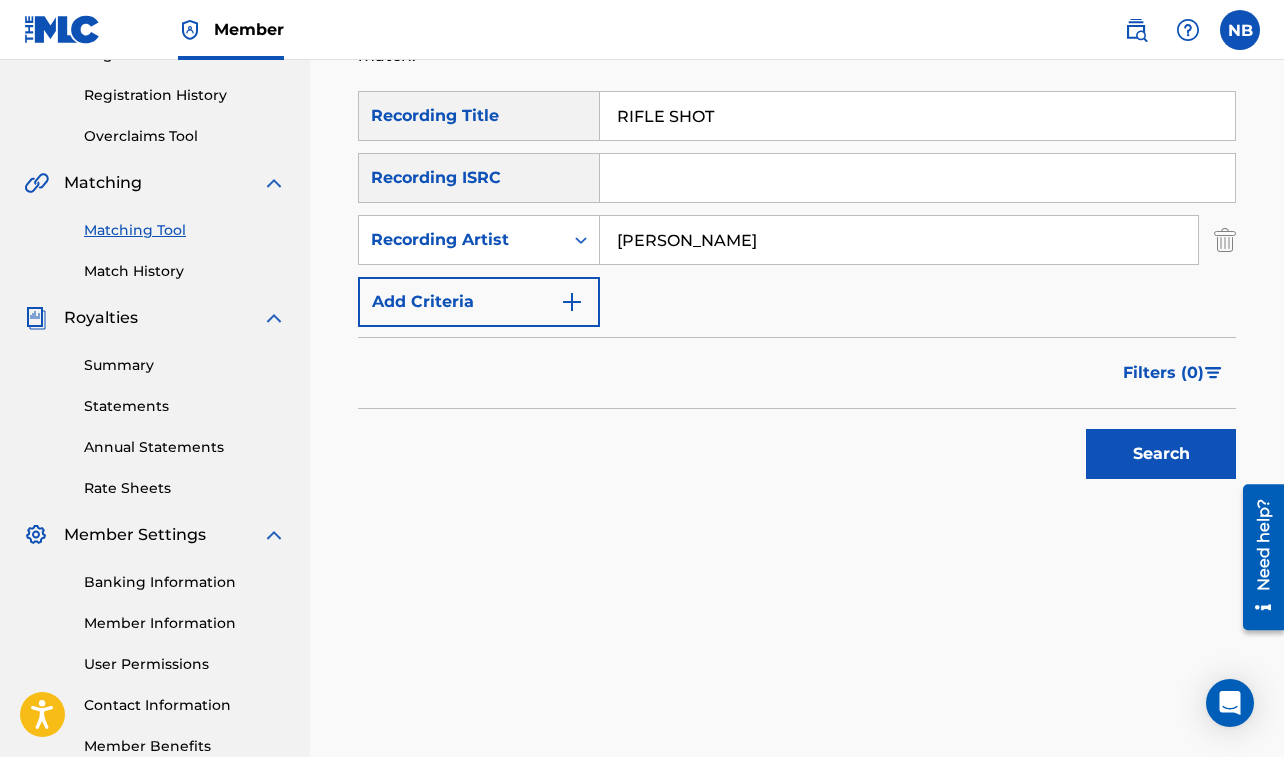 click on "Search" at bounding box center [1161, 454] 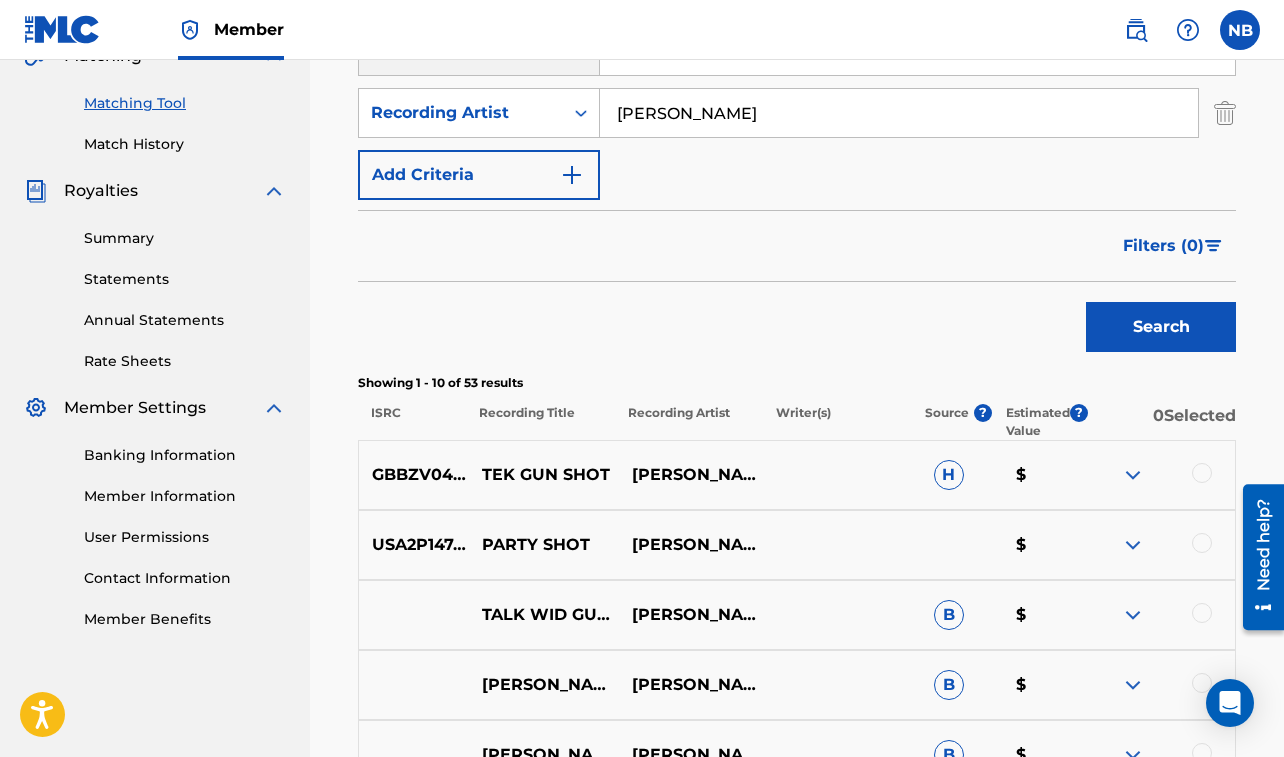 scroll, scrollTop: 613, scrollLeft: 0, axis: vertical 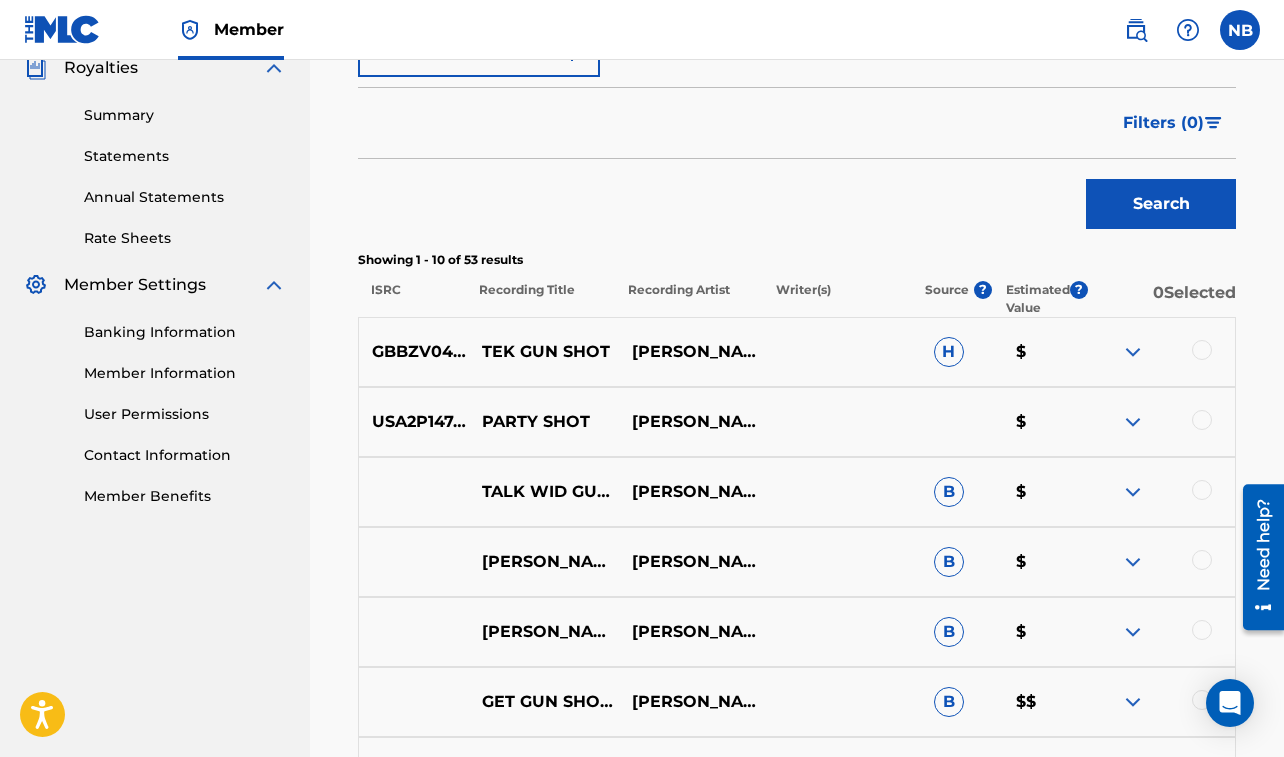 click at bounding box center [1202, 560] 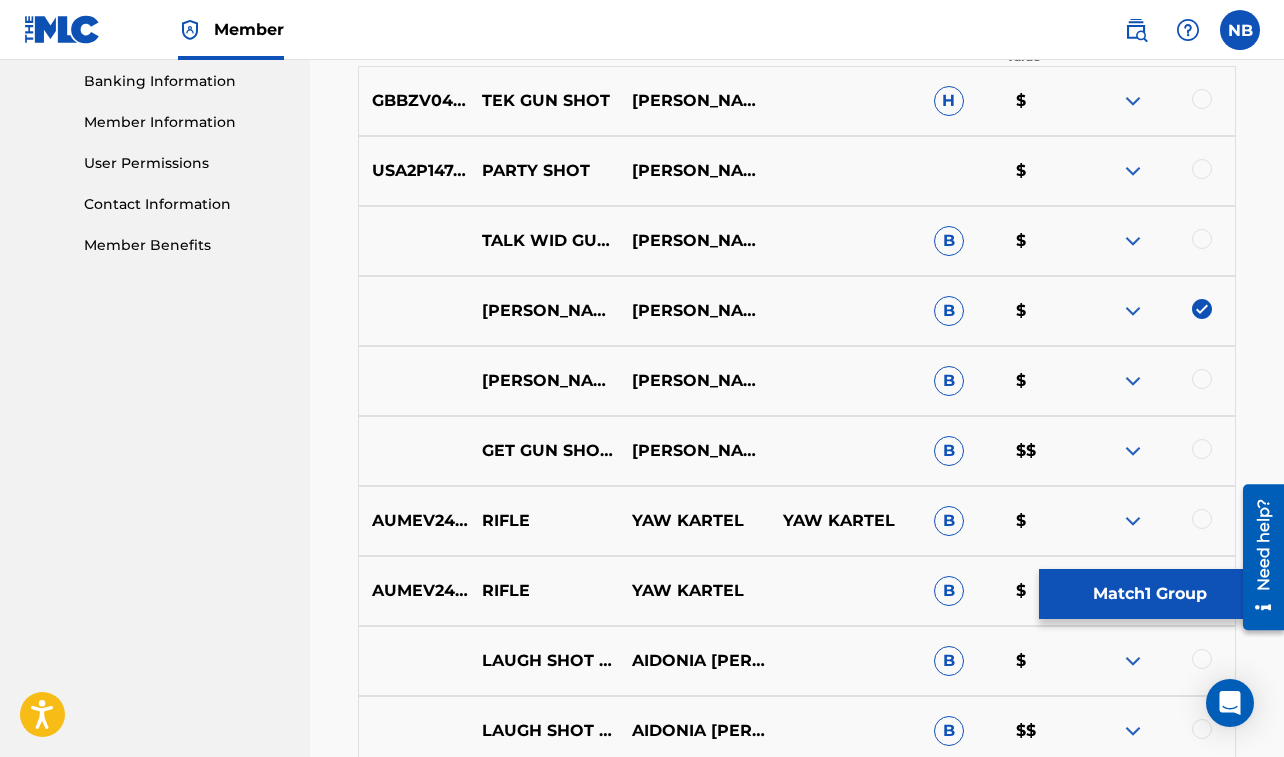 scroll, scrollTop: 868, scrollLeft: 0, axis: vertical 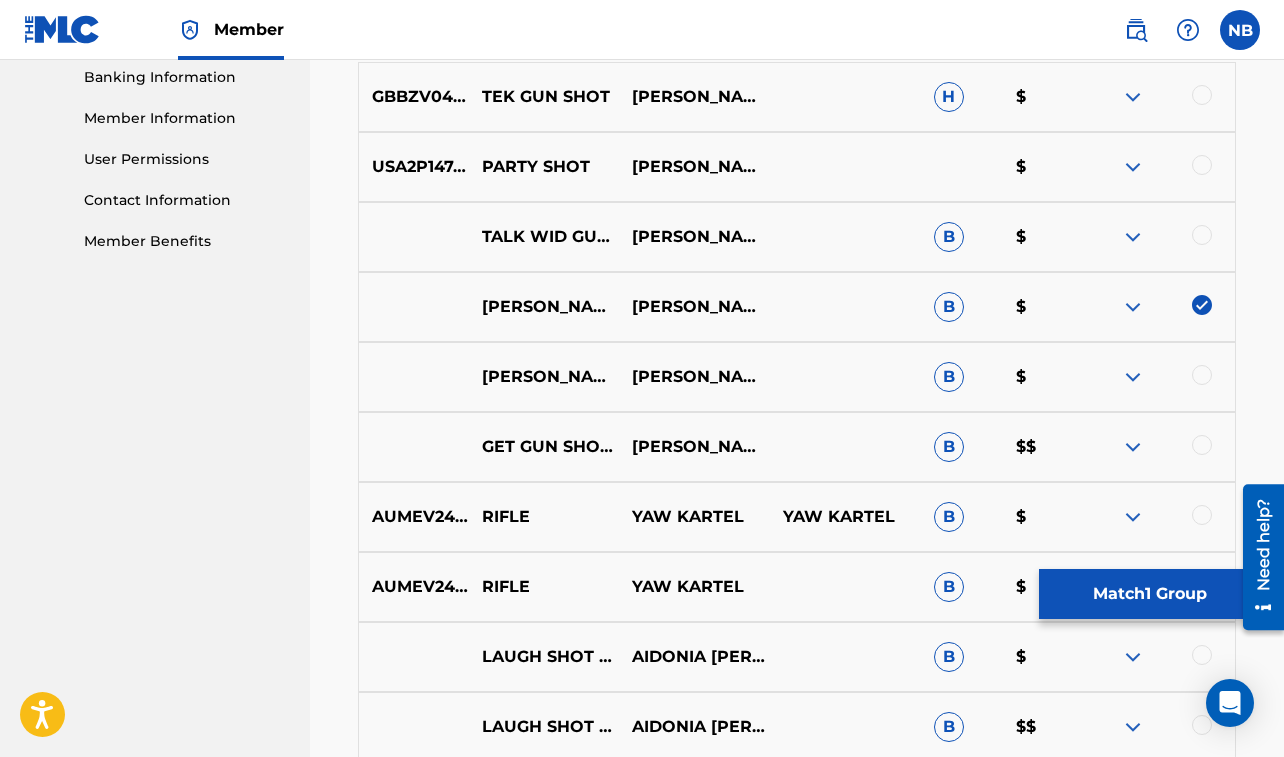 click on "Match  1 Group" at bounding box center (1149, 594) 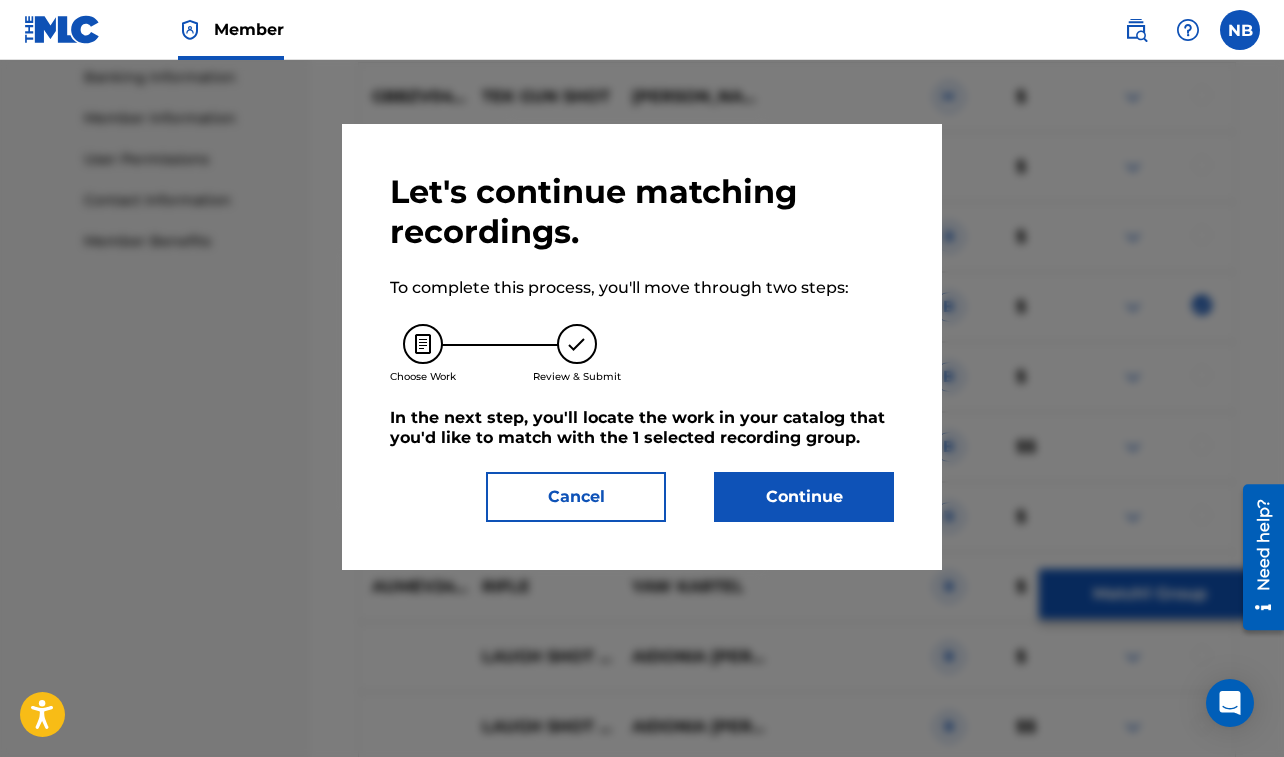 click on "Continue" at bounding box center (804, 497) 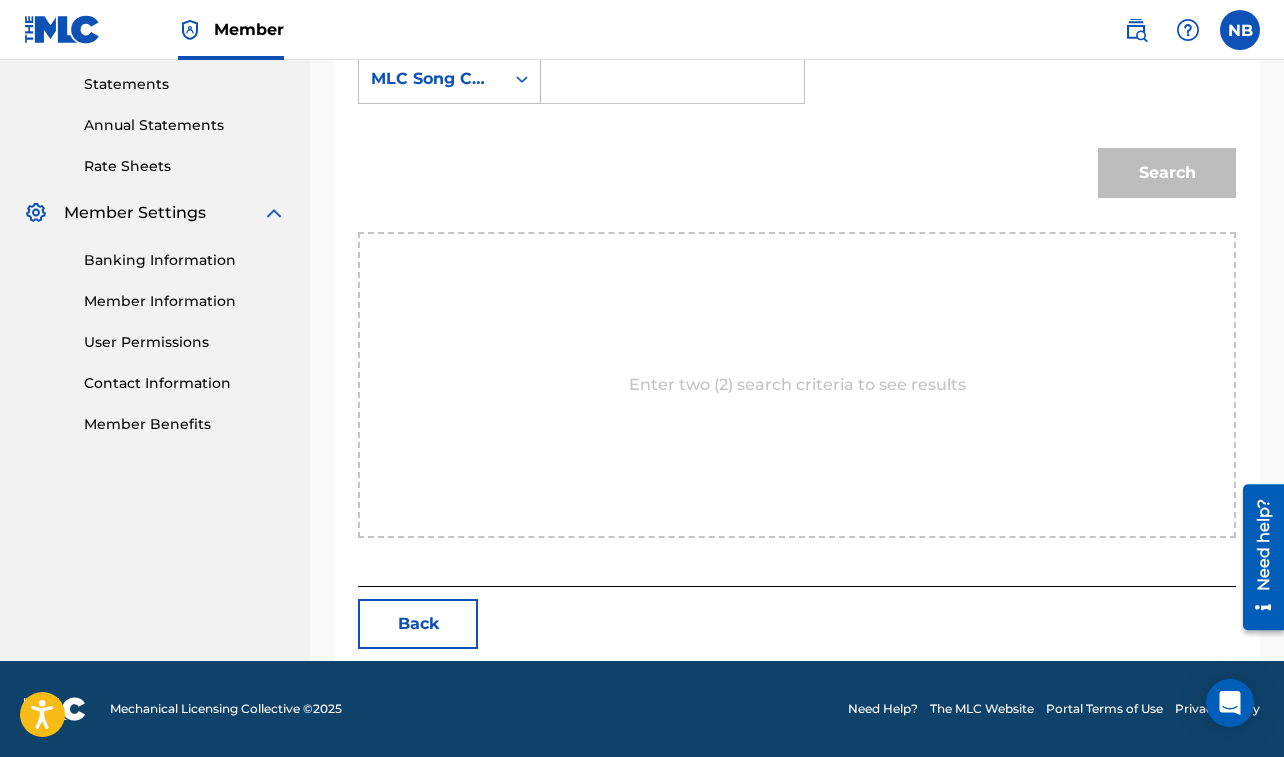scroll, scrollTop: 623, scrollLeft: 0, axis: vertical 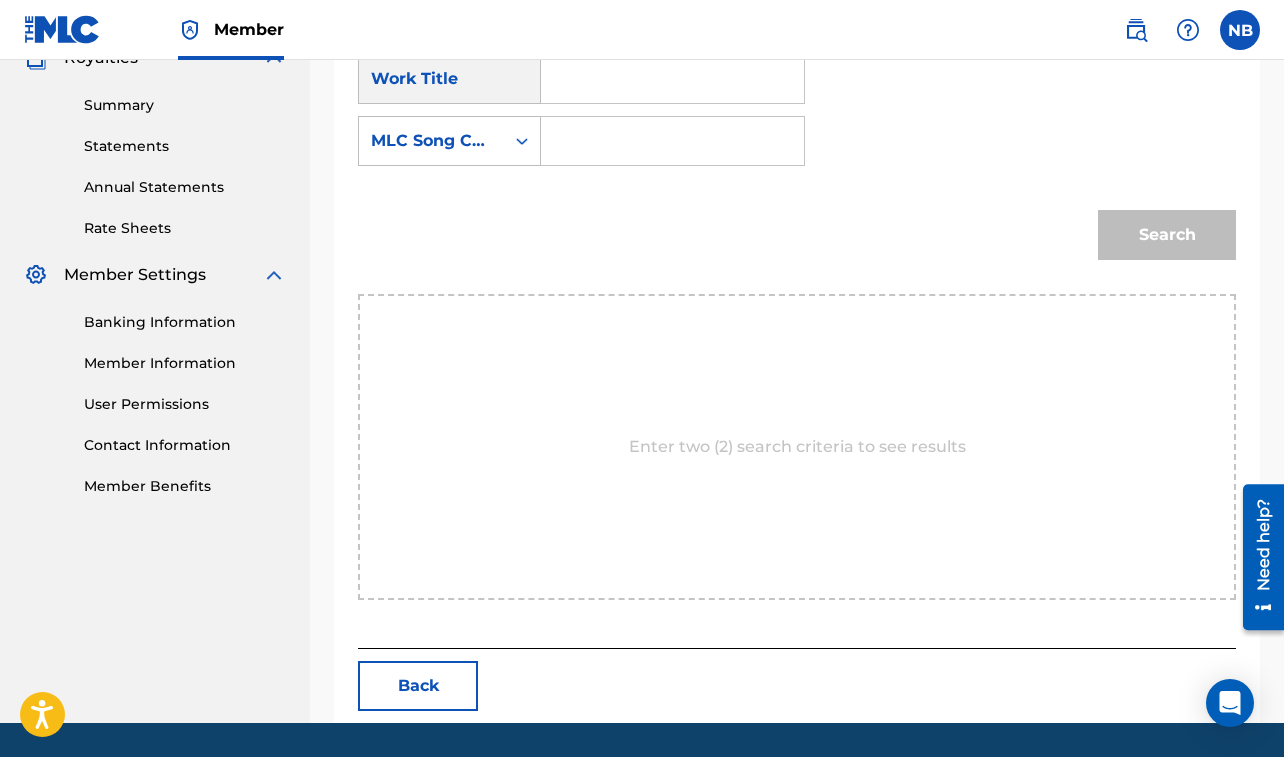 click at bounding box center (672, 79) 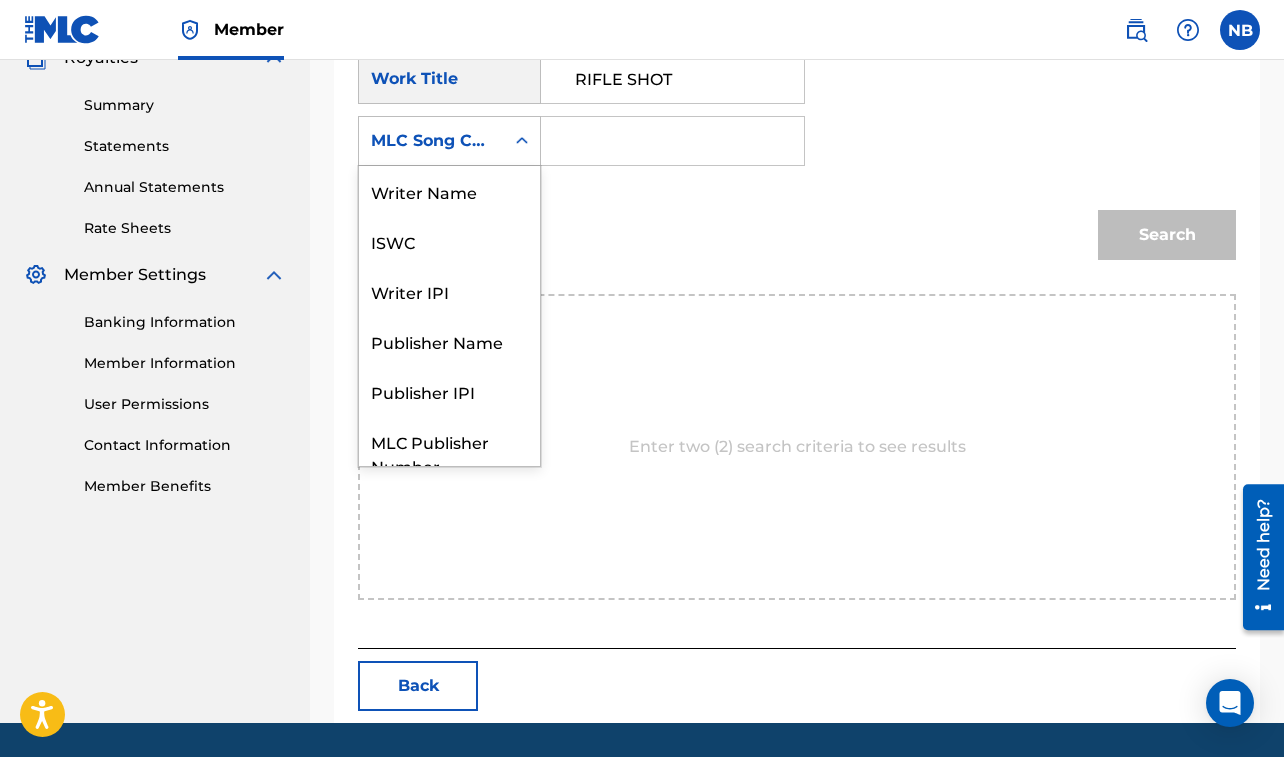 click on "MLC Song Code" at bounding box center [431, 141] 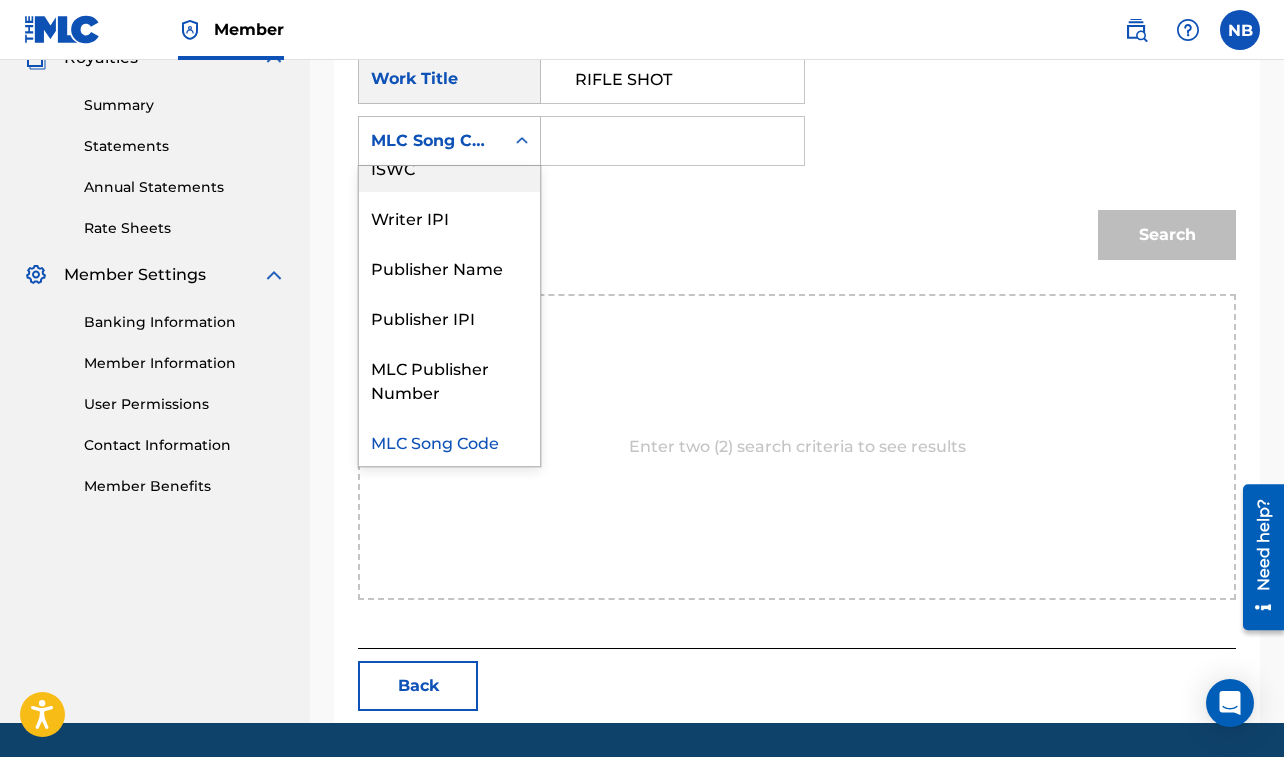 scroll, scrollTop: 0, scrollLeft: 0, axis: both 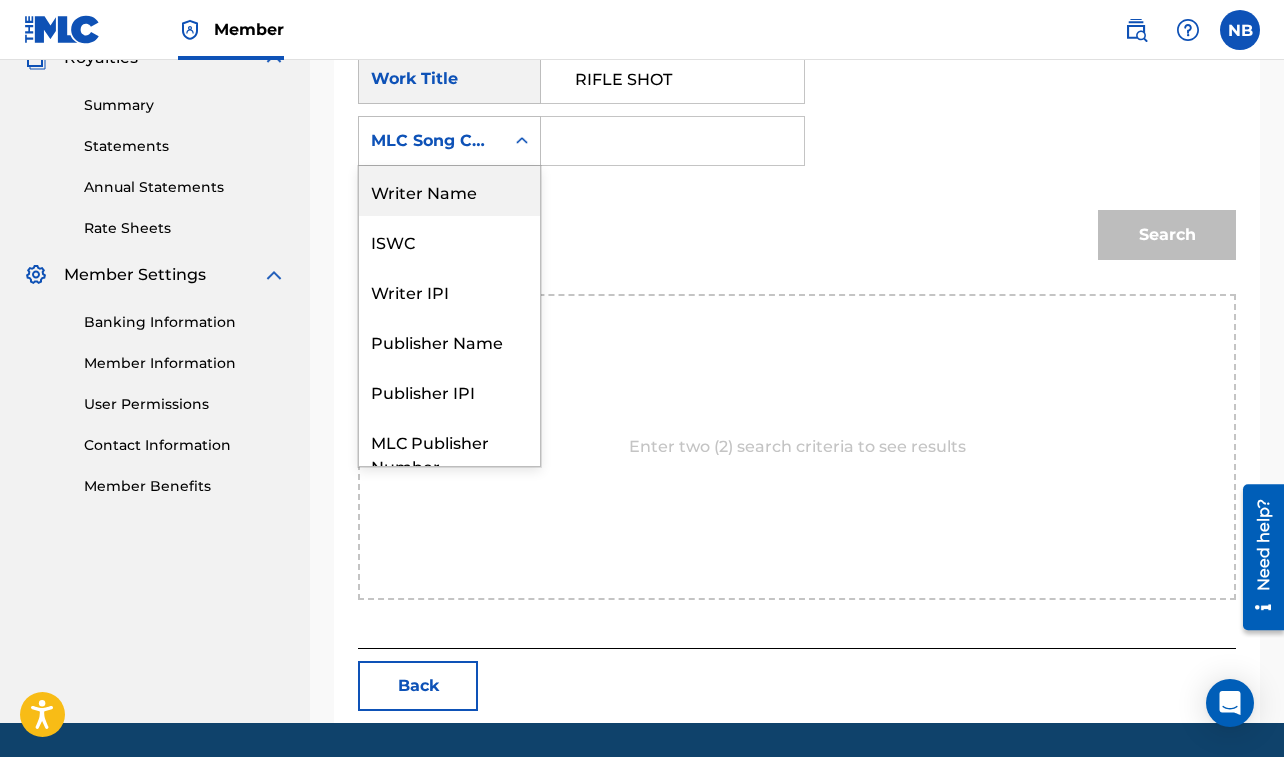 click on "Writer Name" at bounding box center (449, 191) 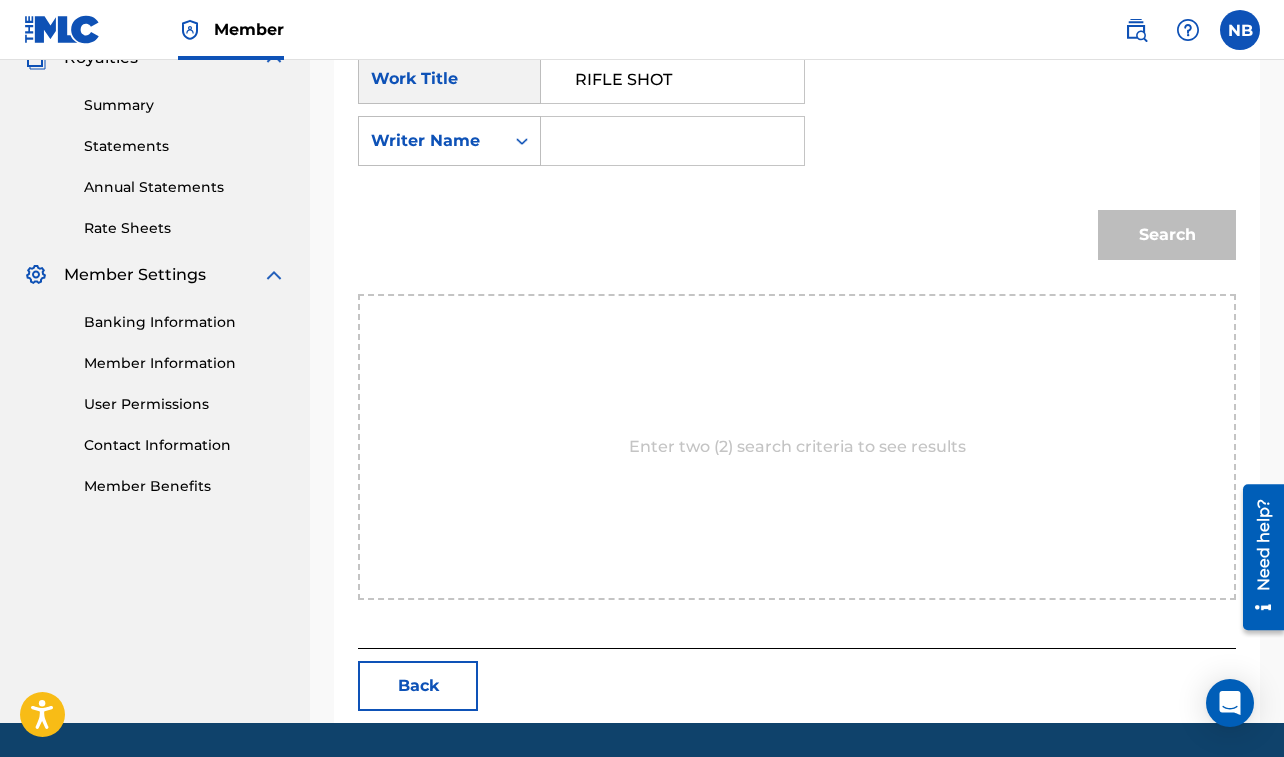 click at bounding box center [672, 141] 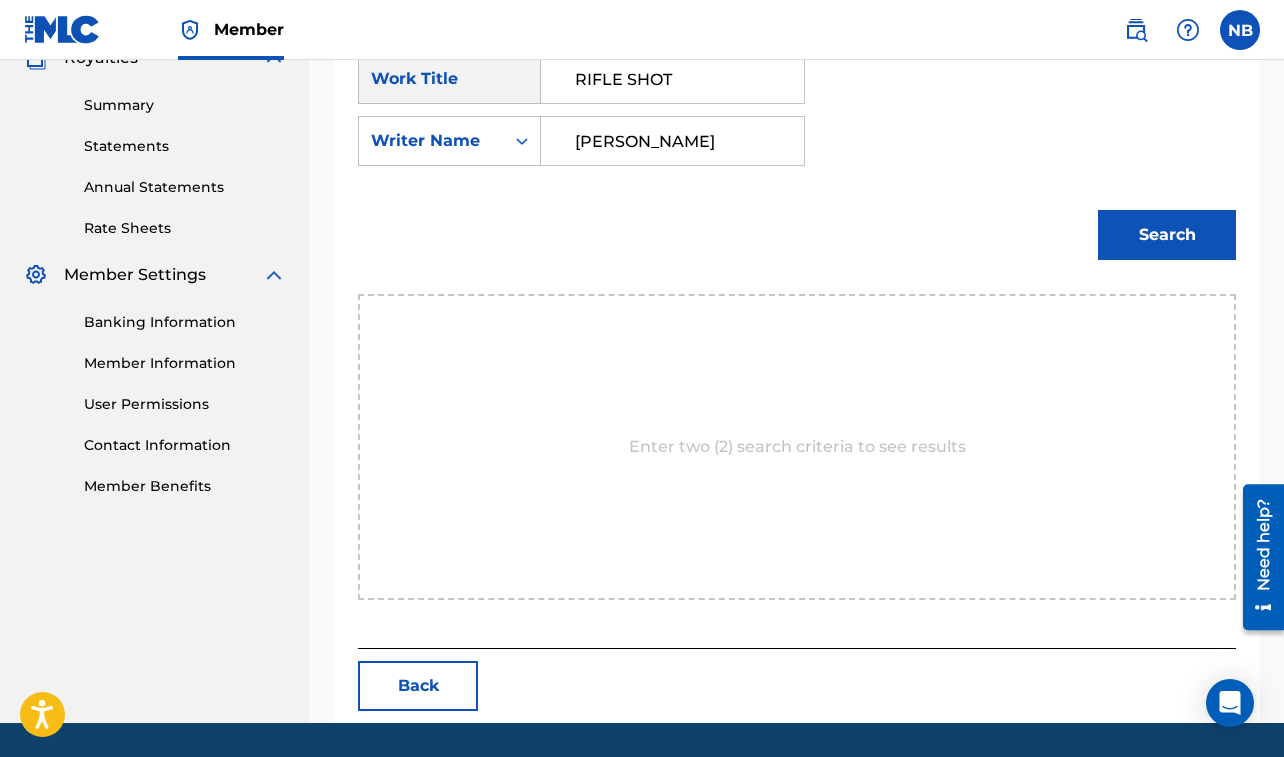 click on "Search" at bounding box center (1167, 235) 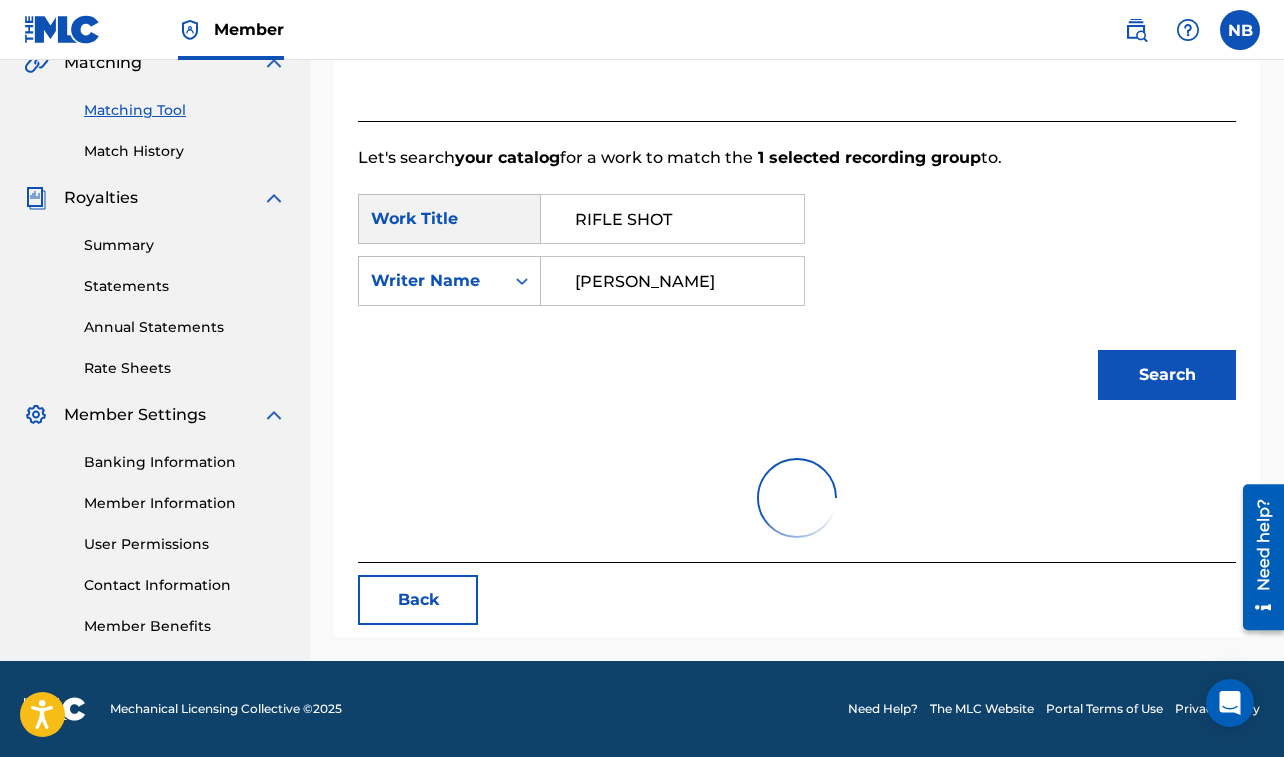 scroll, scrollTop: 564, scrollLeft: 0, axis: vertical 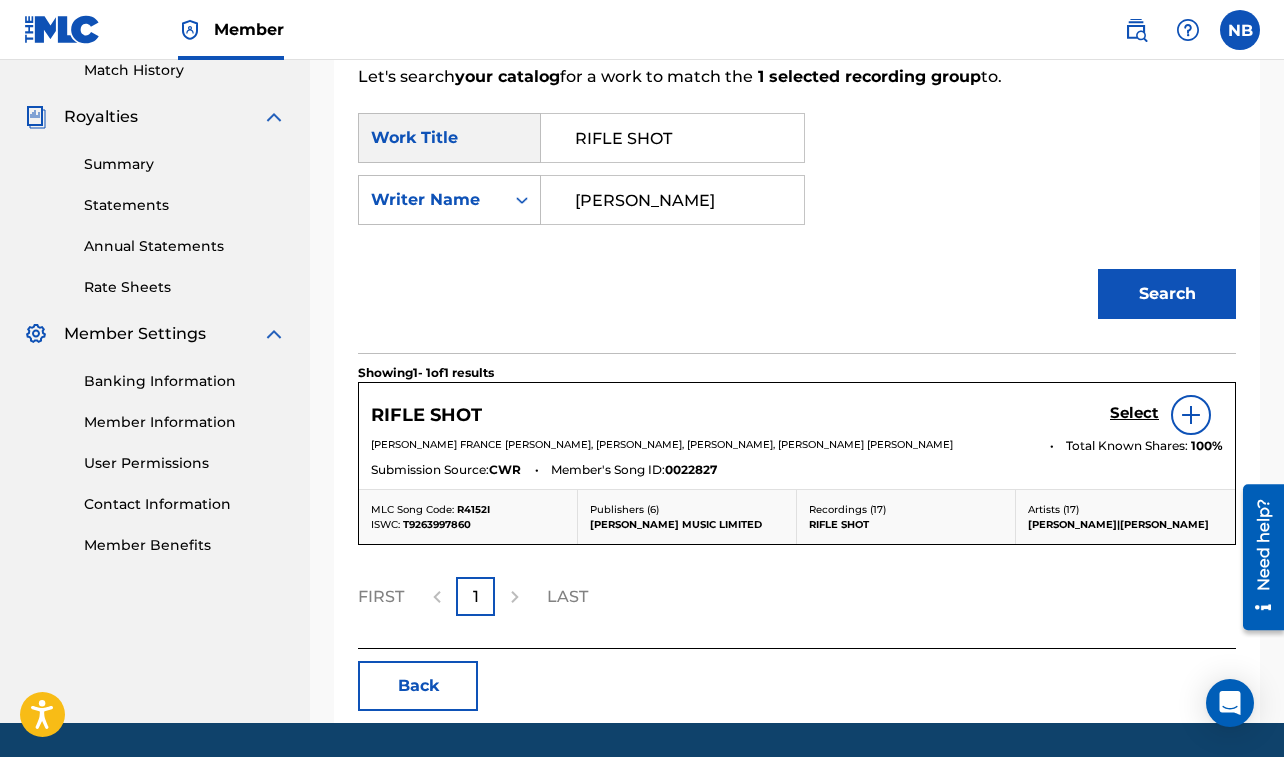 click on "Select" at bounding box center [1134, 413] 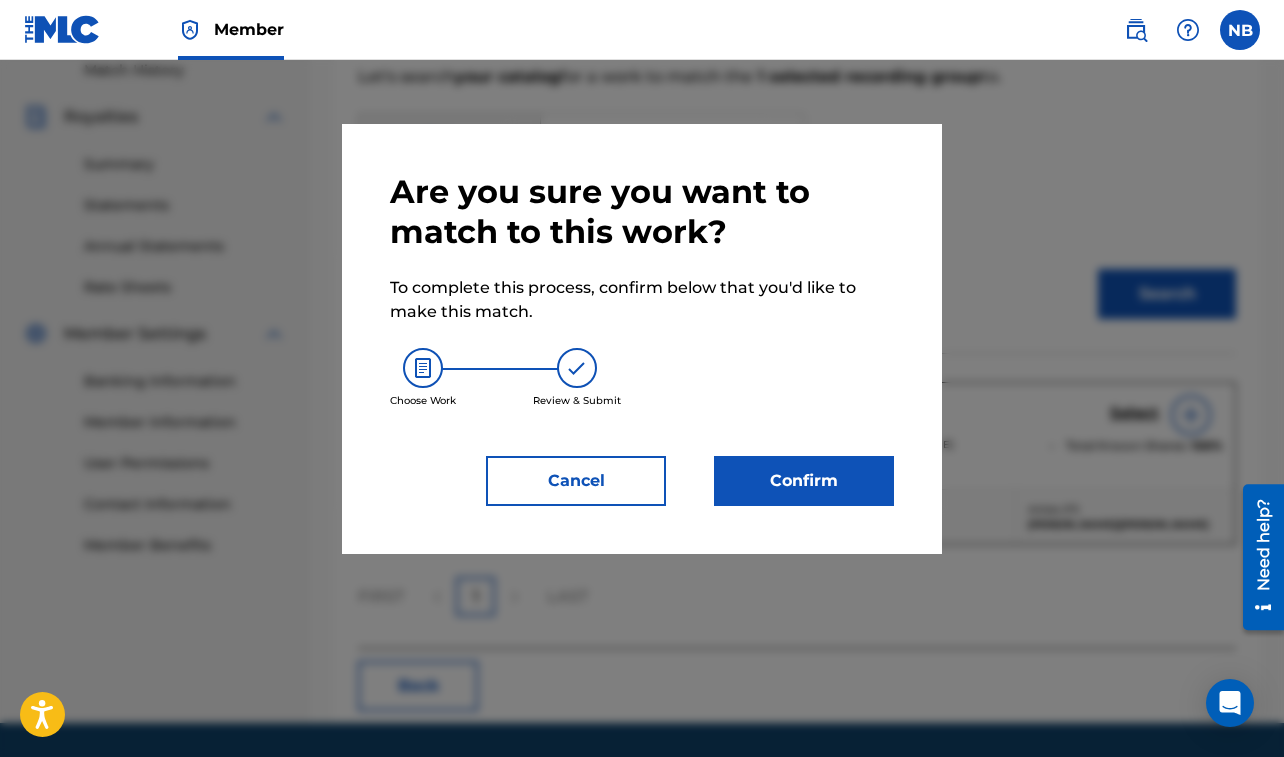 click on "Confirm" at bounding box center [804, 481] 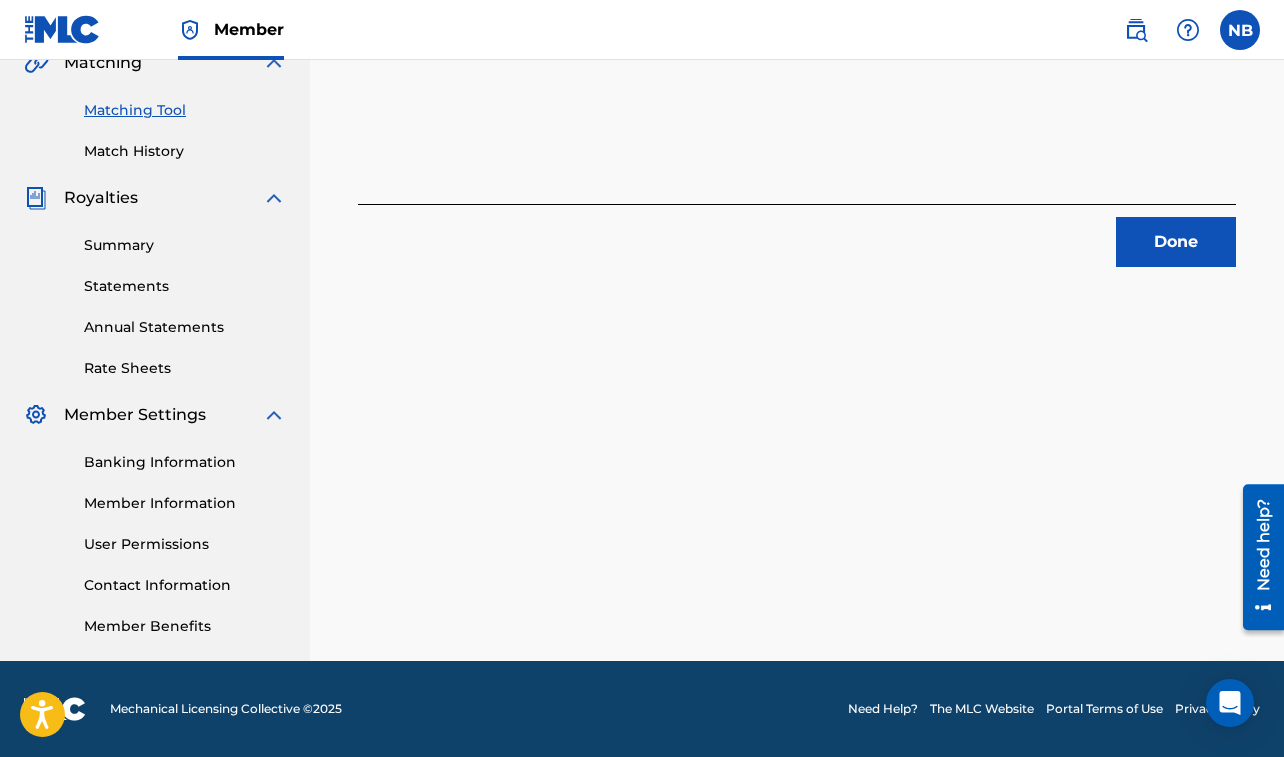 click on "Done" at bounding box center (1176, 242) 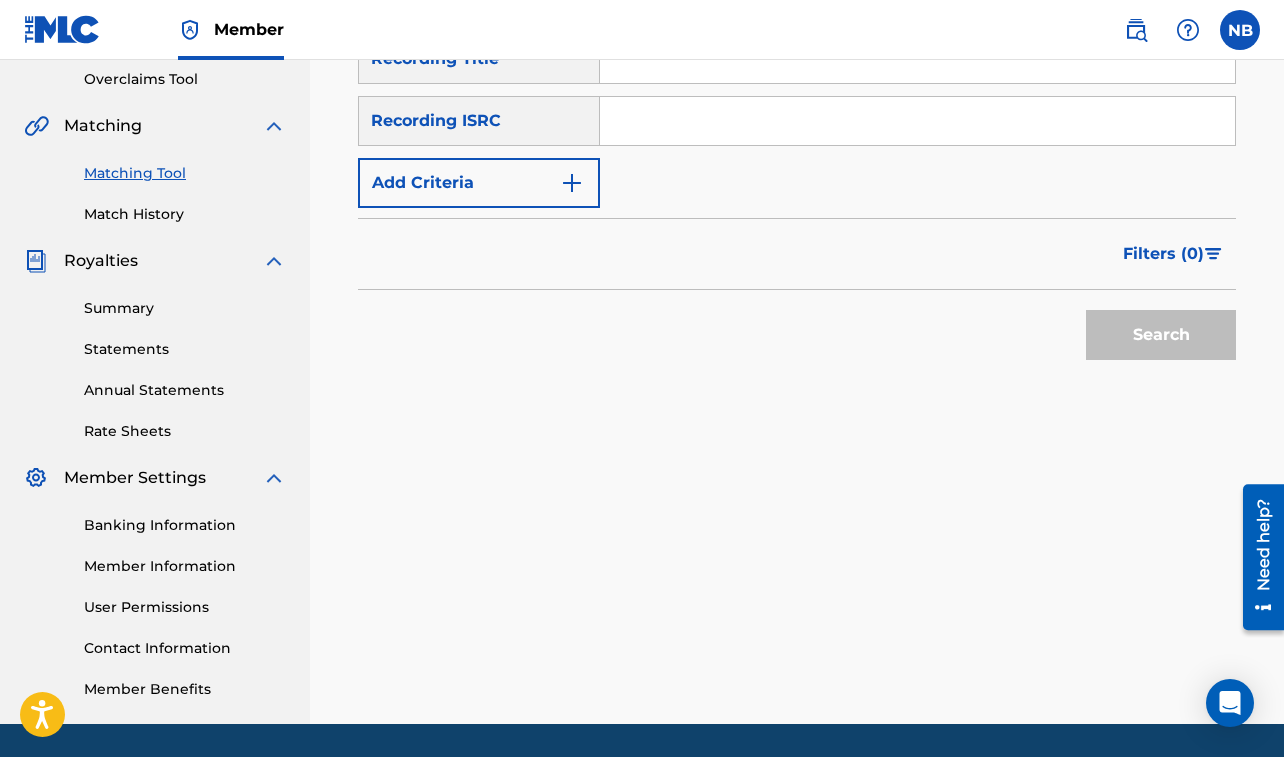 scroll, scrollTop: 419, scrollLeft: 0, axis: vertical 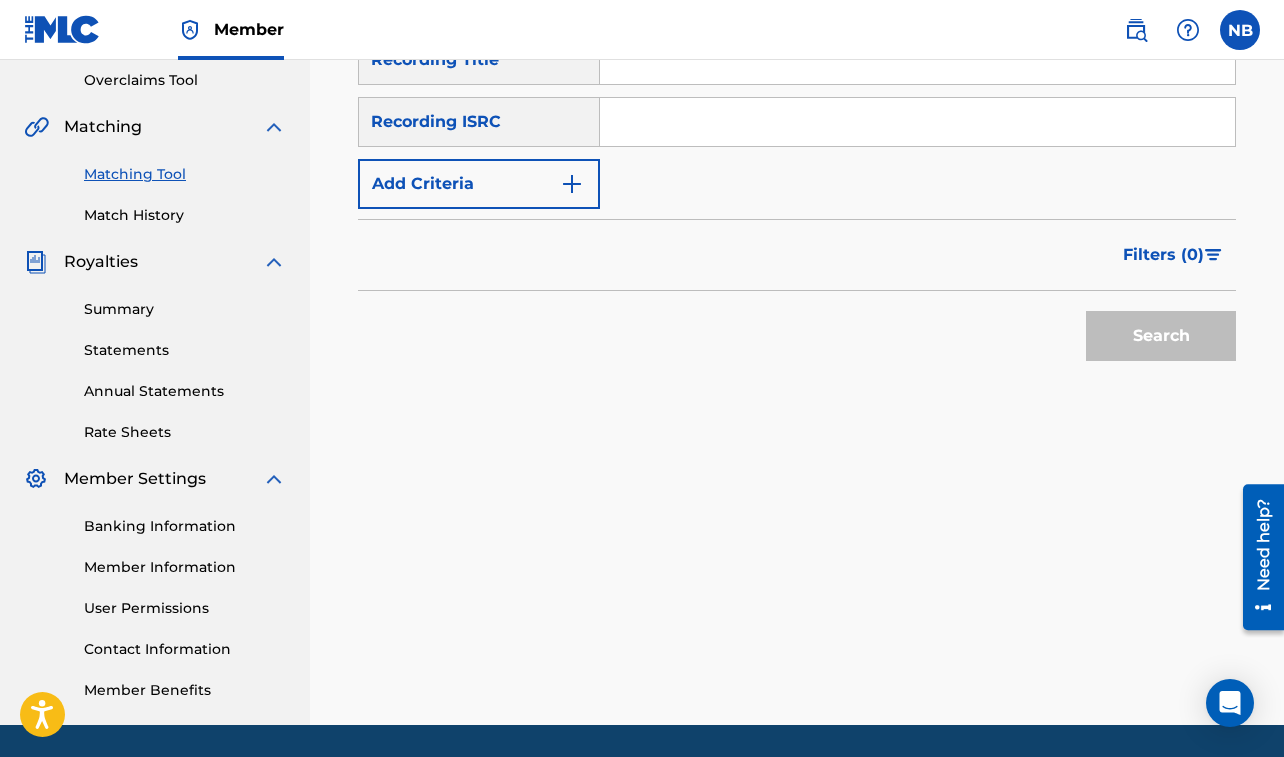 click at bounding box center [917, 60] 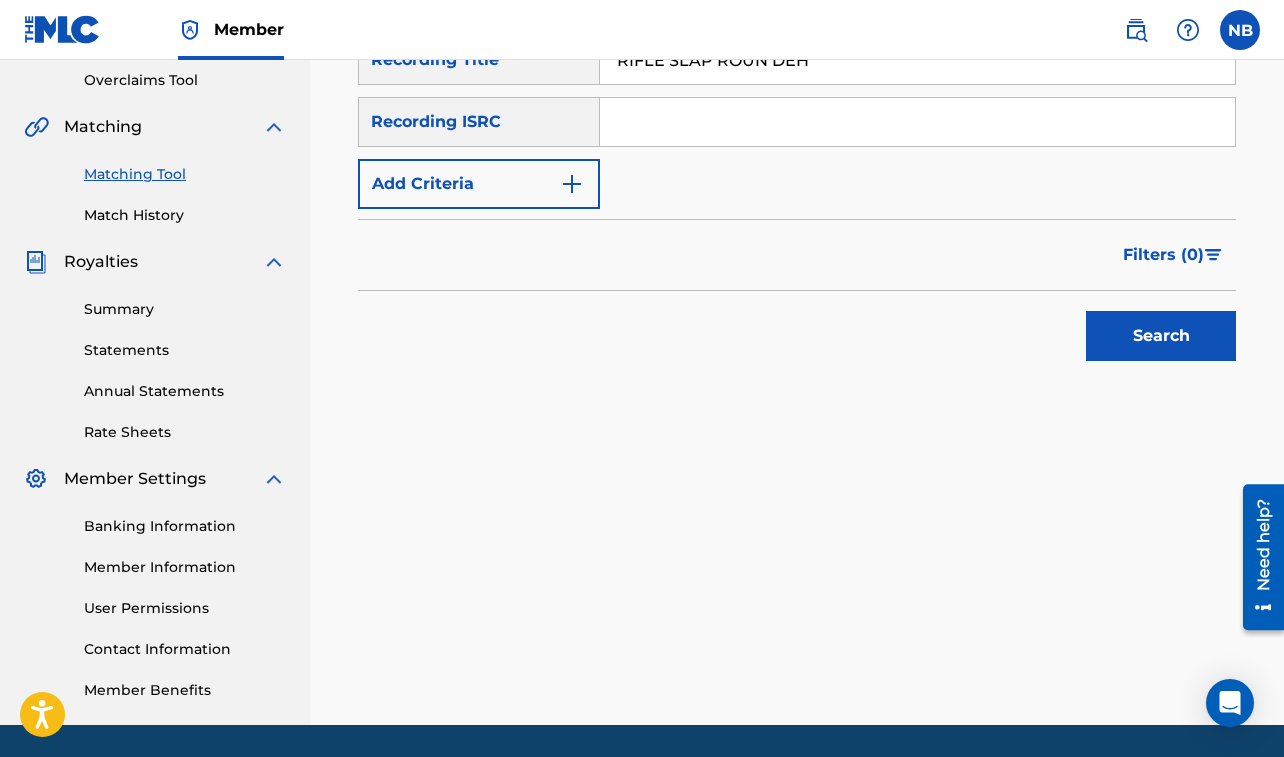 click at bounding box center [917, 122] 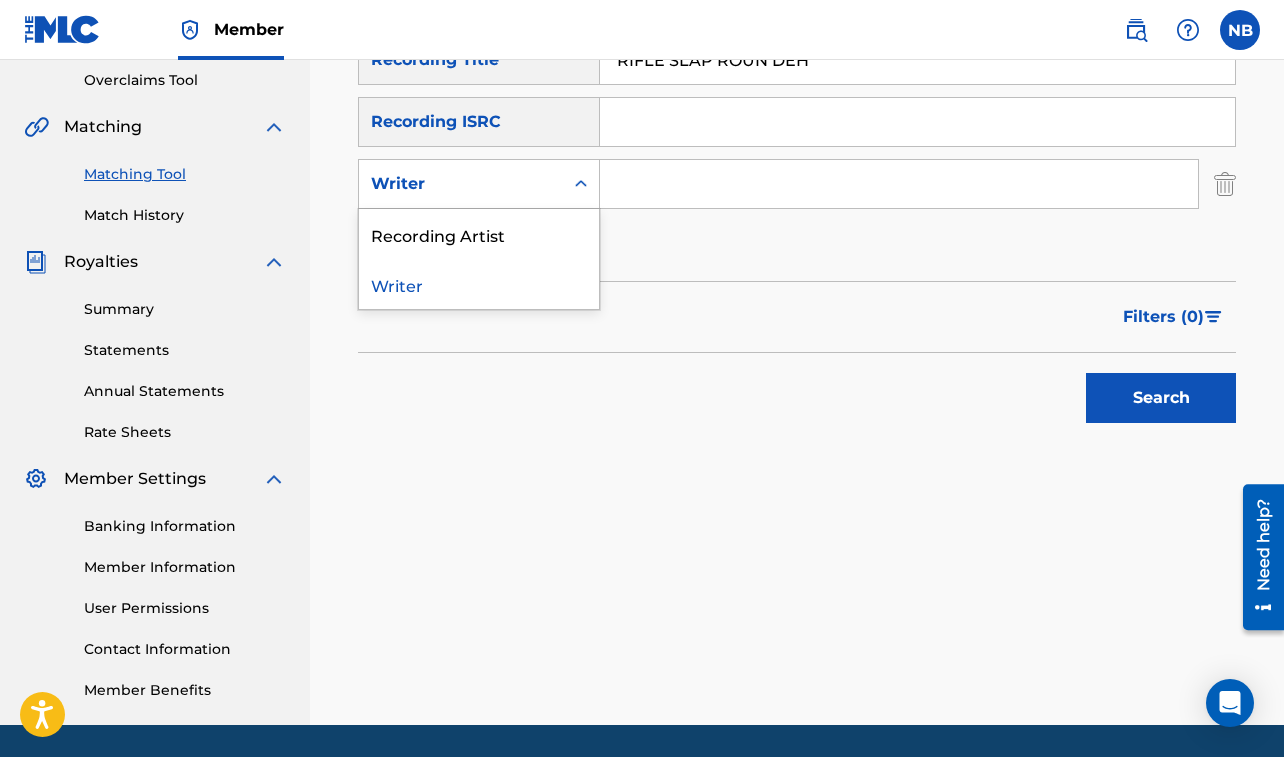 click at bounding box center [581, 184] 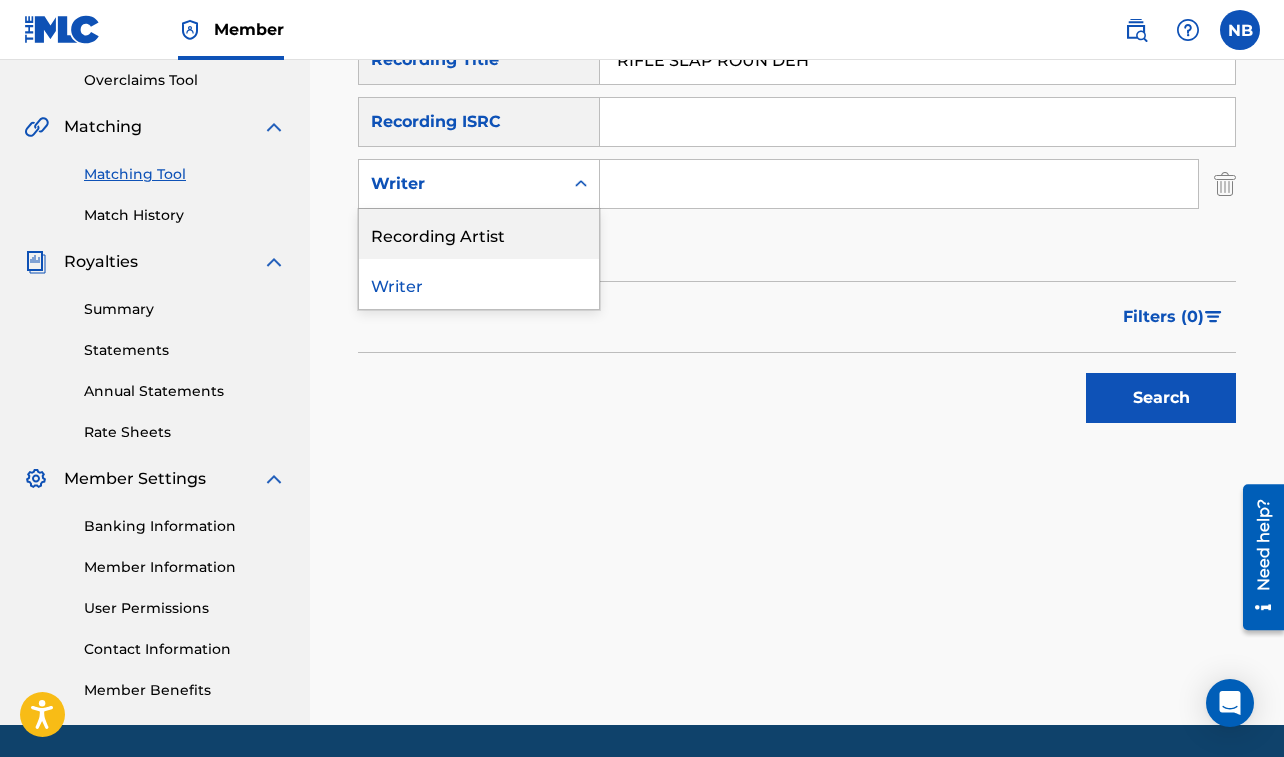 click on "Recording Artist" at bounding box center [479, 234] 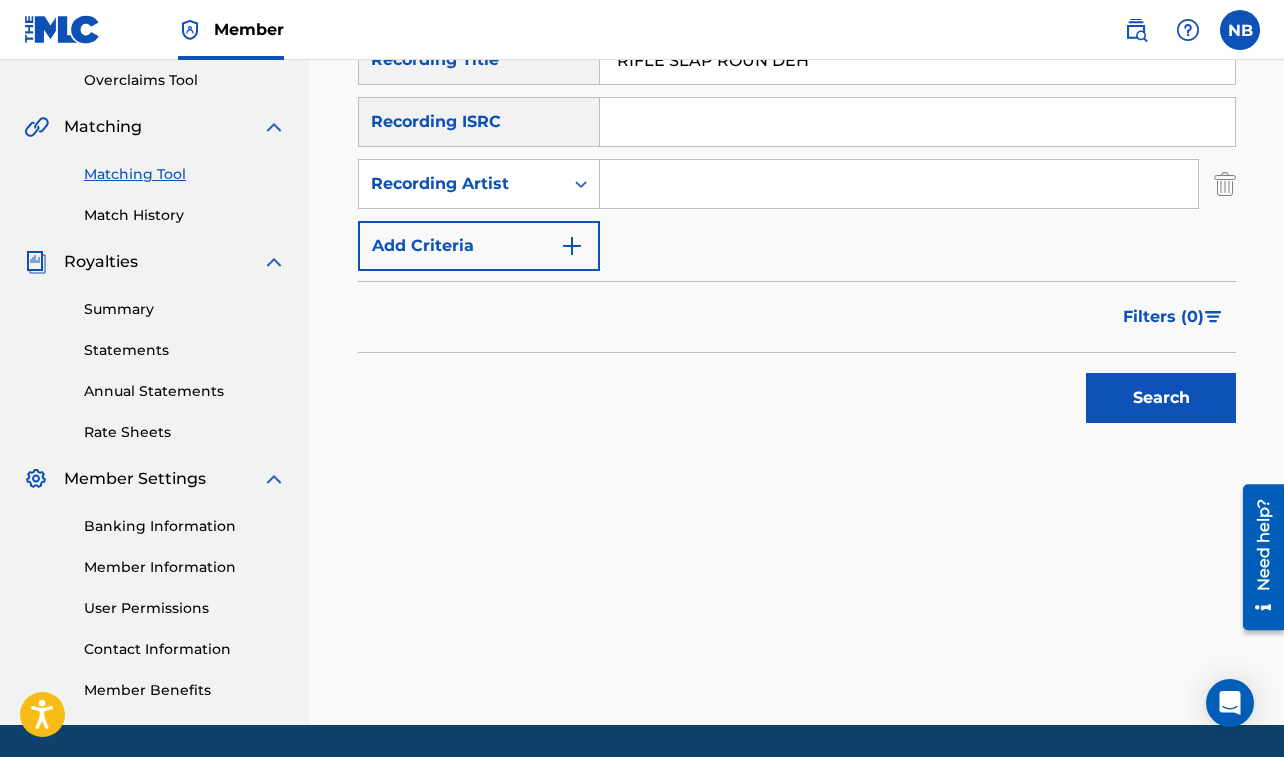 click at bounding box center [899, 184] 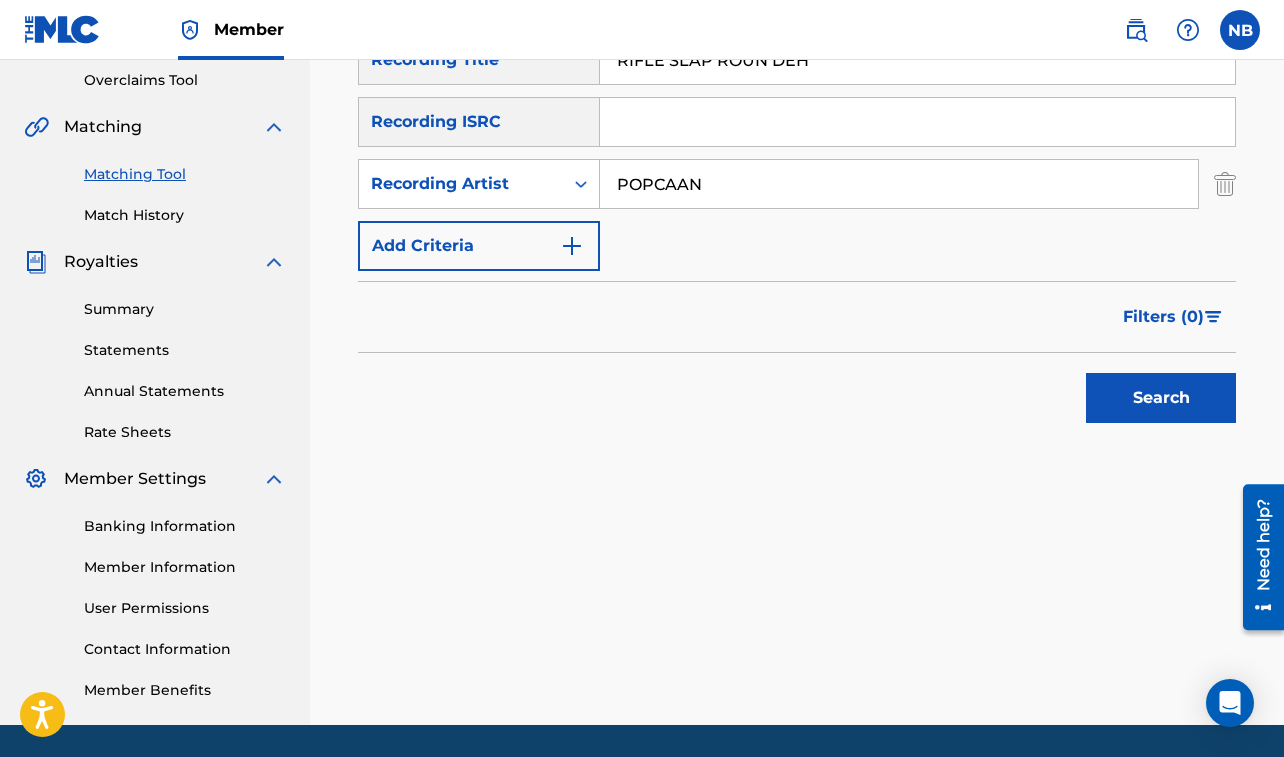 click on "Search" at bounding box center (1161, 398) 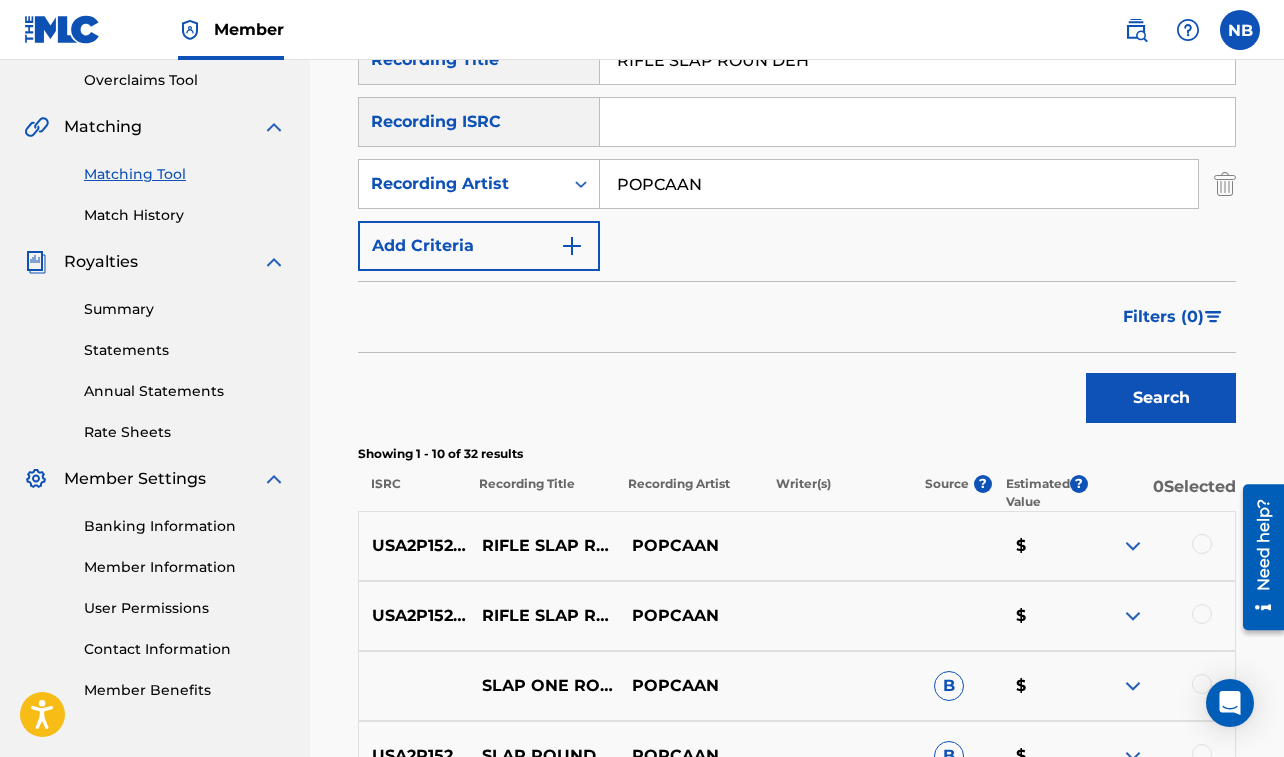 click at bounding box center (1202, 544) 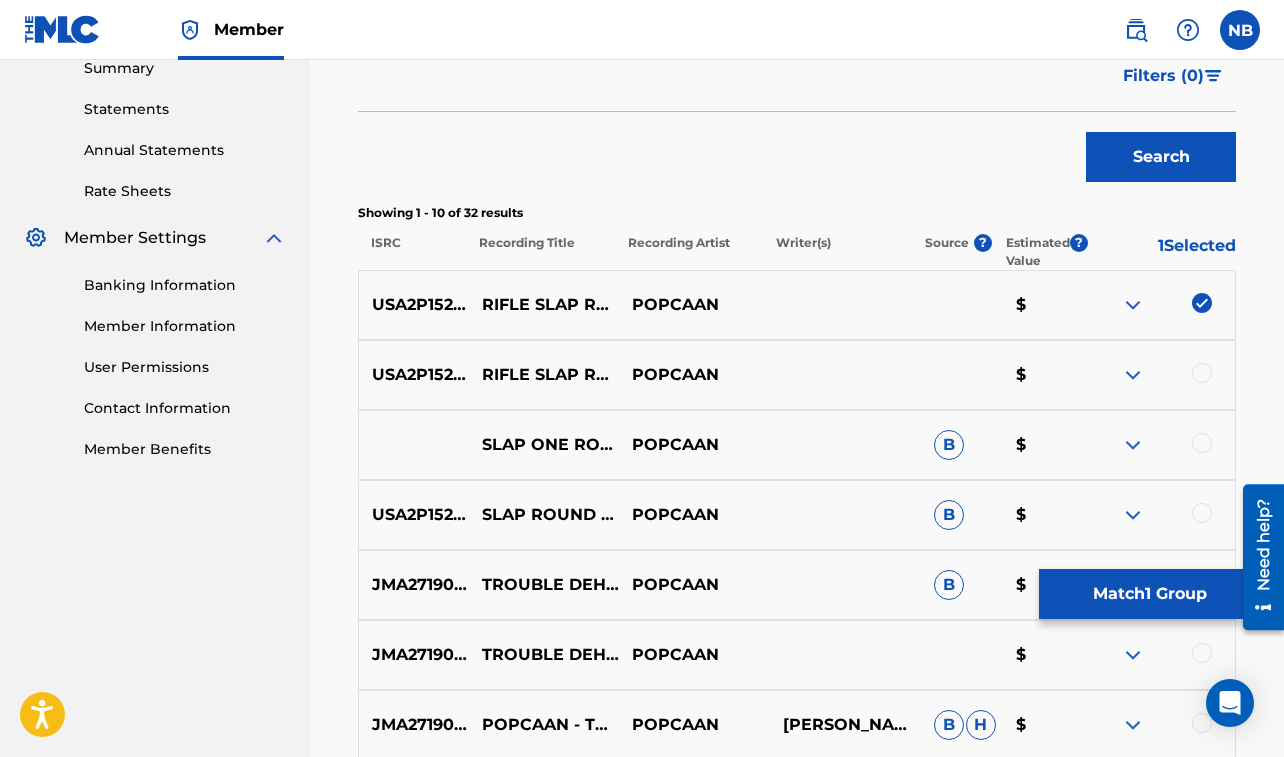 scroll, scrollTop: 688, scrollLeft: 0, axis: vertical 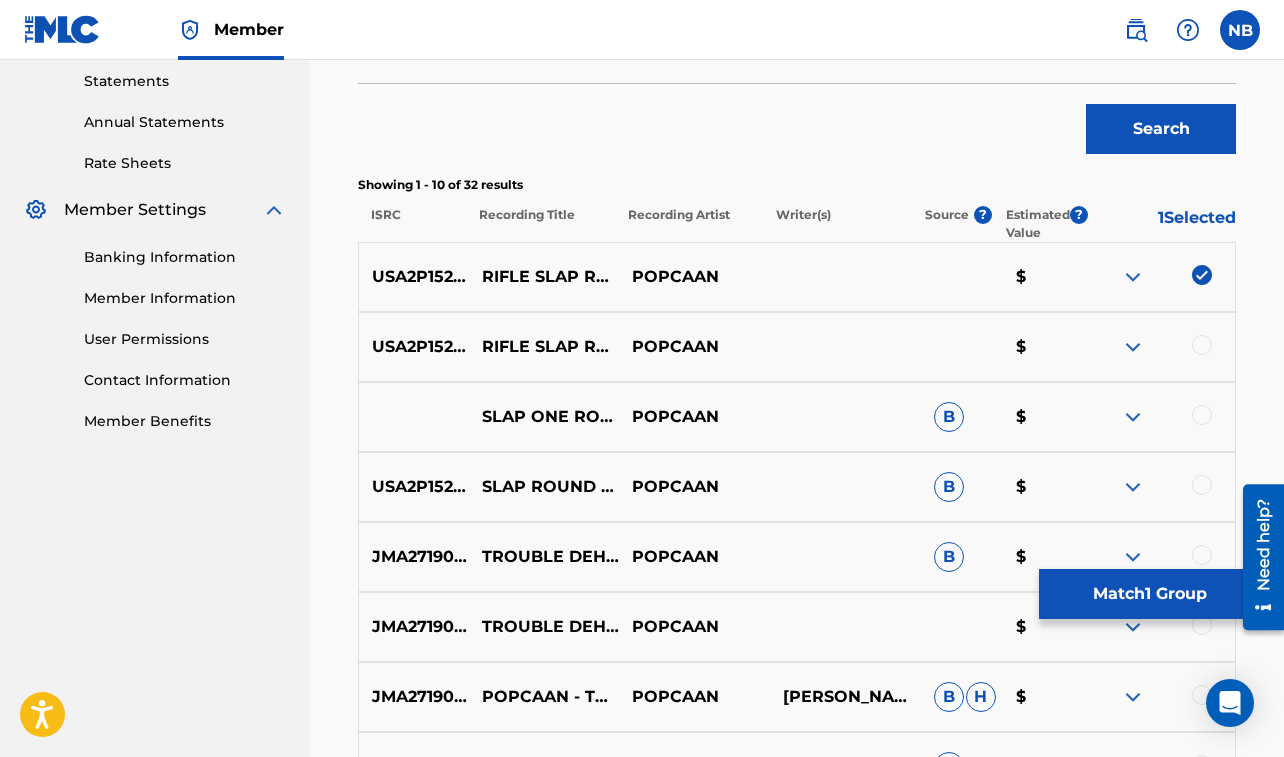 click at bounding box center [1202, 345] 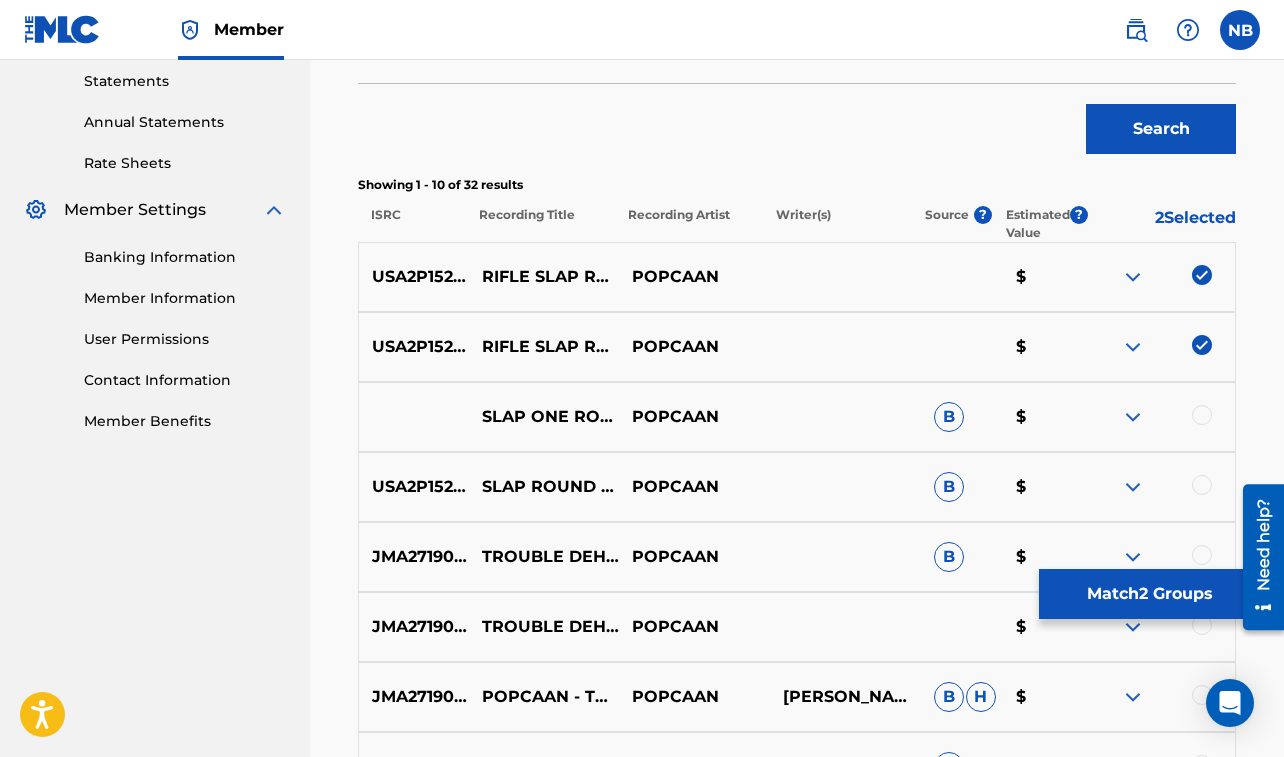 click on "Match  2 Groups" at bounding box center [1149, 594] 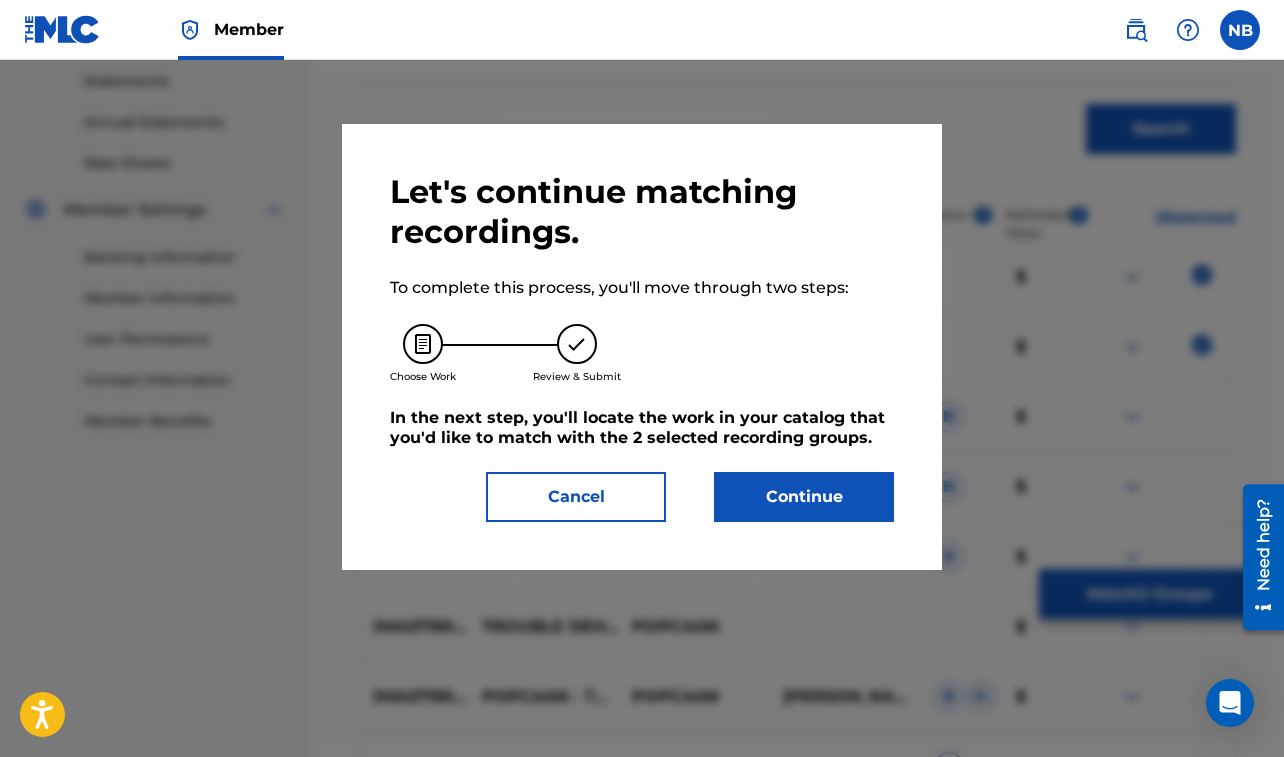 click on "Continue" at bounding box center (804, 497) 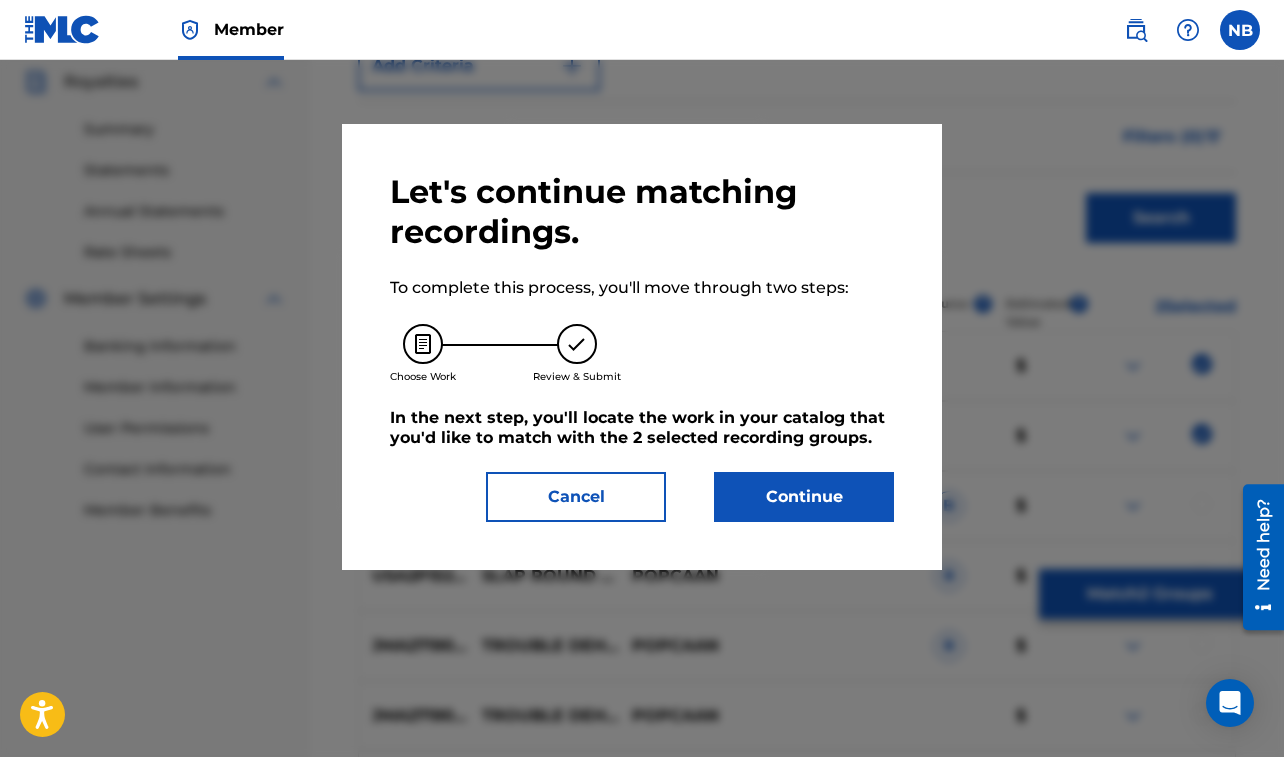 scroll, scrollTop: 623, scrollLeft: 0, axis: vertical 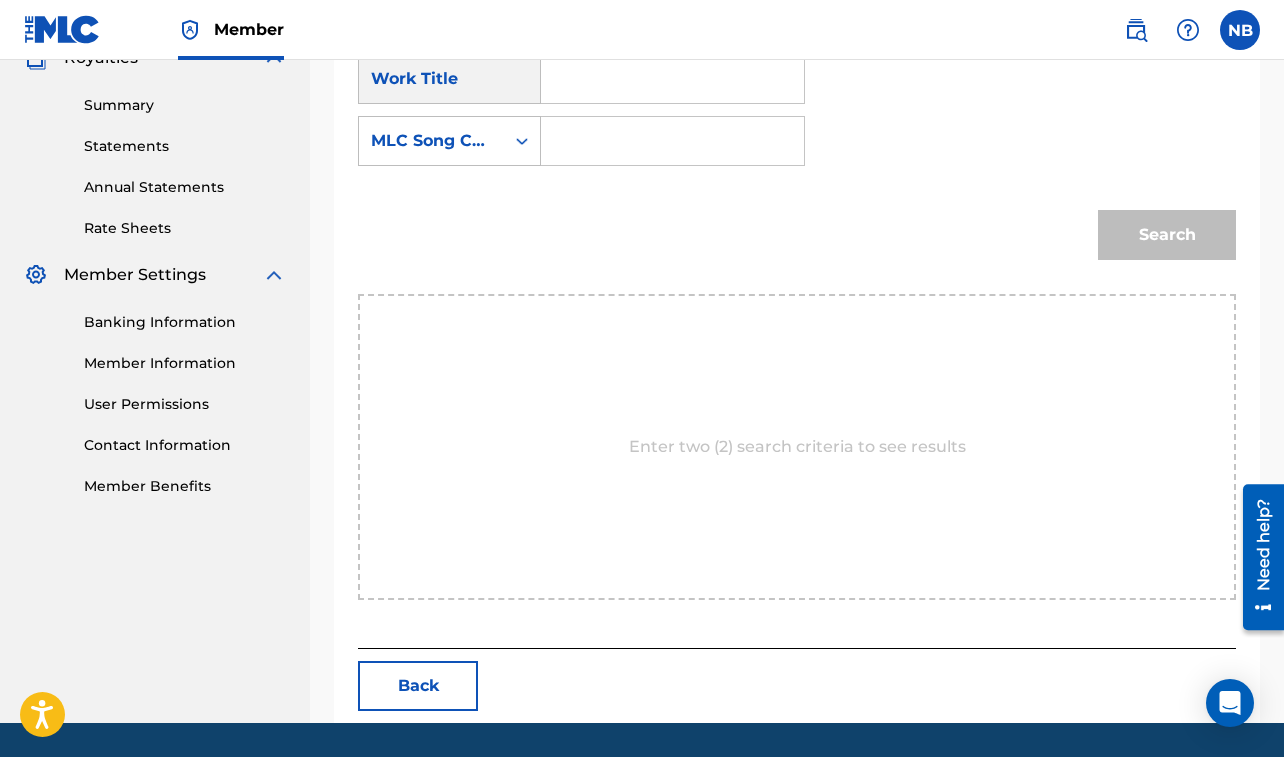 click at bounding box center (672, 79) 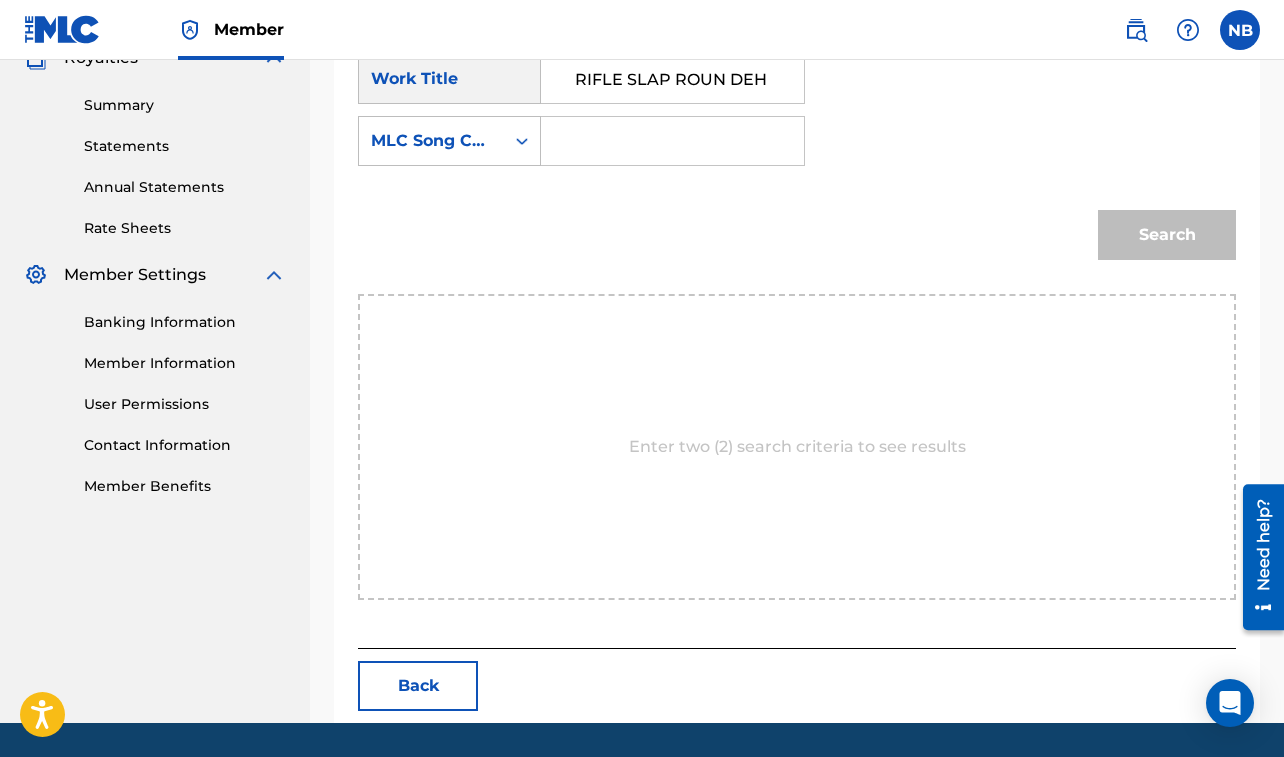 scroll, scrollTop: 0, scrollLeft: 4, axis: horizontal 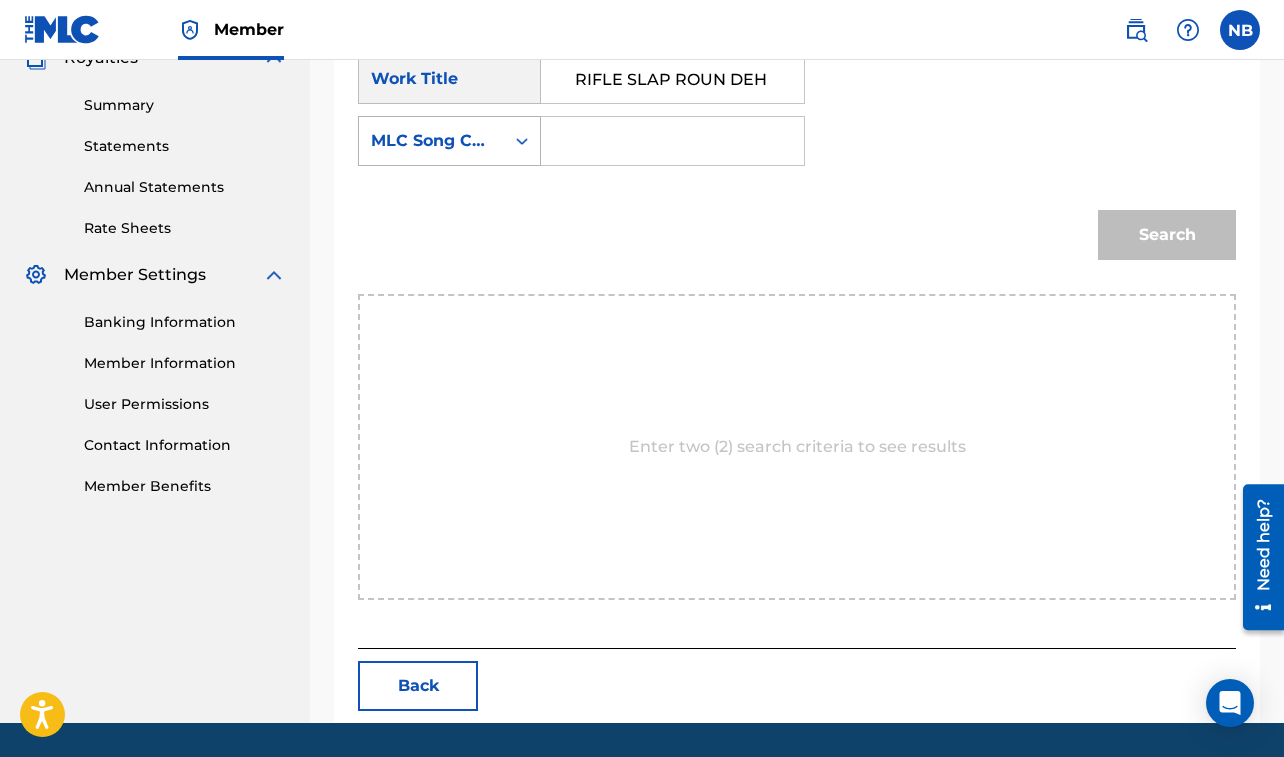click on "MLC Song Code" at bounding box center [431, 141] 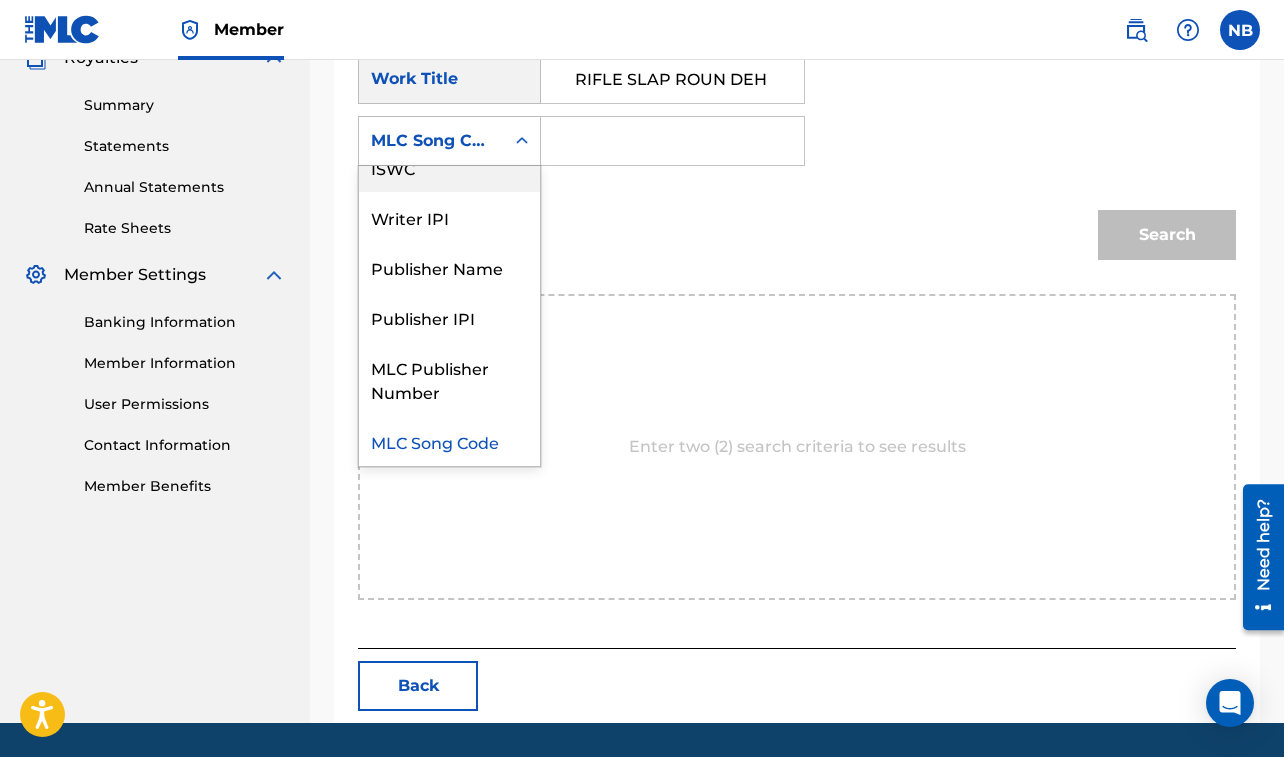 scroll, scrollTop: 0, scrollLeft: 0, axis: both 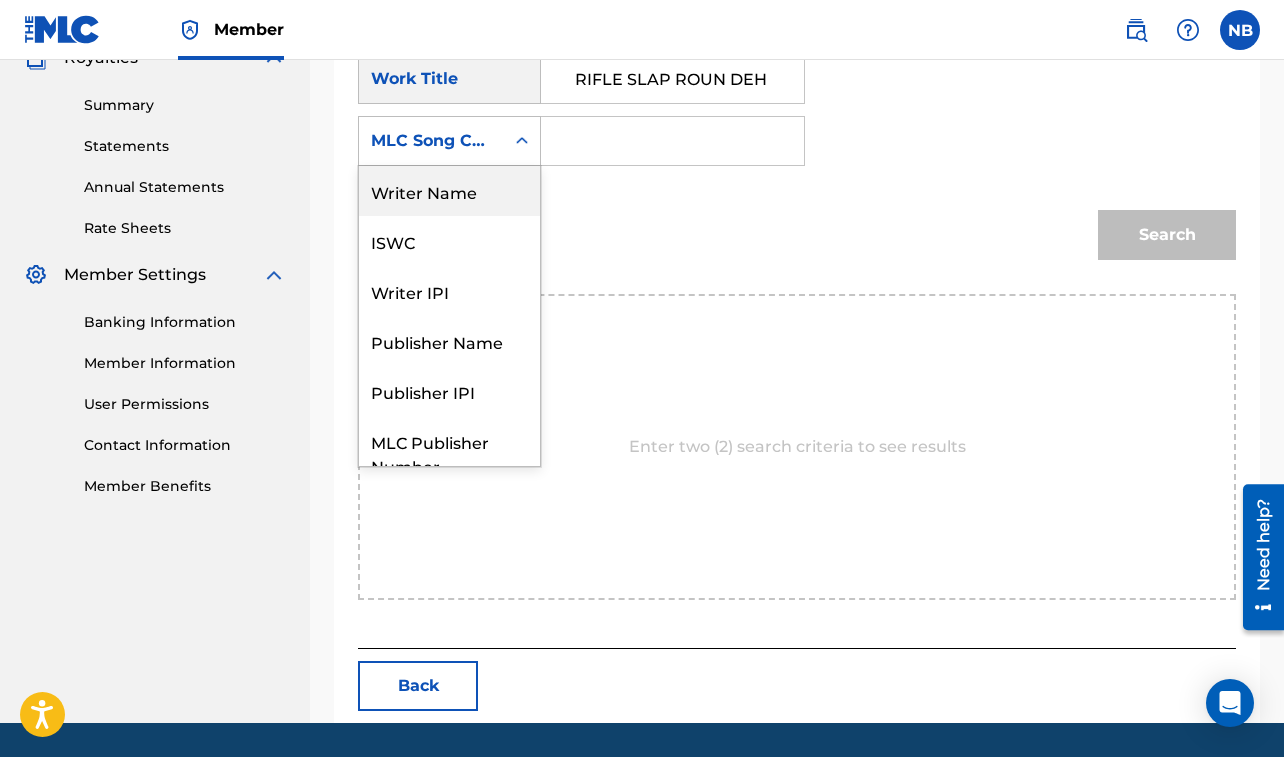 click on "Writer Name" at bounding box center [449, 191] 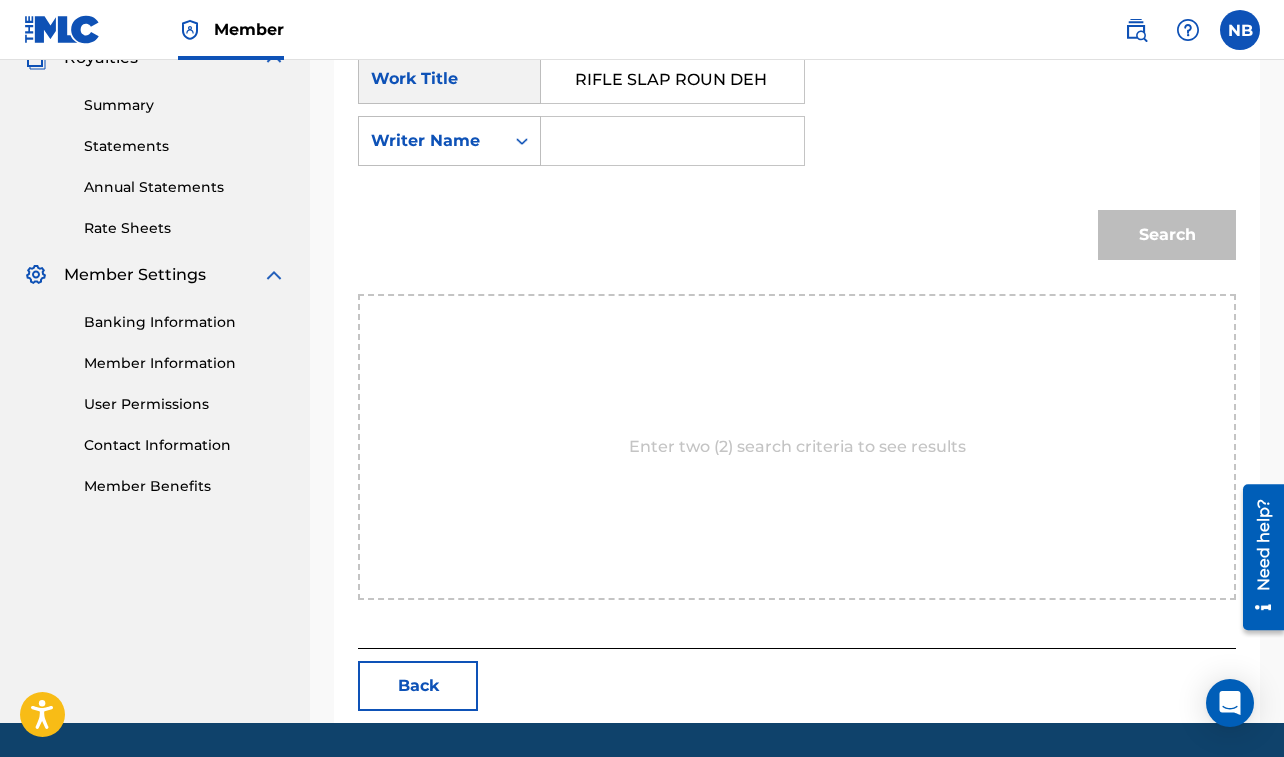 click at bounding box center [672, 141] 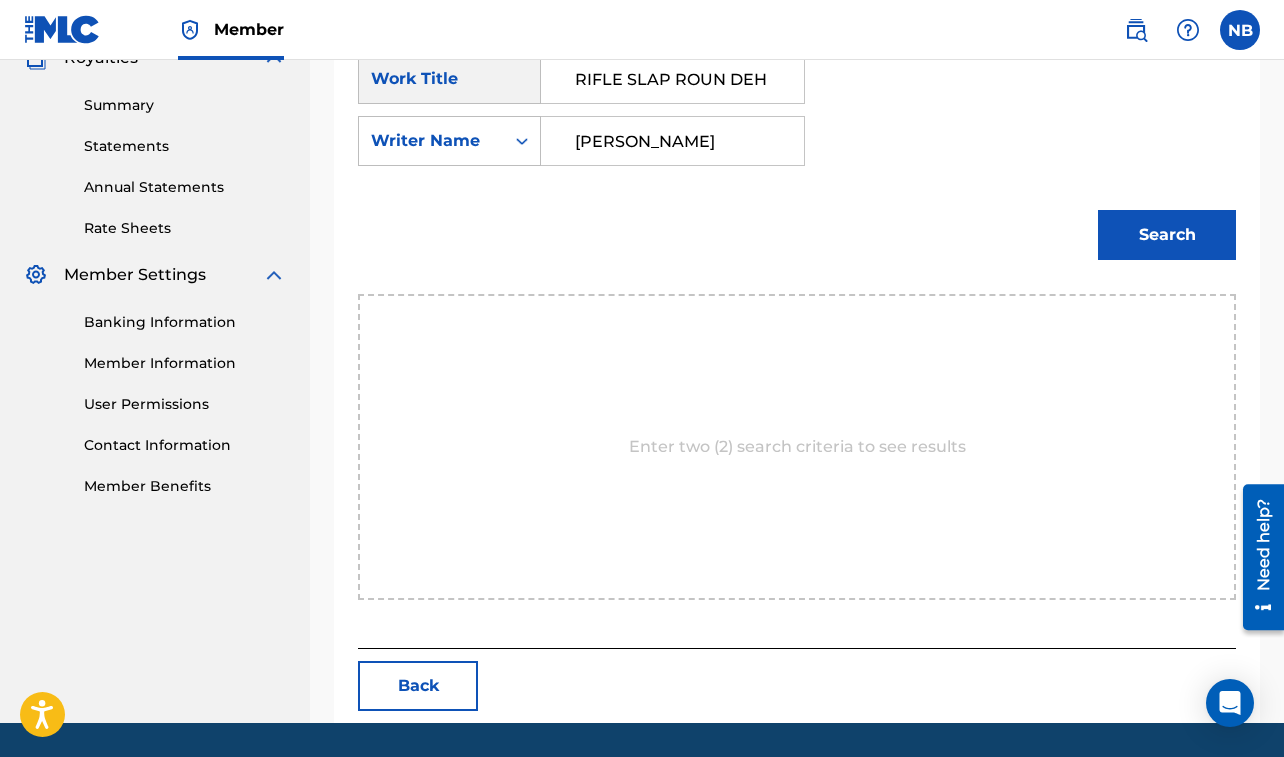 click on "Search" at bounding box center [1167, 235] 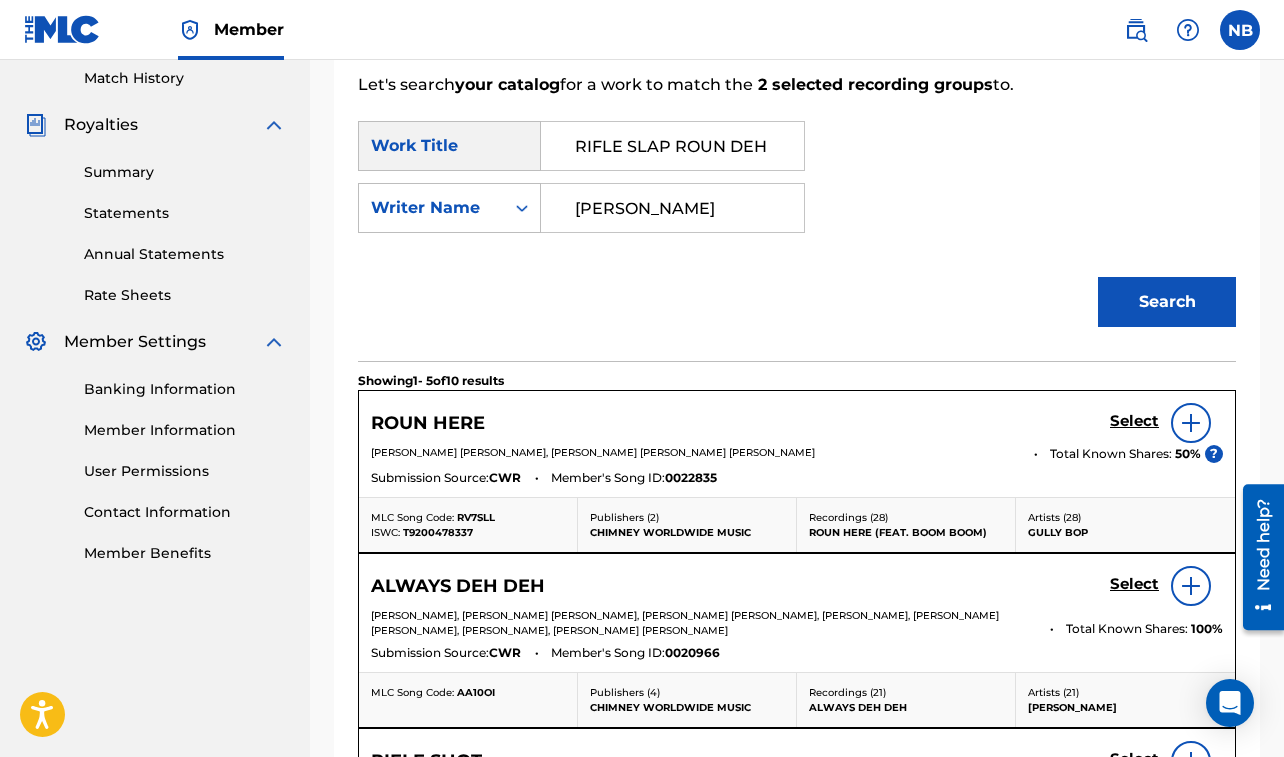 scroll, scrollTop: 471, scrollLeft: 0, axis: vertical 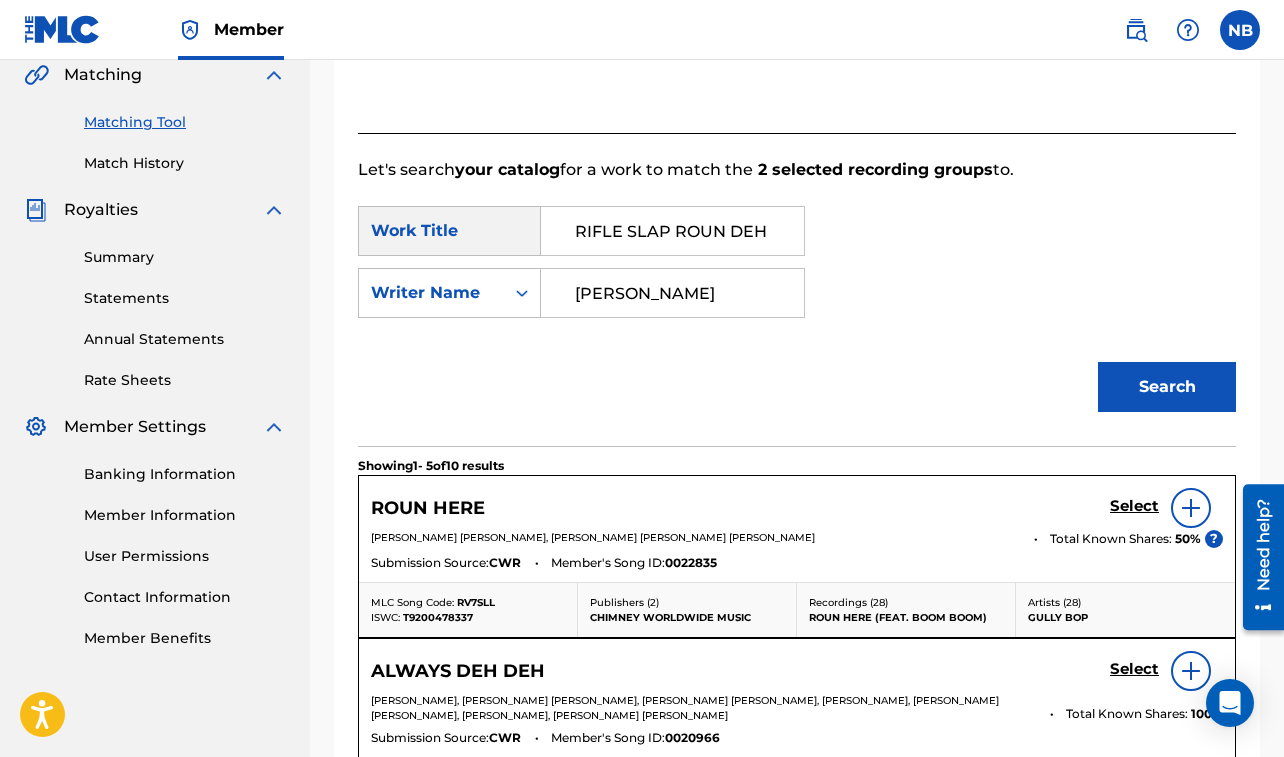 drag, startPoint x: 1021, startPoint y: 230, endPoint x: 1143, endPoint y: 233, distance: 122.03688 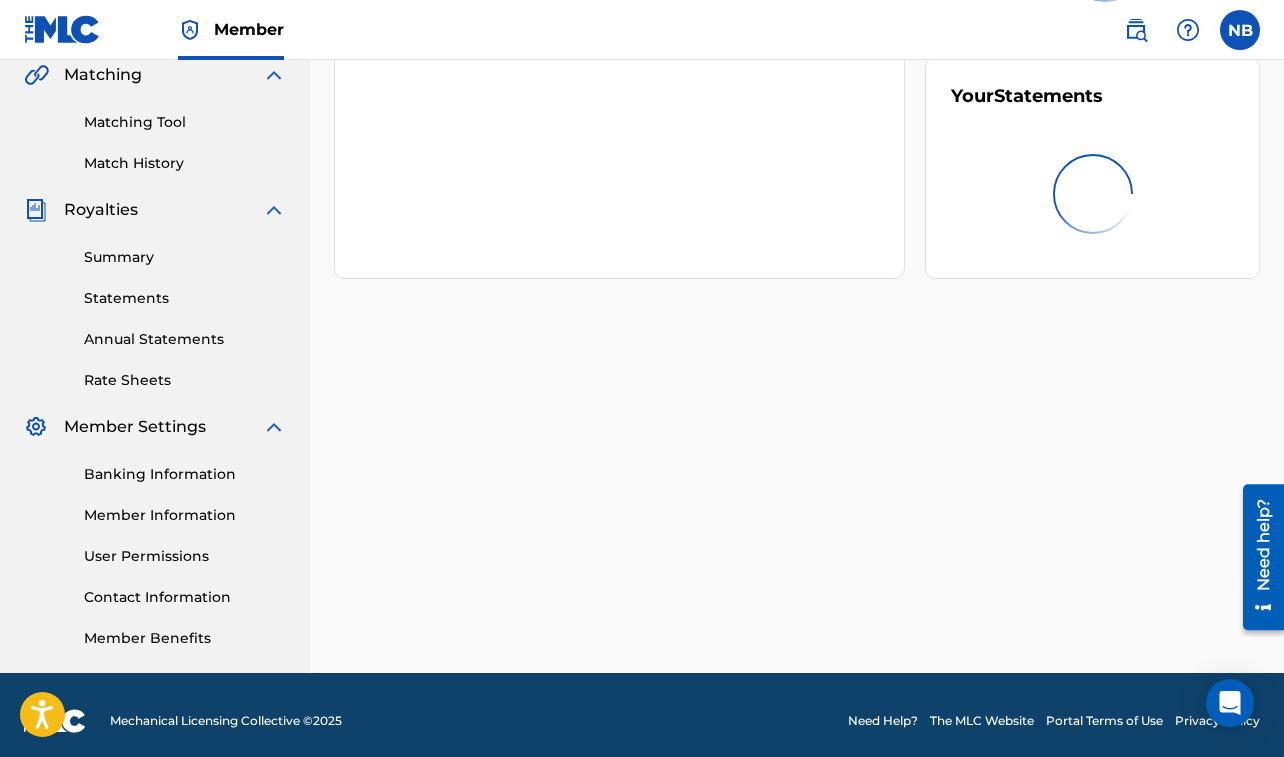 scroll, scrollTop: 71, scrollLeft: 0, axis: vertical 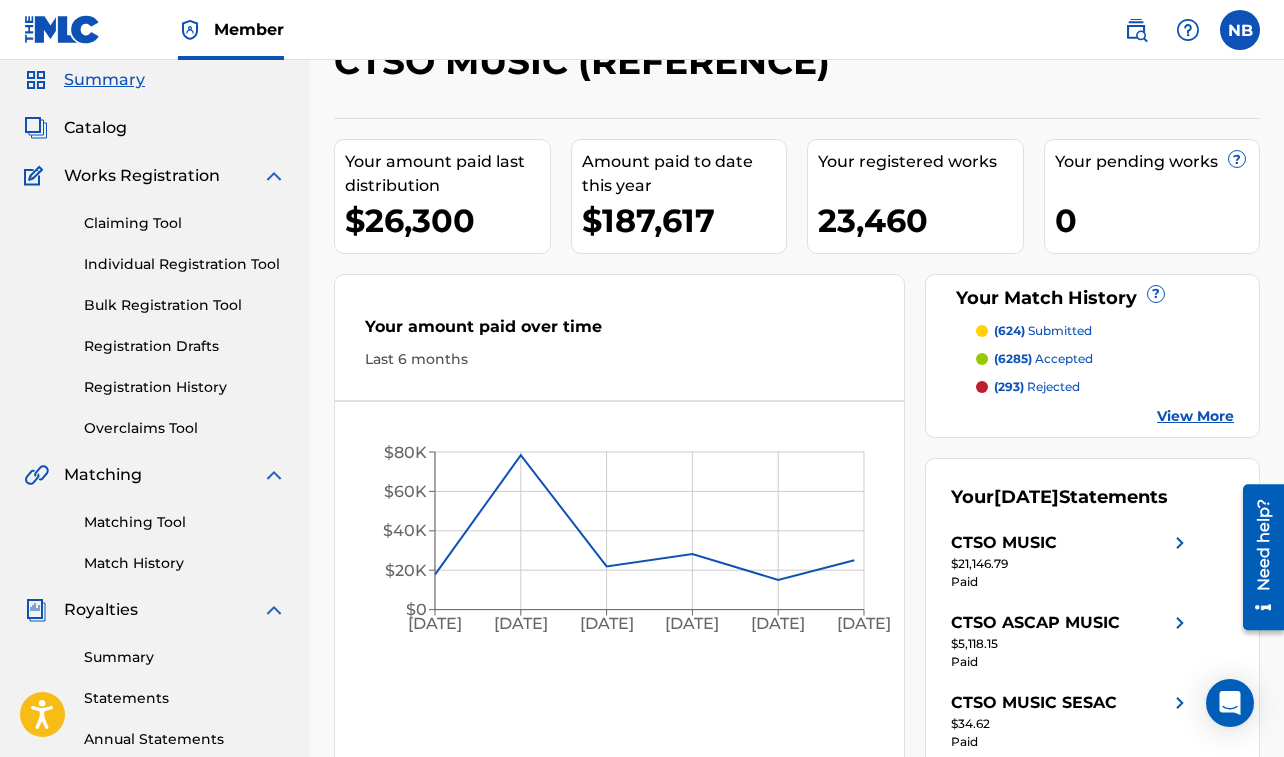 click on "Matching Tool" at bounding box center (185, 522) 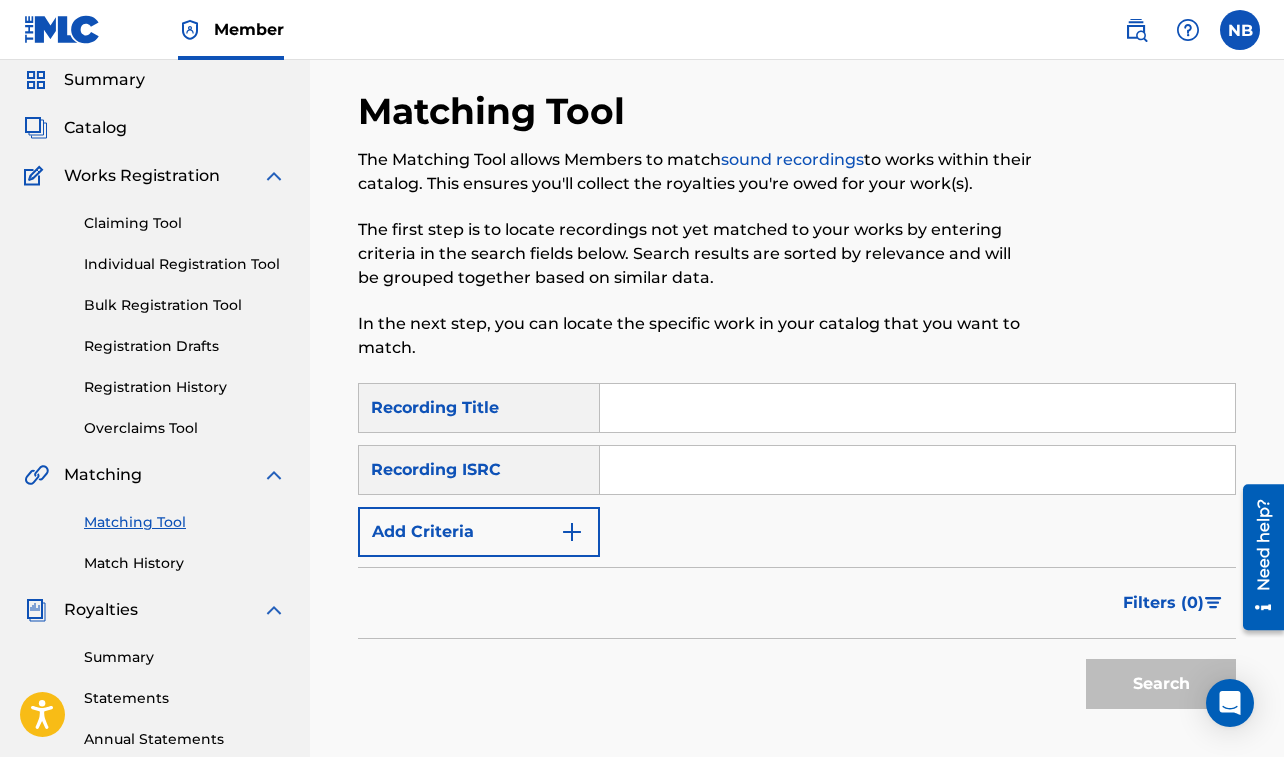 scroll, scrollTop: 0, scrollLeft: 0, axis: both 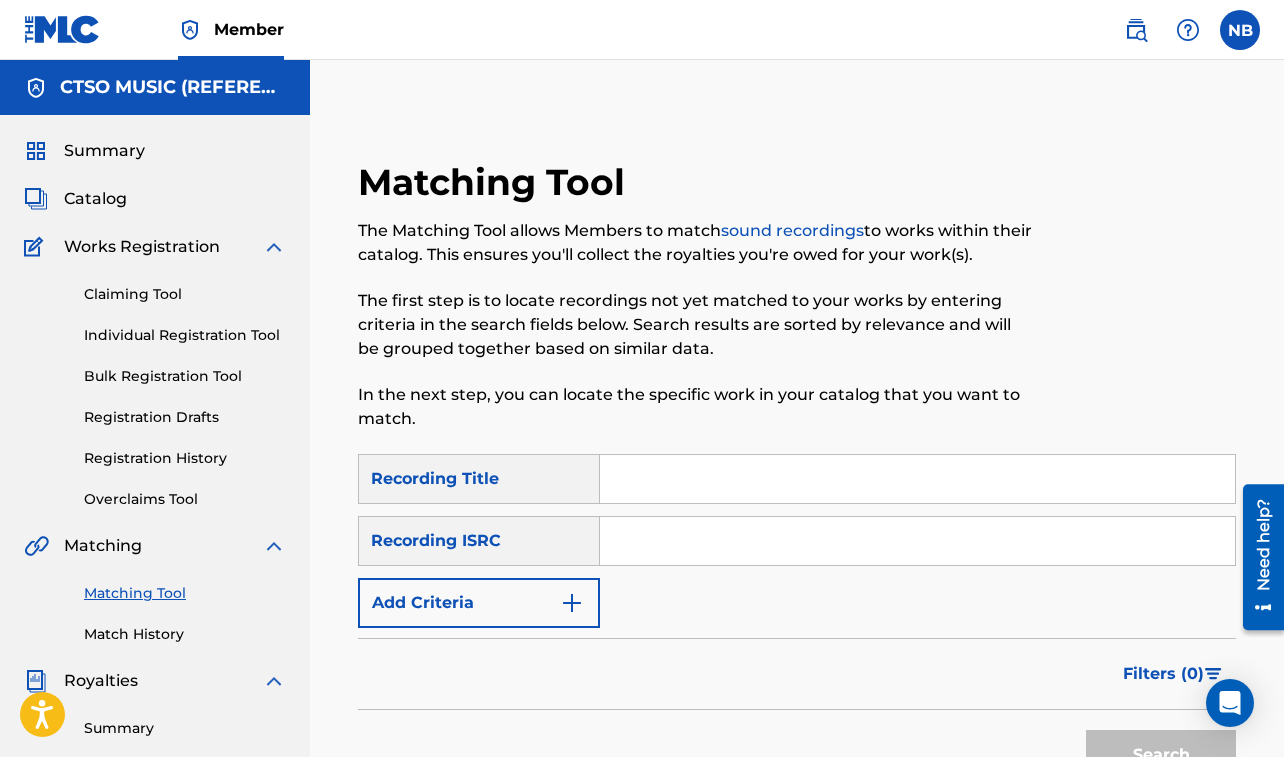 click at bounding box center (917, 479) 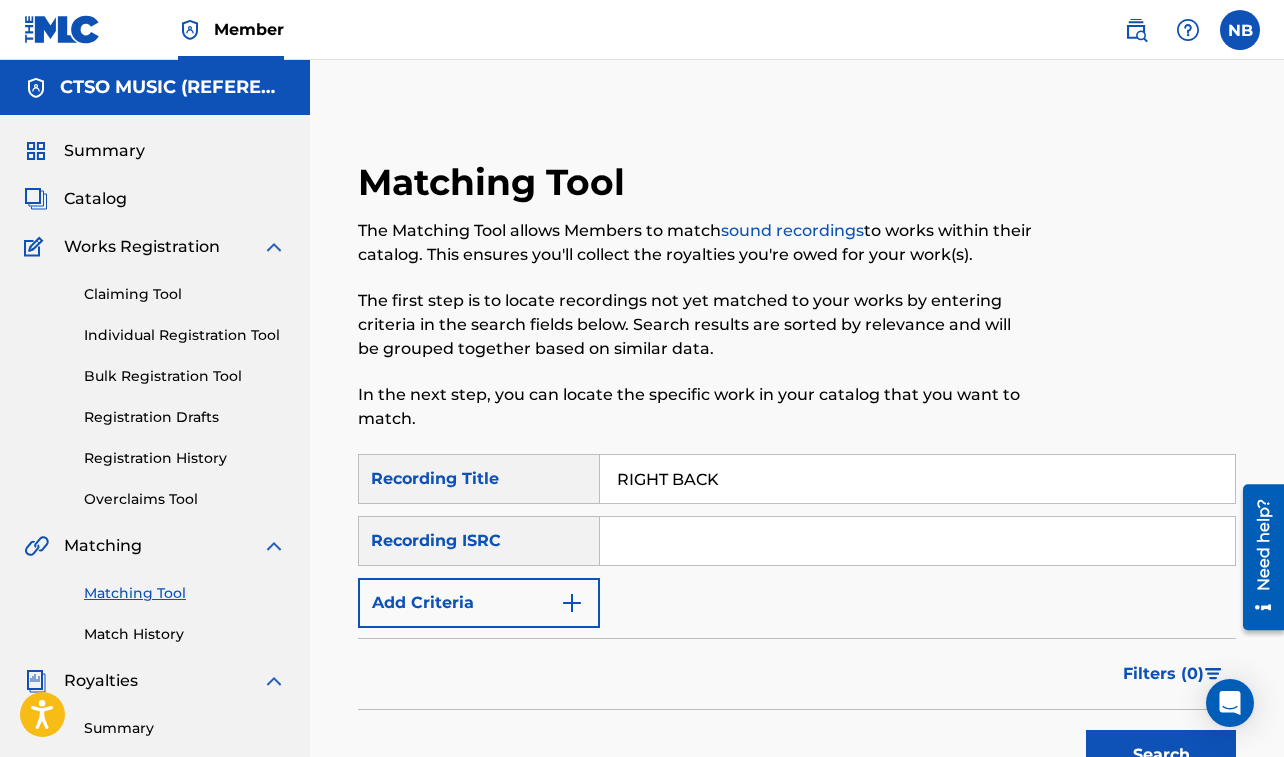 click on "Add Criteria" at bounding box center (479, 603) 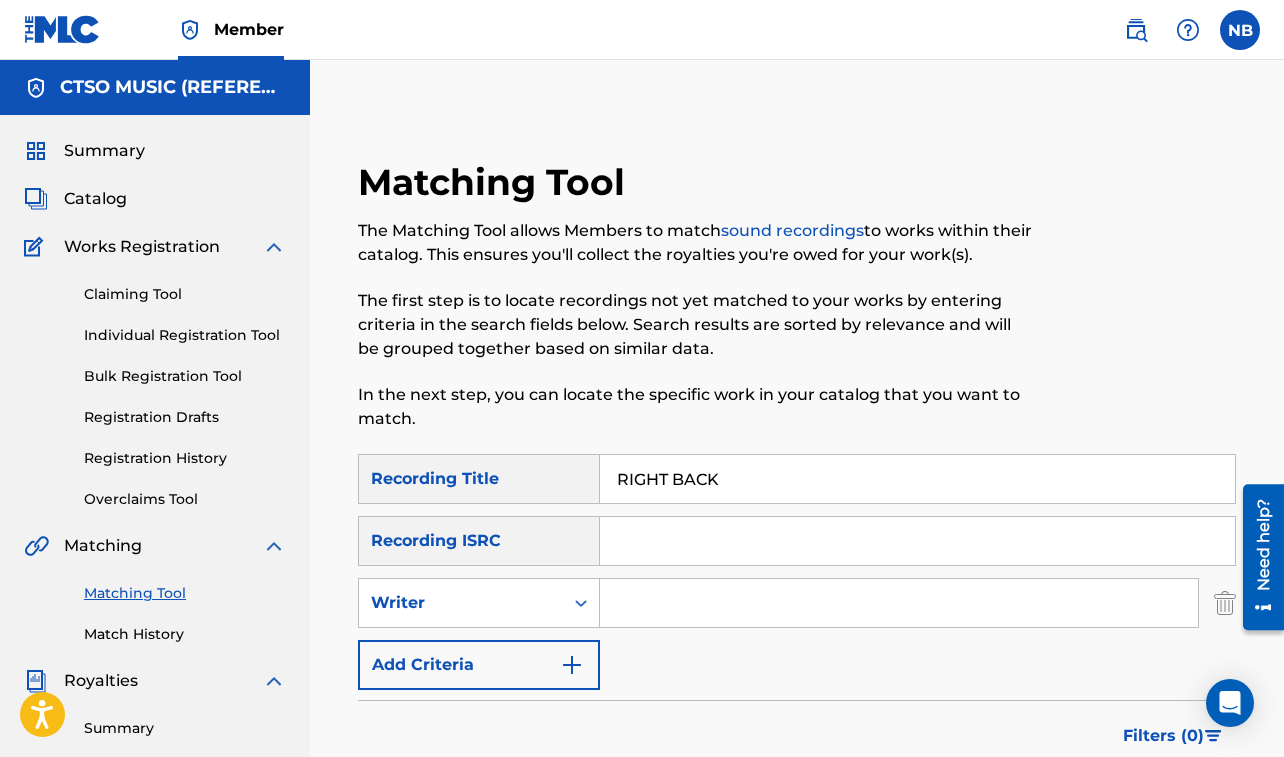 click on "Writer" at bounding box center [461, 603] 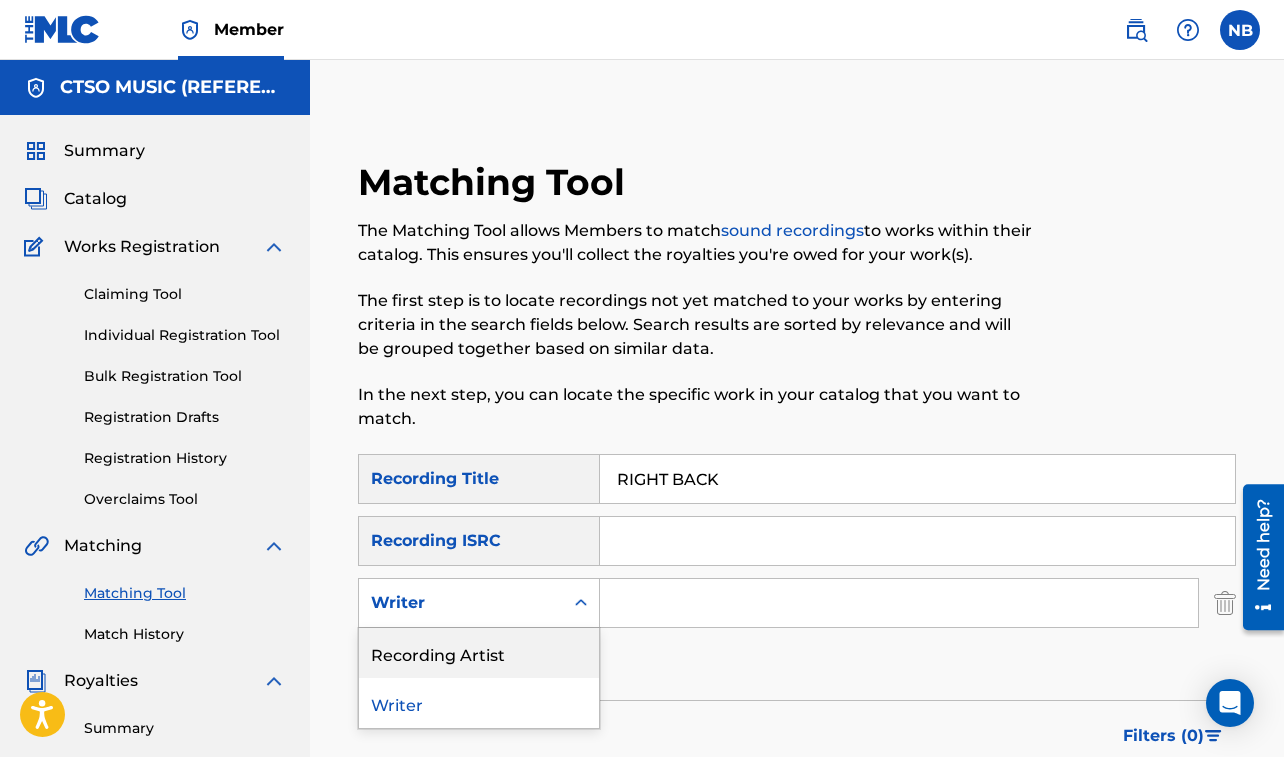click on "Recording Artist" at bounding box center (479, 653) 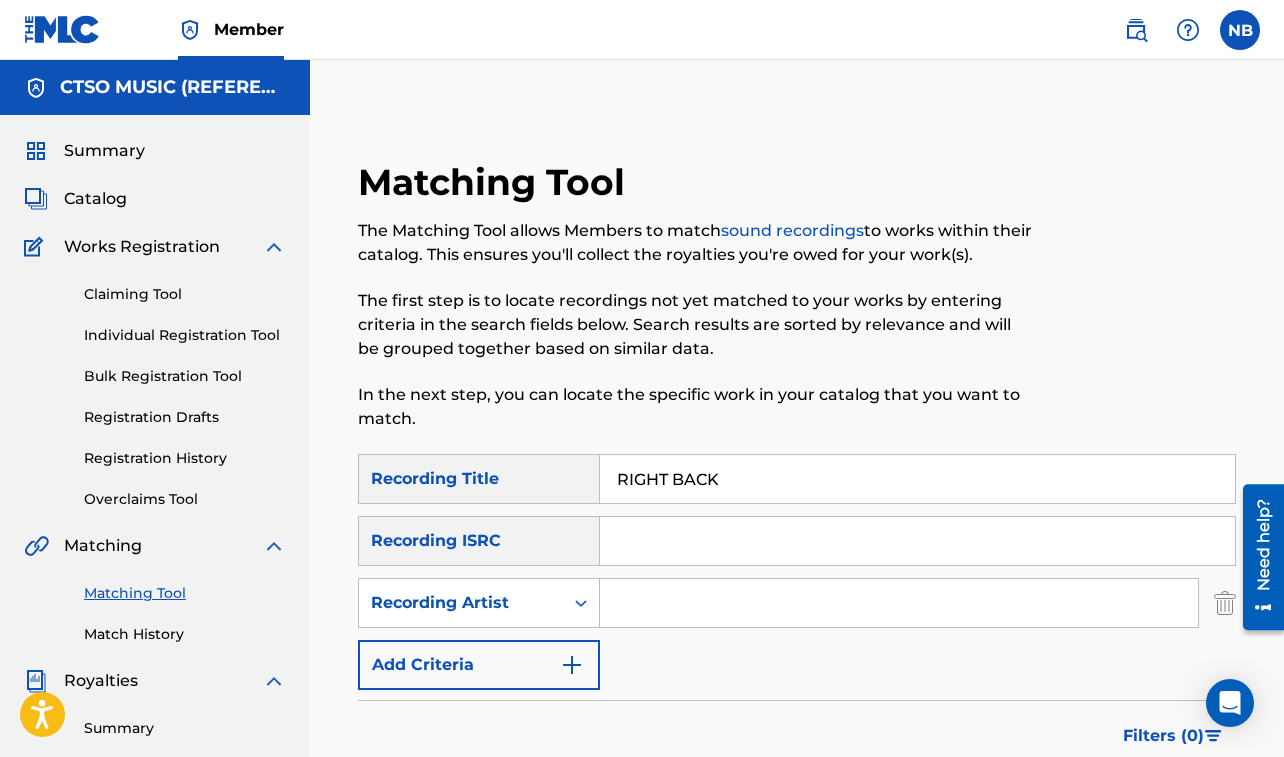 click at bounding box center (899, 603) 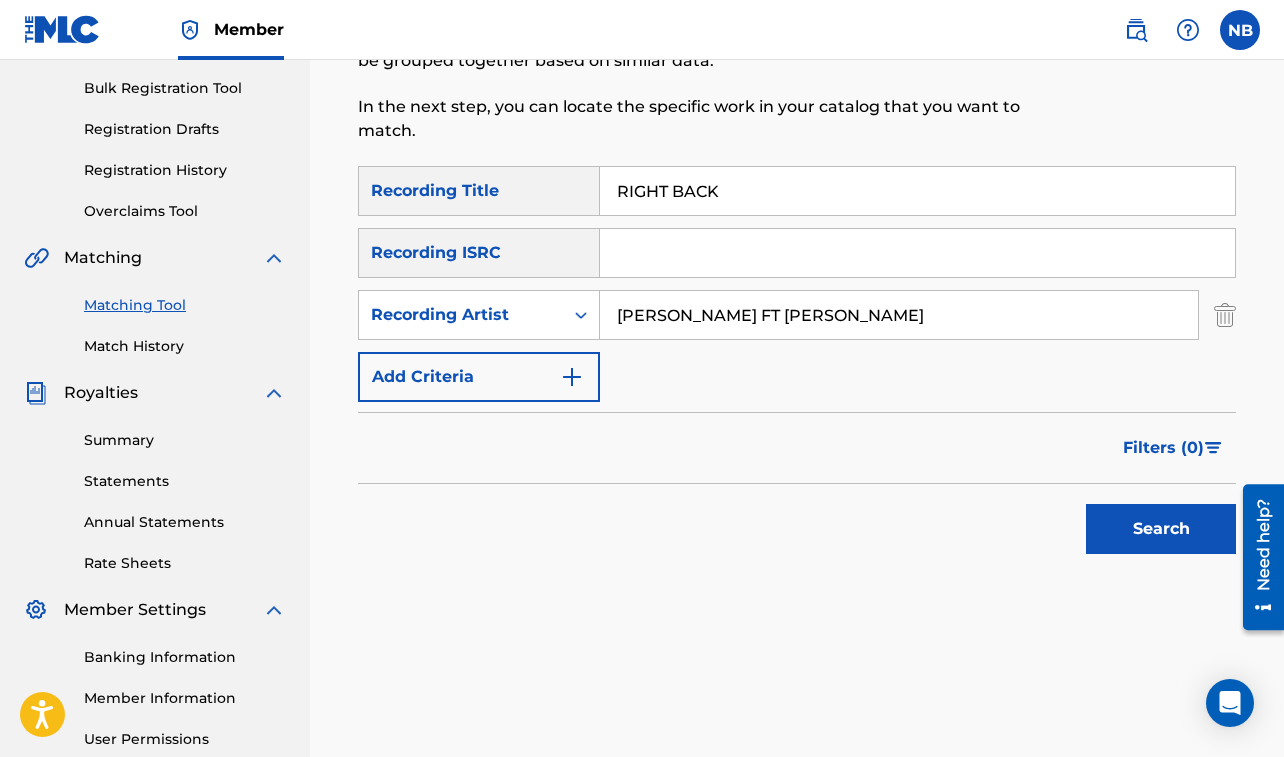 scroll, scrollTop: 483, scrollLeft: 0, axis: vertical 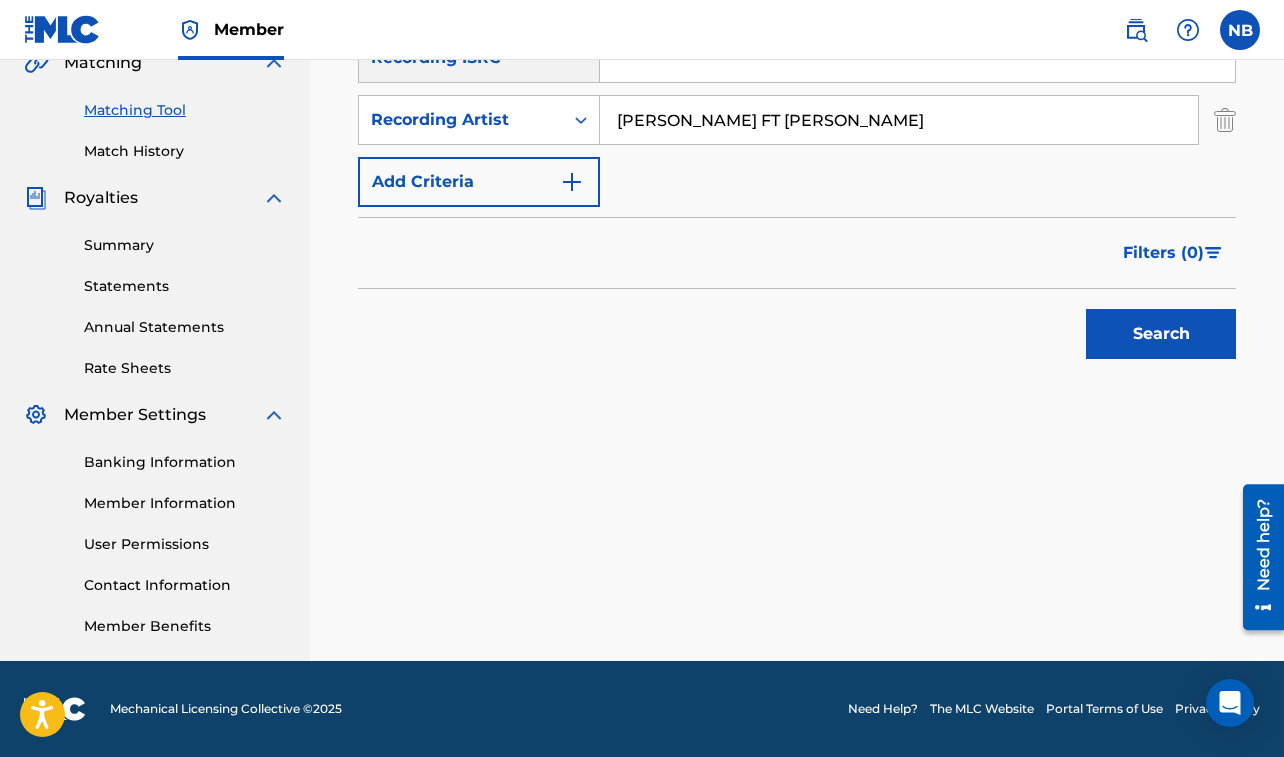 click on "Search" at bounding box center (1161, 334) 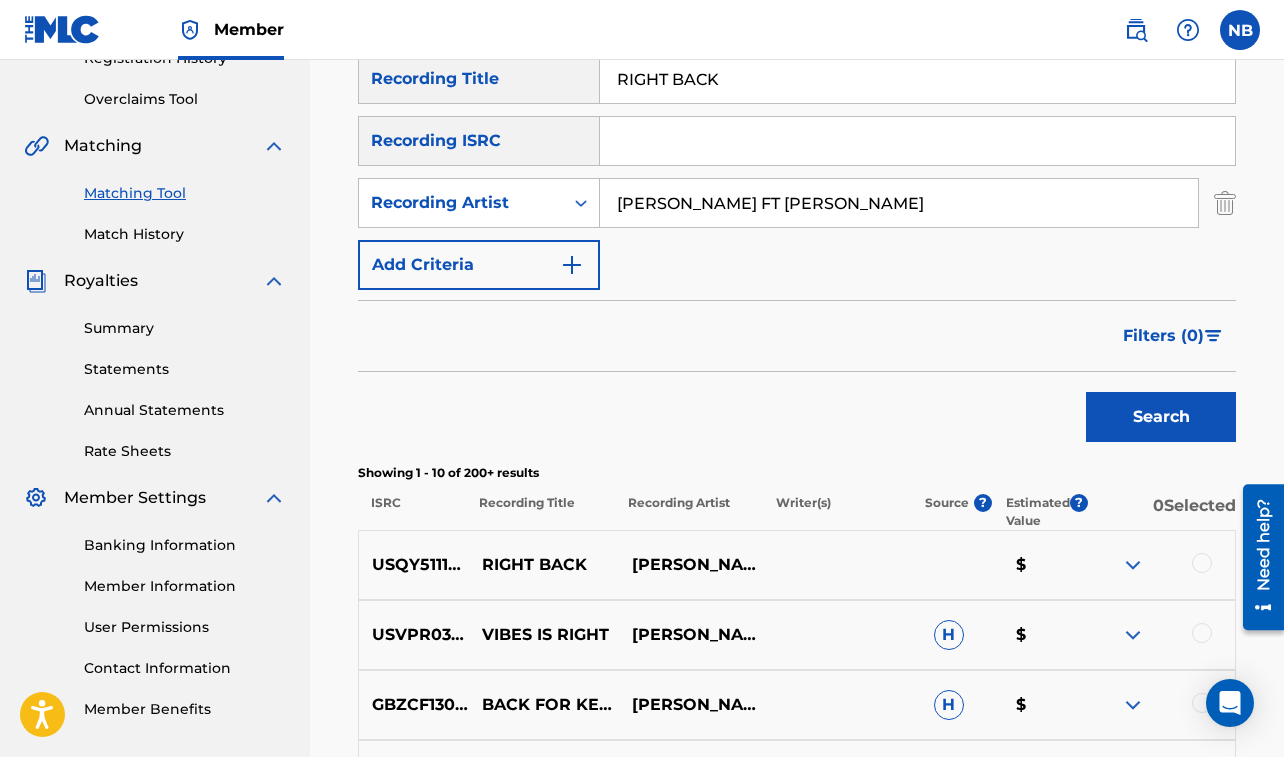 scroll, scrollTop: 381, scrollLeft: 0, axis: vertical 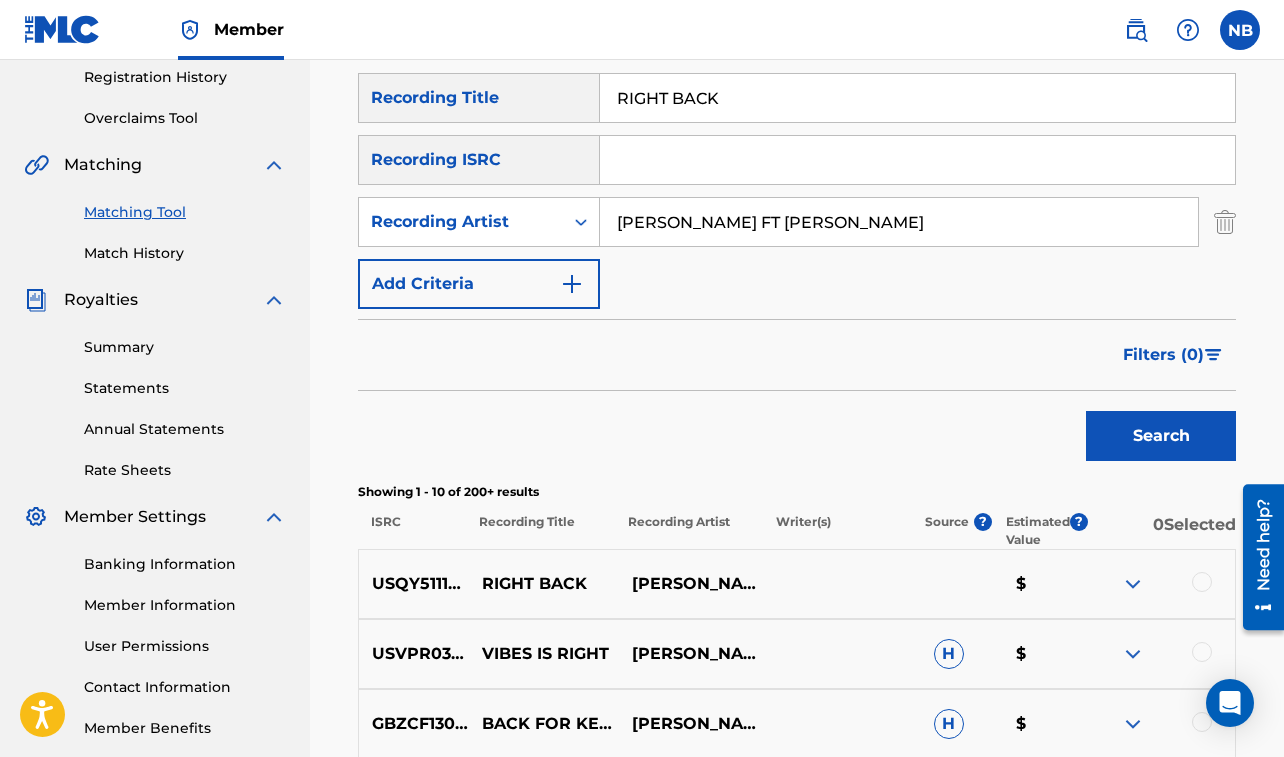 click at bounding box center (1202, 582) 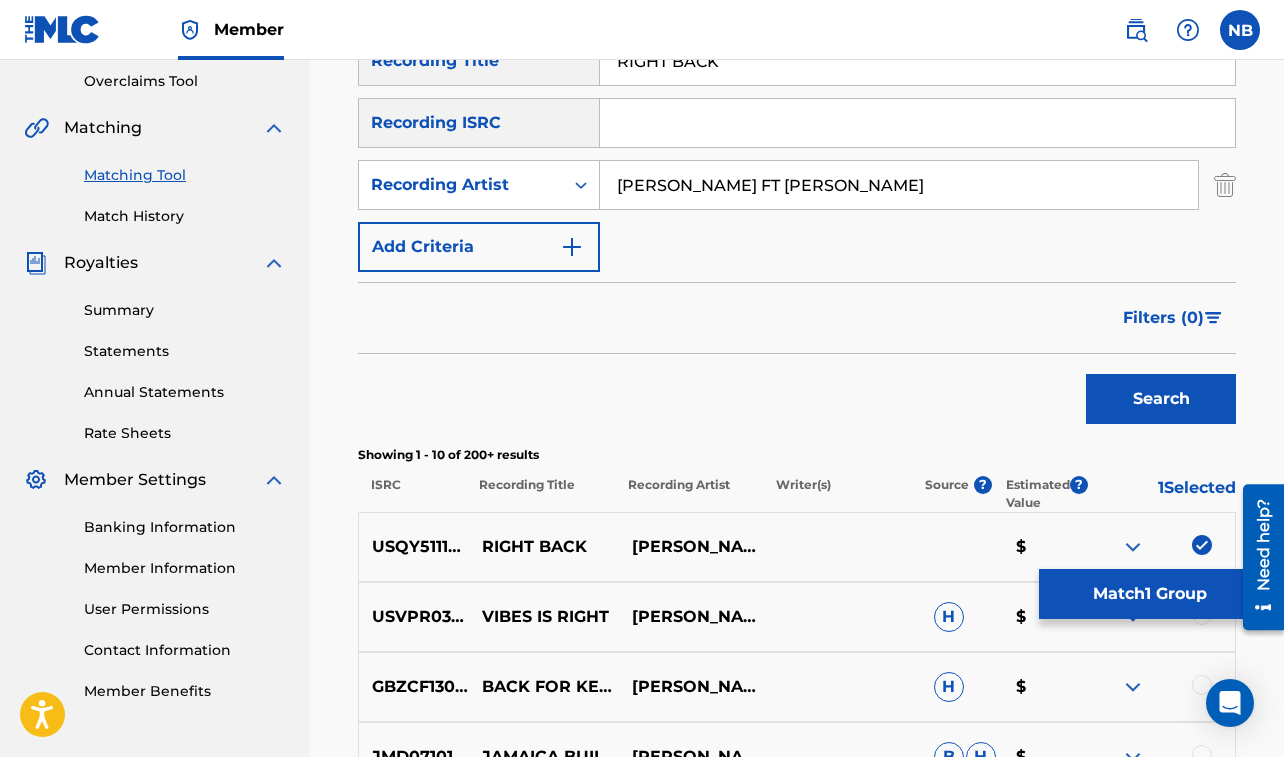 scroll, scrollTop: 422, scrollLeft: 0, axis: vertical 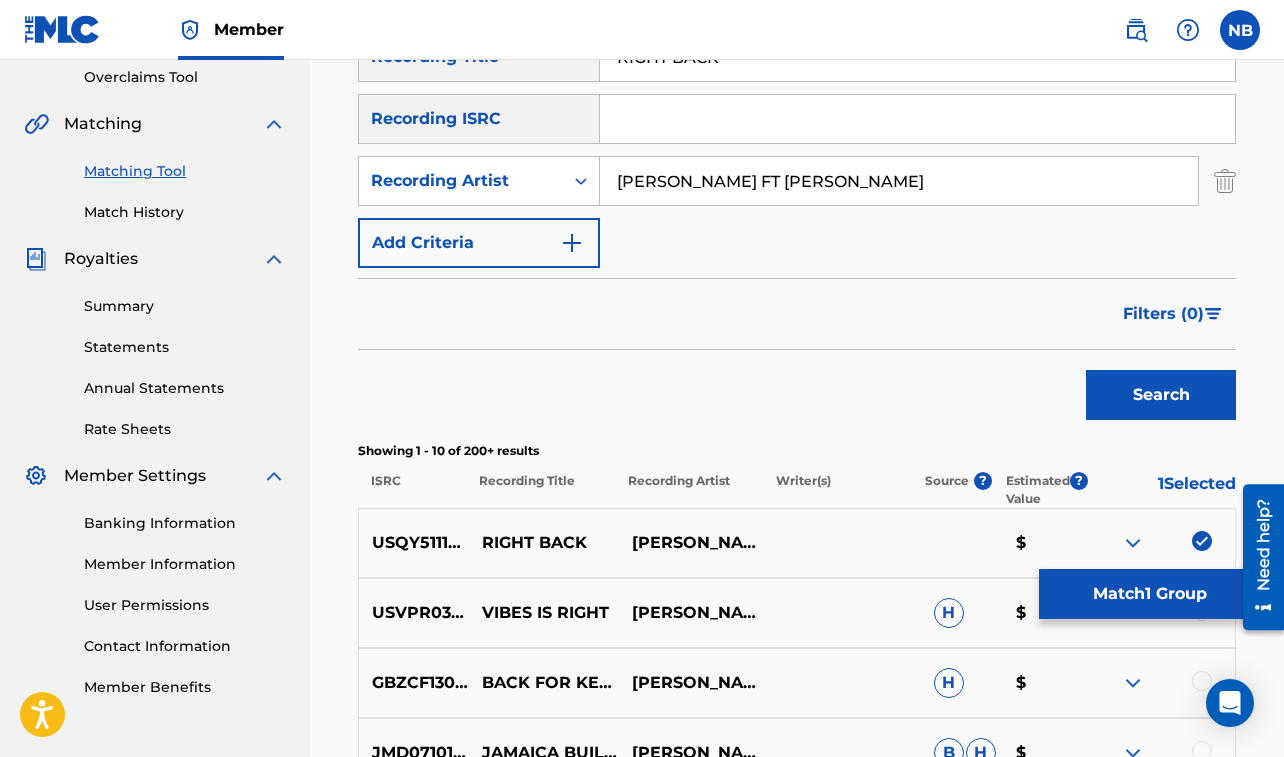 click on "Match  1 Group" at bounding box center (1149, 594) 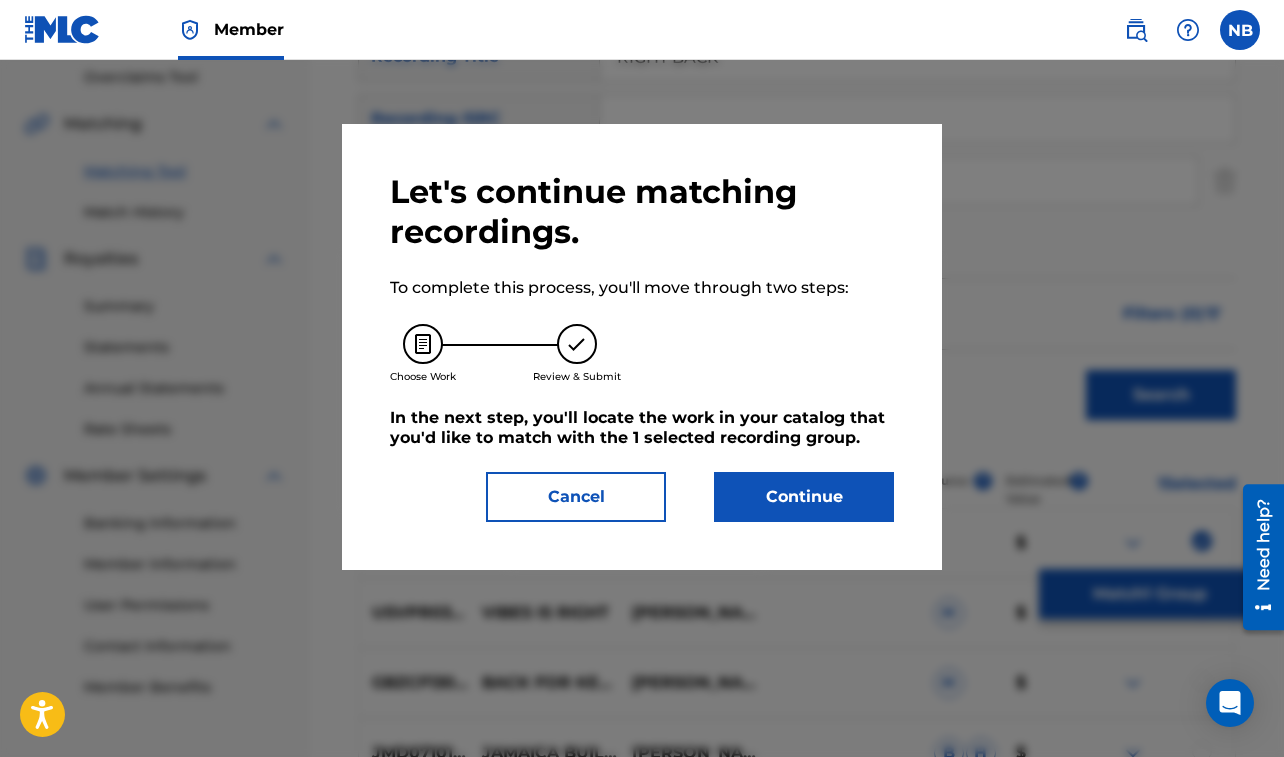 click on "Continue" at bounding box center [804, 497] 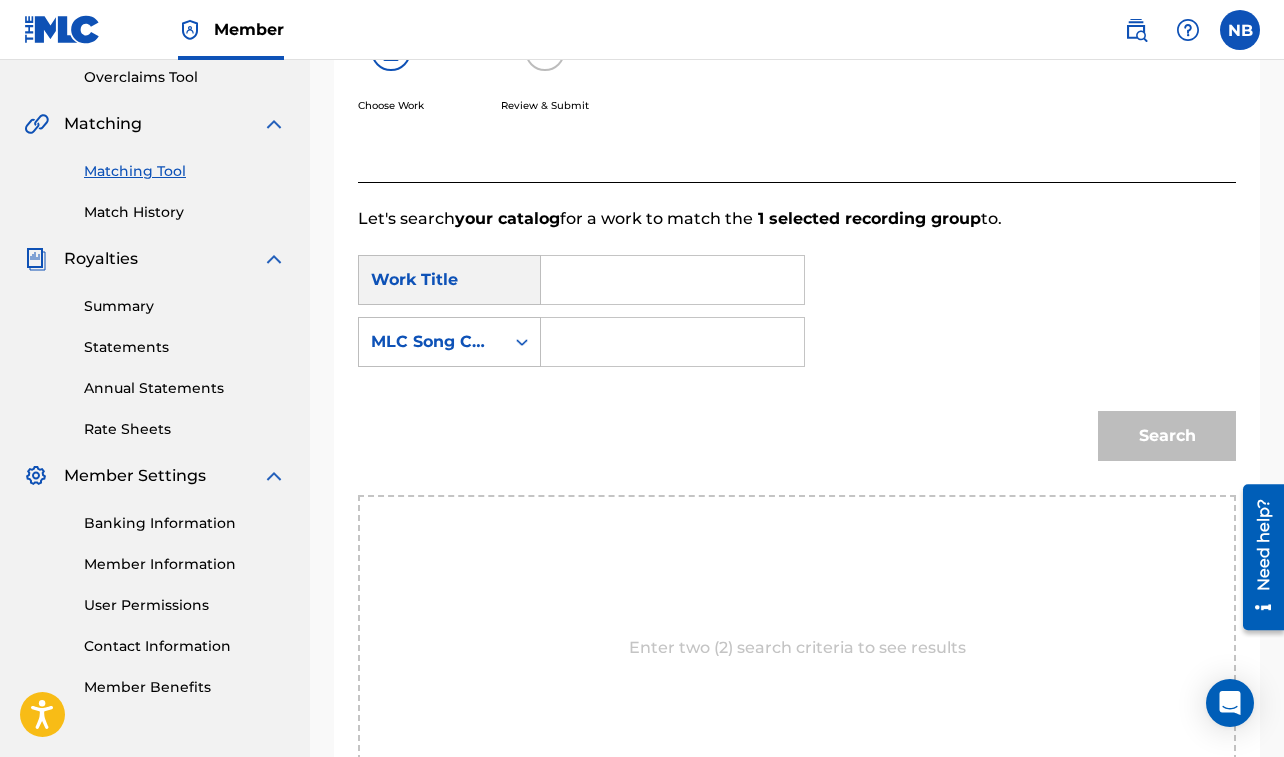 click at bounding box center (672, 280) 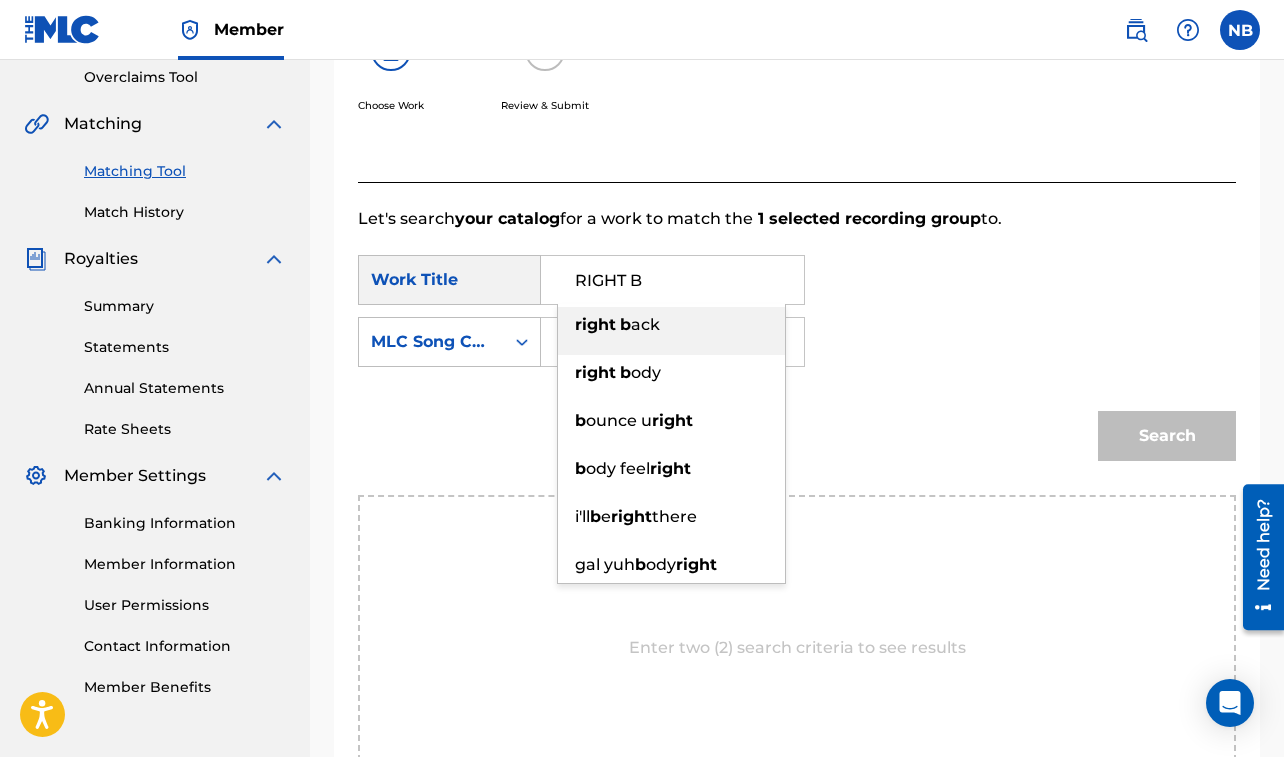 click on "ack" at bounding box center (645, 324) 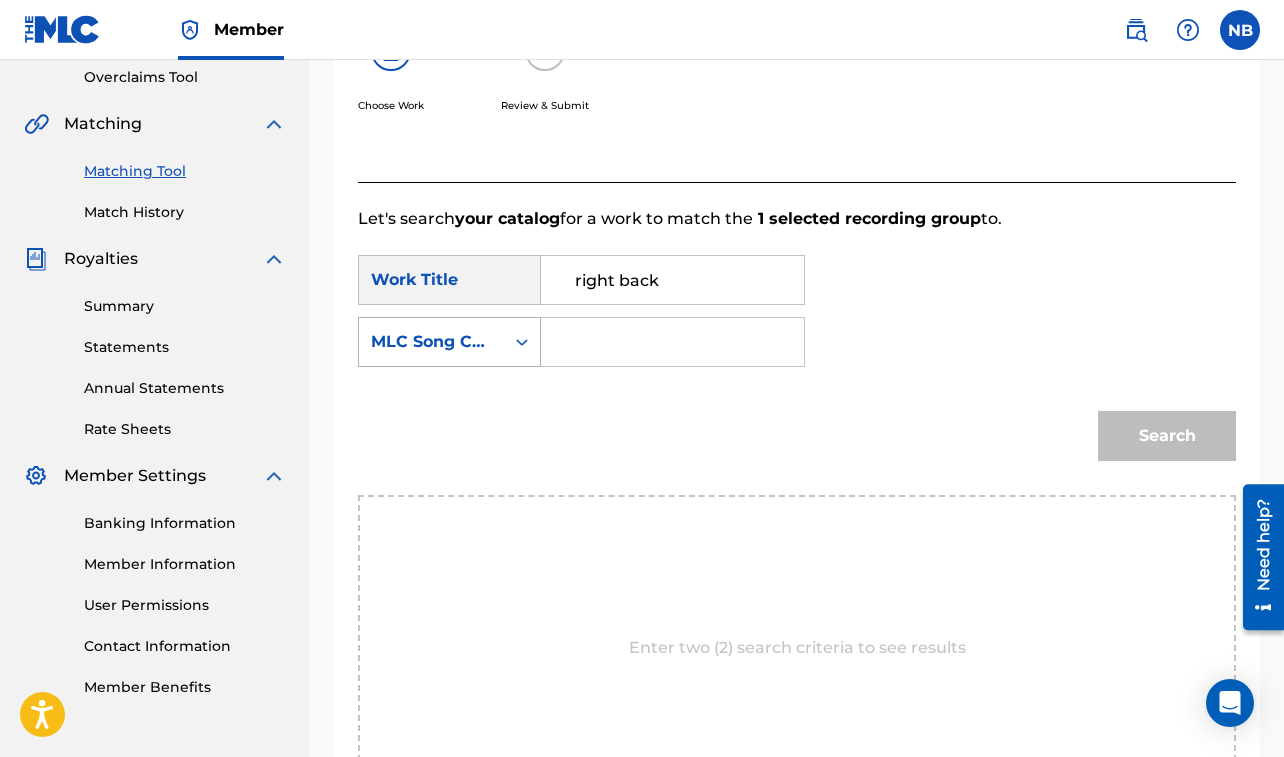 click on "MLC Song Code" at bounding box center (431, 342) 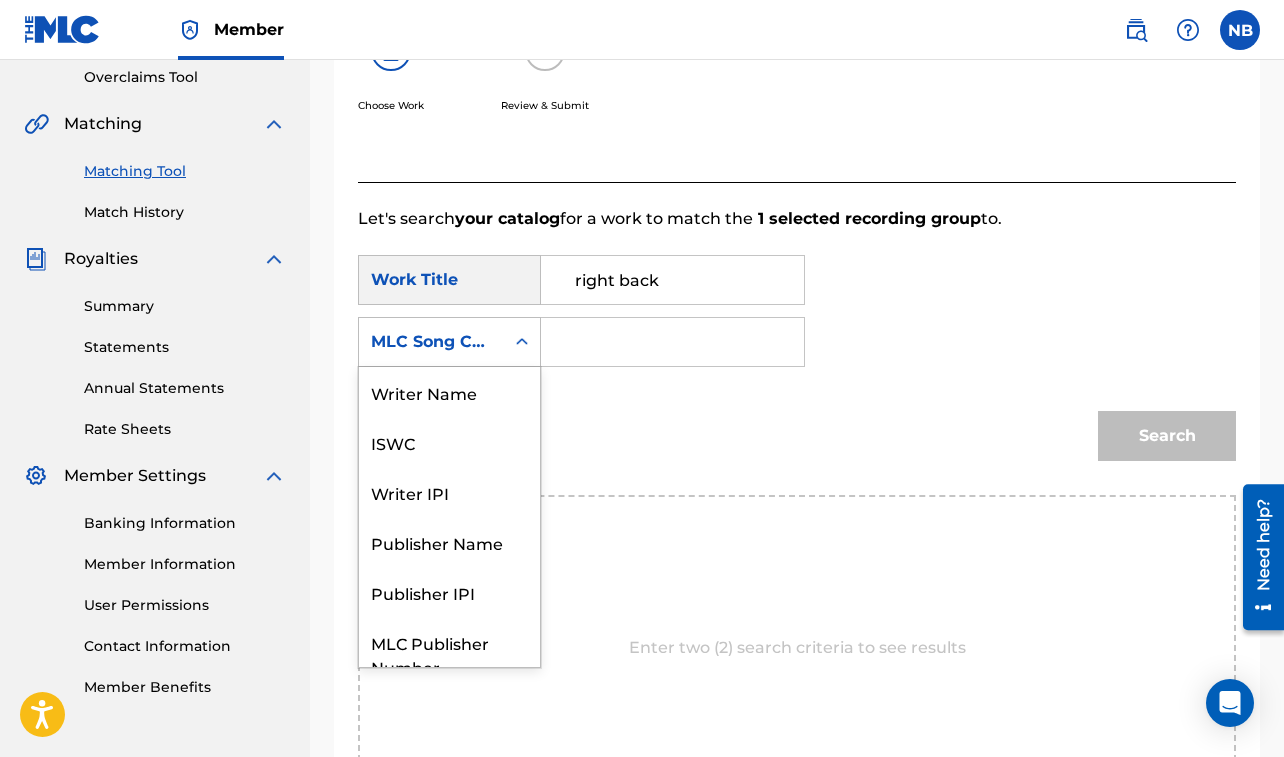 scroll, scrollTop: 74, scrollLeft: 0, axis: vertical 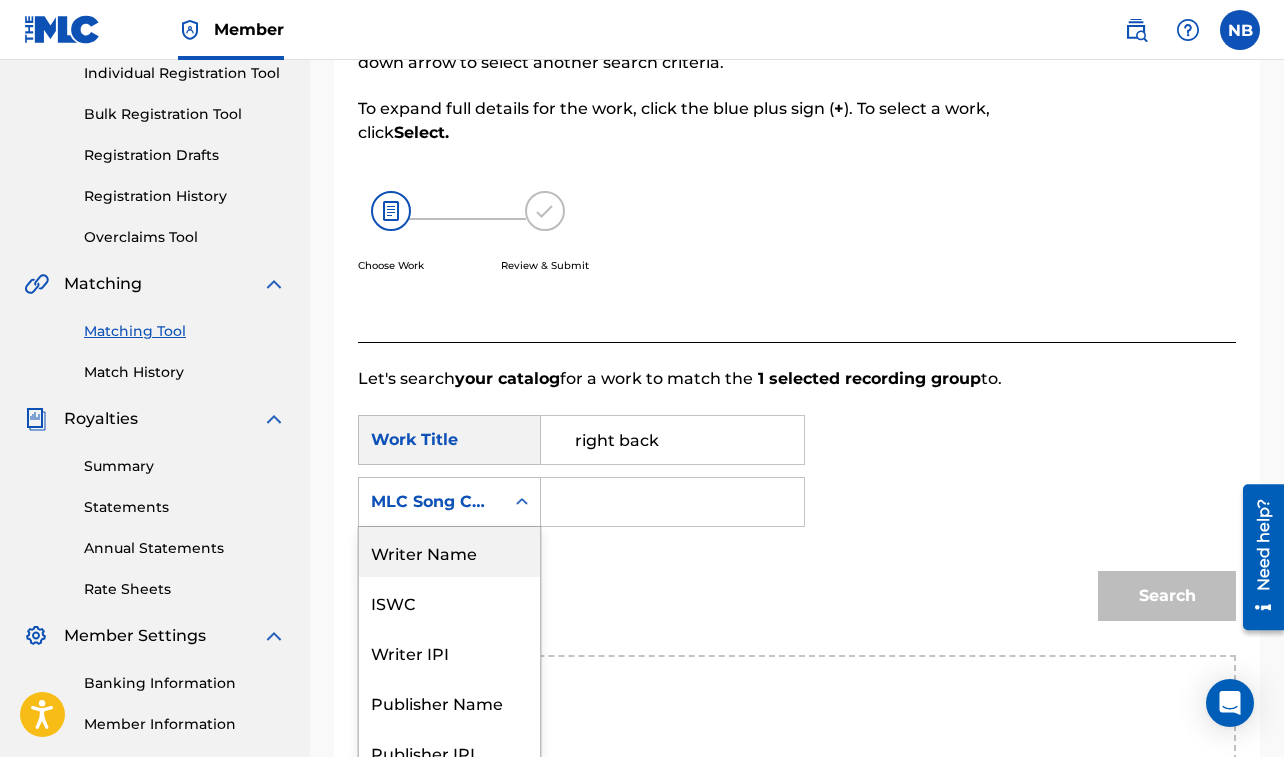 drag, startPoint x: 911, startPoint y: 498, endPoint x: 937, endPoint y: 483, distance: 30.016663 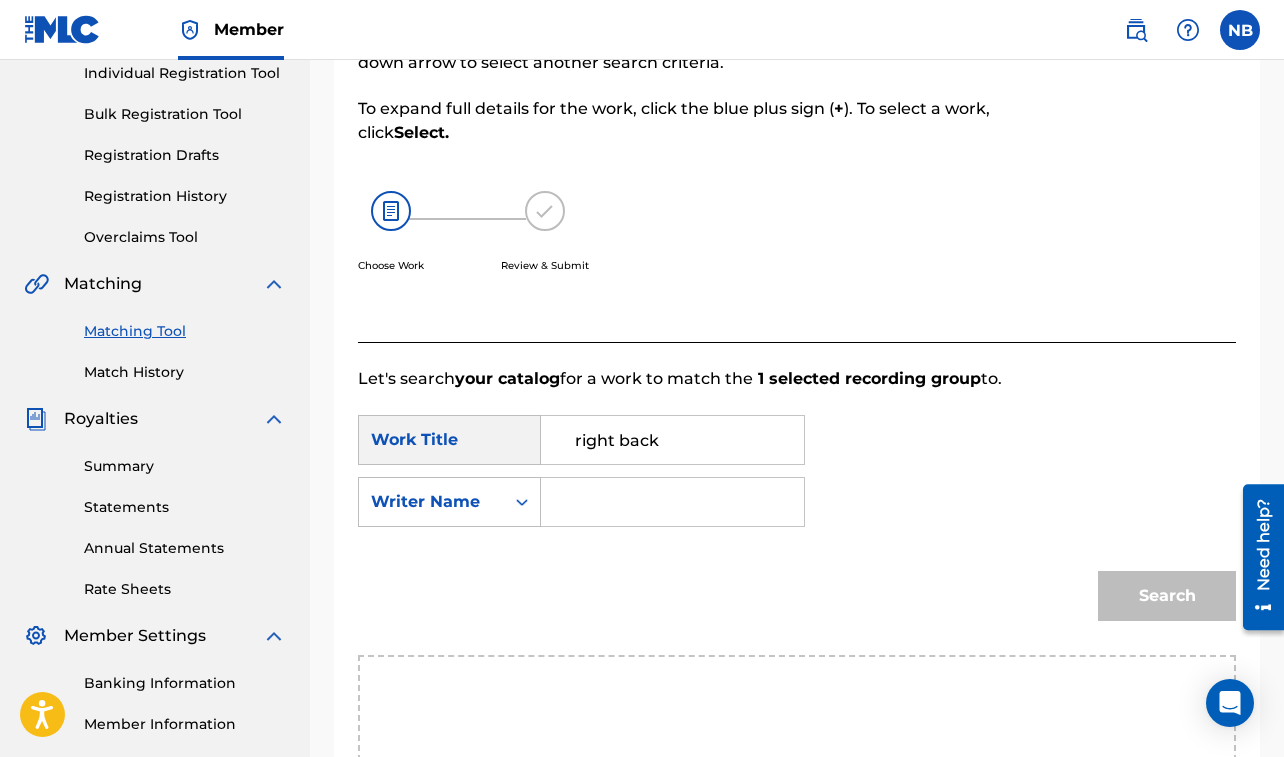 click at bounding box center (672, 502) 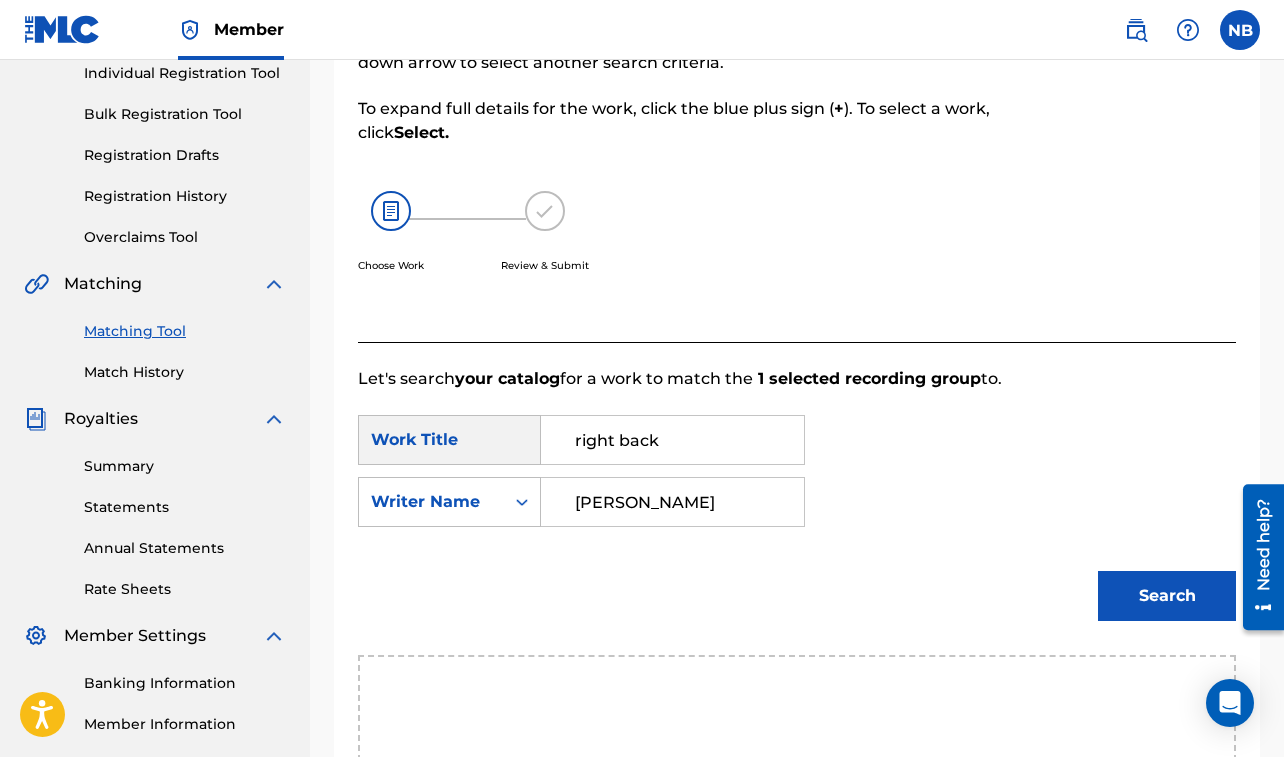click on "Search" at bounding box center (1167, 596) 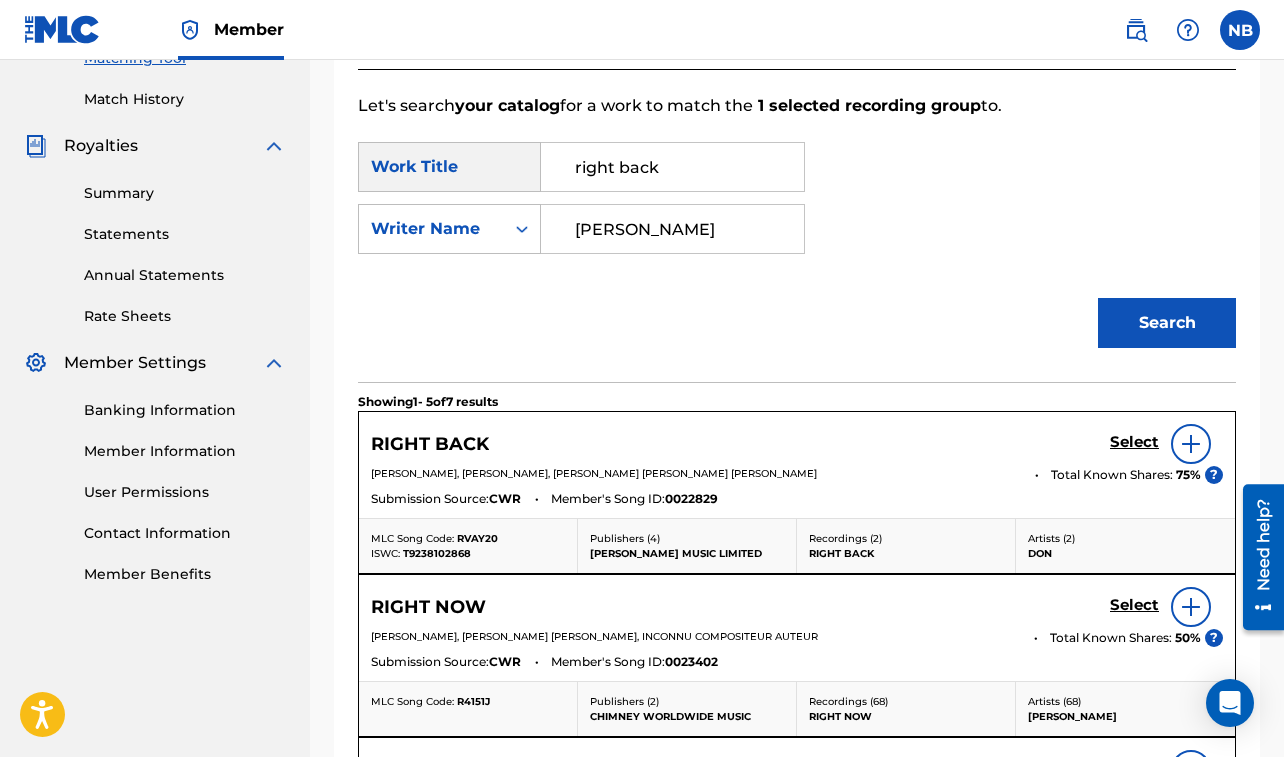 scroll, scrollTop: 548, scrollLeft: 0, axis: vertical 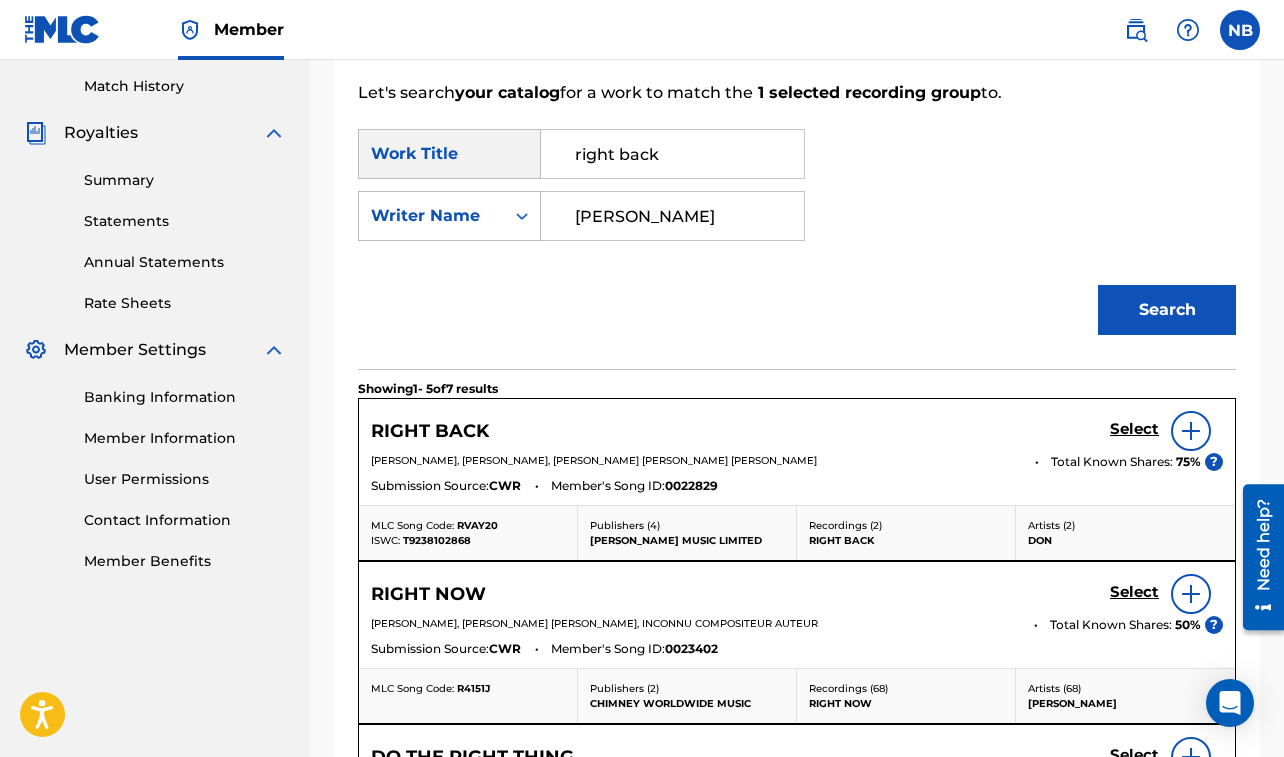 drag, startPoint x: 1015, startPoint y: 156, endPoint x: 1167, endPoint y: 150, distance: 152.11838 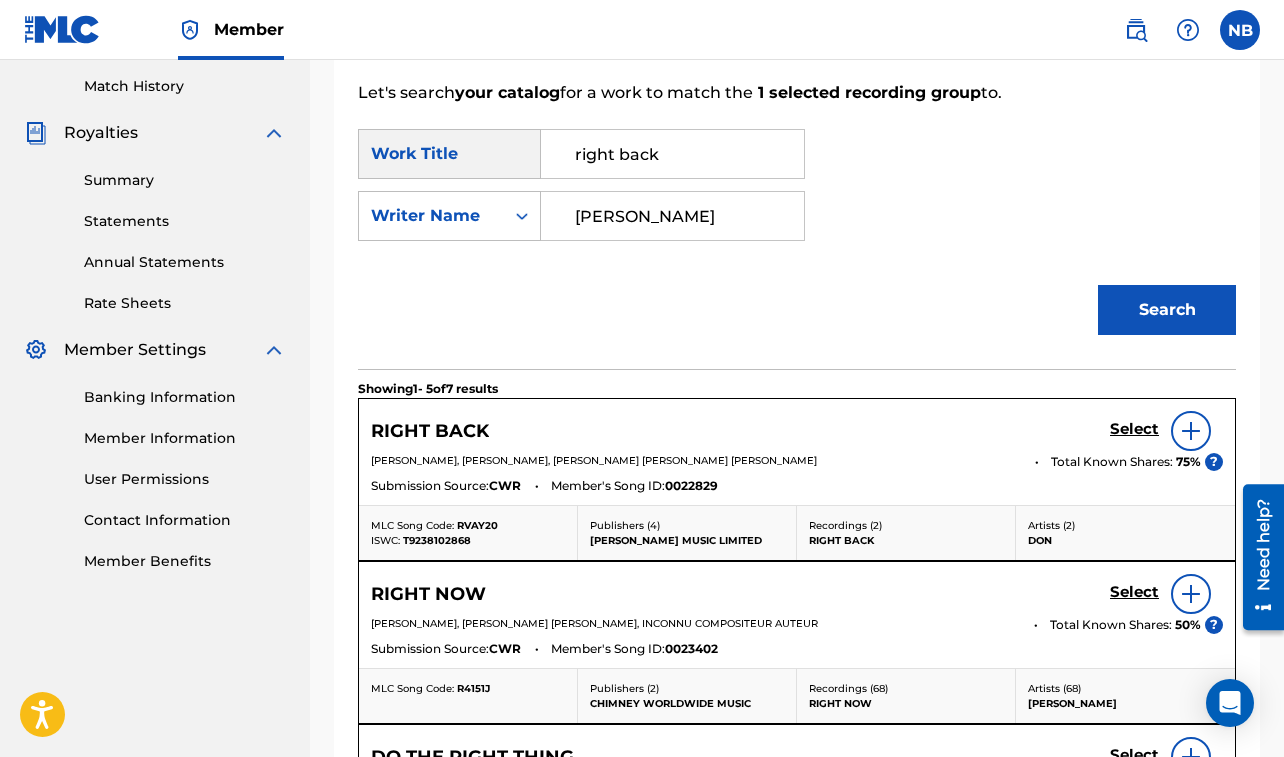 click on "Search" at bounding box center [1167, 310] 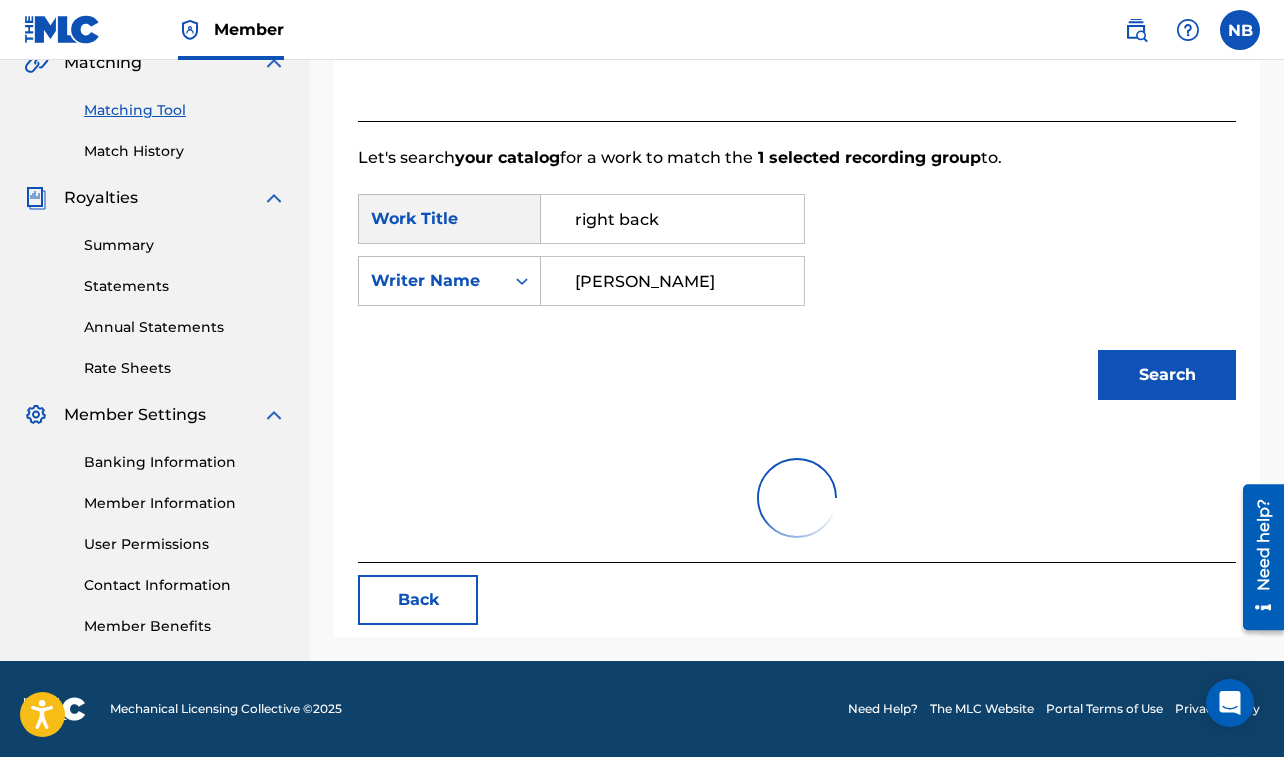 scroll, scrollTop: 483, scrollLeft: 0, axis: vertical 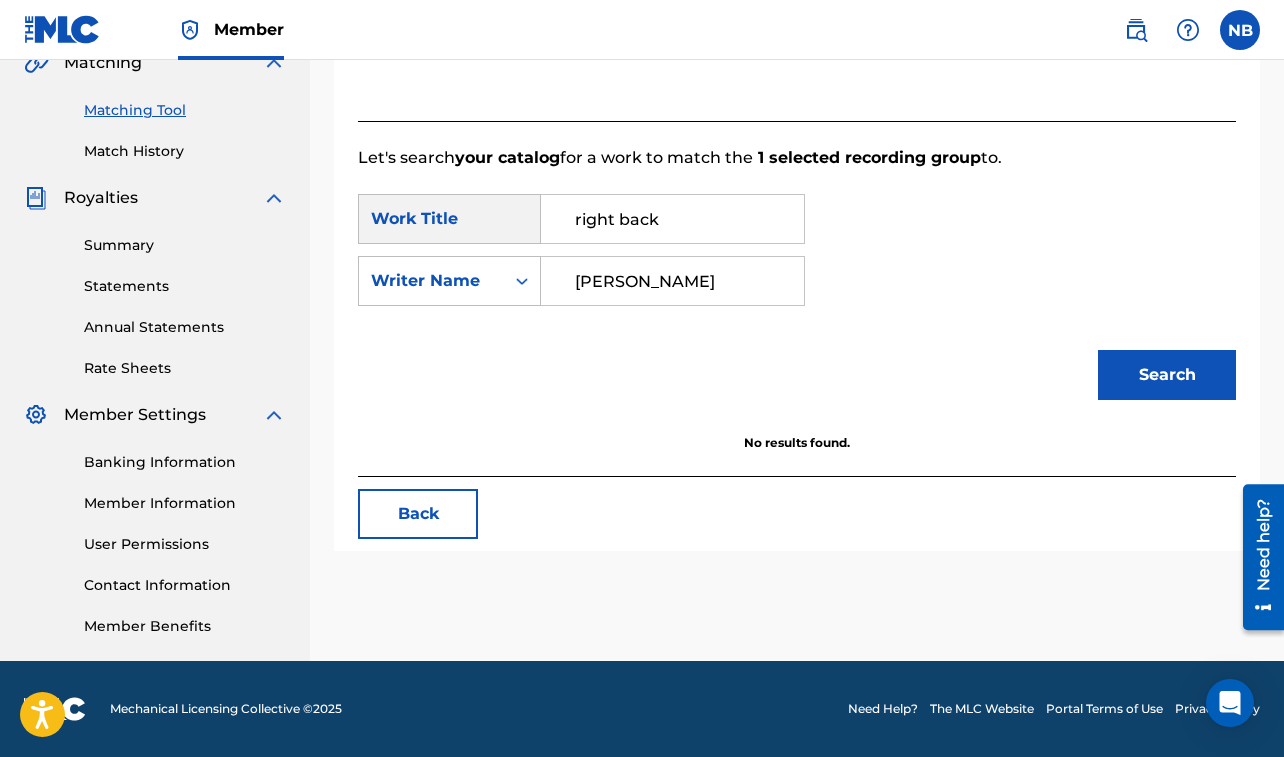 click on "[PERSON_NAME]" at bounding box center [672, 281] 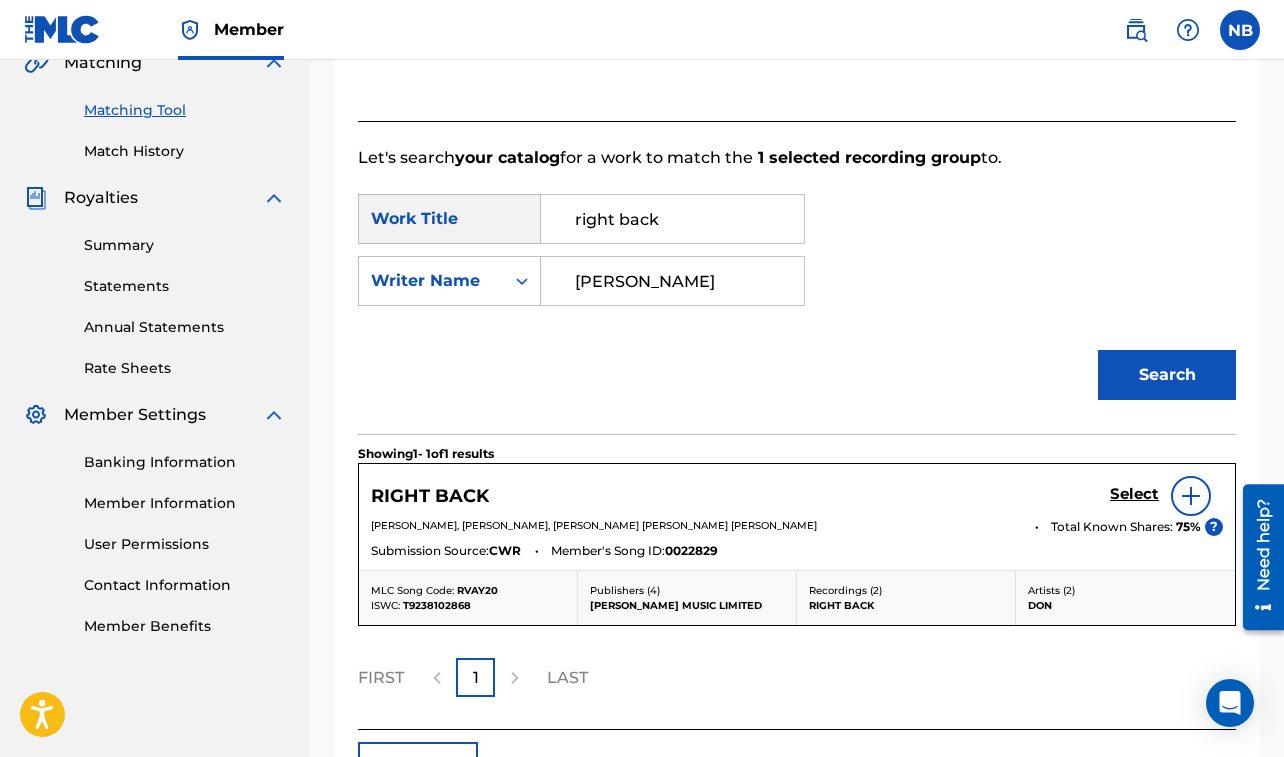 scroll, scrollTop: 548, scrollLeft: 0, axis: vertical 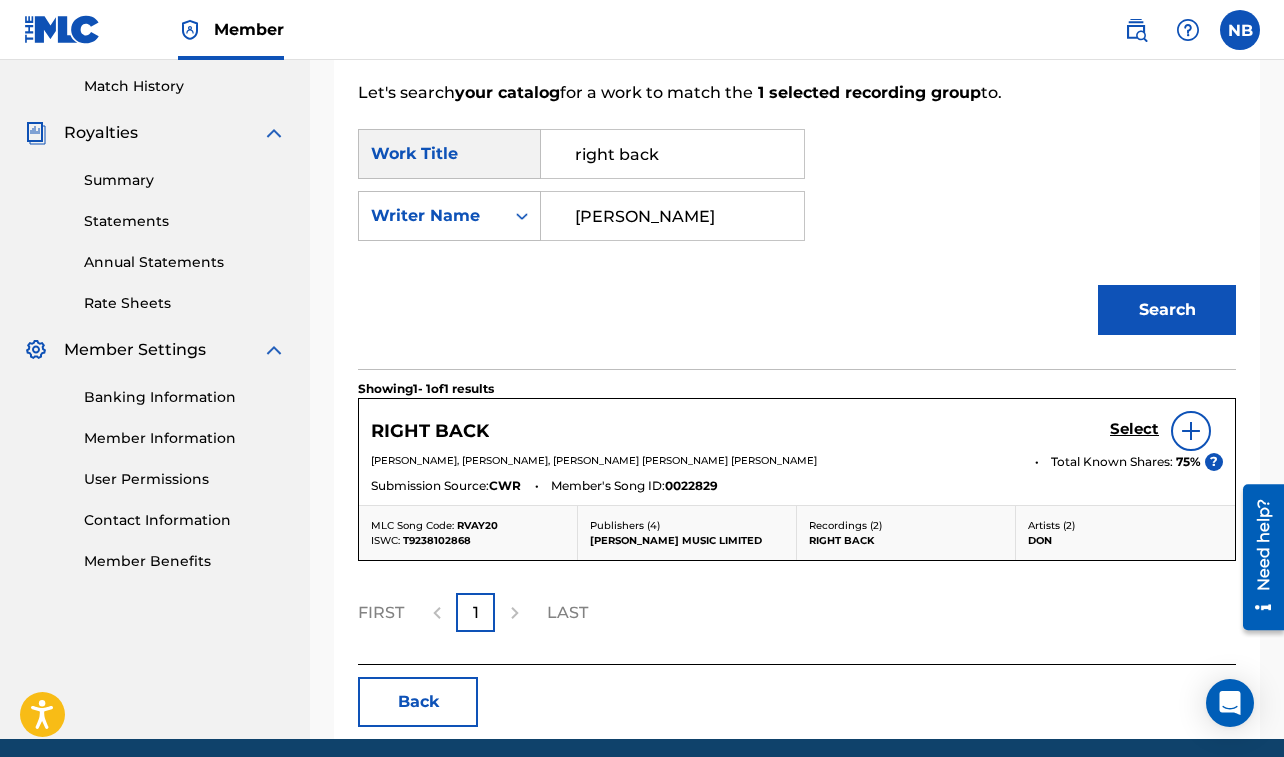 click at bounding box center [1191, 431] 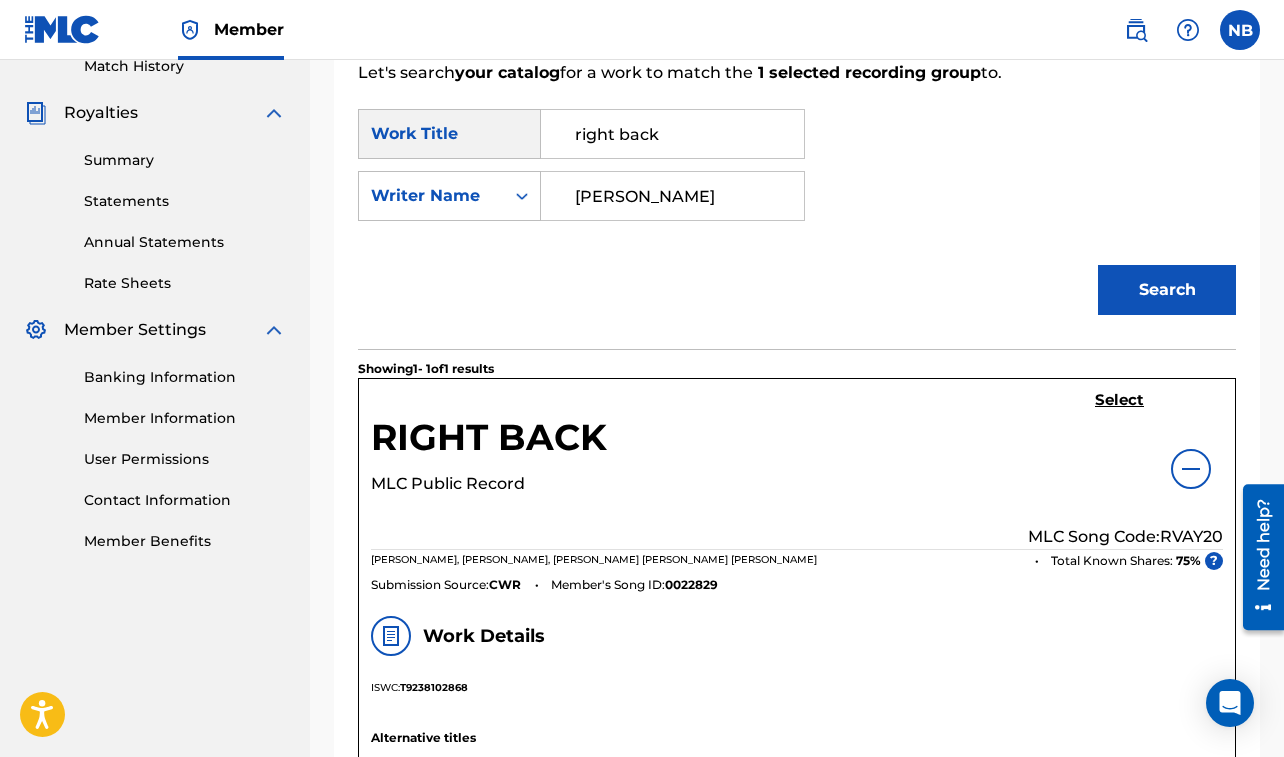 scroll, scrollTop: 371, scrollLeft: 0, axis: vertical 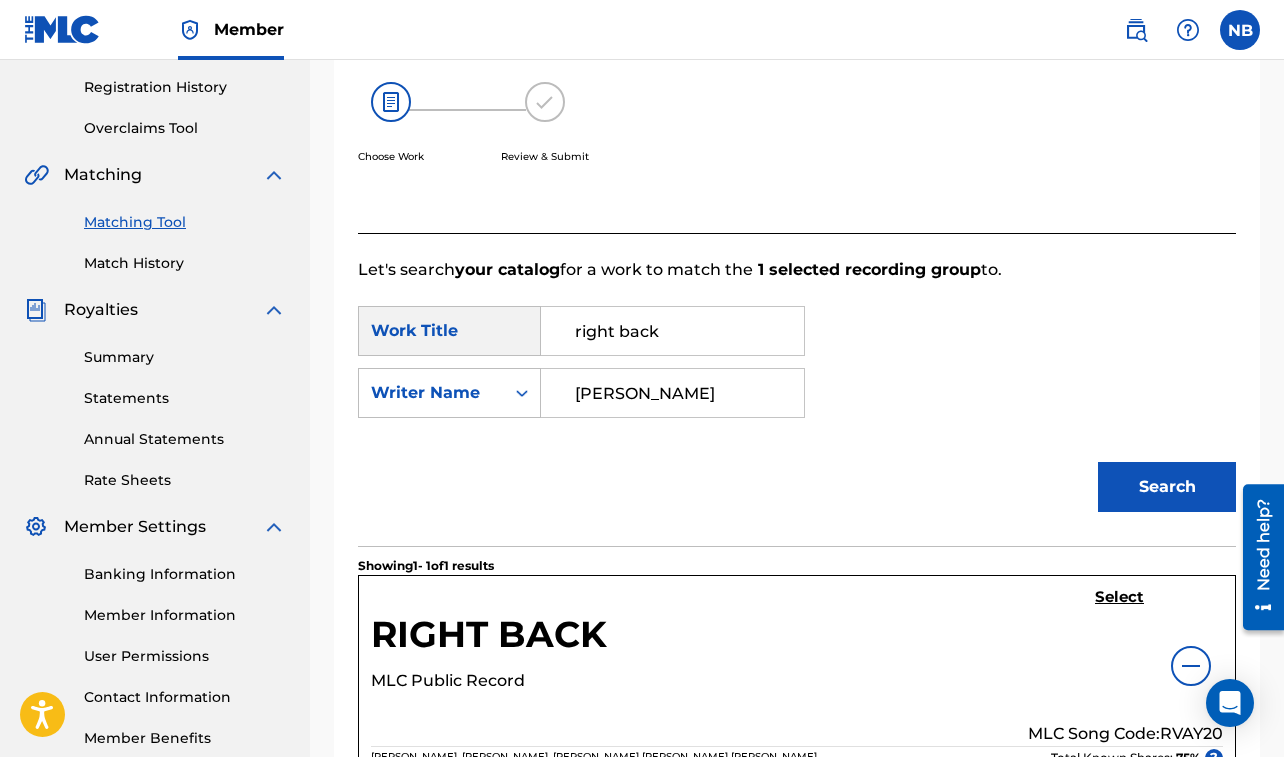 click on "Select" at bounding box center [1119, 597] 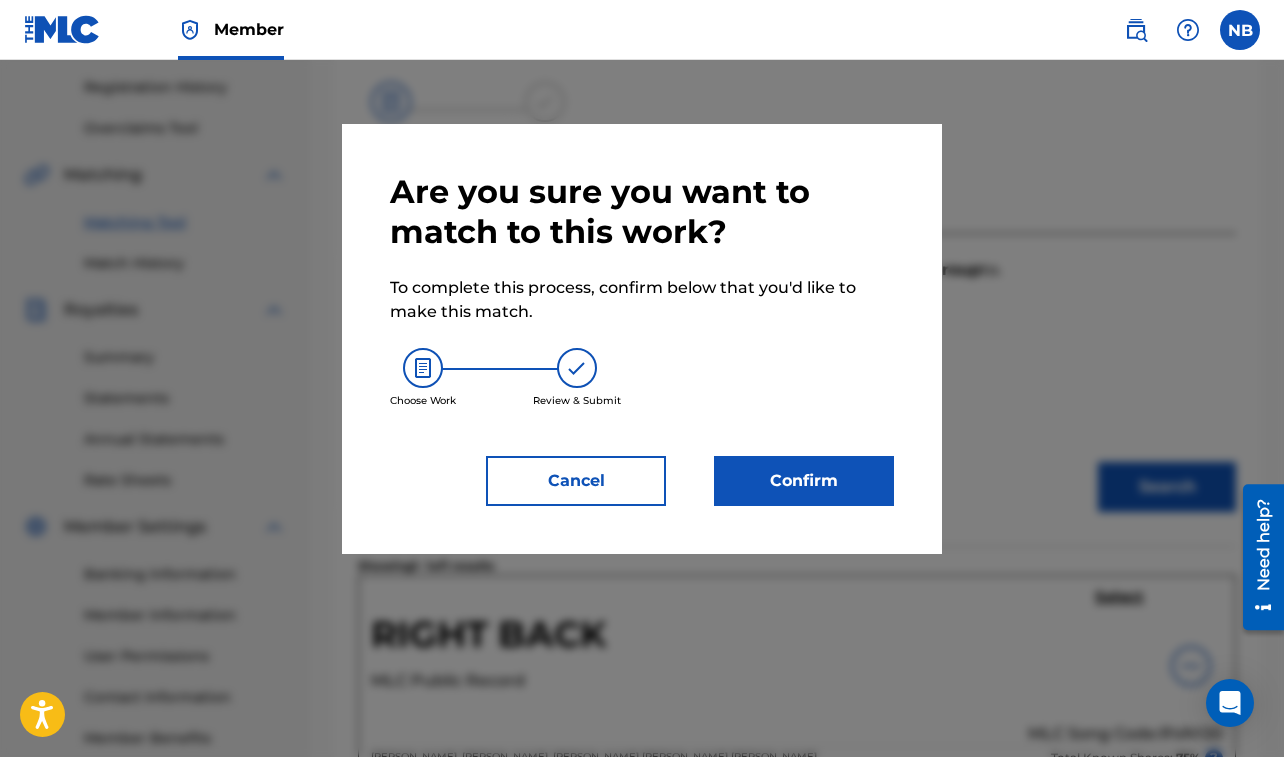 click on "Confirm" at bounding box center [804, 481] 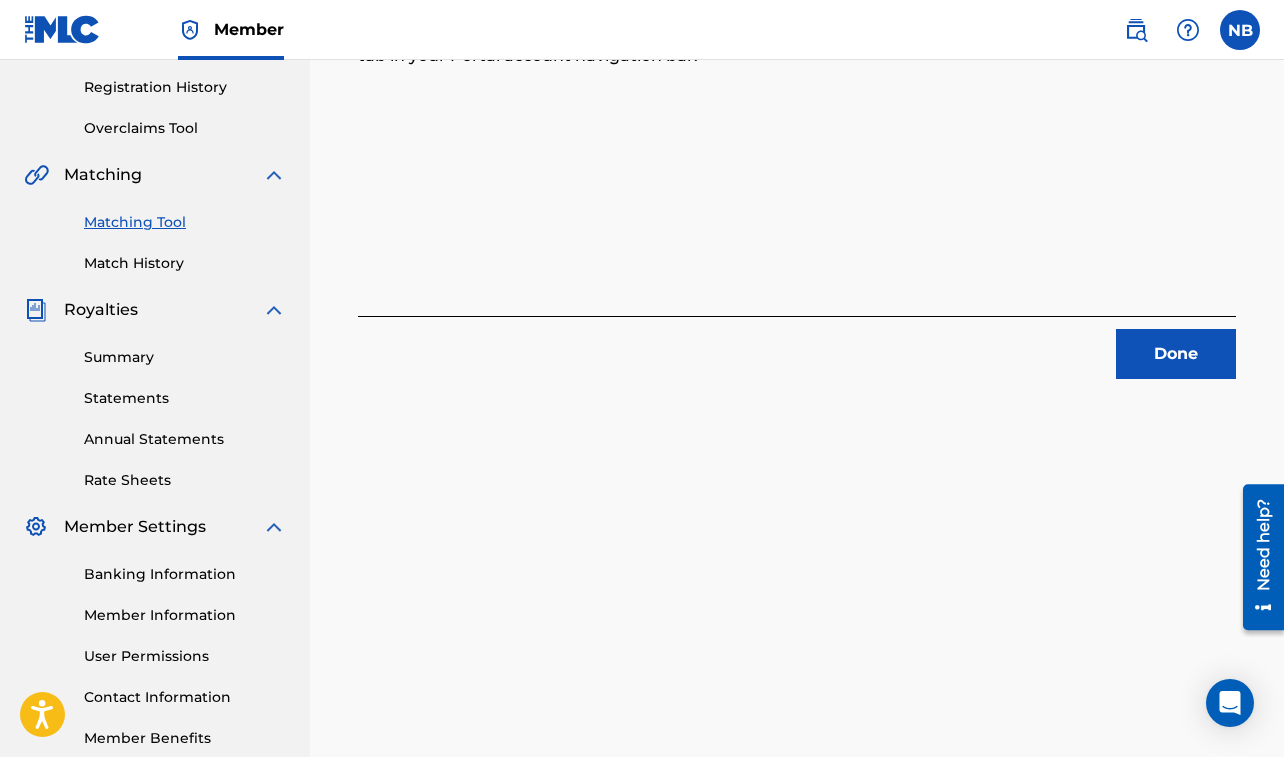 click on "Done" at bounding box center (1176, 354) 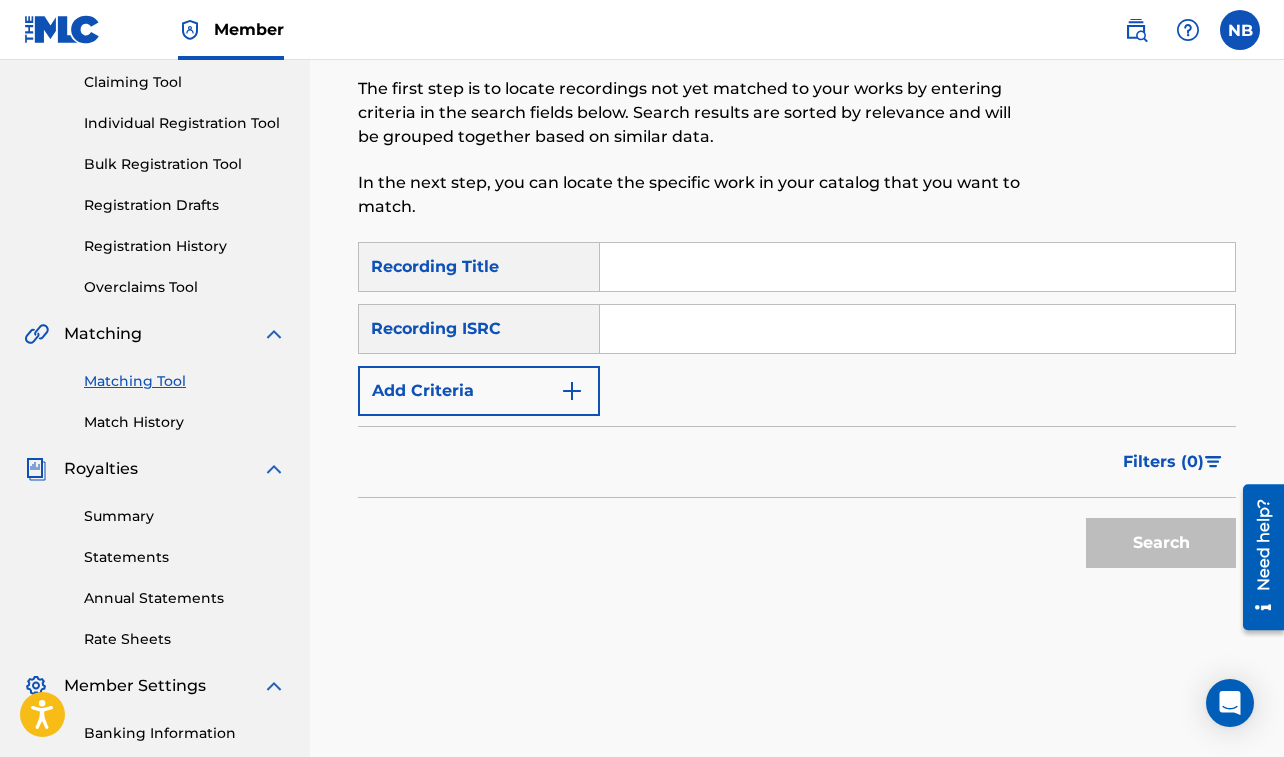 scroll, scrollTop: 207, scrollLeft: 0, axis: vertical 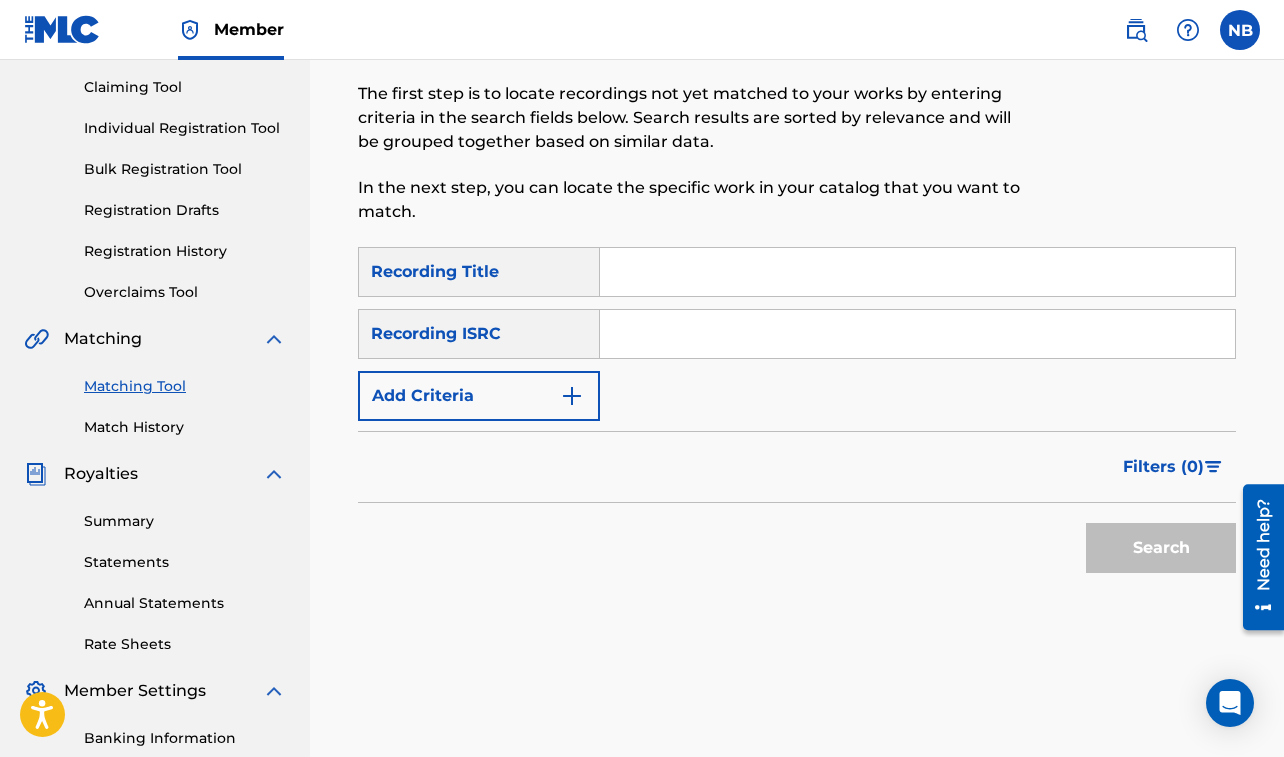 click at bounding box center [917, 272] 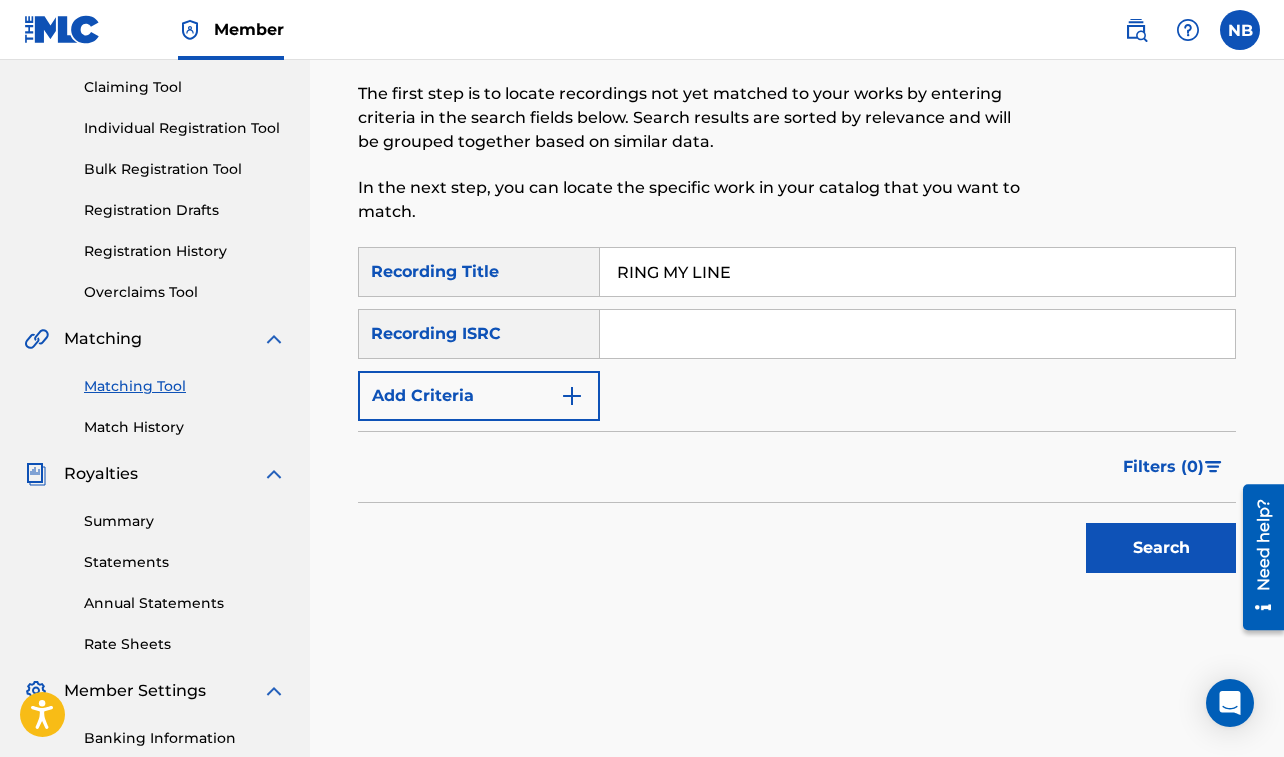 click on "Add Criteria" at bounding box center [479, 396] 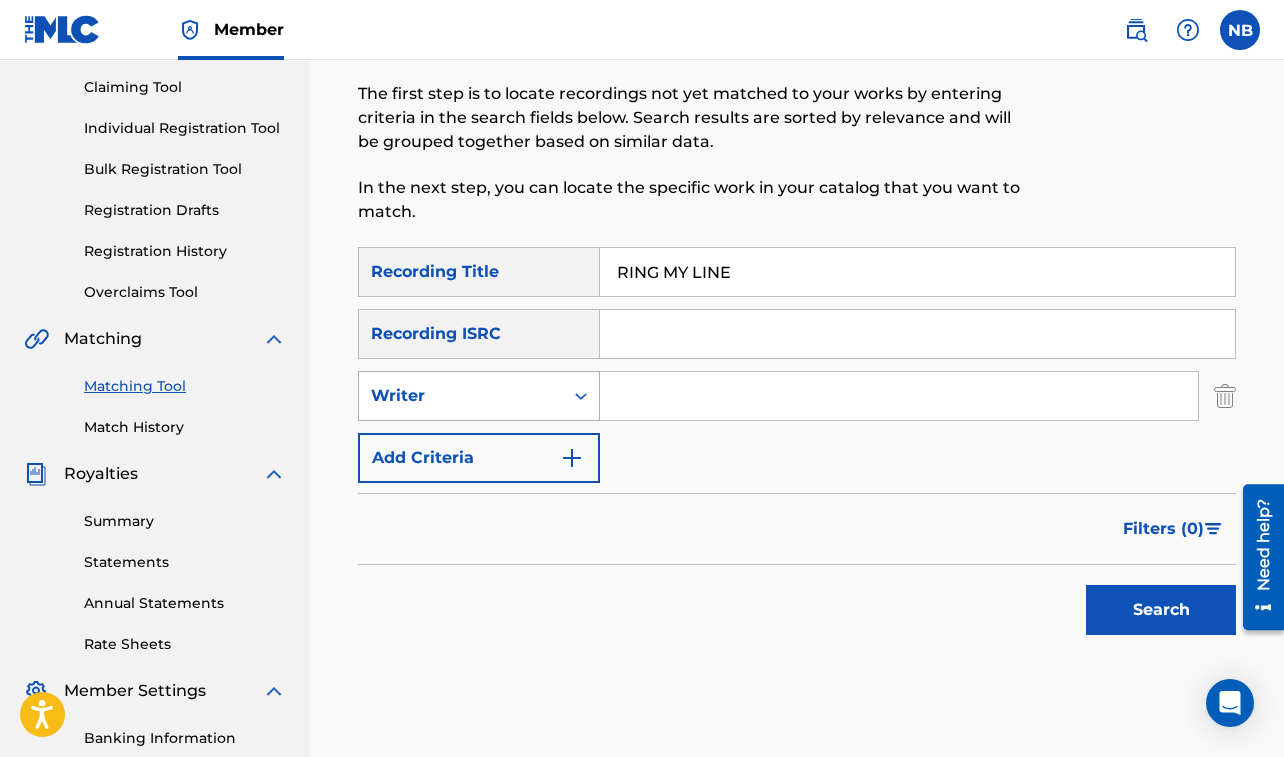 click on "Writer" at bounding box center (461, 396) 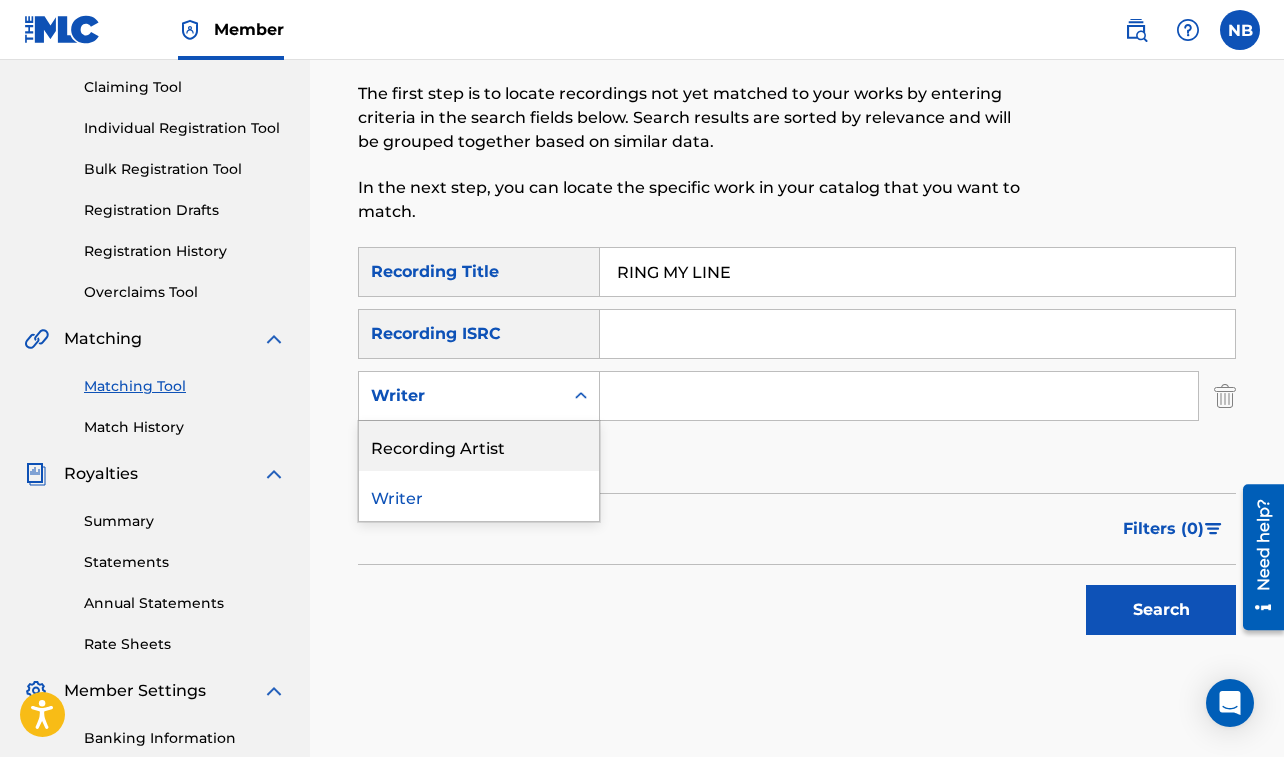 click on "Recording Artist" at bounding box center (479, 446) 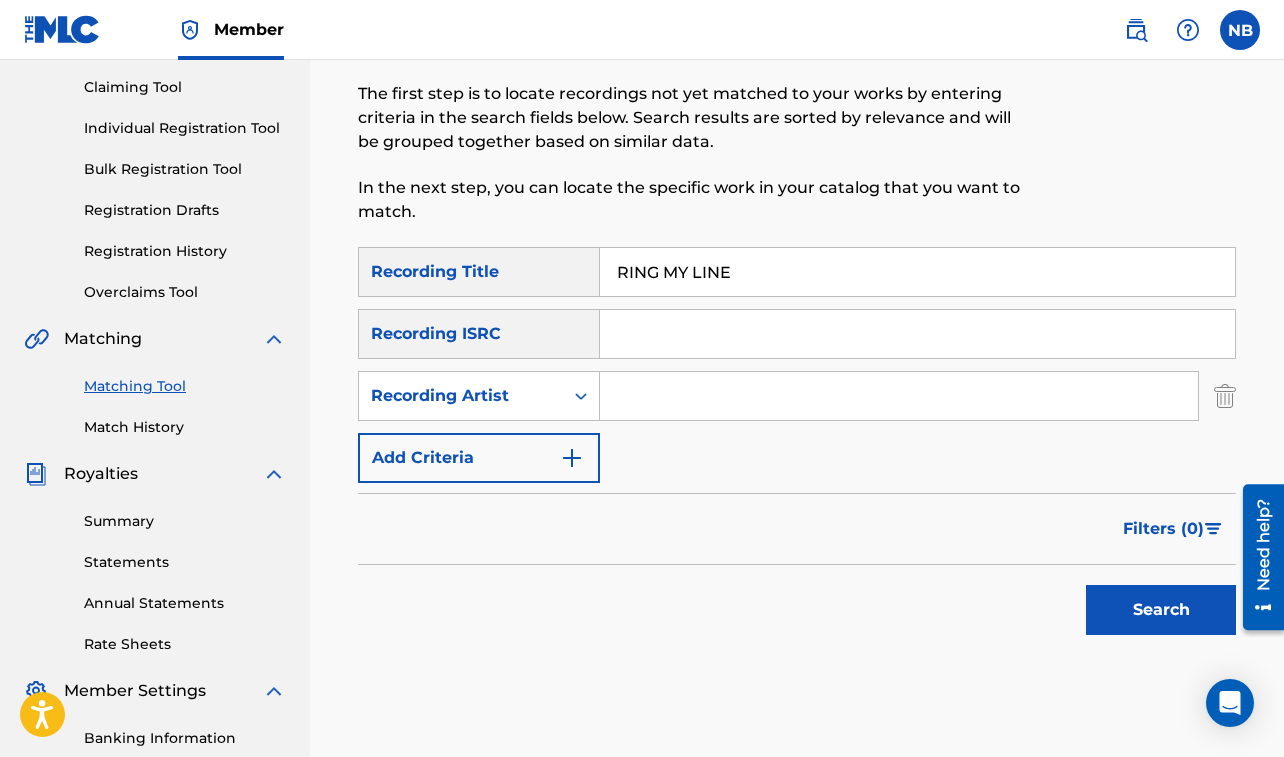click at bounding box center (899, 396) 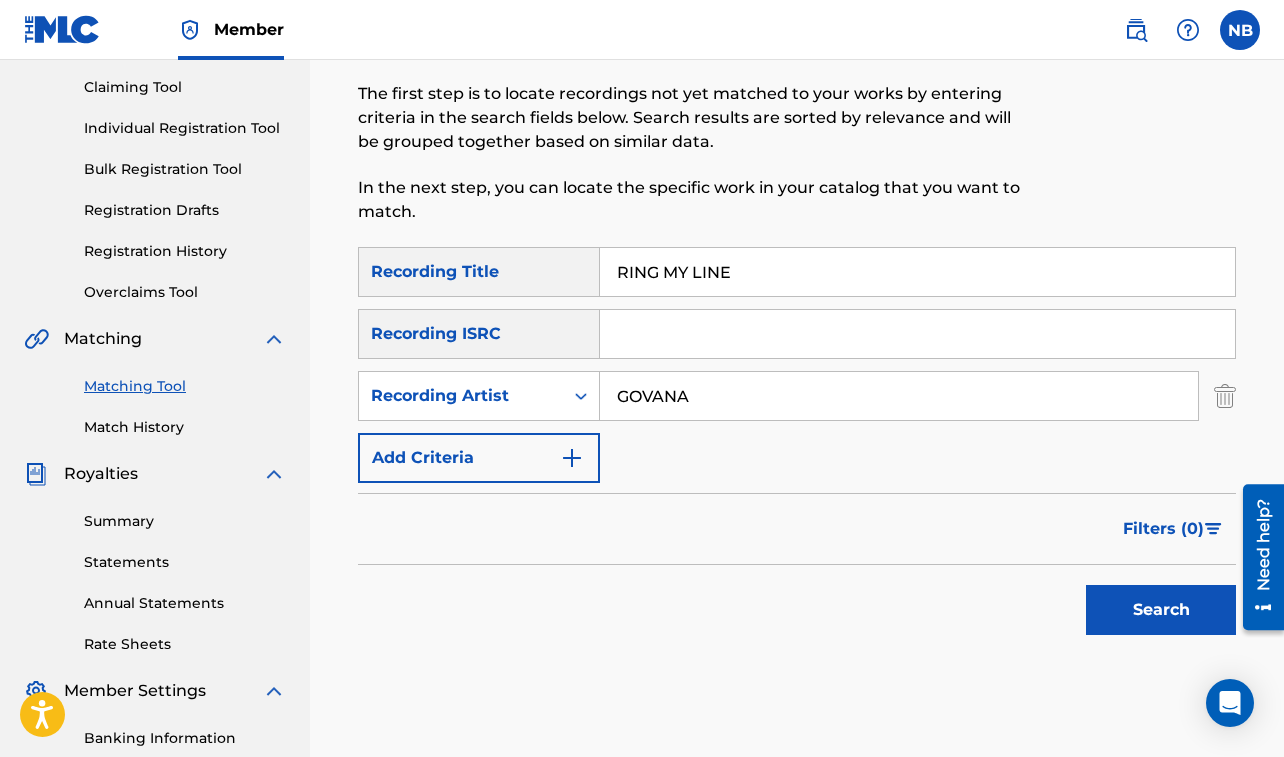 click on "Search" at bounding box center [1161, 610] 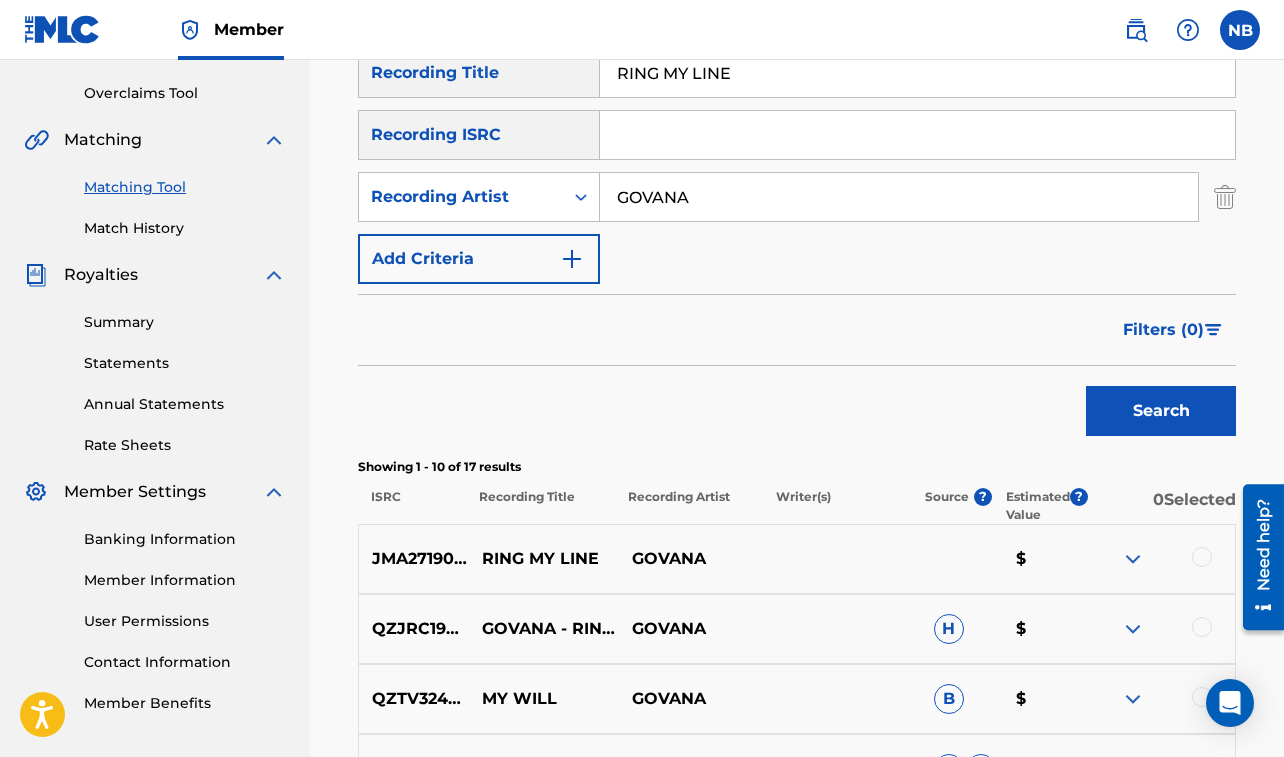 scroll, scrollTop: 403, scrollLeft: 0, axis: vertical 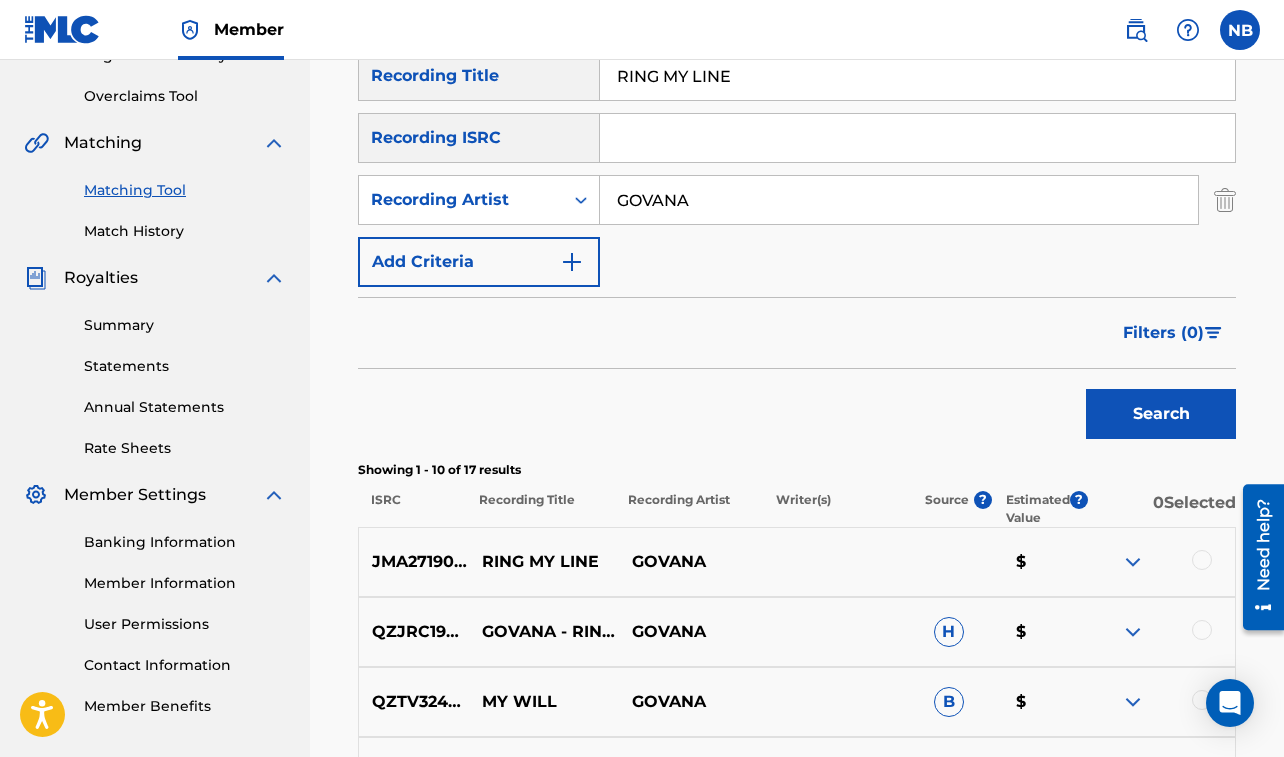 click at bounding box center [1202, 560] 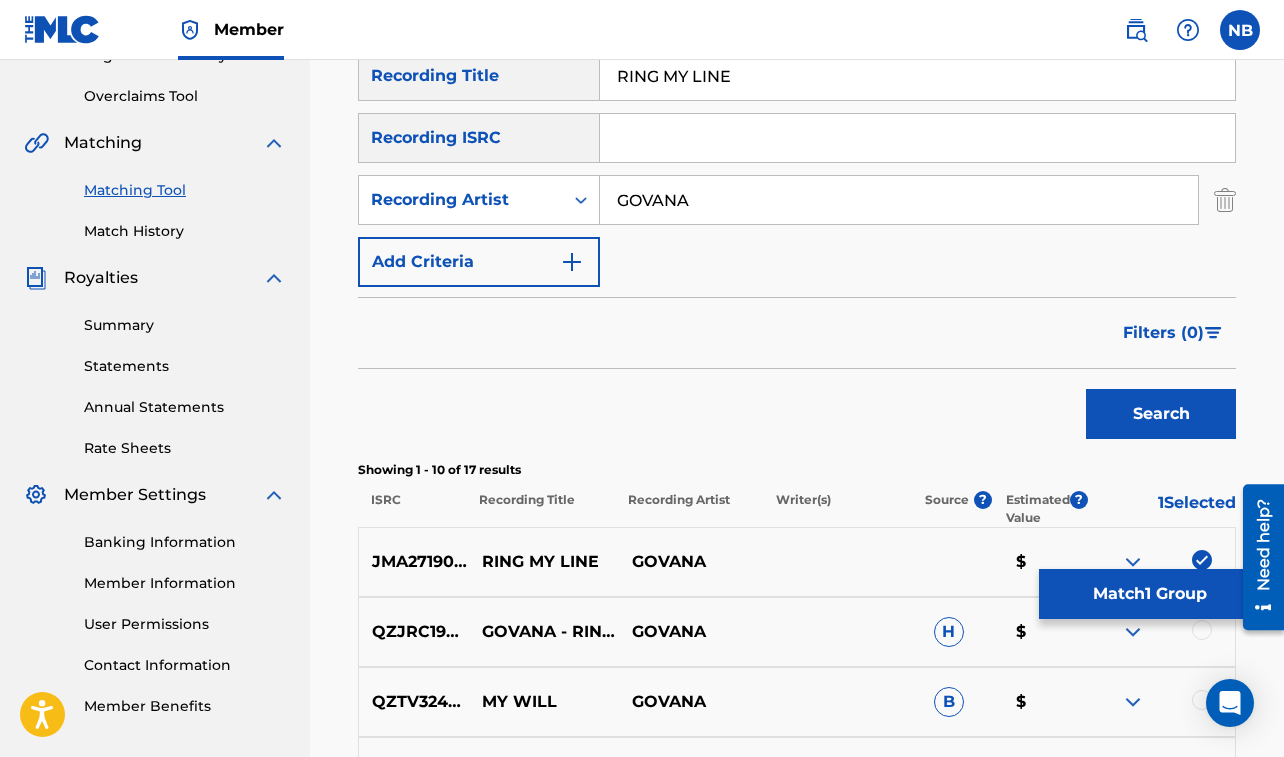 click at bounding box center (1202, 630) 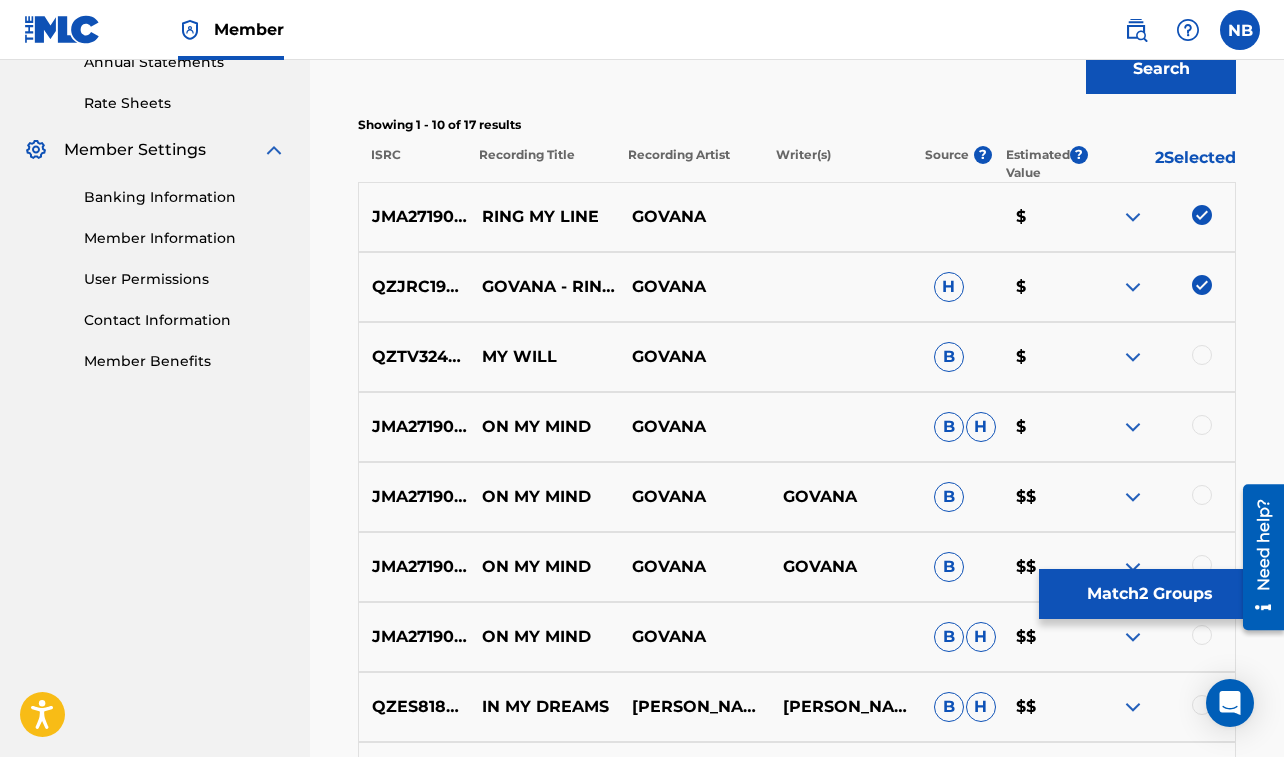 scroll, scrollTop: 801, scrollLeft: 0, axis: vertical 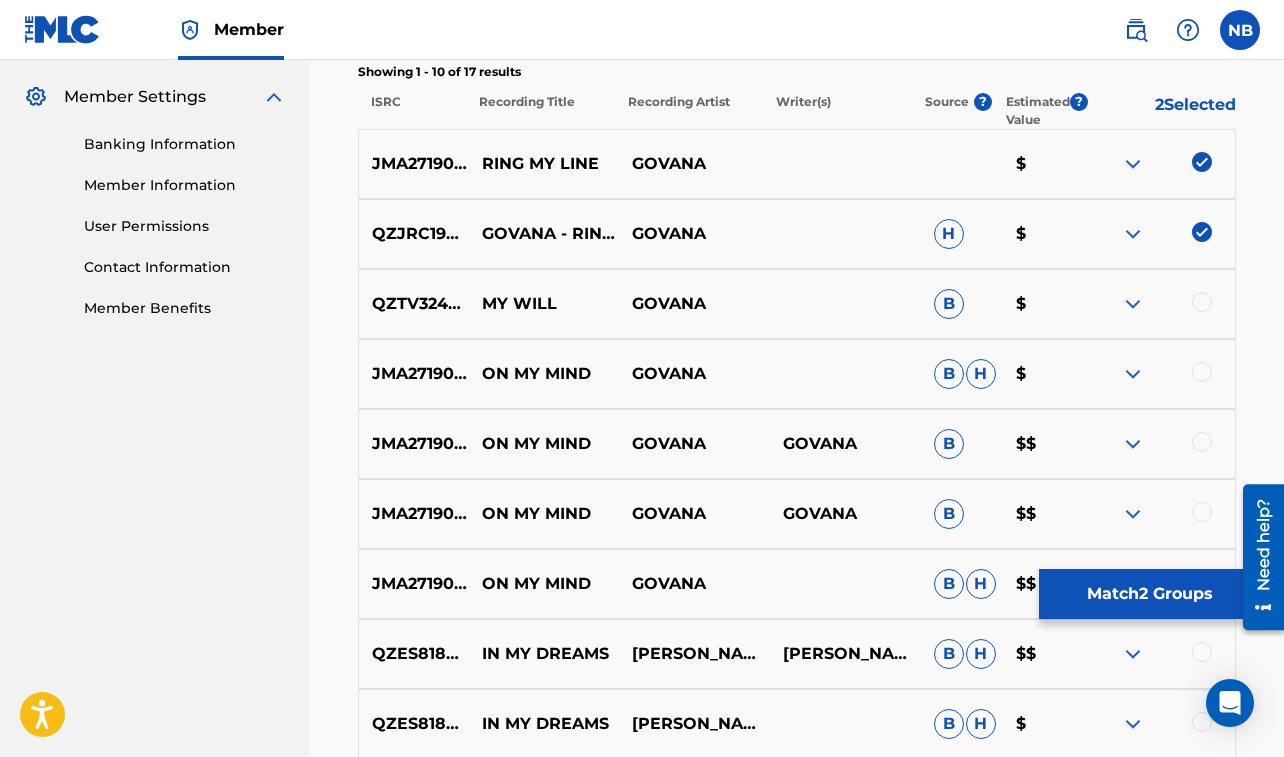 click on "Match  2 Groups" at bounding box center [1149, 594] 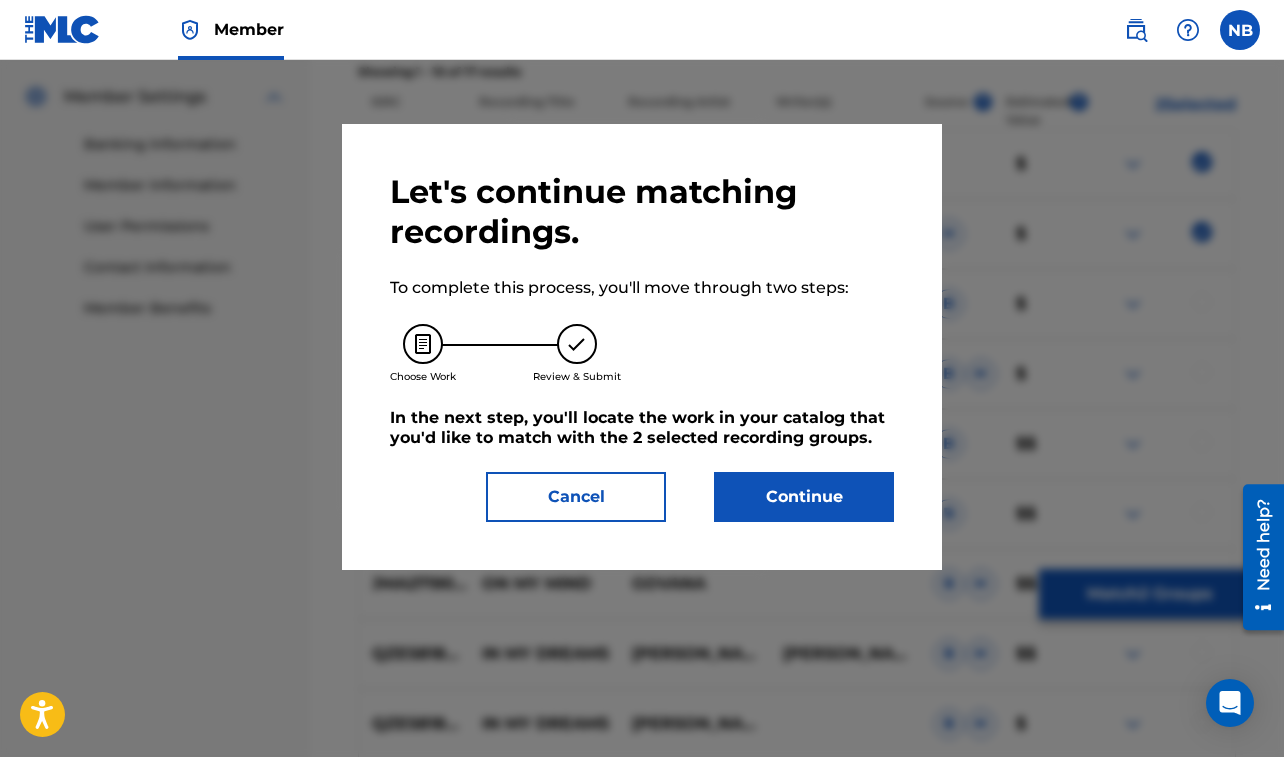 click on "Continue" at bounding box center (804, 497) 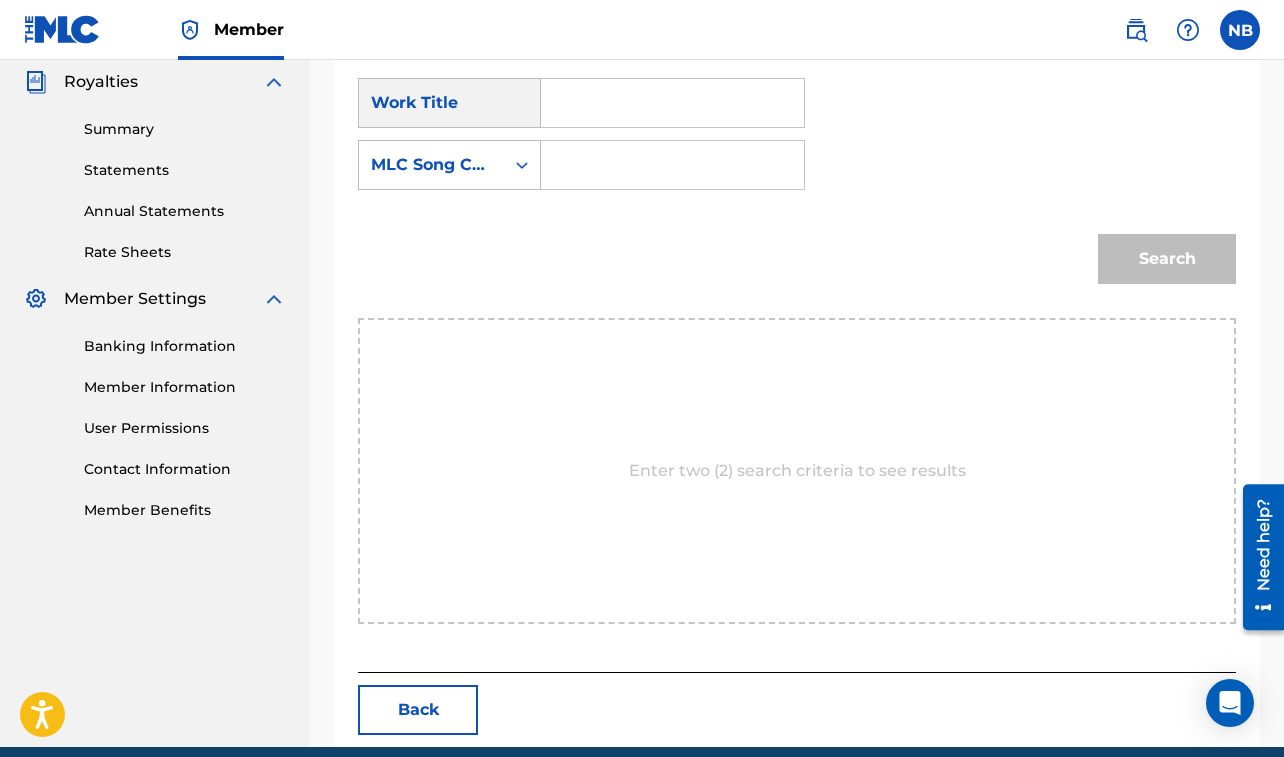 scroll, scrollTop: 623, scrollLeft: 0, axis: vertical 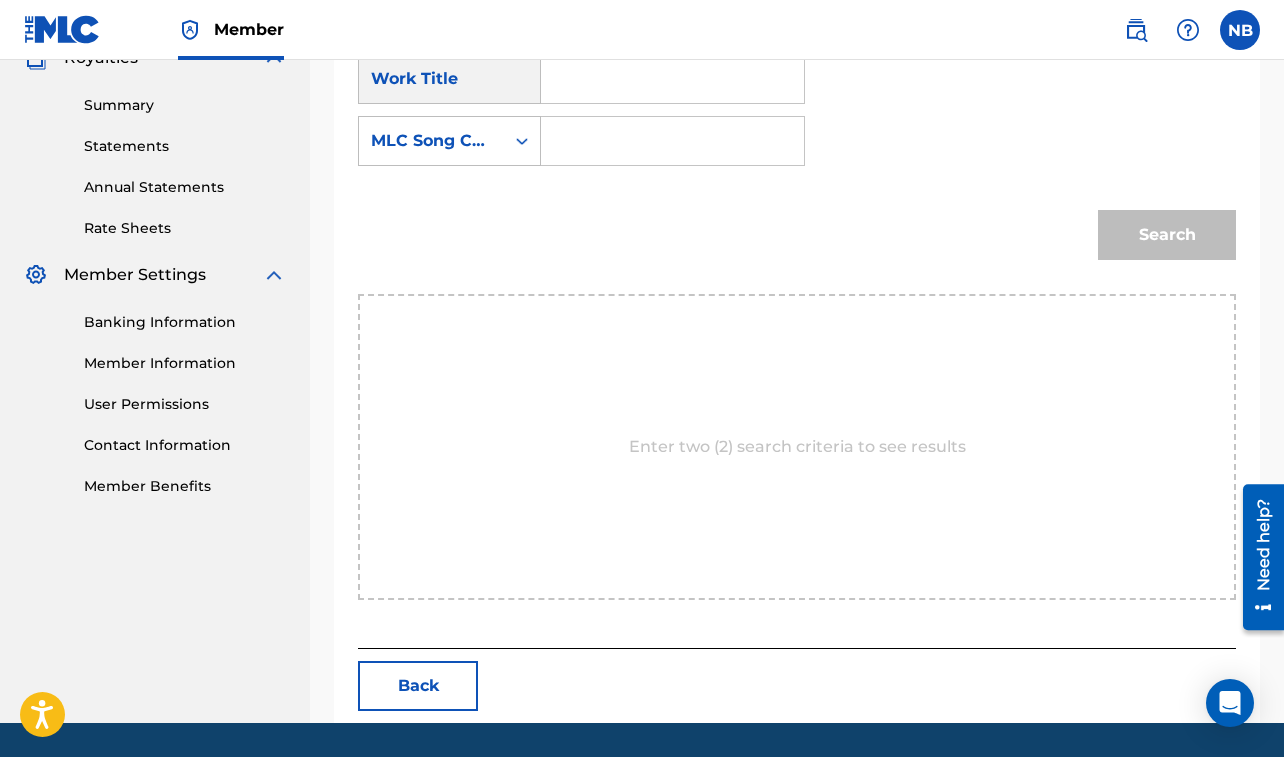 click at bounding box center (672, 79) 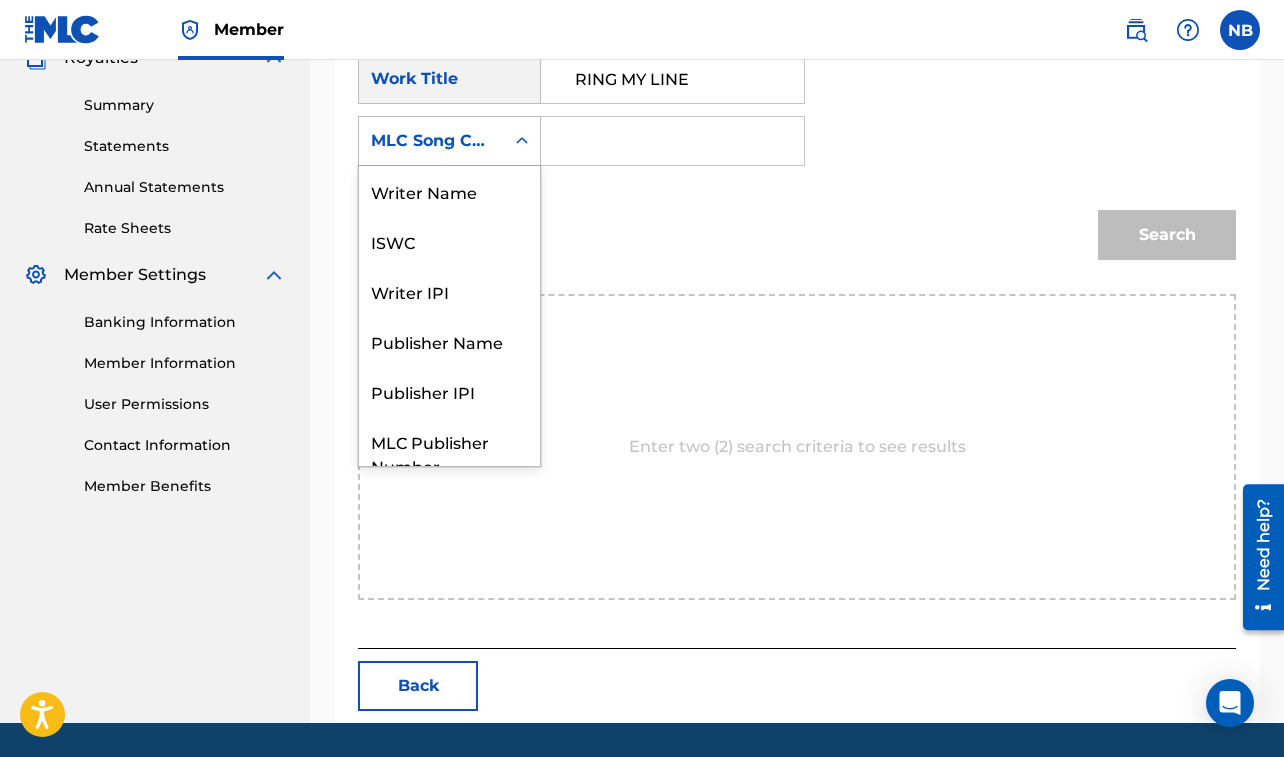 click on "MLC Song Code" at bounding box center (431, 141) 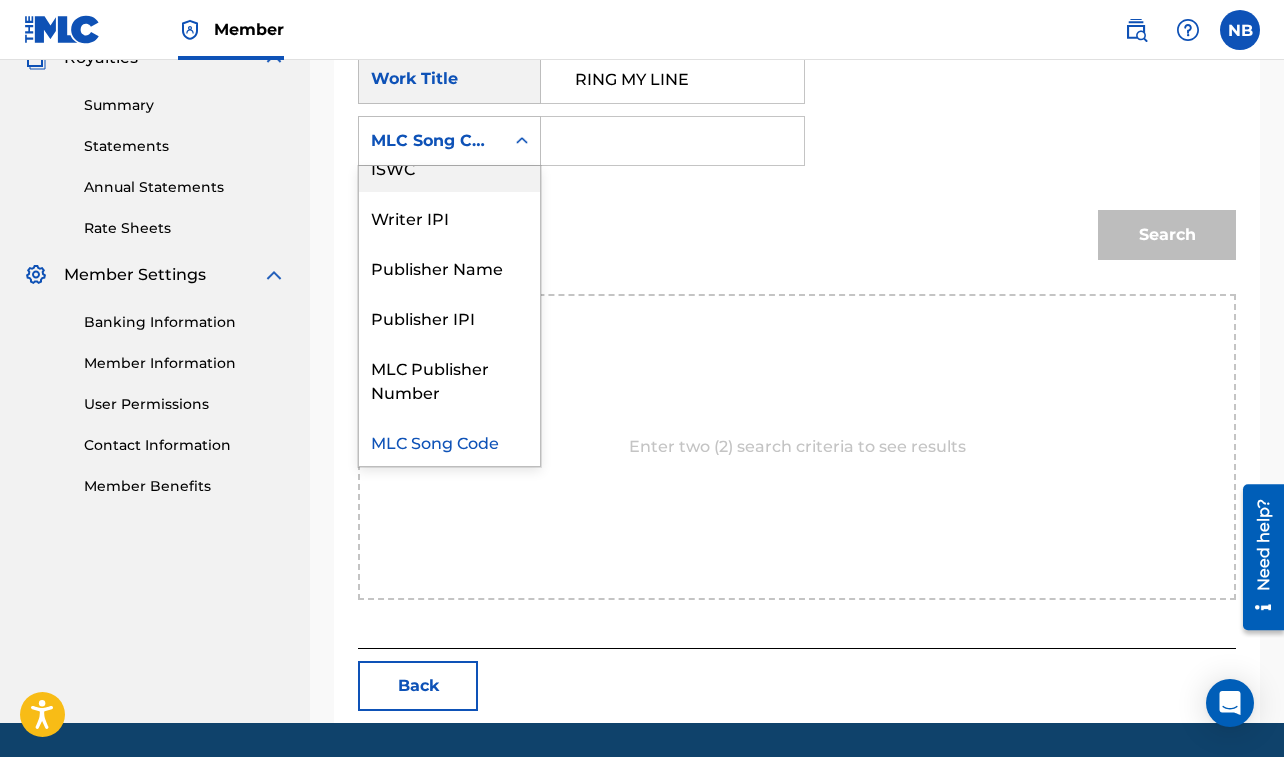 scroll, scrollTop: 0, scrollLeft: 0, axis: both 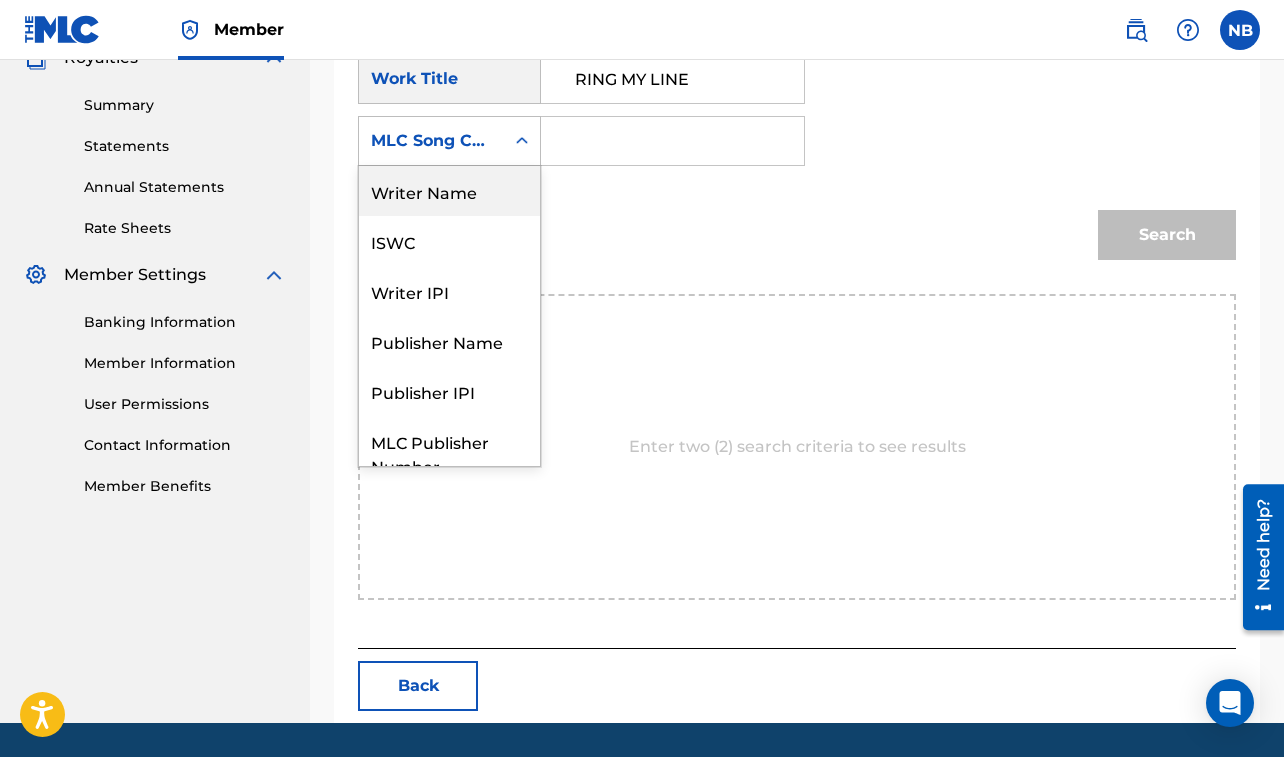 click on "Writer Name" at bounding box center [449, 191] 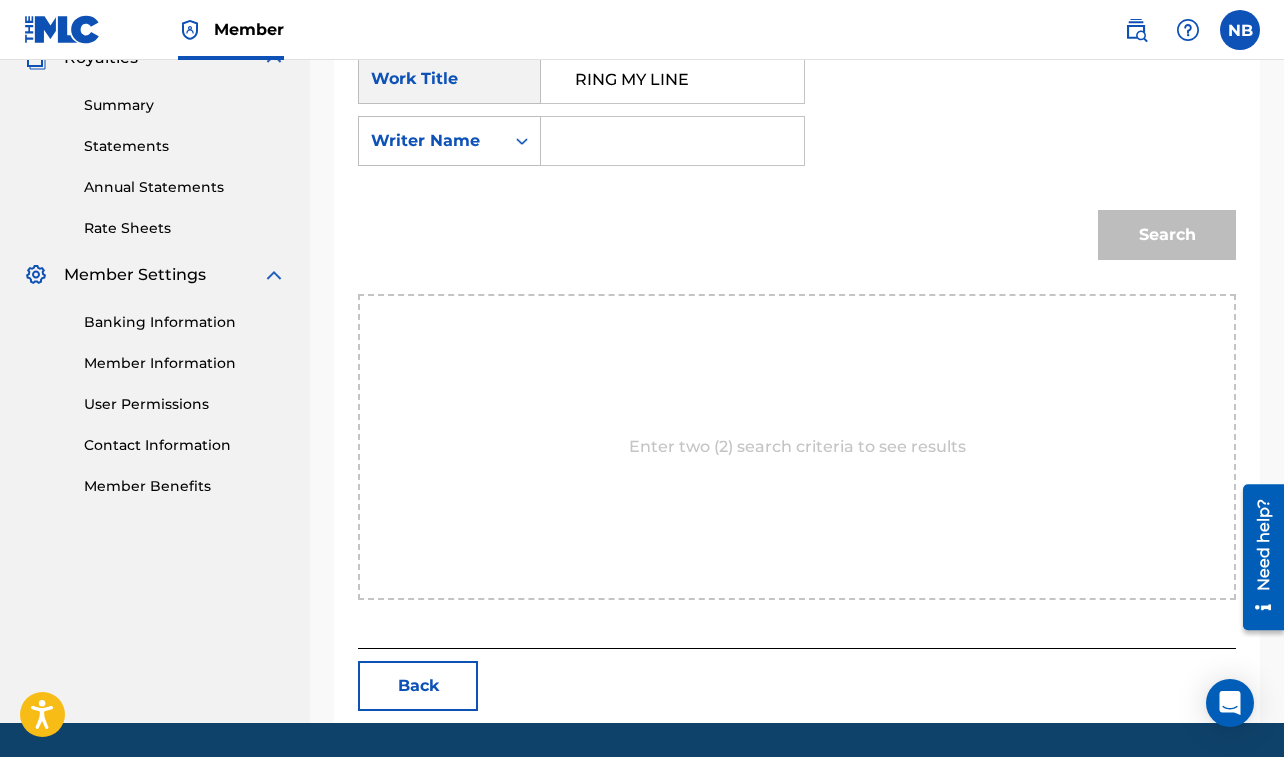 click at bounding box center [672, 141] 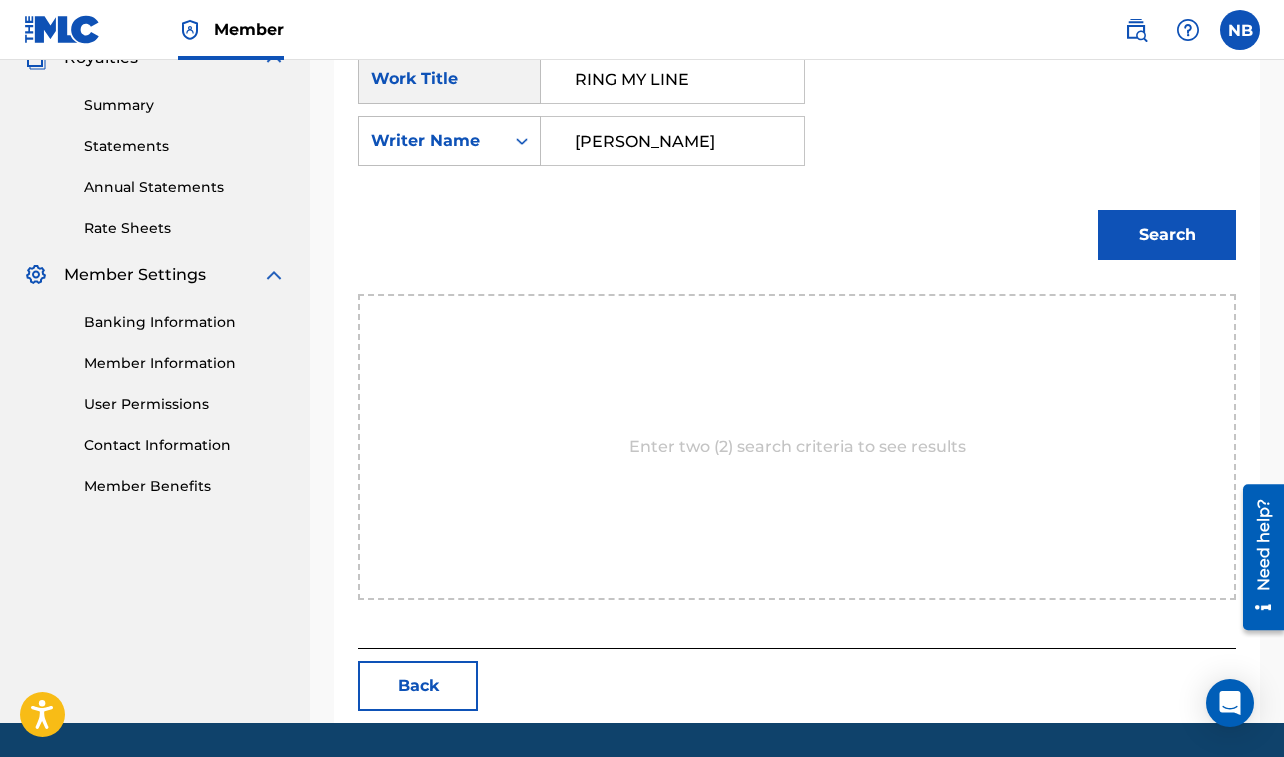 click on "Search" at bounding box center [1167, 235] 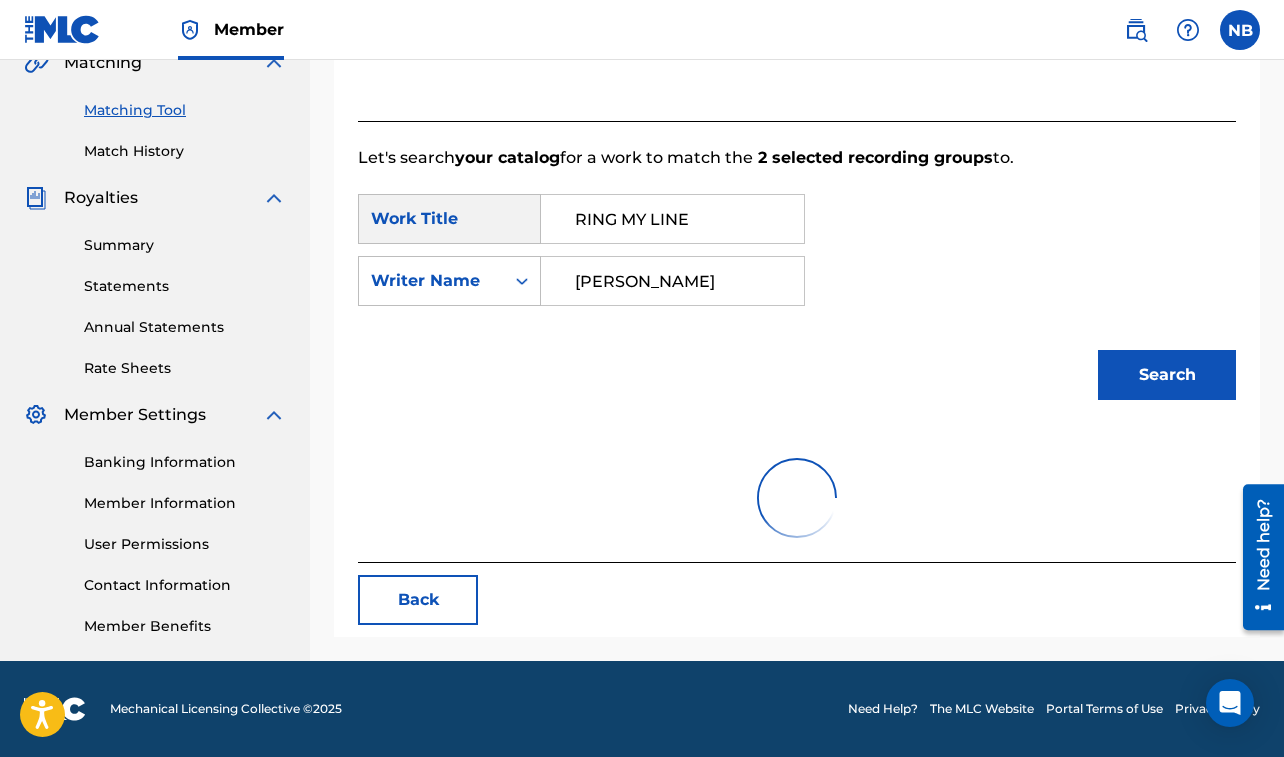 scroll, scrollTop: 623, scrollLeft: 0, axis: vertical 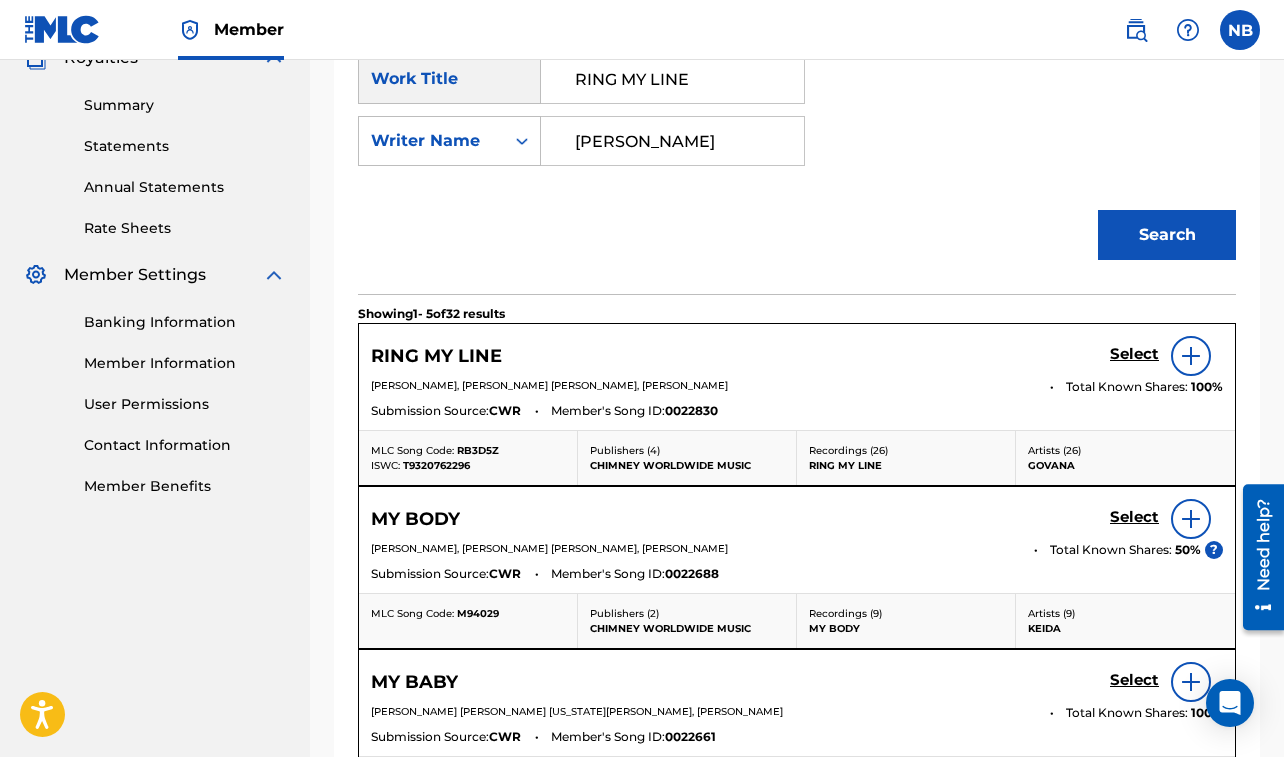 click on "Select" at bounding box center (1134, 354) 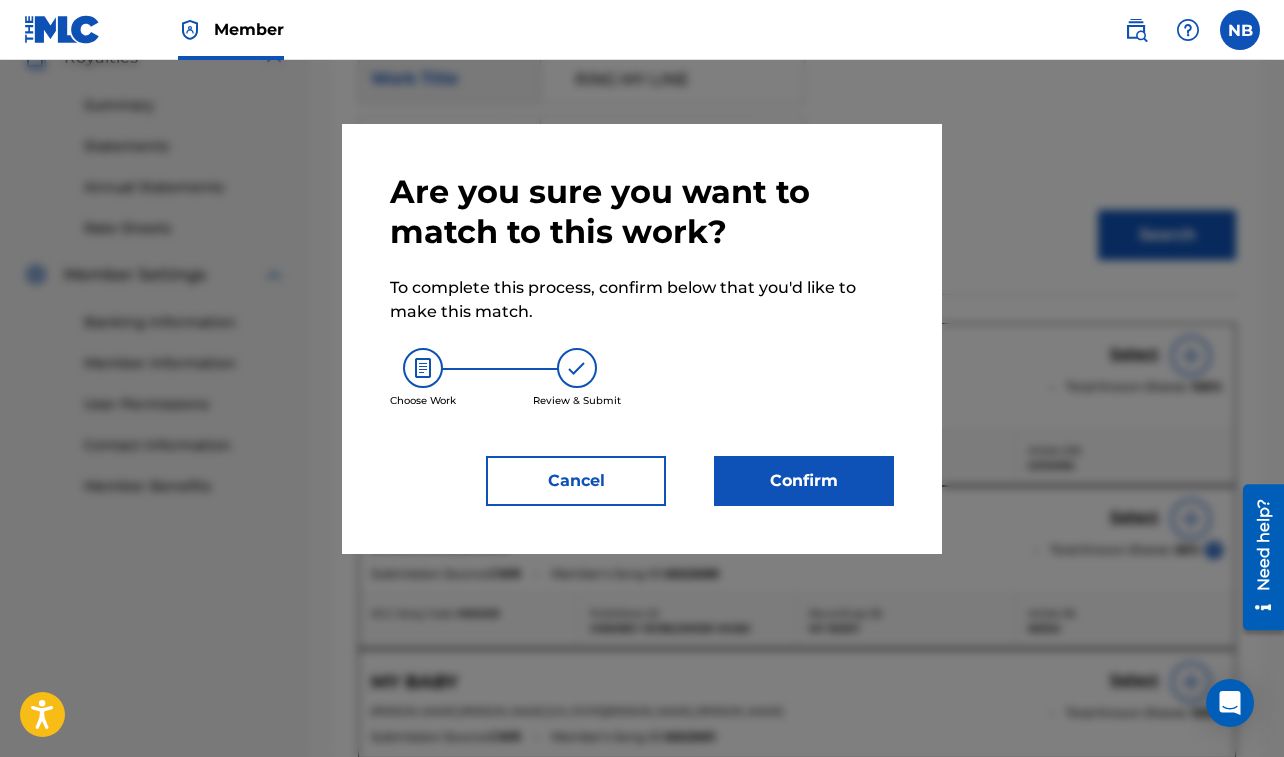 click on "Confirm" at bounding box center [804, 481] 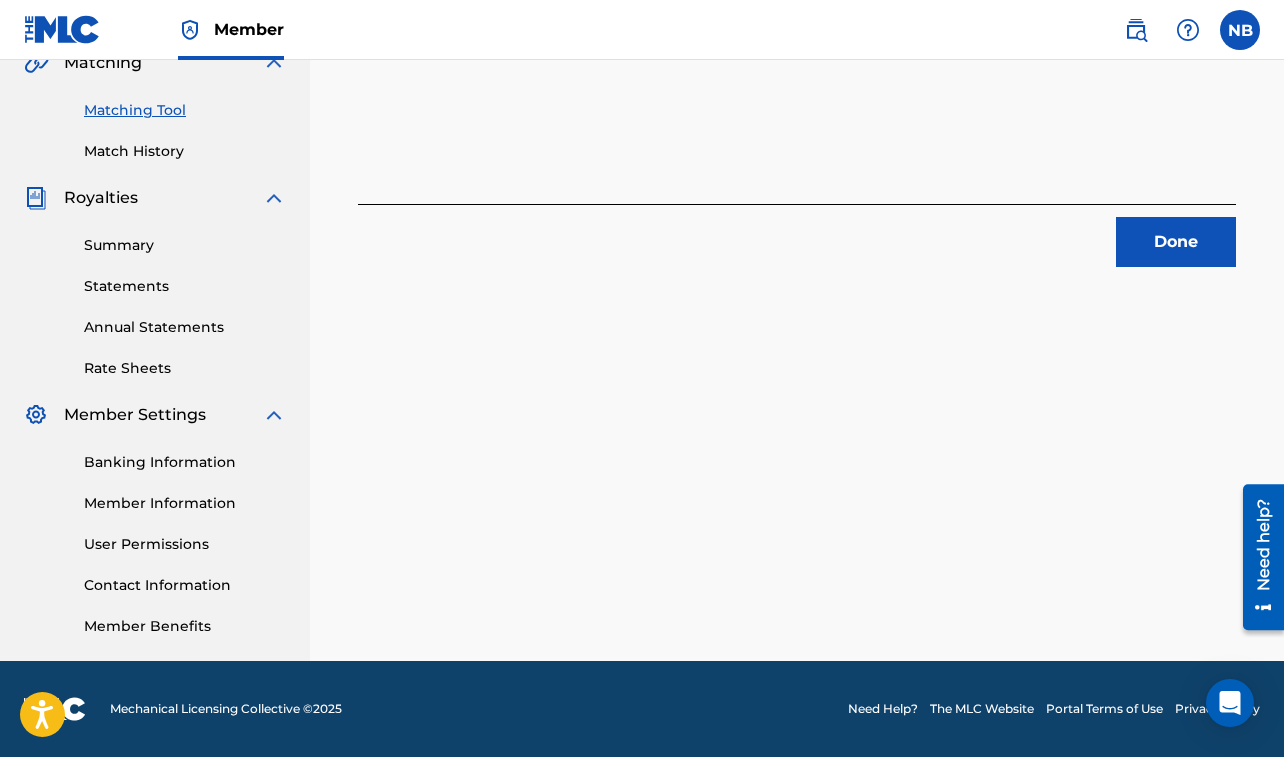 click on "Done" at bounding box center (1176, 242) 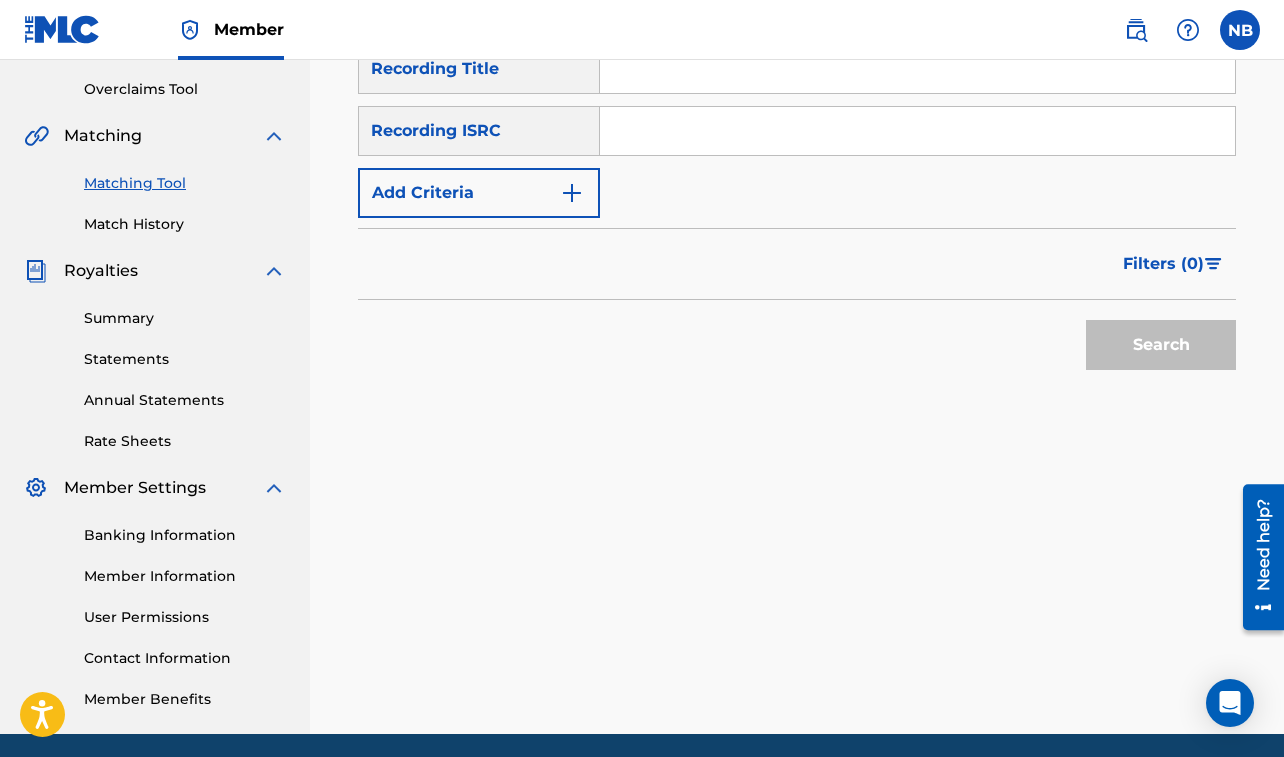 scroll, scrollTop: 57, scrollLeft: 0, axis: vertical 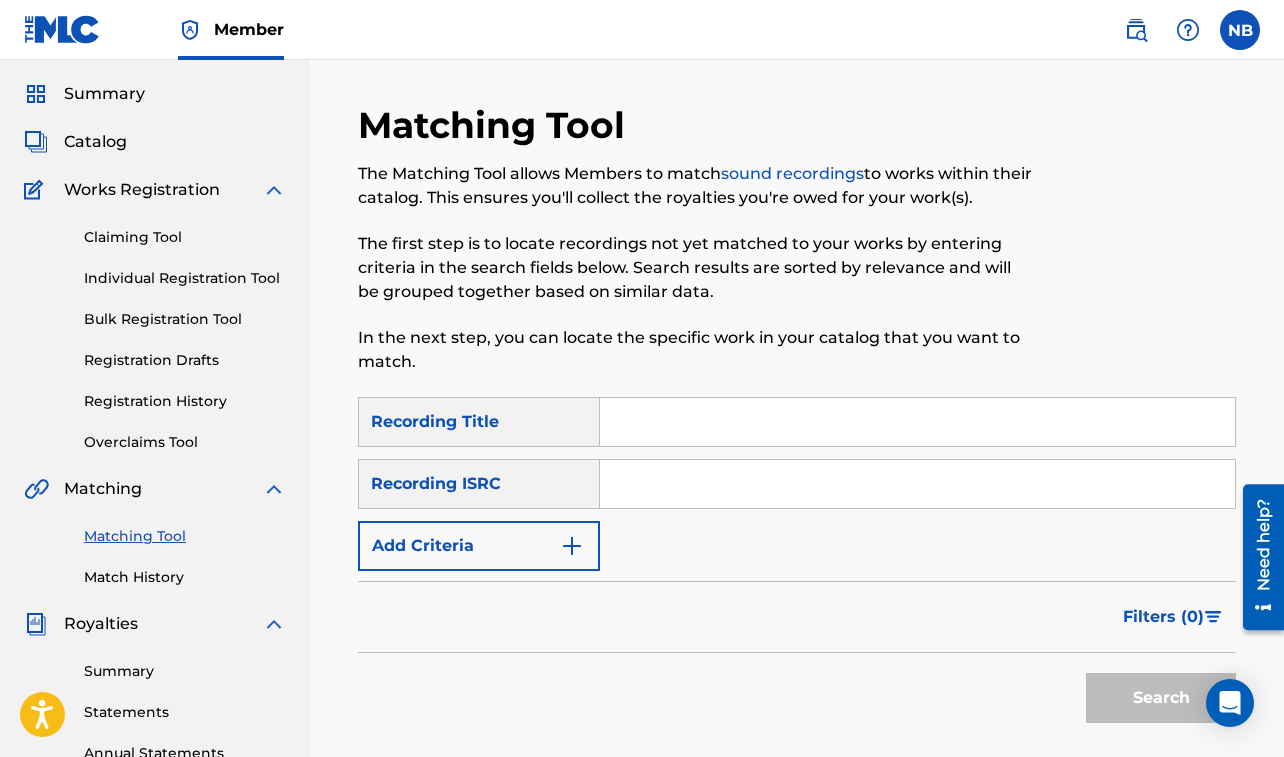 click at bounding box center (917, 422) 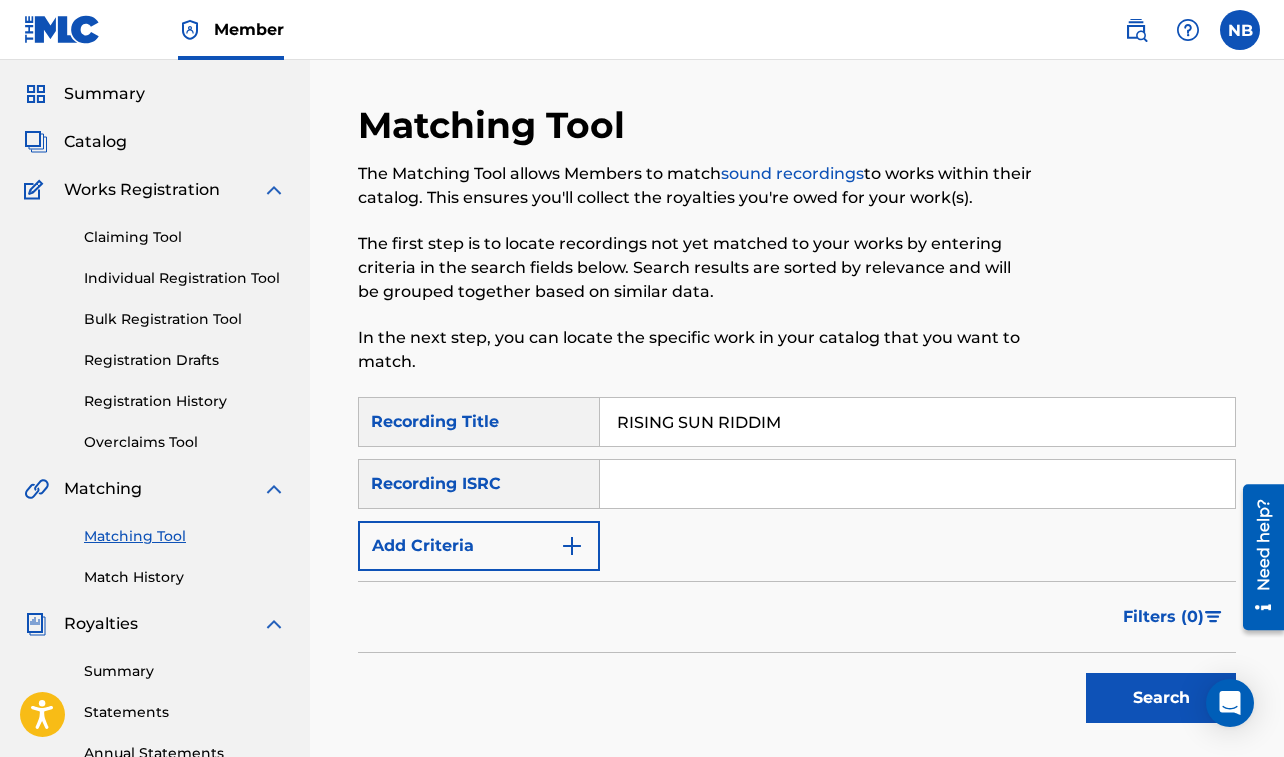 click on "Search" at bounding box center [1161, 698] 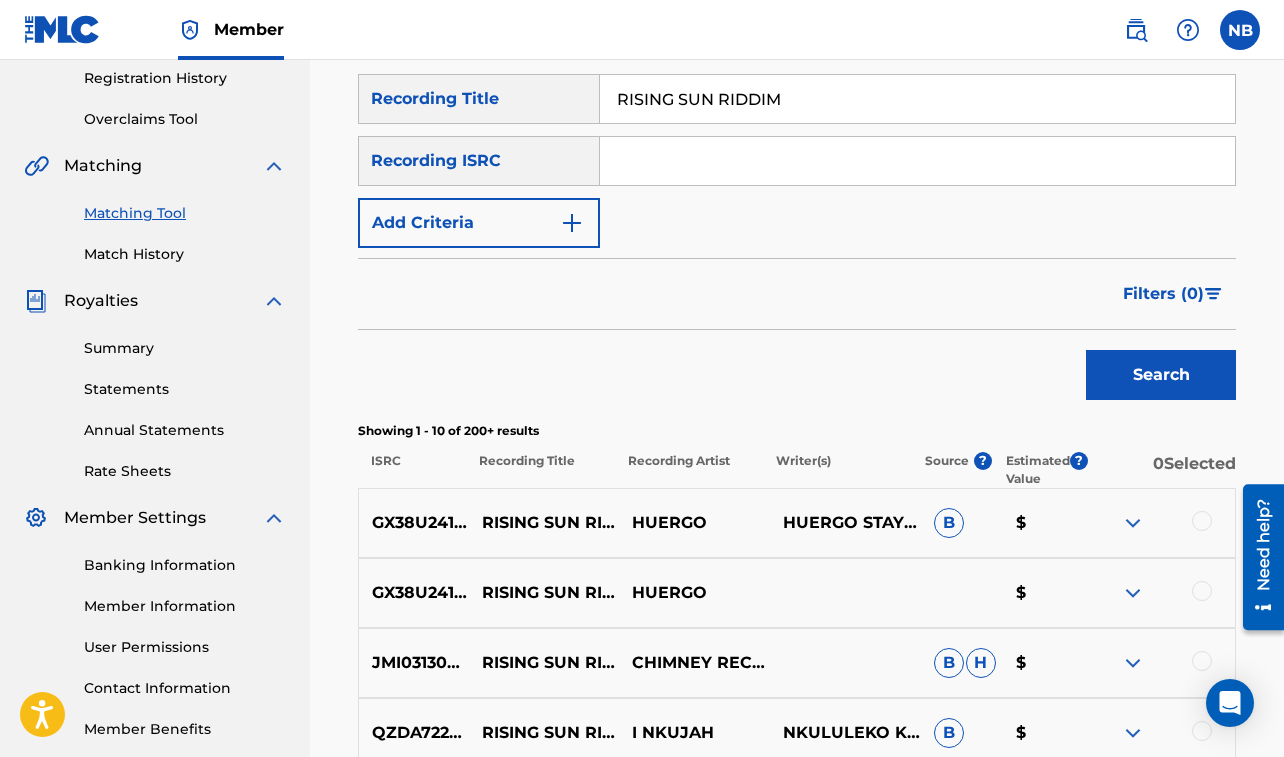 scroll, scrollTop: 376, scrollLeft: 0, axis: vertical 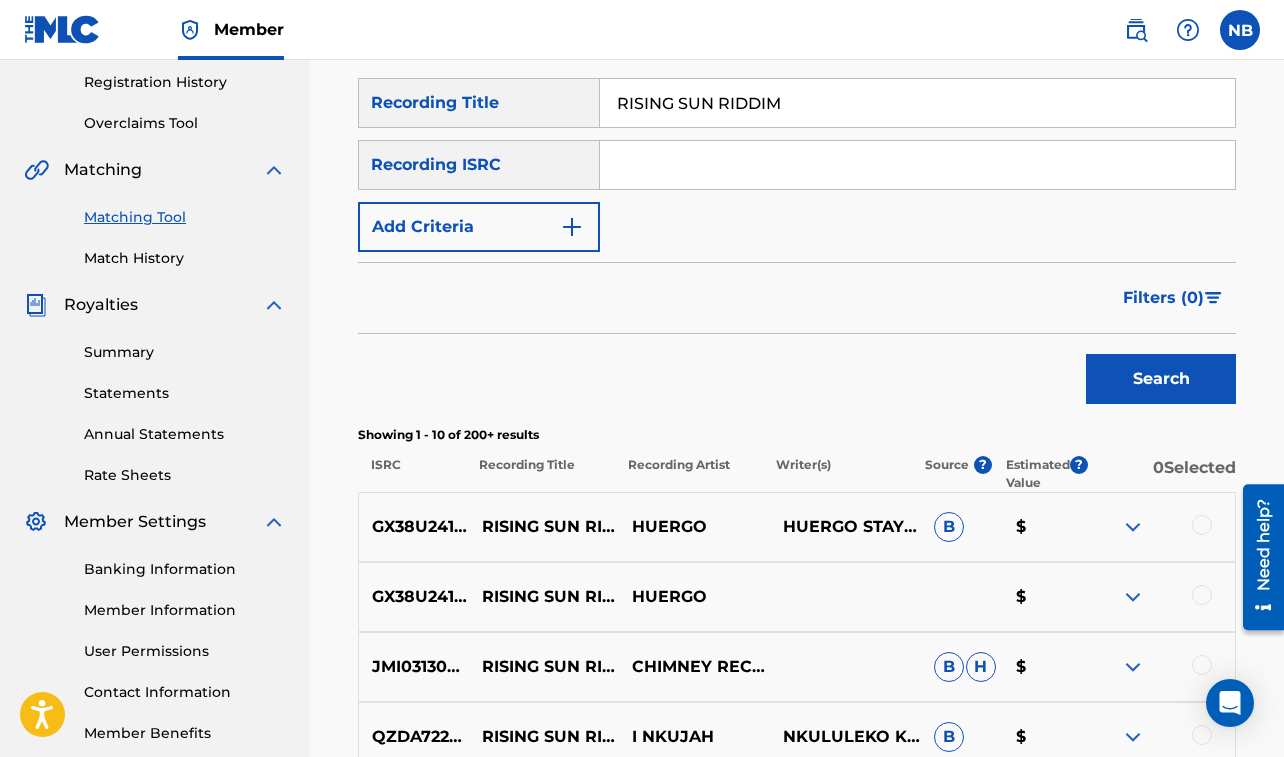 click at bounding box center [1202, 665] 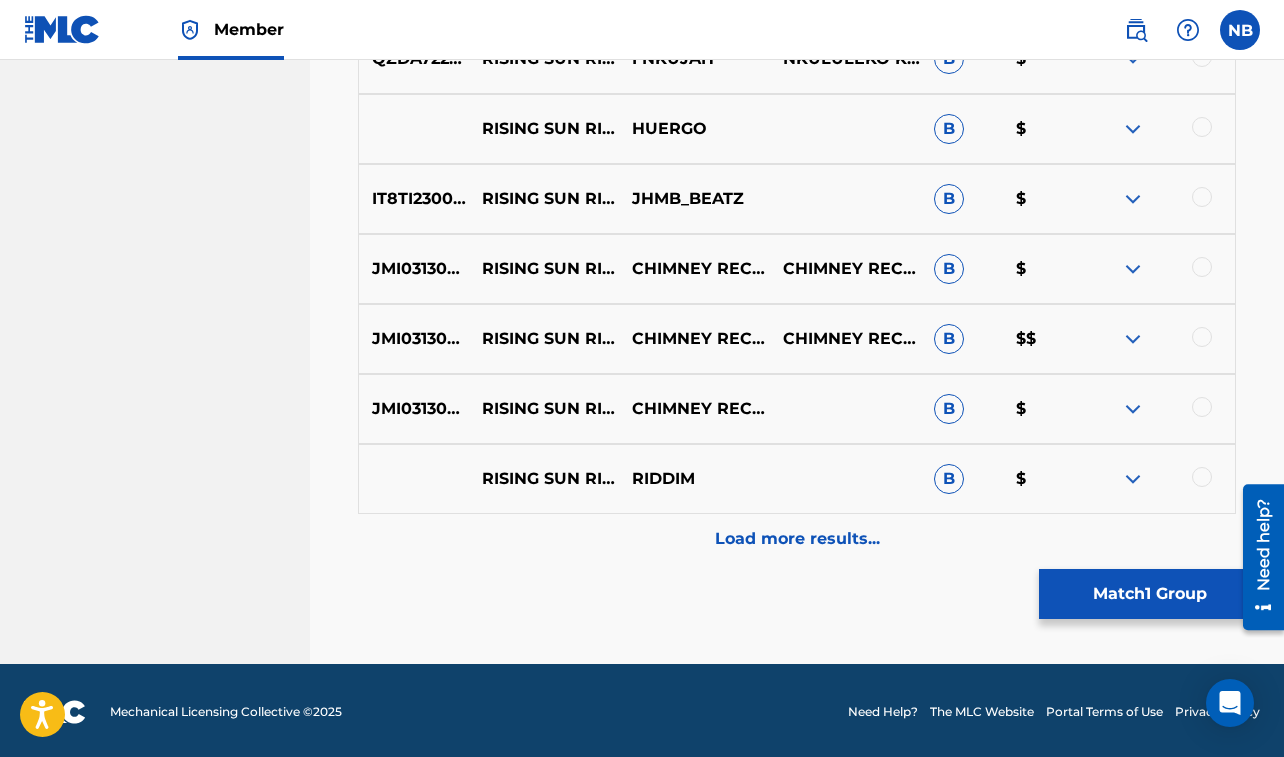 scroll, scrollTop: 1057, scrollLeft: 0, axis: vertical 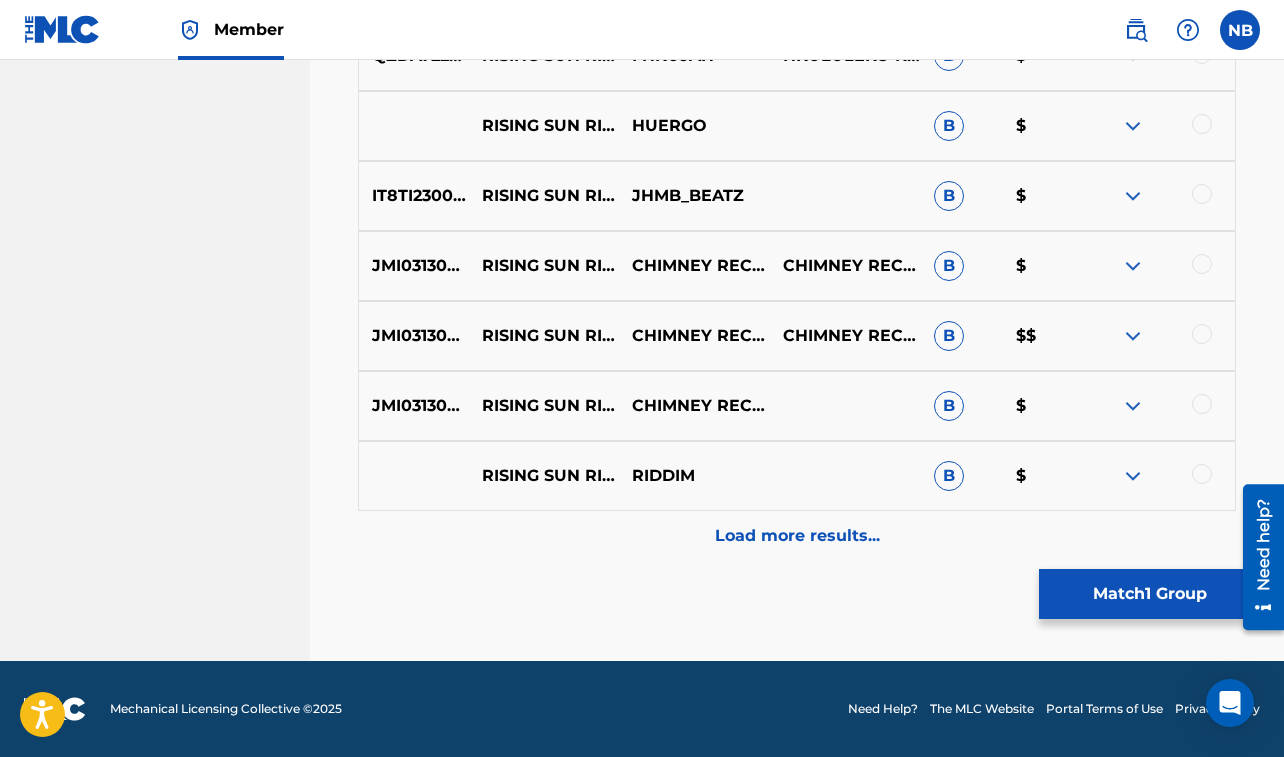 click at bounding box center [1202, 264] 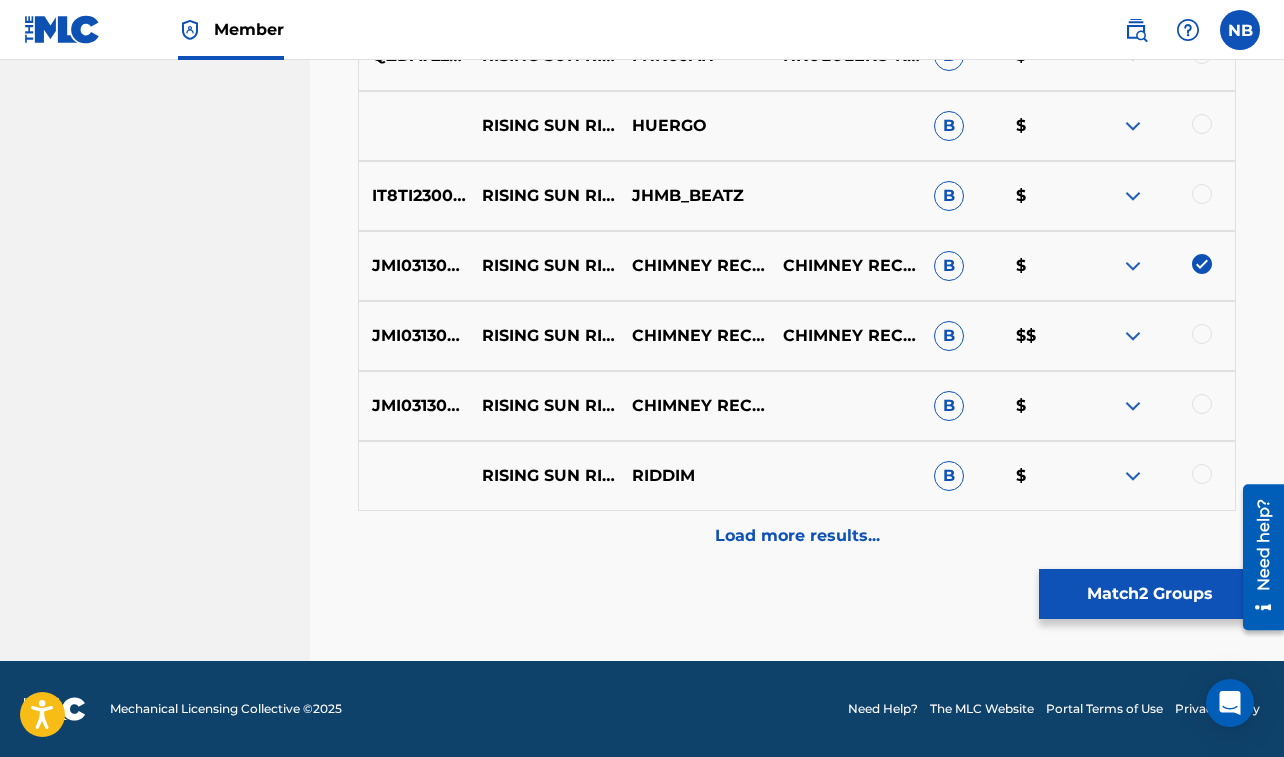 click on "JMI031300012 RISING SUN RIDDIM - INSTRUMENTAL CHIMNEY RECORDS CHIMNEY RECORDS B $$" at bounding box center (797, 336) 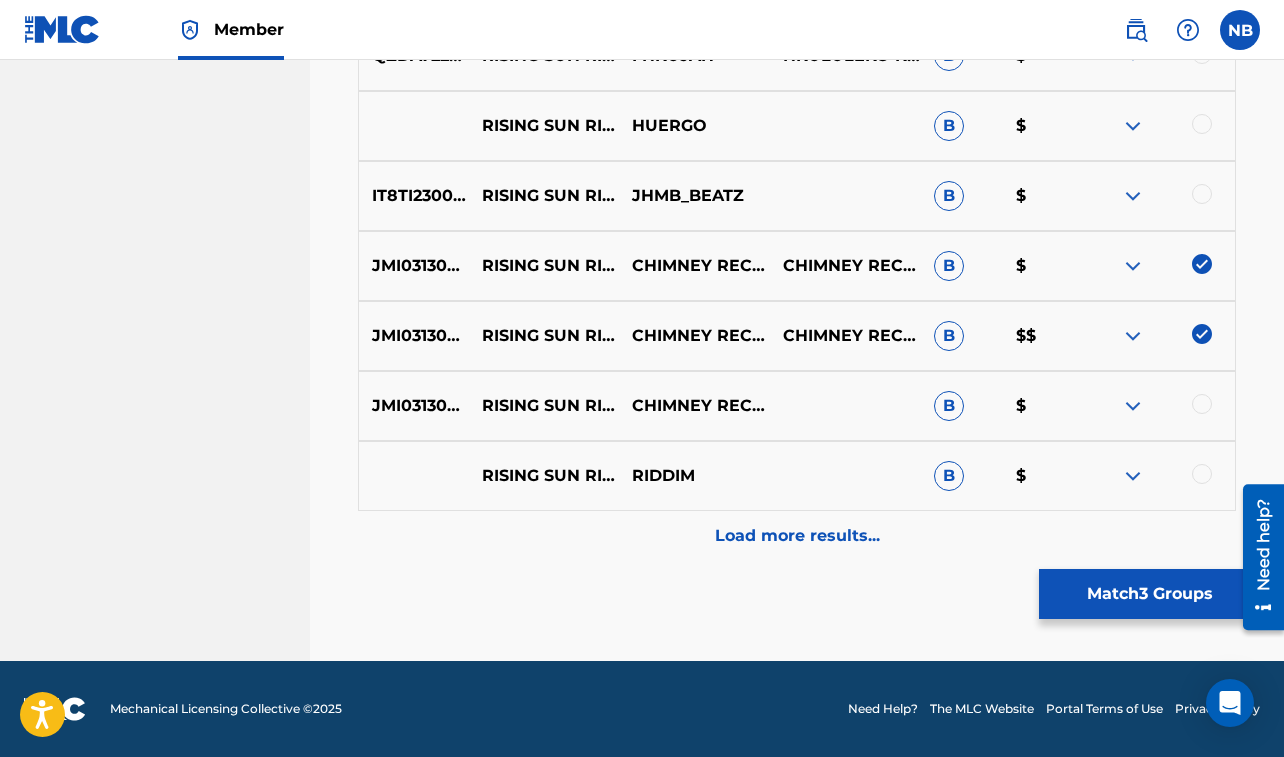 click at bounding box center (1202, 404) 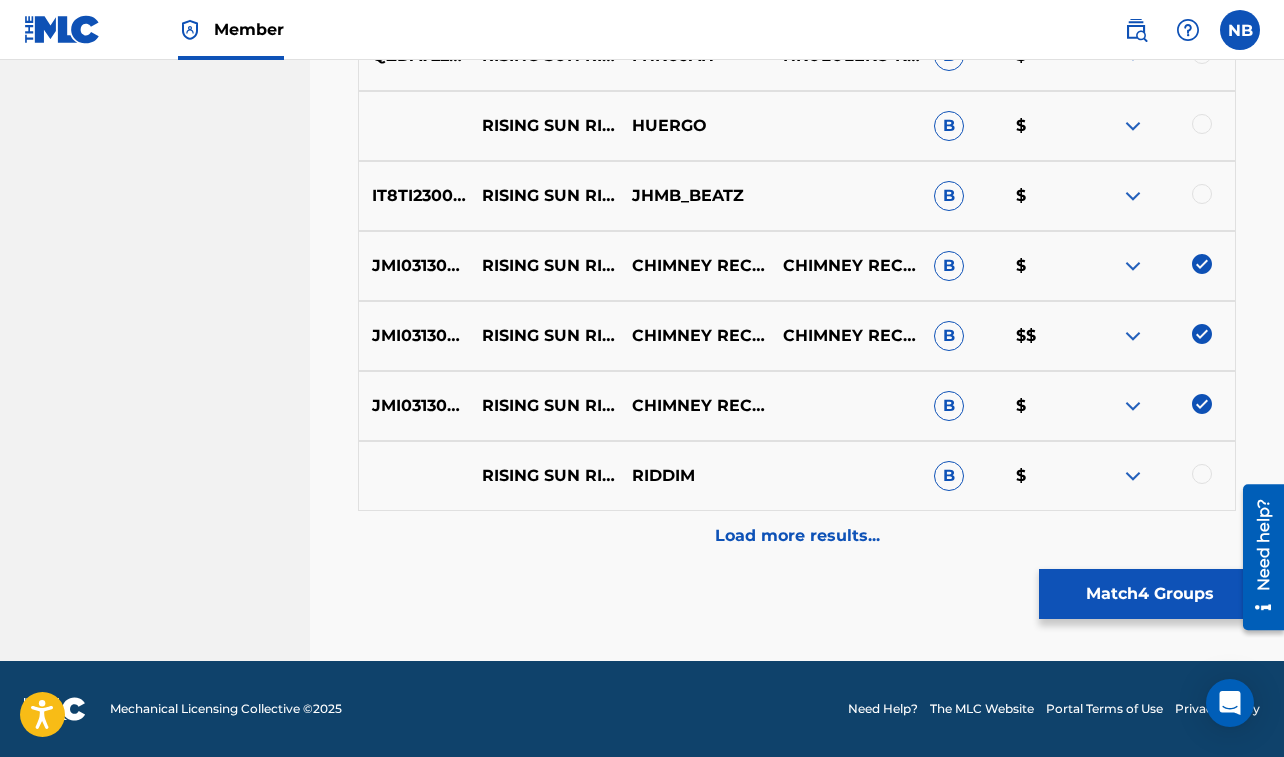 click at bounding box center (1202, 474) 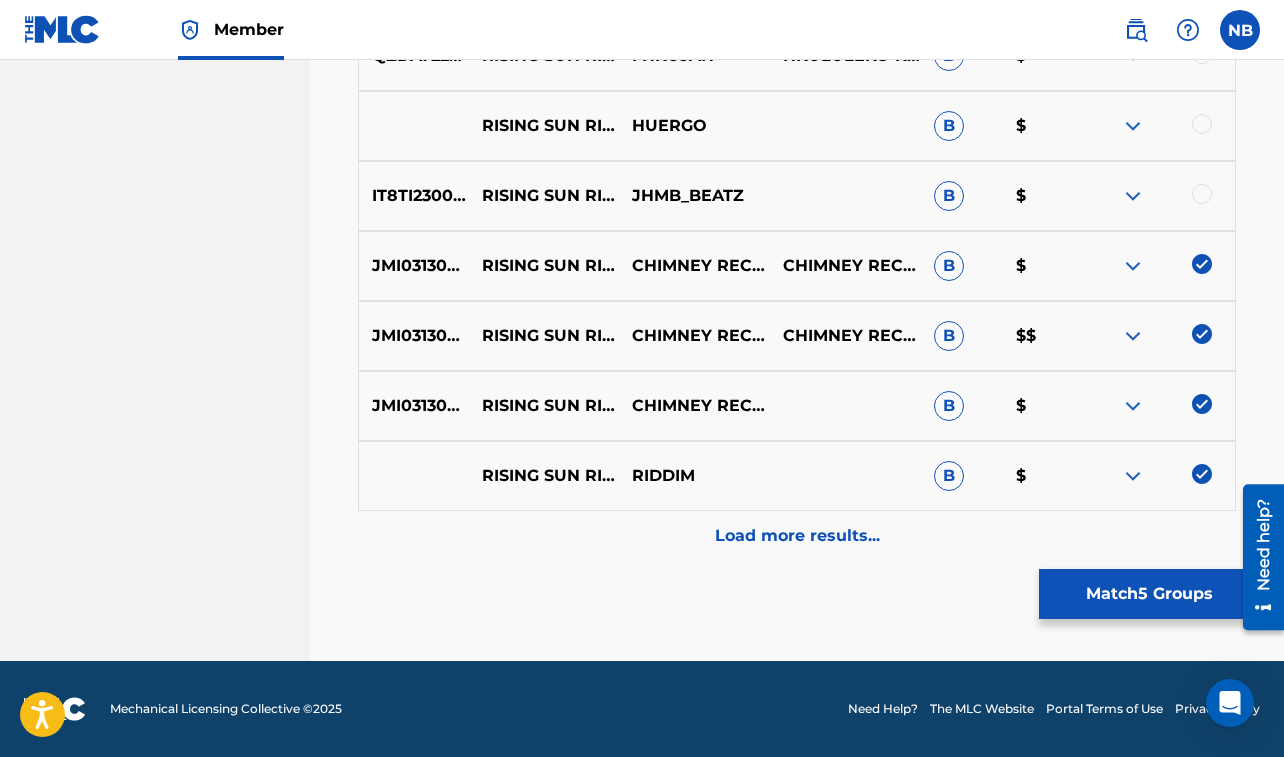 click on "Load more results..." at bounding box center (797, 536) 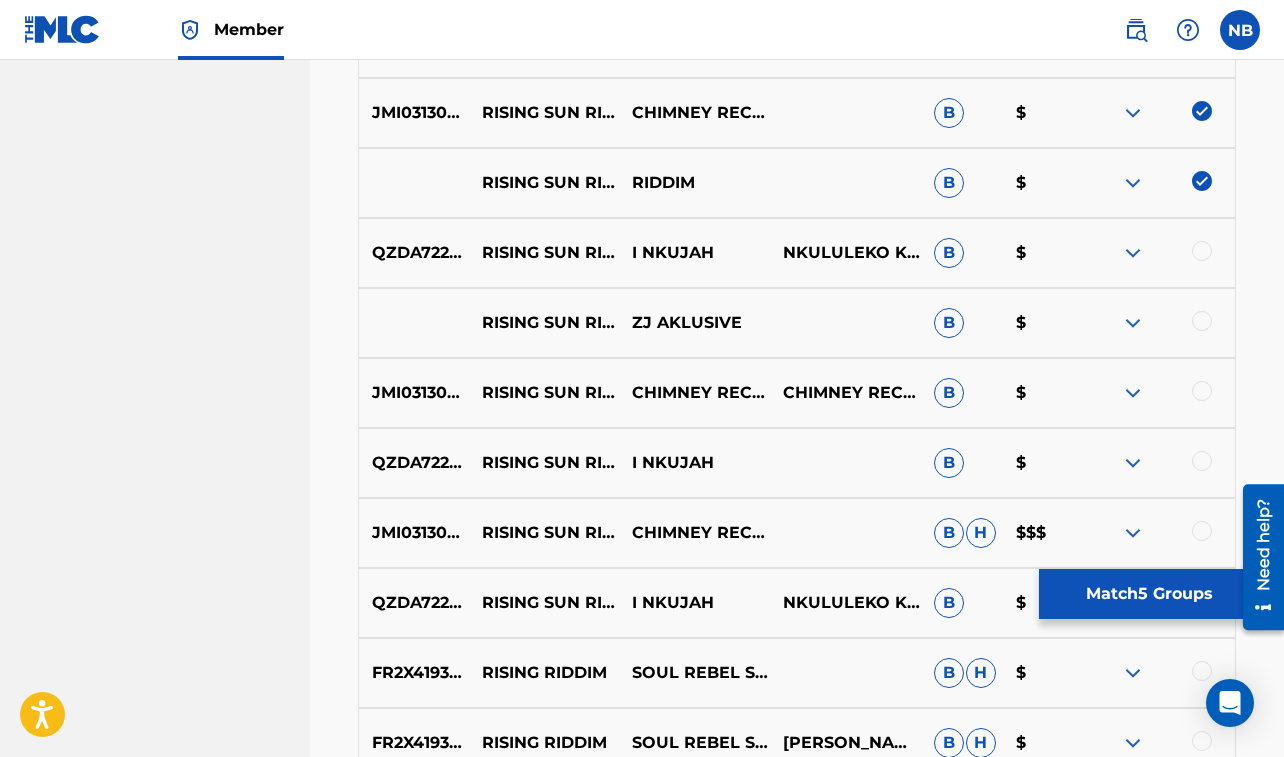 scroll, scrollTop: 1385, scrollLeft: 0, axis: vertical 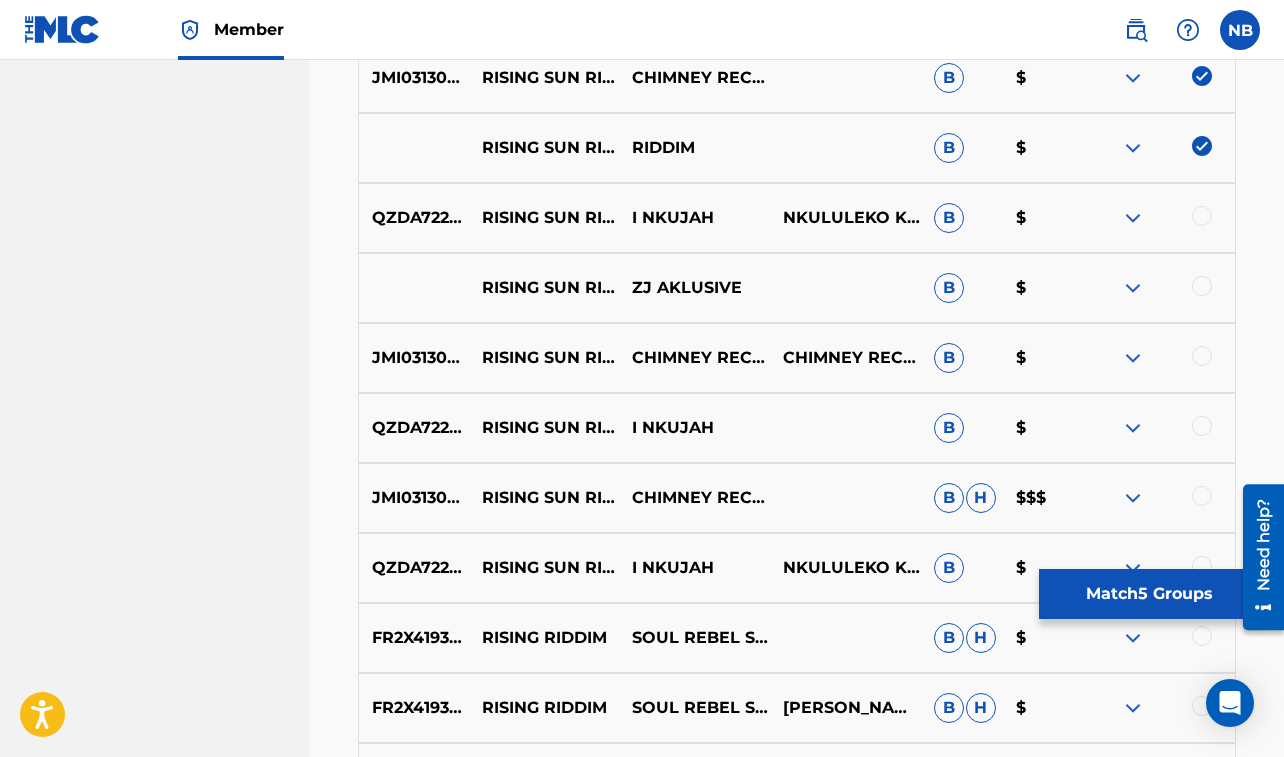 click at bounding box center [1202, 356] 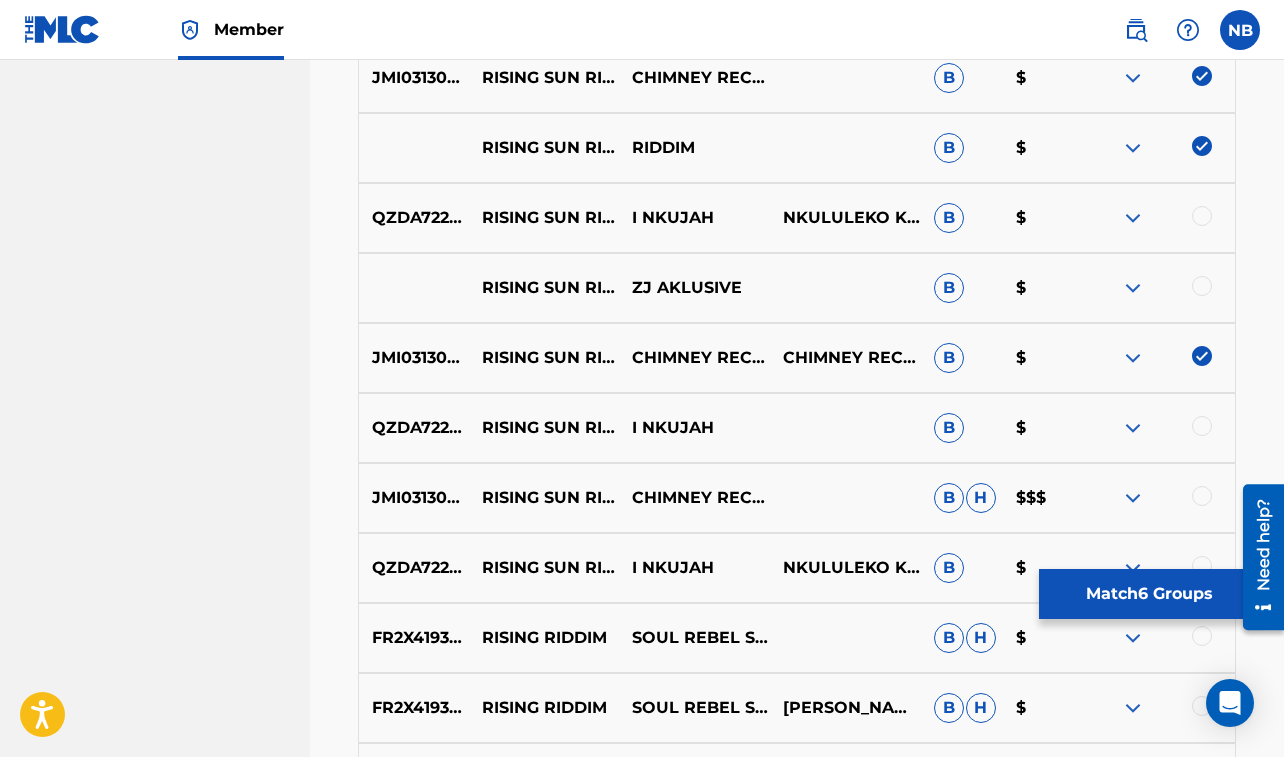 click at bounding box center (1202, 496) 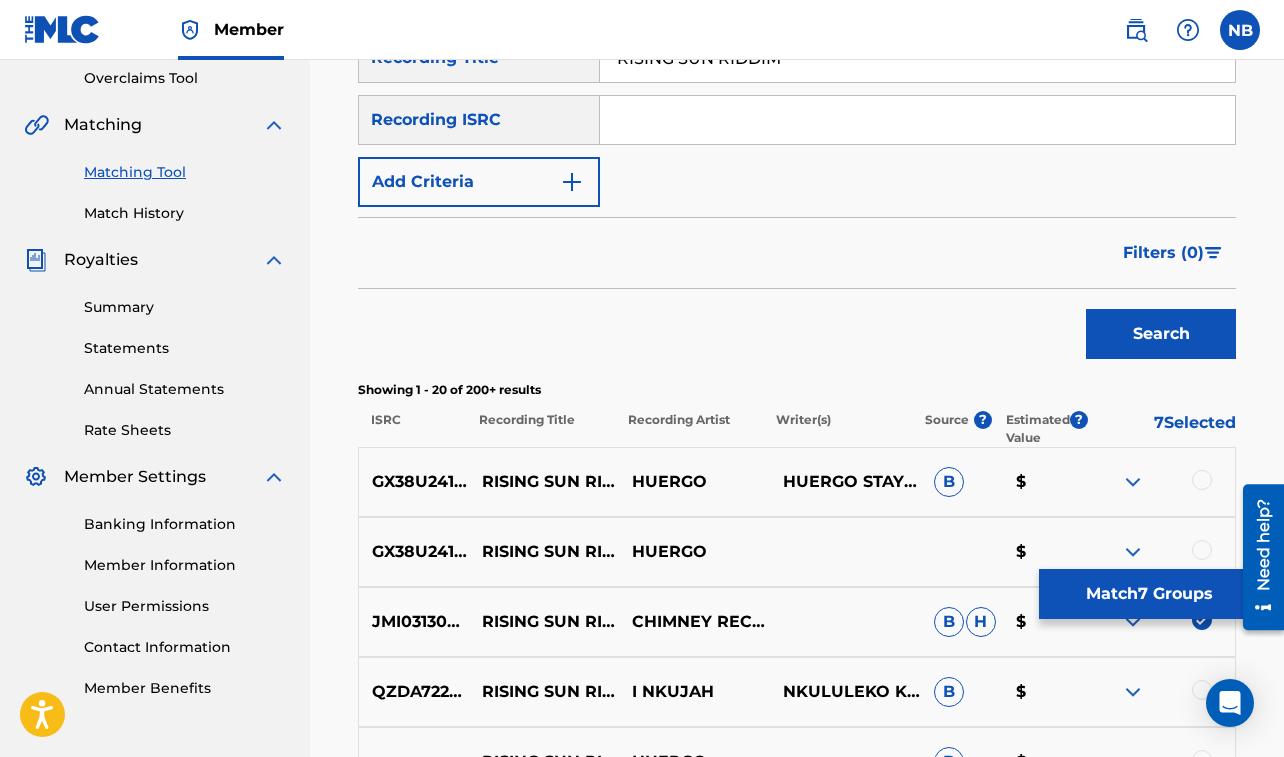 scroll, scrollTop: 174, scrollLeft: 0, axis: vertical 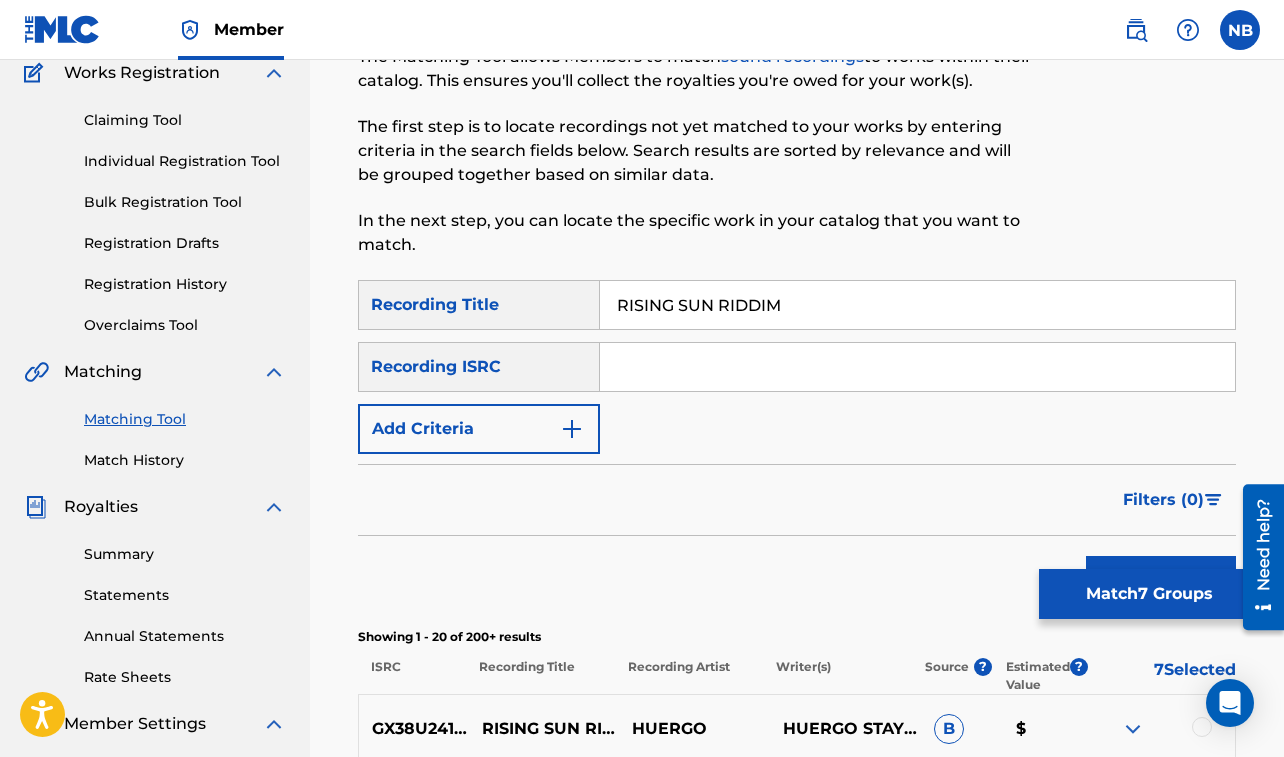 click on "Add Criteria" at bounding box center (479, 429) 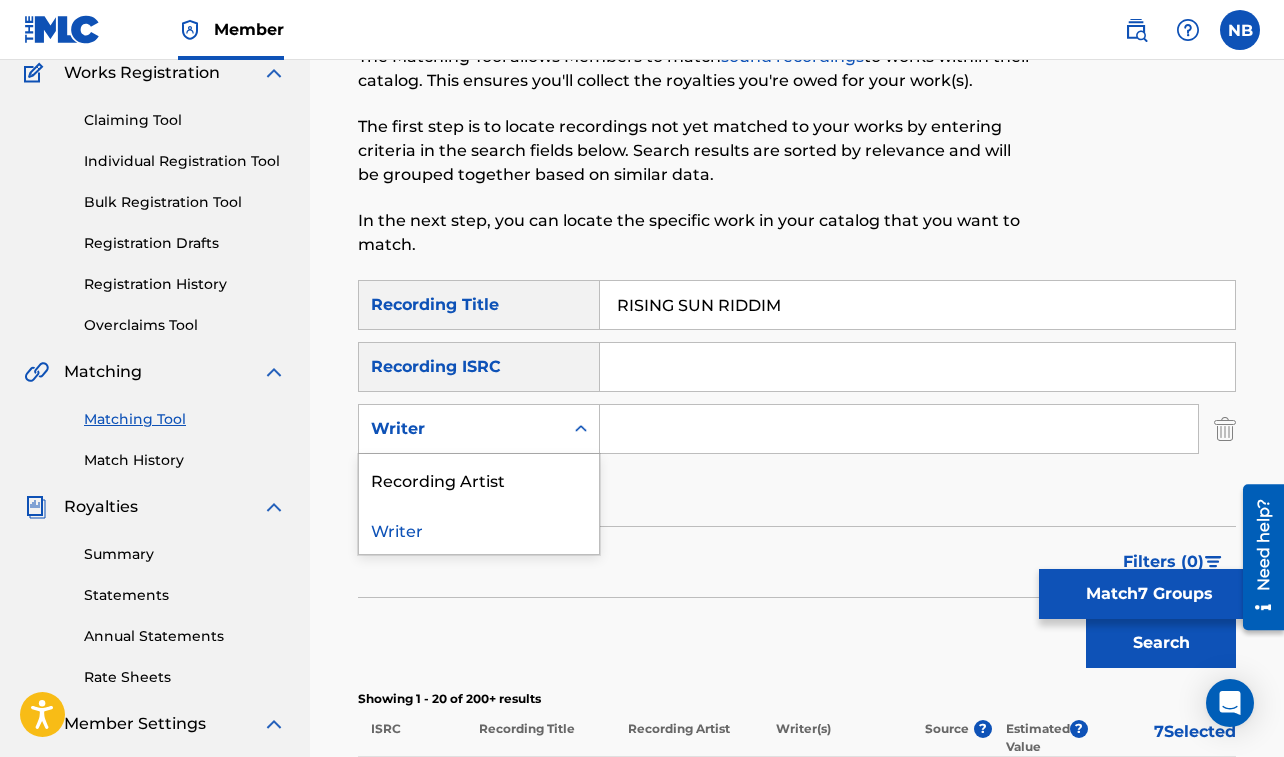 click on "Writer" at bounding box center (461, 429) 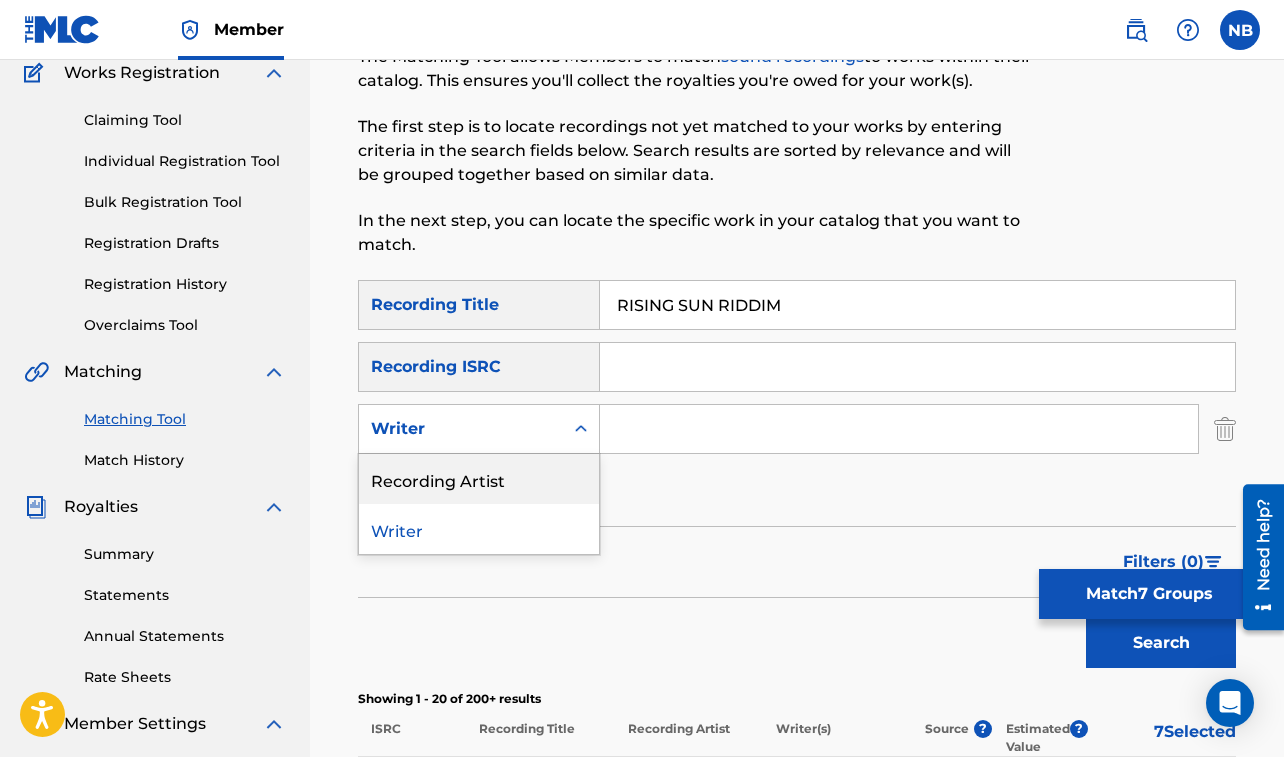 click on "Recording Artist" at bounding box center (479, 479) 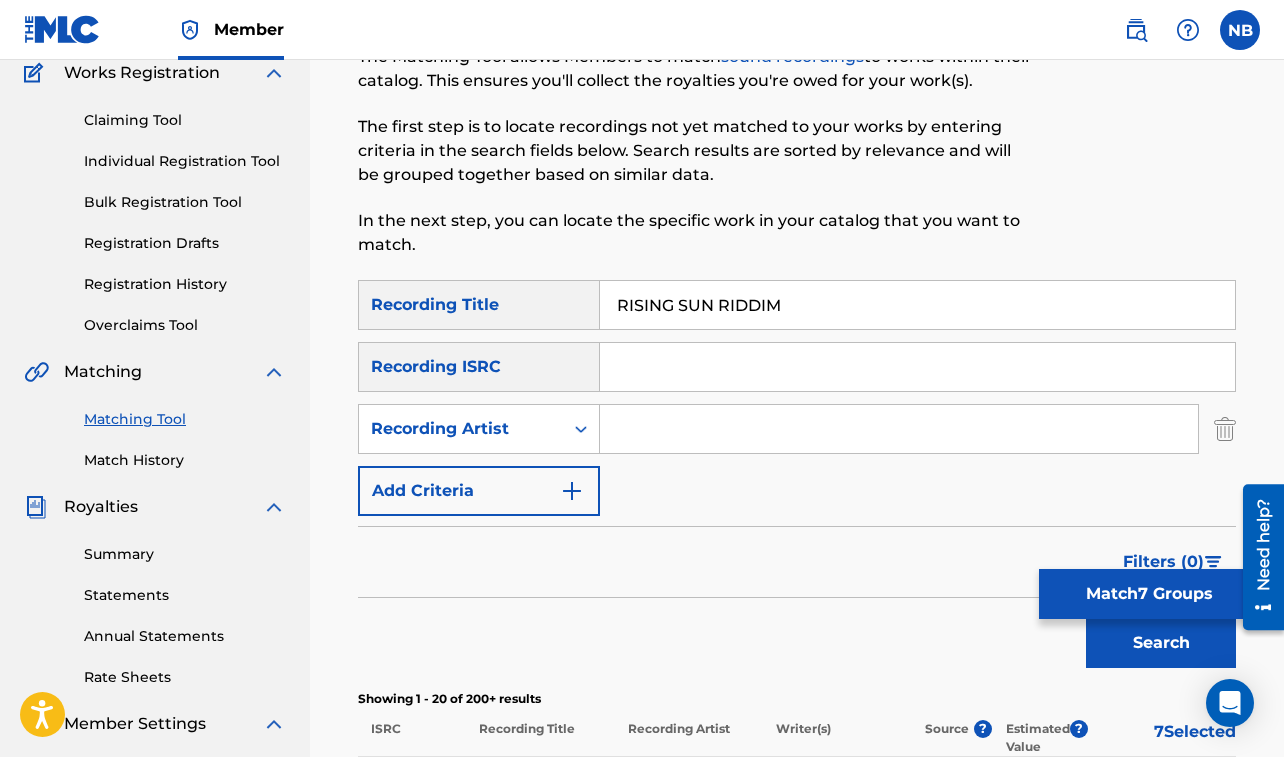 click at bounding box center [899, 429] 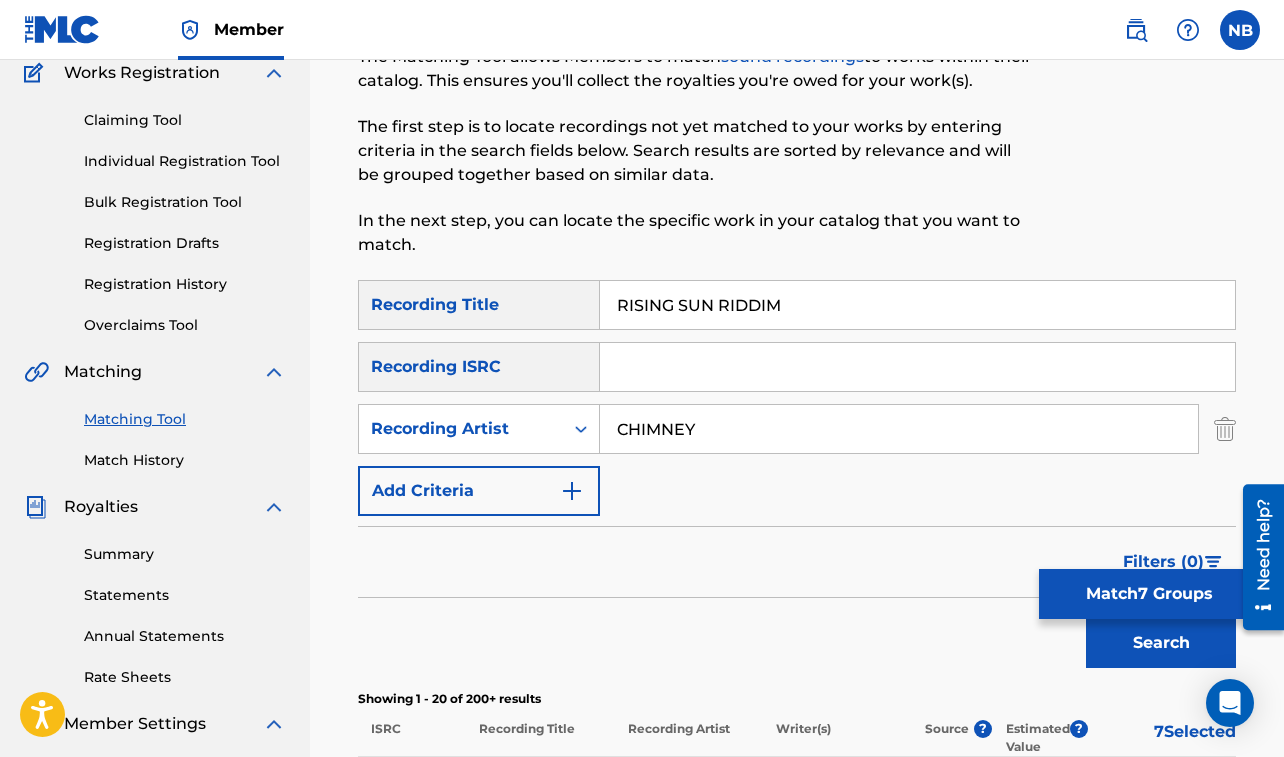 click on "Search" at bounding box center [1161, 643] 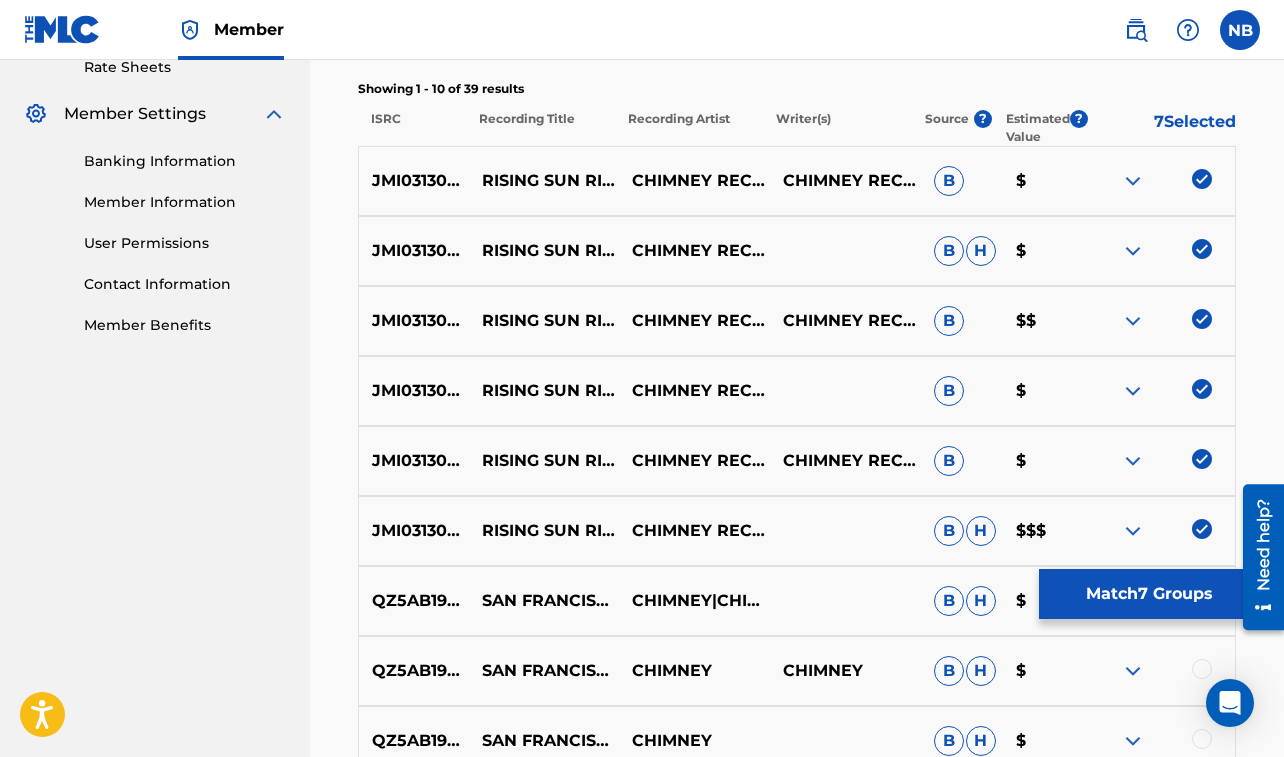 scroll, scrollTop: 783, scrollLeft: 0, axis: vertical 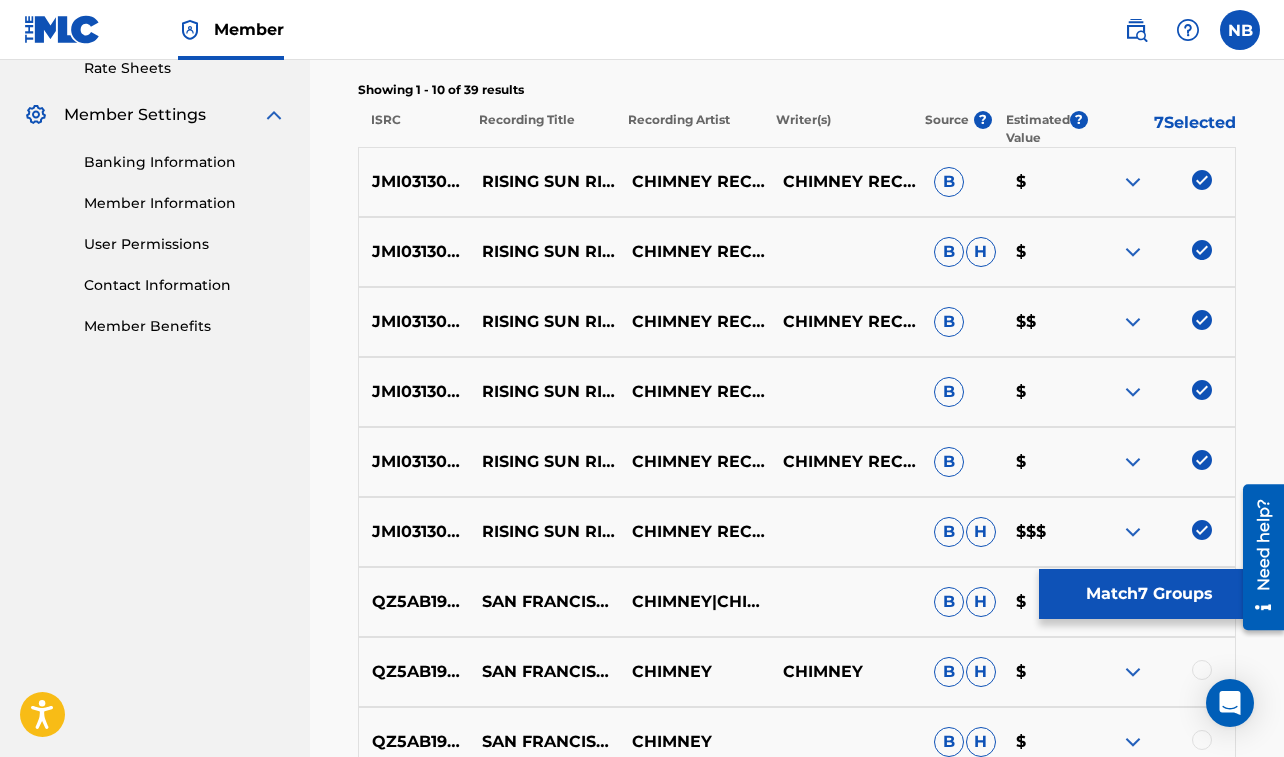 click on "Match  7 Groups" at bounding box center [1149, 594] 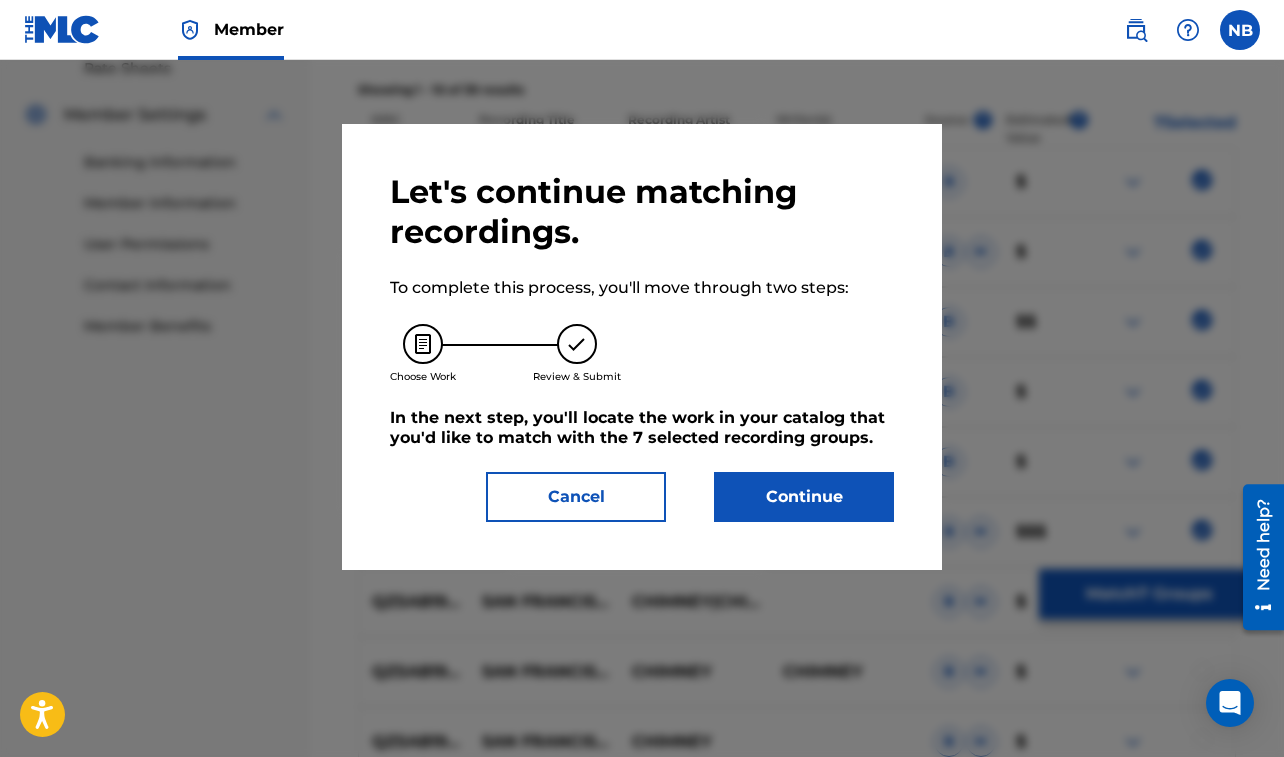 click on "Continue" at bounding box center [804, 497] 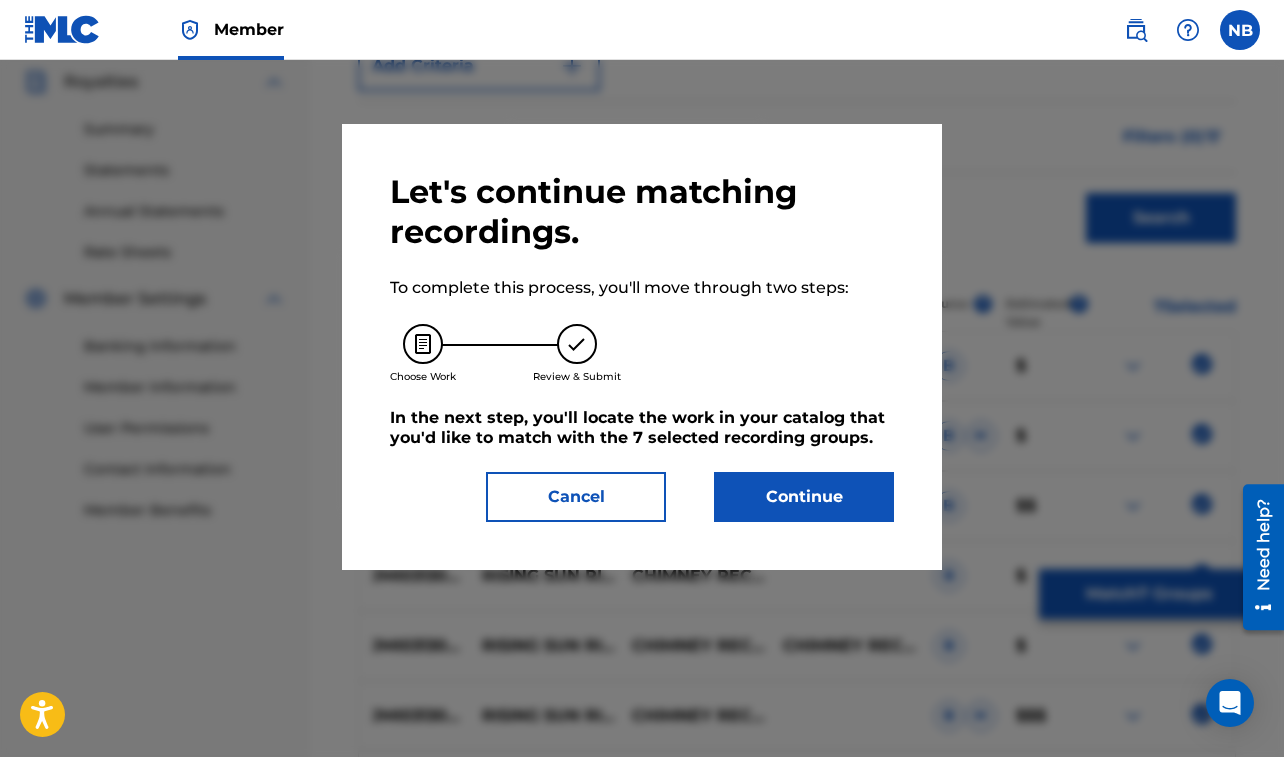 scroll, scrollTop: 623, scrollLeft: 0, axis: vertical 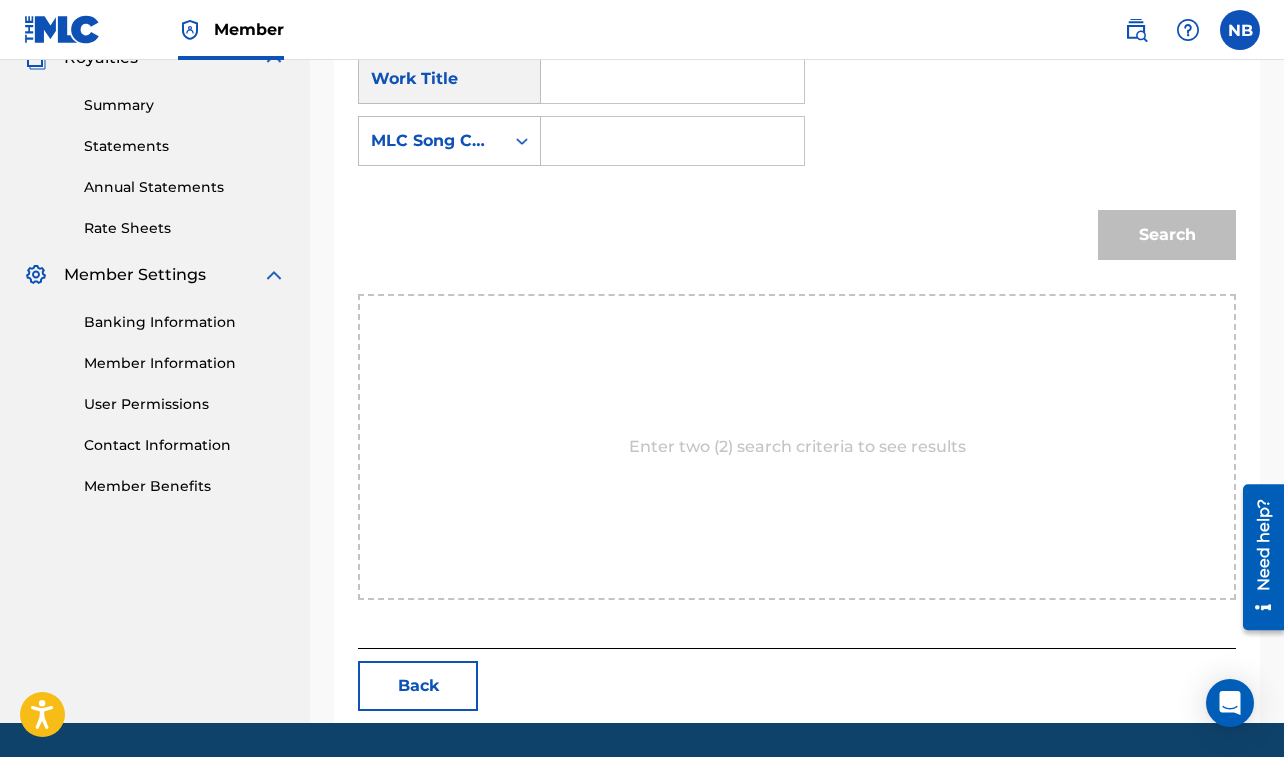 click at bounding box center (672, 79) 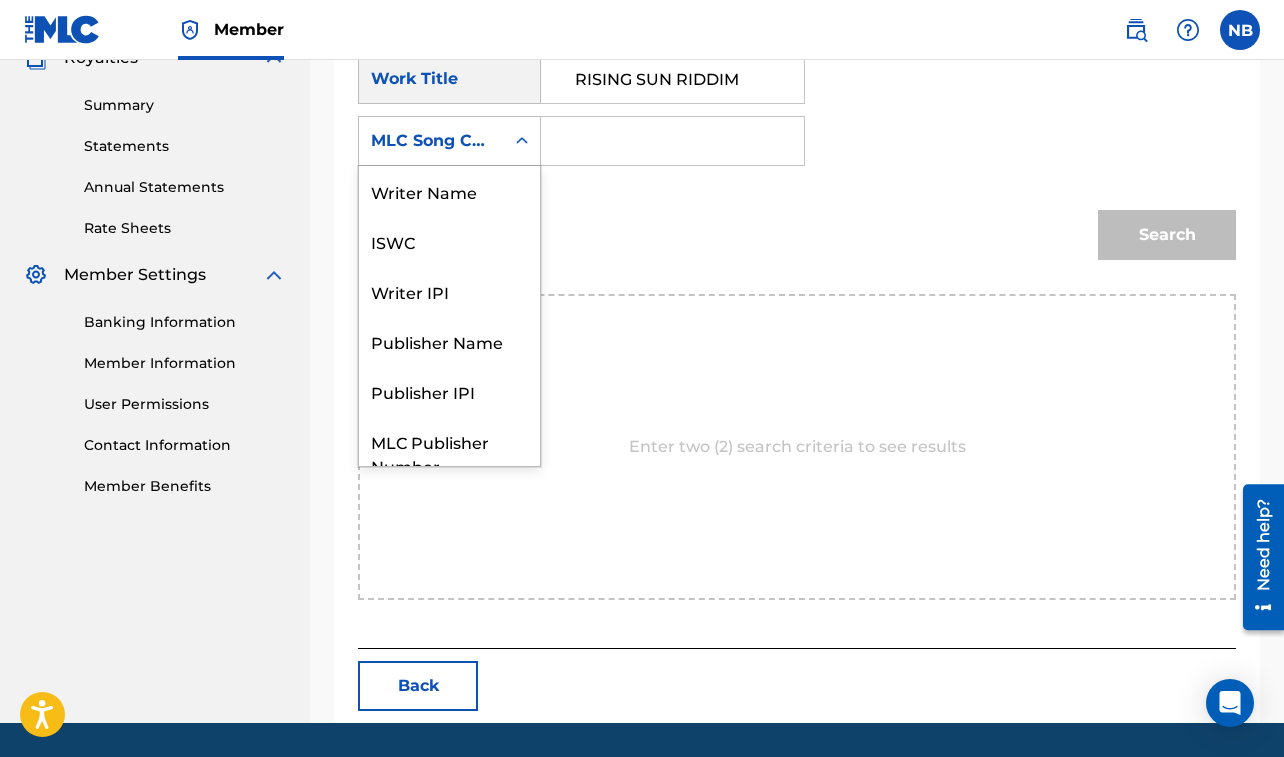 click on "MLC Song Code" at bounding box center [431, 141] 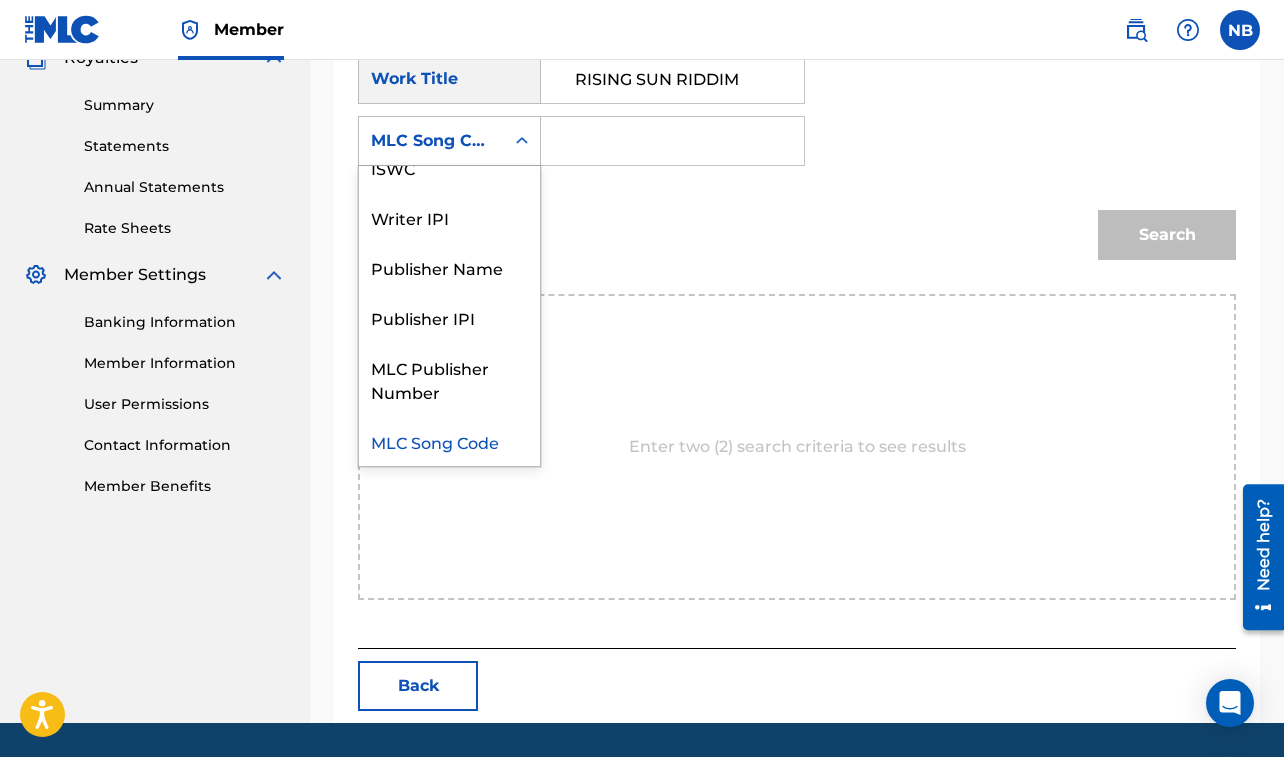 scroll, scrollTop: 0, scrollLeft: 0, axis: both 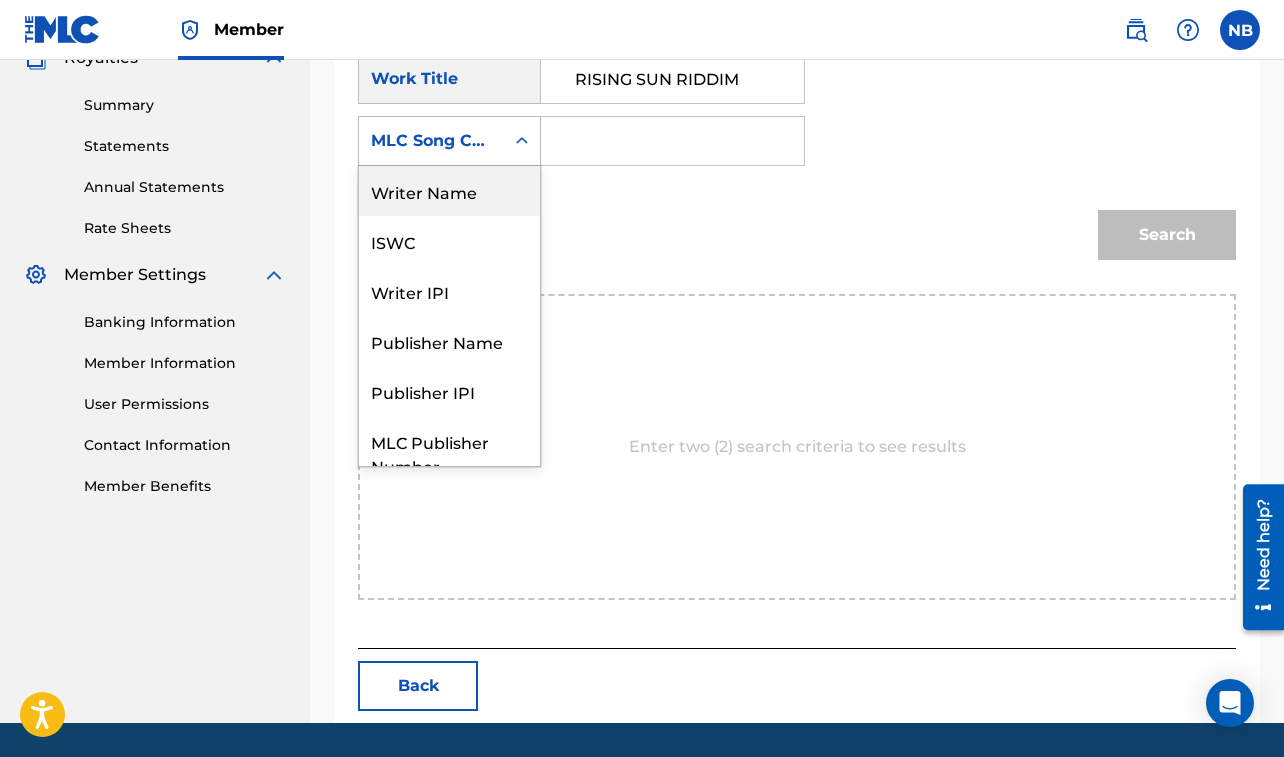 click on "Writer Name" at bounding box center (449, 191) 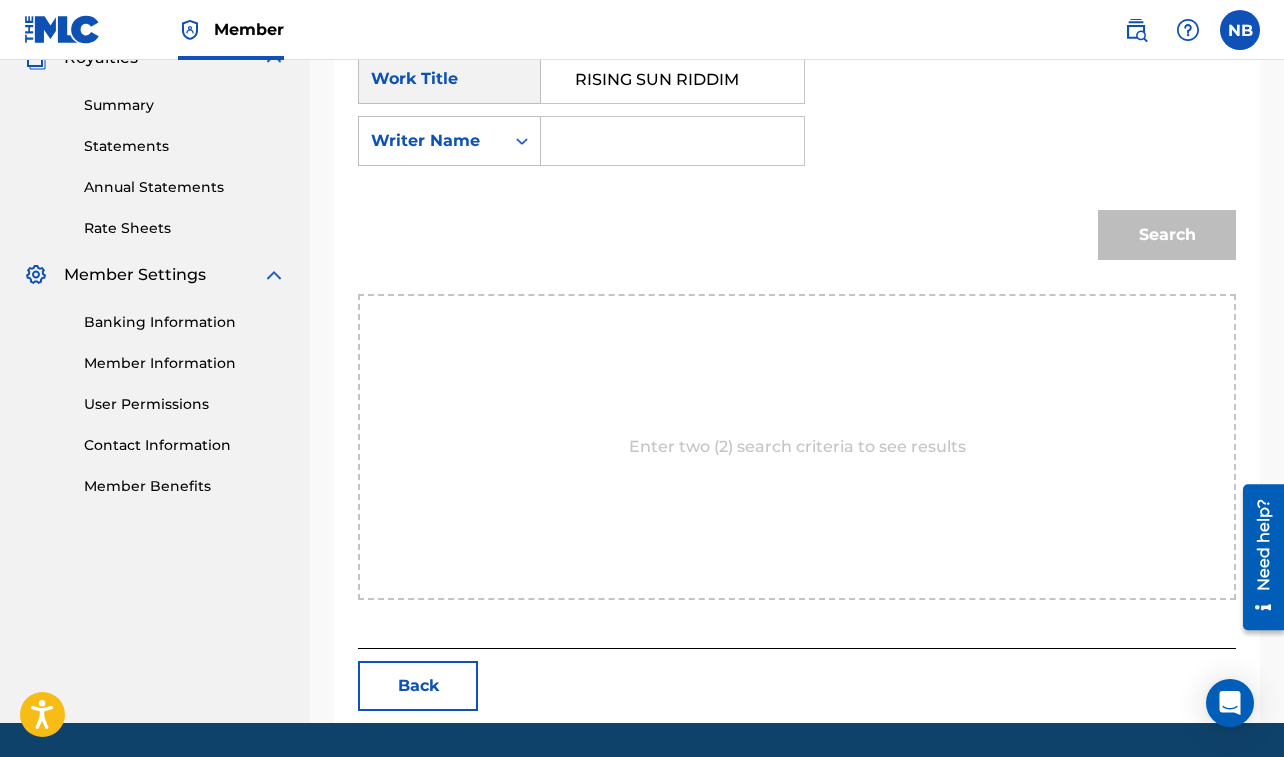 click at bounding box center [672, 141] 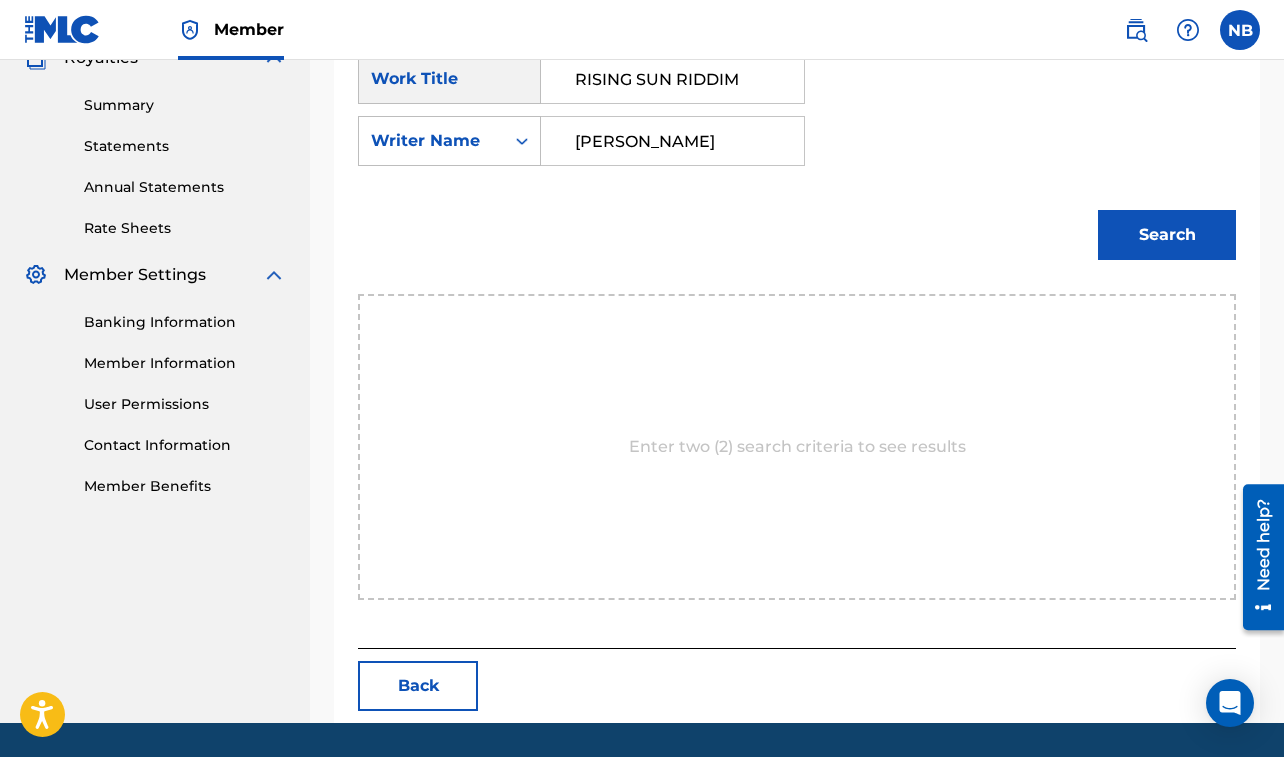 click on "Search" at bounding box center (1167, 235) 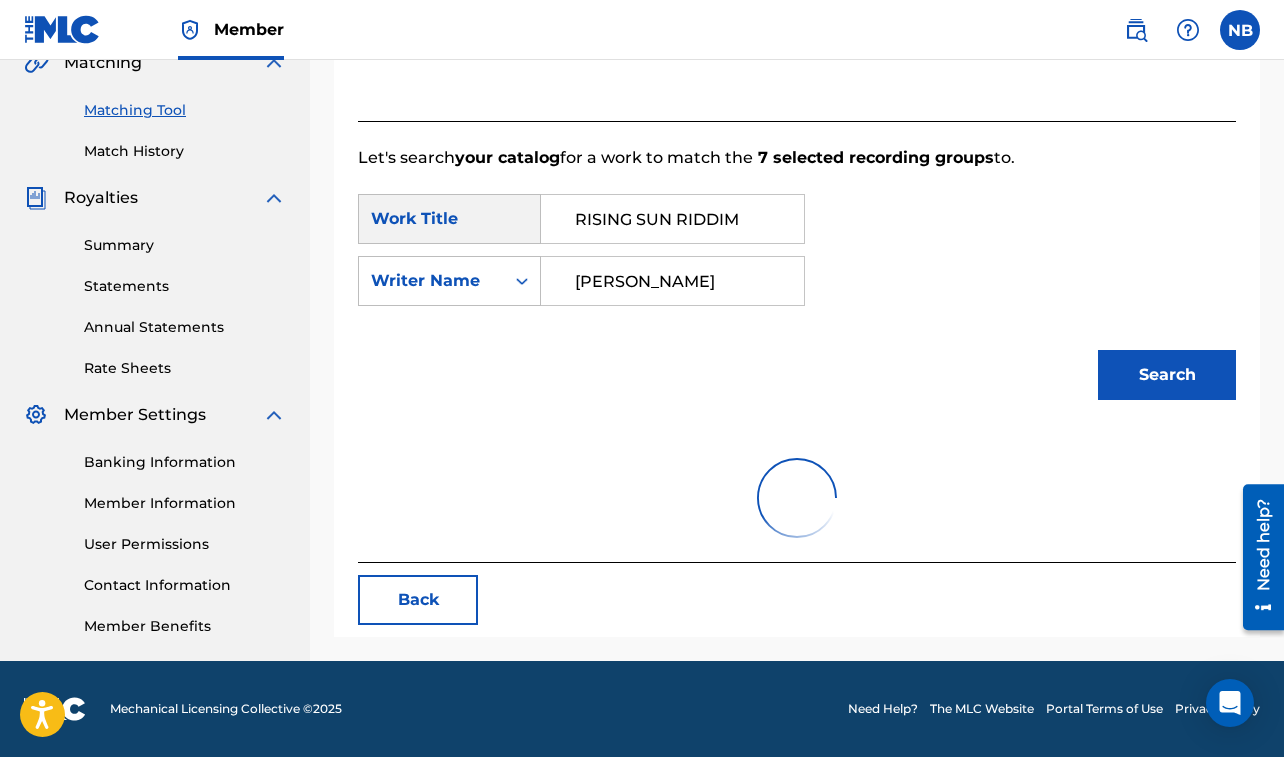 scroll, scrollTop: 623, scrollLeft: 0, axis: vertical 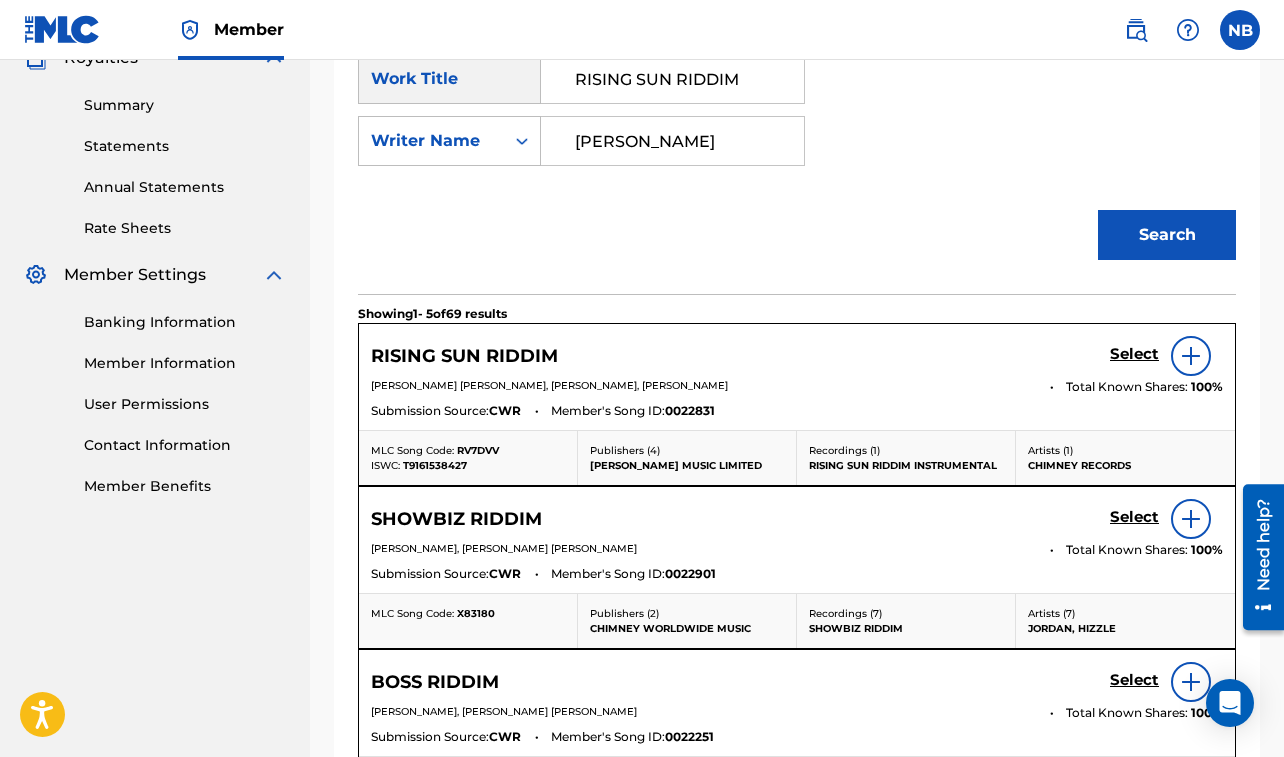click on "Select" at bounding box center (1134, 354) 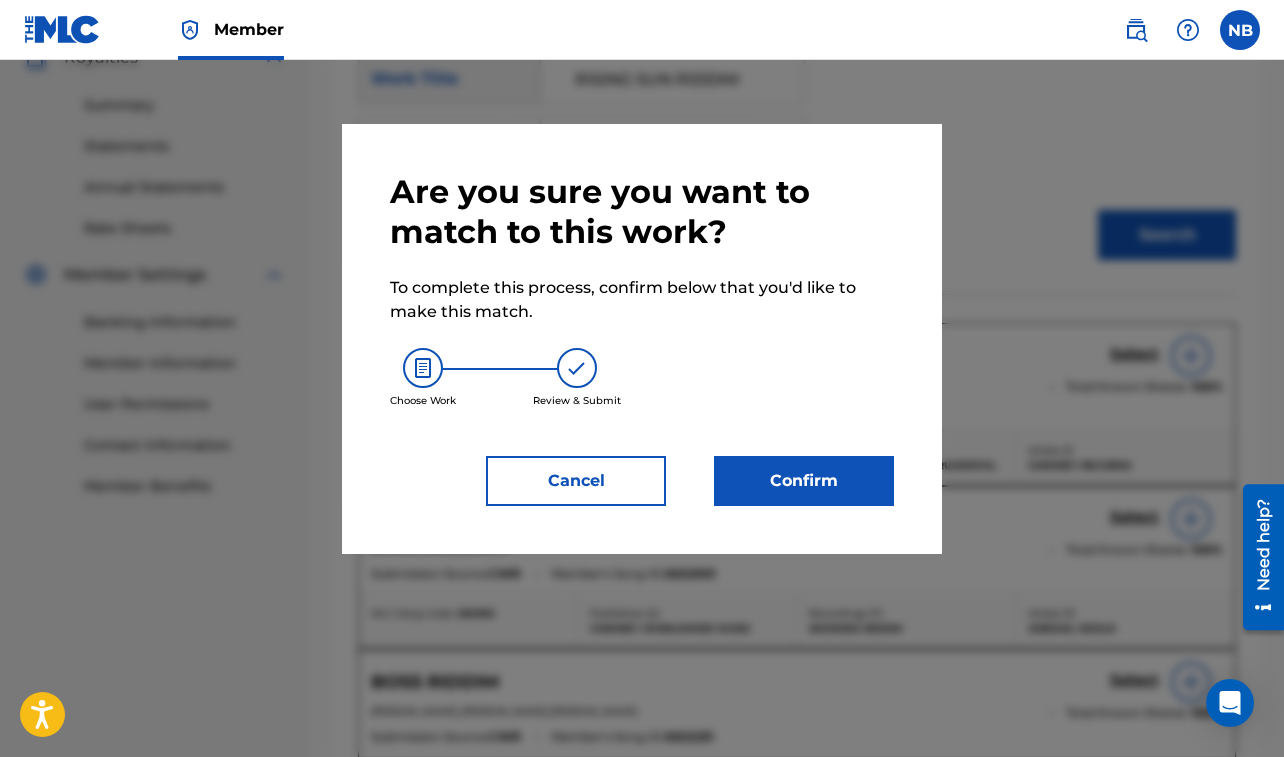 click on "Confirm" at bounding box center [804, 481] 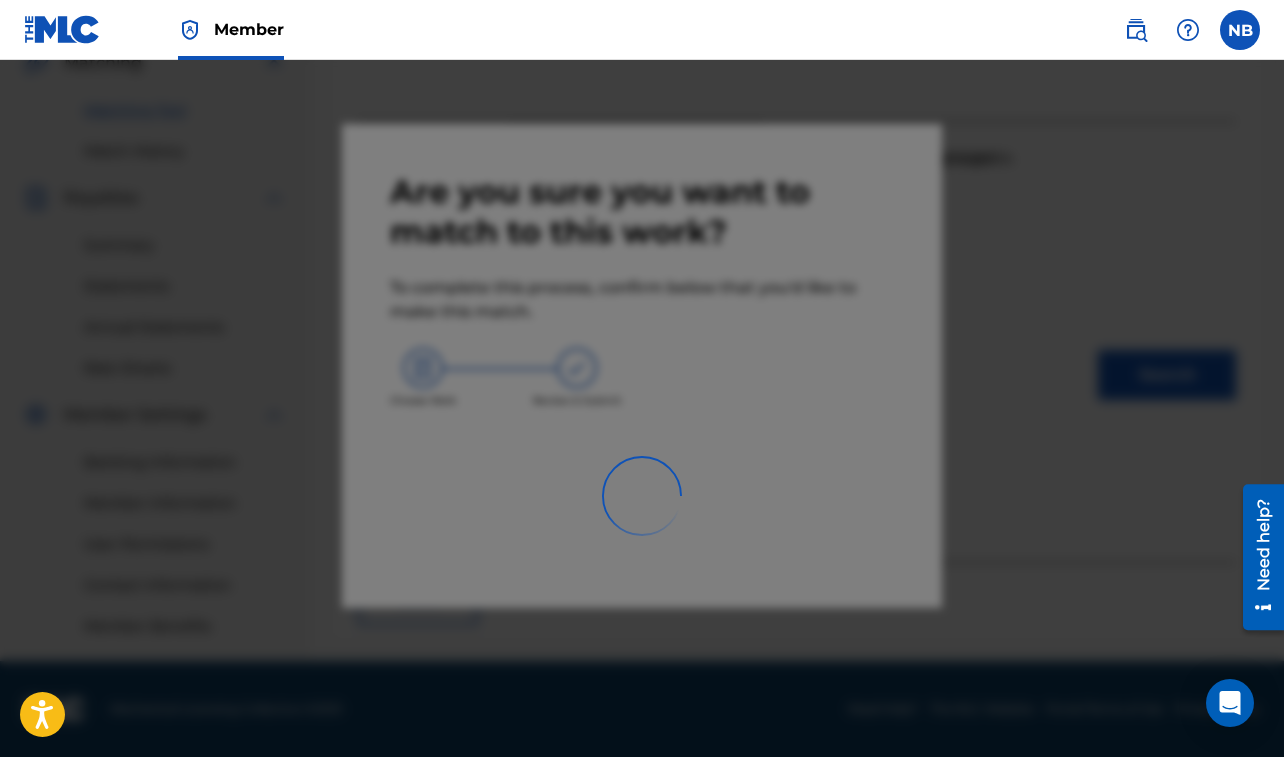 scroll, scrollTop: 483, scrollLeft: 0, axis: vertical 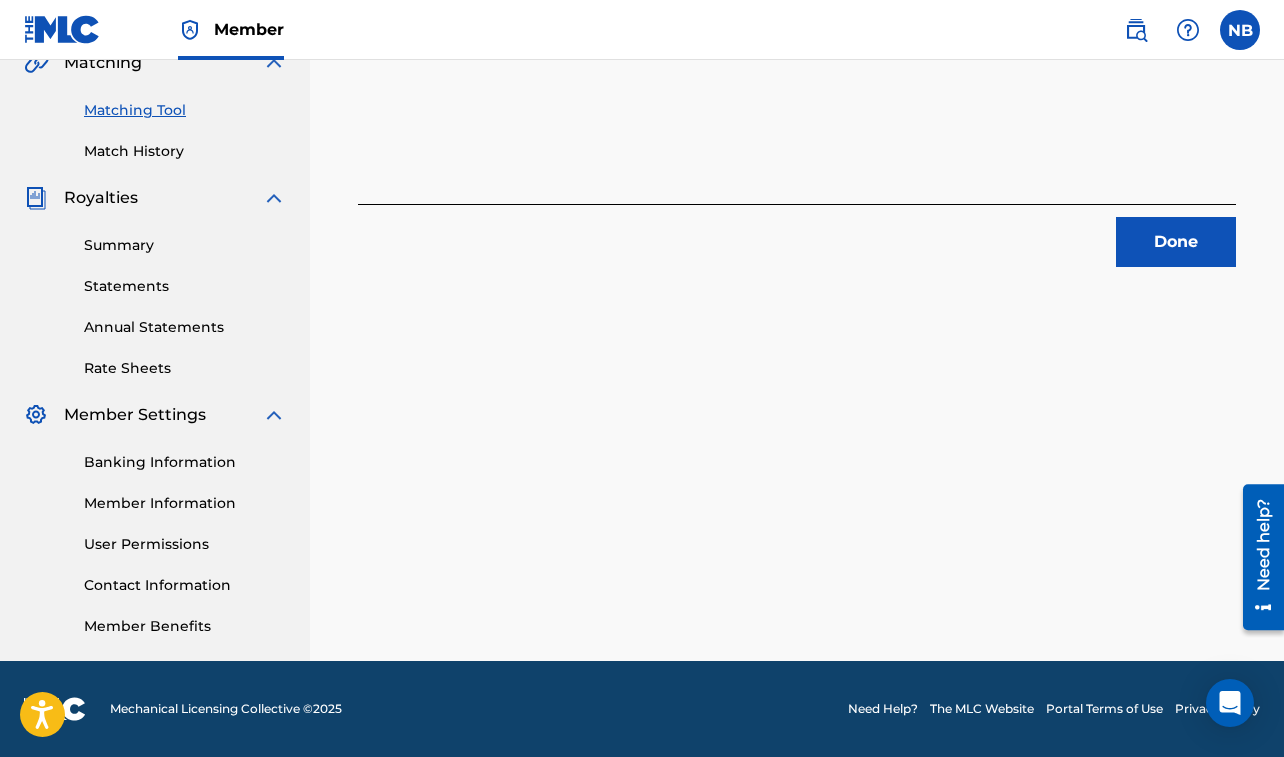 click on "Done" at bounding box center (1176, 242) 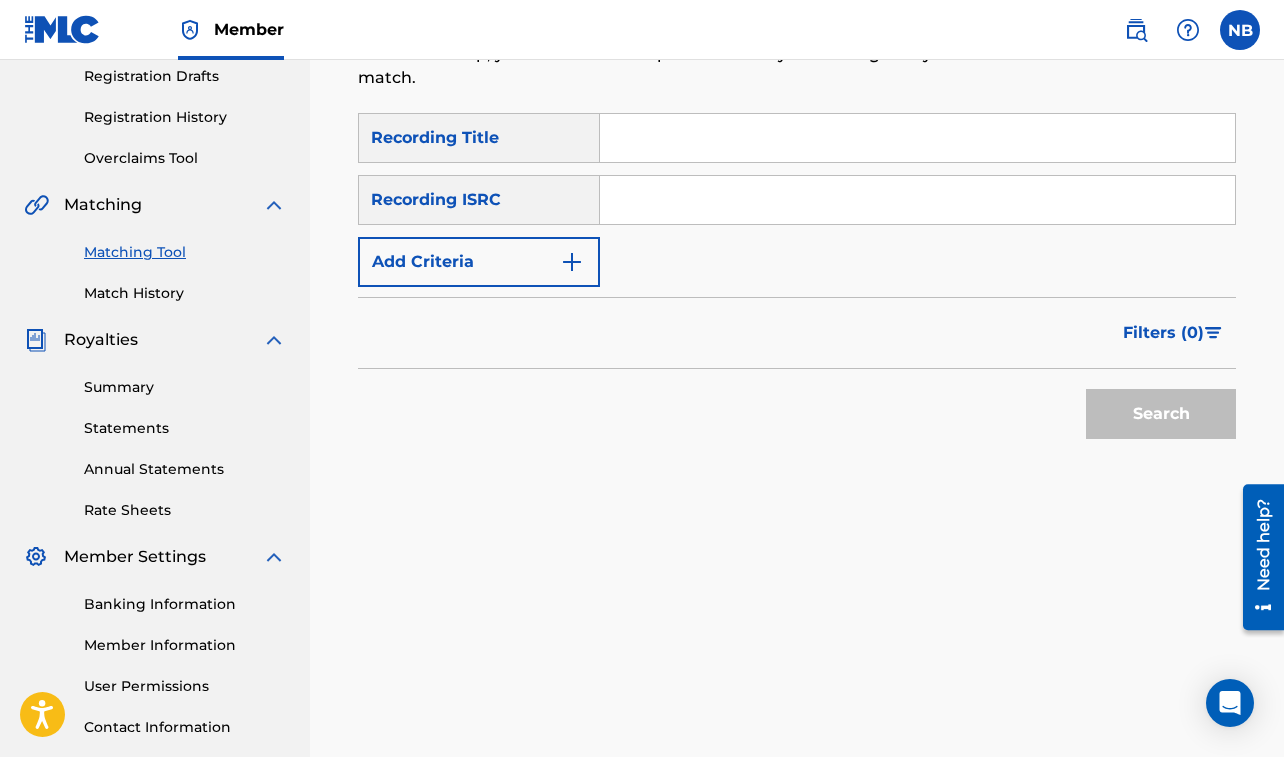 scroll, scrollTop: 315, scrollLeft: 0, axis: vertical 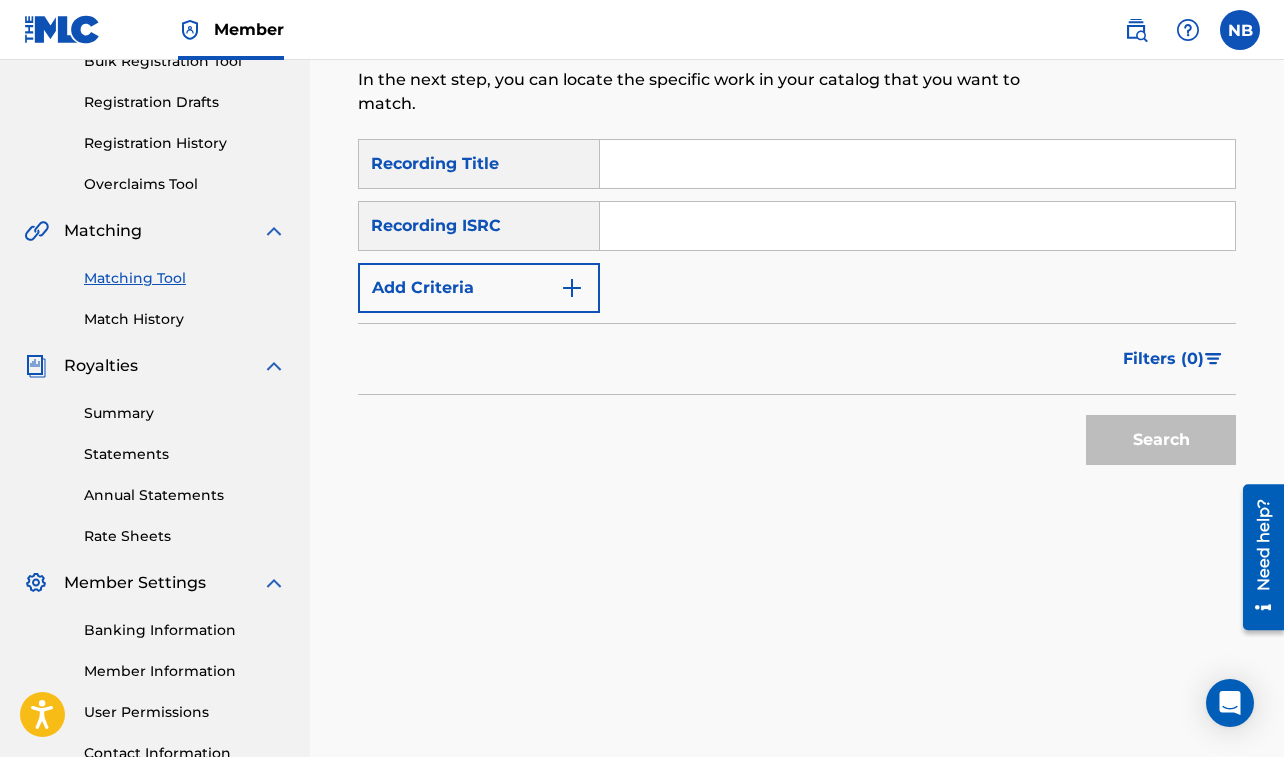 click at bounding box center [917, 164] 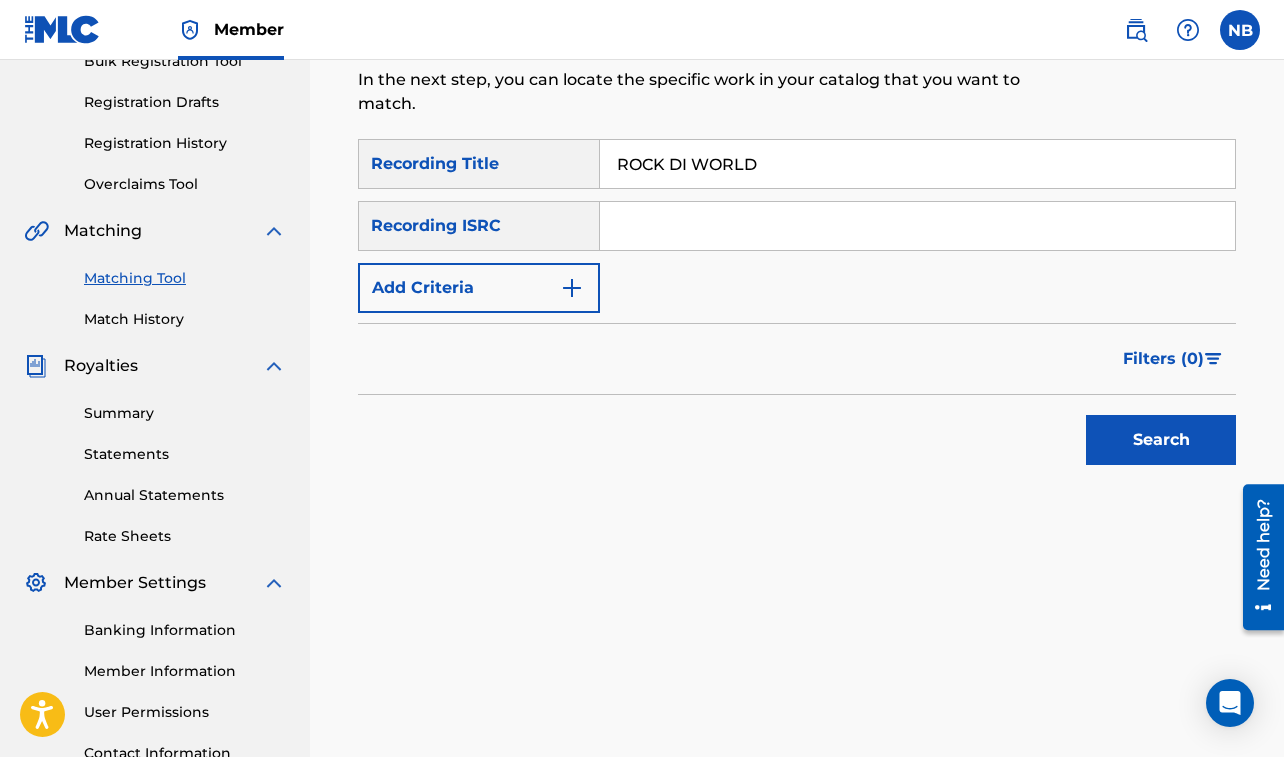 click on "Add Criteria" at bounding box center (479, 288) 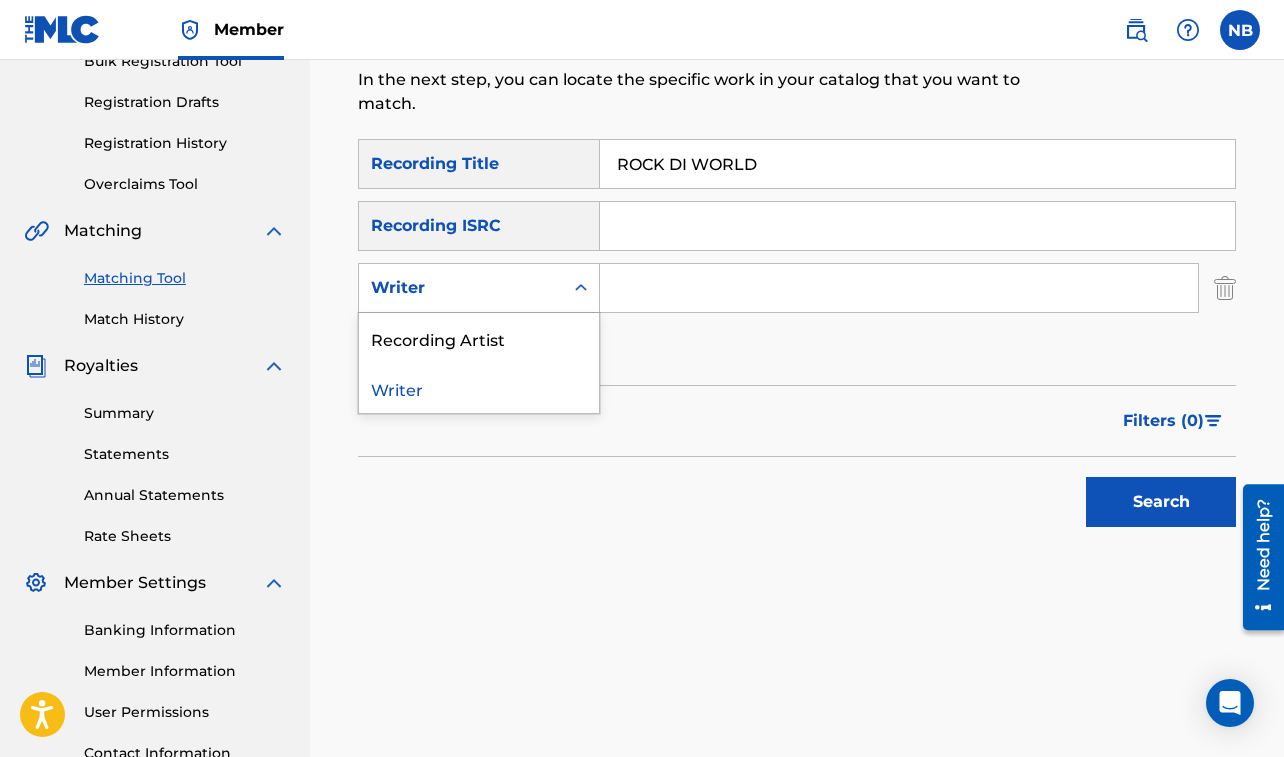 click on "Writer" at bounding box center [461, 288] 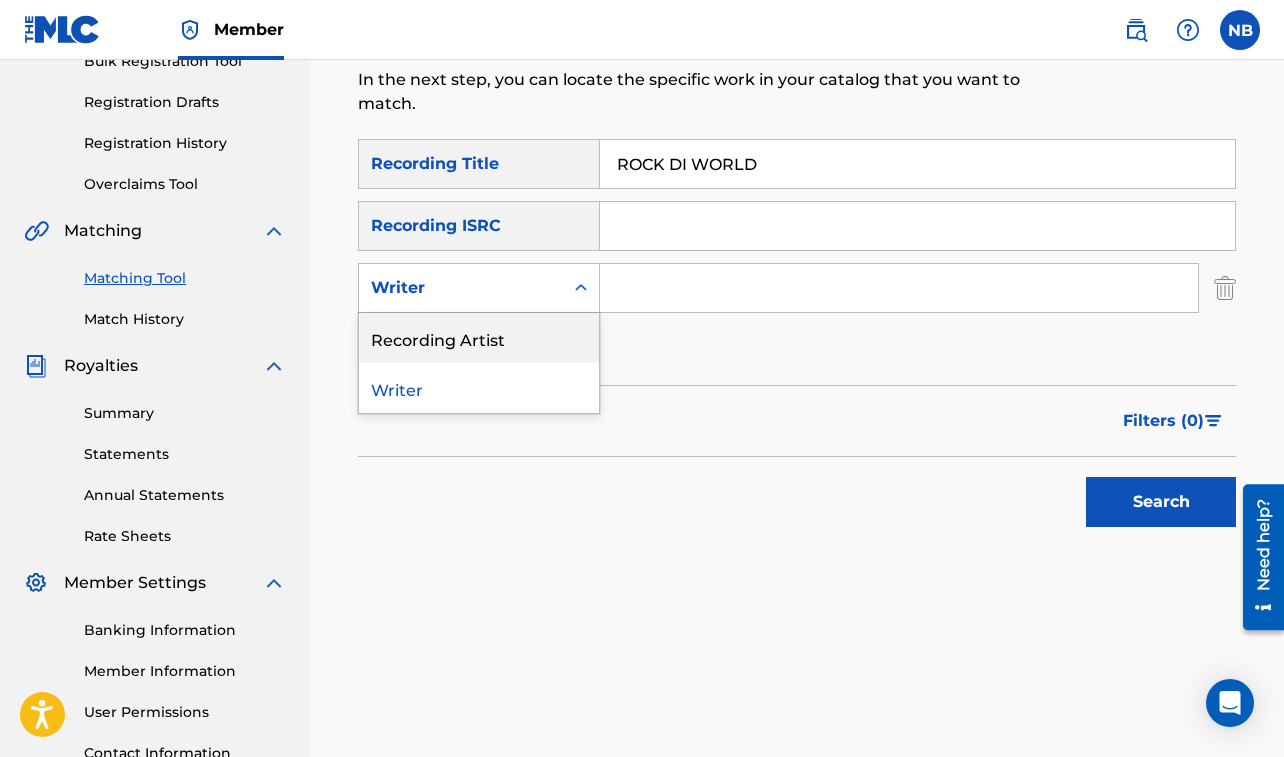 click on "Recording Artist" at bounding box center (479, 338) 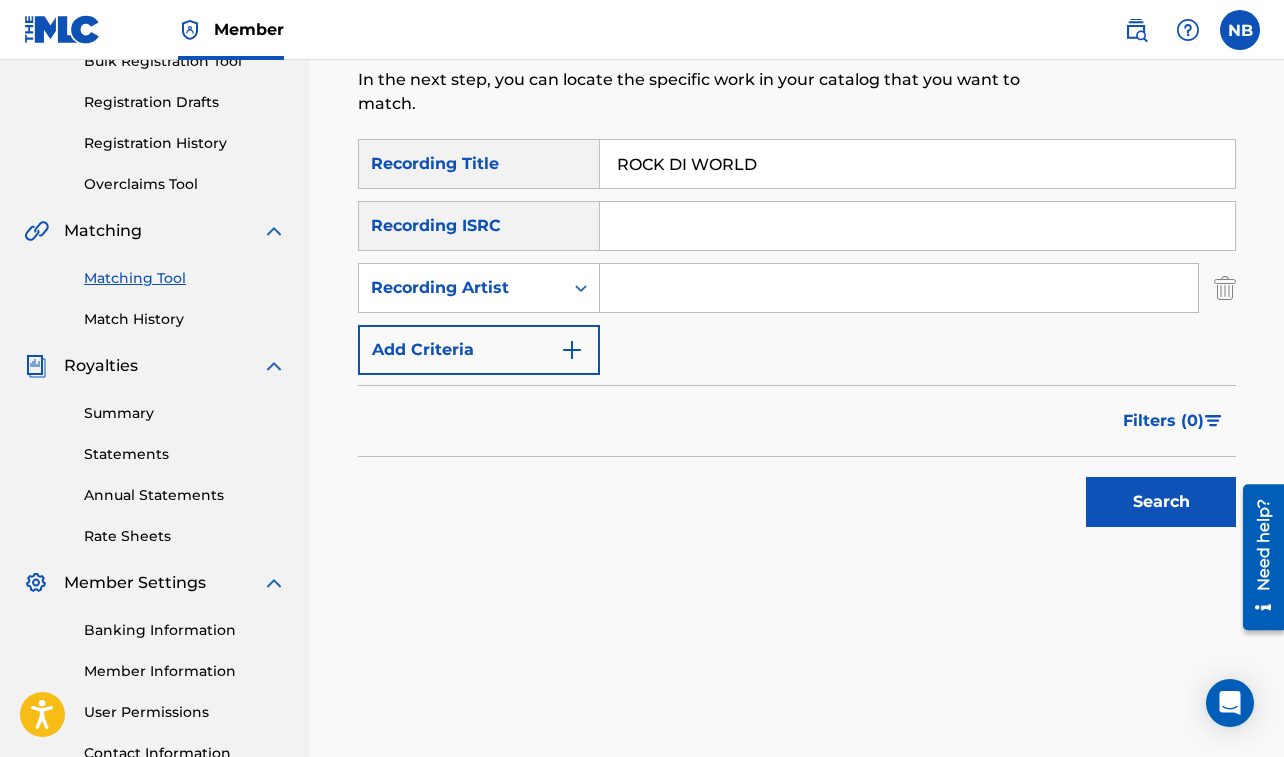 click at bounding box center (899, 288) 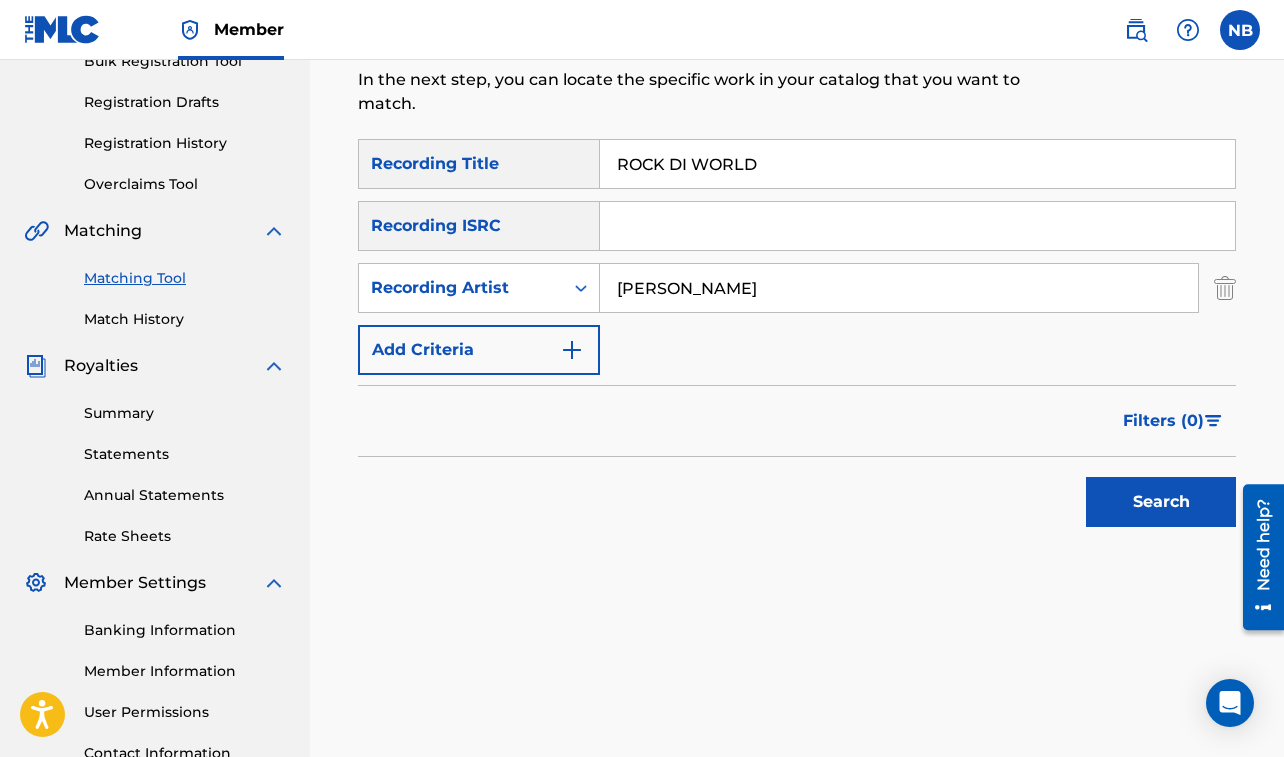 click on "Search" at bounding box center [1161, 502] 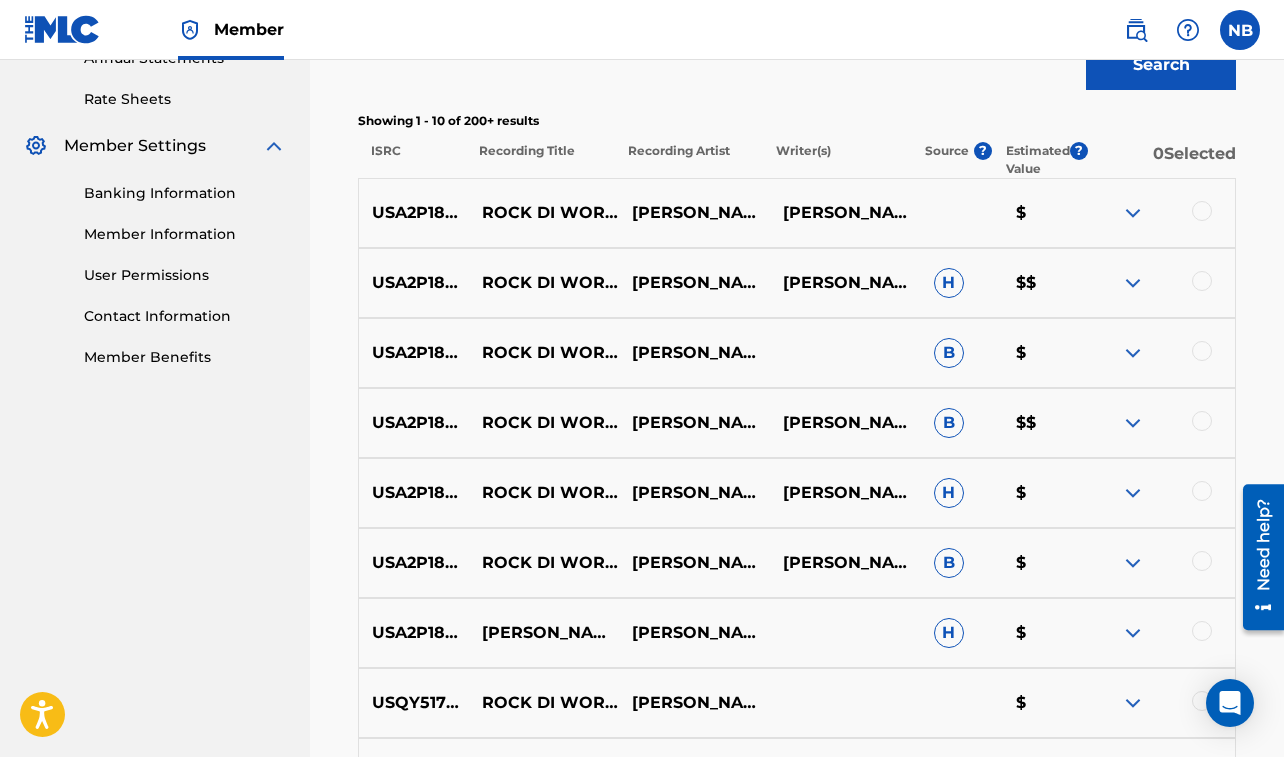 scroll, scrollTop: 769, scrollLeft: 0, axis: vertical 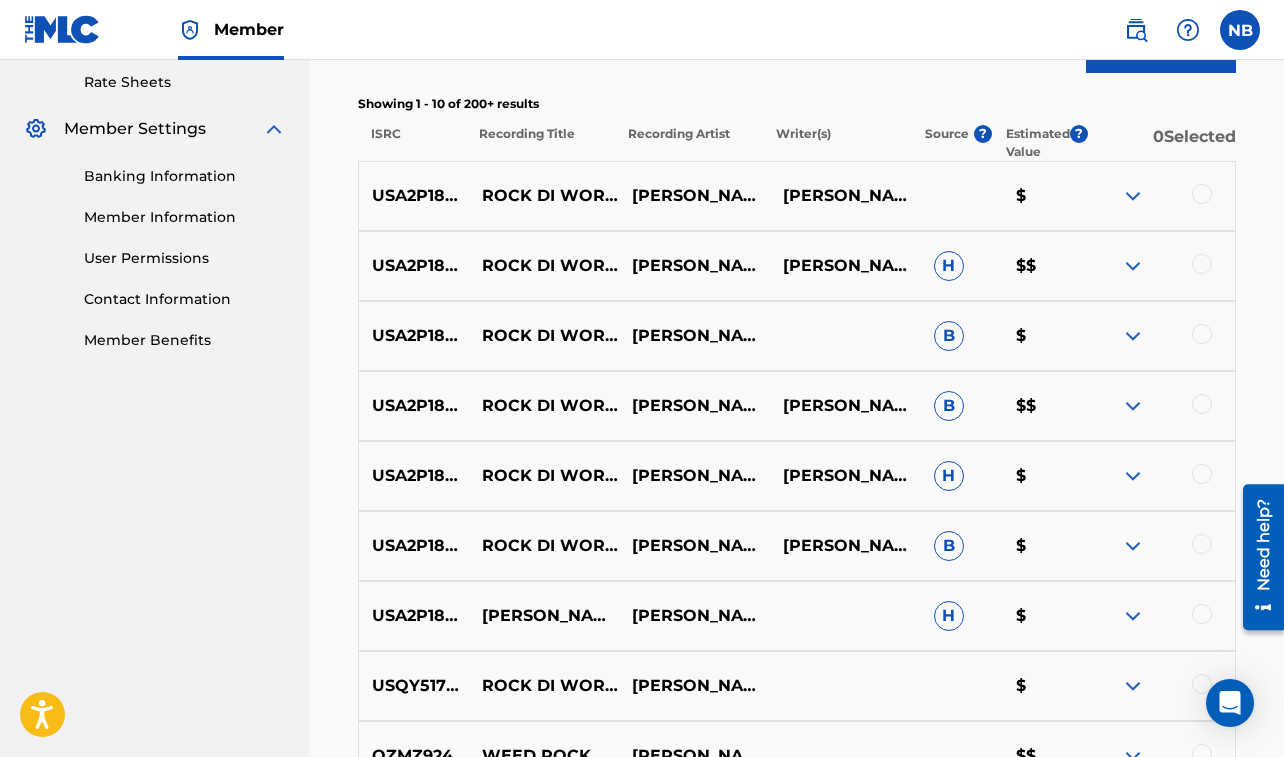 click at bounding box center (1202, 194) 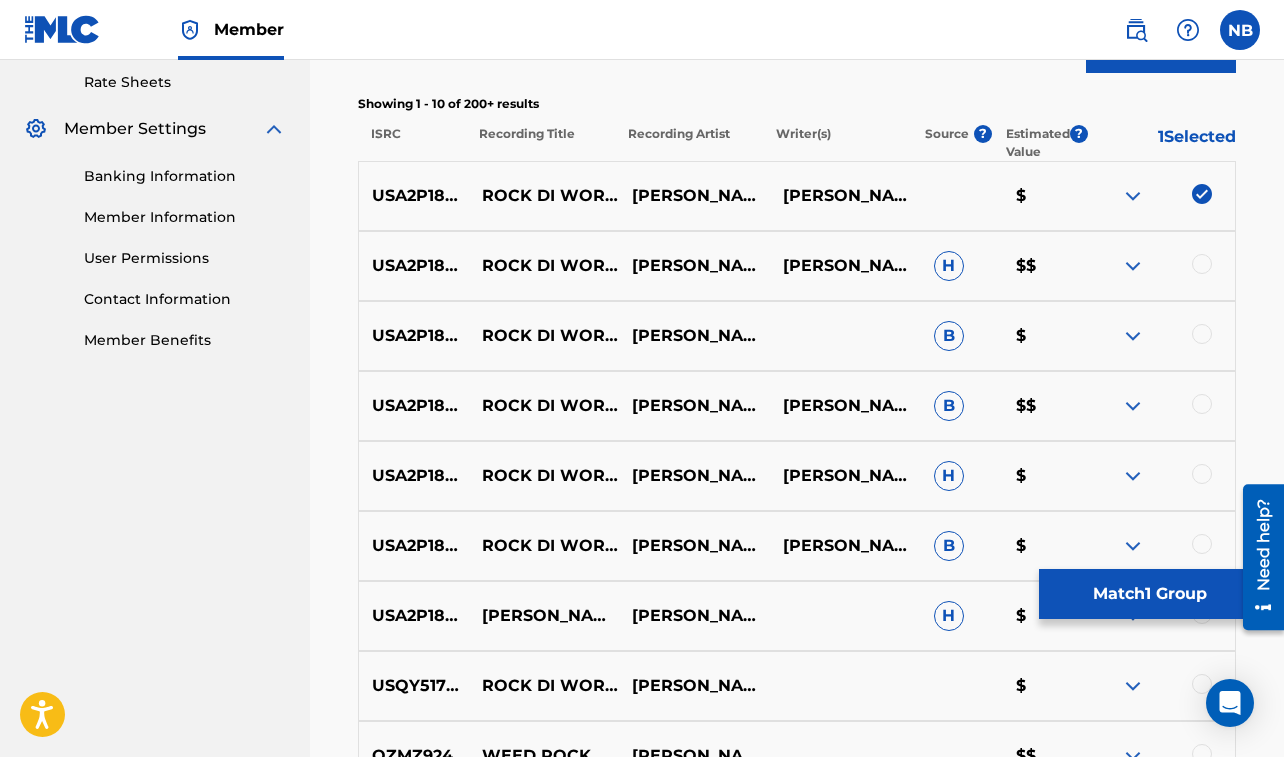 click at bounding box center [1202, 264] 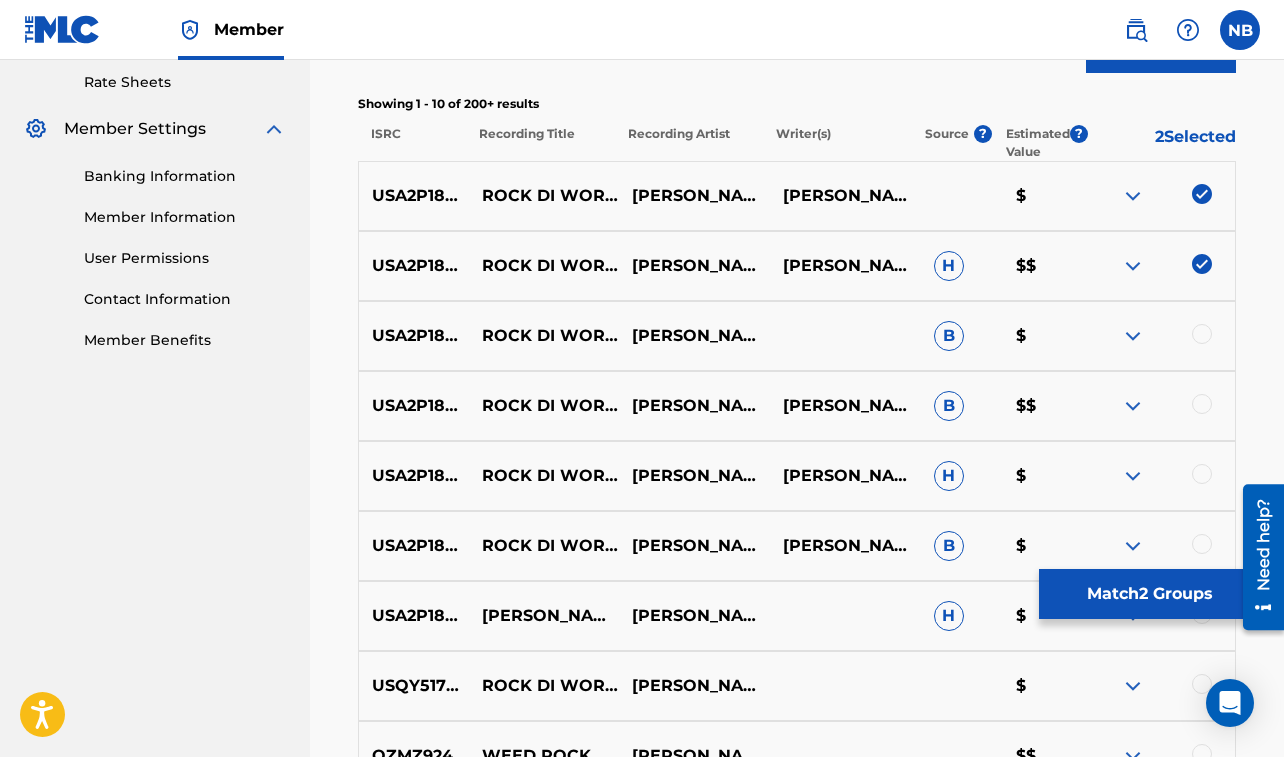 click at bounding box center [1202, 334] 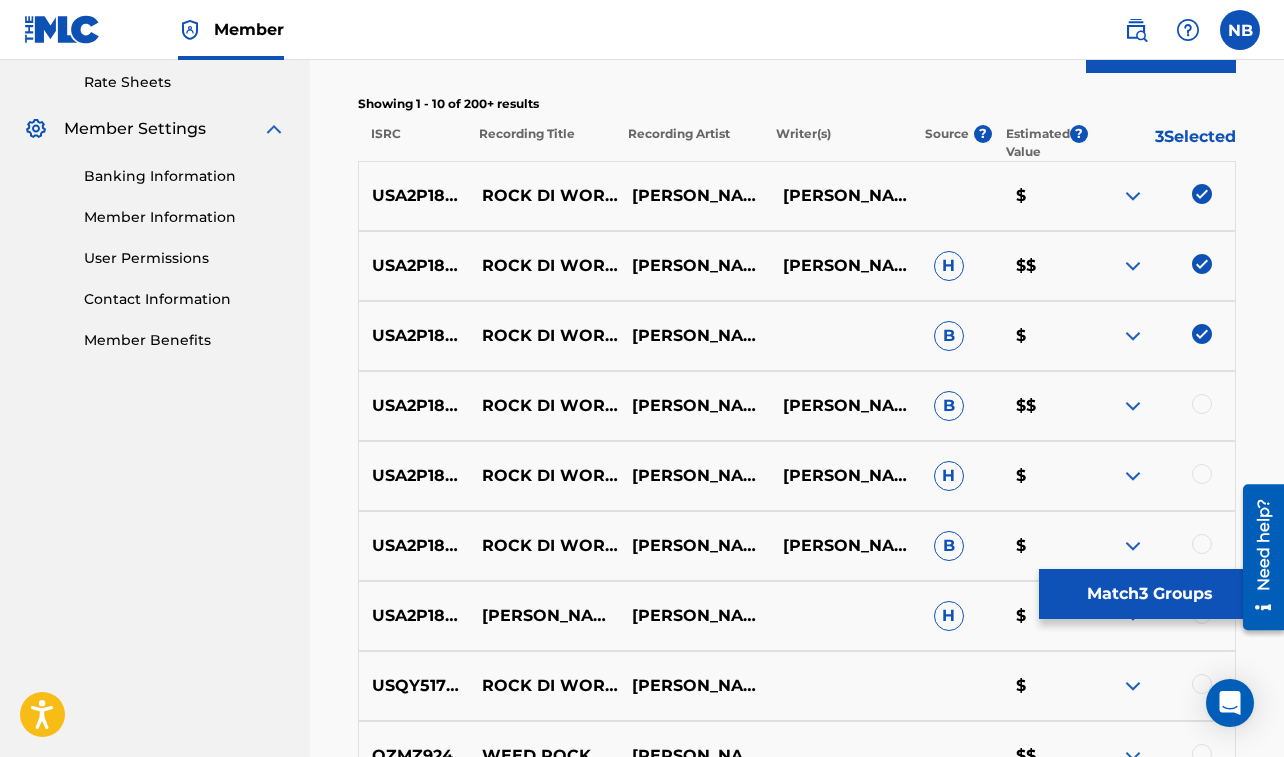 click at bounding box center (1202, 404) 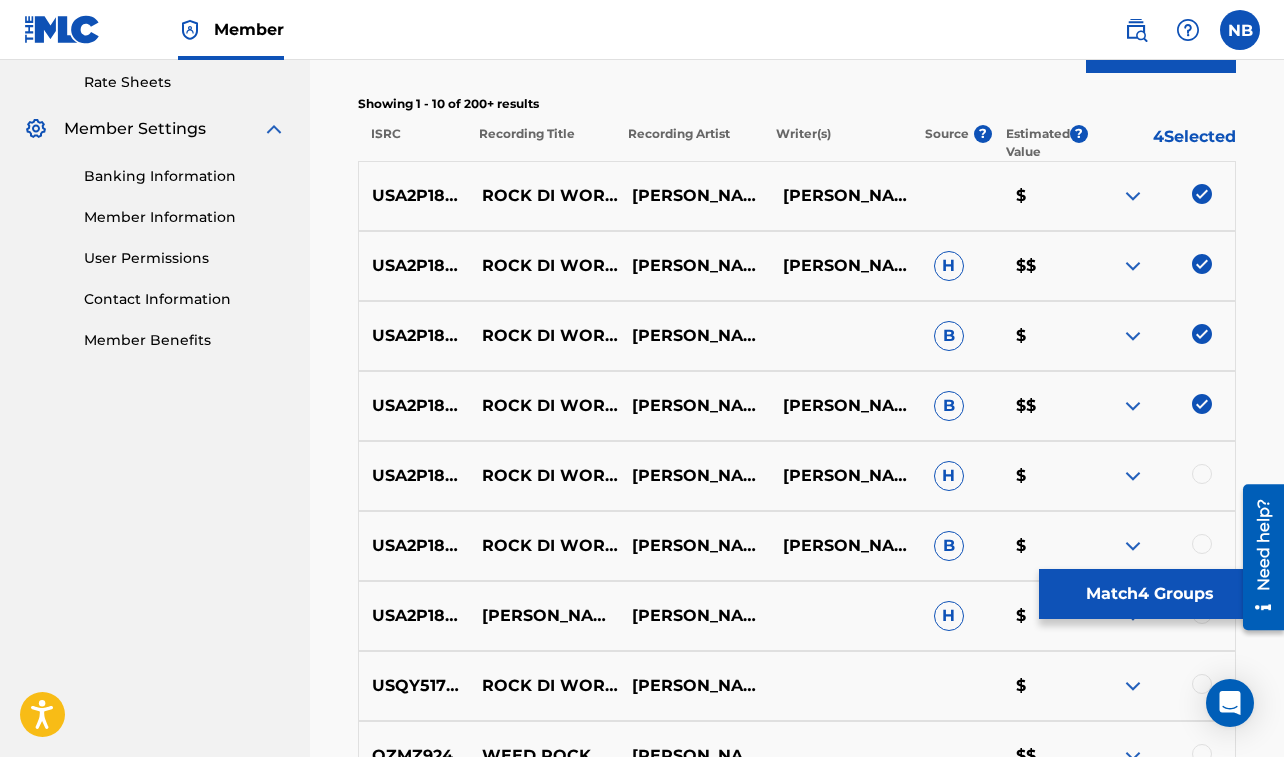 click at bounding box center (1202, 474) 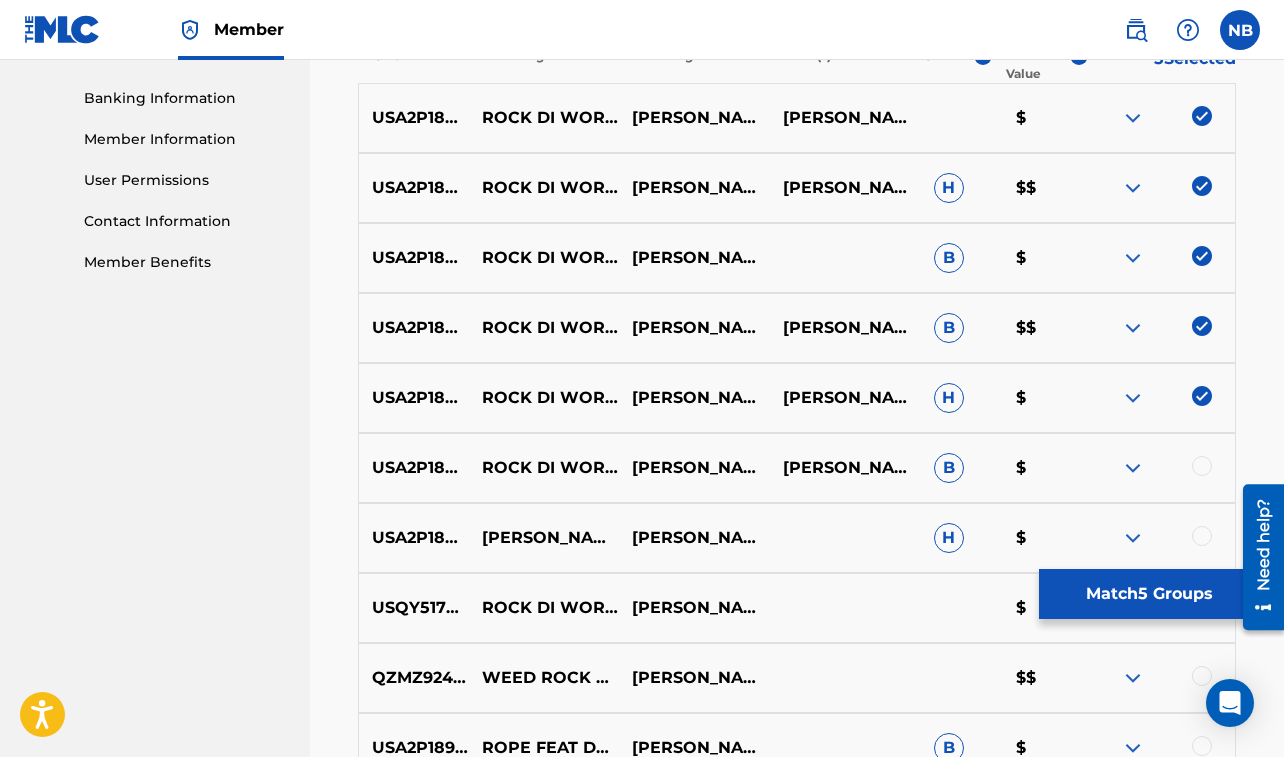 scroll, scrollTop: 848, scrollLeft: 0, axis: vertical 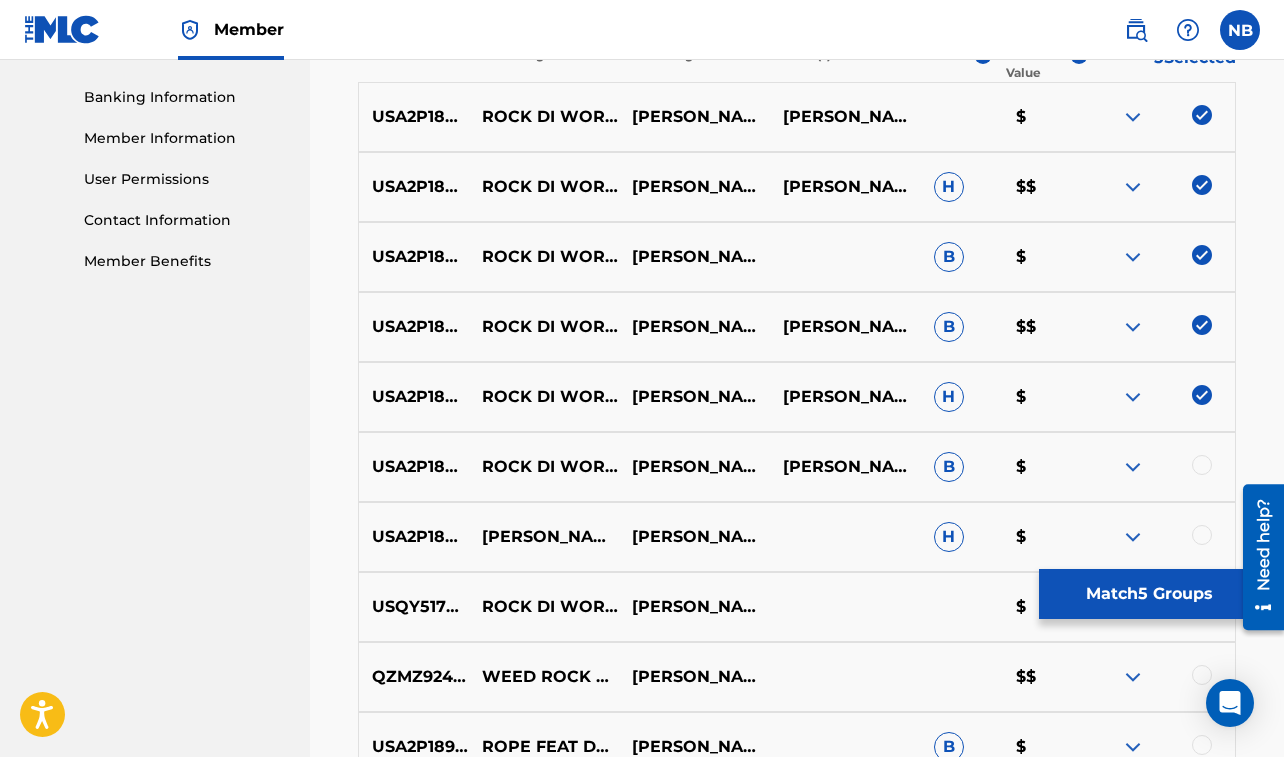 click at bounding box center [1202, 465] 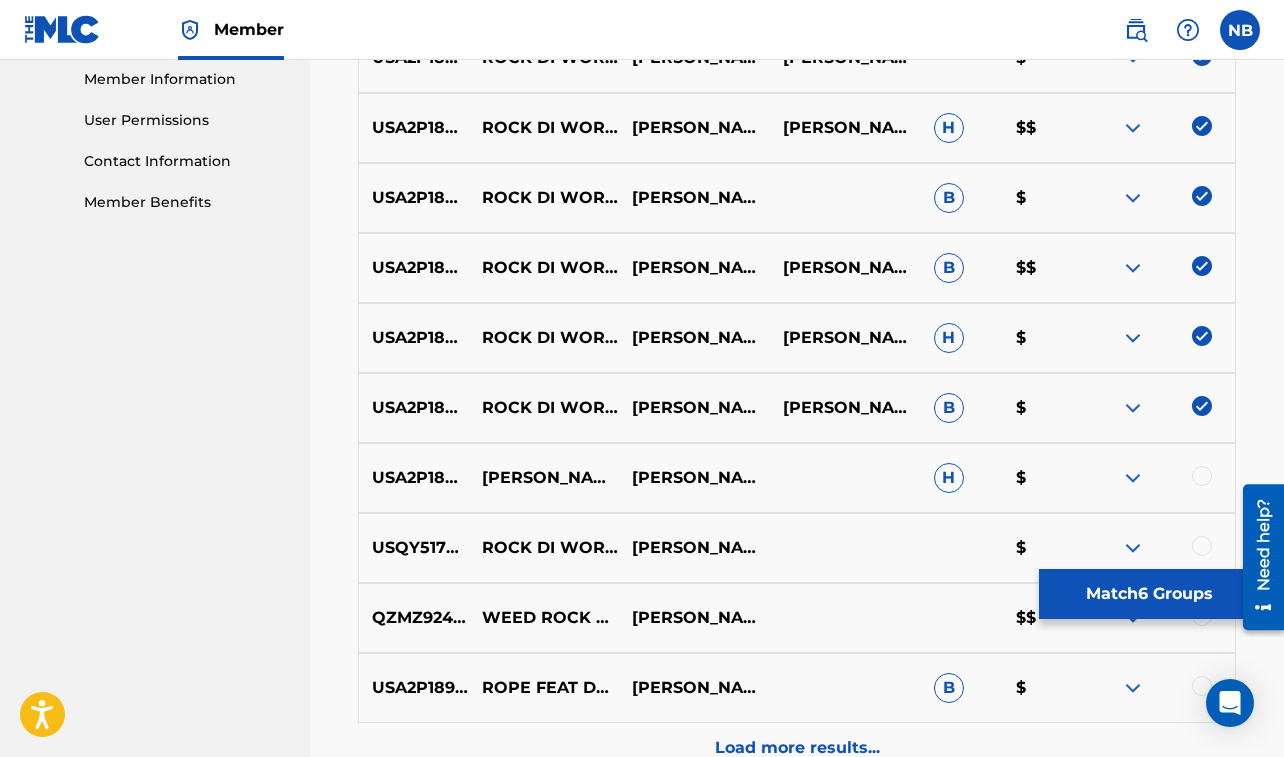 scroll, scrollTop: 926, scrollLeft: 0, axis: vertical 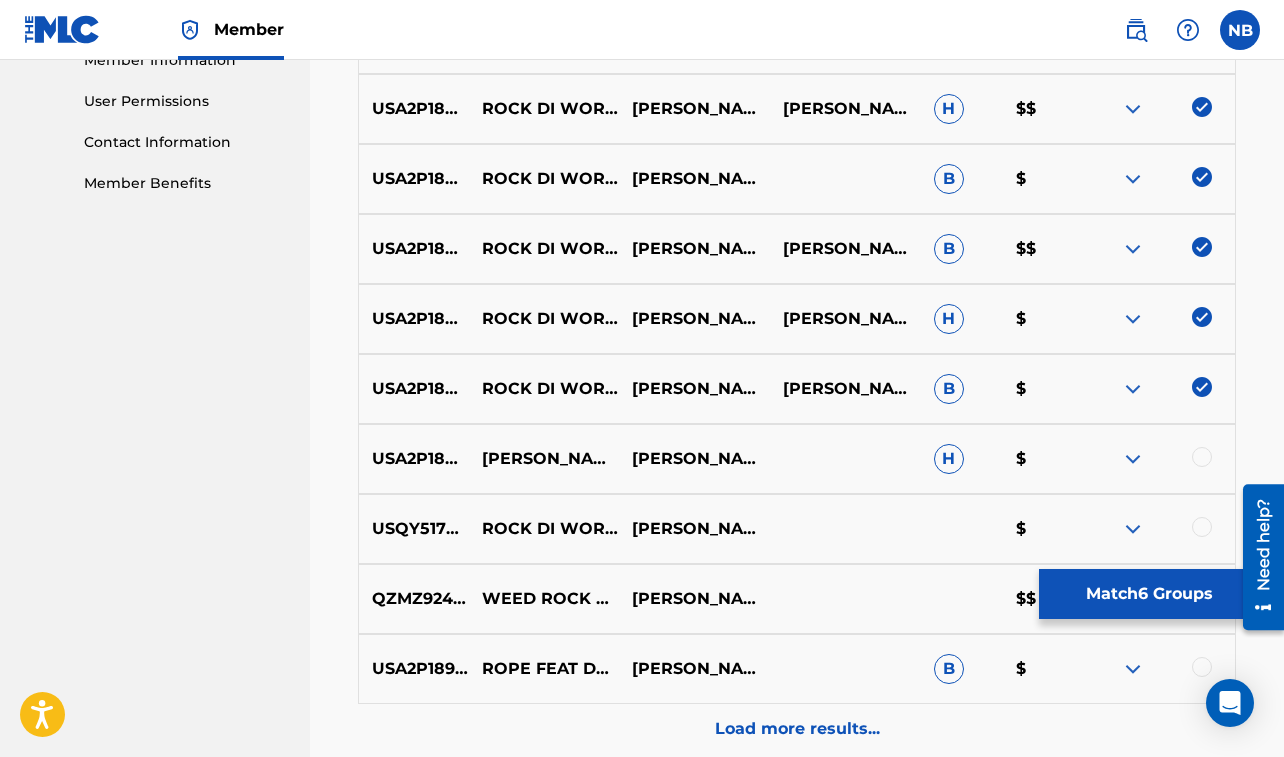 click at bounding box center (1202, 457) 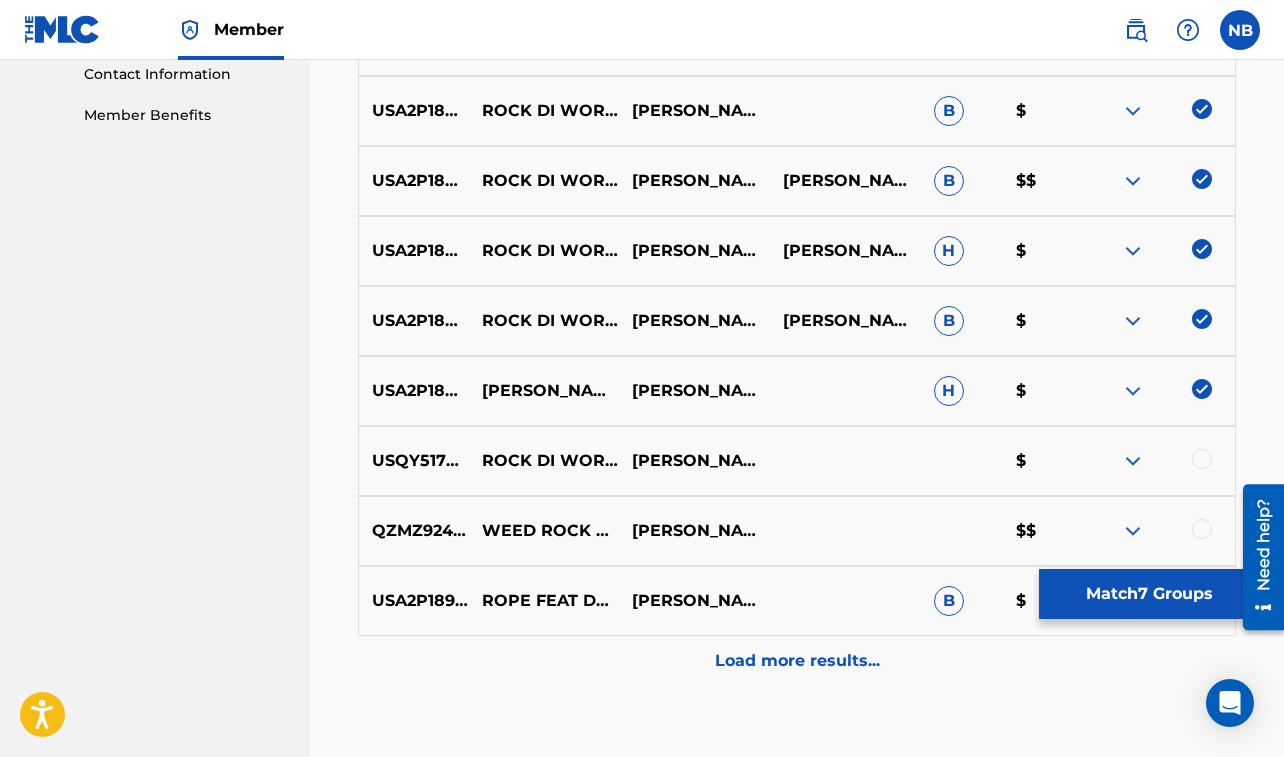 scroll, scrollTop: 995, scrollLeft: 0, axis: vertical 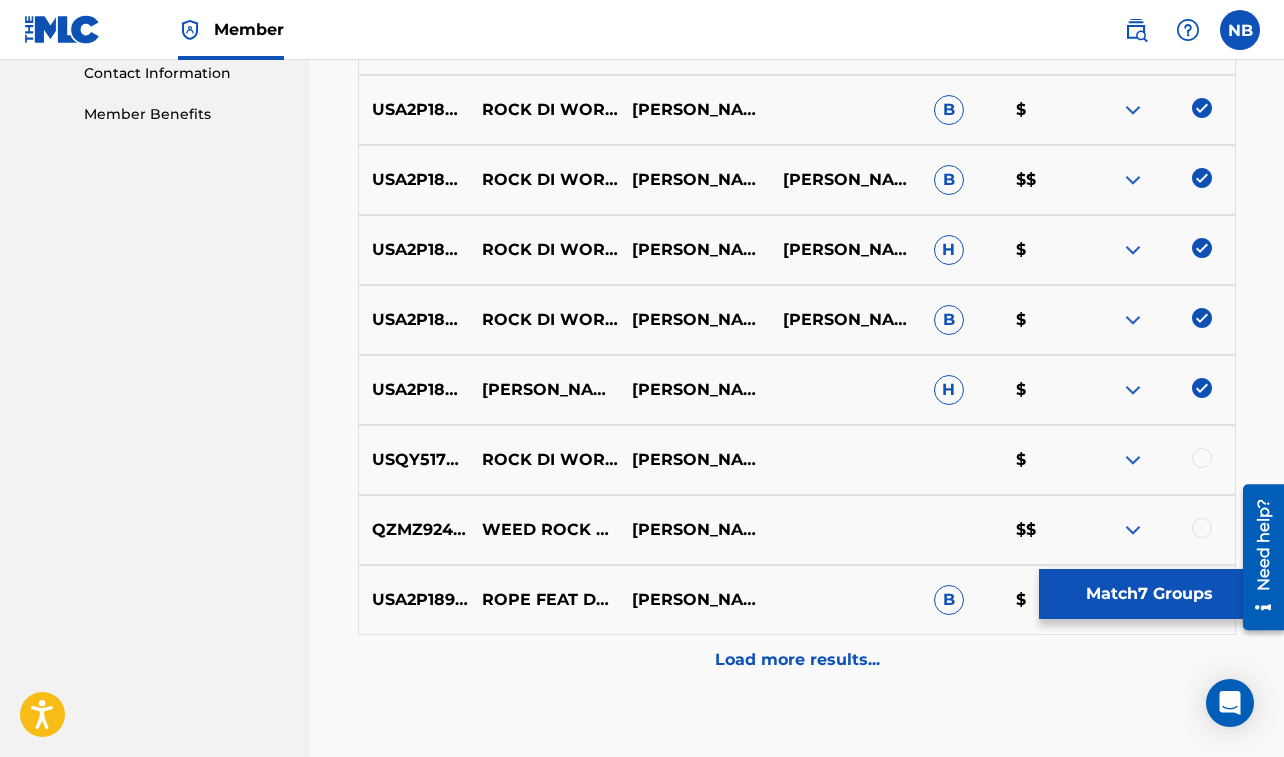 click at bounding box center [1202, 458] 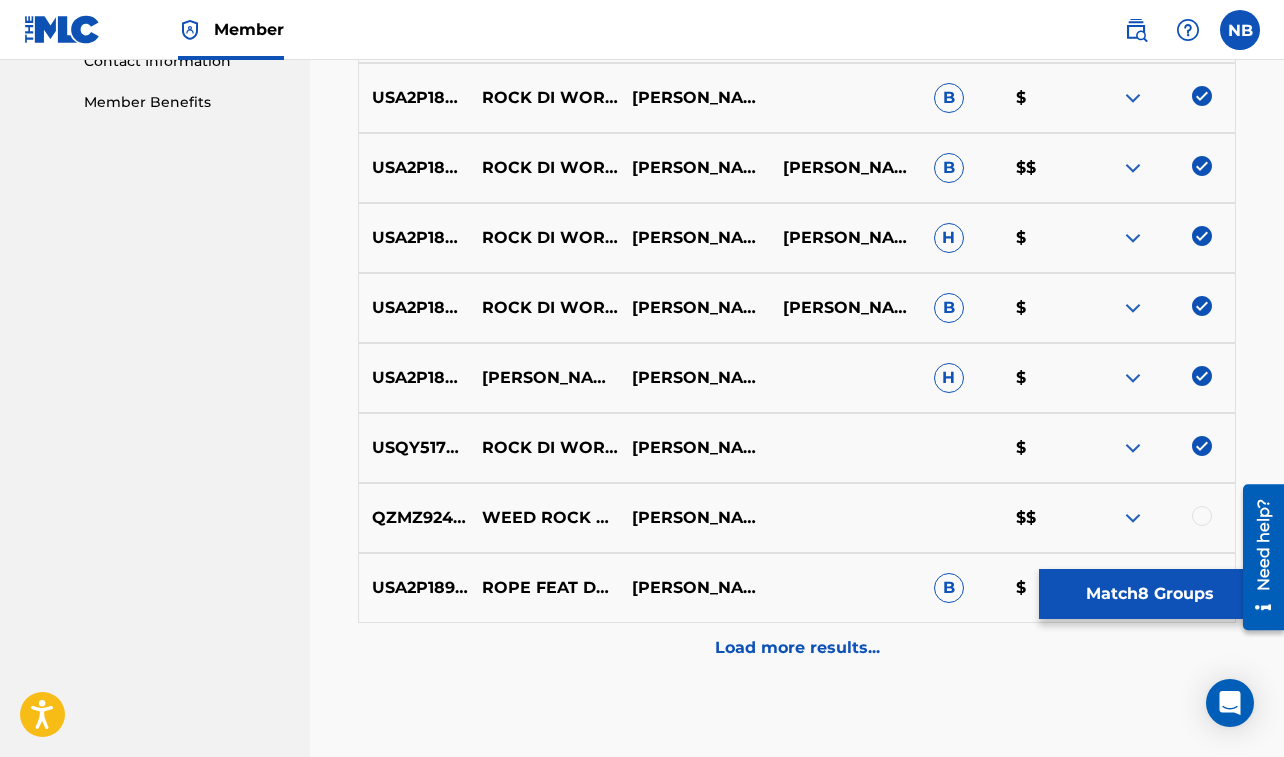 scroll, scrollTop: 1073, scrollLeft: 0, axis: vertical 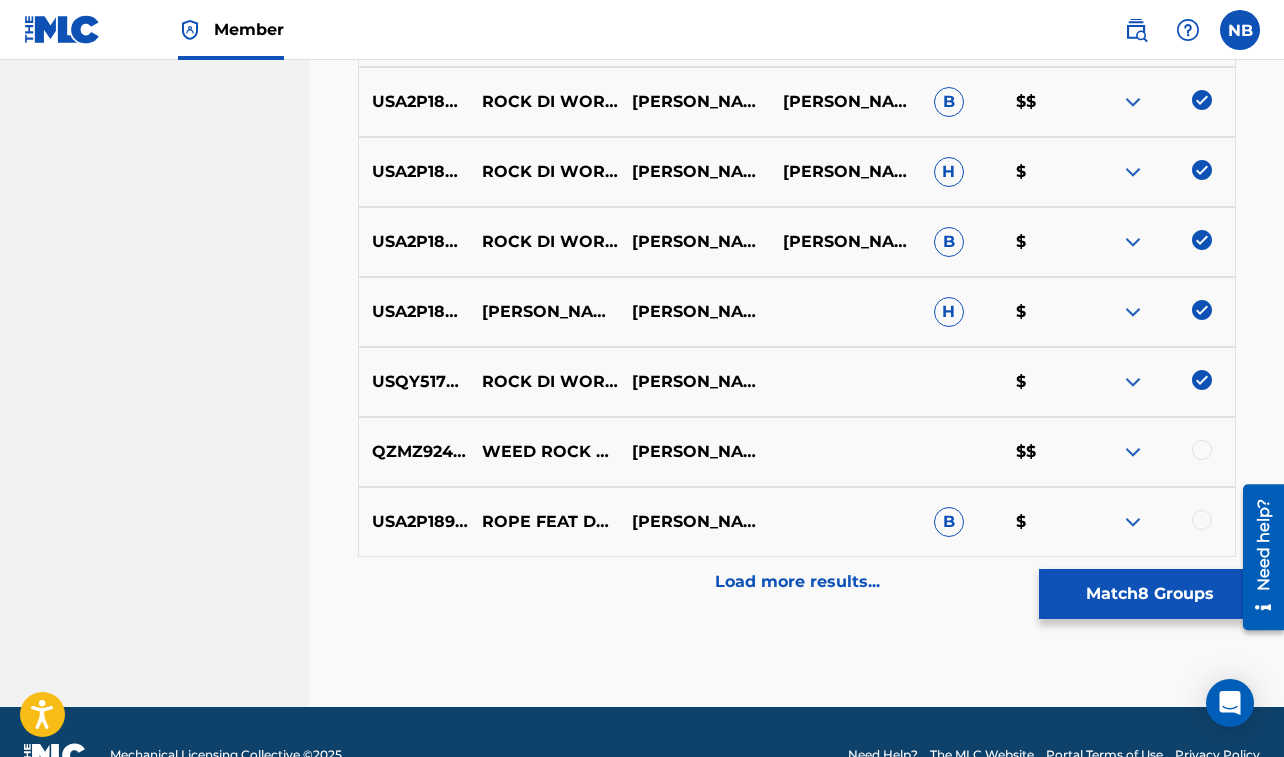 click on "Load more results..." at bounding box center (797, 582) 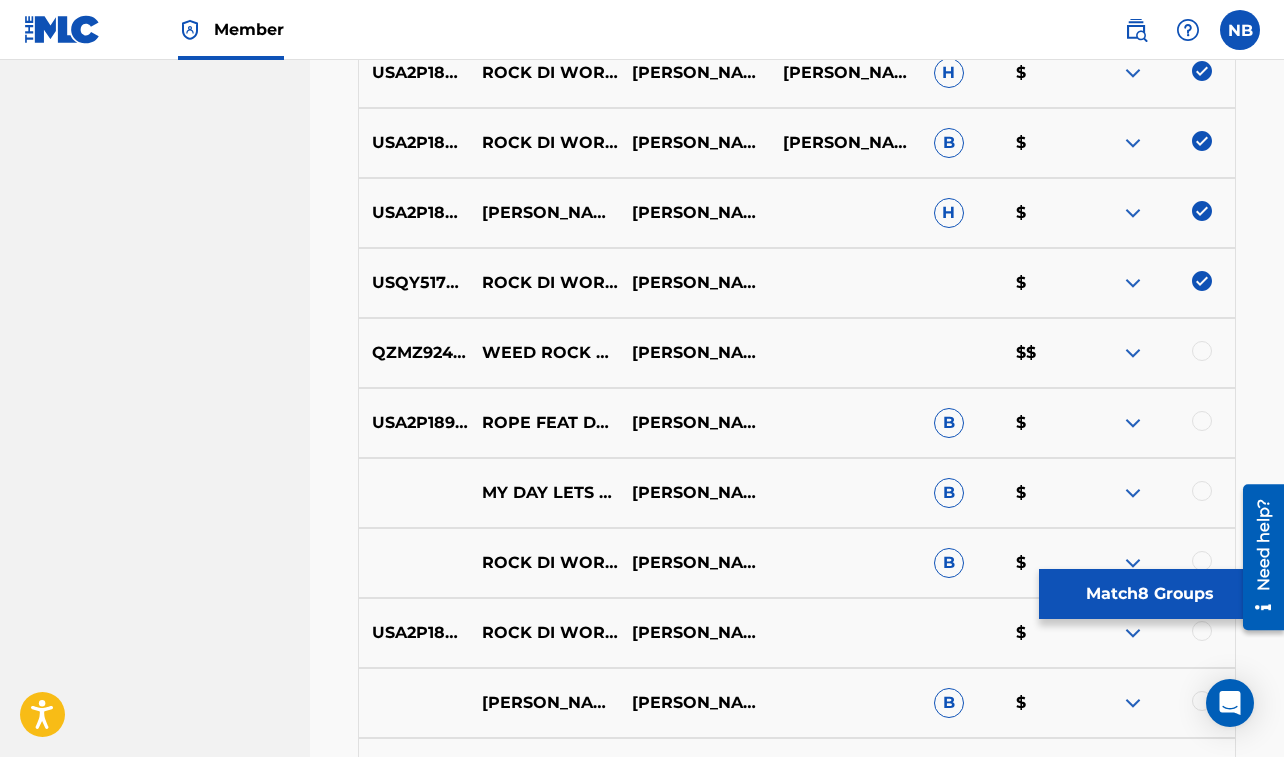 scroll, scrollTop: 1247, scrollLeft: 0, axis: vertical 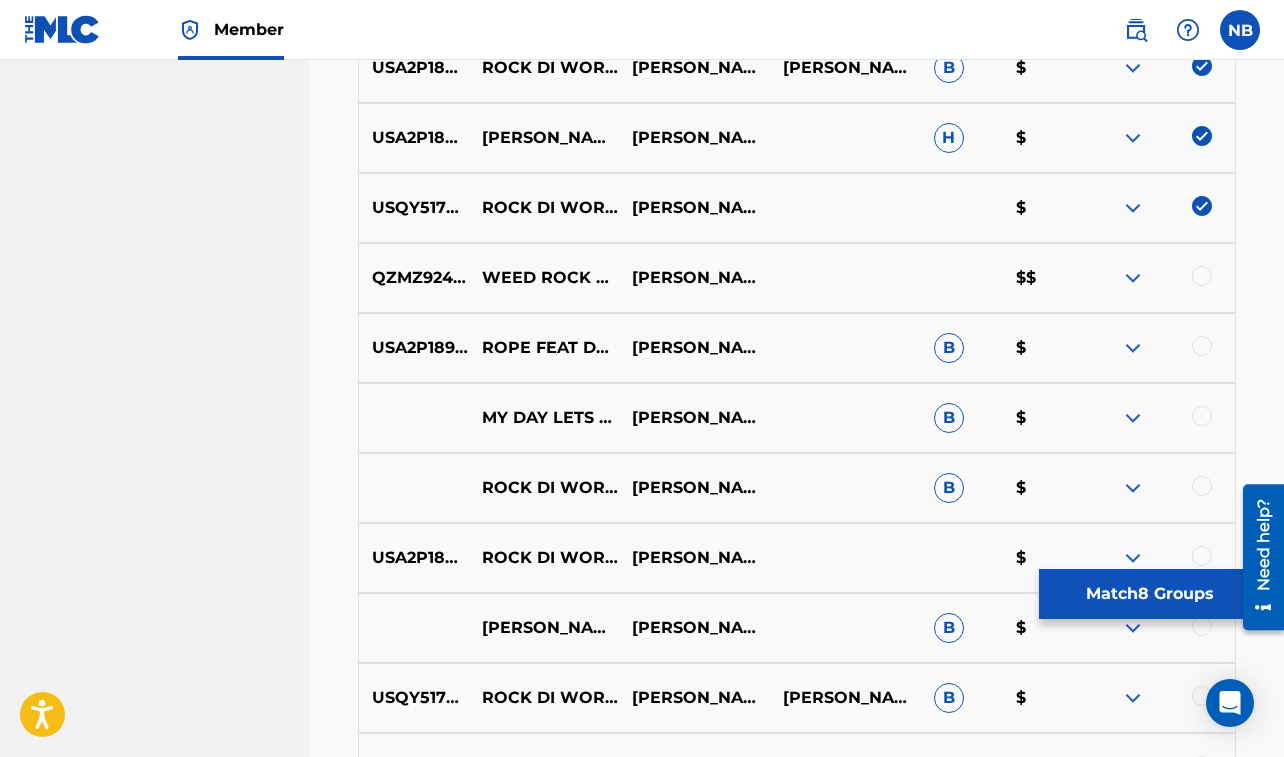 click at bounding box center [1202, 486] 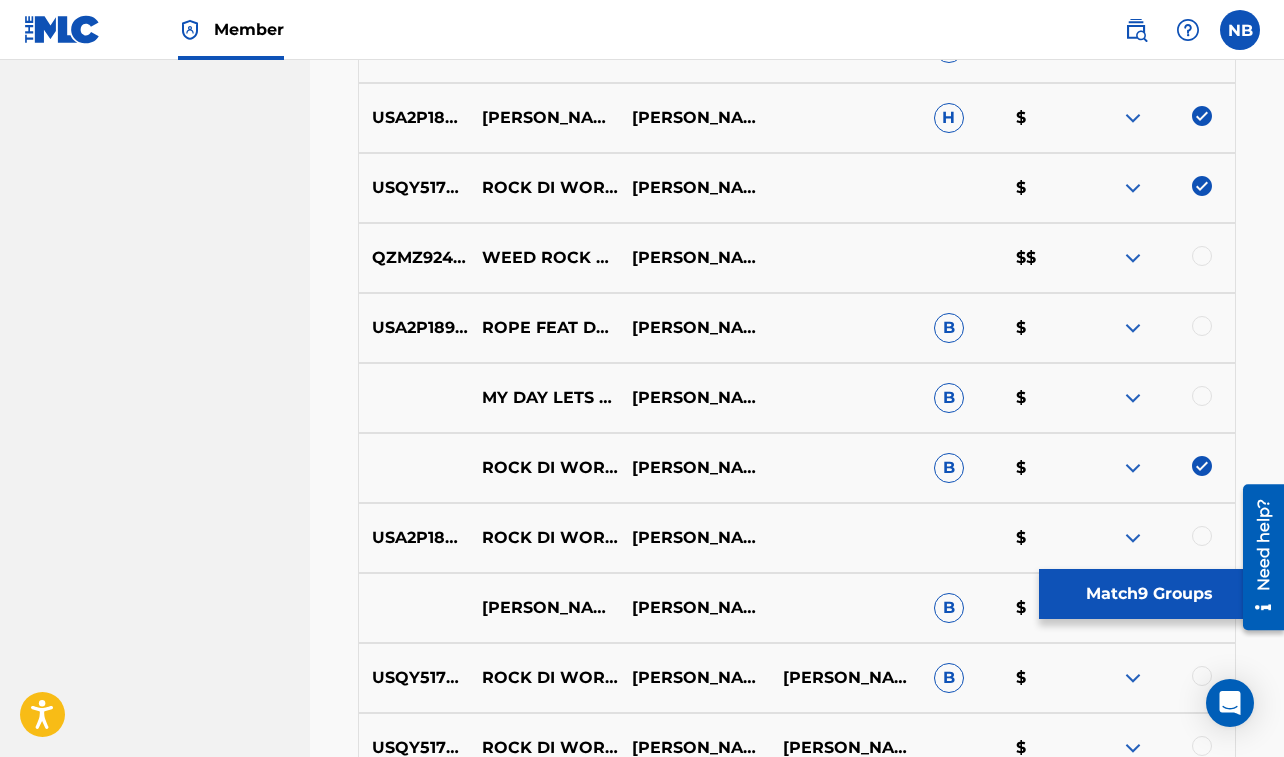 scroll, scrollTop: 1336, scrollLeft: 0, axis: vertical 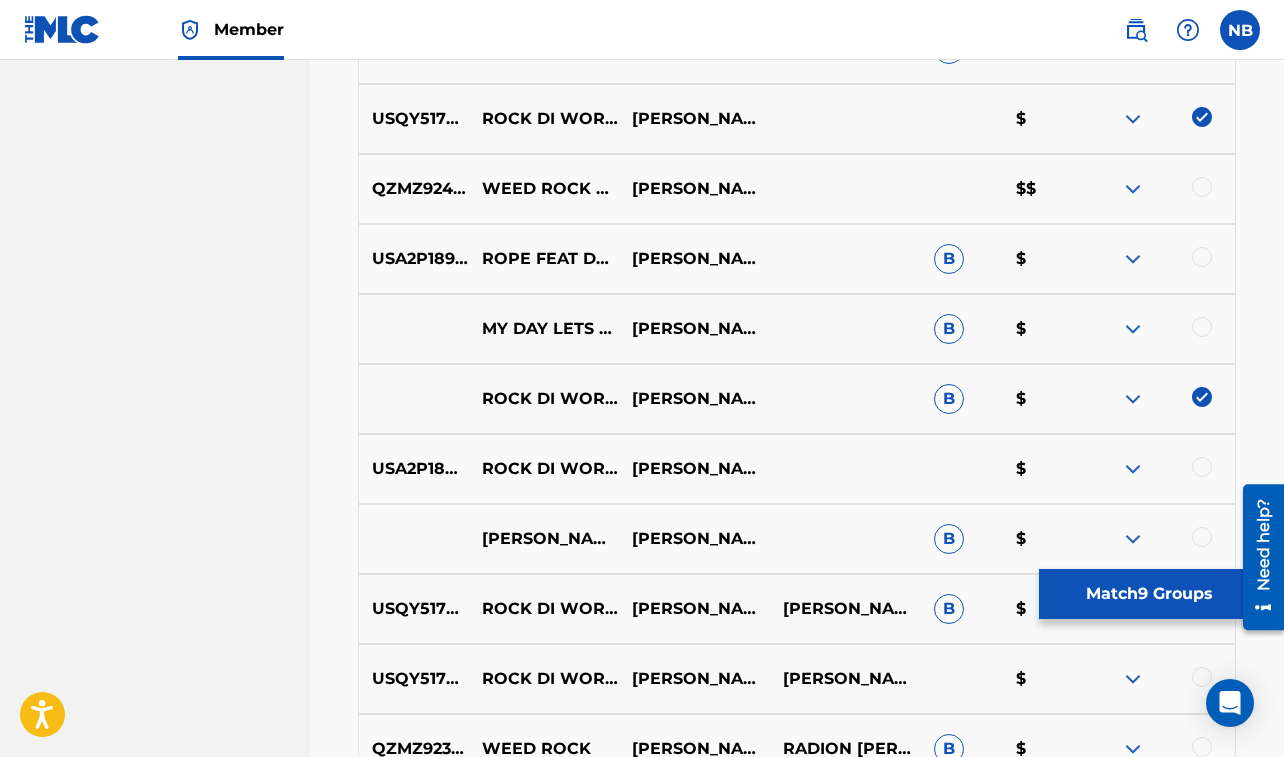 click at bounding box center (1202, 467) 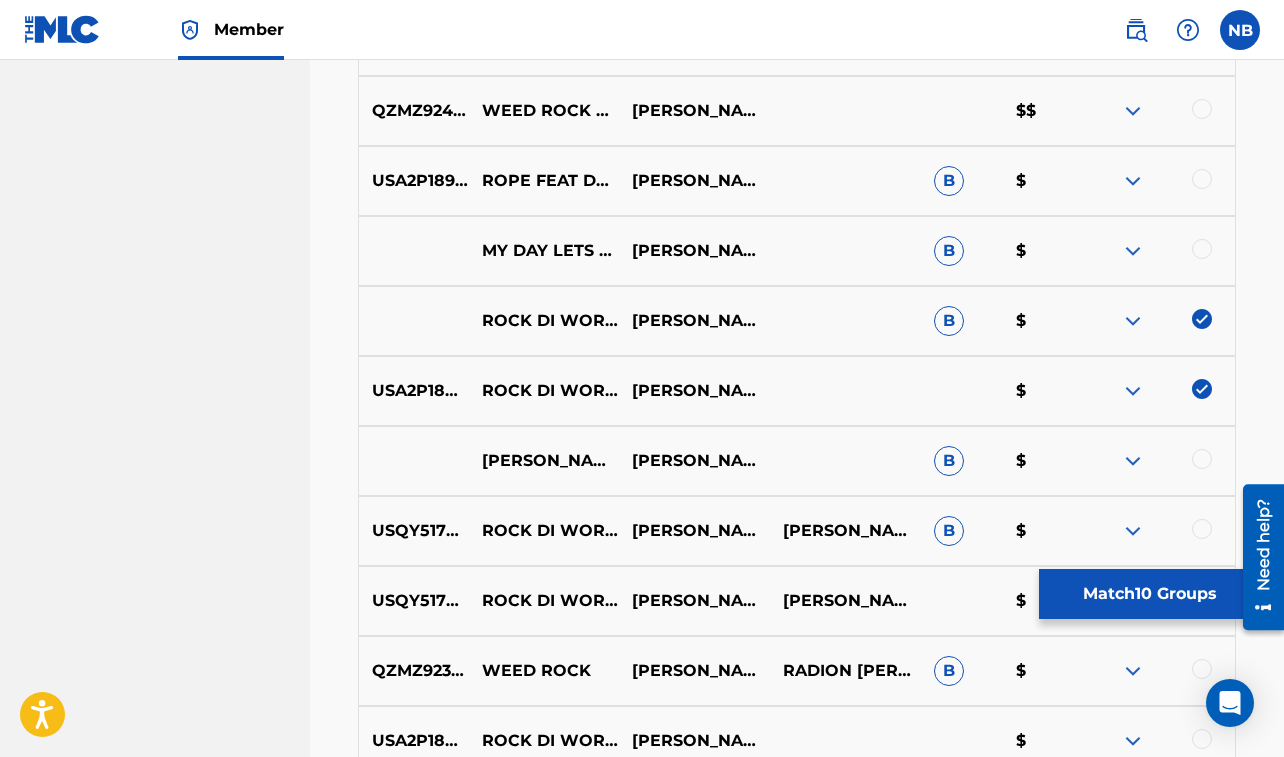 scroll, scrollTop: 1445, scrollLeft: 0, axis: vertical 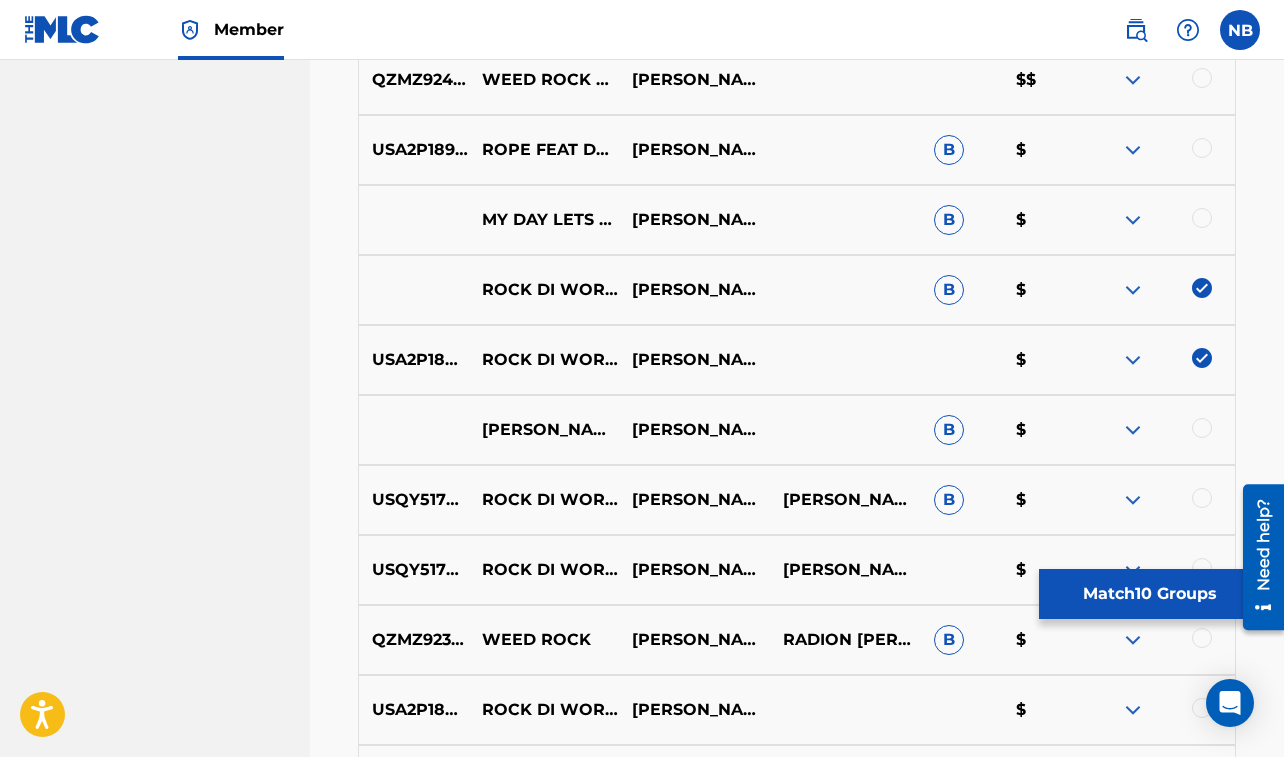 click at bounding box center [1202, 428] 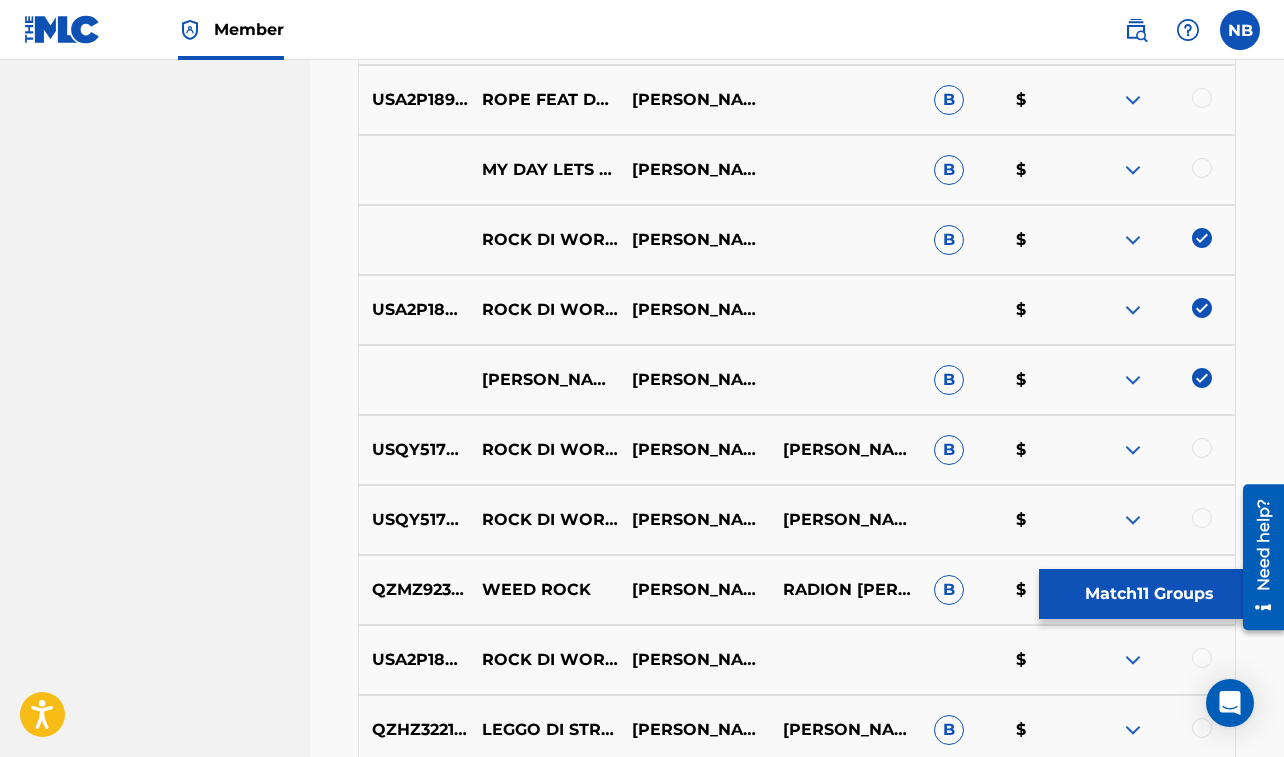 scroll, scrollTop: 1598, scrollLeft: 0, axis: vertical 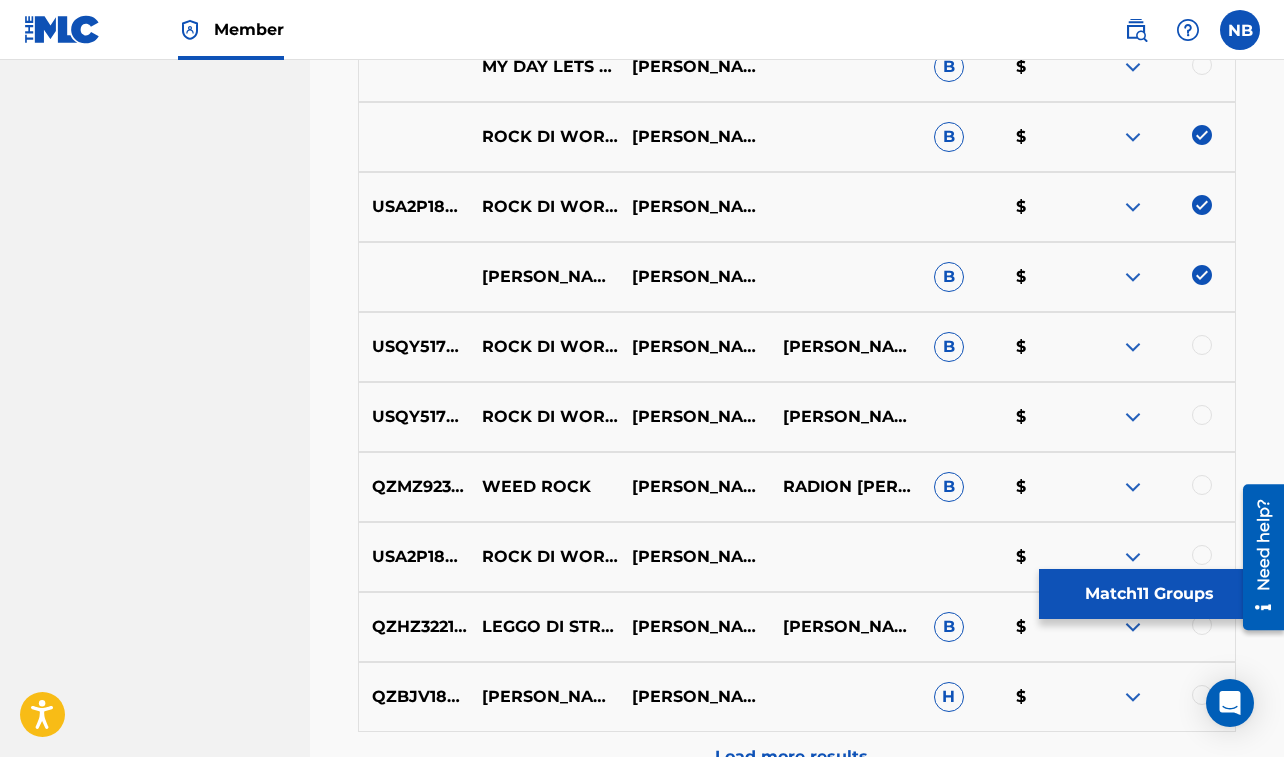click at bounding box center [1202, 345] 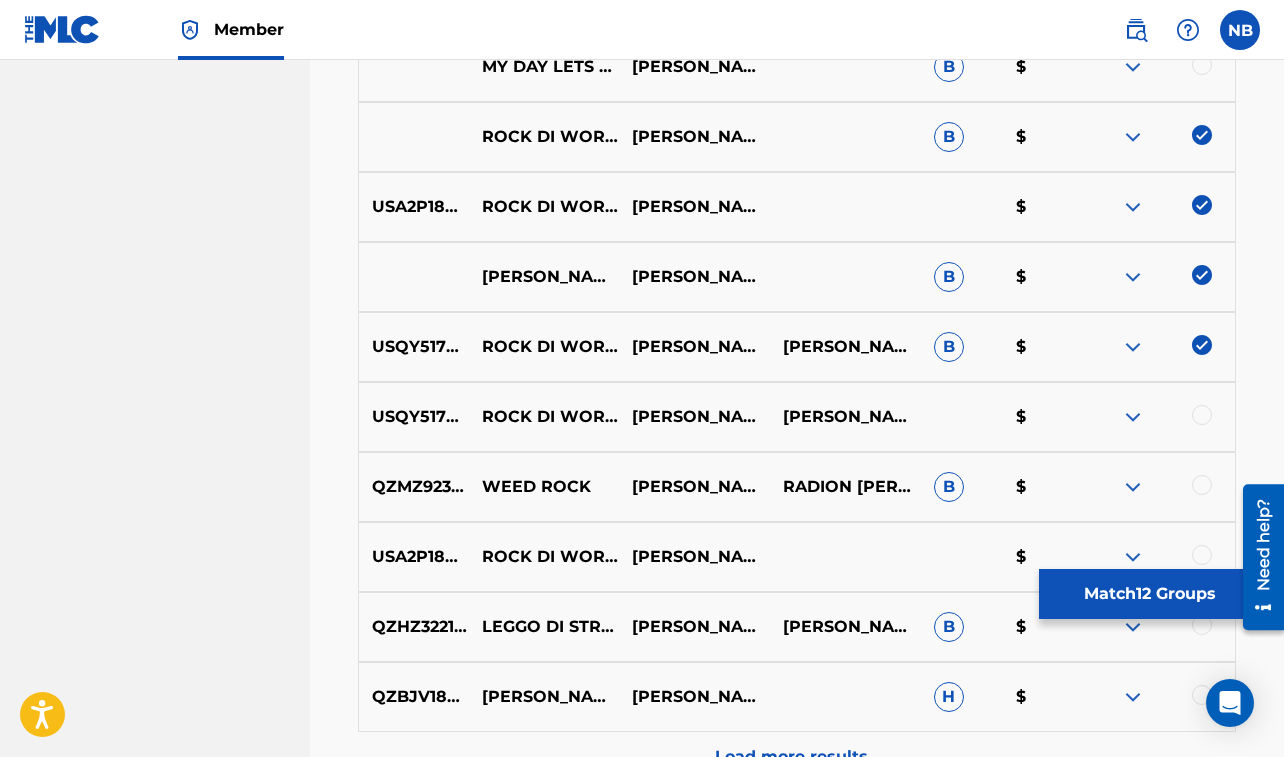 click at bounding box center (1202, 415) 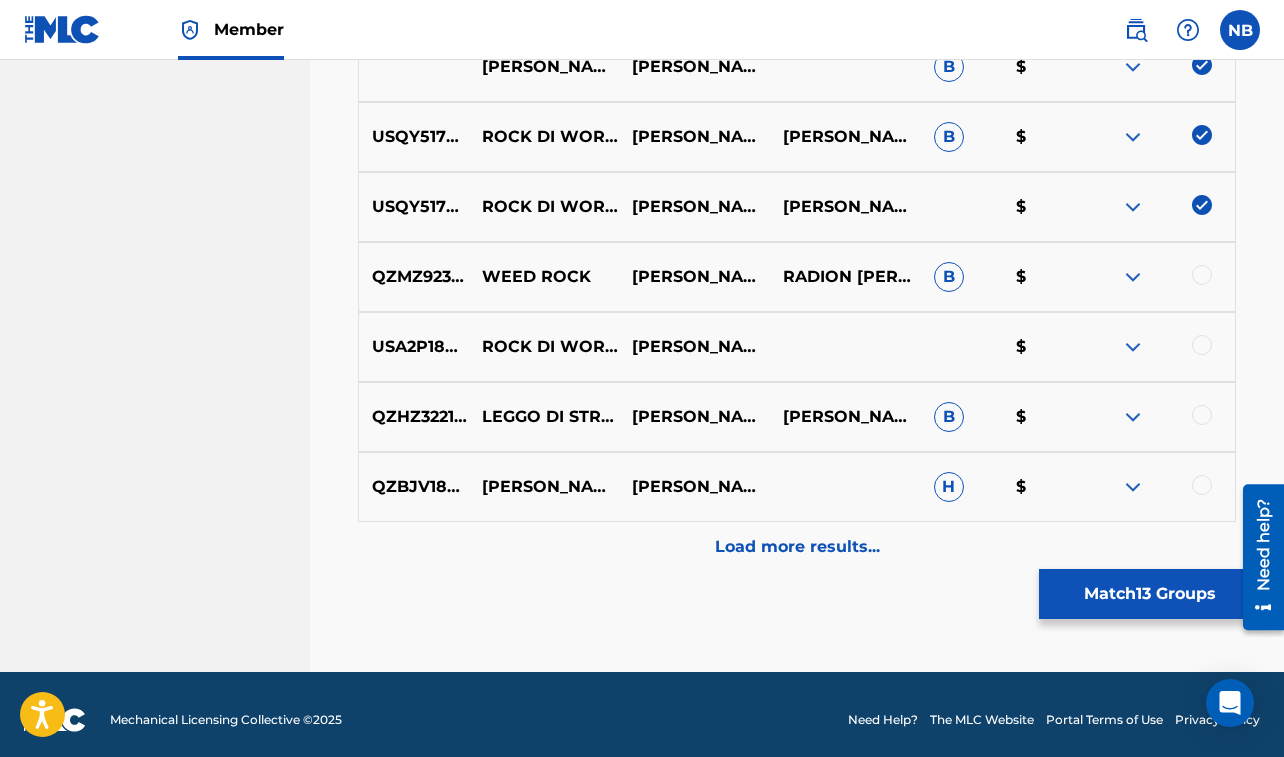 scroll, scrollTop: 1819, scrollLeft: 0, axis: vertical 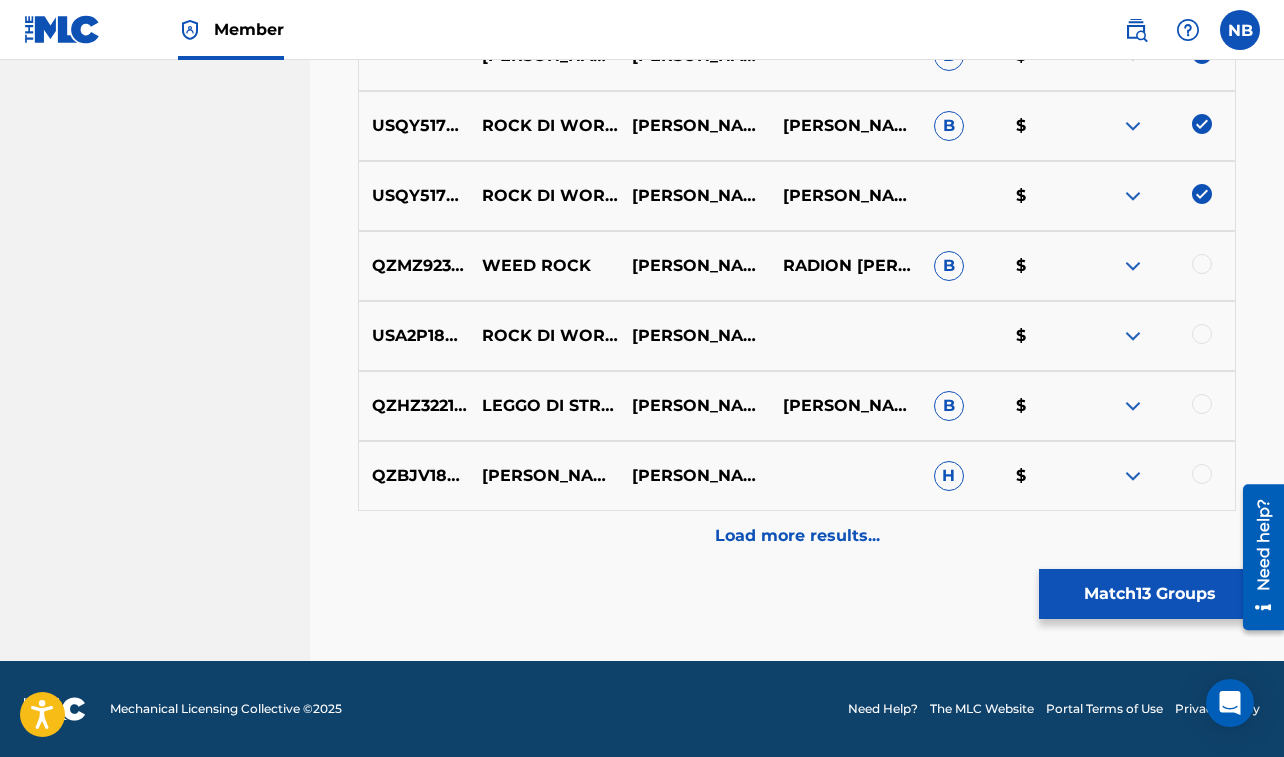 click at bounding box center (1202, 334) 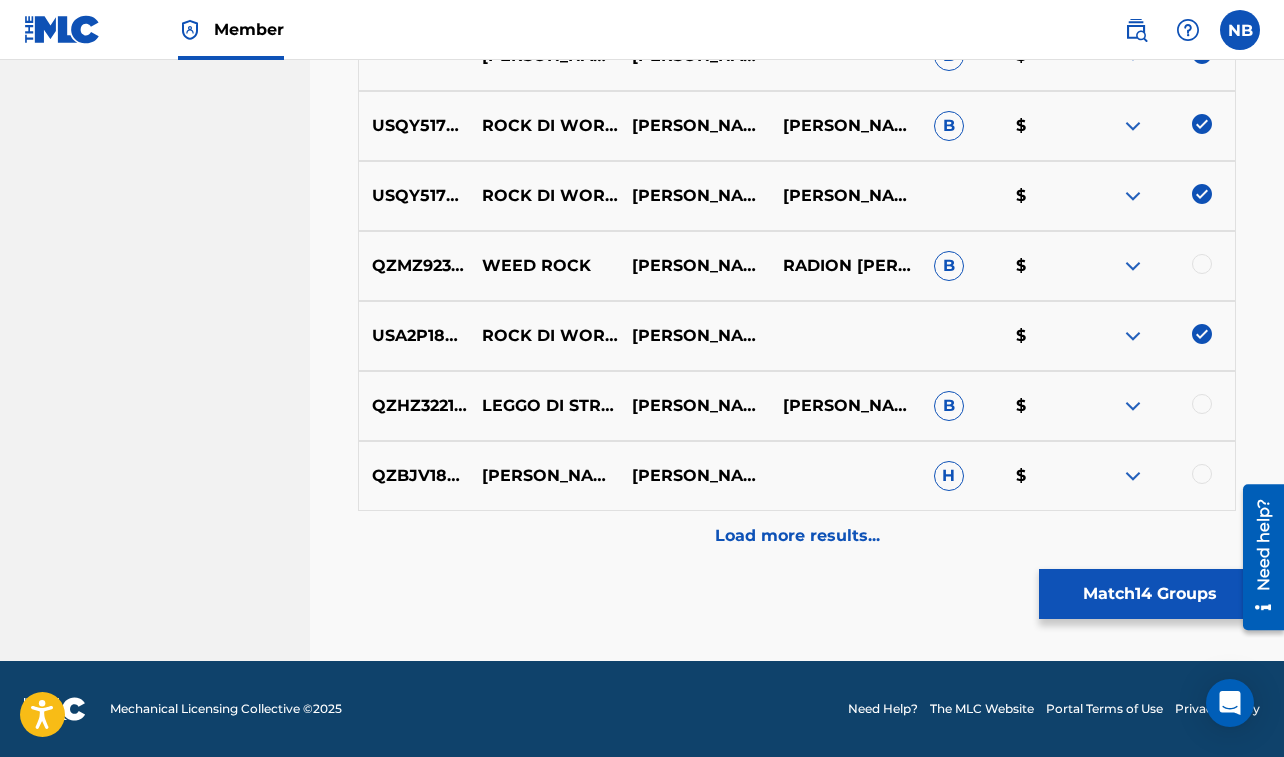 click at bounding box center [1202, 474] 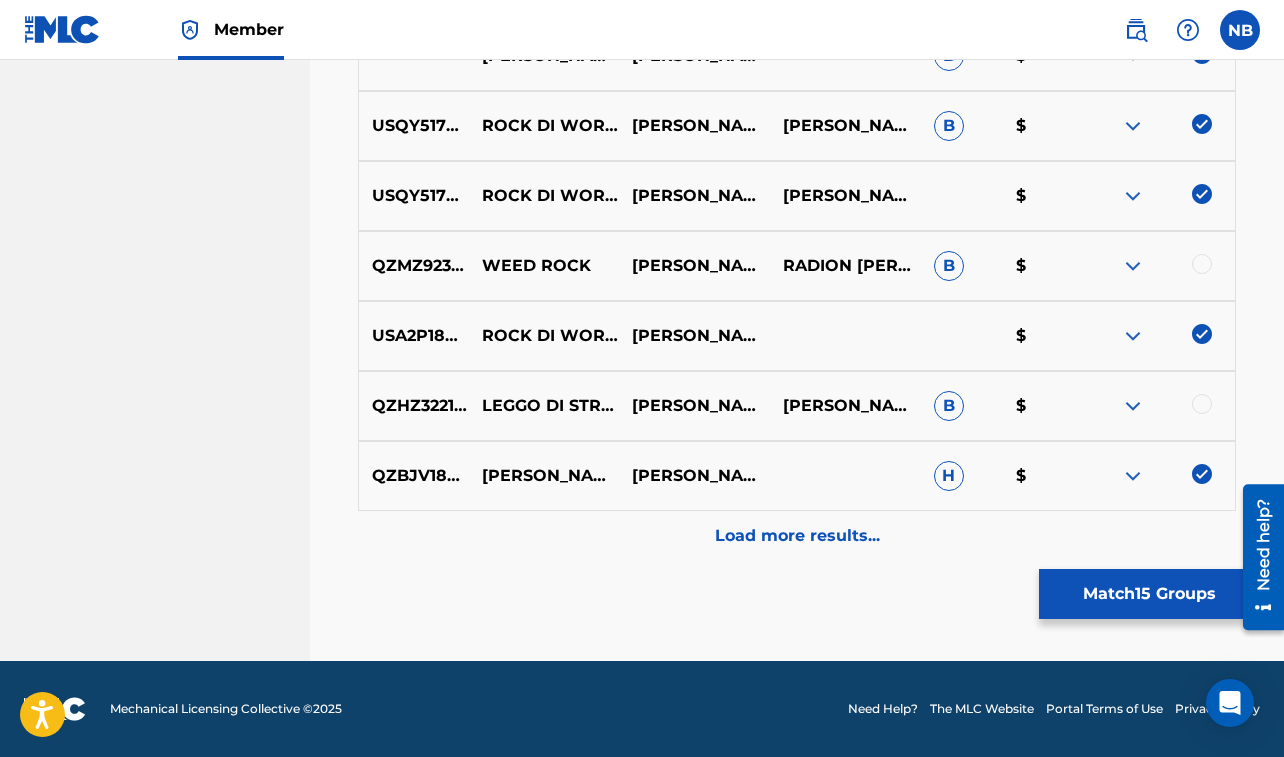 click on "Load more results..." at bounding box center (797, 536) 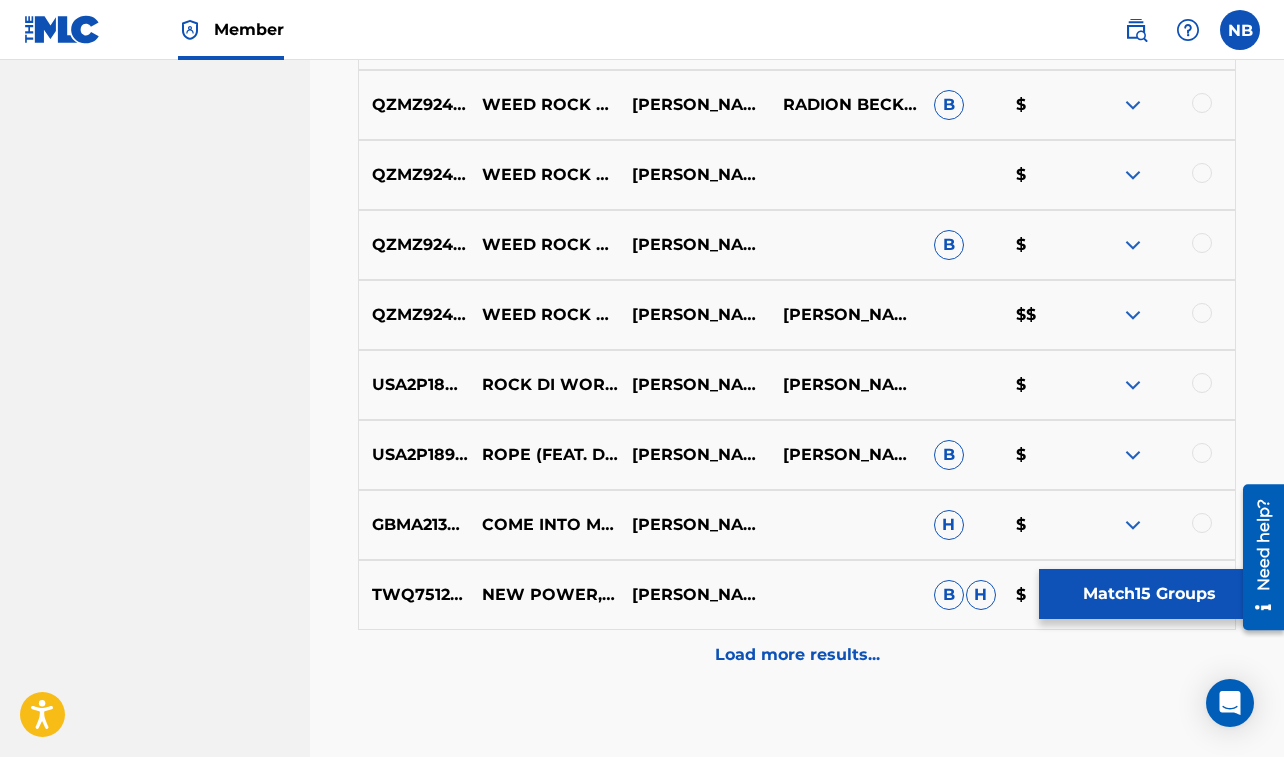 scroll, scrollTop: 2413, scrollLeft: 0, axis: vertical 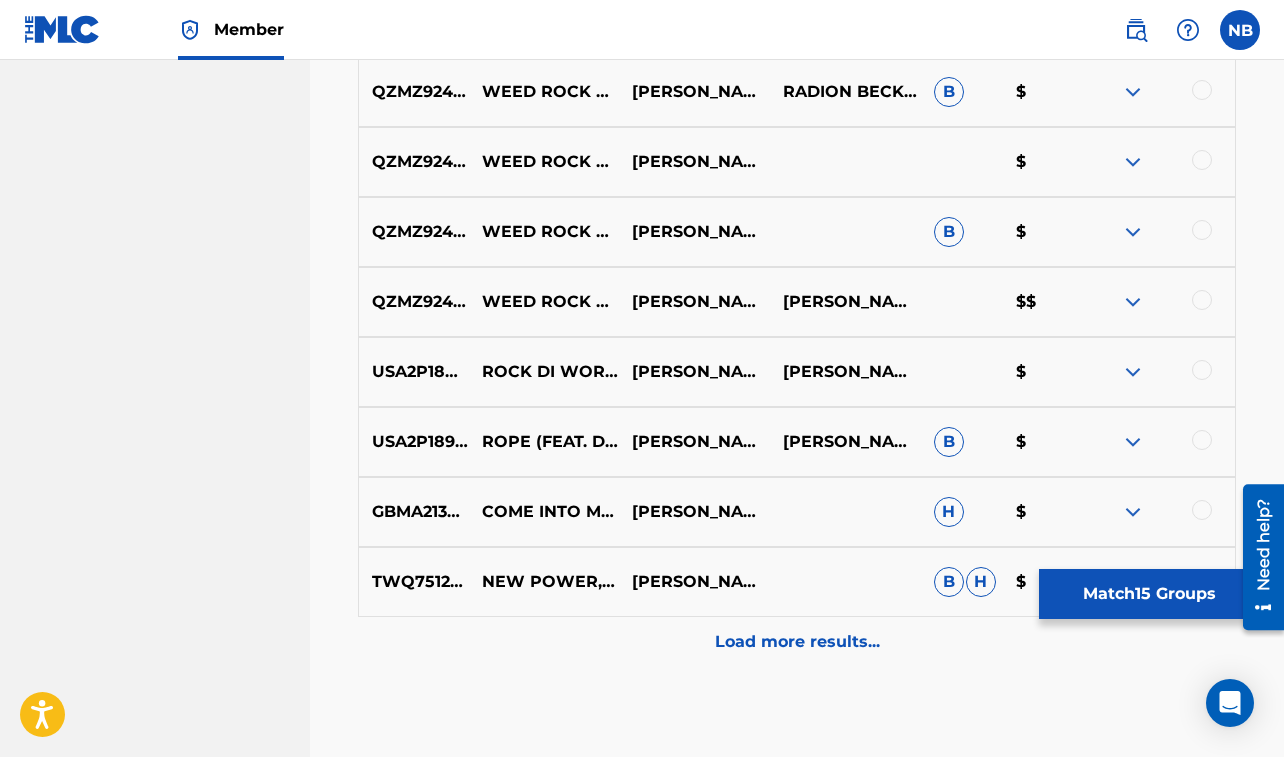 click at bounding box center (1202, 370) 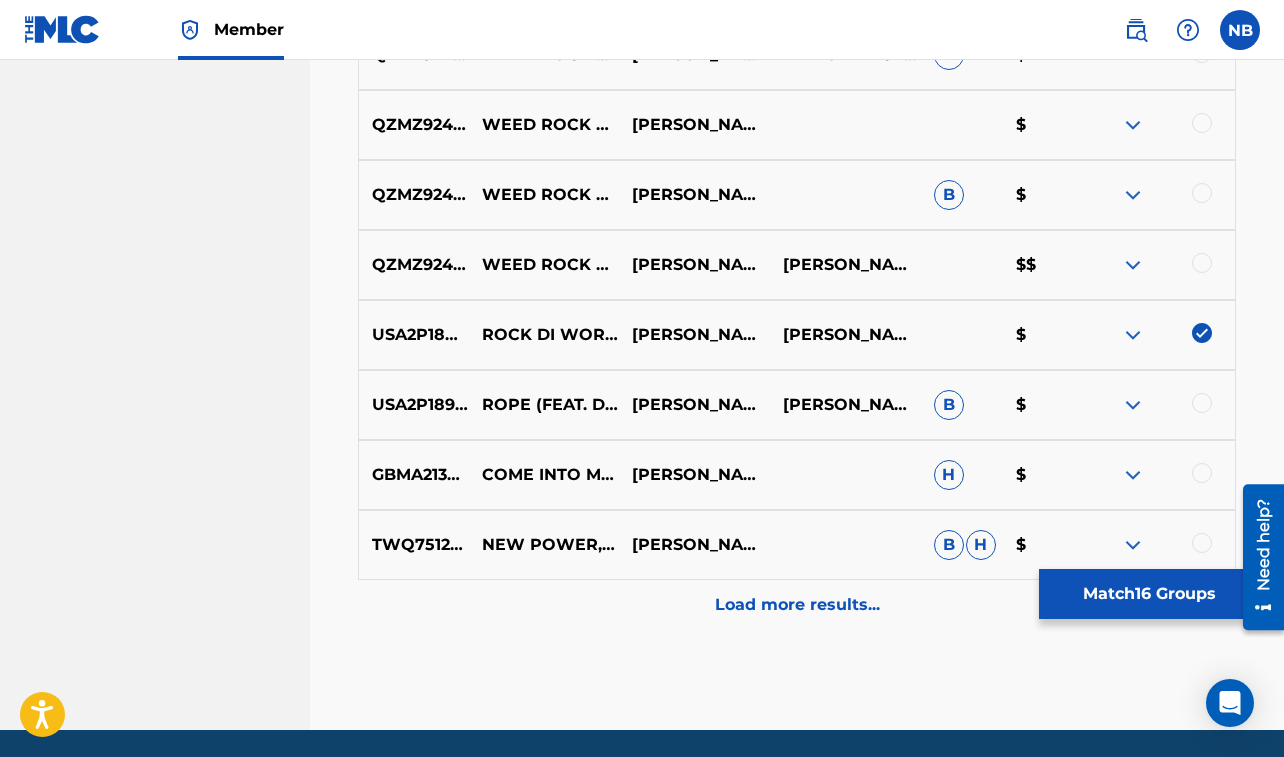 scroll, scrollTop: 2454, scrollLeft: 0, axis: vertical 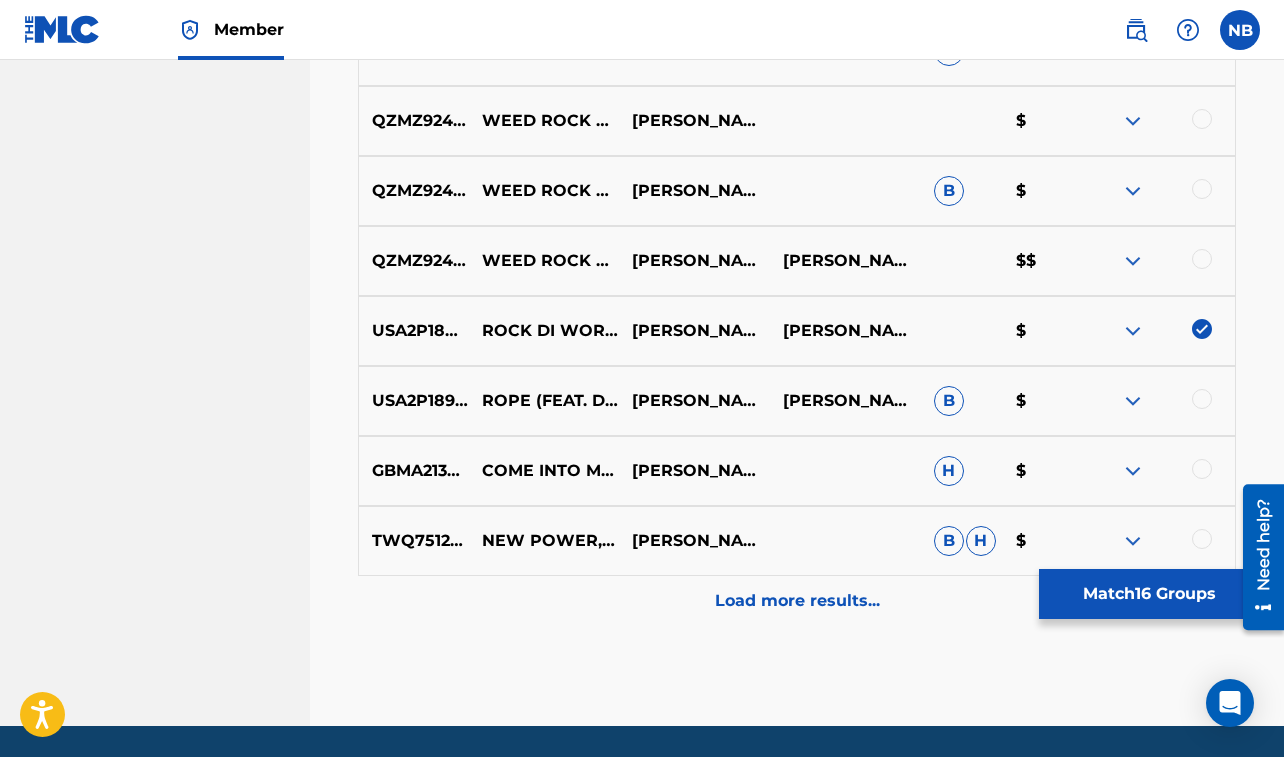 click on "Load more results..." at bounding box center [797, 601] 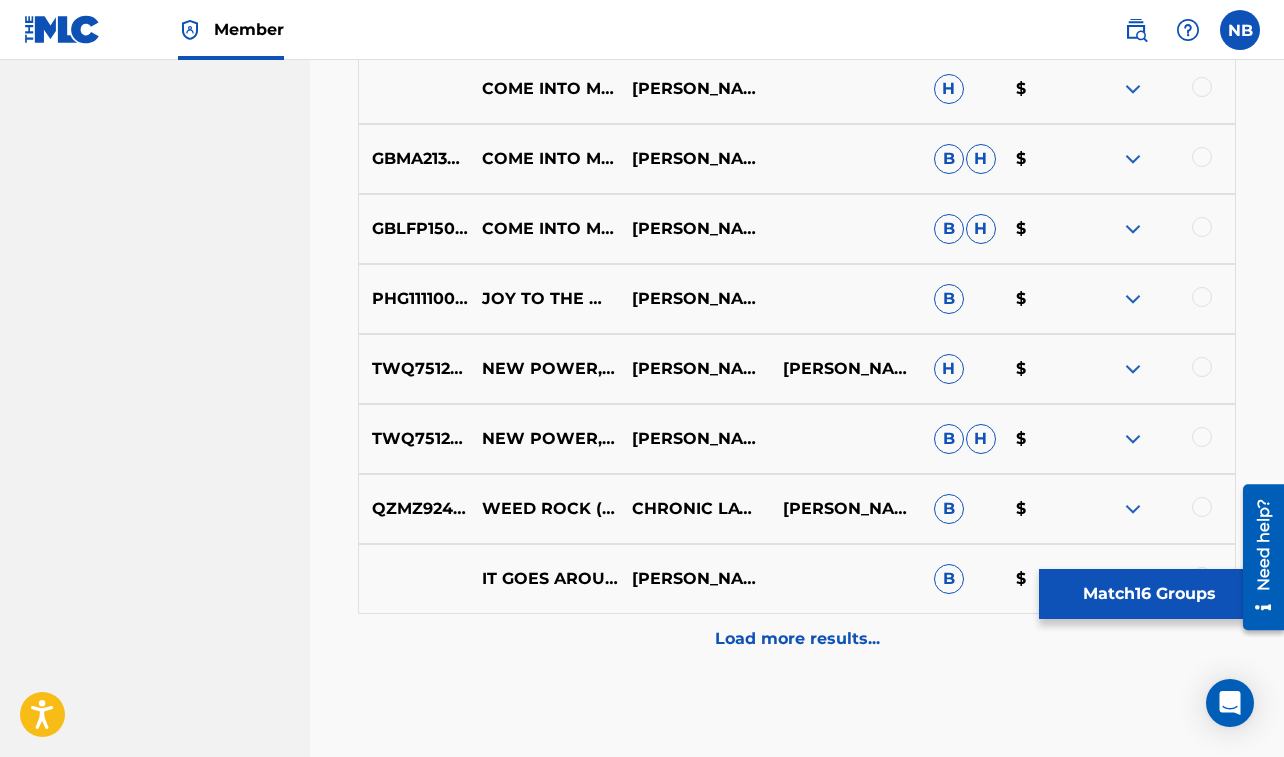scroll, scrollTop: 3135, scrollLeft: 0, axis: vertical 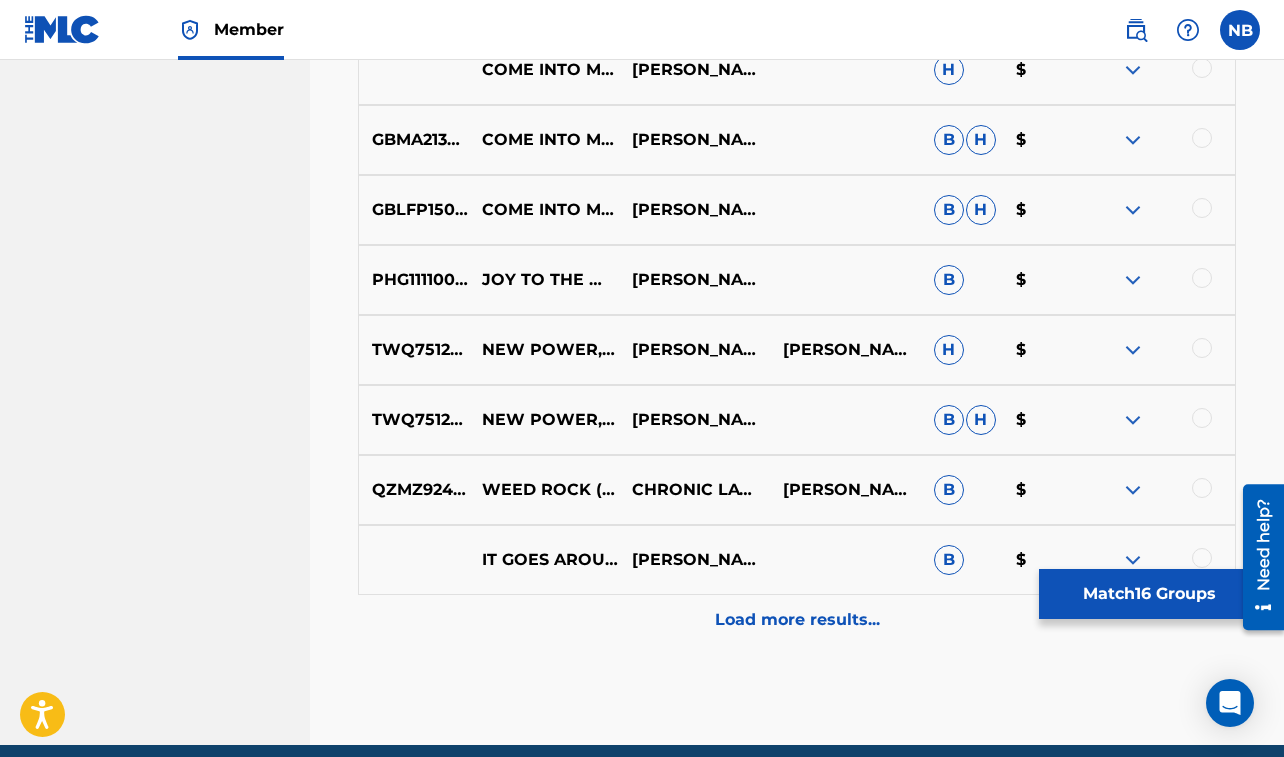 click on "Match  16 Groups" at bounding box center [1149, 594] 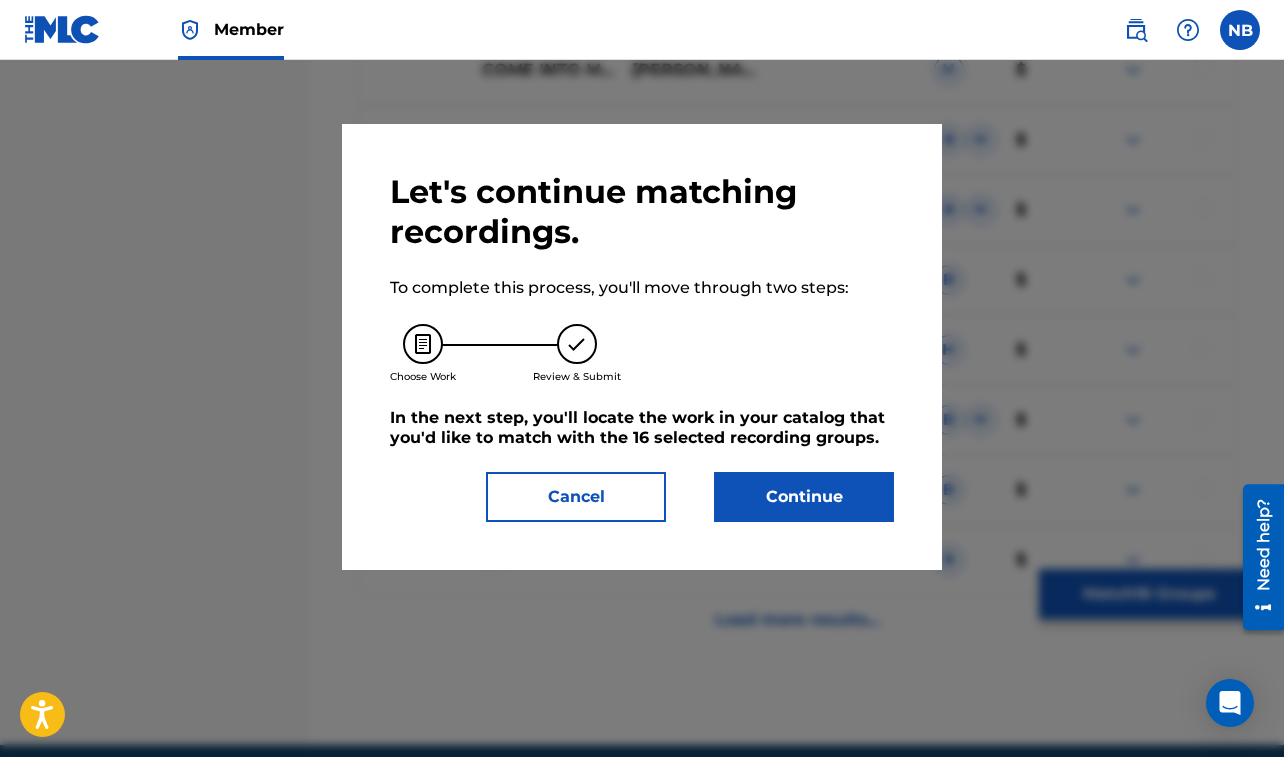 click on "Continue" at bounding box center [804, 497] 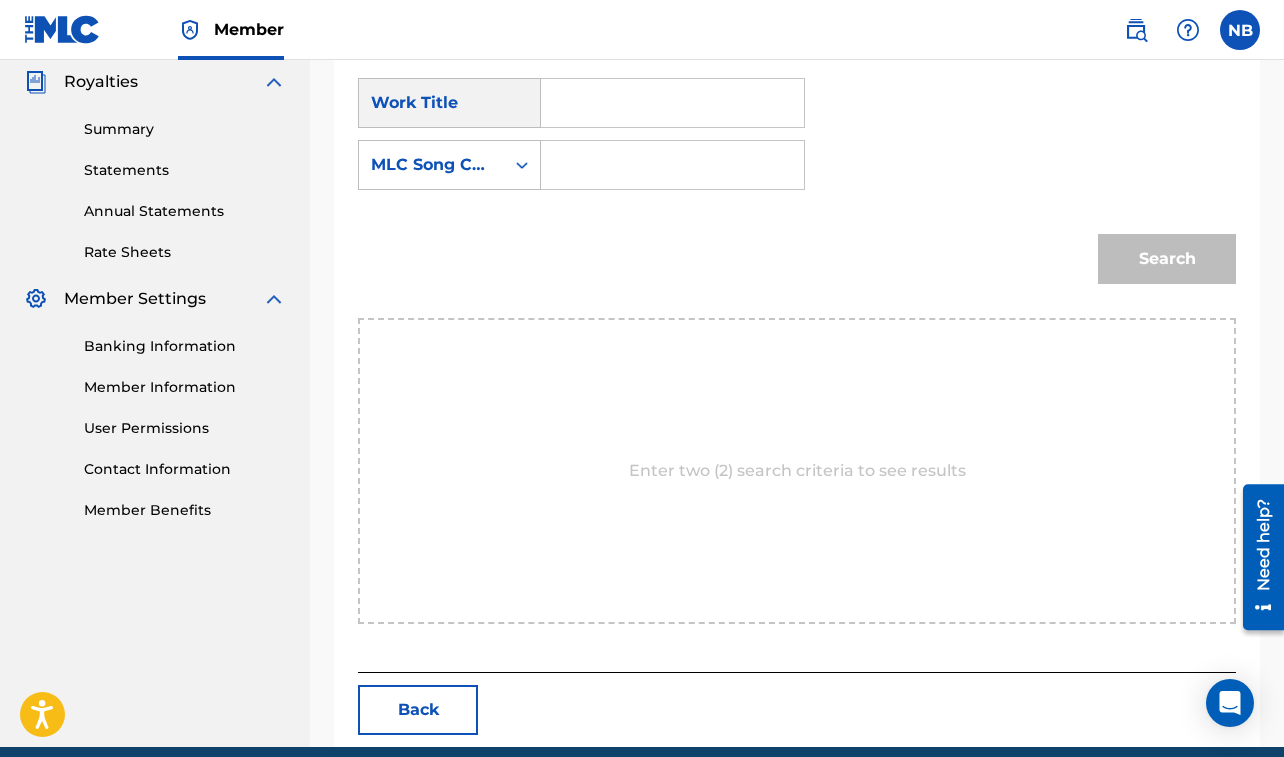 scroll, scrollTop: 623, scrollLeft: 0, axis: vertical 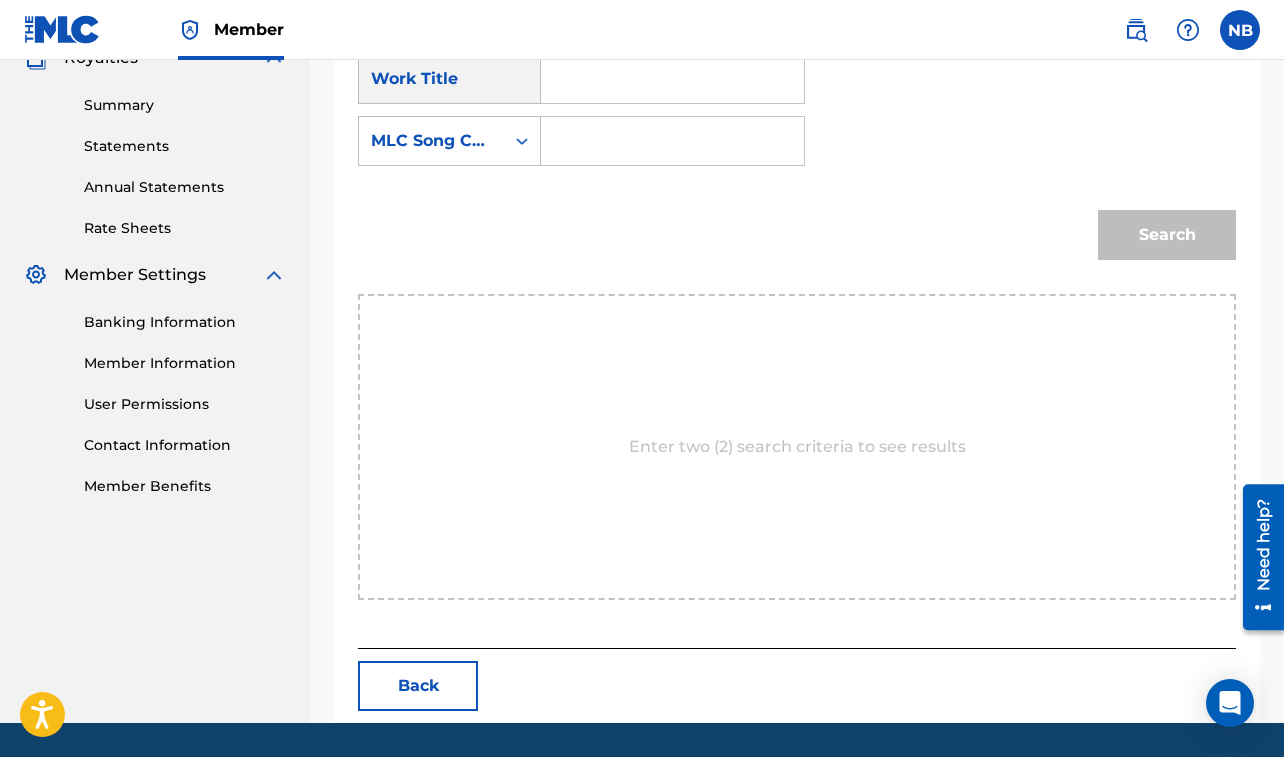 drag, startPoint x: 579, startPoint y: 23, endPoint x: 580, endPoint y: 34, distance: 11.045361 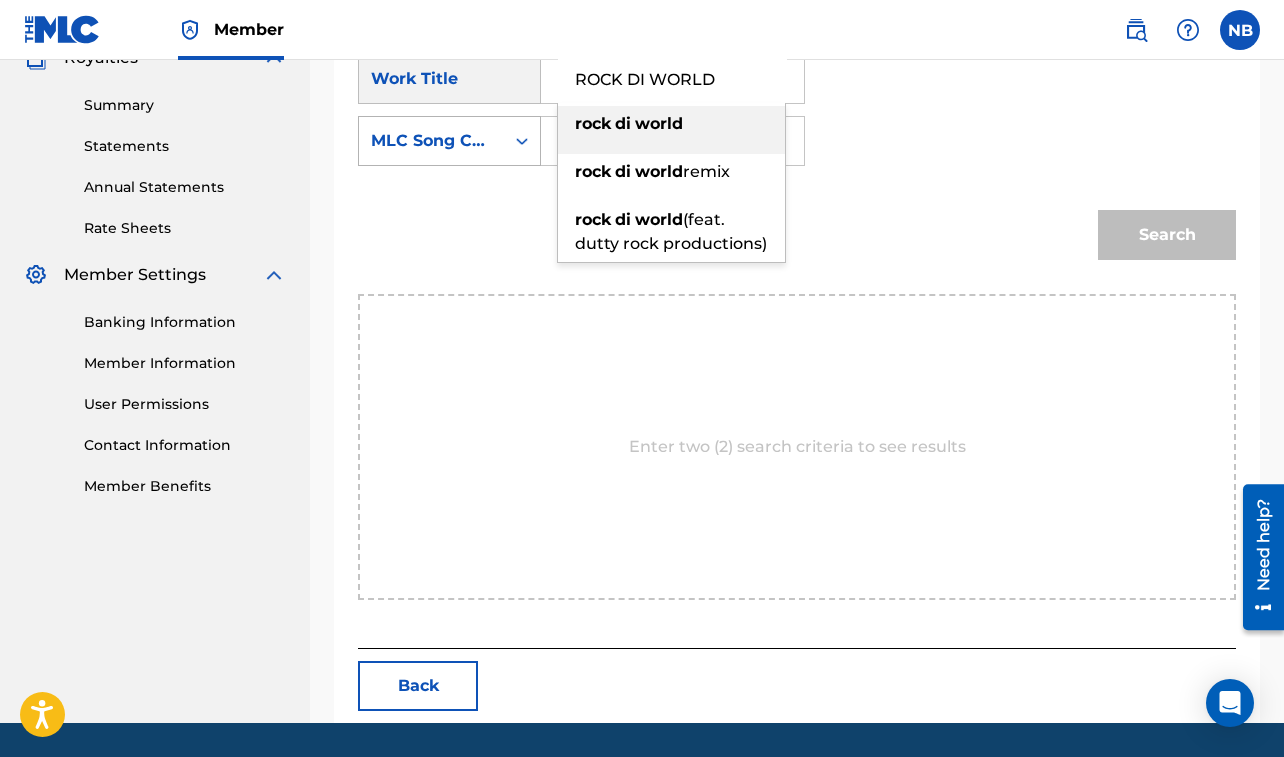 click on "MLC Song Code" at bounding box center (431, 141) 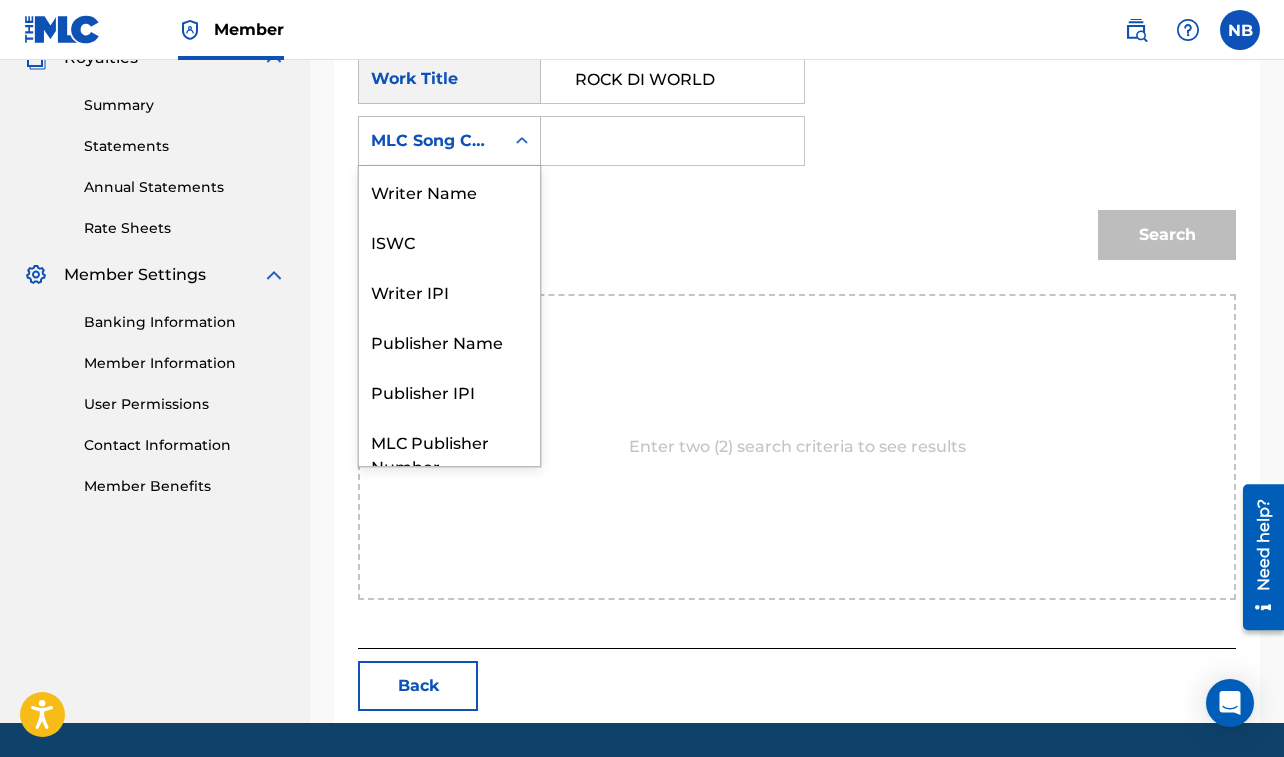 scroll, scrollTop: 74, scrollLeft: 0, axis: vertical 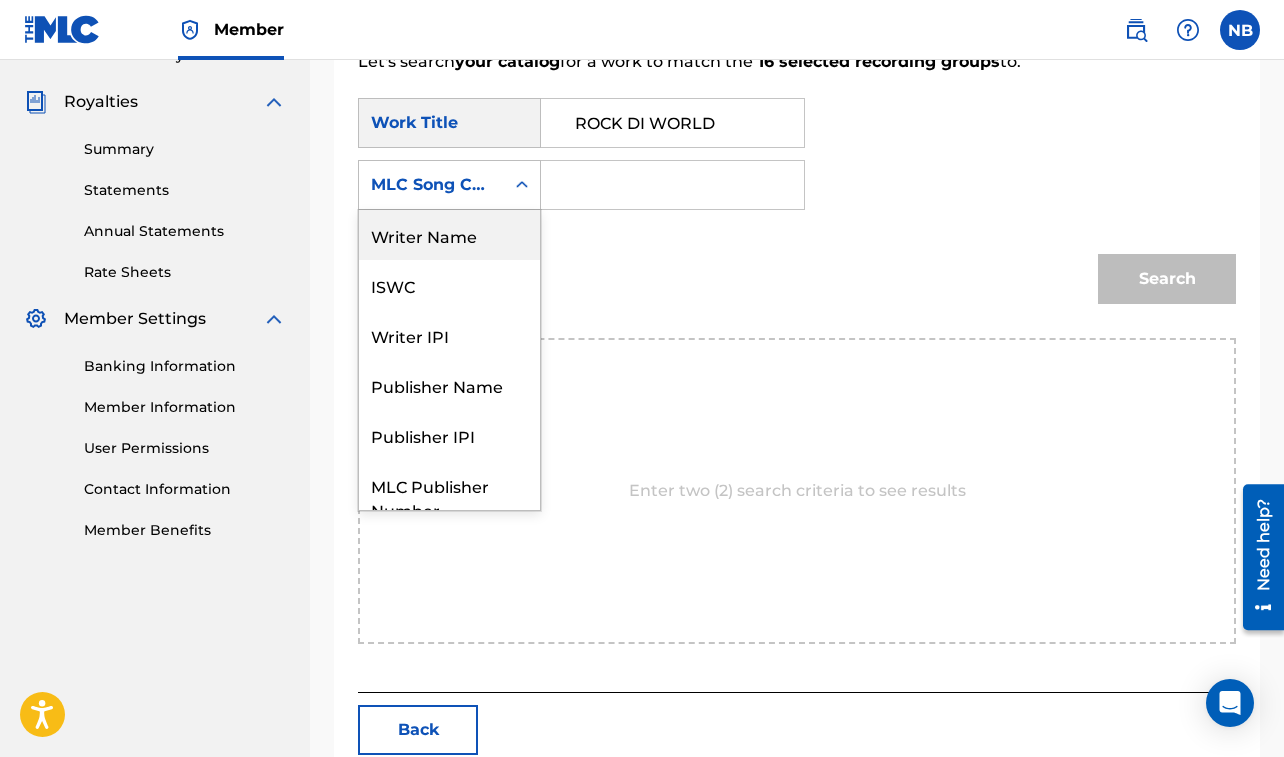 click on "Writer Name" at bounding box center (449, 235) 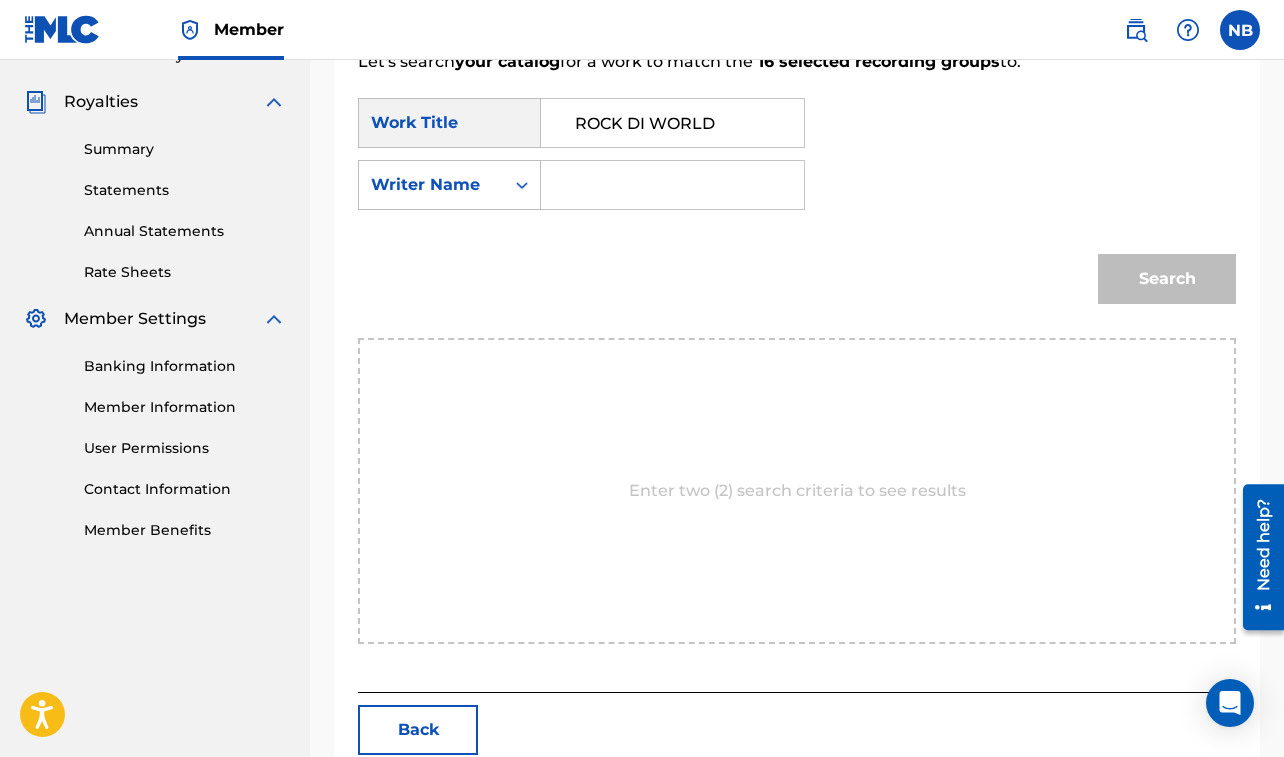 click at bounding box center (672, 185) 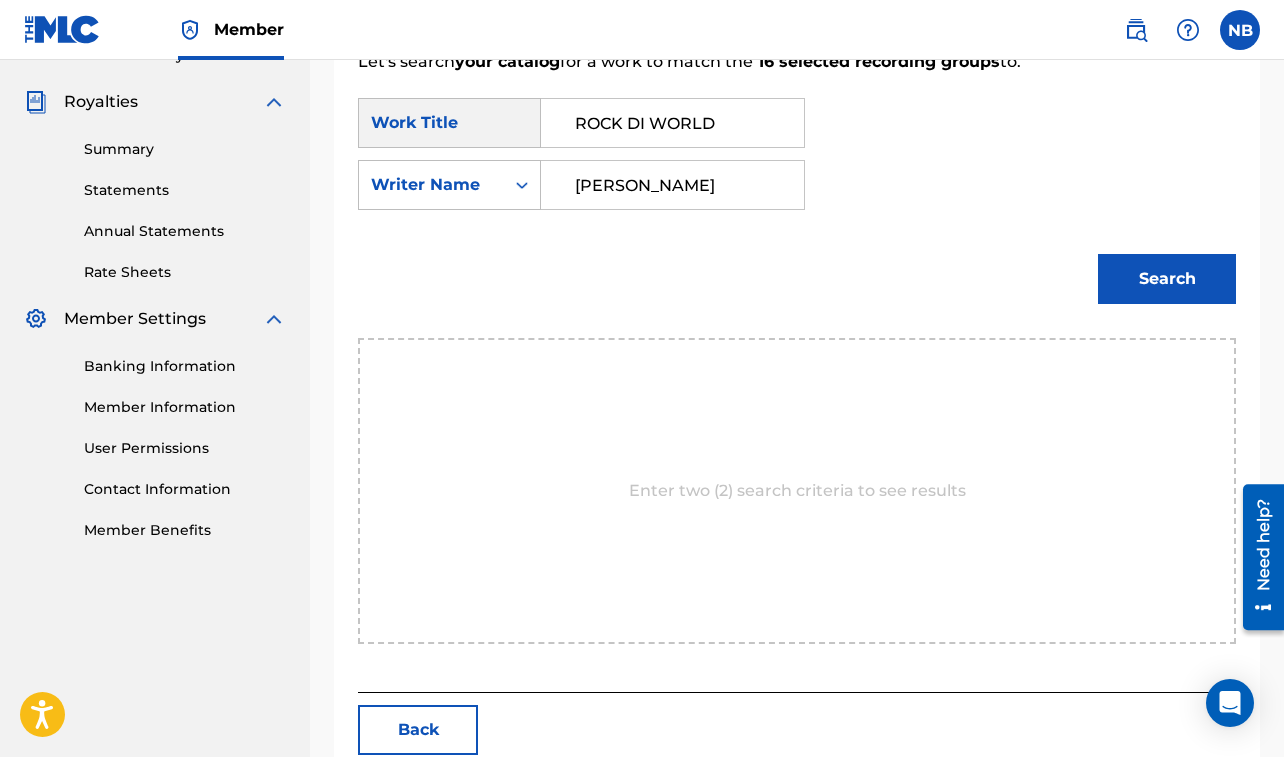 click on "Search" at bounding box center [1167, 279] 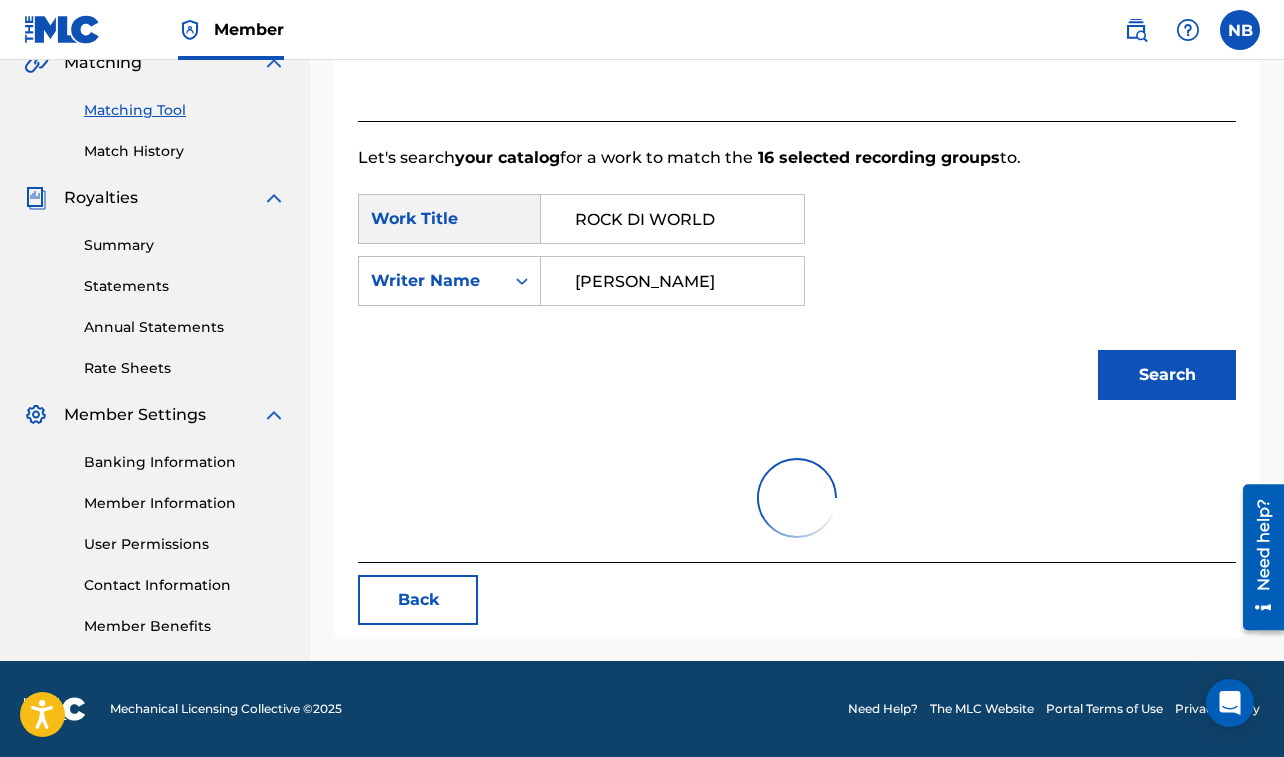 scroll, scrollTop: 579, scrollLeft: 0, axis: vertical 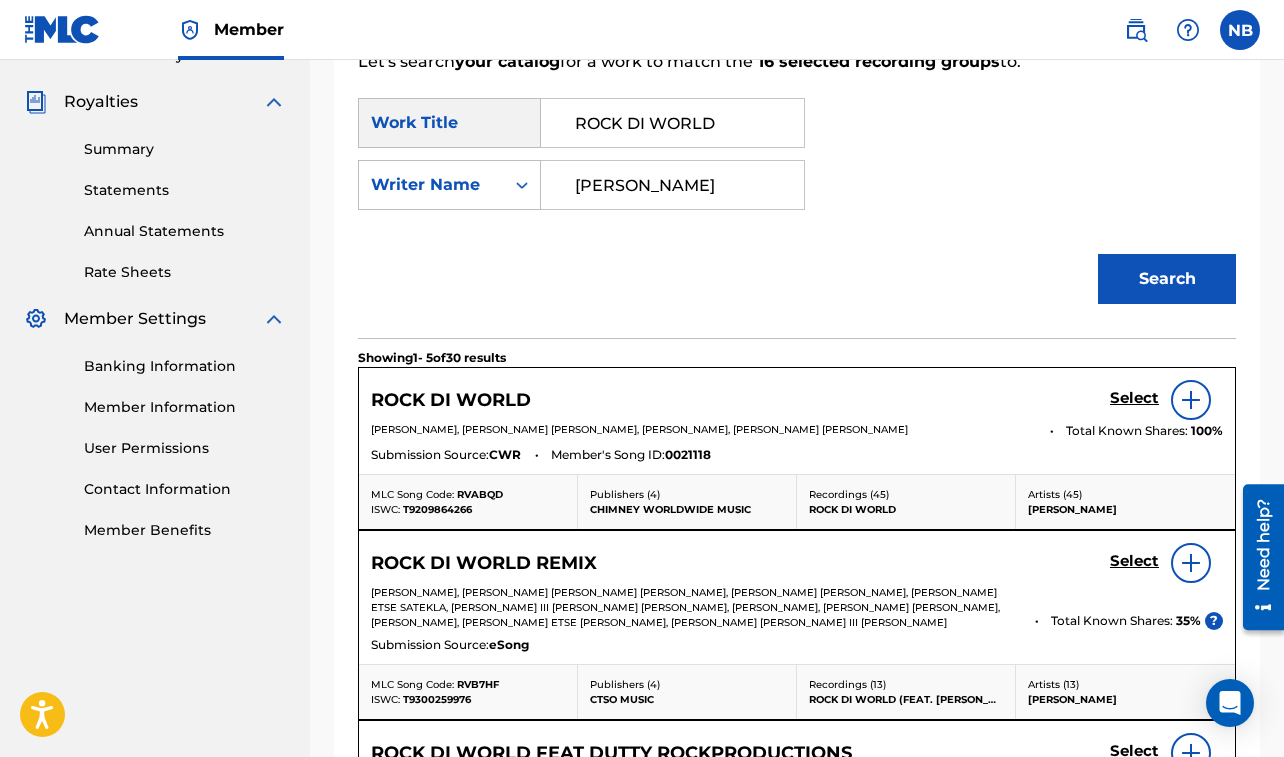 click on "Select" at bounding box center [1134, 398] 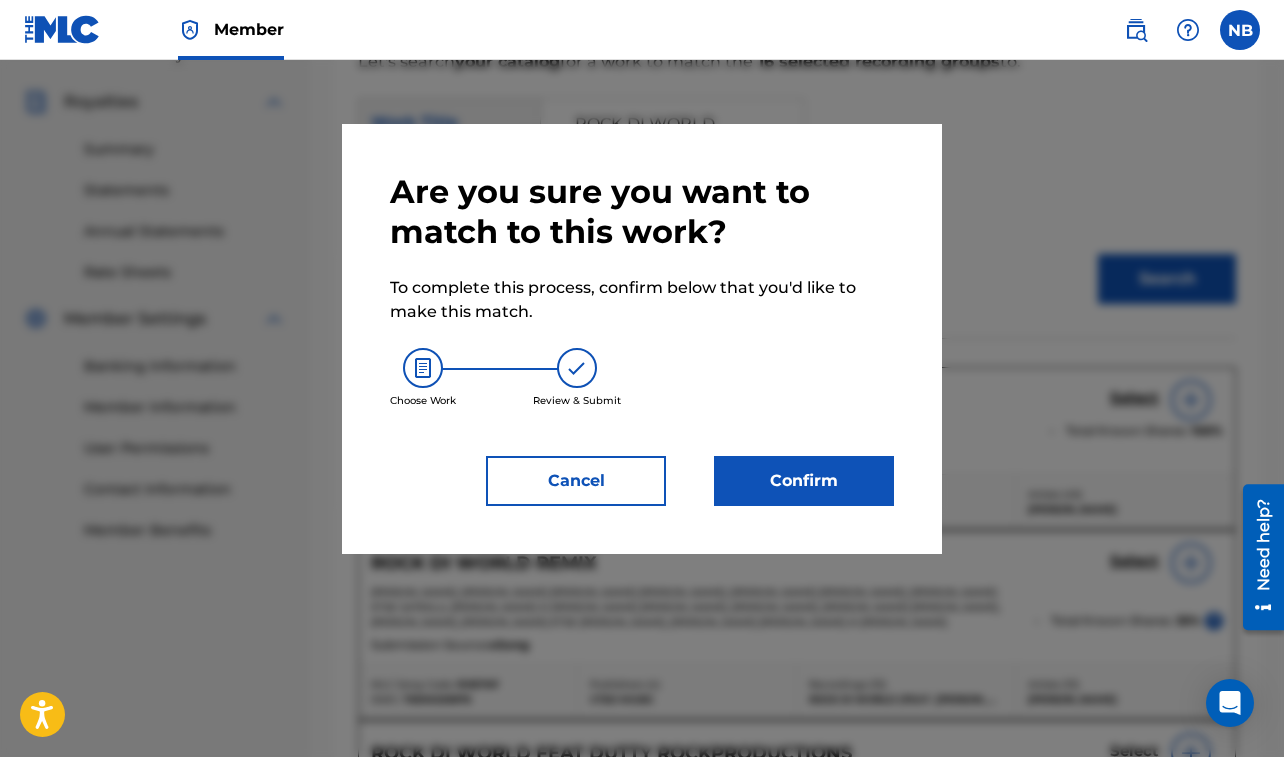 click on "Confirm" at bounding box center [804, 481] 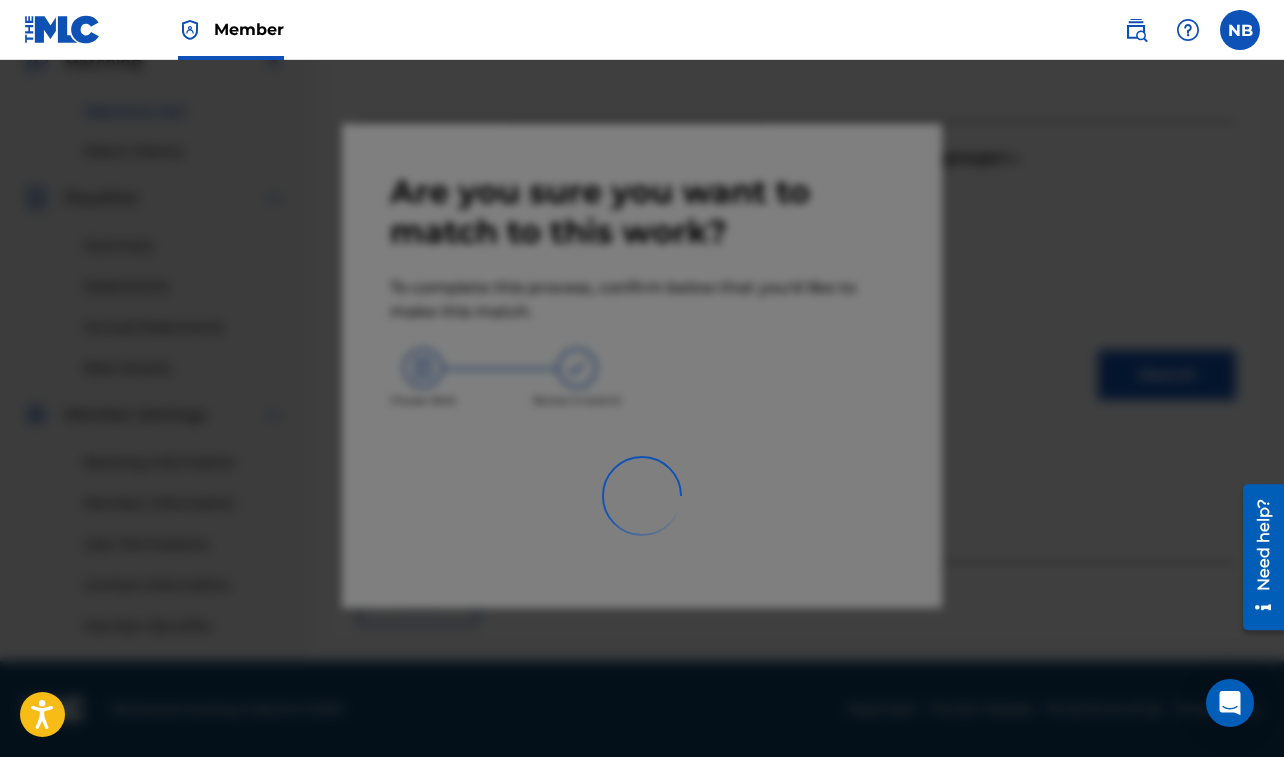 scroll, scrollTop: 483, scrollLeft: 0, axis: vertical 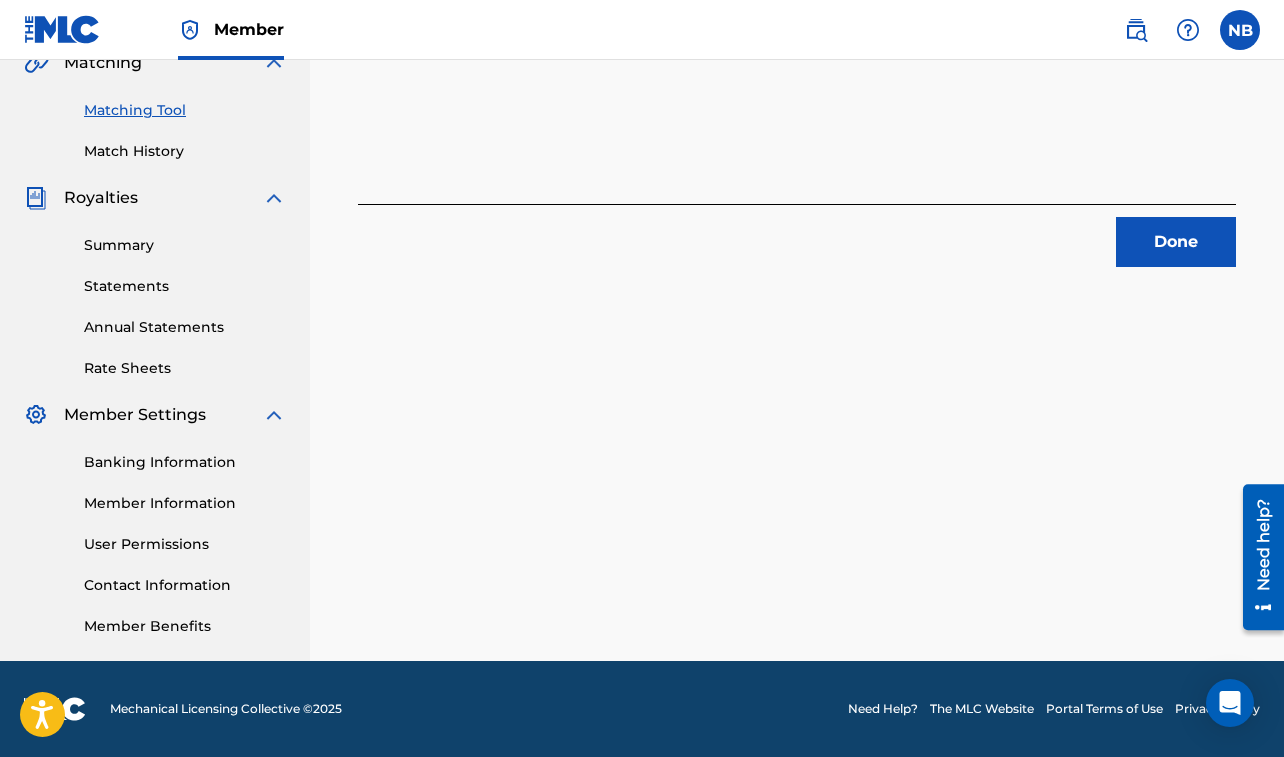 click on "Done" at bounding box center (1176, 242) 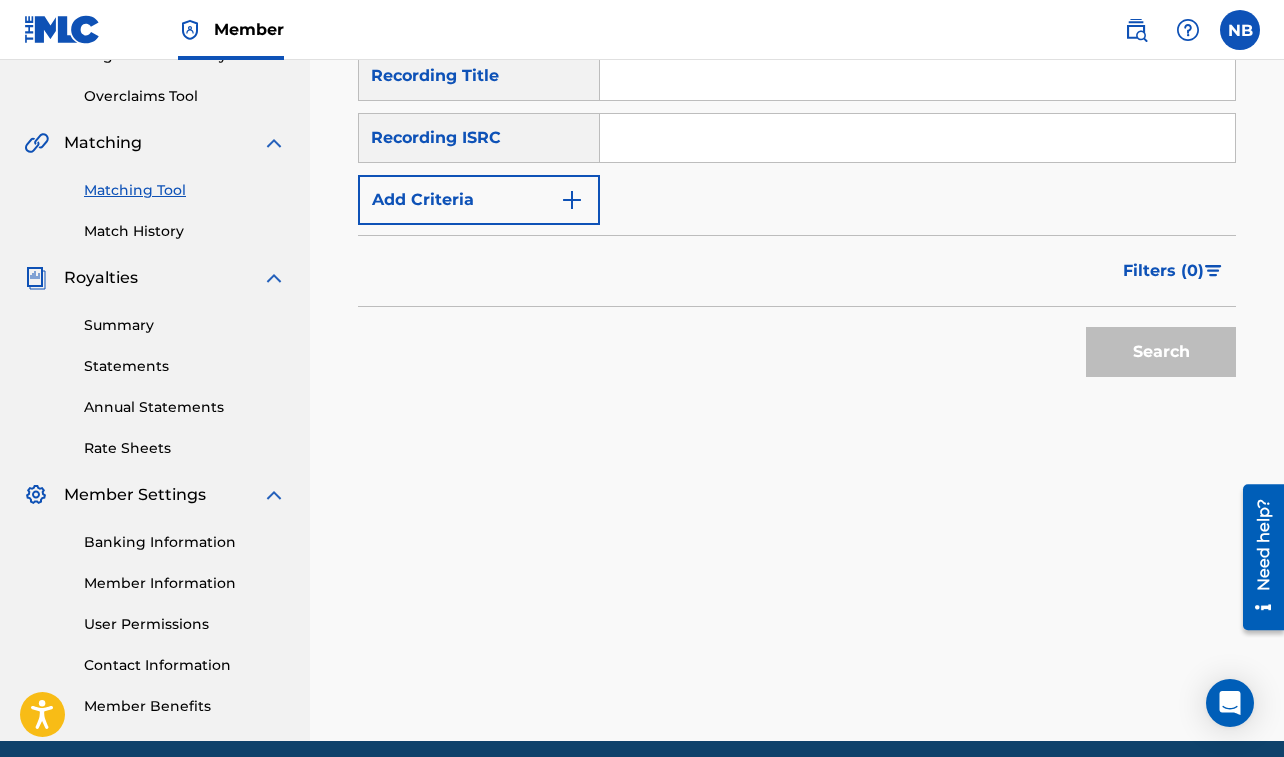 scroll, scrollTop: 268, scrollLeft: 0, axis: vertical 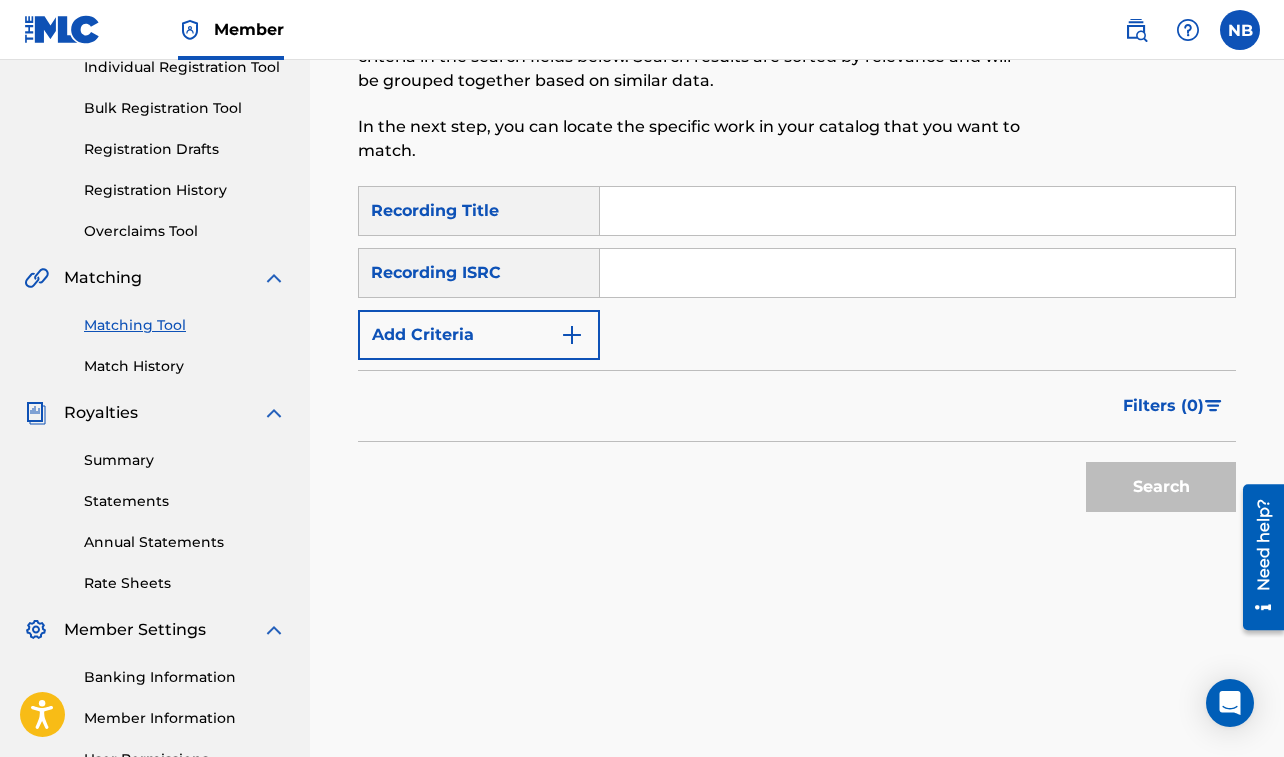 click at bounding box center (917, 211) 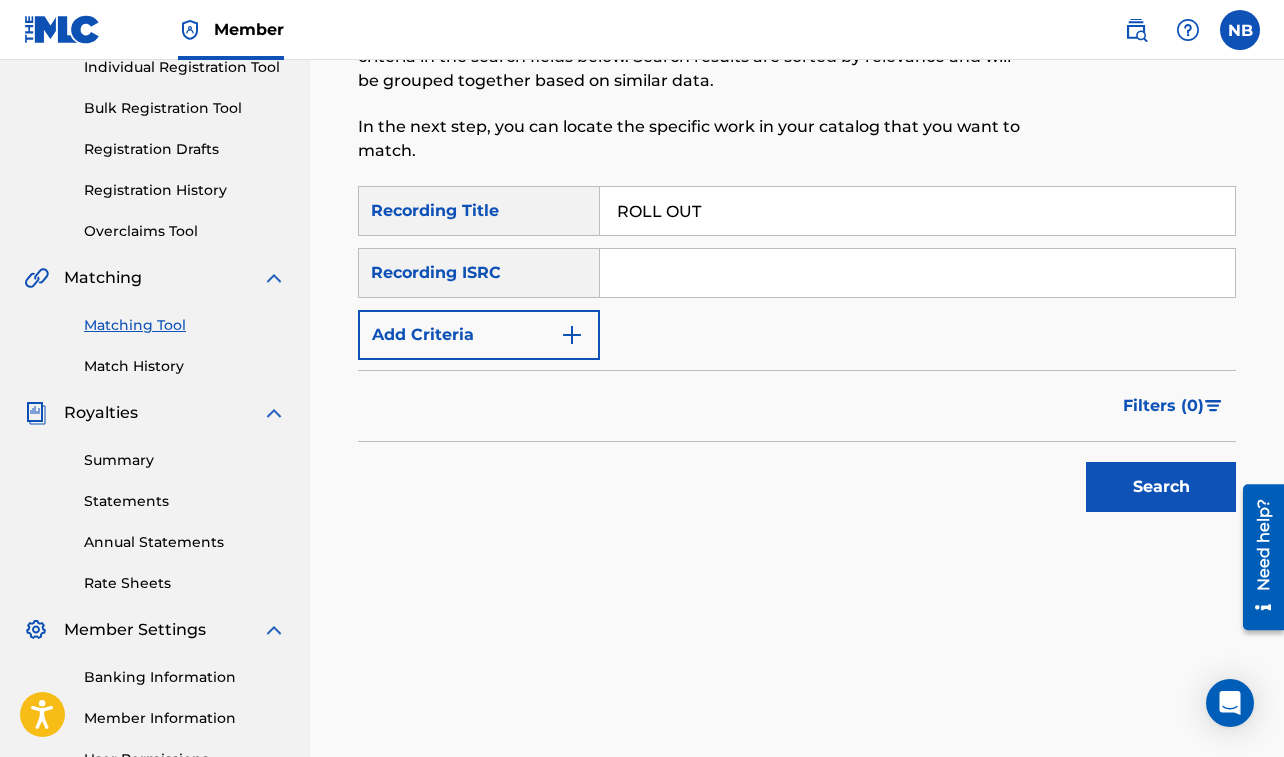 click on "Add Criteria" at bounding box center (479, 335) 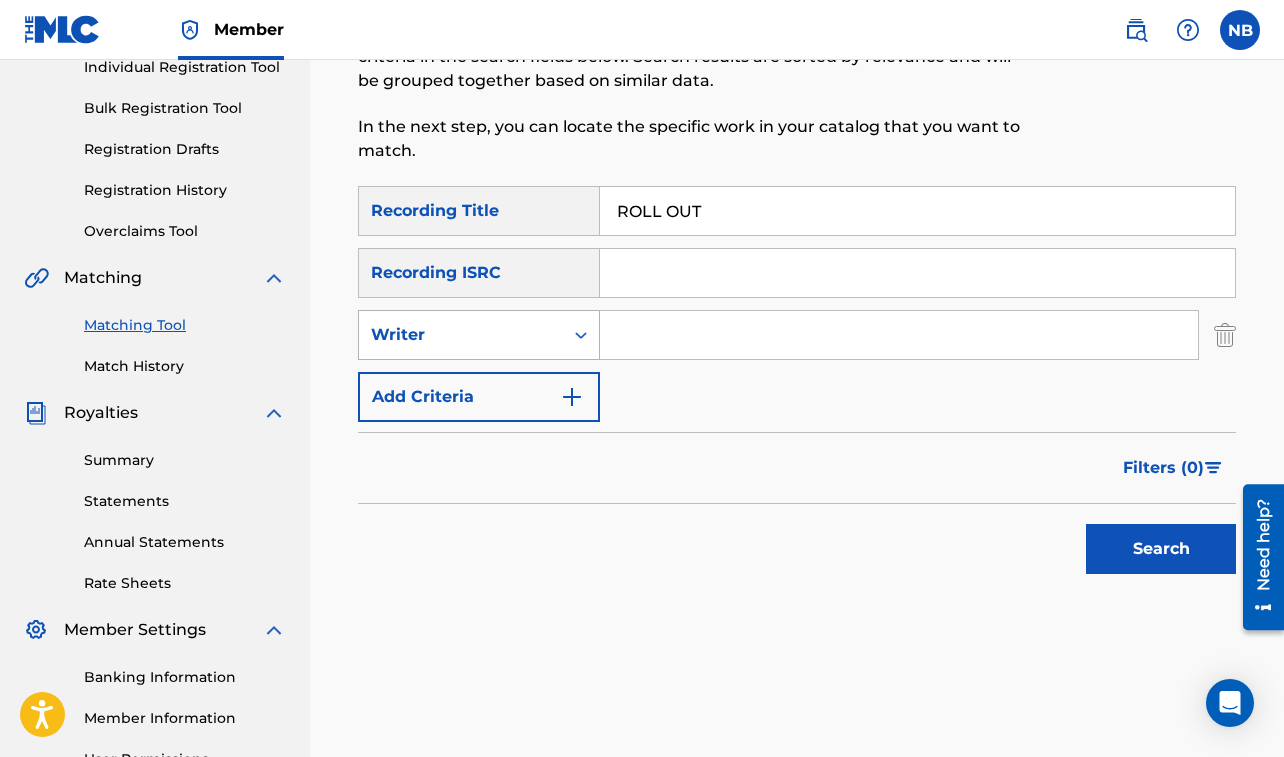 click on "Writer" at bounding box center [461, 335] 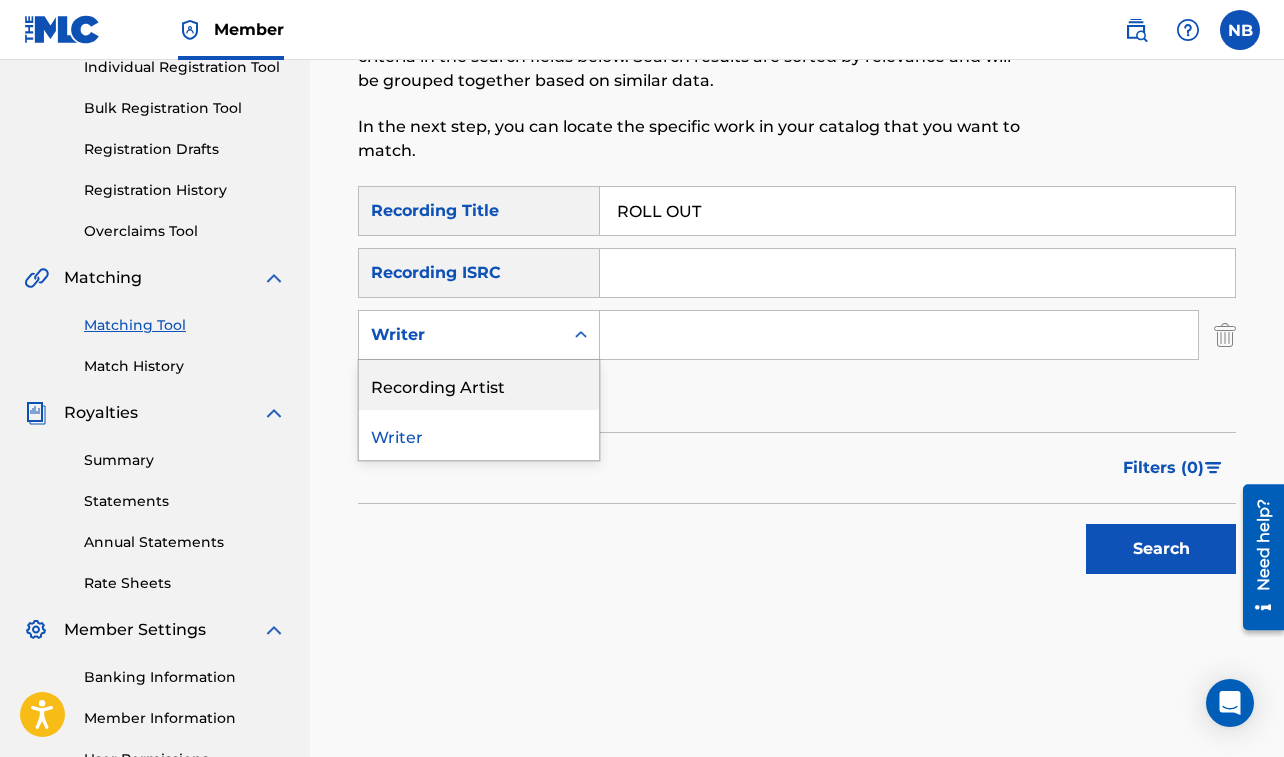 click on "Recording Artist" at bounding box center (479, 385) 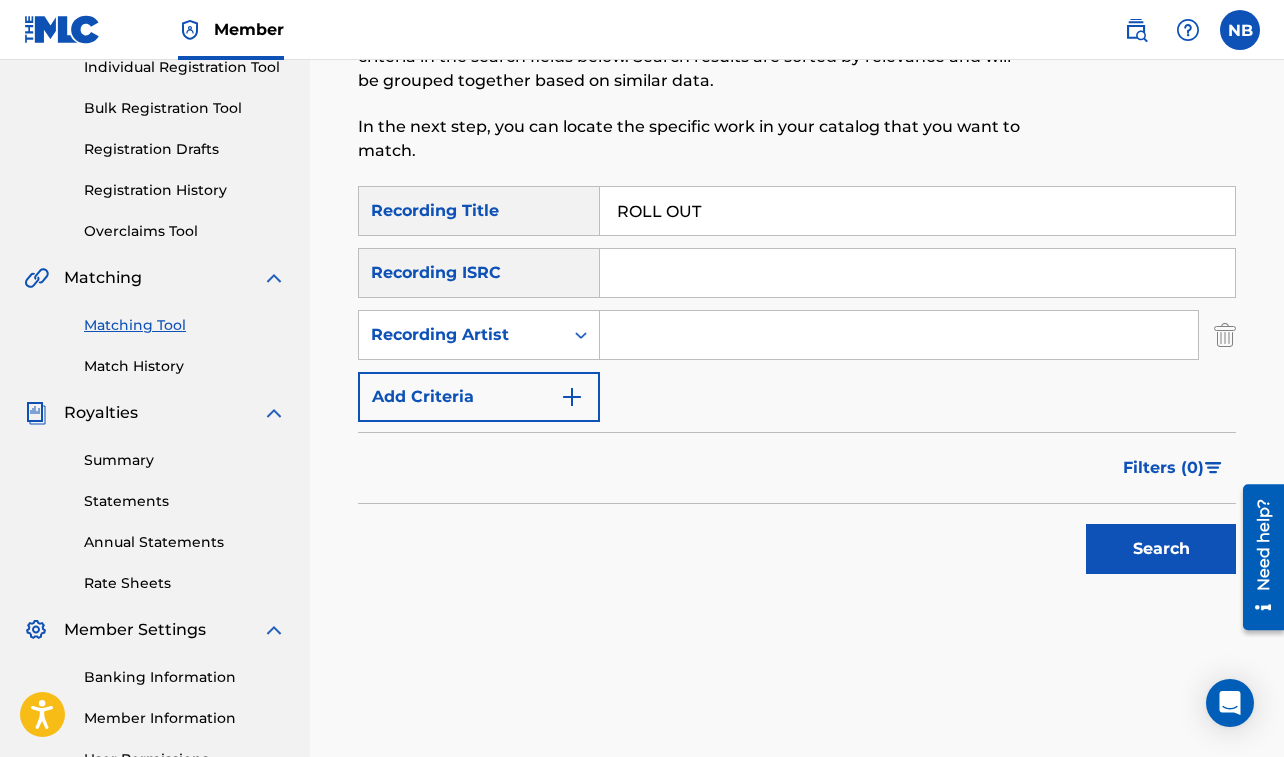 click at bounding box center (899, 335) 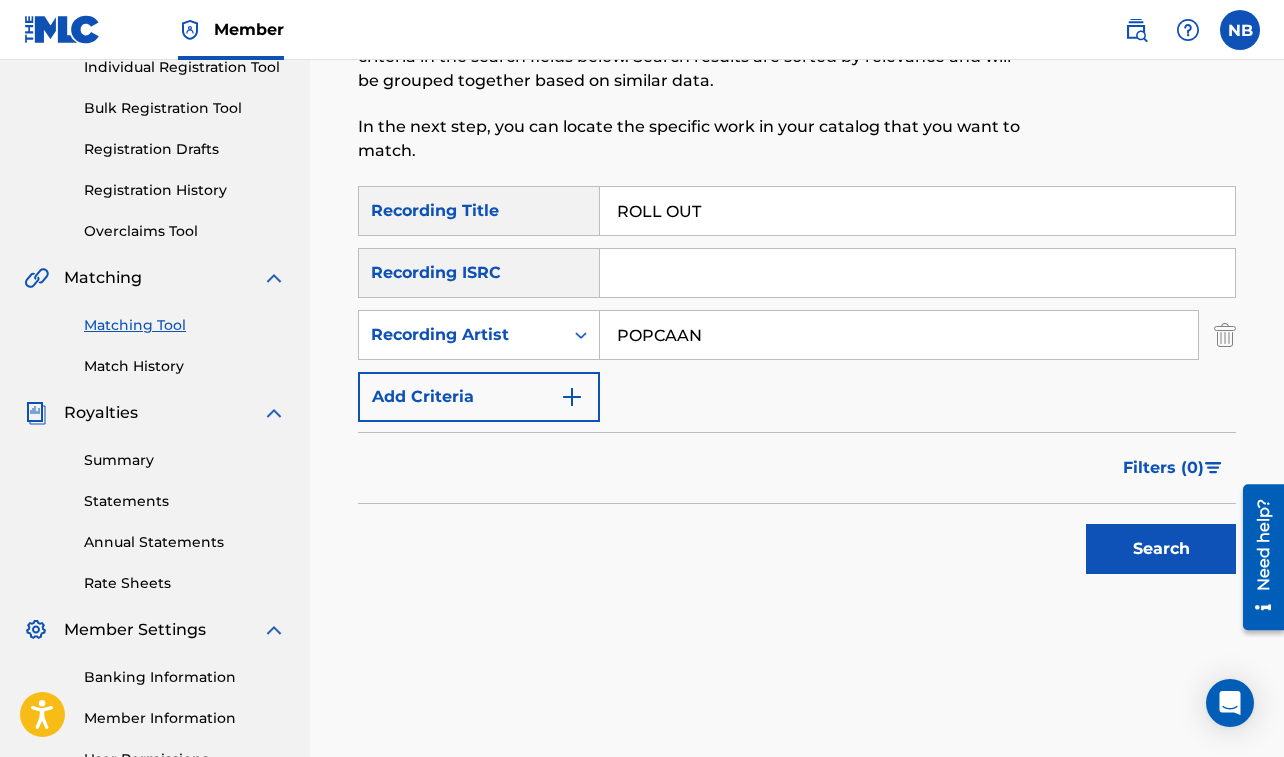 click on "Search" at bounding box center (1161, 549) 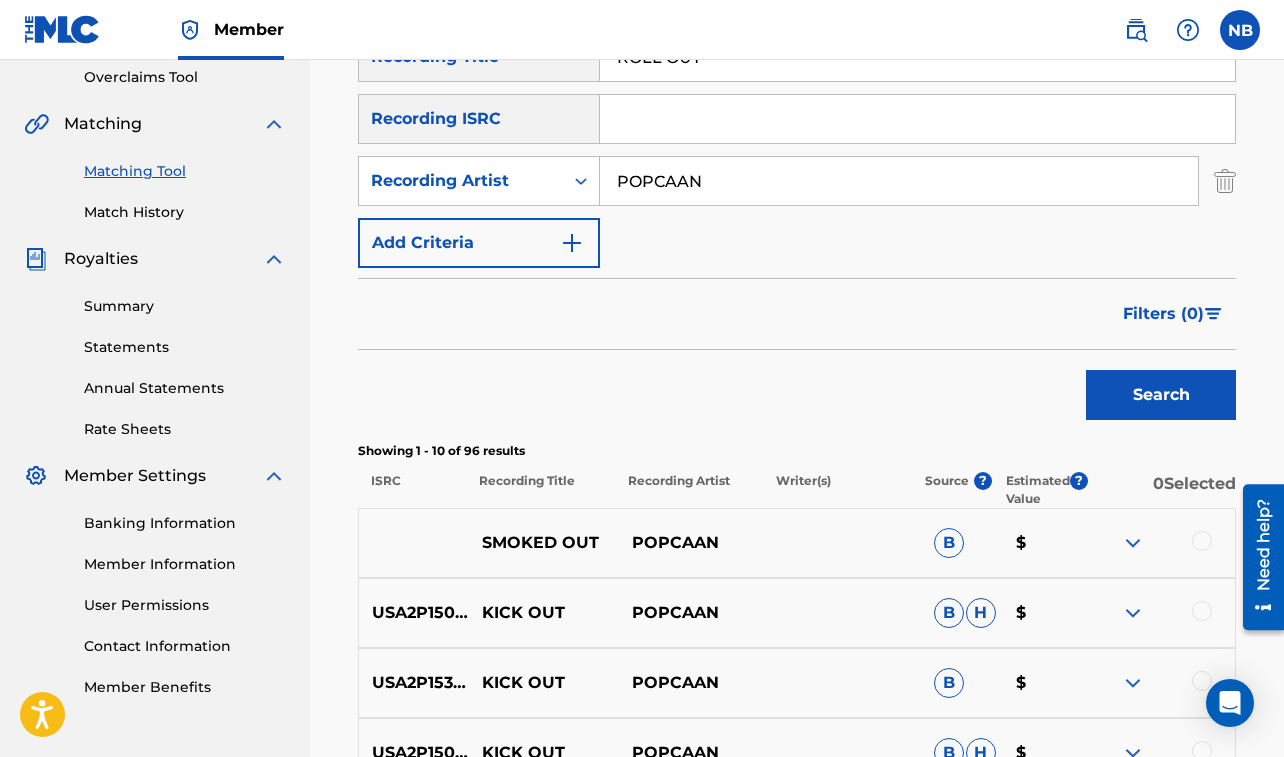 scroll, scrollTop: 100, scrollLeft: 0, axis: vertical 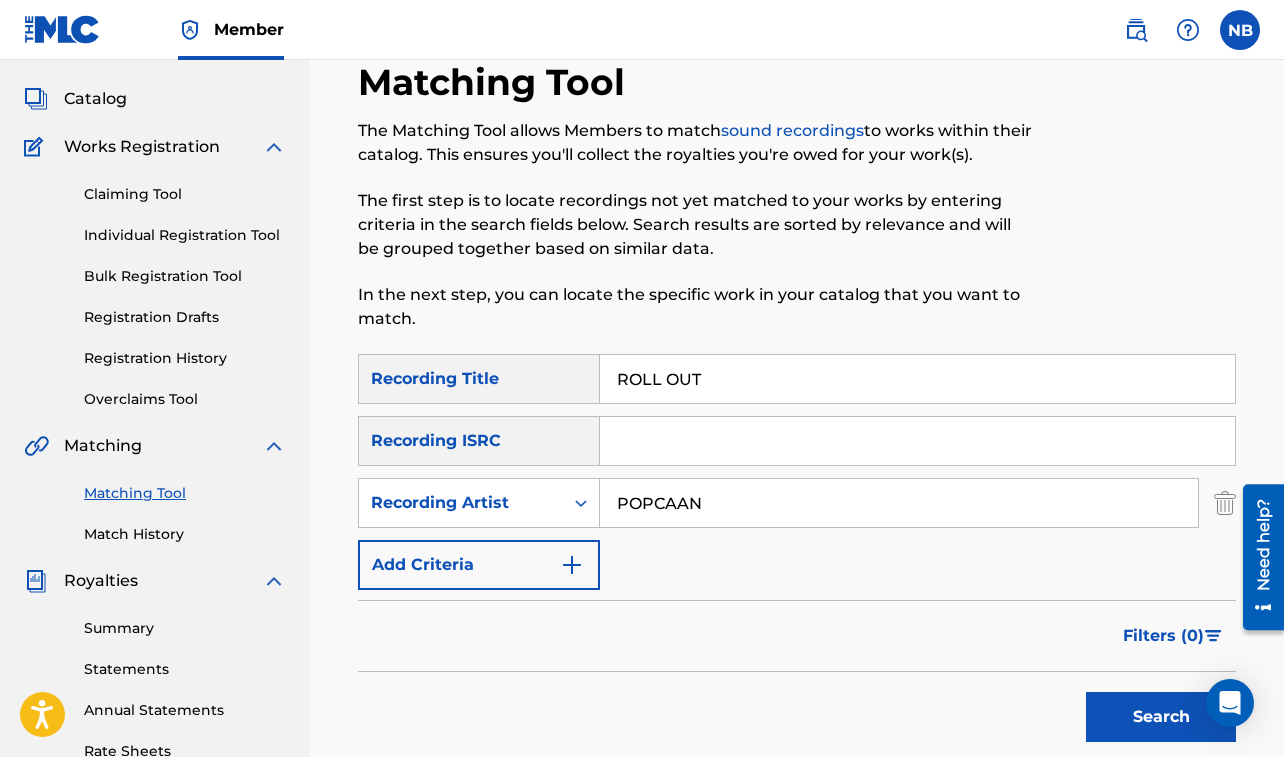drag, startPoint x: 617, startPoint y: 378, endPoint x: 729, endPoint y: 389, distance: 112.53888 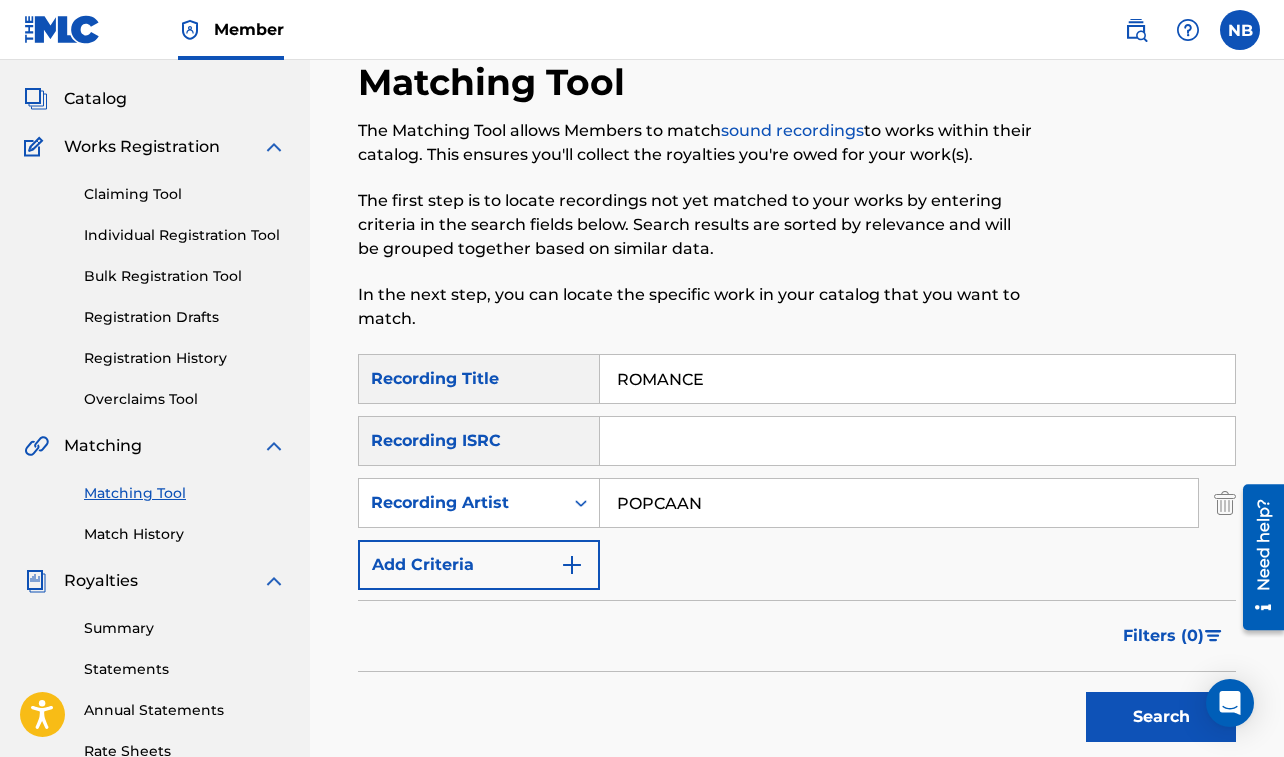 drag, startPoint x: 617, startPoint y: 502, endPoint x: 737, endPoint y: 513, distance: 120.50311 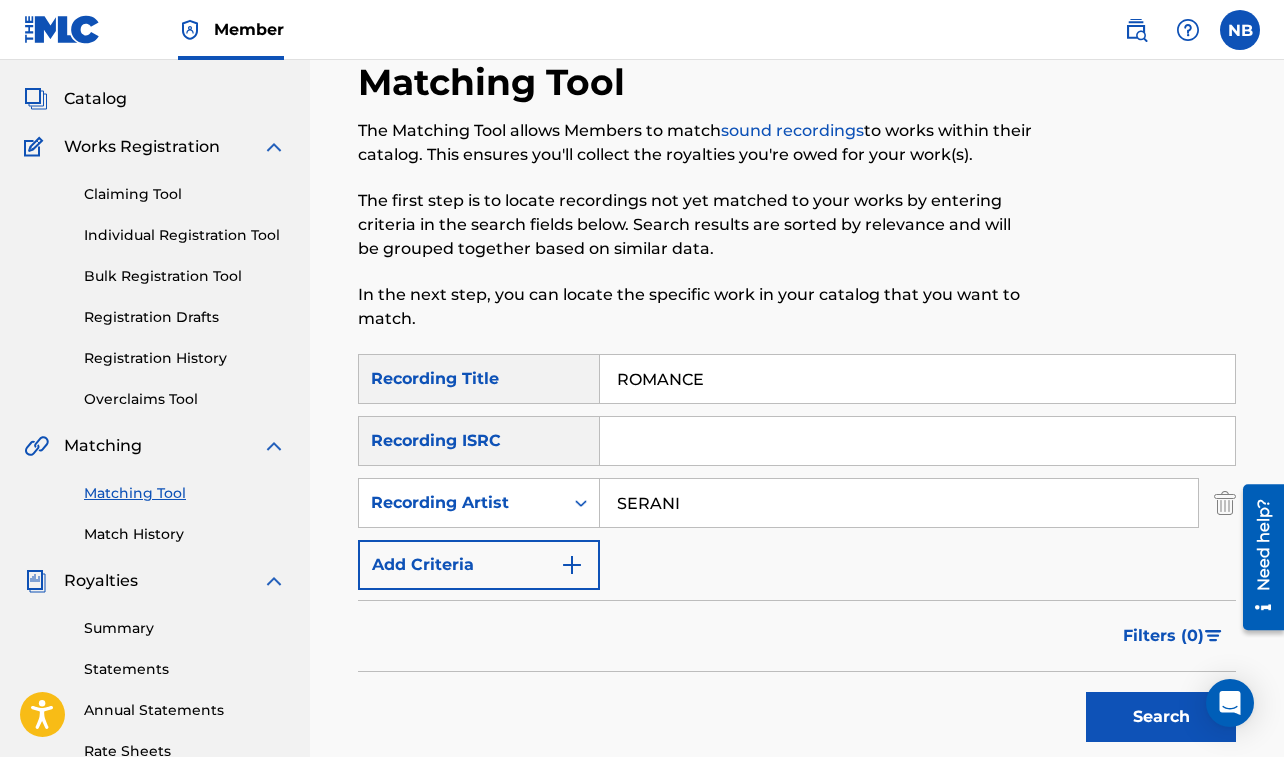 click on "Search" at bounding box center [1161, 717] 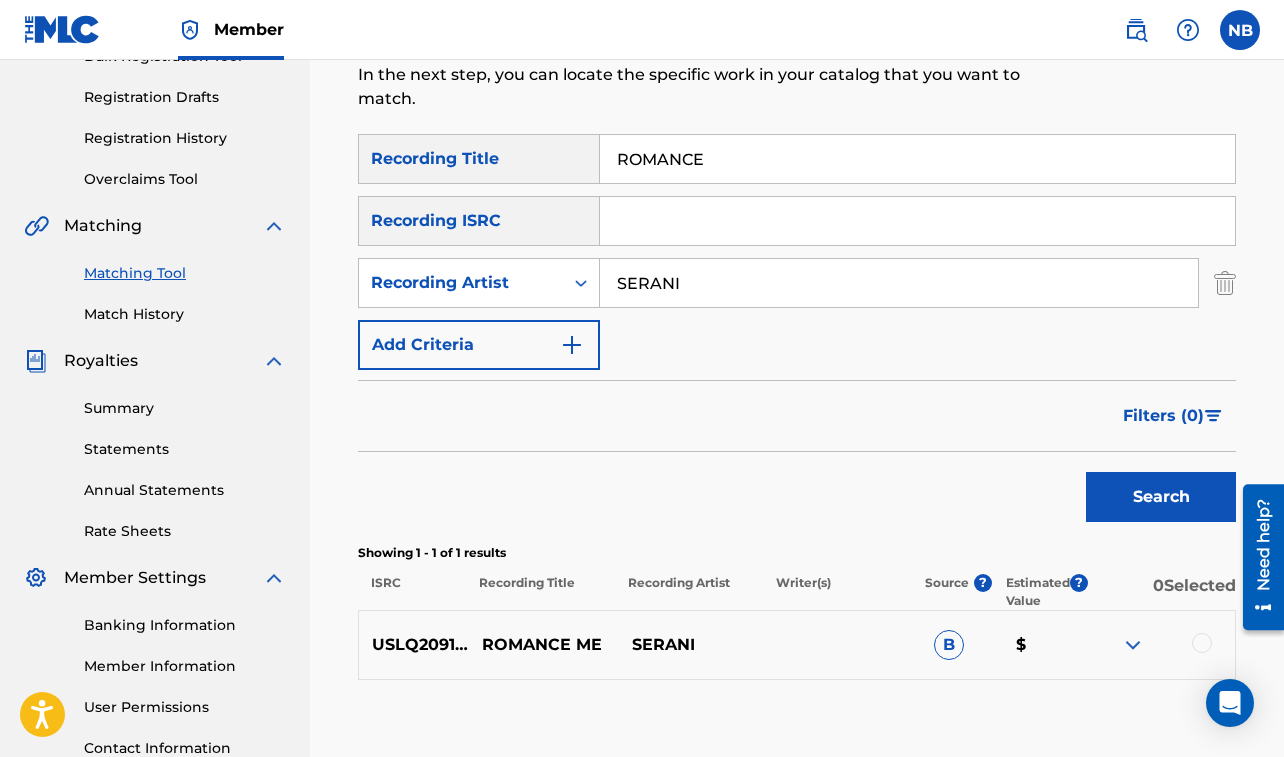 scroll, scrollTop: 337, scrollLeft: 0, axis: vertical 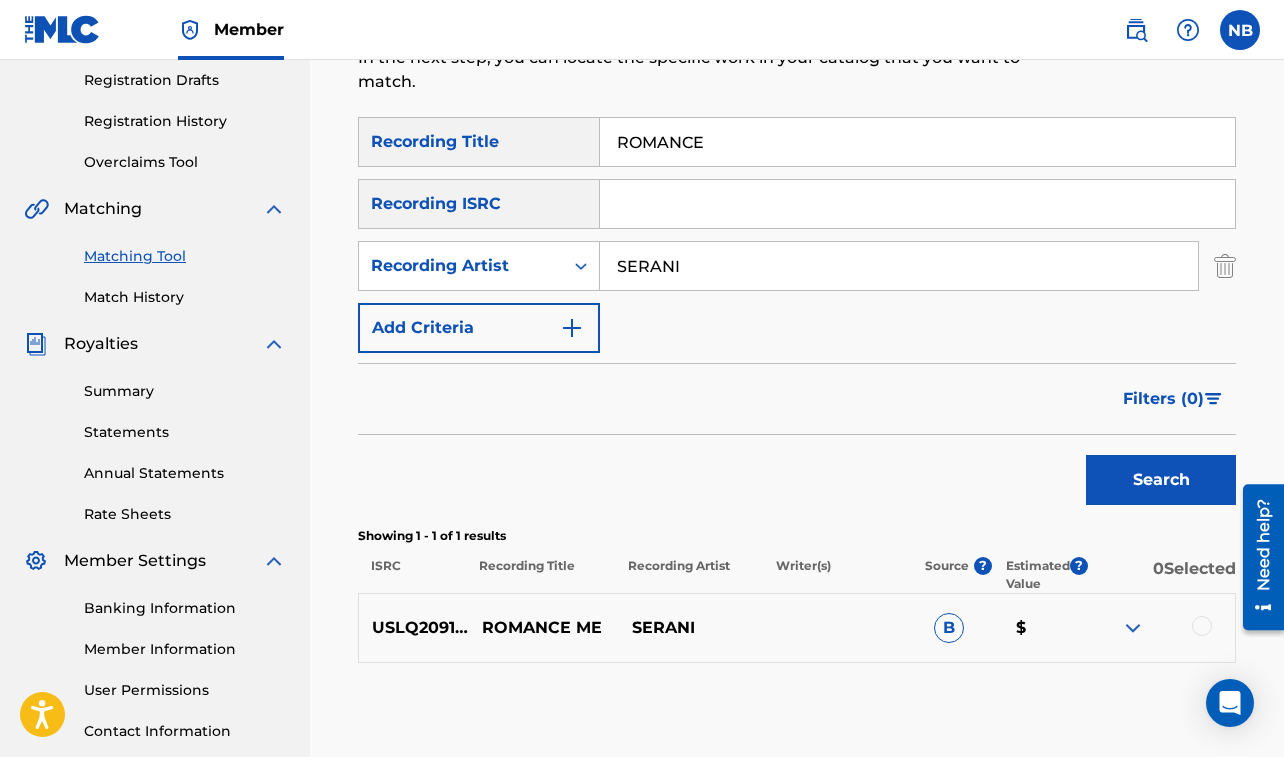 click at bounding box center [1202, 626] 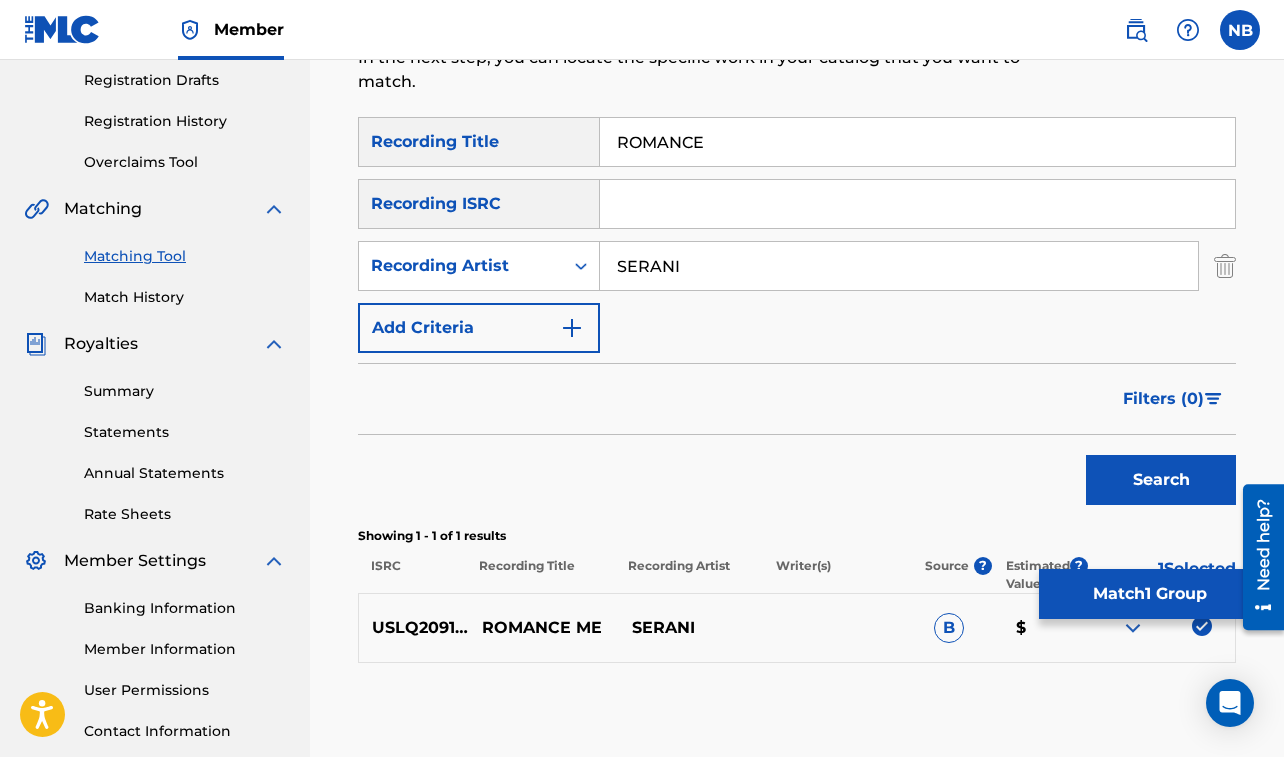 click on "Match  1 Group" at bounding box center (1149, 594) 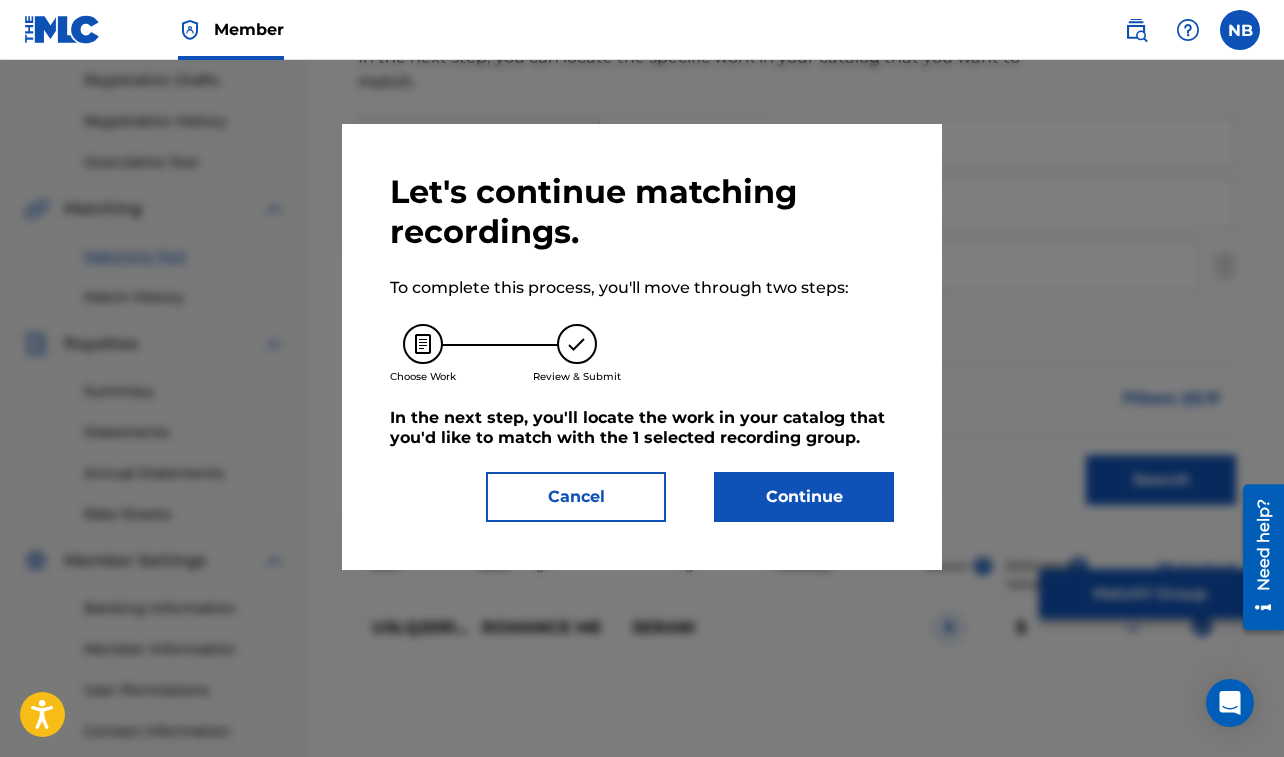 click on "Continue" at bounding box center [804, 497] 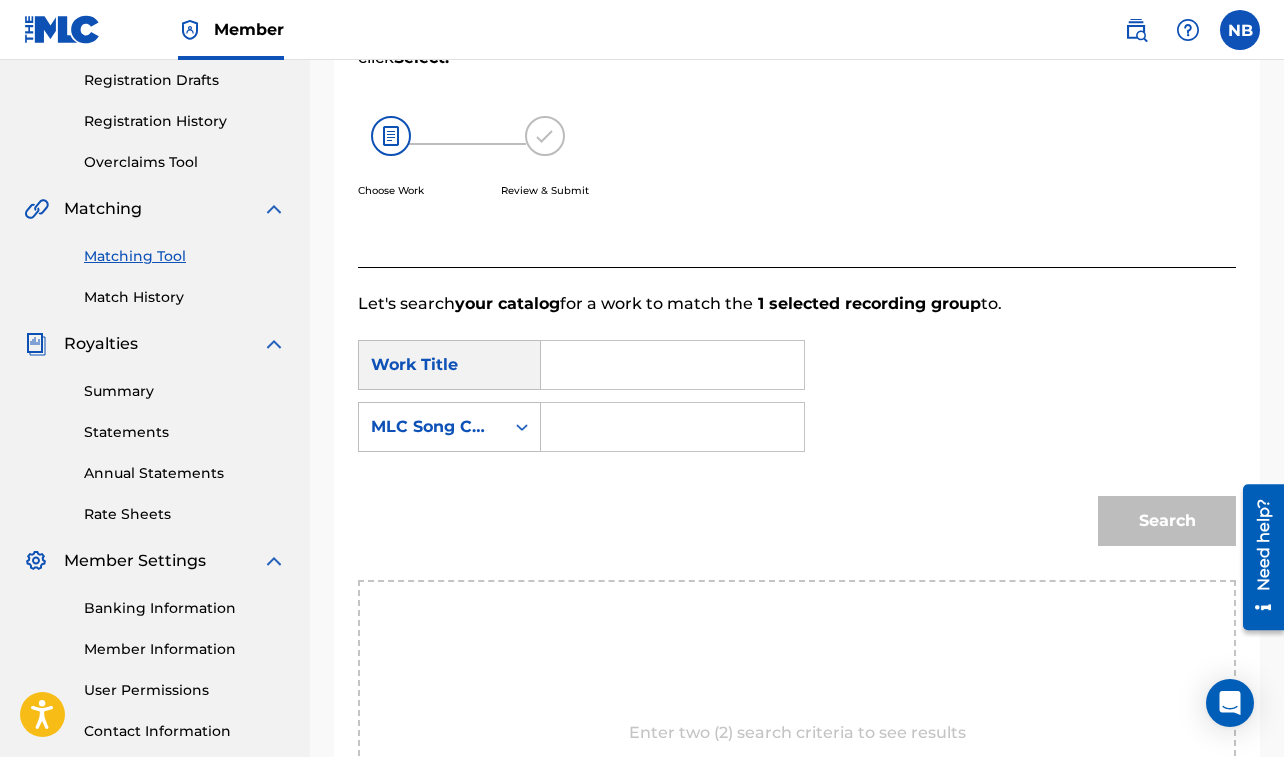 click at bounding box center [672, 365] 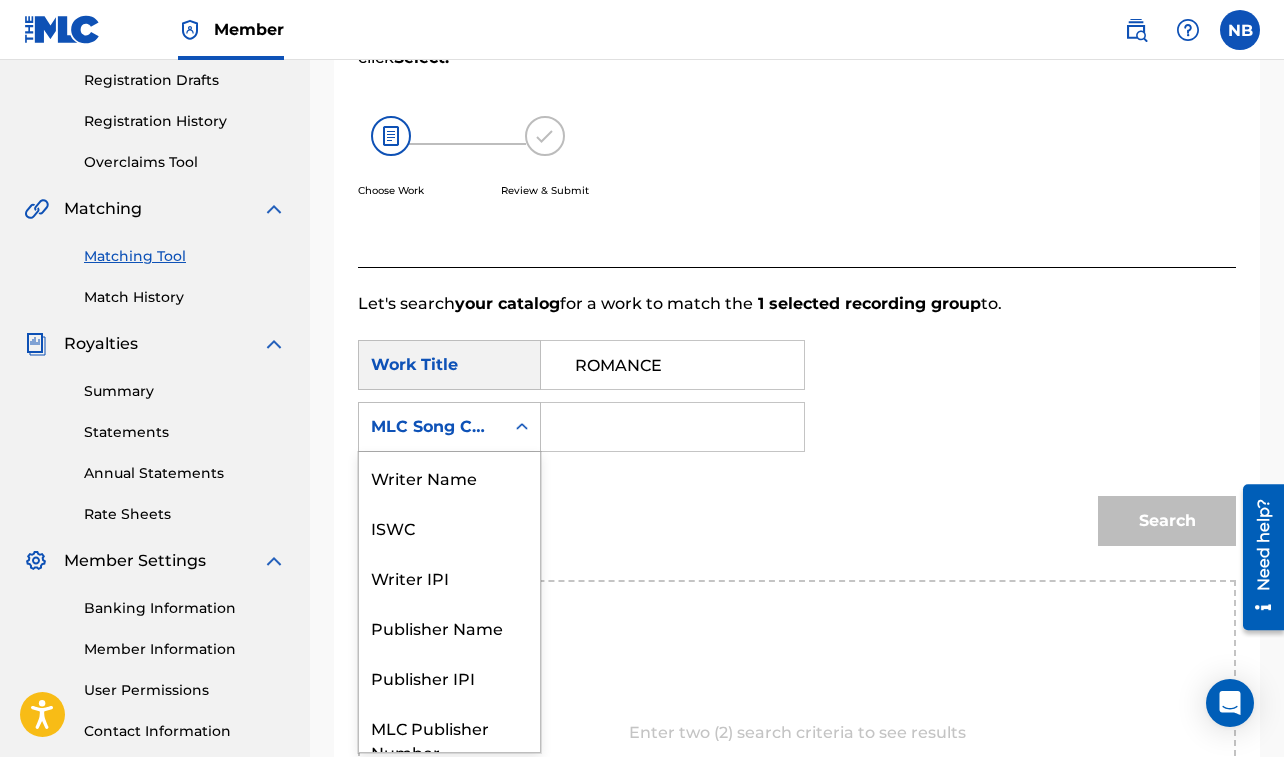 click on "MLC Song Code" at bounding box center [431, 427] 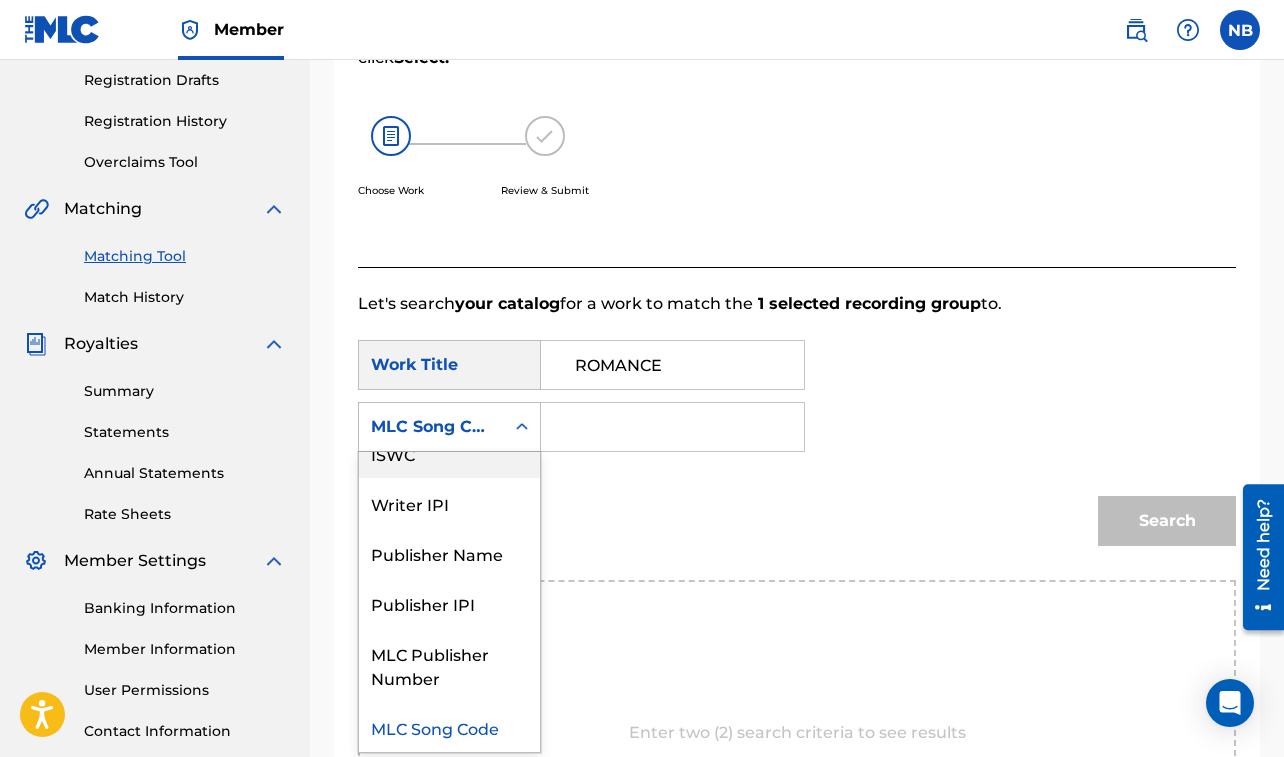 scroll, scrollTop: 0, scrollLeft: 0, axis: both 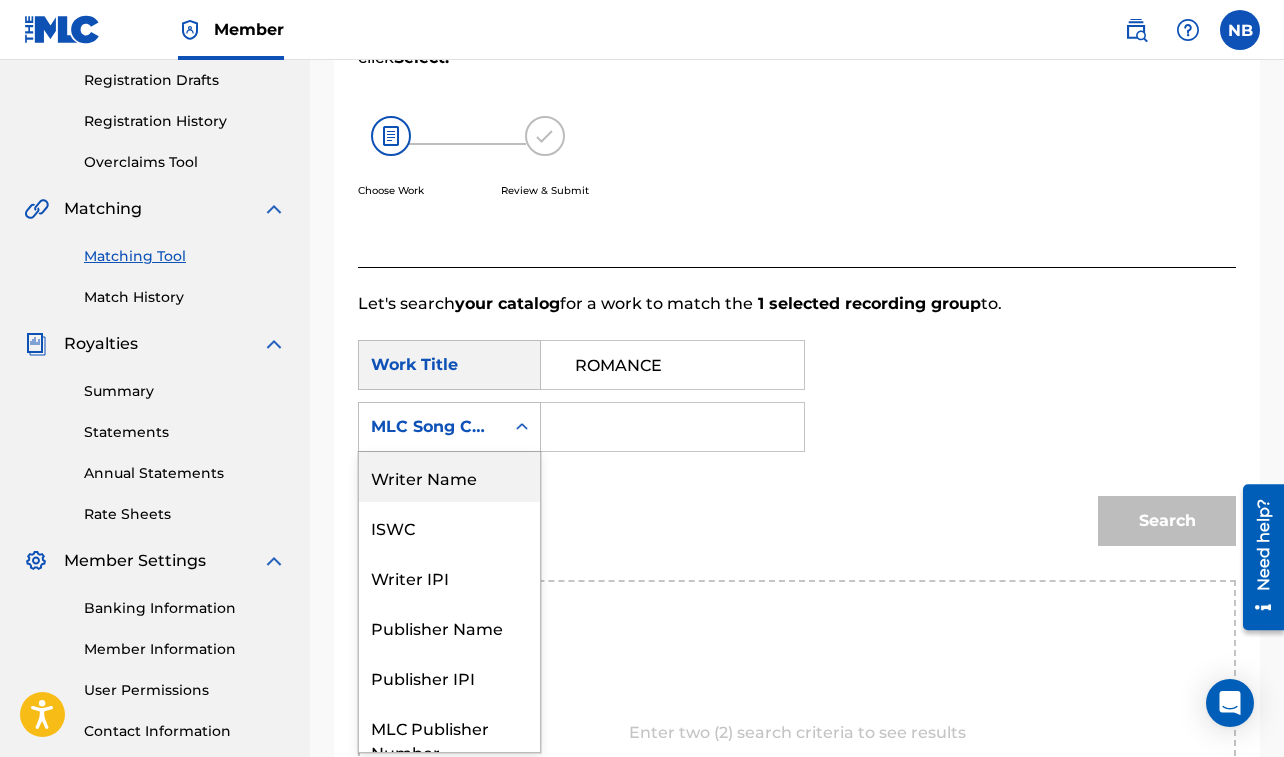 click on "Writer Name" at bounding box center (449, 477) 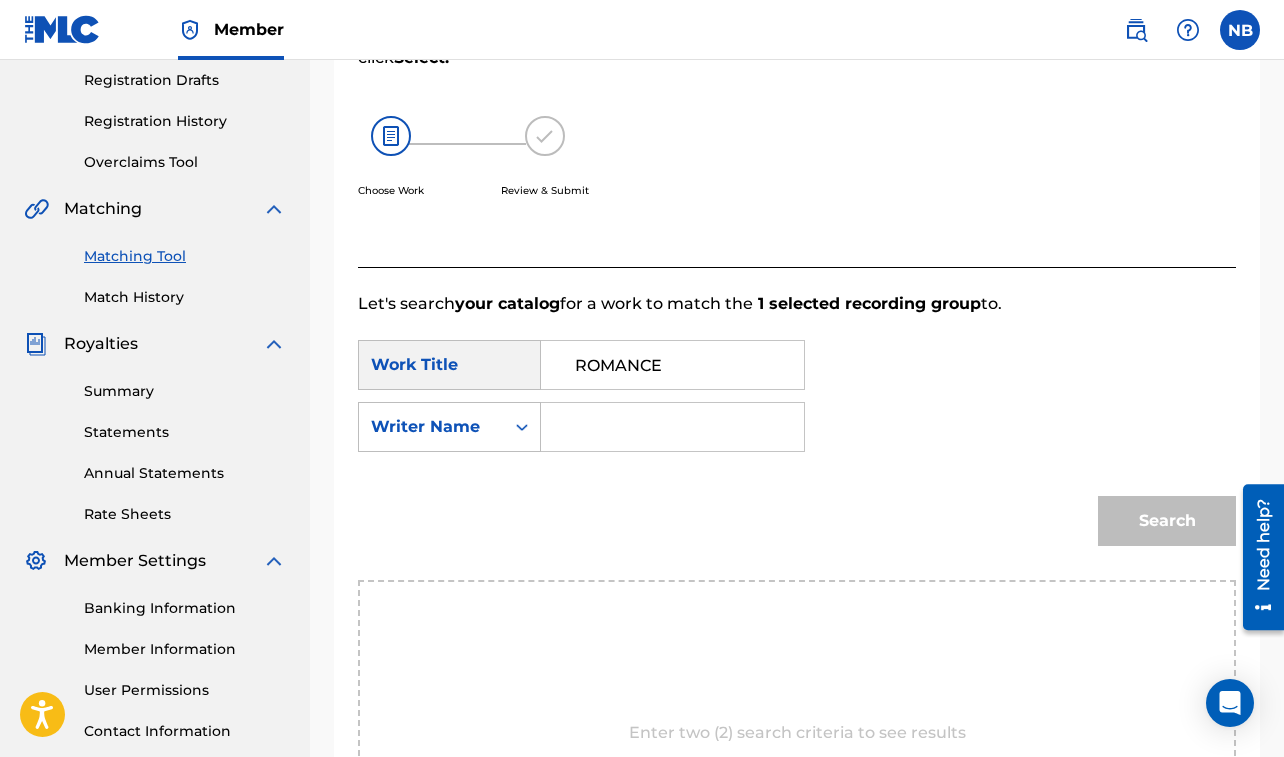 click at bounding box center [672, 427] 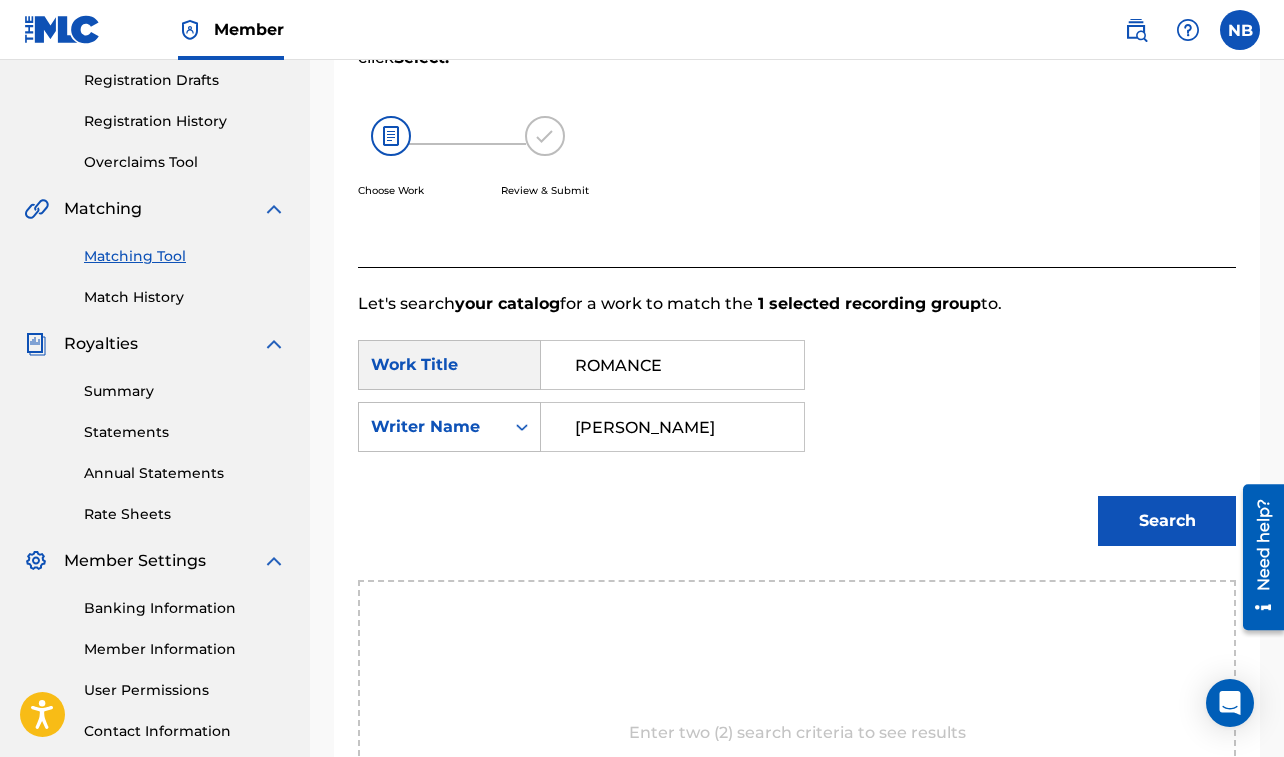 click on "Search" at bounding box center (1167, 521) 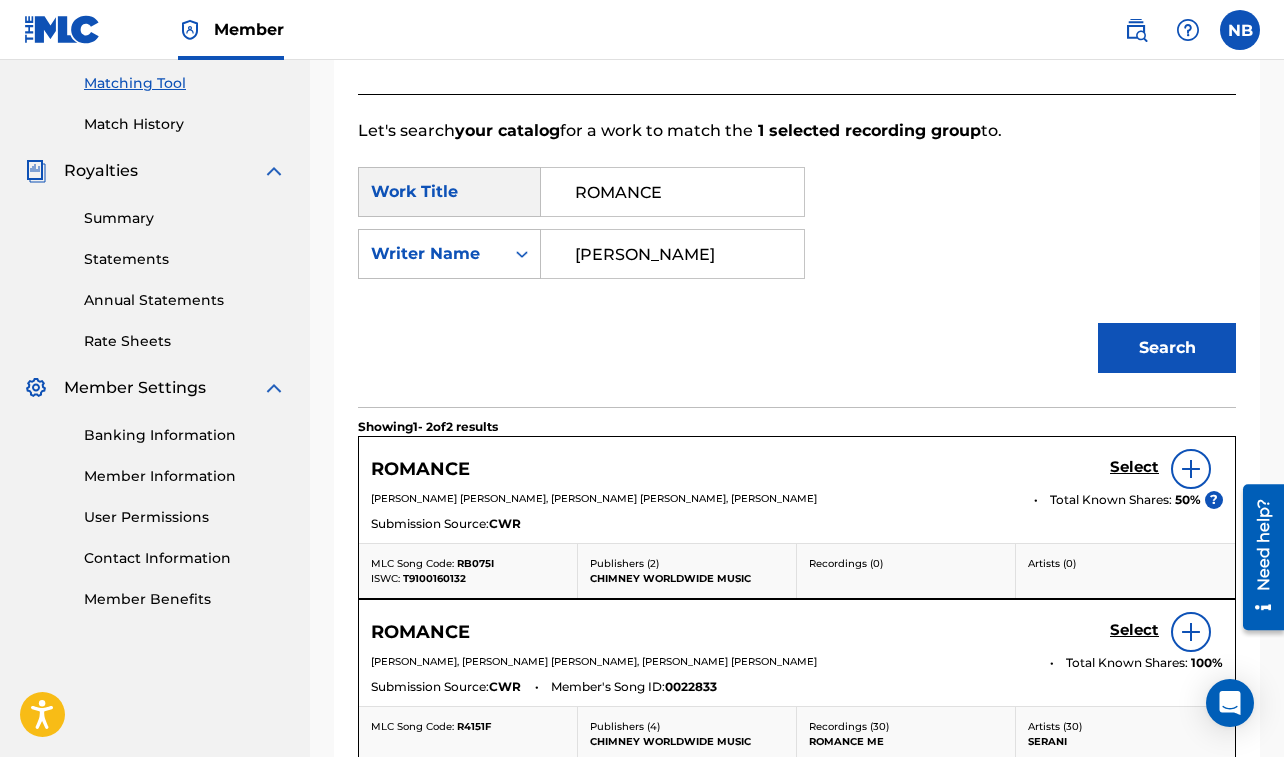 scroll, scrollTop: 600, scrollLeft: 0, axis: vertical 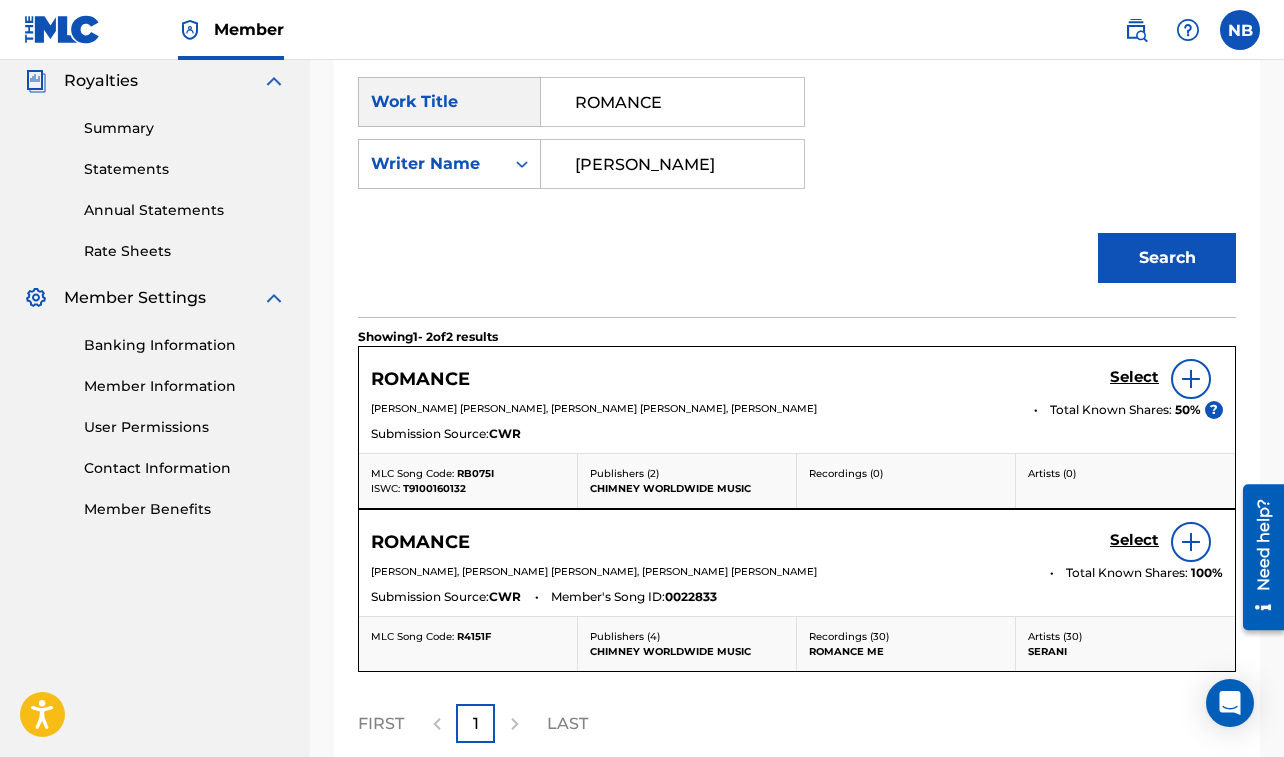 click on "Select" at bounding box center (1134, 377) 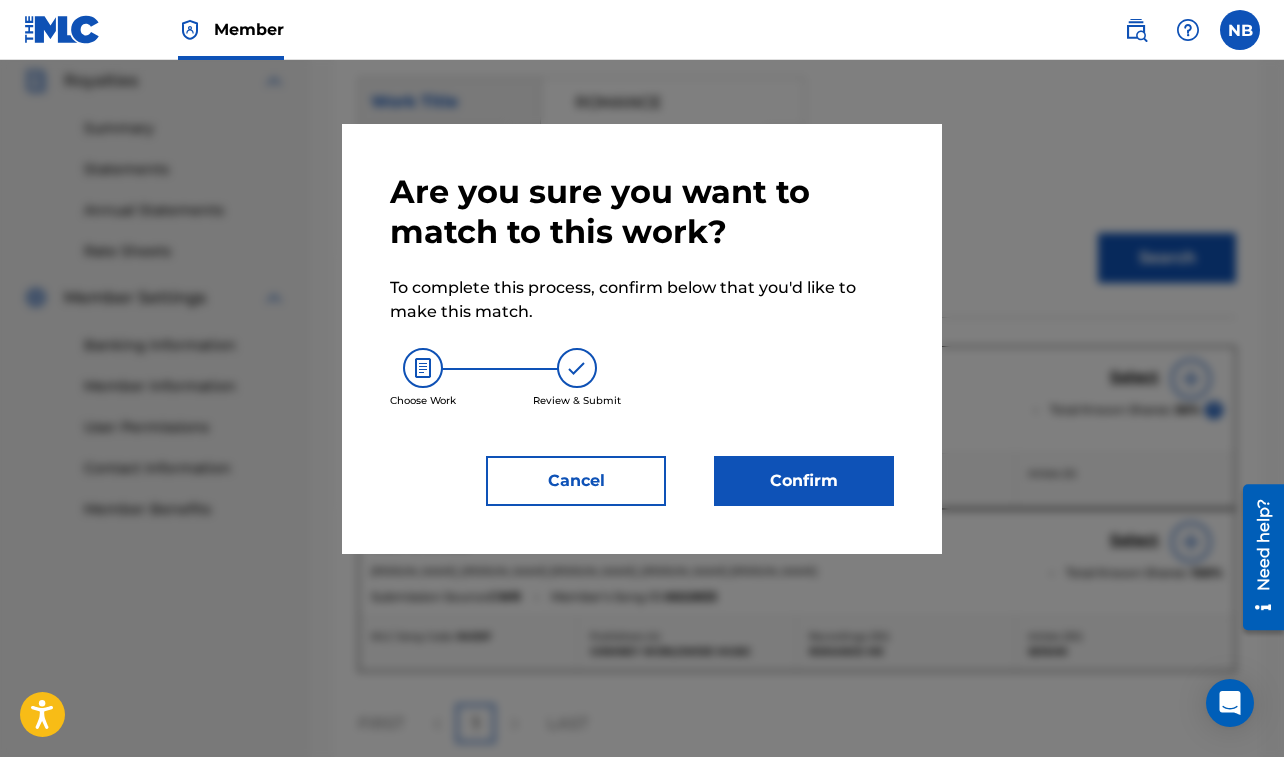 click on "Confirm" at bounding box center (804, 481) 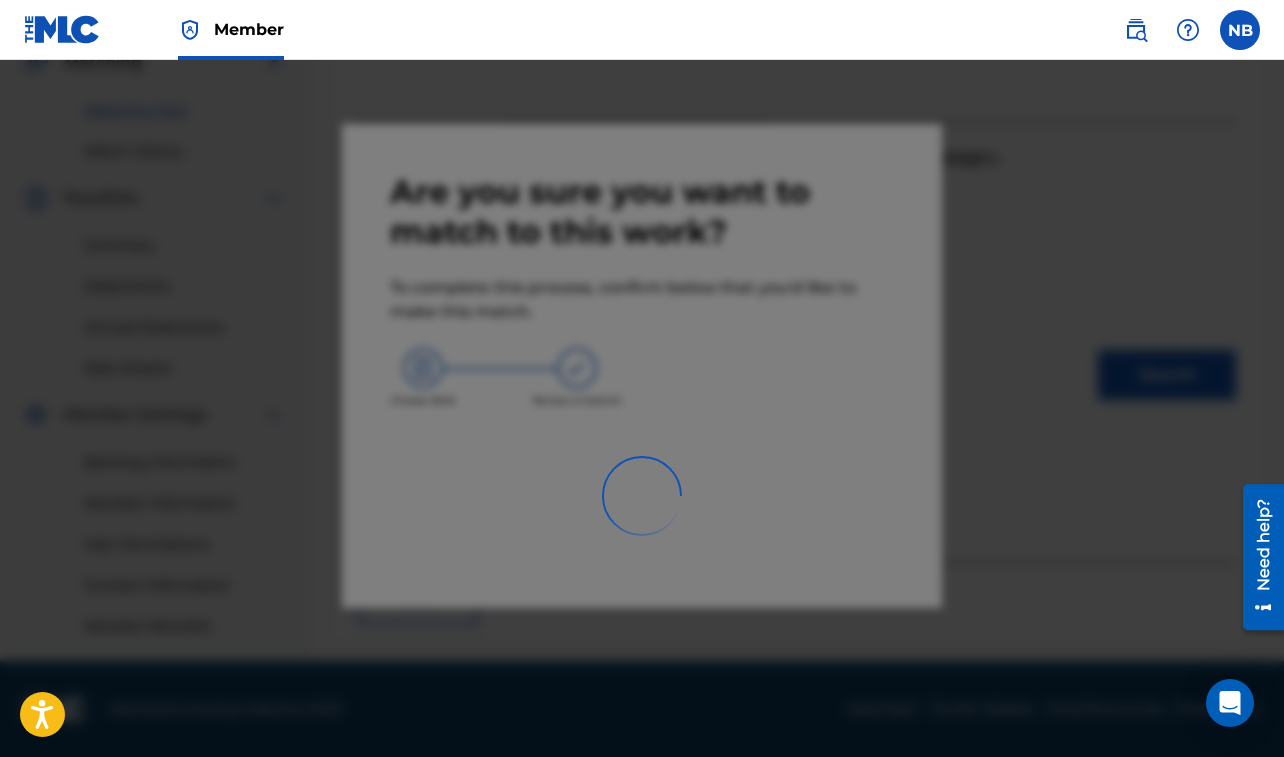 scroll, scrollTop: 483, scrollLeft: 0, axis: vertical 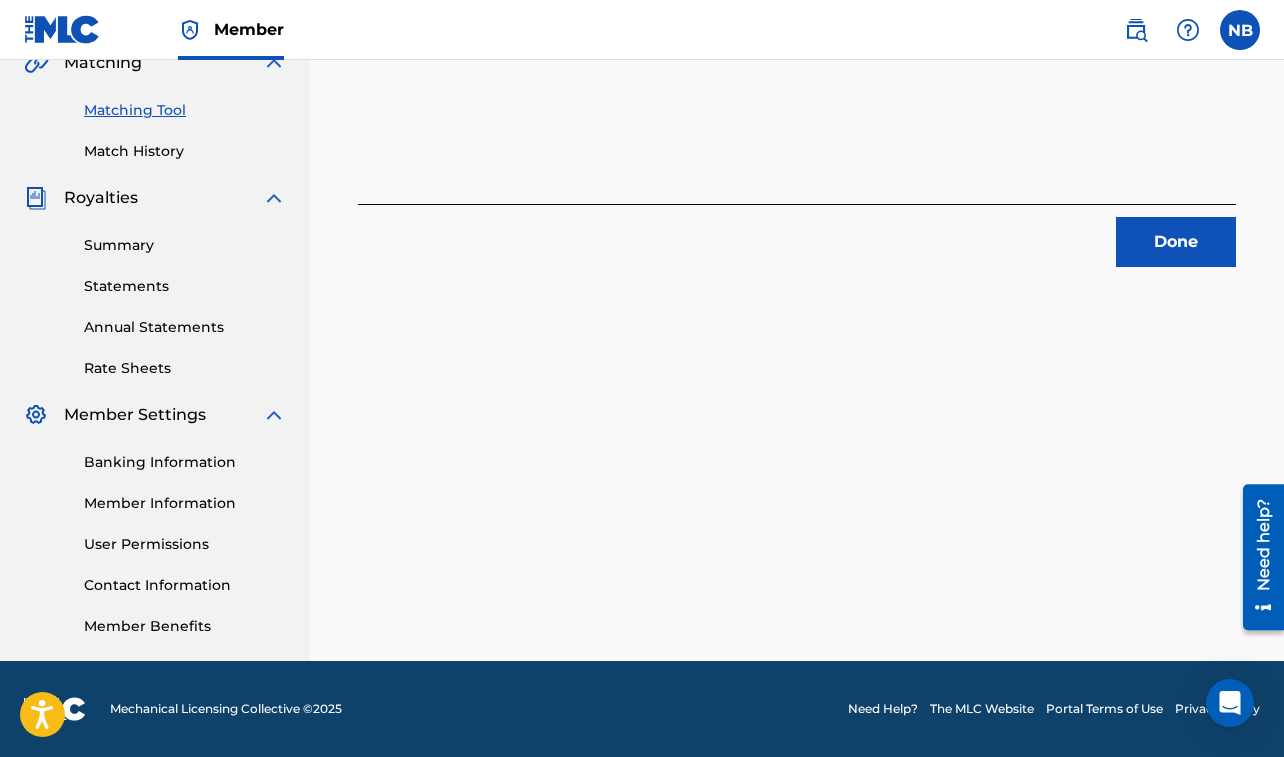 click on "Done" at bounding box center [1176, 242] 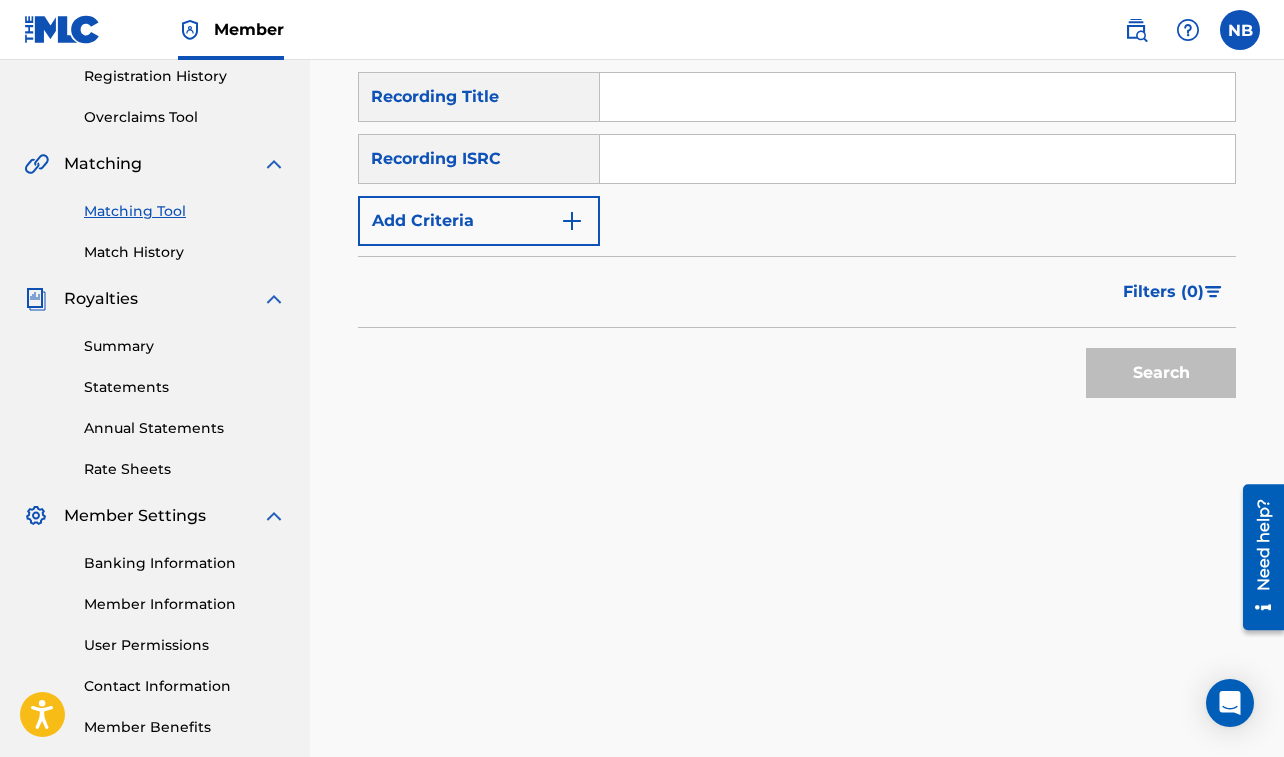 scroll, scrollTop: 381, scrollLeft: 0, axis: vertical 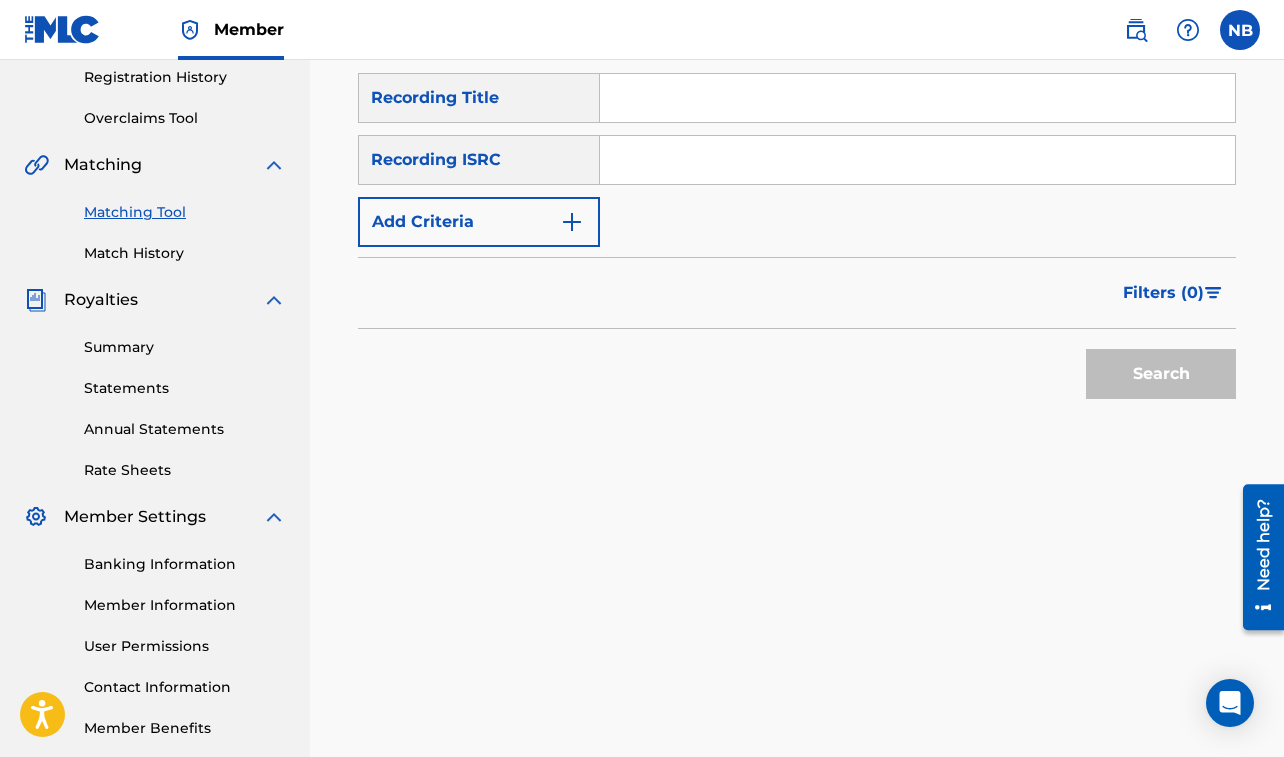 click at bounding box center [917, 98] 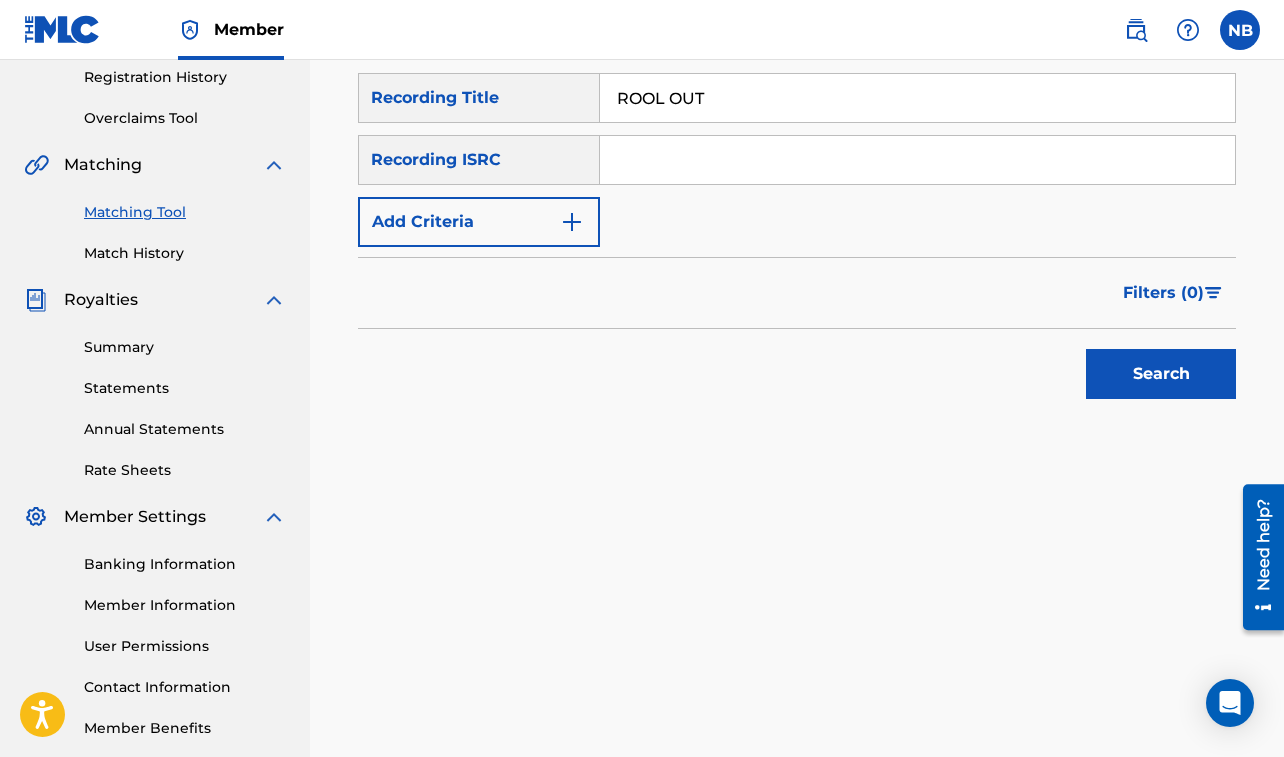 click on "Add Criteria" at bounding box center (479, 222) 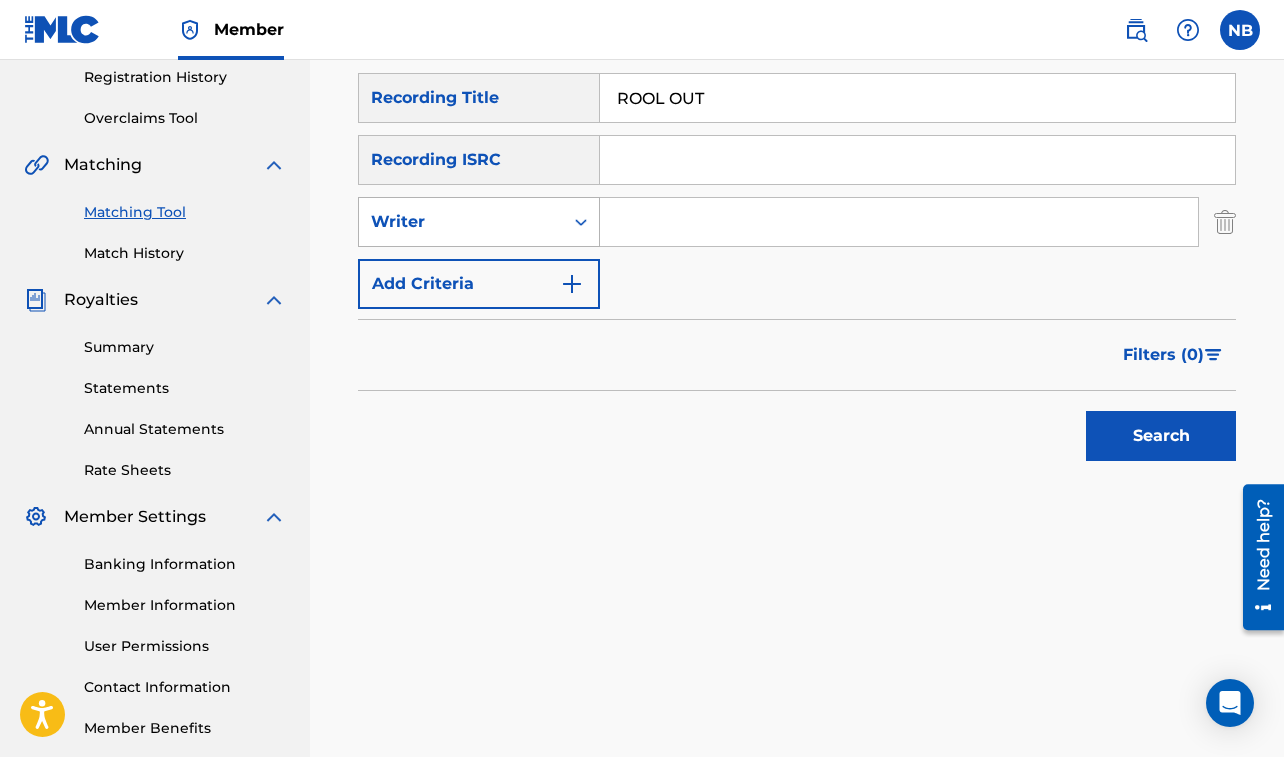 click at bounding box center [581, 222] 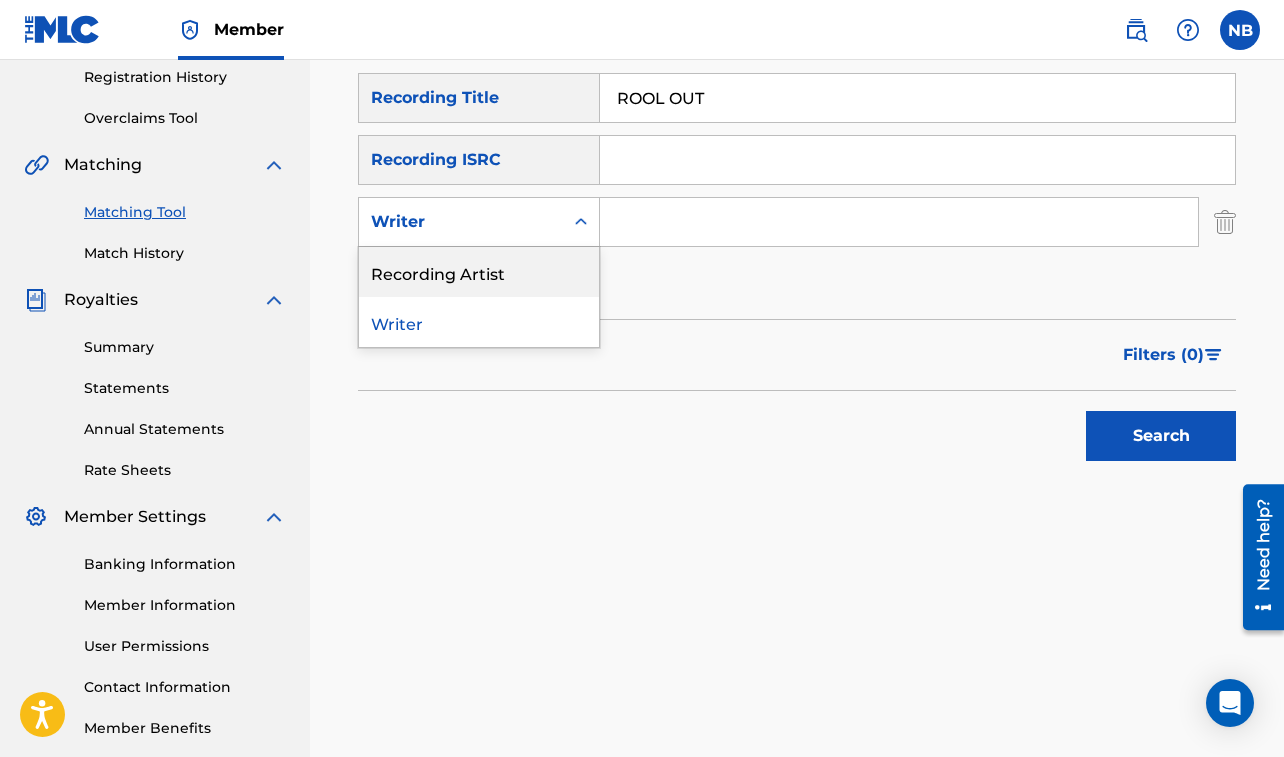 click on "Recording Artist" at bounding box center [479, 272] 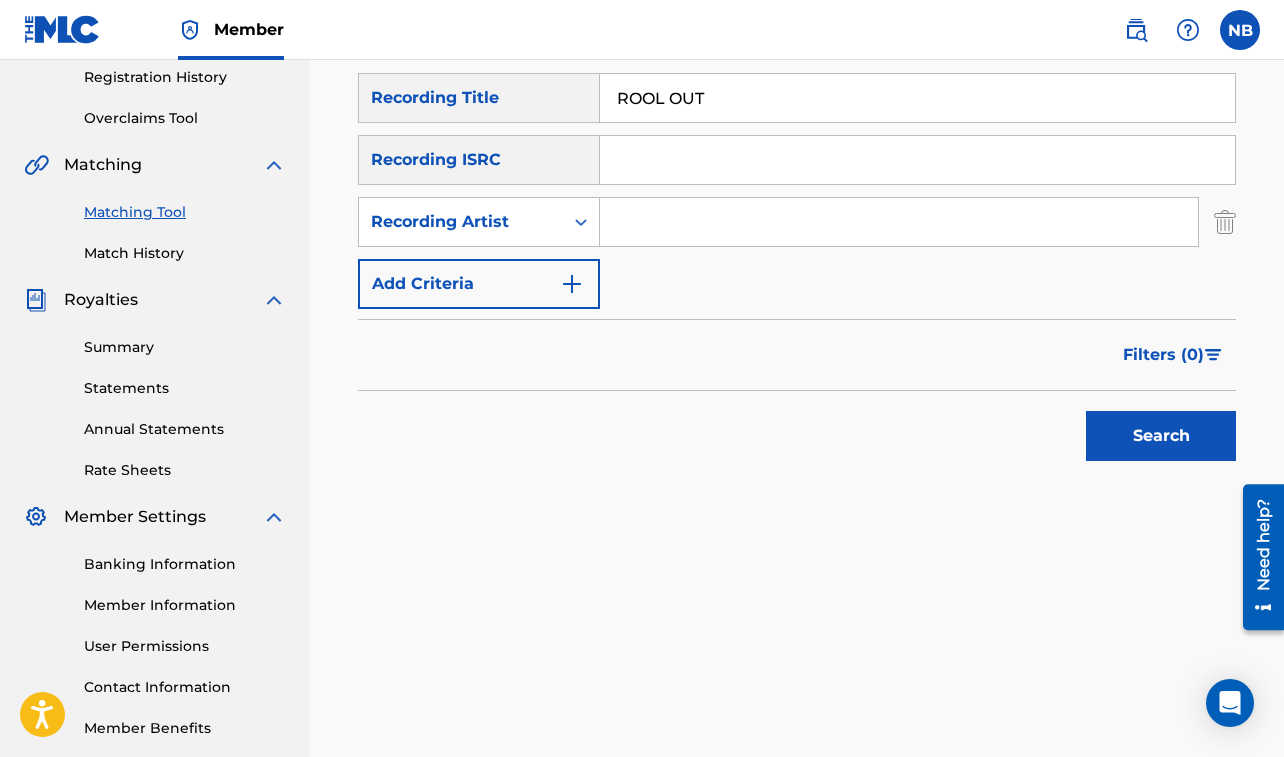 click at bounding box center (899, 222) 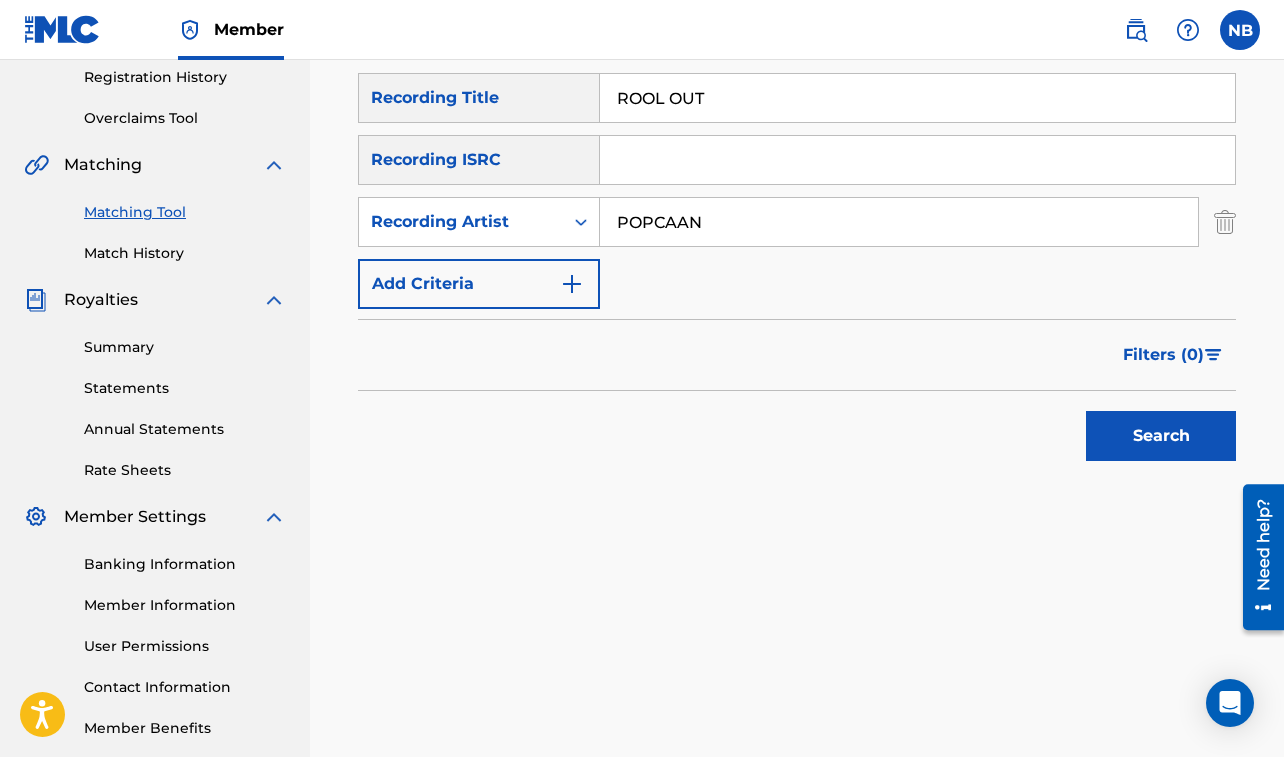 click on "Search" at bounding box center [1161, 436] 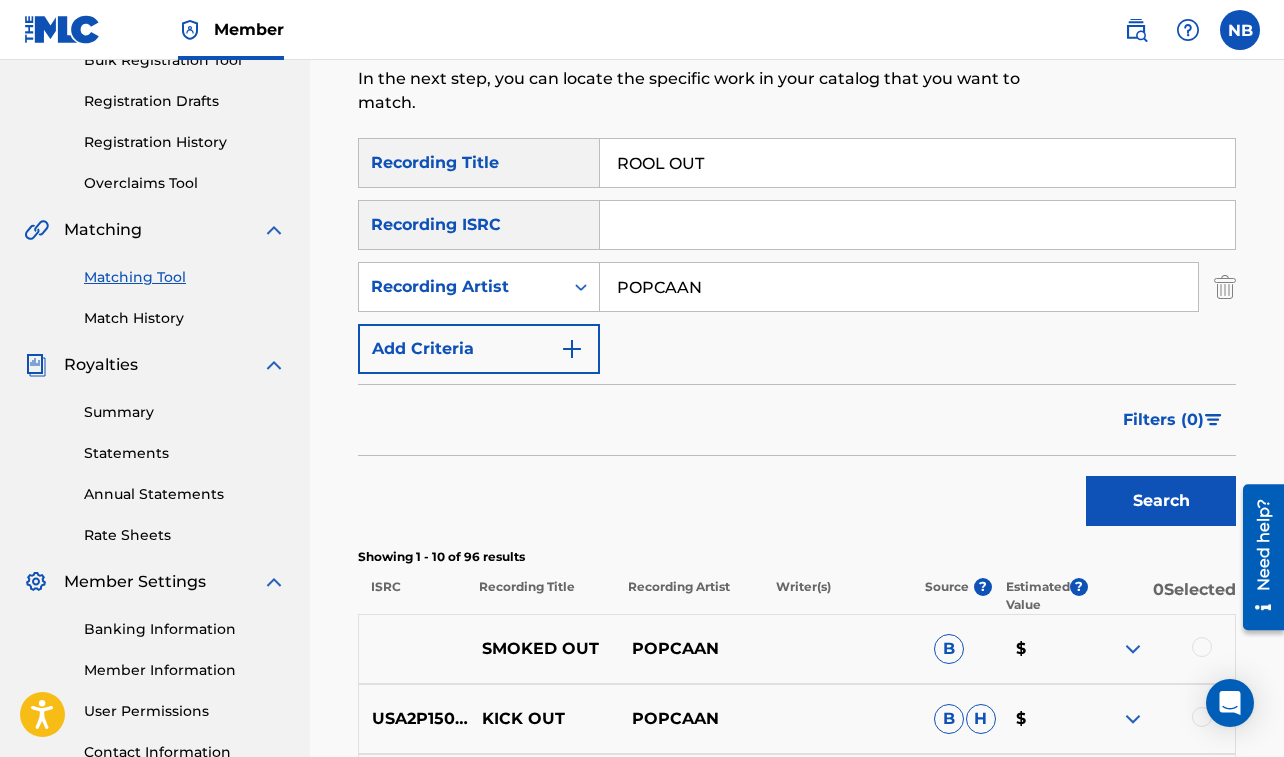 scroll, scrollTop: 292, scrollLeft: 0, axis: vertical 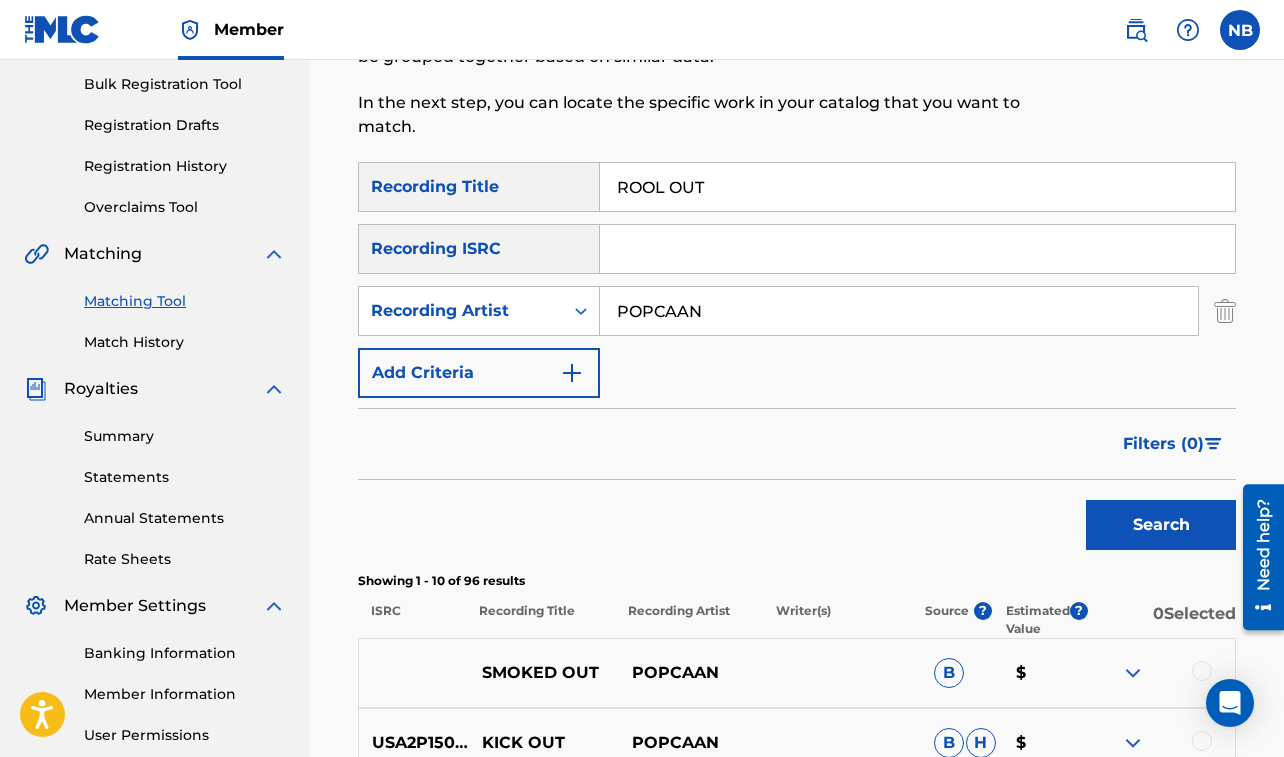 drag, startPoint x: 620, startPoint y: 310, endPoint x: 735, endPoint y: 311, distance: 115.00435 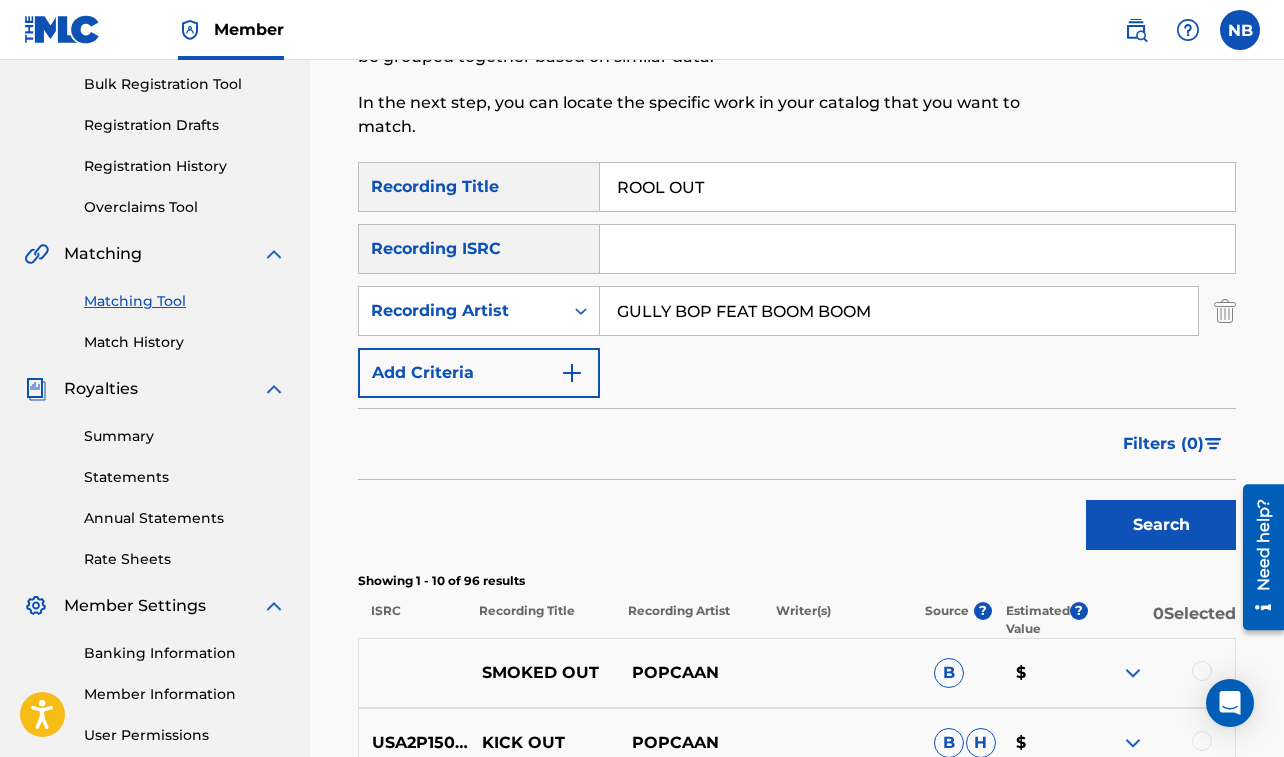 drag, startPoint x: 645, startPoint y: 185, endPoint x: 737, endPoint y: 192, distance: 92.26592 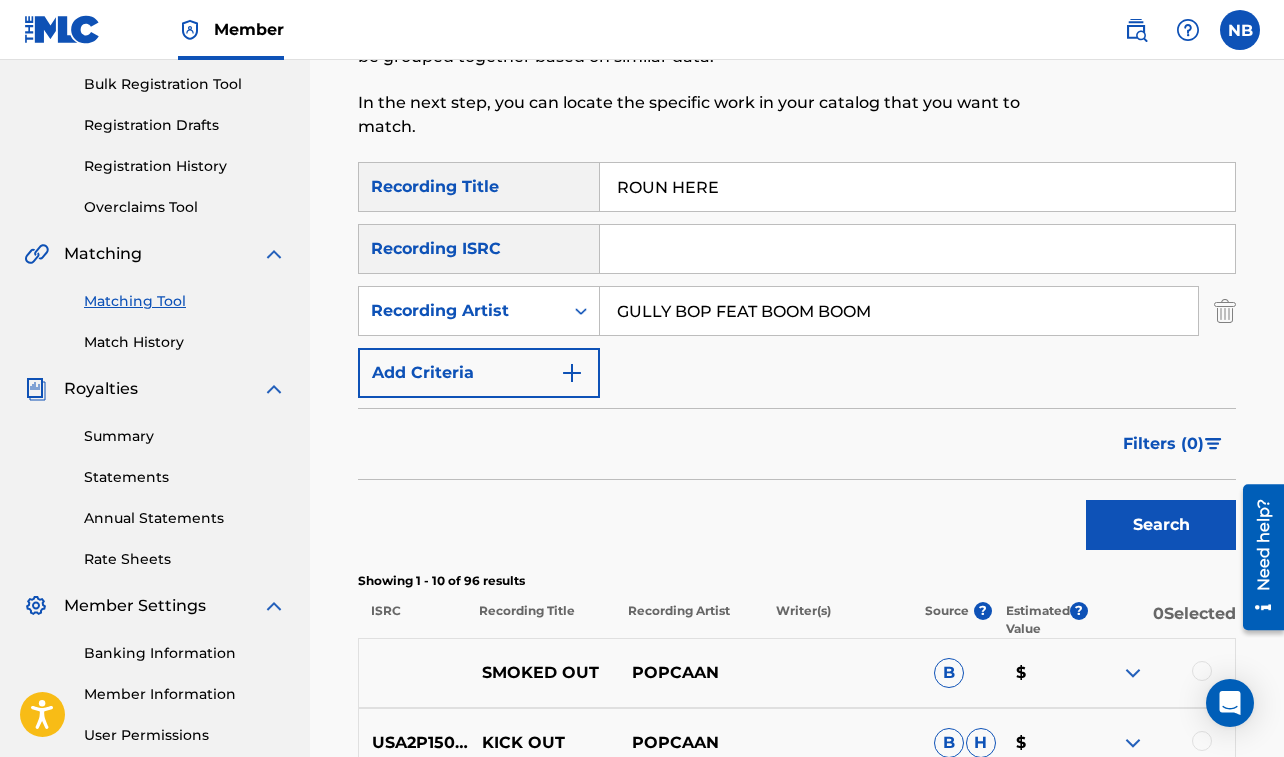 click on "Search" at bounding box center [1161, 525] 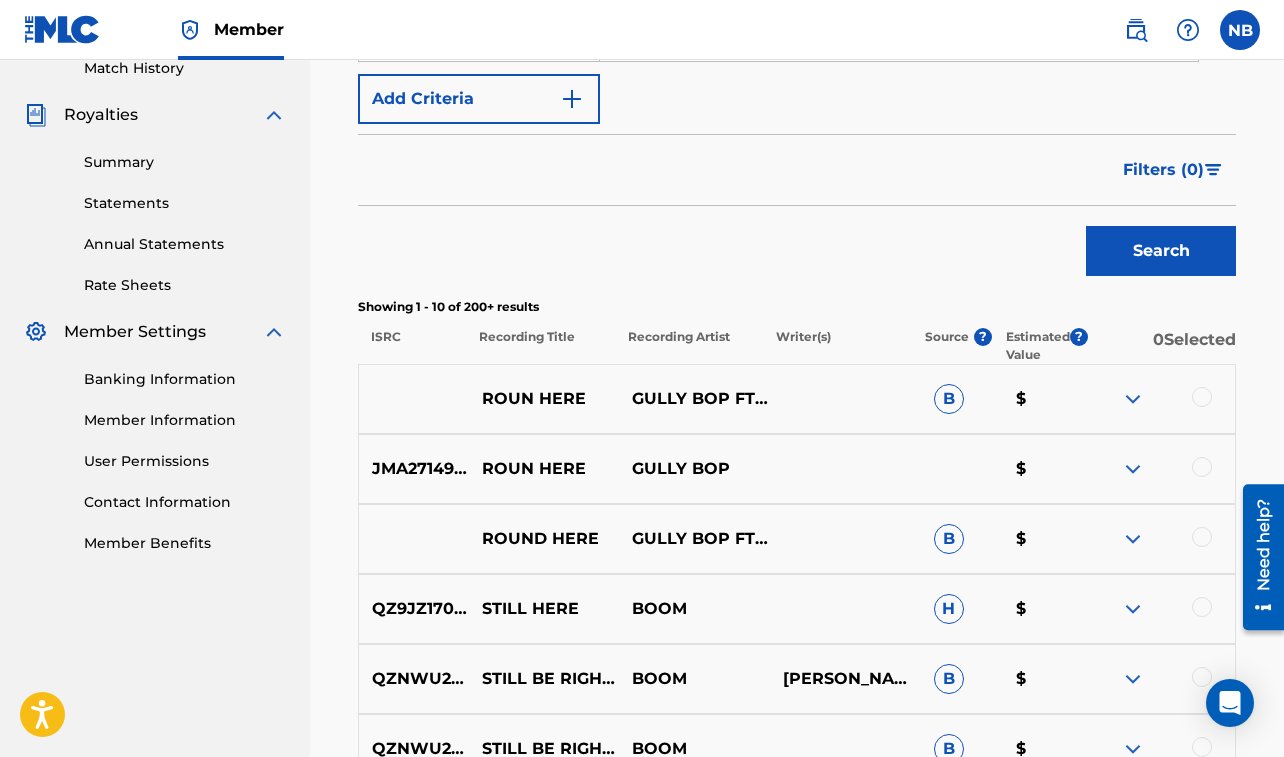 scroll, scrollTop: 684, scrollLeft: 0, axis: vertical 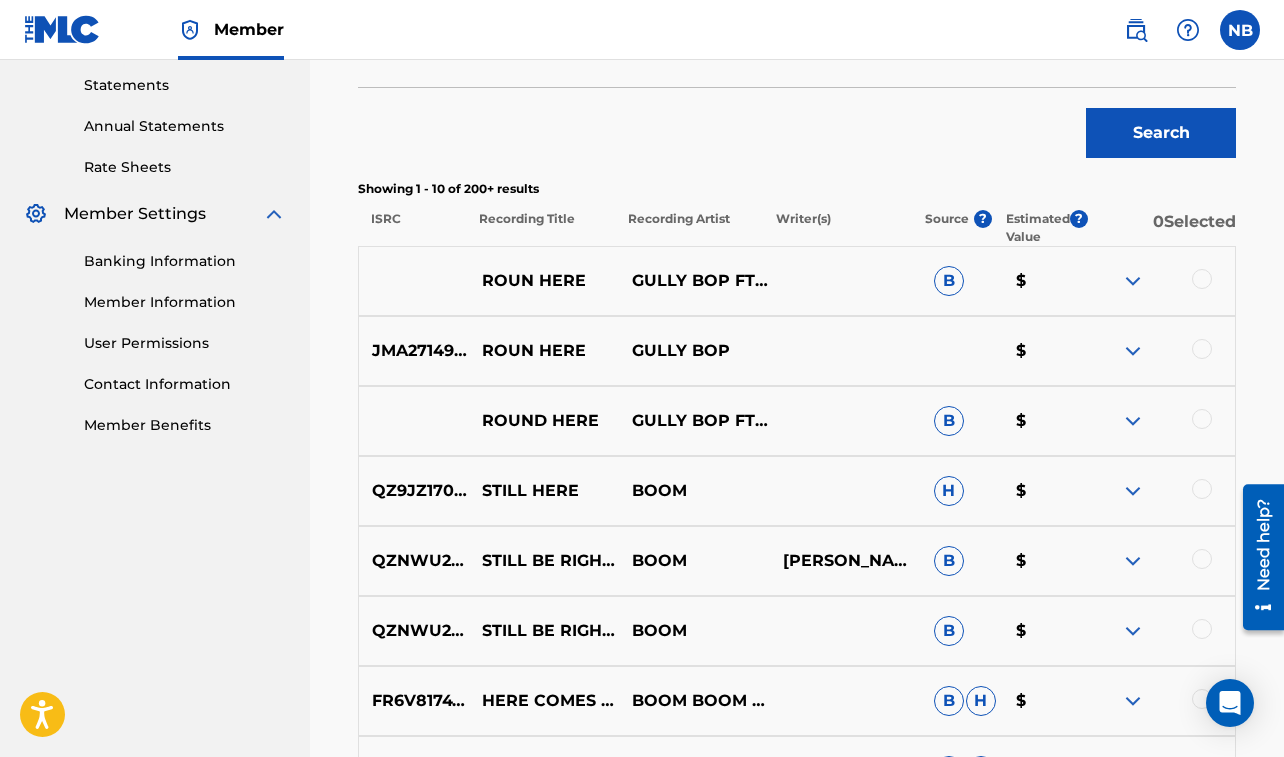 click at bounding box center [1202, 279] 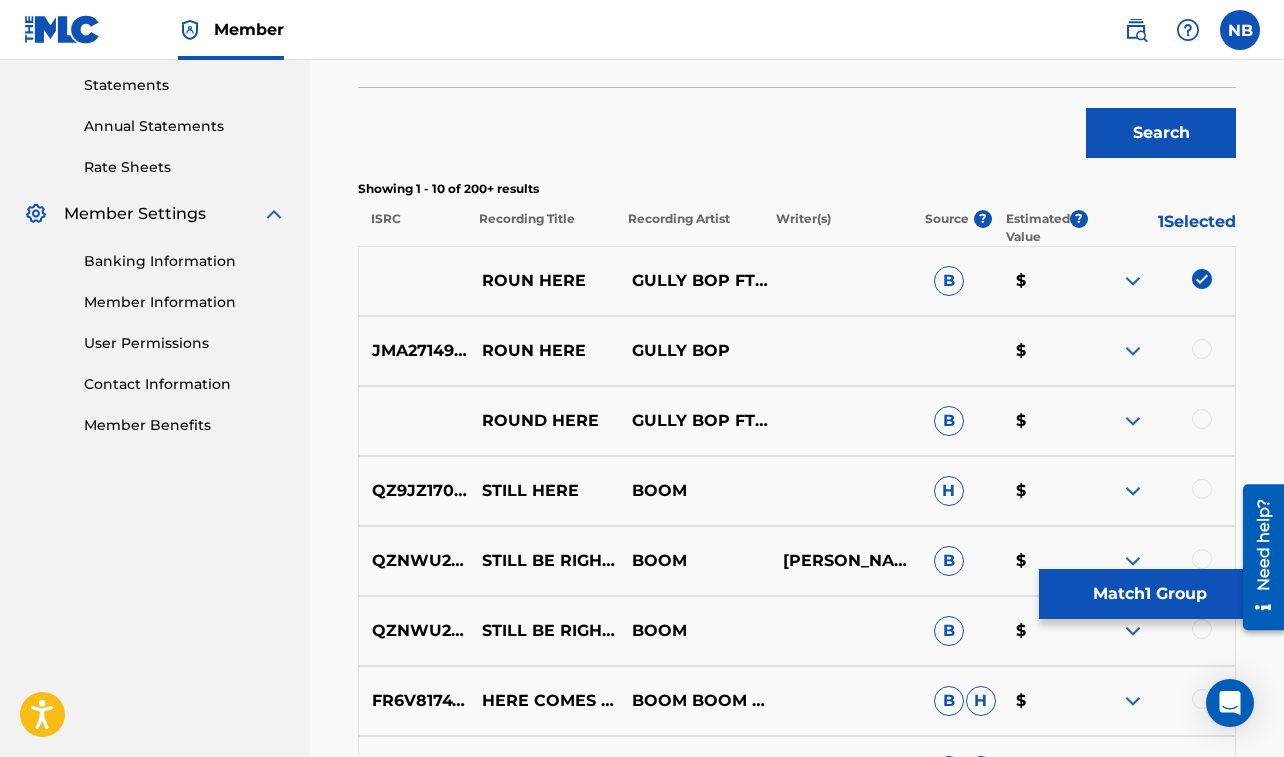 click at bounding box center [1202, 349] 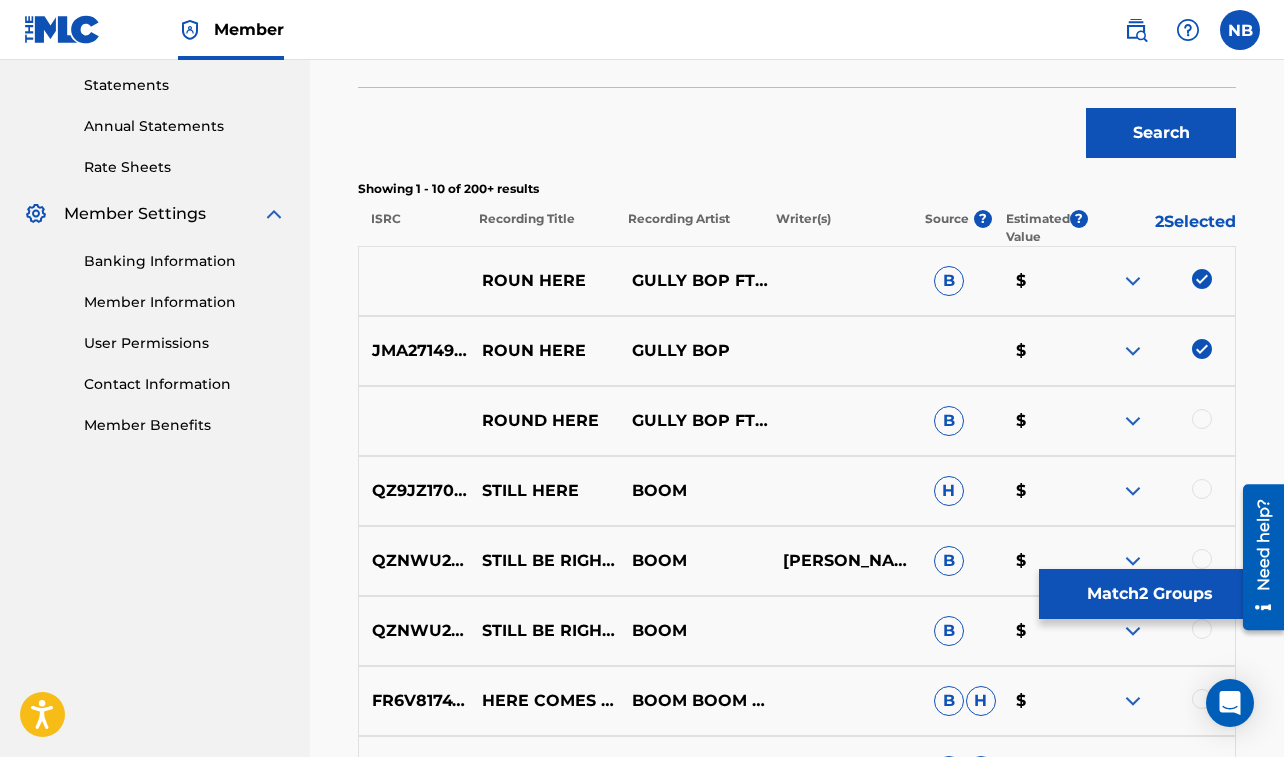 click at bounding box center (1159, 421) 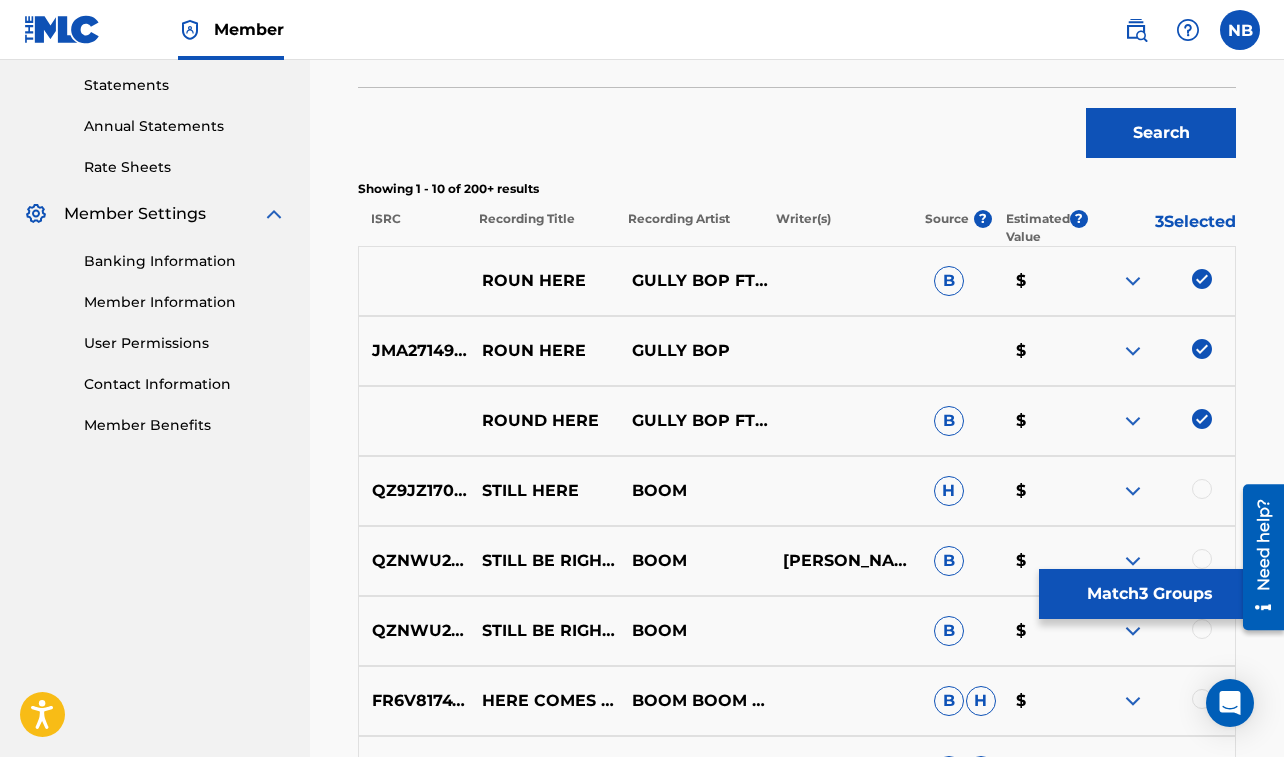 click on "Match  3 Groups" at bounding box center (1149, 594) 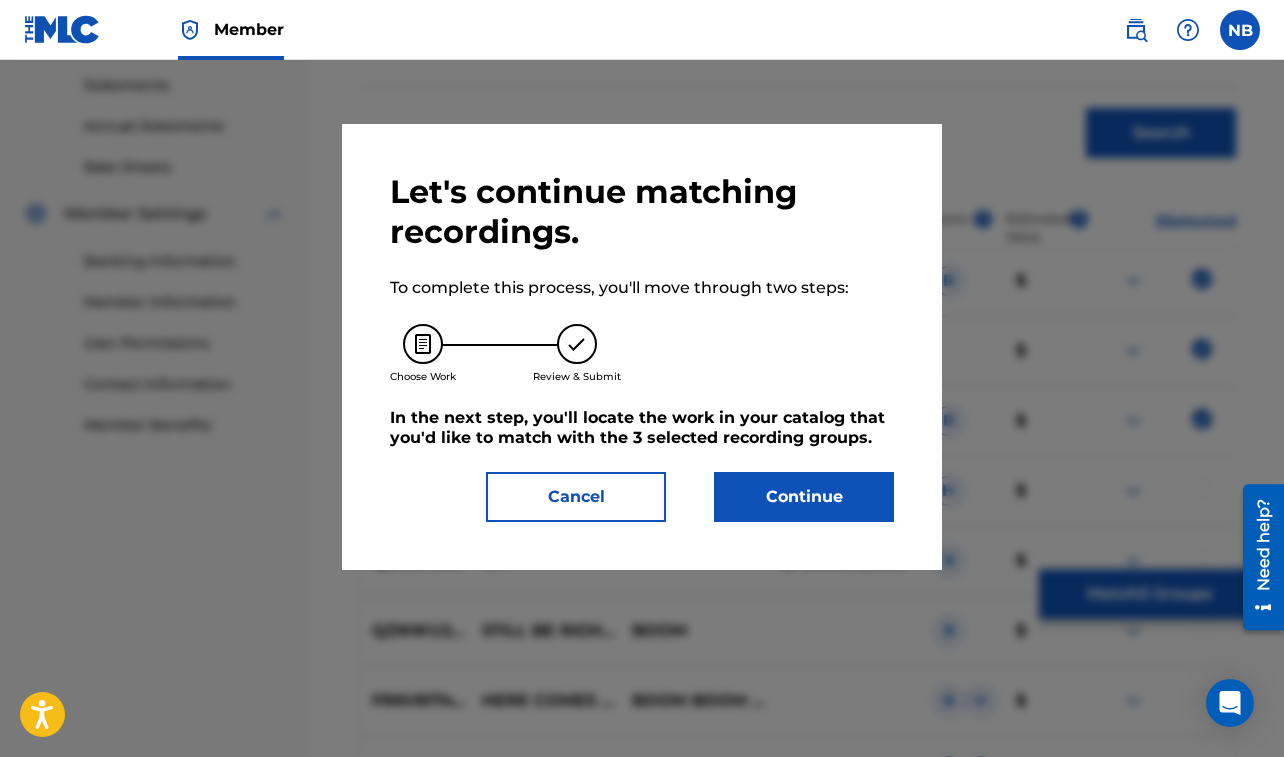 click on "Continue" at bounding box center (804, 497) 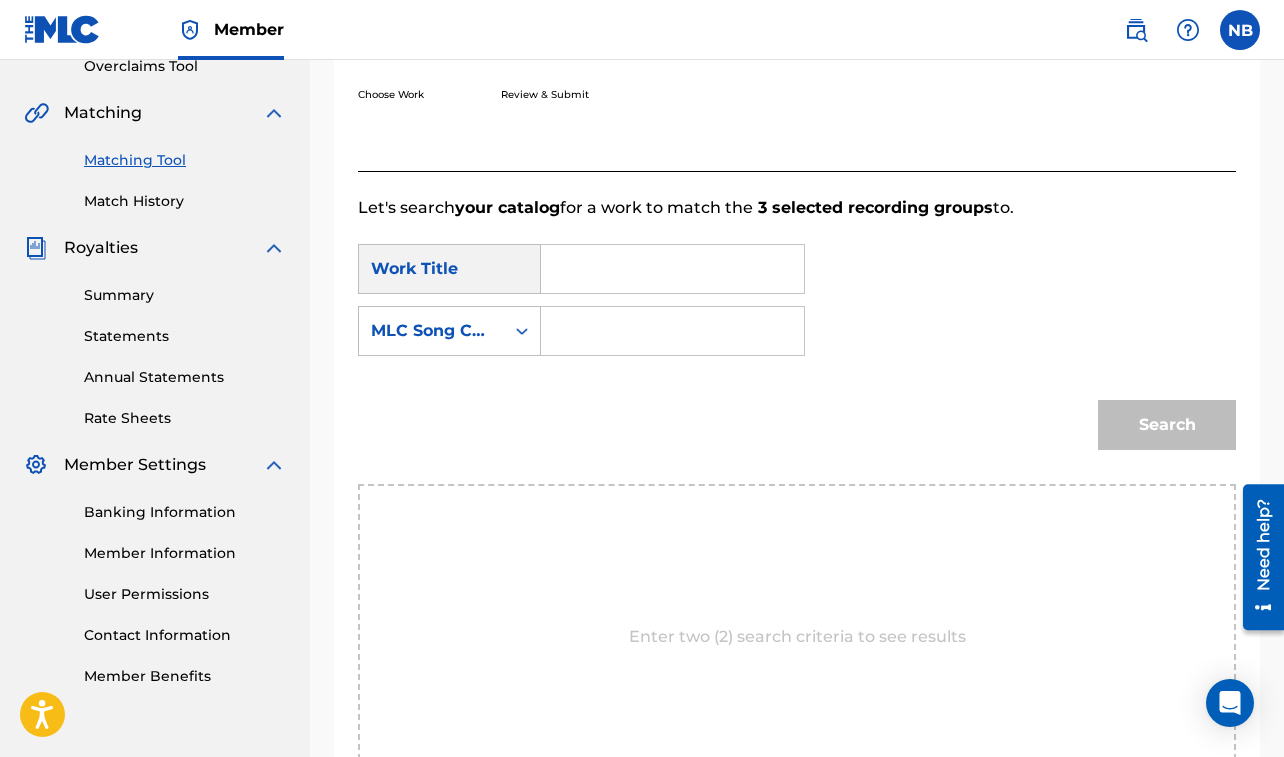 scroll, scrollTop: 430, scrollLeft: 0, axis: vertical 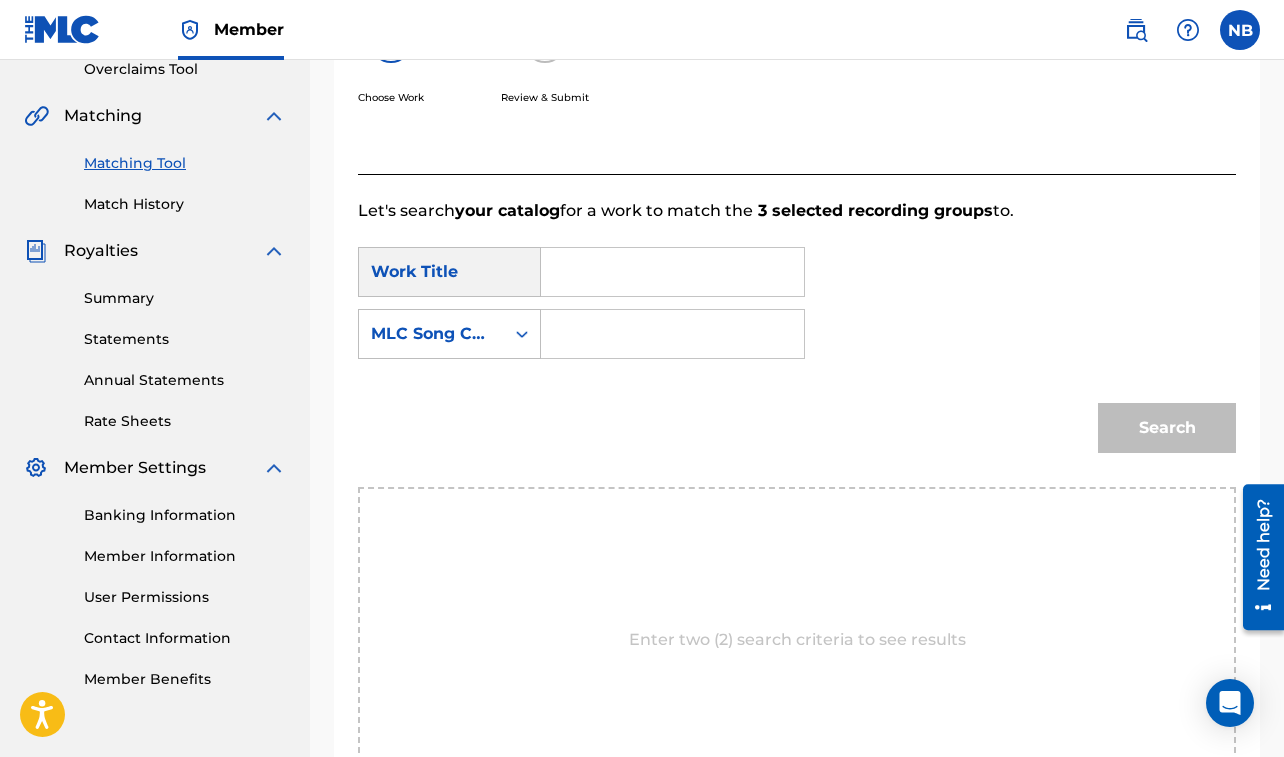 click at bounding box center (672, 272) 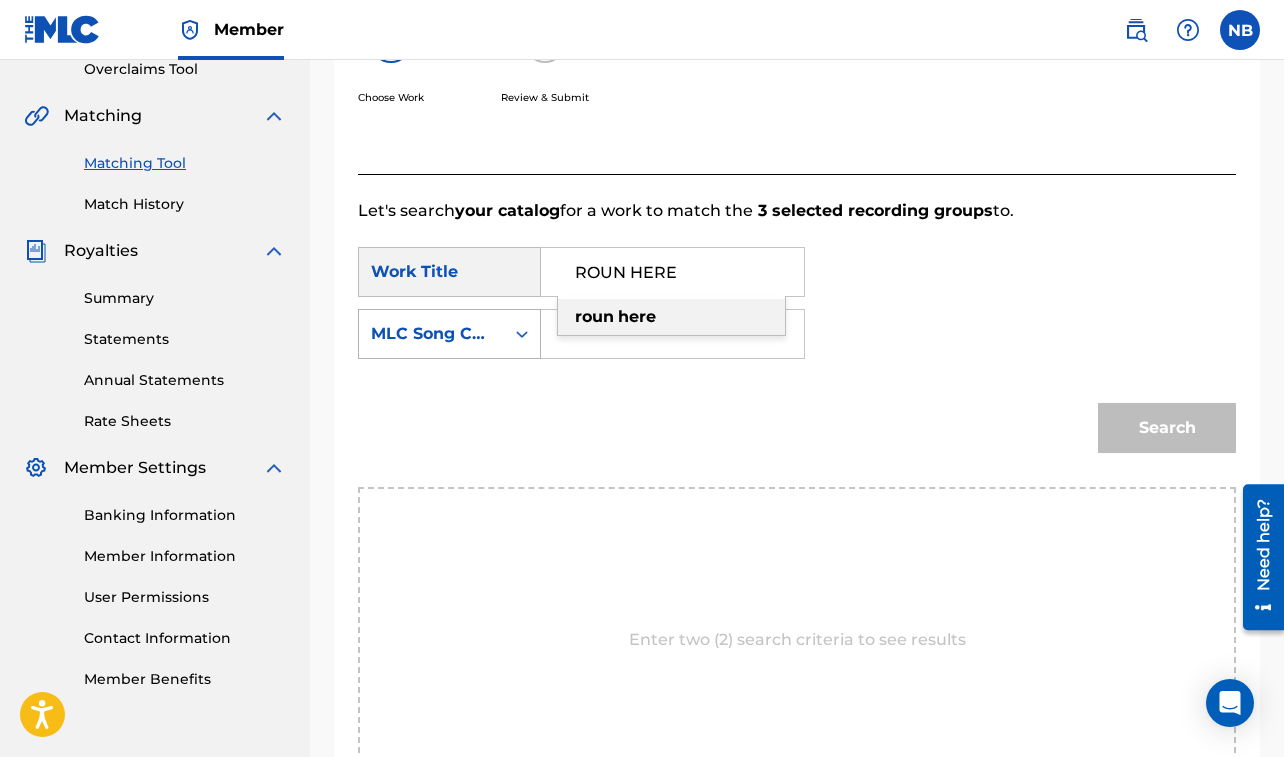 click on "MLC Song Code" at bounding box center [431, 334] 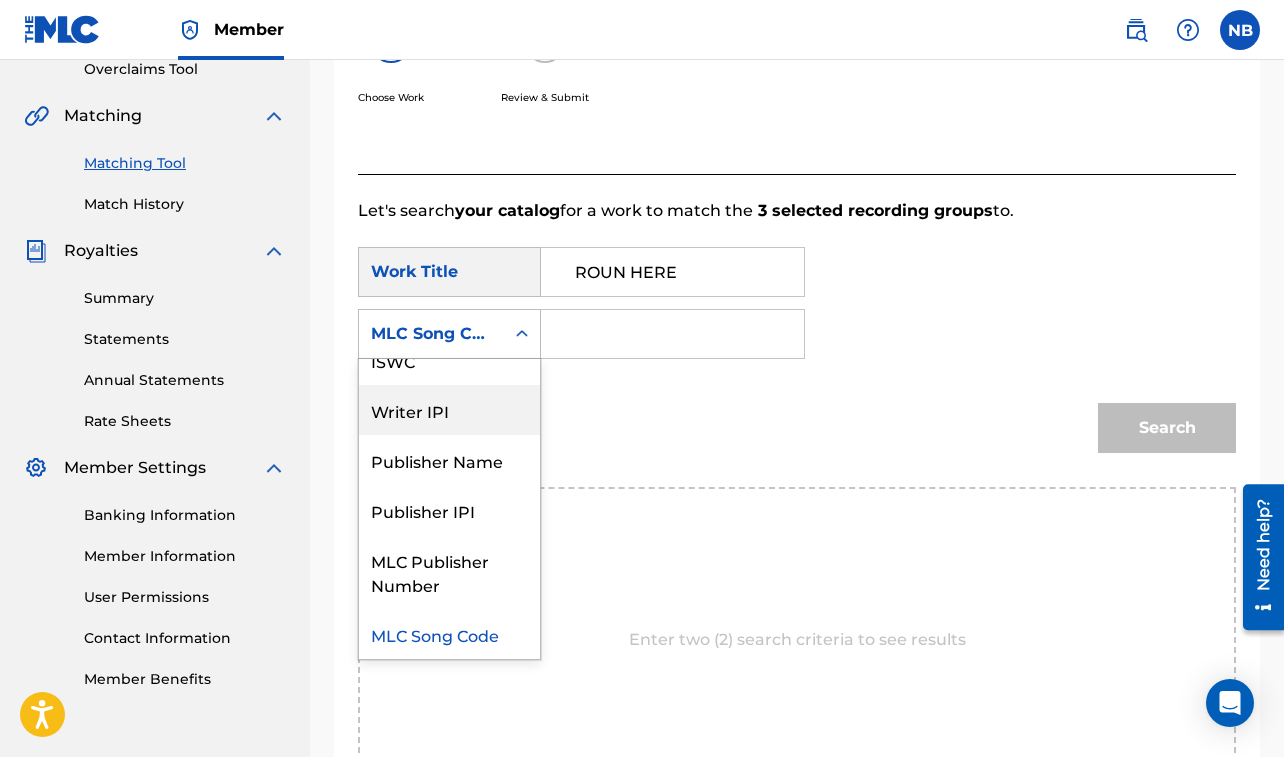 scroll, scrollTop: 0, scrollLeft: 0, axis: both 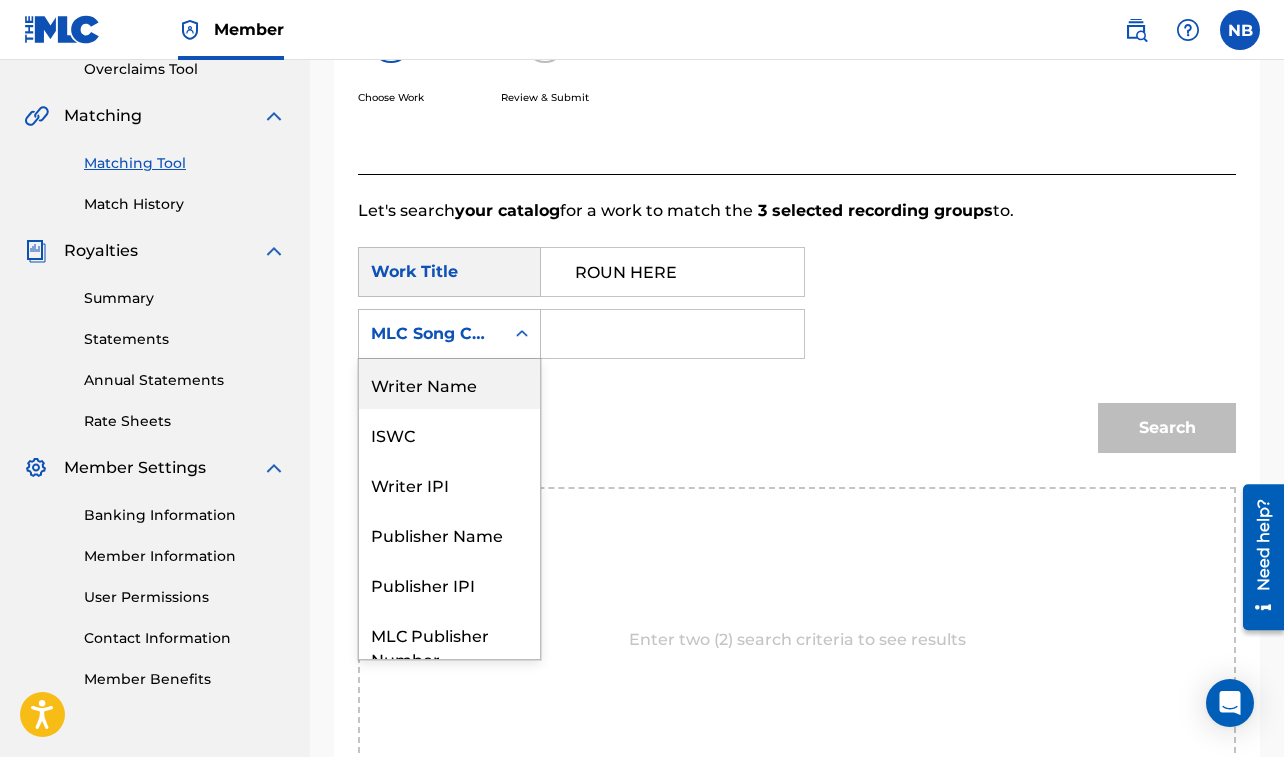 click on "Writer Name" at bounding box center [449, 384] 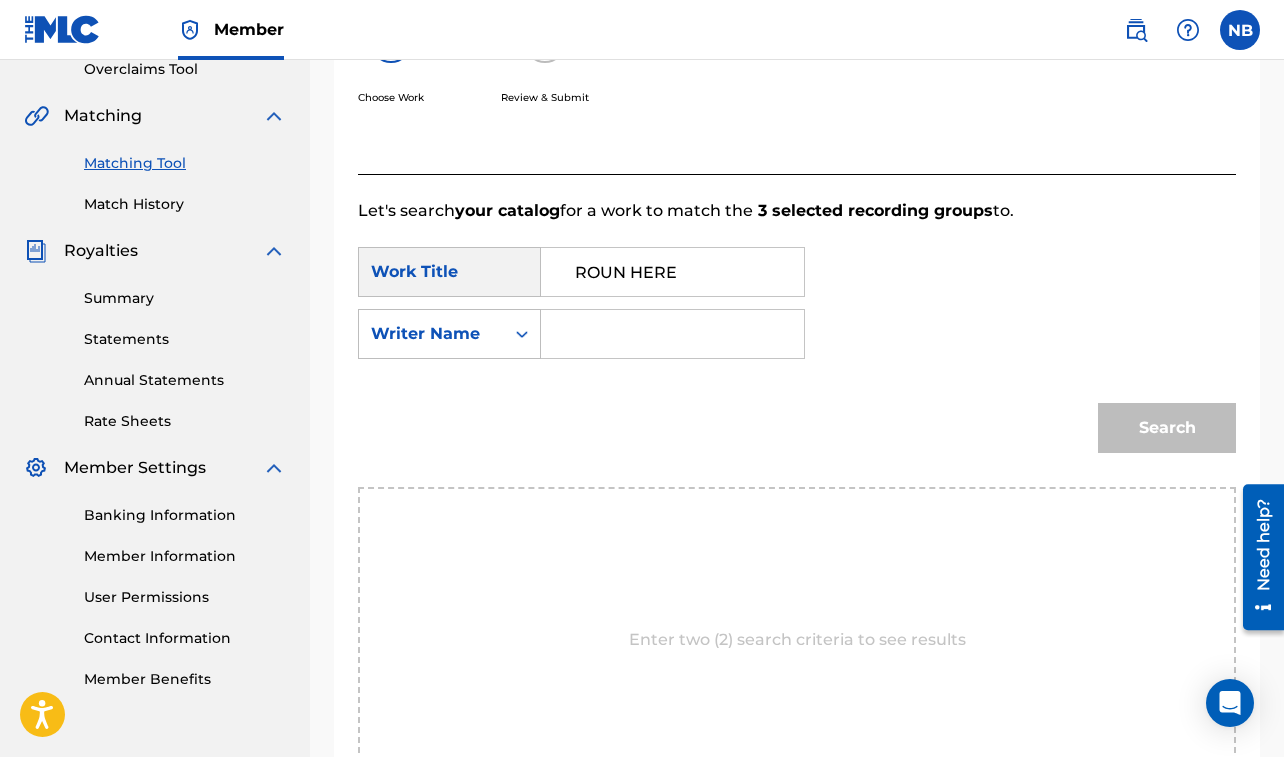 click at bounding box center (672, 334) 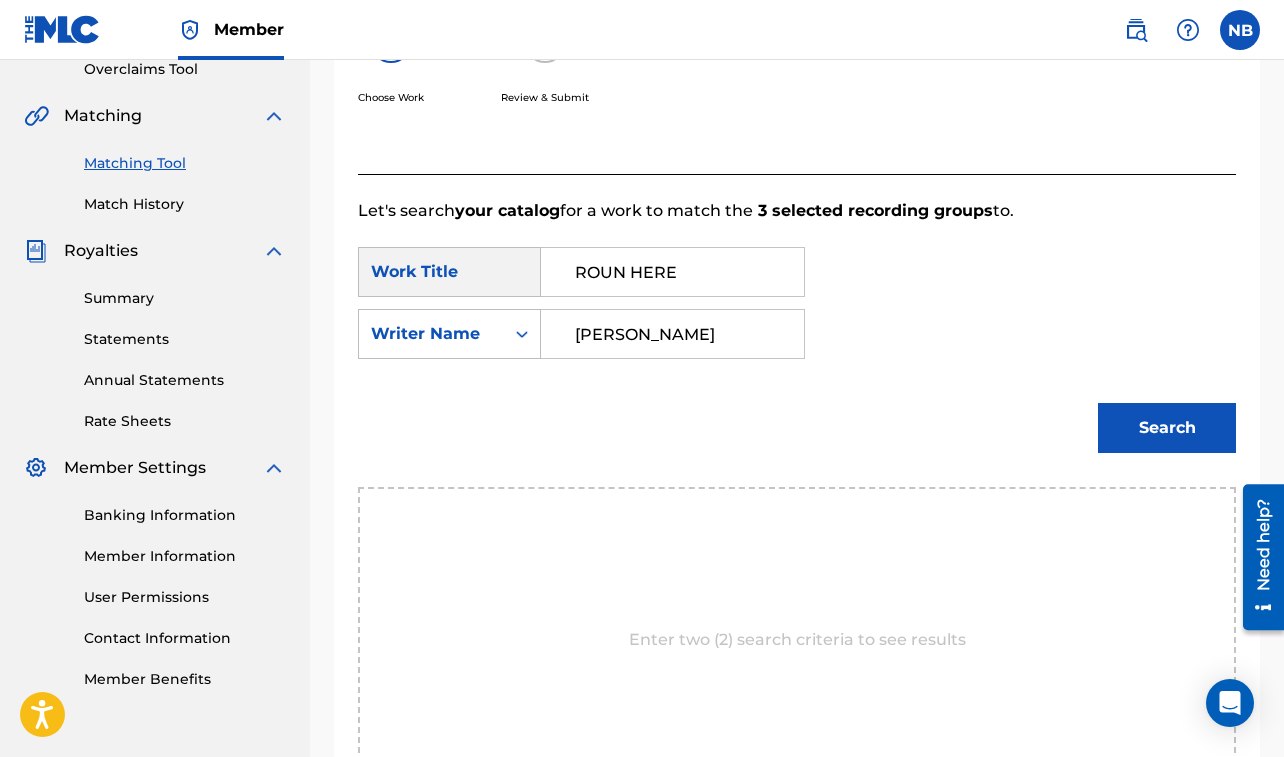 click on "Search" at bounding box center (1167, 428) 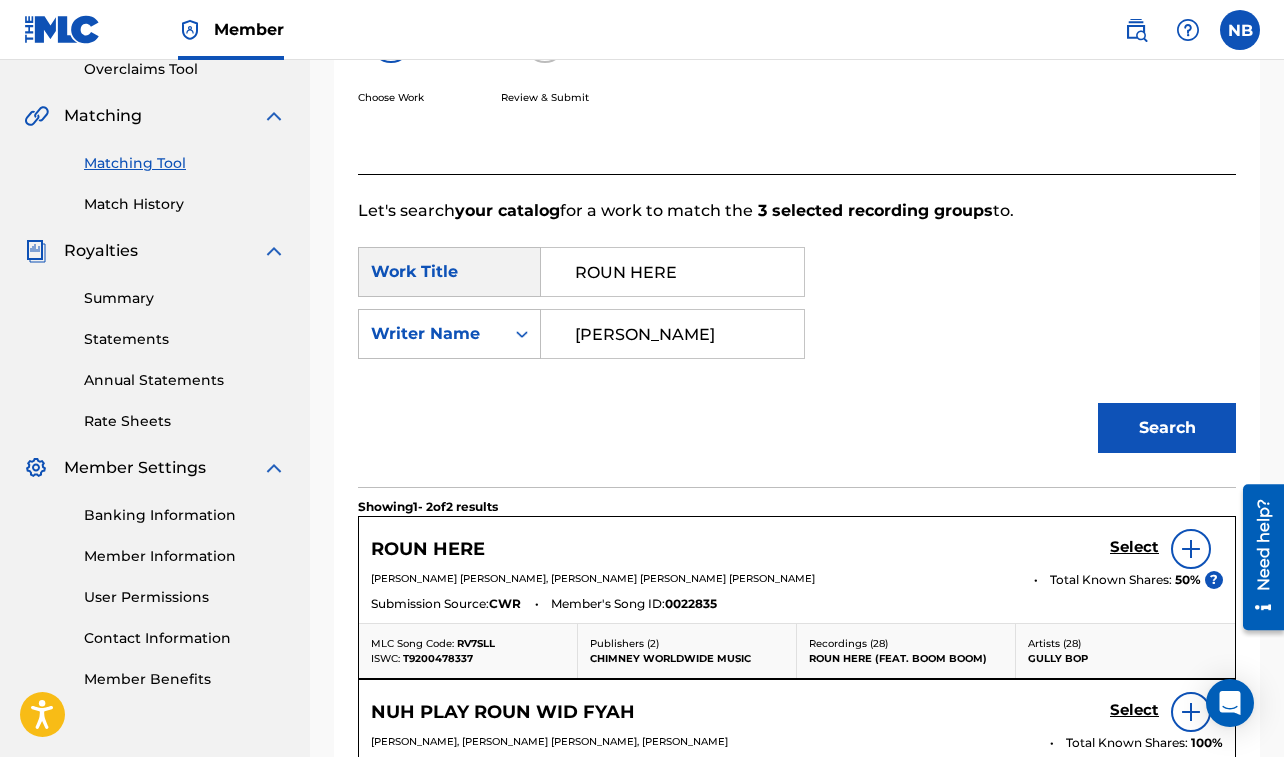 click on "Select" at bounding box center [1134, 547] 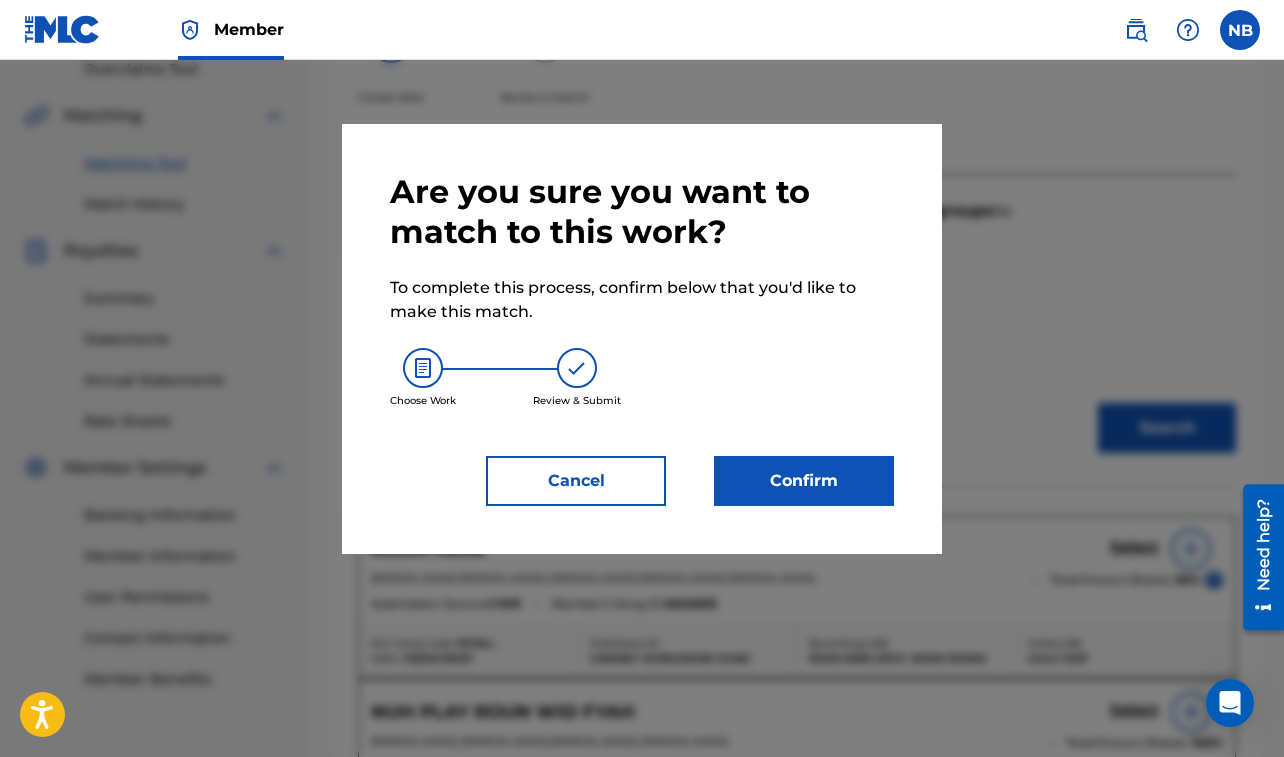 click on "Confirm" at bounding box center [804, 481] 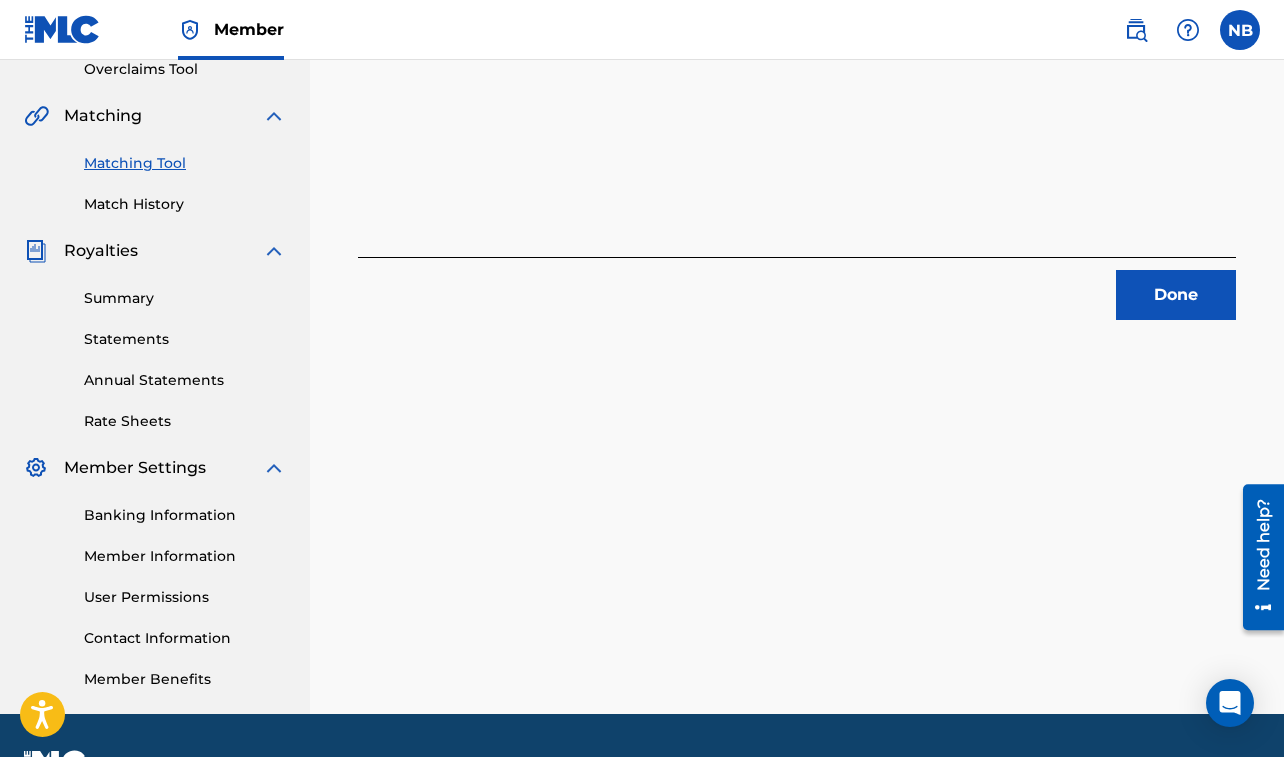 click on "Done" at bounding box center [1176, 295] 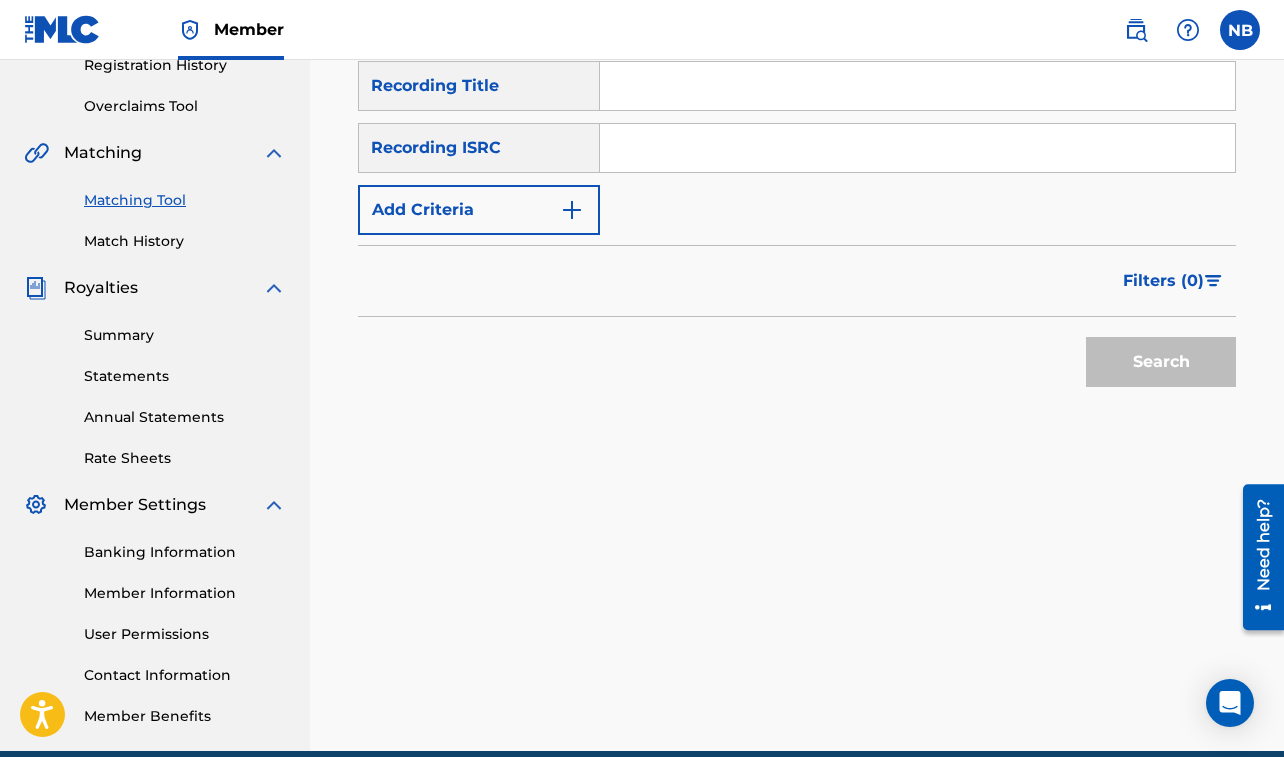 scroll, scrollTop: 280, scrollLeft: 0, axis: vertical 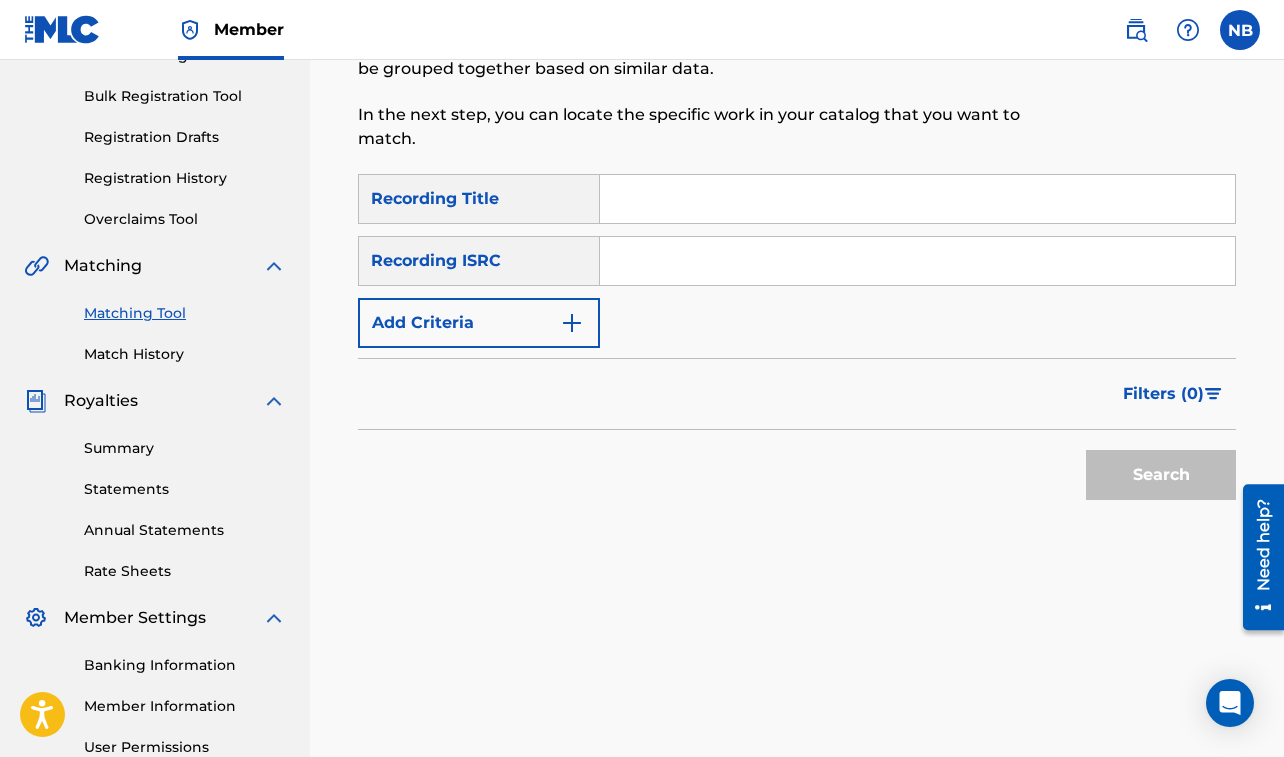 click at bounding box center (917, 199) 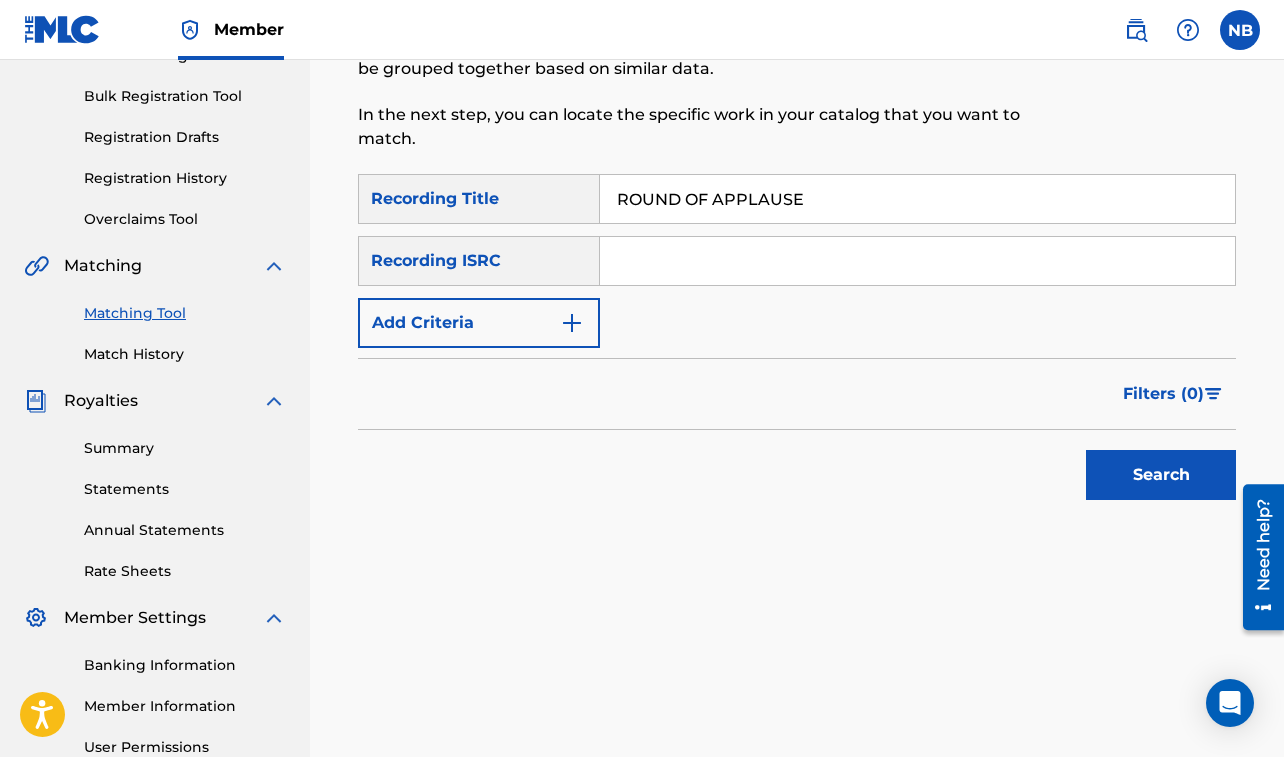 click on "Add Criteria" at bounding box center [479, 323] 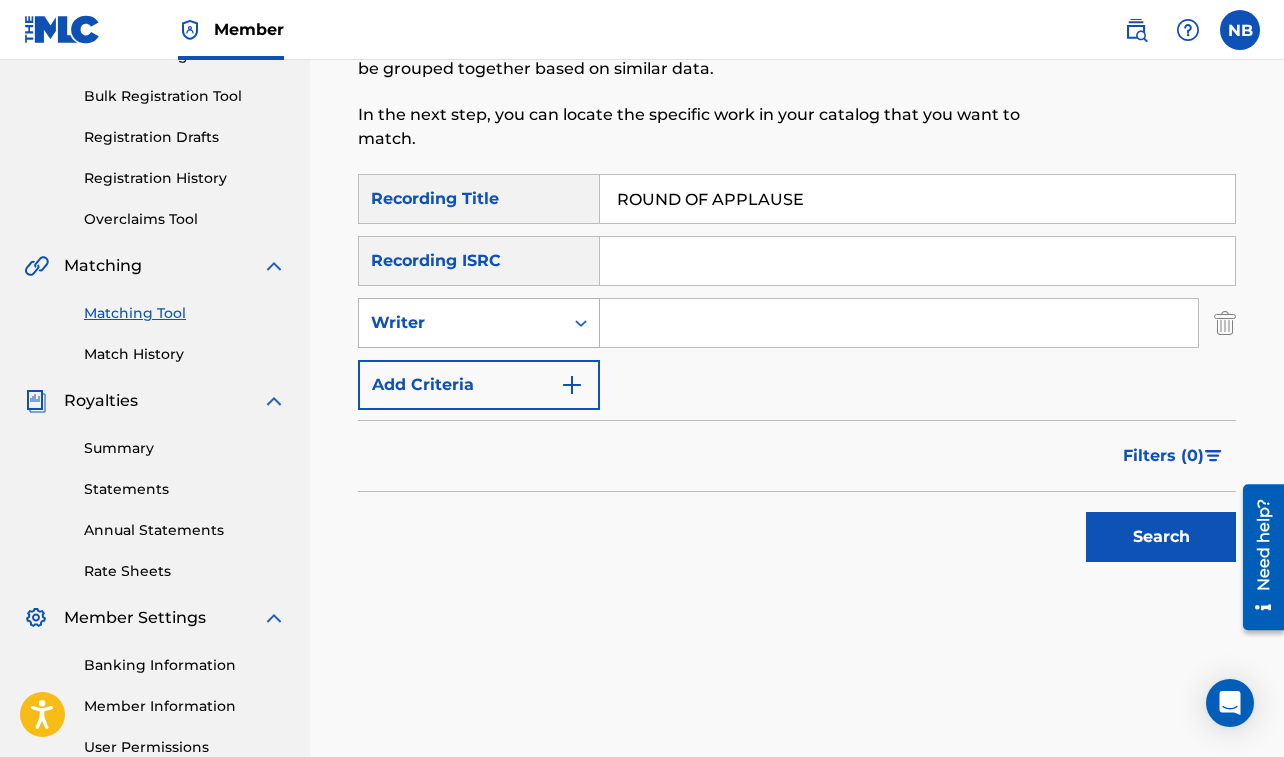 click on "Writer" at bounding box center (461, 323) 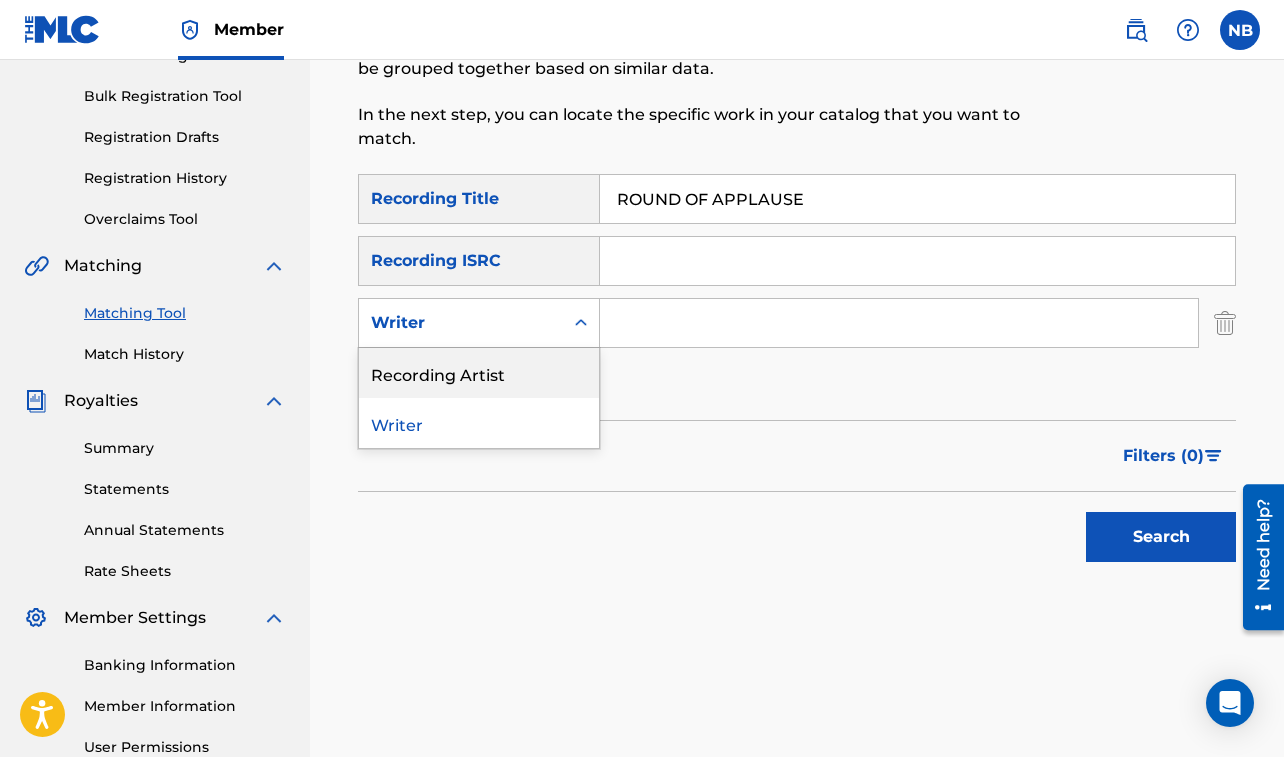 drag, startPoint x: 491, startPoint y: 379, endPoint x: 516, endPoint y: 366, distance: 28.178005 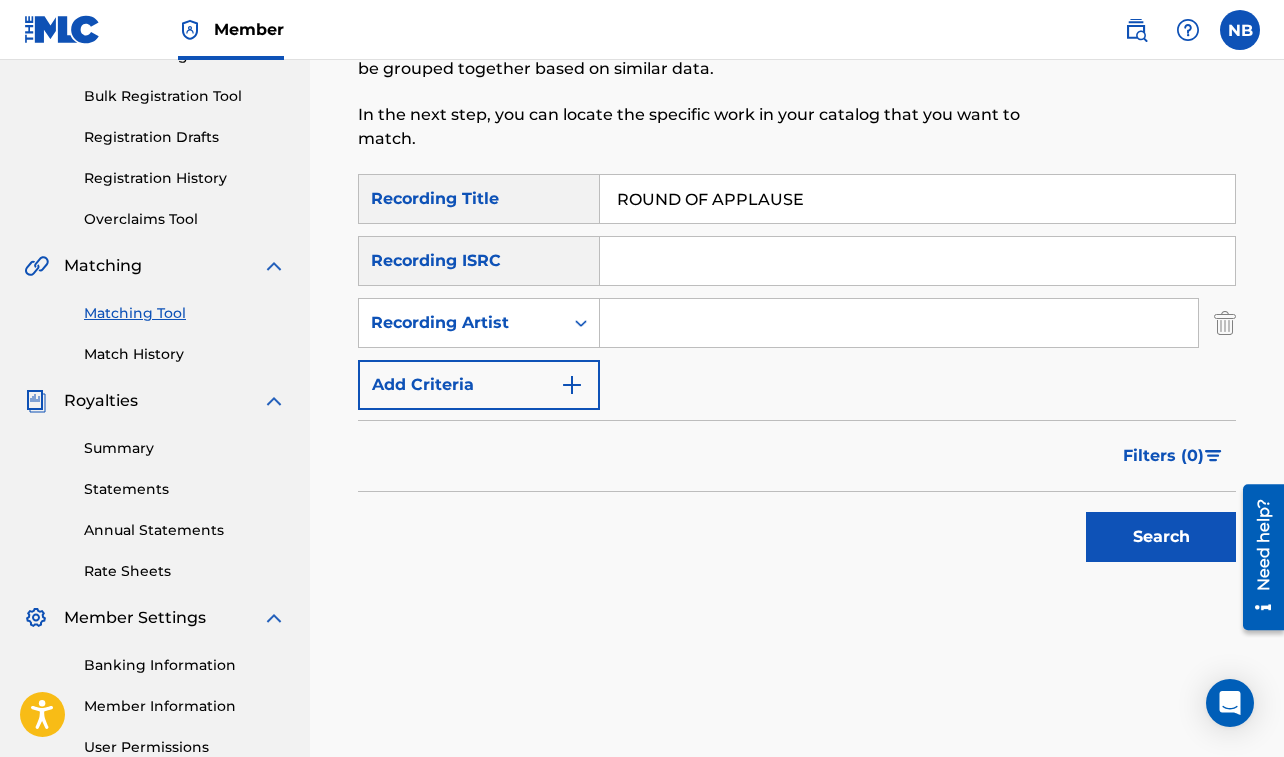 click at bounding box center (899, 323) 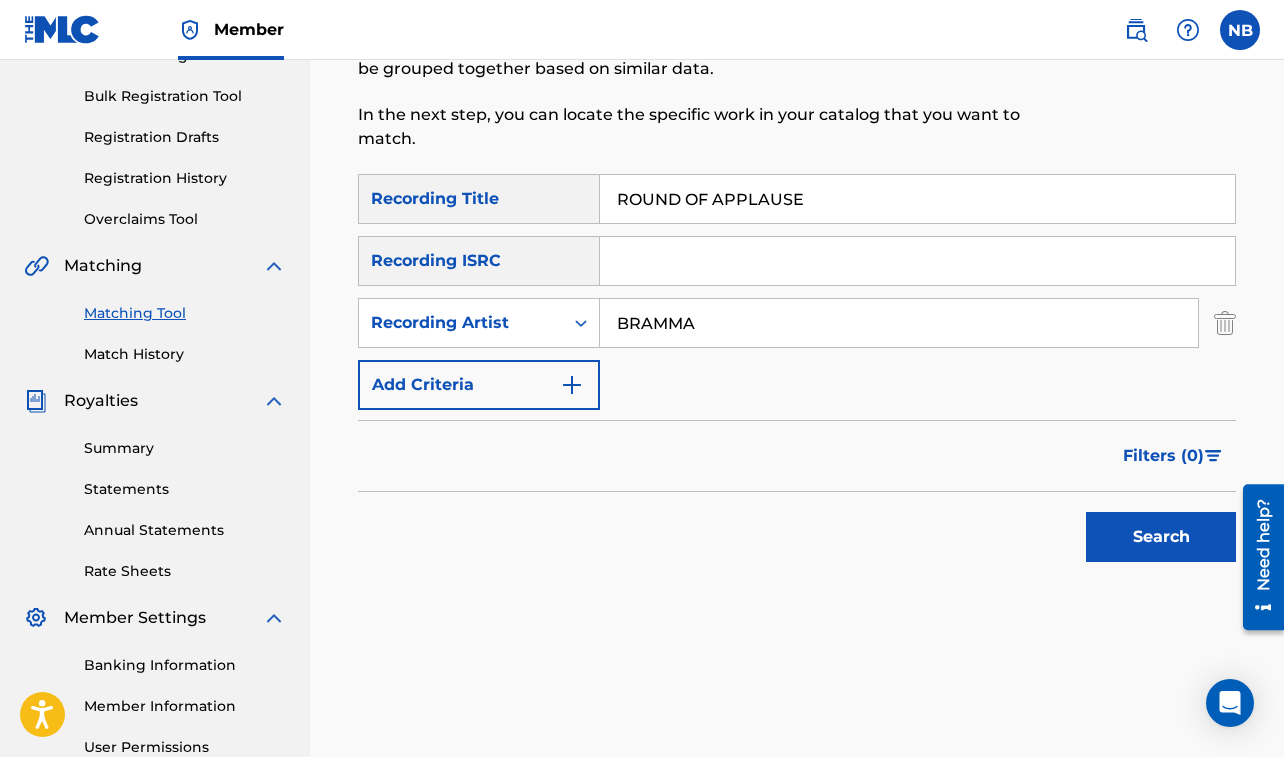 click on "Search" at bounding box center (1161, 537) 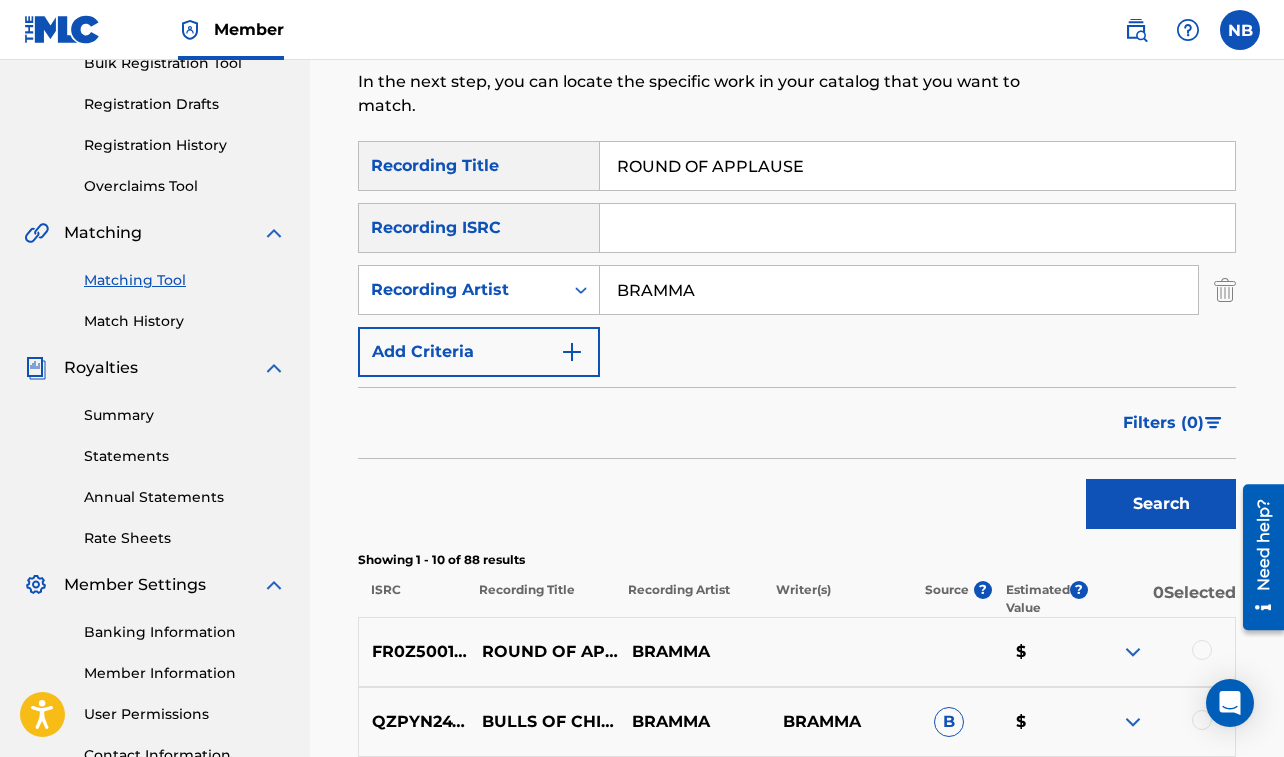 scroll, scrollTop: 346, scrollLeft: 0, axis: vertical 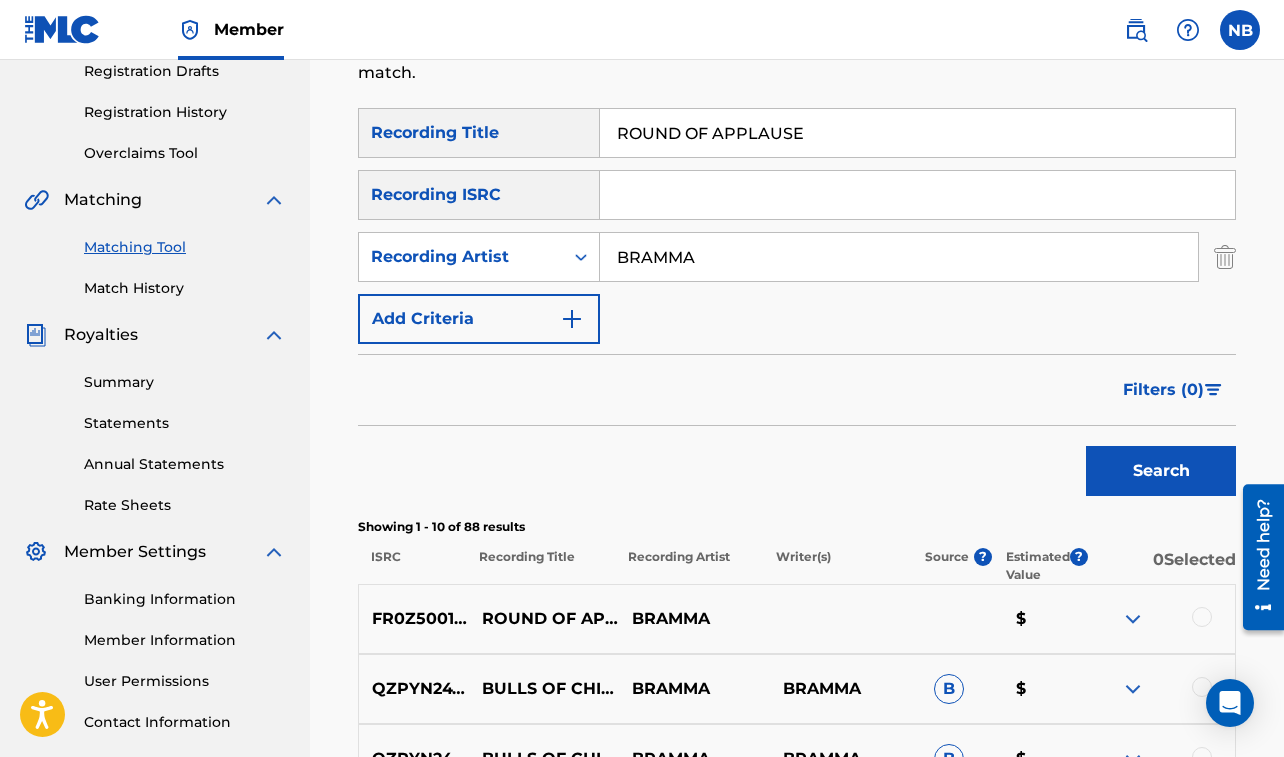 click at bounding box center (1202, 617) 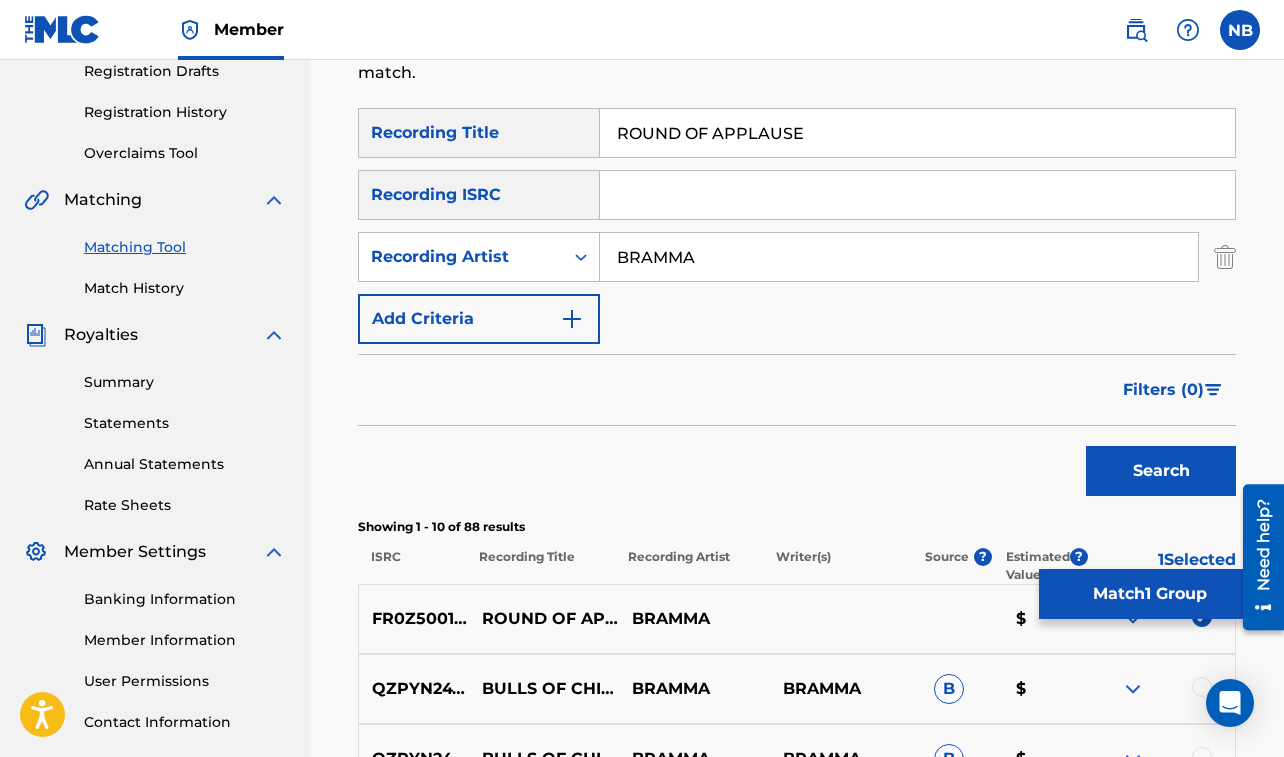 click on "Match  1 Group" at bounding box center [1149, 594] 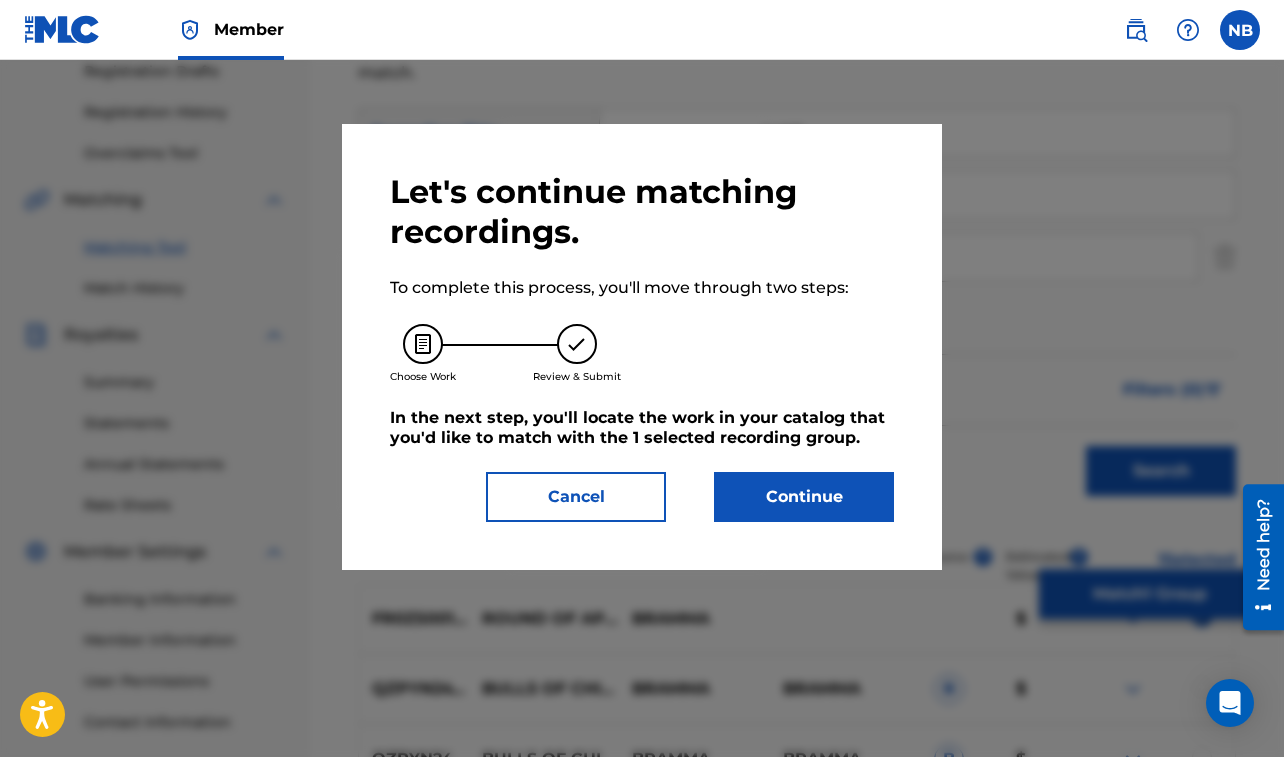 click on "Continue" at bounding box center [804, 497] 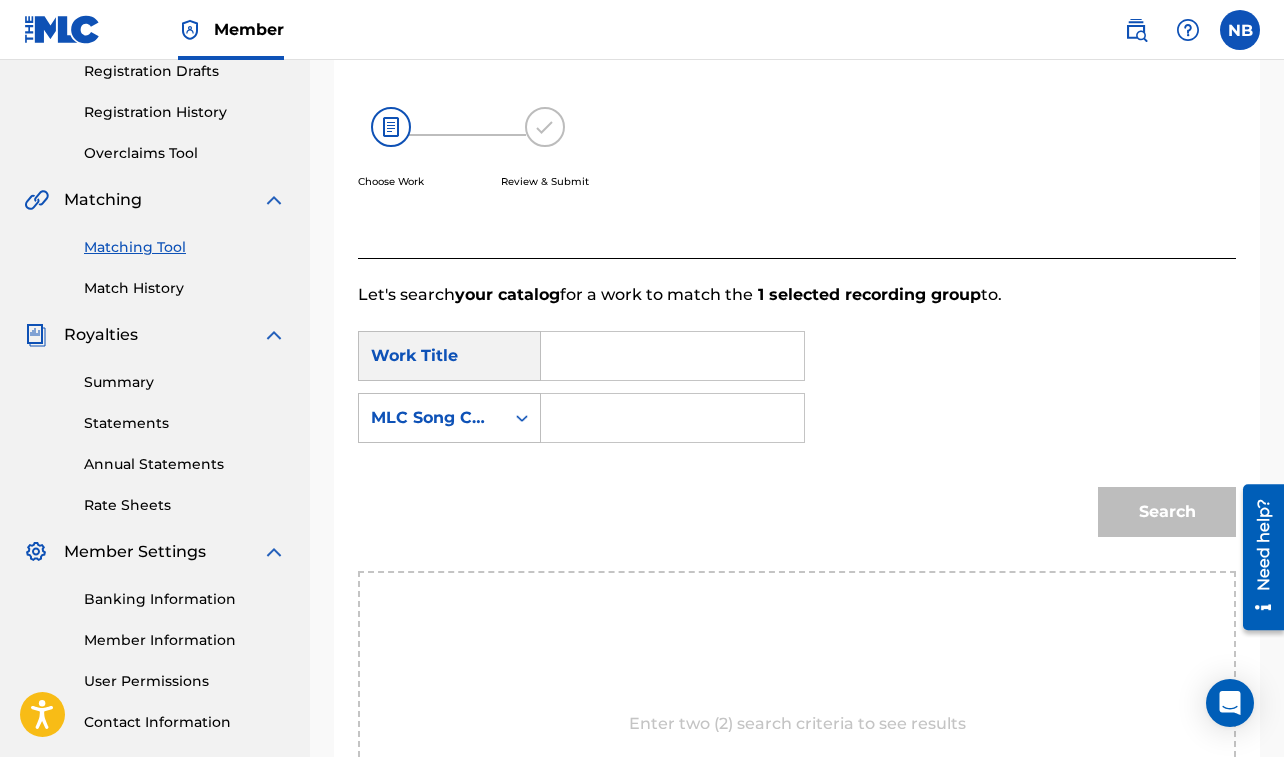 click at bounding box center (672, 356) 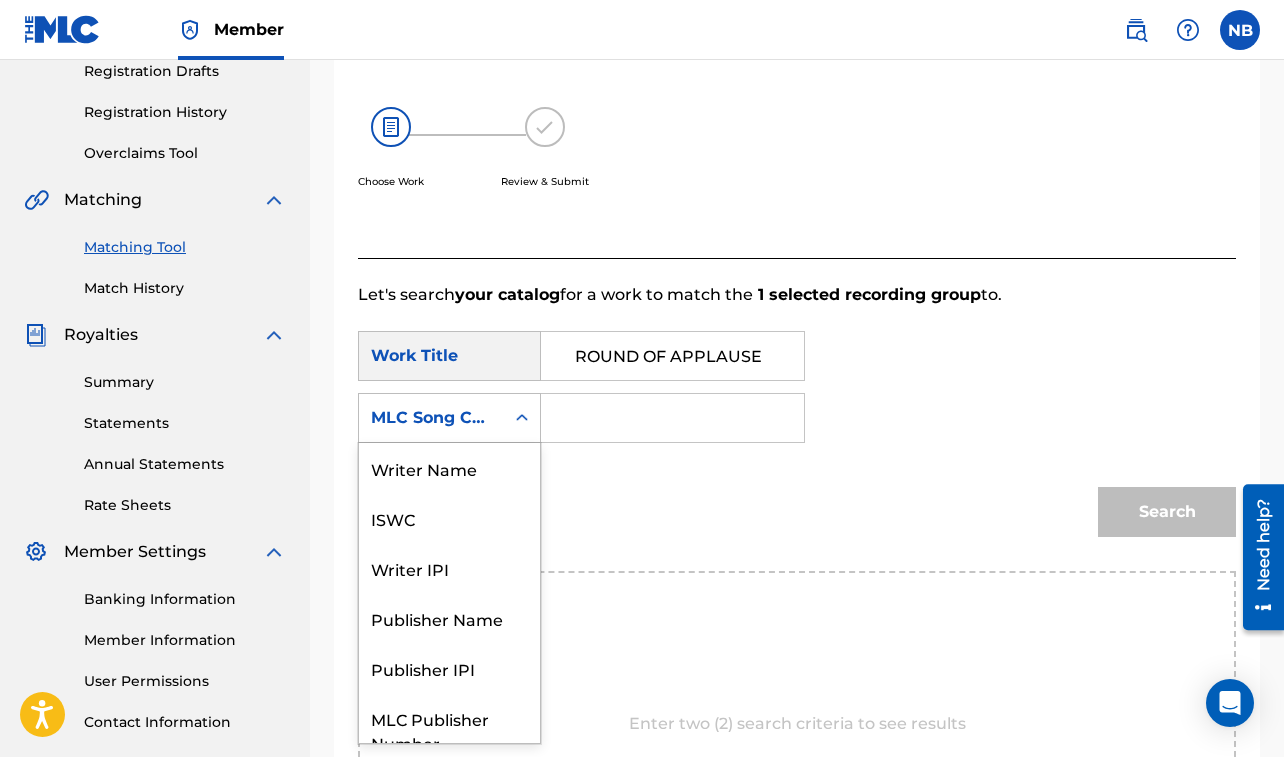click on "MLC Song Code" at bounding box center [431, 418] 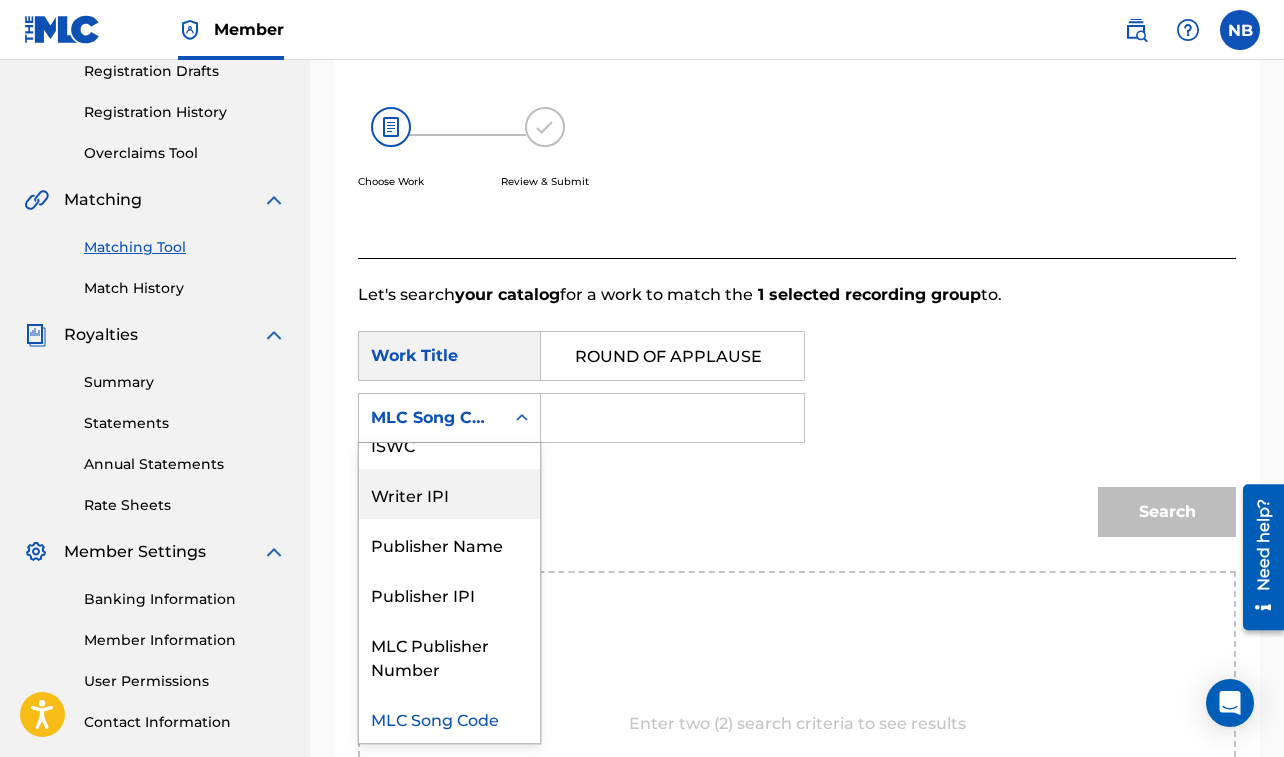 scroll, scrollTop: 0, scrollLeft: 0, axis: both 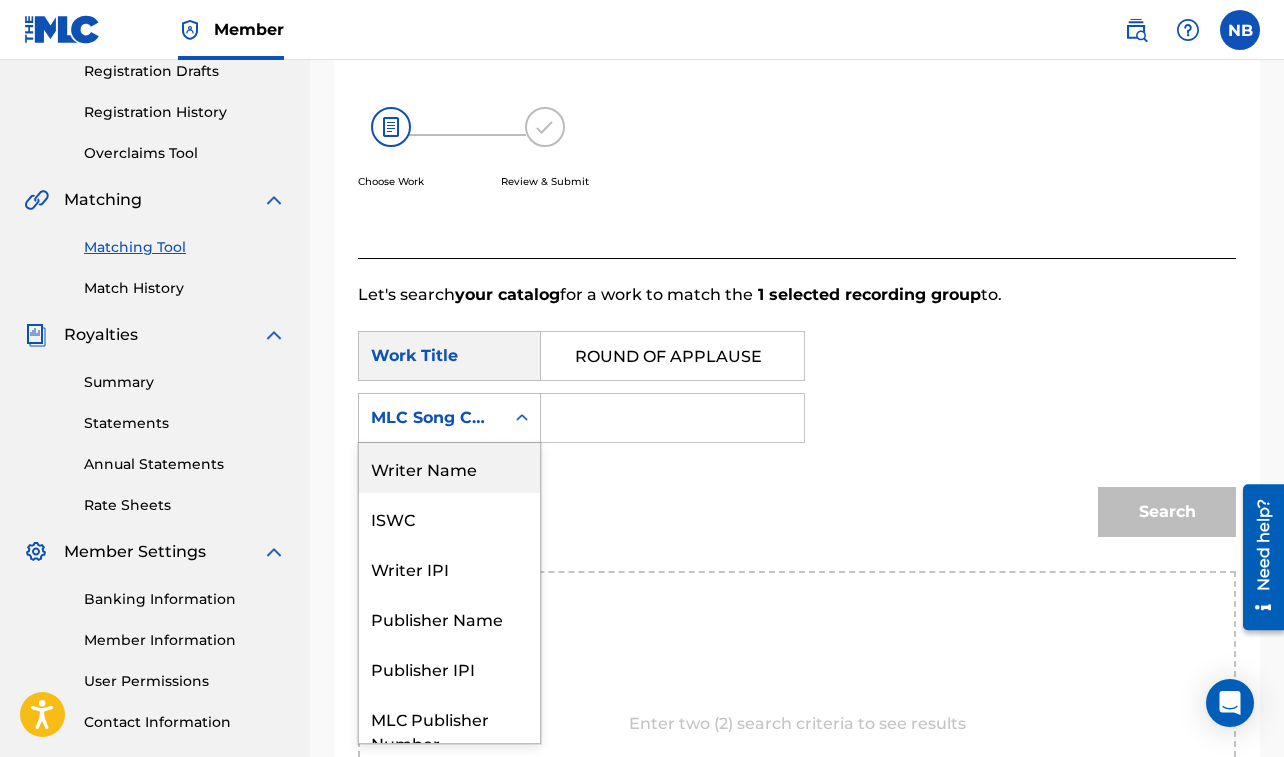 click on "Writer Name" at bounding box center [449, 468] 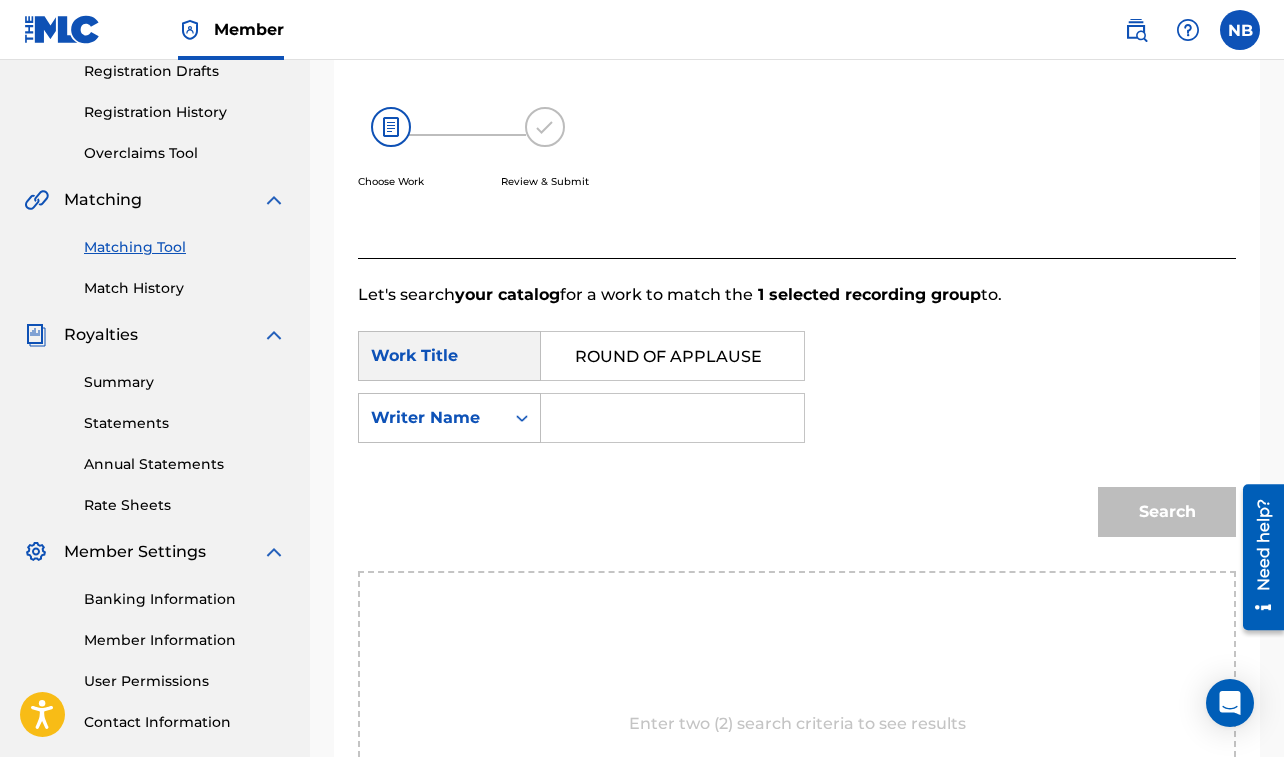 click at bounding box center (672, 418) 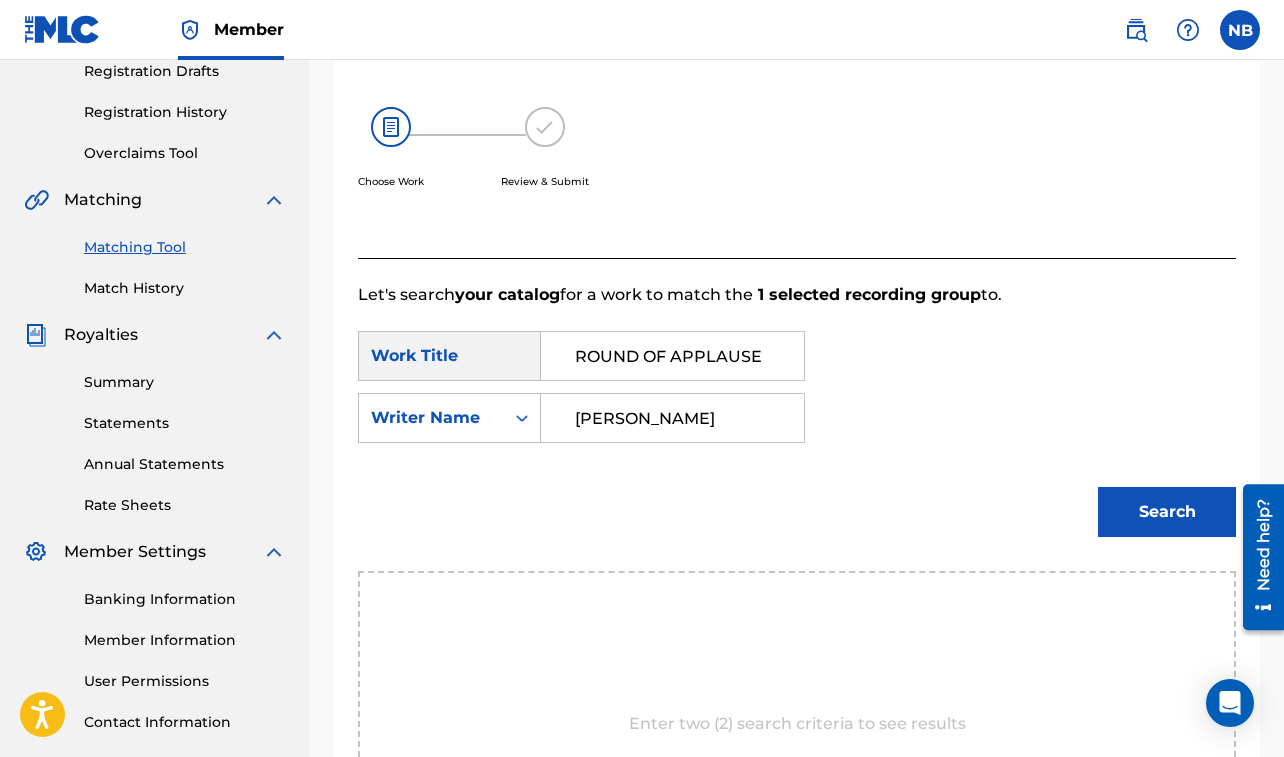 click on "Search" at bounding box center (1167, 512) 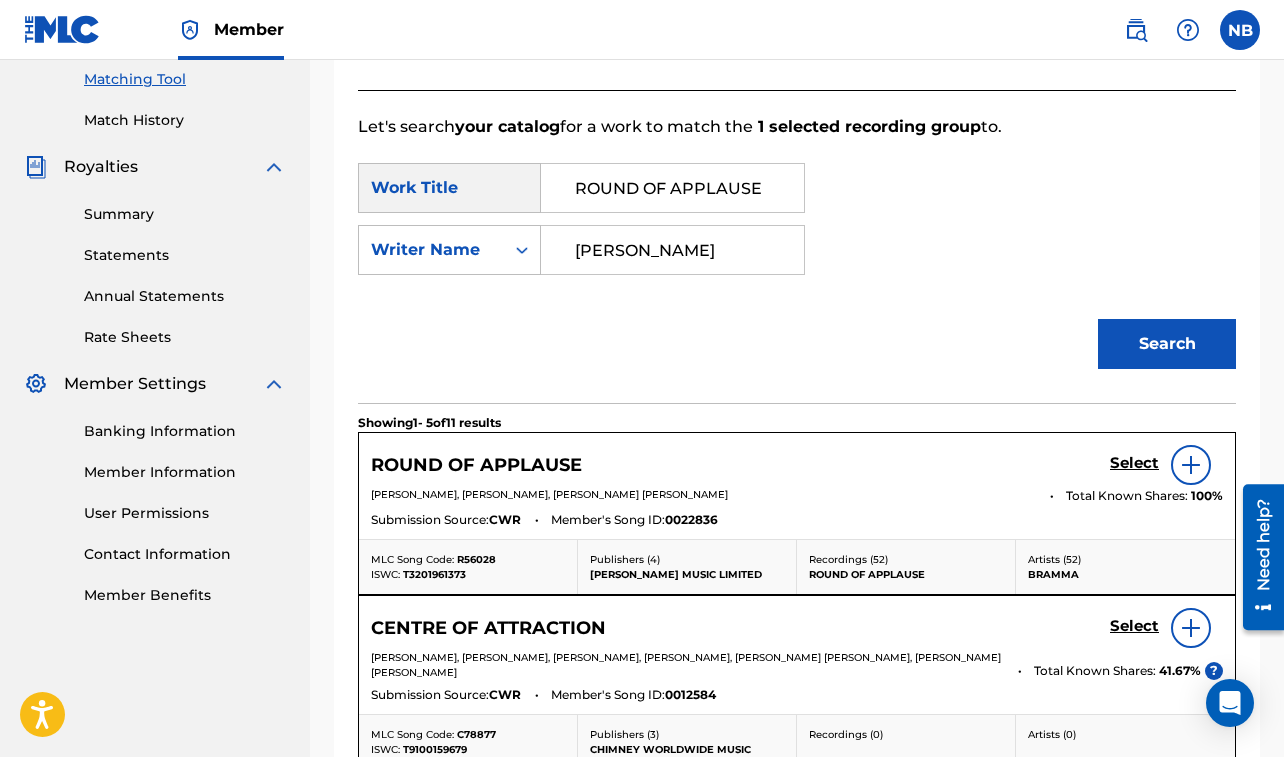 scroll, scrollTop: 544, scrollLeft: 0, axis: vertical 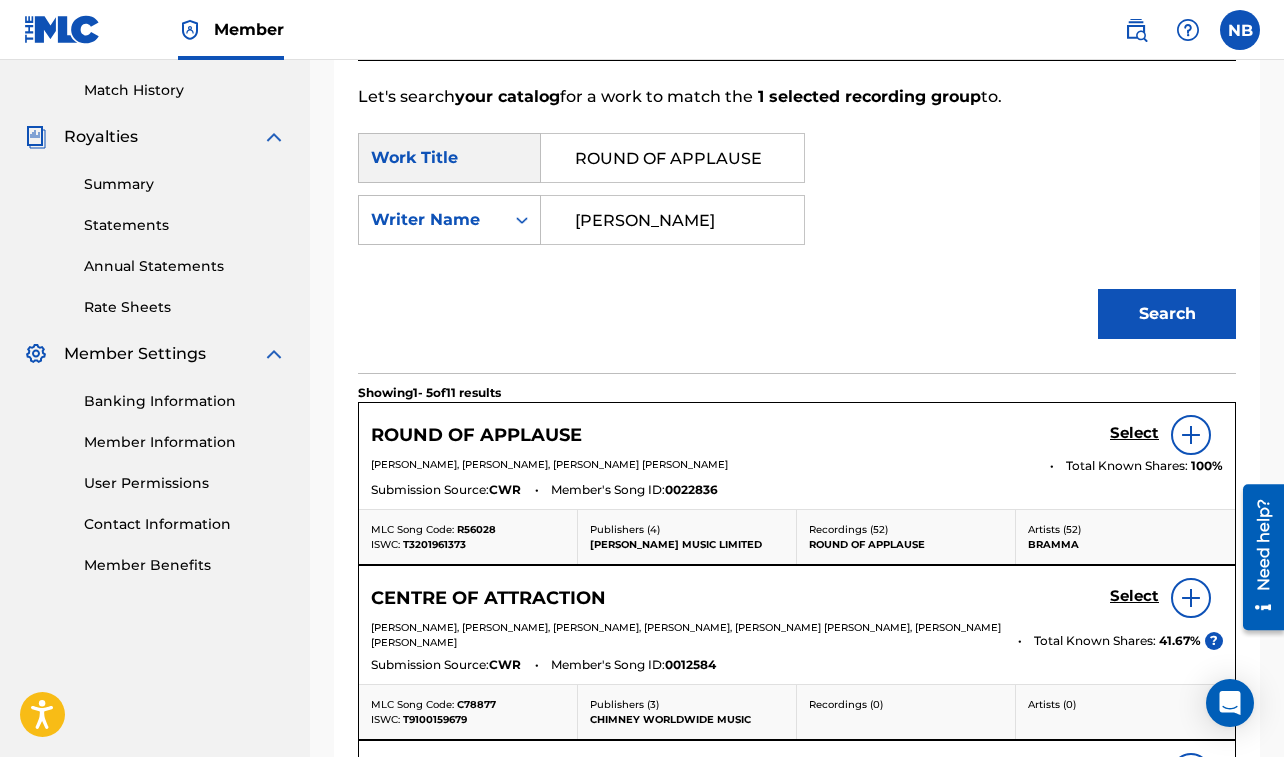 click on "Select" at bounding box center [1134, 433] 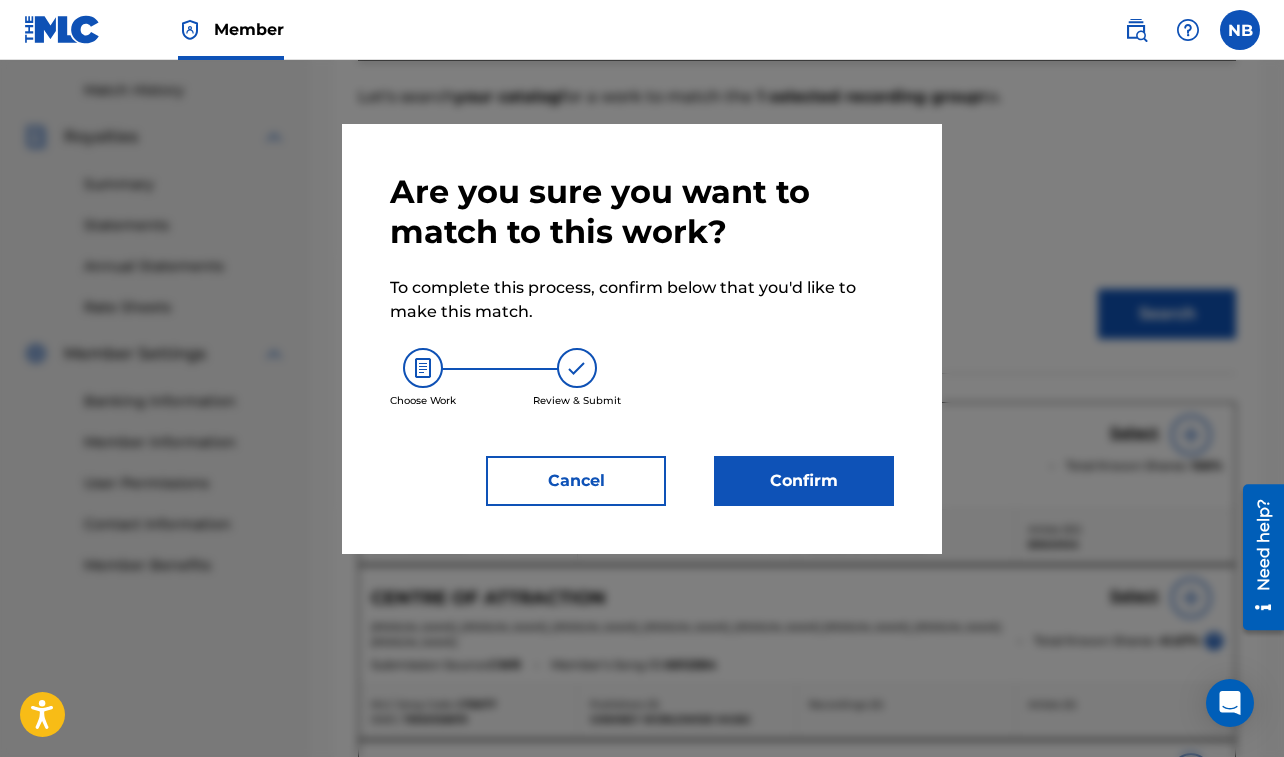 click on "Confirm" at bounding box center [804, 481] 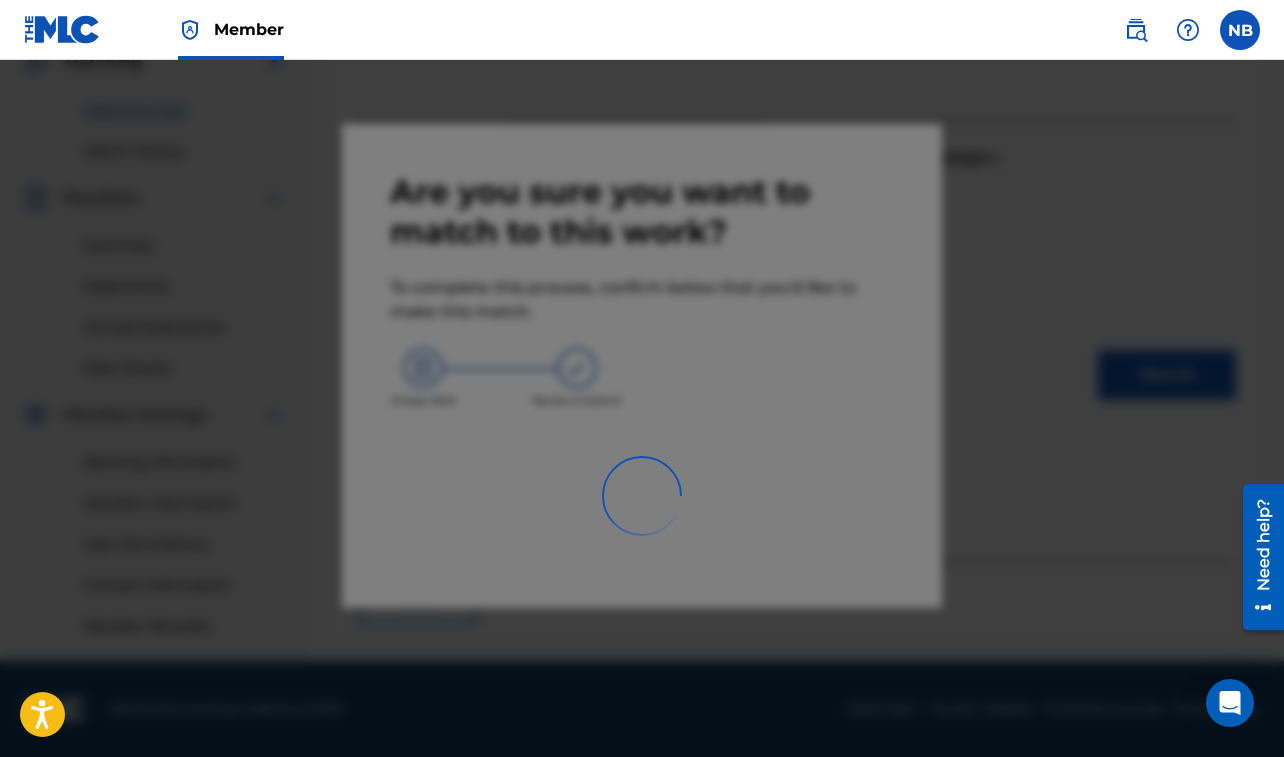 scroll, scrollTop: 483, scrollLeft: 0, axis: vertical 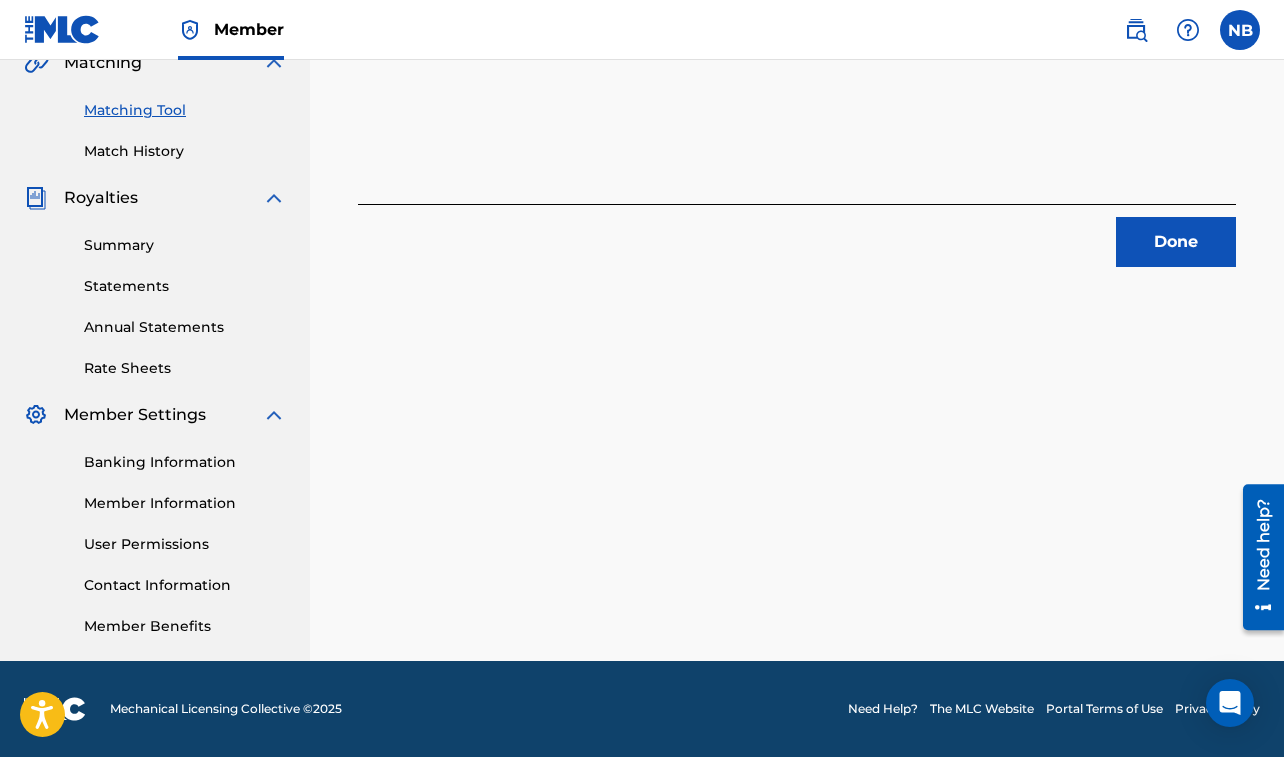 click on "Done" at bounding box center (1176, 242) 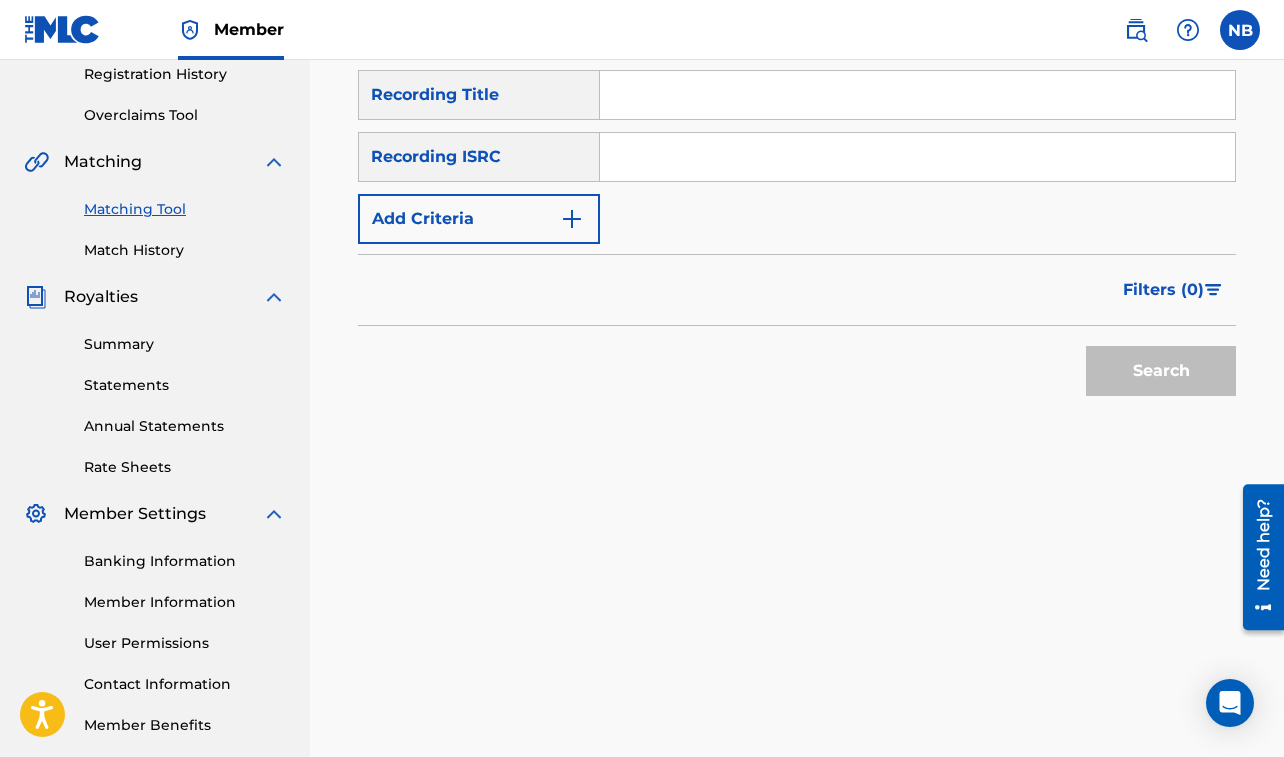 scroll, scrollTop: 380, scrollLeft: 0, axis: vertical 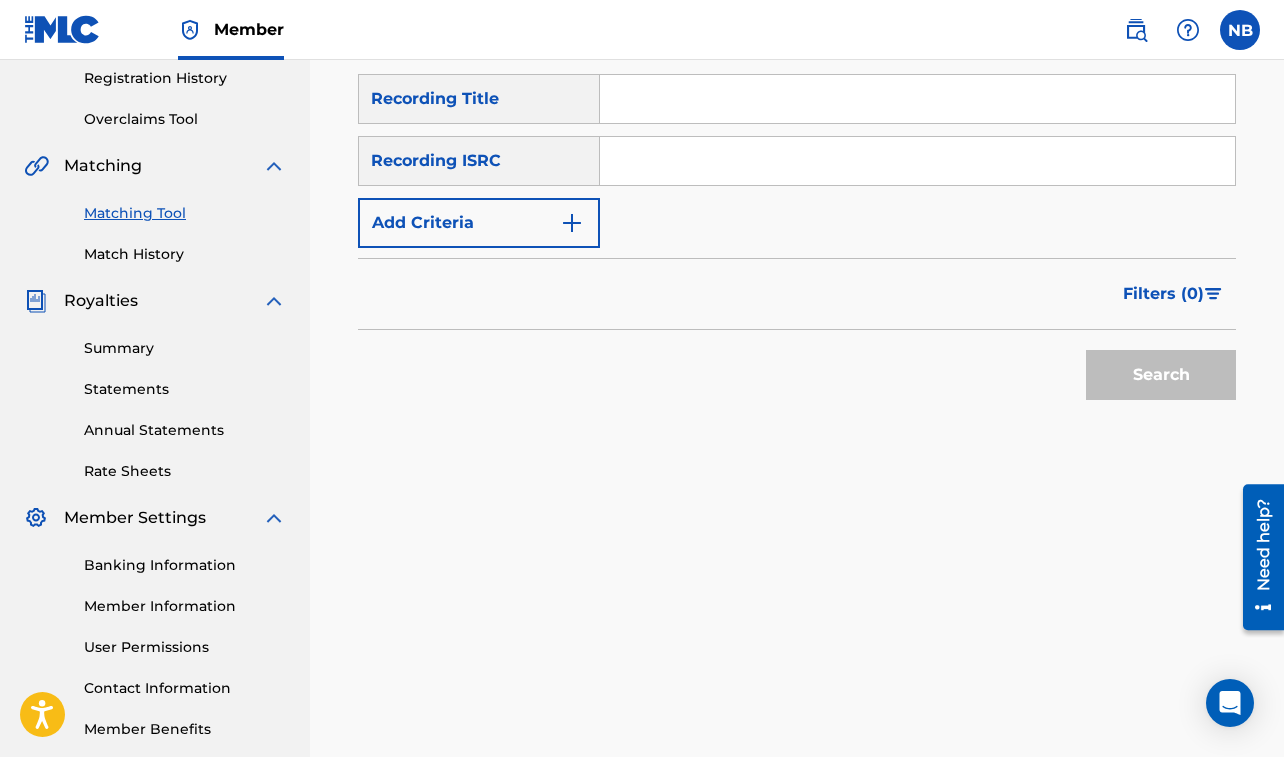 click at bounding box center [917, 99] 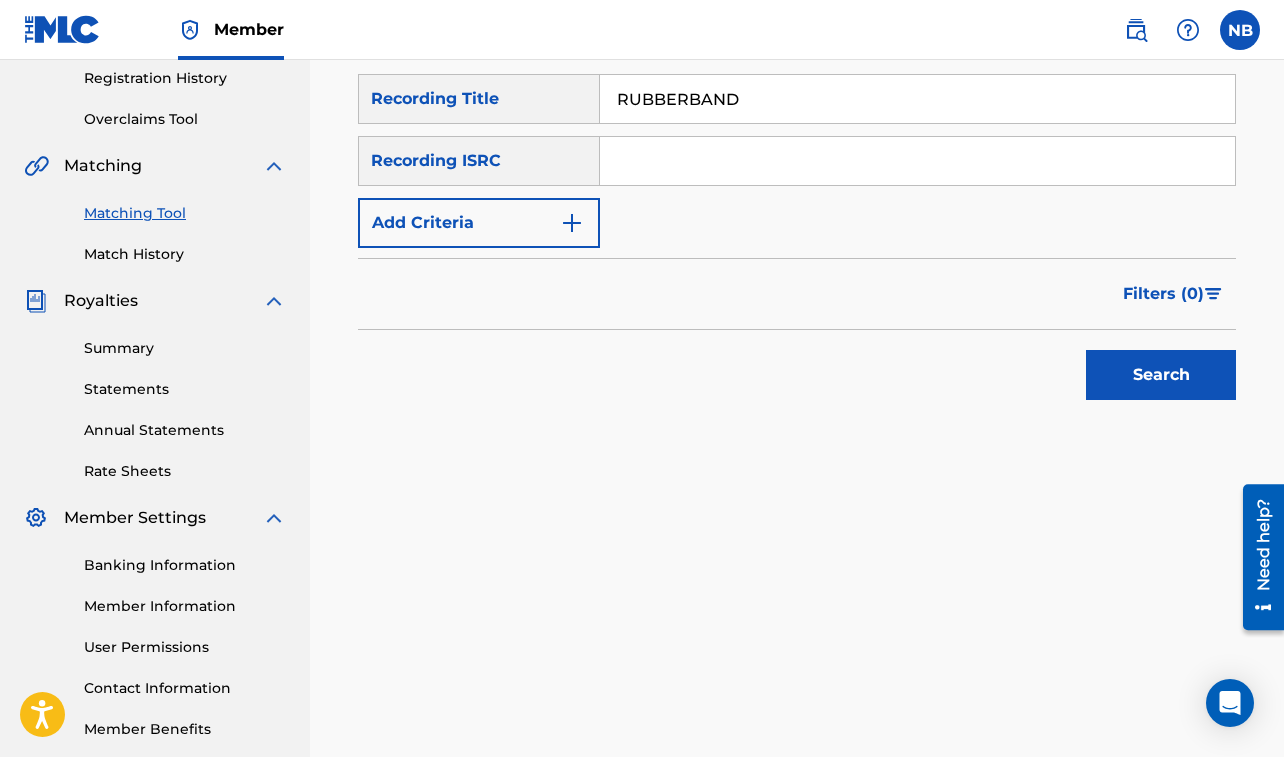 click on "Add Criteria" at bounding box center [479, 223] 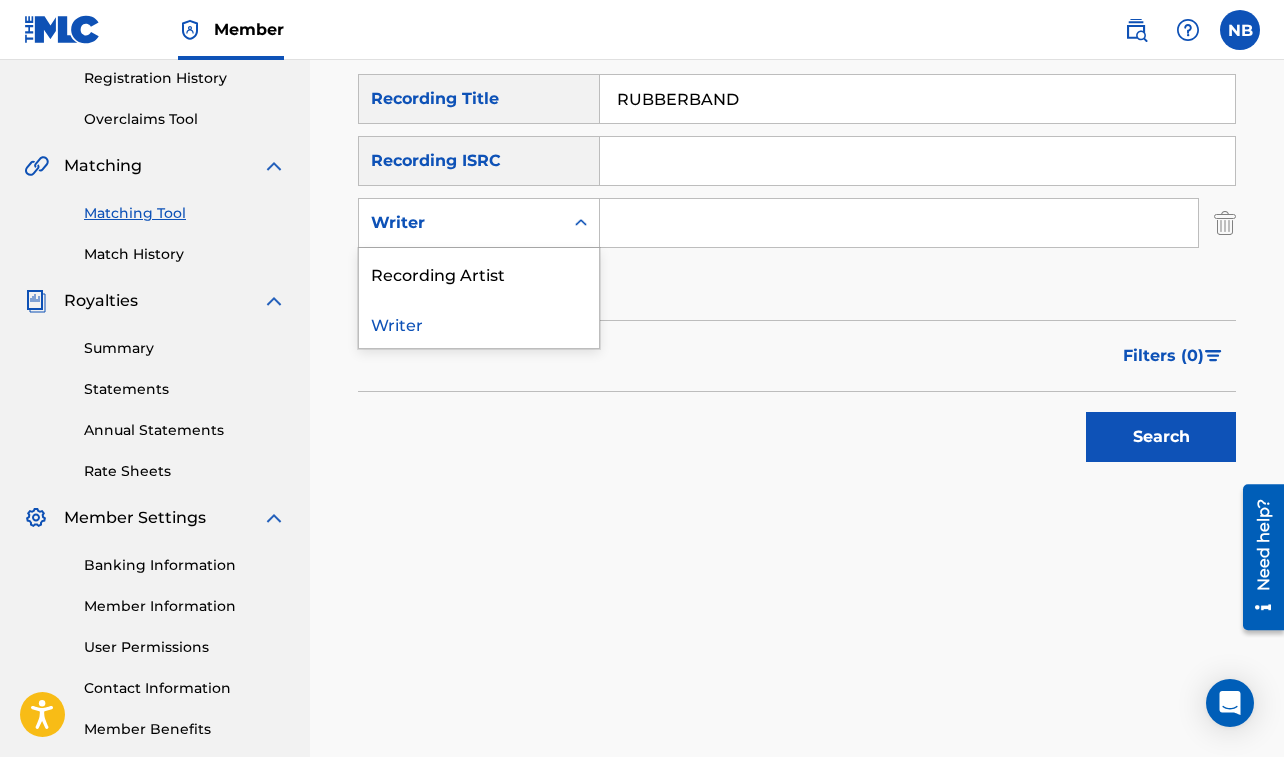 click on "Writer" at bounding box center [461, 223] 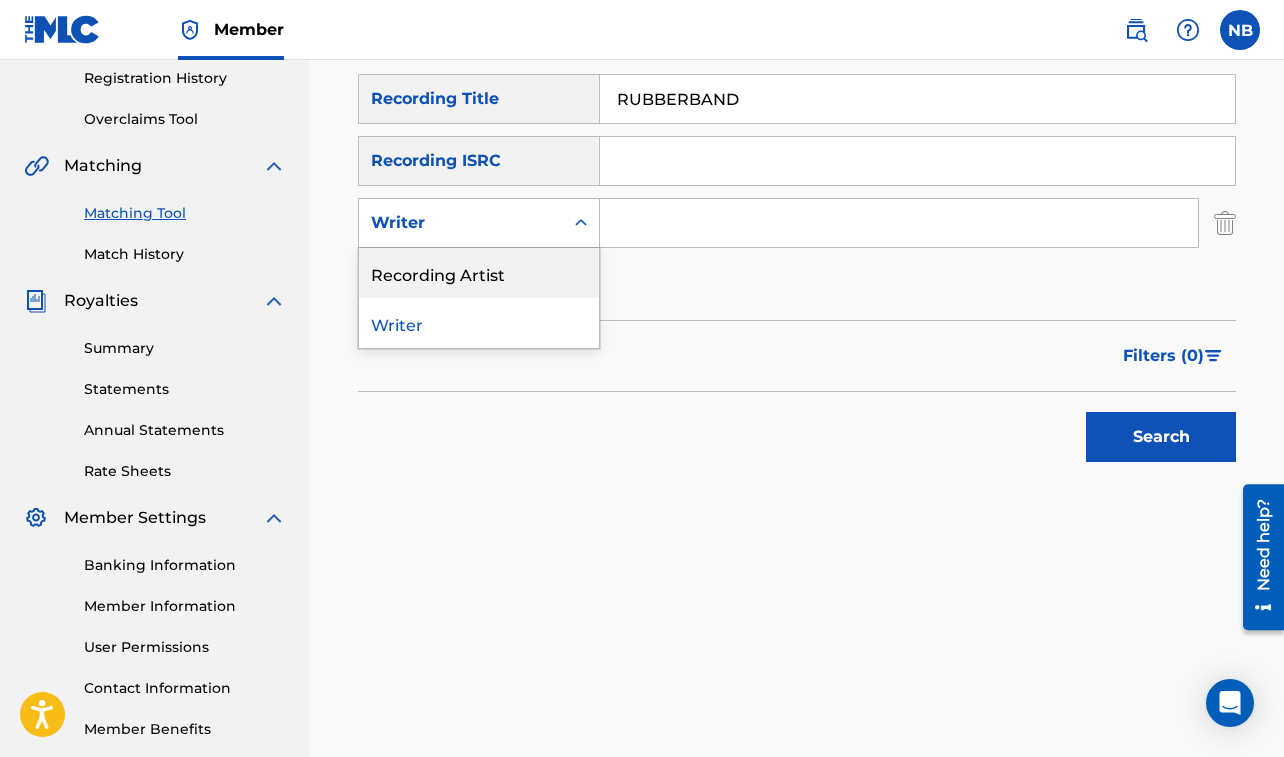 click on "Recording Artist" at bounding box center (479, 273) 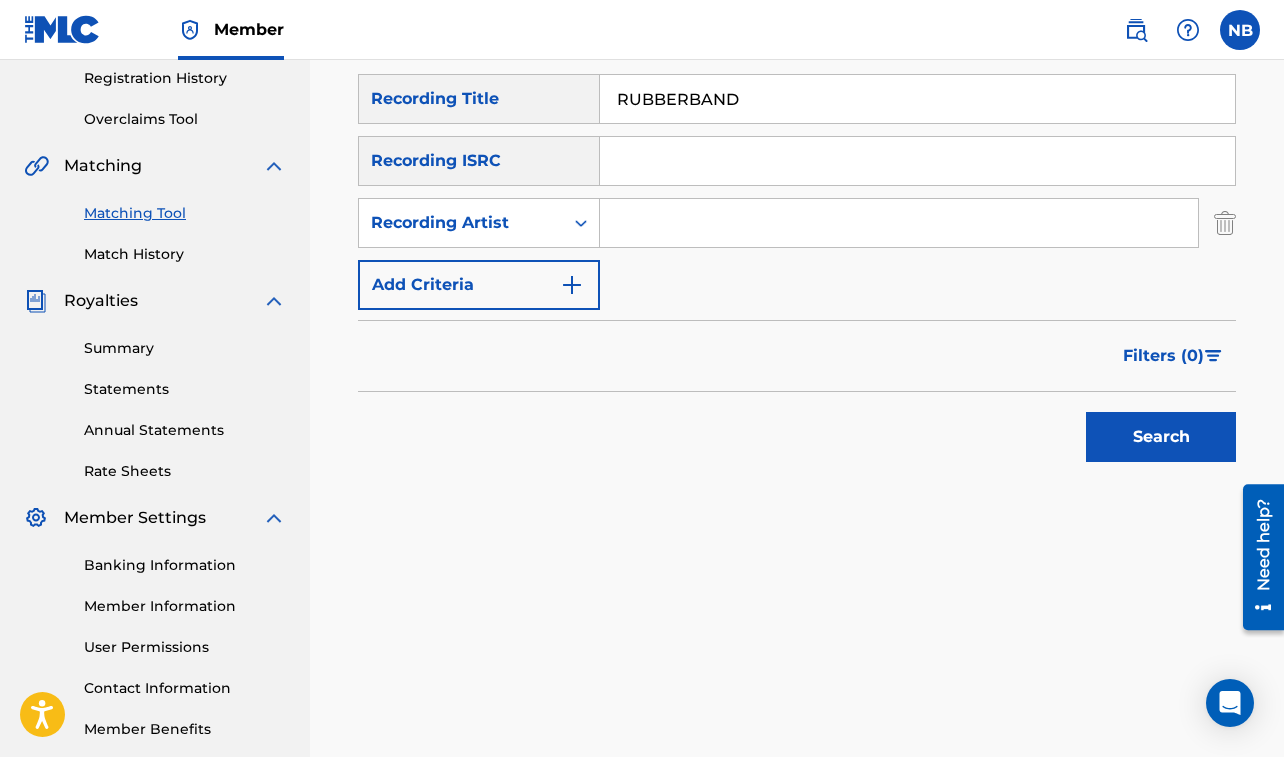 click at bounding box center (899, 223) 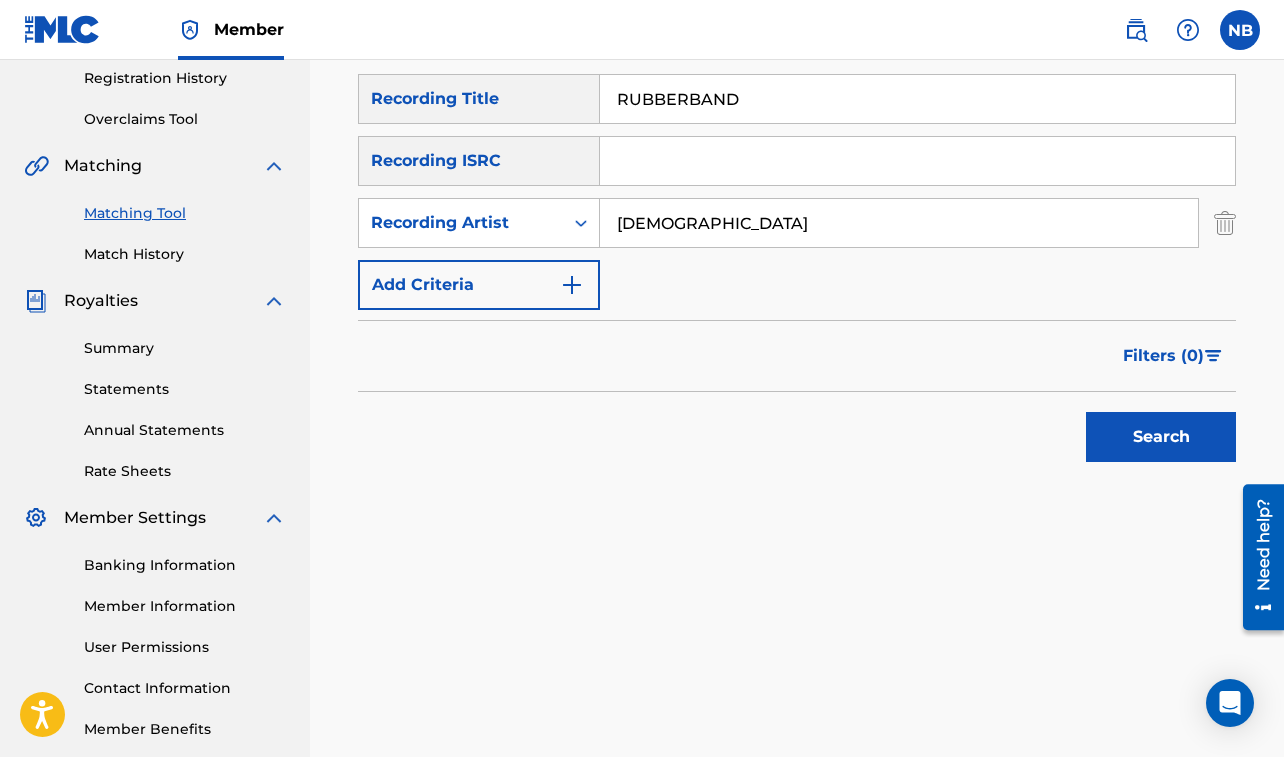 click on "Search" at bounding box center [1161, 437] 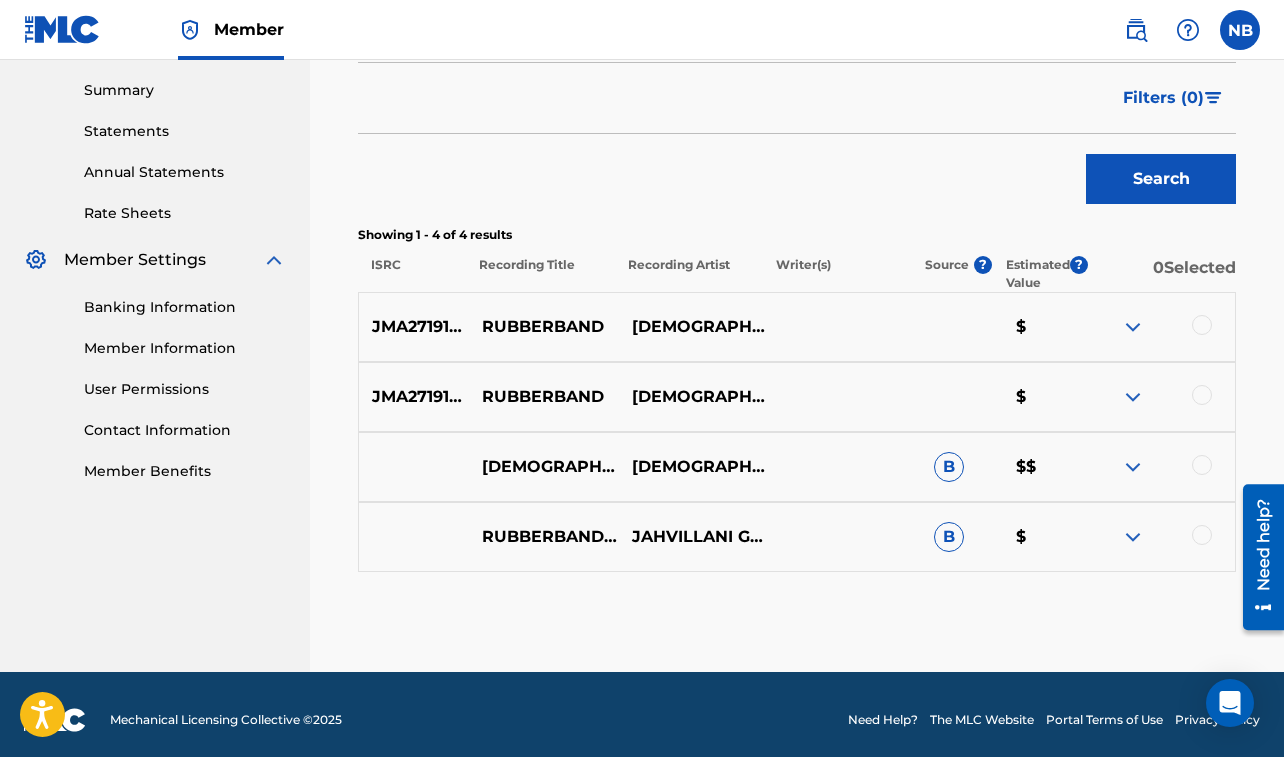 scroll, scrollTop: 649, scrollLeft: 0, axis: vertical 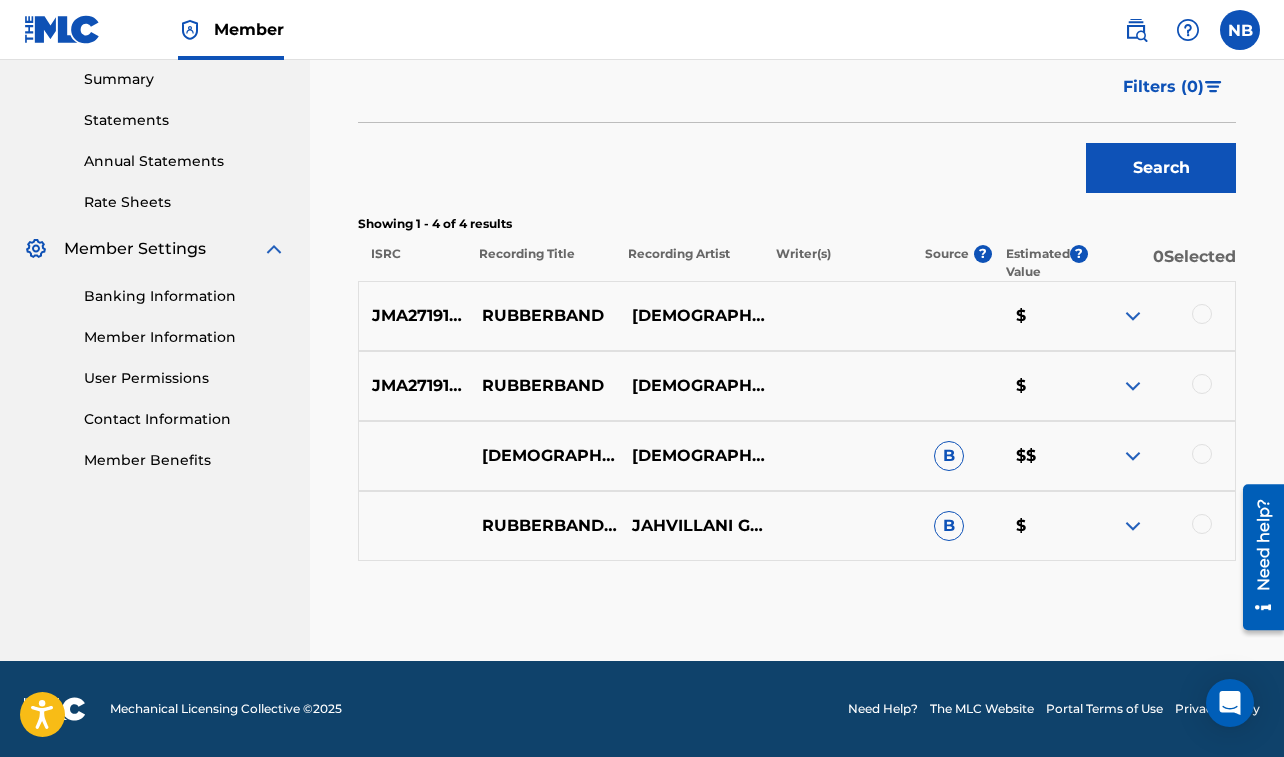 click at bounding box center (1202, 314) 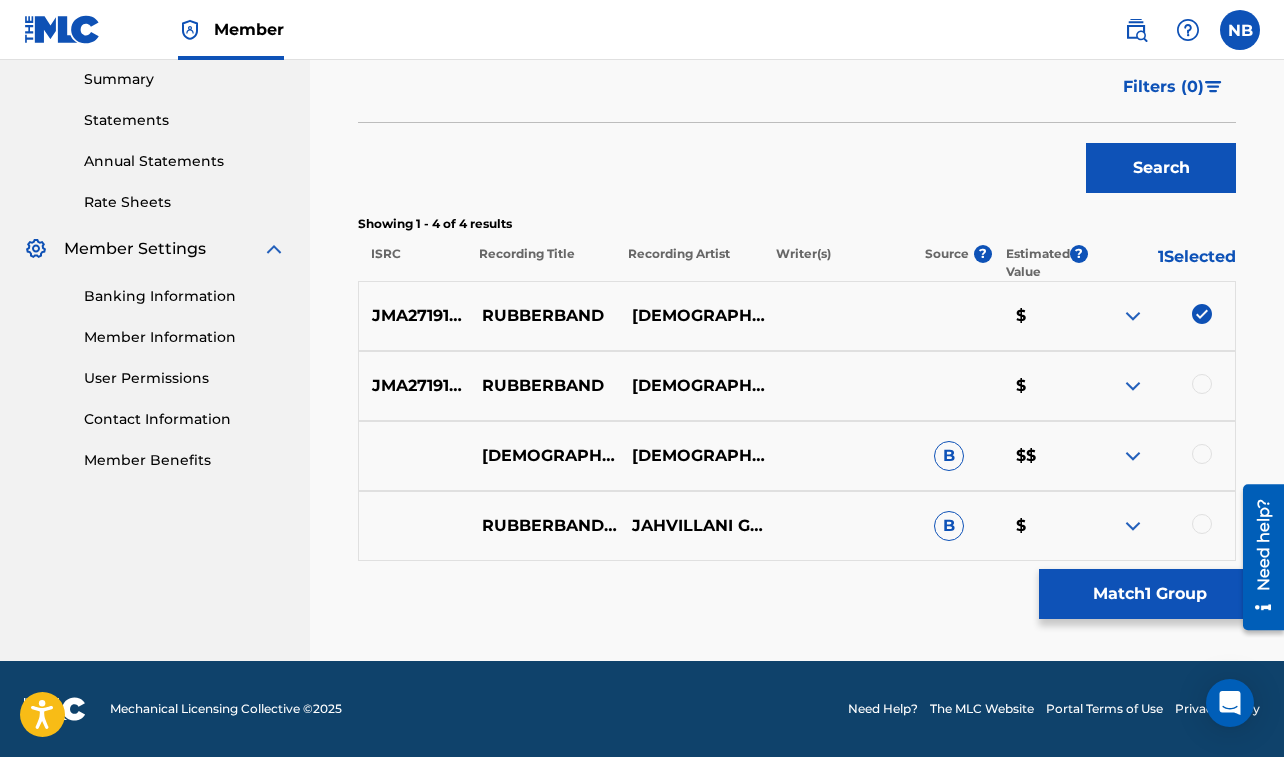 click at bounding box center [1202, 384] 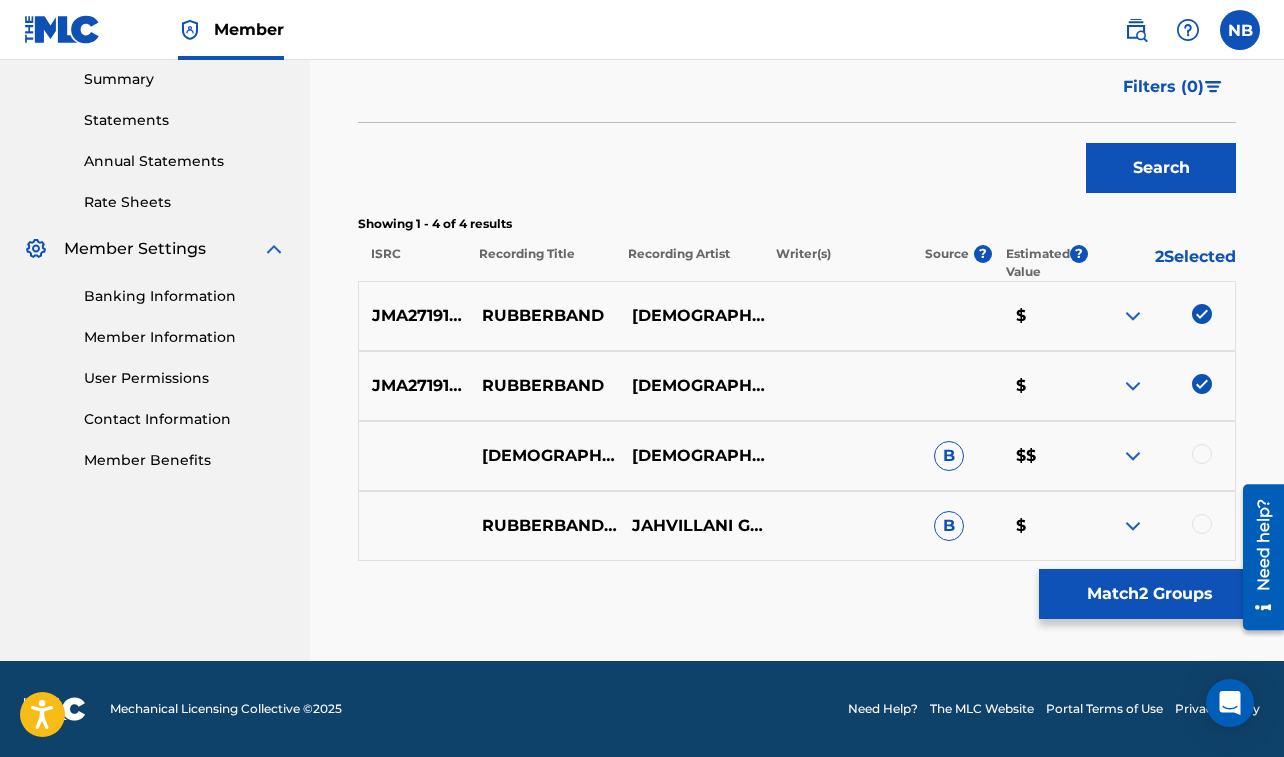 click at bounding box center (1202, 454) 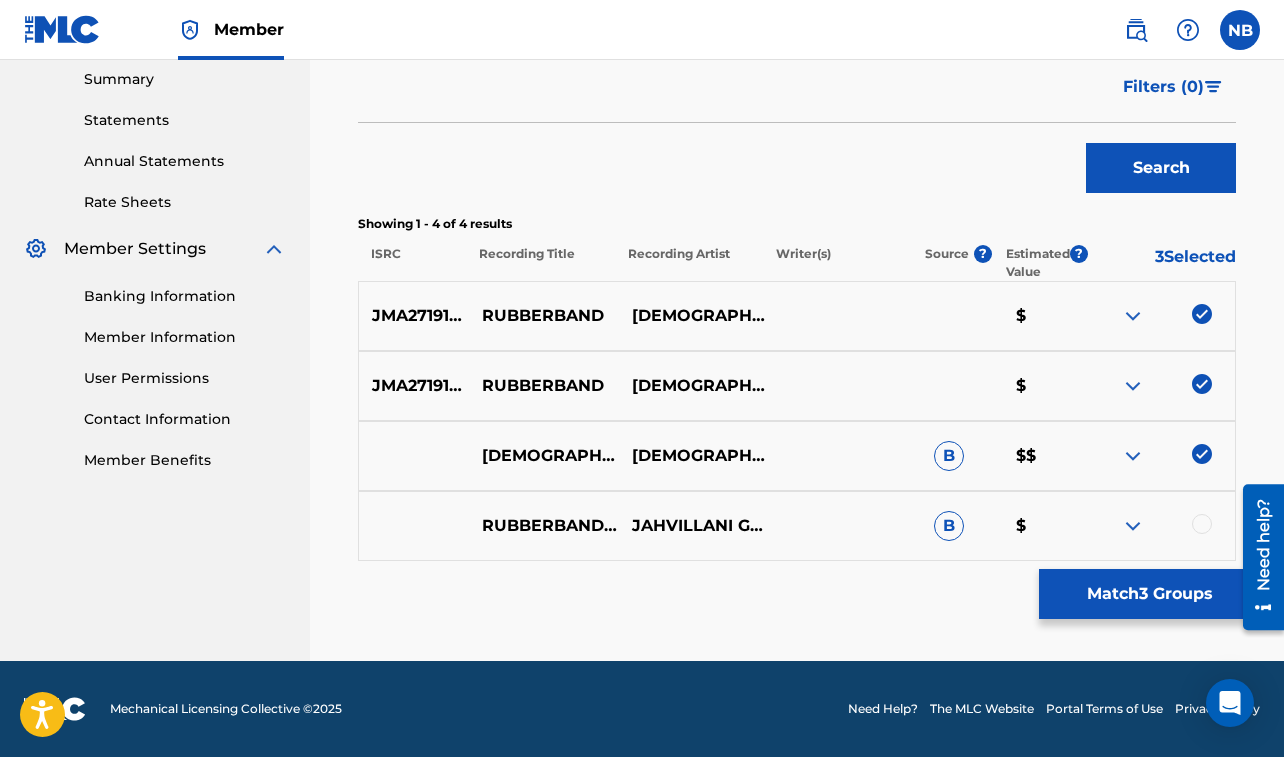 click on "RUBBERBAND OFFICIAL AUDIO JAHVILLANI GAD B $" at bounding box center [797, 526] 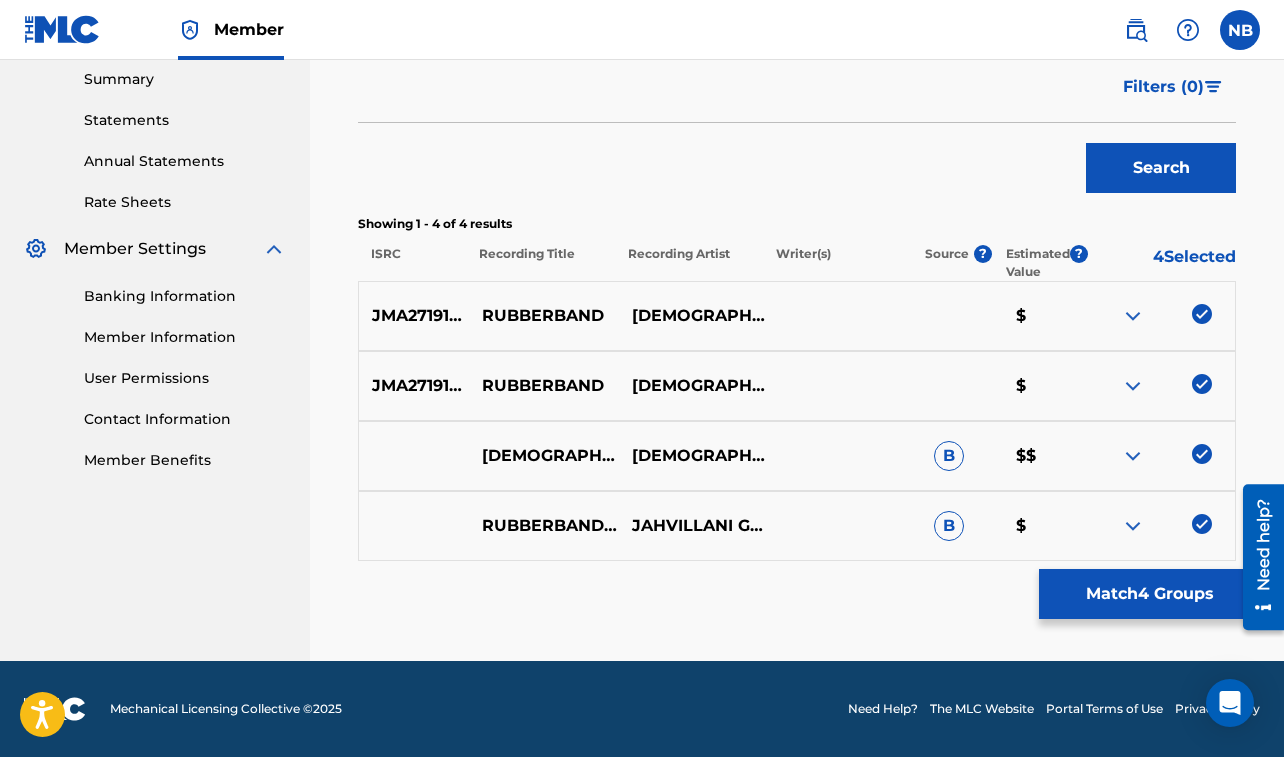 click on "Match  4 Groups" at bounding box center (1149, 594) 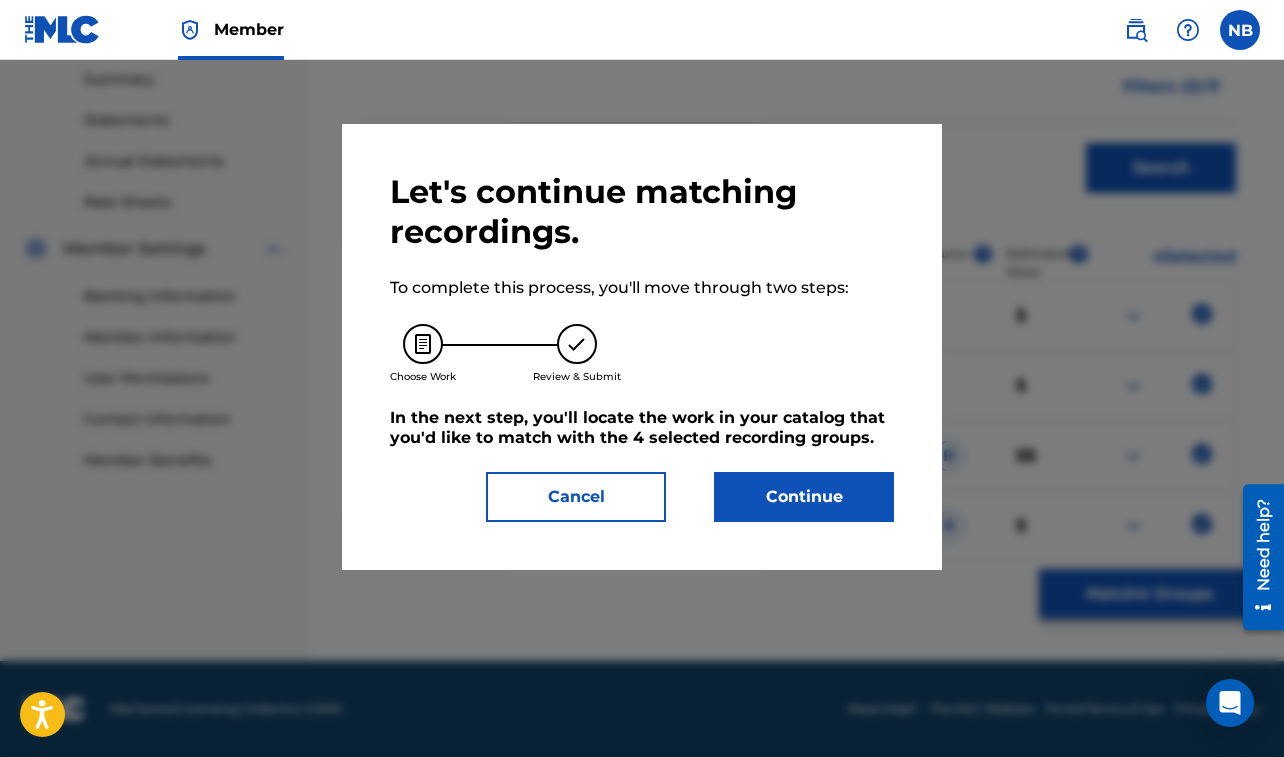 click on "Continue" at bounding box center (804, 497) 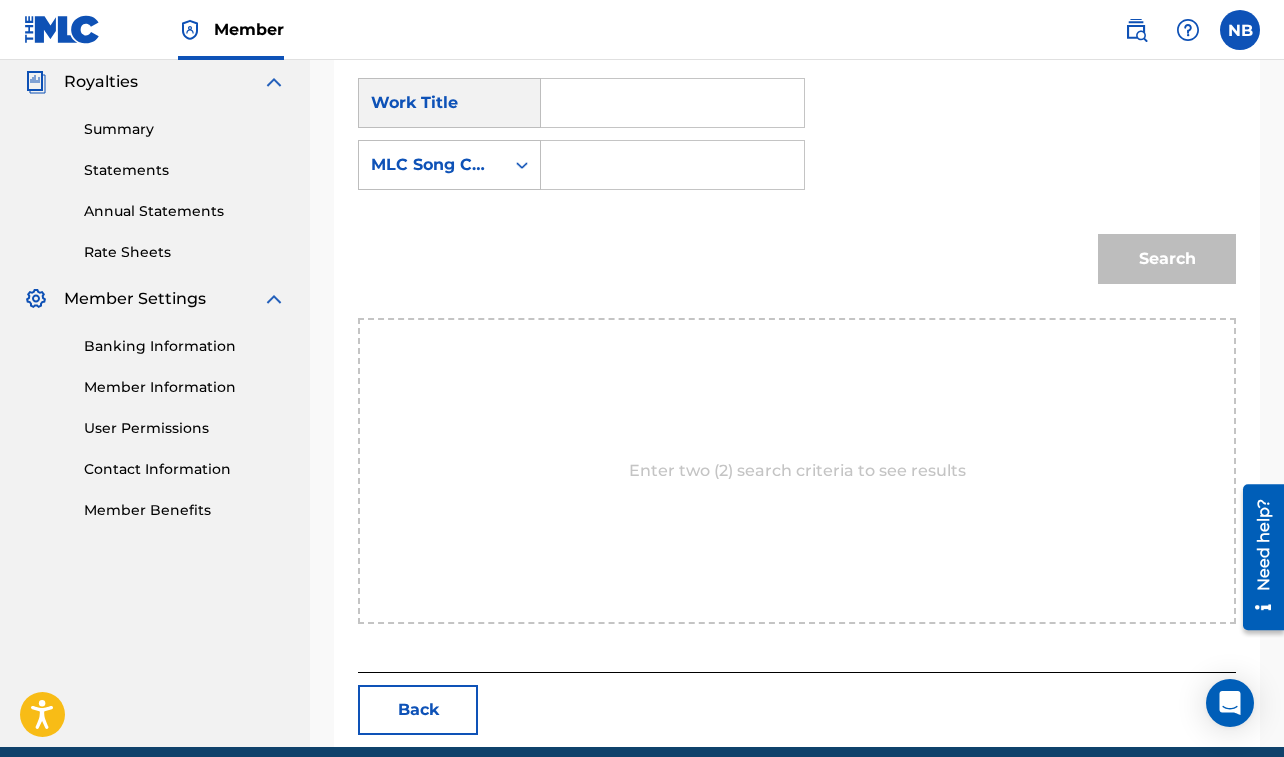 scroll, scrollTop: 623, scrollLeft: 0, axis: vertical 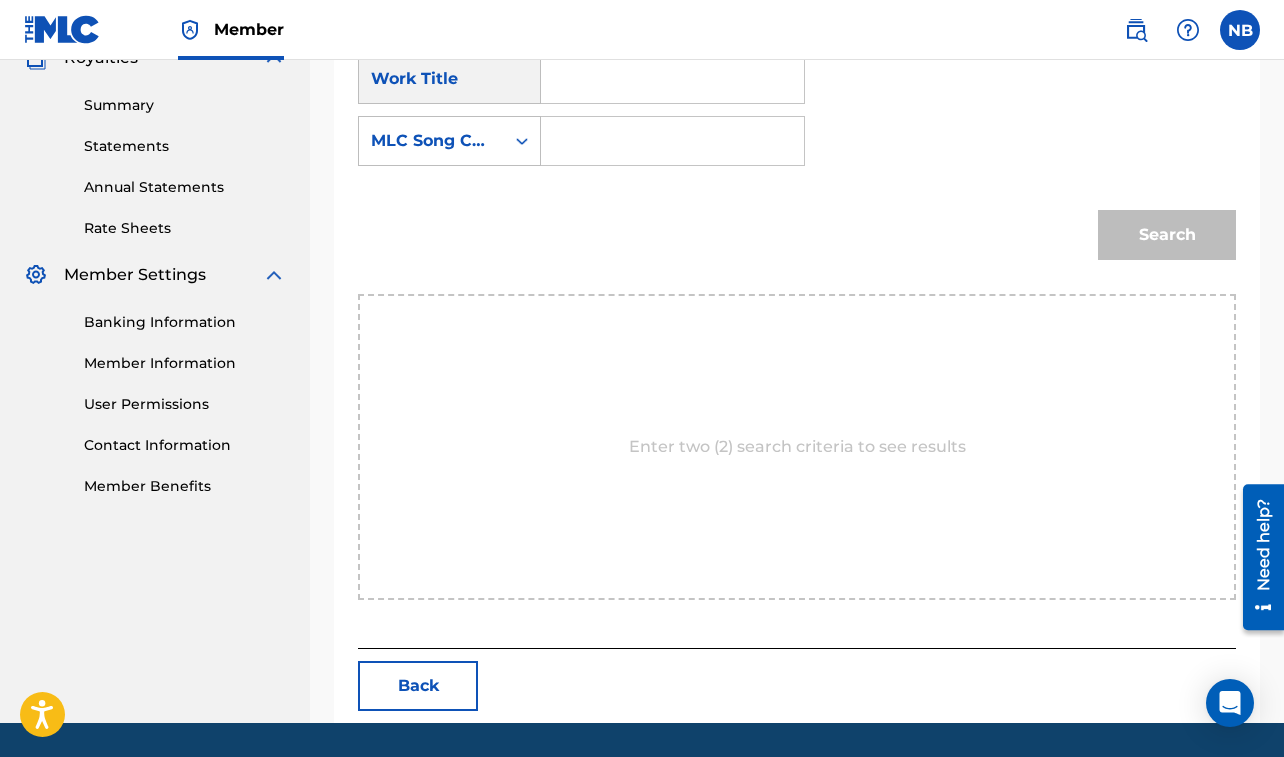 click at bounding box center [672, 79] 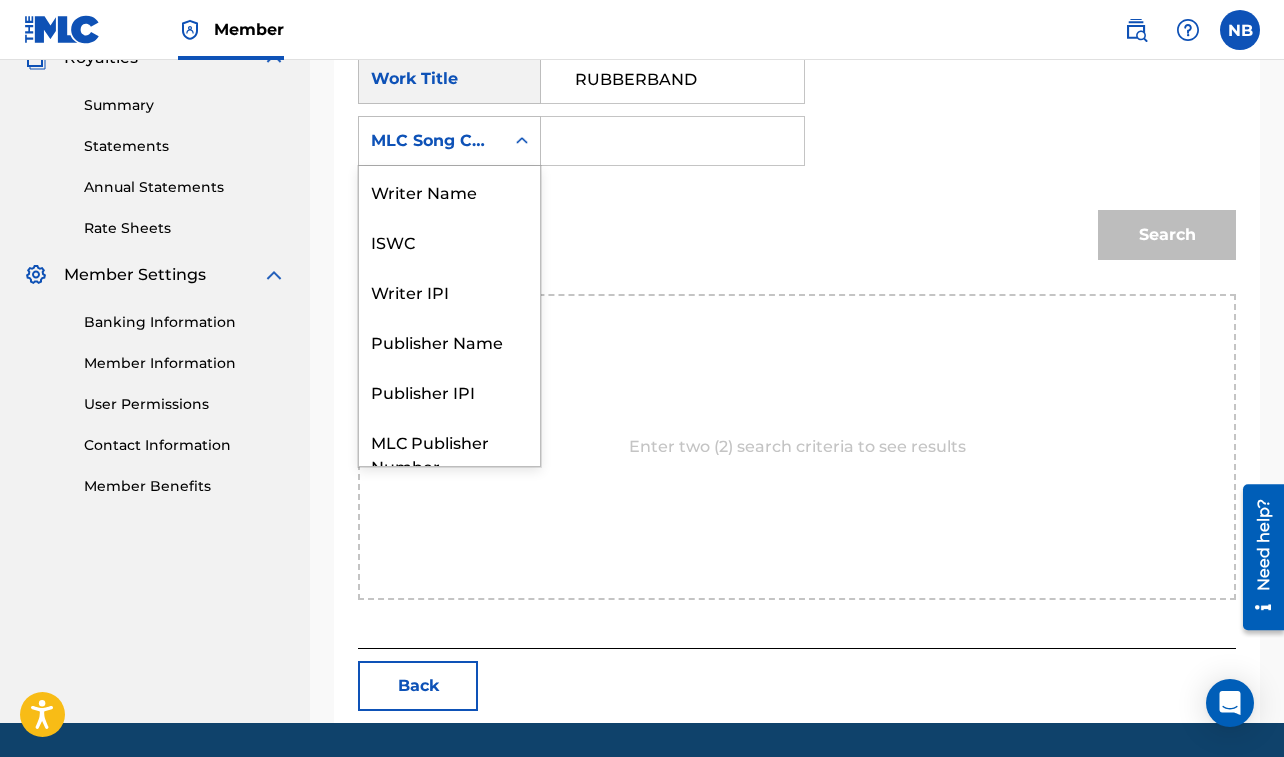 click on "MLC Song Code" at bounding box center [431, 141] 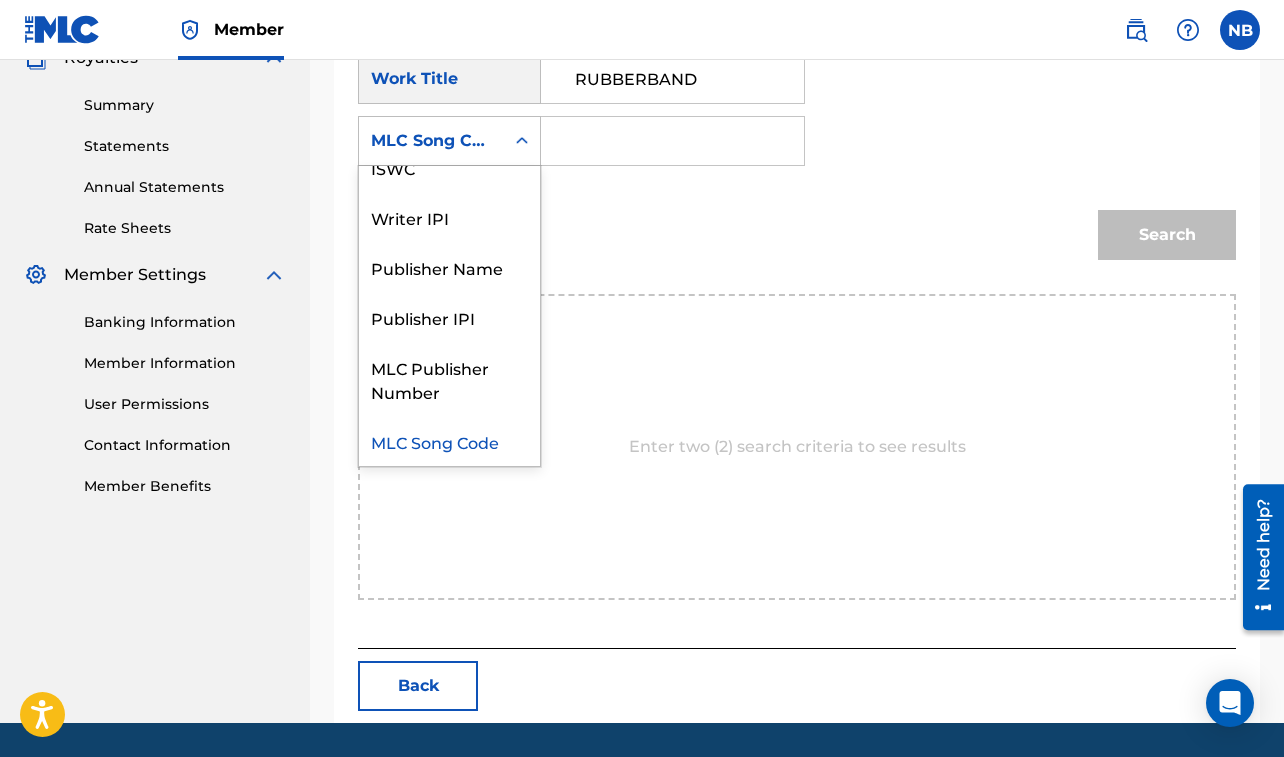 scroll, scrollTop: 419, scrollLeft: 0, axis: vertical 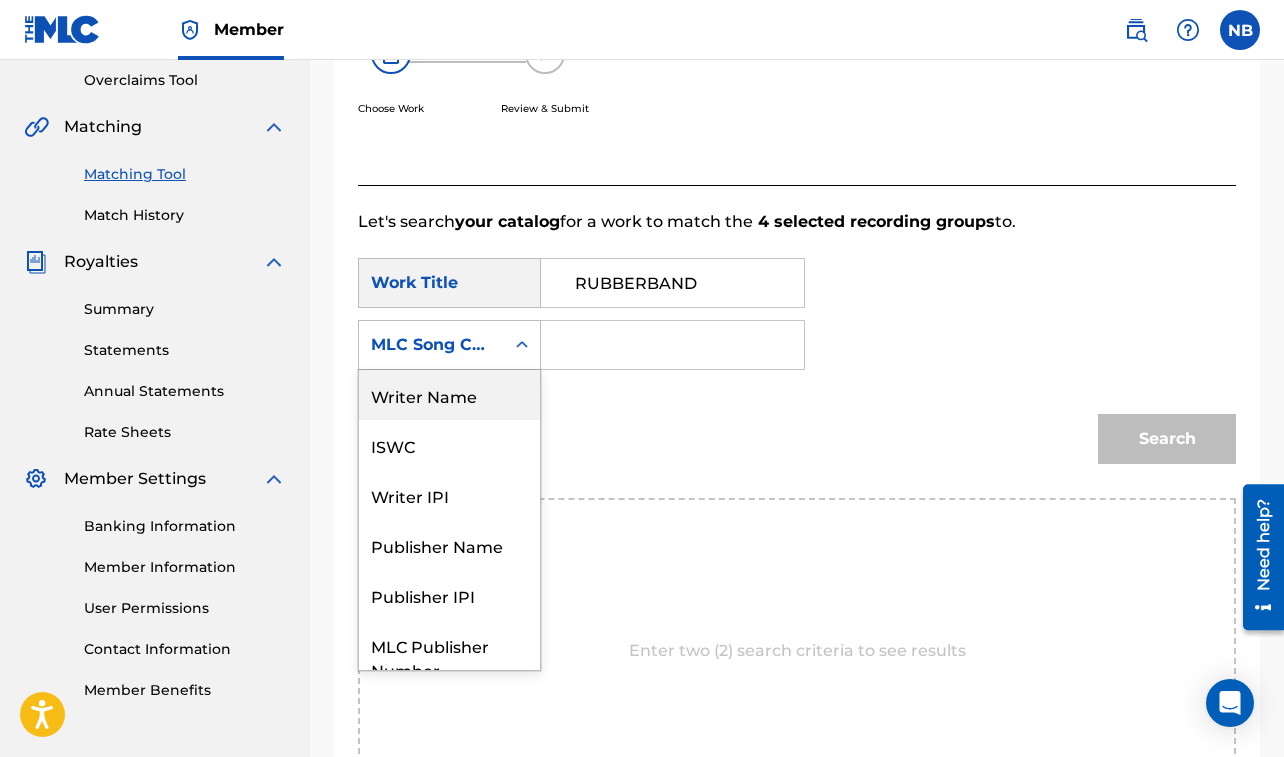 click on "Writer Name" at bounding box center [449, 395] 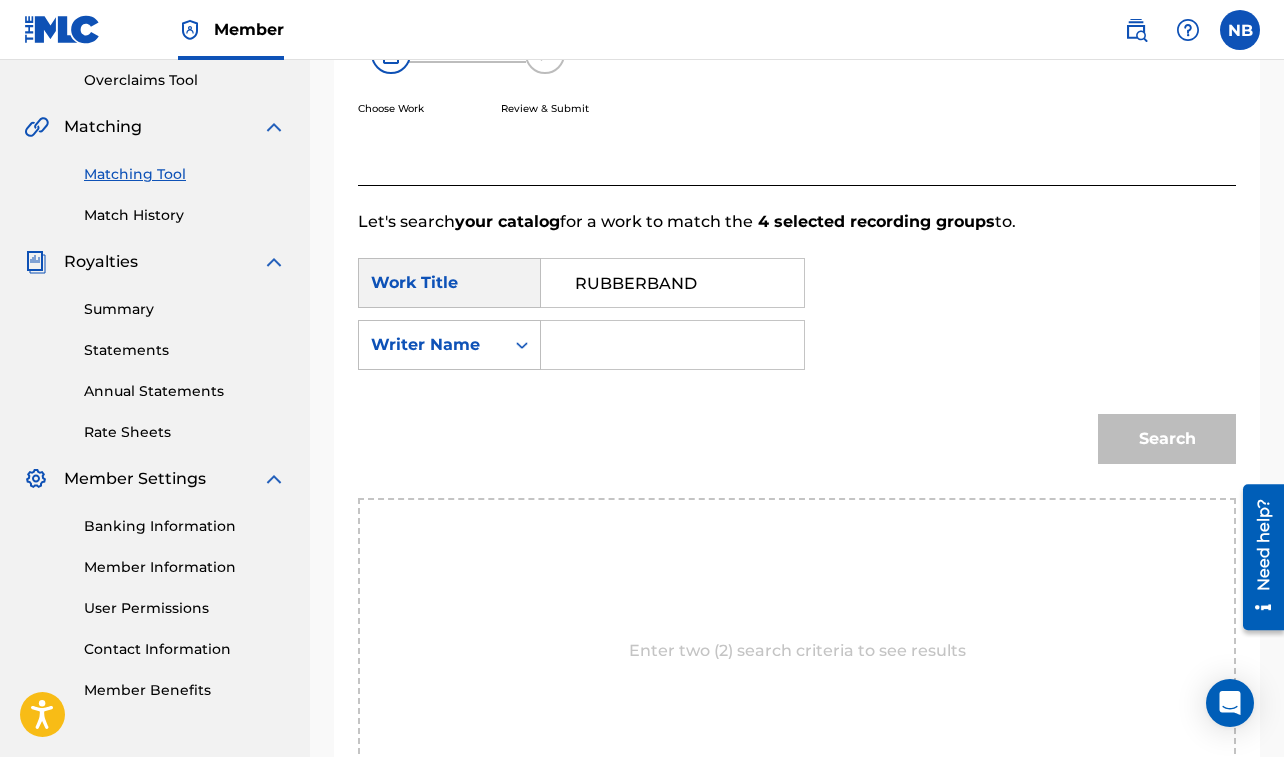 click at bounding box center [673, 345] 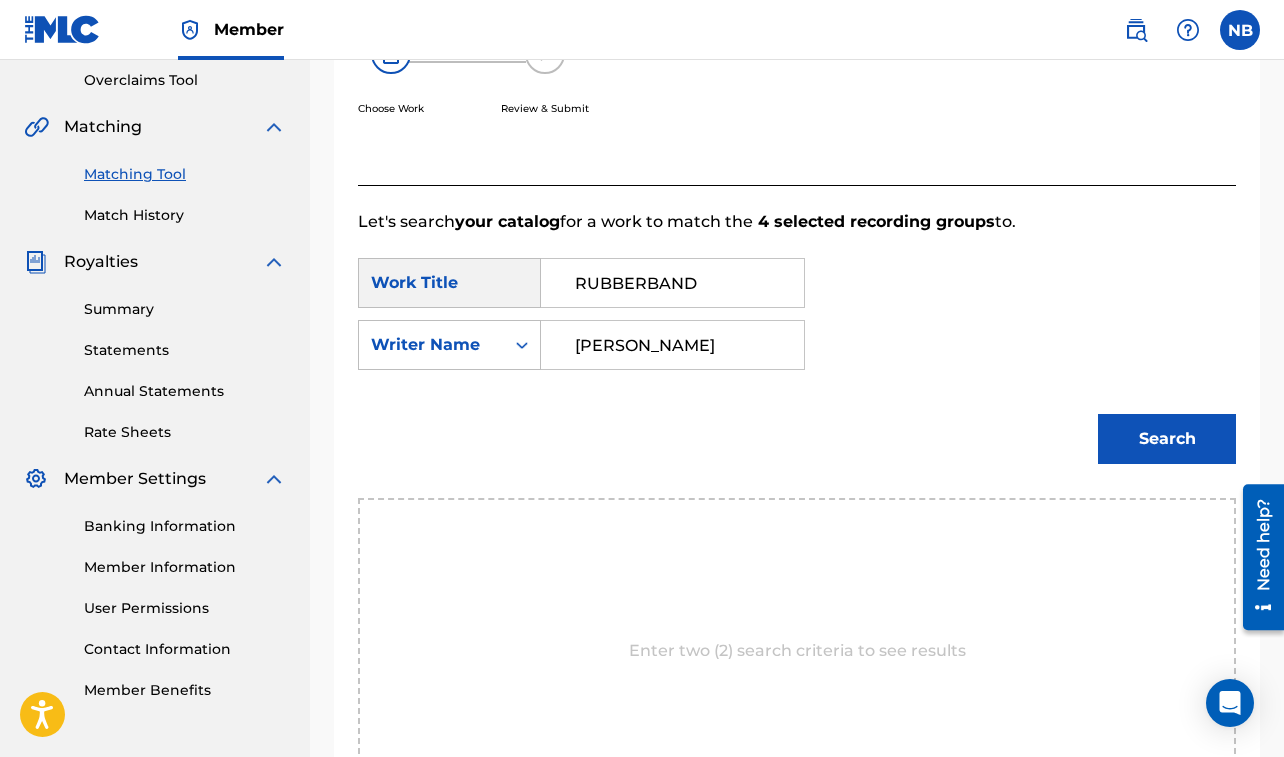 click on "Search" at bounding box center [1167, 439] 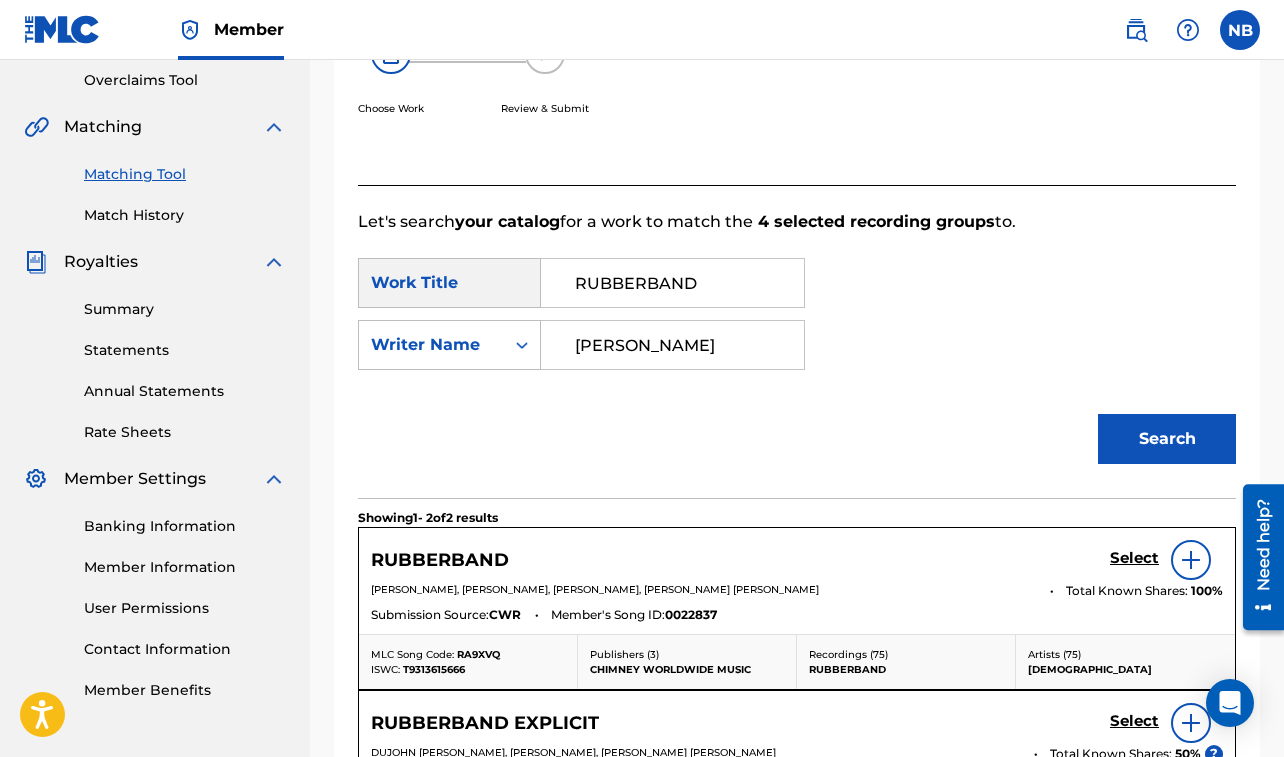click on "Select" at bounding box center [1134, 558] 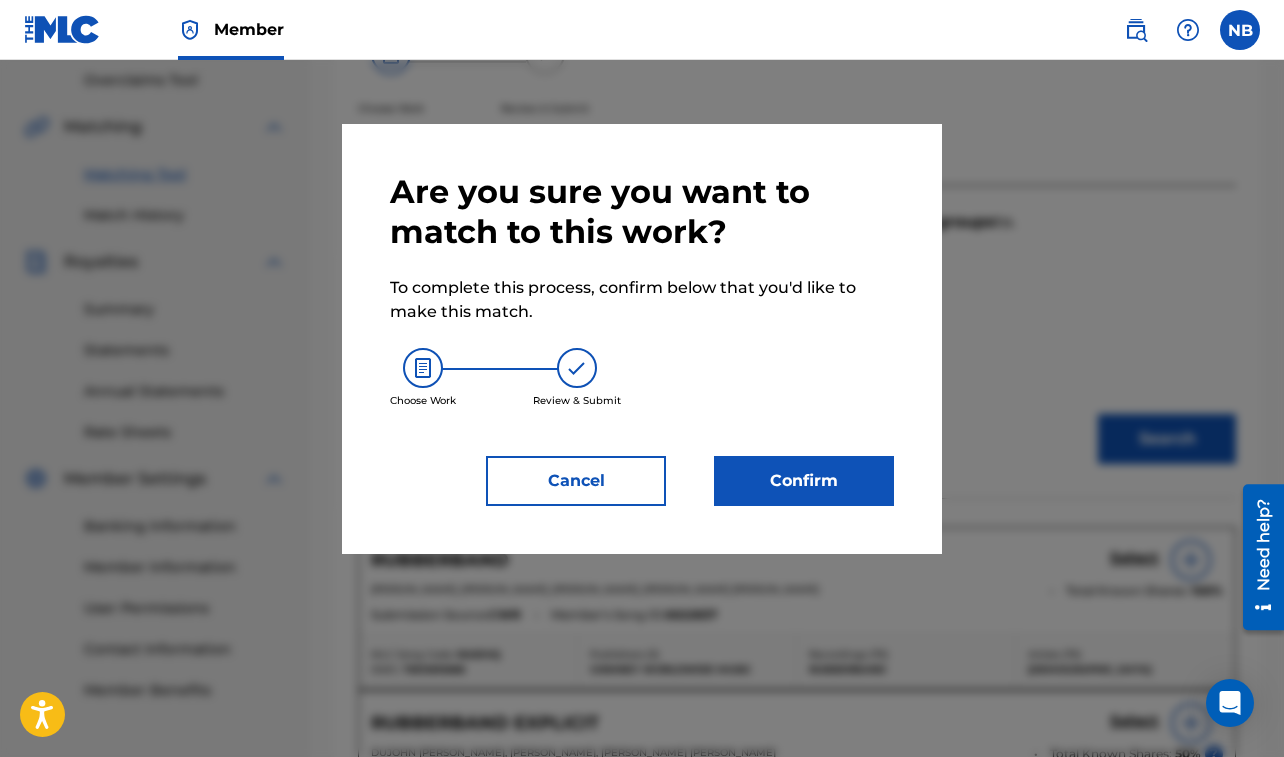 click on "Confirm" at bounding box center [804, 481] 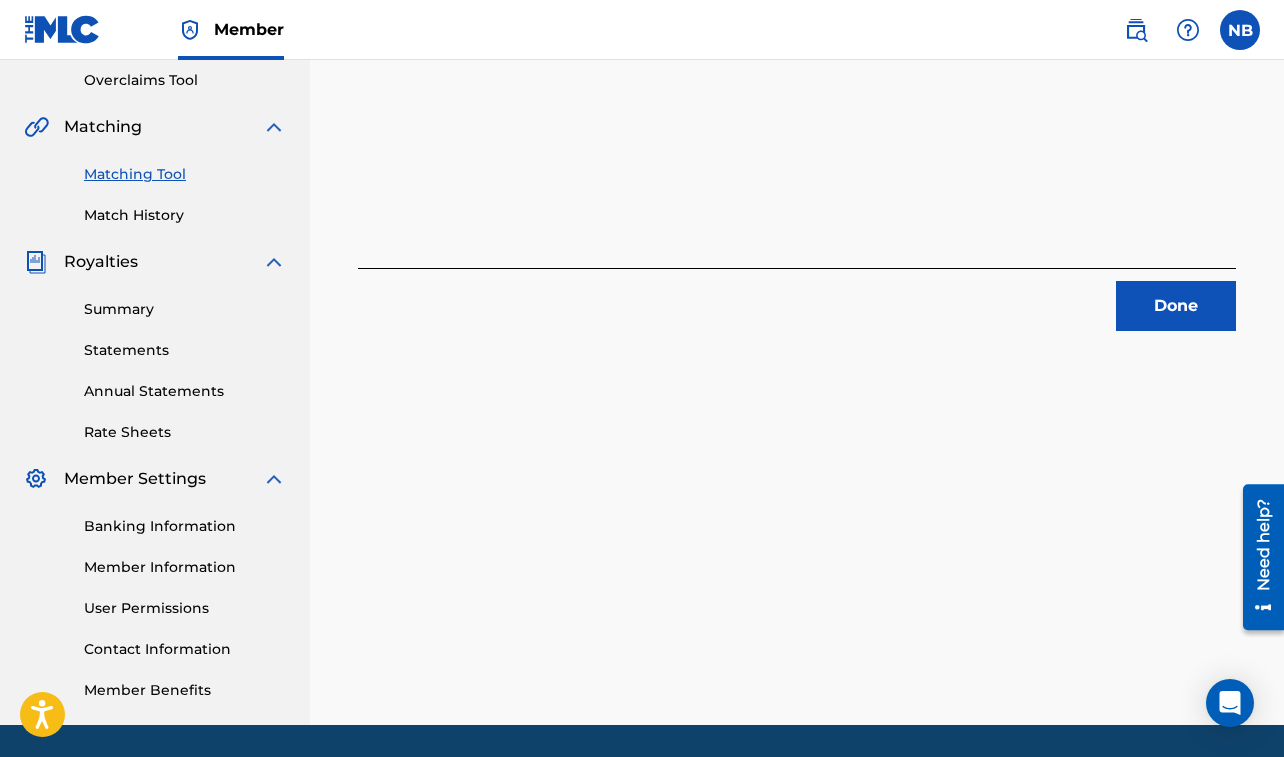 click on "Done" at bounding box center (1176, 306) 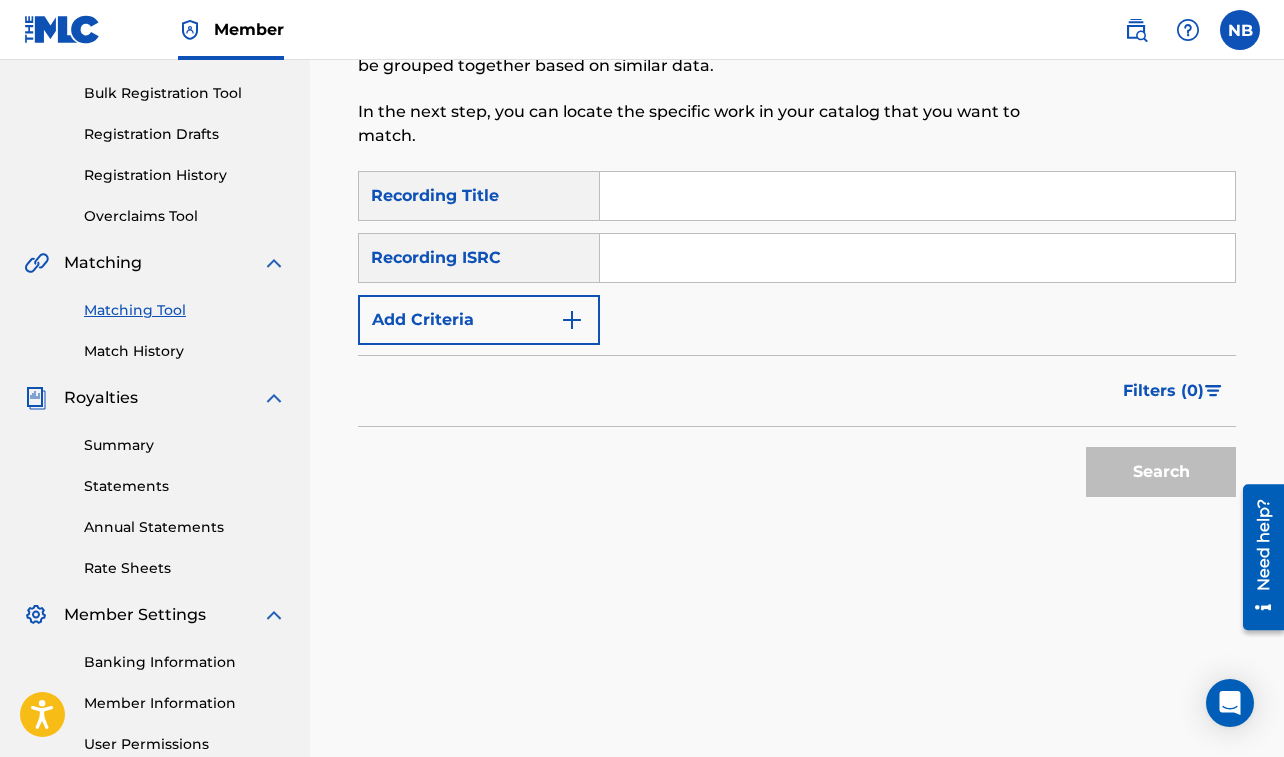 scroll, scrollTop: 272, scrollLeft: 0, axis: vertical 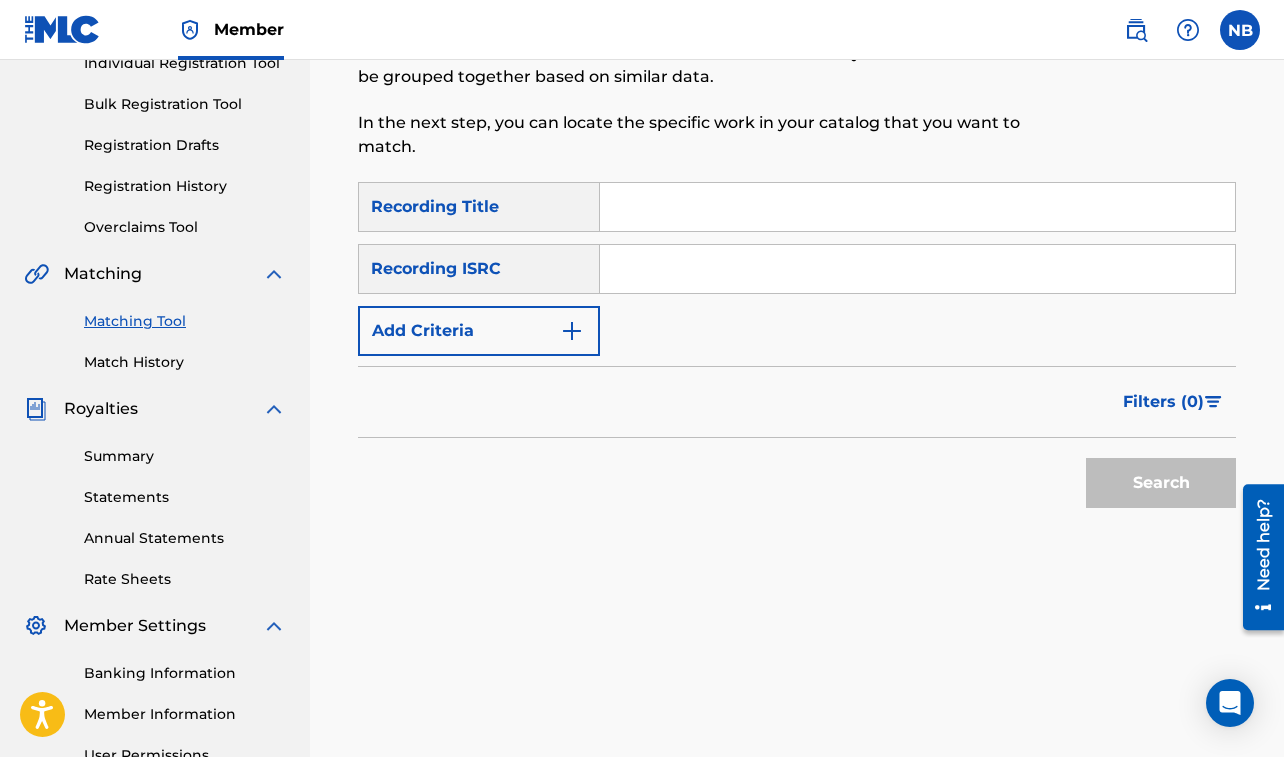 click at bounding box center [917, 207] 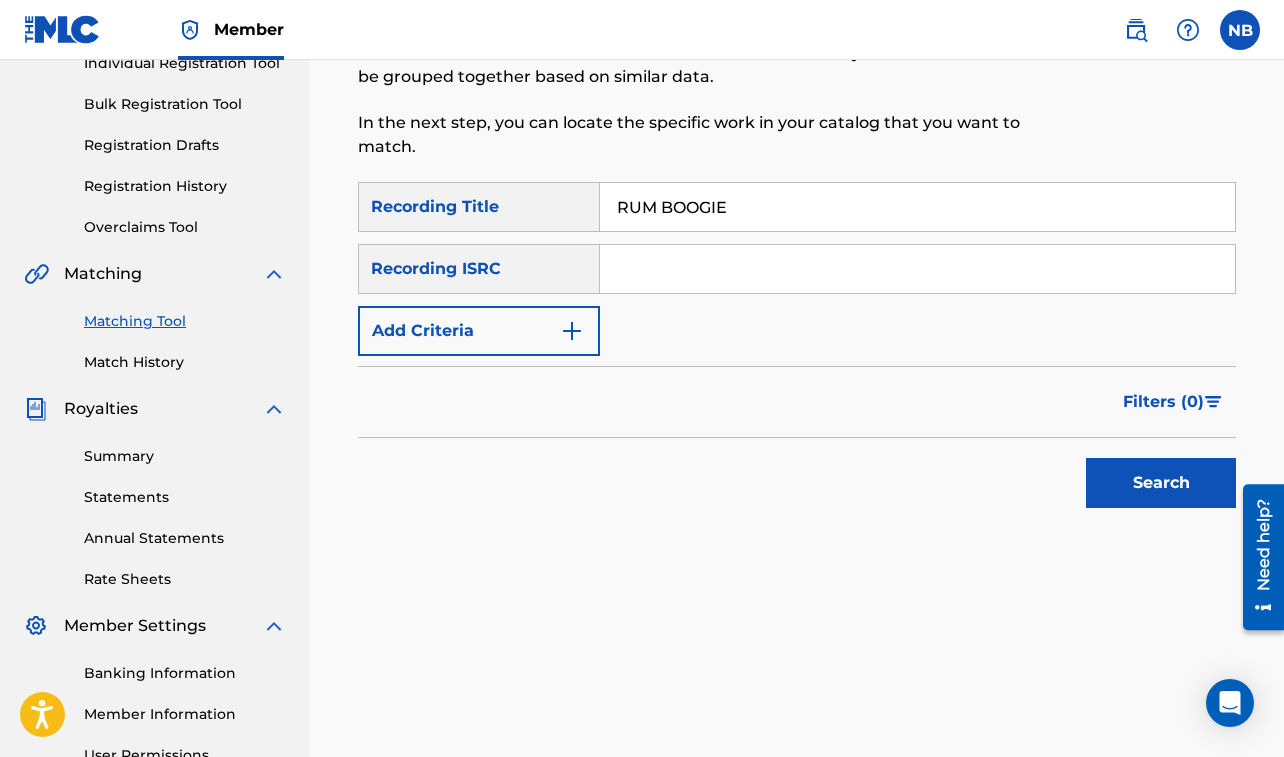 click on "Add Criteria" at bounding box center (479, 331) 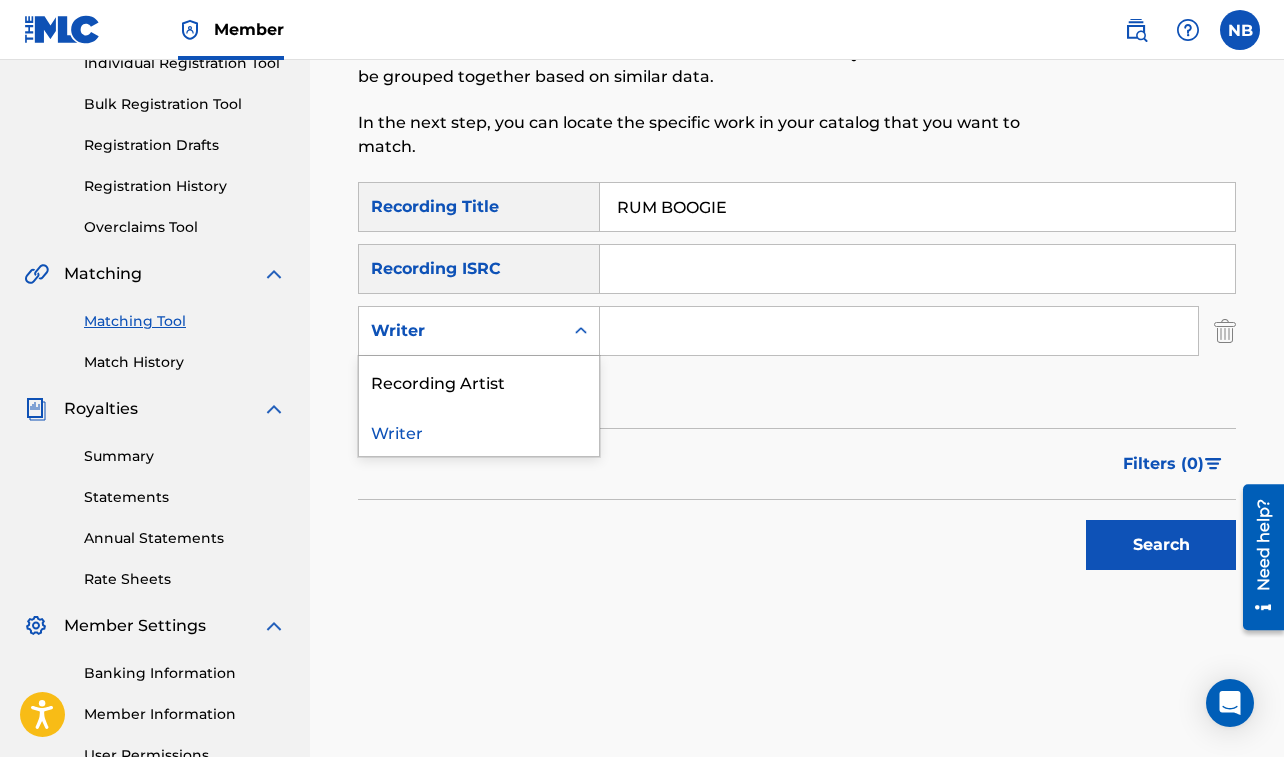 click on "Writer" at bounding box center [461, 331] 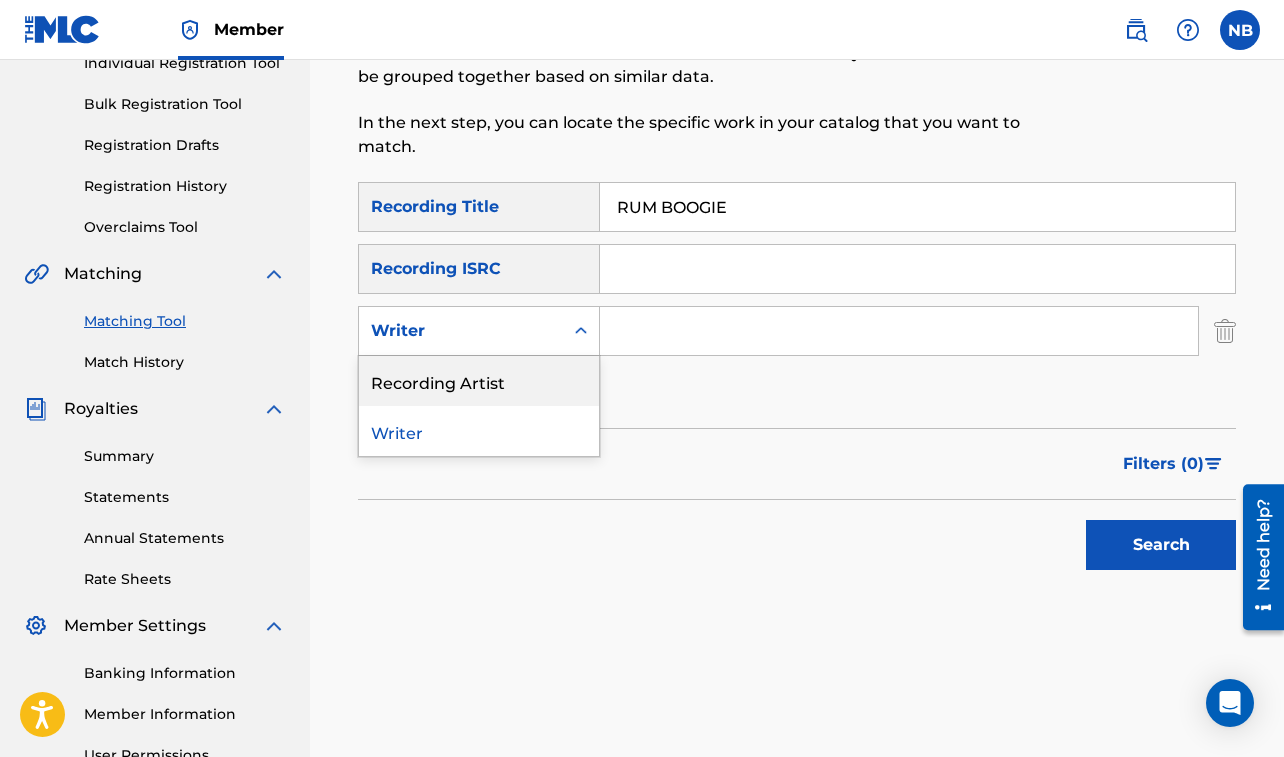 drag, startPoint x: 470, startPoint y: 375, endPoint x: 487, endPoint y: 370, distance: 17.720045 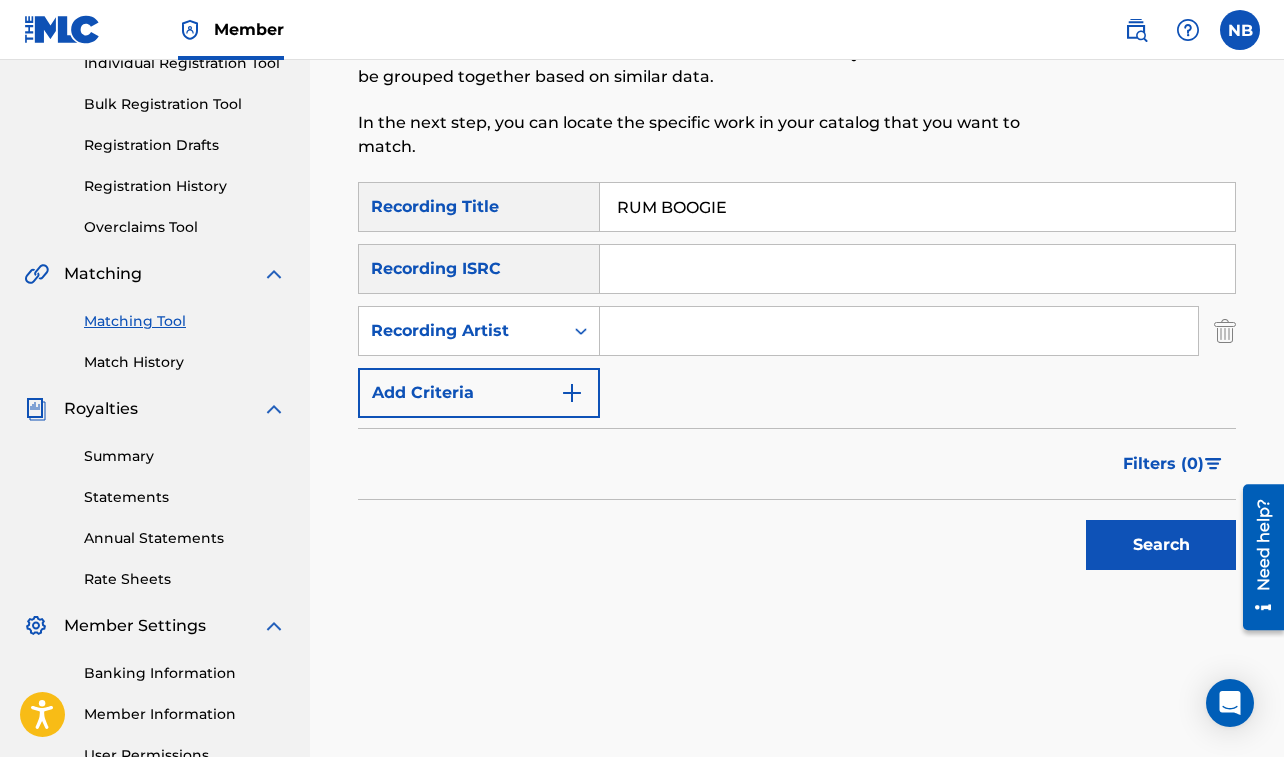 click at bounding box center (899, 331) 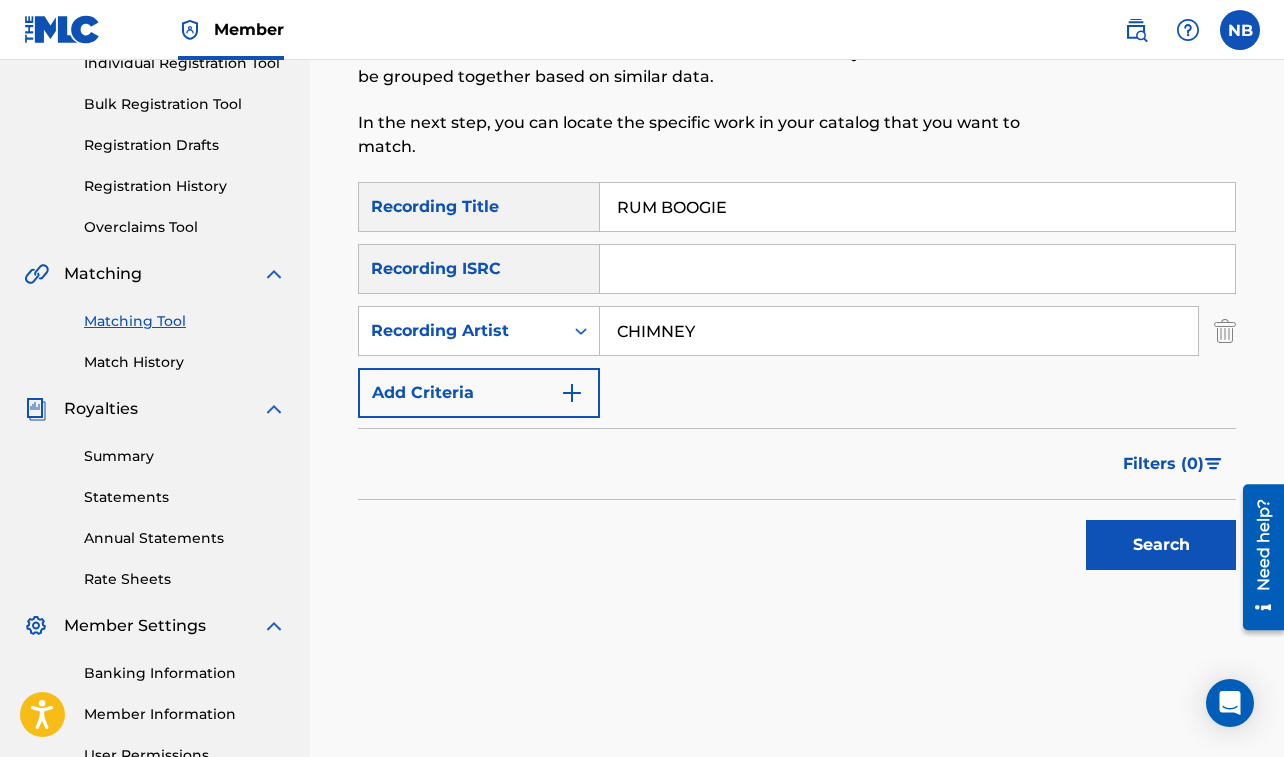 click on "Search" at bounding box center [1161, 545] 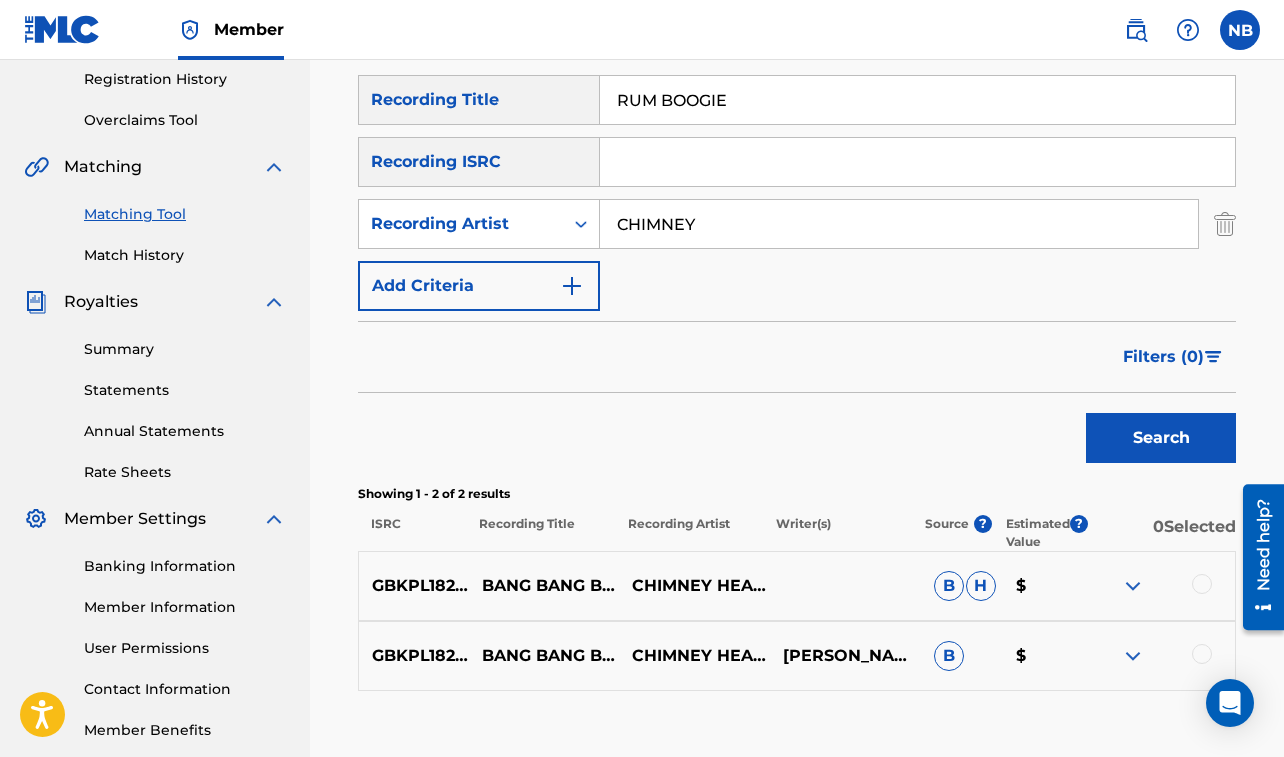 scroll, scrollTop: 378, scrollLeft: 0, axis: vertical 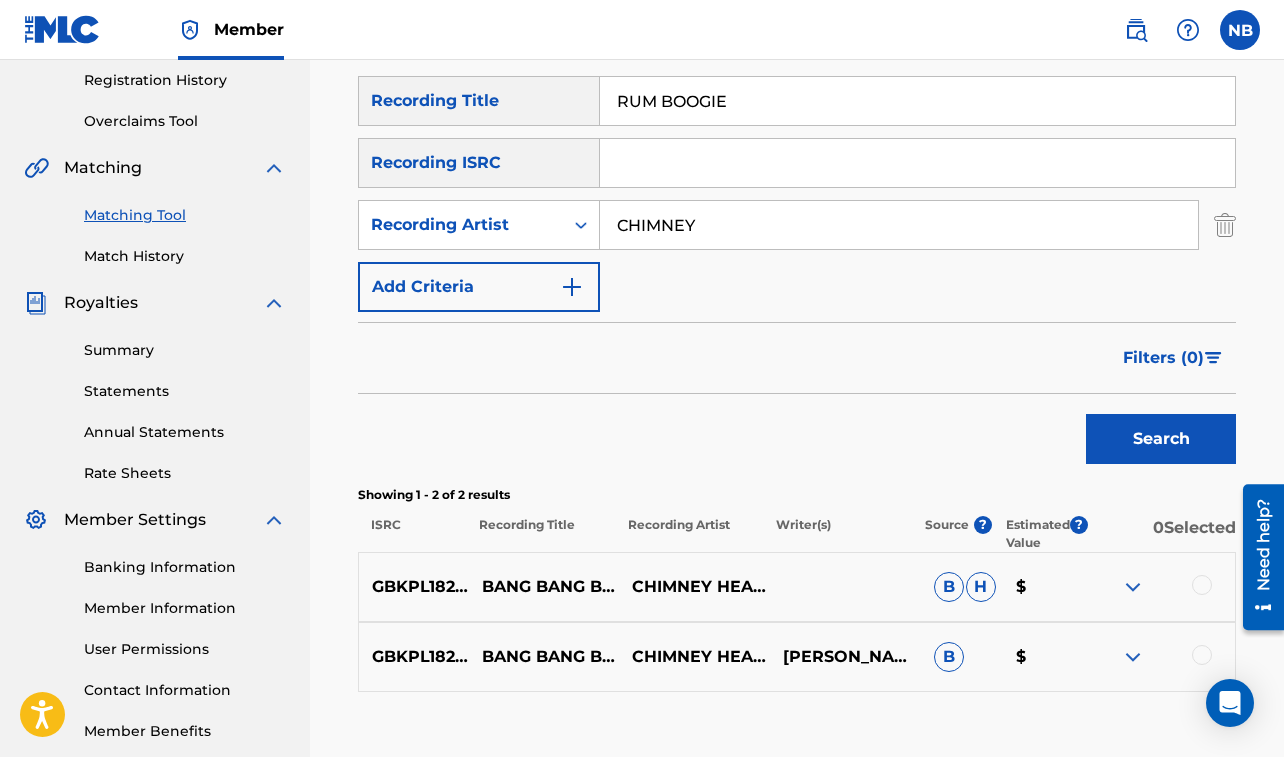 drag, startPoint x: 615, startPoint y: 100, endPoint x: 757, endPoint y: 111, distance: 142.42542 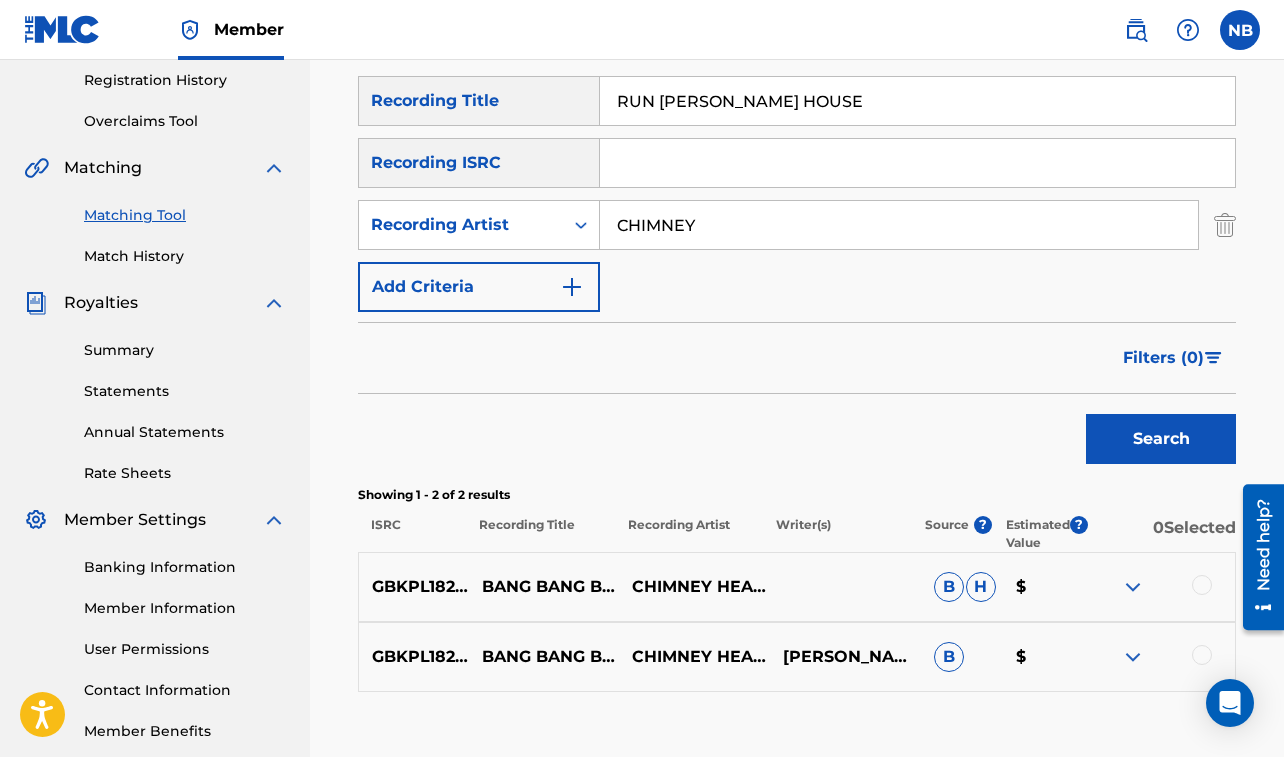 drag, startPoint x: 622, startPoint y: 227, endPoint x: 733, endPoint y: 248, distance: 112.969025 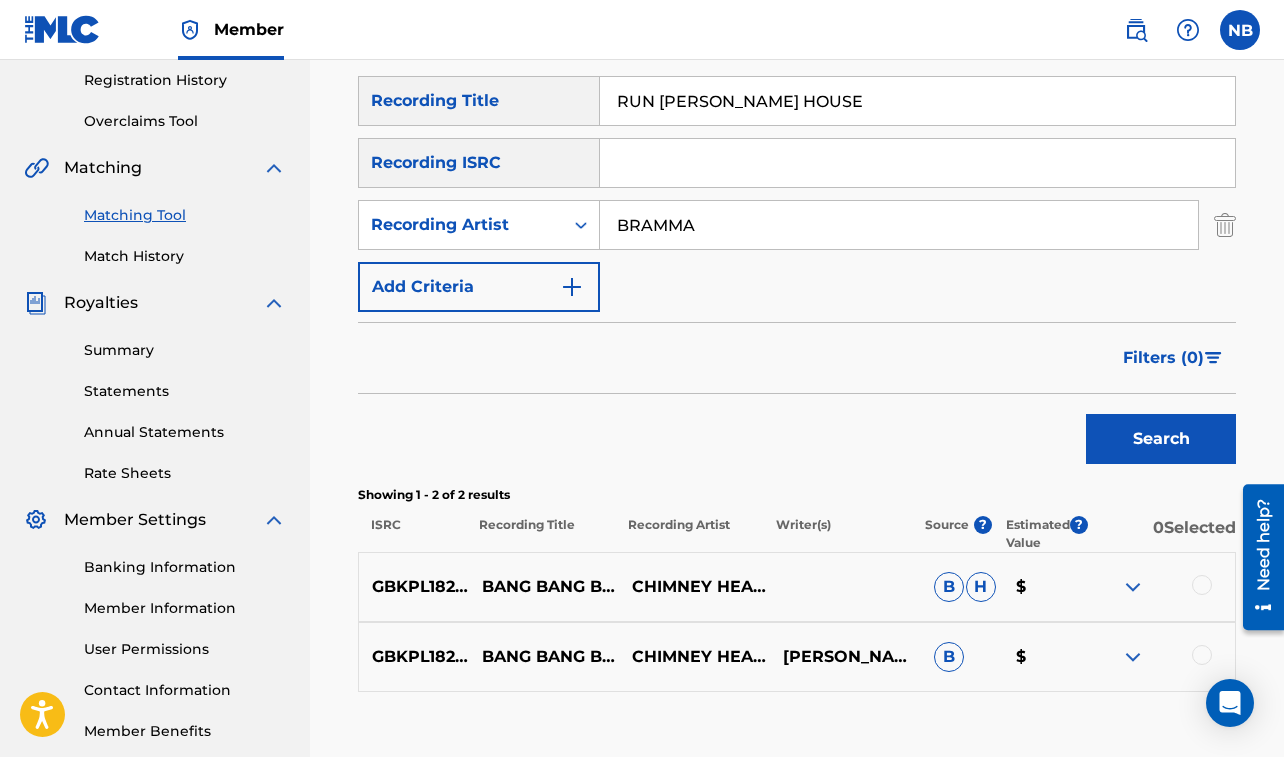click on "Search" at bounding box center (1161, 439) 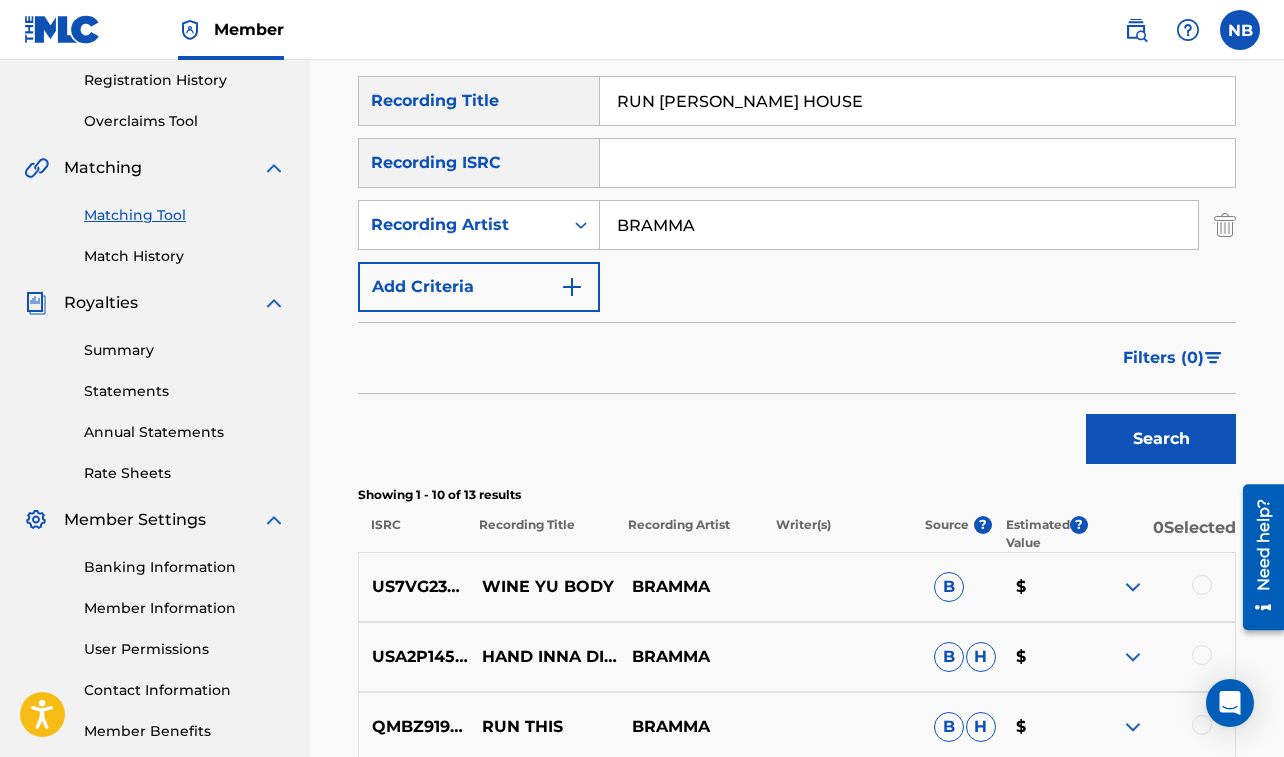 scroll, scrollTop: 382, scrollLeft: 0, axis: vertical 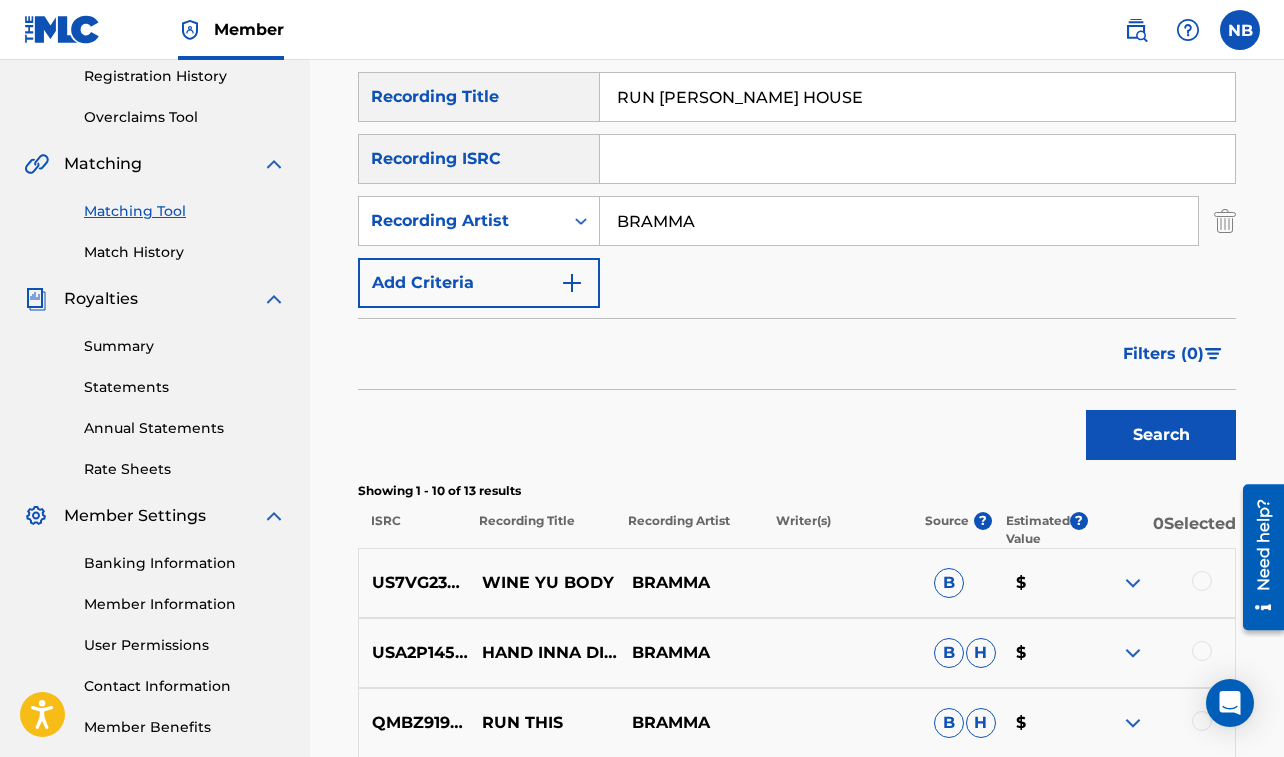 drag, startPoint x: 619, startPoint y: 95, endPoint x: 810, endPoint y: 124, distance: 193.18903 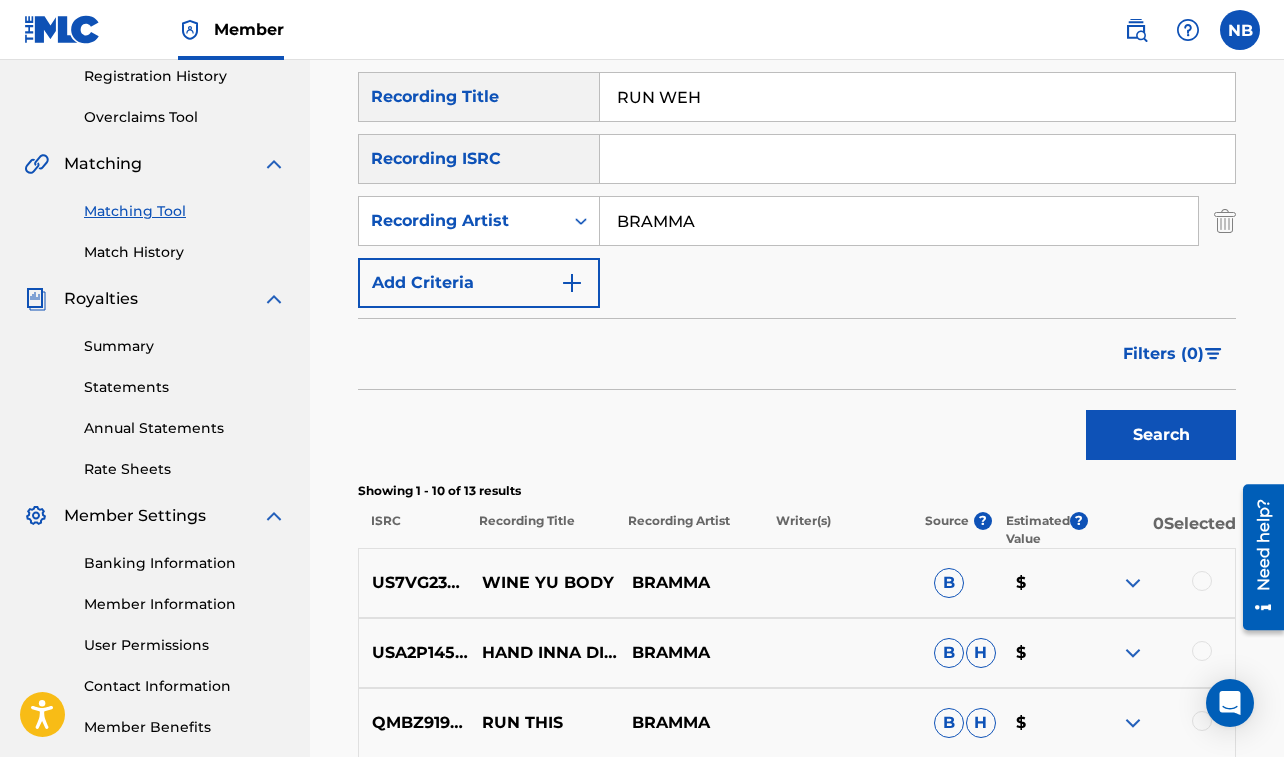 drag, startPoint x: 618, startPoint y: 223, endPoint x: 723, endPoint y: 238, distance: 106.06602 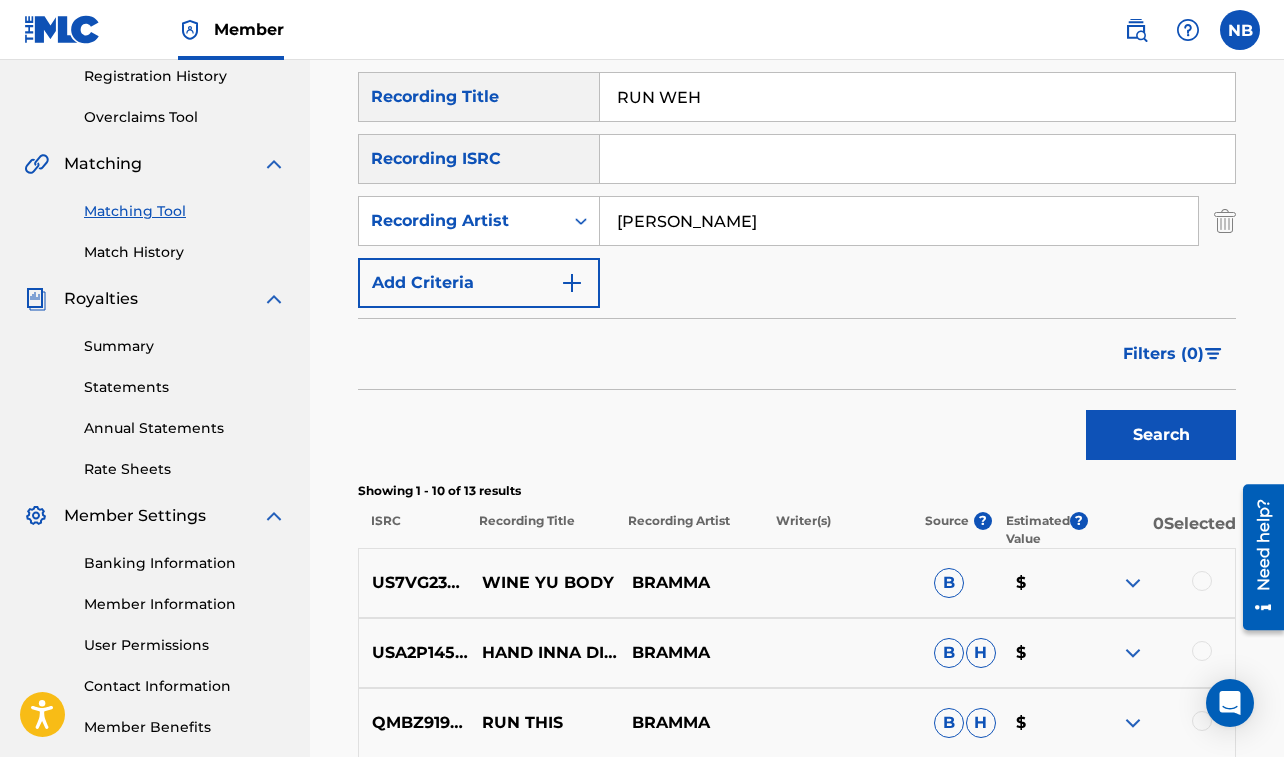 click on "Search" at bounding box center [1161, 435] 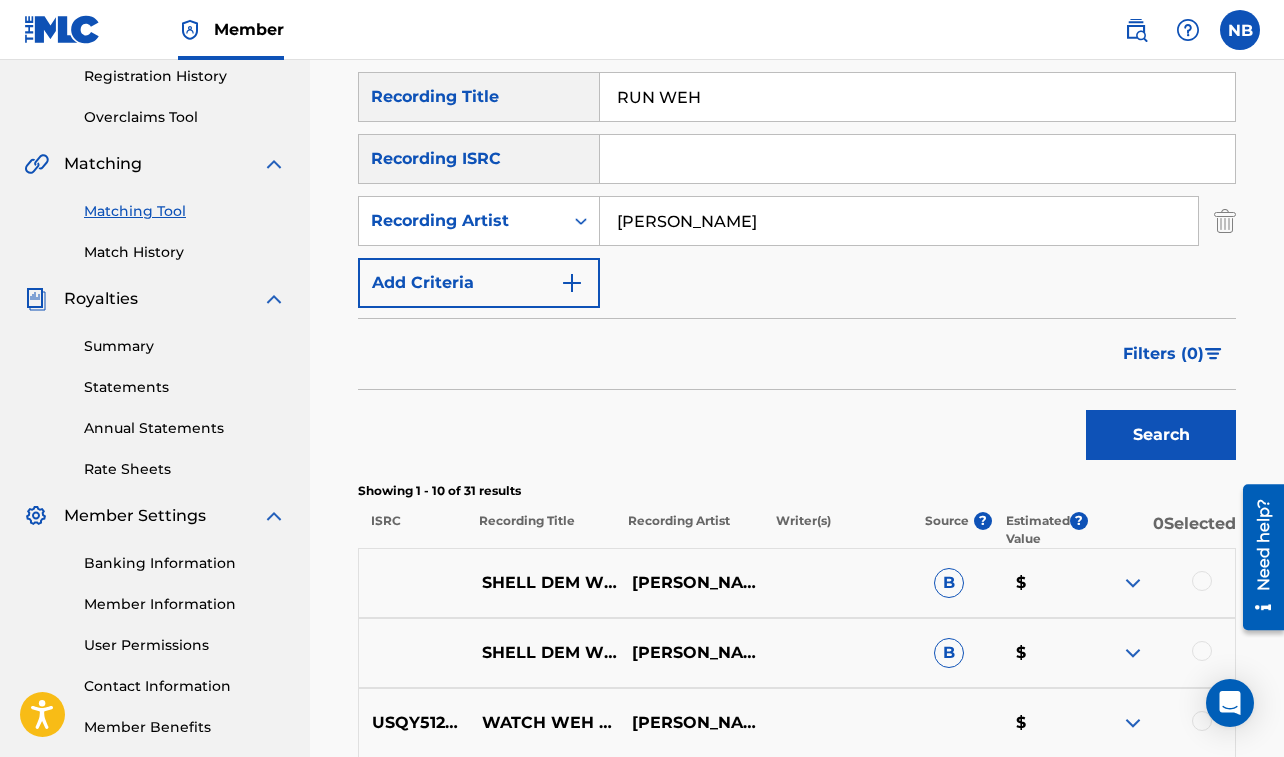 drag, startPoint x: 616, startPoint y: 98, endPoint x: 731, endPoint y: 95, distance: 115.03912 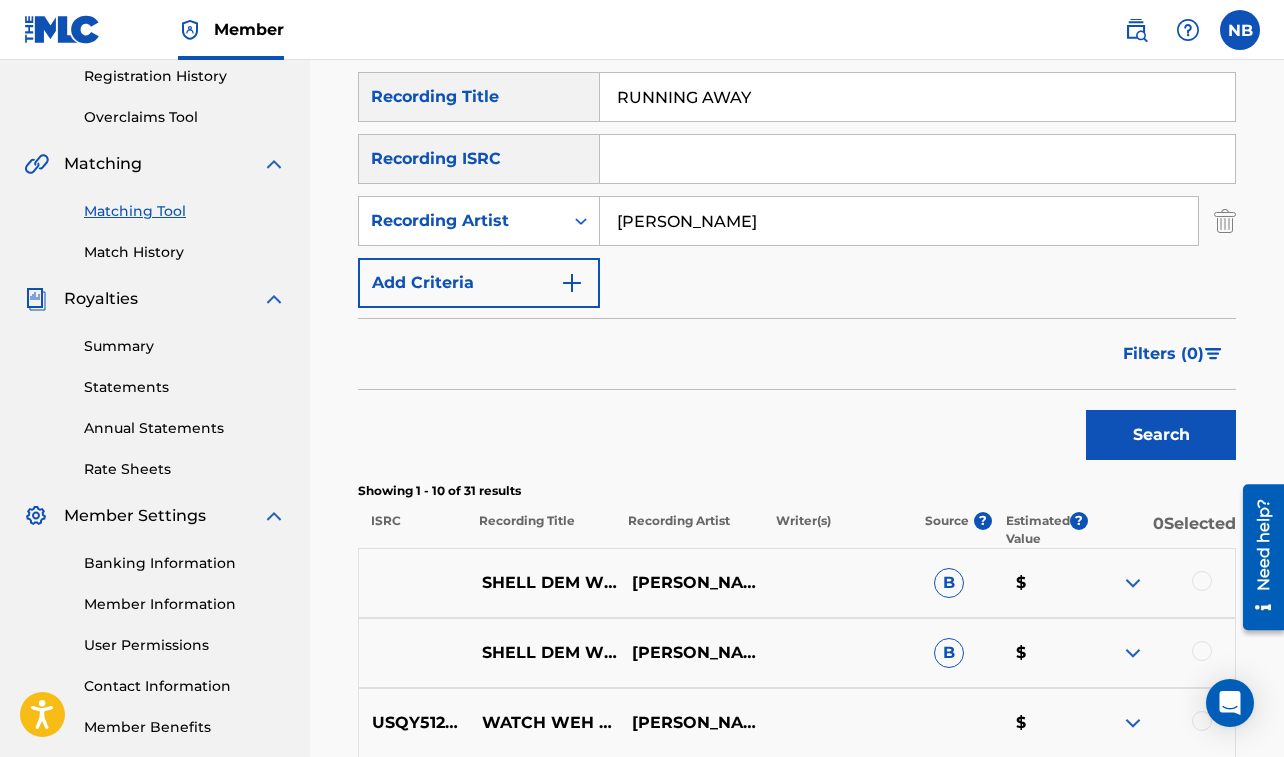 drag, startPoint x: 618, startPoint y: 223, endPoint x: 769, endPoint y: 211, distance: 151.47607 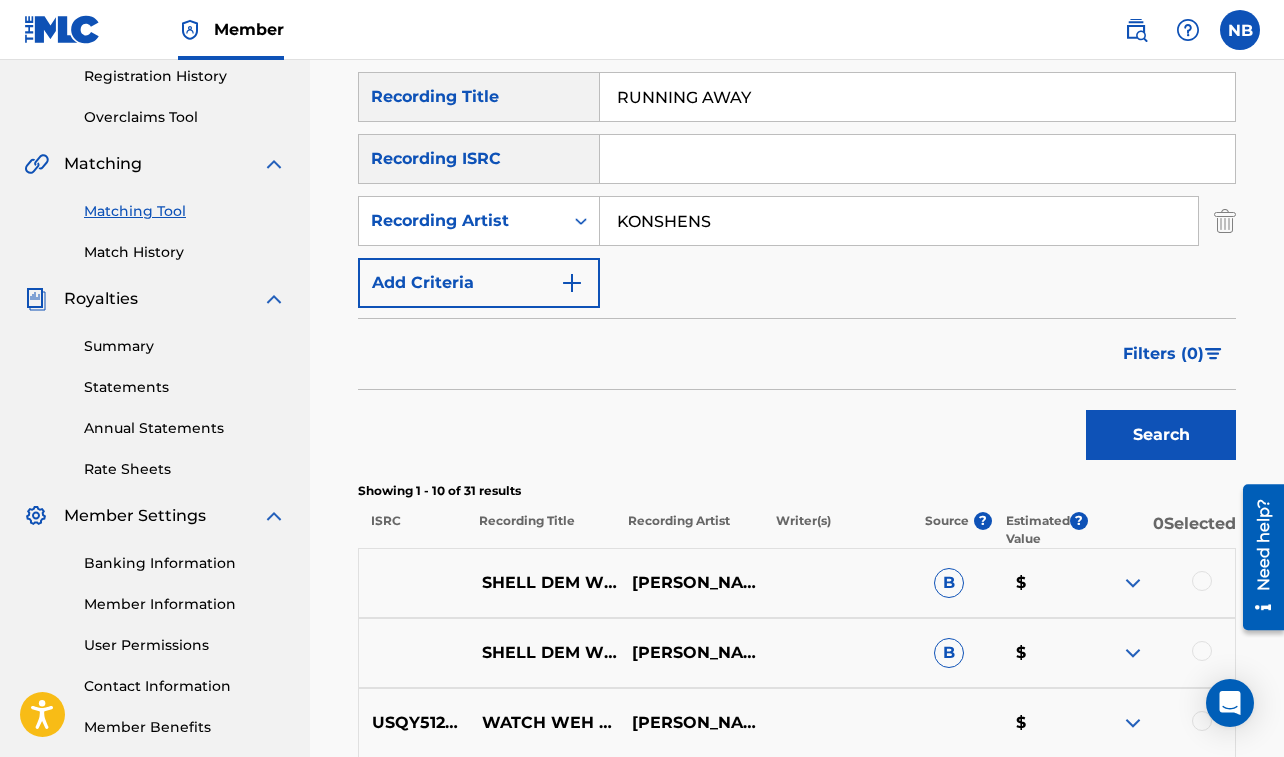 click on "Search" at bounding box center [1161, 435] 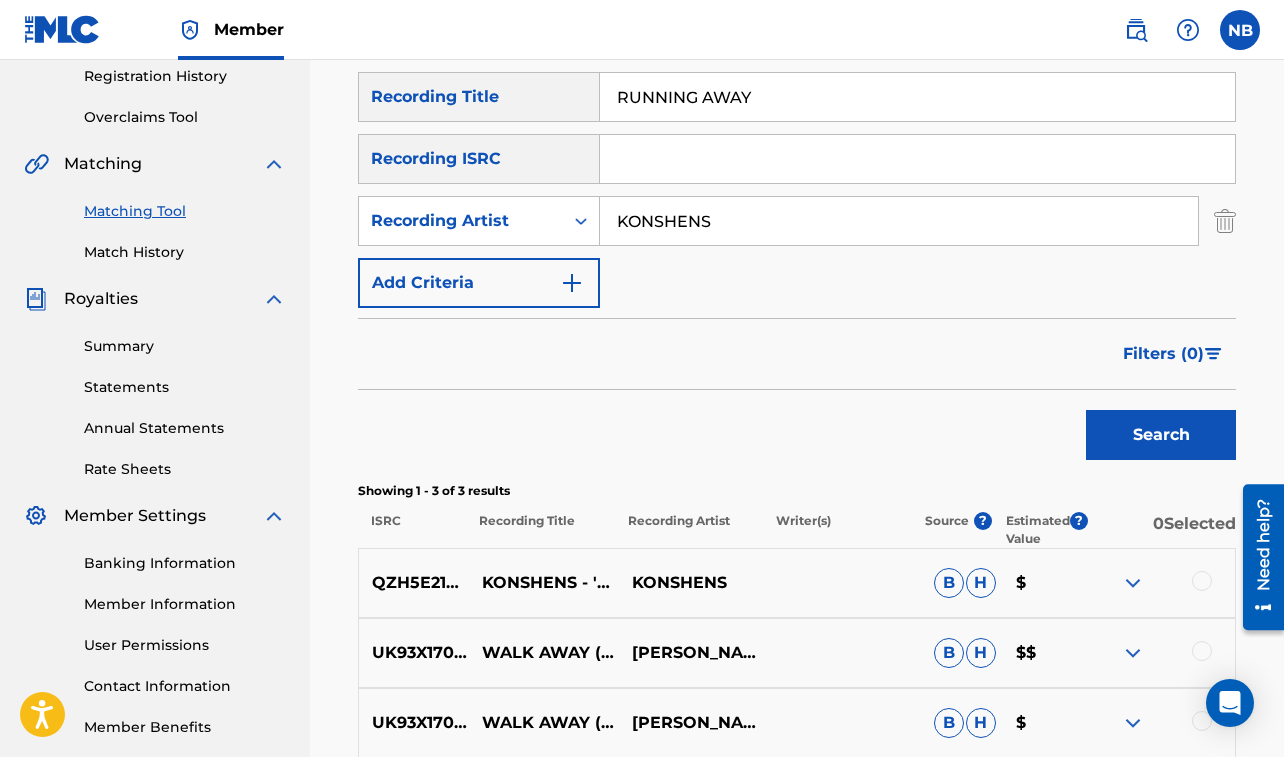 drag, startPoint x: 616, startPoint y: 98, endPoint x: 803, endPoint y: 96, distance: 187.0107 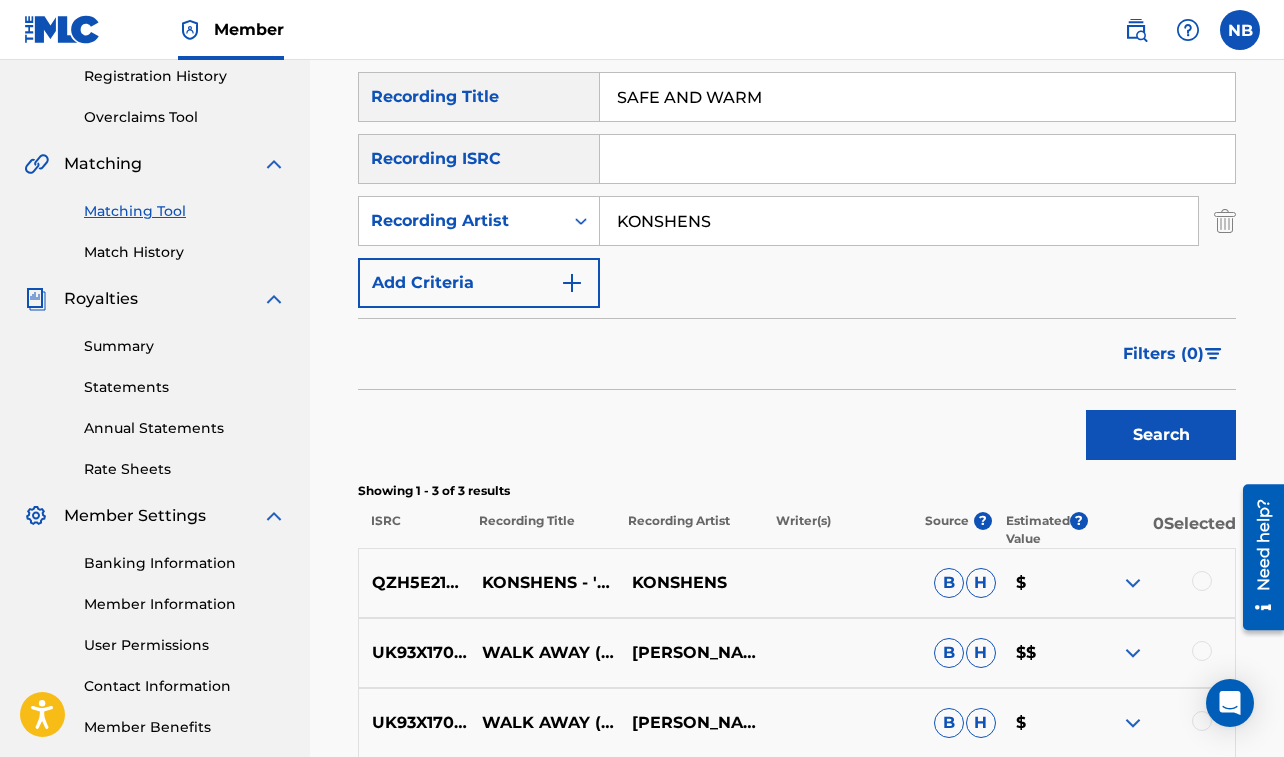 drag, startPoint x: 618, startPoint y: 224, endPoint x: 824, endPoint y: 231, distance: 206.1189 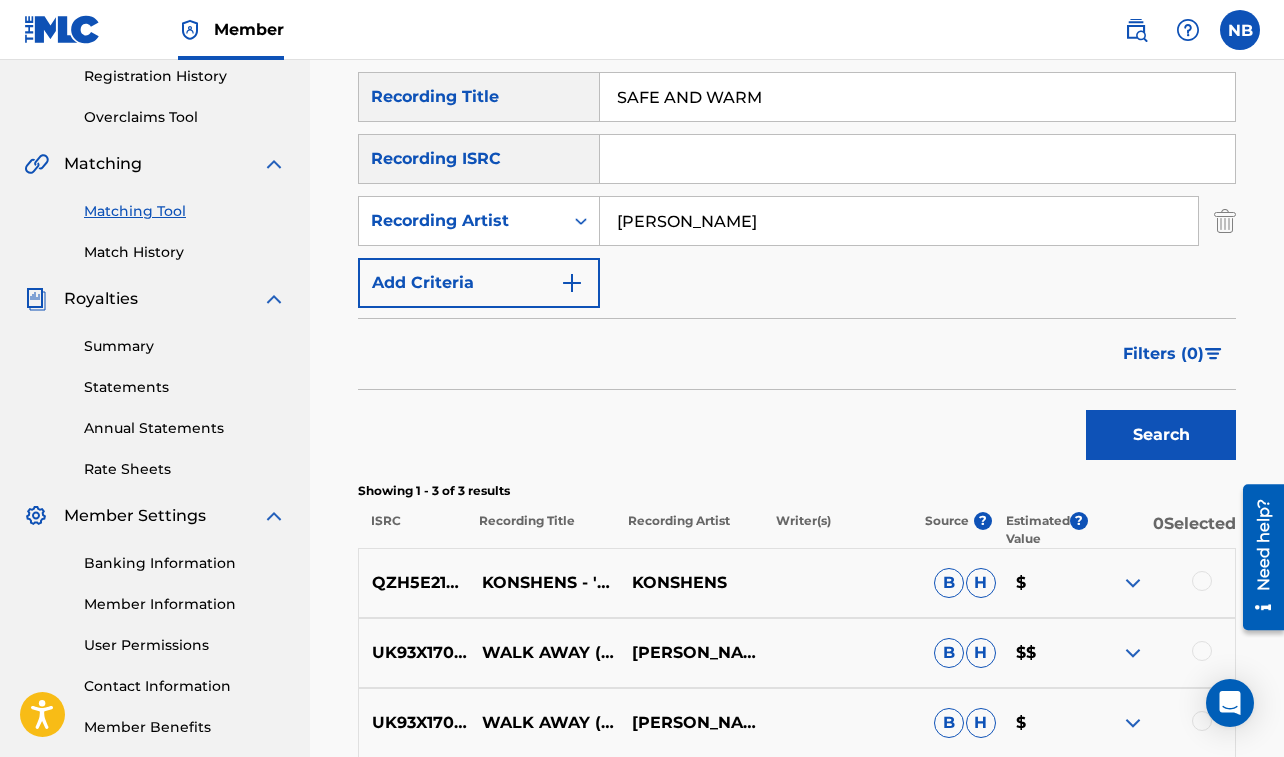 click on "Search" at bounding box center (1161, 435) 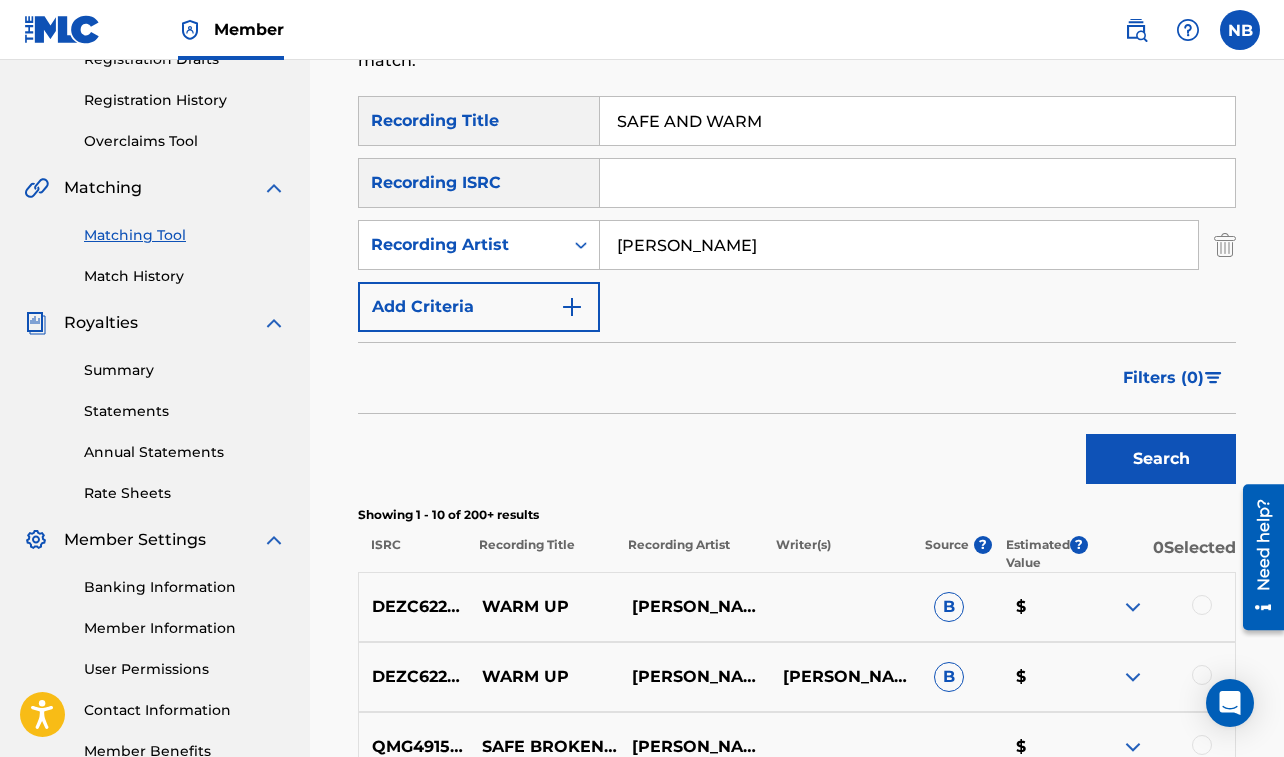 scroll, scrollTop: 317, scrollLeft: 0, axis: vertical 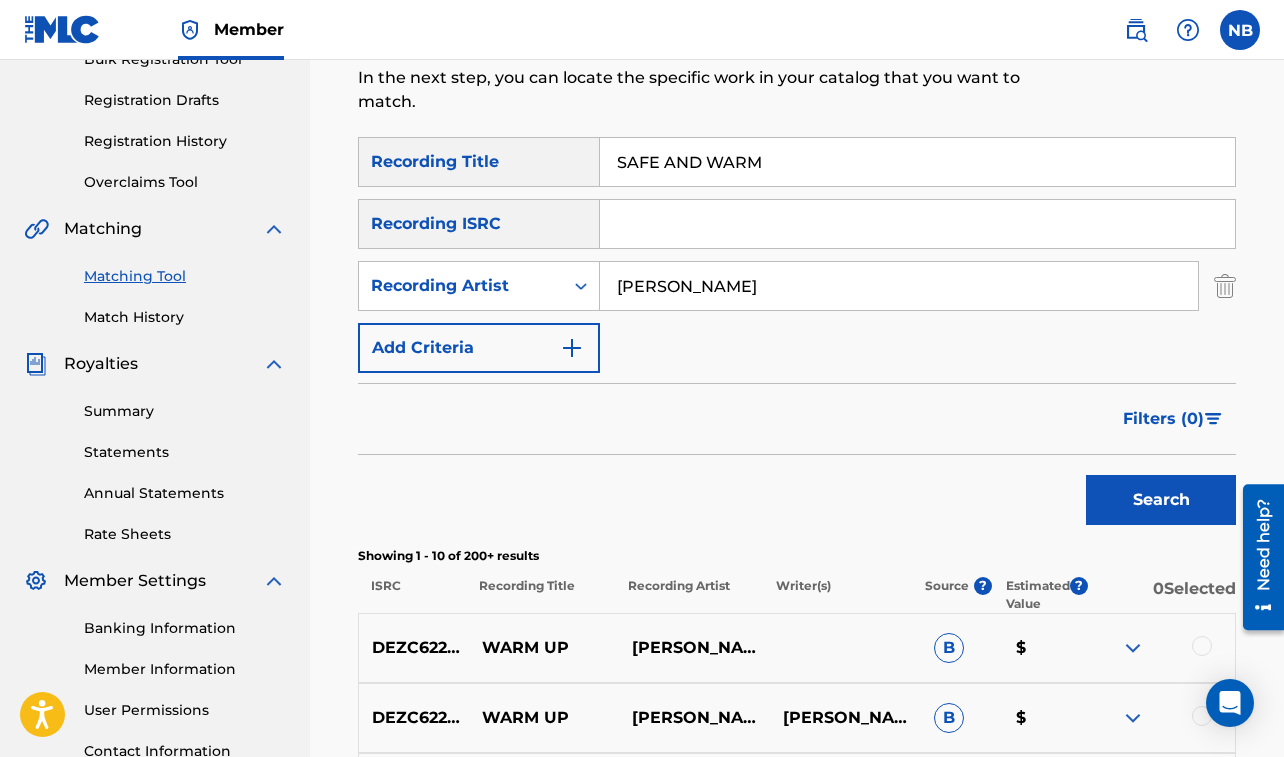 drag, startPoint x: 620, startPoint y: 163, endPoint x: 788, endPoint y: 165, distance: 168.0119 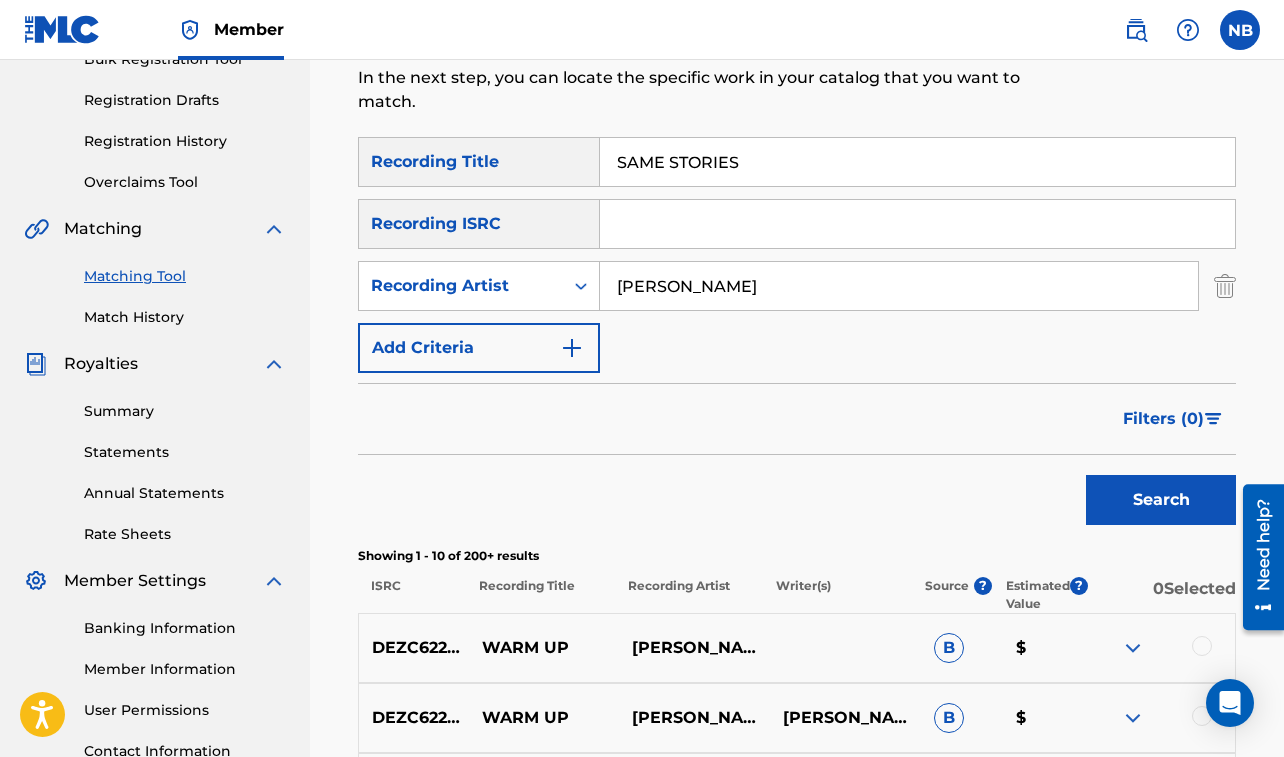 drag, startPoint x: 622, startPoint y: 284, endPoint x: 668, endPoint y: 290, distance: 46.389652 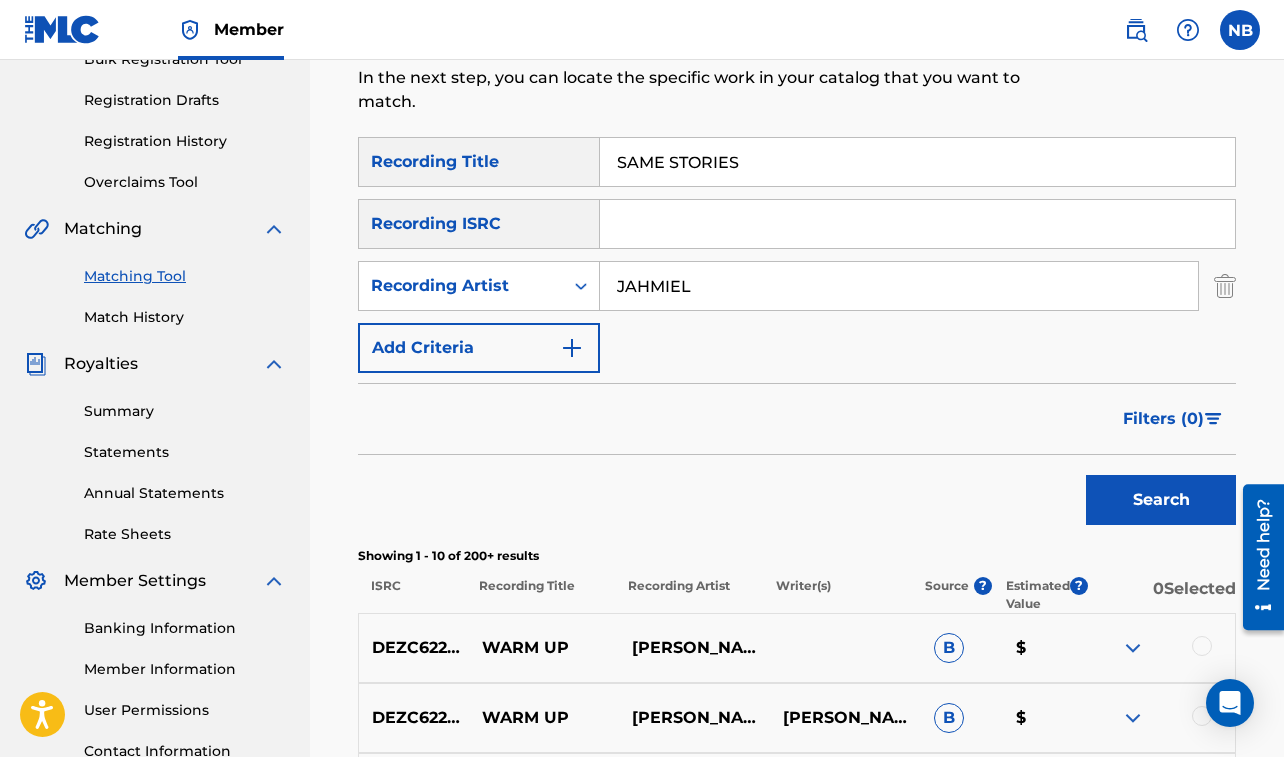 click on "Search" at bounding box center (1161, 500) 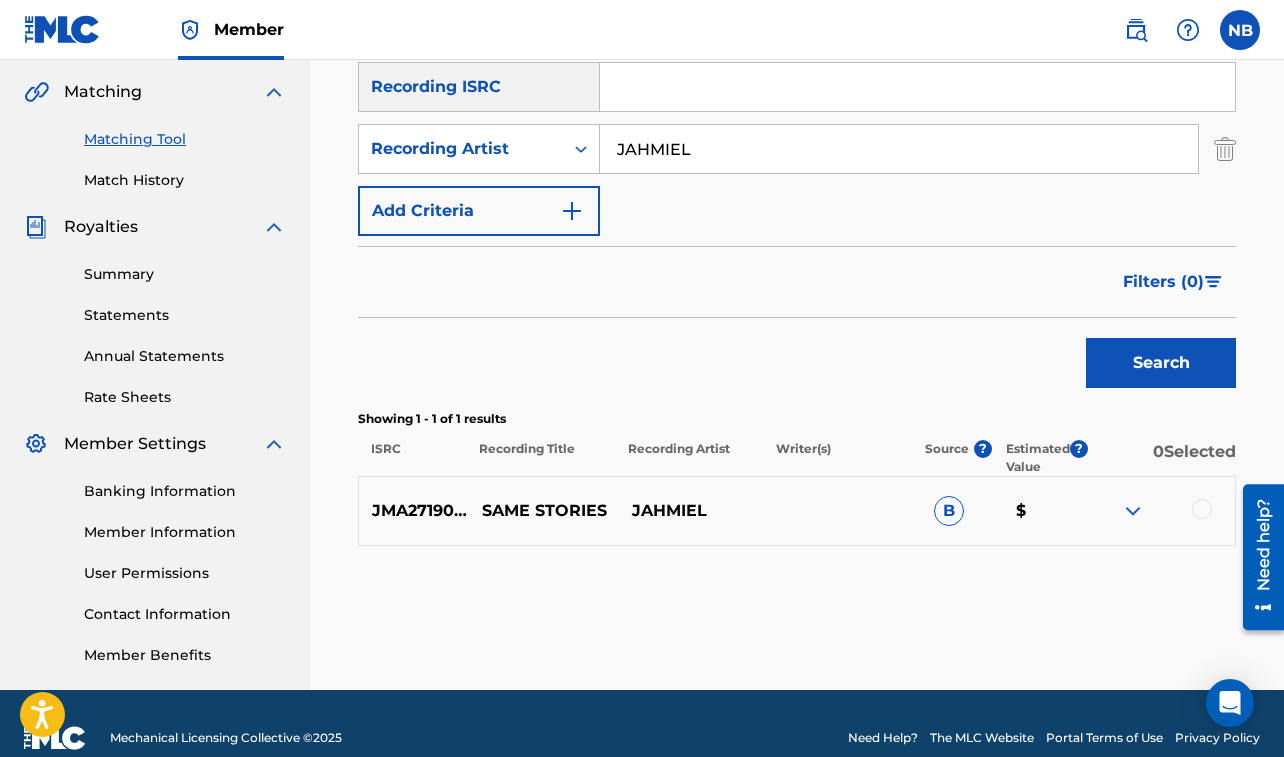 scroll, scrollTop: 483, scrollLeft: 0, axis: vertical 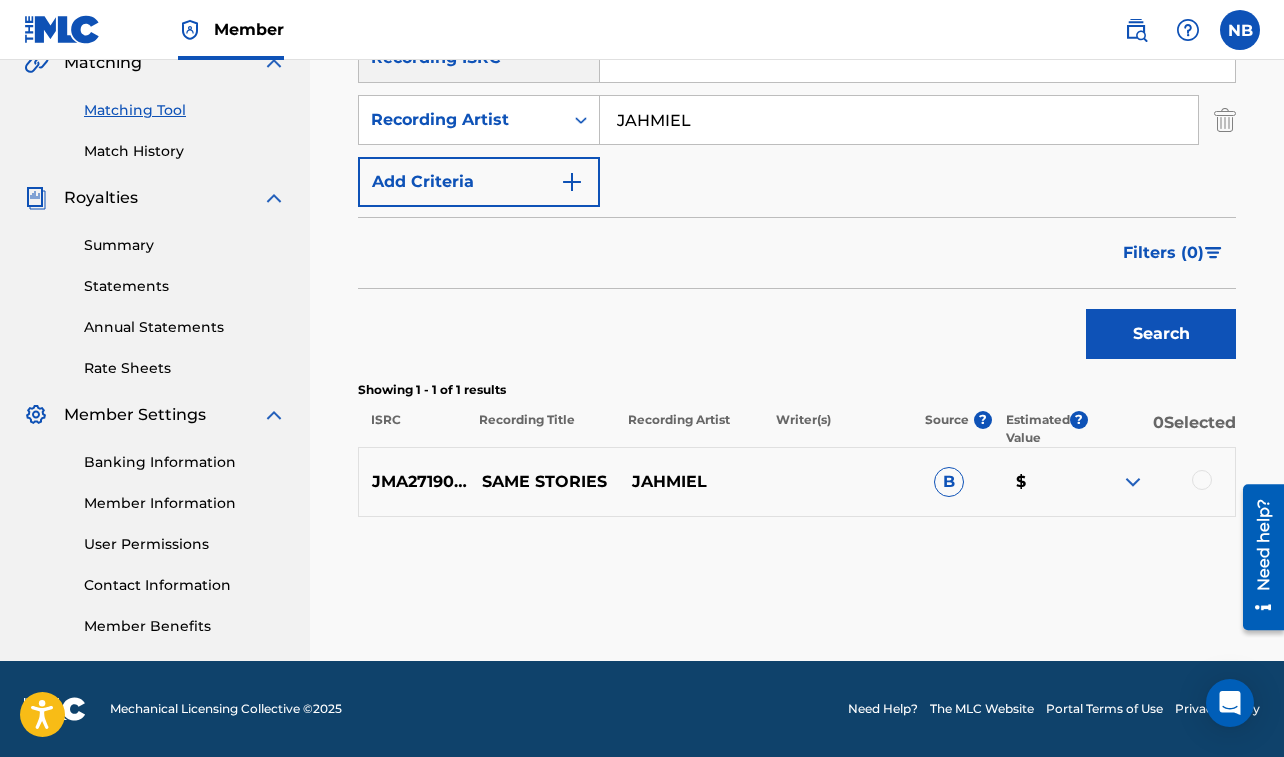 click at bounding box center (1202, 480) 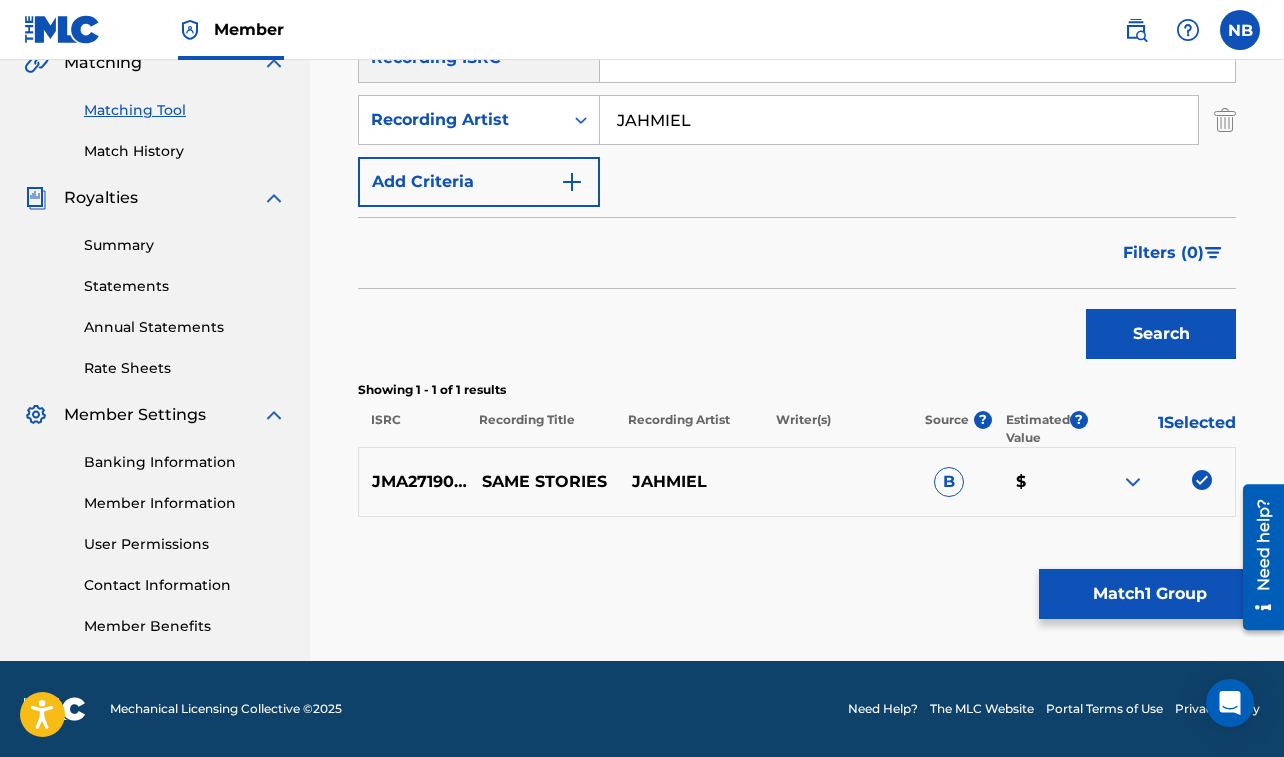 click on "Match  1 Group" at bounding box center [1149, 594] 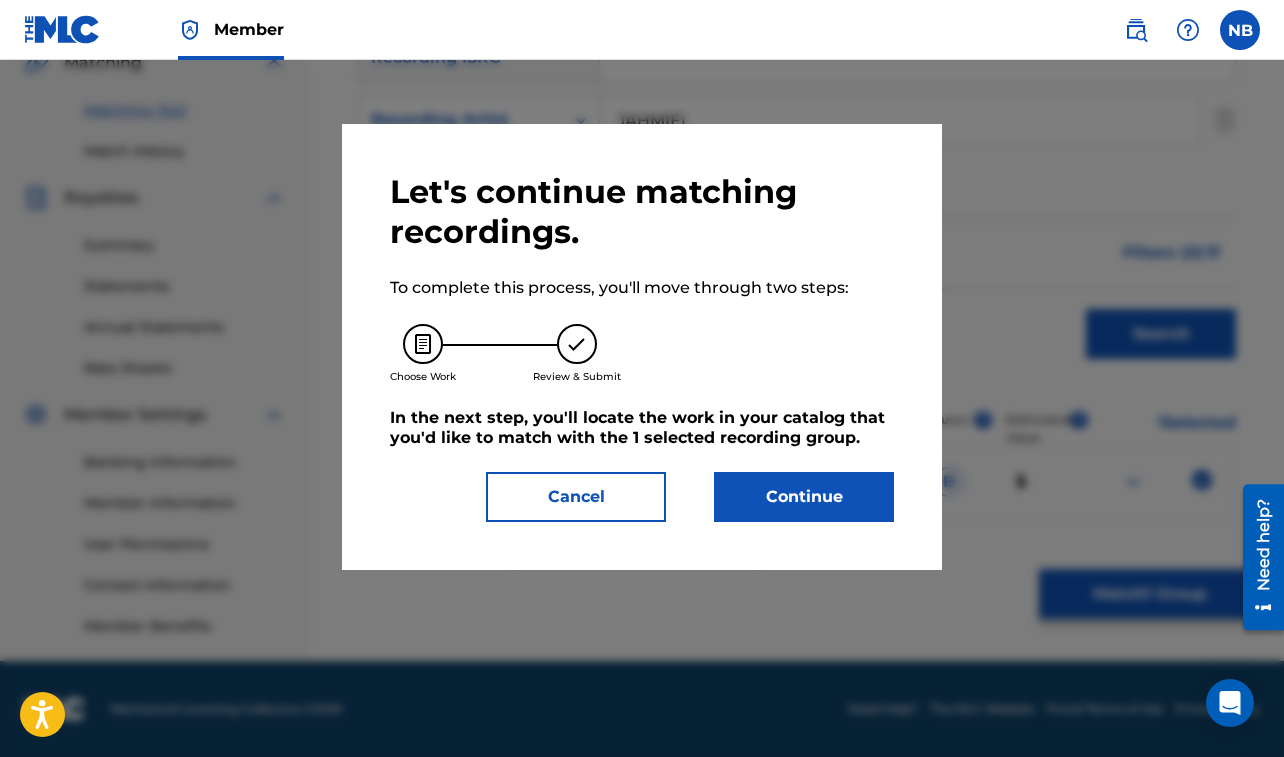 click on "Continue" at bounding box center (804, 497) 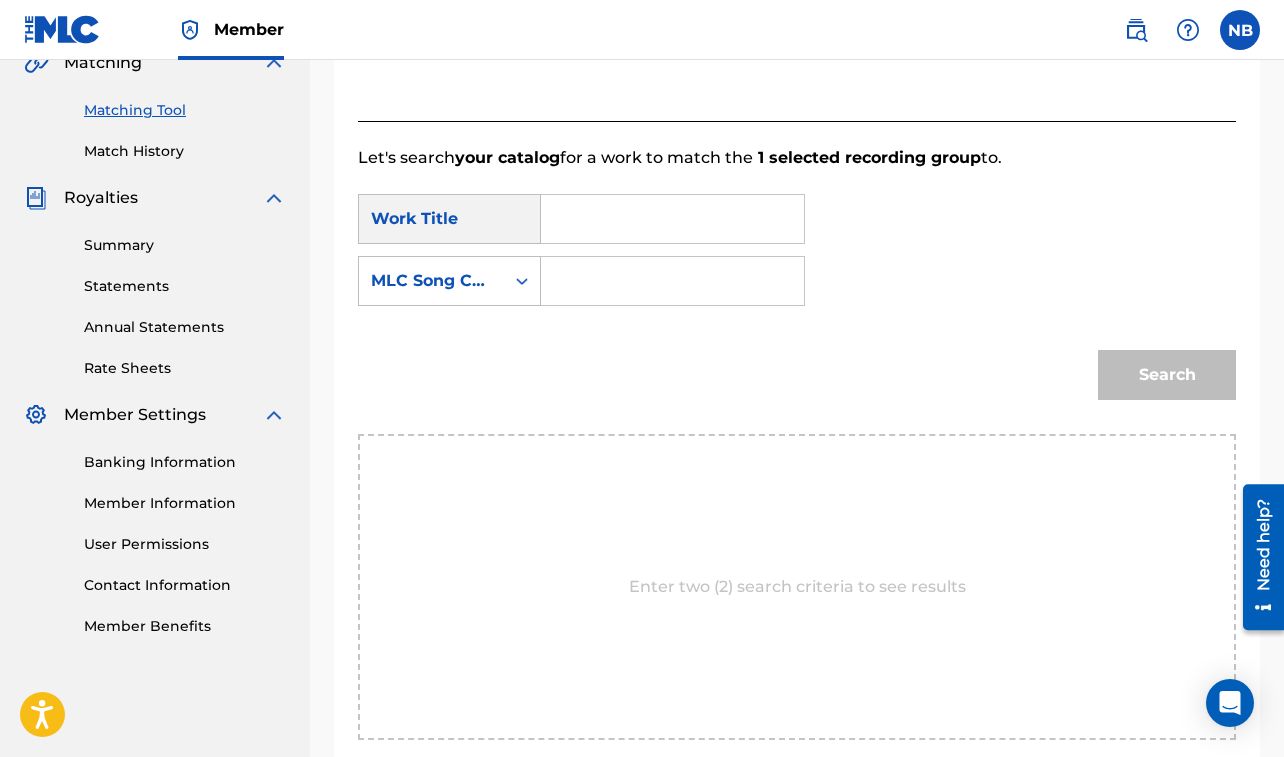 click at bounding box center [672, 219] 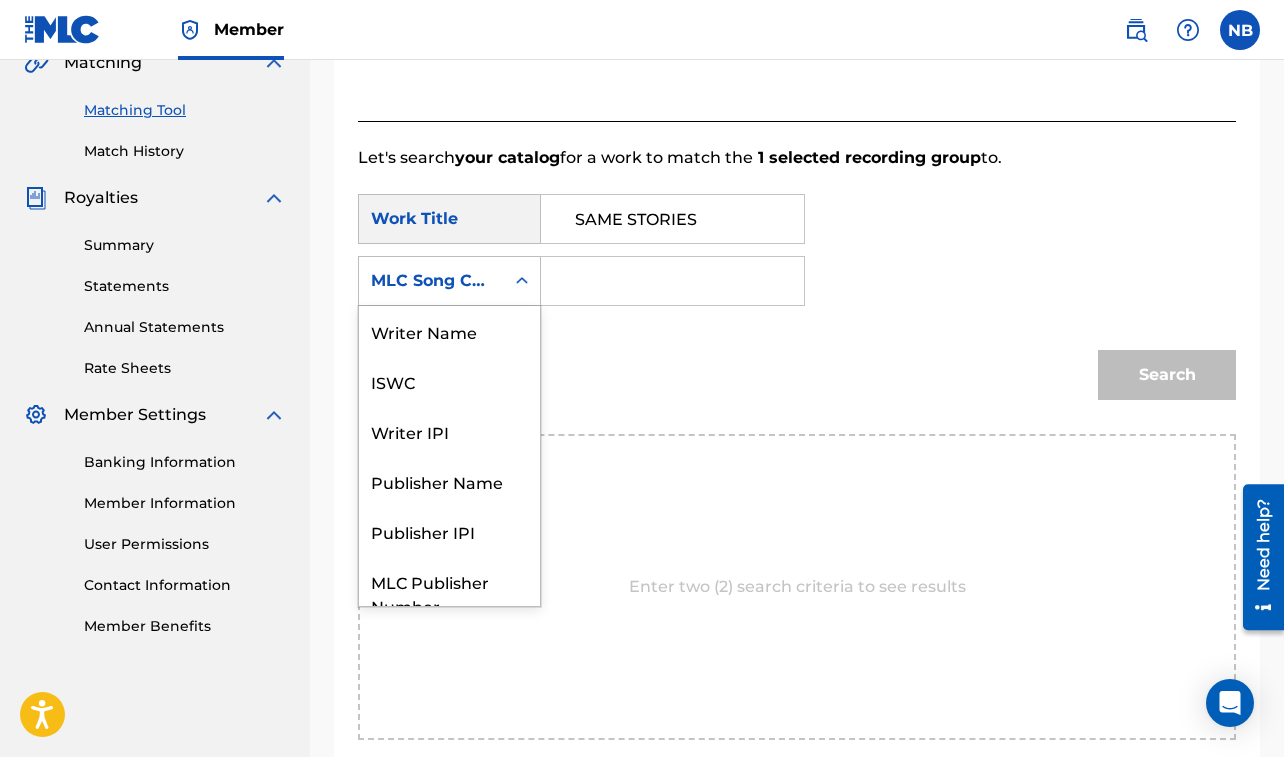 click on "MLC Song Code" at bounding box center (431, 281) 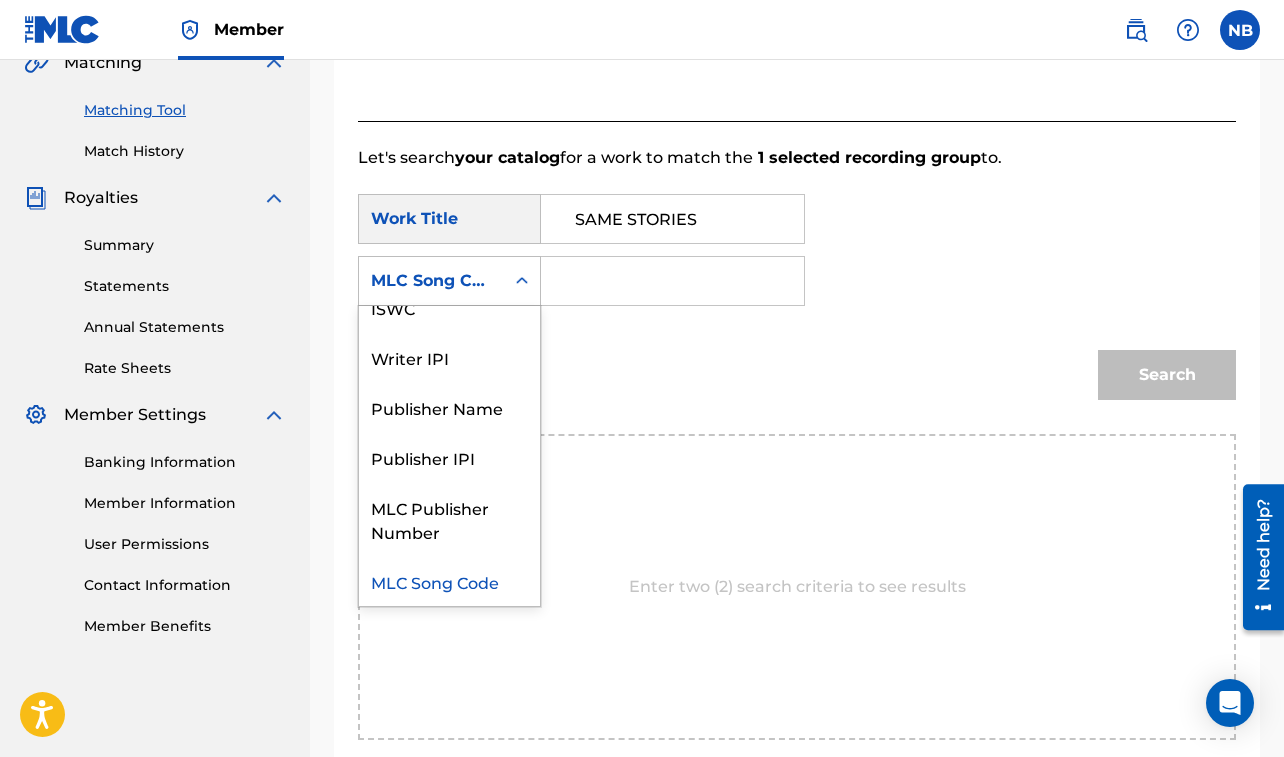 scroll, scrollTop: 0, scrollLeft: 0, axis: both 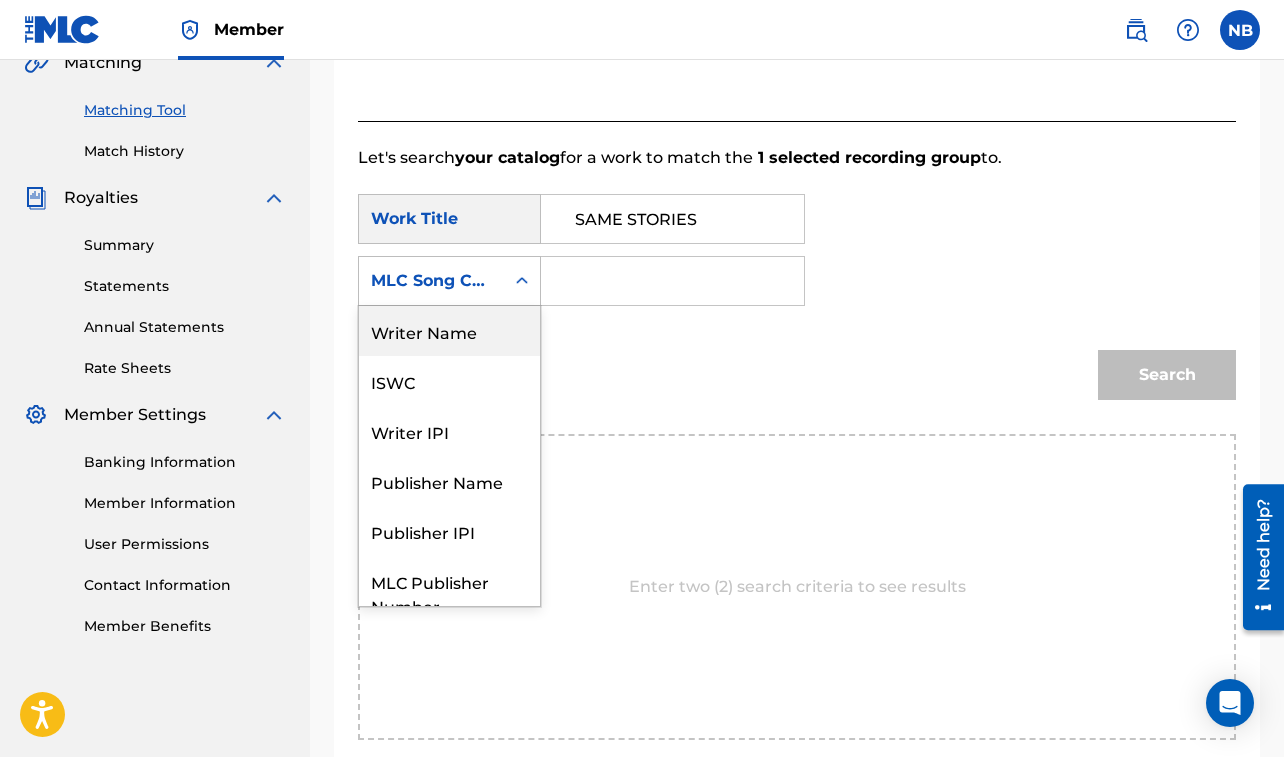click on "Writer Name" at bounding box center [449, 331] 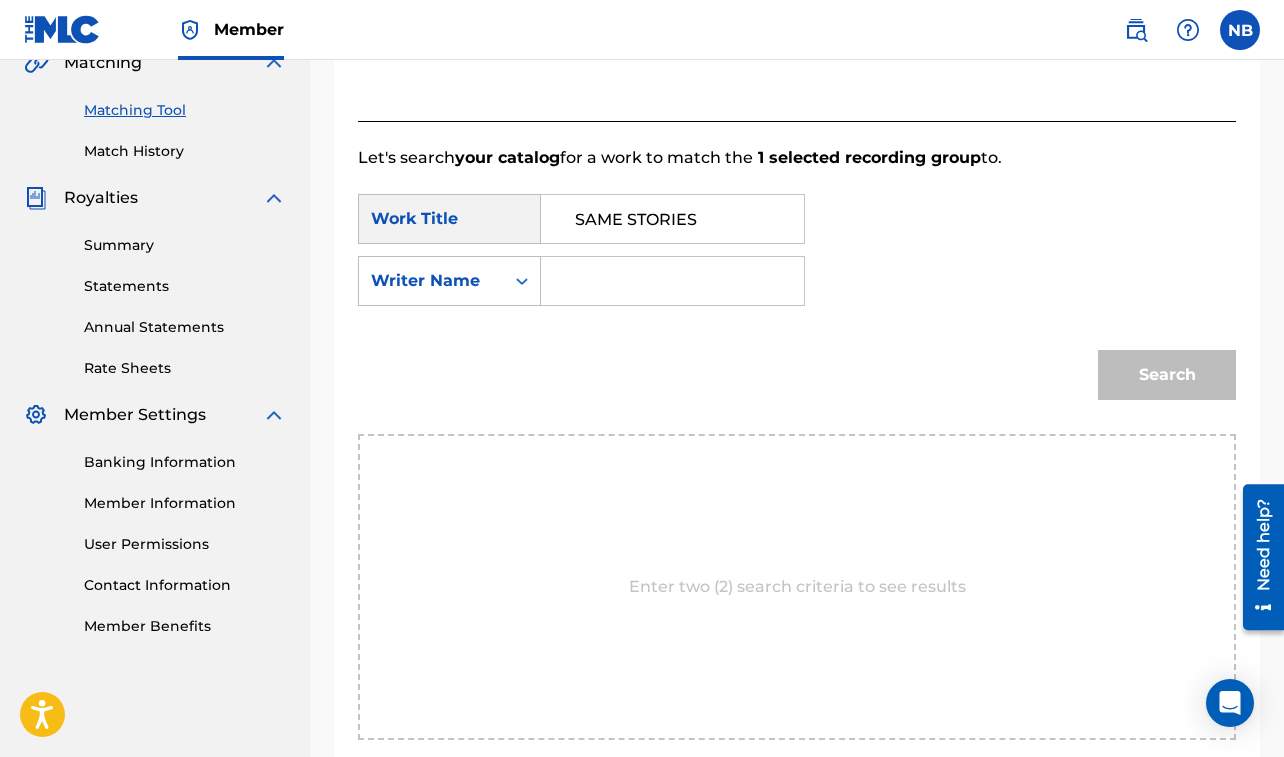 click at bounding box center [672, 281] 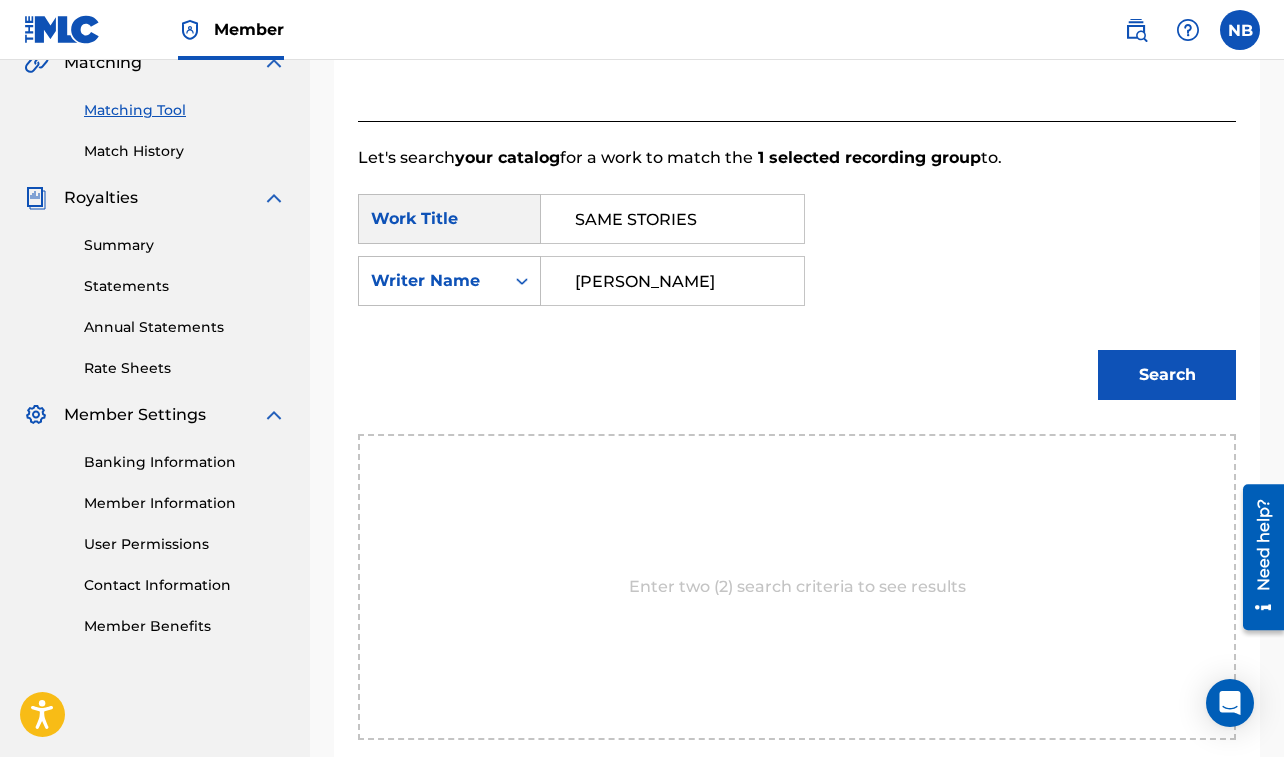 click on "Search" at bounding box center [1167, 375] 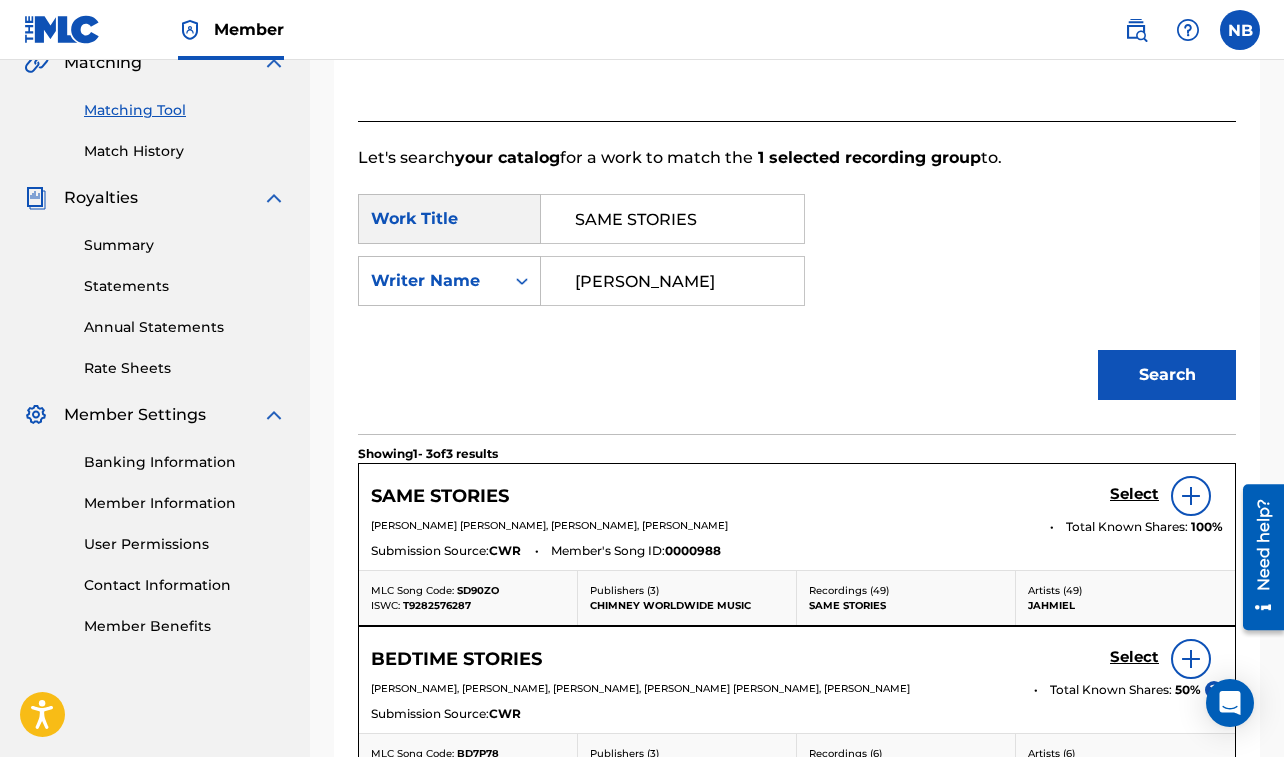 click on "Select" at bounding box center [1134, 494] 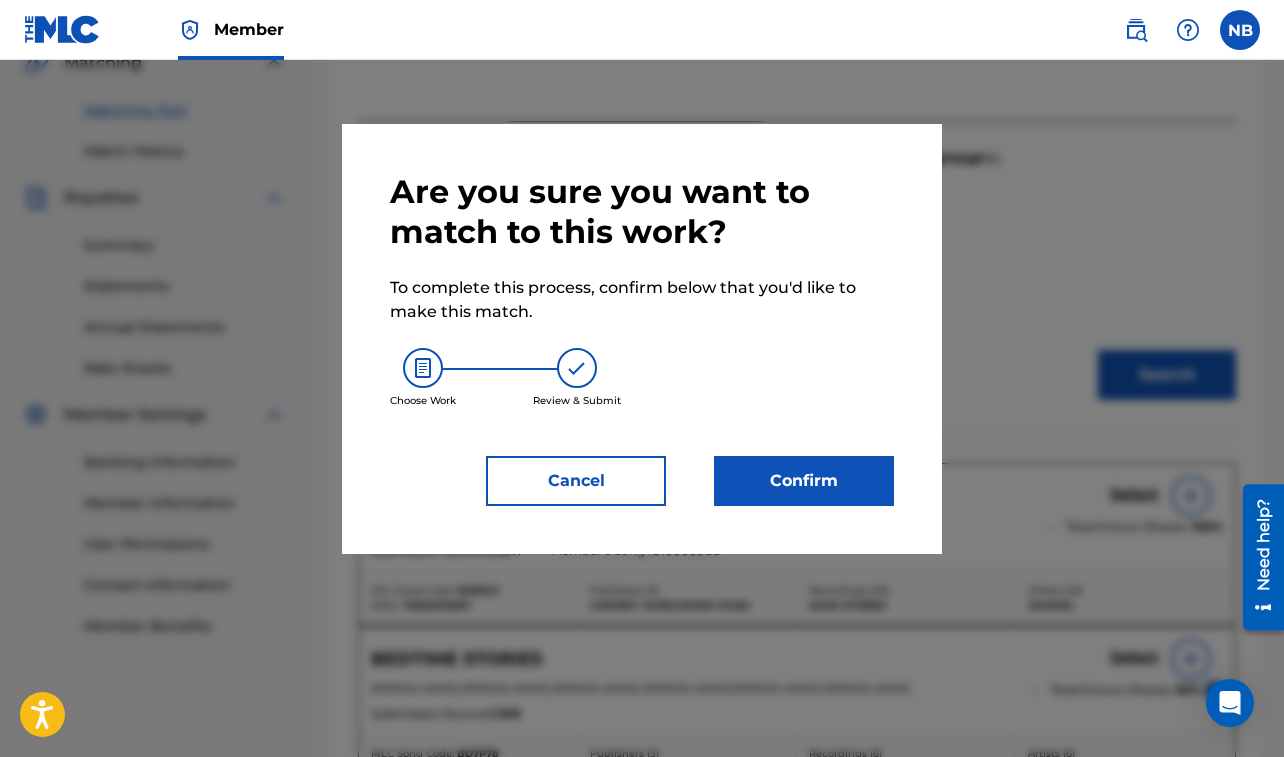 click on "Confirm" at bounding box center [804, 481] 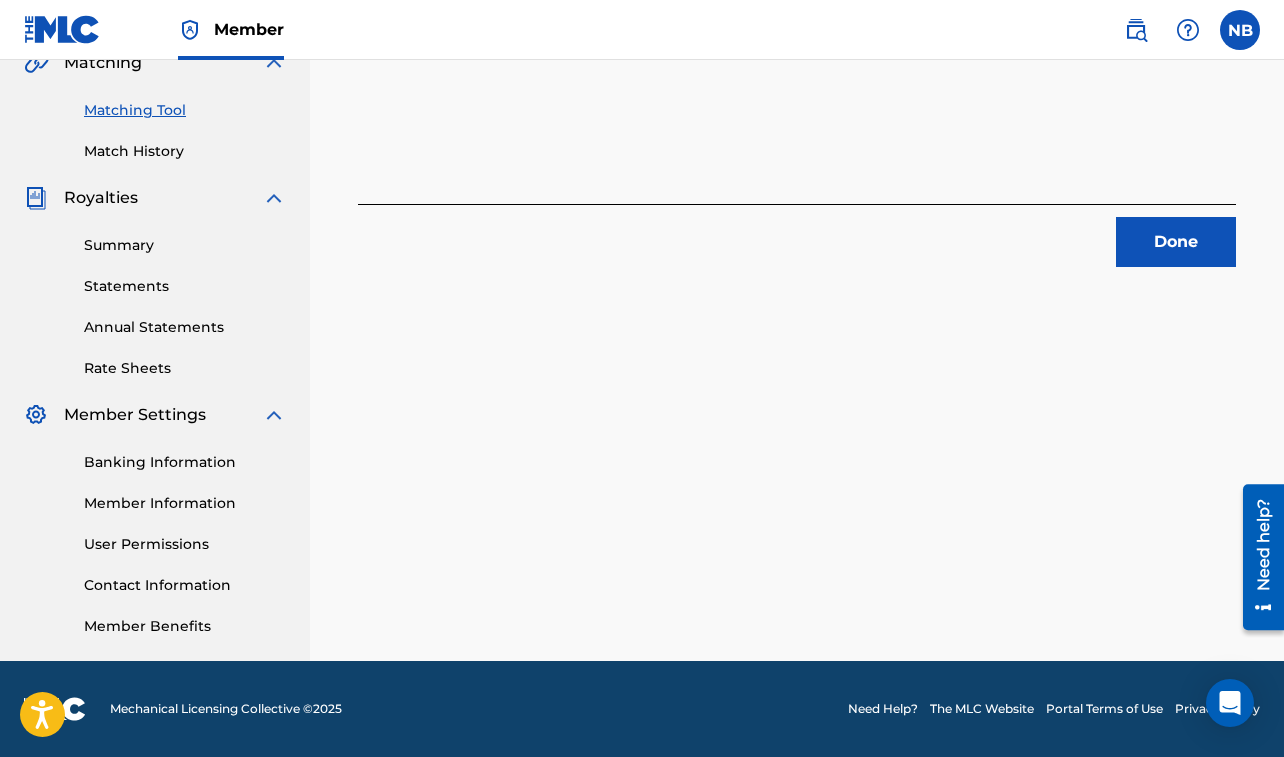 click on "Done" at bounding box center (1176, 242) 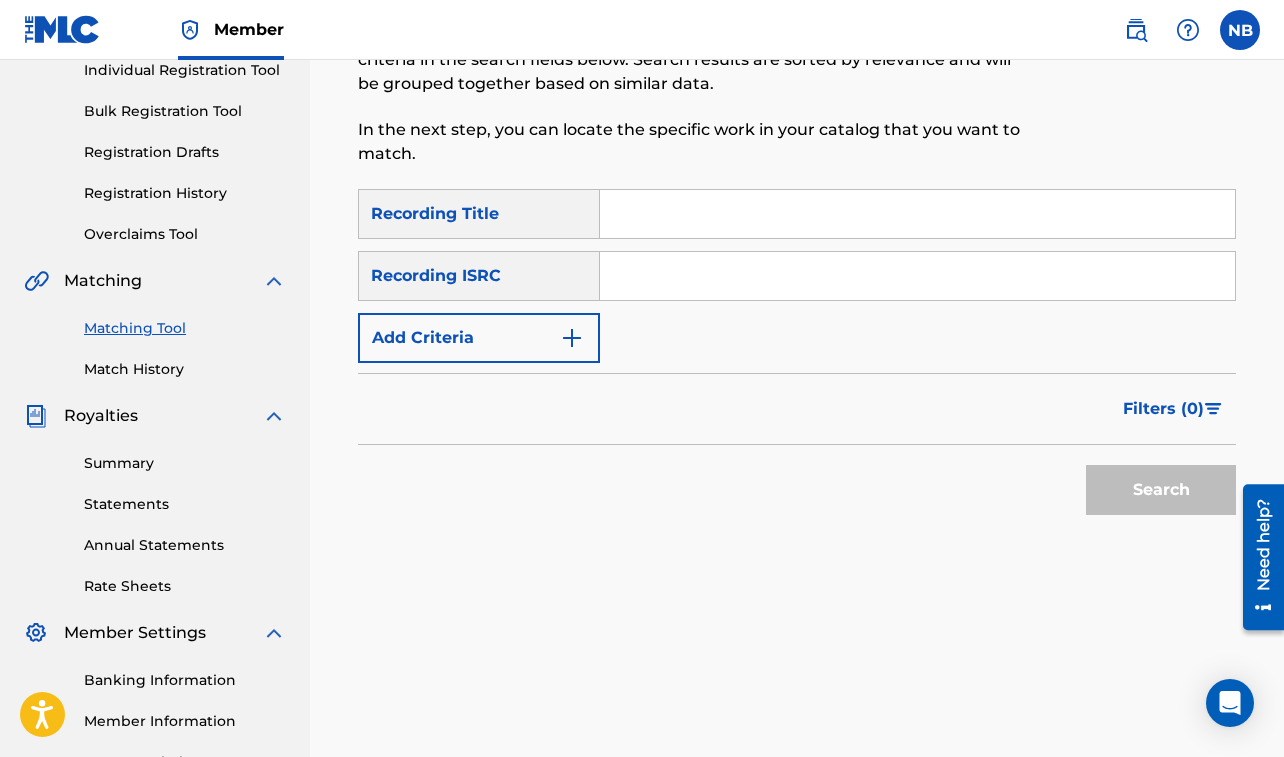 scroll, scrollTop: 239, scrollLeft: 0, axis: vertical 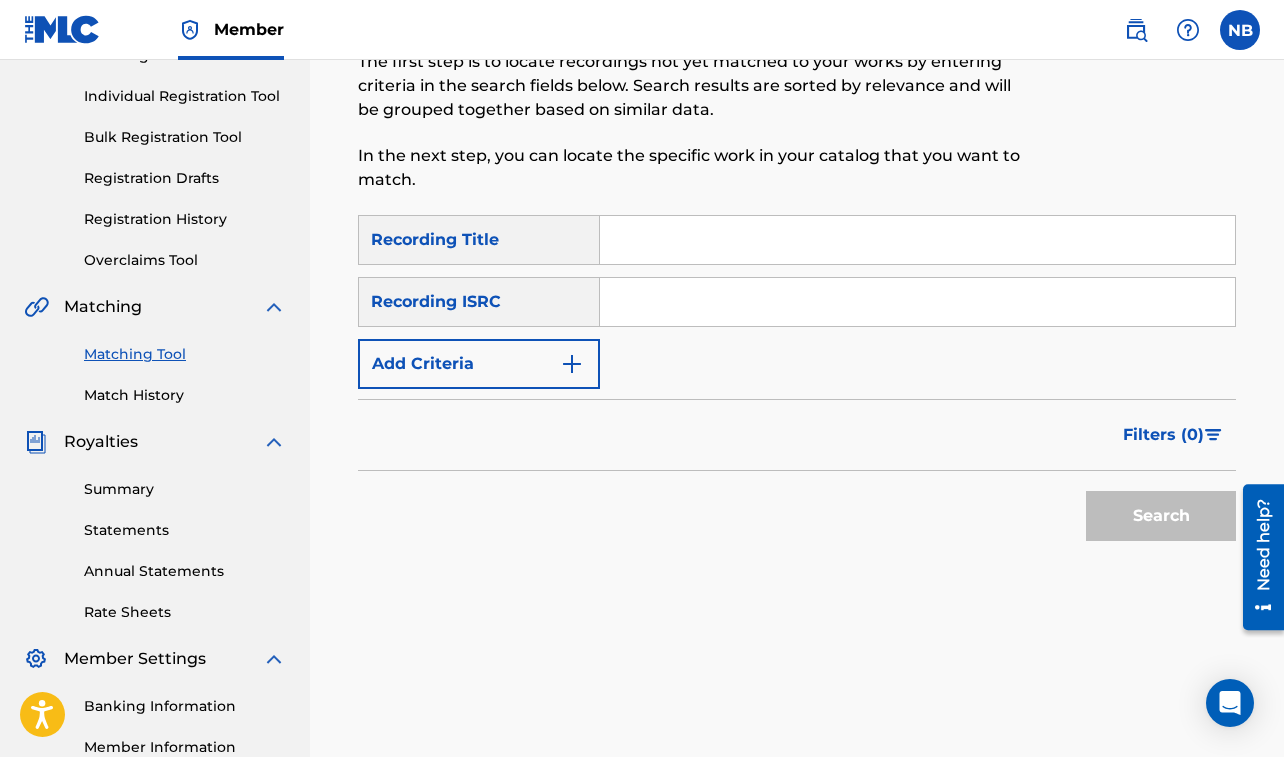 click at bounding box center [917, 240] 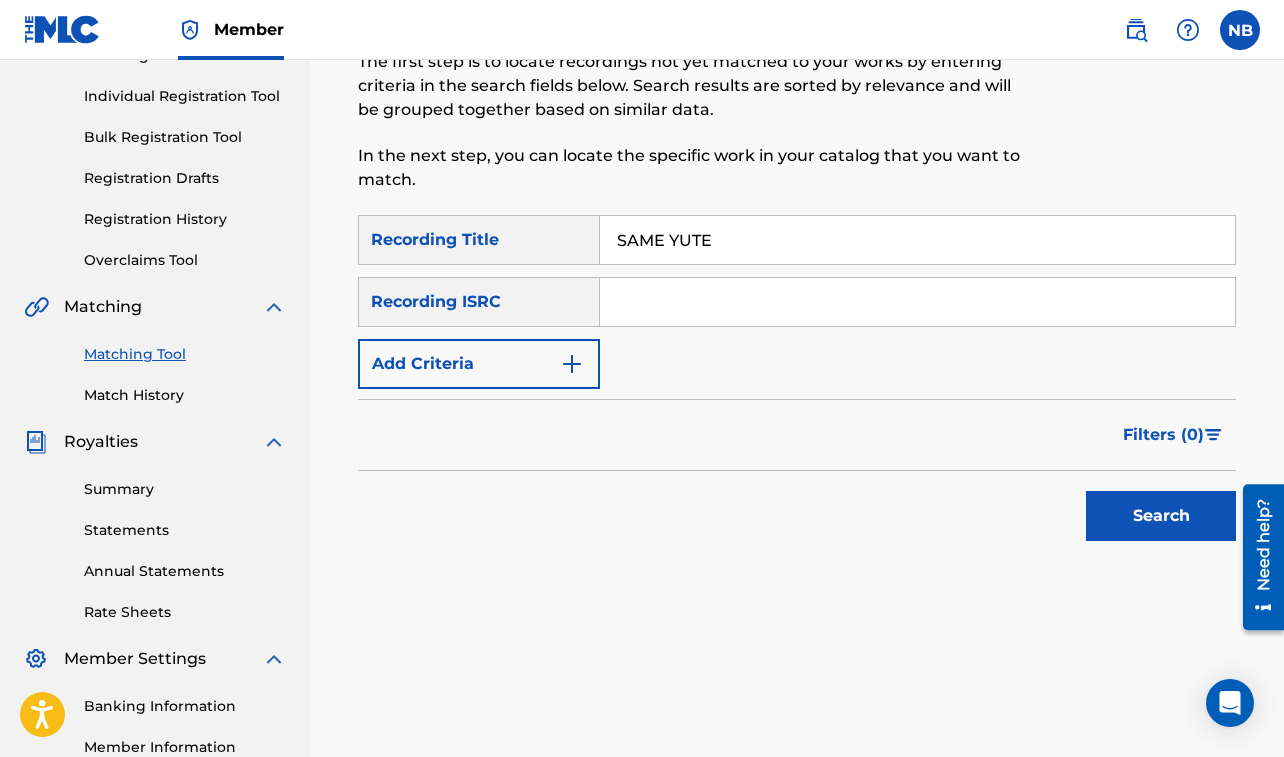 click on "Add Criteria" at bounding box center (479, 364) 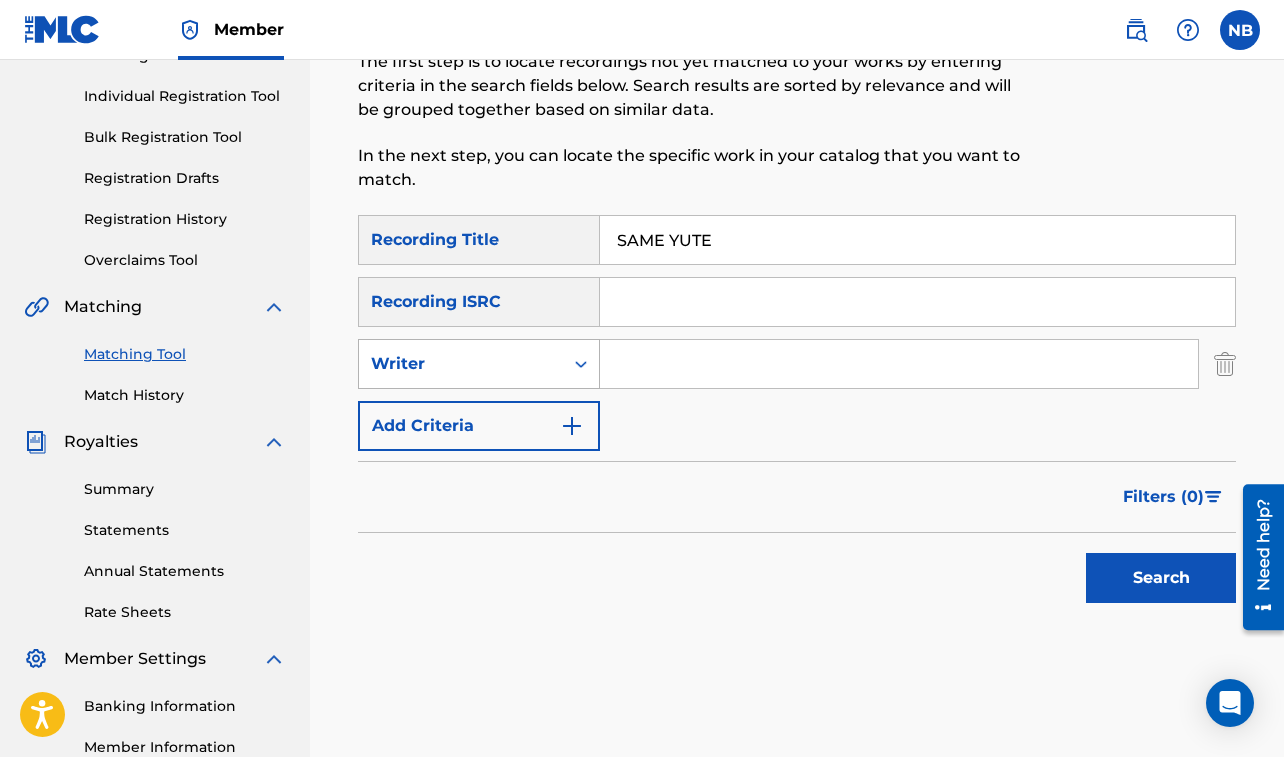 click on "Writer" at bounding box center [461, 364] 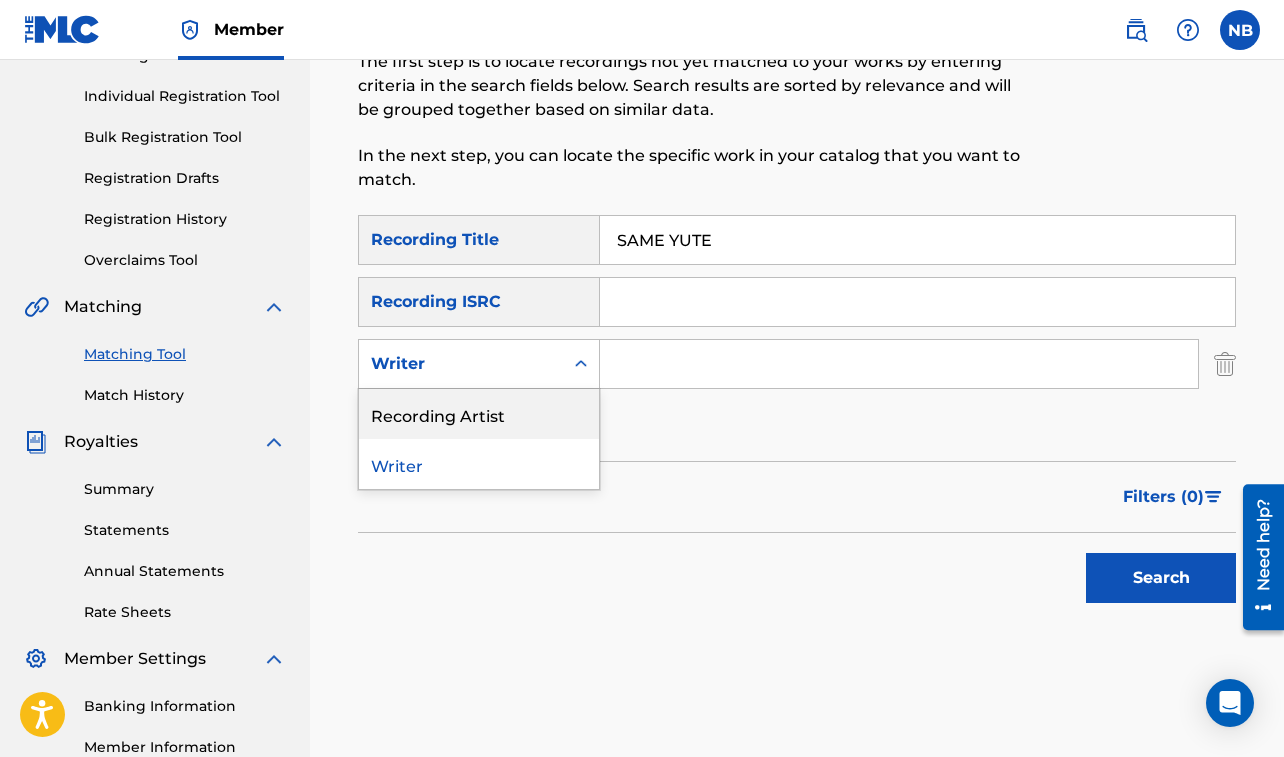 drag, startPoint x: 484, startPoint y: 420, endPoint x: 499, endPoint y: 418, distance: 15.132746 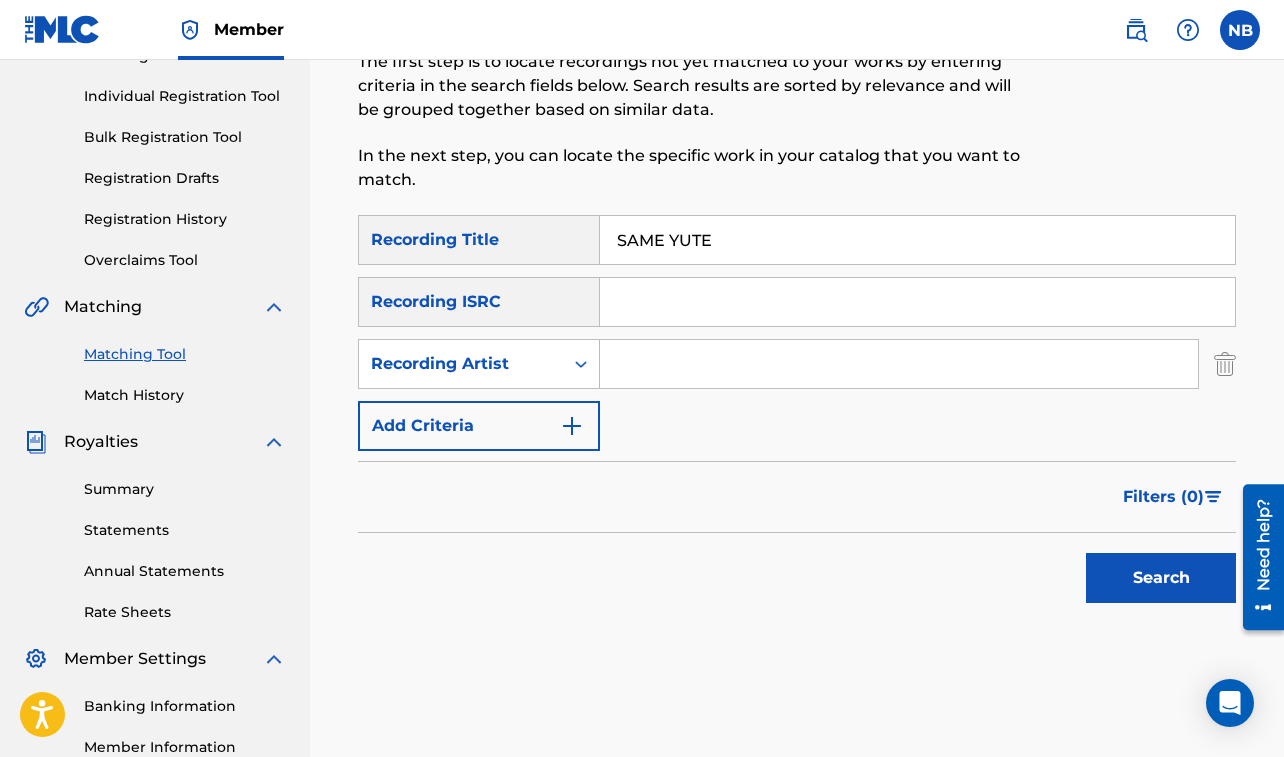 click at bounding box center [899, 364] 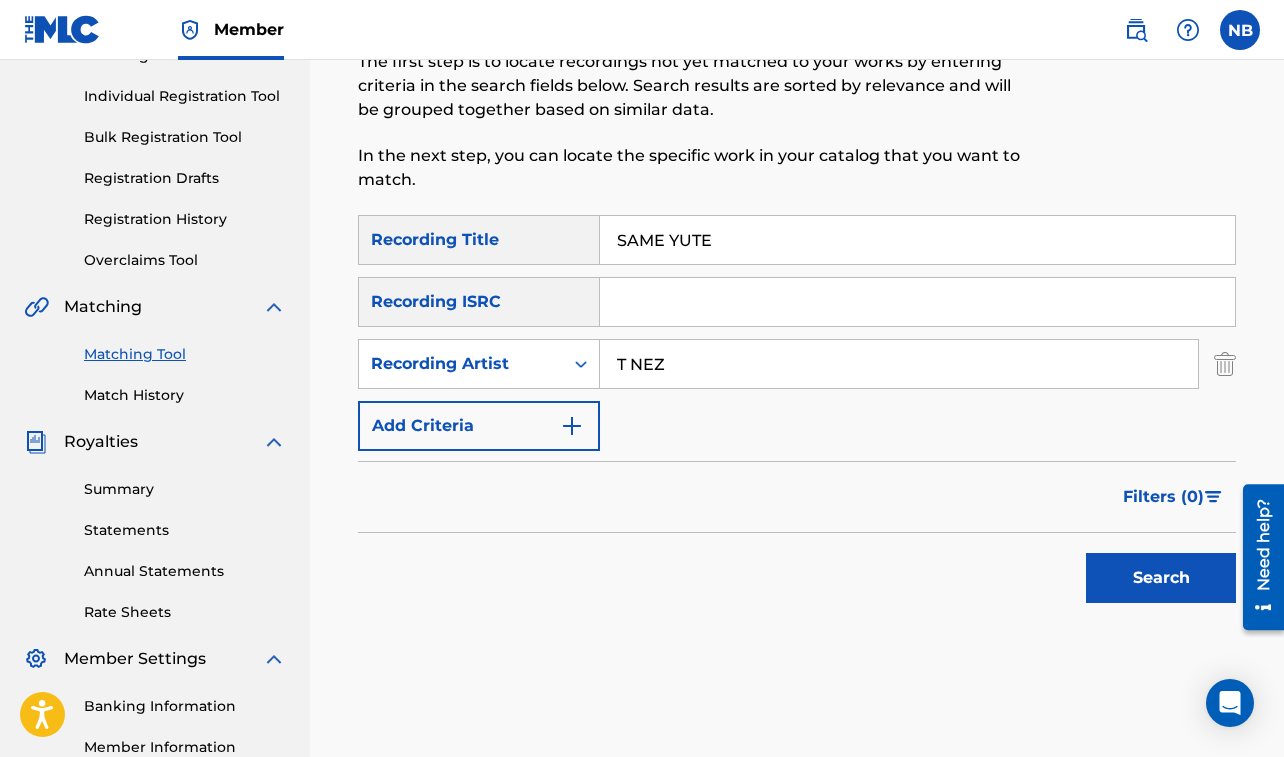 click on "Search" at bounding box center [1161, 578] 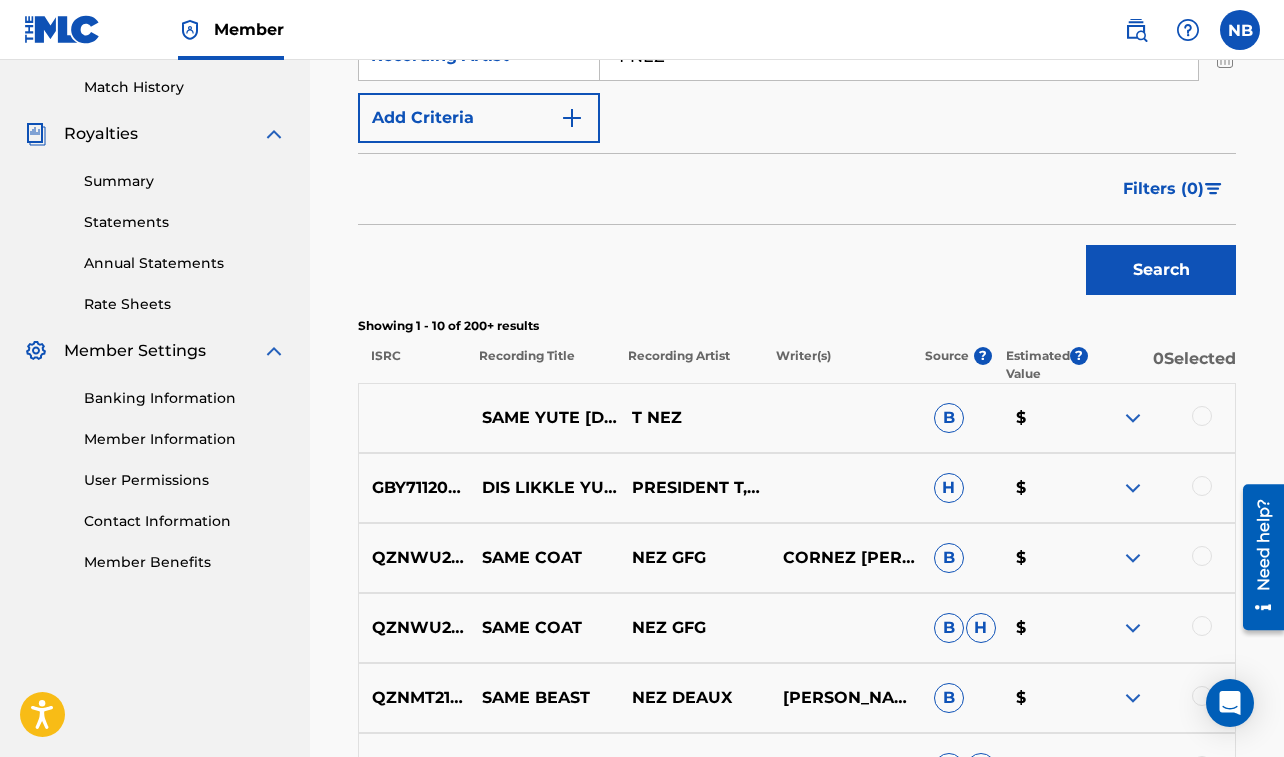 scroll, scrollTop: 586, scrollLeft: 0, axis: vertical 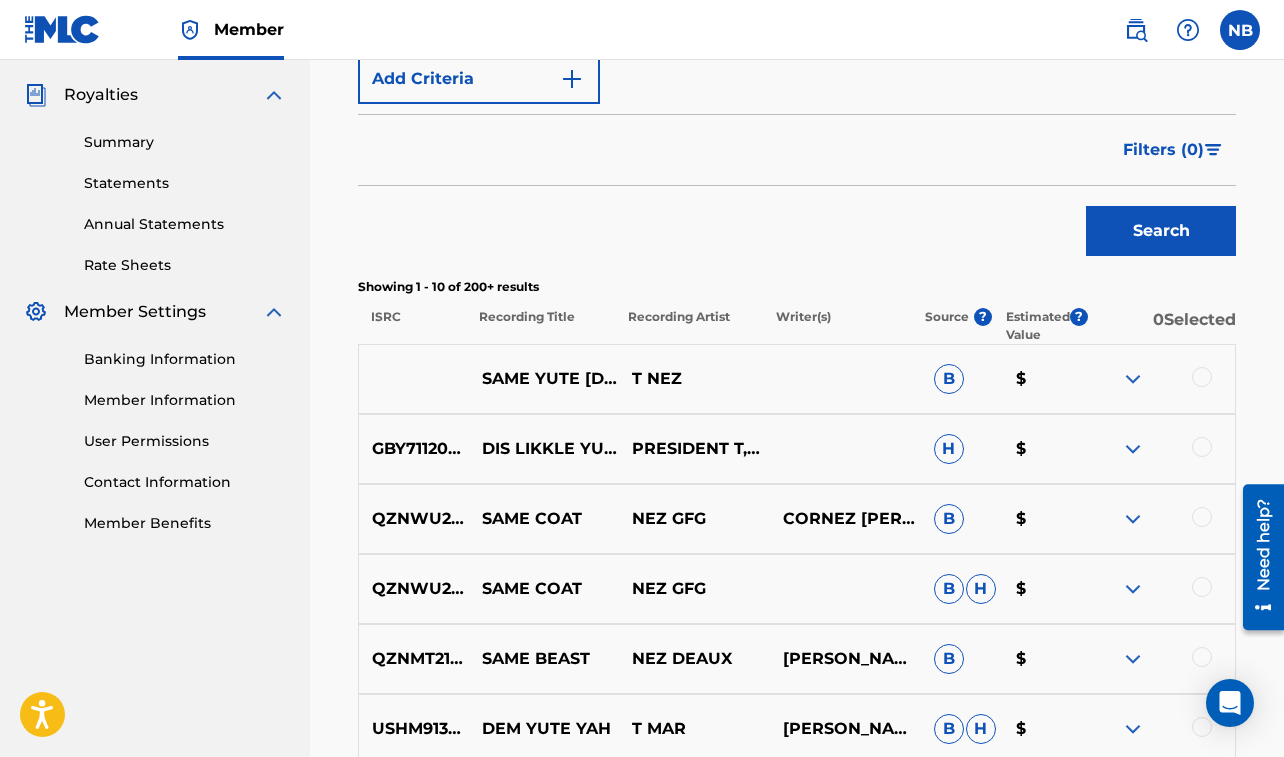click at bounding box center [1202, 377] 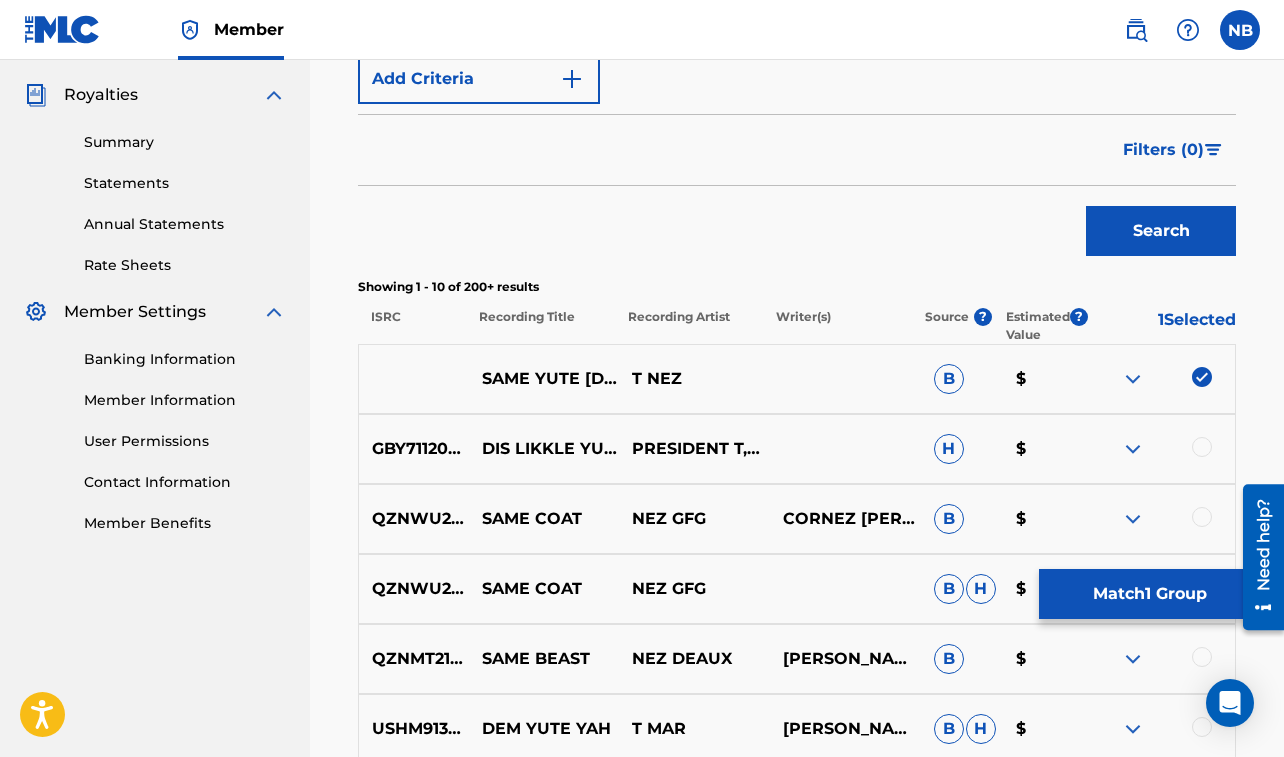 click on "Match  1 Group" at bounding box center [1149, 594] 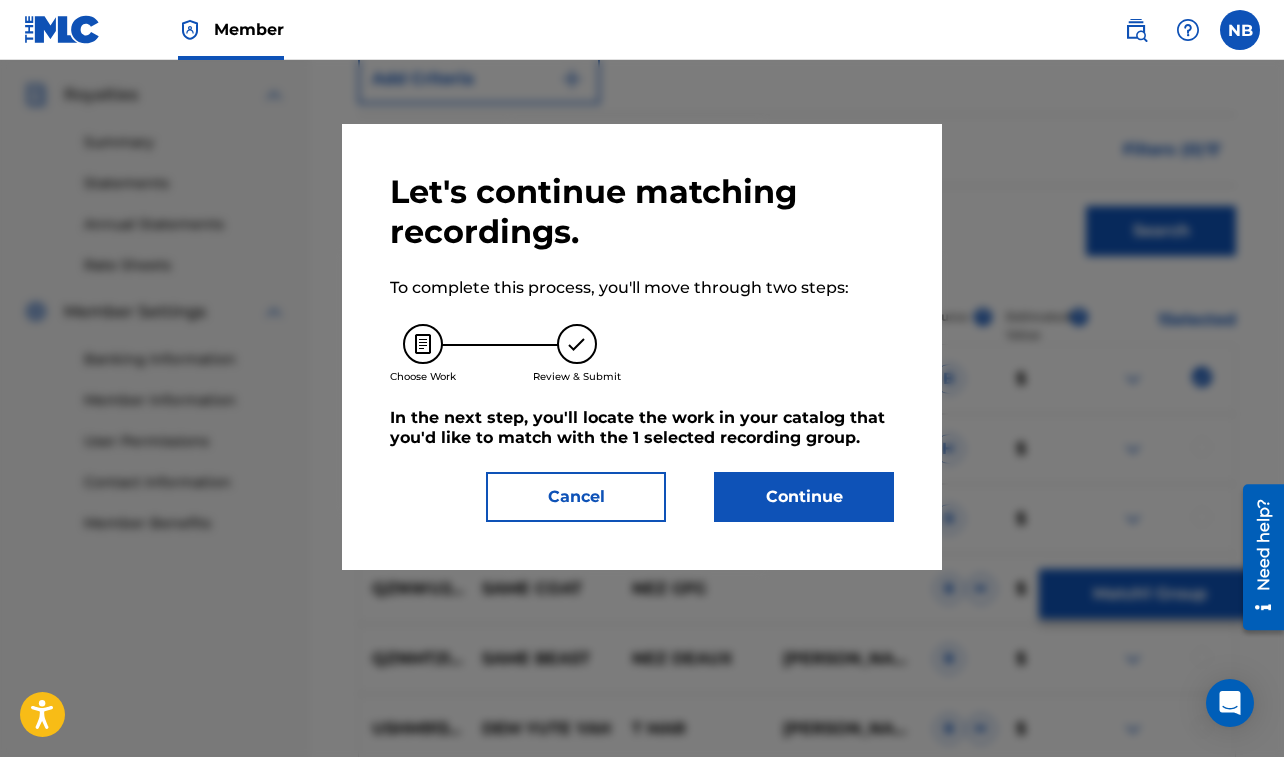 click on "Continue" at bounding box center [804, 497] 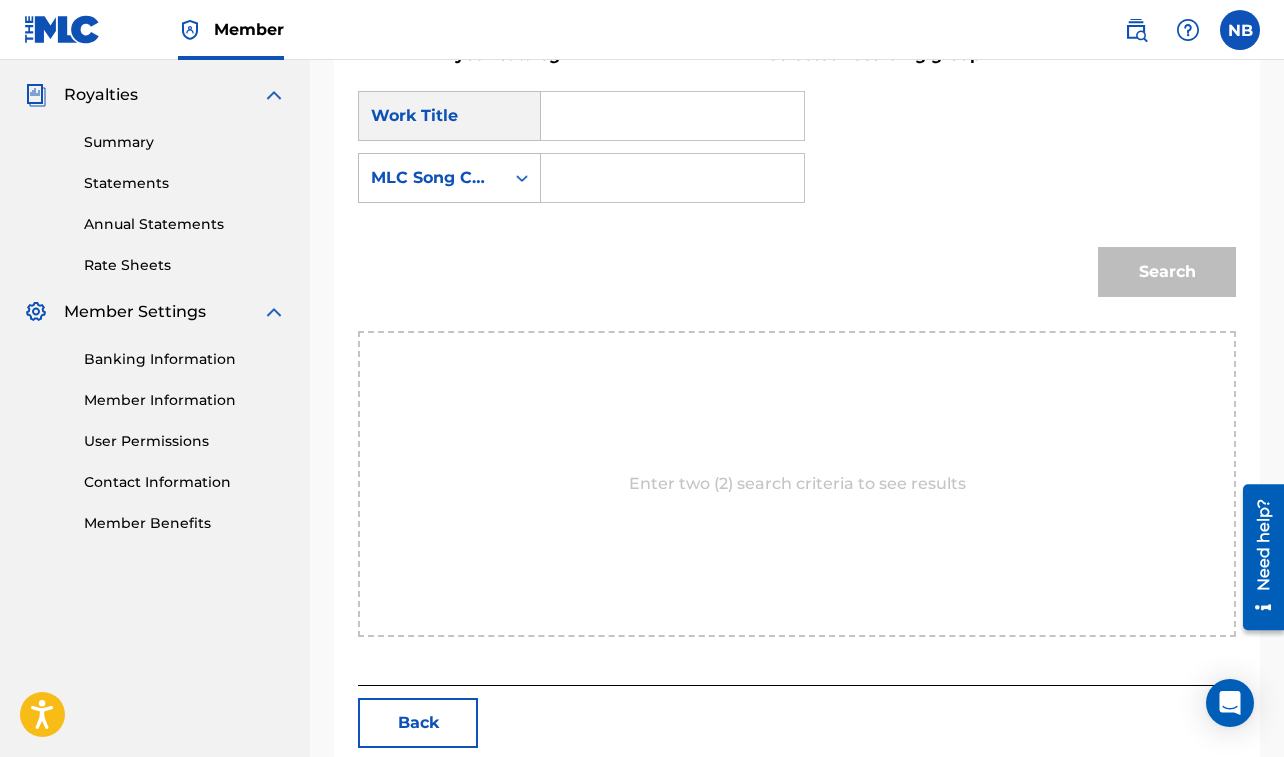 click at bounding box center [672, 116] 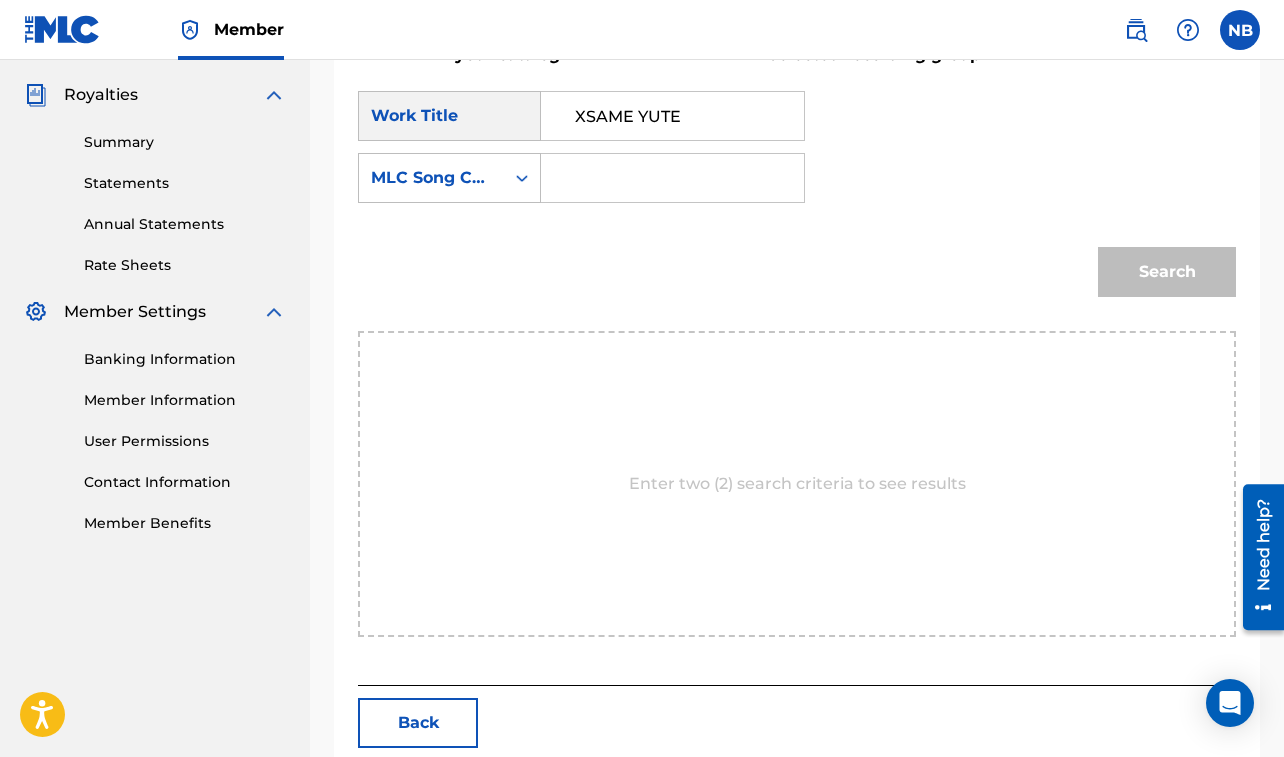 click on "XSAME YUTE" at bounding box center [672, 116] 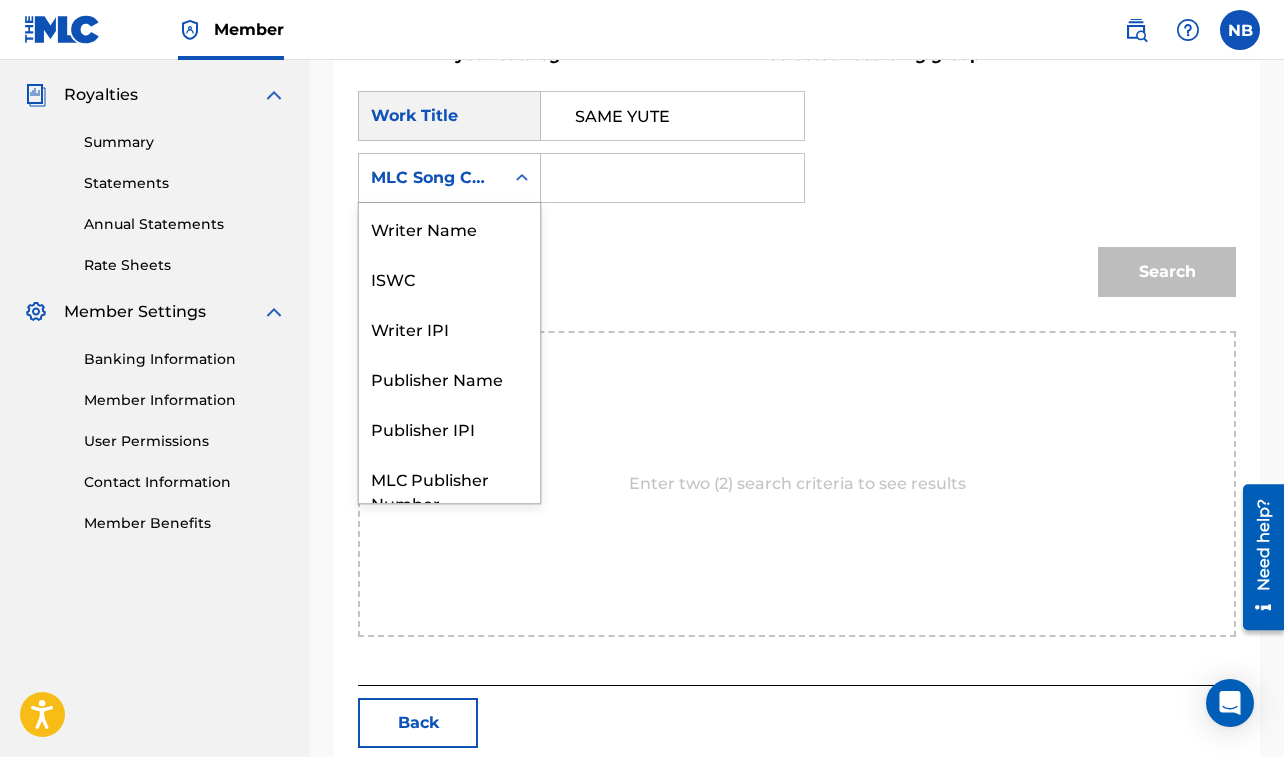 click on "MLC Song Code" at bounding box center (431, 178) 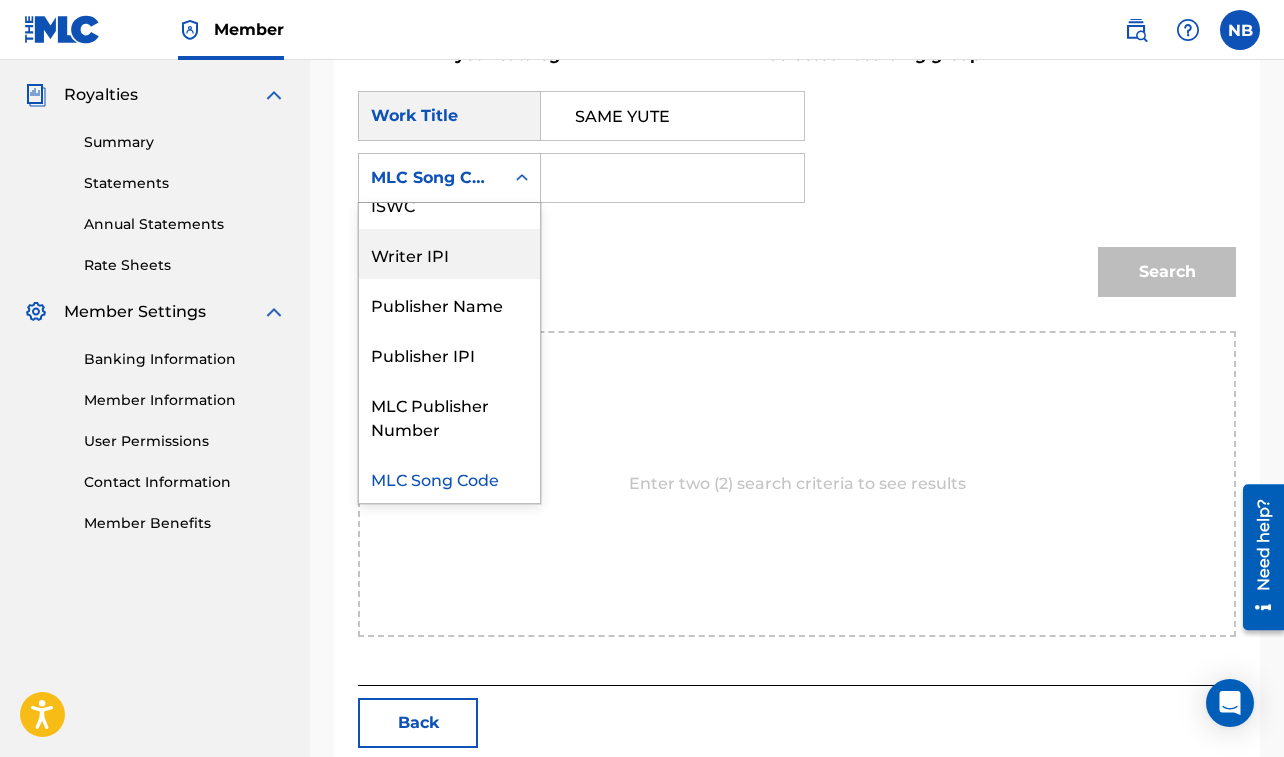 scroll, scrollTop: 0, scrollLeft: 0, axis: both 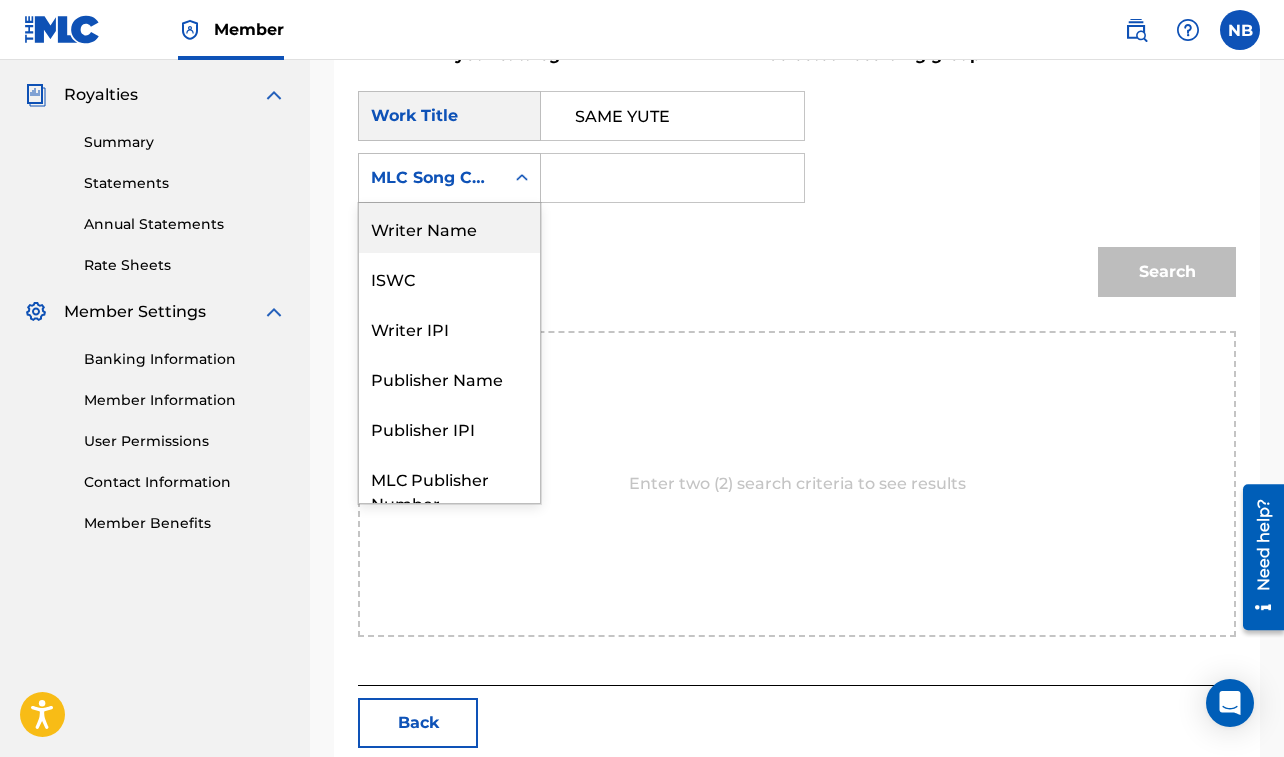 click on "Writer Name" at bounding box center (449, 228) 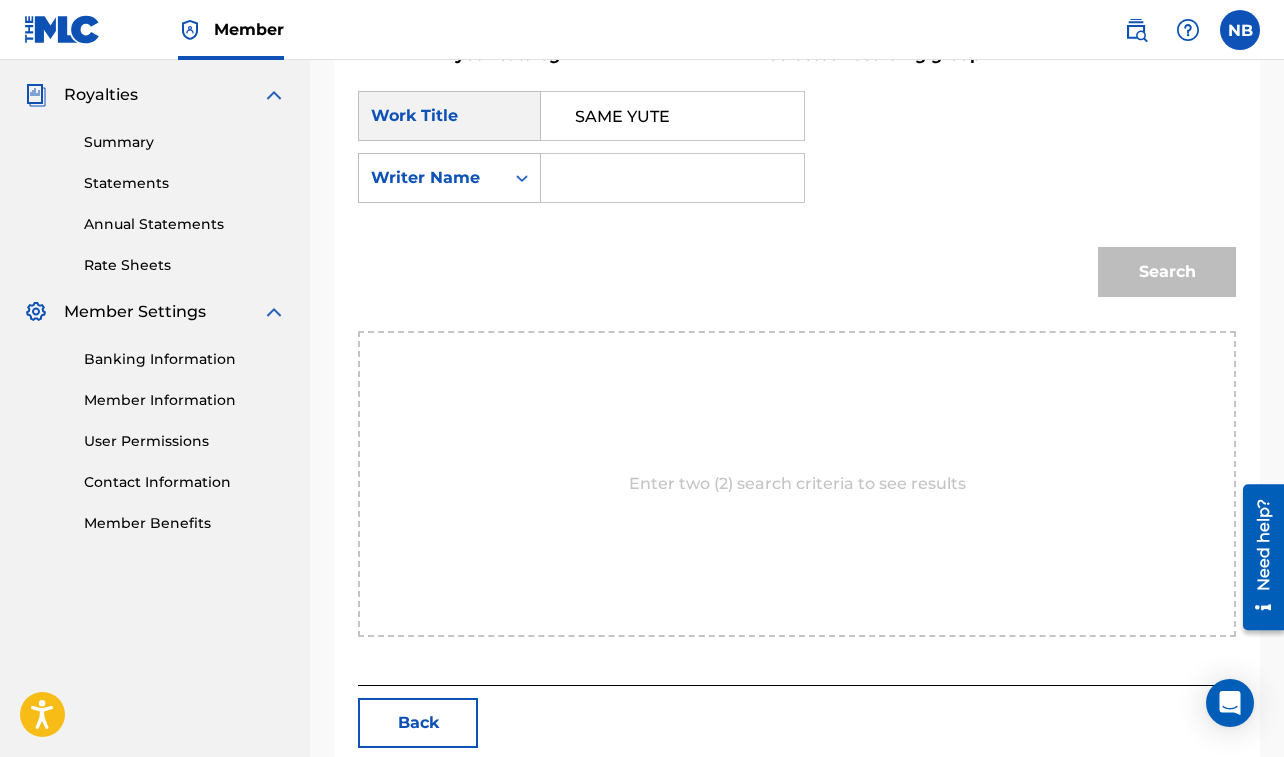 click at bounding box center (672, 178) 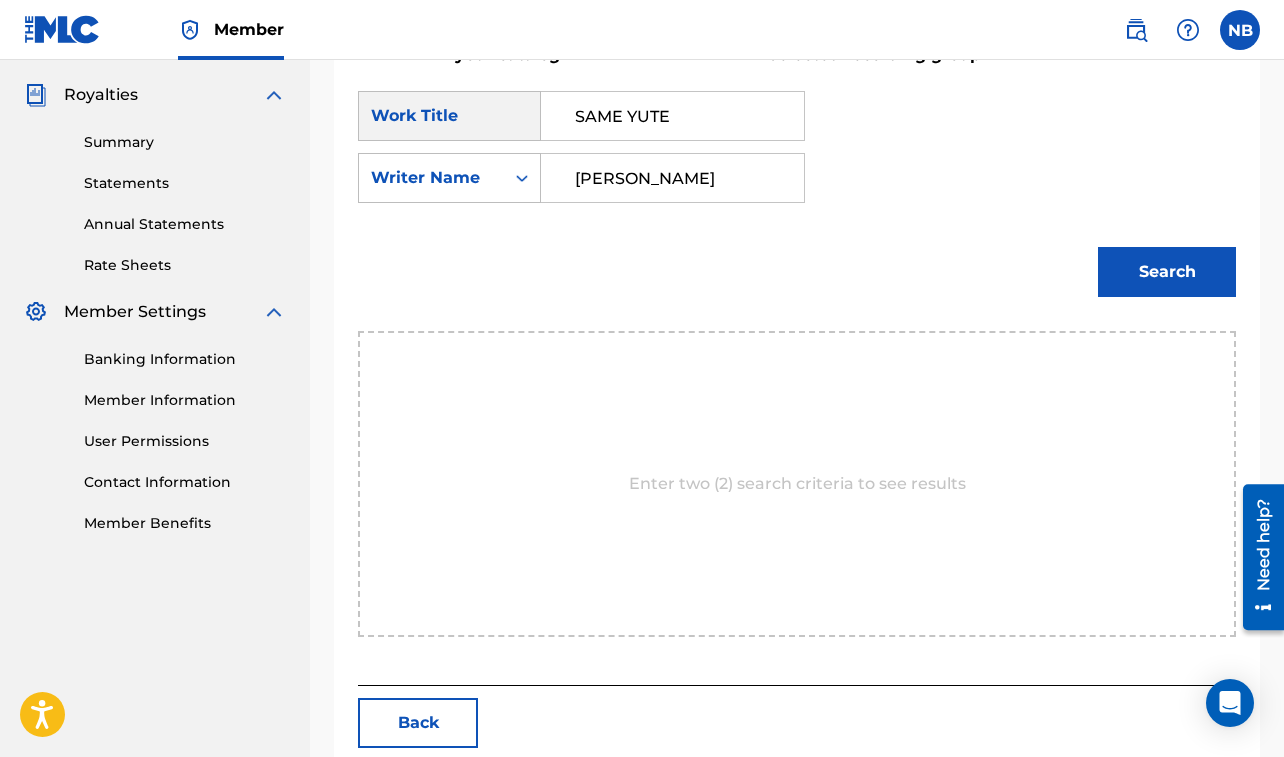 click on "Search" at bounding box center (1167, 272) 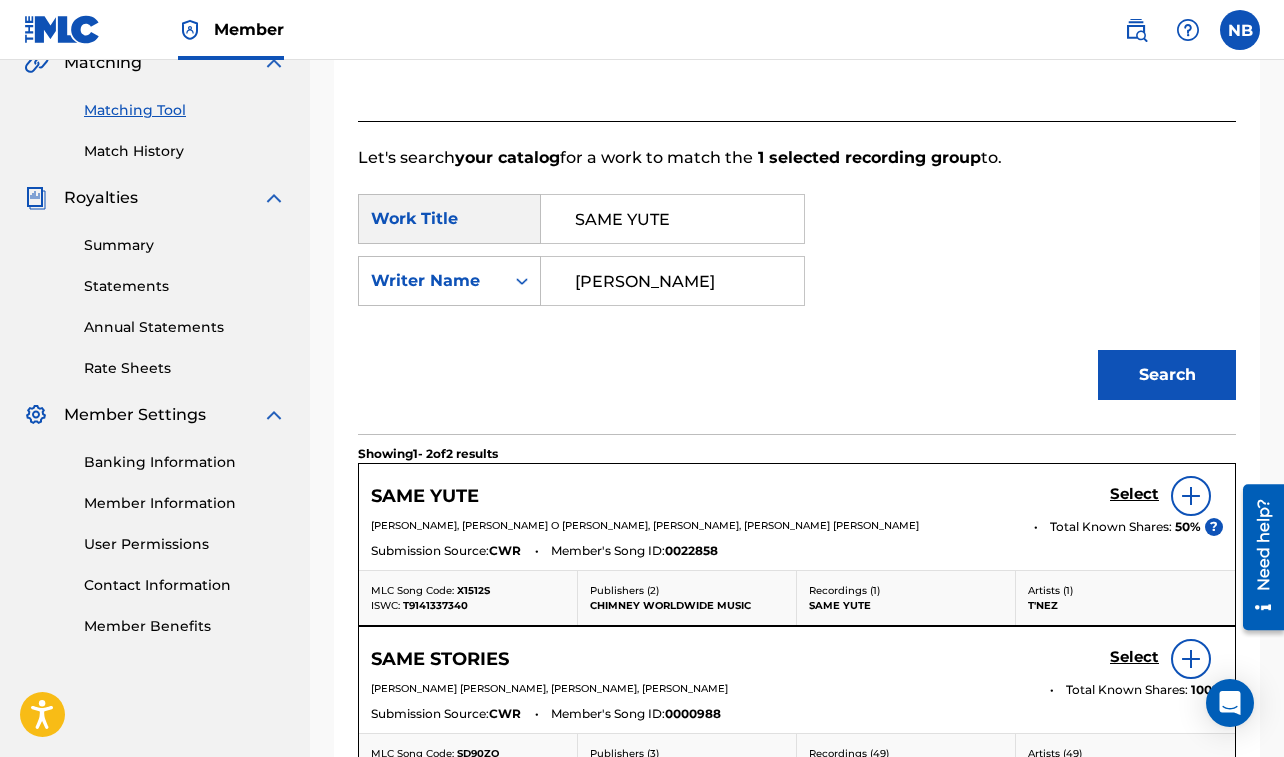scroll, scrollTop: 586, scrollLeft: 0, axis: vertical 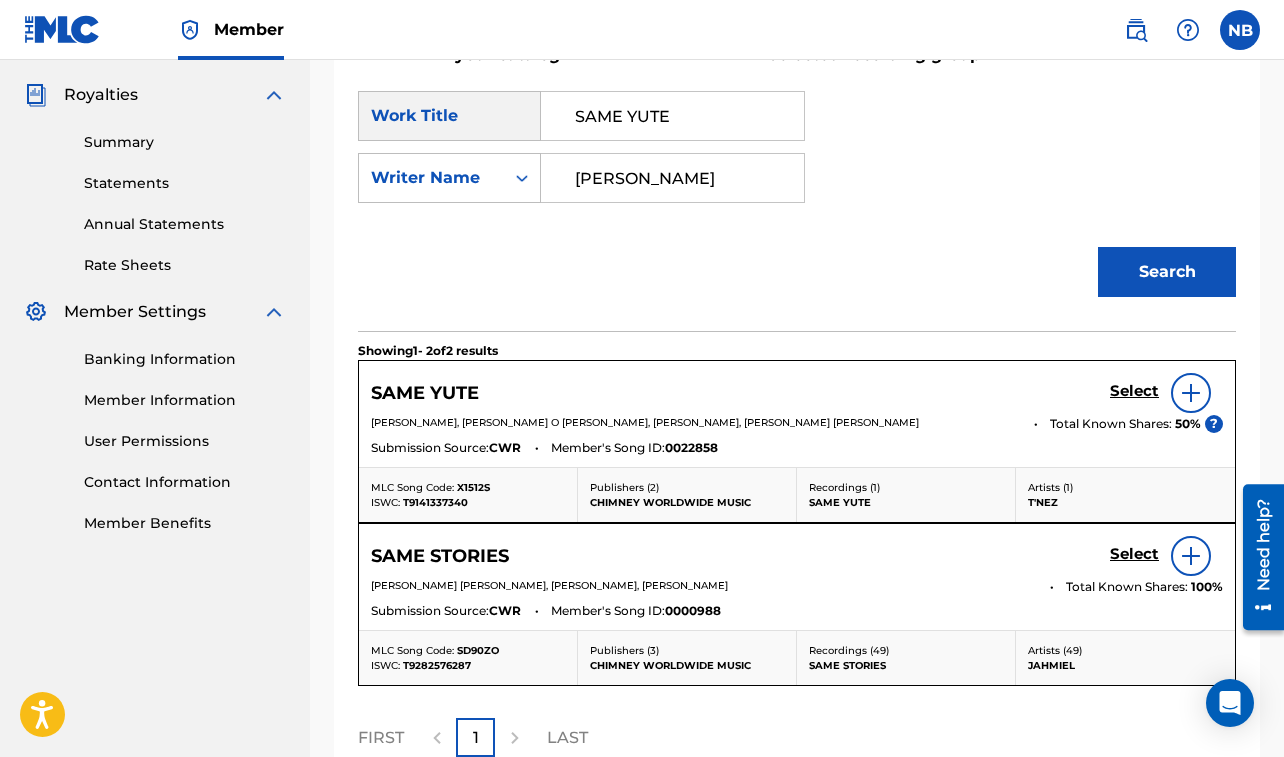 click on "Select" at bounding box center [1134, 391] 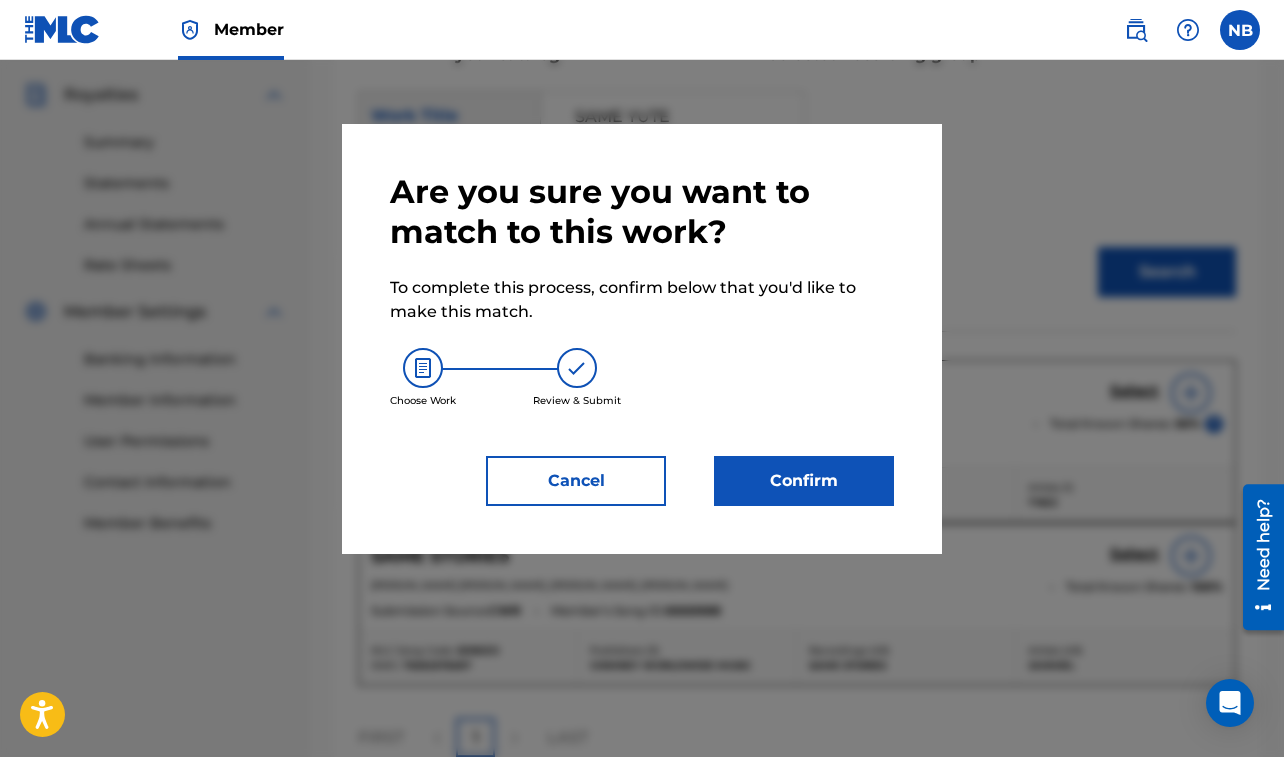 click on "Confirm" at bounding box center [804, 481] 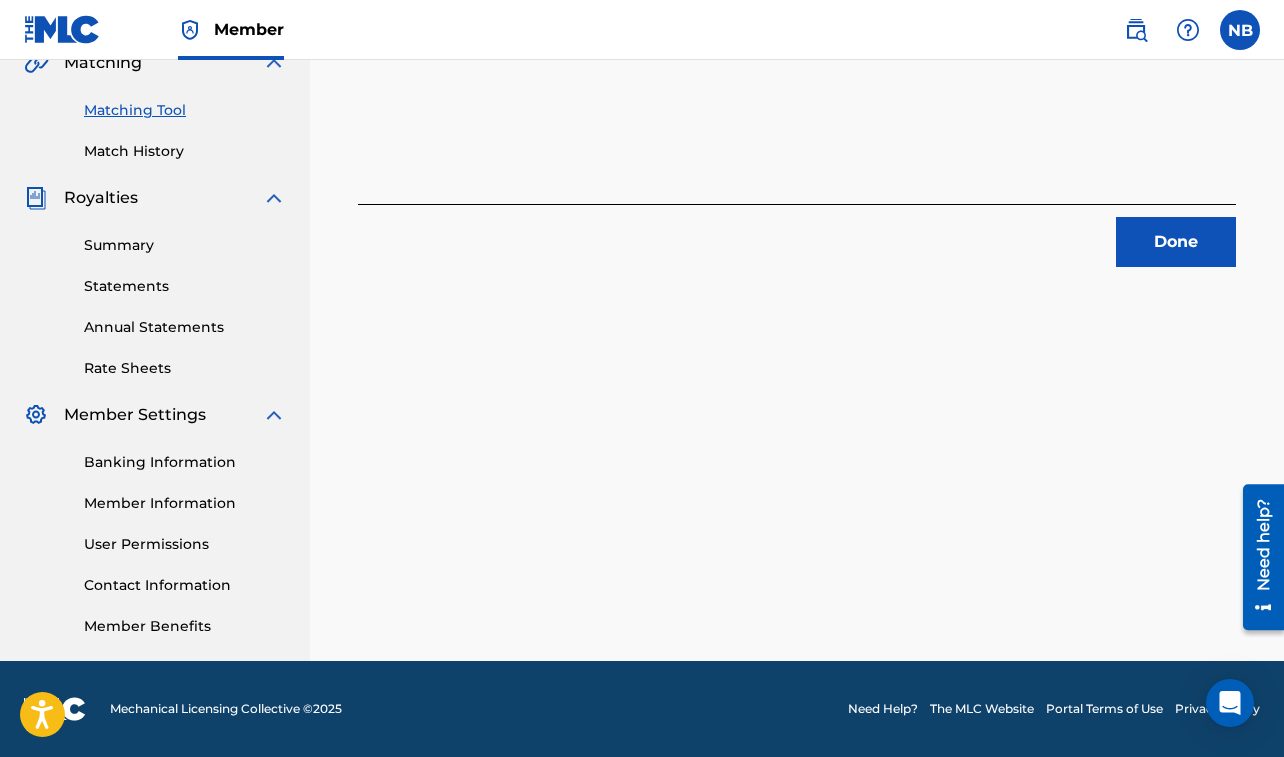 click on "Done" at bounding box center [1176, 242] 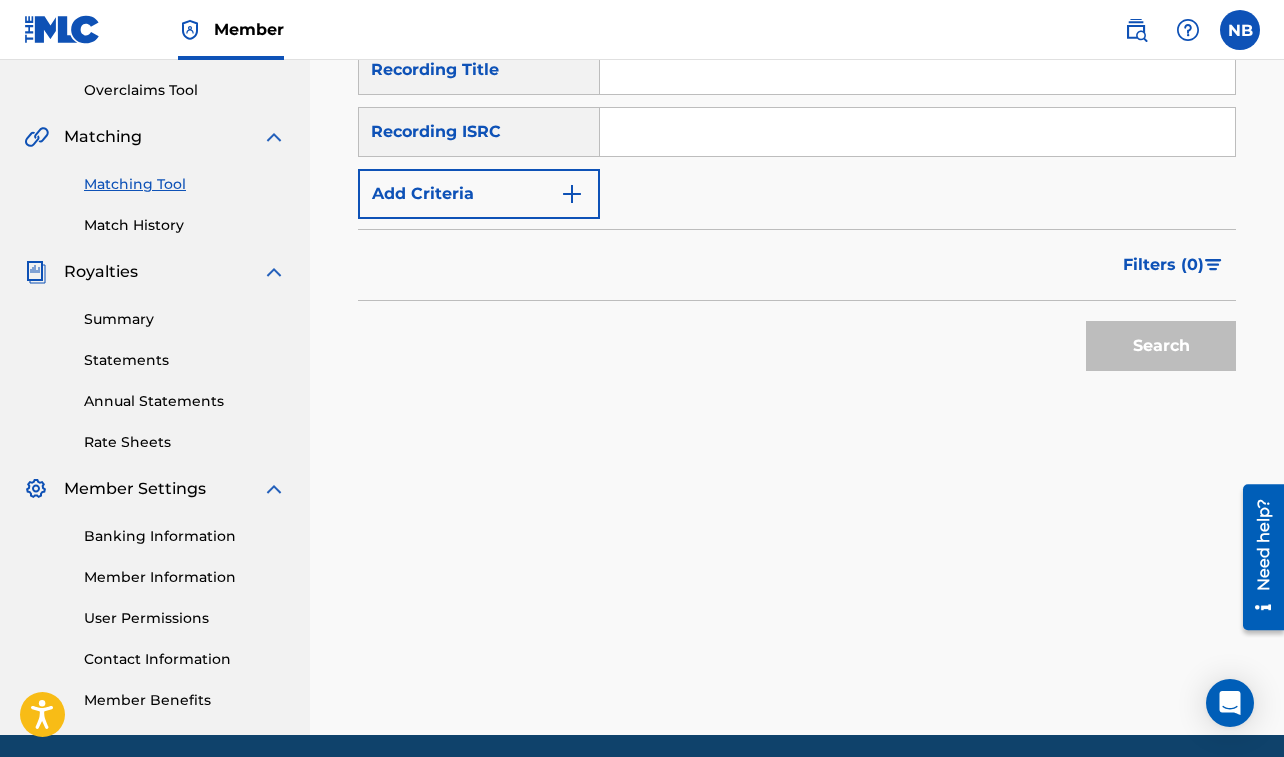scroll, scrollTop: 275, scrollLeft: 0, axis: vertical 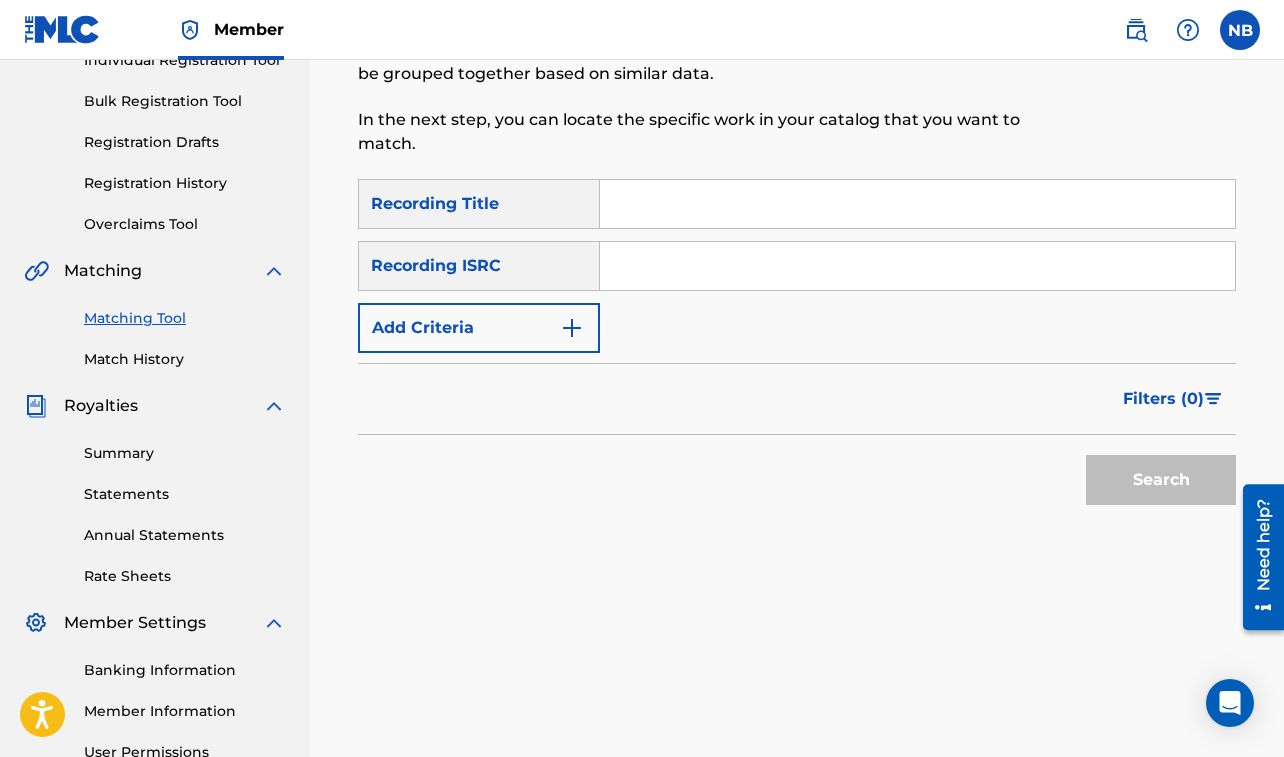 click at bounding box center (917, 204) 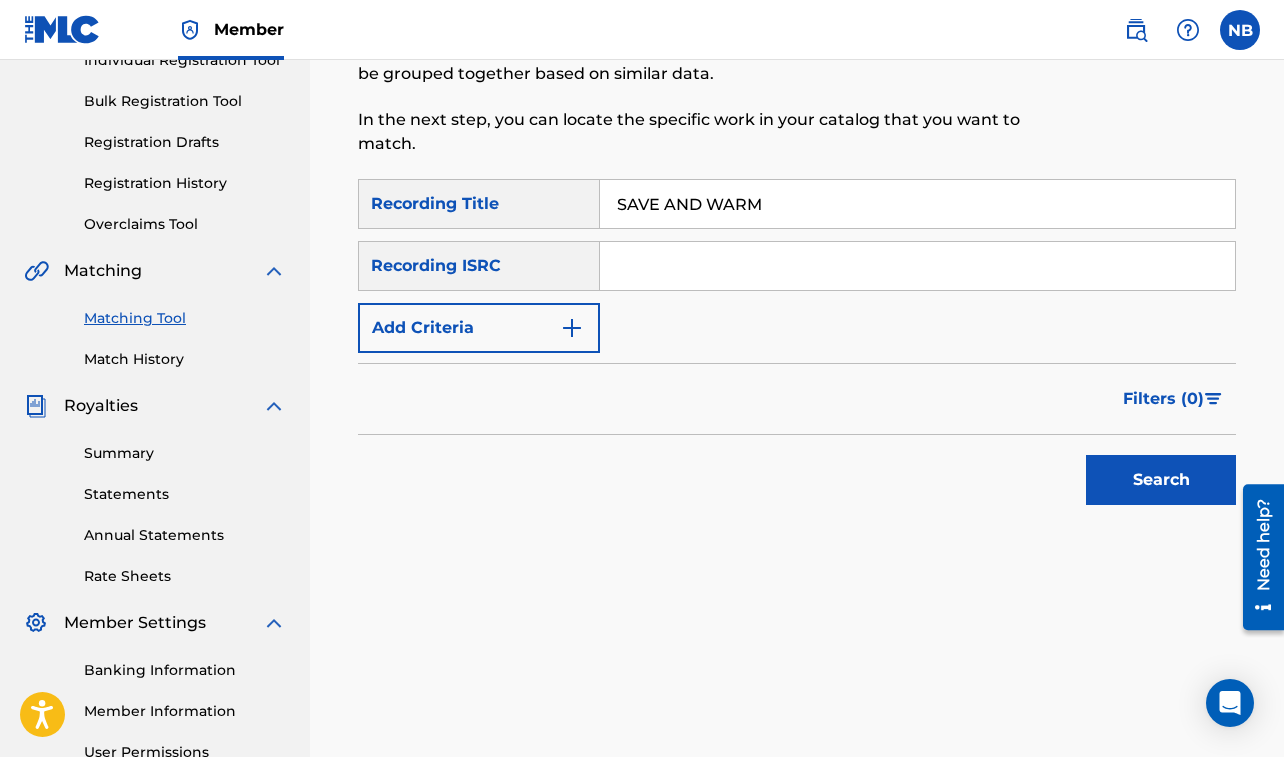 click on "Add Criteria" at bounding box center (479, 328) 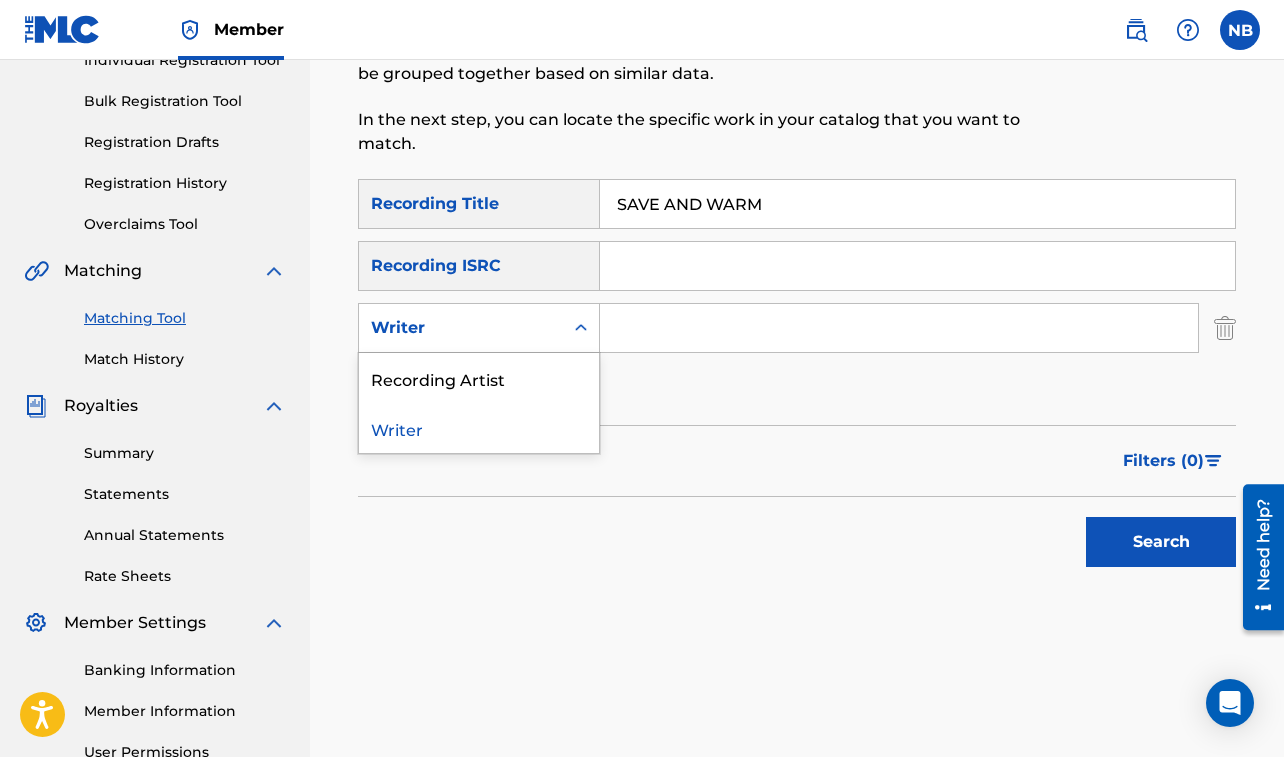 click on "Writer" at bounding box center [461, 328] 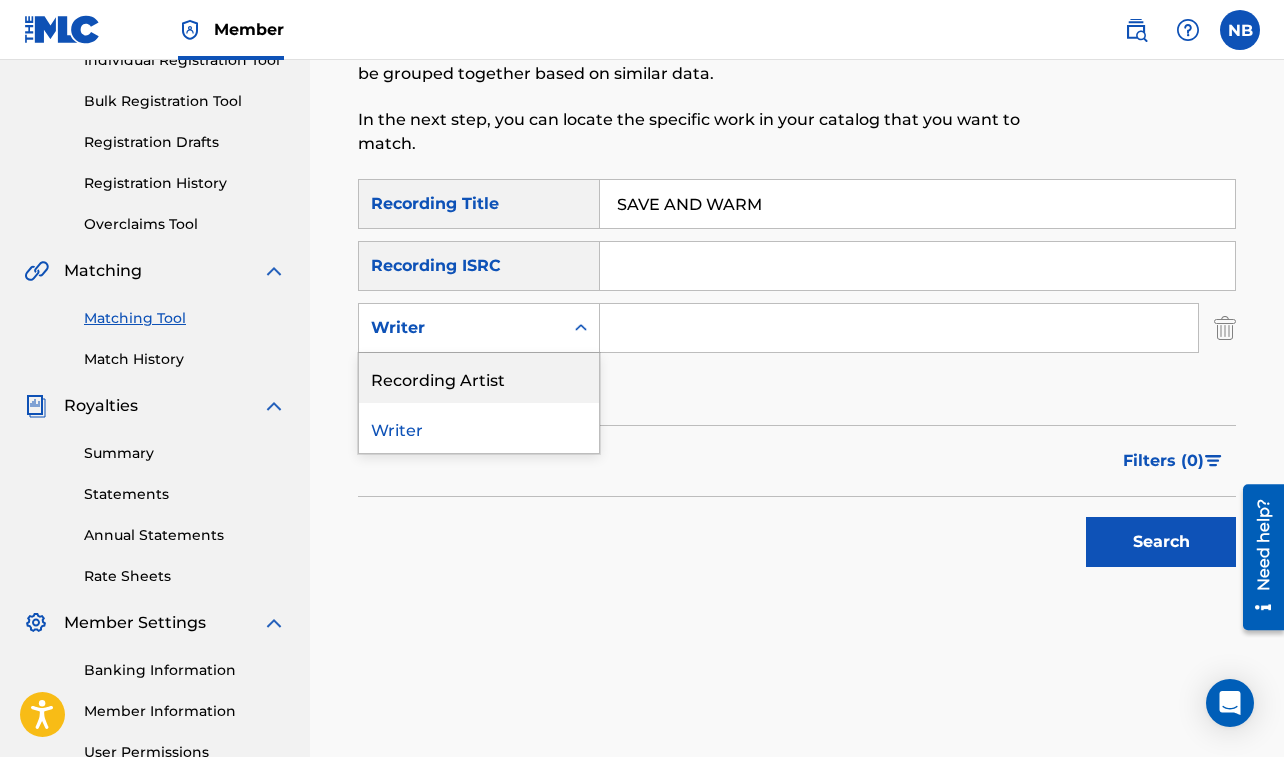 click on "Recording Artist" at bounding box center (479, 378) 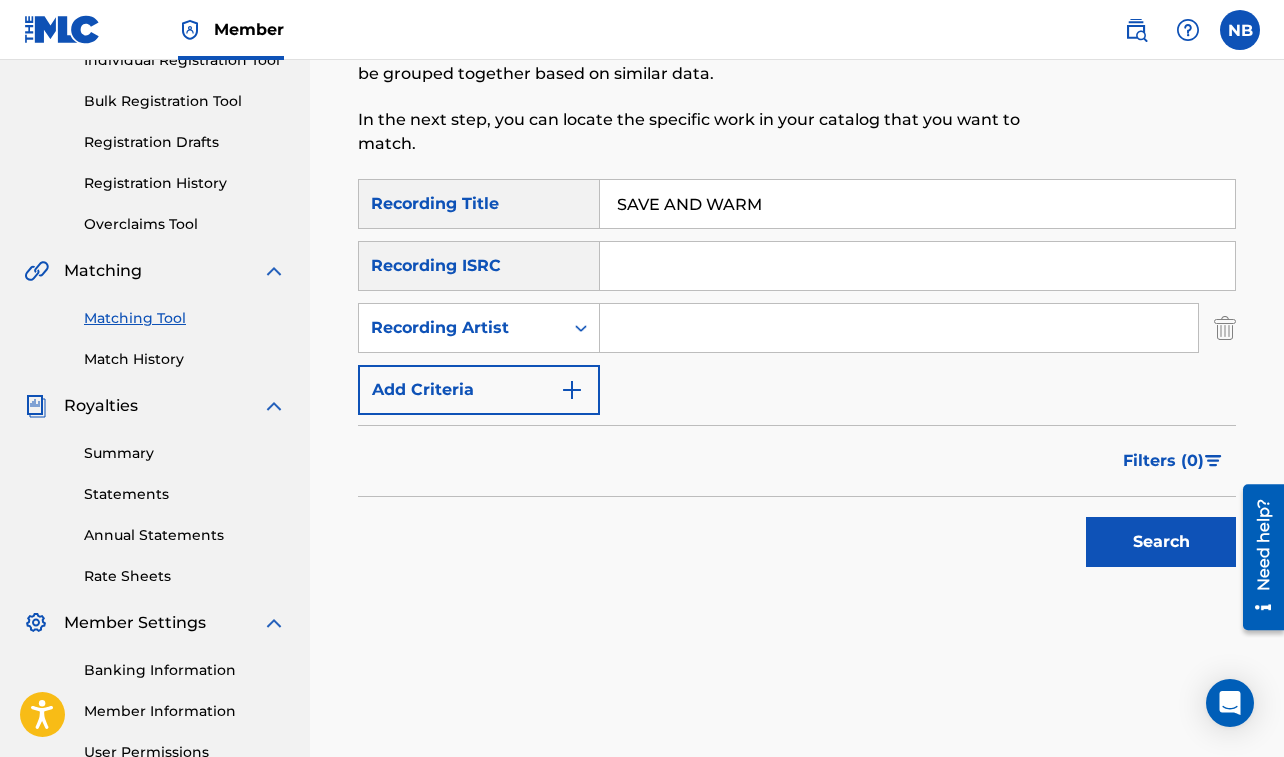 click at bounding box center [899, 328] 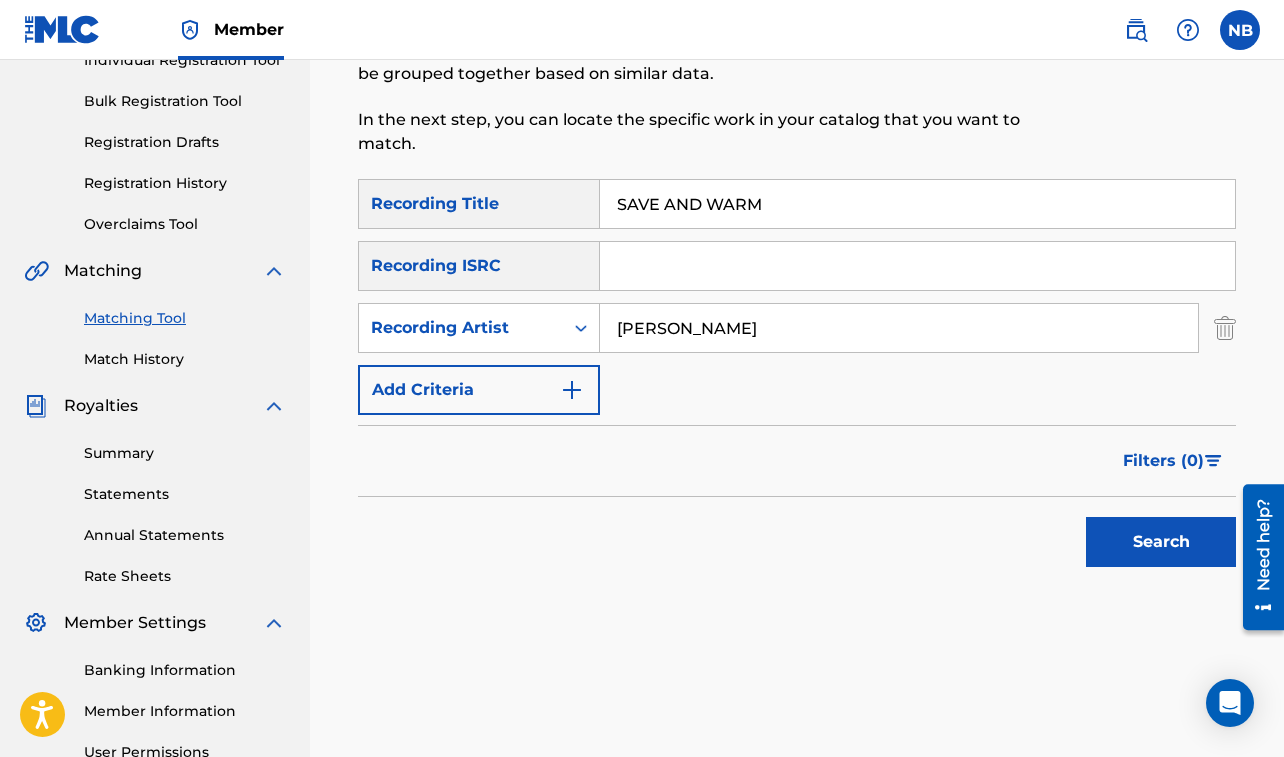 click on "Search" at bounding box center [1161, 542] 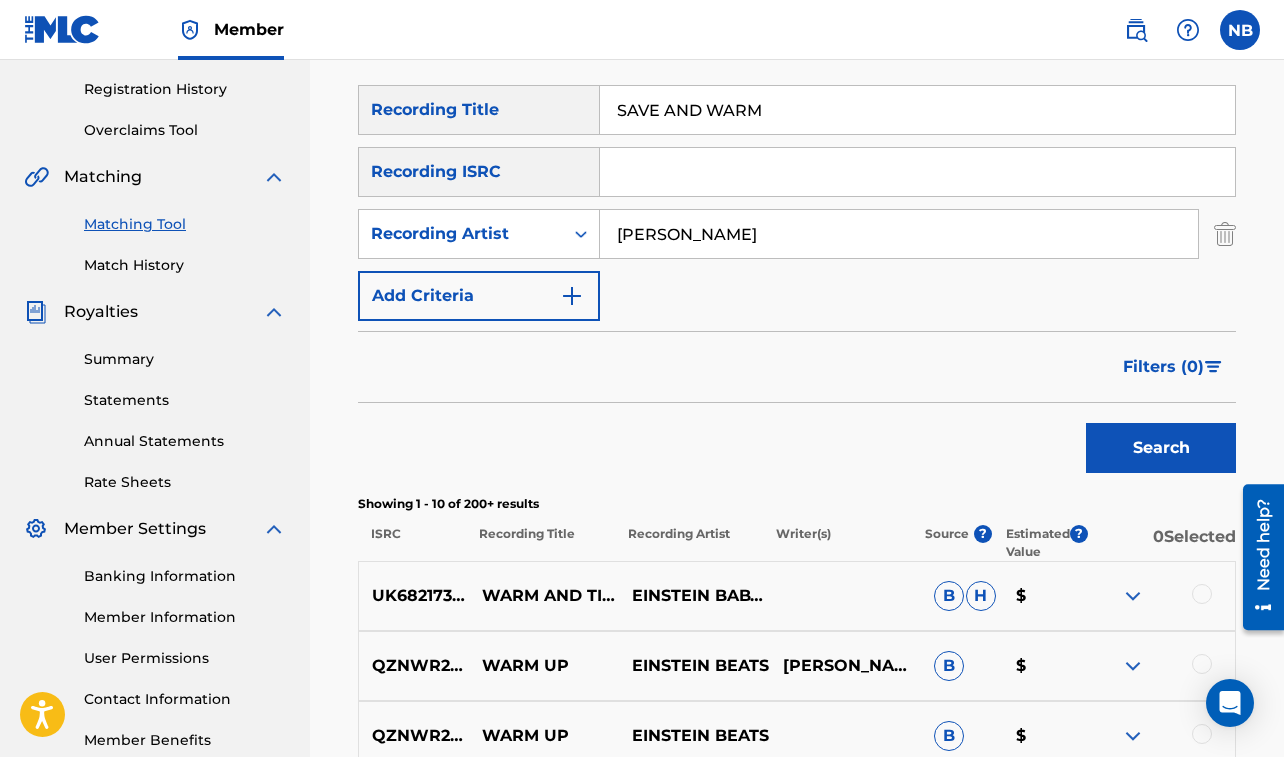 scroll, scrollTop: 367, scrollLeft: 0, axis: vertical 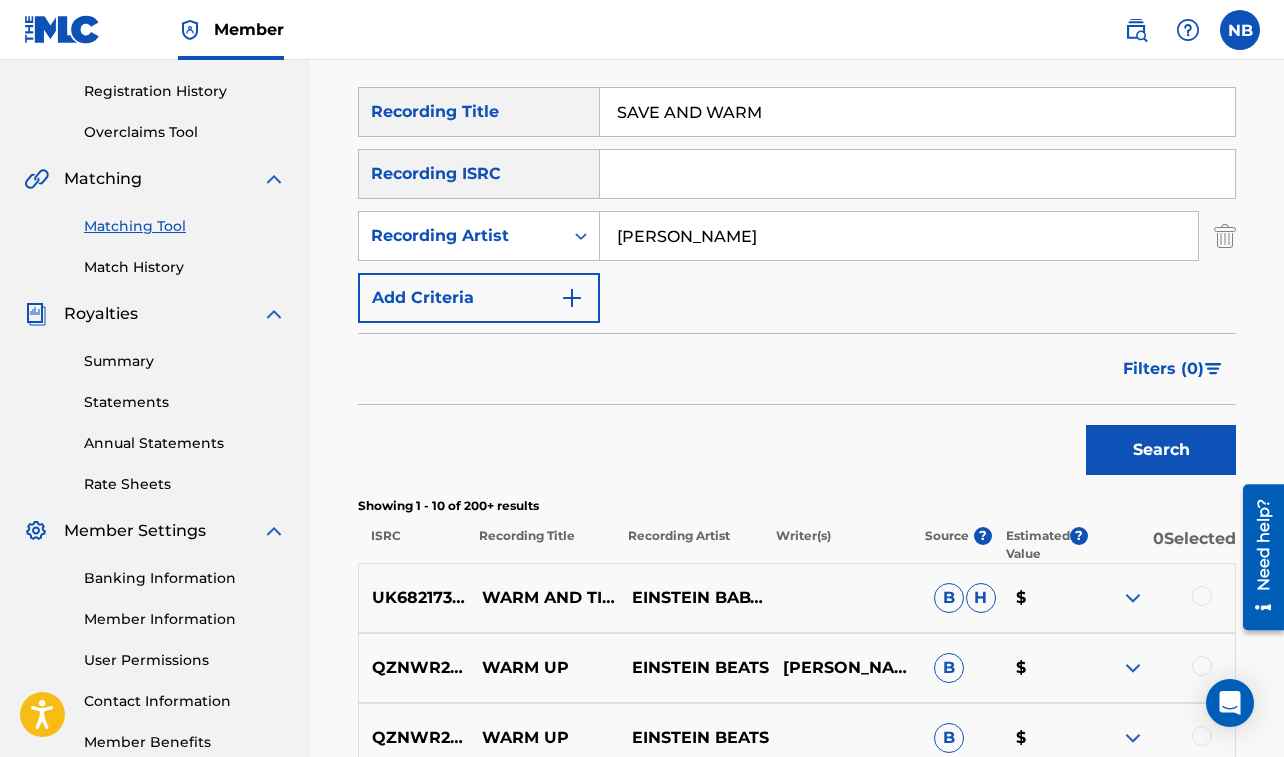 drag, startPoint x: 618, startPoint y: 113, endPoint x: 770, endPoint y: 105, distance: 152.21039 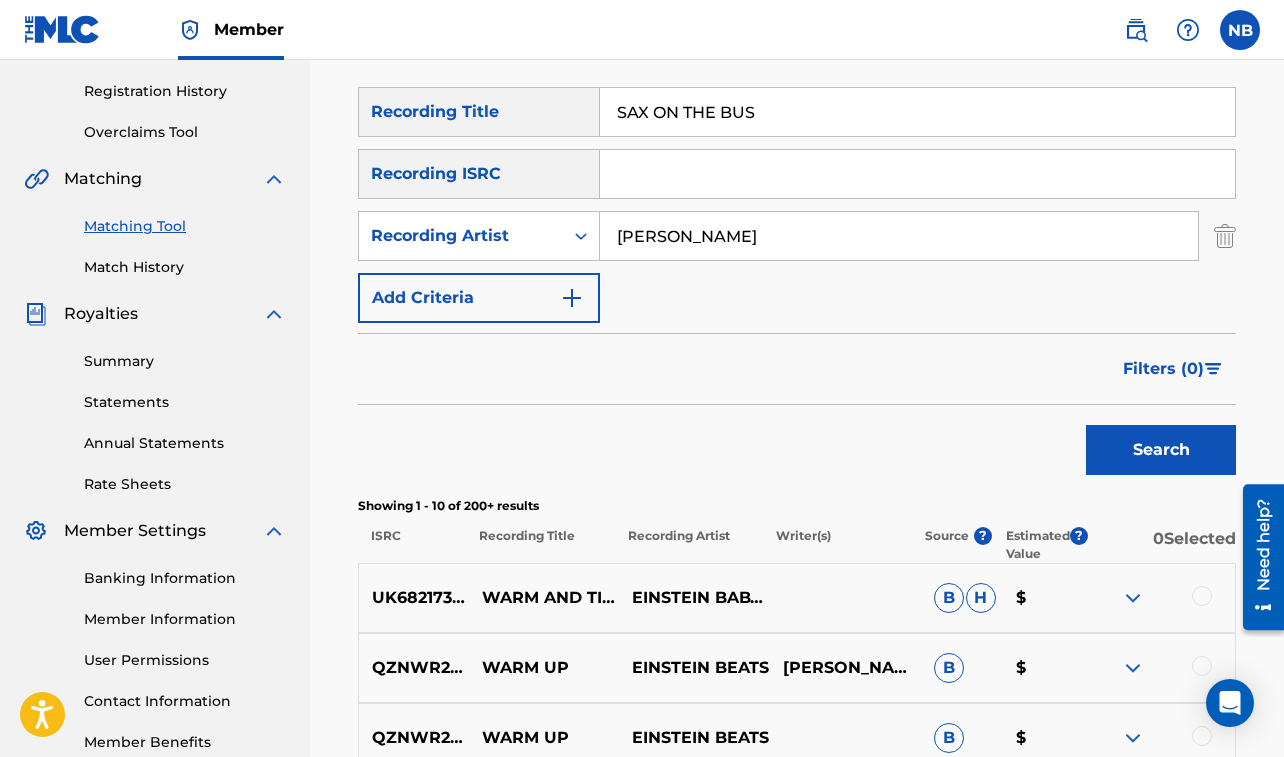 drag, startPoint x: 620, startPoint y: 234, endPoint x: 704, endPoint y: 243, distance: 84.48077 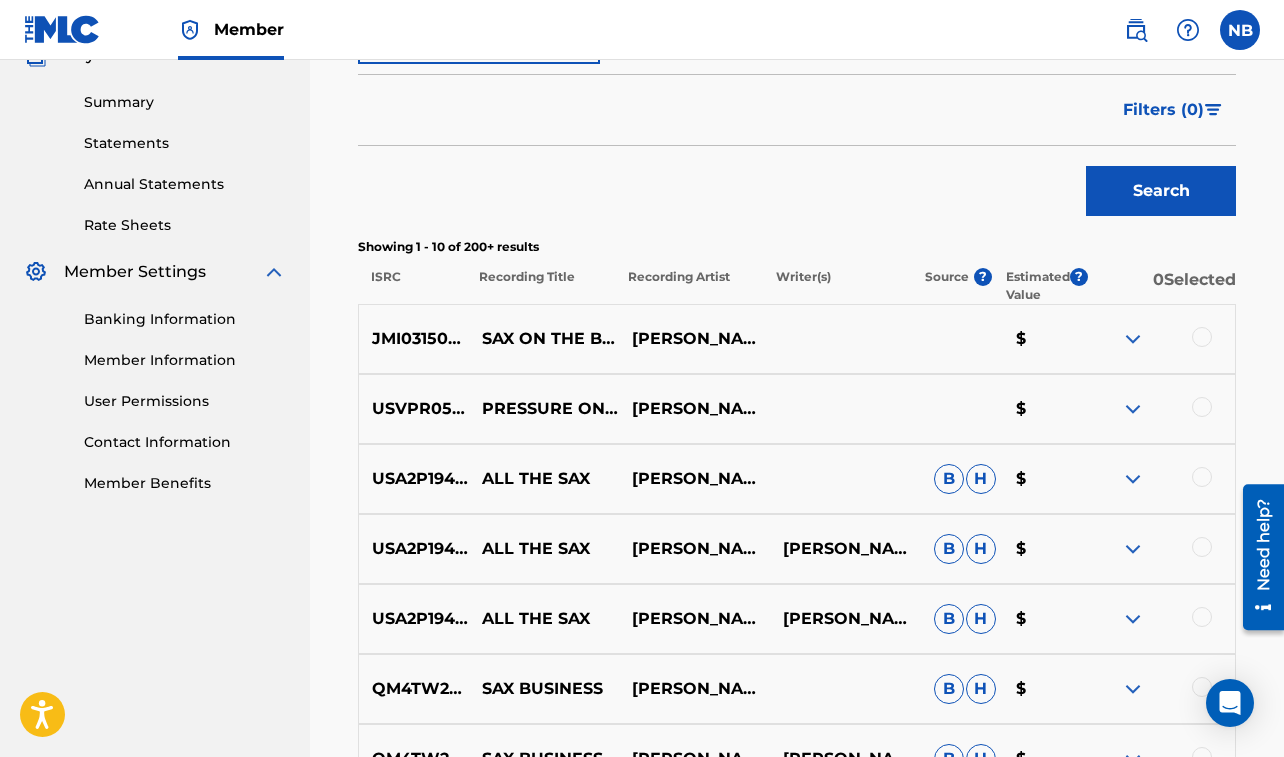 scroll, scrollTop: 654, scrollLeft: 0, axis: vertical 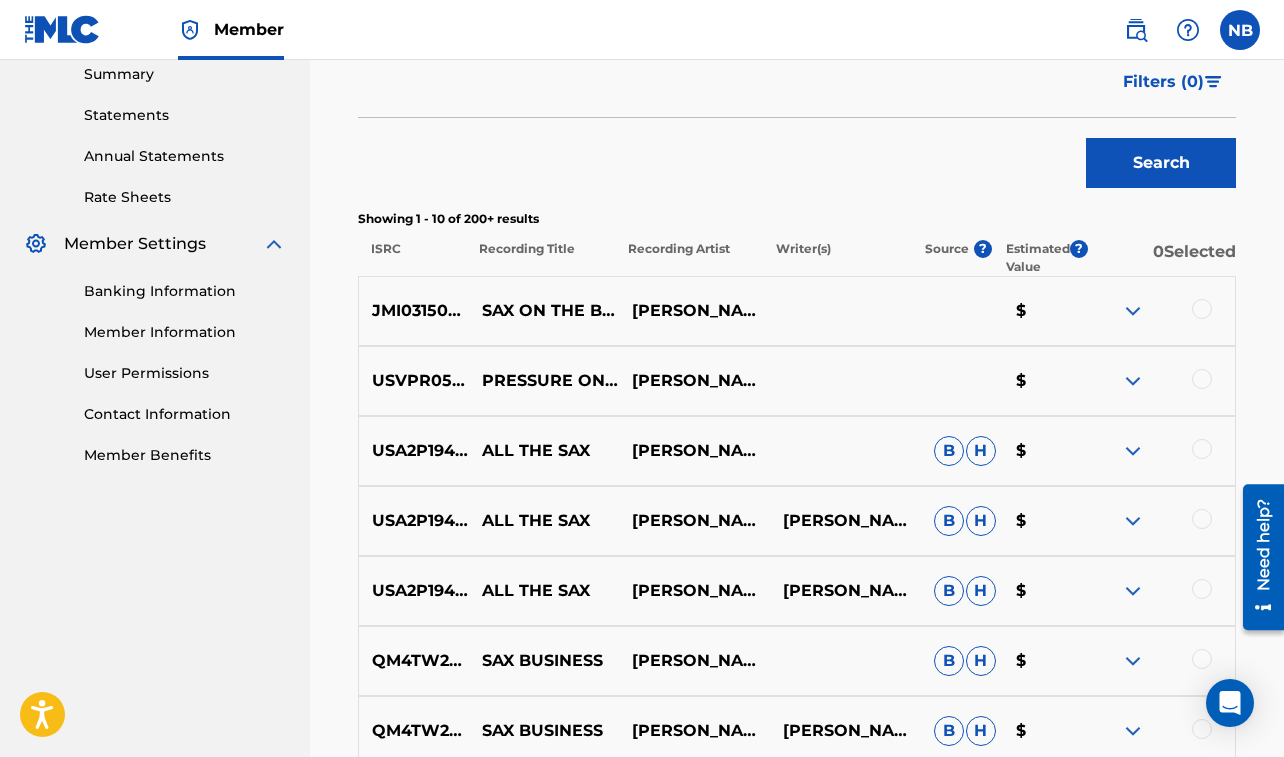 click at bounding box center (1202, 309) 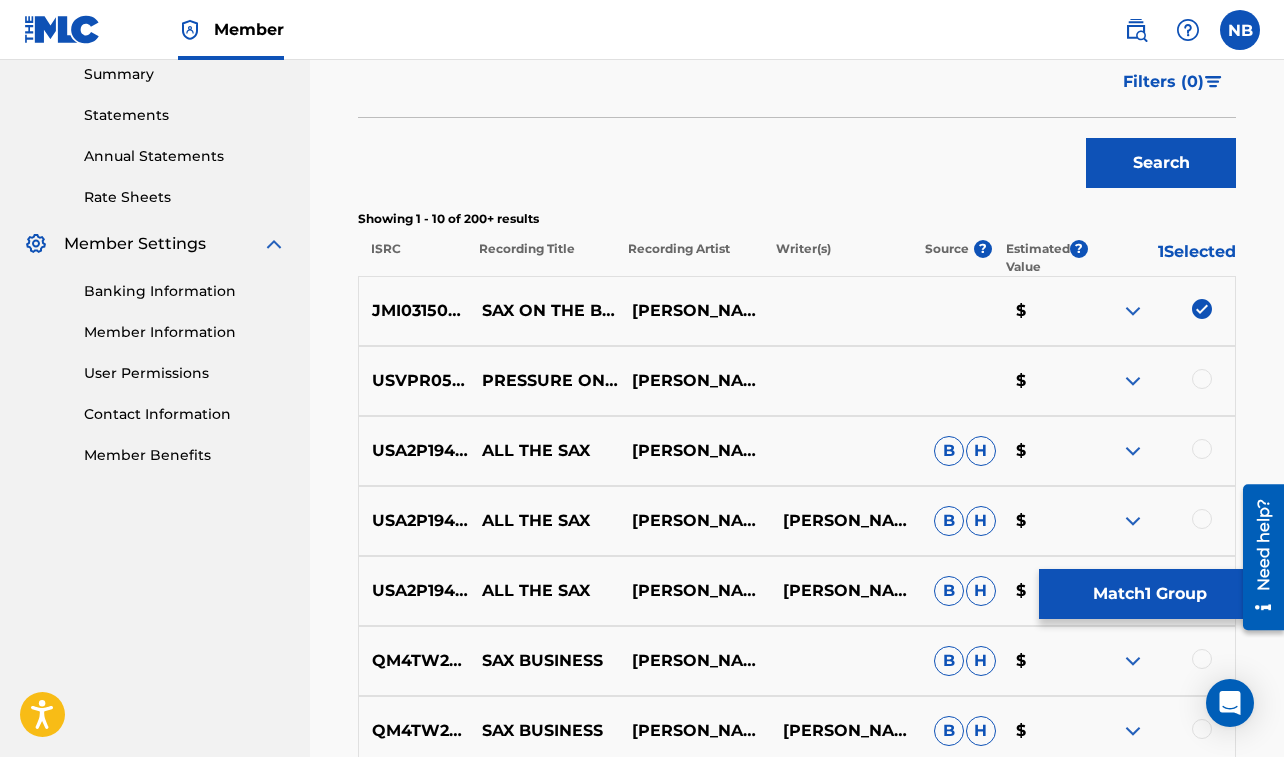 click on "Match  1 Group" at bounding box center [1149, 594] 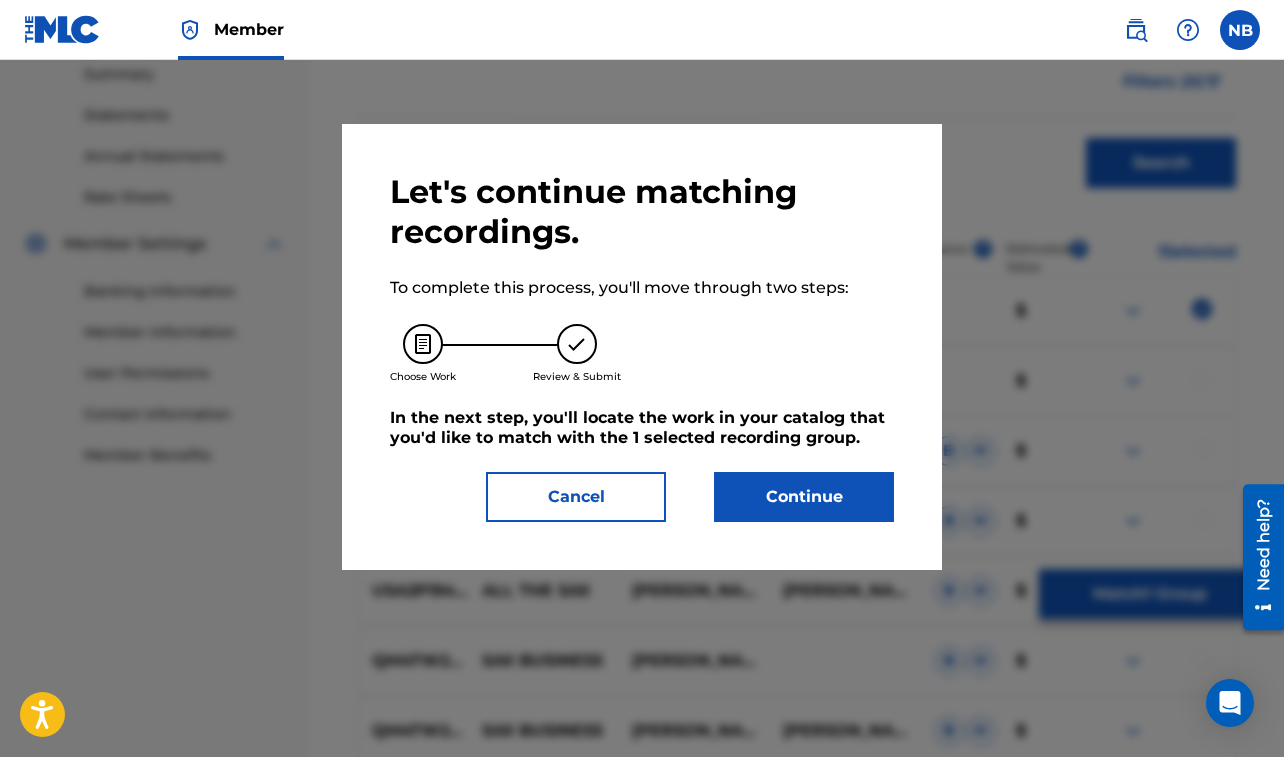 click on "Continue" at bounding box center [804, 497] 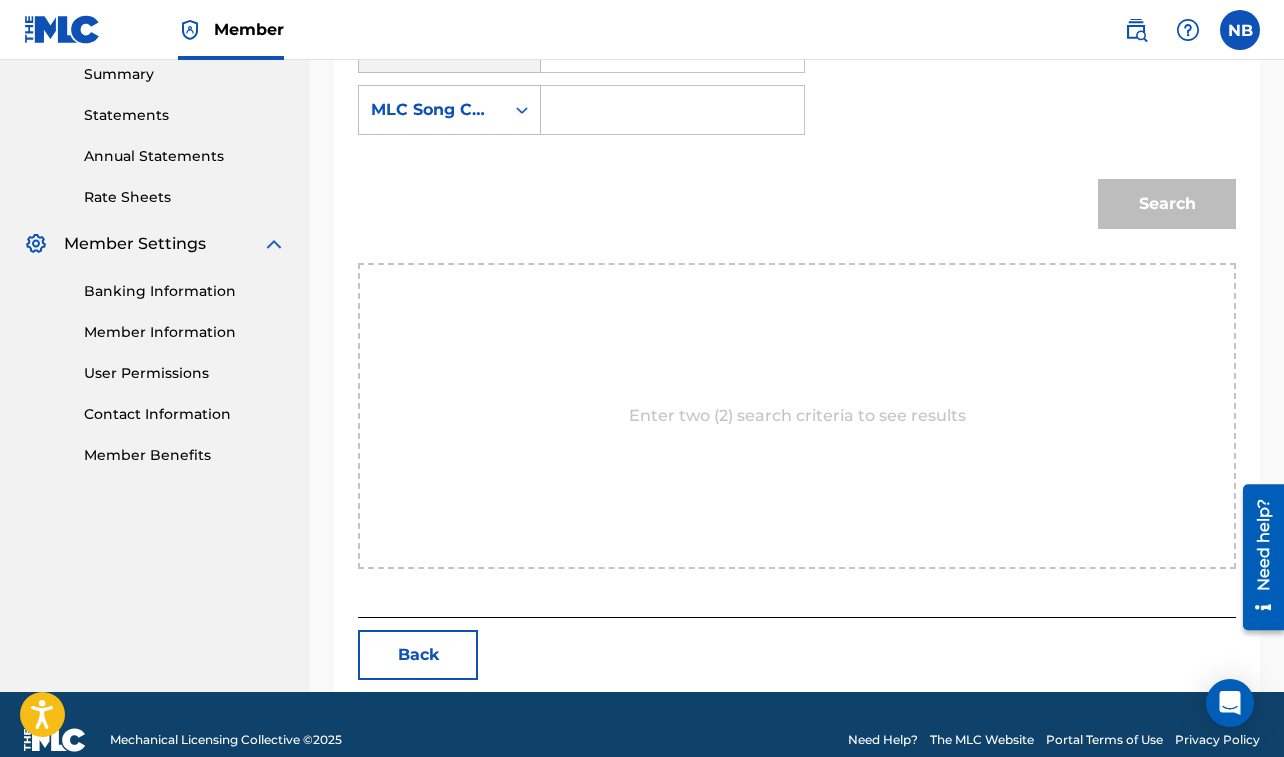 scroll, scrollTop: 623, scrollLeft: 0, axis: vertical 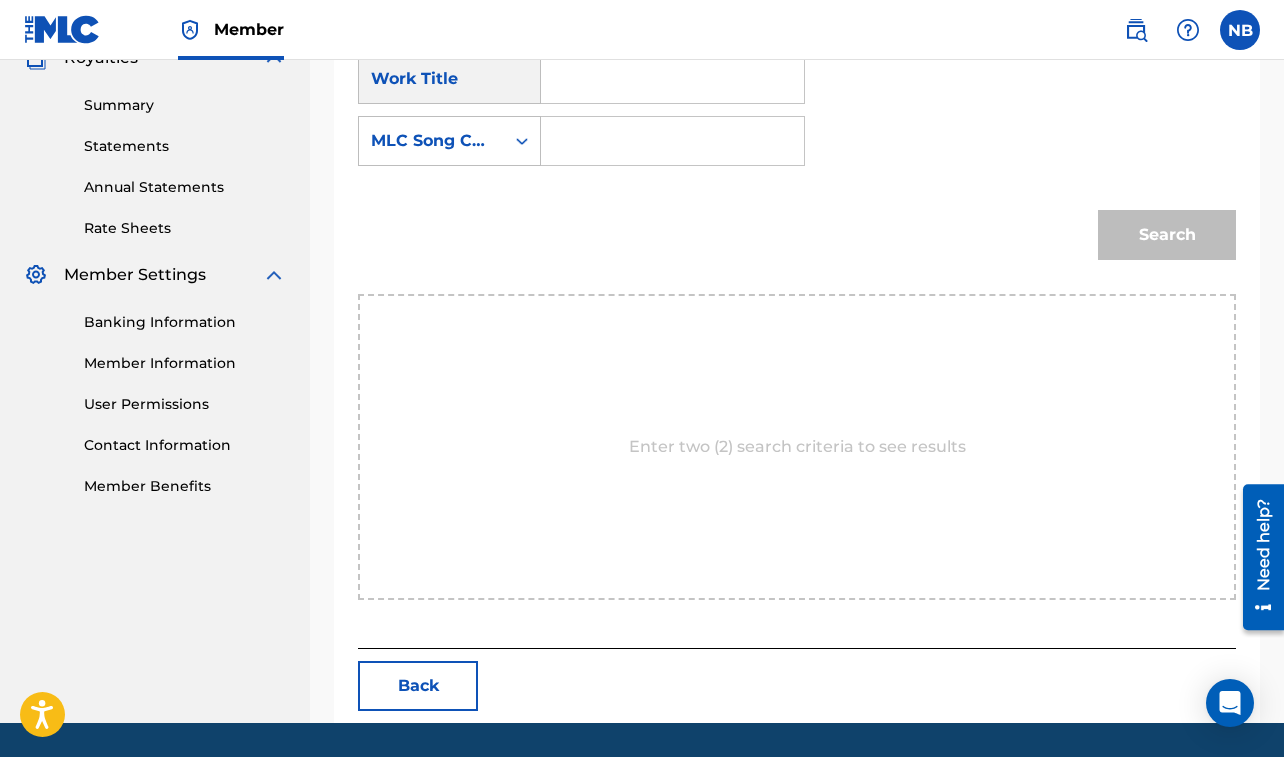 click at bounding box center (672, 79) 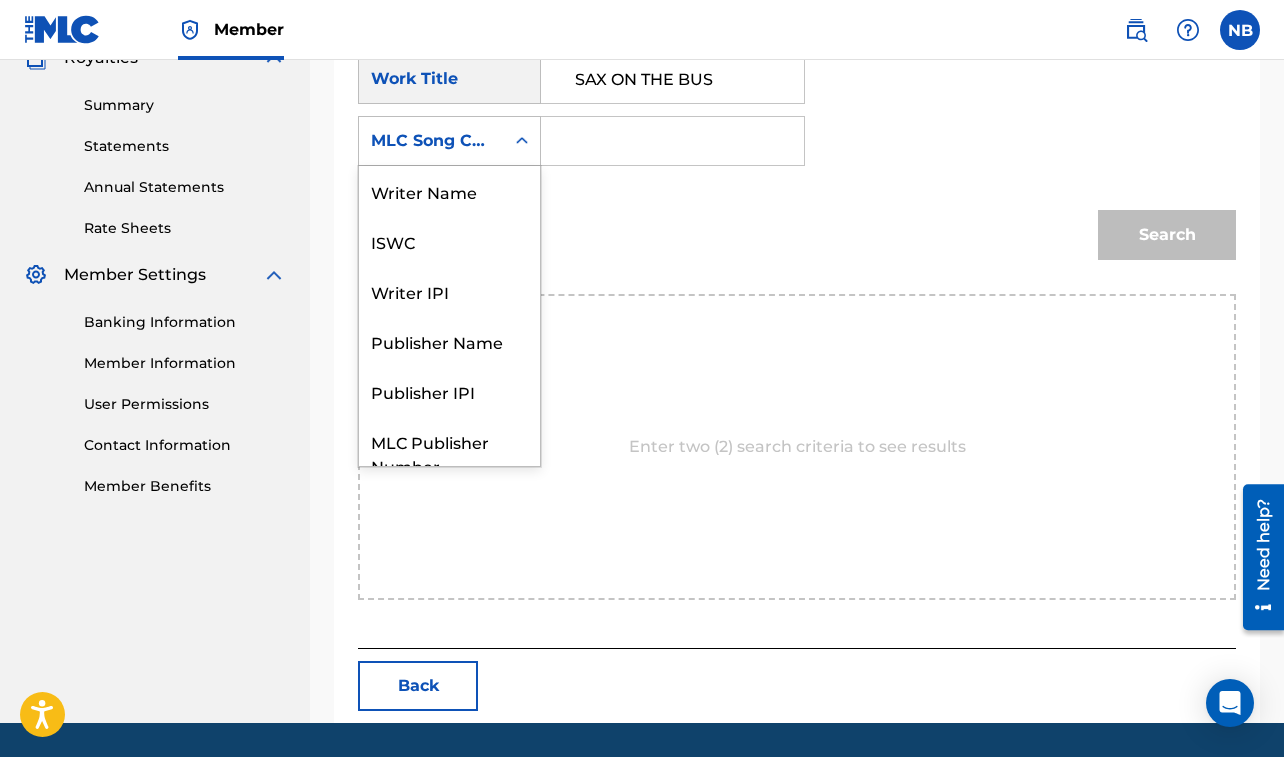 click on "MLC Song Code" at bounding box center (431, 141) 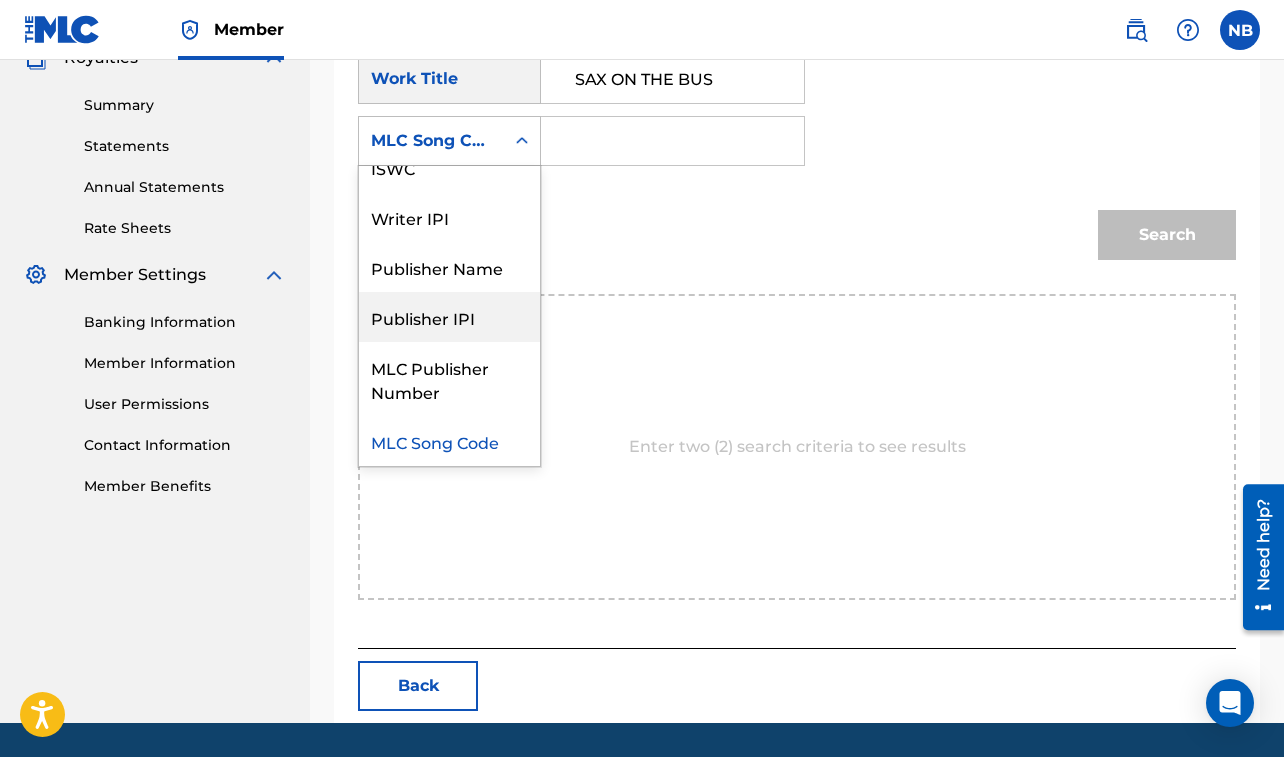 scroll, scrollTop: 0, scrollLeft: 0, axis: both 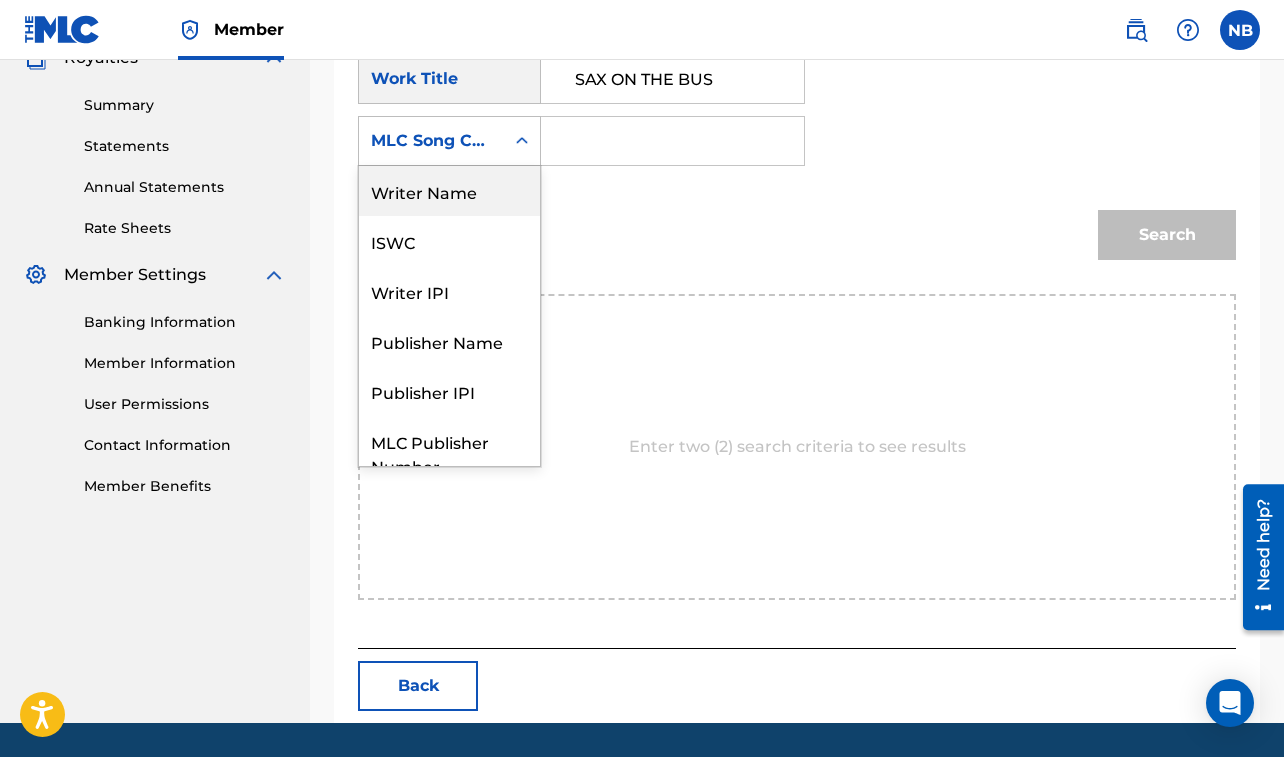click on "Writer Name" at bounding box center [449, 191] 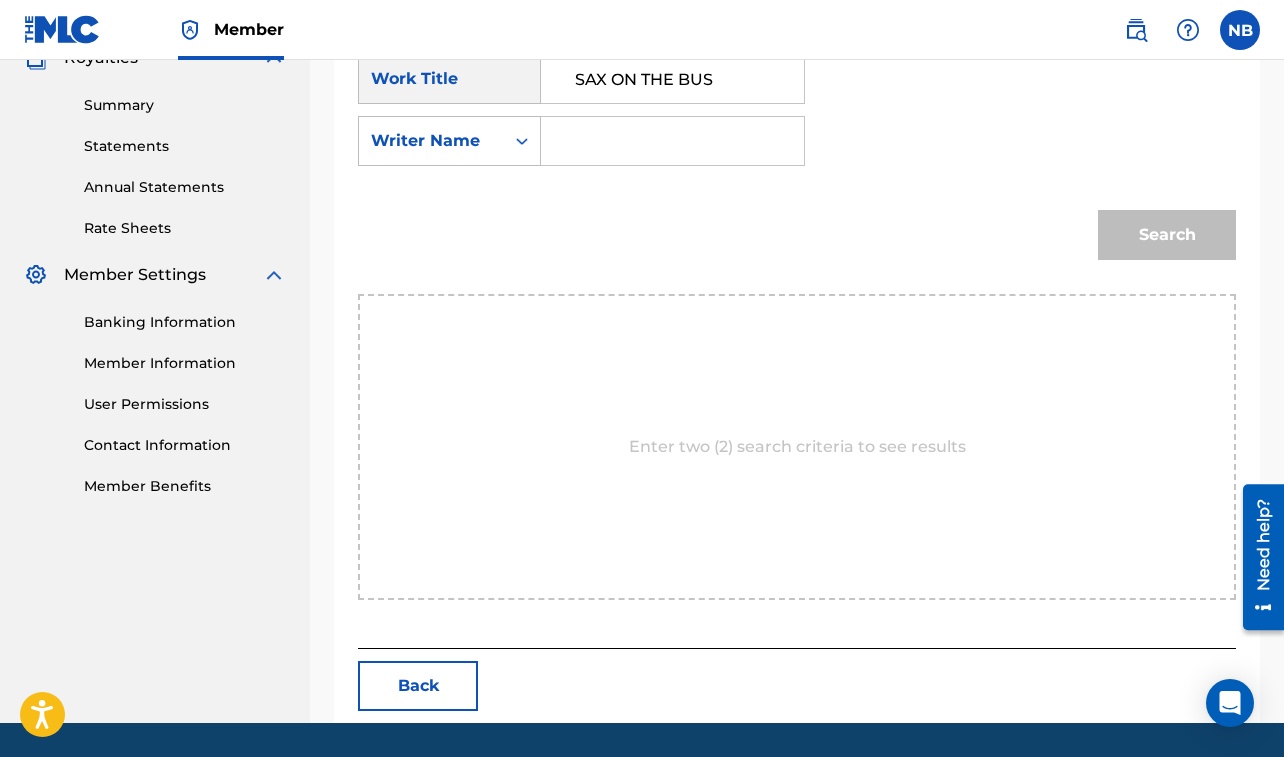 click at bounding box center [672, 141] 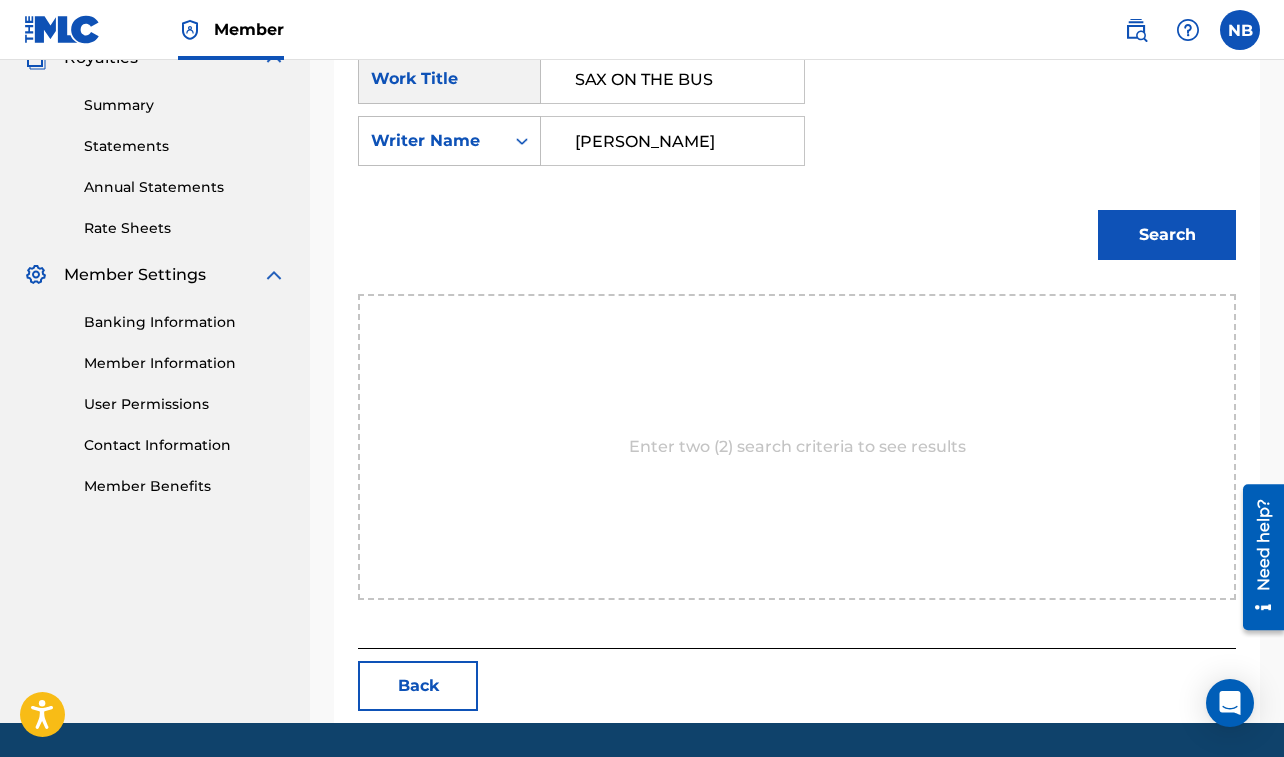 click on "Search" at bounding box center (1167, 235) 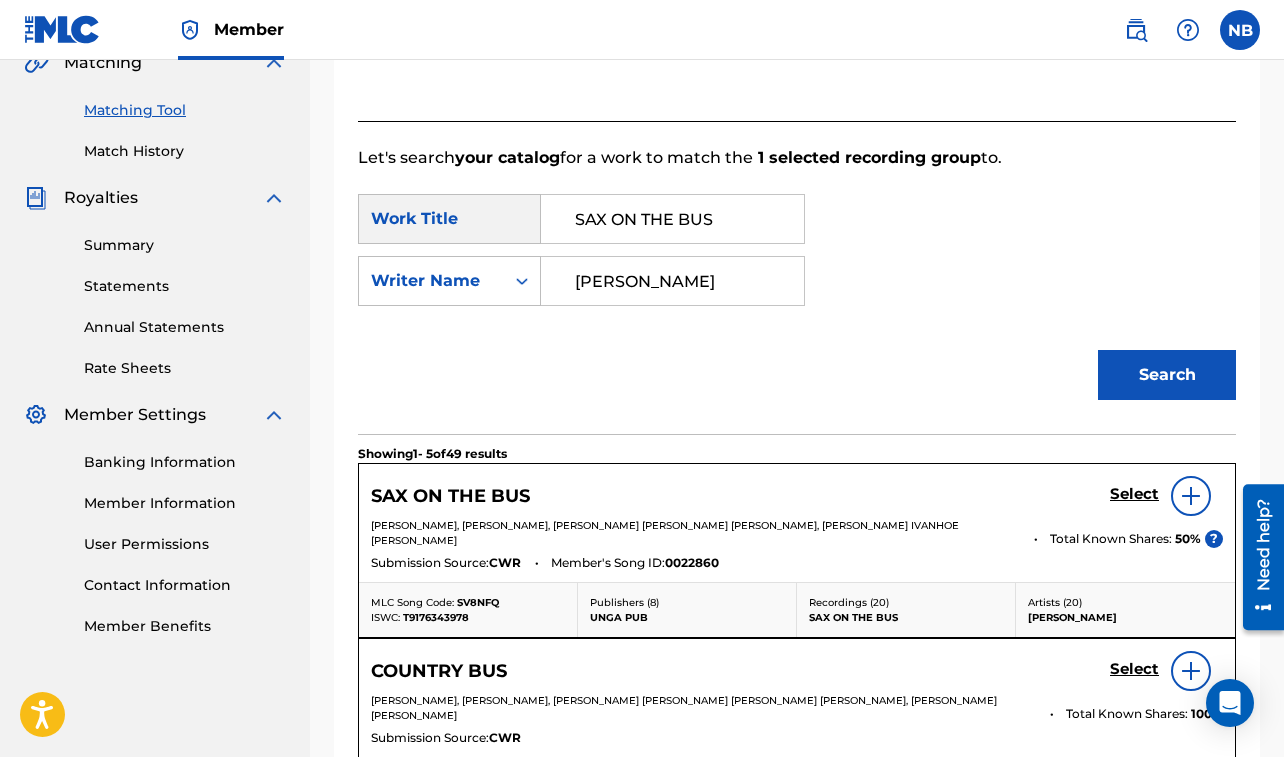 scroll, scrollTop: 623, scrollLeft: 0, axis: vertical 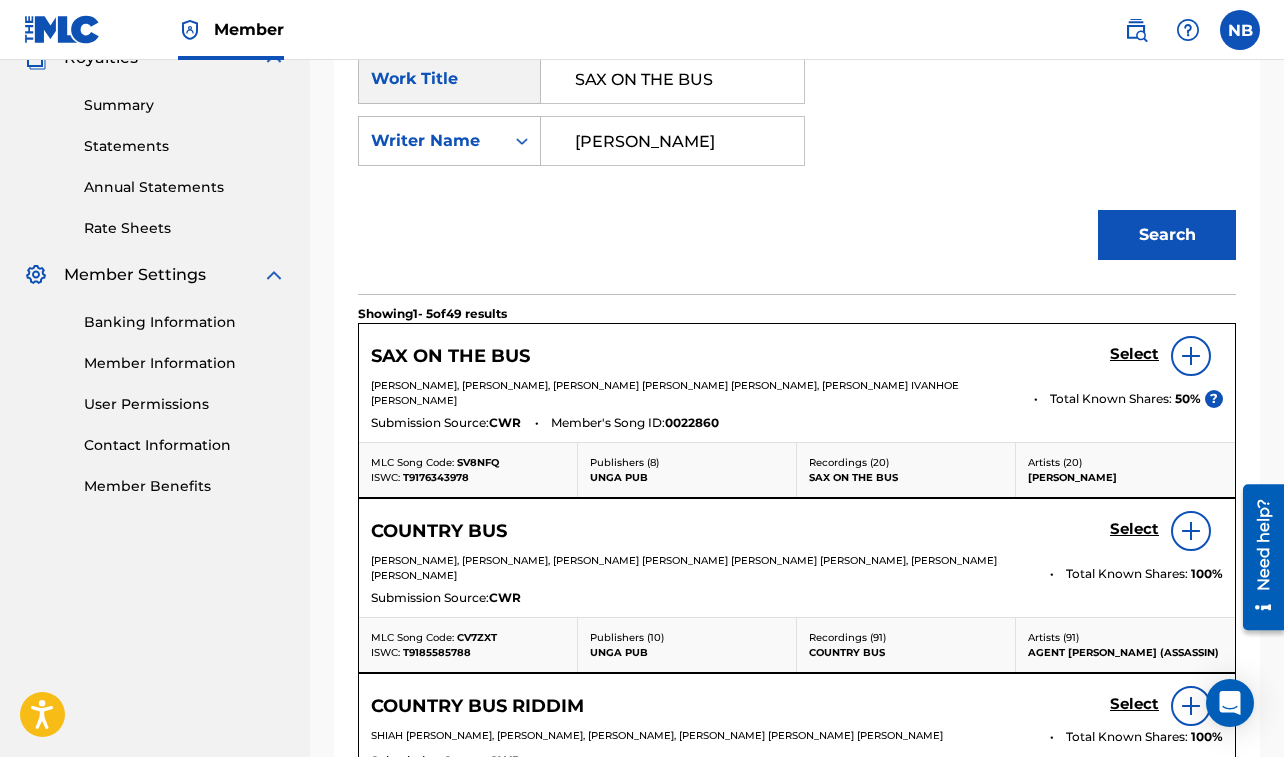 click on "Select" at bounding box center [1134, 354] 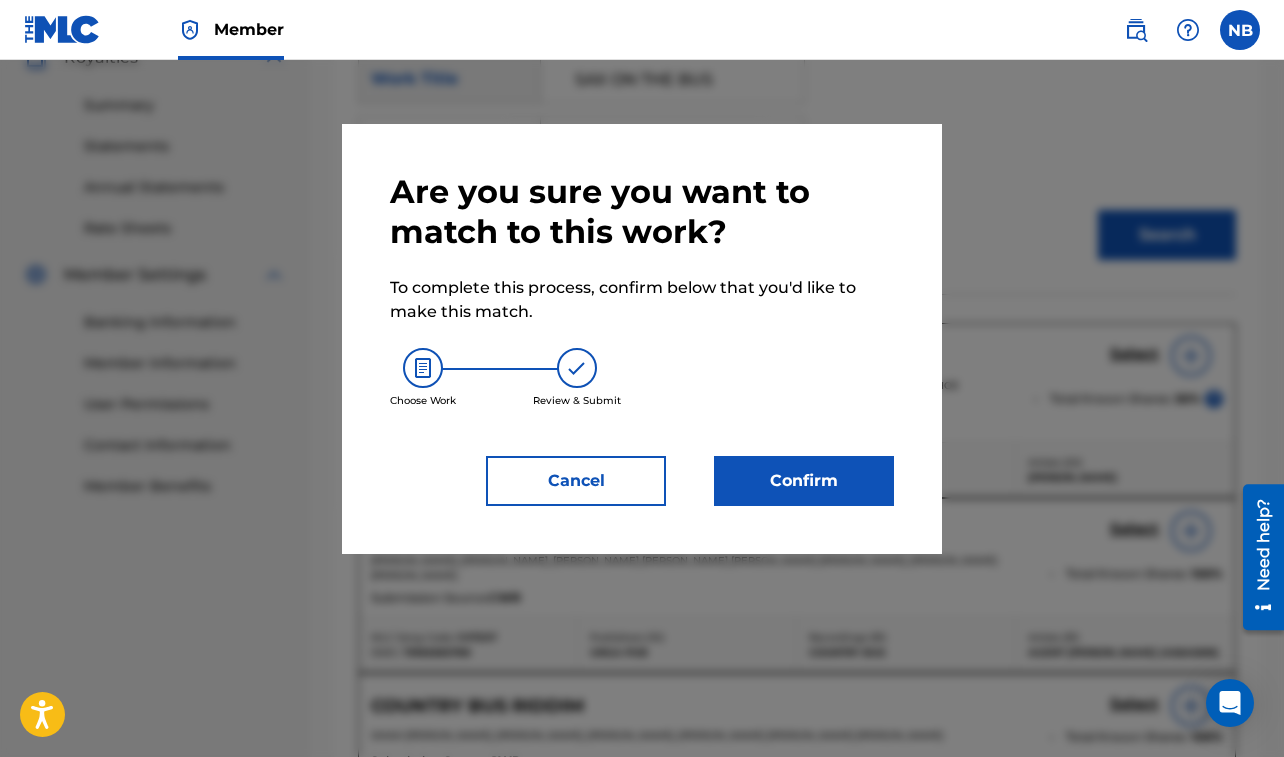 click on "Confirm" at bounding box center (804, 481) 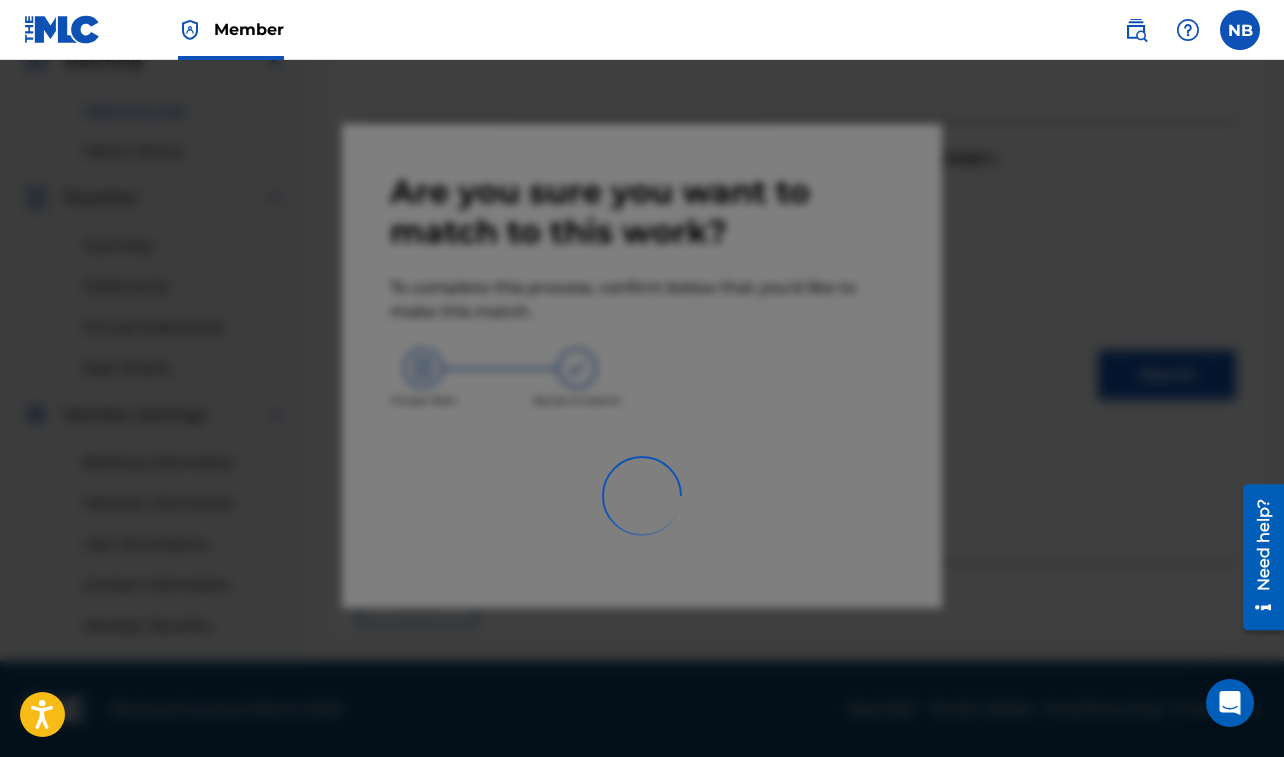 scroll, scrollTop: 483, scrollLeft: 0, axis: vertical 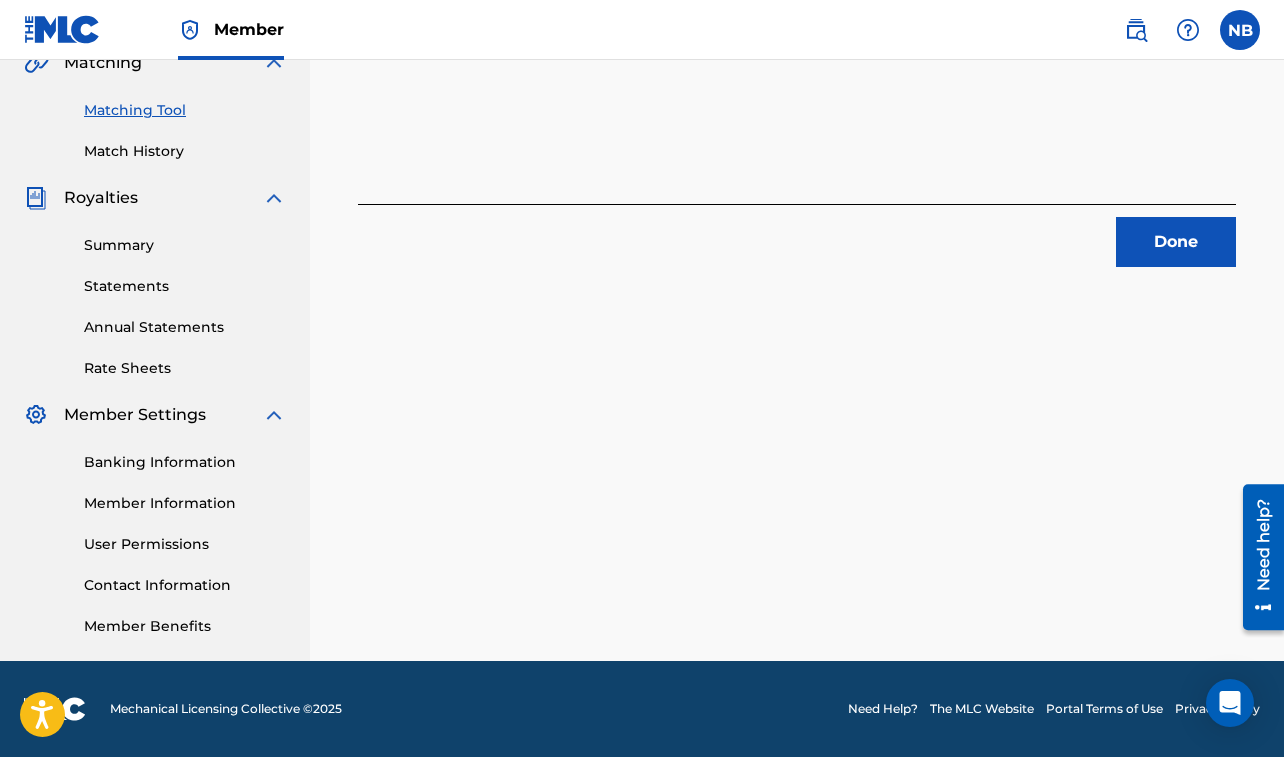 click on "Done" at bounding box center [1176, 242] 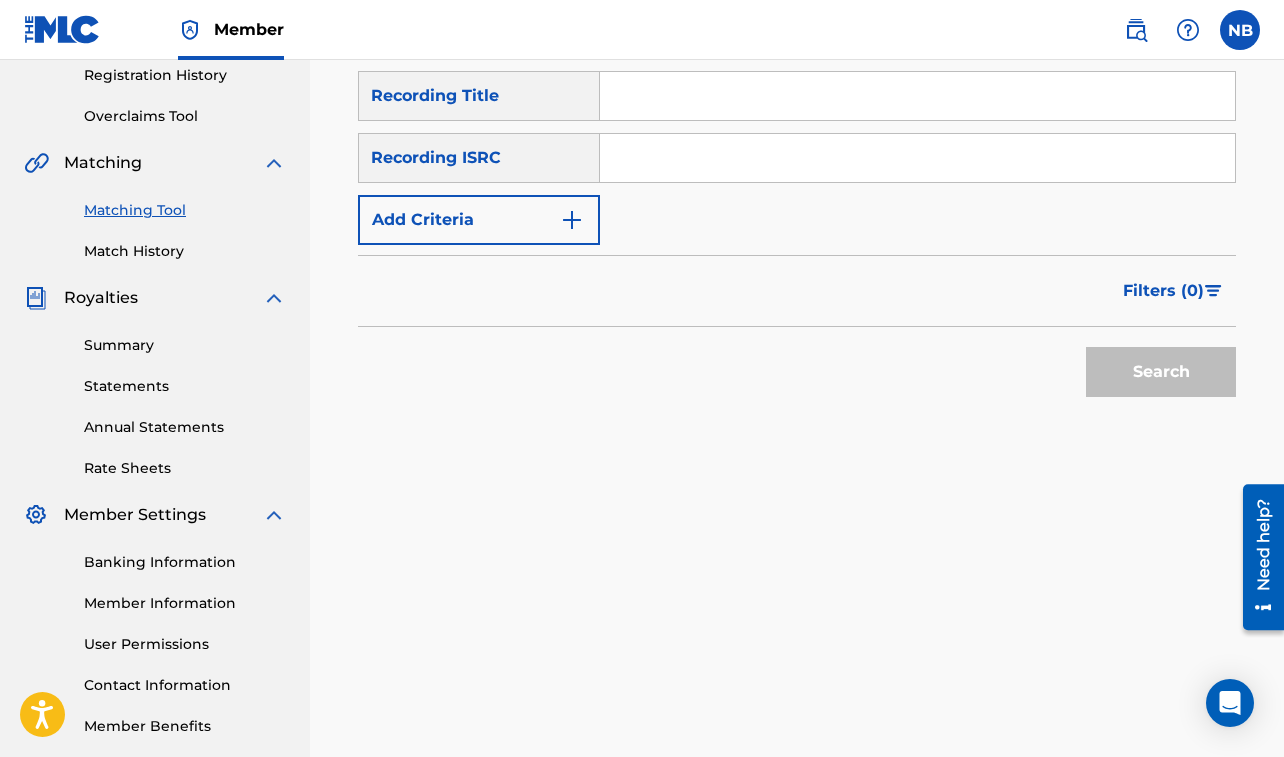 scroll, scrollTop: 264, scrollLeft: 0, axis: vertical 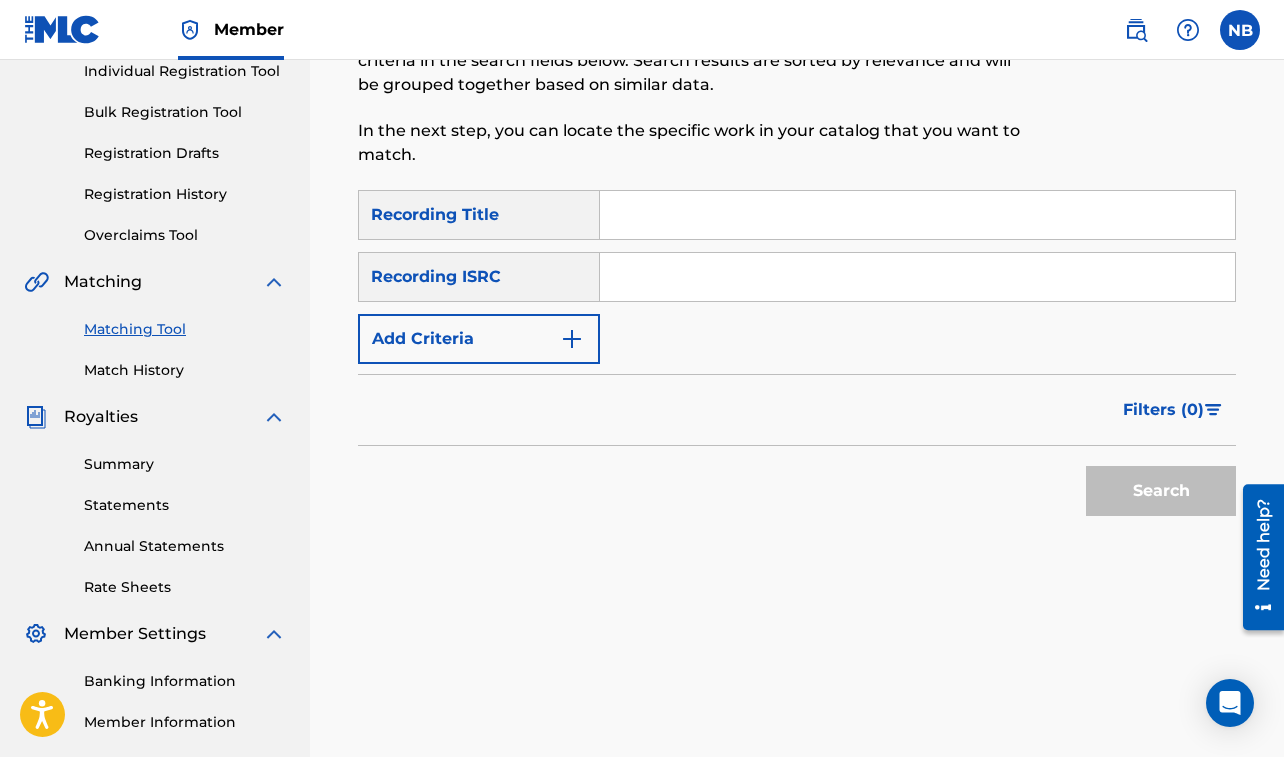 click at bounding box center [917, 215] 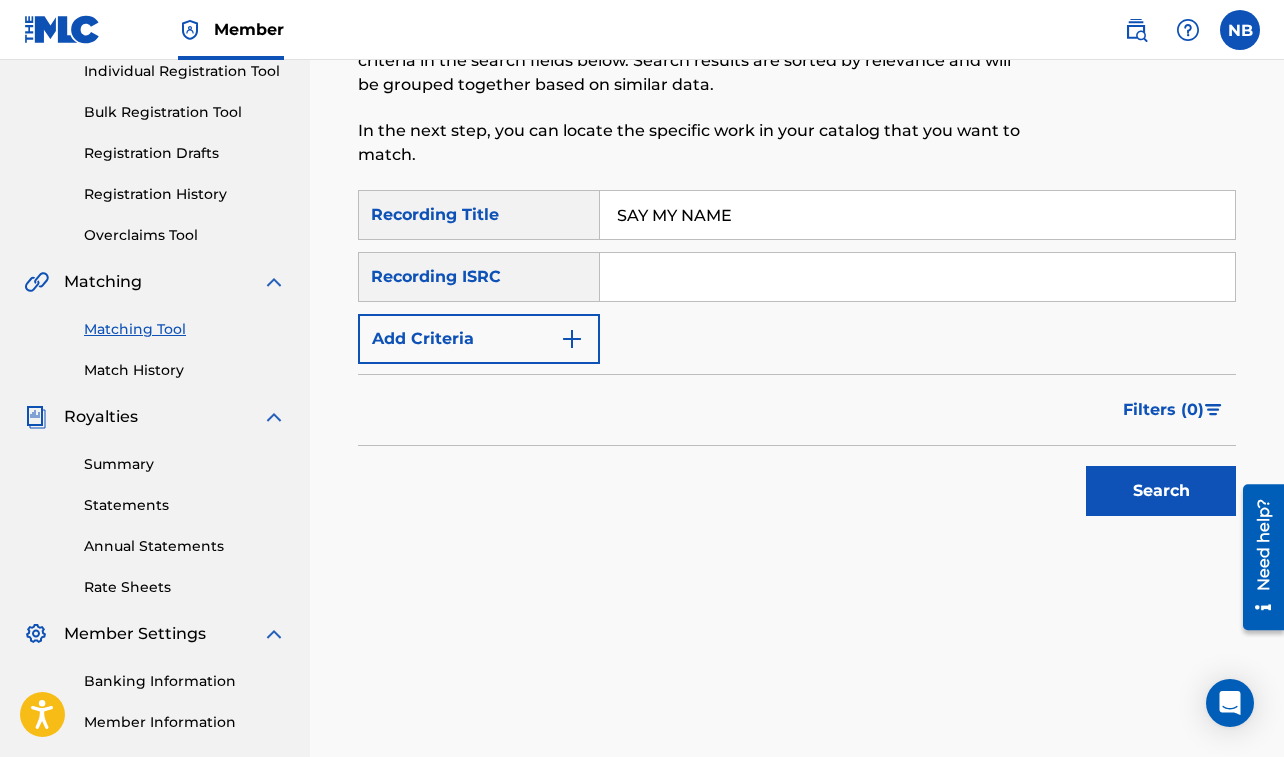 click on "Add Criteria" at bounding box center [479, 339] 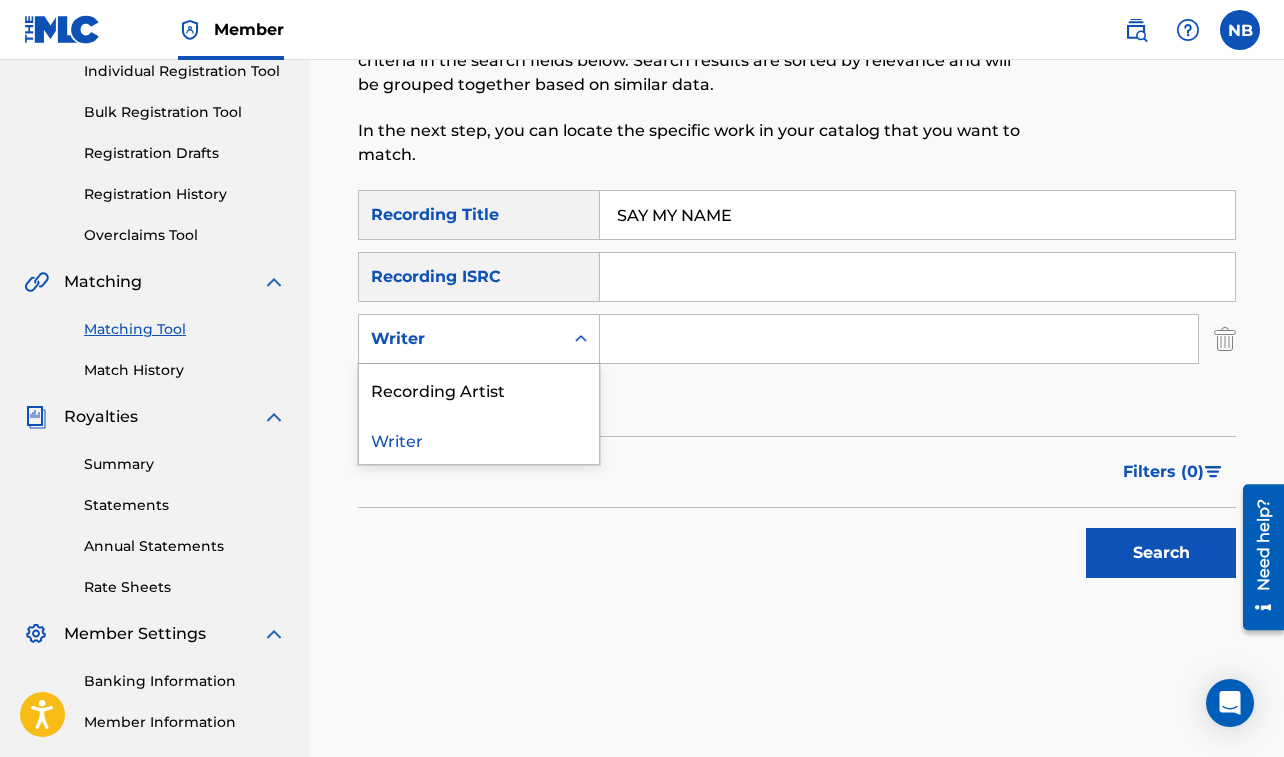 click on "Writer" at bounding box center [461, 339] 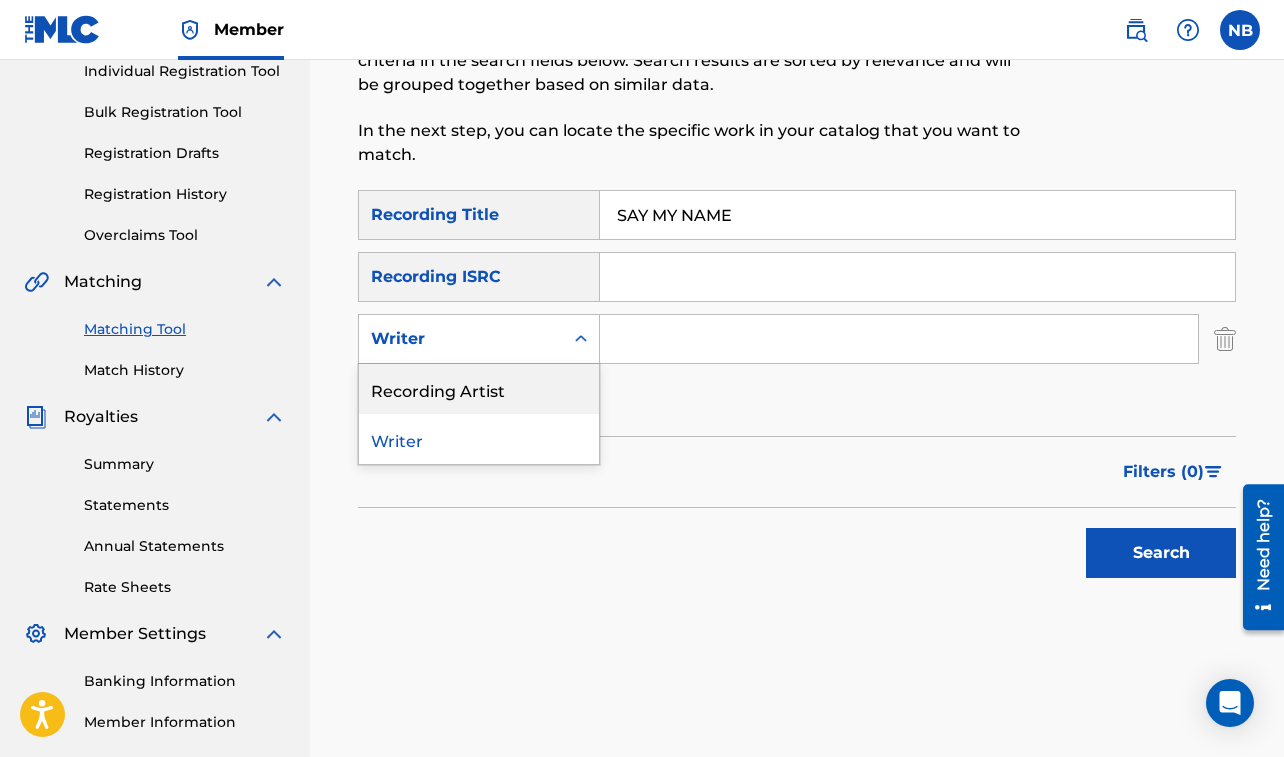click on "Recording Artist" at bounding box center (479, 389) 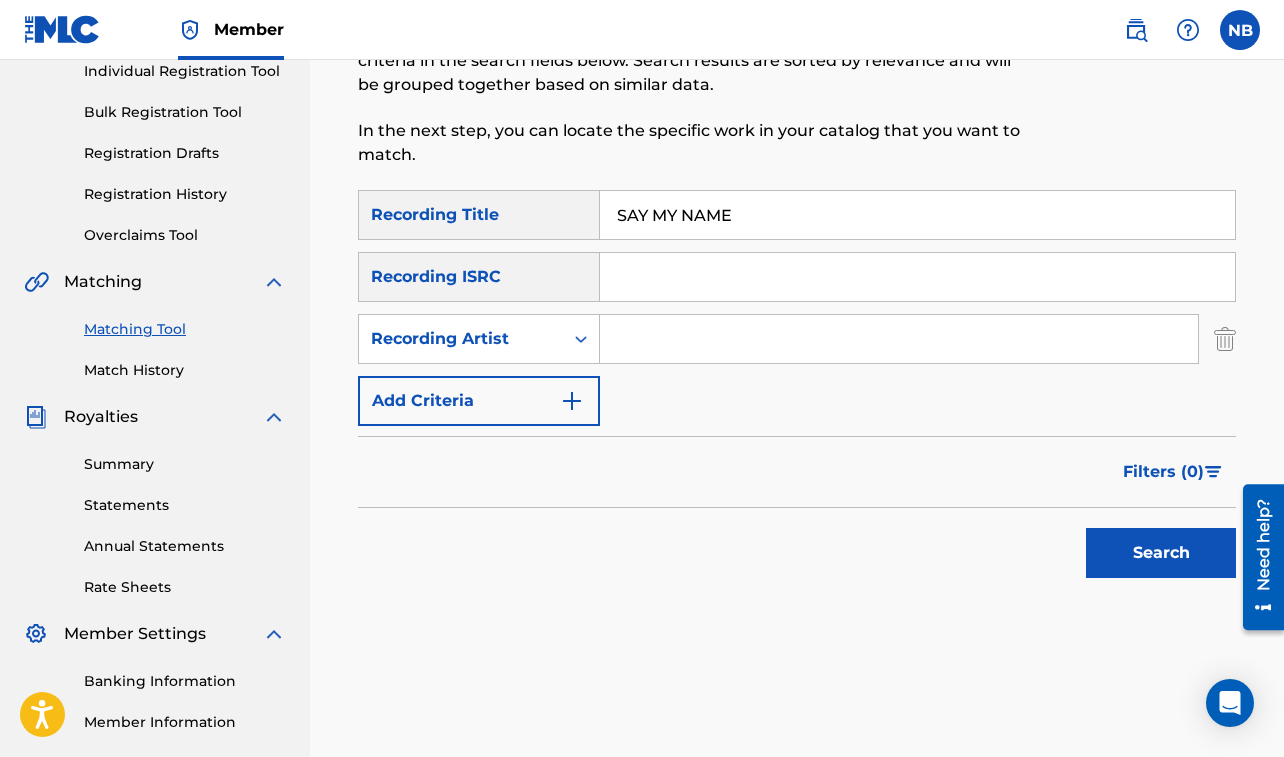 click at bounding box center [899, 339] 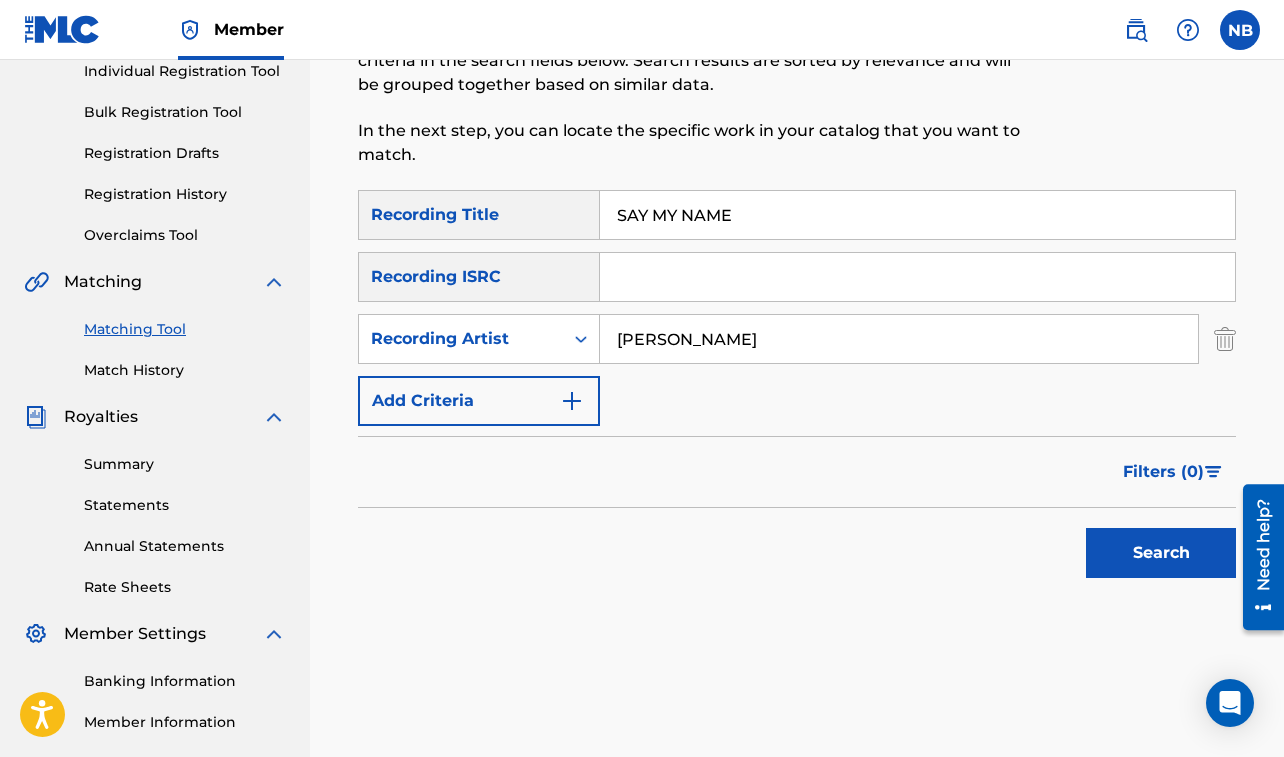 click on "Search" at bounding box center (1161, 553) 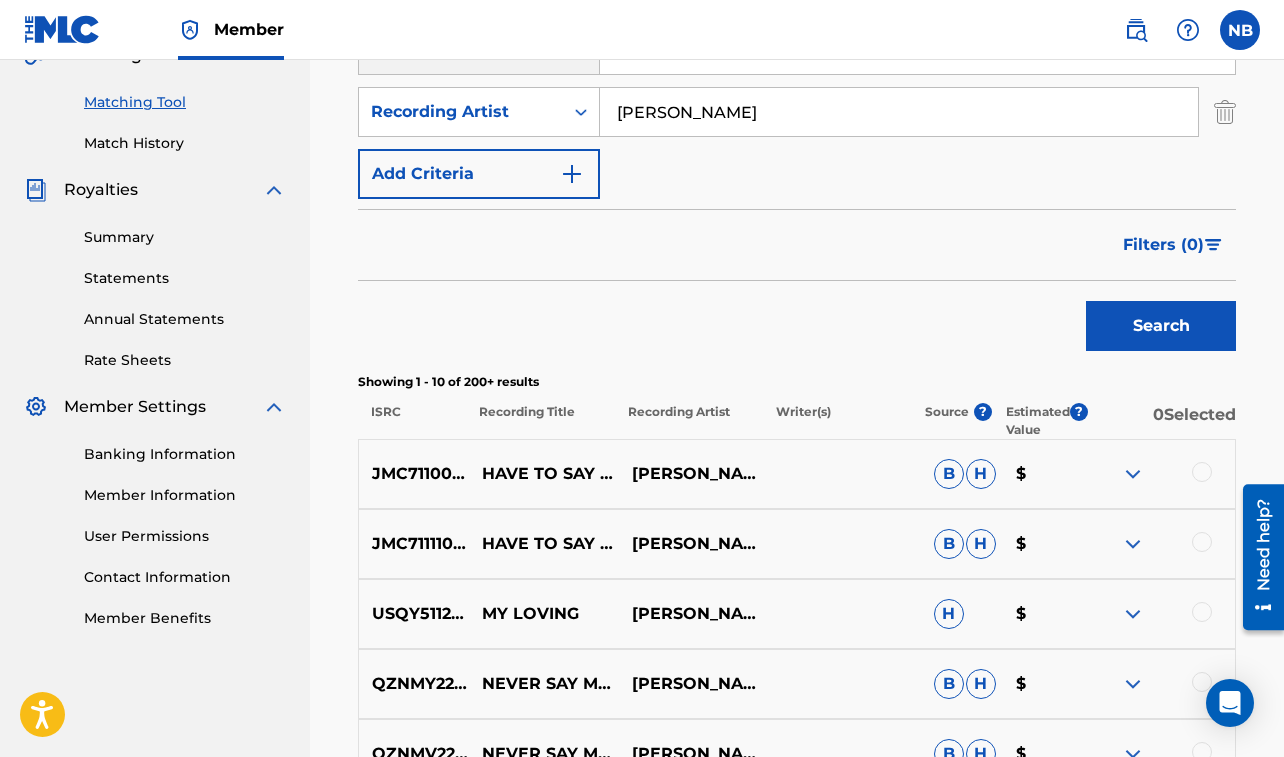 scroll, scrollTop: 352, scrollLeft: 0, axis: vertical 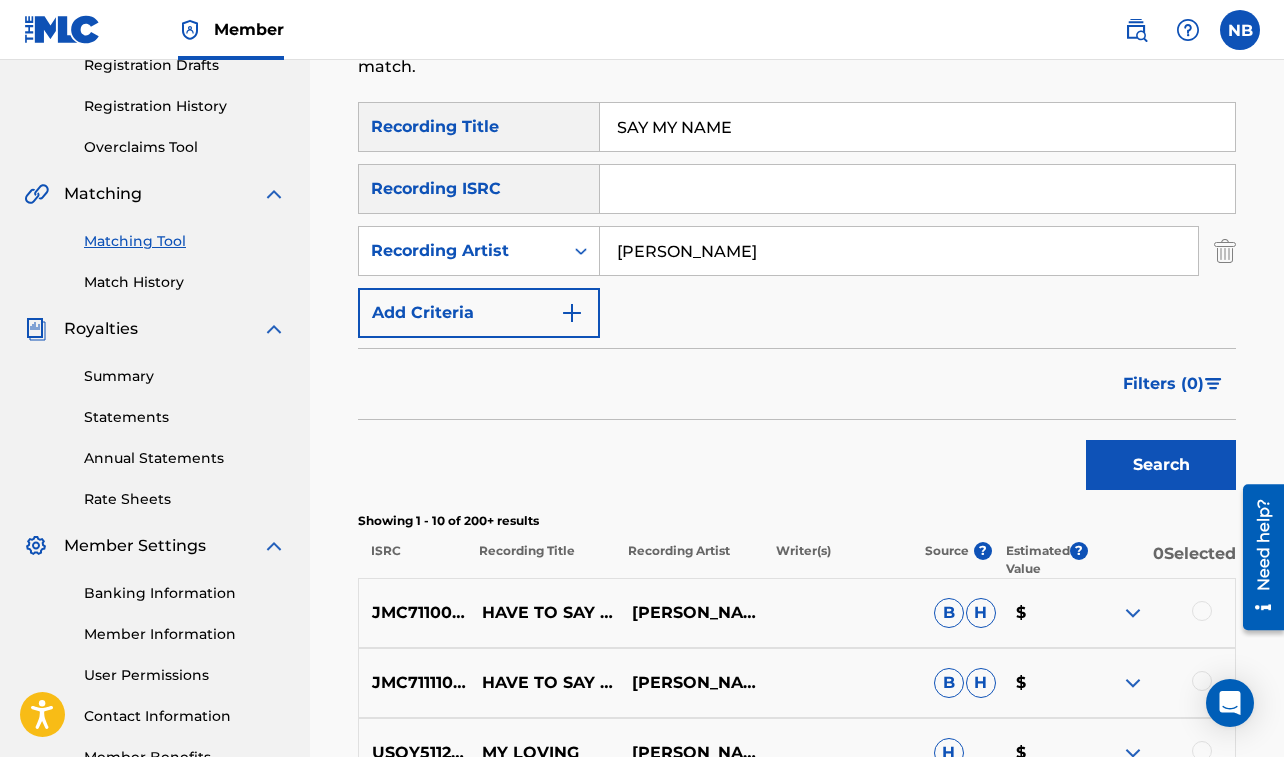 drag, startPoint x: 616, startPoint y: 121, endPoint x: 802, endPoint y: 147, distance: 187.80841 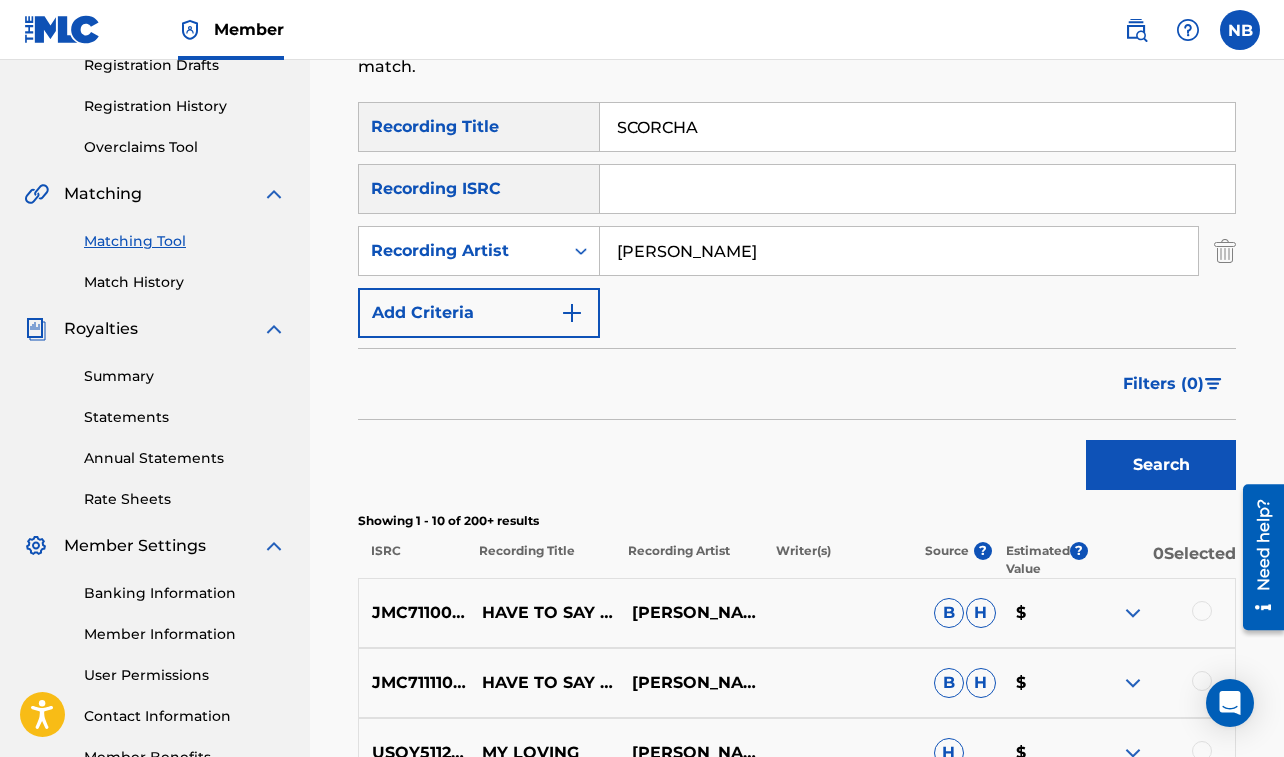 drag, startPoint x: 616, startPoint y: 247, endPoint x: 932, endPoint y: 286, distance: 318.39755 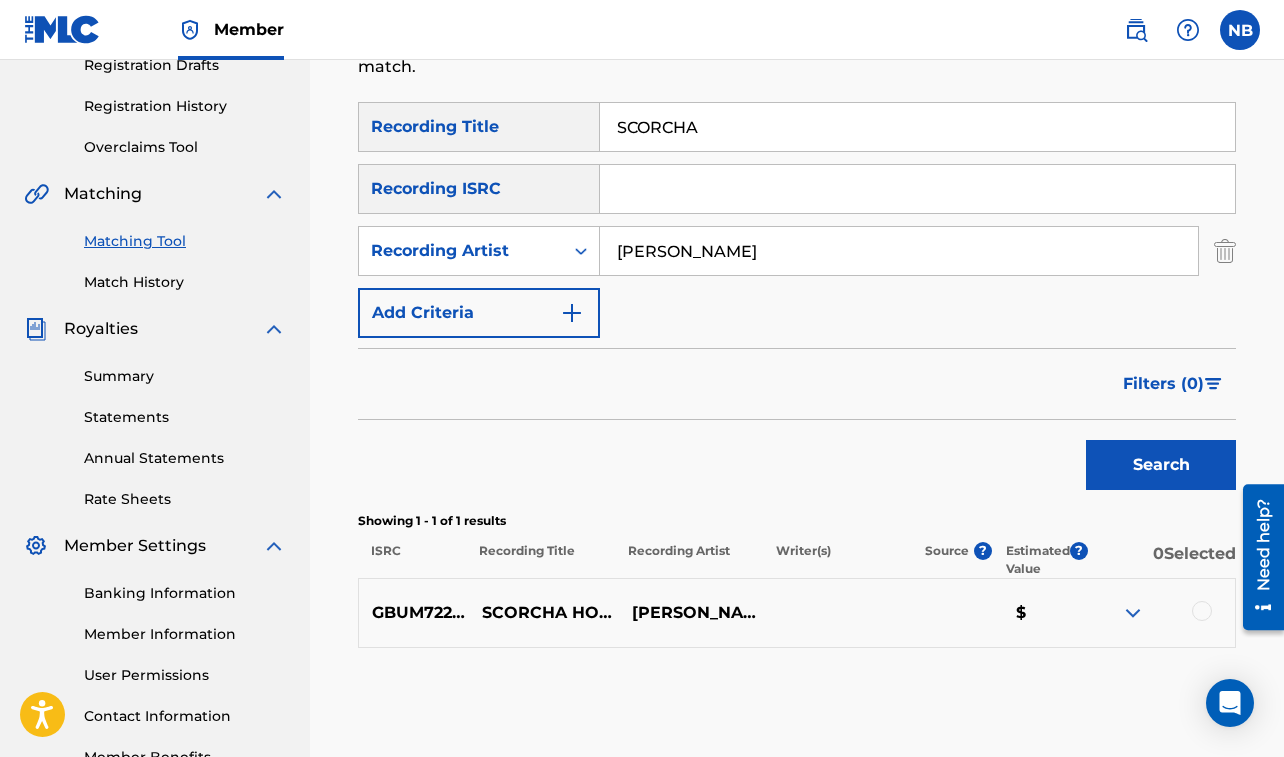 click at bounding box center (1202, 611) 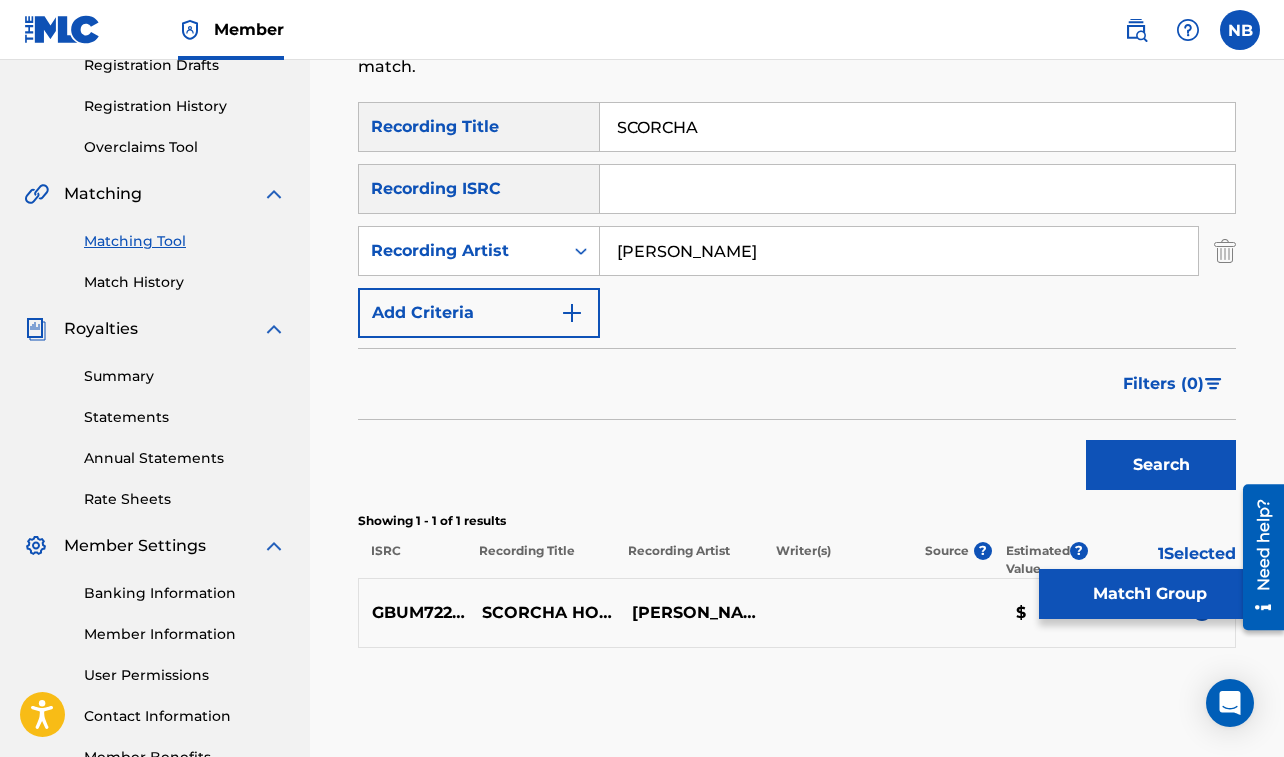 click on "Match  1 Group" at bounding box center [1149, 594] 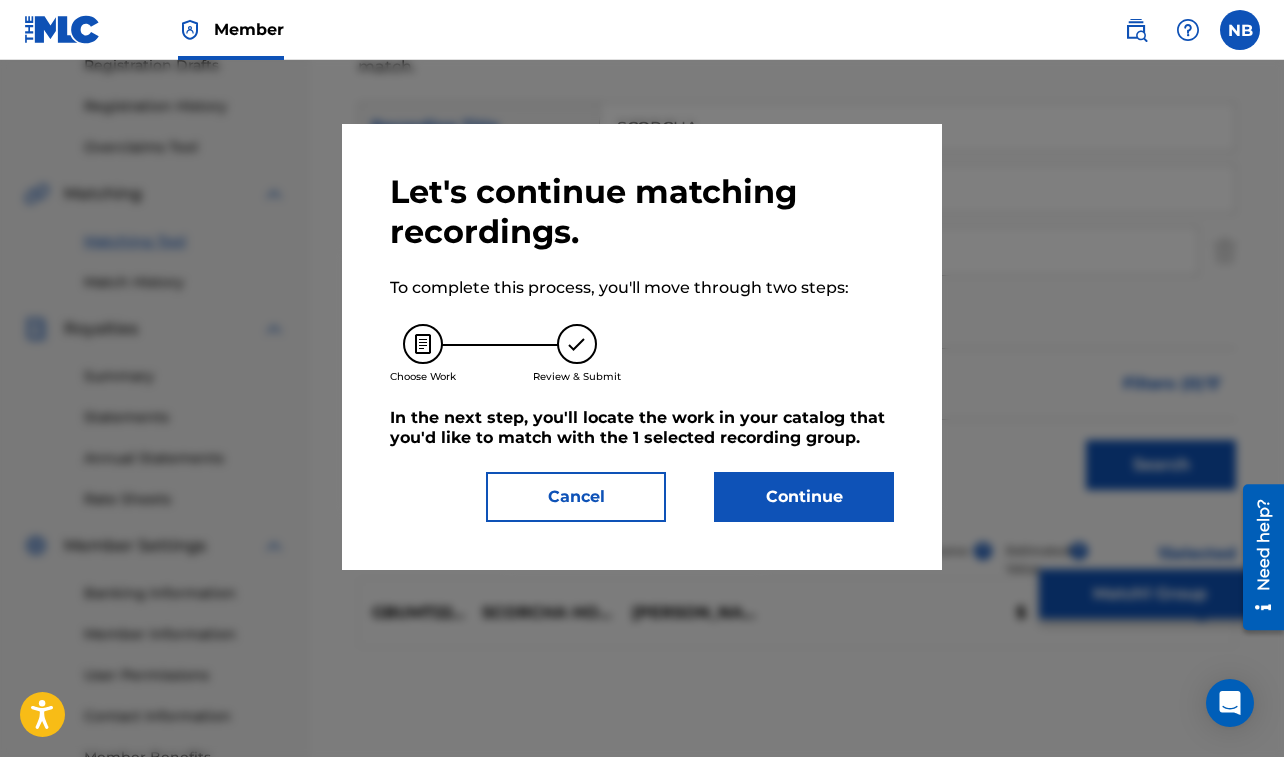 click on "Continue" at bounding box center [804, 497] 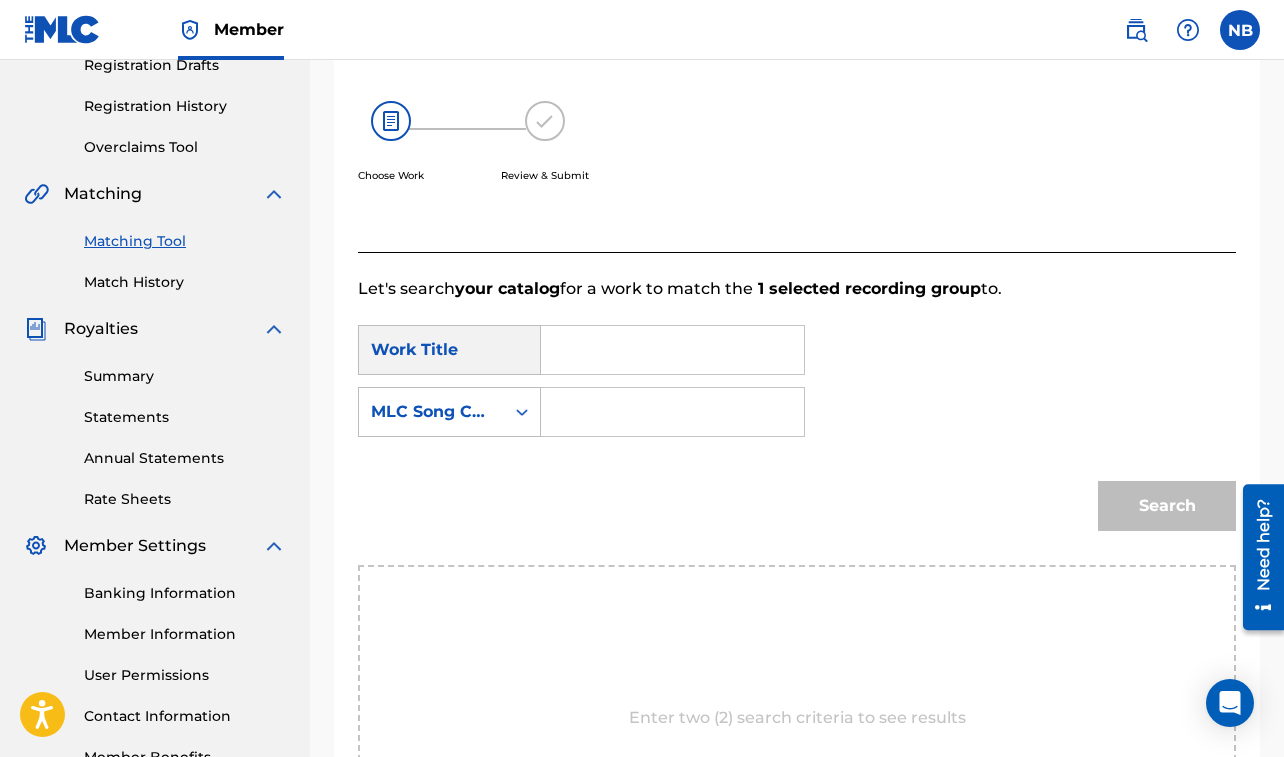 click at bounding box center [672, 350] 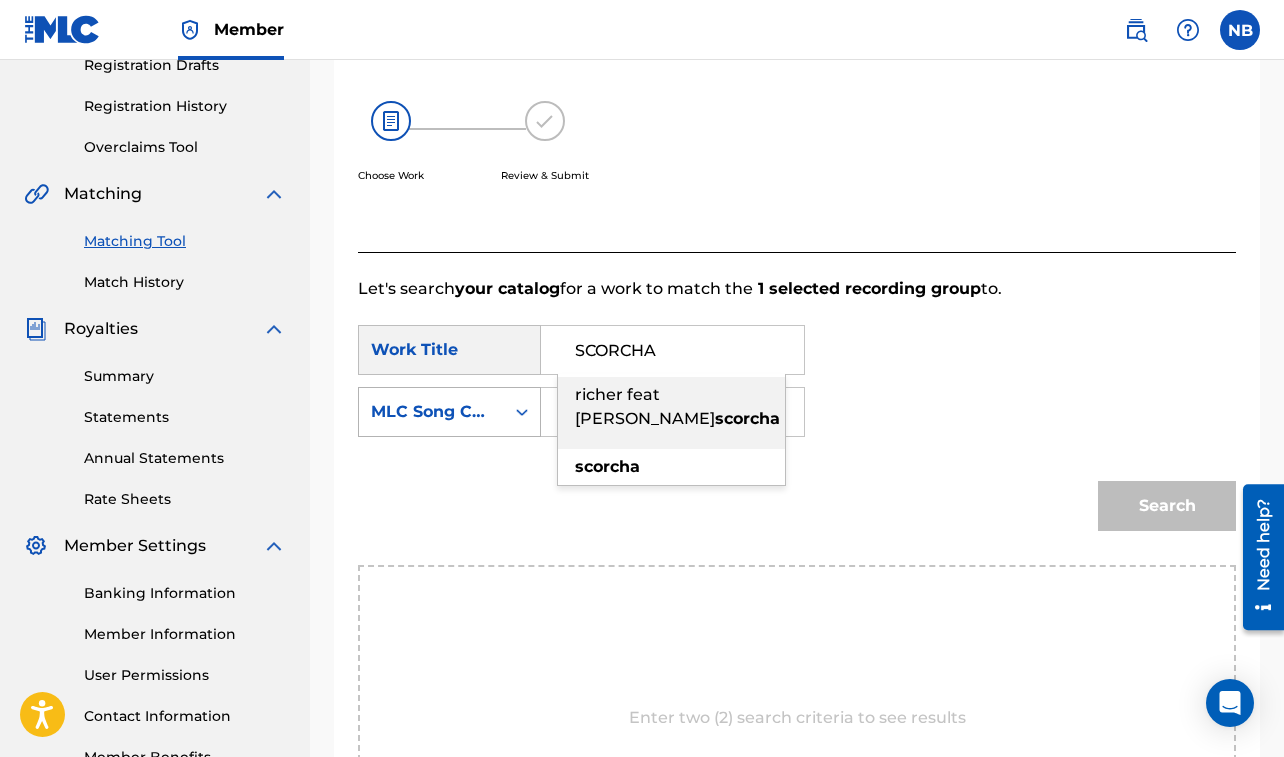click on "MLC Song Code" at bounding box center (431, 412) 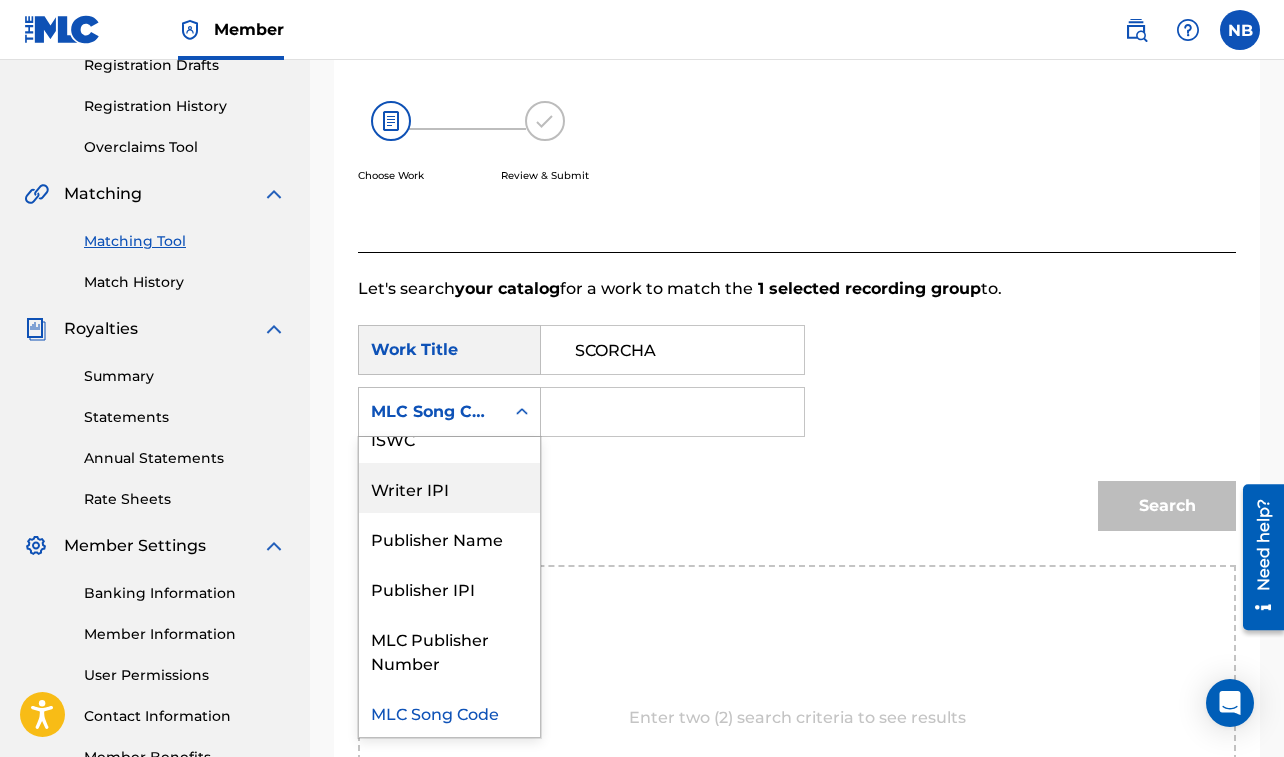 scroll, scrollTop: 0, scrollLeft: 0, axis: both 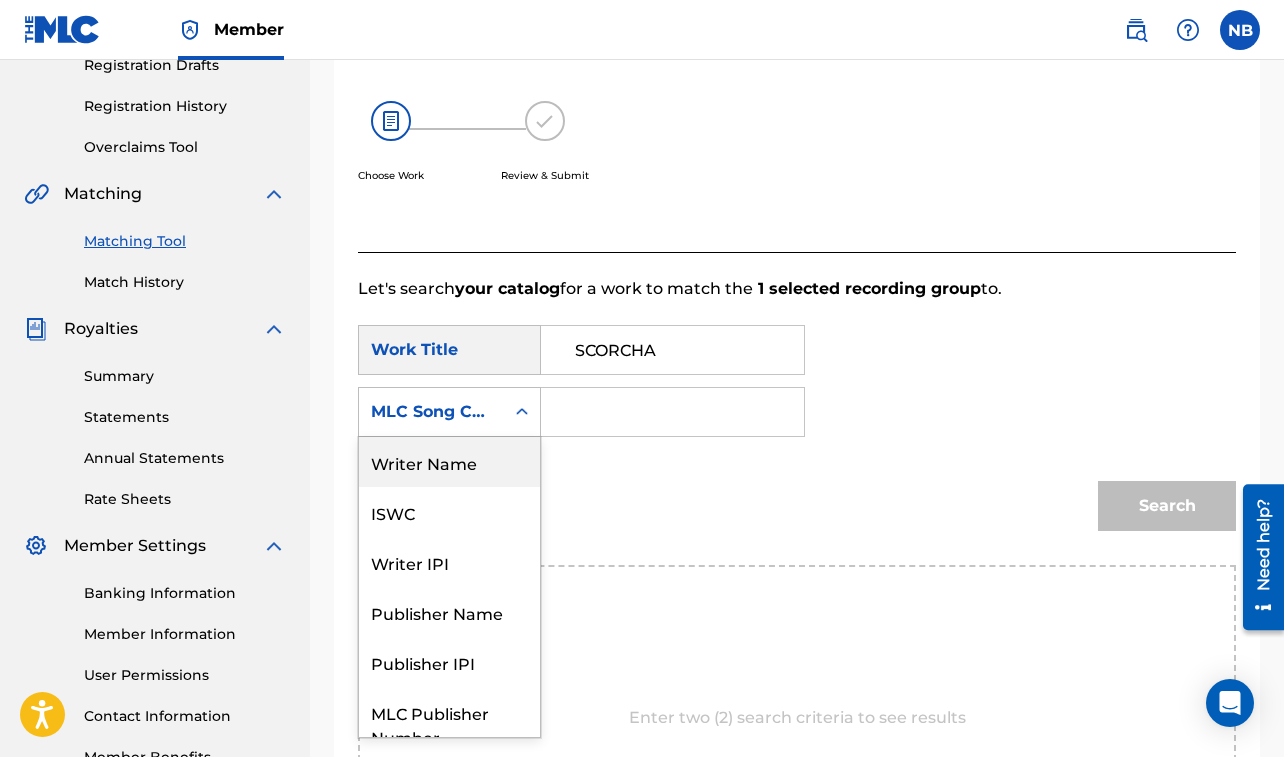 click on "Writer Name" at bounding box center (449, 462) 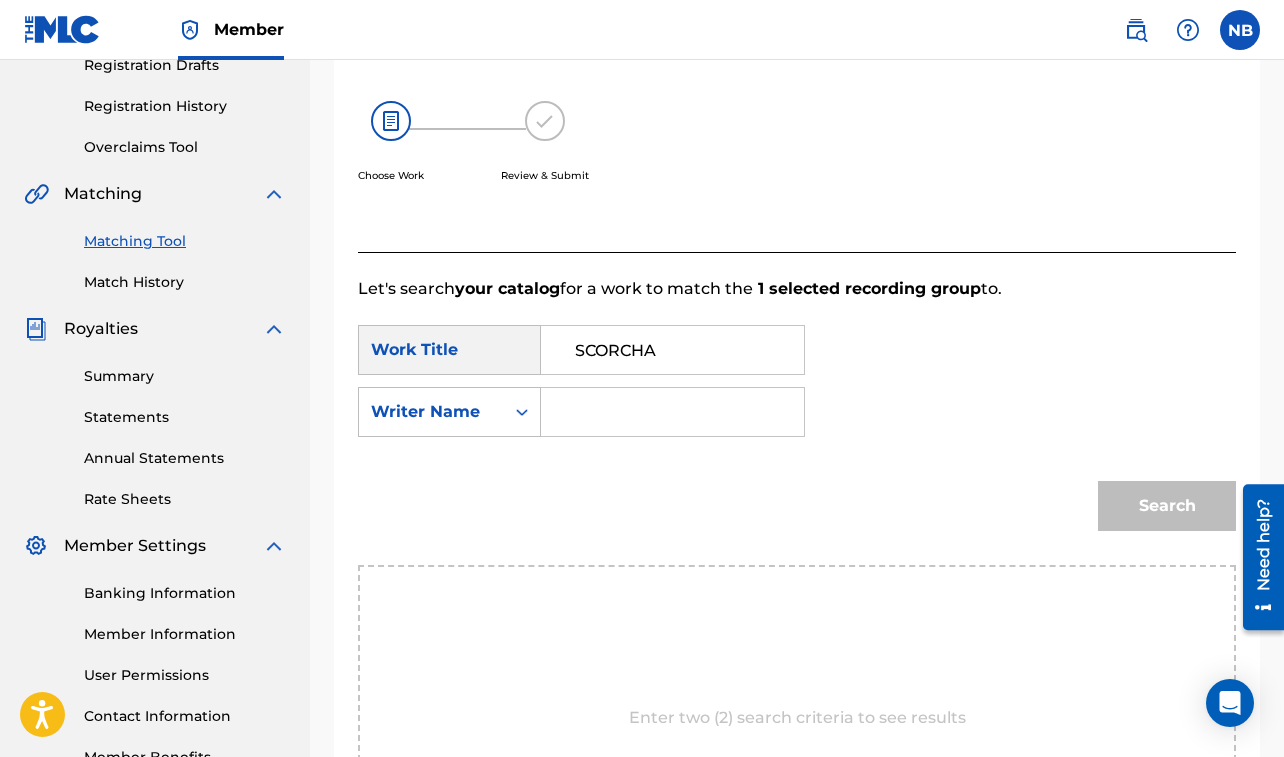 click at bounding box center [672, 412] 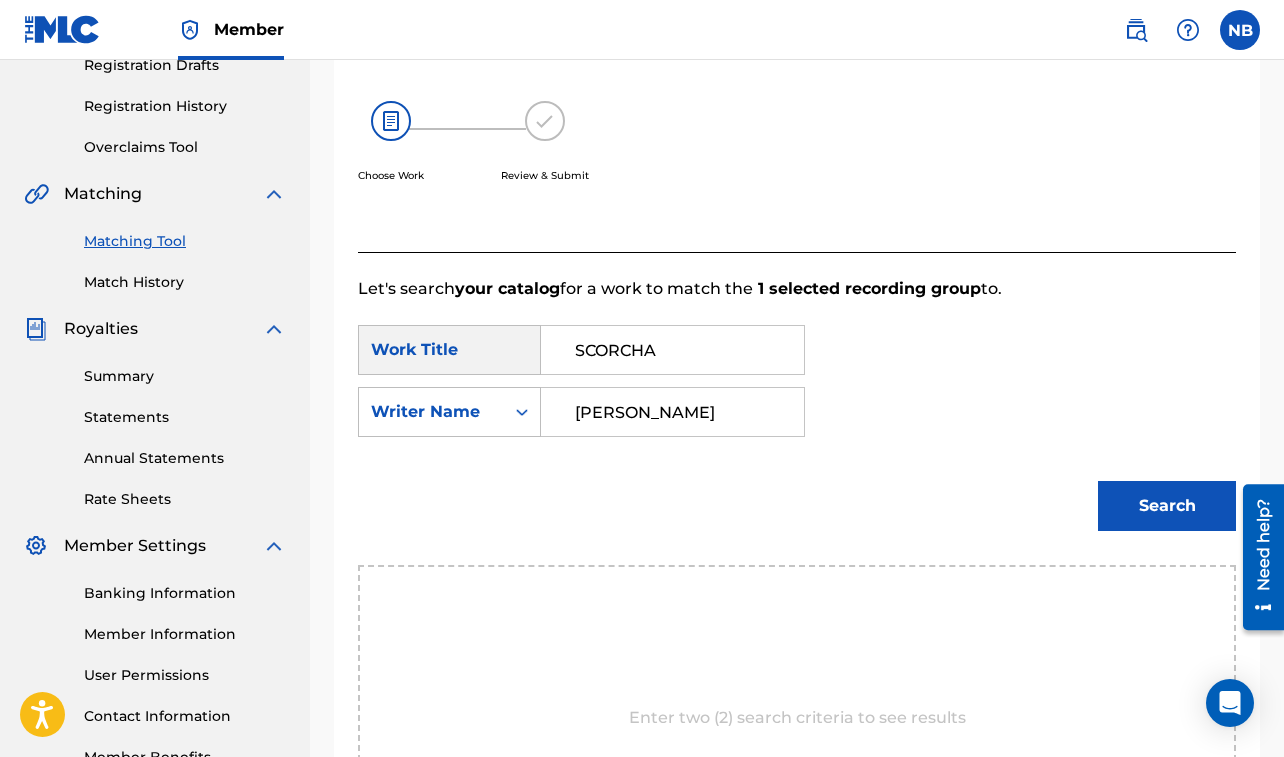 click on "Search" at bounding box center [1167, 506] 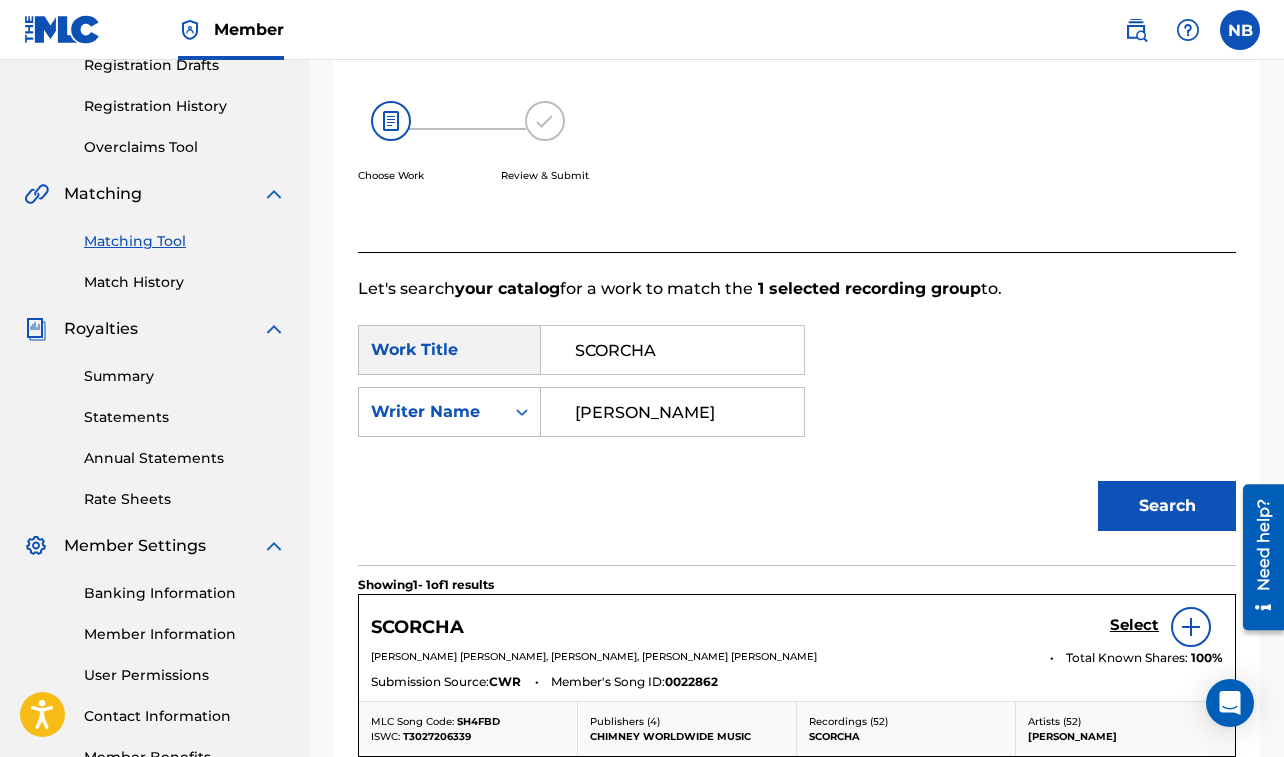 click on "Select" at bounding box center [1134, 625] 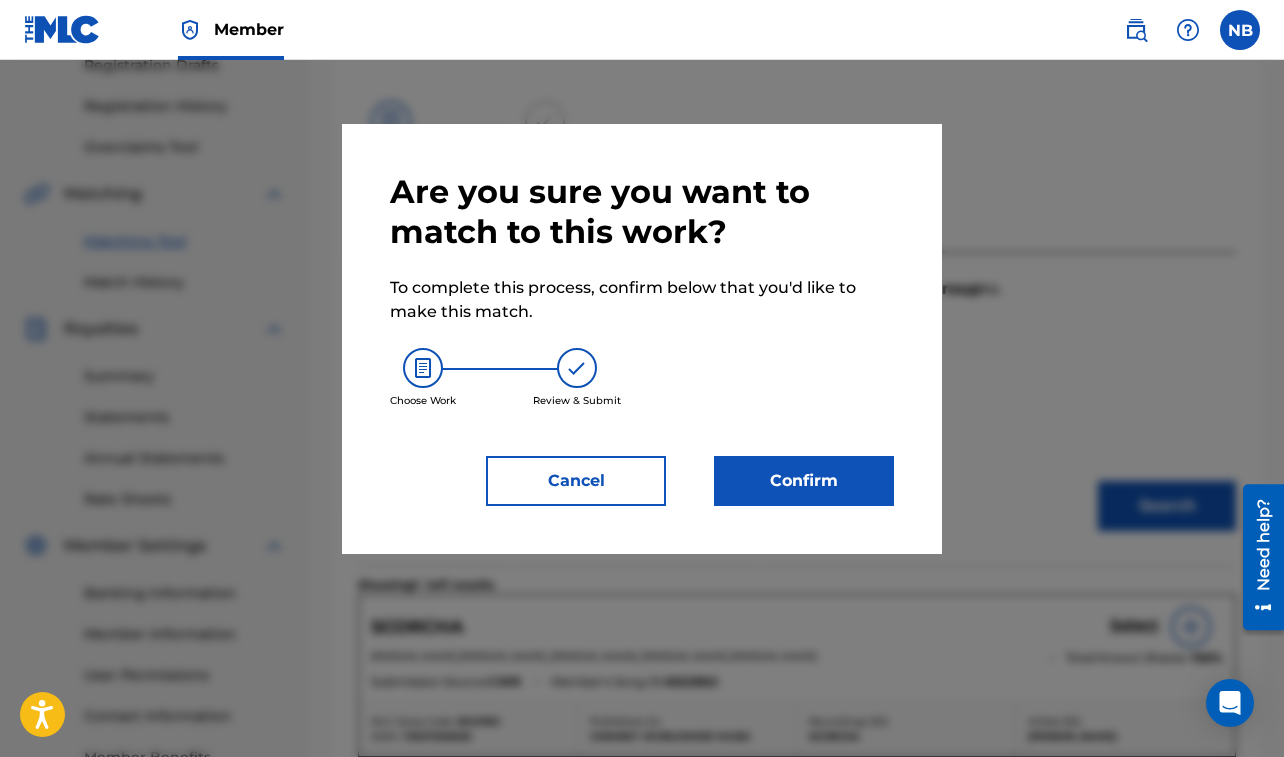 click on "Confirm" at bounding box center [804, 481] 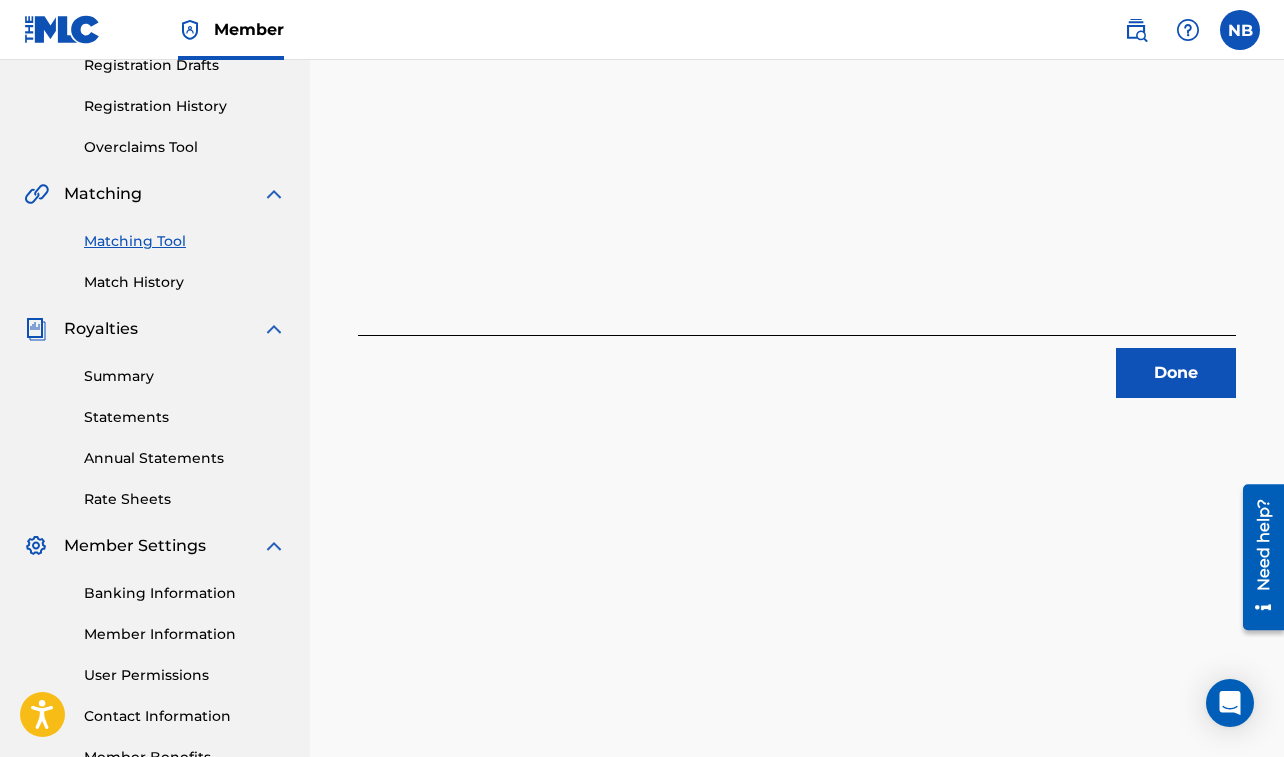 click on "Done" at bounding box center (1176, 373) 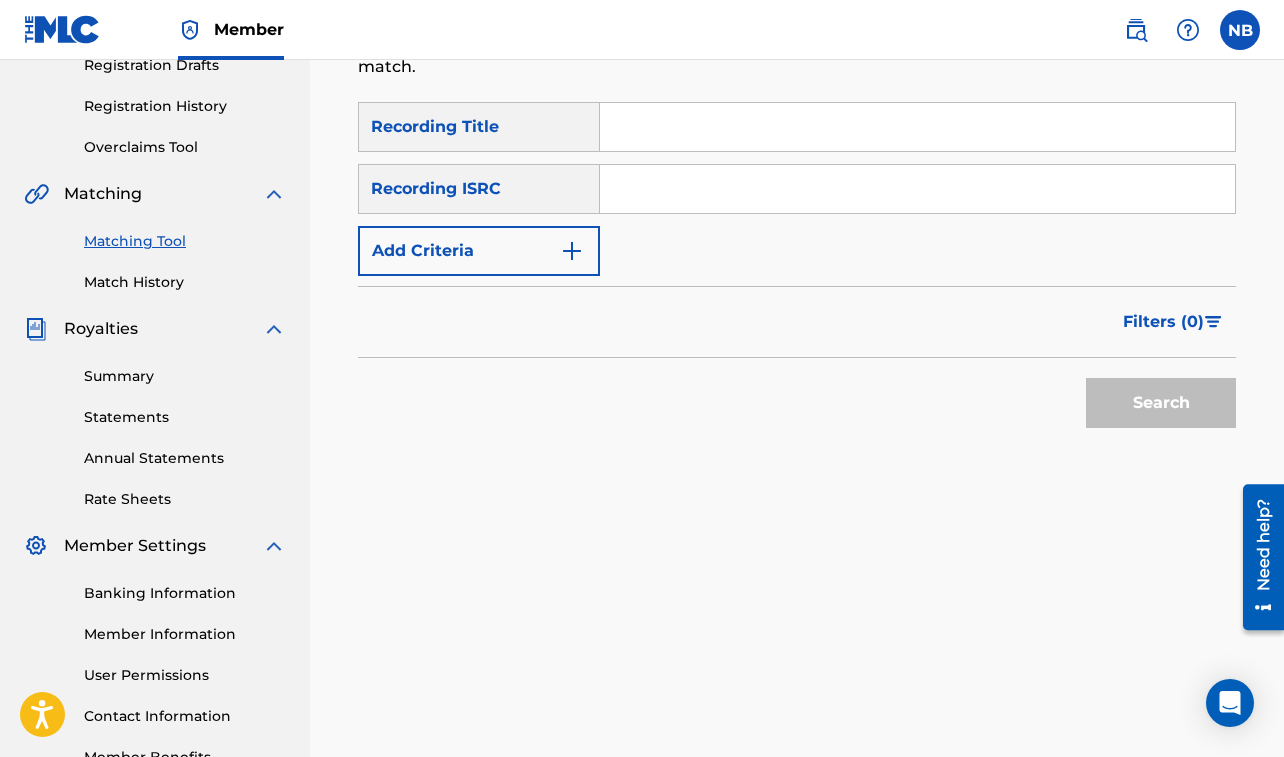 click on "Add Criteria" at bounding box center (479, 251) 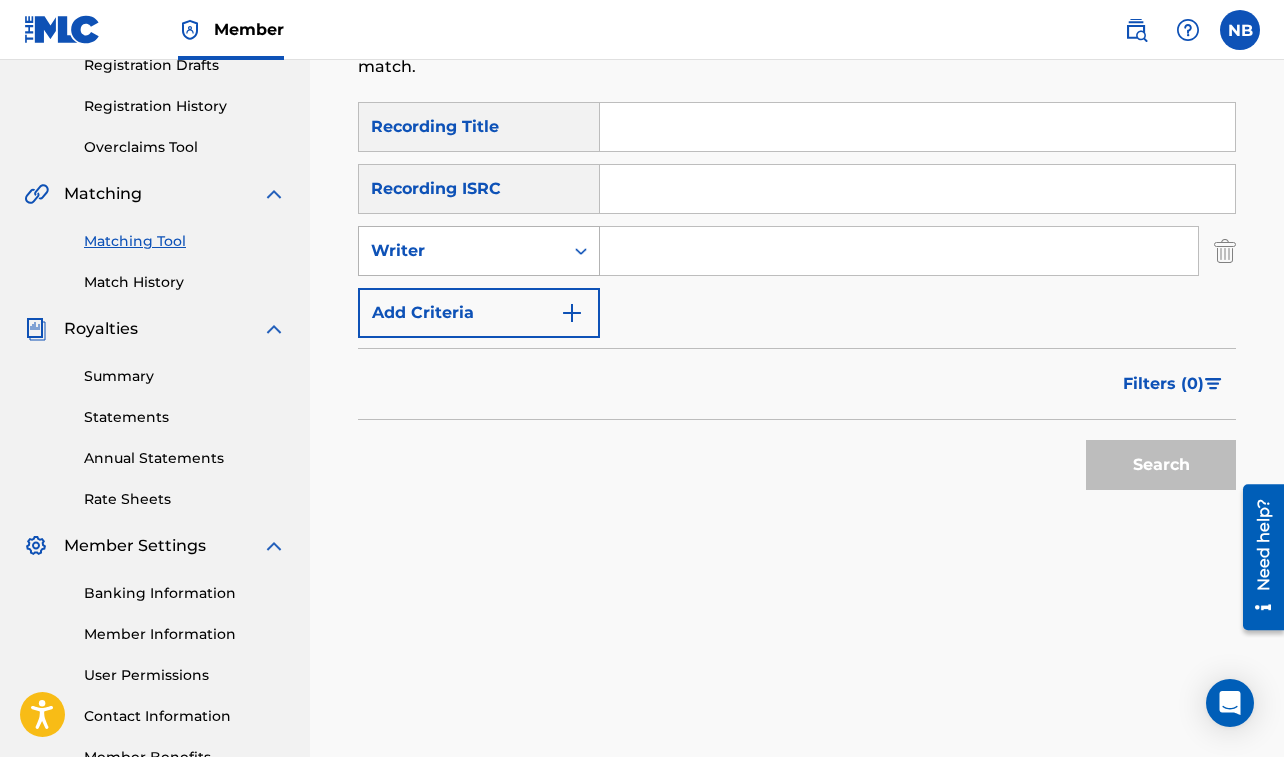 click on "Writer" at bounding box center (479, 251) 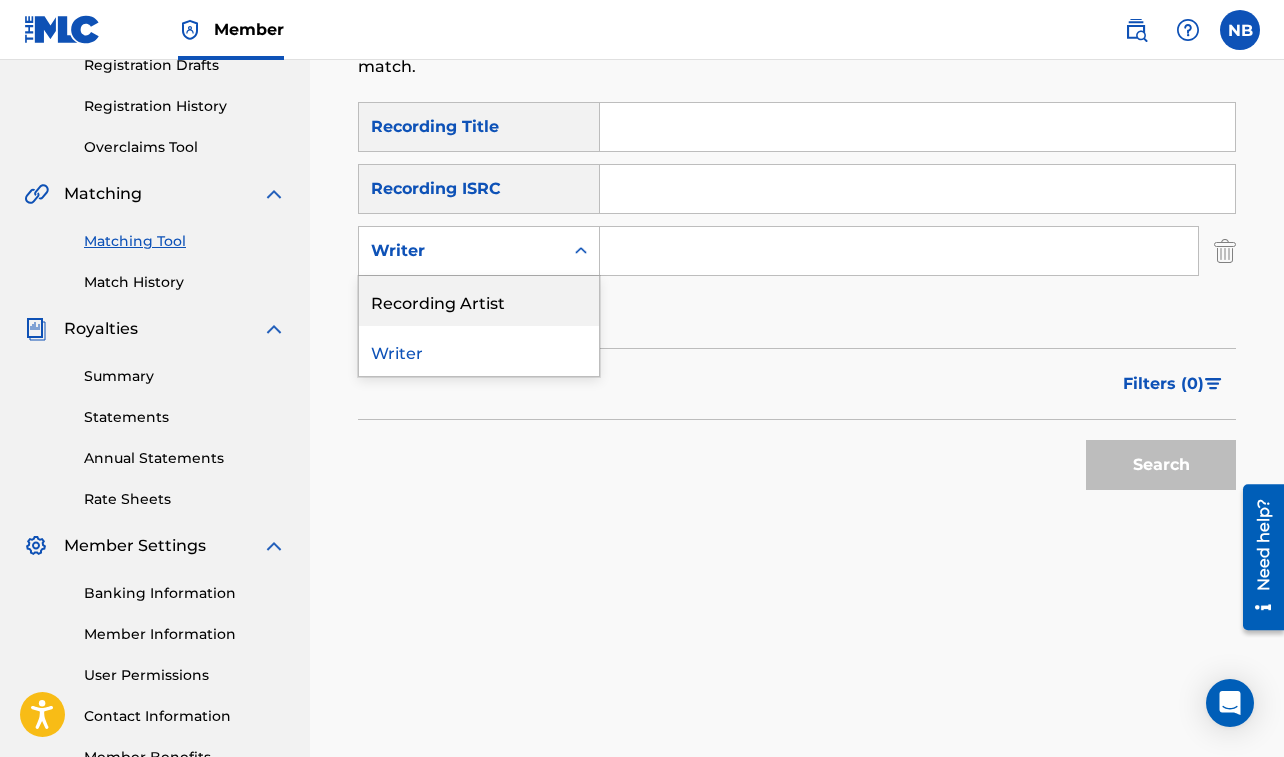 click on "Recording Artist" at bounding box center [479, 301] 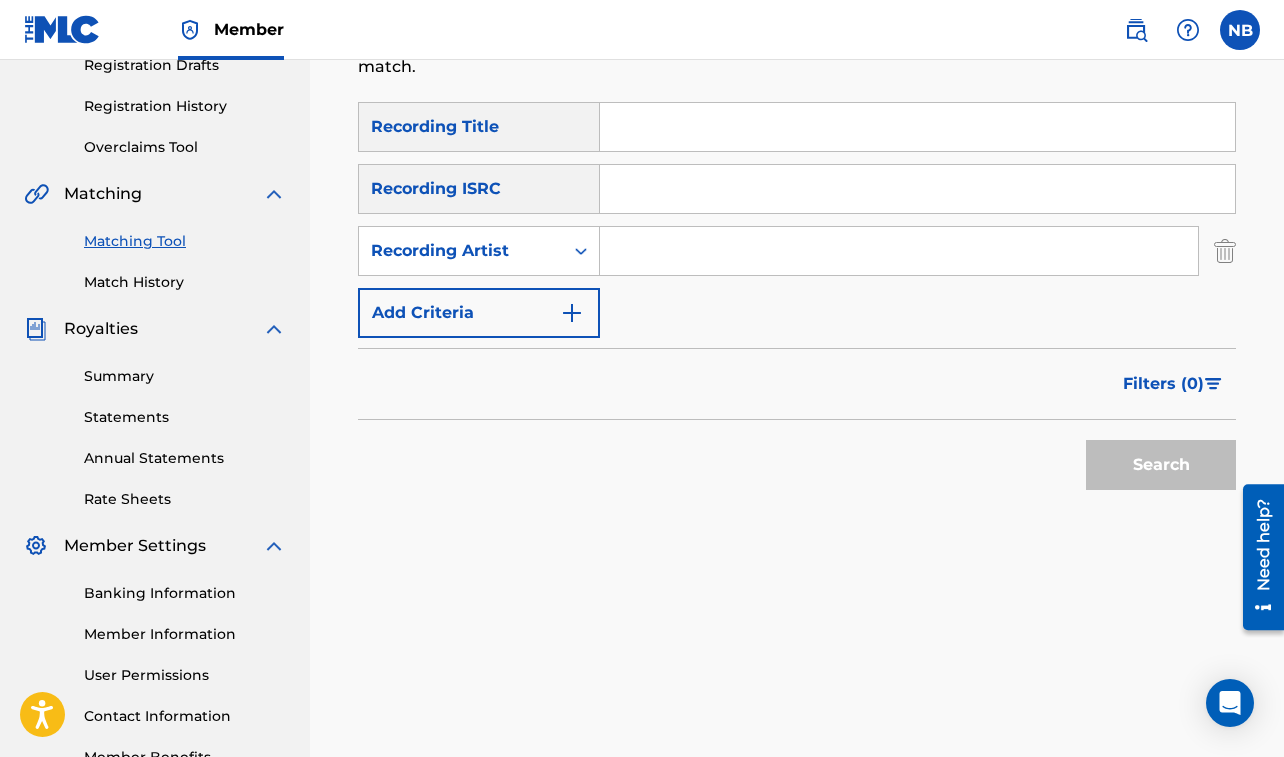 click at bounding box center [899, 251] 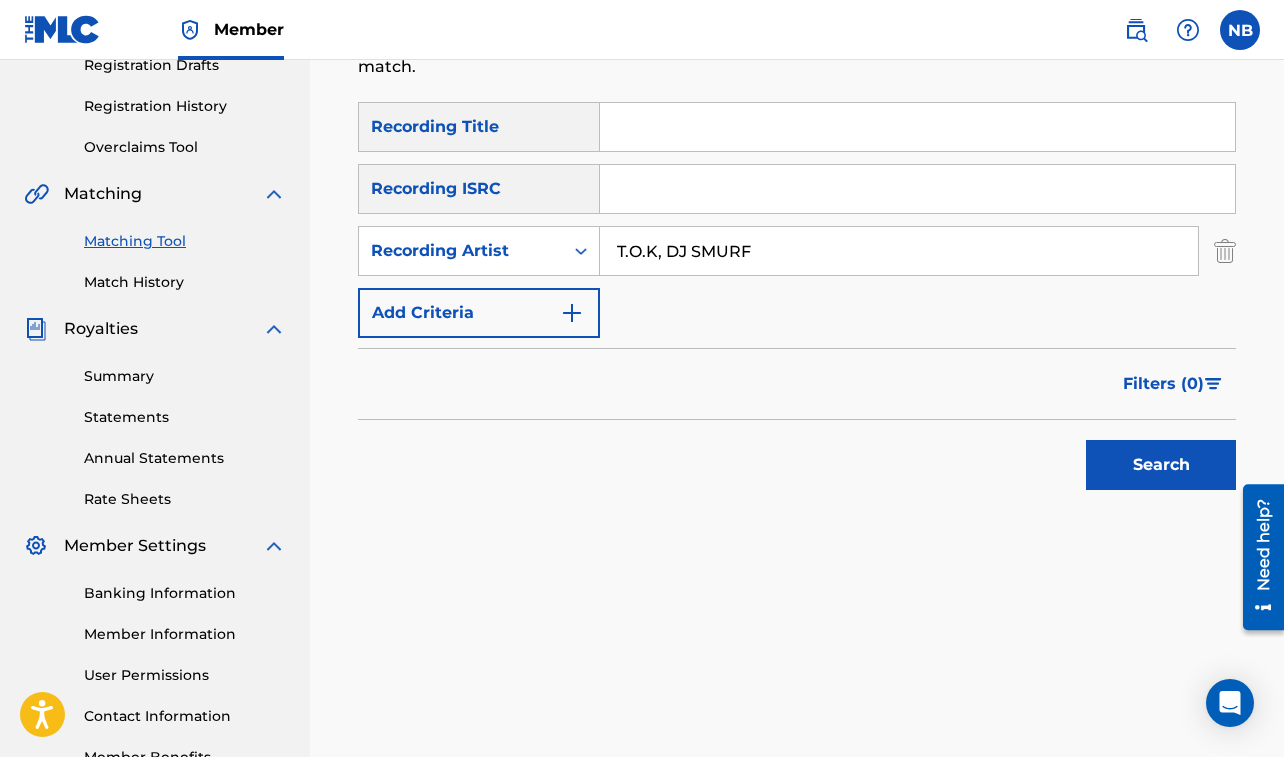 click at bounding box center (917, 127) 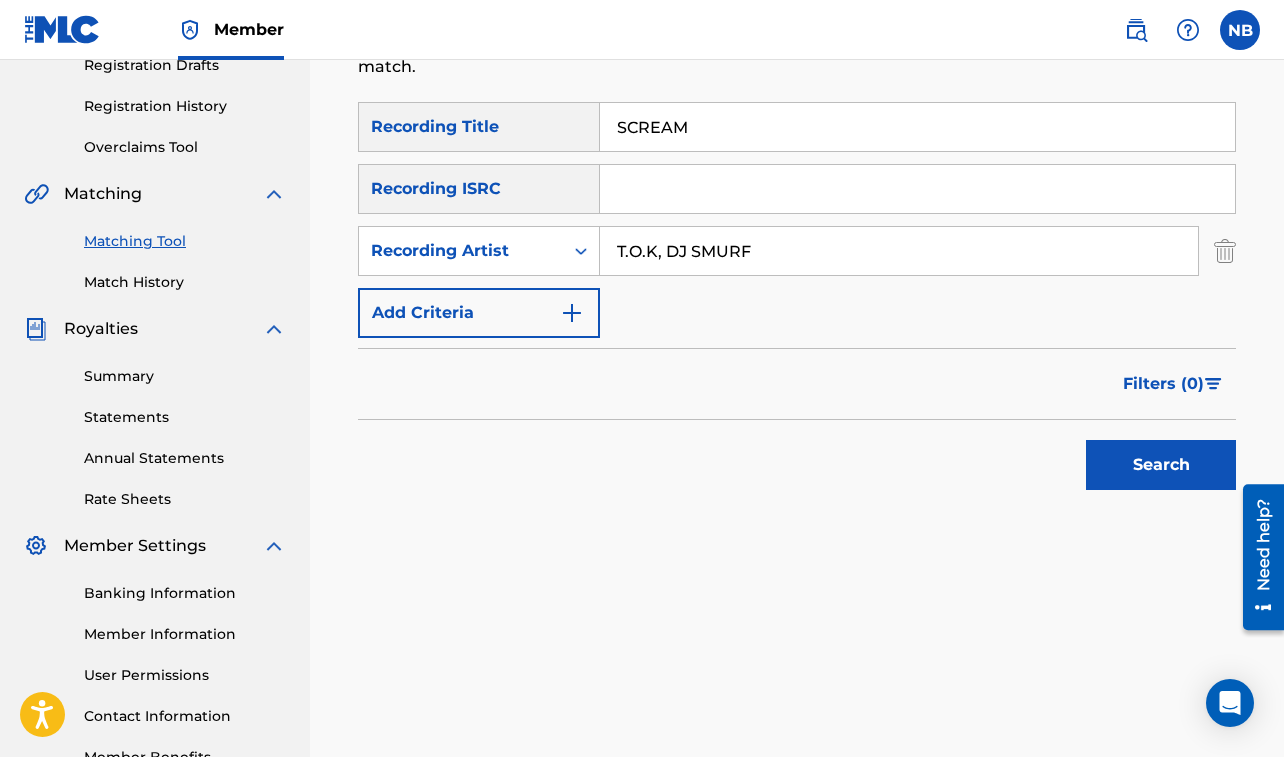 drag, startPoint x: 617, startPoint y: 126, endPoint x: 690, endPoint y: 136, distance: 73.68175 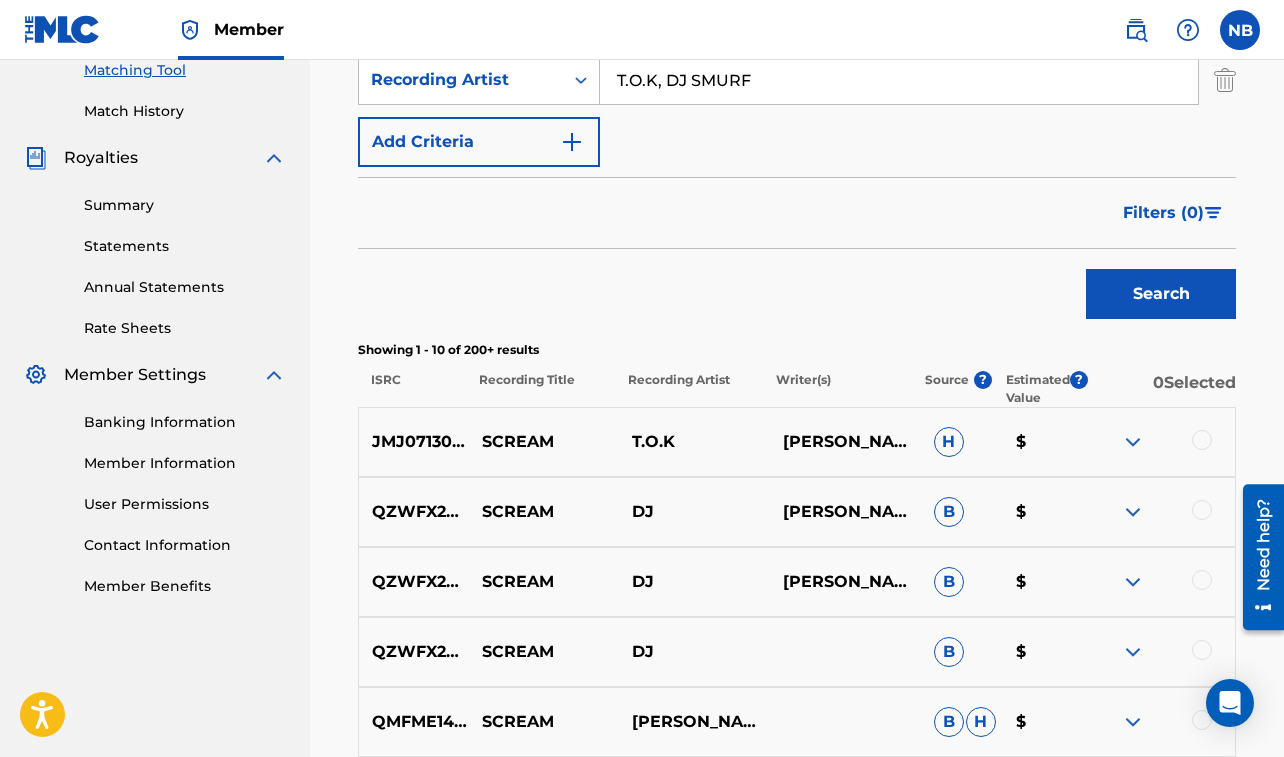 scroll, scrollTop: 544, scrollLeft: 0, axis: vertical 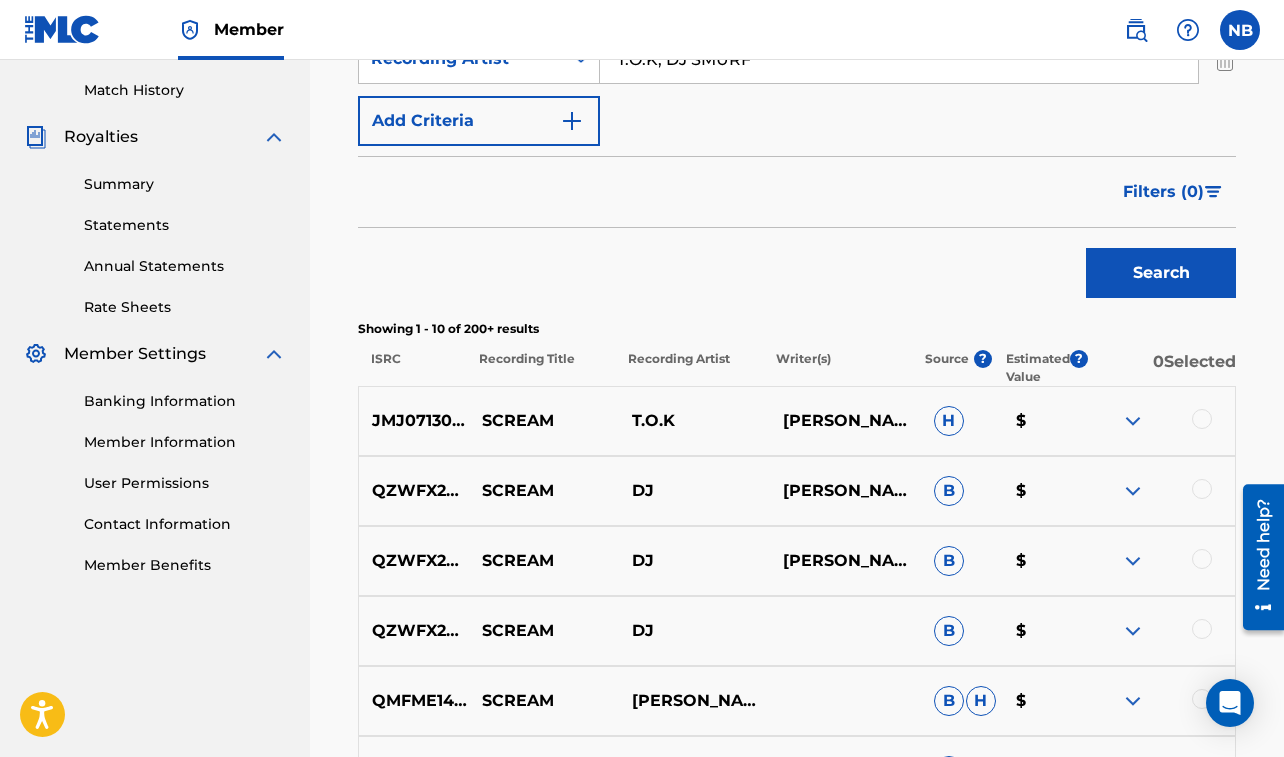 click at bounding box center (1202, 419) 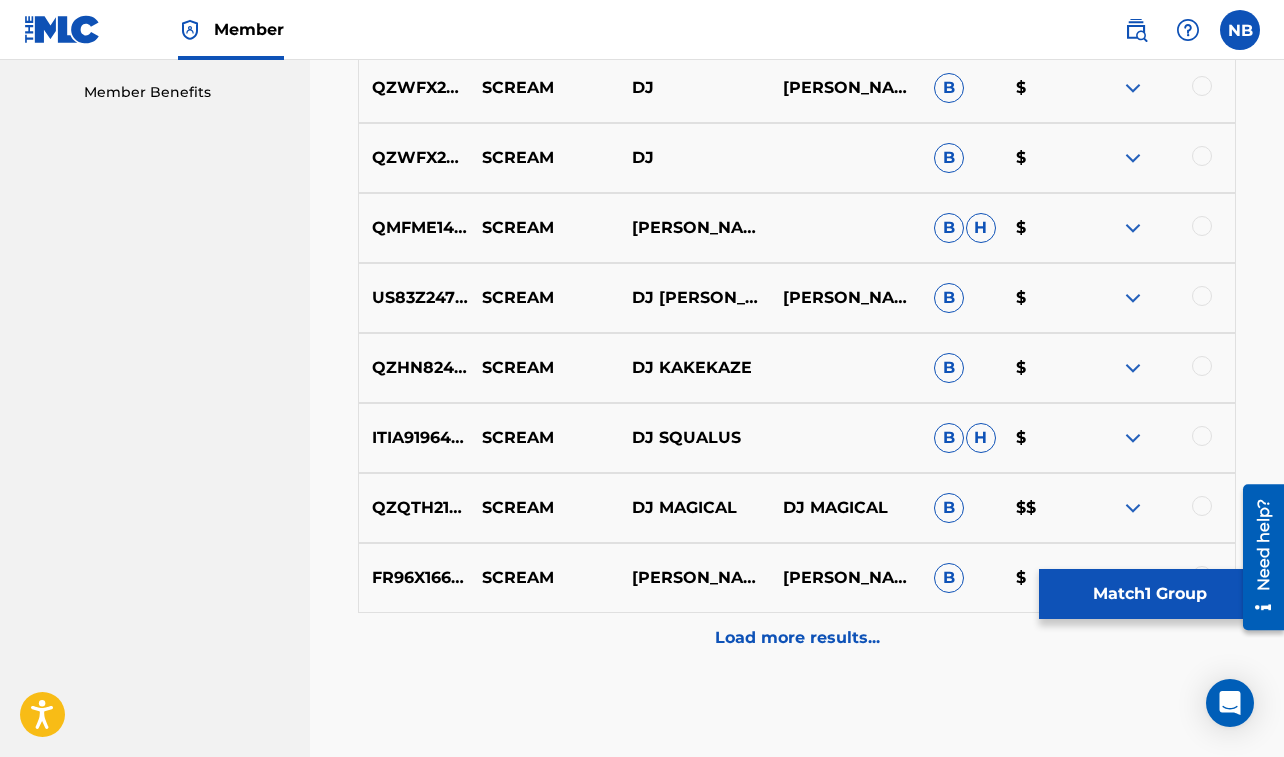 scroll, scrollTop: 1033, scrollLeft: 0, axis: vertical 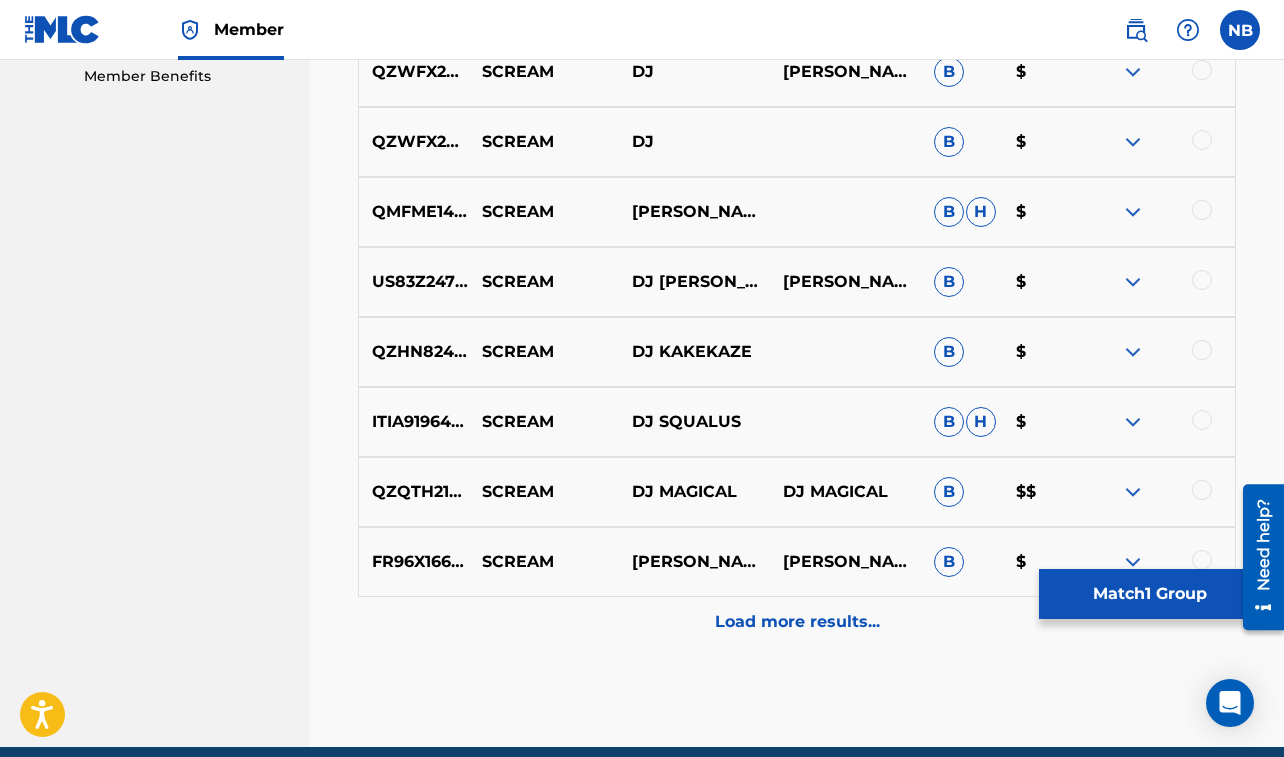 click on "Match  1 Group" at bounding box center [1149, 594] 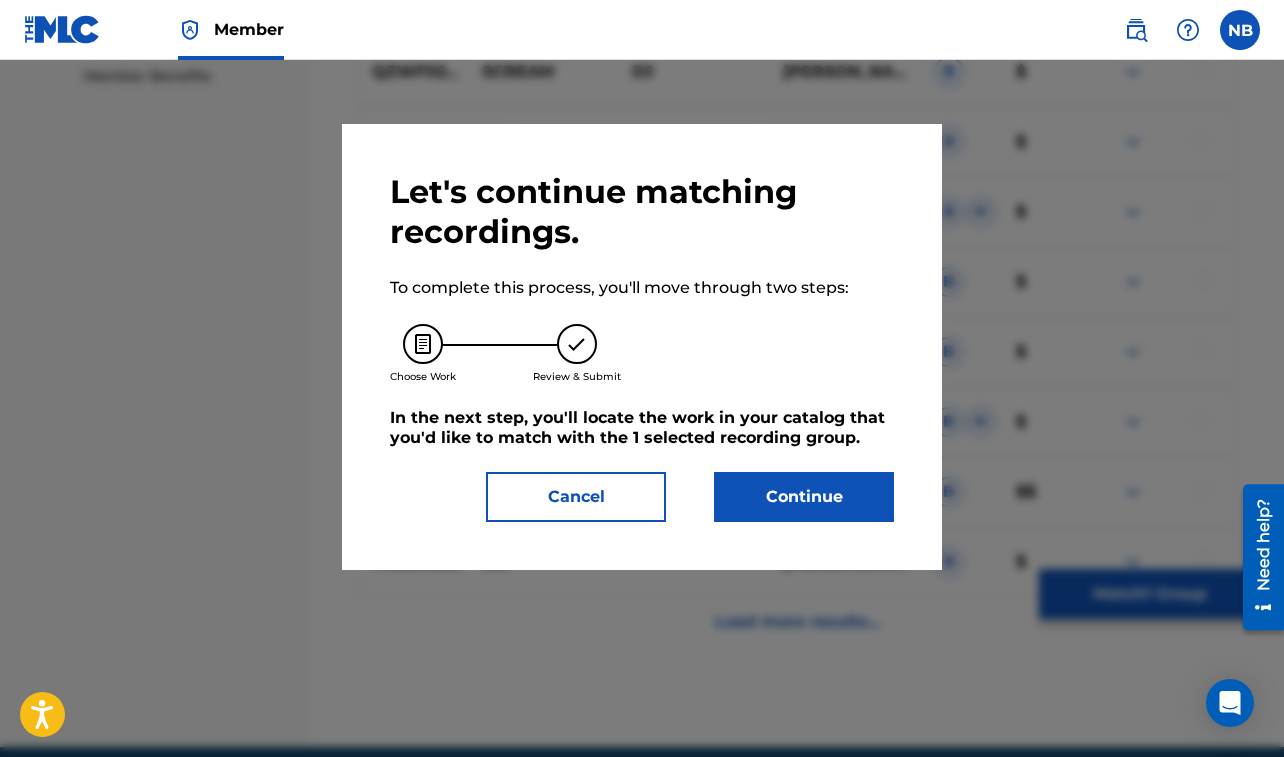 click on "Continue" at bounding box center (804, 497) 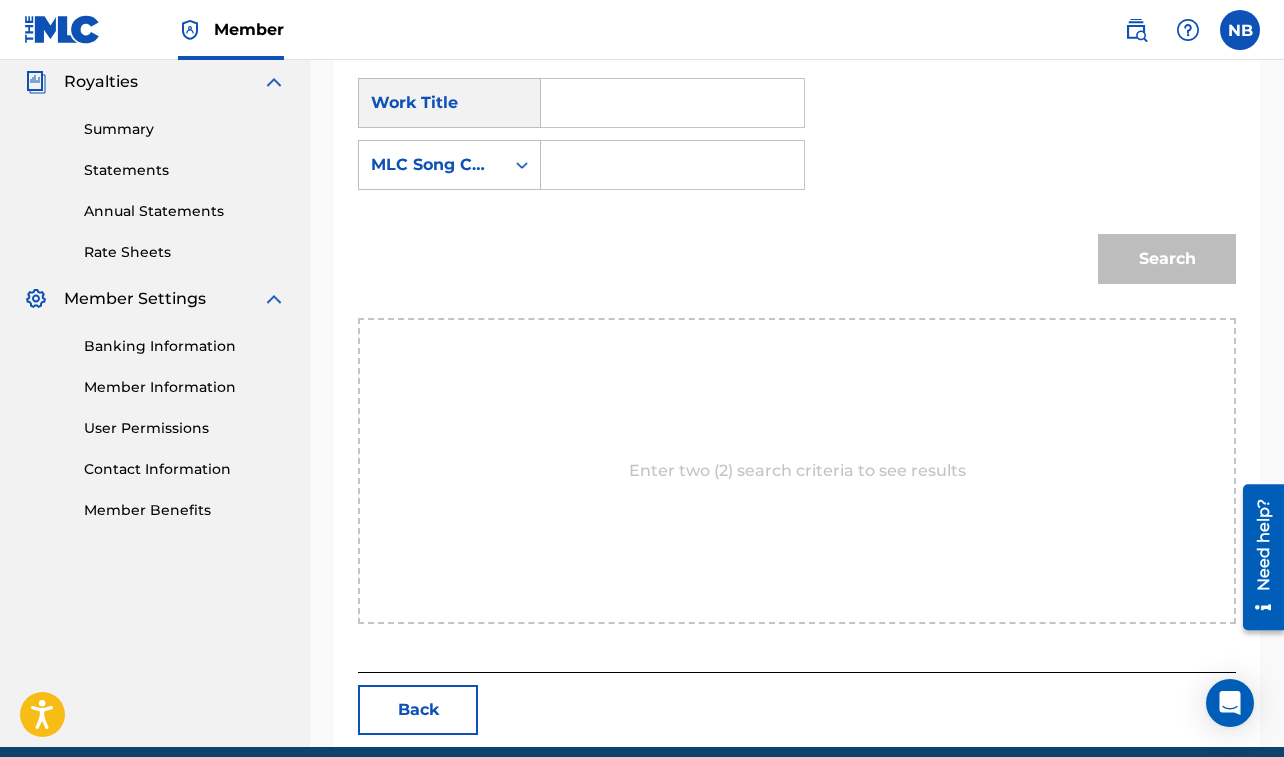 scroll, scrollTop: 623, scrollLeft: 0, axis: vertical 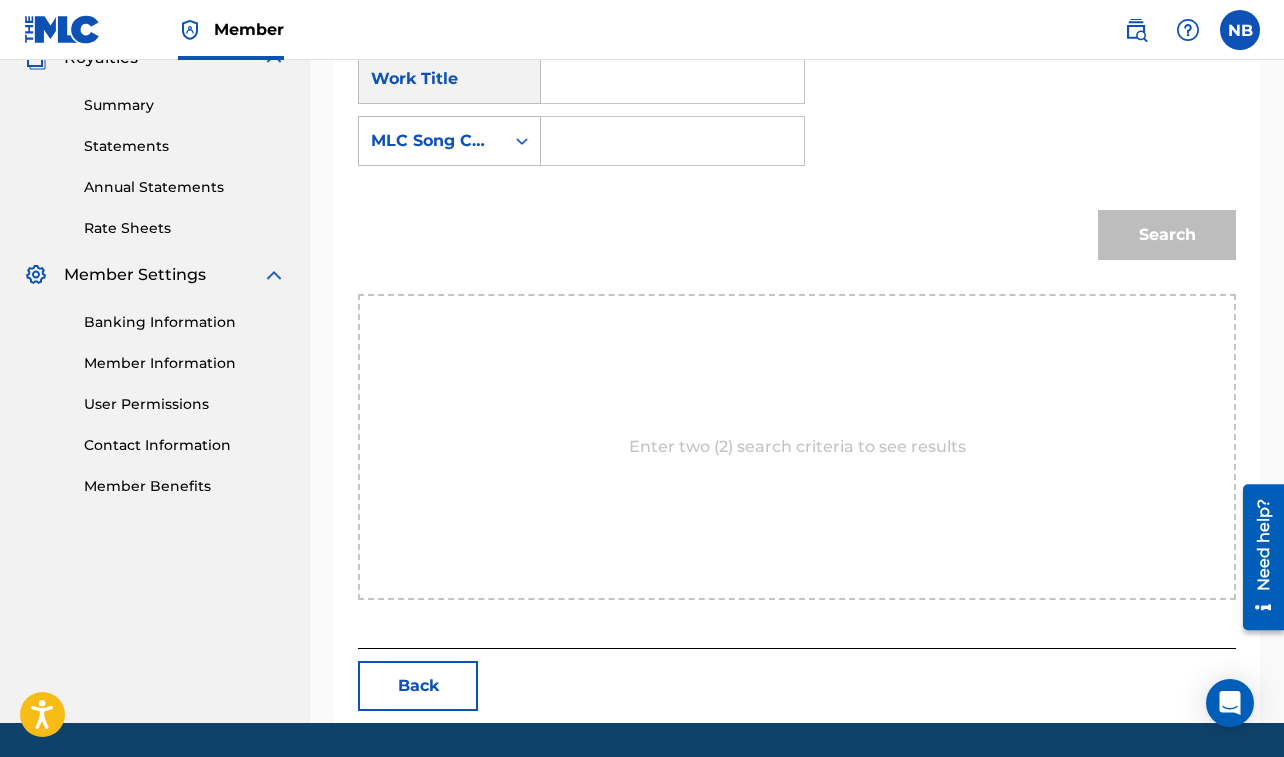 click at bounding box center [672, 79] 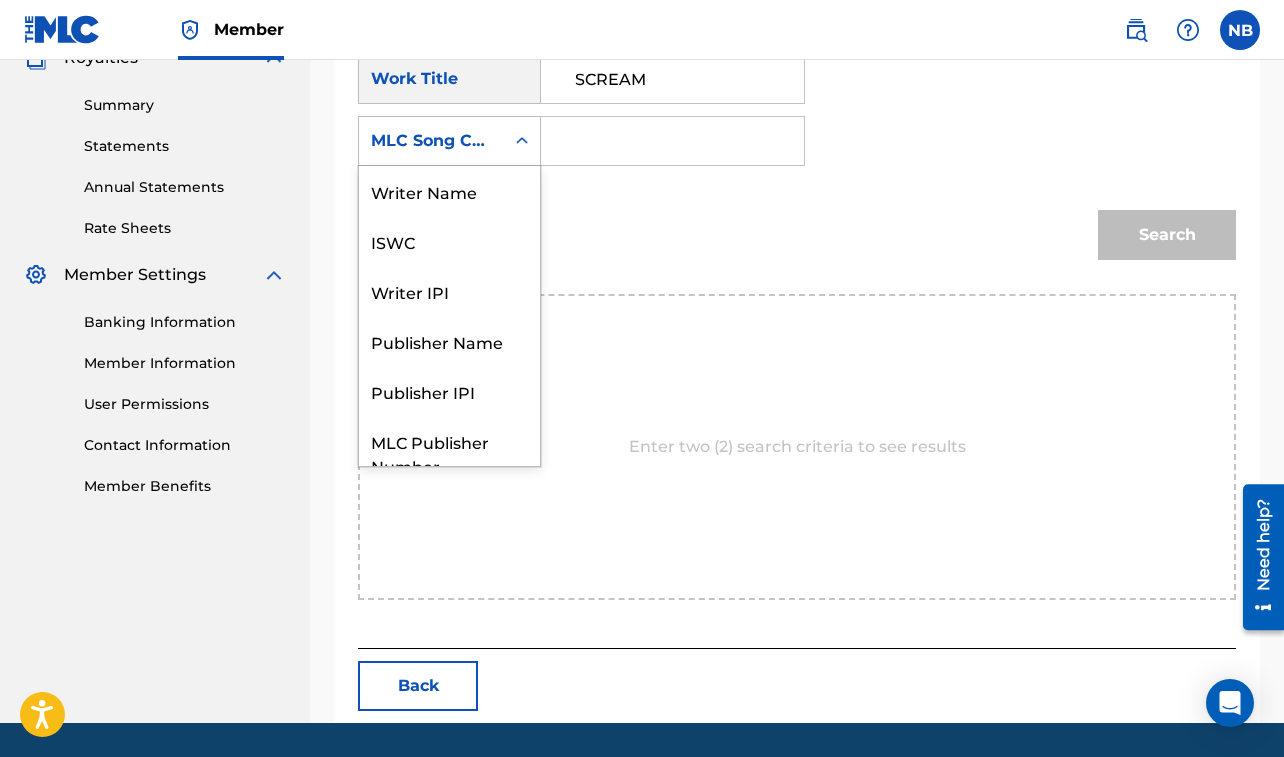 click on "MLC Song Code" at bounding box center [431, 141] 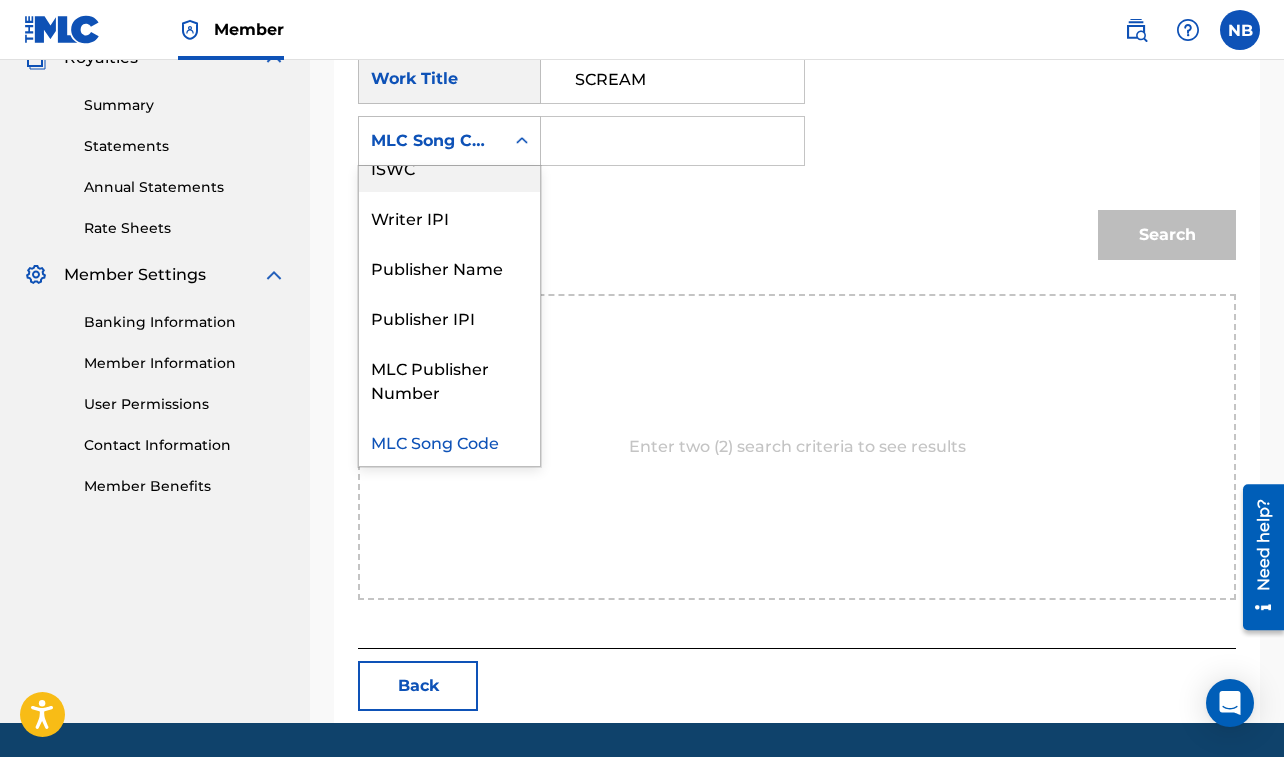scroll, scrollTop: 0, scrollLeft: 0, axis: both 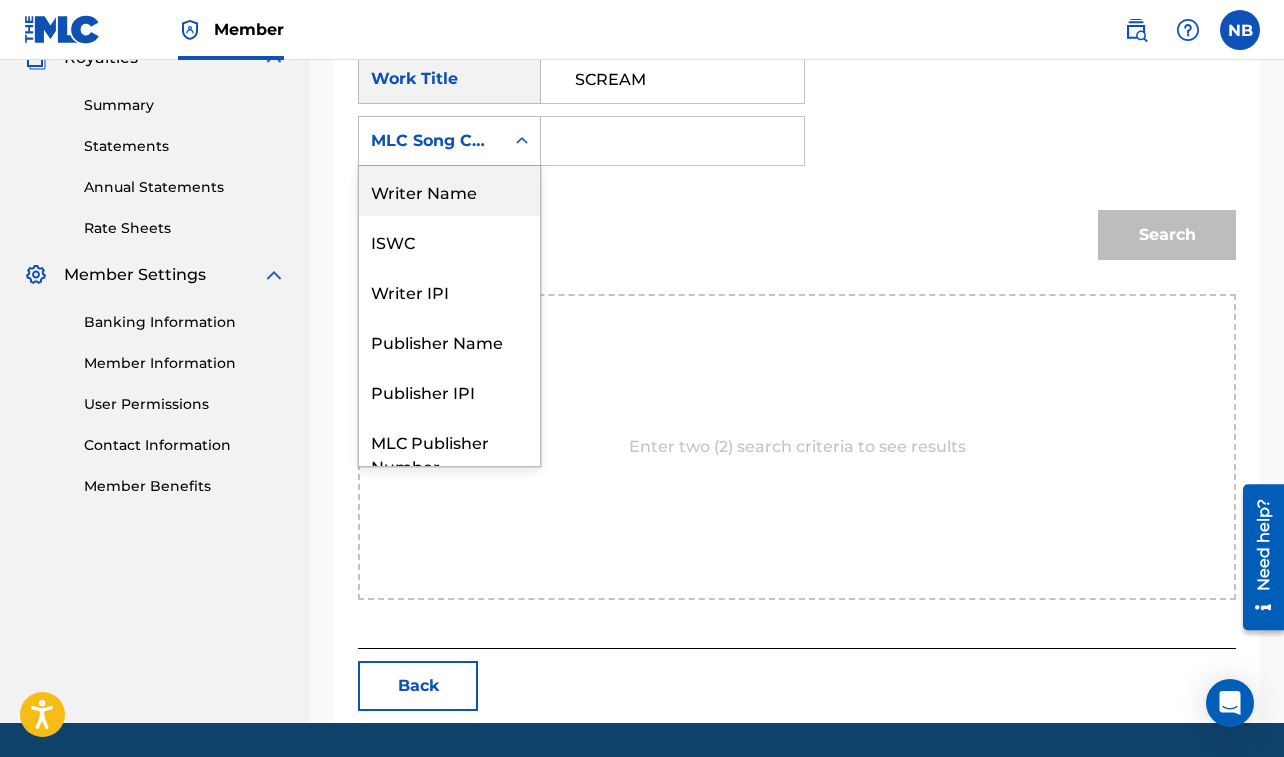 click on "Writer Name" at bounding box center (449, 191) 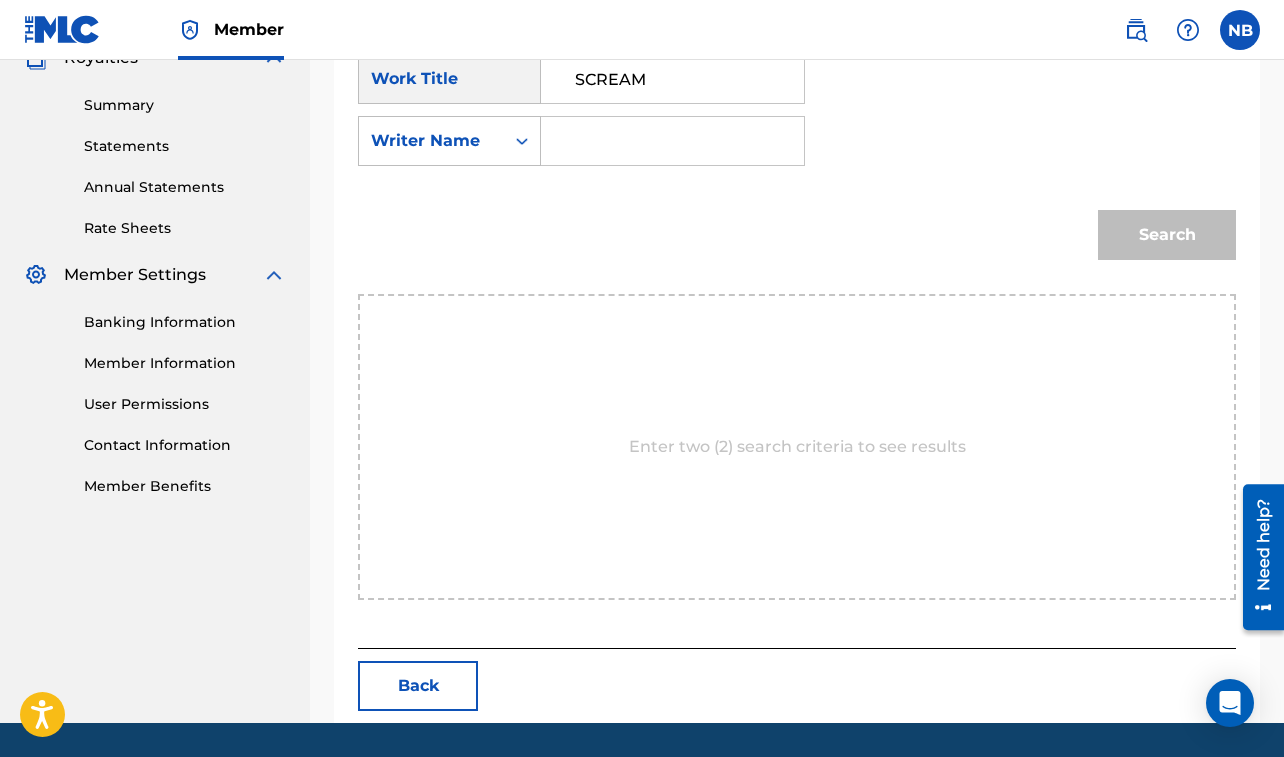 click at bounding box center (672, 141) 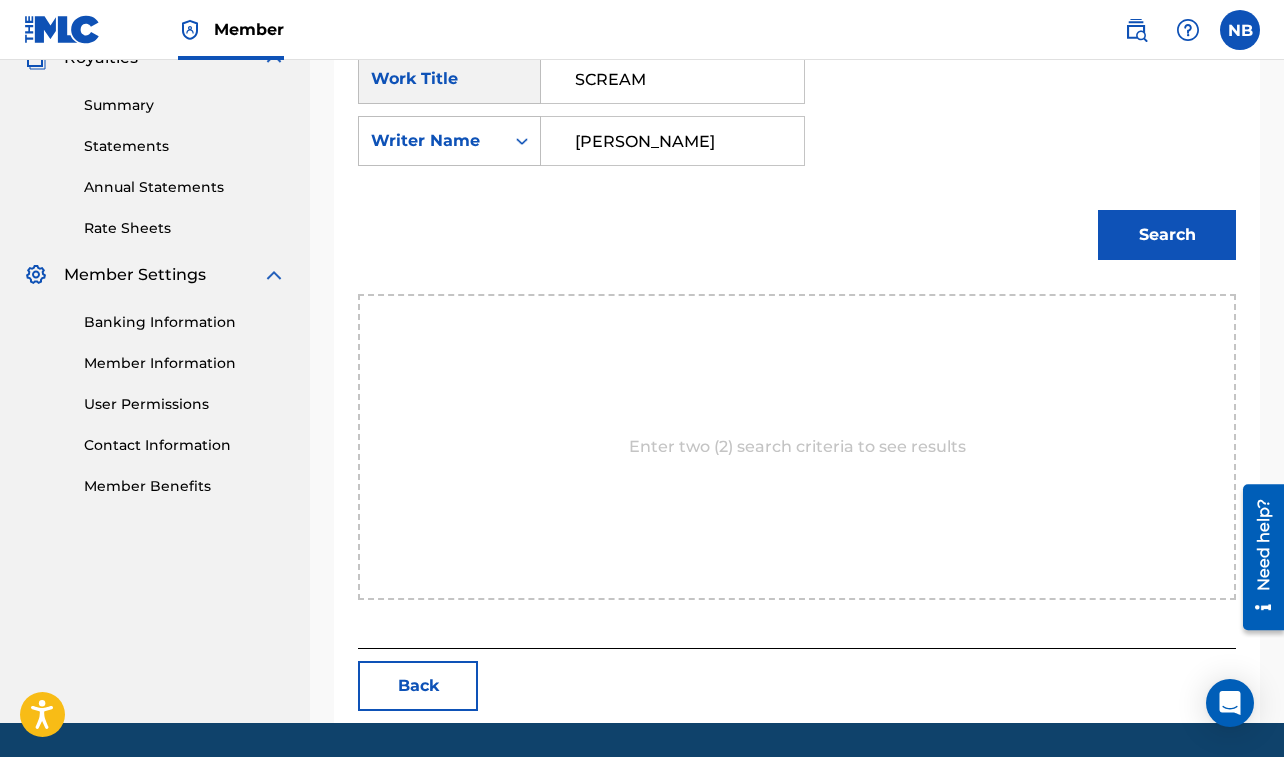 click on "Search" at bounding box center [1167, 235] 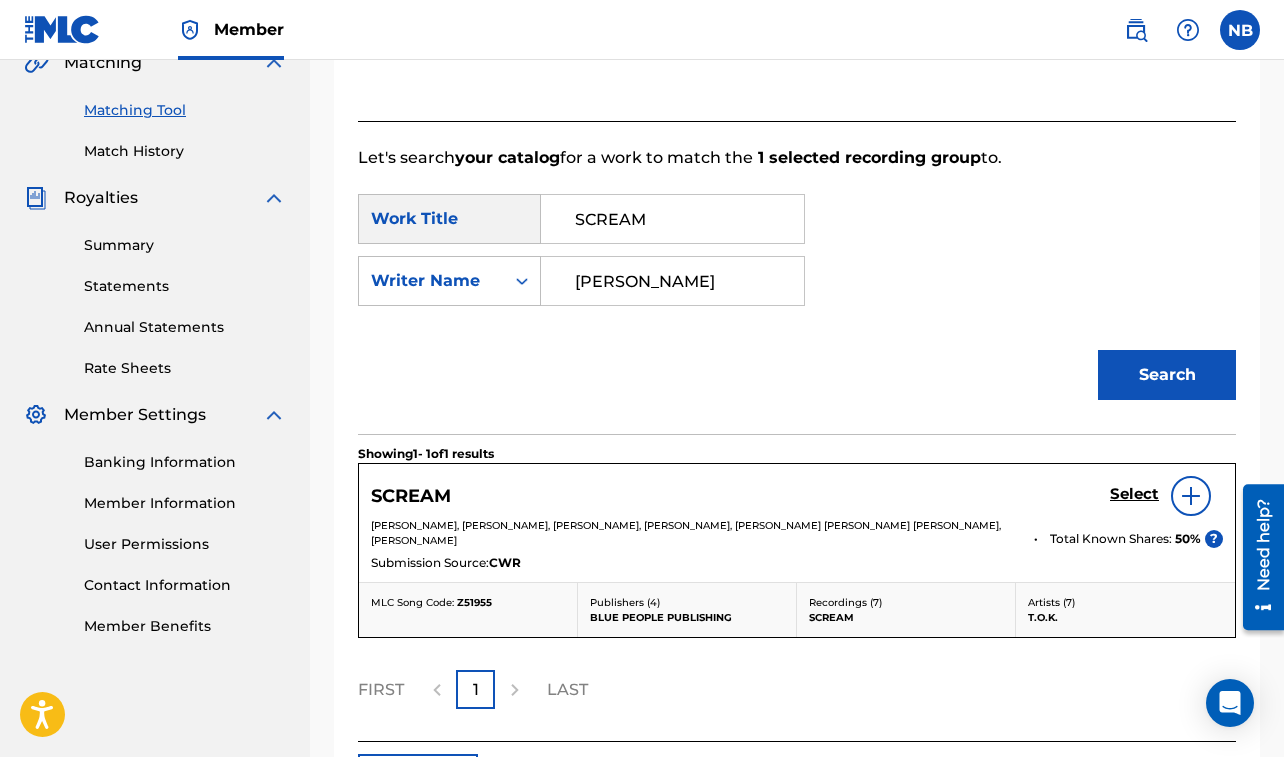 scroll, scrollTop: 576, scrollLeft: 0, axis: vertical 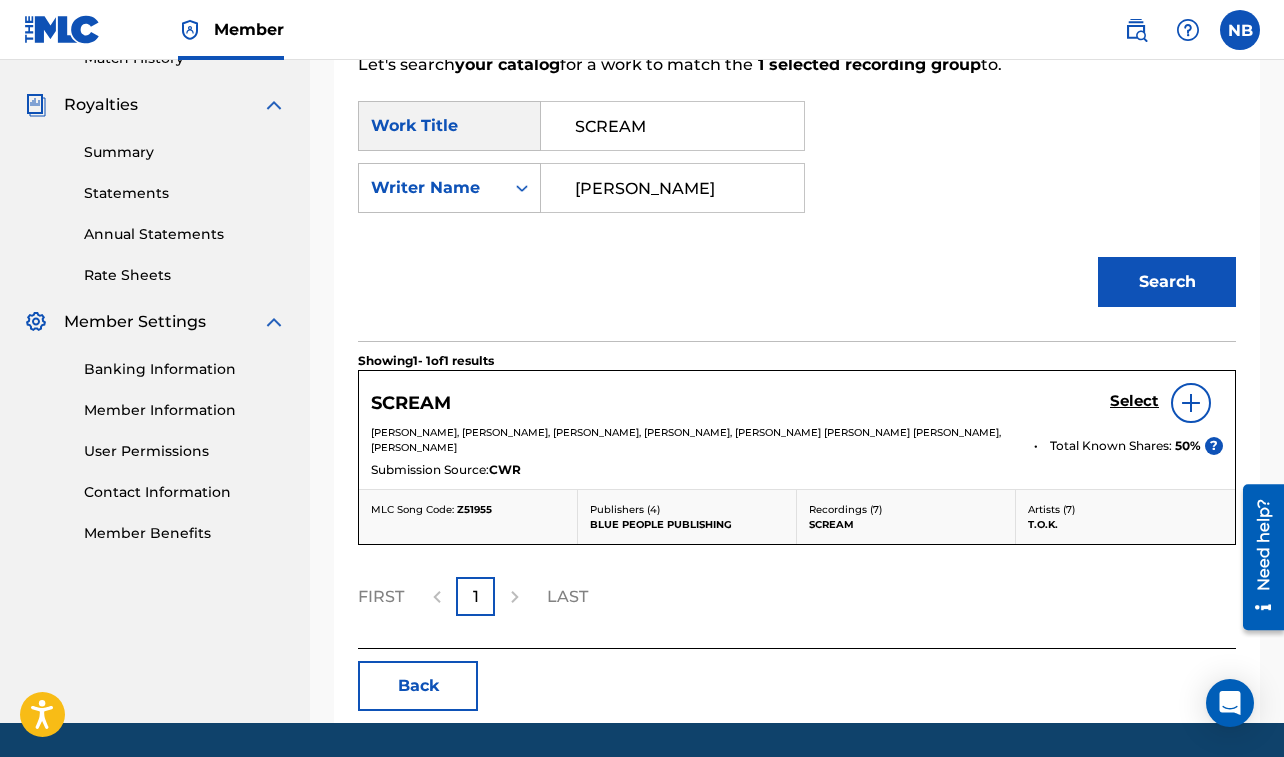 click on "Select" at bounding box center [1134, 401] 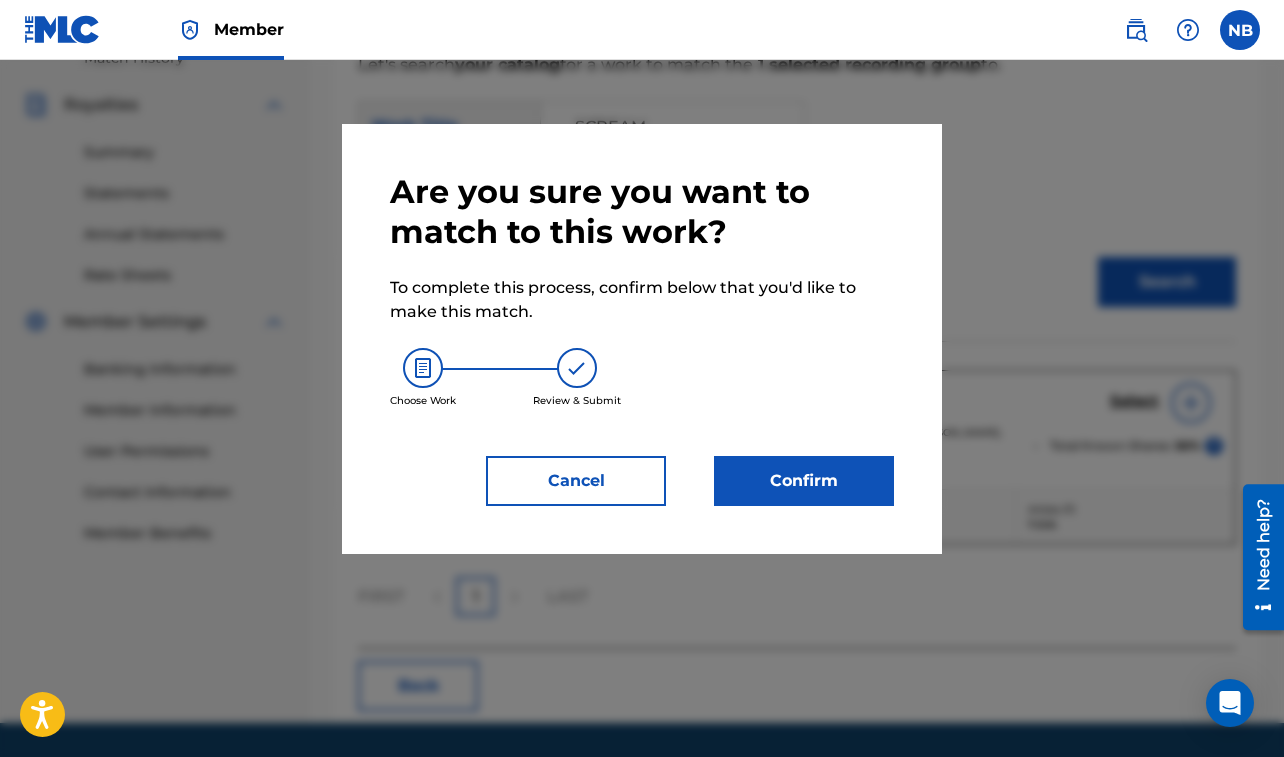 click on "Confirm" at bounding box center (804, 481) 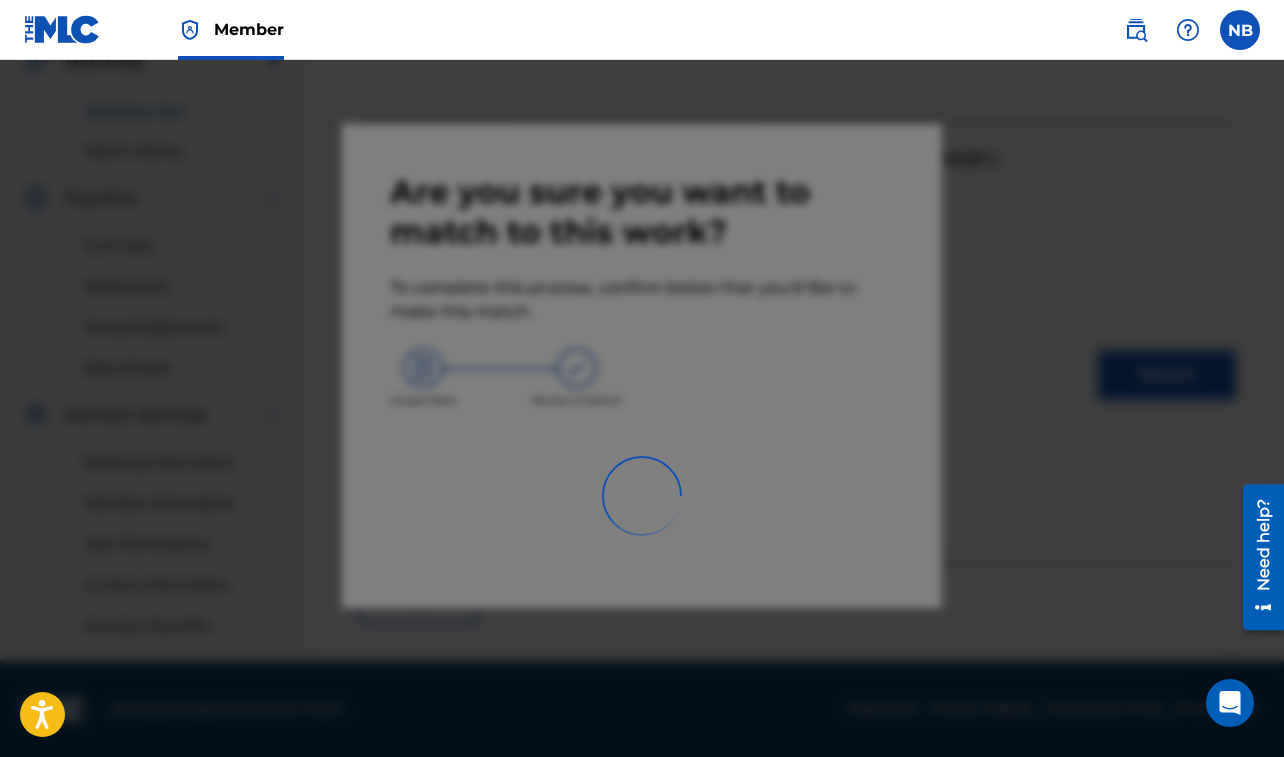 scroll, scrollTop: 483, scrollLeft: 0, axis: vertical 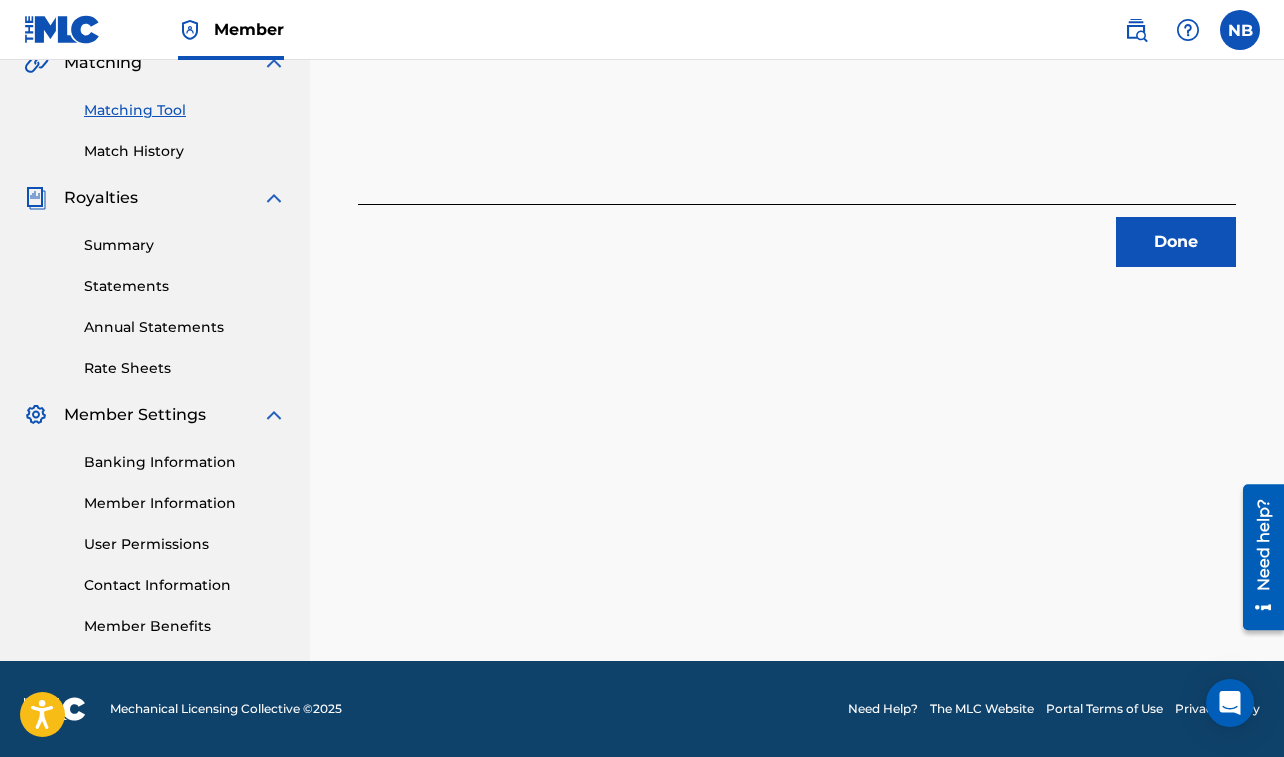 click on "Done" at bounding box center (1176, 242) 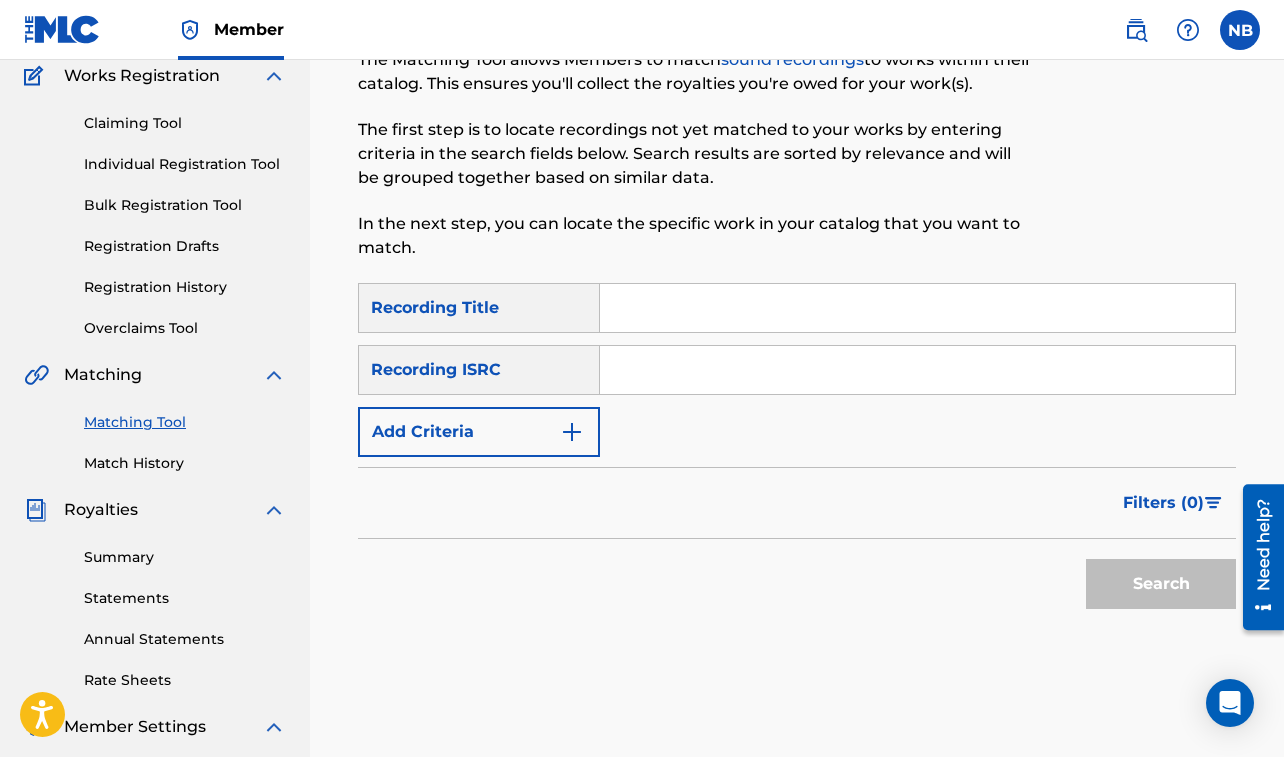 scroll, scrollTop: 0, scrollLeft: 0, axis: both 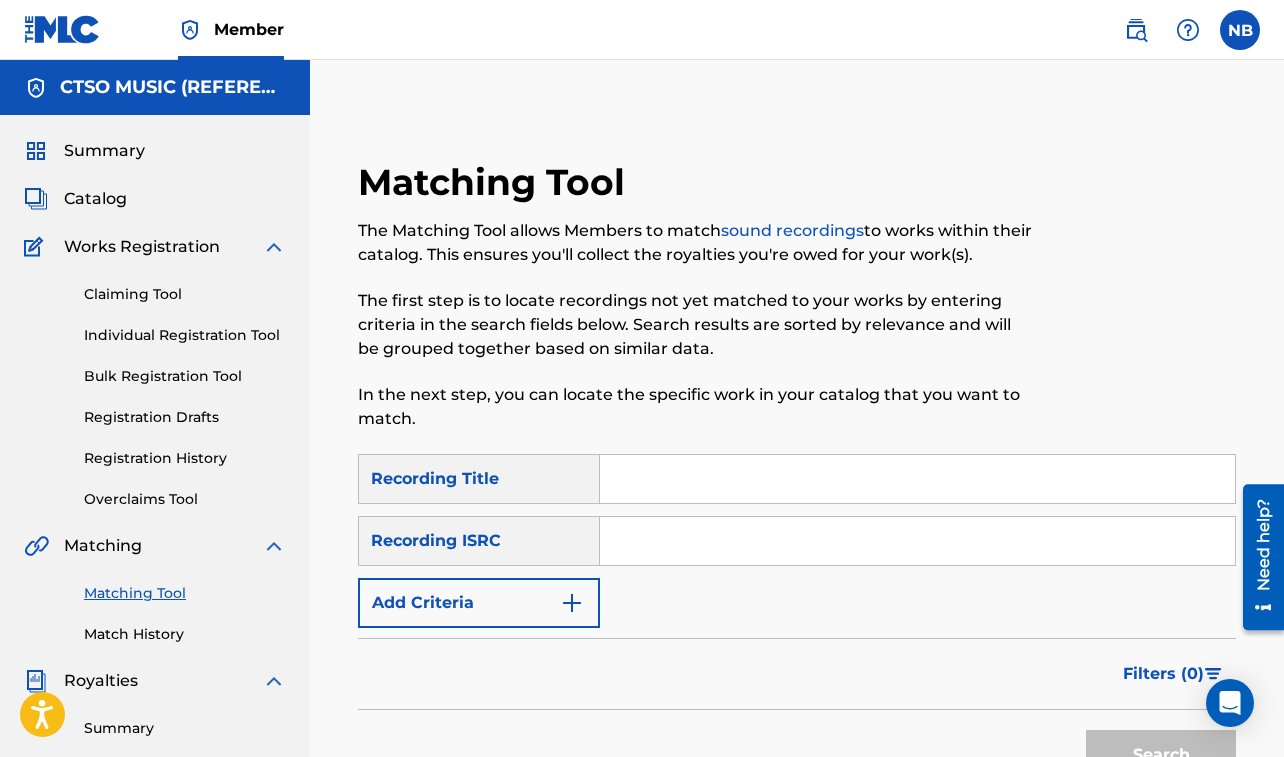 click at bounding box center (917, 479) 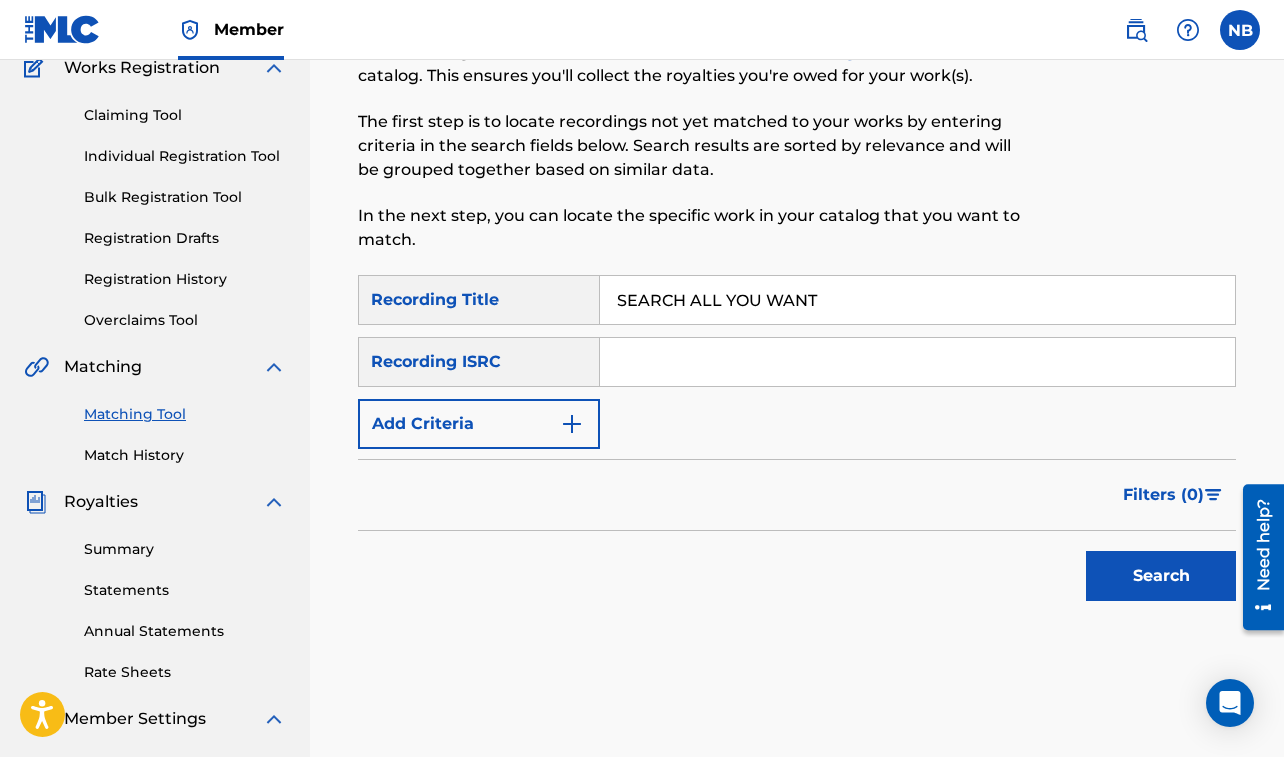 scroll, scrollTop: 182, scrollLeft: 0, axis: vertical 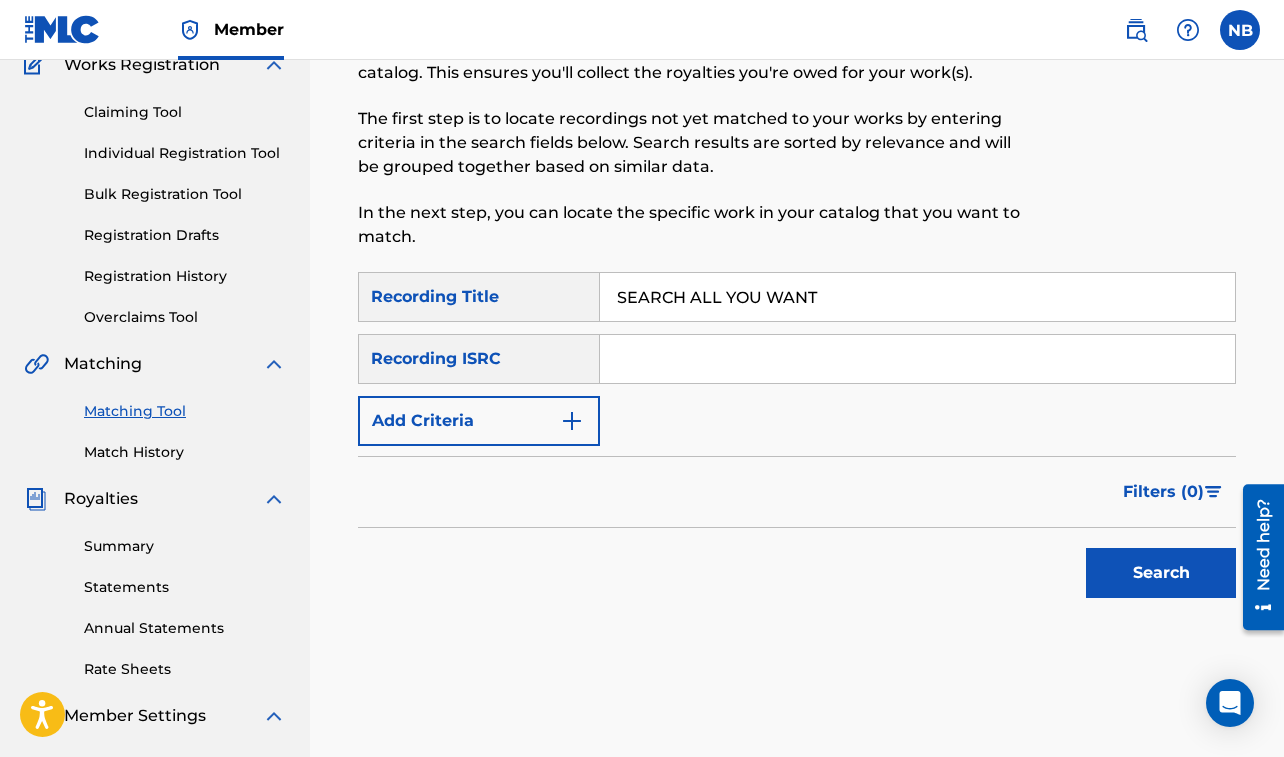 click on "Add Criteria" at bounding box center [479, 421] 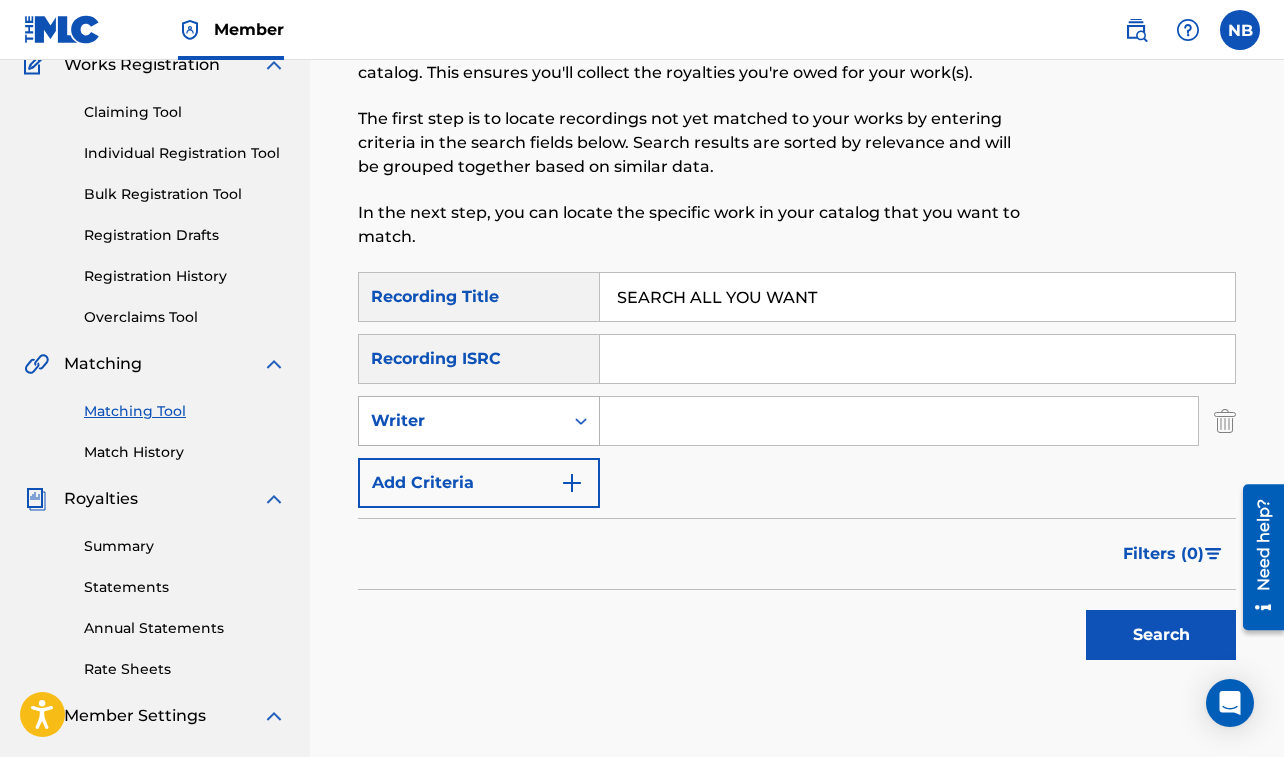 click on "Writer" at bounding box center [461, 421] 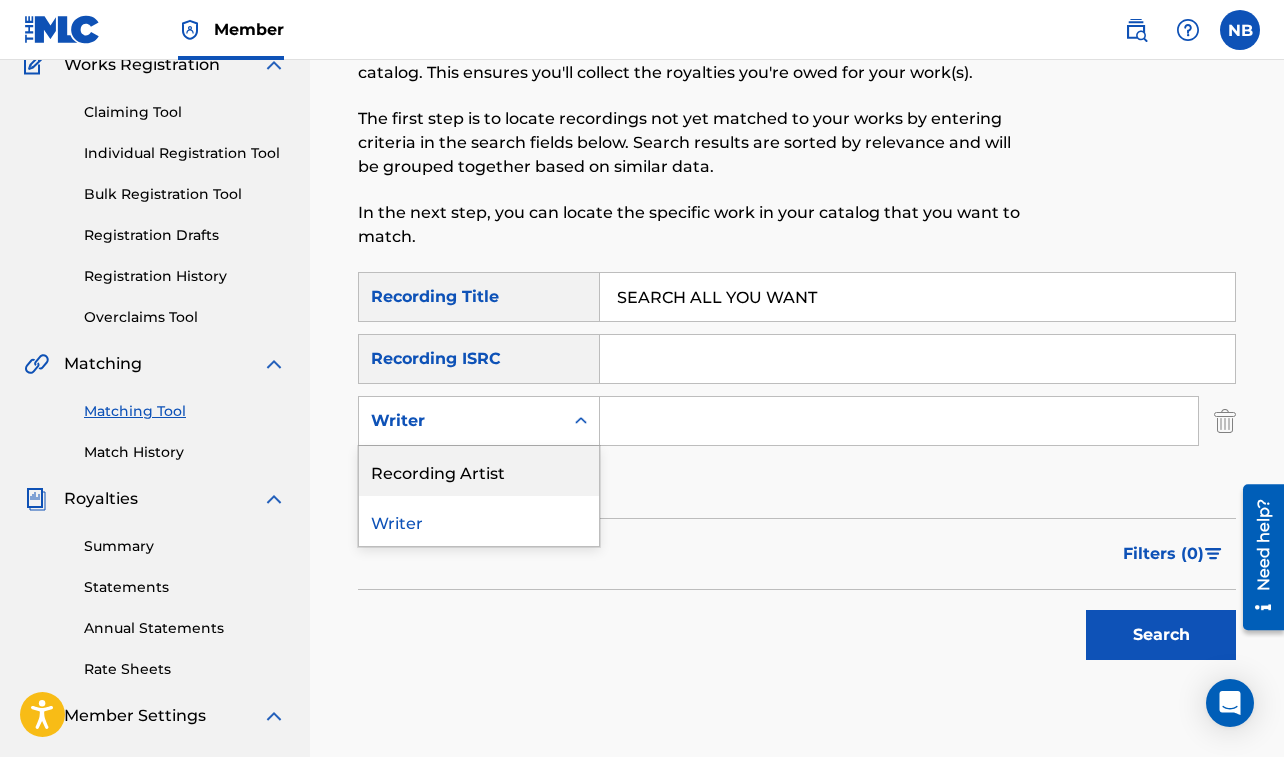 click on "Recording Artist" at bounding box center [479, 471] 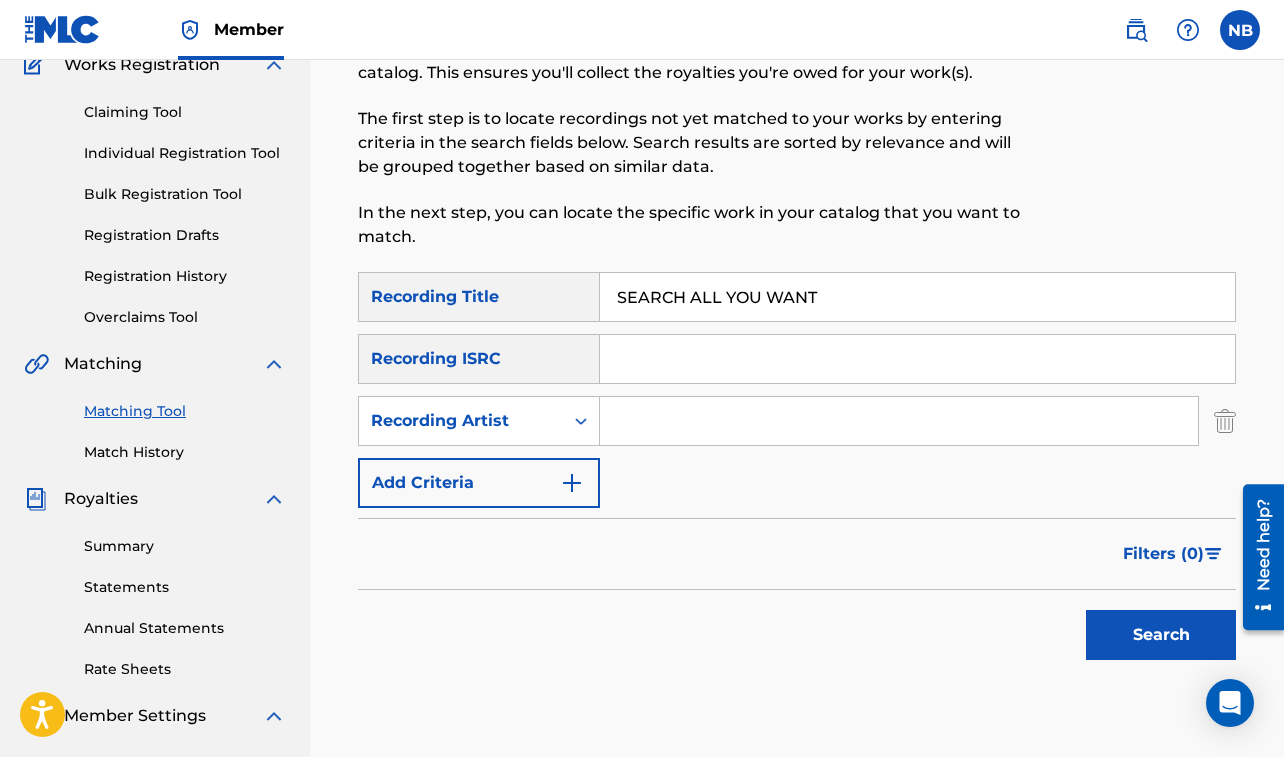 click at bounding box center (899, 421) 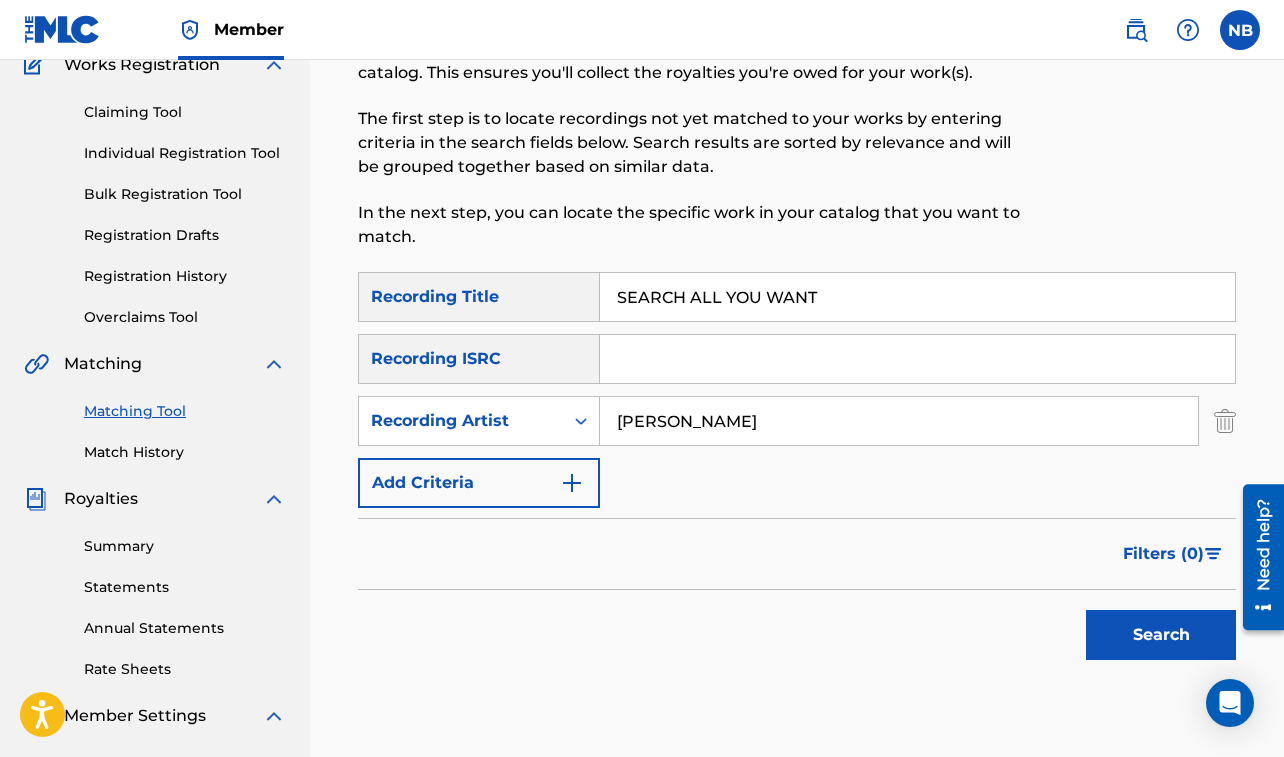 click on "Search" at bounding box center (1161, 635) 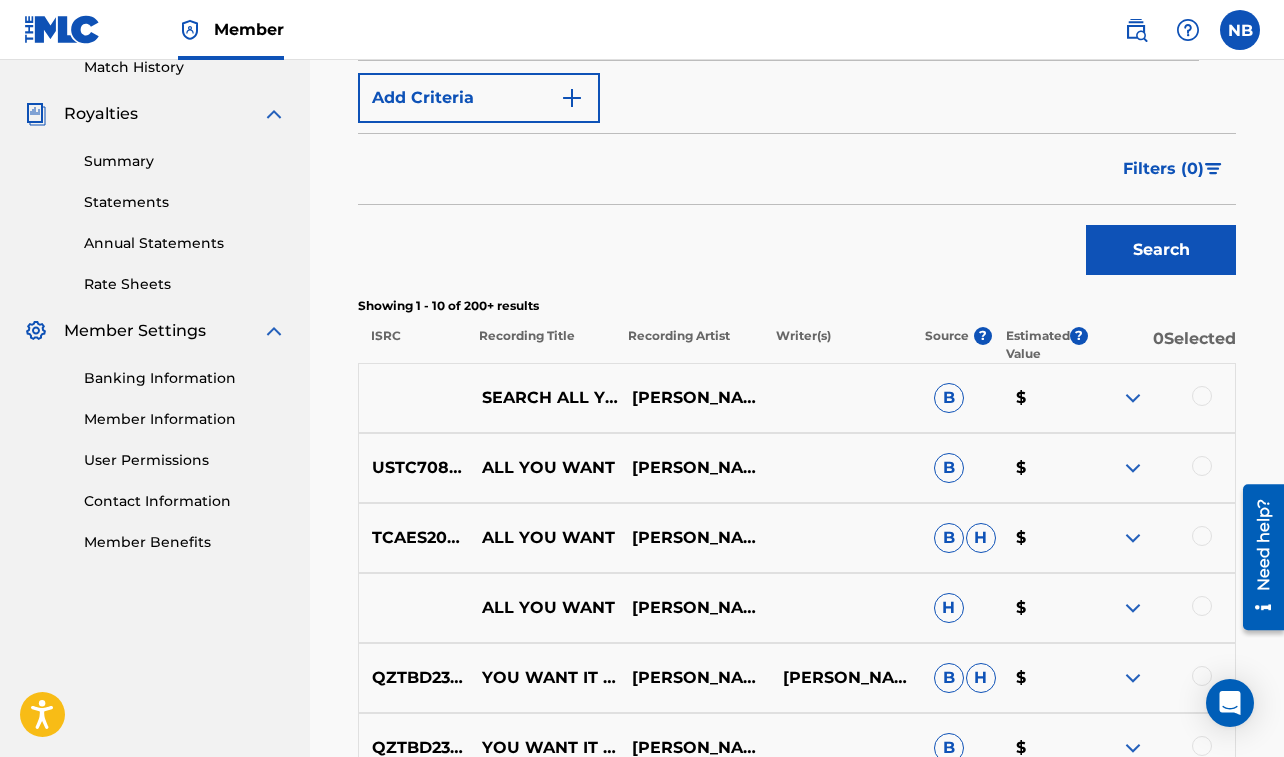 scroll, scrollTop: 603, scrollLeft: 0, axis: vertical 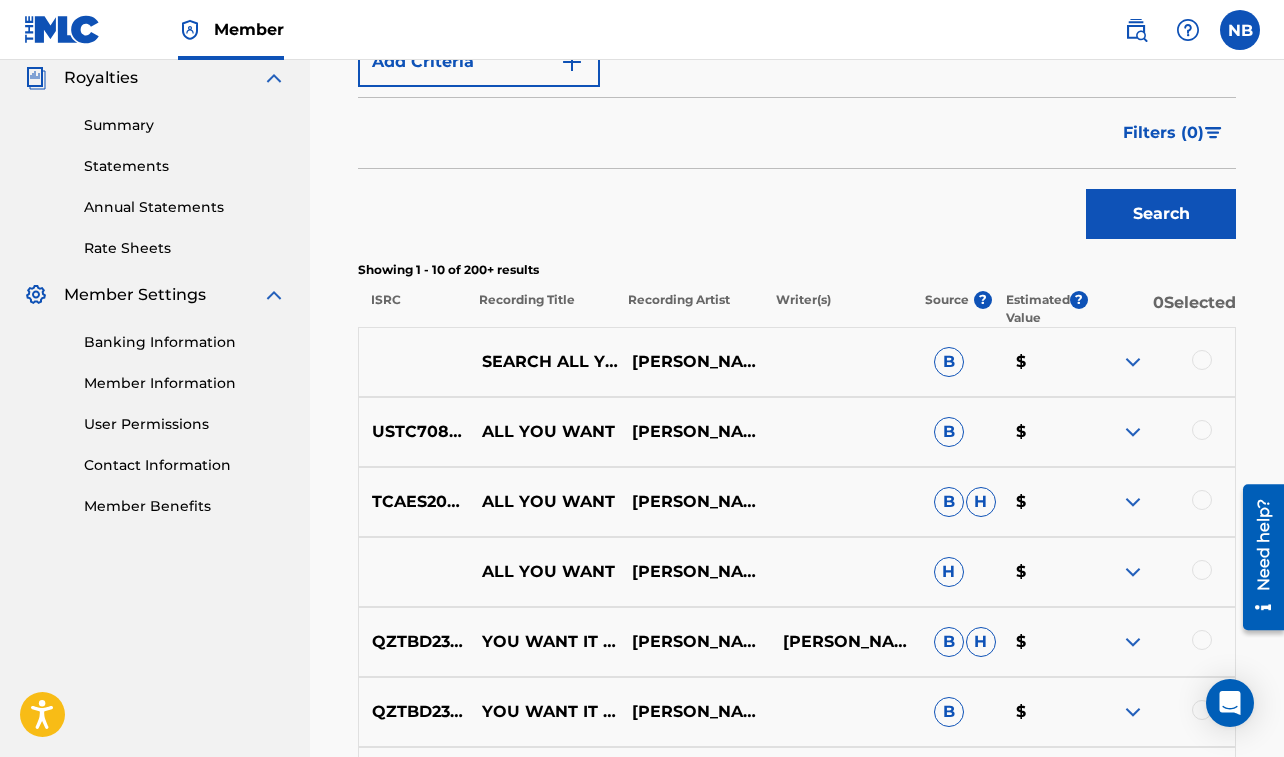 click at bounding box center [1202, 360] 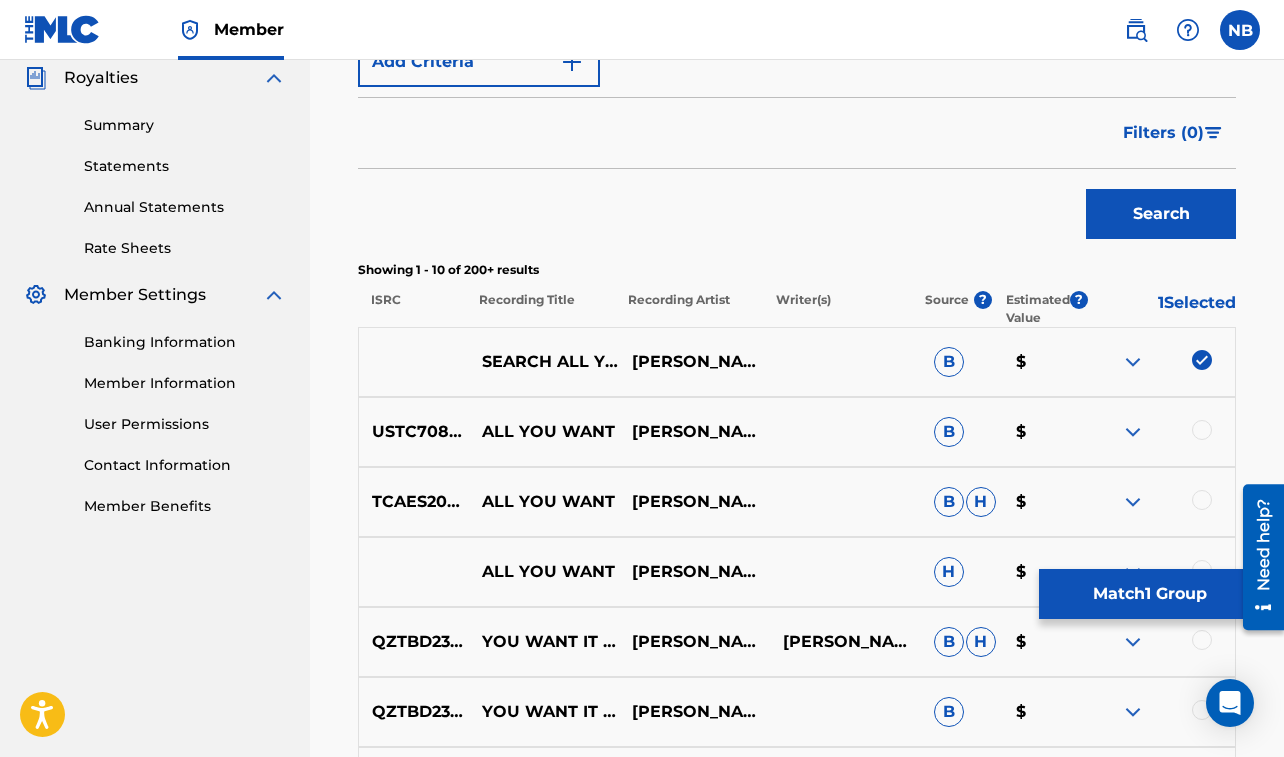 drag, startPoint x: 1194, startPoint y: 521, endPoint x: 1189, endPoint y: 544, distance: 23.537205 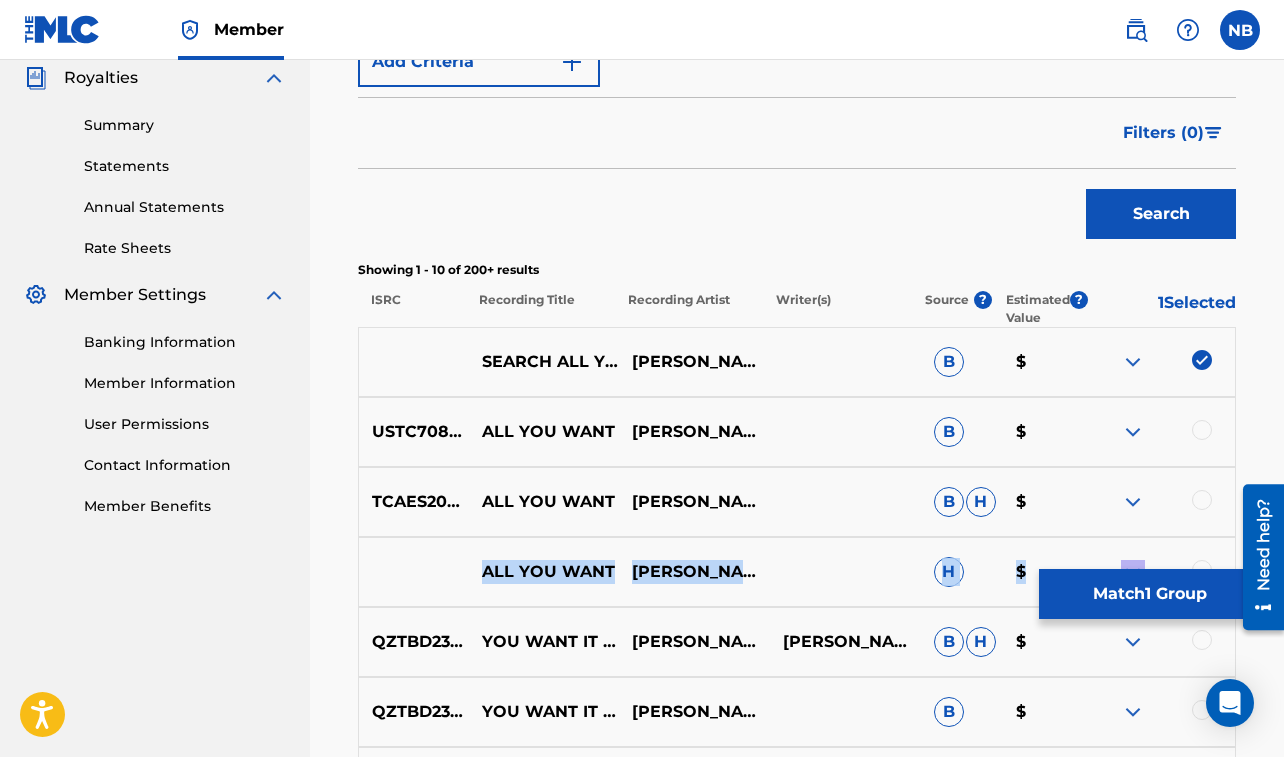 click on "Match  1 Group" at bounding box center (1149, 594) 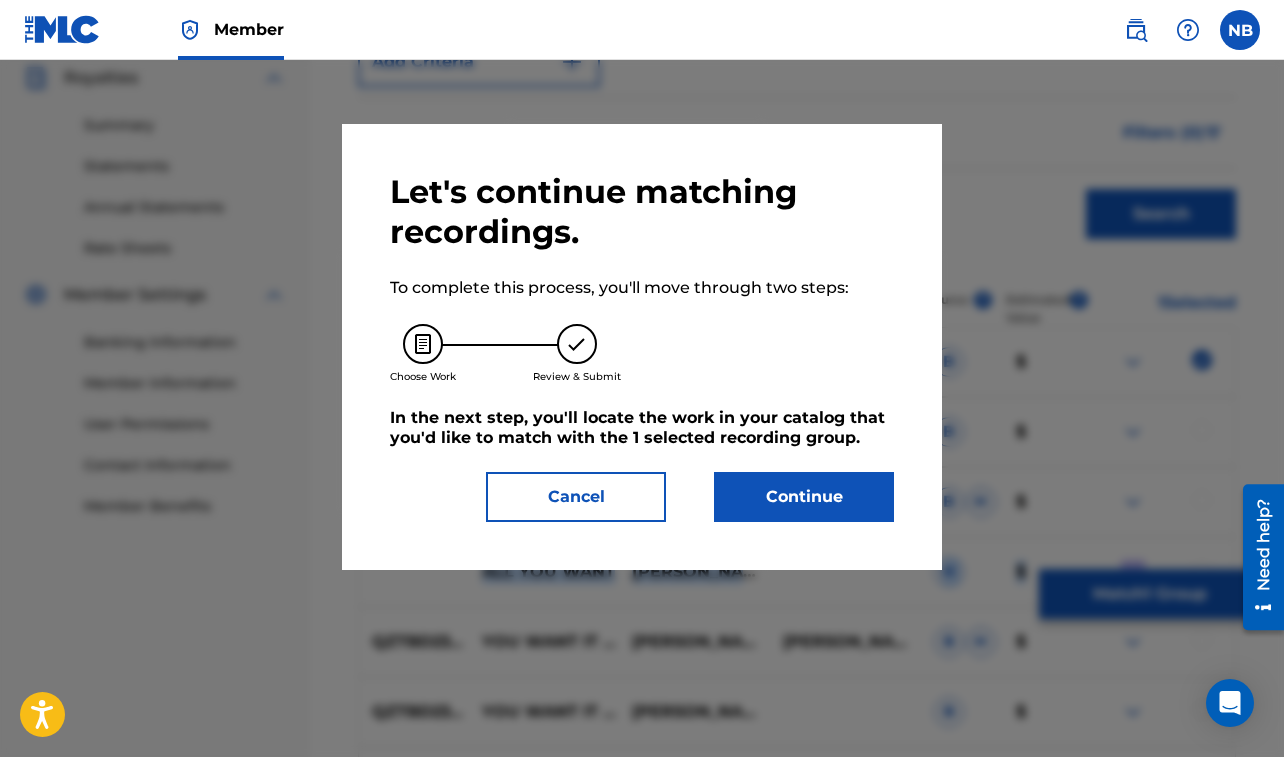 click on "Continue" at bounding box center (804, 497) 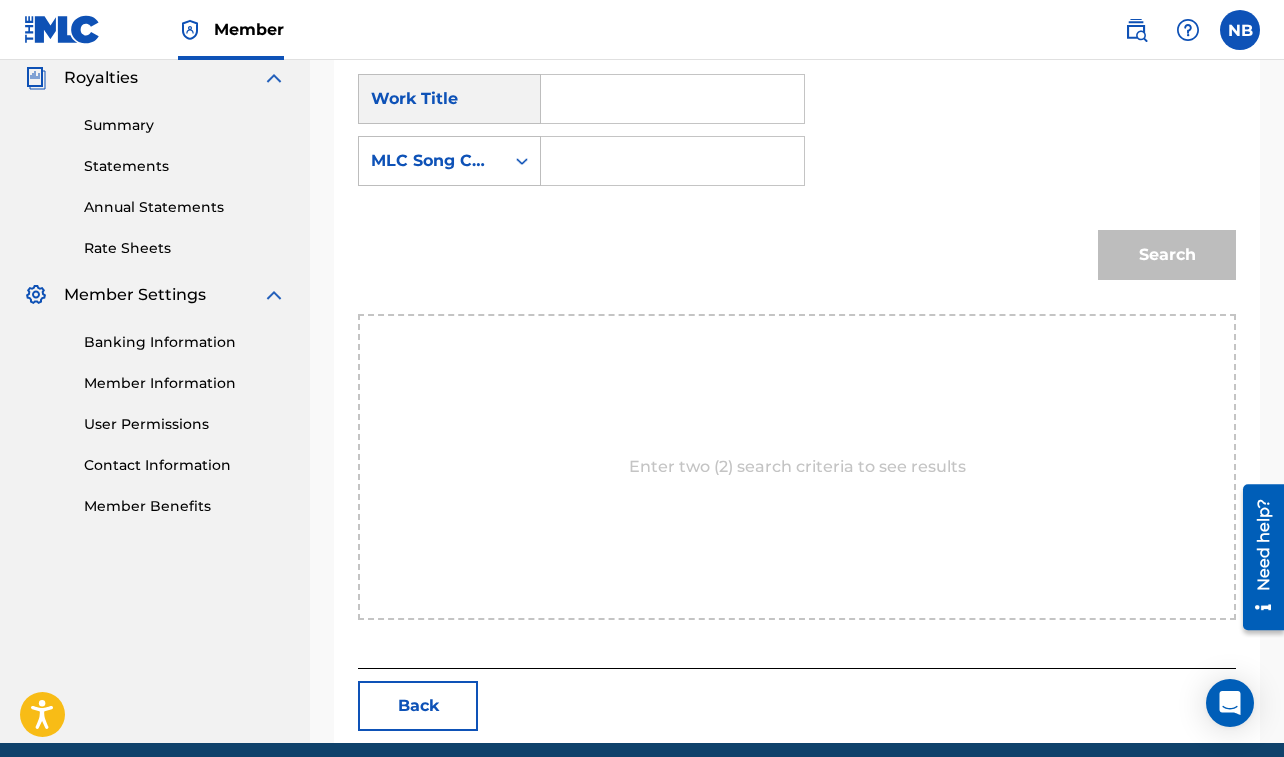 click at bounding box center (672, 99) 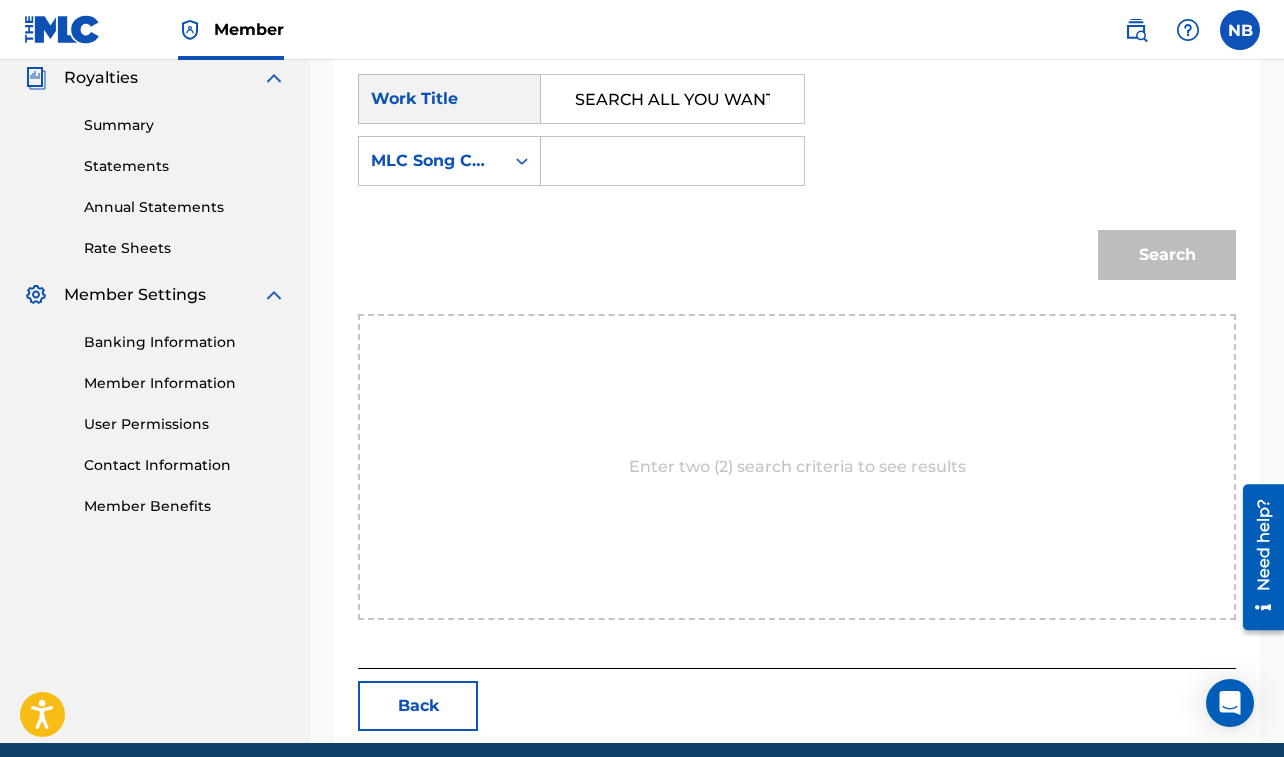 scroll, scrollTop: 0, scrollLeft: 13, axis: horizontal 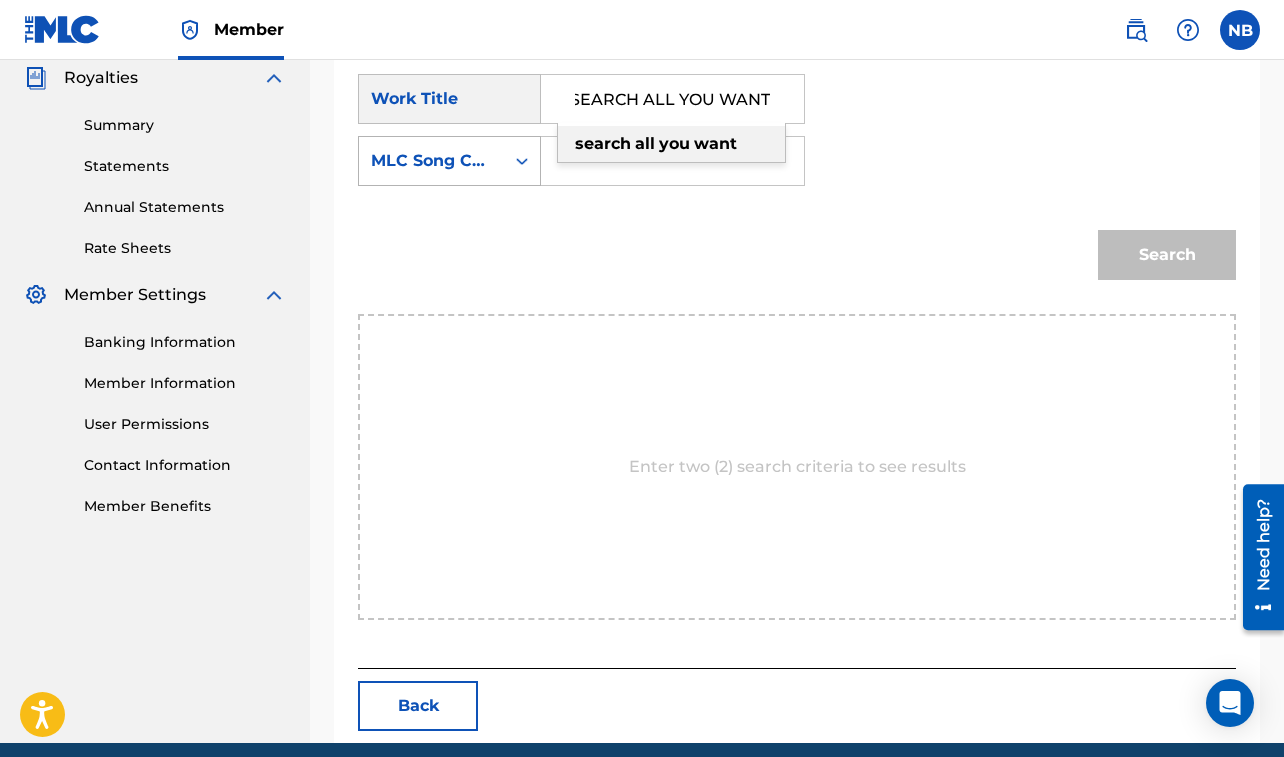 click on "MLC Song Code" at bounding box center (431, 161) 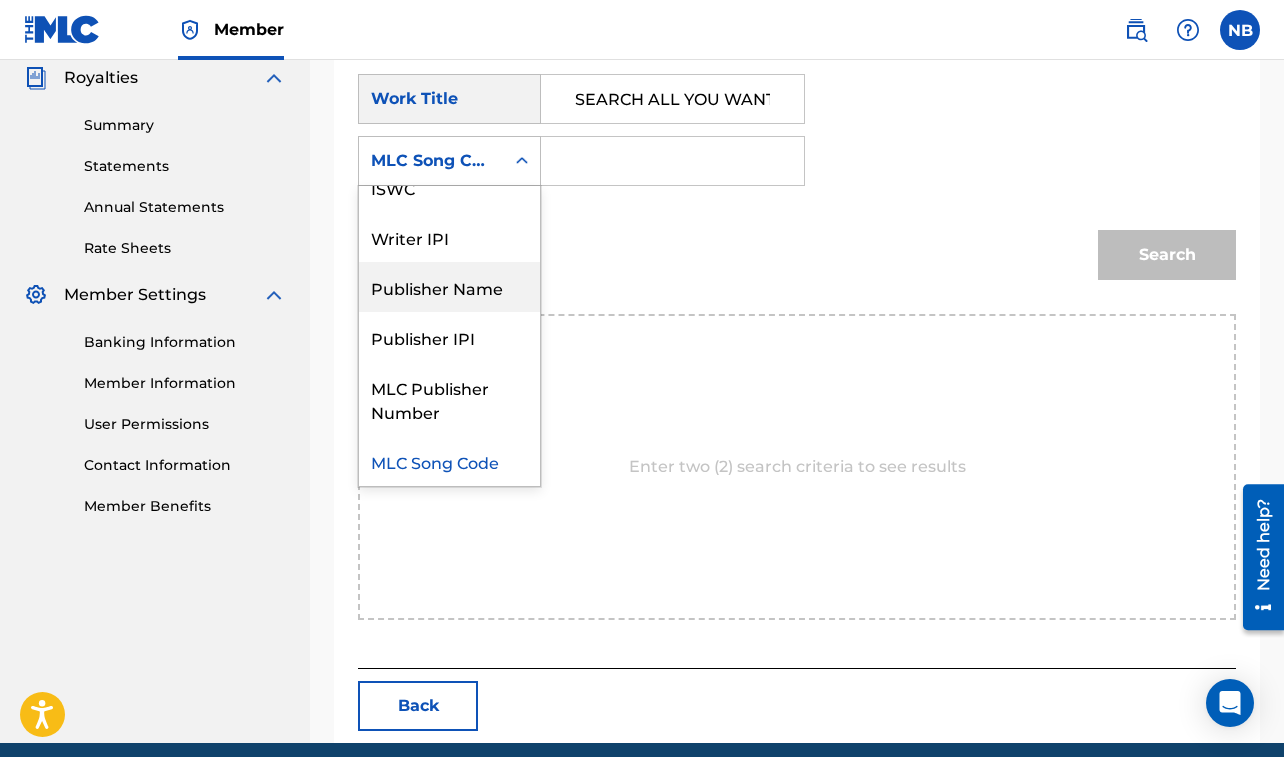 scroll, scrollTop: 0, scrollLeft: 0, axis: both 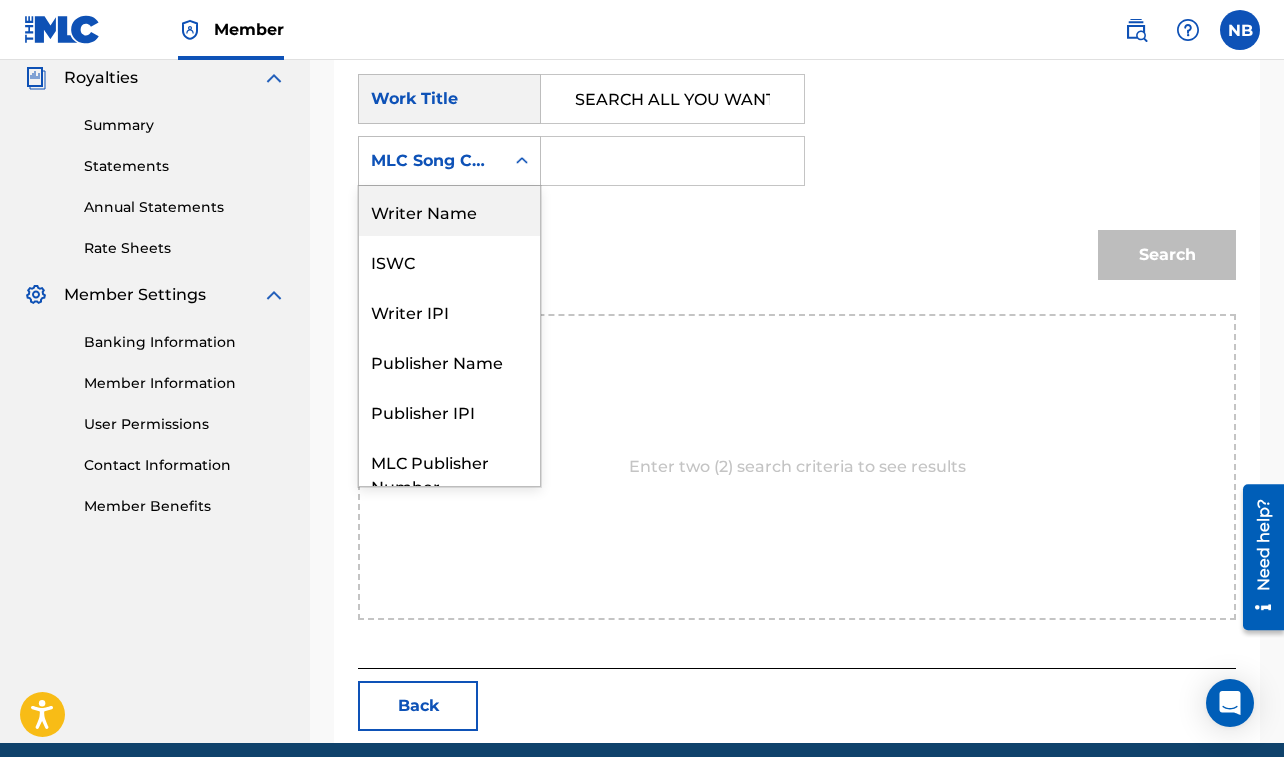 click on "Writer Name" at bounding box center (449, 211) 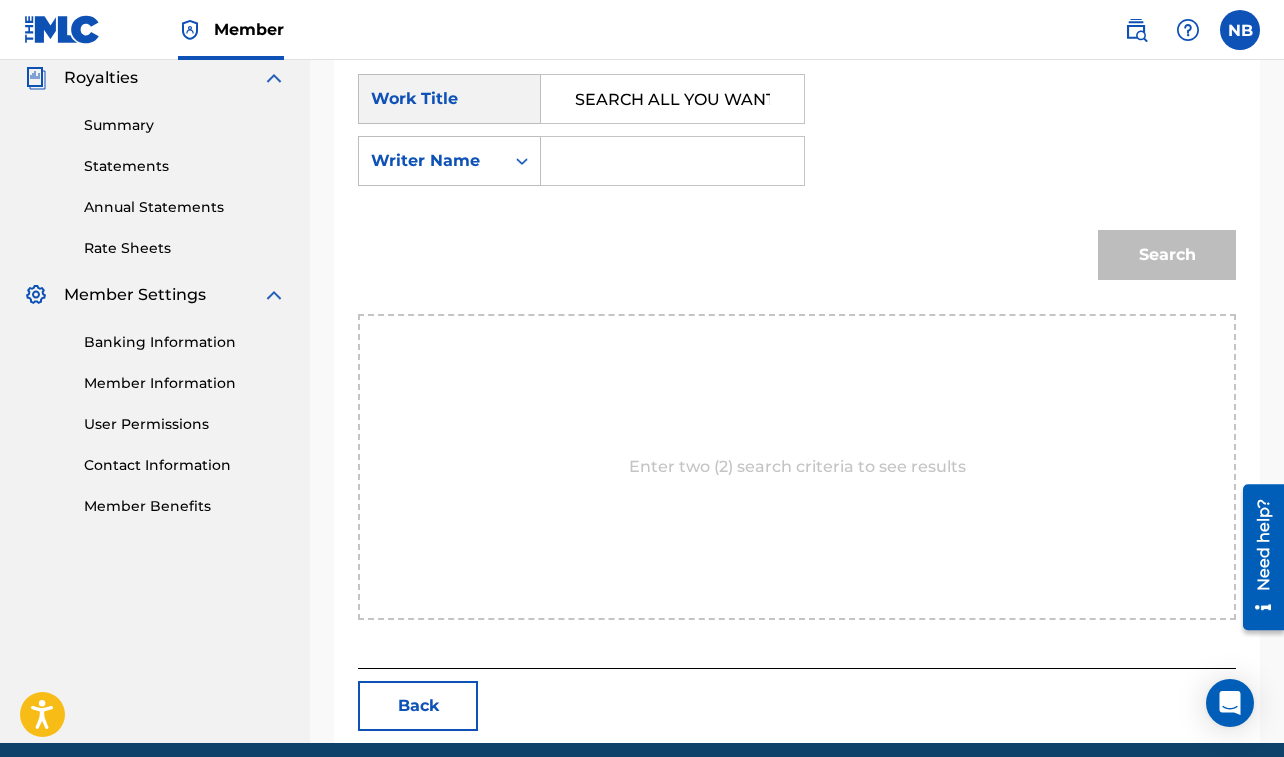 click at bounding box center (672, 161) 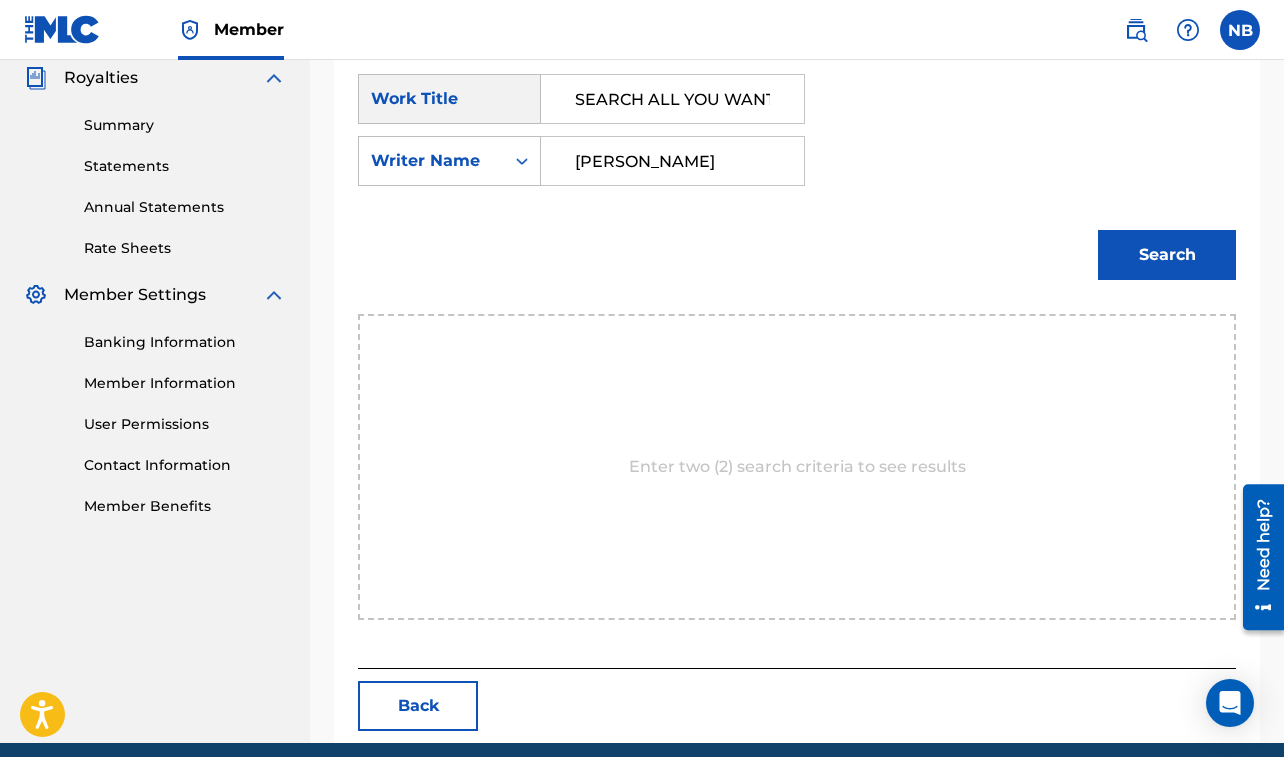 click on "Search" at bounding box center [1167, 255] 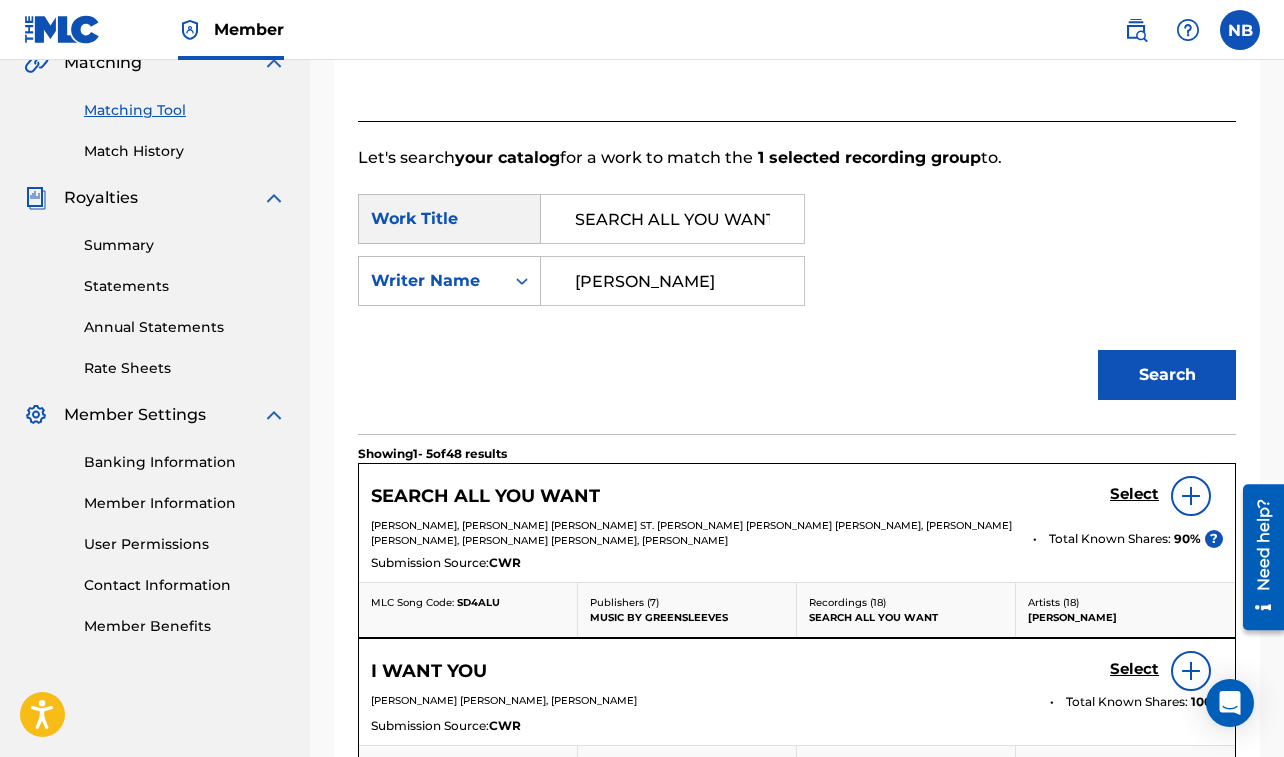 scroll, scrollTop: 603, scrollLeft: 0, axis: vertical 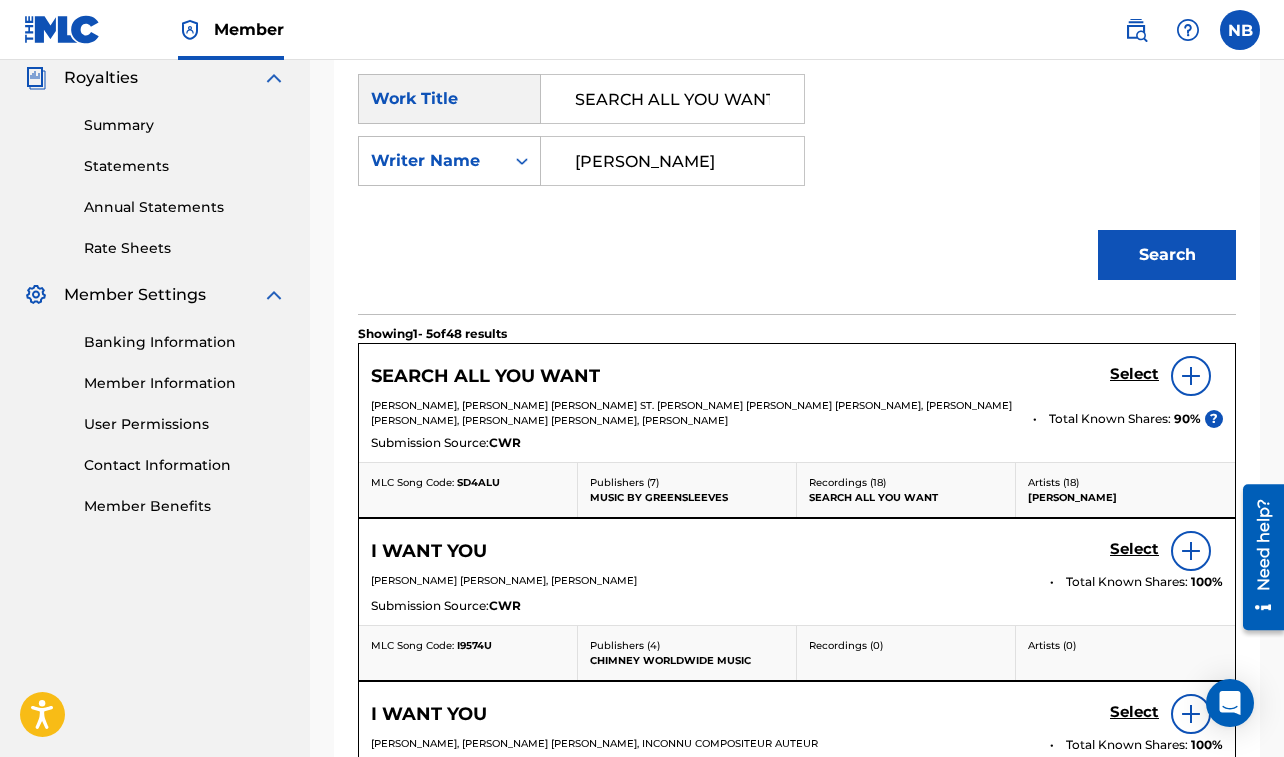 click on "Select" at bounding box center (1134, 374) 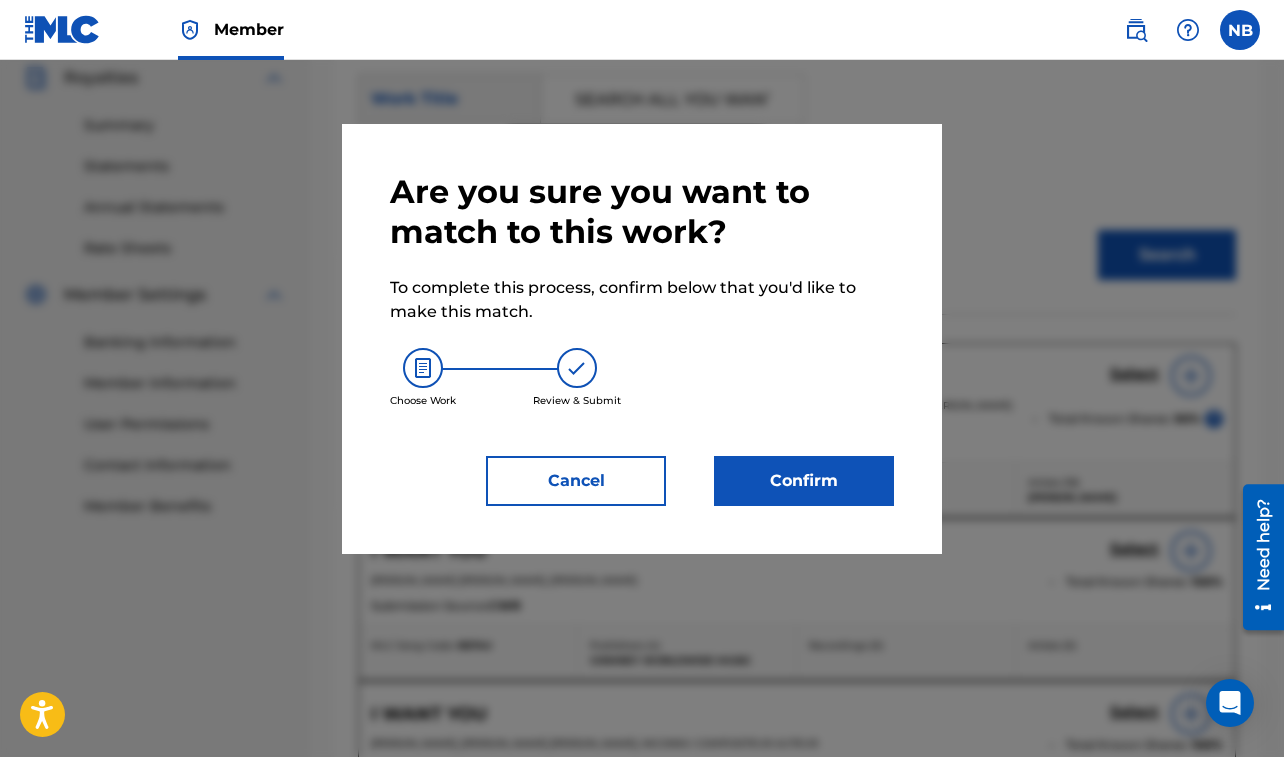 click on "Confirm" at bounding box center [804, 481] 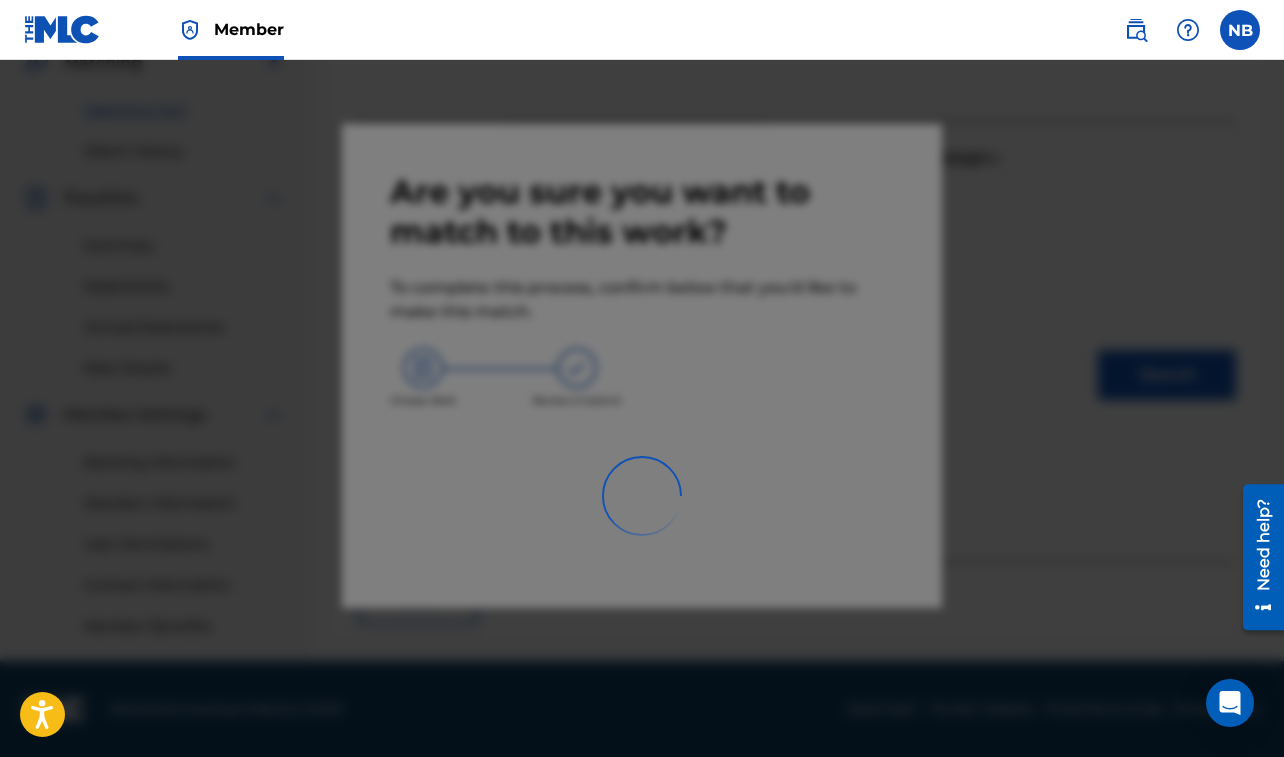 scroll, scrollTop: 483, scrollLeft: 0, axis: vertical 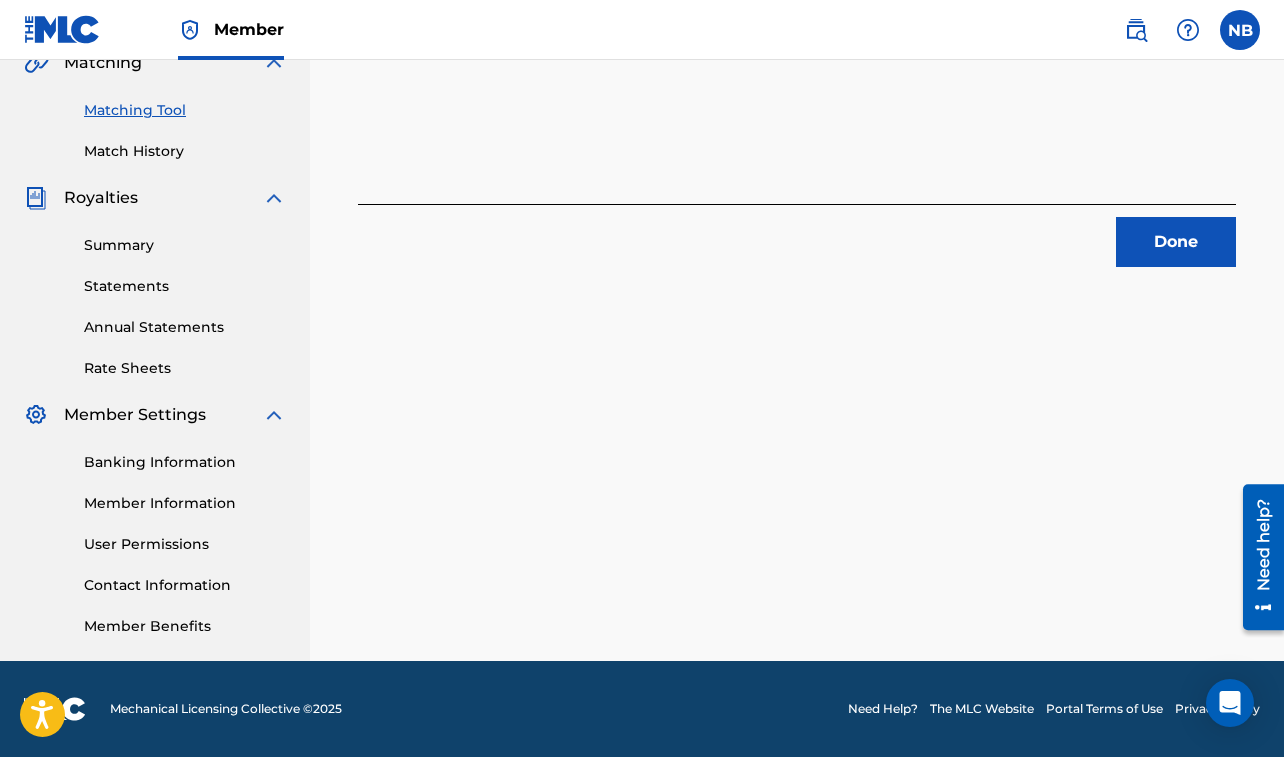 click on "Done" at bounding box center [1176, 242] 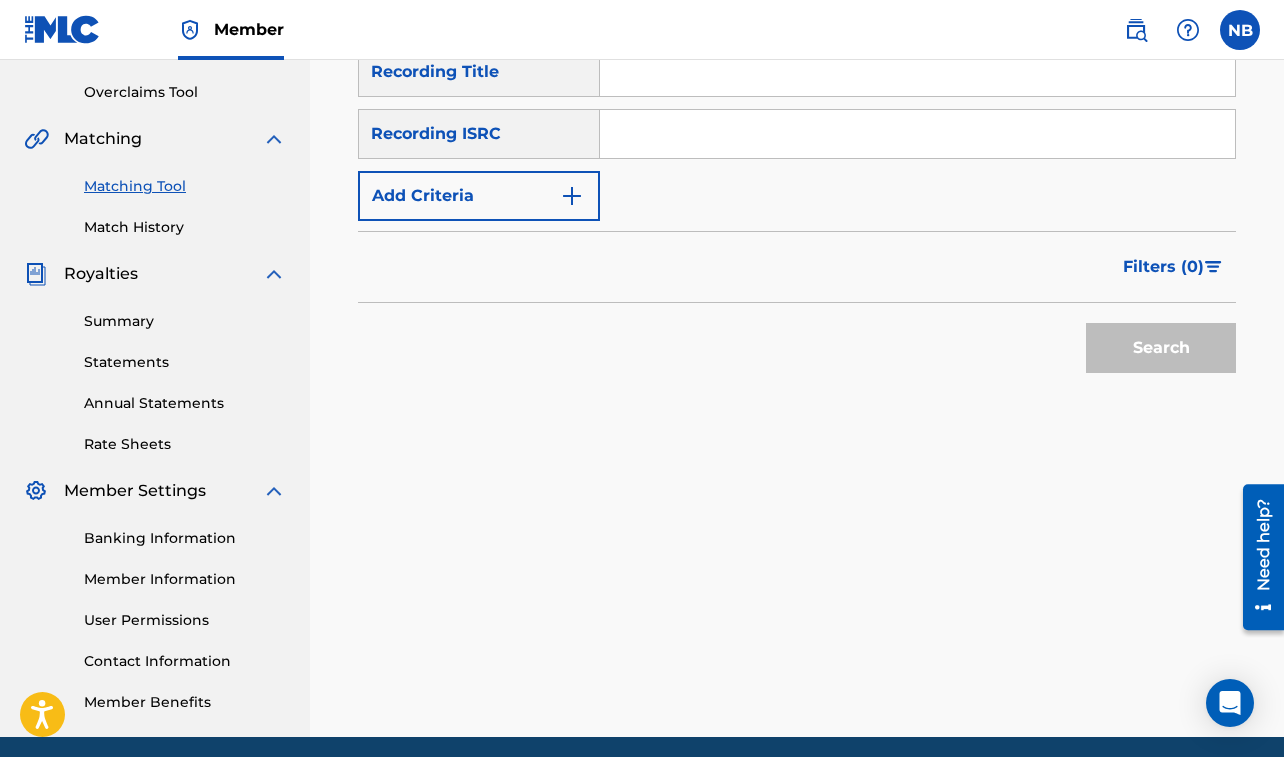 scroll, scrollTop: 378, scrollLeft: 0, axis: vertical 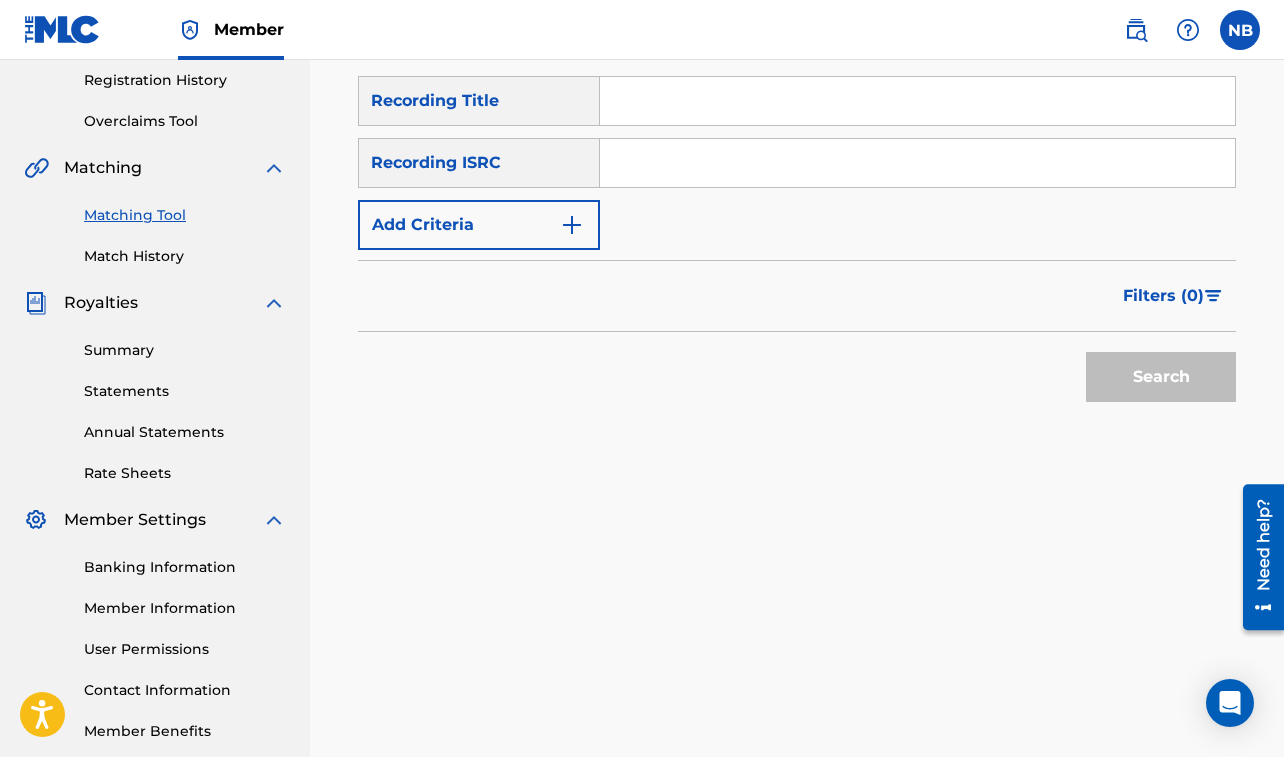click at bounding box center (917, 101) 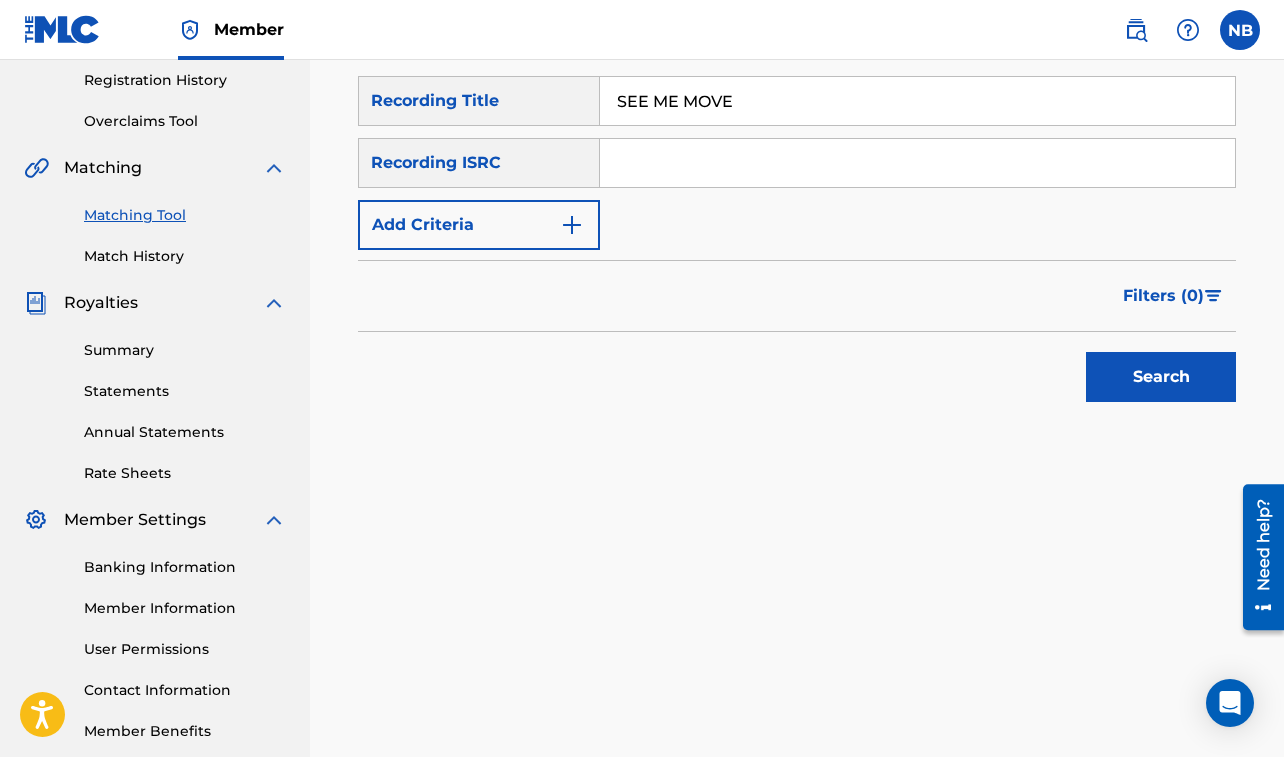 click on "Add Criteria" at bounding box center (479, 225) 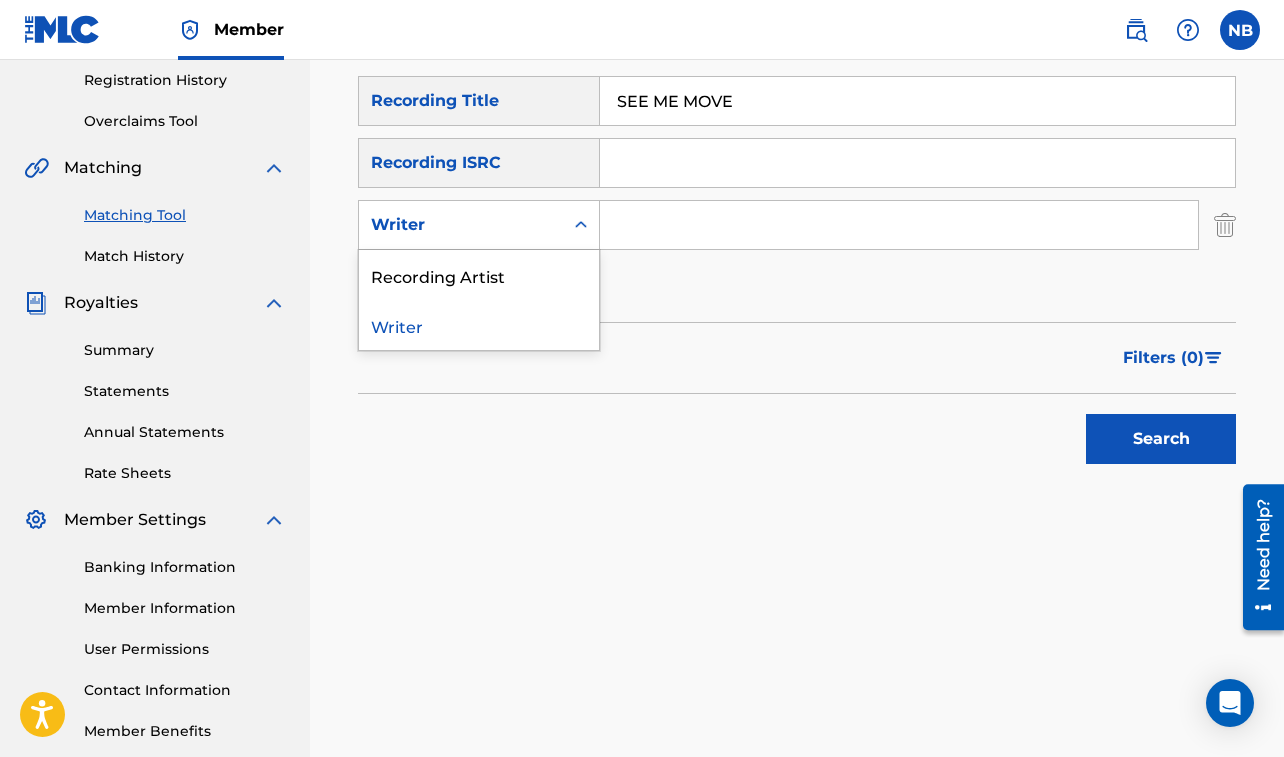 click on "Writer" at bounding box center (461, 225) 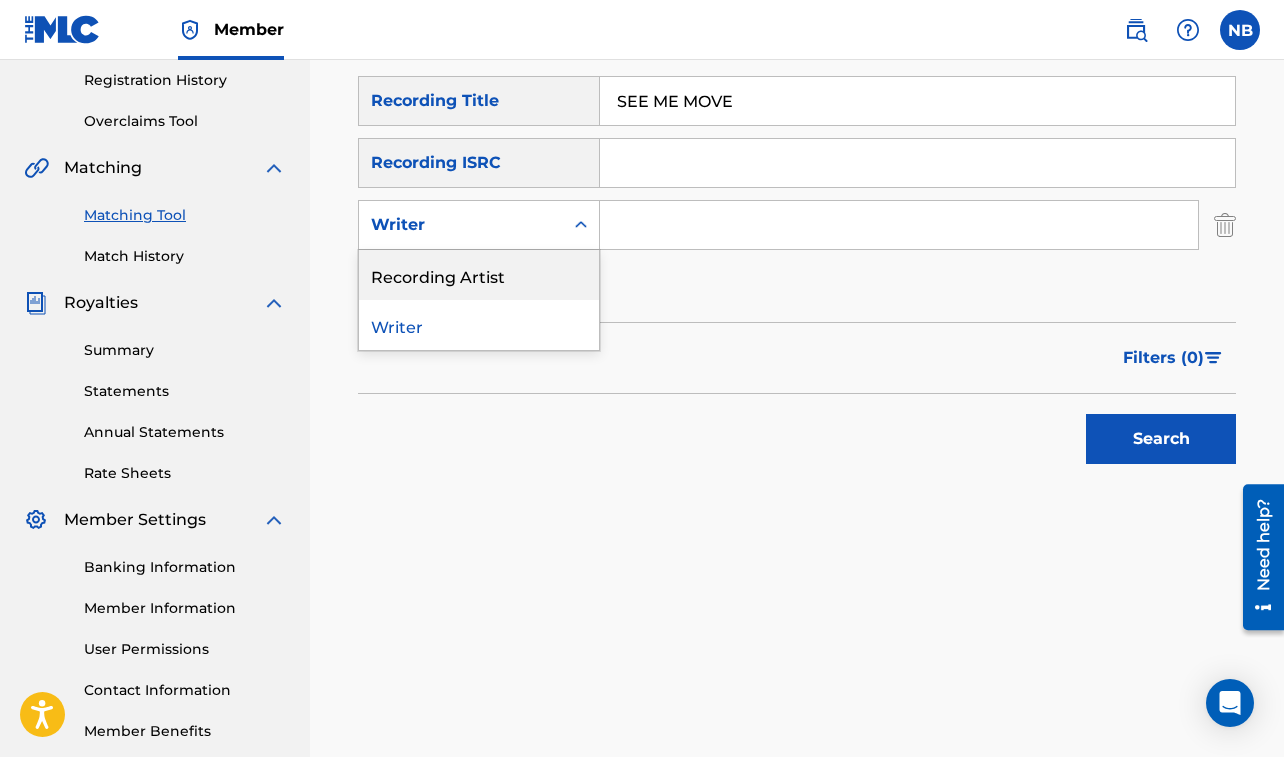 click on "Recording Artist" at bounding box center [479, 275] 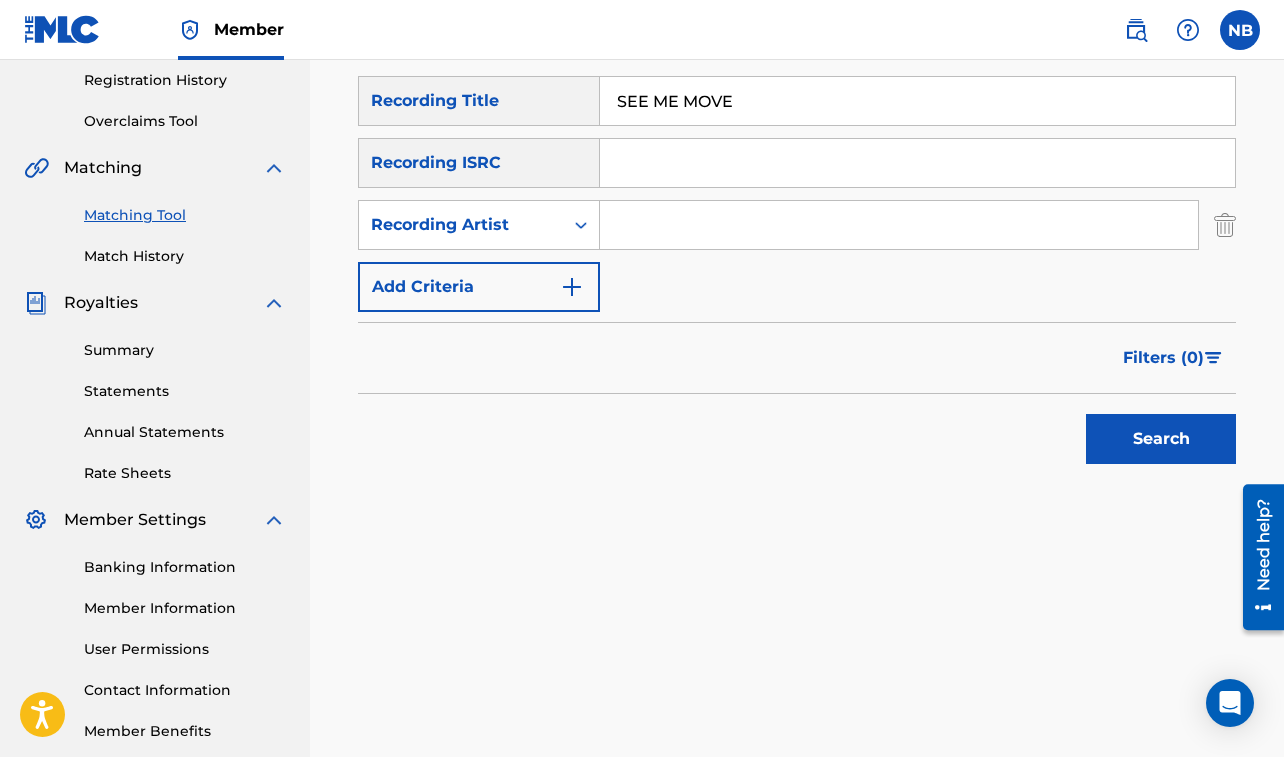 click at bounding box center (899, 225) 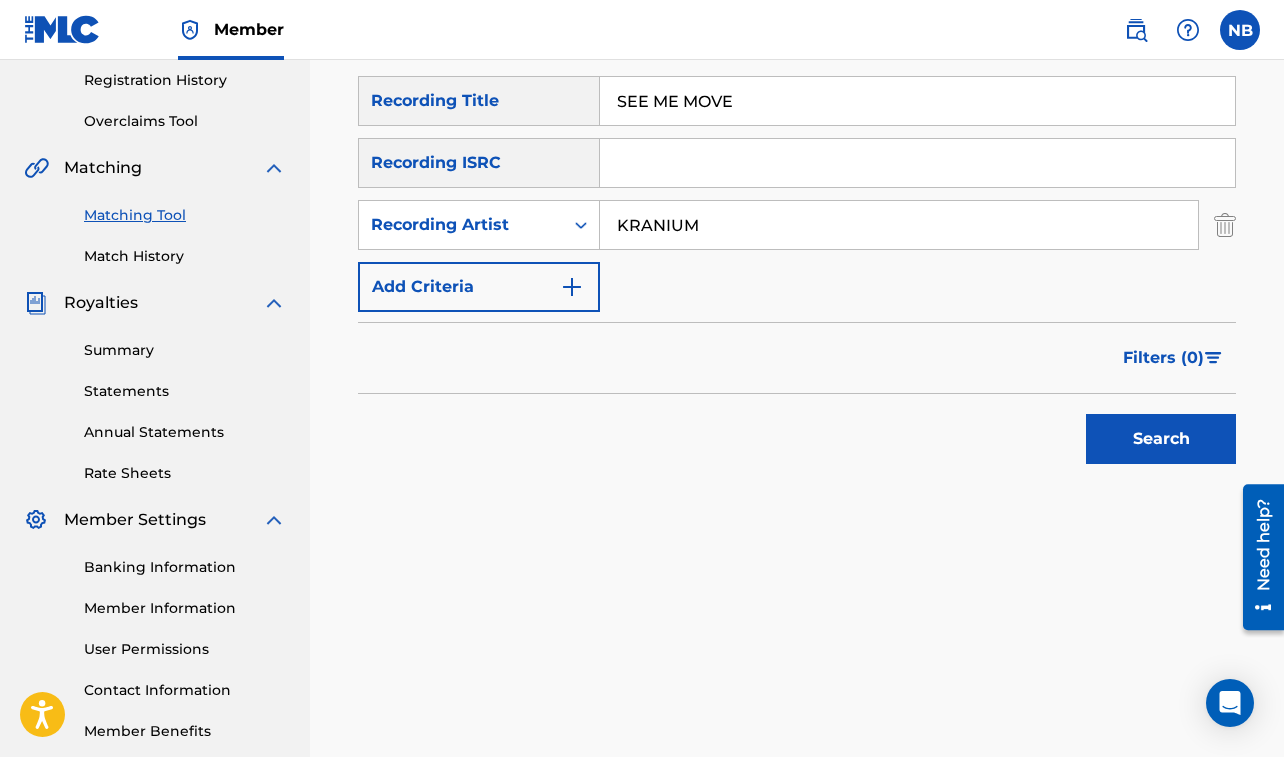 click on "Search" at bounding box center [1161, 439] 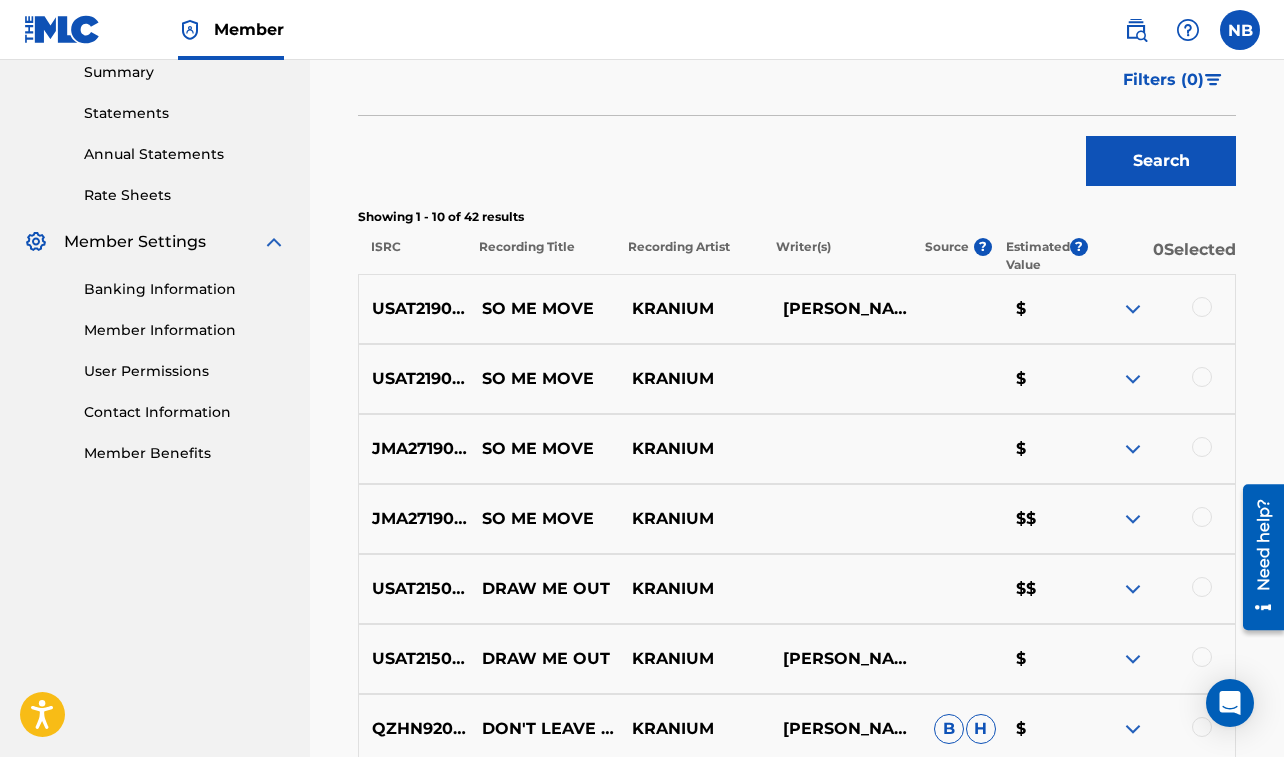 scroll, scrollTop: 667, scrollLeft: 0, axis: vertical 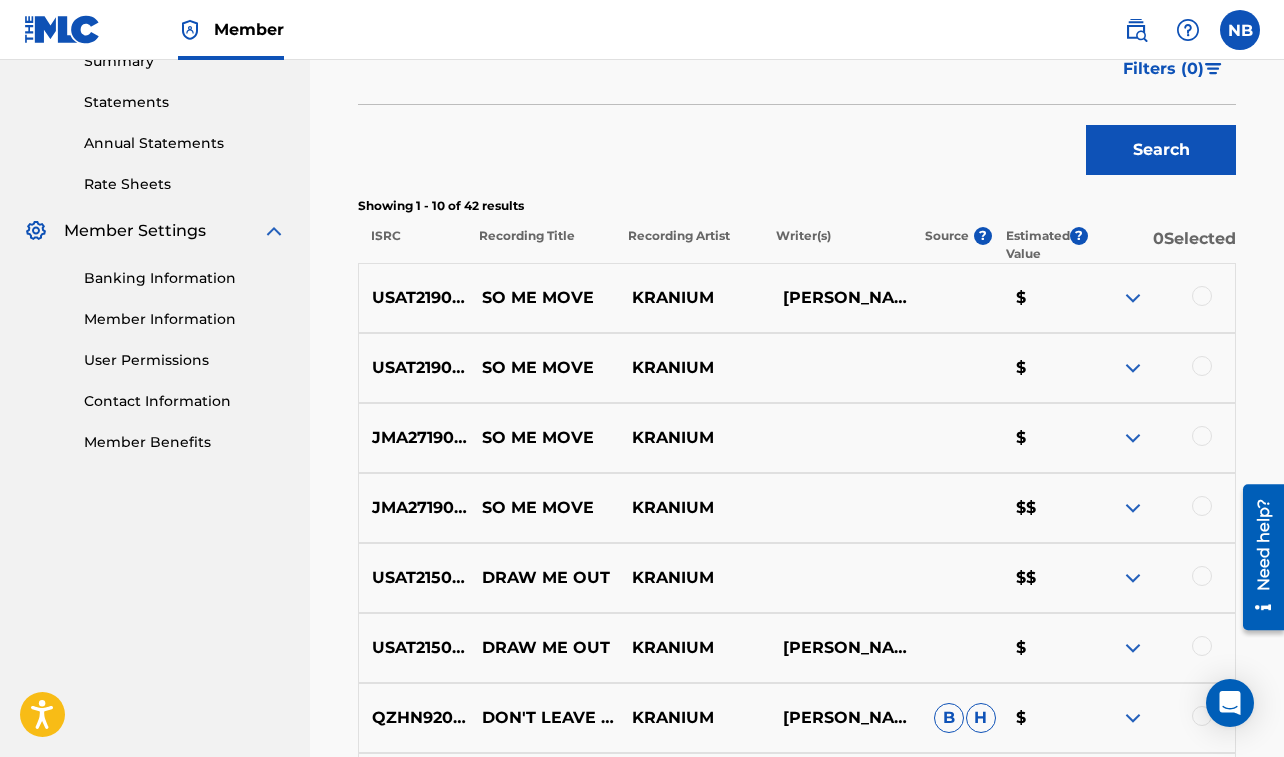 click at bounding box center [1202, 296] 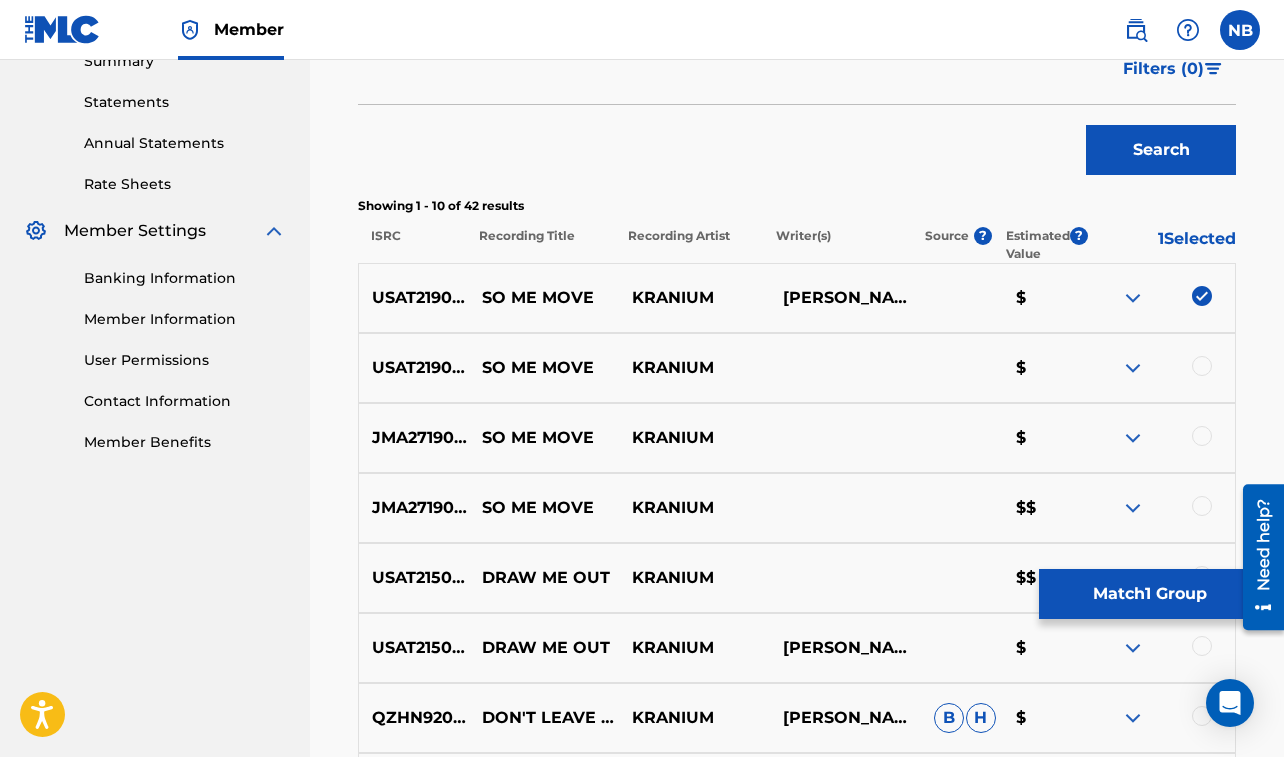 click at bounding box center [1202, 366] 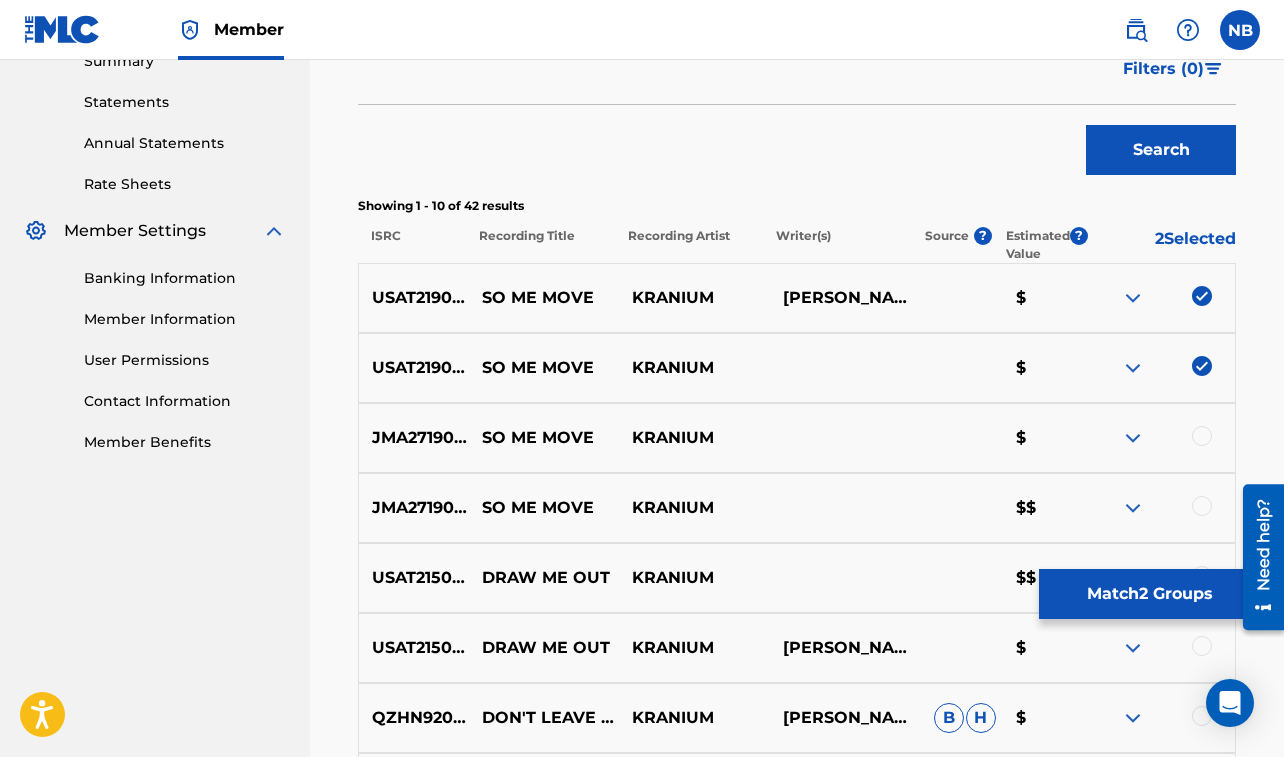 click at bounding box center [1202, 436] 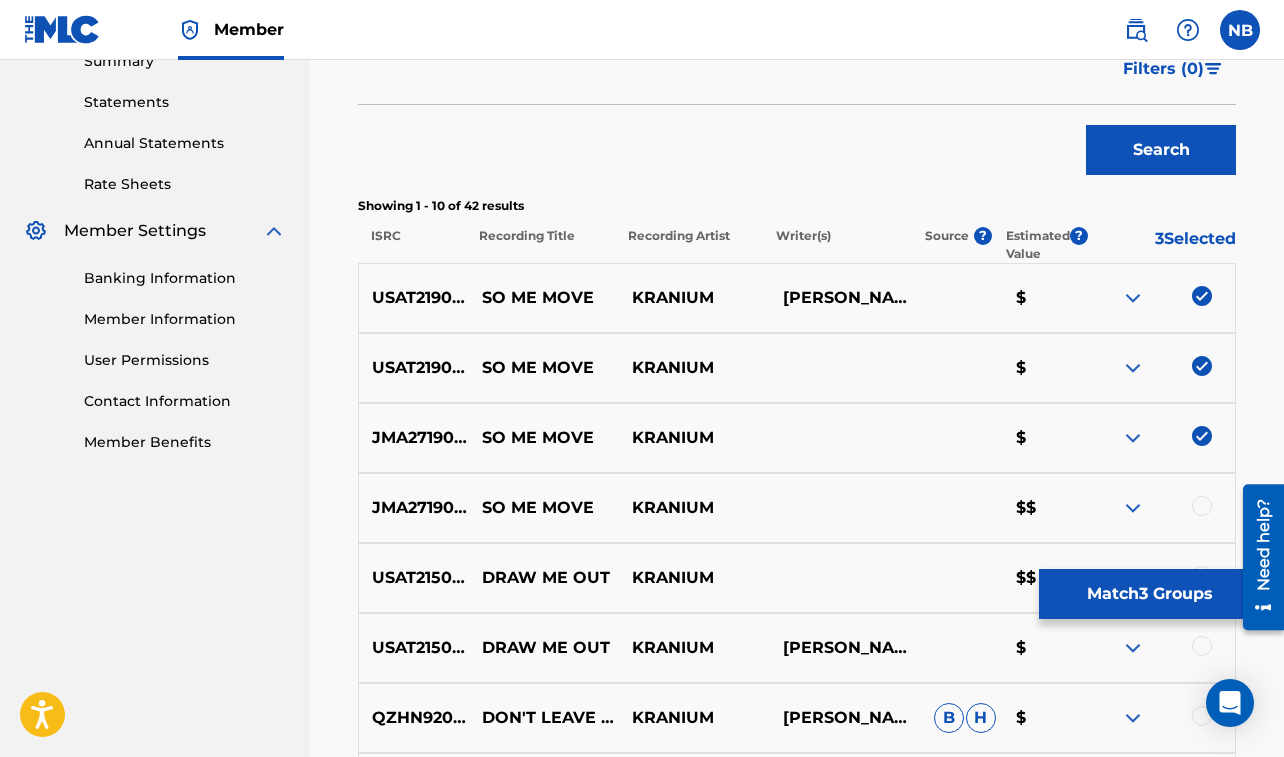 click at bounding box center [1202, 506] 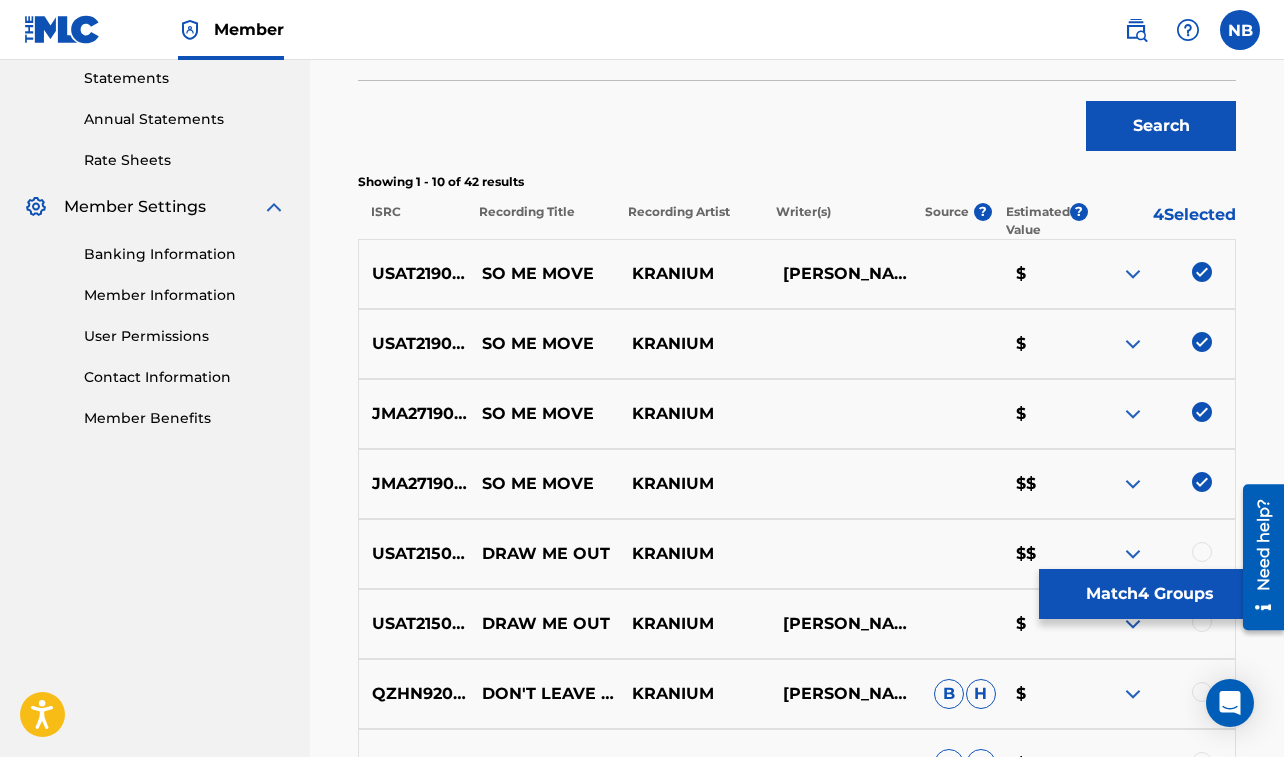 scroll, scrollTop: 689, scrollLeft: 0, axis: vertical 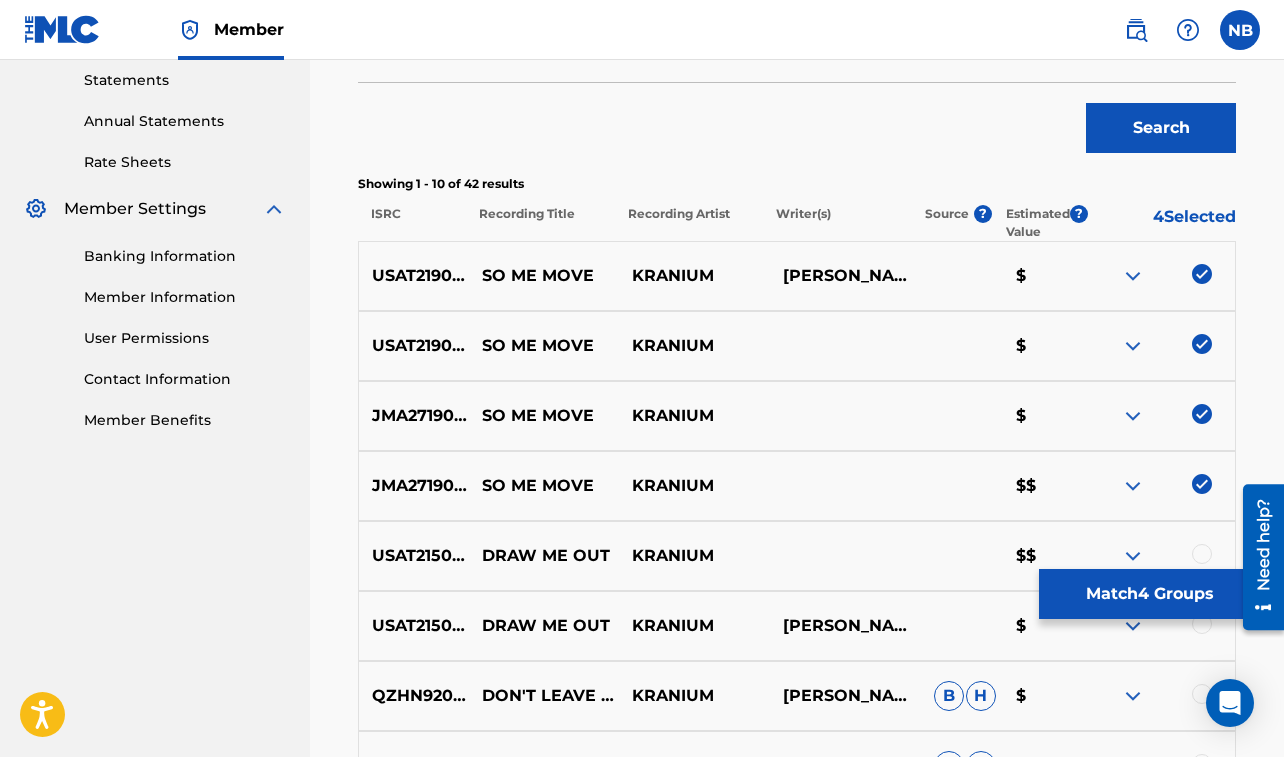 click on "Match  4 Groups" at bounding box center [1149, 594] 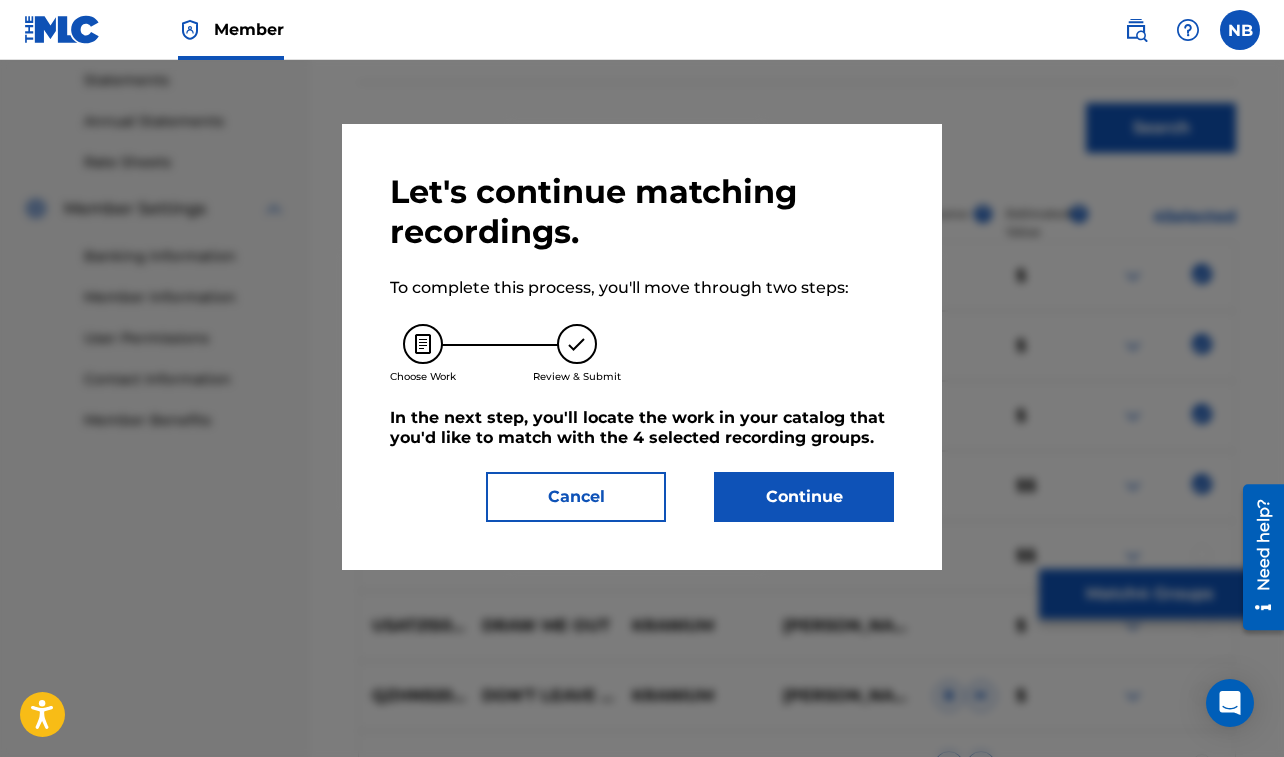 click on "Continue" at bounding box center (804, 497) 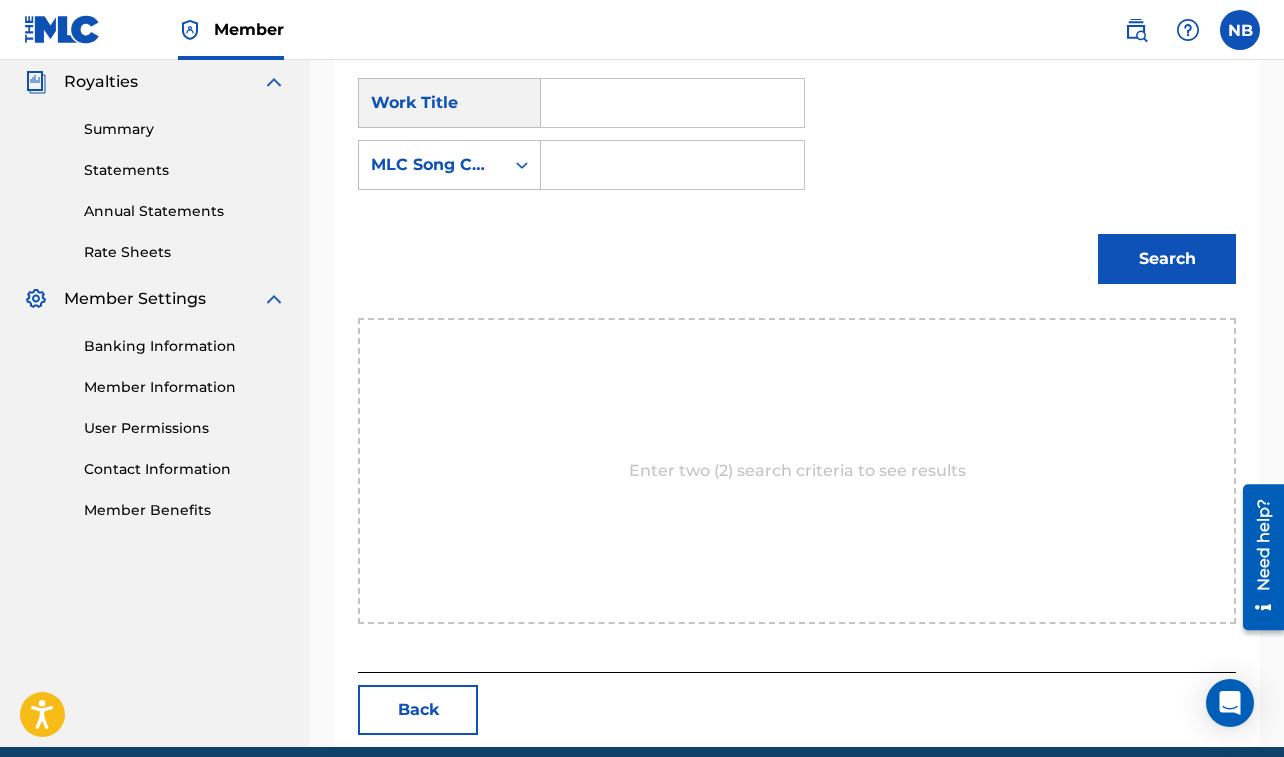 scroll, scrollTop: 623, scrollLeft: 0, axis: vertical 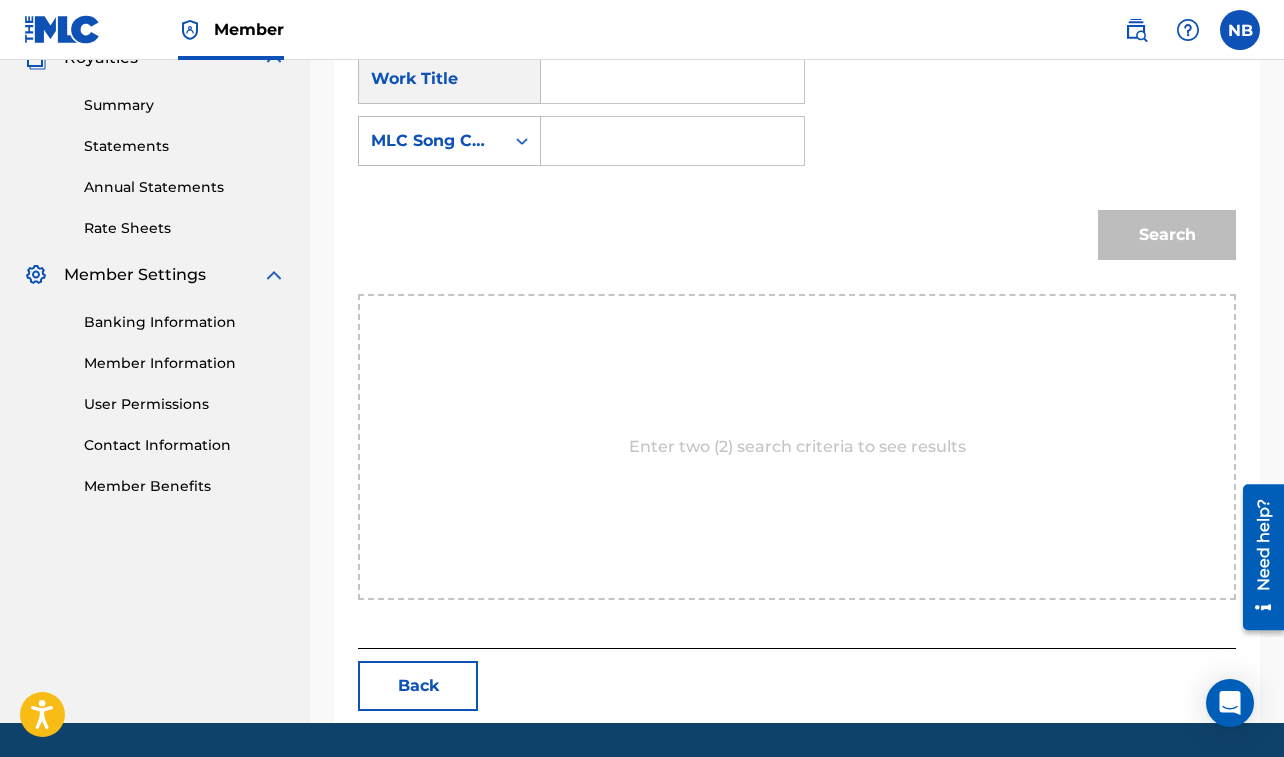 click at bounding box center [672, 79] 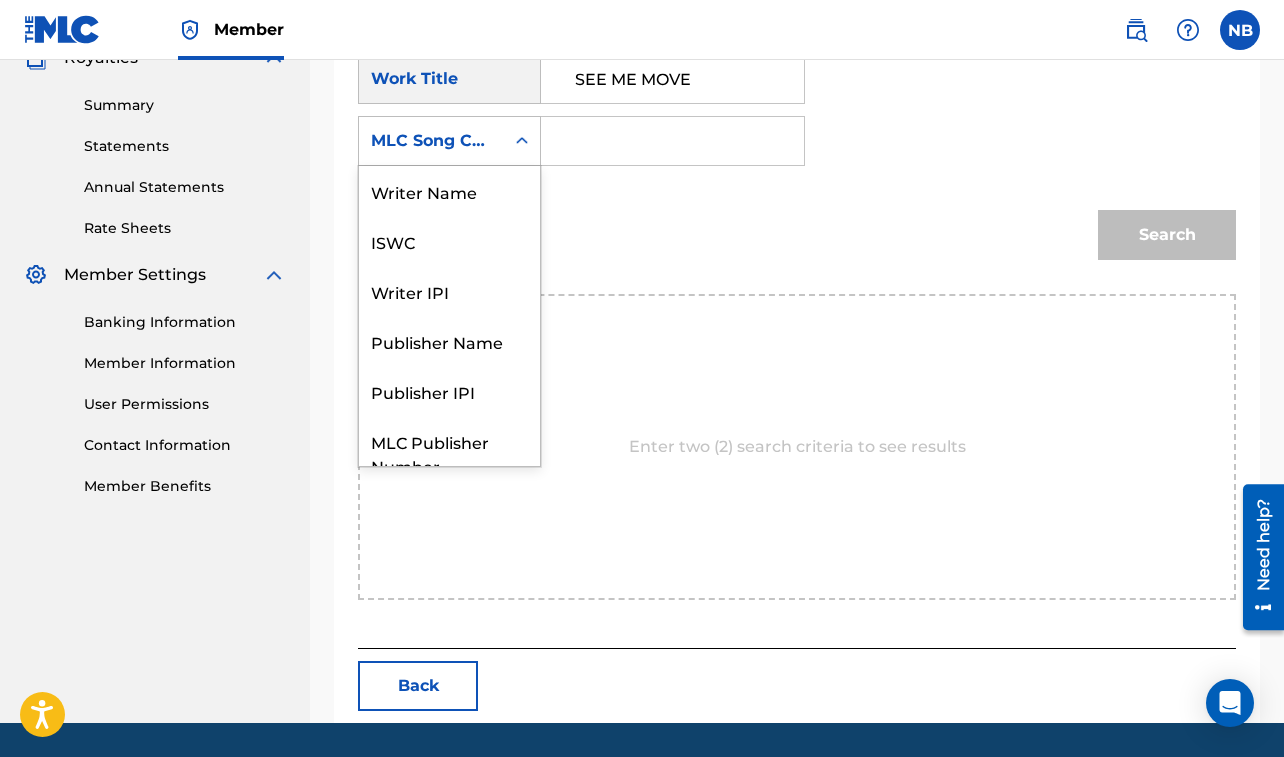 click on "MLC Song Code" at bounding box center [431, 141] 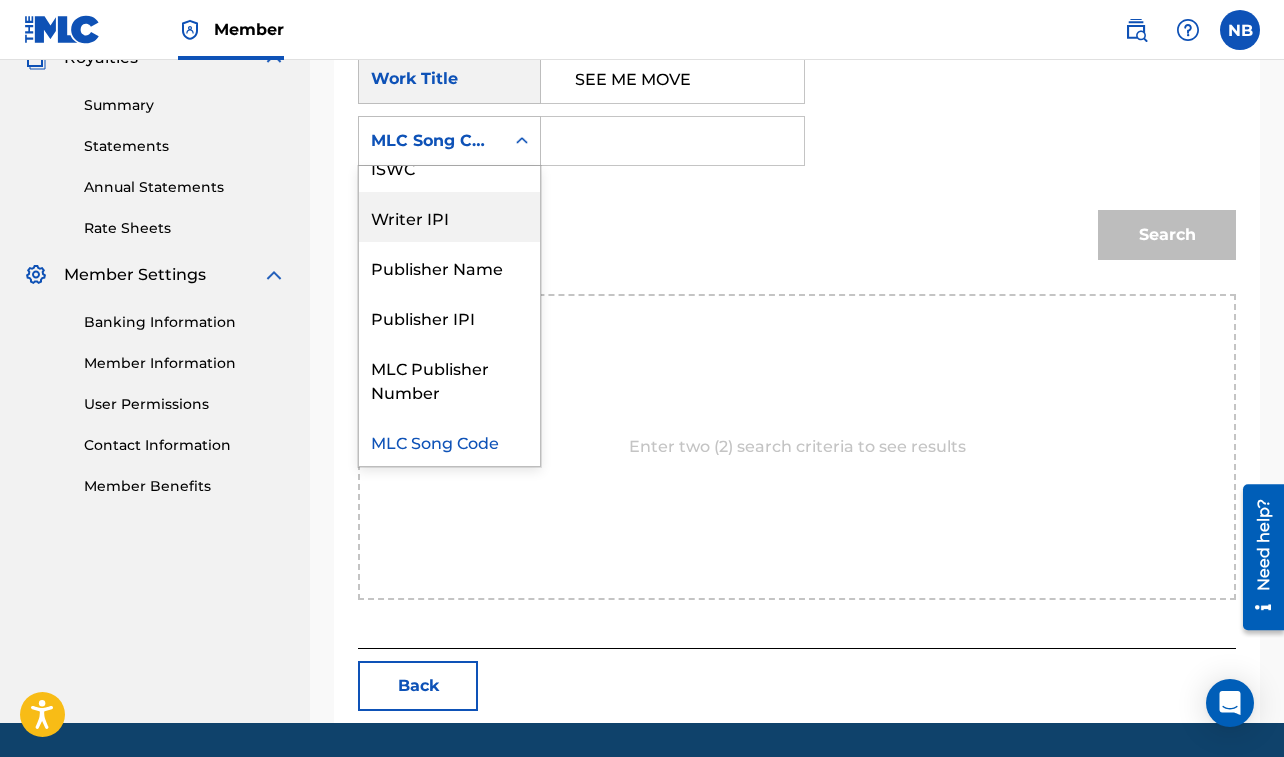 scroll, scrollTop: 0, scrollLeft: 0, axis: both 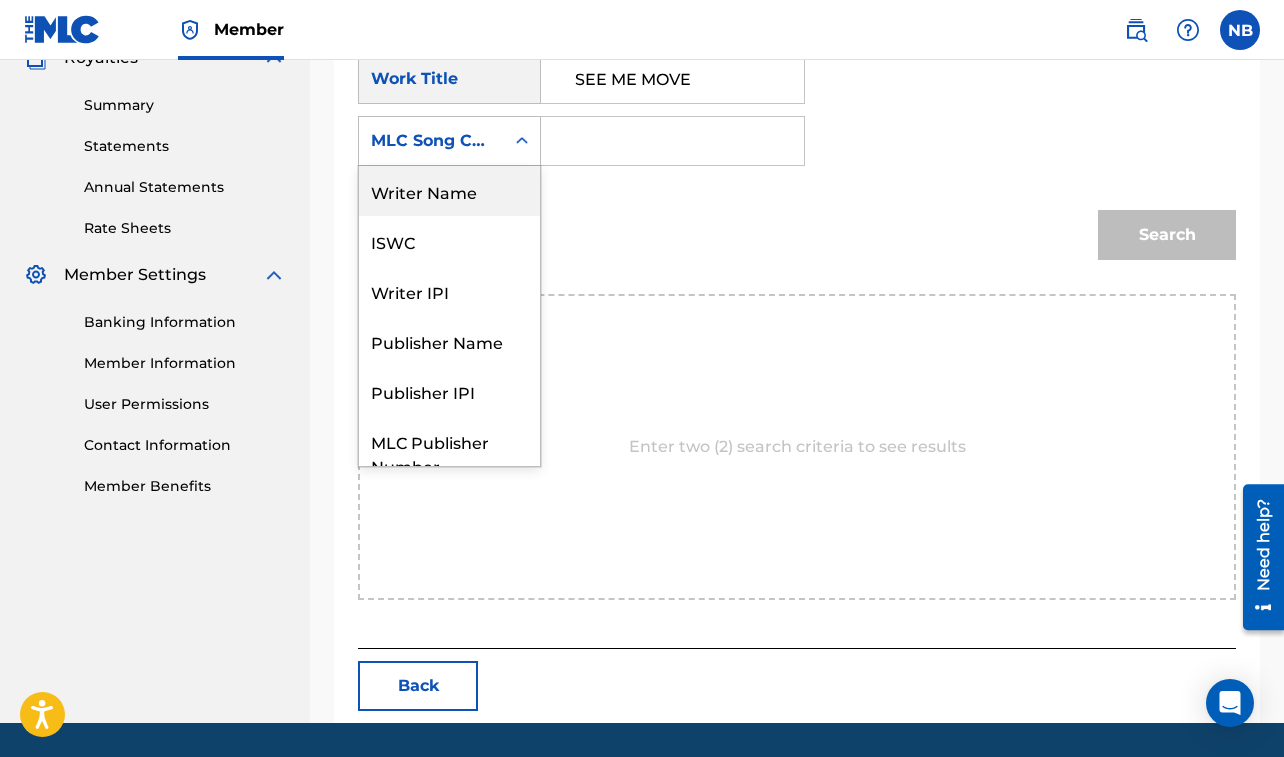 click on "Writer Name" at bounding box center (449, 191) 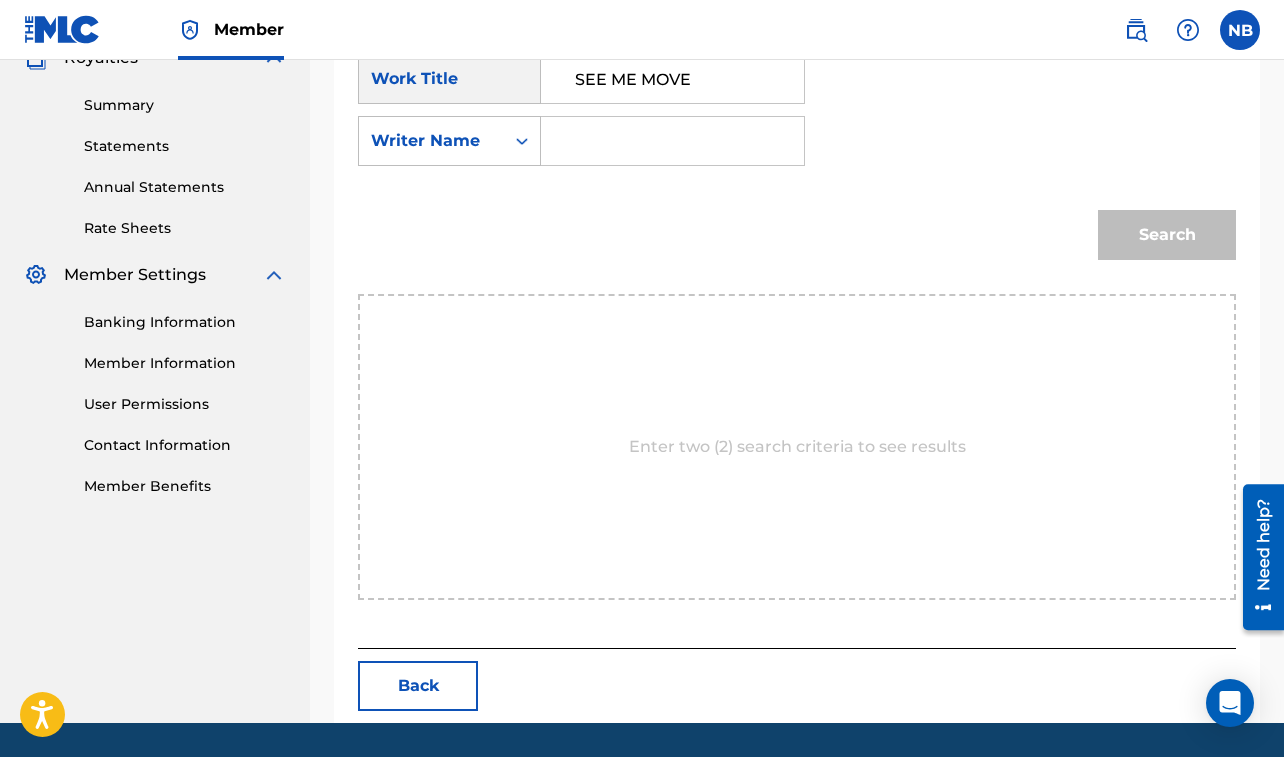 click at bounding box center [673, 141] 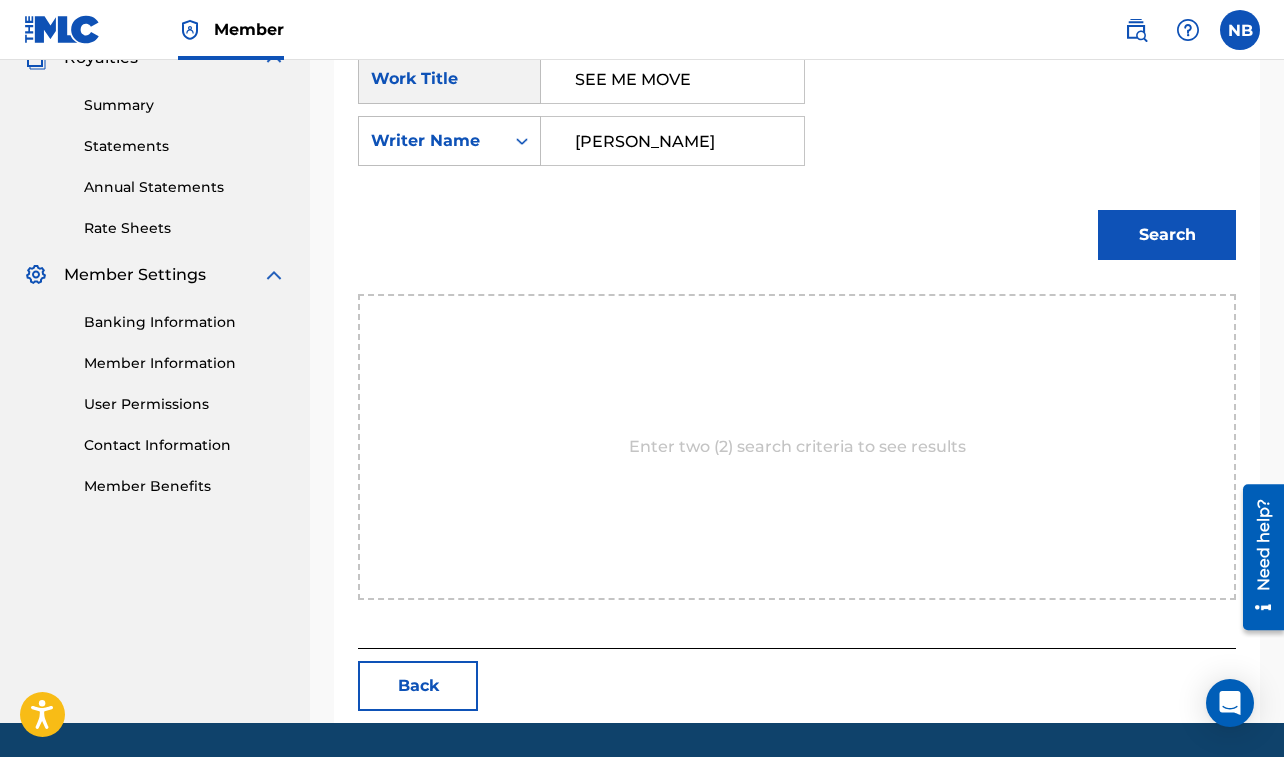 click on "Search" at bounding box center [1167, 235] 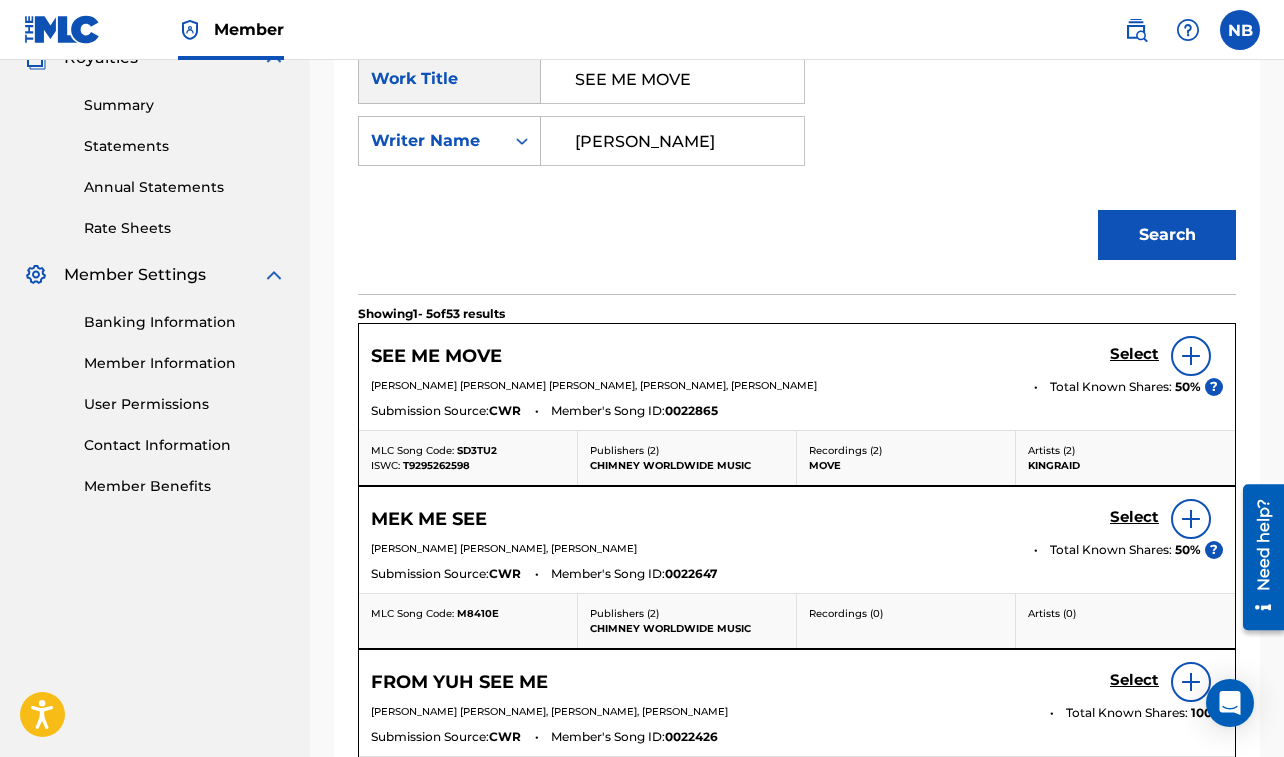 scroll, scrollTop: 627, scrollLeft: 0, axis: vertical 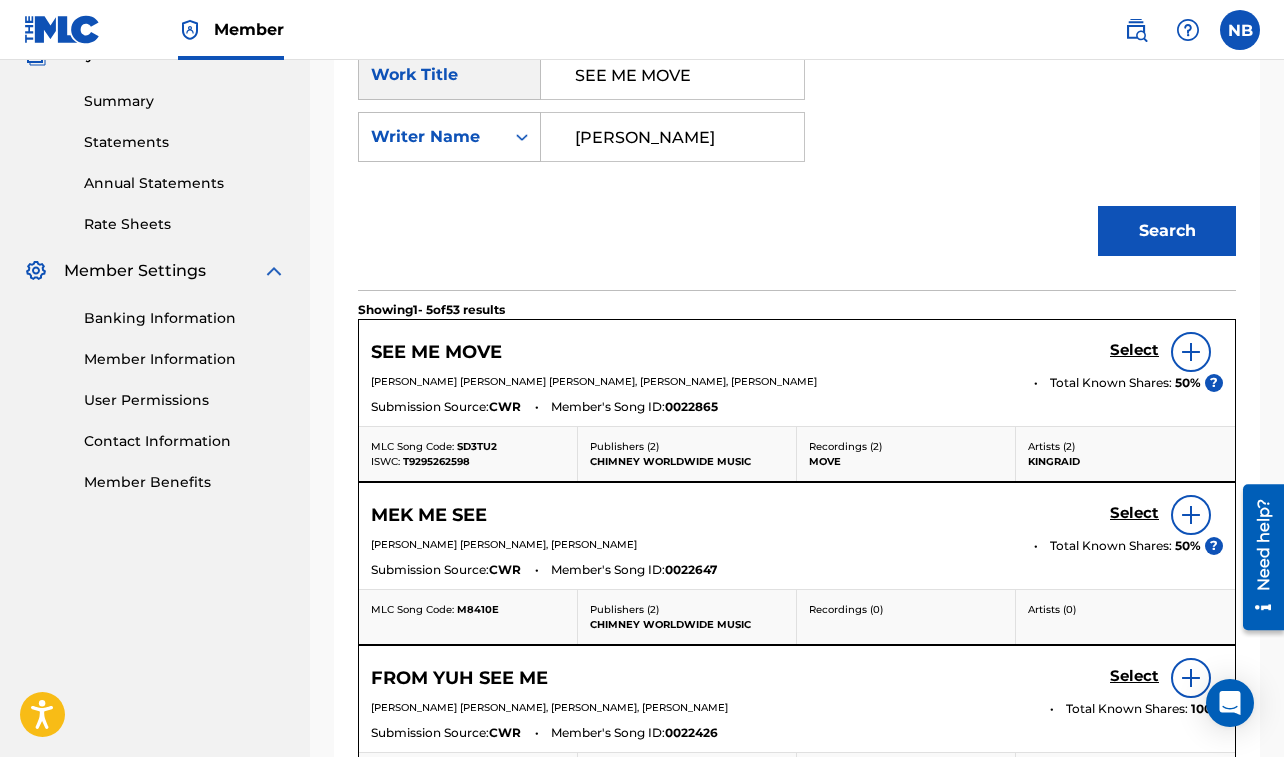 click at bounding box center (1191, 352) 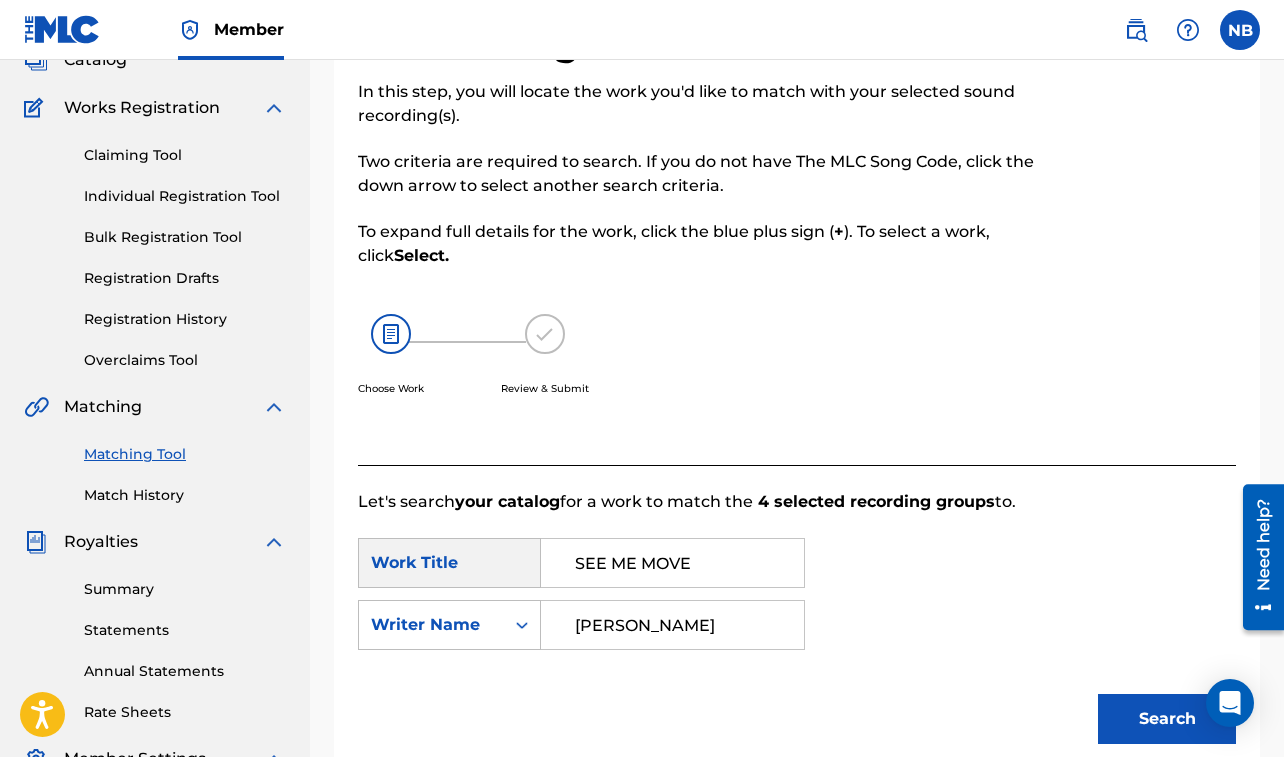 scroll, scrollTop: 0, scrollLeft: 0, axis: both 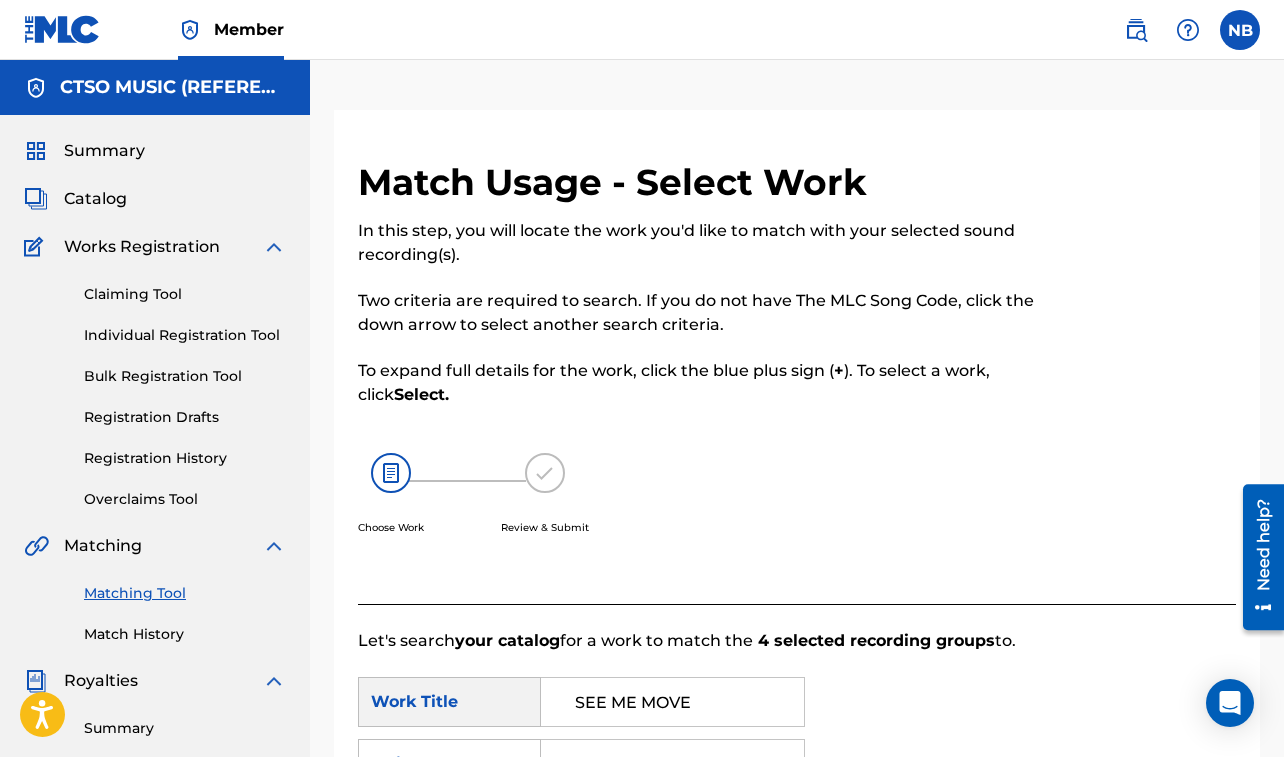 click on "SEE ME MOVE" at bounding box center [672, 702] 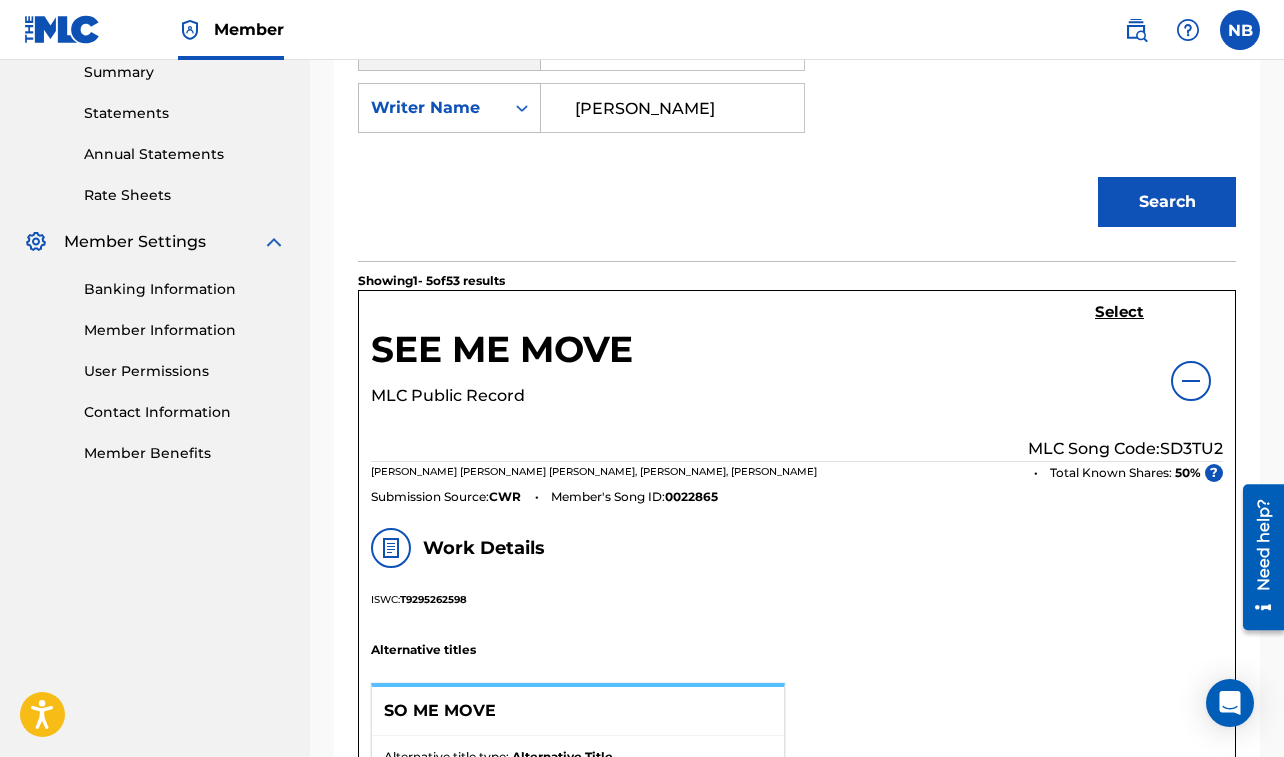scroll, scrollTop: 674, scrollLeft: 0, axis: vertical 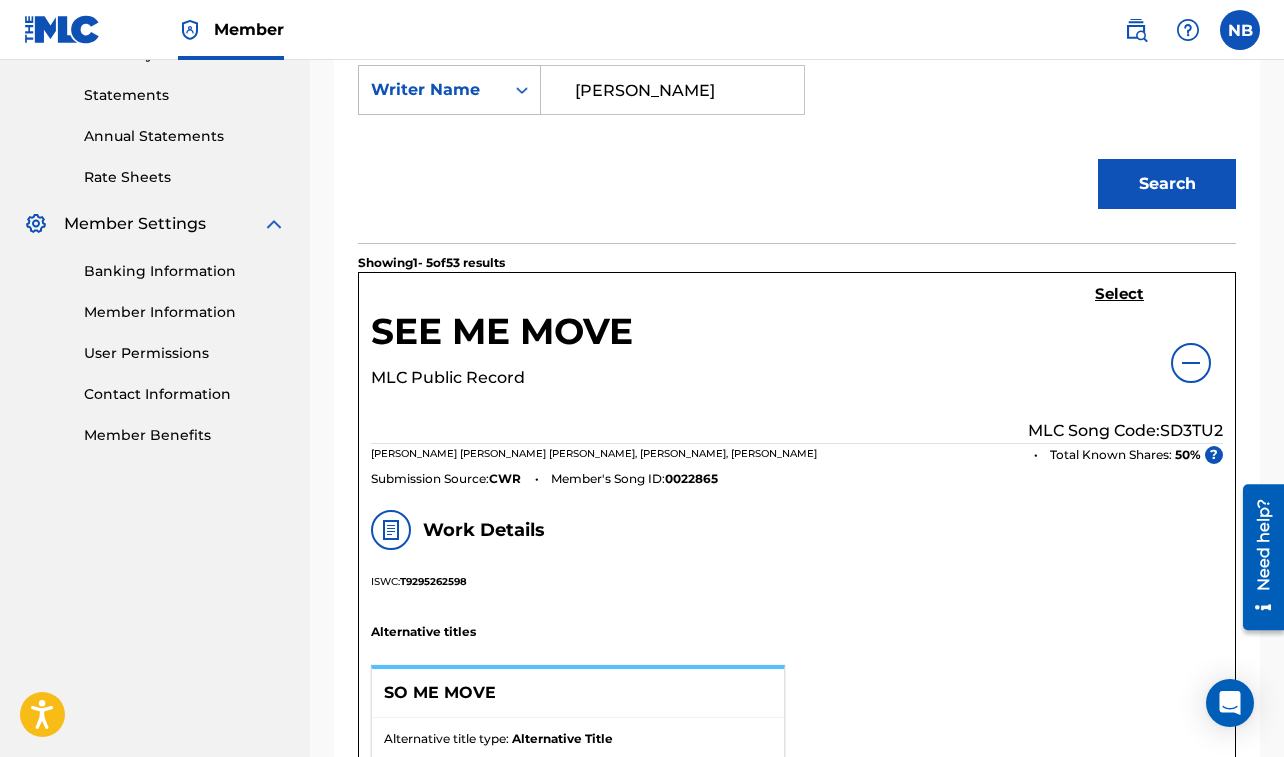 click on "Search" at bounding box center (1167, 184) 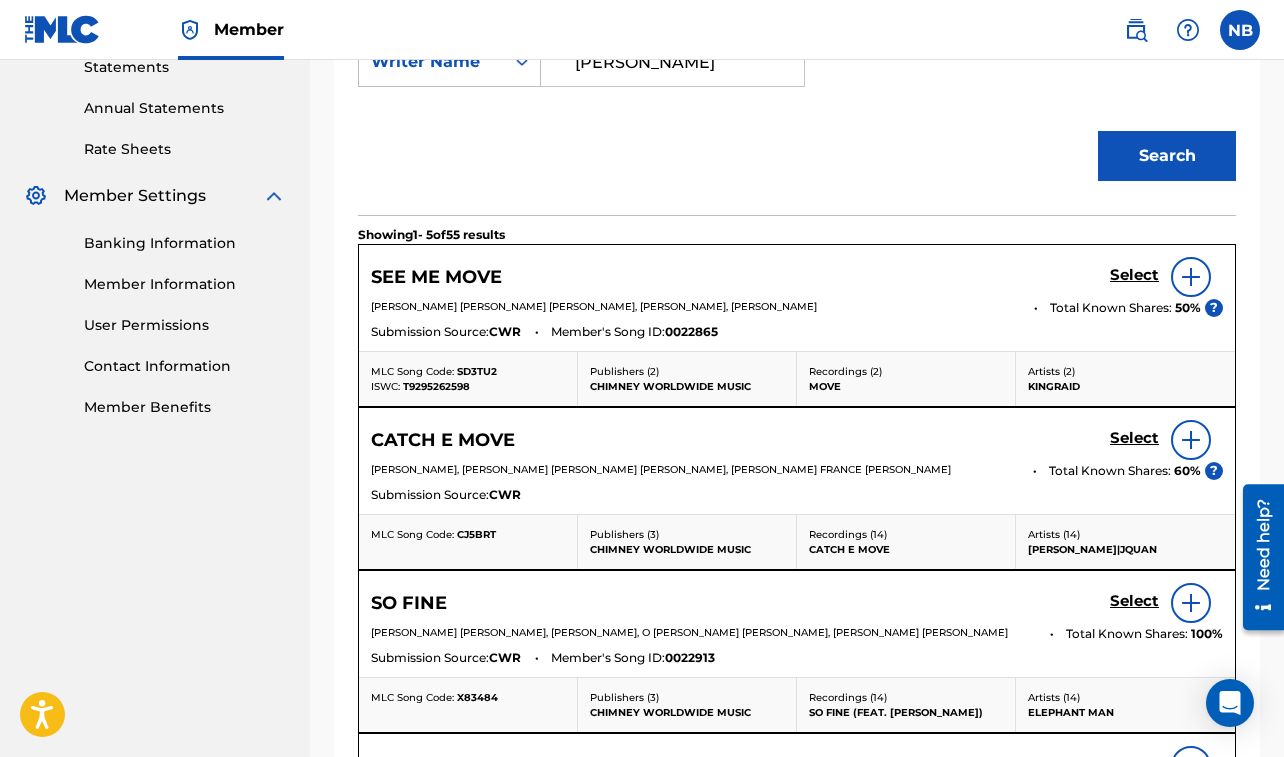 scroll, scrollTop: 704, scrollLeft: 0, axis: vertical 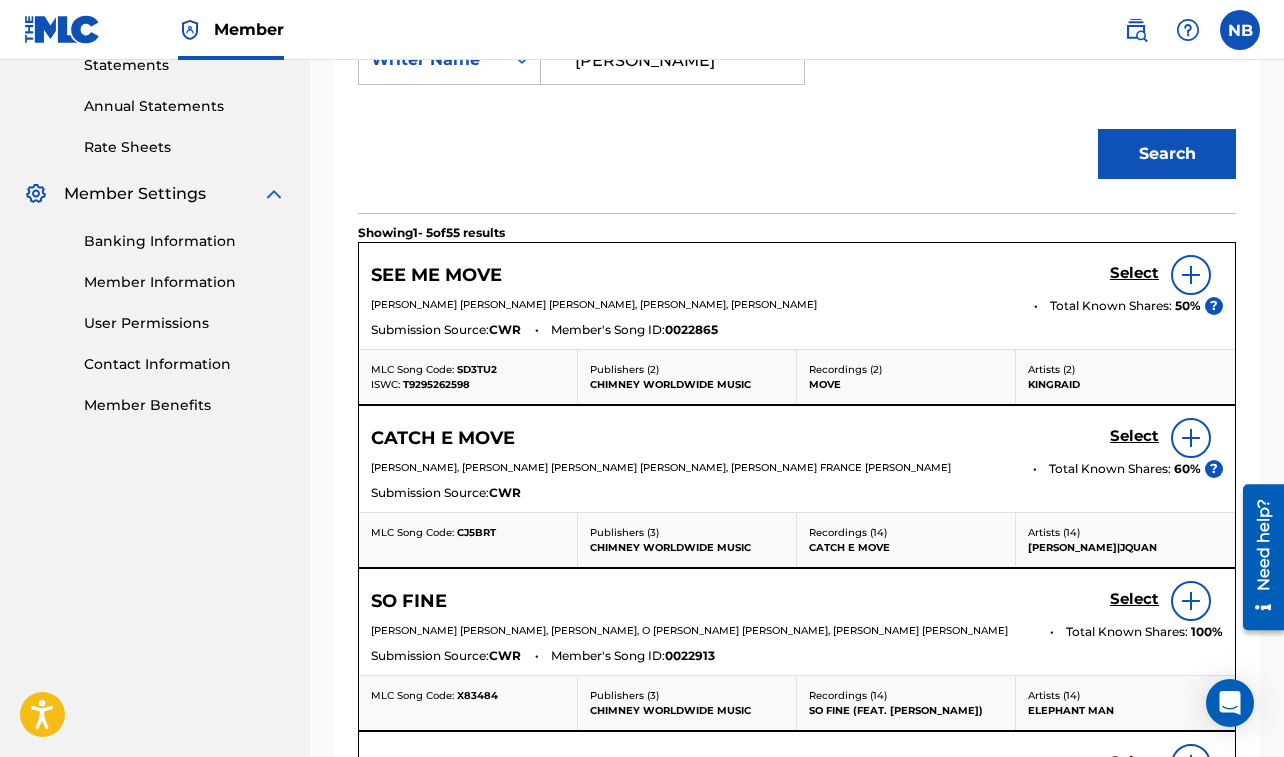 click on "Select" at bounding box center (1134, 273) 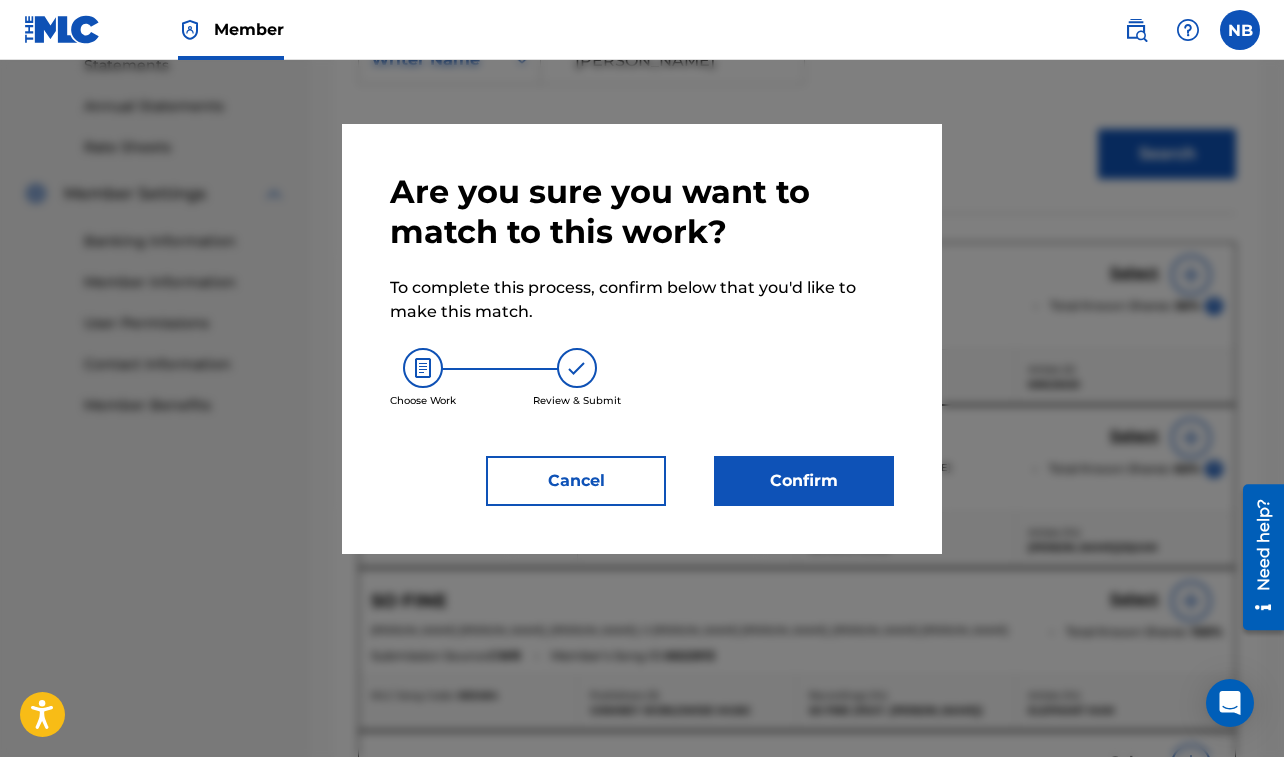 click on "Confirm" at bounding box center [804, 481] 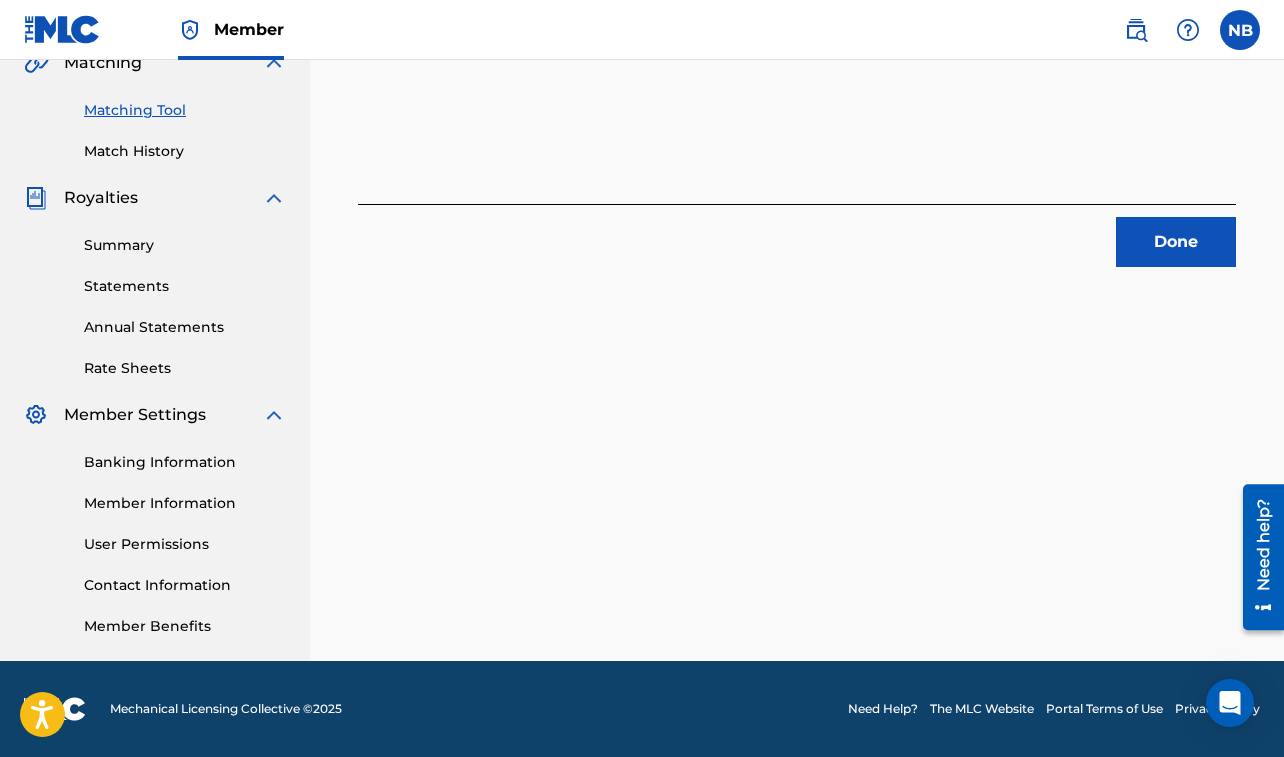 click on "Done" at bounding box center [1176, 242] 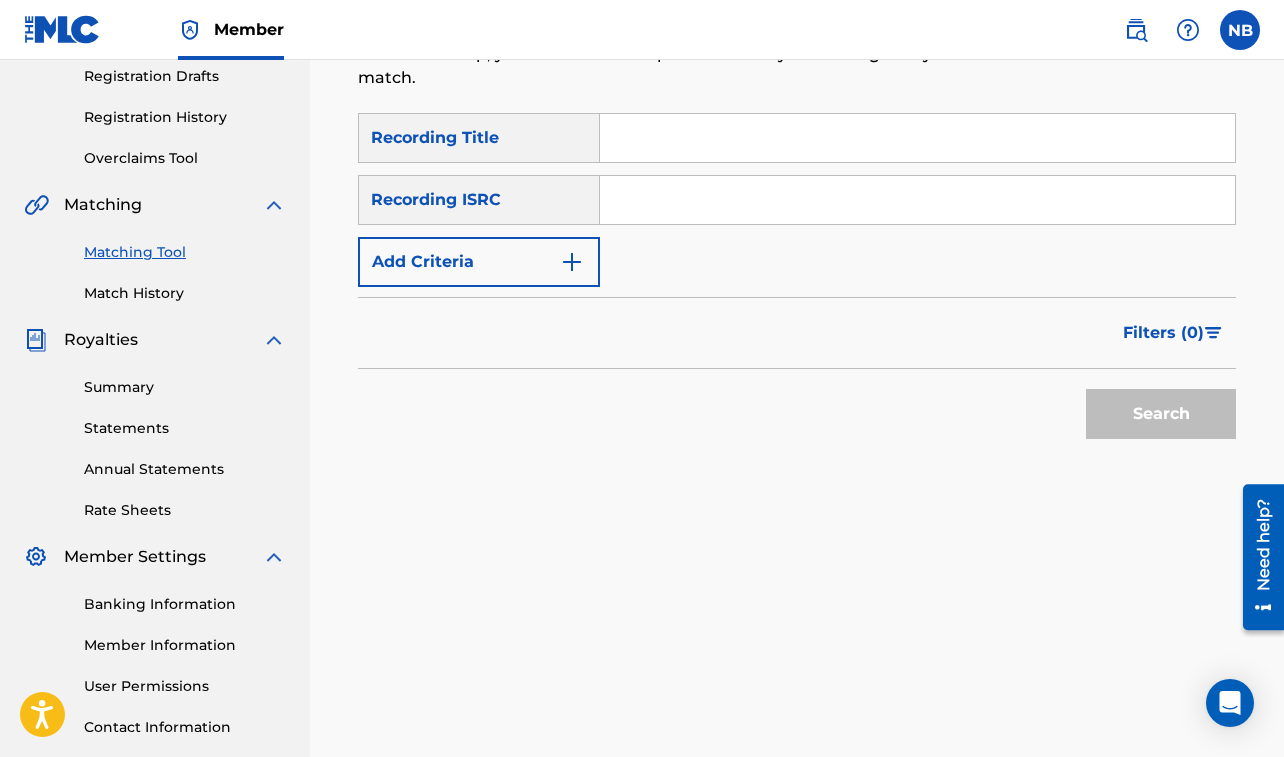 scroll, scrollTop: 311, scrollLeft: 0, axis: vertical 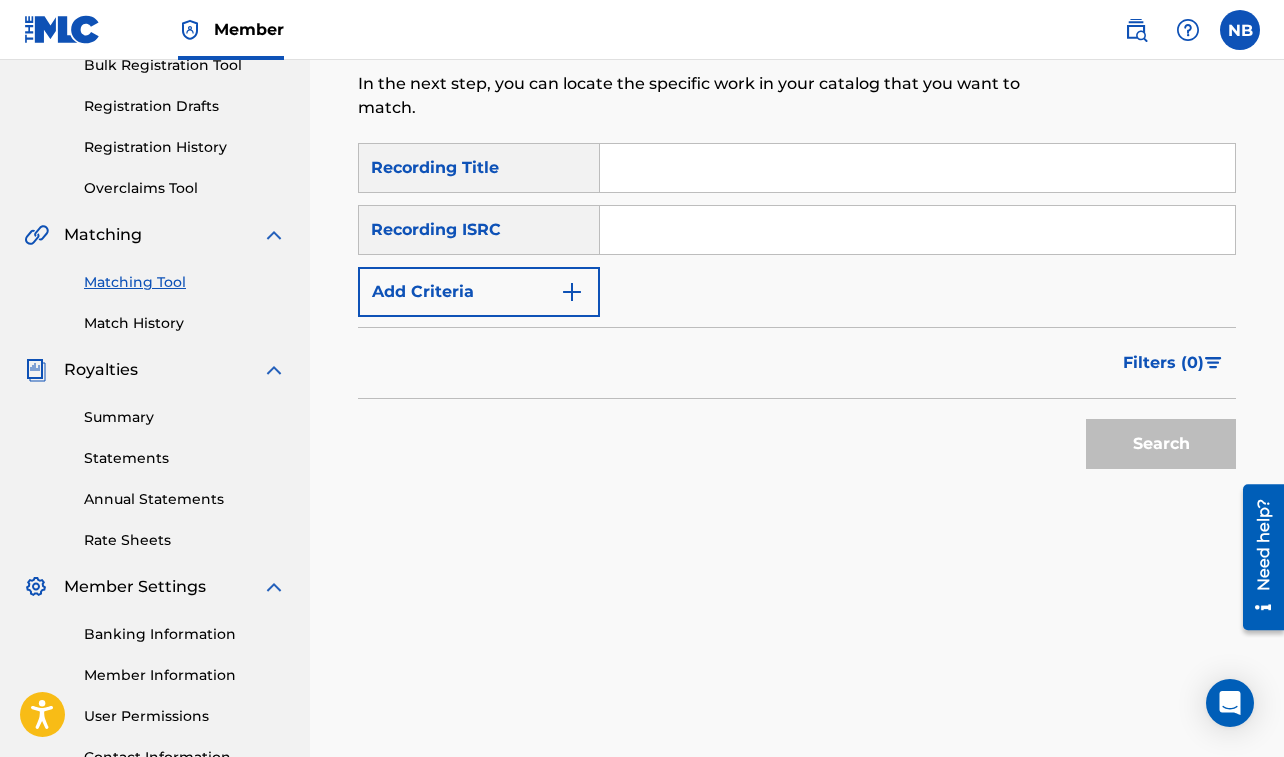 click at bounding box center [917, 168] 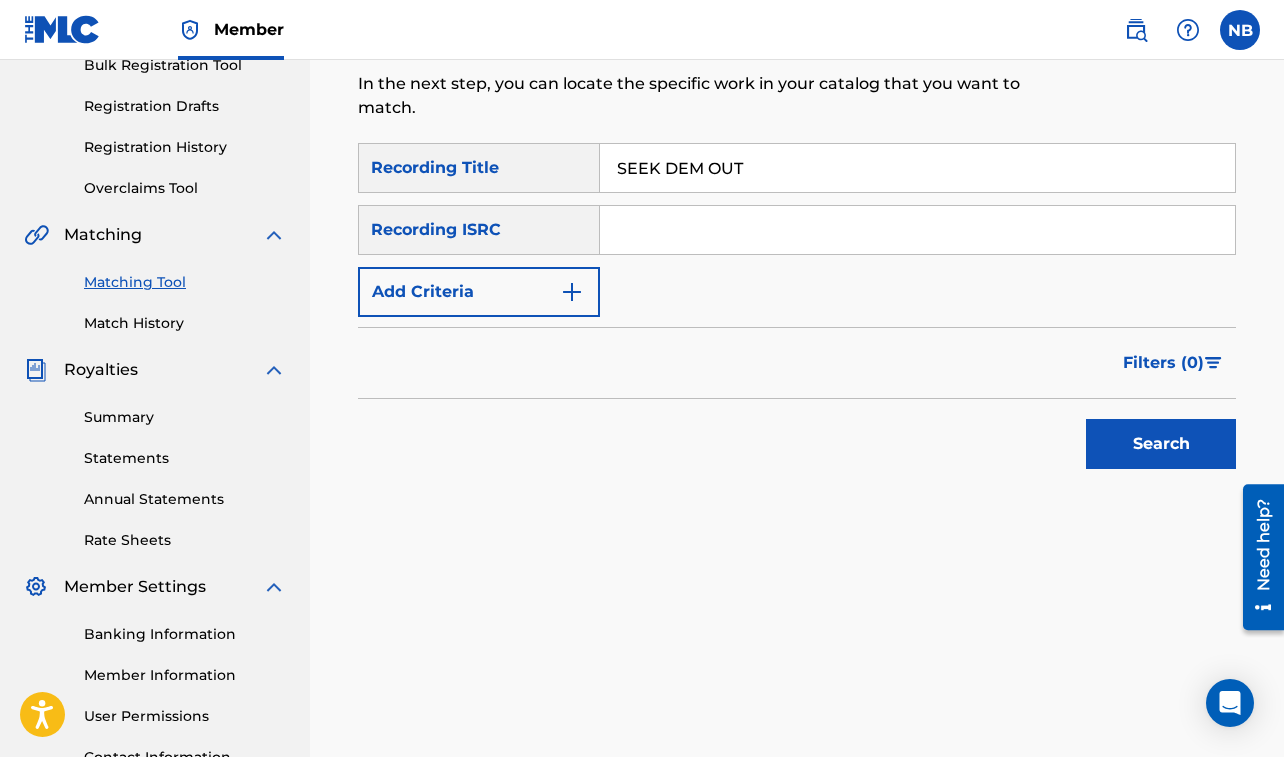 click on "Add Criteria" at bounding box center (479, 292) 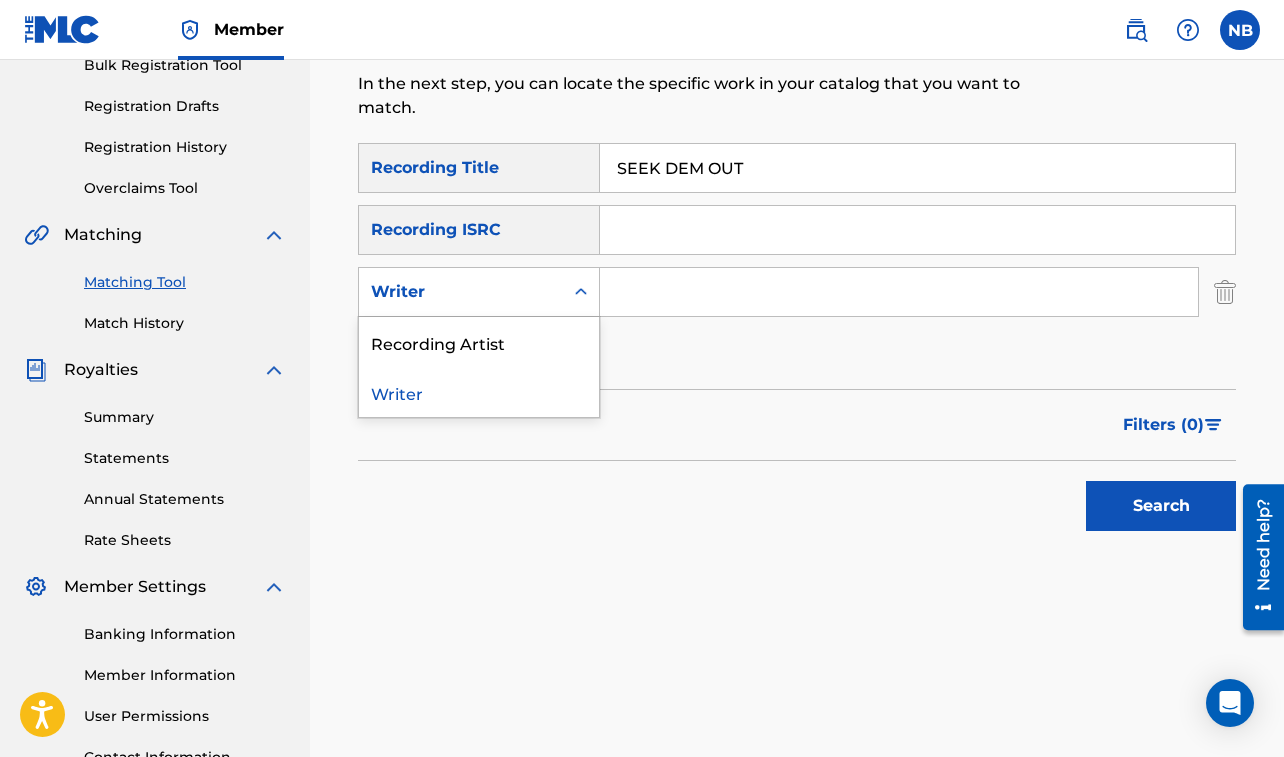 click on "Writer" at bounding box center (479, 292) 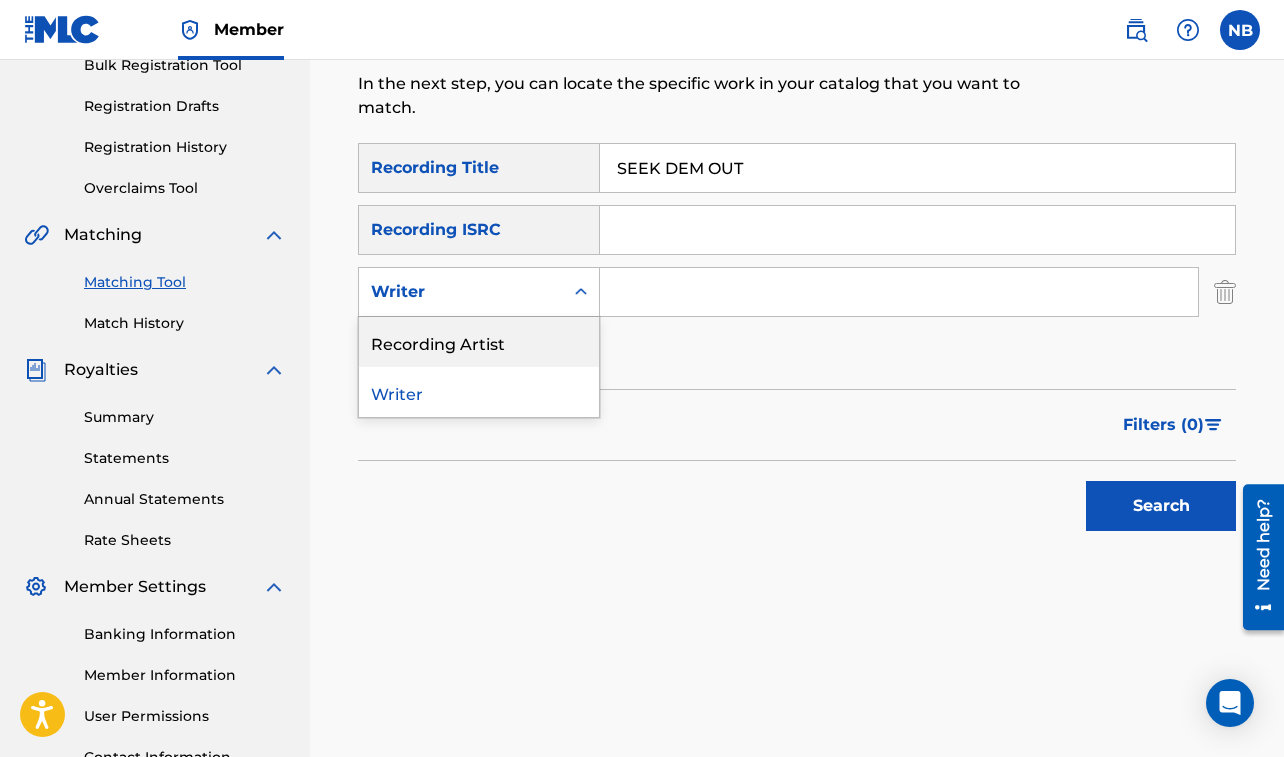 click on "Recording Artist" at bounding box center (479, 342) 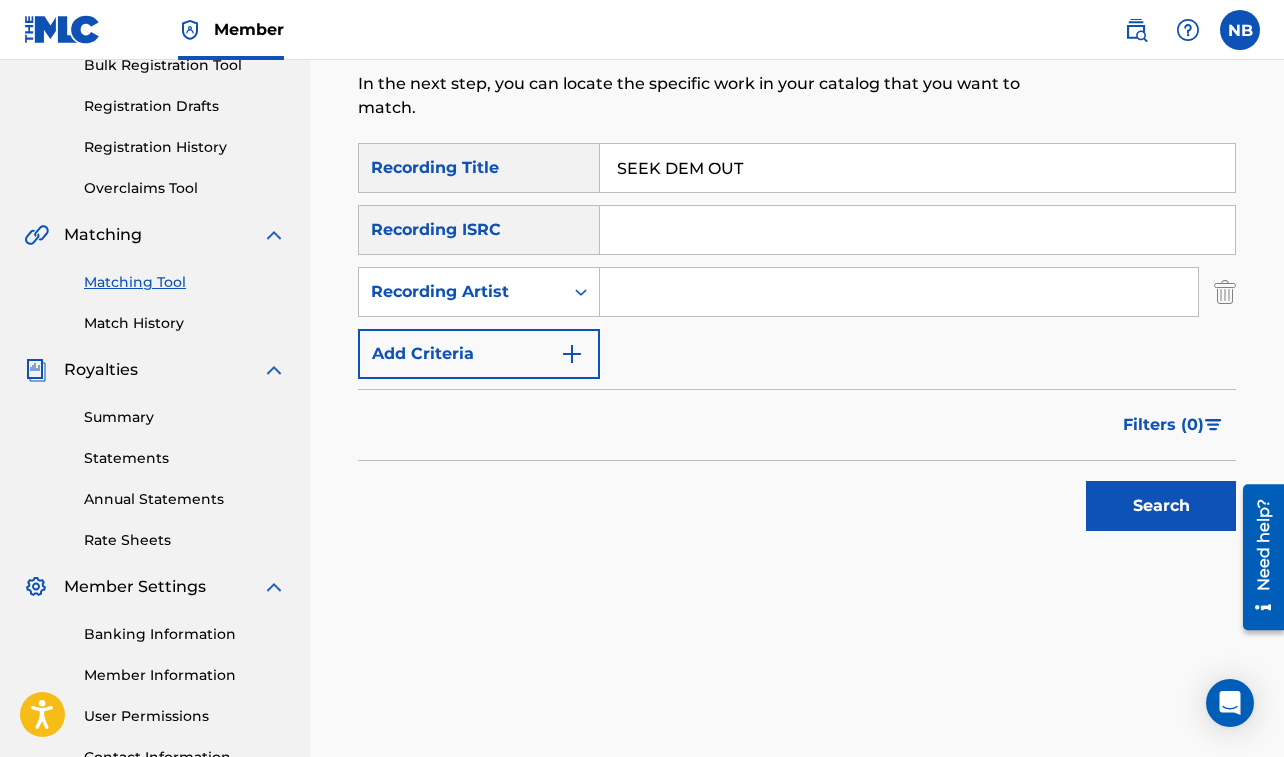 click at bounding box center [899, 292] 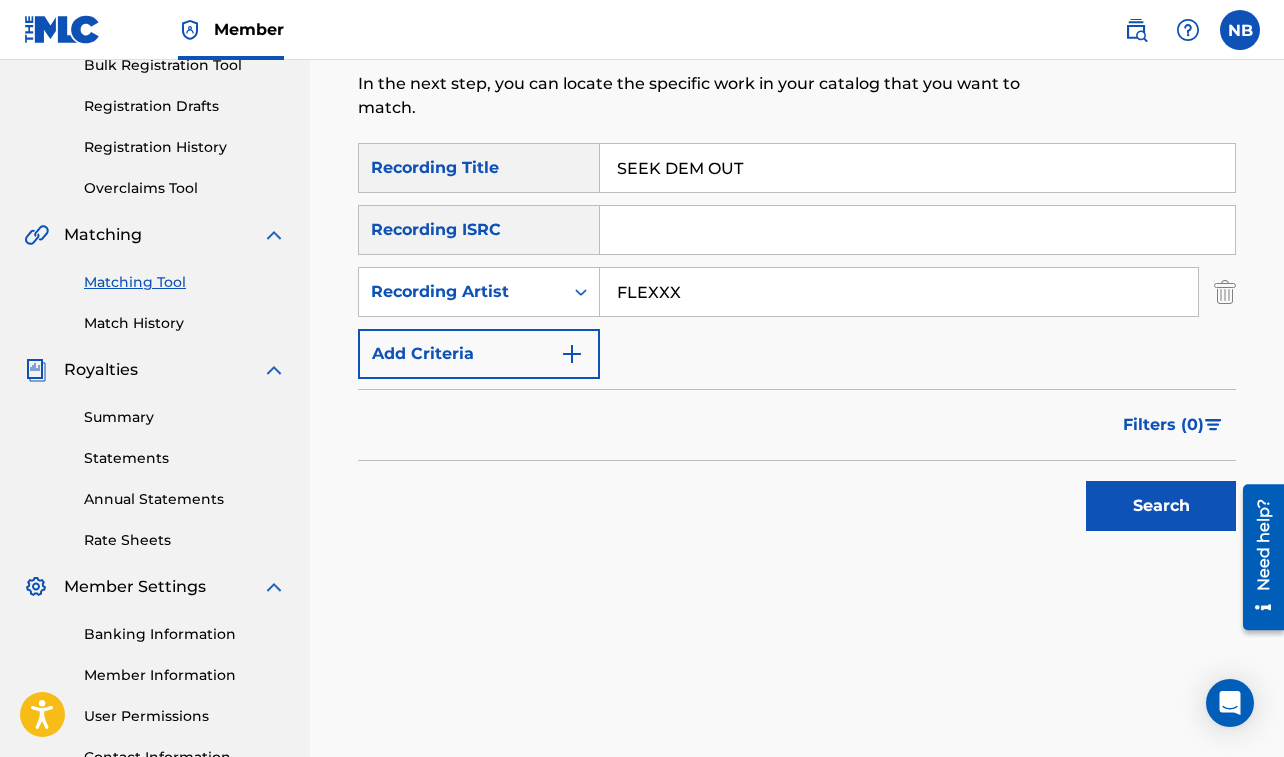 click on "Search" at bounding box center (1161, 506) 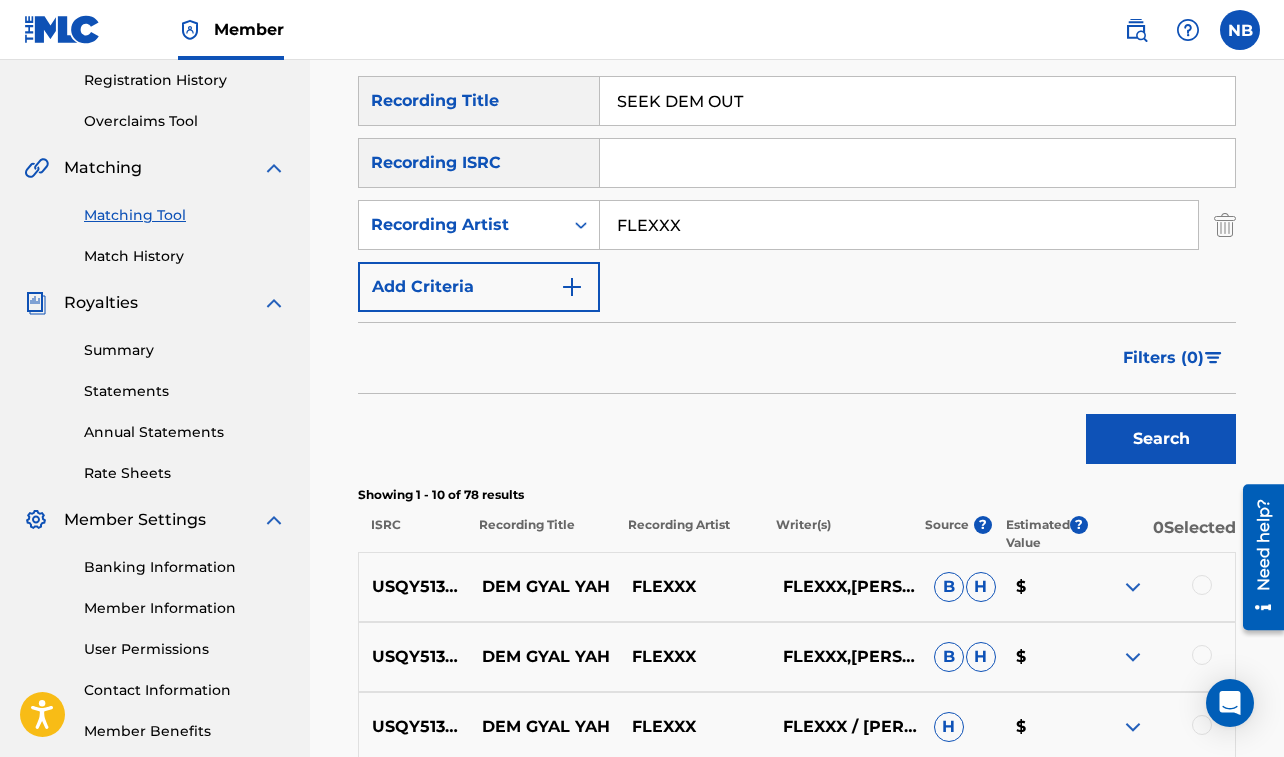 scroll, scrollTop: 259, scrollLeft: 0, axis: vertical 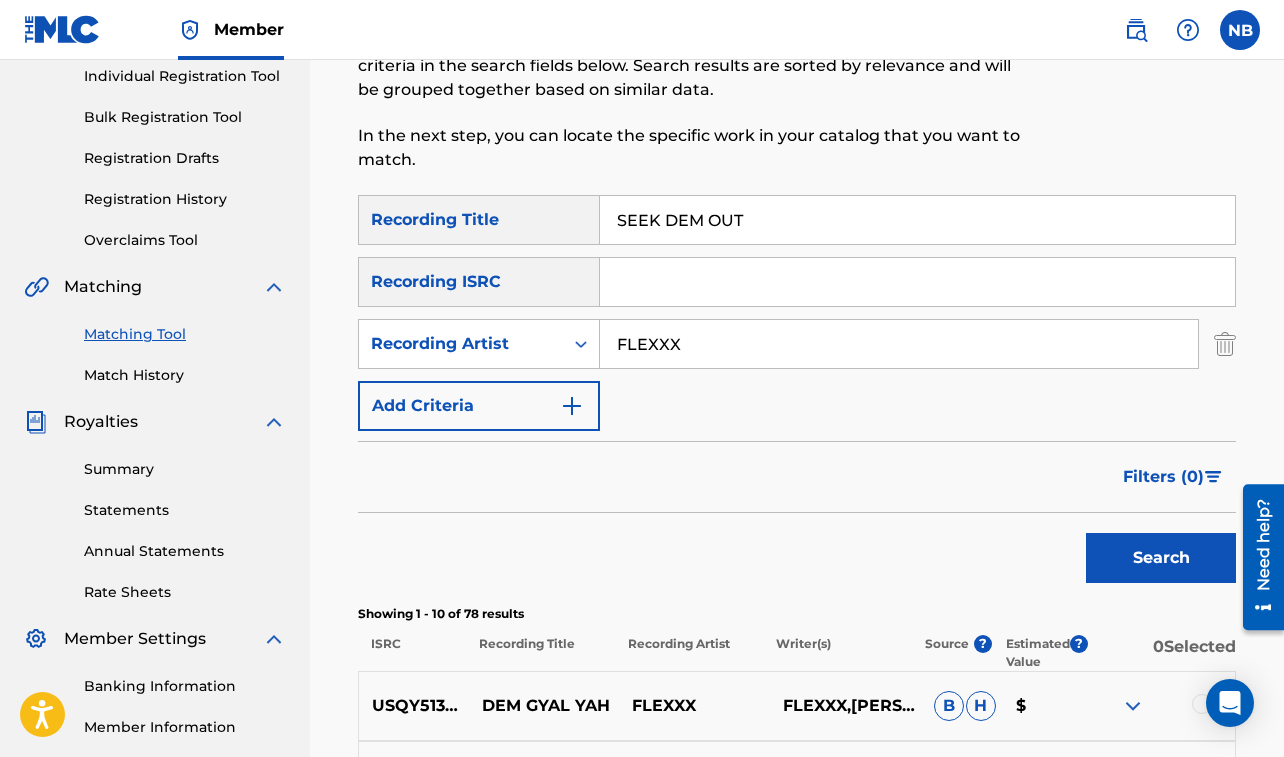 drag, startPoint x: 619, startPoint y: 219, endPoint x: 784, endPoint y: 218, distance: 165.00304 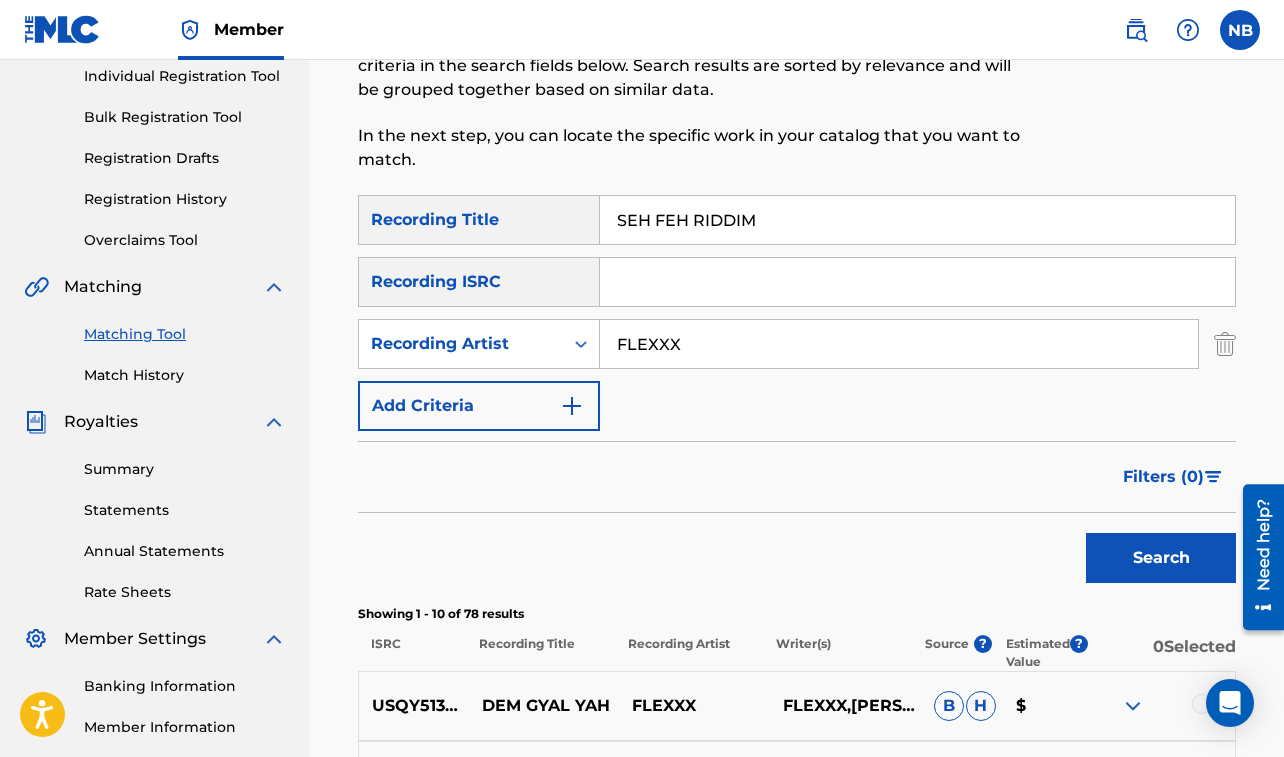 drag, startPoint x: 619, startPoint y: 342, endPoint x: 722, endPoint y: 344, distance: 103.01942 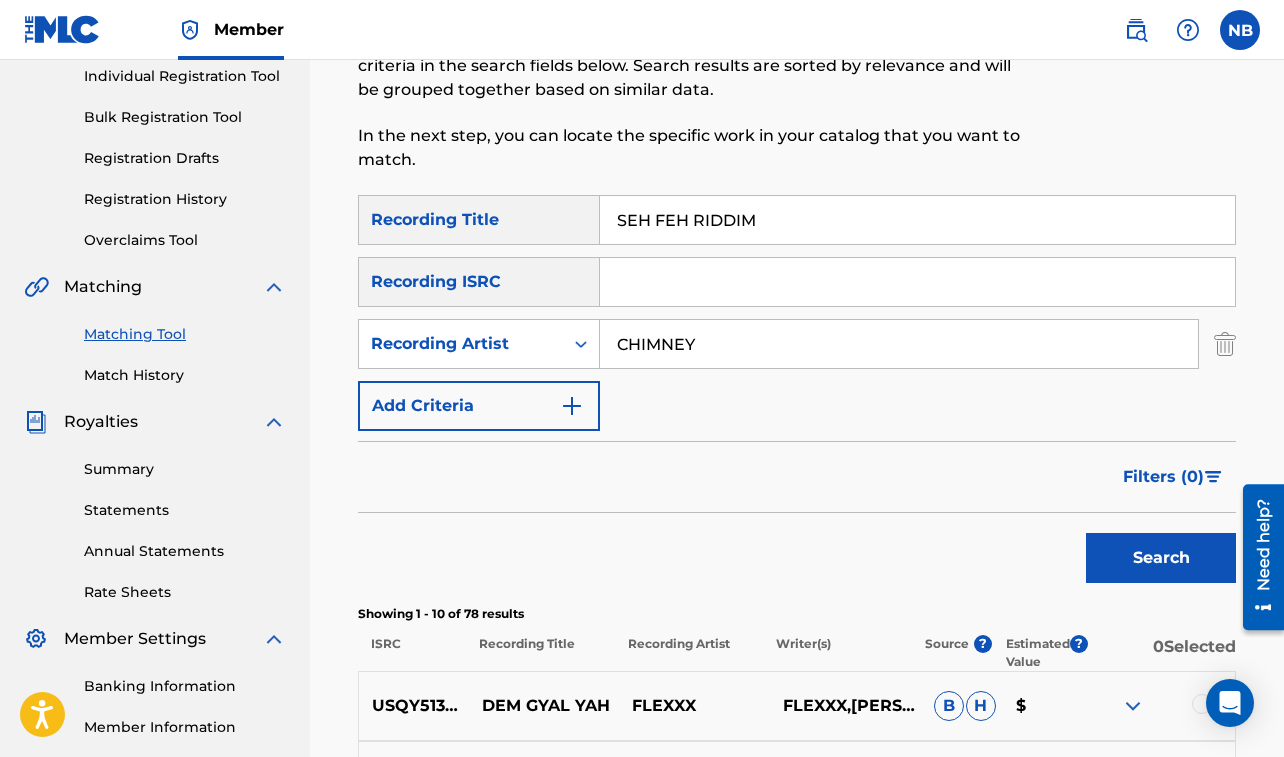 click on "Search" at bounding box center [1161, 558] 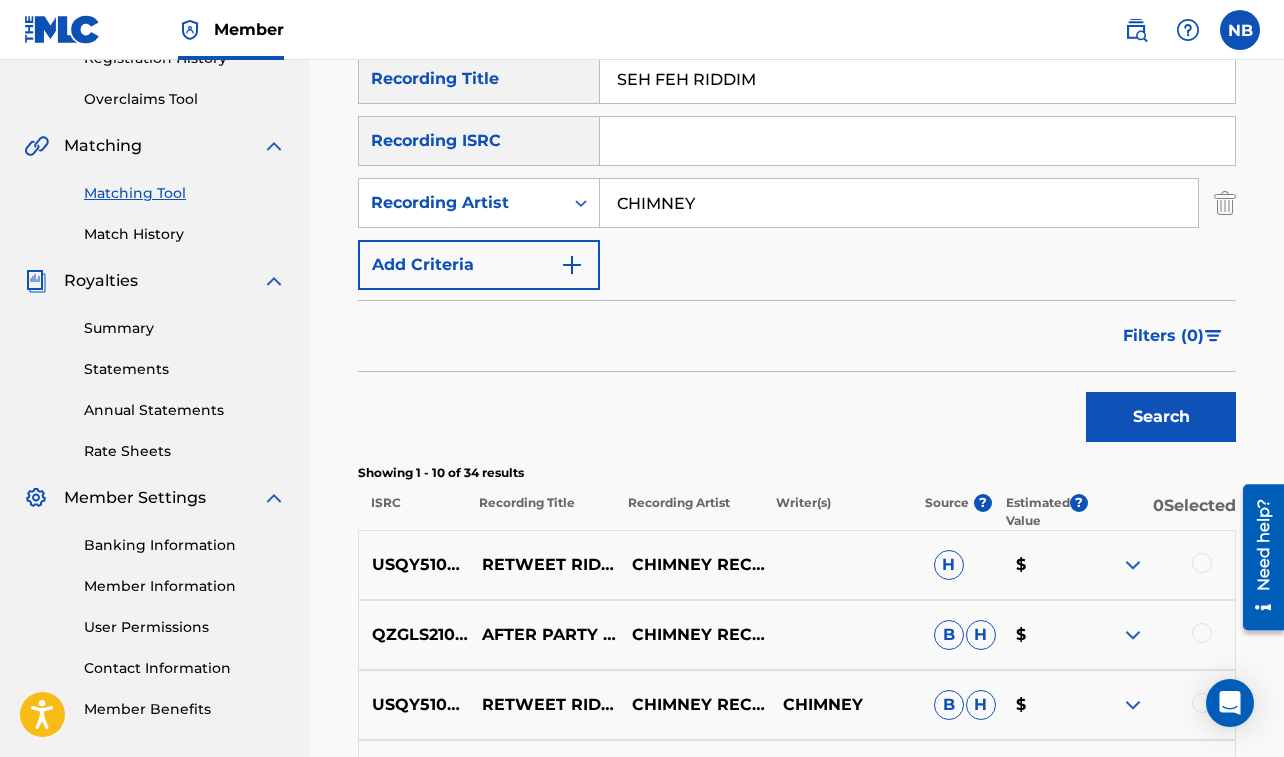 scroll, scrollTop: 376, scrollLeft: 0, axis: vertical 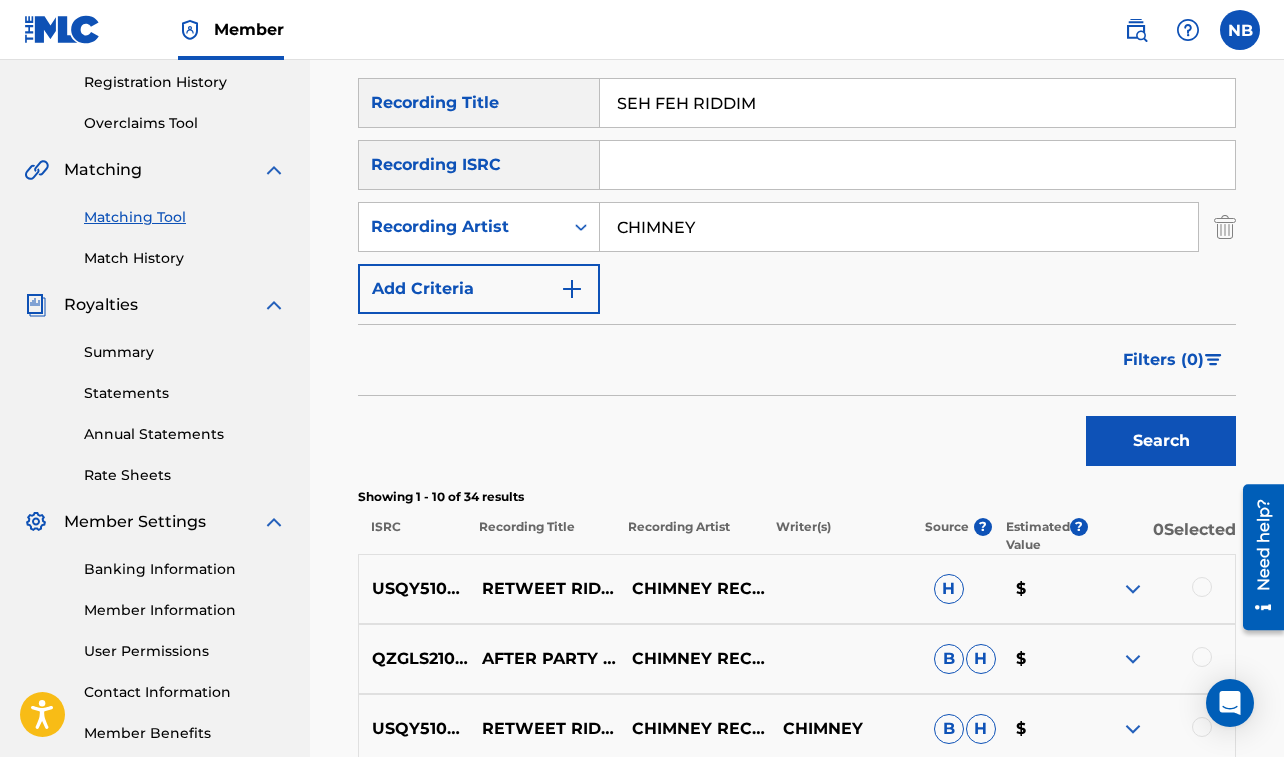 drag, startPoint x: 616, startPoint y: 102, endPoint x: 810, endPoint y: 118, distance: 194.65868 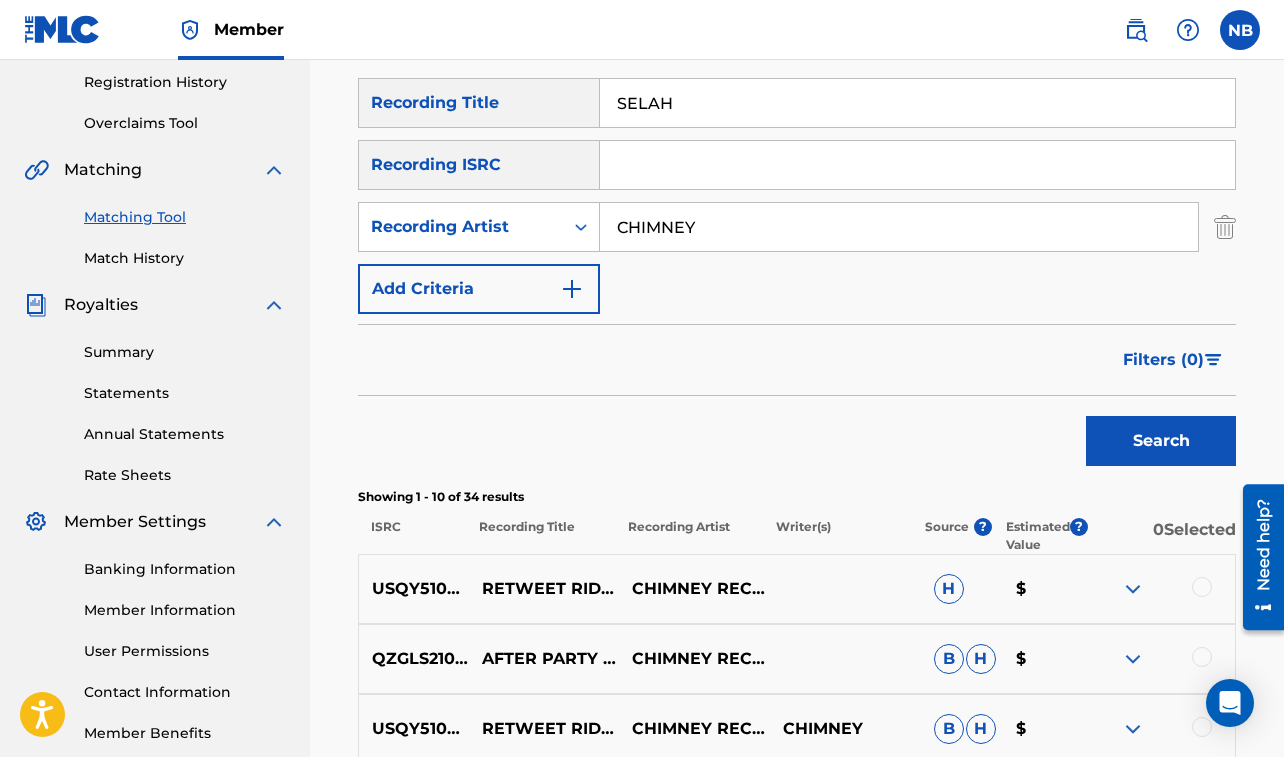 click on "CHIMNEY" at bounding box center [899, 227] 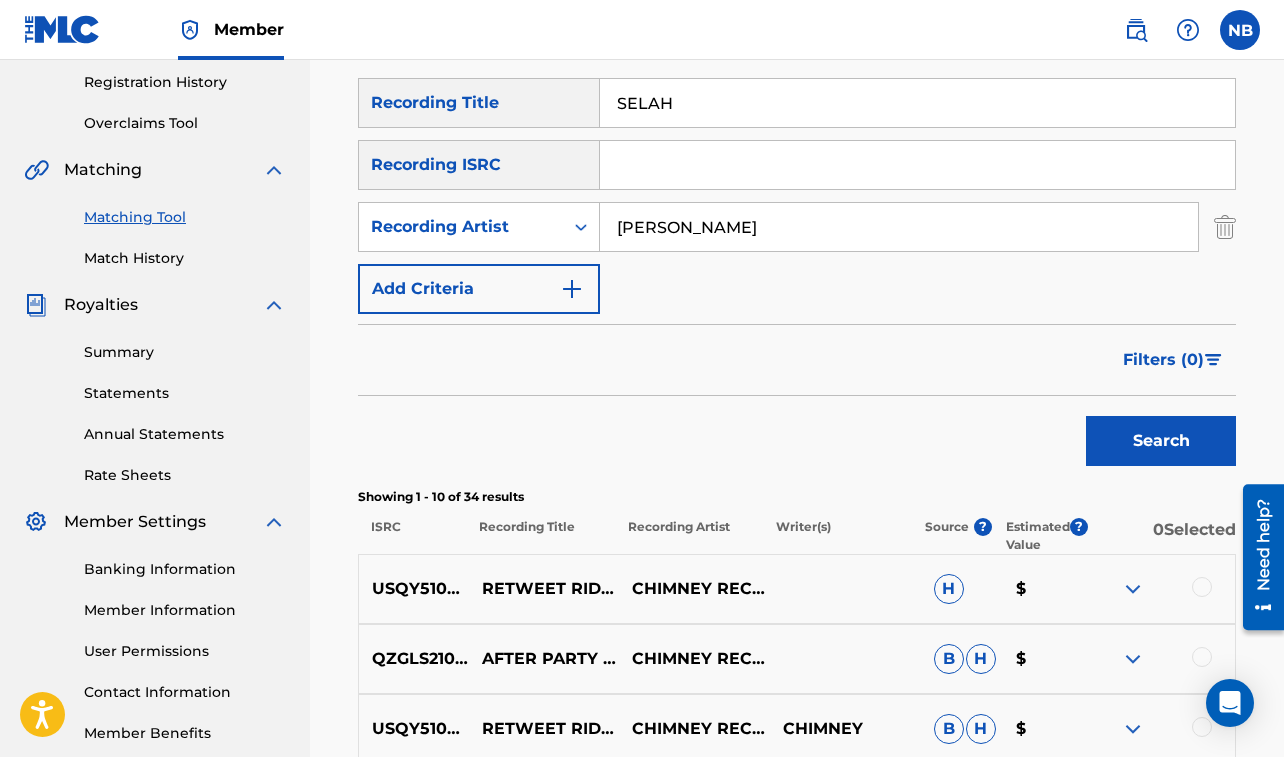 click on "Search" at bounding box center (1161, 441) 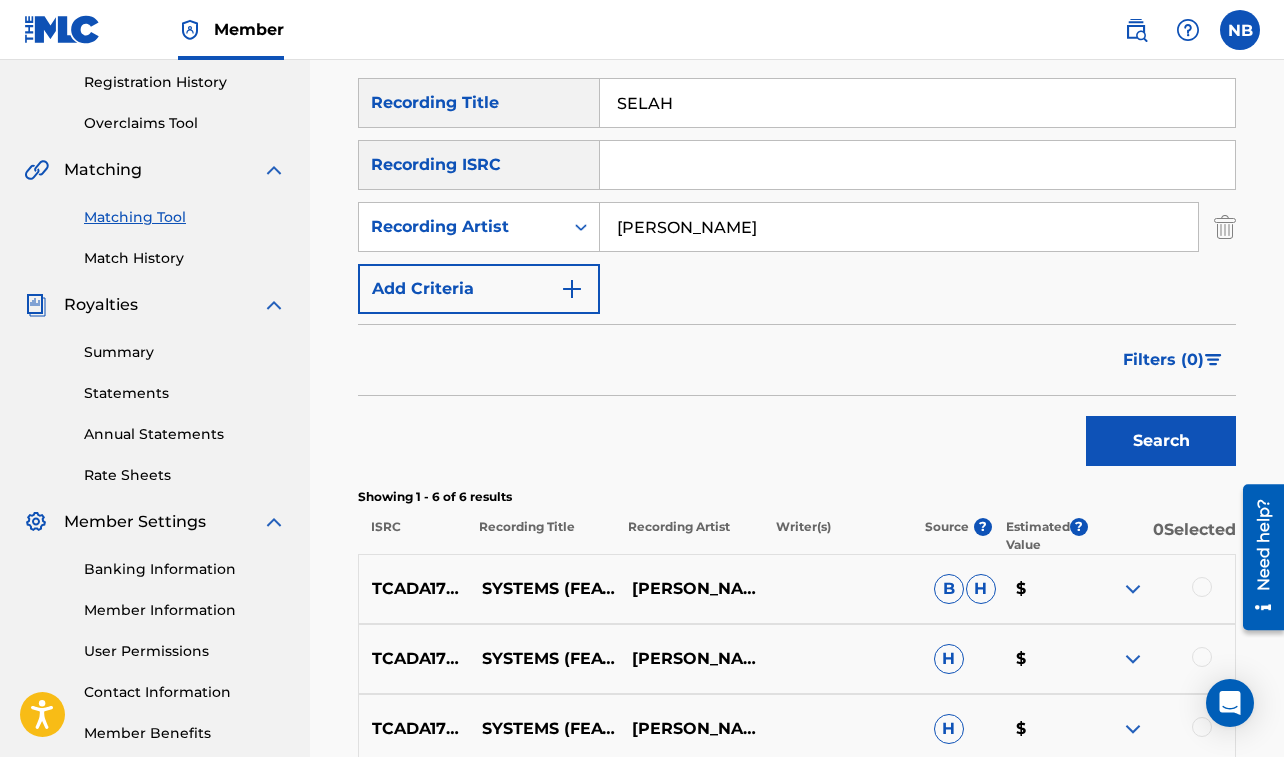 drag, startPoint x: 634, startPoint y: 224, endPoint x: 772, endPoint y: 231, distance: 138.17743 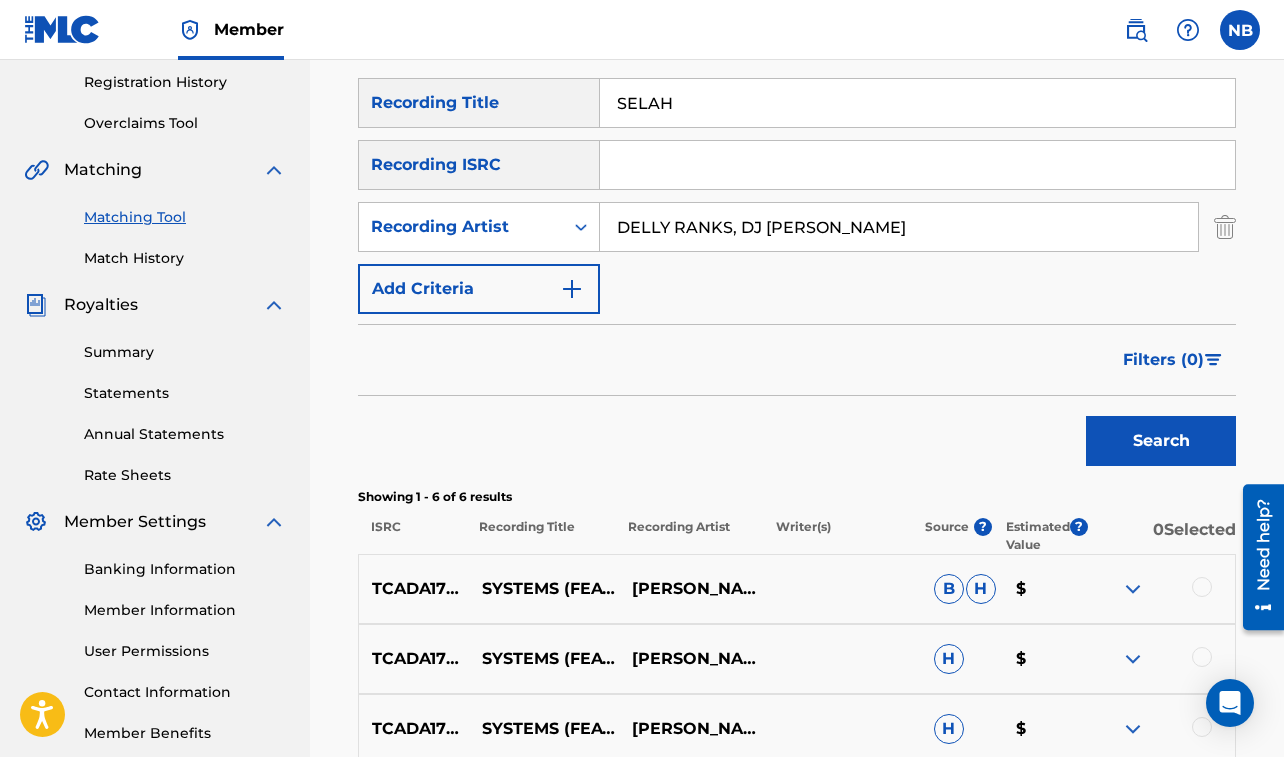 drag, startPoint x: 620, startPoint y: 96, endPoint x: 701, endPoint y: 112, distance: 82.565125 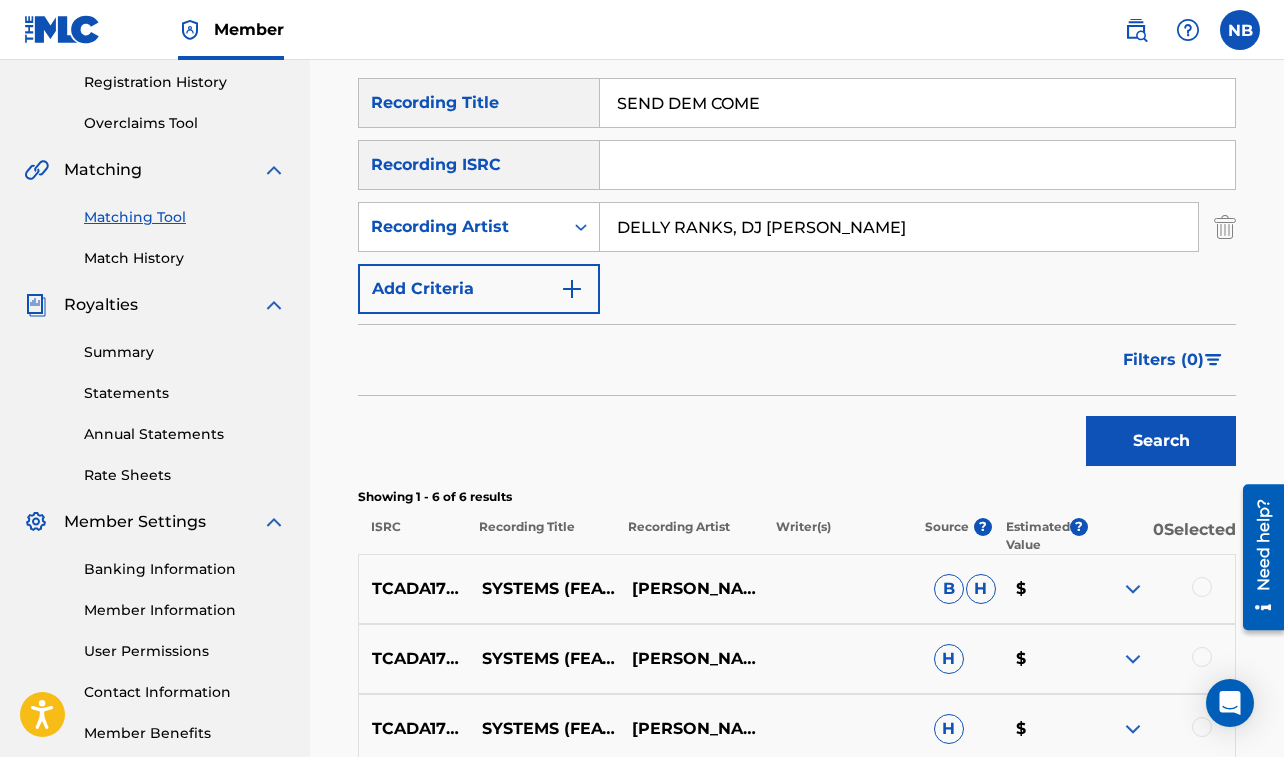 click on "Search" at bounding box center [1161, 441] 